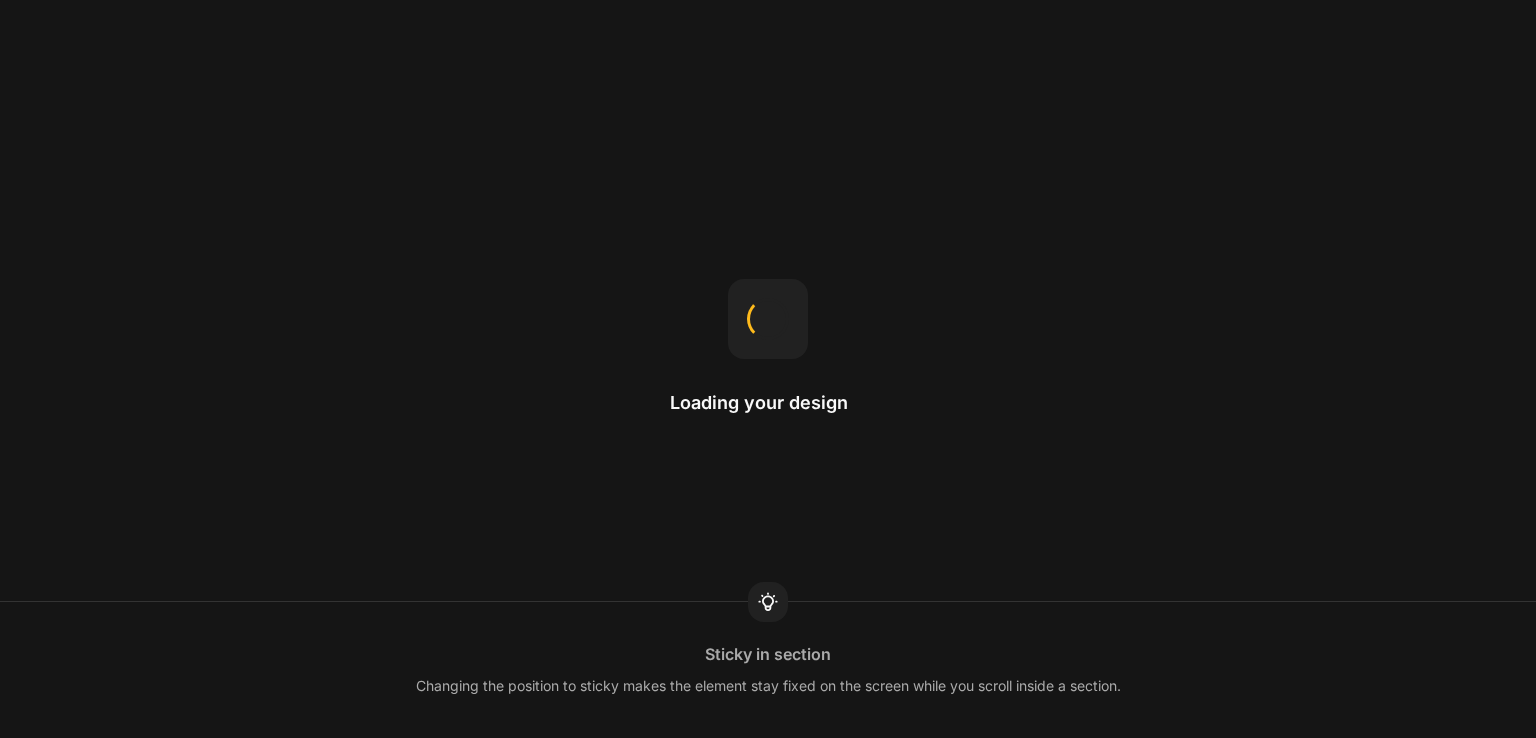 scroll, scrollTop: 0, scrollLeft: 0, axis: both 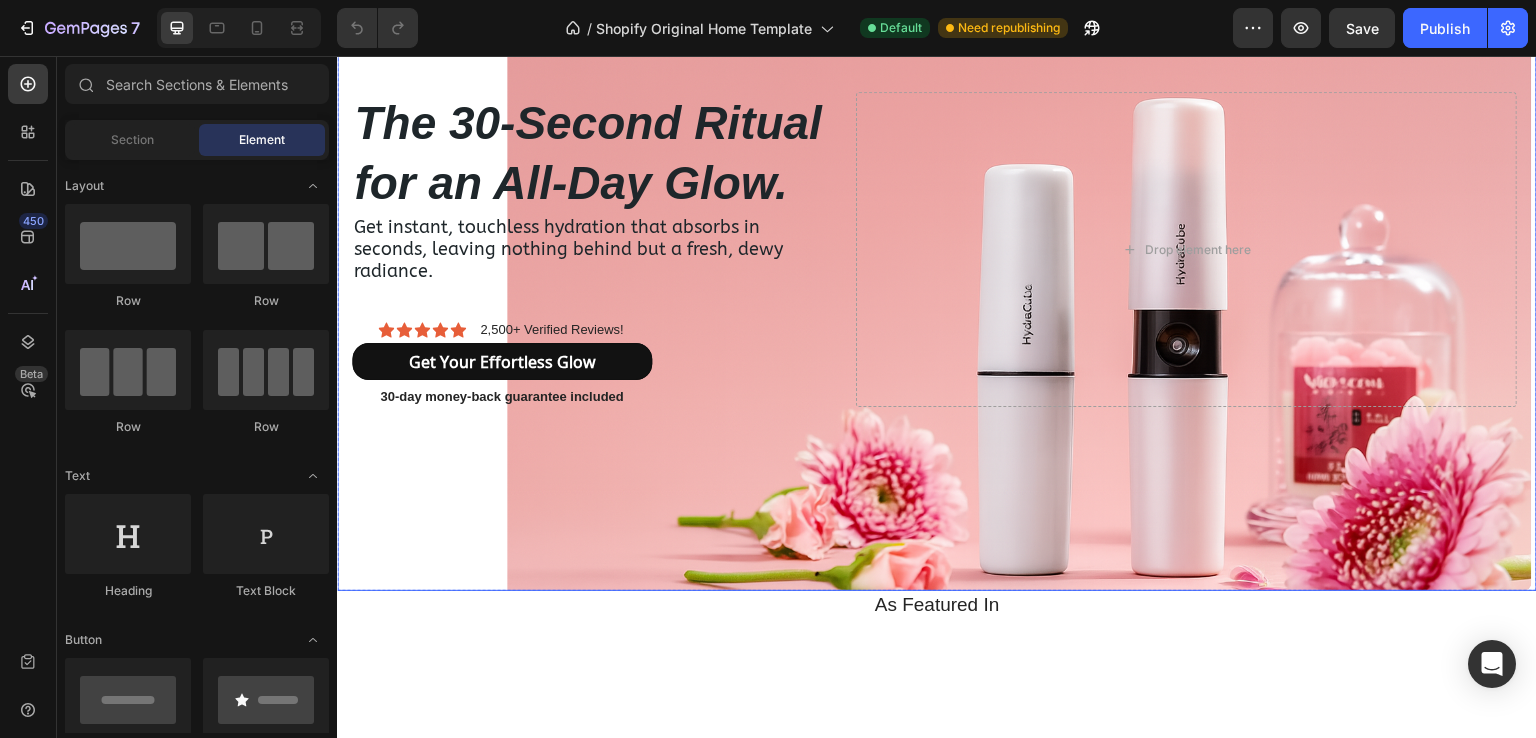 click at bounding box center (934, 249) 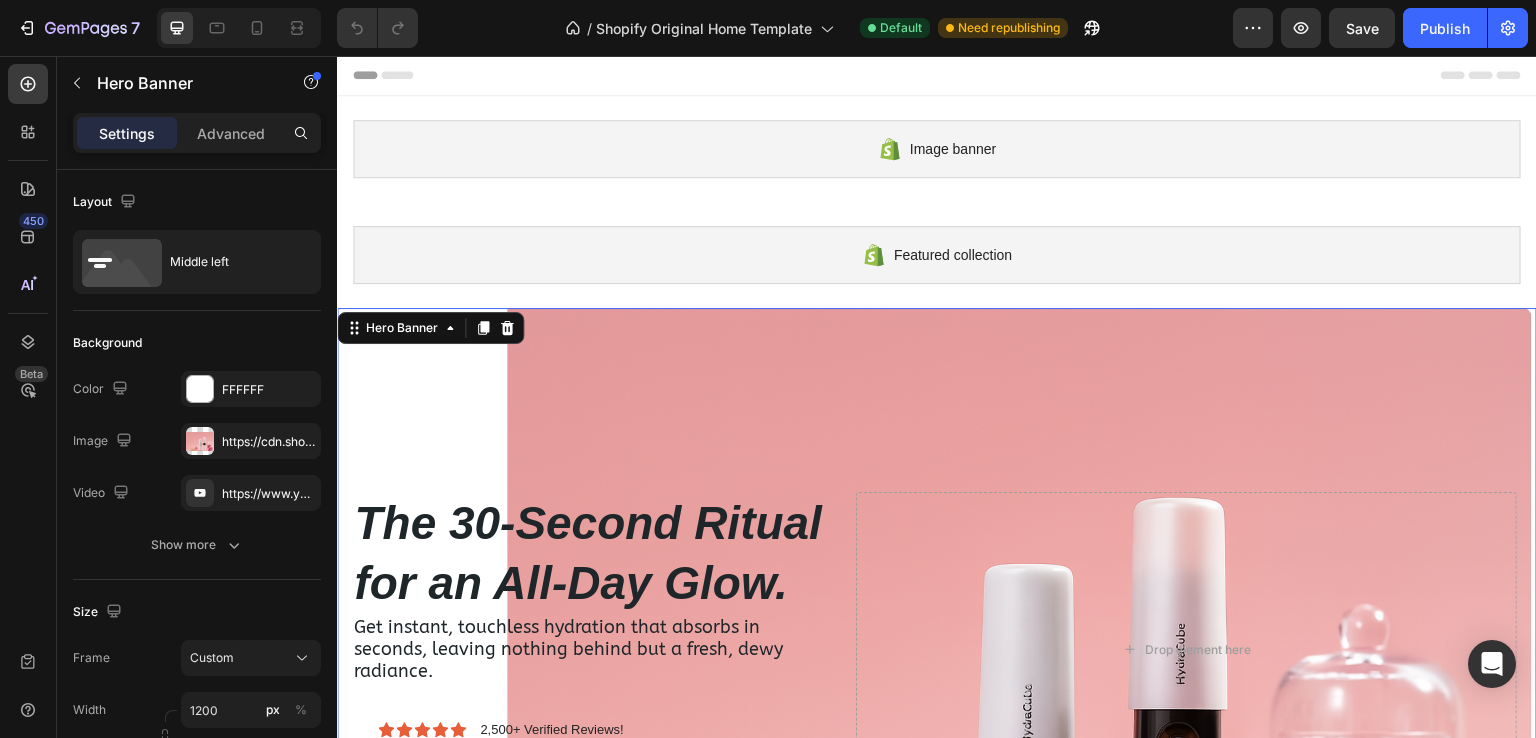 scroll, scrollTop: 0, scrollLeft: 0, axis: both 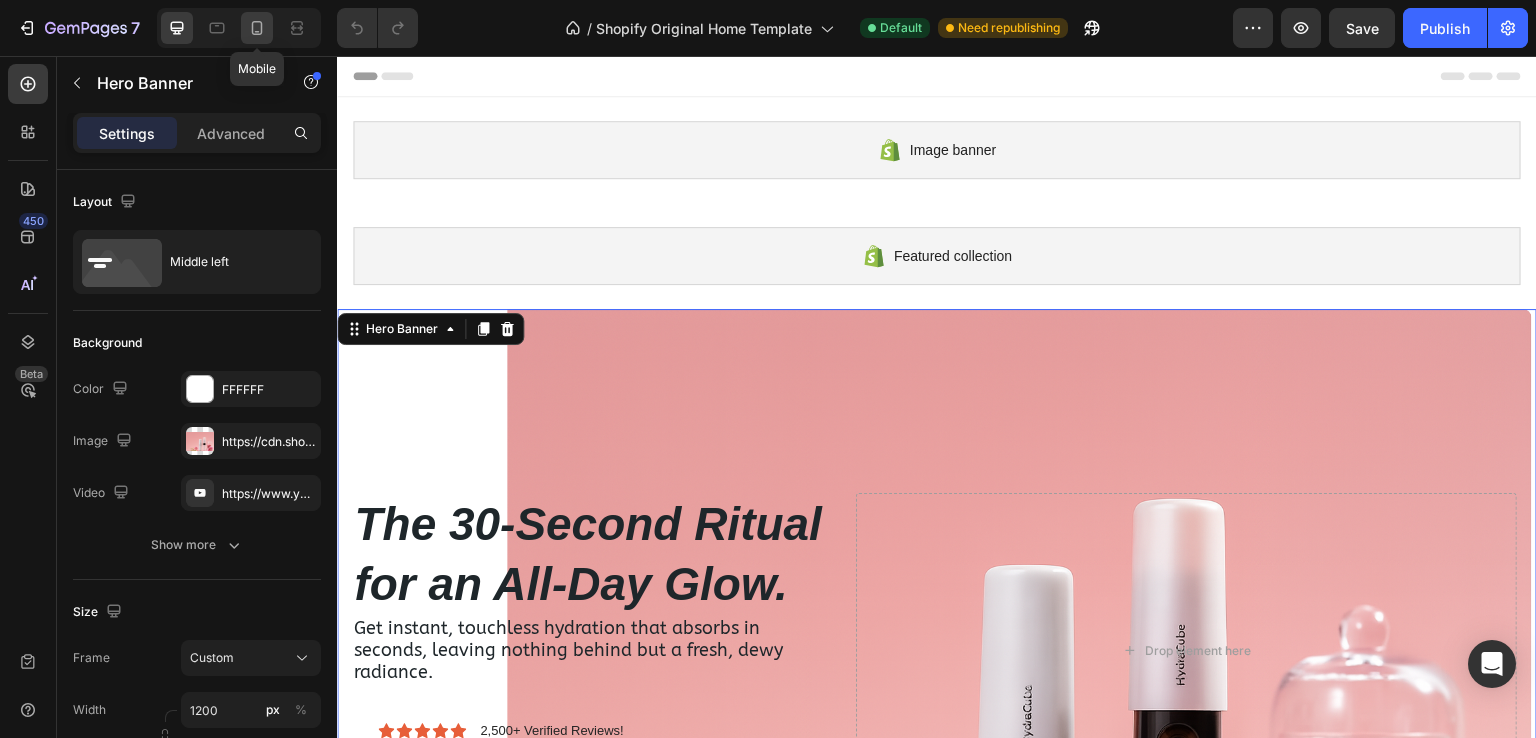 click 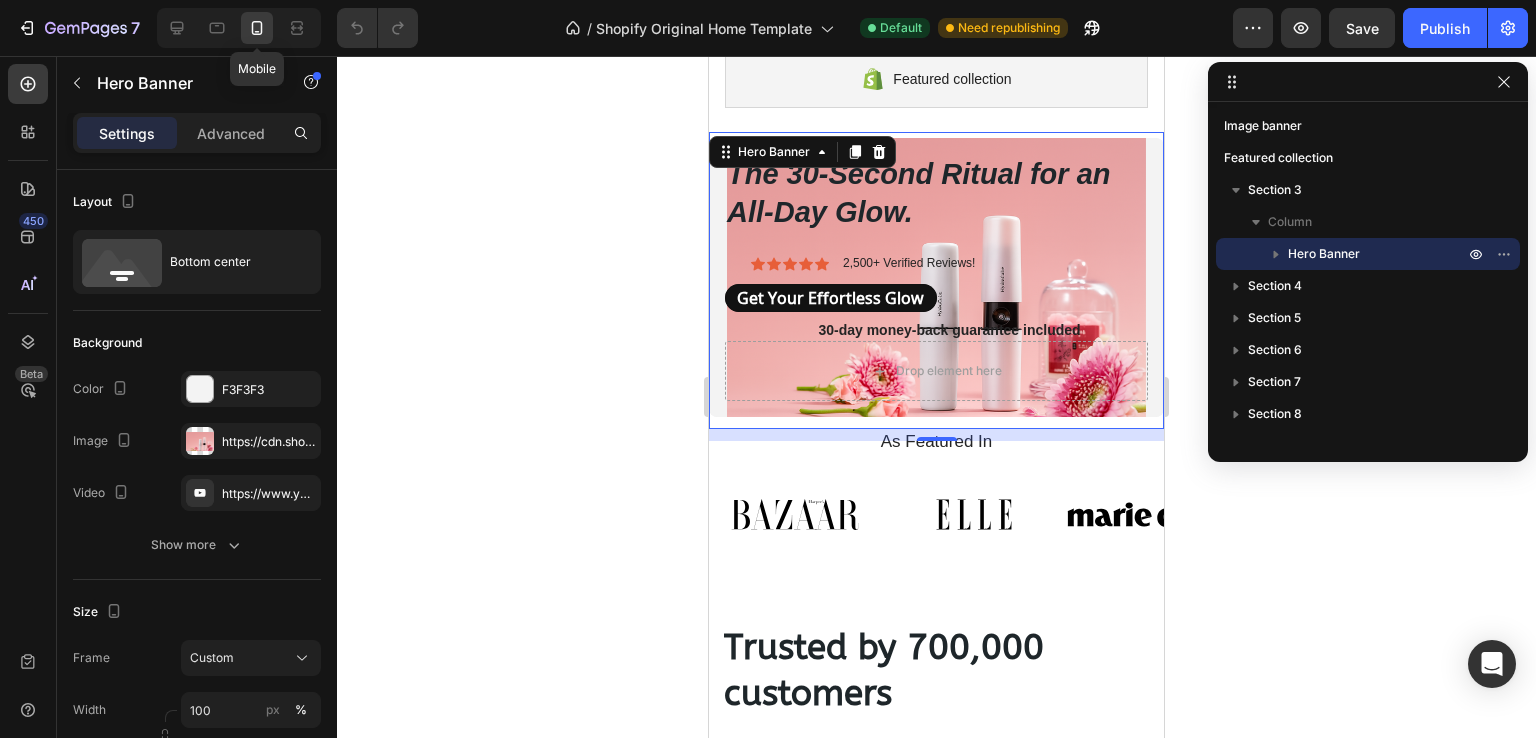 scroll, scrollTop: 178, scrollLeft: 0, axis: vertical 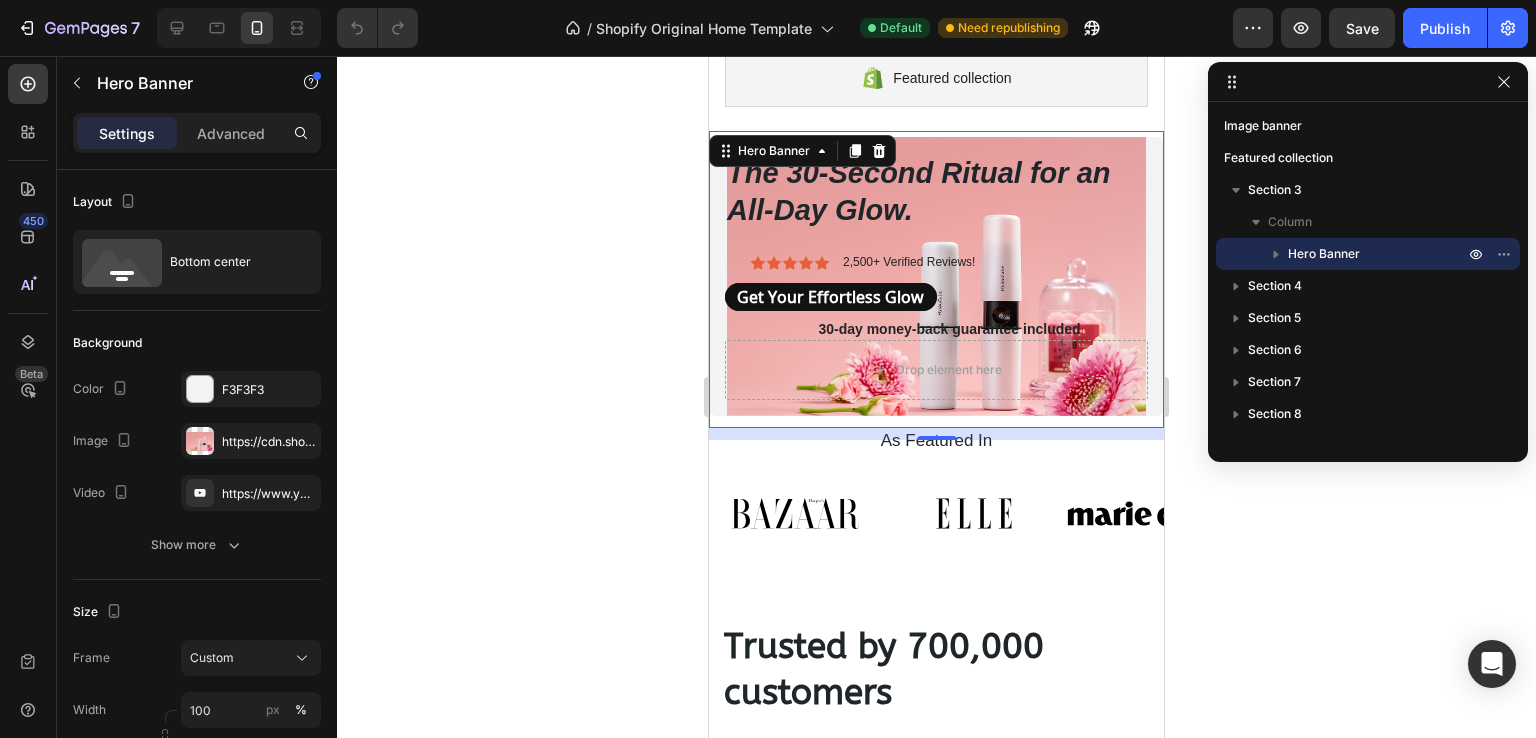 click 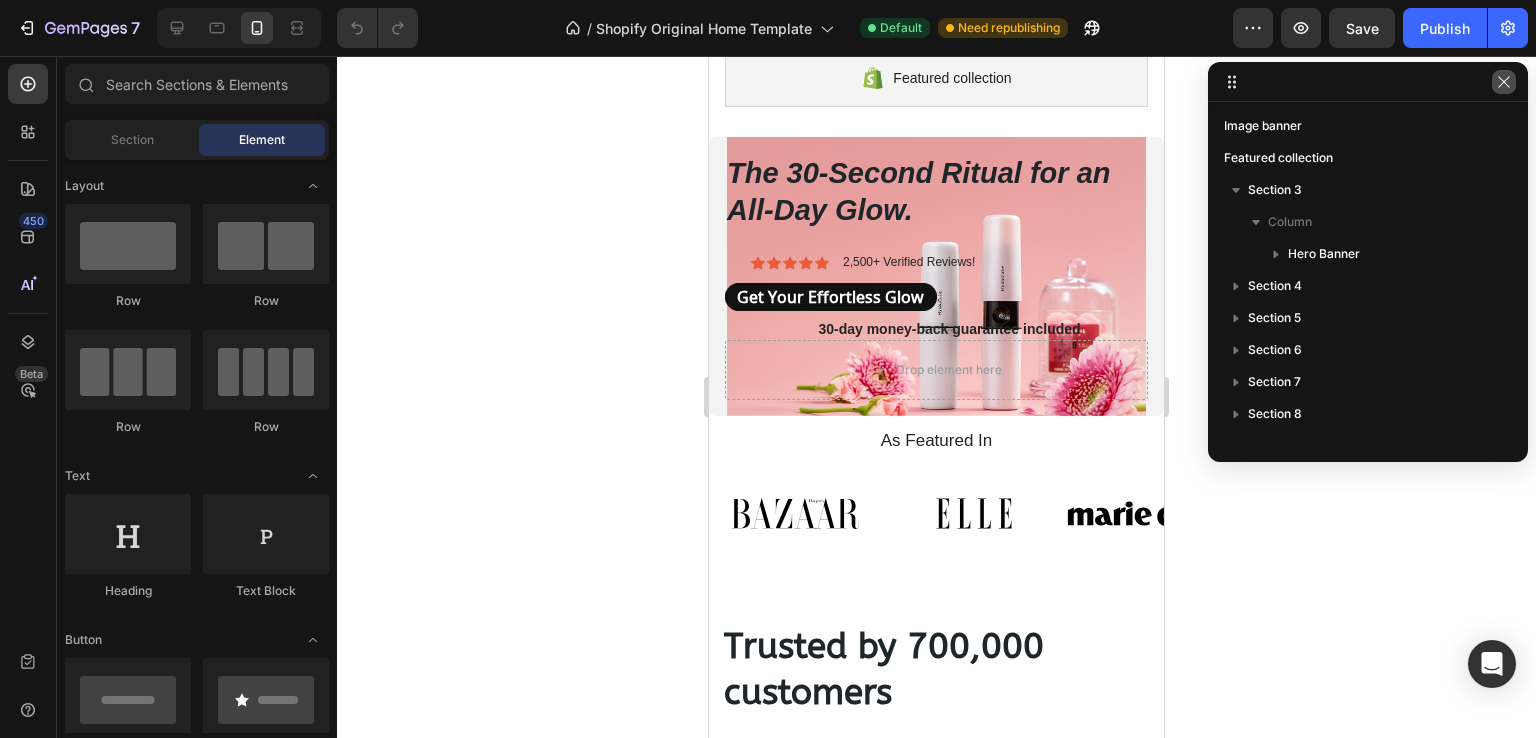 click 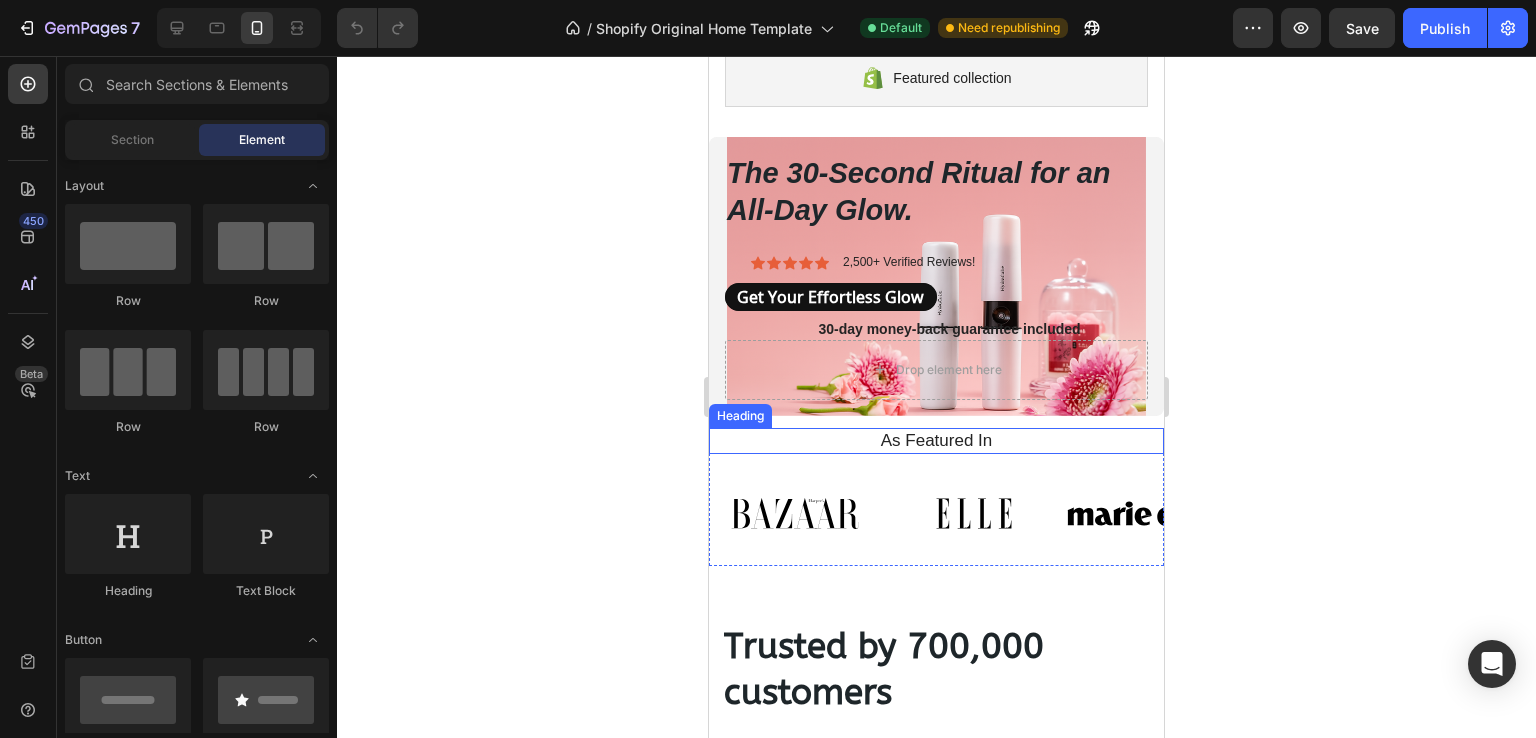 scroll, scrollTop: 478, scrollLeft: 0, axis: vertical 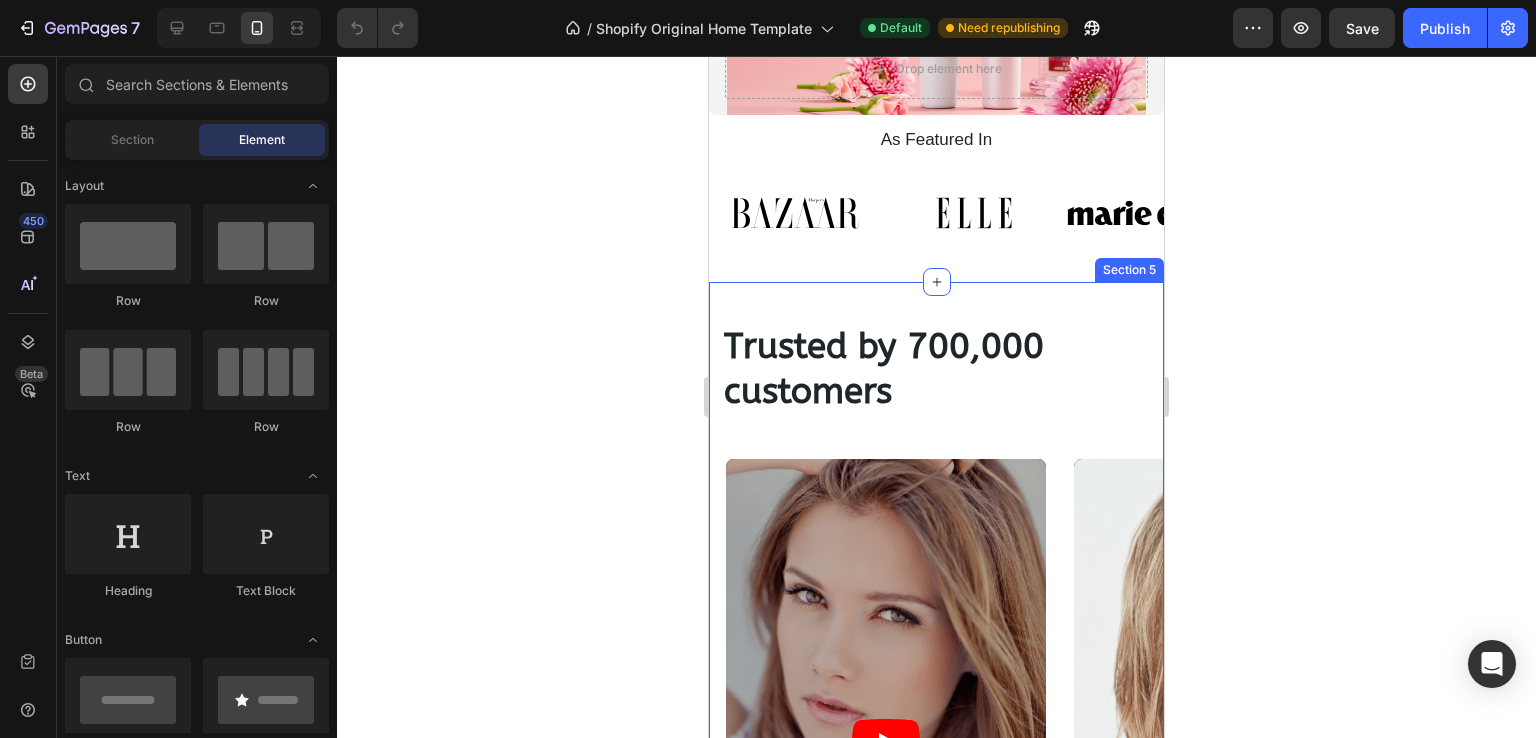 click on "Trusted by 700,000 customers Heading Row Video Video Video Video Carousel
SHOP NOW Button 30-day money-back guarantee included  Text Block Row Section 5" at bounding box center (936, 732) 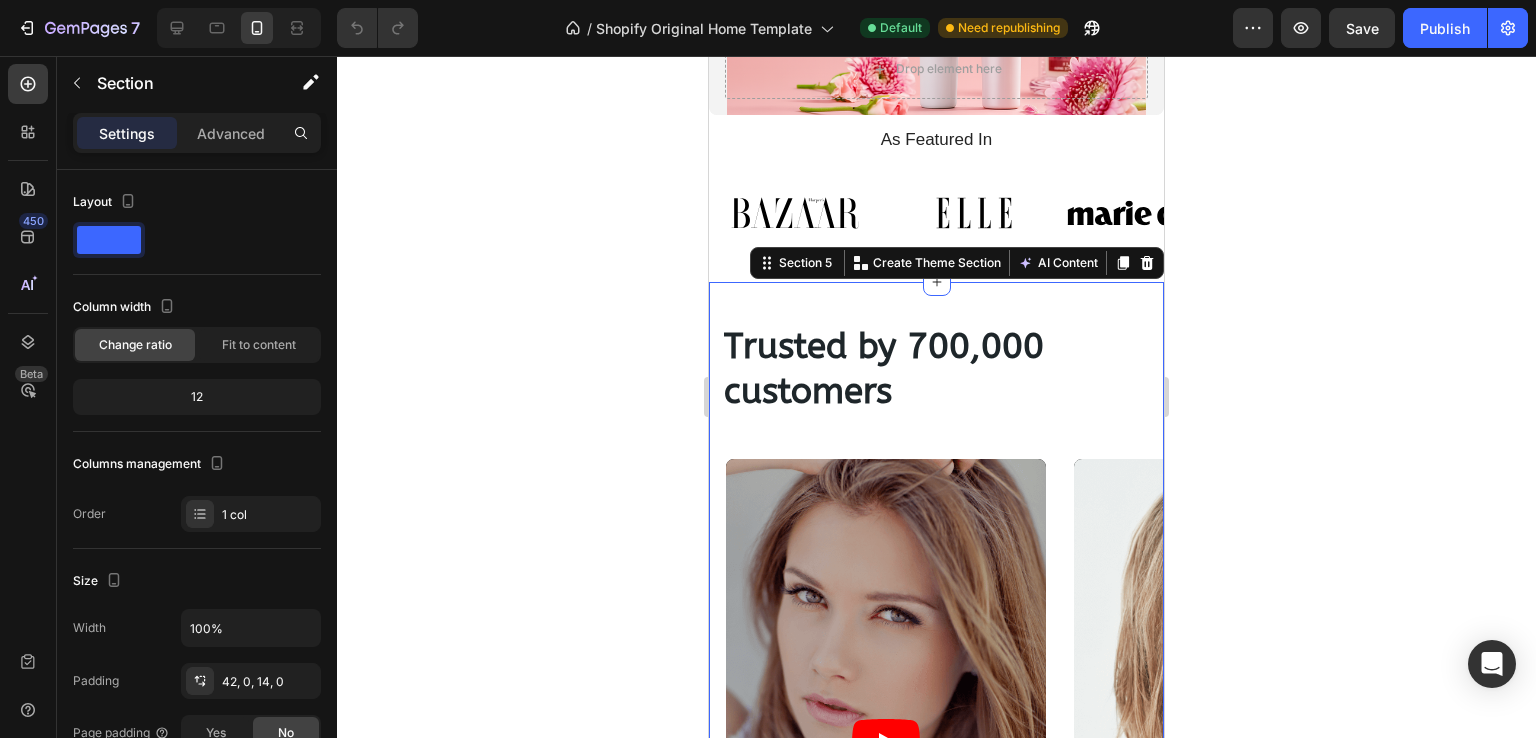 click on "Trusted by 700,000 customers" at bounding box center (884, 369) 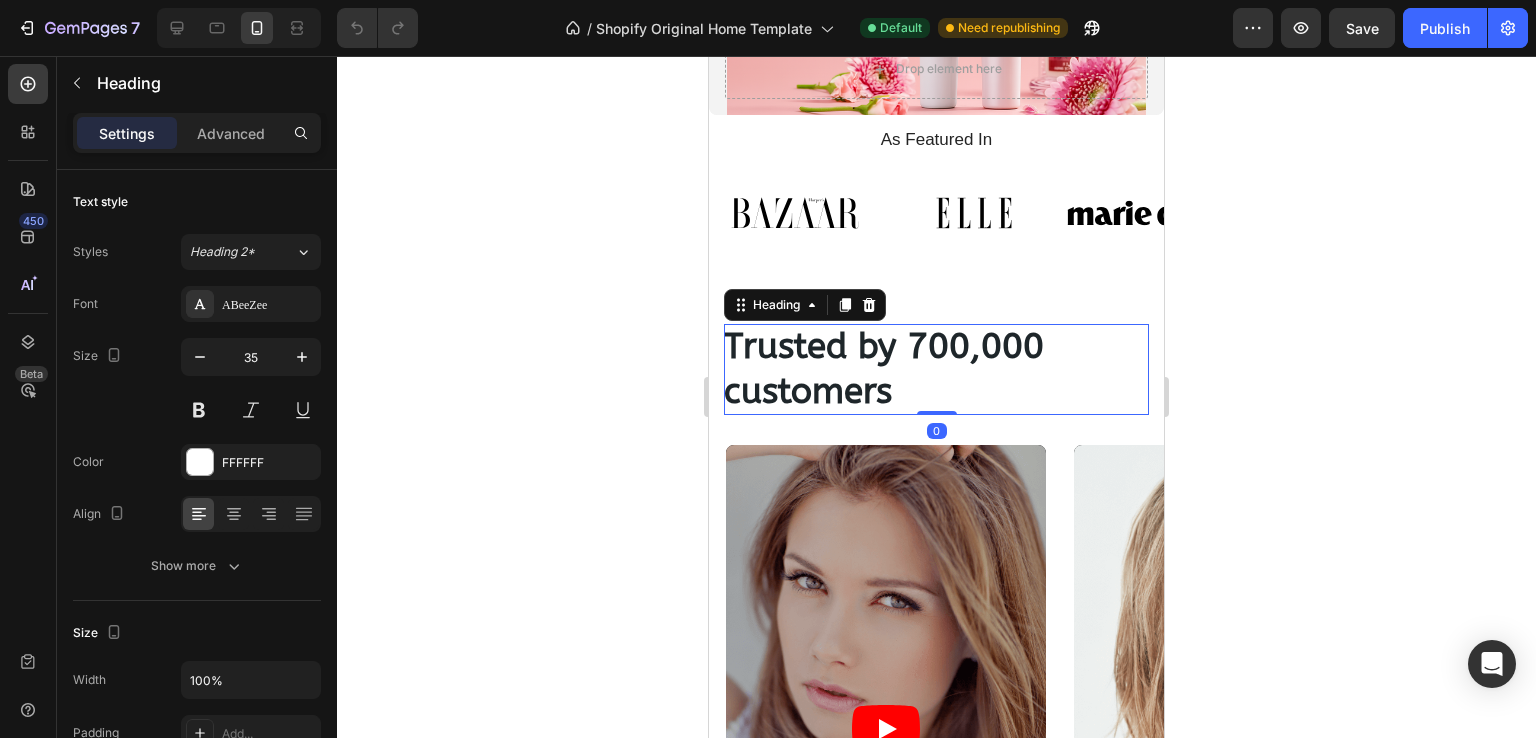 drag, startPoint x: 921, startPoint y: 426, endPoint x: 1015, endPoint y: 356, distance: 117.20068 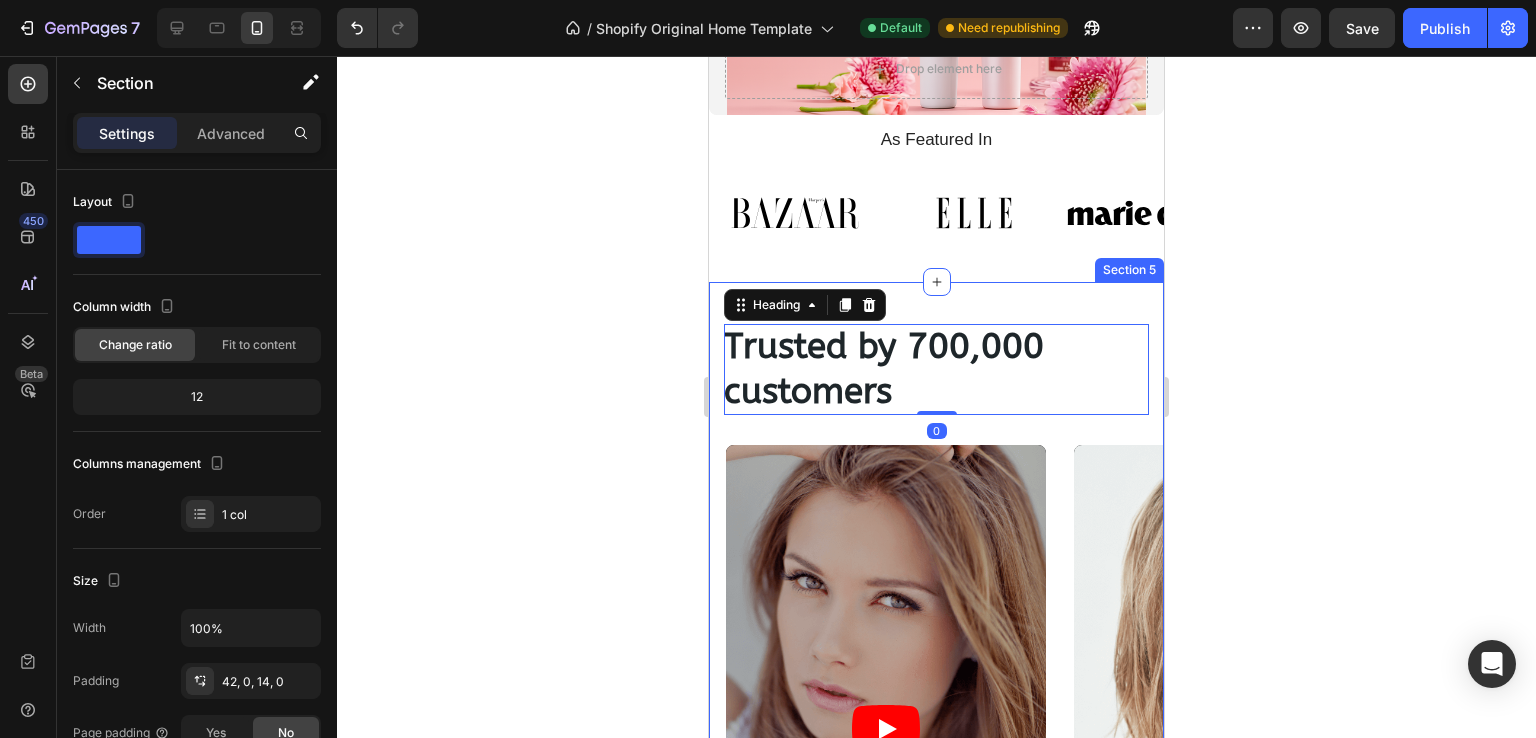 click on "Trusted by 700,000 customers Heading   0 Row Video Video Video Video Carousel
SHOP NOW Button 30-day money-back guarantee included  Text Block Row Section 5" at bounding box center (936, 725) 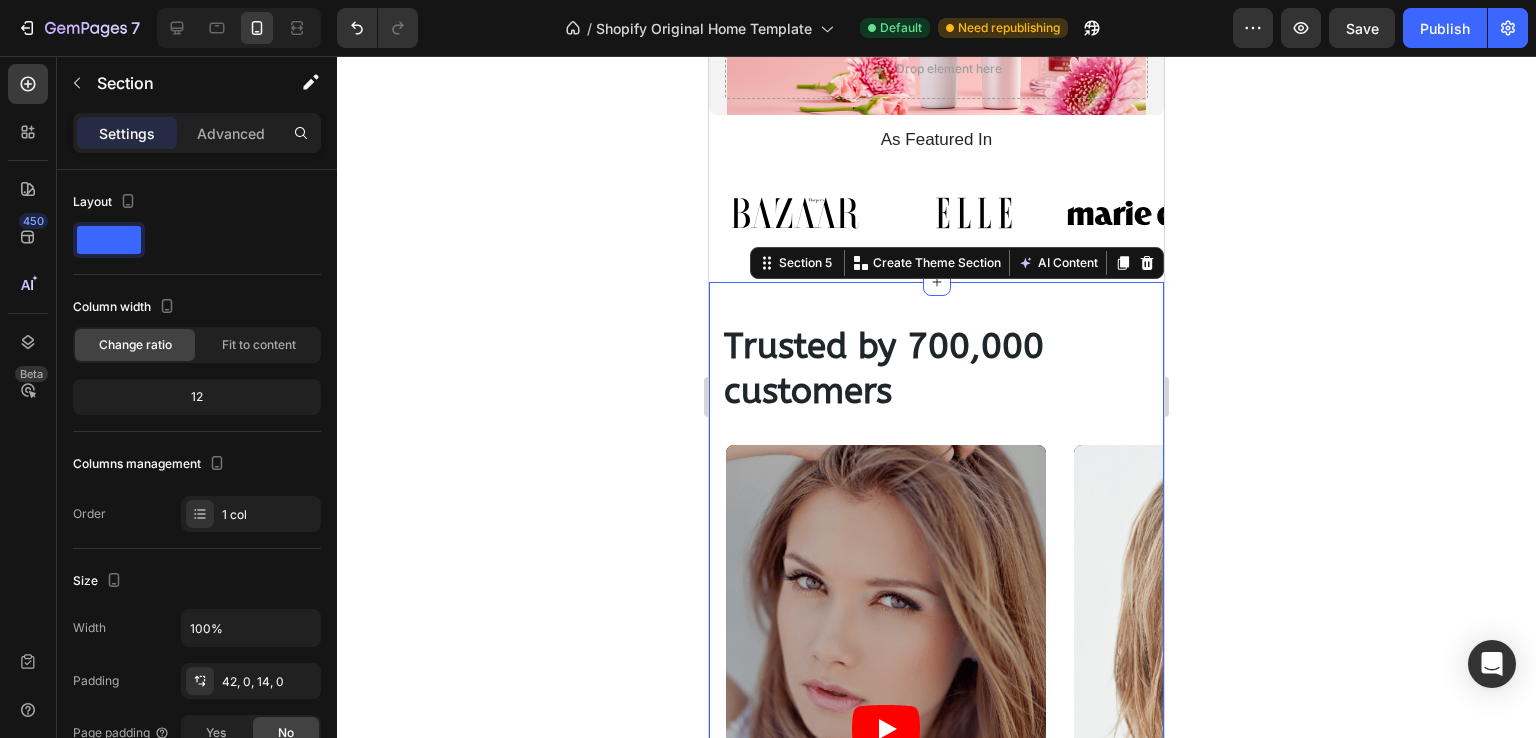 click on "Trusted by 700,000 customers" at bounding box center [884, 369] 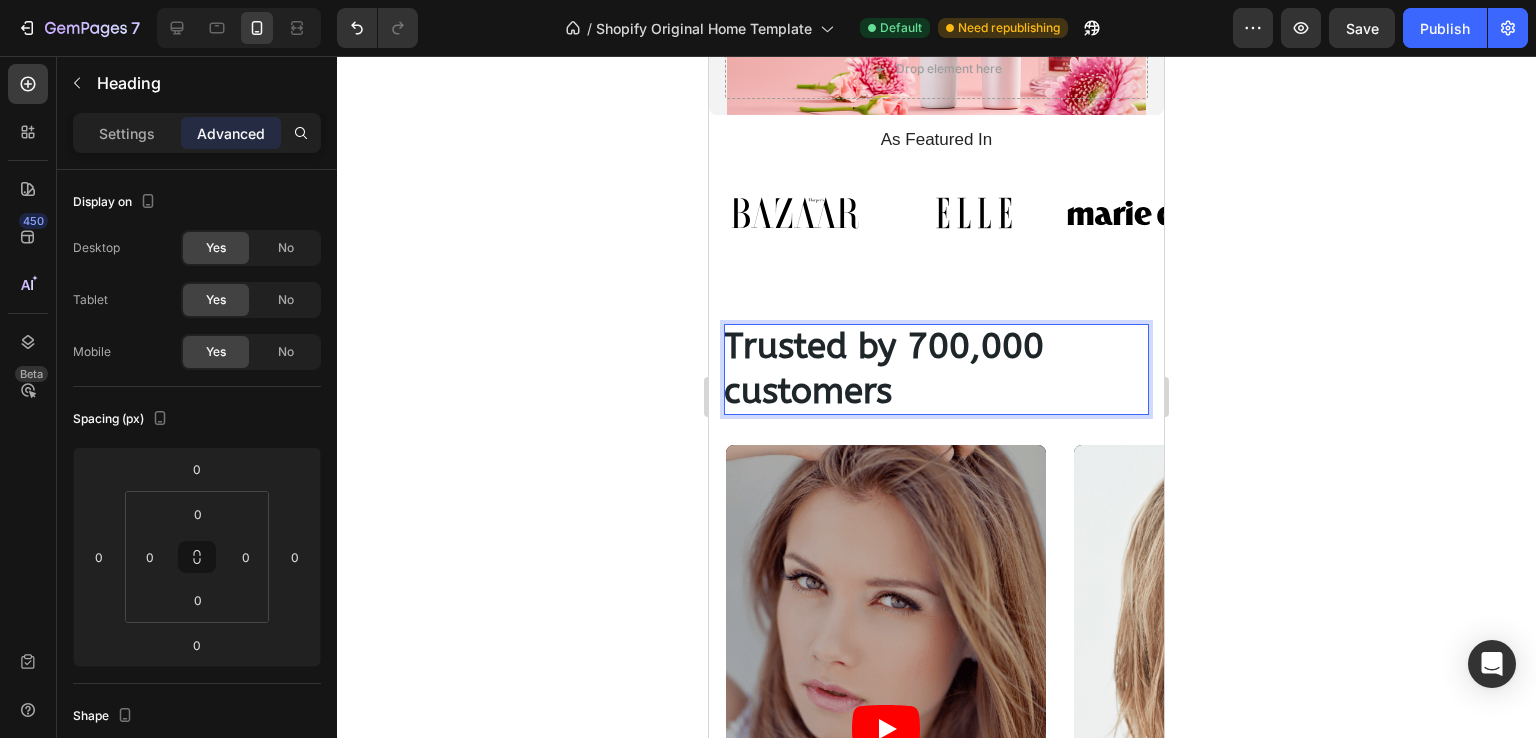 click on "Trusted by 700,000 customers" at bounding box center [884, 369] 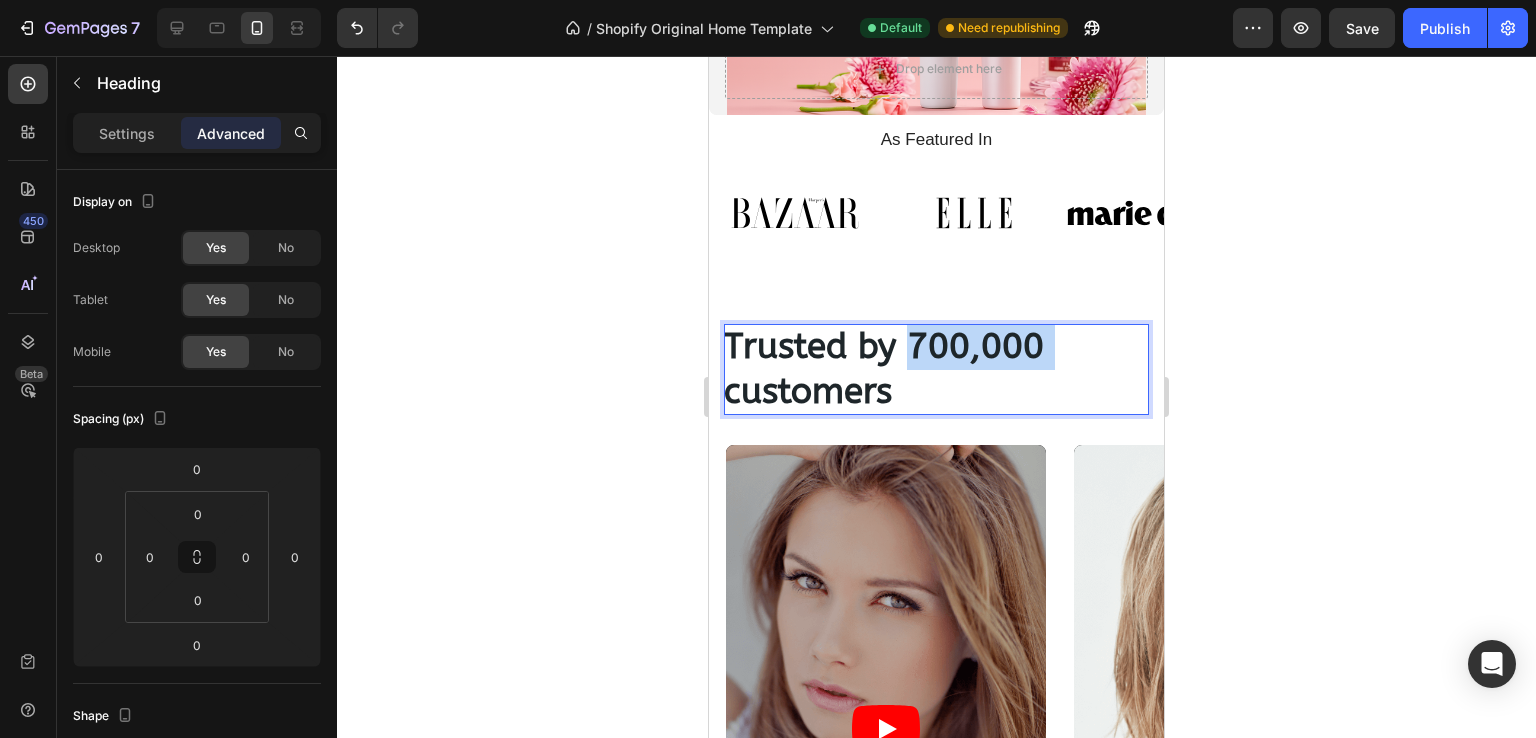 click on "Trusted by 700,000 customers" at bounding box center [884, 369] 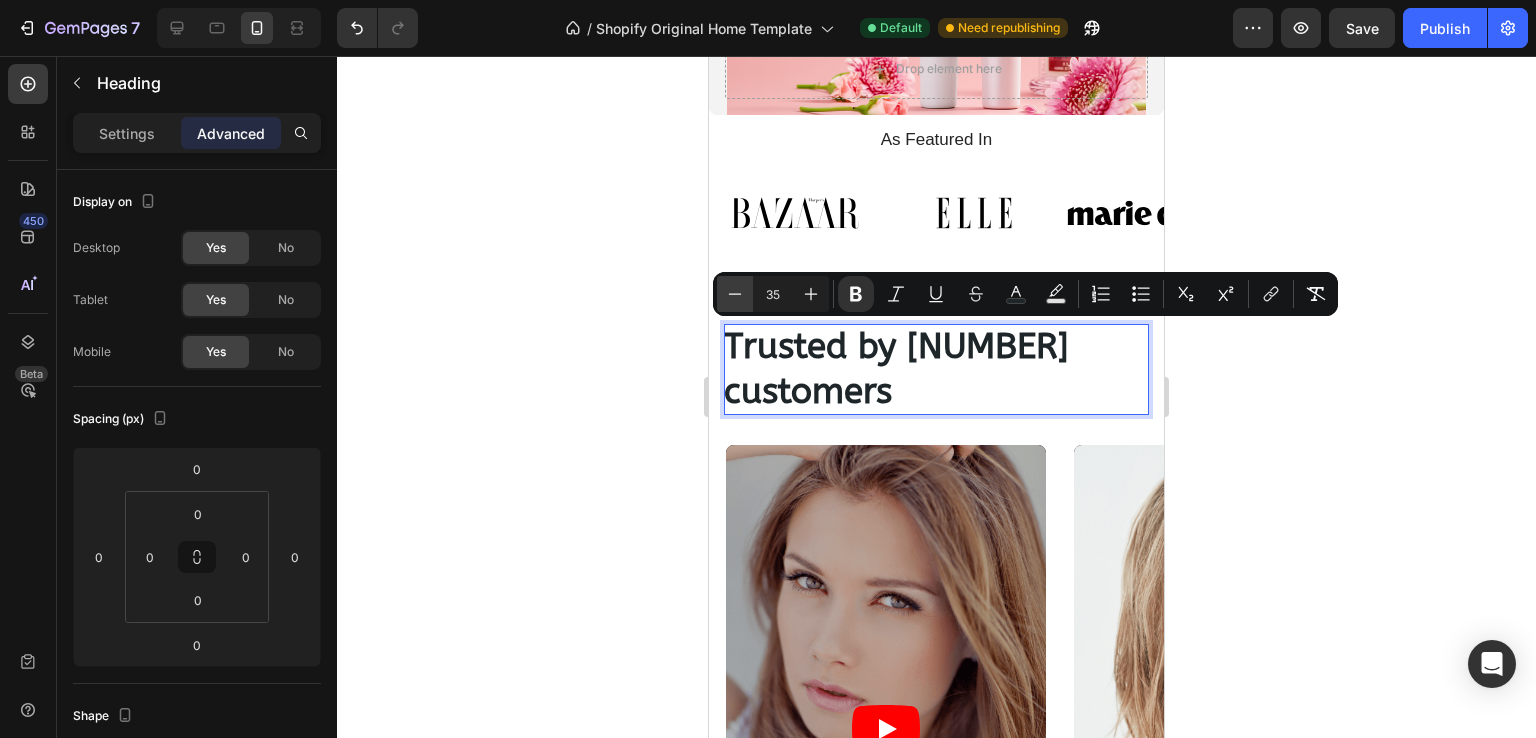 click 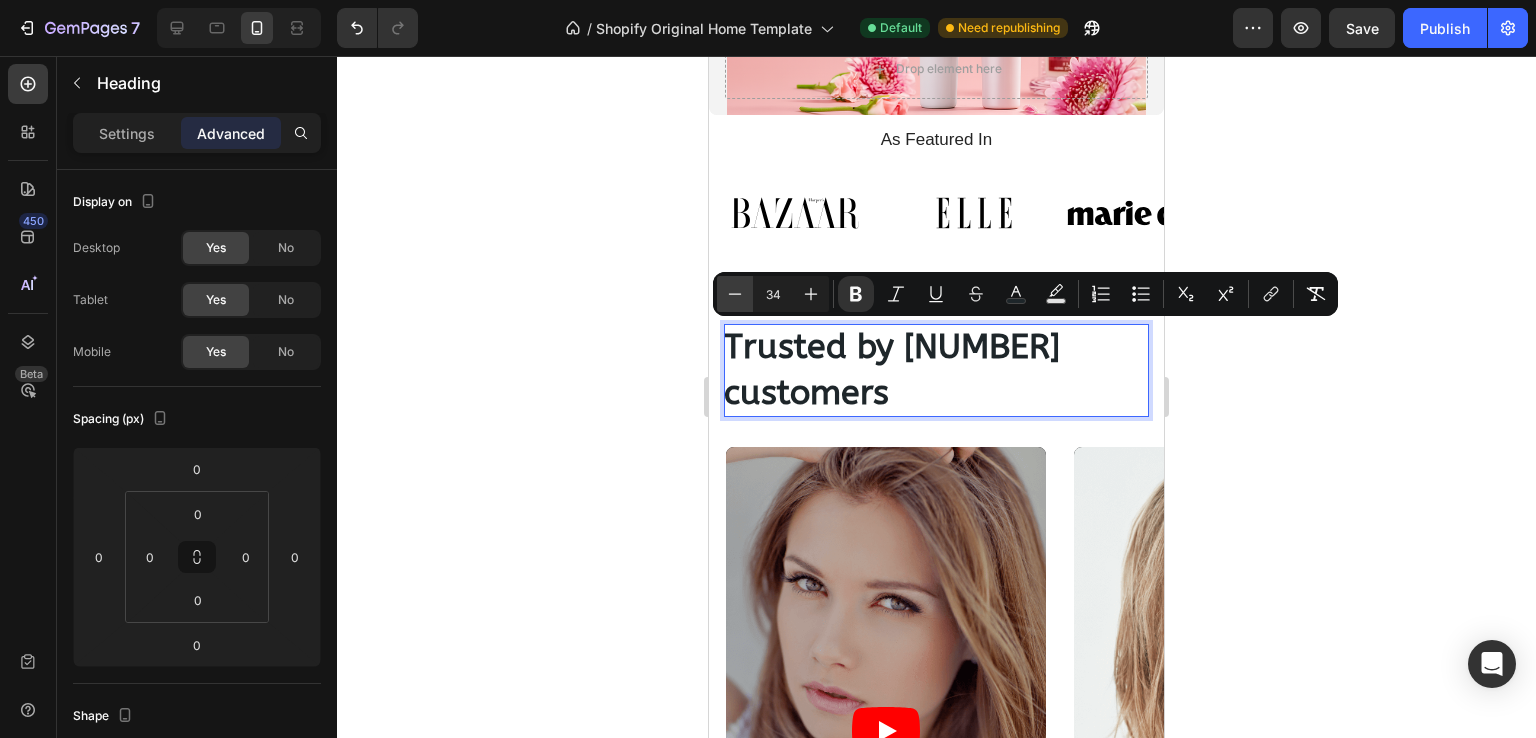 click 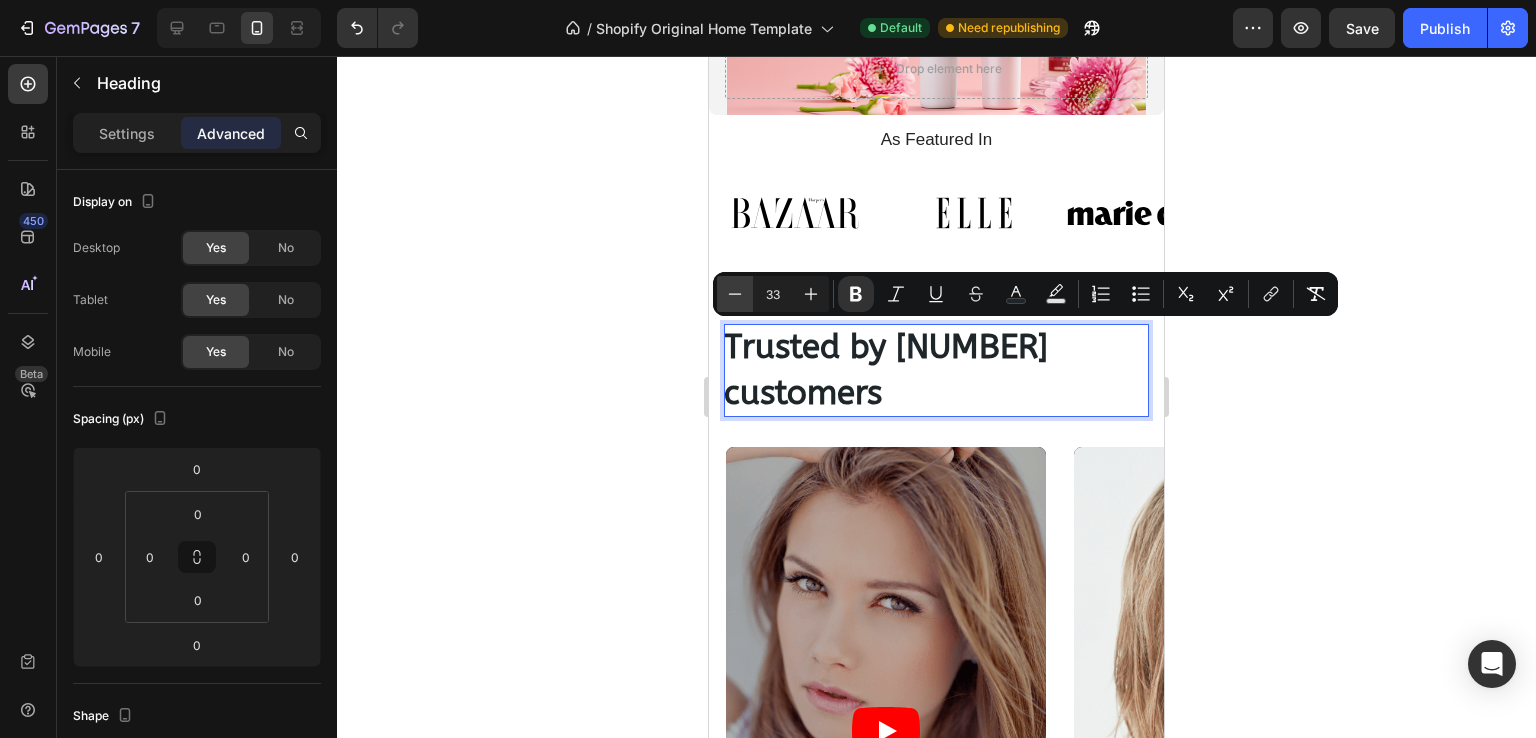 click 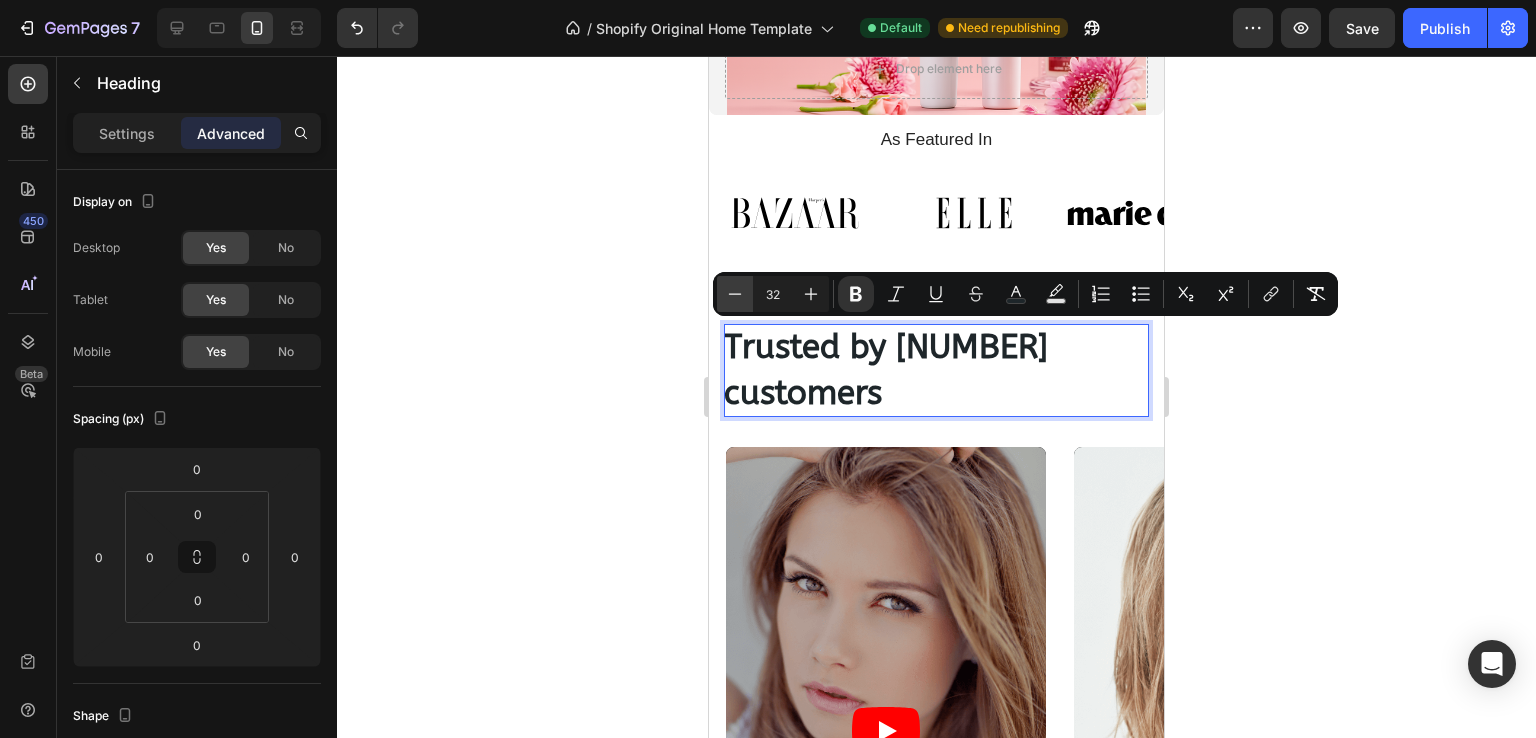click 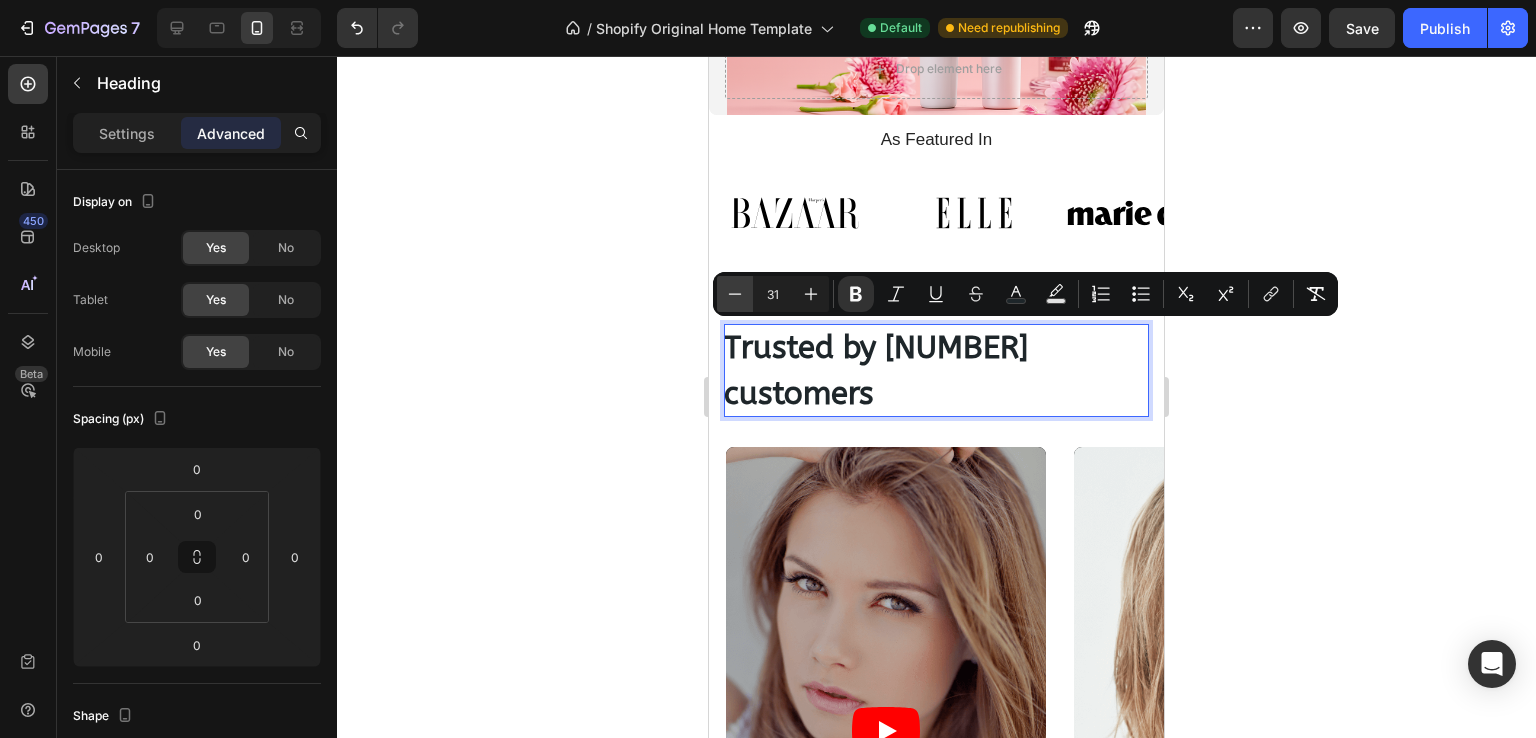 click 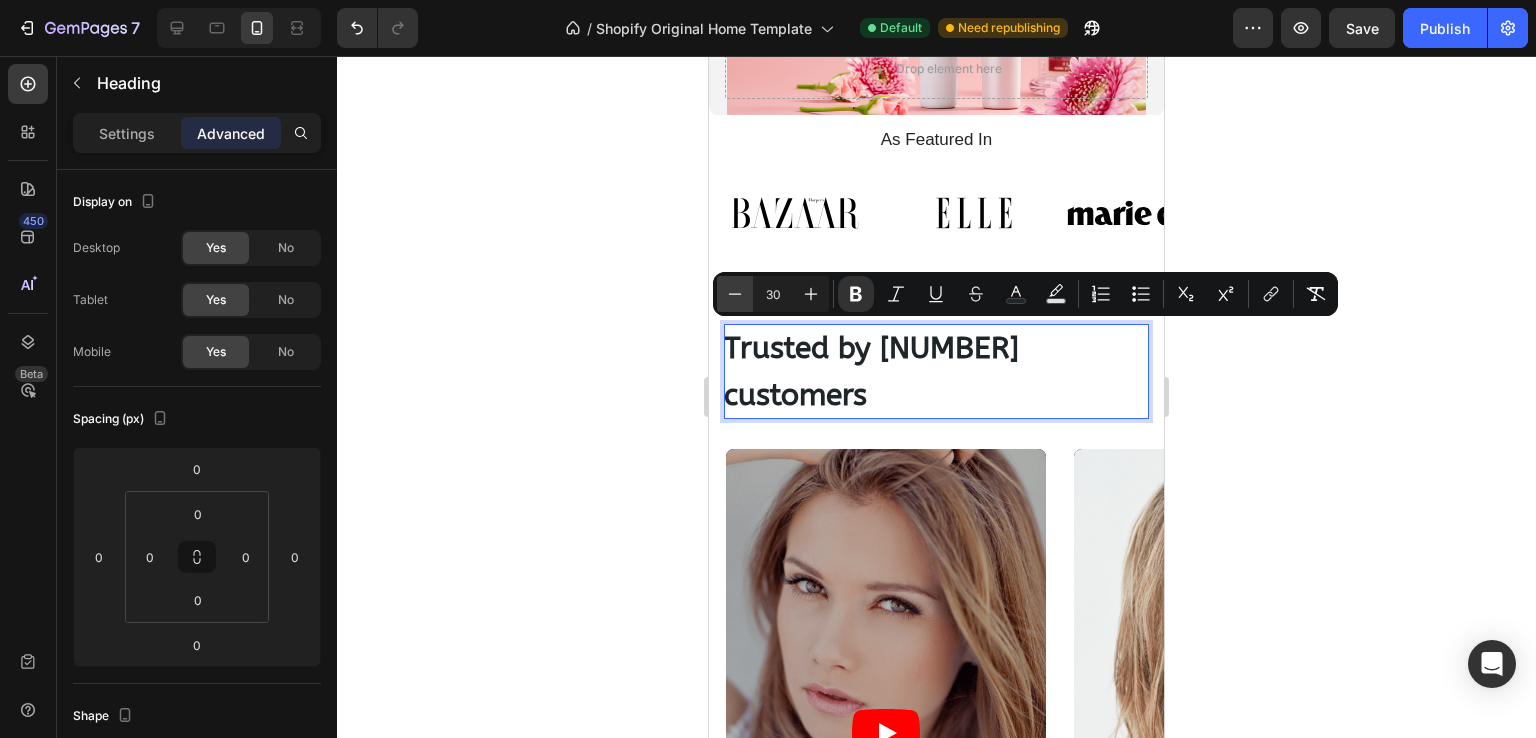 click 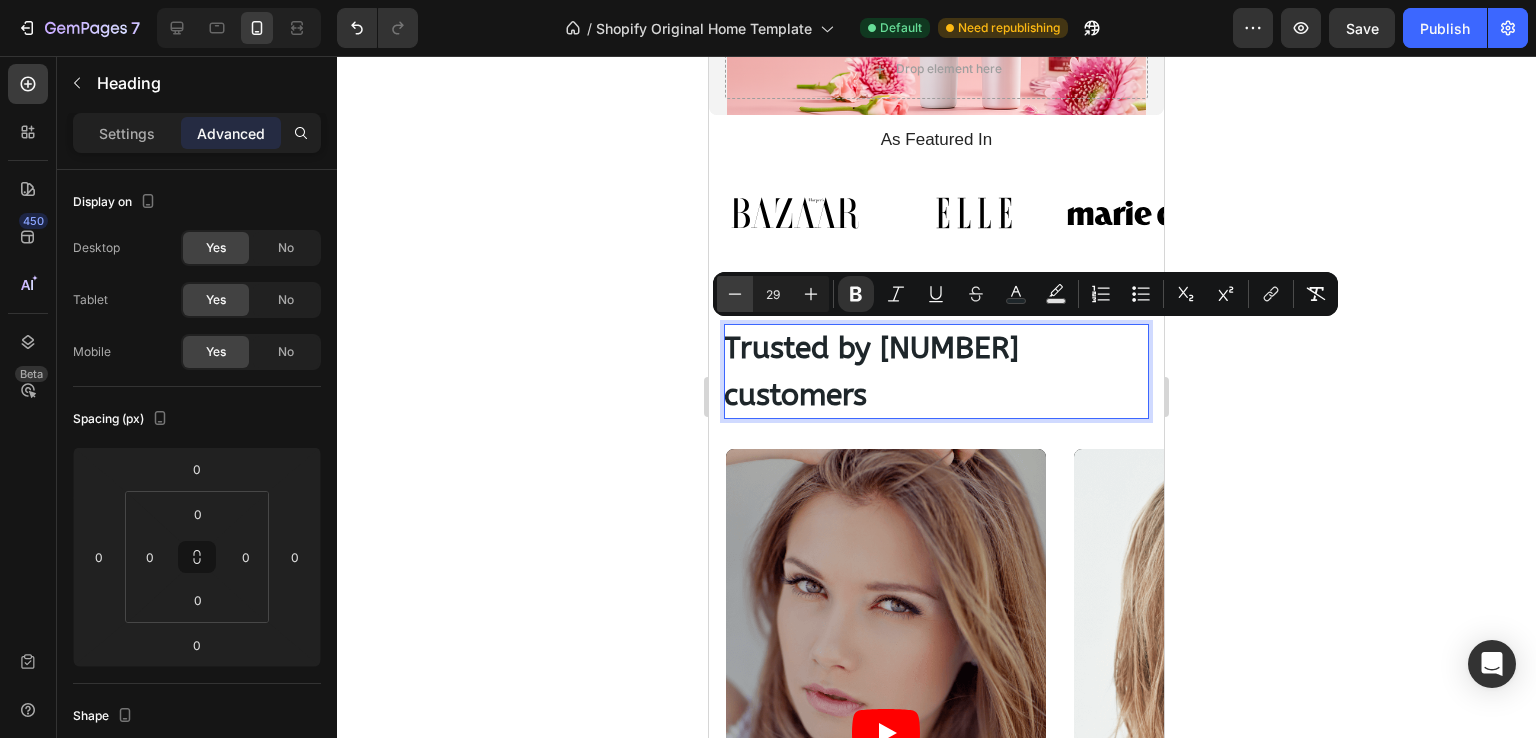click 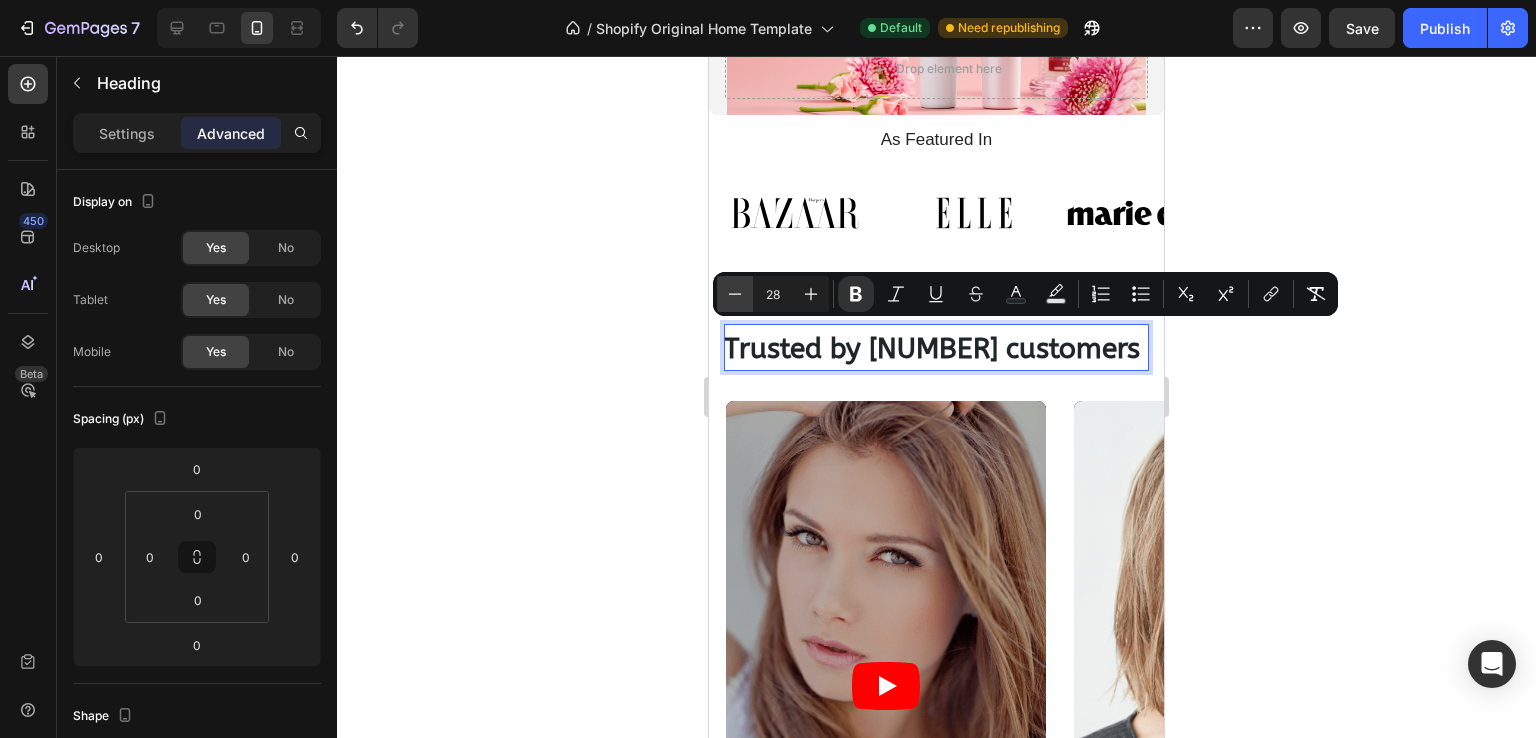 click 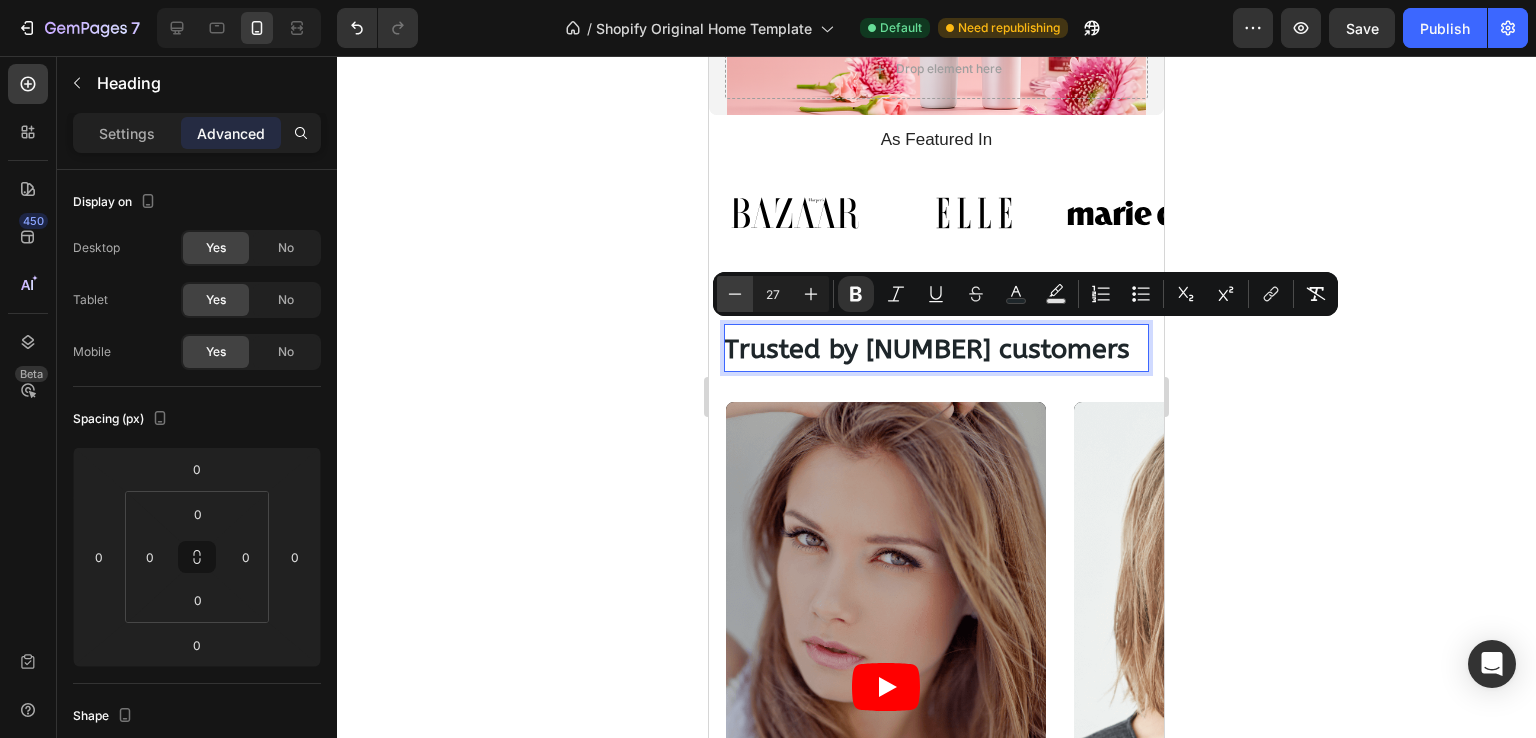 click 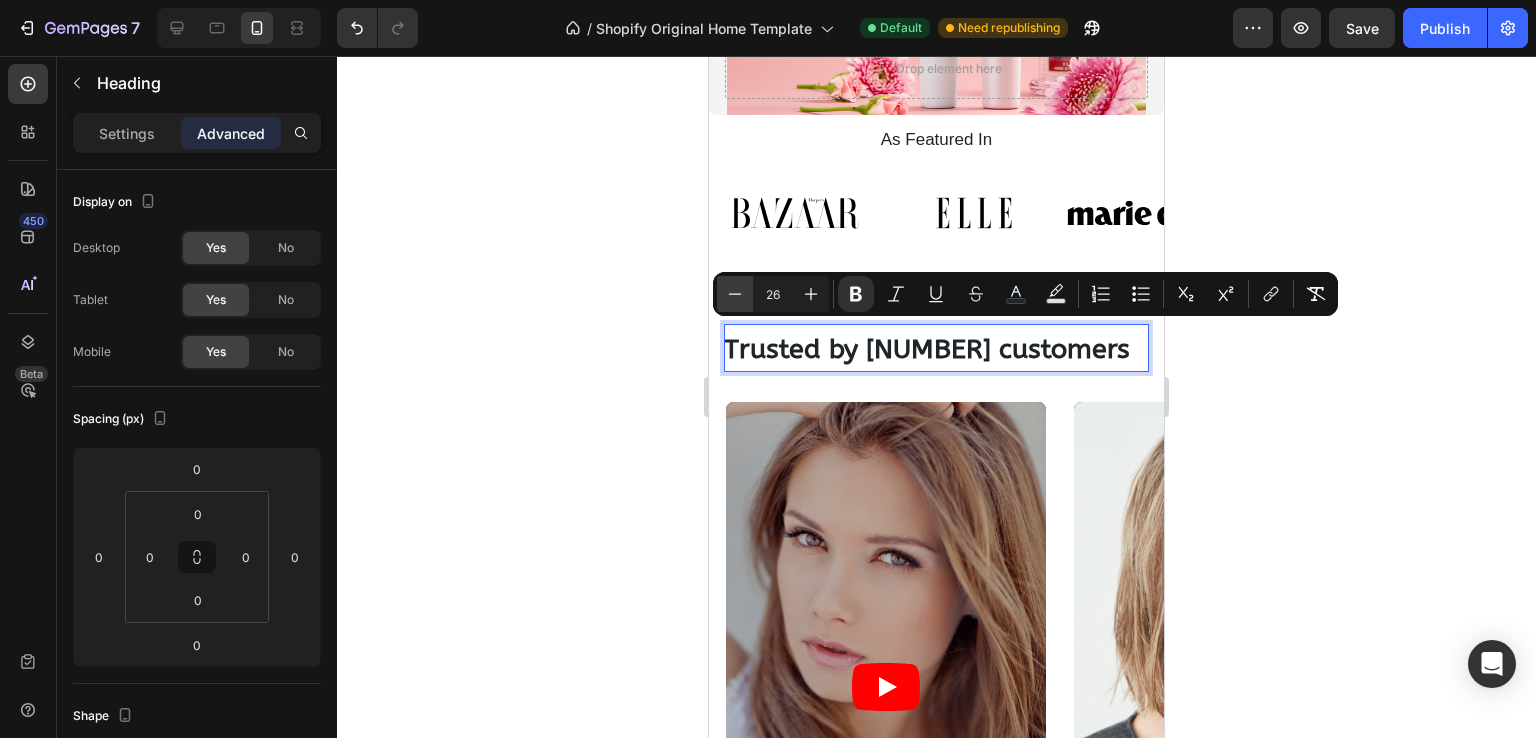 click 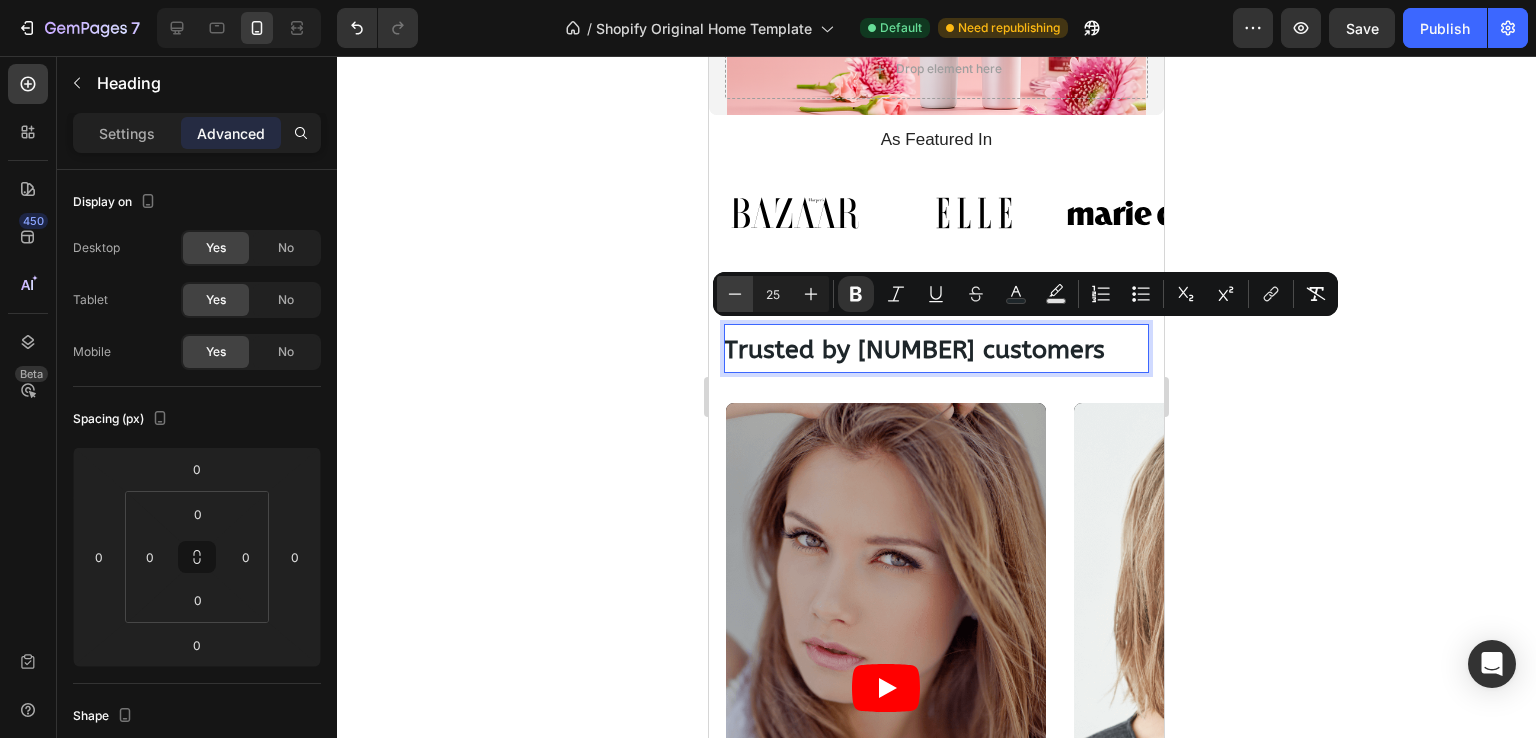 click 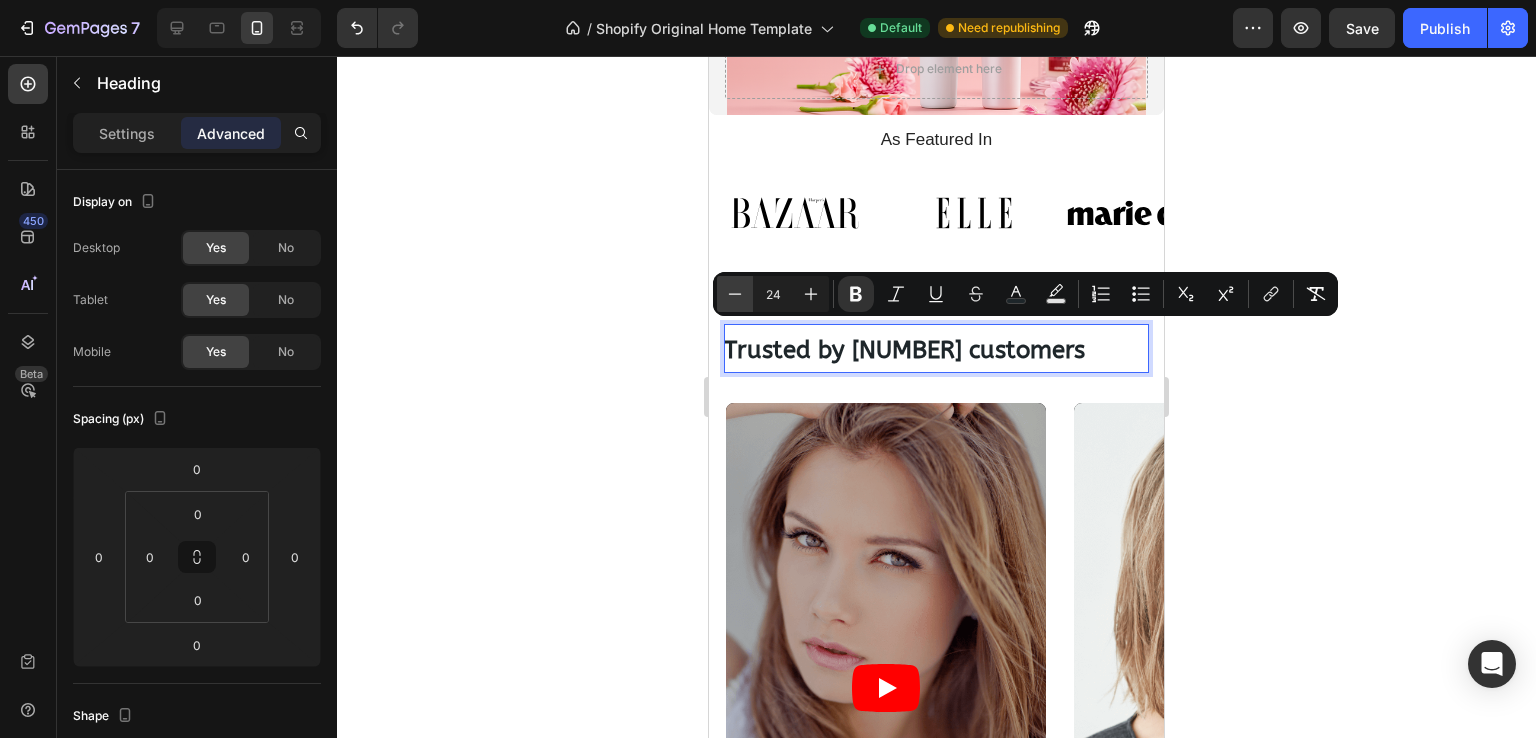 click 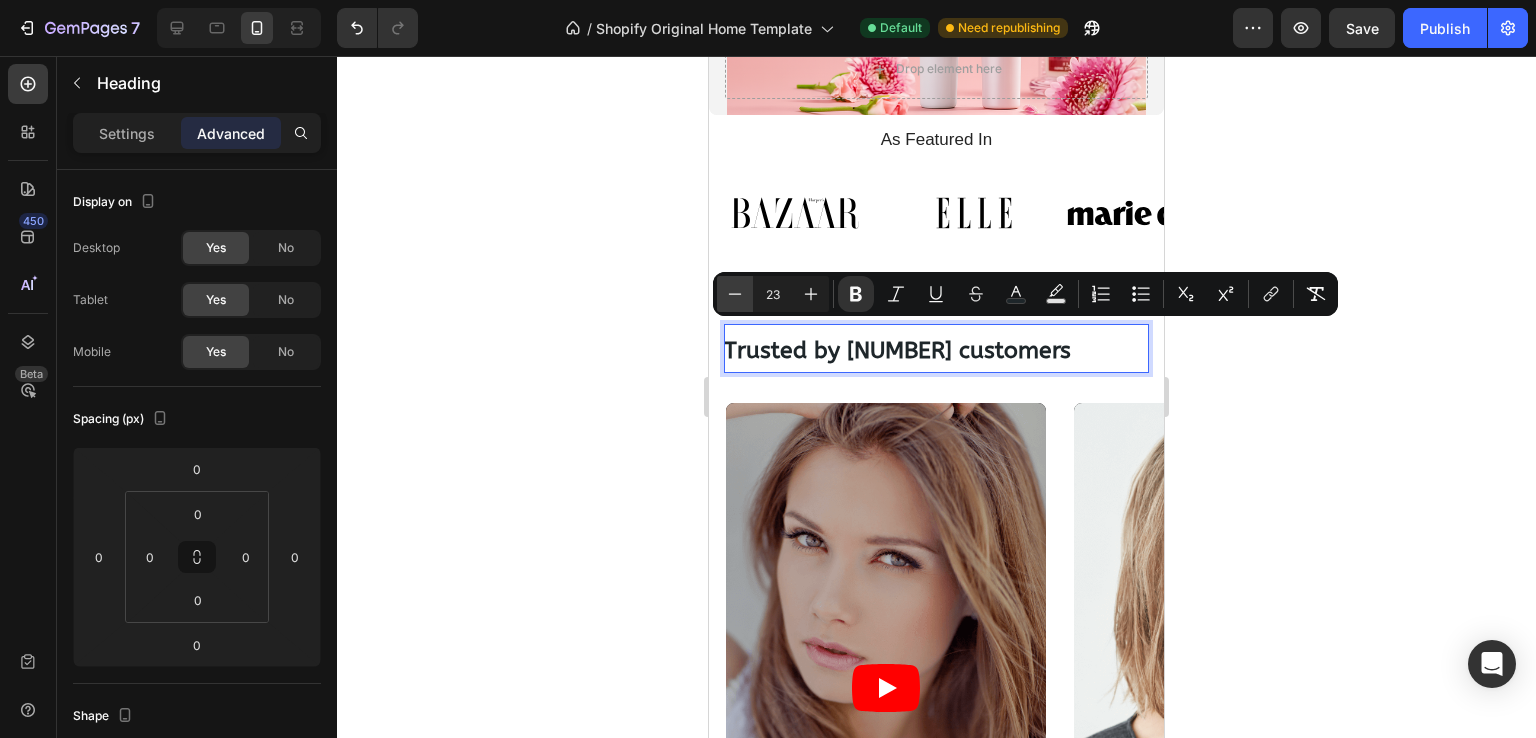 click 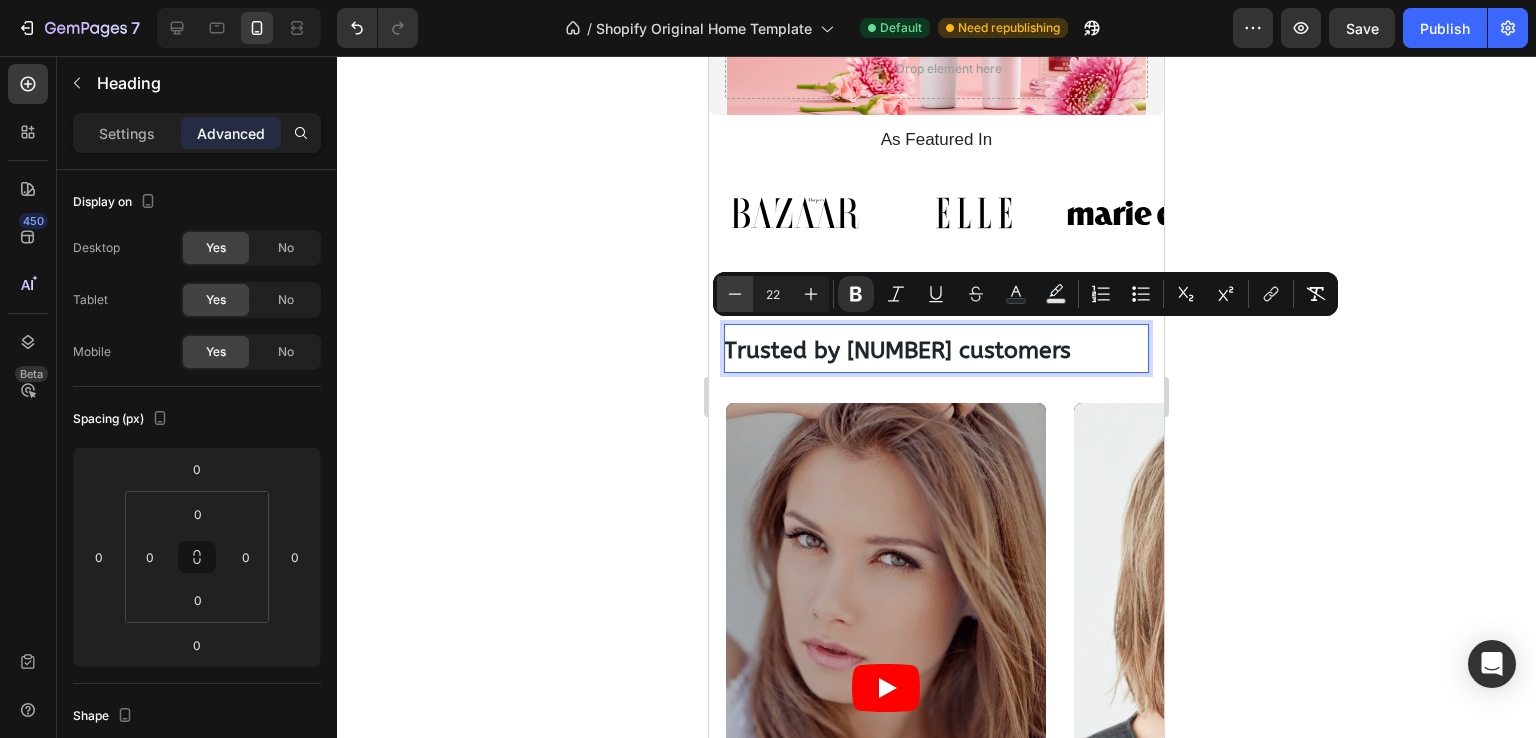 click 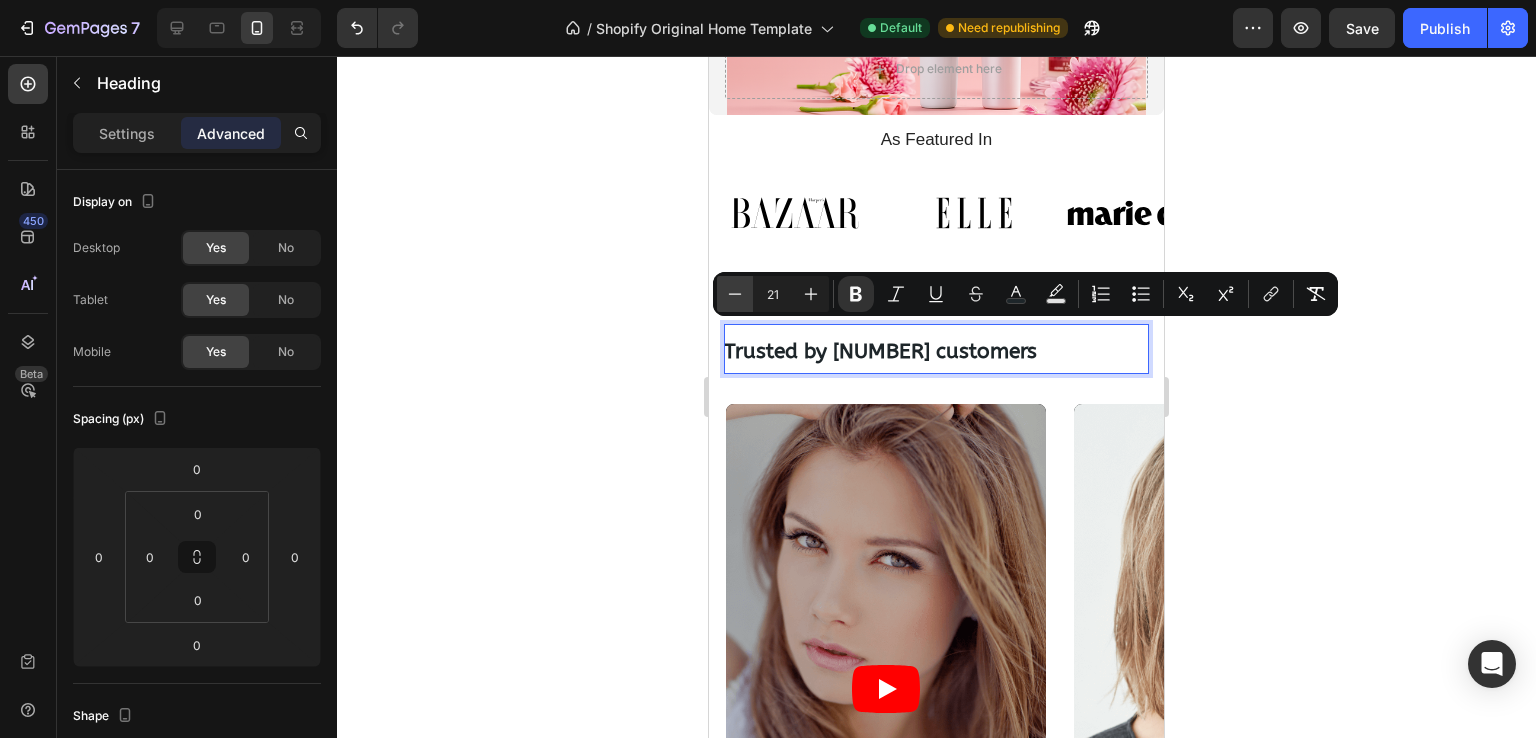 click 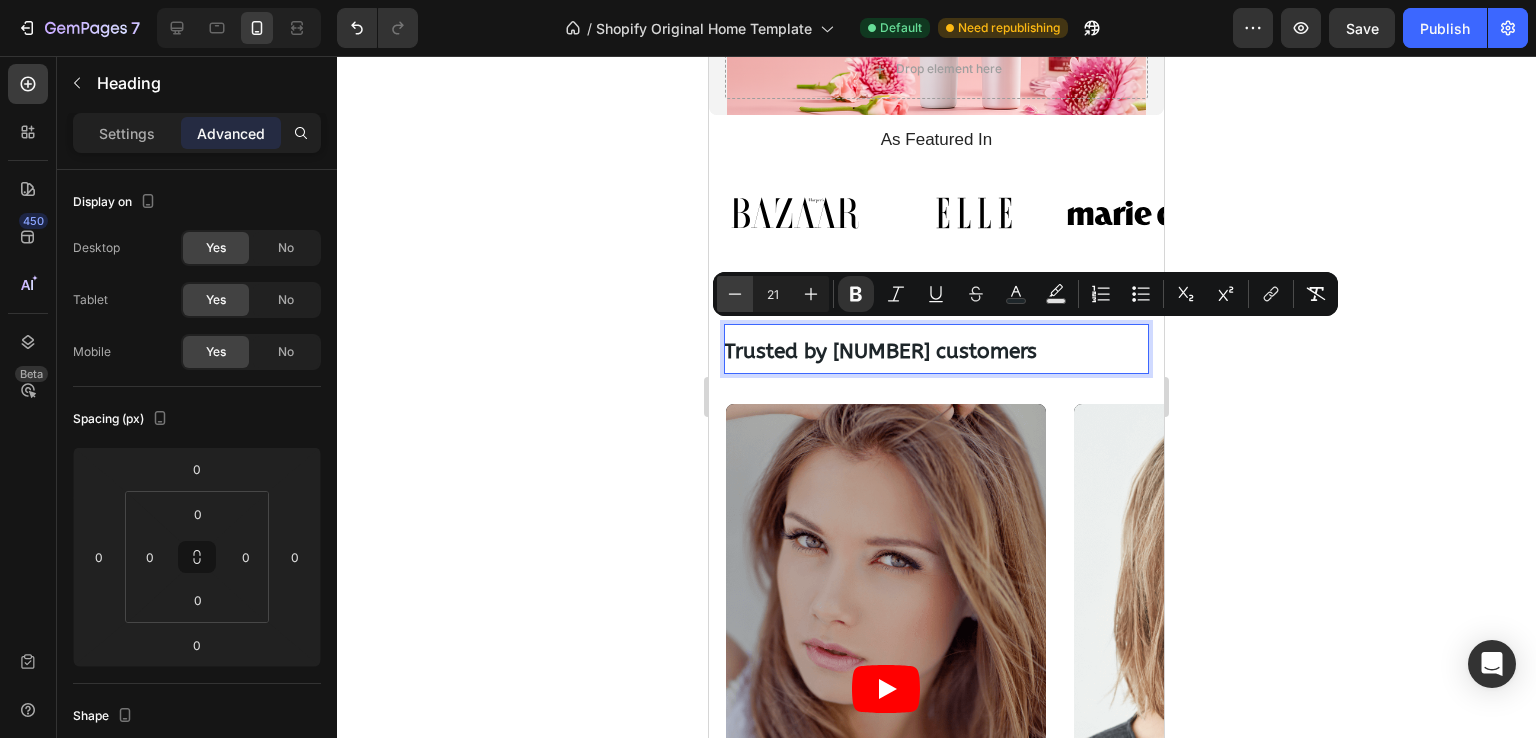 type on "20" 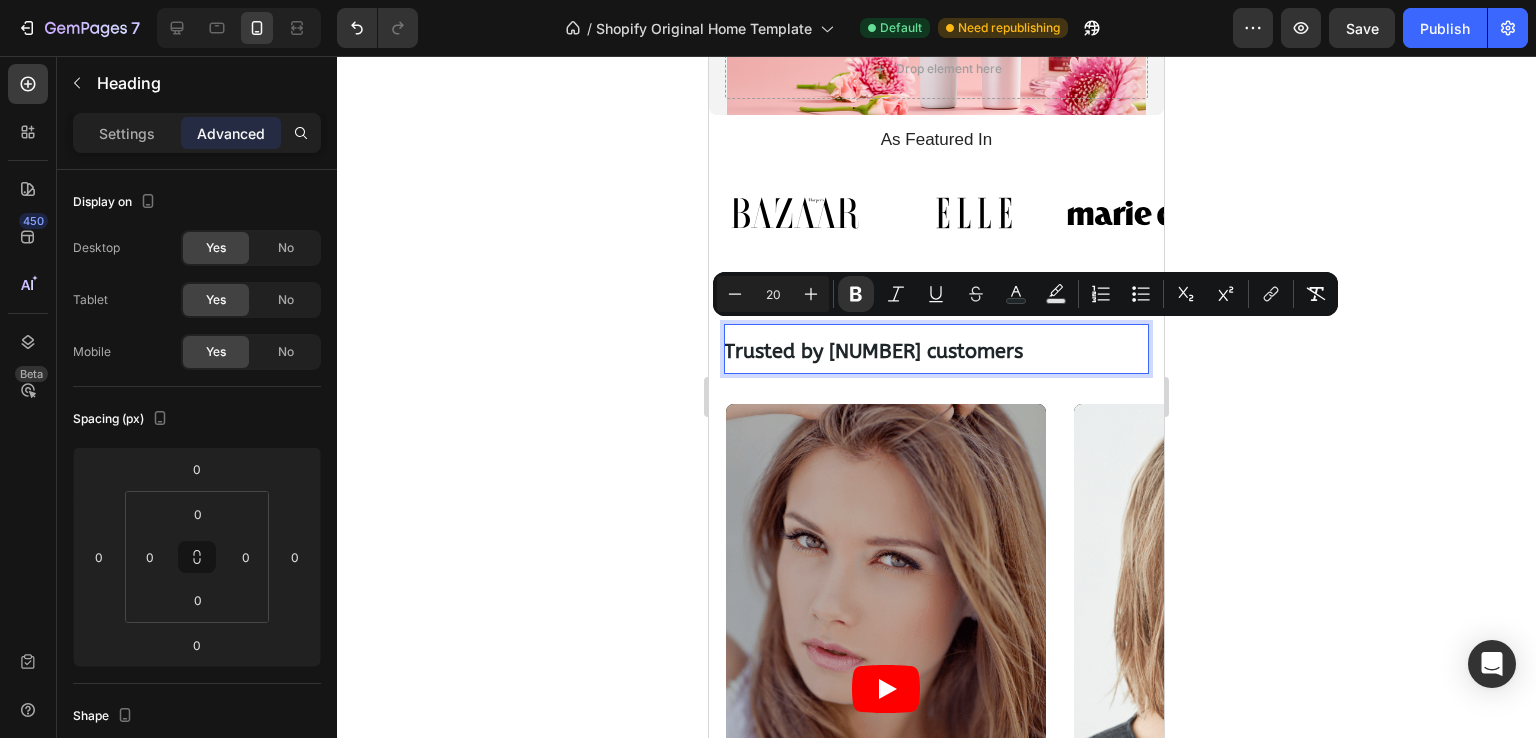 click on "Trusted by 120,000 customers" at bounding box center (936, 349) 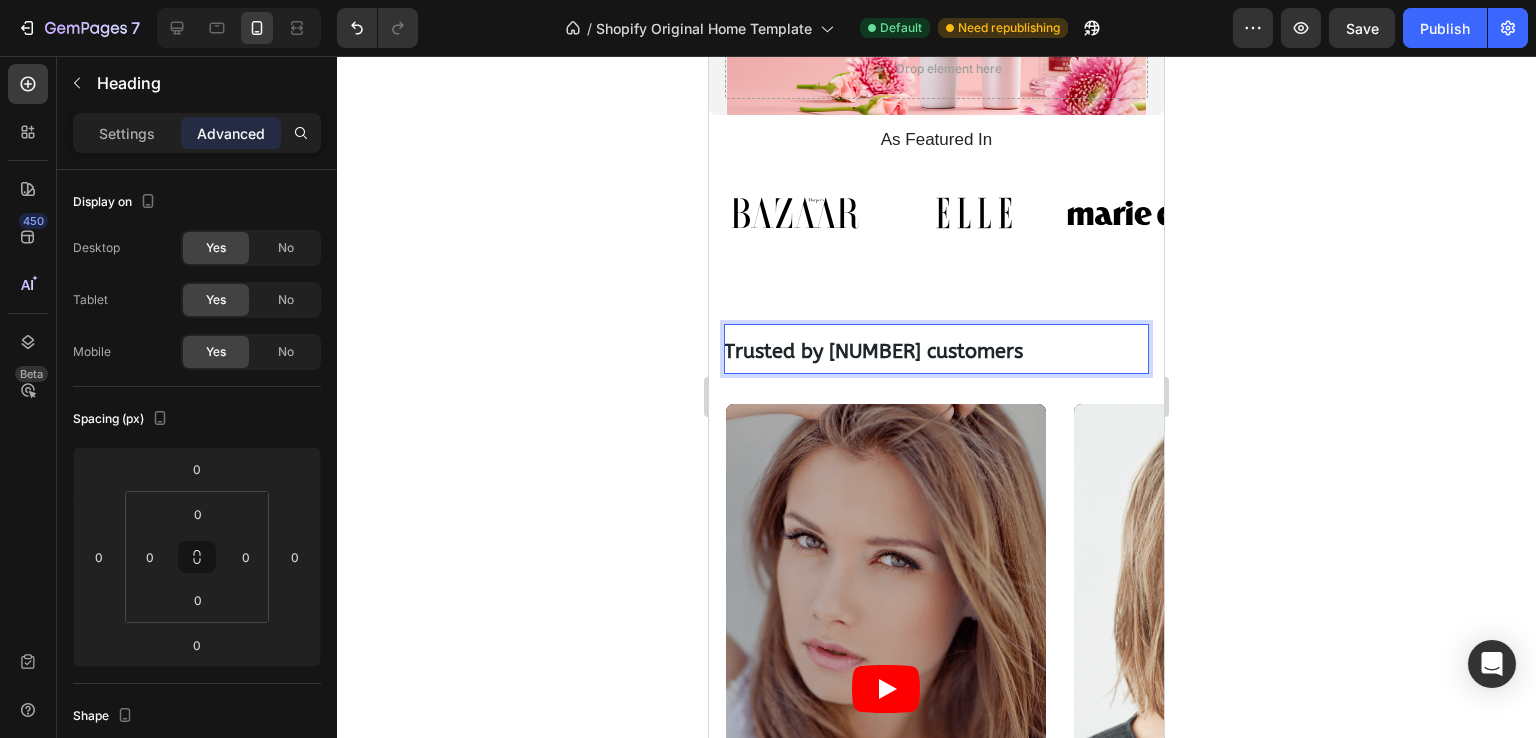 click at bounding box center [1153, 212] 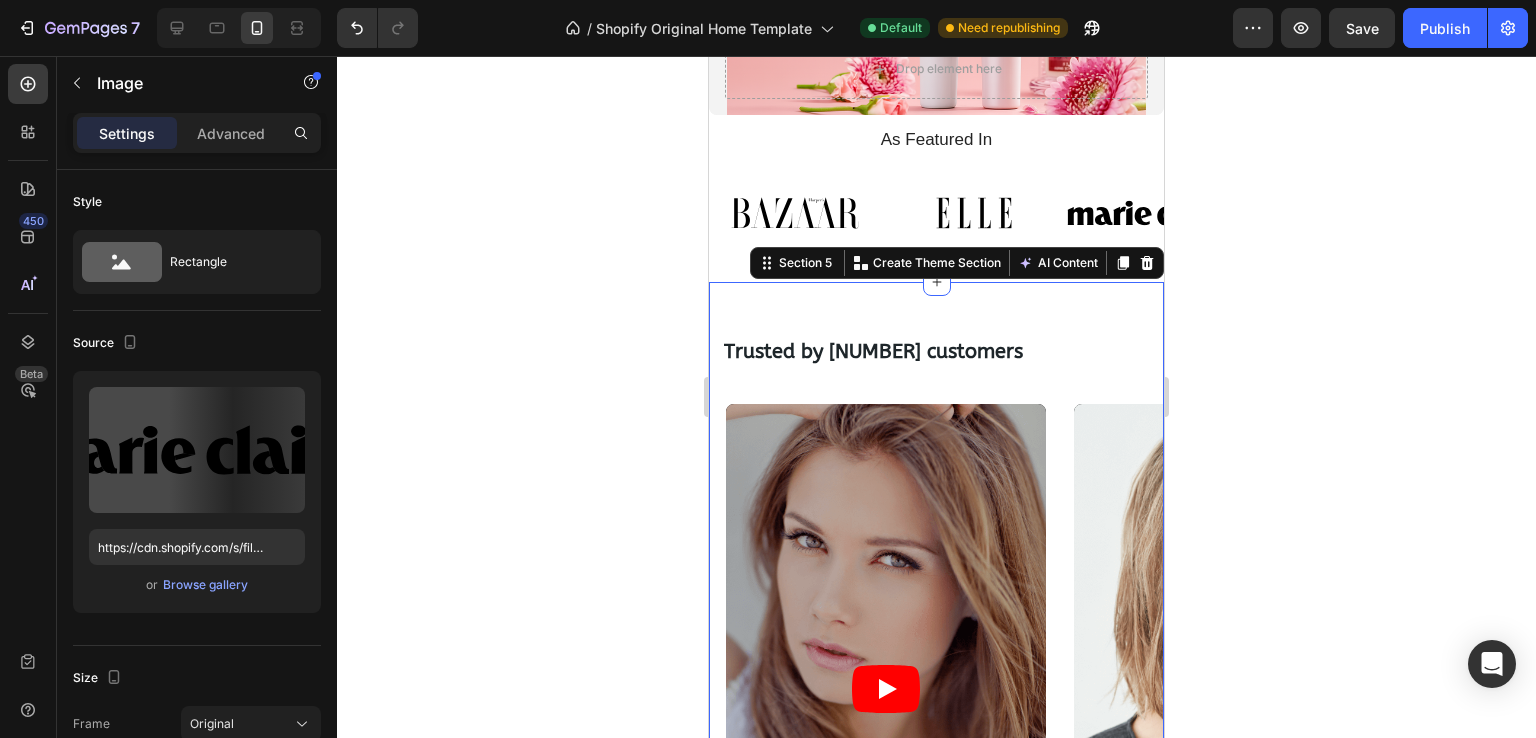 click on "⁠⁠⁠⁠⁠⁠⁠ Trusted by 120,000 customers Heading Row Video Video Video Video Carousel
SHOP NOW Button 30-day money-back guarantee included  Text Block Row Section 5   You can create reusable sections Create Theme Section AI Content Write with GemAI What would you like to describe here? Tone and Voice Persuasive Product HydraCube Show more Generate" at bounding box center [936, 705] 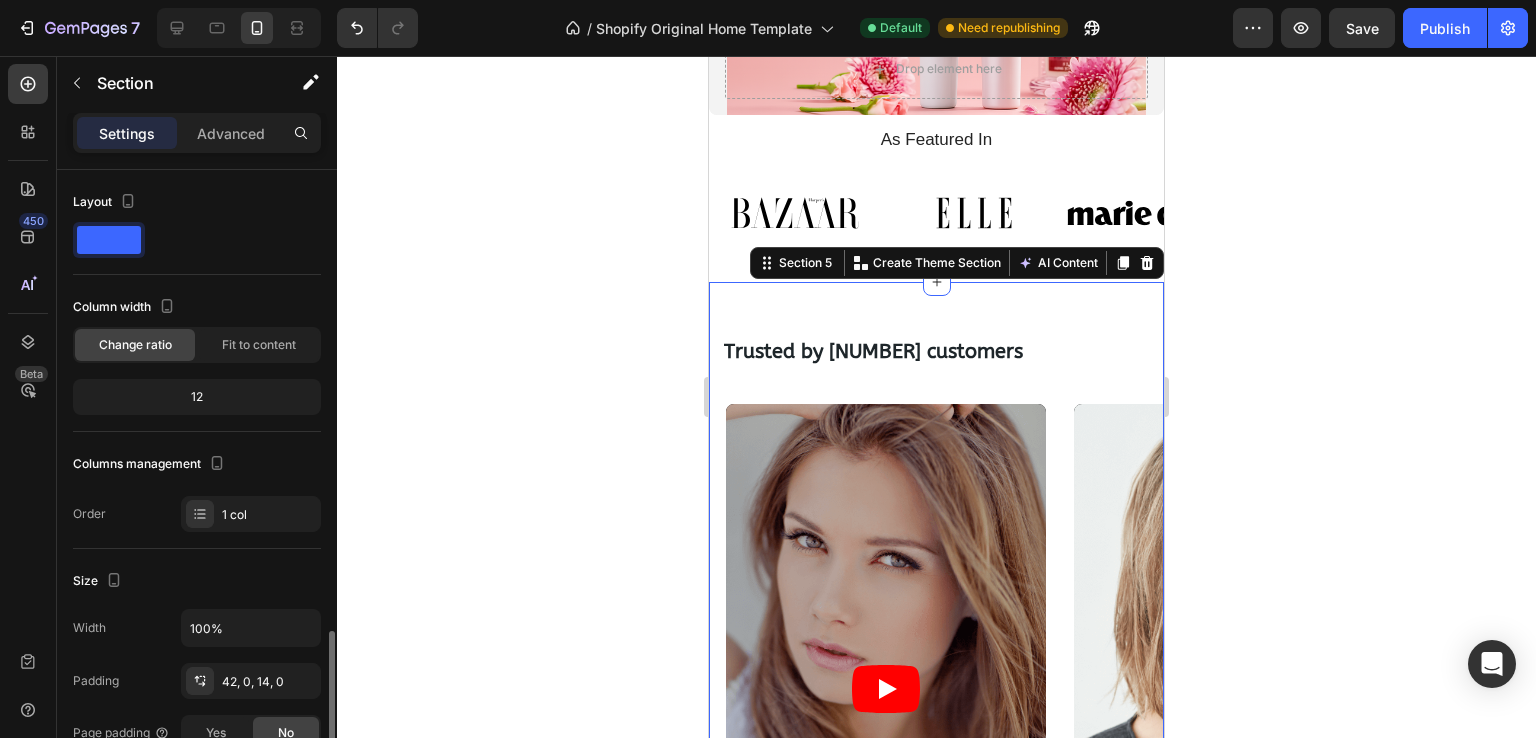 scroll, scrollTop: 400, scrollLeft: 0, axis: vertical 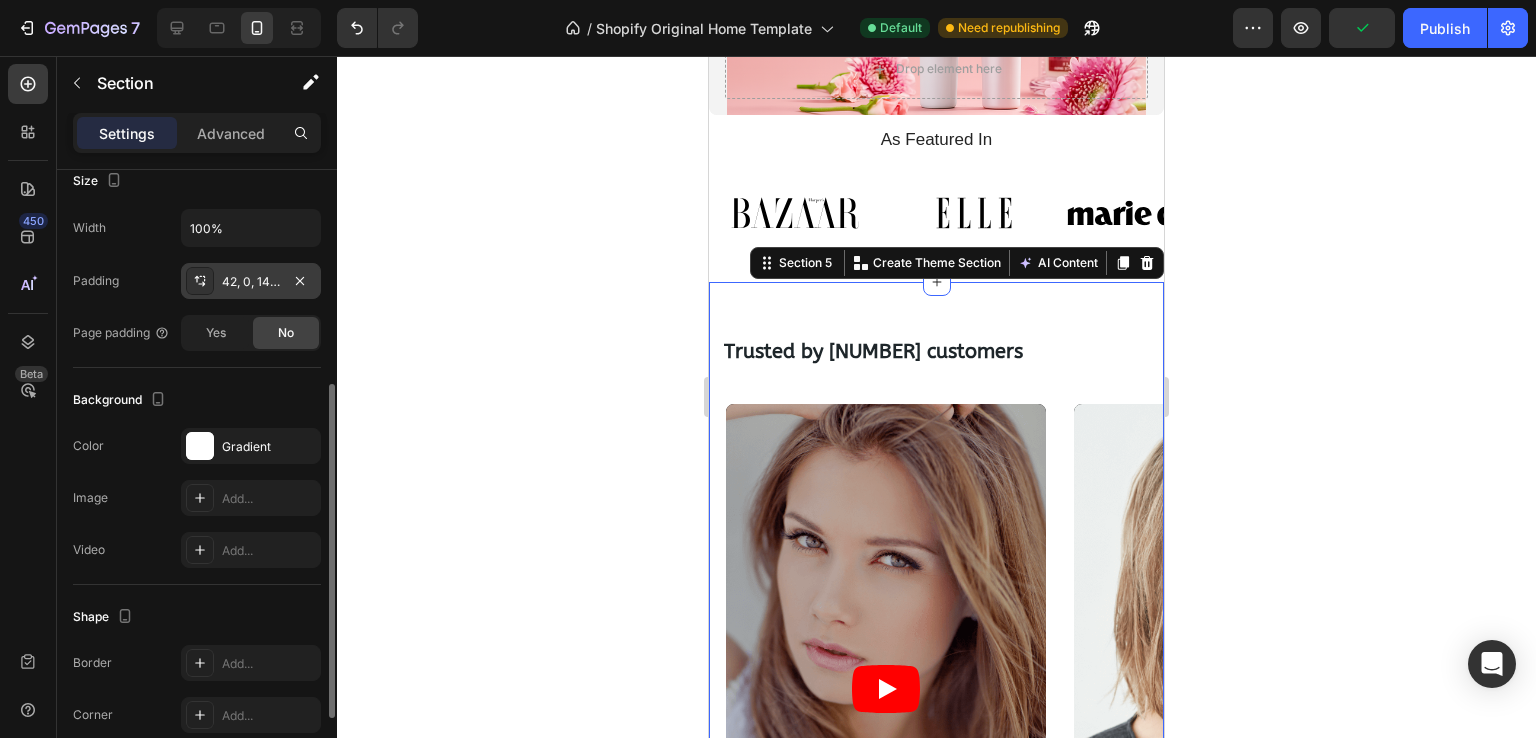 click 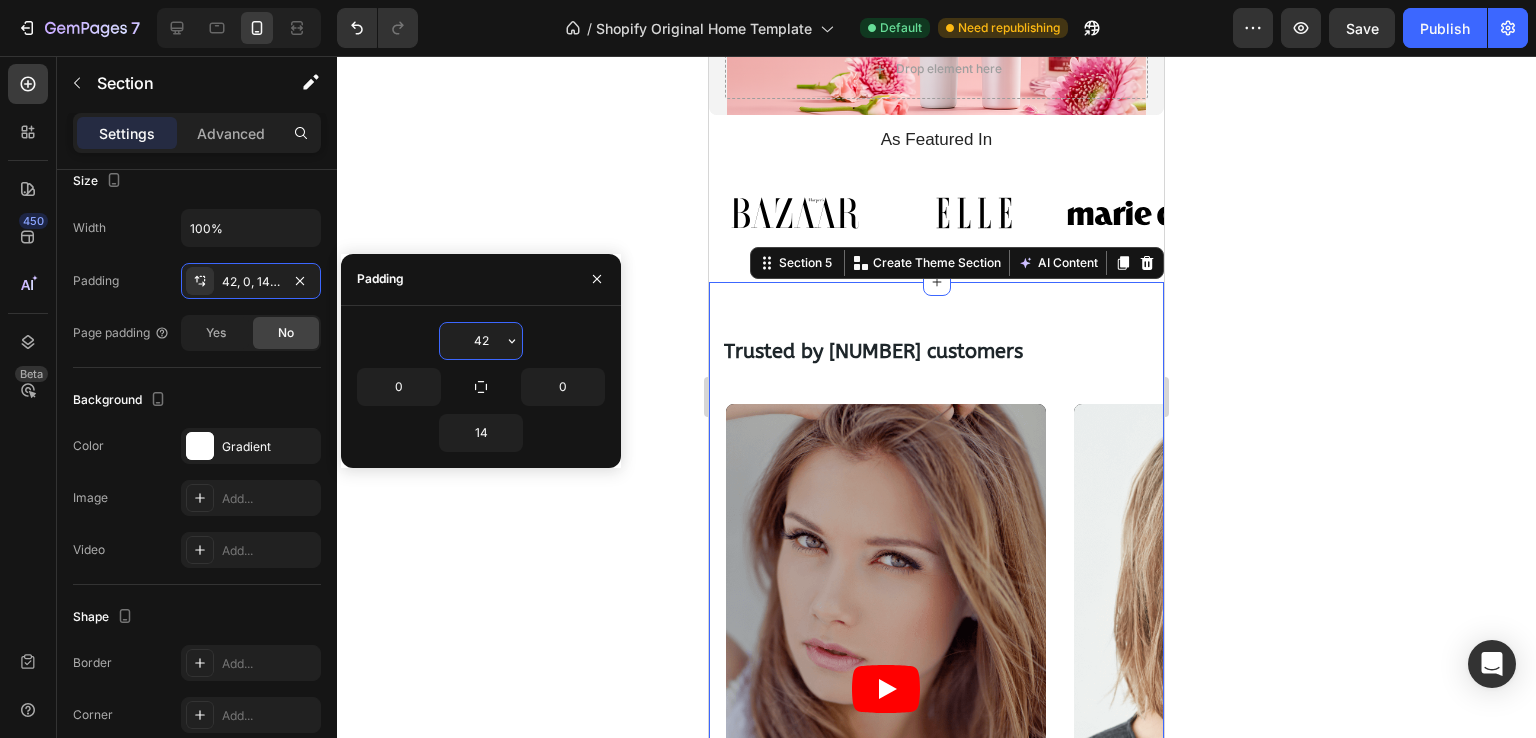 click on "42" at bounding box center [481, 341] 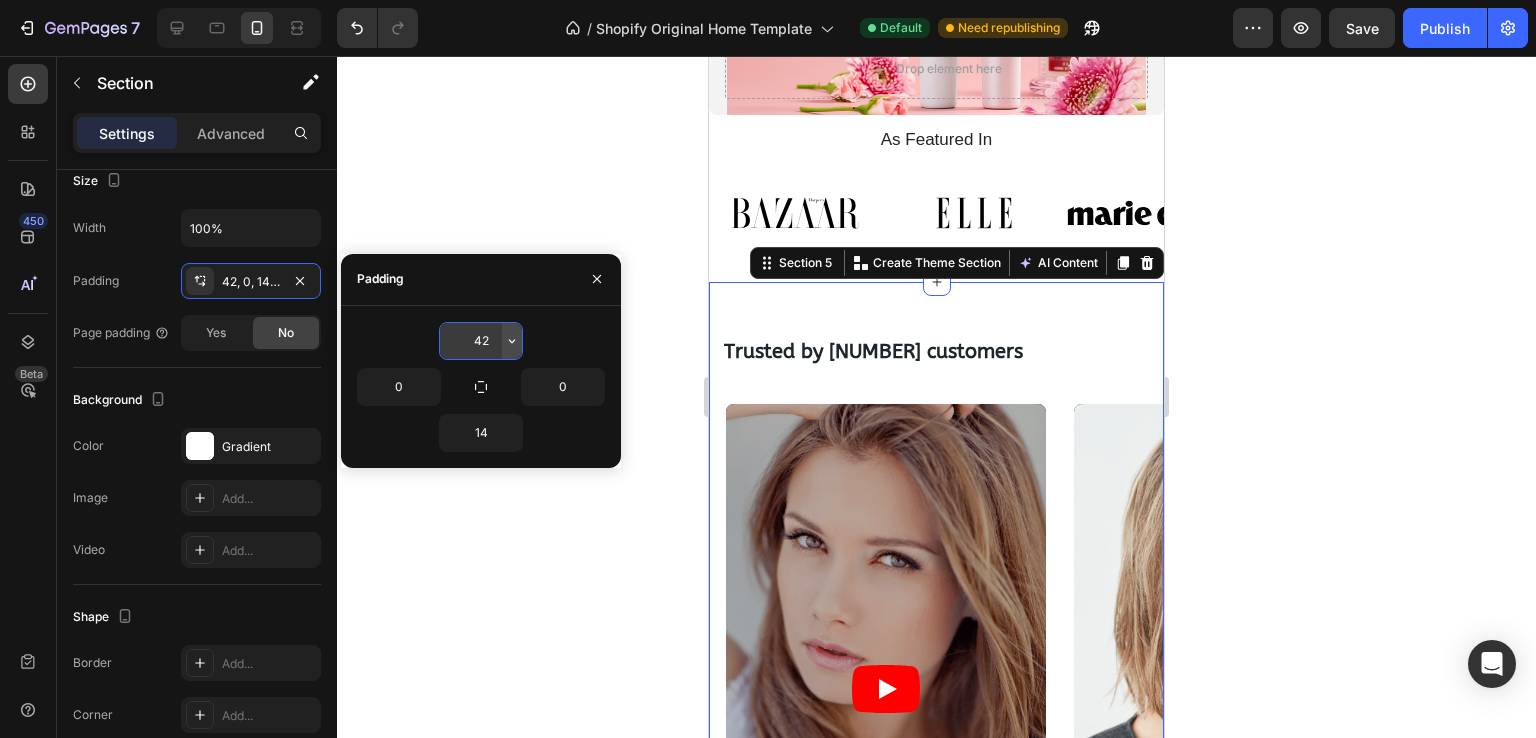 click 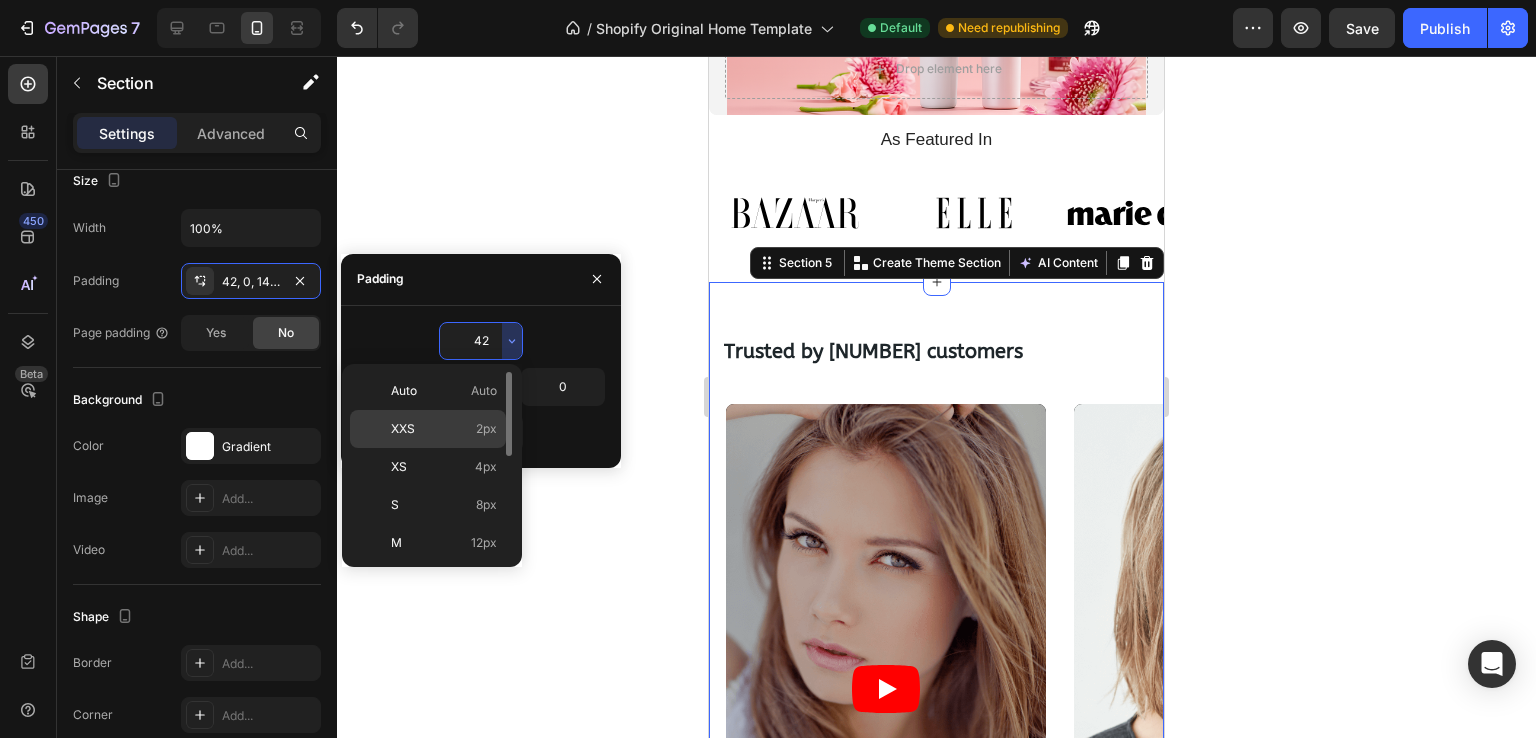 click on "XXS 2px" at bounding box center (444, 429) 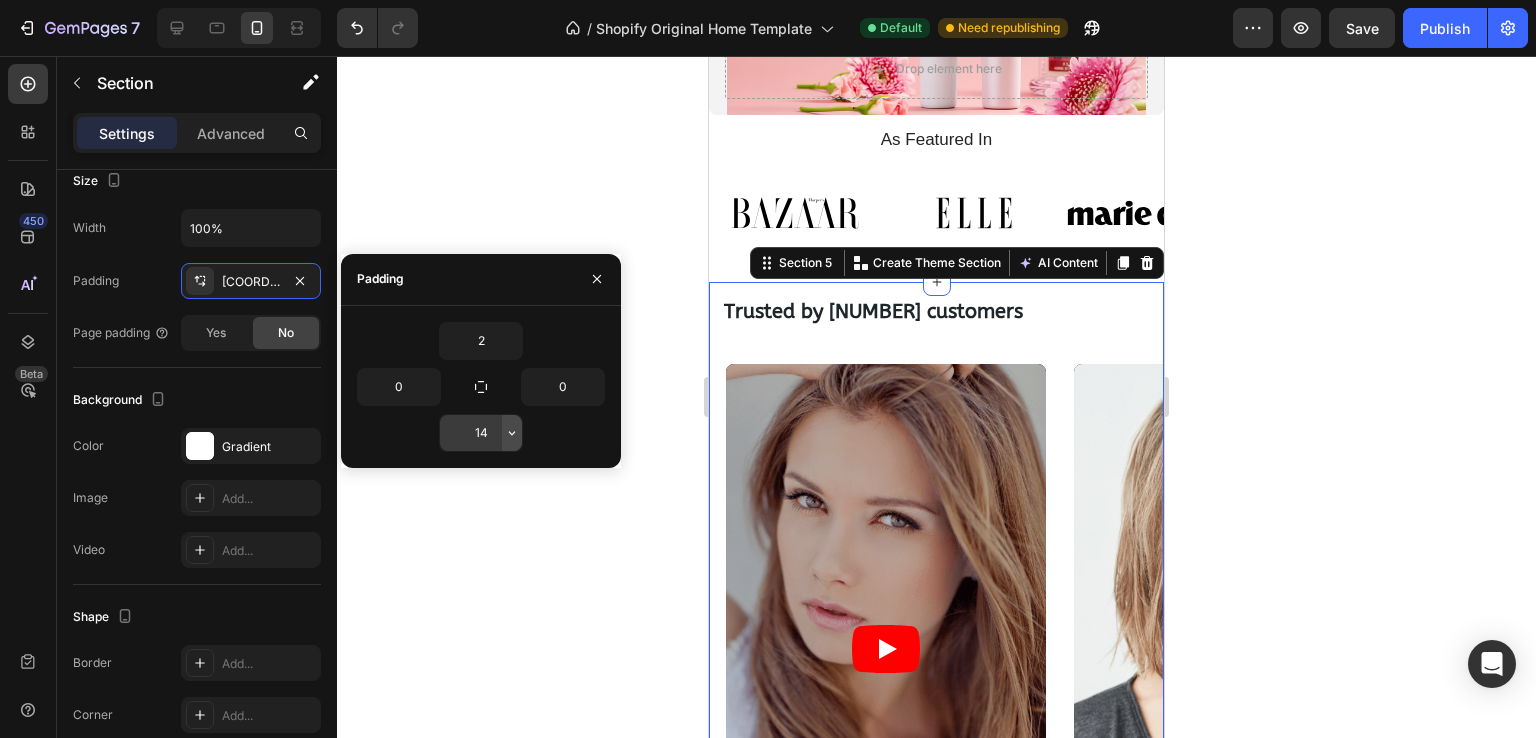click 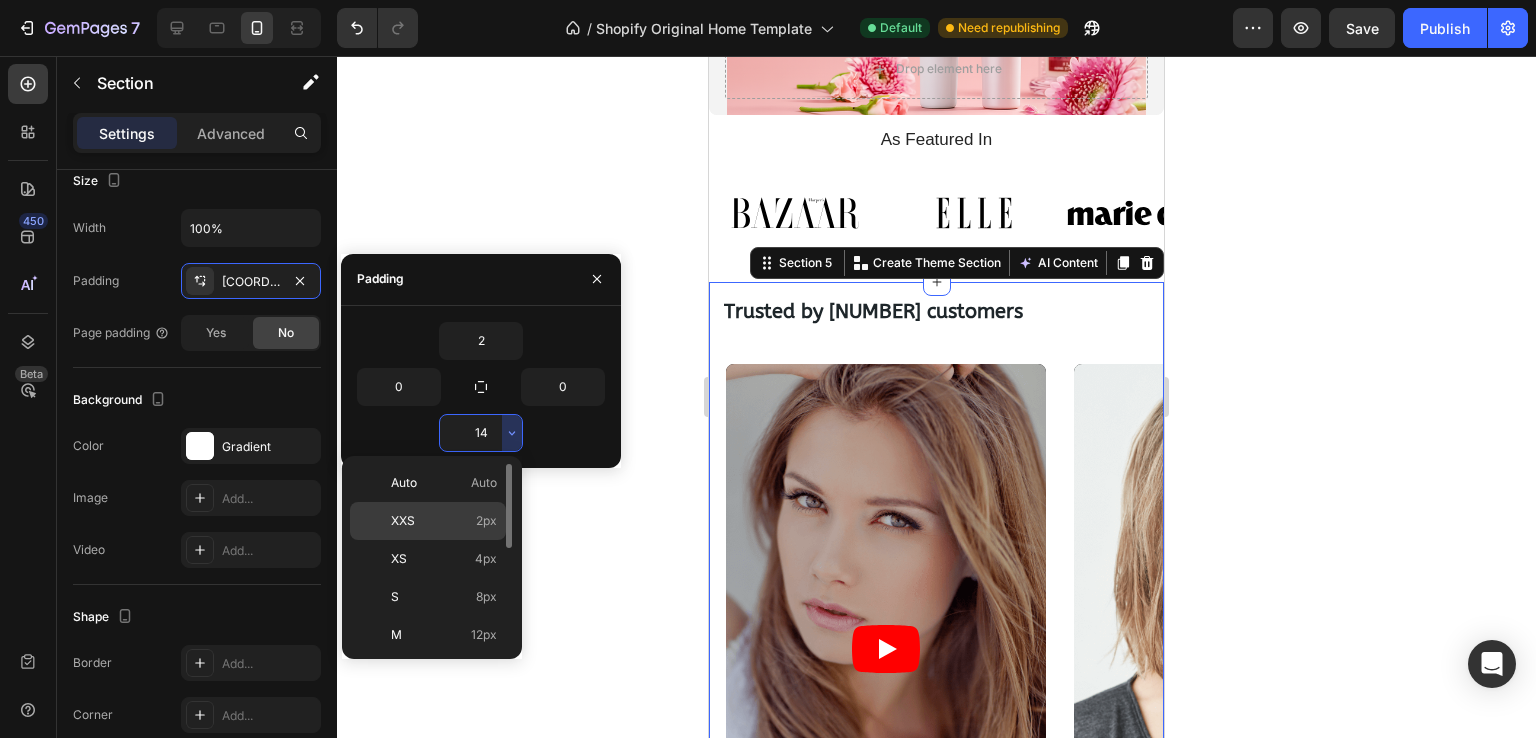 click on "XXS 2px" at bounding box center (444, 521) 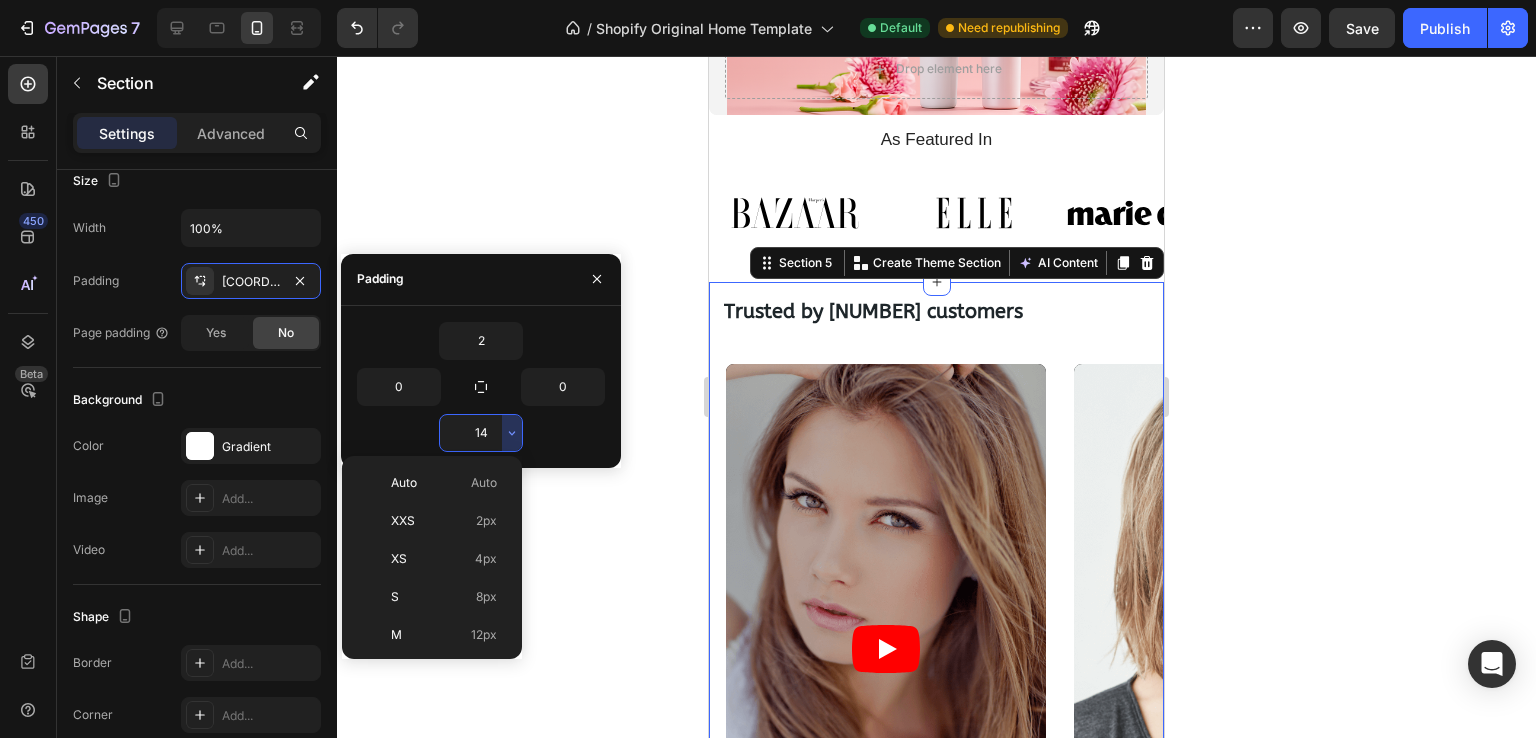 type on "2" 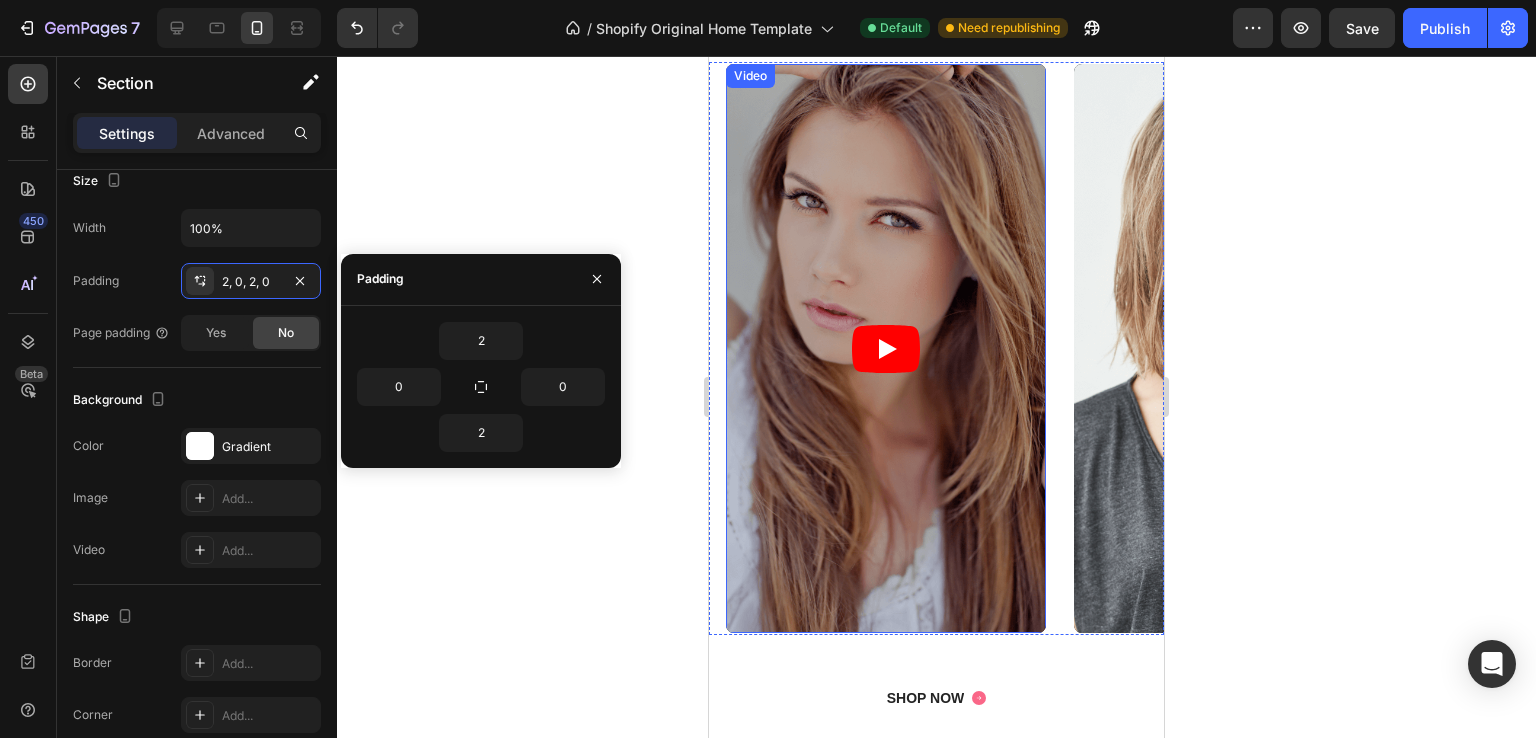 scroll, scrollTop: 1278, scrollLeft: 0, axis: vertical 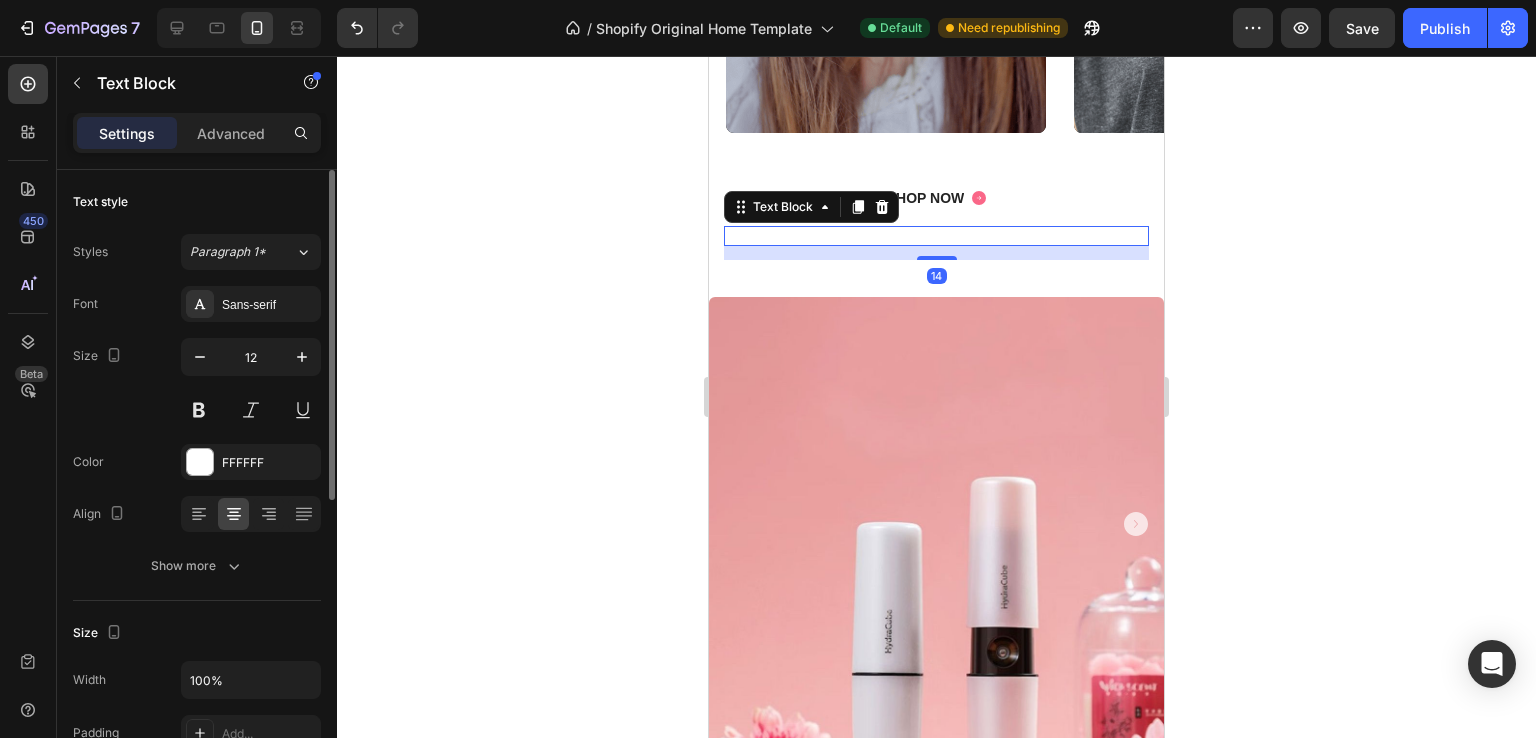 click on "30-day money-back guarantee included" at bounding box center [936, 236] 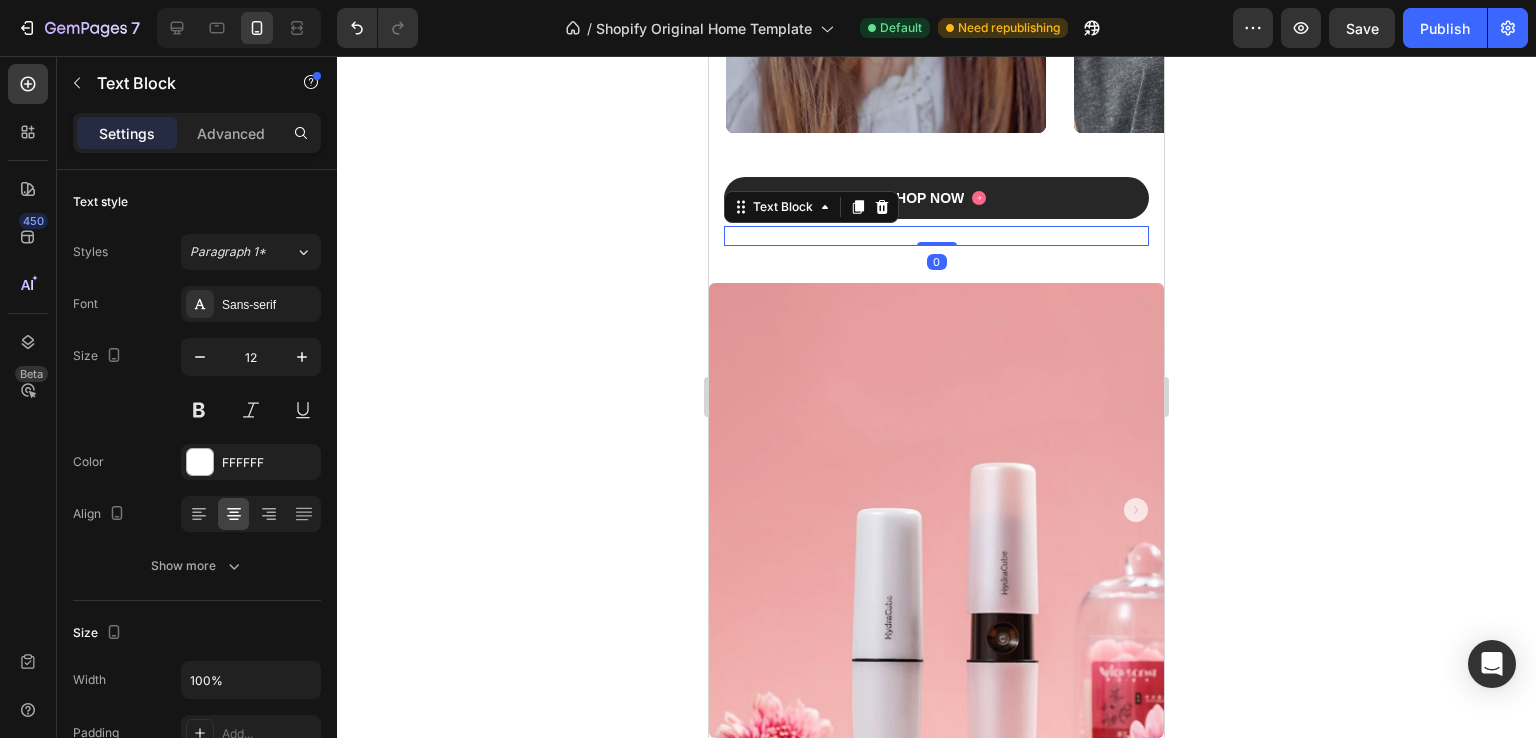 drag, startPoint x: 931, startPoint y: 257, endPoint x: 1108, endPoint y: 202, distance: 185.34833 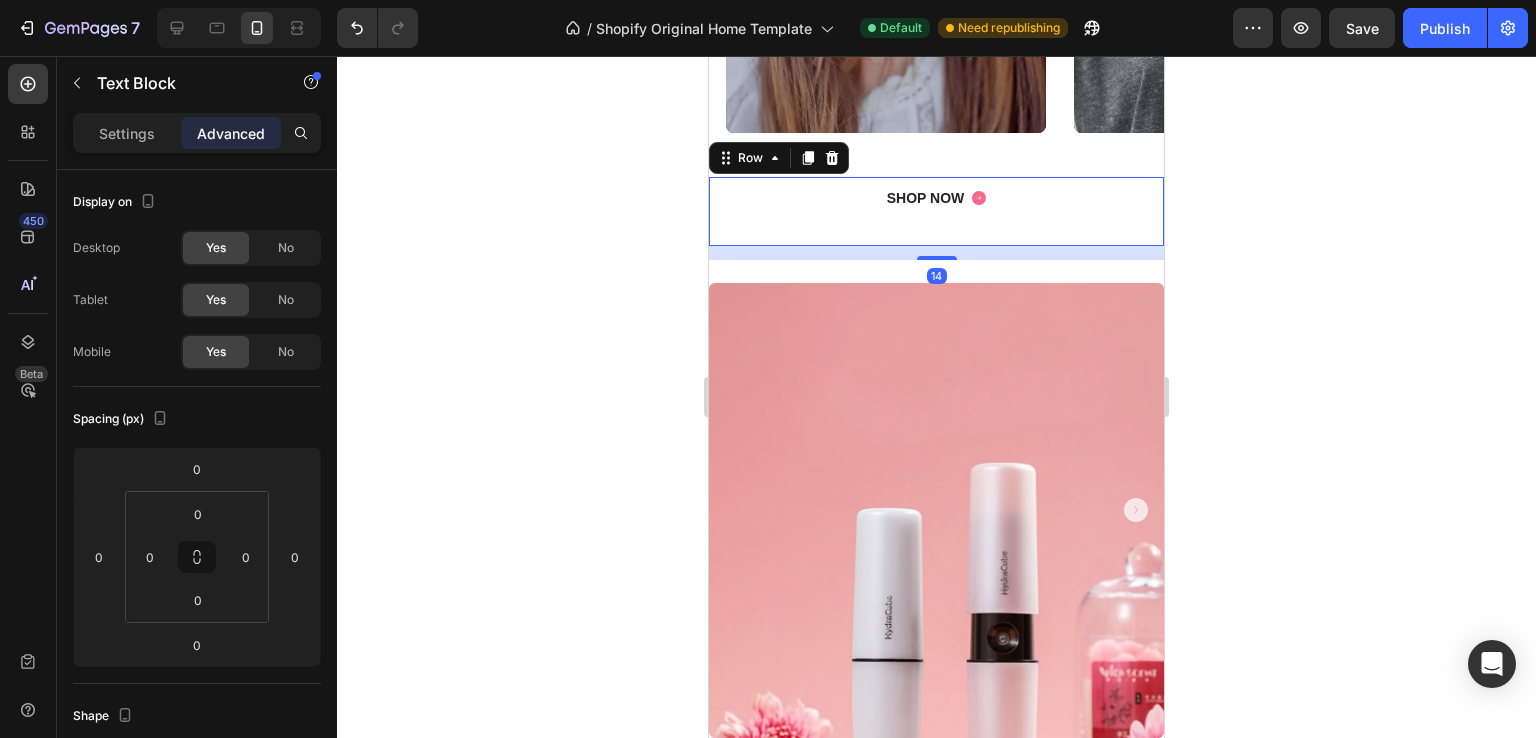 click on "SHOP NOW Button 30-day money-back guarantee included  Text Block Row   14" at bounding box center [936, 211] 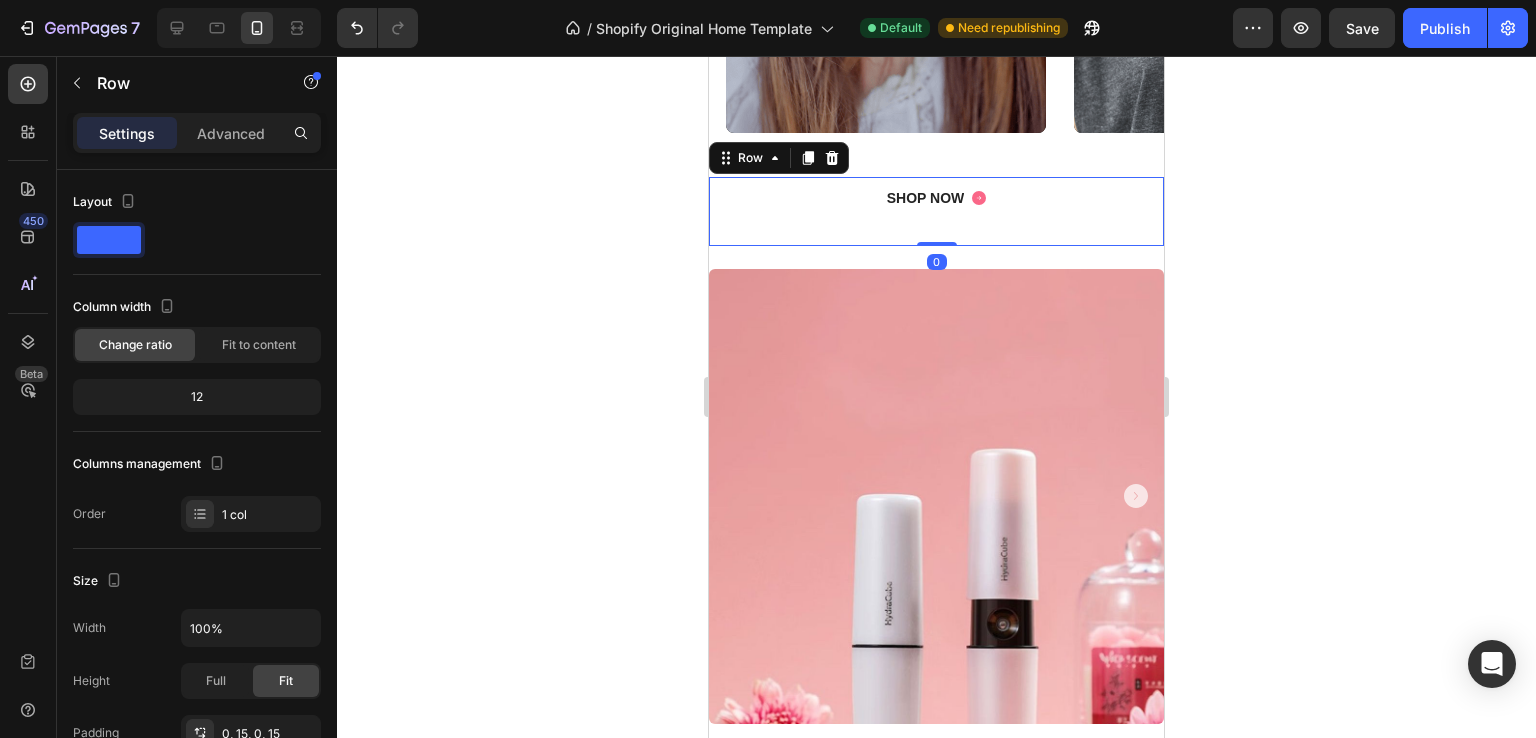 drag, startPoint x: 921, startPoint y: 257, endPoint x: 922, endPoint y: 221, distance: 36.013885 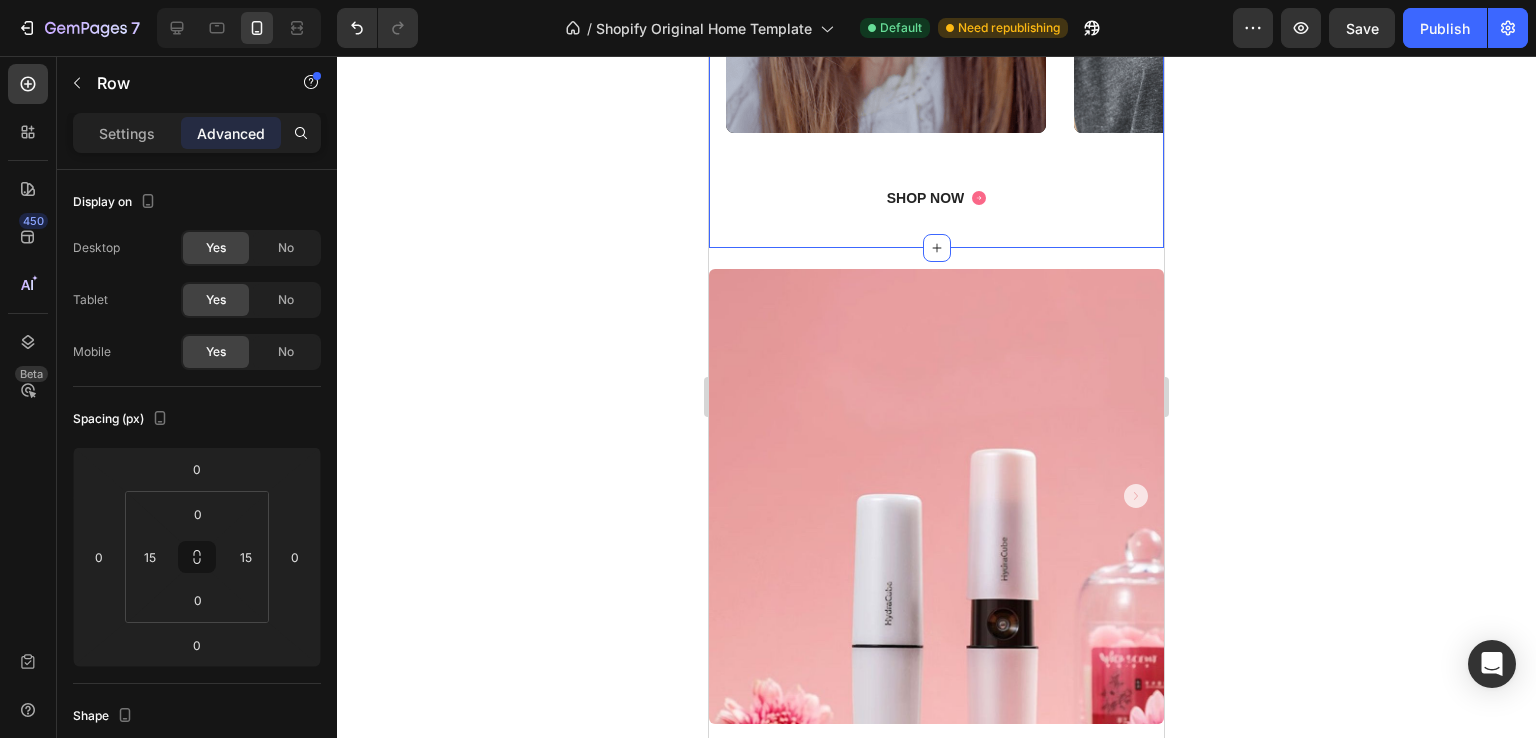 click on "Video Video Video Video Carousel" at bounding box center [936, -131] 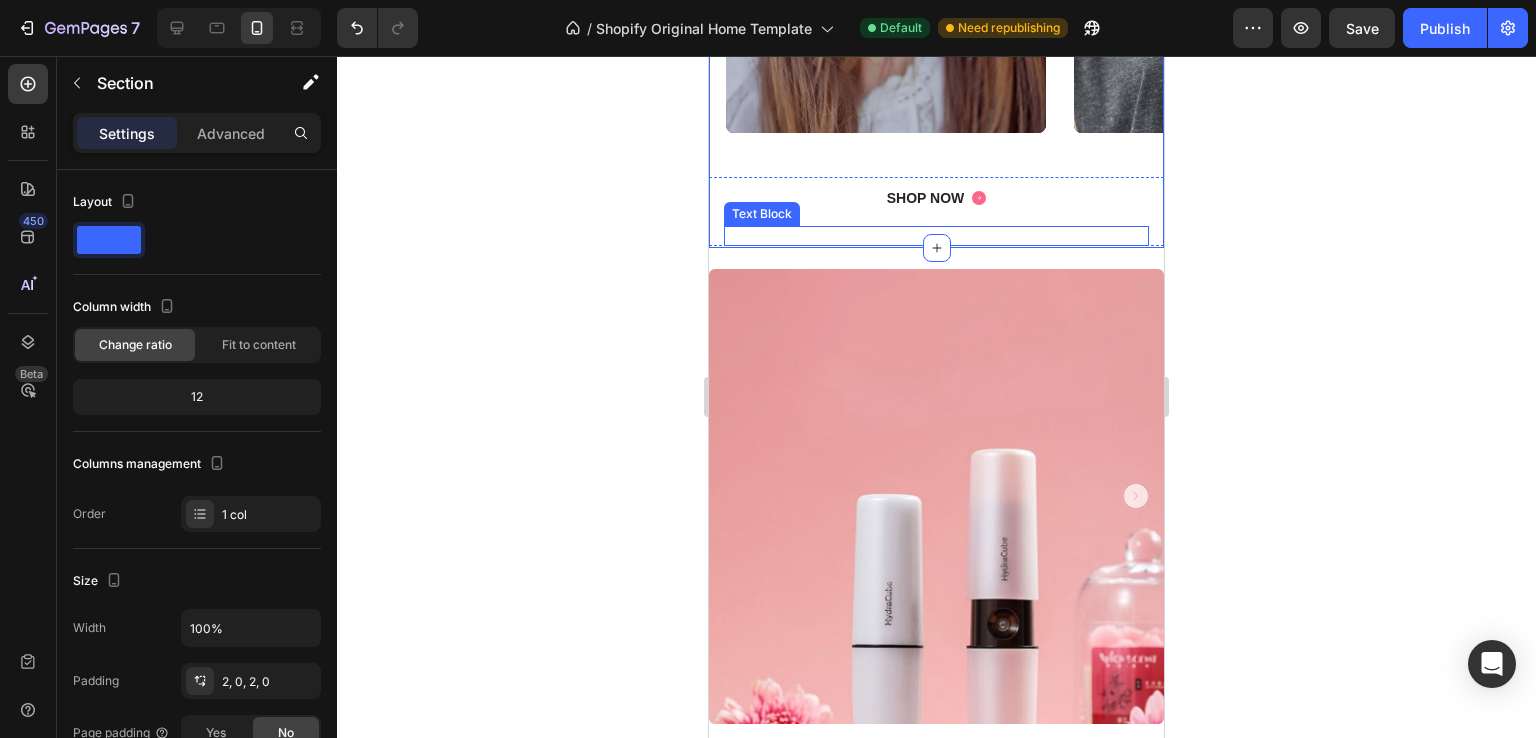 click on "30-day money-back guarantee included" at bounding box center (936, 236) 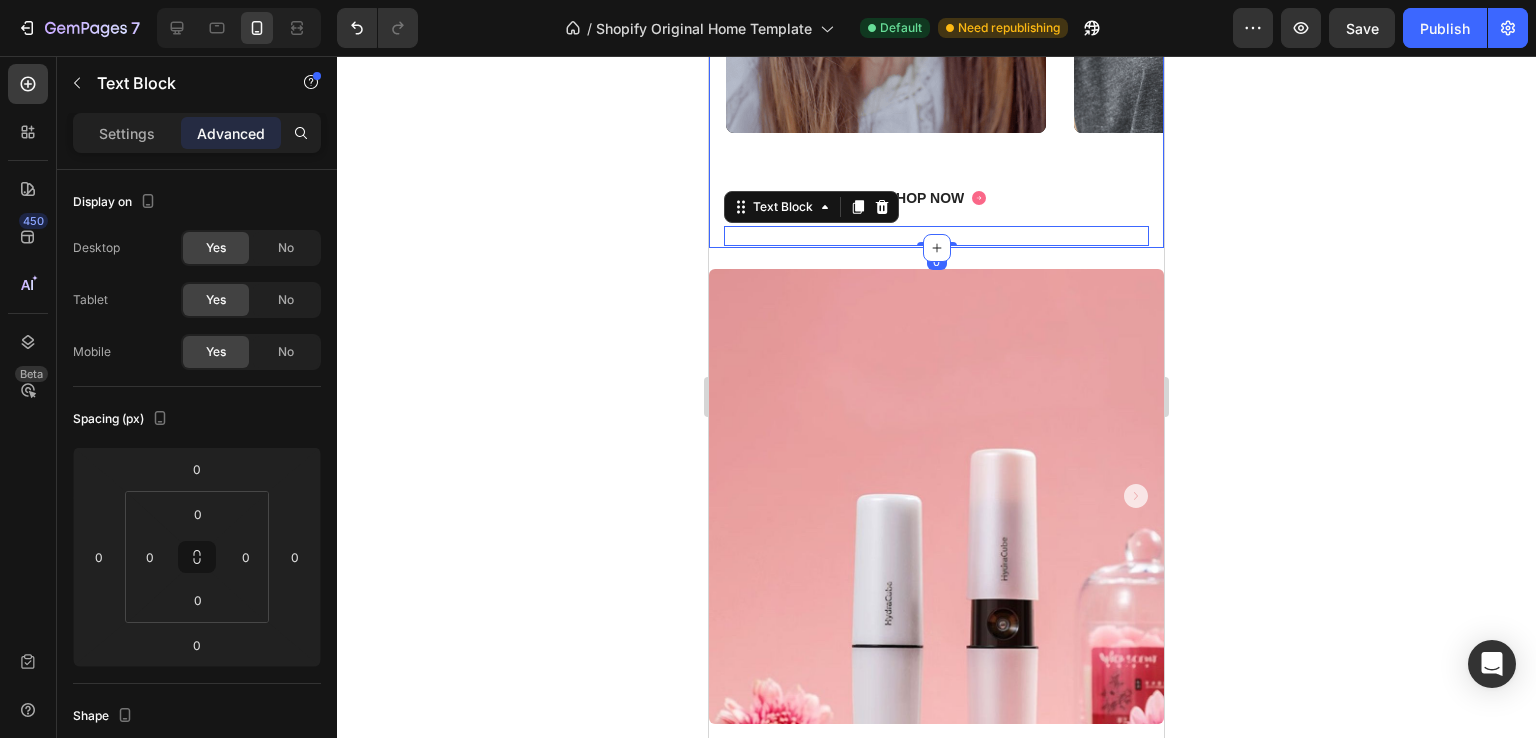drag, startPoint x: 938, startPoint y: 245, endPoint x: 956, endPoint y: 237, distance: 19.697716 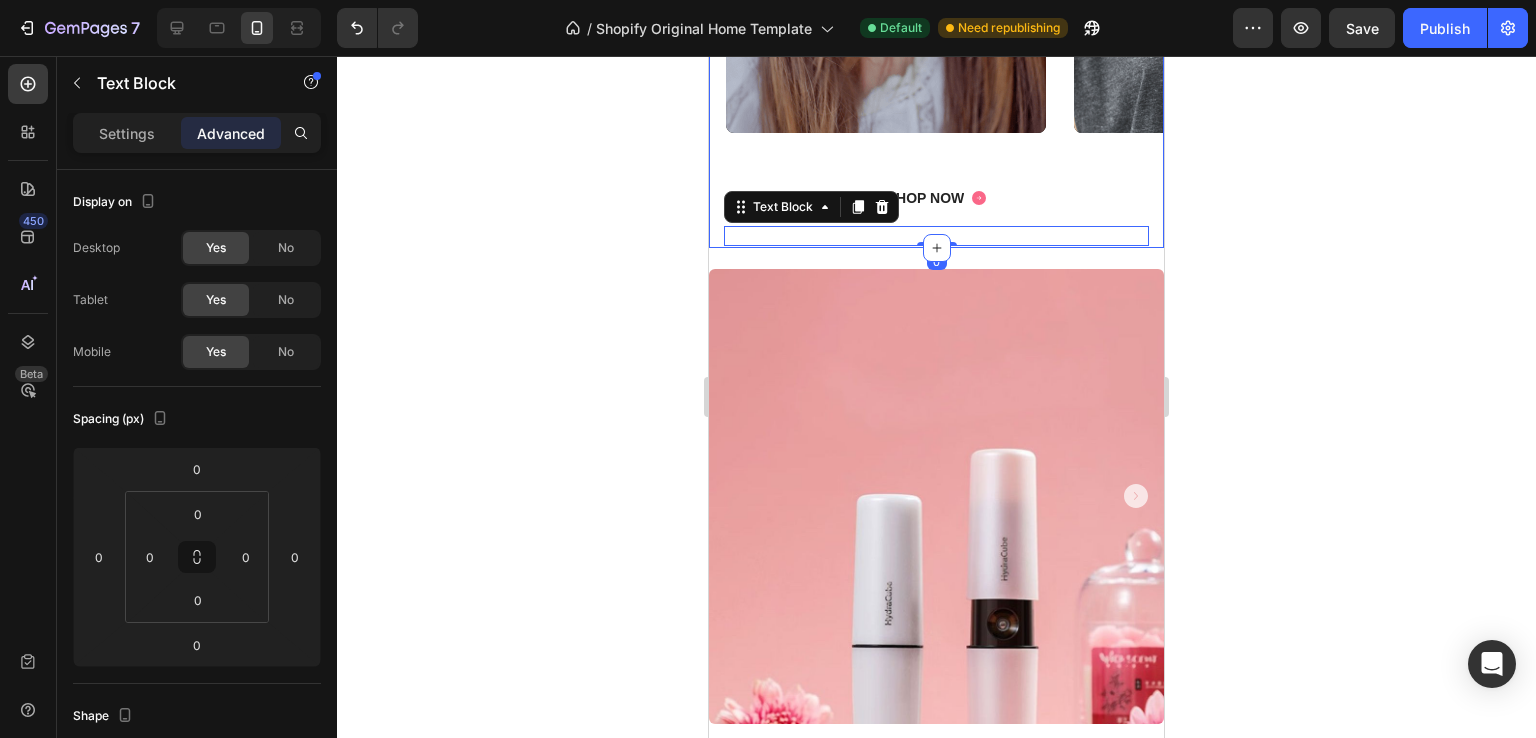 click on "Trusted by 120,000 customers Heading Row Video Video Video Video Carousel
SHOP NOW Button 30-day money-back guarantee included  Text Block   0 Row Section 5" at bounding box center [936, -135] 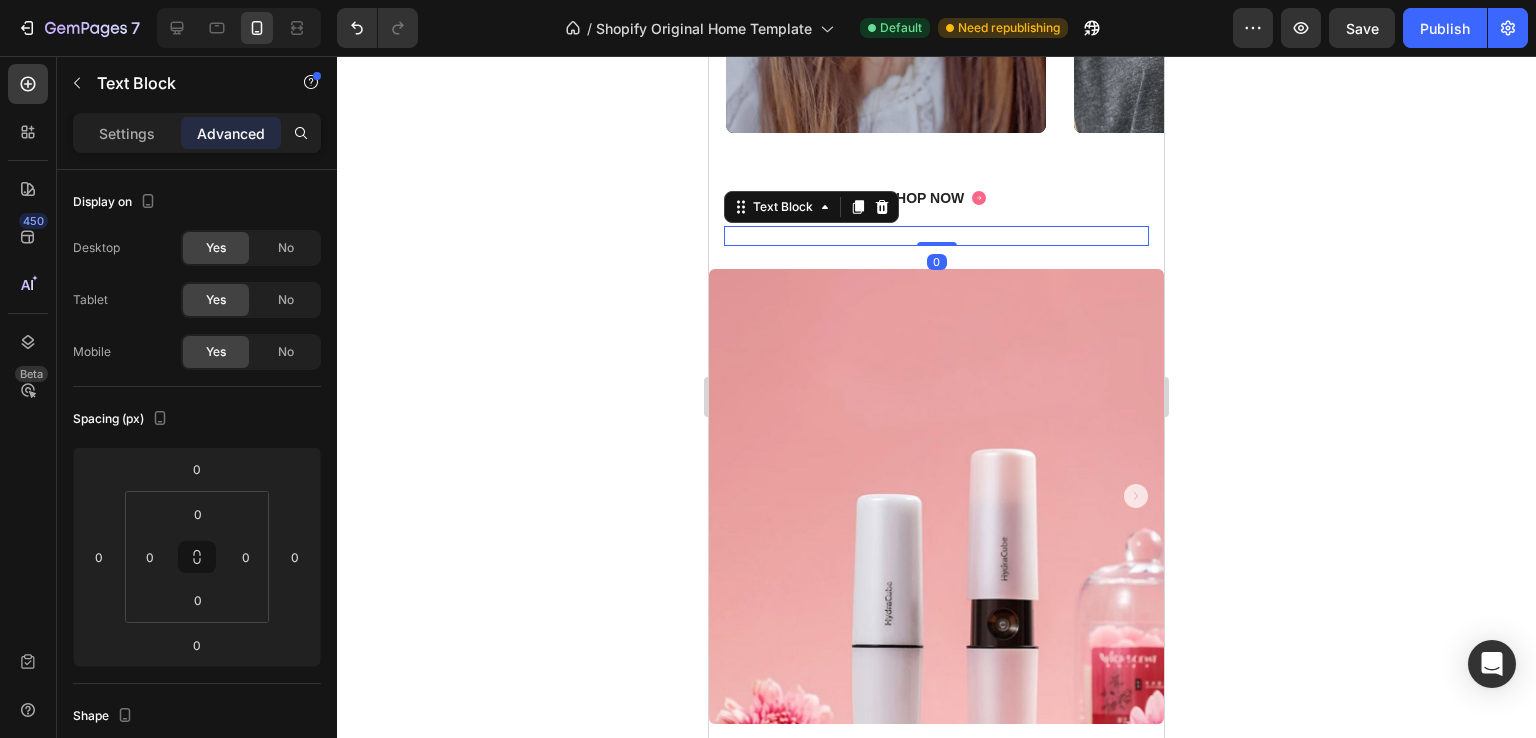 click on "30-day money-back guarantee included" at bounding box center [936, 236] 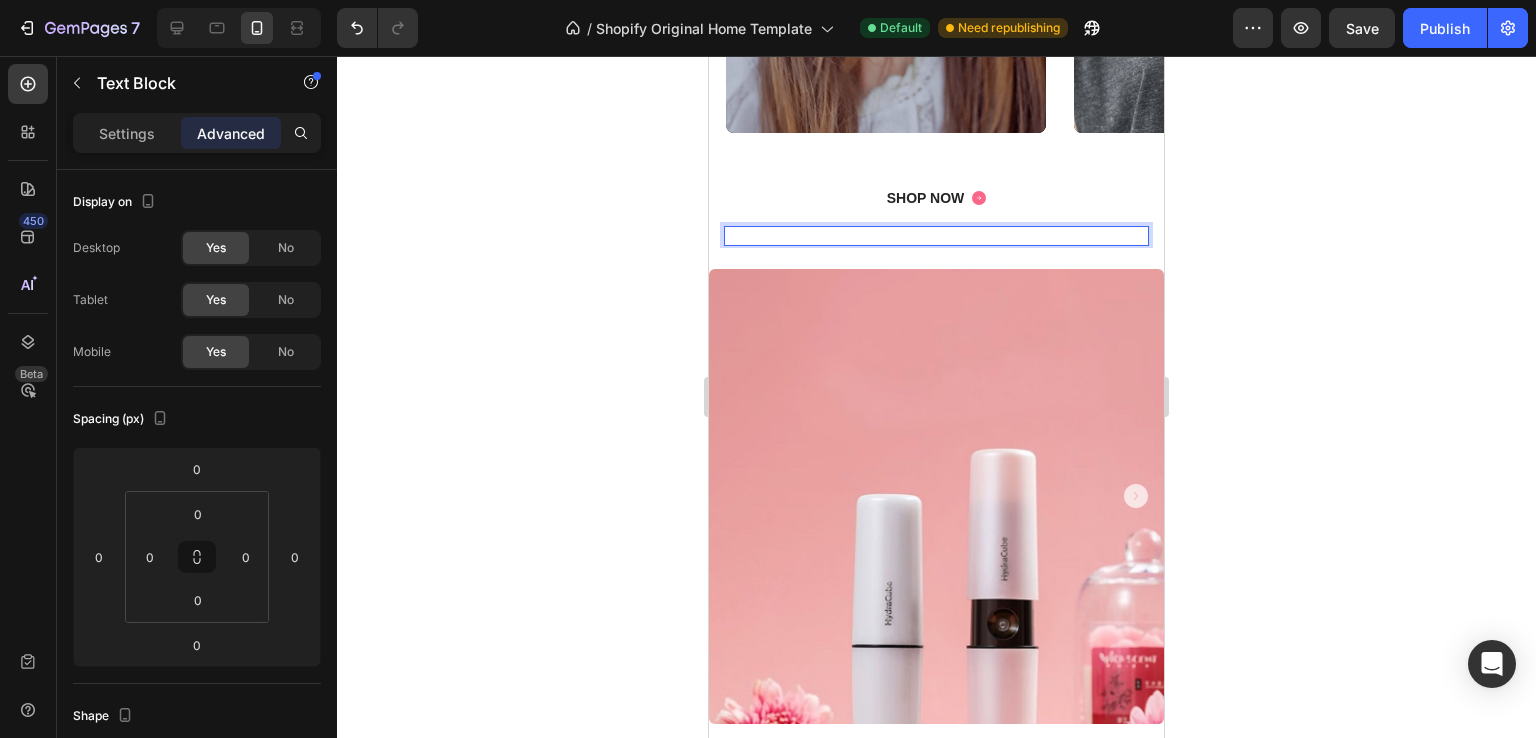 click on "30-day money-back guarantee included" at bounding box center (936, 236) 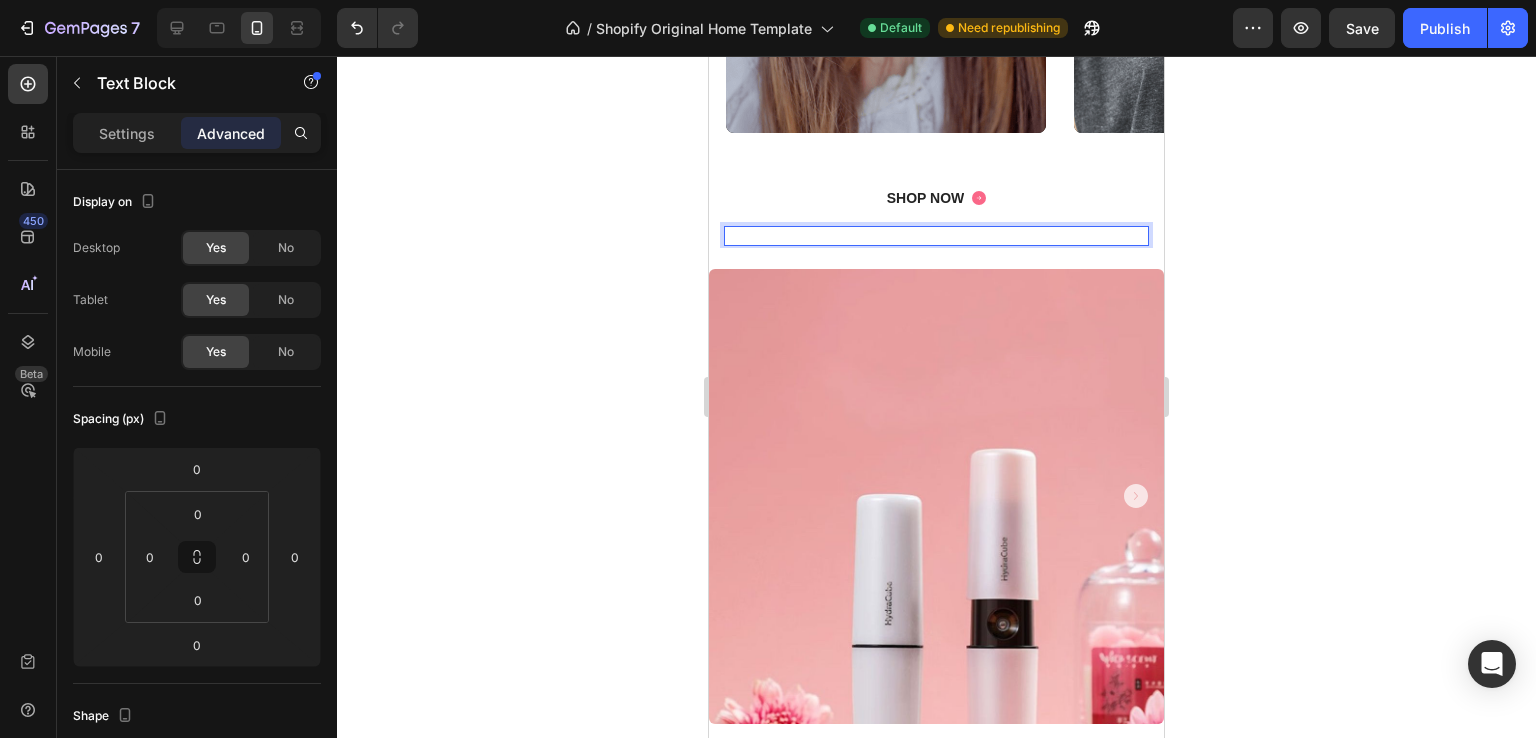 click on "30-day money-back guarantee included" at bounding box center [936, 236] 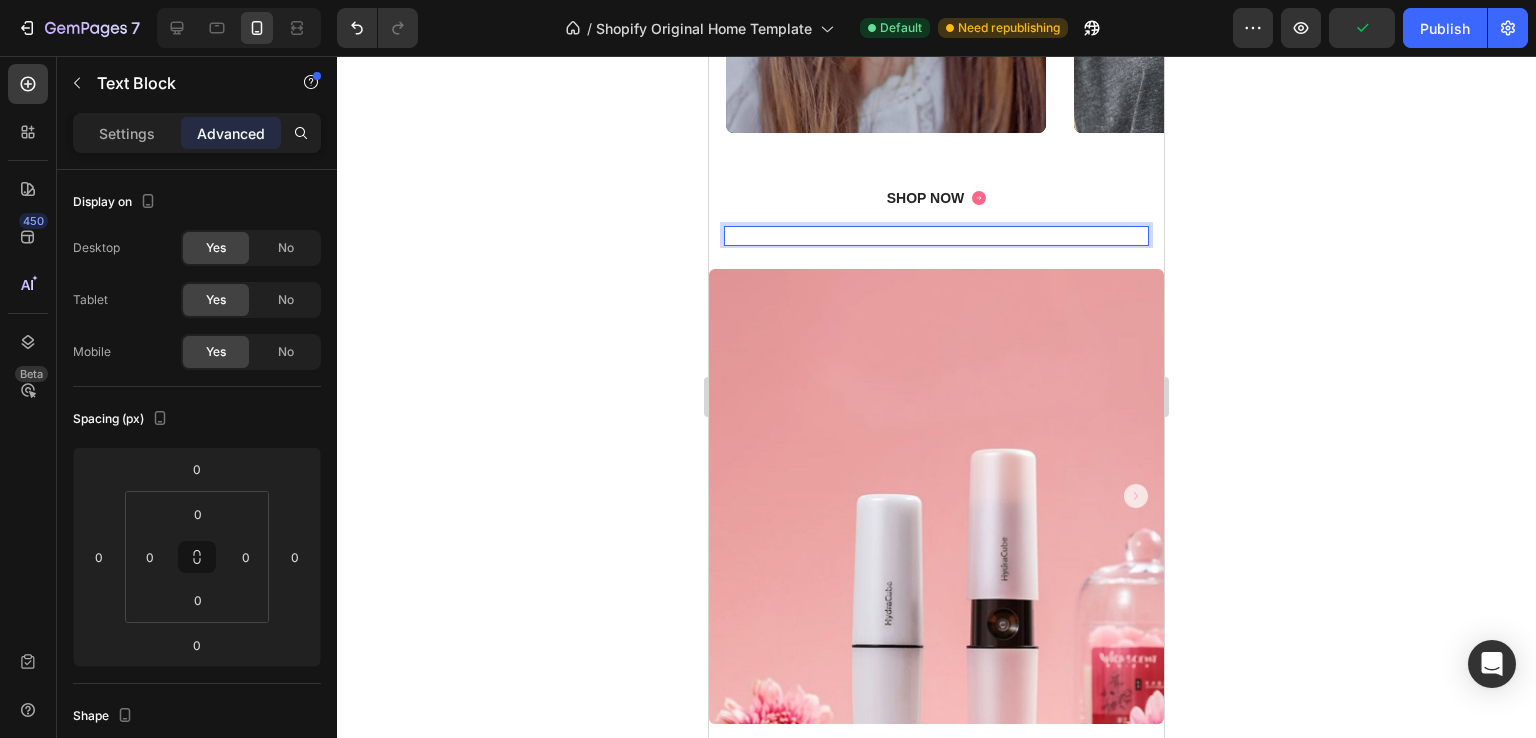 click on "30-day money-back guarantee included" at bounding box center (936, 236) 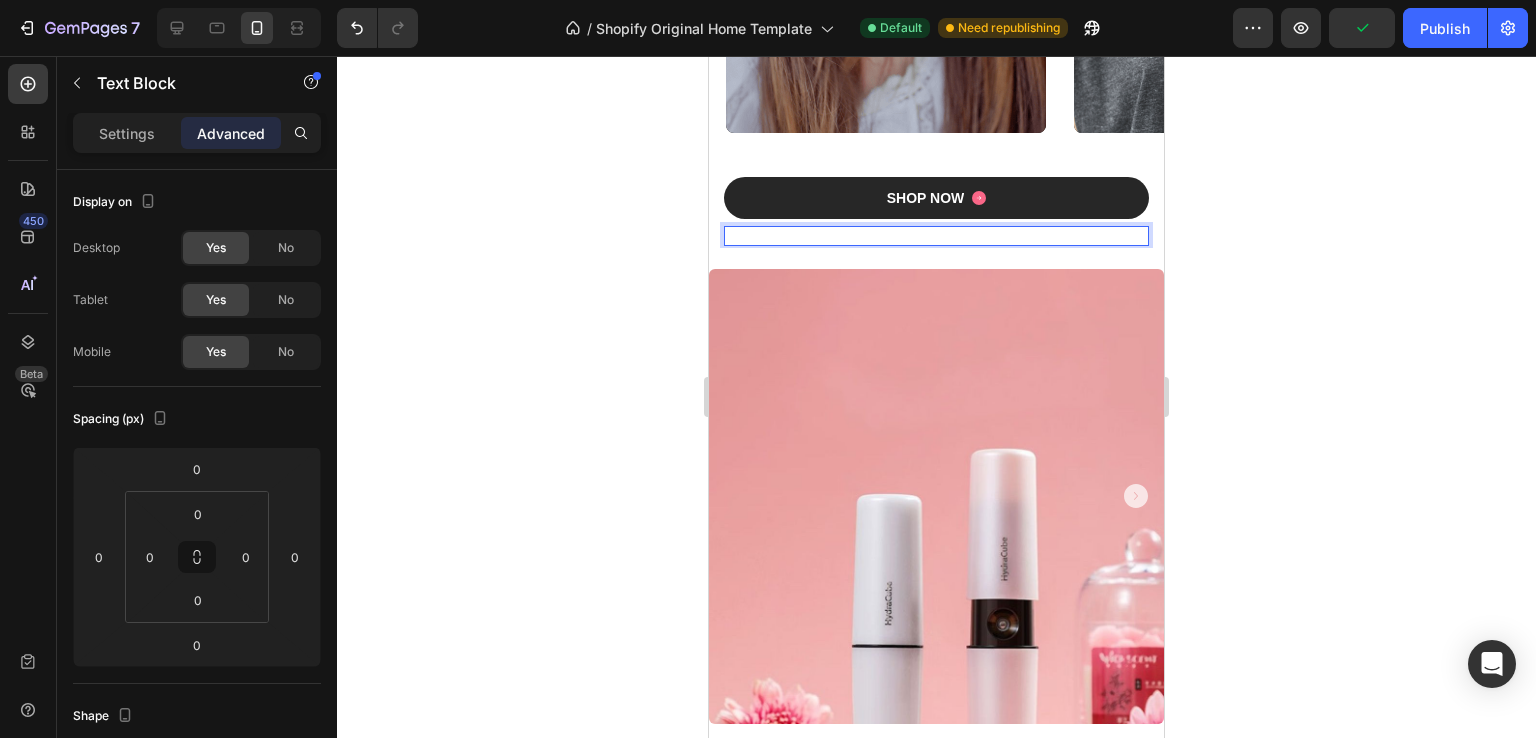 click on "SHOP NOW" at bounding box center (936, 198) 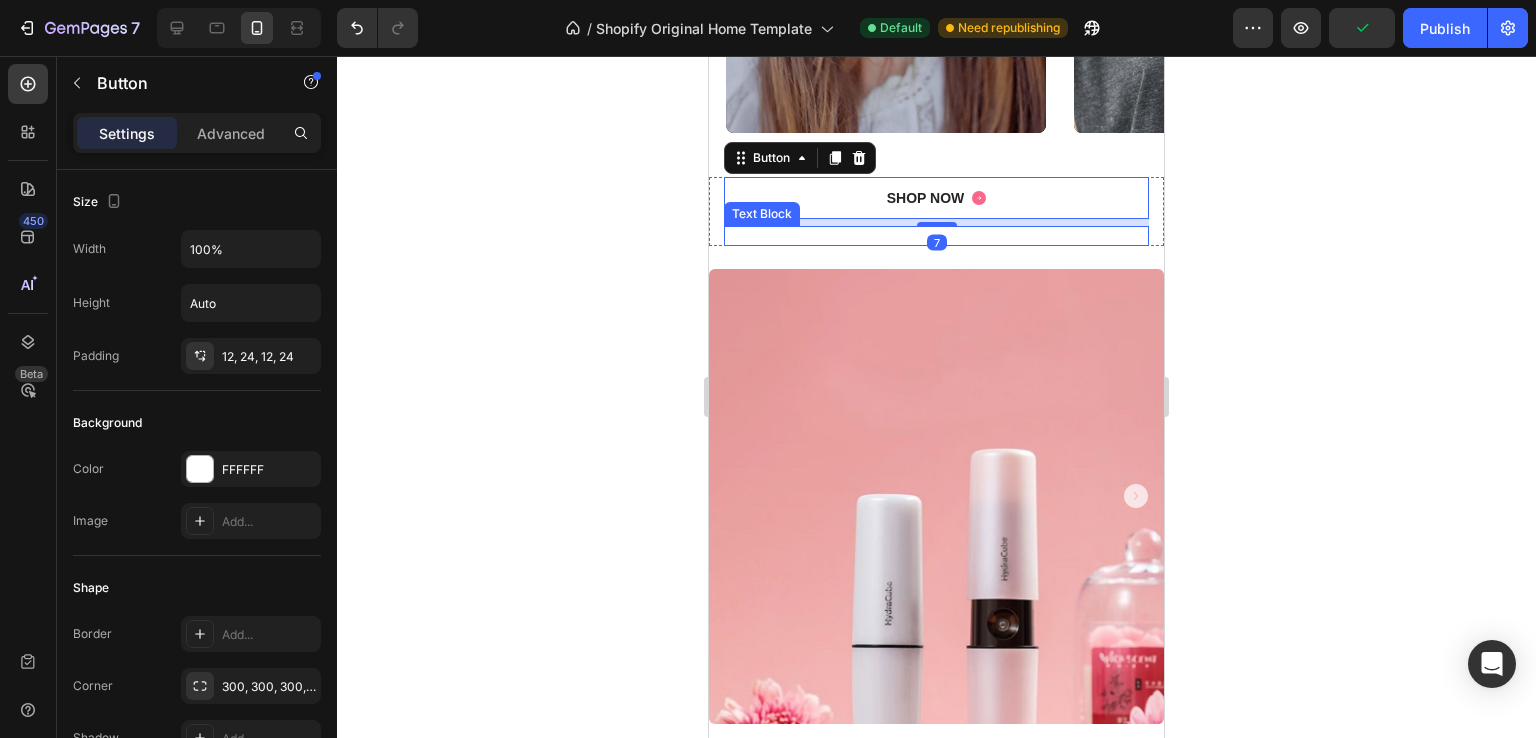 click on "30-day money-back guarantee included" at bounding box center [936, 236] 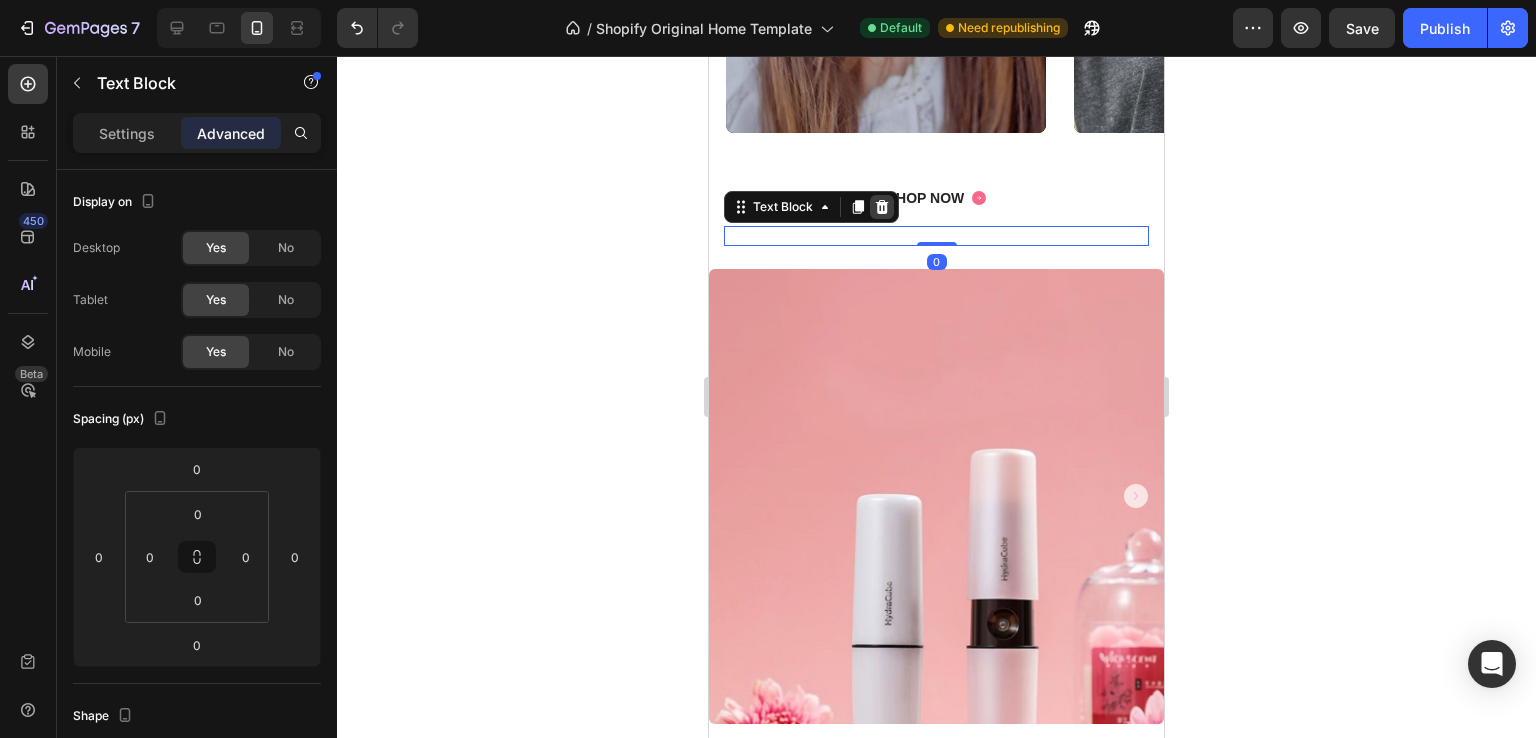 click 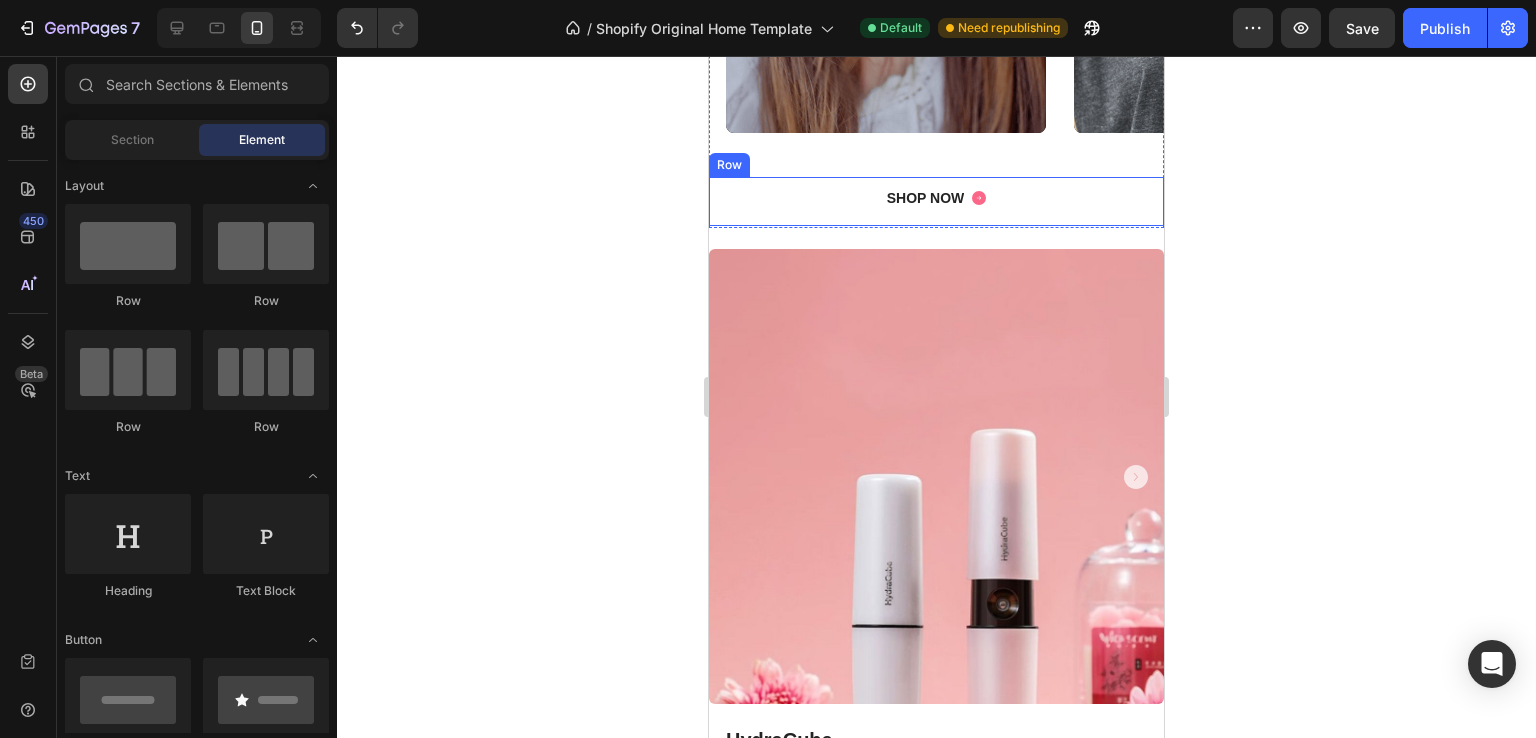 click on "SHOP NOW Button Row" at bounding box center [936, 201] 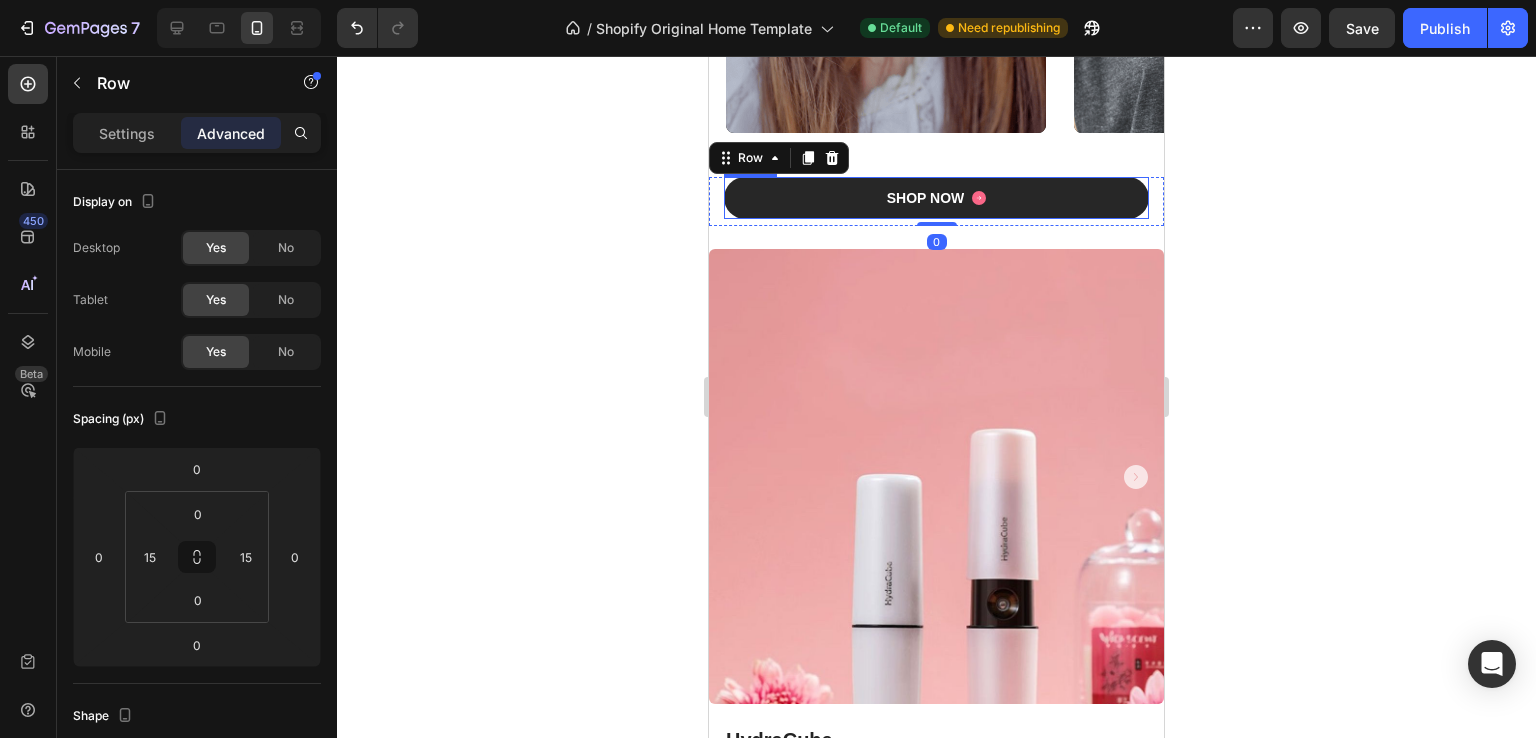 click on "SHOP NOW" at bounding box center [936, 198] 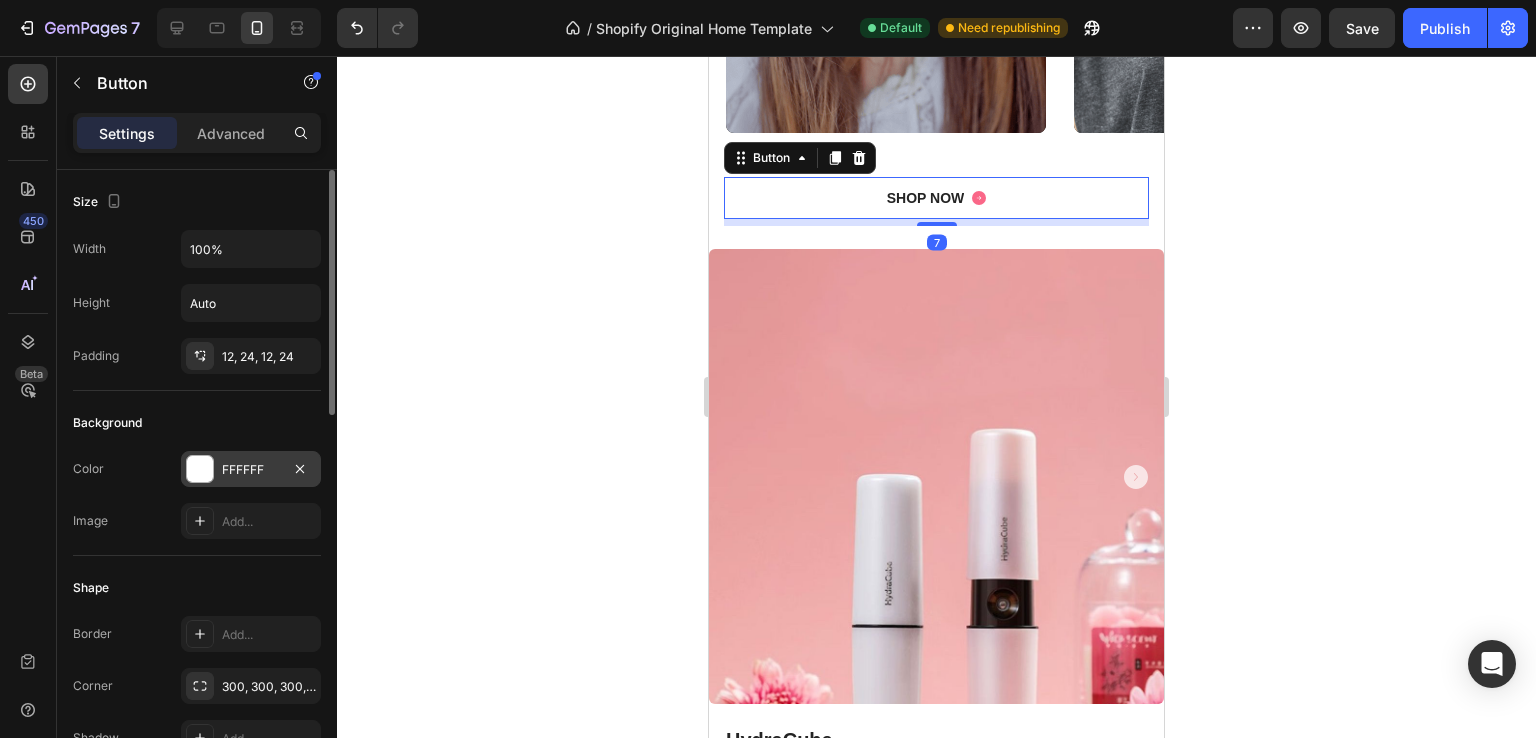 click at bounding box center (200, 469) 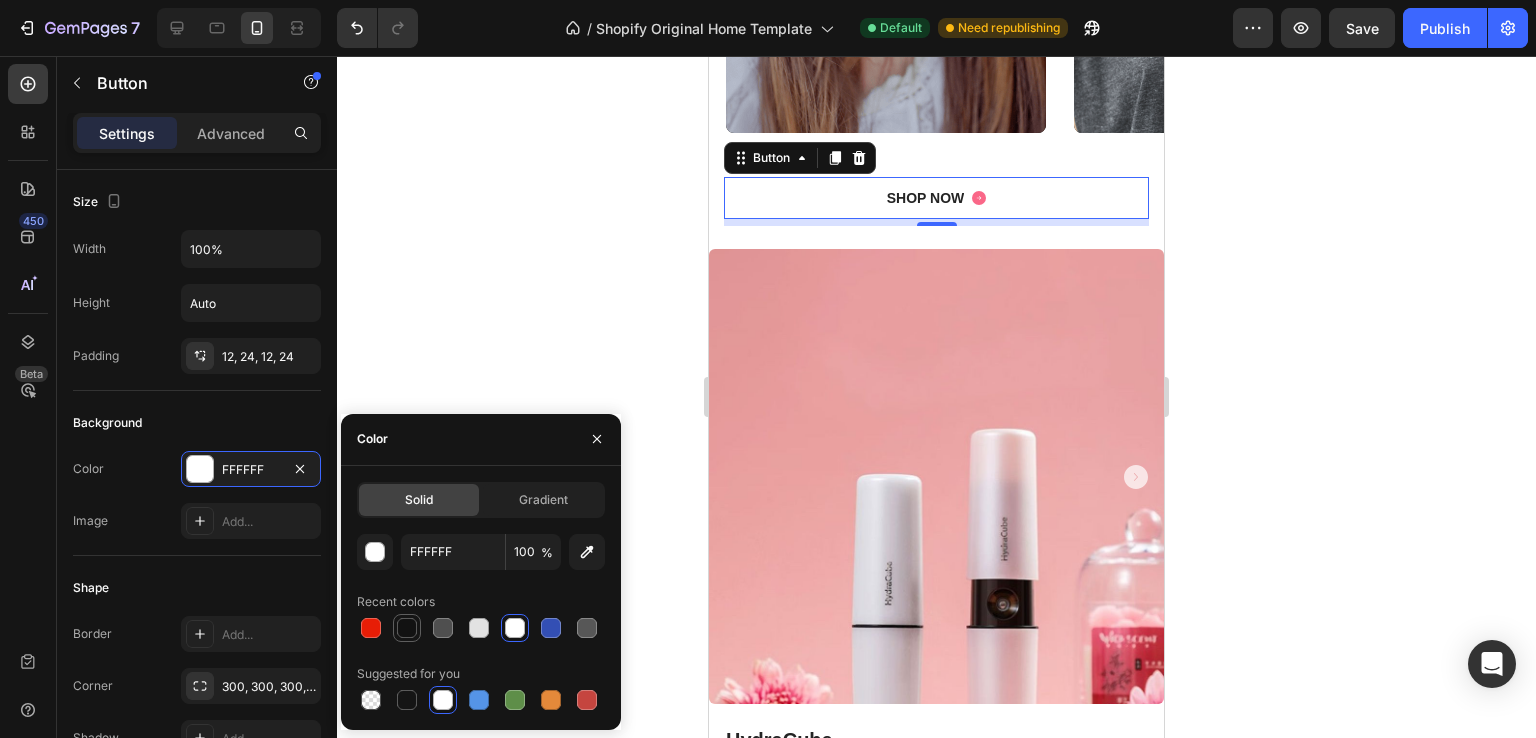 click at bounding box center (407, 628) 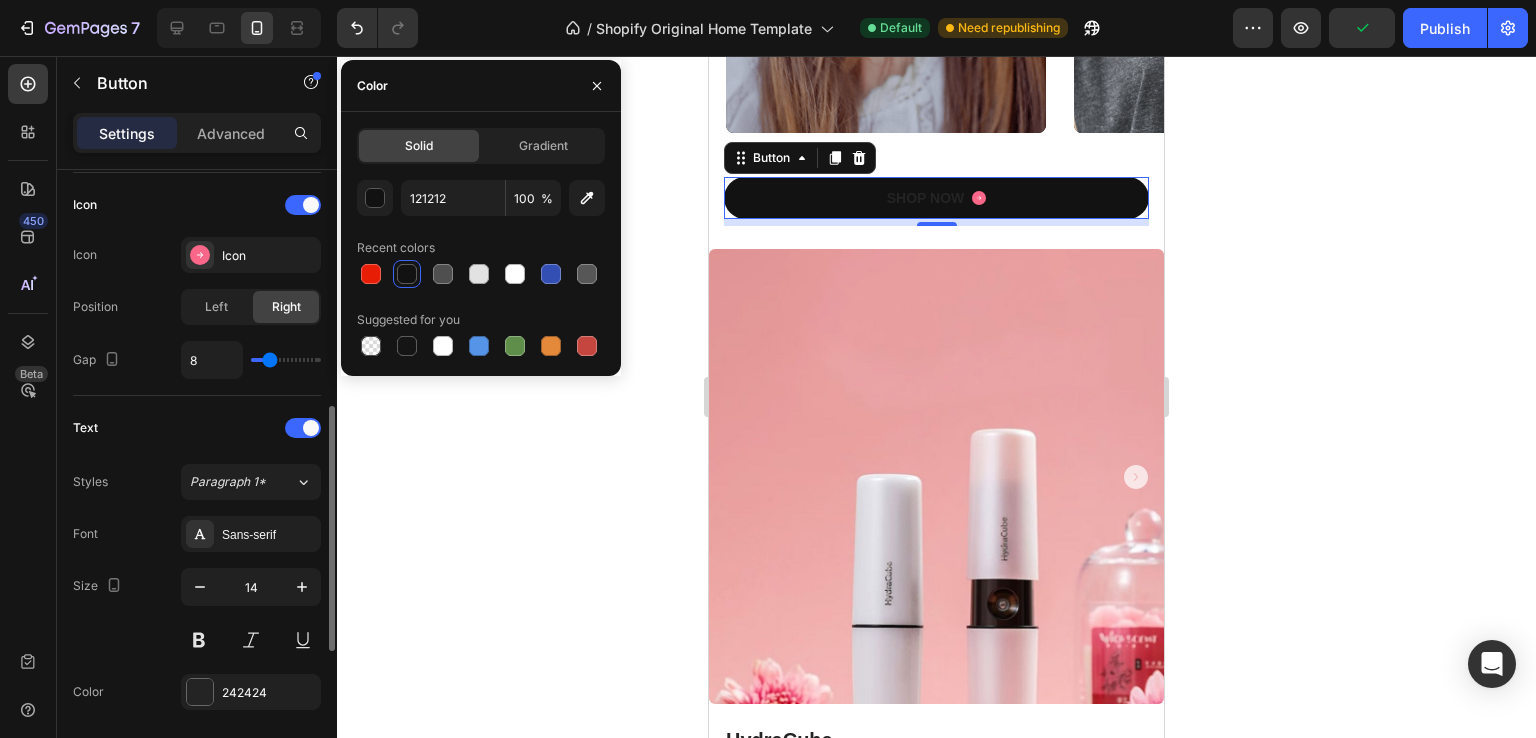 scroll, scrollTop: 800, scrollLeft: 0, axis: vertical 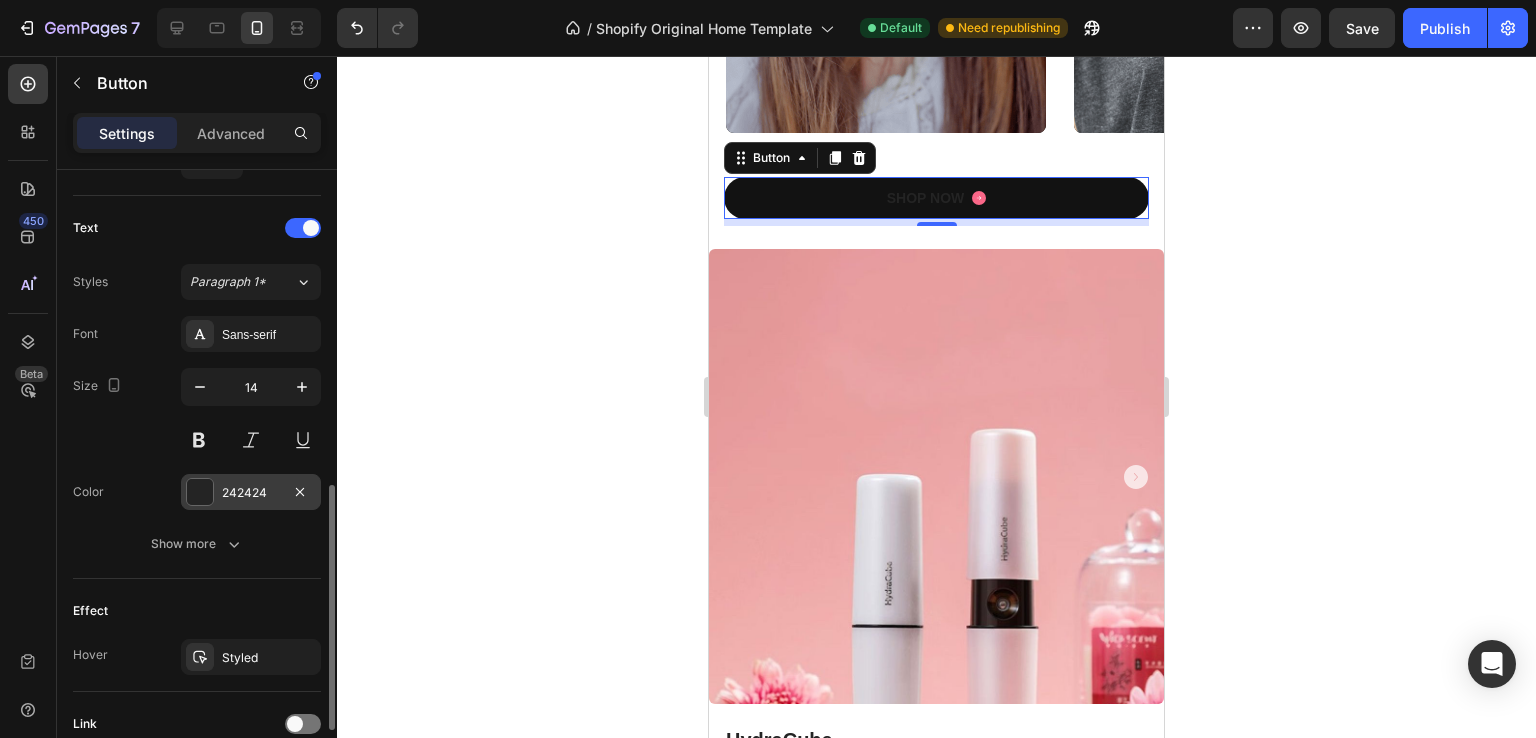 click at bounding box center [200, 492] 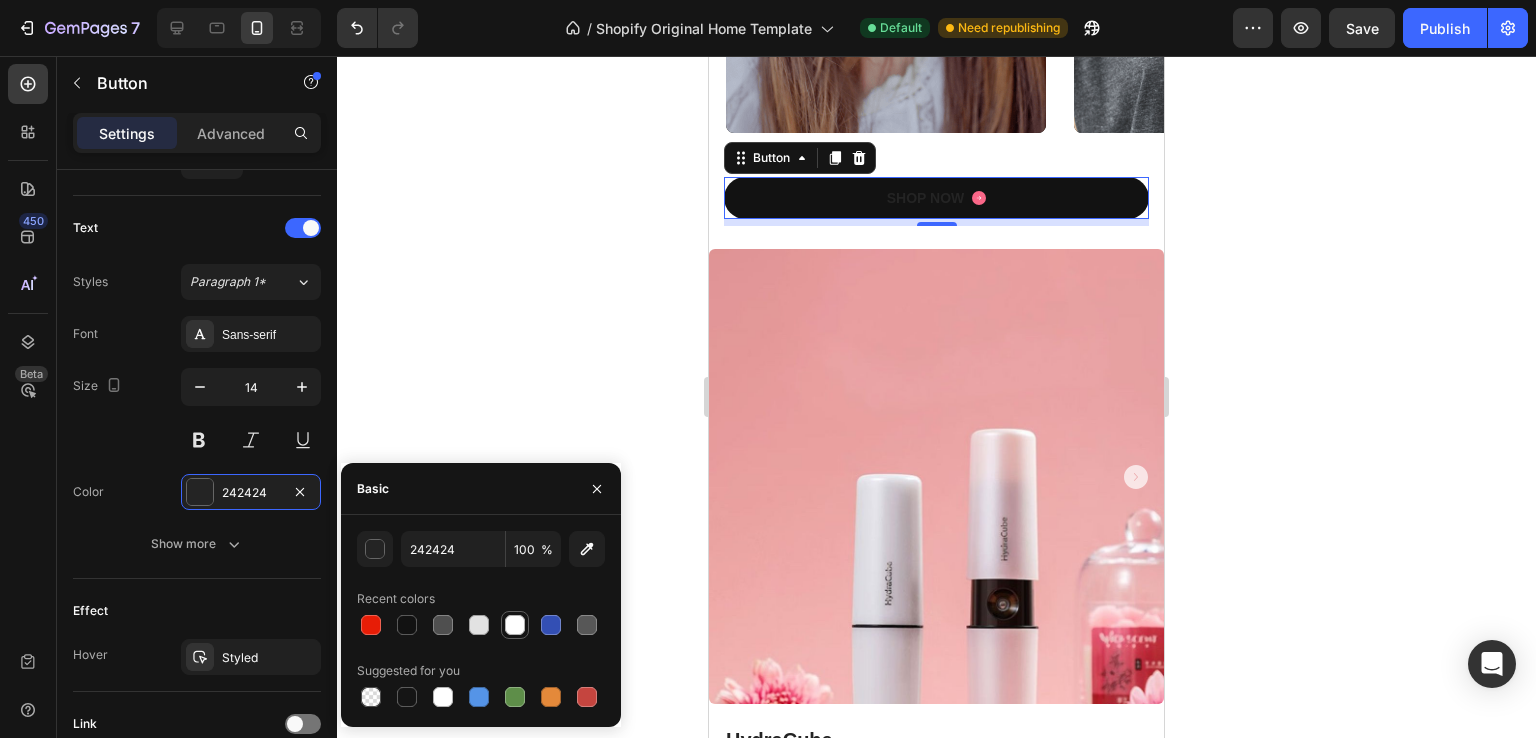 click at bounding box center [515, 625] 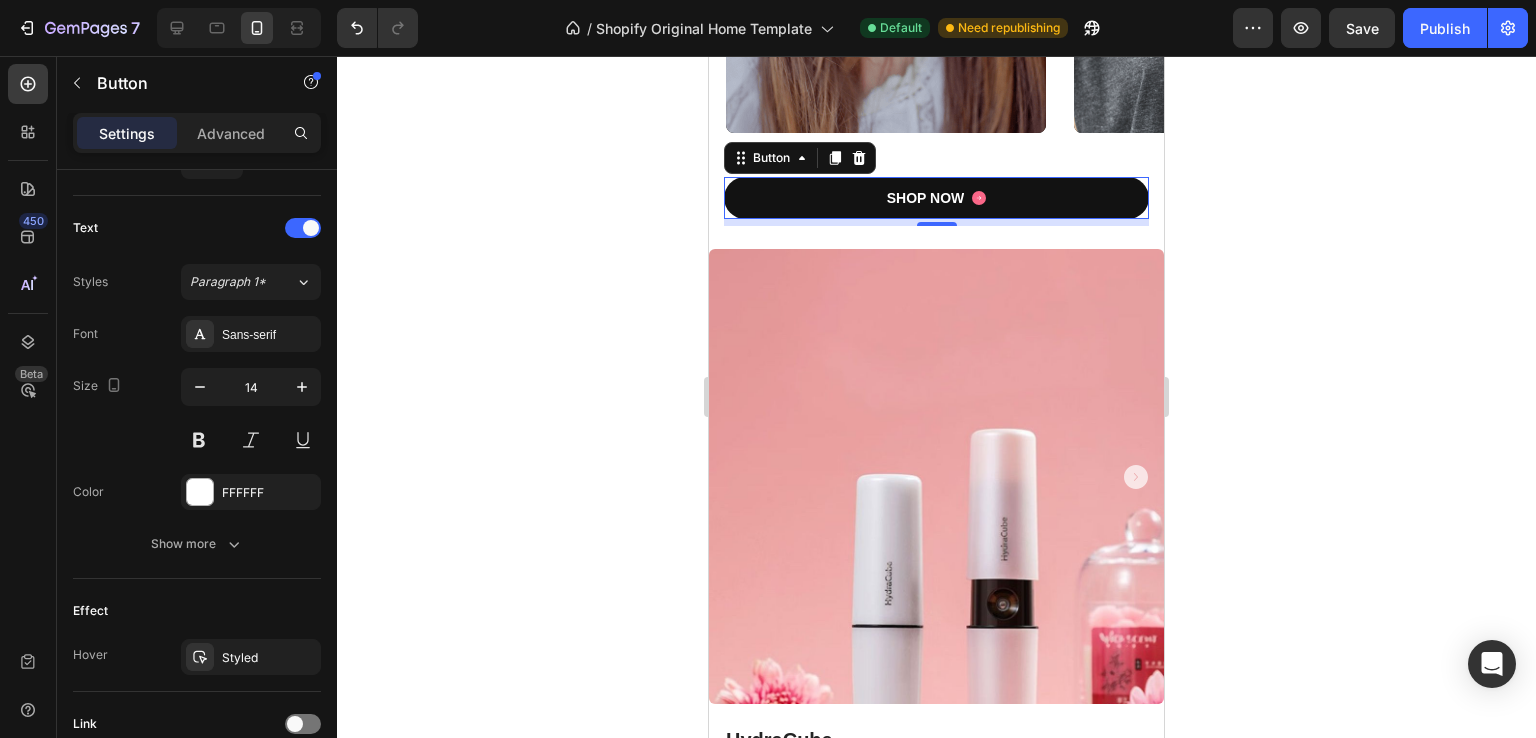 click 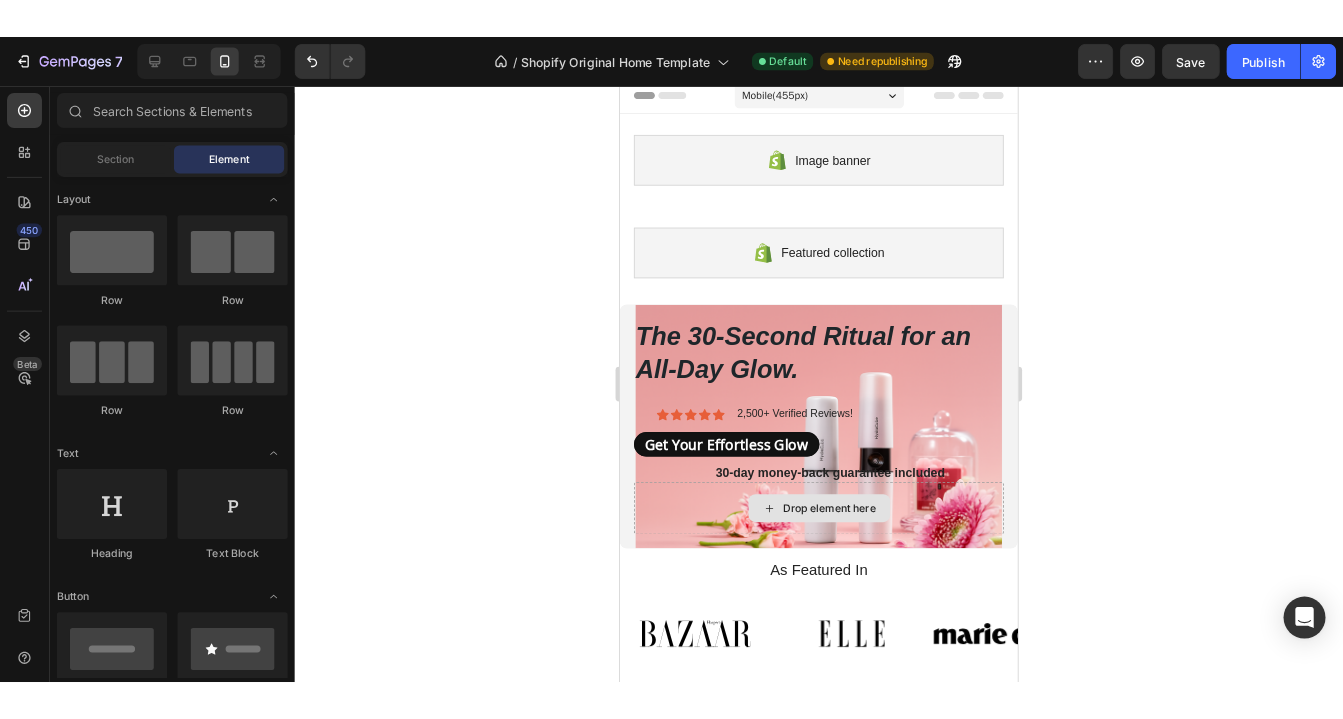 scroll, scrollTop: 0, scrollLeft: 0, axis: both 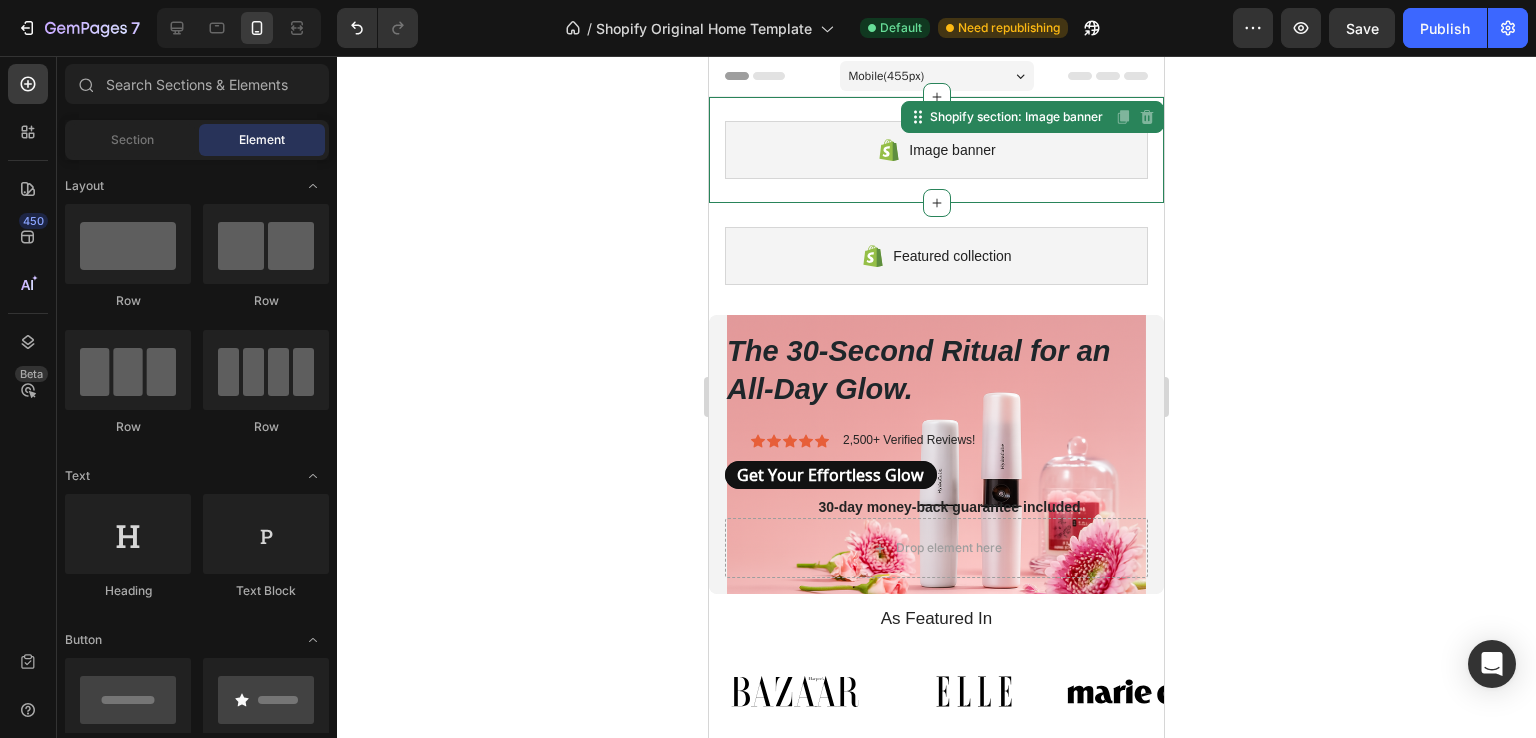 click on "Image banner Shopify section: Image banner   Disabled. Please edit in Shopify Editor Disabled. Please edit in Shopify Editor" at bounding box center (936, 150) 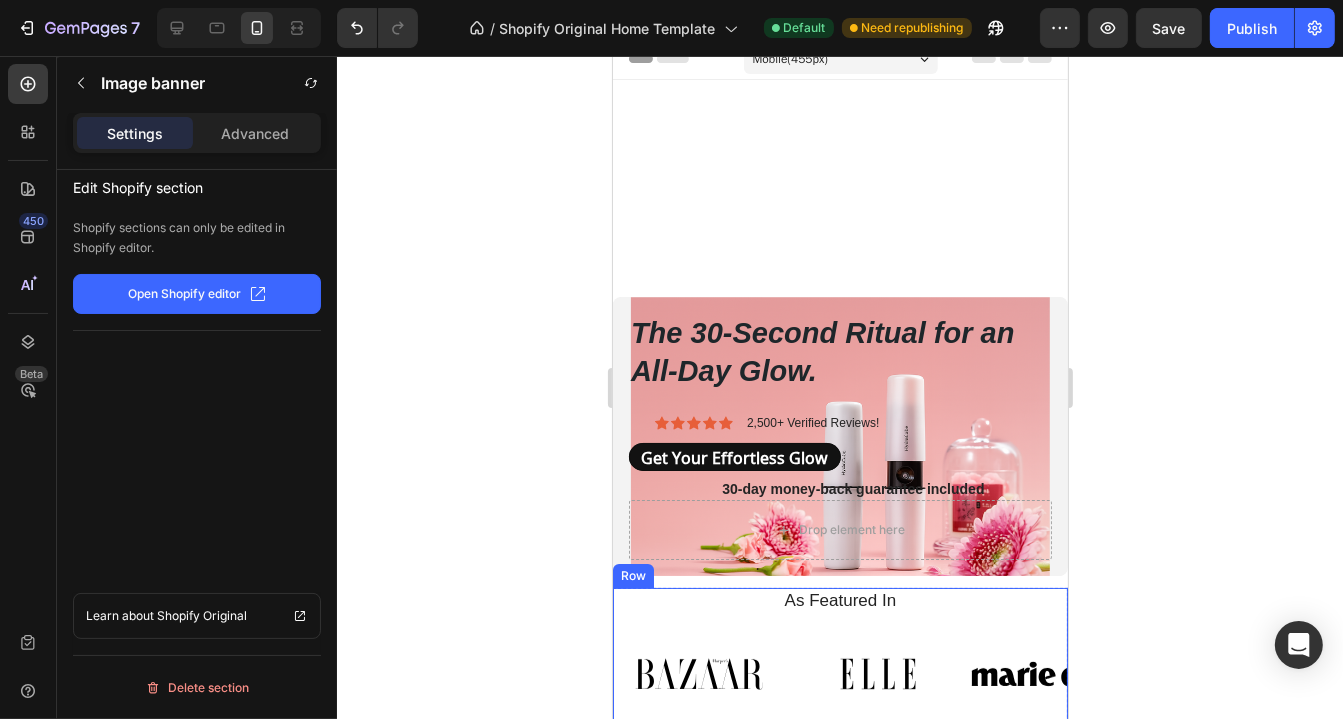 scroll, scrollTop: 0, scrollLeft: 0, axis: both 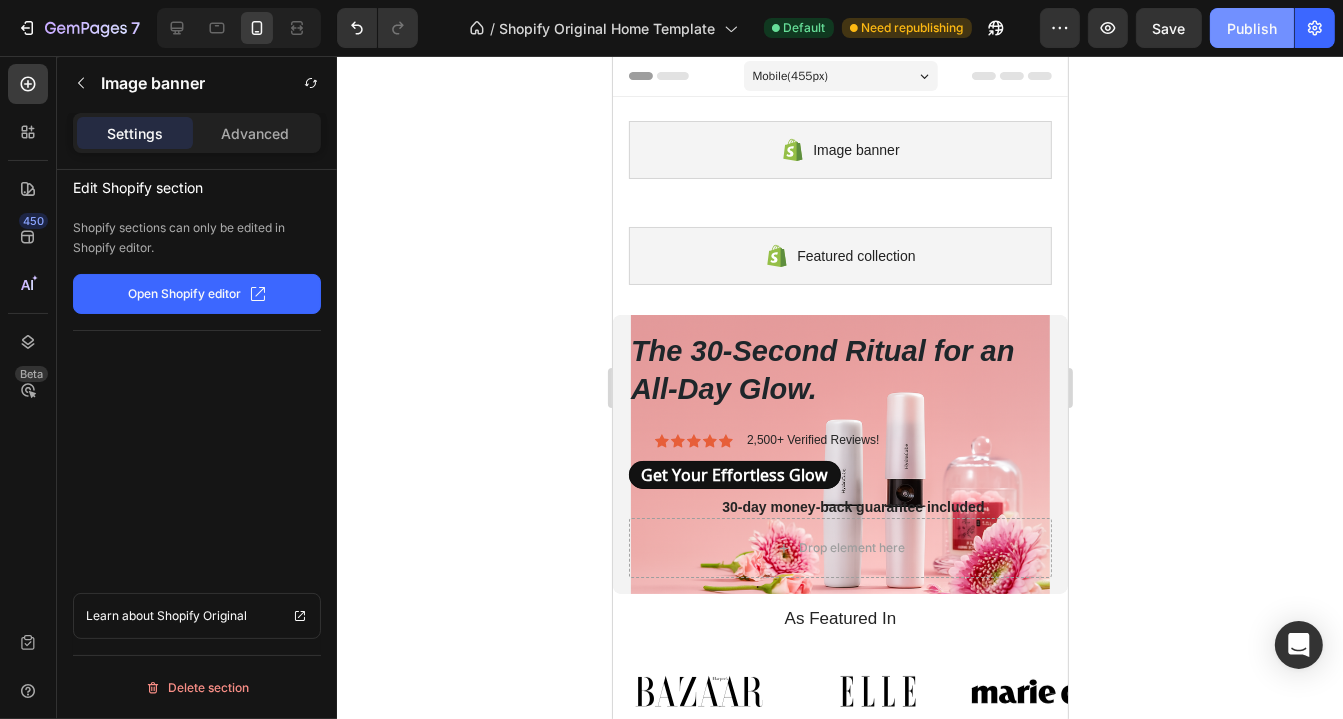 click on "Publish" at bounding box center (1252, 28) 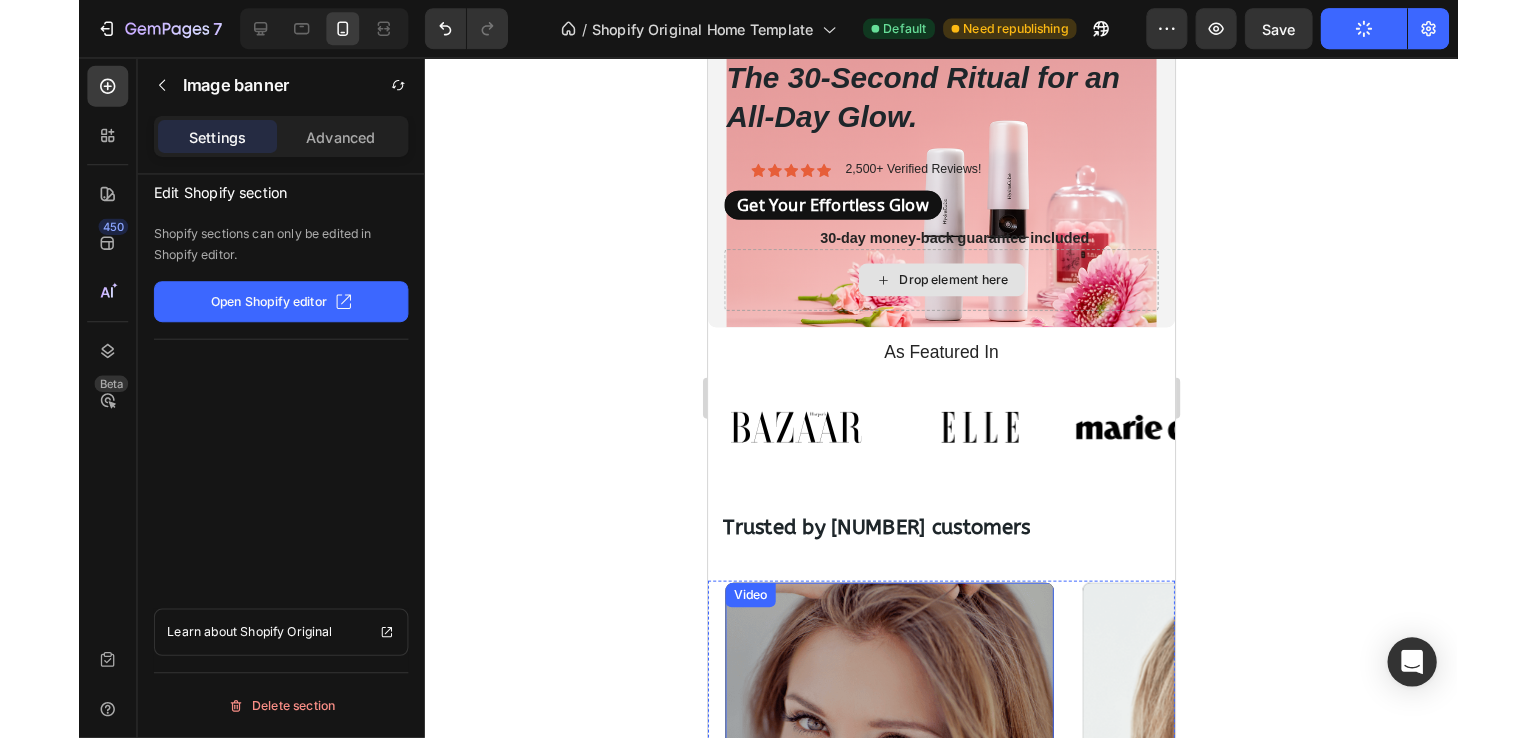 scroll, scrollTop: 100, scrollLeft: 0, axis: vertical 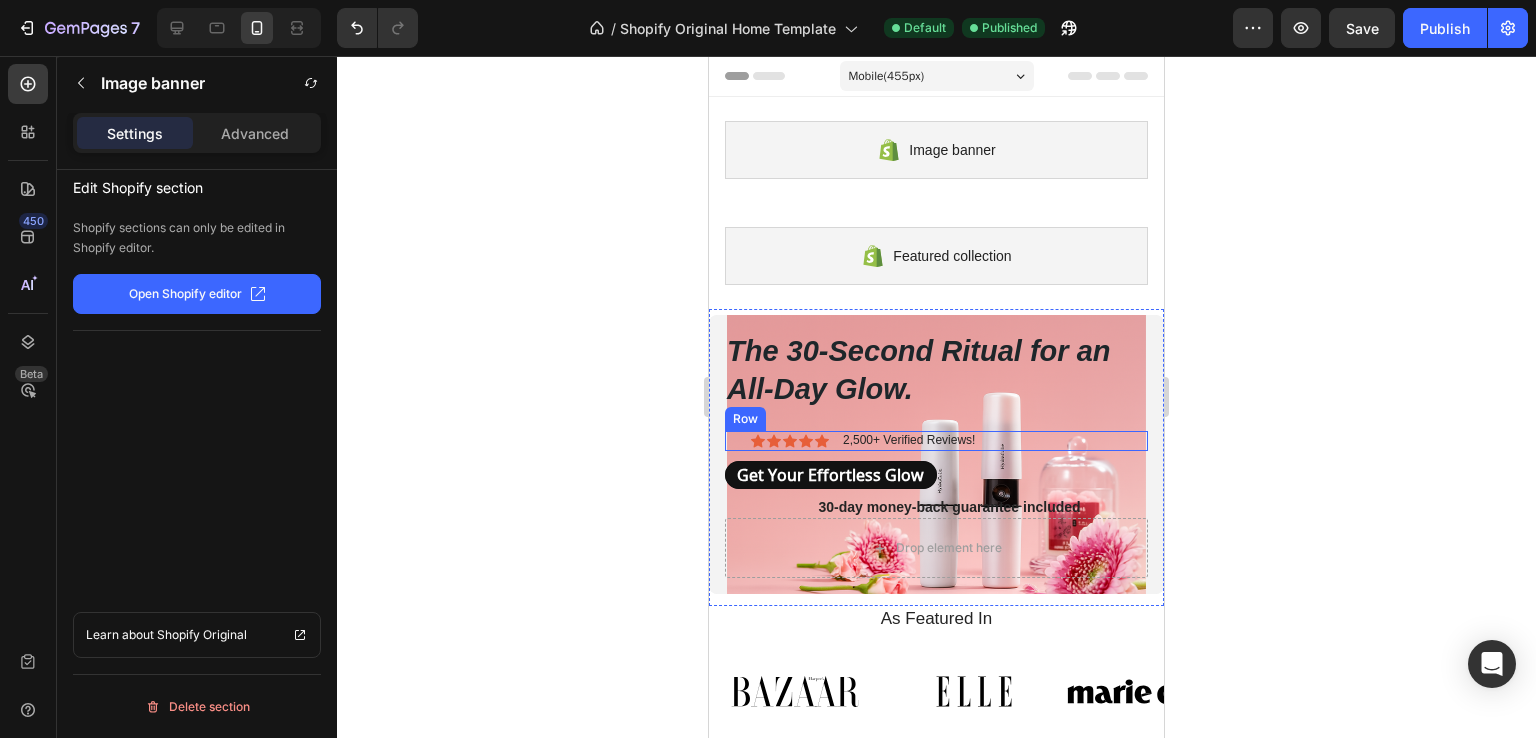 click on "Icon Icon Icon Icon Icon Icon List 2,500+ Verified Reviews! Text Block Row" at bounding box center [936, 441] 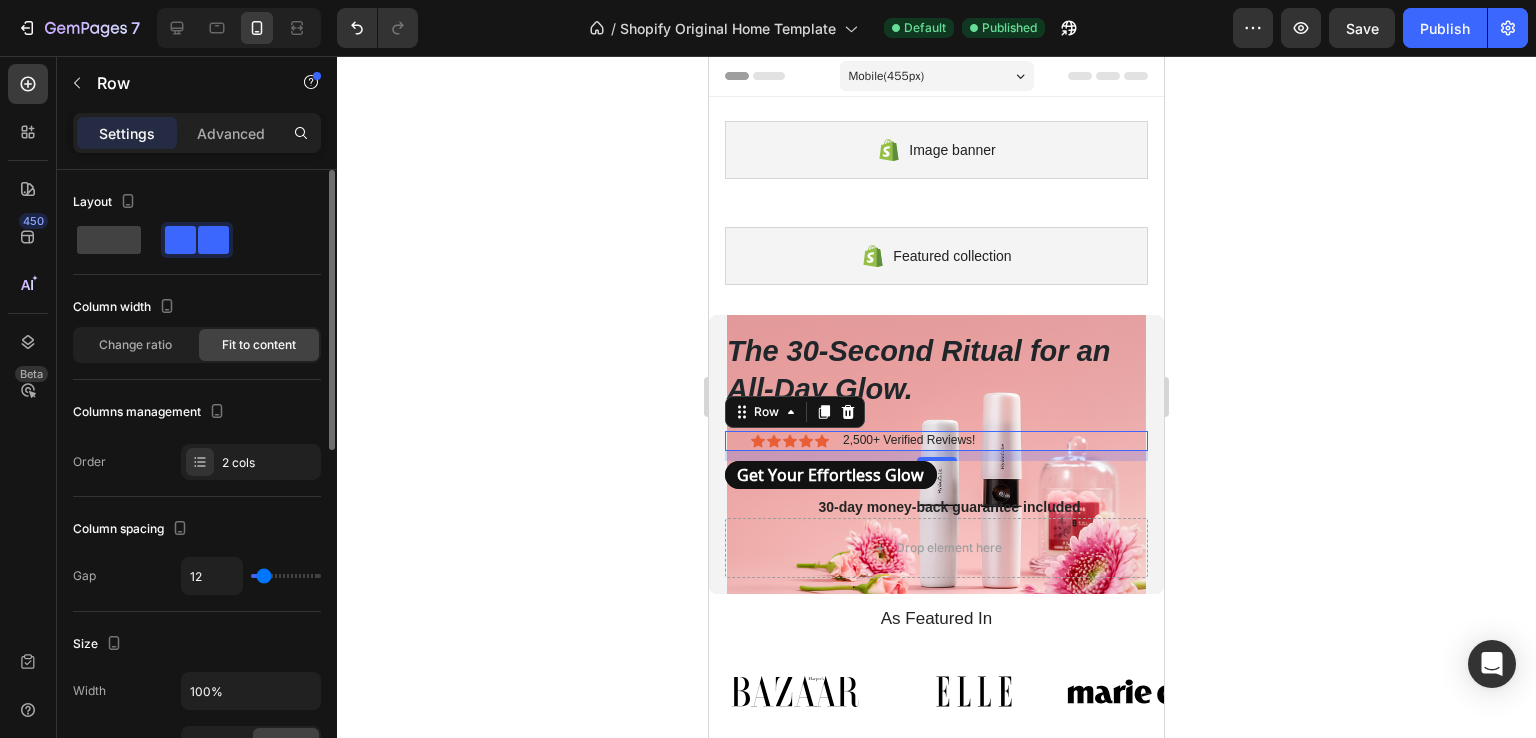 type on "0" 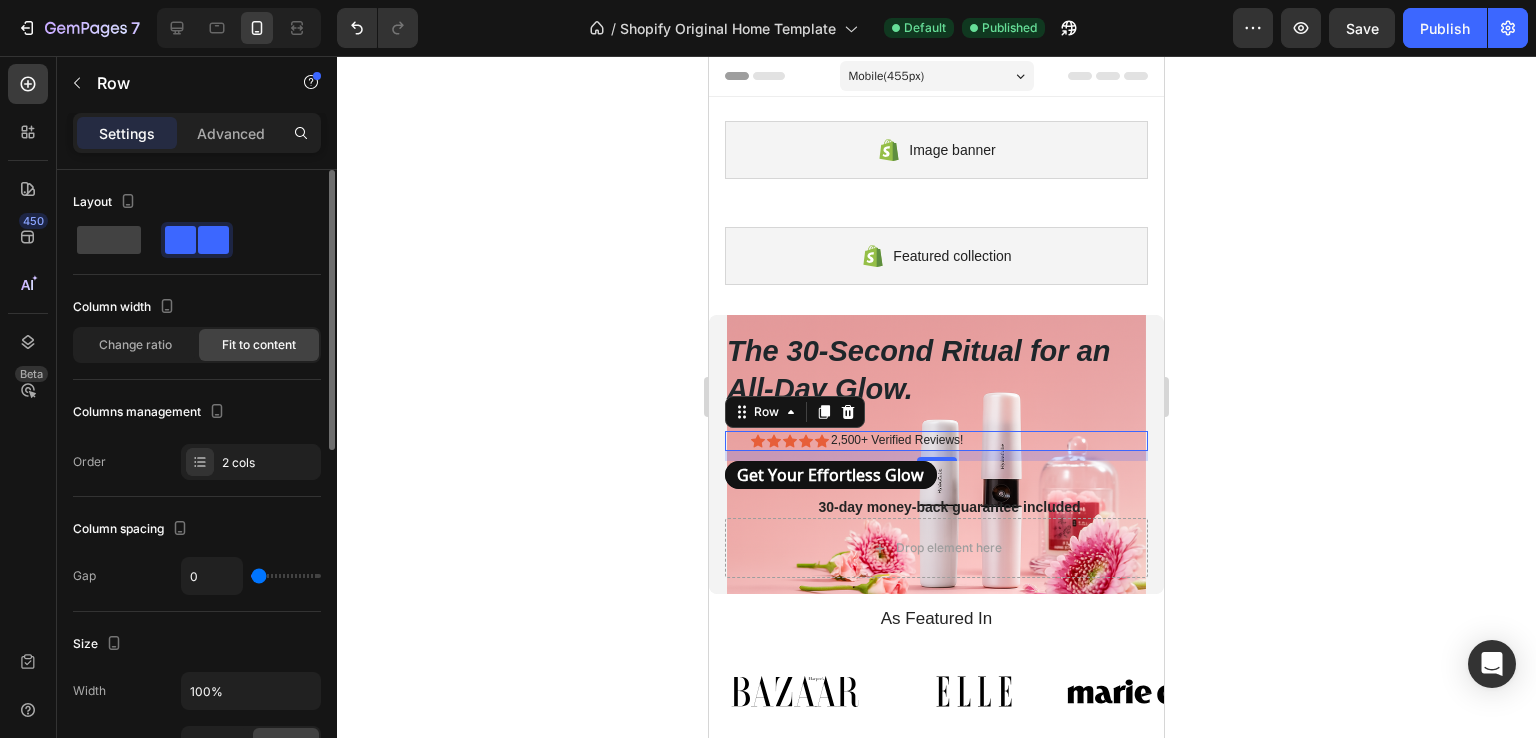 drag, startPoint x: 264, startPoint y: 577, endPoint x: 245, endPoint y: 577, distance: 19 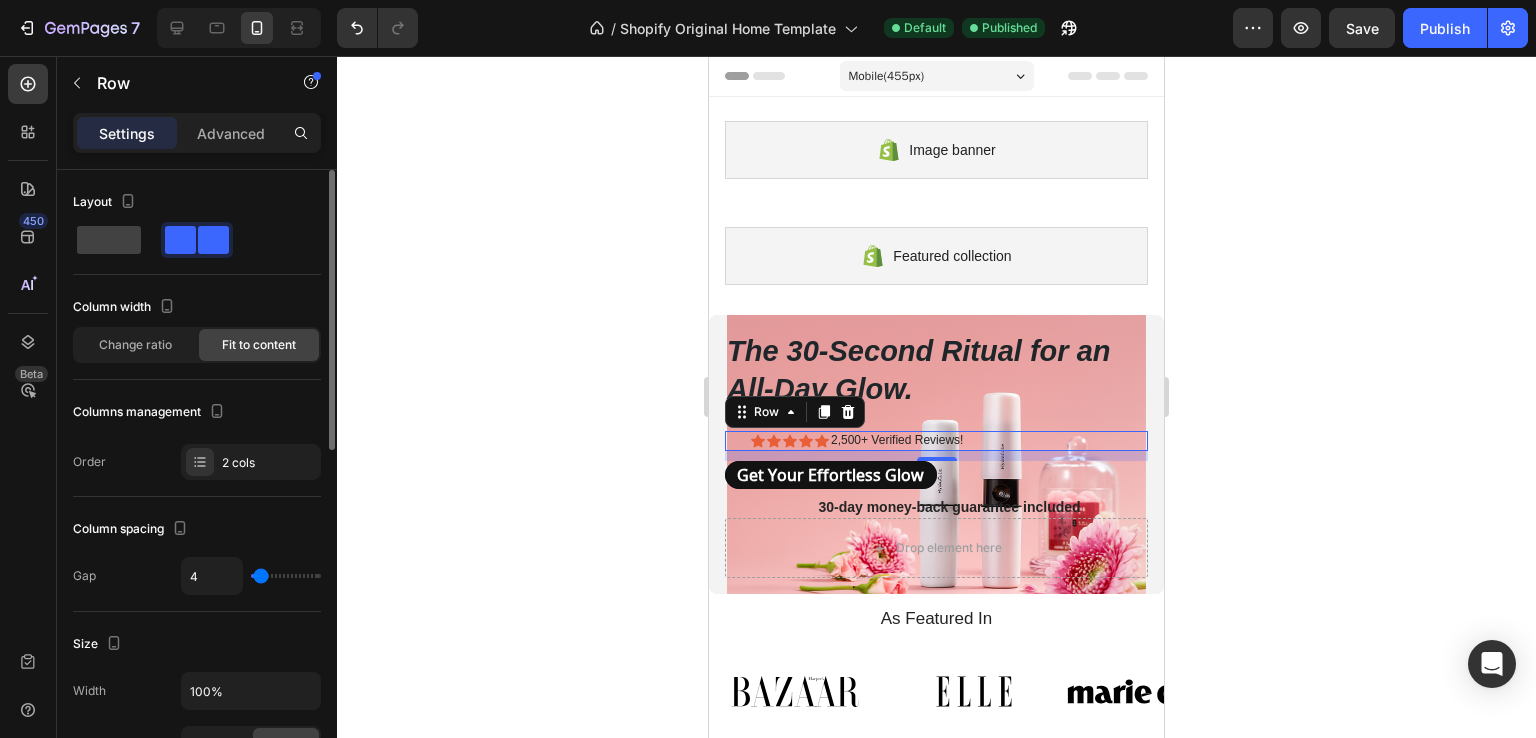 type on "6" 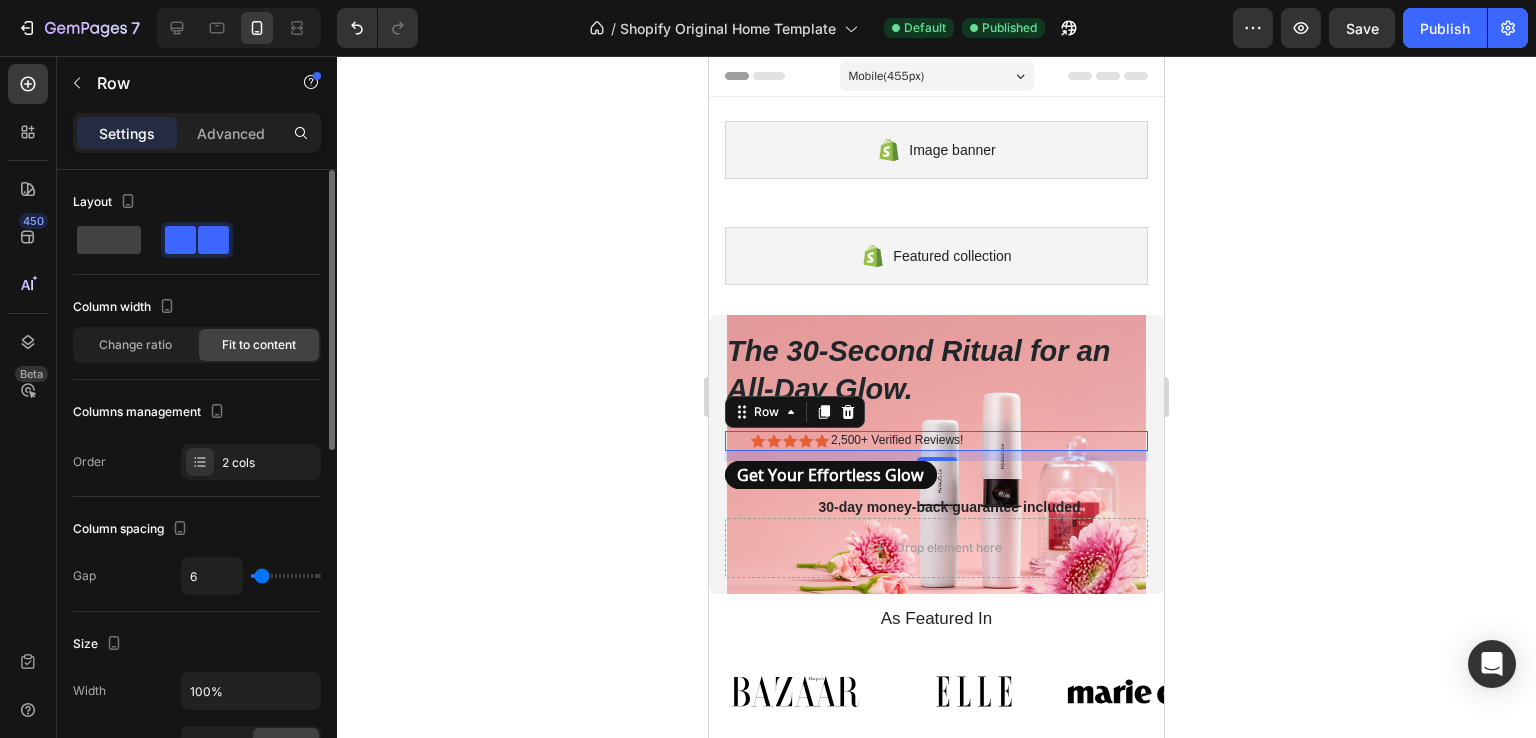 type on "8" 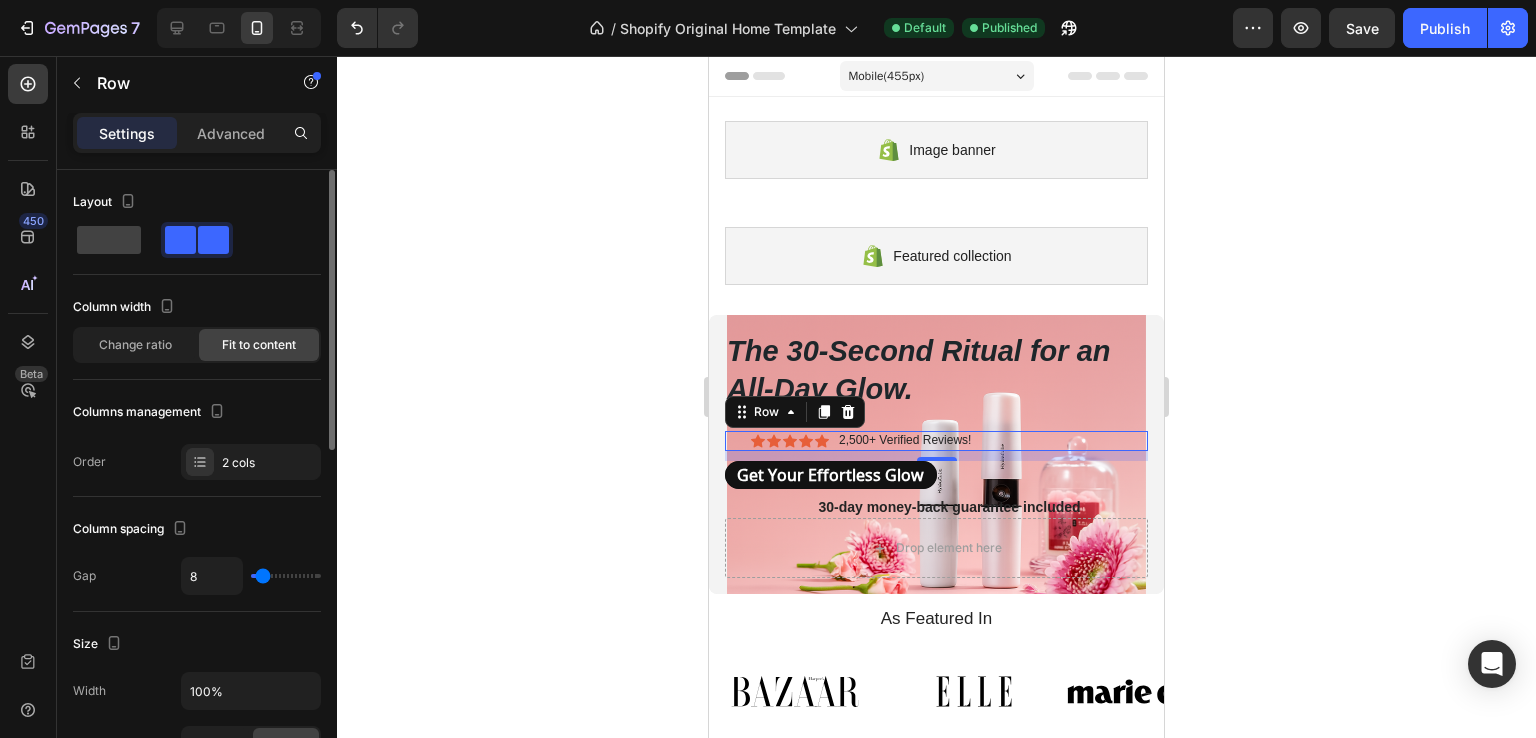type on "9" 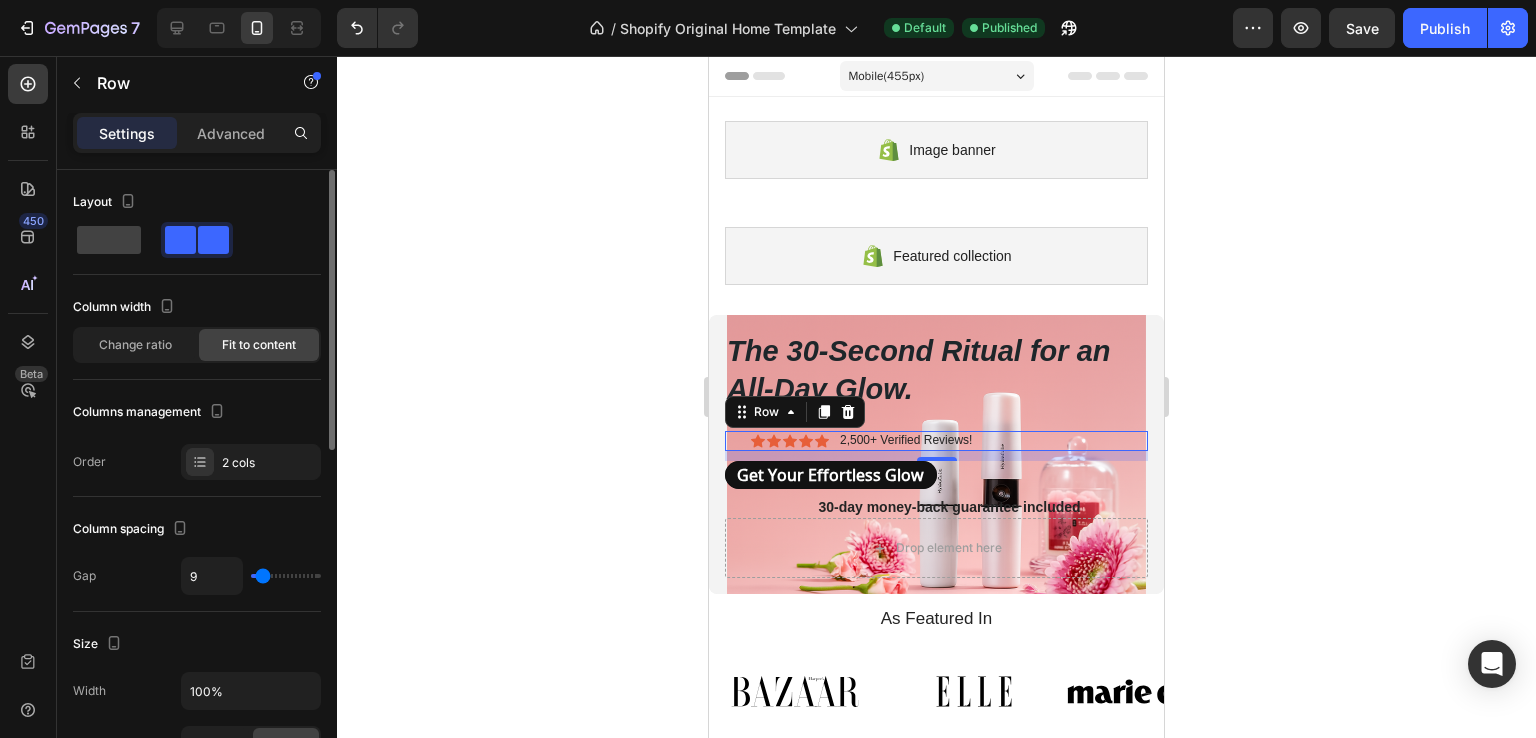 drag, startPoint x: 257, startPoint y: 574, endPoint x: 247, endPoint y: 547, distance: 28.79236 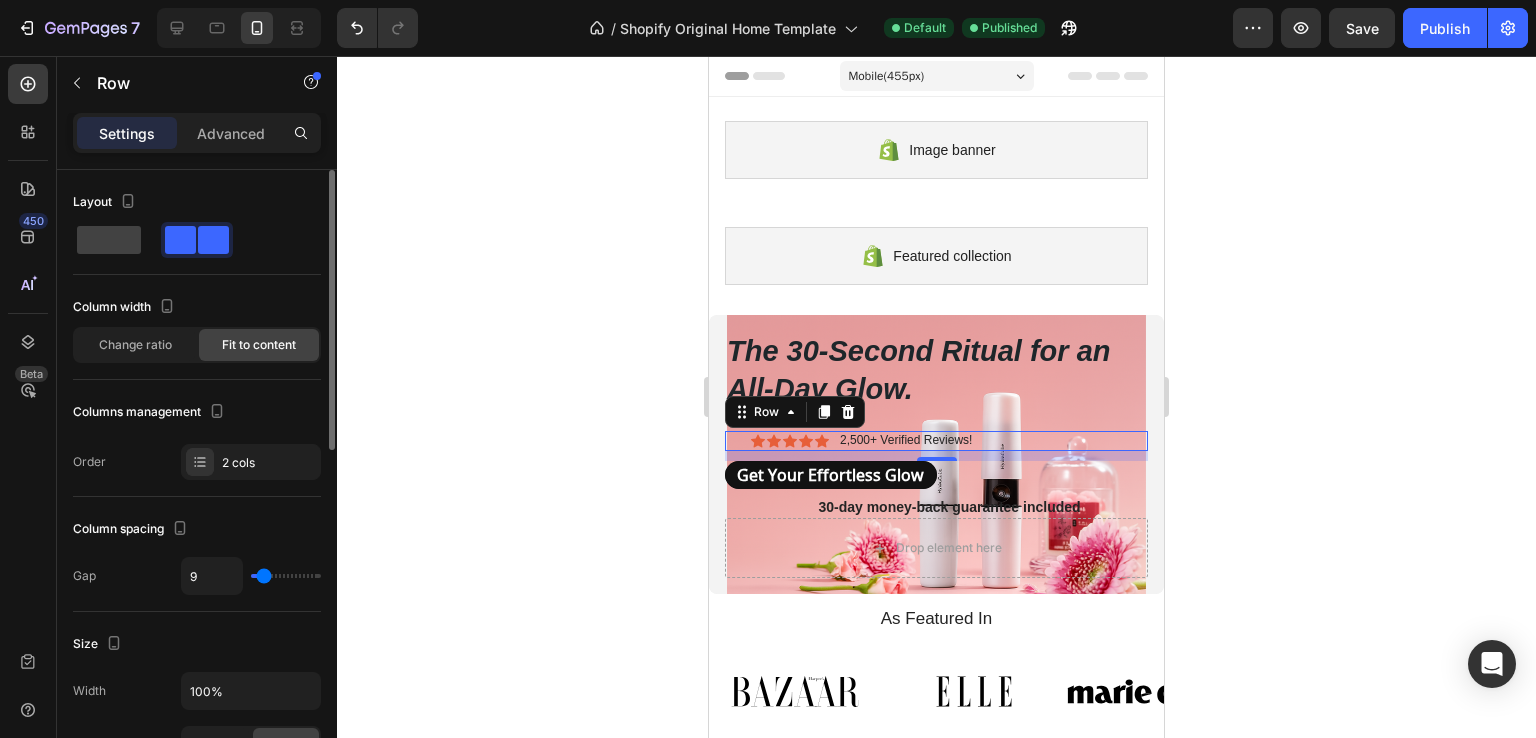 type on "11" 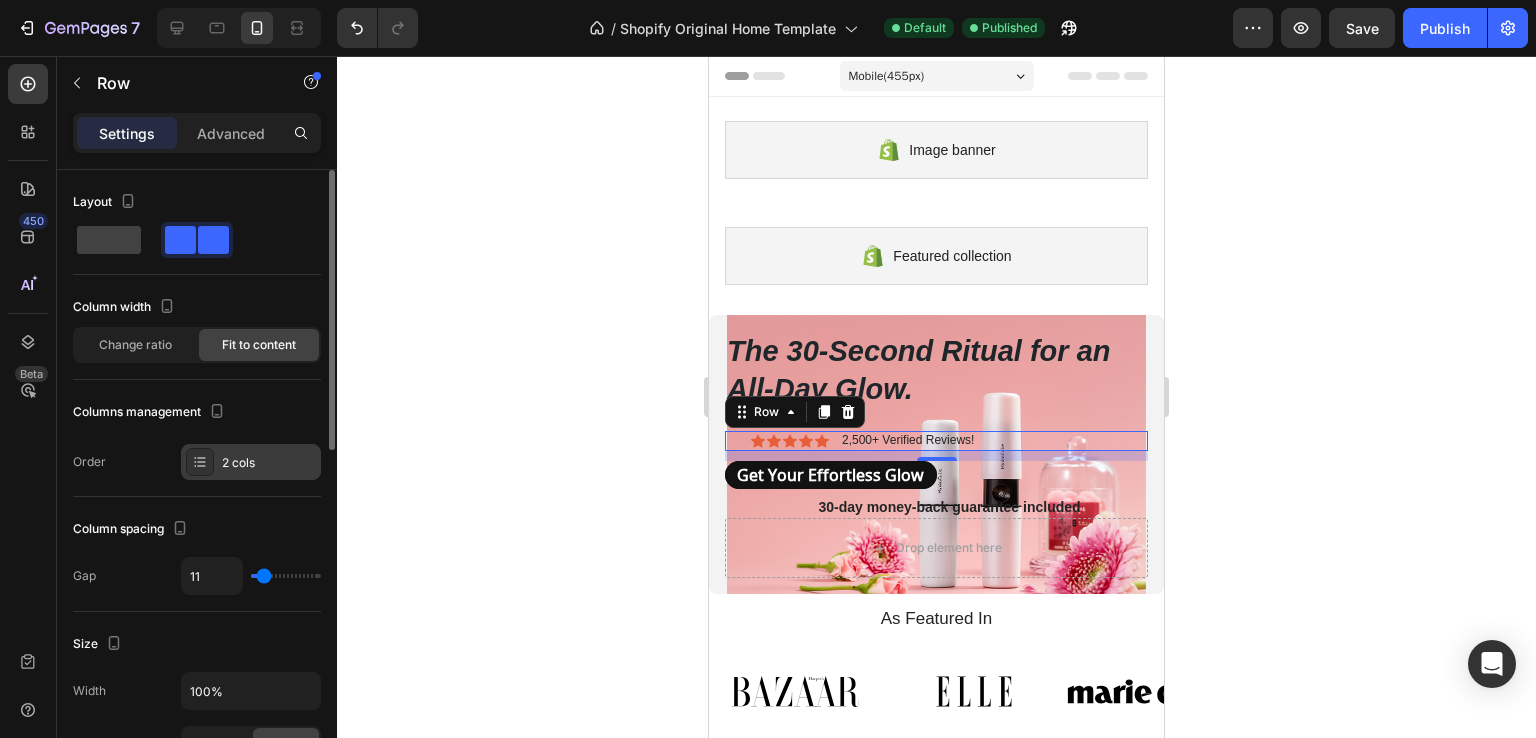 click at bounding box center (200, 462) 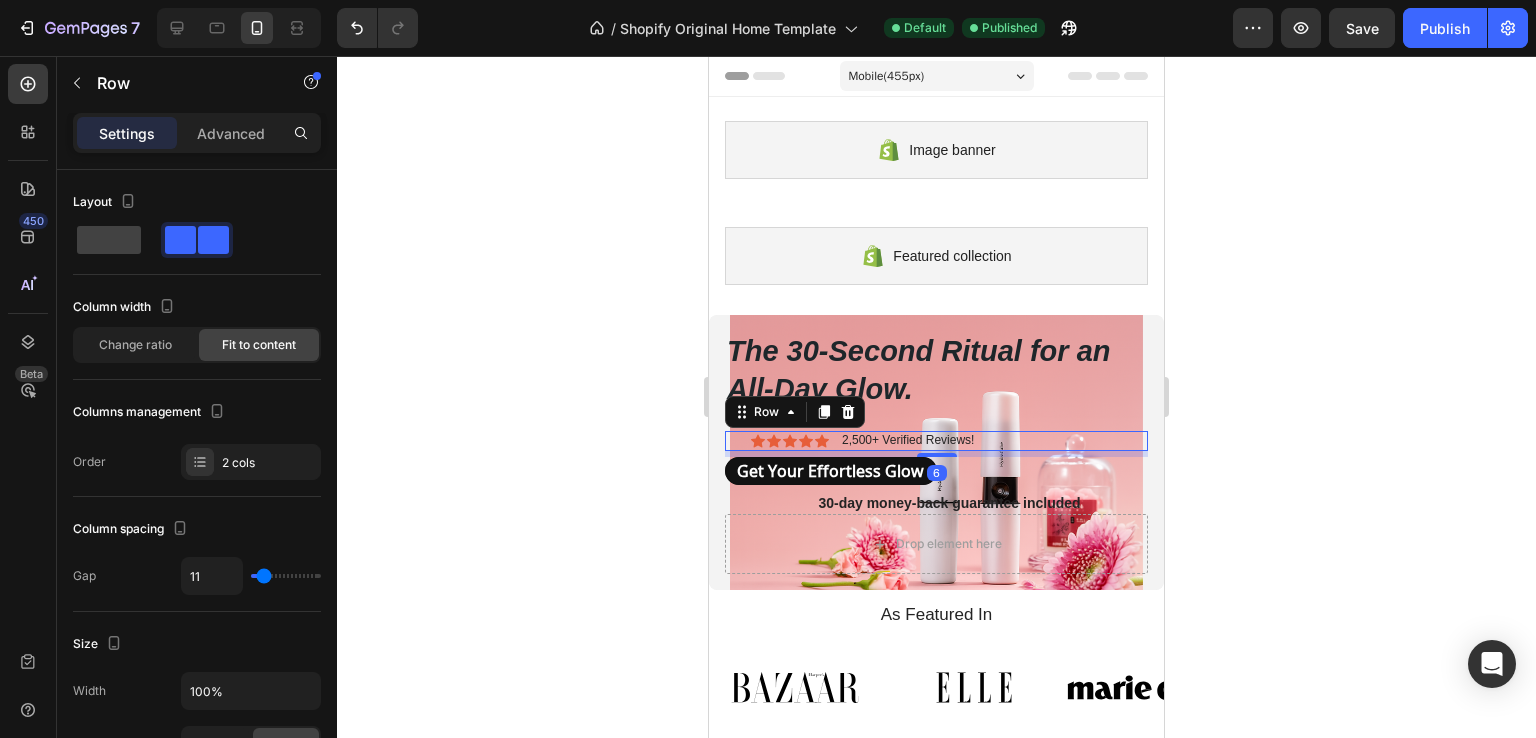 drag, startPoint x: 933, startPoint y: 457, endPoint x: 1199, endPoint y: 523, distance: 274.06567 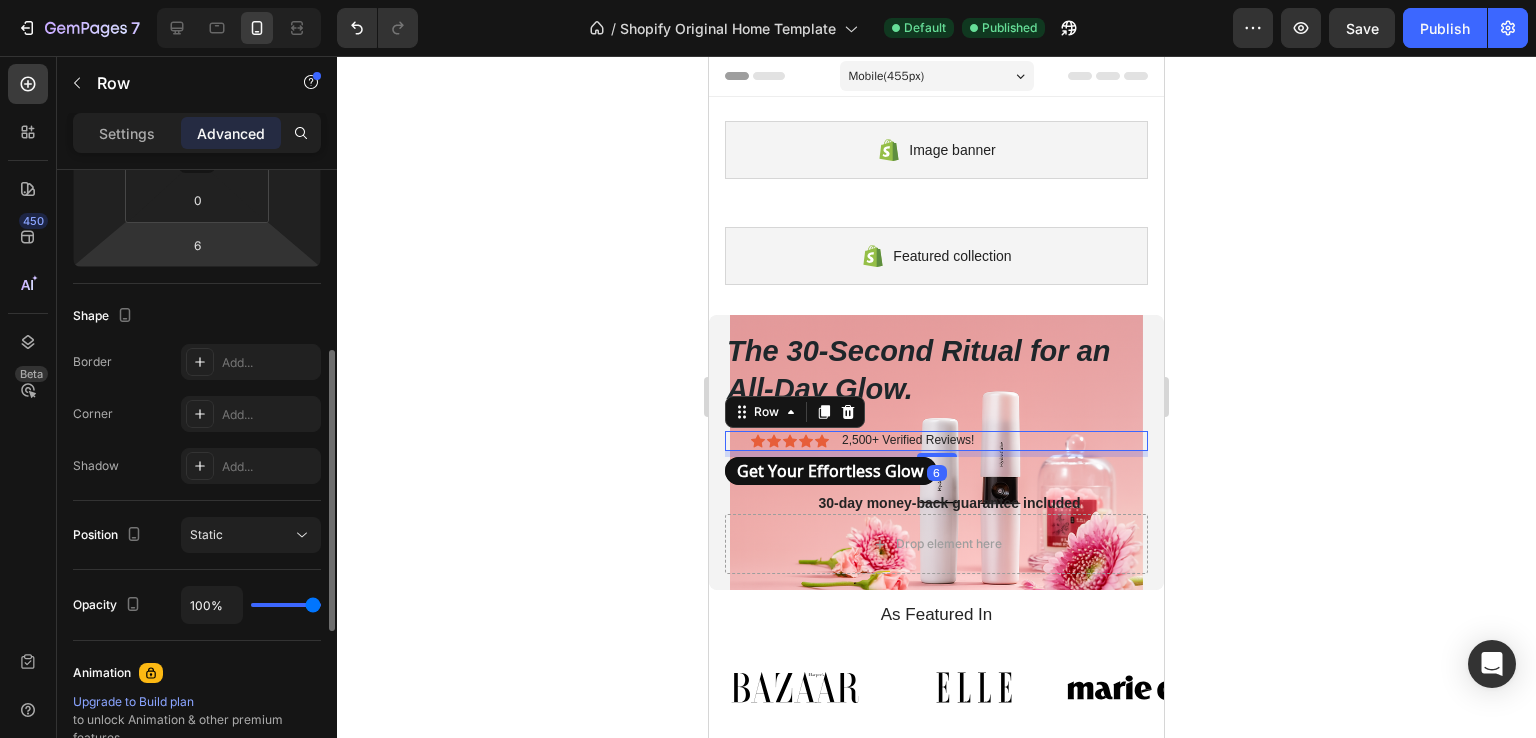 scroll, scrollTop: 100, scrollLeft: 0, axis: vertical 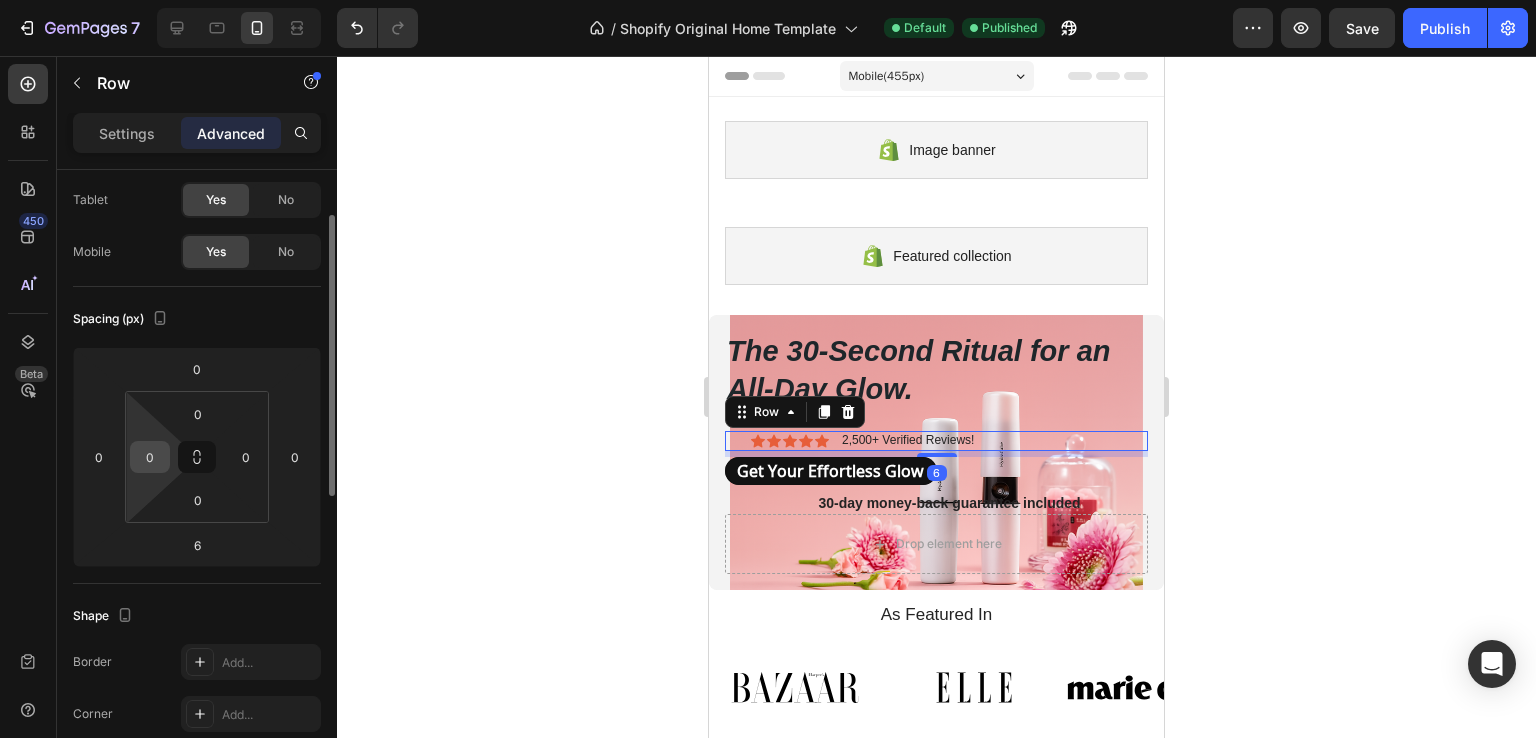 click on "0" at bounding box center (150, 457) 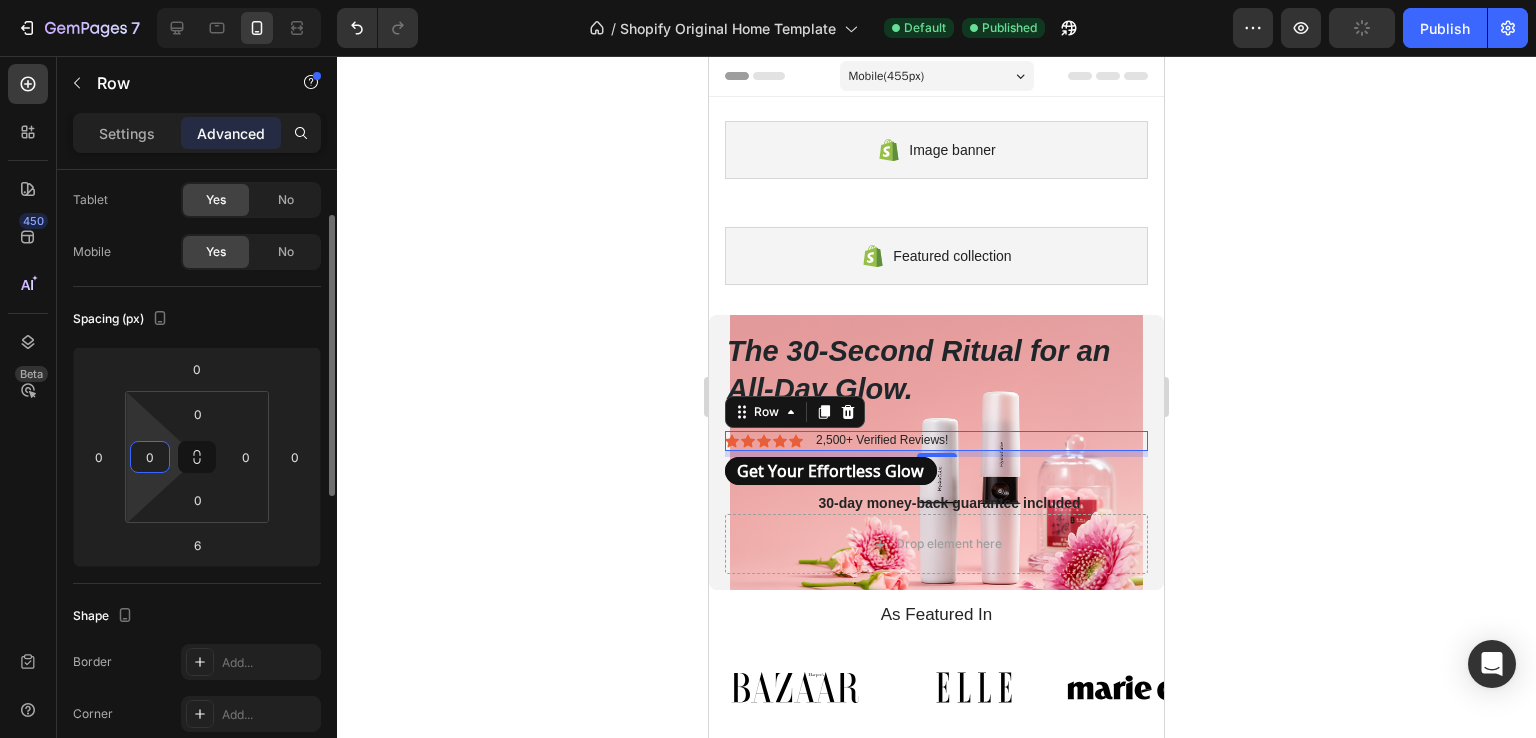 click on "0" at bounding box center (150, 457) 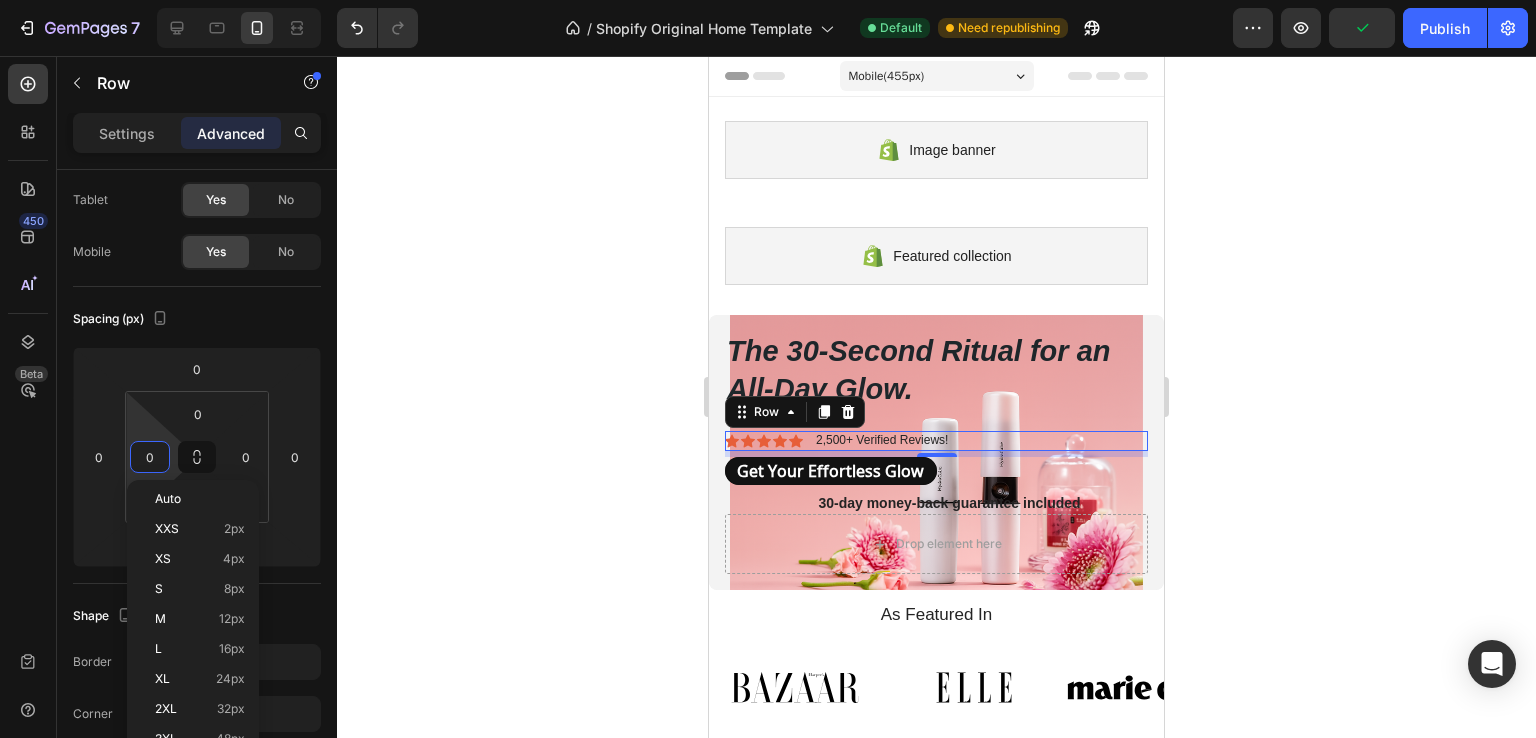 click 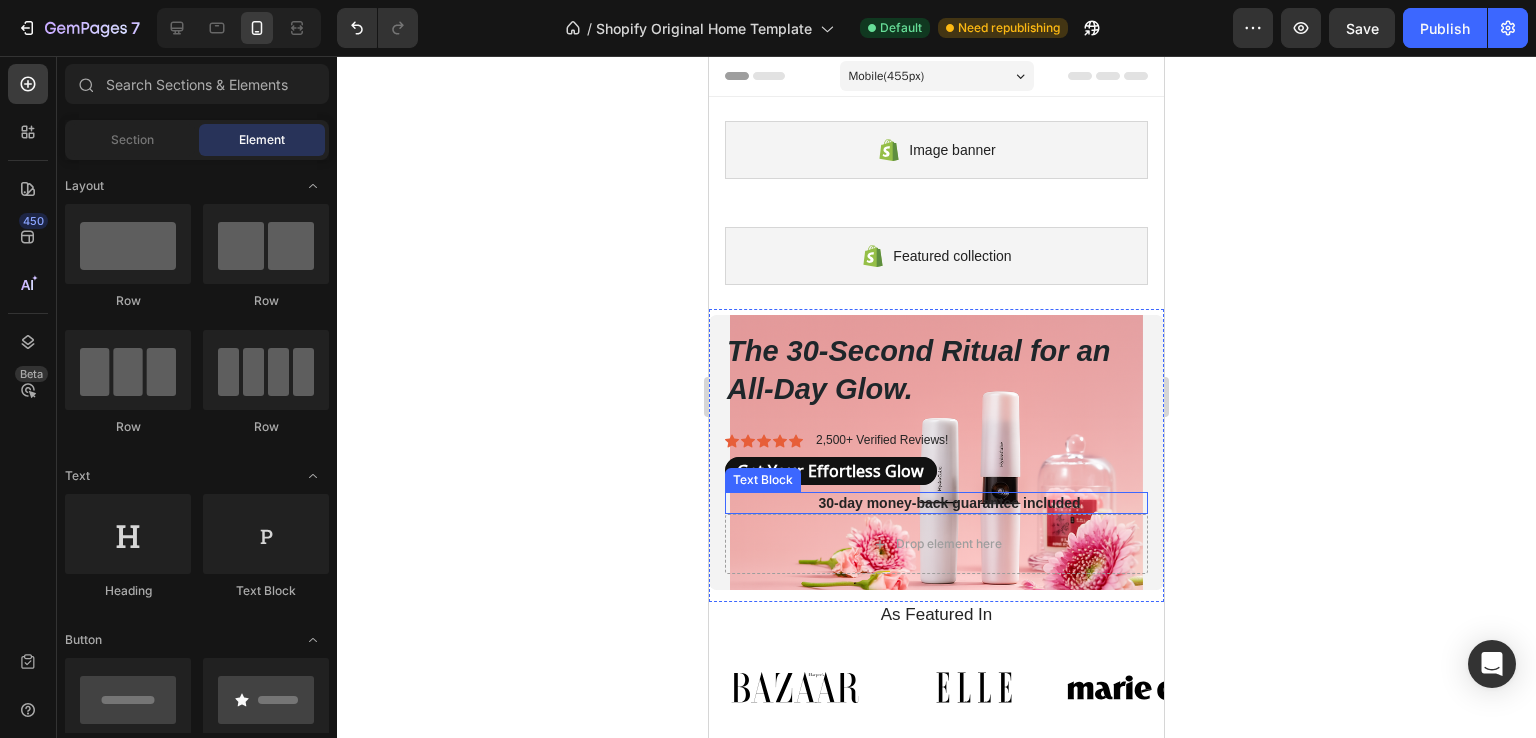 click on "30-day money-back guarantee included" at bounding box center (949, 503) 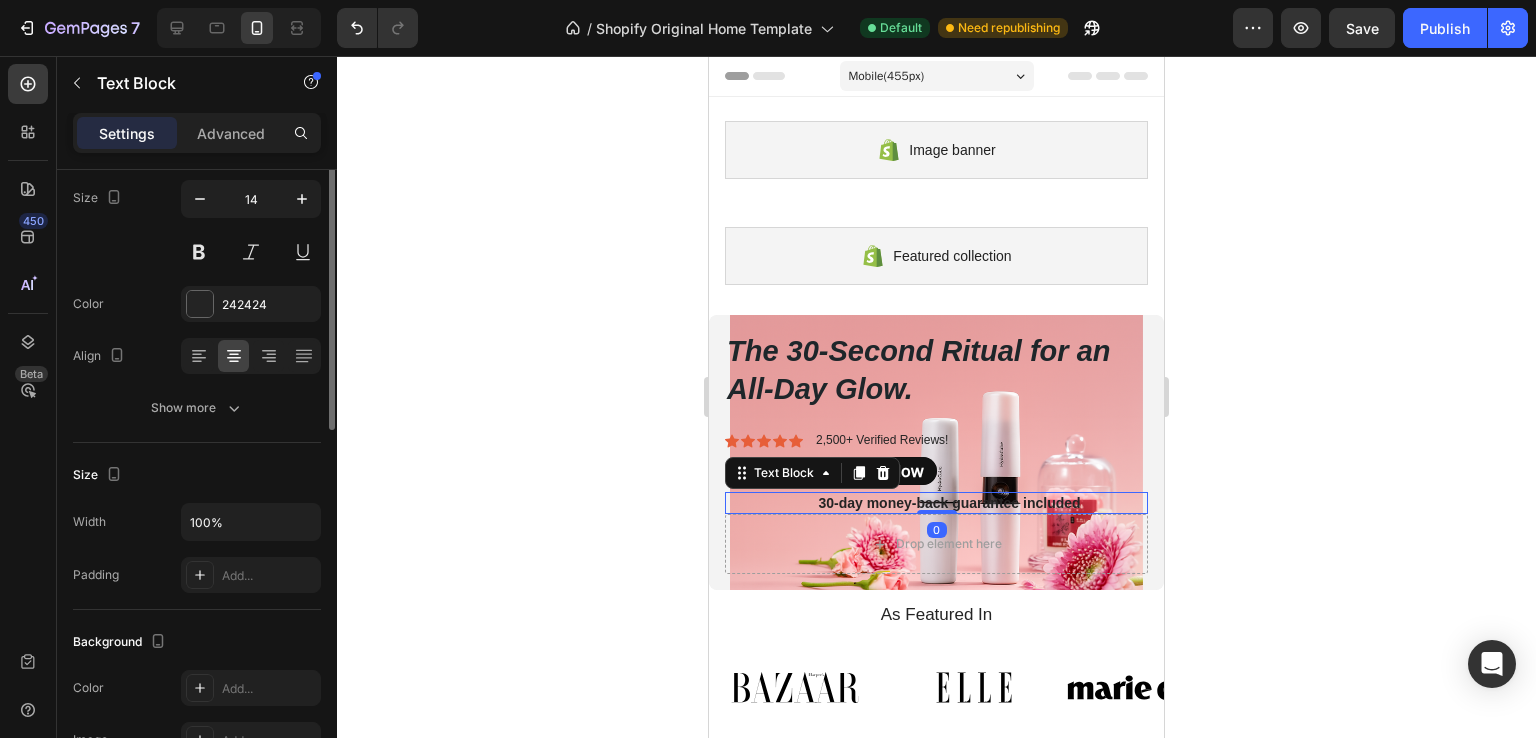 scroll, scrollTop: 0, scrollLeft: 0, axis: both 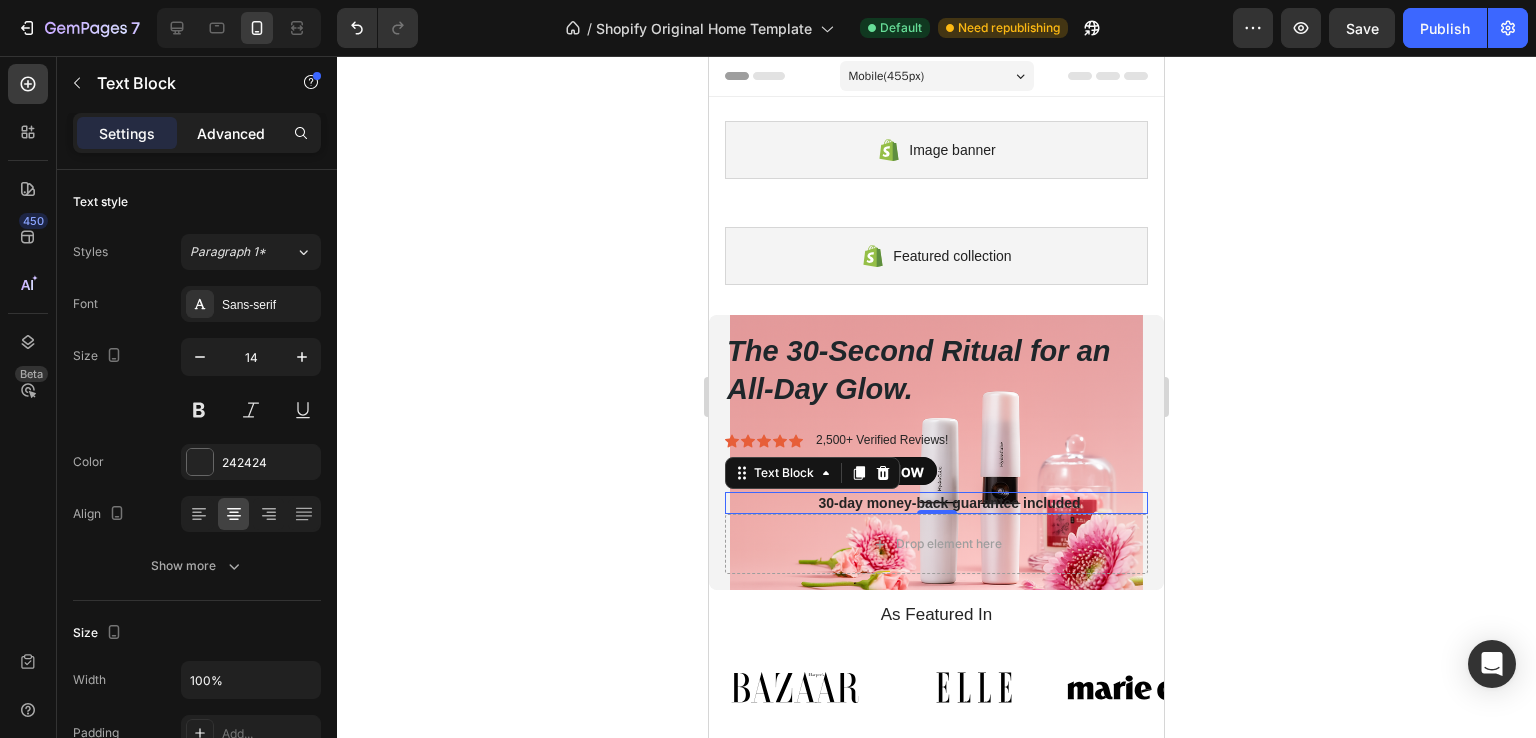 click on "Advanced" at bounding box center (231, 133) 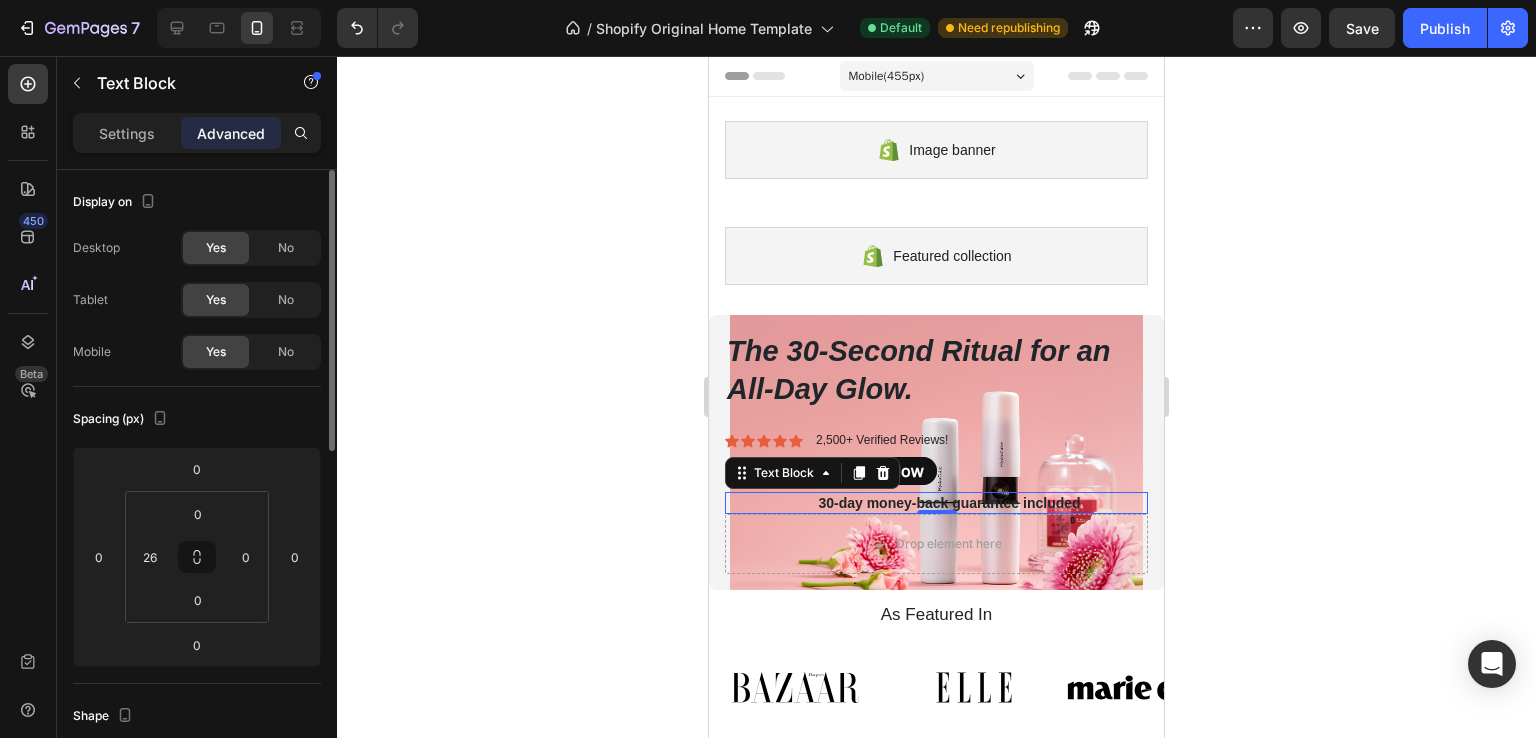 scroll, scrollTop: 300, scrollLeft: 0, axis: vertical 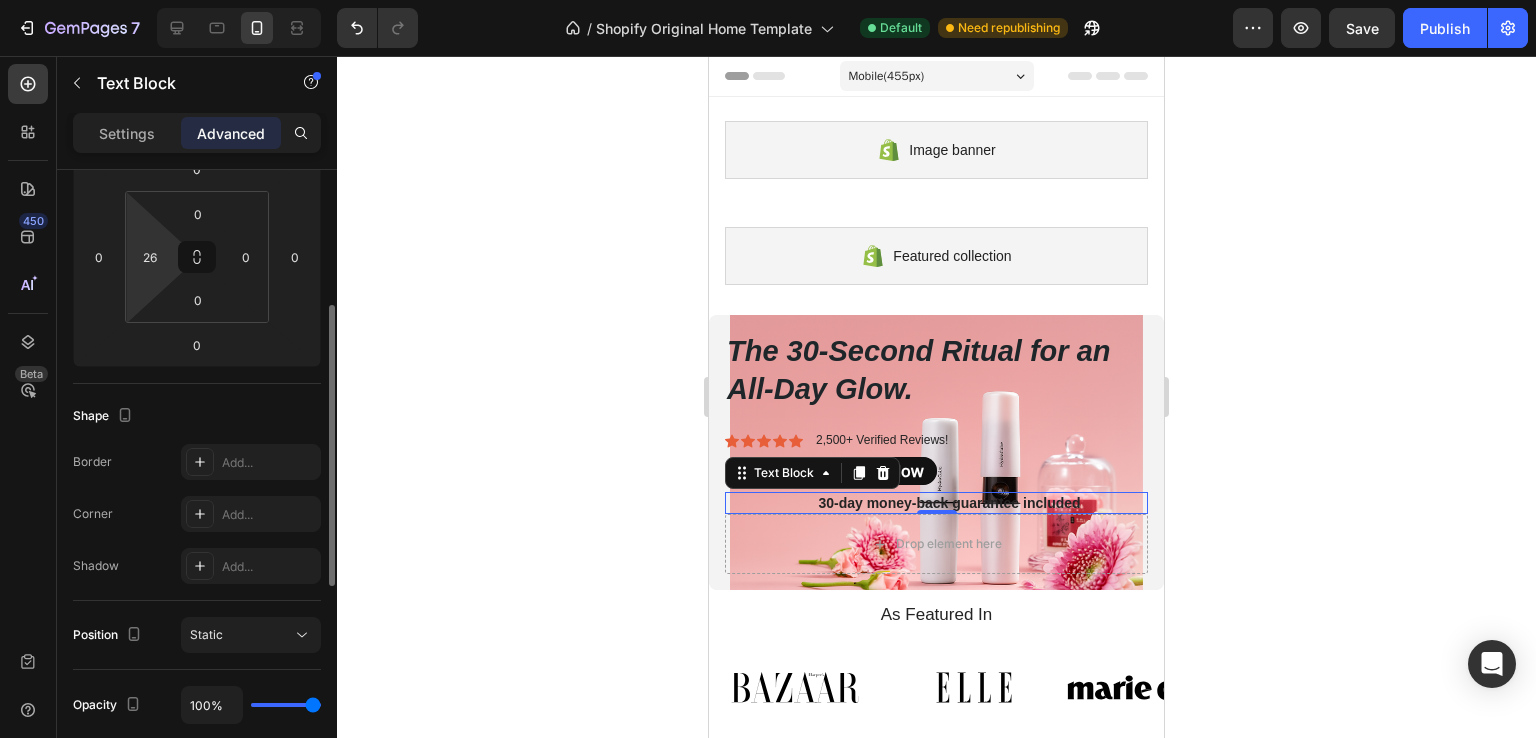 click on "7   /  Shopify Original Home Template Default Need republishing Preview  Save   Publish  450 Beta Sections(18) Elements(83) Section Element Hero Section Product Detail Brands Trusted Badges Guarantee Product Breakdown How to use Testimonials Compare Bundle FAQs Social Proof Brand Story Product List Collection Blog List Contact Sticky Add to Cart Custom Footer Browse Library 450 Layout
Row
Row
Row
Row Text
Heading
Text Block Button
Button
Button Media
Image
Image
Video" at bounding box center [768, 0] 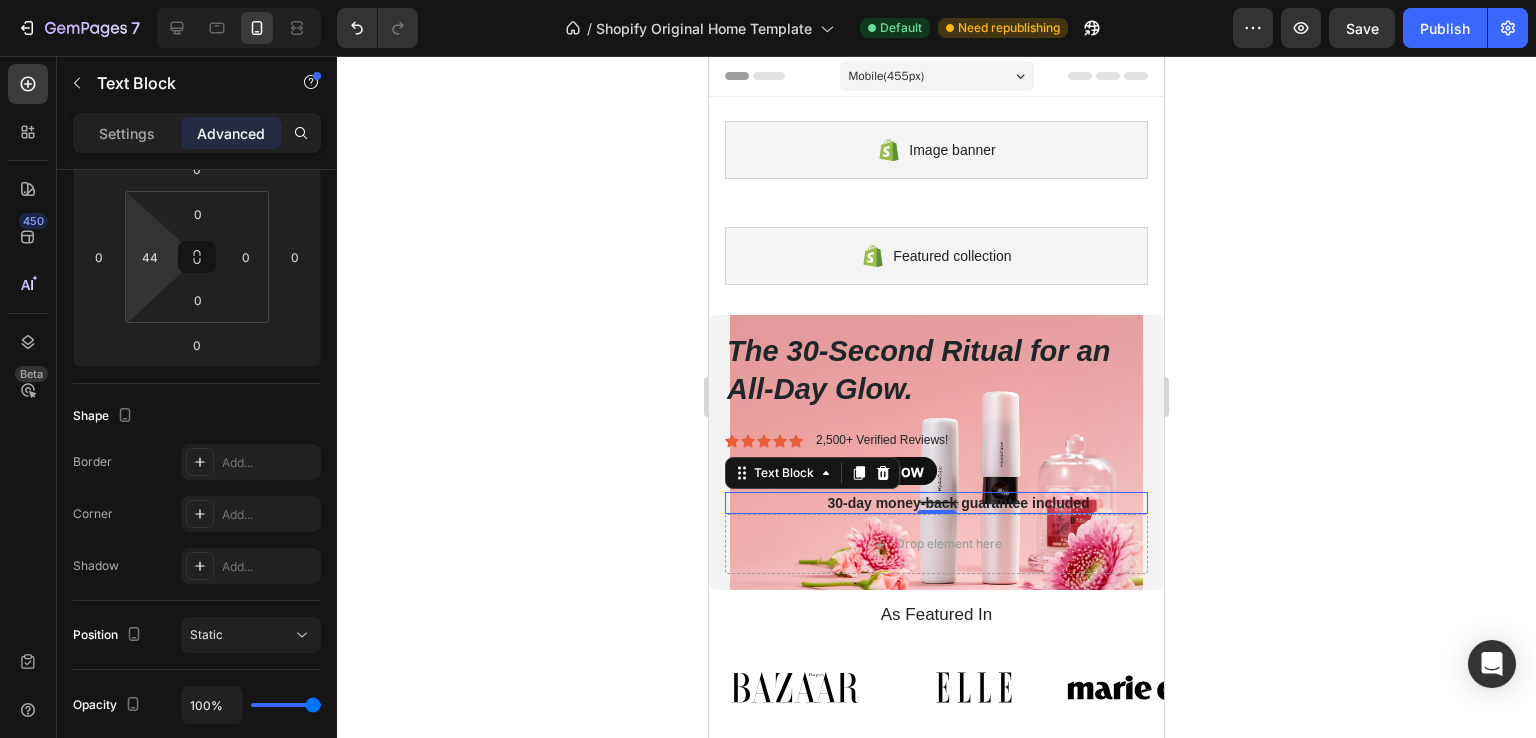 drag, startPoint x: 154, startPoint y: 281, endPoint x: 420, endPoint y: 272, distance: 266.15222 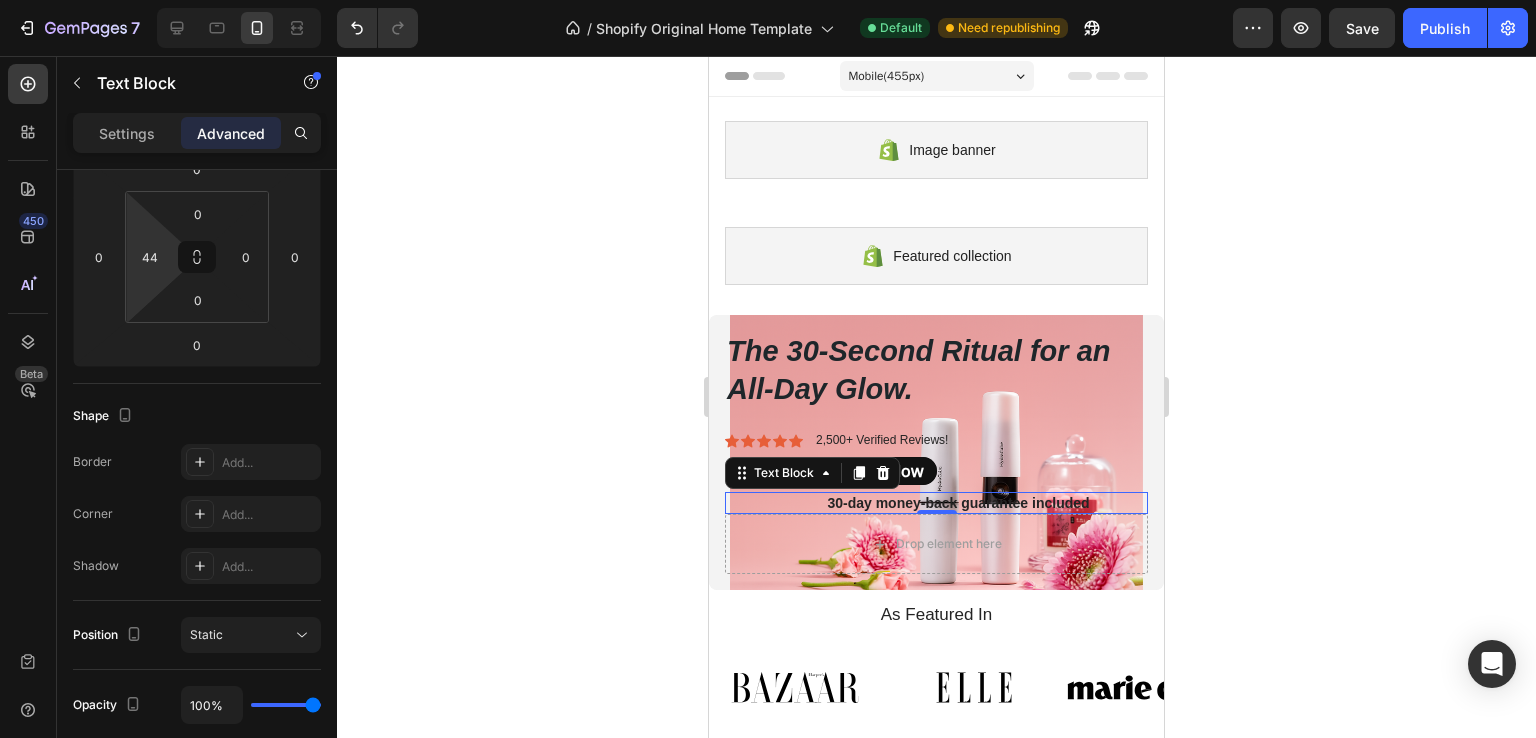 click on "7   /  Shopify Original Home Template Default Need republishing Preview  Save   Publish  450 Beta Sections(18) Elements(83) Section Element Hero Section Product Detail Brands Trusted Badges Guarantee Product Breakdown How to use Testimonials Compare Bundle FAQs Social Proof Brand Story Product List Collection Blog List Contact Sticky Add to Cart Custom Footer Browse Library 450 Layout
Row
Row
Row
Row Text
Heading
Text Block Button
Button
Button Media
Image
Image" 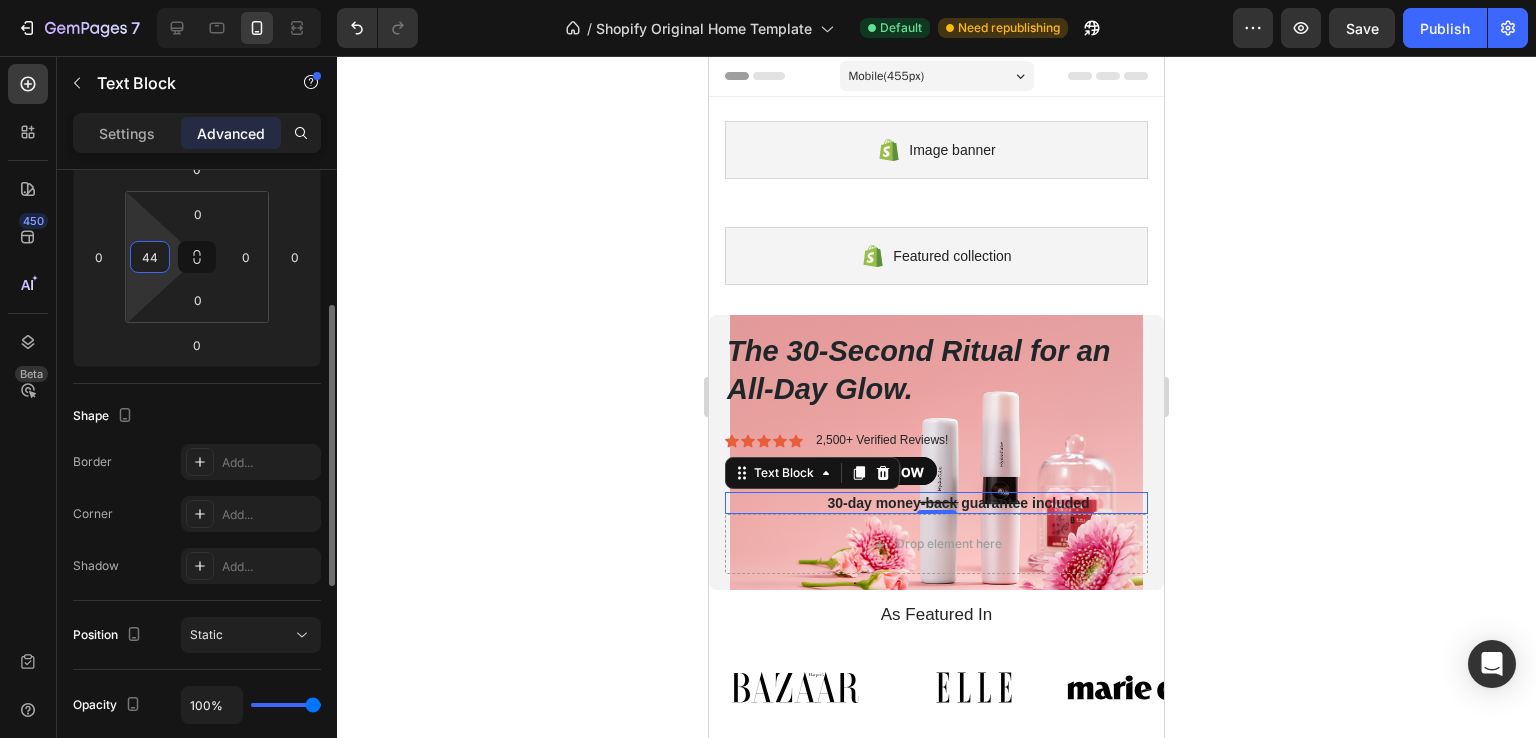 drag, startPoint x: 144, startPoint y: 263, endPoint x: 157, endPoint y: 266, distance: 13.341664 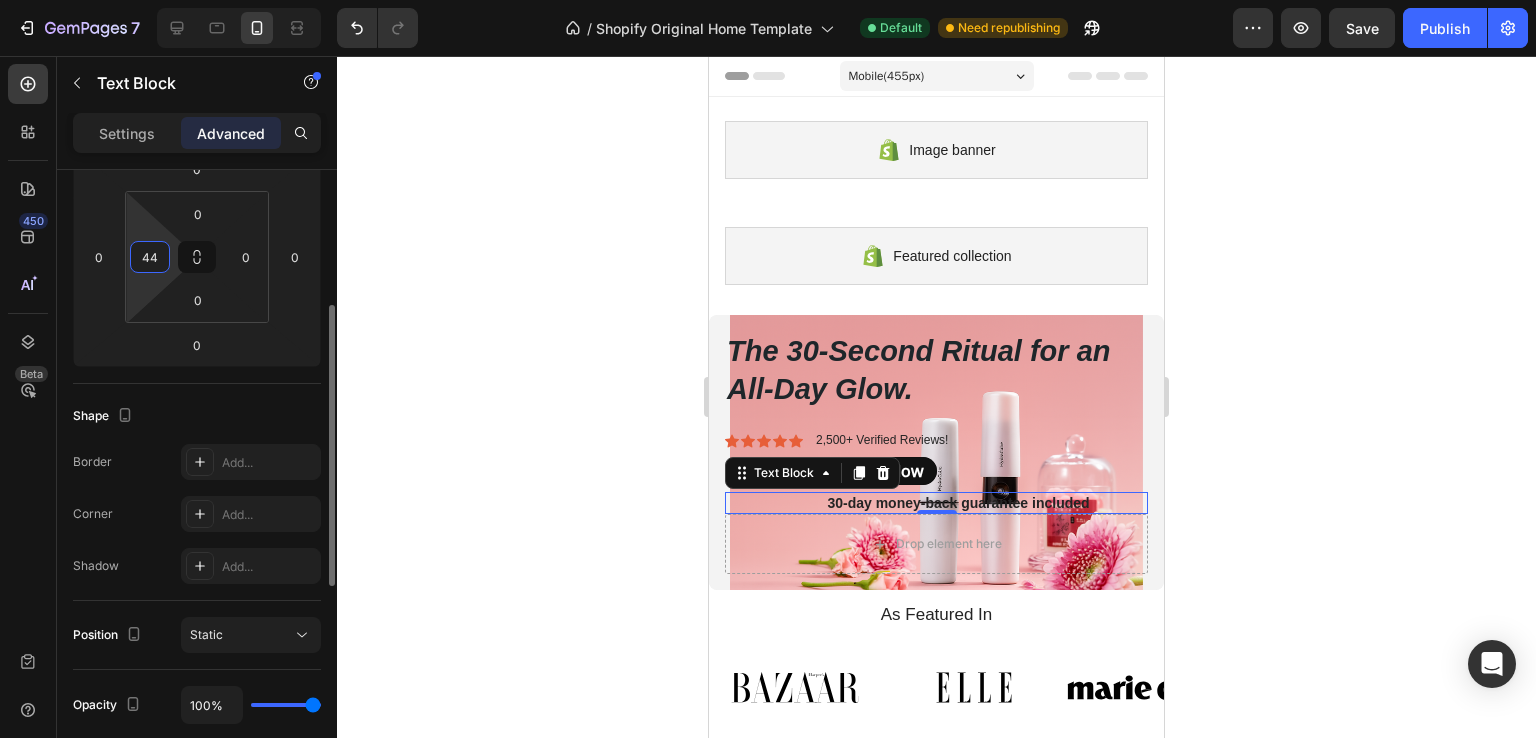 click on "Display on Desktop Yes No Tablet Yes No Mobile Yes No Spacing (px) 0 0 0 0 0 44 0 0 Shape Border Add... Corner Add... Shadow Add... Position Static Opacity 100% Animation Upgrade to Build plan  to unlock Animation & other premium features. Interaction Upgrade to Optimize plan  to unlock Interaction & other premium features. CSS class" at bounding box center [197, 495] 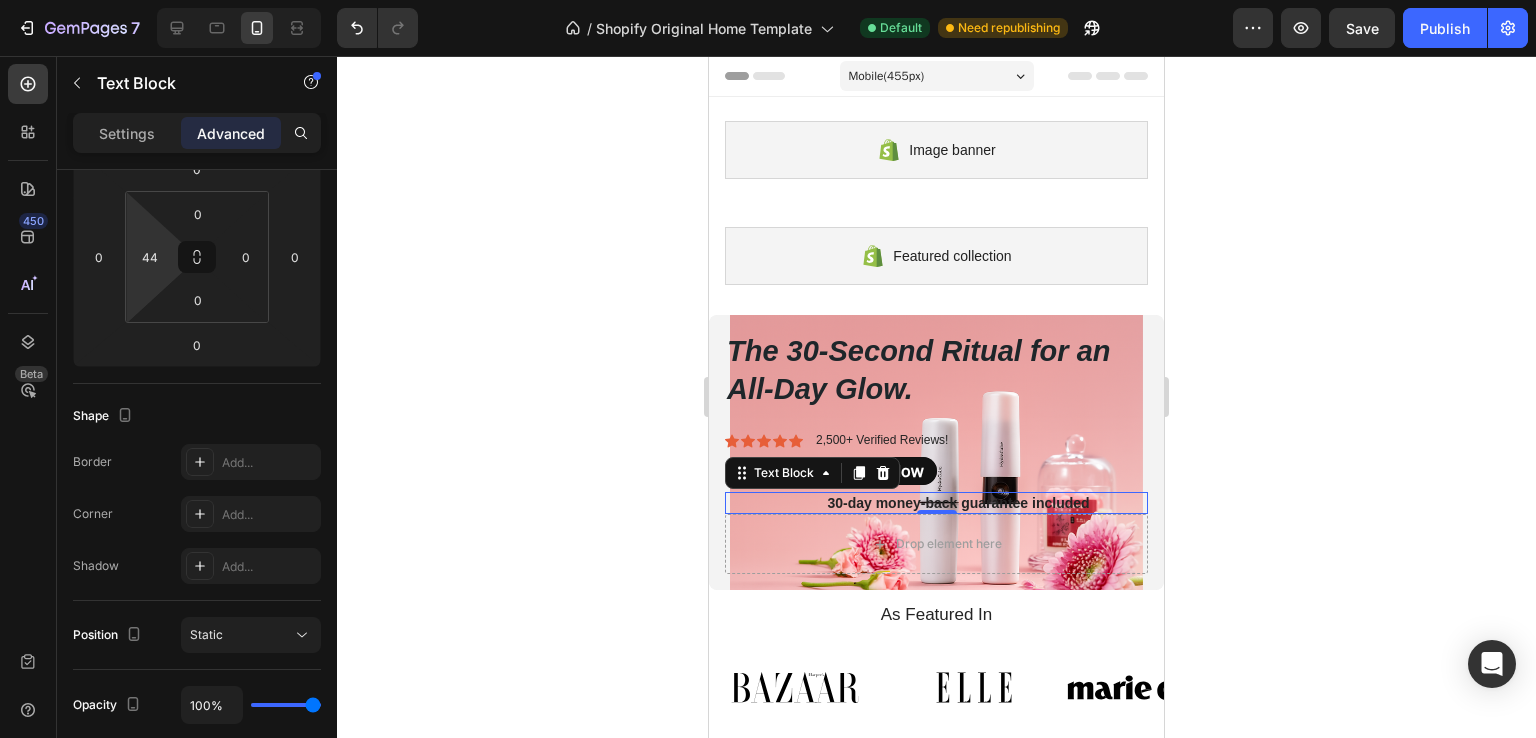 type on "0" 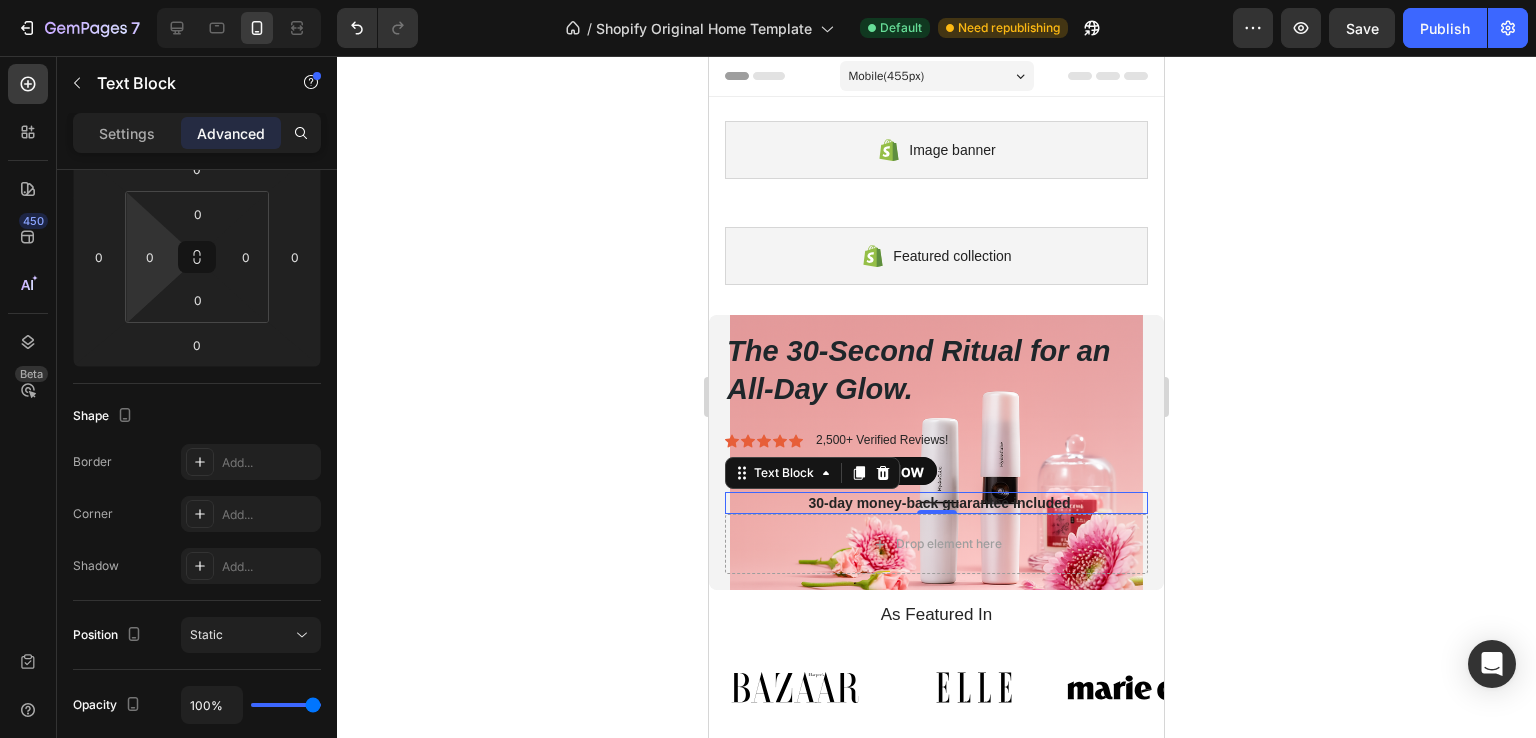 drag, startPoint x: 148, startPoint y: 226, endPoint x: 144, endPoint y: 304, distance: 78.10249 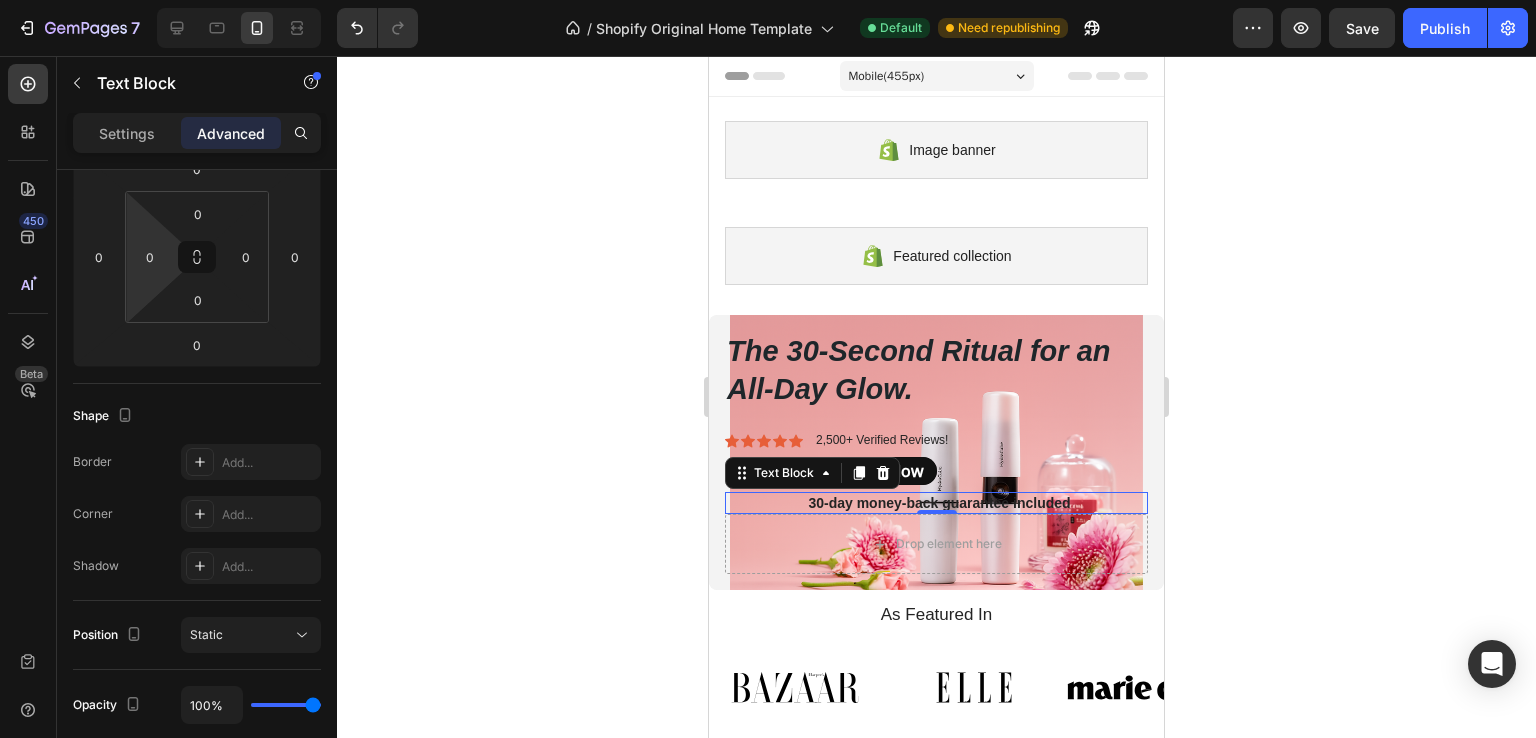 click on "7   /  Shopify Original Home Template Default Need republishing Preview  Save   Publish  450 Beta Sections(18) Elements(83) Section Element Hero Section Product Detail Brands Trusted Badges Guarantee Product Breakdown How to use Testimonials Compare Bundle FAQs Social Proof Brand Story Product List Collection Blog List Contact Sticky Add to Cart Custom Footer Browse Library 450 Layout
Row
Row
Row
Row Text
Heading
Text Block Button
Button
Button Media
Image
Image
Video" at bounding box center [768, 0] 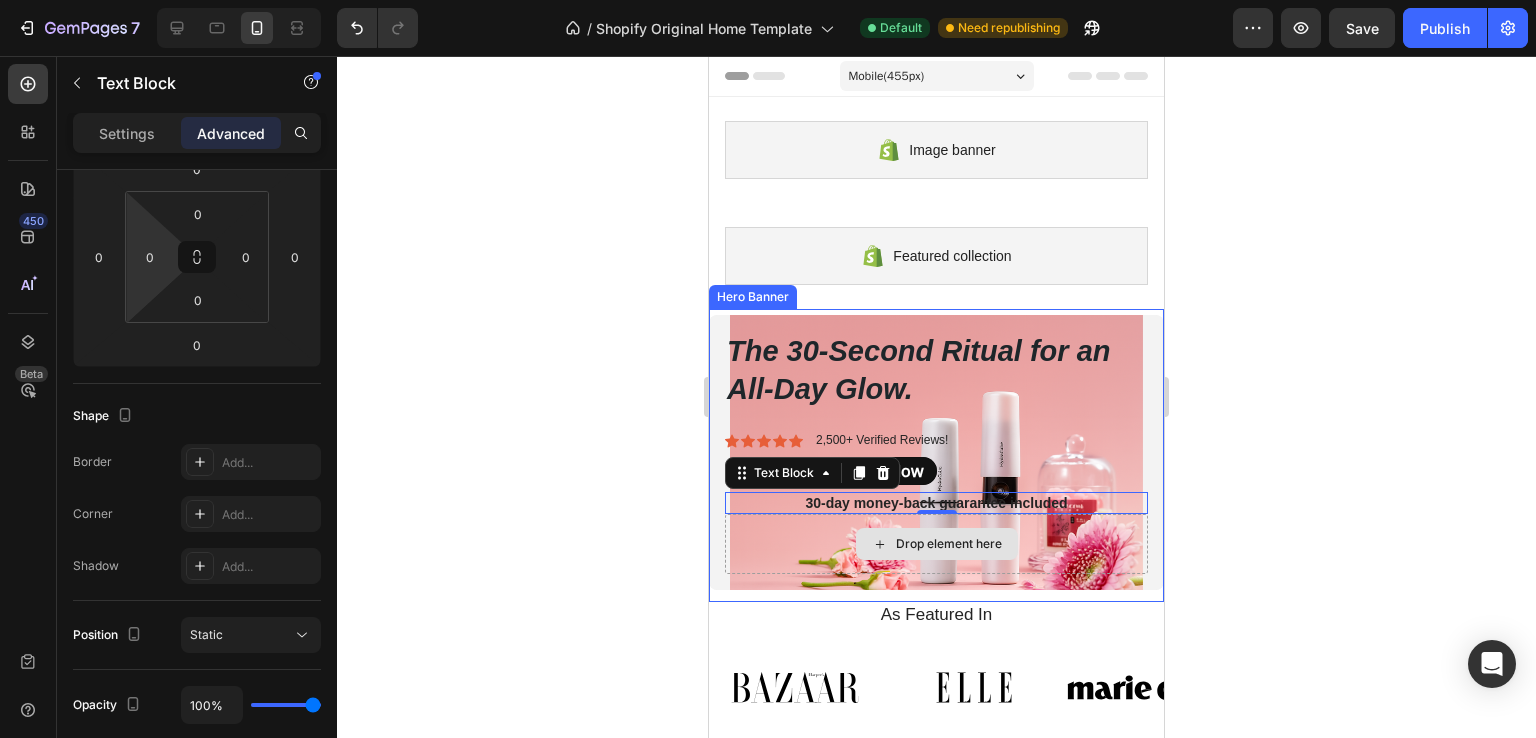 click on "Drop element here" at bounding box center [936, 544] 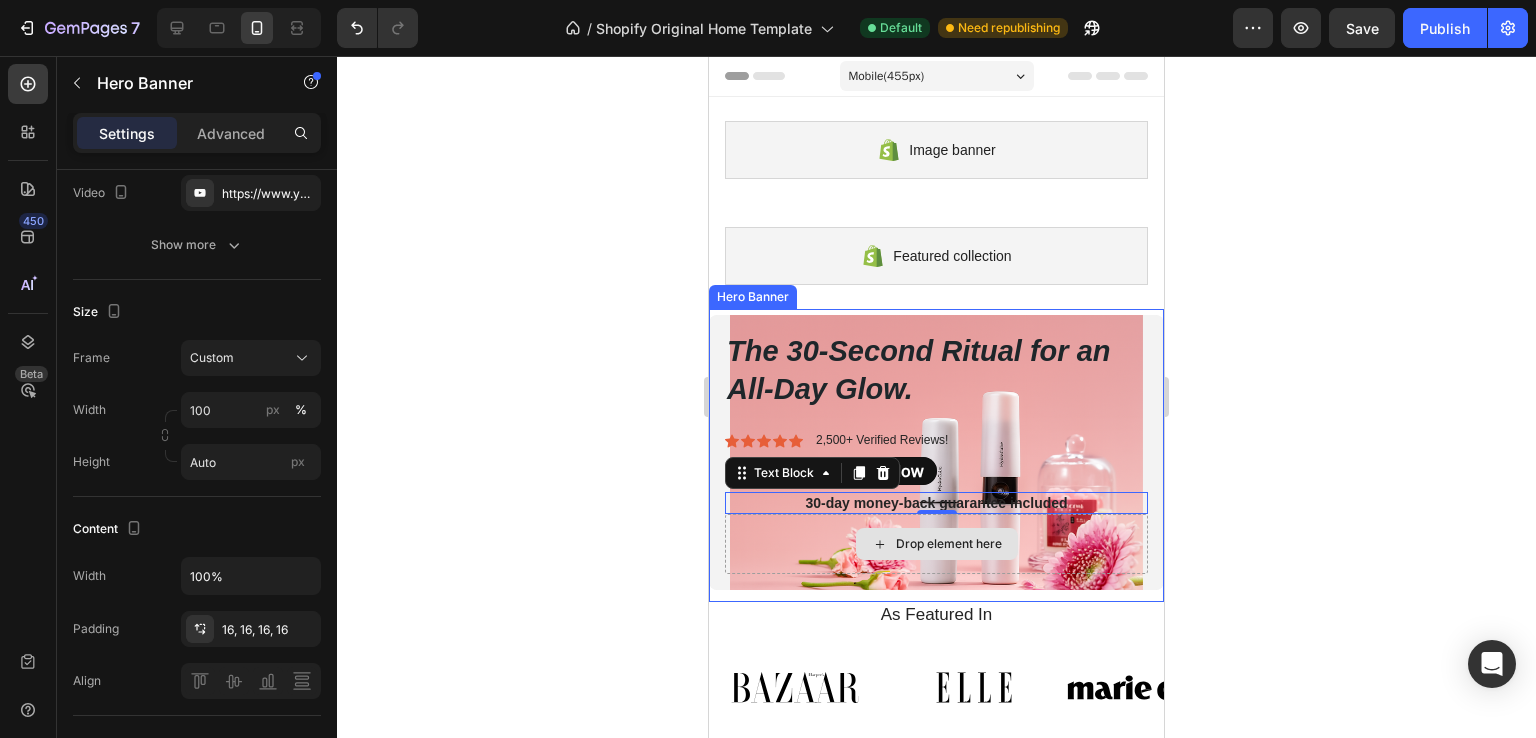scroll, scrollTop: 0, scrollLeft: 0, axis: both 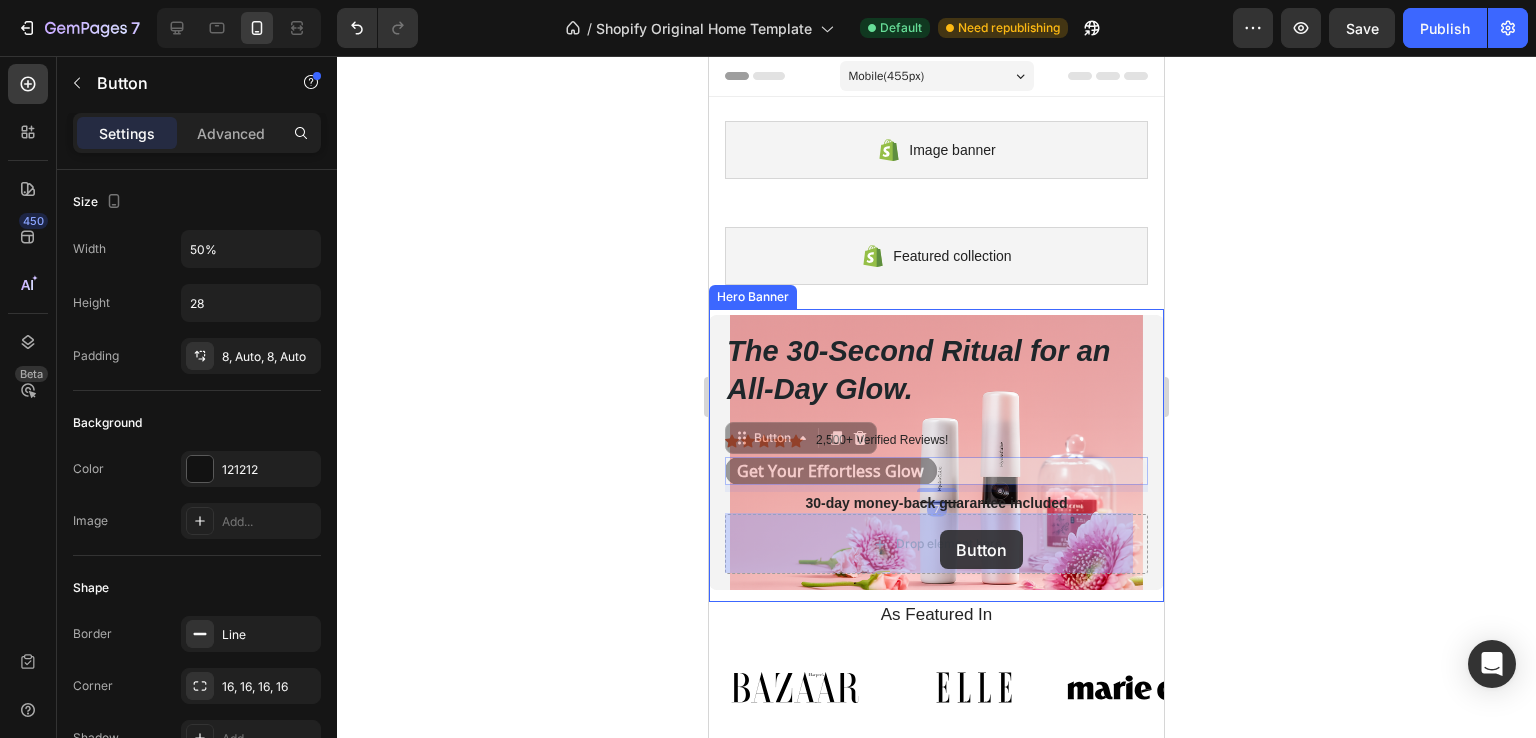 drag, startPoint x: 884, startPoint y: 469, endPoint x: 940, endPoint y: 530, distance: 82.80701 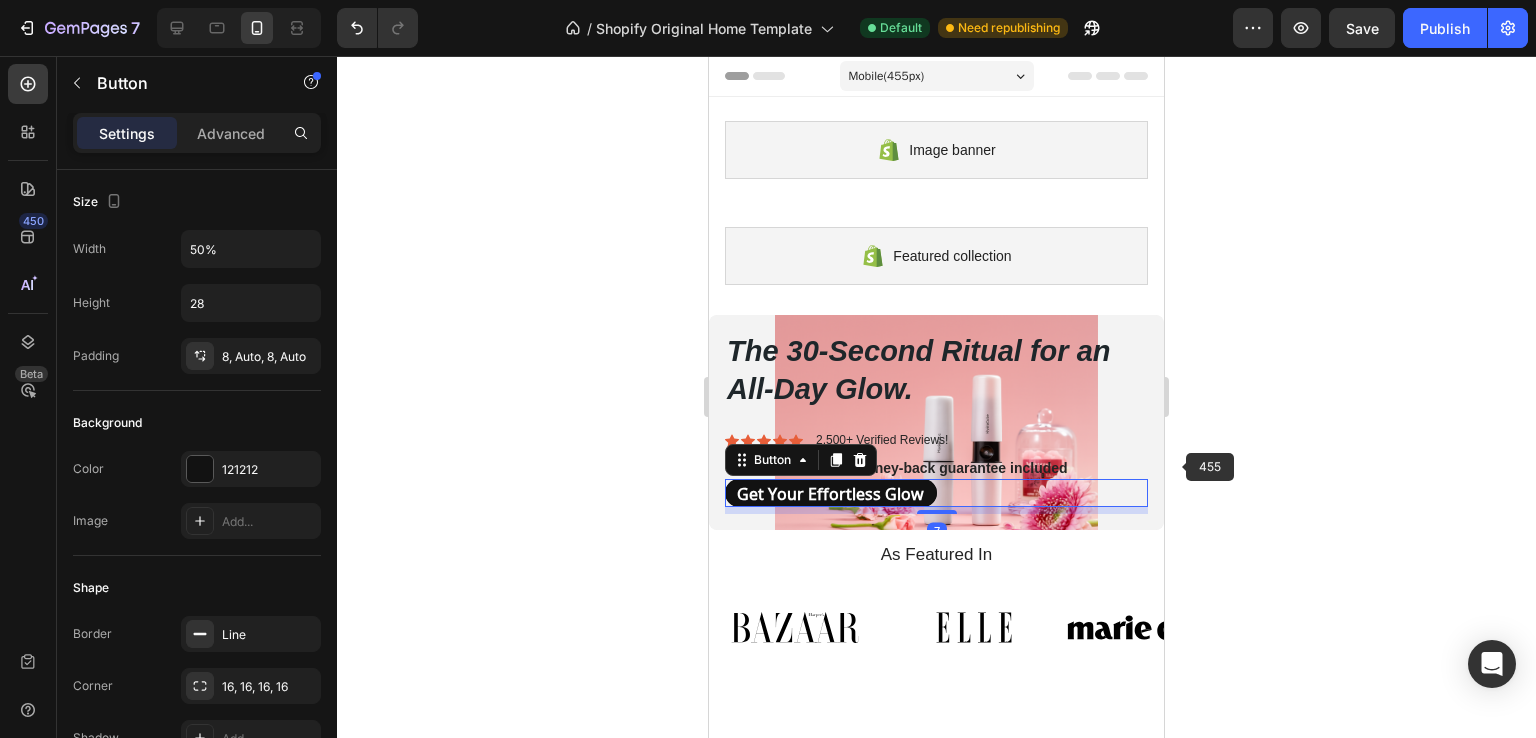 click 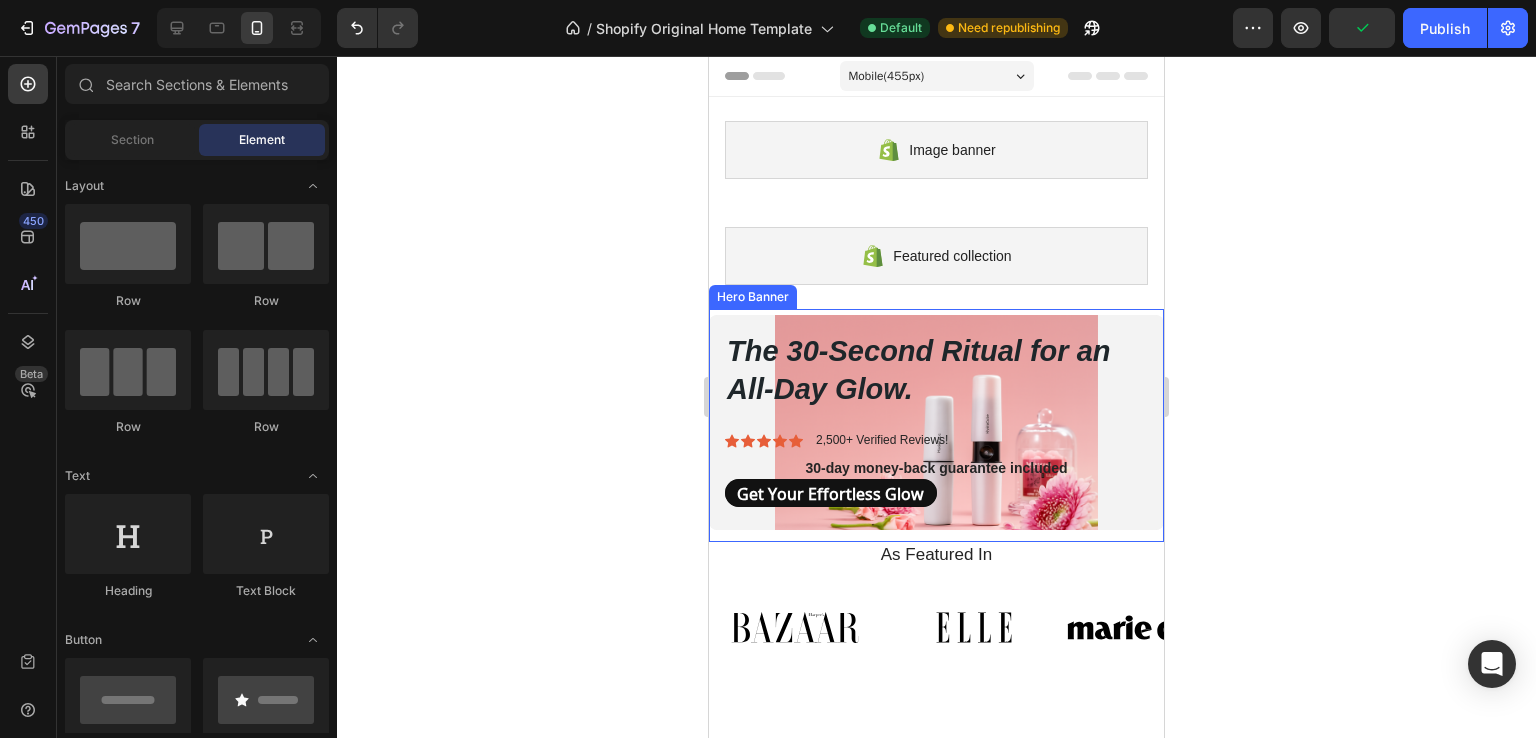 click on "The 30-Second Ritual for an All-Day Glow. Heading Get instant, touchless hydration that absorbs in seconds, leaving nothing behind but a fresh, dewy radiance. Text Block Icon Icon Icon Icon Icon Icon List 2,500+ Verified Reviews! Text Block Row 30-day money-back guarantee included  Text Block" at bounding box center [936, 405] 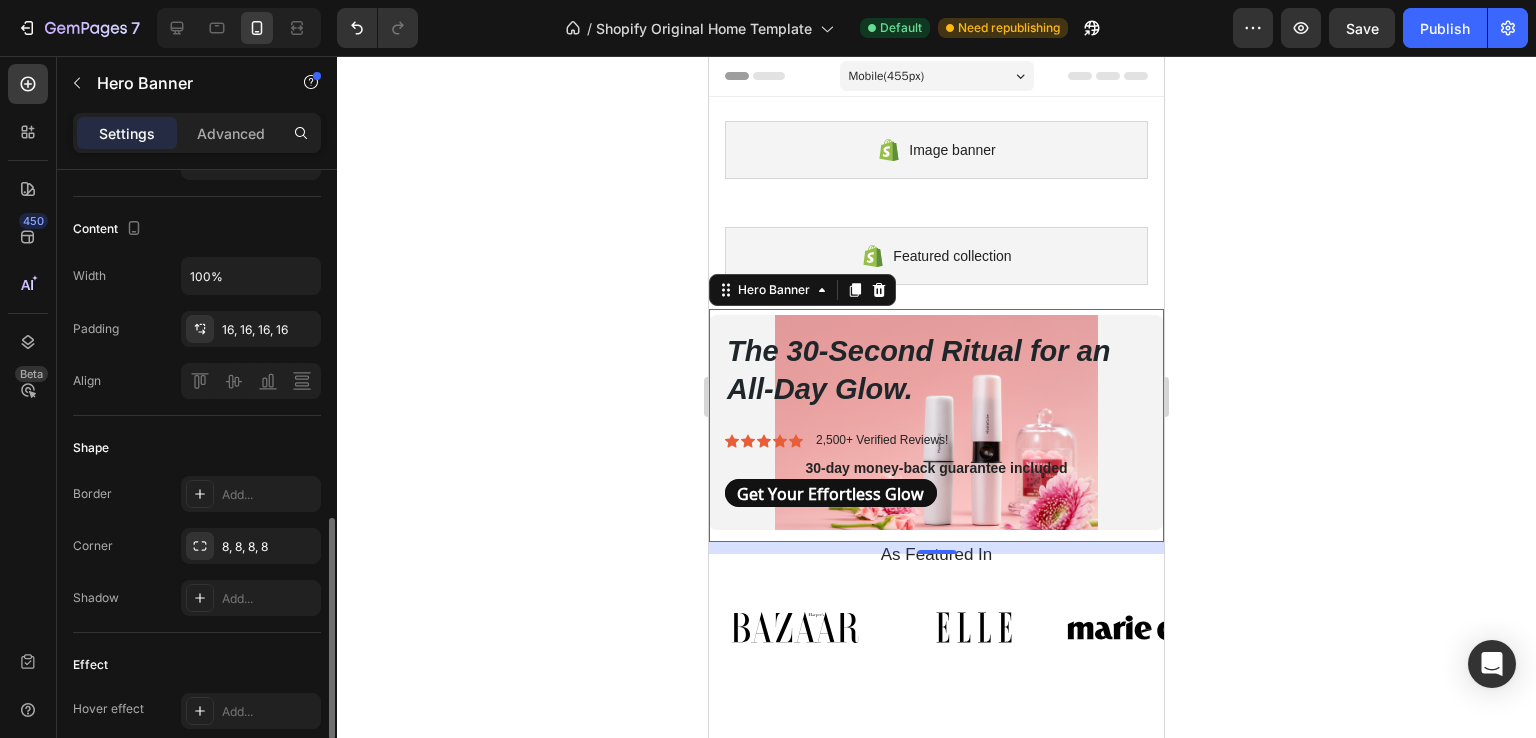 scroll, scrollTop: 700, scrollLeft: 0, axis: vertical 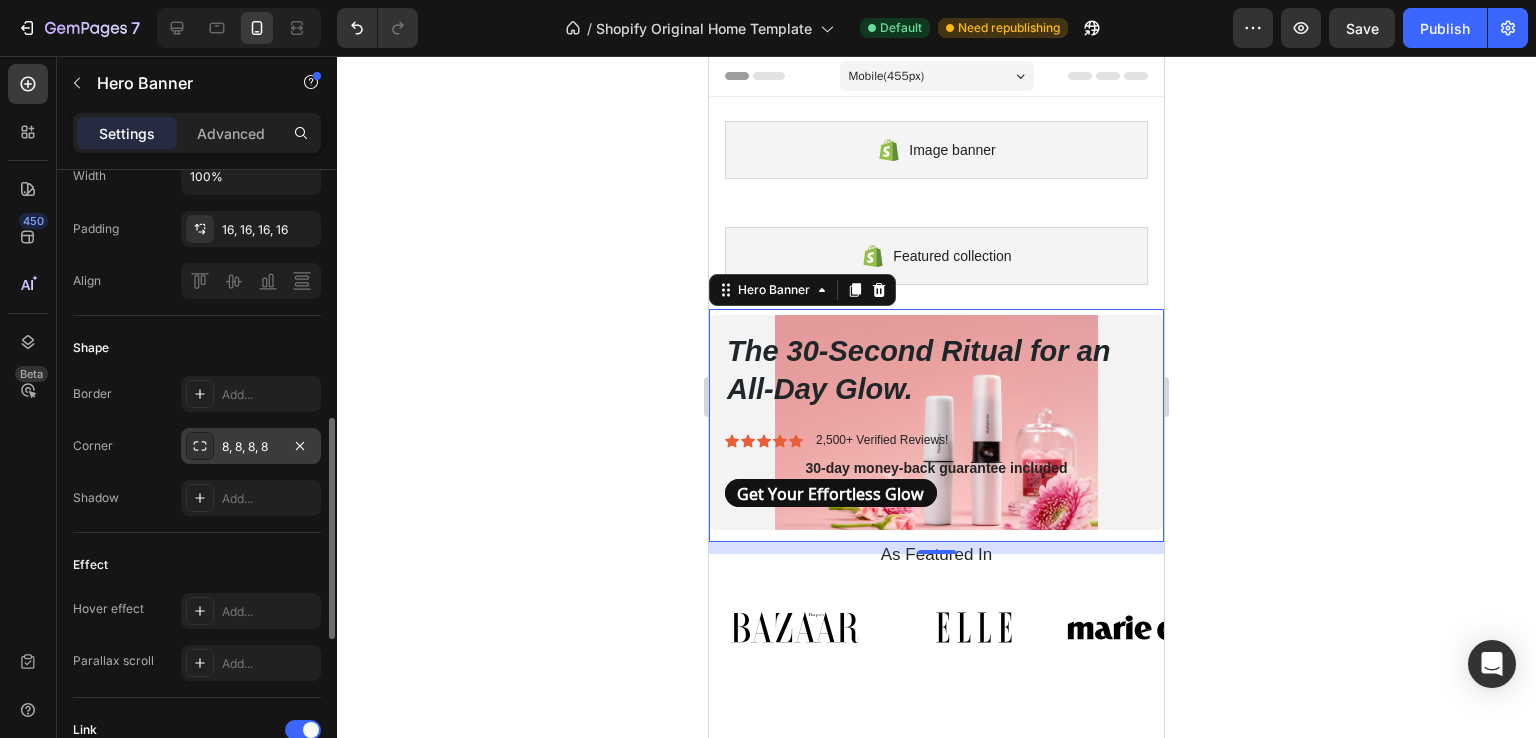 click 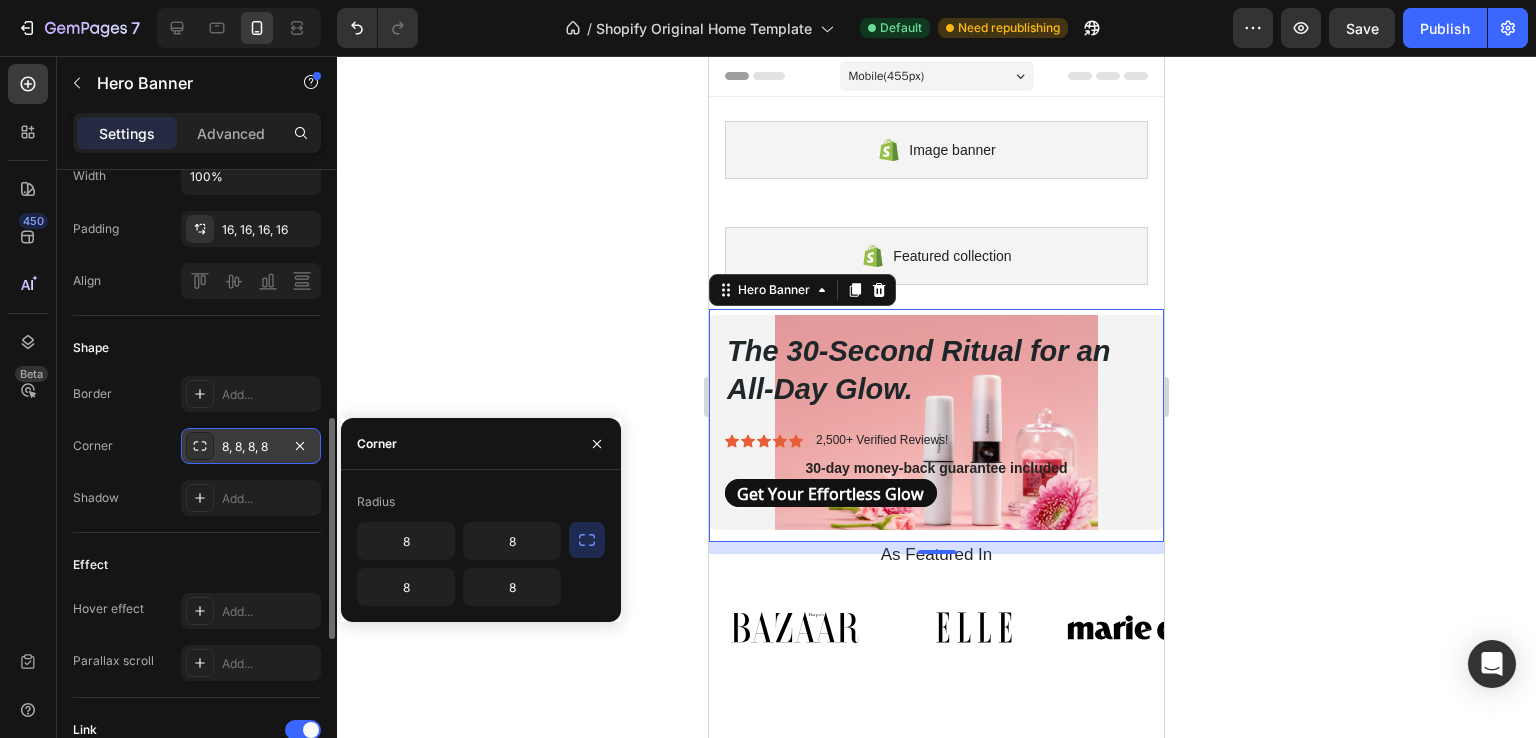 click 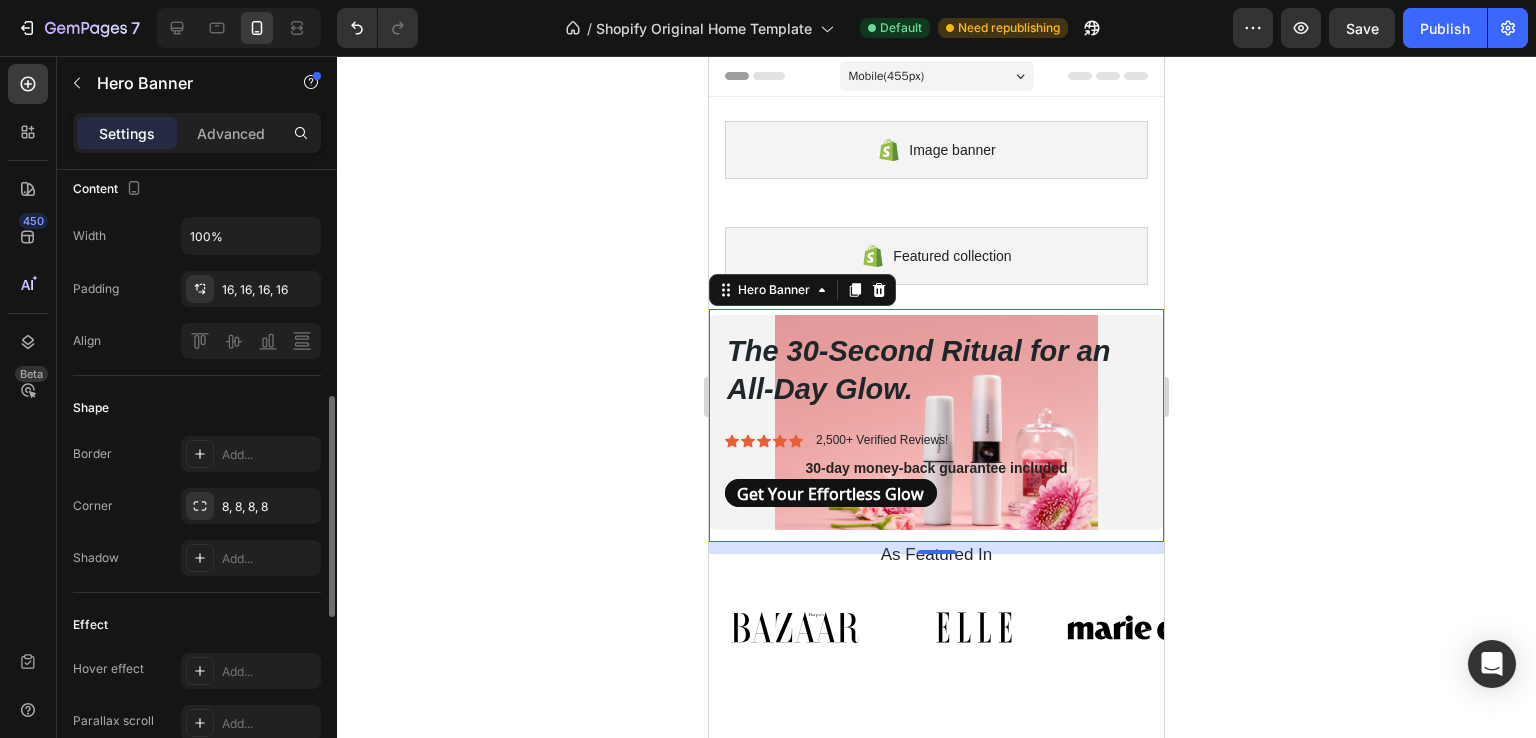 scroll, scrollTop: 0, scrollLeft: 0, axis: both 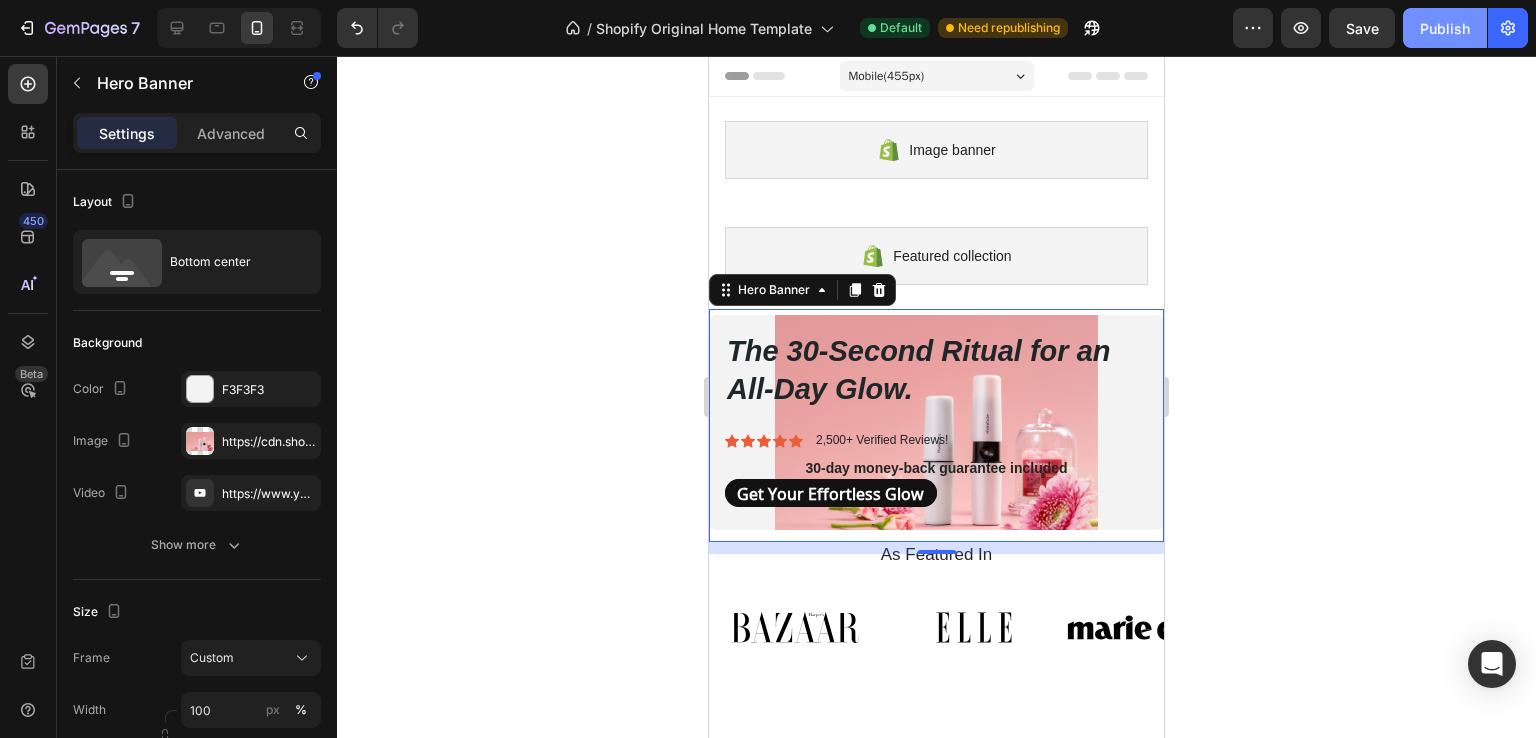 click on "Publish" 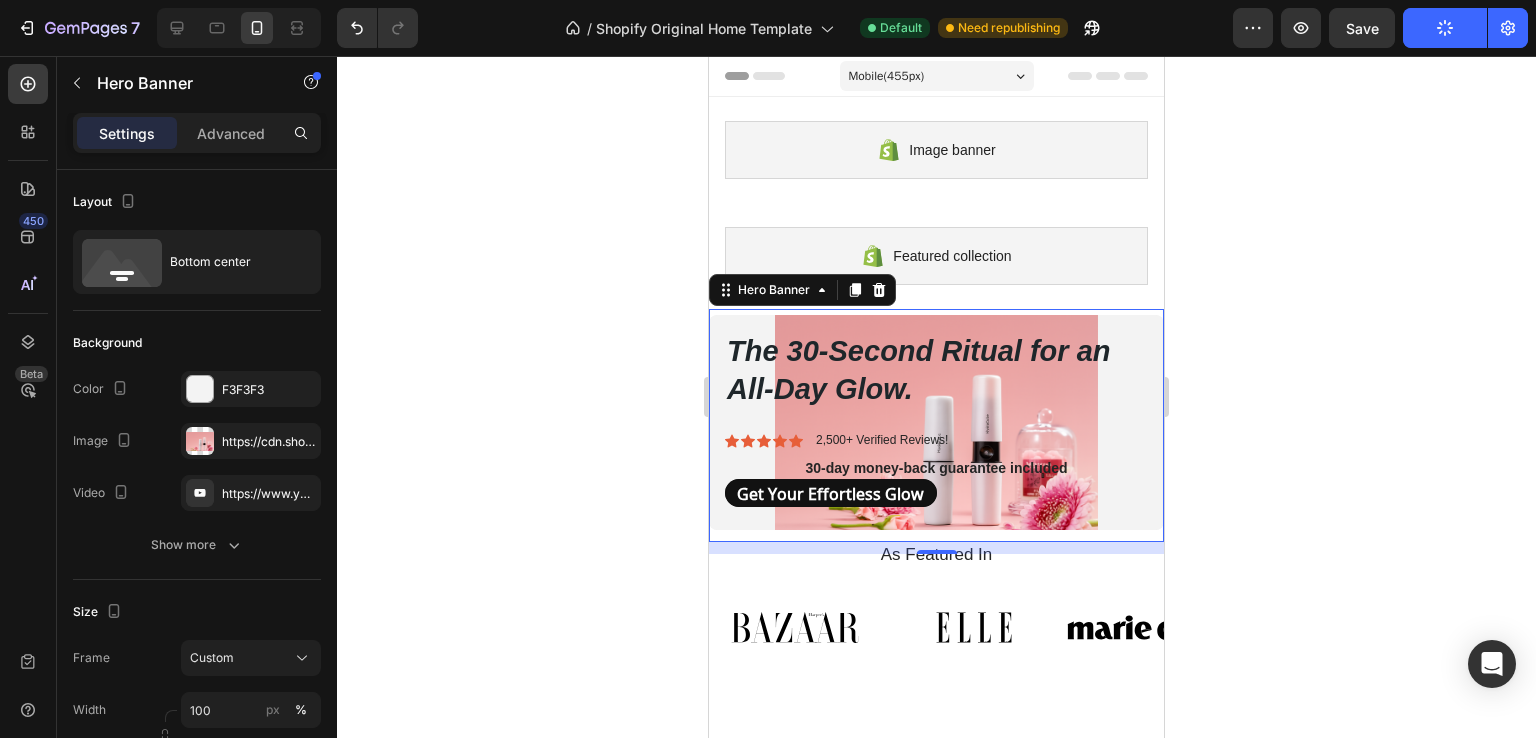 type 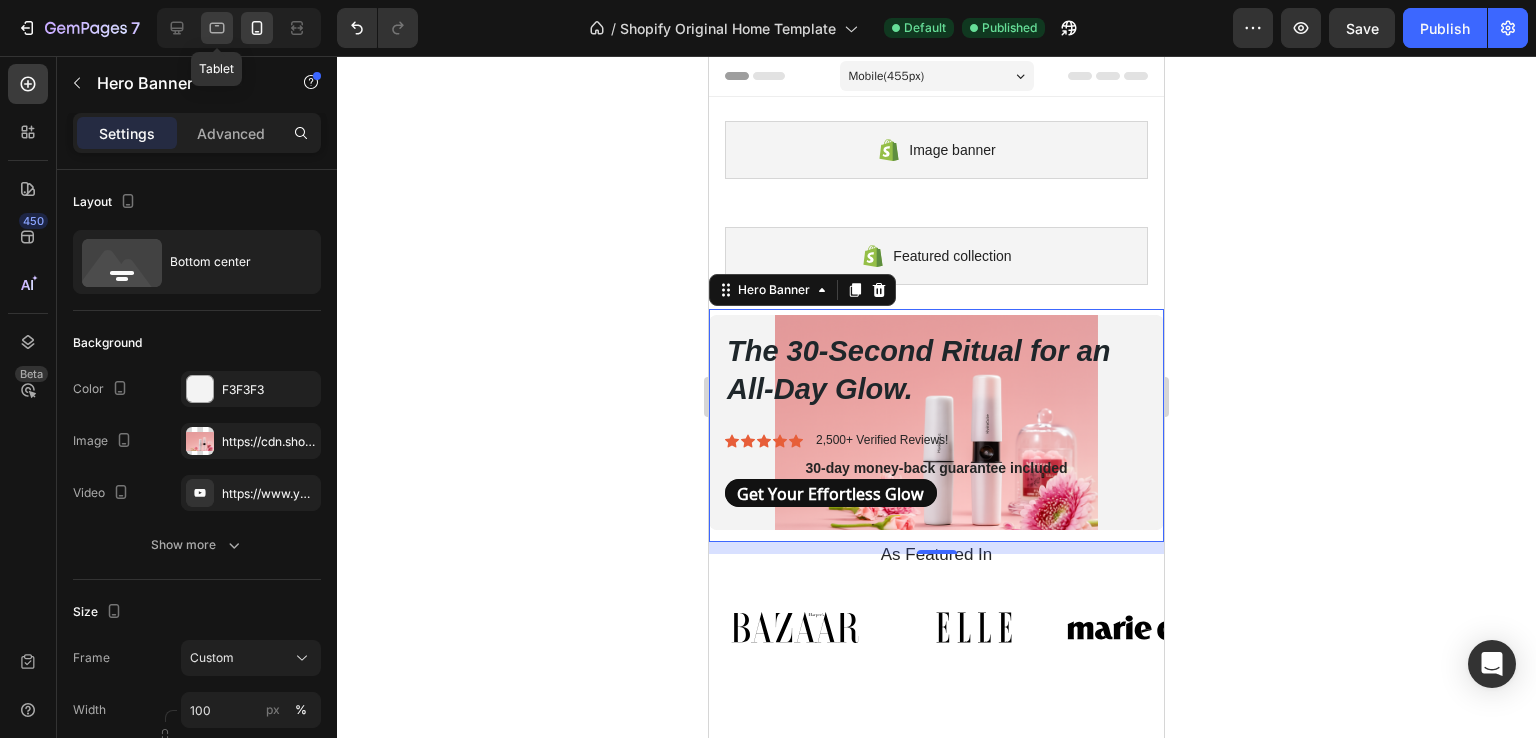 click 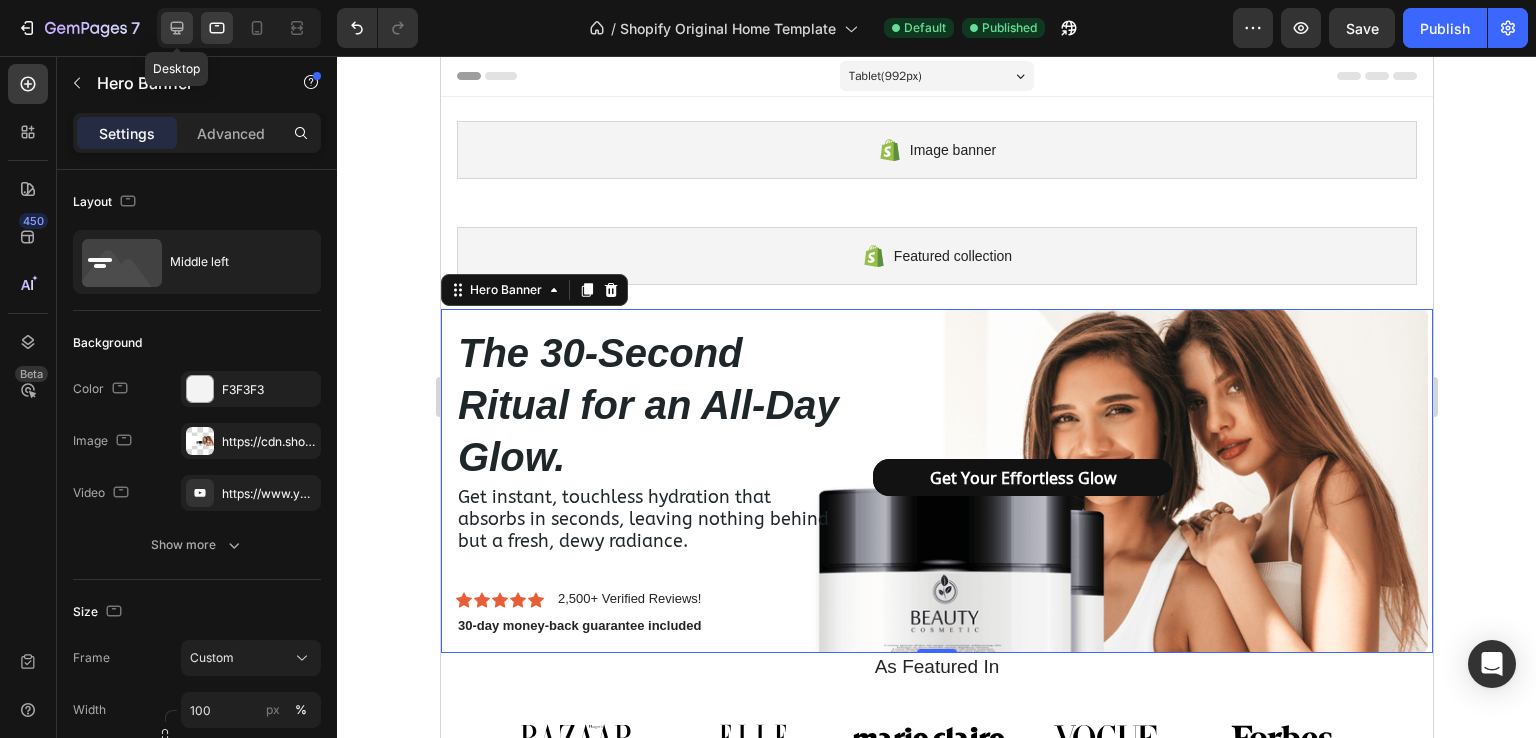 click 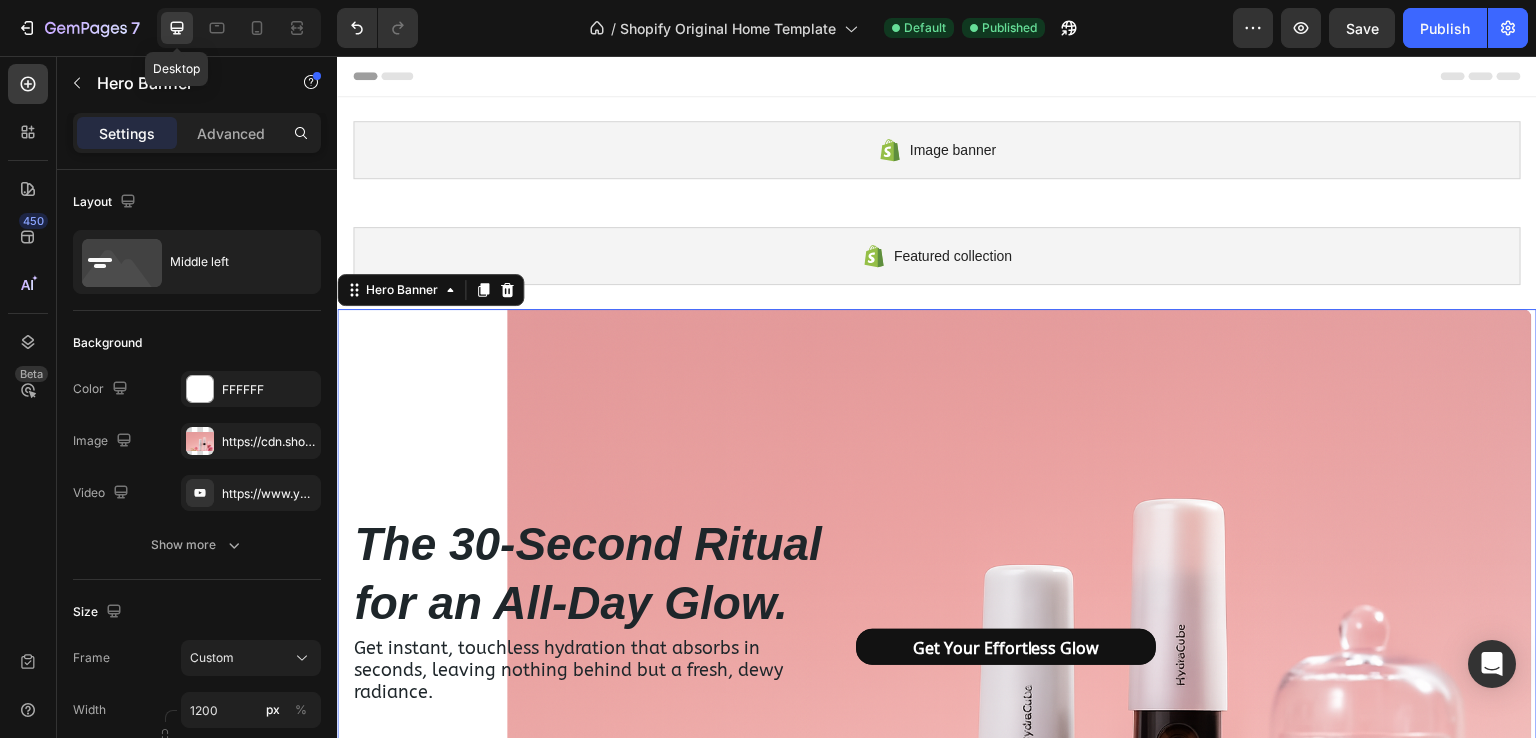scroll, scrollTop: 182, scrollLeft: 0, axis: vertical 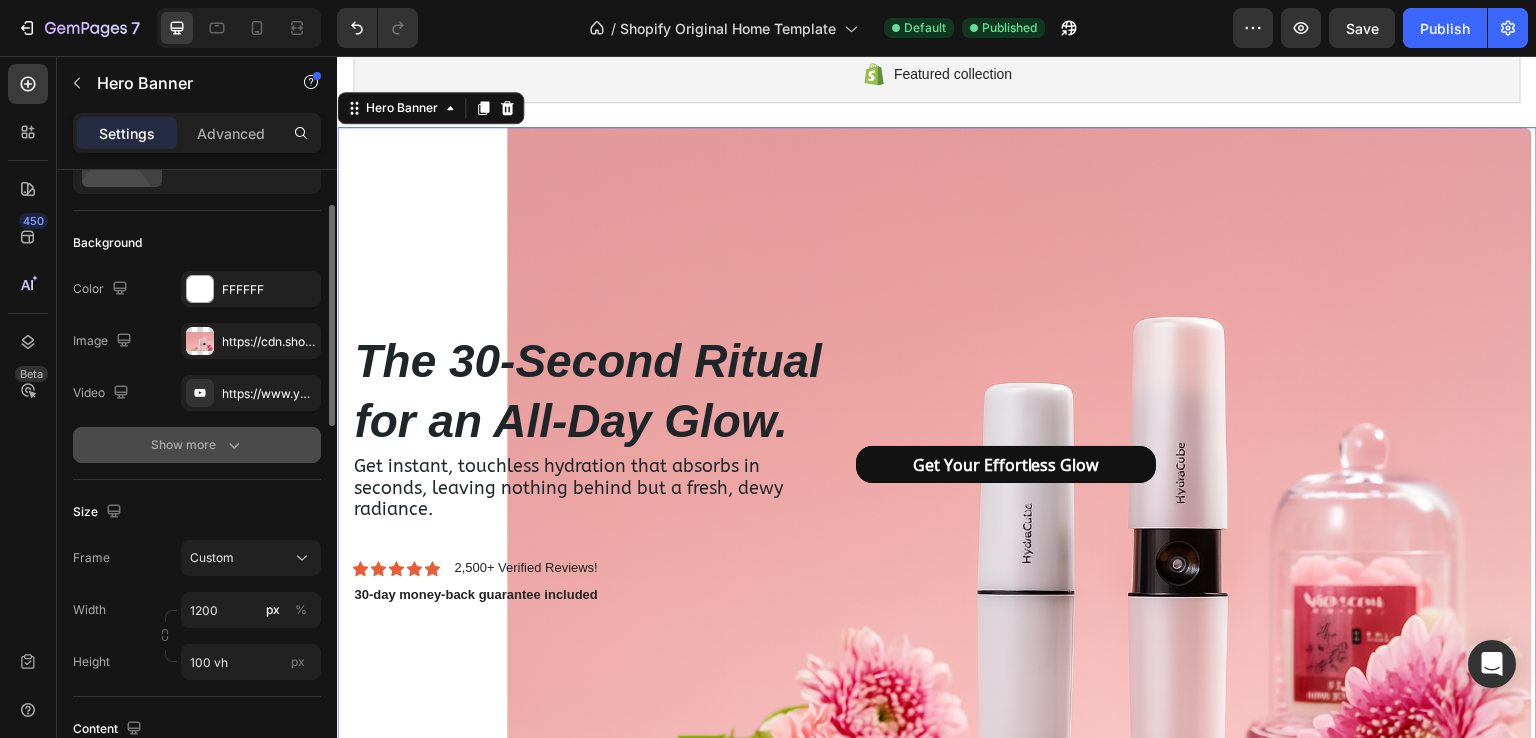 click 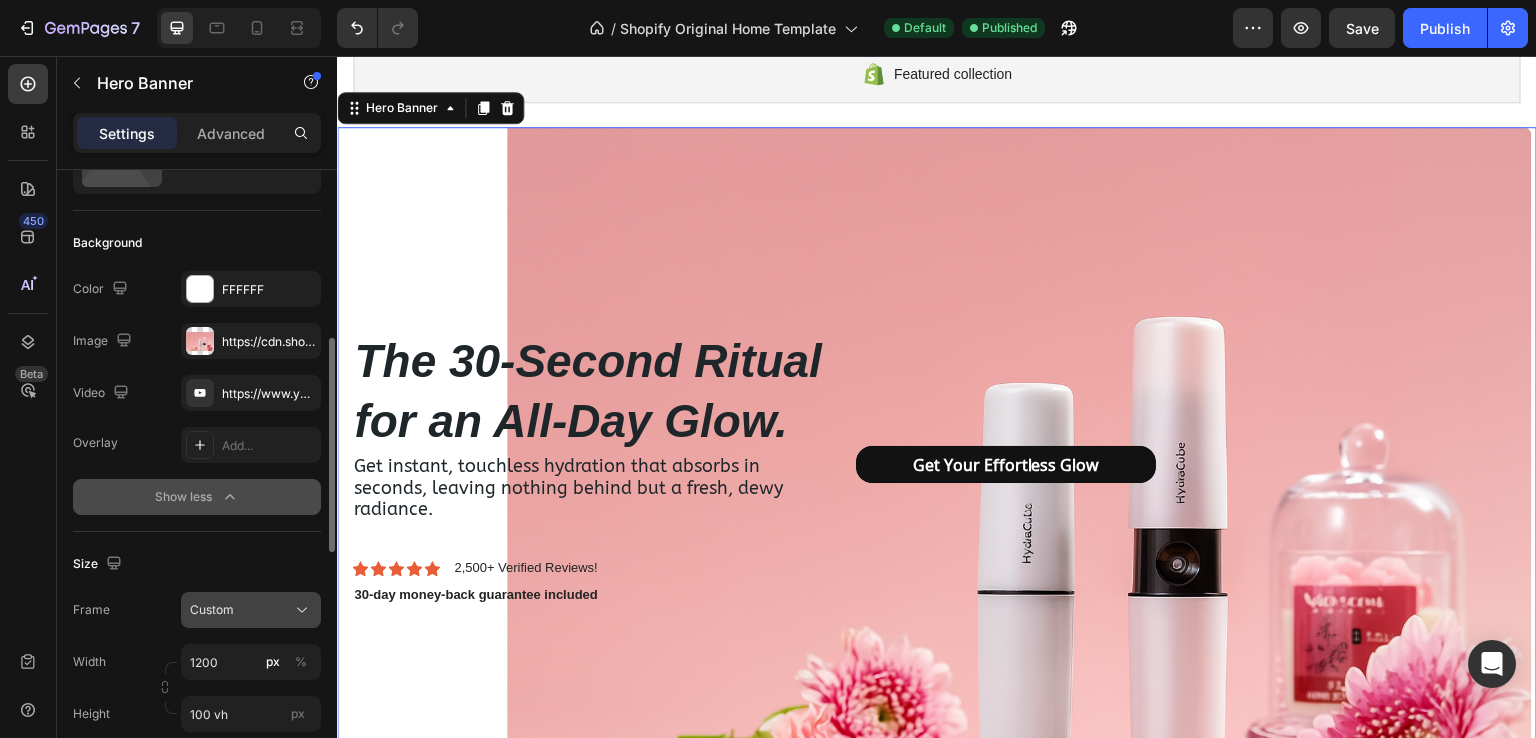 scroll, scrollTop: 400, scrollLeft: 0, axis: vertical 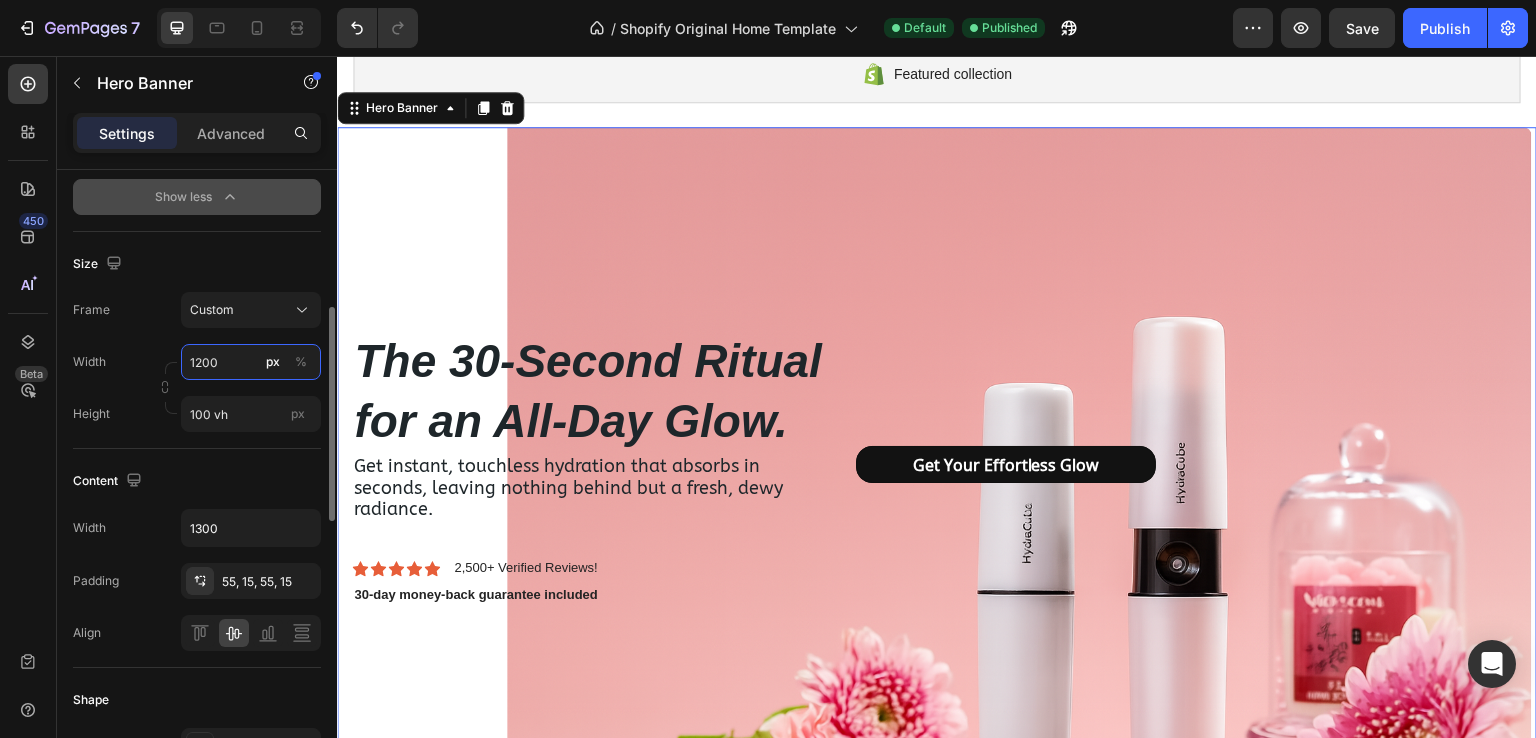 click on "1200" at bounding box center [251, 362] 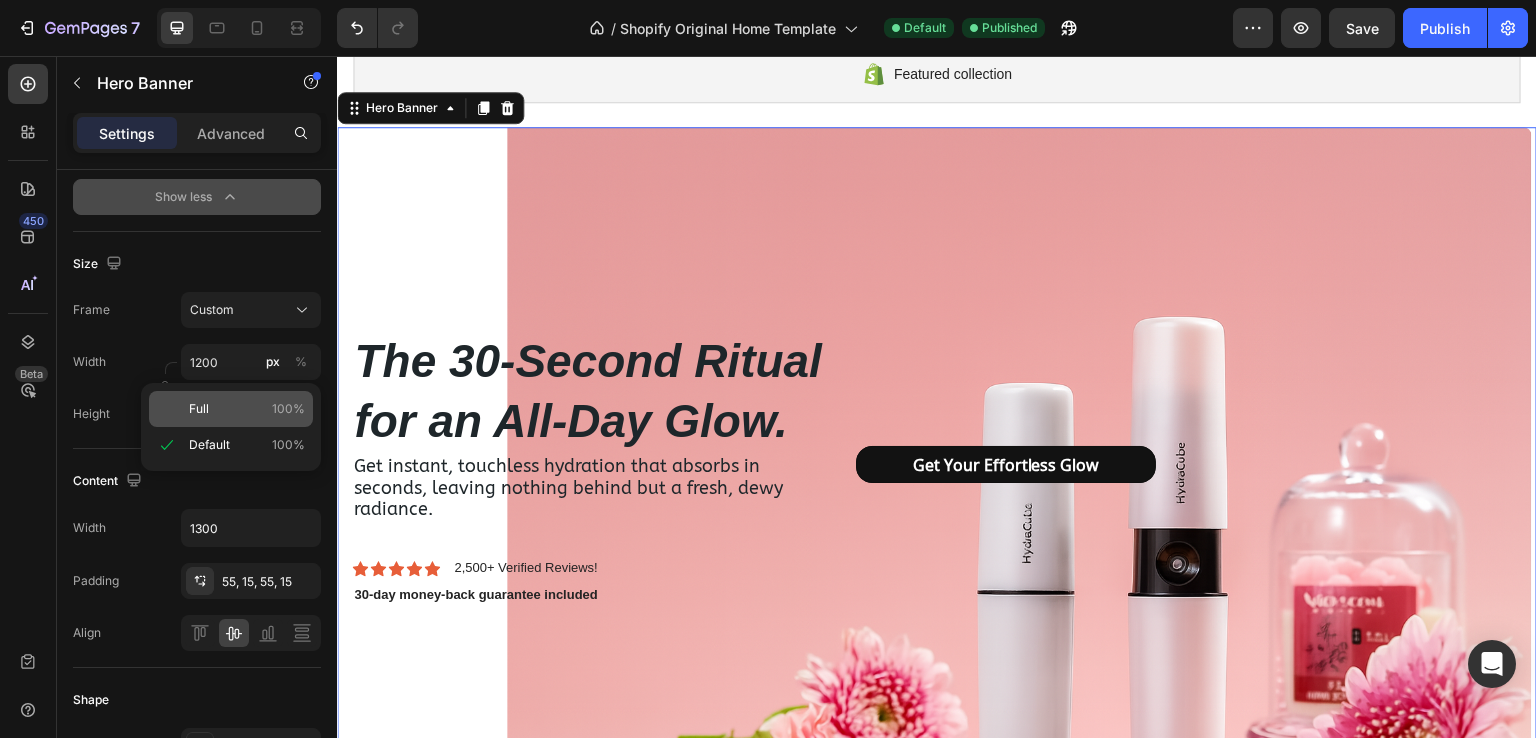 click on "Full 100%" at bounding box center (247, 409) 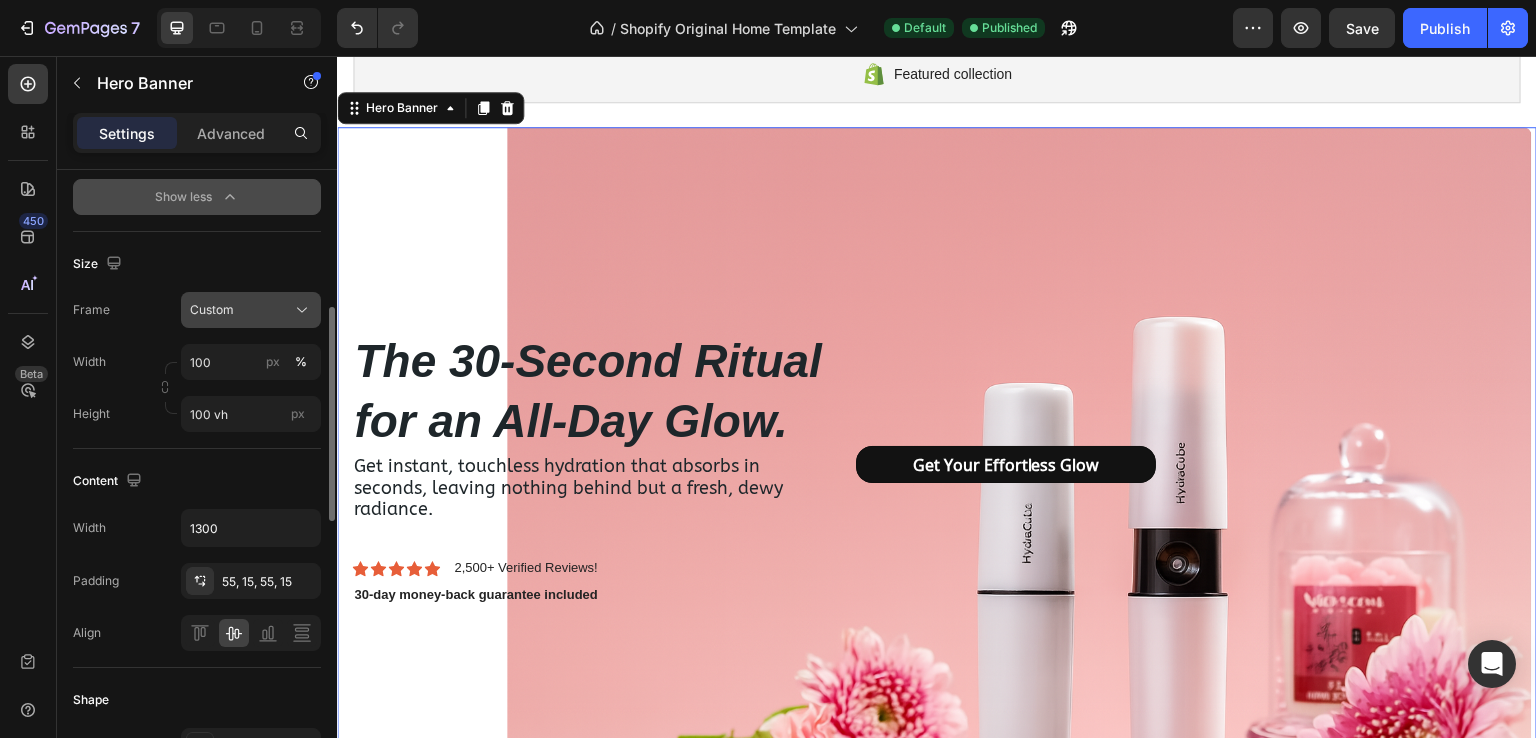 click on "Custom" at bounding box center (251, 310) 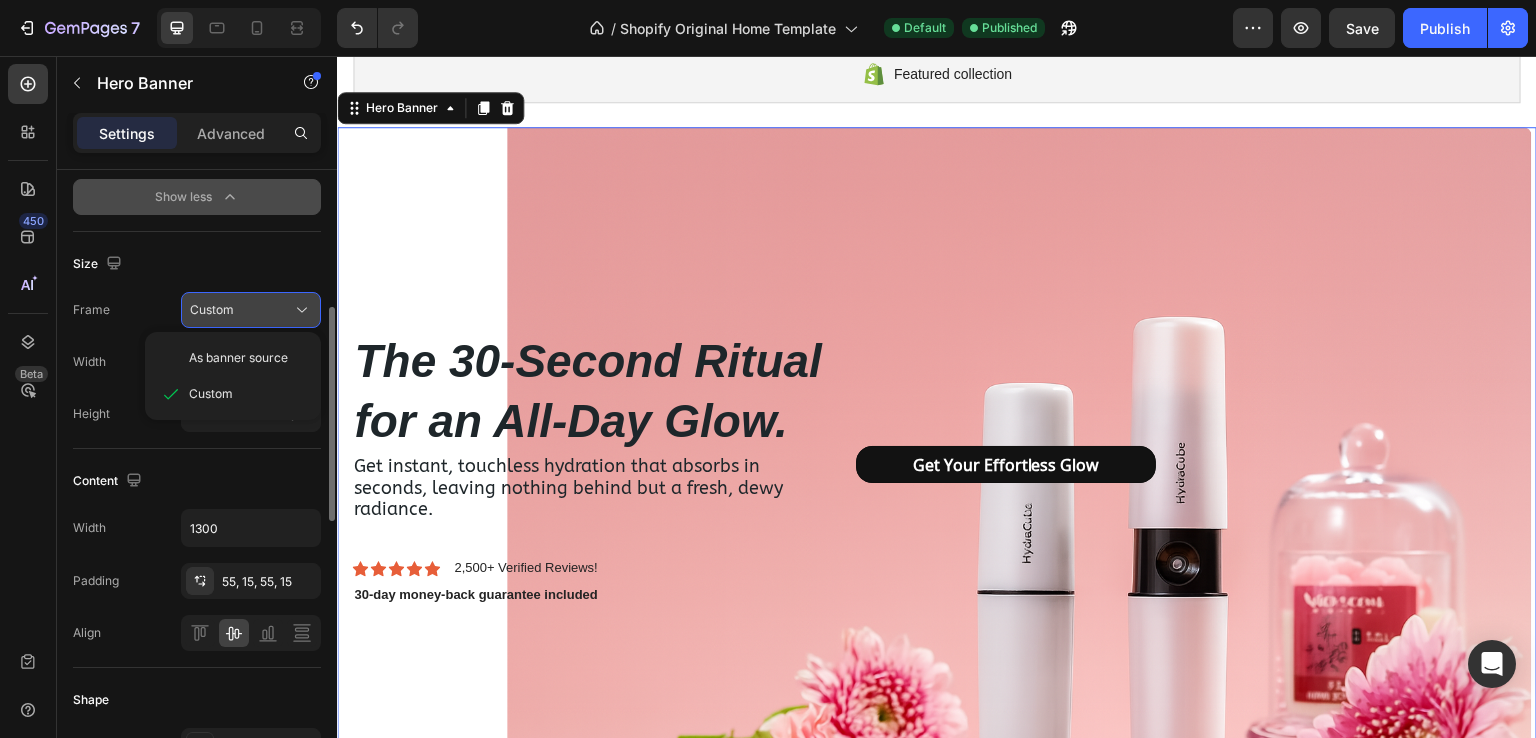click on "Custom" at bounding box center (212, 310) 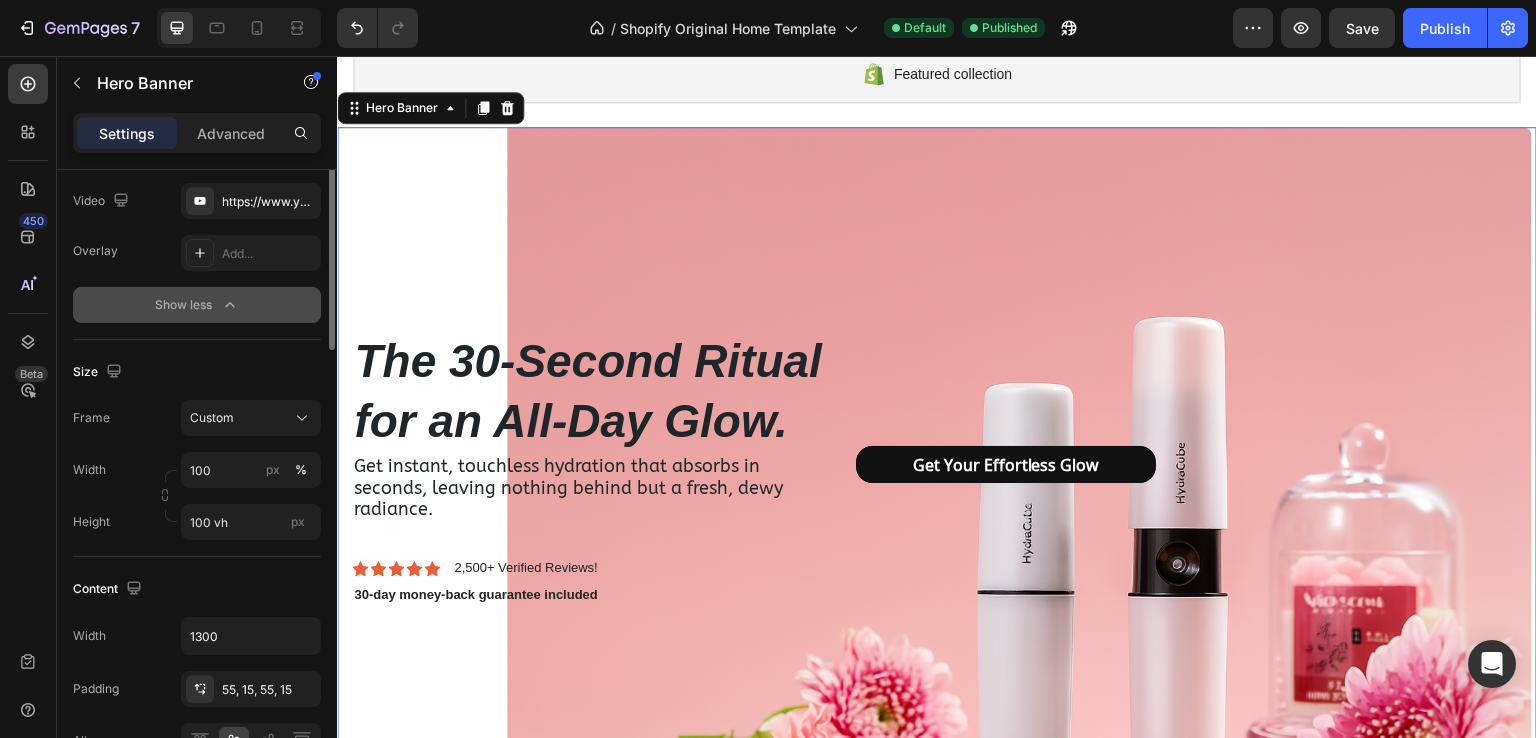 scroll, scrollTop: 192, scrollLeft: 0, axis: vertical 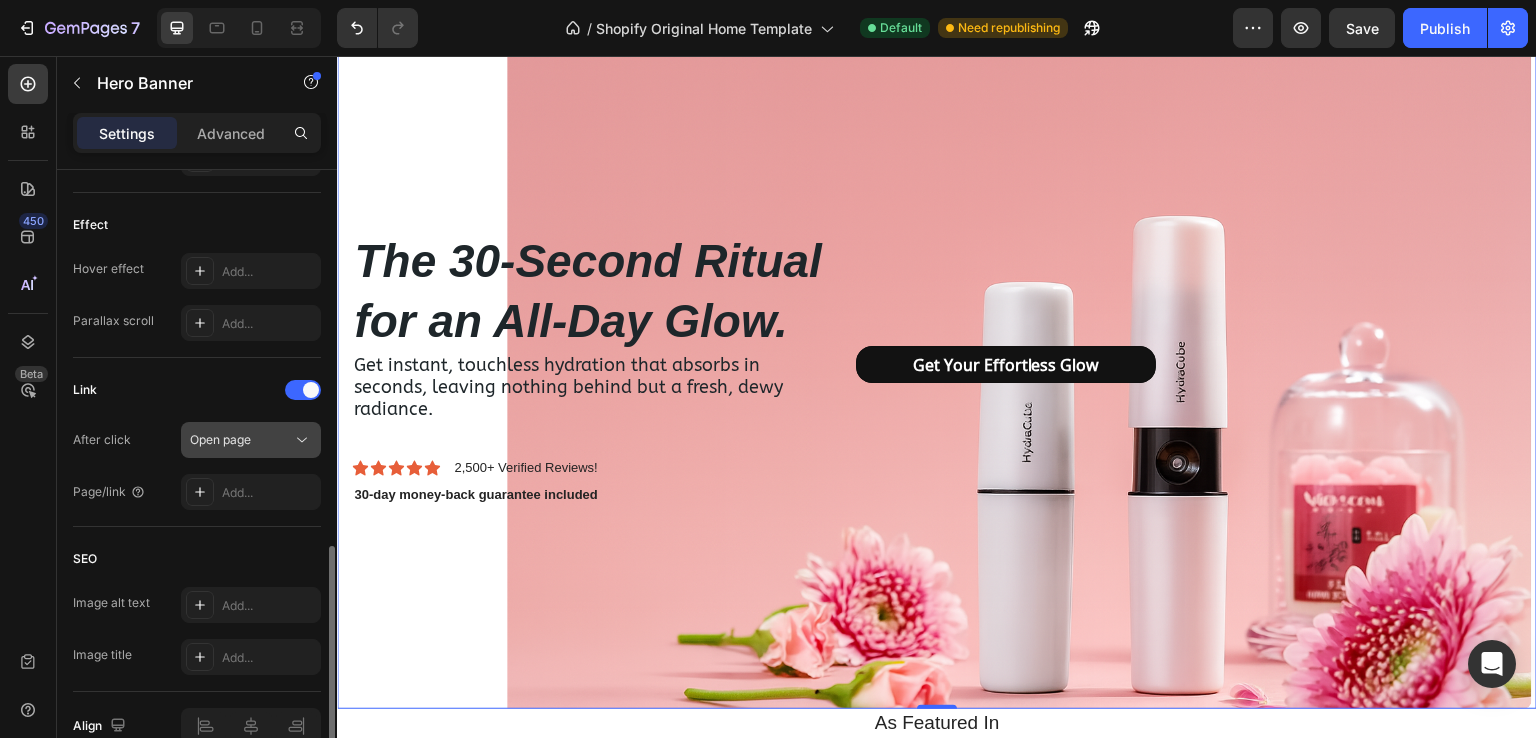click on "Open page" at bounding box center [220, 439] 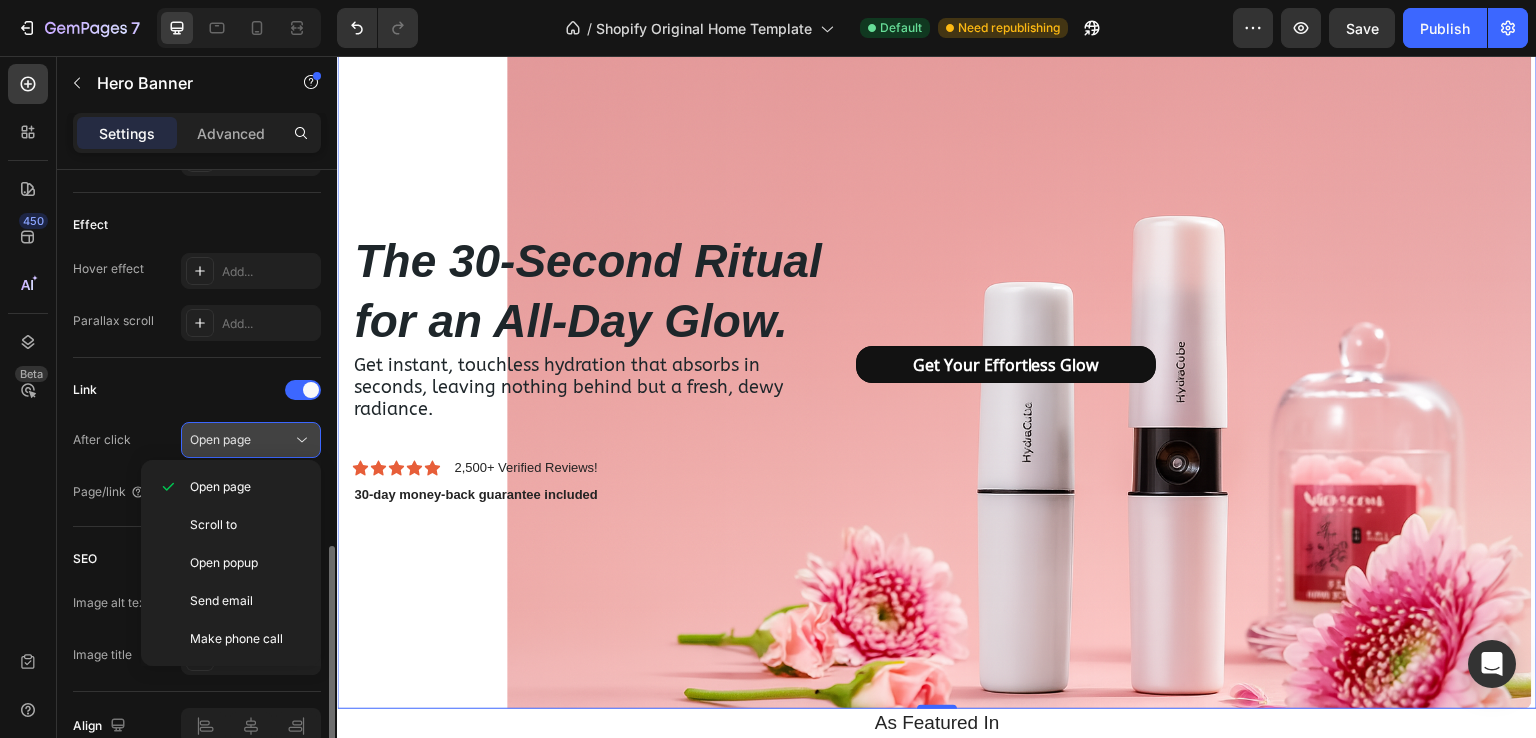 click on "Open page" at bounding box center (220, 439) 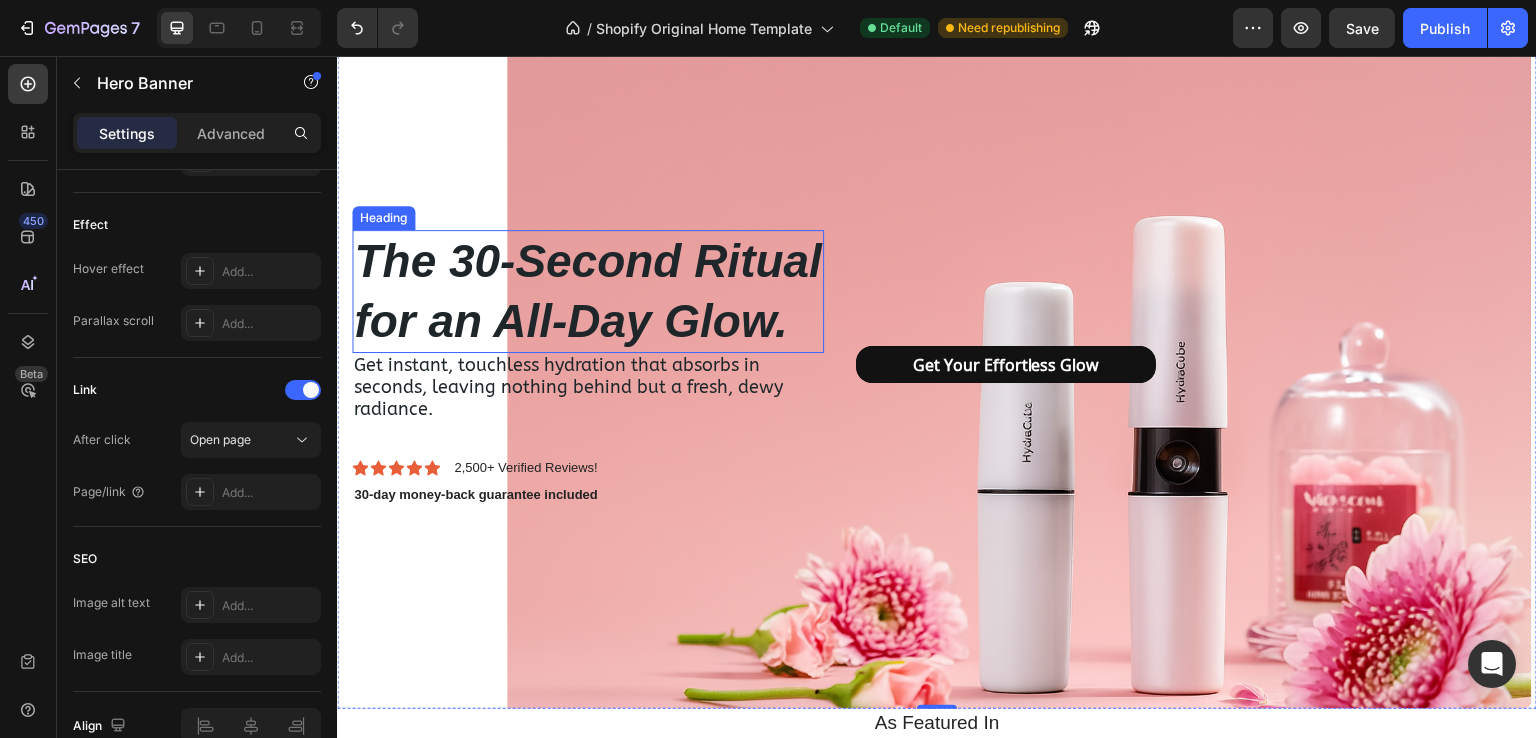 click on "The 30-Second Ritual for an All-Day Glow." at bounding box center [588, 292] 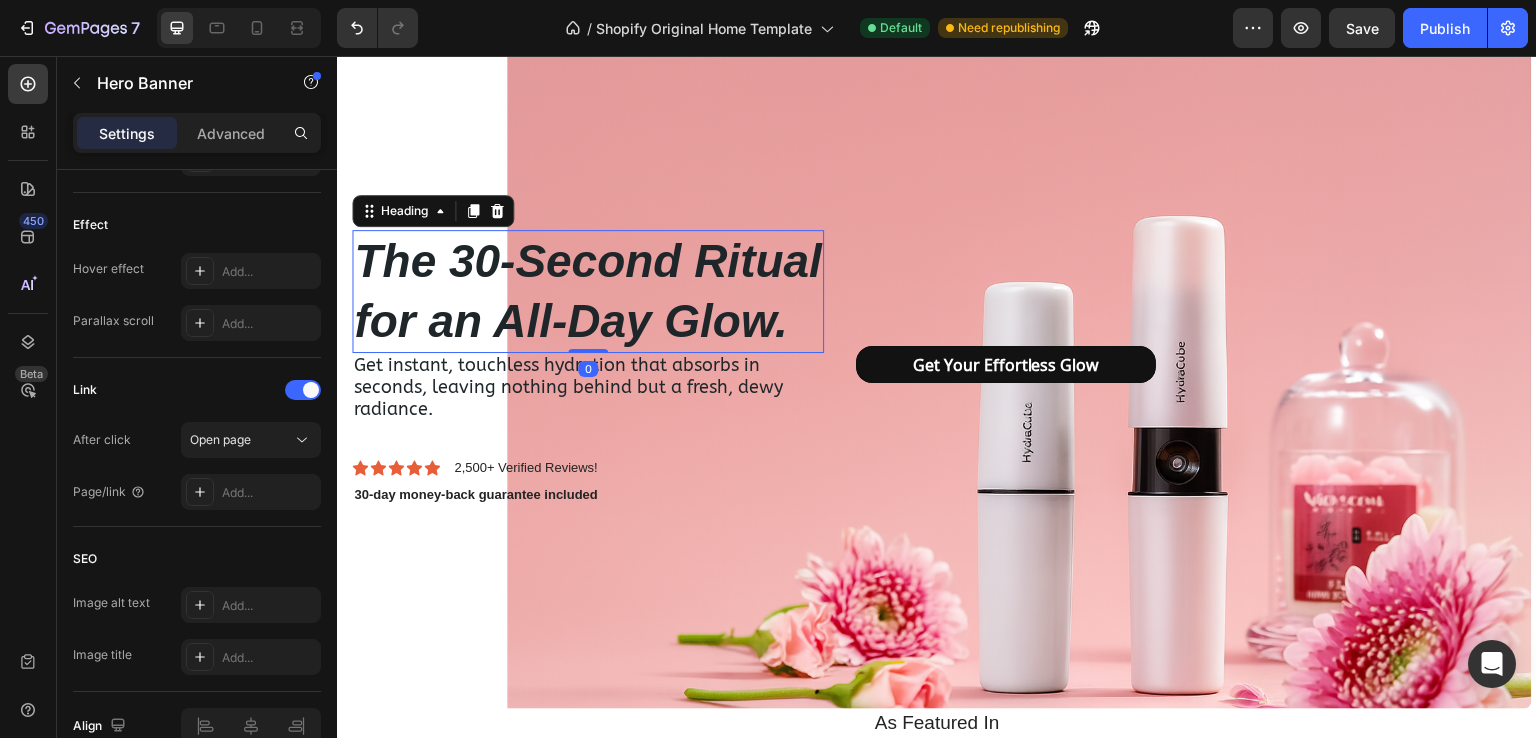 scroll, scrollTop: 0, scrollLeft: 0, axis: both 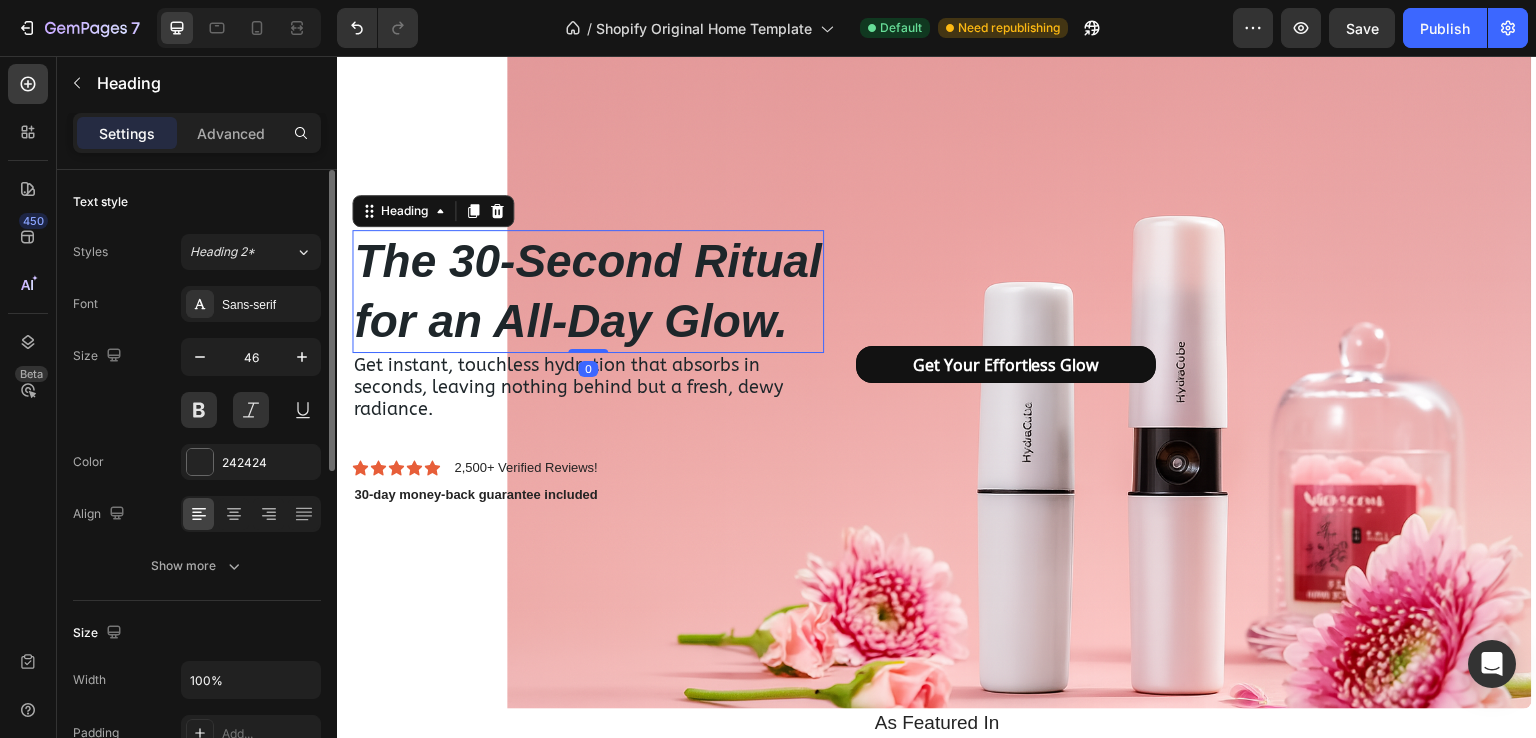 click on "The 30-Second Ritual for an All-Day Glow. Heading   0 Get instant, touchless hydration that absorbs in seconds, leaving nothing behind but a fresh, dewy radiance. Text Block Icon Icon Icon Icon Icon Icon List 2,500+ Verified Reviews! Text Block Row 30-day money-back guarantee included  Text Block Get Your Effortless Glow Button" at bounding box center [934, 368] 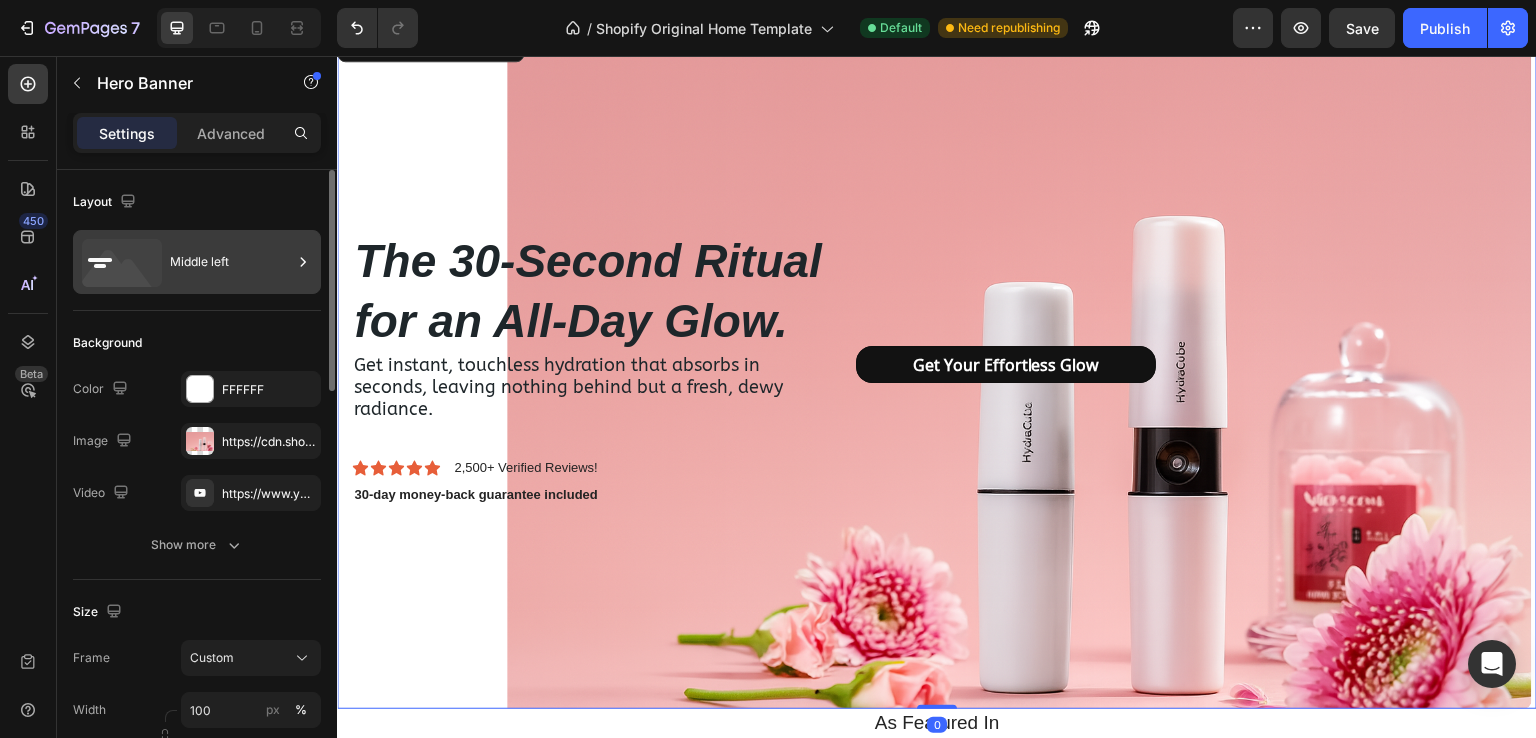 click 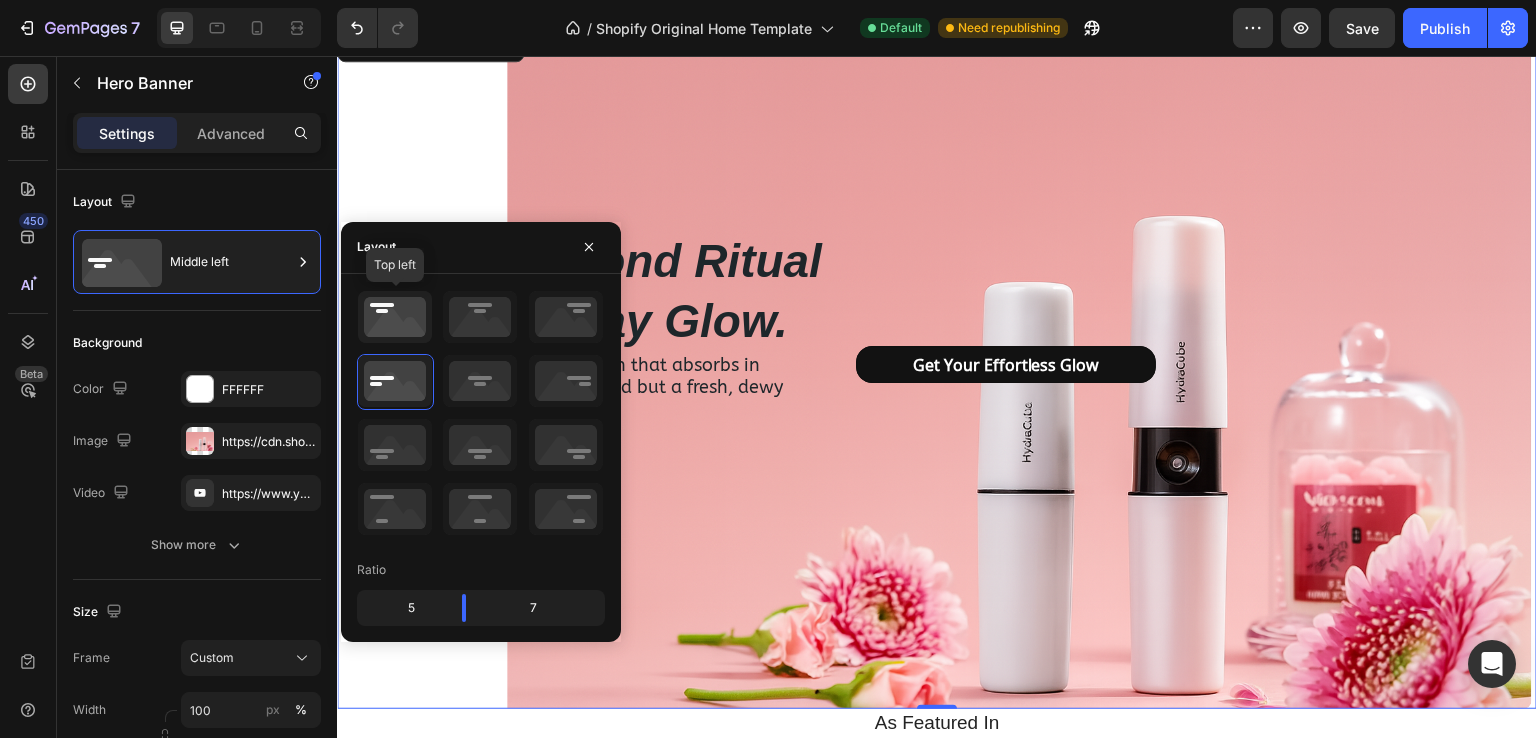 click 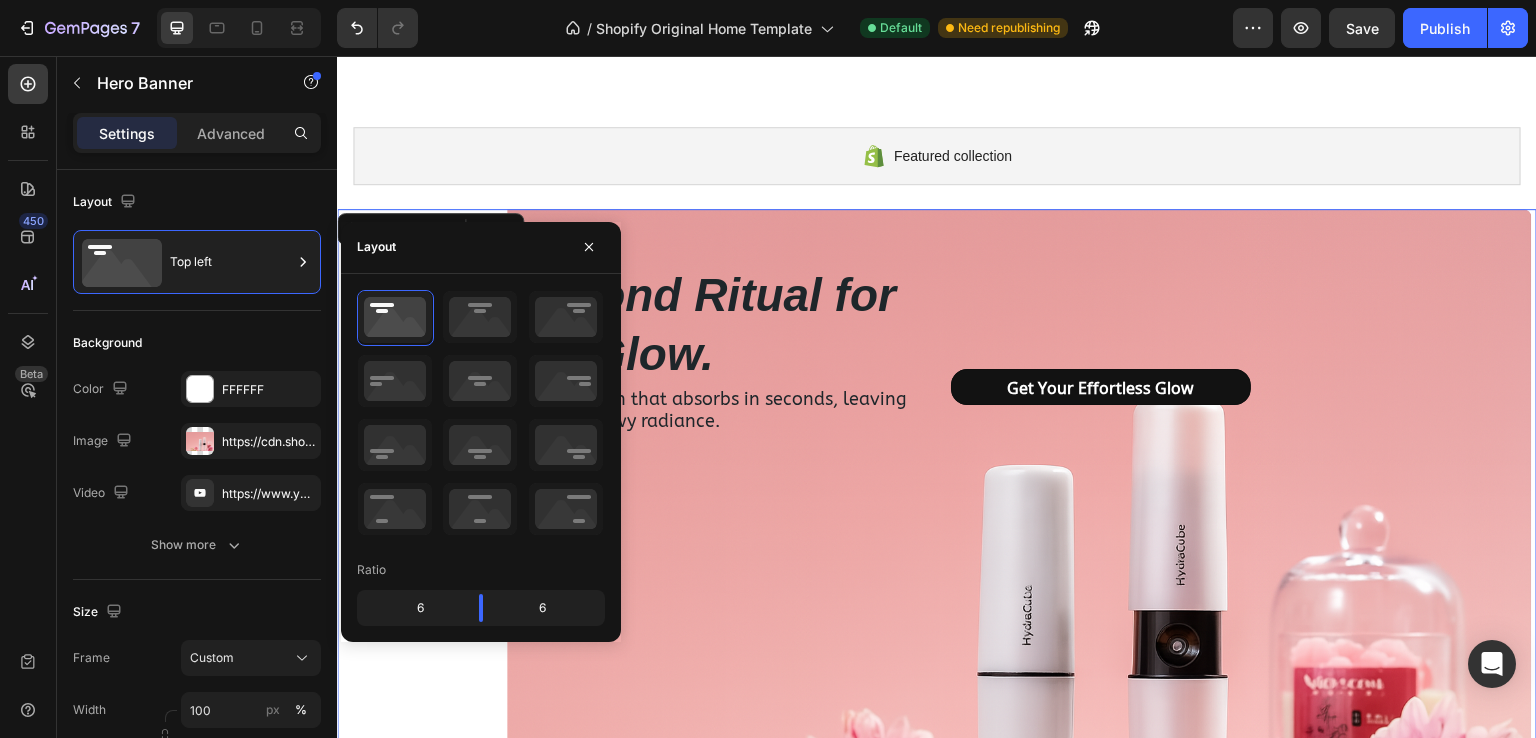 scroll, scrollTop: 0, scrollLeft: 0, axis: both 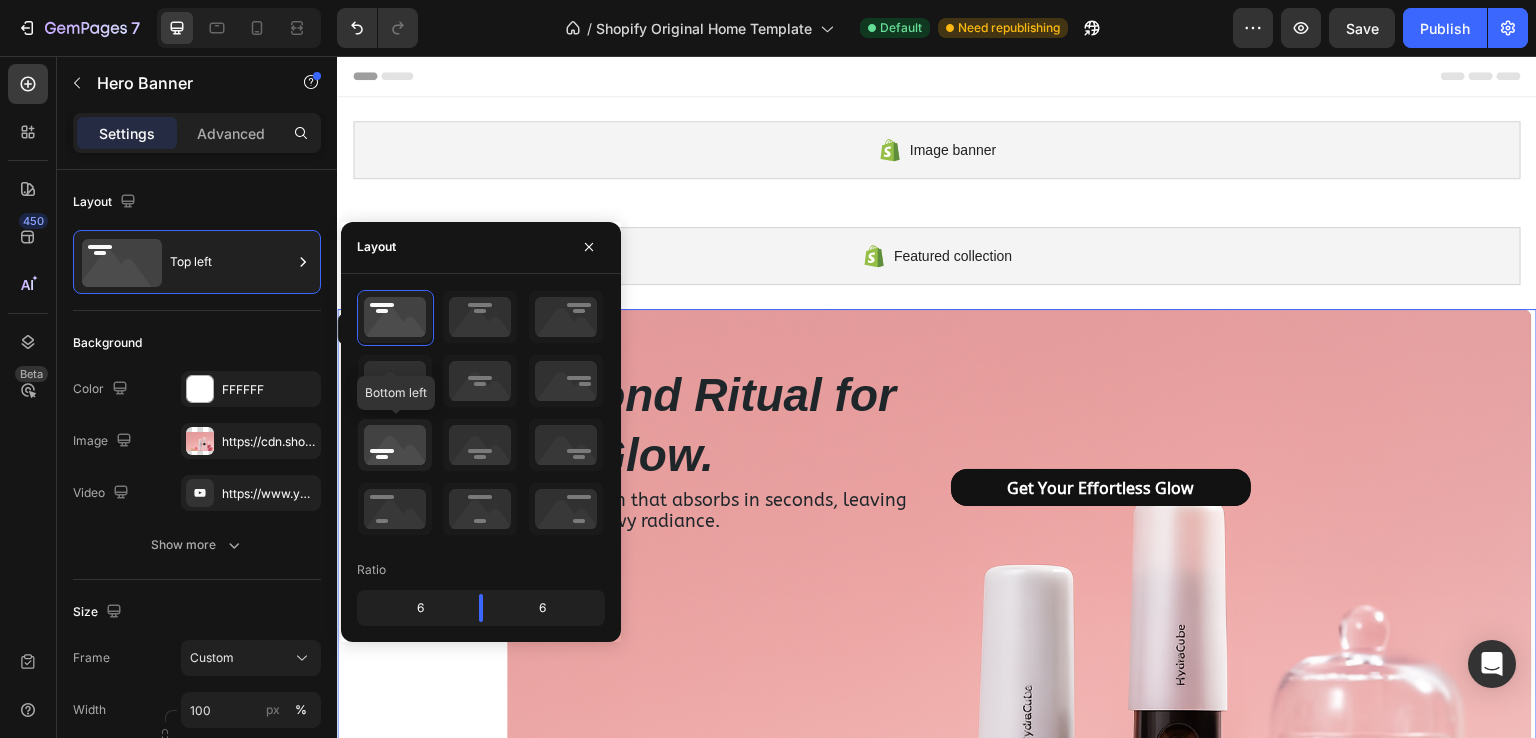 click 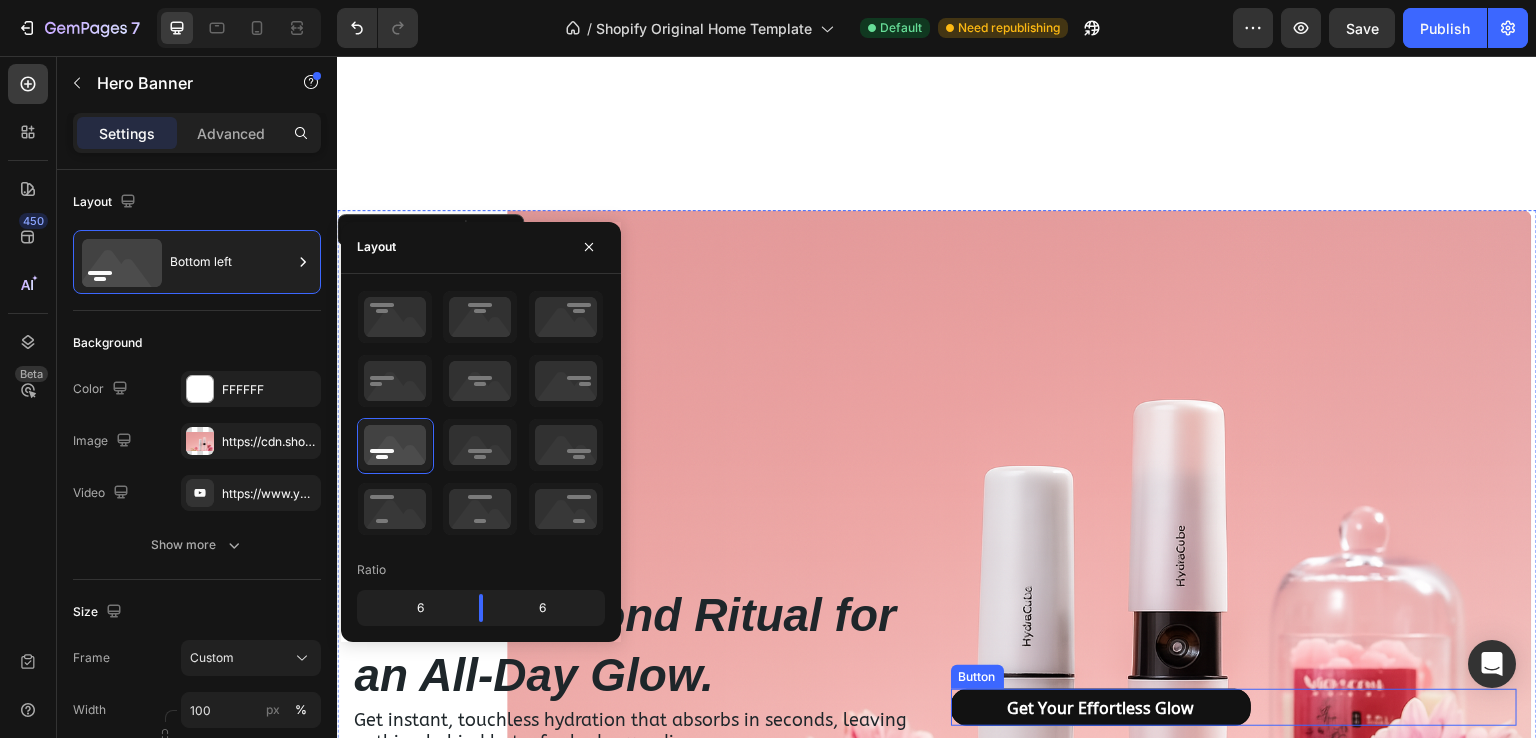 scroll, scrollTop: 300, scrollLeft: 0, axis: vertical 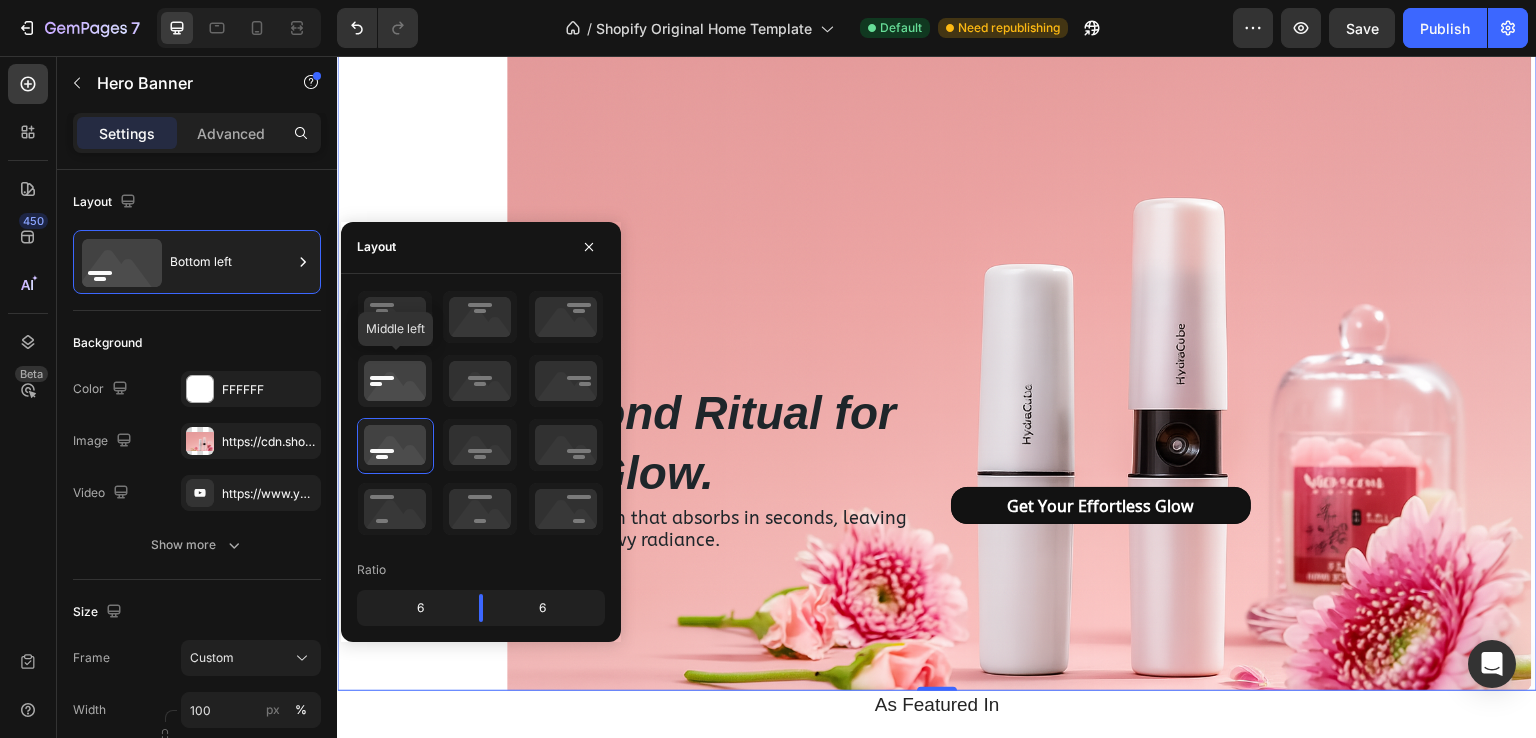 click 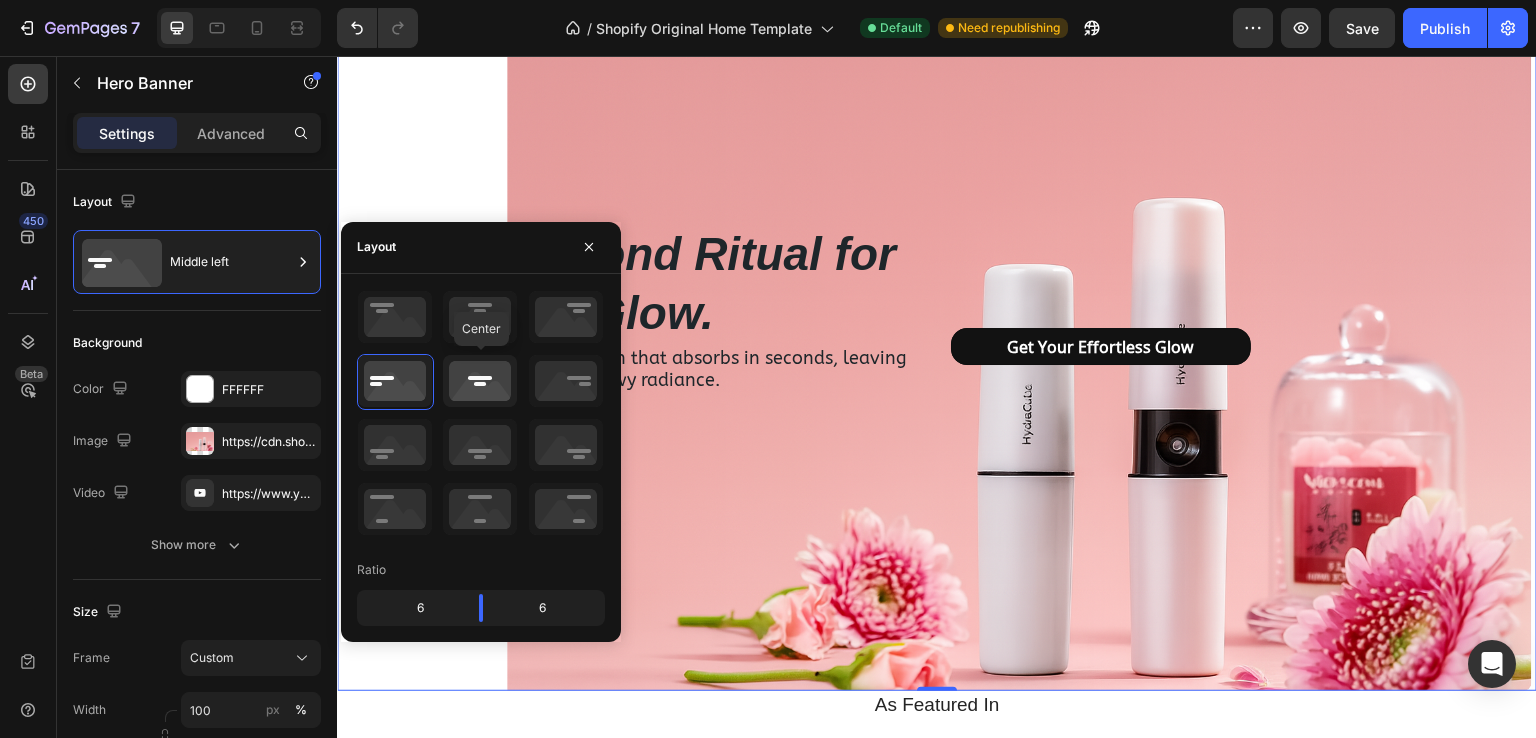 click 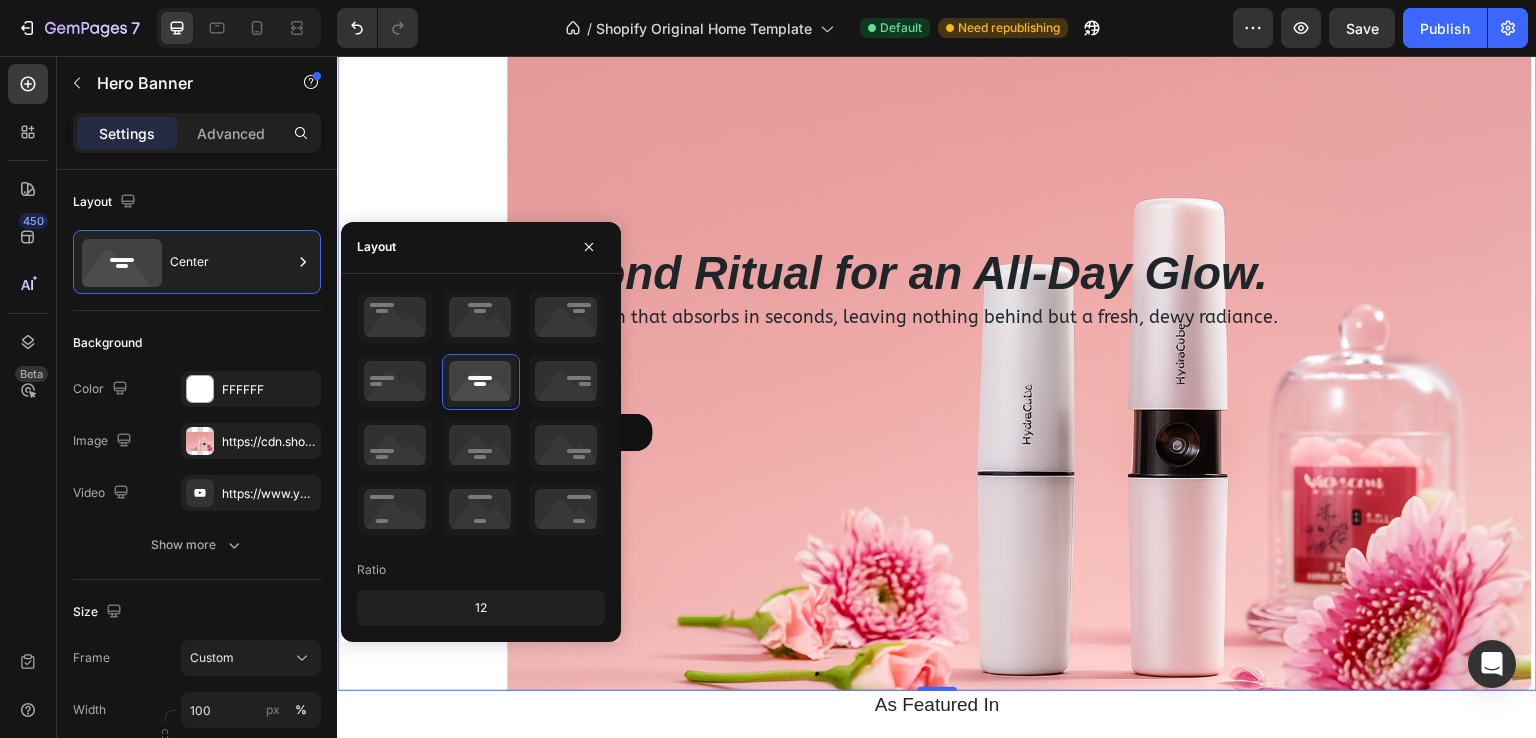 click on "Get Your Effortless Glow Button" at bounding box center [934, 432] 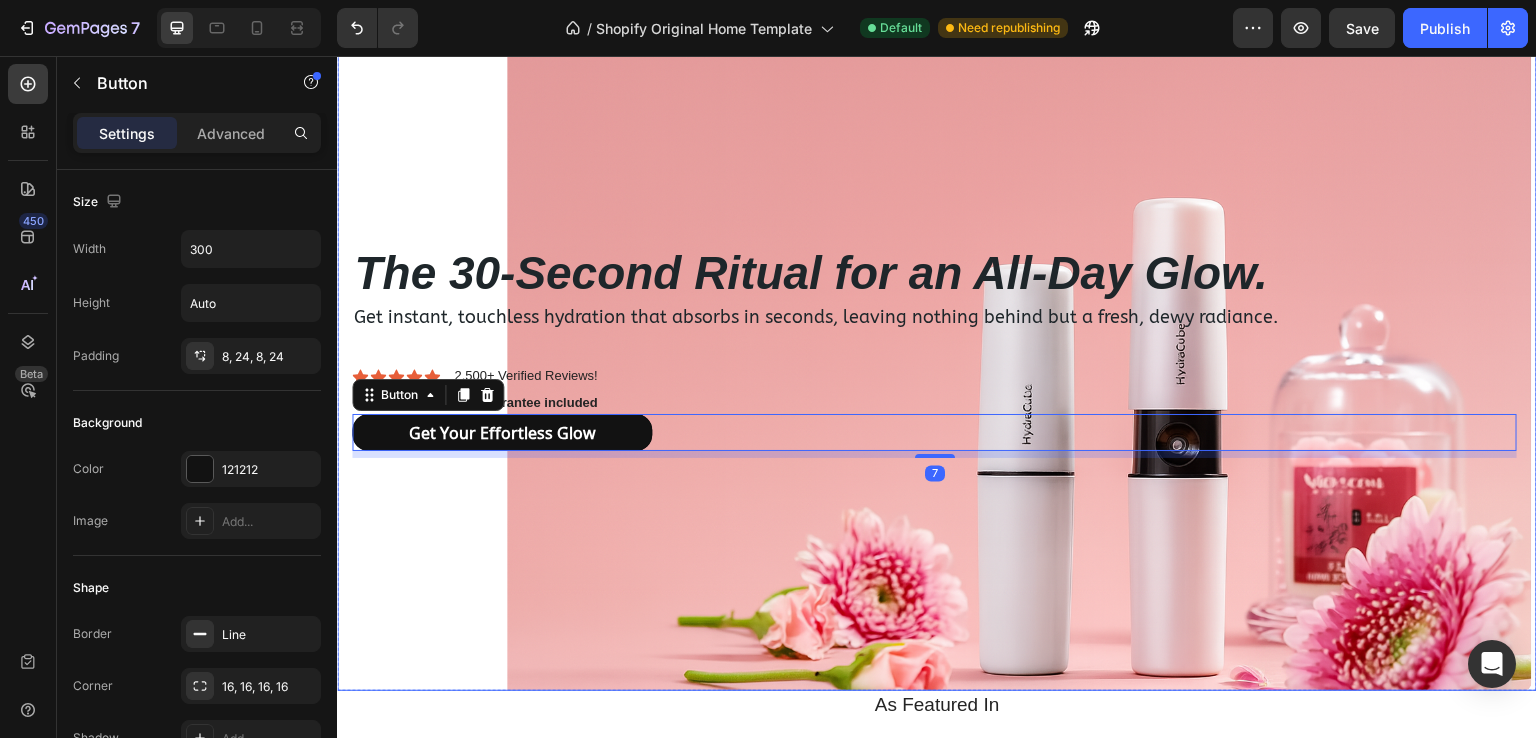click at bounding box center (934, 349) 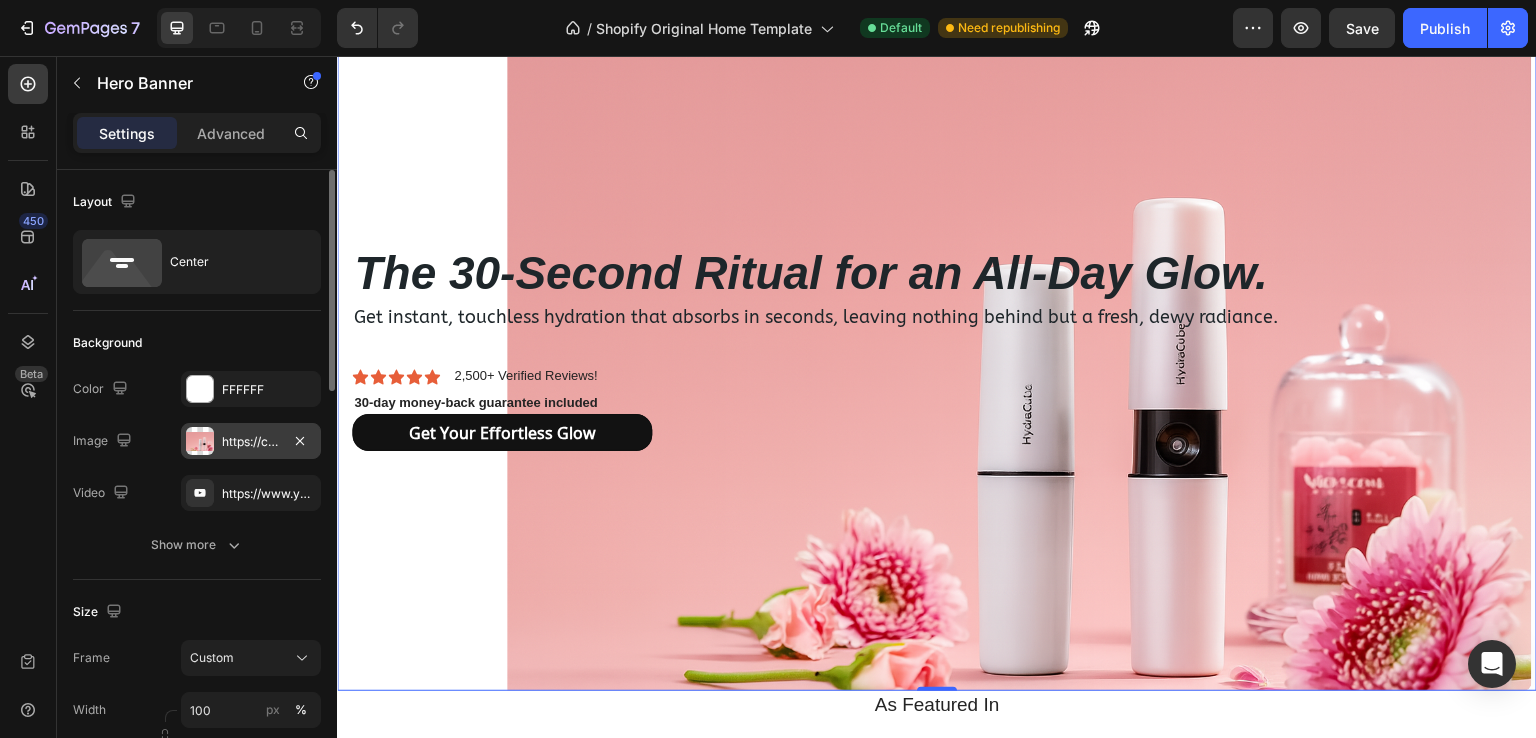 click at bounding box center [200, 441] 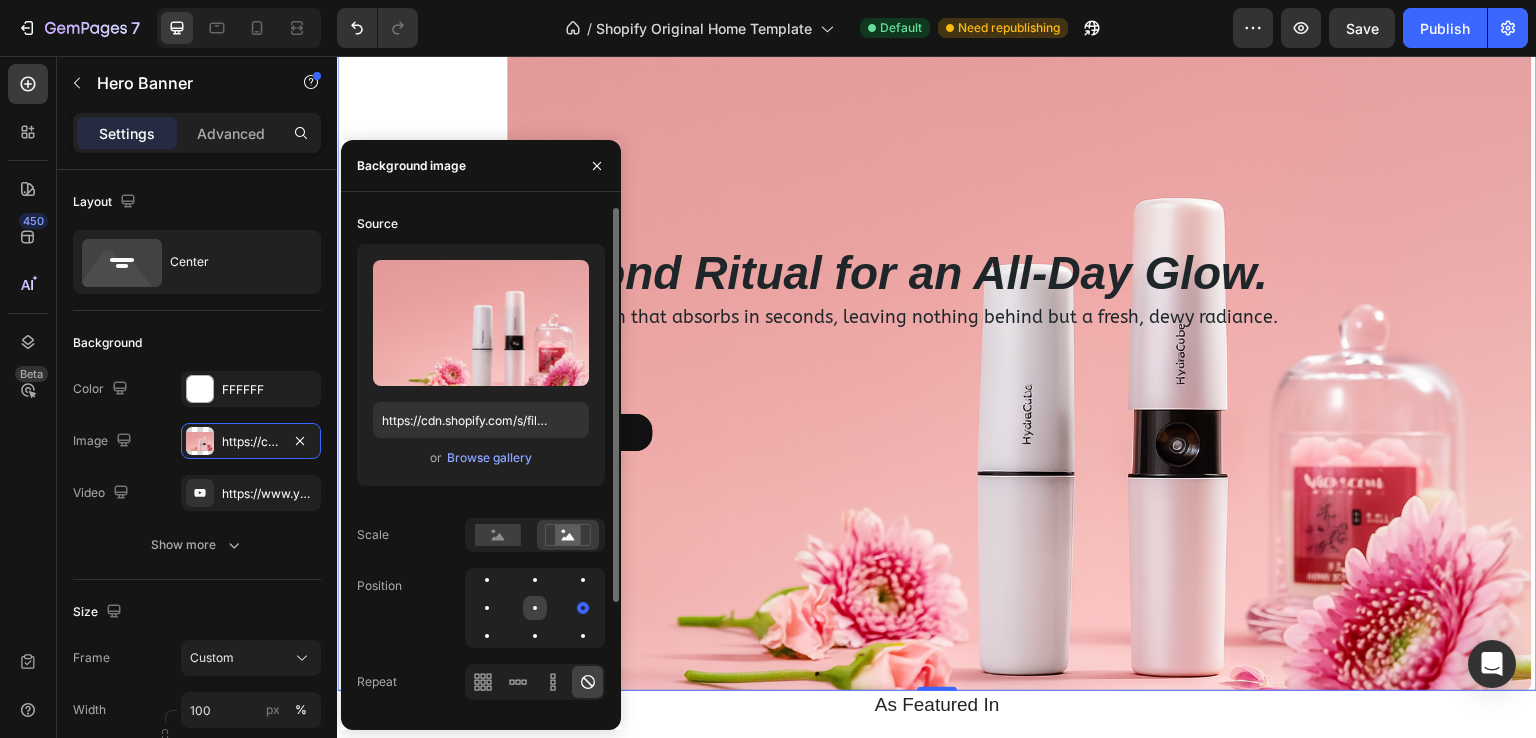 click 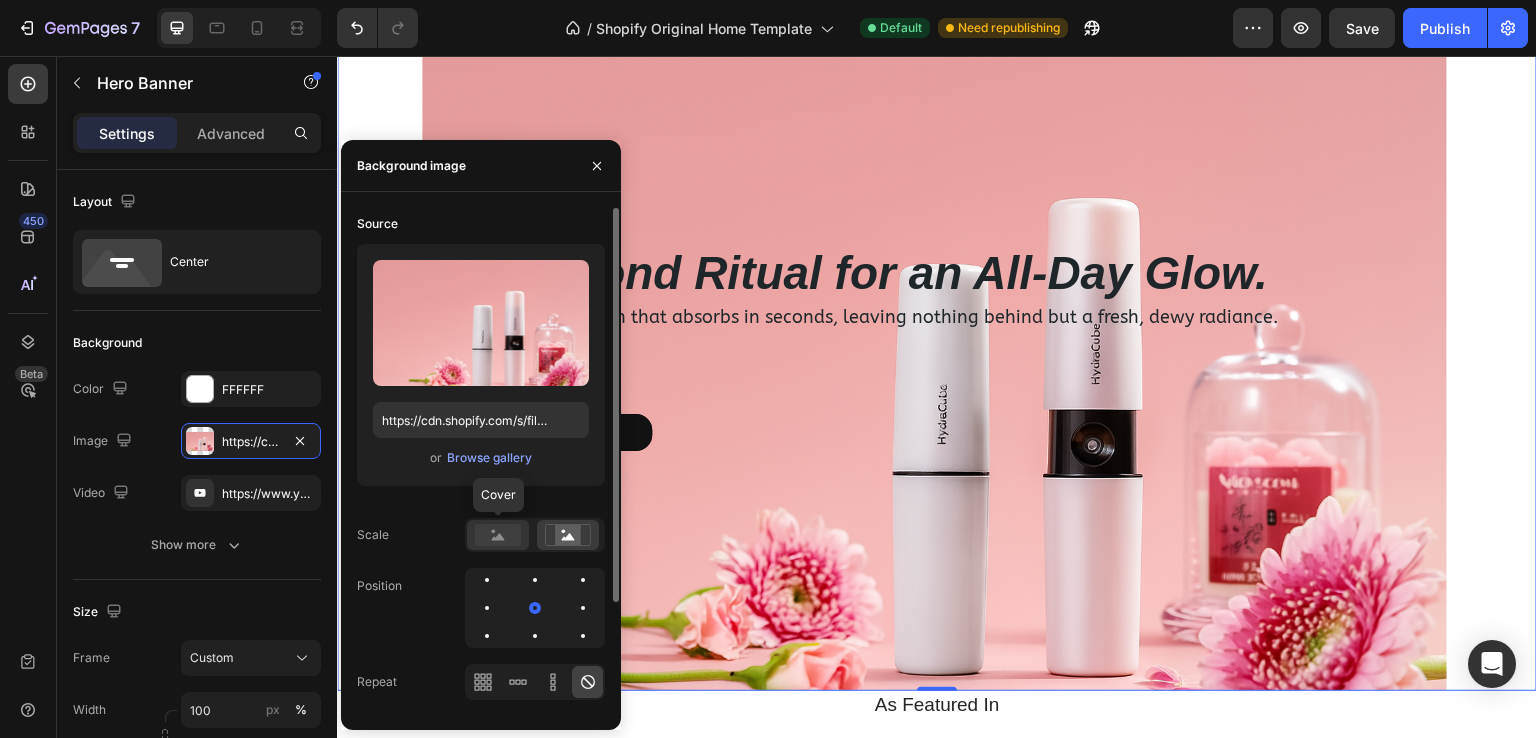 click 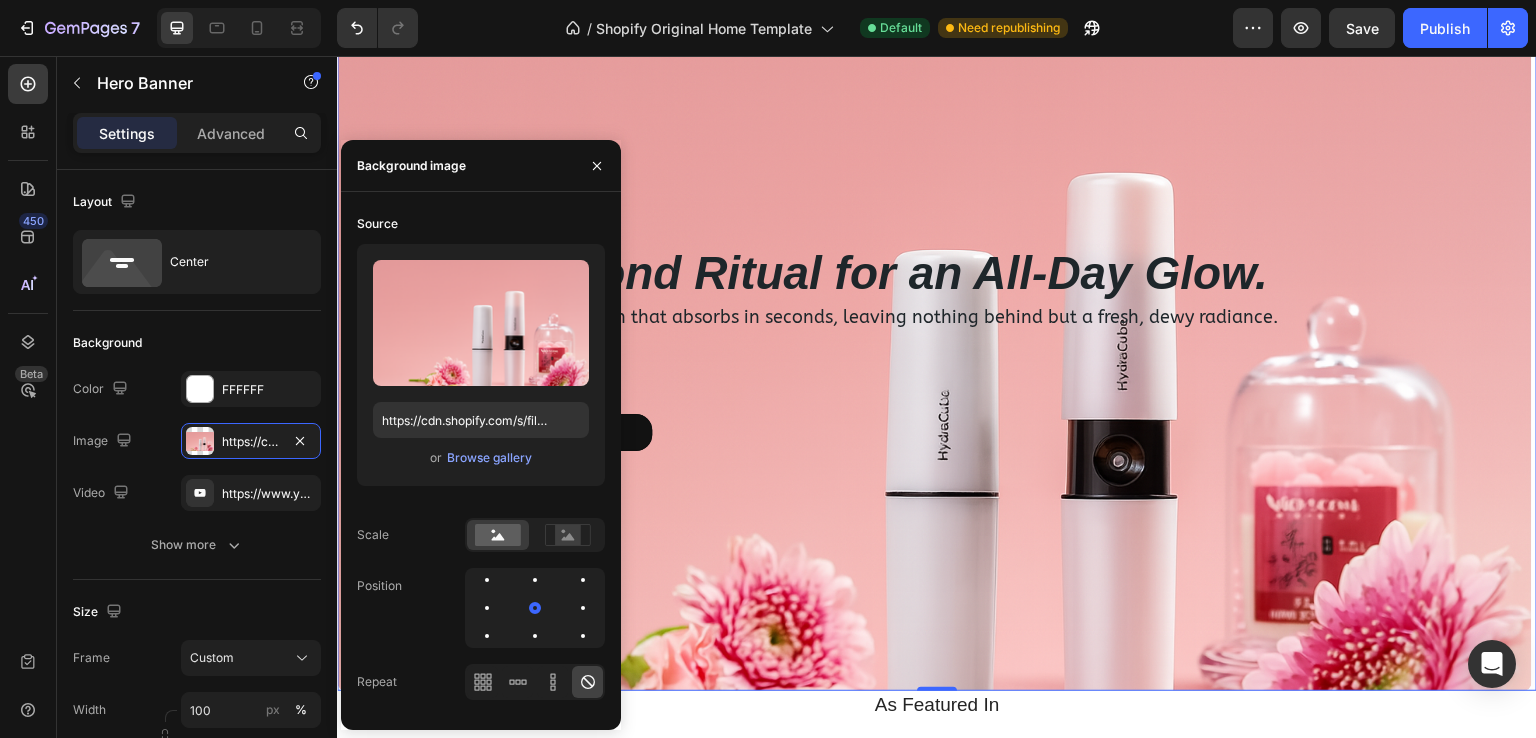 click on "The 30-Second Ritual for an All-Day Glow. Heading Get instant, touchless hydration that absorbs in seconds, leaving nothing behind but a fresh, dewy radiance. Text Block Icon Icon Icon Icon Icon Icon List 2,500+ Verified Reviews! Text Block Row 30-day money-back guarantee included  Text Block Get Your Effortless Glow Button" at bounding box center (934, 350) 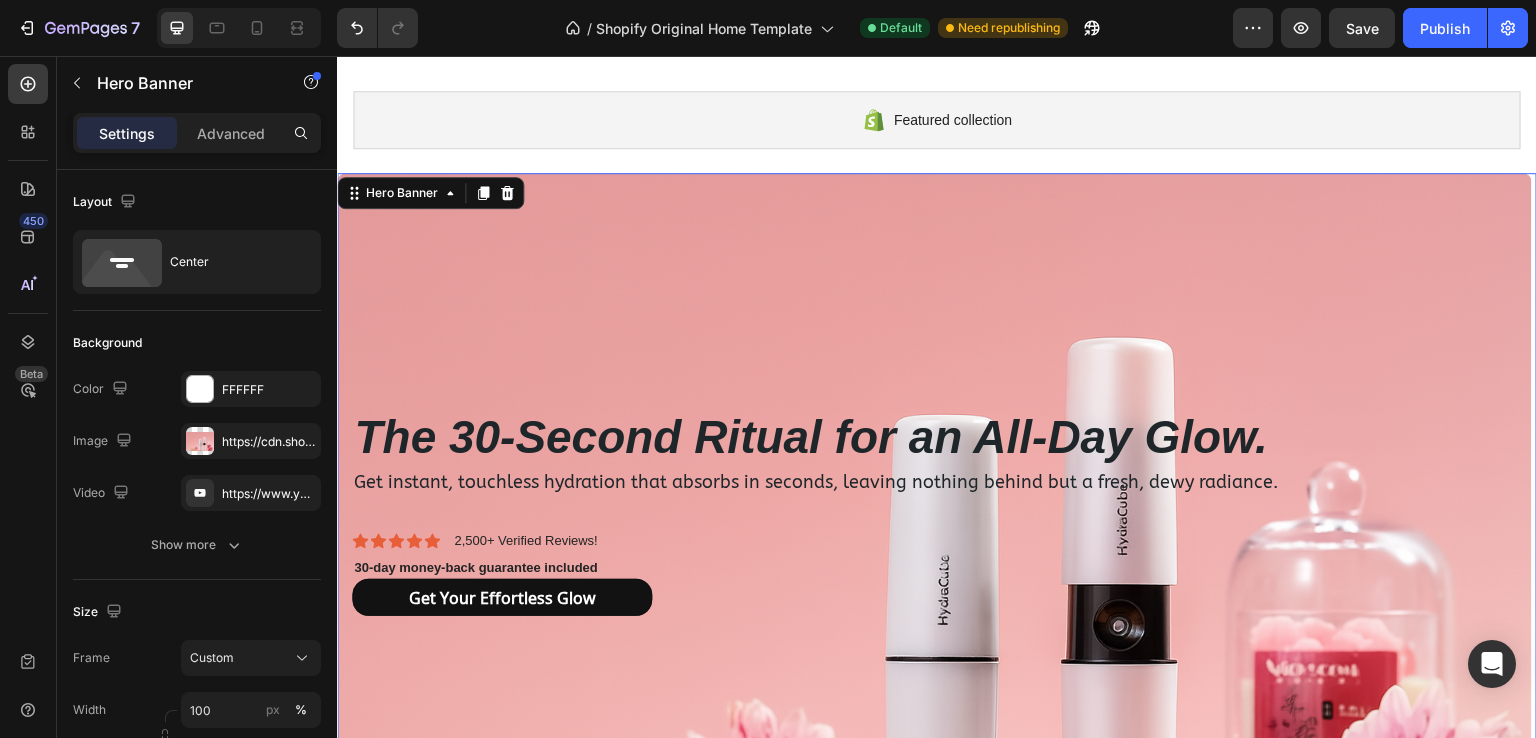 scroll, scrollTop: 300, scrollLeft: 0, axis: vertical 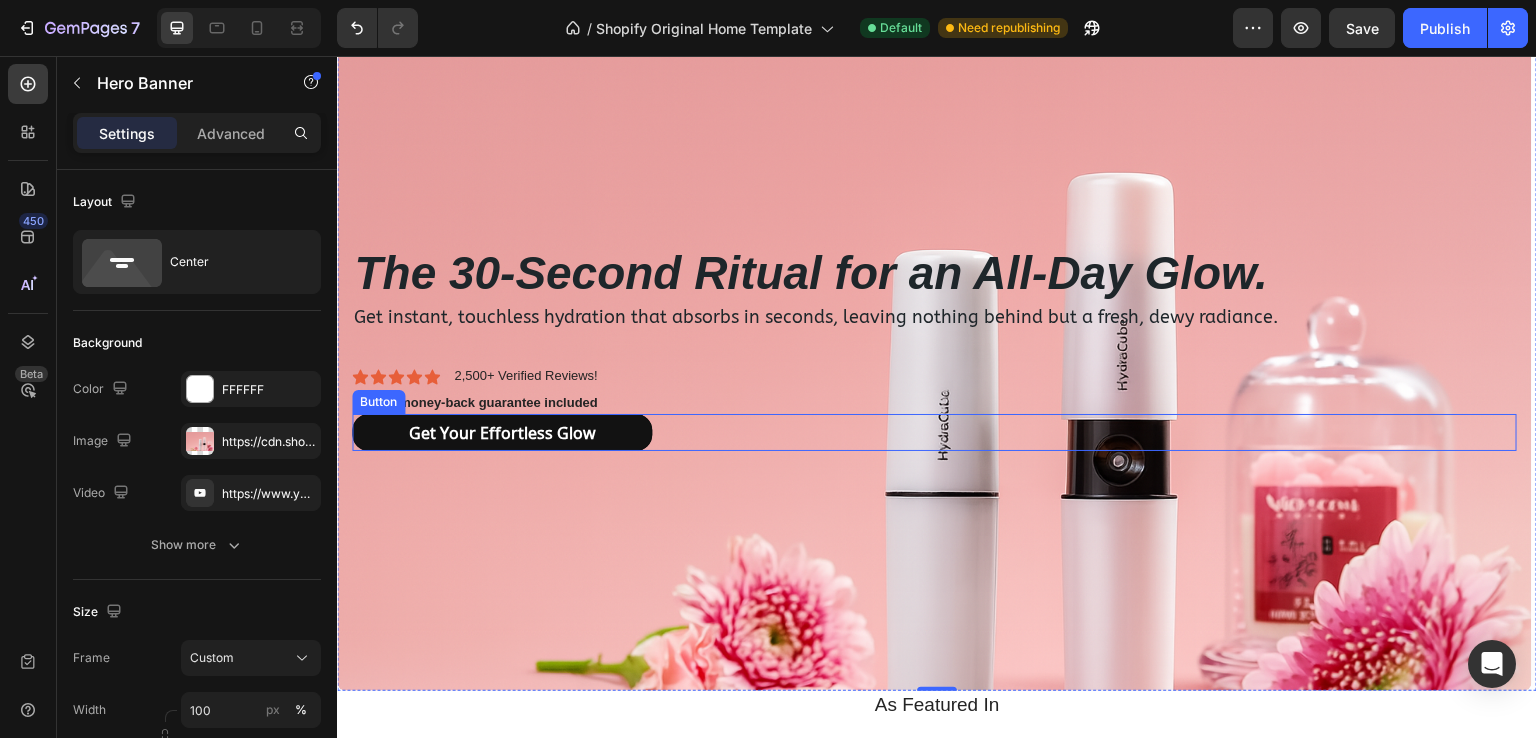 click on "Get Your Effortless Glow Button" at bounding box center [934, 432] 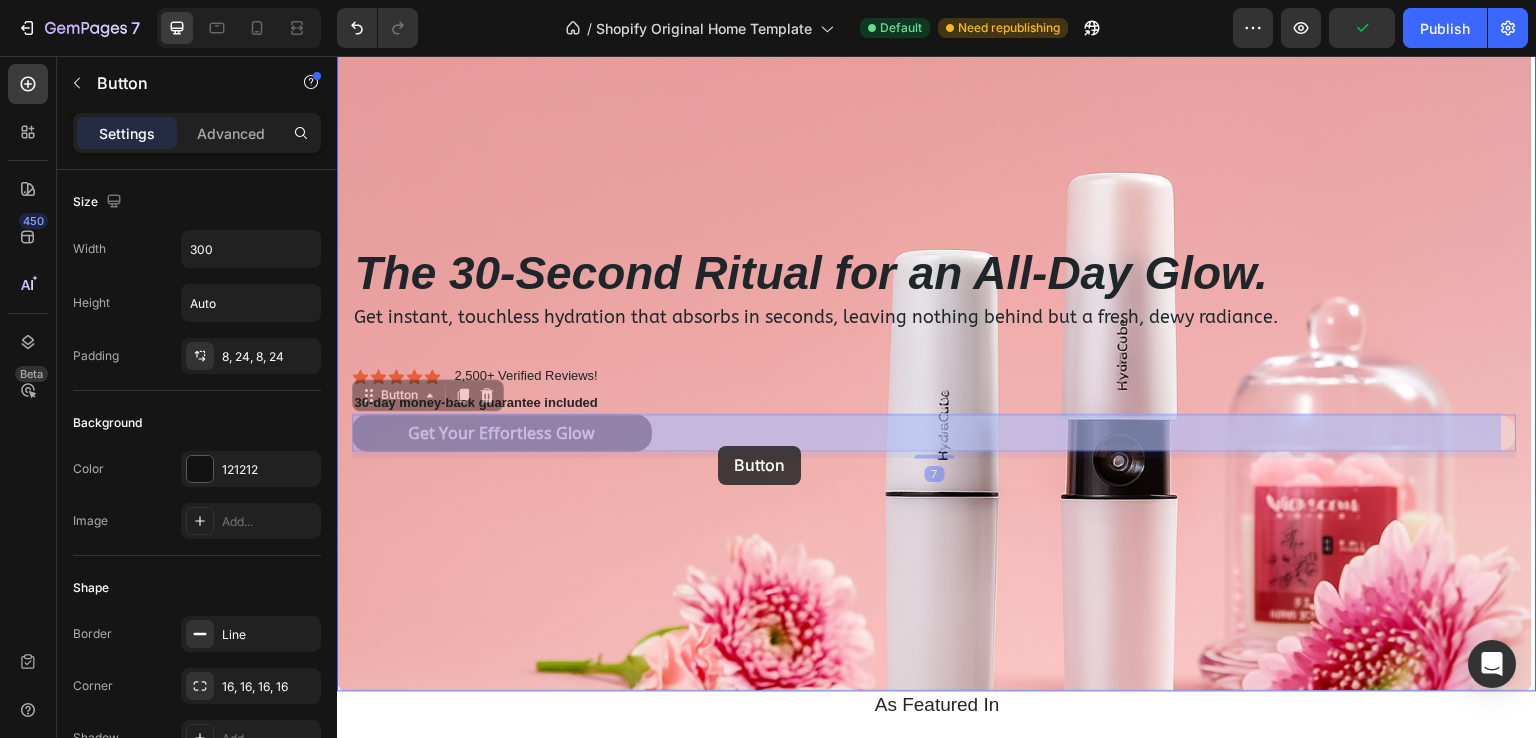 drag, startPoint x: 721, startPoint y: 430, endPoint x: 718, endPoint y: 446, distance: 16.27882 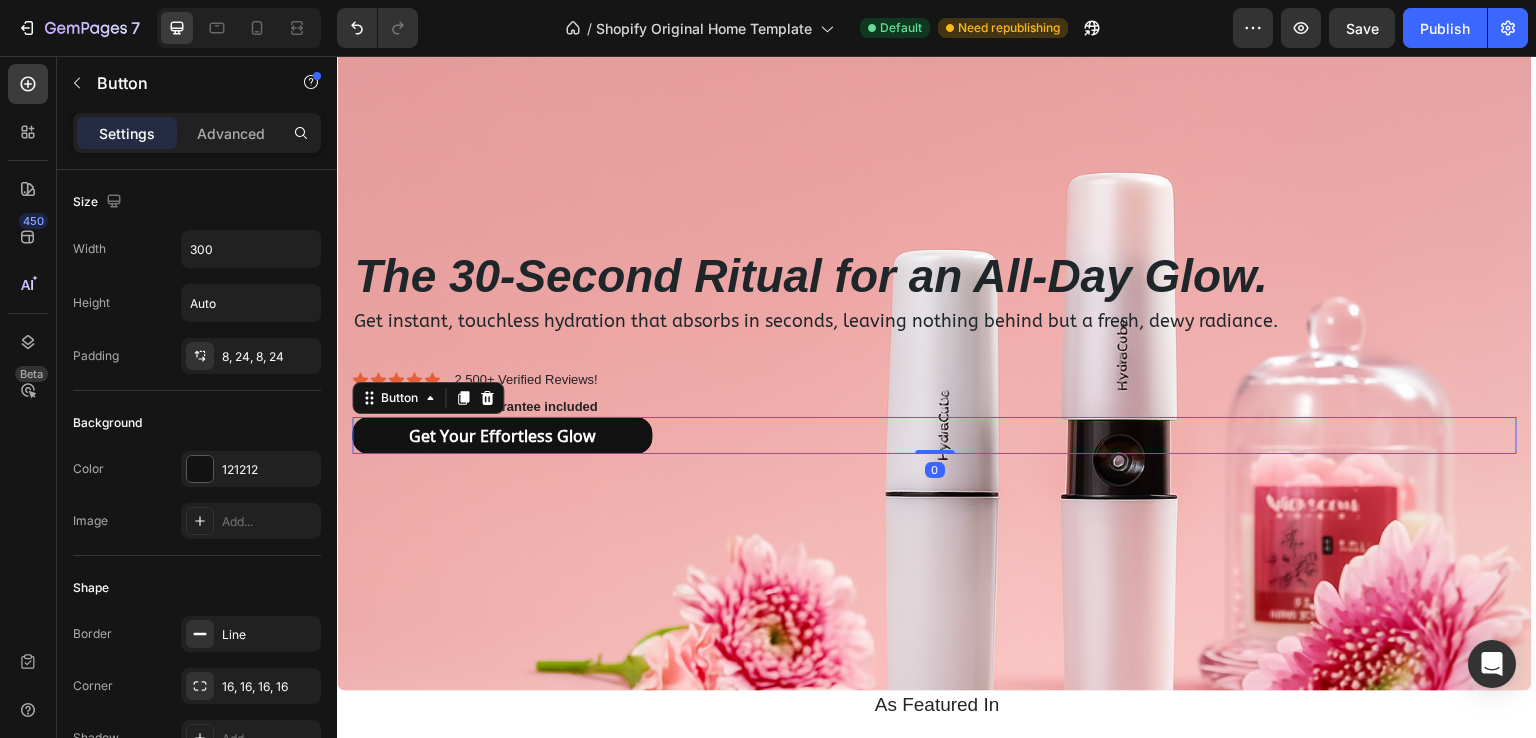 drag, startPoint x: 922, startPoint y: 452, endPoint x: 801, endPoint y: 386, distance: 137.8296 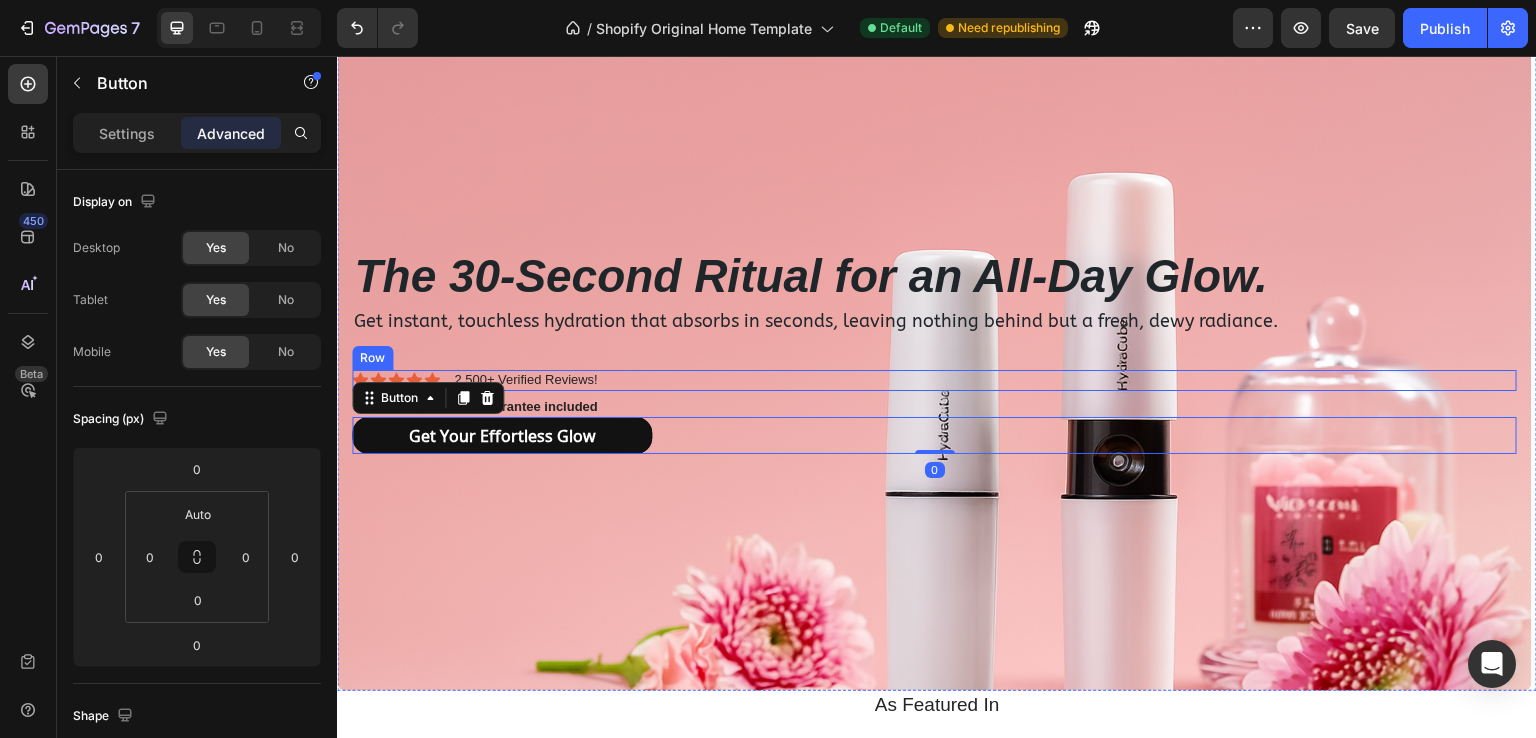 click on "Icon Icon Icon Icon Icon Icon List 2,500+ Verified Reviews! Text Block Row" at bounding box center [934, 380] 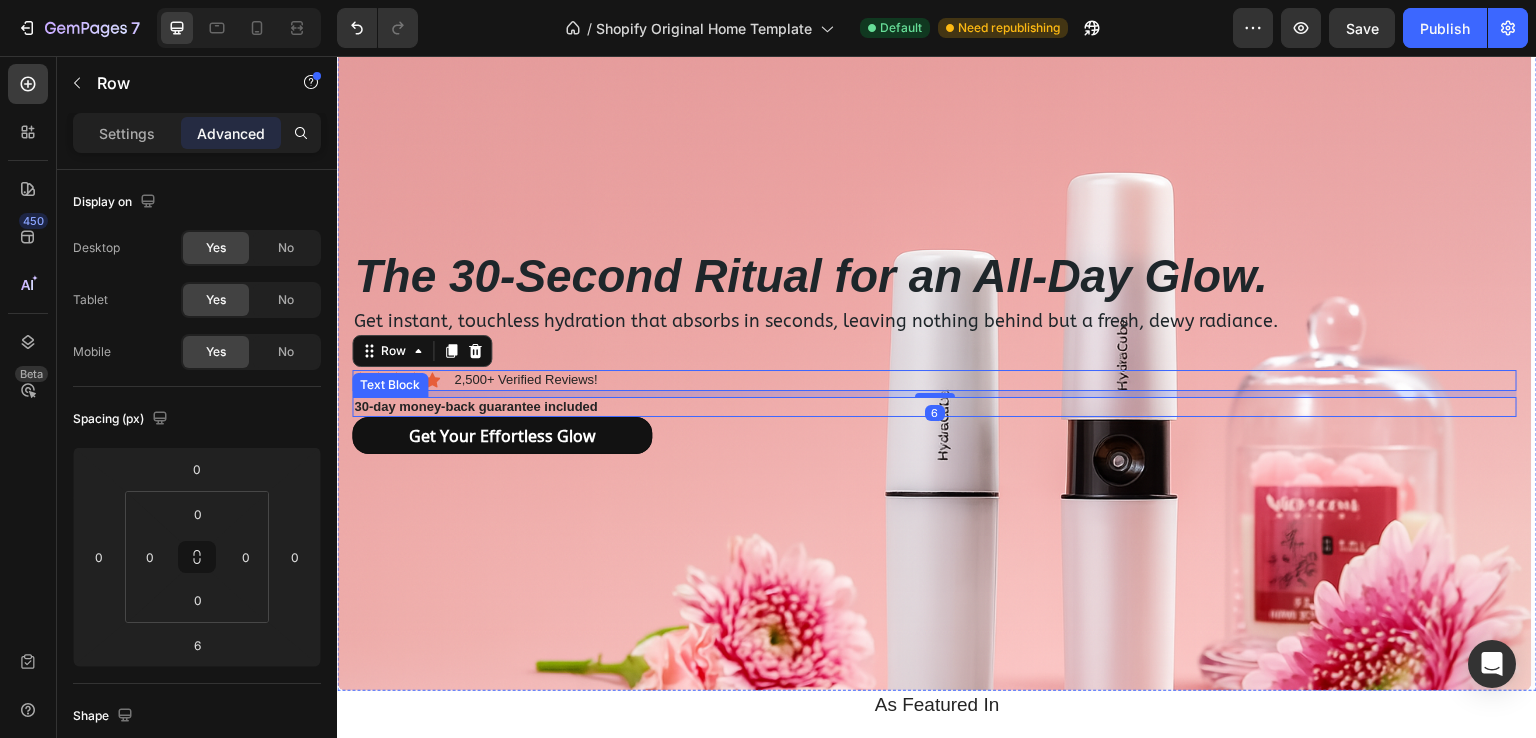 click on "30-day money-back guarantee included" at bounding box center [934, 407] 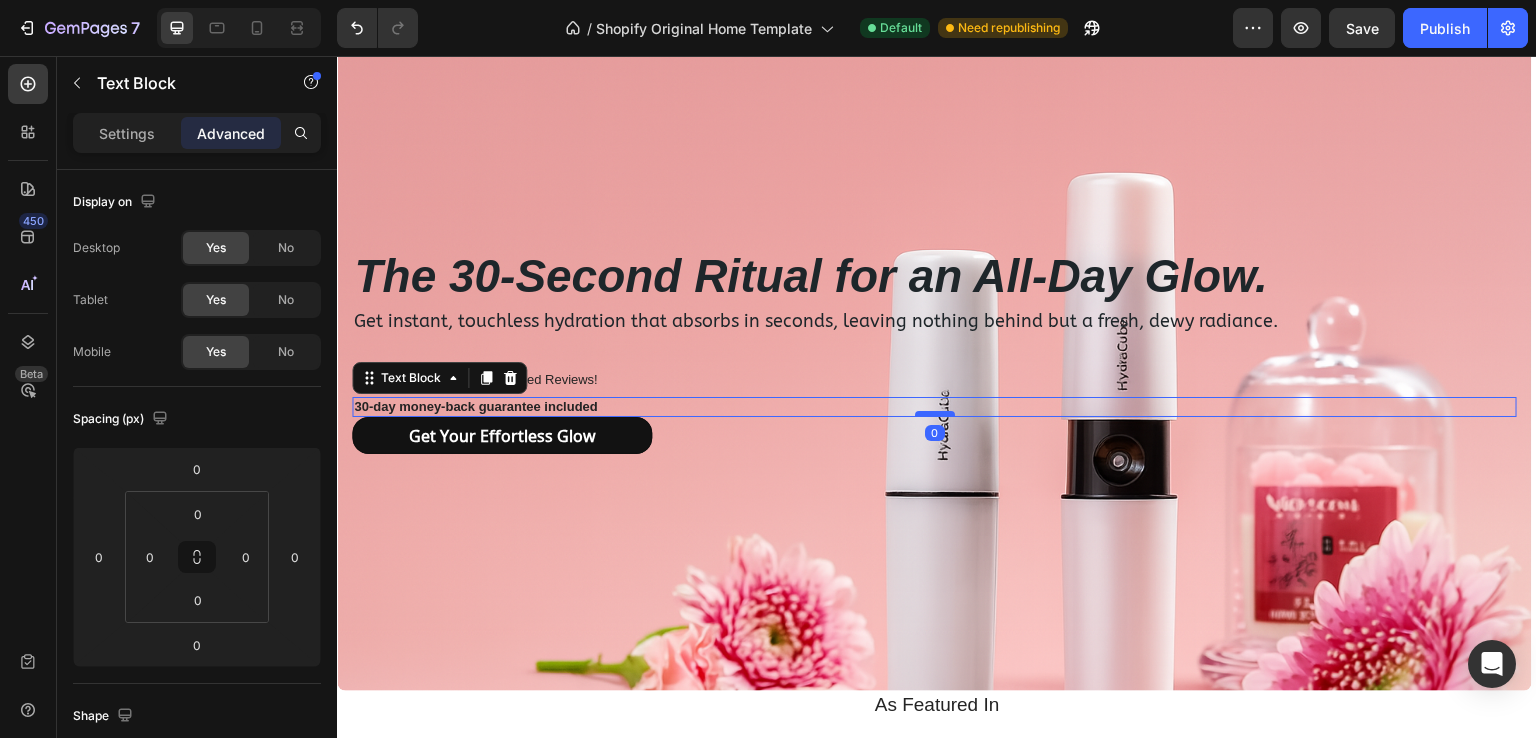 click at bounding box center (935, 414) 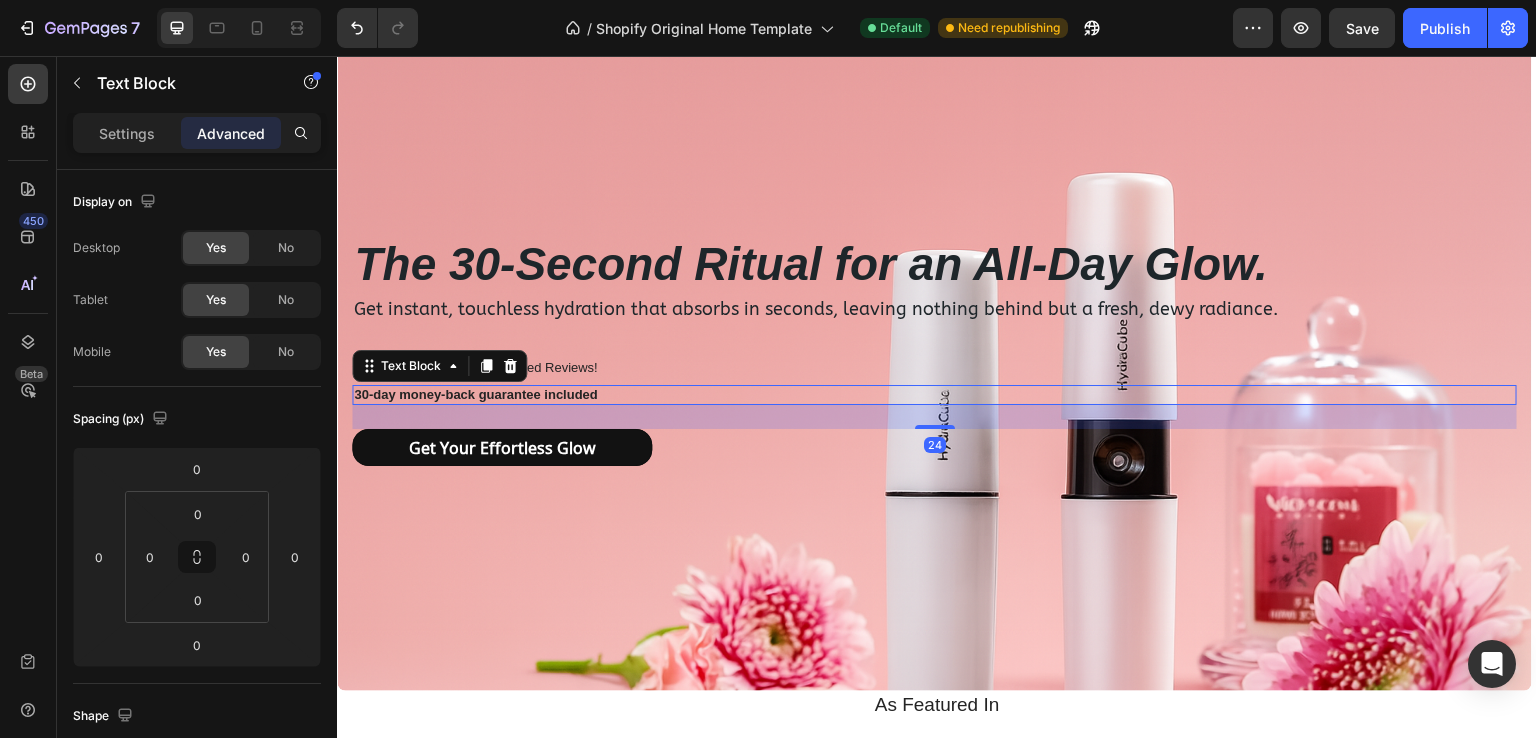 drag, startPoint x: 922, startPoint y: 415, endPoint x: 910, endPoint y: 439, distance: 26.832815 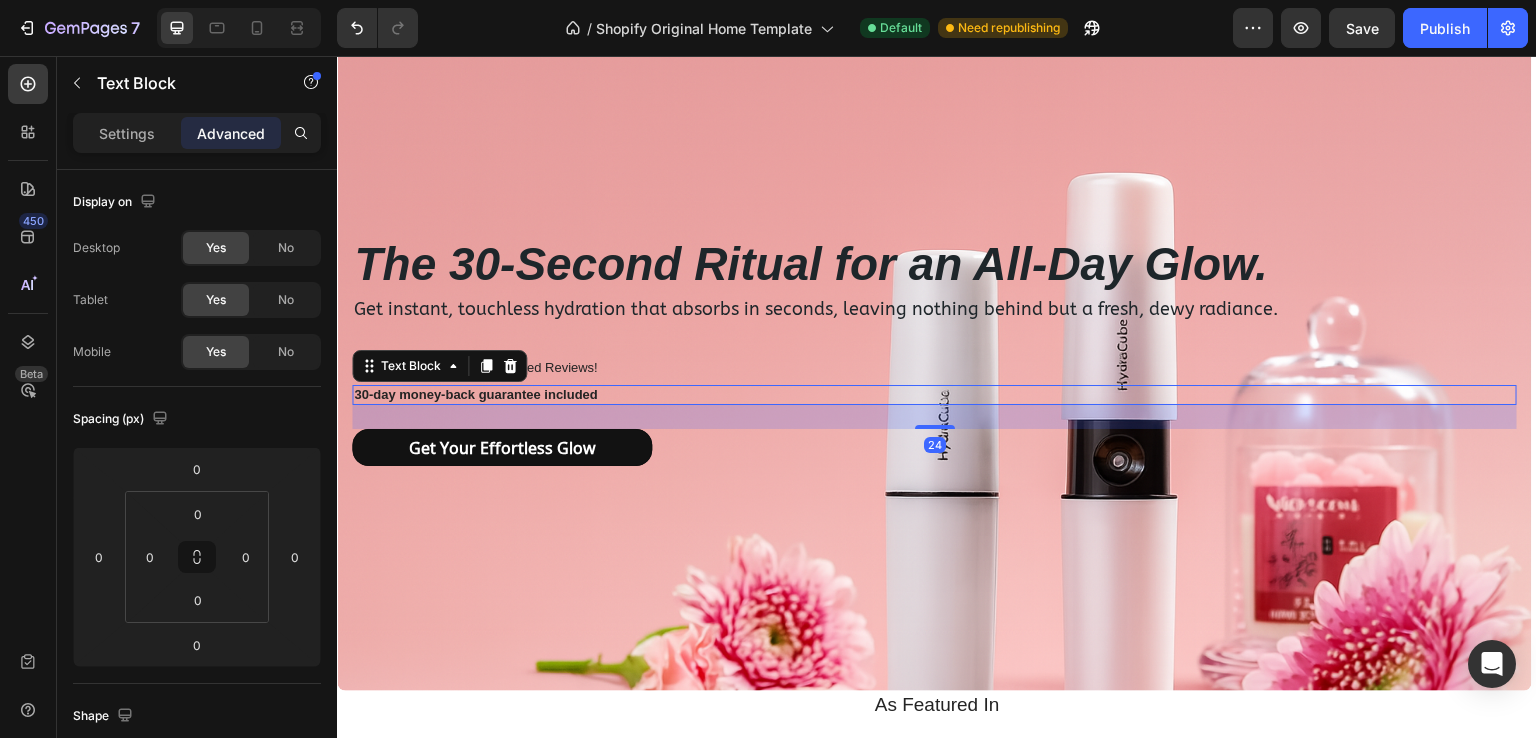 click on "The 30-Second Ritual for an All-Day Glow. Heading Get instant, touchless hydration that absorbs in seconds, leaving nothing behind but a fresh, dewy radiance. Text Block Icon Icon Icon Icon Icon Icon List 2,500+ Verified Reviews! Text Block Row 30-day money-back guarantee included  Text Block   24 Get Your Effortless Glow Button" at bounding box center [934, 349] 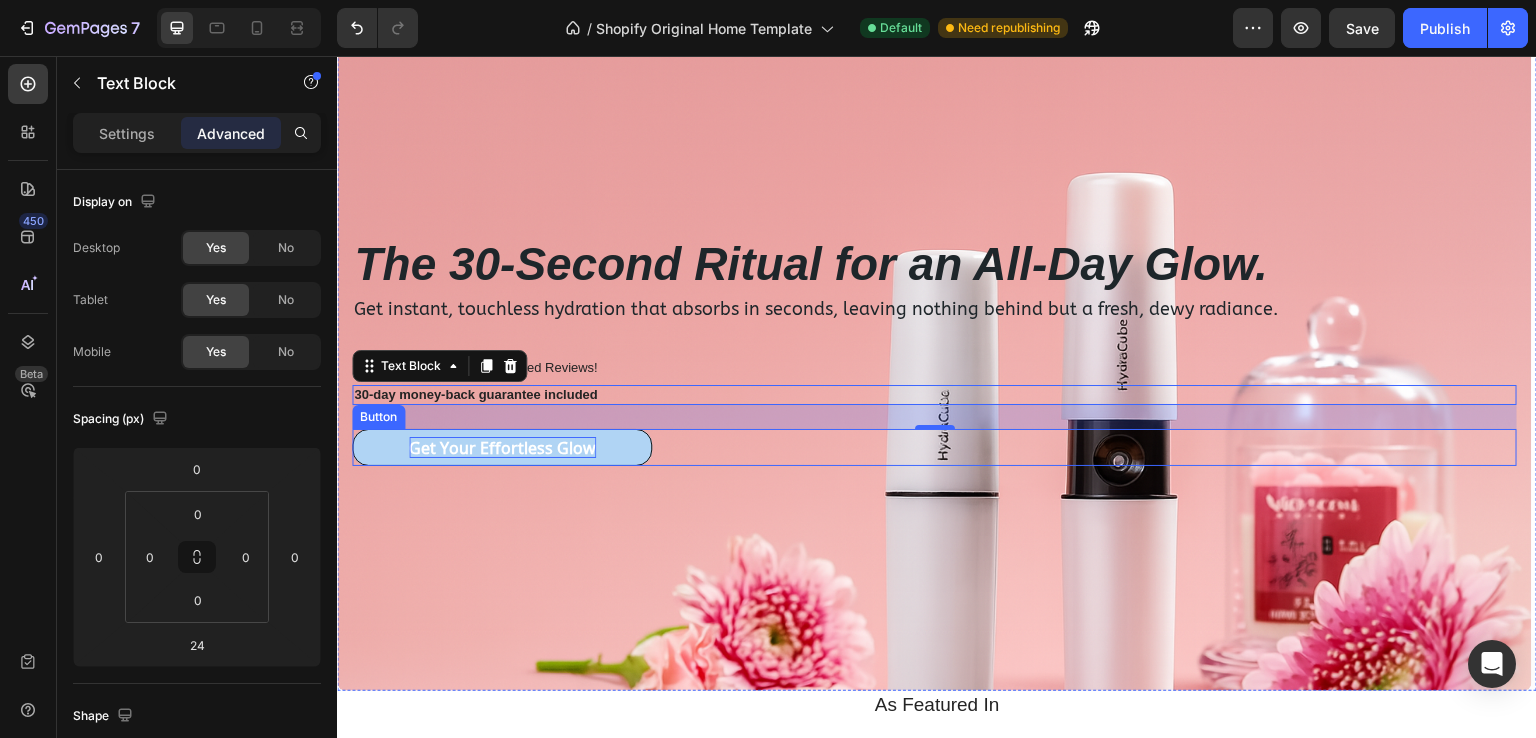 click on "Get Your Effortless Glow" at bounding box center (502, 447) 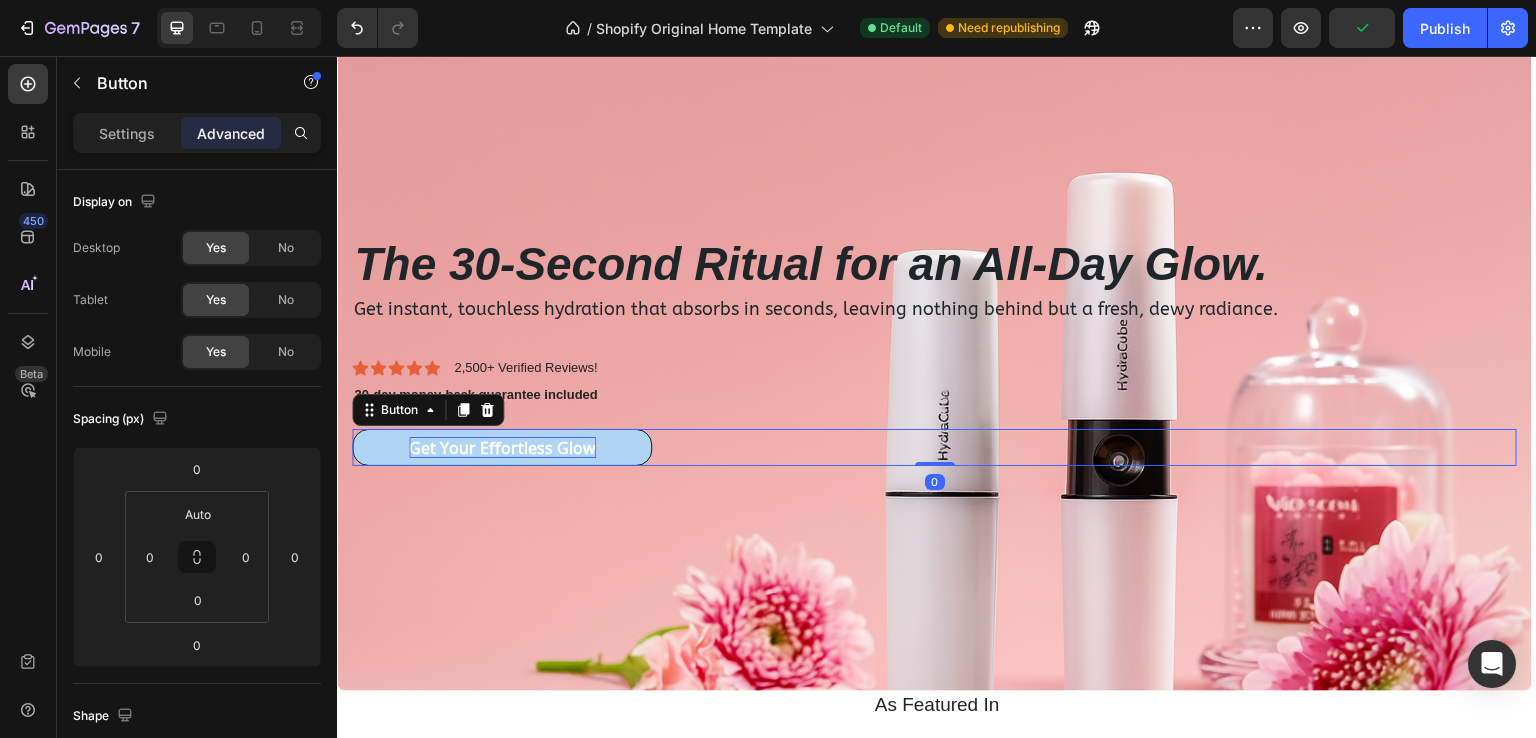 click on "Get Your Effortless Glow" at bounding box center [502, 447] 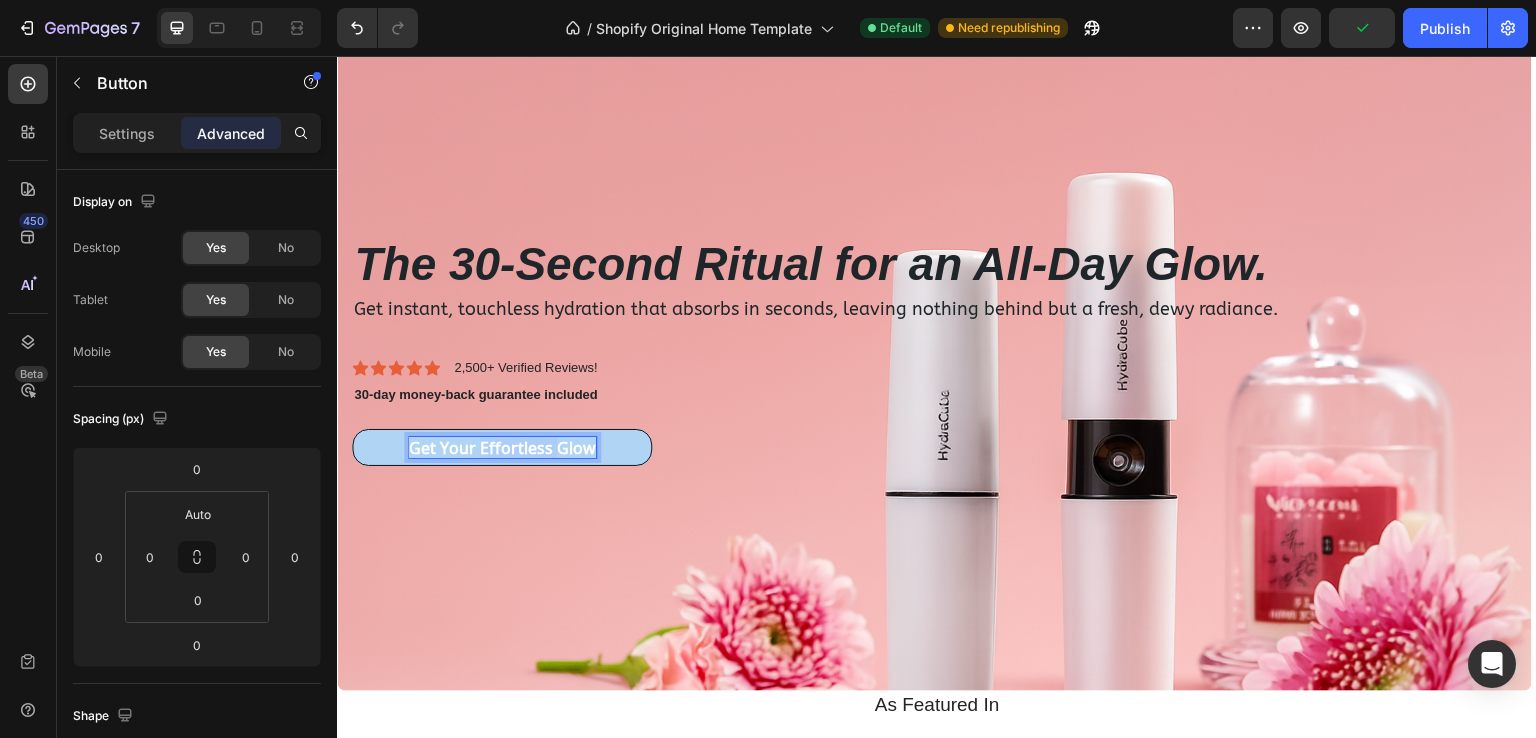 click on "Get Your Effortless Glow" at bounding box center (502, 447) 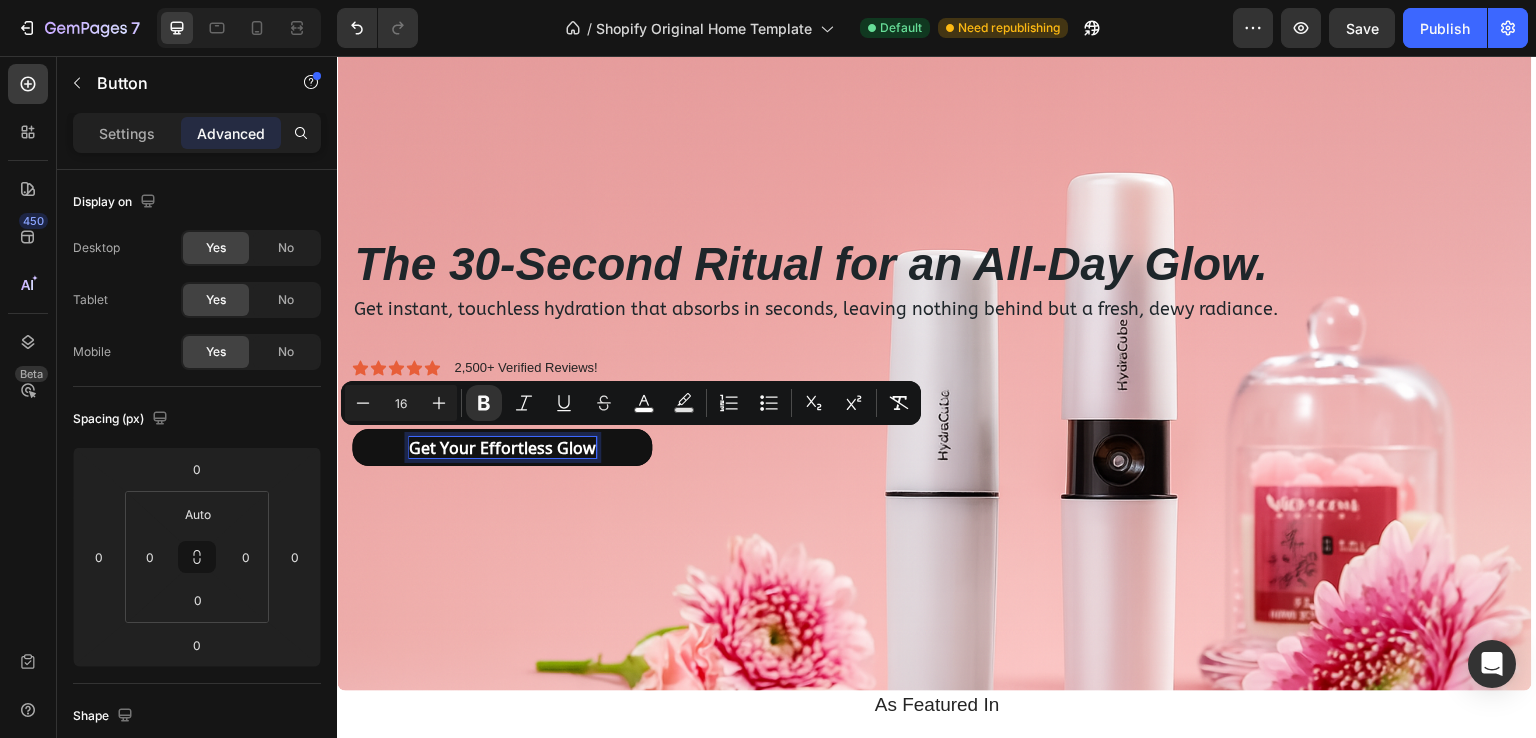 click on "Minus 16 Plus Bold Italic Underline       Strikethrough
color
Text Background Color Numbered List Bulleted List Subscript Superscript Remove Format" at bounding box center (631, 403) 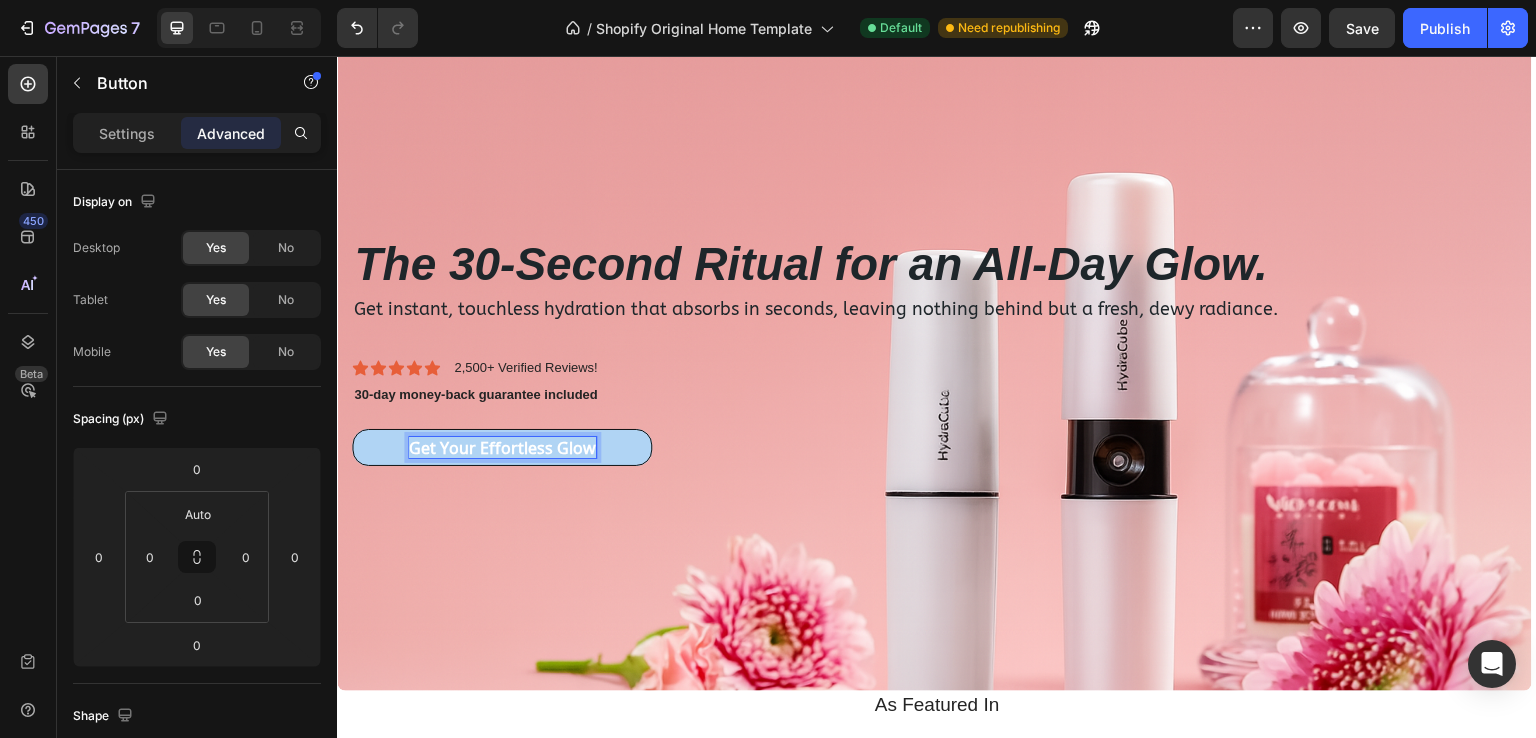 click on "Get Your Effortless Glow" at bounding box center [502, 447] 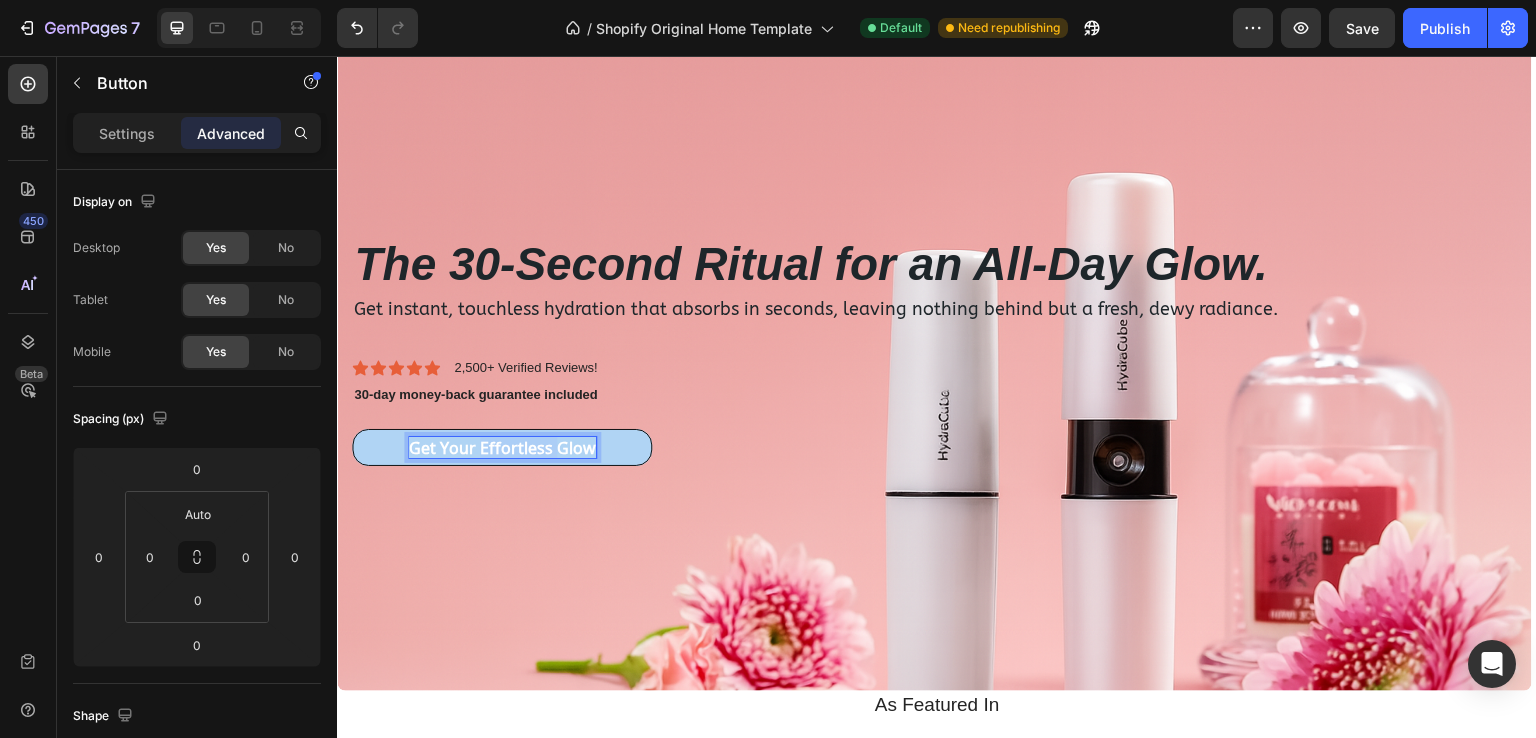 click on "Get Your Effortless Glow" at bounding box center [502, 447] 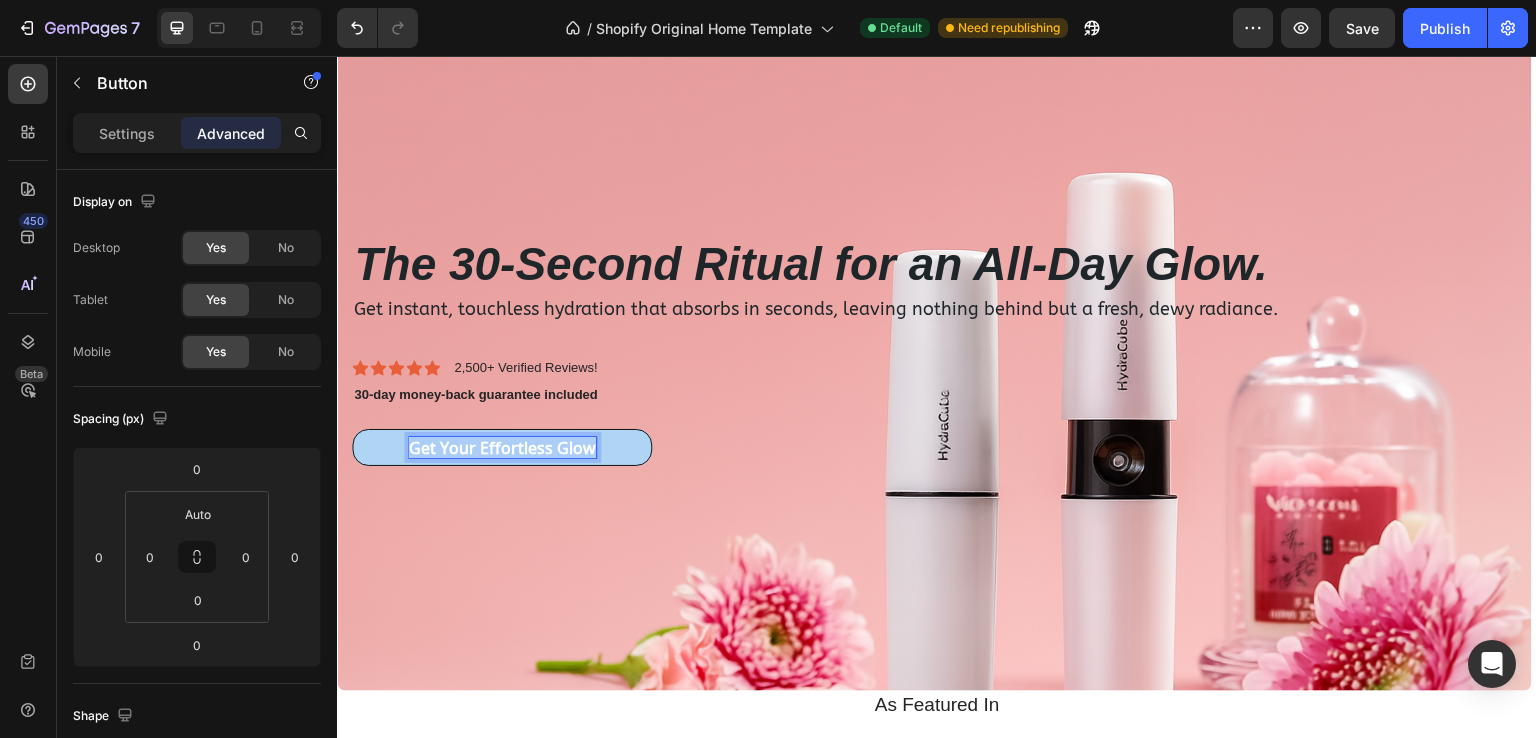 click on "Get Your Effortless Glow" at bounding box center (502, 447) 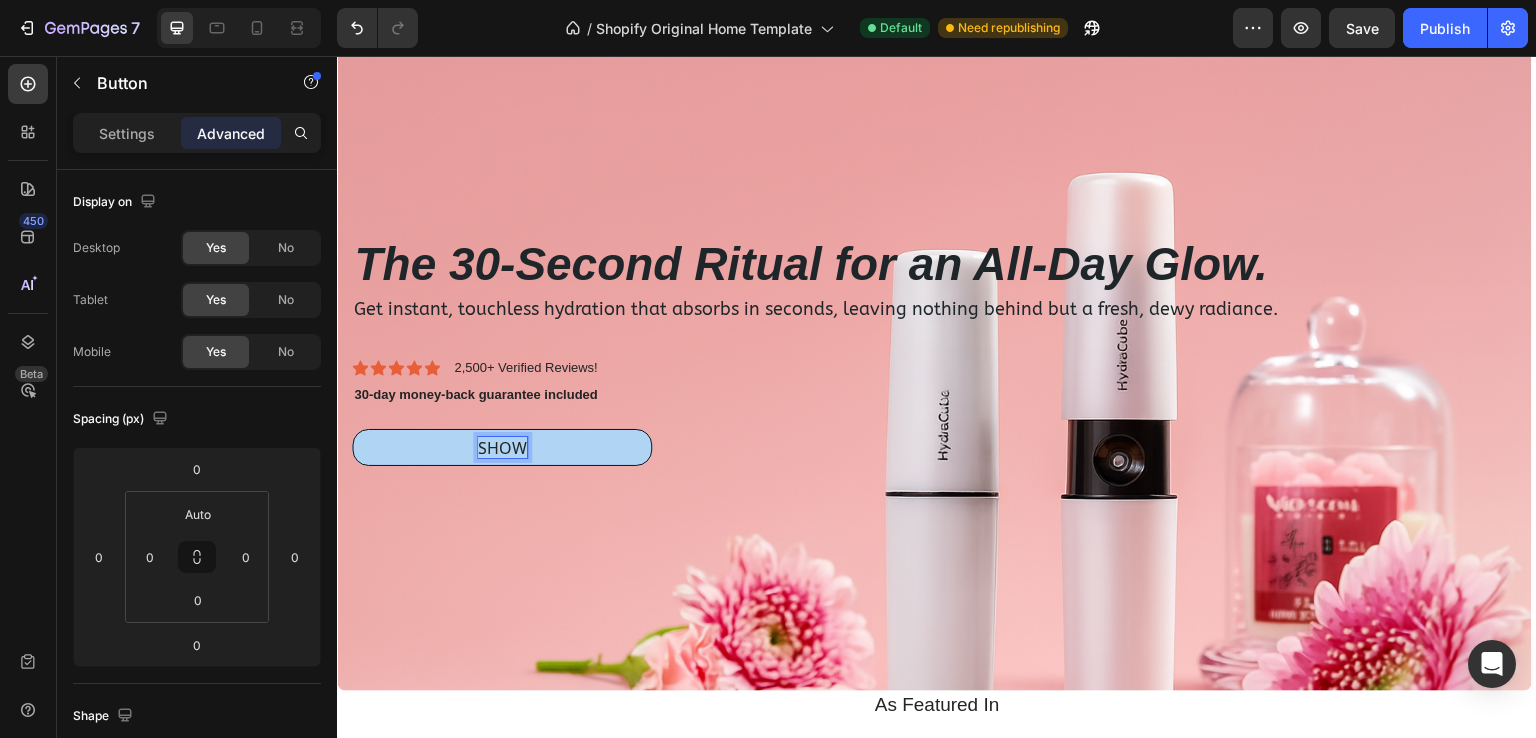 click on "SHOW" at bounding box center [502, 447] 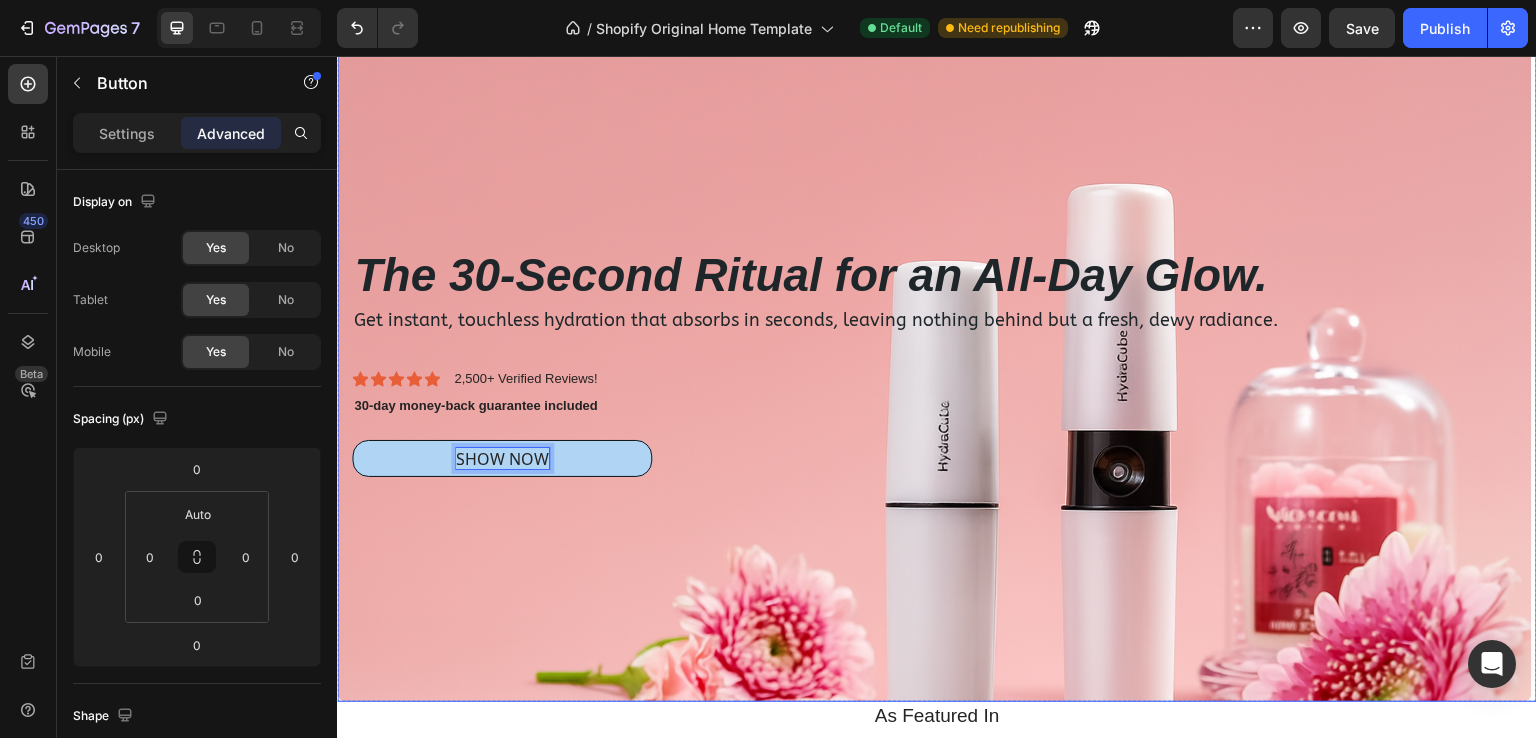 scroll, scrollTop: 300, scrollLeft: 0, axis: vertical 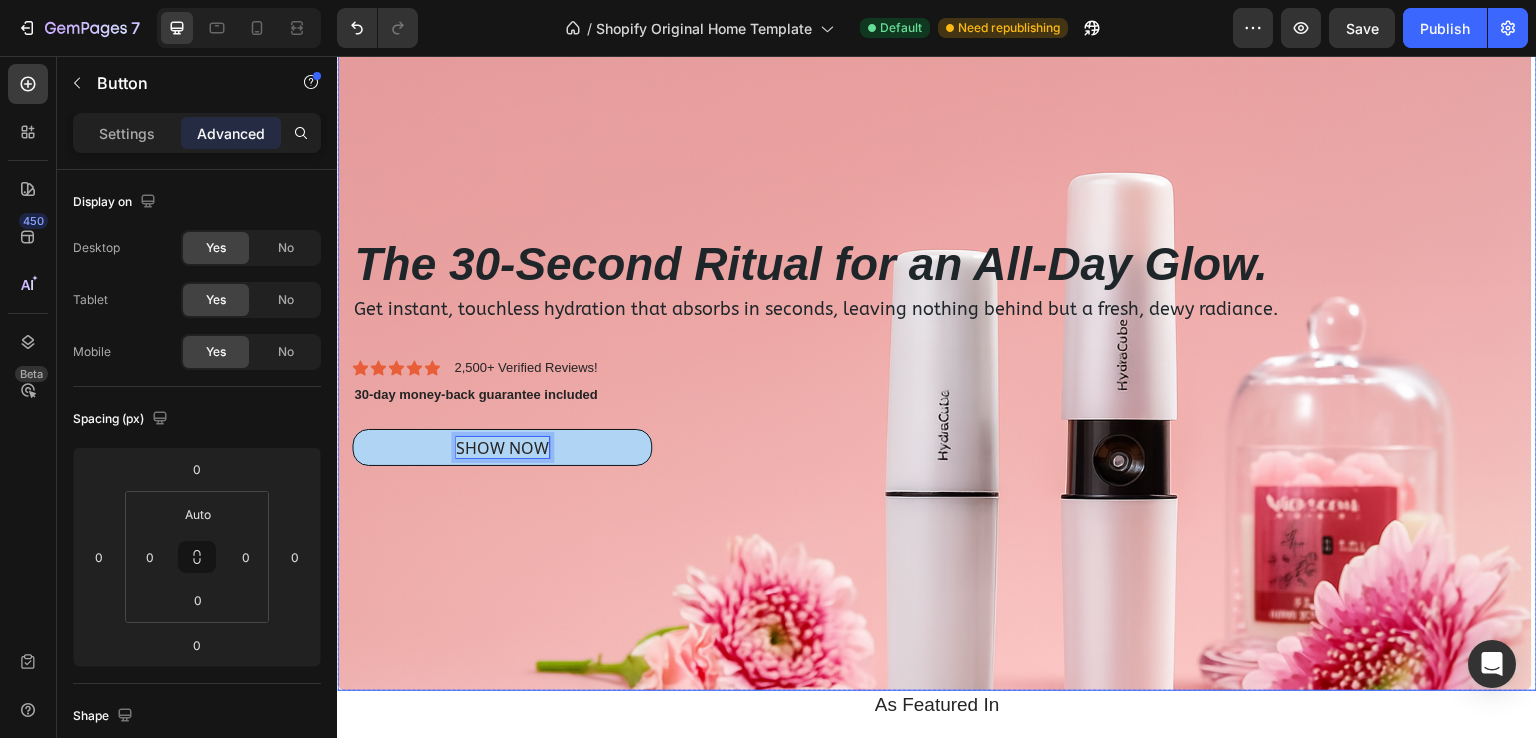 click at bounding box center (934, 349) 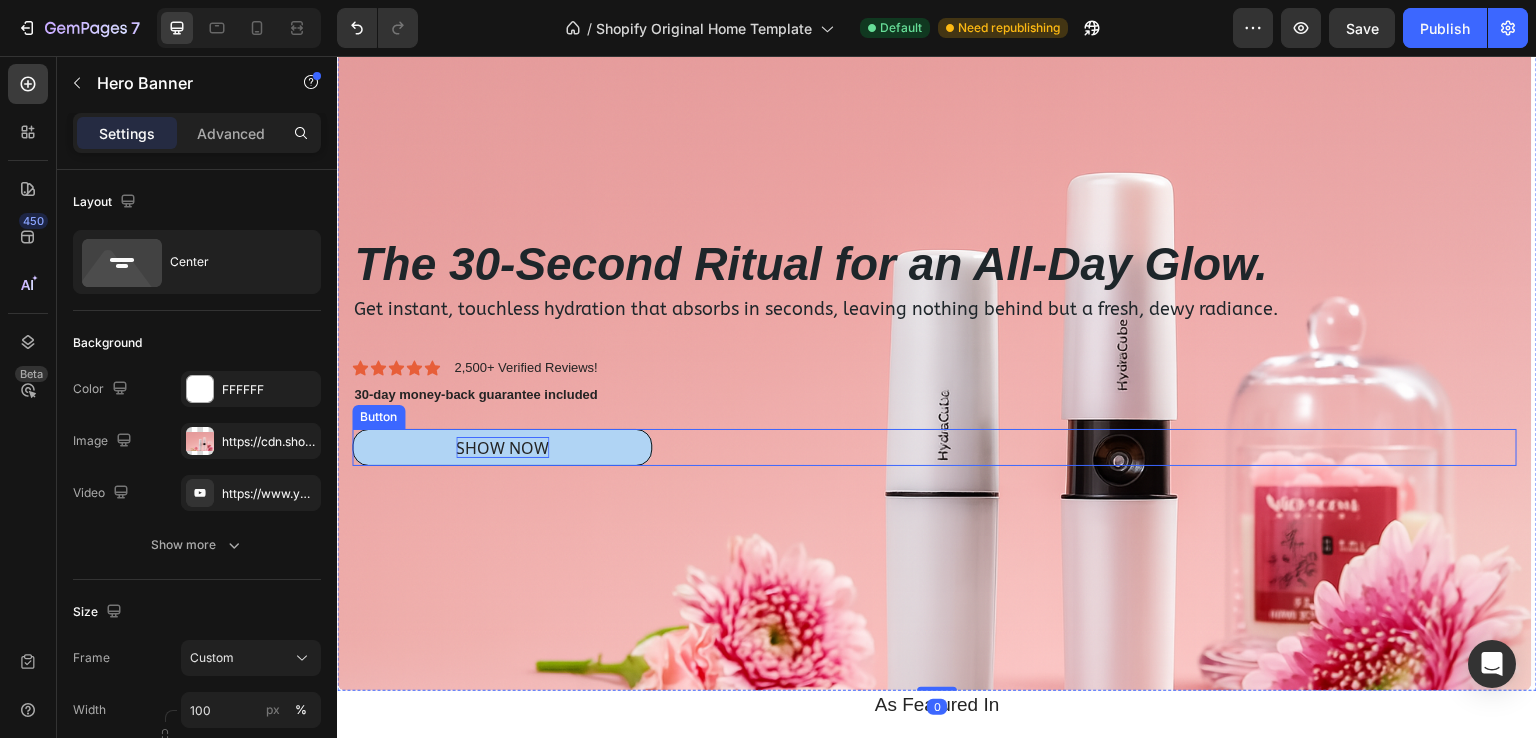 click on "SHOW NOW" at bounding box center [502, 447] 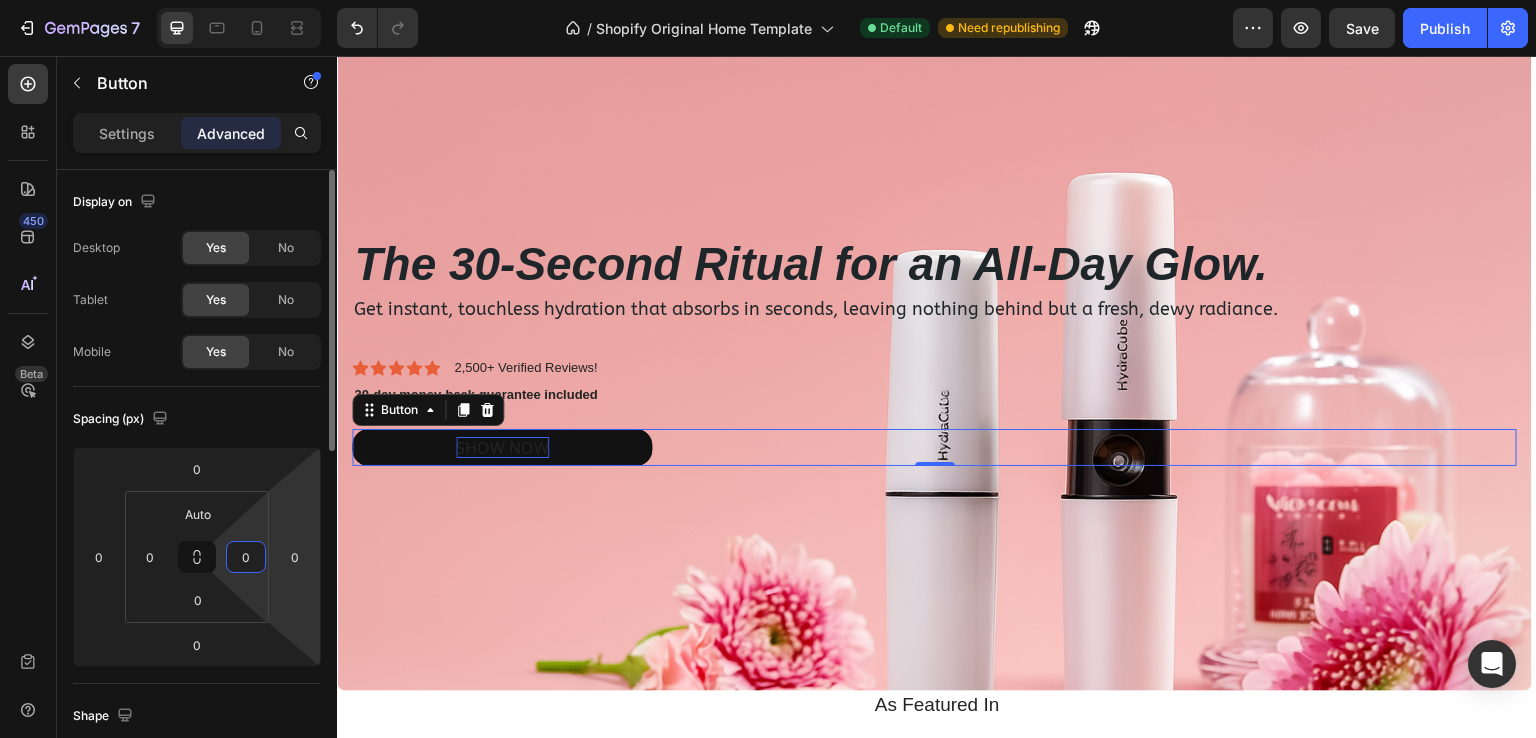 drag, startPoint x: 243, startPoint y: 558, endPoint x: 261, endPoint y: 554, distance: 18.439089 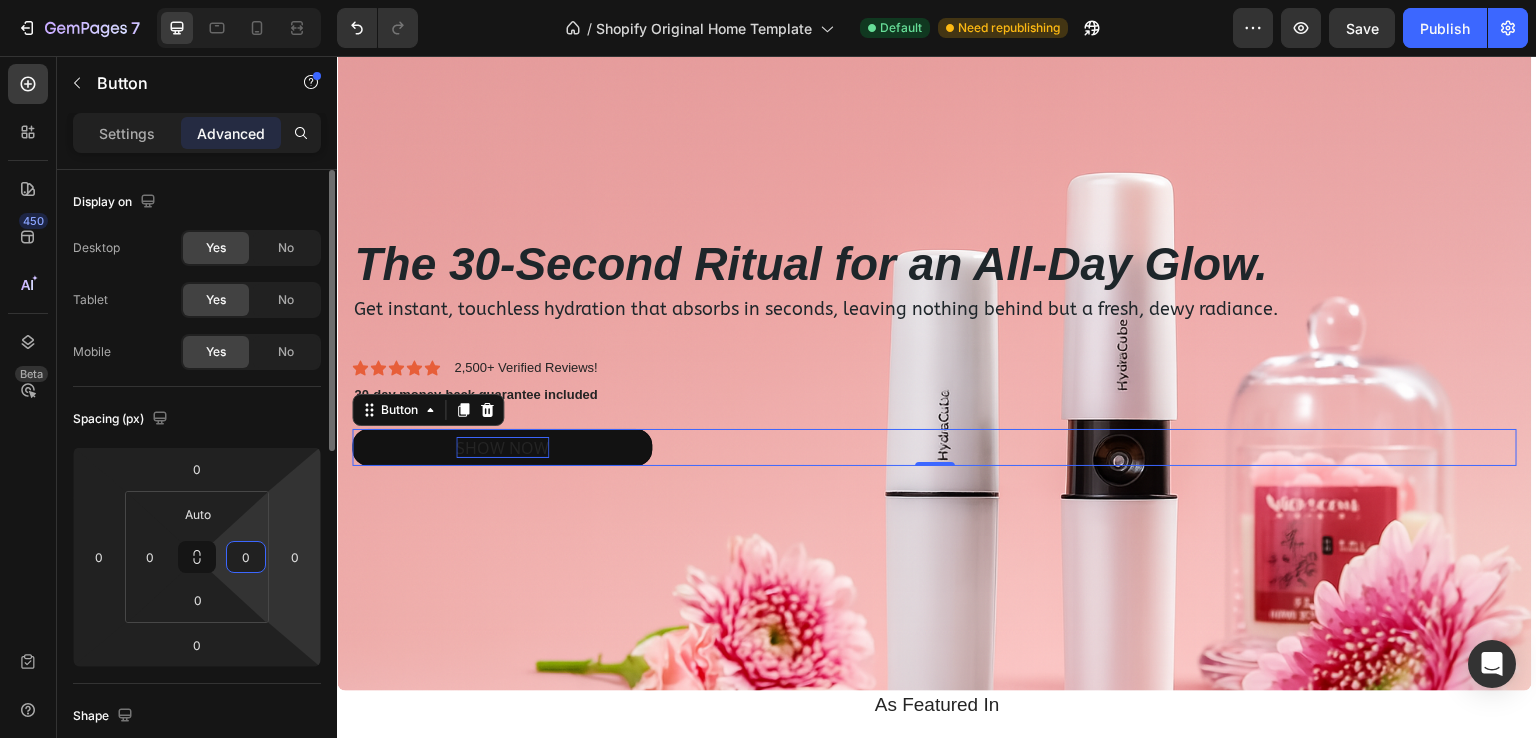 click on "0 0 0 0 Auto 0 0 0" 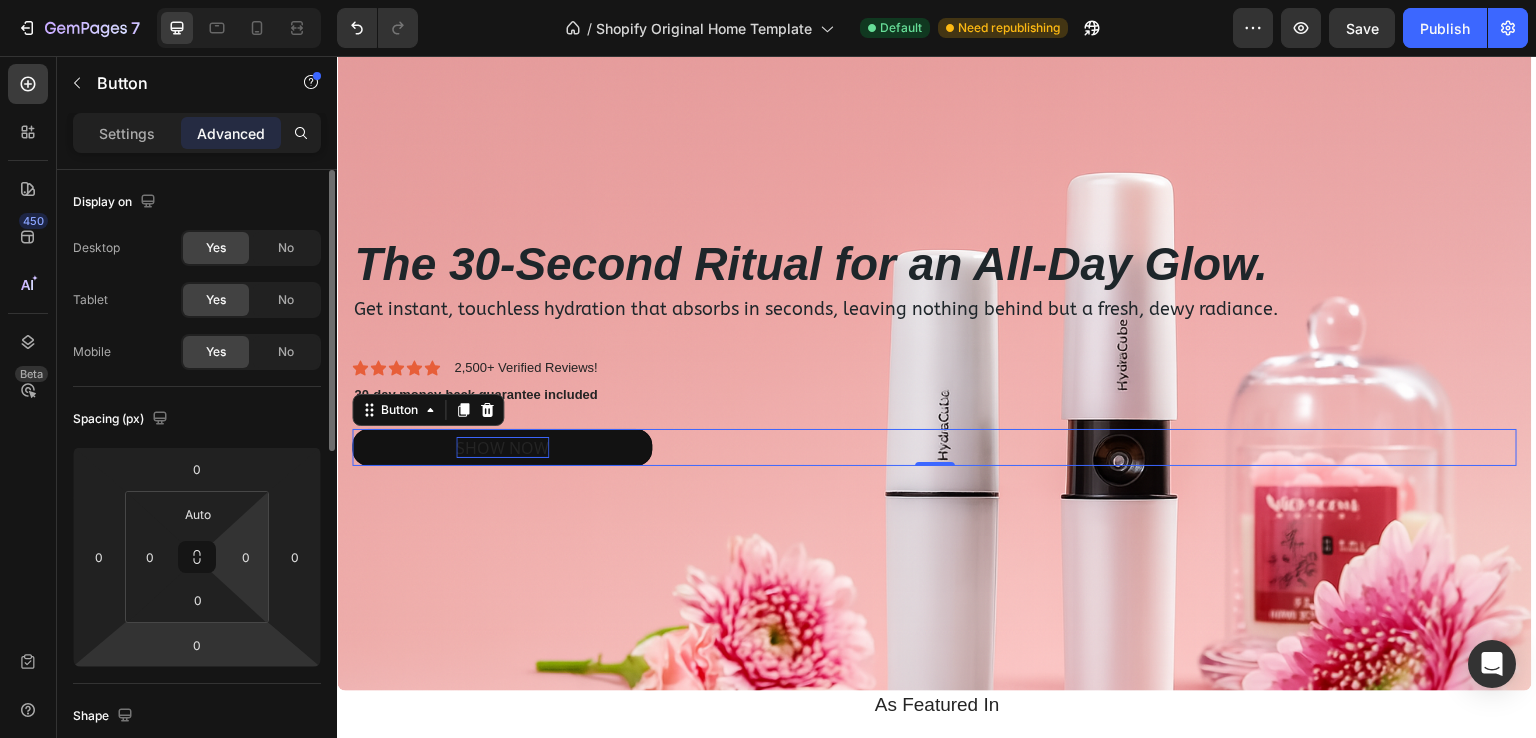 drag, startPoint x: 248, startPoint y: 527, endPoint x: 246, endPoint y: 626, distance: 99.0202 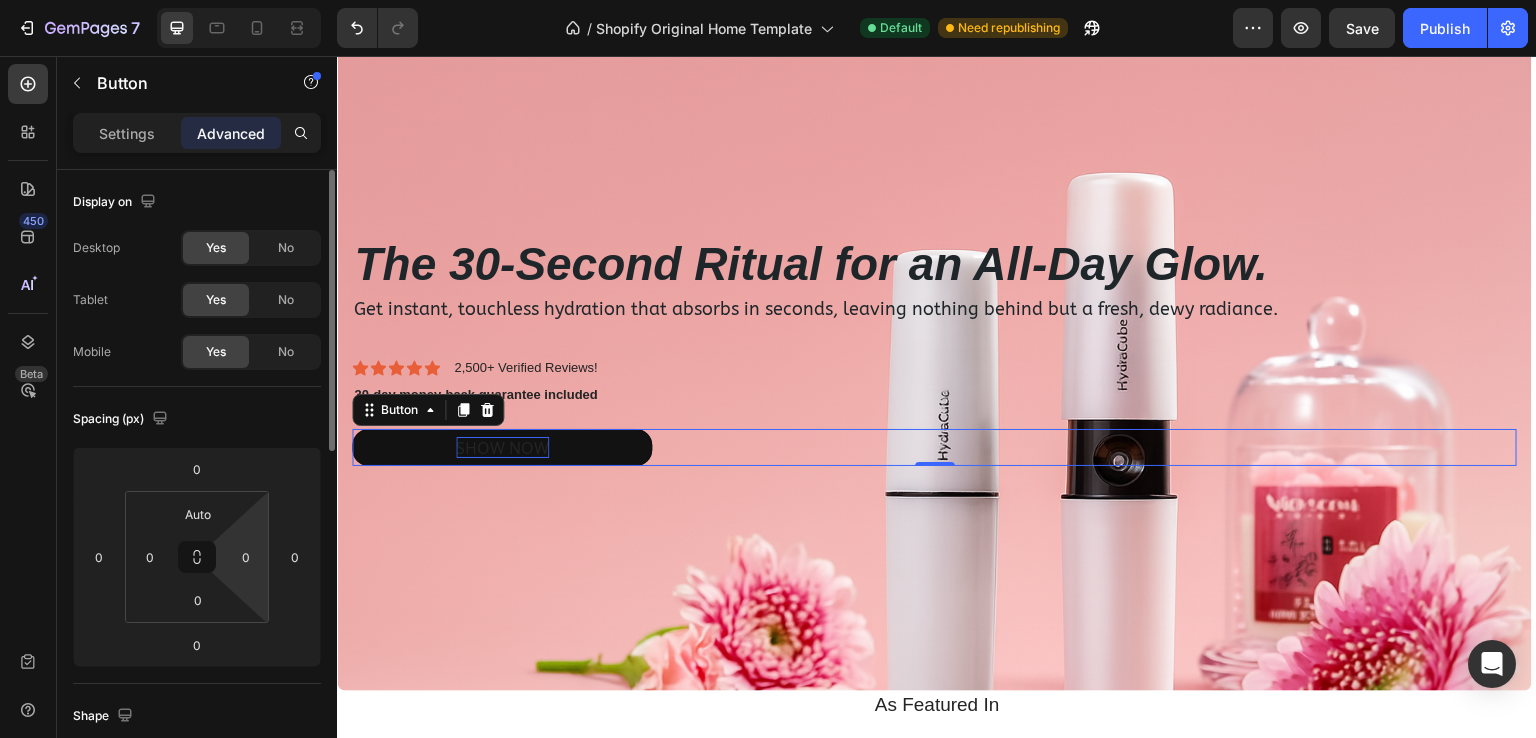 drag, startPoint x: 247, startPoint y: 585, endPoint x: 251, endPoint y: 514, distance: 71.11259 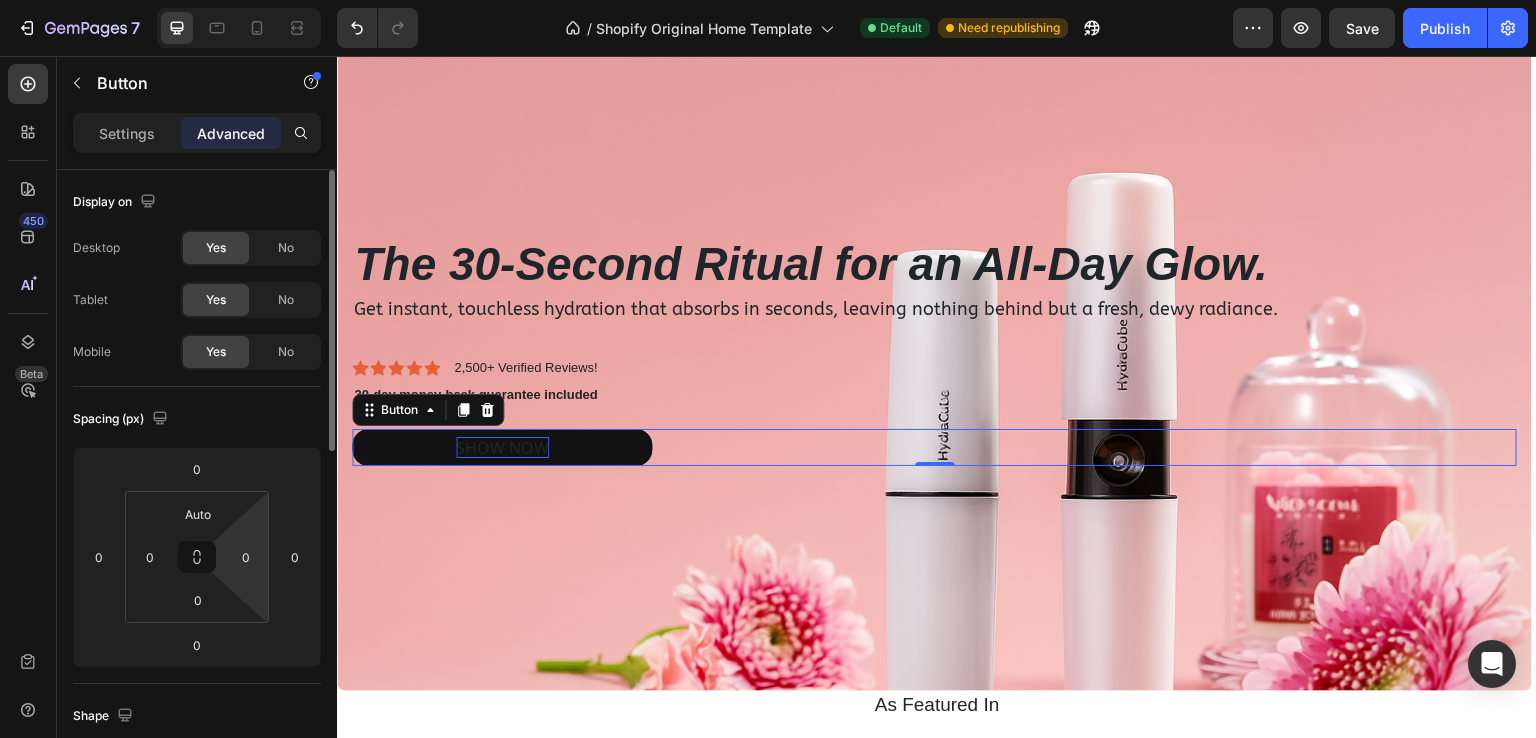 click on "7   /  Shopify Original Home Template Default Need republishing Preview  Save   Publish  450 Beta Sections(18) Elements(83) Section Element Hero Section Product Detail Brands Trusted Badges Guarantee Product Breakdown How to use Testimonials Compare Bundle FAQs Social Proof Brand Story Product List Collection Blog List Contact Sticky Add to Cart Custom Footer Browse Library 450 Layout
Row
Row
Row
Row Text
Heading
Text Block Button
Button
Button Media
Image
Image
Video" at bounding box center (768, 0) 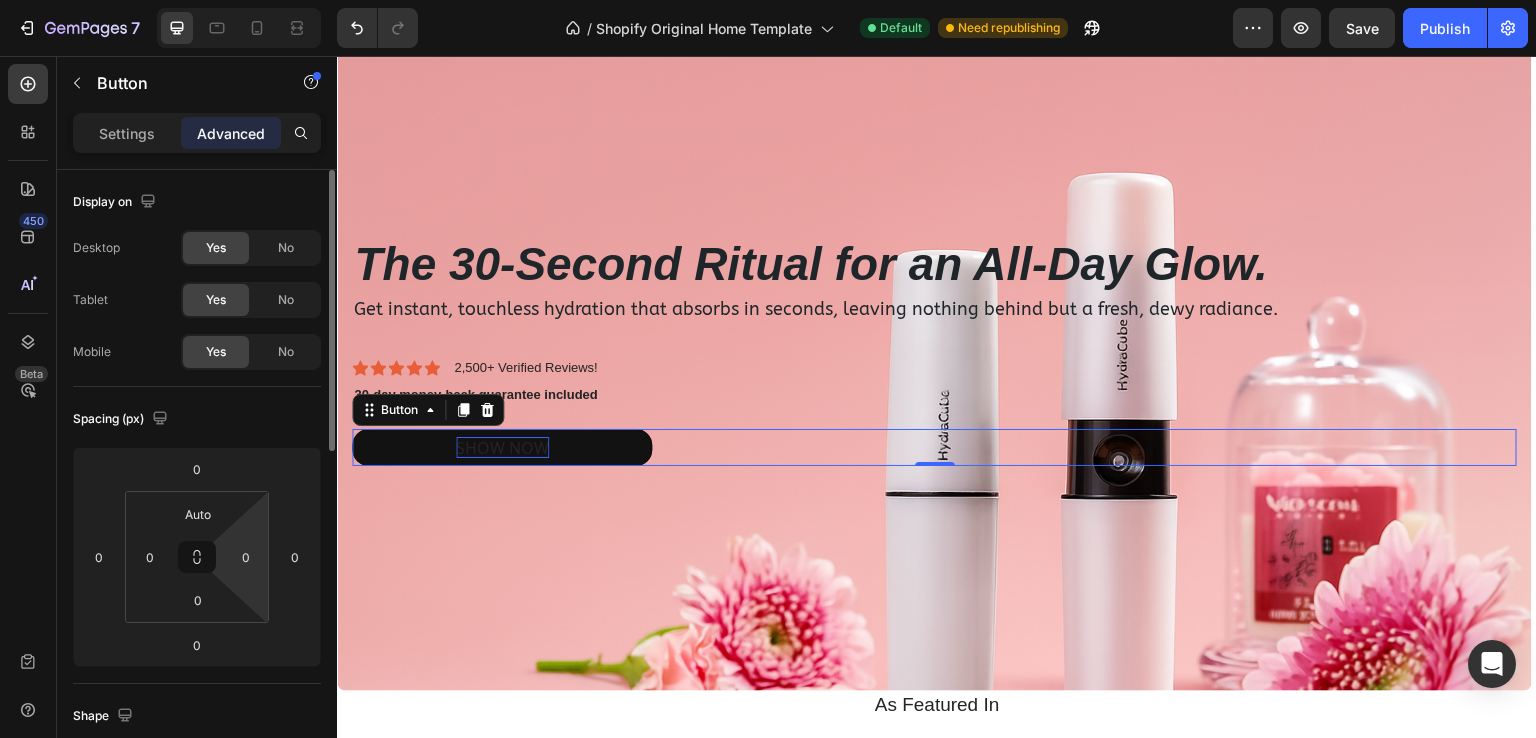 click on "0" at bounding box center [246, 557] 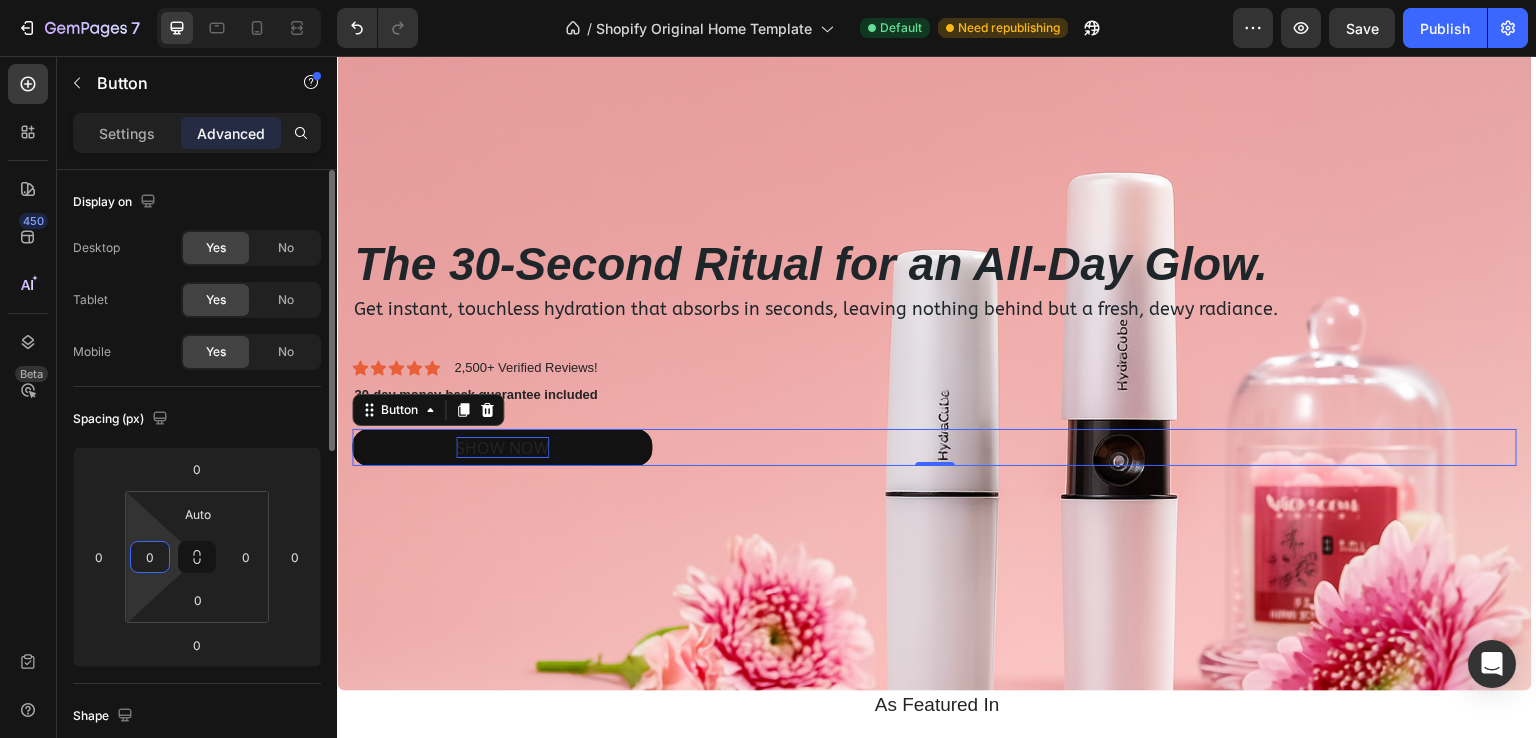 drag, startPoint x: 134, startPoint y: 533, endPoint x: 148, endPoint y: 596, distance: 64.53681 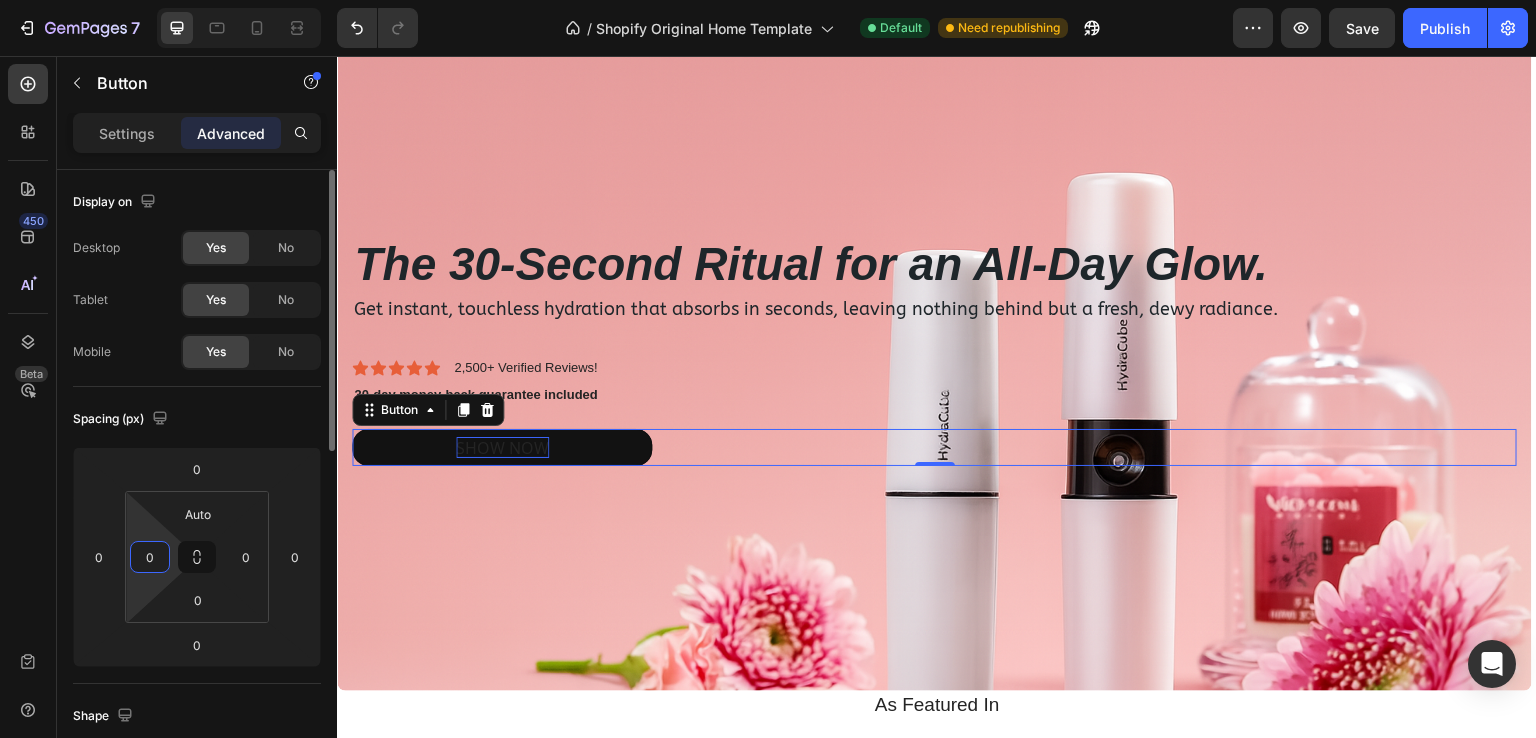 click on "7   /  Shopify Original Home Template Default Need republishing Preview  Save   Publish  450 Beta Sections(18) Elements(83) Section Element Hero Section Product Detail Brands Trusted Badges Guarantee Product Breakdown How to use Testimonials Compare Bundle FAQs Social Proof Brand Story Product List Collection Blog List Contact Sticky Add to Cart Custom Footer Browse Library 450 Layout
Row
Row
Row
Row Text
Heading
Text Block Button
Button
Button Media
Image
Image
Video" at bounding box center (768, 0) 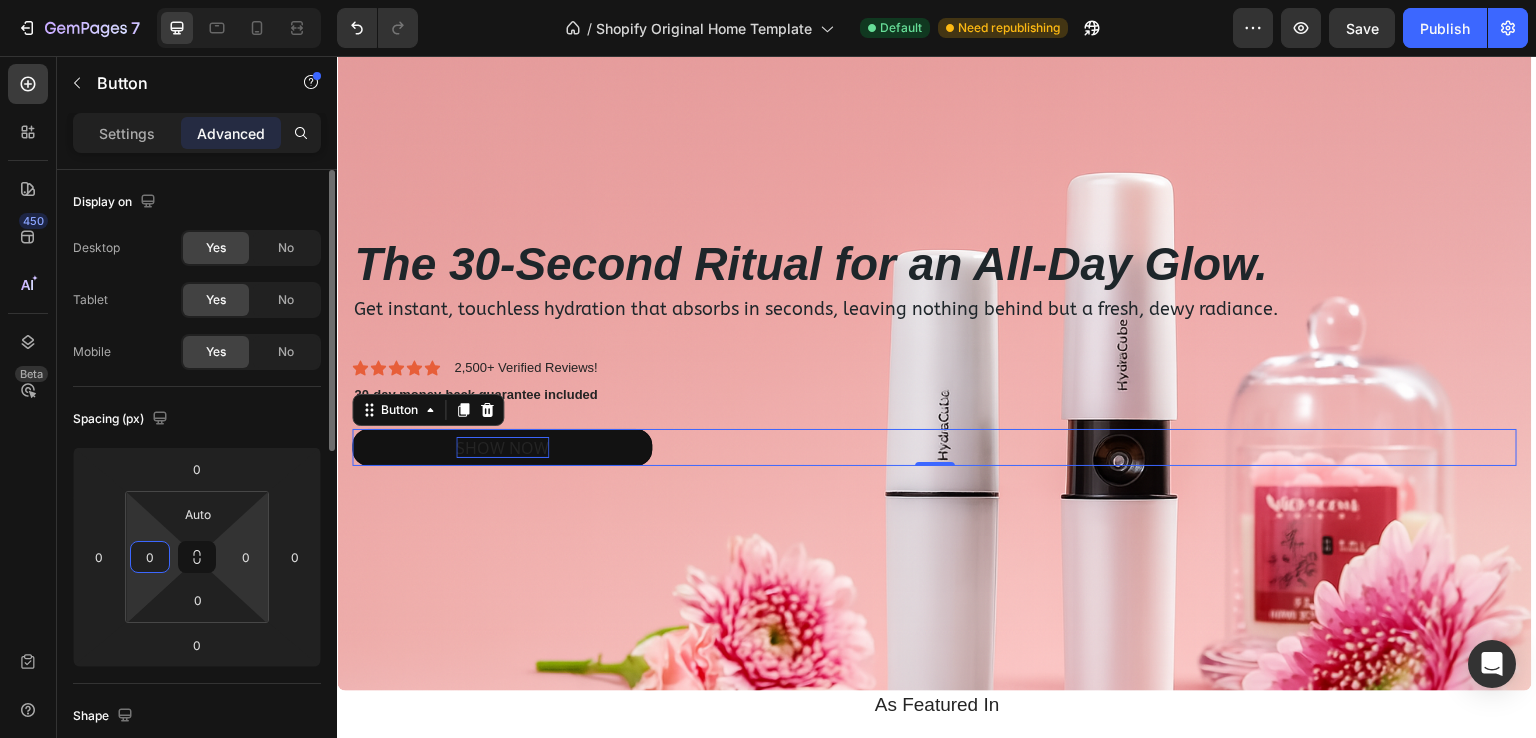 click on "7   /  Shopify Original Home Template Default Need republishing Preview  Save   Publish  450 Beta Sections(18) Elements(83) Section Element Hero Section Product Detail Brands Trusted Badges Guarantee Product Breakdown How to use Testimonials Compare Bundle FAQs Social Proof Brand Story Product List Collection Blog List Contact Sticky Add to Cart Custom Footer Browse Library 450 Layout
Row
Row
Row
Row Text
Heading
Text Block Button
Button
Button Media
Image
Image
Video" at bounding box center (768, 0) 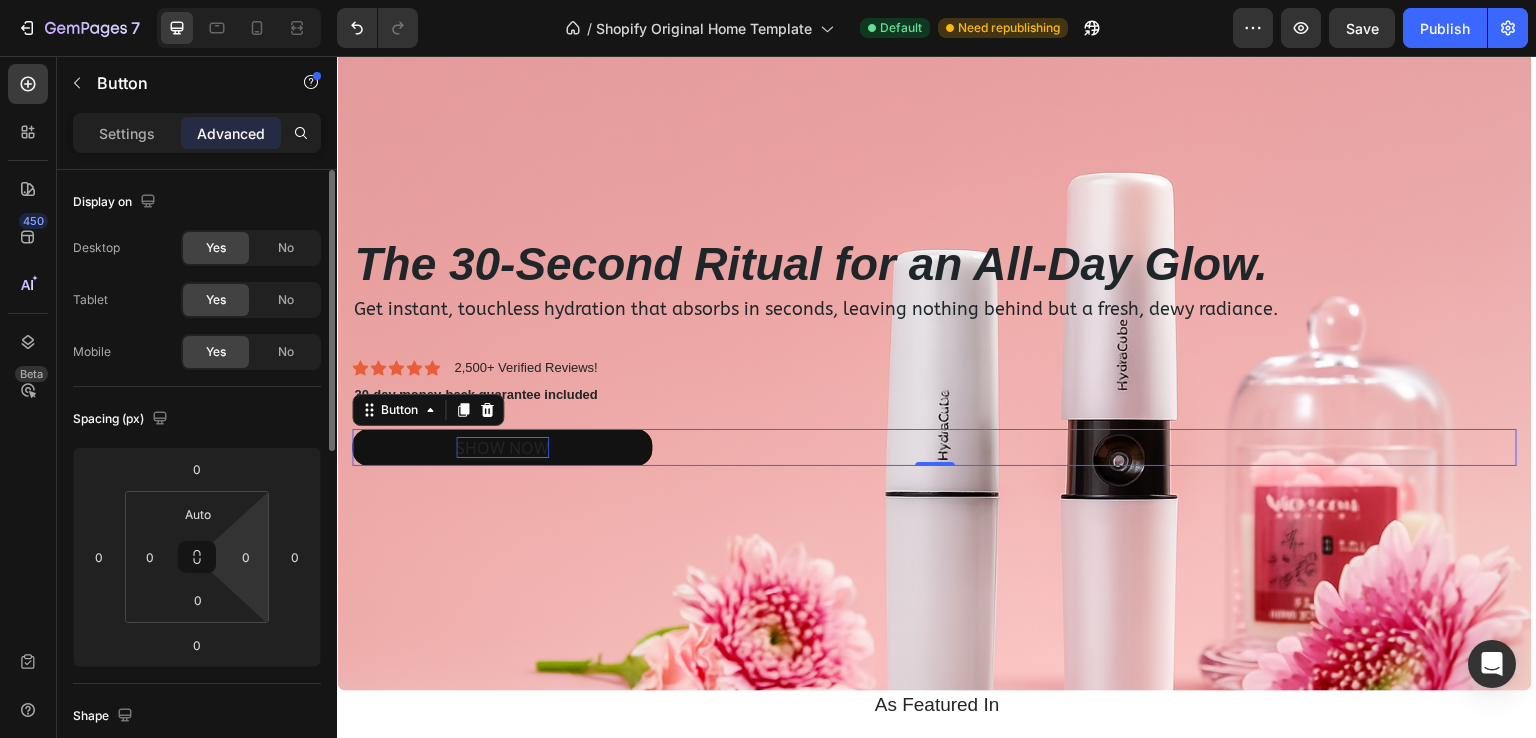 click on "7   /  Shopify Original Home Template Default Need republishing Preview  Save   Publish  450 Beta Sections(18) Elements(83) Section Element Hero Section Product Detail Brands Trusted Badges Guarantee Product Breakdown How to use Testimonials Compare Bundle FAQs Social Proof Brand Story Product List Collection Blog List Contact Sticky Add to Cart Custom Footer Browse Library 450 Layout
Row
Row
Row
Row Text
Heading
Text Block Button
Button
Button Media
Image
Image
Video" at bounding box center (768, 0) 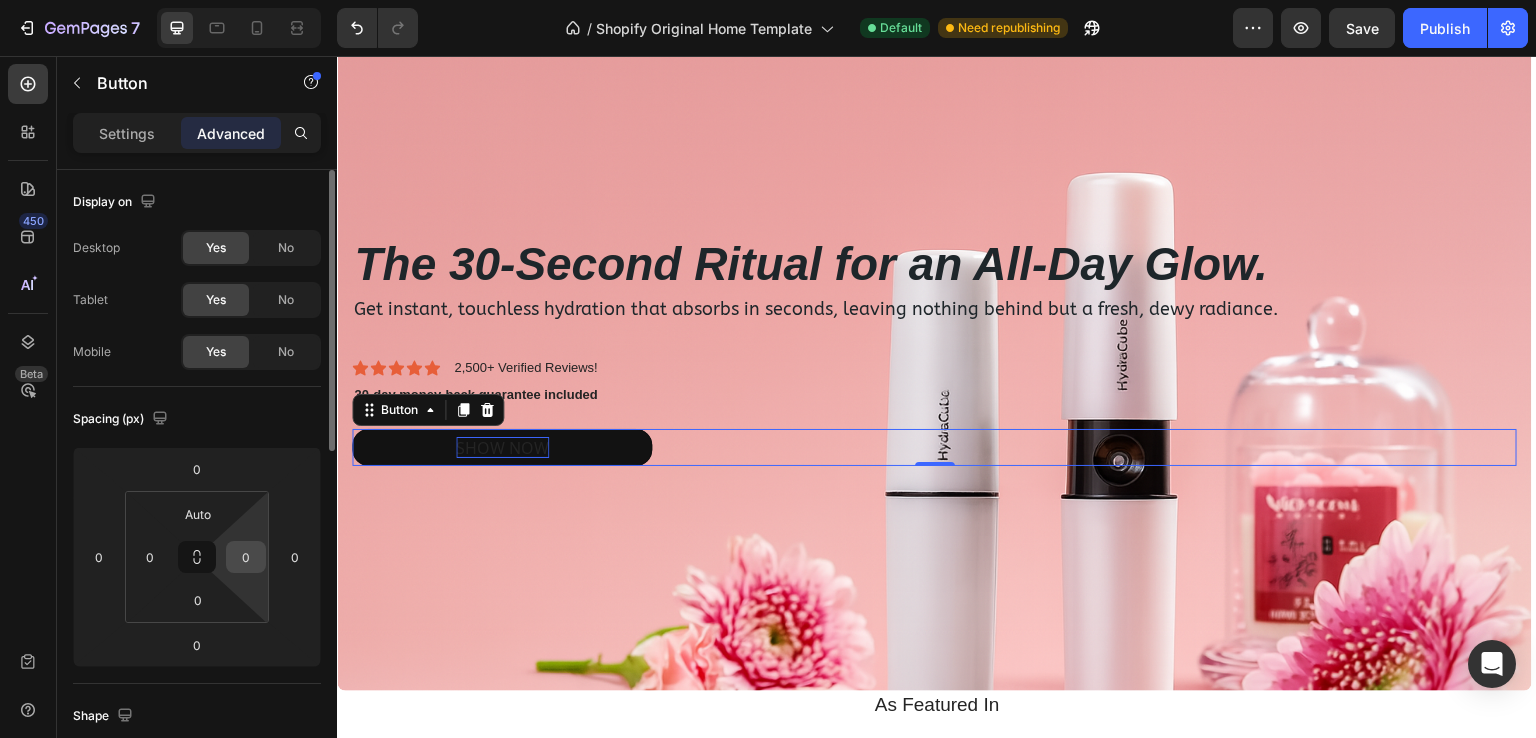 click on "0" at bounding box center [246, 557] 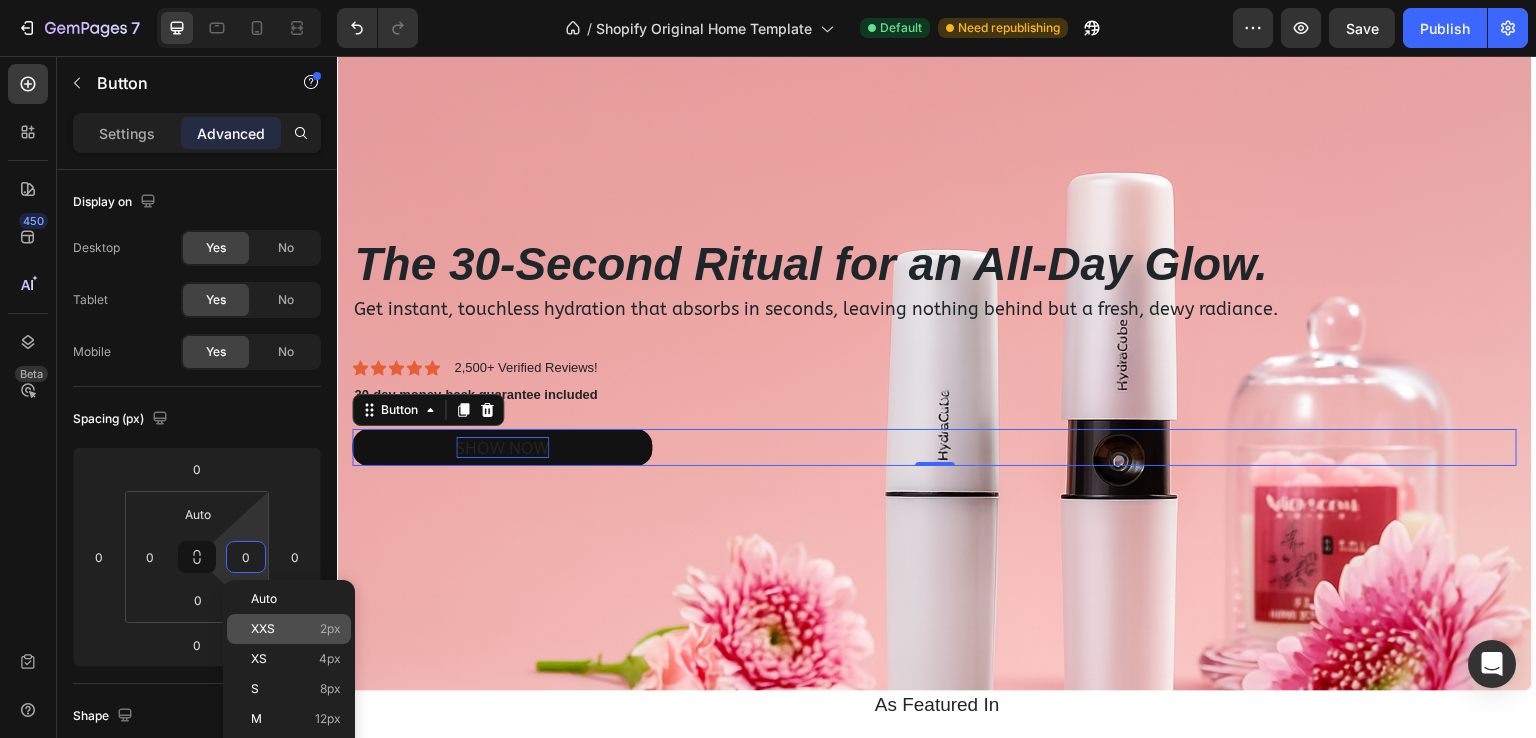 click on "XXS 2px" at bounding box center [296, 629] 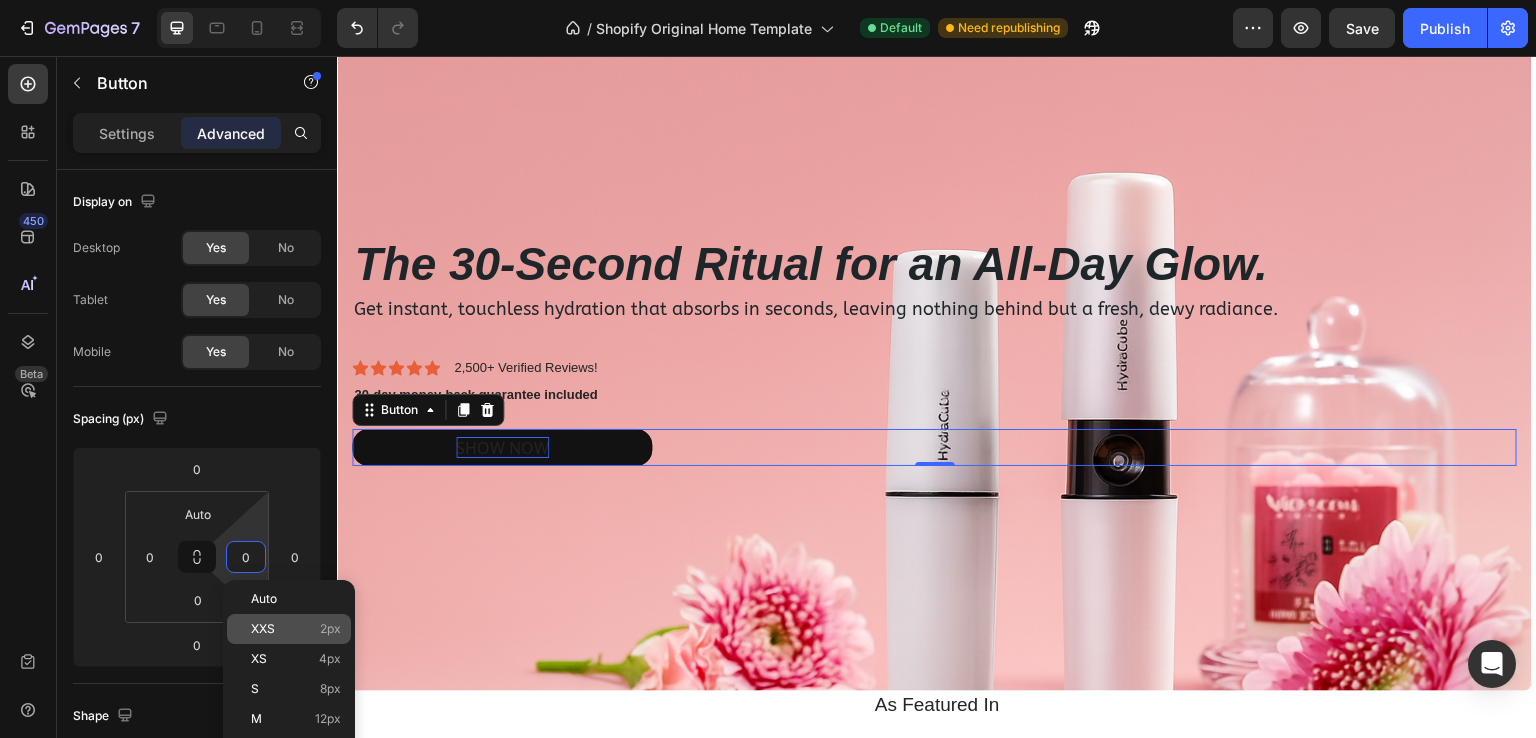 type on "2" 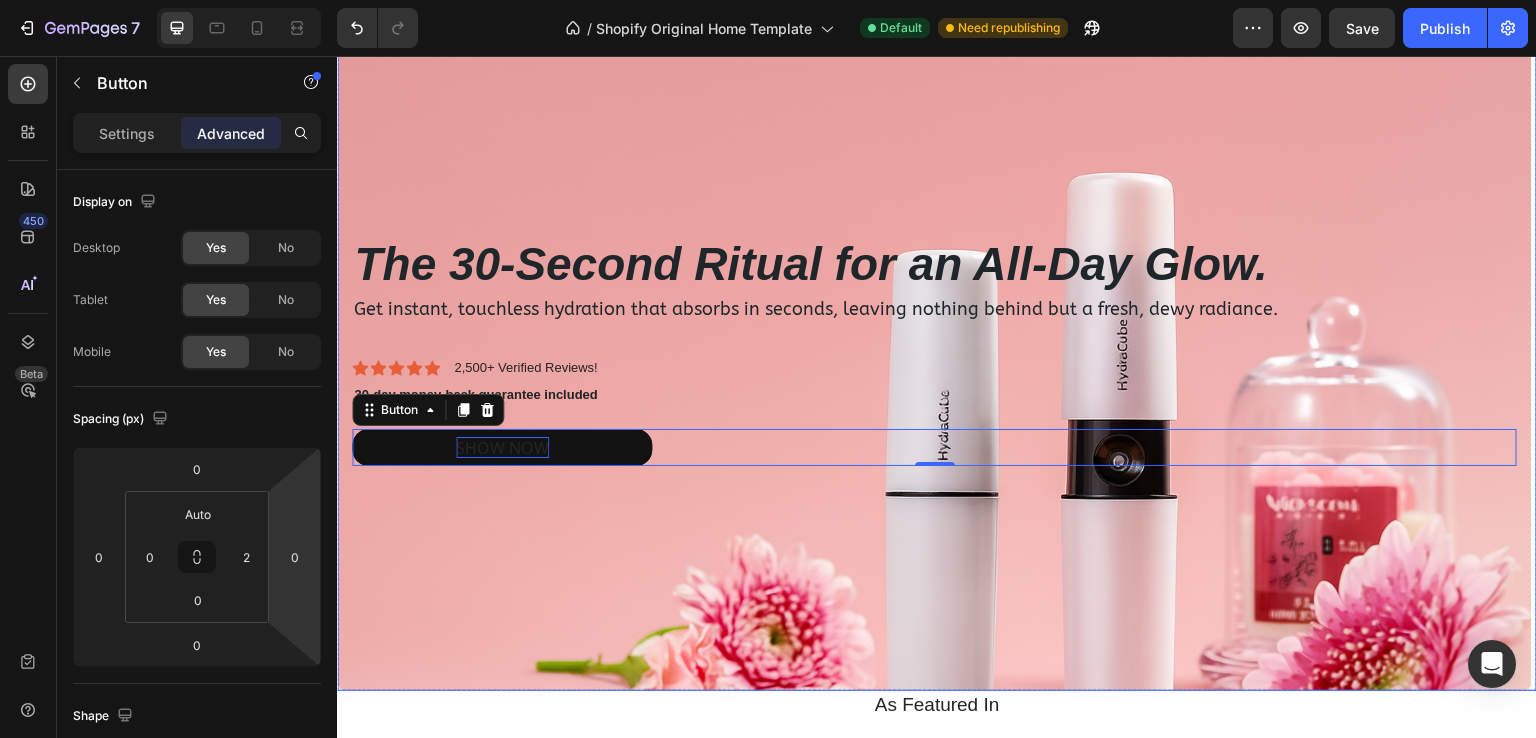 click at bounding box center [934, 349] 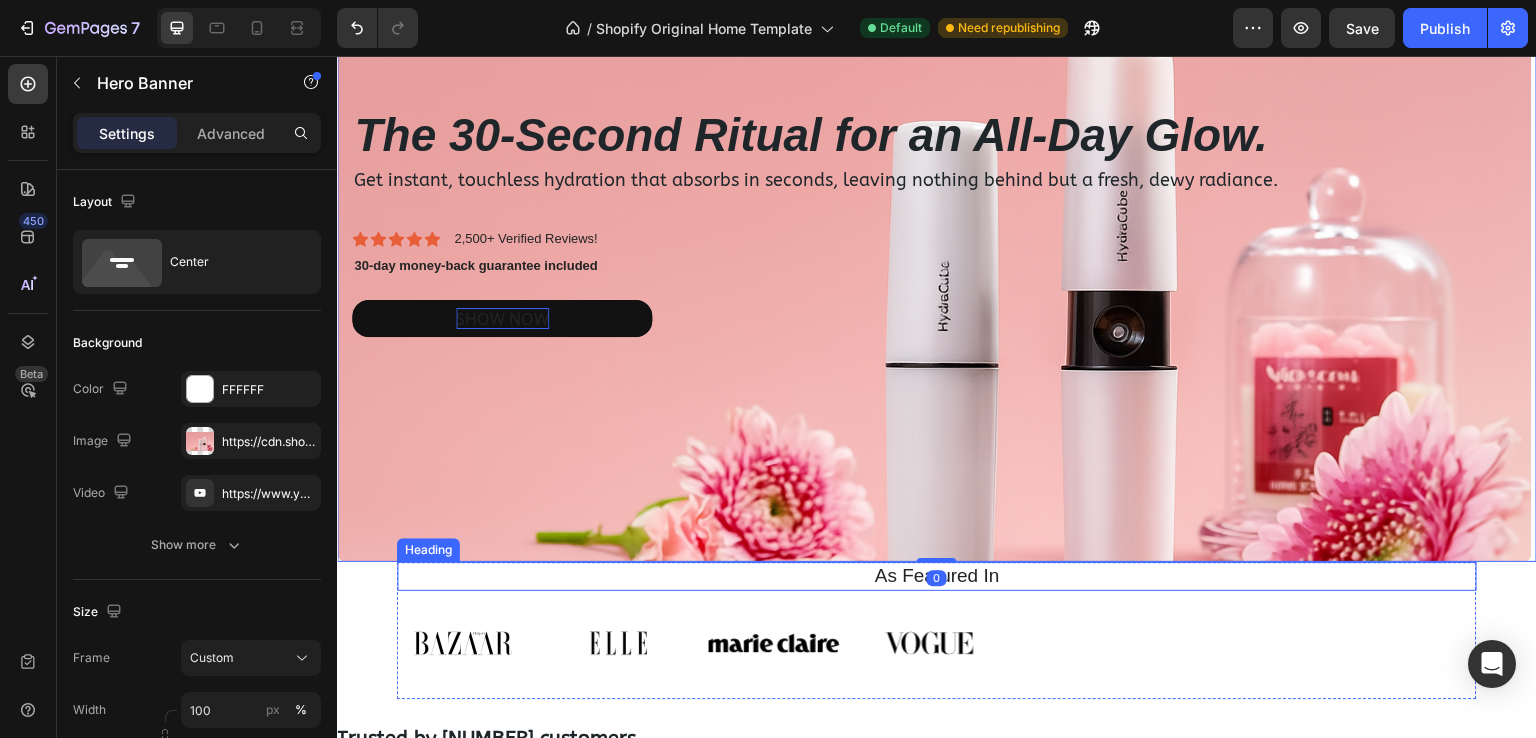 scroll, scrollTop: 600, scrollLeft: 0, axis: vertical 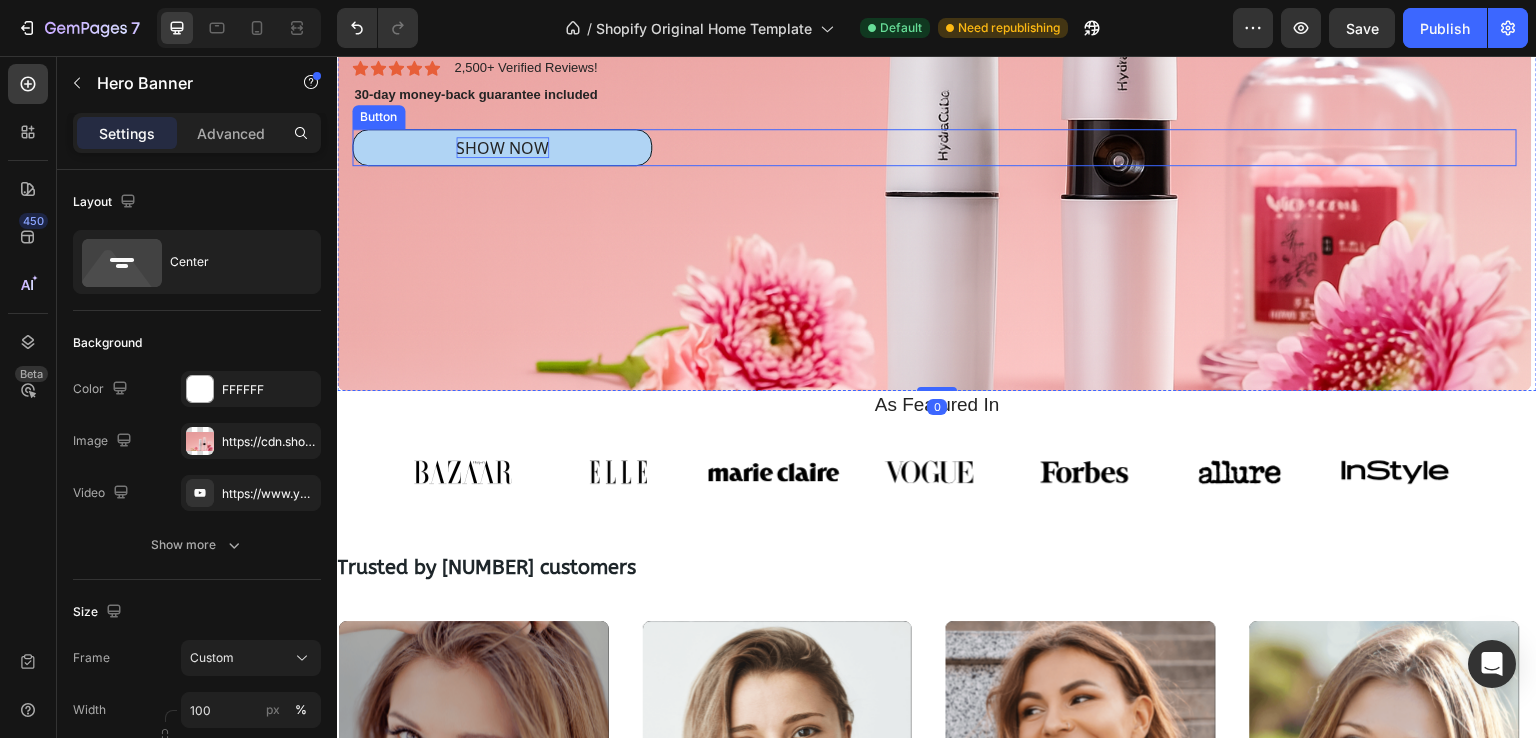 click on "SHOW NOW" at bounding box center [502, 147] 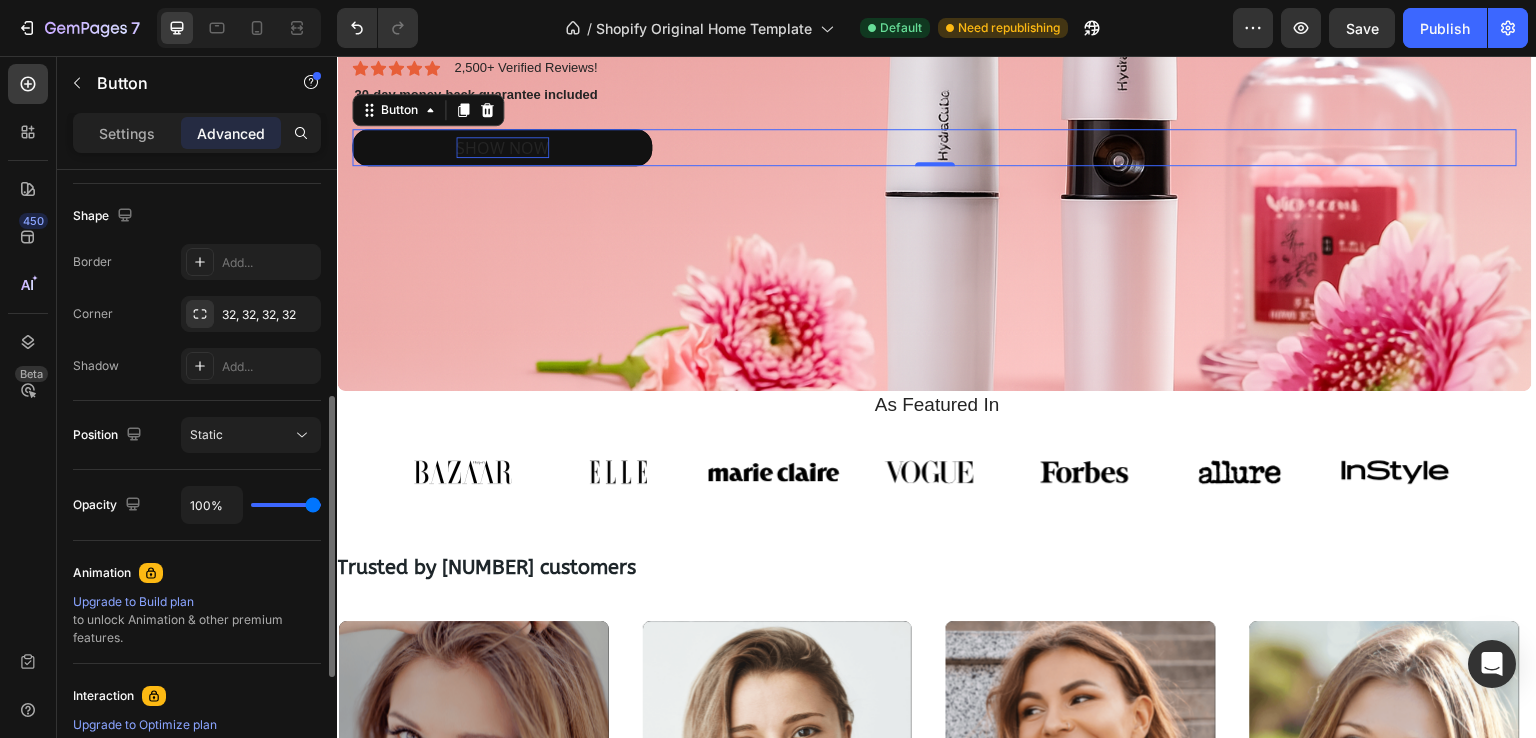 scroll, scrollTop: 300, scrollLeft: 0, axis: vertical 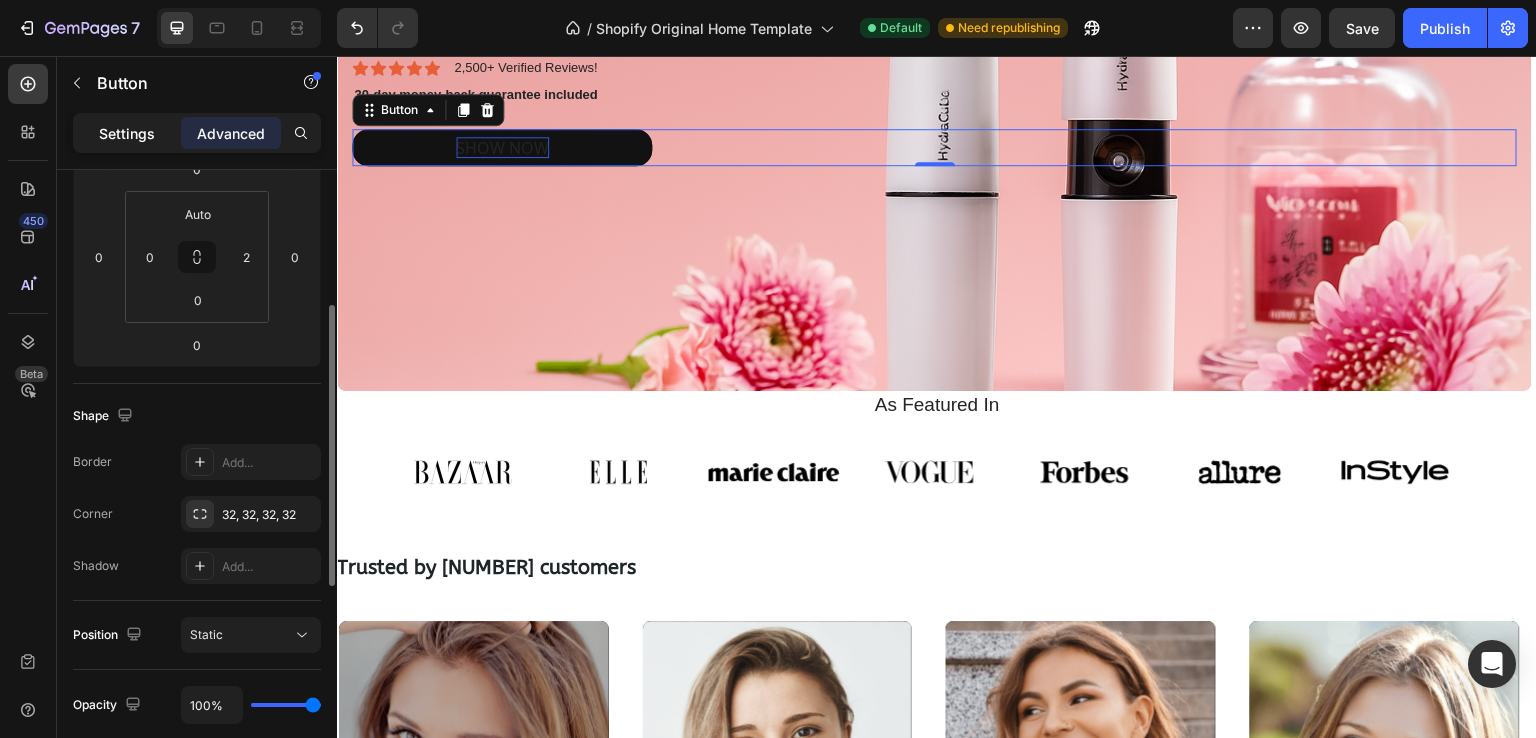 click on "Settings" at bounding box center [127, 133] 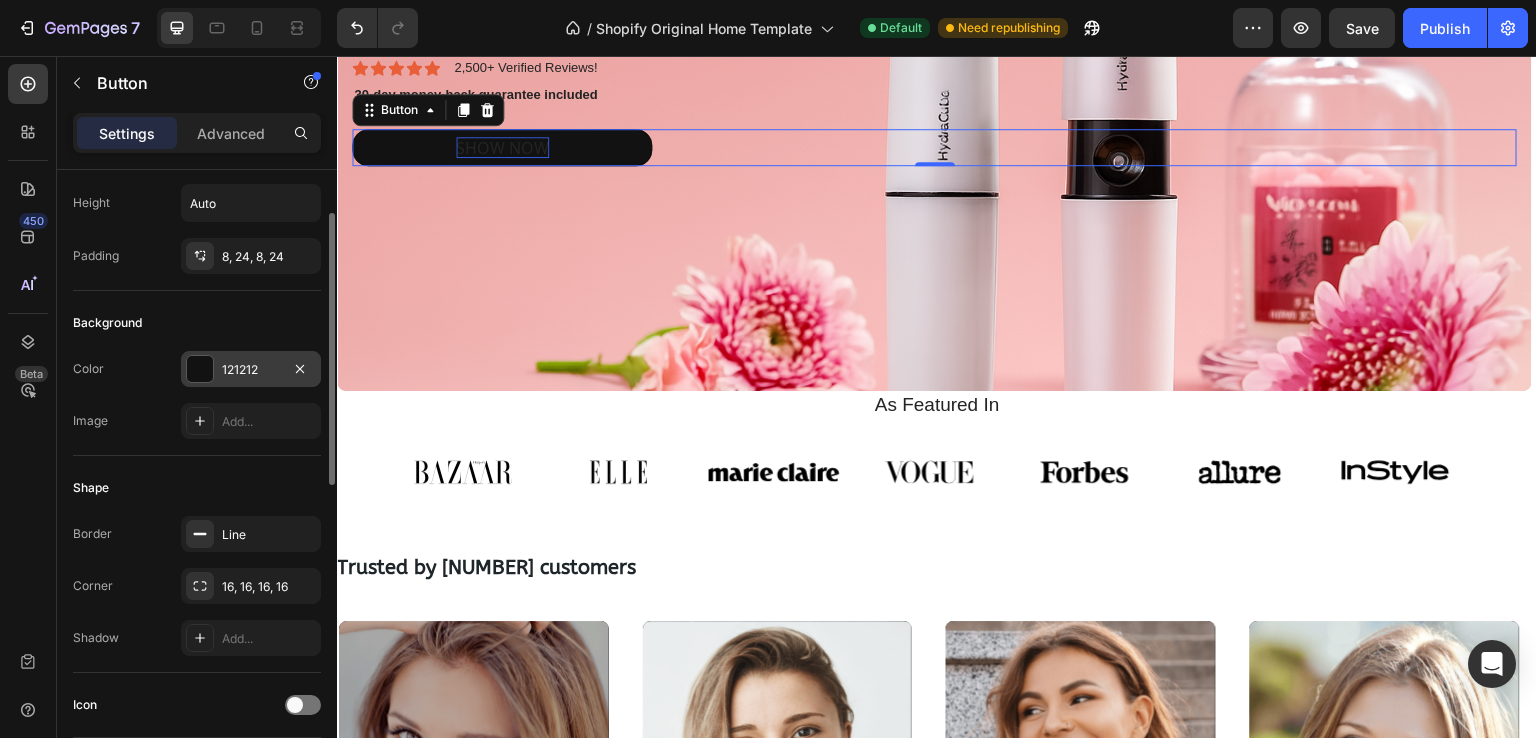 scroll, scrollTop: 0, scrollLeft: 0, axis: both 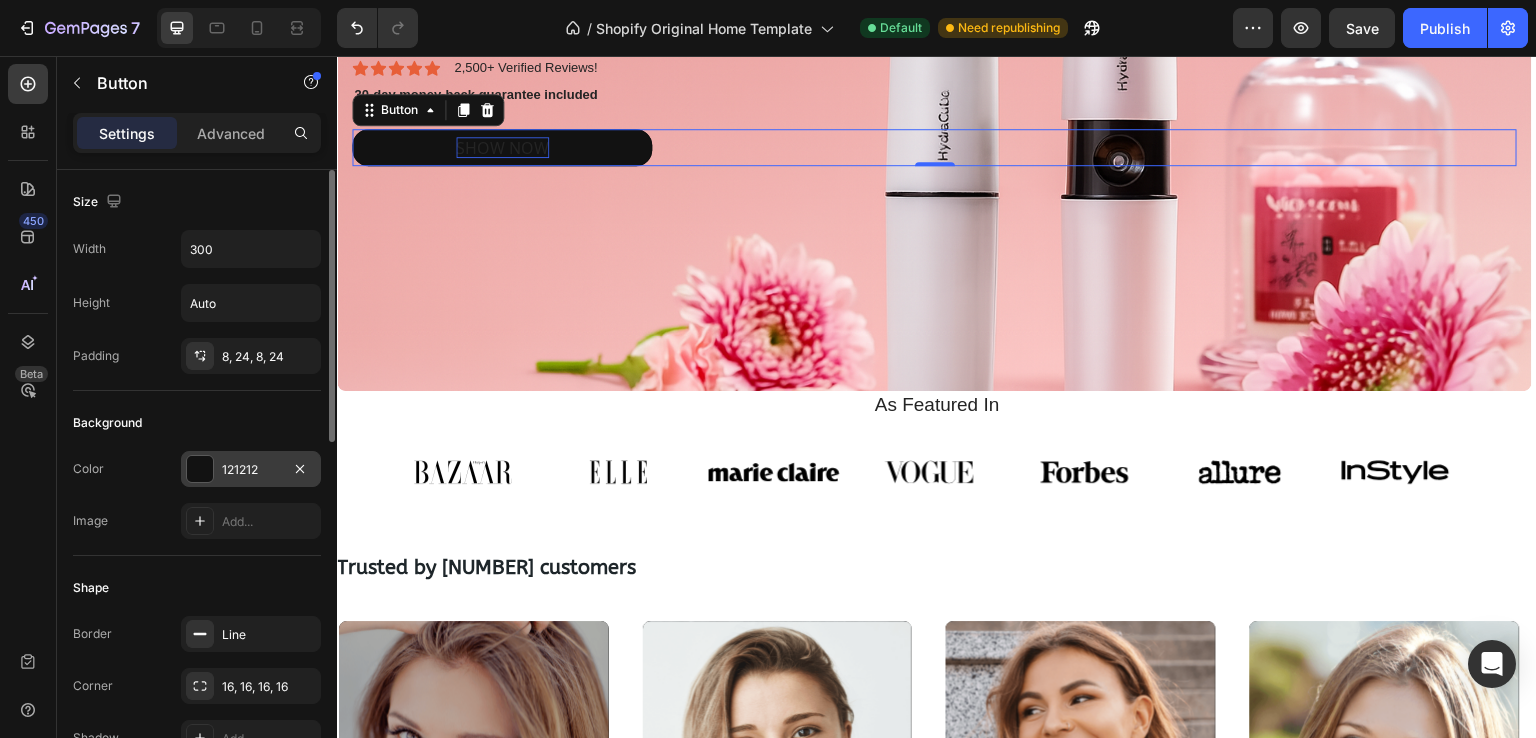 click on "121212" at bounding box center [251, 470] 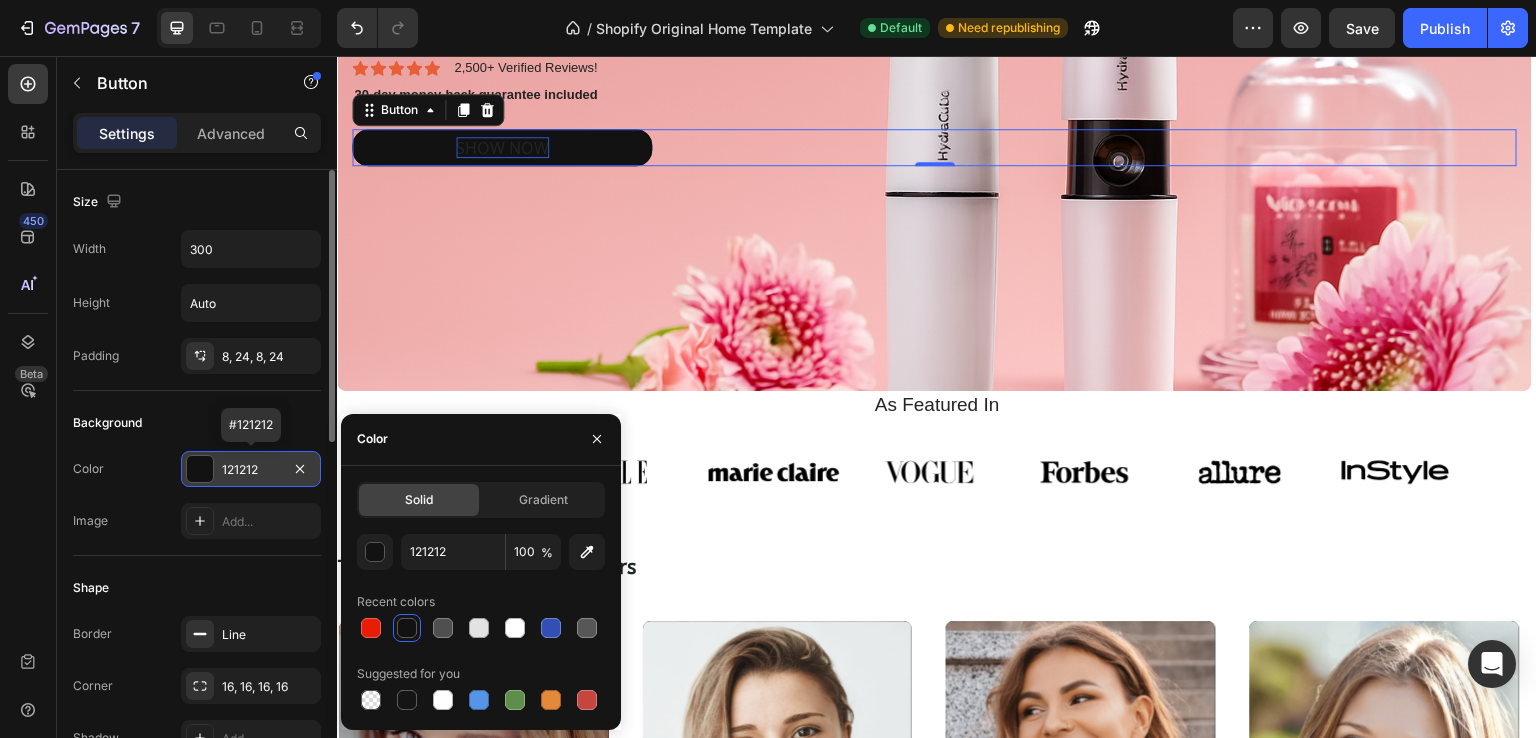 click on "121212" at bounding box center (251, 470) 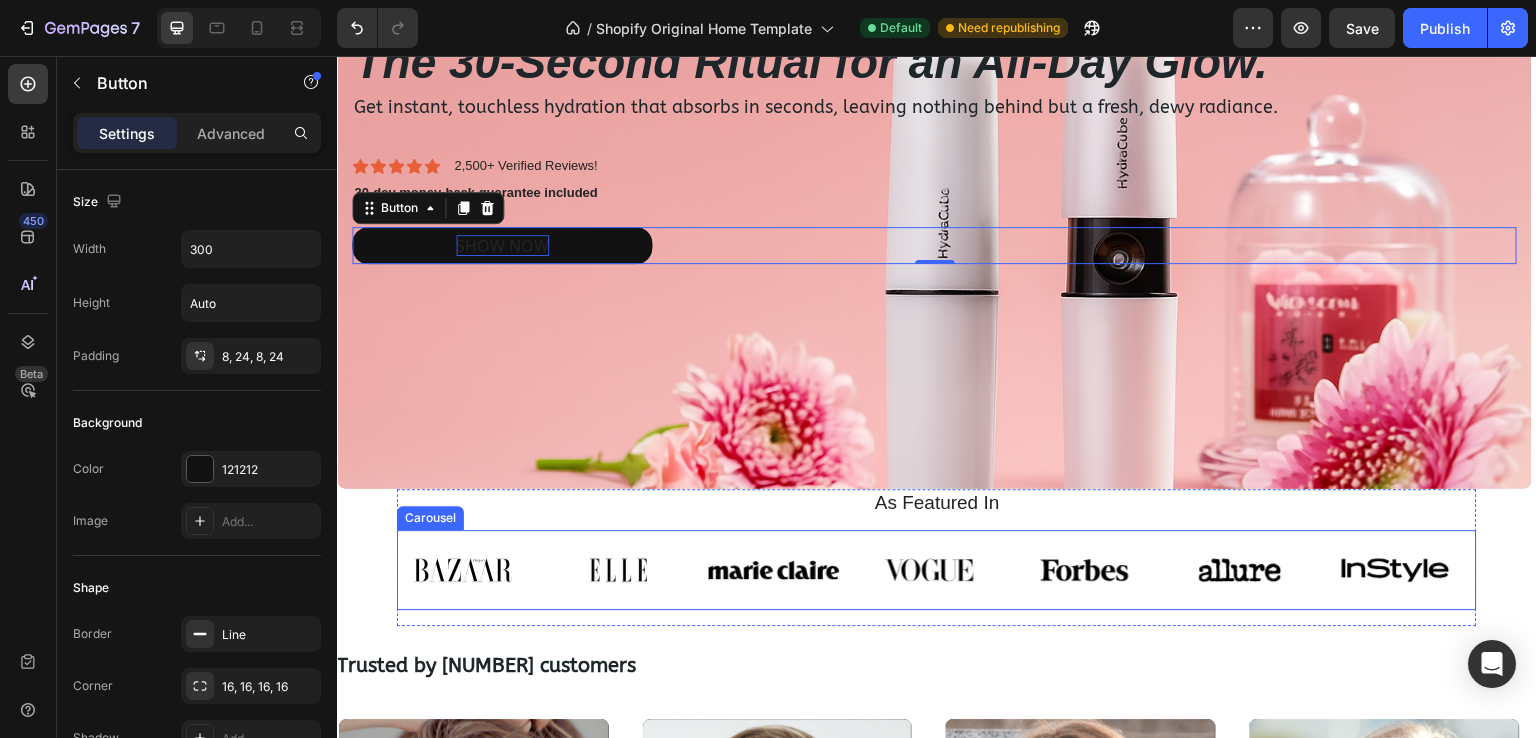 scroll, scrollTop: 300, scrollLeft: 0, axis: vertical 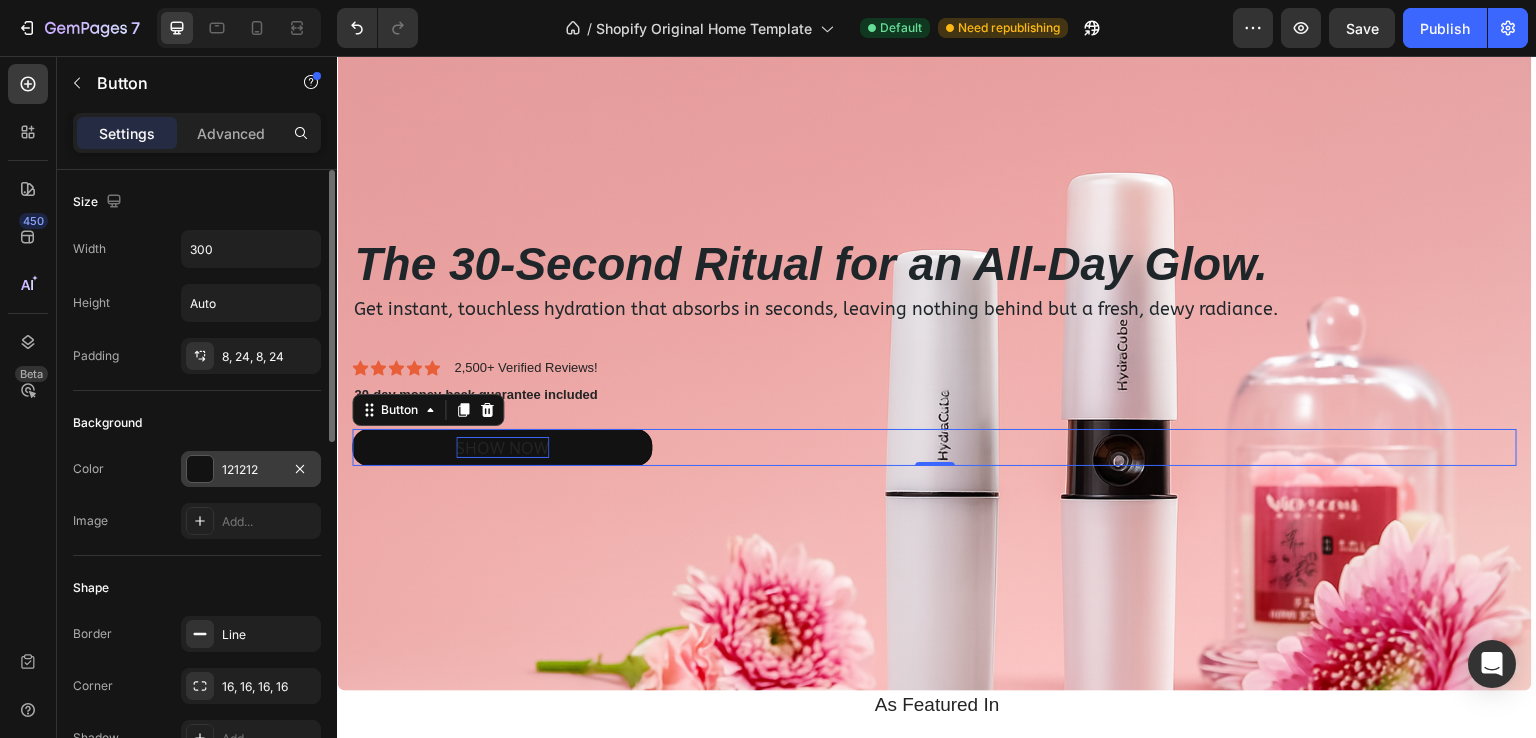 click at bounding box center (200, 469) 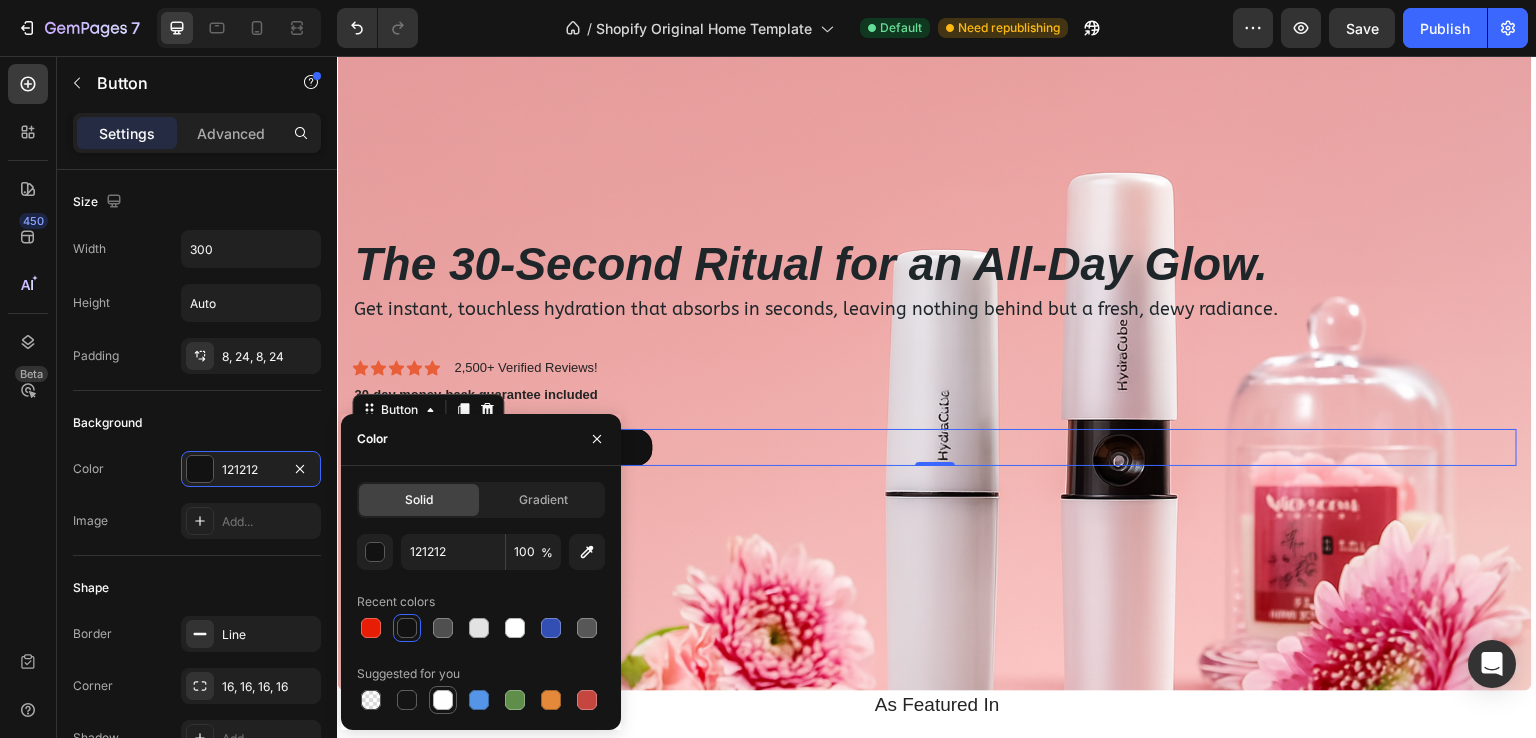 click at bounding box center (443, 700) 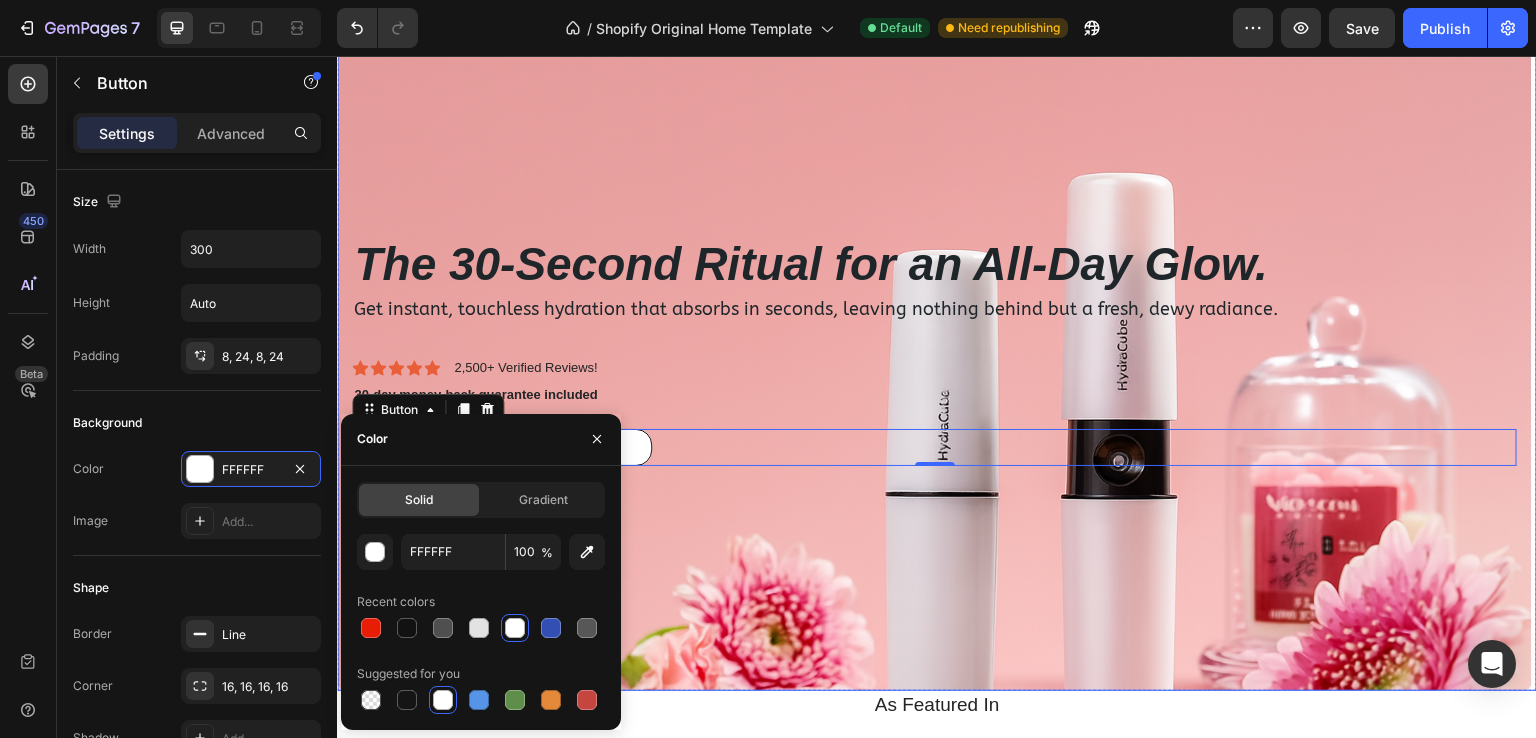 click at bounding box center (934, 349) 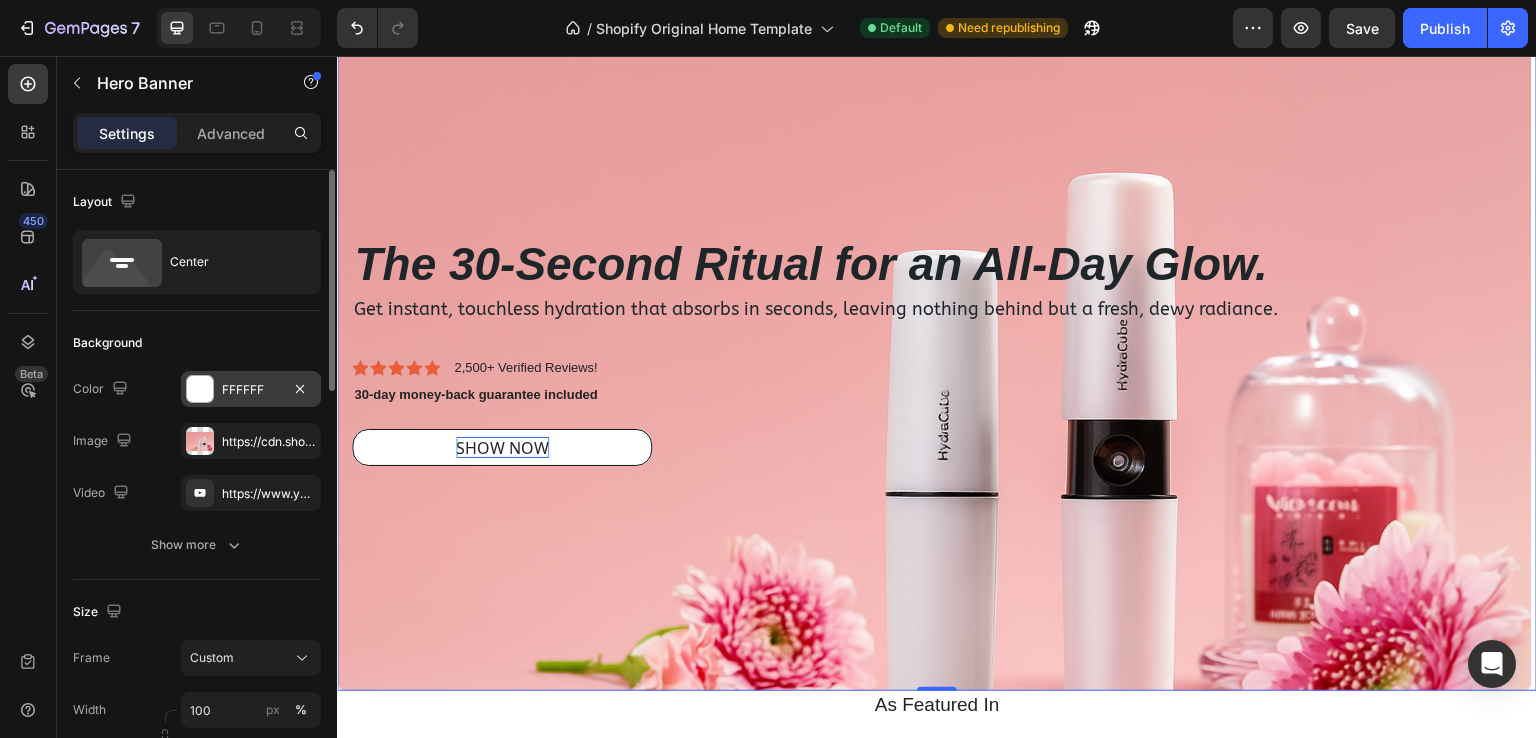 click at bounding box center [200, 389] 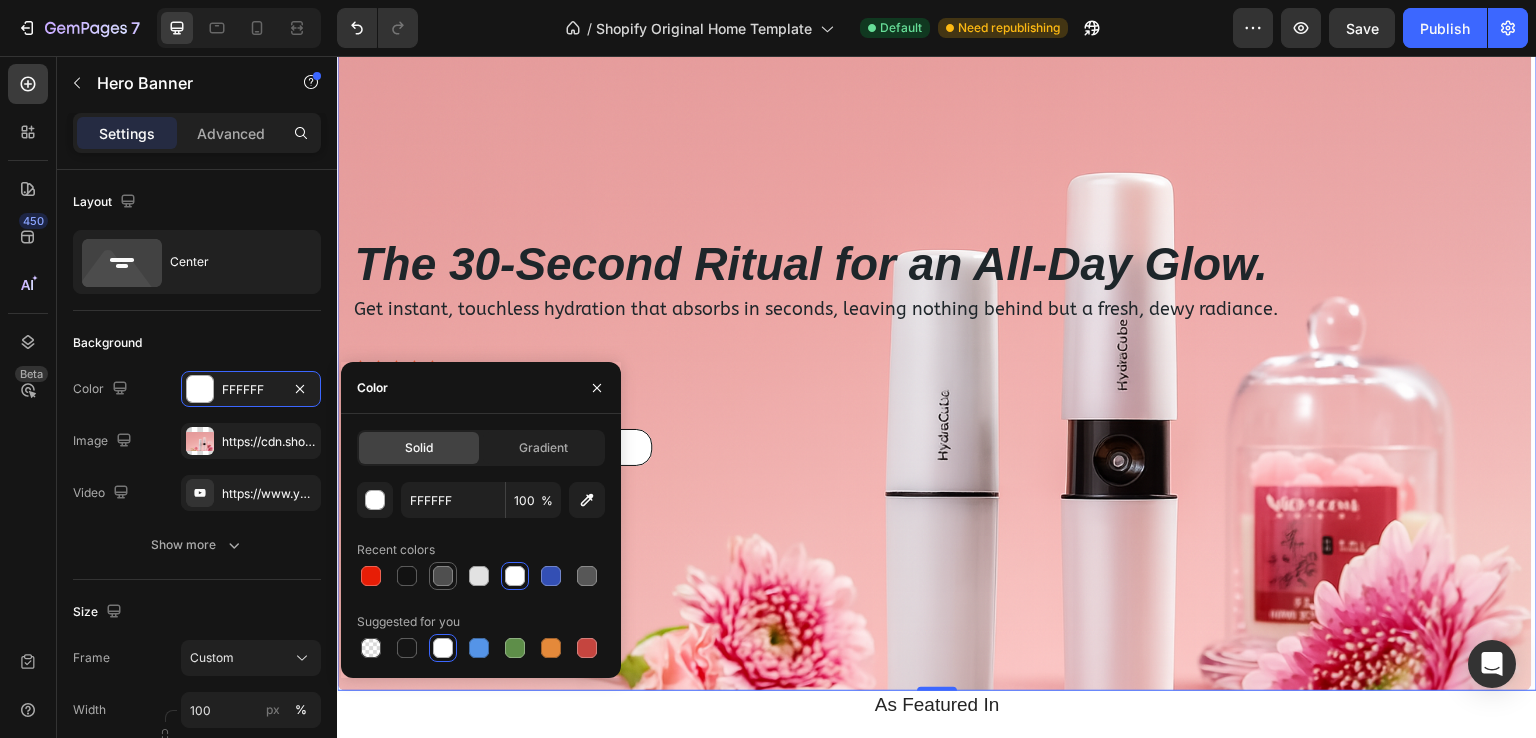 click at bounding box center (443, 576) 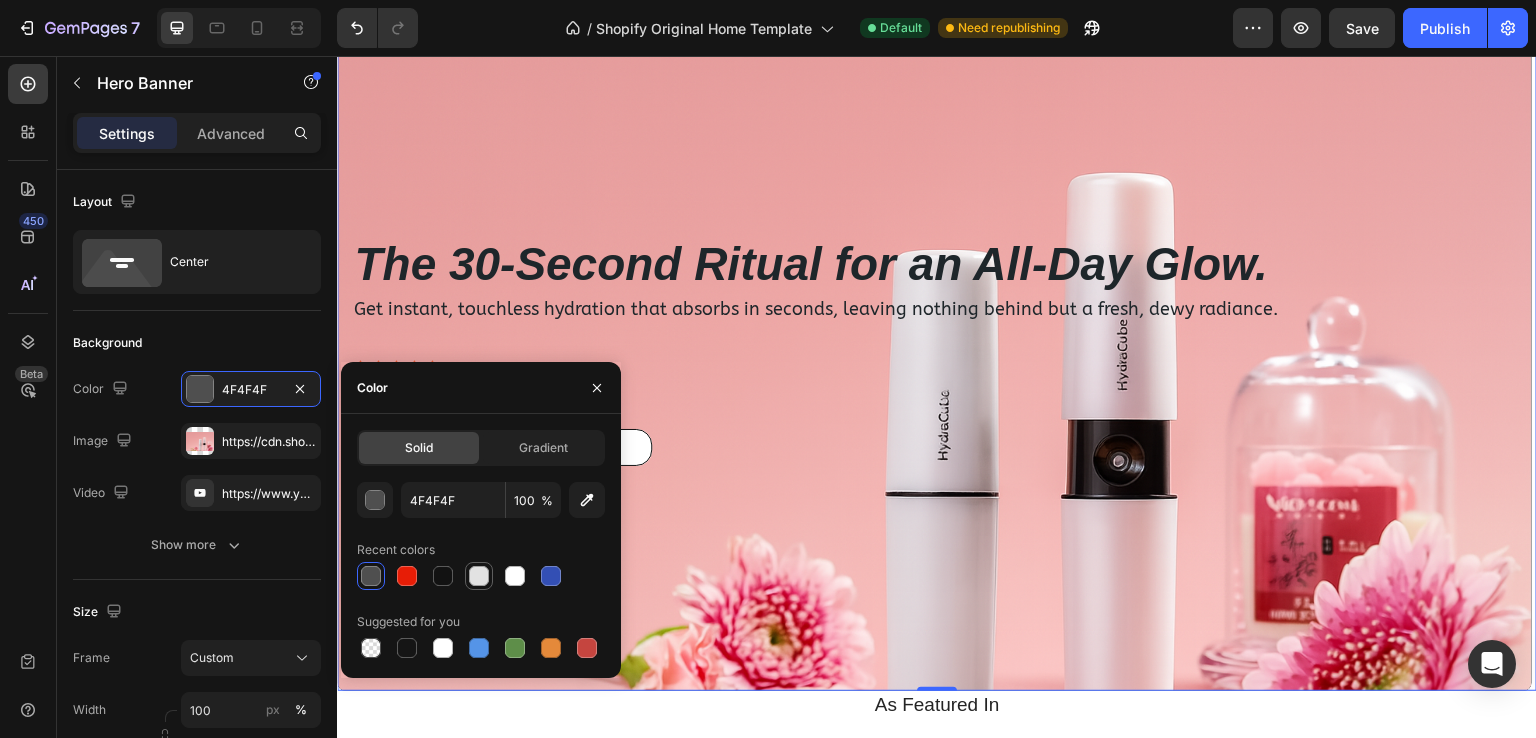 click at bounding box center [479, 576] 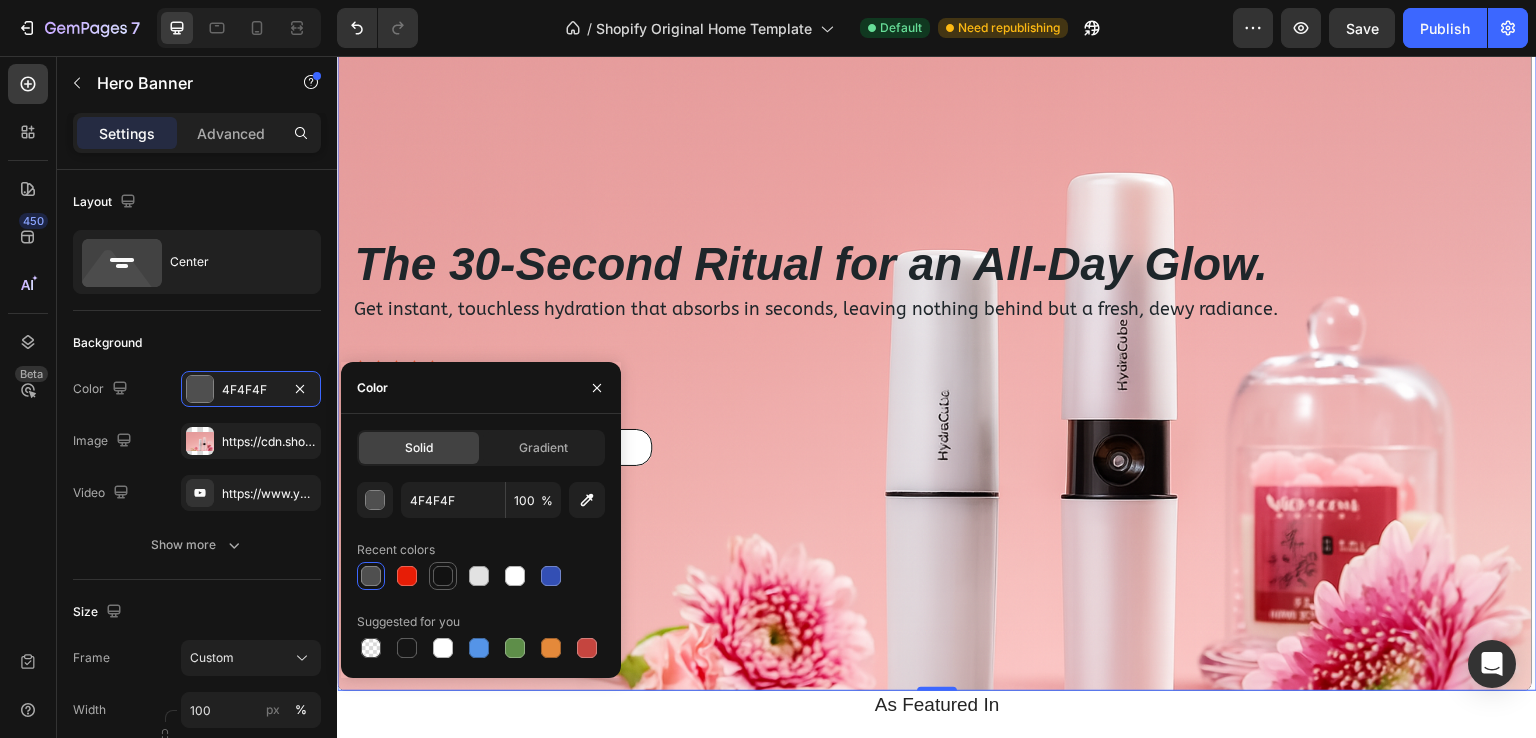 type on "E2E2E2" 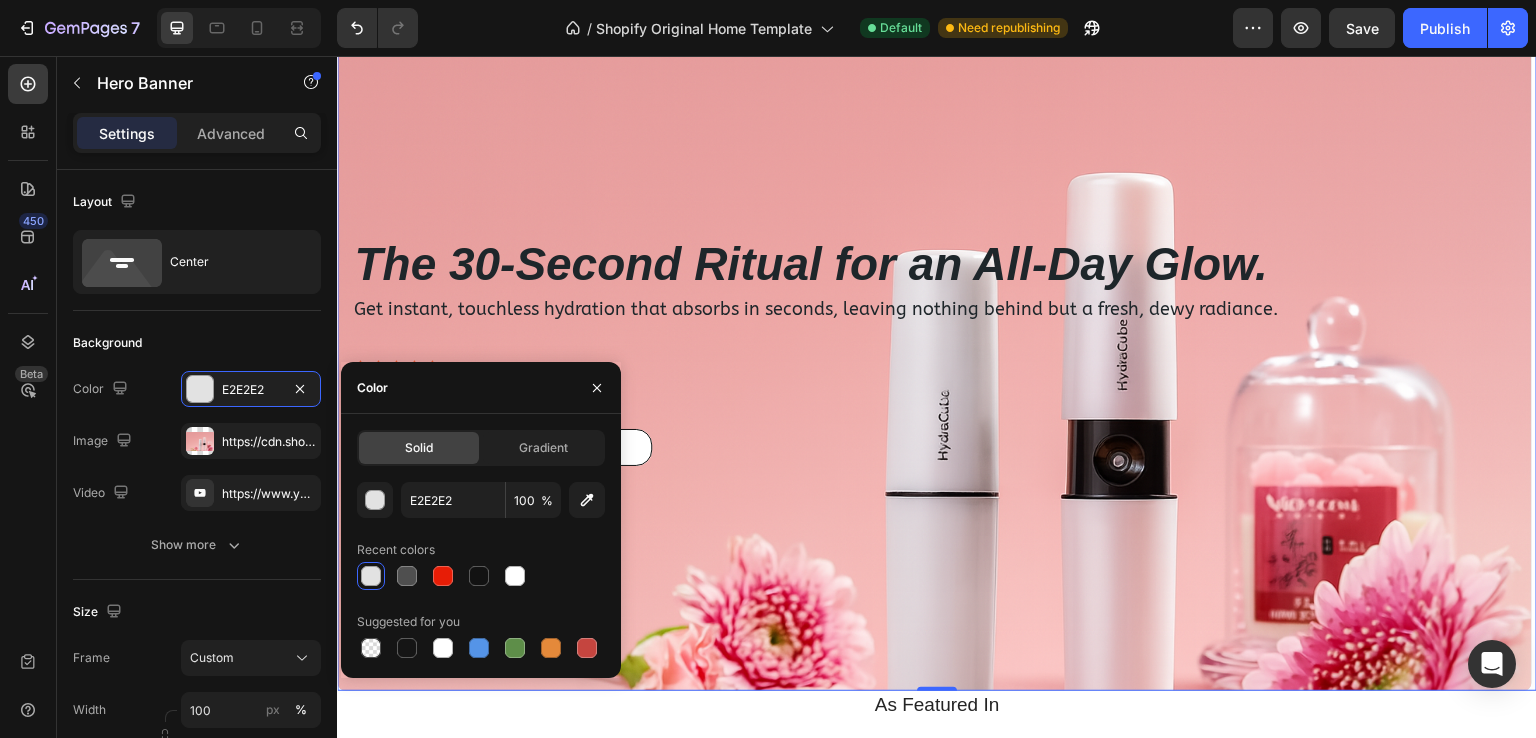 click at bounding box center (934, 349) 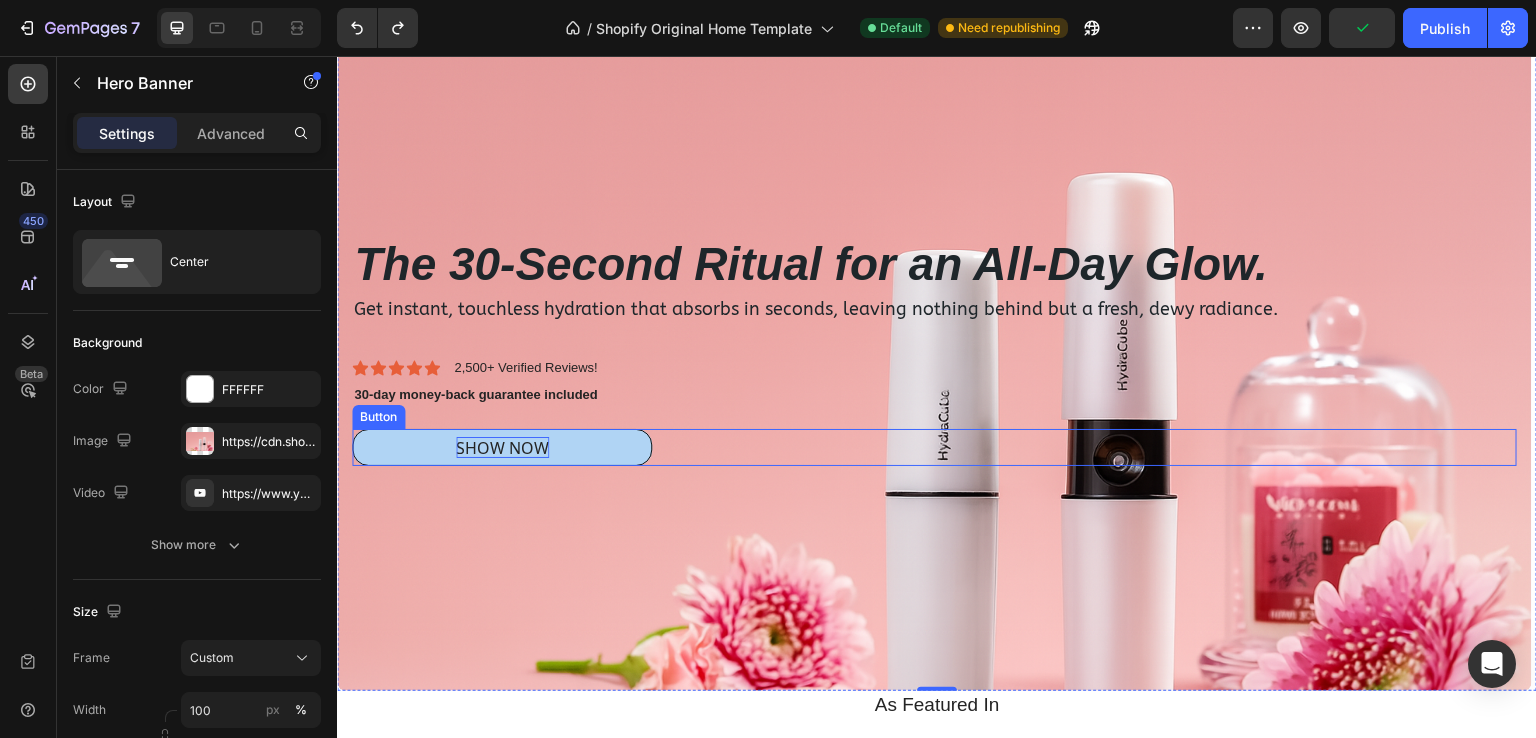 click on "SHOW NOW" at bounding box center [502, 447] 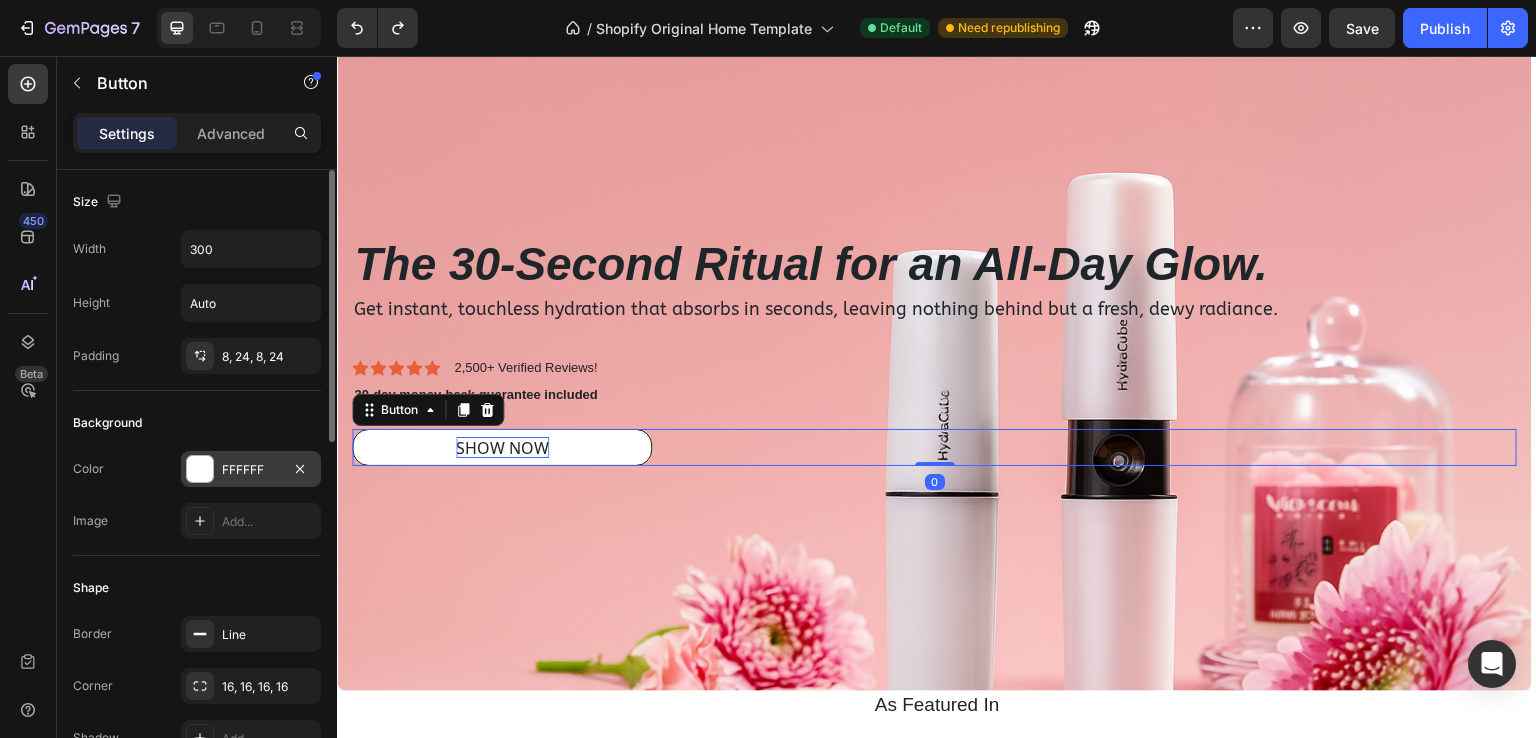click at bounding box center (200, 469) 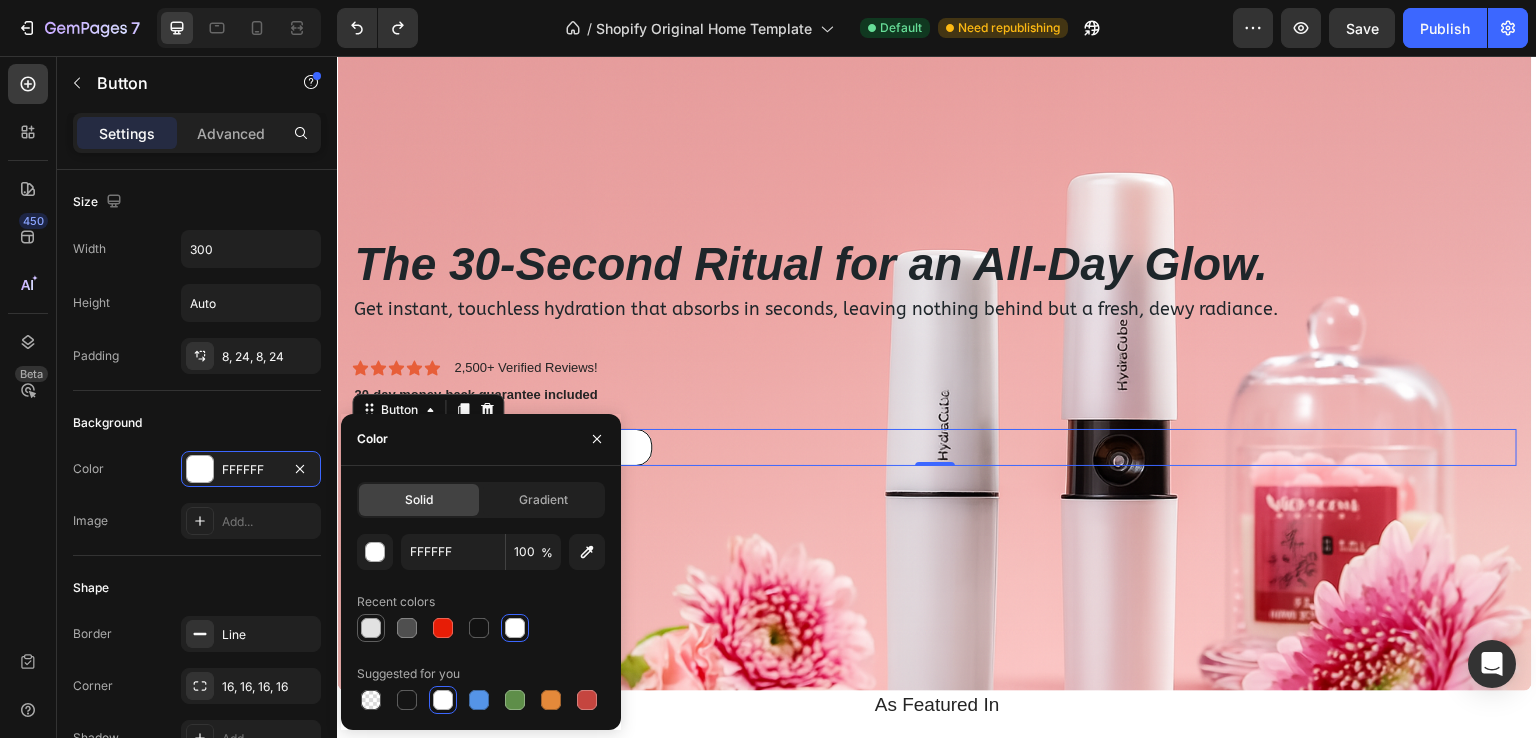 click at bounding box center (371, 628) 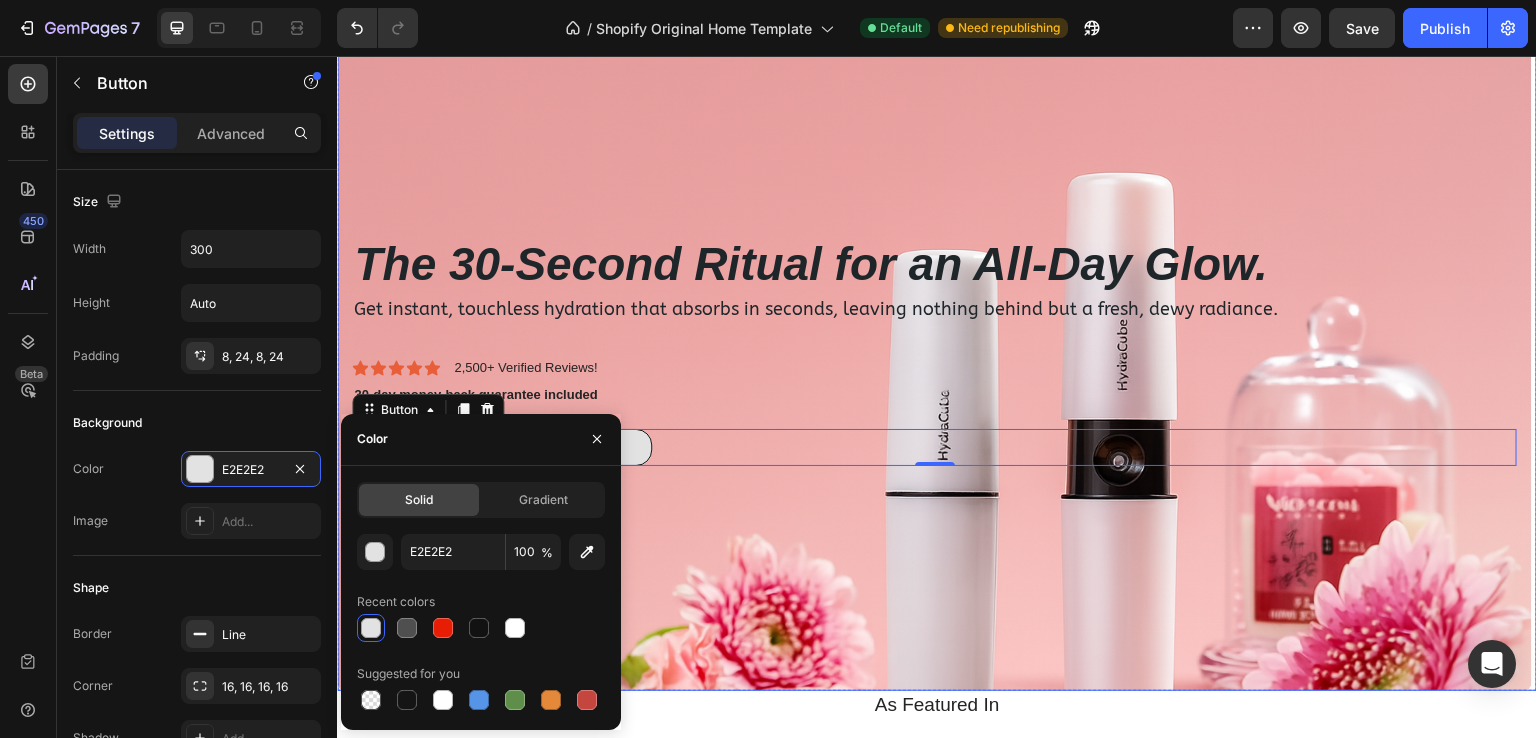 click at bounding box center [934, 349] 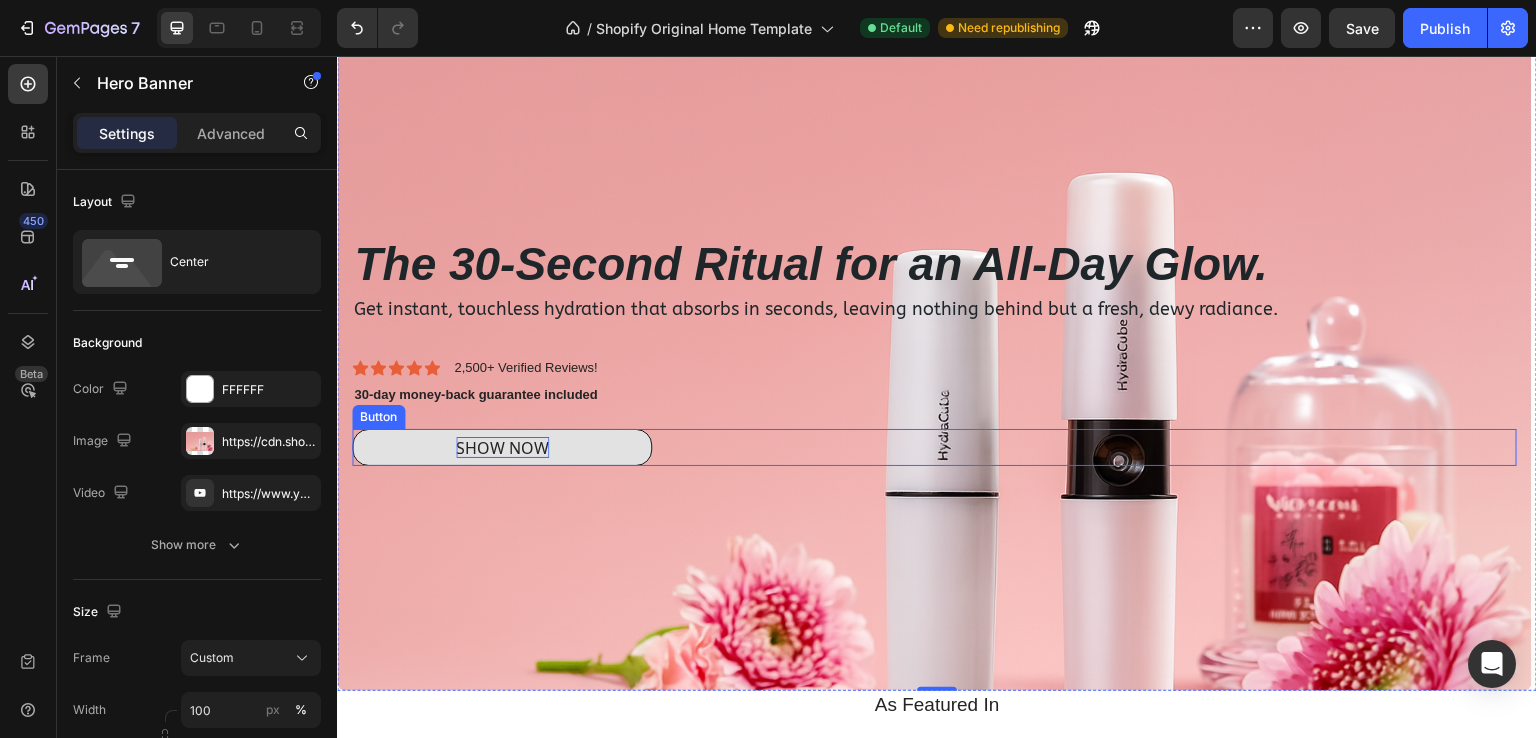 click on "SHOW NOW" at bounding box center [502, 447] 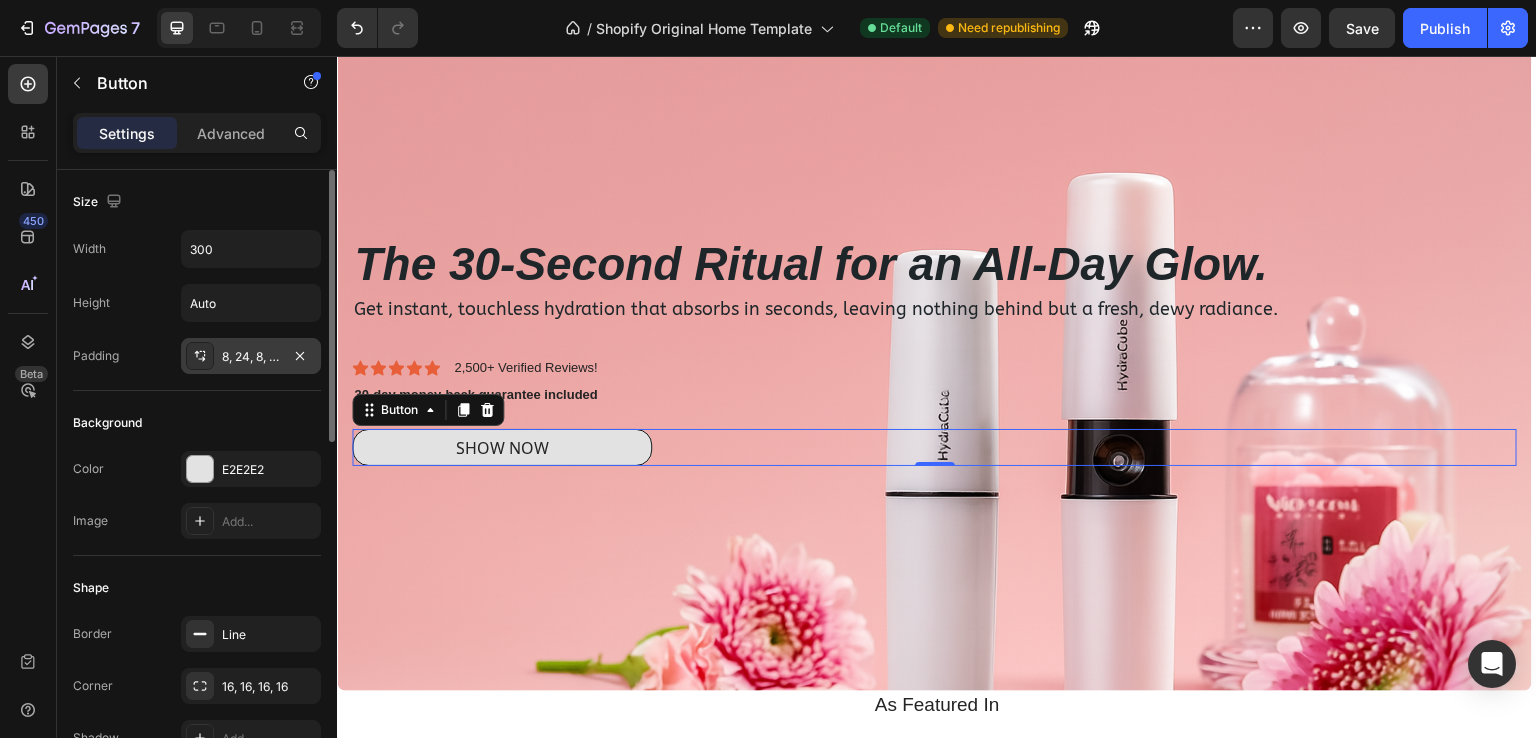 click on "8, 24, 8, 24" at bounding box center [251, 357] 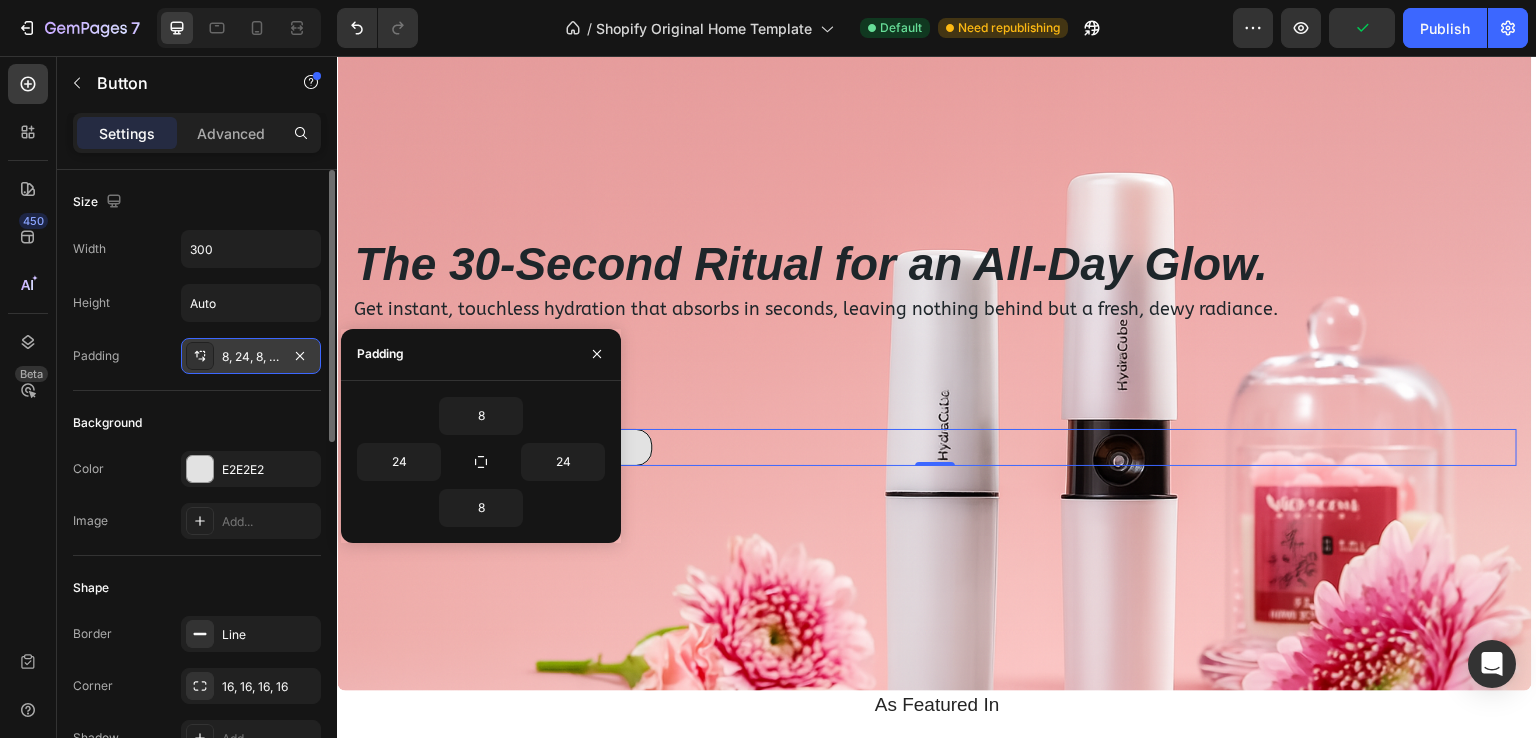 click on "8, 24, 8, 24" at bounding box center (251, 357) 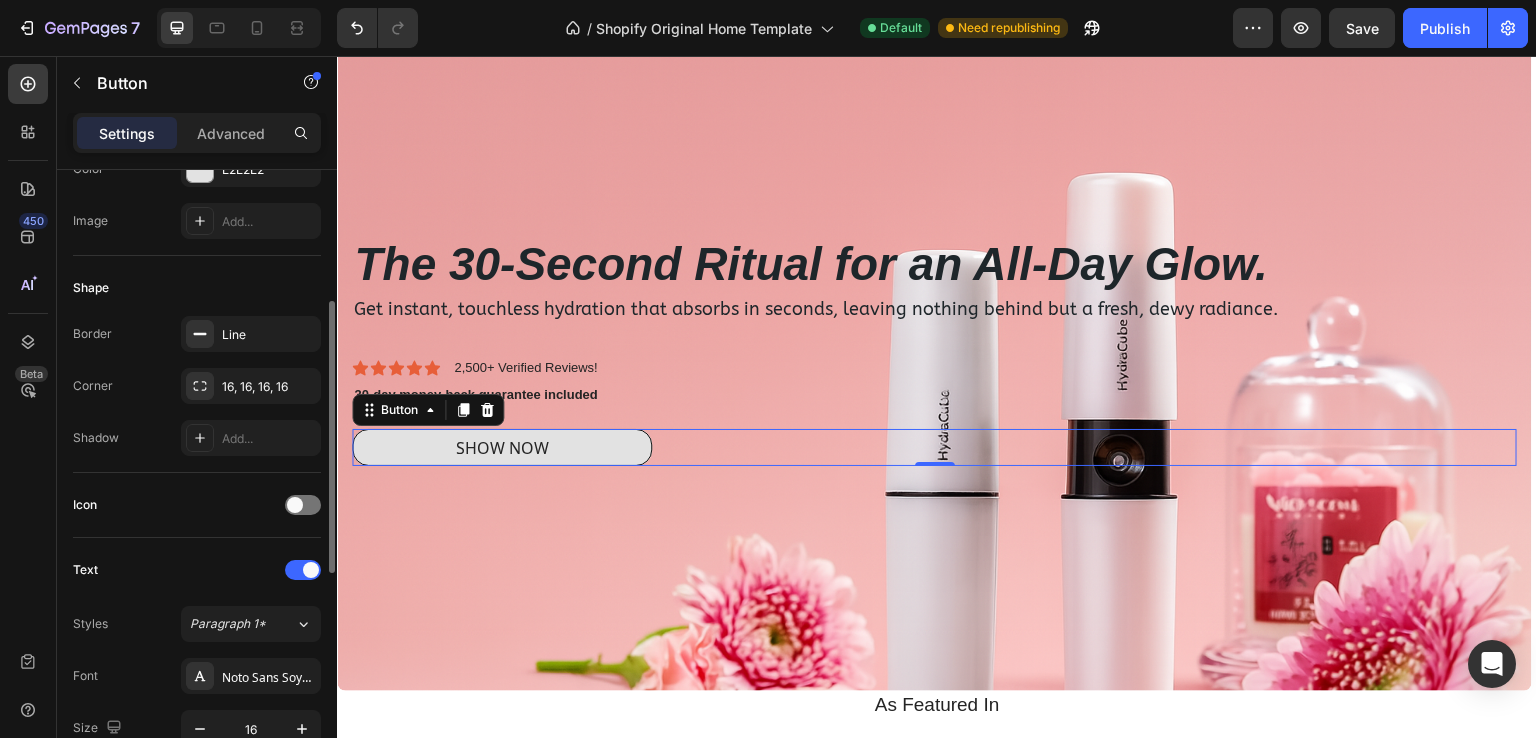 scroll, scrollTop: 500, scrollLeft: 0, axis: vertical 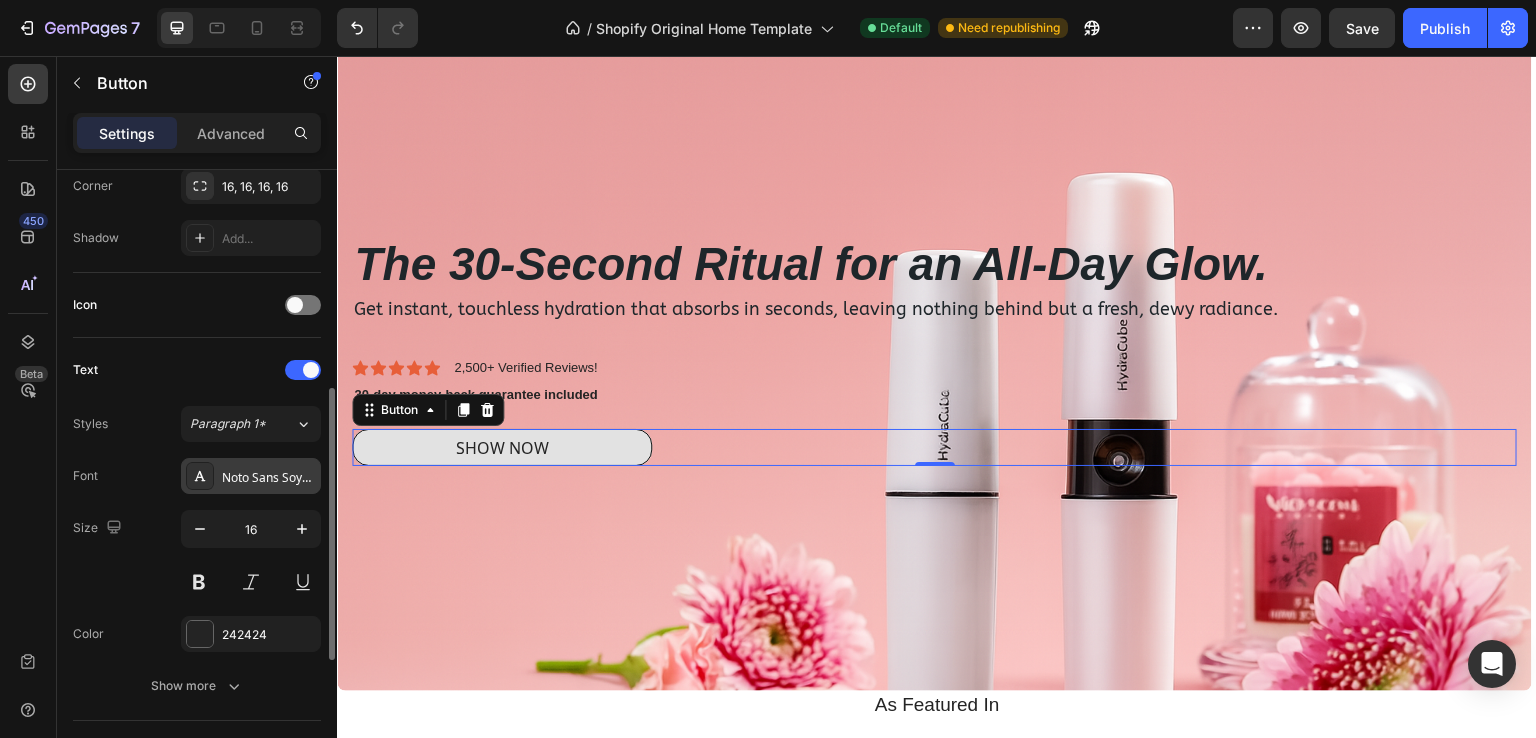 click on "Noto Sans Soyombo" at bounding box center [269, 477] 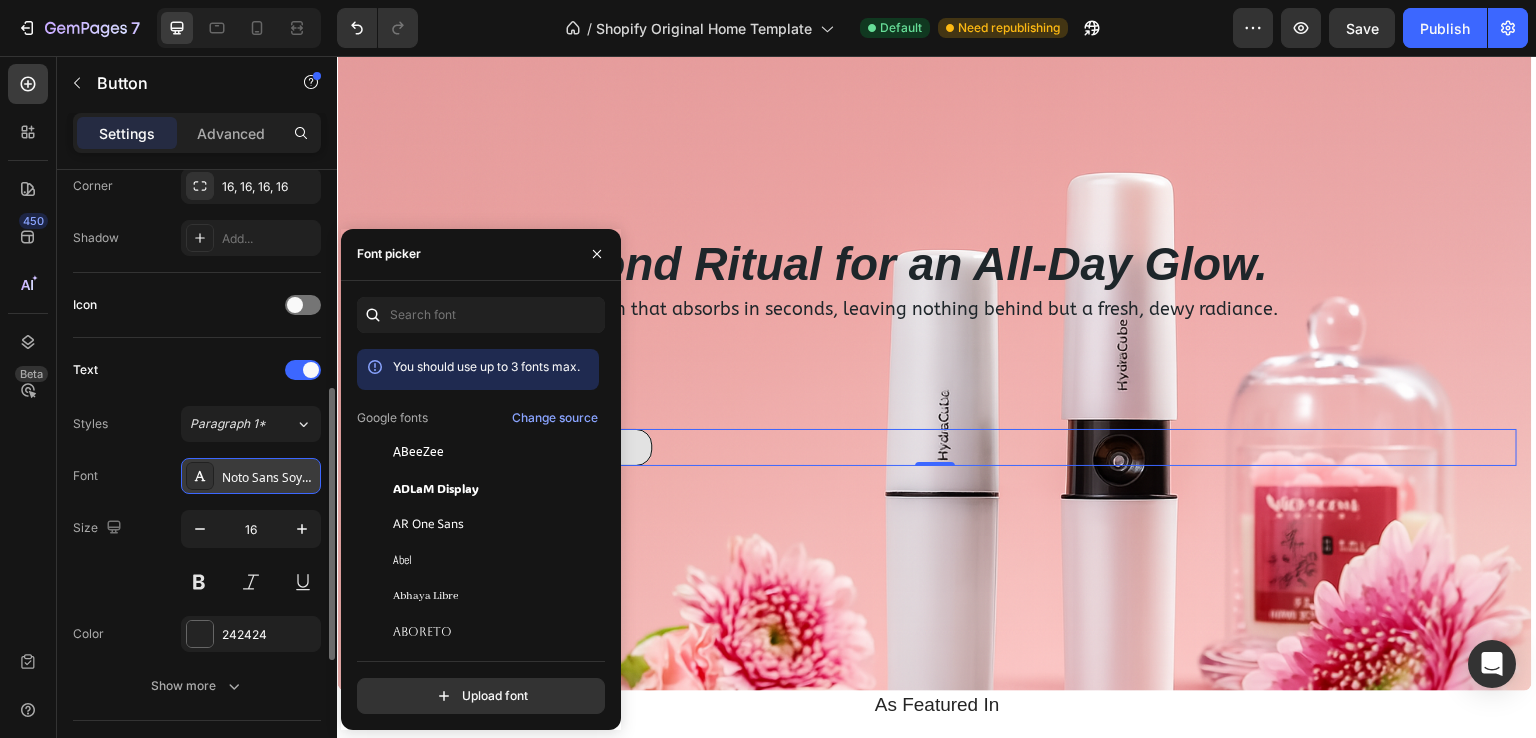 click on "Noto Sans Soyombo" at bounding box center [269, 477] 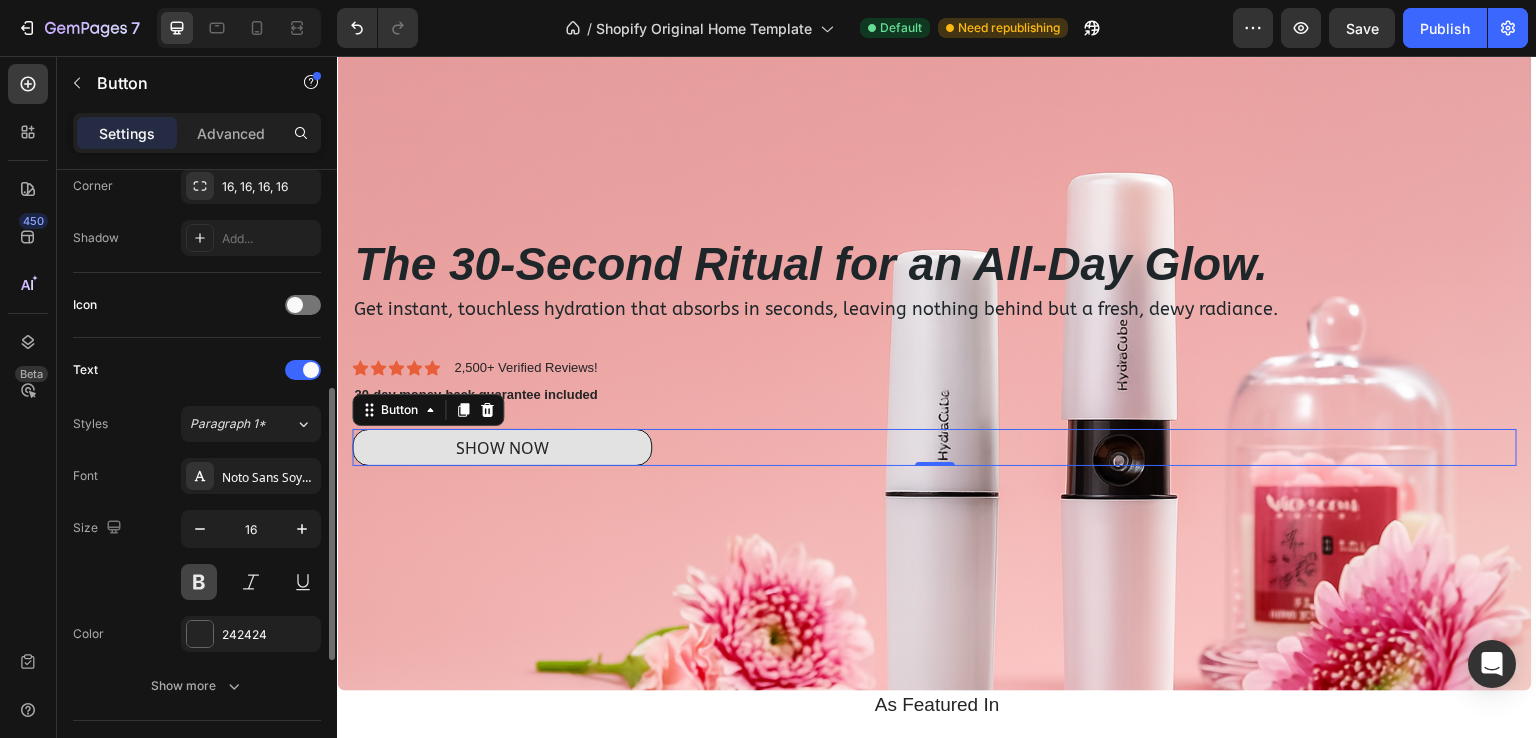 click at bounding box center (199, 582) 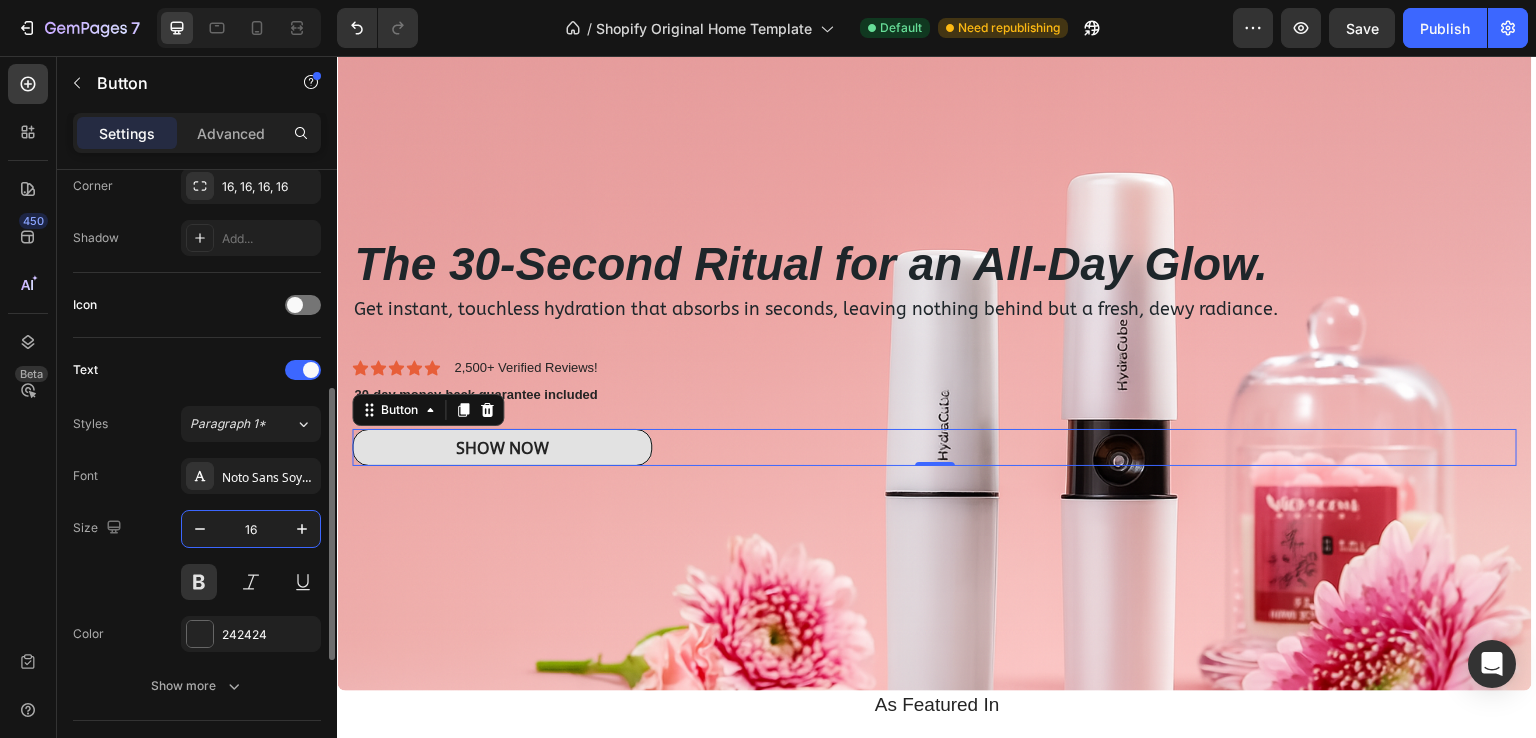 click on "16" at bounding box center [251, 529] 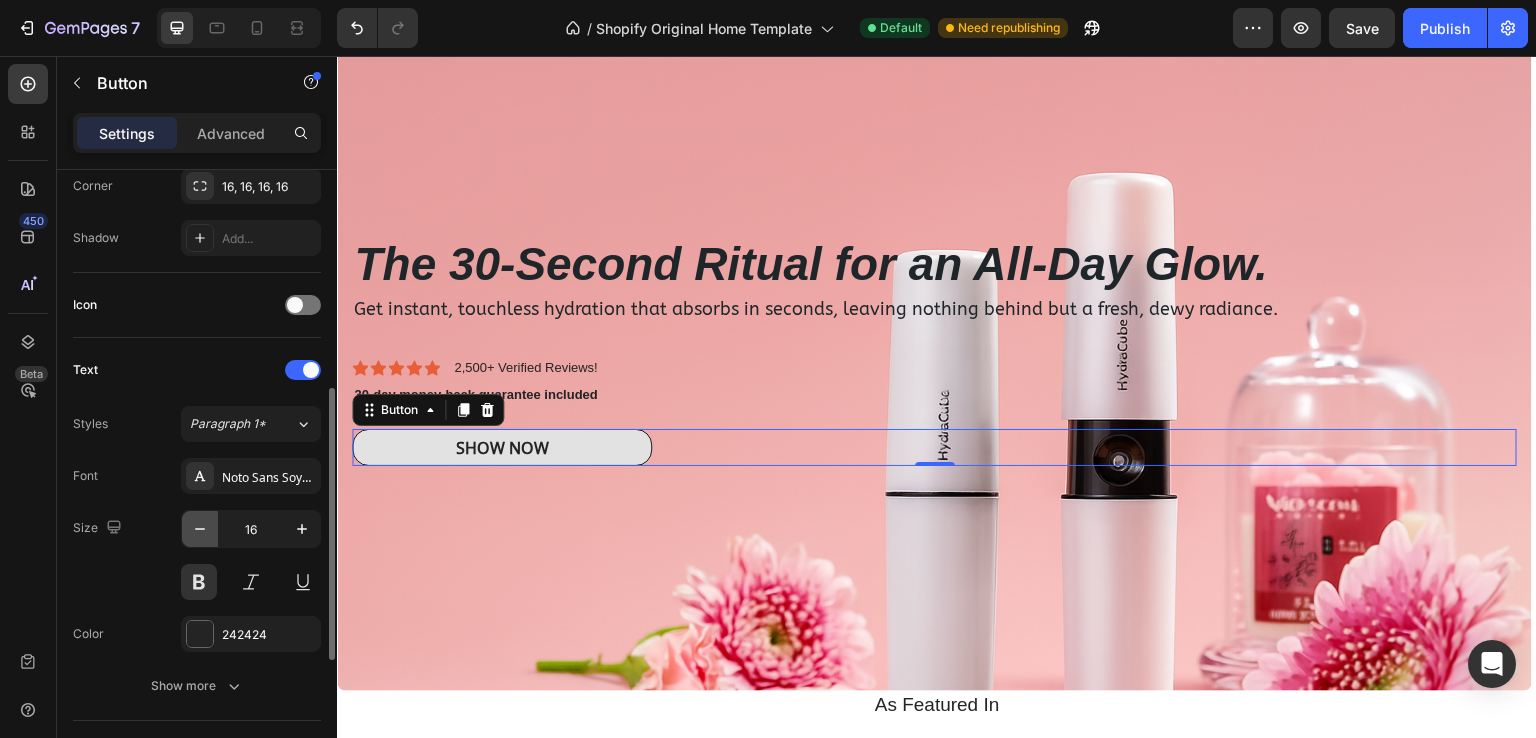 click at bounding box center [200, 529] 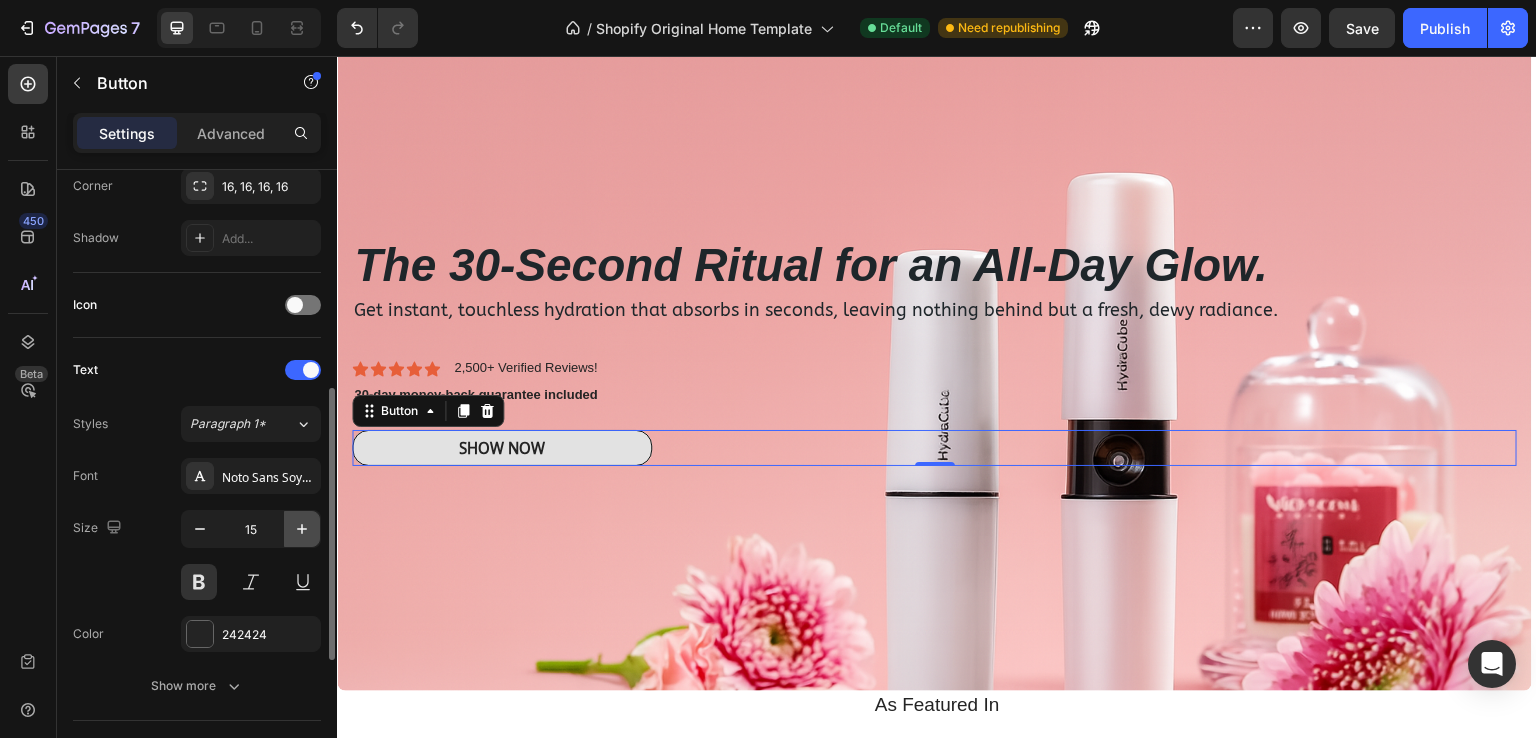 click at bounding box center [302, 529] 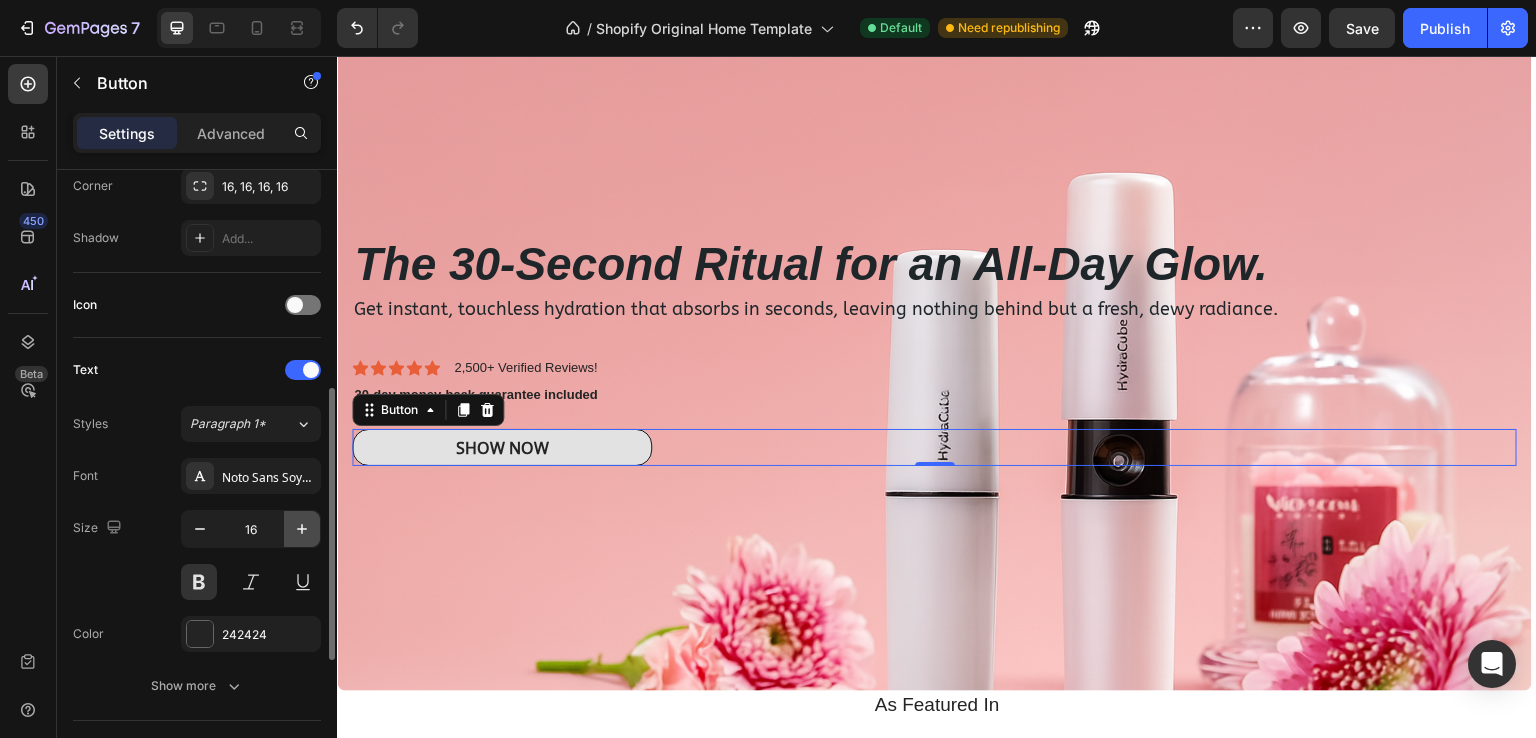 click at bounding box center (302, 529) 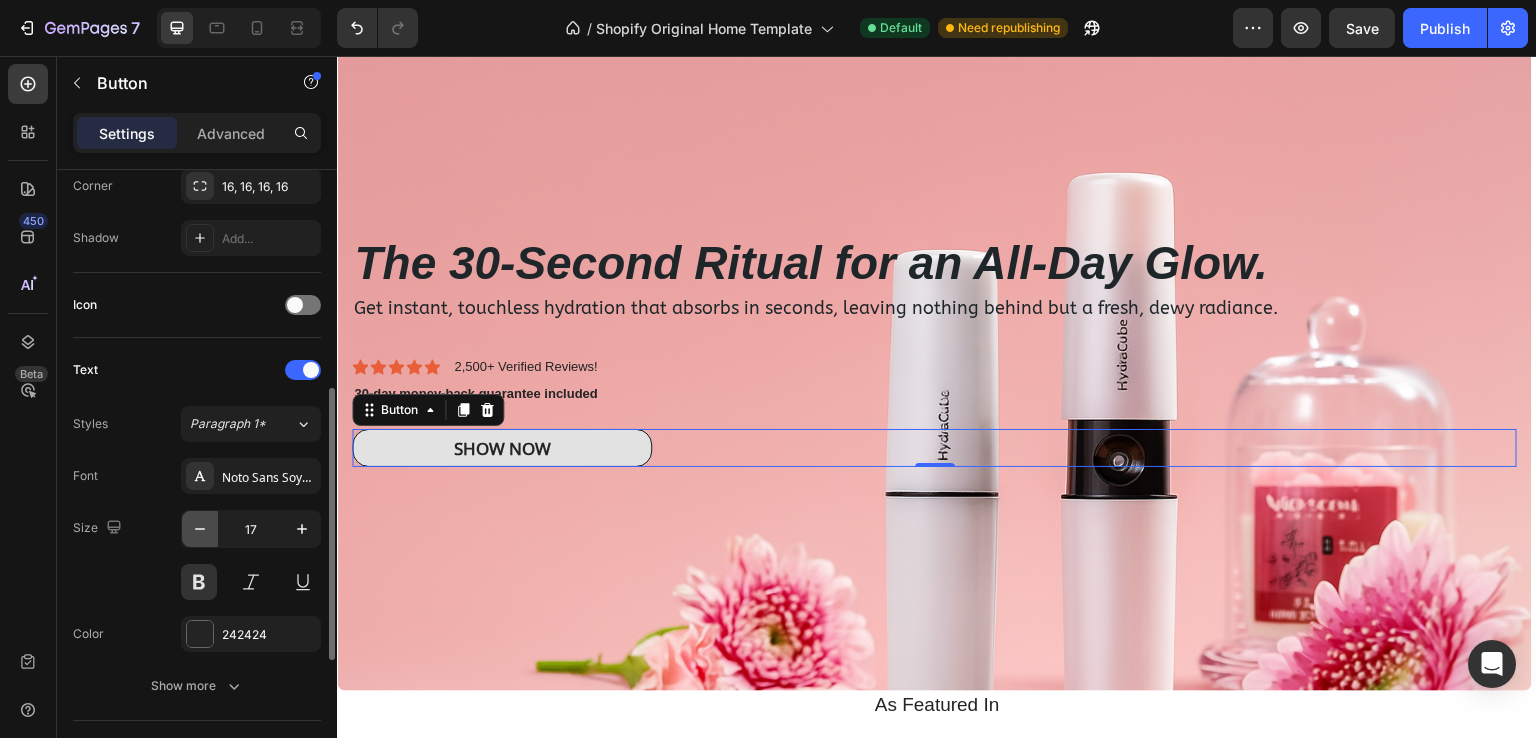 click 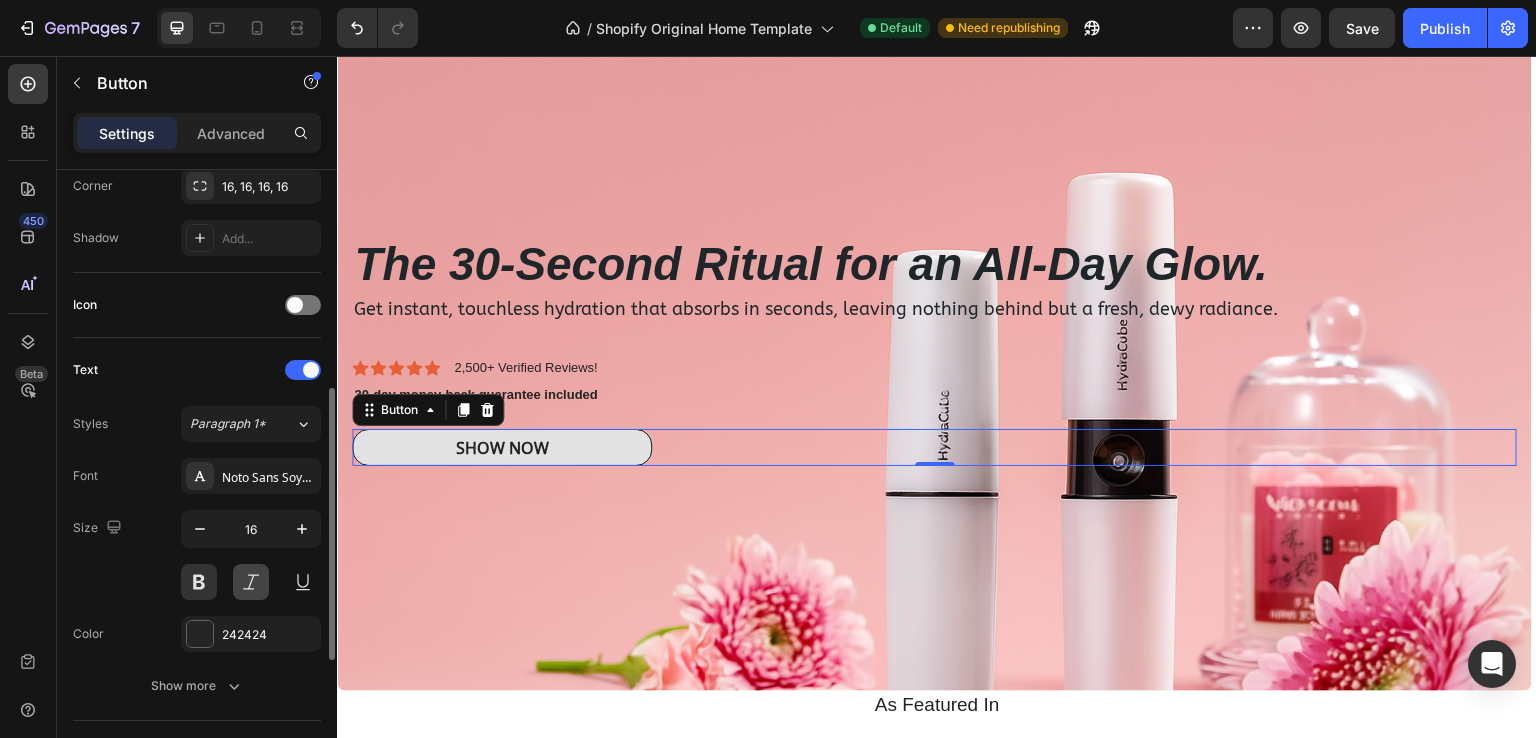 click at bounding box center [251, 582] 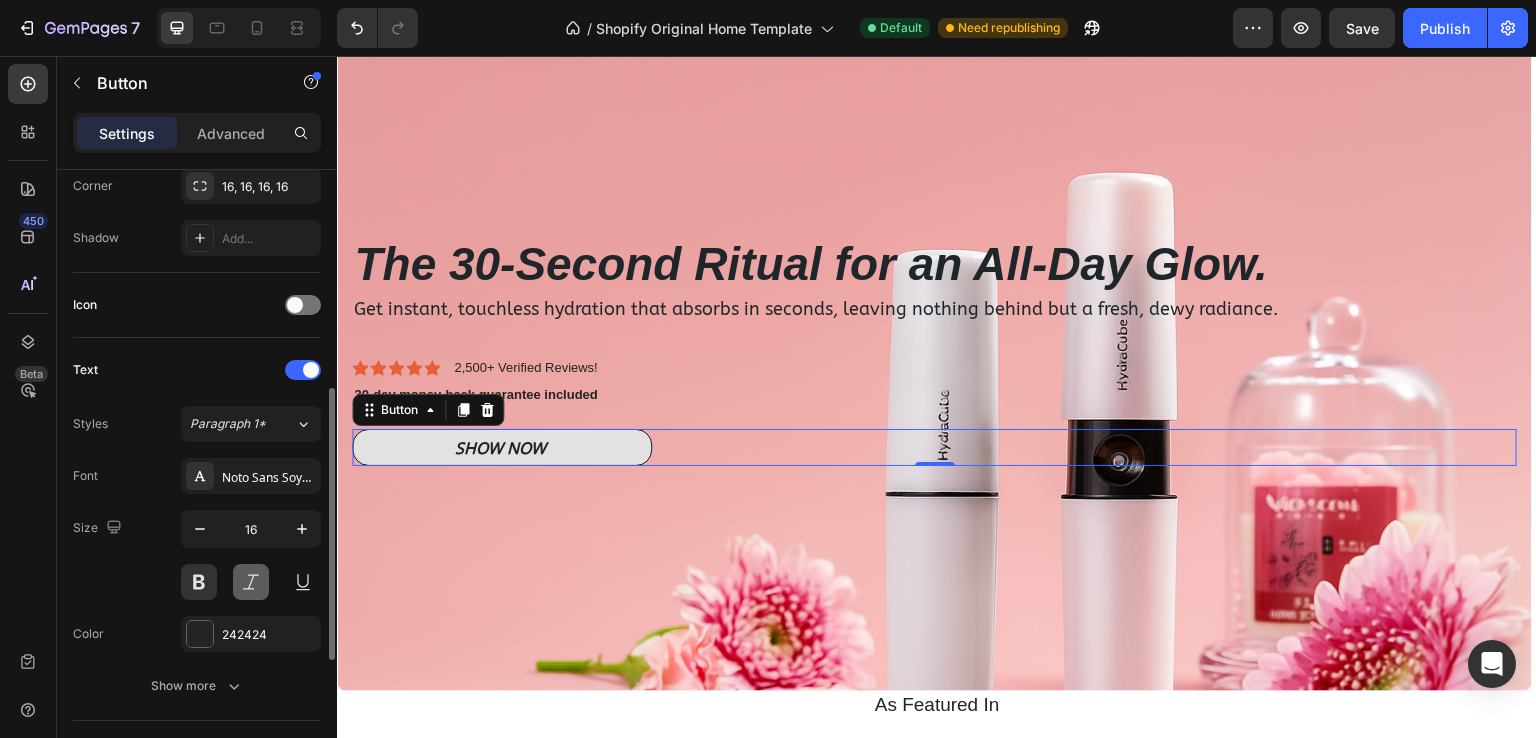 click at bounding box center [251, 582] 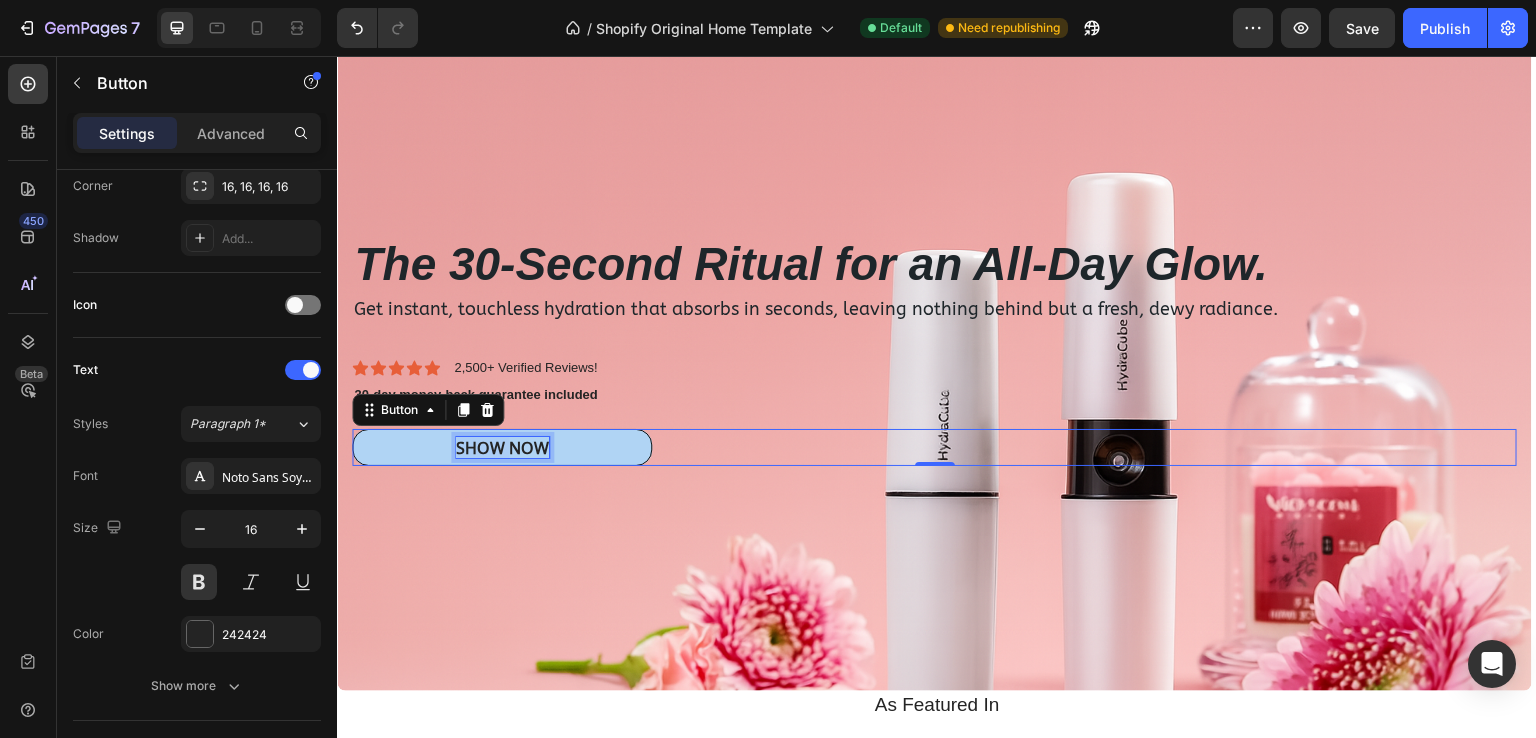 click on "SHOW NOW" at bounding box center (502, 447) 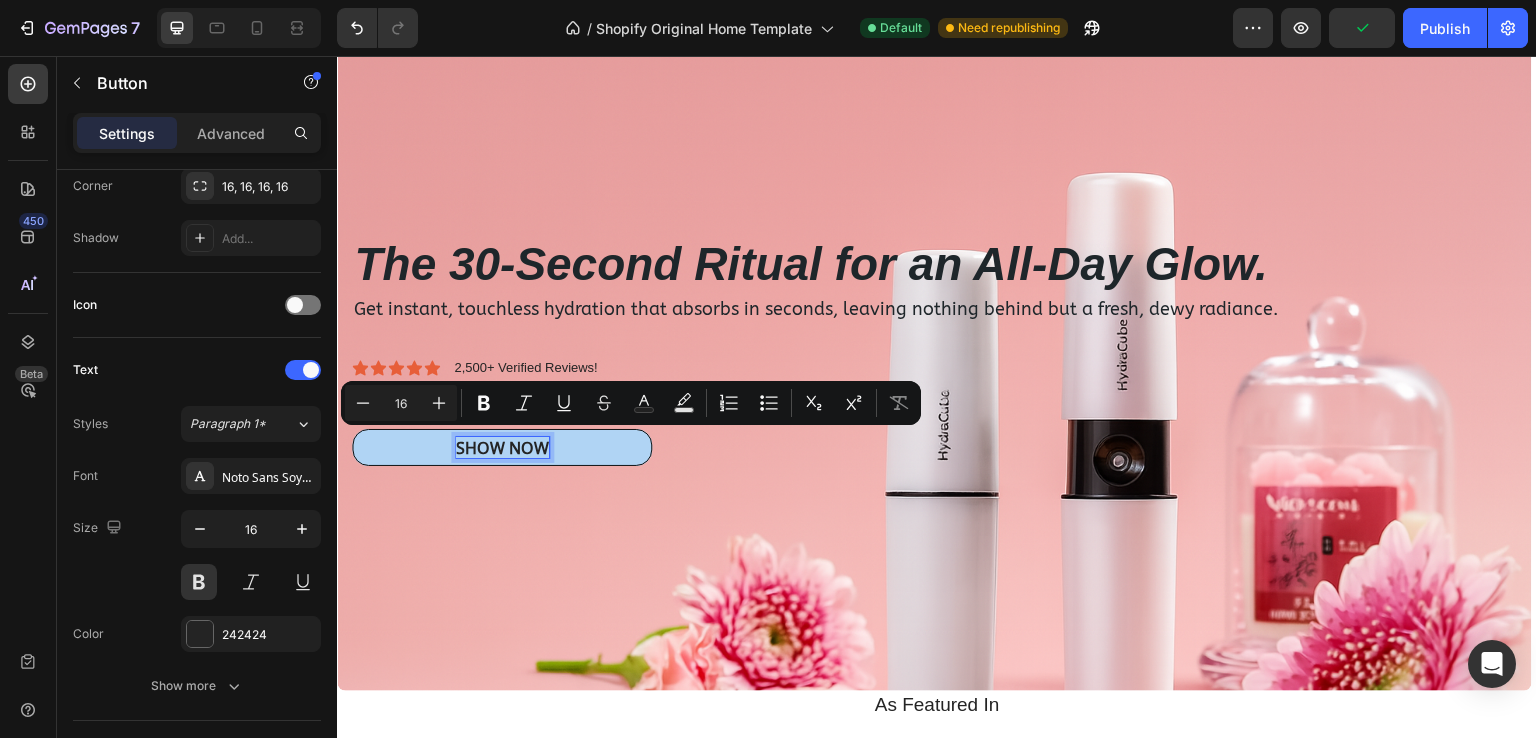 click on "SHOW NOW" at bounding box center (502, 447) 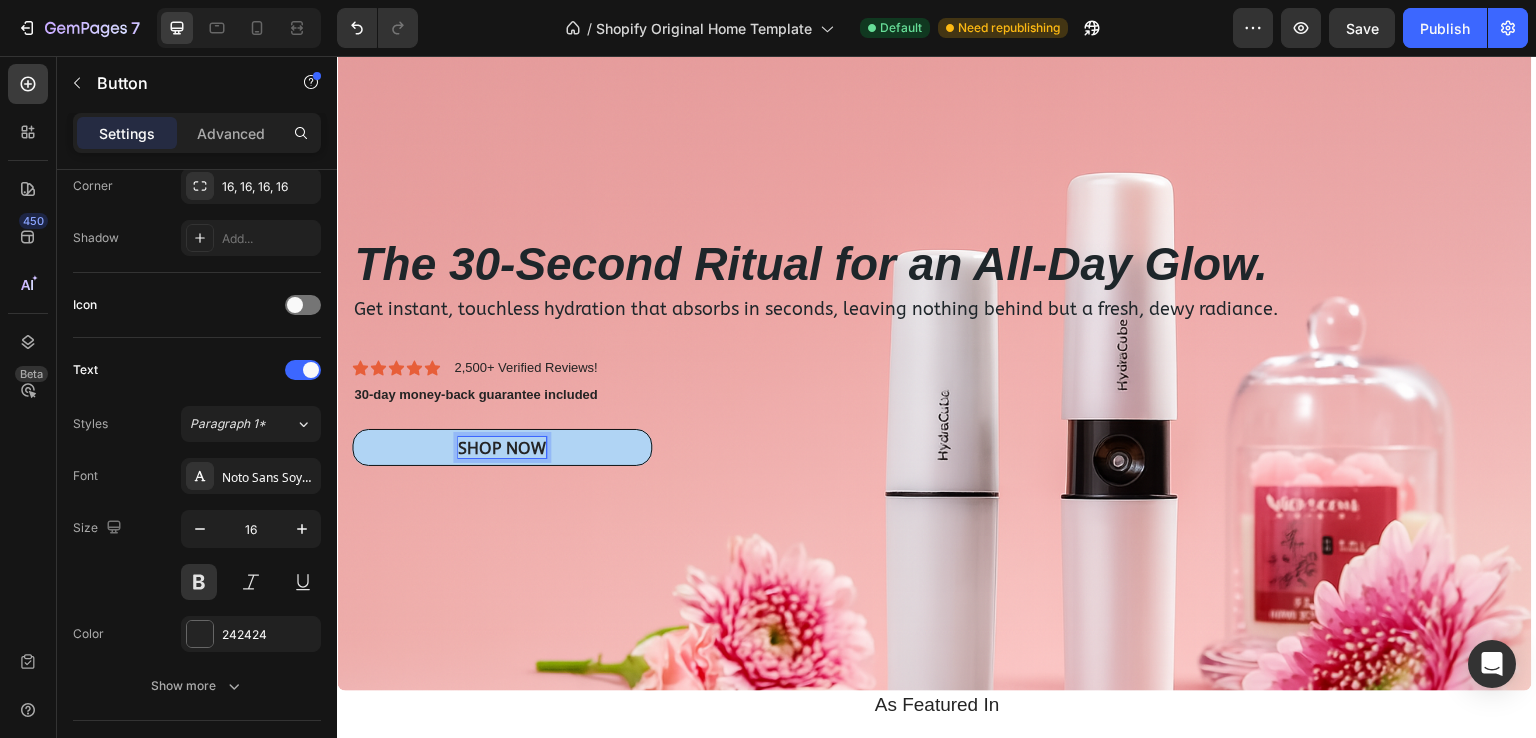 click on "SHOP NOW" at bounding box center (502, 447) 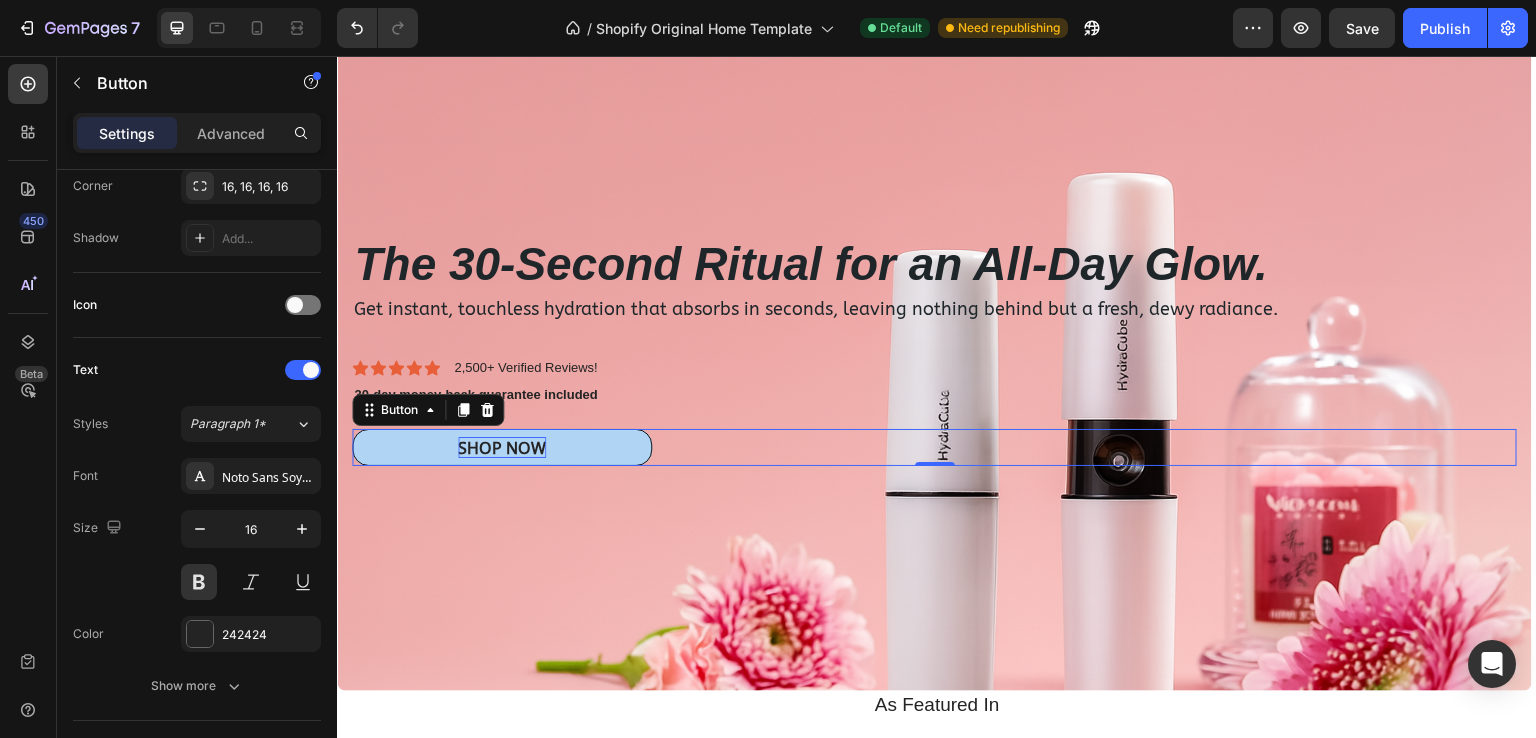 click on "SHOP NOW" at bounding box center [502, 447] 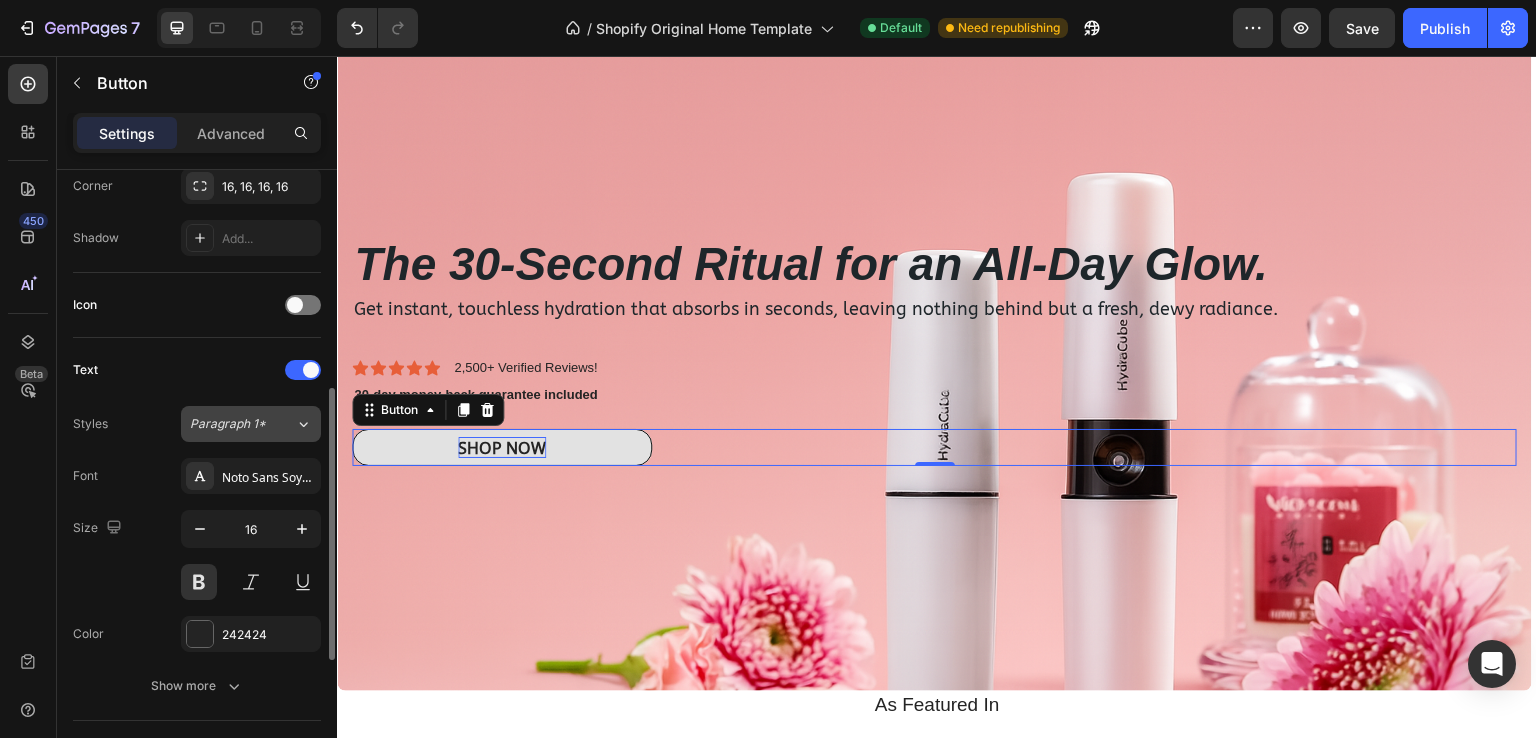 click on "Paragraph 1*" at bounding box center [242, 424] 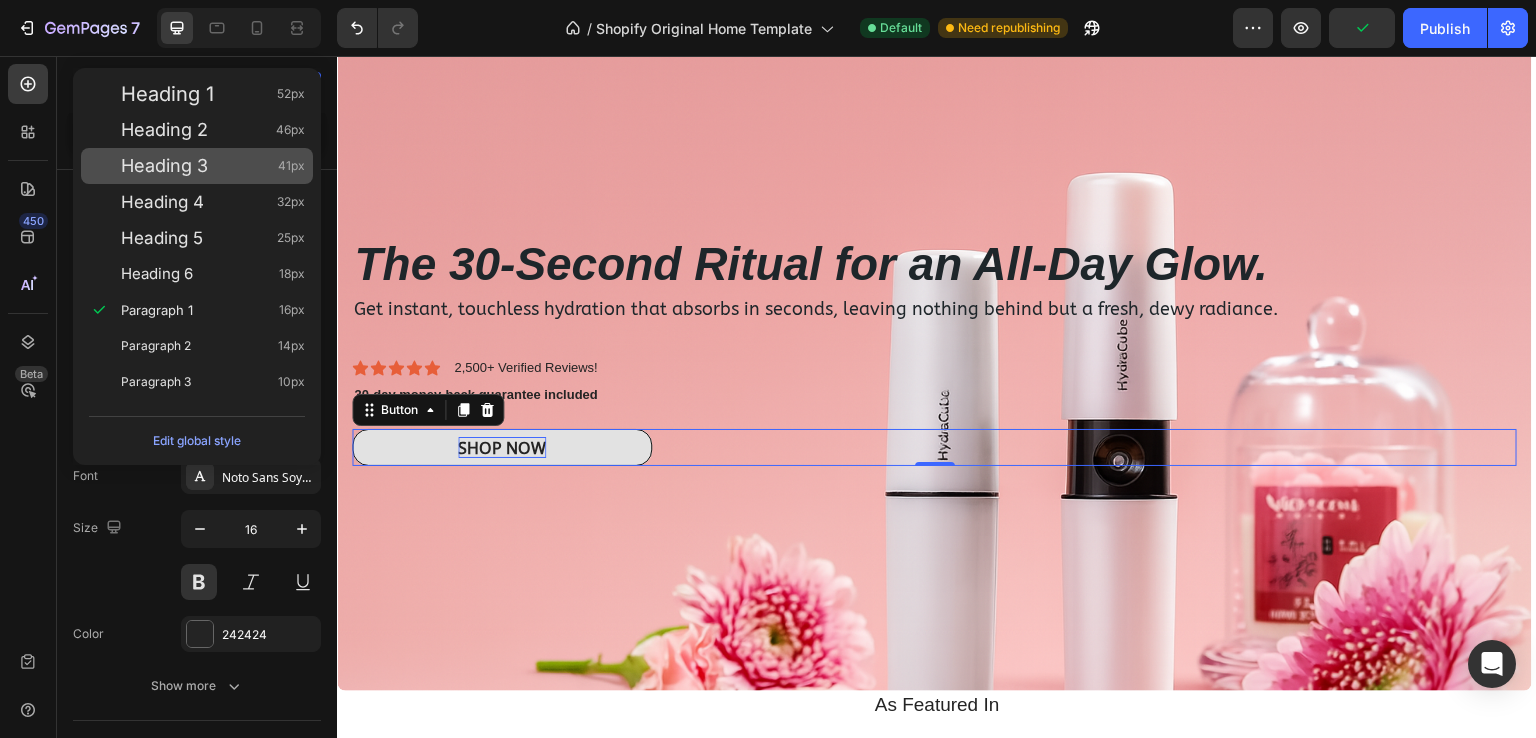 click on "Heading 3" at bounding box center (164, 166) 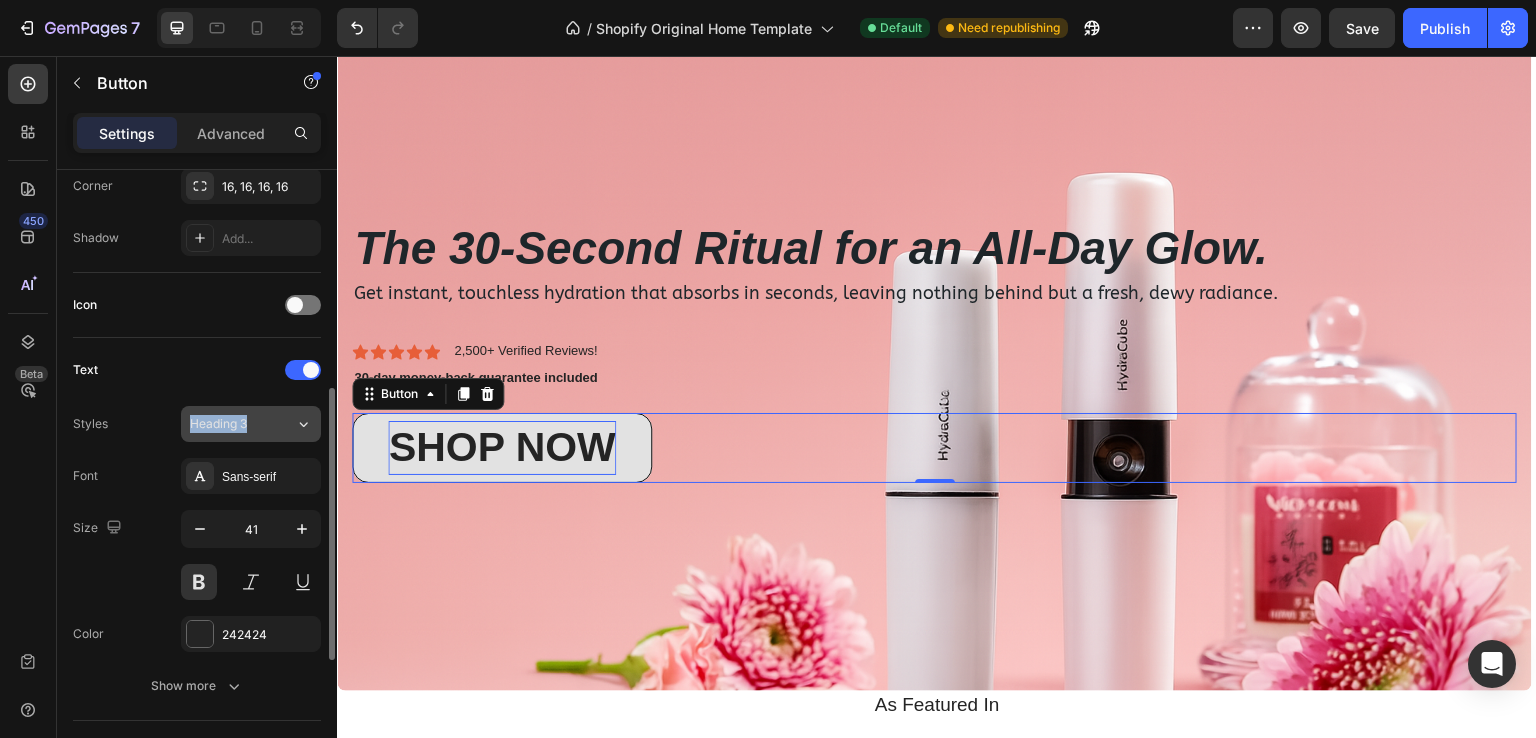 drag, startPoint x: 248, startPoint y: 401, endPoint x: 245, endPoint y: 413, distance: 12.369317 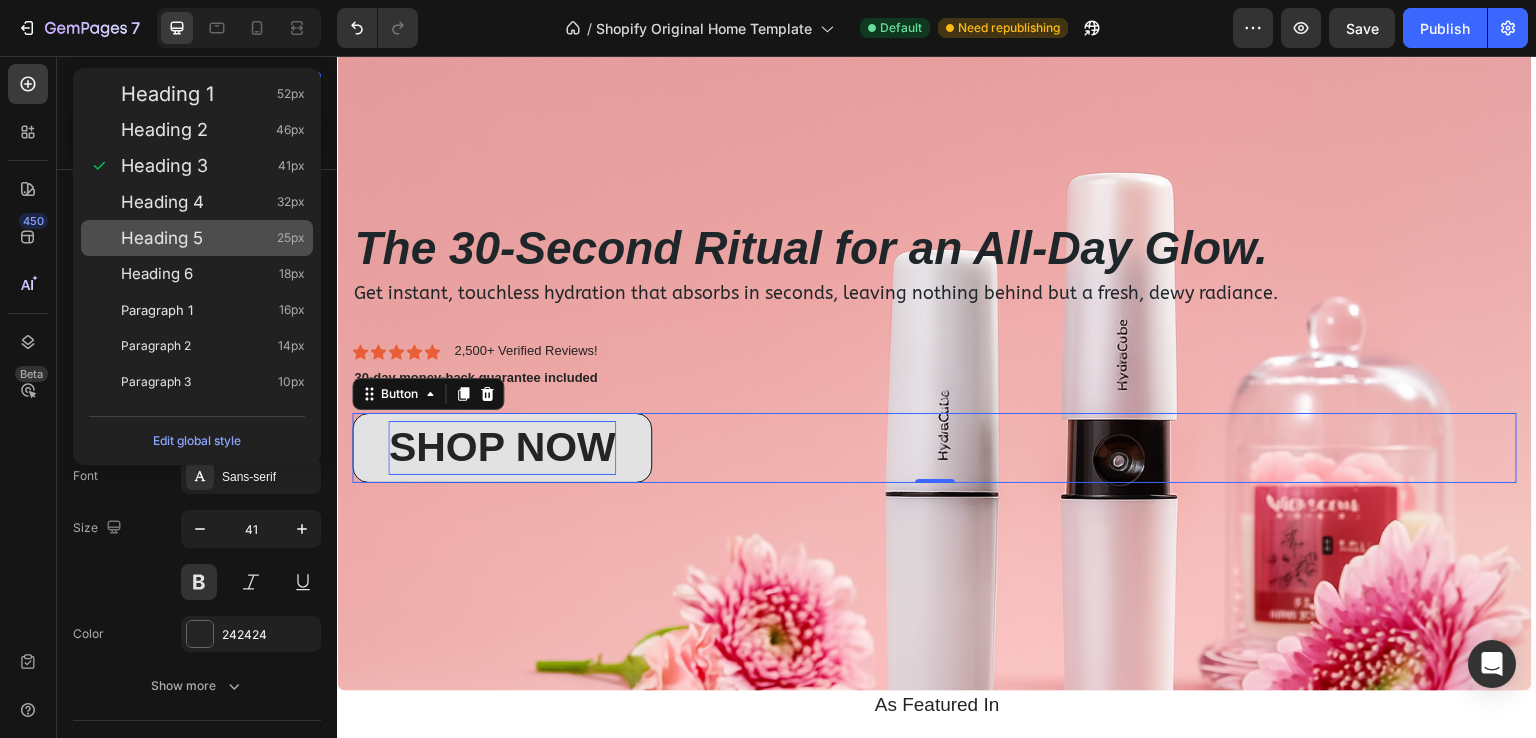 click on "Heading 5 25px" at bounding box center [213, 238] 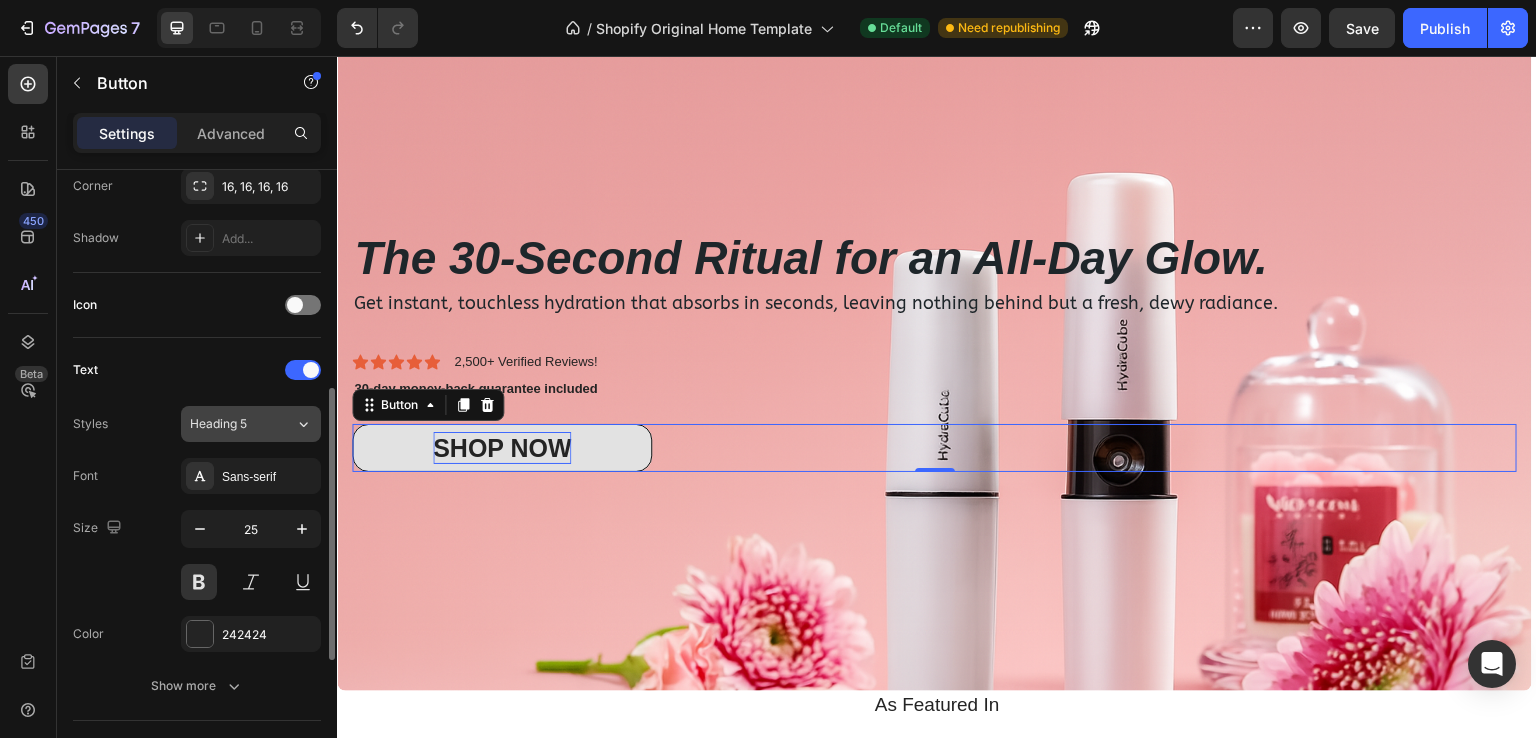 click on "Heading 5" 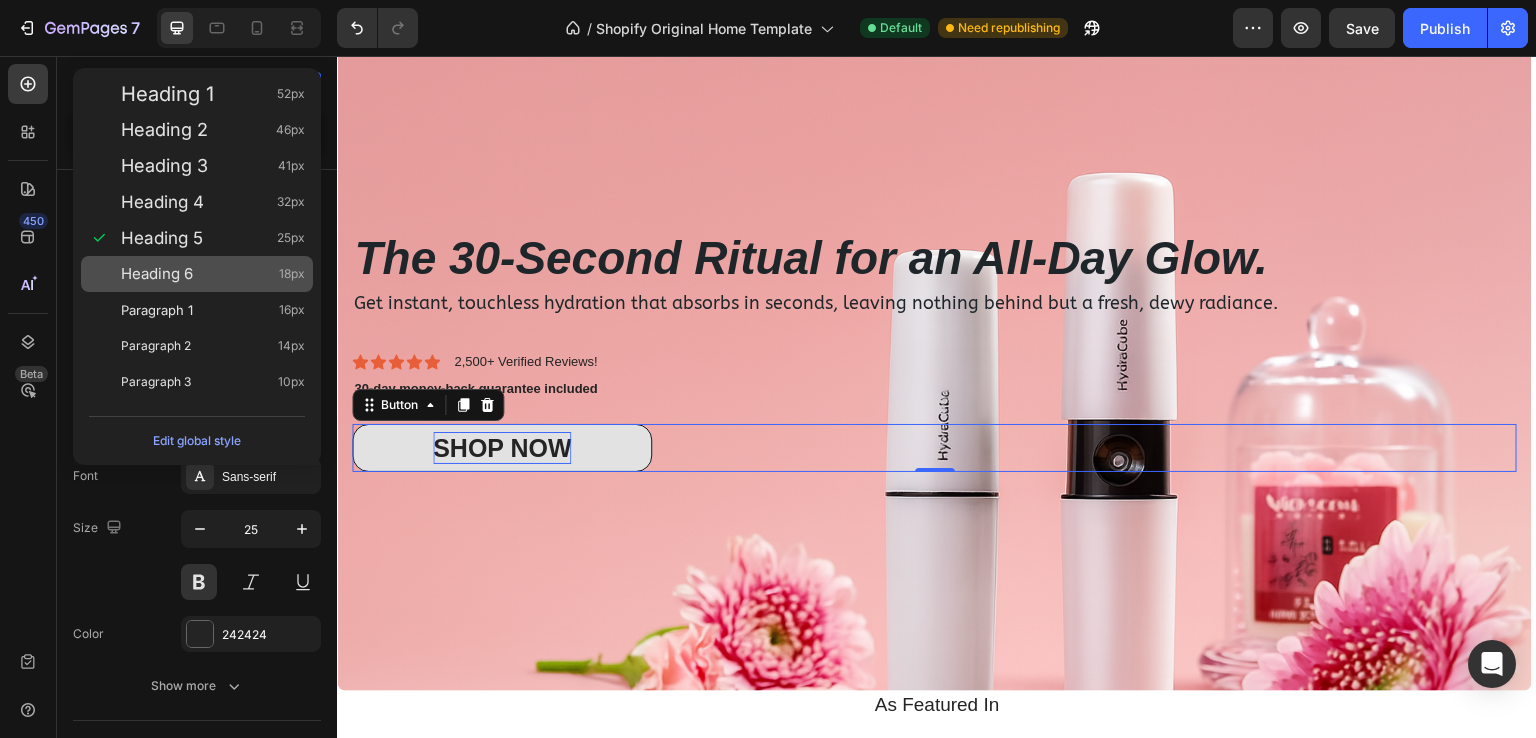 click on "Heading 6 18px" at bounding box center [213, 274] 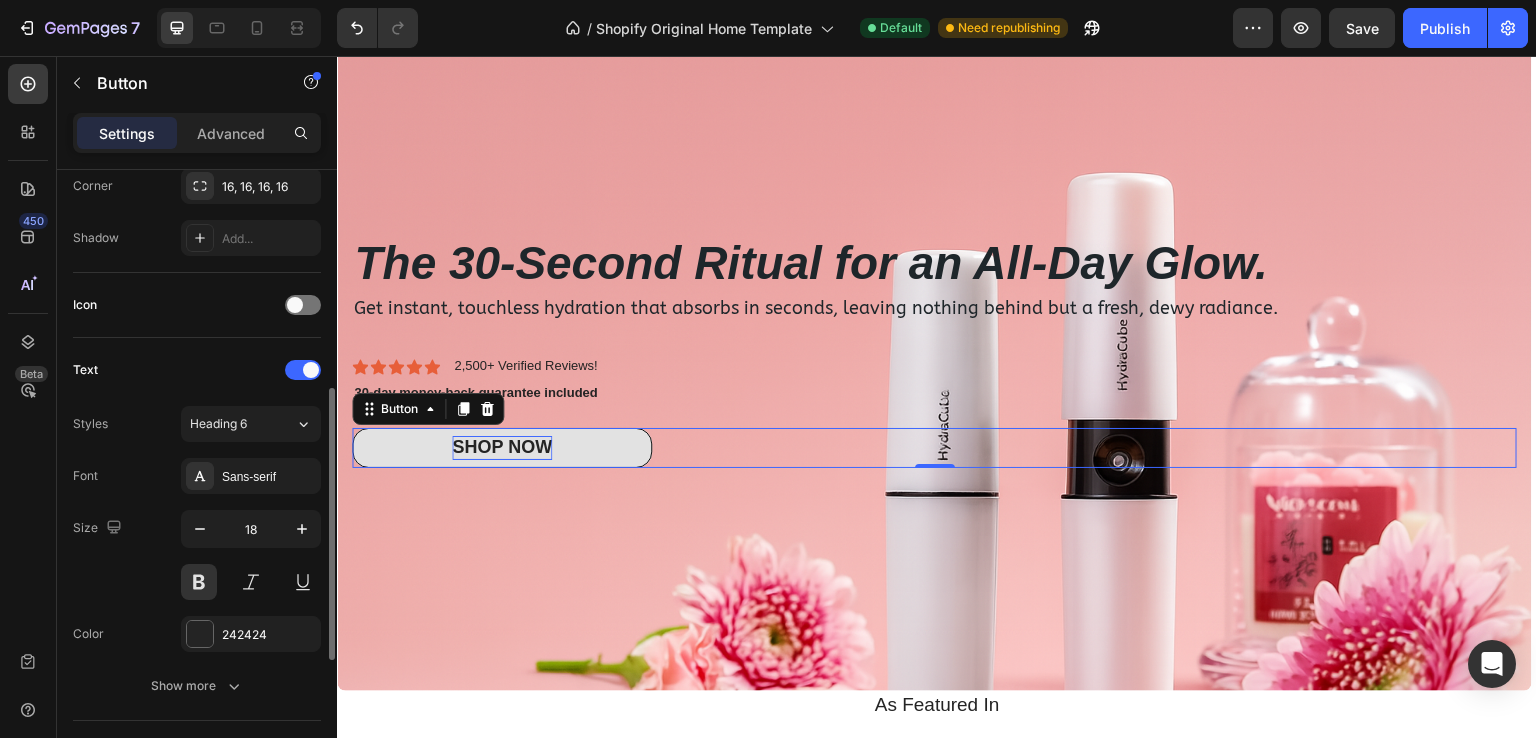scroll, scrollTop: 700, scrollLeft: 0, axis: vertical 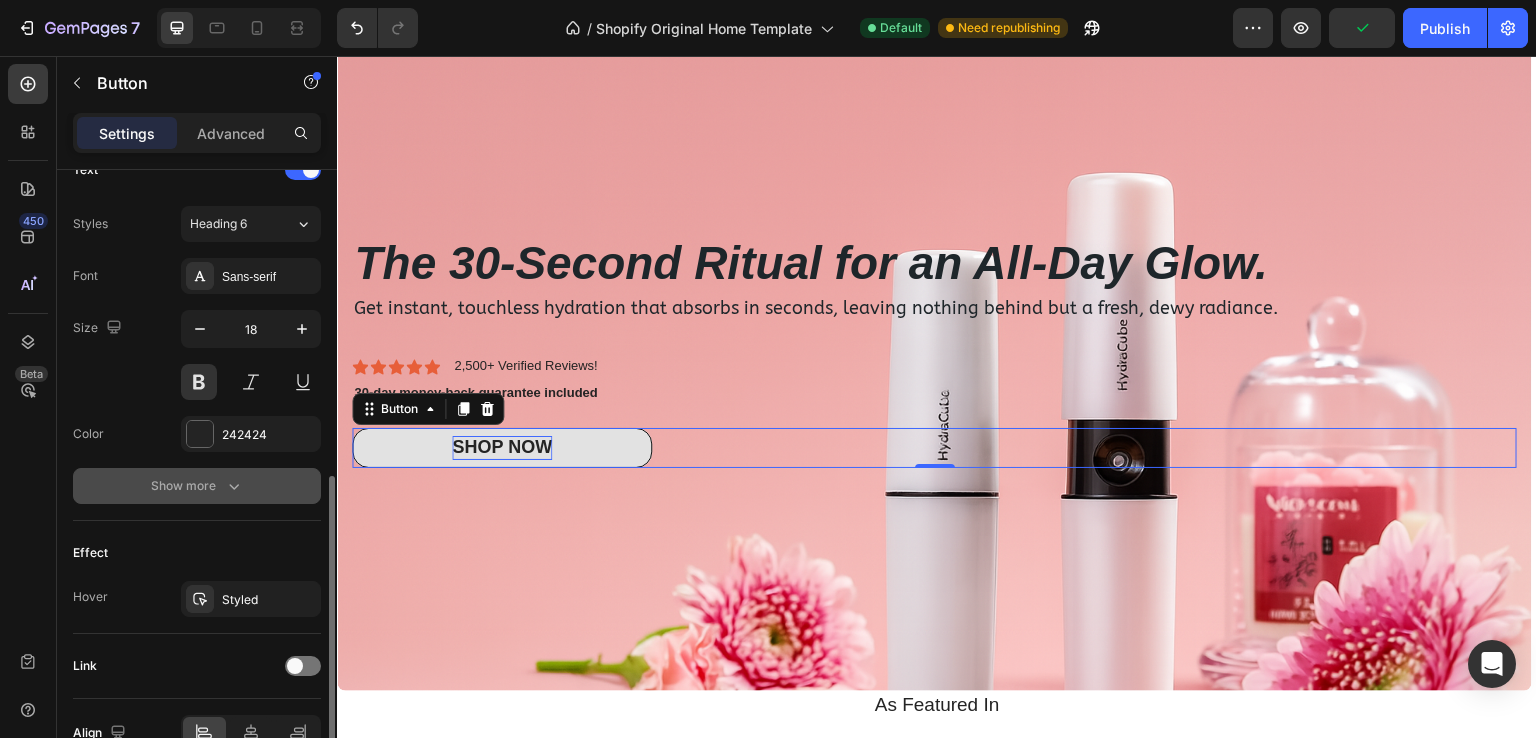 click on "Show more" at bounding box center (197, 486) 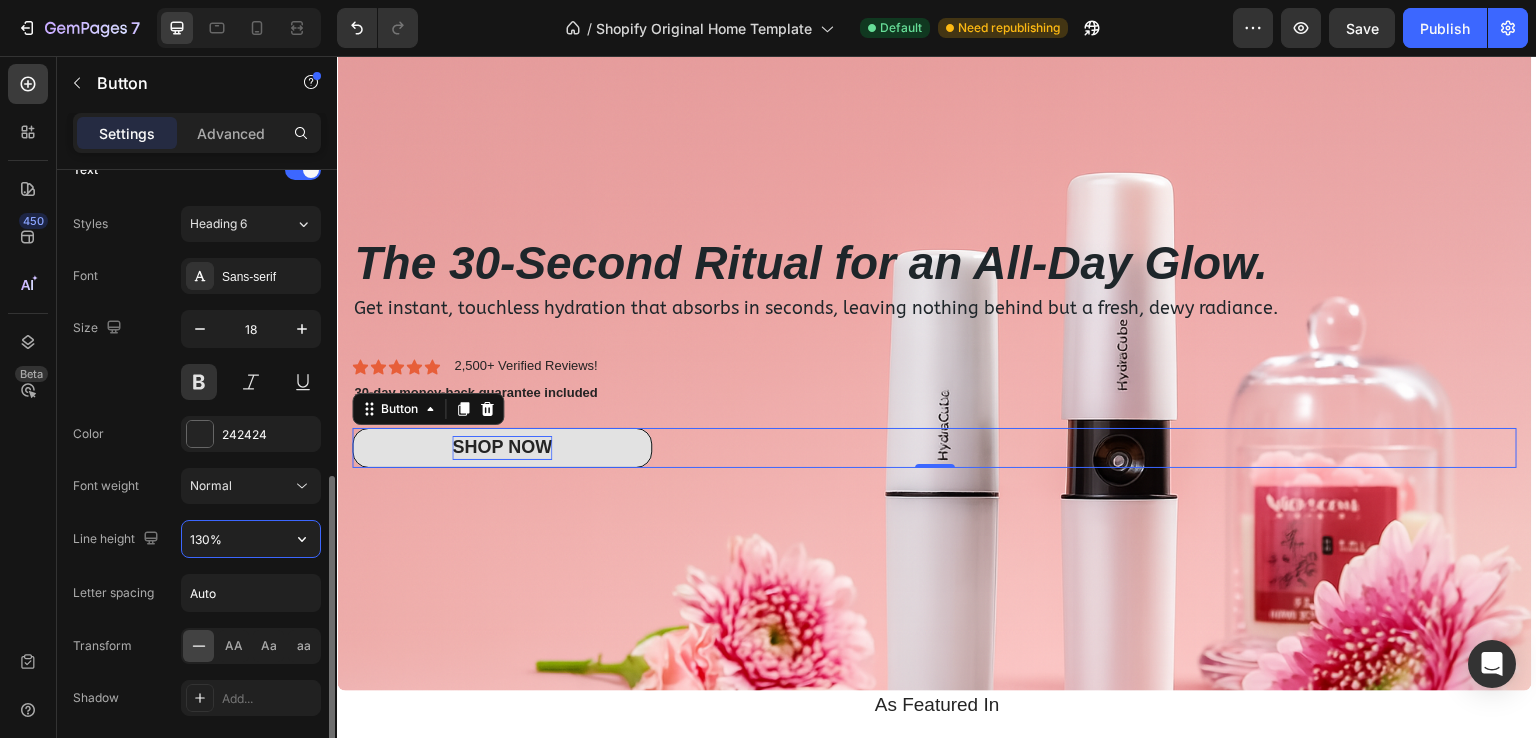 click on "130%" at bounding box center [251, 539] 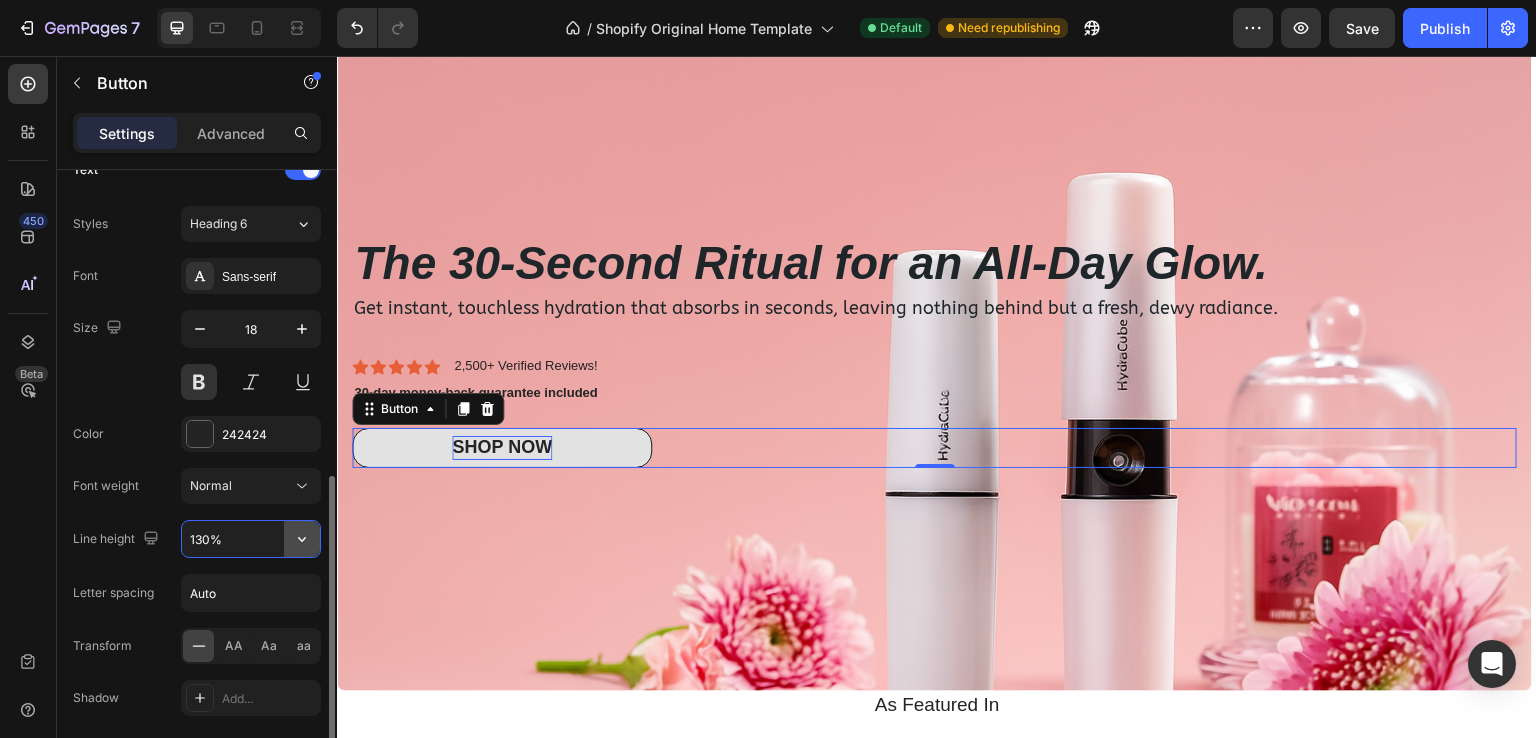 click 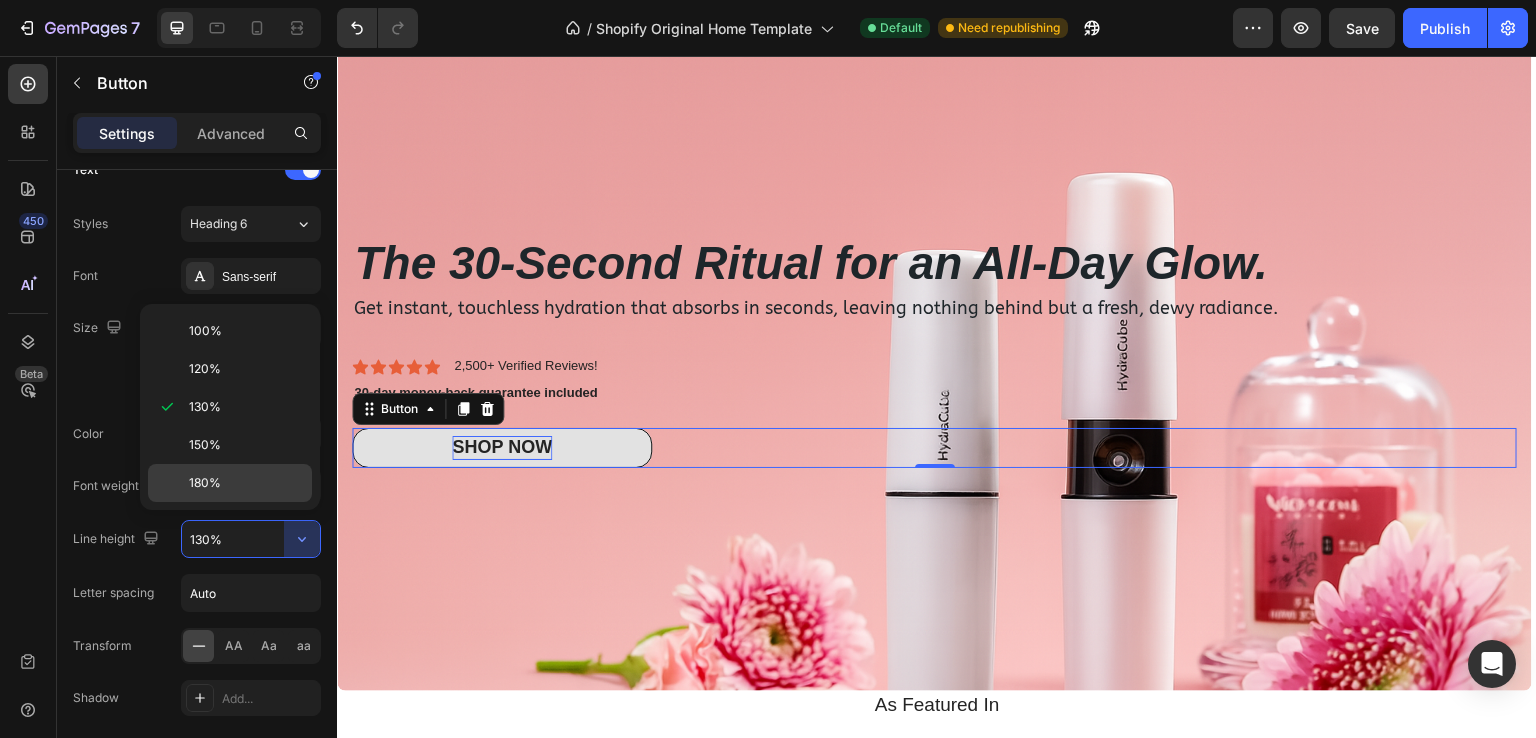 click on "180%" at bounding box center (205, 483) 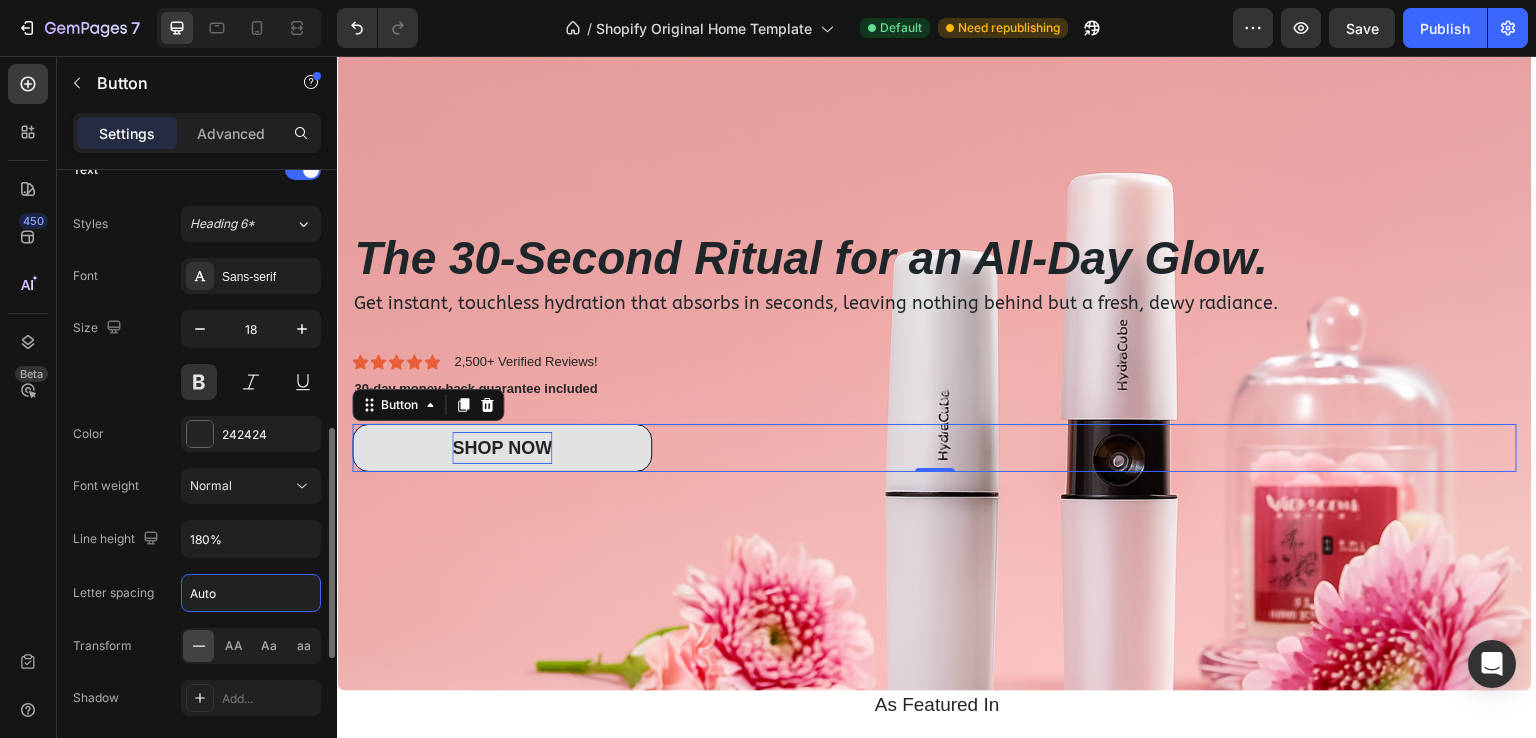 click on "Auto" at bounding box center (251, 593) 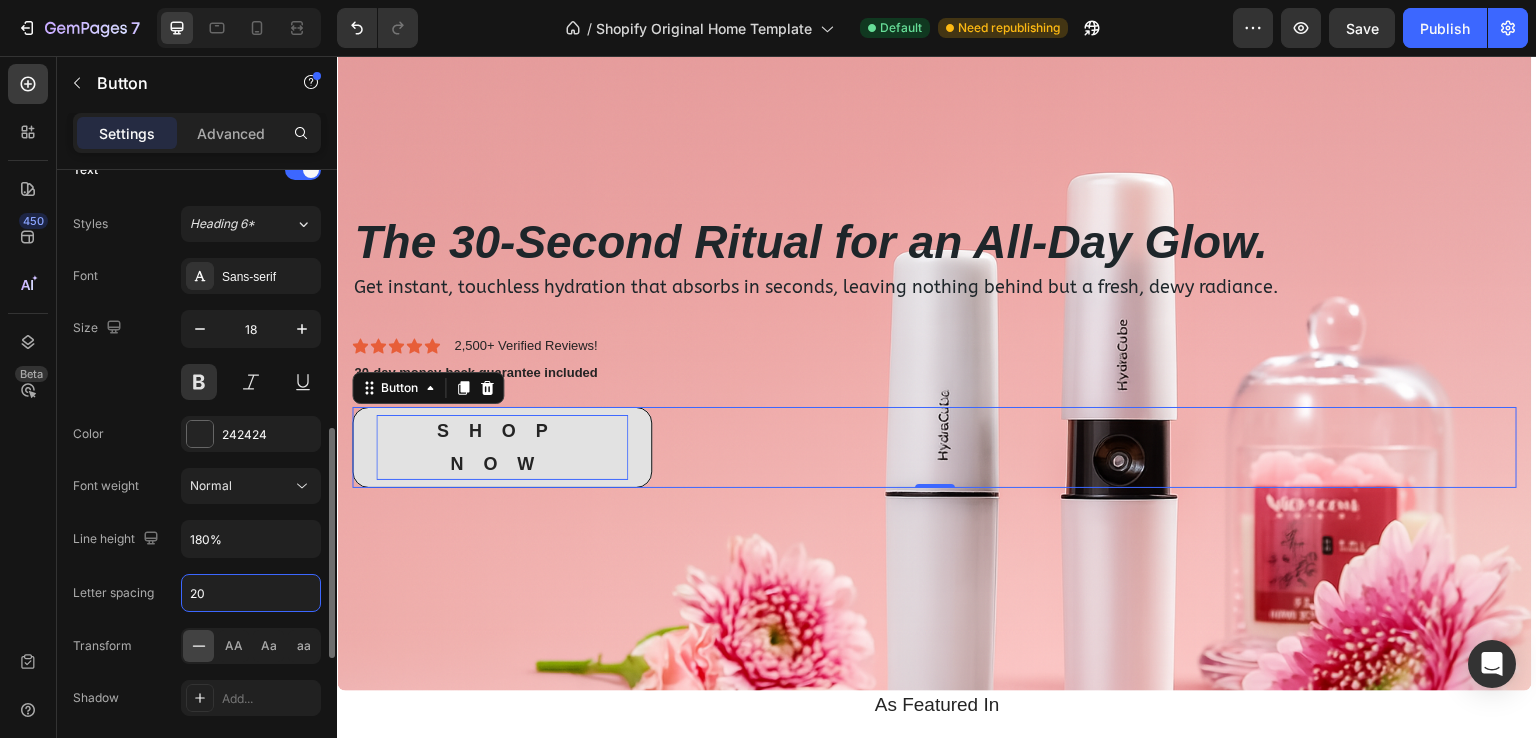 type on "2" 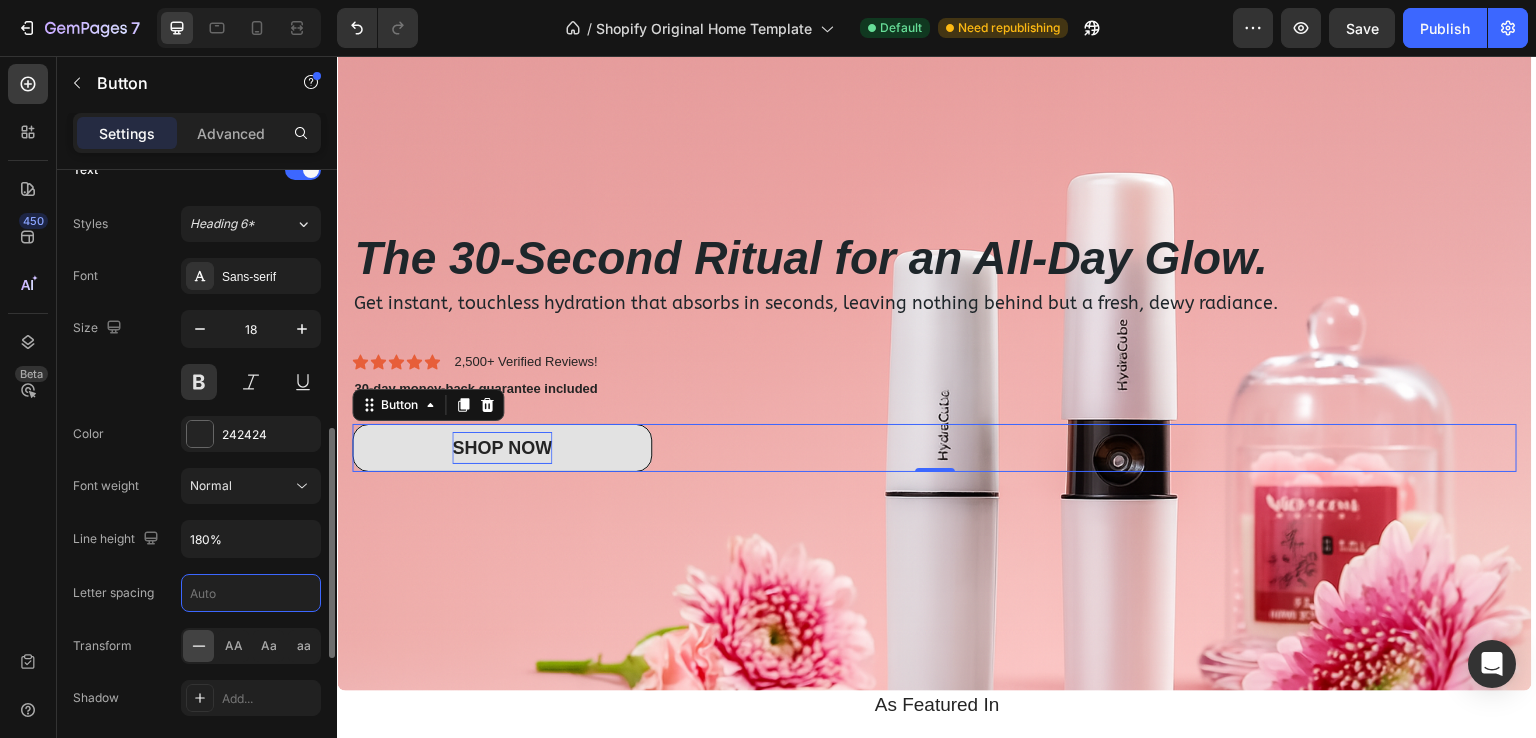 type 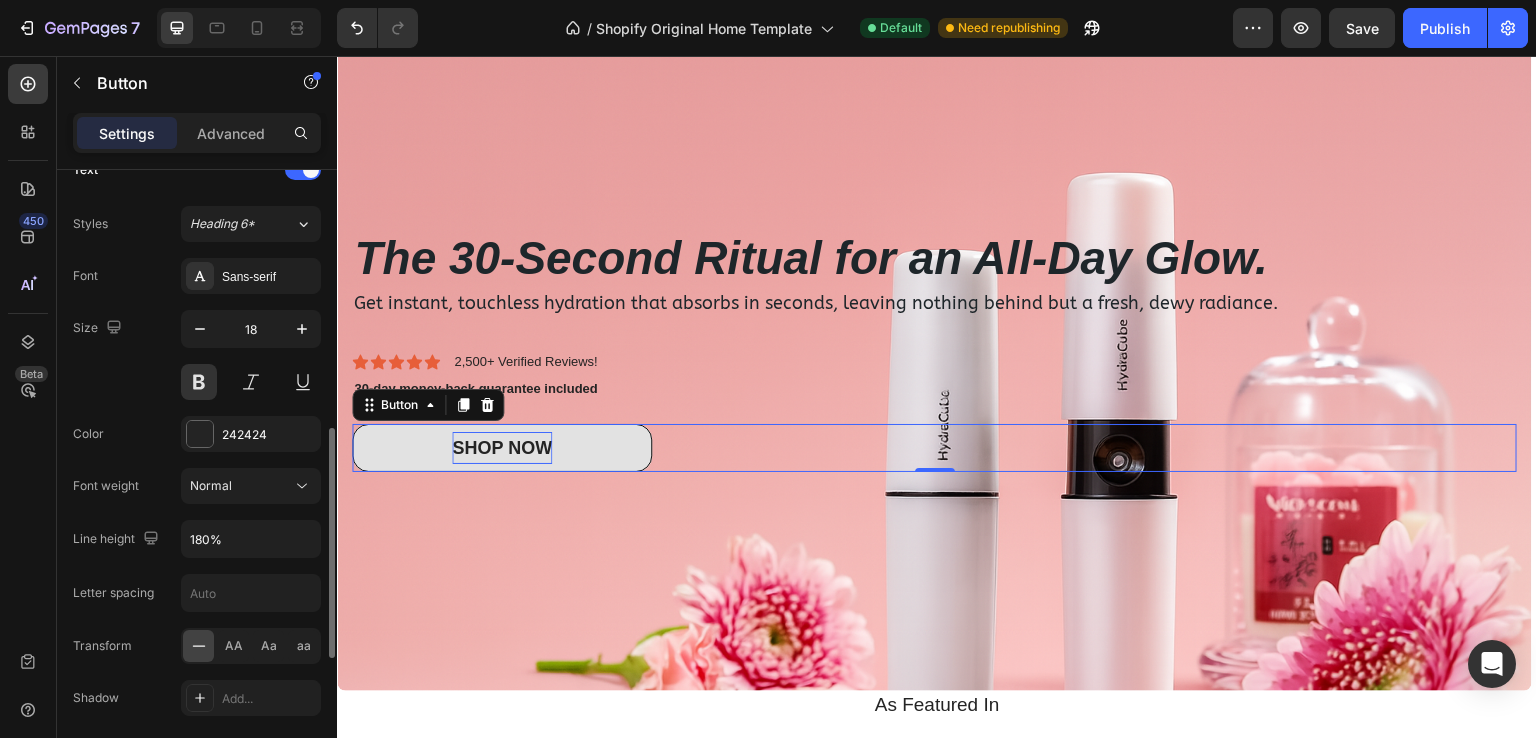 click on "AA Aa aa" 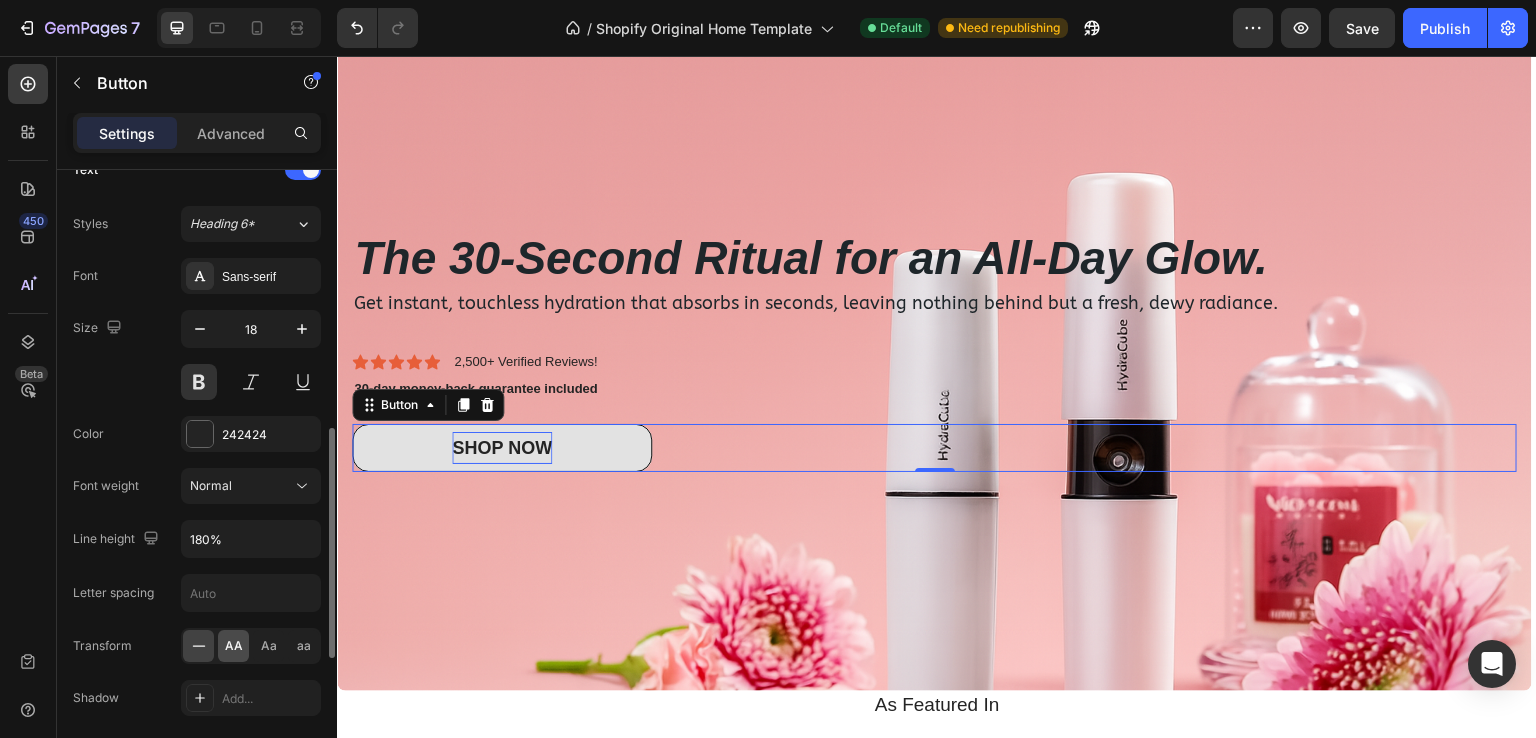click on "AA" 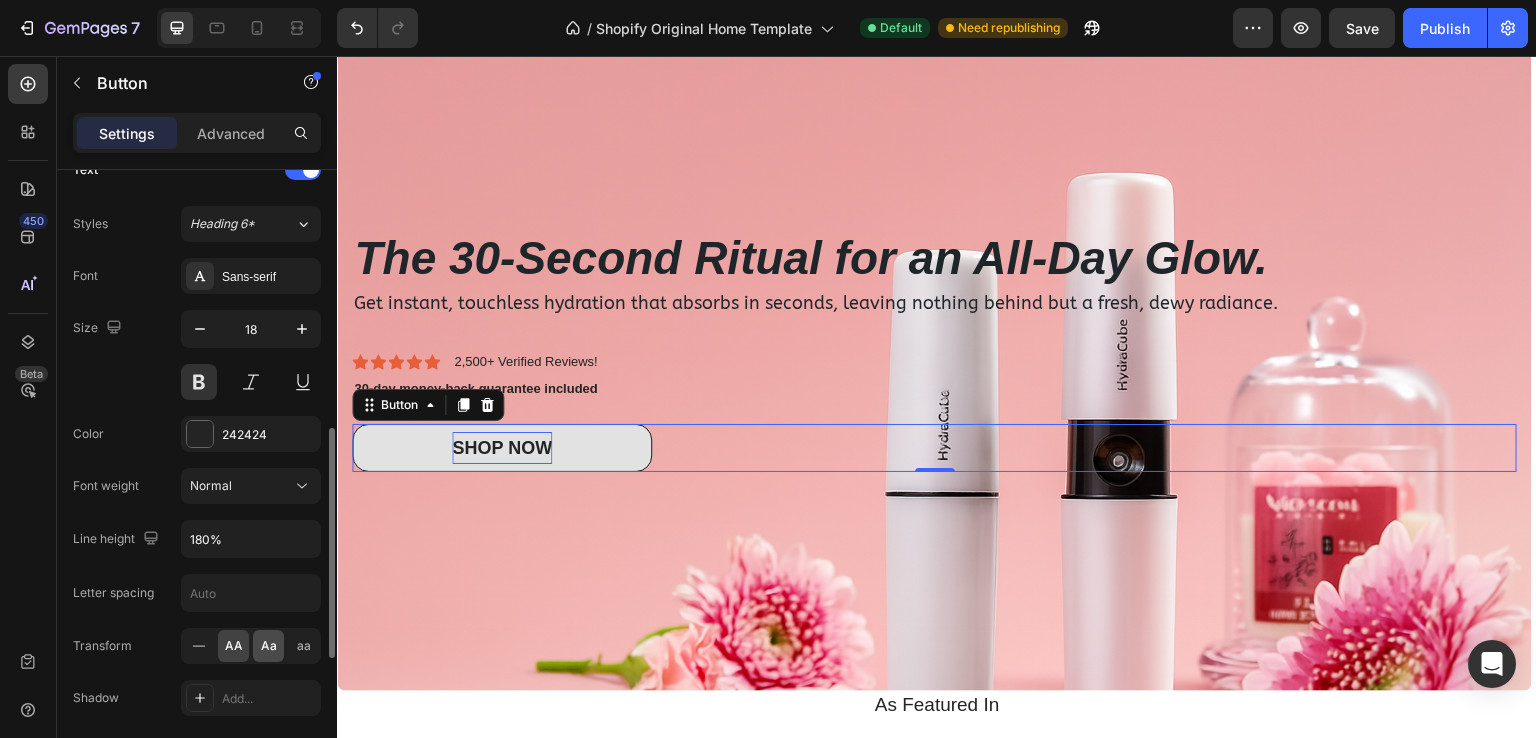 click on "Aa" 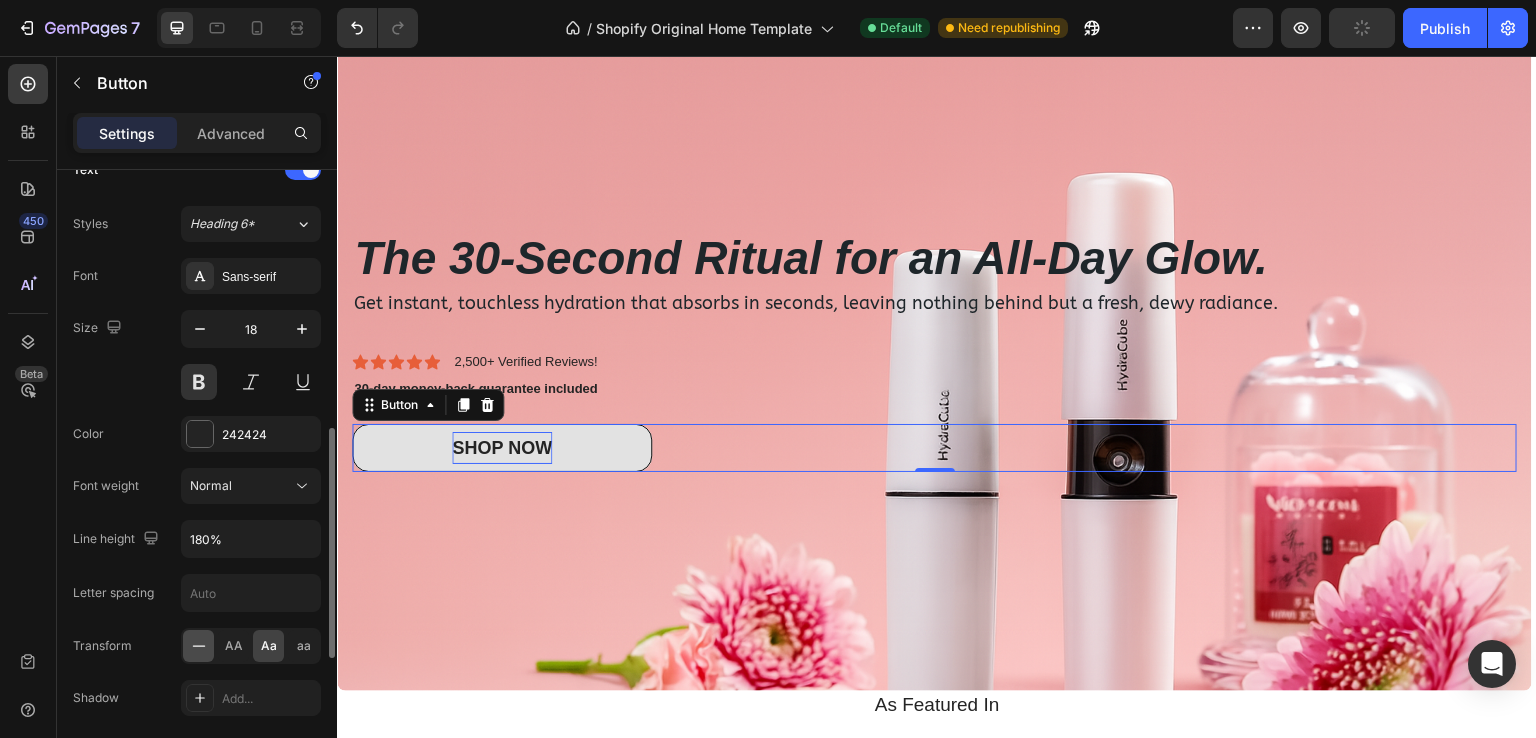 click 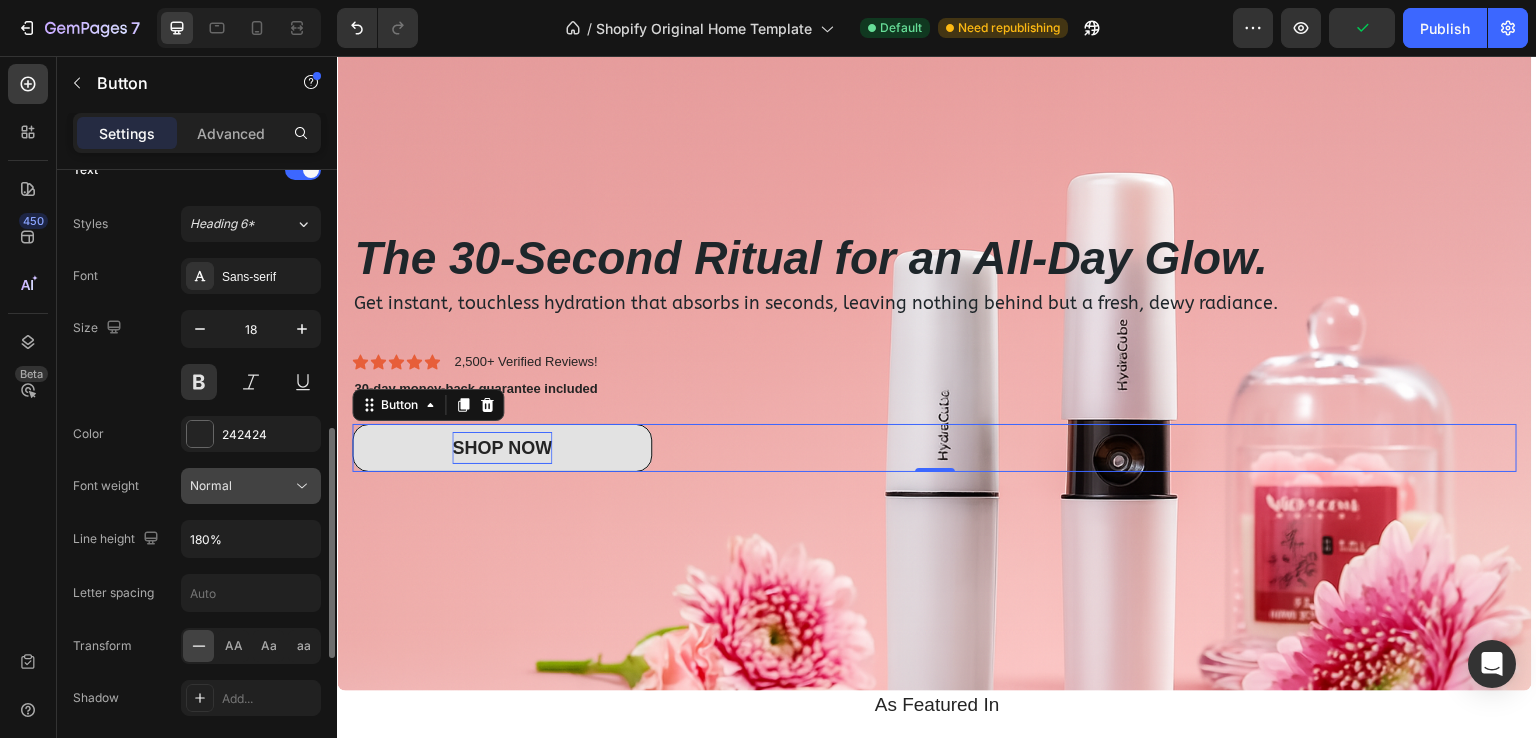 click 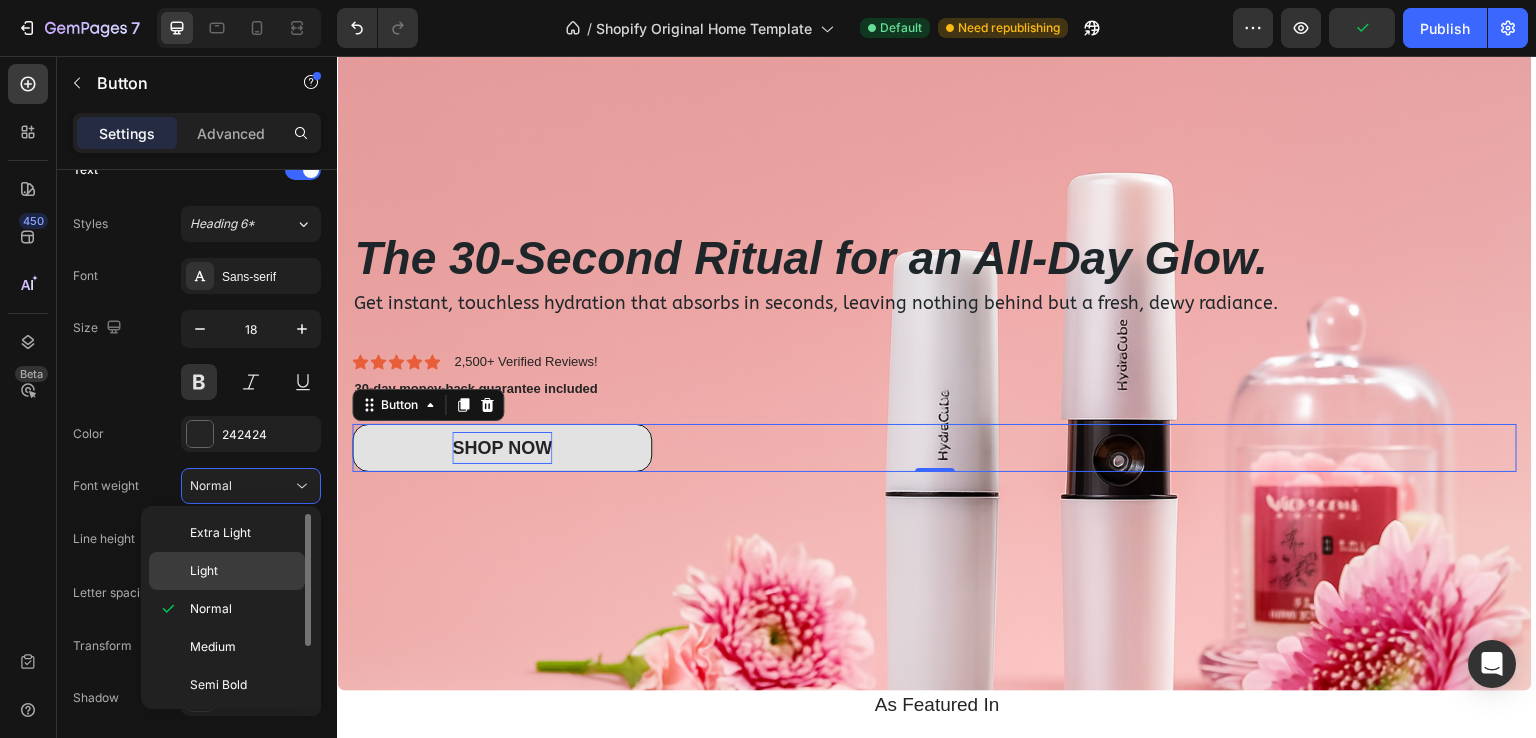 click on "Light" at bounding box center [243, 571] 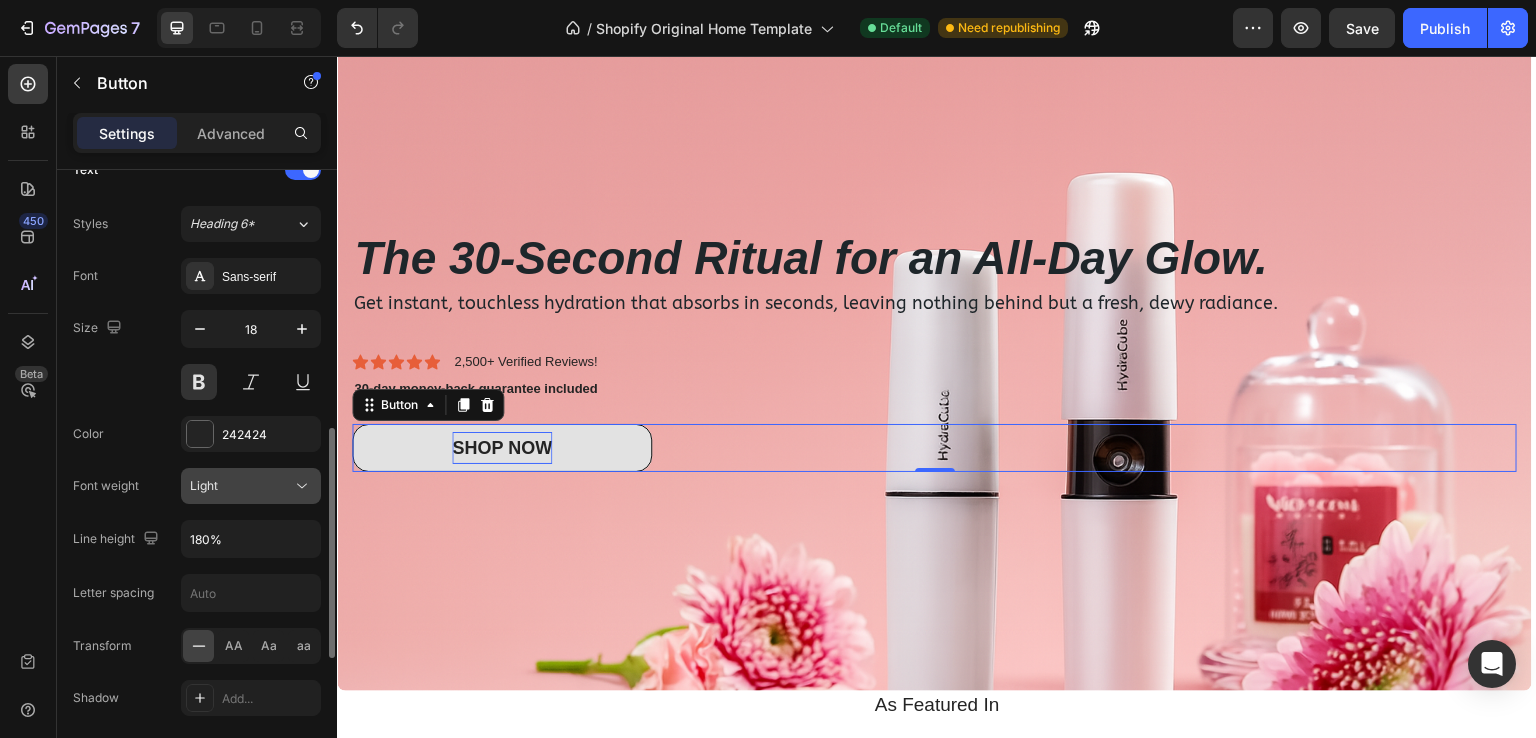 drag, startPoint x: 263, startPoint y: 461, endPoint x: 253, endPoint y: 483, distance: 24.166092 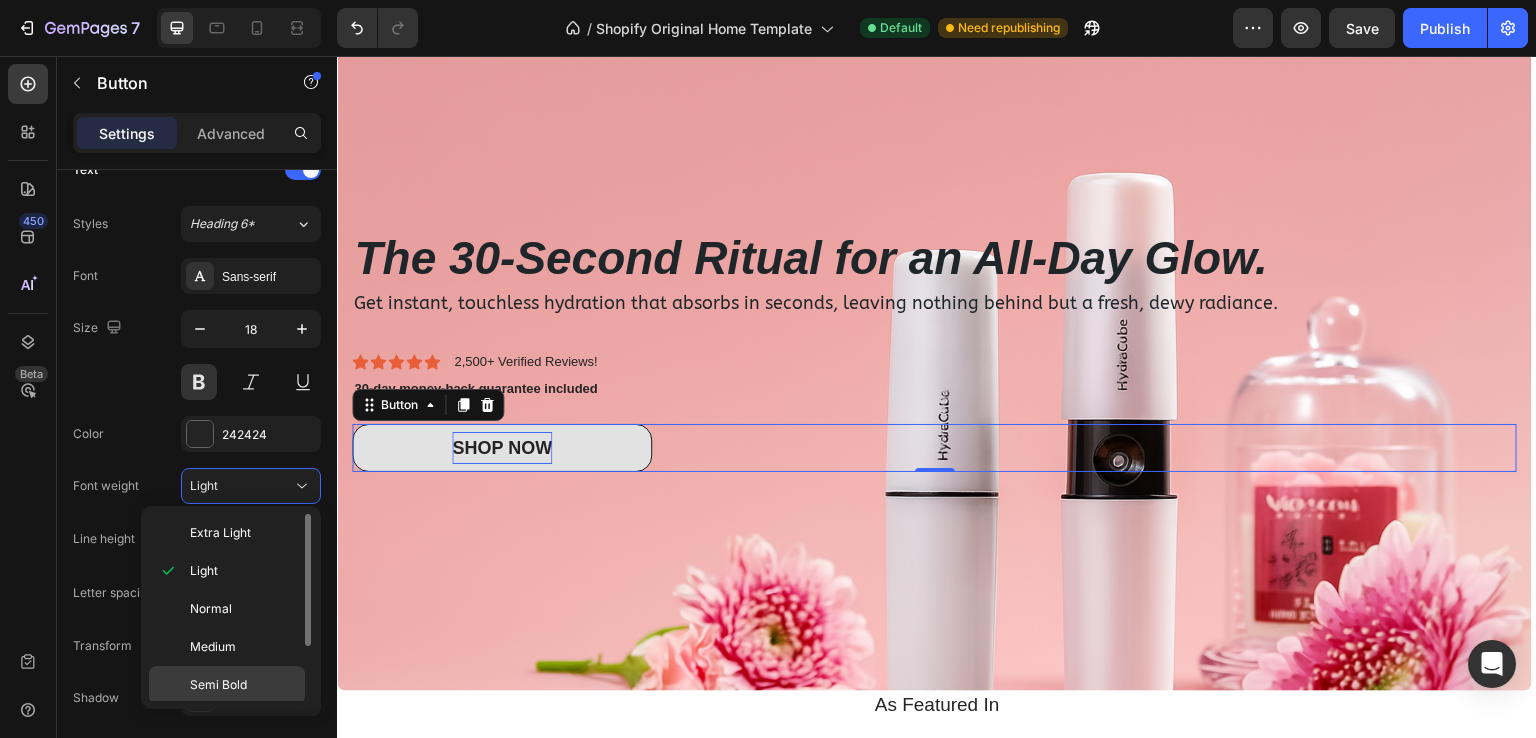 click on "Semi Bold" at bounding box center (218, 685) 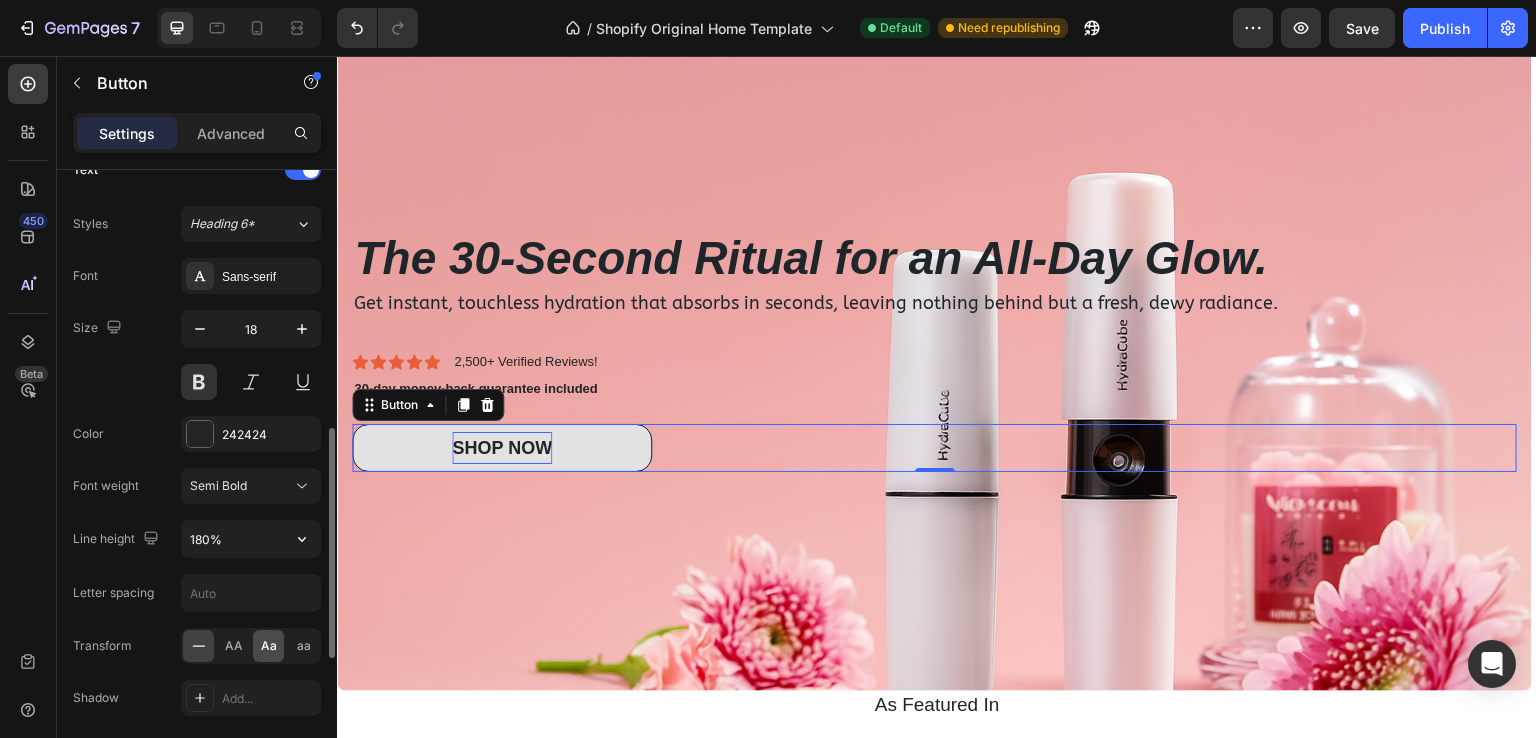 scroll, scrollTop: 900, scrollLeft: 0, axis: vertical 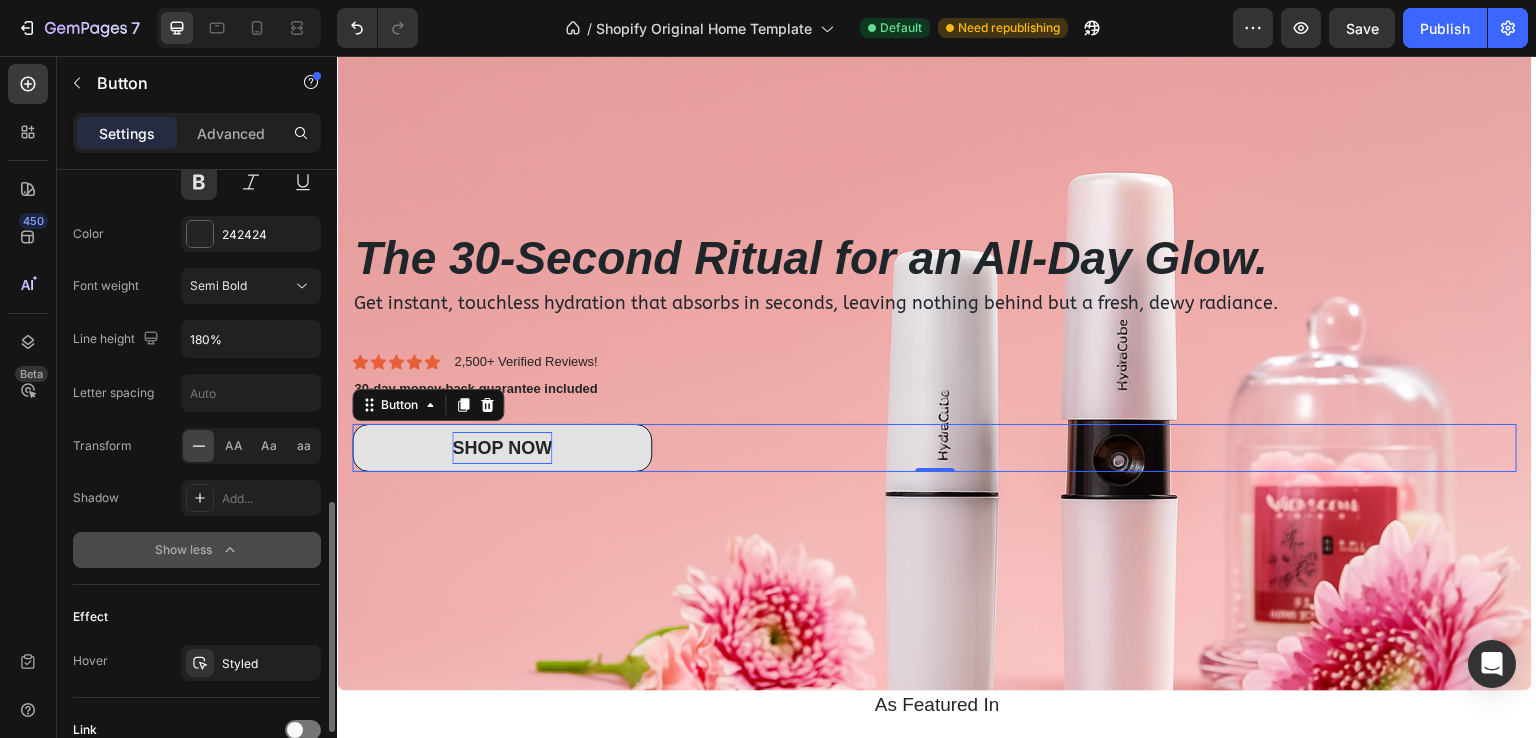 click on "Show less" 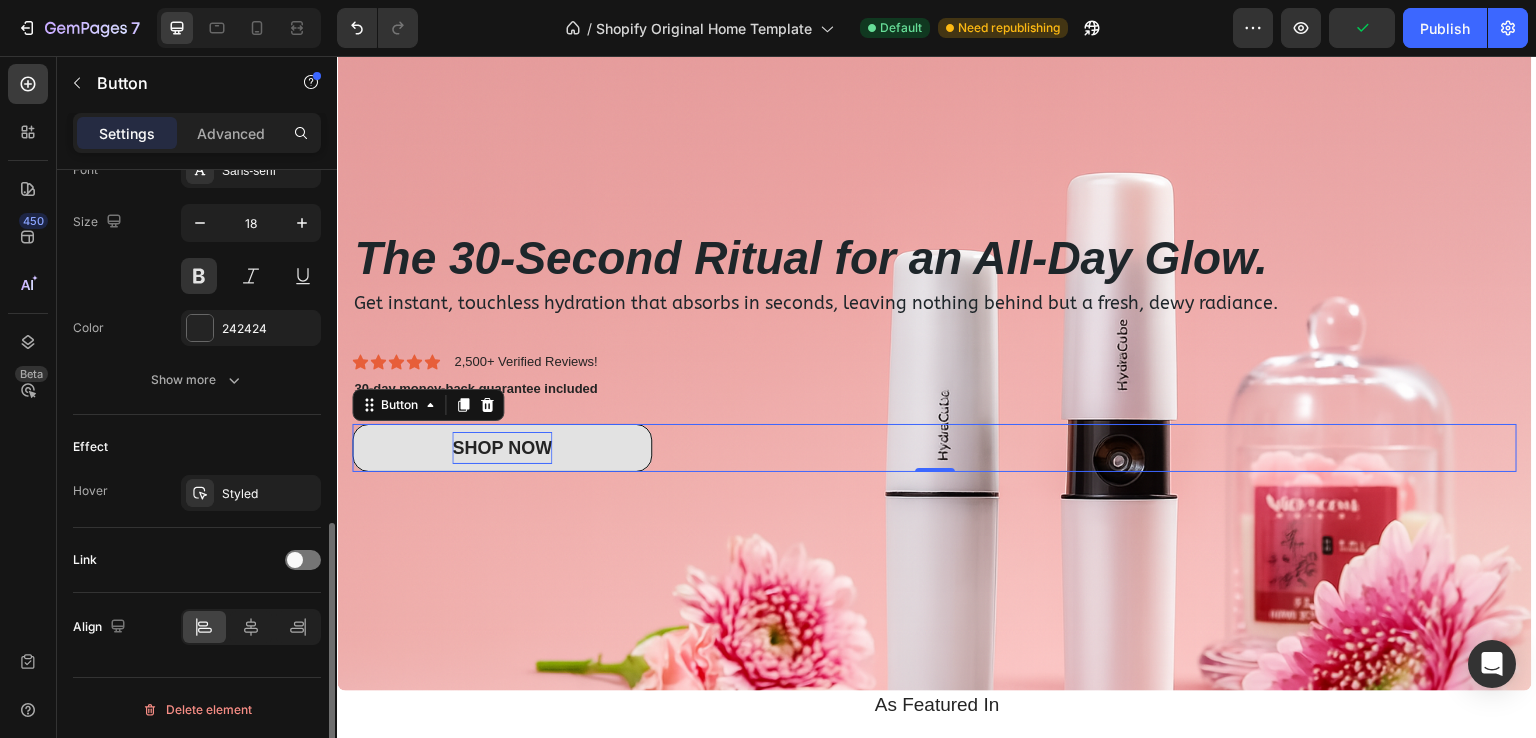 scroll, scrollTop: 706, scrollLeft: 0, axis: vertical 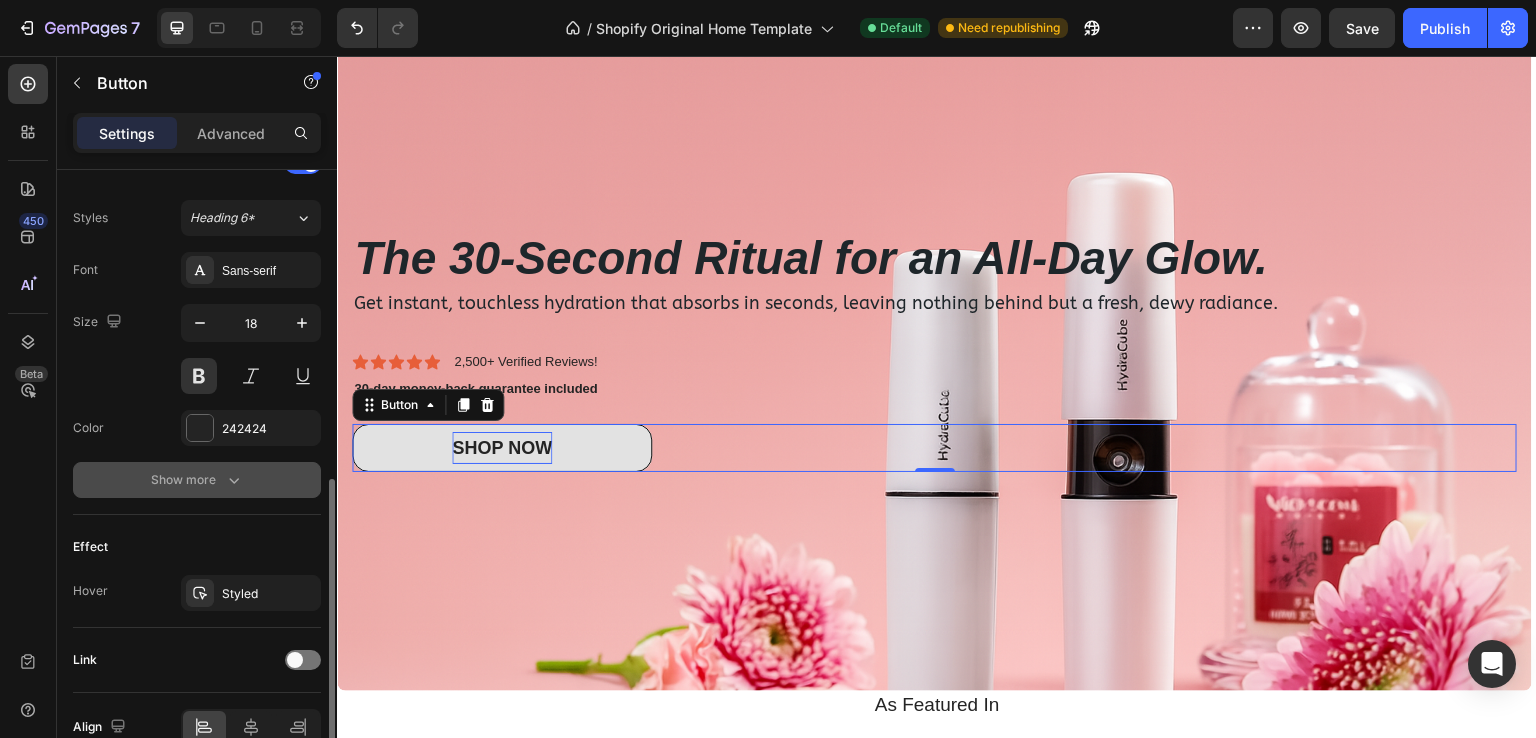 click 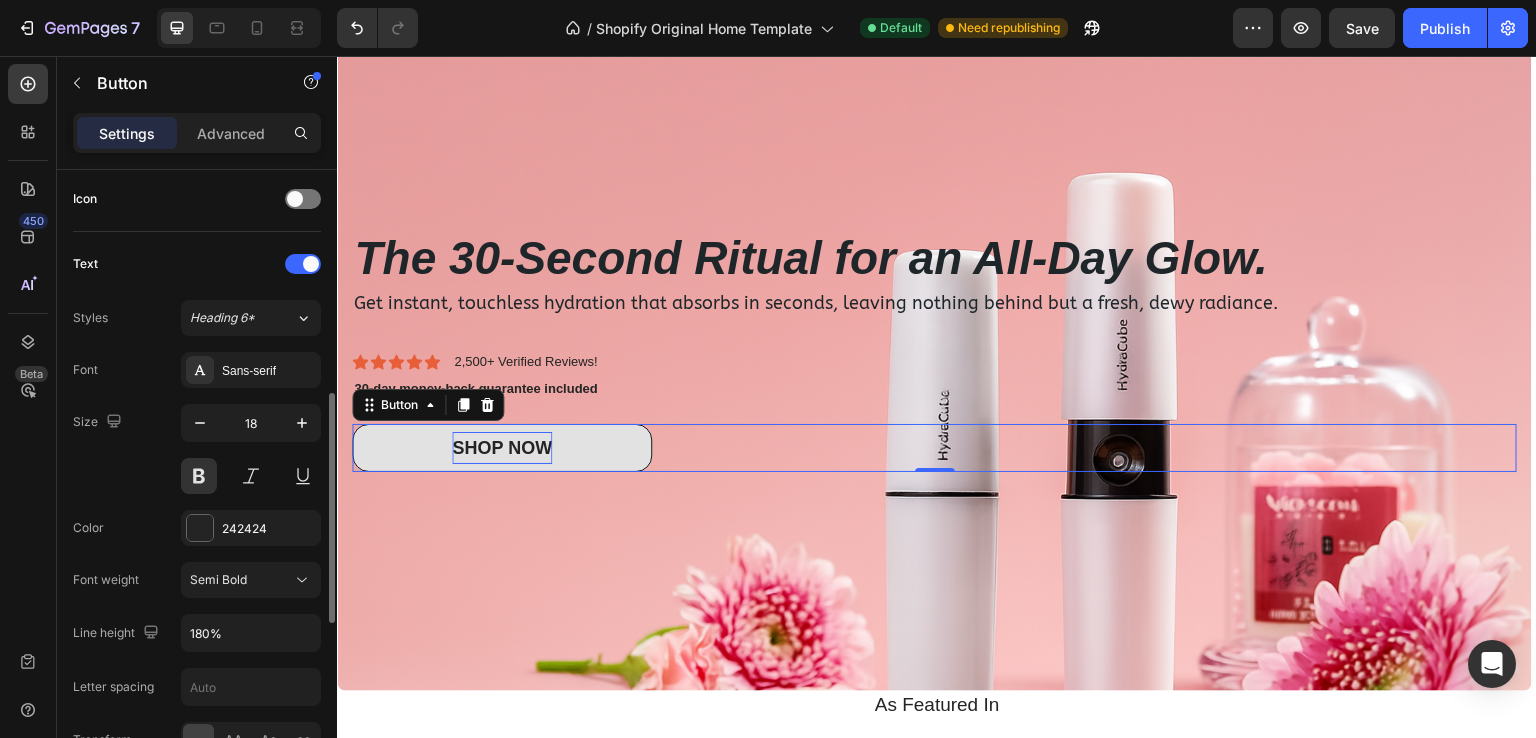 scroll, scrollTop: 306, scrollLeft: 0, axis: vertical 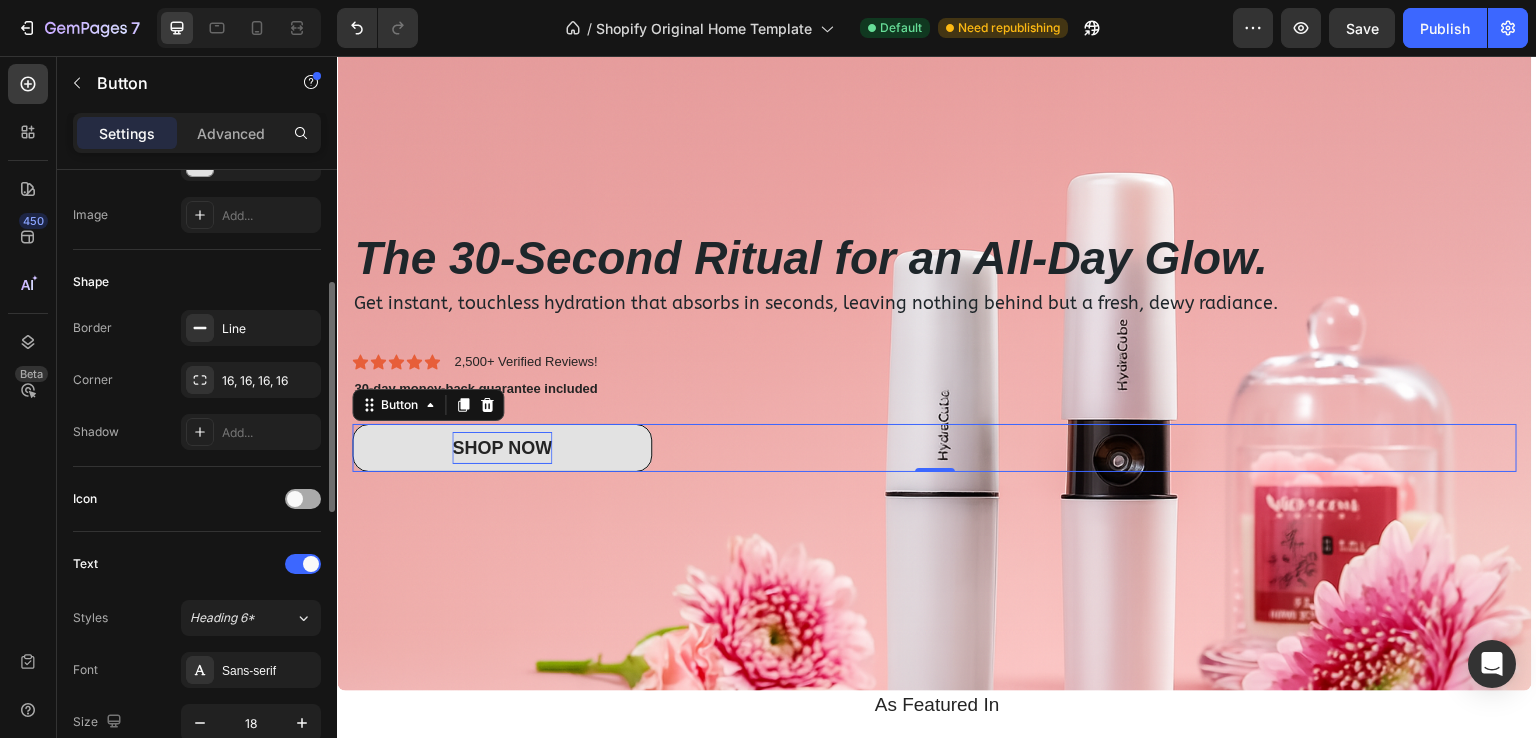 click at bounding box center [295, 499] 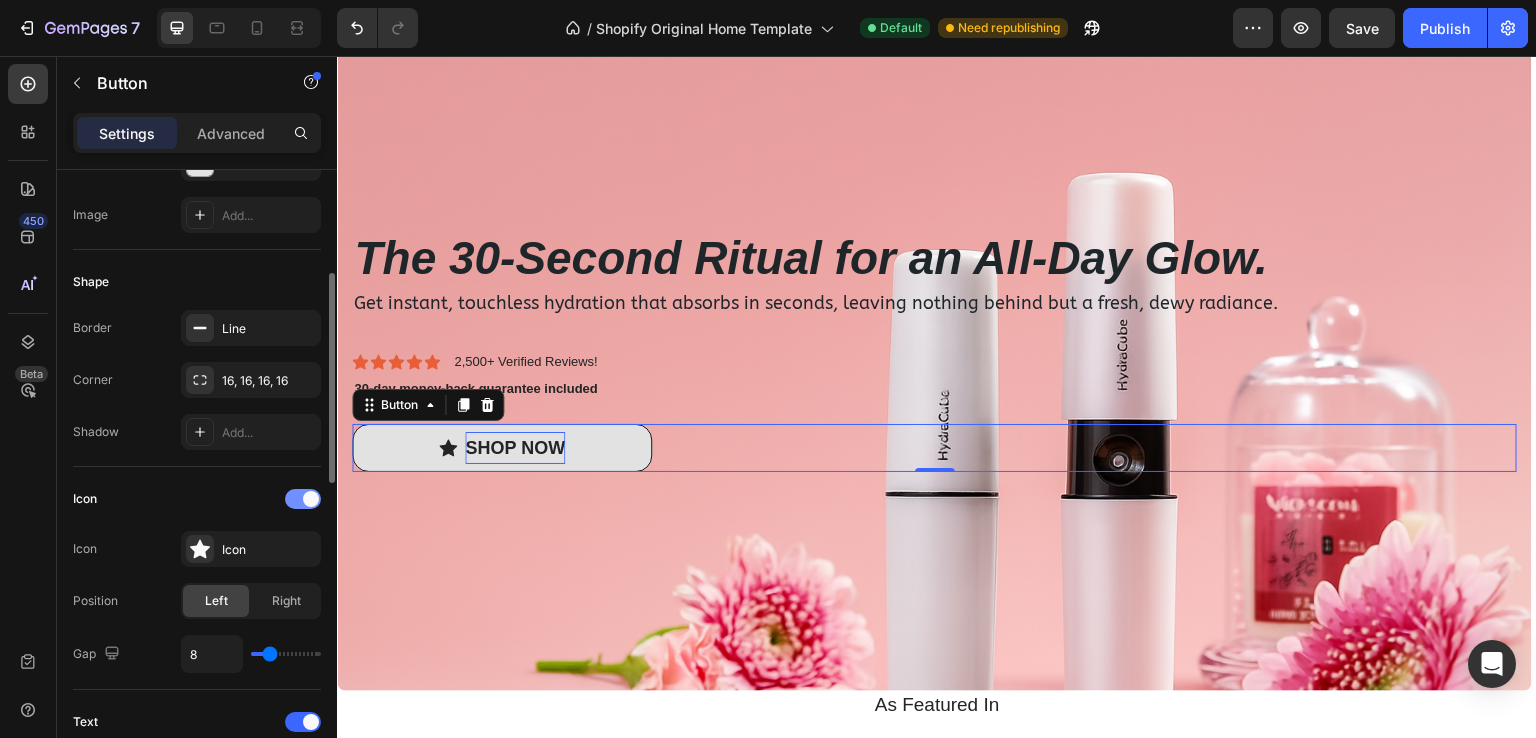 click at bounding box center (303, 499) 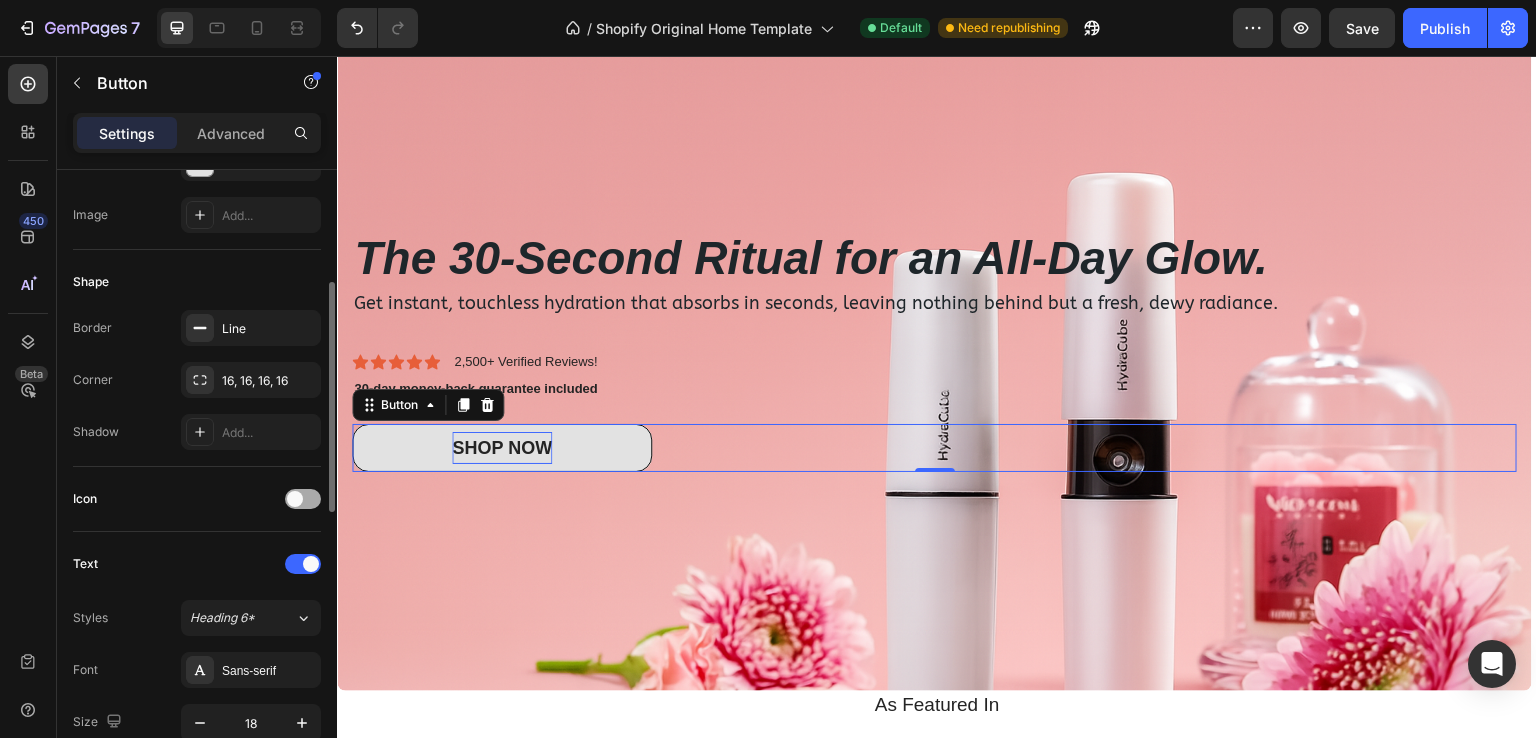 click at bounding box center (295, 499) 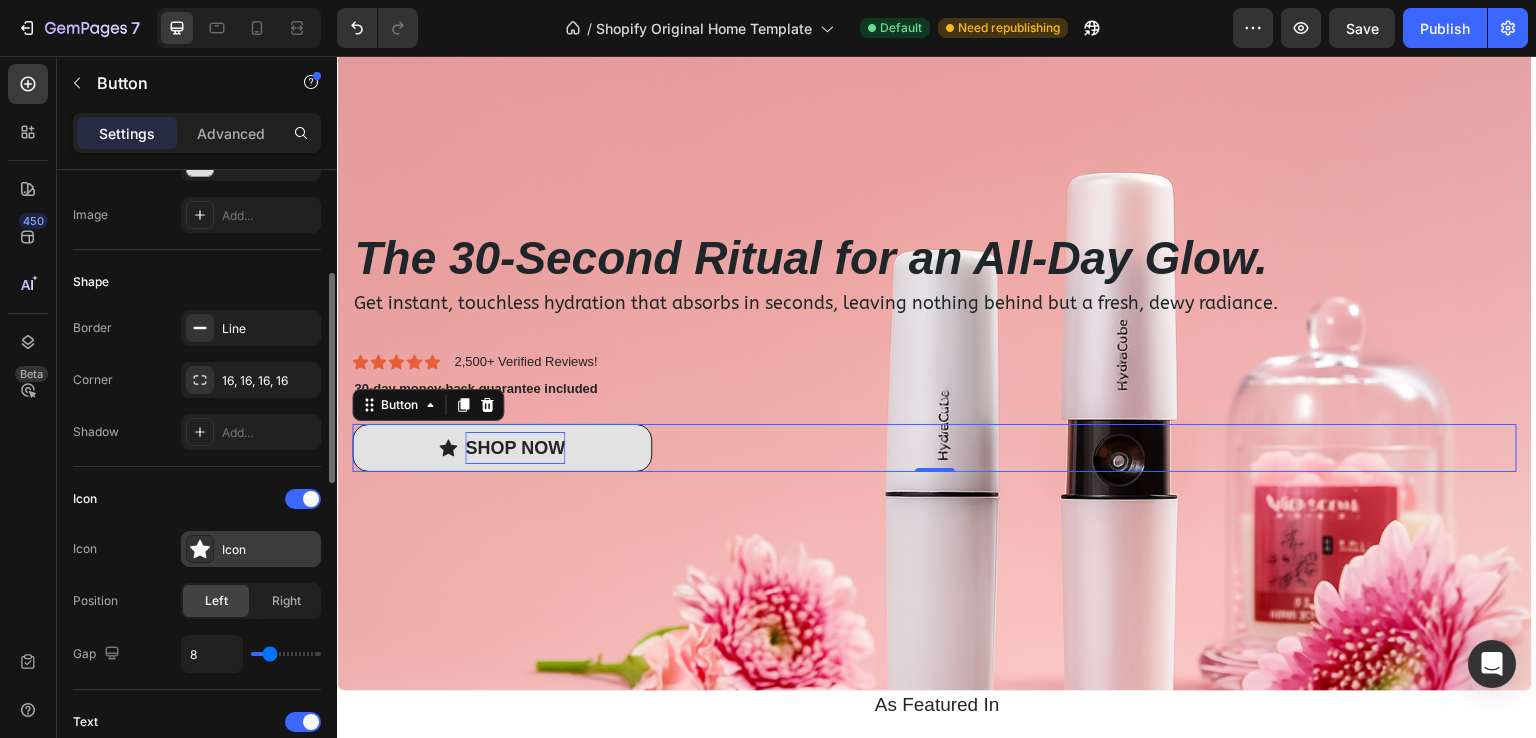 click 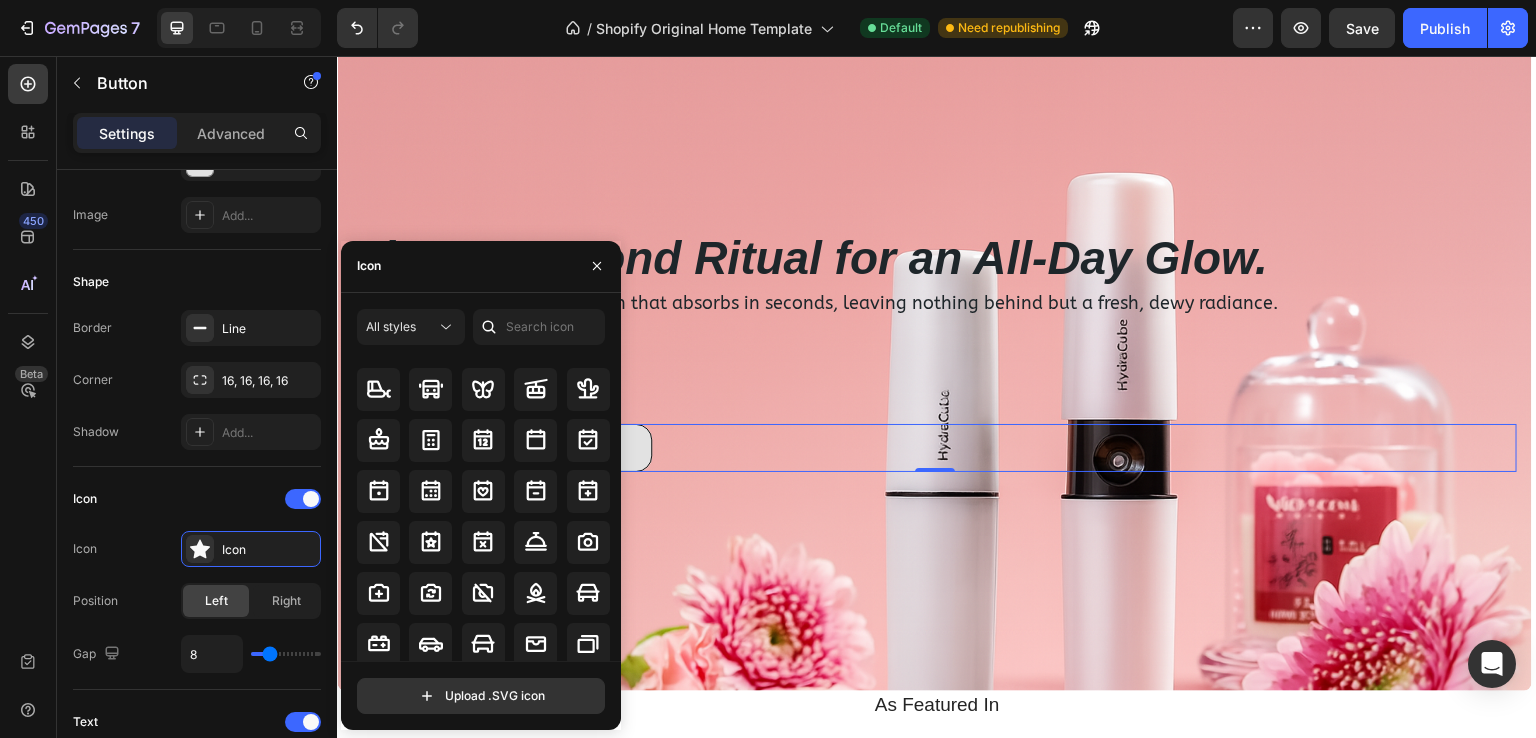 scroll, scrollTop: 2369, scrollLeft: 0, axis: vertical 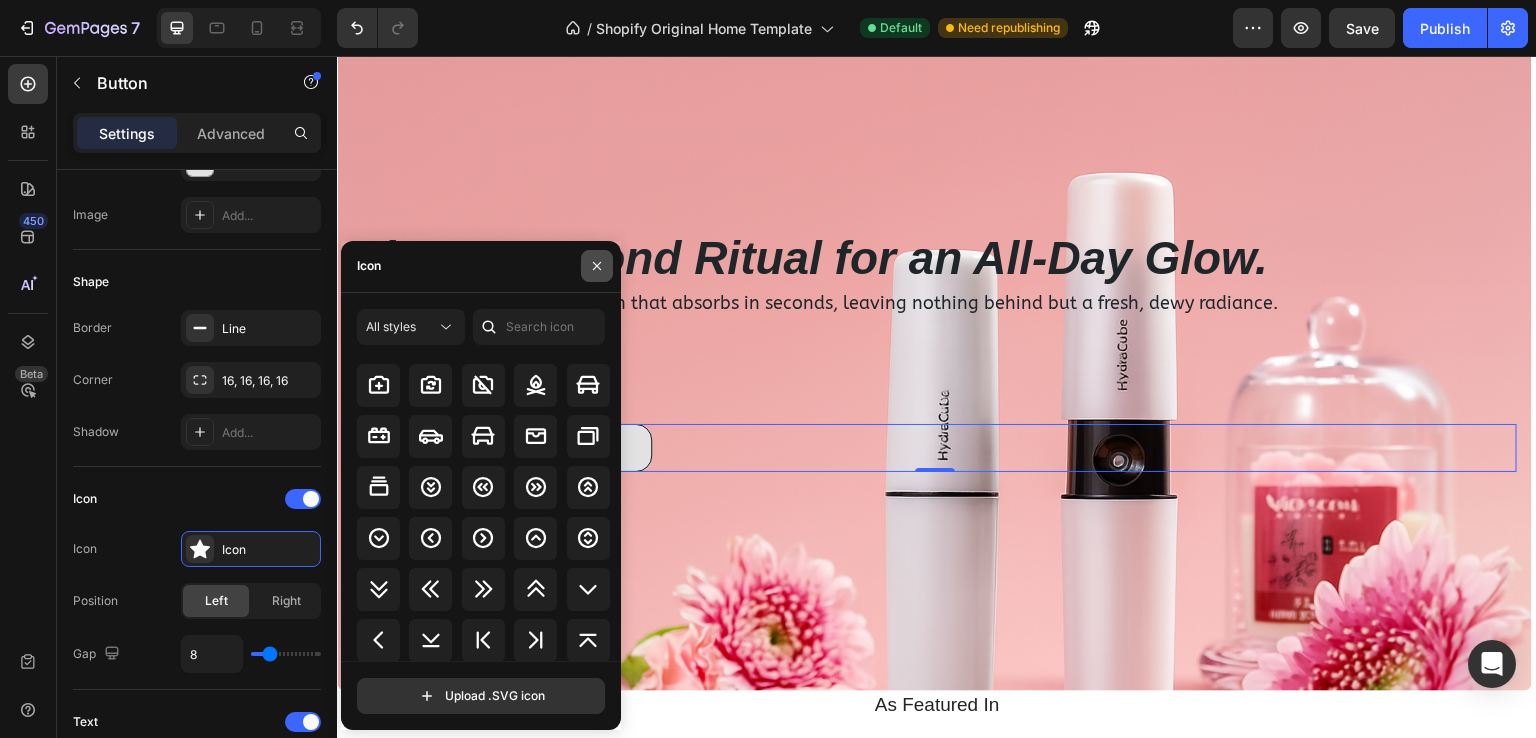 drag, startPoint x: 591, startPoint y: 259, endPoint x: 253, endPoint y: 202, distance: 342.77252 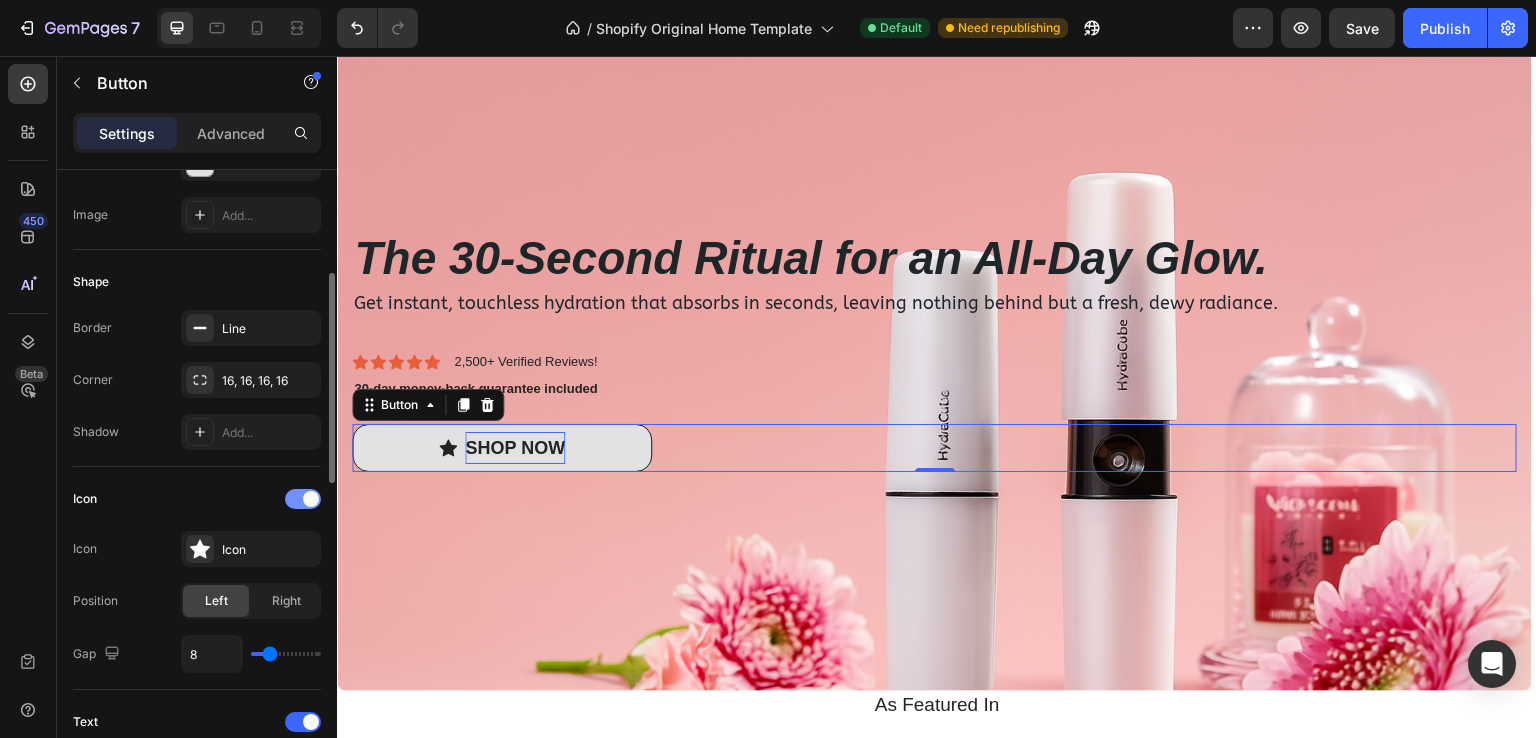 click at bounding box center (303, 499) 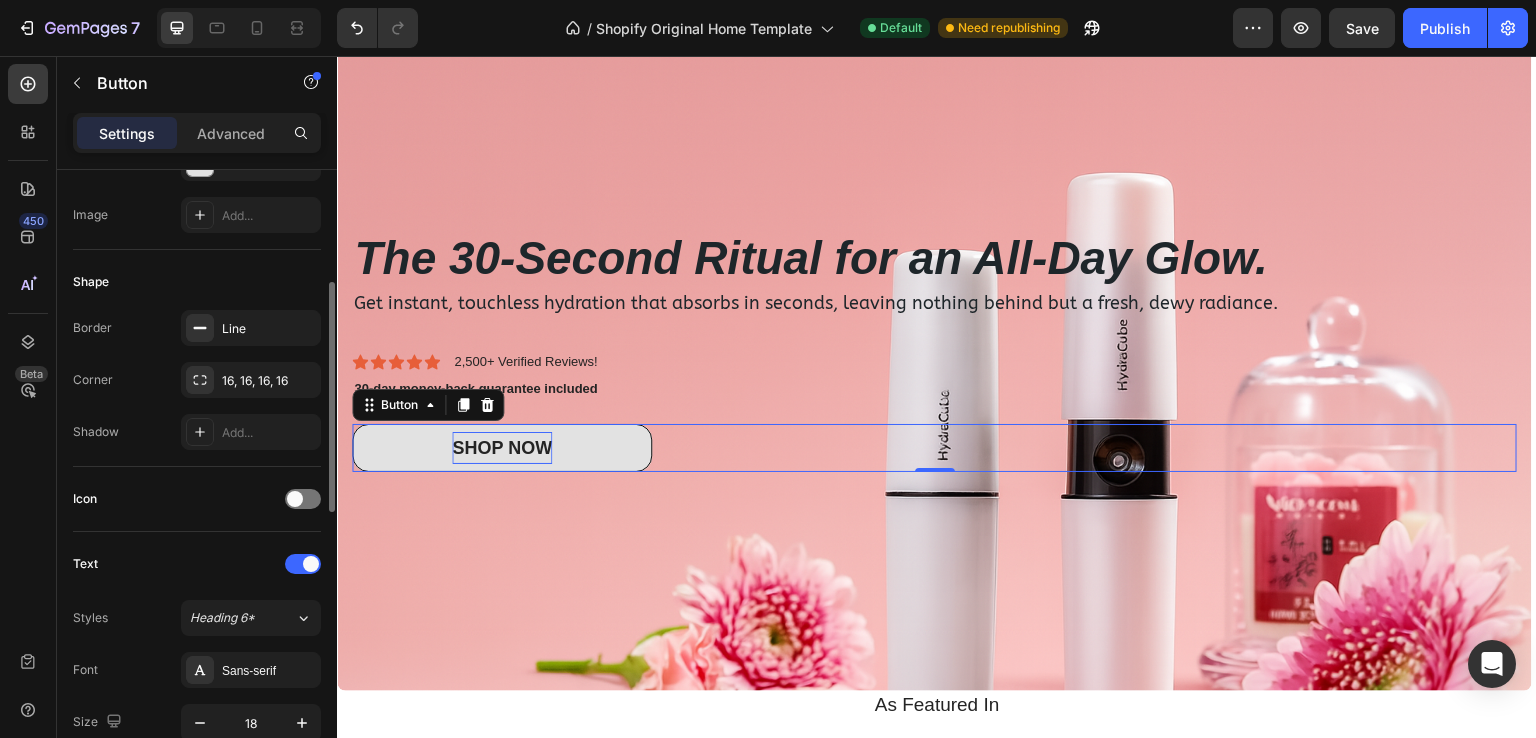 scroll, scrollTop: 206, scrollLeft: 0, axis: vertical 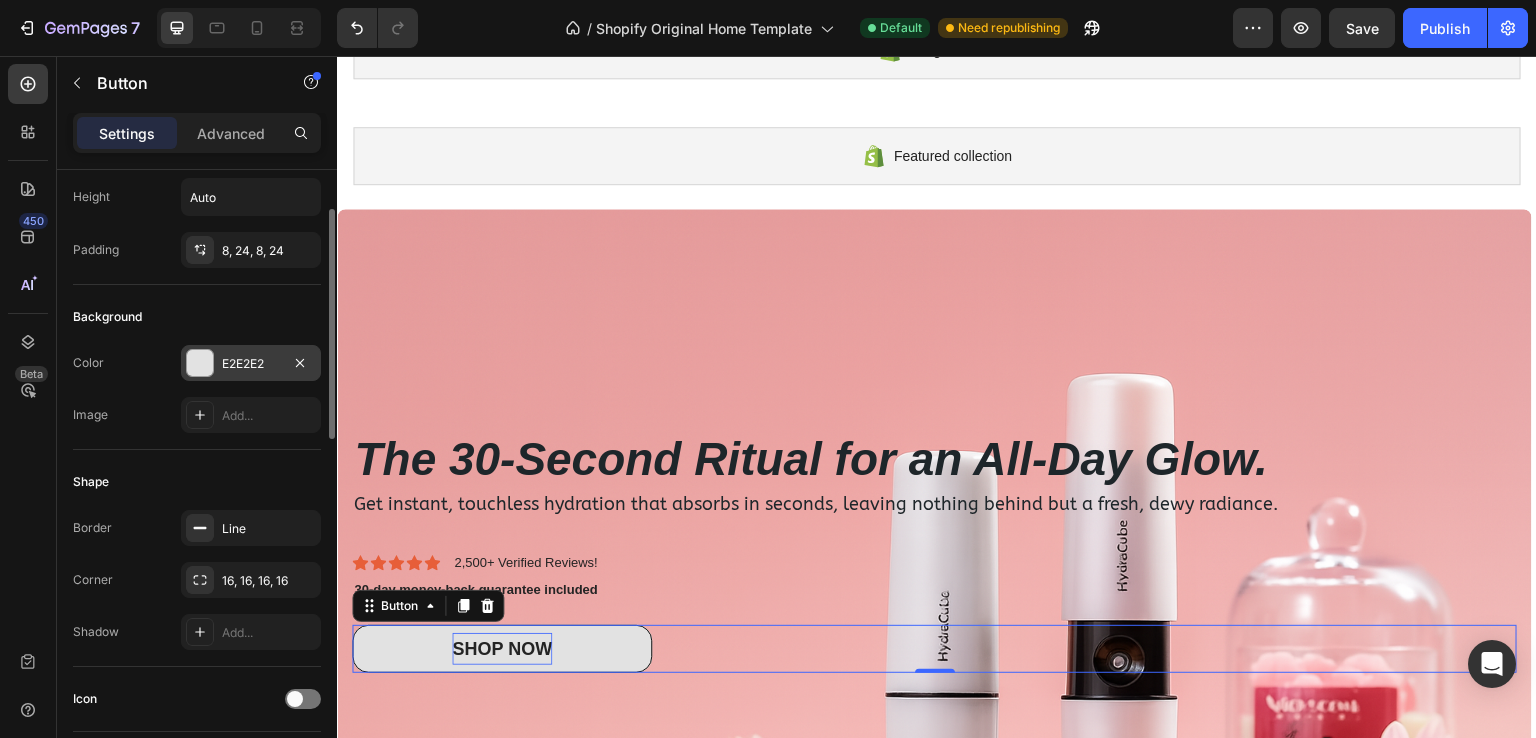 click on "E2E2E2" at bounding box center [251, 364] 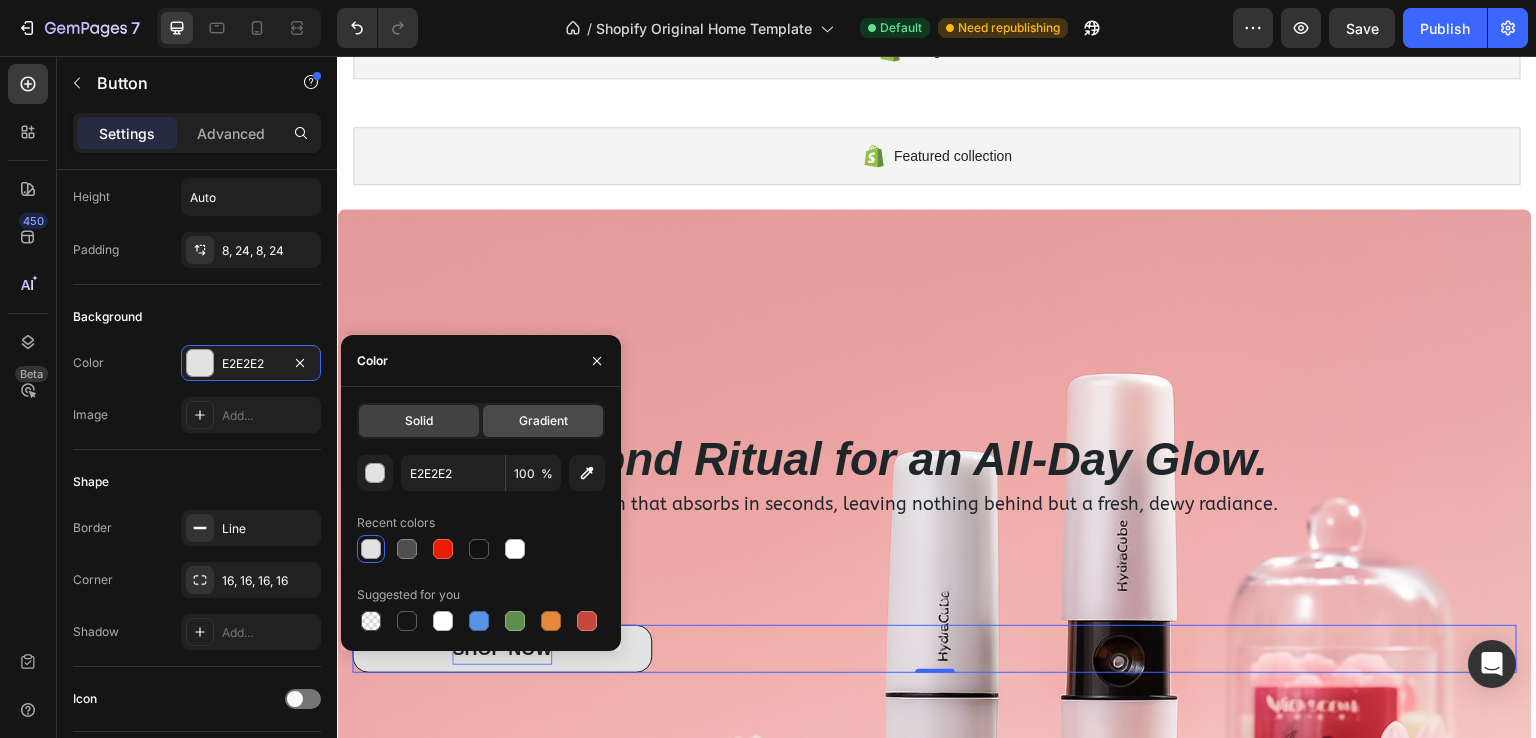 click on "Gradient" 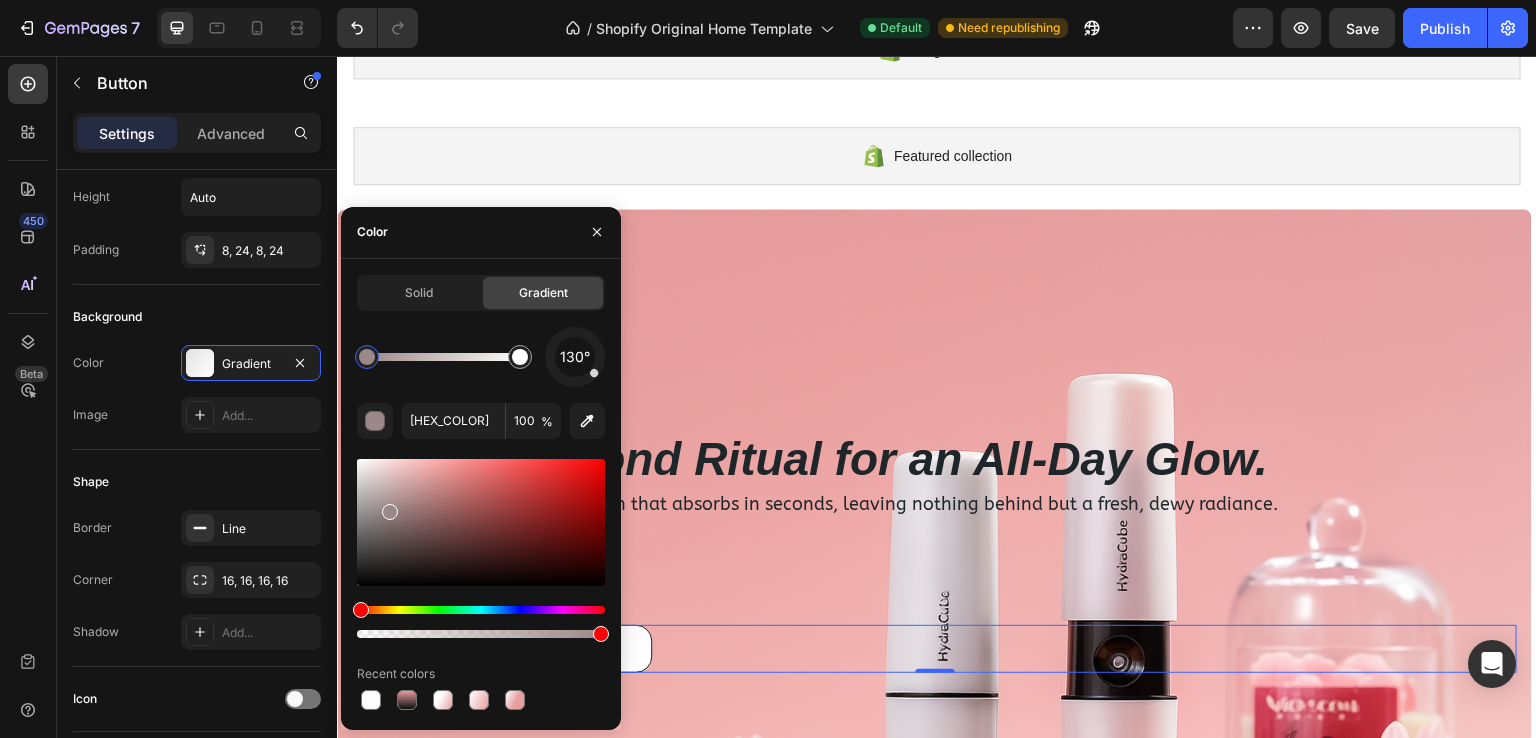 type on "B7ACAC" 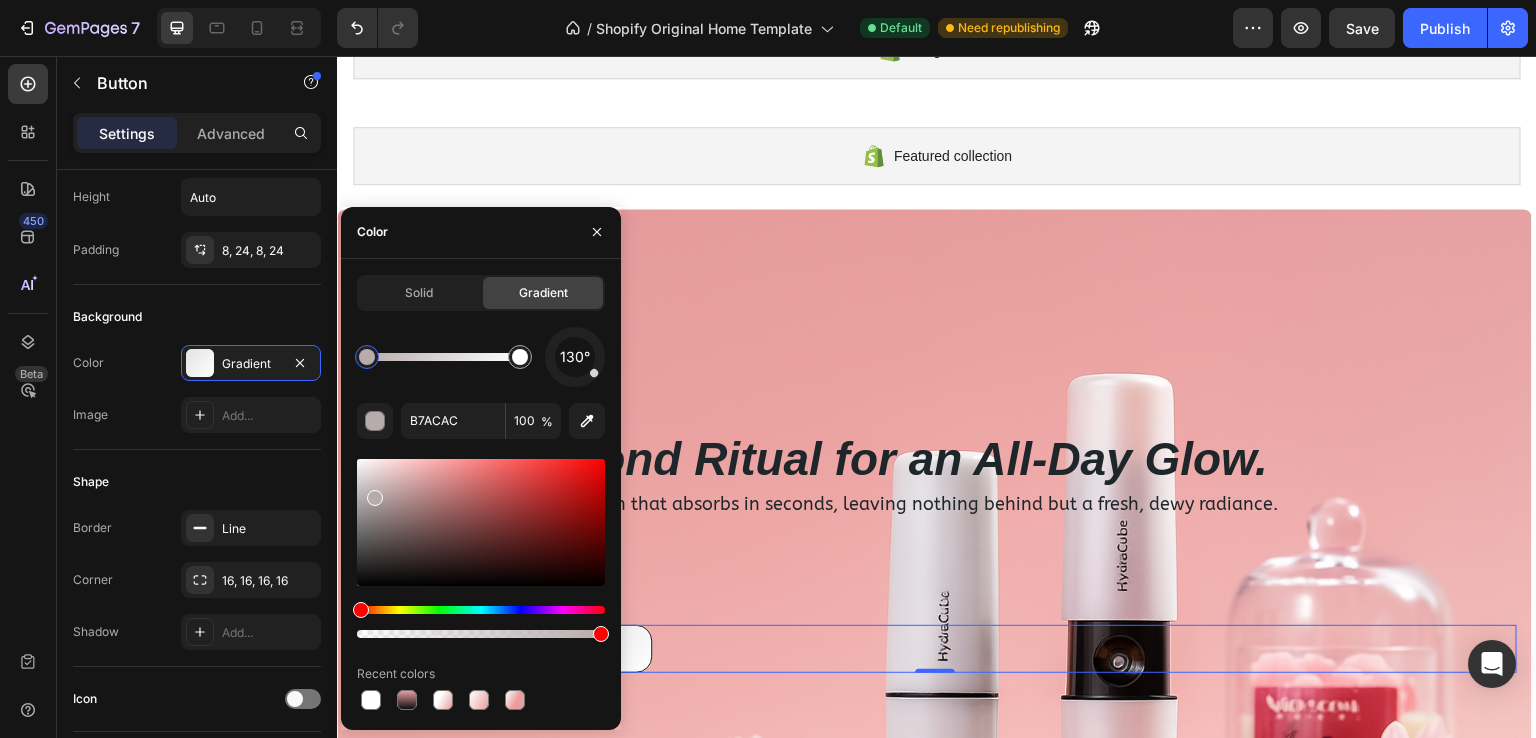 drag, startPoint x: 388, startPoint y: 507, endPoint x: 374, endPoint y: 493, distance: 19.79899 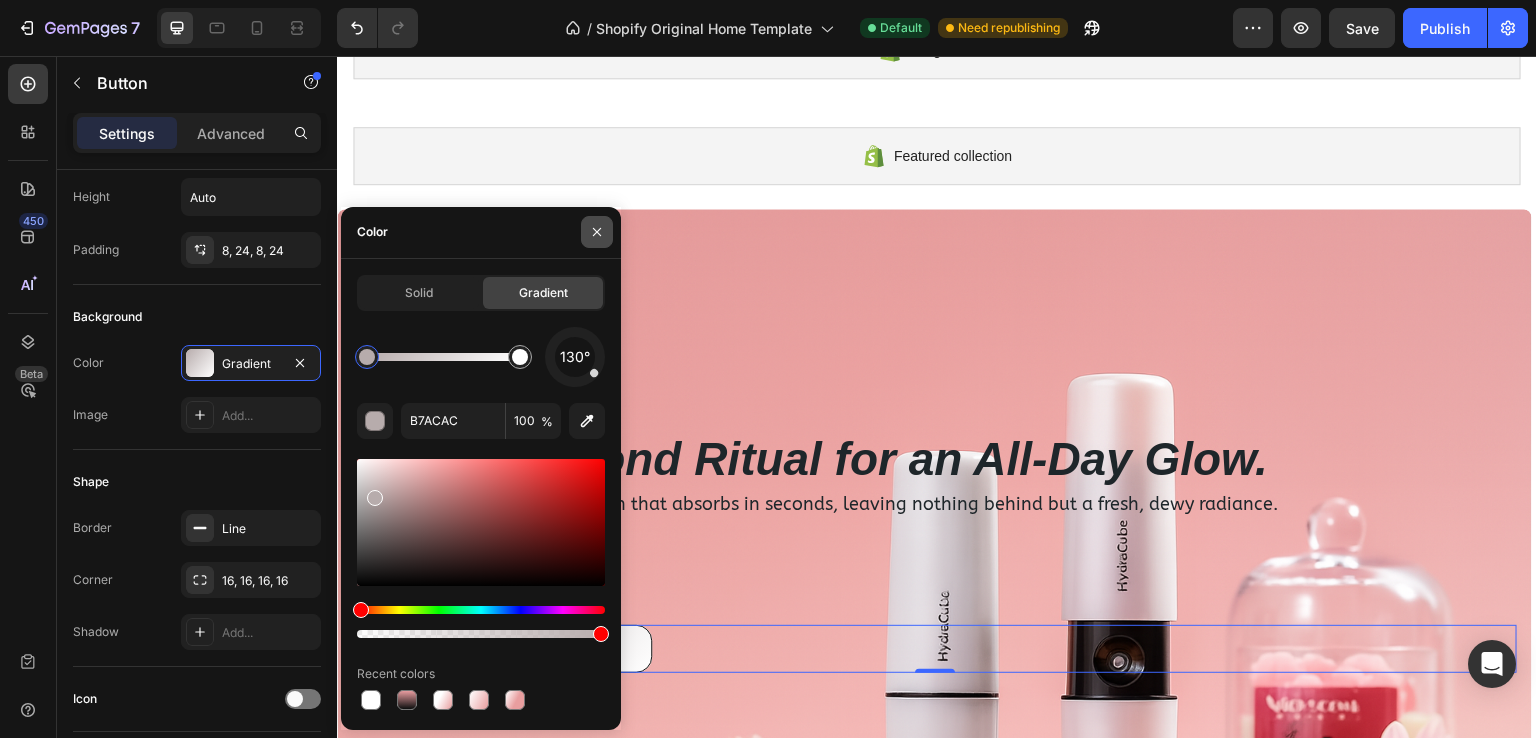 click 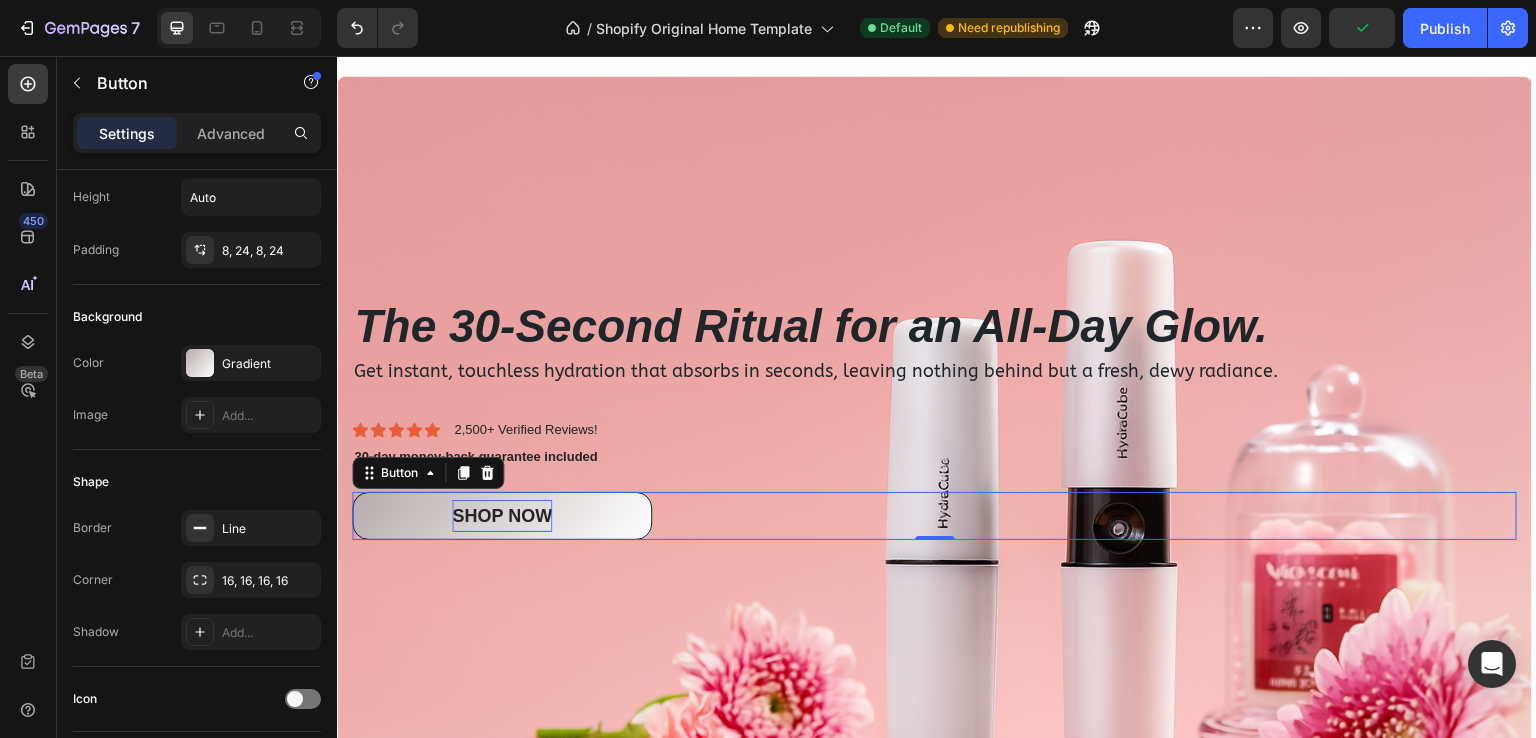 scroll, scrollTop: 300, scrollLeft: 0, axis: vertical 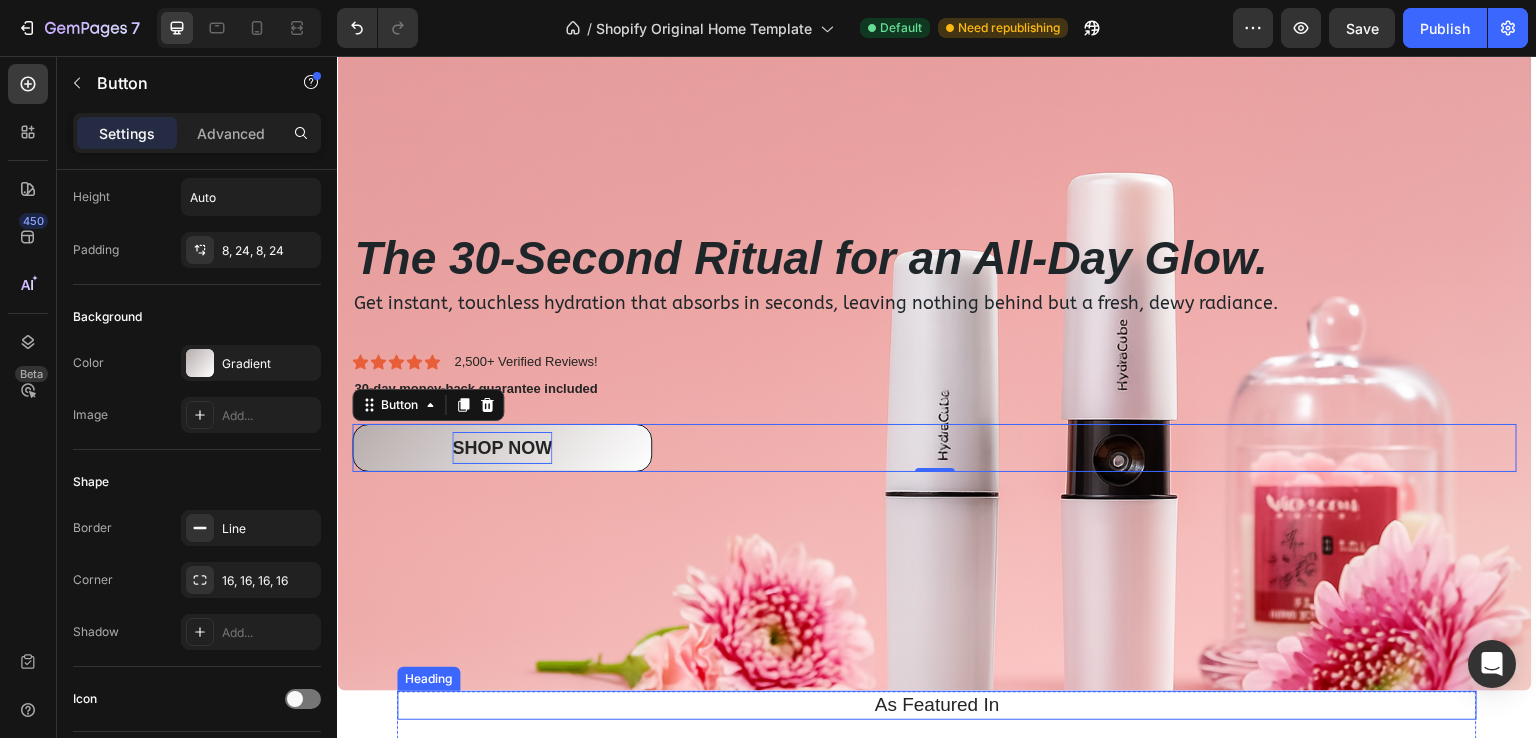 click on "30-day money-back guarantee included" at bounding box center [934, 389] 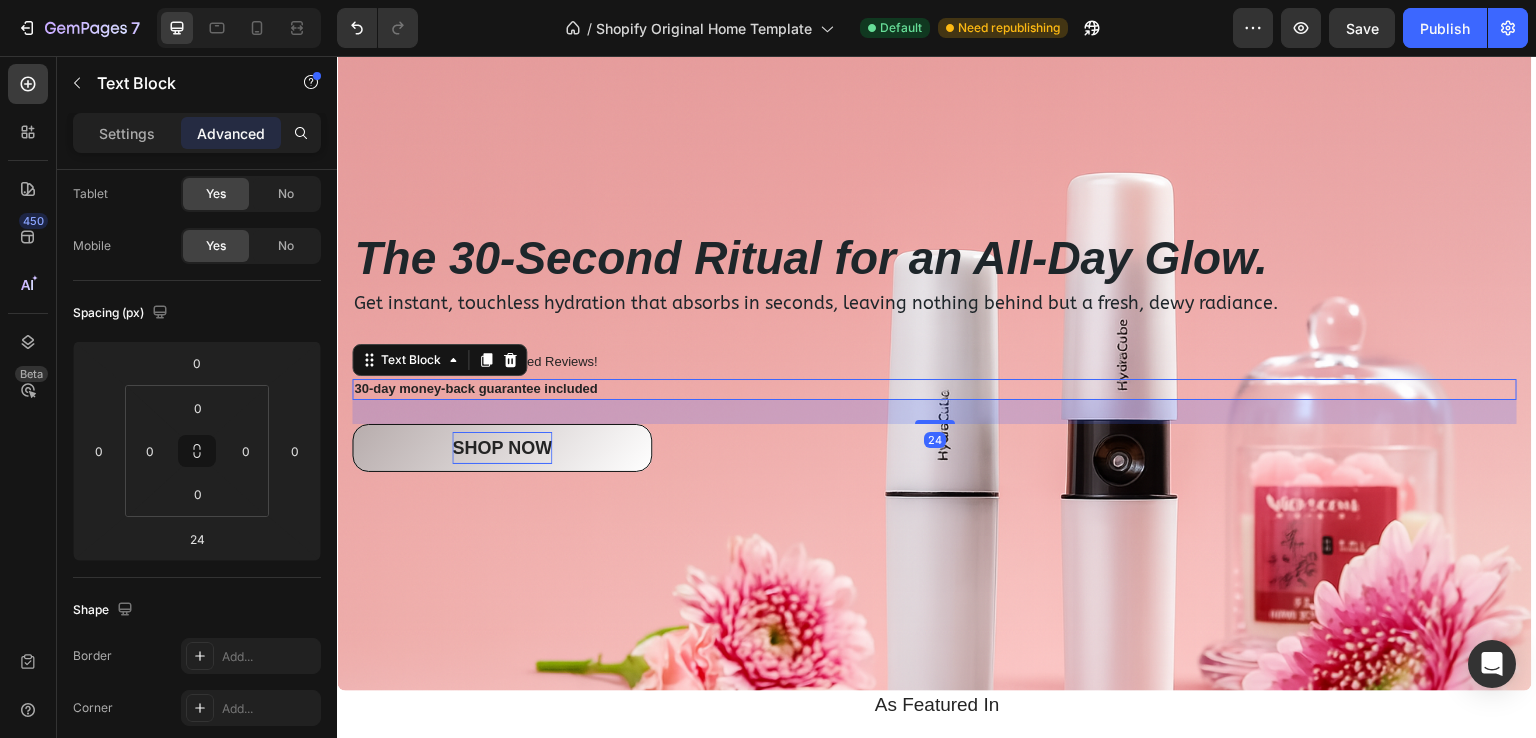 scroll, scrollTop: 0, scrollLeft: 0, axis: both 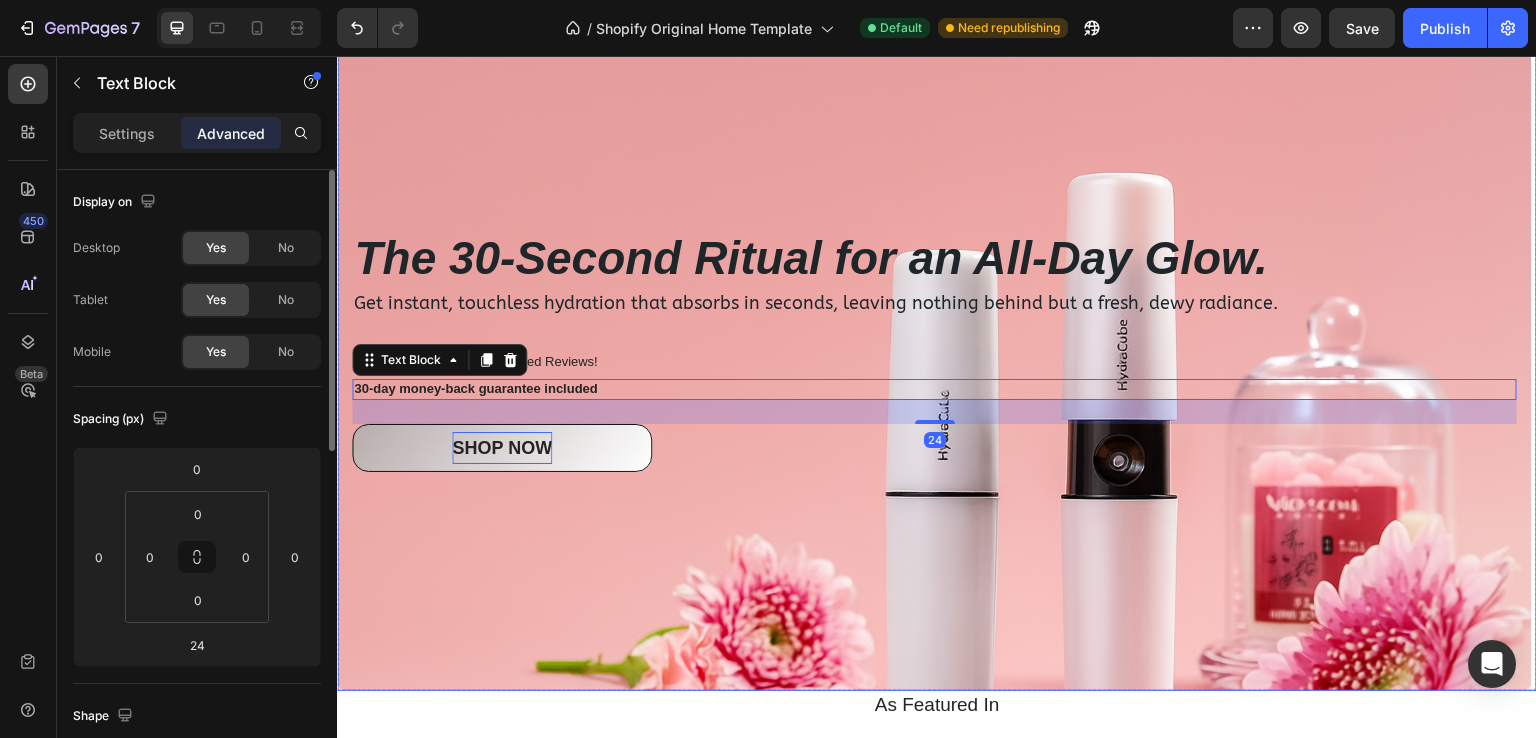 click at bounding box center (934, 349) 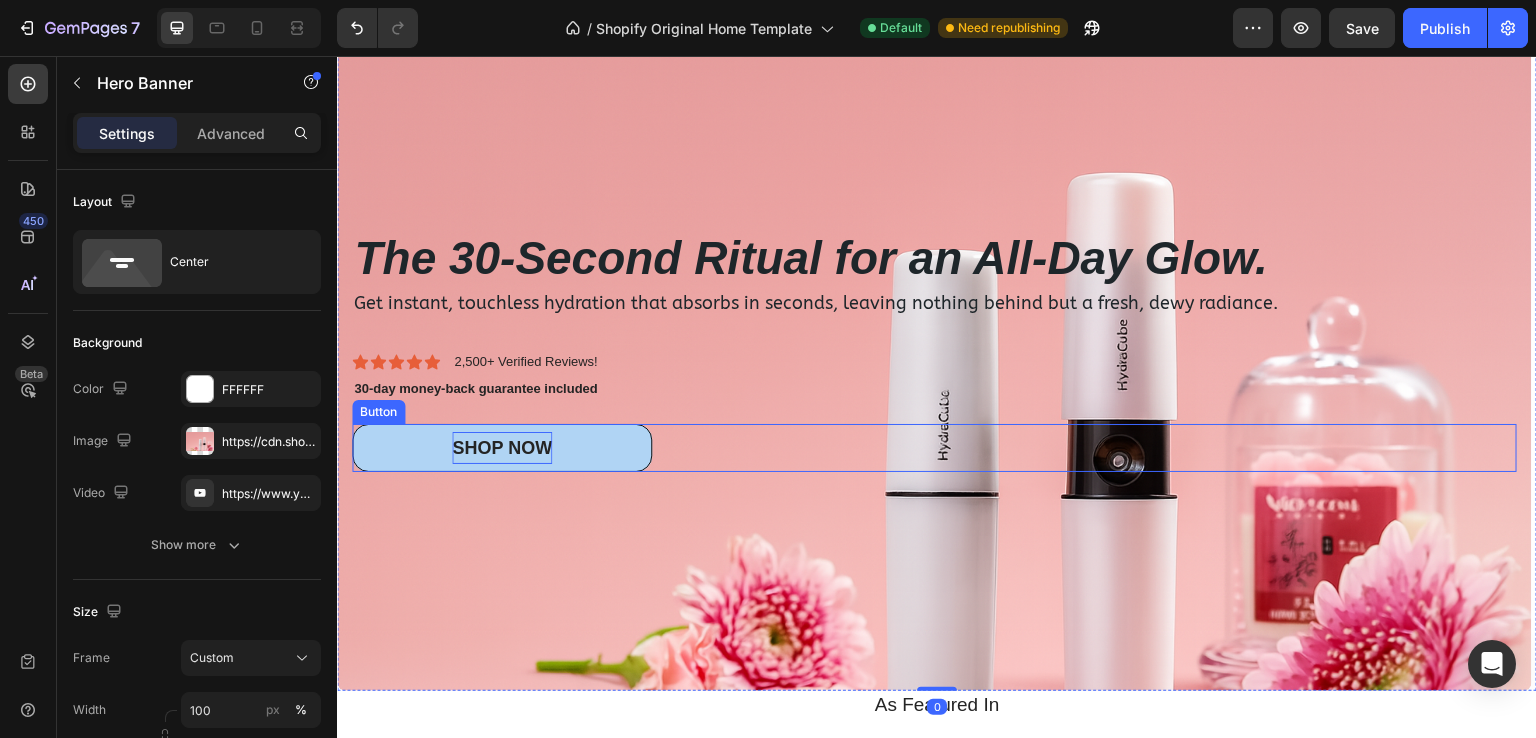 click on "SHOP NOW" at bounding box center [502, 448] 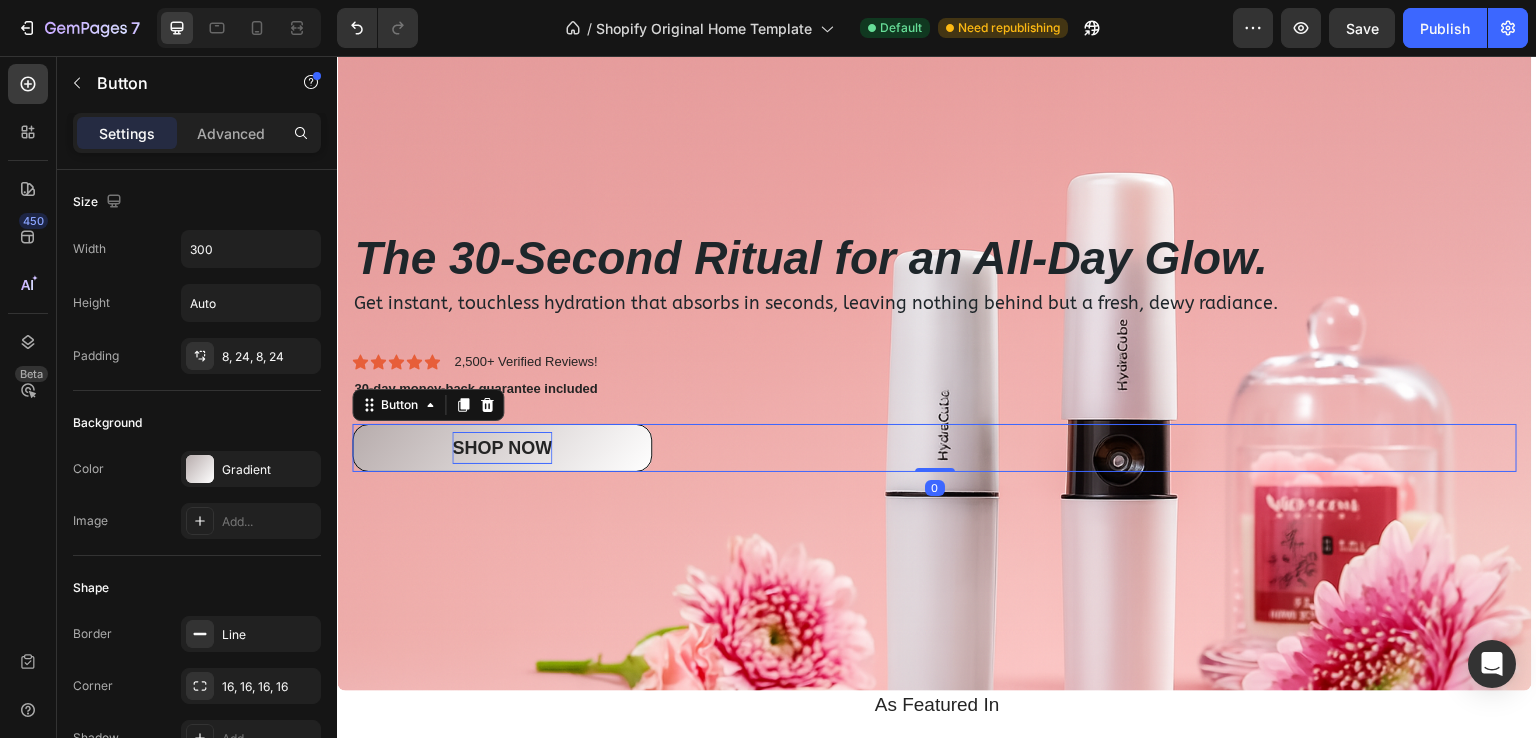click on "SHOP NOW Button   0" at bounding box center [934, 448] 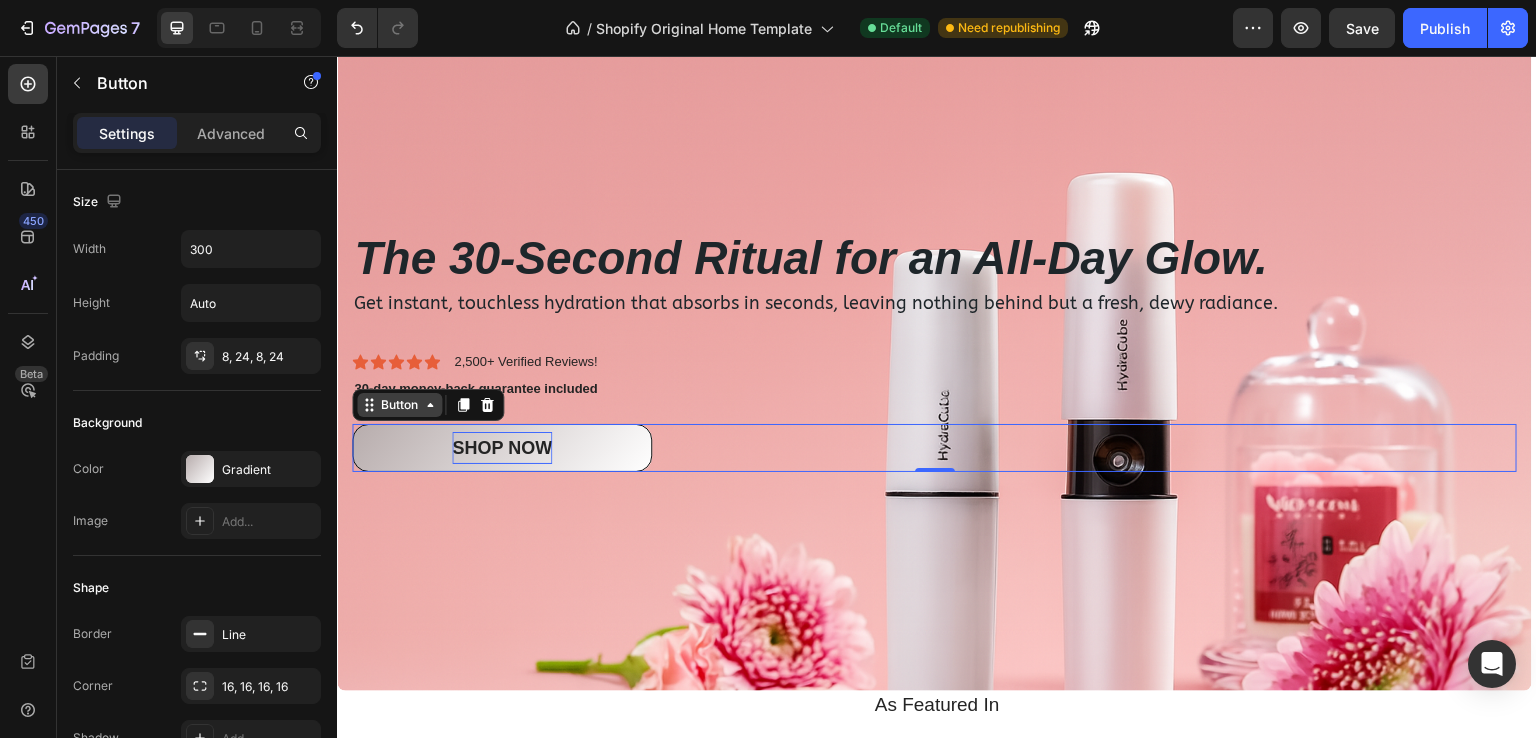 click on "Button" at bounding box center [399, 405] 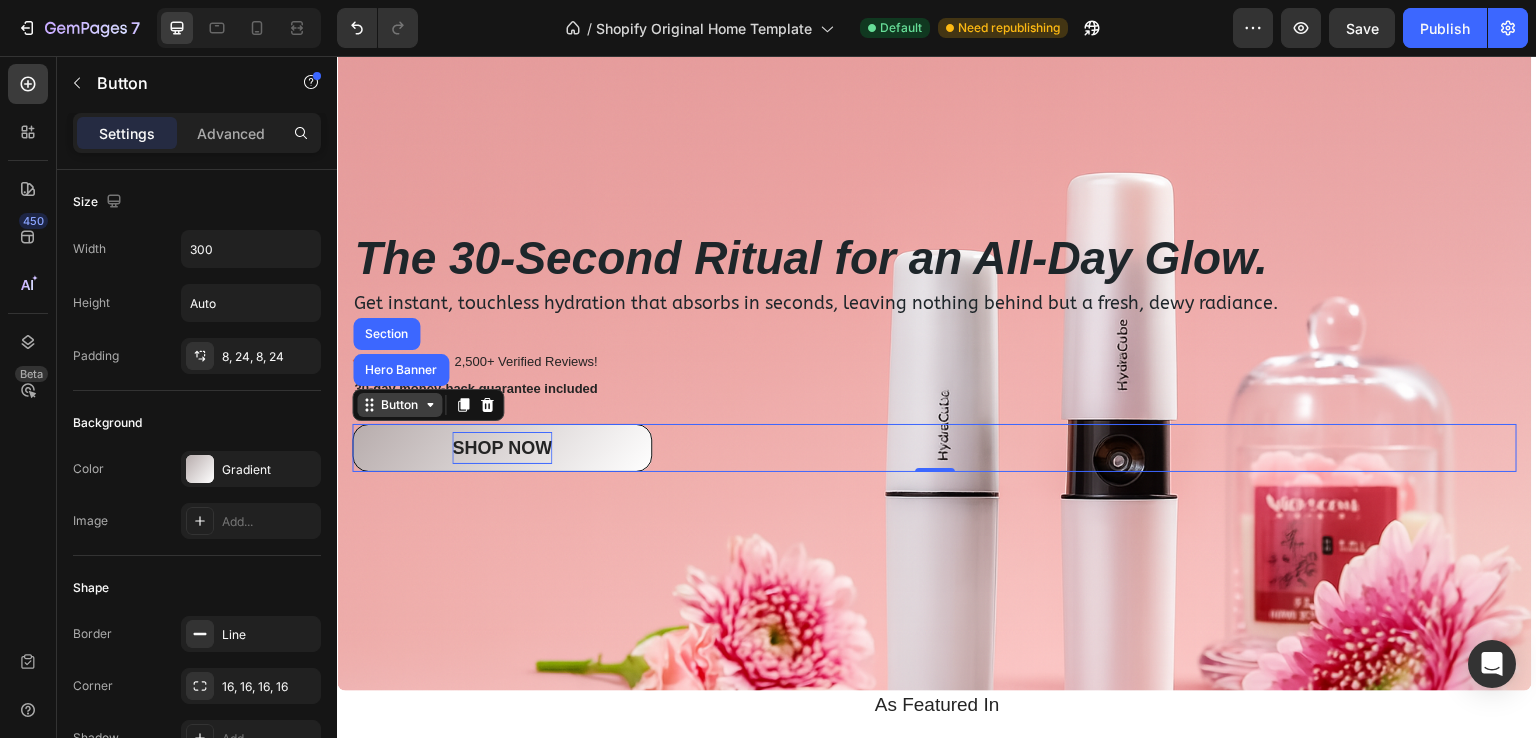 click on "Button" at bounding box center (399, 405) 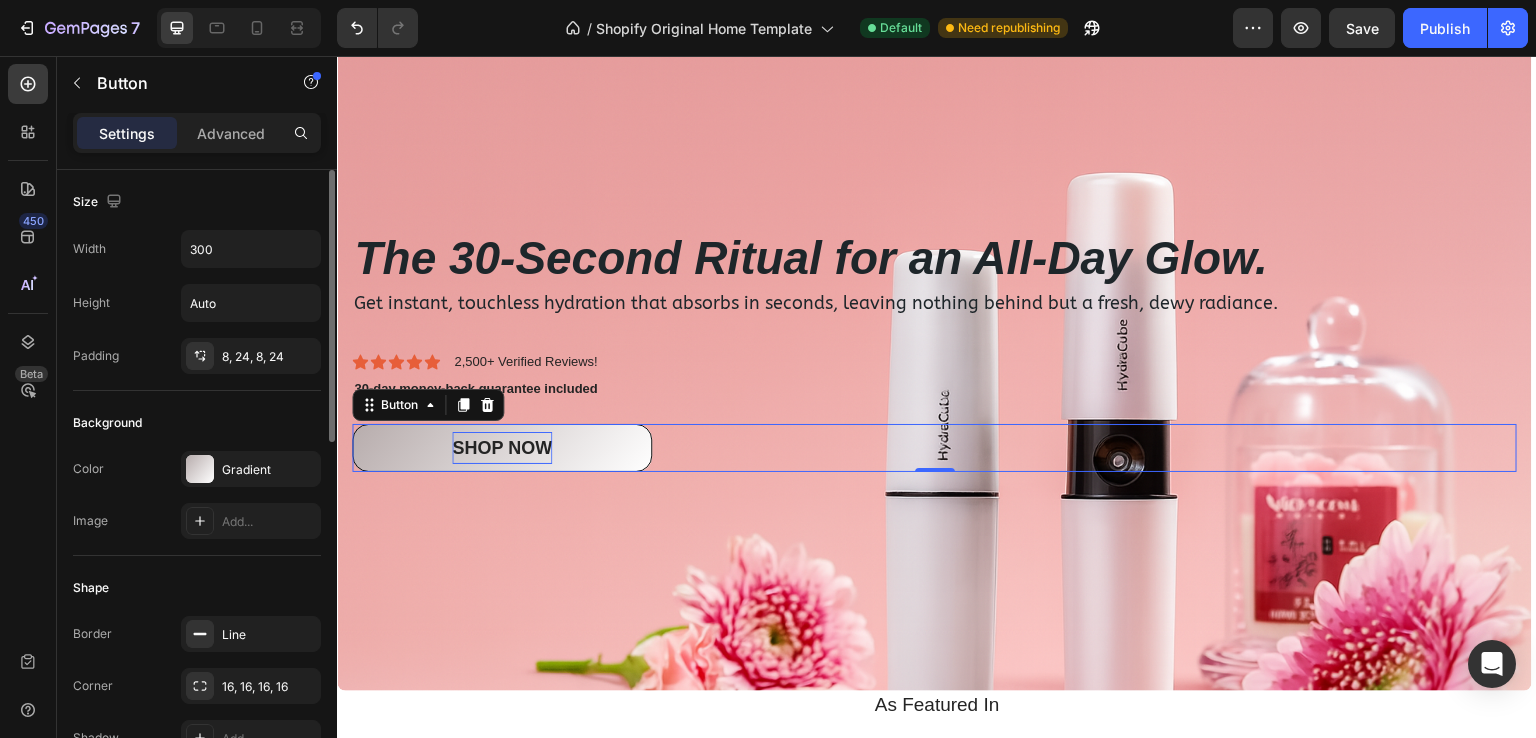scroll, scrollTop: 300, scrollLeft: 0, axis: vertical 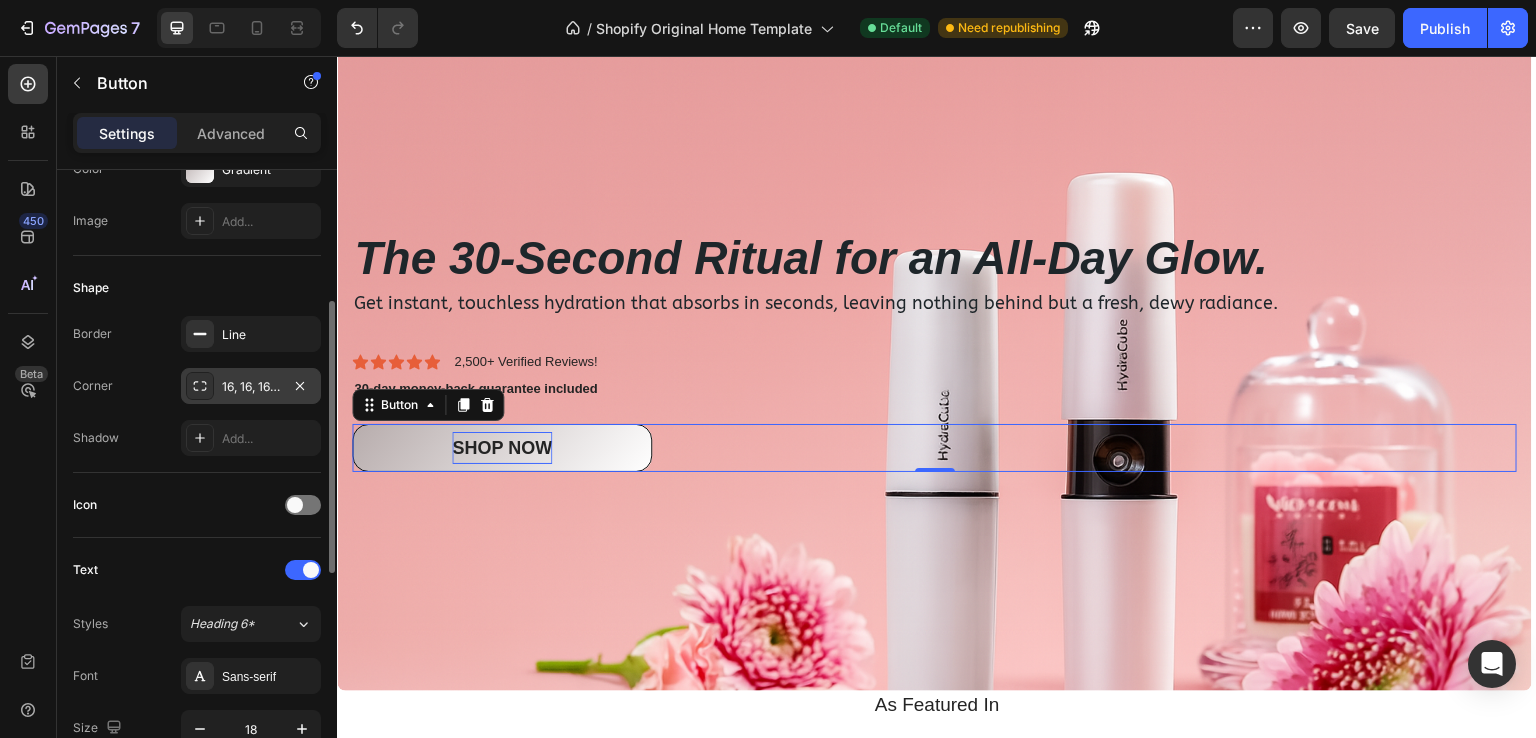 click on "16, 16, 16, 16" at bounding box center [251, 387] 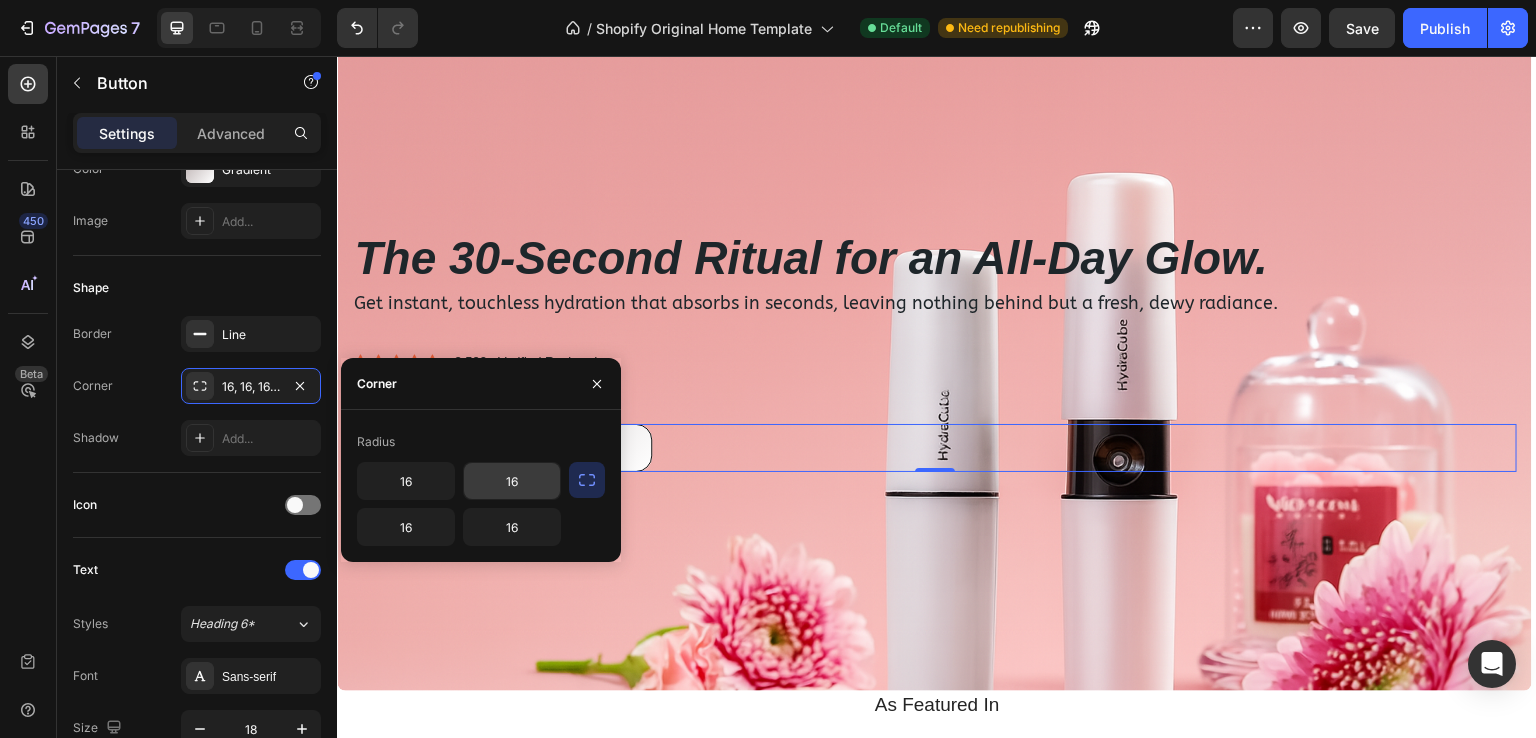 click on "16" at bounding box center (512, 481) 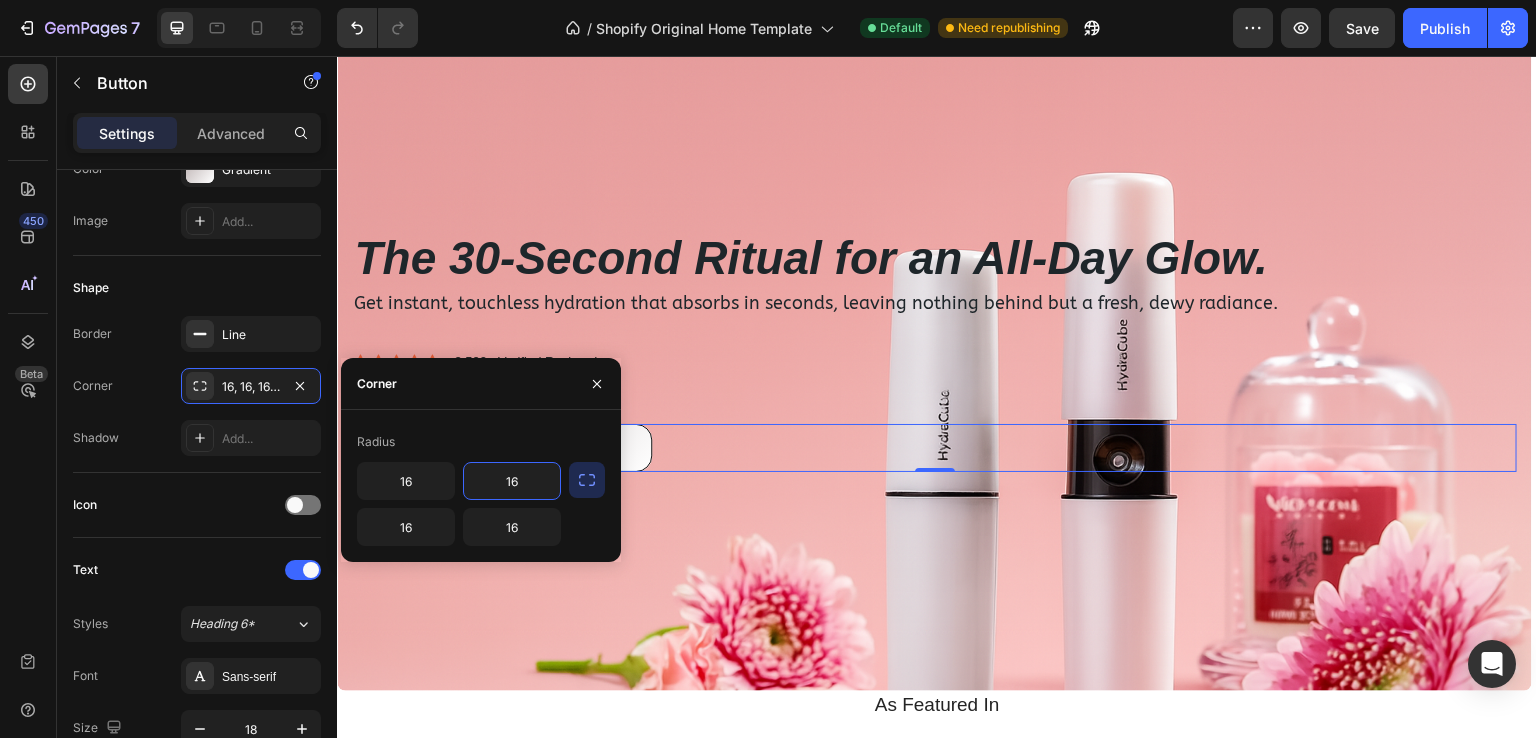 type 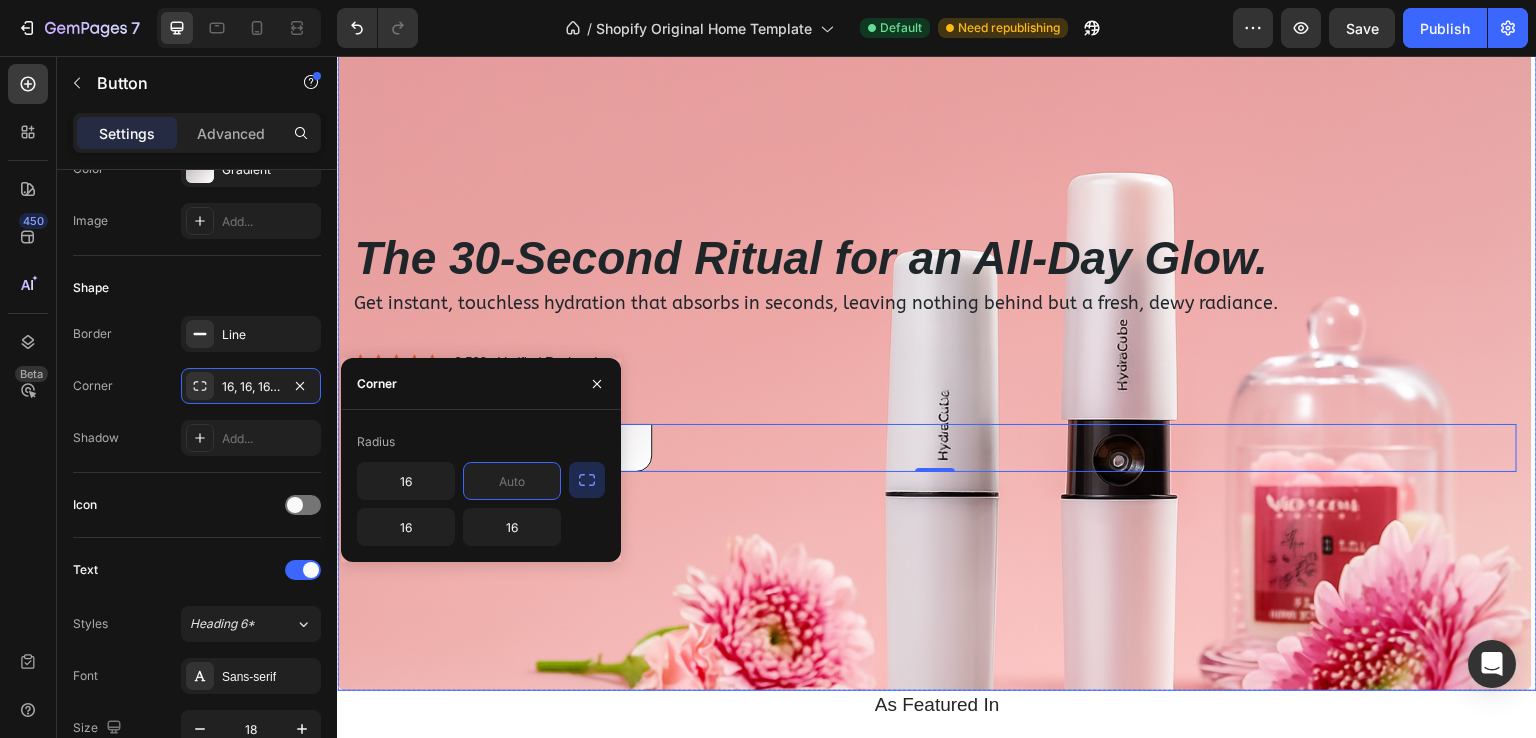 click at bounding box center [934, 349] 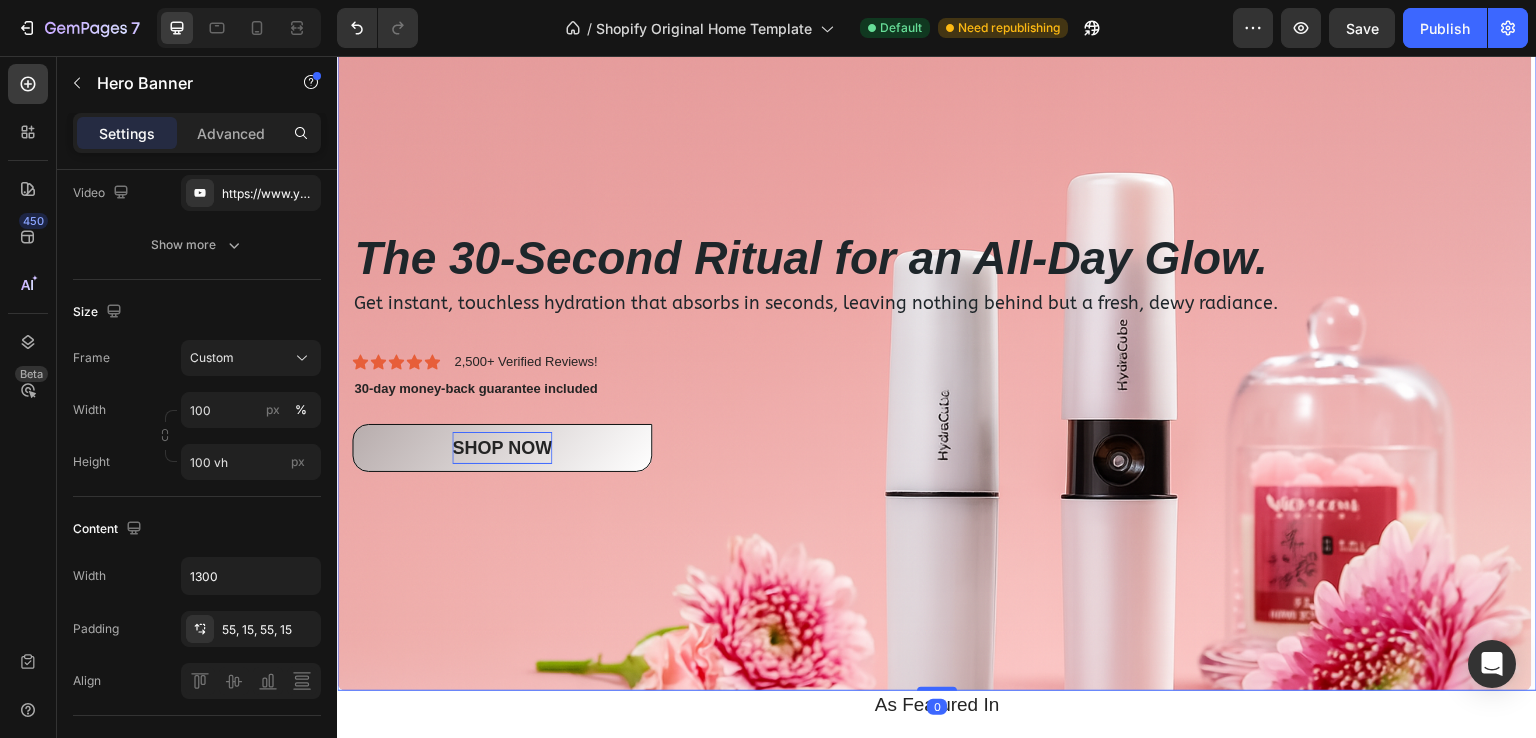 scroll, scrollTop: 0, scrollLeft: 0, axis: both 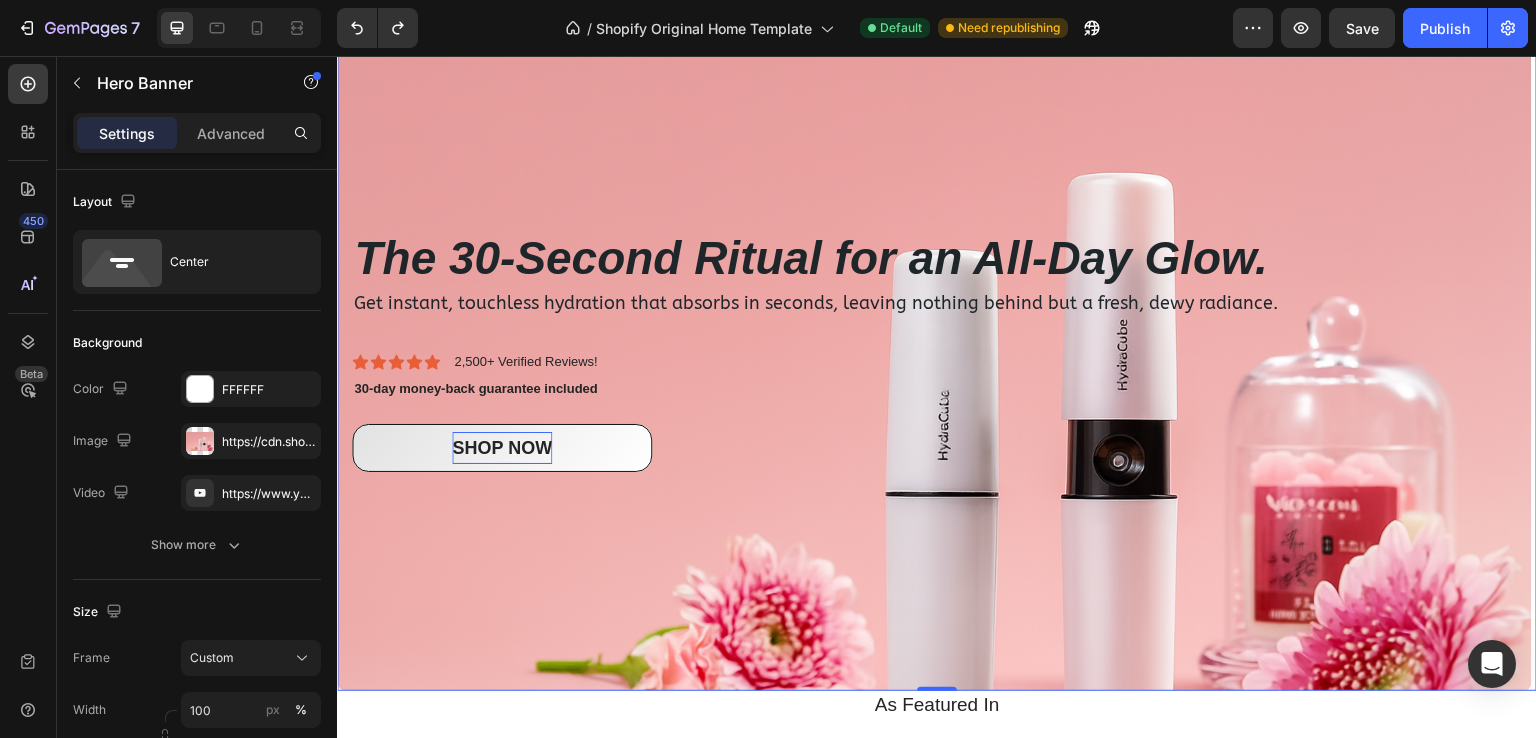 click on "SHOP NOW Button" at bounding box center (934, 448) 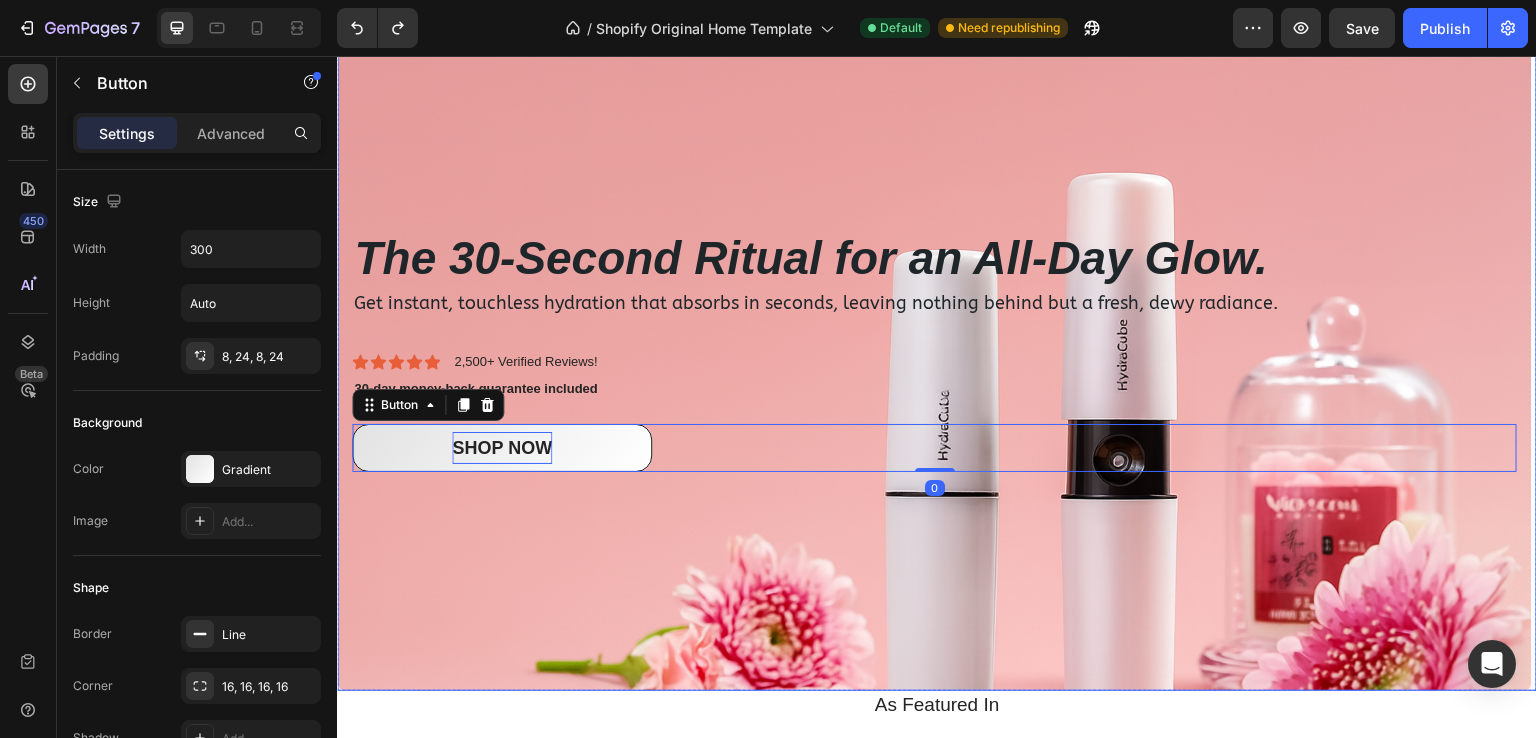 click at bounding box center [934, 349] 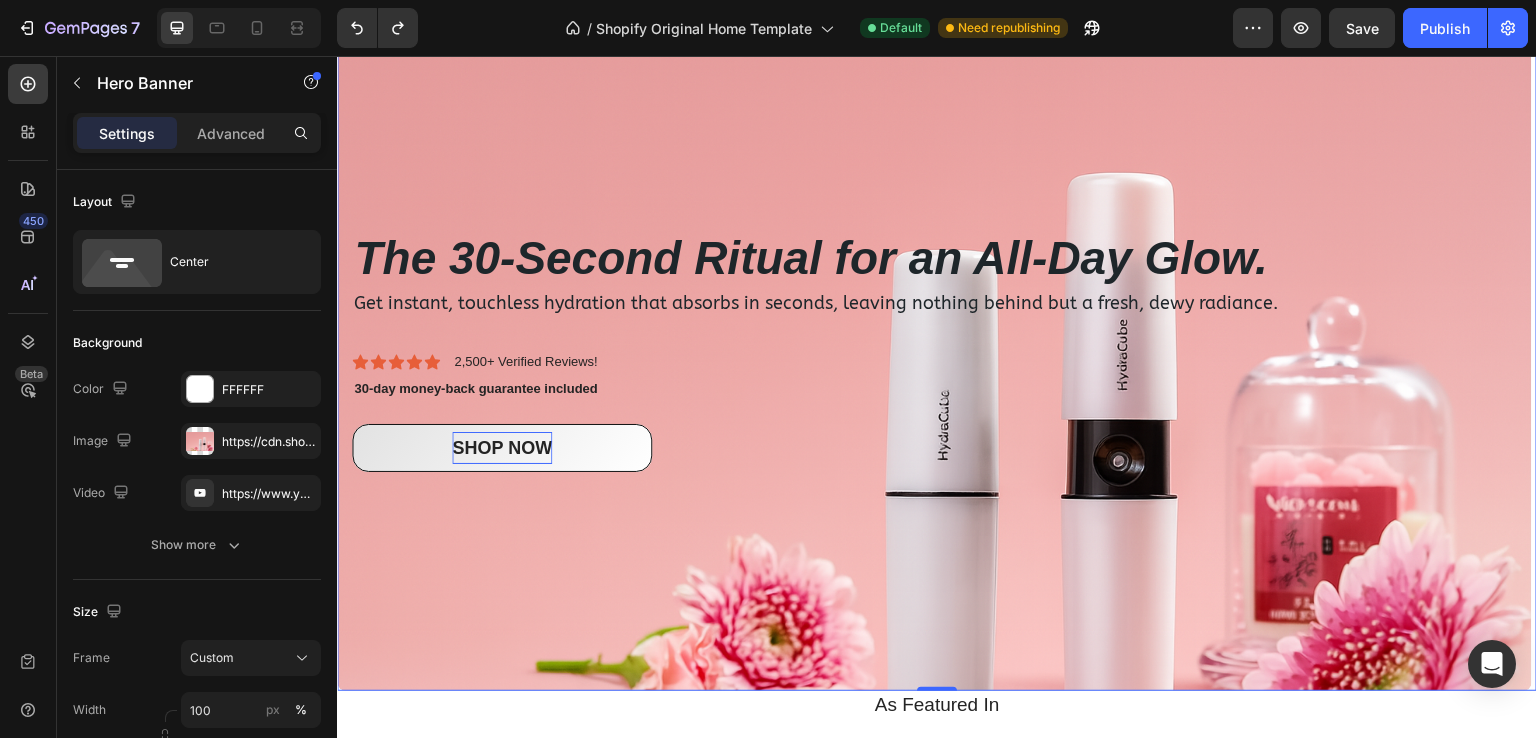 click on "The 30-Second Ritual for an All-Day Glow. Heading Get instant, touchless hydration that absorbs in seconds, leaving nothing behind but a fresh, dewy radiance. Text Block Icon Icon Icon Icon Icon Icon List 2,500+ Verified Reviews! Text Block Row 30-day money-back guarantee included  Text Block SHOP NOW Button" at bounding box center (934, 349) 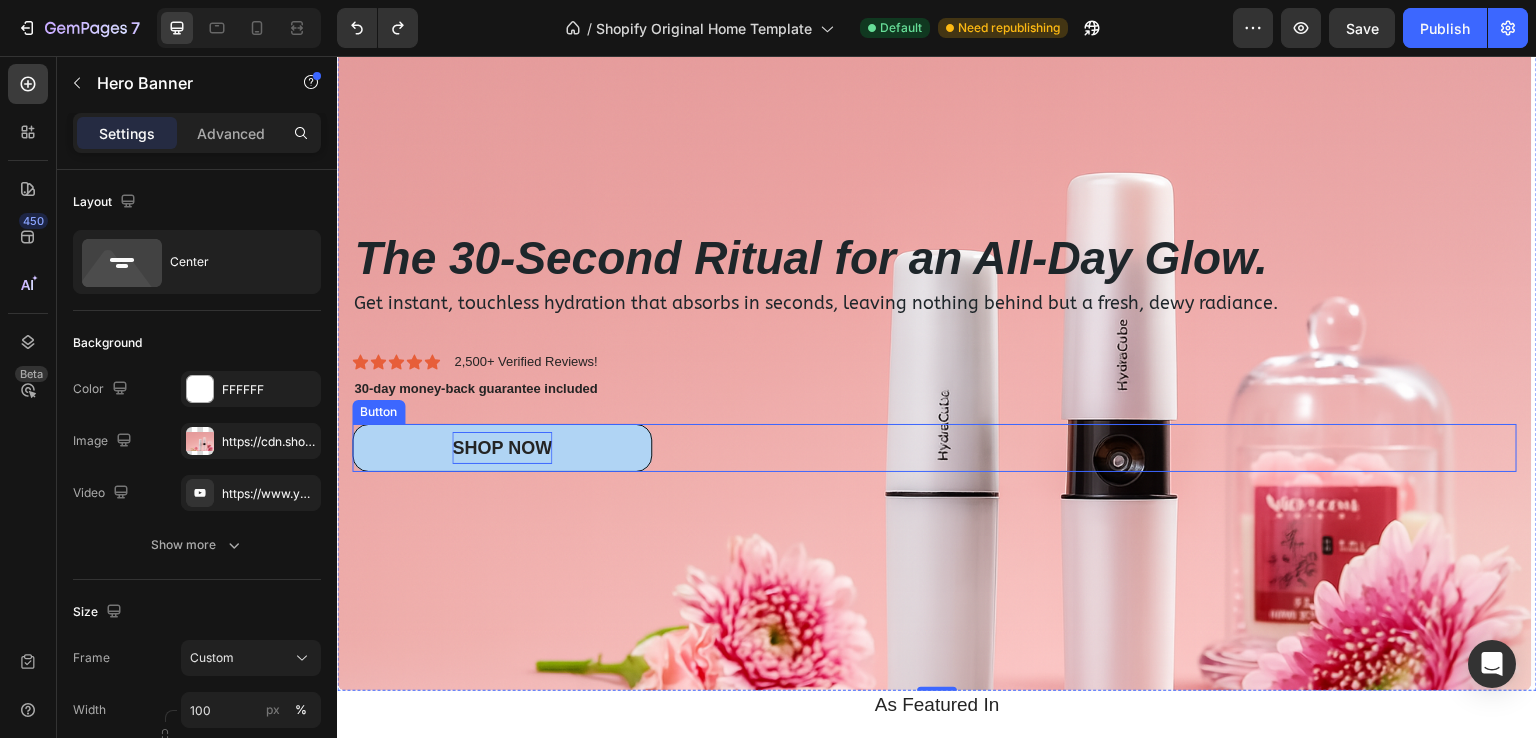 click on "SHOP NOW" at bounding box center (502, 448) 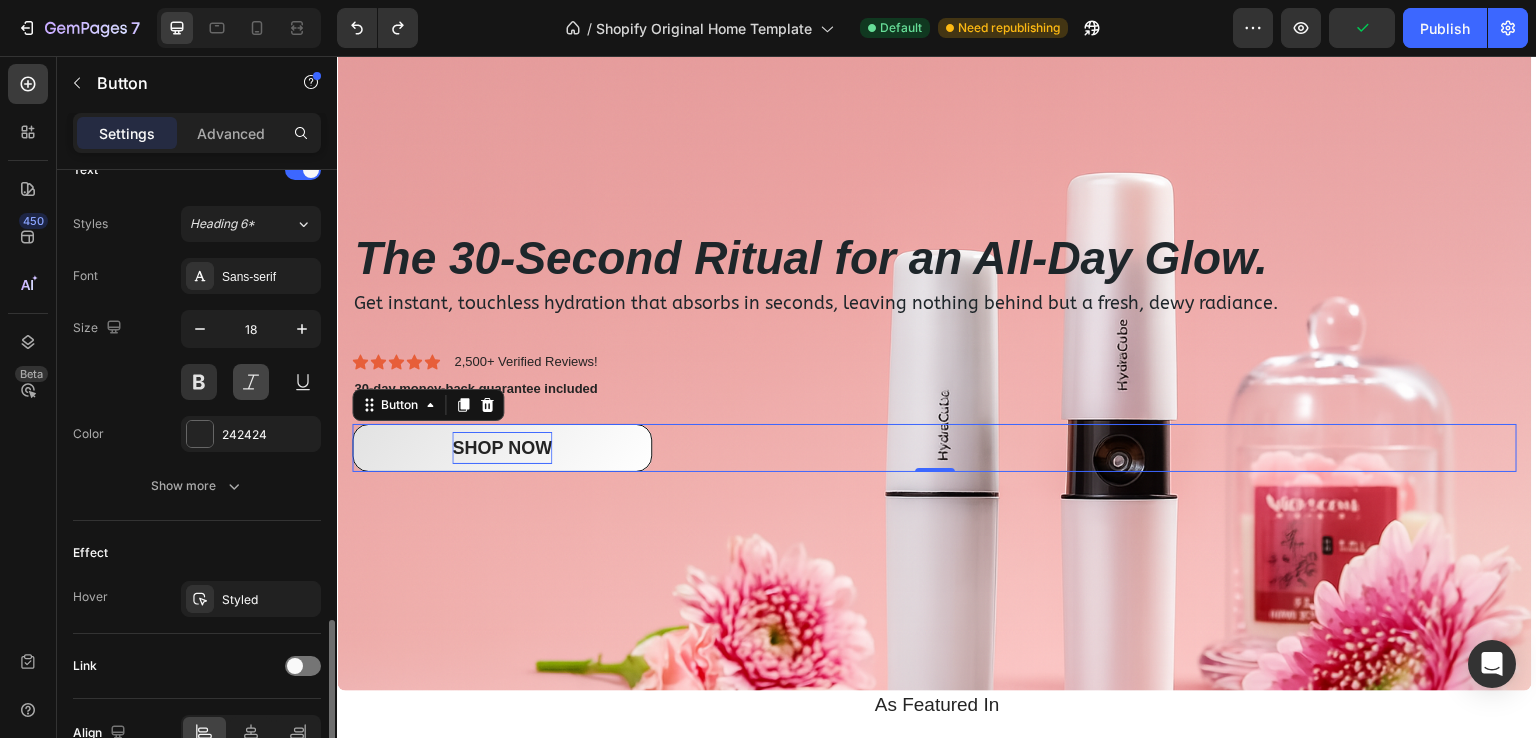 scroll, scrollTop: 800, scrollLeft: 0, axis: vertical 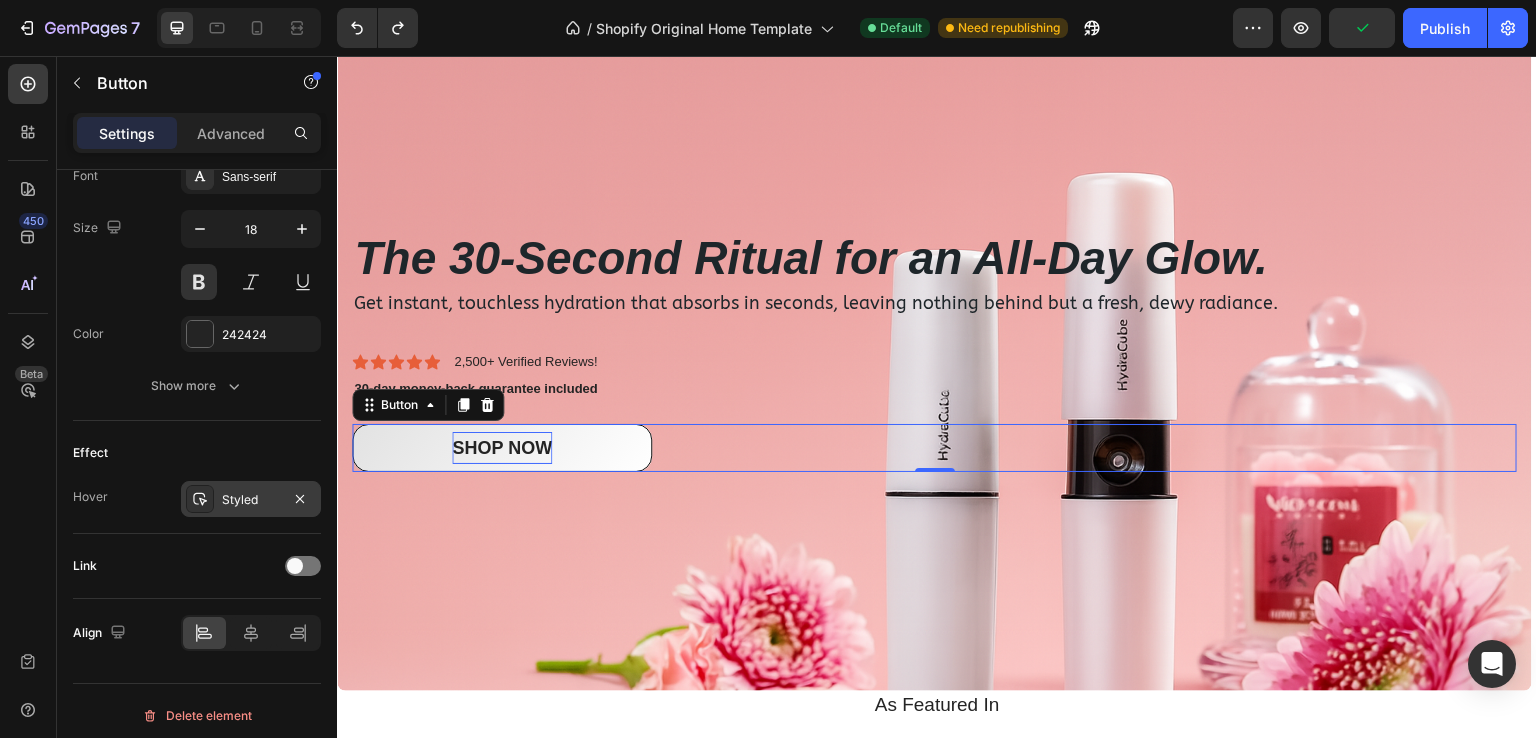 click on "Styled" at bounding box center (251, 499) 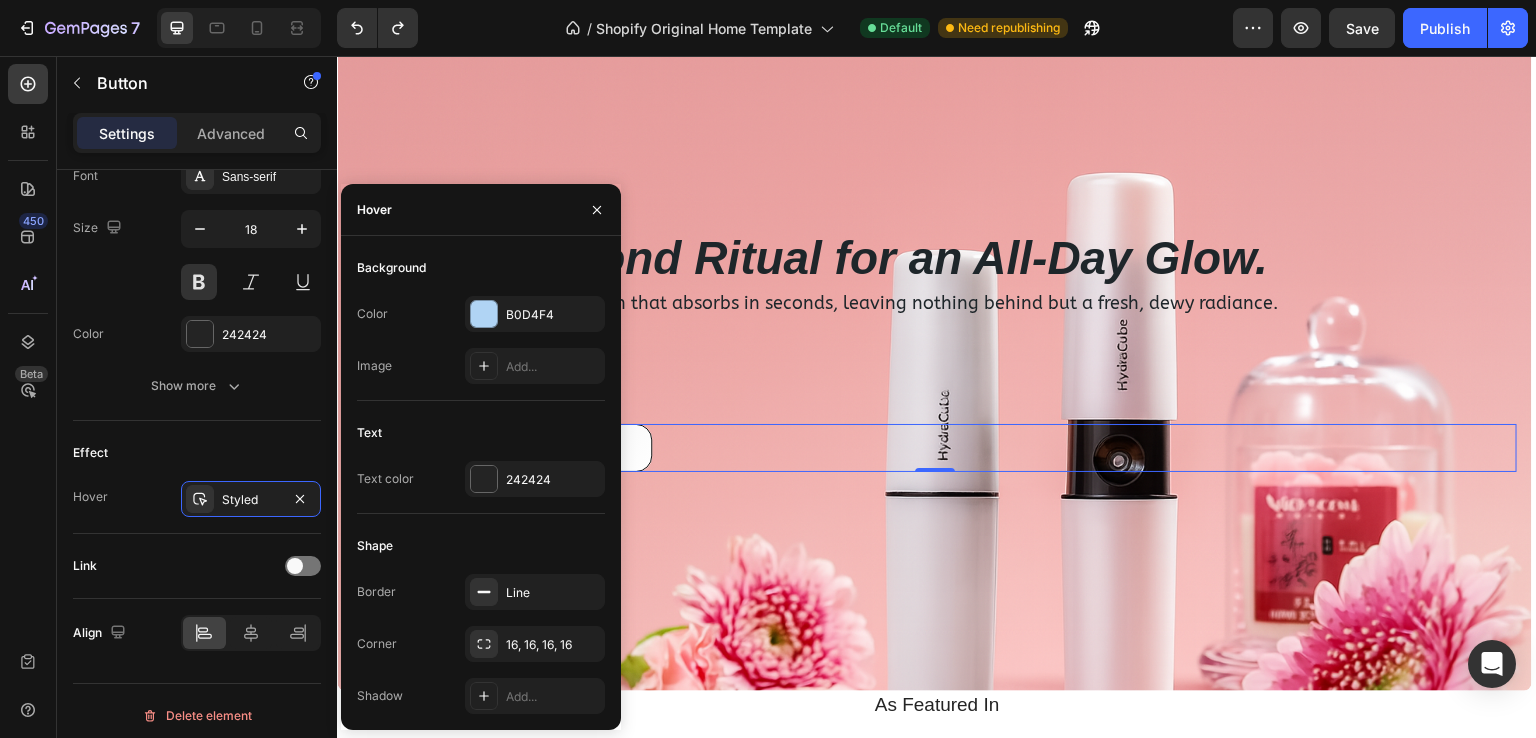 click on "Link" 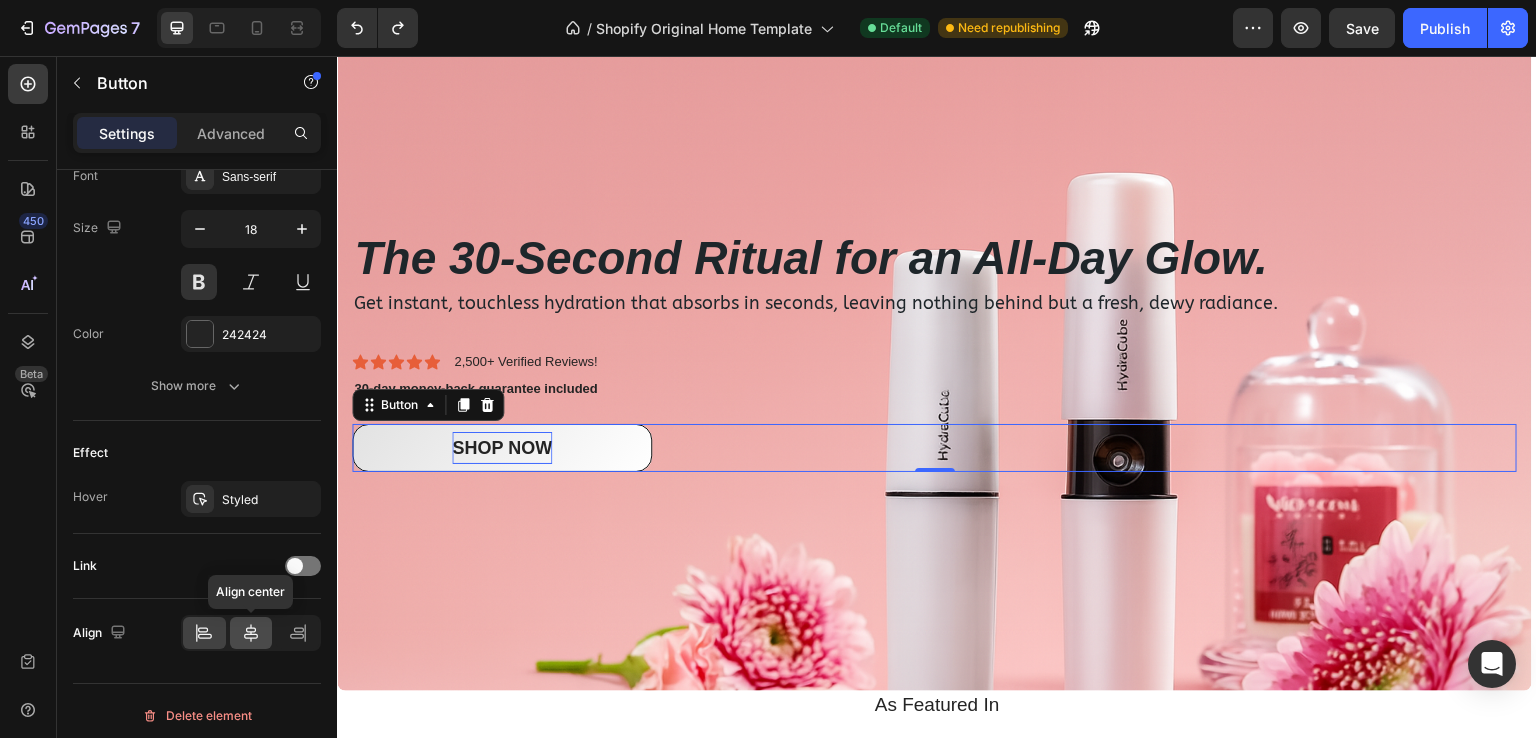 click 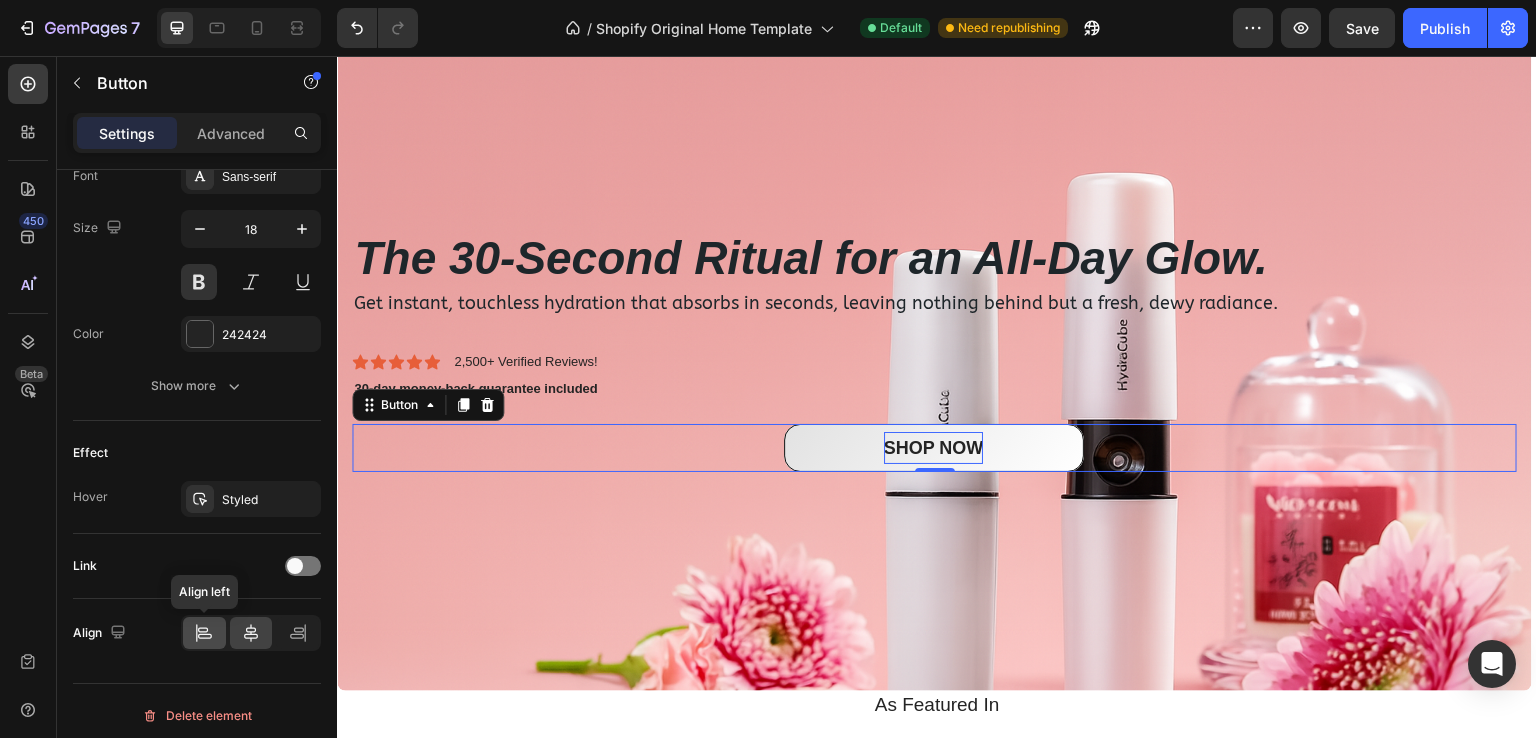 click 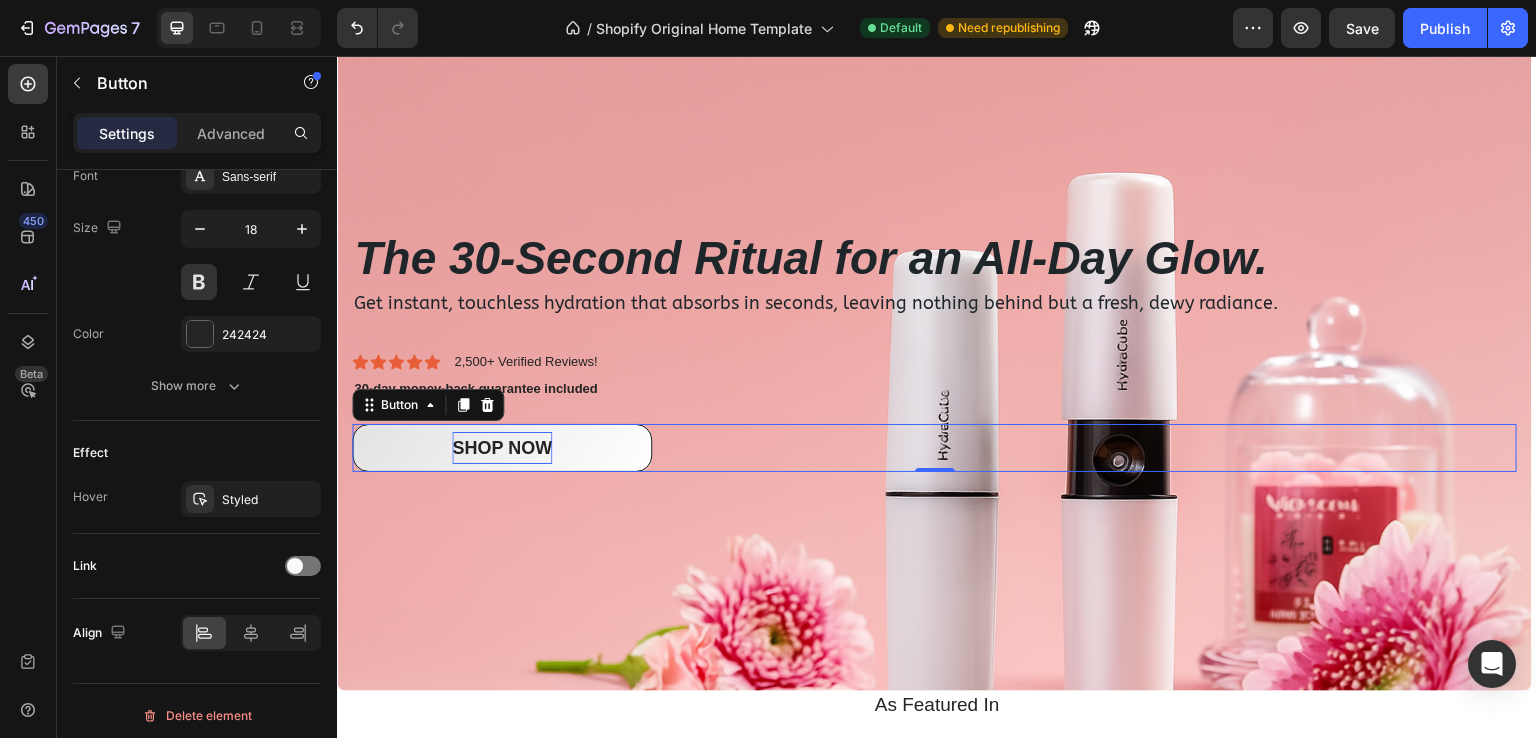 scroll, scrollTop: 806, scrollLeft: 0, axis: vertical 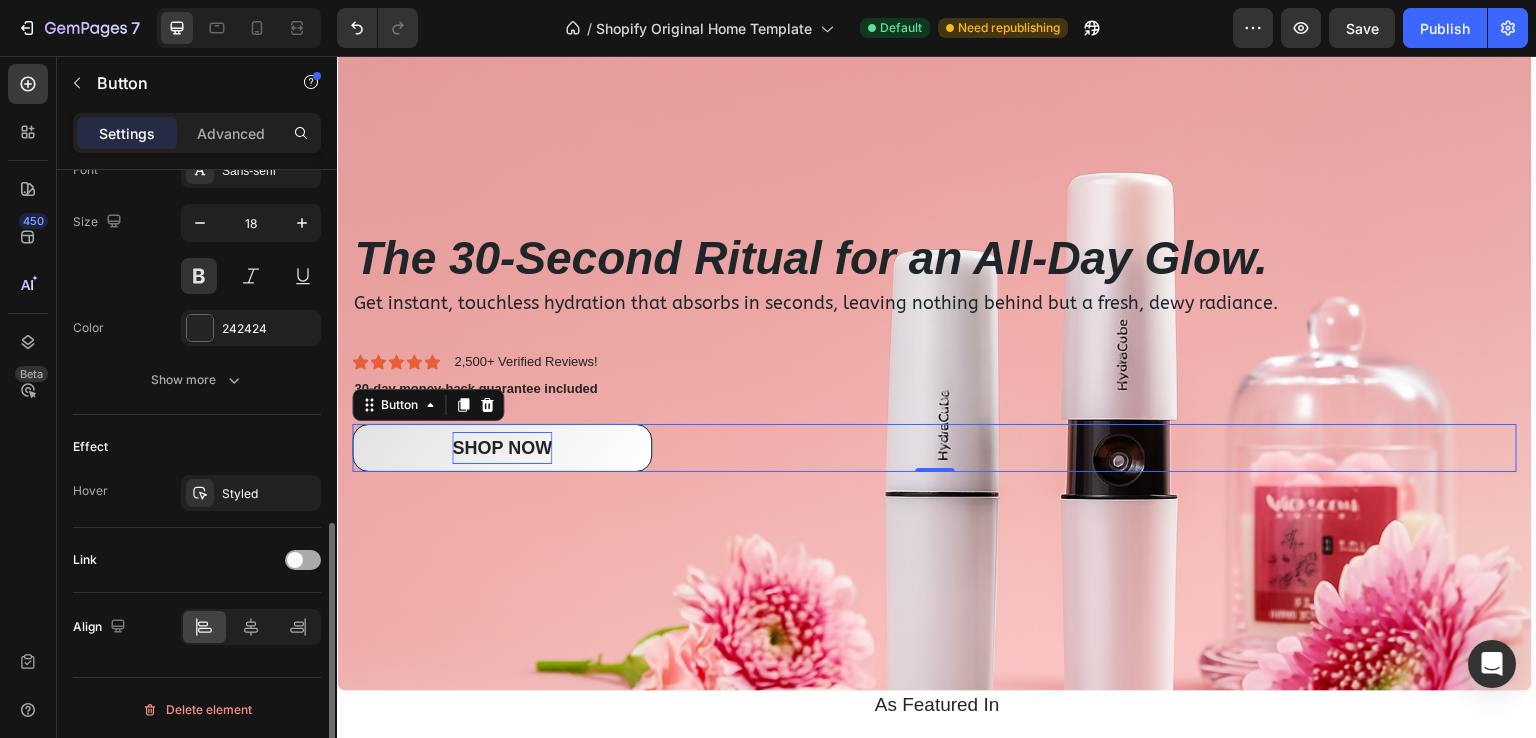 click at bounding box center [295, 560] 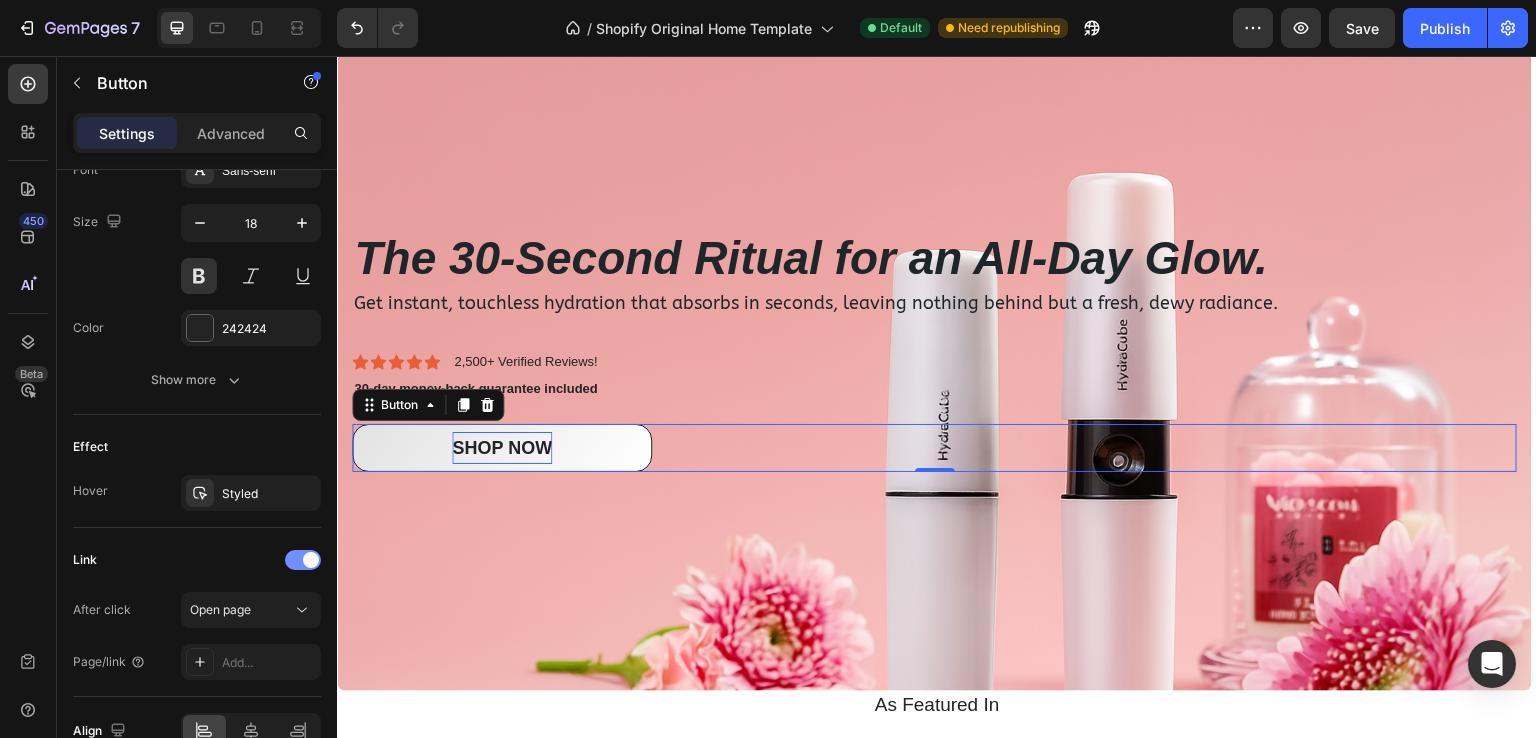 click at bounding box center [303, 560] 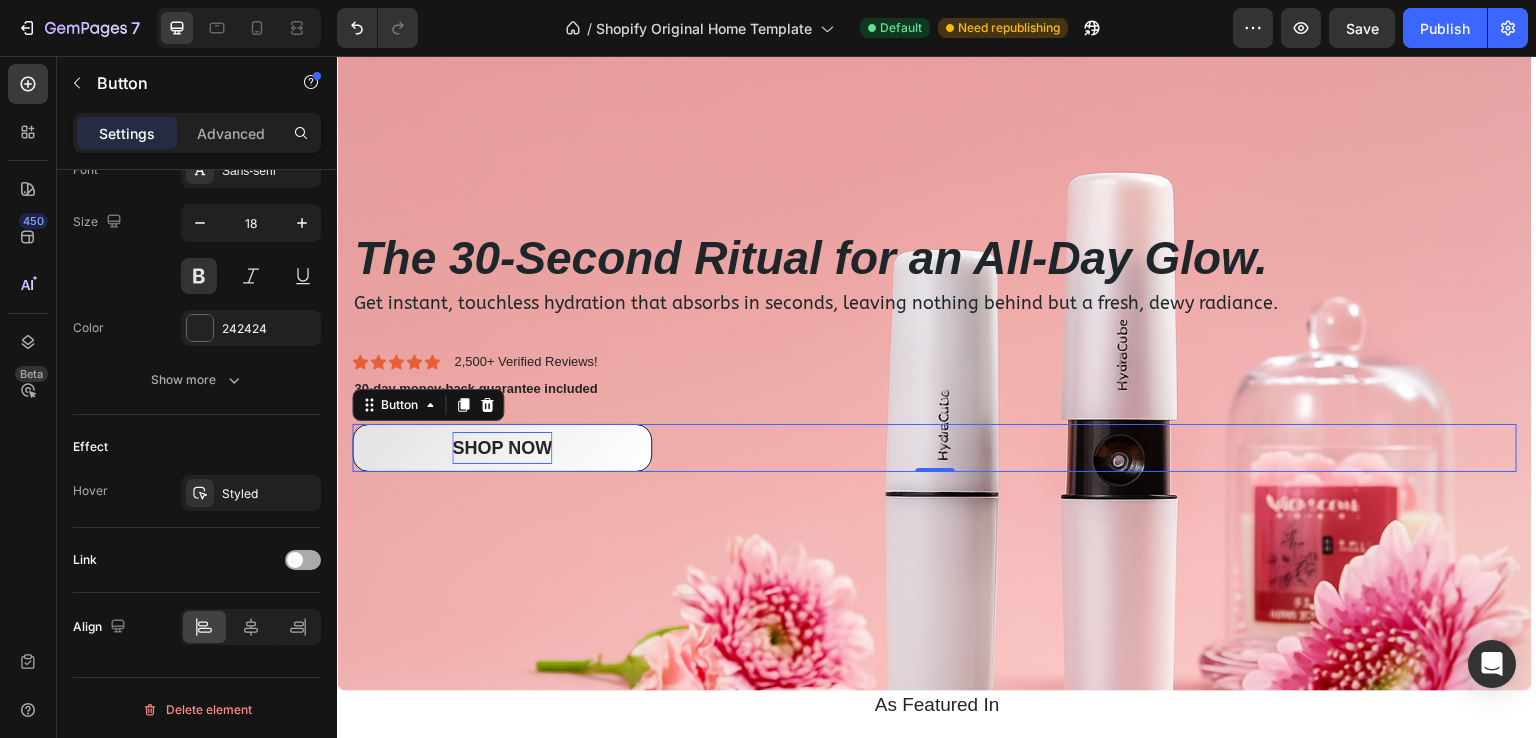 click at bounding box center [295, 560] 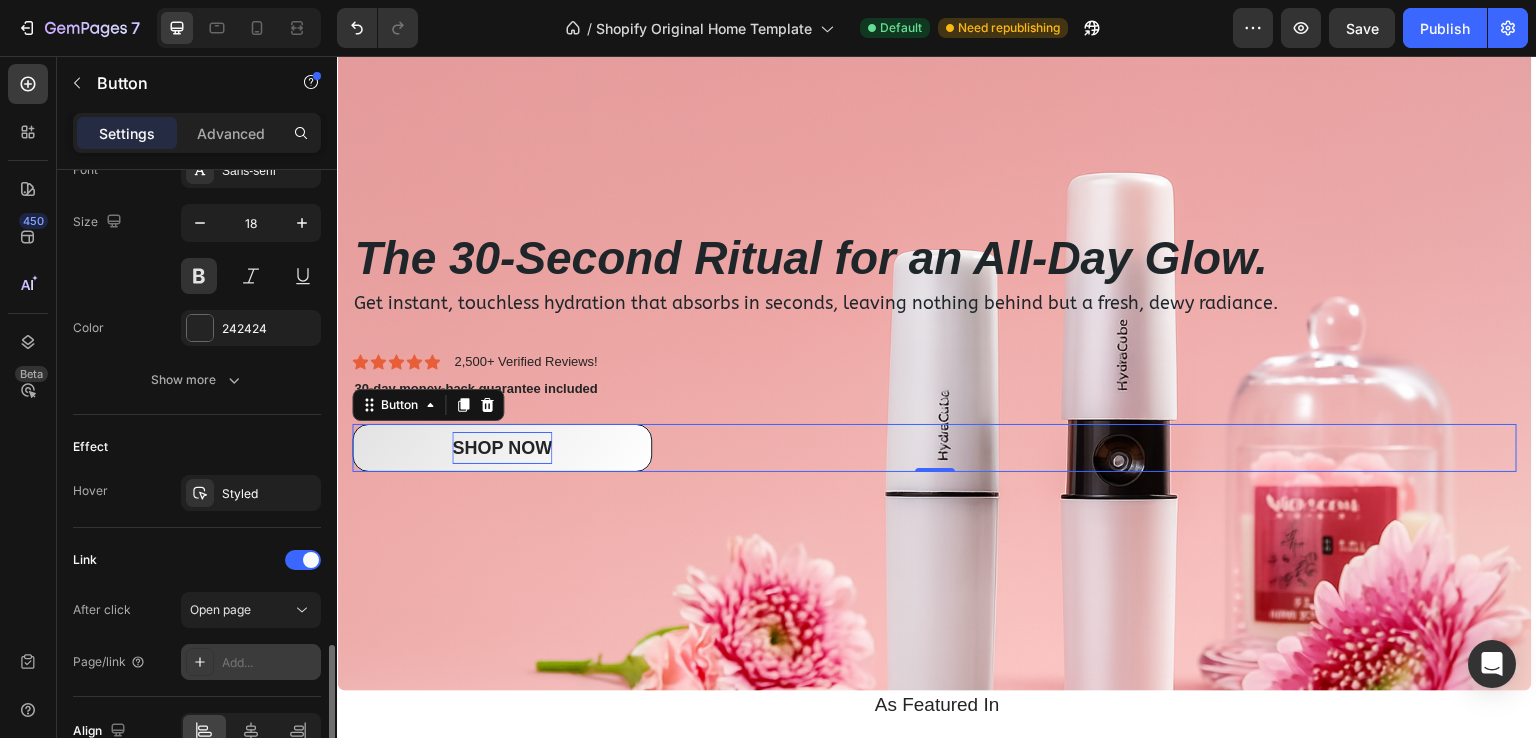scroll, scrollTop: 910, scrollLeft: 0, axis: vertical 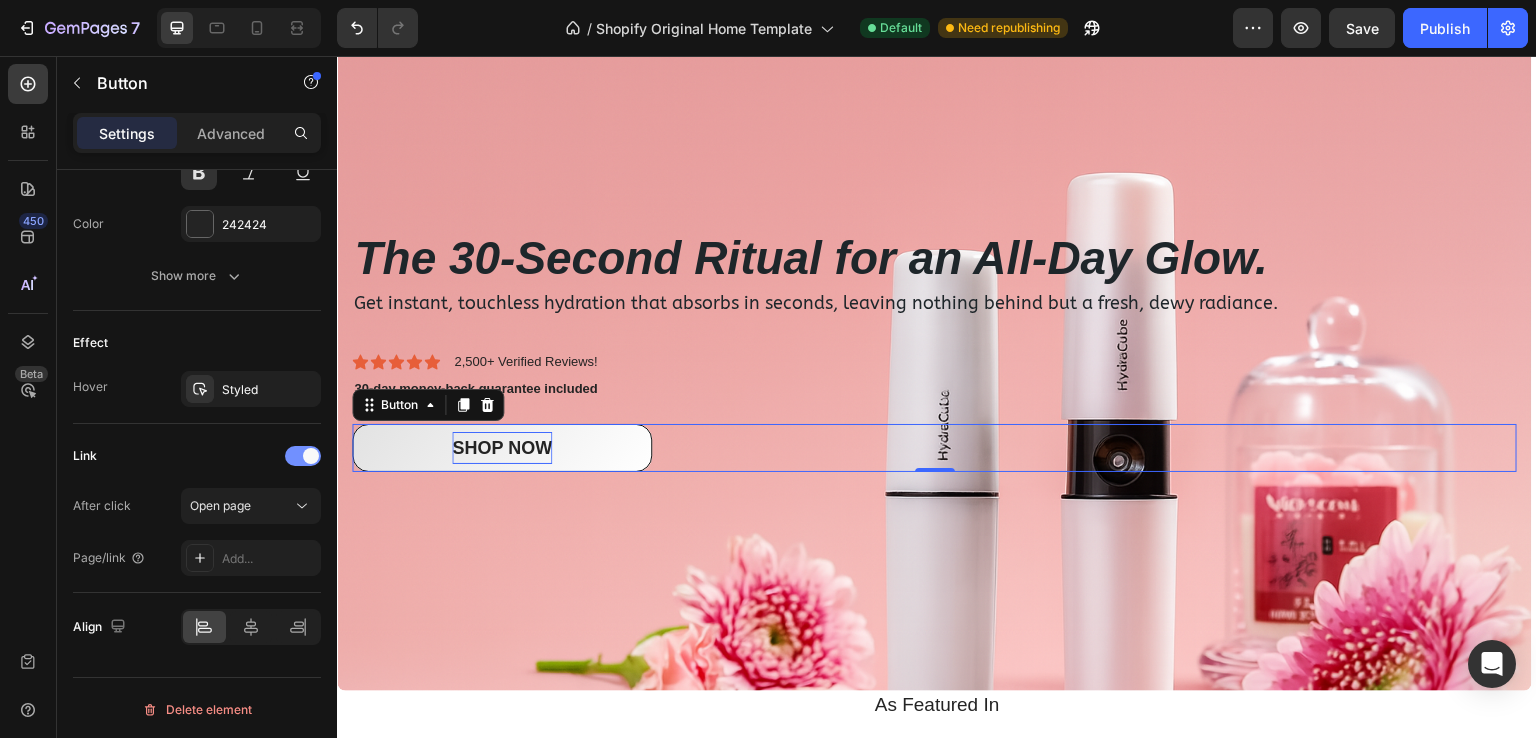 click at bounding box center (303, 456) 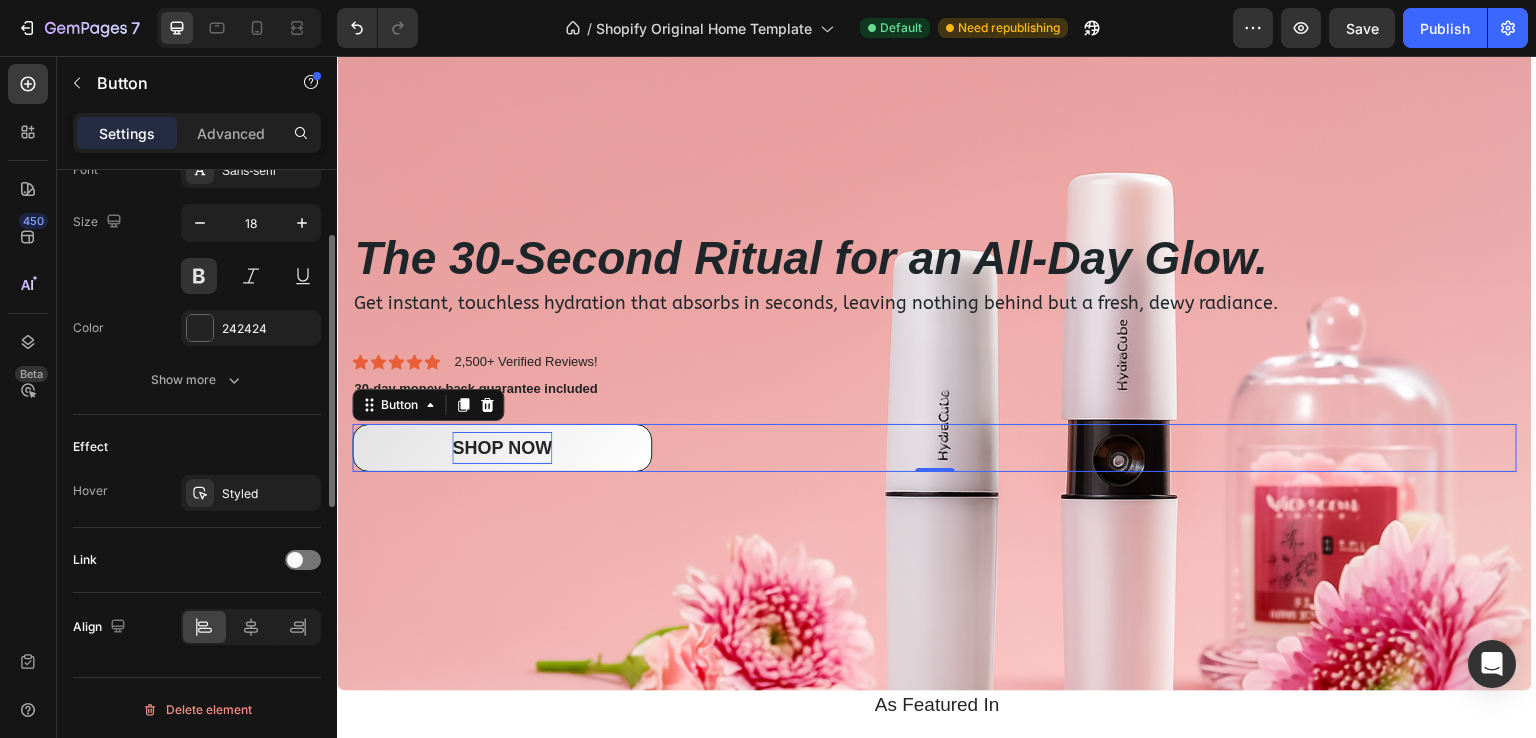 scroll, scrollTop: 606, scrollLeft: 0, axis: vertical 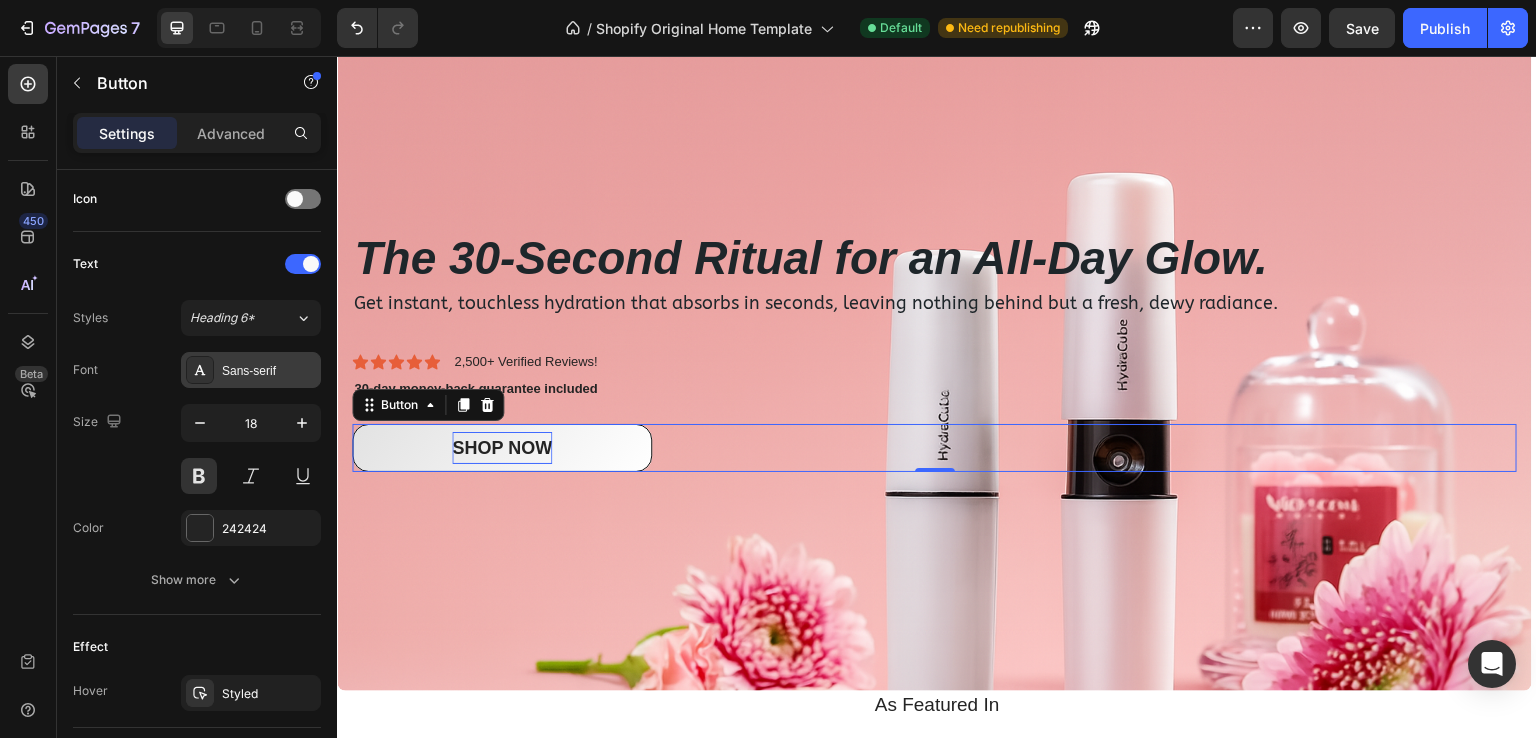 click on "Sans-serif" at bounding box center [269, 371] 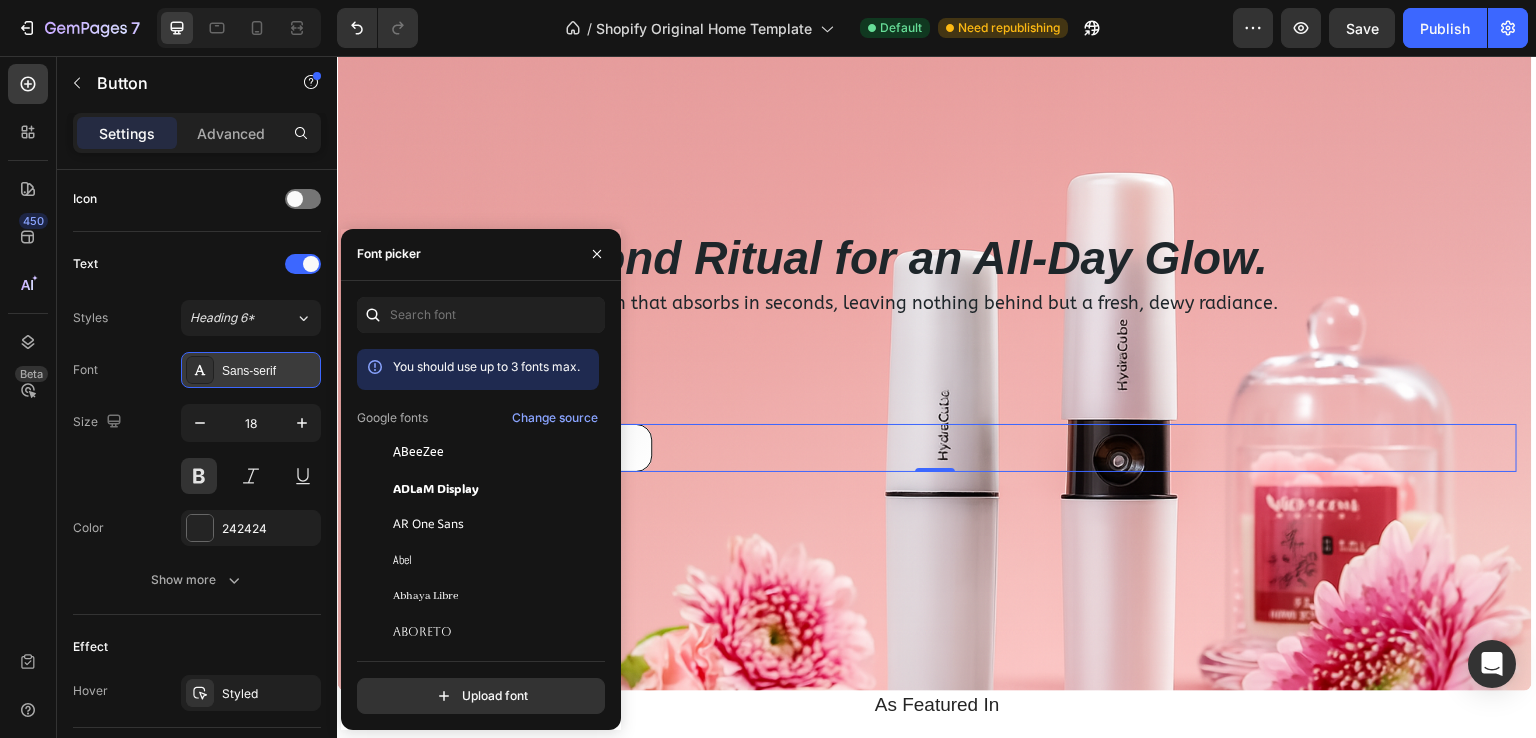 click on "Sans-serif" at bounding box center [269, 371] 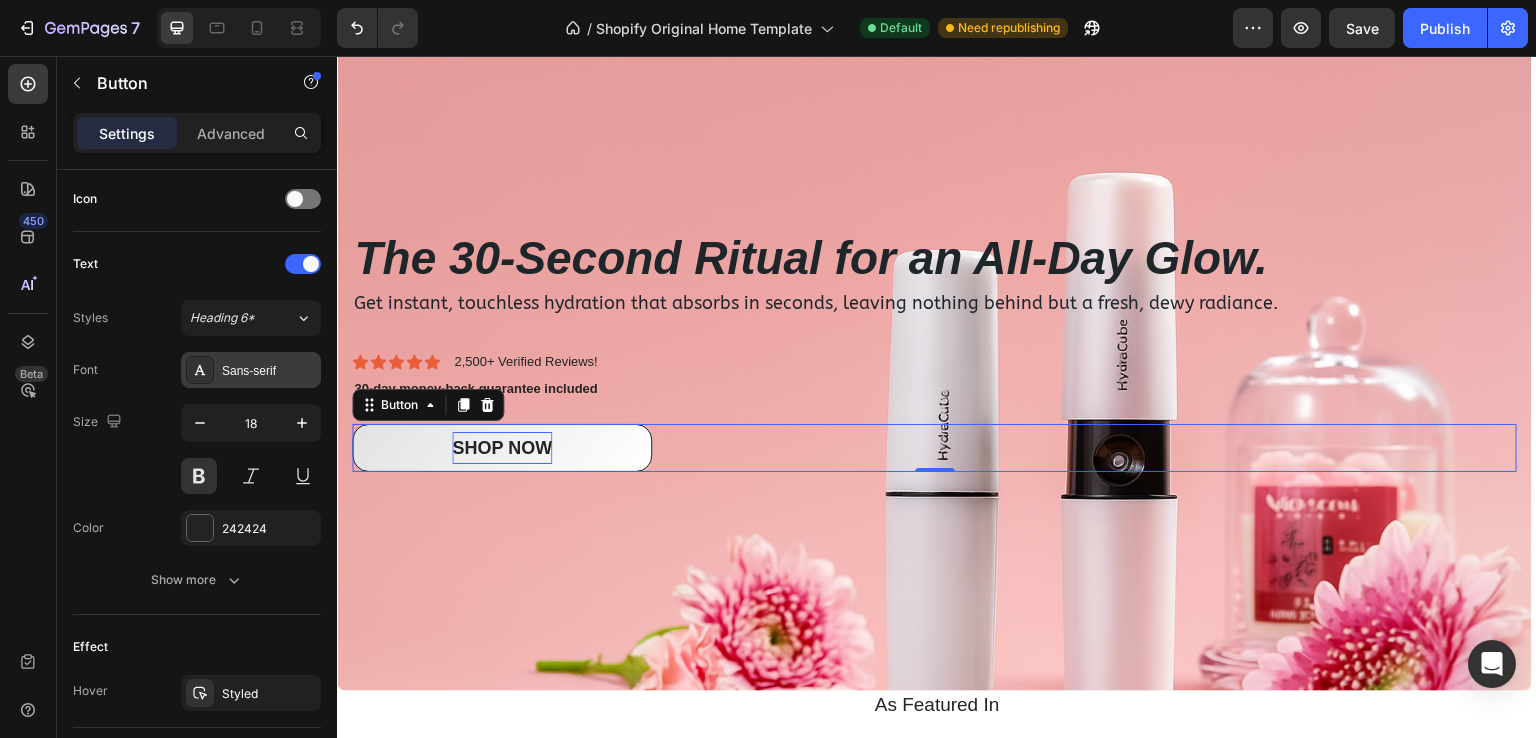 click on "Sans-serif" at bounding box center (269, 371) 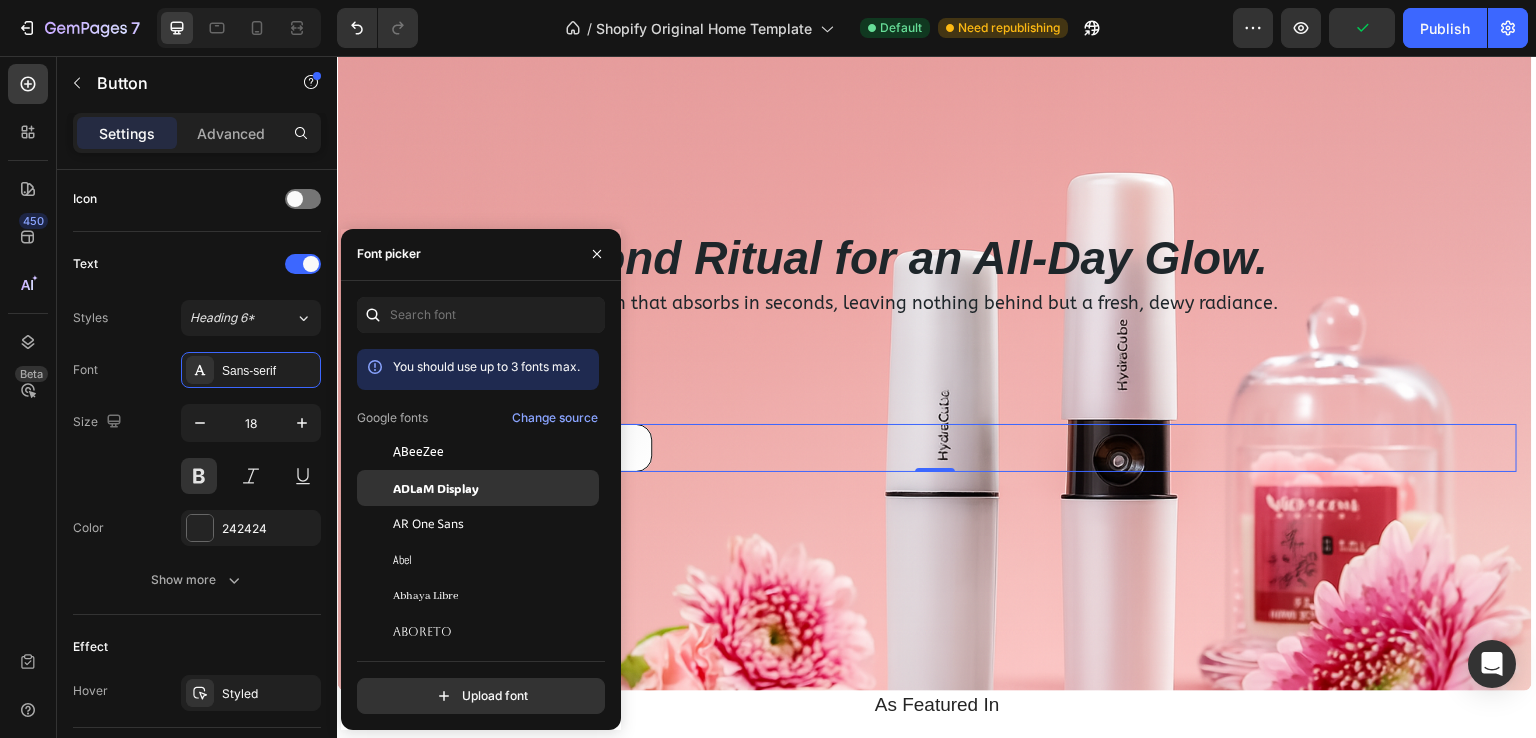 click on "ADLaM Display" at bounding box center [436, 488] 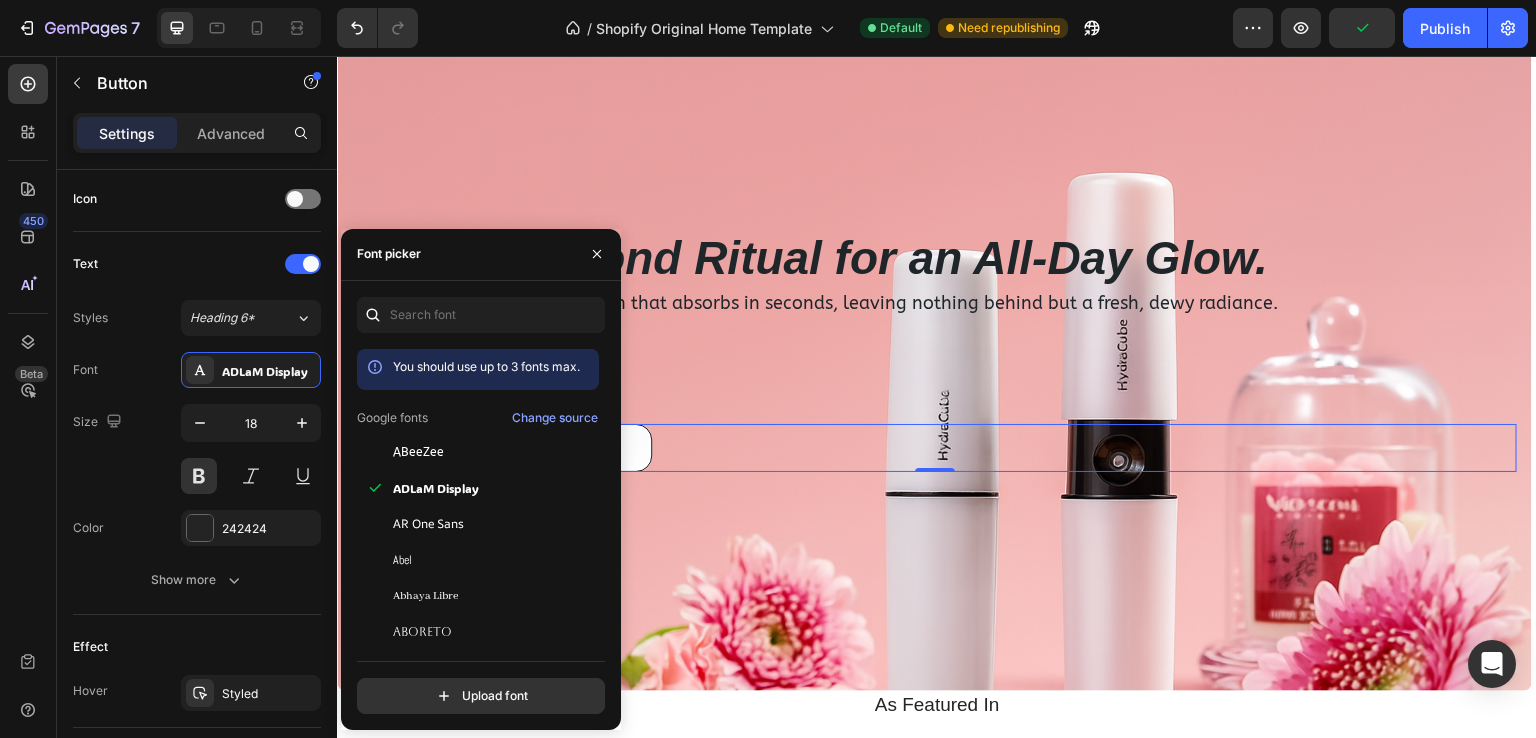 click on "The 30-Second Ritual for an All-Day Glow. Heading Get instant, touchless hydration that absorbs in seconds, leaving nothing behind but a fresh, dewy radiance. Text Block Icon Icon Icon Icon Icon Icon List 2,500+ Verified Reviews! Text Block Row 30-day money-back guarantee included  Text Block SHOP NOW Button   0" at bounding box center [934, 349] 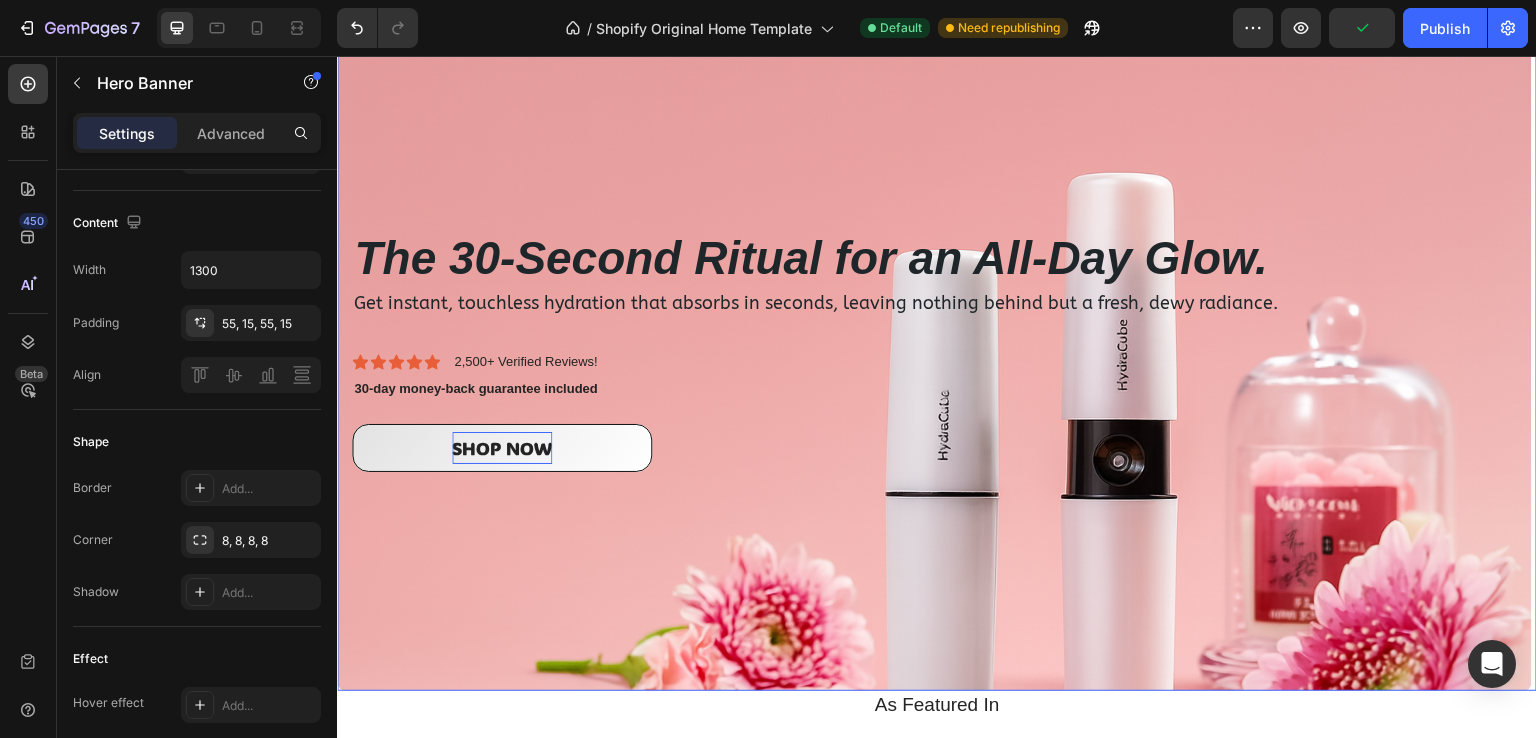 scroll, scrollTop: 0, scrollLeft: 0, axis: both 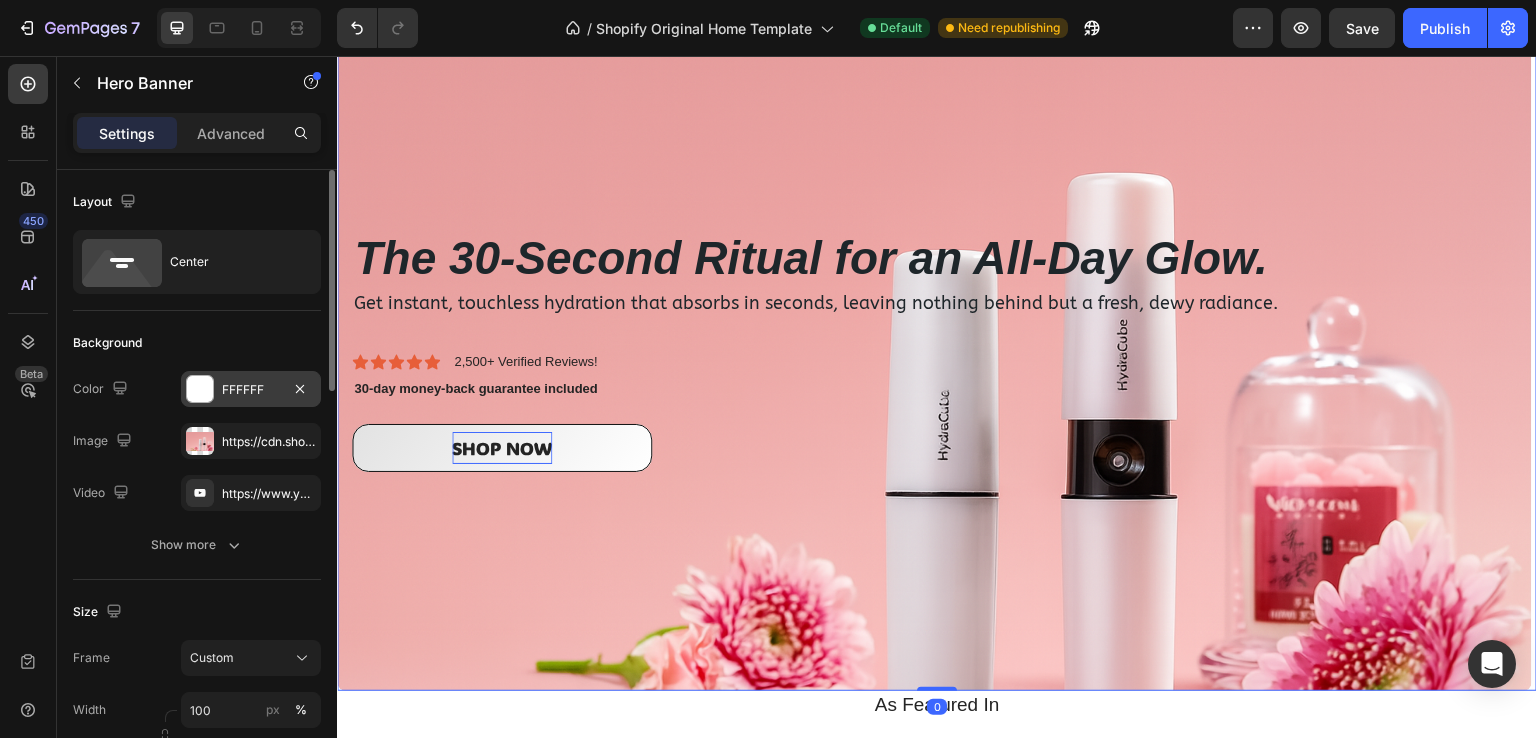 click on "FFFFFF" at bounding box center [251, 390] 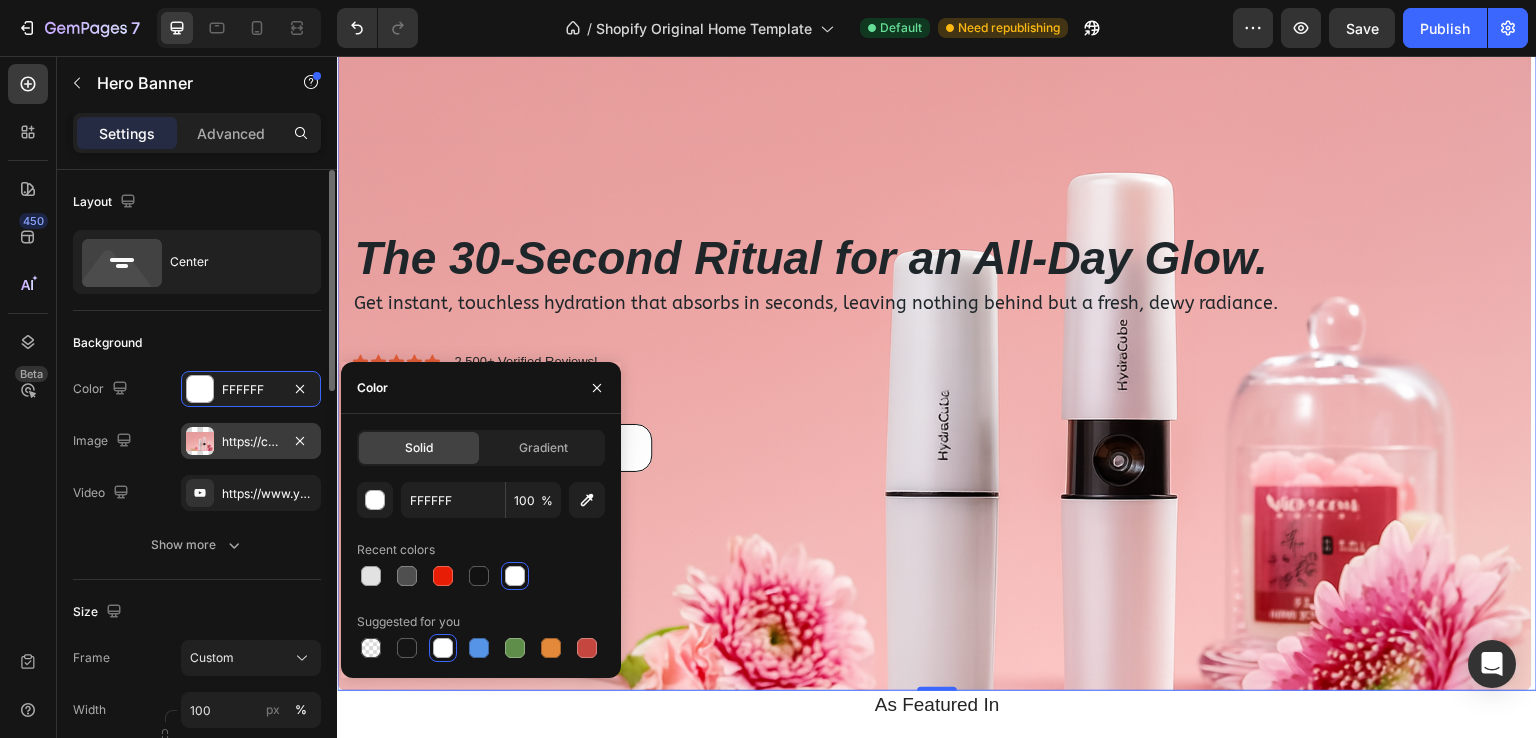 click on "https://cdn.shopify.com/s/files/1/0765/4172/2877/files/gempages_574294904230904880-c13f14fa-036d-40b4-a943-989c2edc74b3.png" at bounding box center [251, 441] 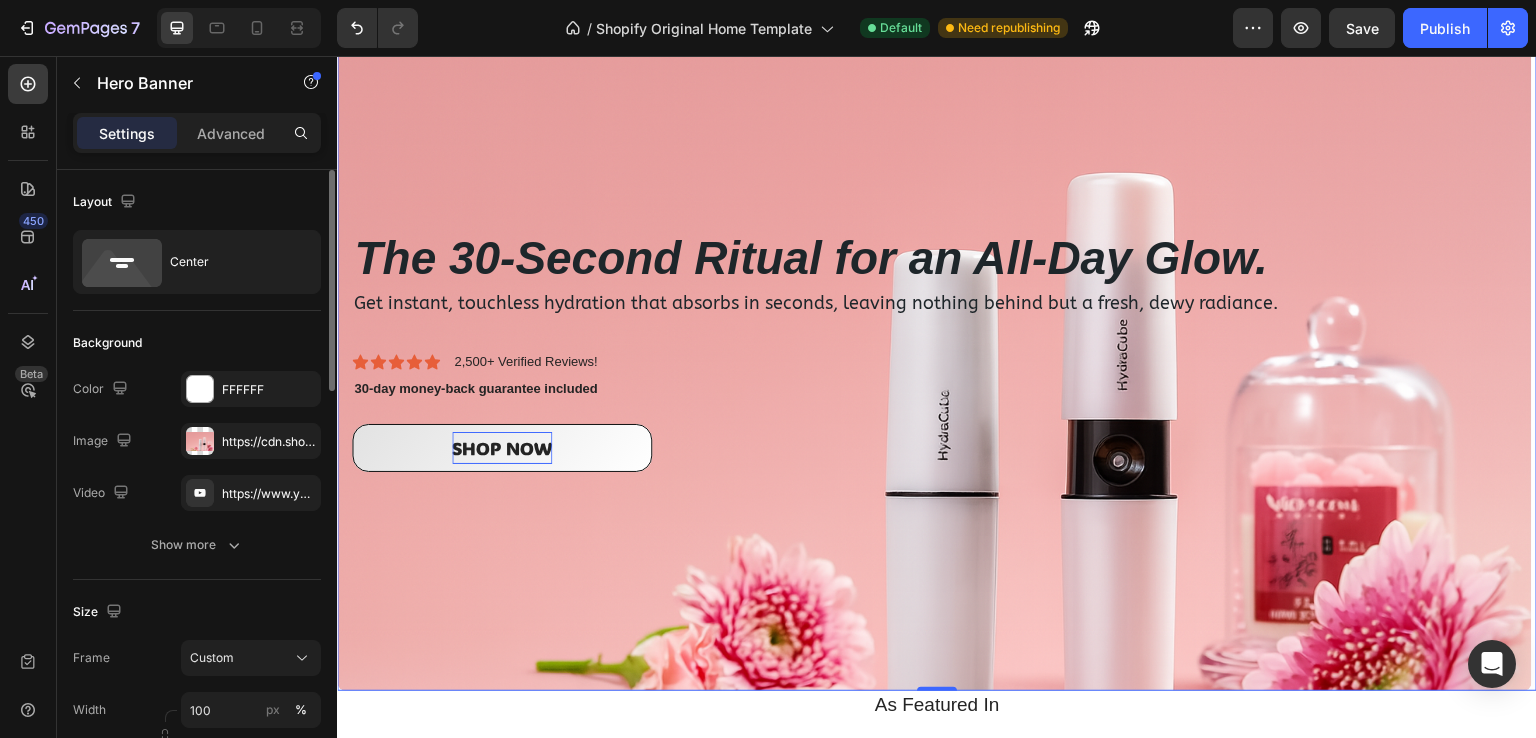 click on "Background" at bounding box center (197, 343) 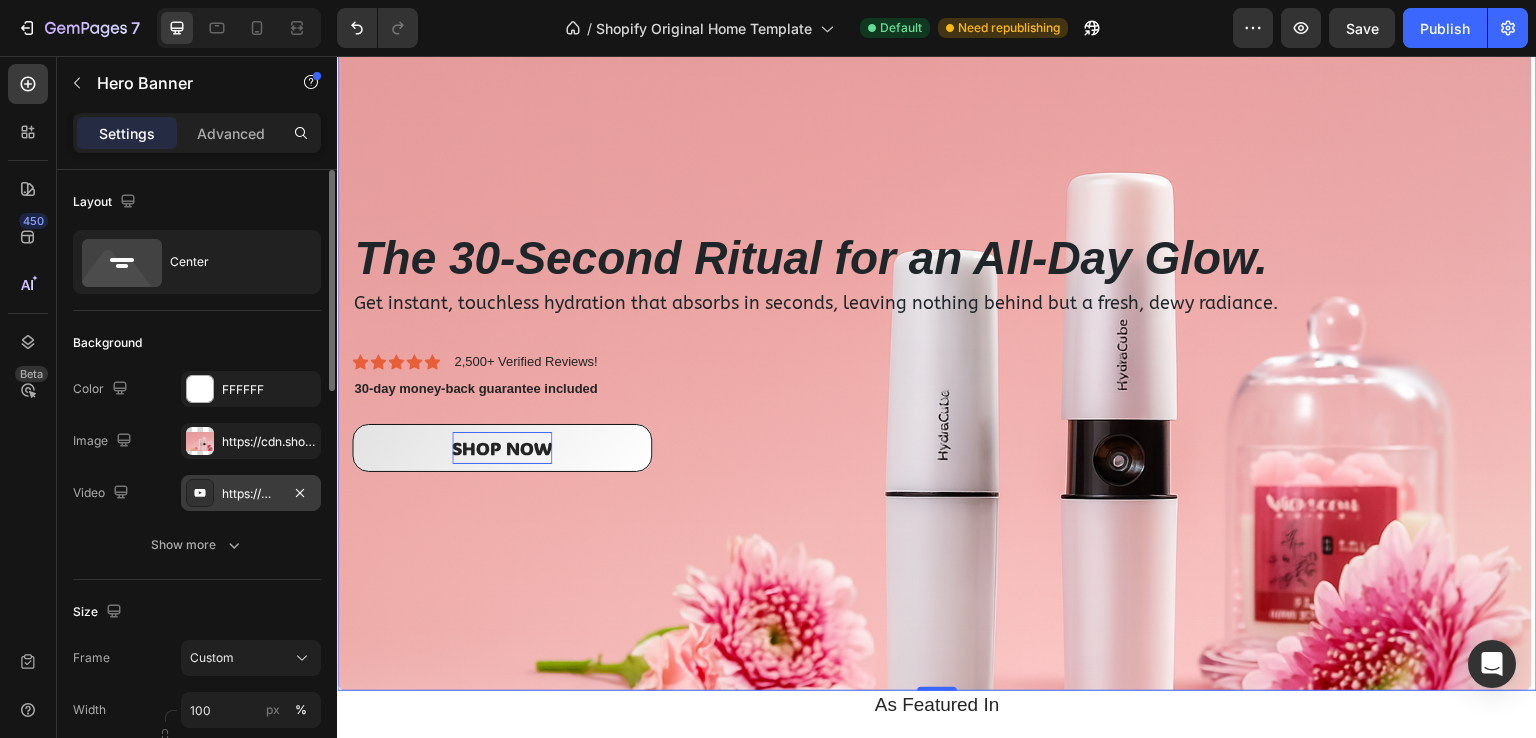 scroll, scrollTop: 100, scrollLeft: 0, axis: vertical 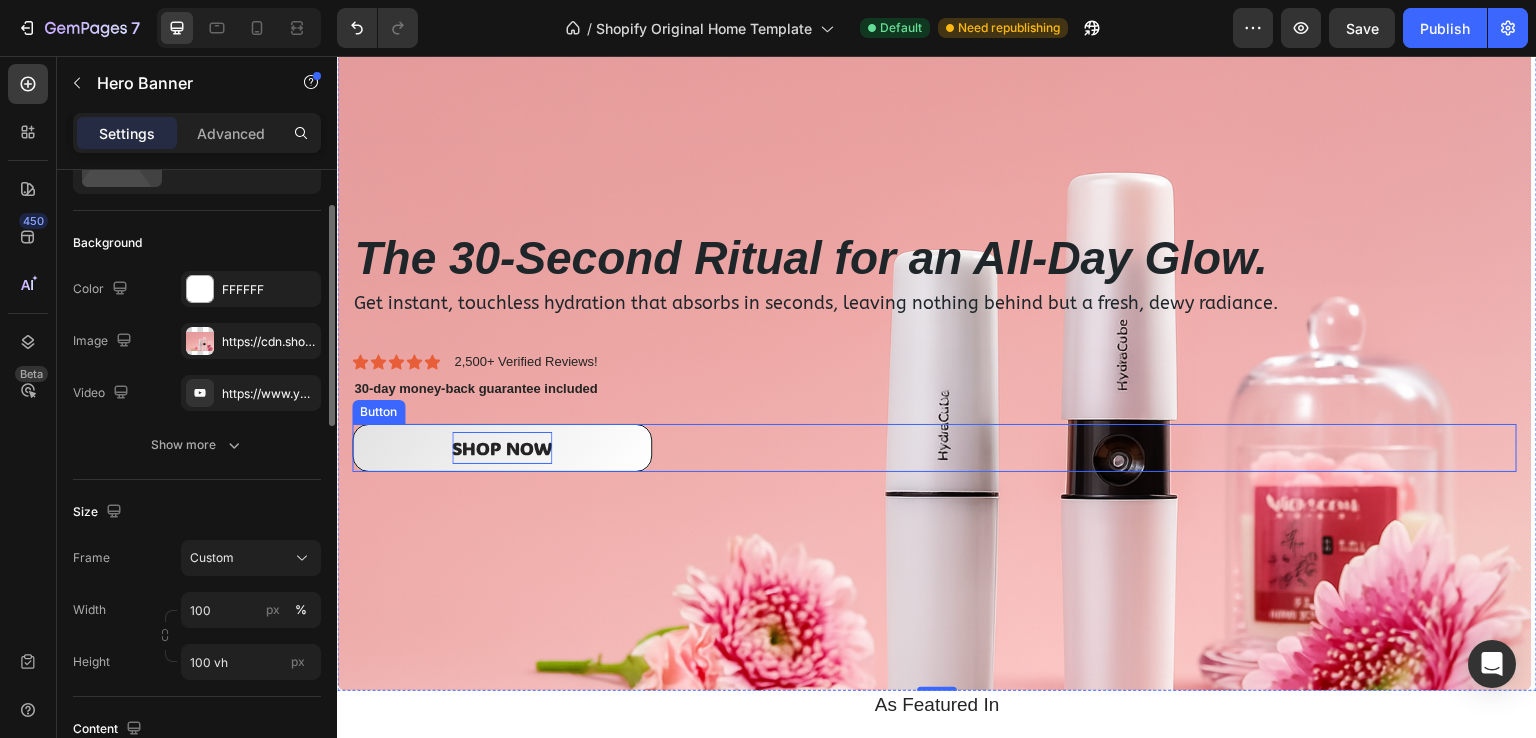 click on "SHOP NOW" at bounding box center (502, 448) 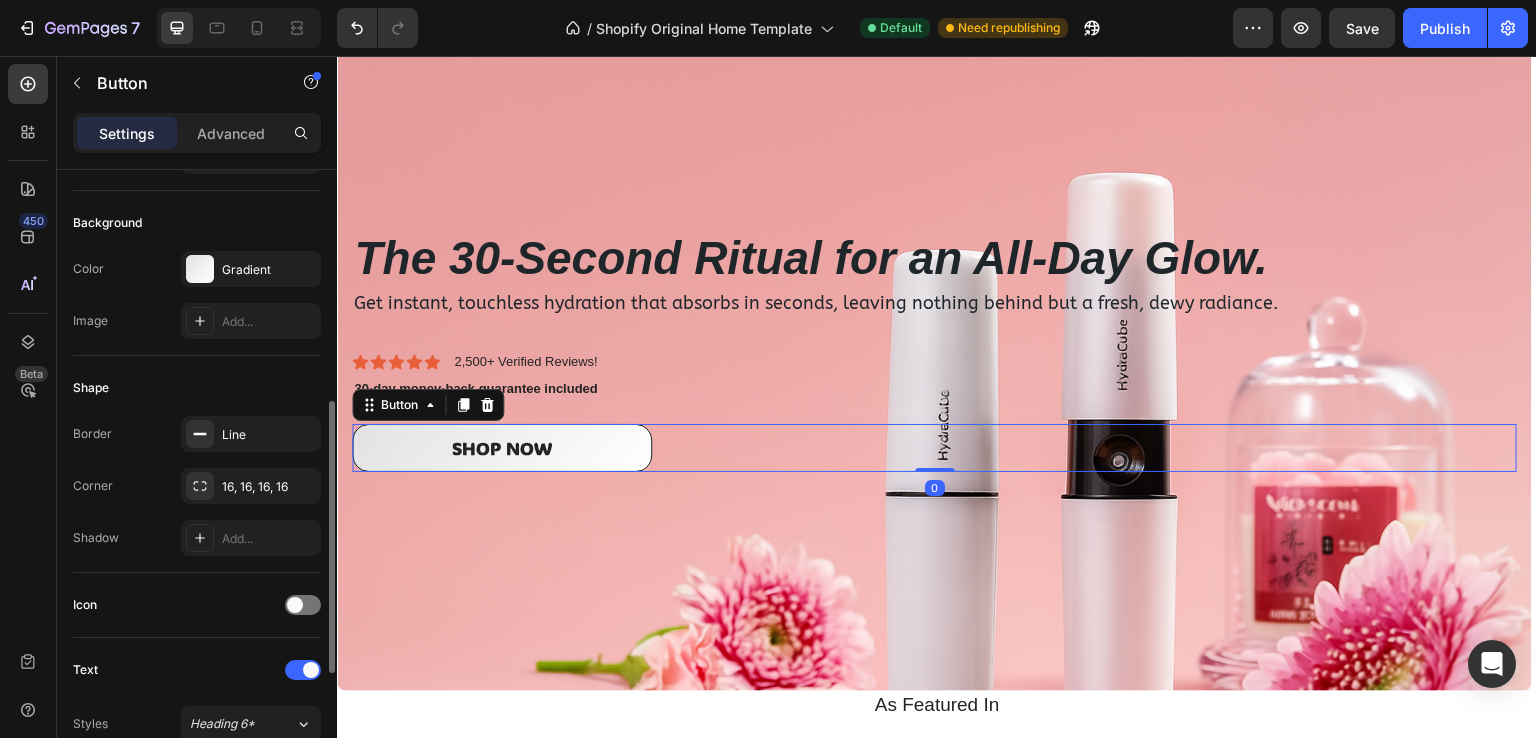 scroll, scrollTop: 0, scrollLeft: 0, axis: both 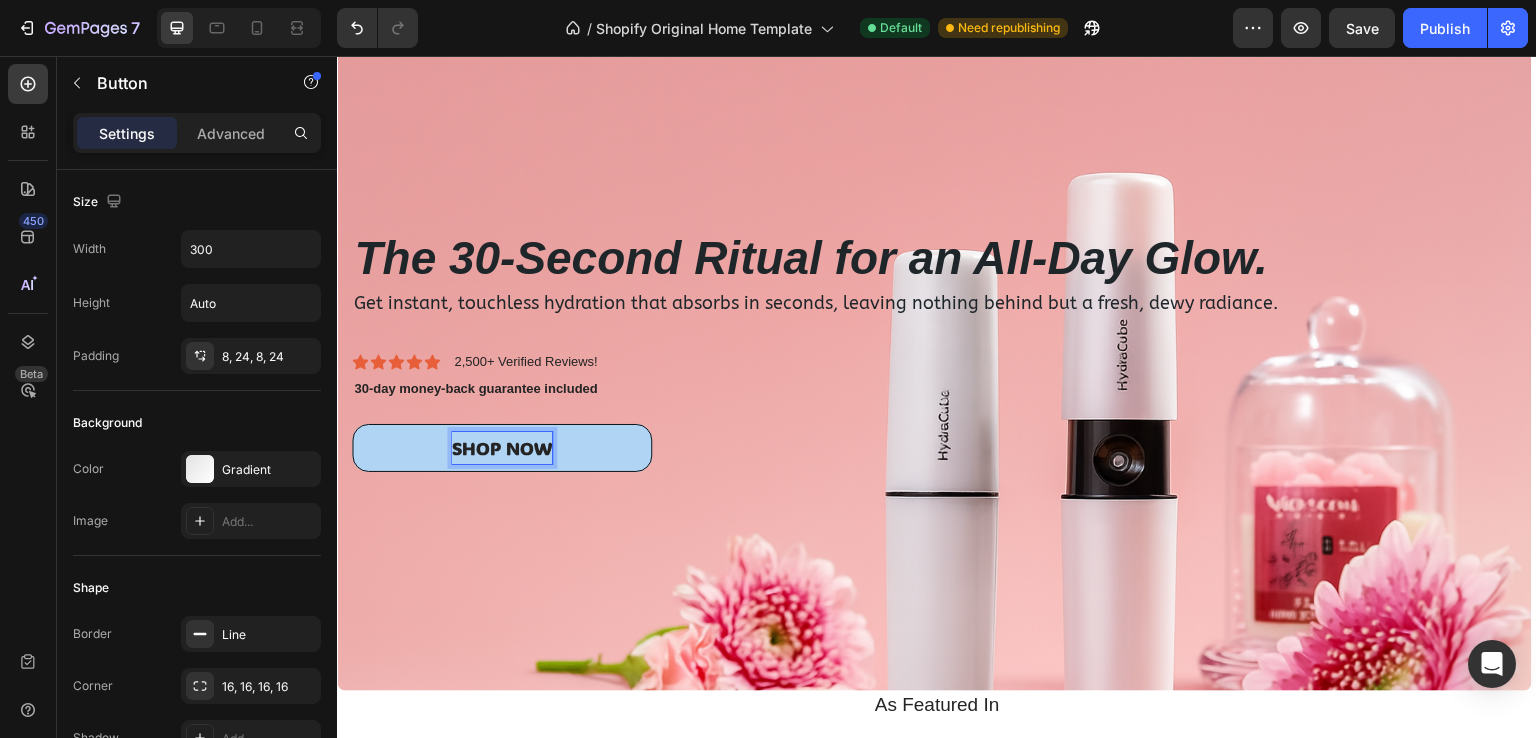 click on "SHOP NOW" at bounding box center [502, 448] 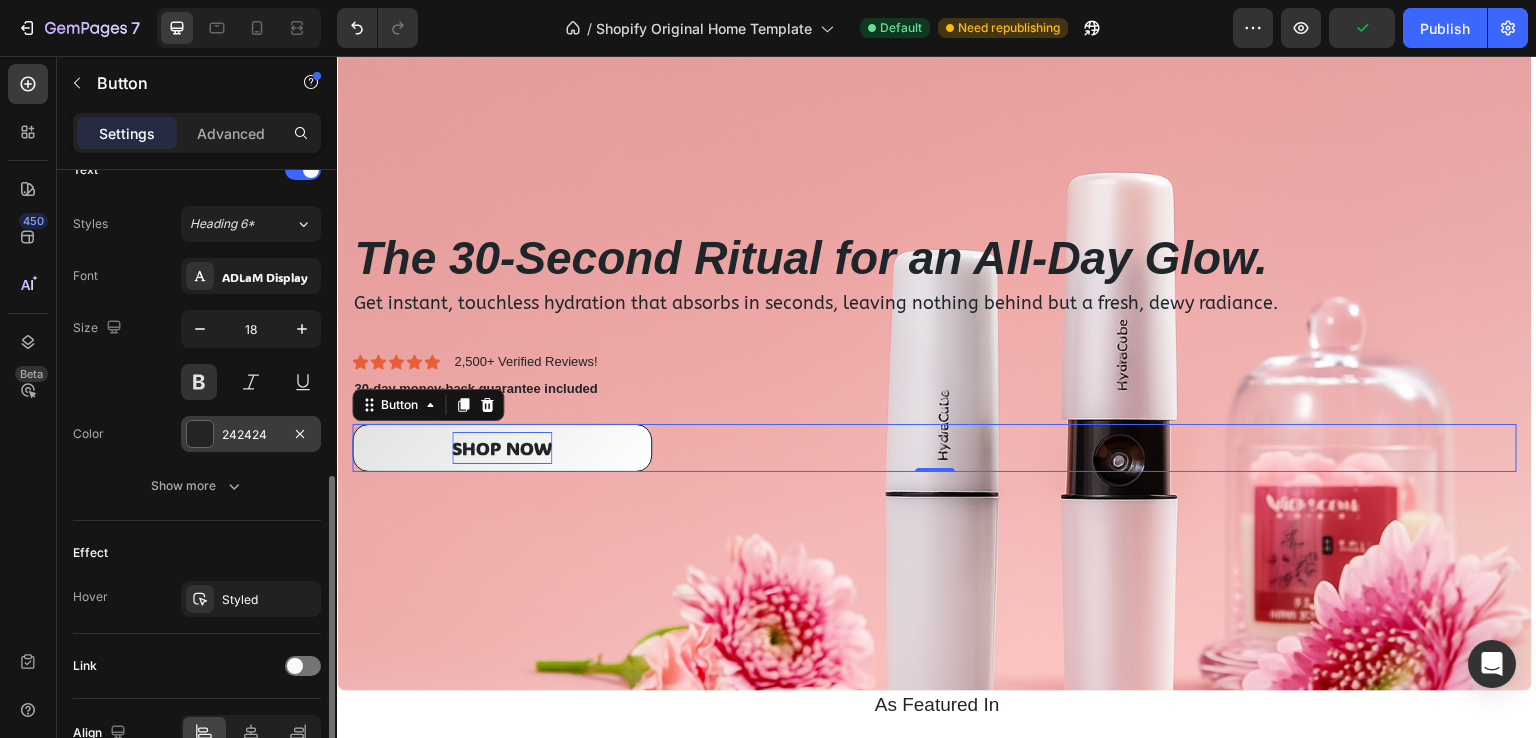 scroll, scrollTop: 500, scrollLeft: 0, axis: vertical 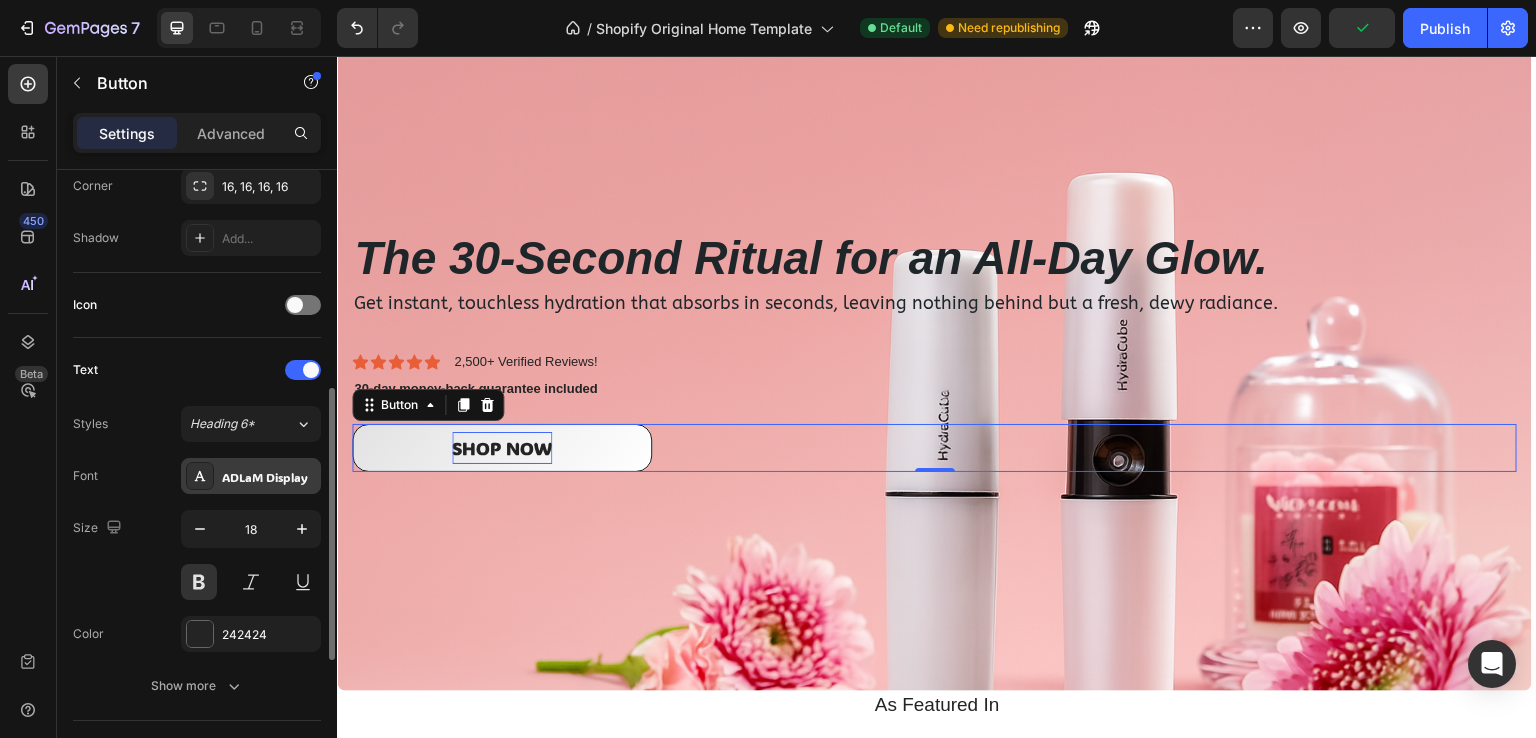 click on "ADLaM Display" at bounding box center (251, 476) 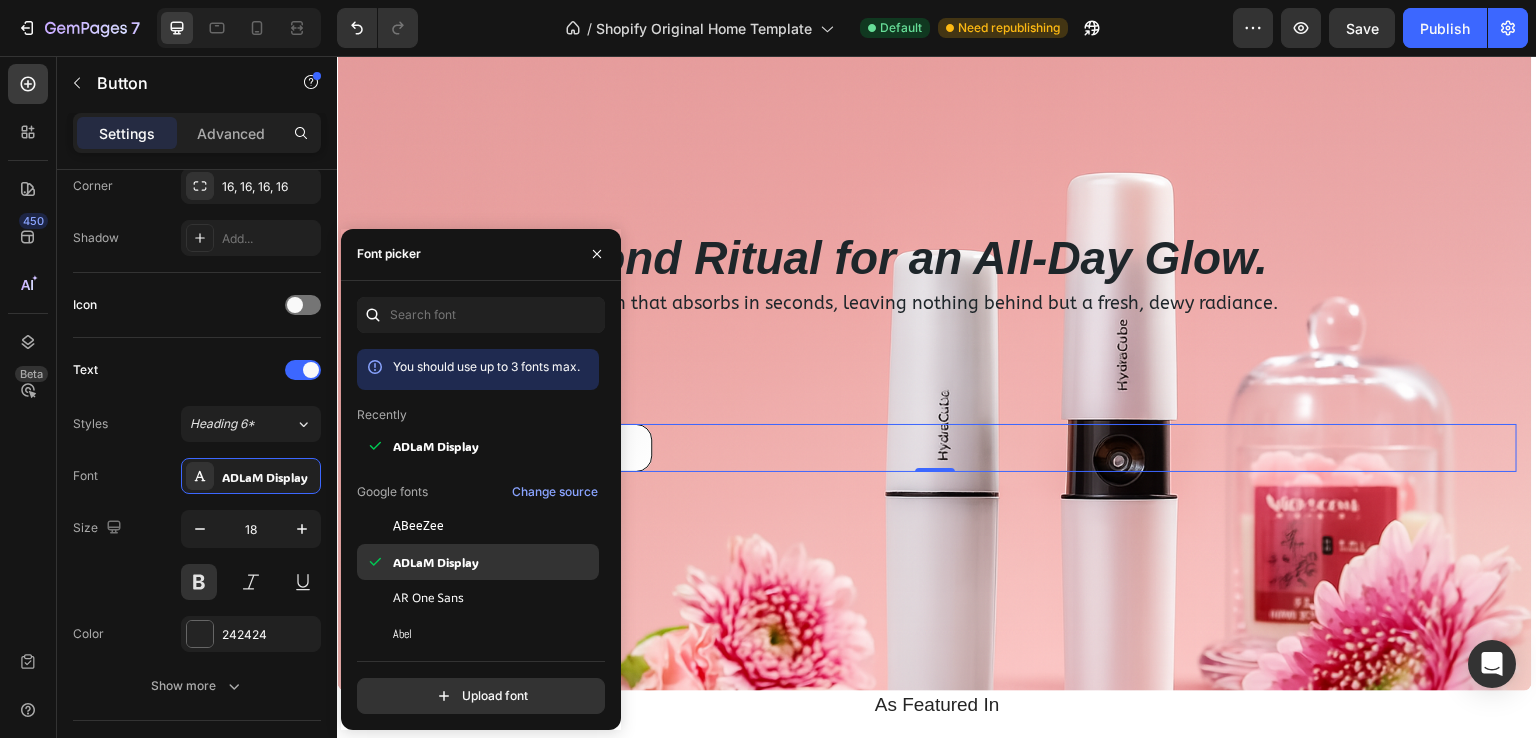scroll, scrollTop: 100, scrollLeft: 0, axis: vertical 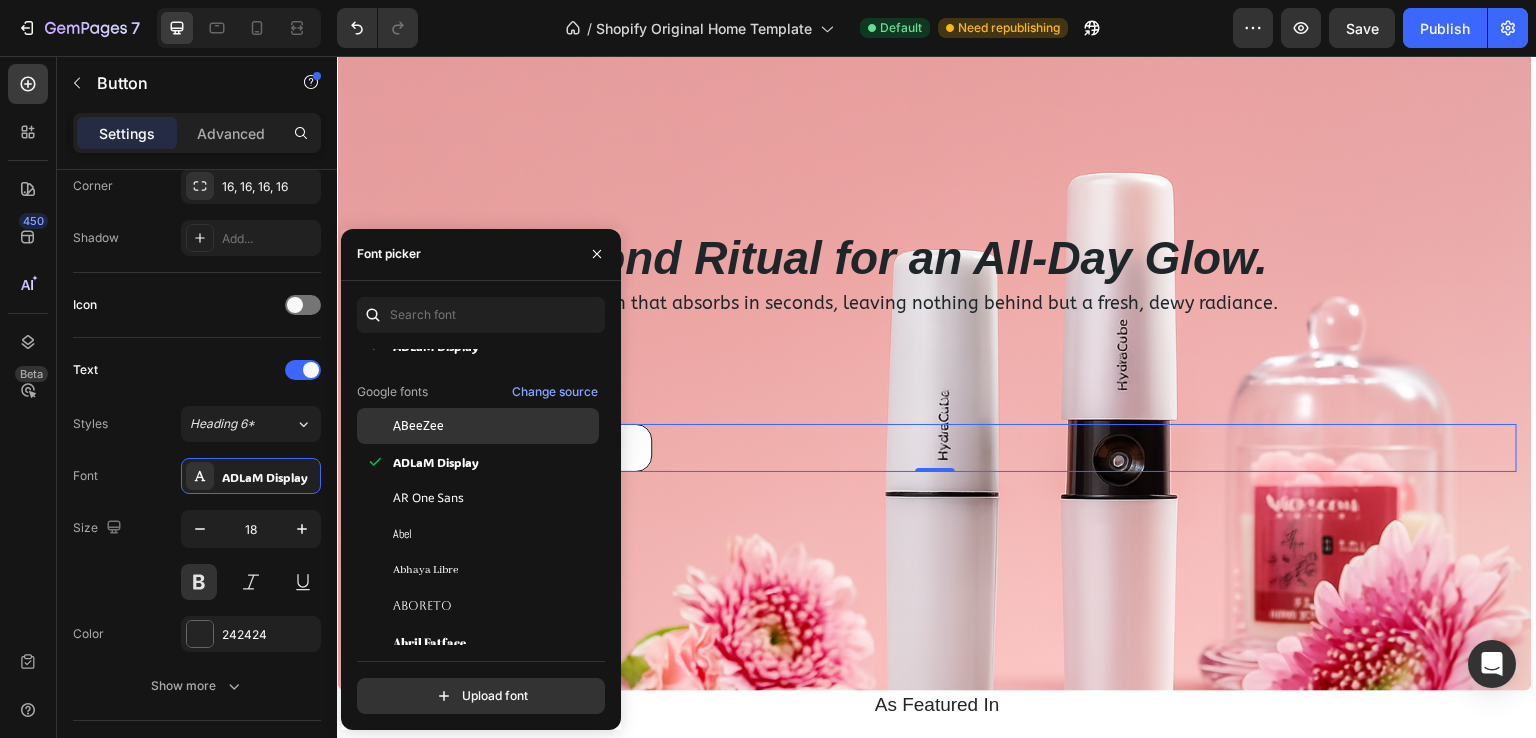 click on "ABeeZee" at bounding box center [494, 426] 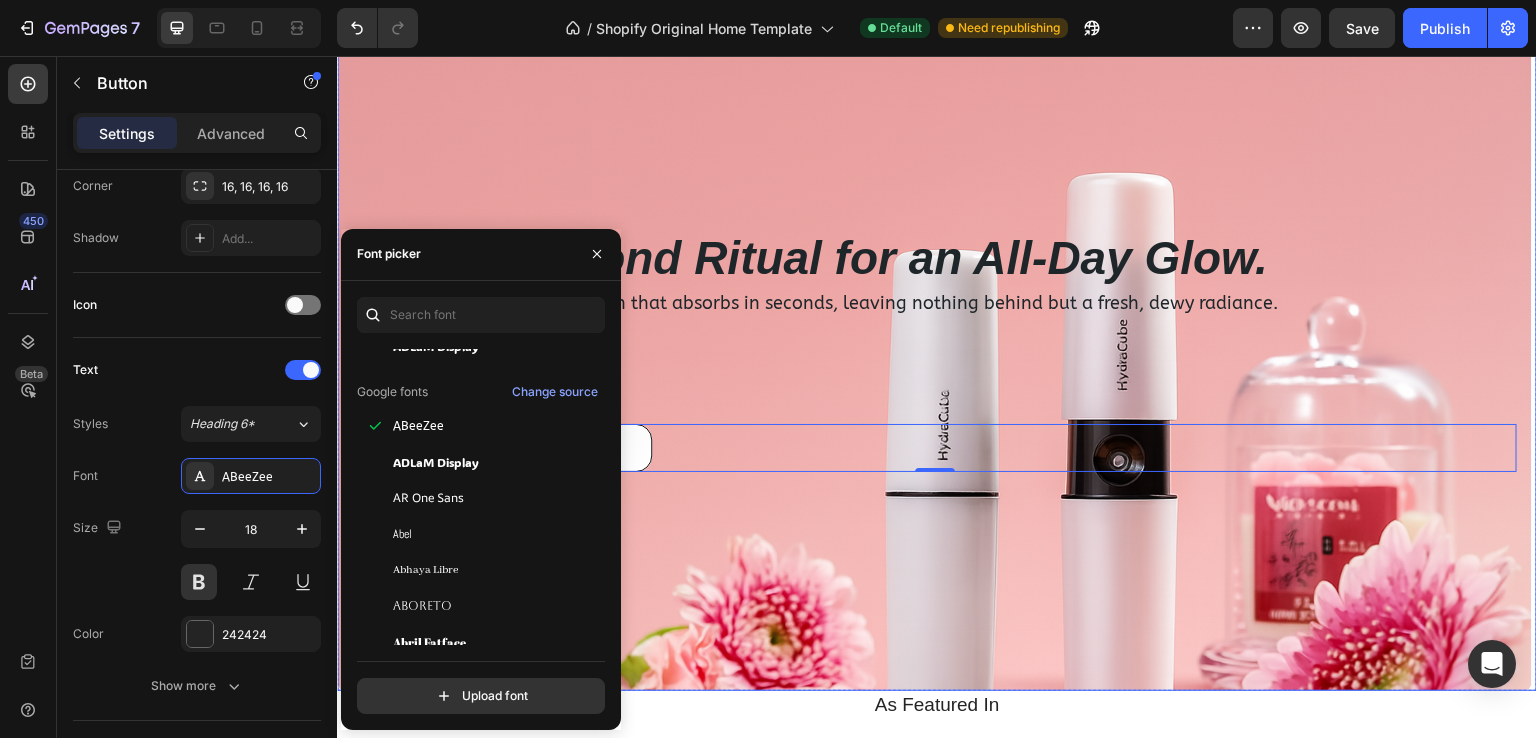 click on "The 30-Second Ritual for an All-Day Glow. Heading Get instant, touchless hydration that absorbs in seconds, leaving nothing behind but a fresh, dewy radiance. Text Block Icon Icon Icon Icon Icon Icon List 2,500+ Verified Reviews! Text Block Row 30-day money-back guarantee included  Text Block SHOP NOW Button   0" at bounding box center [934, 349] 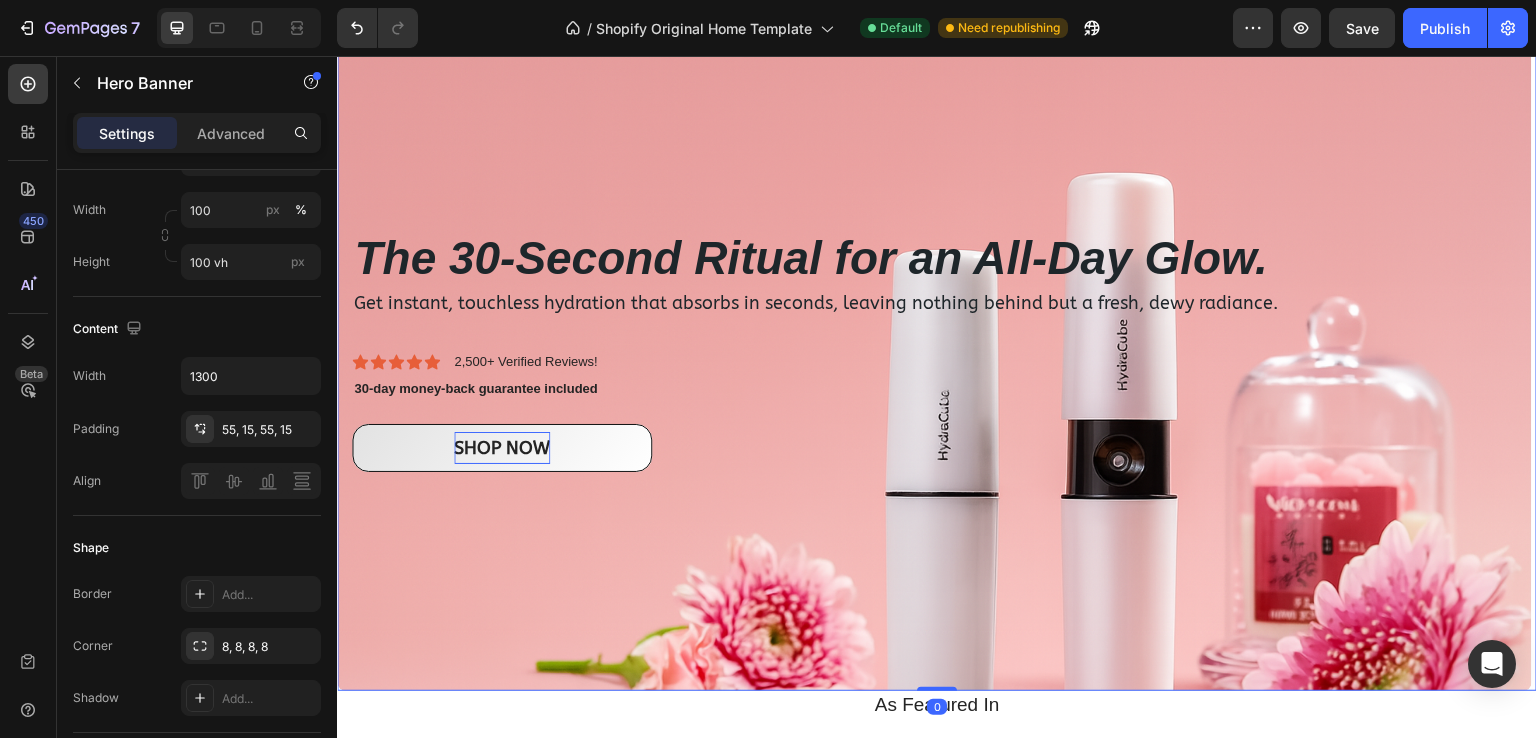 scroll, scrollTop: 0, scrollLeft: 0, axis: both 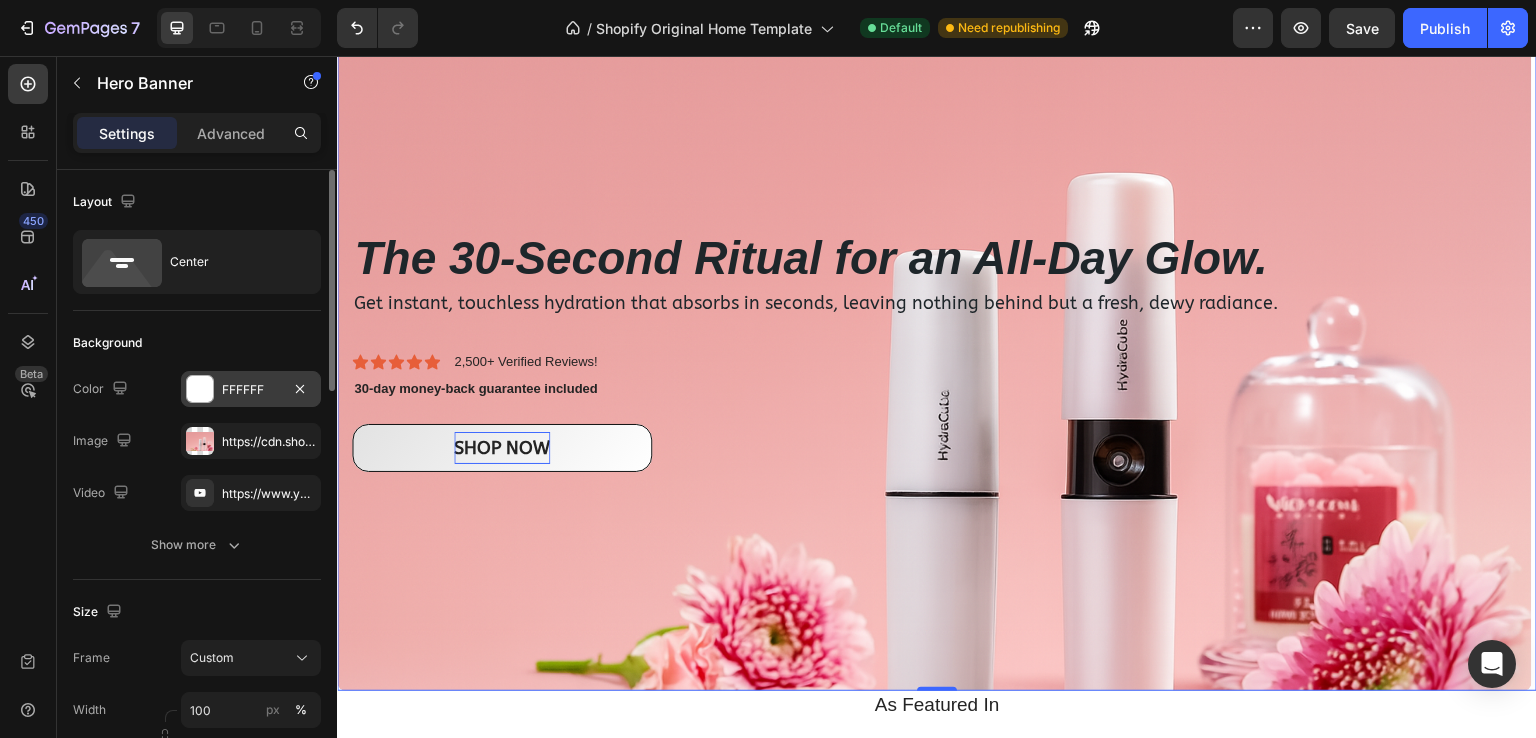 click on "FFFFFF" at bounding box center (251, 389) 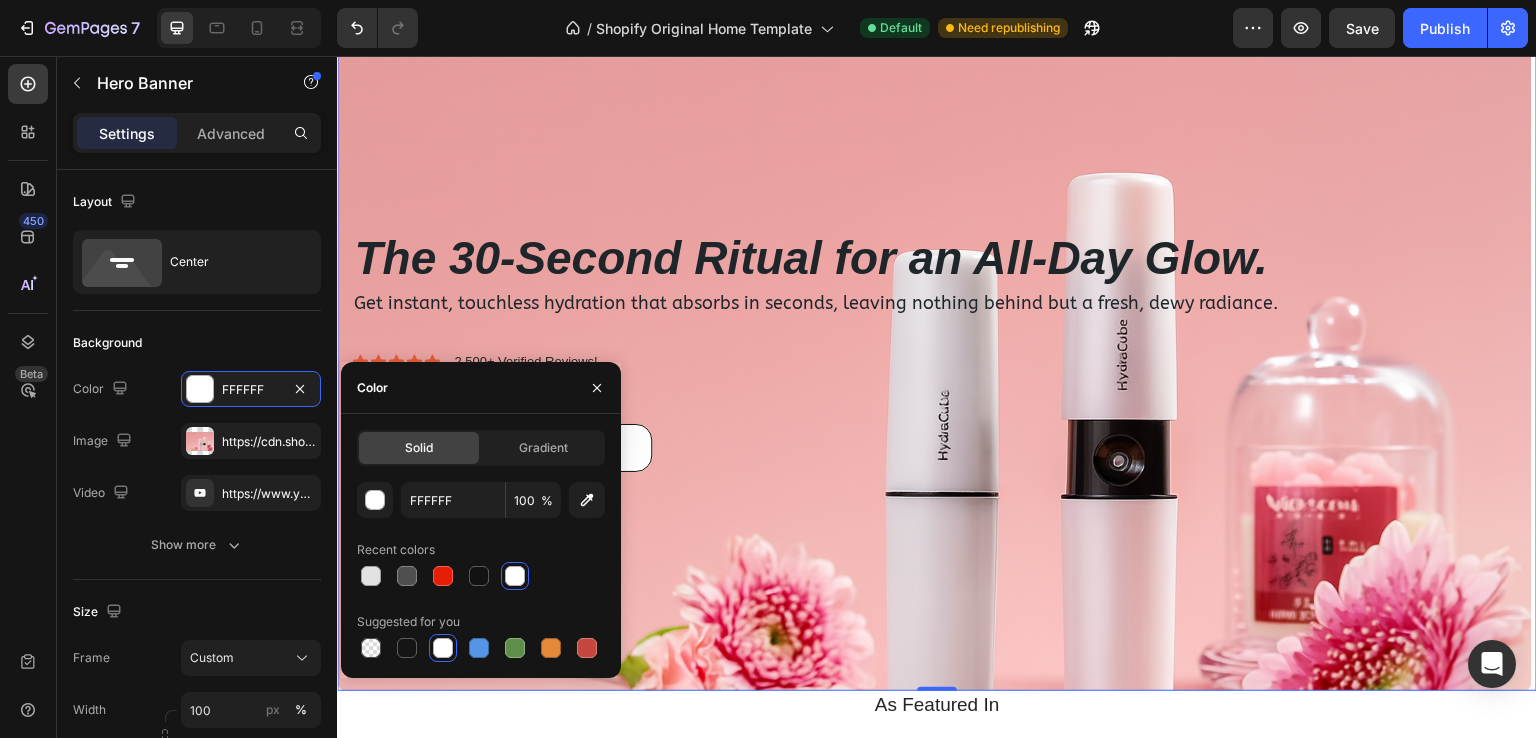 click at bounding box center [515, 576] 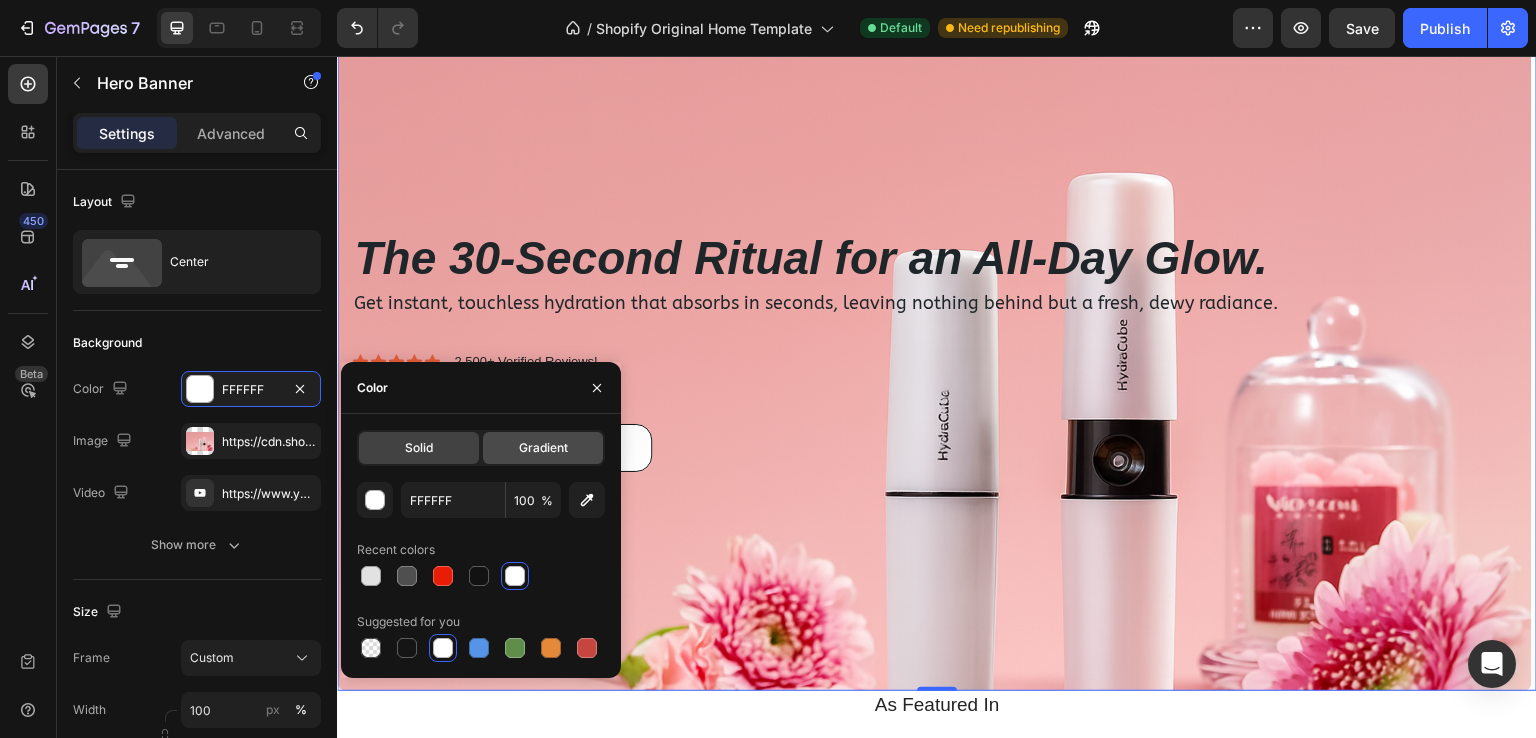 click on "Gradient" 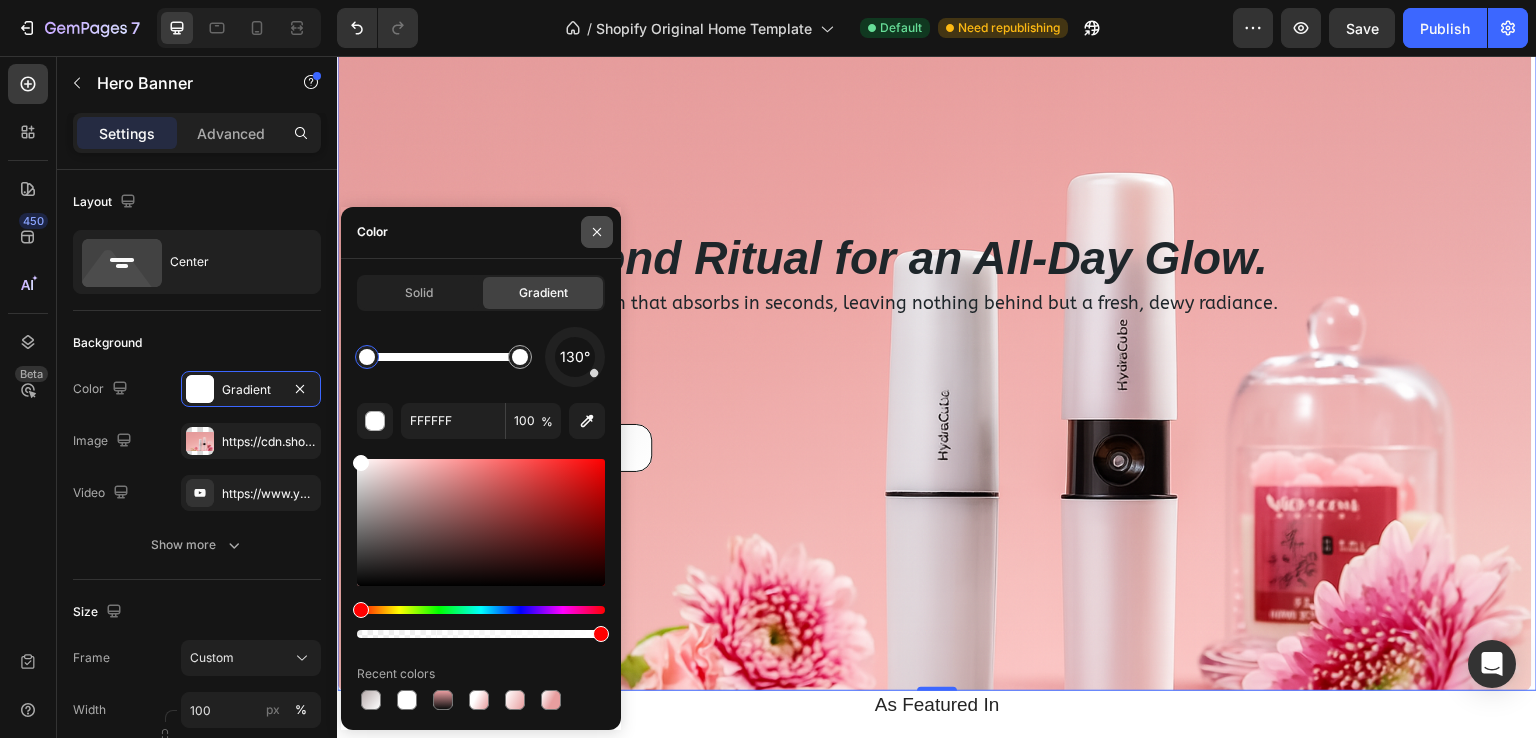 click 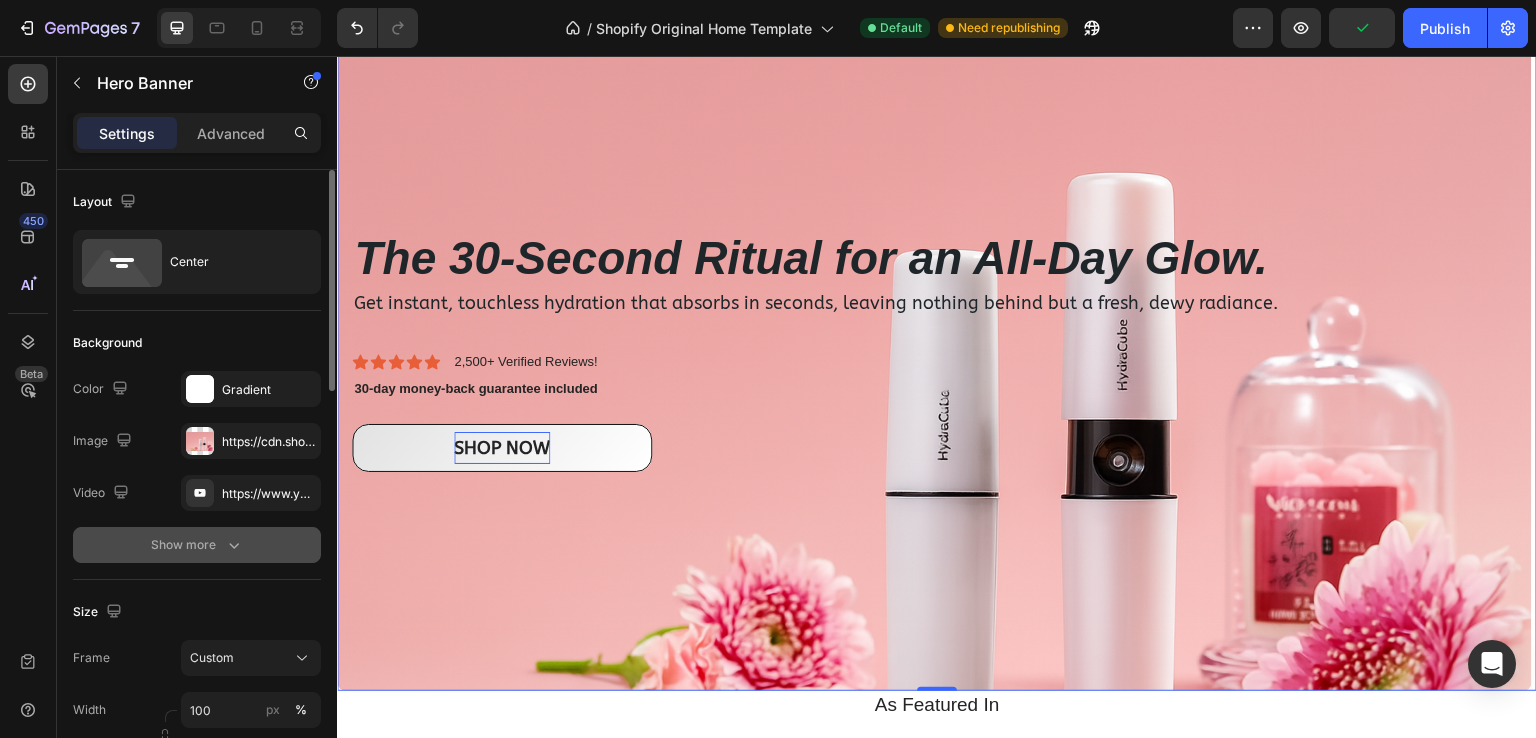 click 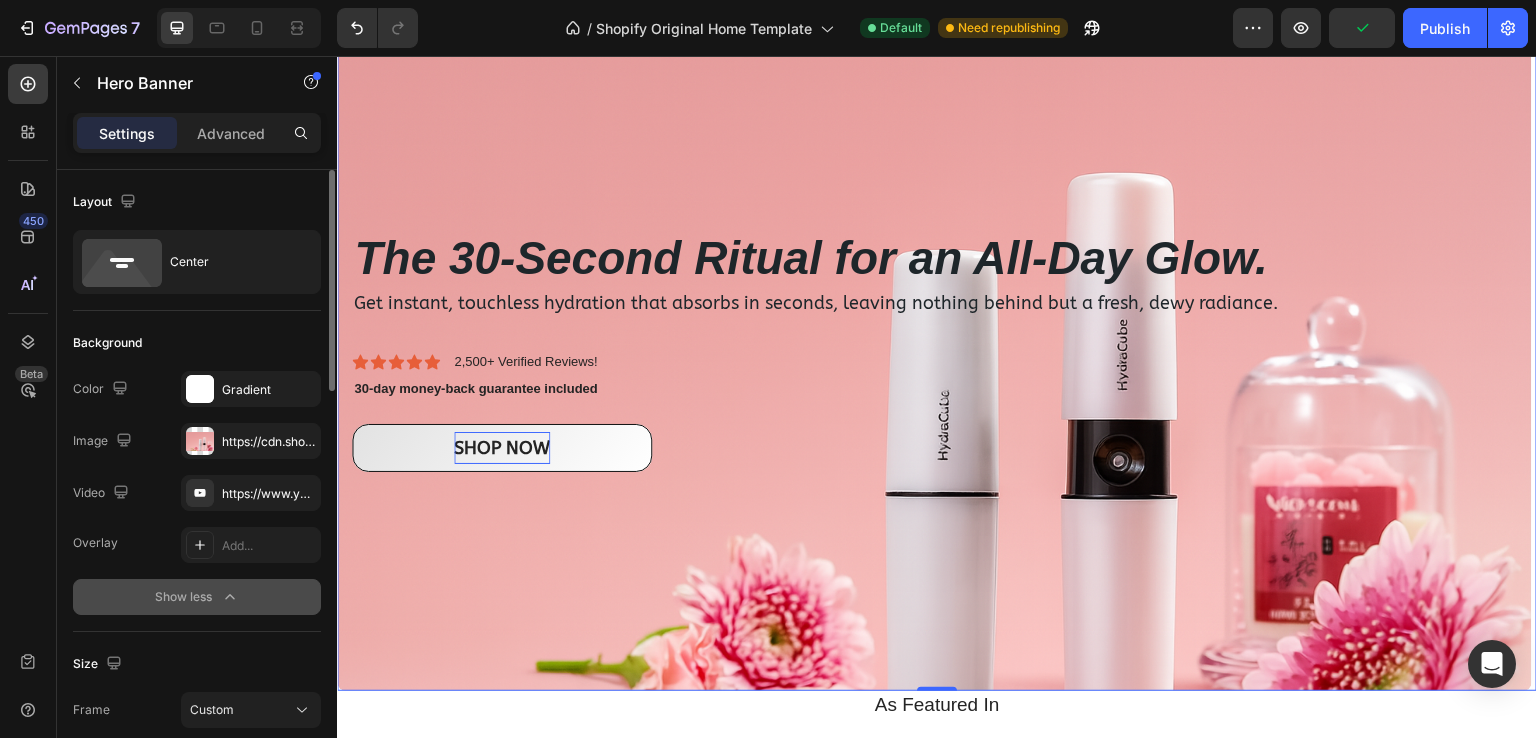 scroll, scrollTop: 300, scrollLeft: 0, axis: vertical 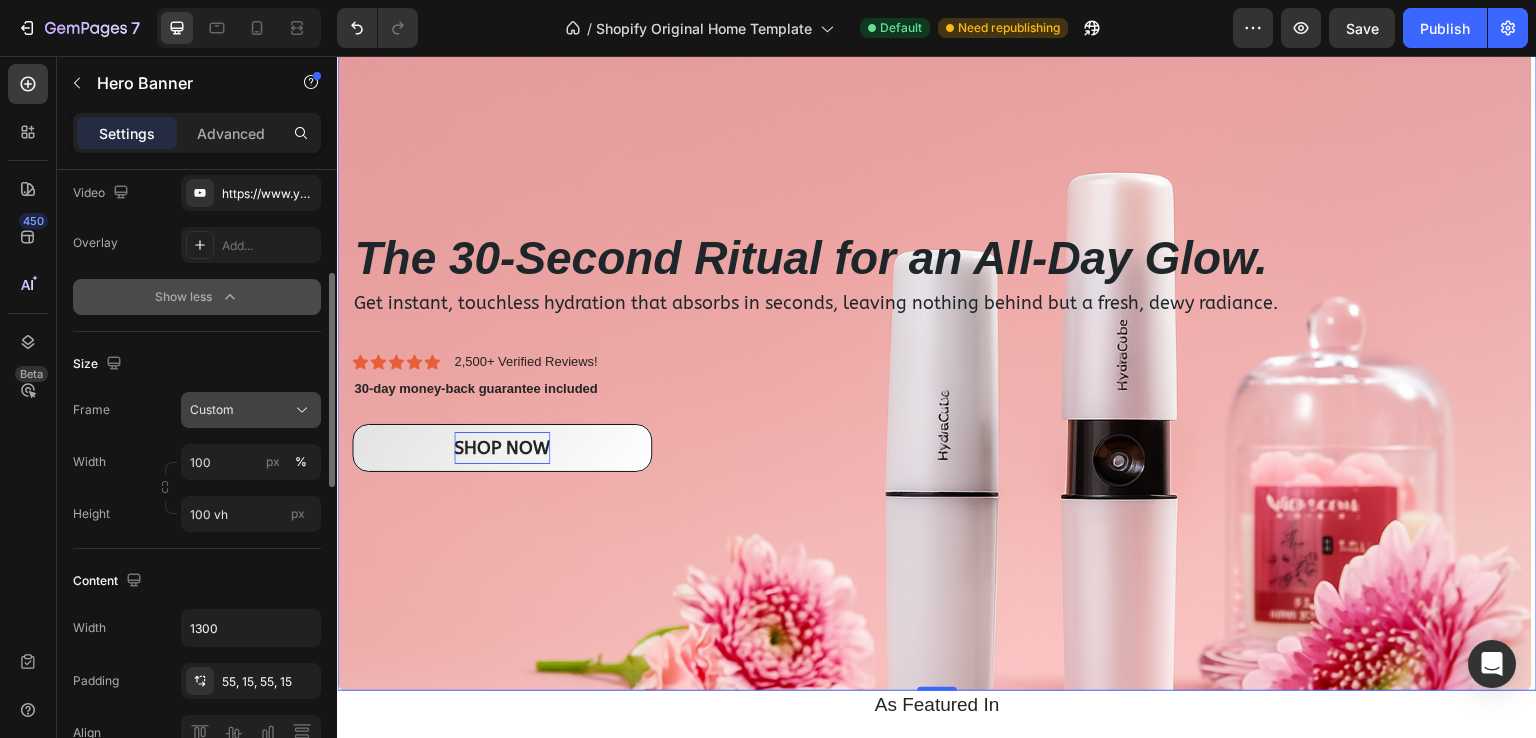 click on "Custom" 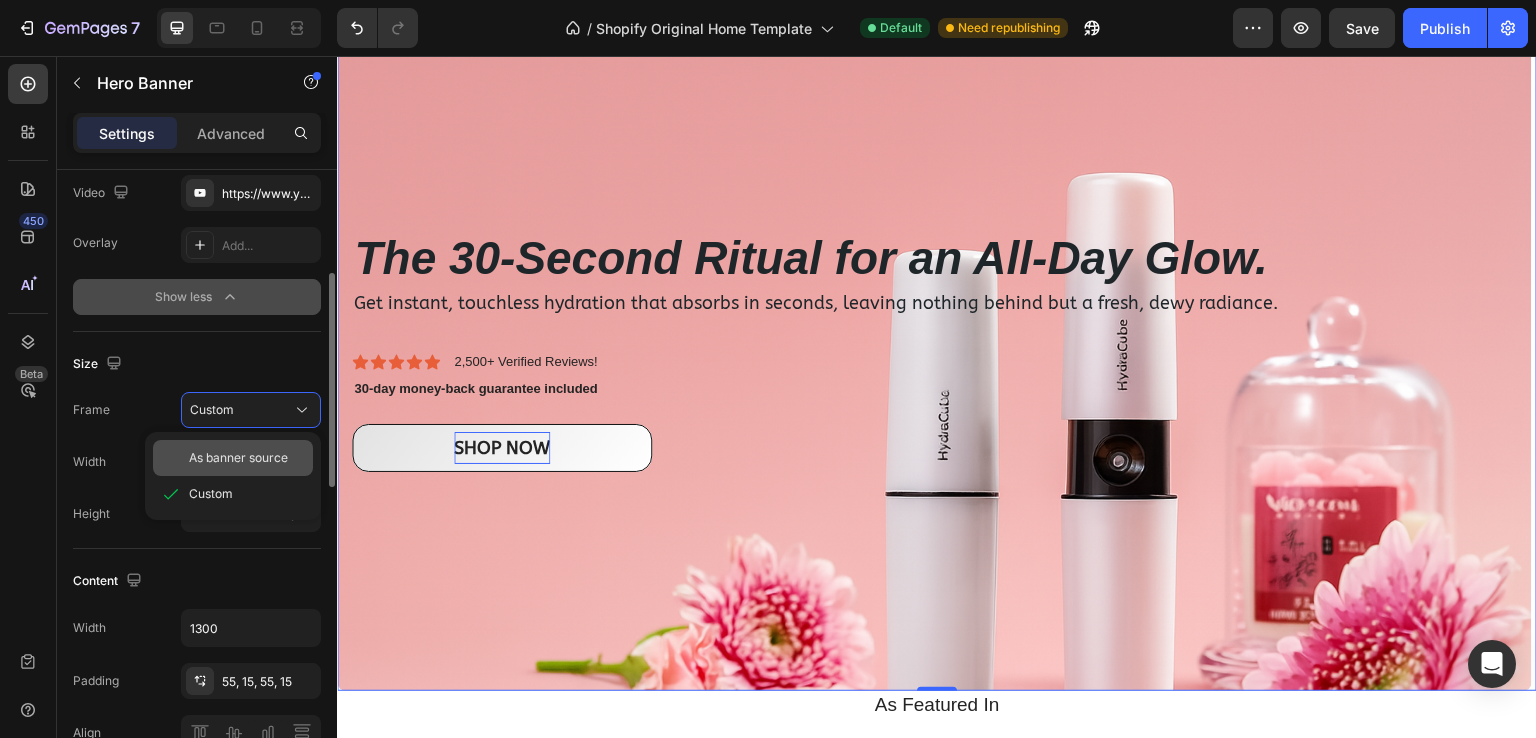 click on "As banner source" at bounding box center (238, 458) 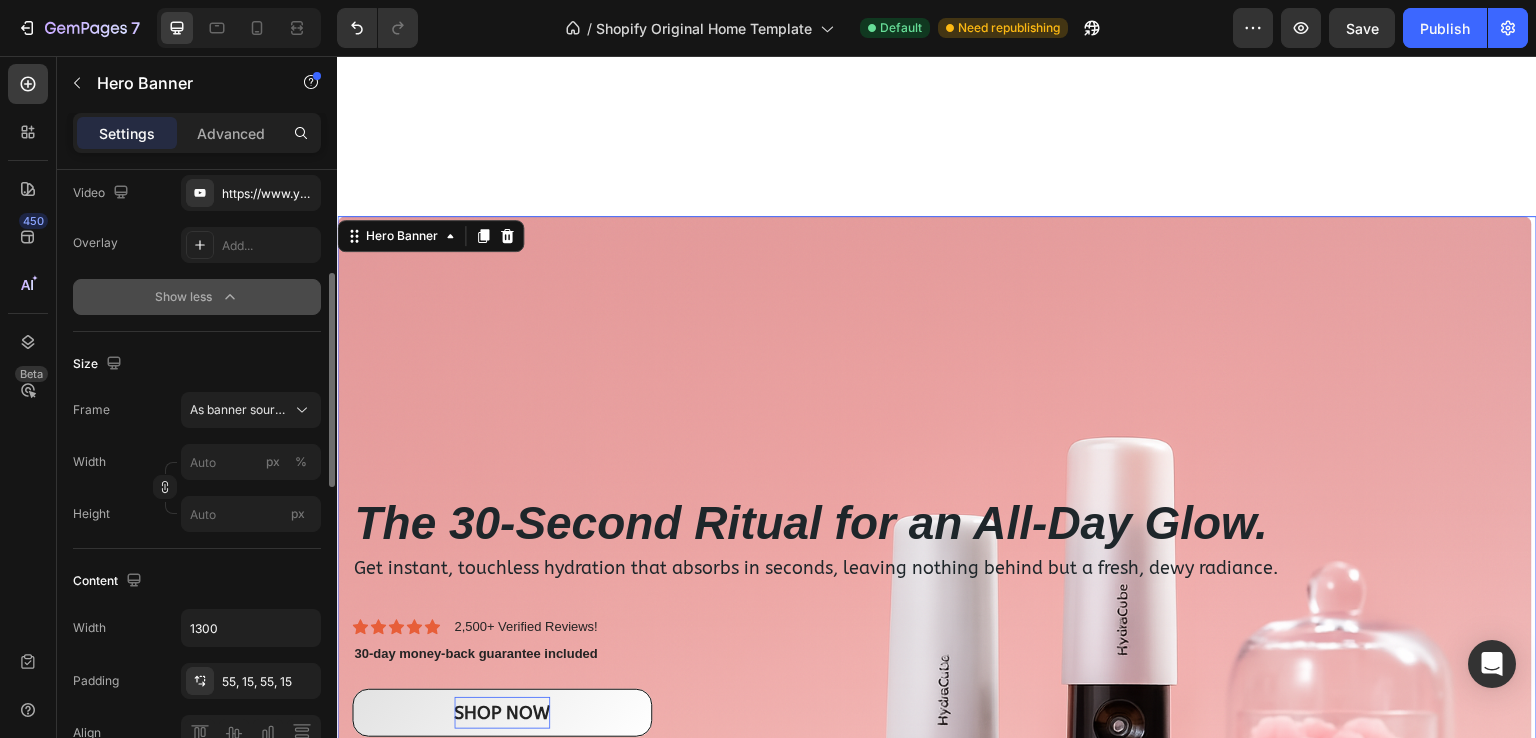 scroll, scrollTop: 500, scrollLeft: 0, axis: vertical 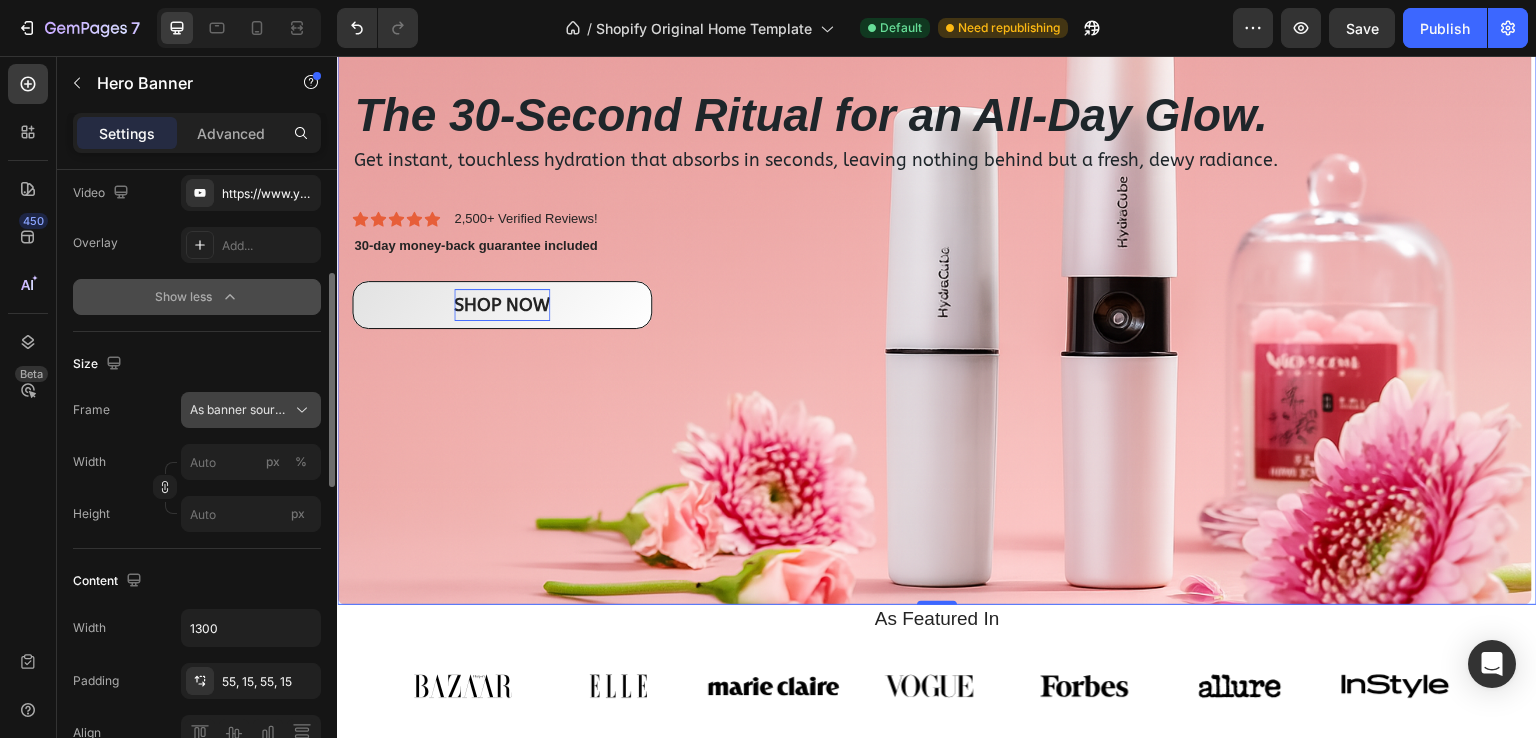 click on "As banner source" at bounding box center (239, 410) 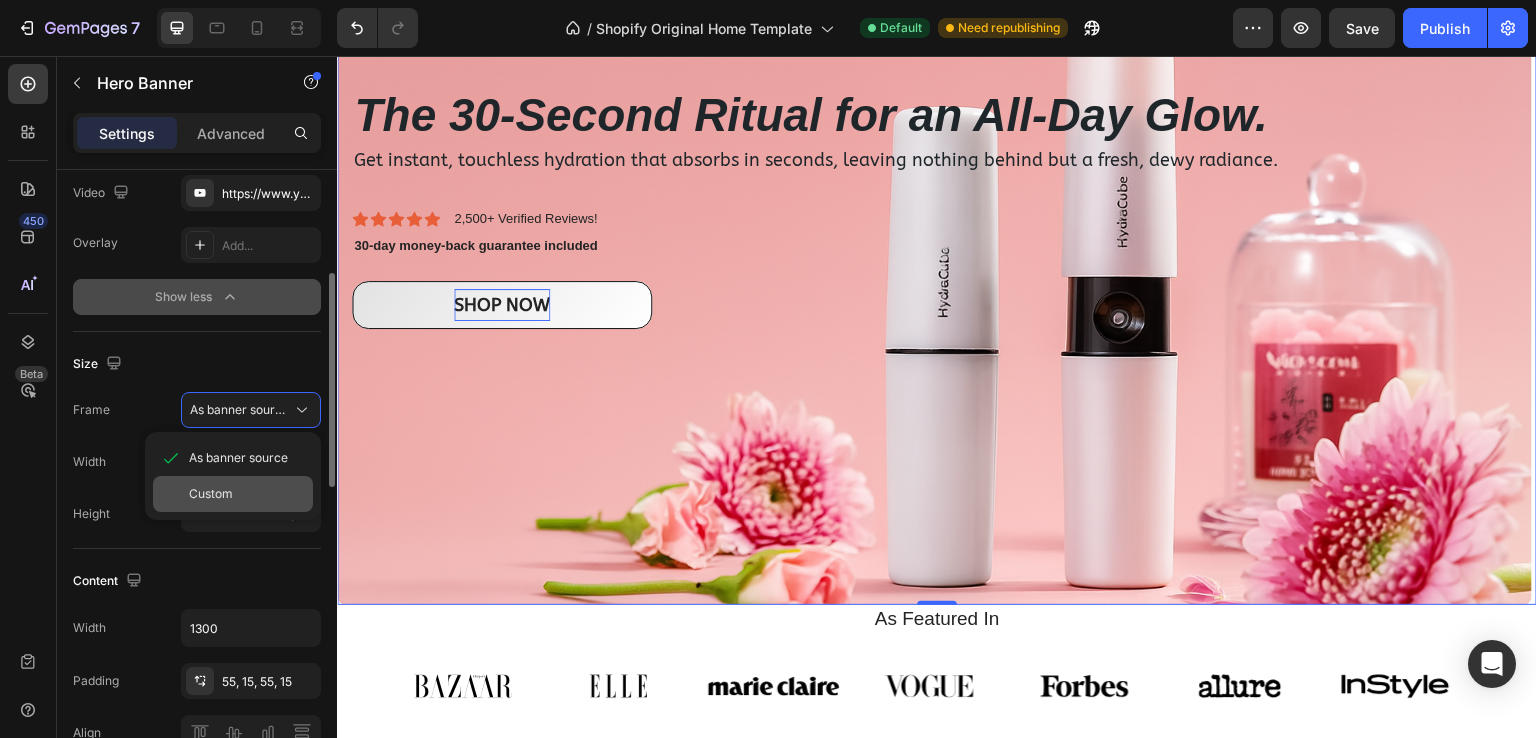 click on "Custom" at bounding box center (247, 494) 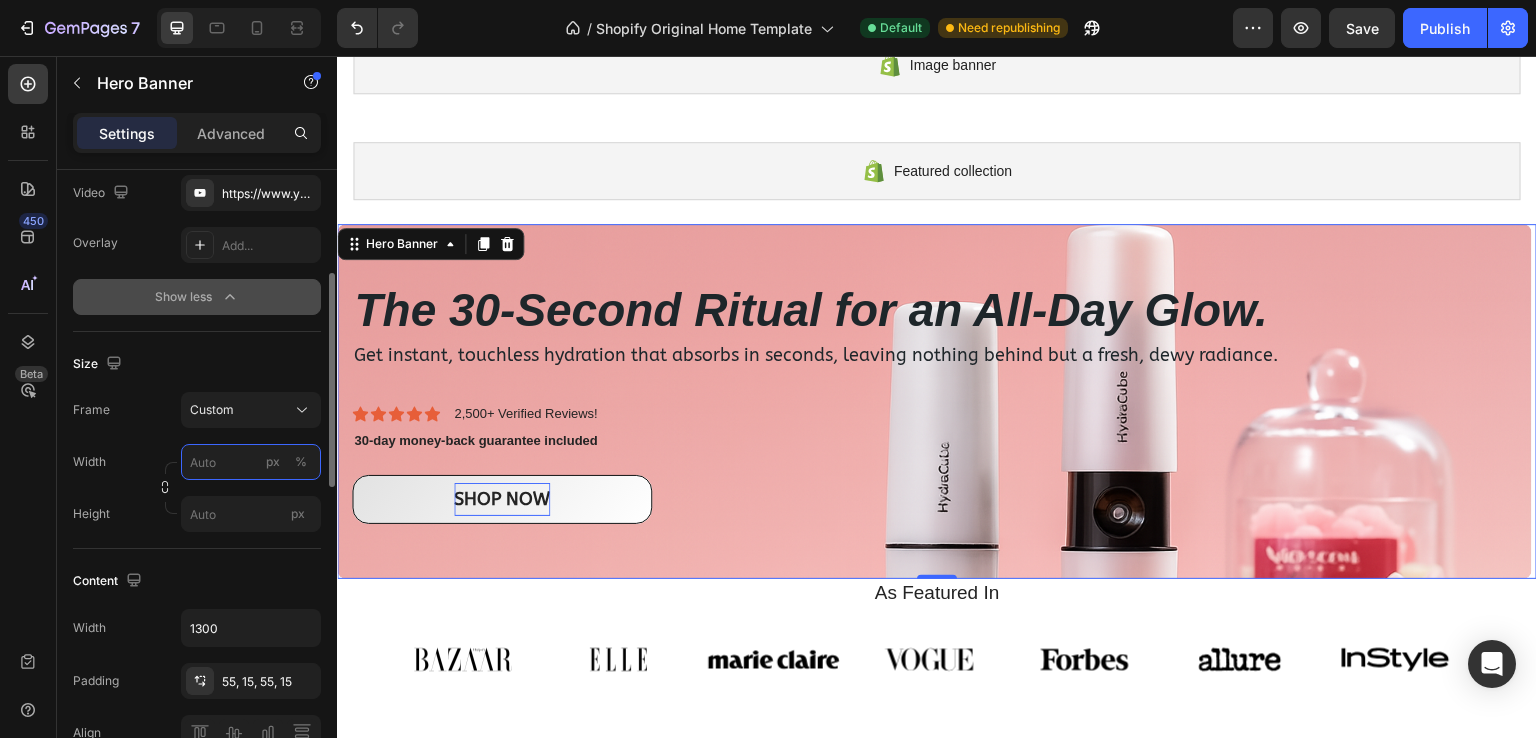 scroll, scrollTop: 100, scrollLeft: 0, axis: vertical 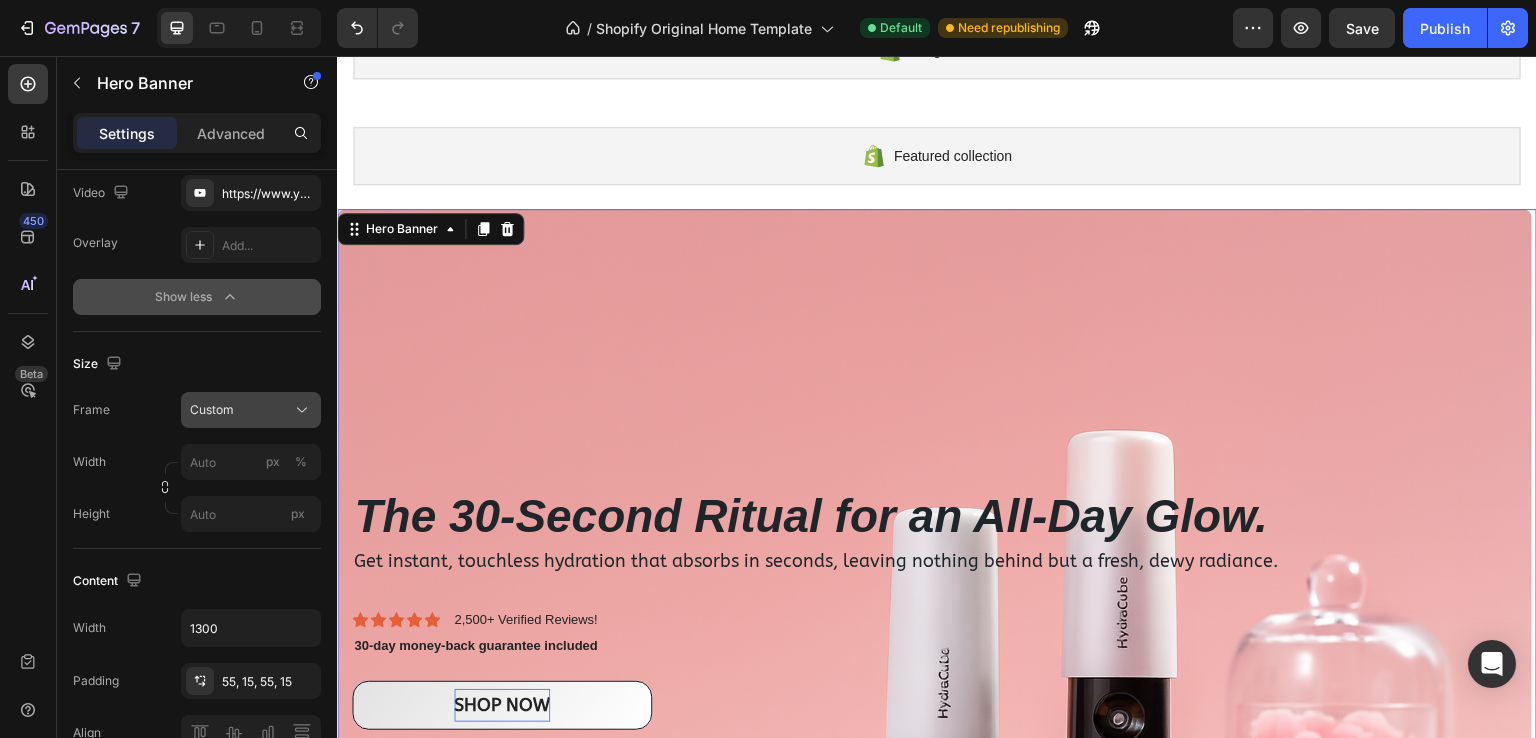 click on "Custom" at bounding box center [251, 410] 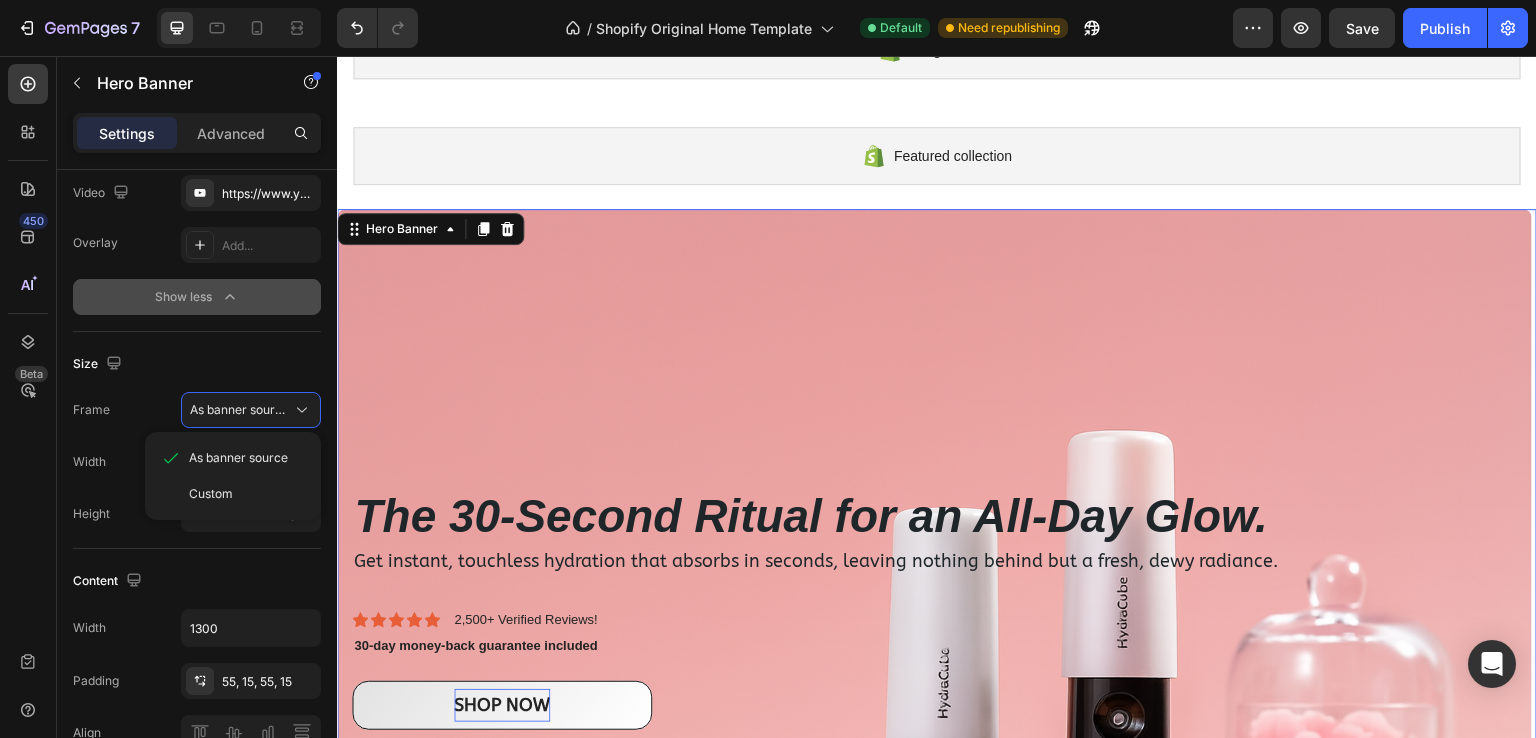 click at bounding box center [934, 607] 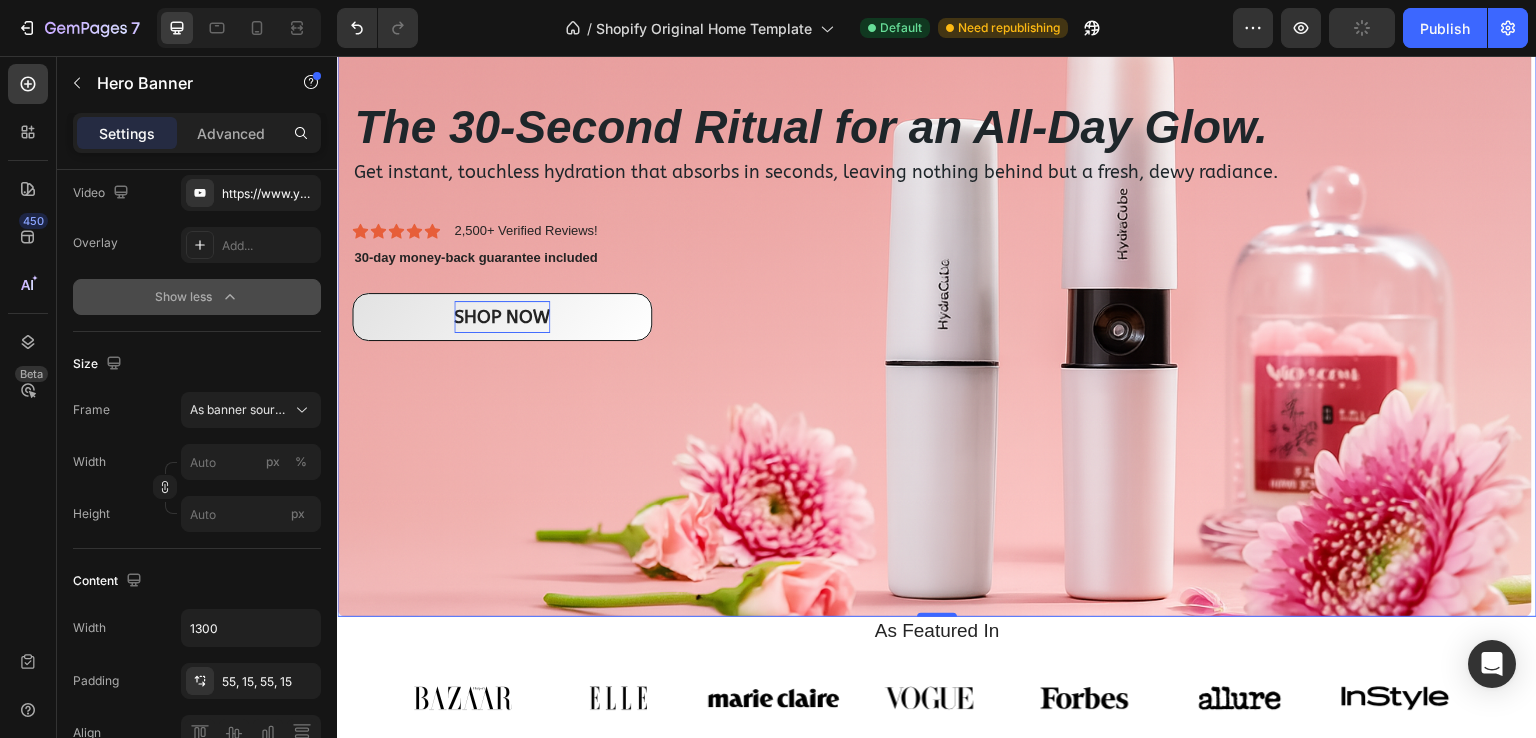scroll, scrollTop: 400, scrollLeft: 0, axis: vertical 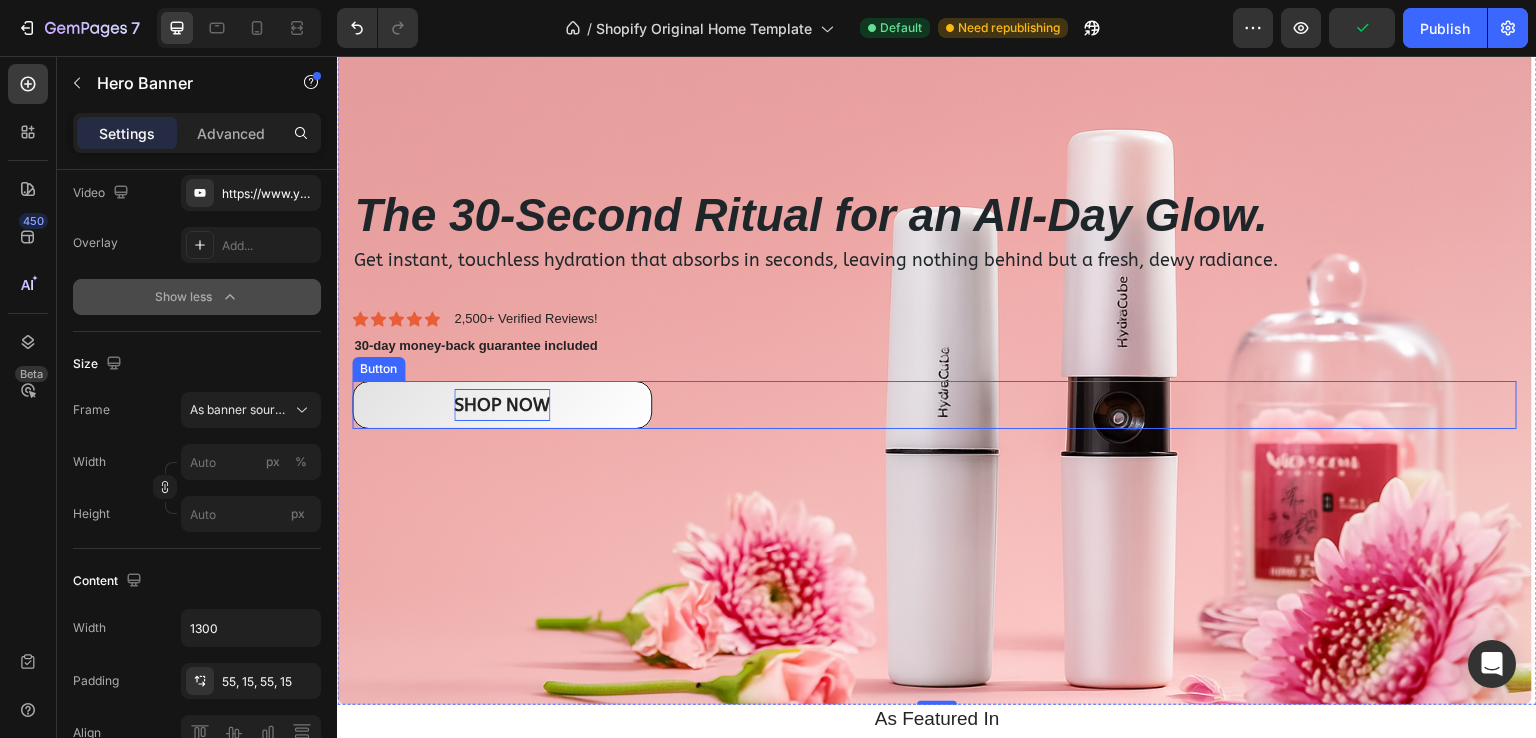 click on "The 30-Second Ritual for an All-Day Glow. Heading Get instant, touchless hydration that absorbs in seconds, leaving nothing behind but a fresh, dewy radiance. Text Block Icon Icon Icon Icon Icon Icon List 2,500+ Verified Reviews! Text Block Row 30-day money-back guarantee included  Text Block SHOP NOW Button" at bounding box center (934, 306) 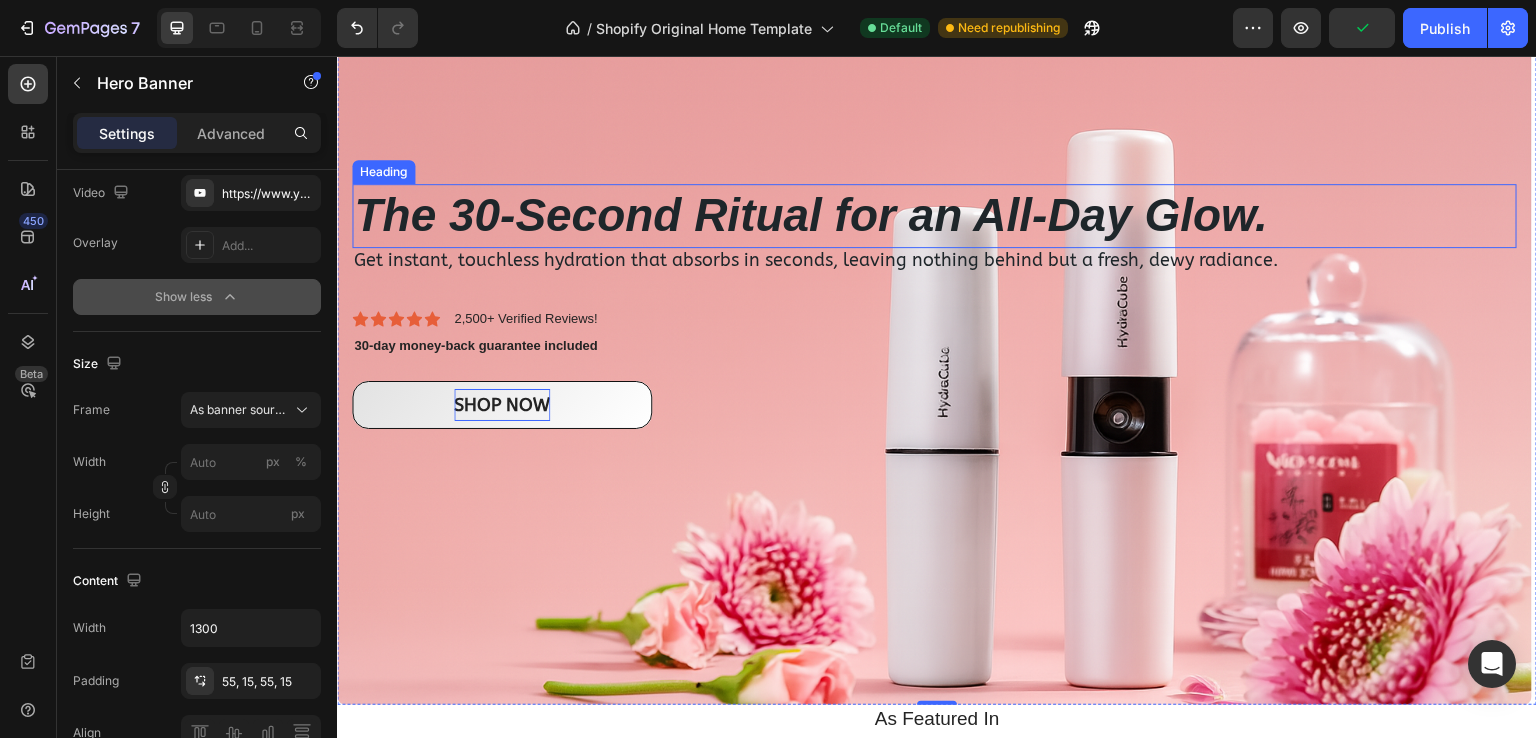 click on "The 30-Second Ritual for an All-Day Glow." at bounding box center [811, 215] 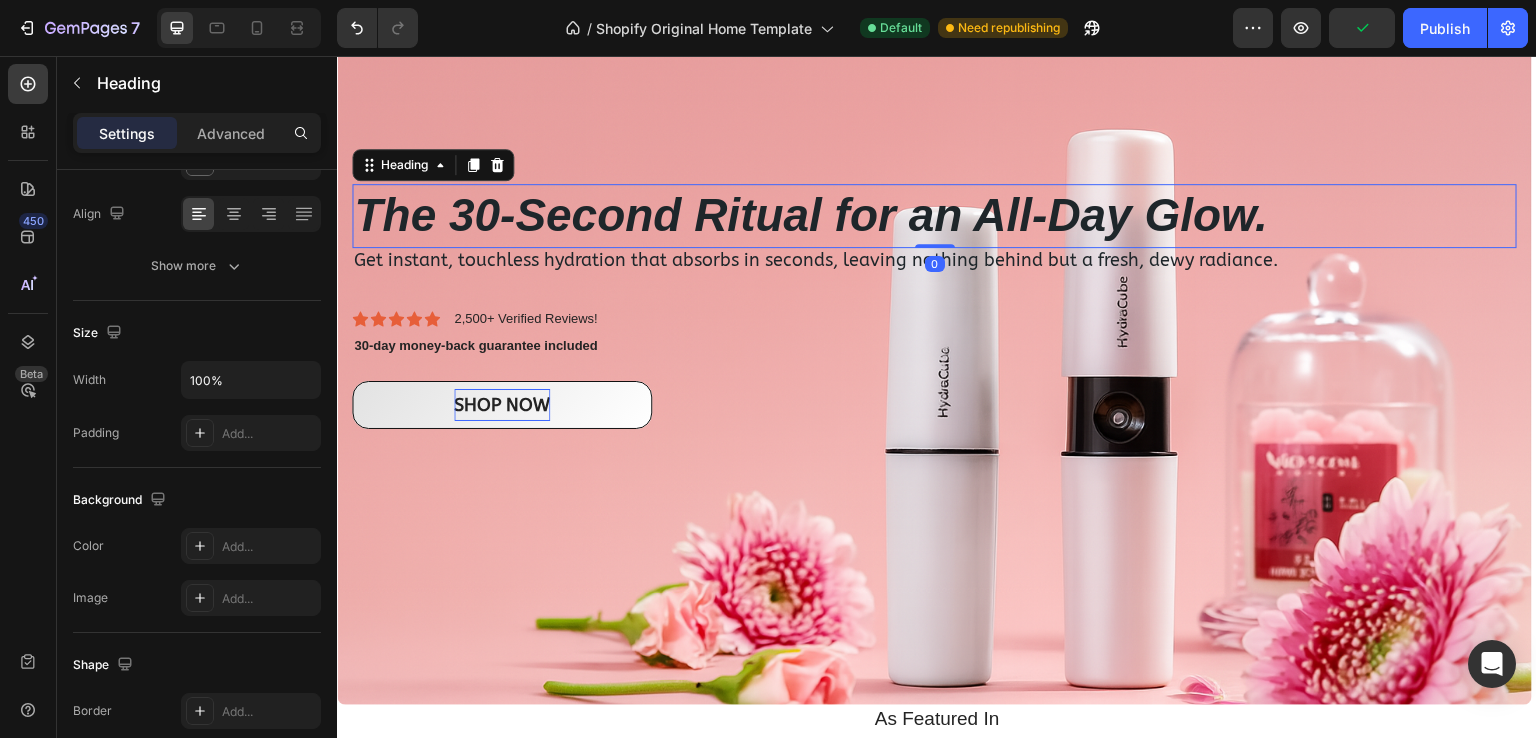 scroll, scrollTop: 0, scrollLeft: 0, axis: both 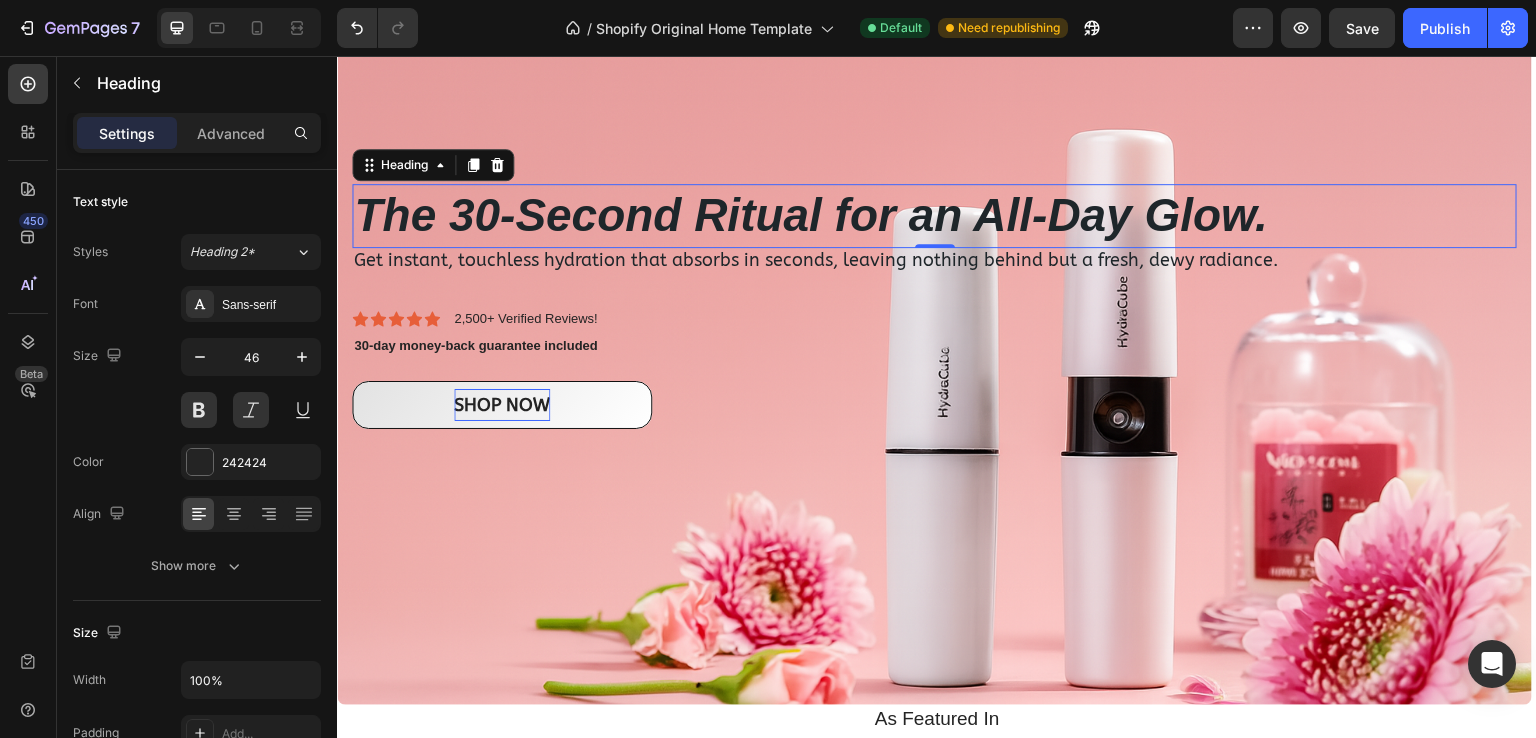 click on "The 30-Second Ritual for an All-Day Glow." at bounding box center [934, 216] 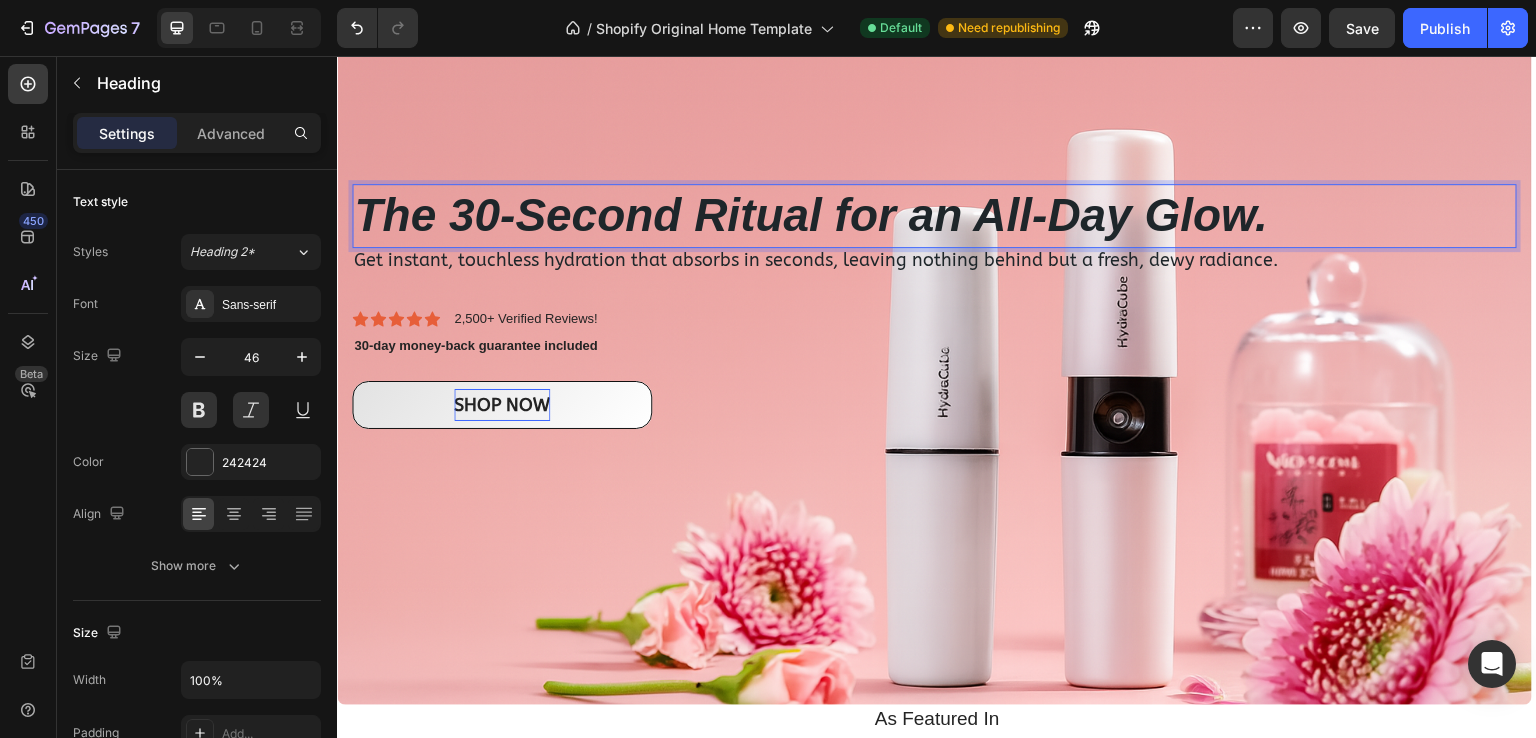 click on "The 30-Second Ritual for an All-Day Glow." at bounding box center (934, 216) 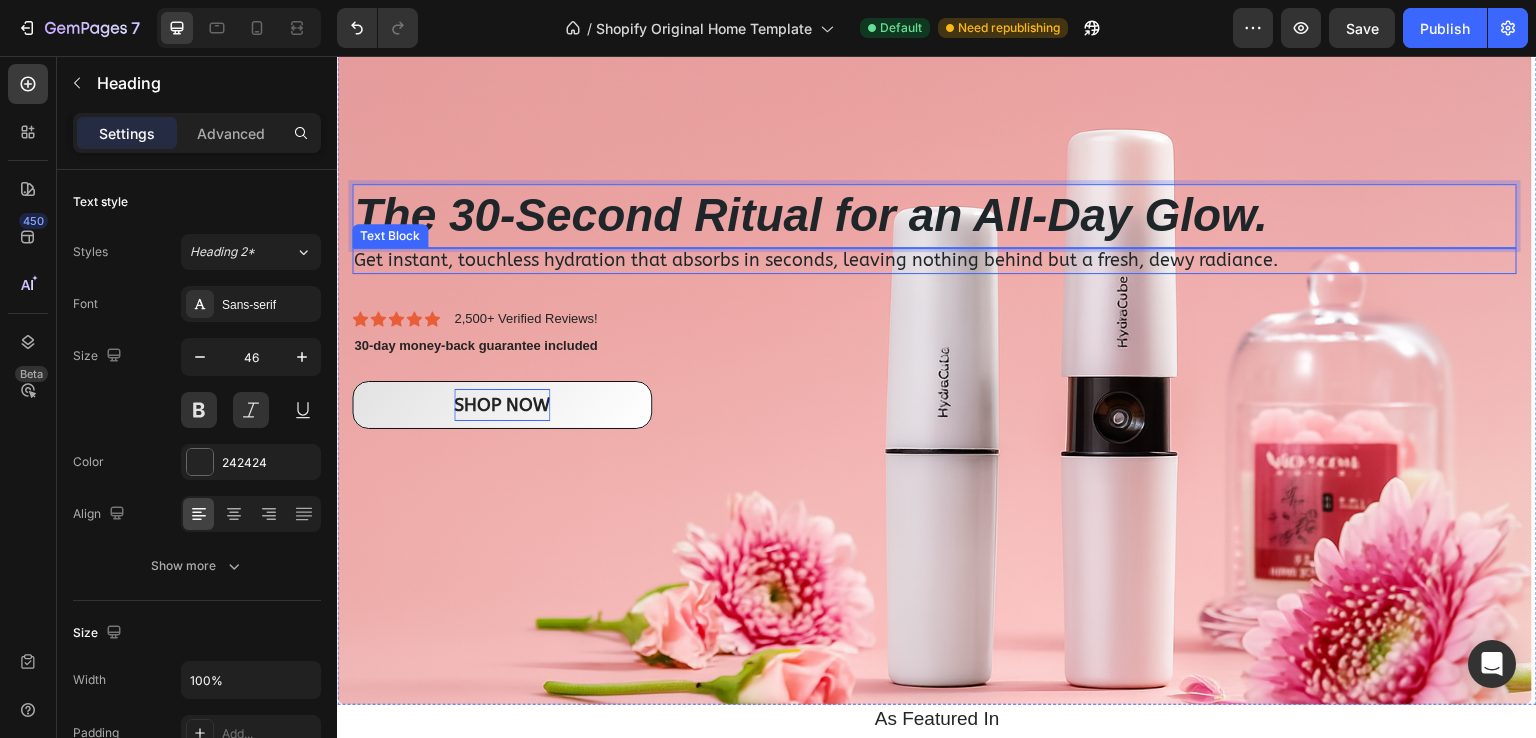 click on "The 30-Second Ritual for an All-Day Glow. Heading   0 Get instant, touchless hydration that absorbs in seconds, leaving nothing behind but a fresh, dewy radiance. Text Block Icon Icon Icon Icon Icon Icon List 2,500+ Verified Reviews! Text Block Row 30-day money-back guarantee included  Text Block SHOP NOW Button" at bounding box center [934, 306] 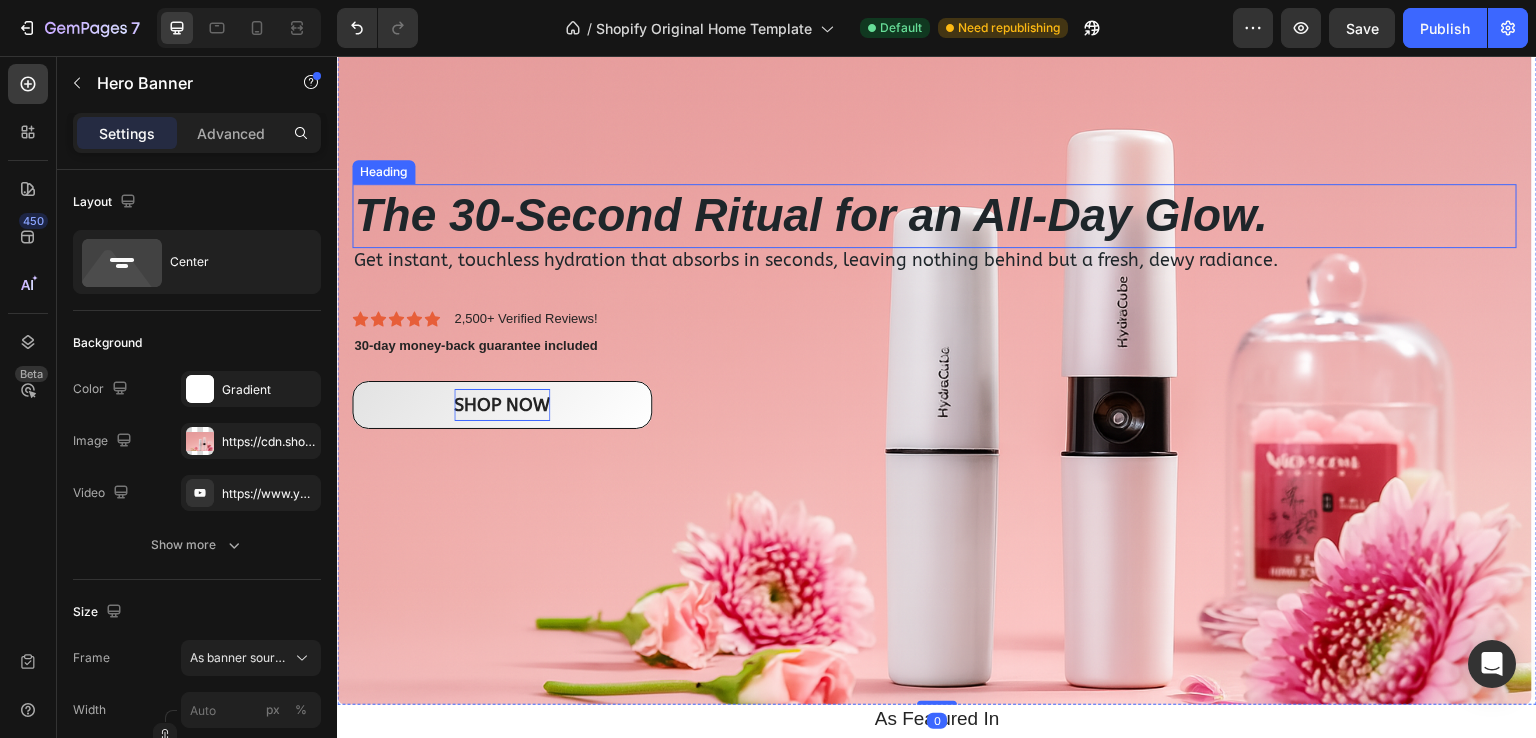 click on "⁠⁠⁠⁠⁠⁠⁠ The 30-Second Ritual for an All-Day Glow." at bounding box center (934, 216) 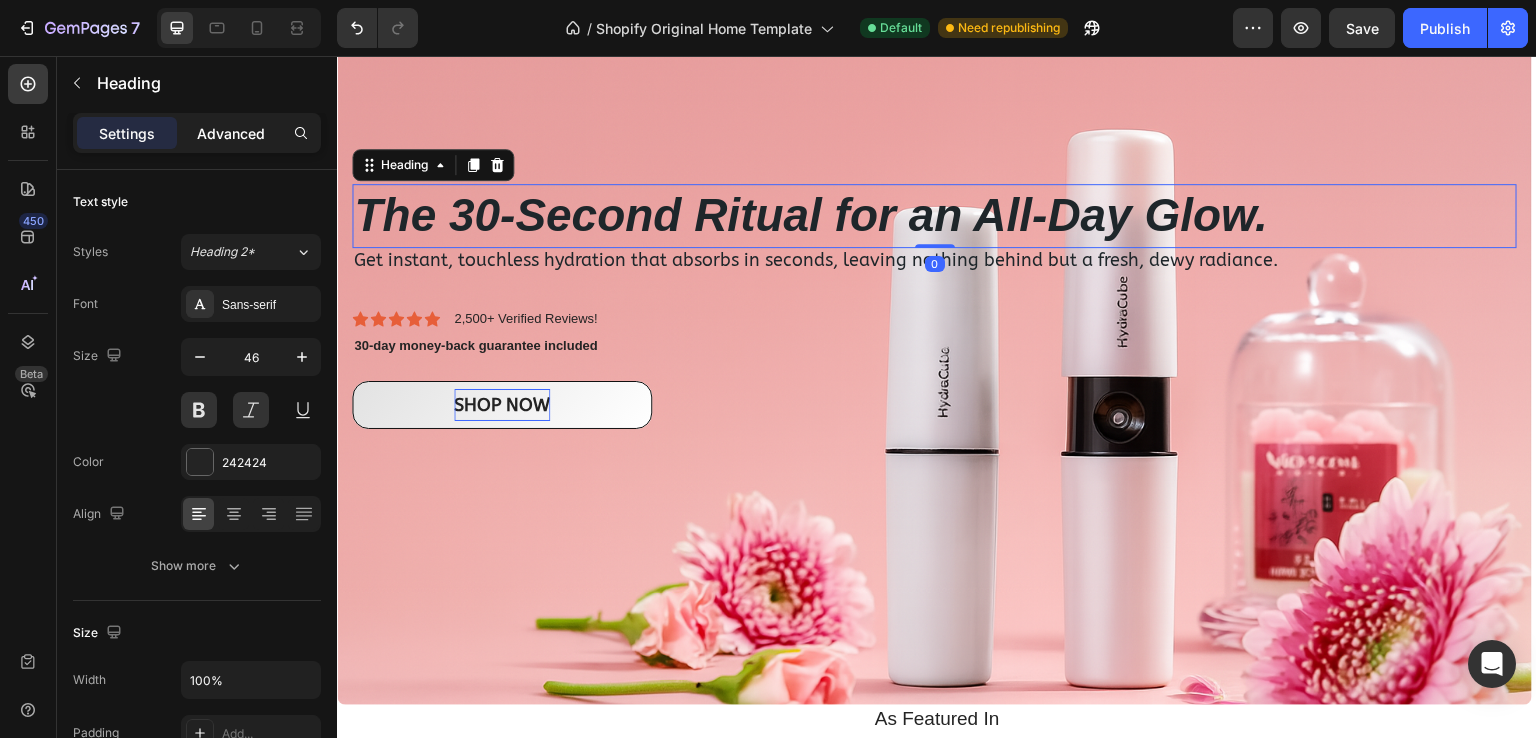 click on "Advanced" at bounding box center [231, 133] 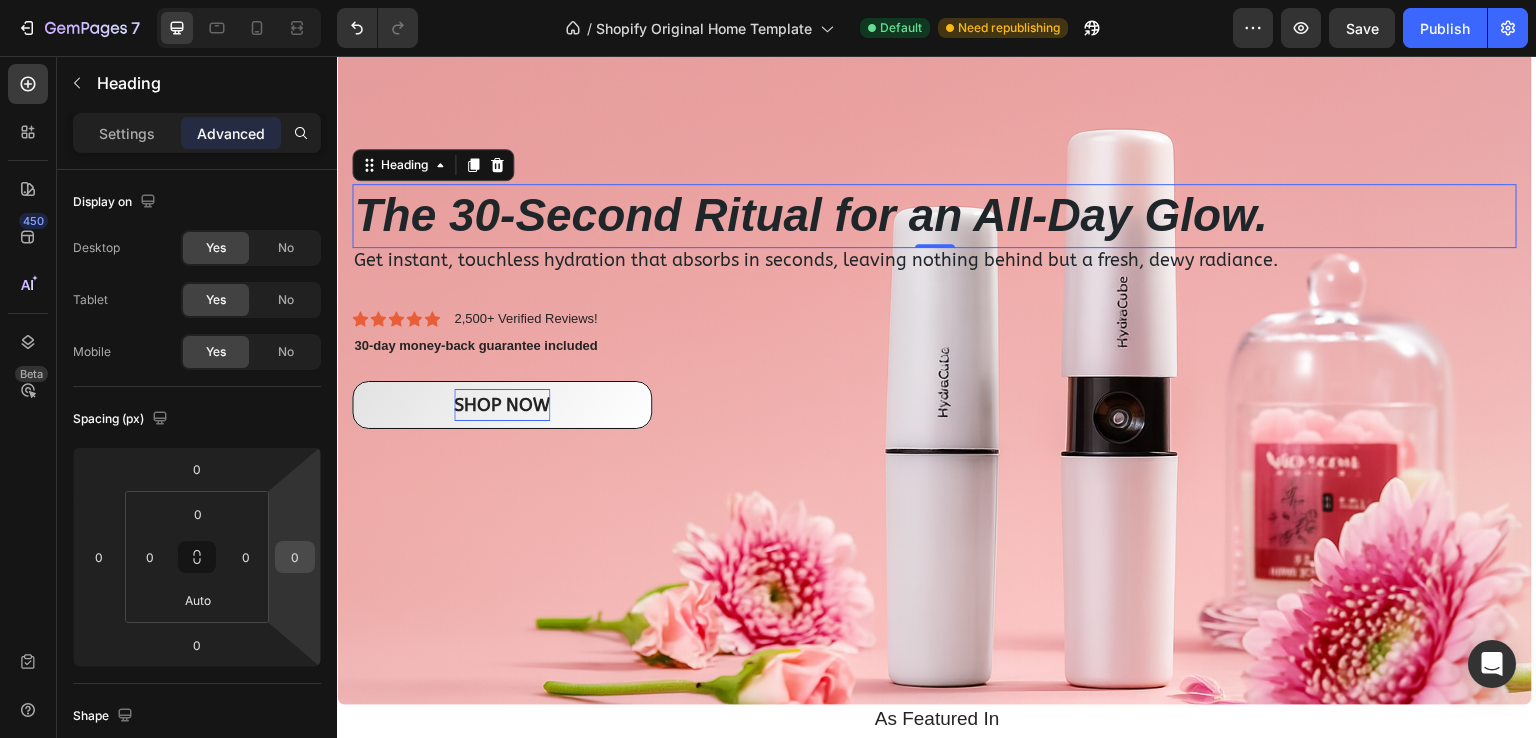 click on "0" at bounding box center (295, 557) 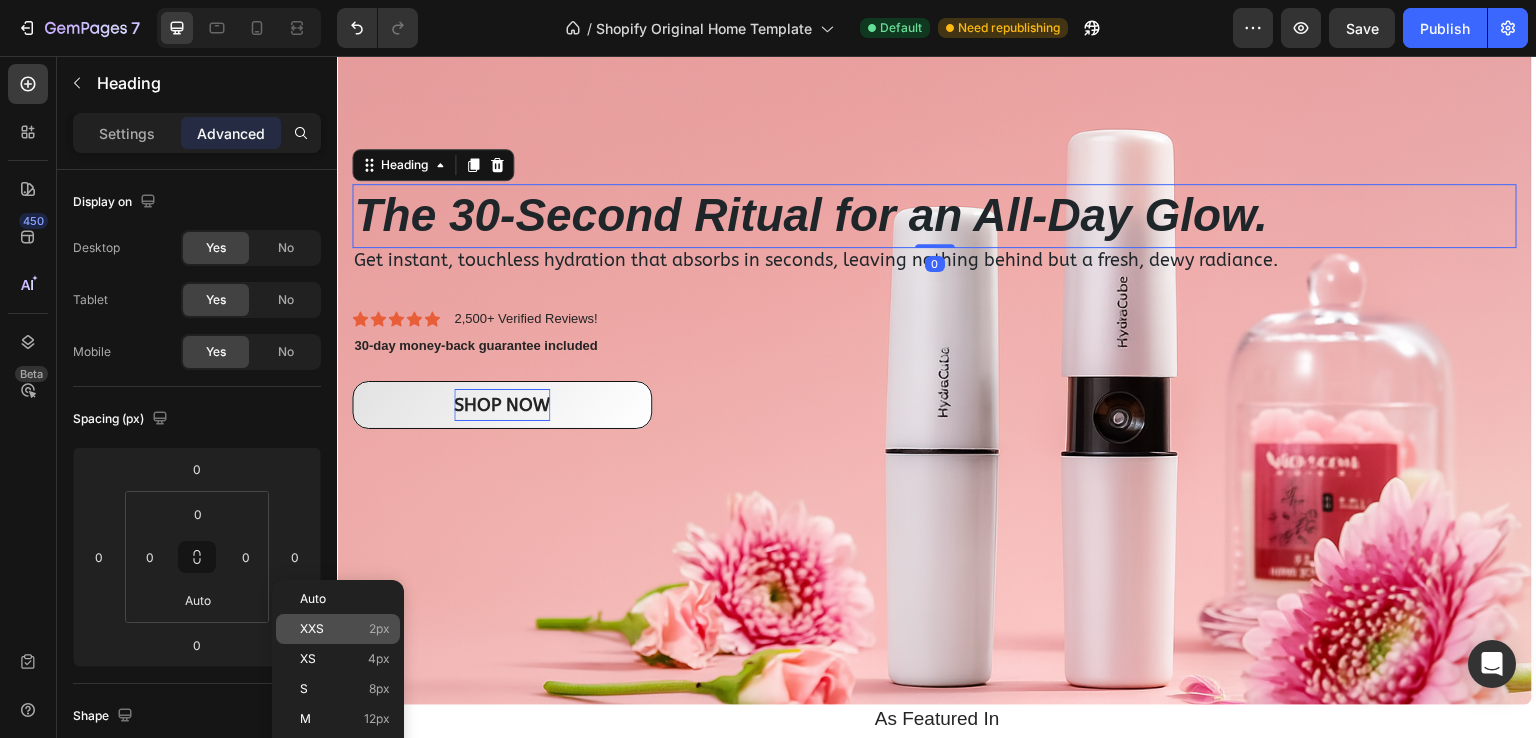 click on "XXS 2px" at bounding box center [345, 629] 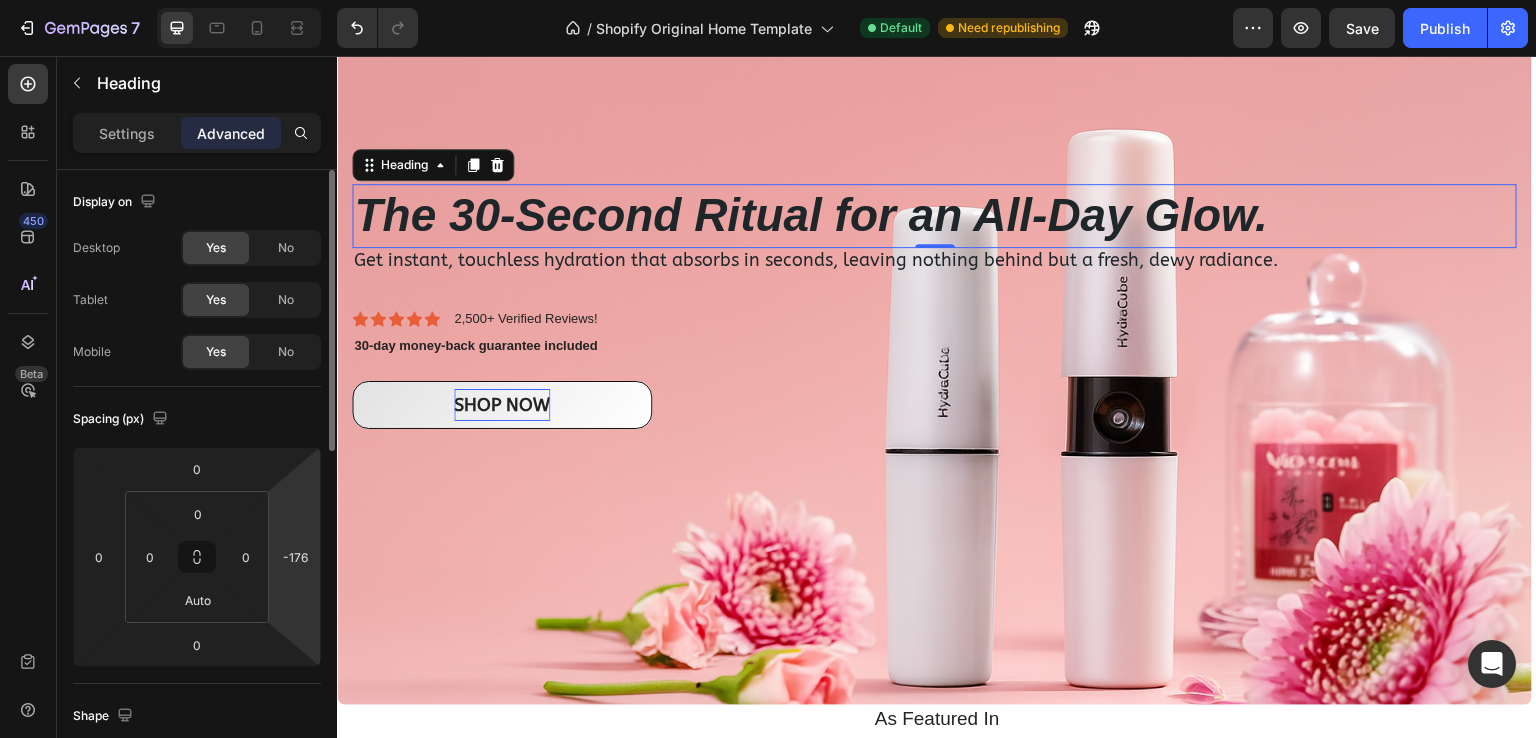 drag, startPoint x: 302, startPoint y: 522, endPoint x: 309, endPoint y: 610, distance: 88.27797 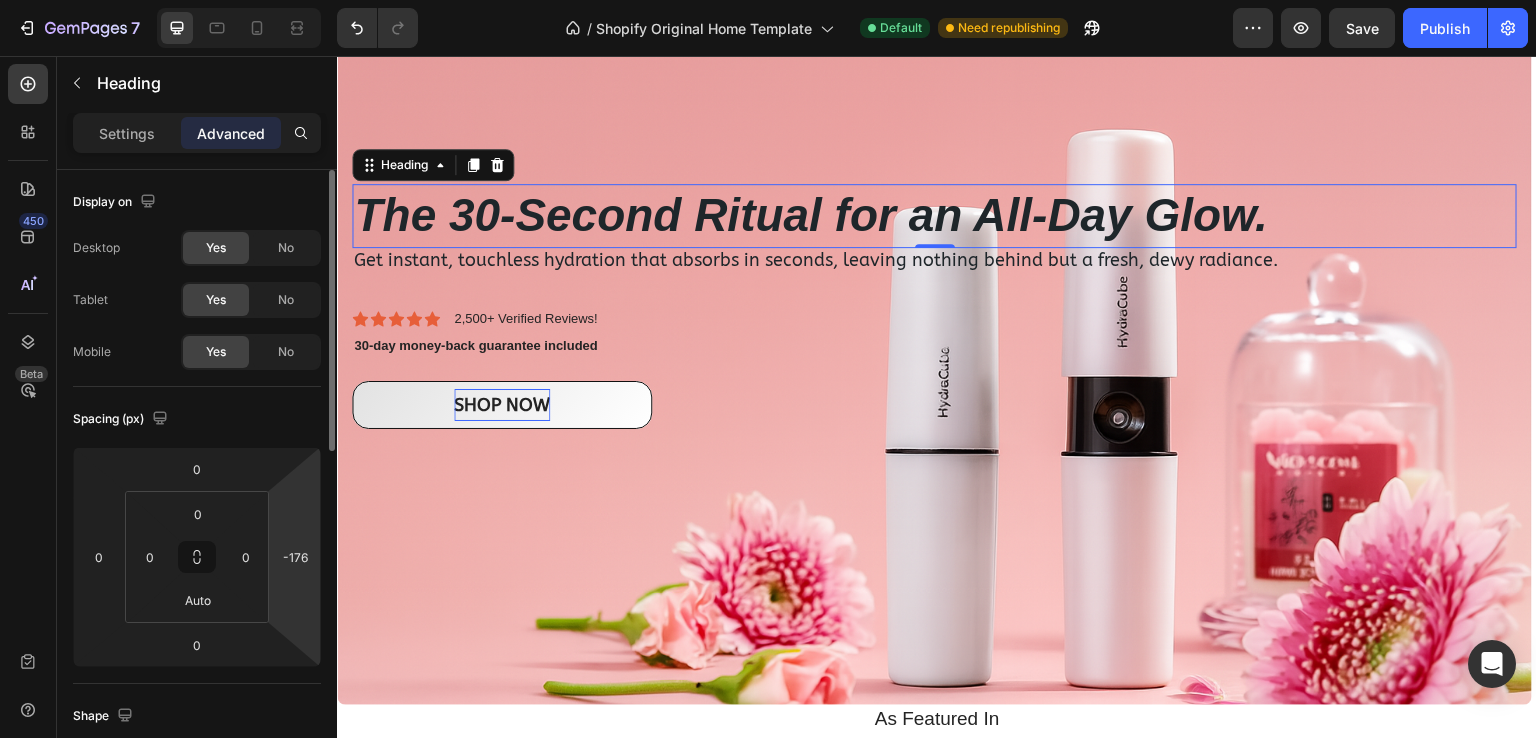 click on "7   /  Shopify Original Home Template Default Need republishing Preview  Save   Publish  450 Beta Sections(18) Elements(83) Section Element Hero Section Product Detail Brands Trusted Badges Guarantee Product Breakdown How to use Testimonials Compare Bundle FAQs Social Proof Brand Story Product List Collection Blog List Contact Sticky Add to Cart Custom Footer Browse Library 450 Layout
Row
Row
Row
Row Text
Heading
Text Block Button
Button
Button Media
Image
Image
Video" at bounding box center (768, 0) 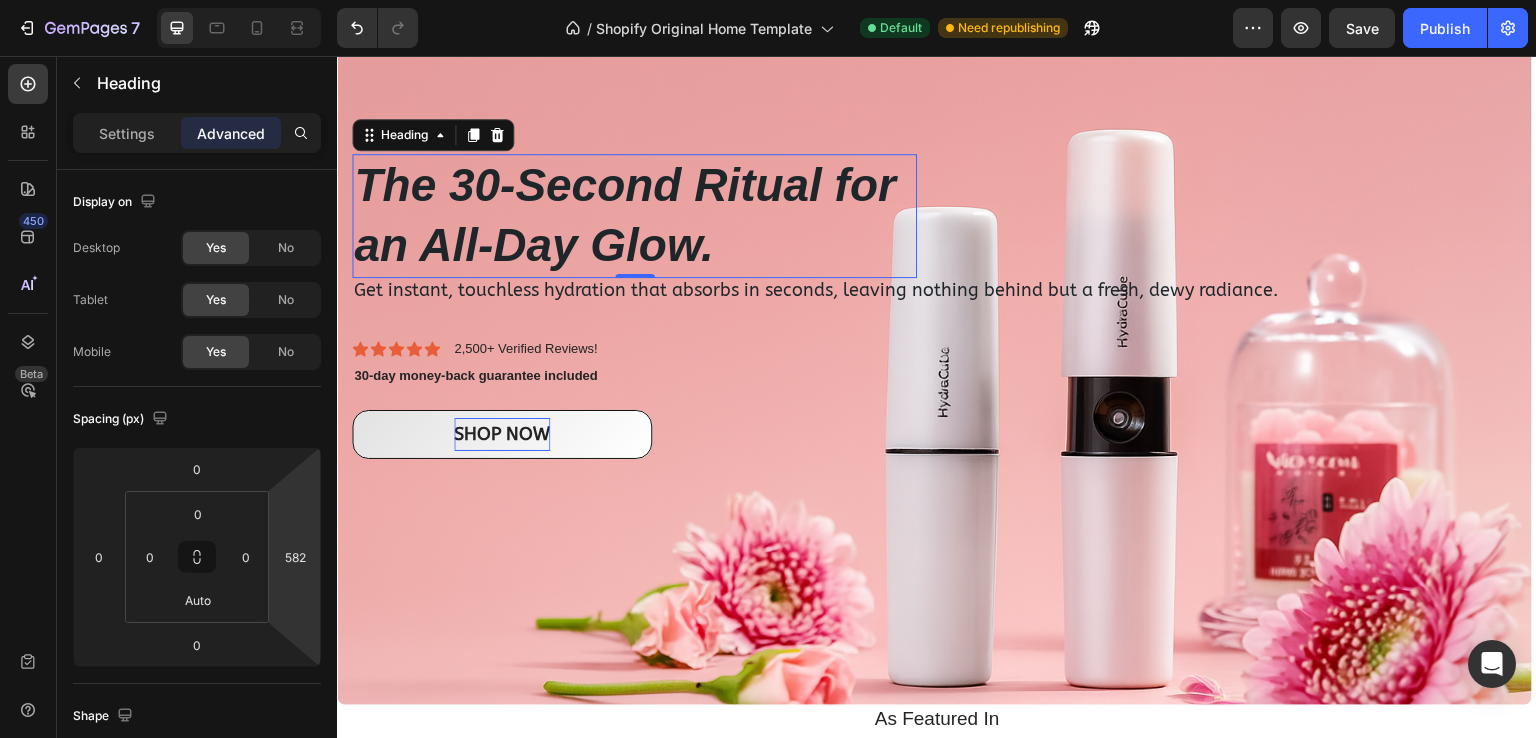 type on "580" 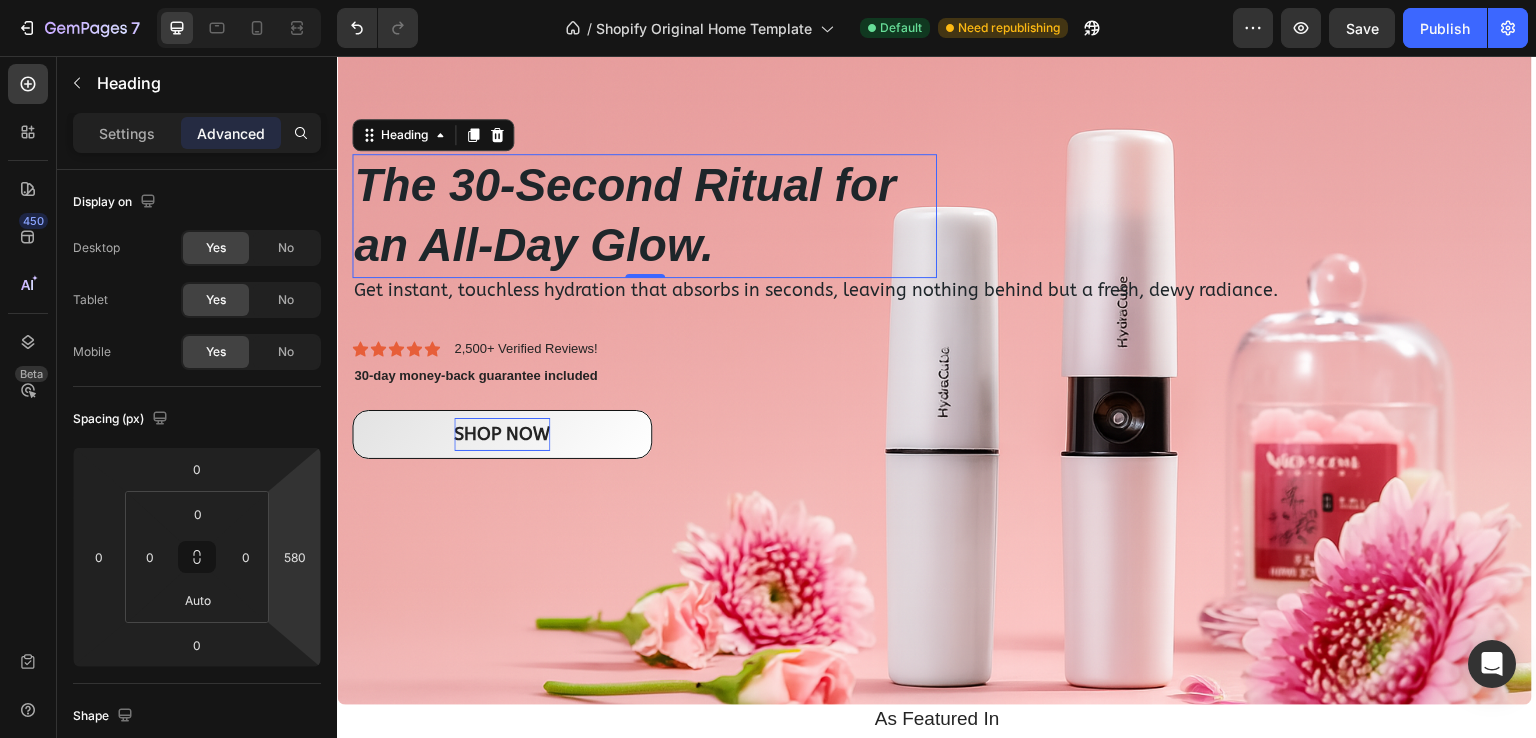 drag, startPoint x: 308, startPoint y: 600, endPoint x: 296, endPoint y: 222, distance: 378.19043 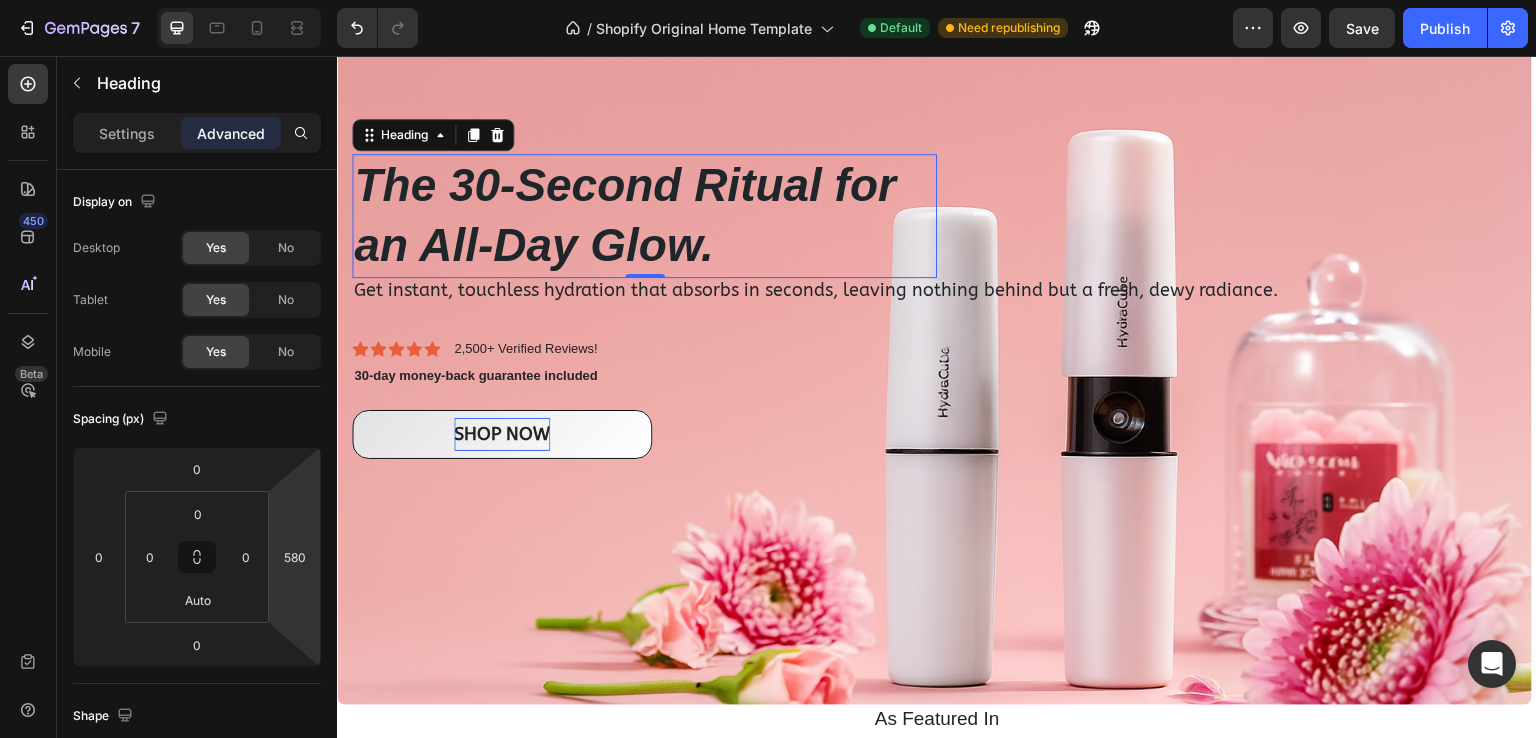 click on "7   /  Shopify Original Home Template Default Need republishing Preview  Save   Publish  450 Beta Sections(18) Elements(83) Section Element Hero Section Product Detail Brands Trusted Badges Guarantee Product Breakdown How to use Testimonials Compare Bundle FAQs Social Proof Brand Story Product List Collection Blog List Contact Sticky Add to Cart Custom Footer Browse Library 450 Layout
Row
Row
Row
Row Text
Heading
Text Block Button
Button
Button Media
Image
Image
Video" at bounding box center (768, 0) 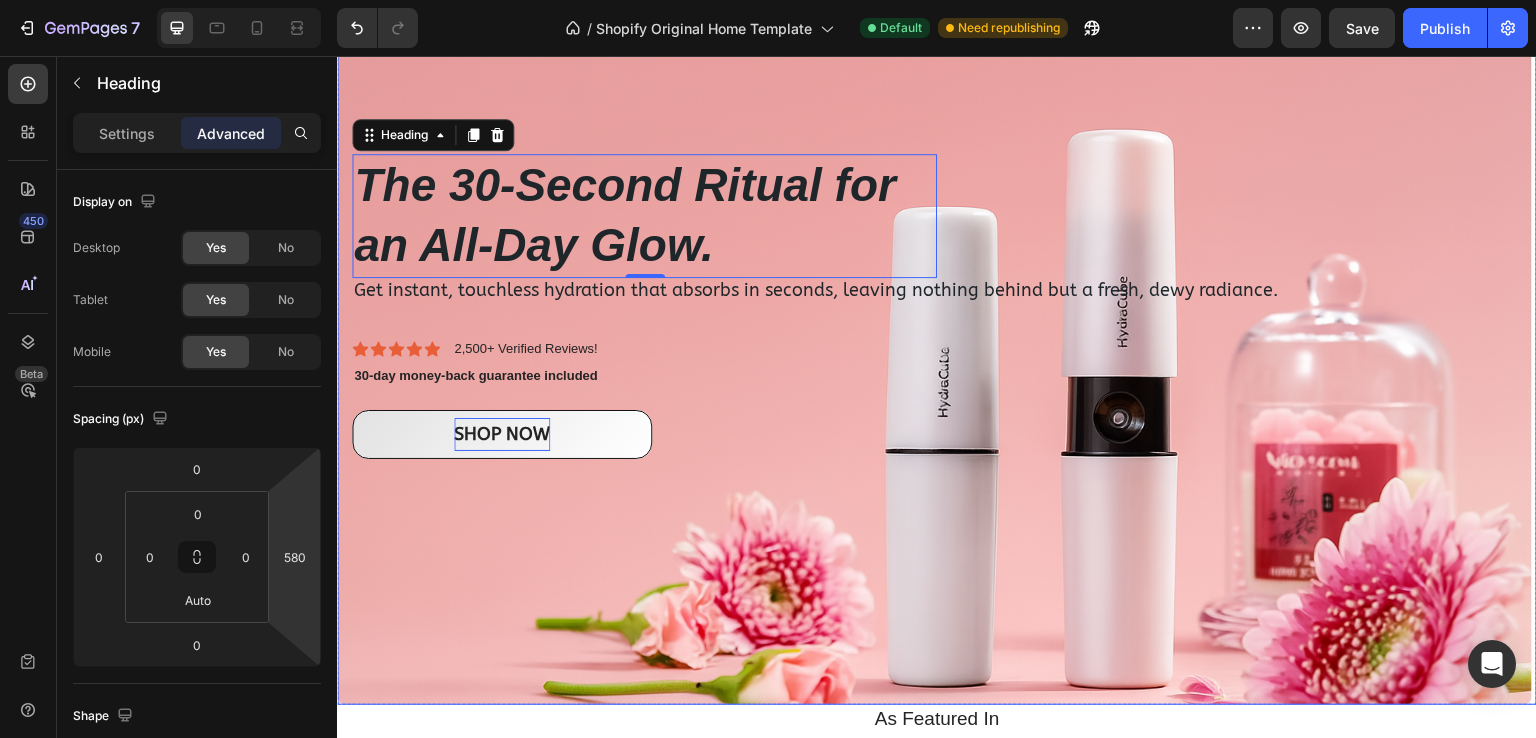 click on "⁠⁠⁠⁠⁠⁠⁠ The 30-Second Ritual for an All-Day Glow. Heading   0 Get instant, touchless hydration that absorbs in seconds, leaving nothing behind but a fresh, dewy radiance. Text Block Icon Icon Icon Icon Icon Icon List 2,500+ Verified Reviews! Text Block Row 30-day money-back guarantee included  Text Block SHOP NOW Button" at bounding box center [934, 306] 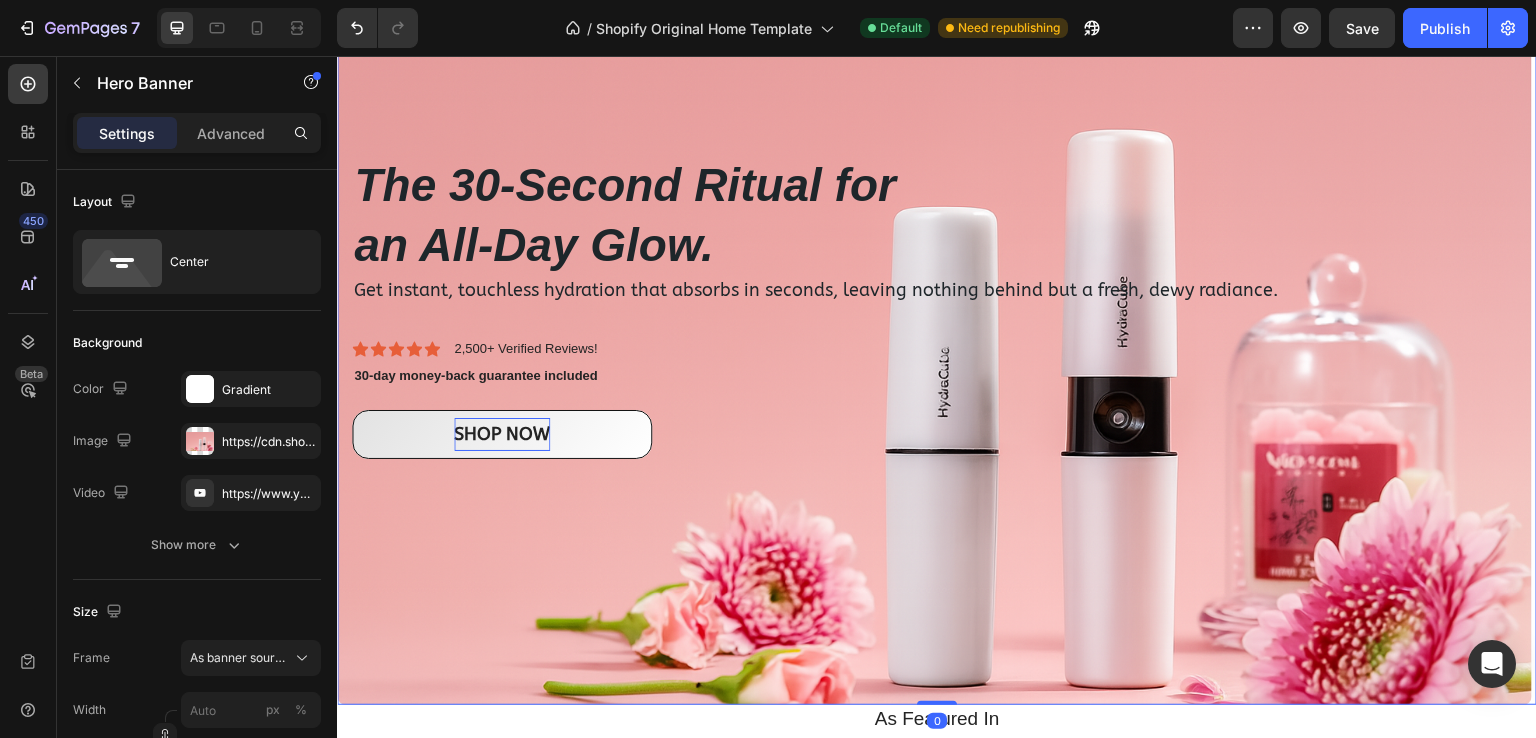 click on "Get instant, touchless hydration that absorbs in seconds, leaving nothing behind but a fresh, dewy radiance." at bounding box center (816, 290) 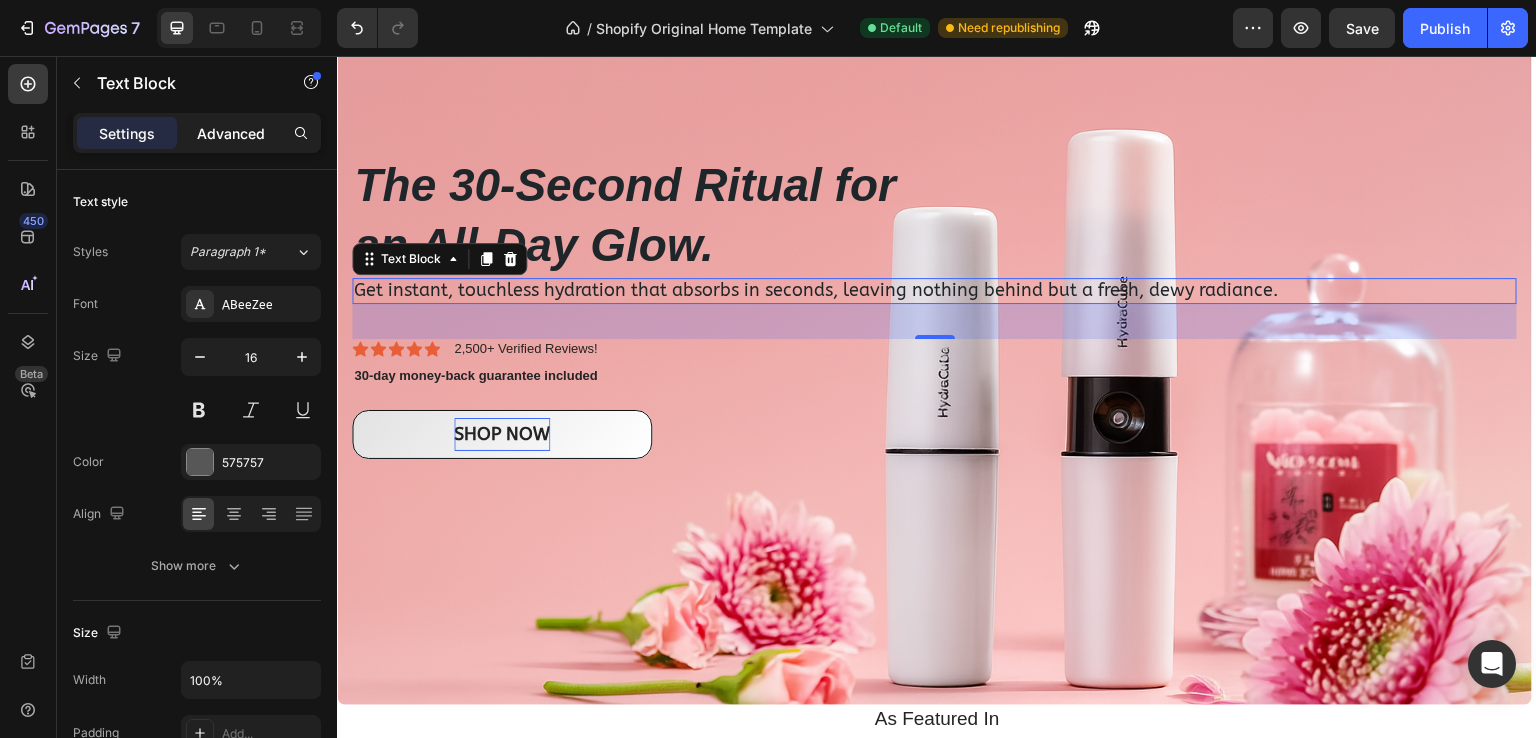 click on "Advanced" at bounding box center (231, 133) 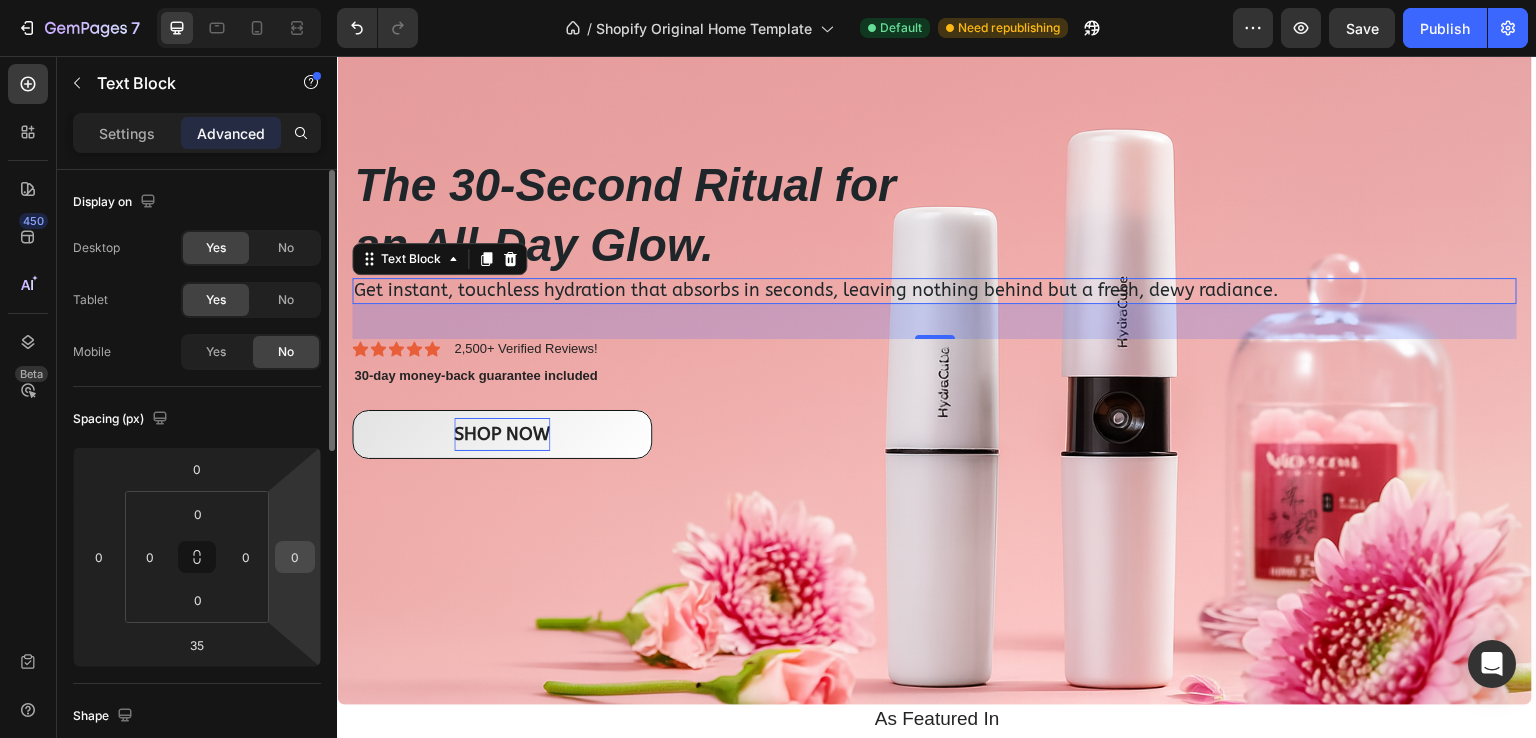 click on "0" at bounding box center [295, 557] 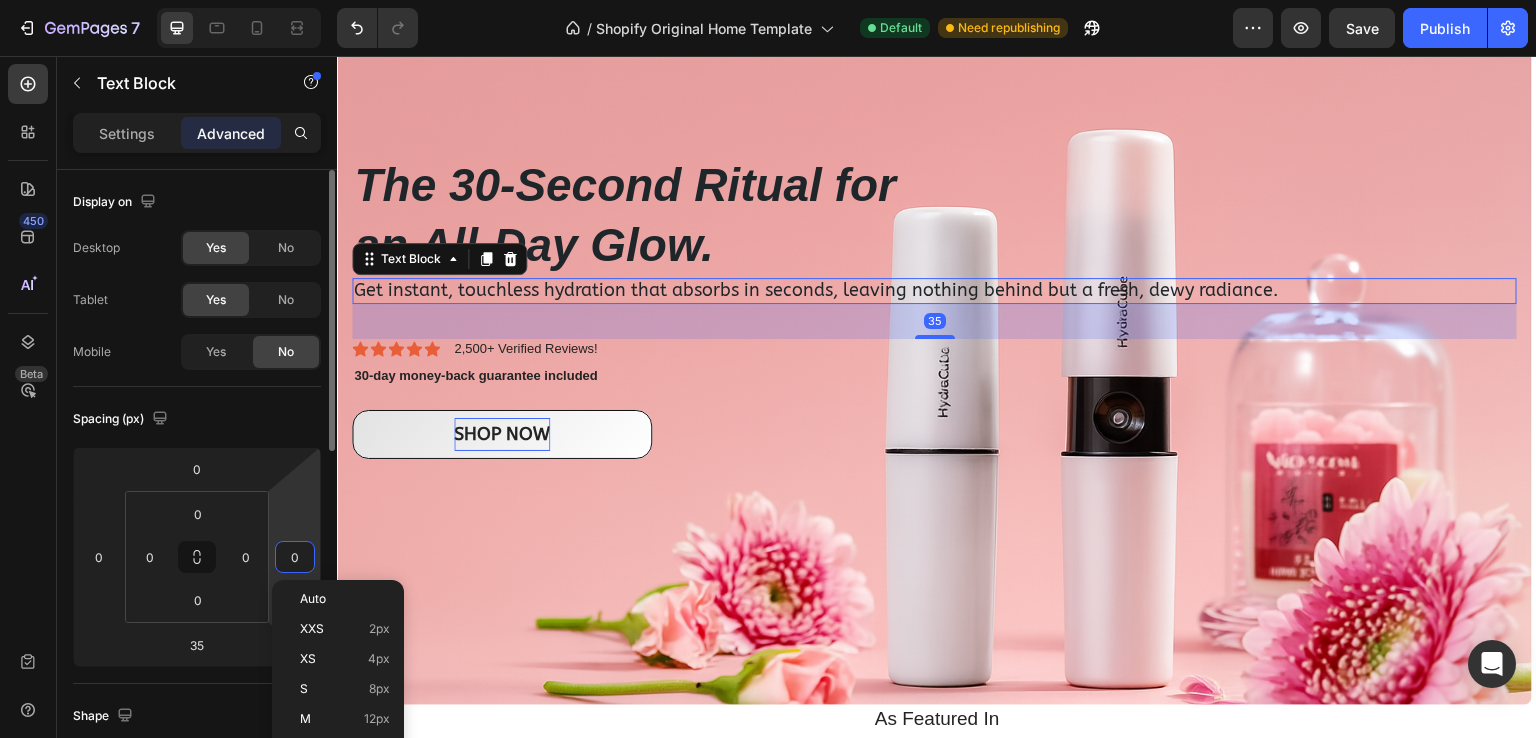 click on "7   /  Shopify Original Home Template Default Need republishing Preview  Save   Publish  450 Beta Sections(18) Elements(83) Section Element Hero Section Product Detail Brands Trusted Badges Guarantee Product Breakdown How to use Testimonials Compare Bundle FAQs Social Proof Brand Story Product List Collection Blog List Contact Sticky Add to Cart Custom Footer Browse Library 450 Layout
Row
Row
Row
Row Text
Heading
Text Block Button
Button
Button Media
Image
Image
Video" at bounding box center (768, 0) 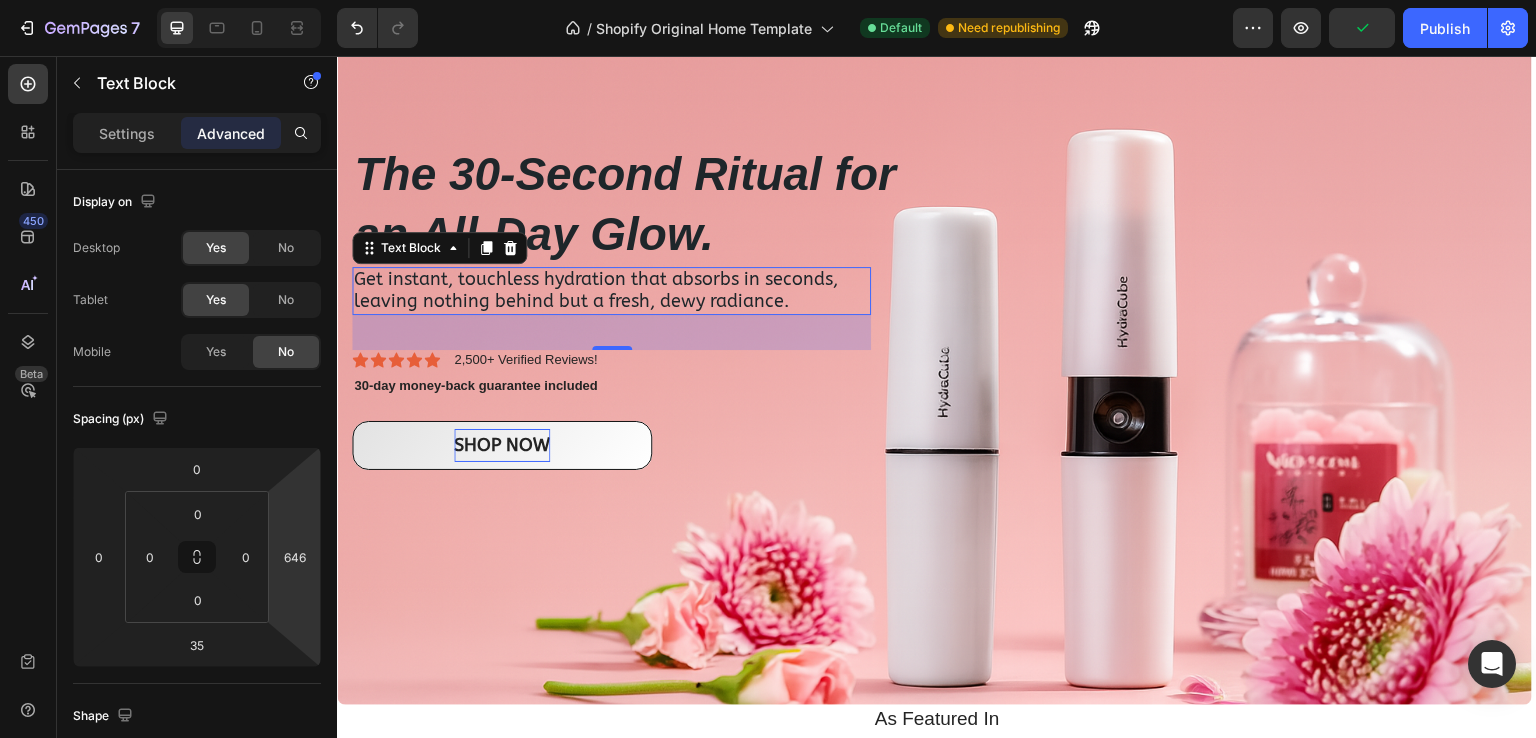 type on "630" 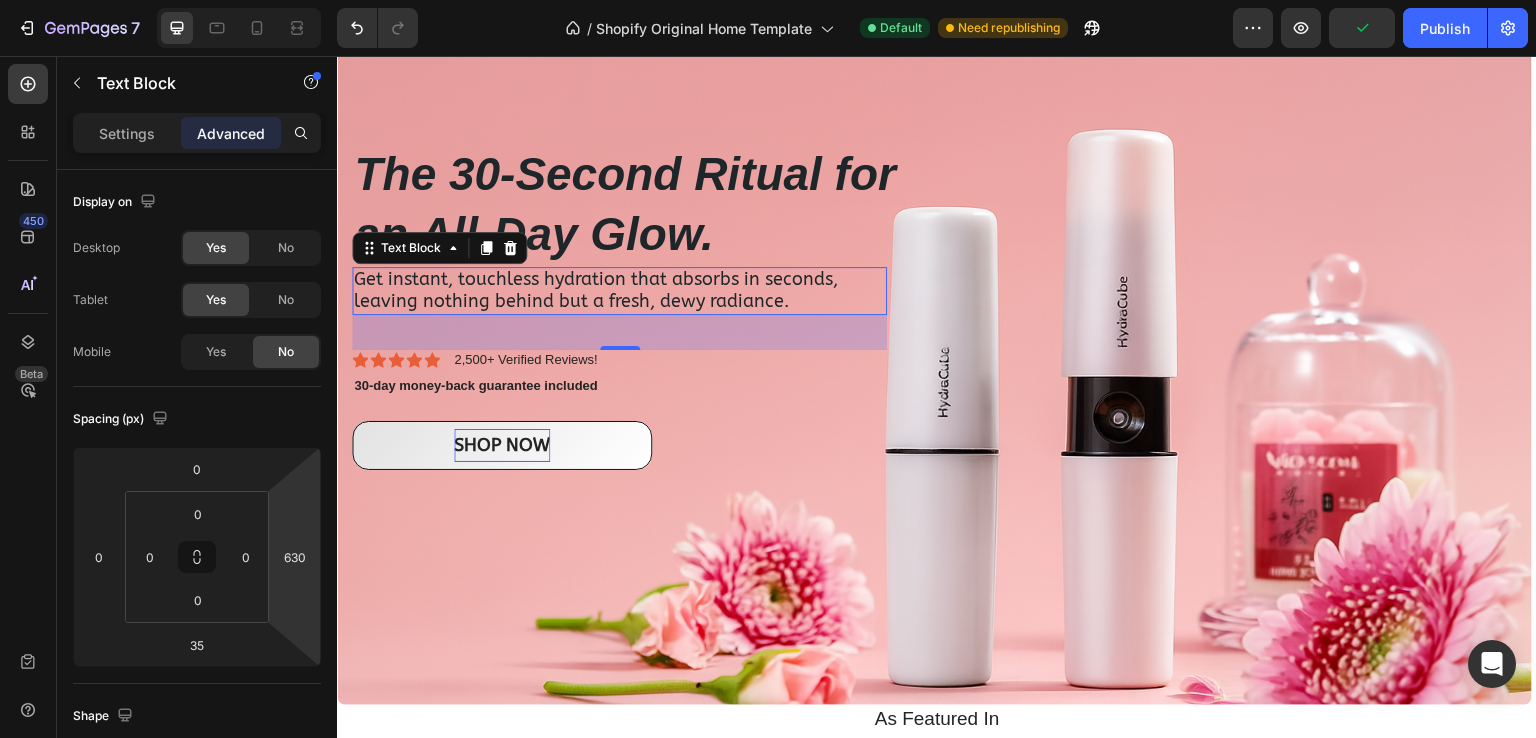 drag, startPoint x: 302, startPoint y: 512, endPoint x: 332, endPoint y: 197, distance: 316.42535 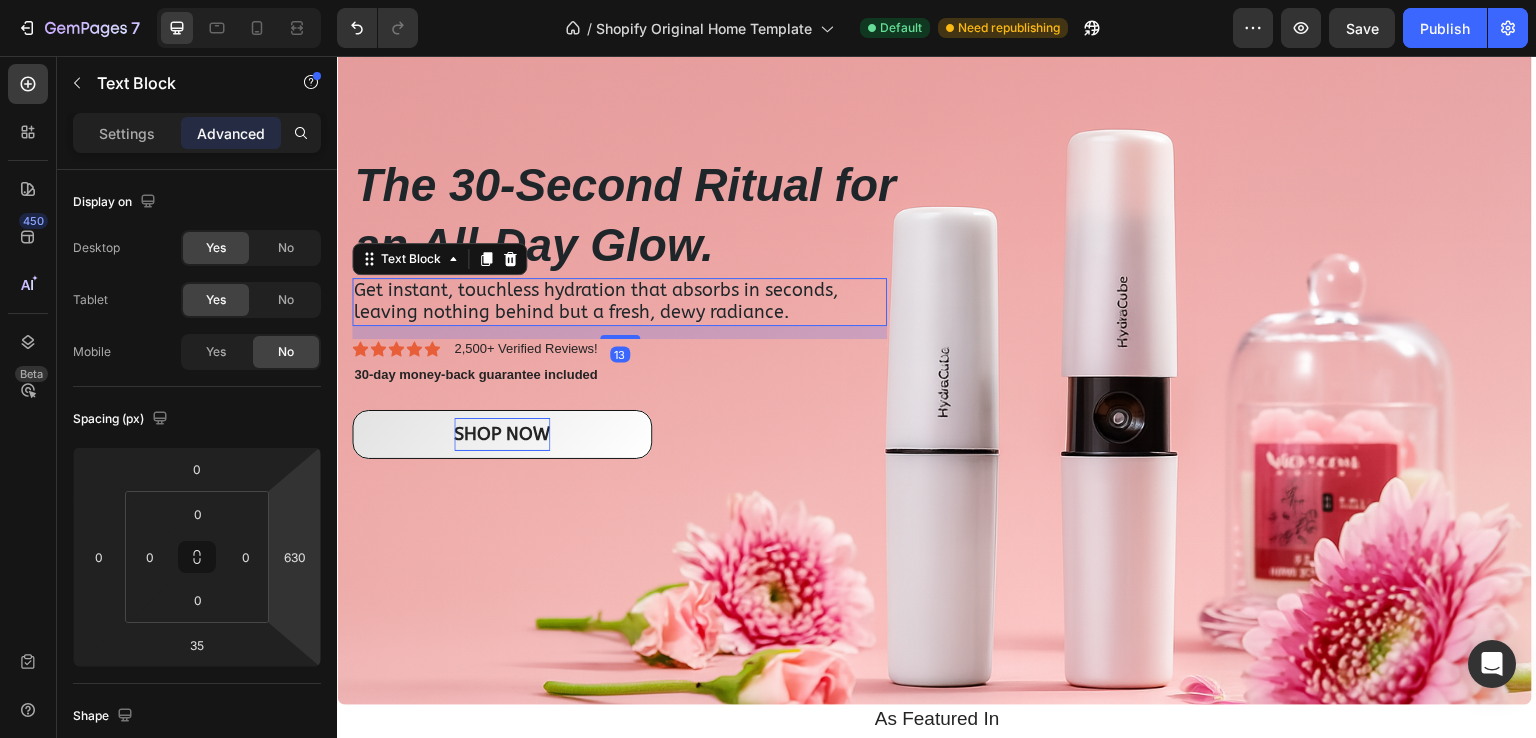 drag, startPoint x: 605, startPoint y: 343, endPoint x: 611, endPoint y: 321, distance: 22.803509 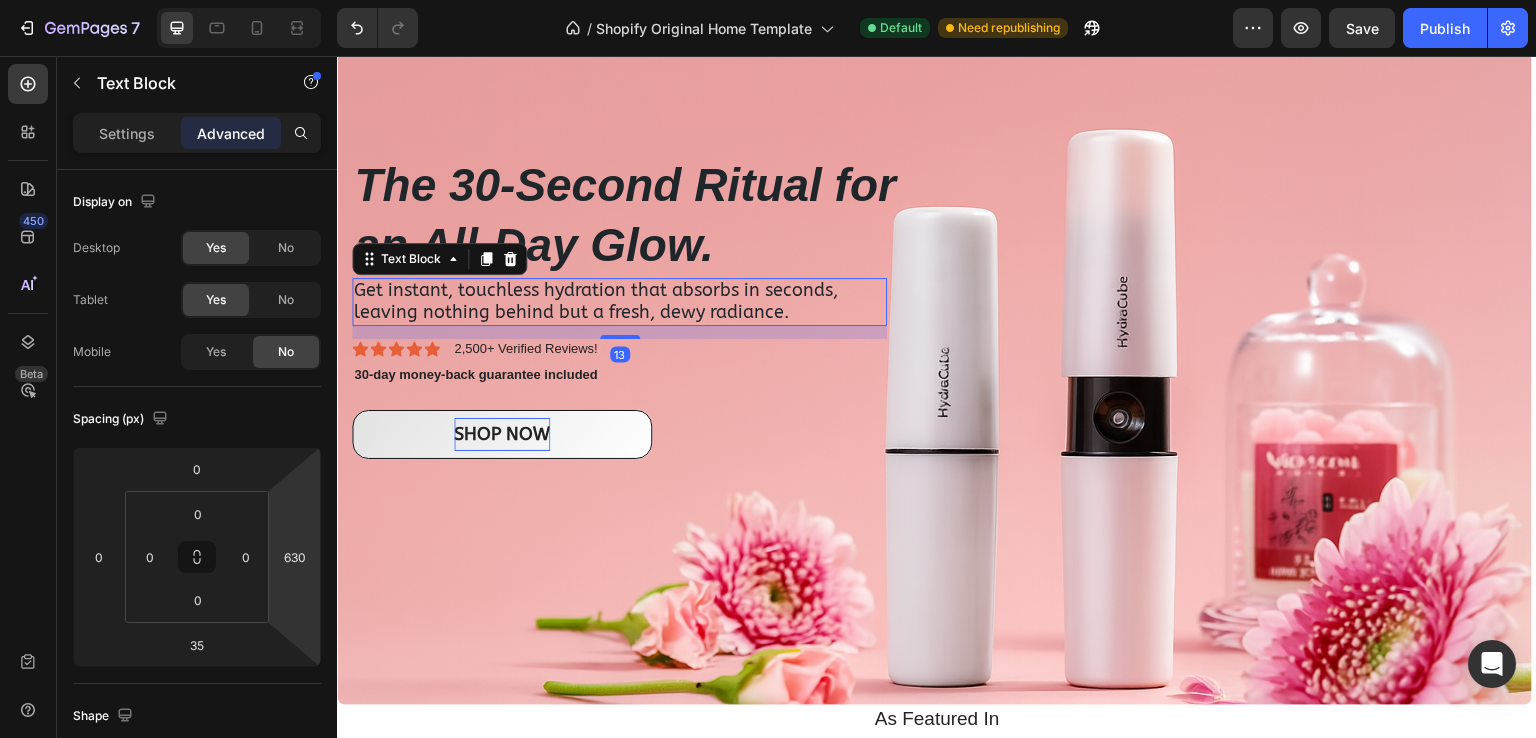 click on "13" at bounding box center [619, 326] 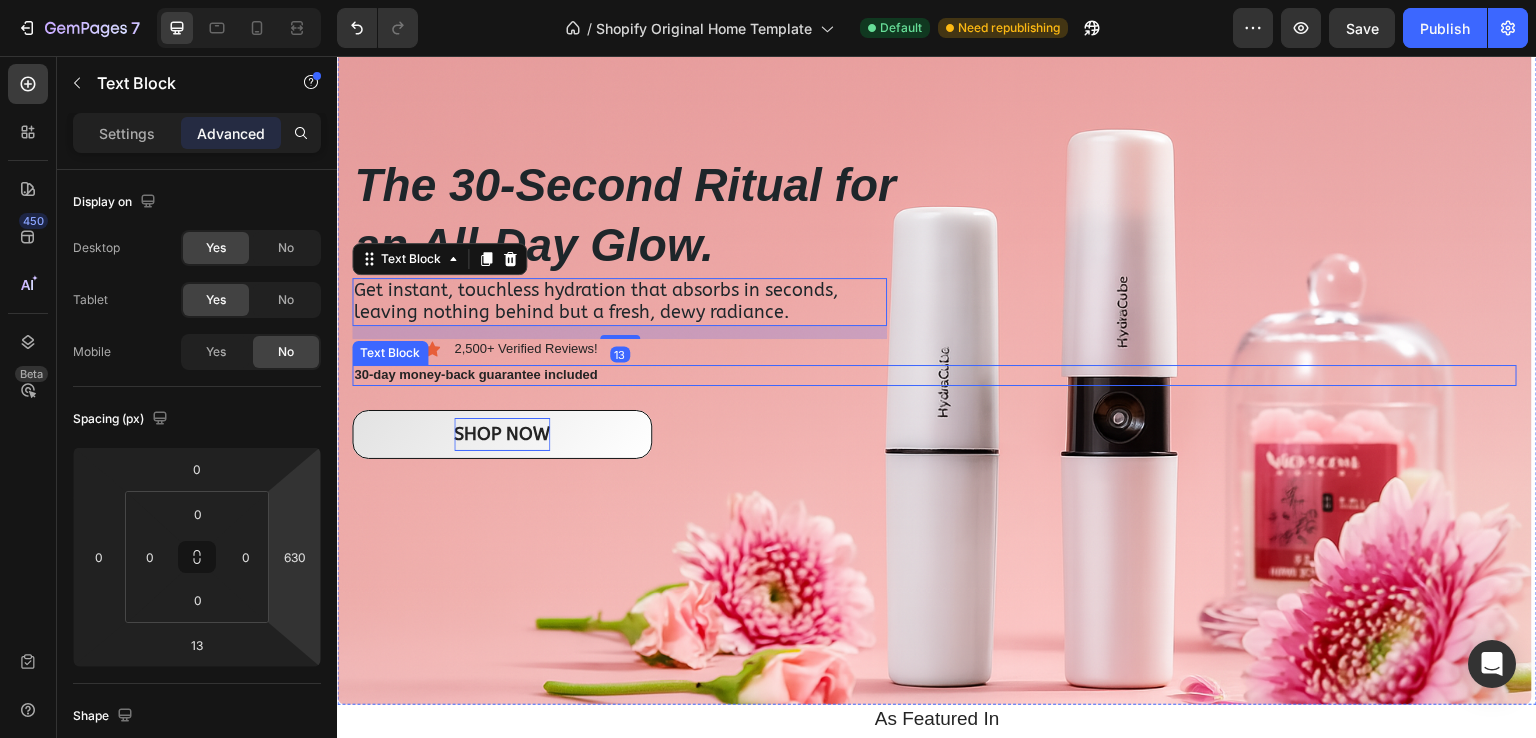 click on "30-day money-back guarantee included" at bounding box center [475, 374] 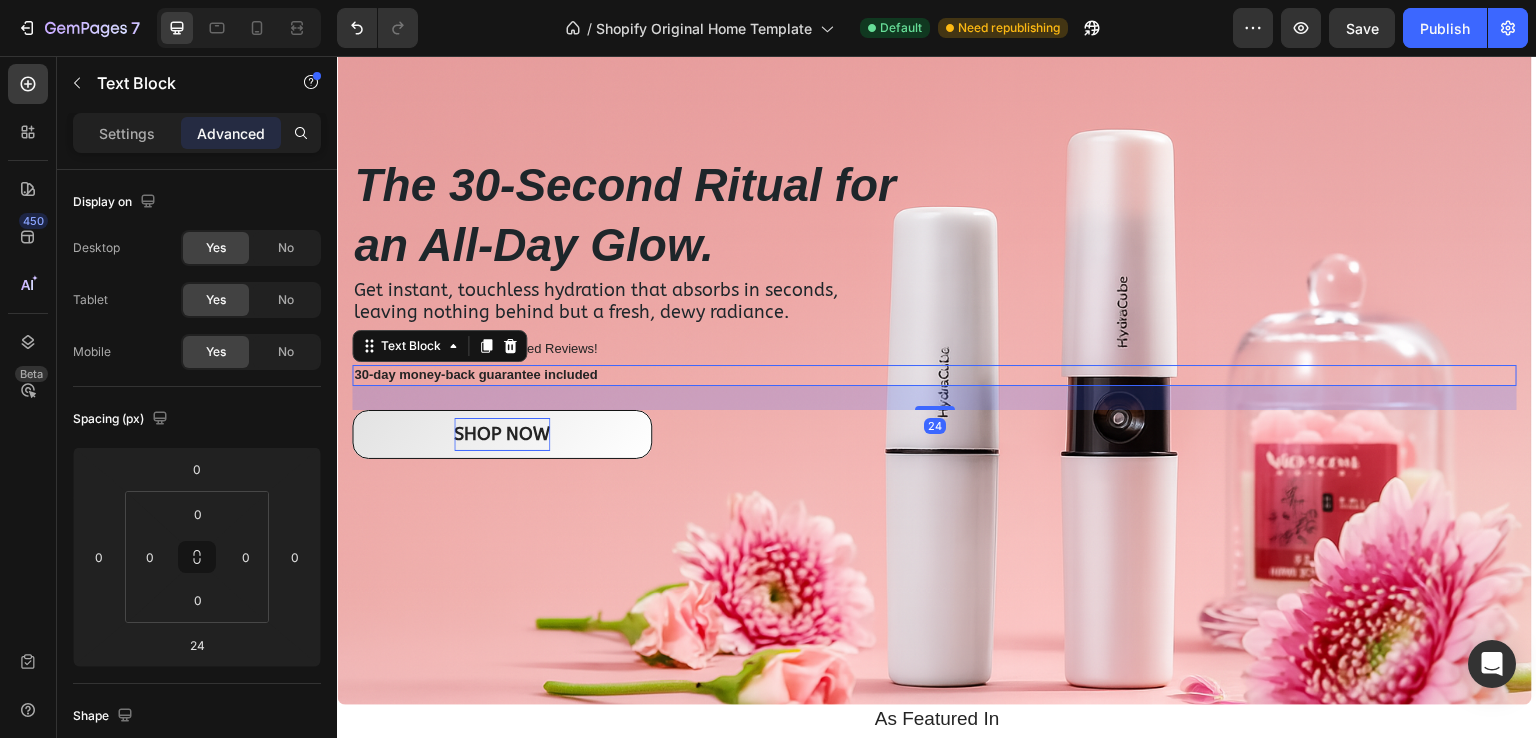 click on "30-day money-back guarantee included" at bounding box center (934, 375) 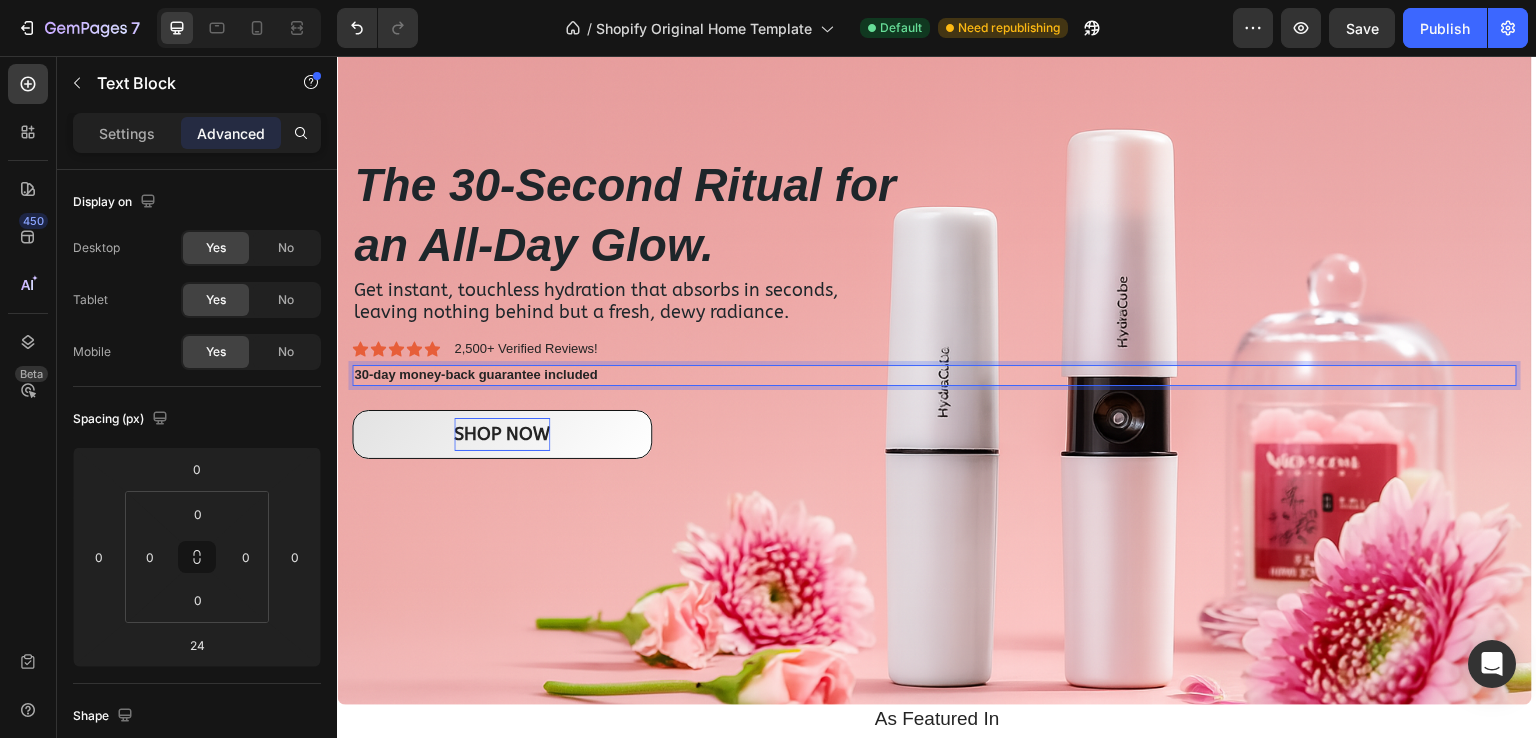 click on "⁠⁠⁠⁠⁠⁠⁠ The 30-Second Ritual for an All-Day Glow. Heading Get instant, touchless hydration that absorbs in seconds, leaving nothing behind but a fresh, dewy radiance. Text Block Icon Icon Icon Icon Icon Icon List 2,500+ Verified Reviews! Text Block Row 30-day money-back guarantee included  Text Block   24 SHOP NOW Button" at bounding box center (934, 306) 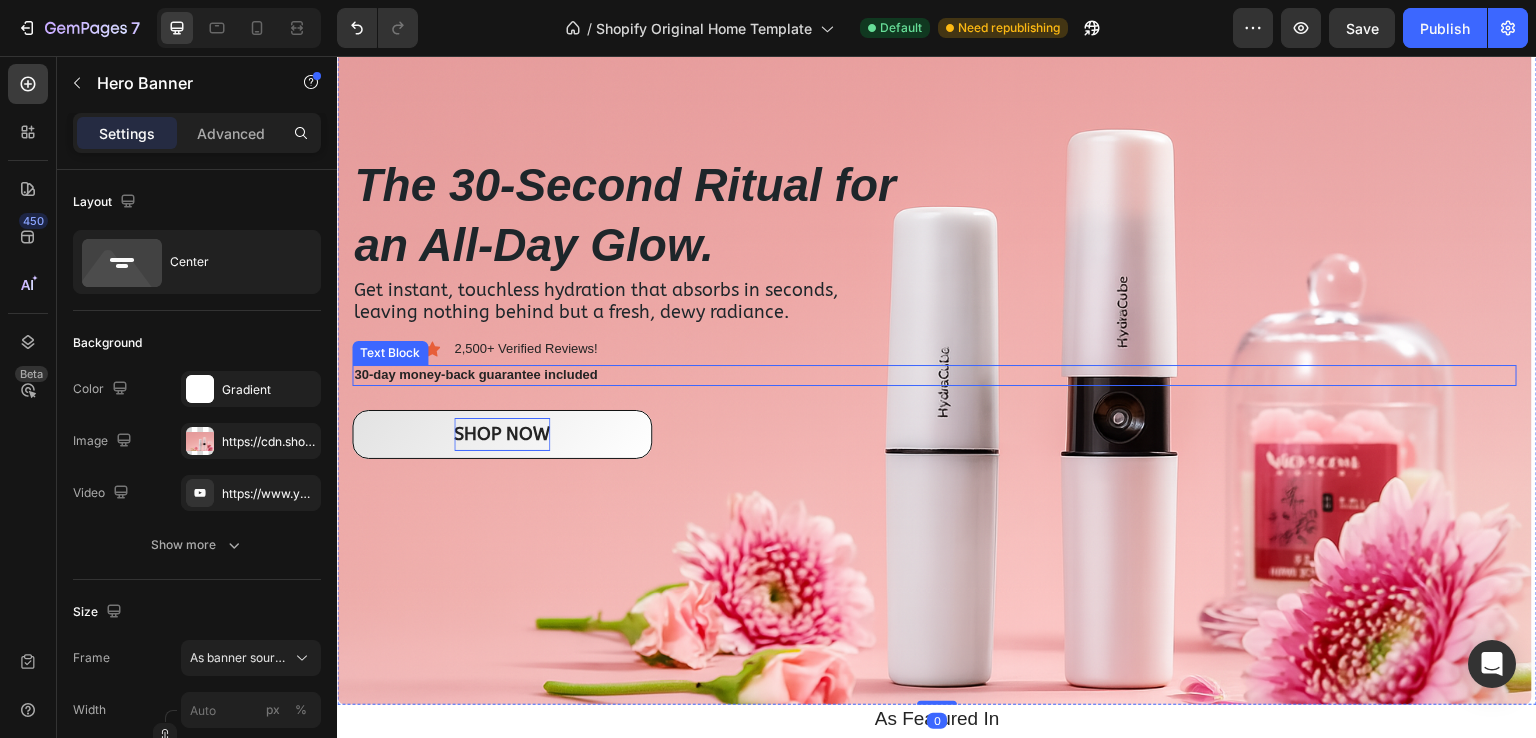 click on "30-day money-back guarantee included" at bounding box center [934, 375] 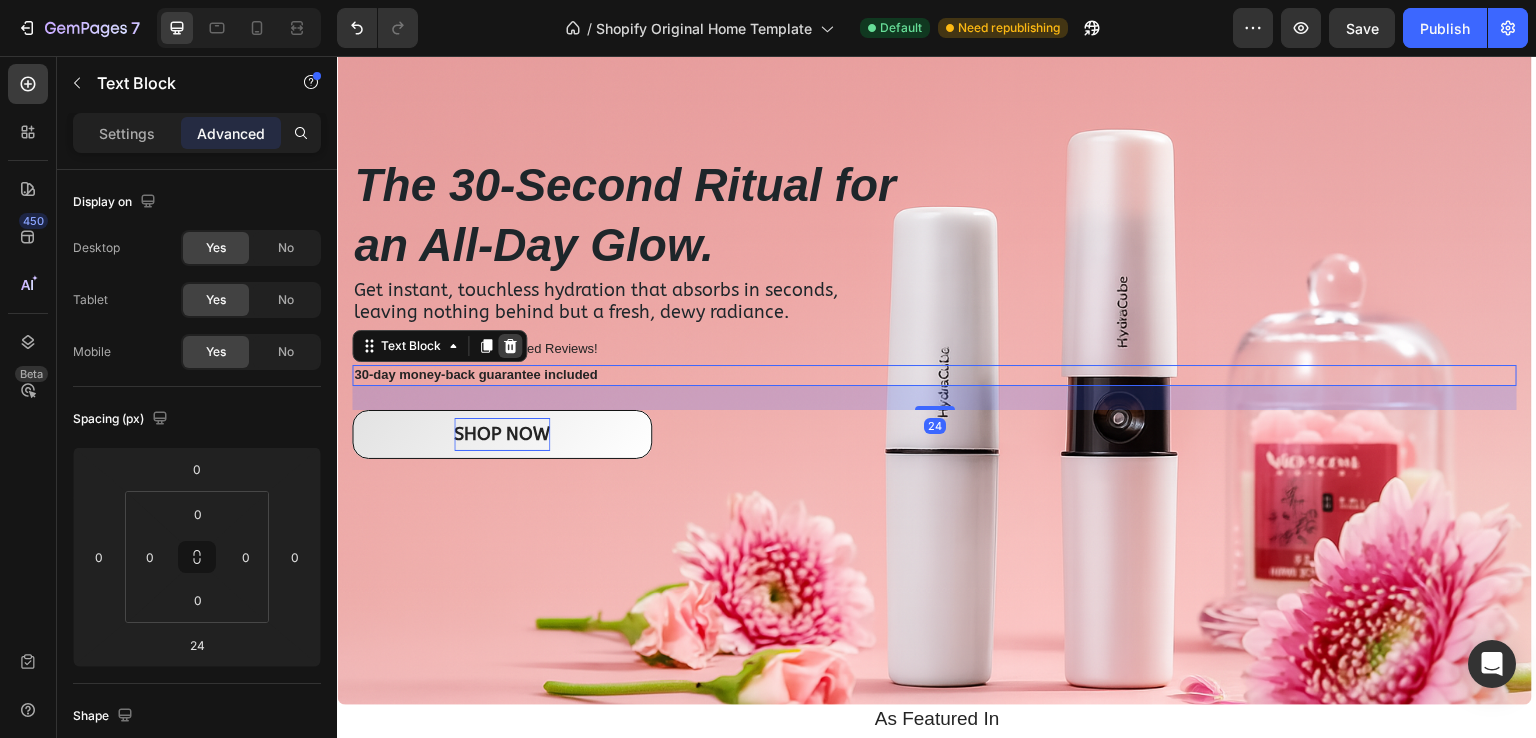 click at bounding box center (510, 346) 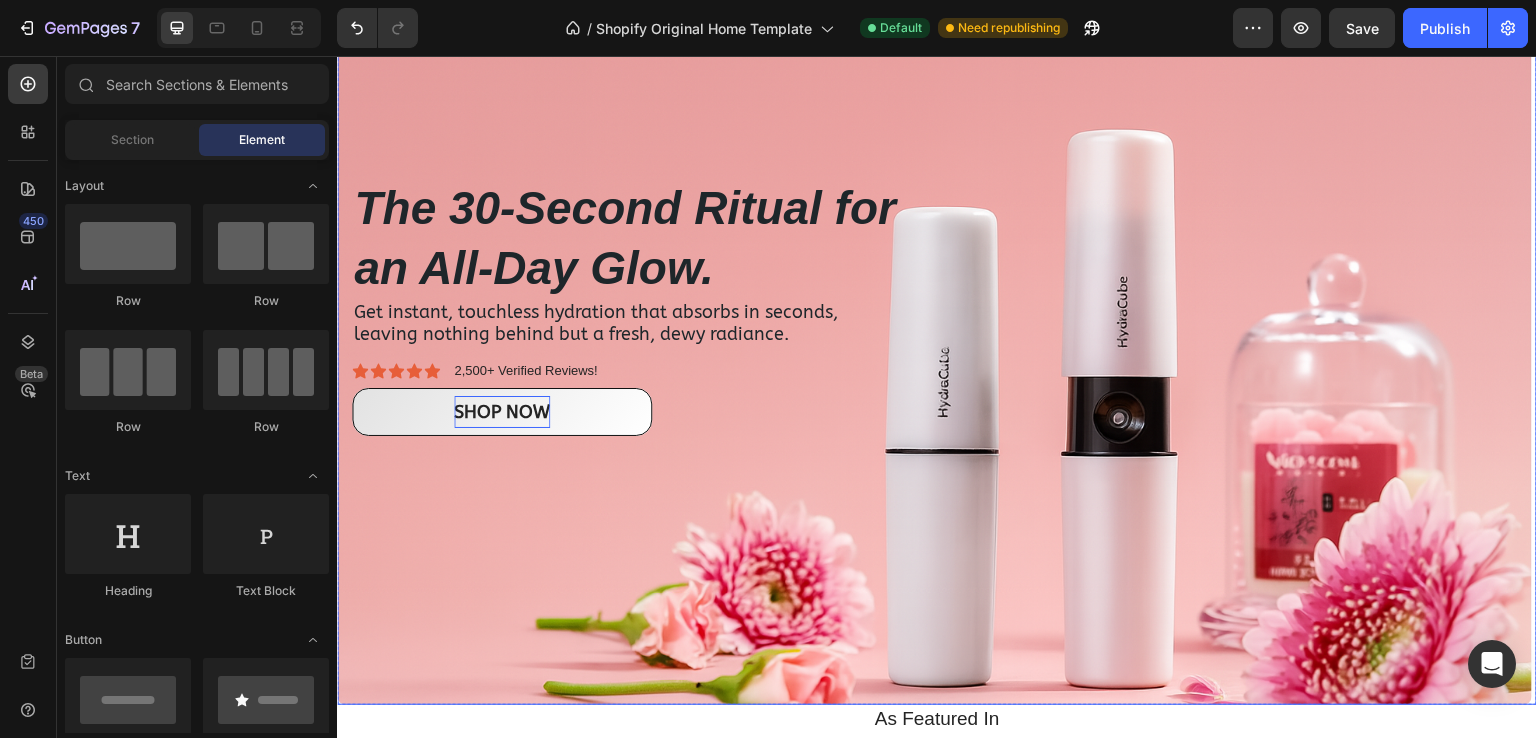 click on "2,500+ Verified Reviews!" at bounding box center (525, 371) 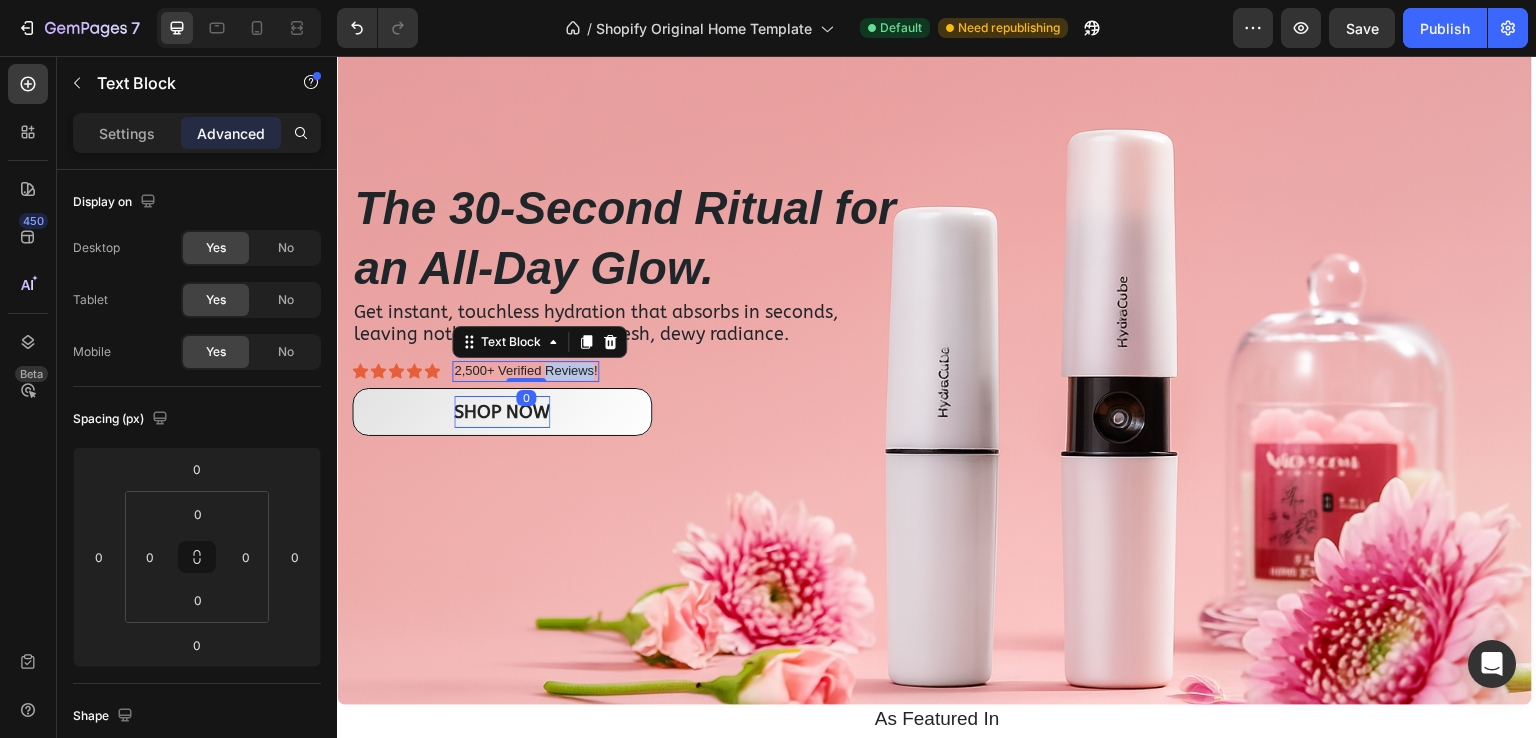 click on "2,500+ Verified Reviews!" at bounding box center (525, 371) 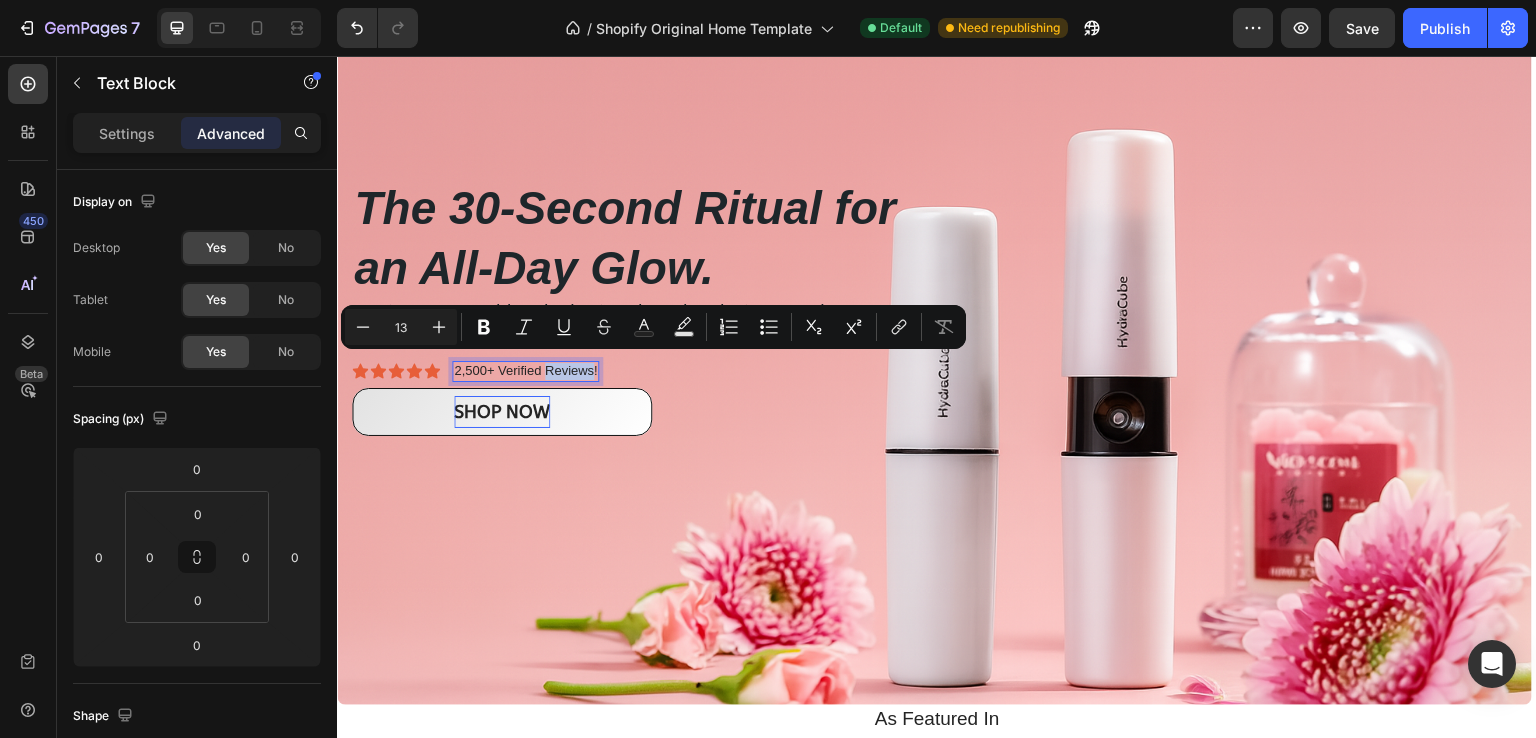 click on "2,500+ Verified Reviews!" at bounding box center (525, 371) 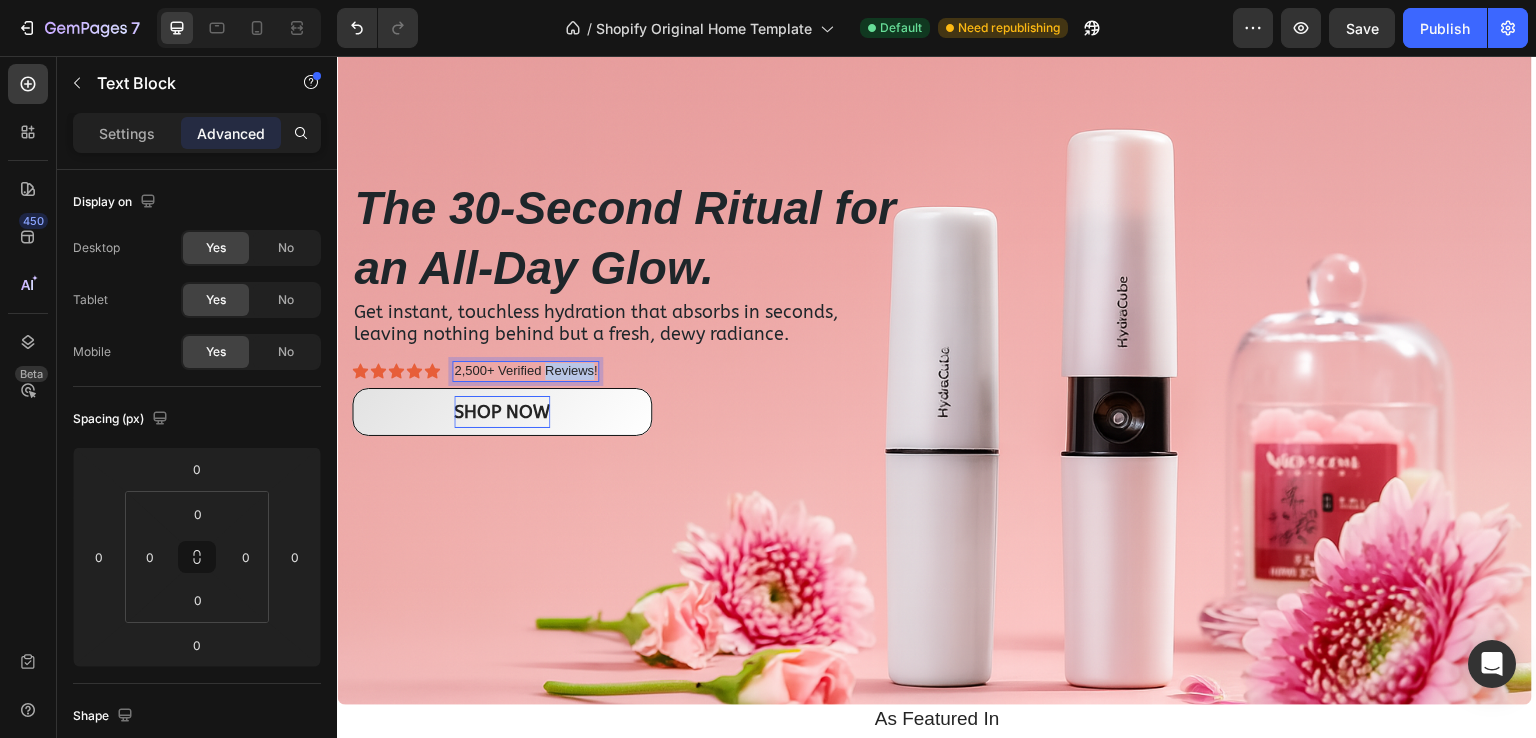 click on "2,500+ Verified Reviews!" at bounding box center (525, 371) 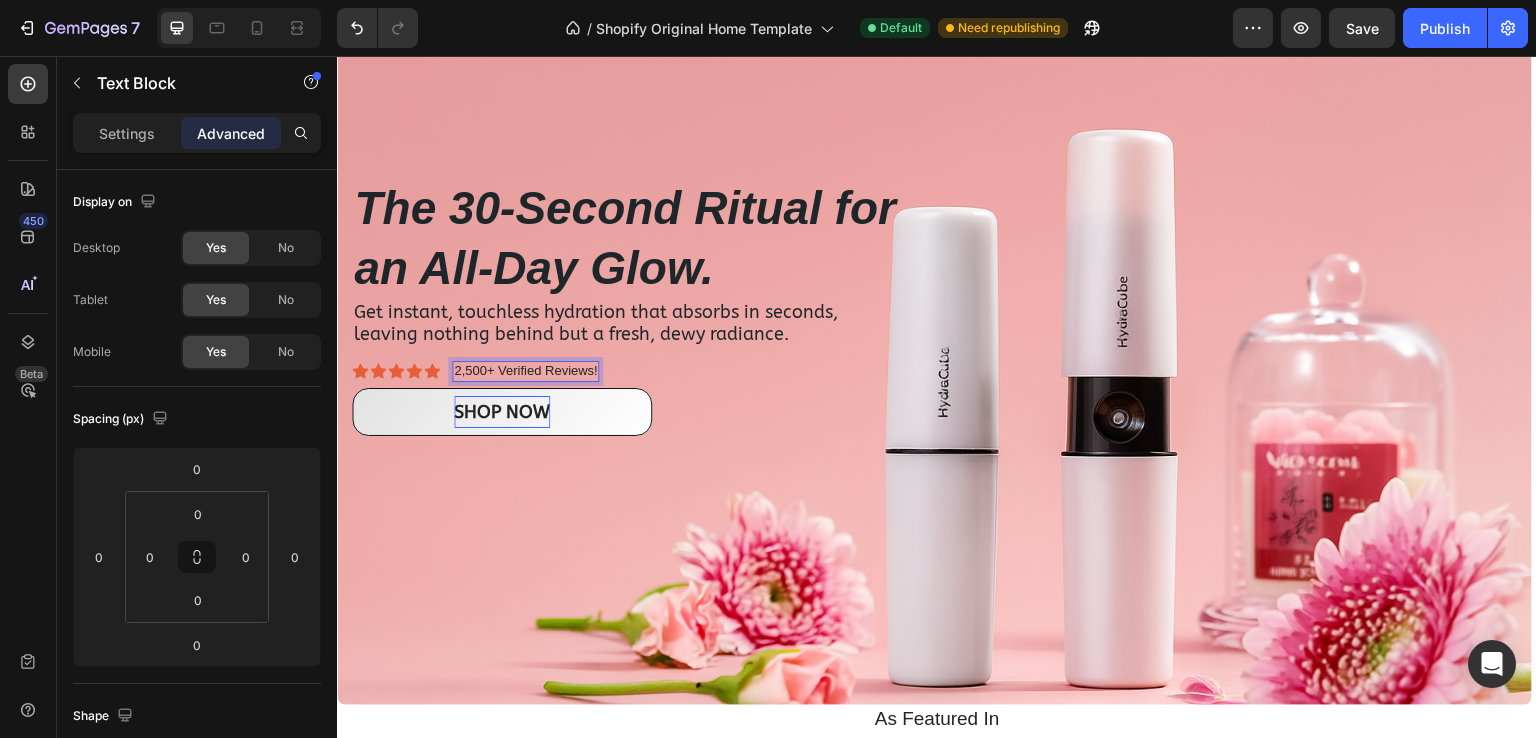 click on "2,500+ Verified Reviews!" at bounding box center [525, 371] 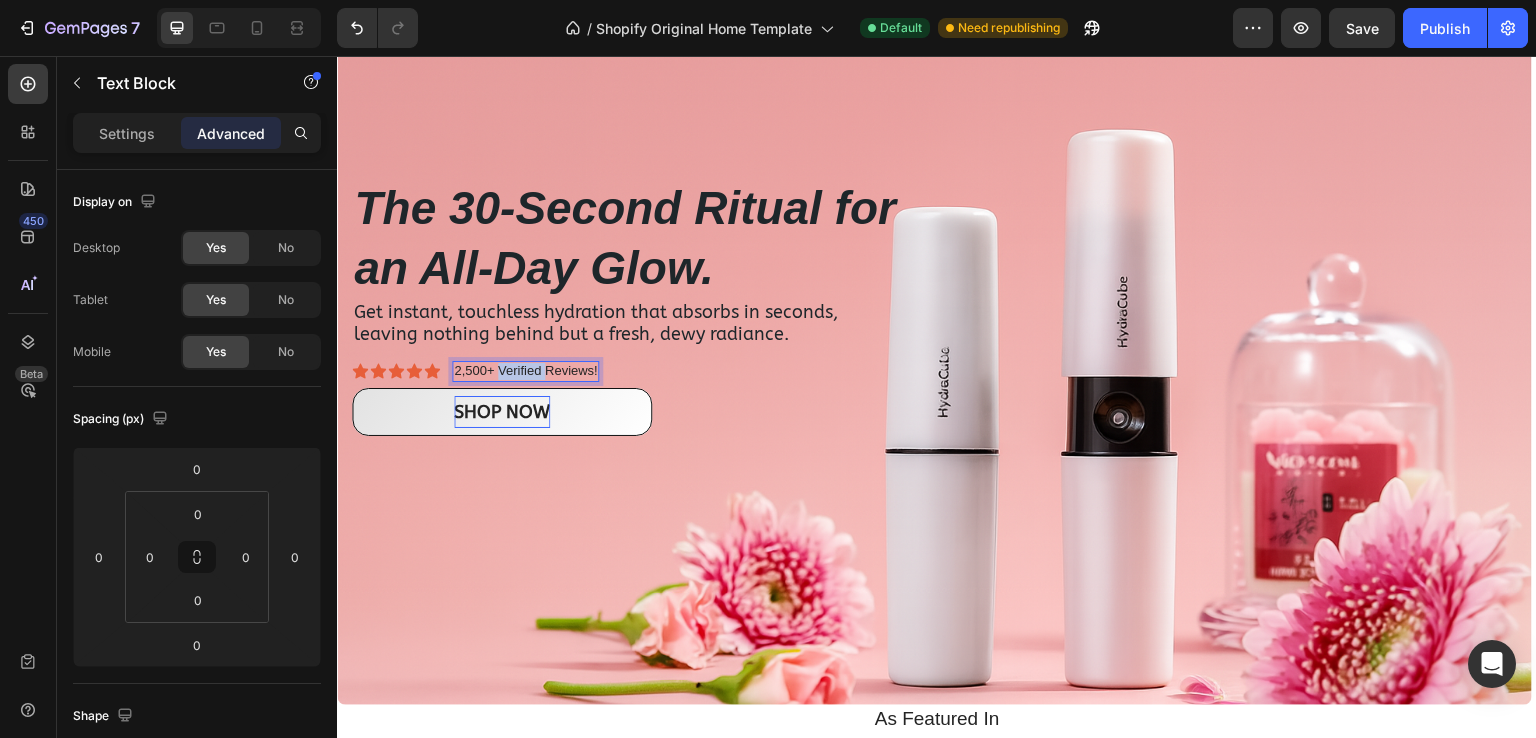 click on "2,500+ Verified Reviews!" at bounding box center (525, 371) 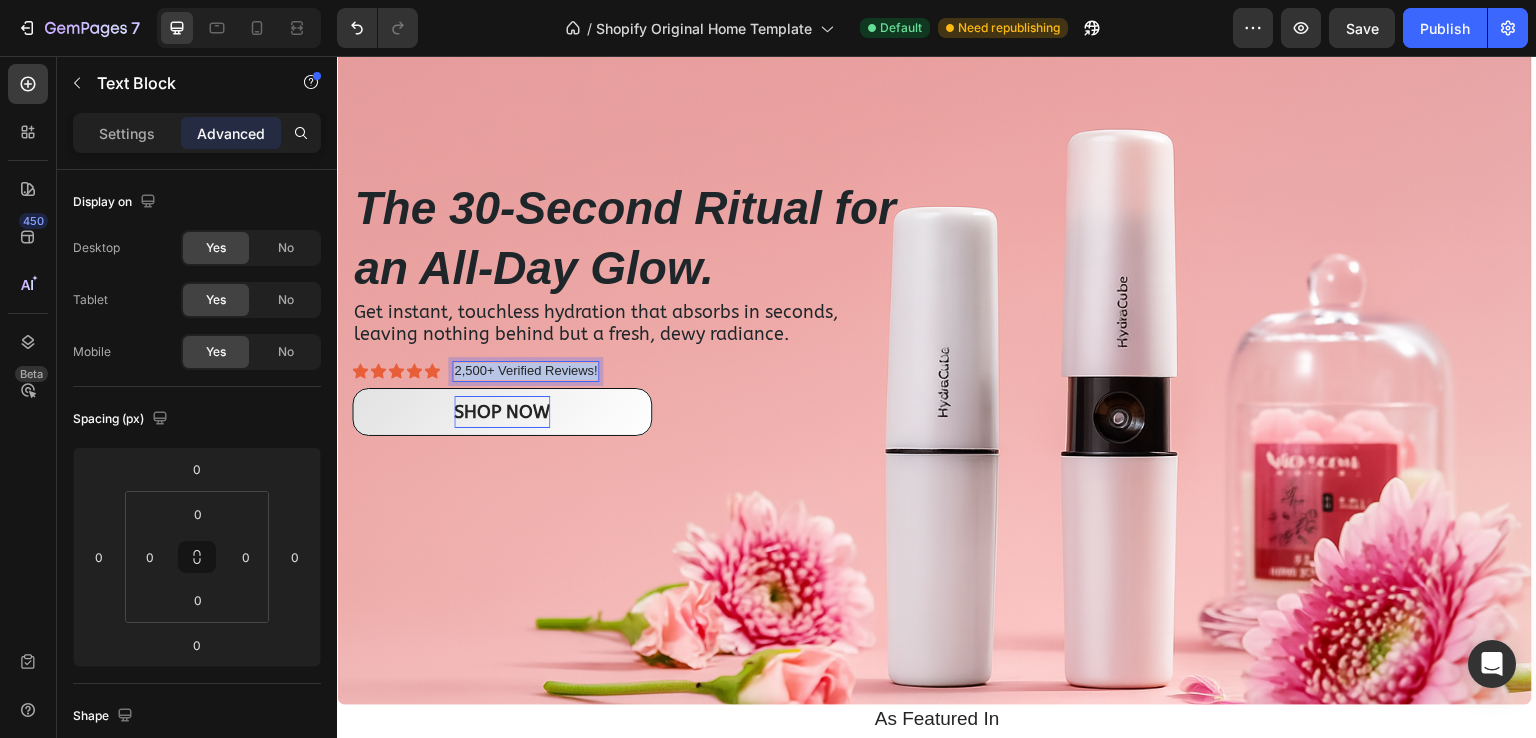 click on "2,500+ Verified Reviews!" at bounding box center (525, 371) 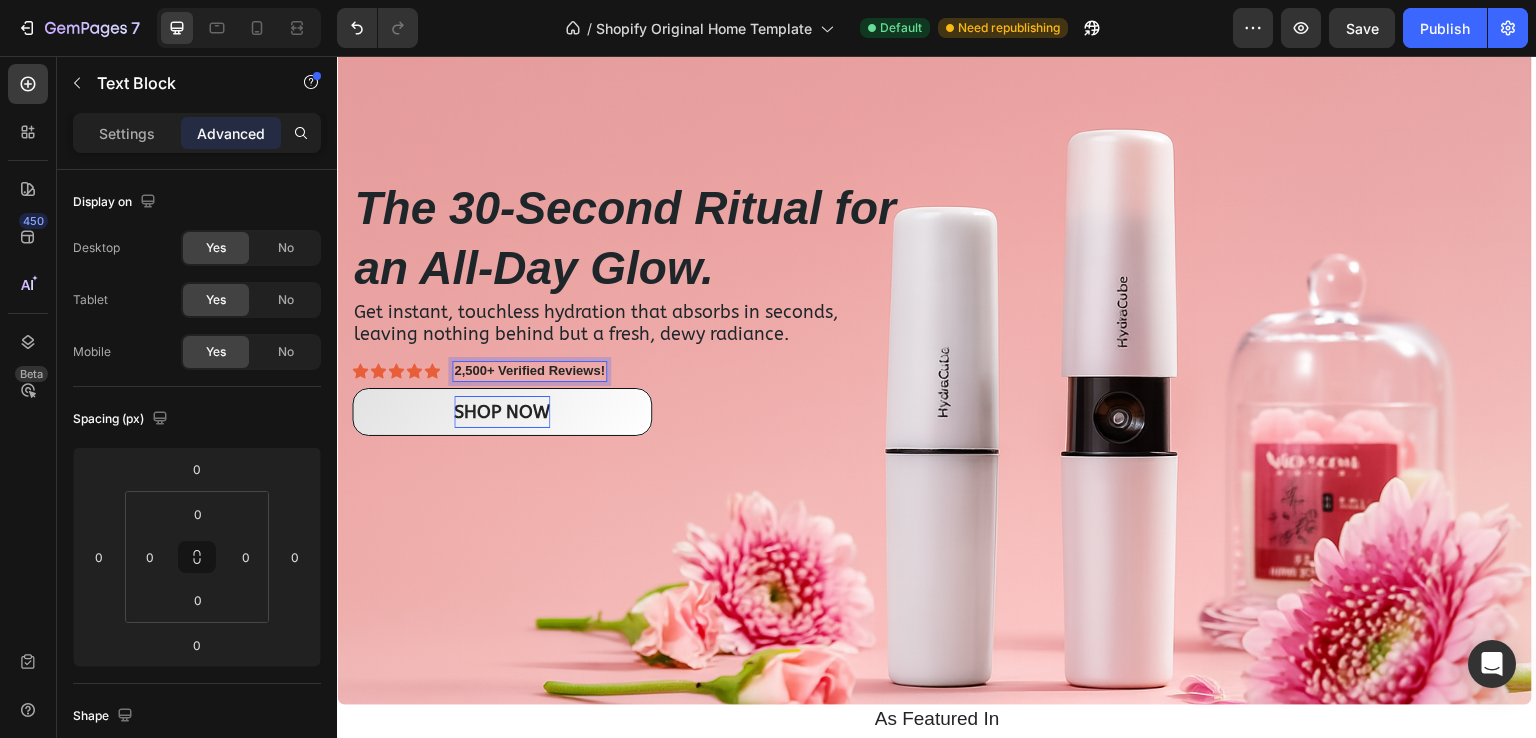 click on "⁠⁠⁠⁠⁠⁠⁠ The 30-Second Ritual for an All-Day Glow. Heading Get instant, touchless hydration that absorbs in seconds, leaving nothing behind but a fresh, dewy radiance. Text Block Icon Icon Icon Icon Icon Icon List 2,500+ Verified Reviews! Text Block   0 Row SHOP NOW Button" at bounding box center (934, 307) 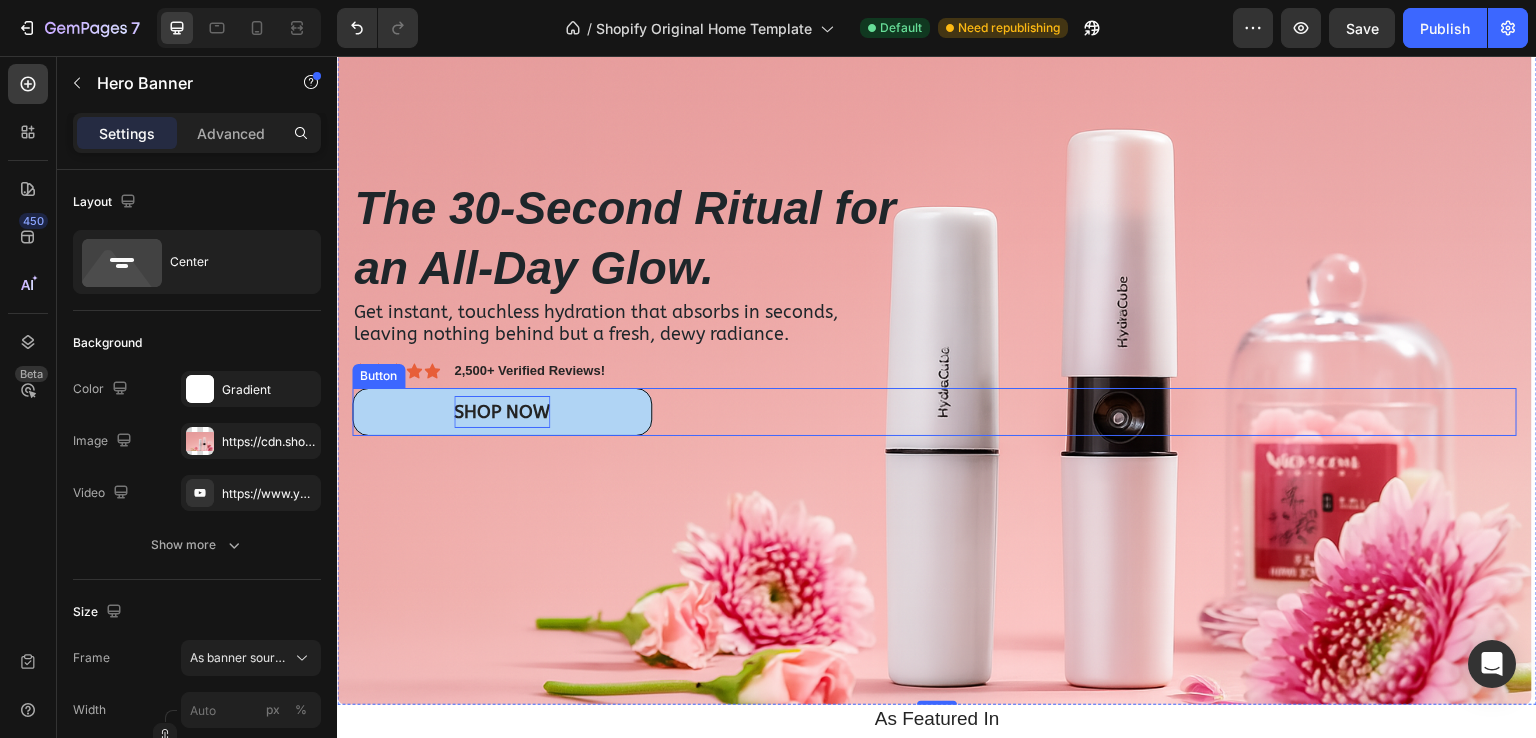 click on "SHOP NOW" at bounding box center [502, 412] 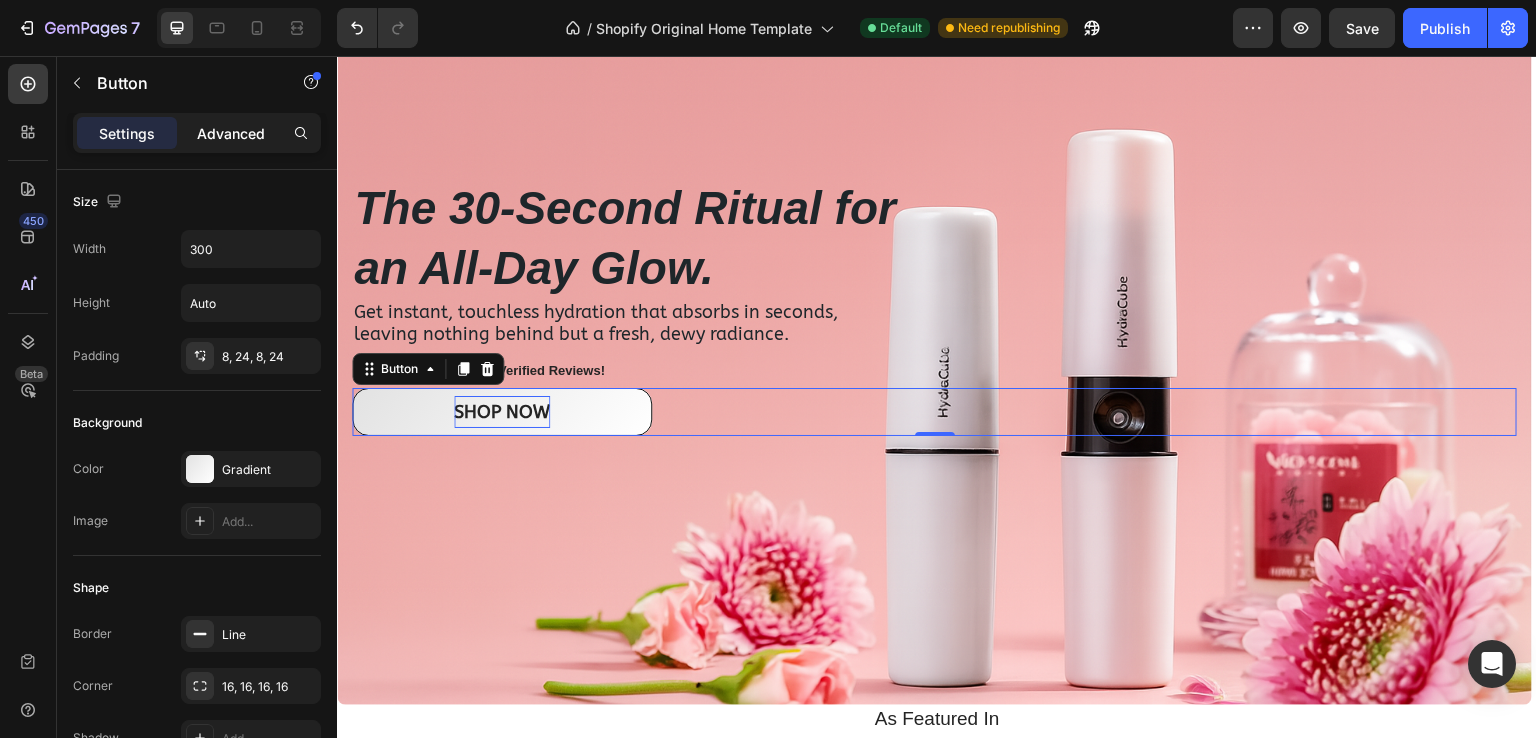 click on "Advanced" 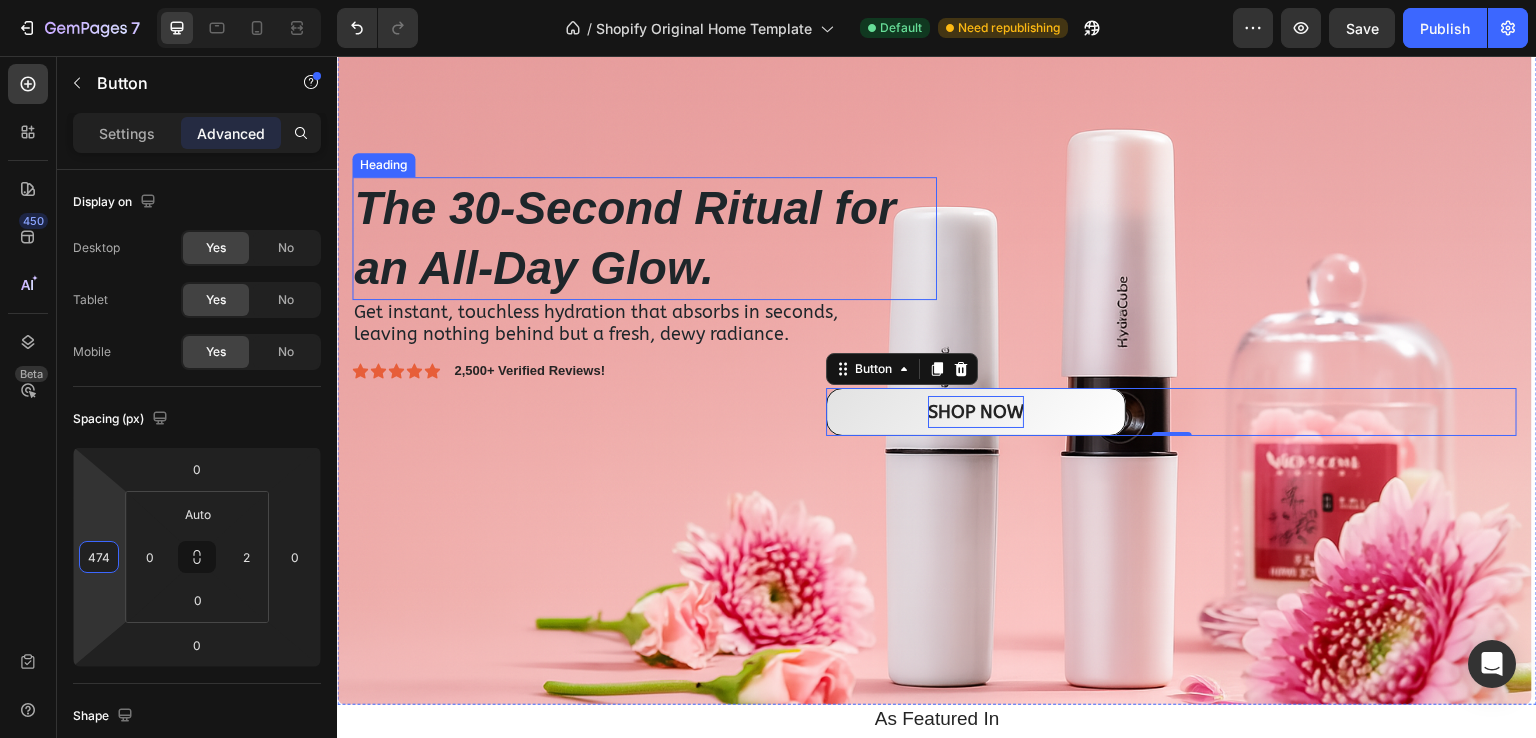 drag, startPoint x: 429, startPoint y: 669, endPoint x: 689, endPoint y: 290, distance: 459.60962 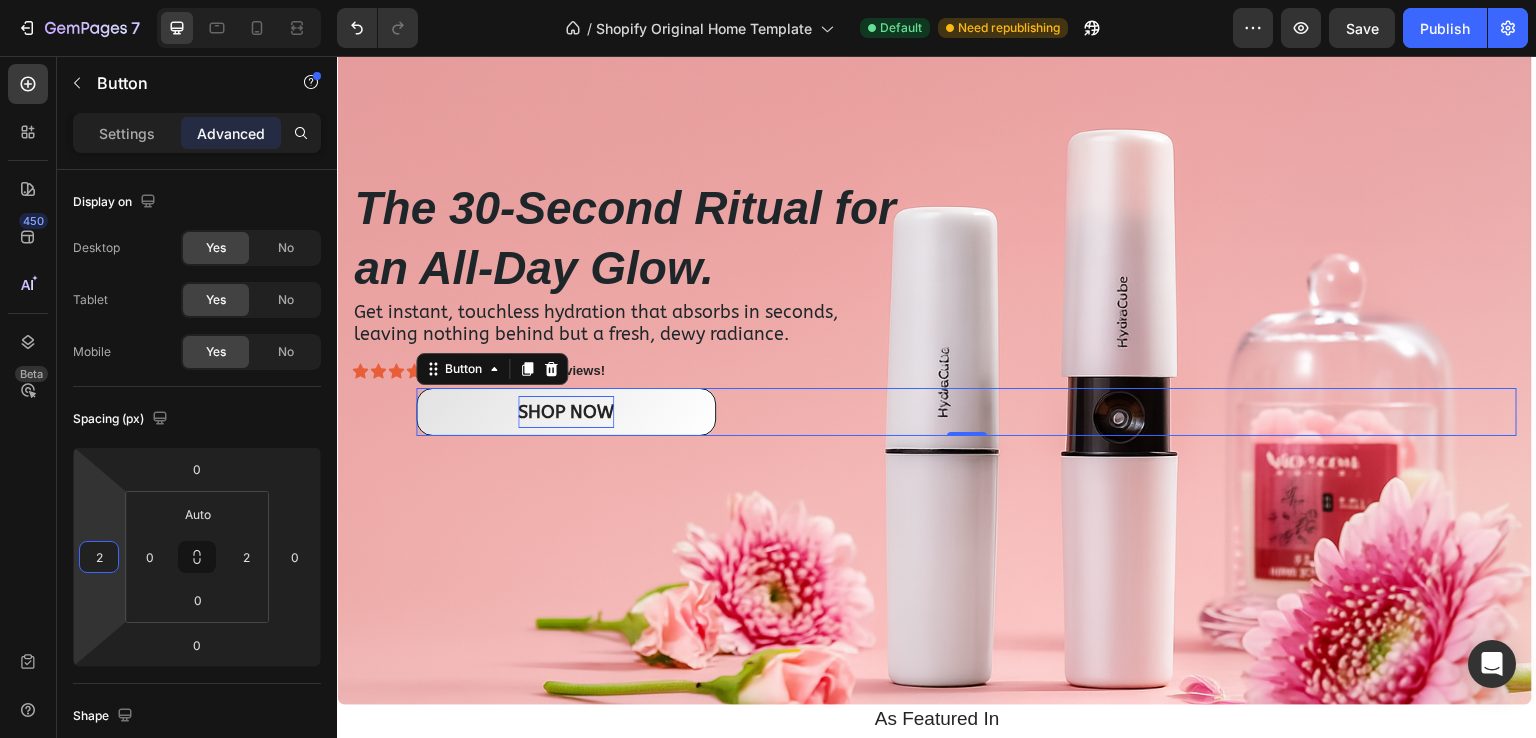 type on "0" 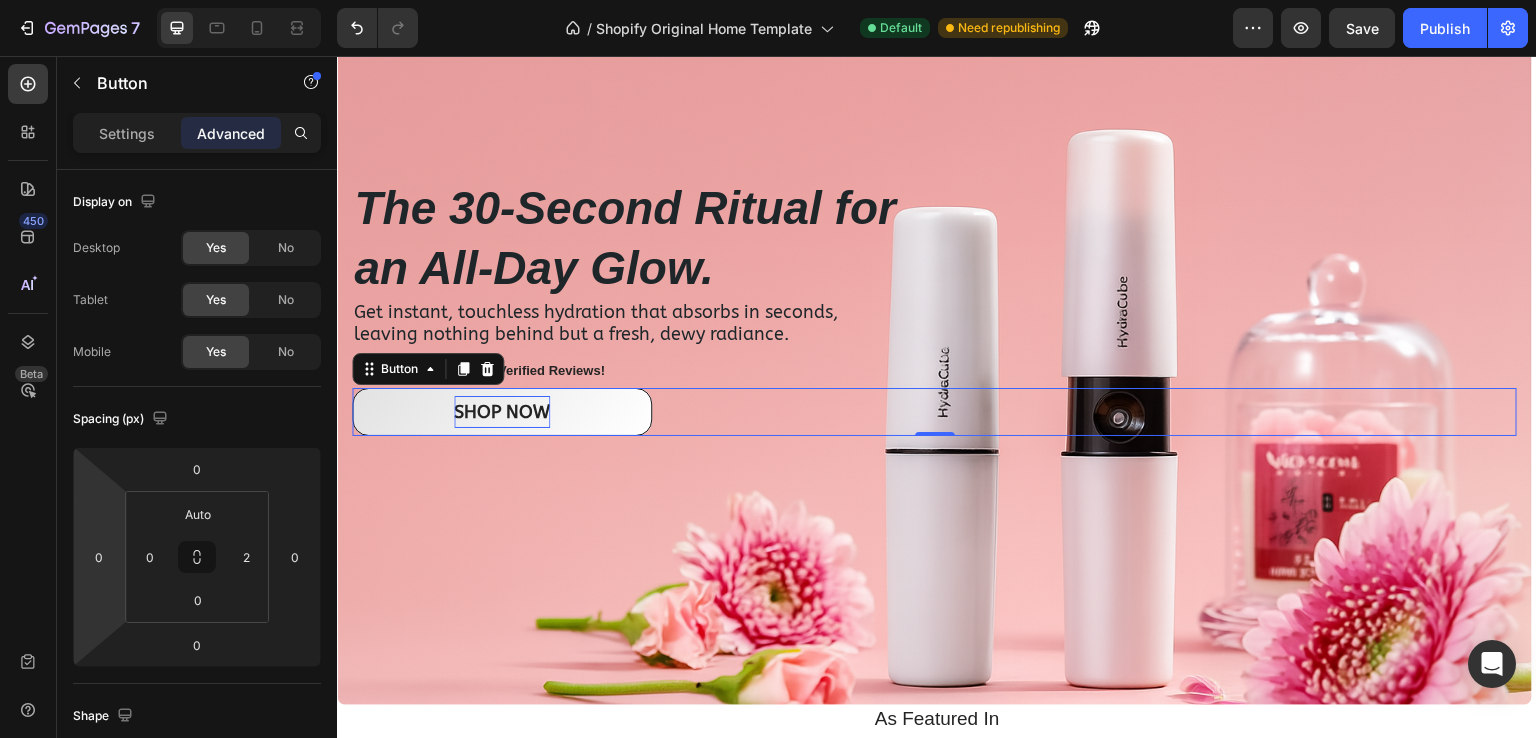 click on "7   /  Shopify Original Home Template Default Need republishing Preview  Save   Publish  450 Beta Sections(18) Elements(83) Section Element Hero Section Product Detail Brands Trusted Badges Guarantee Product Breakdown How to use Testimonials Compare Bundle FAQs Social Proof Brand Story Product List Collection Blog List Contact Sticky Add to Cart Custom Footer Browse Library 450 Layout
Row
Row
Row
Row Text
Heading
Text Block Button
Button
Button Media
Image
Image
Video" at bounding box center (768, 0) 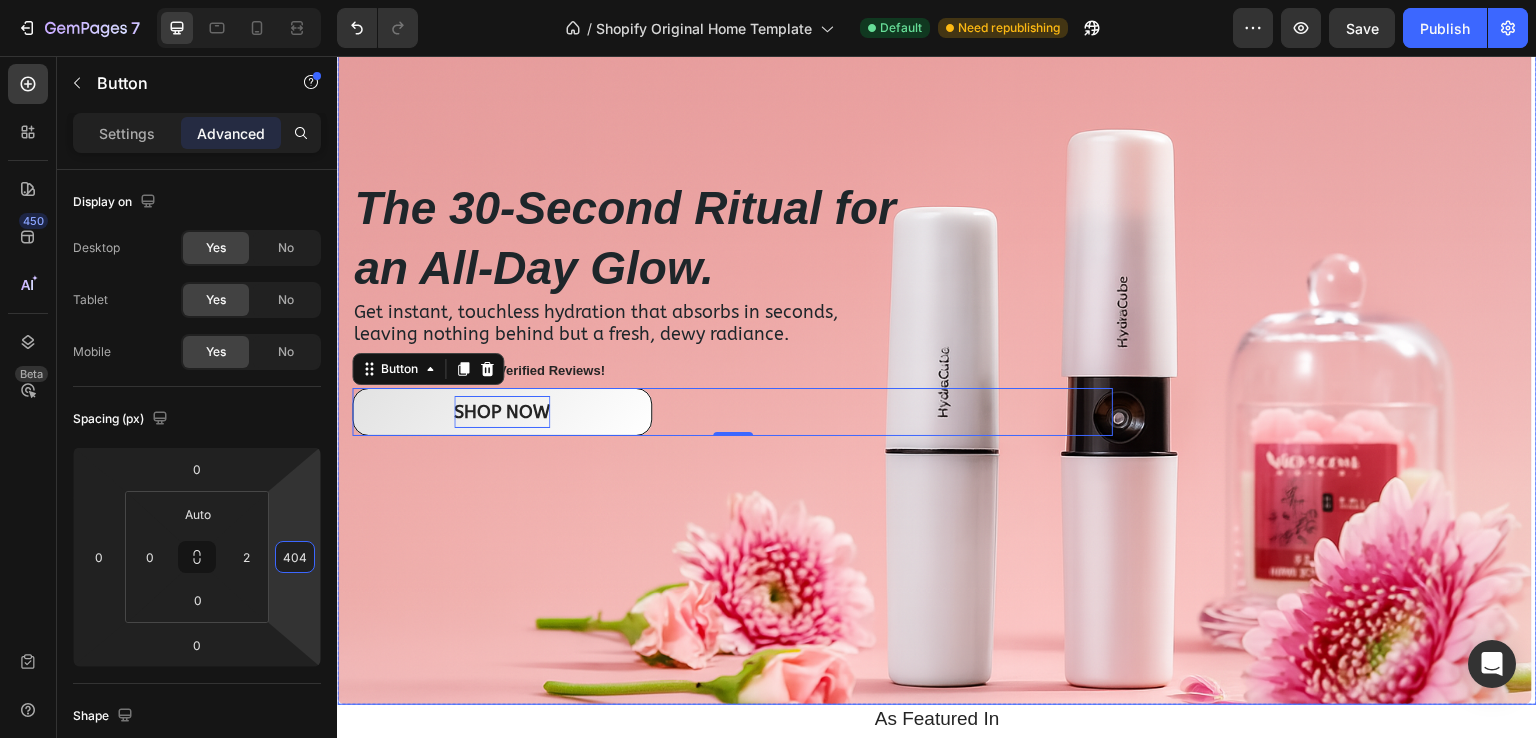 drag, startPoint x: 644, startPoint y: 657, endPoint x: 345, endPoint y: 360, distance: 421.43802 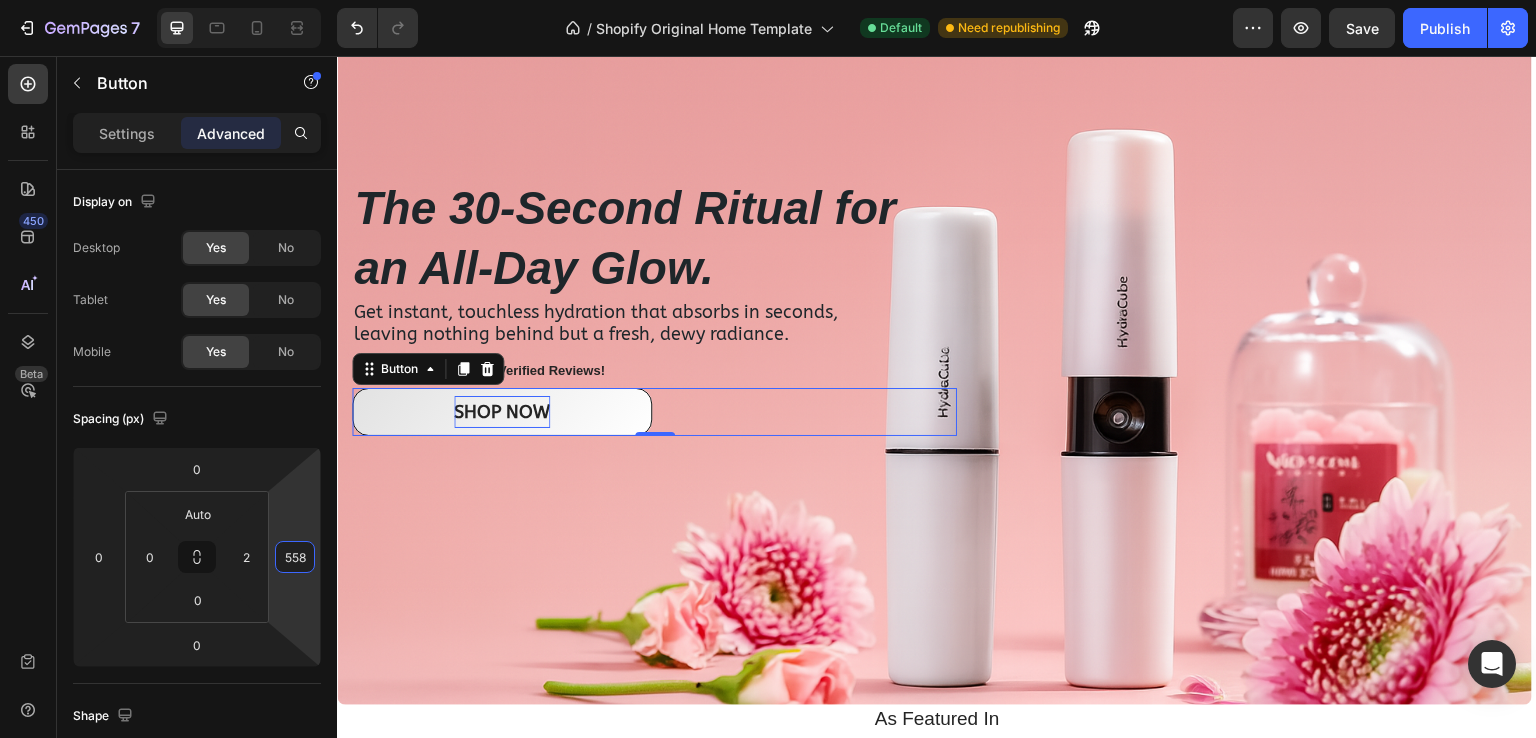 click on "7   /  Shopify Original Home Template Default Need republishing Preview  Save   Publish  450 Beta Sections(18) Elements(83) Section Element Hero Section Product Detail Brands Trusted Badges Guarantee Product Breakdown How to use Testimonials Compare Bundle FAQs Social Proof Brand Story Product List Collection Blog List Contact Sticky Add to Cart Custom Footer Browse Library 450 Layout
Row
Row
Row
Row Text
Heading
Text Block Button
Button
Button Media
Image
Image
Video" at bounding box center (768, 0) 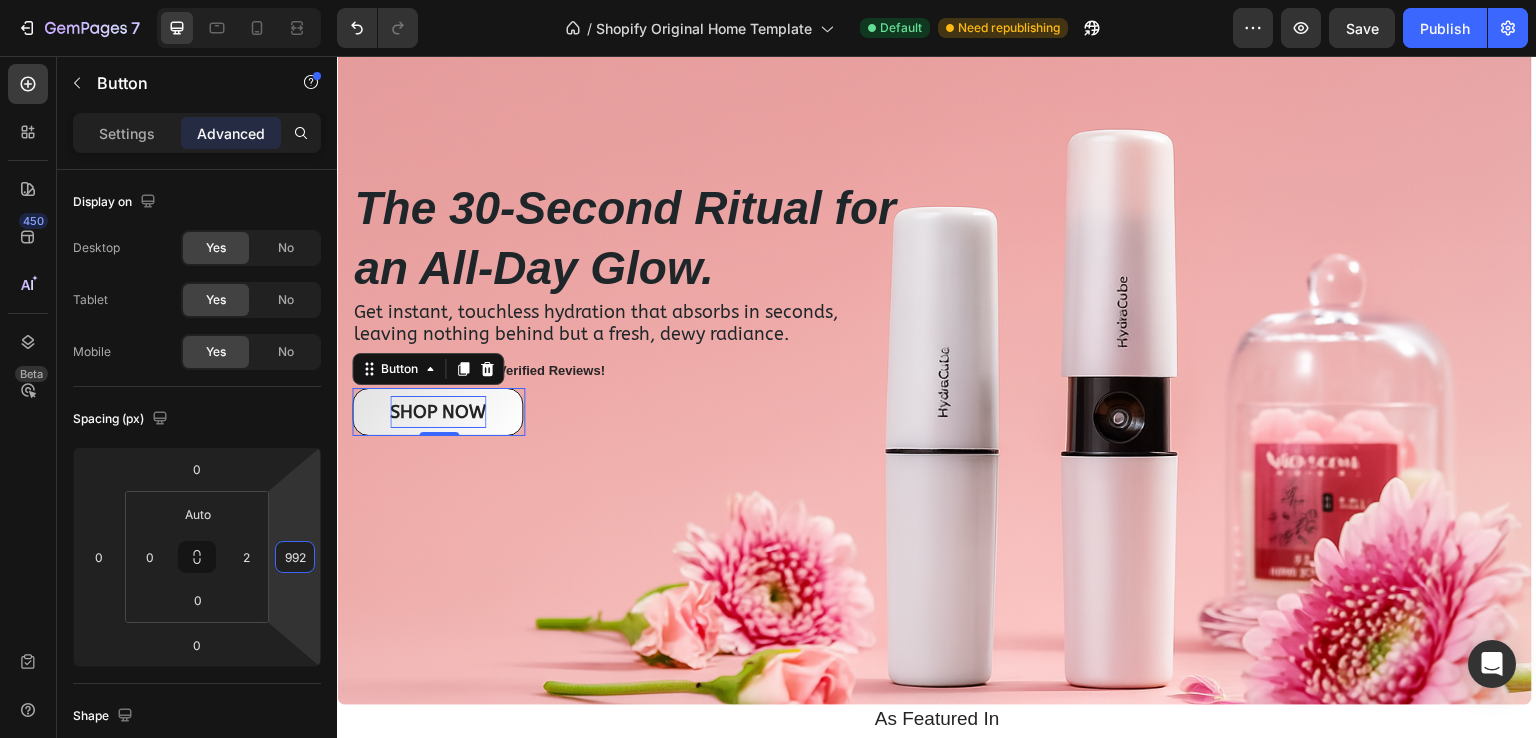type on "998" 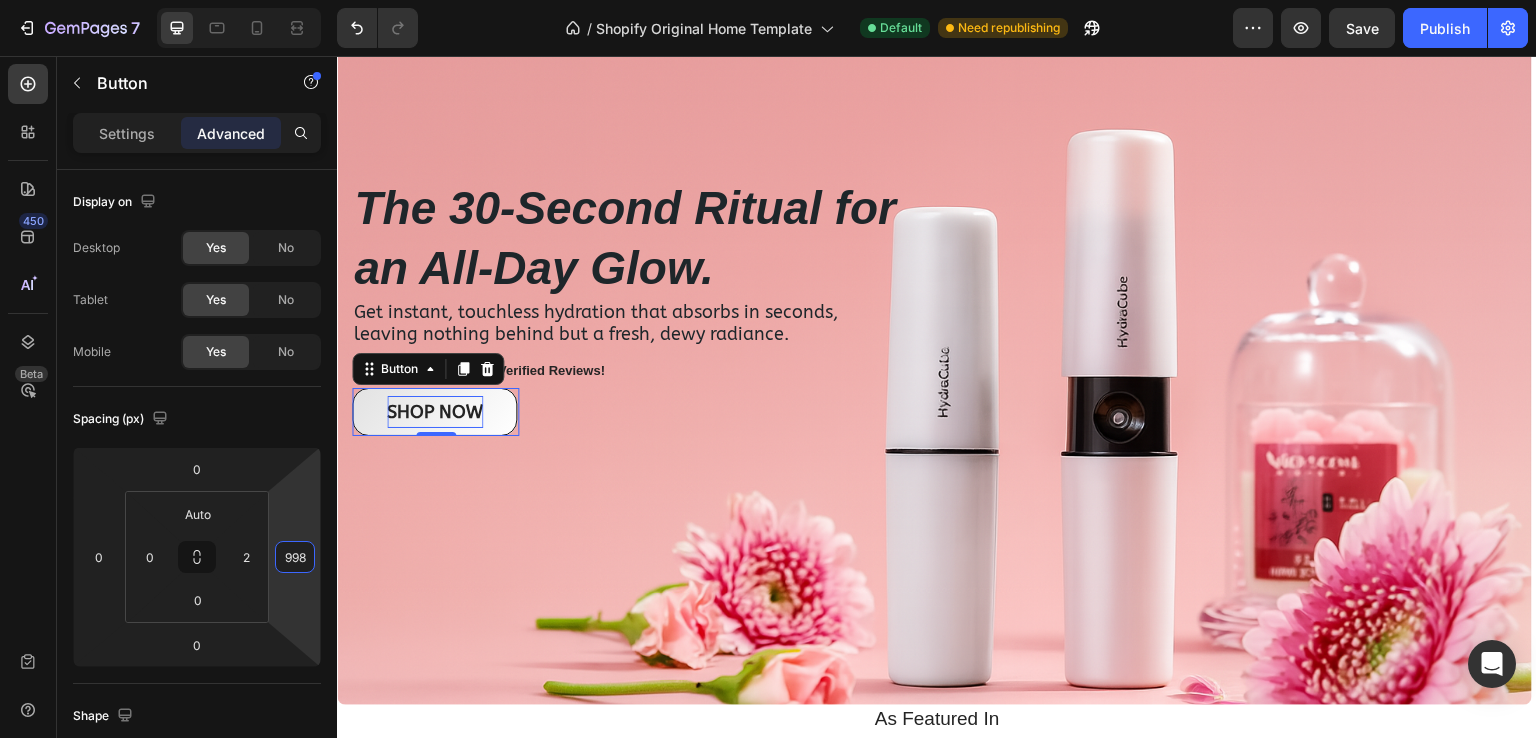 drag, startPoint x: 305, startPoint y: 603, endPoint x: 292, endPoint y: 307, distance: 296.28534 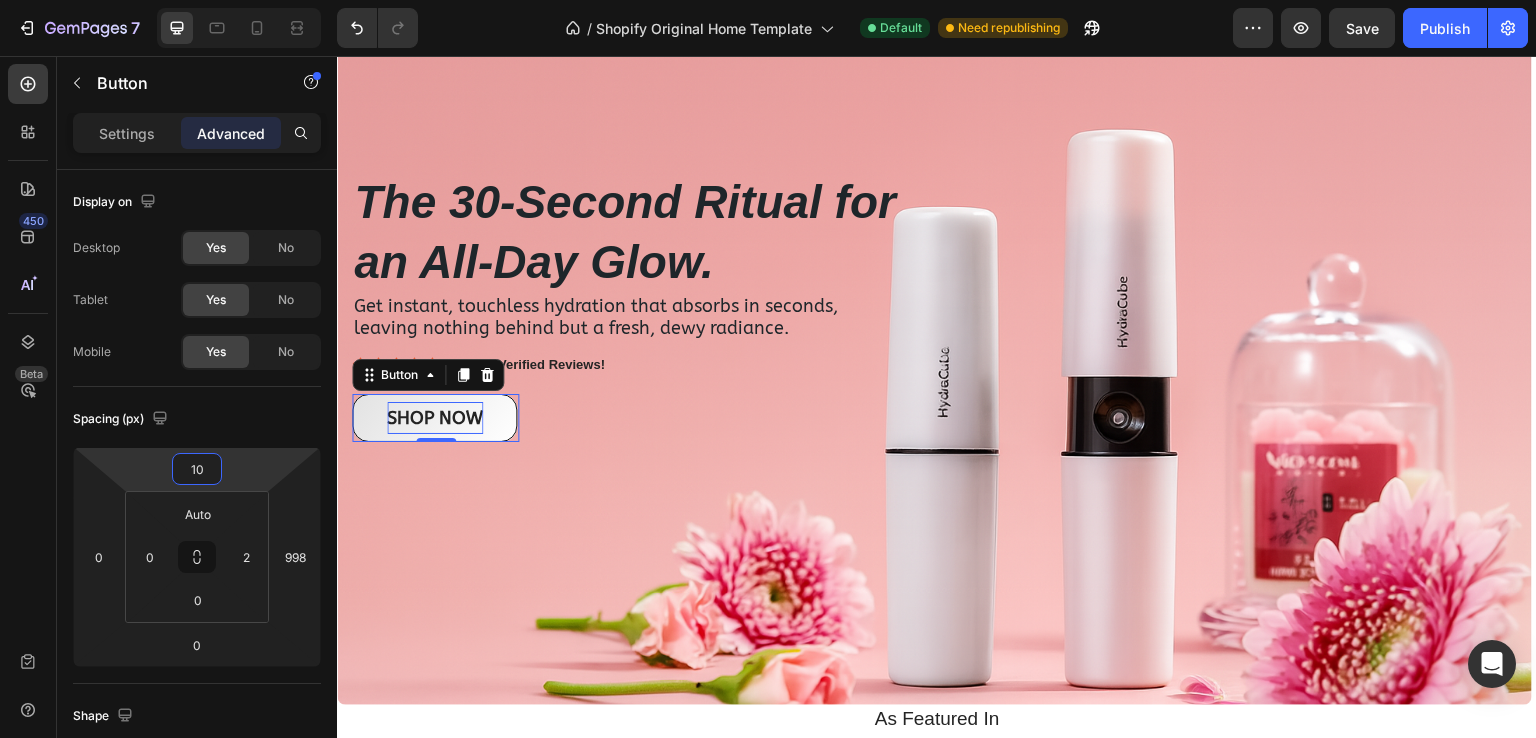 type on "8" 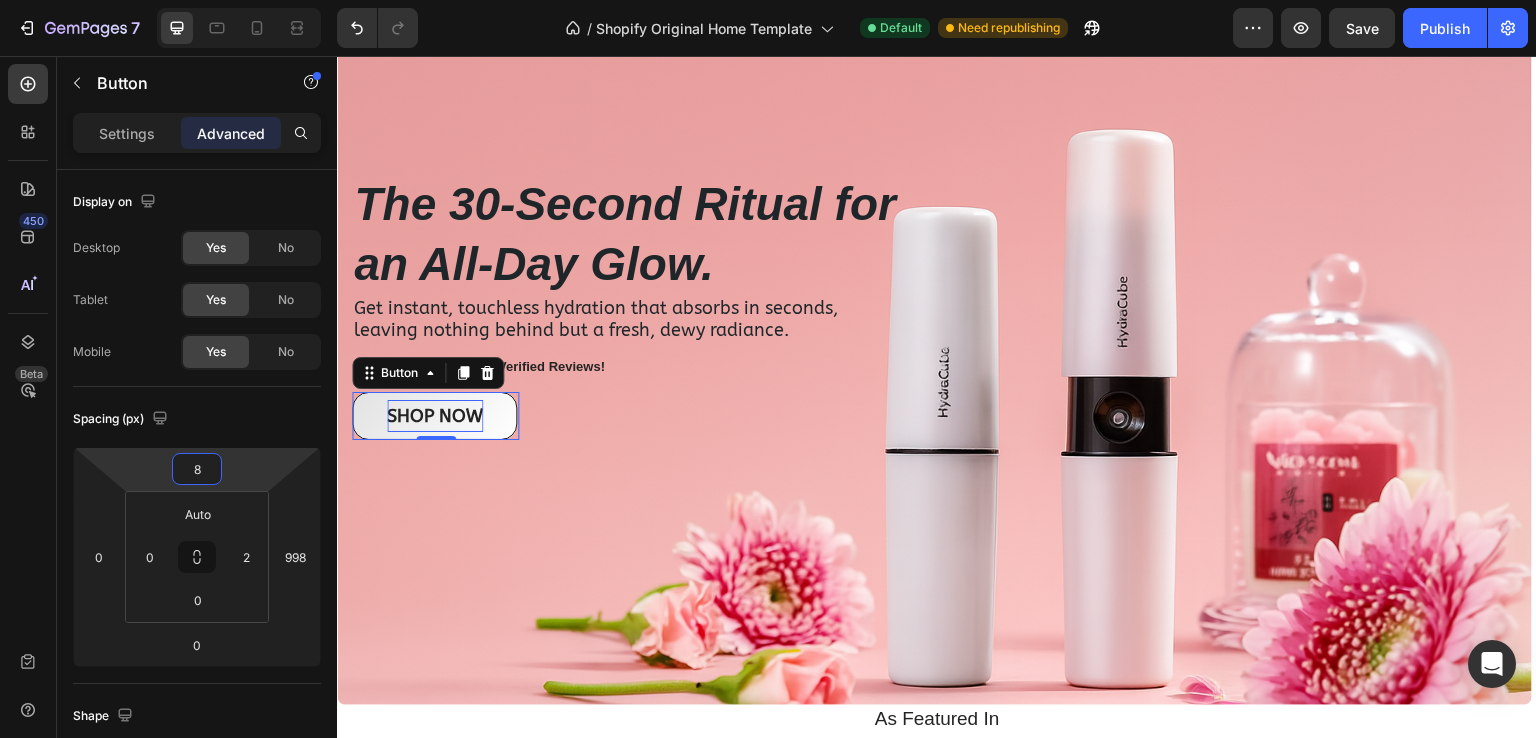 click on "7   /  Shopify Original Home Template Default Need republishing Preview  Save   Publish  450 Beta Sections(18) Elements(83) Section Element Hero Section Product Detail Brands Trusted Badges Guarantee Product Breakdown How to use Testimonials Compare Bundle FAQs Social Proof Brand Story Product List Collection Blog List Contact Sticky Add to Cart Custom Footer Browse Library 450 Layout
Row
Row
Row
Row Text
Heading
Text Block Button
Button
Button Media
Image
Image
Video" at bounding box center (768, 0) 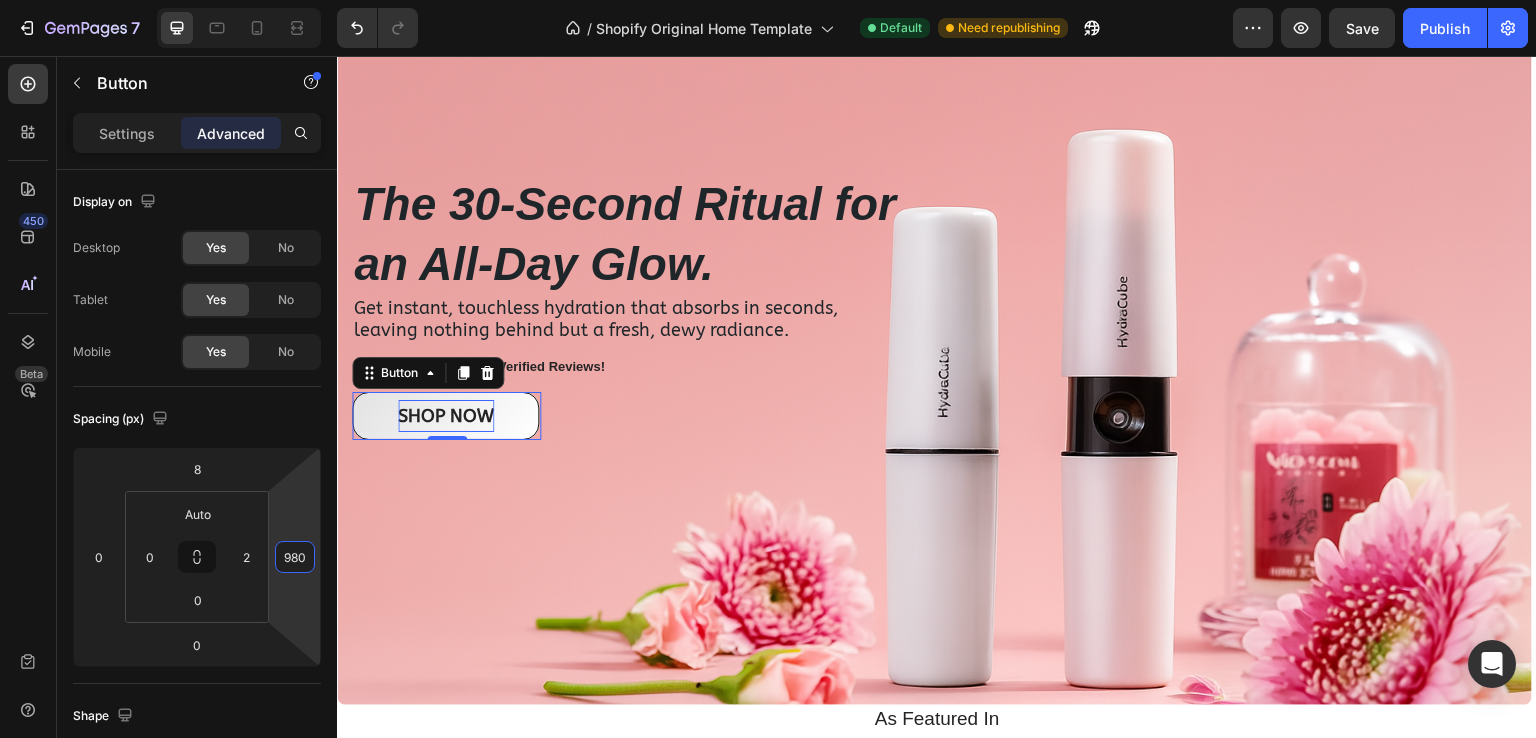 type on "982" 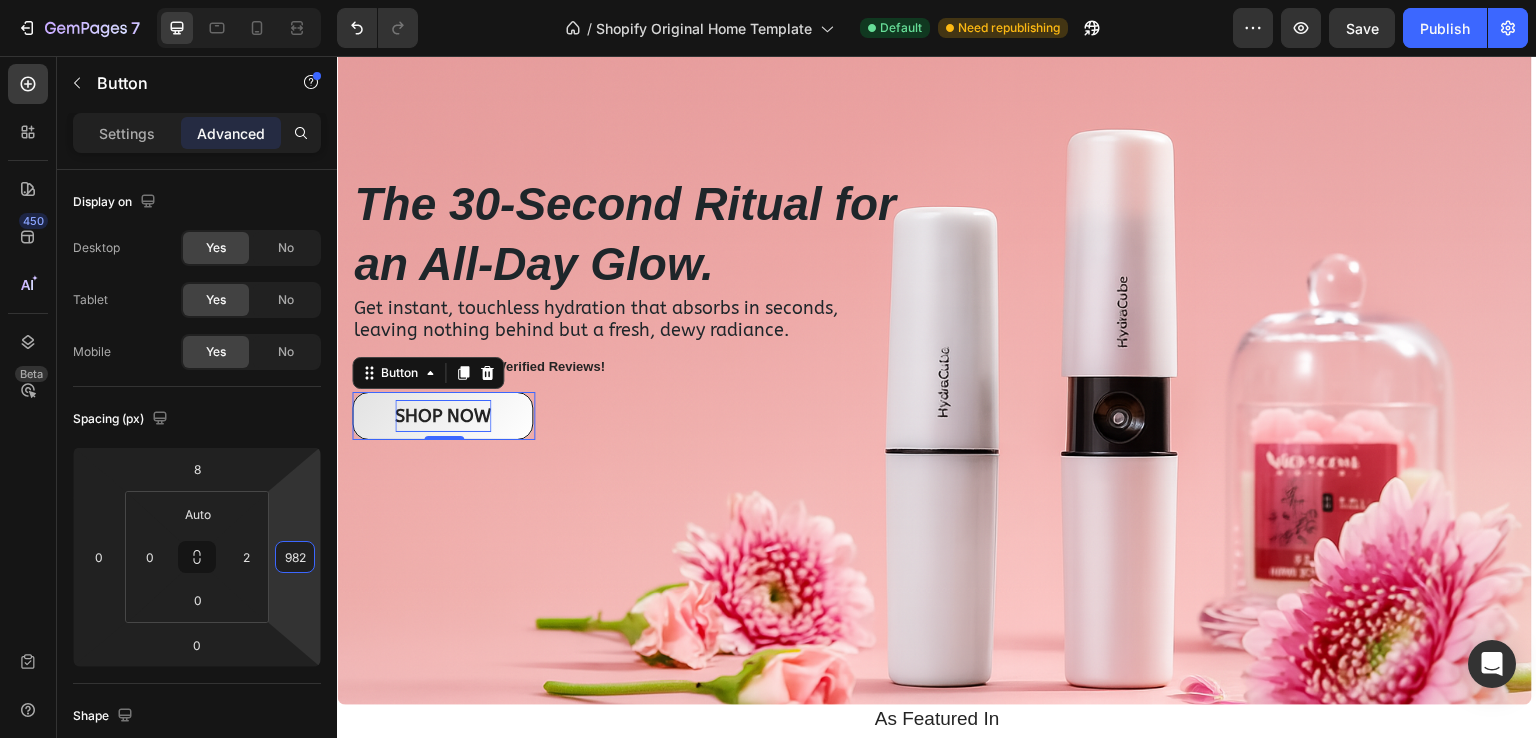 click on "7   /  Shopify Original Home Template Default Need republishing Preview  Save   Publish  450 Beta Sections(18) Elements(83) Section Element Hero Section Product Detail Brands Trusted Badges Guarantee Product Breakdown How to use Testimonials Compare Bundle FAQs Social Proof Brand Story Product List Collection Blog List Contact Sticky Add to Cart Custom Footer Browse Library 450 Layout
Row
Row
Row
Row Text
Heading
Text Block Button
Button
Button Media
Image
Image
Video" at bounding box center (768, 0) 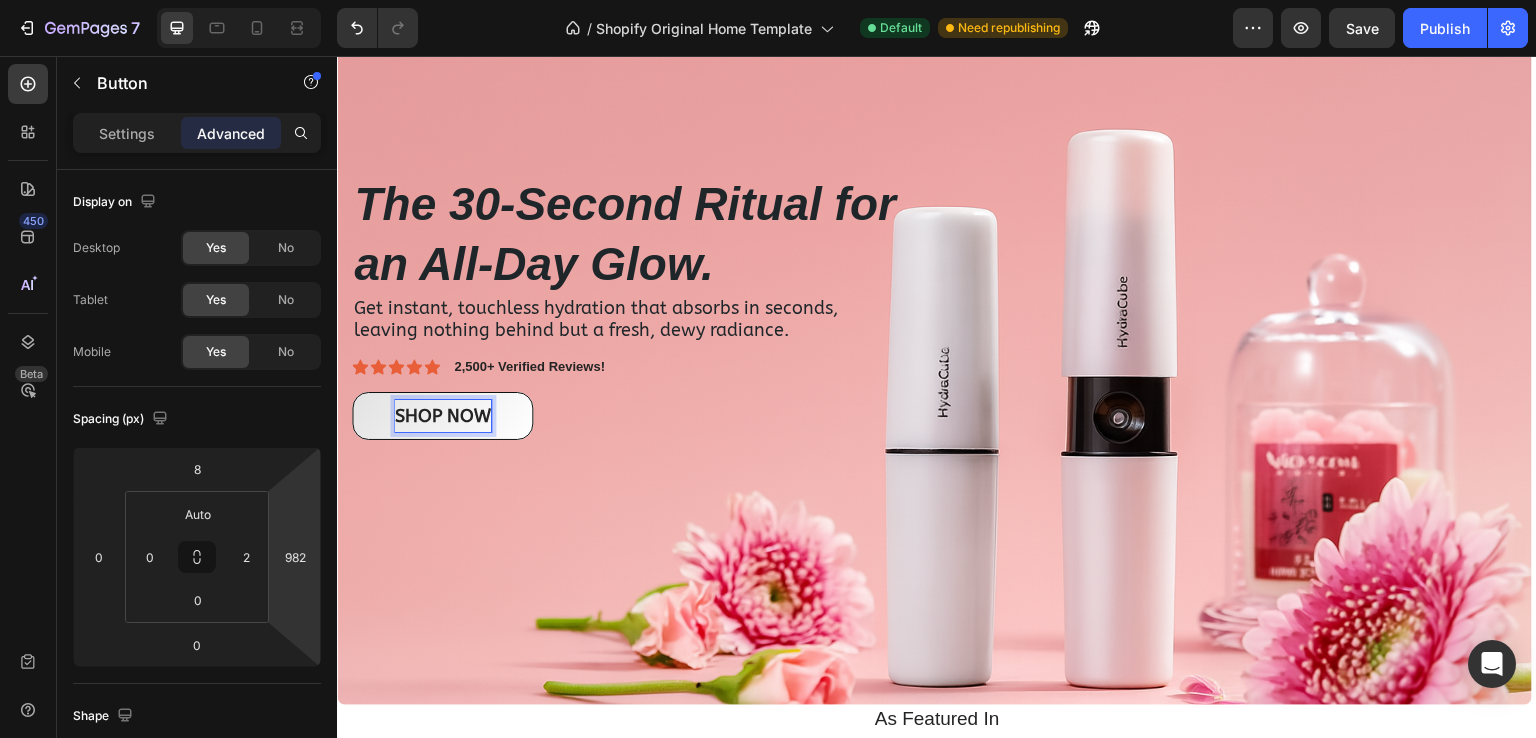 click on "SHOP NOW" at bounding box center (443, 416) 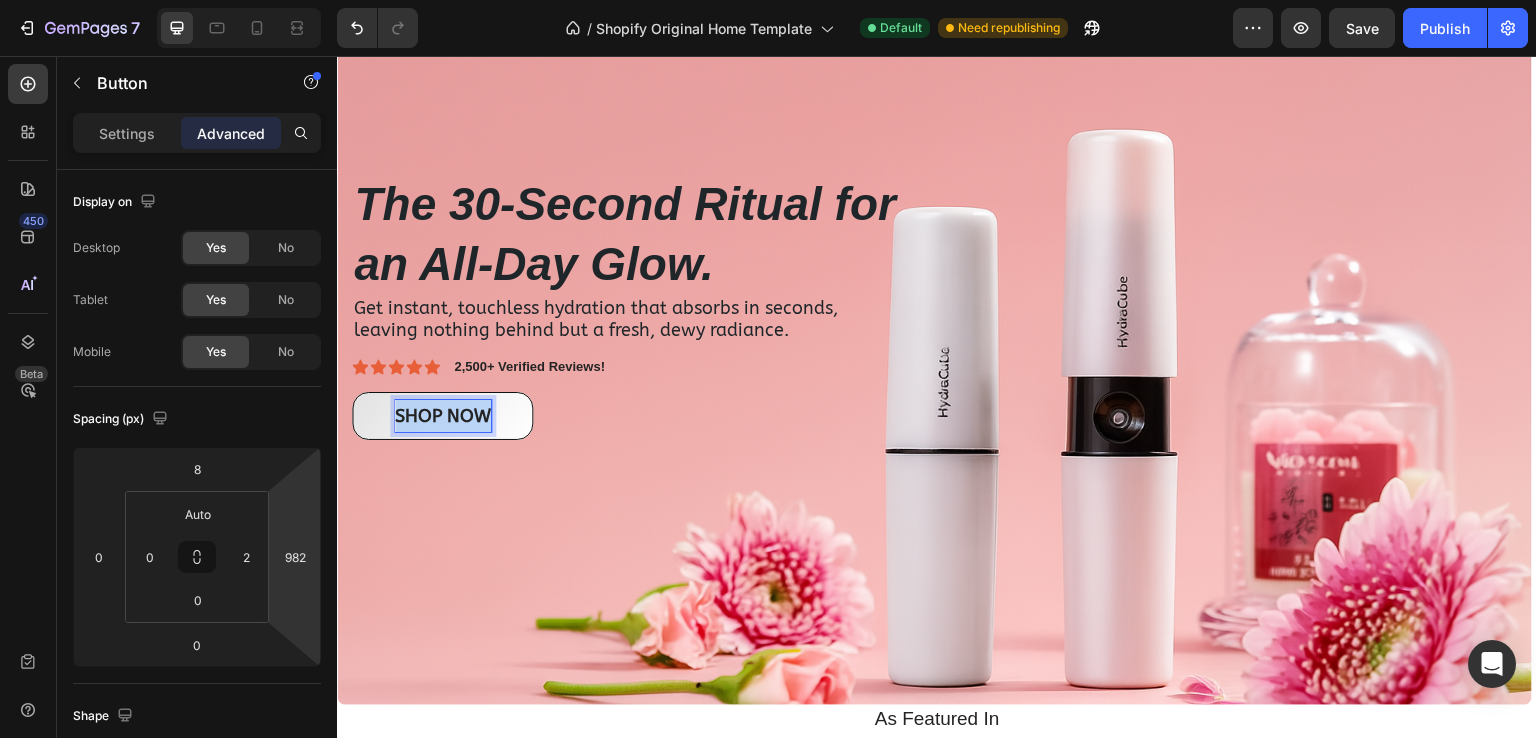 click on "SHOP NOW" at bounding box center (443, 416) 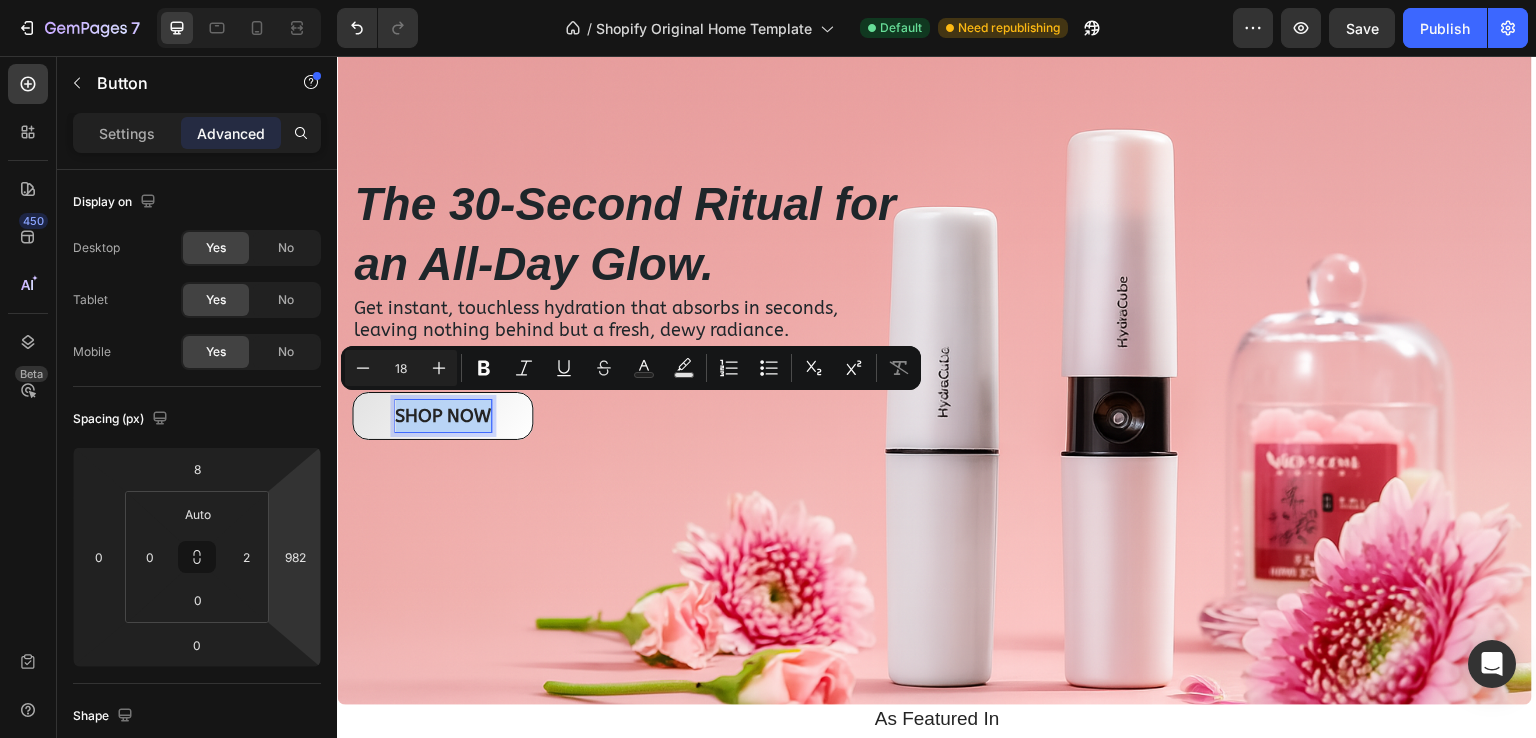 click on "SHOP NOW" at bounding box center [443, 416] 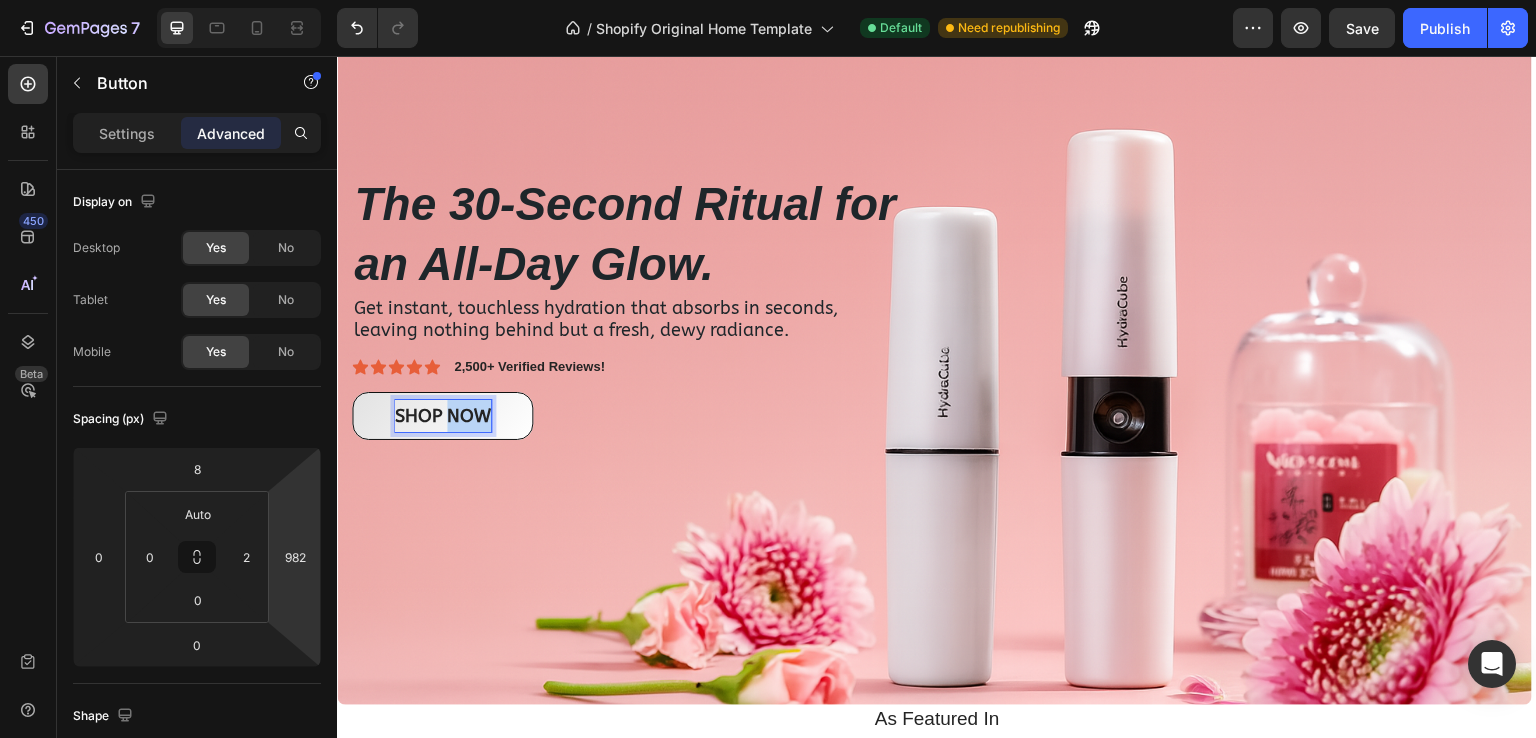 click on "SHOP NOW" at bounding box center [443, 416] 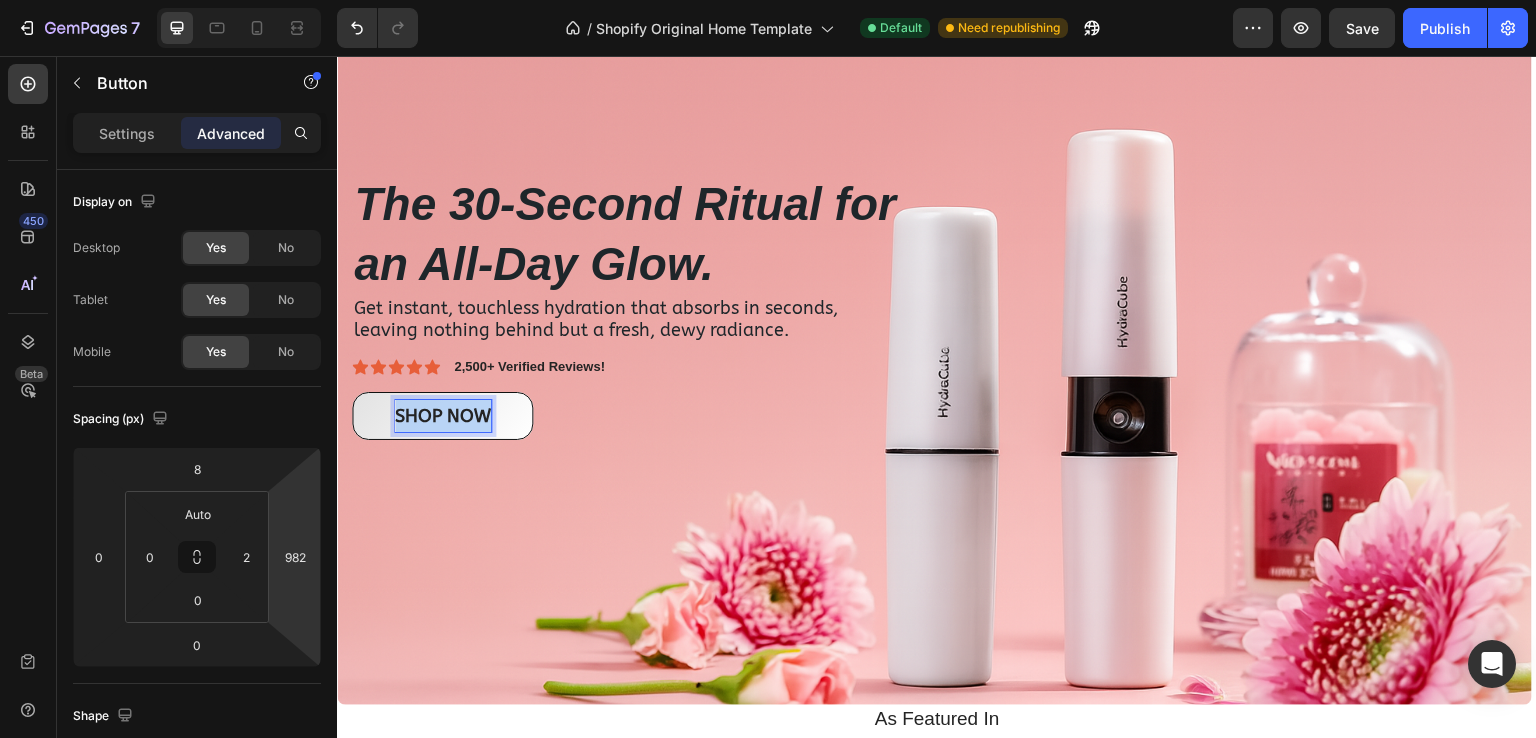 click on "SHOP NOW" at bounding box center (443, 416) 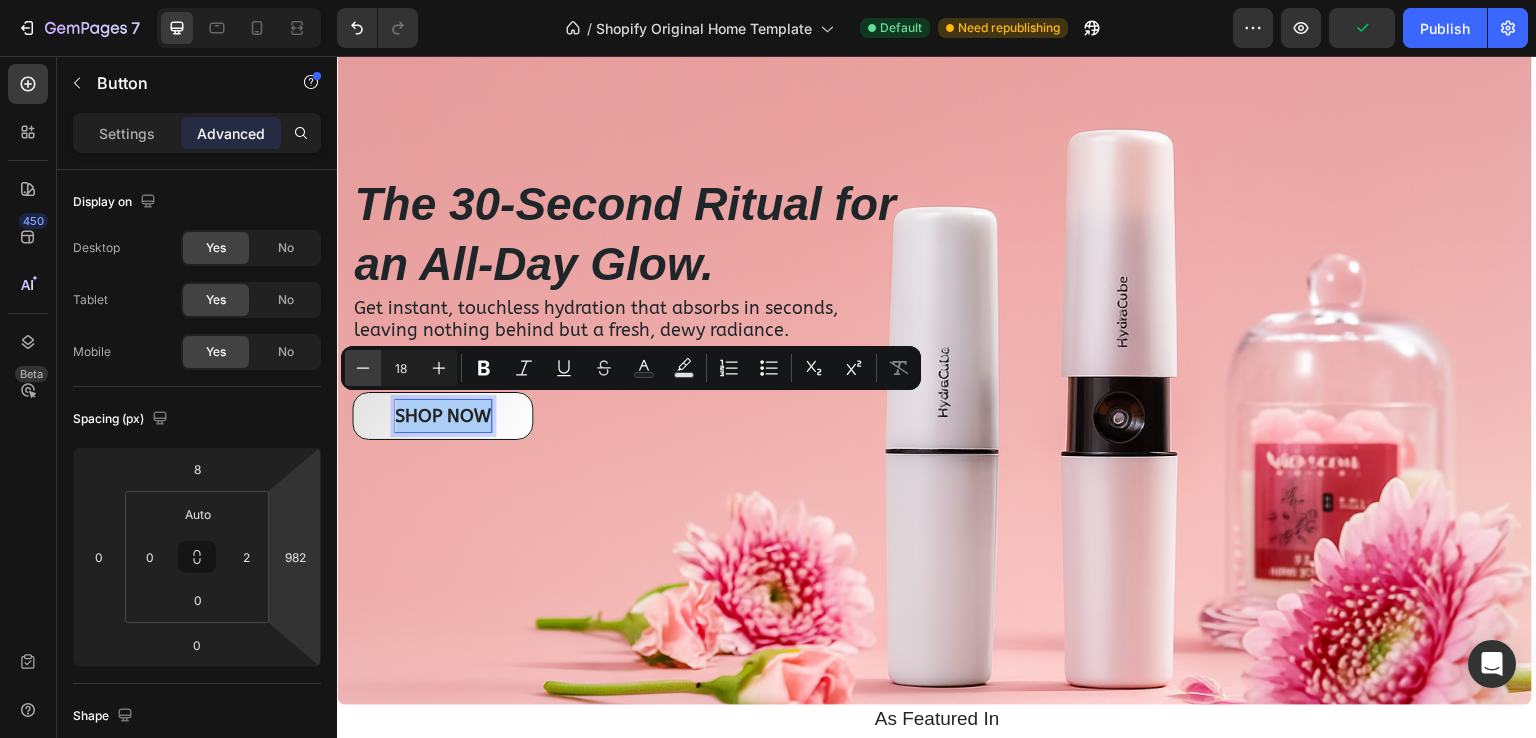 click 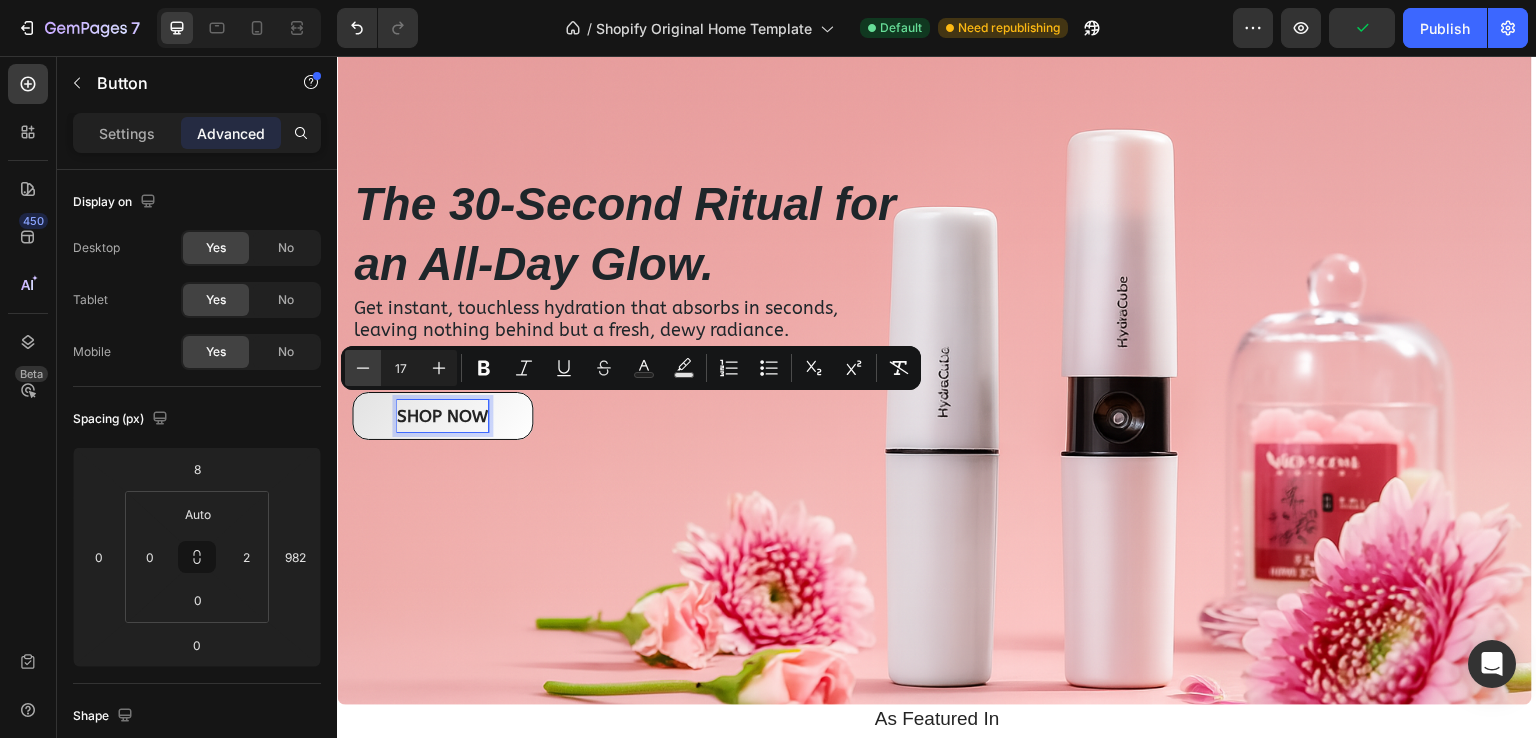 click 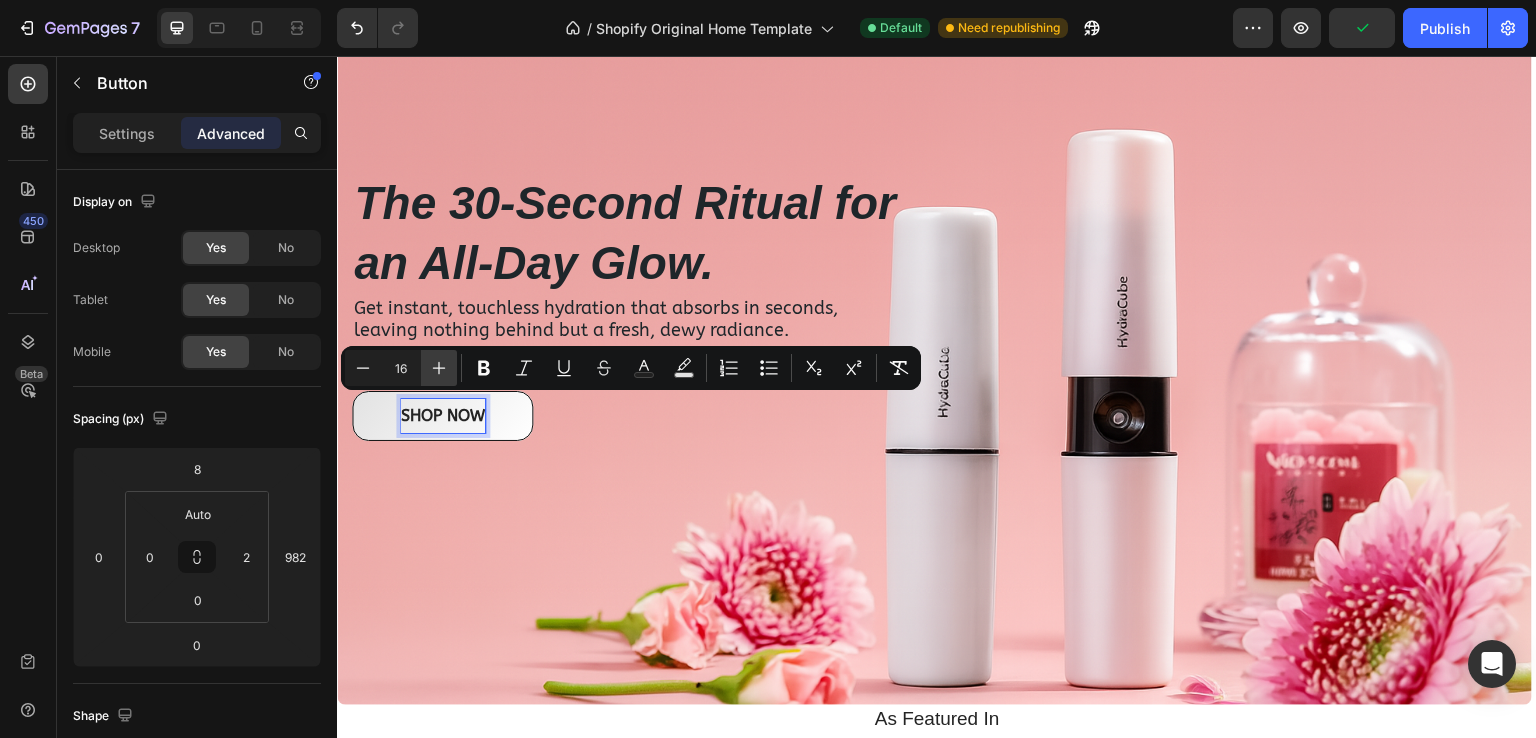 click 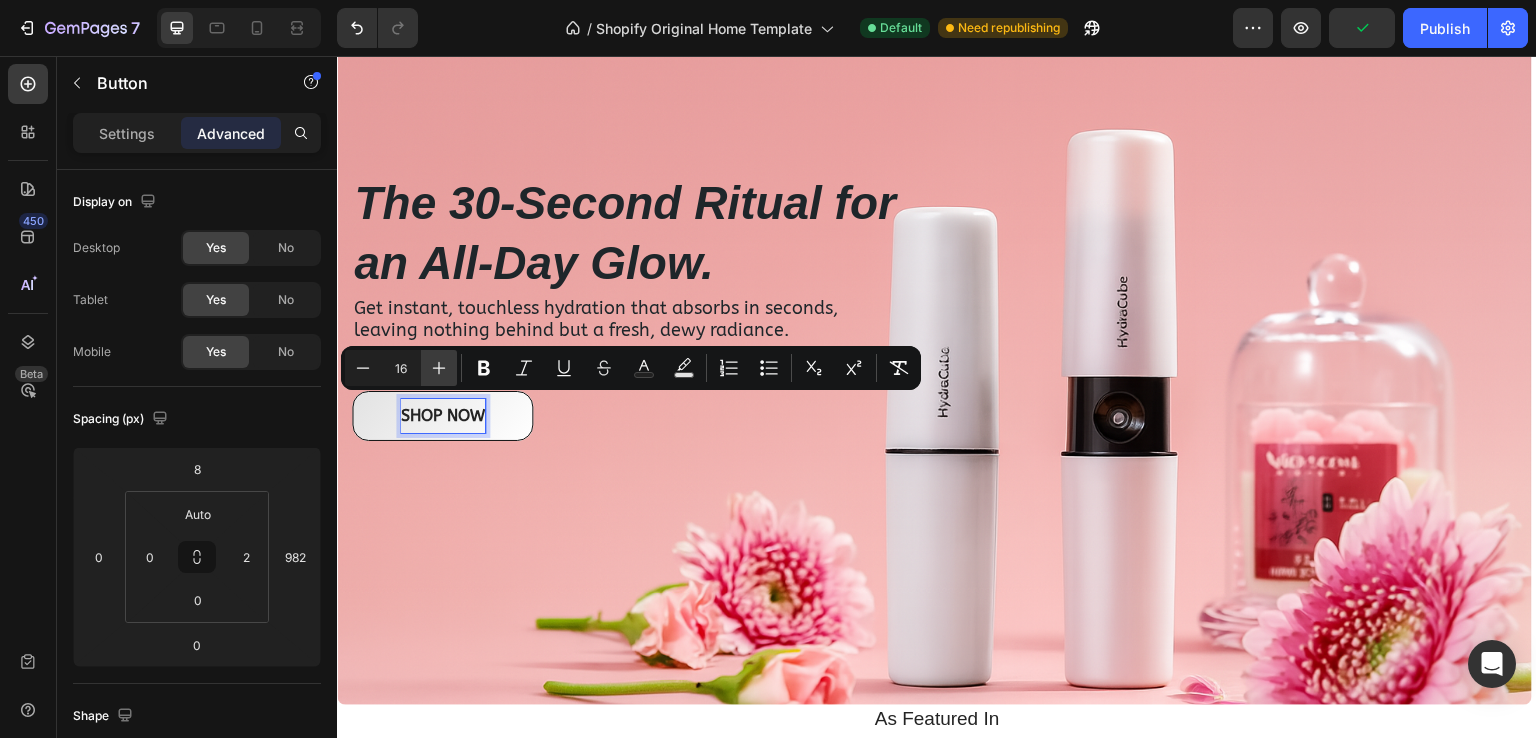 type on "17" 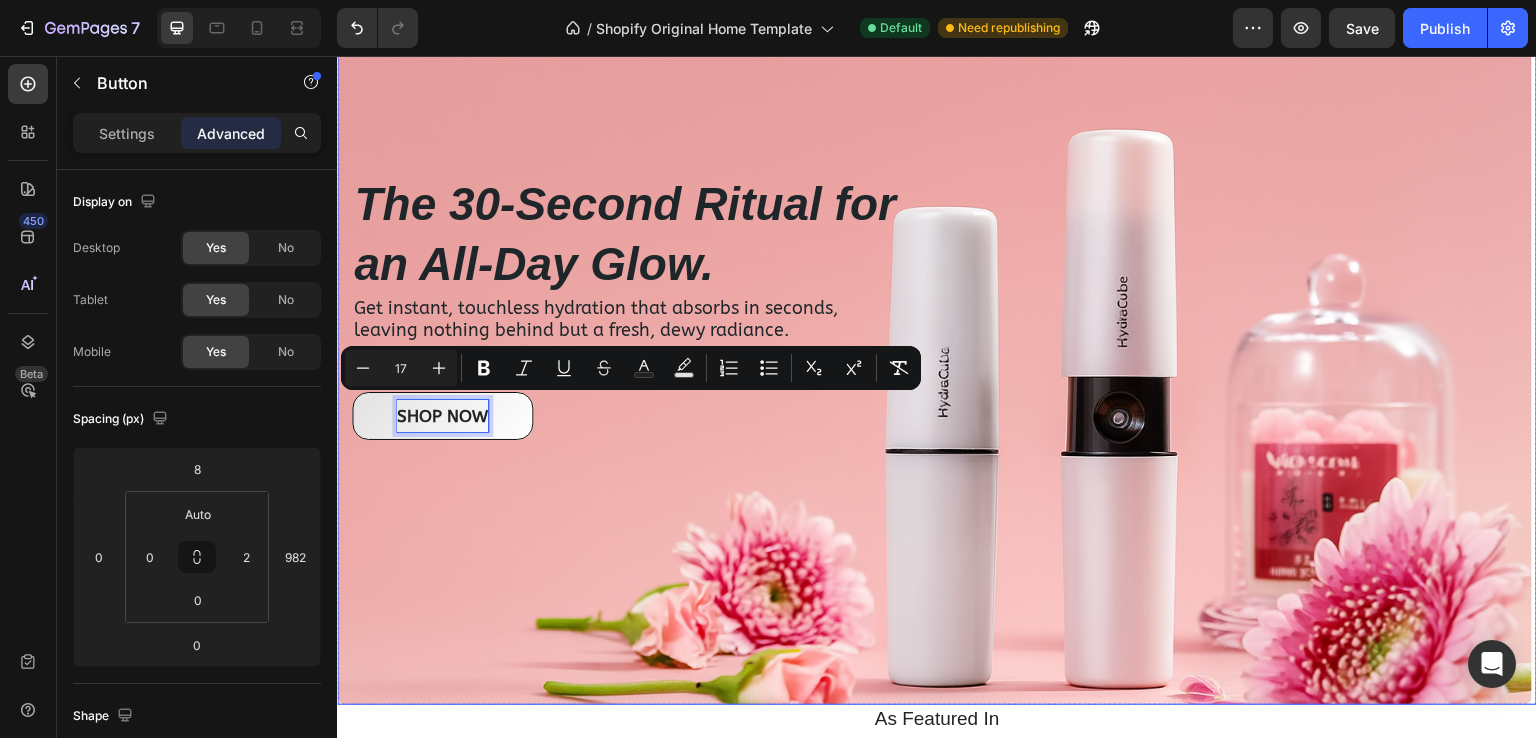 click at bounding box center [934, 306] 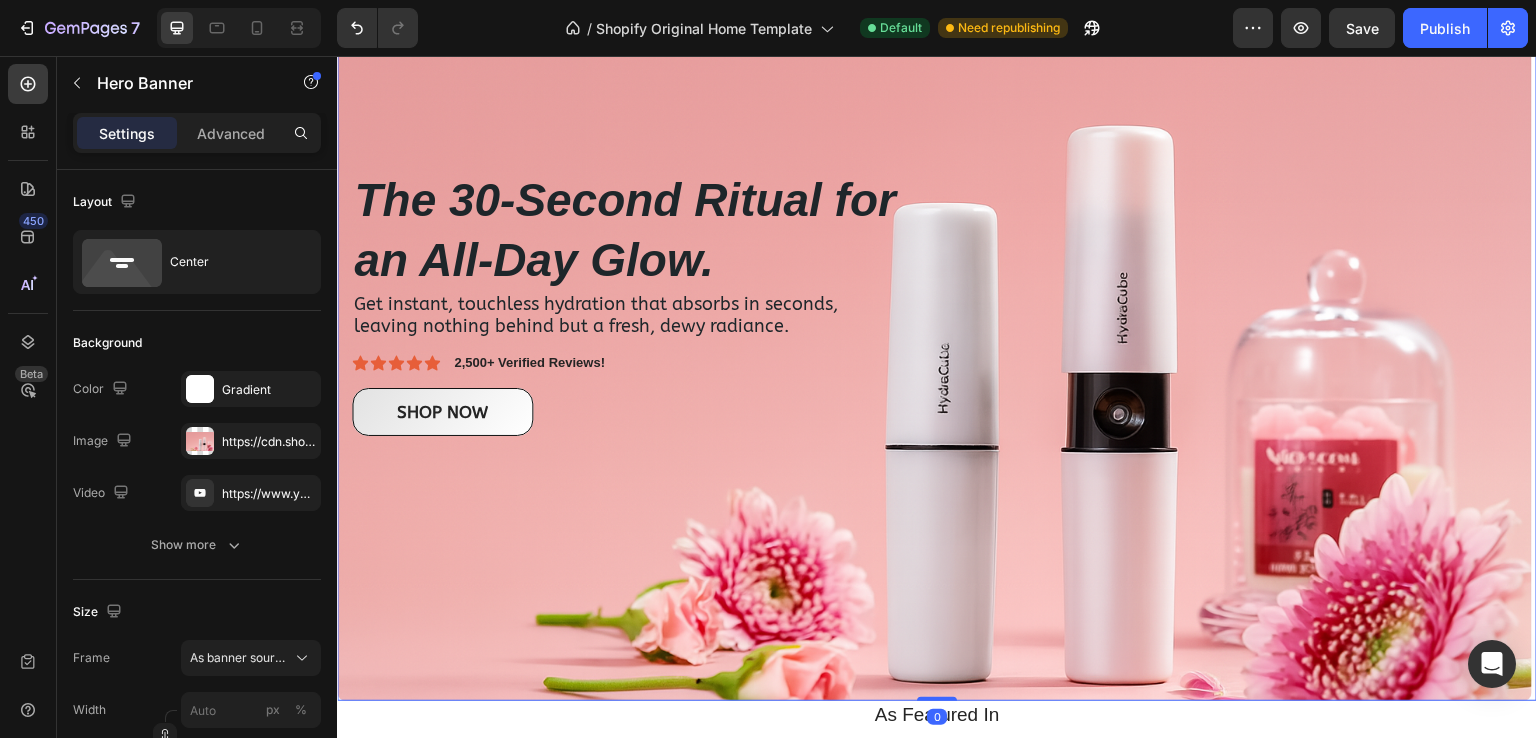 scroll, scrollTop: 400, scrollLeft: 0, axis: vertical 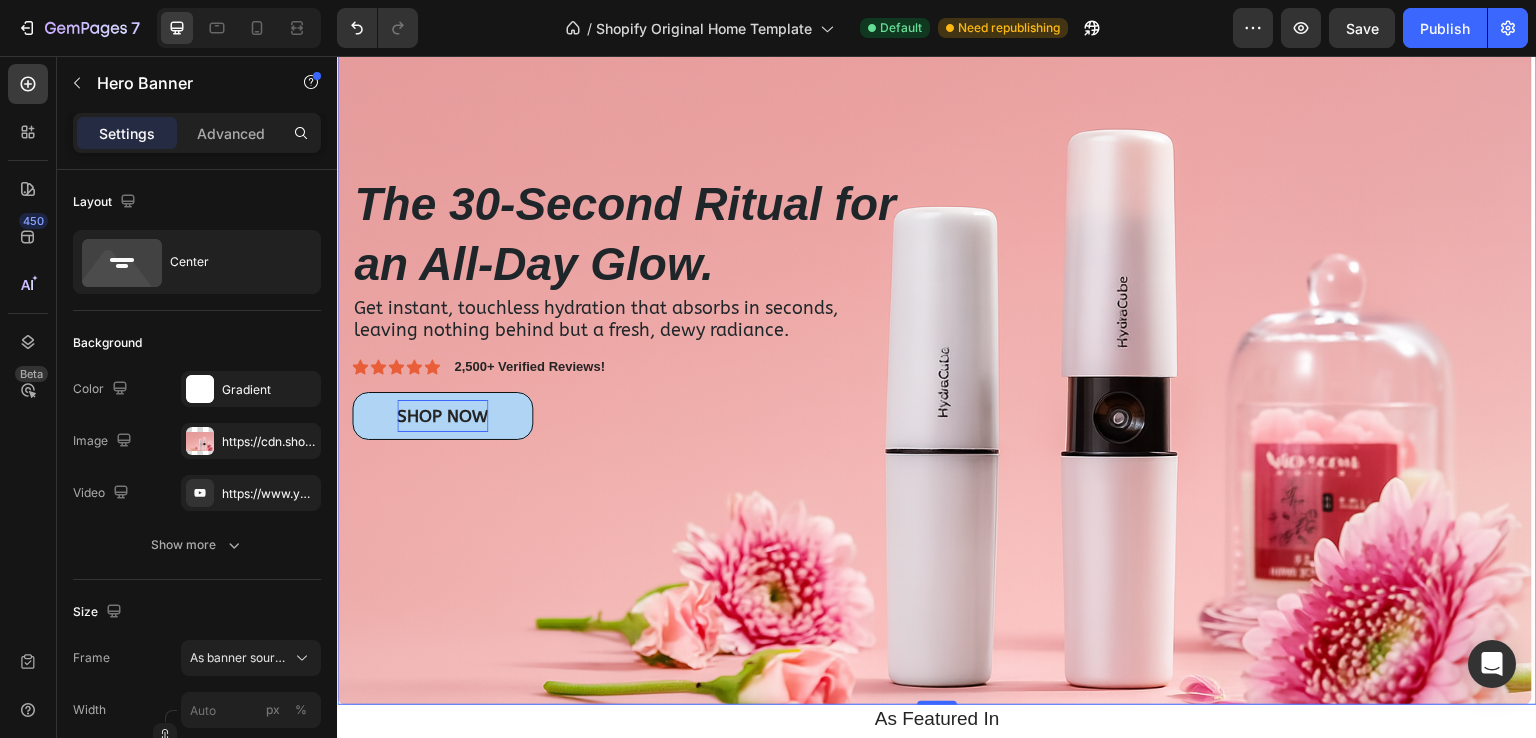 click on "SHOP NOW" at bounding box center [442, 416] 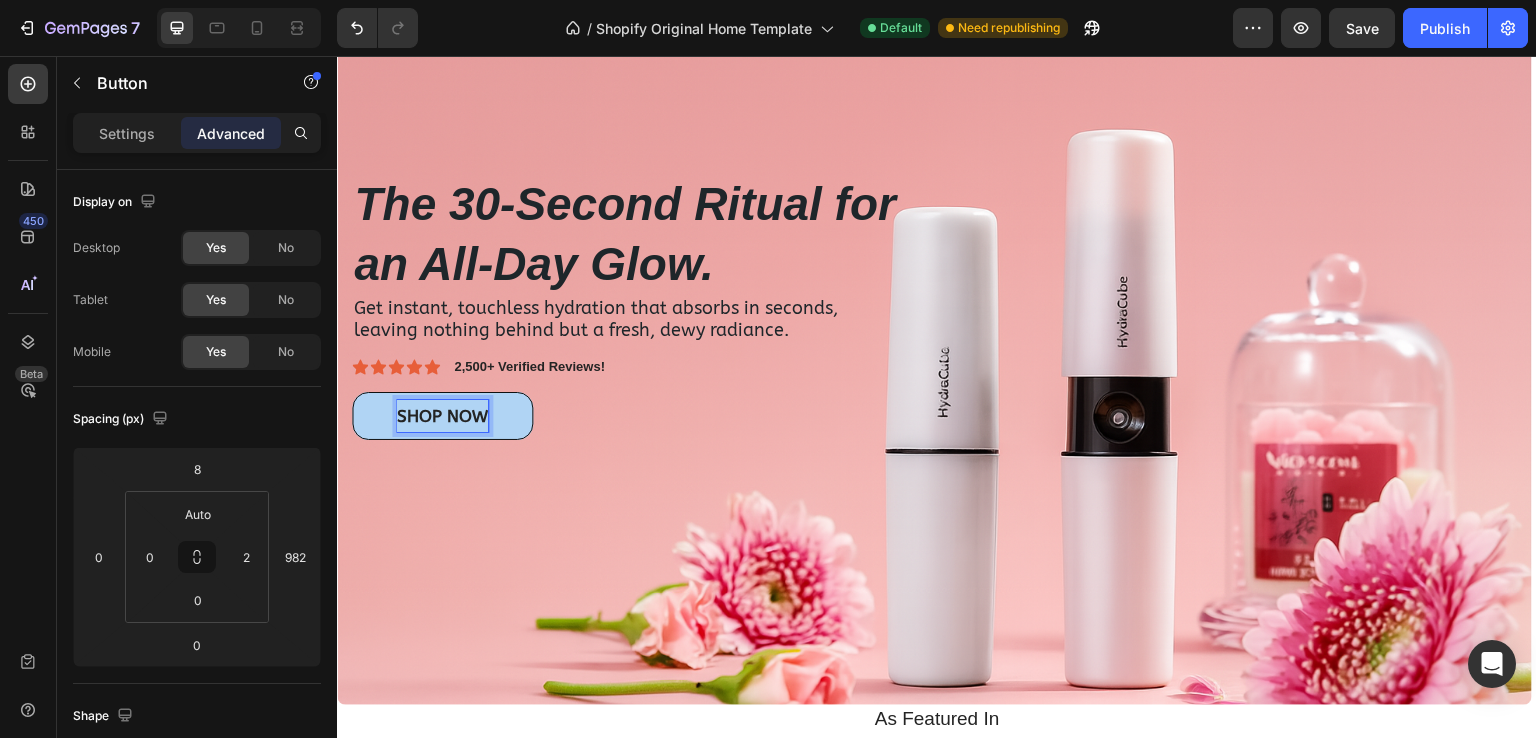 click on "SHOP NOW" at bounding box center (442, 416) 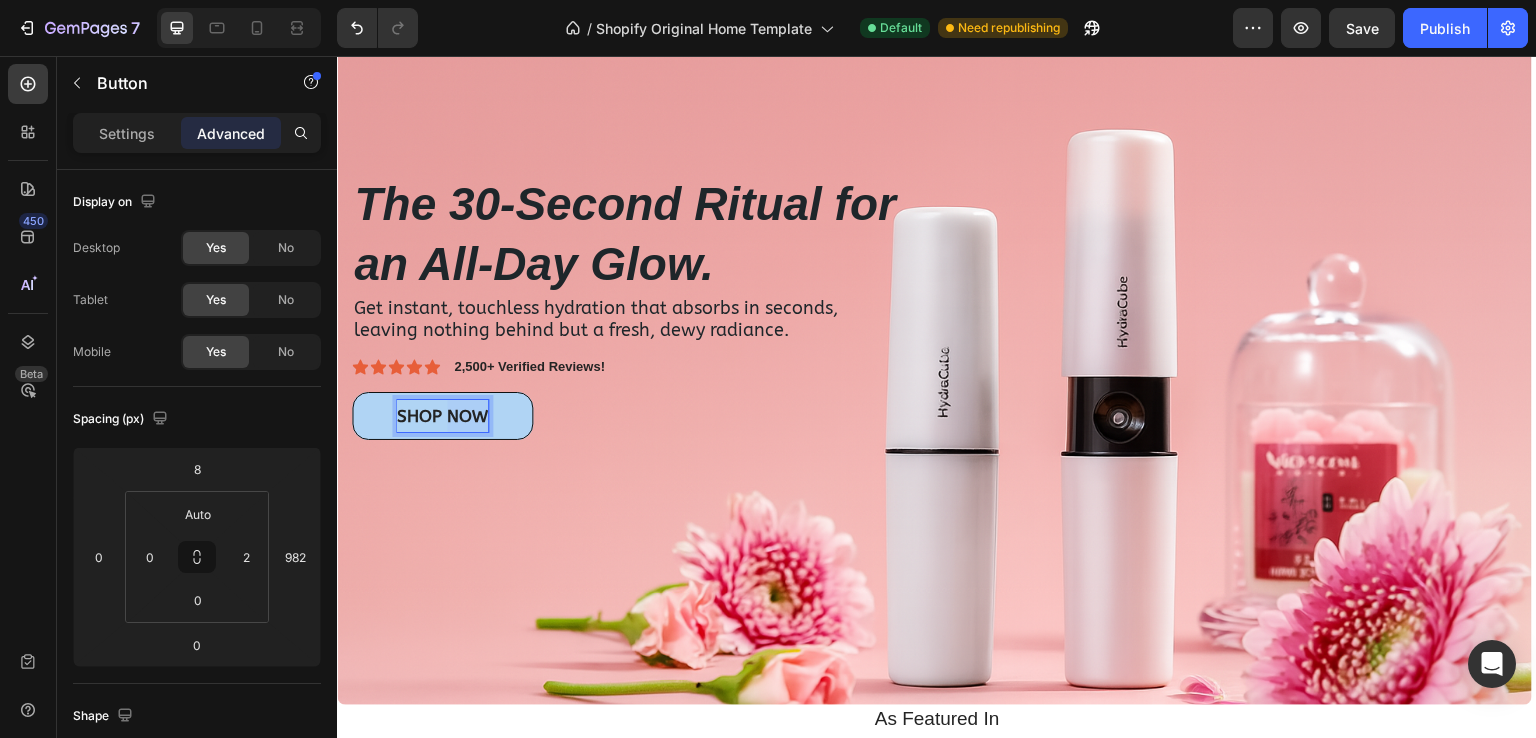 click on "SHOP NOW" at bounding box center (442, 416) 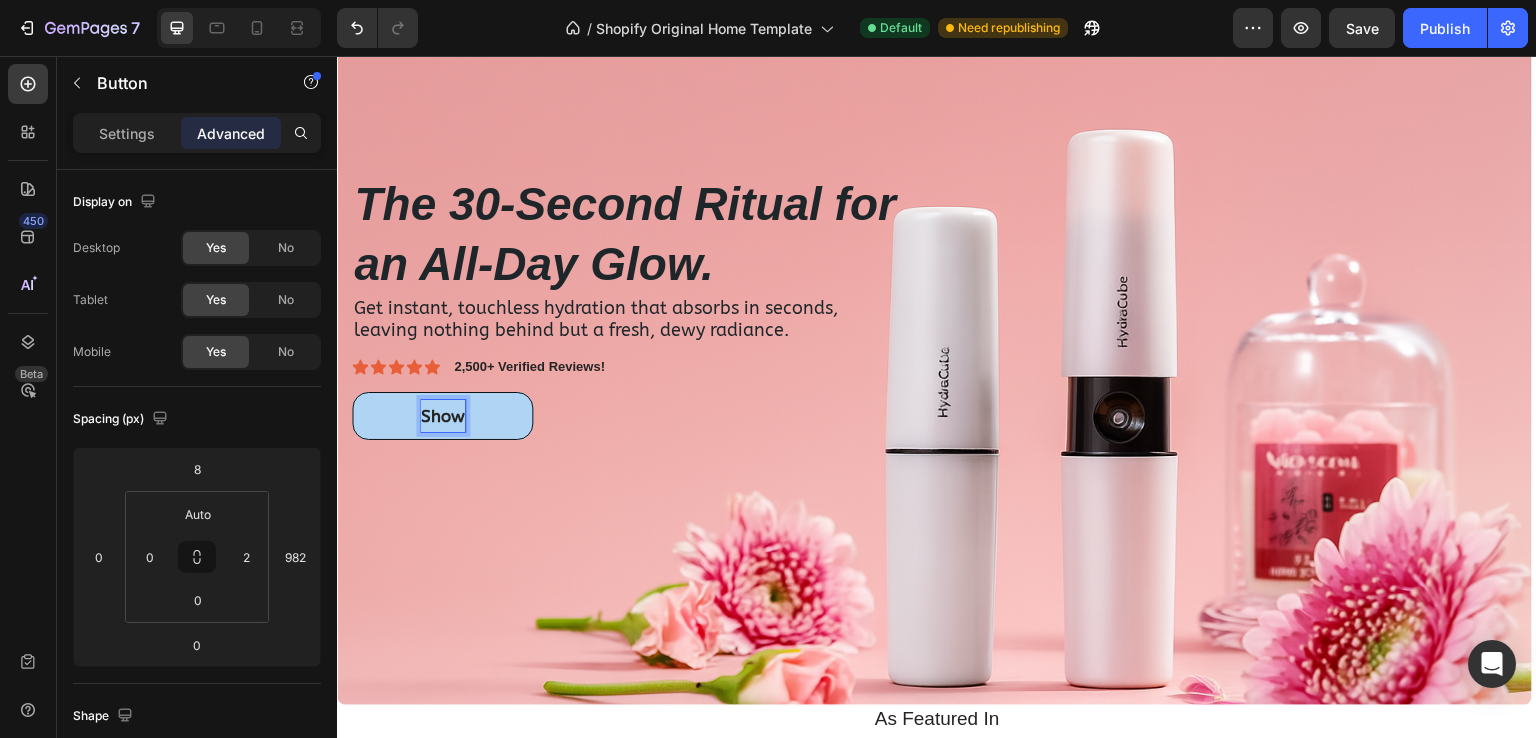click on "Show" at bounding box center [442, 416] 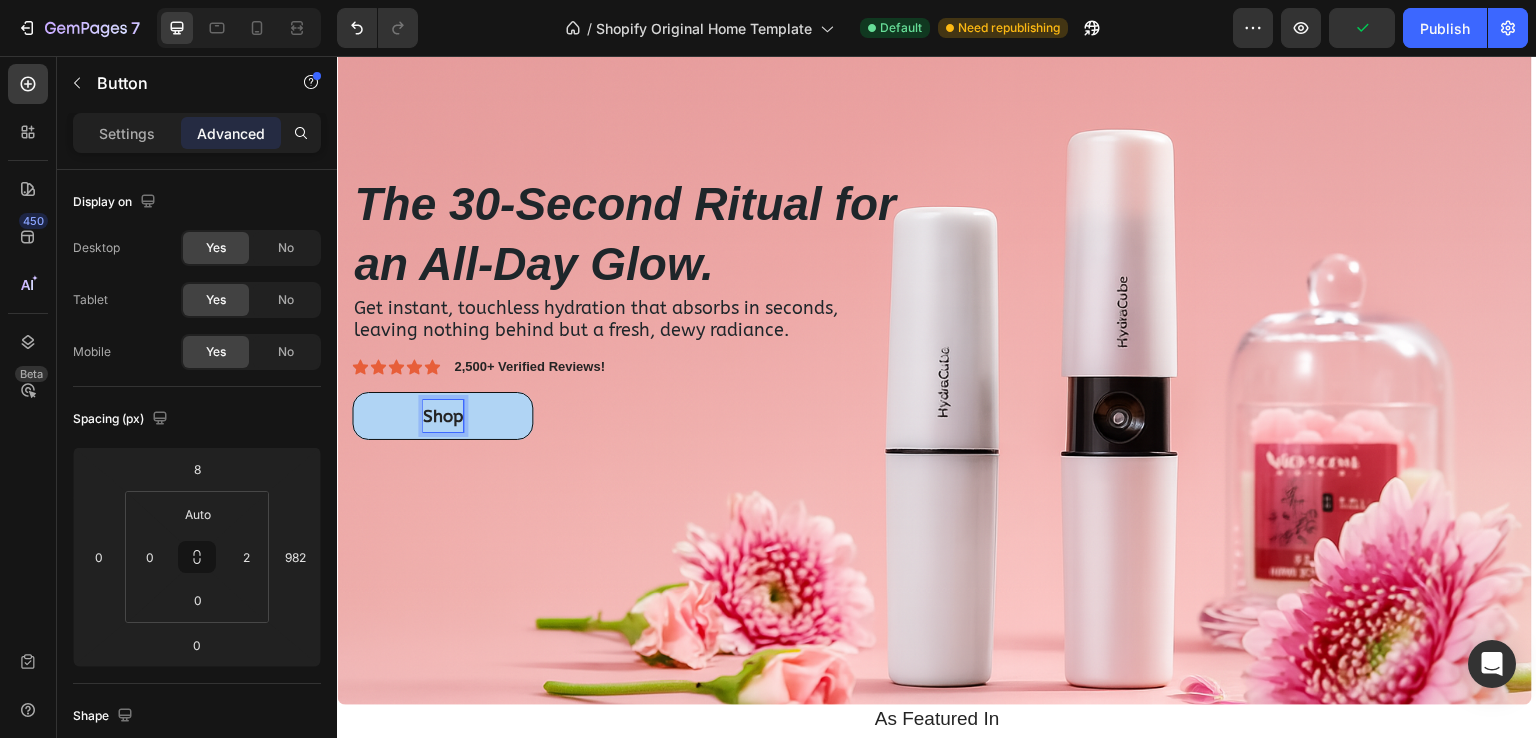 click on "Shop" at bounding box center (442, 416) 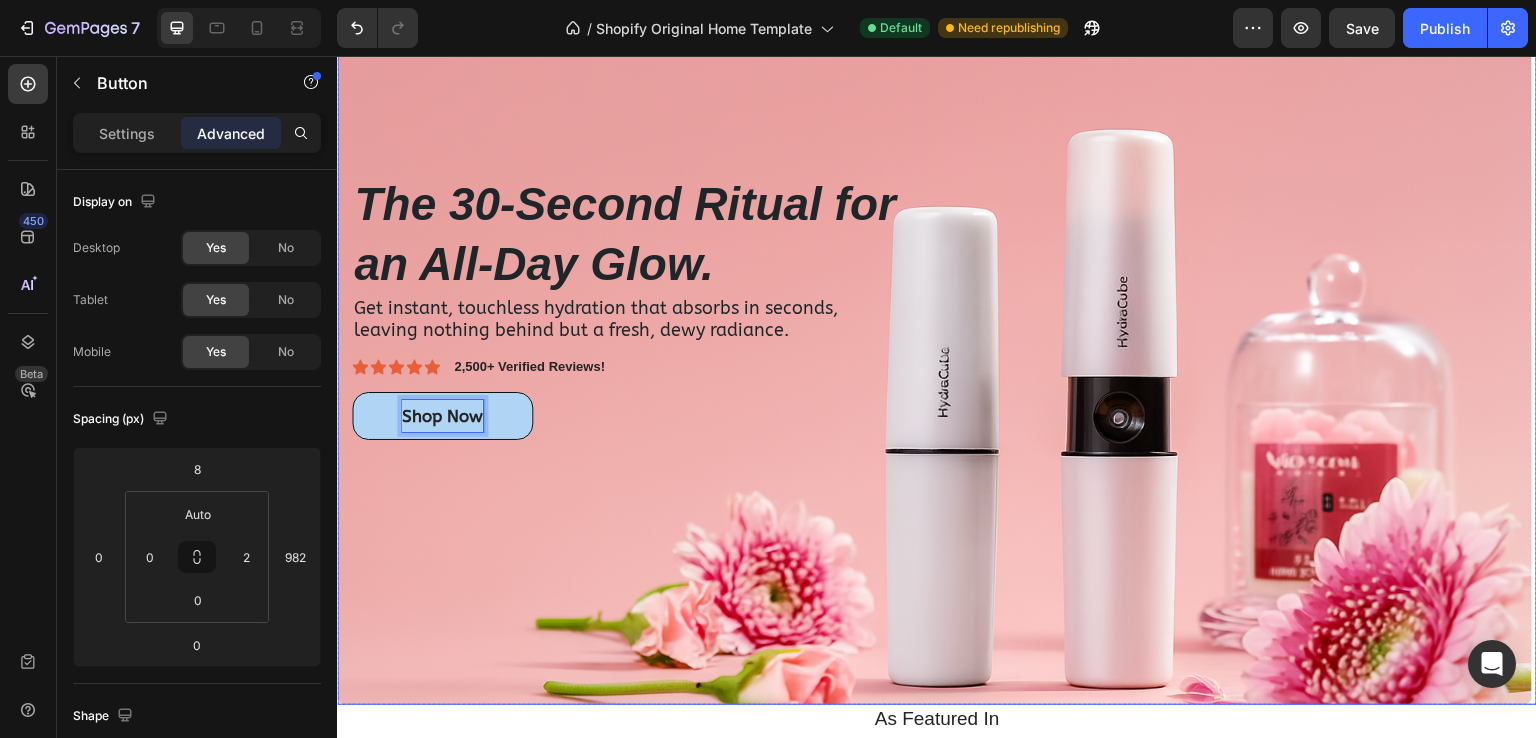 click at bounding box center [934, 306] 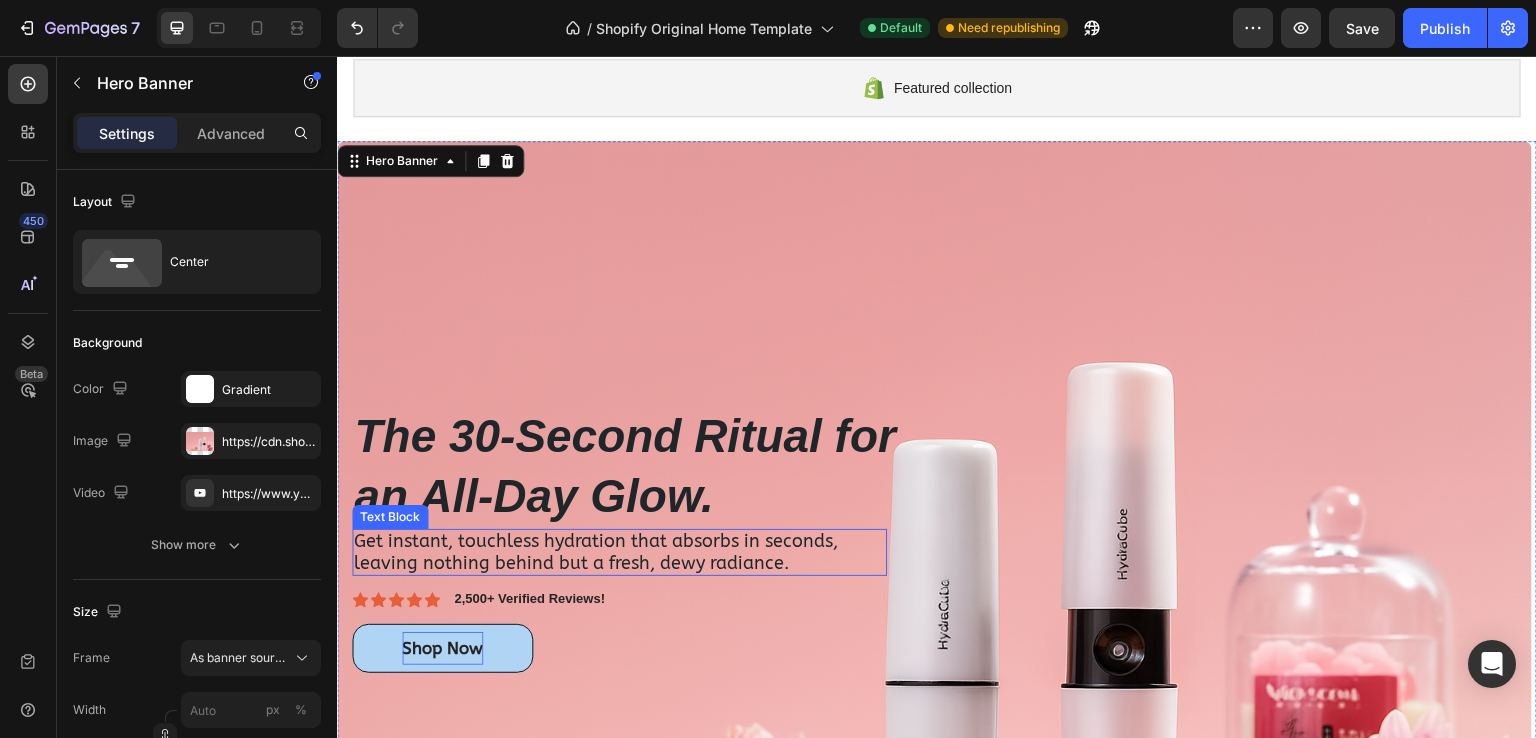 scroll, scrollTop: 100, scrollLeft: 0, axis: vertical 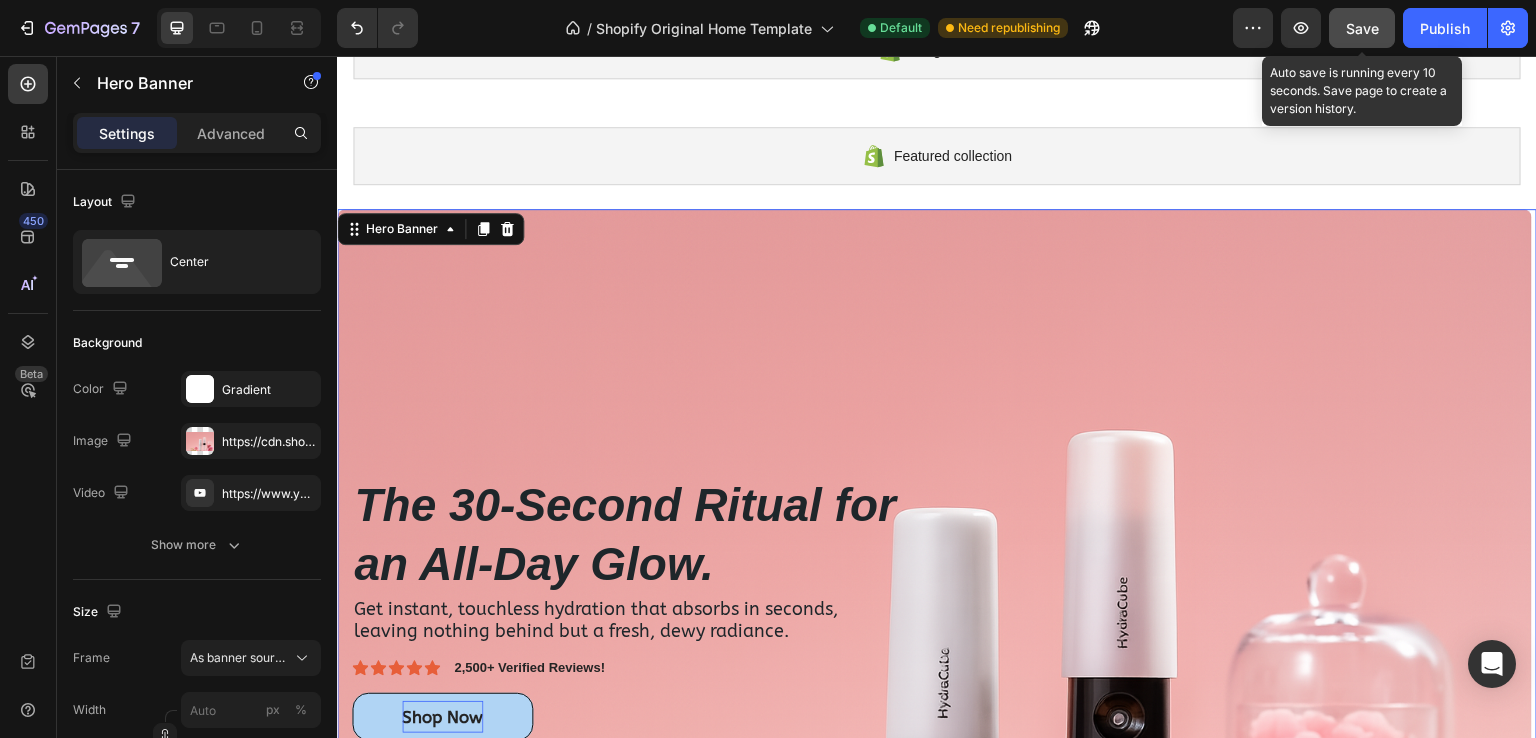 click on "Save" at bounding box center (1362, 28) 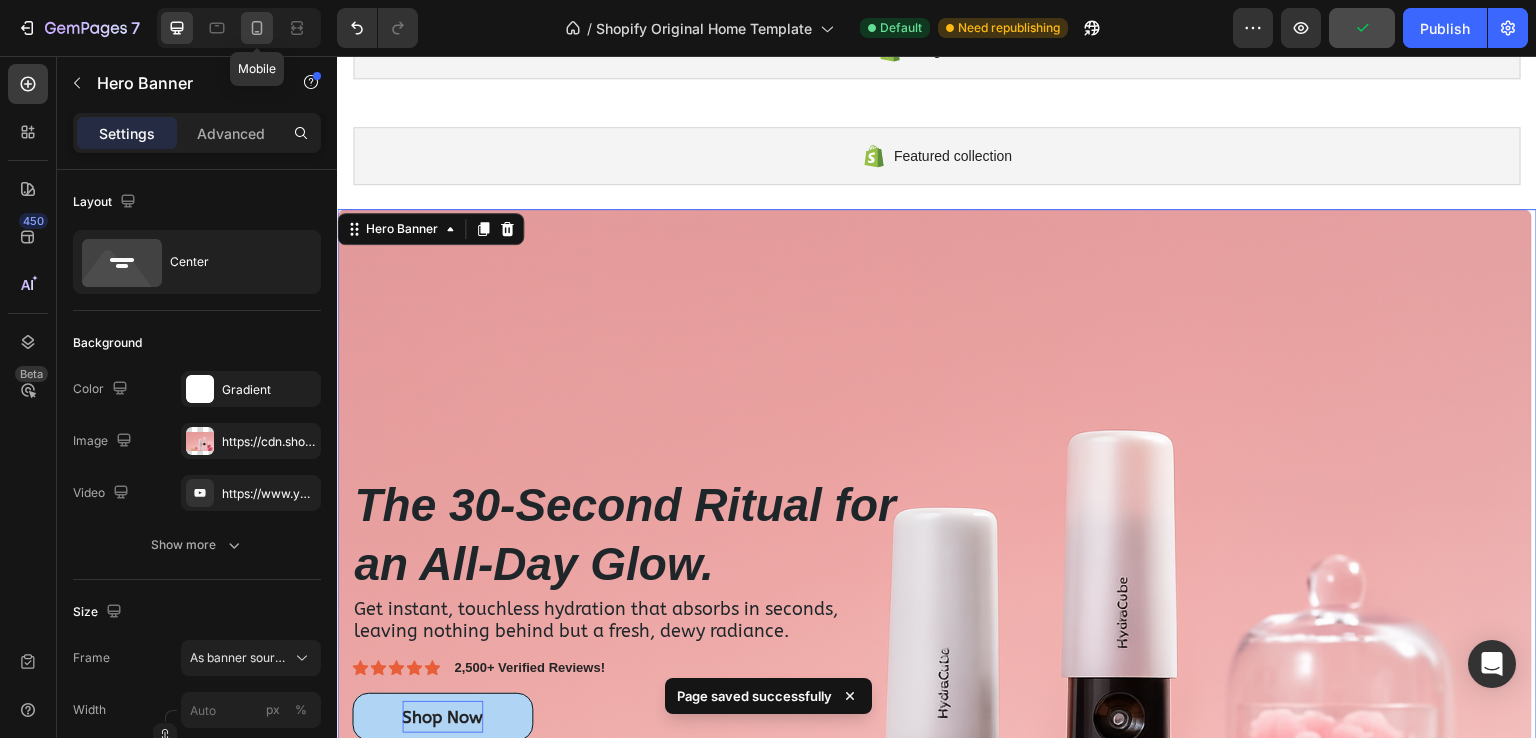 click 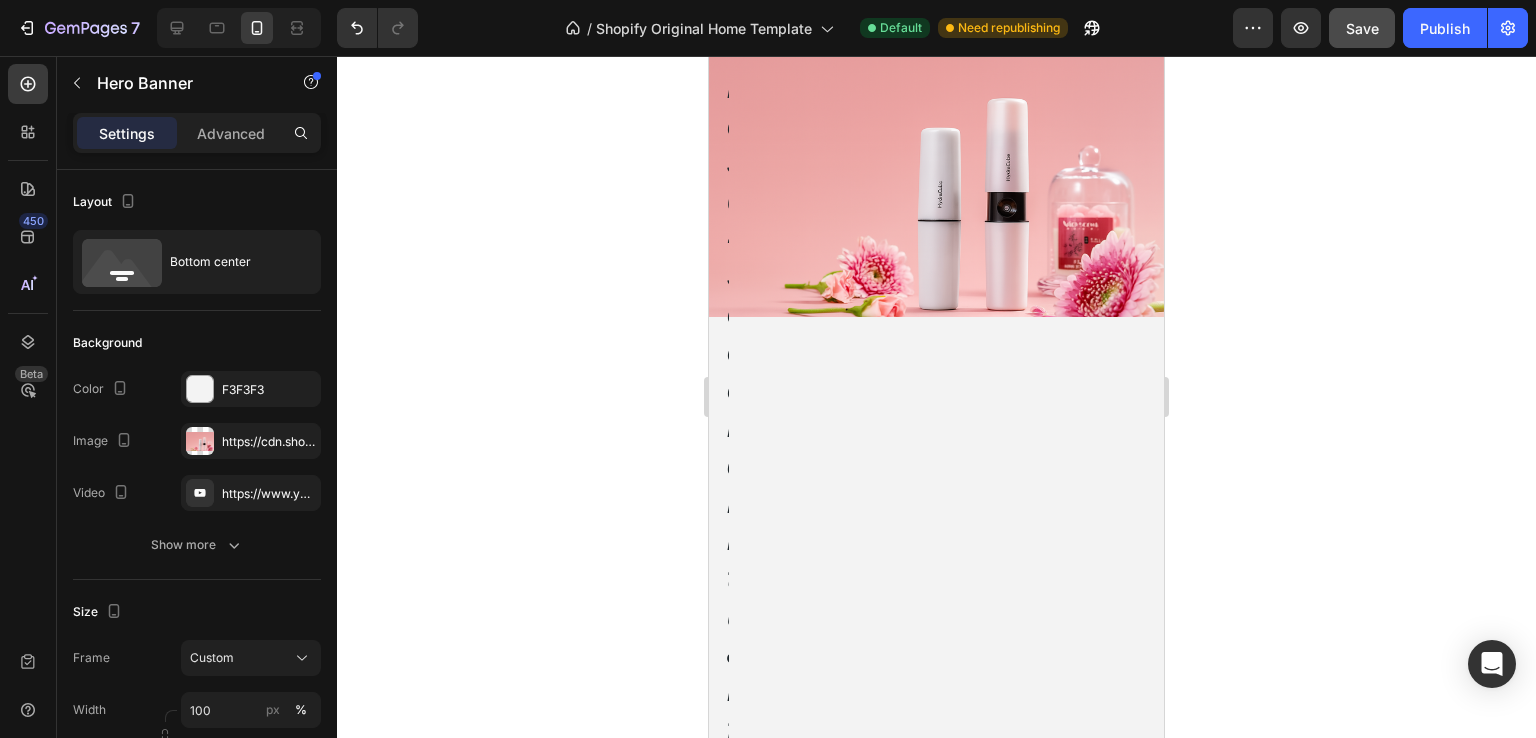 scroll, scrollTop: 0, scrollLeft: 0, axis: both 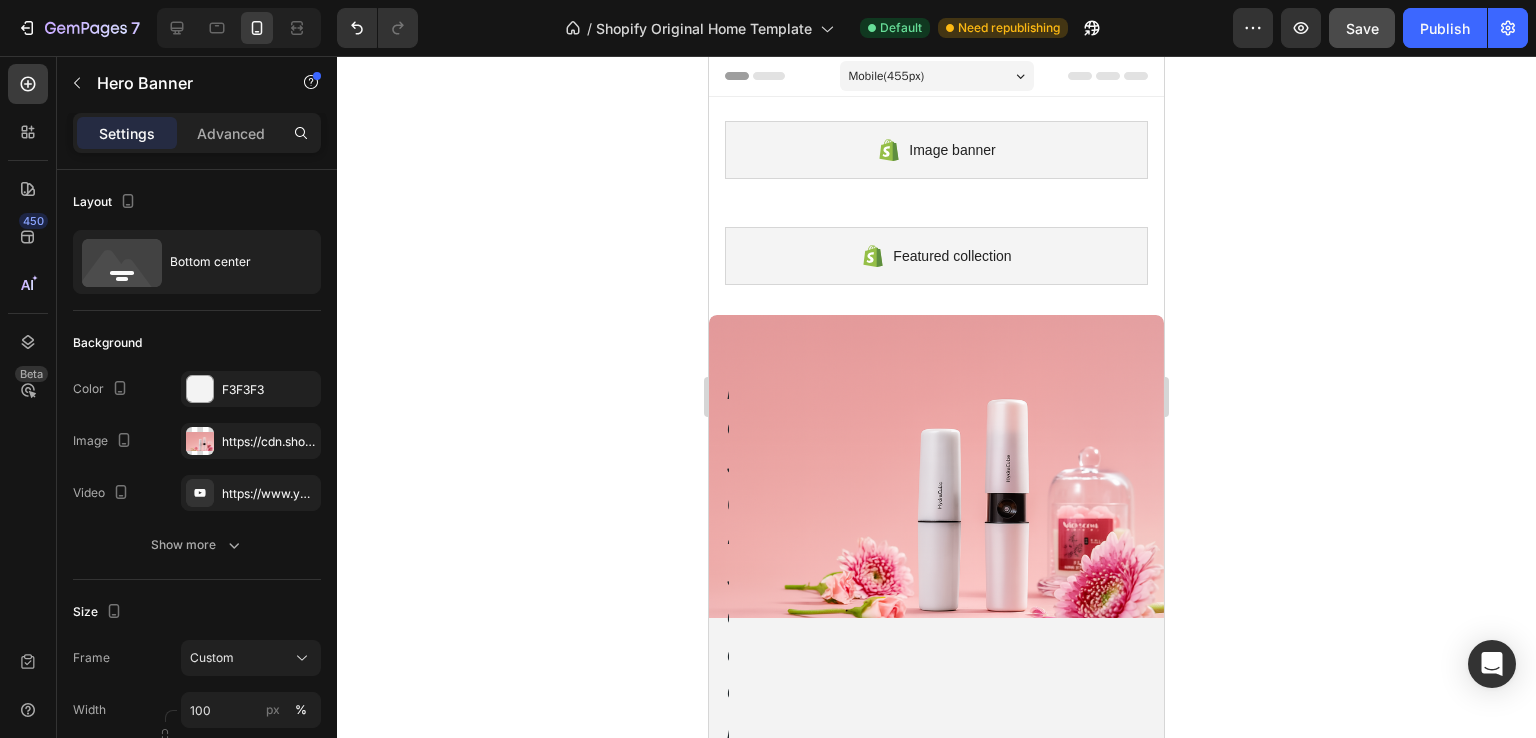 click on "The 30-Second Ritual for an All-Day Glow. Heading Get instant, touchless hydration that absorbs in seconds, leaving nothing behind but a fresh, dewy radiance. Text Block Icon Icon Icon Icon Icon Icon List 2,500+ Verified Reviews! Text Block Row Shop Now Button" at bounding box center (936, 1071) 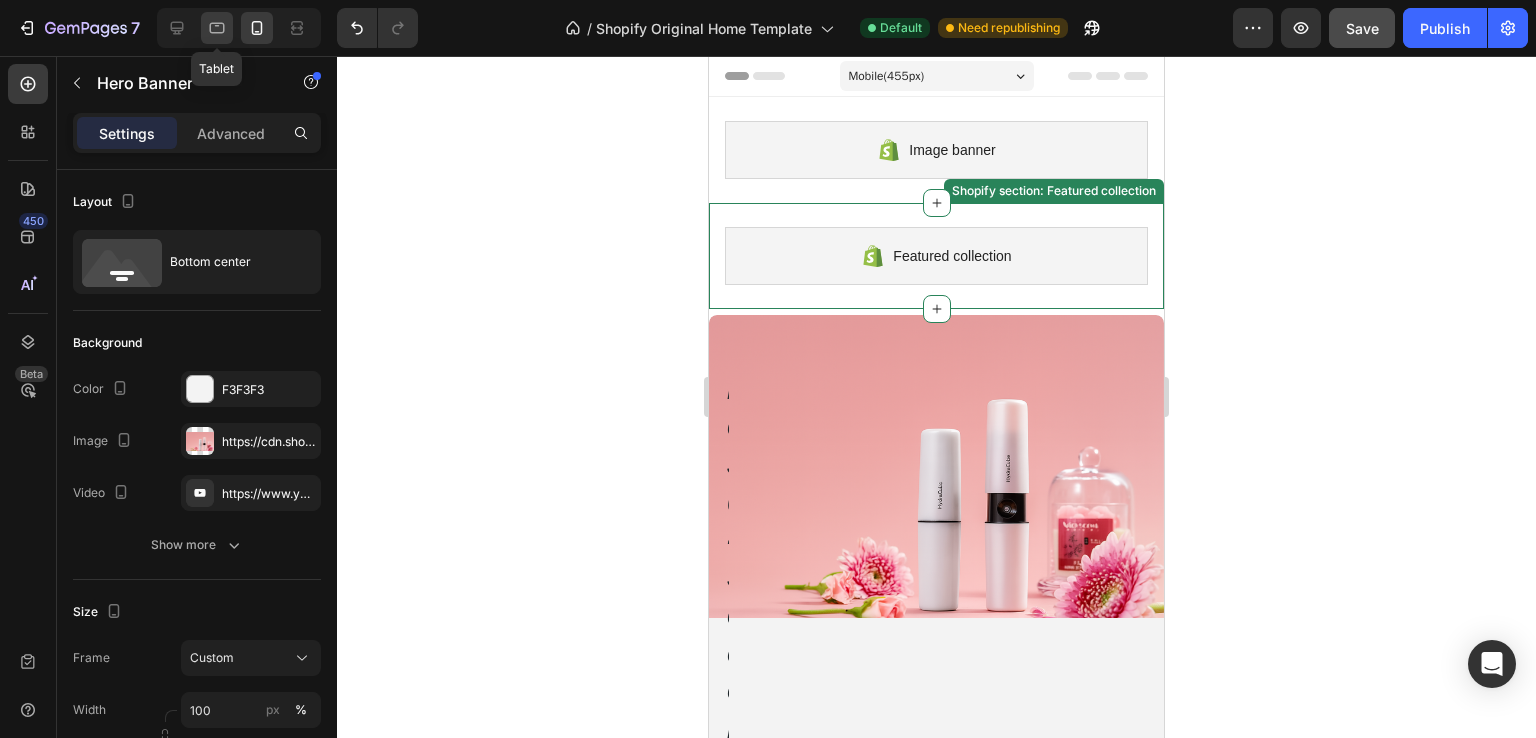 click 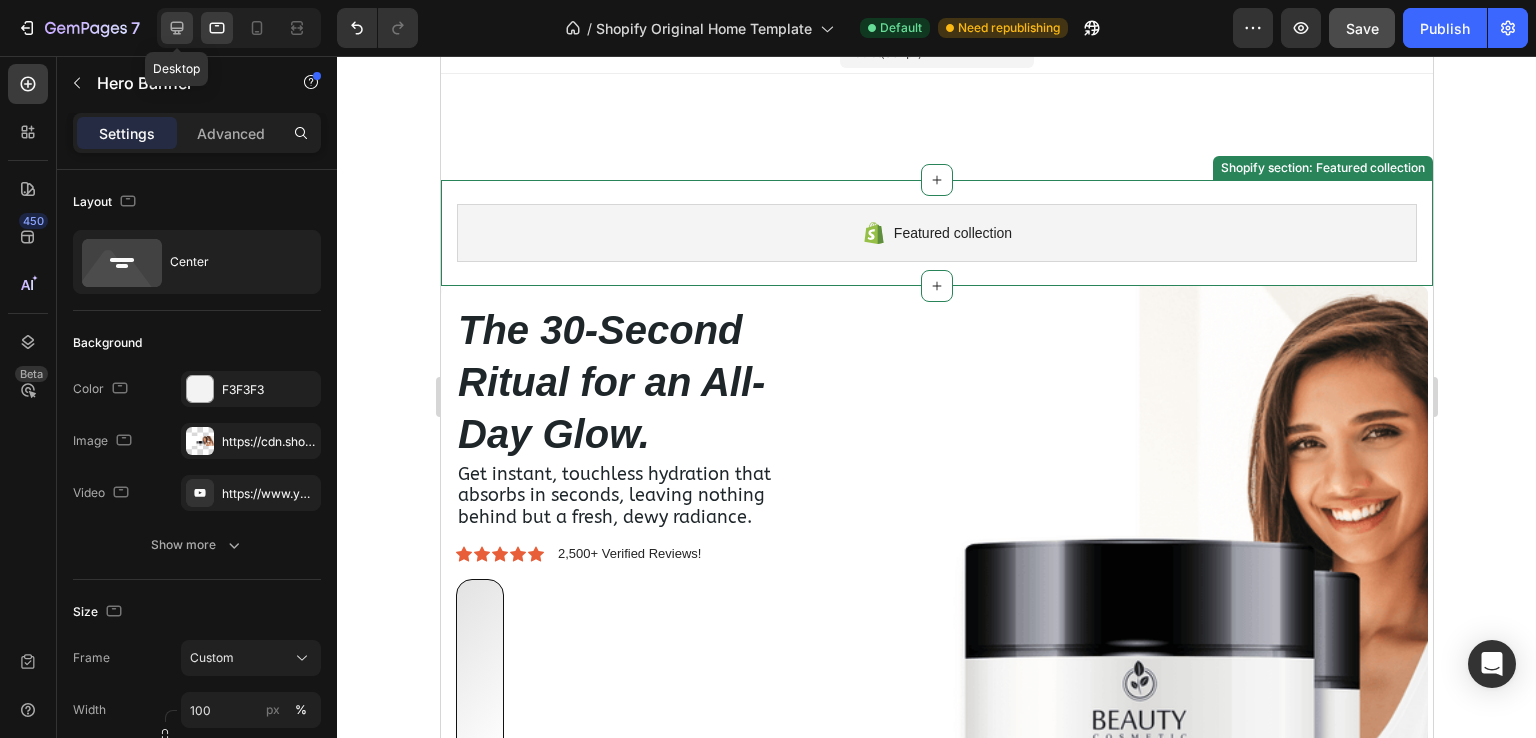 scroll, scrollTop: 182, scrollLeft: 0, axis: vertical 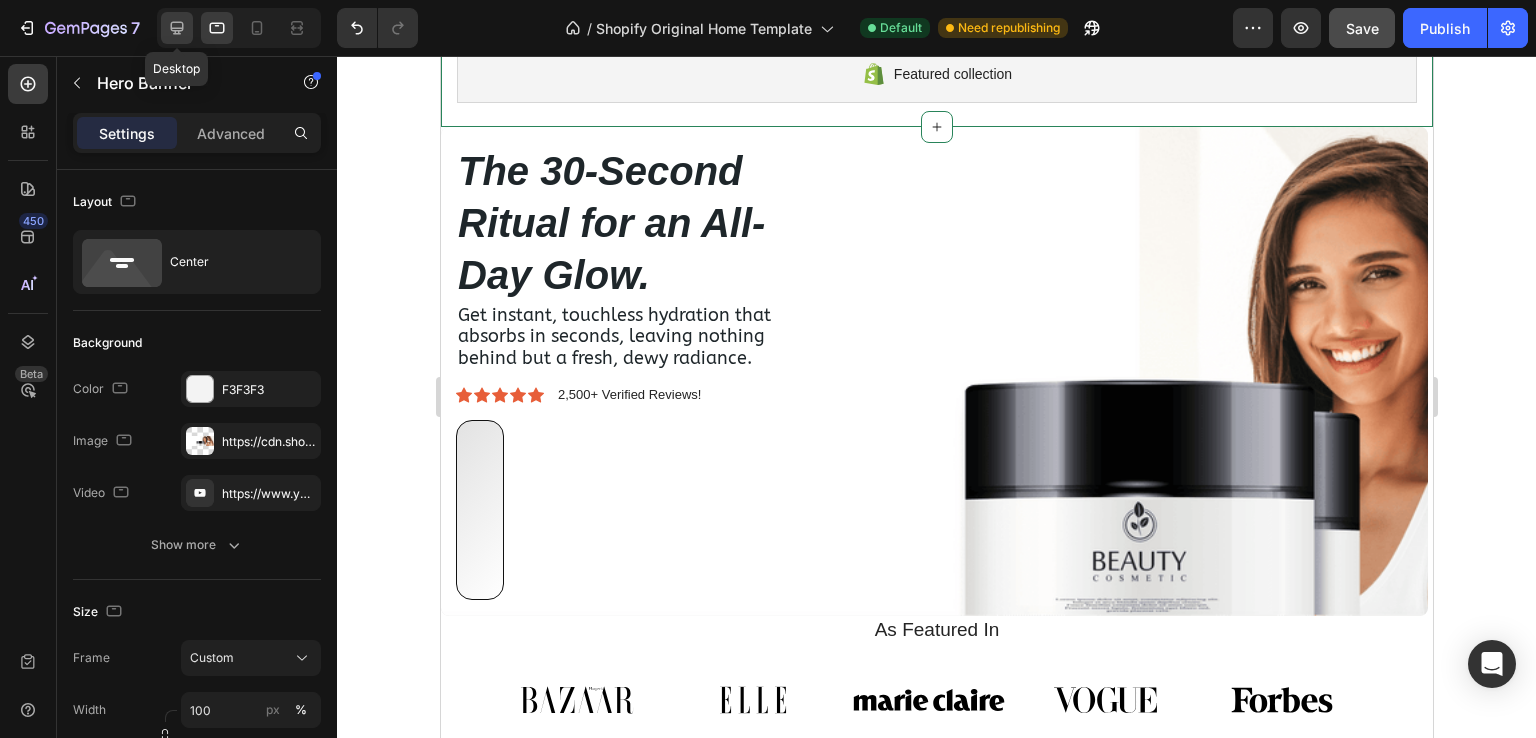 click 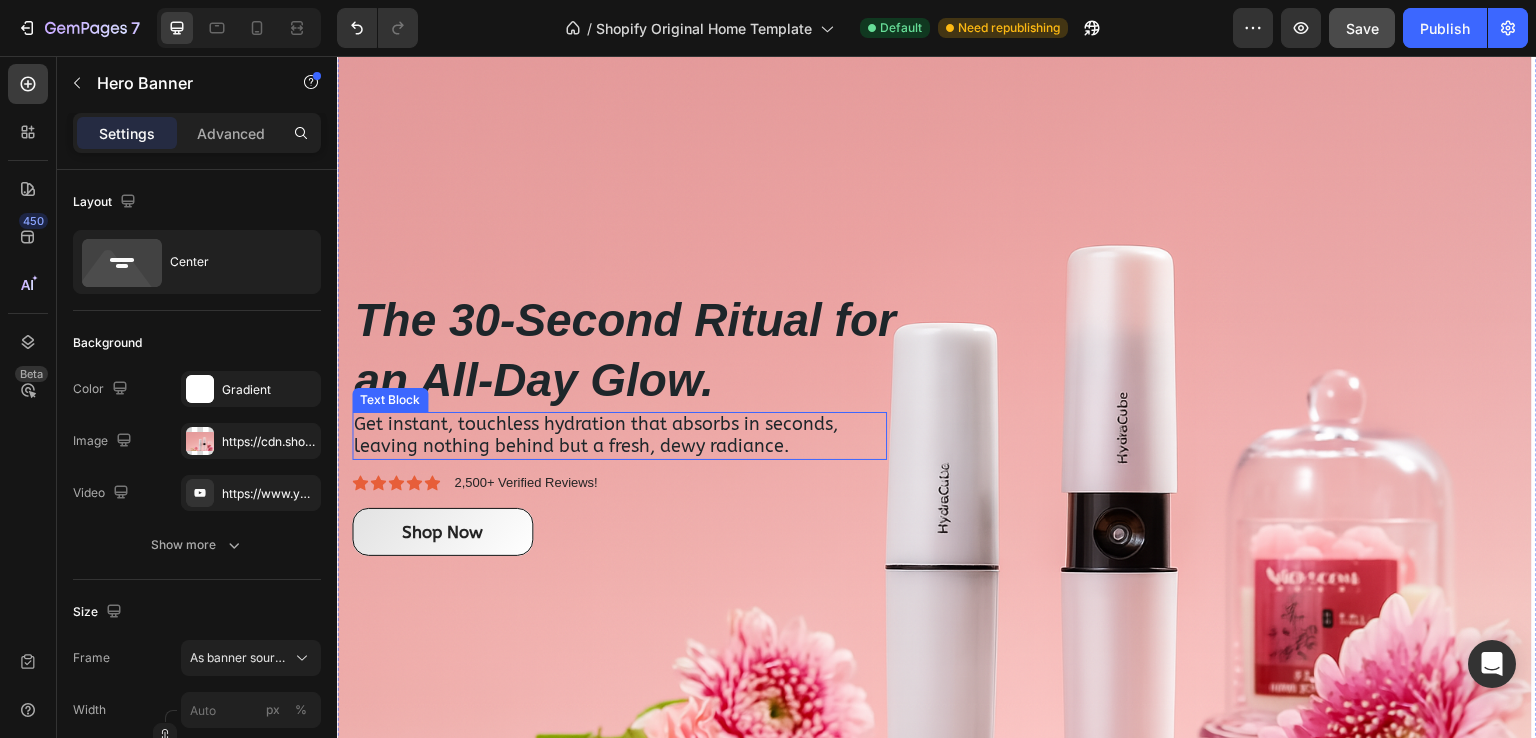 scroll, scrollTop: 682, scrollLeft: 0, axis: vertical 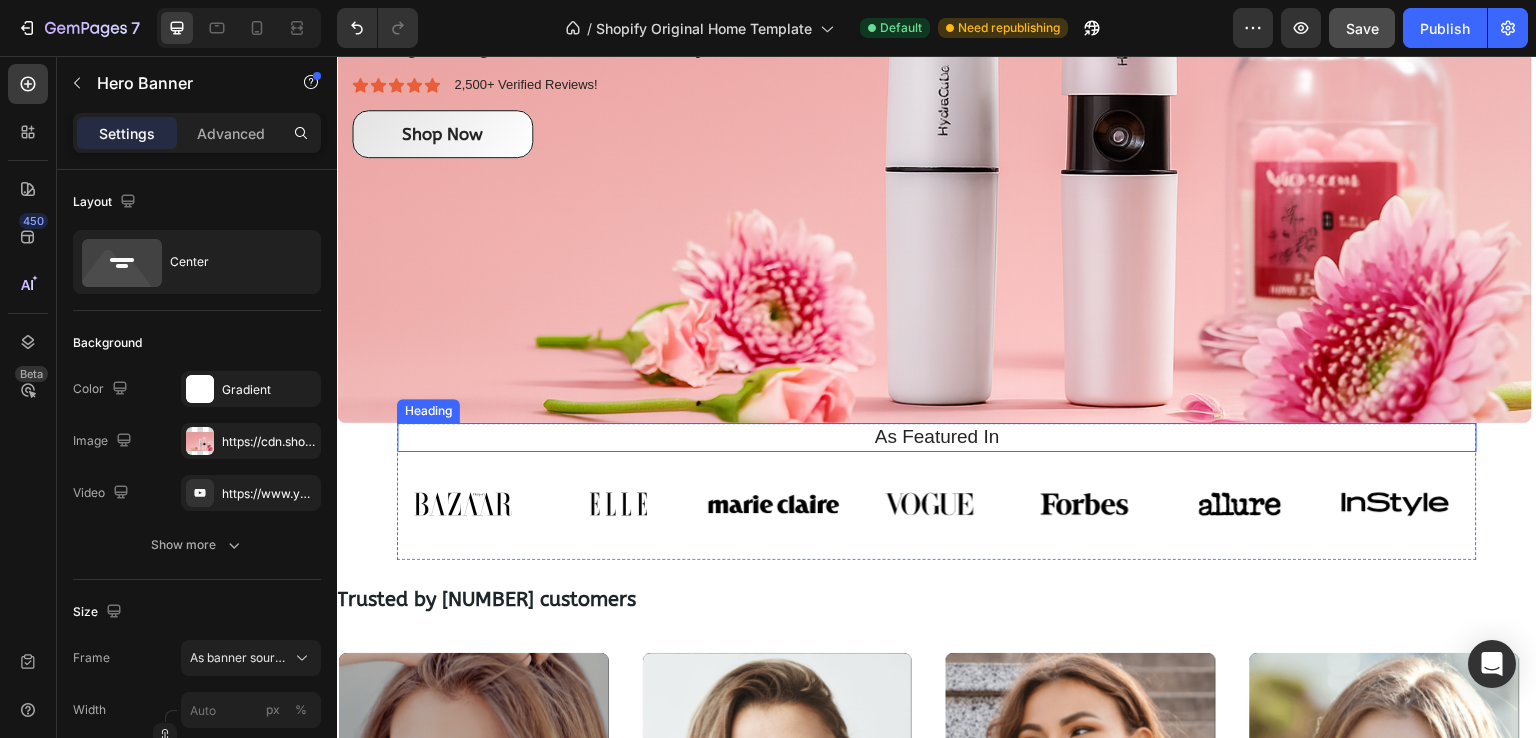 click on "As Featured In" at bounding box center [937, 437] 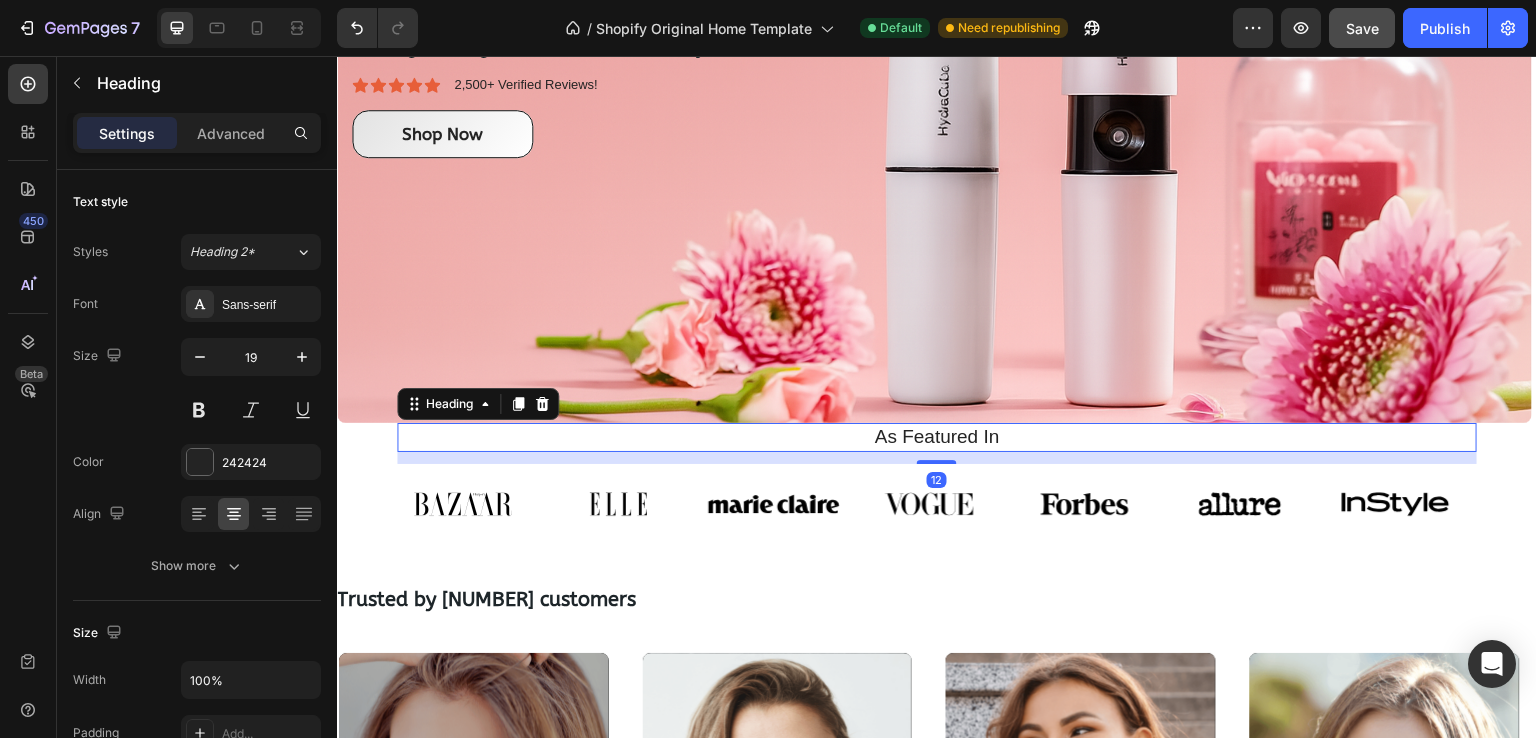click on "As Featured In" at bounding box center (937, 437) 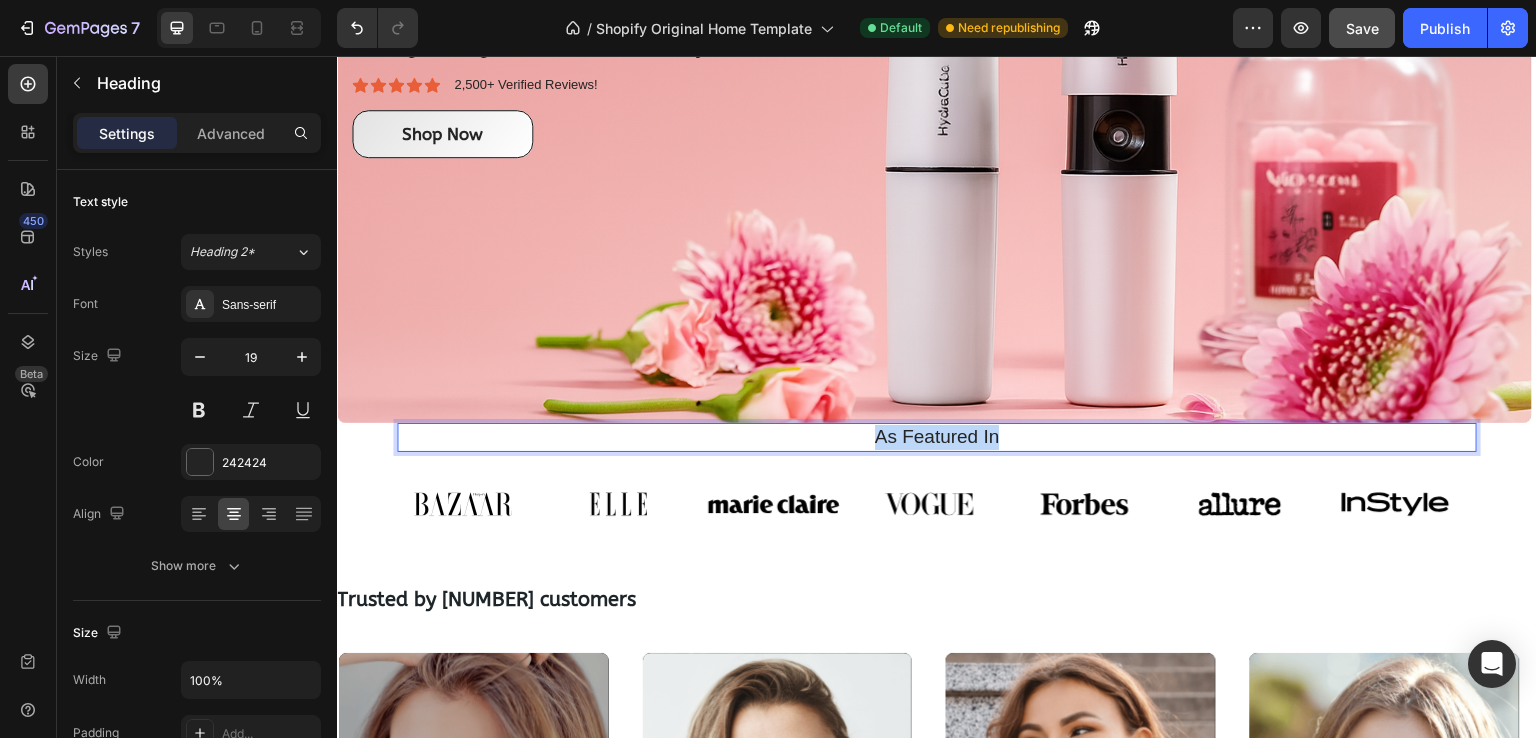 click on "As Featured In" at bounding box center [937, 437] 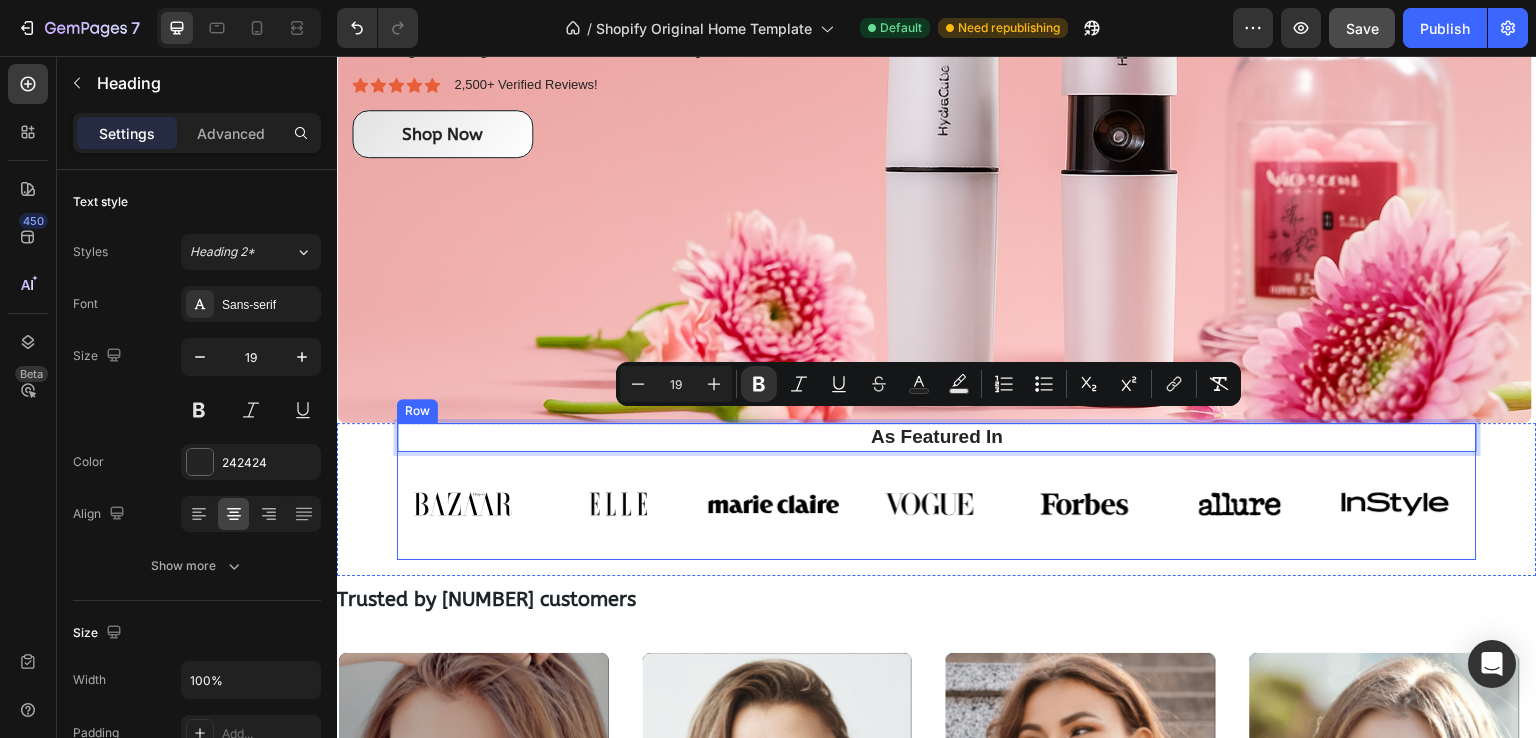 click on "As Featured In Heading   12 Image Image Image Image Image Image Image Carousel" at bounding box center (937, 491) 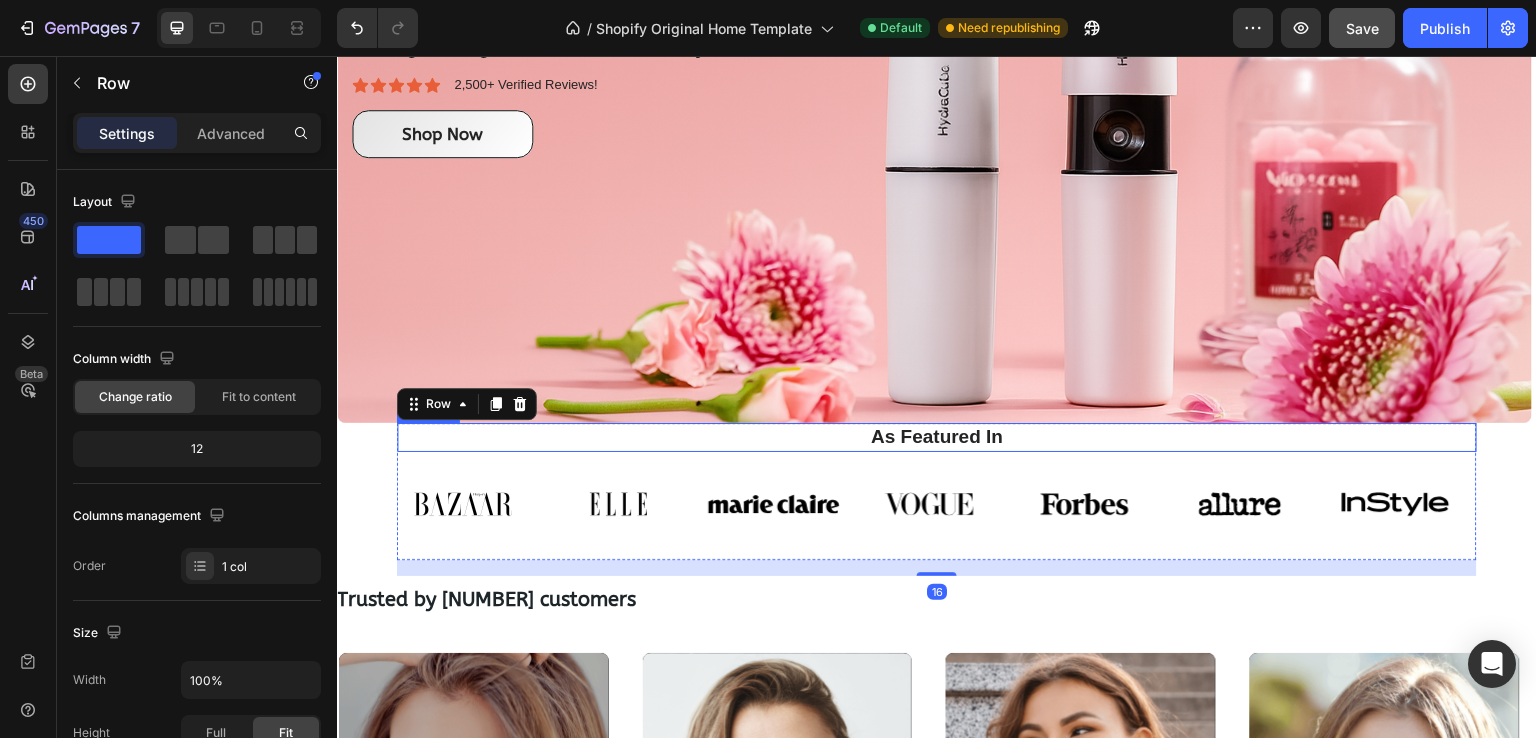 click on "⁠⁠⁠⁠⁠⁠⁠ As Featured In" at bounding box center [937, 437] 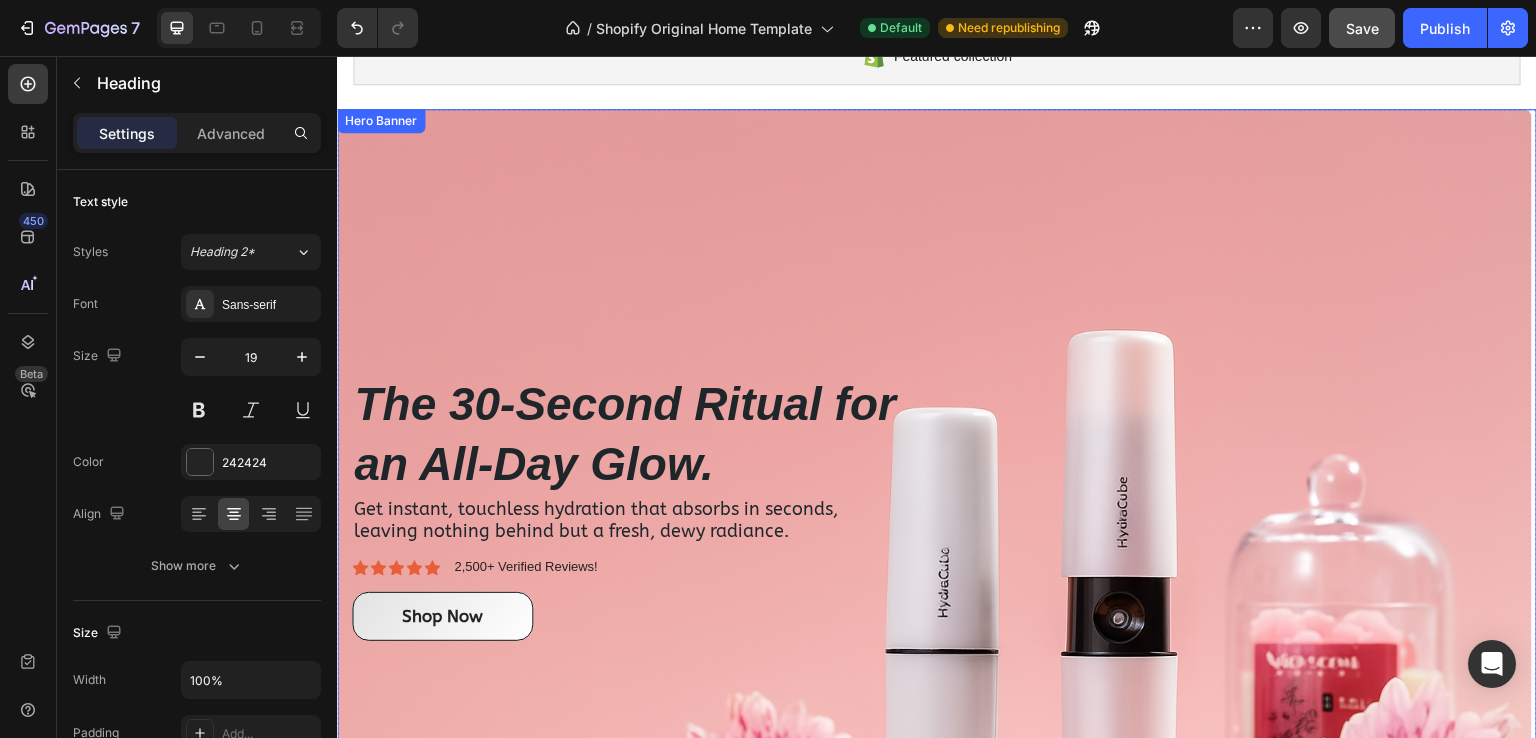 scroll, scrollTop: 0, scrollLeft: 0, axis: both 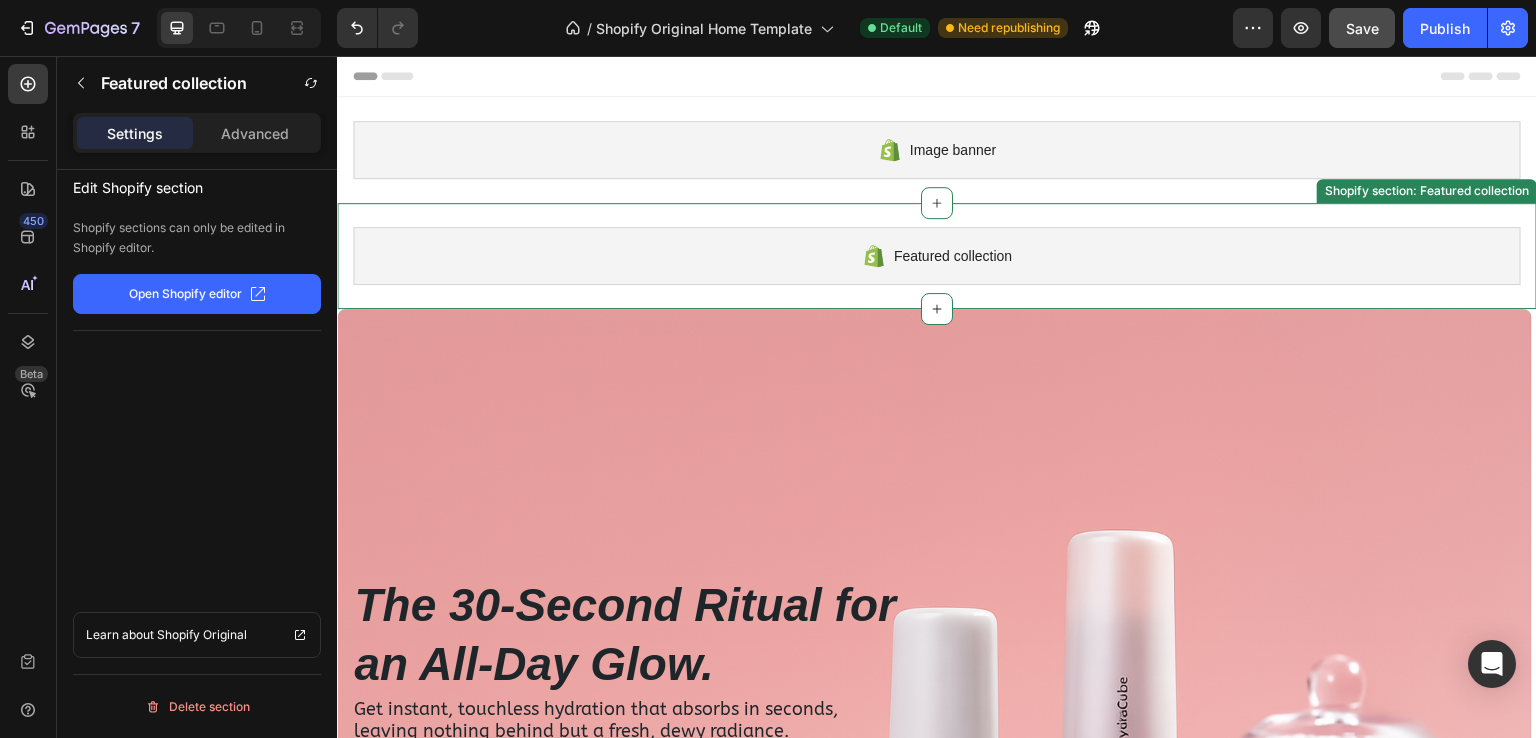 click on "Featured collection Shopify section: Featured collection" at bounding box center (937, 256) 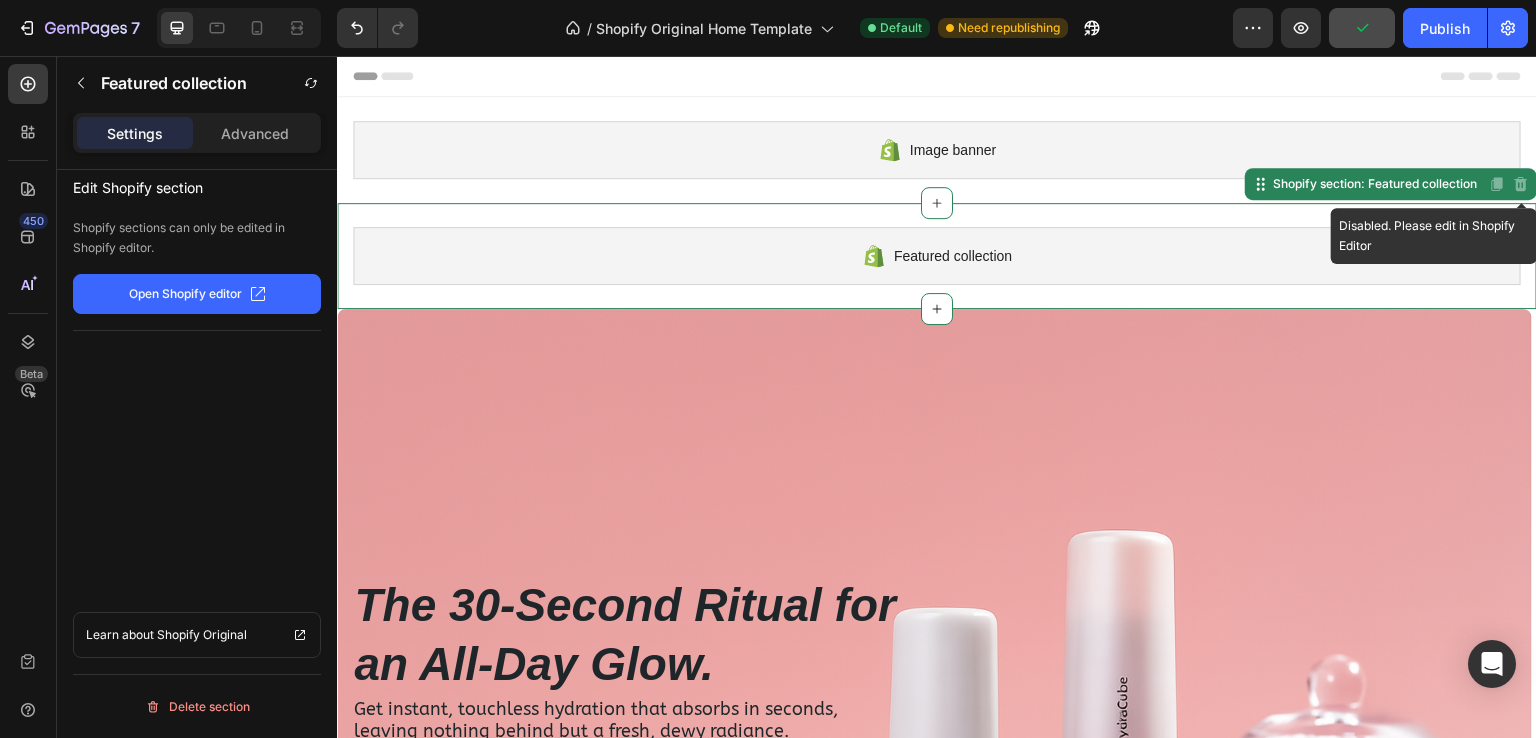 click 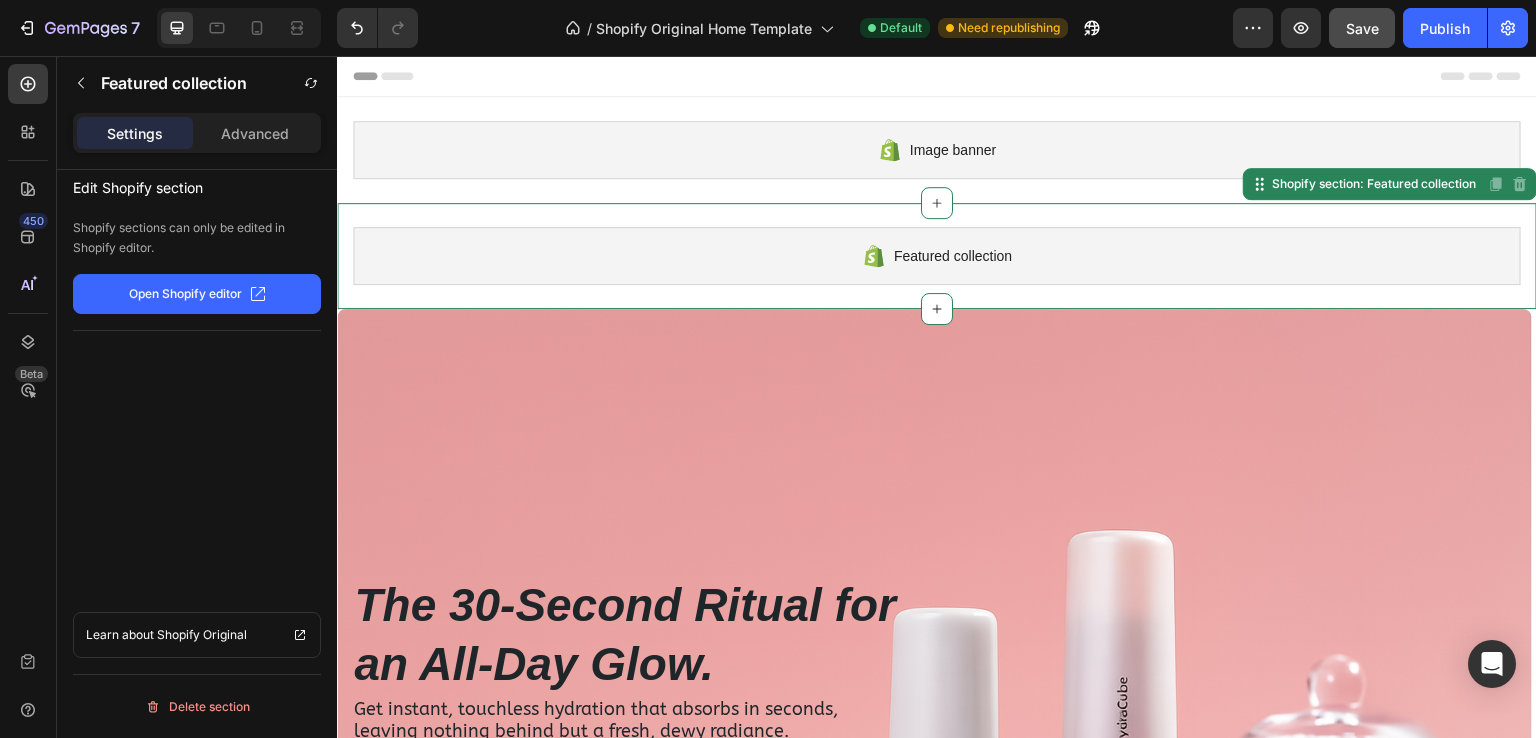 click at bounding box center (934, 707) 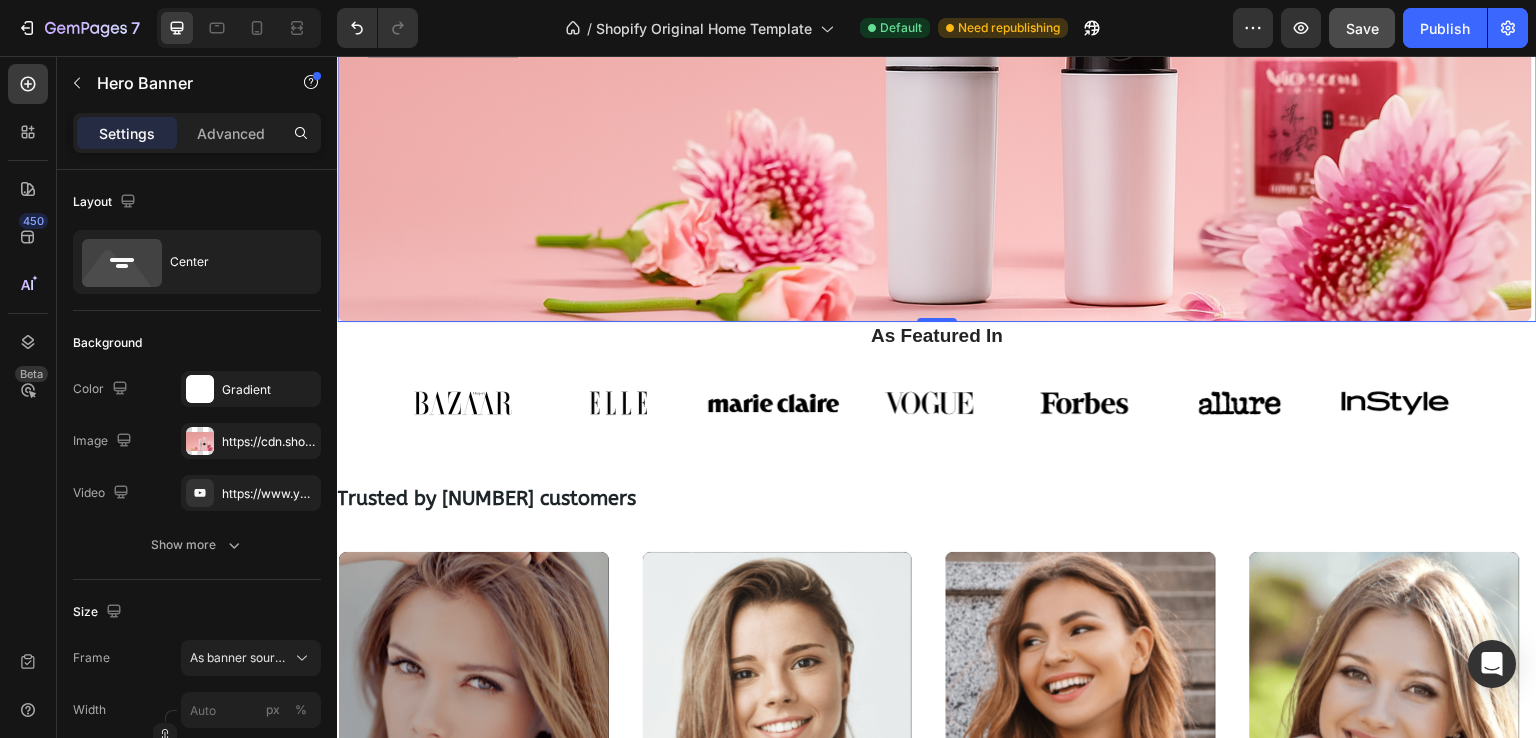 scroll, scrollTop: 800, scrollLeft: 0, axis: vertical 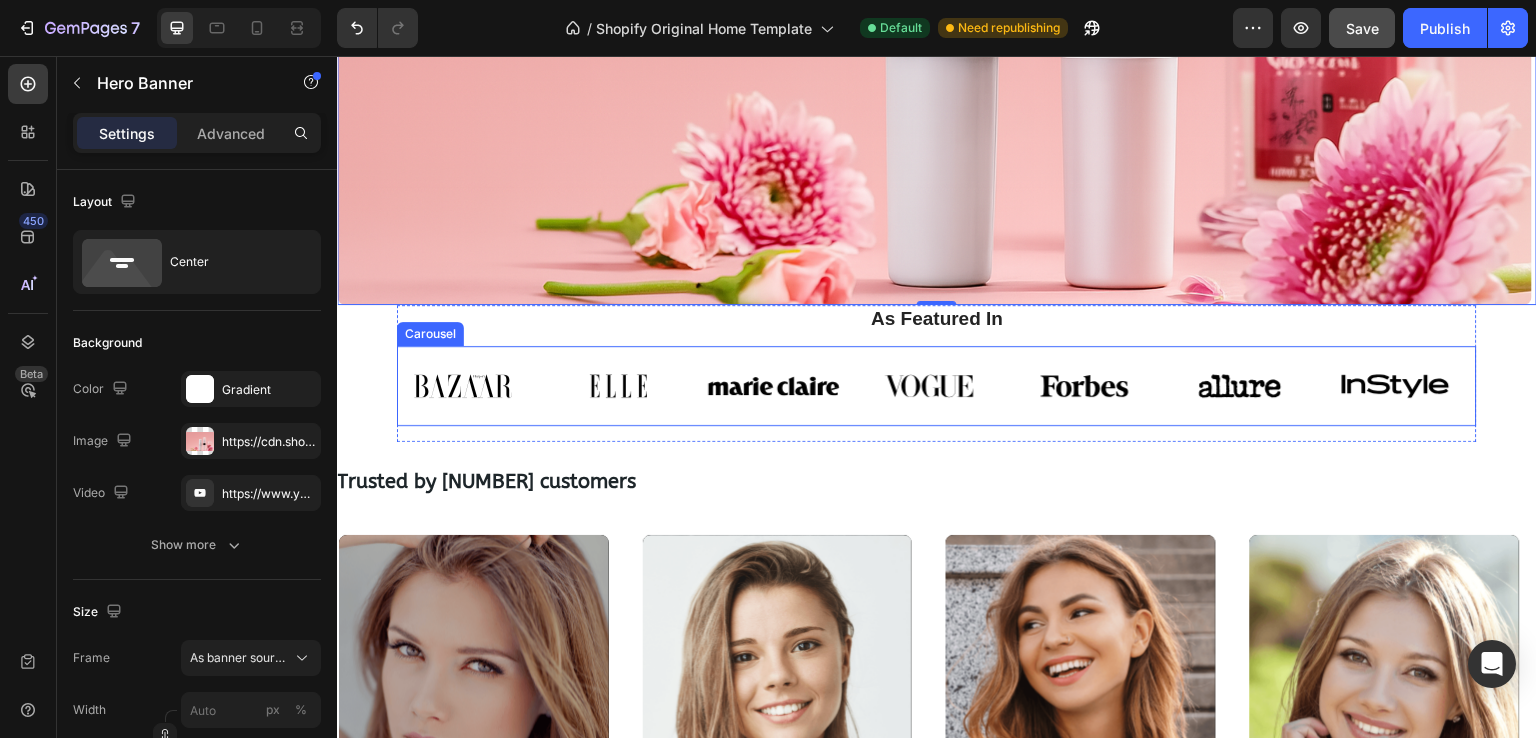click on "Image Image Image Image Image Image Image" at bounding box center (937, 386) 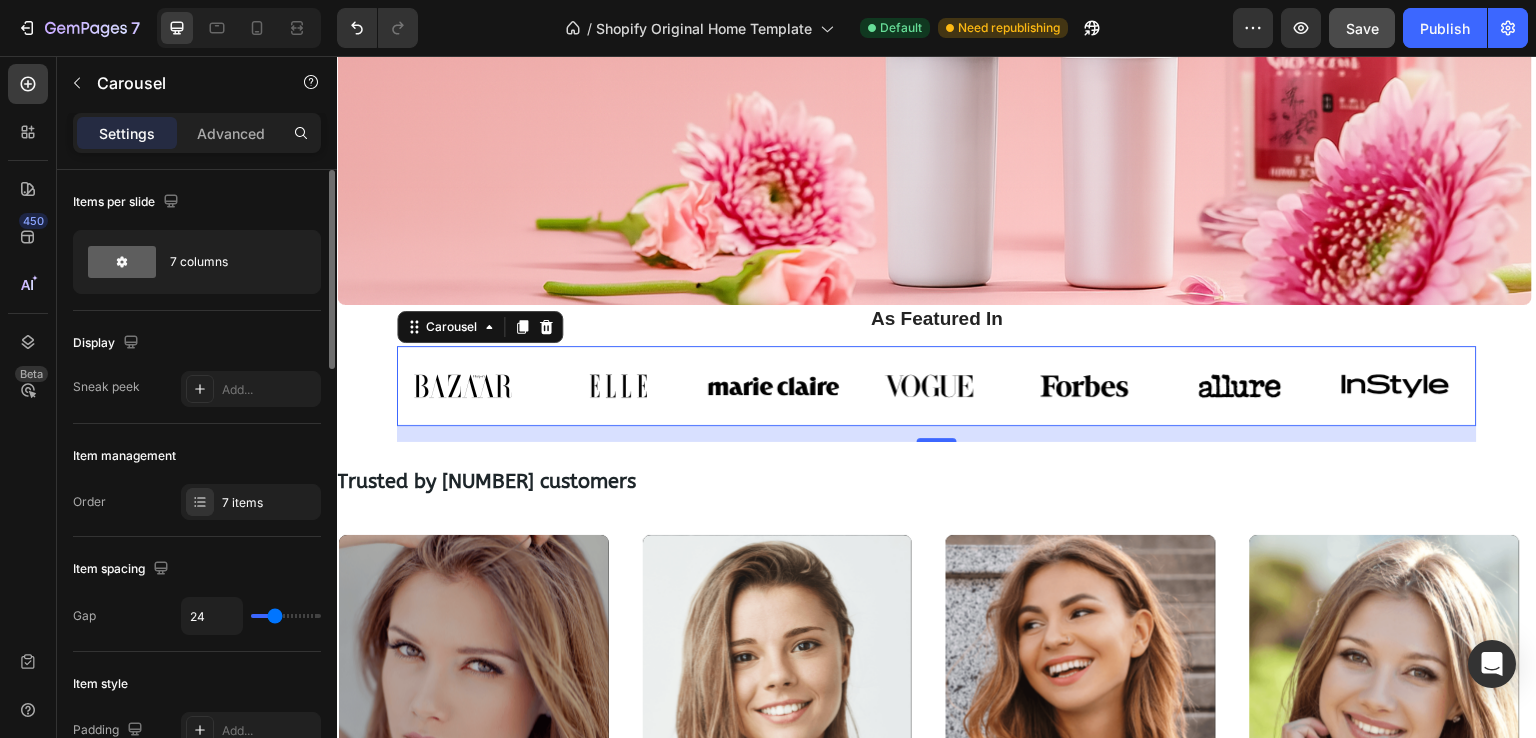 type on "39" 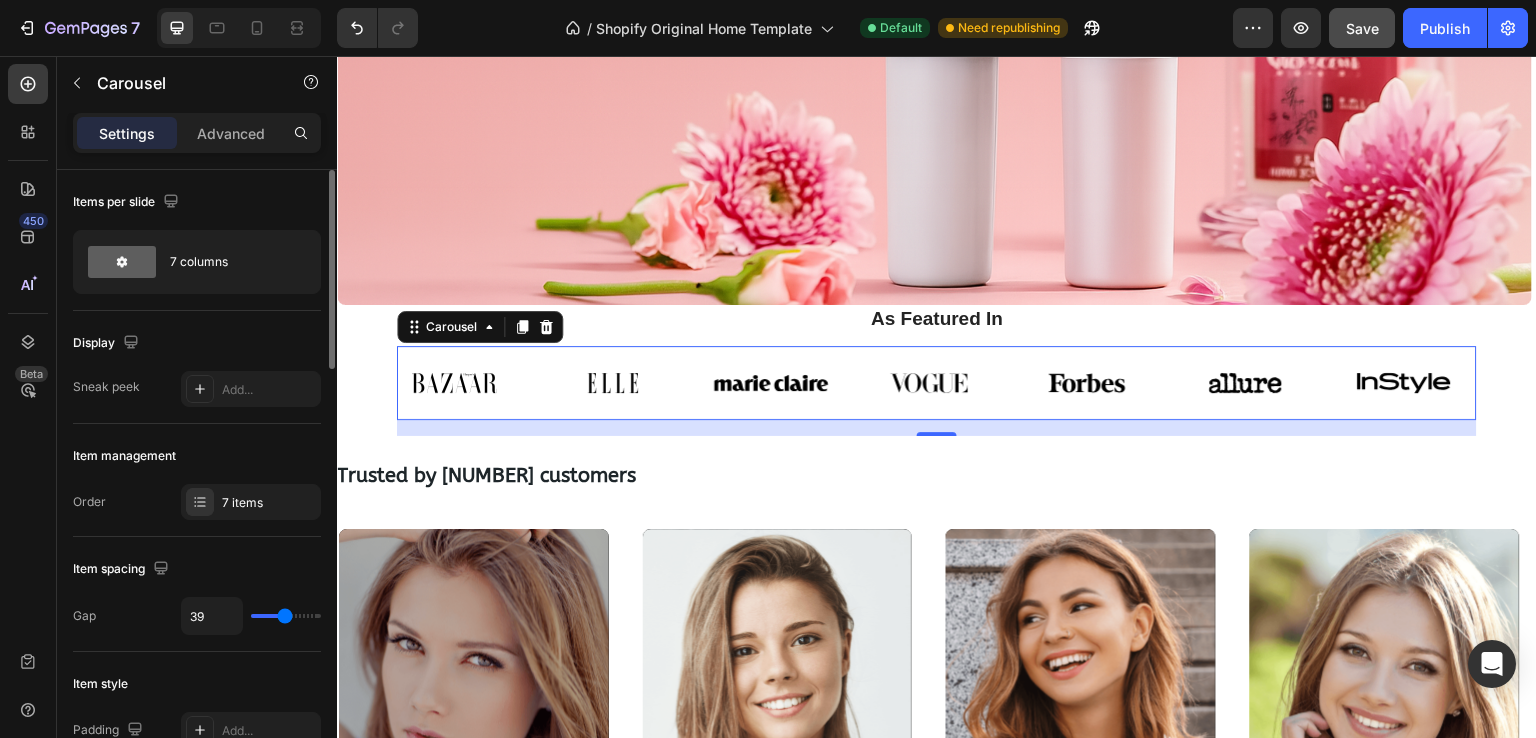 type on "43" 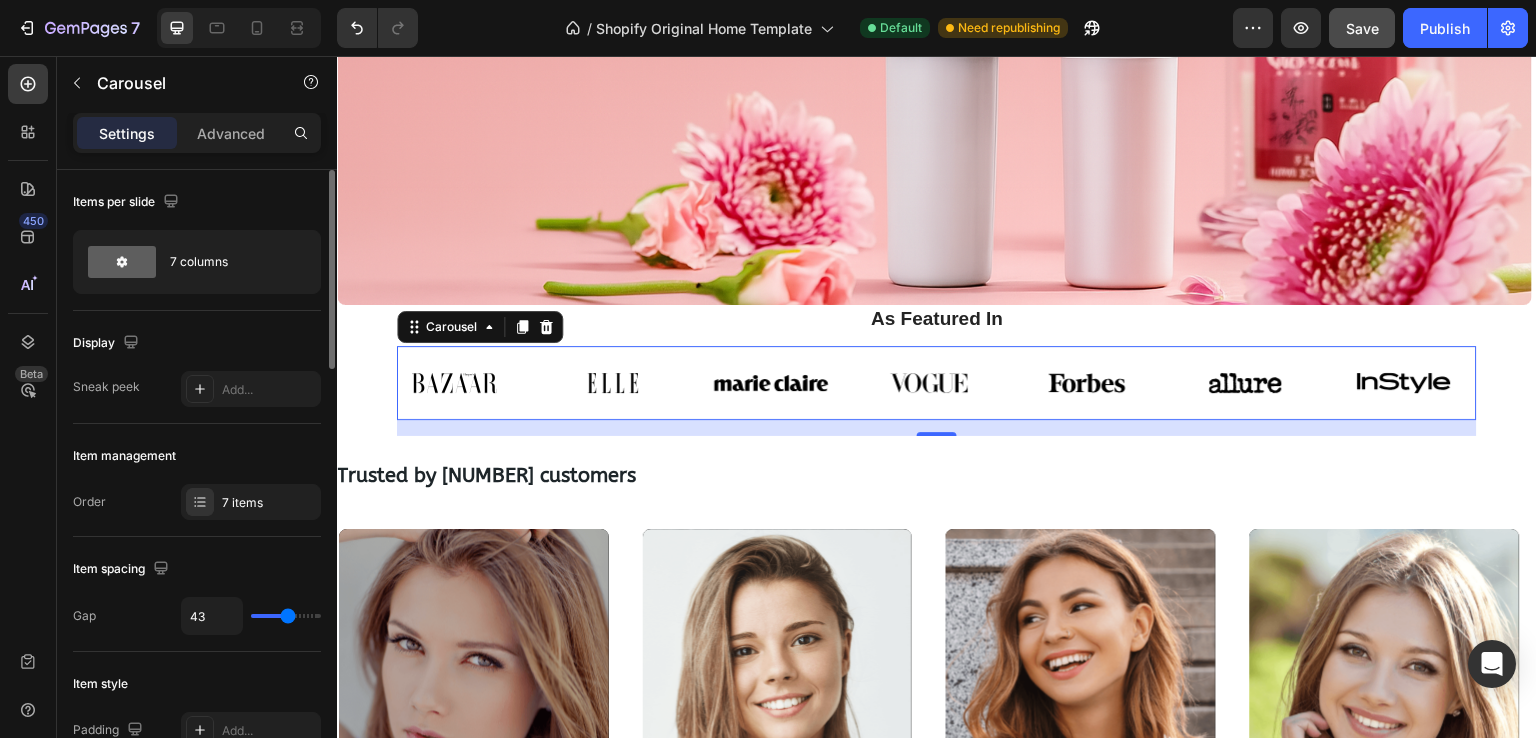 type on "48" 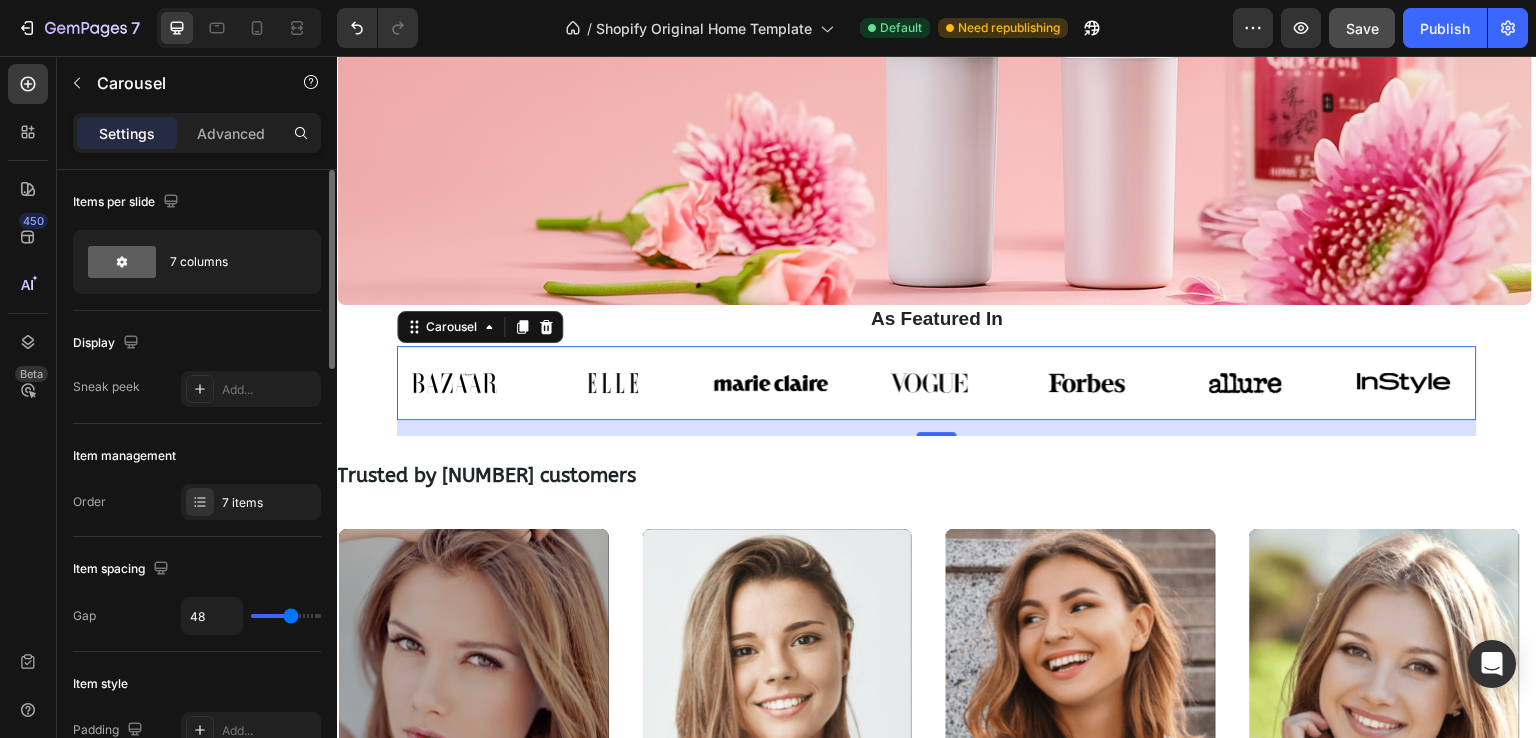 type on "33" 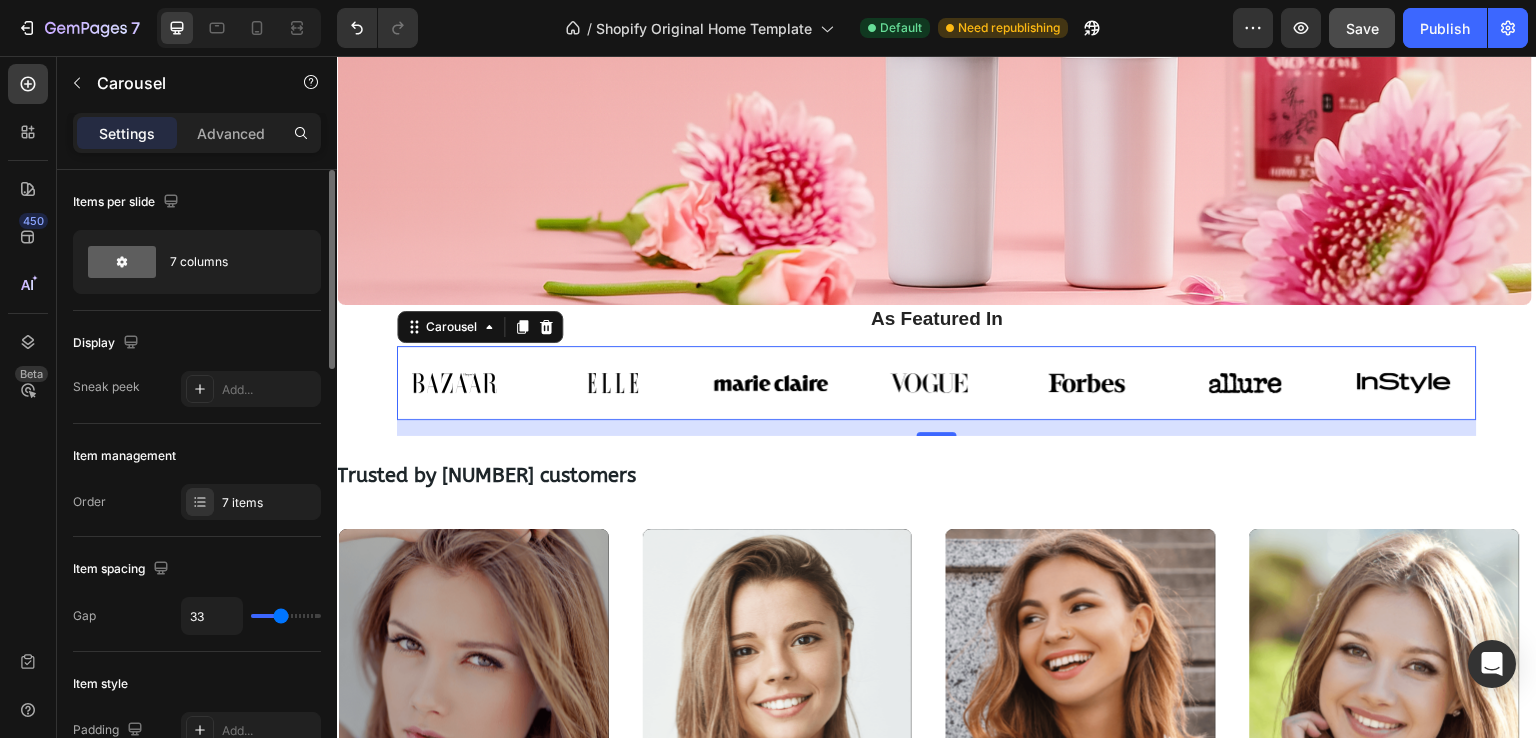 type on "23" 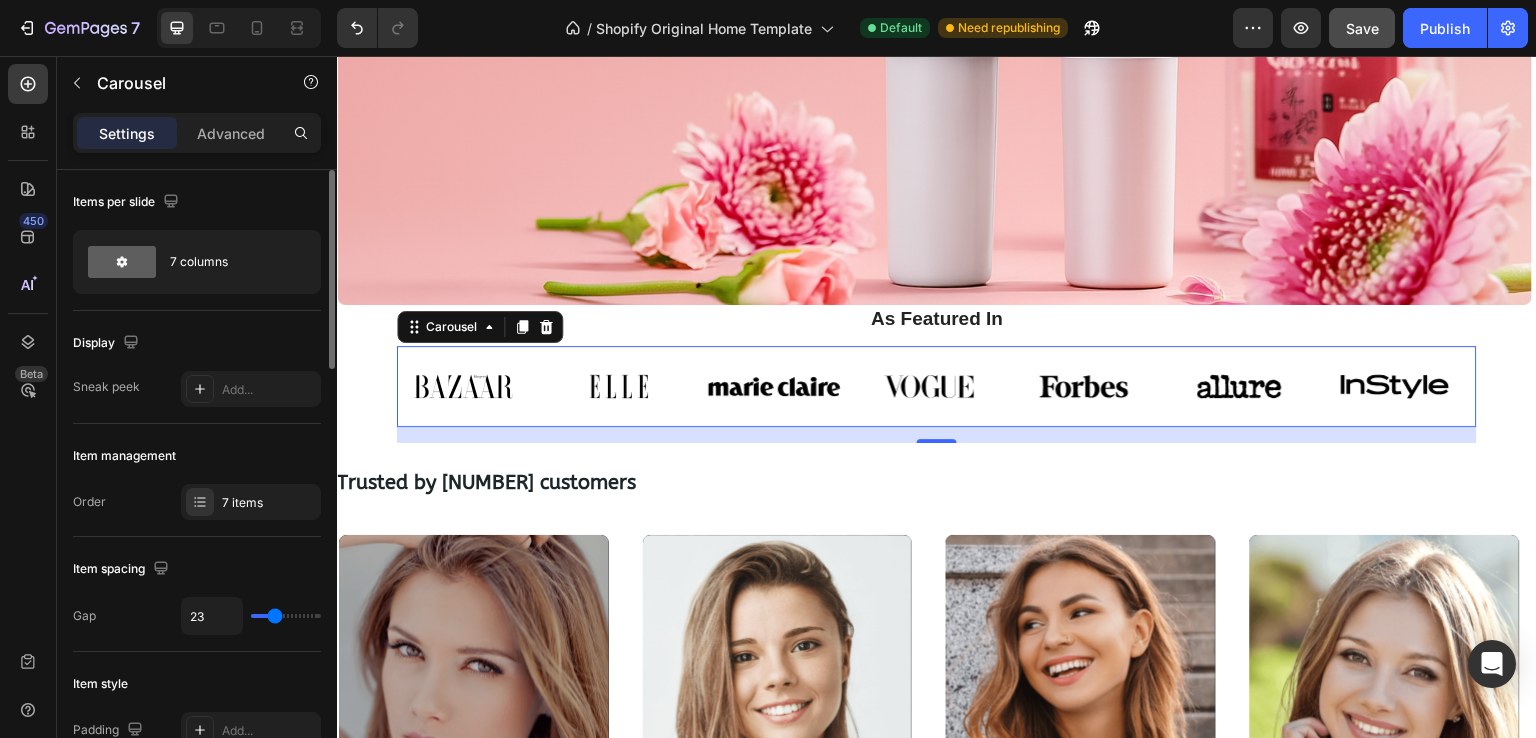 type on "22" 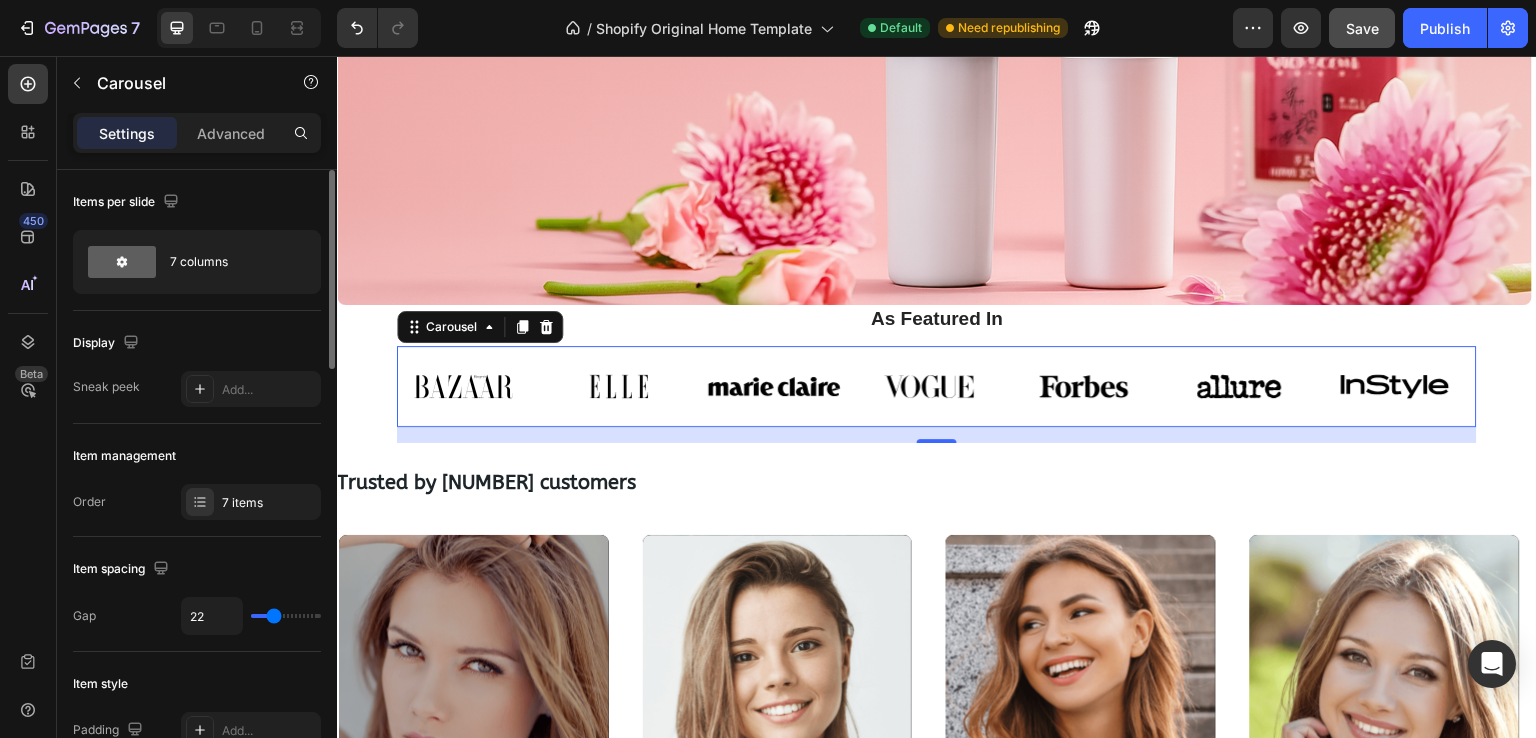 type on "17" 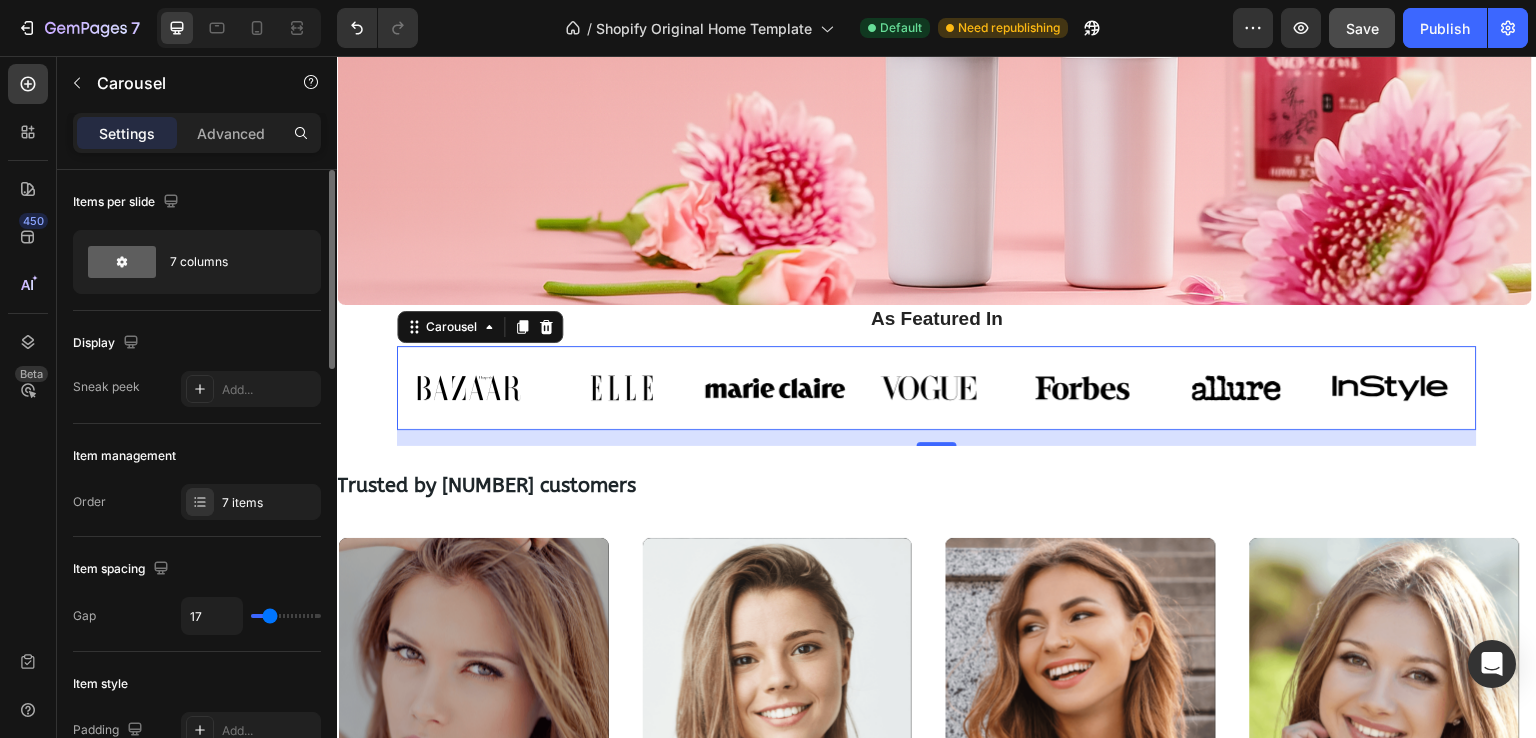 type on "12" 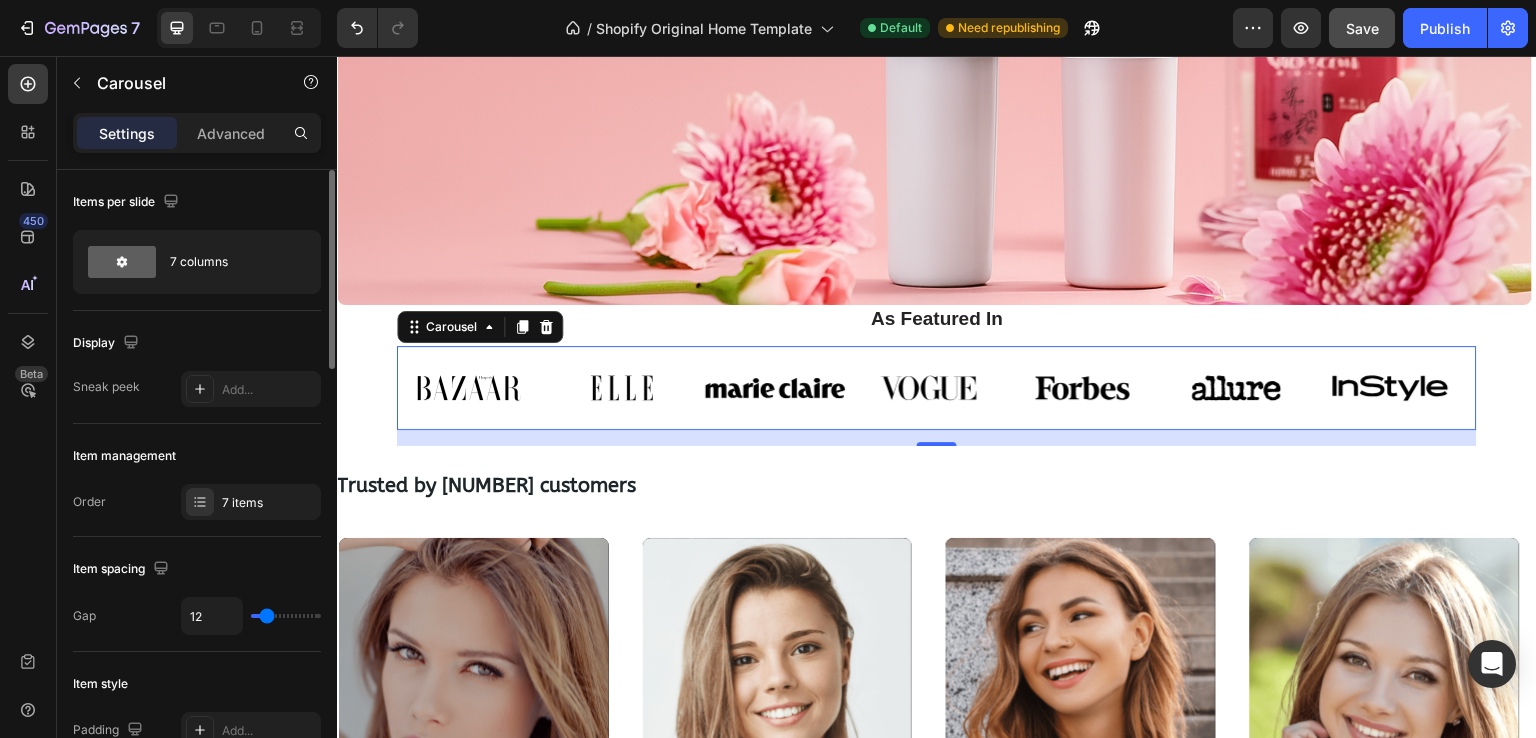 type on "9" 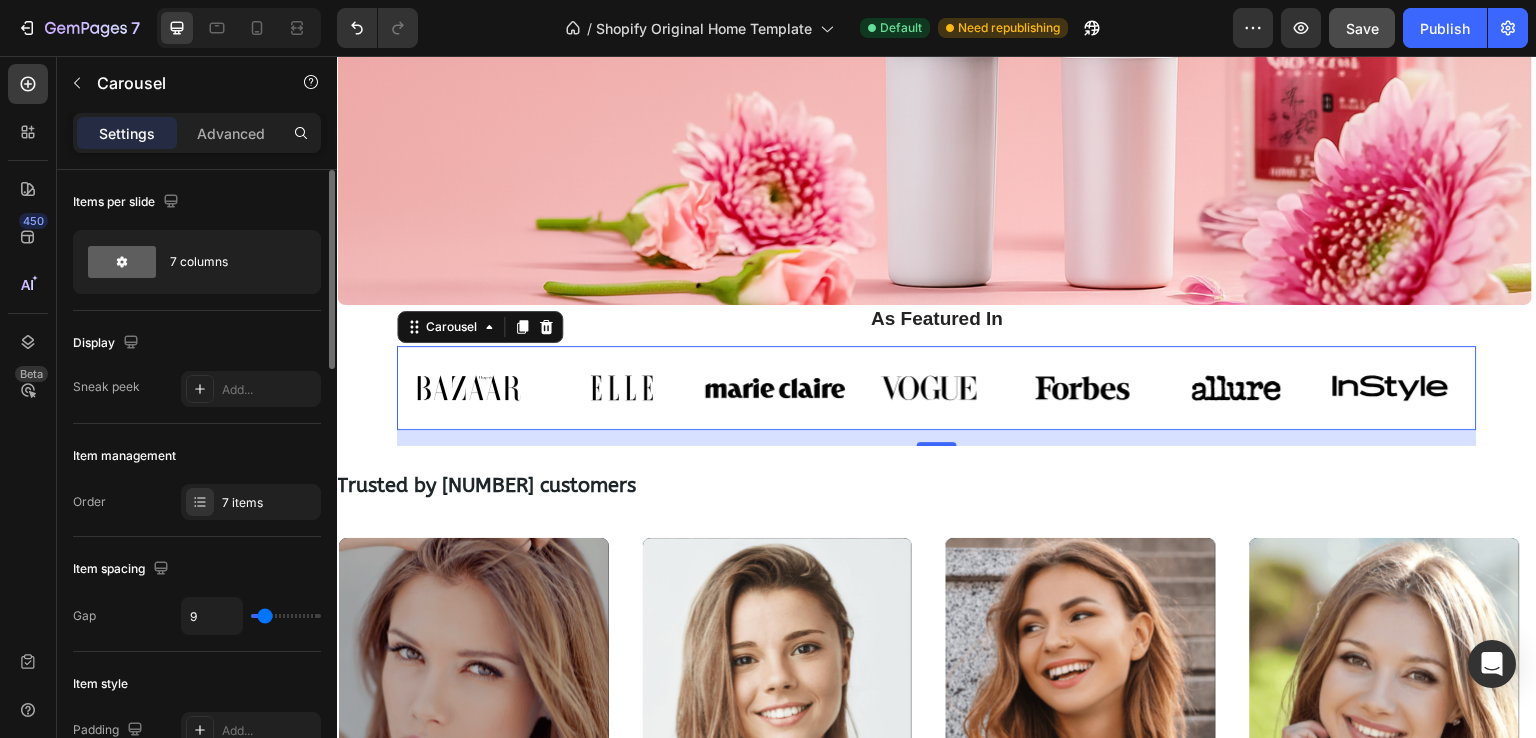 type on "5" 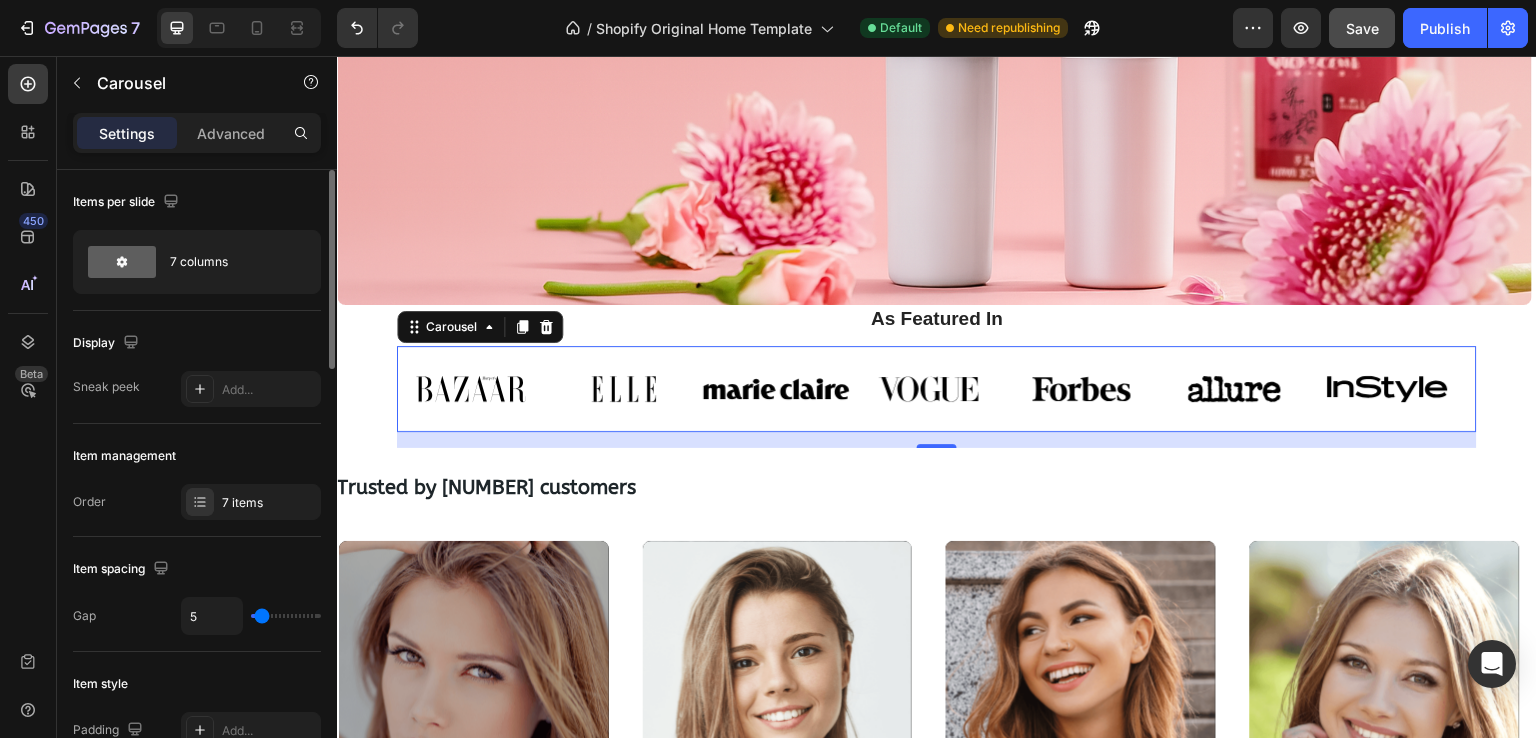 type on "7" 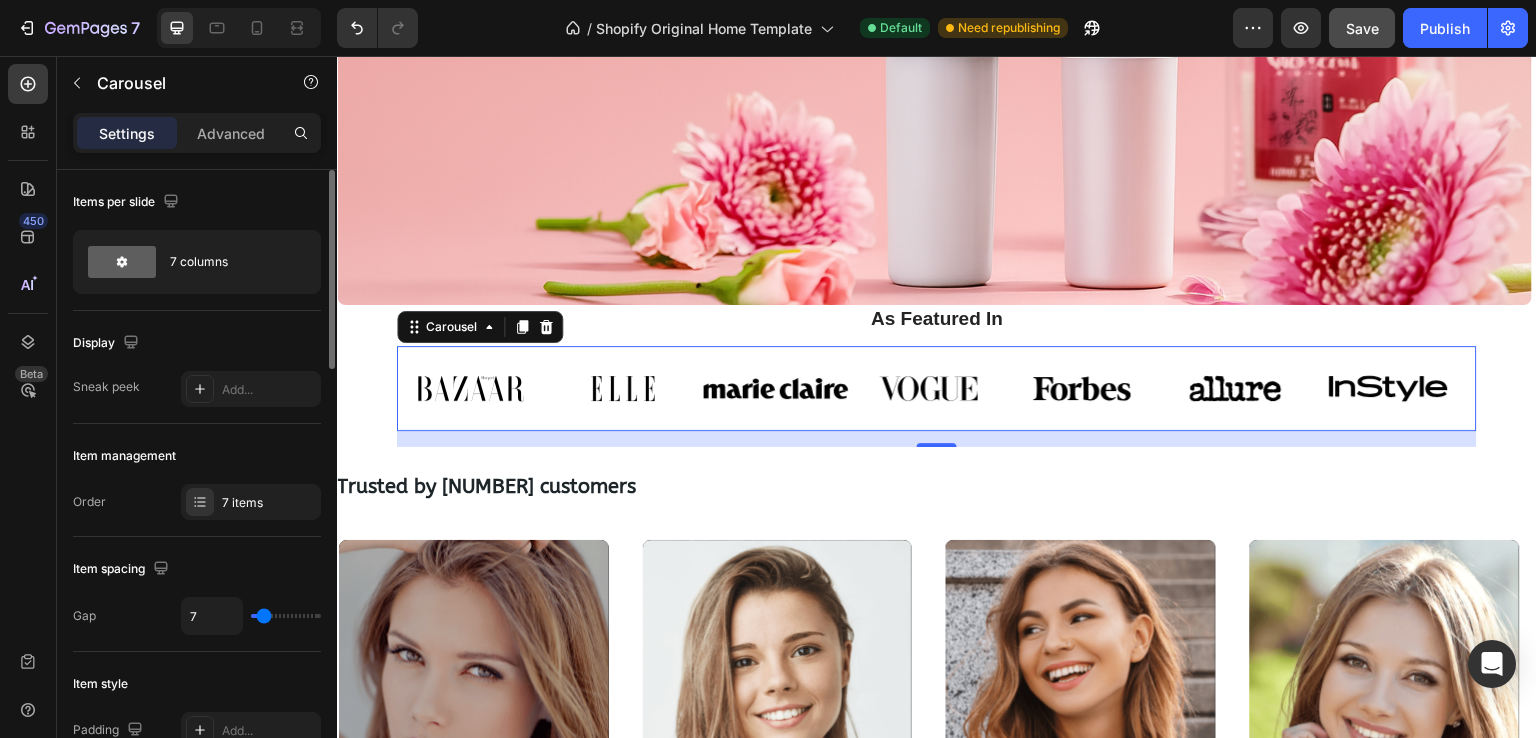 type on "9" 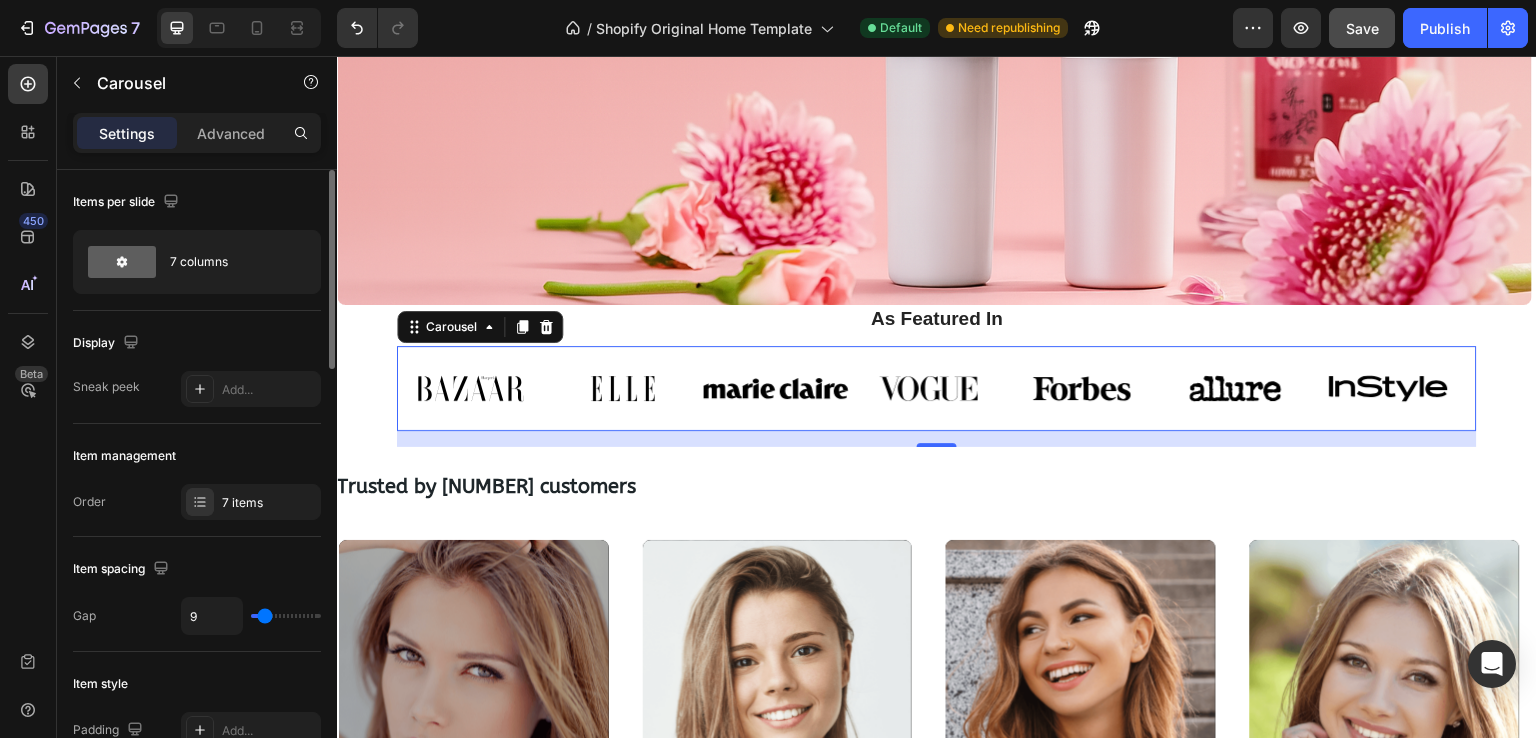 drag, startPoint x: 280, startPoint y: 618, endPoint x: 264, endPoint y: 617, distance: 16.03122 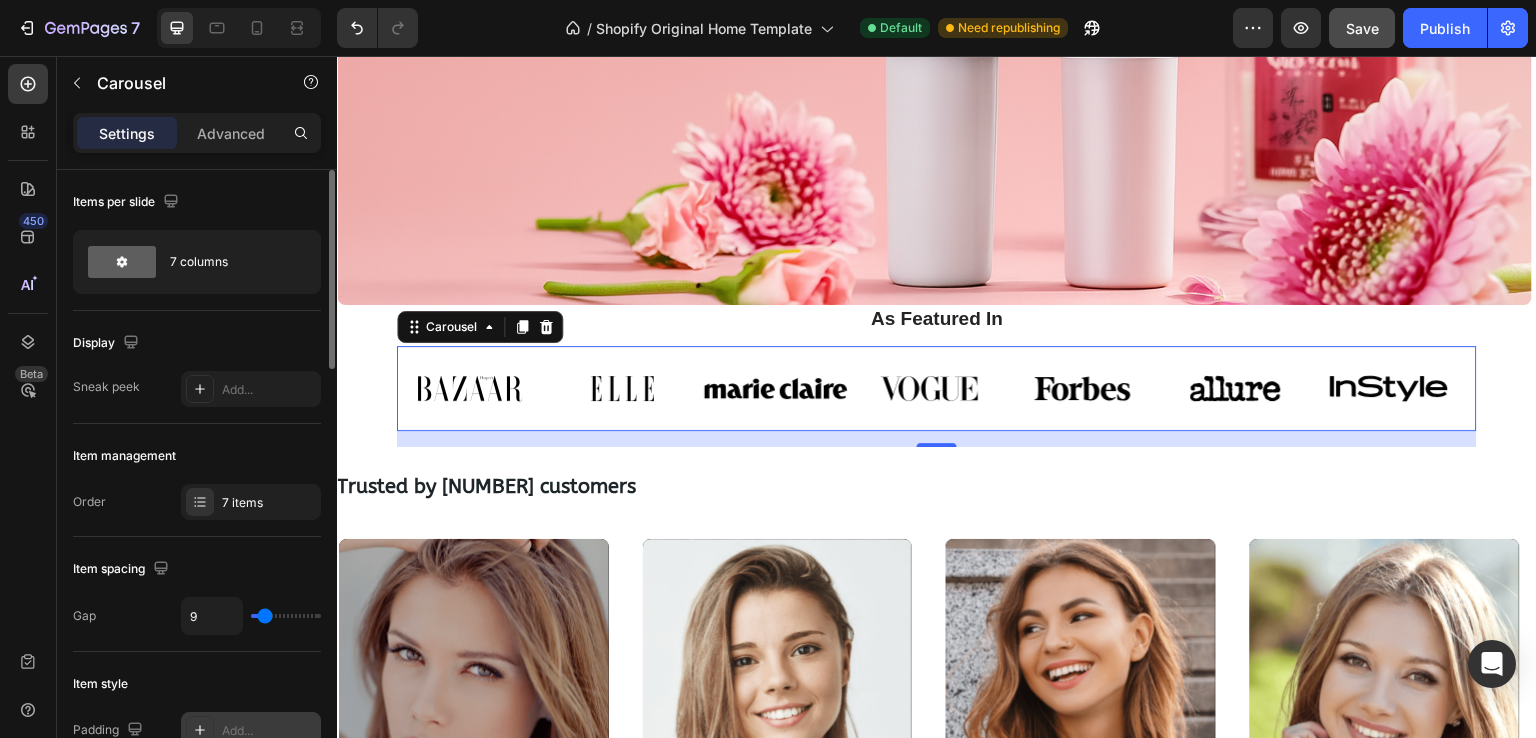 scroll, scrollTop: 200, scrollLeft: 0, axis: vertical 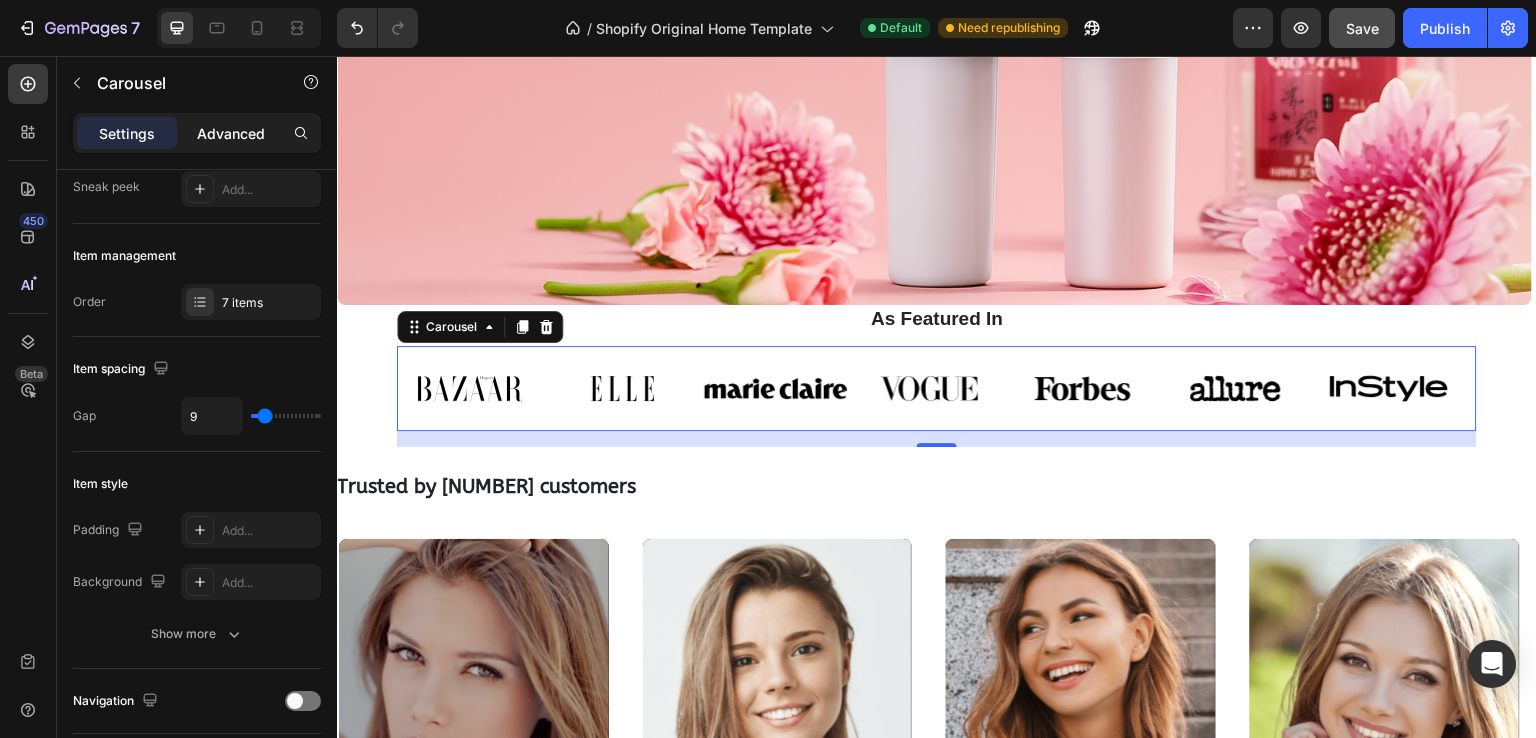 click on "Advanced" at bounding box center [231, 133] 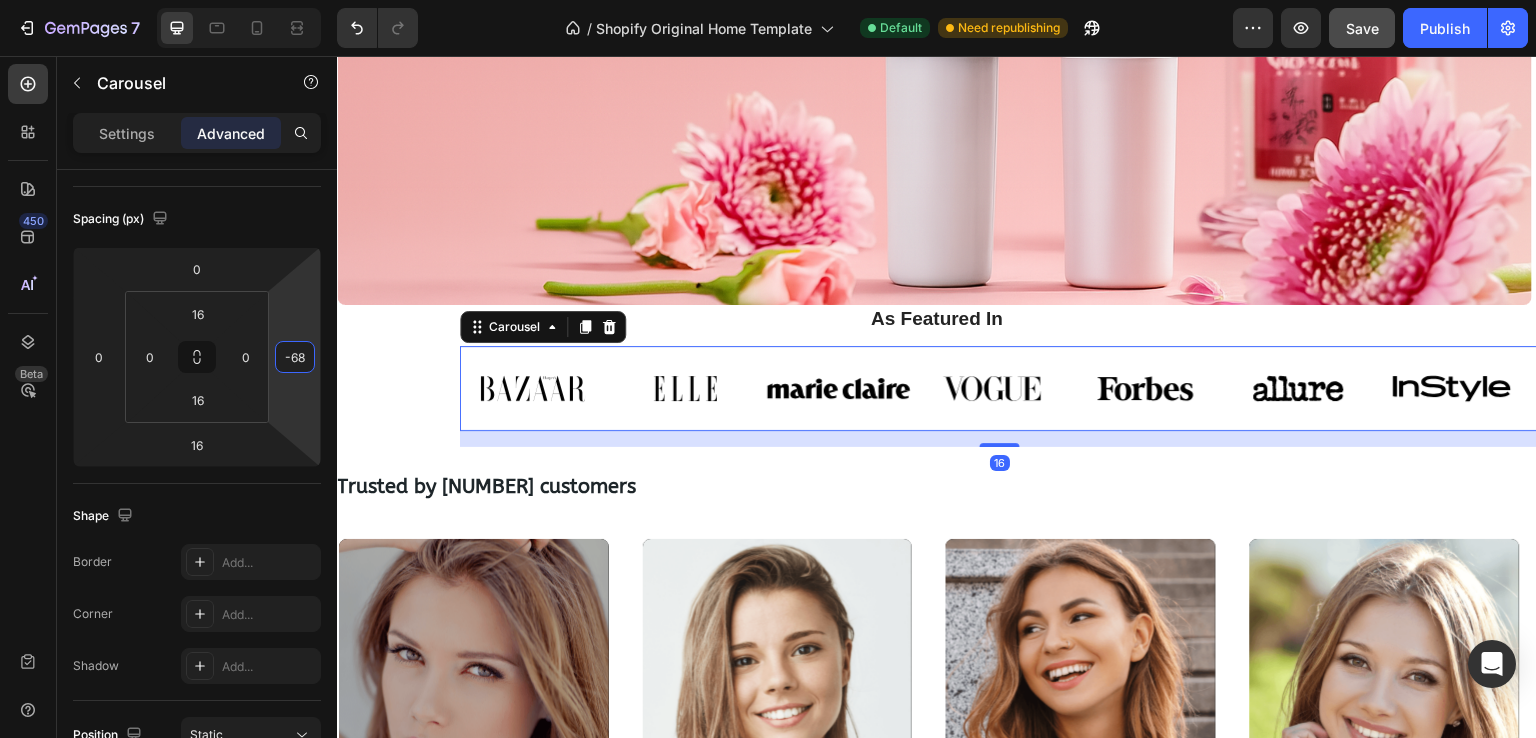 type on "-52" 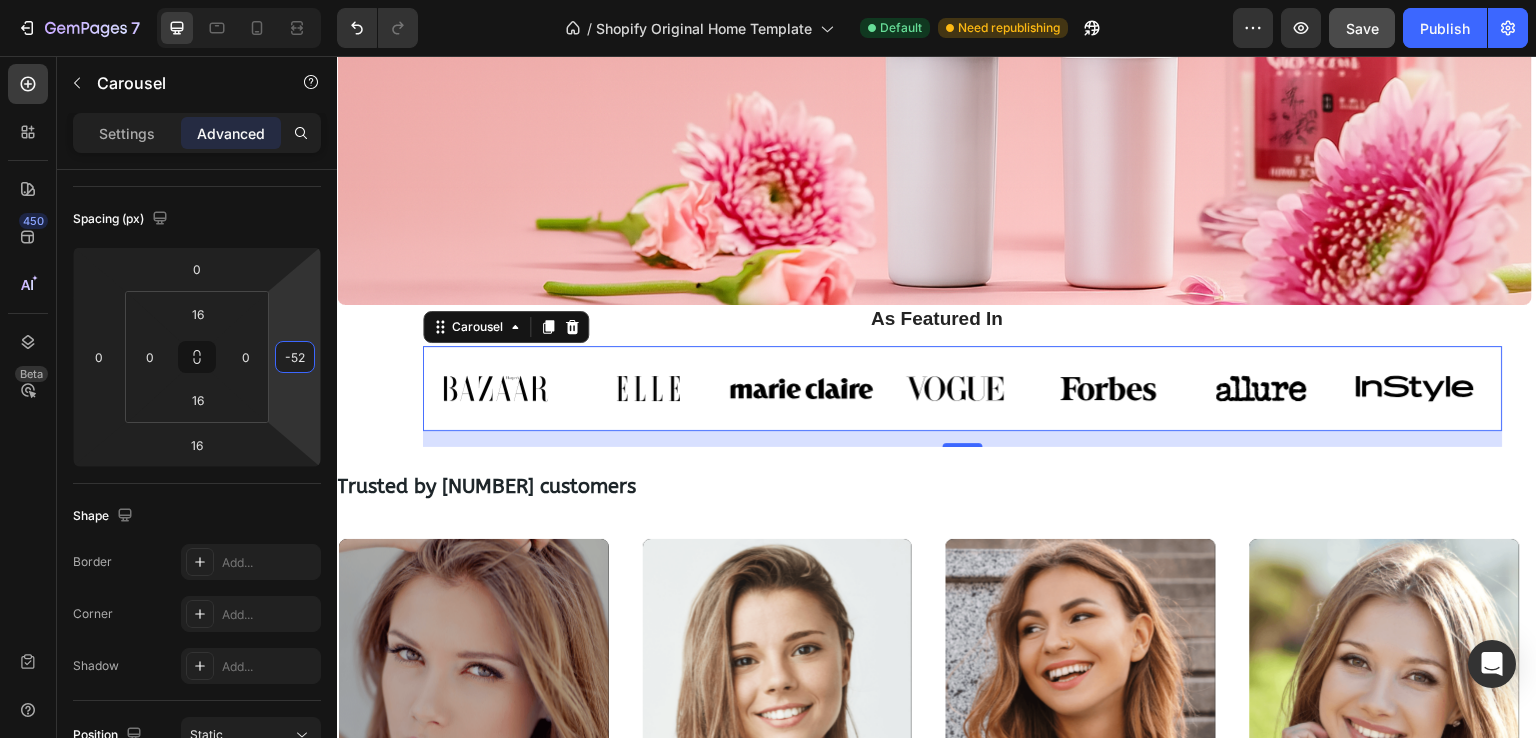 drag, startPoint x: 290, startPoint y: 316, endPoint x: 291, endPoint y: 342, distance: 26.019224 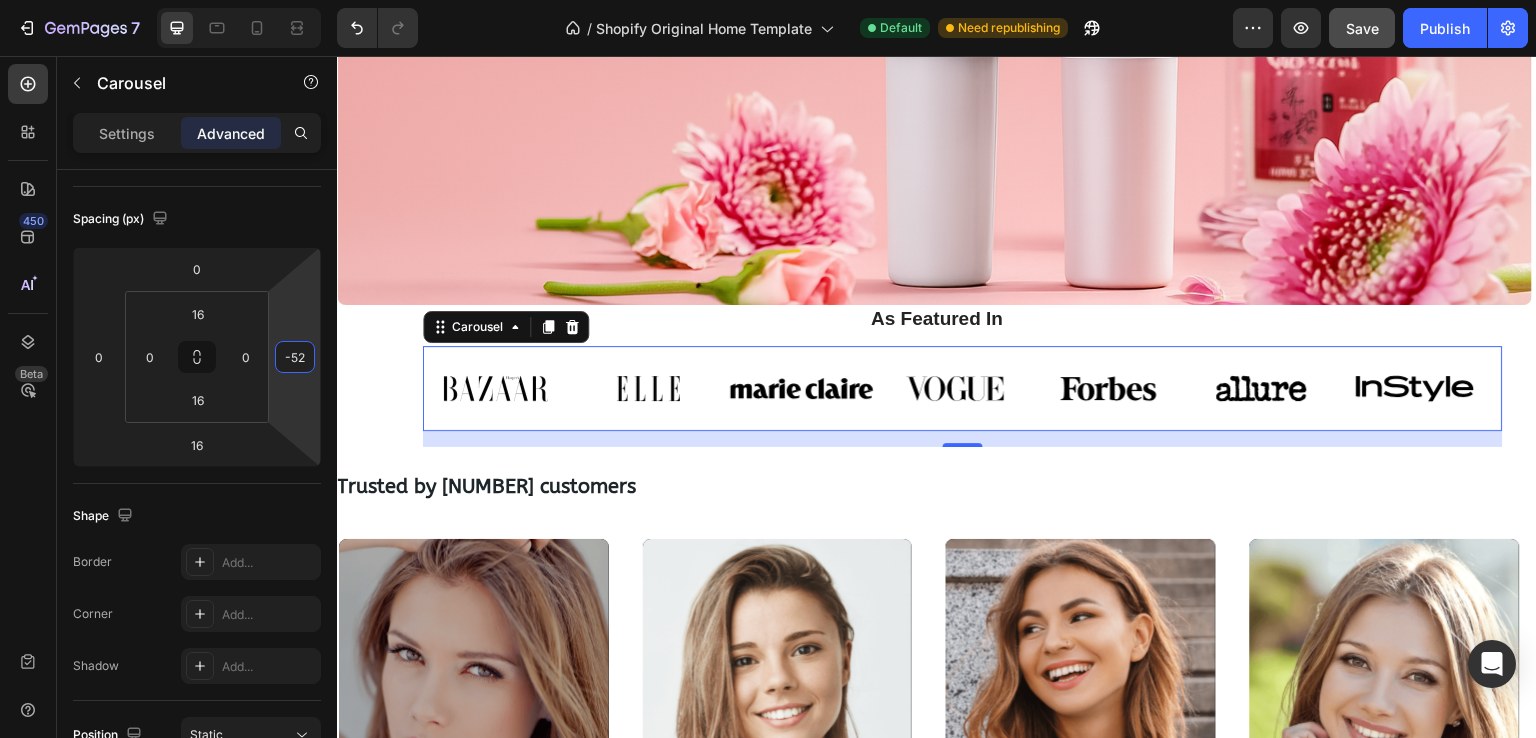 click on "7   /  Shopify Original Home Template Default Need republishing Preview  Save   Publish  450 Beta Sections(18) Elements(83) Section Element Hero Section Product Detail Brands Trusted Badges Guarantee Product Breakdown How to use Testimonials Compare Bundle FAQs Social Proof Brand Story Product List Collection Blog List Contact Sticky Add to Cart Custom Footer Browse Library 450 Layout
Row
Row
Row
Row Text
Heading
Text Block Button
Button
Button Media
Image
Image
Video" at bounding box center [768, 0] 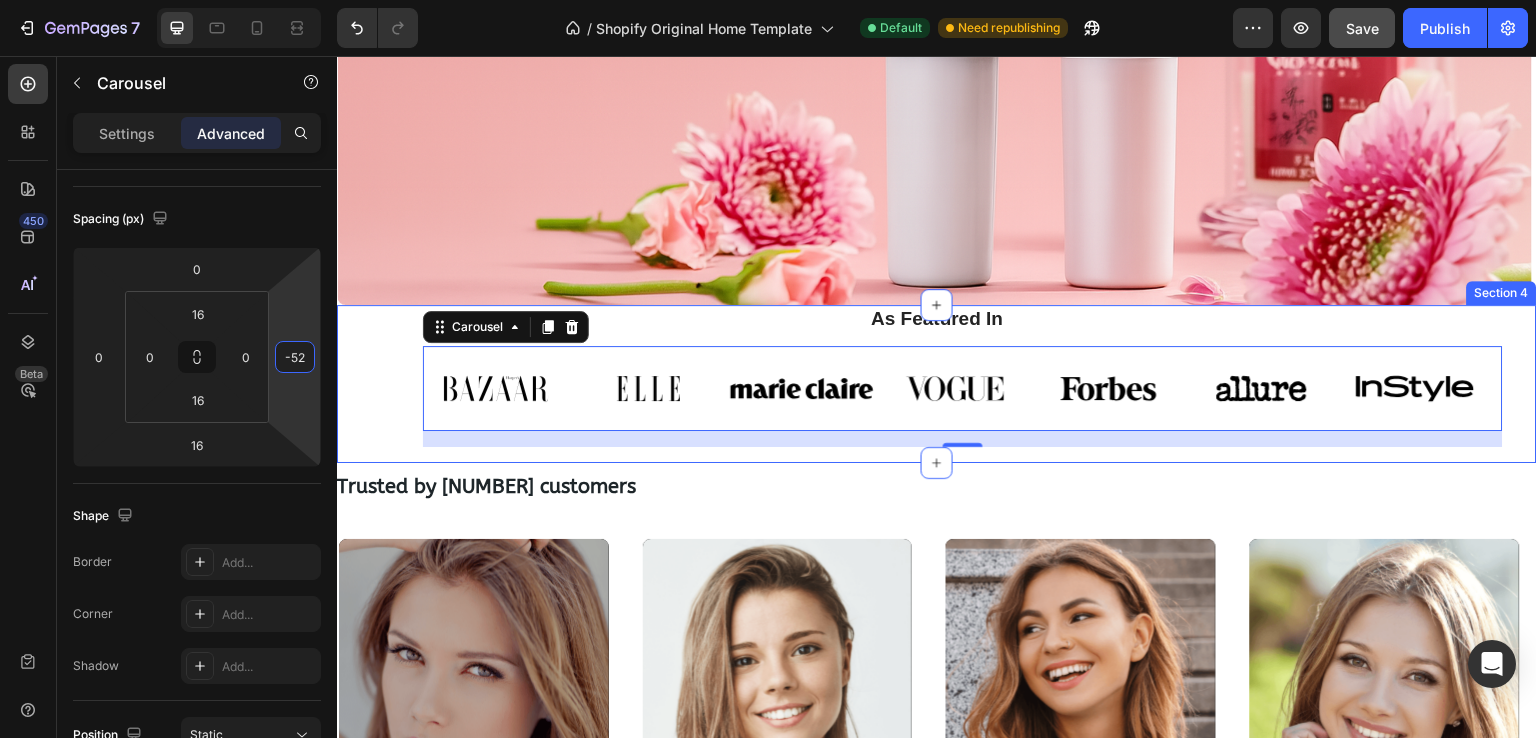 click on "As Featured In Heading Image Image Image Image Image Image Image Carousel   16 Row" at bounding box center (937, 384) 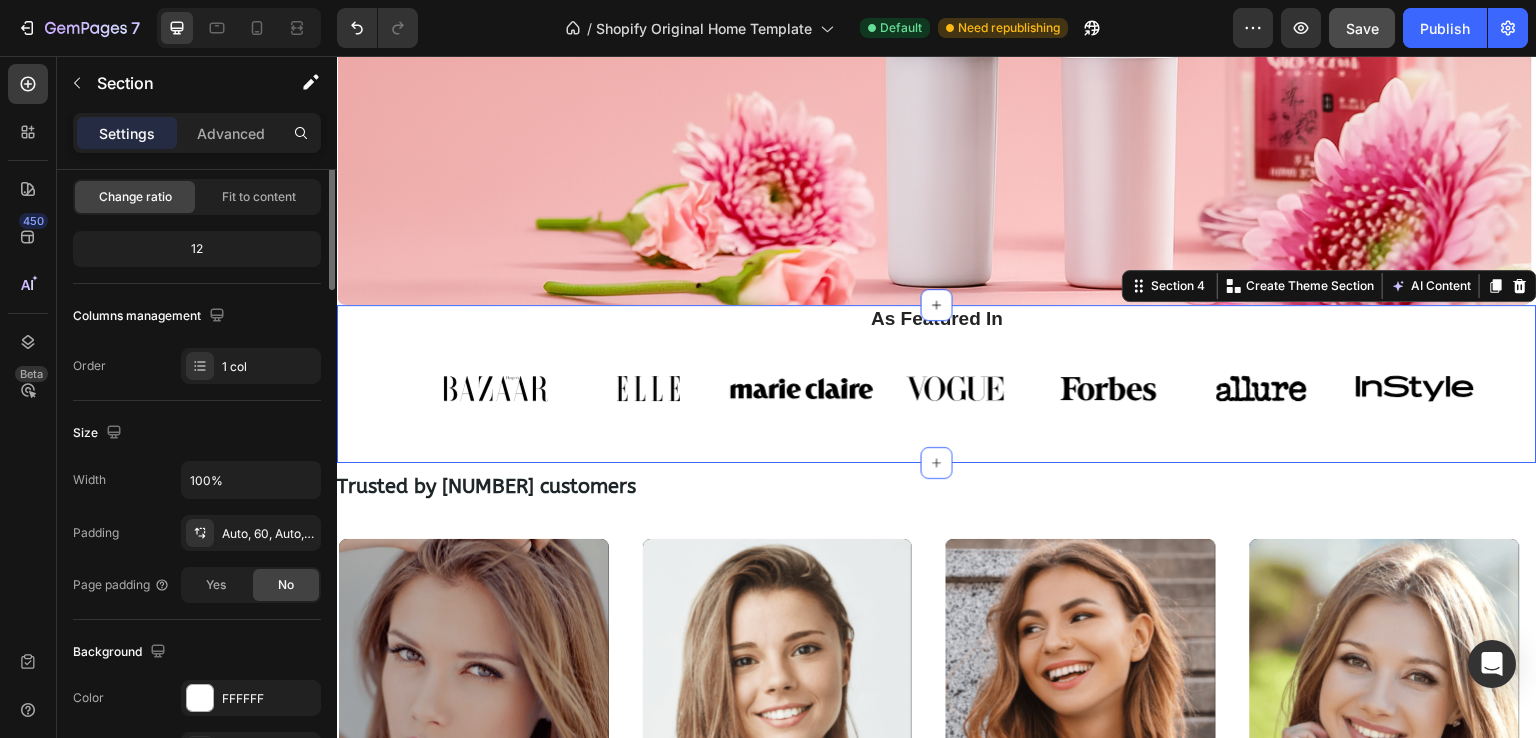scroll, scrollTop: 0, scrollLeft: 0, axis: both 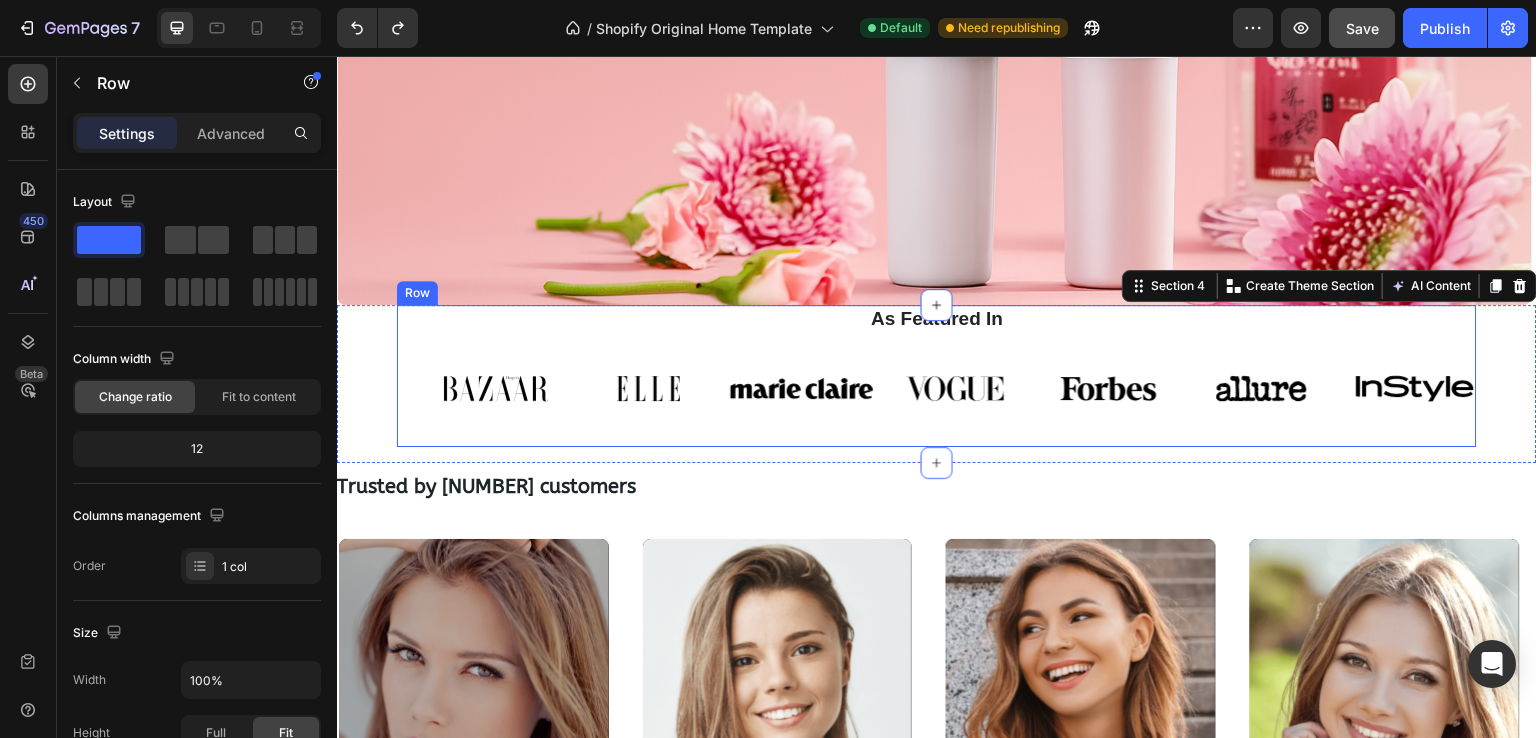 click on "Image Image Image Image Image Image Image Carousel" at bounding box center [937, 396] 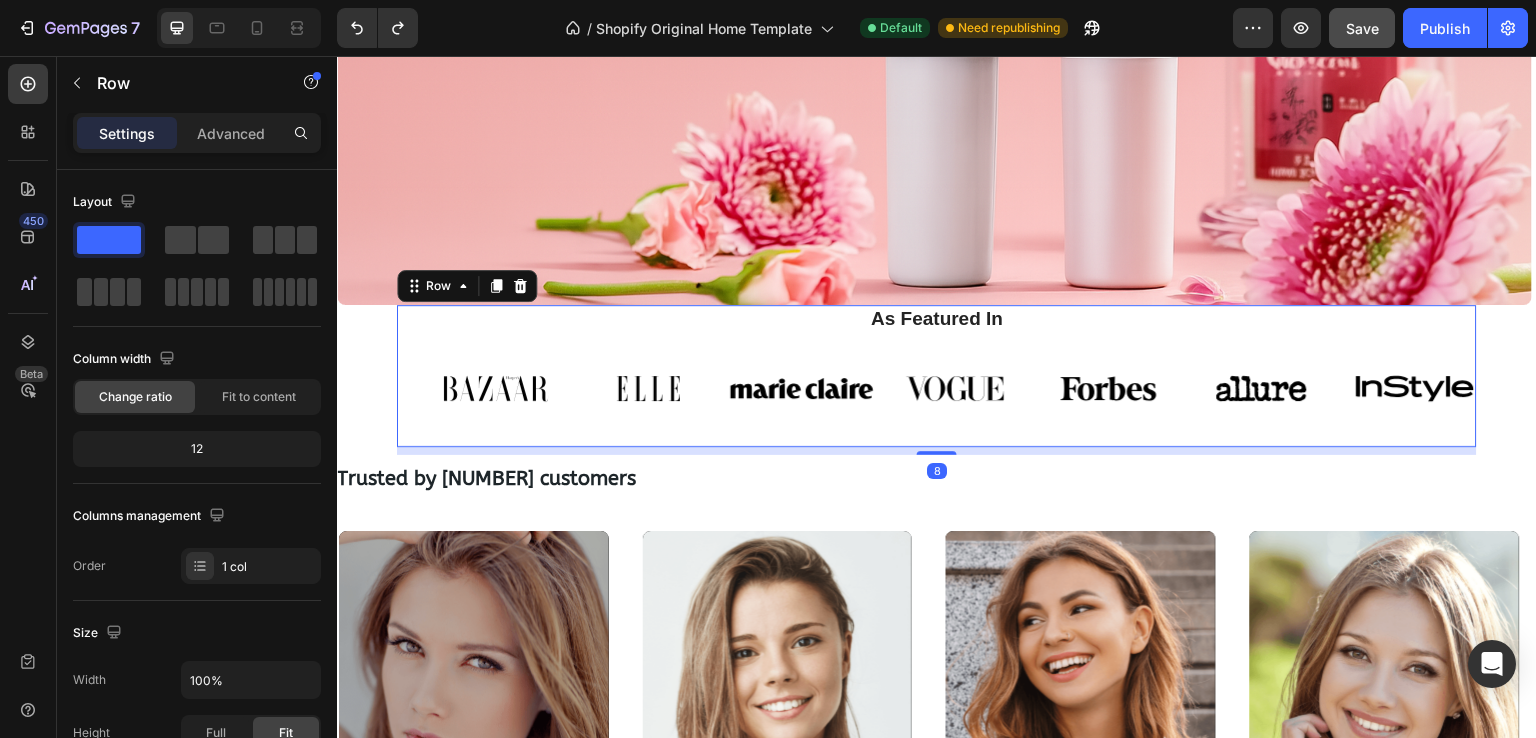 drag, startPoint x: 942, startPoint y: 450, endPoint x: 683, endPoint y: 483, distance: 261.09384 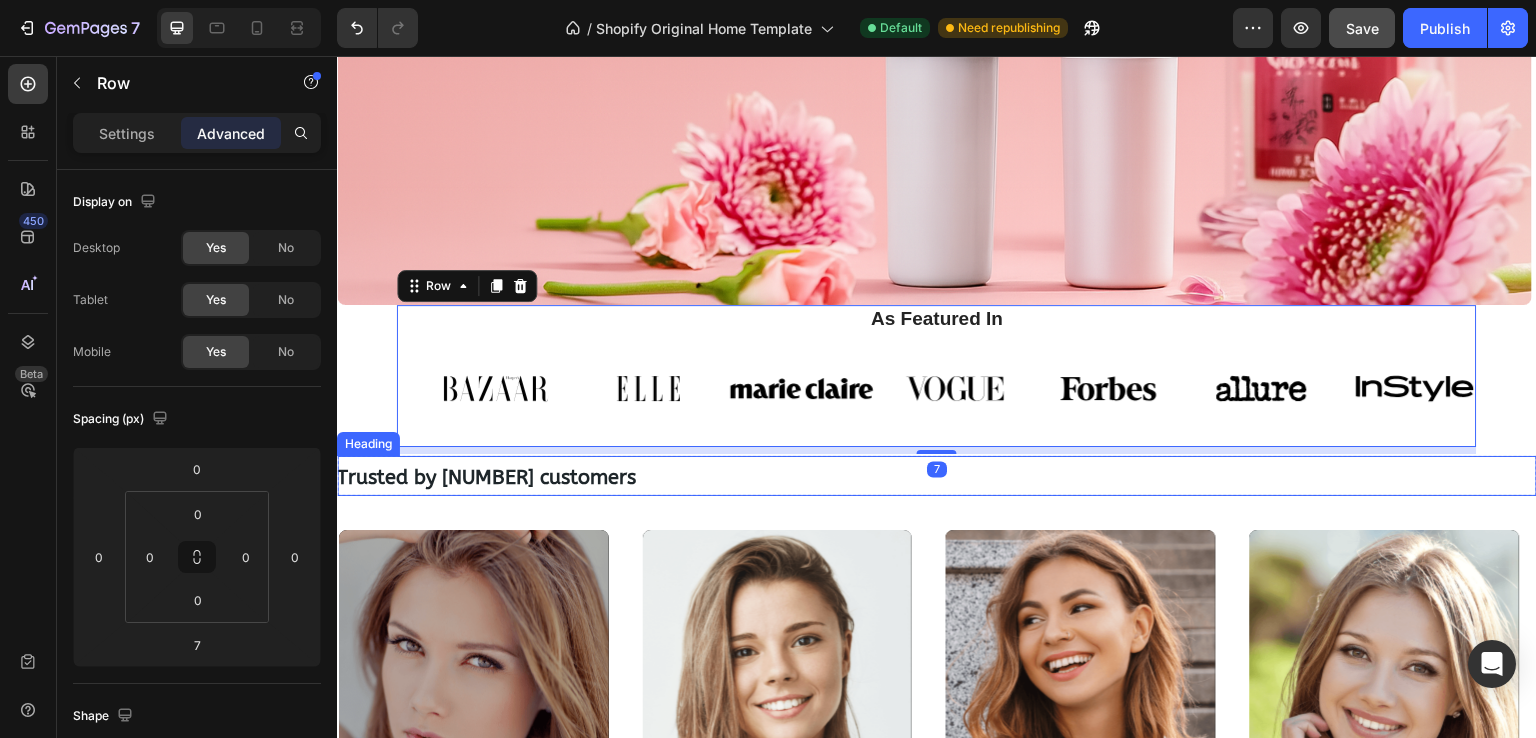 click on "Trusted by 120,000 customers" at bounding box center [937, 476] 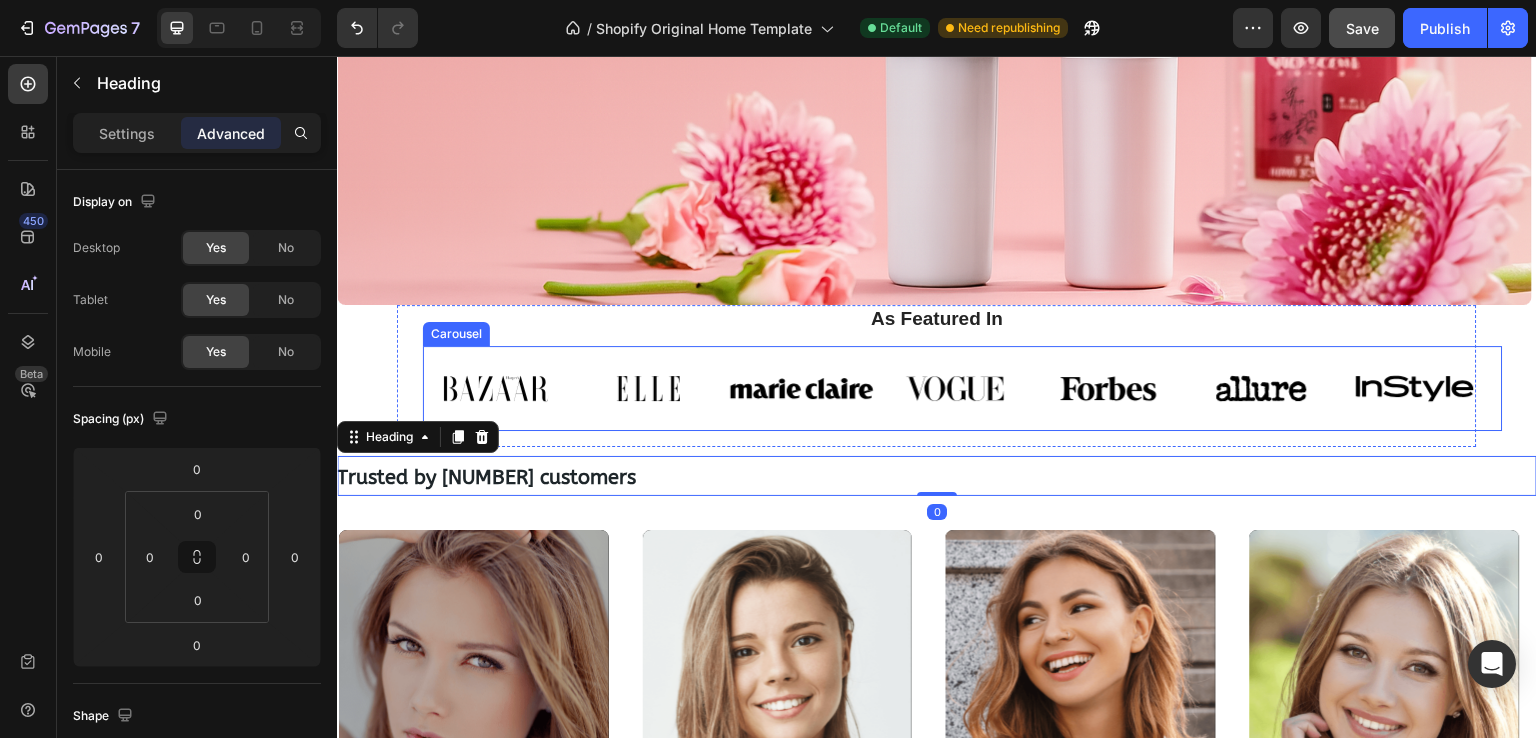 click on "Image Image Image Image Image Image Image Carousel" at bounding box center [963, 388] 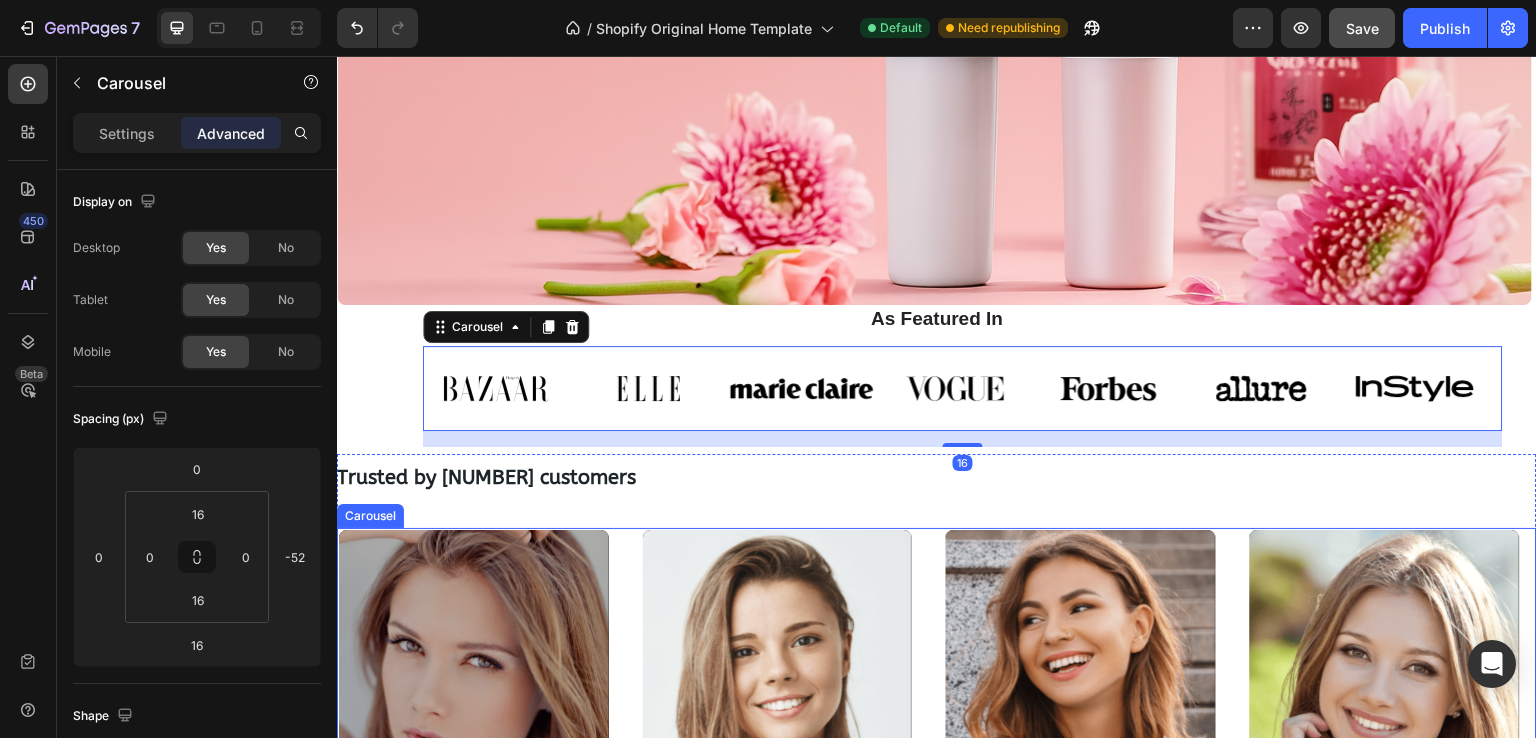 click on "Video Video Video Video" at bounding box center (937, 769) 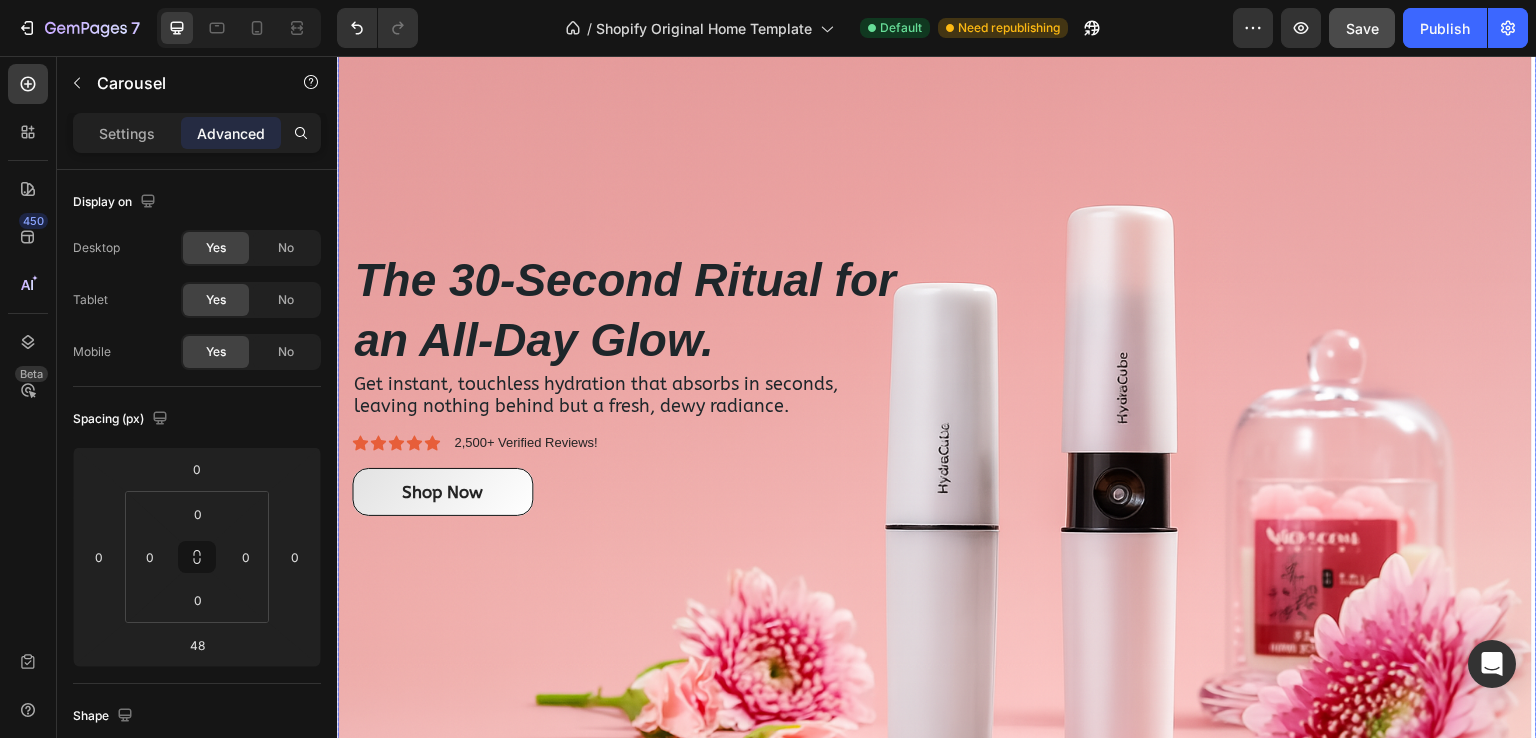scroll, scrollTop: 400, scrollLeft: 0, axis: vertical 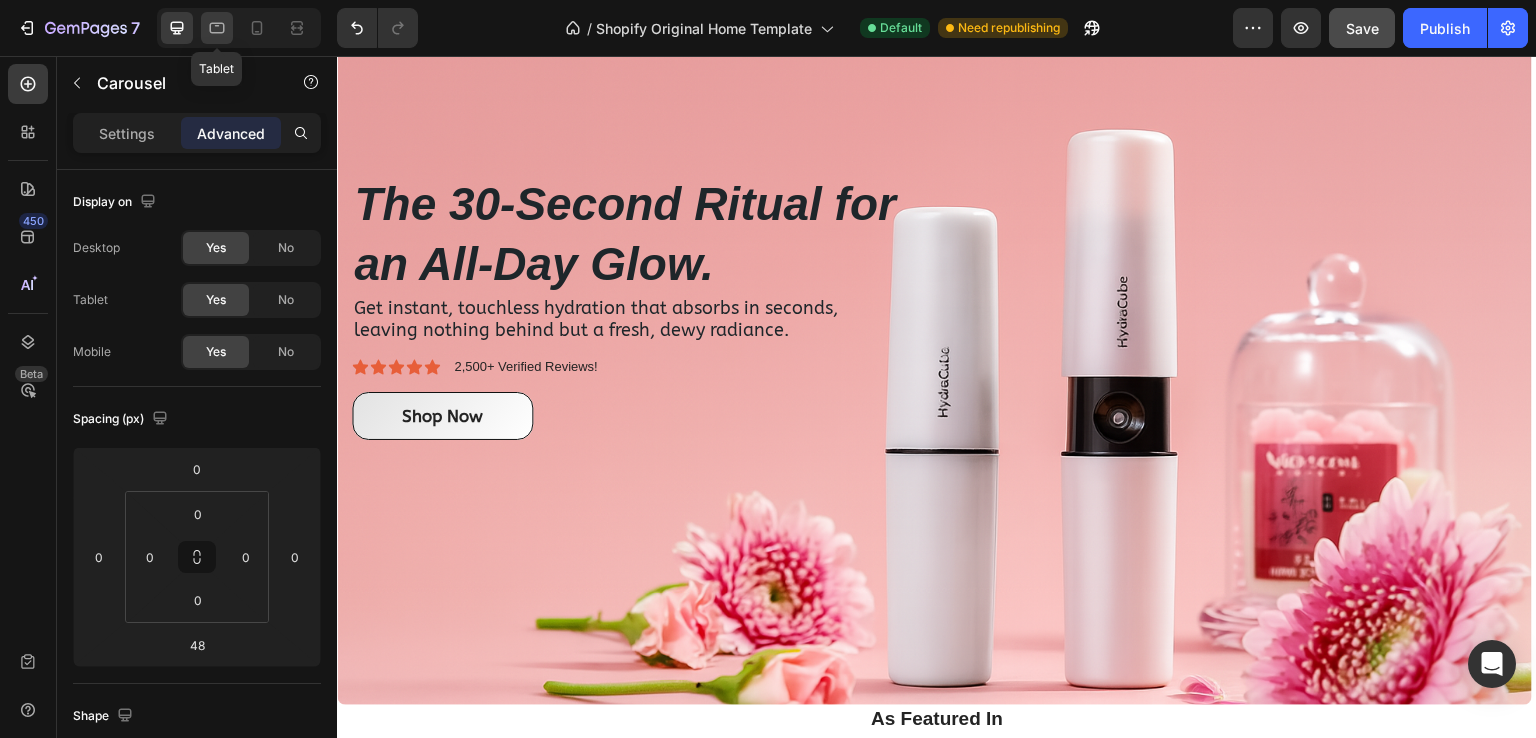 click 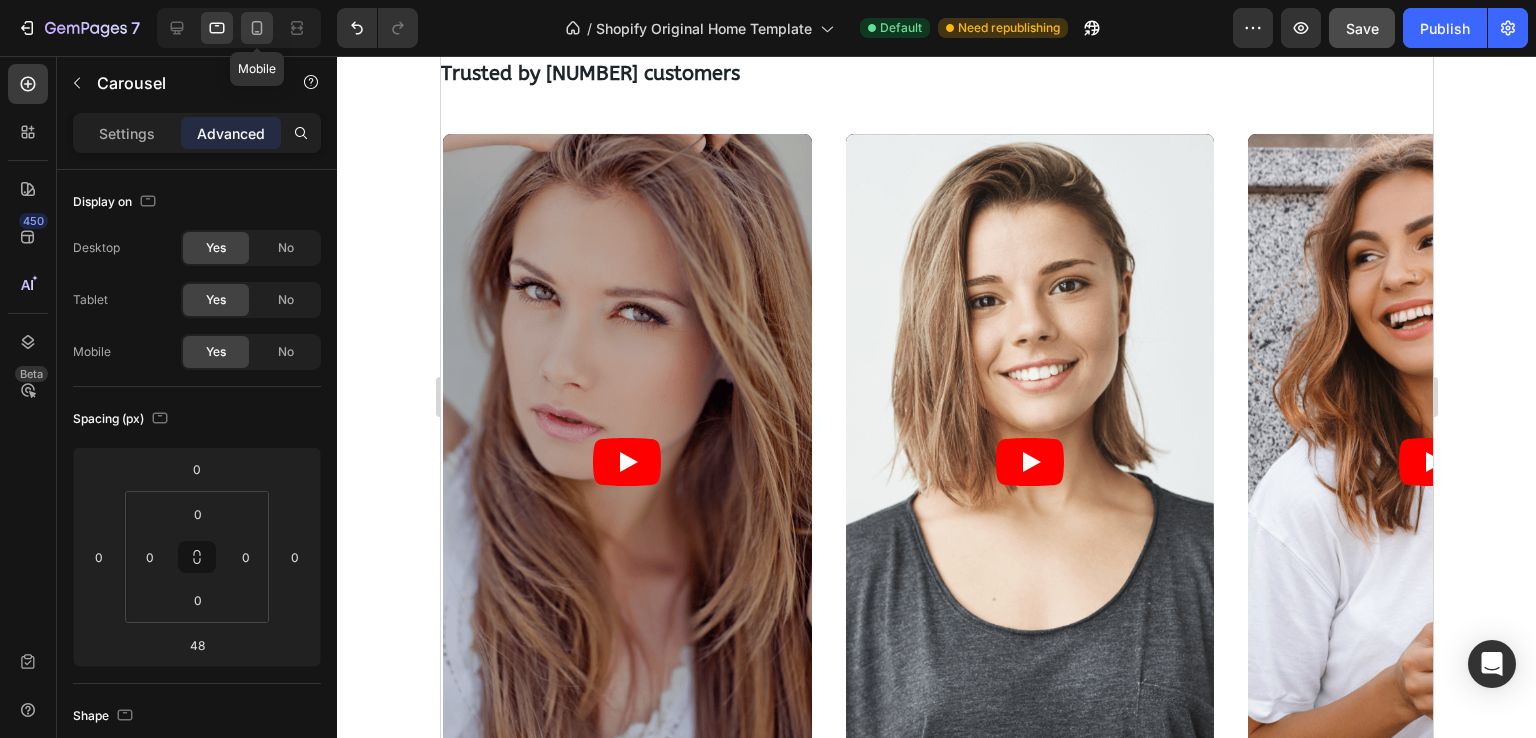 click 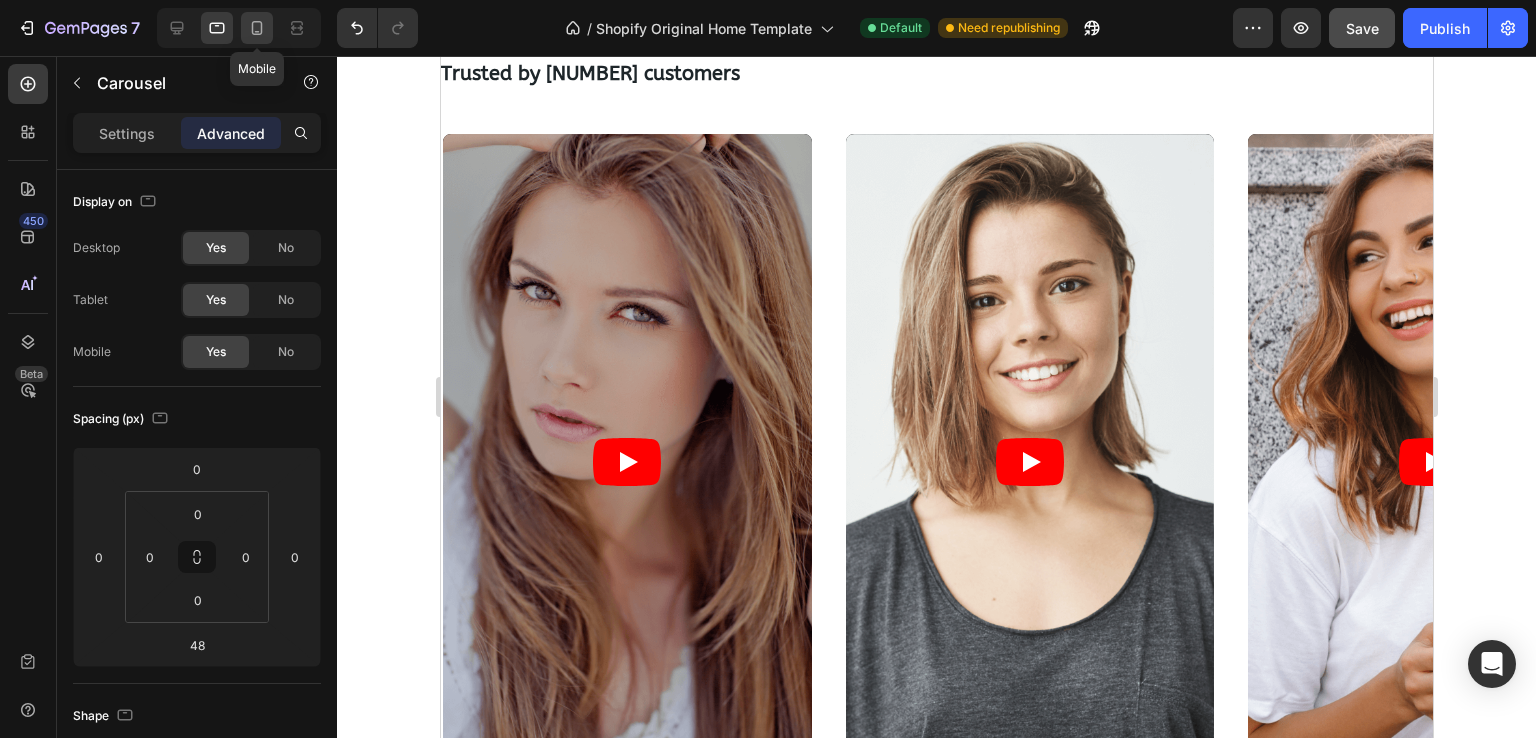 type on "42" 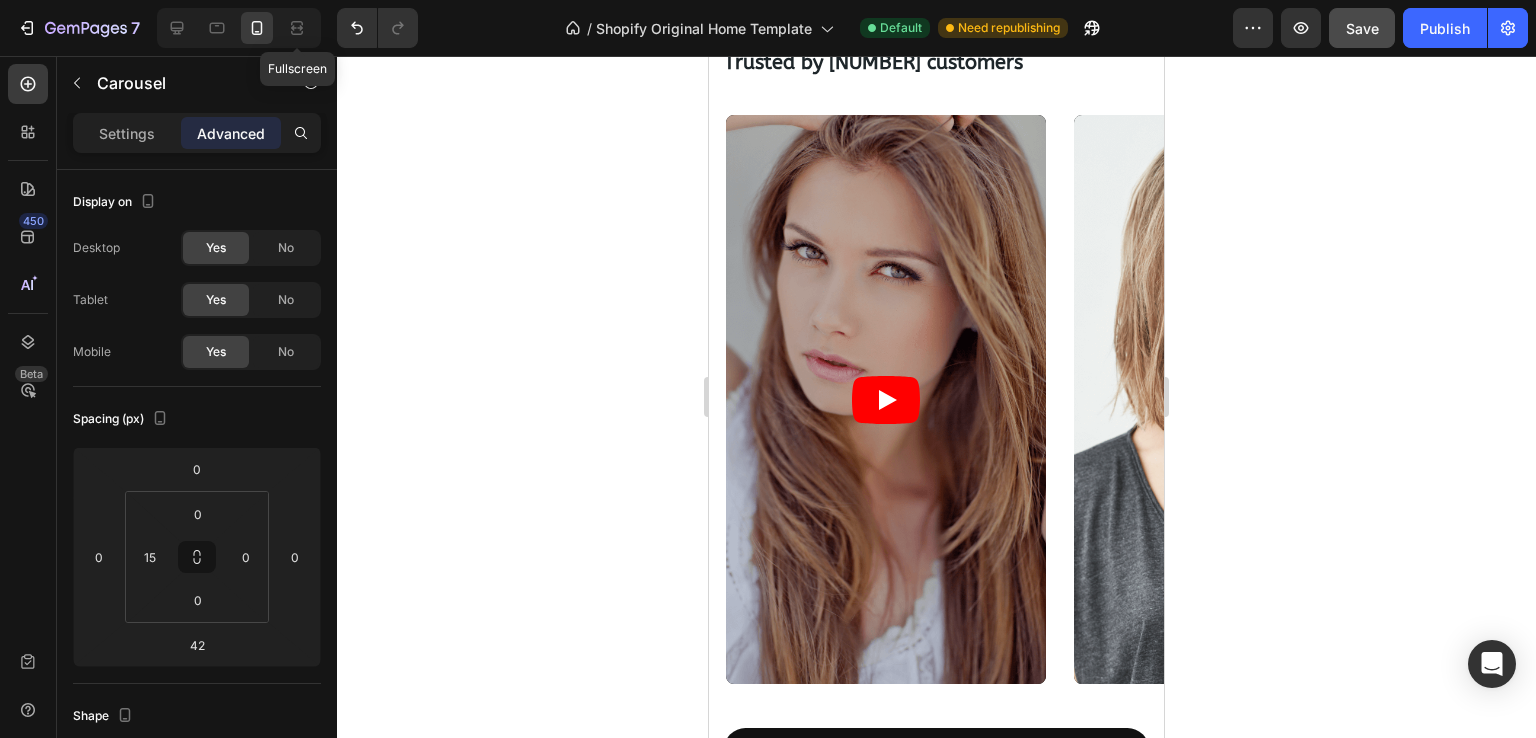 scroll, scrollTop: 934, scrollLeft: 0, axis: vertical 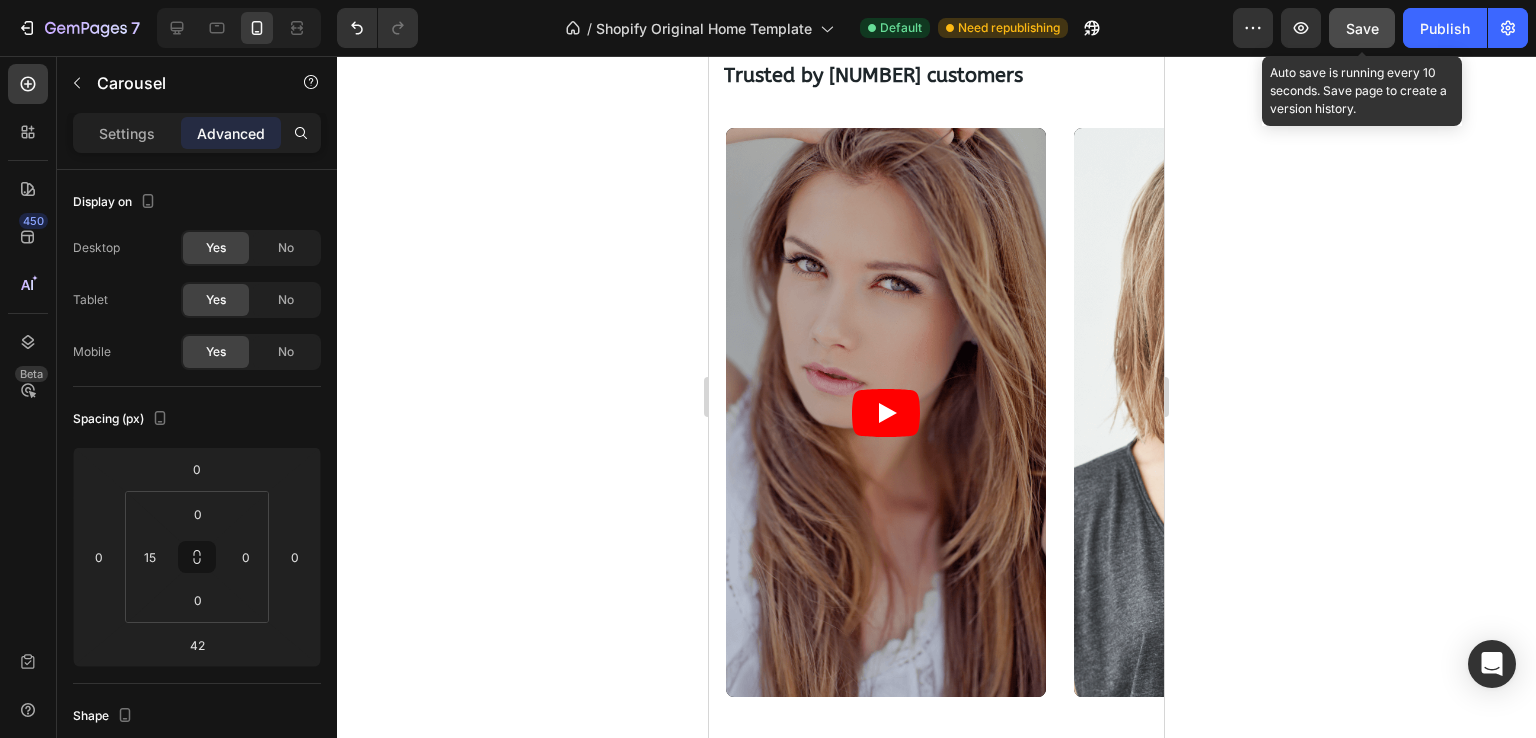 click on "Save" at bounding box center [1362, 28] 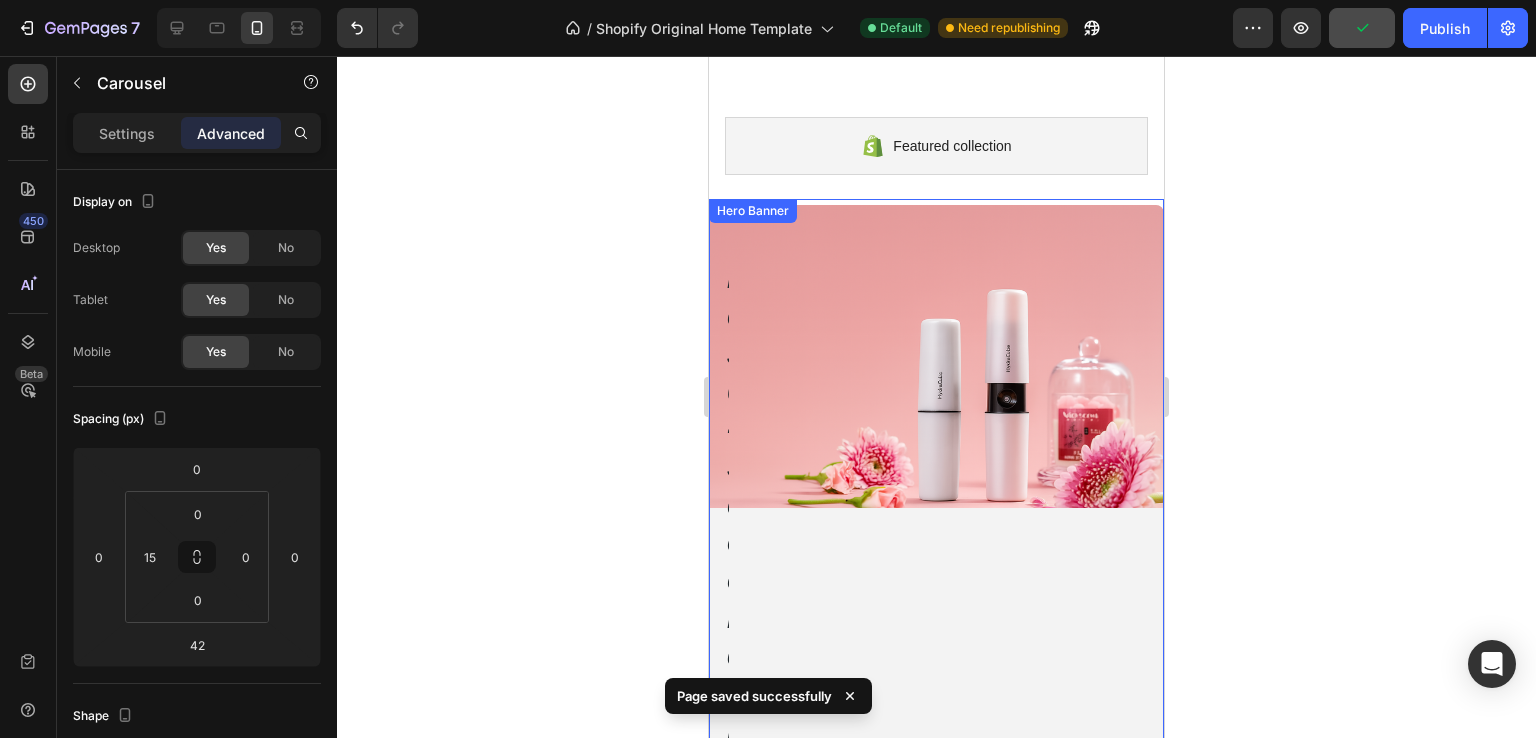 scroll, scrollTop: 300, scrollLeft: 0, axis: vertical 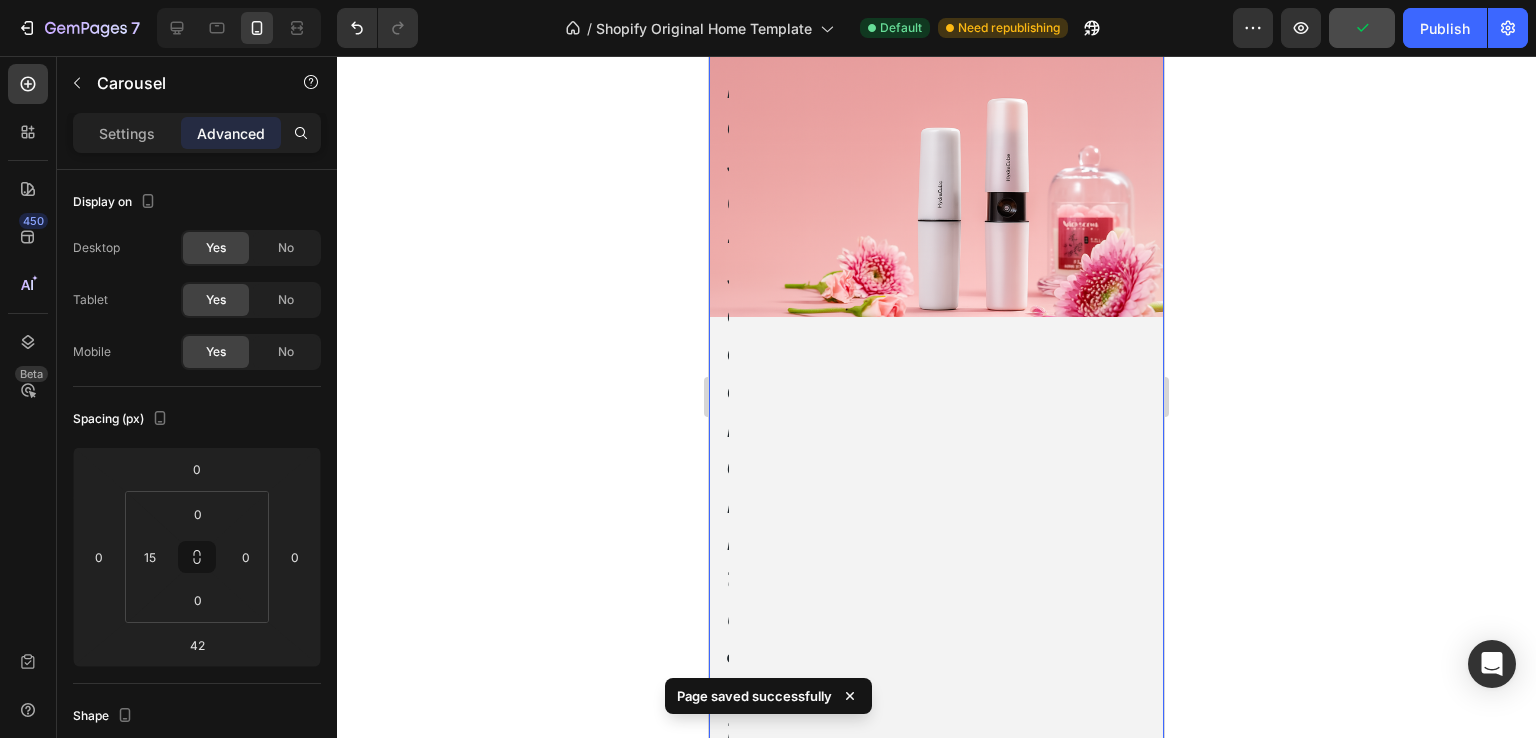 click on "The 30-Second Ritual for an All-Day Glow. Heading Get instant, touchless hydration that absorbs in seconds, leaving nothing behind but a fresh, dewy radiance. Text Block Icon Icon Icon Icon Icon Icon List 2,500+ Verified Reviews! Text Block Row Shop Now Button" at bounding box center [936, 770] 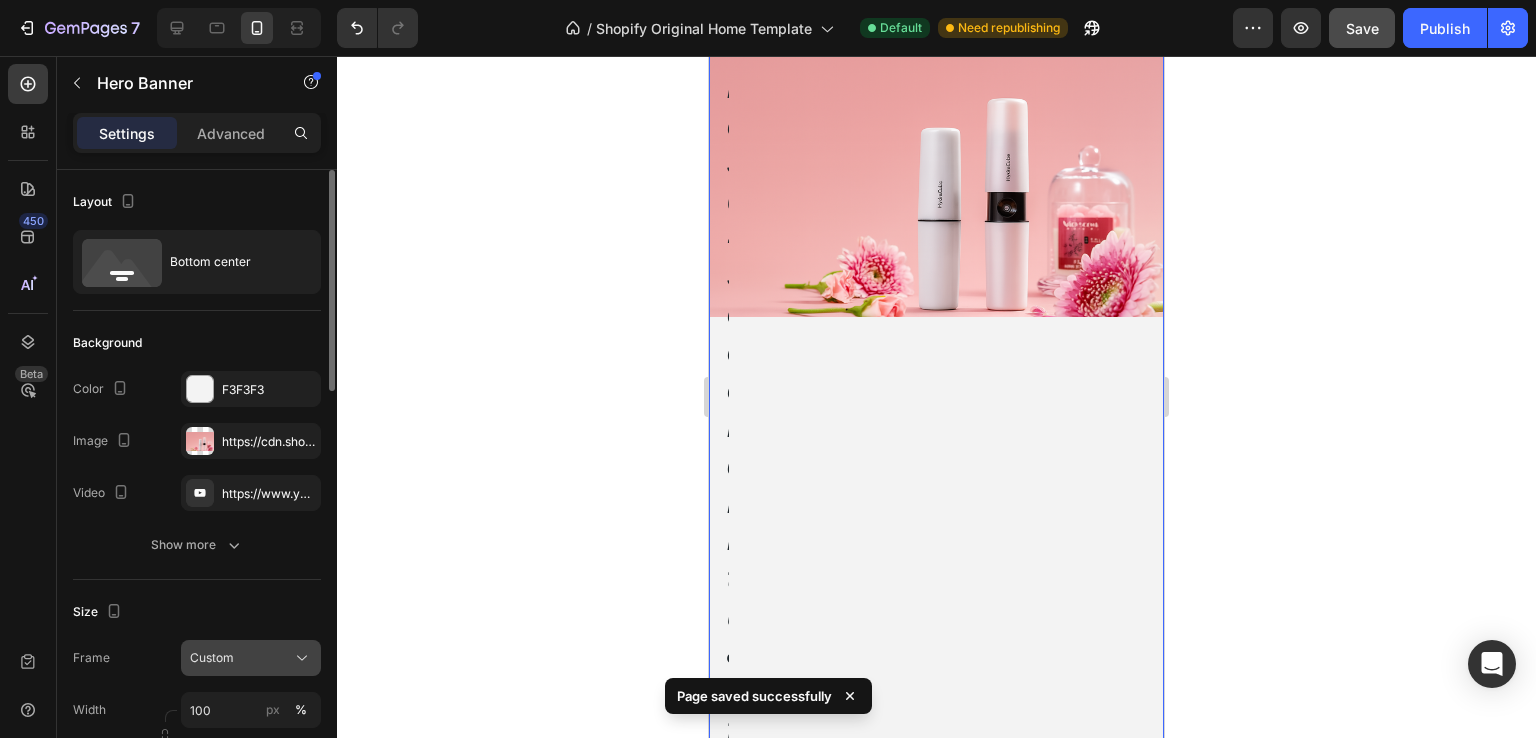 click on "Custom" 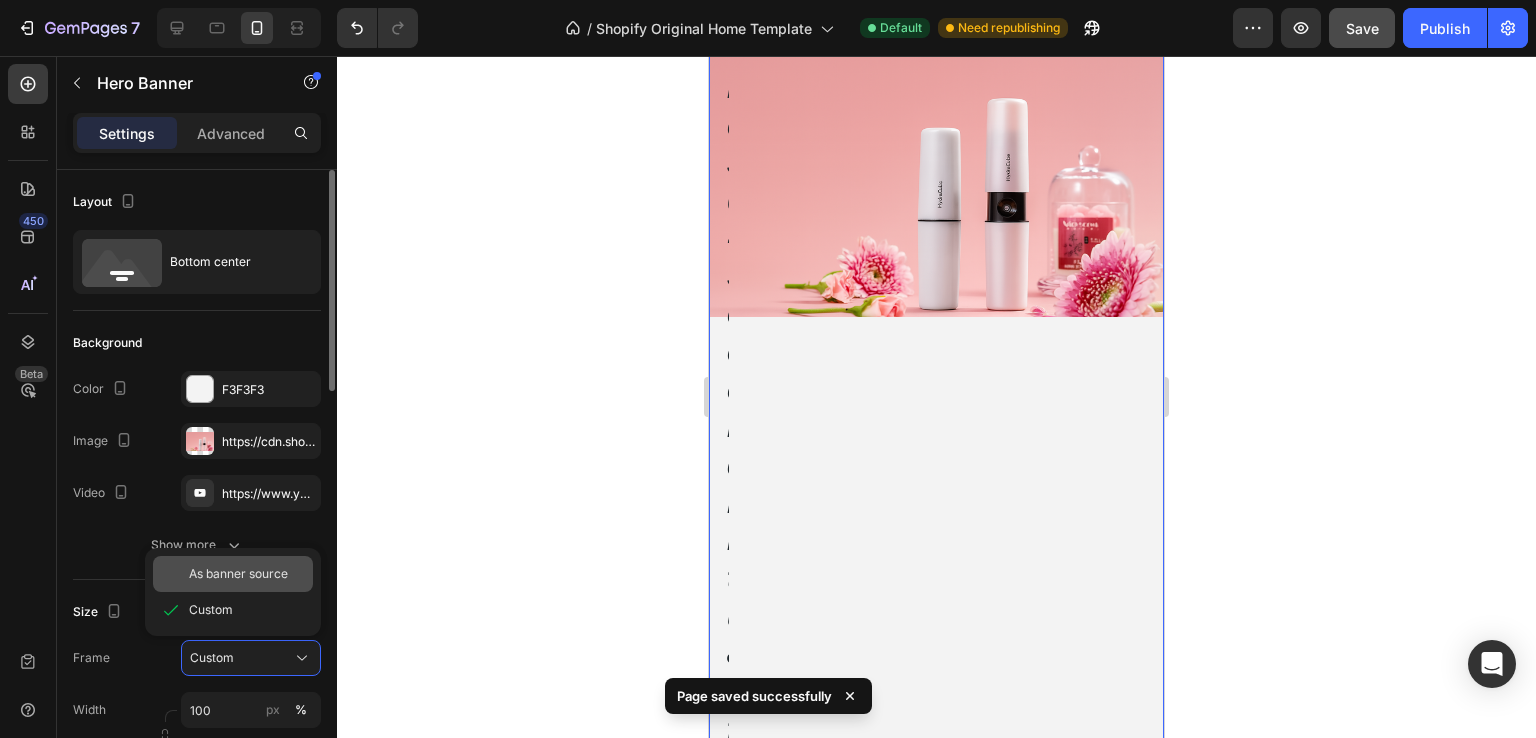 click on "As banner source" at bounding box center [238, 574] 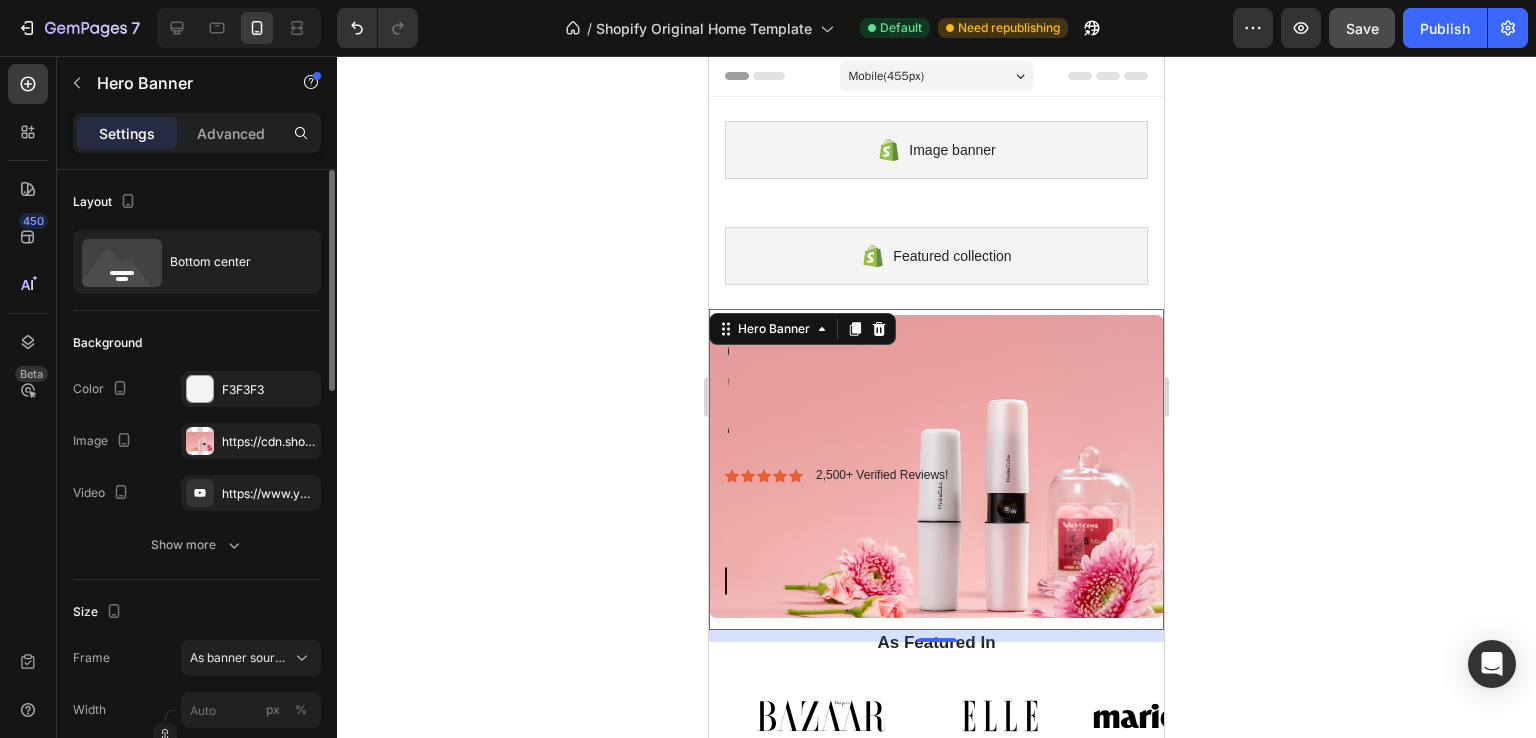 scroll, scrollTop: 100, scrollLeft: 0, axis: vertical 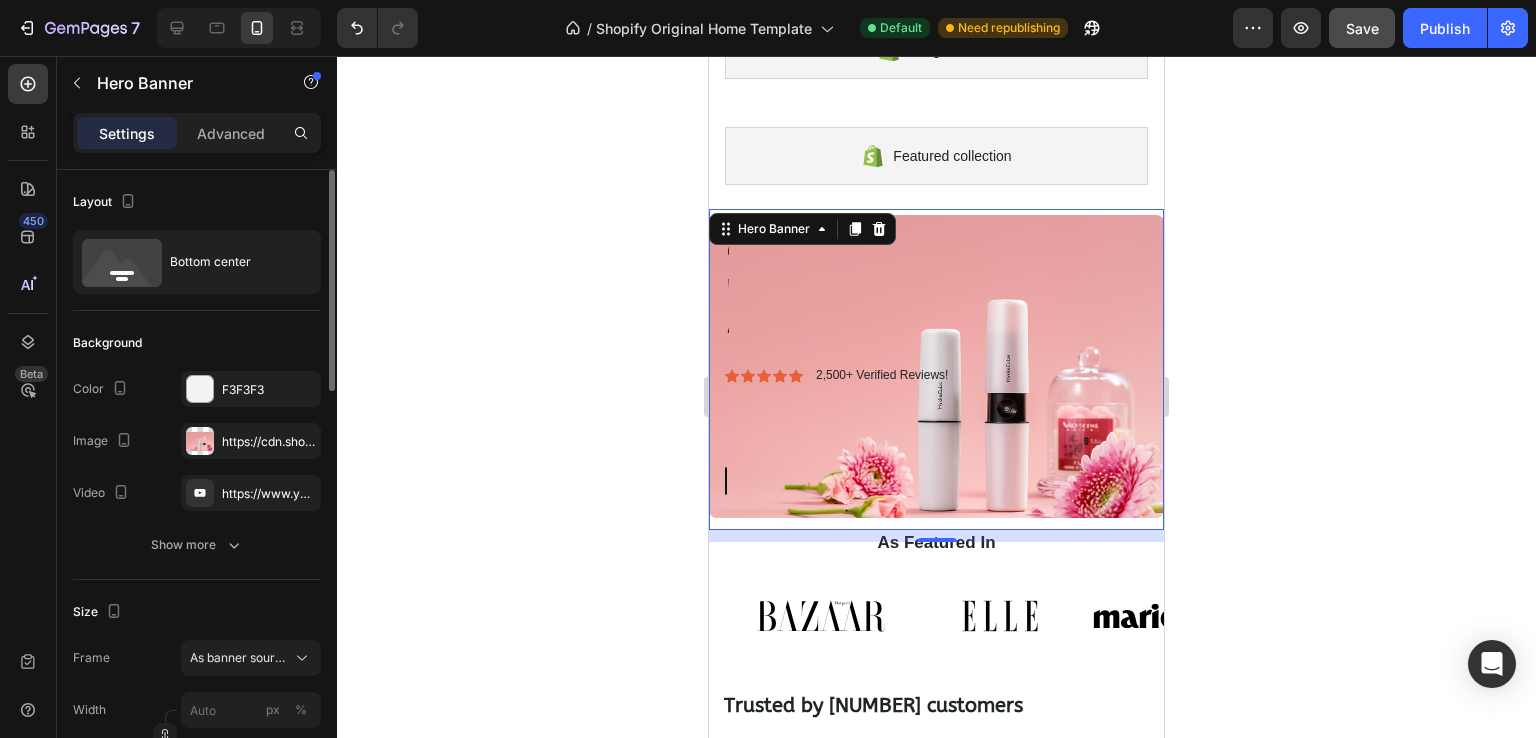 click on "Shop Now Button" at bounding box center (936, 446) 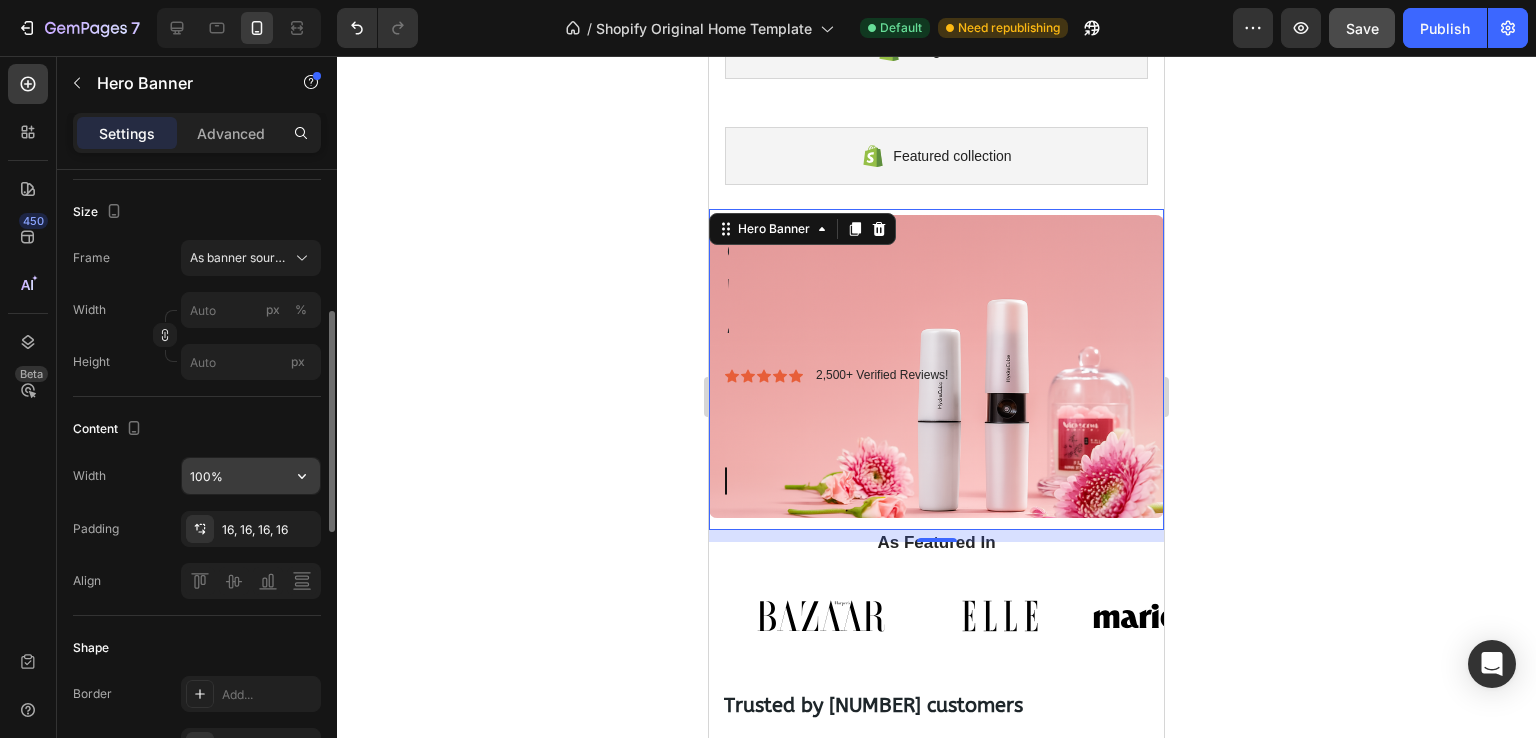 scroll, scrollTop: 600, scrollLeft: 0, axis: vertical 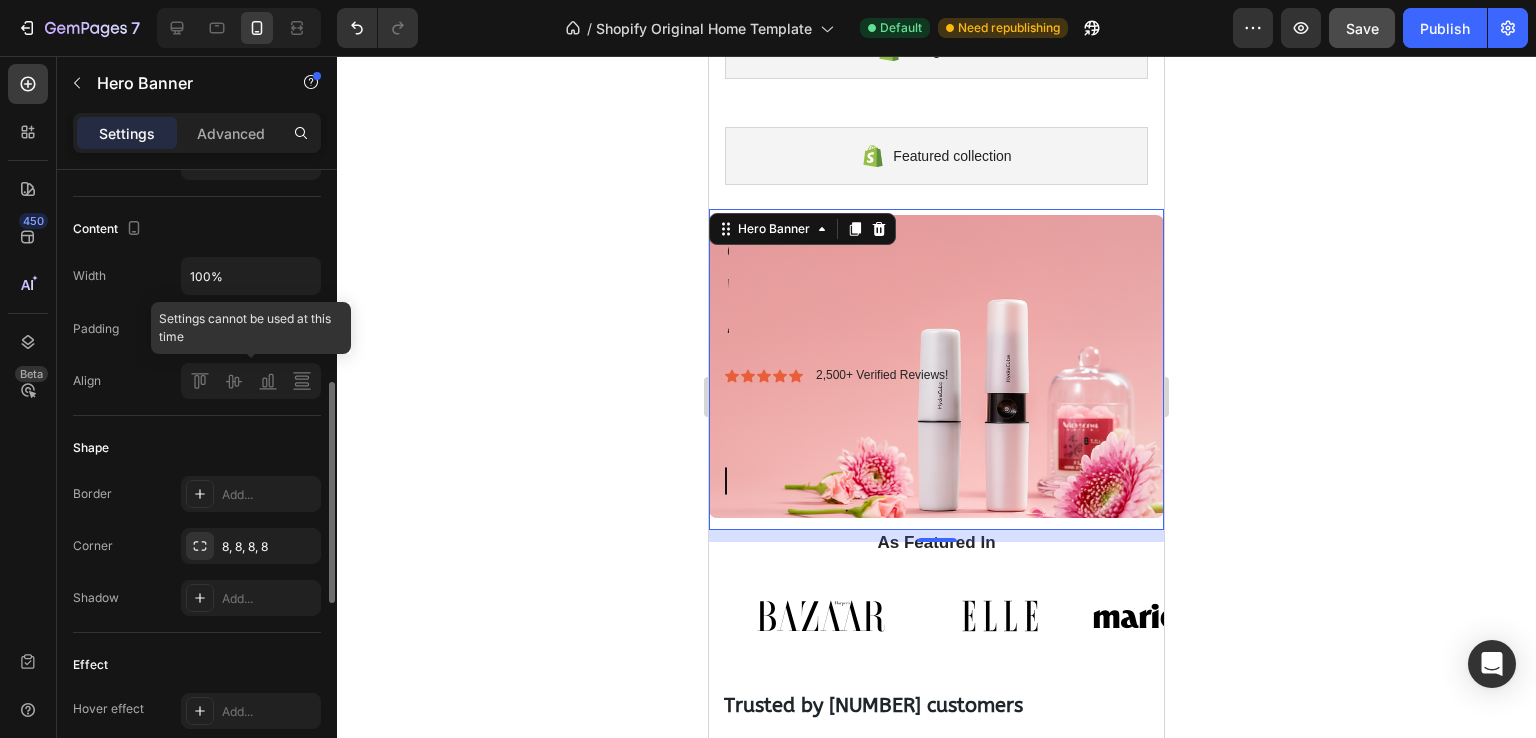 click 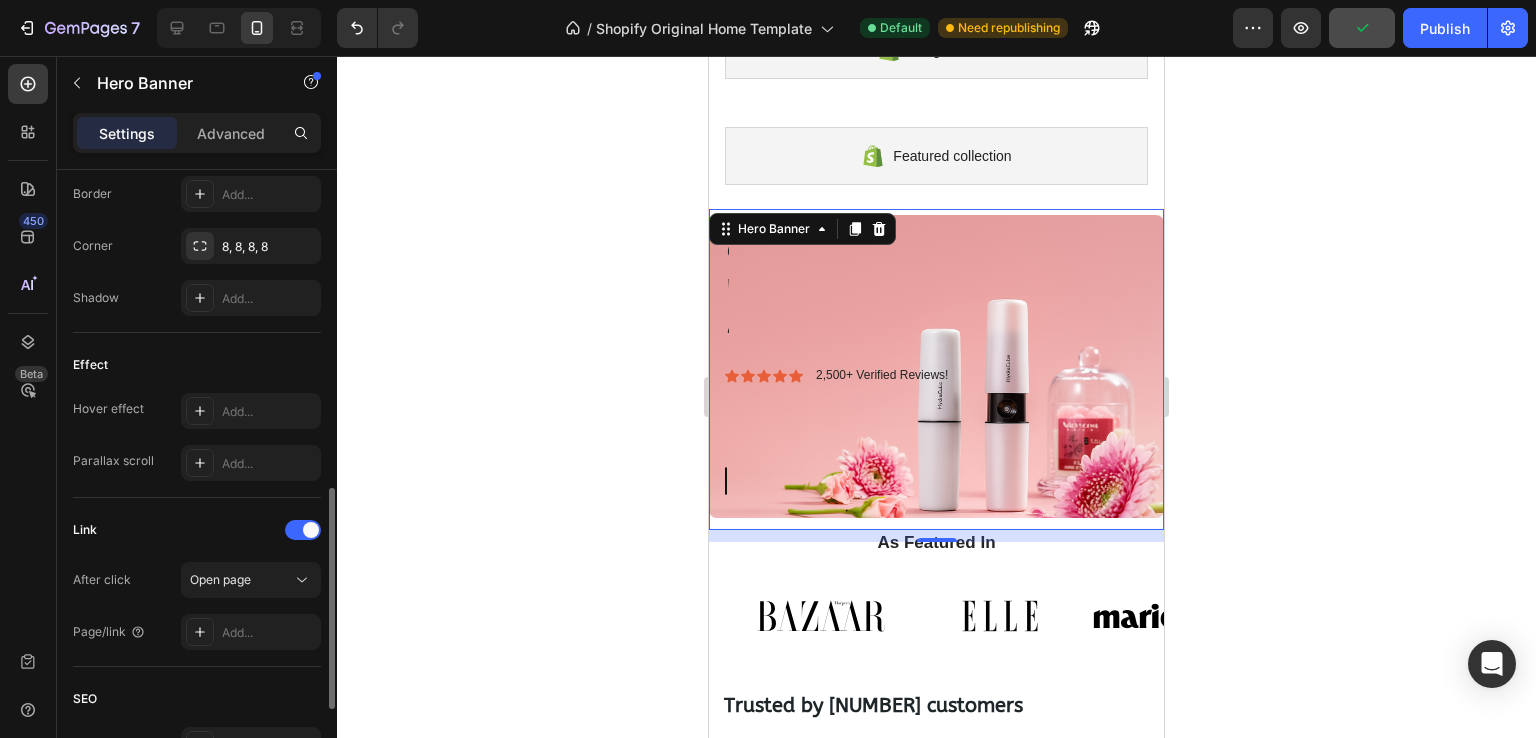 scroll, scrollTop: 1140, scrollLeft: 0, axis: vertical 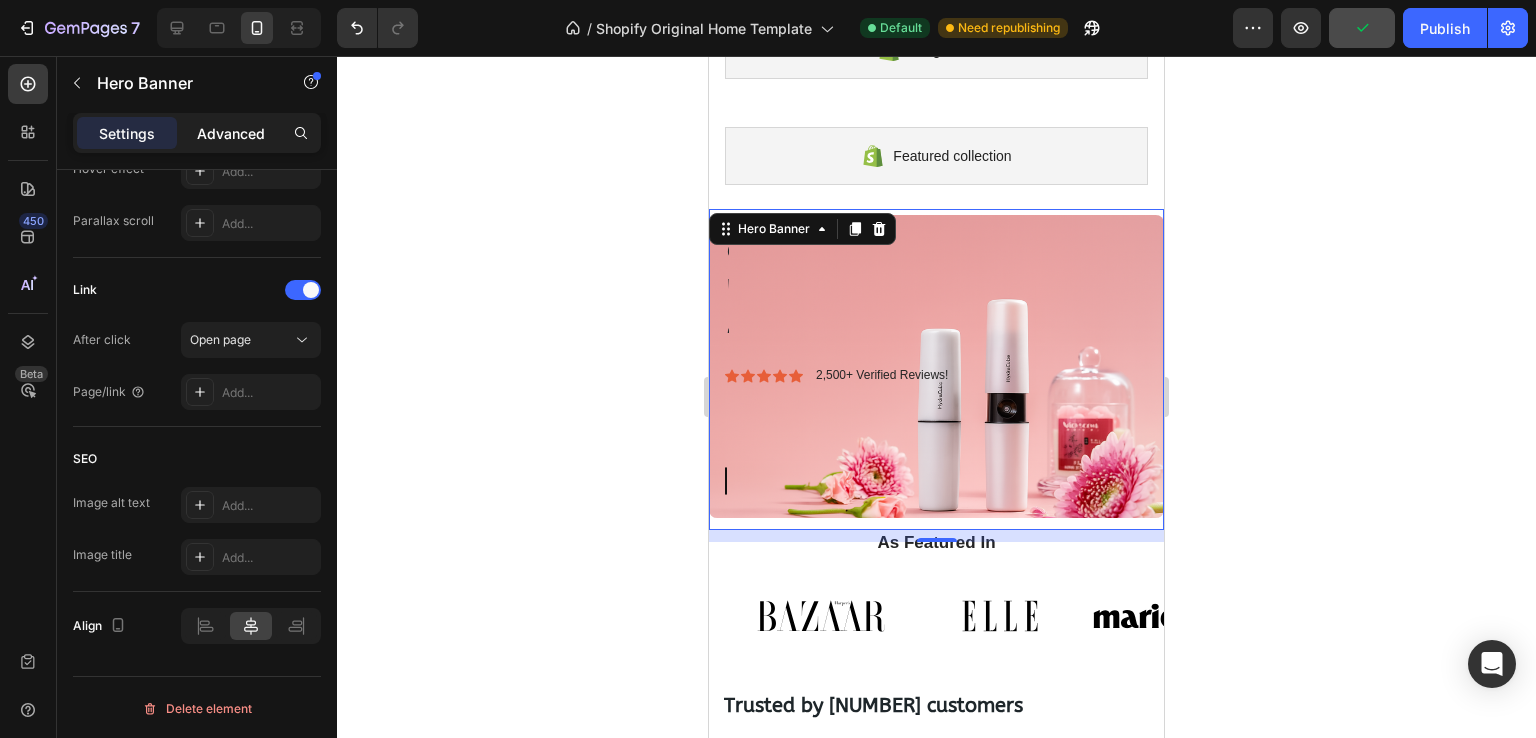click on "Advanced" 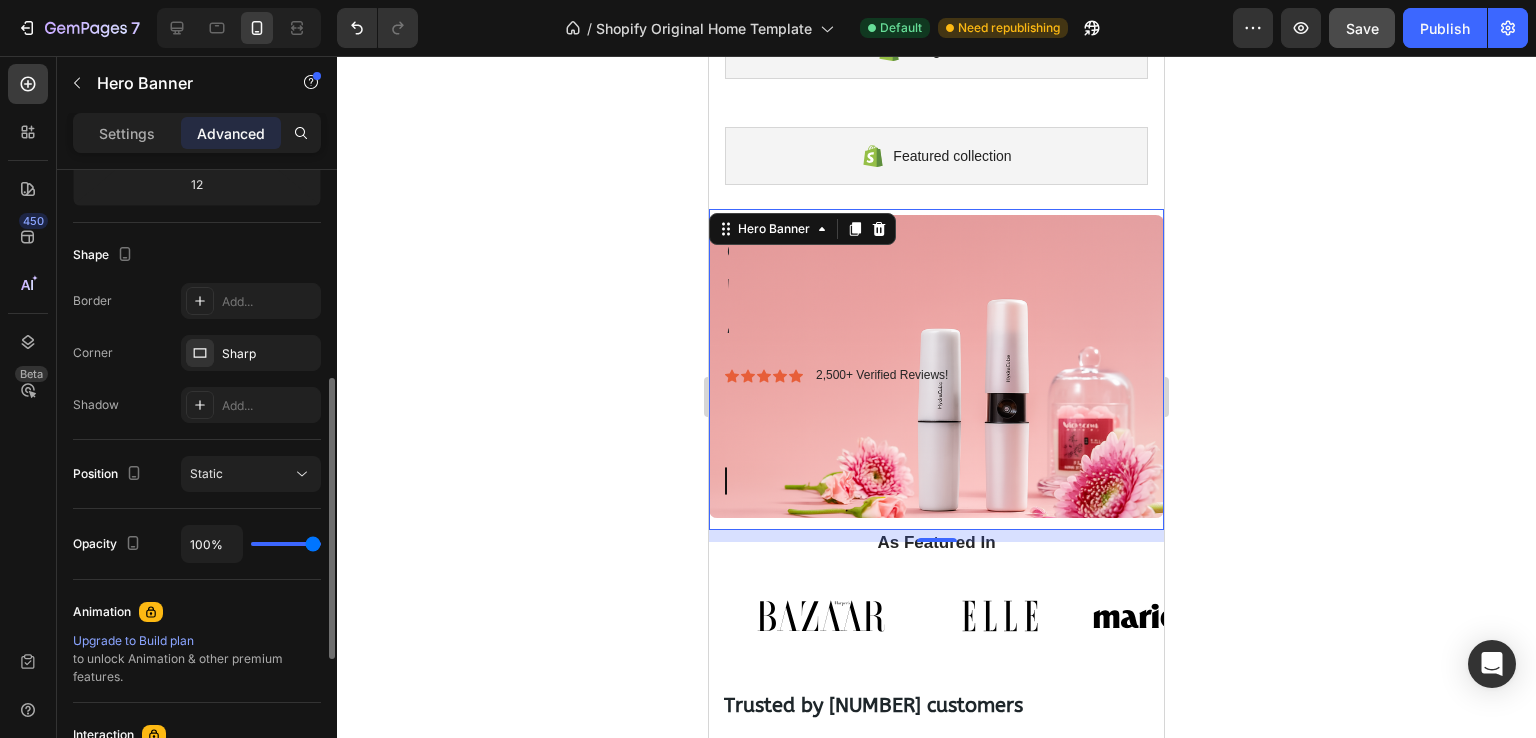 scroll, scrollTop: 161, scrollLeft: 0, axis: vertical 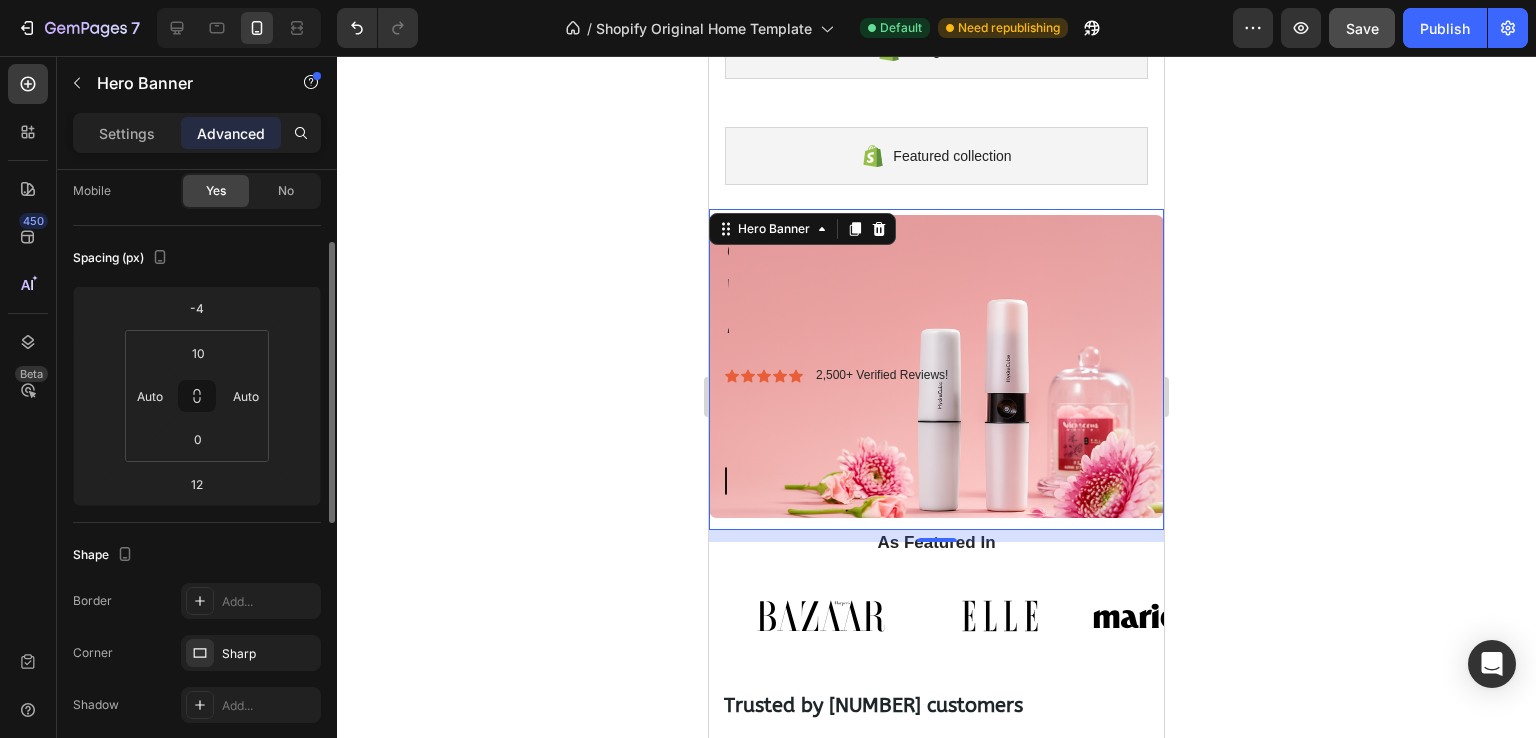 click on "Mobile" at bounding box center [92, 191] 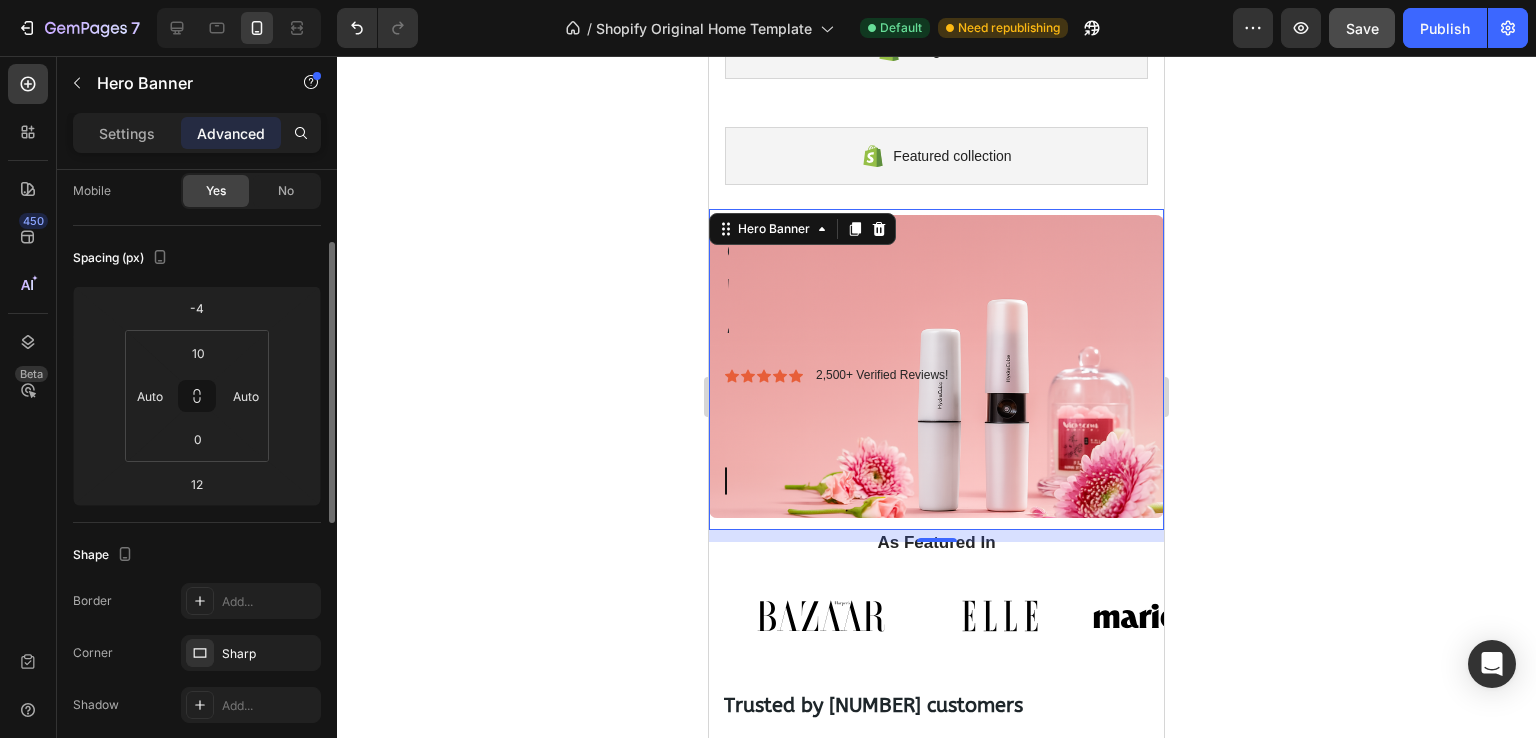 scroll, scrollTop: 761, scrollLeft: 0, axis: vertical 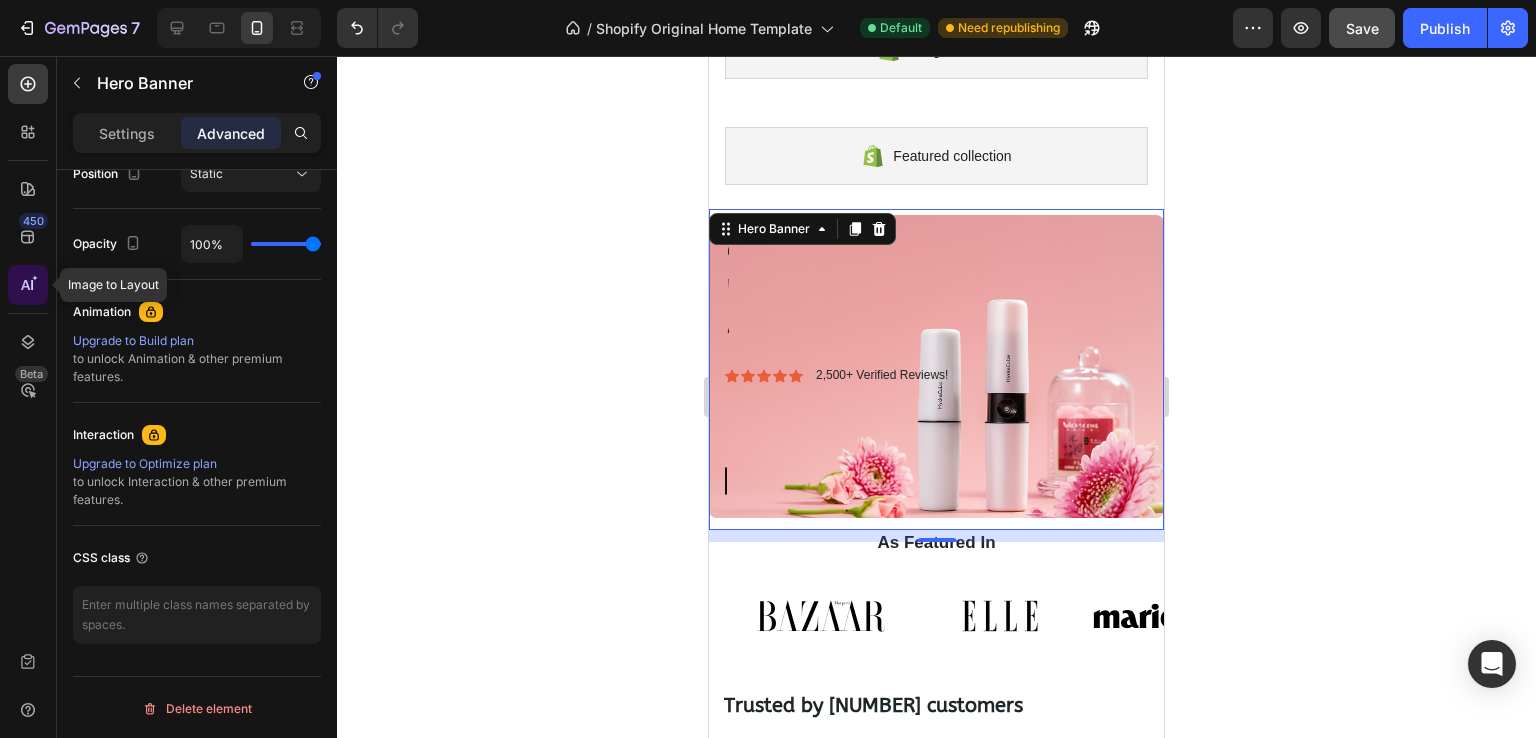 click 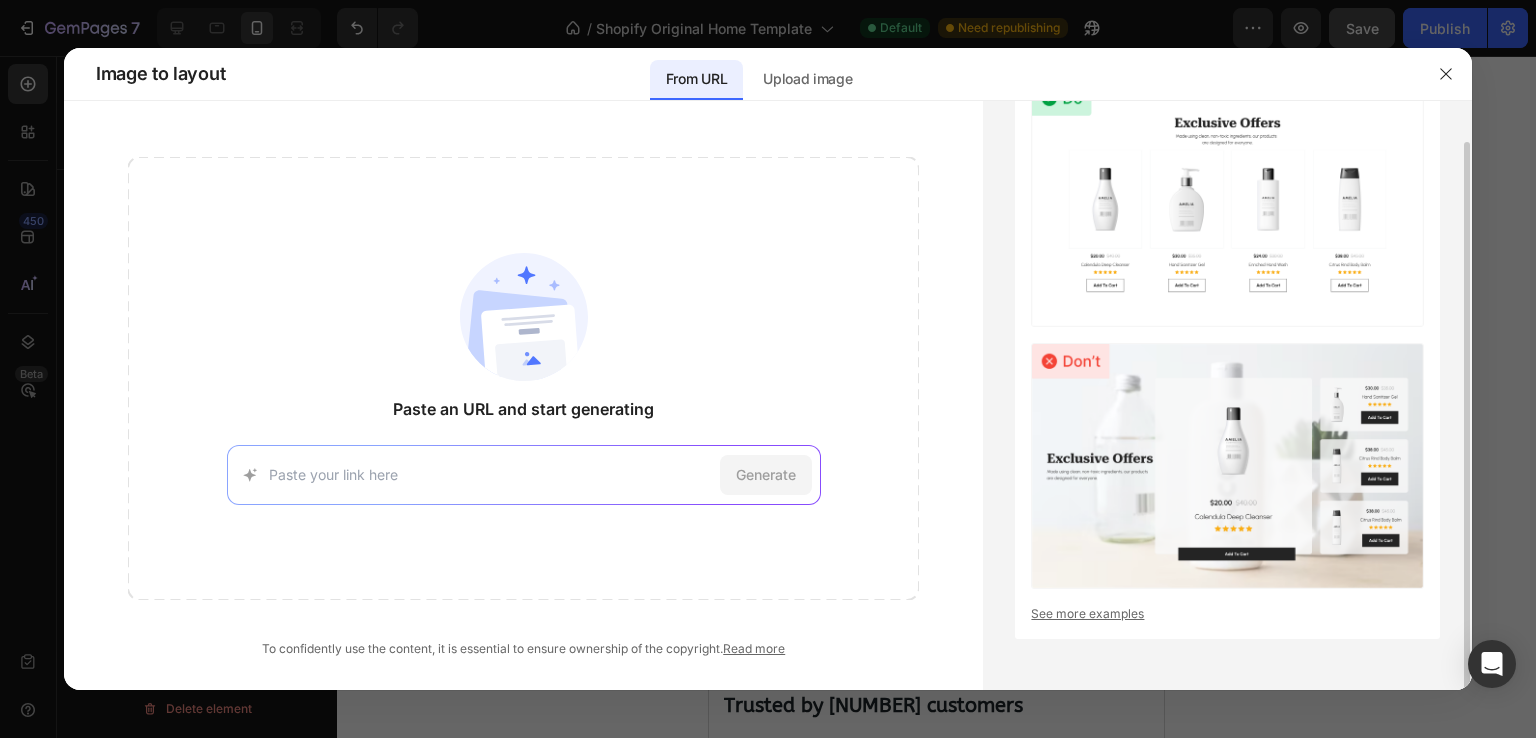 scroll, scrollTop: 0, scrollLeft: 0, axis: both 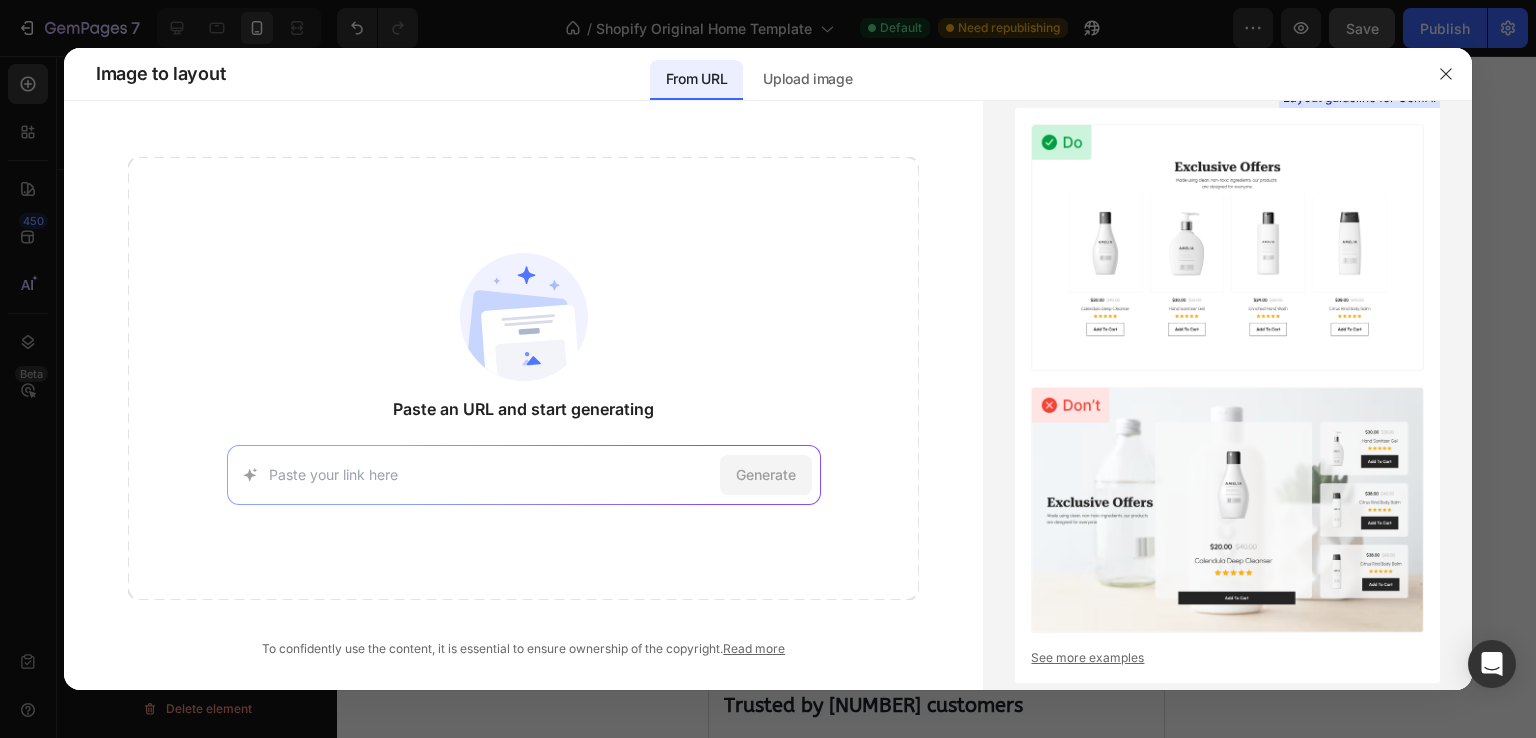 click on "From URL" at bounding box center (696, 80) 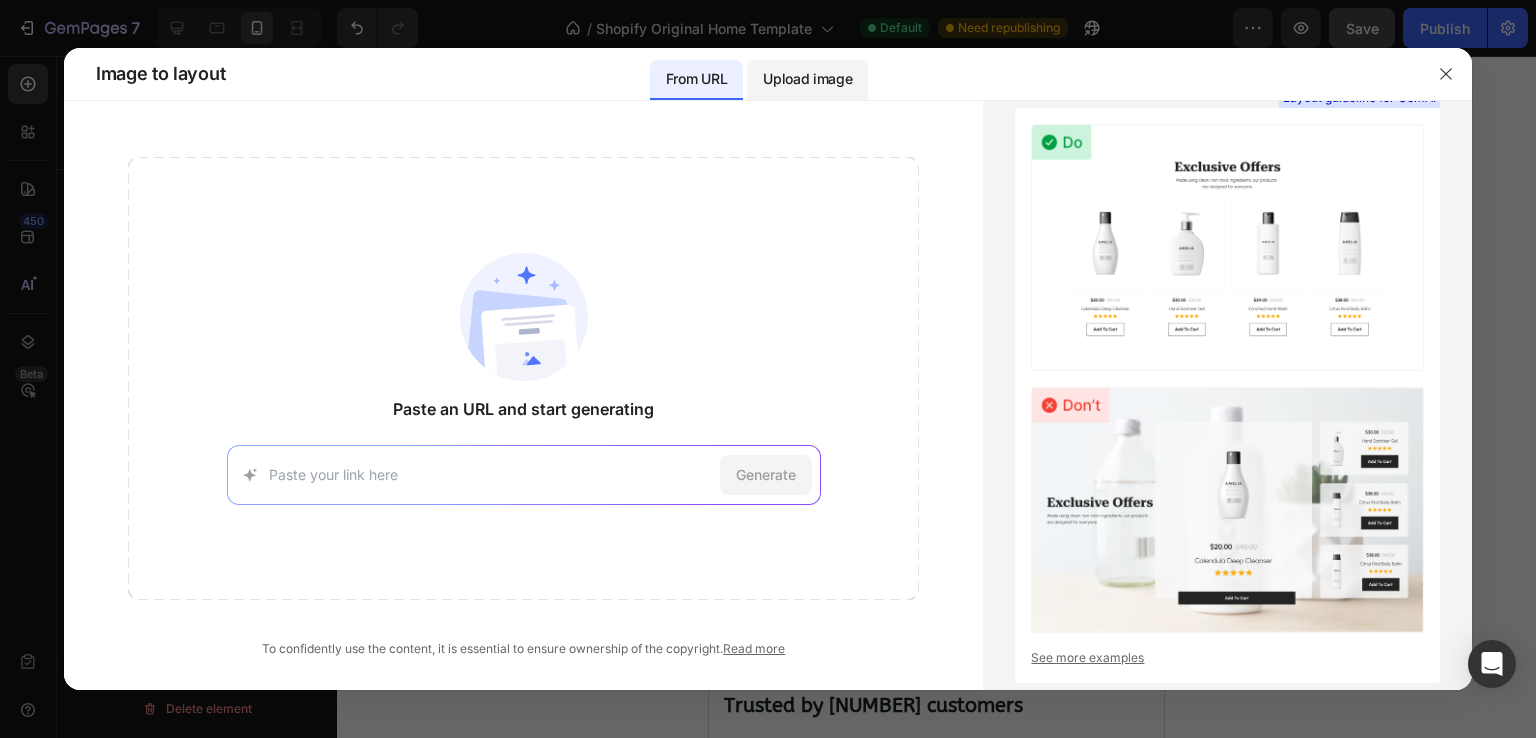 click on "Upload image" at bounding box center (807, 79) 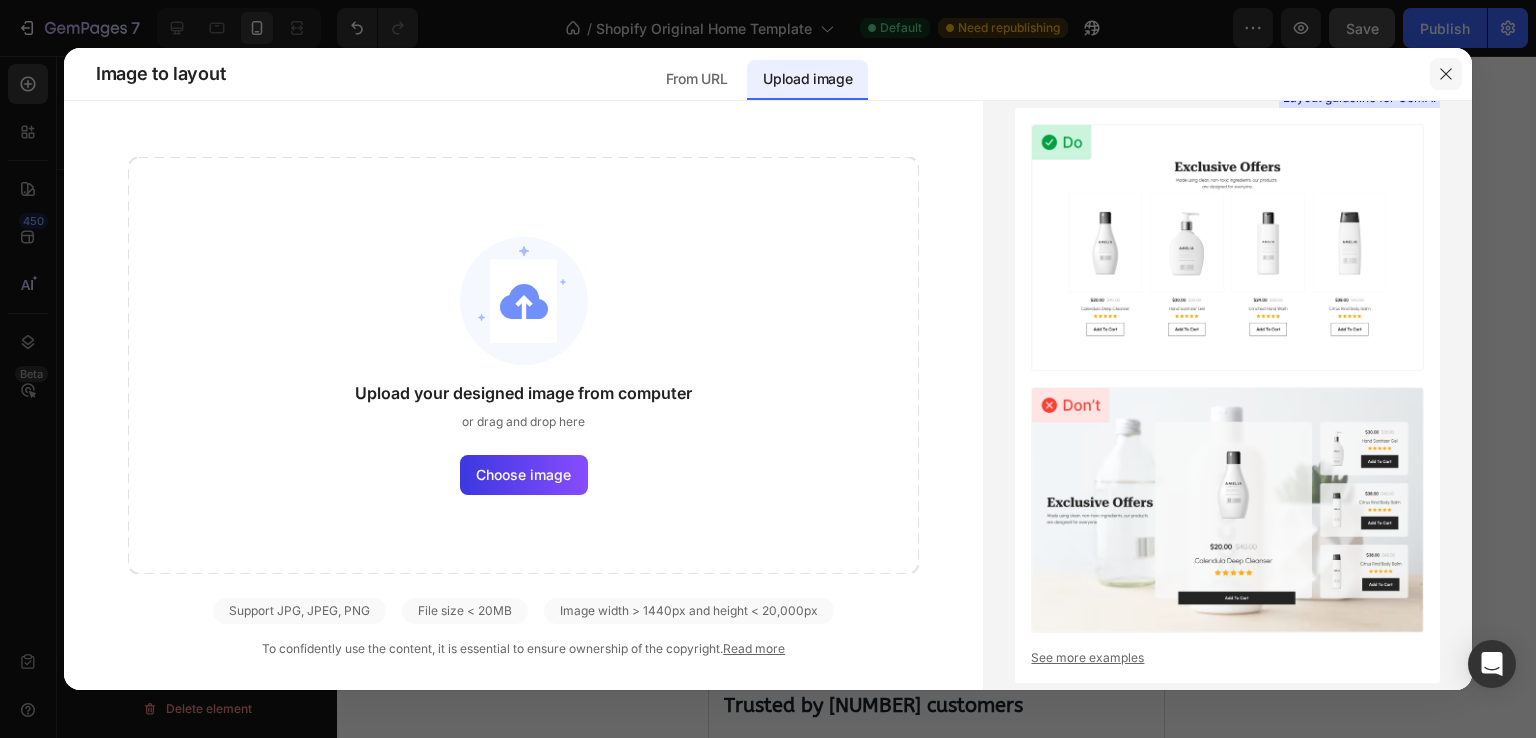 click 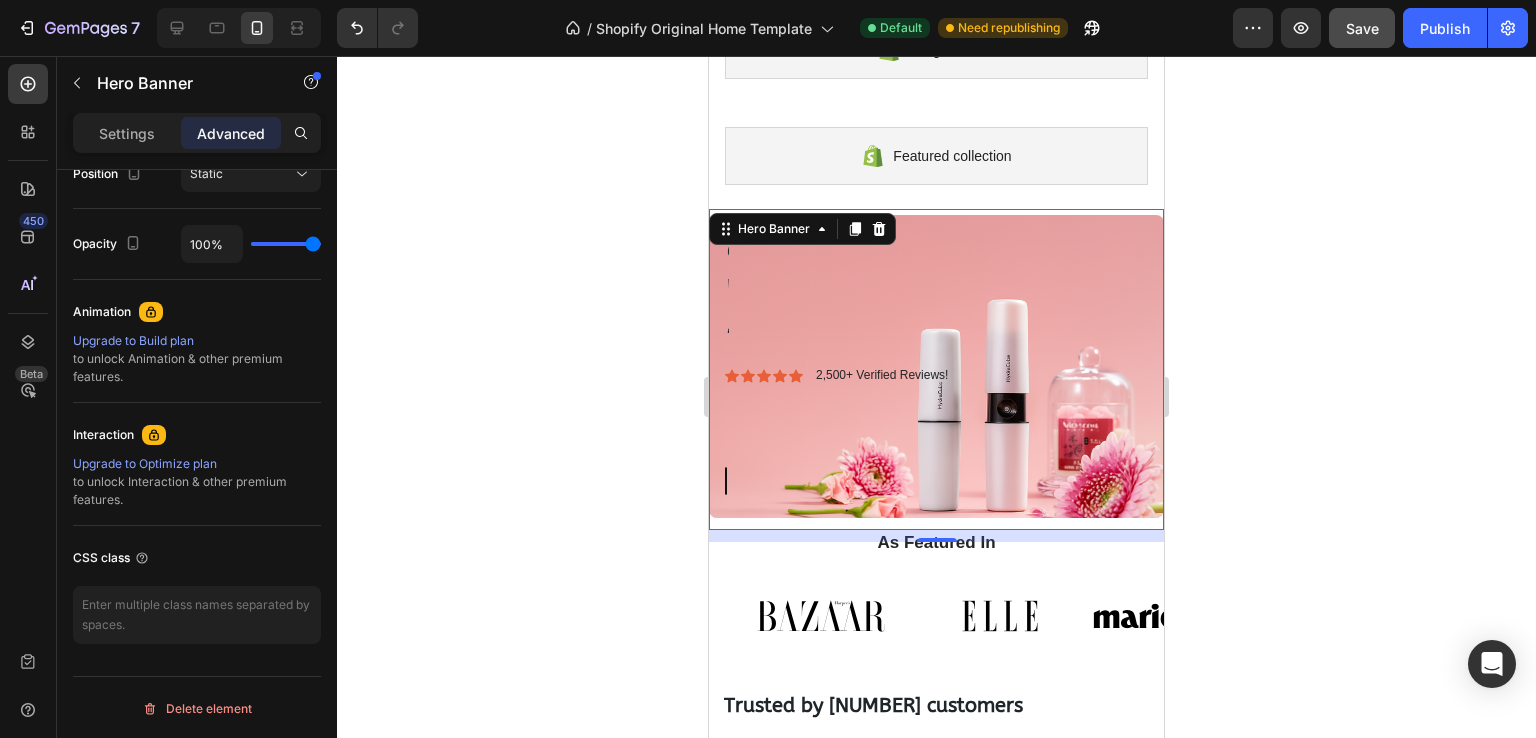 scroll, scrollTop: 561, scrollLeft: 0, axis: vertical 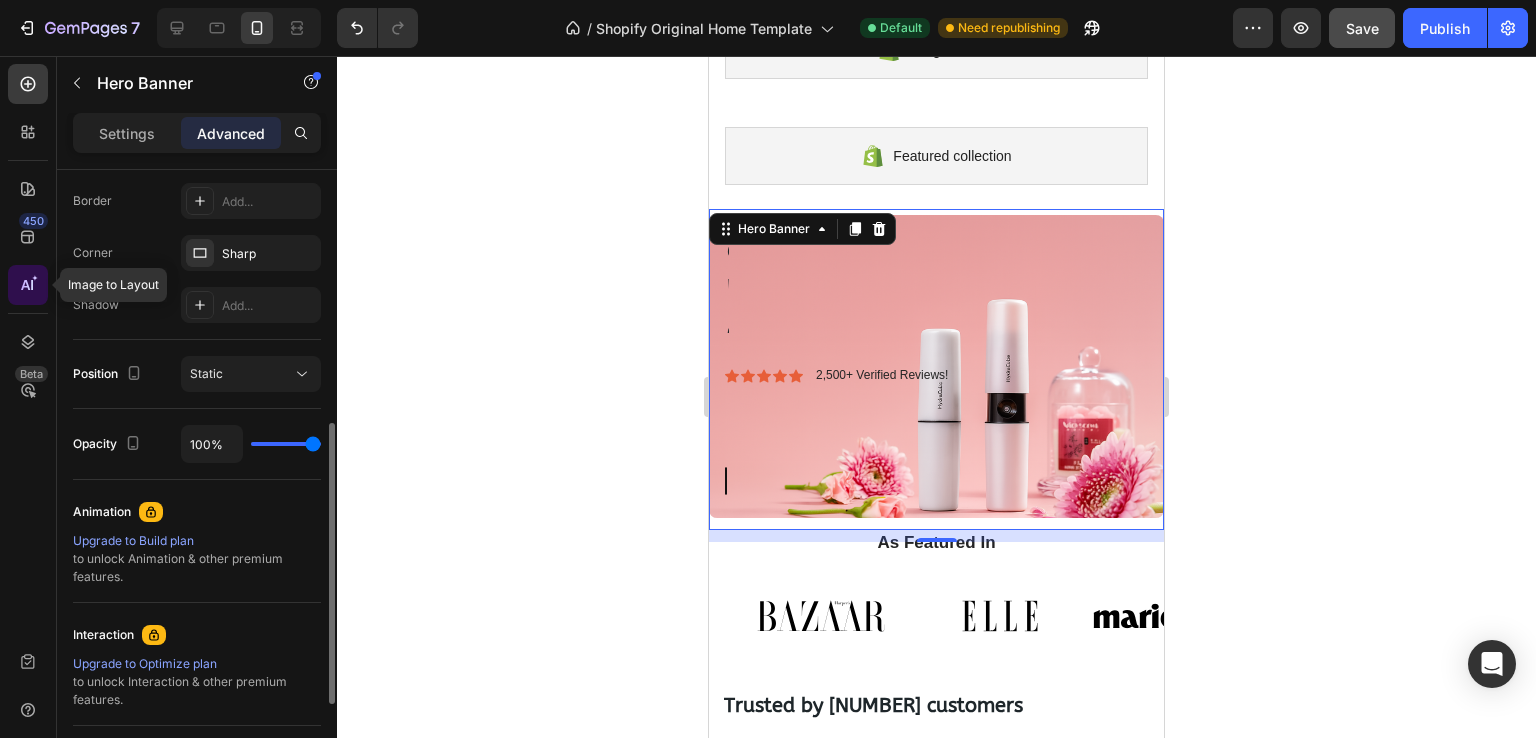 click 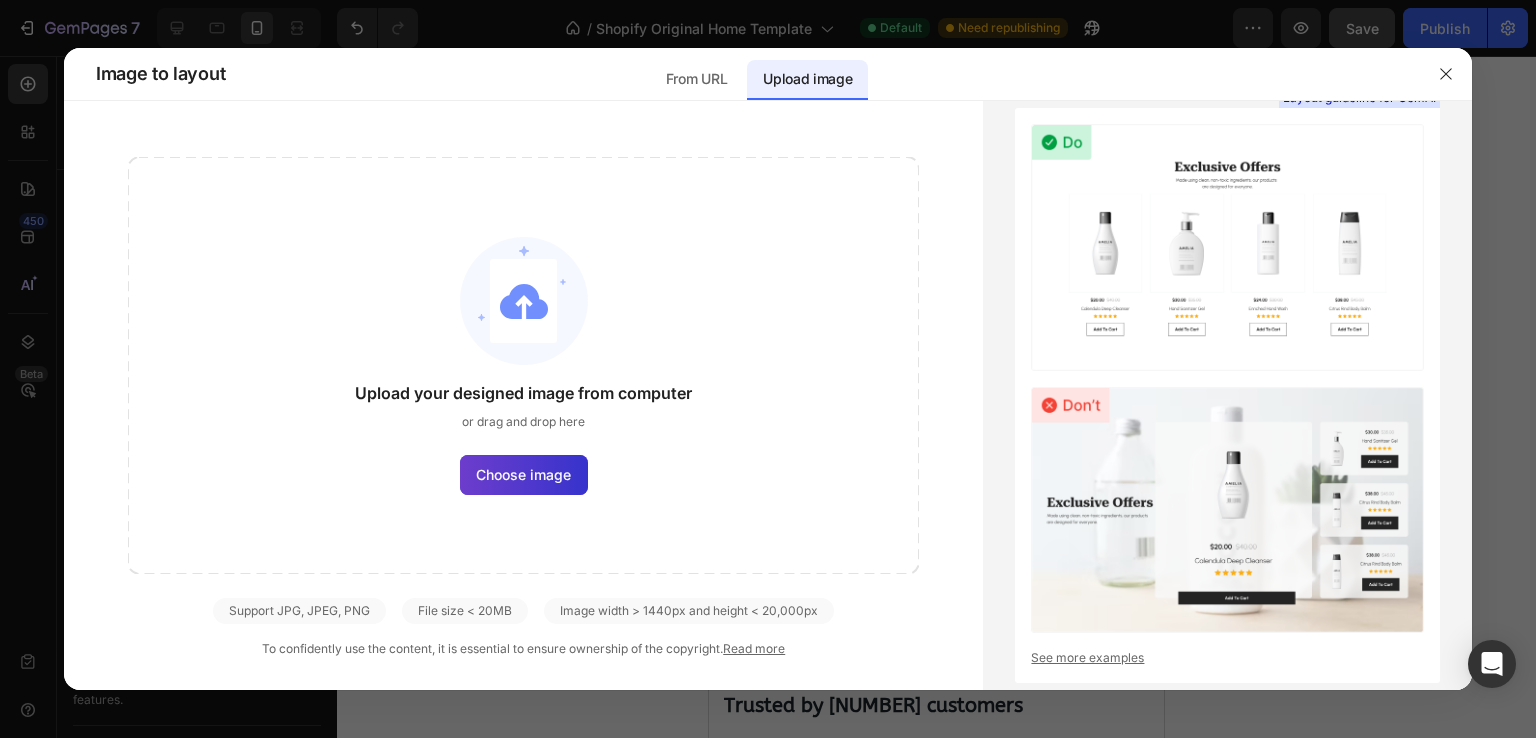 click on "Choose image" 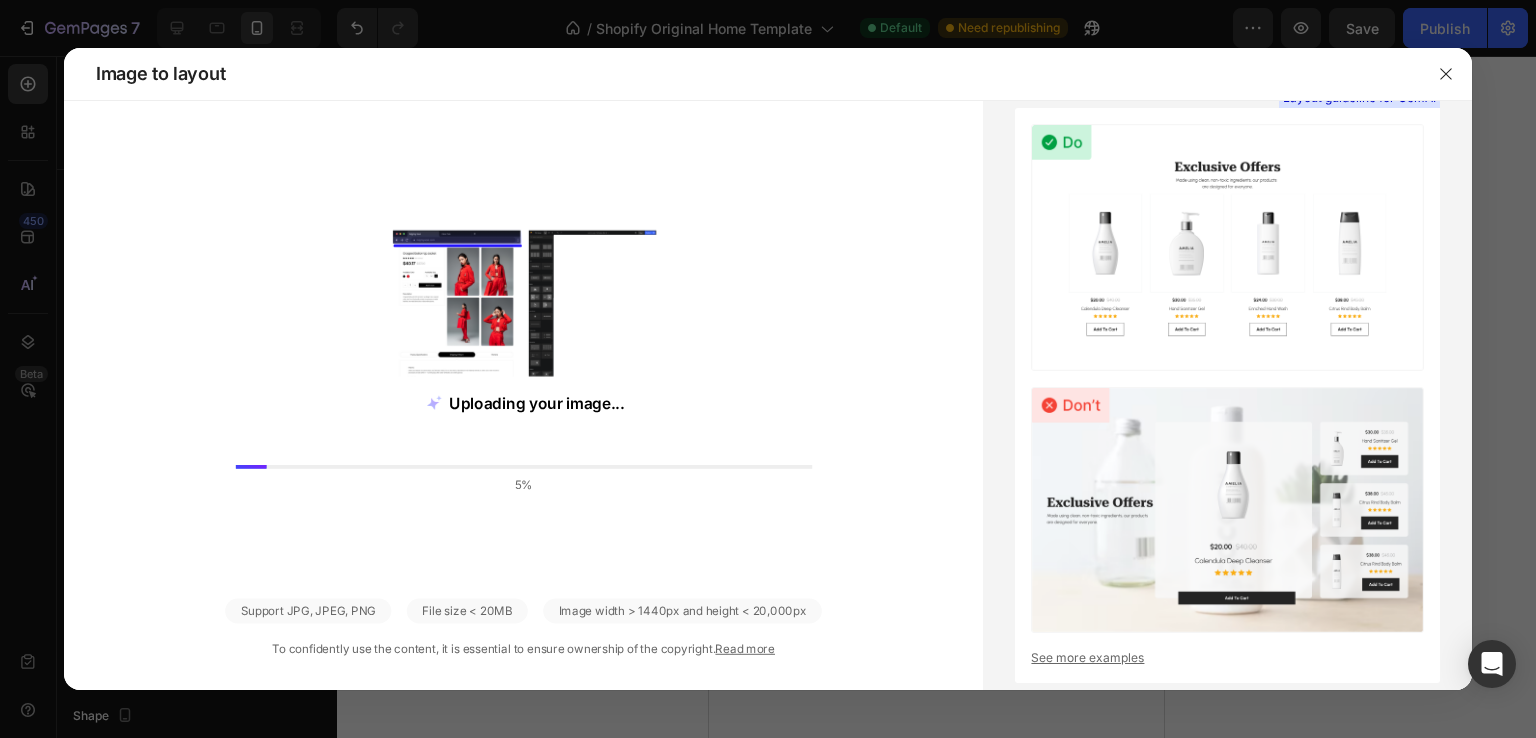 scroll, scrollTop: 0, scrollLeft: 0, axis: both 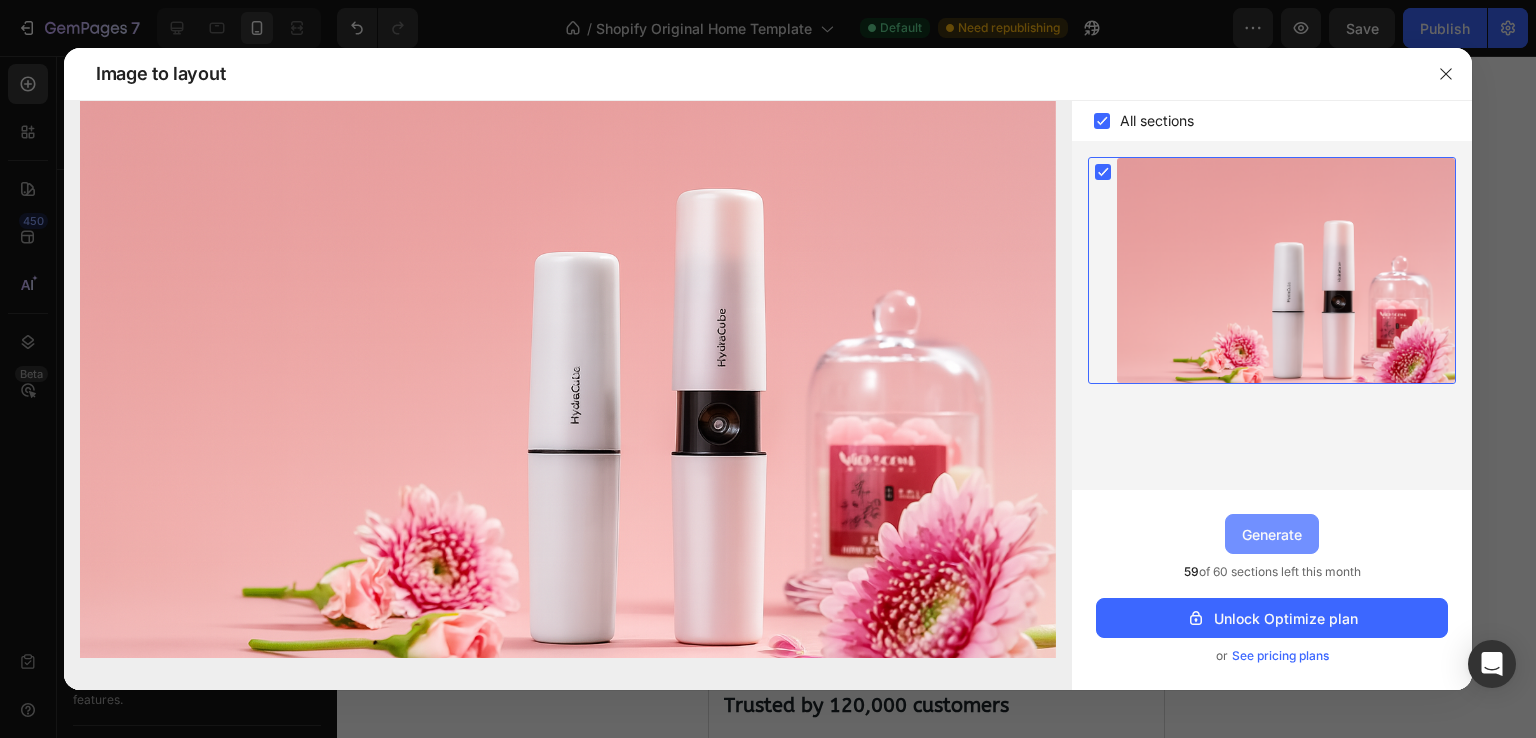 click on "Generate" at bounding box center [1272, 534] 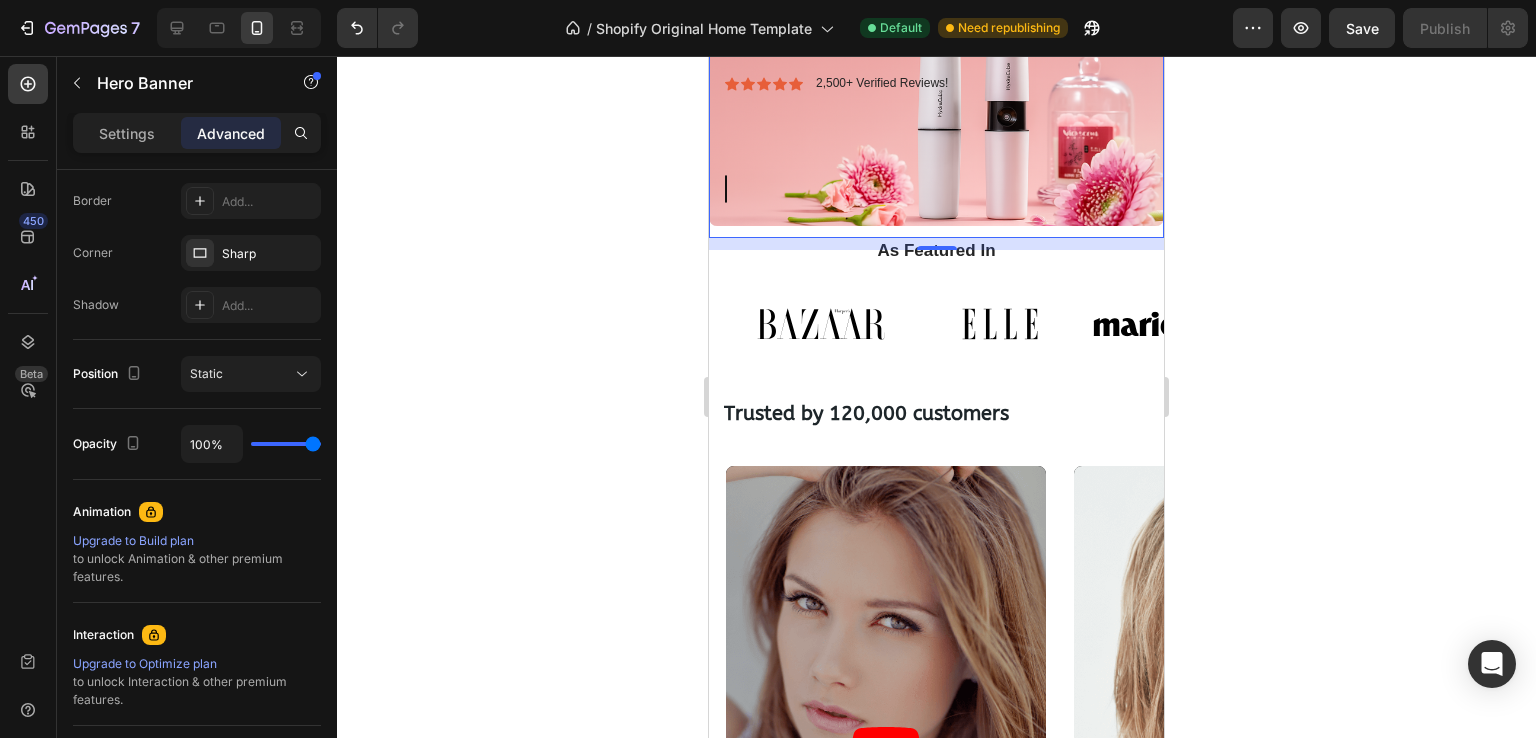 scroll, scrollTop: 100, scrollLeft: 0, axis: vertical 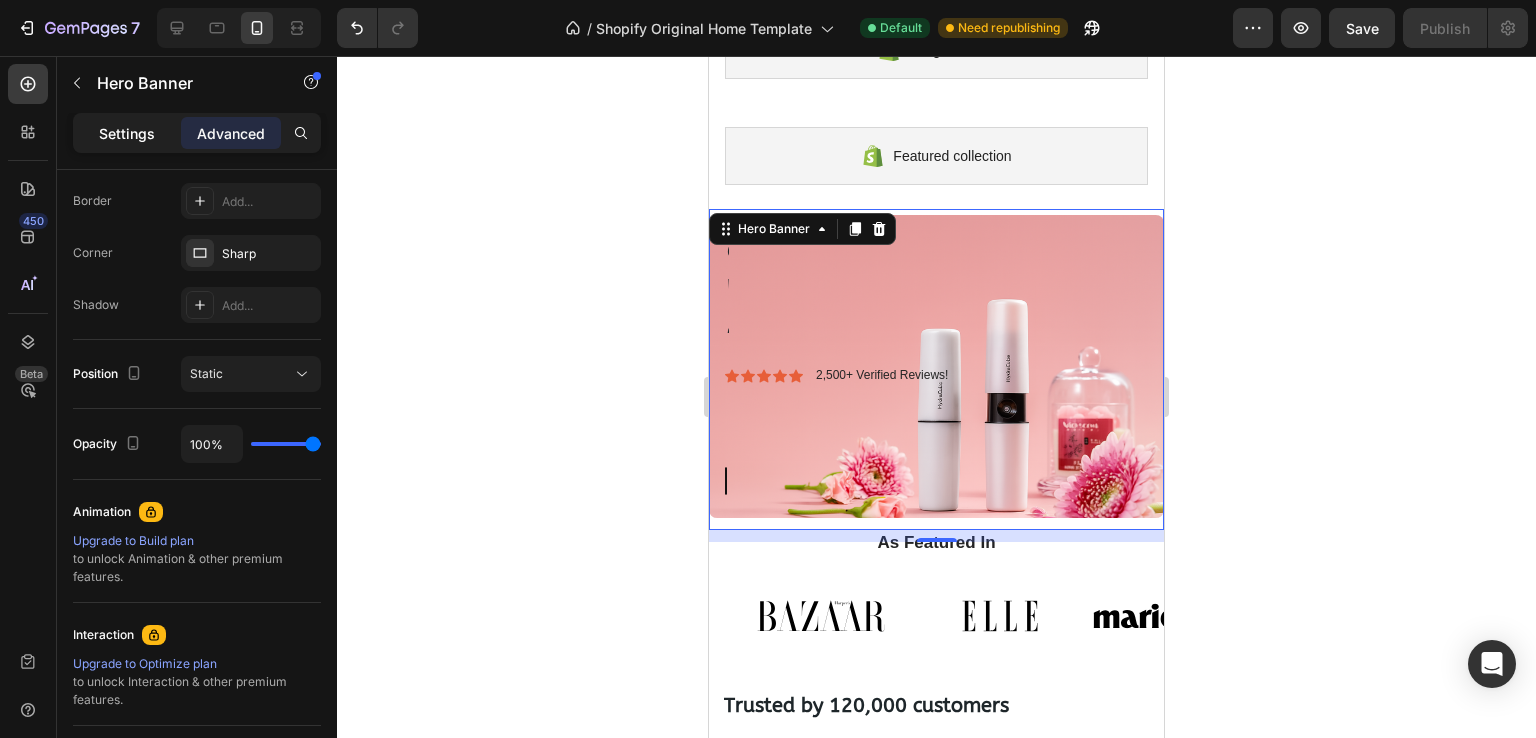 click on "Settings" at bounding box center [127, 133] 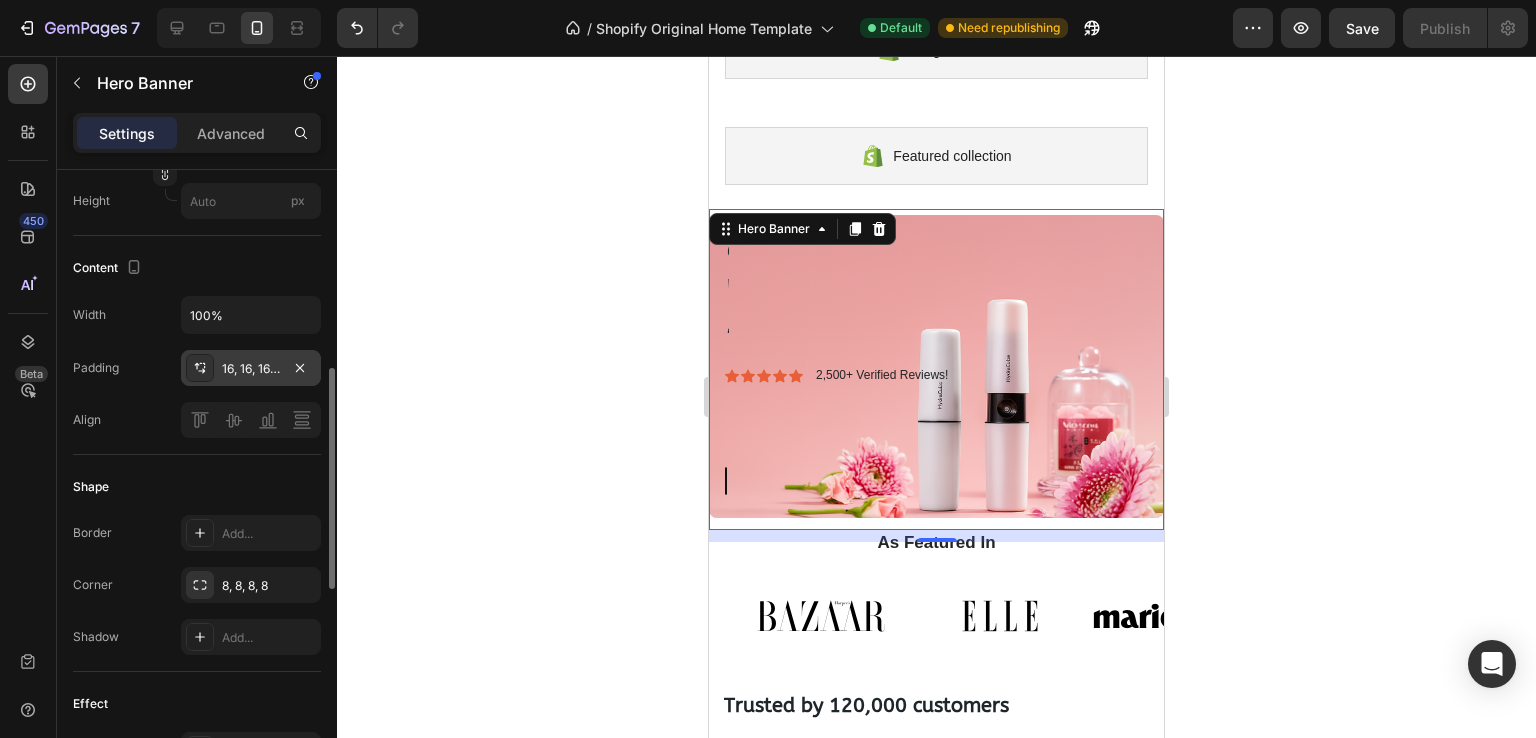 click on "16, 16, 16, 16" at bounding box center [251, 369] 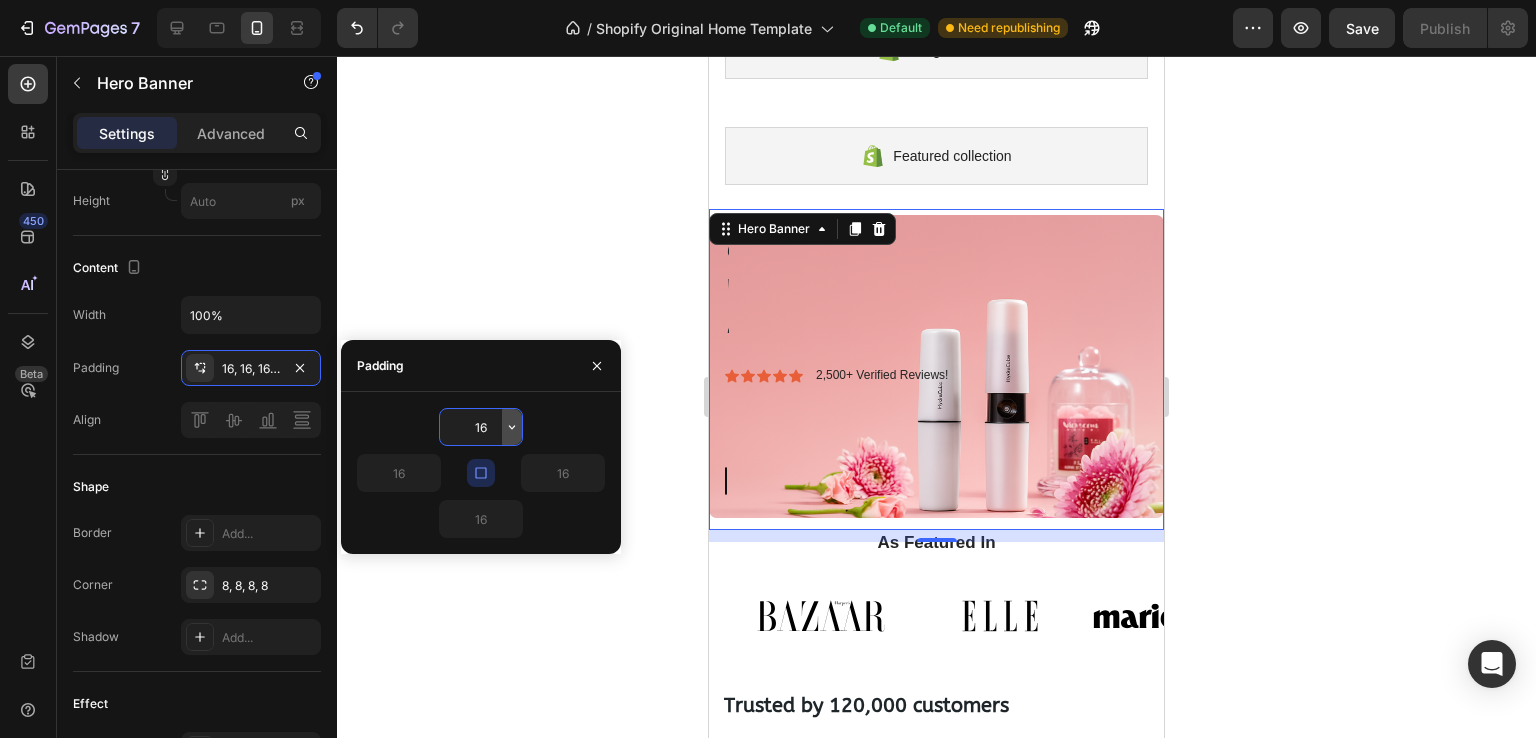 click 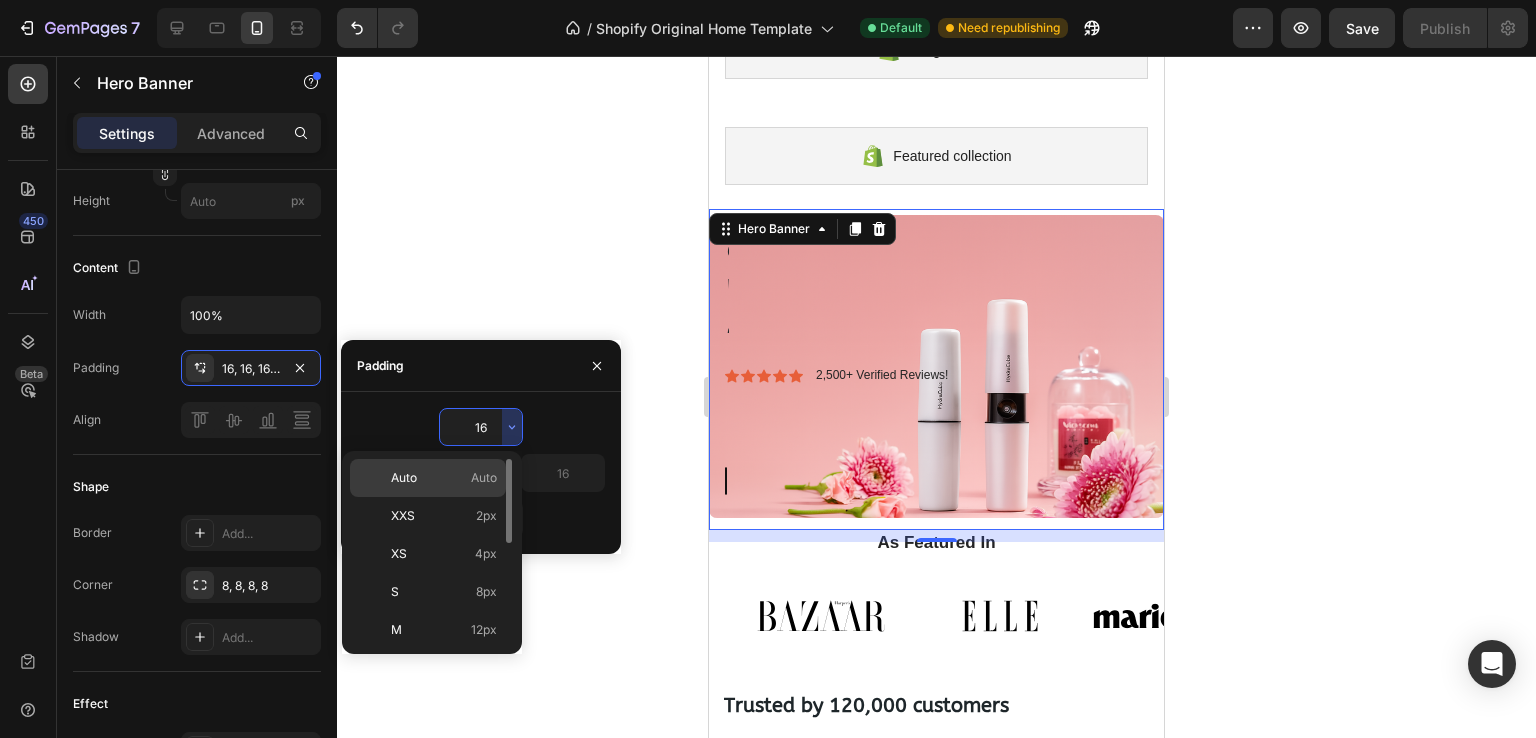 click on "Auto" at bounding box center [484, 478] 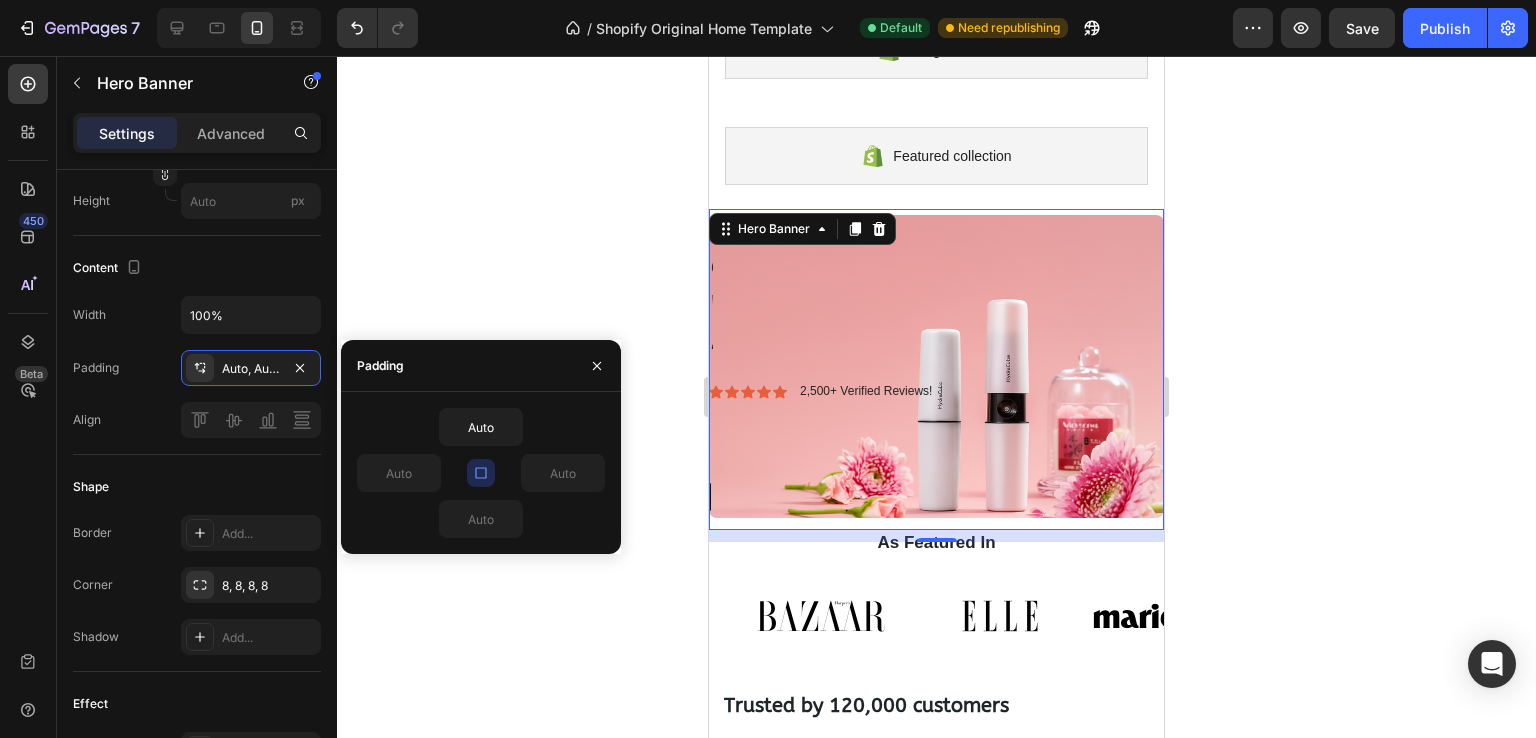 click 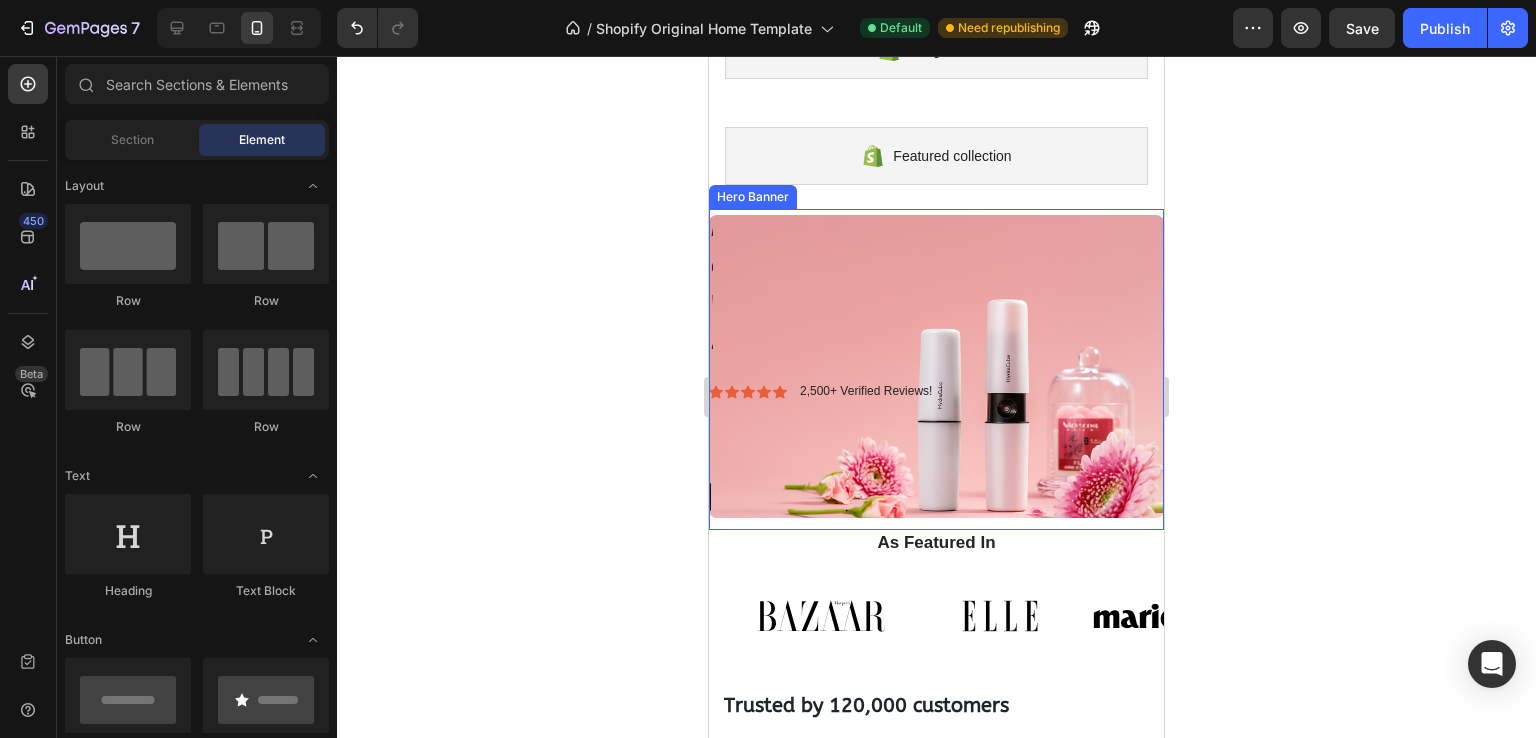 click on "Shop Now Button" at bounding box center [936, 462] 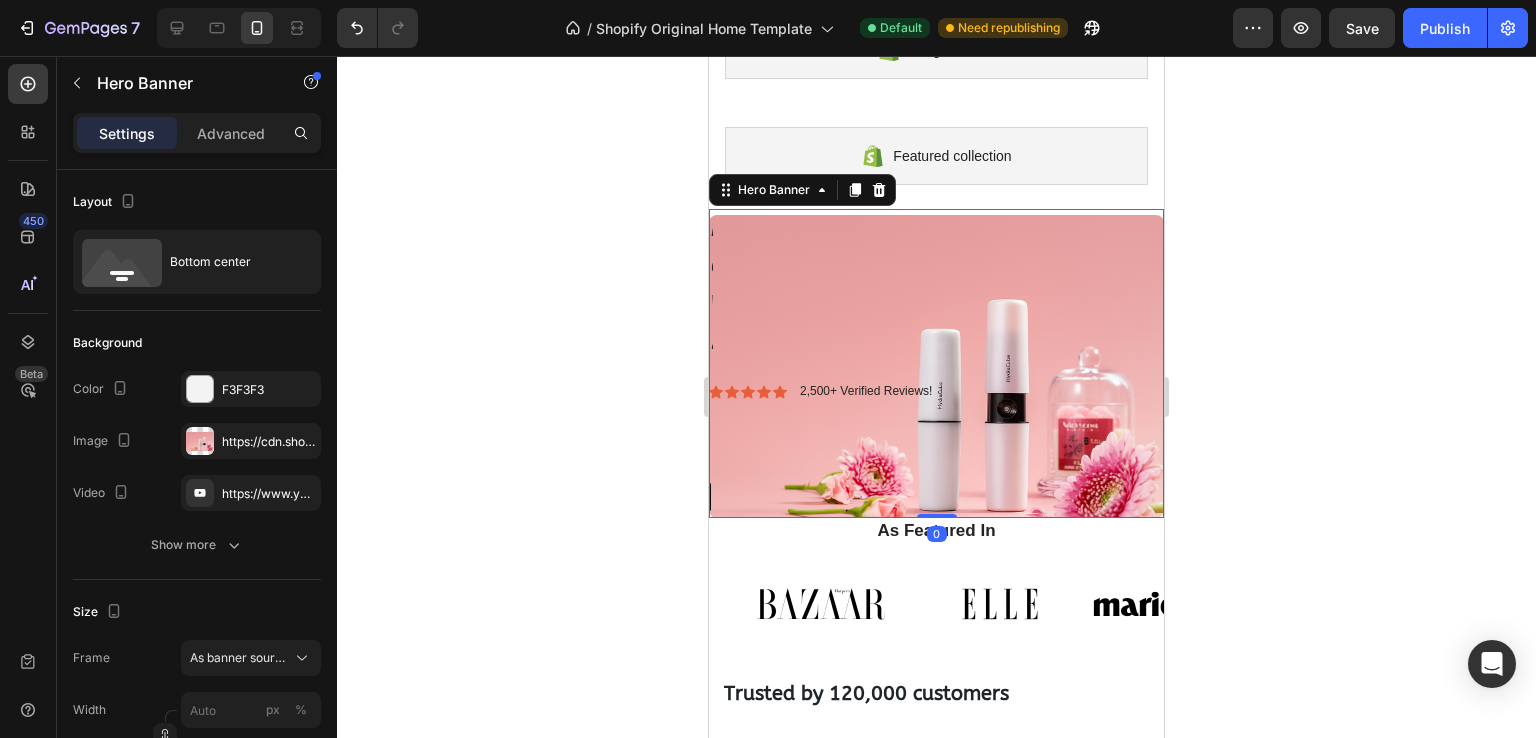 drag, startPoint x: 935, startPoint y: 529, endPoint x: 939, endPoint y: 515, distance: 14.56022 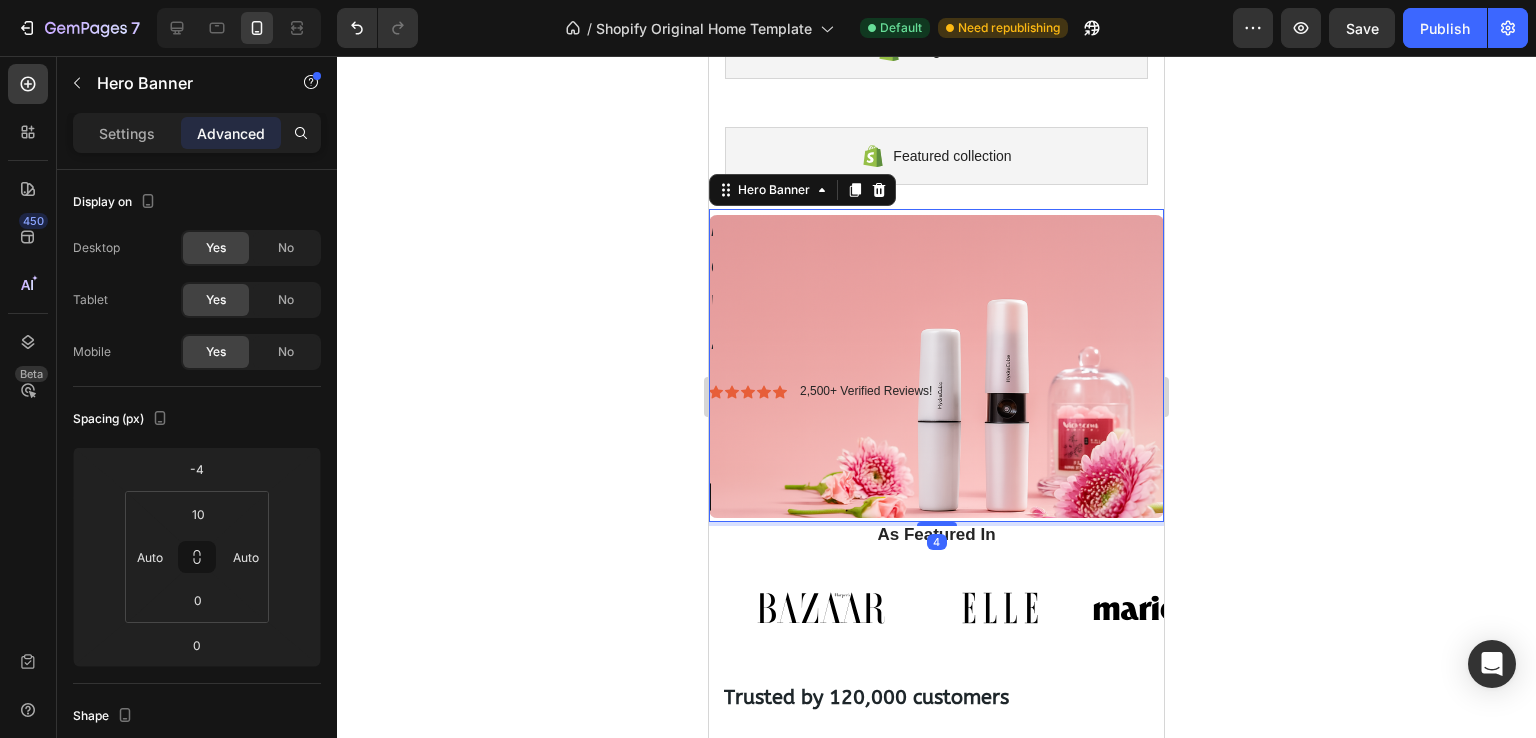 click on "The 30-Second Ritual for an All-Day Glow. Heading Get instant, touchless hydration that absorbs in seconds, leaving nothing behind but a fresh, dewy radiance. Text Block Icon Icon Icon Icon Icon Icon List 2,500+ Verified Reviews! Text Block Row Shop Now Button Hero Banner   4" at bounding box center [936, 365] 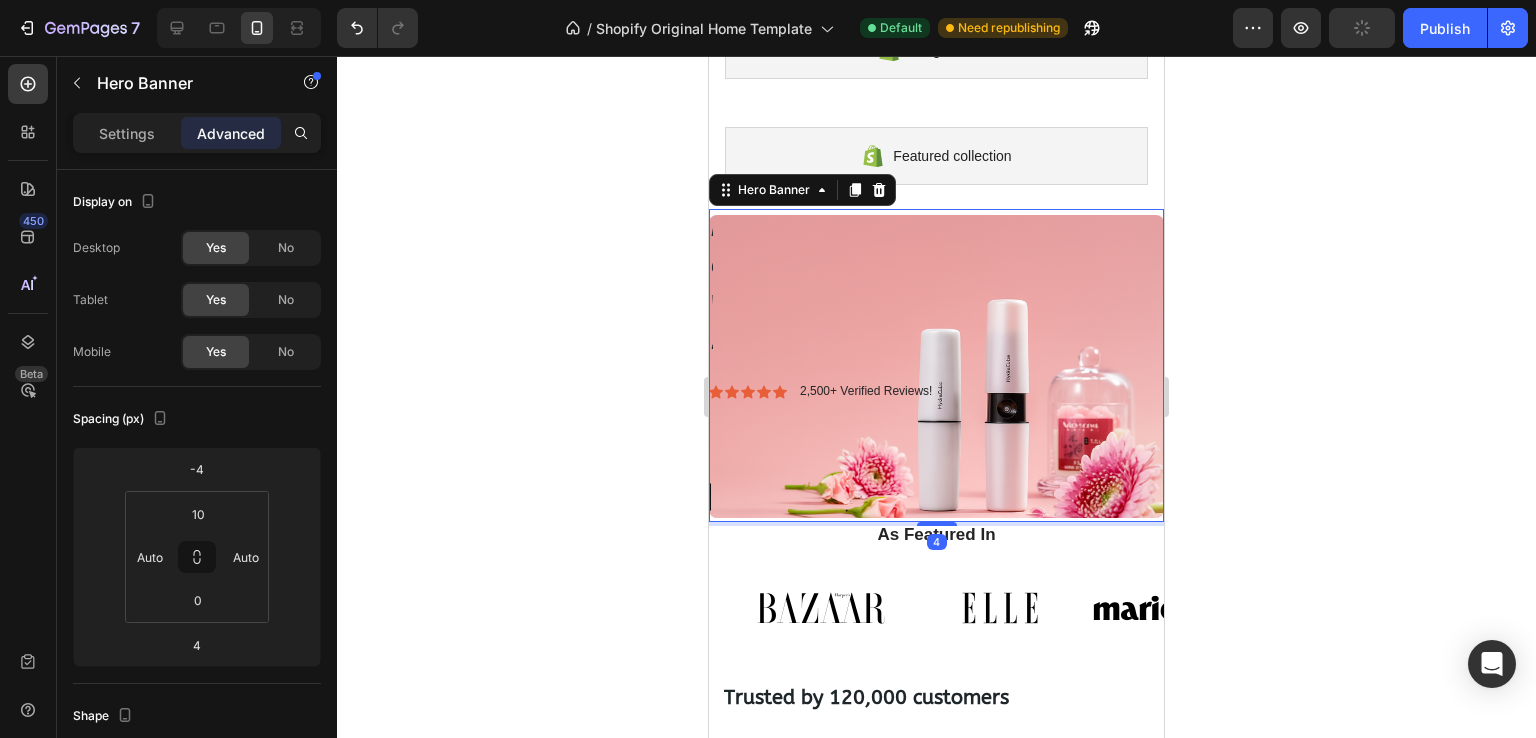 click on "Shop Now Button" at bounding box center [936, 462] 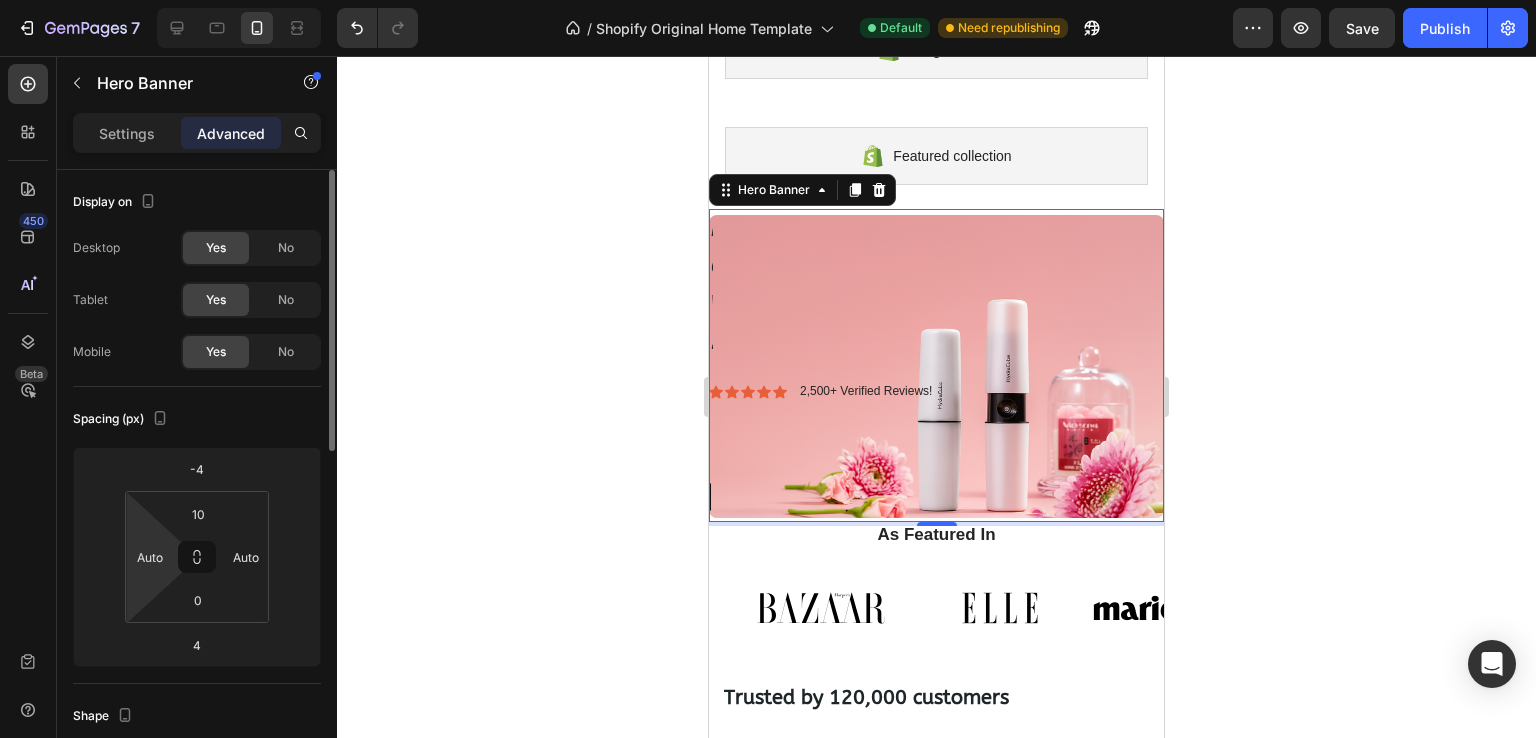 scroll, scrollTop: 500, scrollLeft: 0, axis: vertical 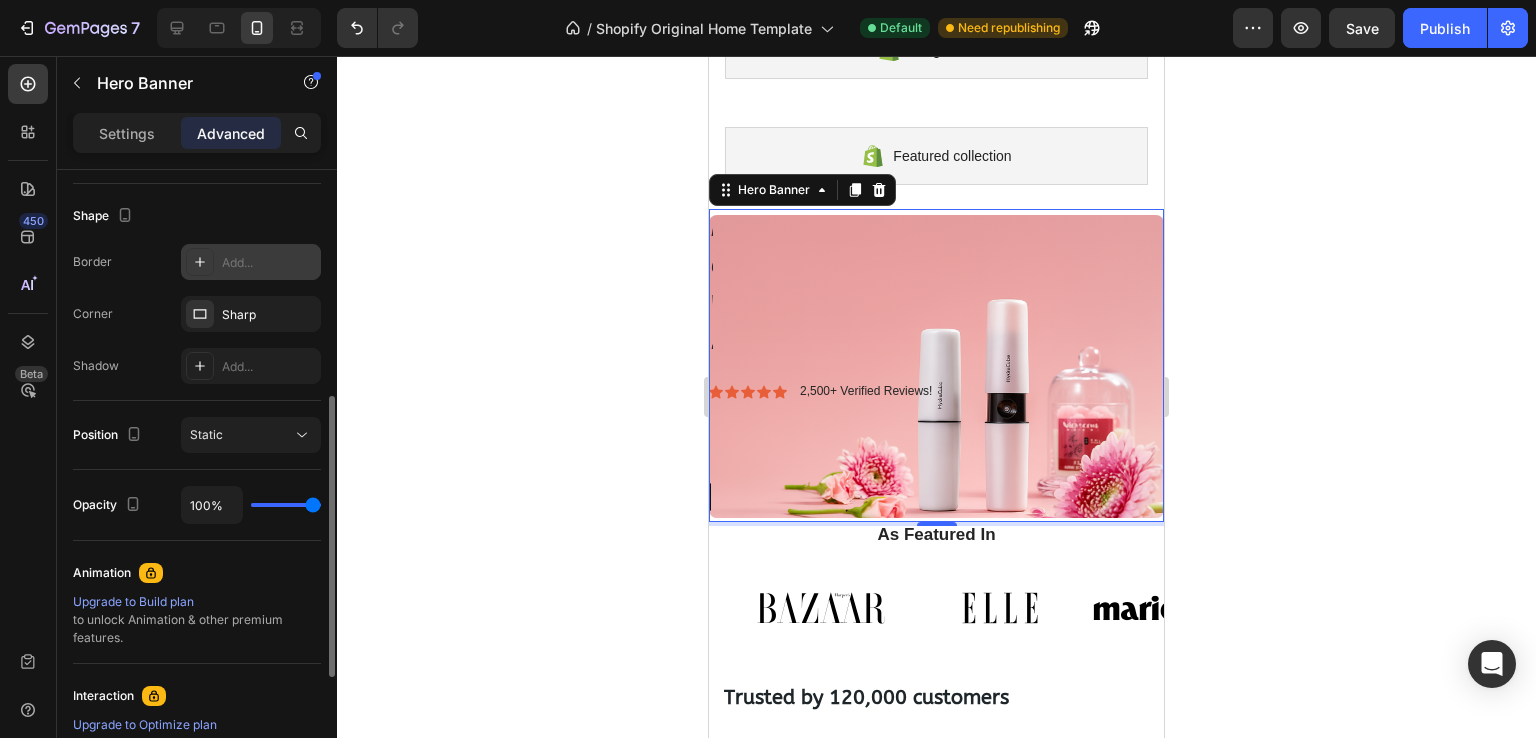 click on "Add..." at bounding box center (269, 263) 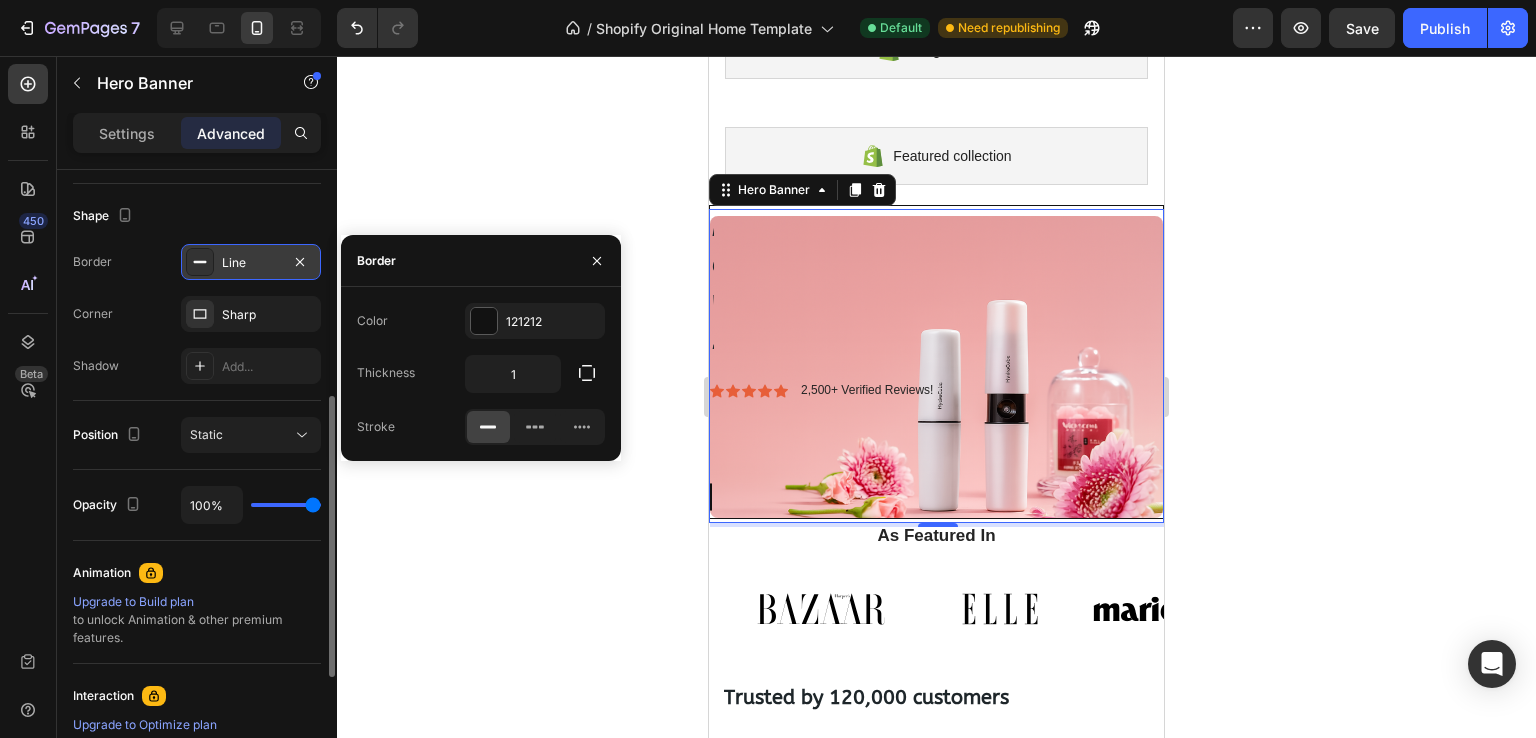 click on "Line" at bounding box center (251, 263) 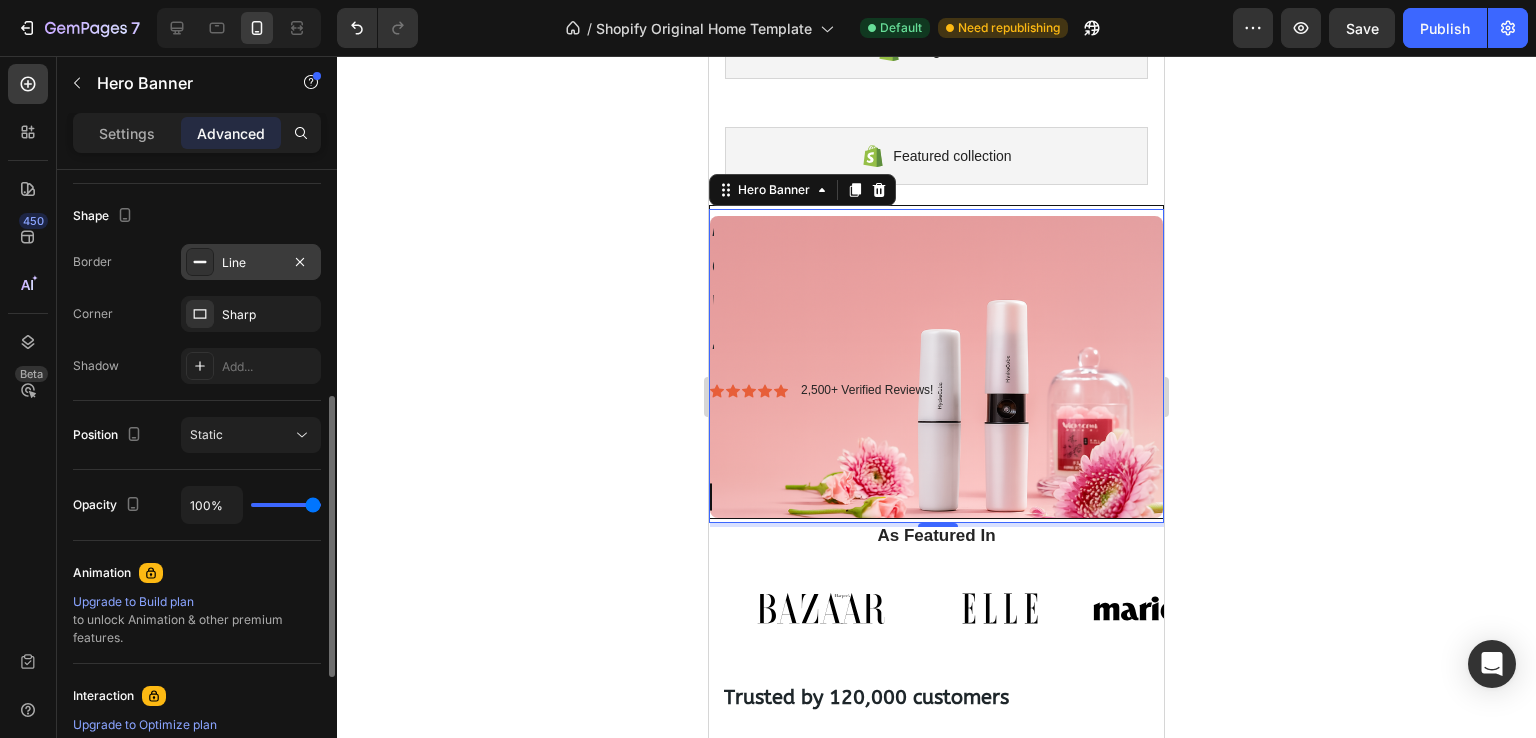 click on "Line" at bounding box center (251, 263) 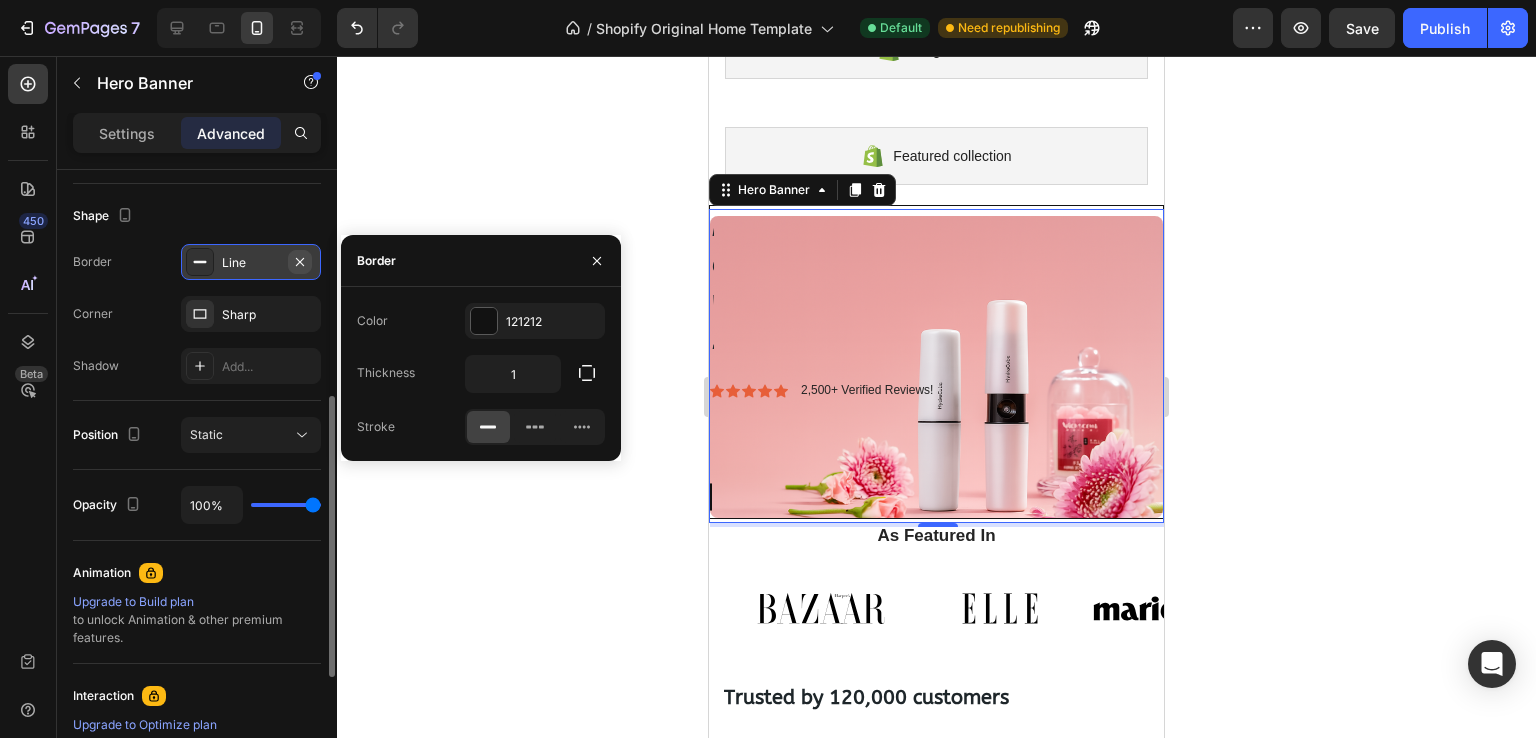 click 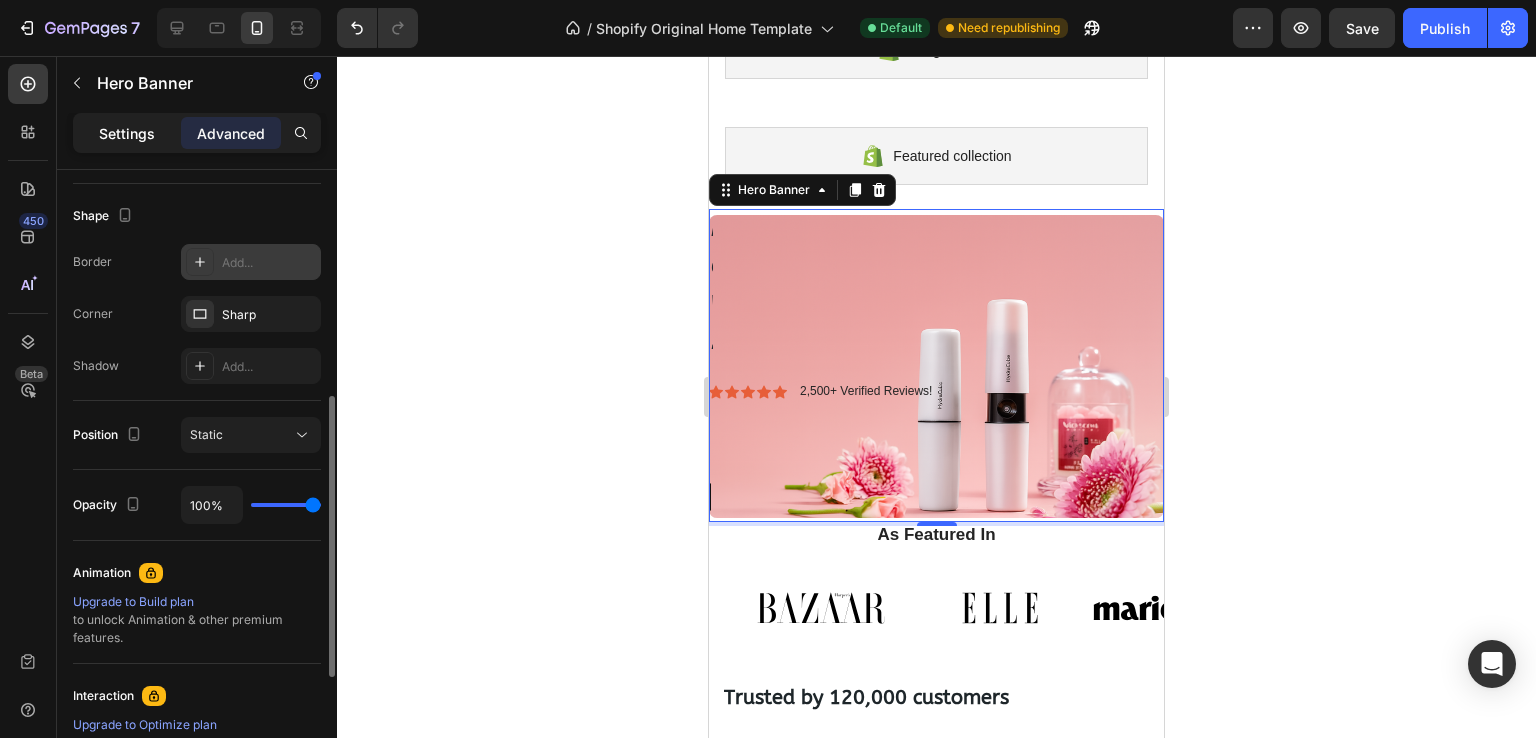 click on "Settings" at bounding box center (127, 133) 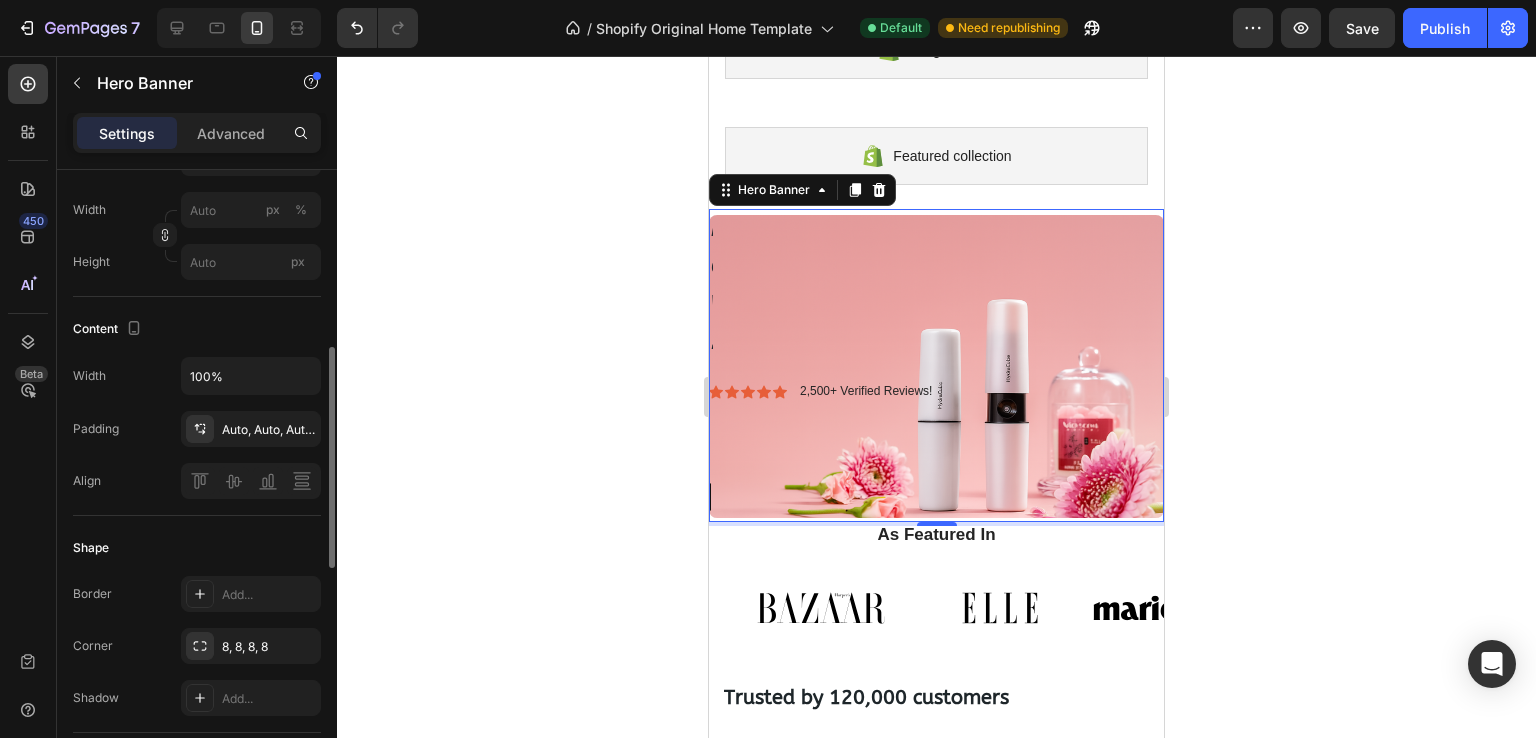click on "The 30-Second Ritual for an All-Day Glow. Heading Get instant, touchless hydration that absorbs in seconds, leaving nothing behind but a fresh, dewy radiance. Text Block Icon Icon Icon Icon Icon Icon List 2,500+ Verified Reviews! Text Block Row Shop Now Button" at bounding box center (936, -223) 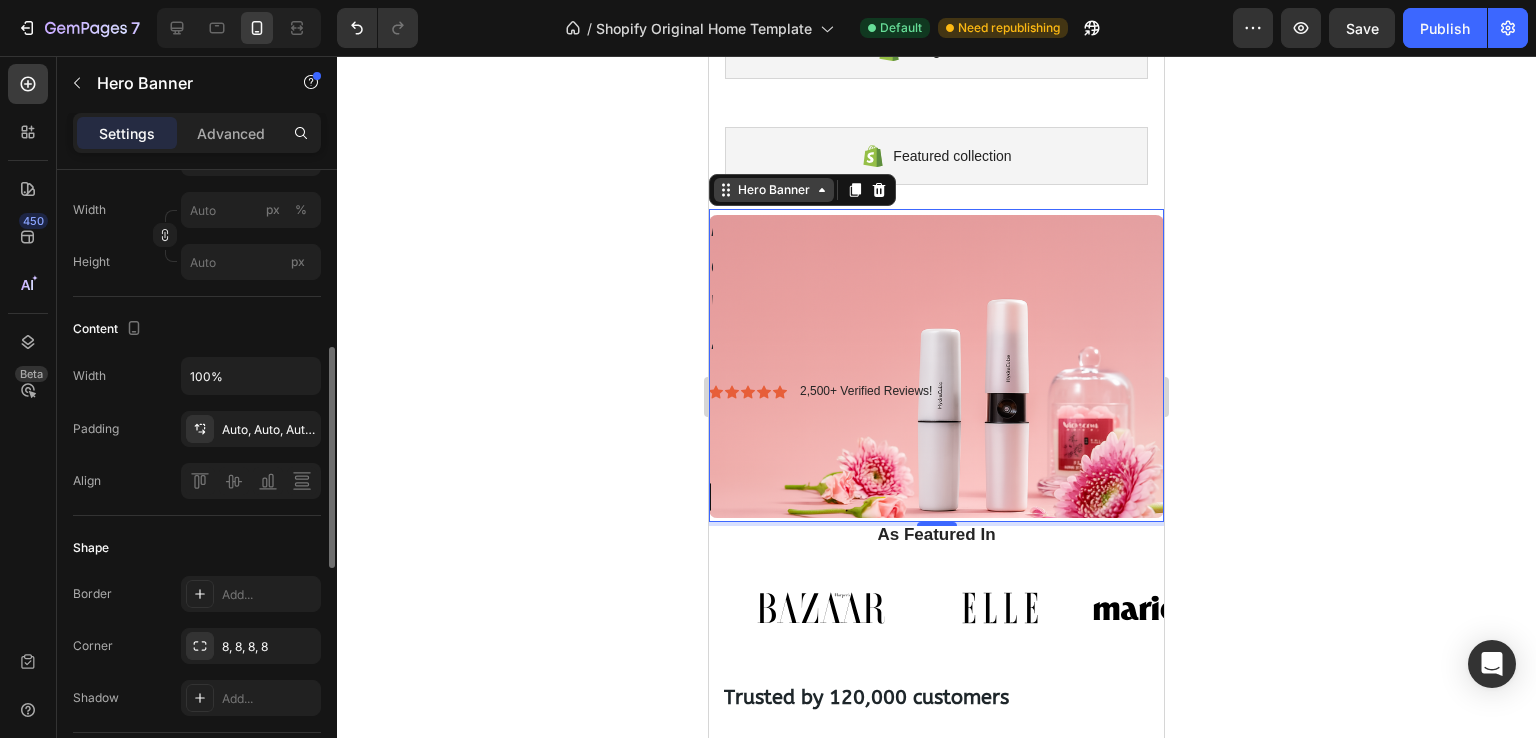 click on "Hero Banner" at bounding box center (774, 190) 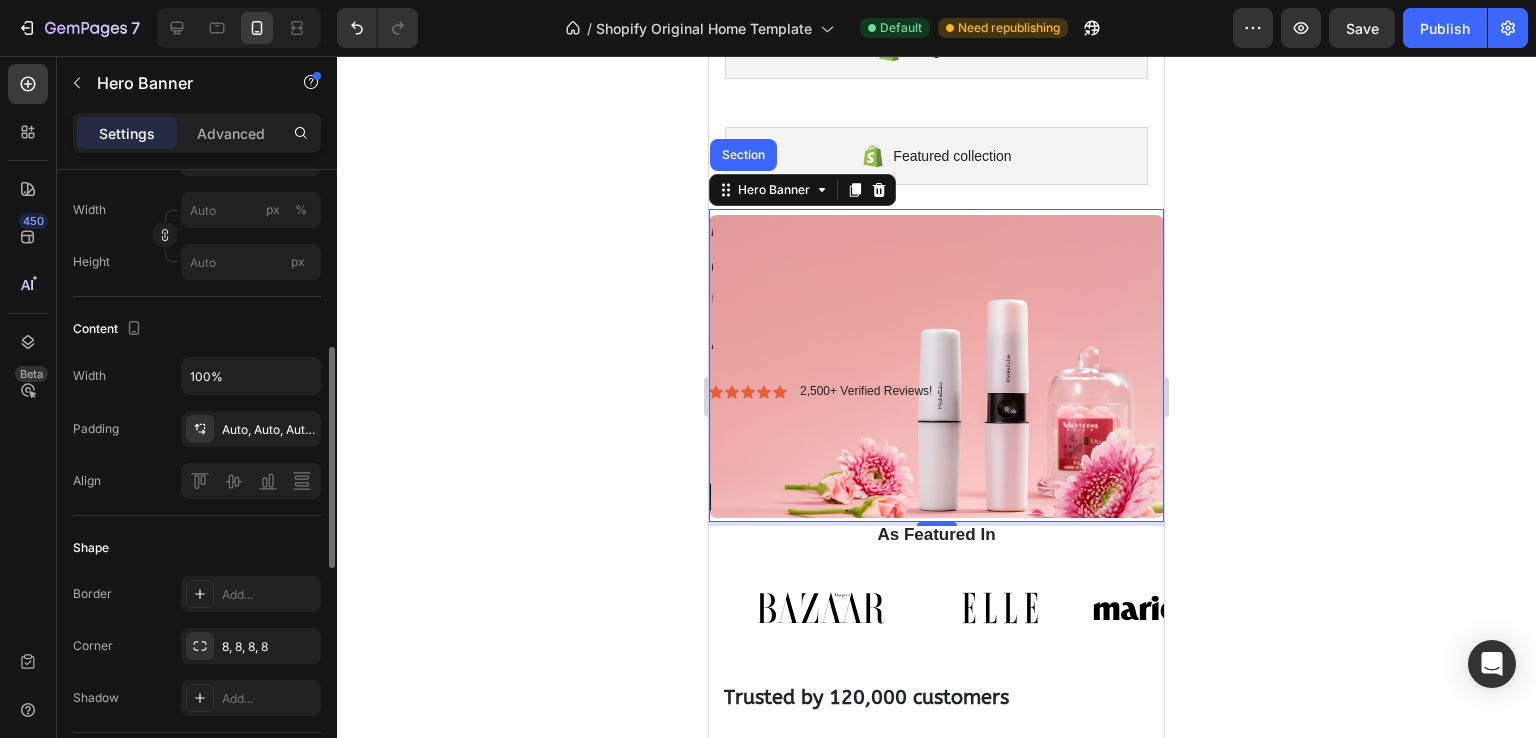 click on "The 30-Second Ritual for an All-Day Glow. Heading Get instant, touchless hydration that absorbs in seconds, leaving nothing behind but a fresh, dewy radiance. Text Block Icon Icon Icon Icon Icon Icon List 2,500+ Verified Reviews! Text Block Row Shop Now Button" at bounding box center [936, -223] 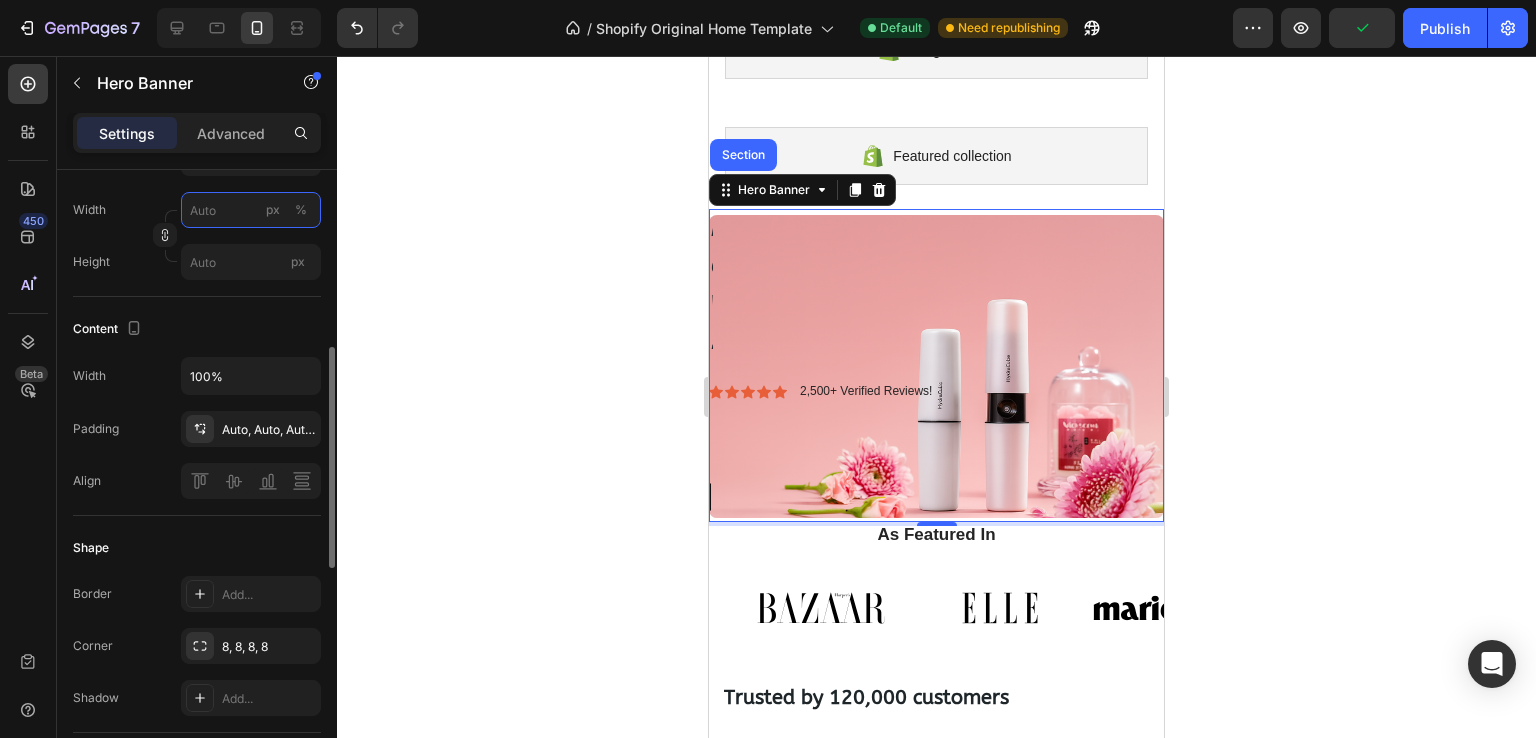 click on "px %" at bounding box center [251, 210] 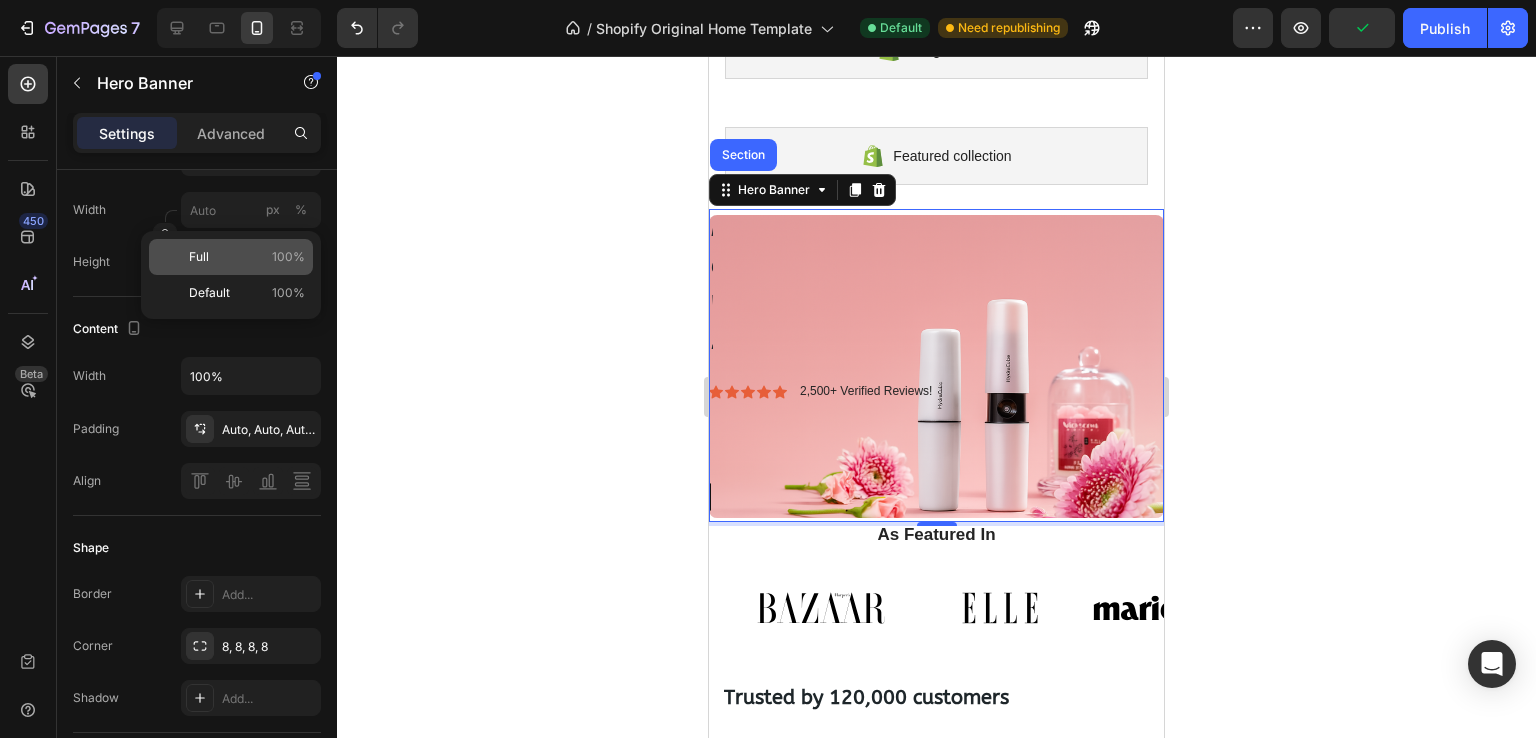 click on "Full 100%" 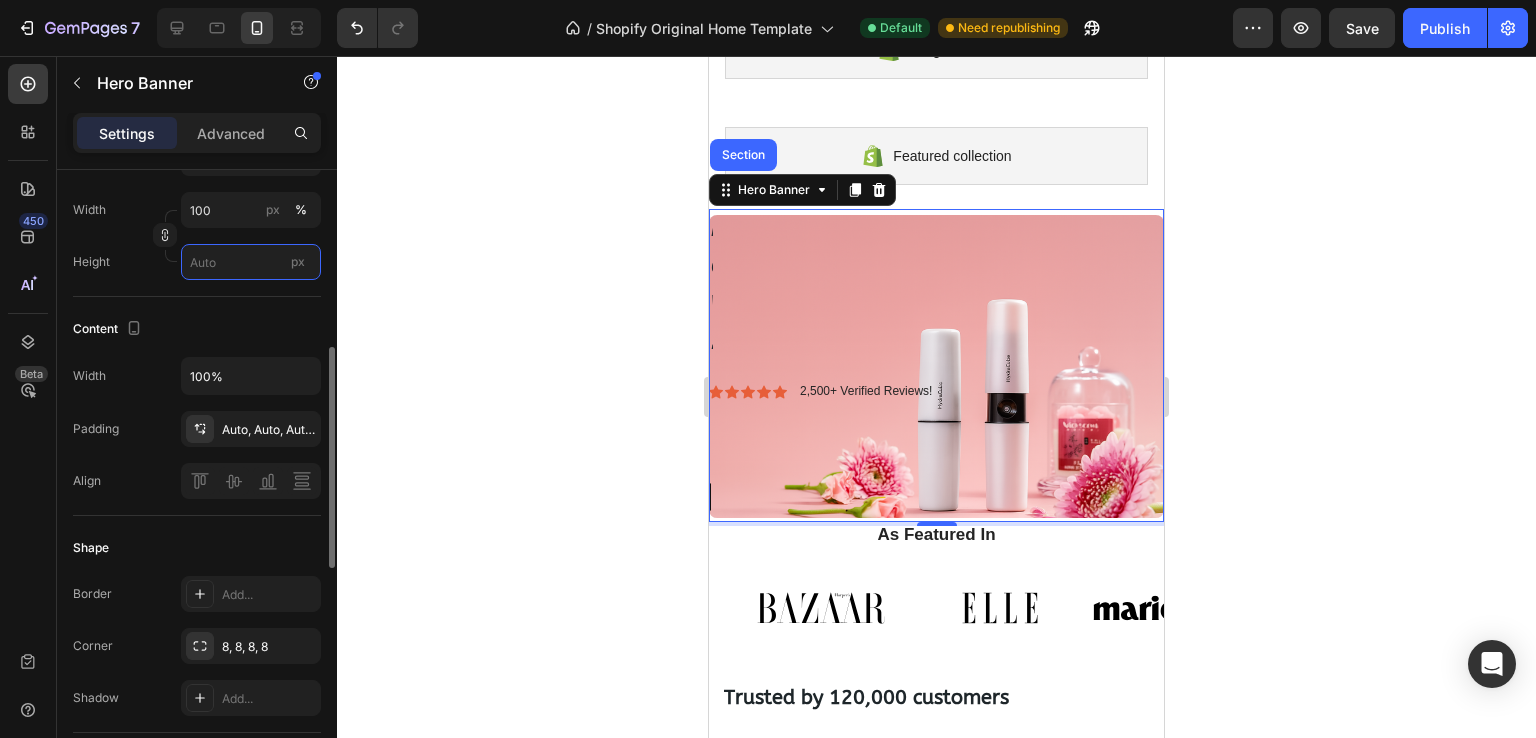 click on "px" at bounding box center [251, 262] 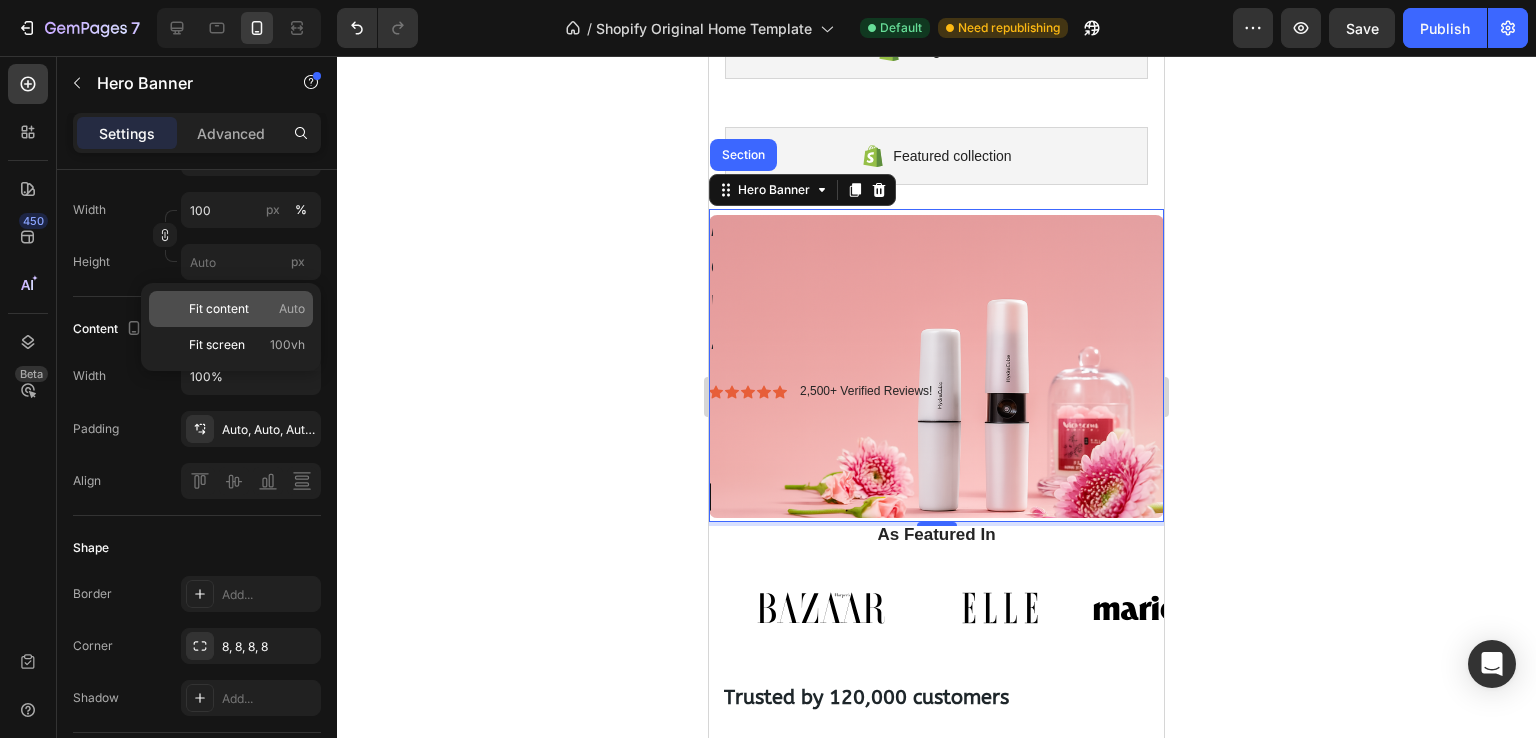click on "Fit content Auto" 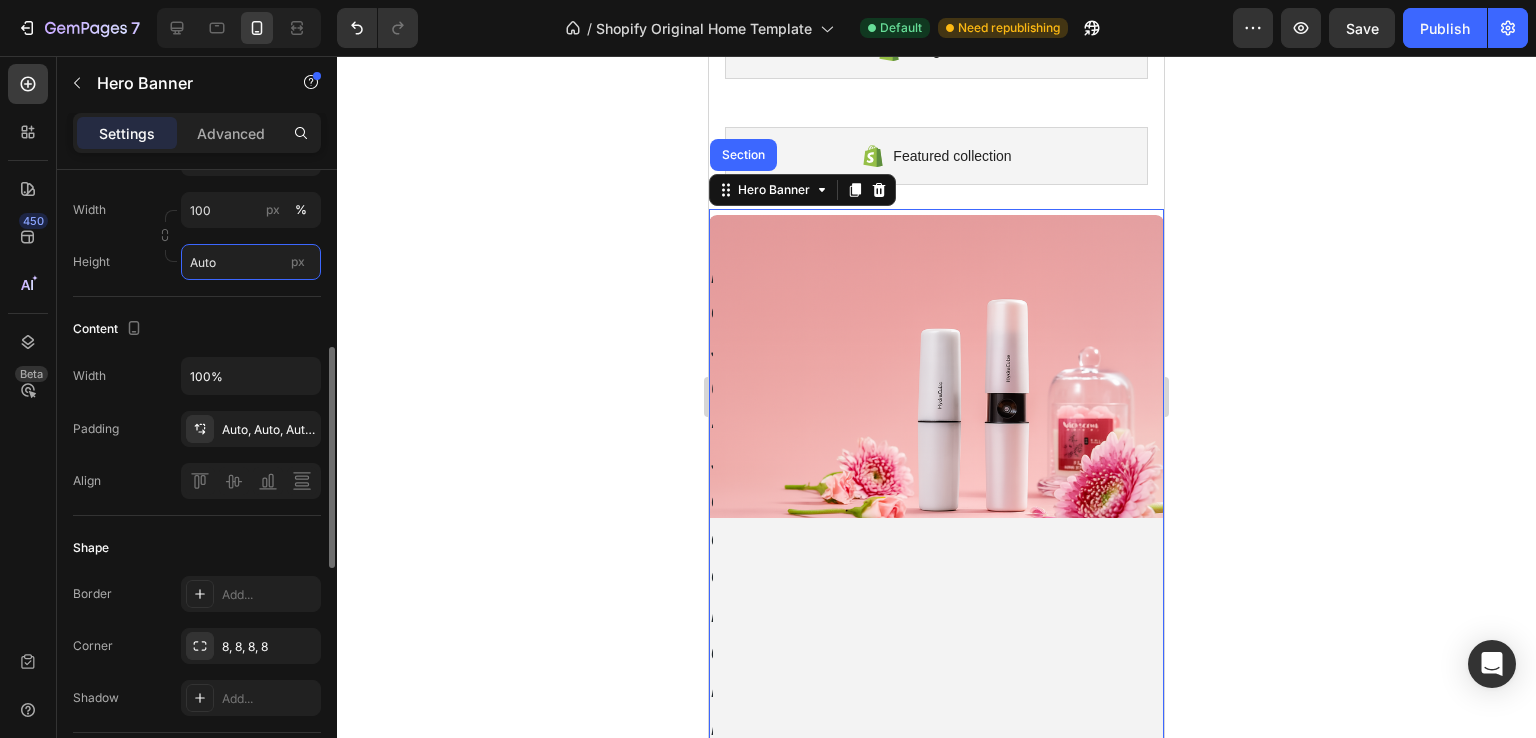 click on "Auto" at bounding box center (251, 262) 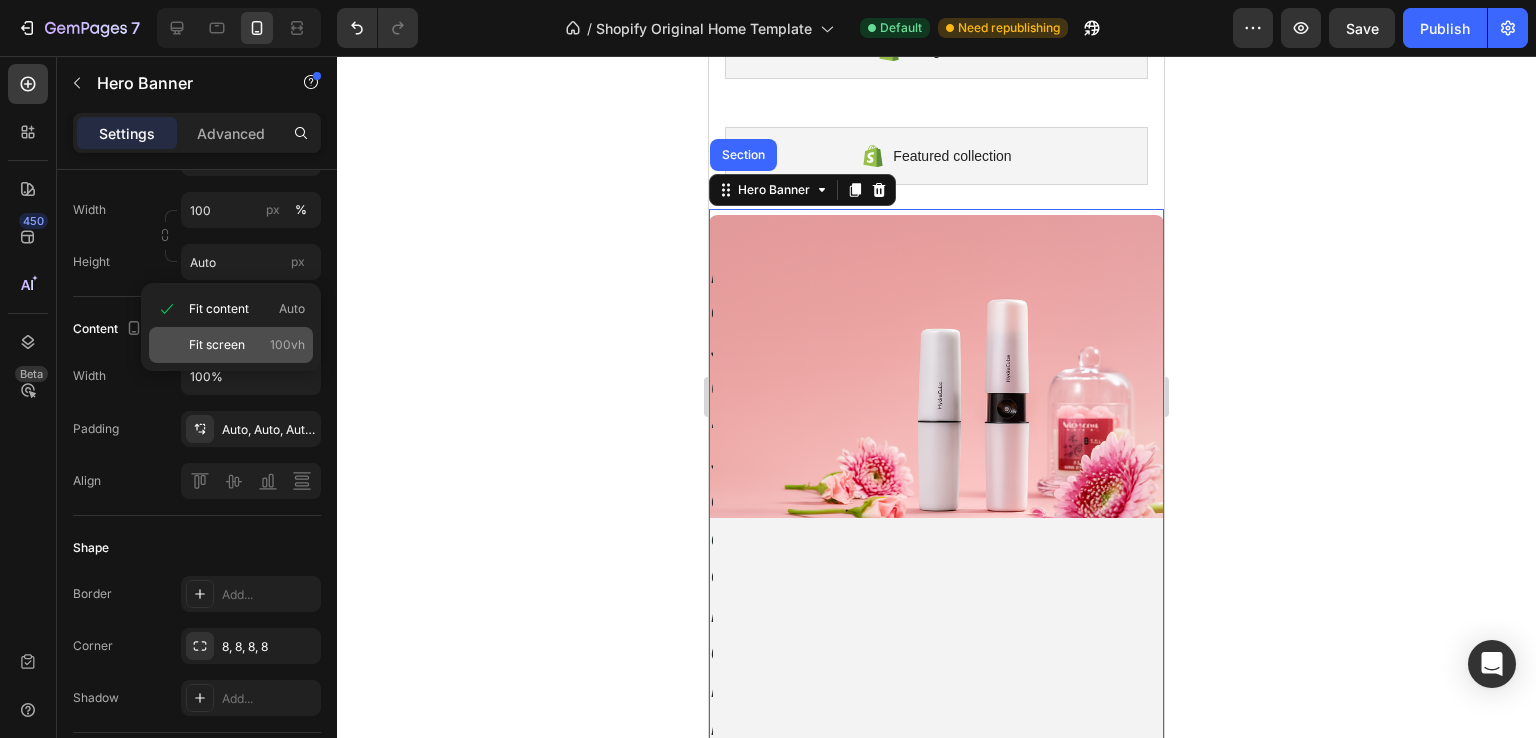 click on "Fit screen" at bounding box center [217, 345] 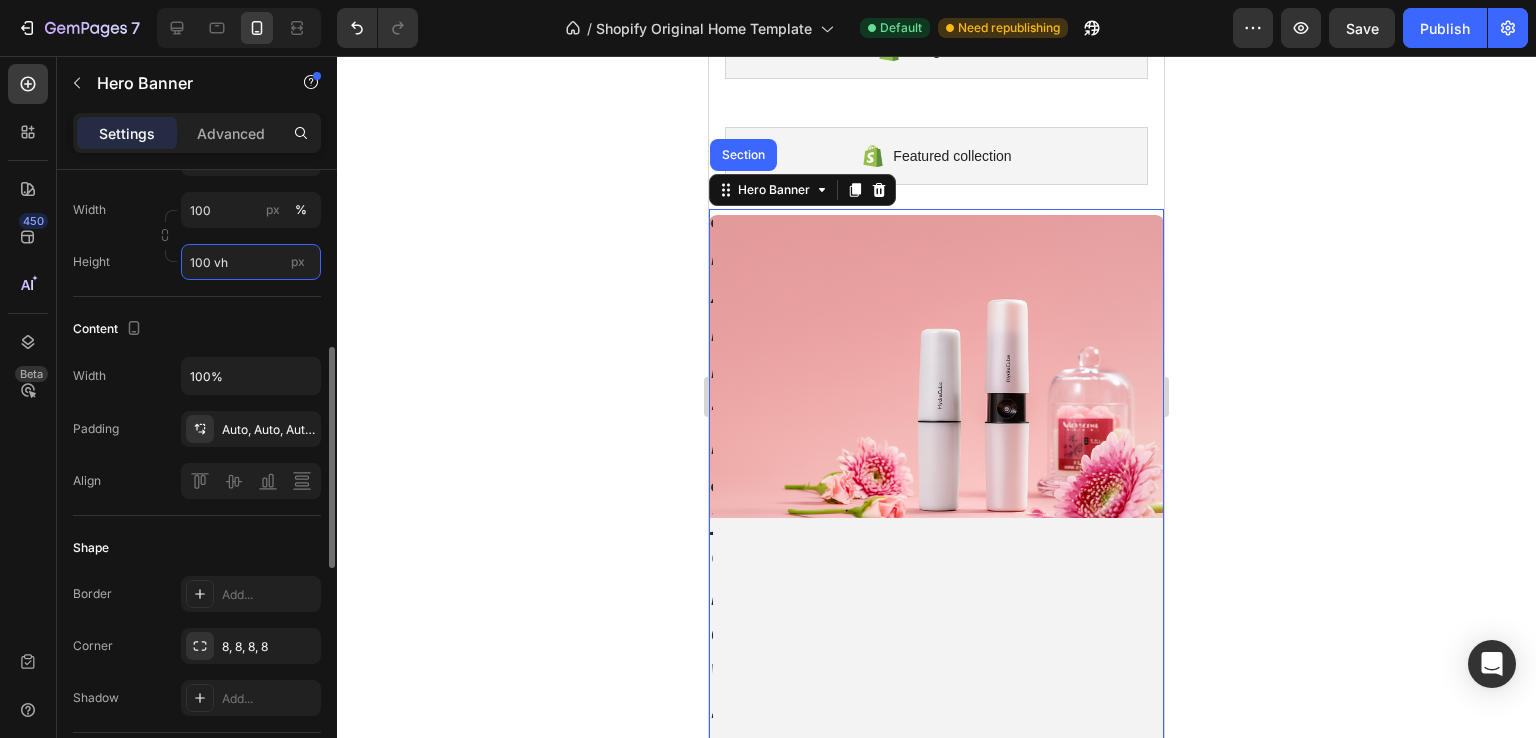 click on "100 vh" at bounding box center [251, 262] 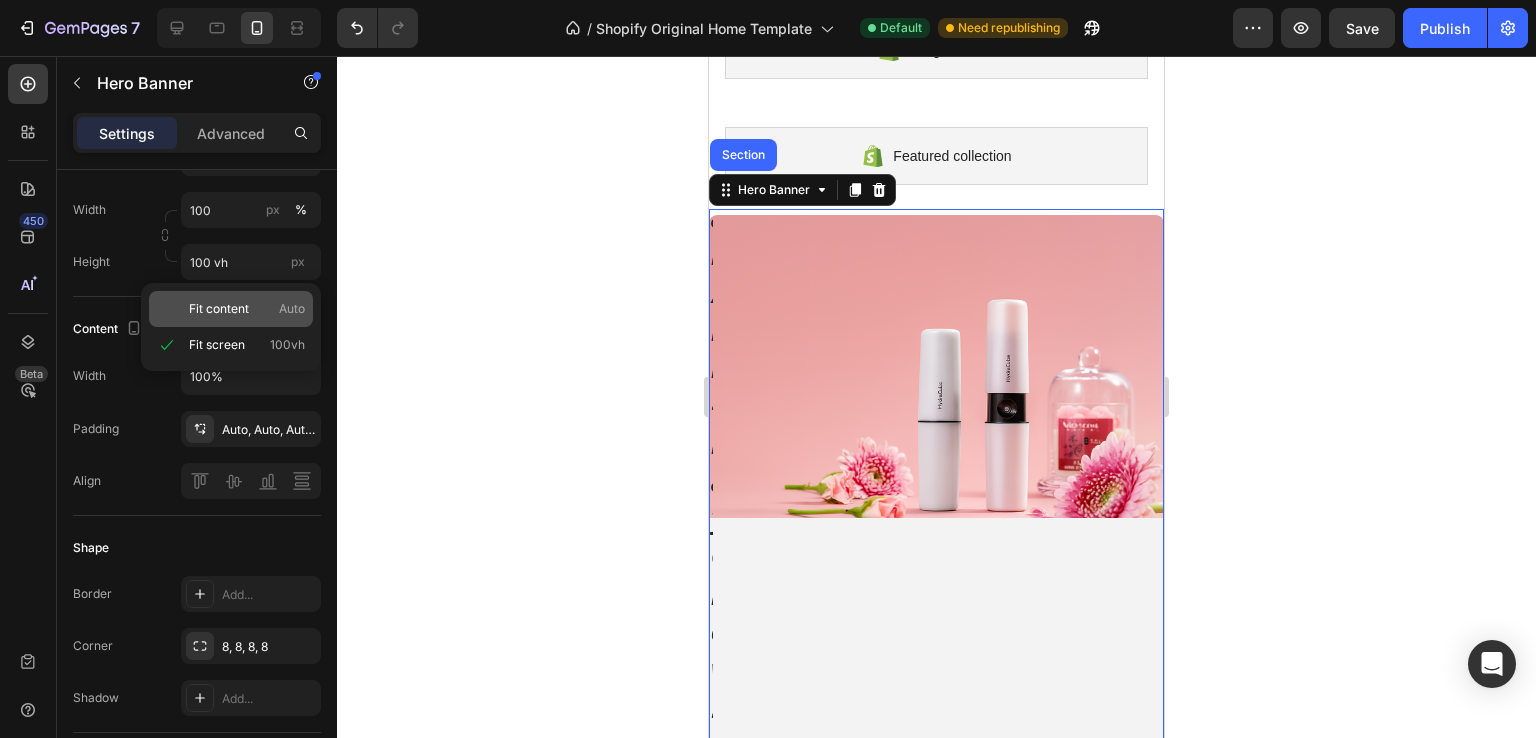 click on "Fit content" at bounding box center [219, 309] 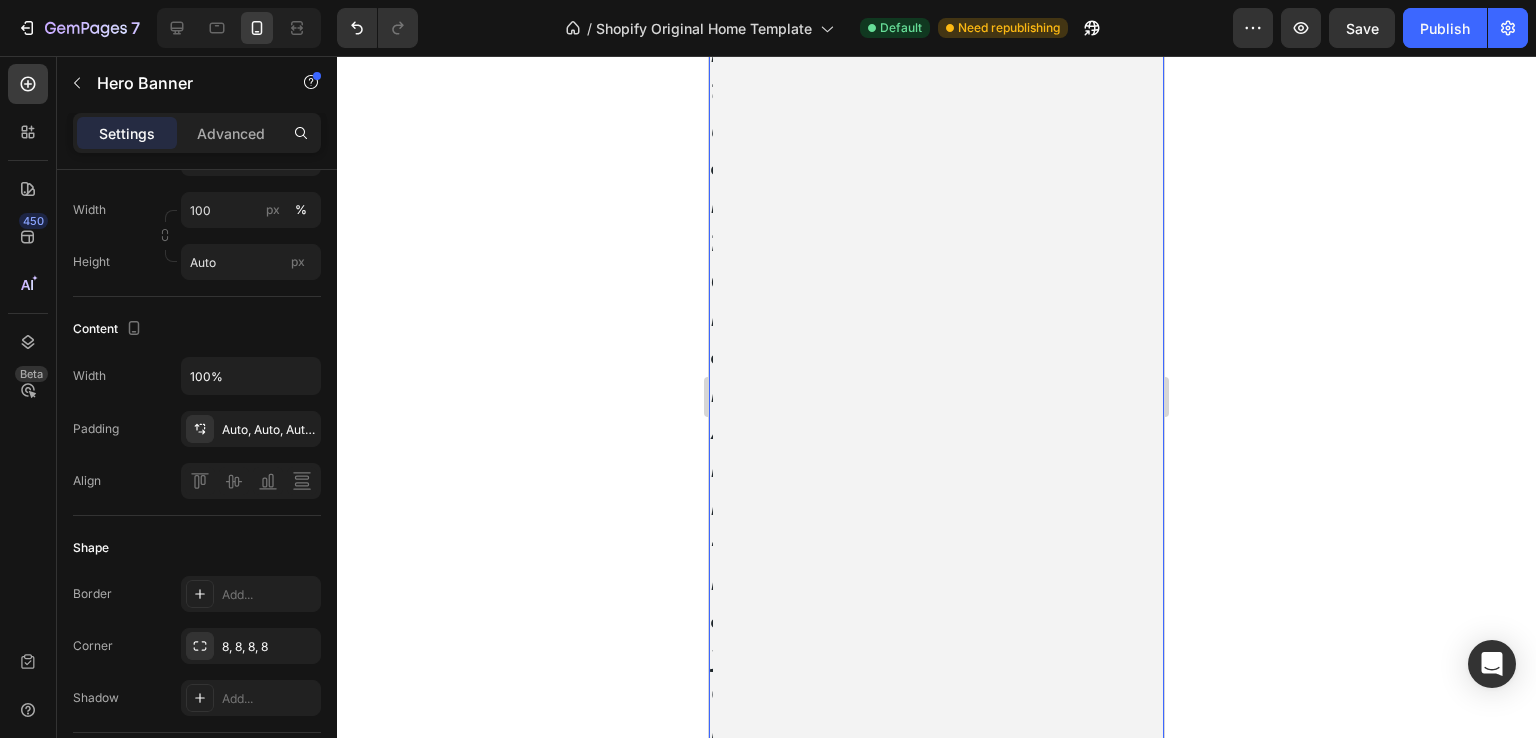 scroll, scrollTop: 800, scrollLeft: 0, axis: vertical 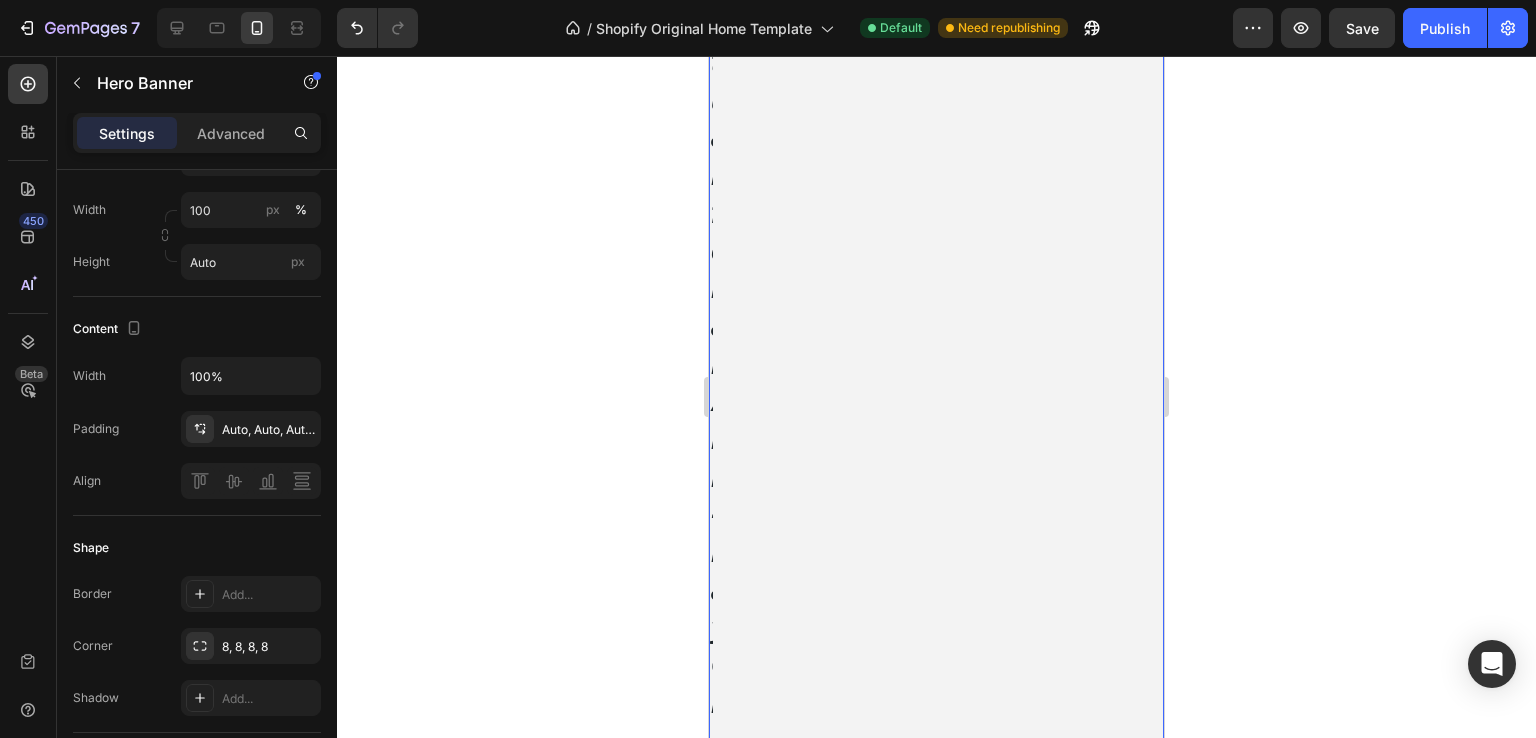 click on "The 30-Second Ritual for an All-Day Glow. Heading Get instant, touchless hydration that absorbs in seconds, leaving nothing behind but a fresh, dewy radiance. Text Block Icon Icon Icon Icon Icon Icon List 2,500+ Verified Reviews! Text Block Row Shop Now Button" at bounding box center [936, 254] 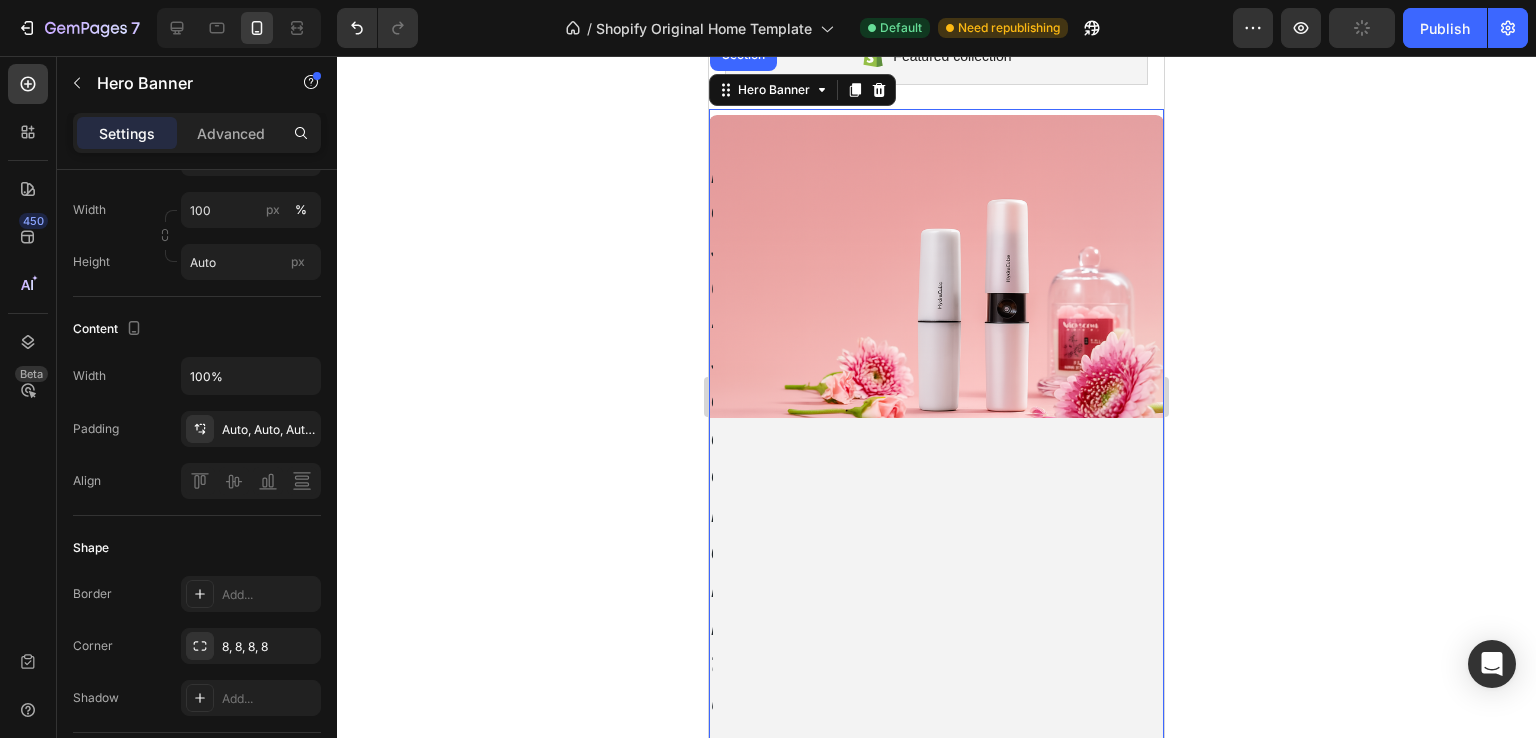 scroll, scrollTop: 0, scrollLeft: 0, axis: both 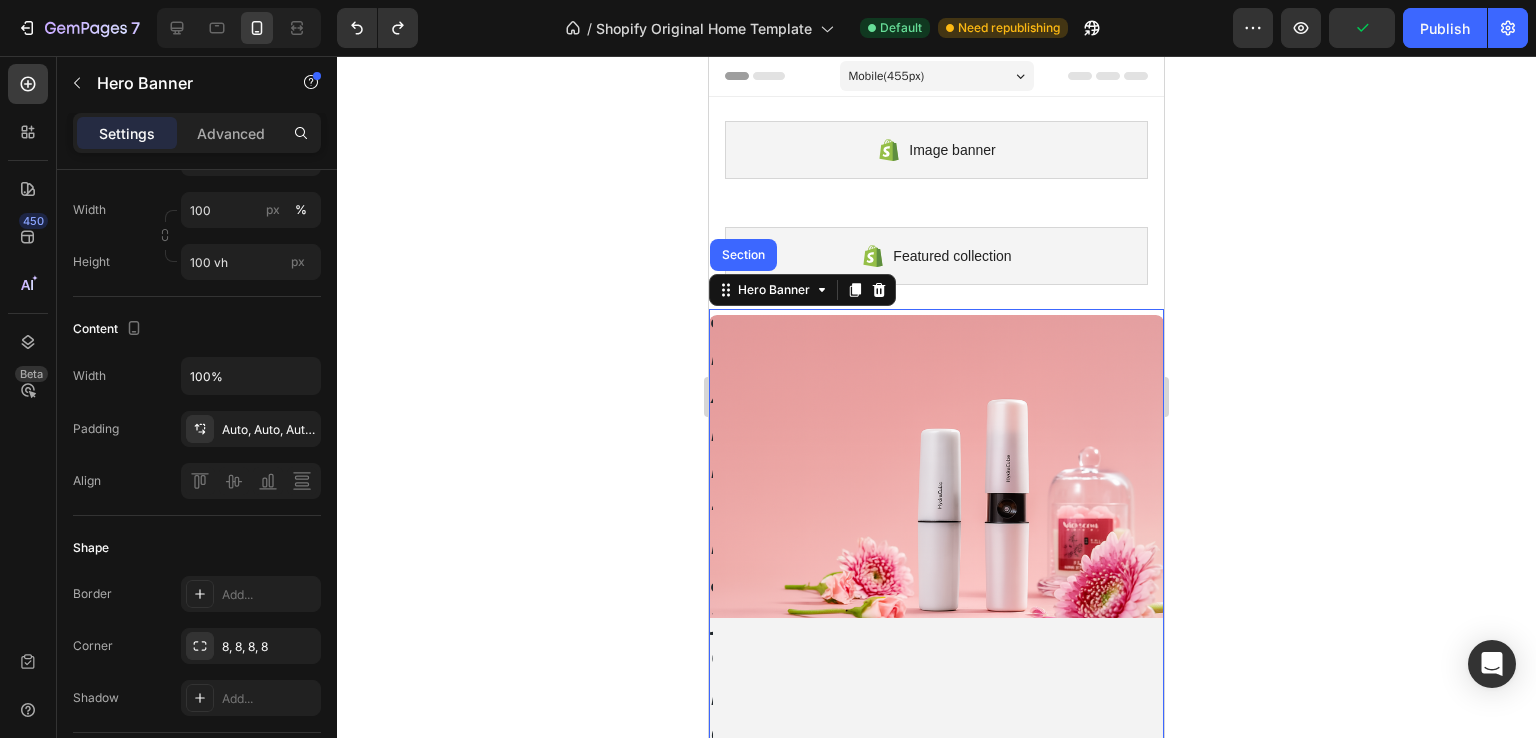 type on "Auto" 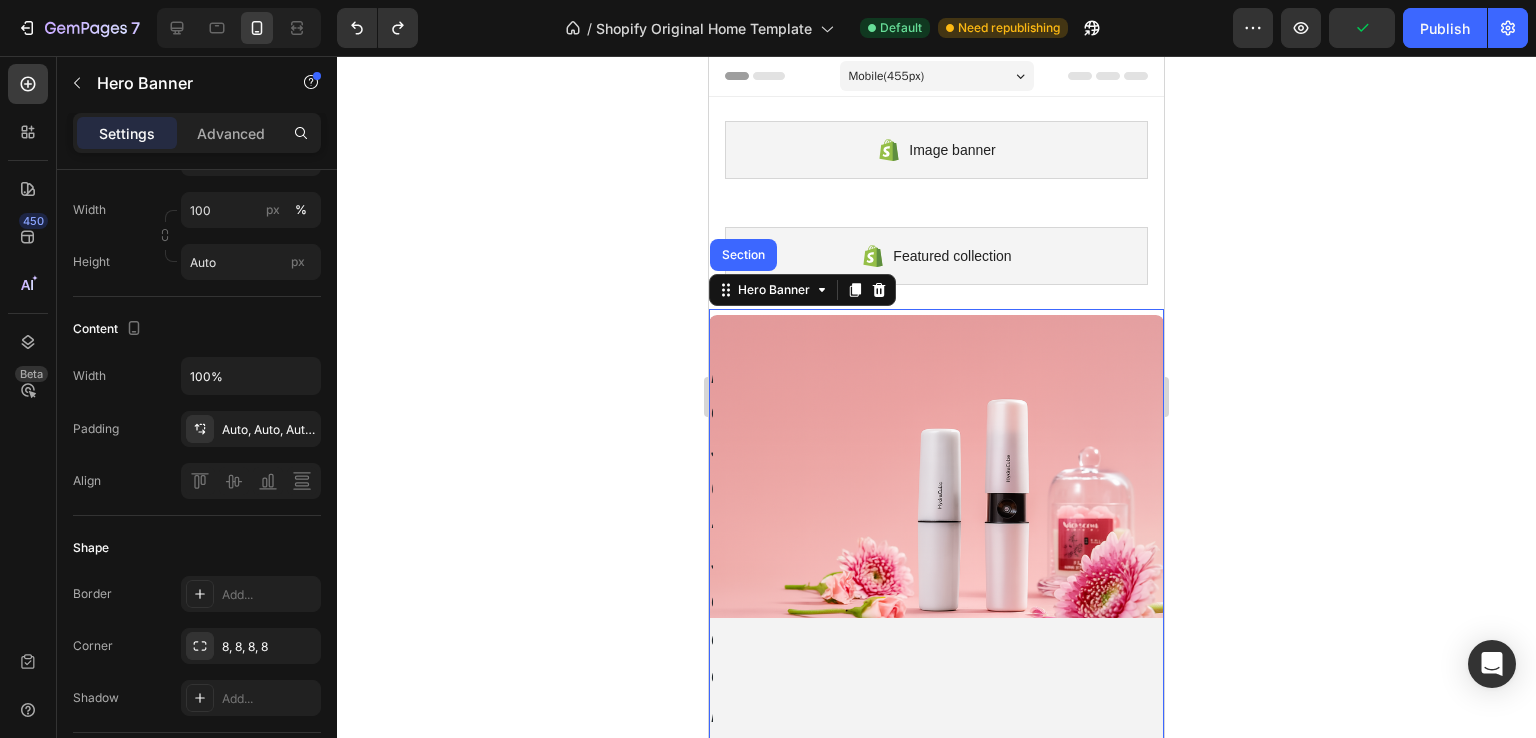 type 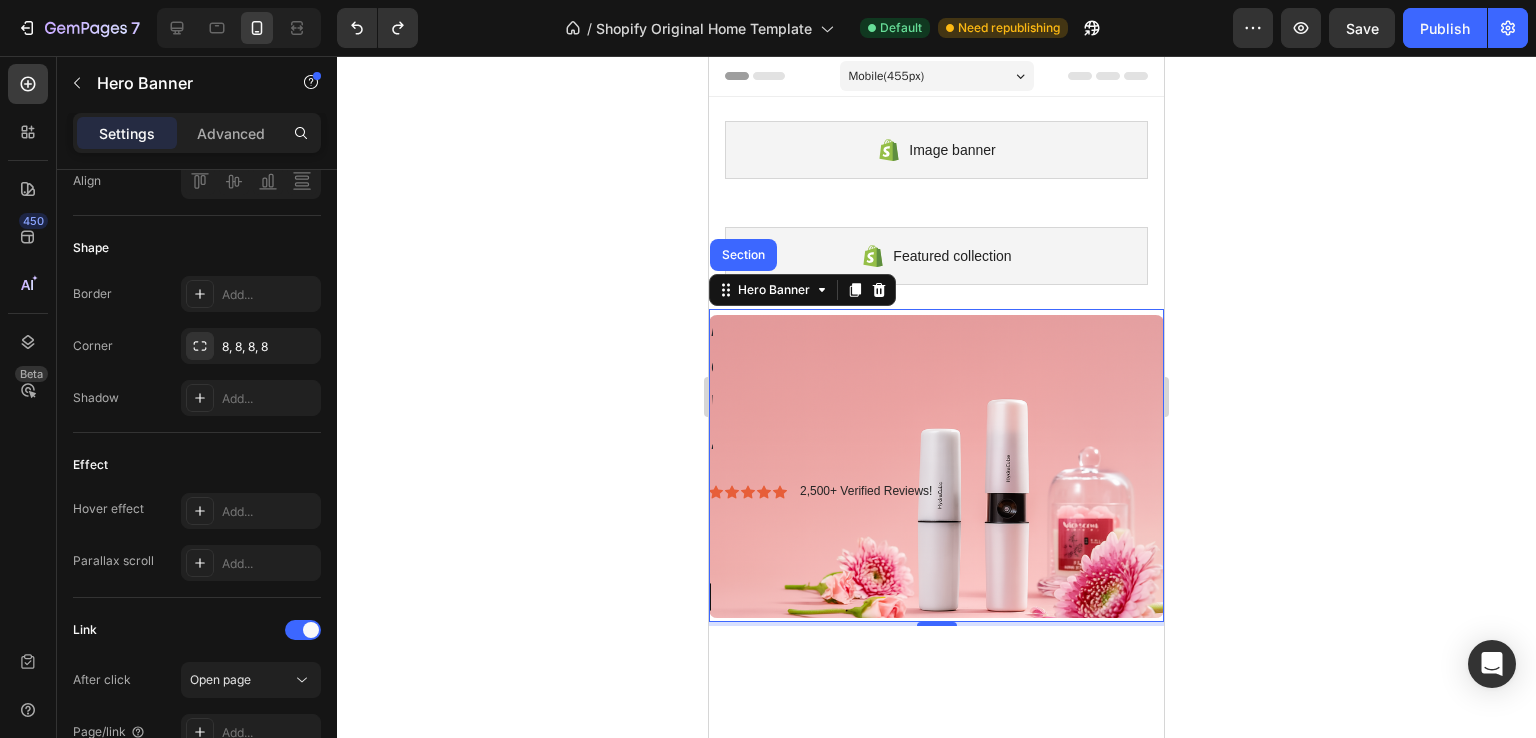 scroll, scrollTop: 1140, scrollLeft: 0, axis: vertical 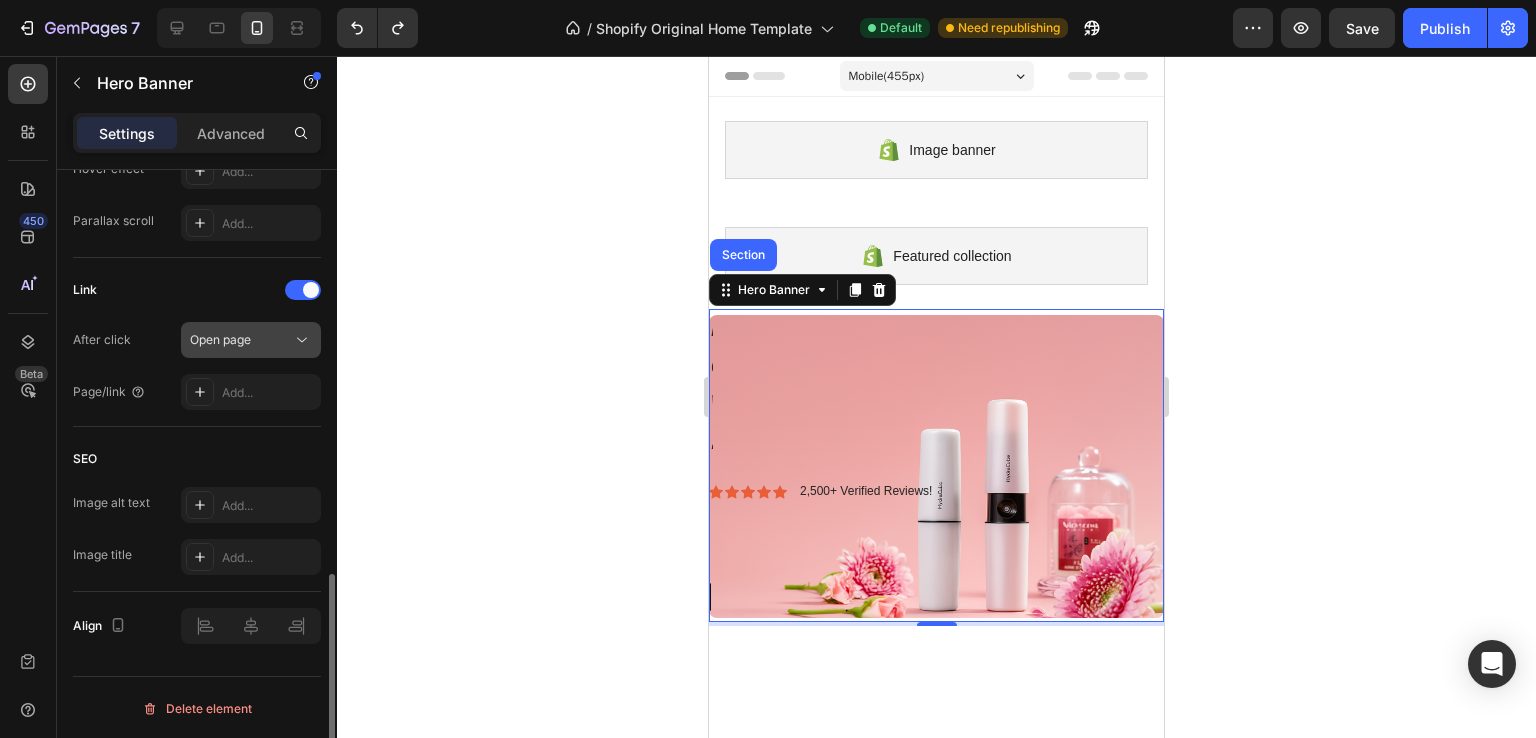 click on "Open page" 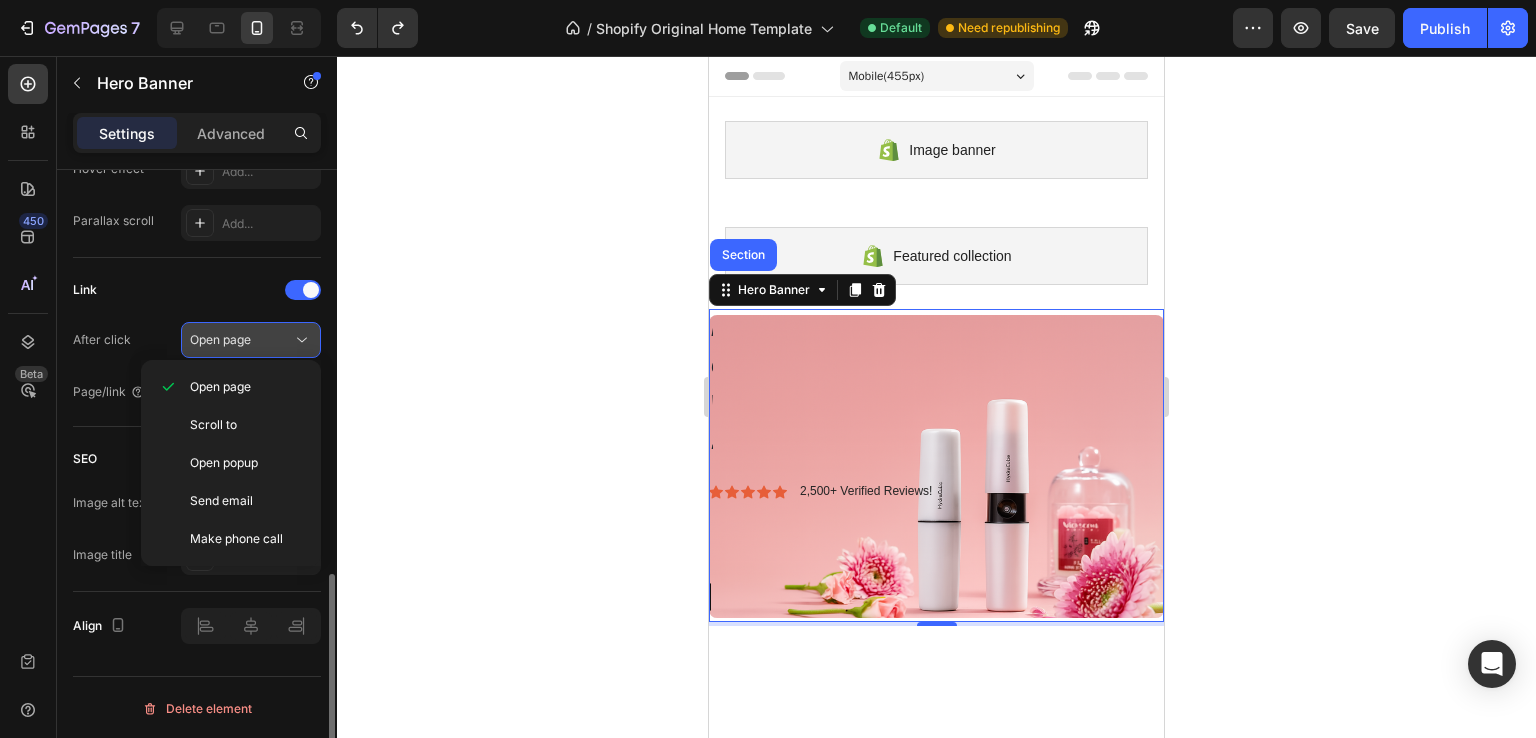 click on "Open page" 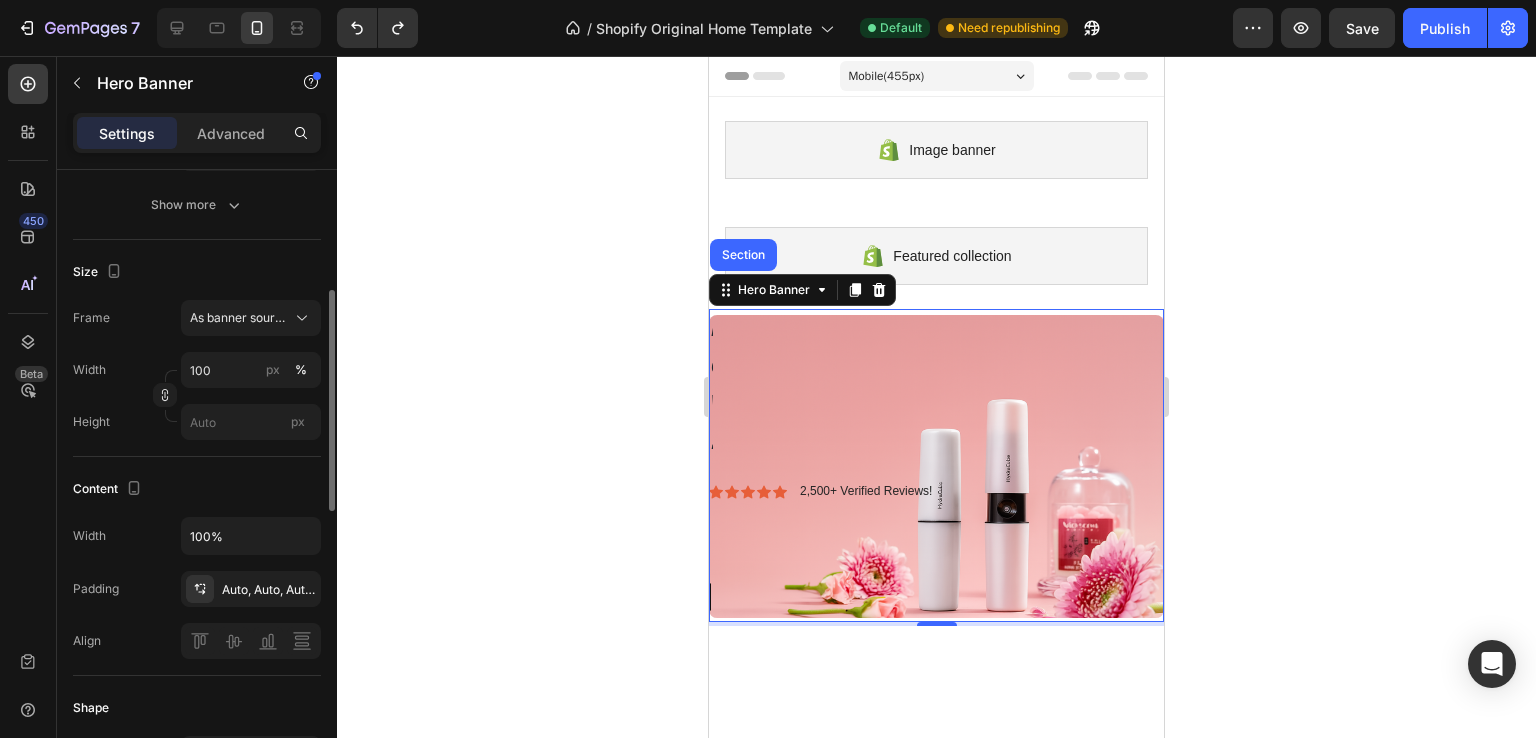 scroll, scrollTop: 0, scrollLeft: 0, axis: both 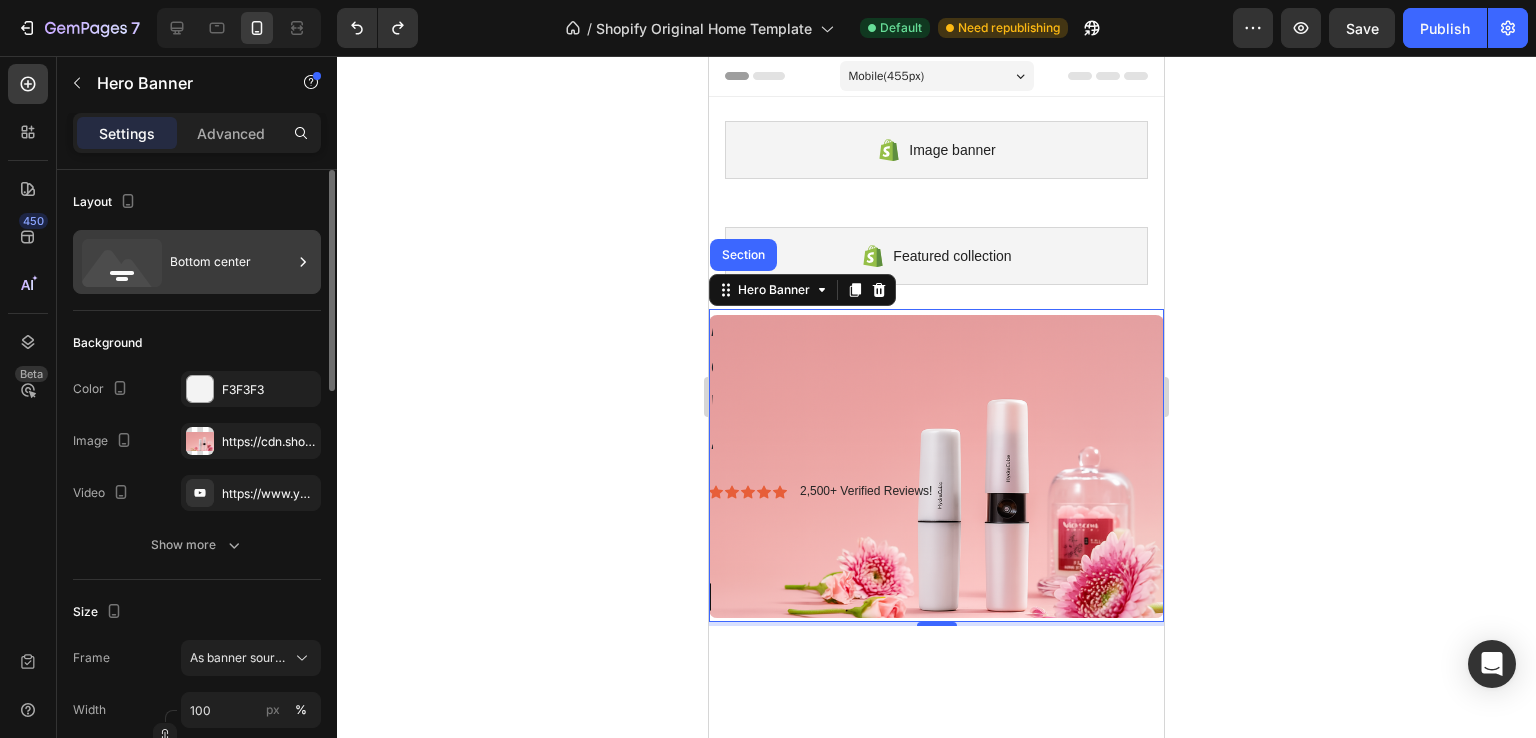 click on "Bottom center" at bounding box center (231, 262) 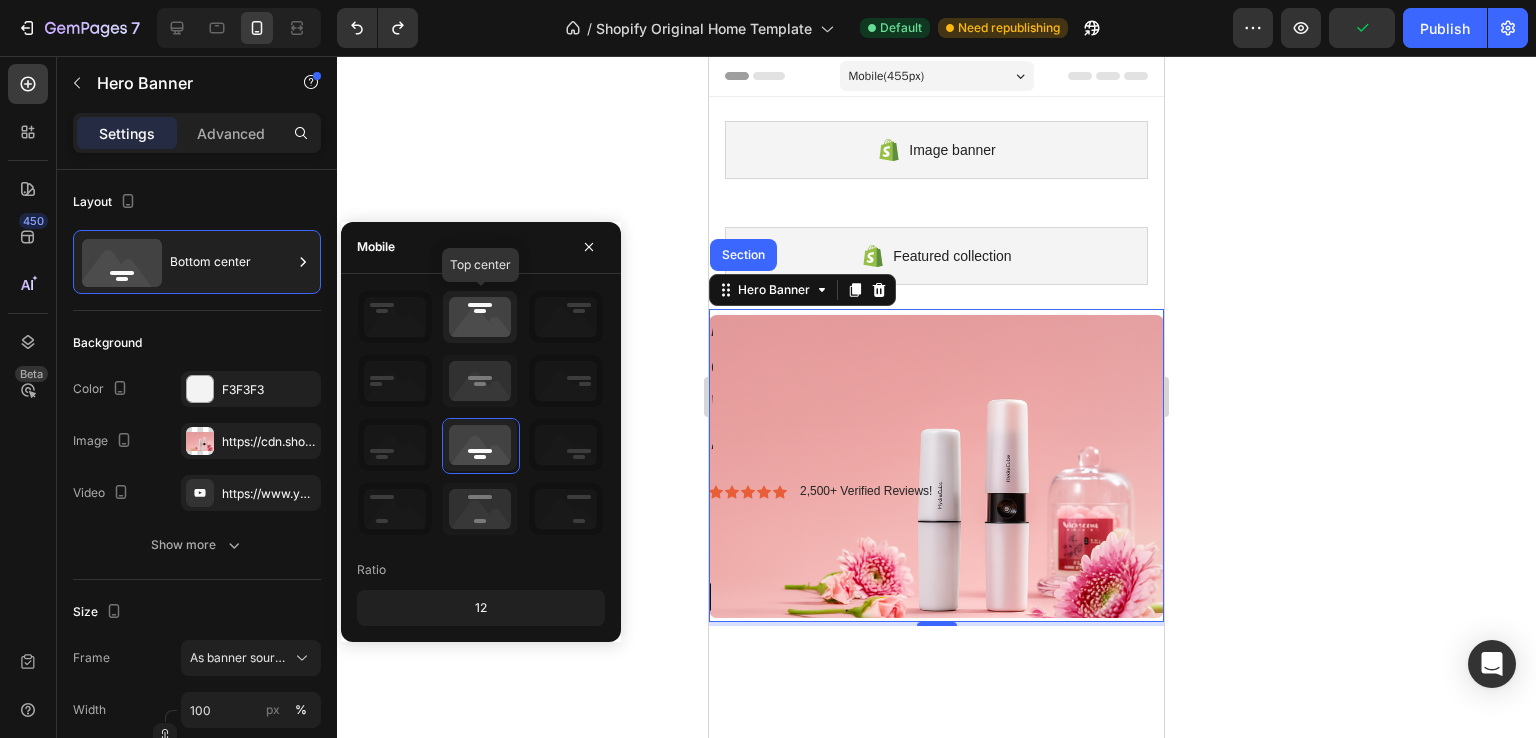 click 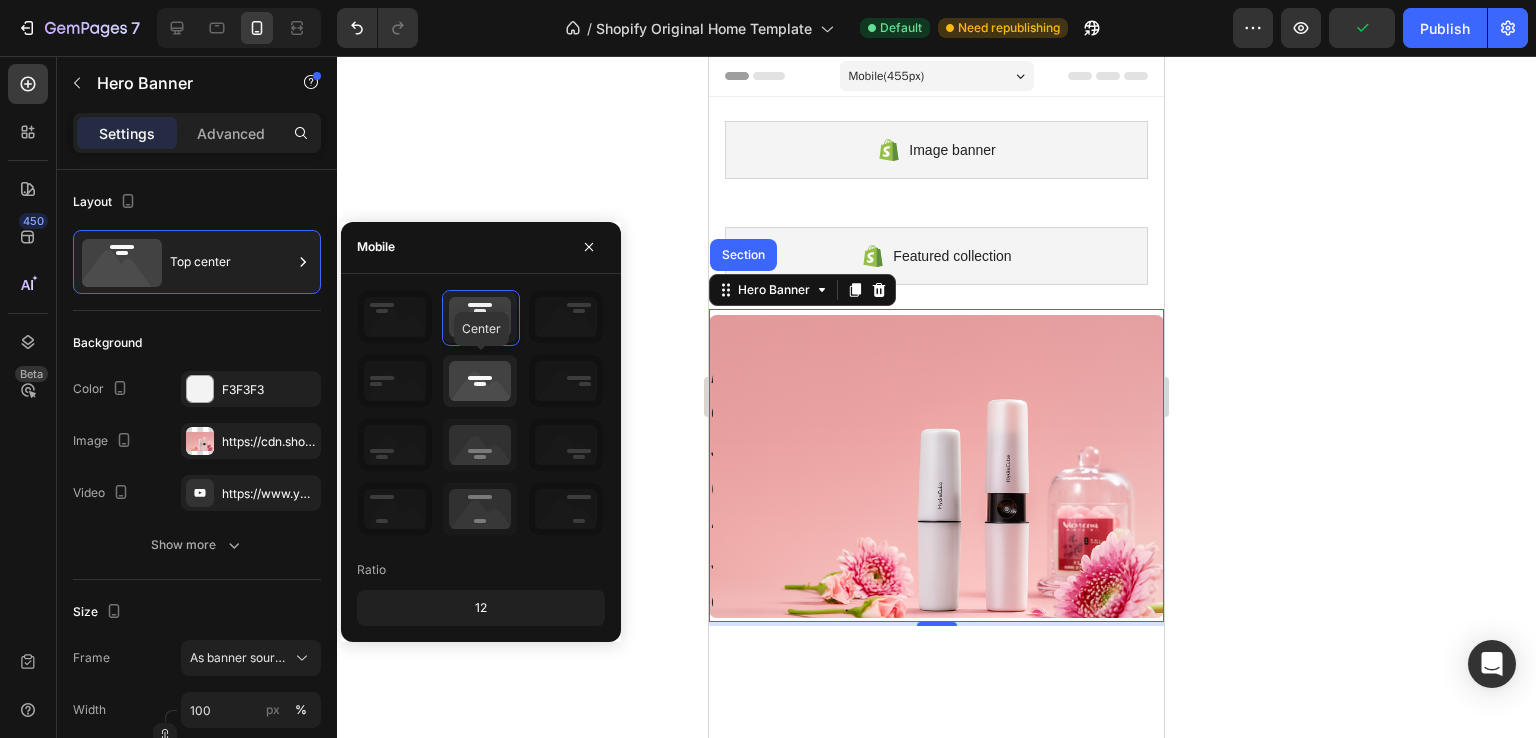 click 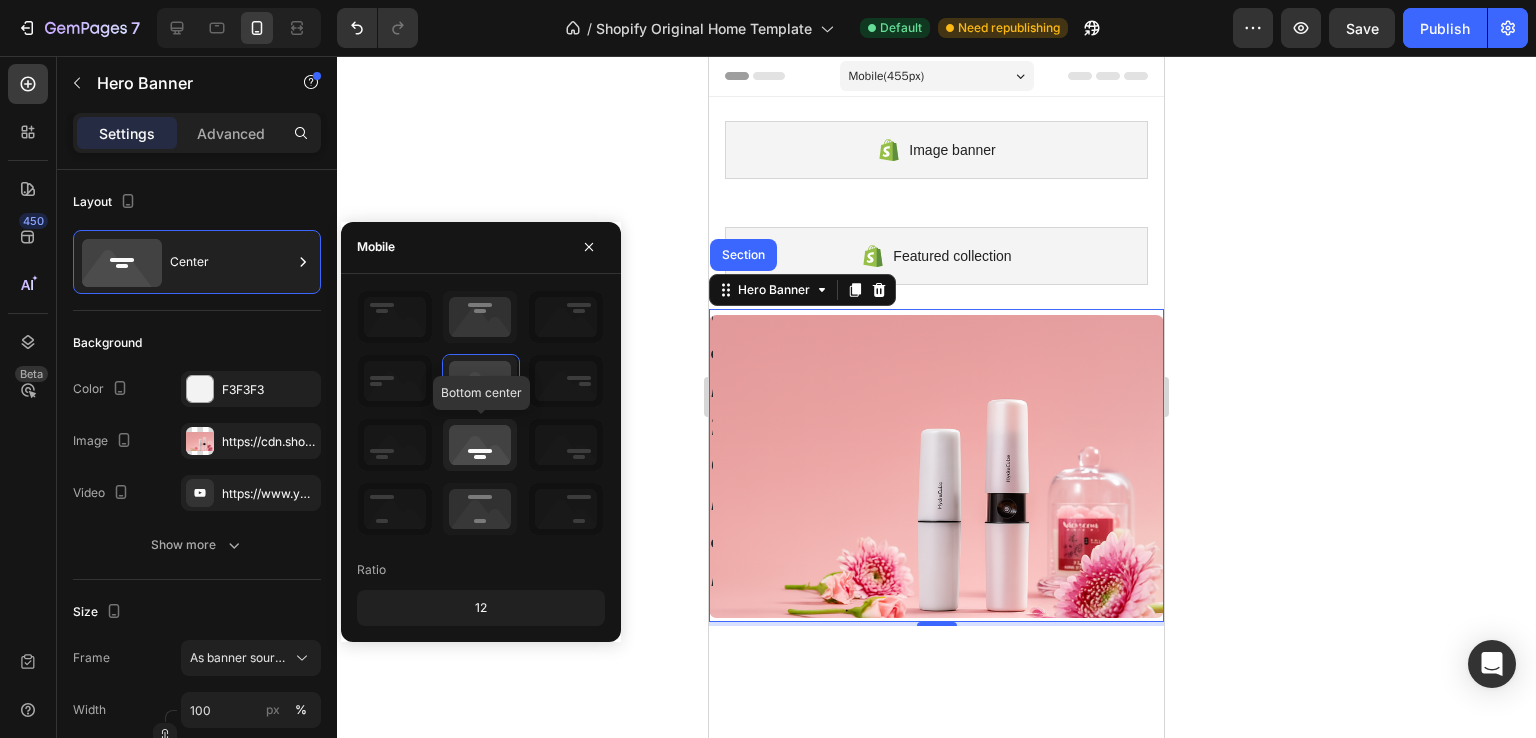 click 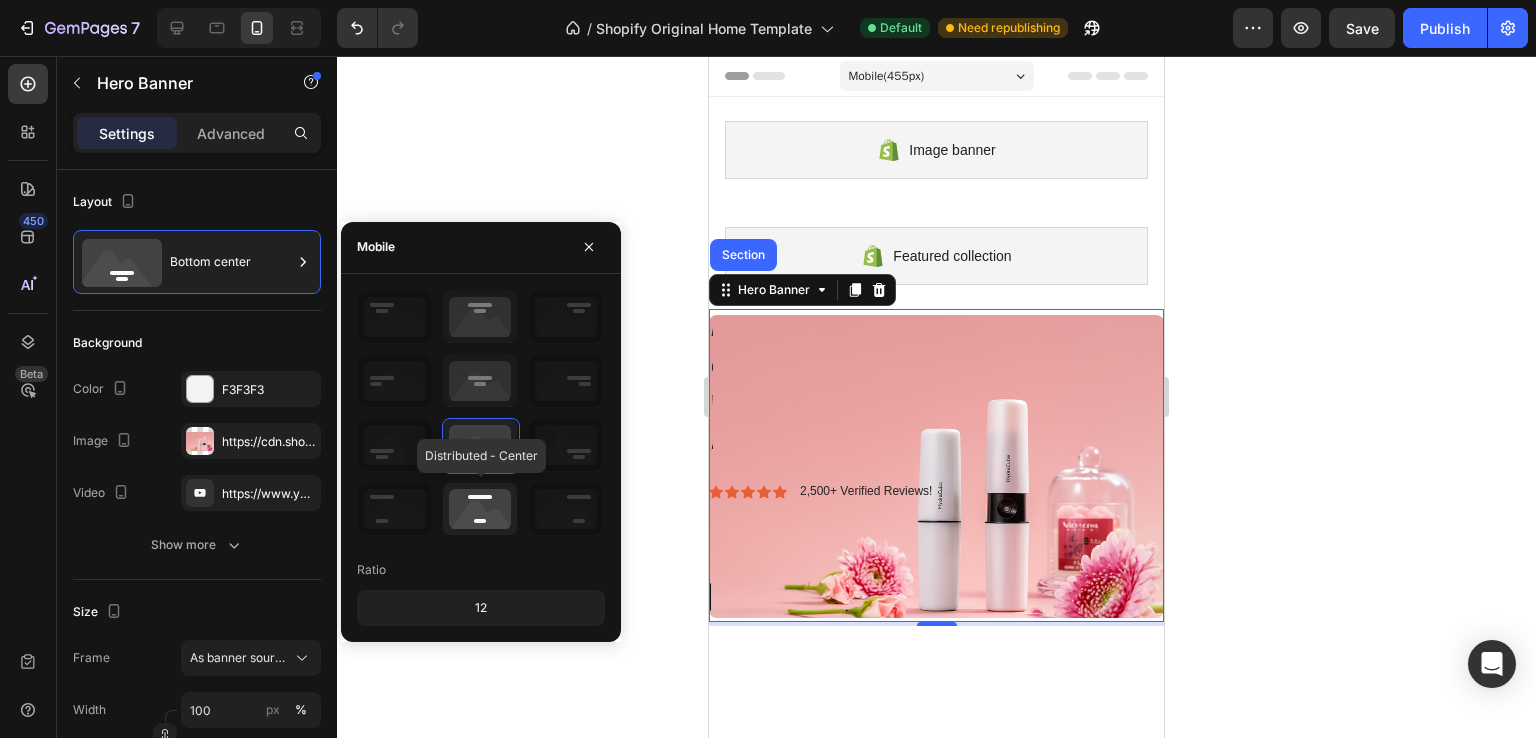 click 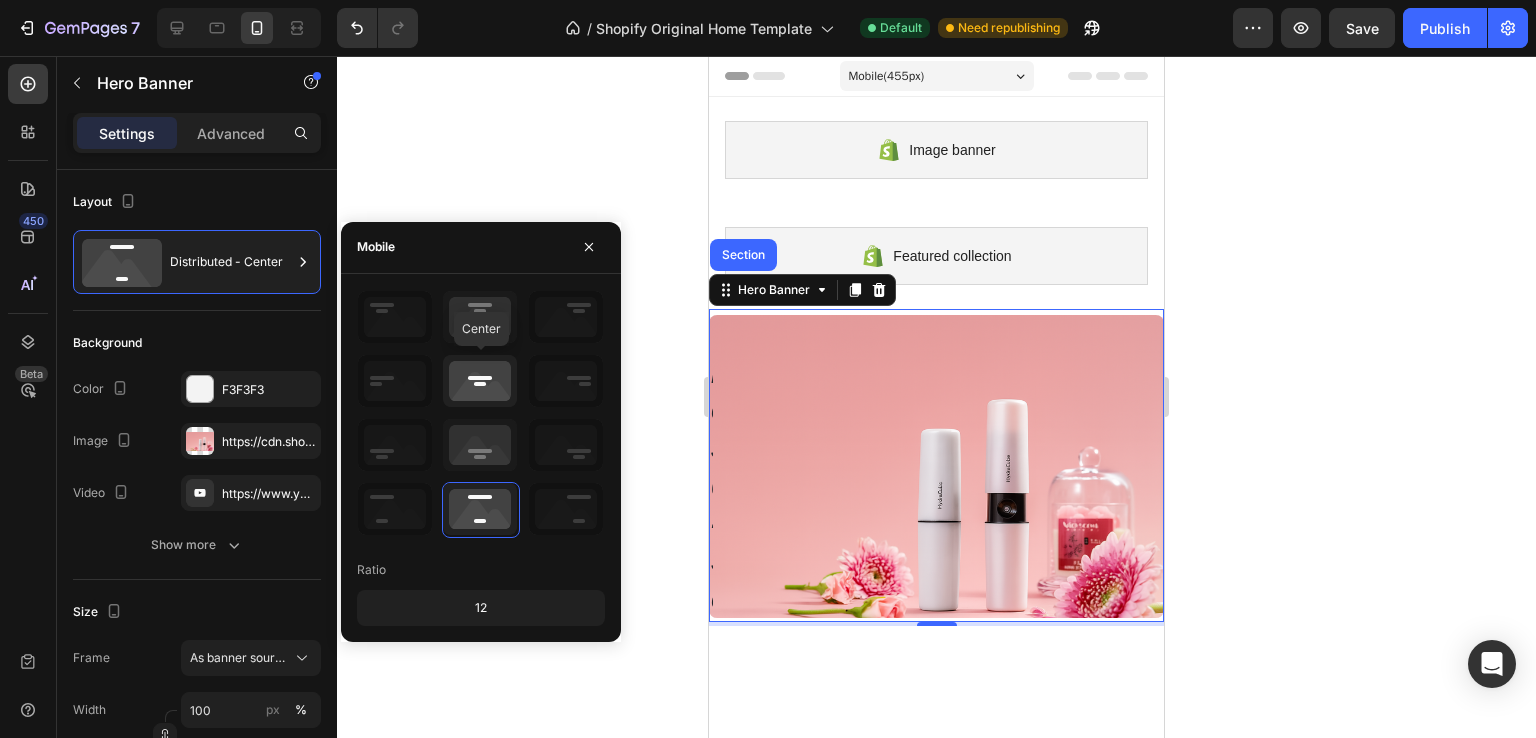 click 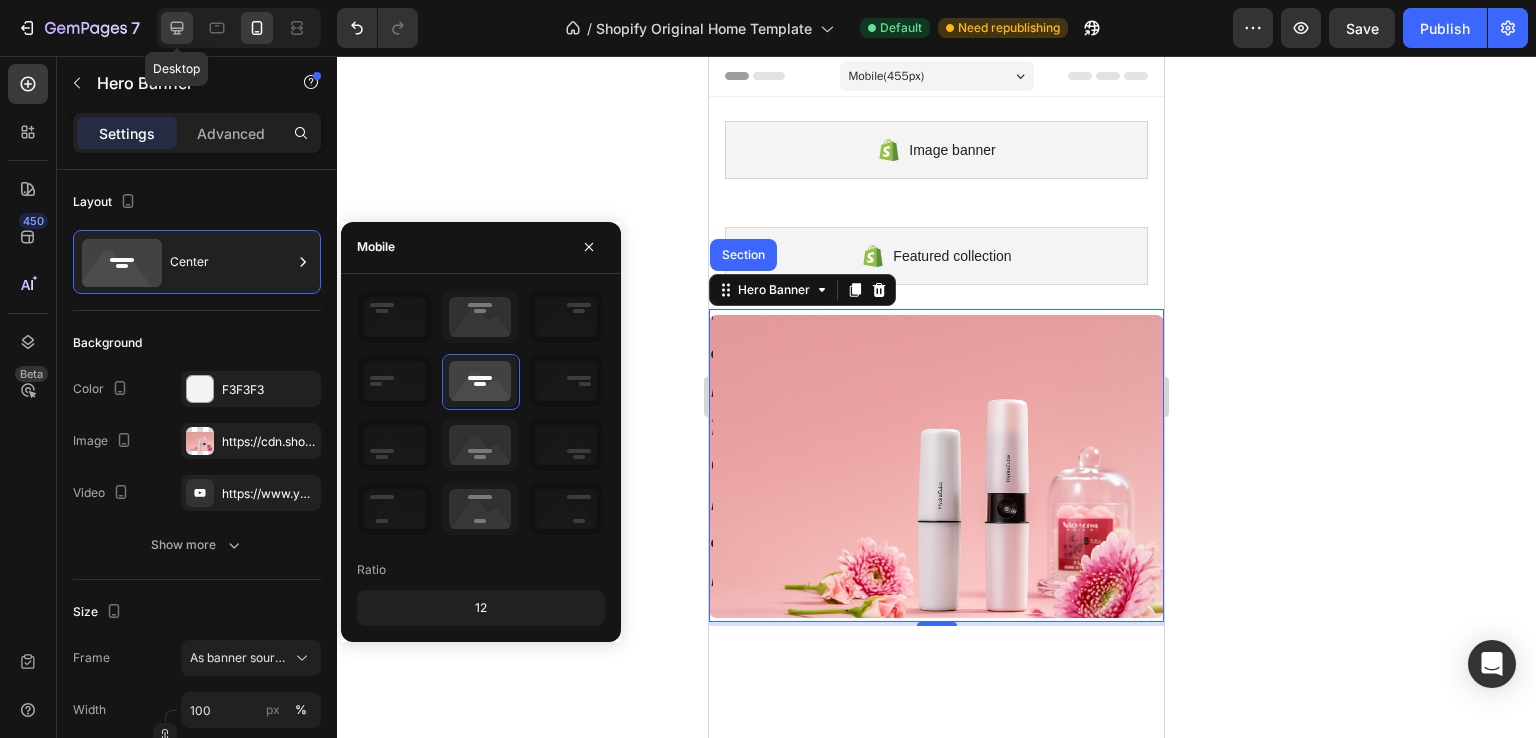 click 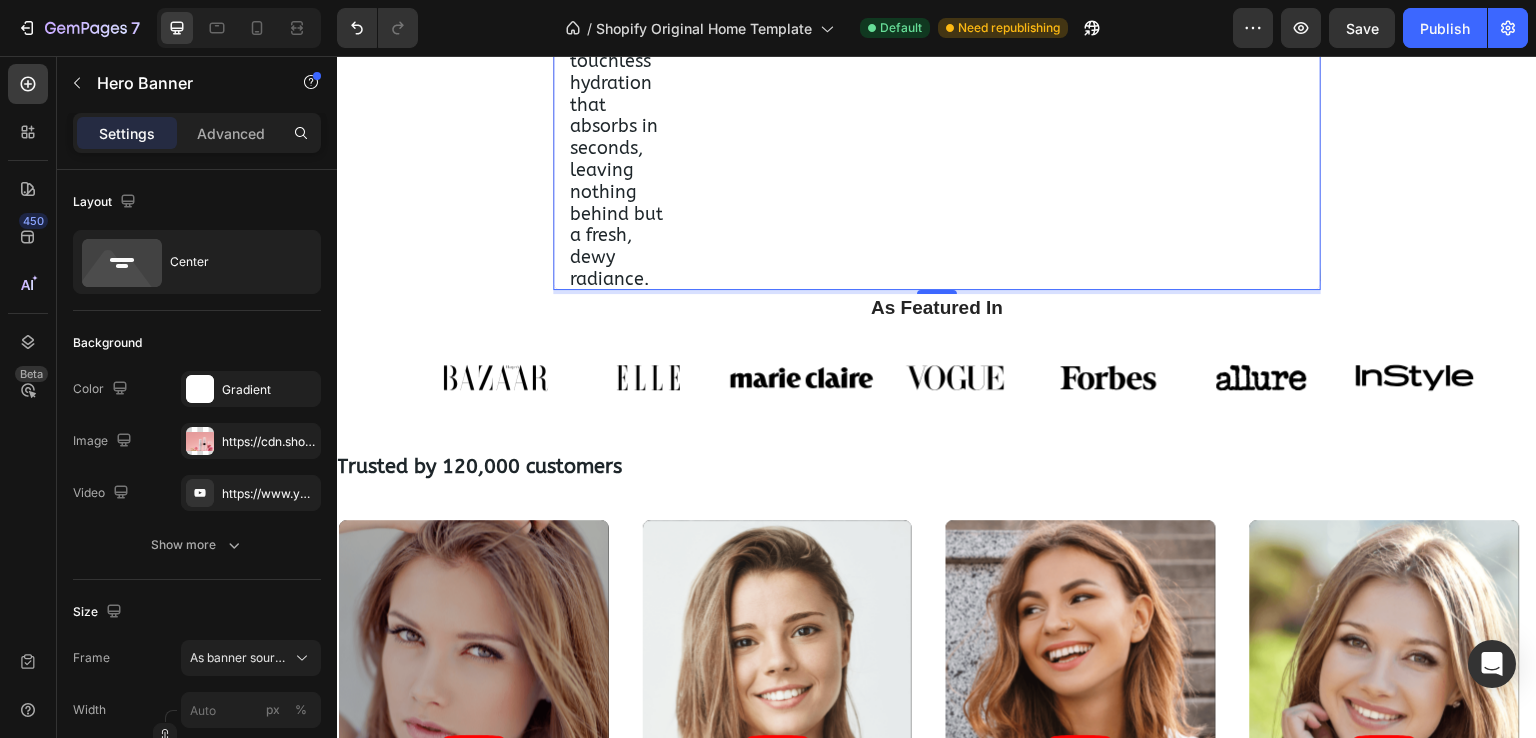 scroll, scrollTop: 823, scrollLeft: 0, axis: vertical 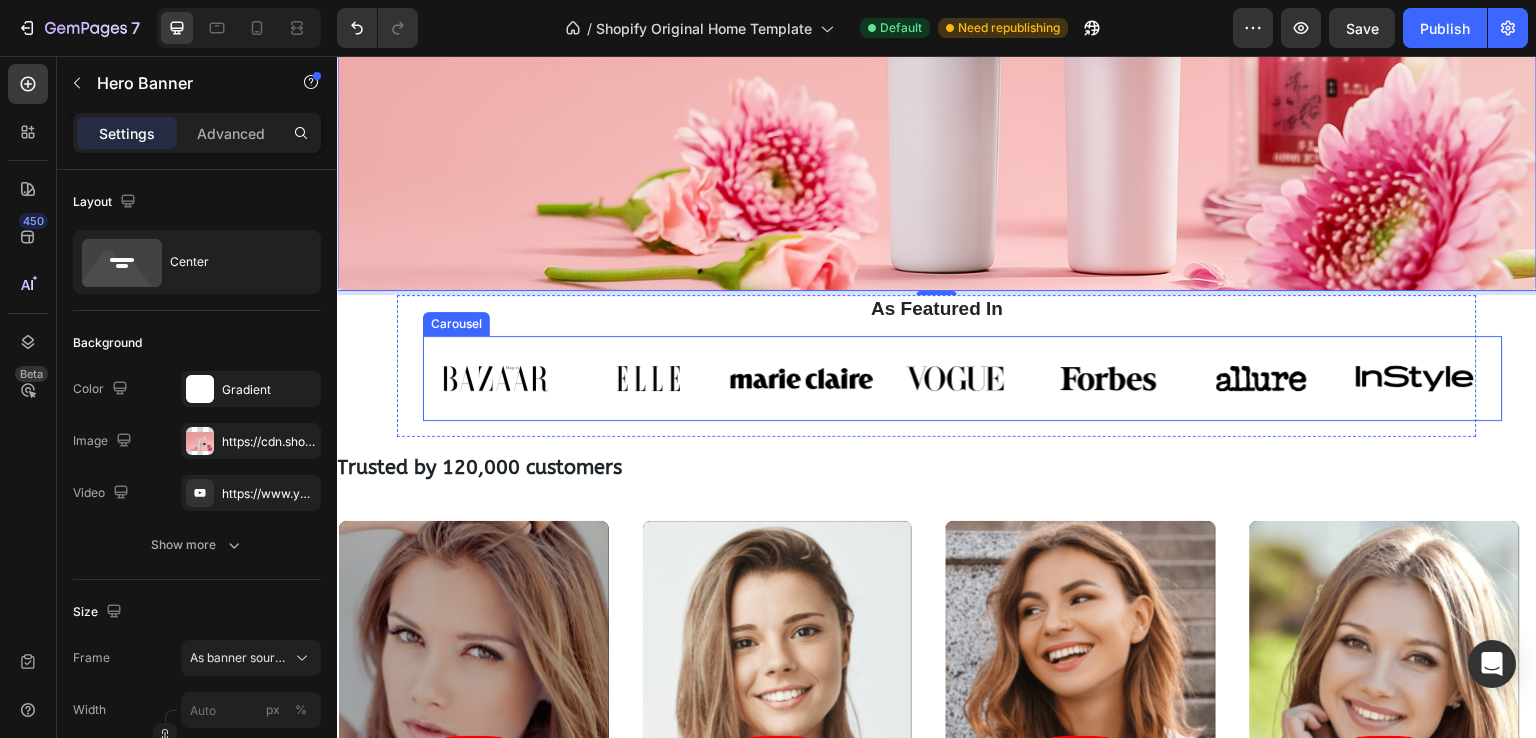 click on "As Featured In" at bounding box center [937, 309] 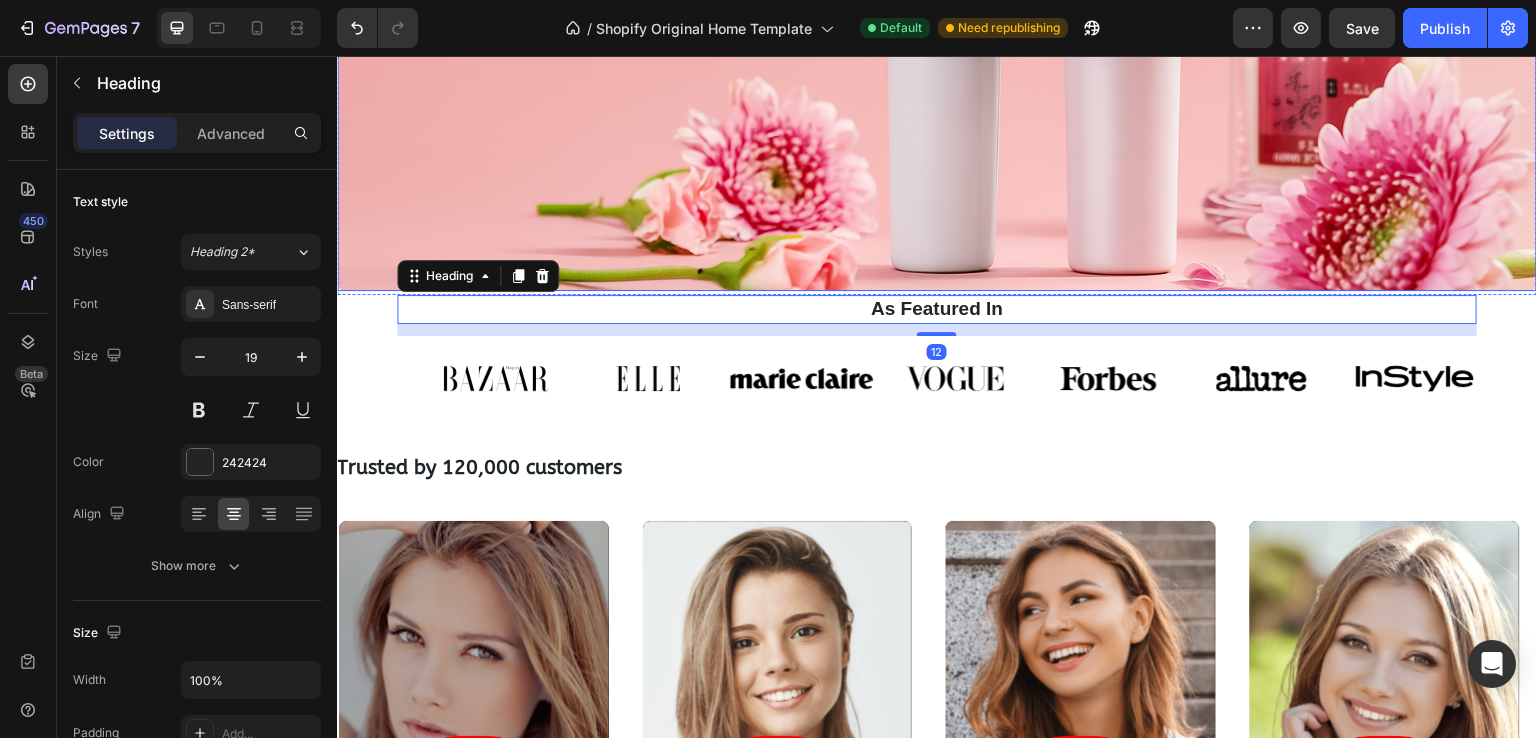 click at bounding box center (937, -109) 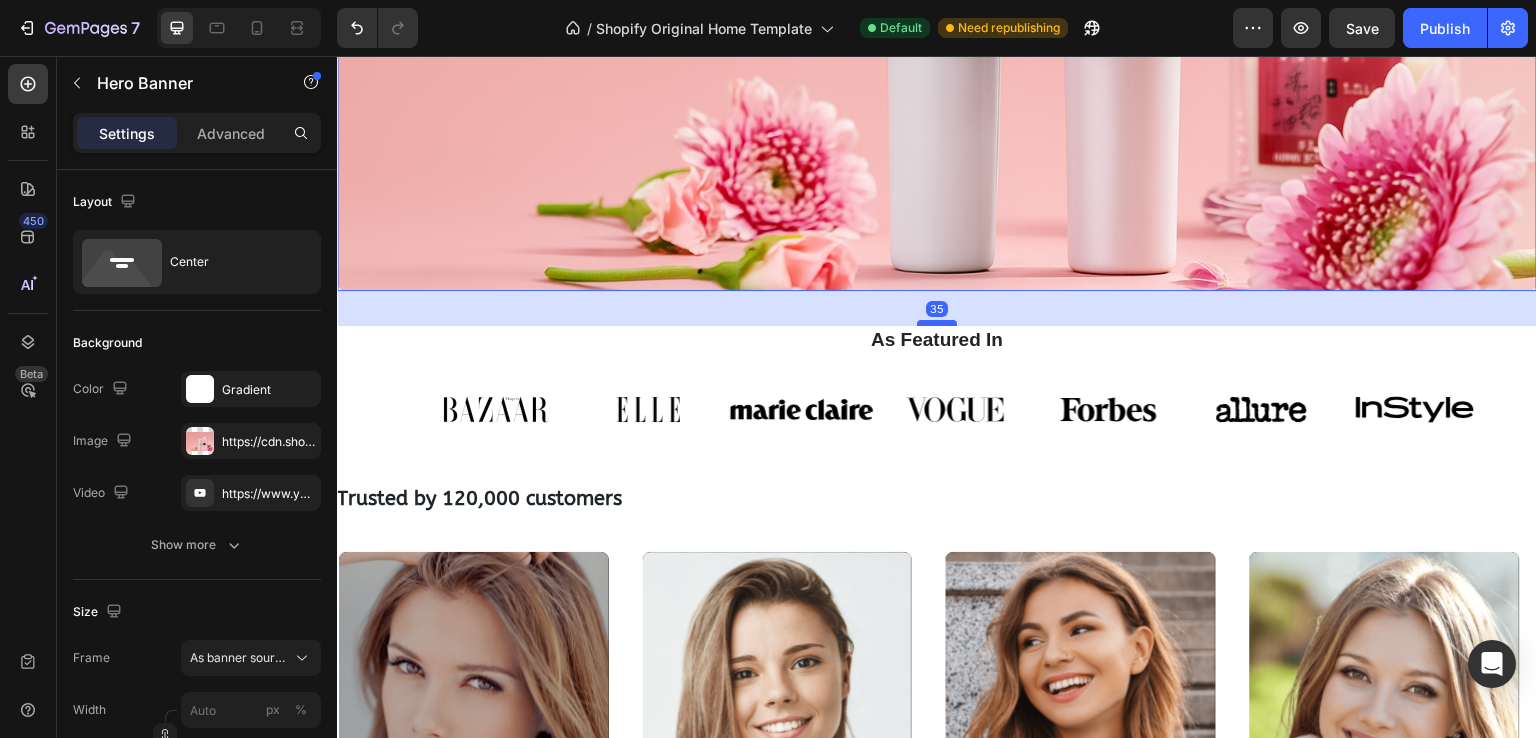 drag, startPoint x: 934, startPoint y: 282, endPoint x: 934, endPoint y: 313, distance: 31 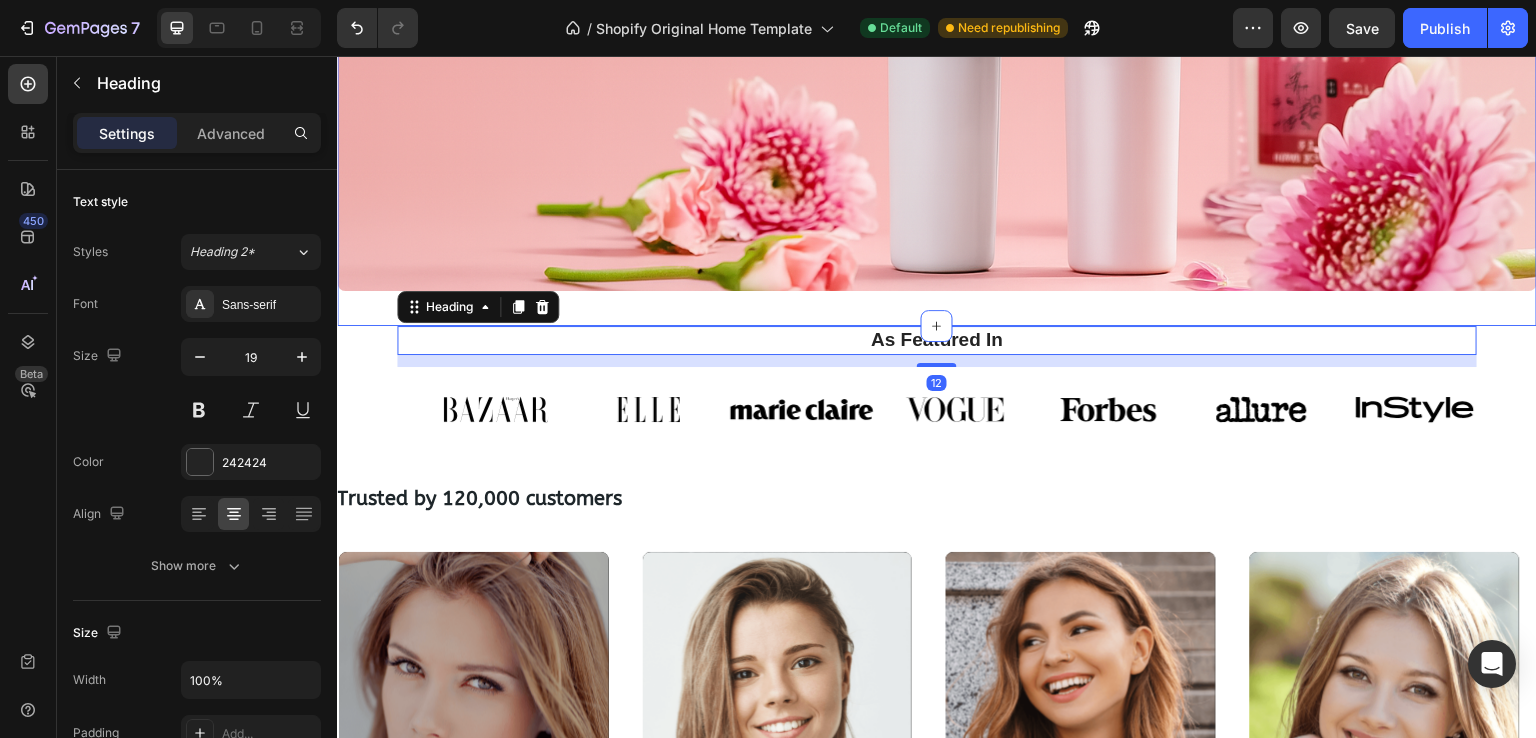 click on "The 30-Second Ritual for an All-Day Glow. Heading Get instant, touchless hydration that absorbs in seconds, leaving nothing behind but a fresh, dewy radiance. Text Block Icon Icon Icon Icon Icon Icon List 2,500+ Verified Reviews! Text Block Row Shop Now Button Hero Banner" at bounding box center (937, -95) 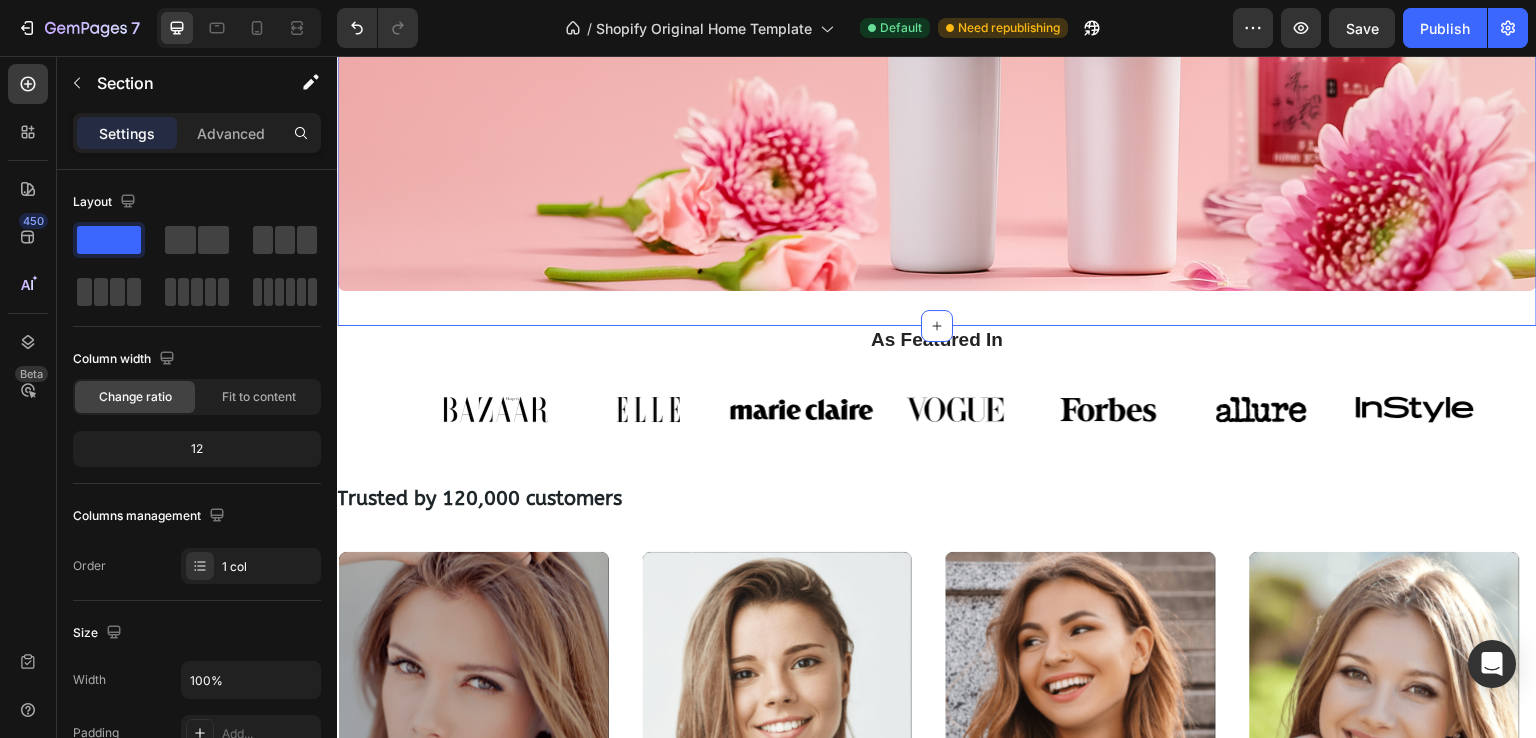 click at bounding box center [937, -109] 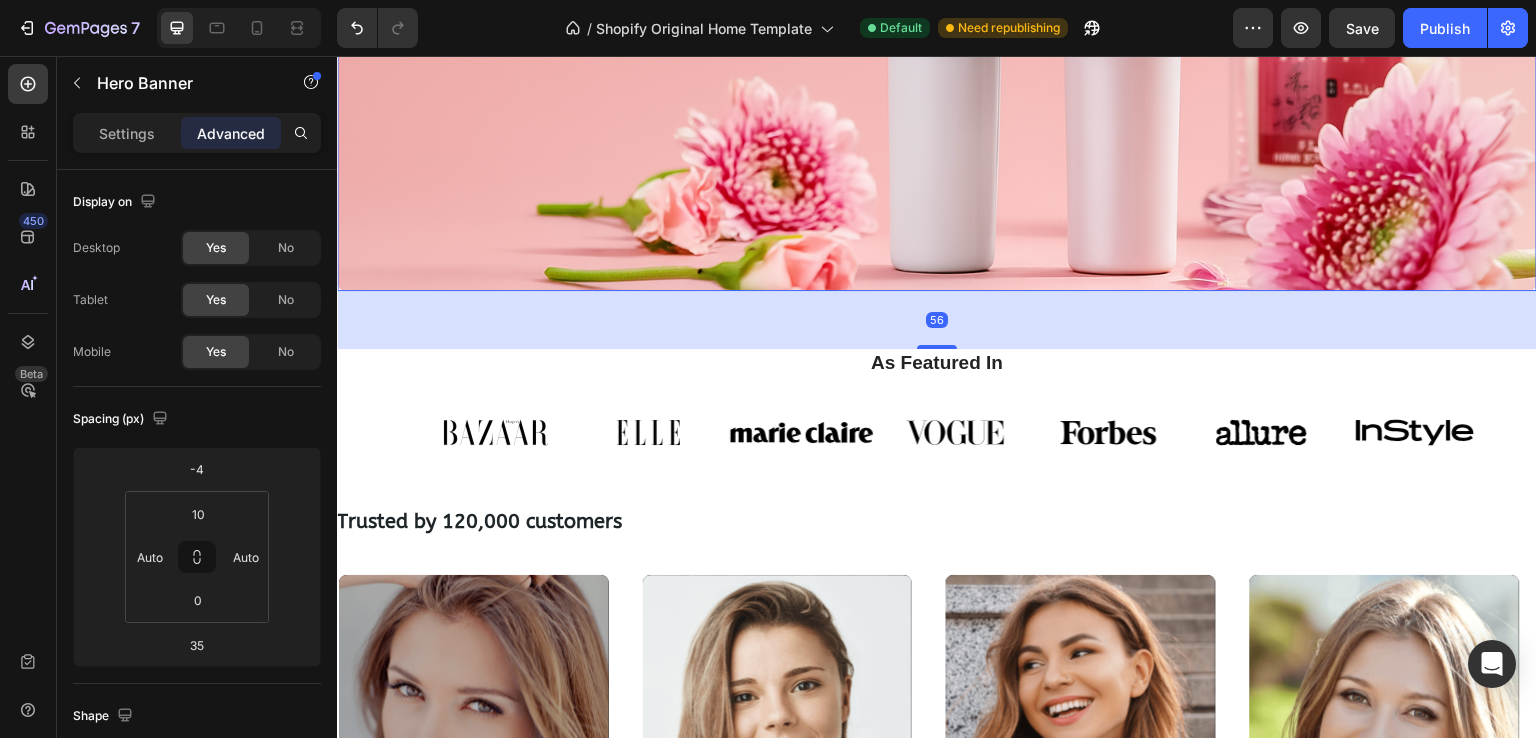 drag, startPoint x: 930, startPoint y: 311, endPoint x: 974, endPoint y: 369, distance: 72.8011 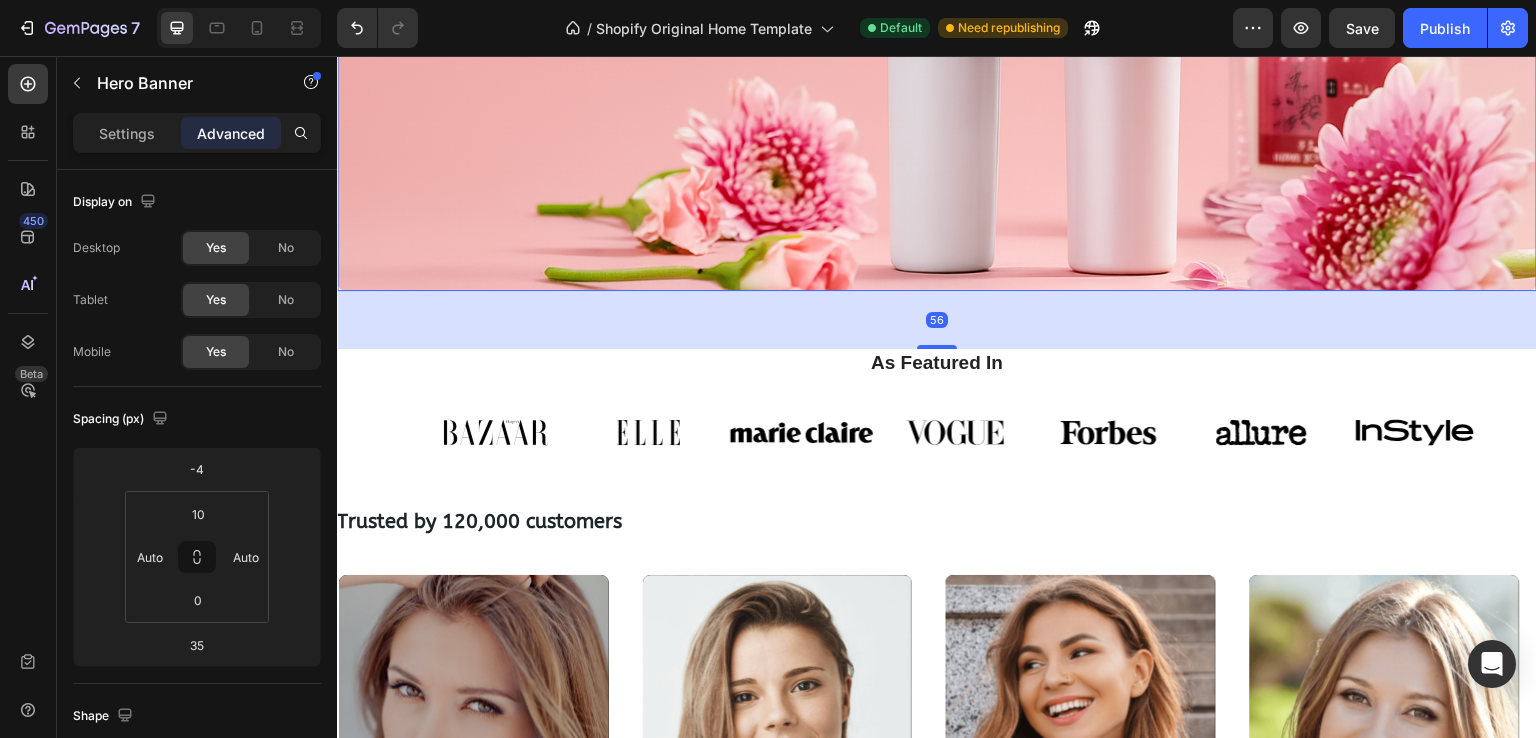 click at bounding box center (937, 347) 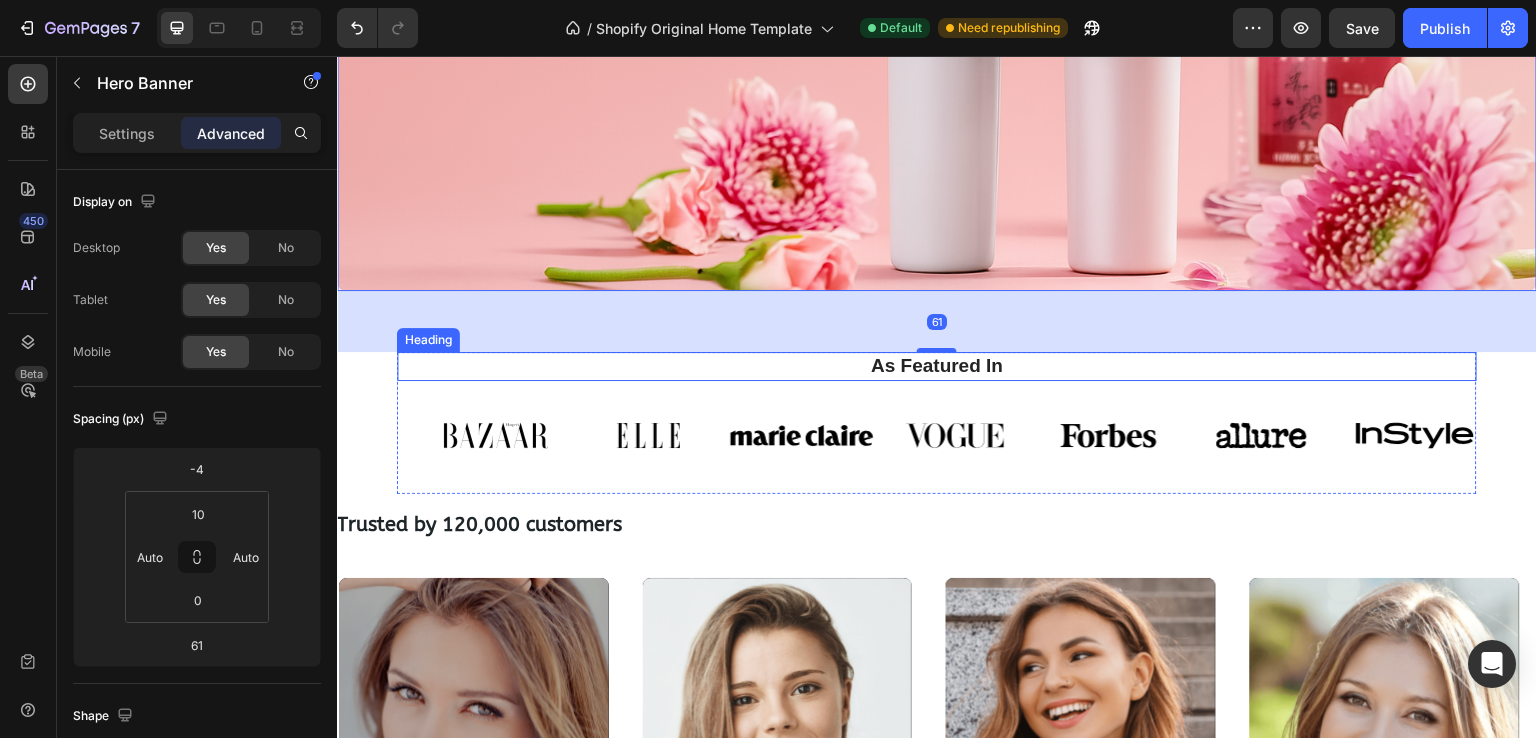 click on "As Featured In" at bounding box center (937, 366) 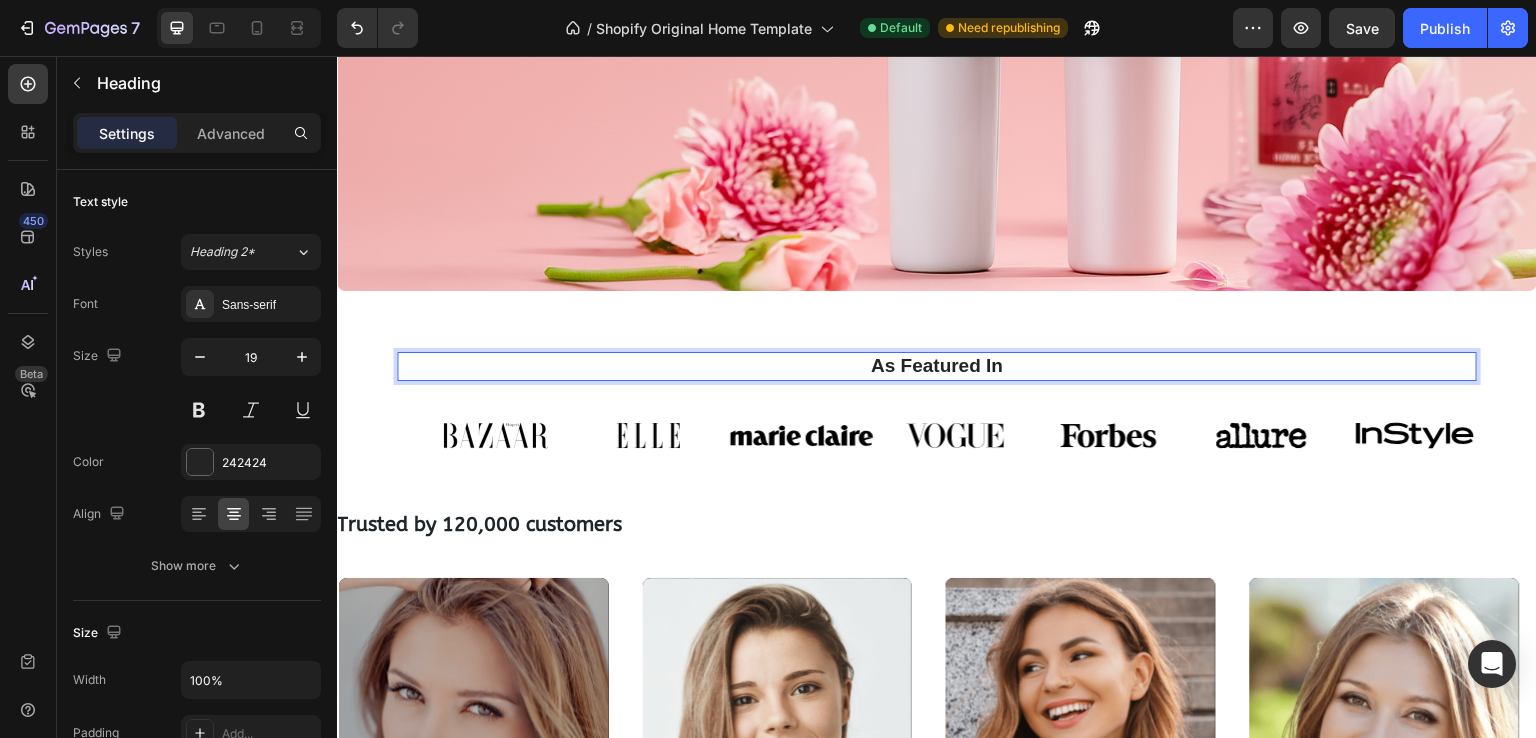 click on "As Featured In" at bounding box center [937, 366] 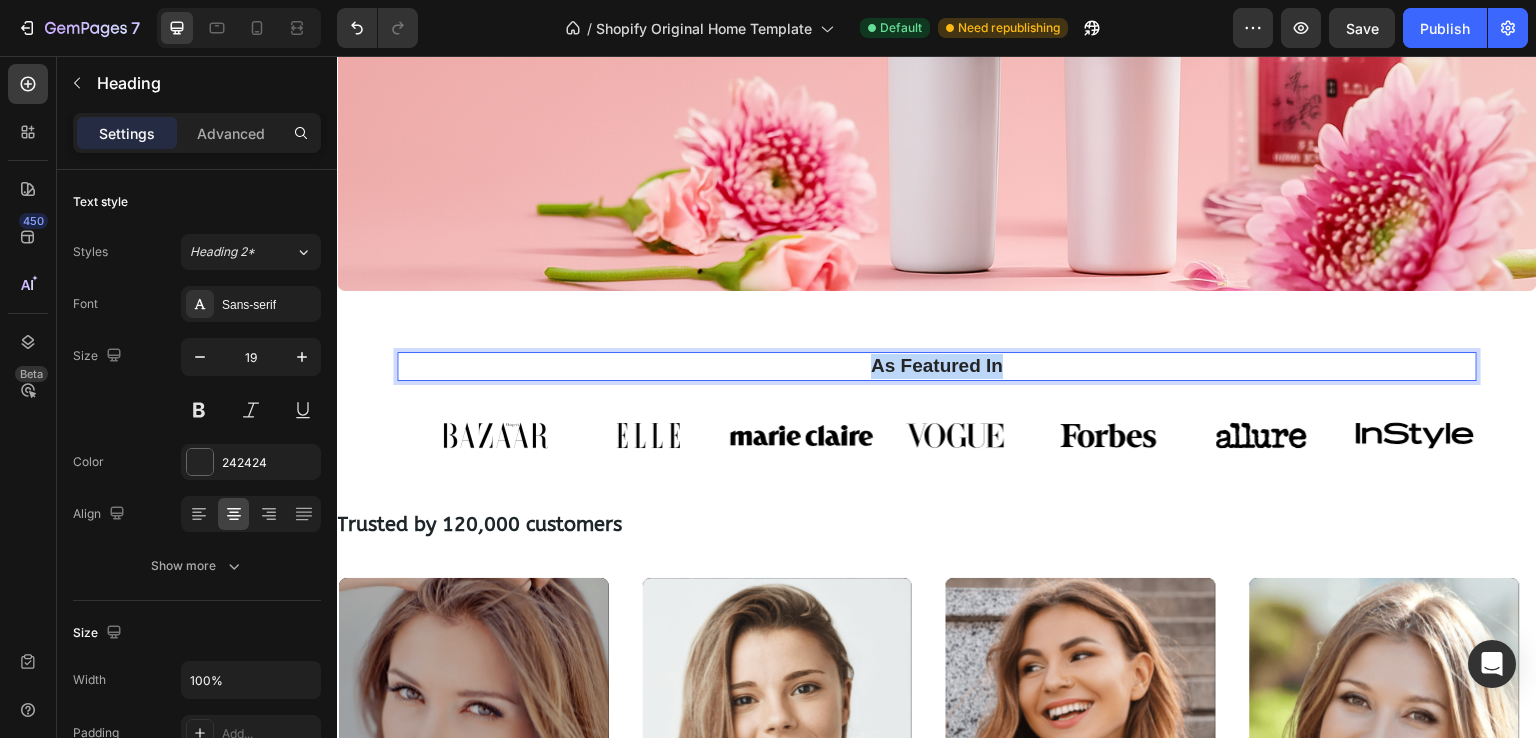 click on "As Featured In" at bounding box center (937, 366) 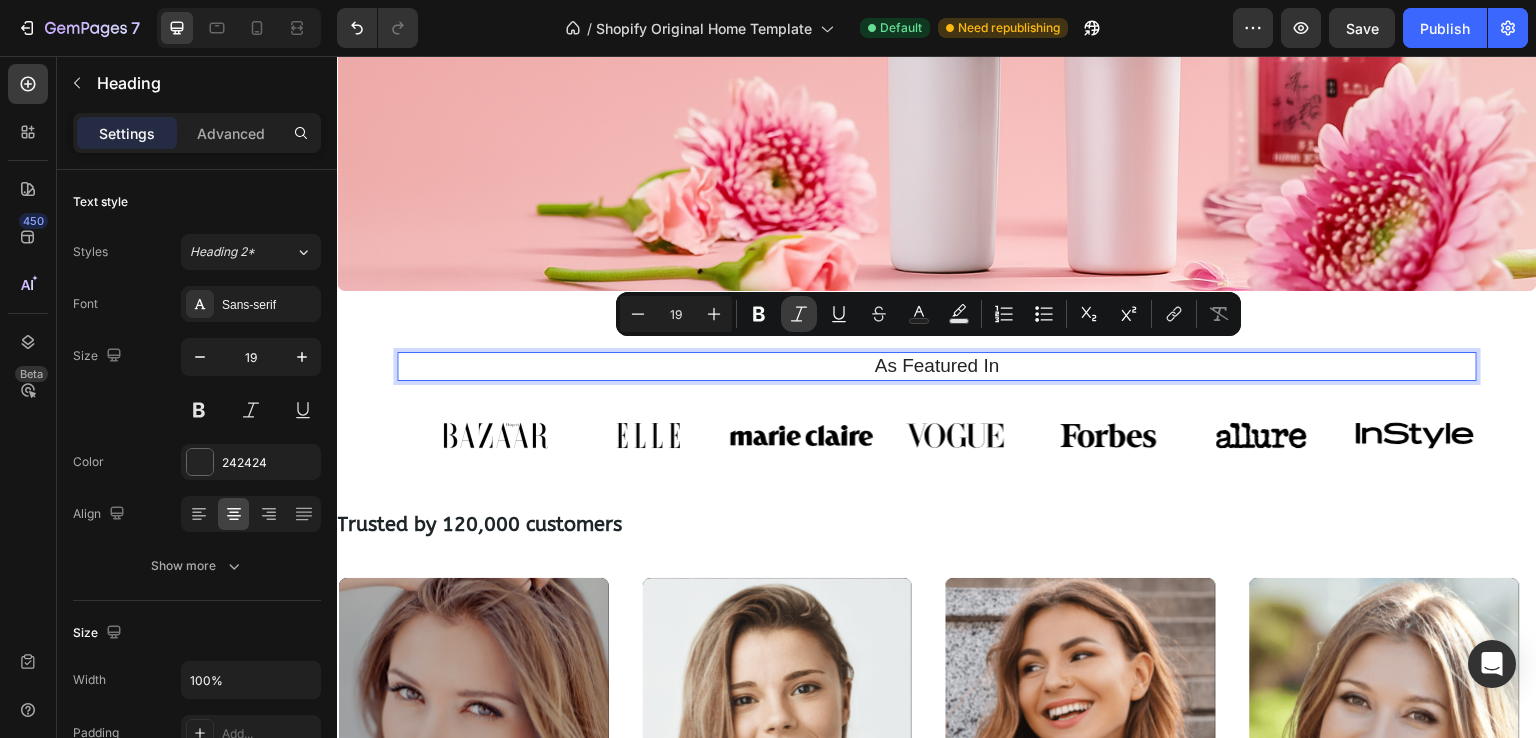 click 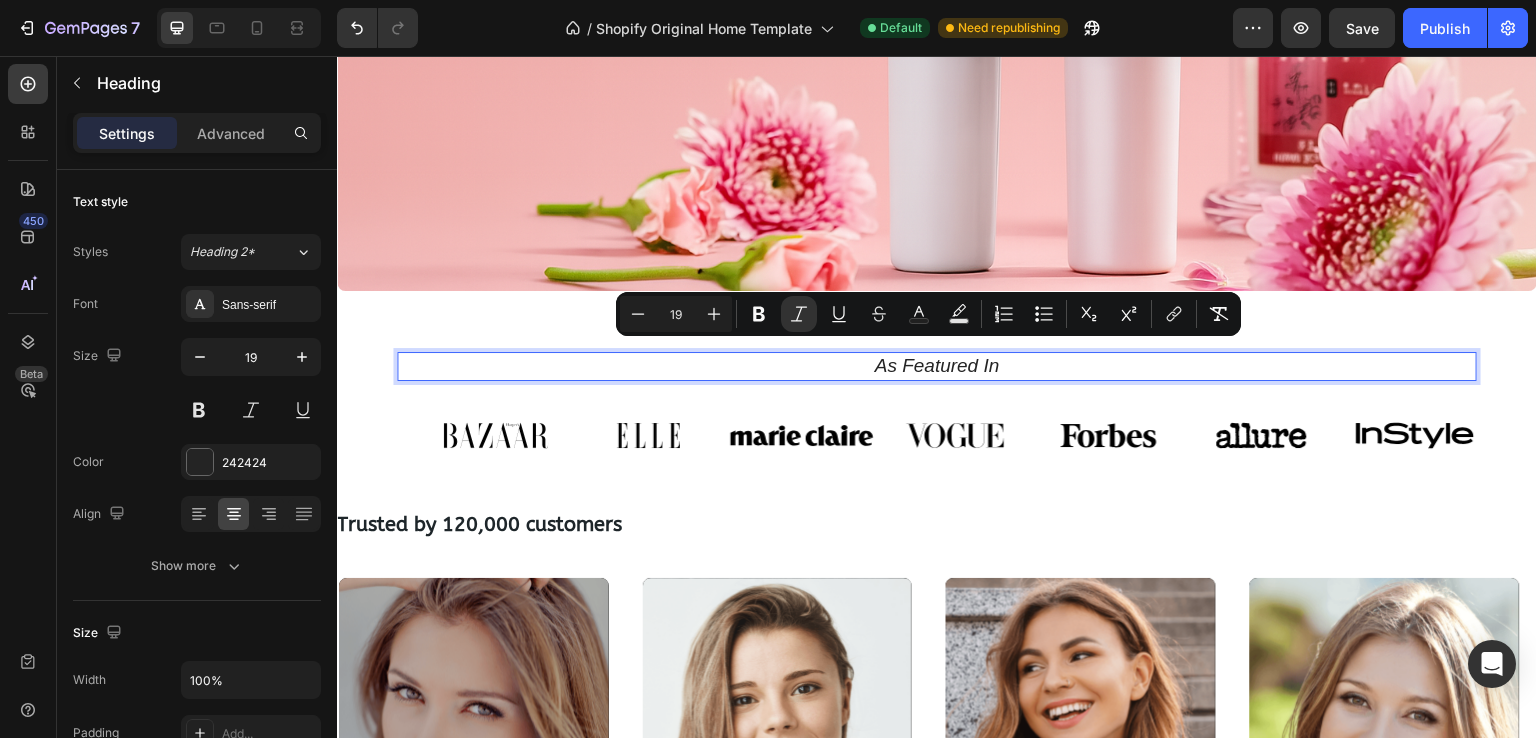 click on "Image Image Image Image Image Image Image Carousel" at bounding box center (937, 443) 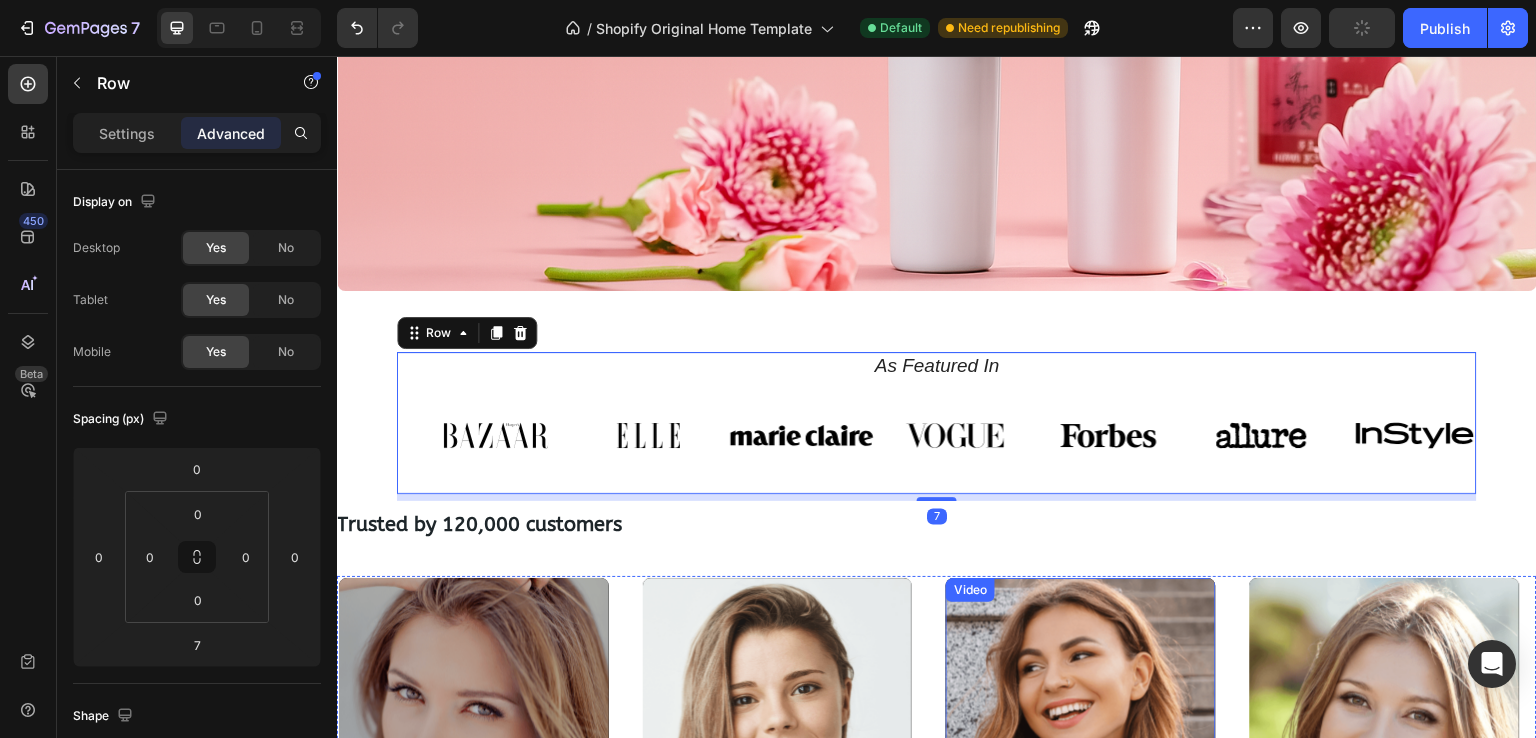 click at bounding box center (1081, 817) 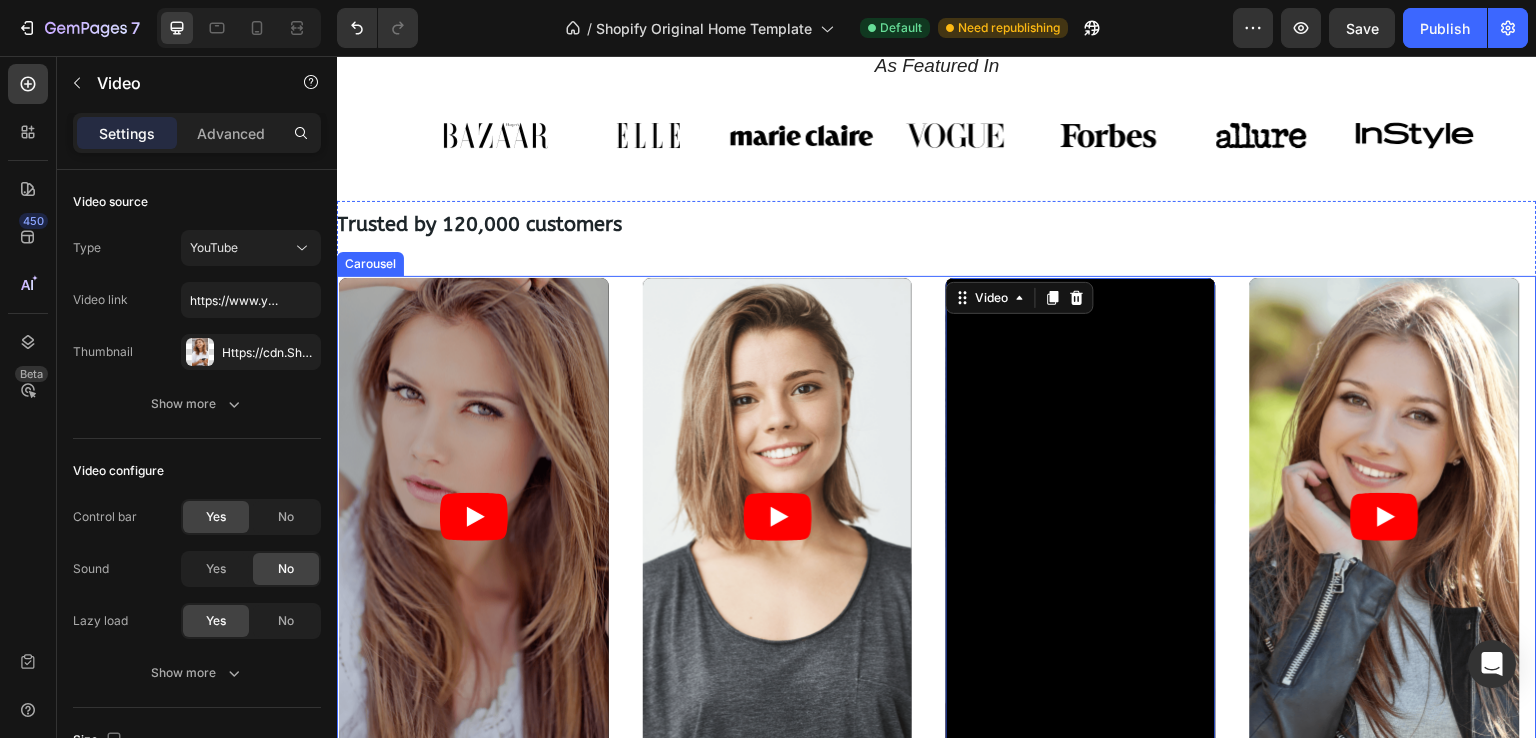 scroll, scrollTop: 1023, scrollLeft: 0, axis: vertical 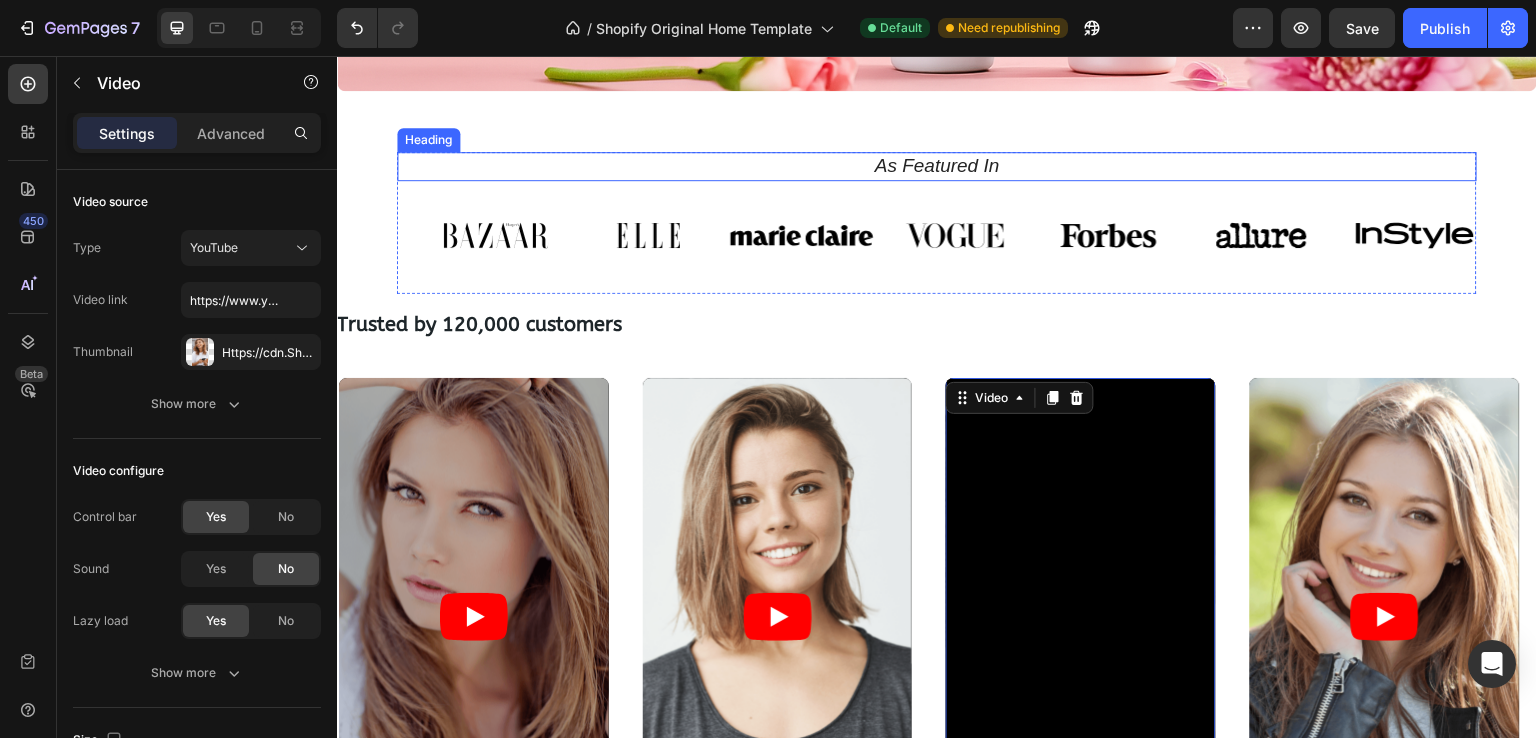 click on "⁠⁠⁠⁠⁠⁠⁠ As Featured In" at bounding box center (937, 166) 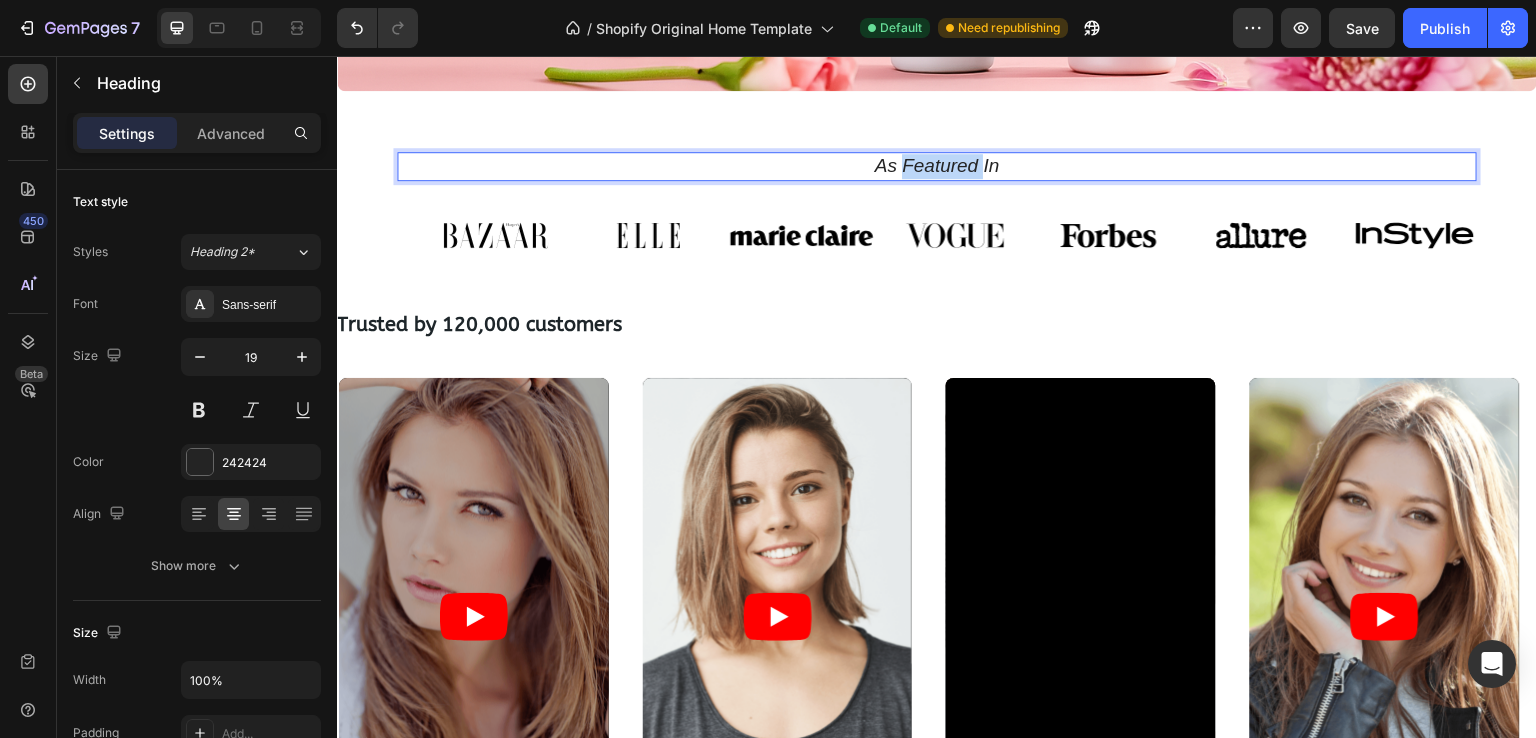 click on "As Featured In" at bounding box center [937, 165] 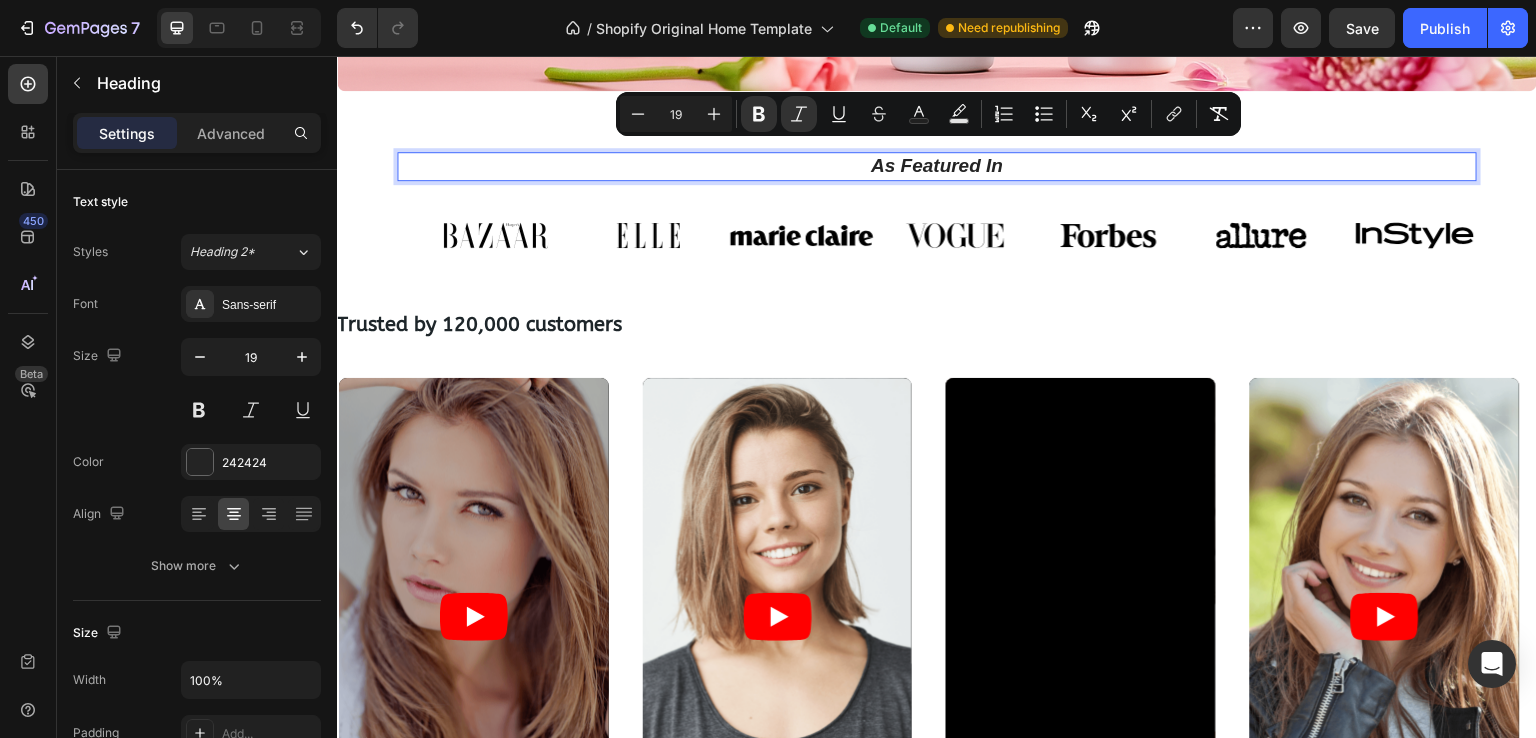 click at bounding box center [955, 235] 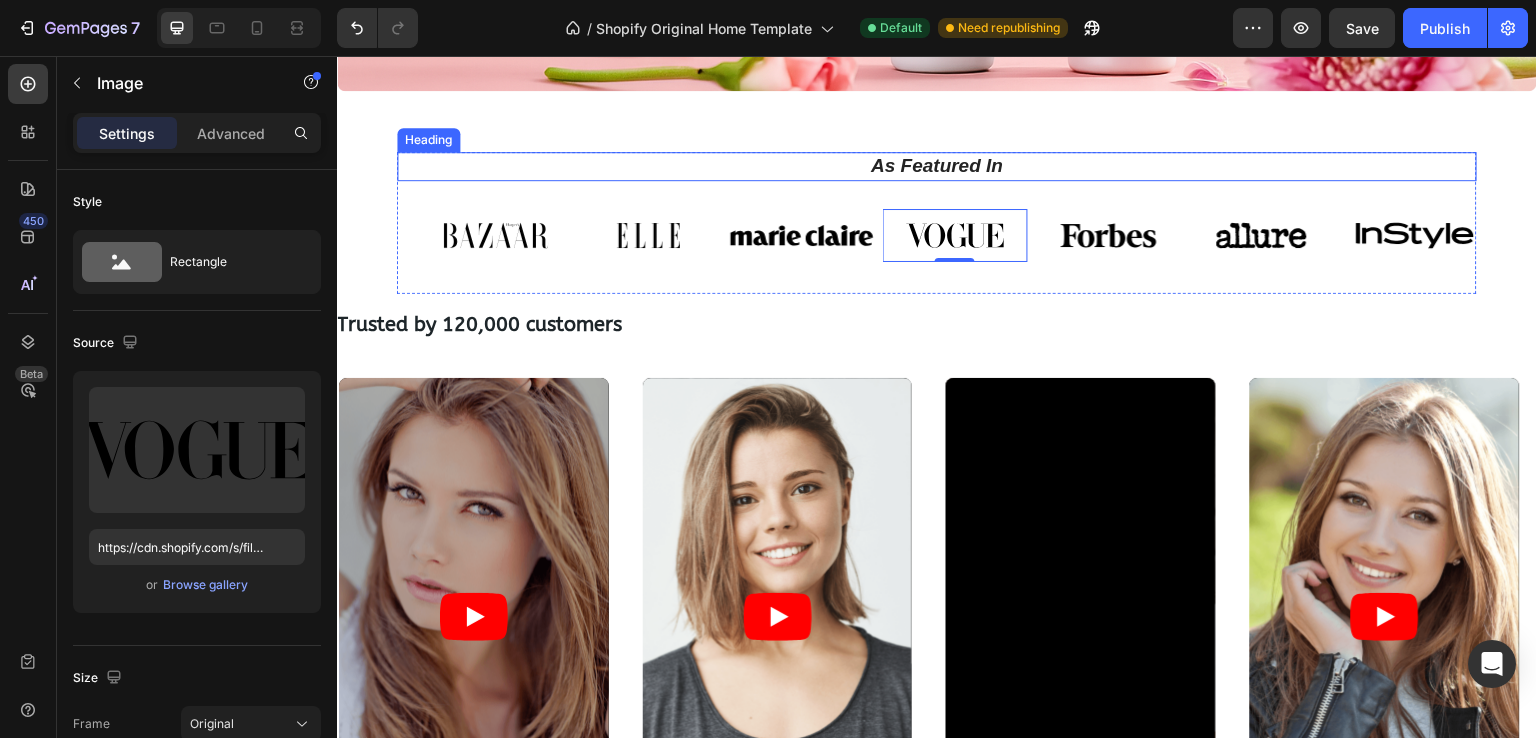 click on "As Featured In" at bounding box center [937, 165] 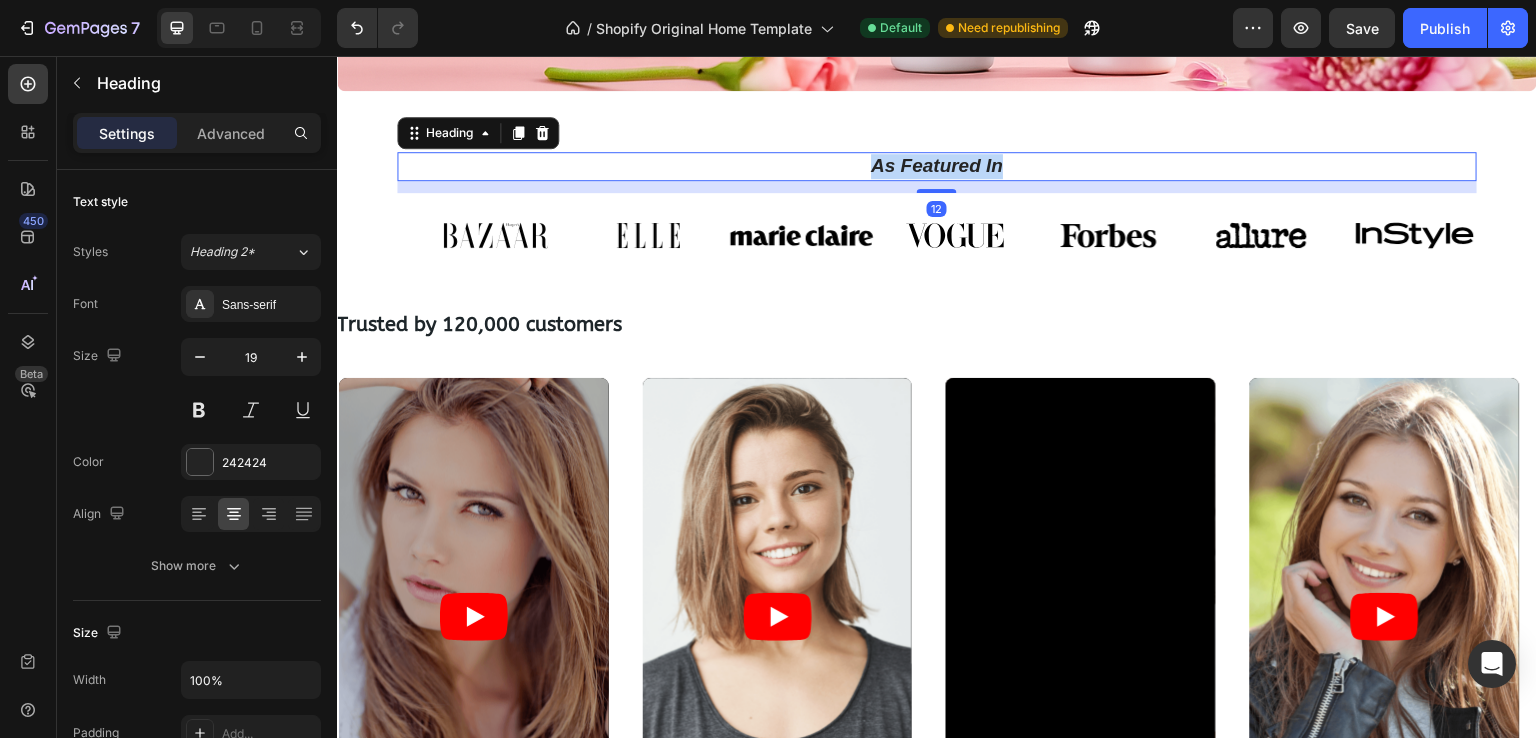 click on "As Featured In" at bounding box center (937, 165) 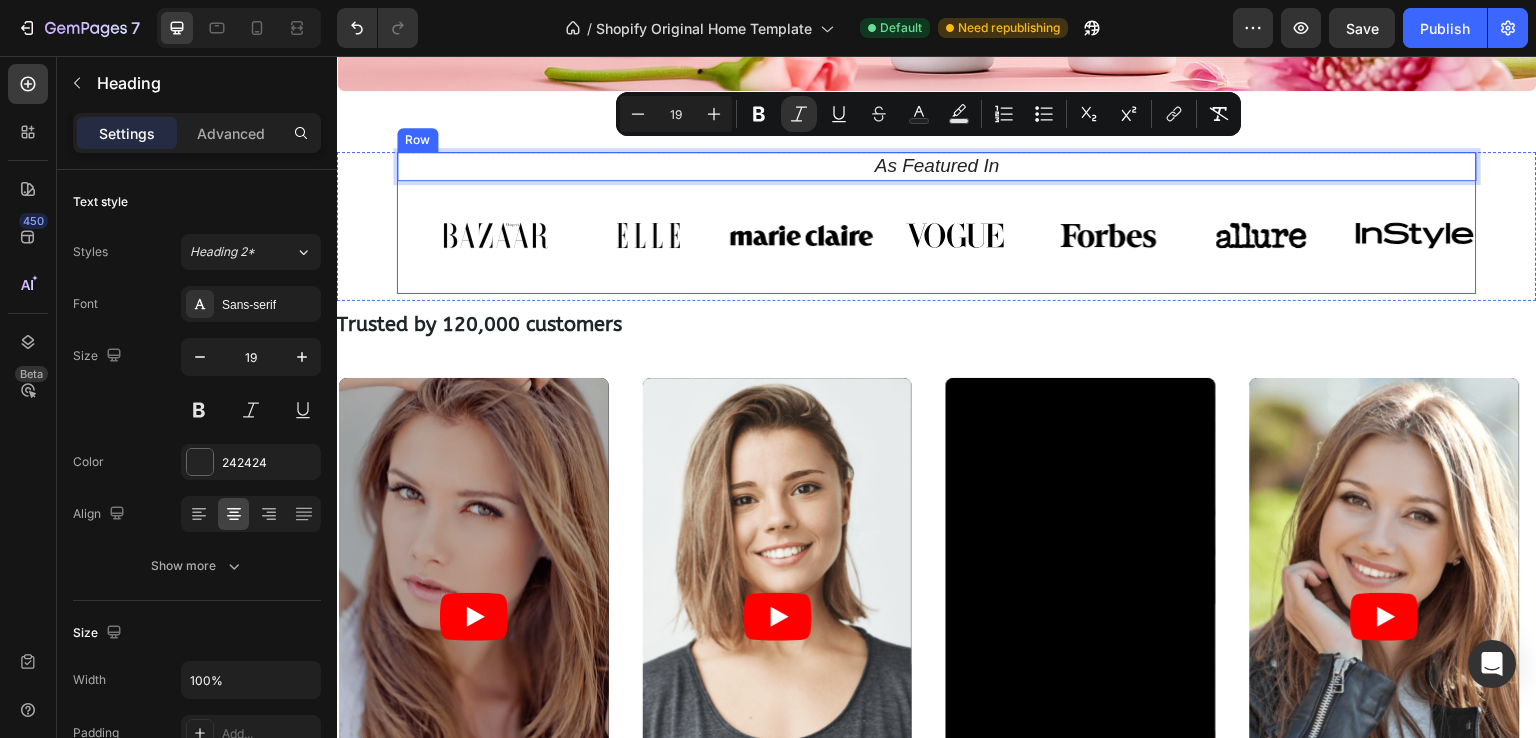 click on "Image Image Image Image Image Image Image Carousel" at bounding box center (937, 243) 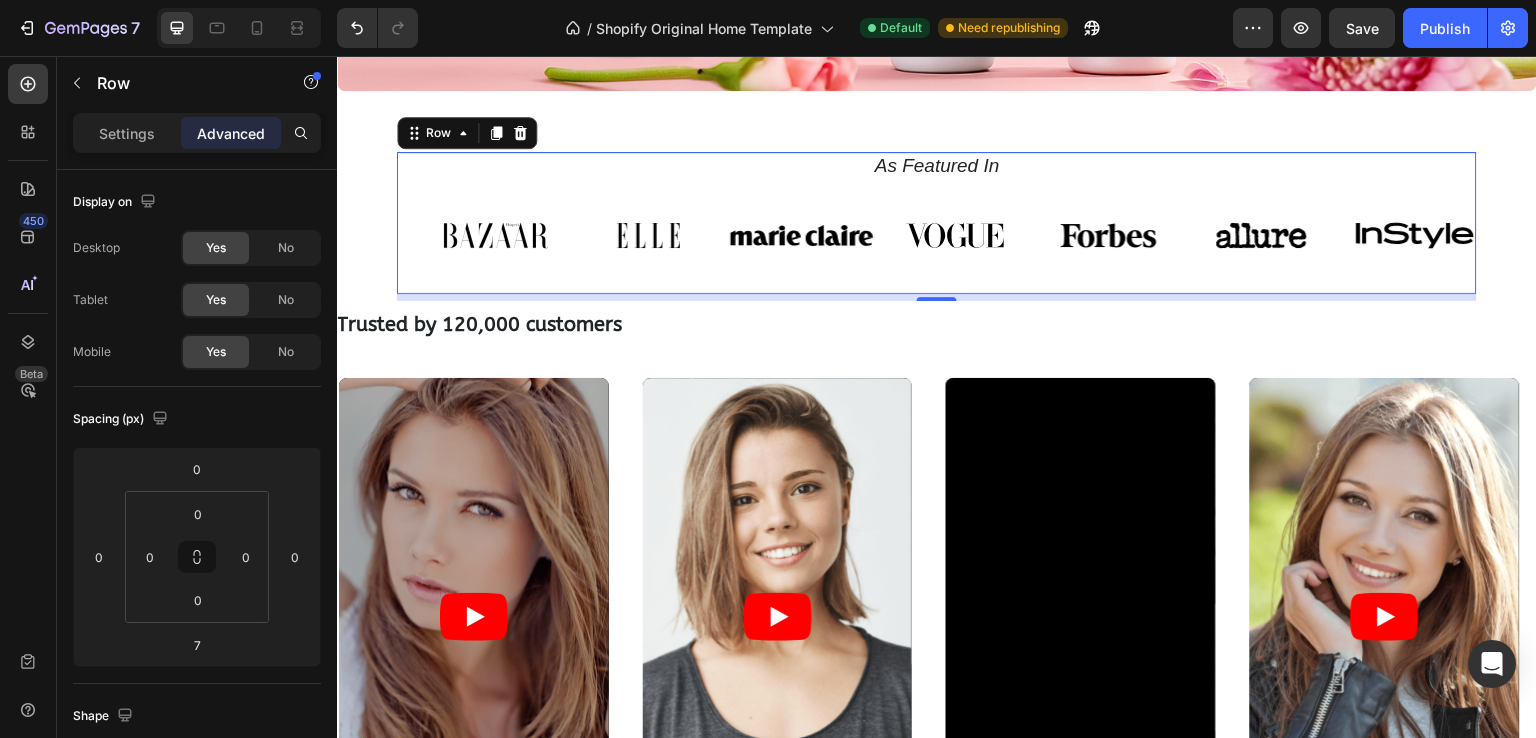 click on "As Featured In" at bounding box center (937, 165) 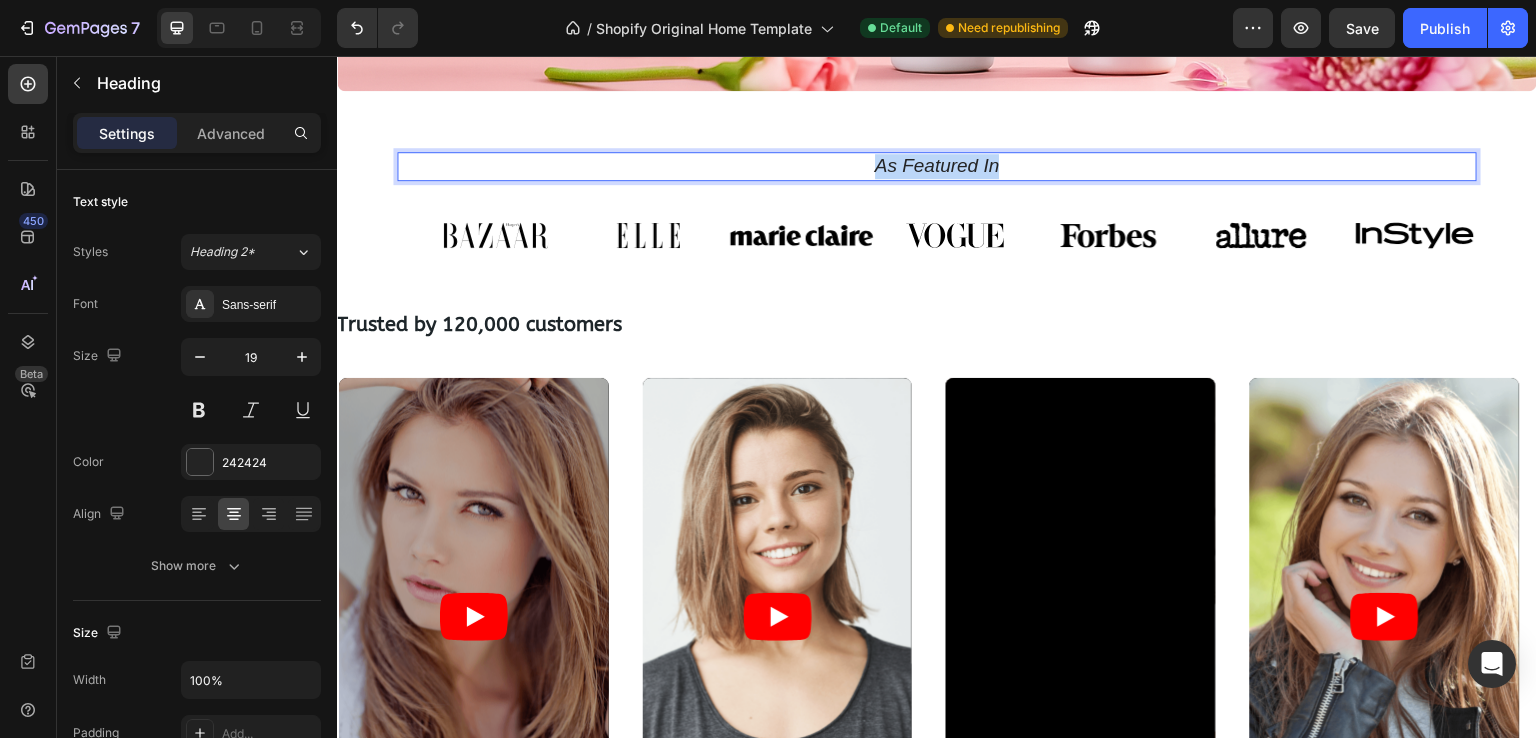 click on "As Featured In" at bounding box center (937, 165) 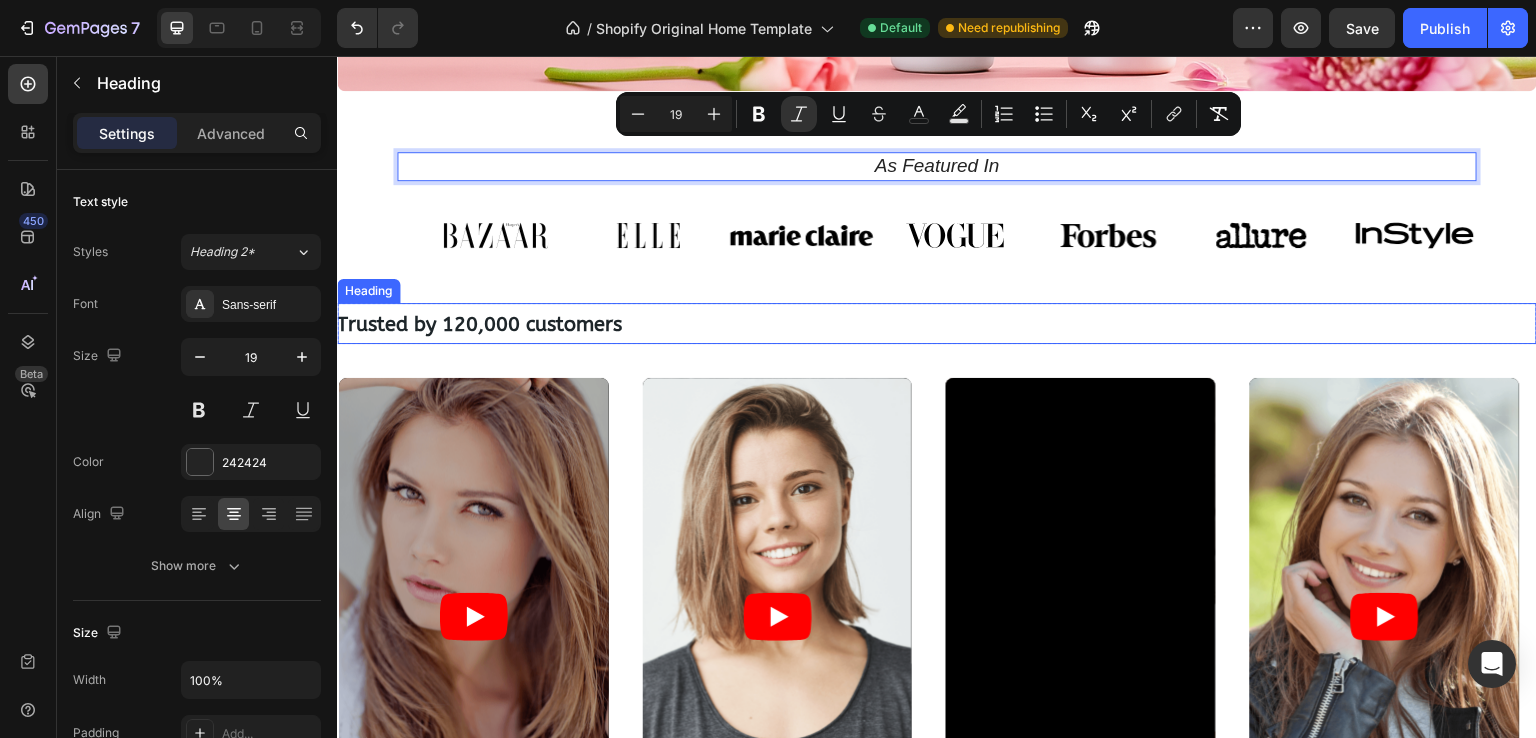 click on "Trusted by 120,000 customers Heading Row Video Video Video Video Carousel
SHOP NOW Button Row" at bounding box center [937, 630] 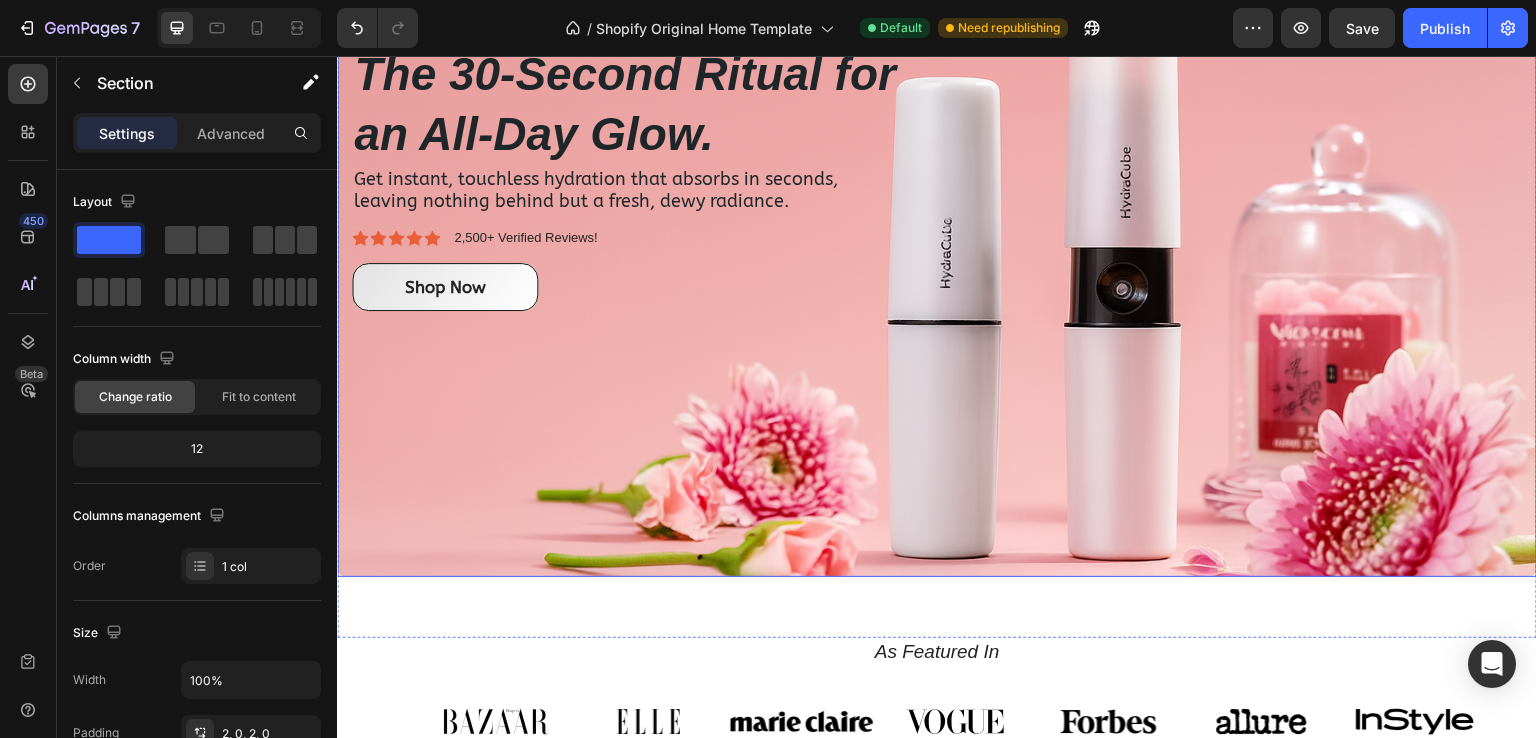 scroll, scrollTop: 423, scrollLeft: 0, axis: vertical 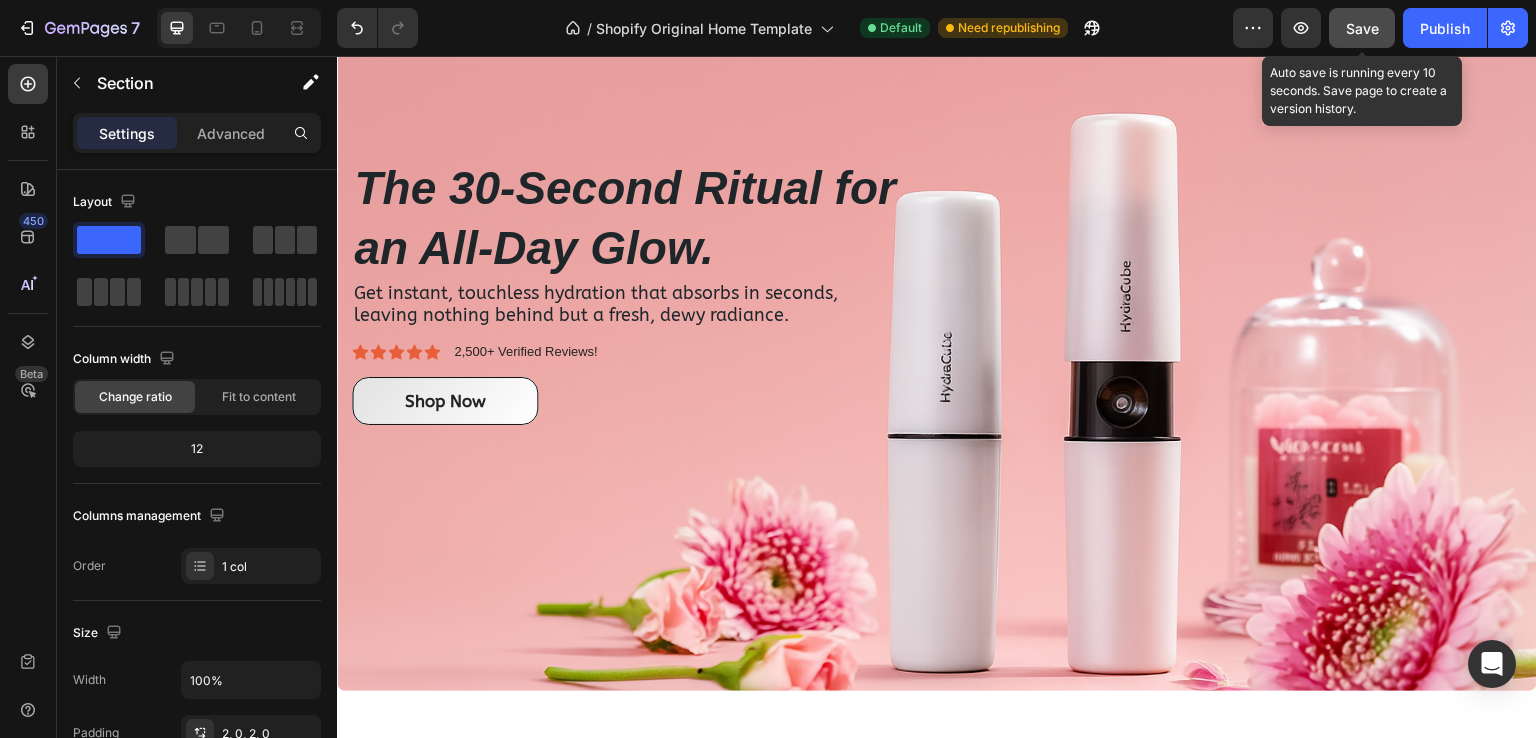 click on "Save" 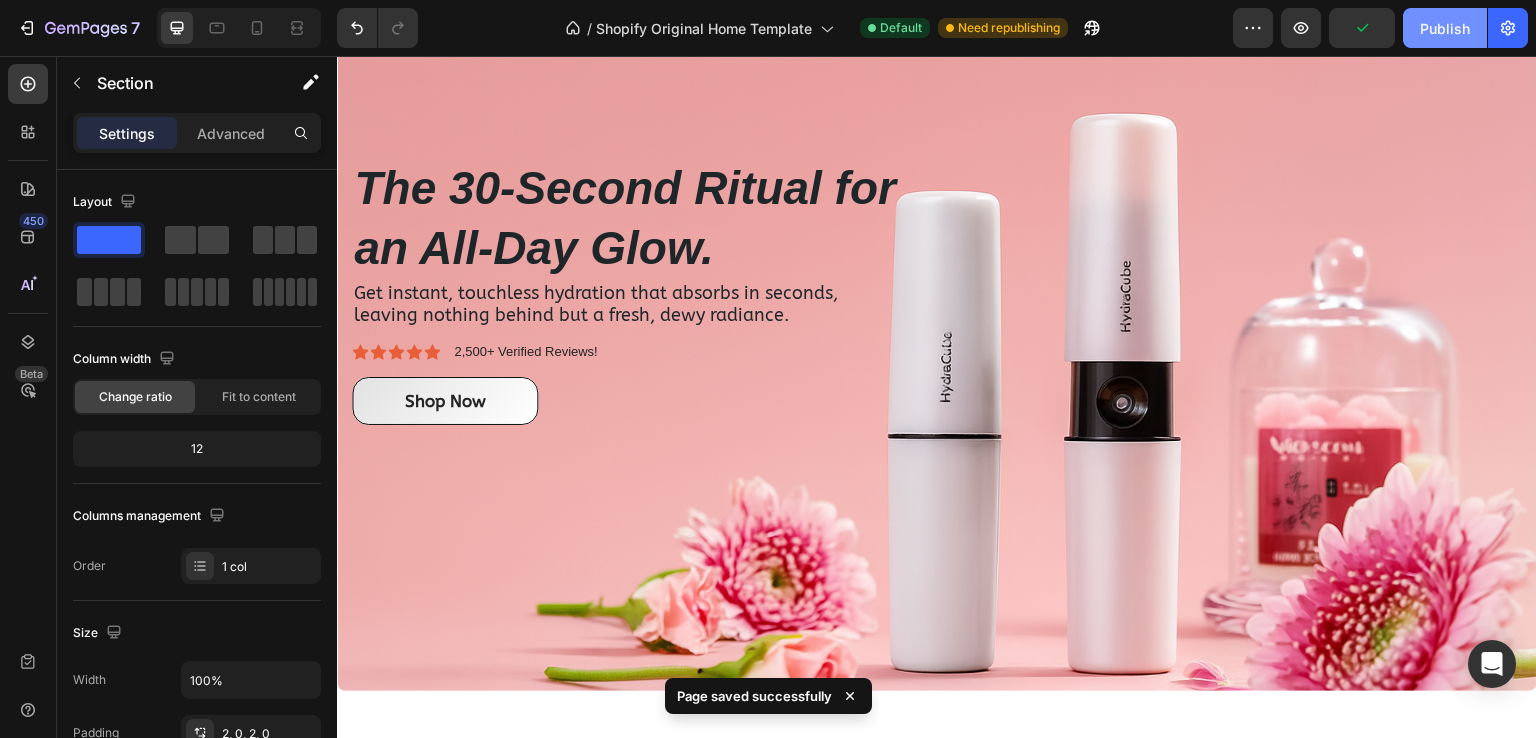 click on "Publish" 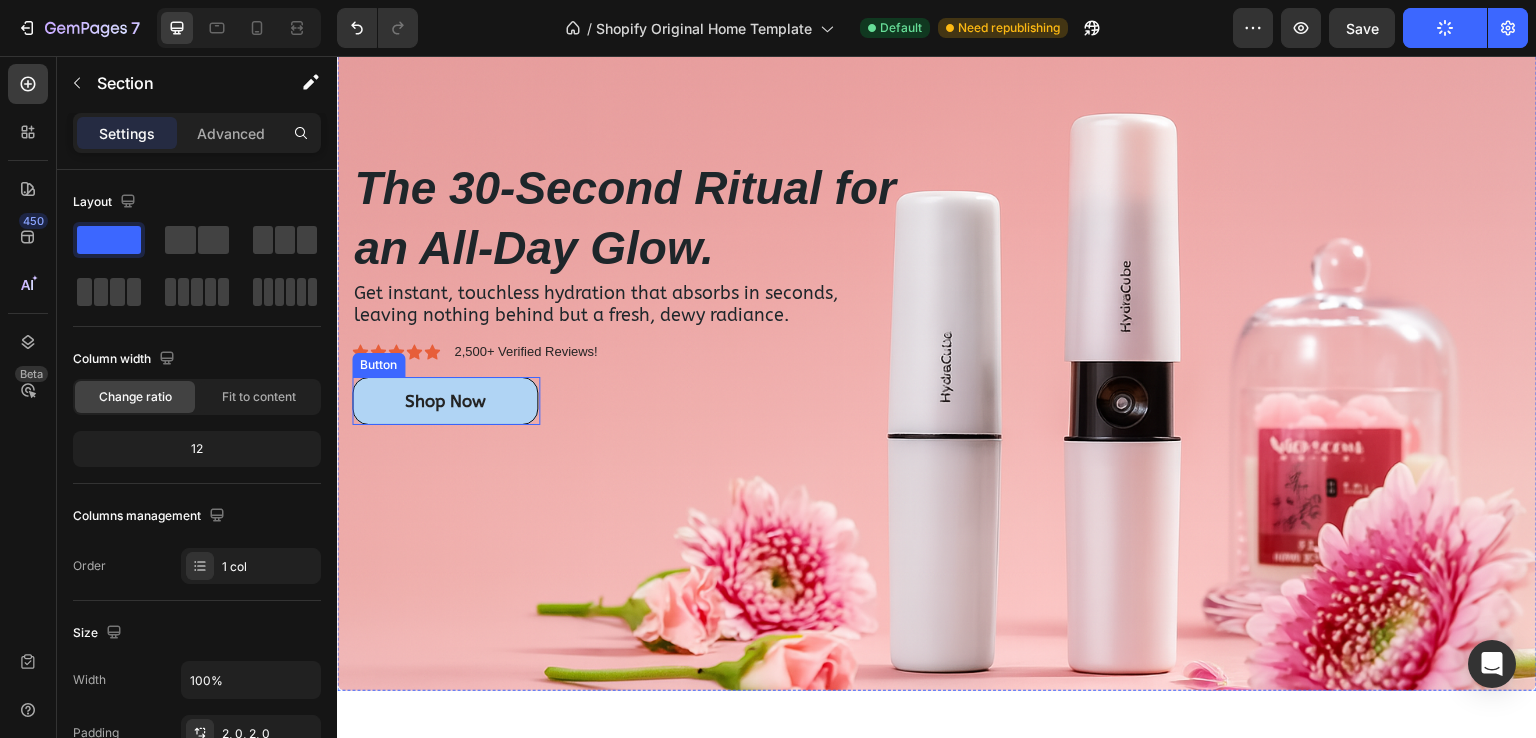 click on "Shop Now" at bounding box center [445, 401] 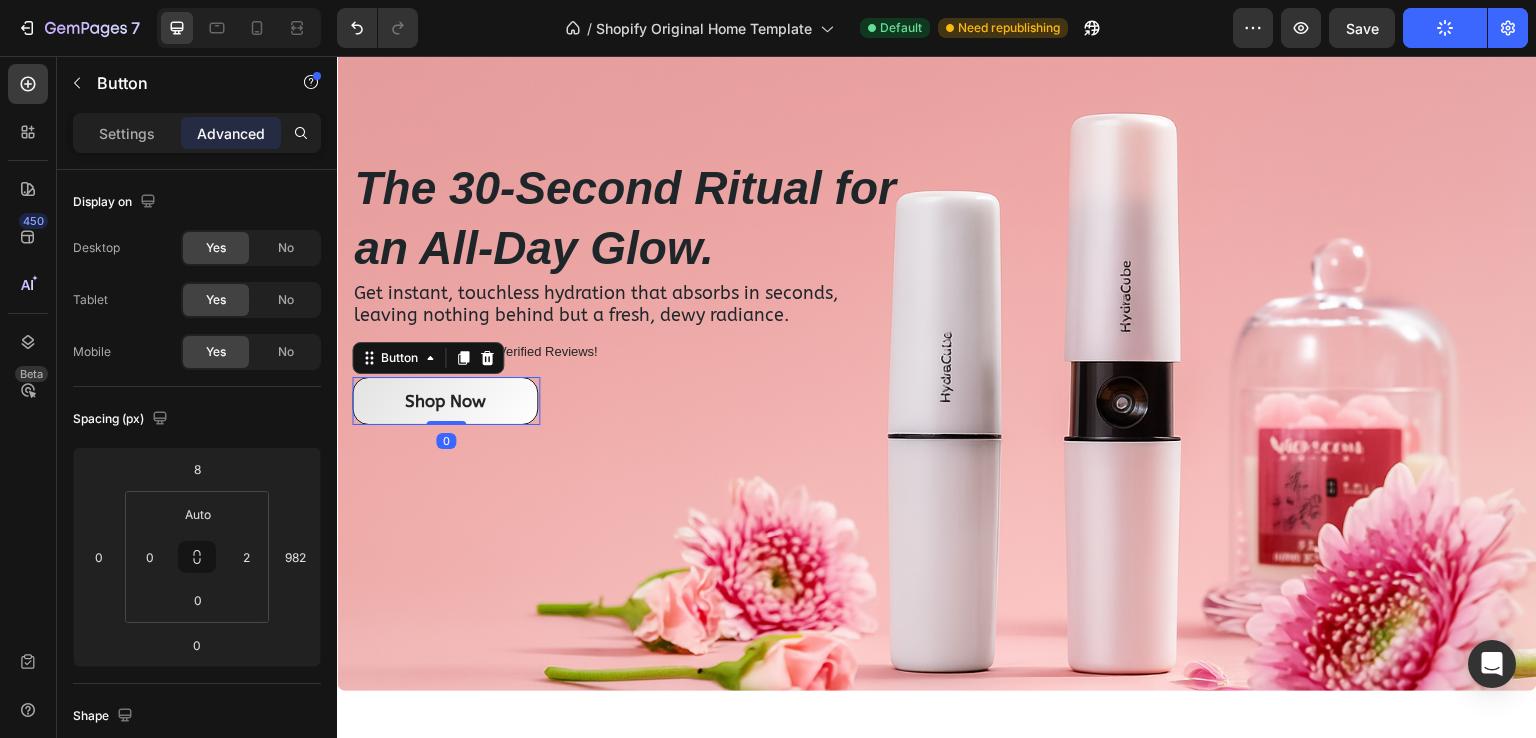 click on "7   /  Shopify Original Home Template Default Need republishing Preview  Save   Publish" 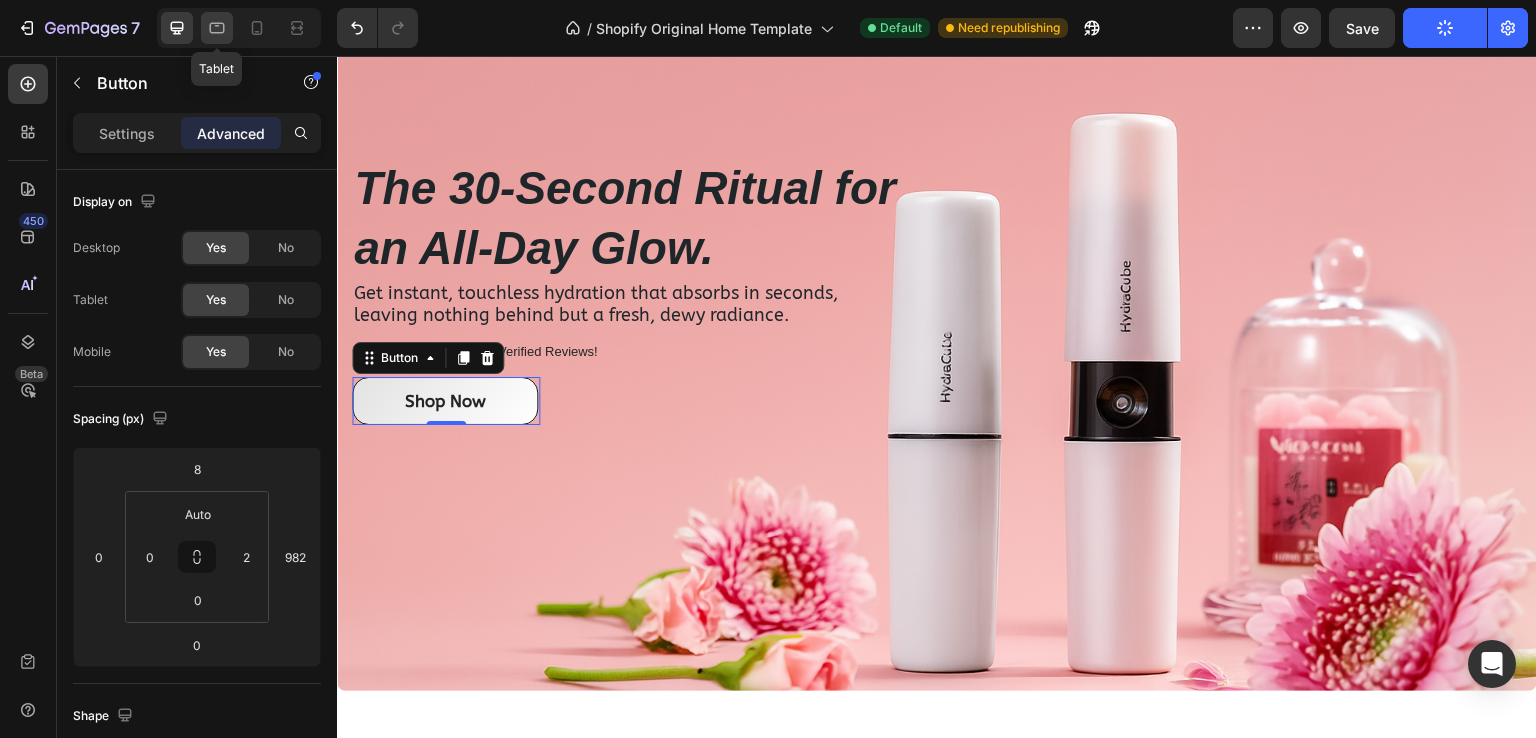 click 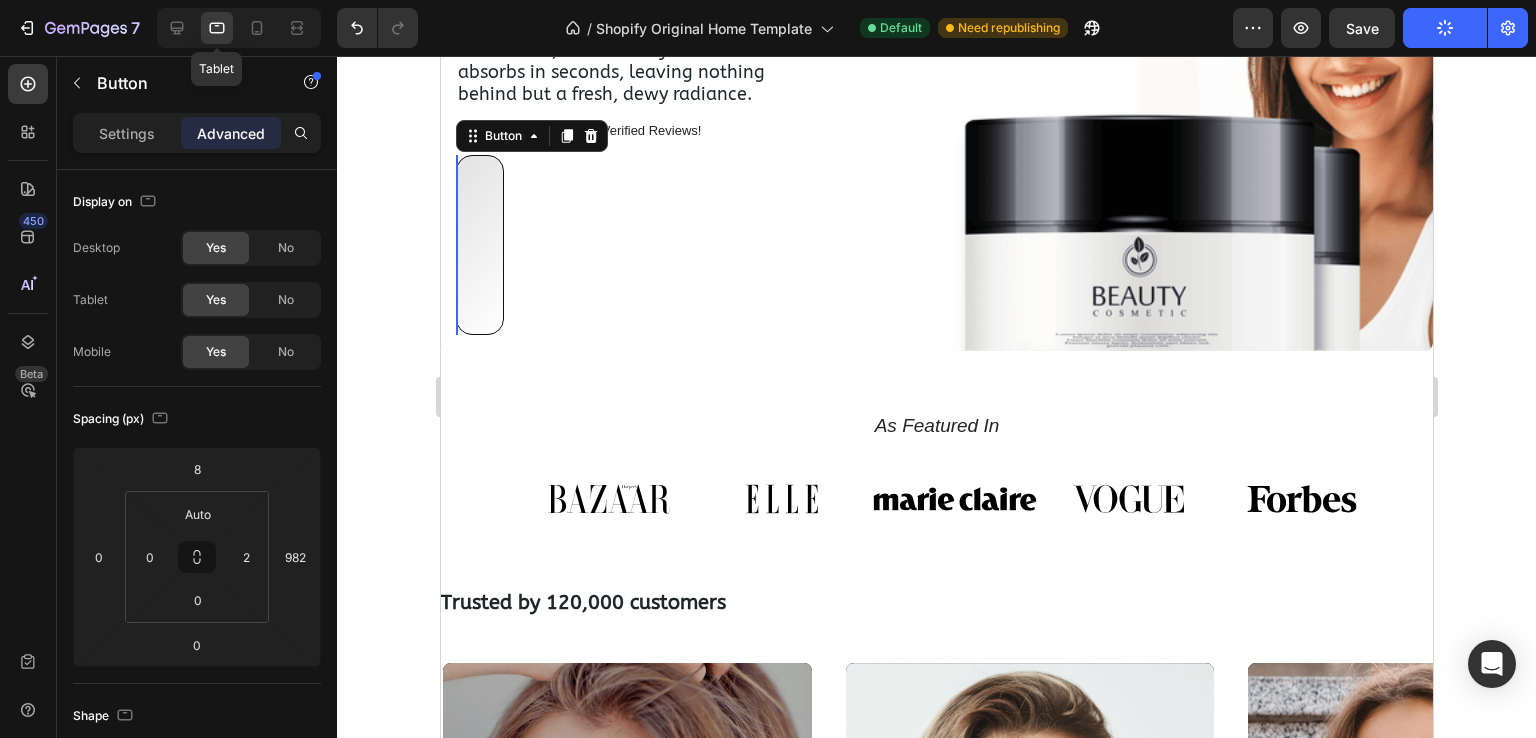 scroll, scrollTop: 502, scrollLeft: 0, axis: vertical 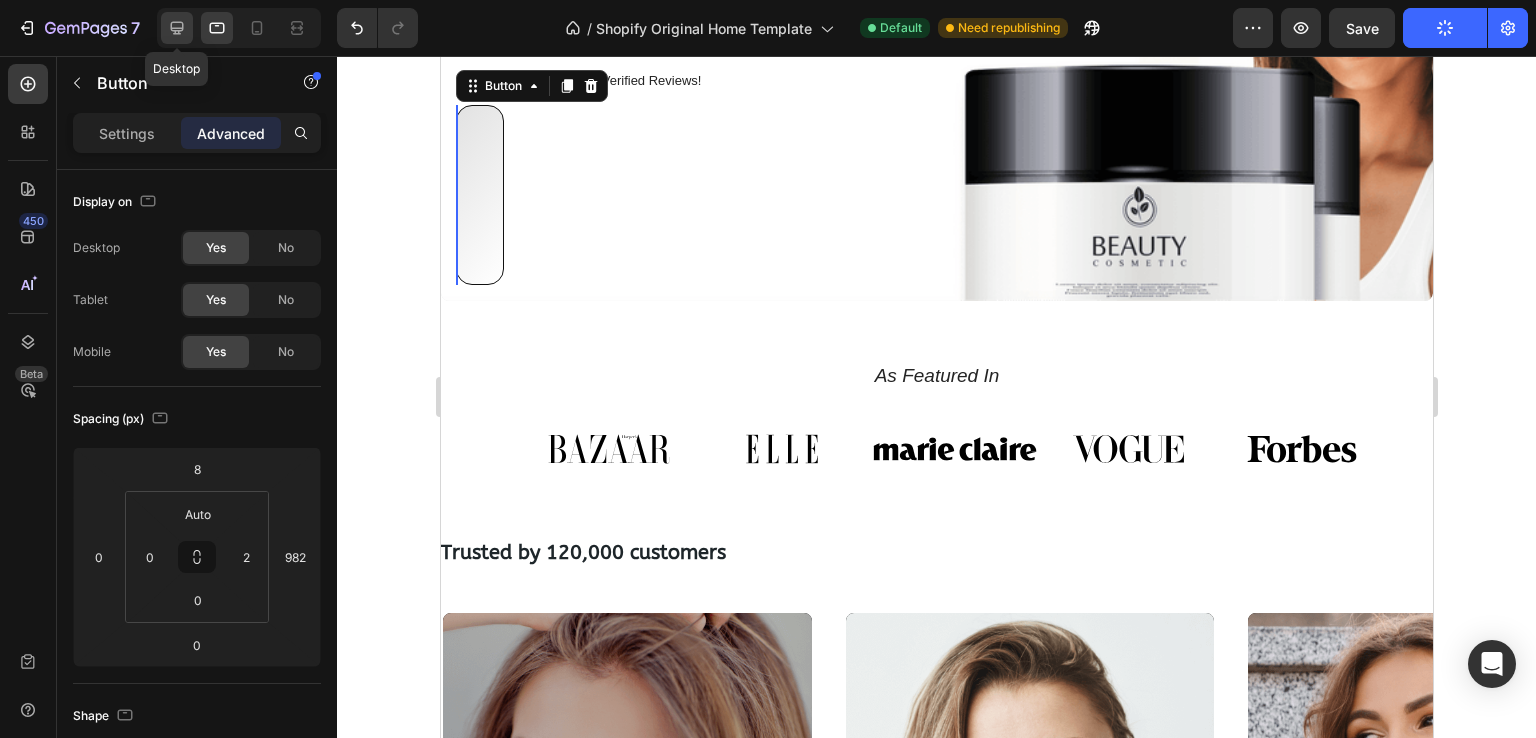 click 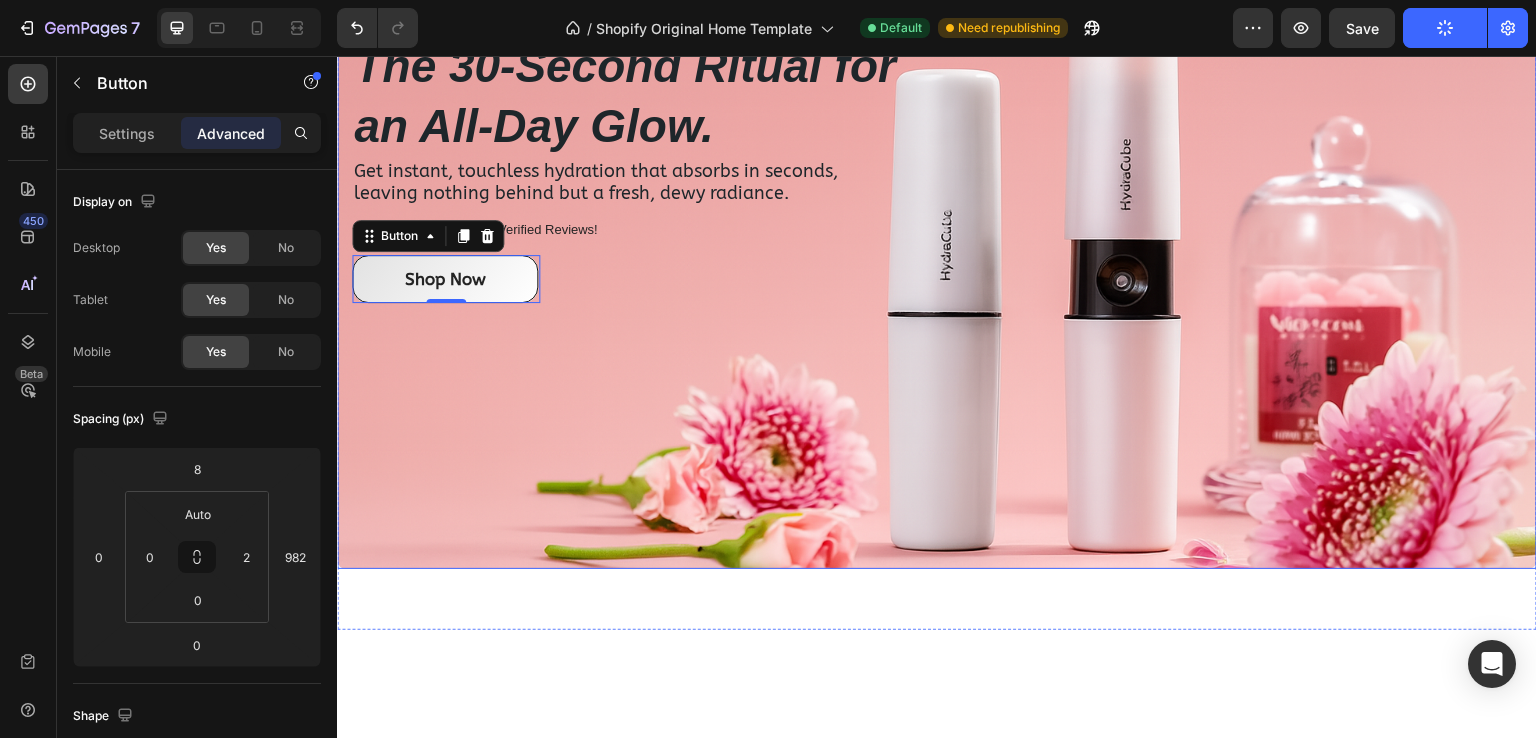 scroll, scrollTop: 368, scrollLeft: 0, axis: vertical 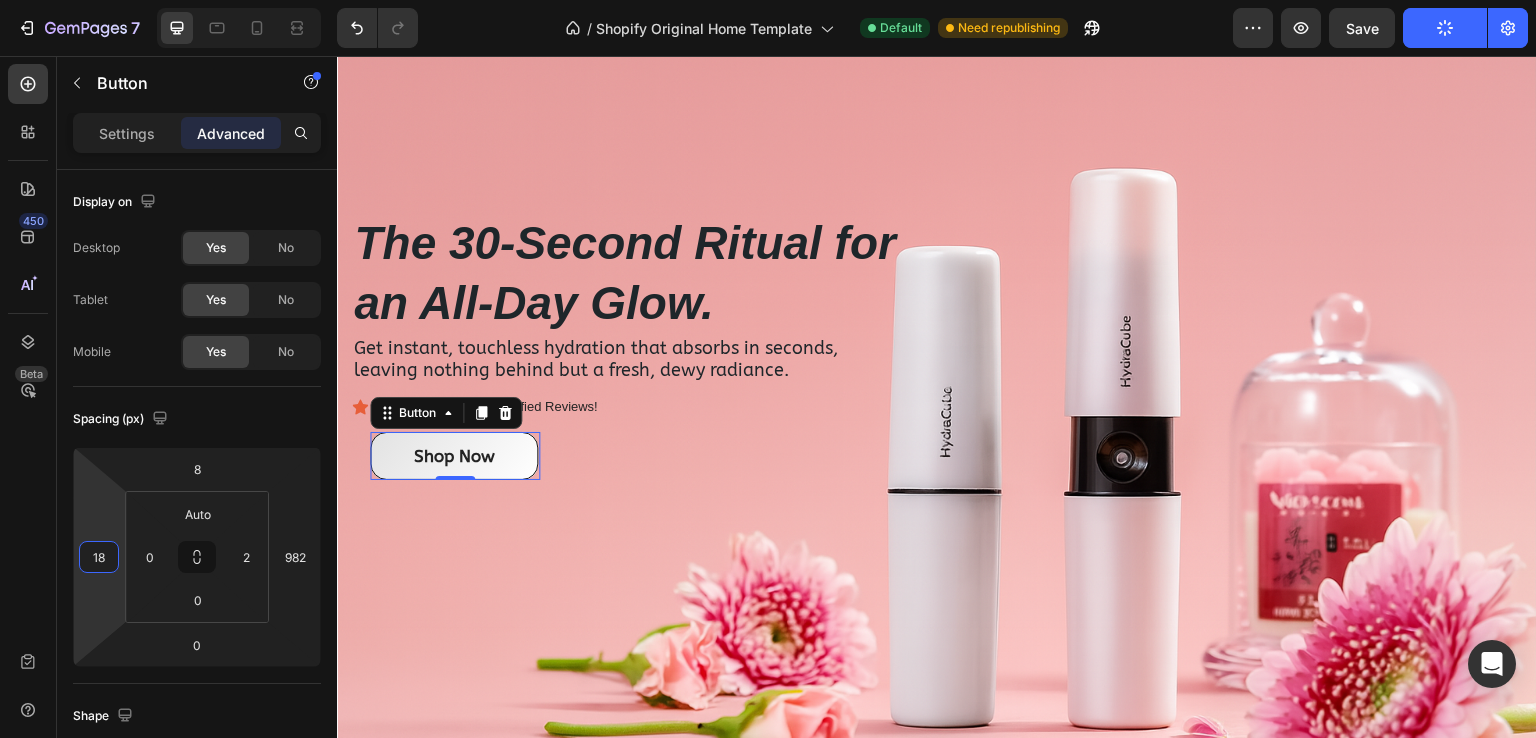 drag, startPoint x: 98, startPoint y: 522, endPoint x: 75, endPoint y: 513, distance: 24.698177 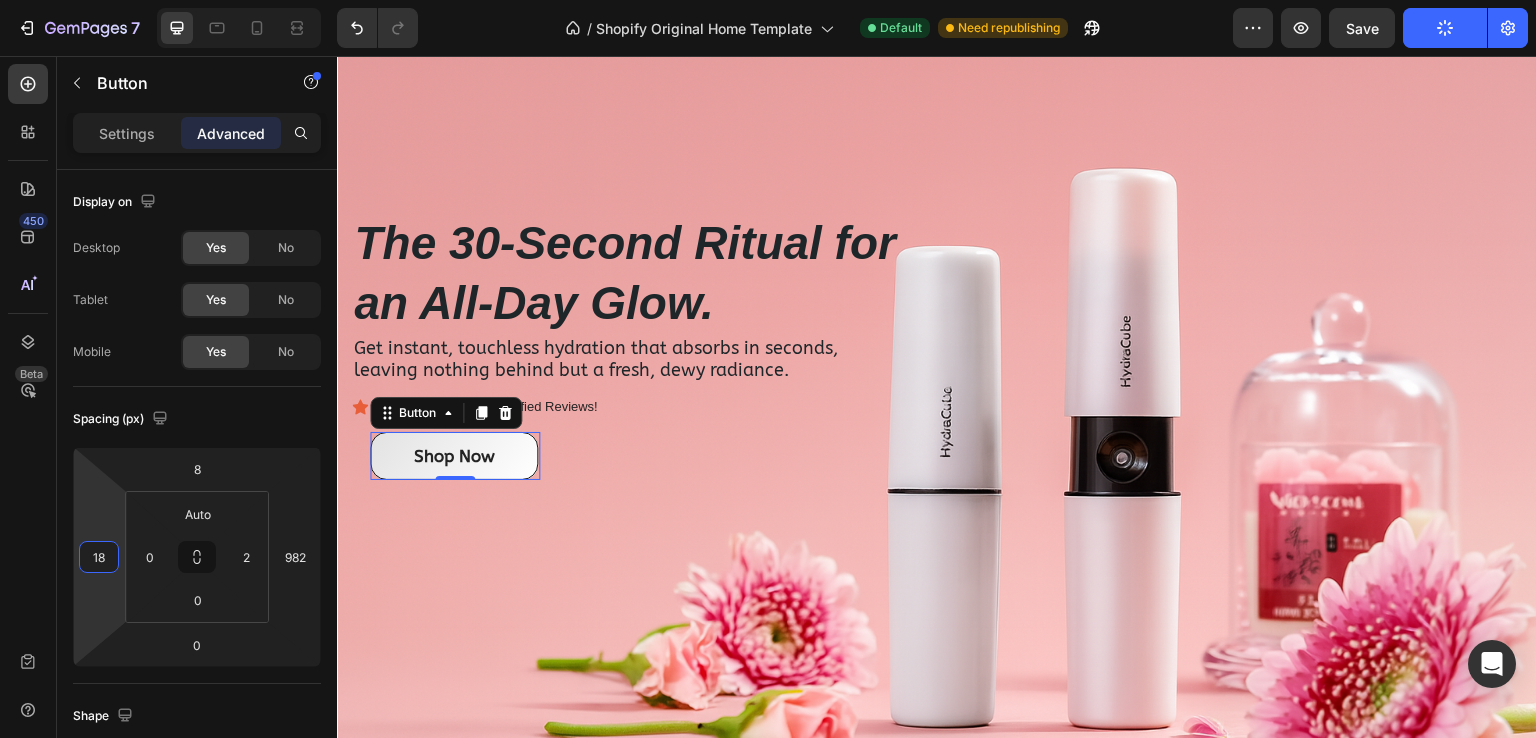 click on "7   /  Shopify Original Home Template Default Need republishing Preview  Save   Publish  450 Beta Sections(18) Elements(83) Section Element Hero Section Product Detail Brands Trusted Badges Guarantee Product Breakdown How to use Testimonials Compare Bundle FAQs Social Proof Brand Story Product List Collection Blog List Contact Sticky Add to Cart Custom Footer Browse Library 450 Layout
Row
Row
Row
Row Text
Heading
Text Block Button
Button
Button Media
Image
Image
Video" at bounding box center [768, 0] 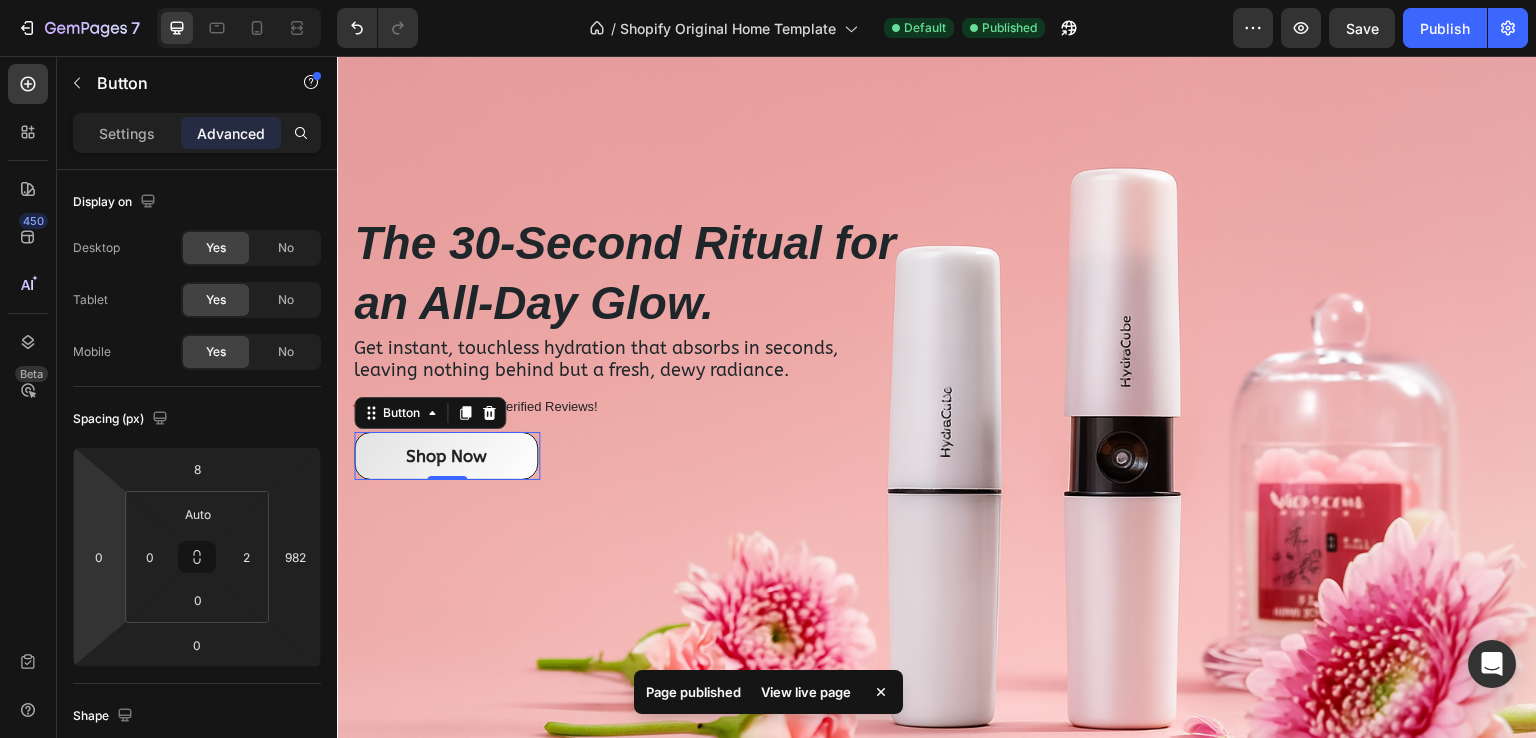 type on "-4" 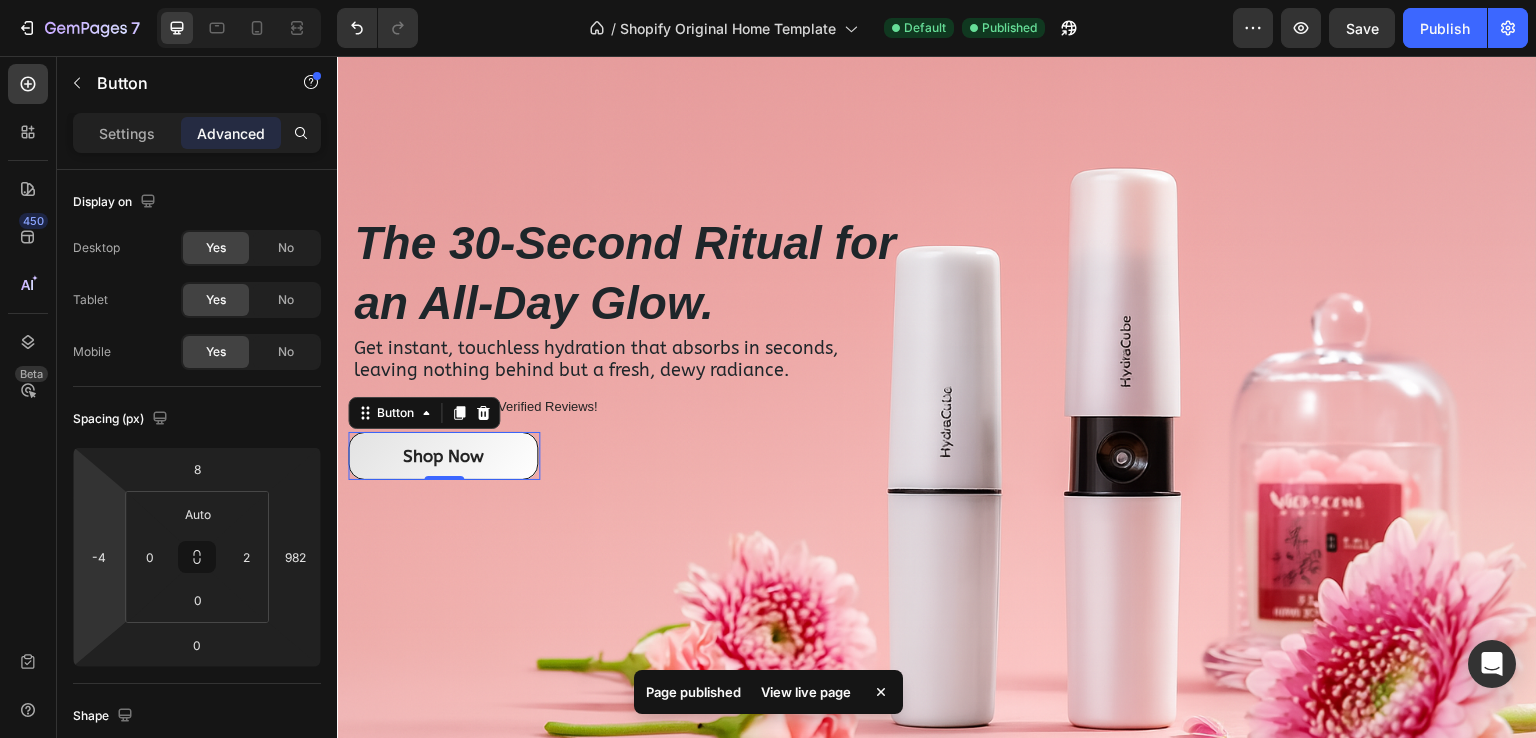 drag, startPoint x: 115, startPoint y: 515, endPoint x: 111, endPoint y: 526, distance: 11.7046995 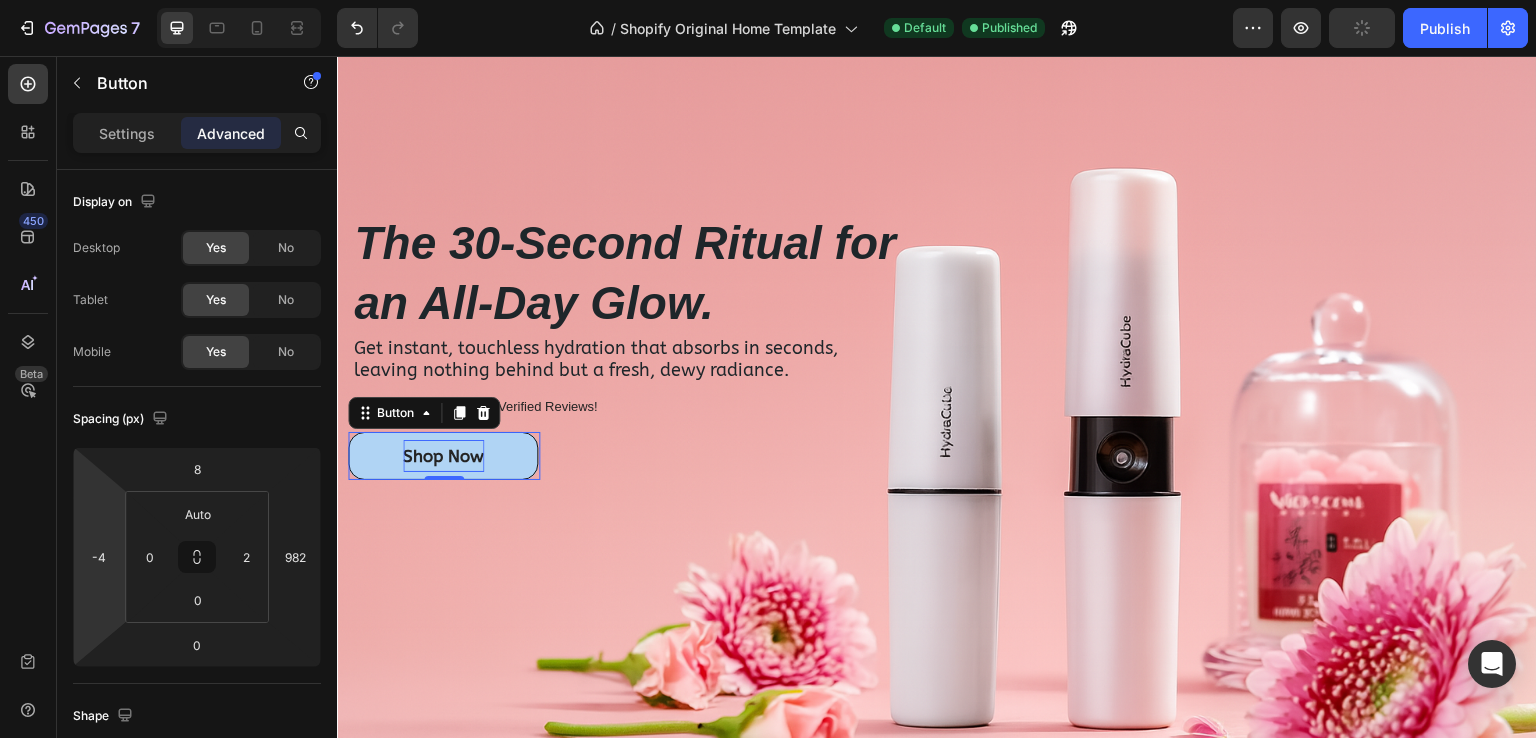 click on "Shop Now" at bounding box center (443, 456) 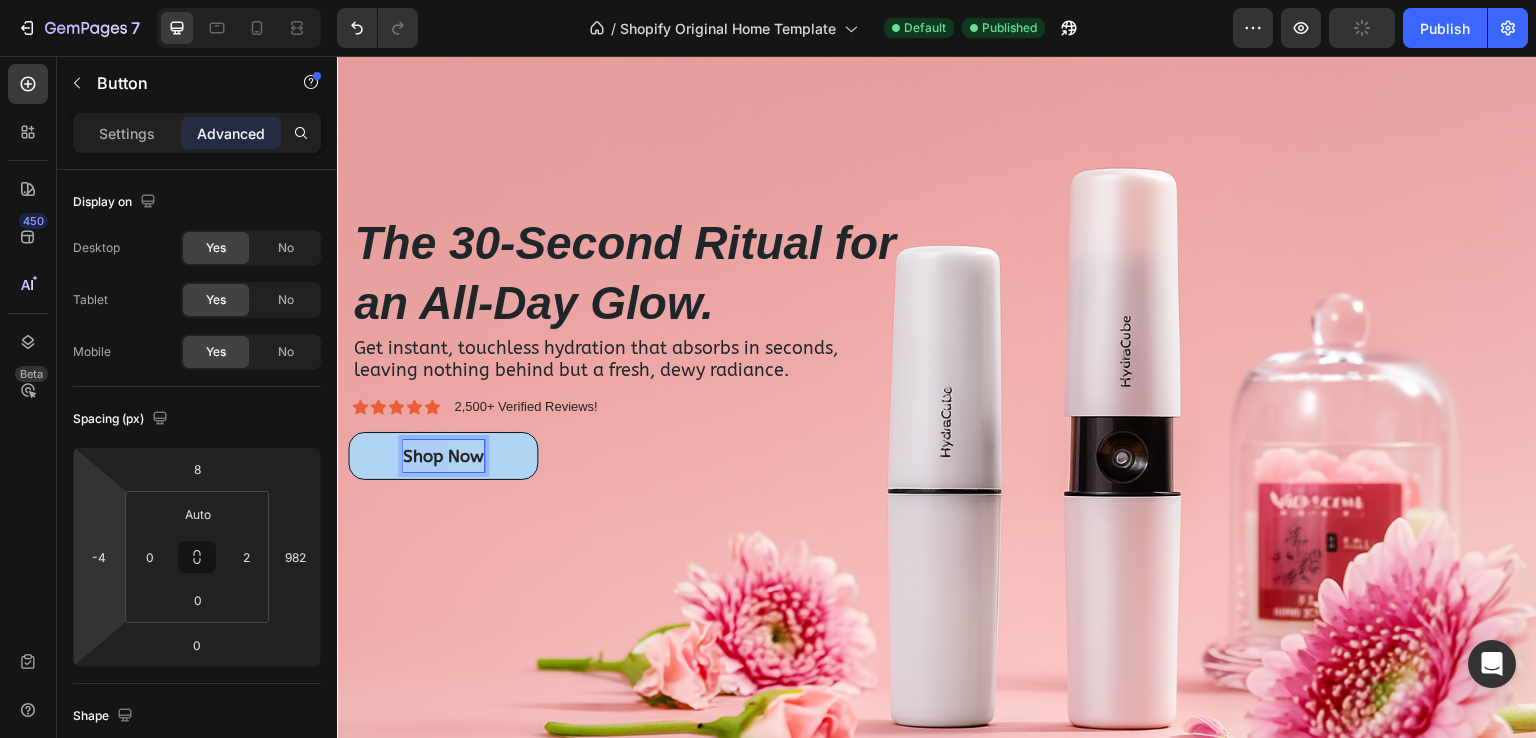 click on "Shop Now" at bounding box center [443, 456] 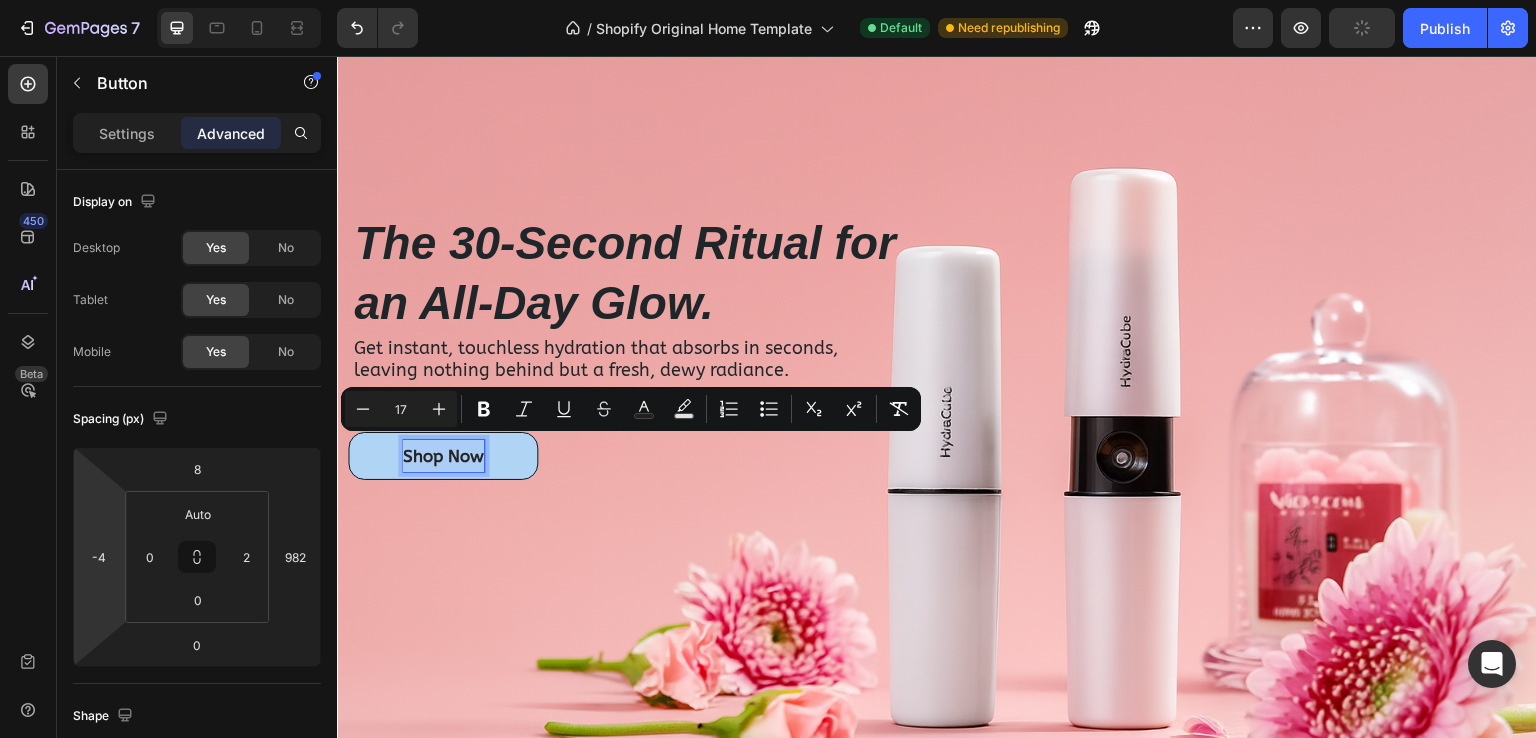 click on "Shop Now" at bounding box center [443, 456] 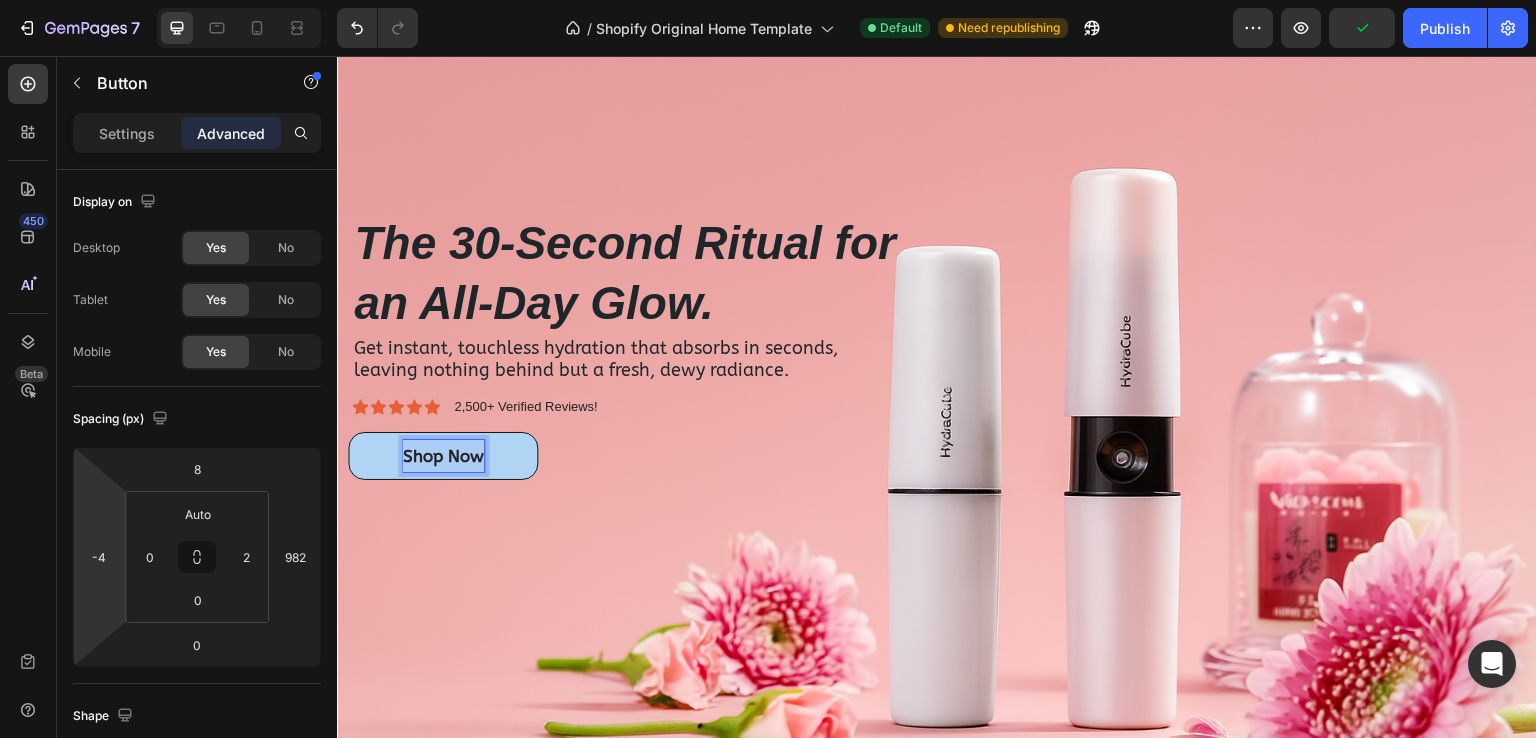 click on "Shop Now" at bounding box center (443, 456) 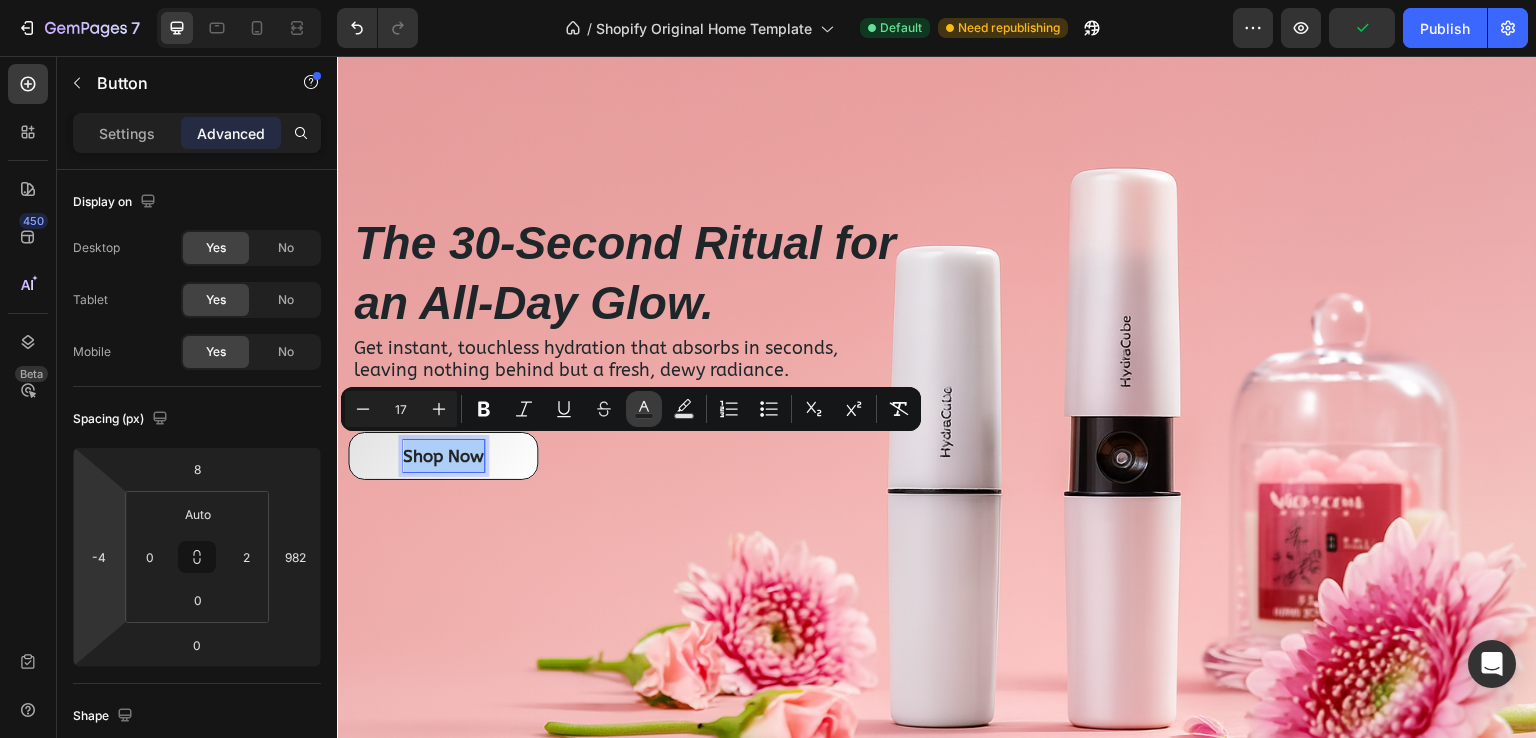 click on "Text Color" at bounding box center (644, 409) 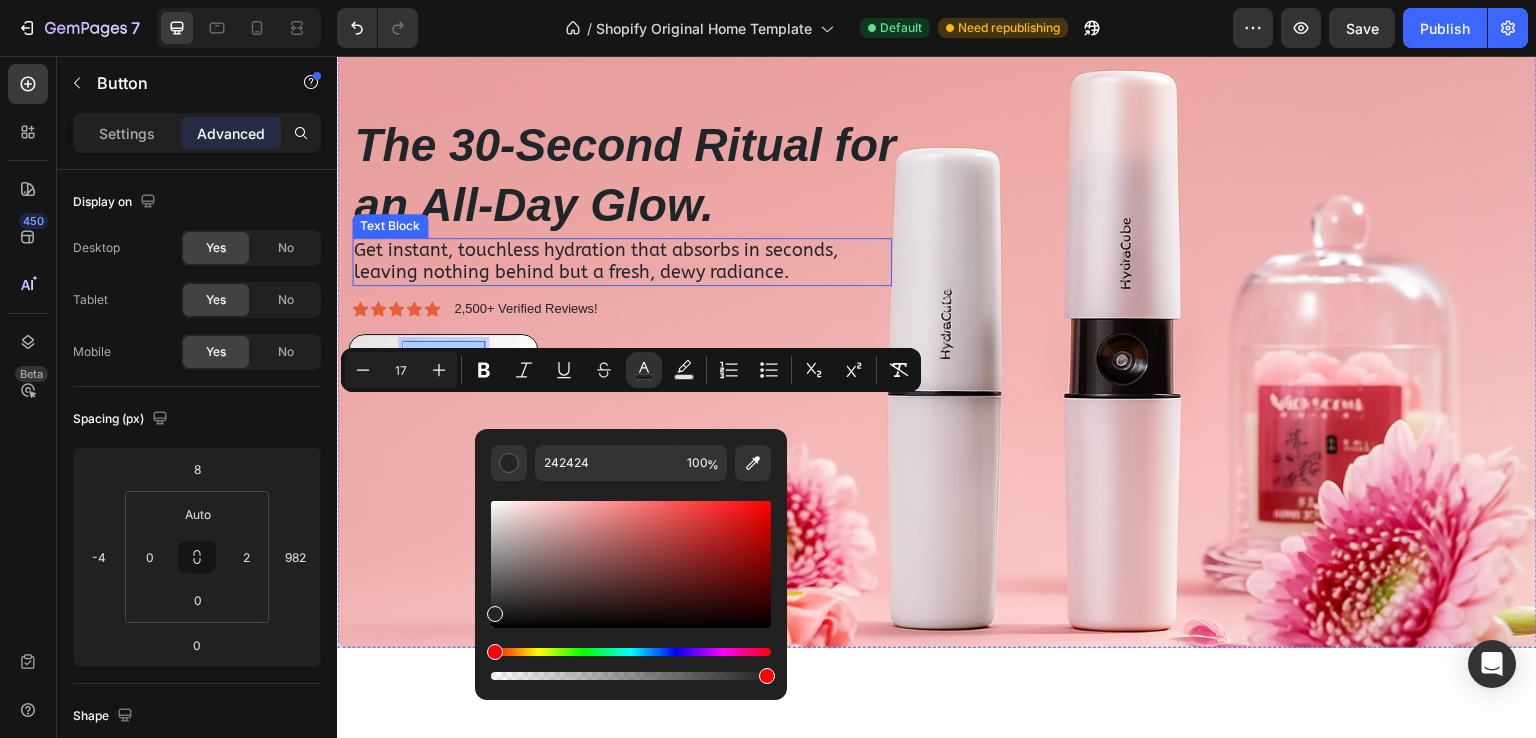 scroll, scrollTop: 368, scrollLeft: 0, axis: vertical 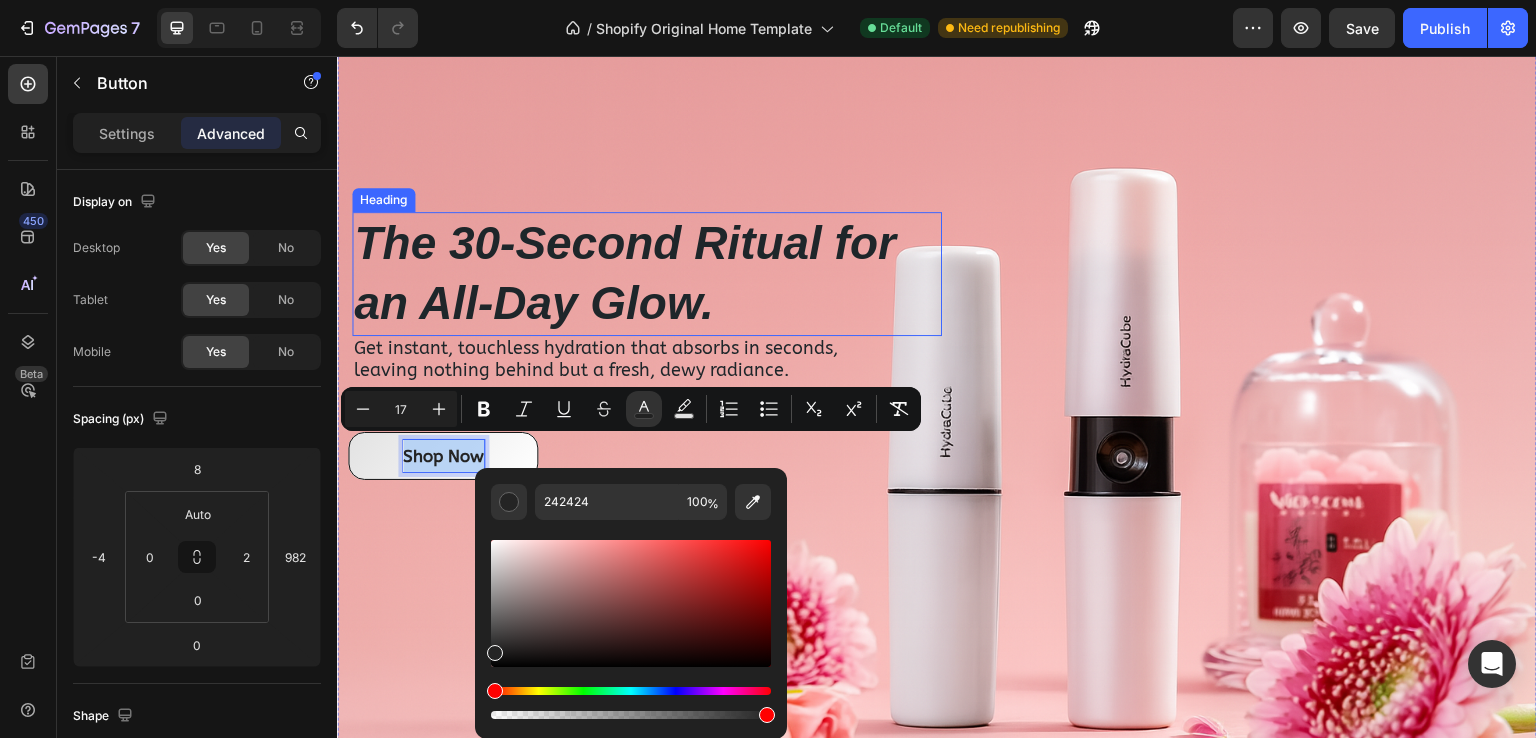 click on "The 30-Second Ritual for an All-Day Glow." at bounding box center (625, 273) 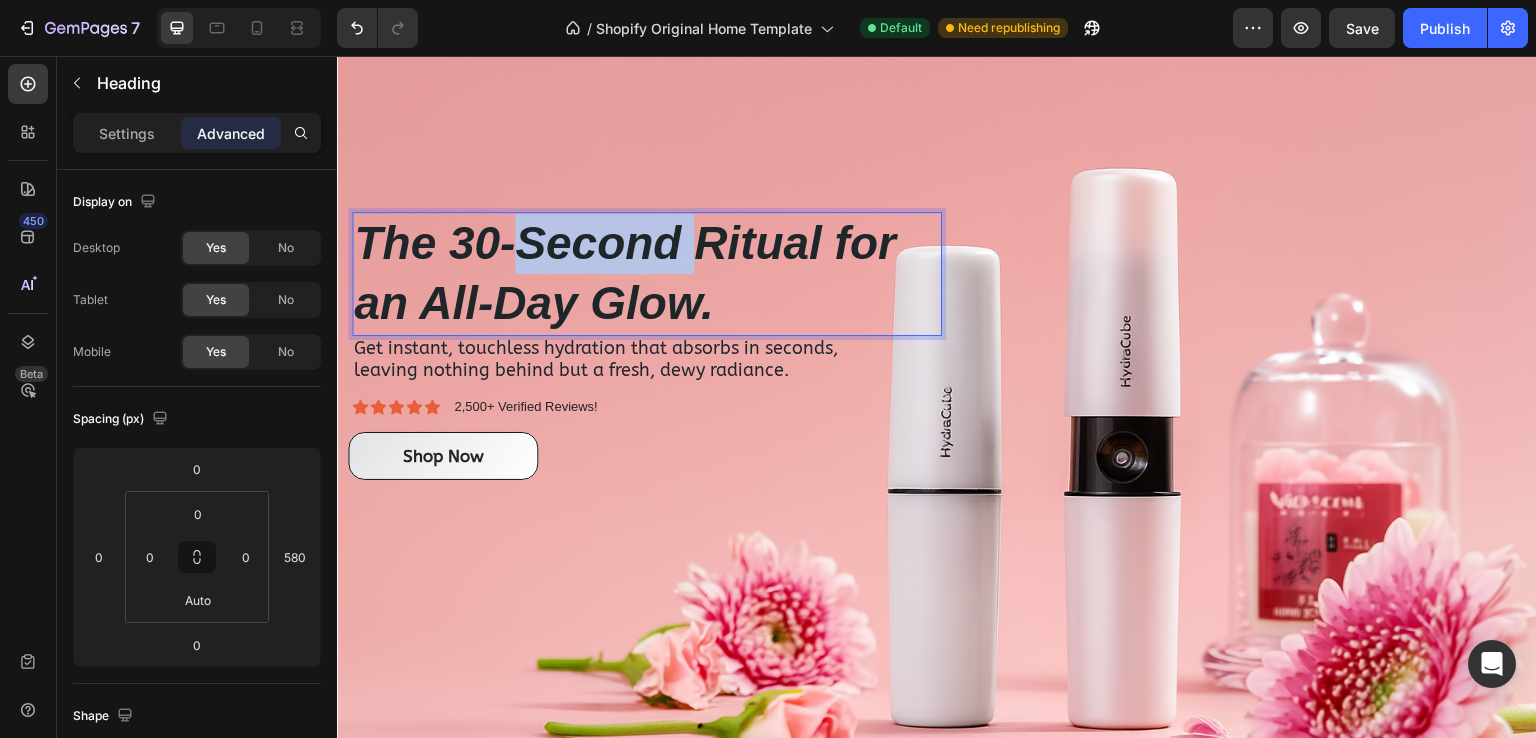 click on "The 30-Second Ritual for an All-Day Glow." at bounding box center (625, 273) 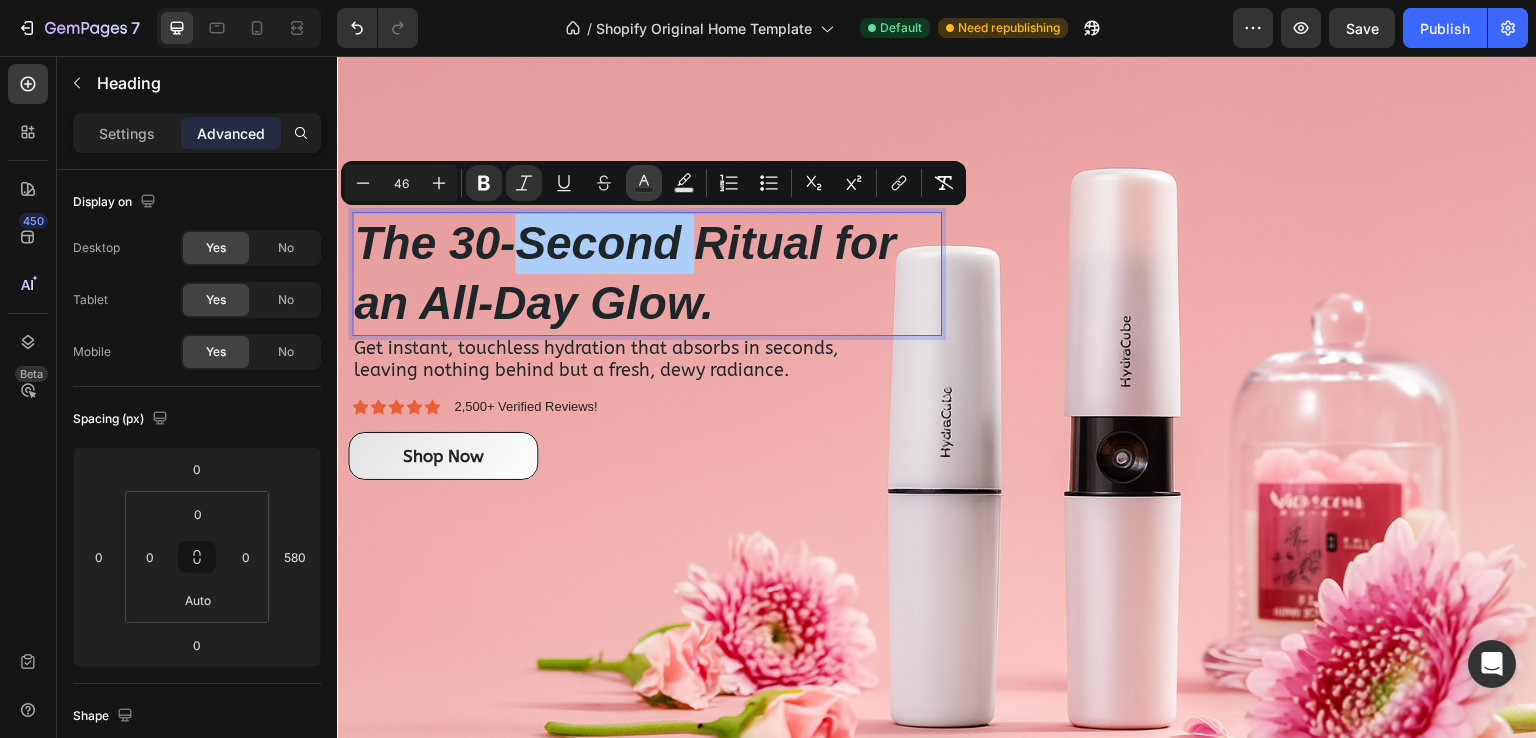 click 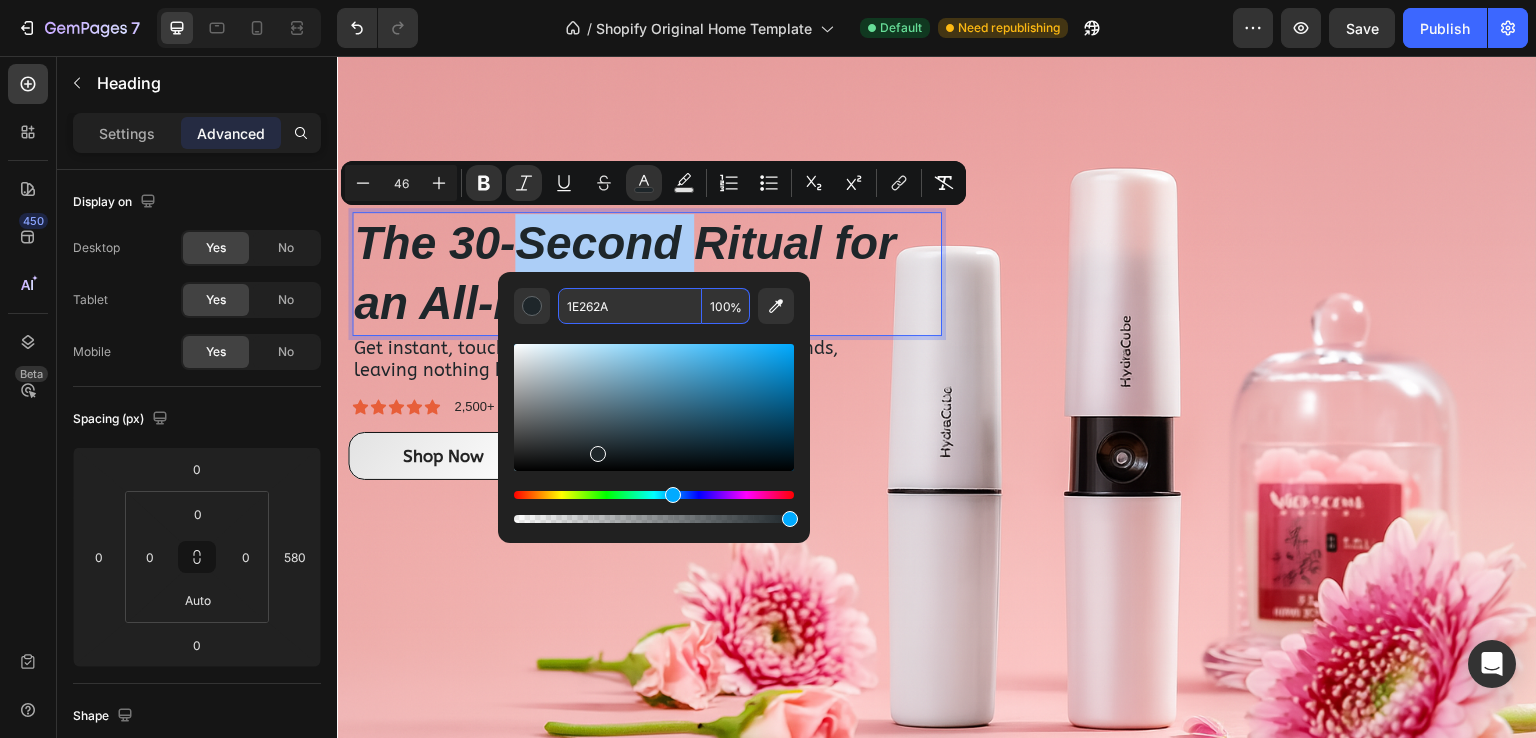 click on "[COLOR_CODE]" at bounding box center (630, 306) 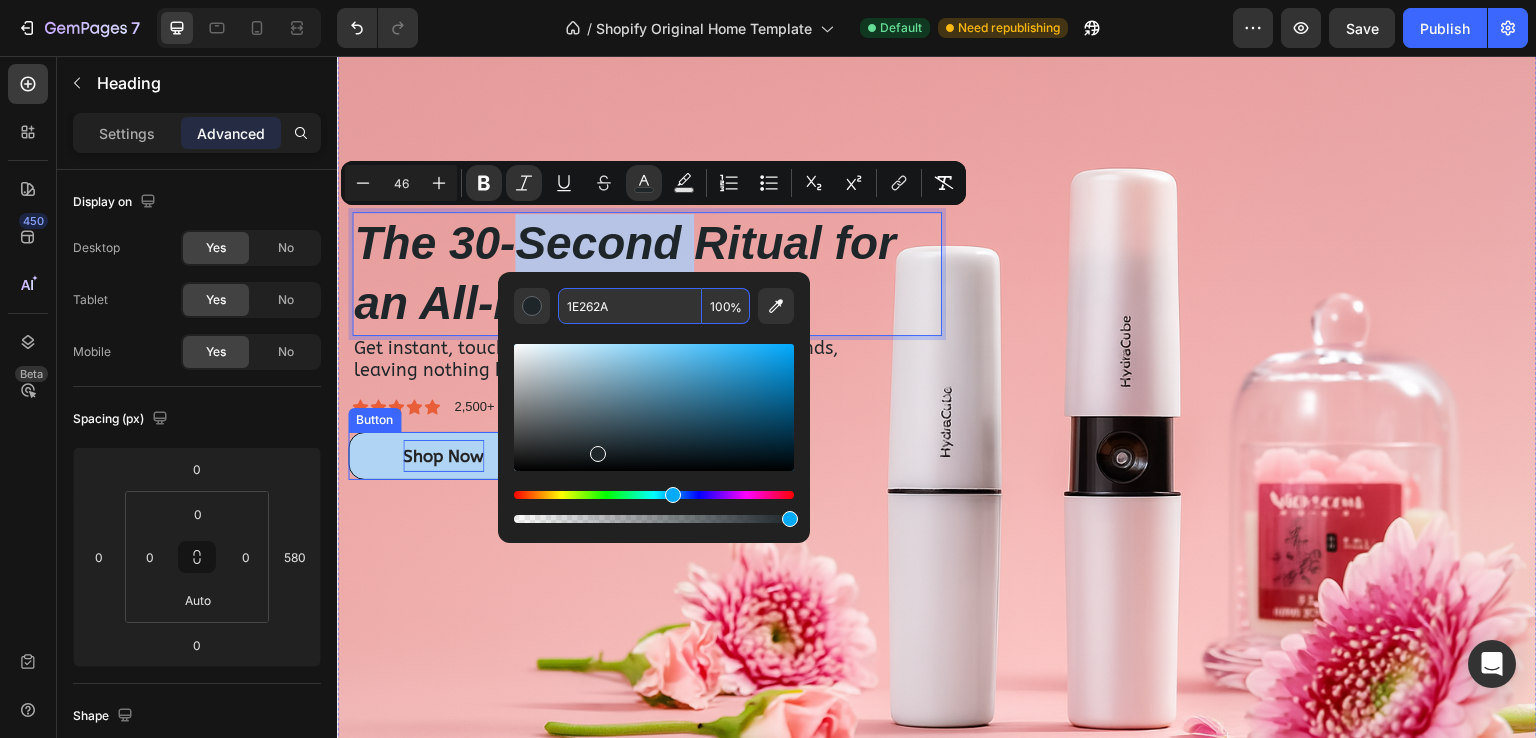 click on "Shop Now" at bounding box center [443, 456] 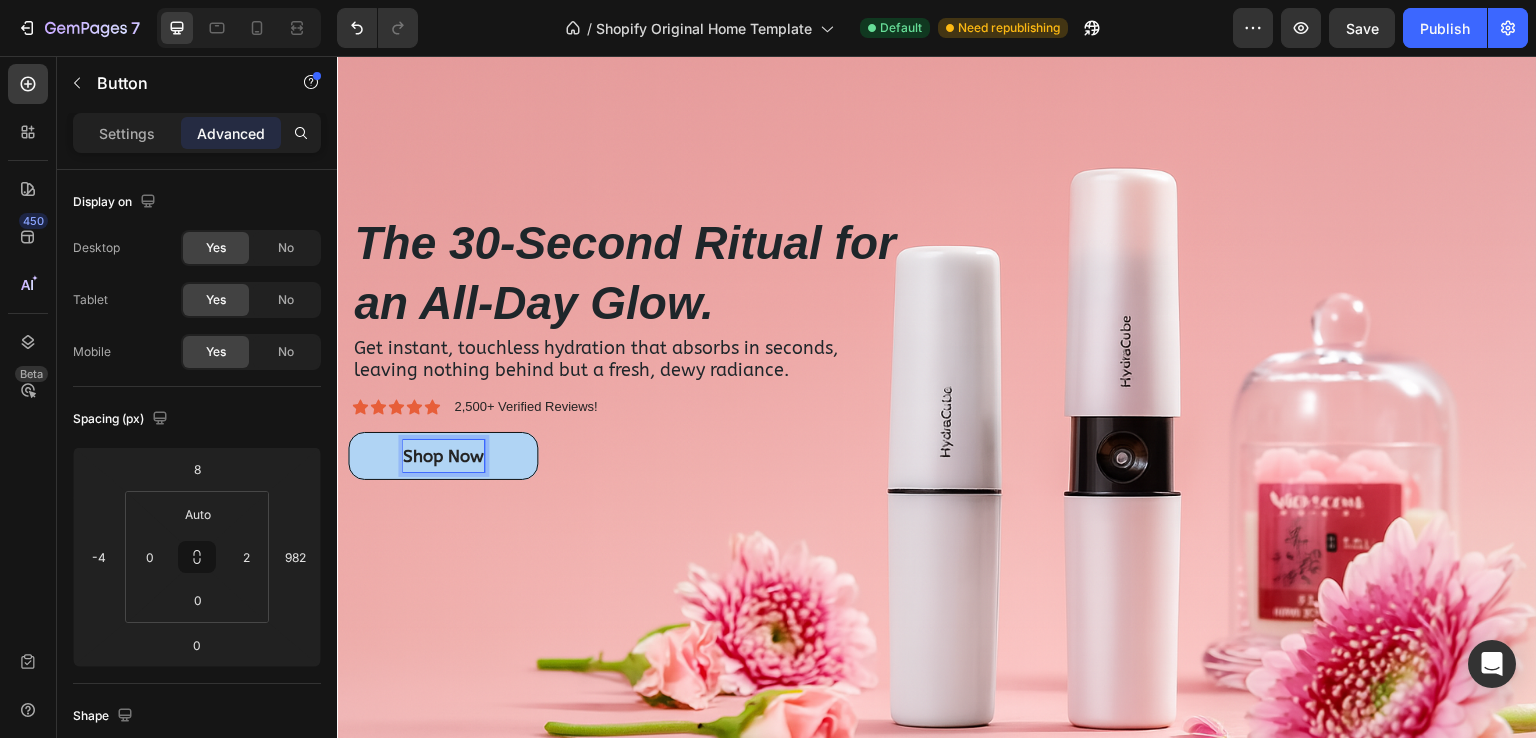 click on "Shop Now" at bounding box center [443, 456] 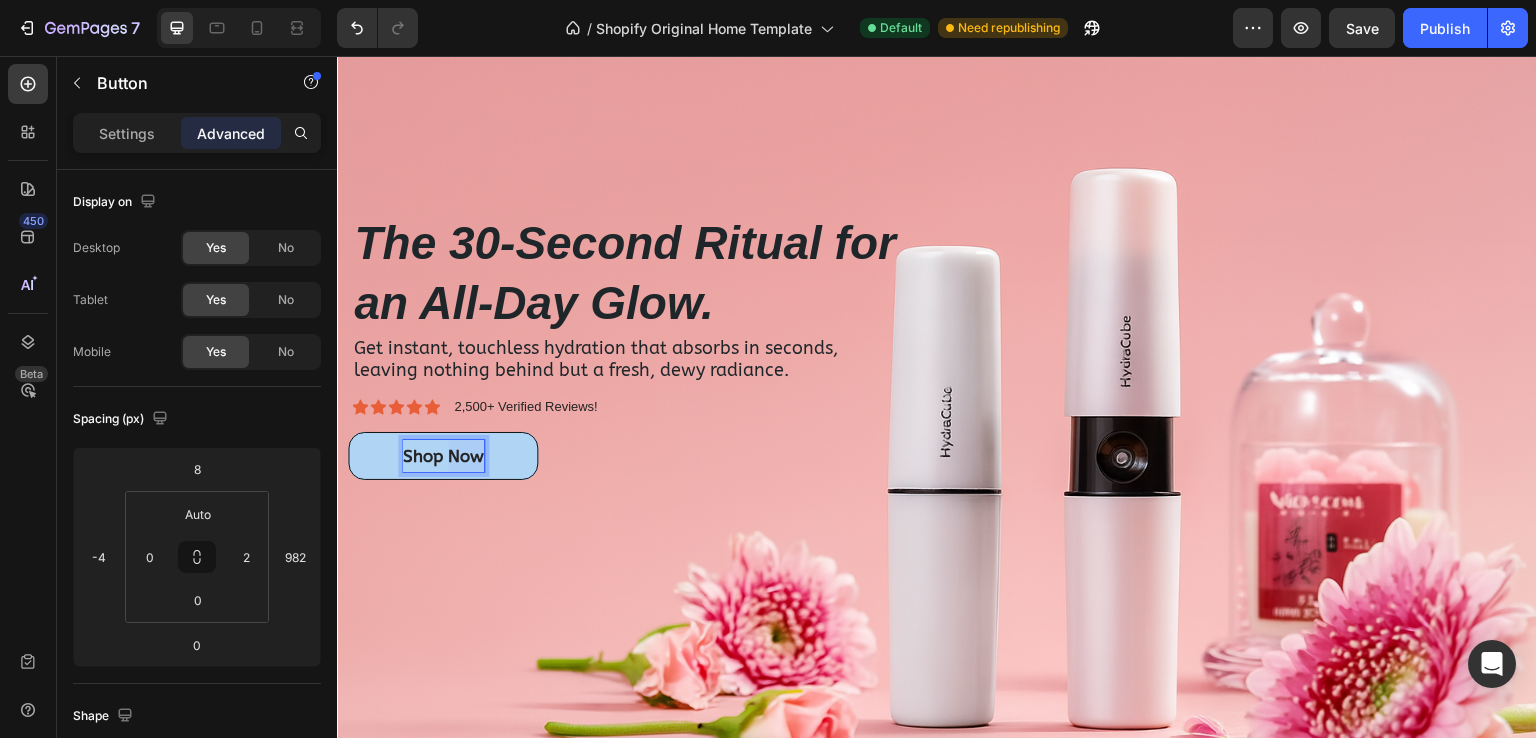 click on "Shop Now" at bounding box center [443, 456] 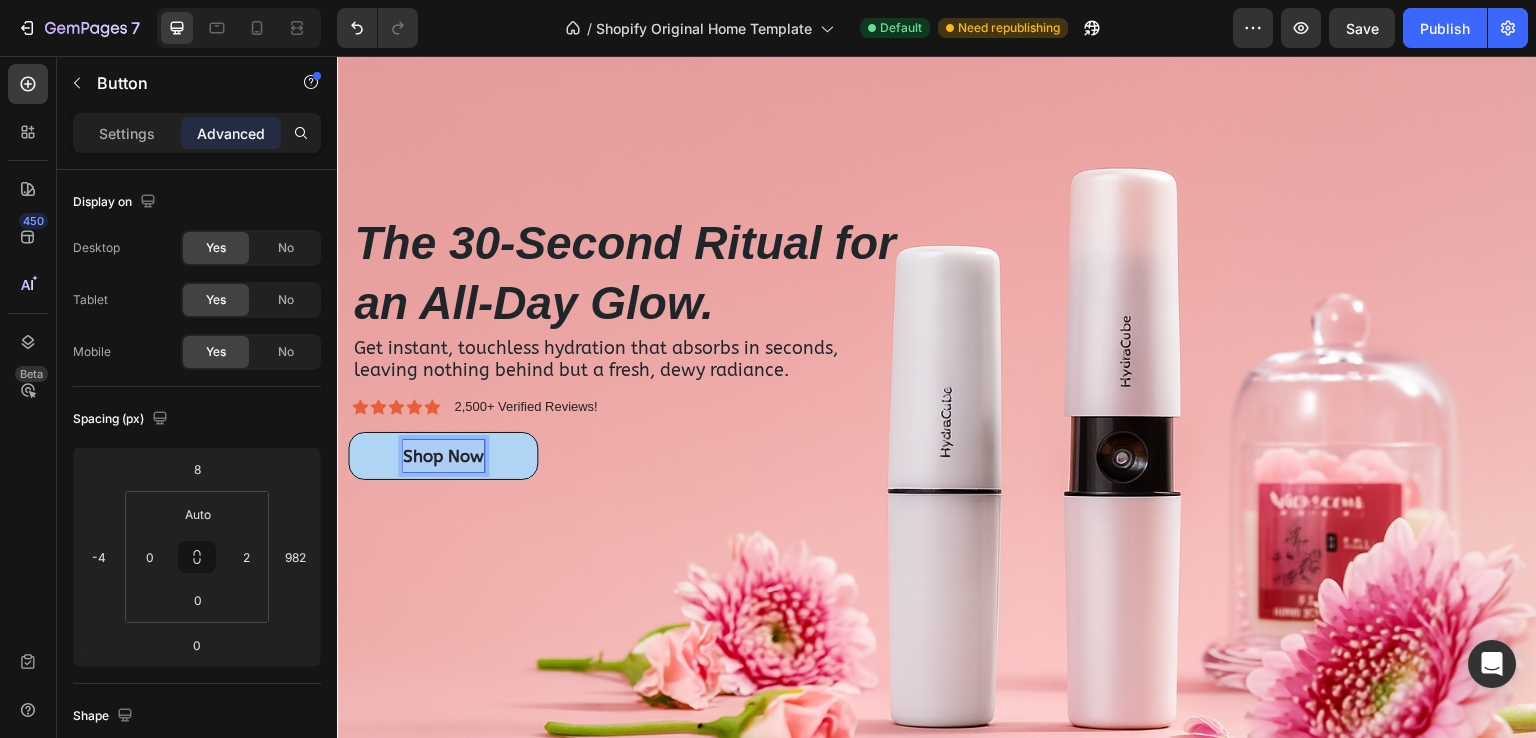 click on "Shop Now" at bounding box center (443, 456) 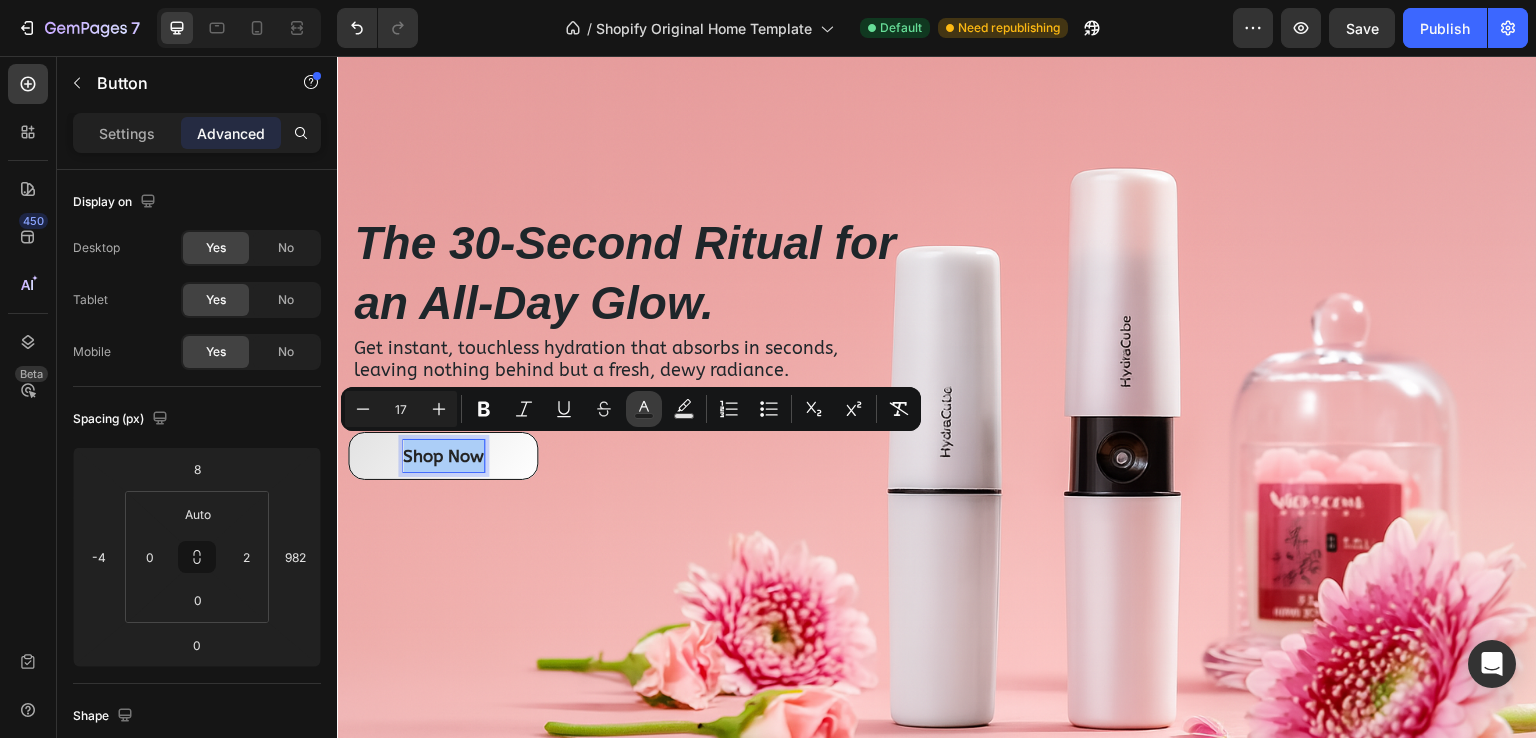 click 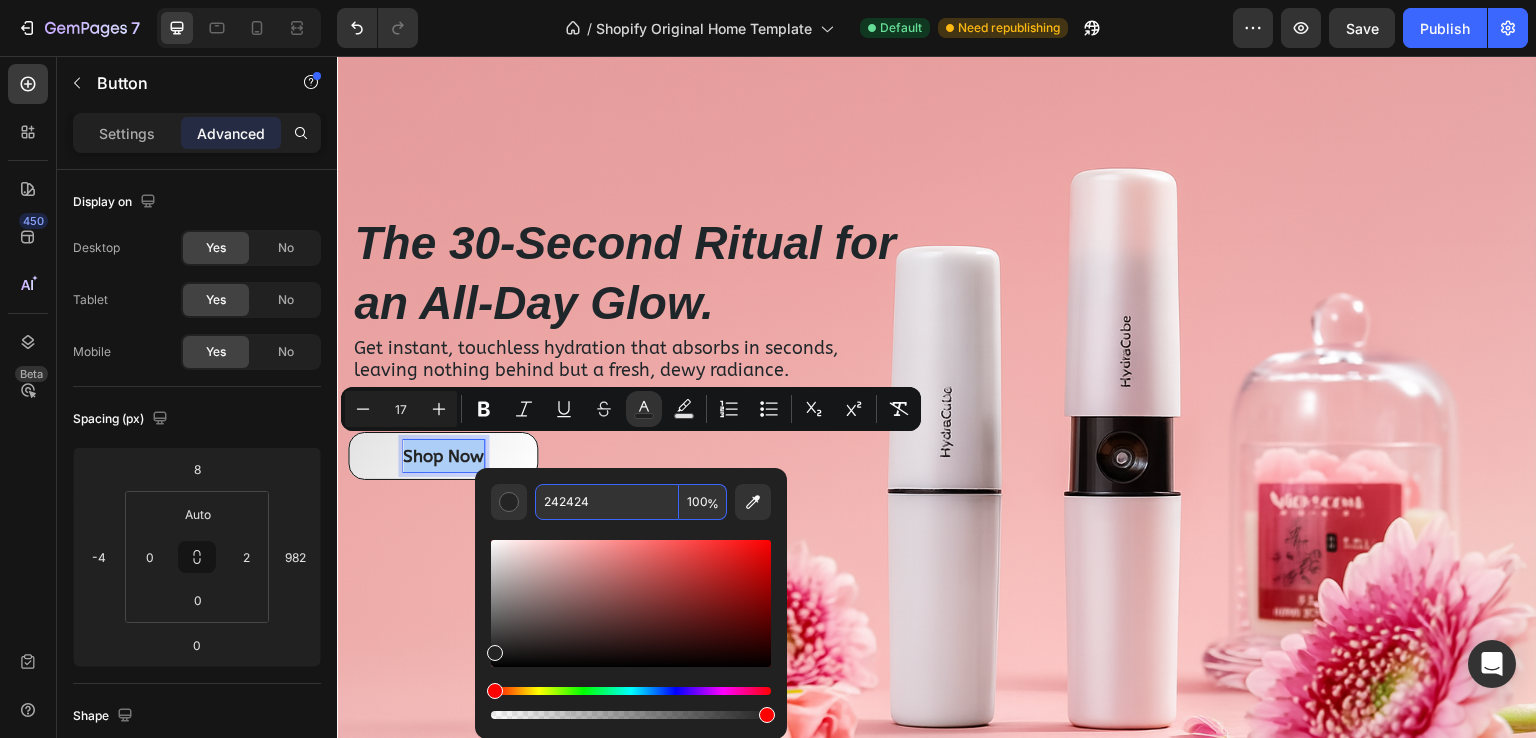 click on "242424" at bounding box center [607, 502] 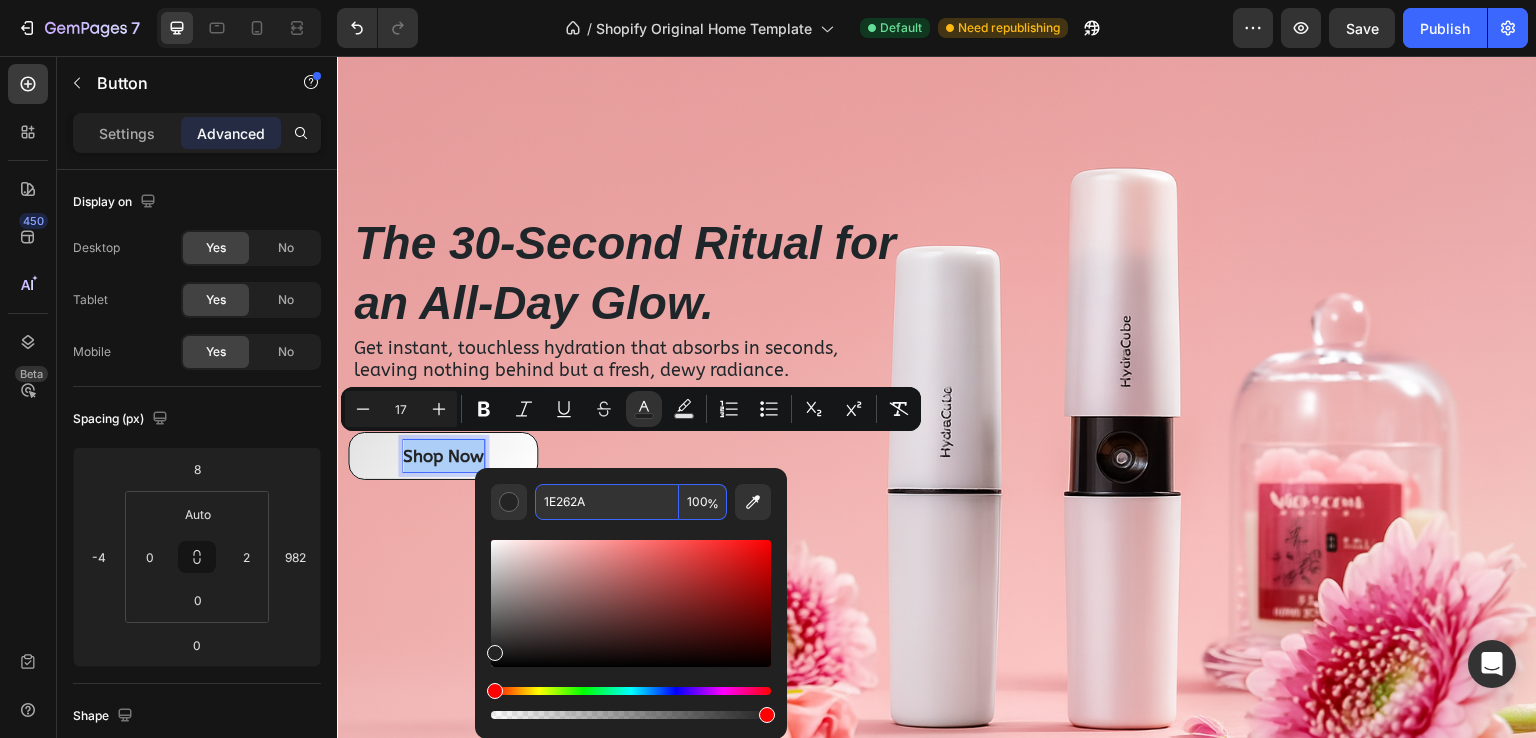 type on "[COLOR_CODE]" 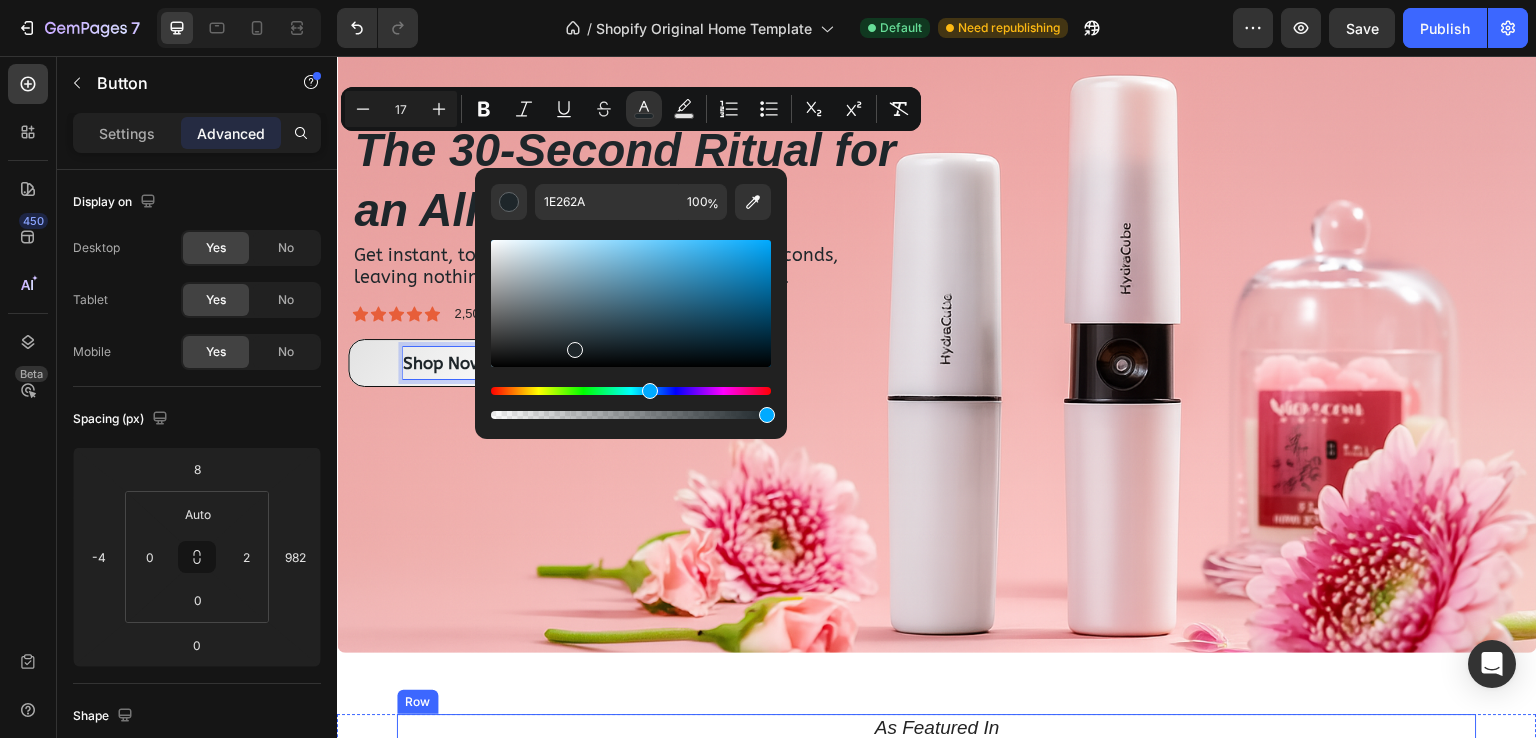 scroll, scrollTop: 668, scrollLeft: 0, axis: vertical 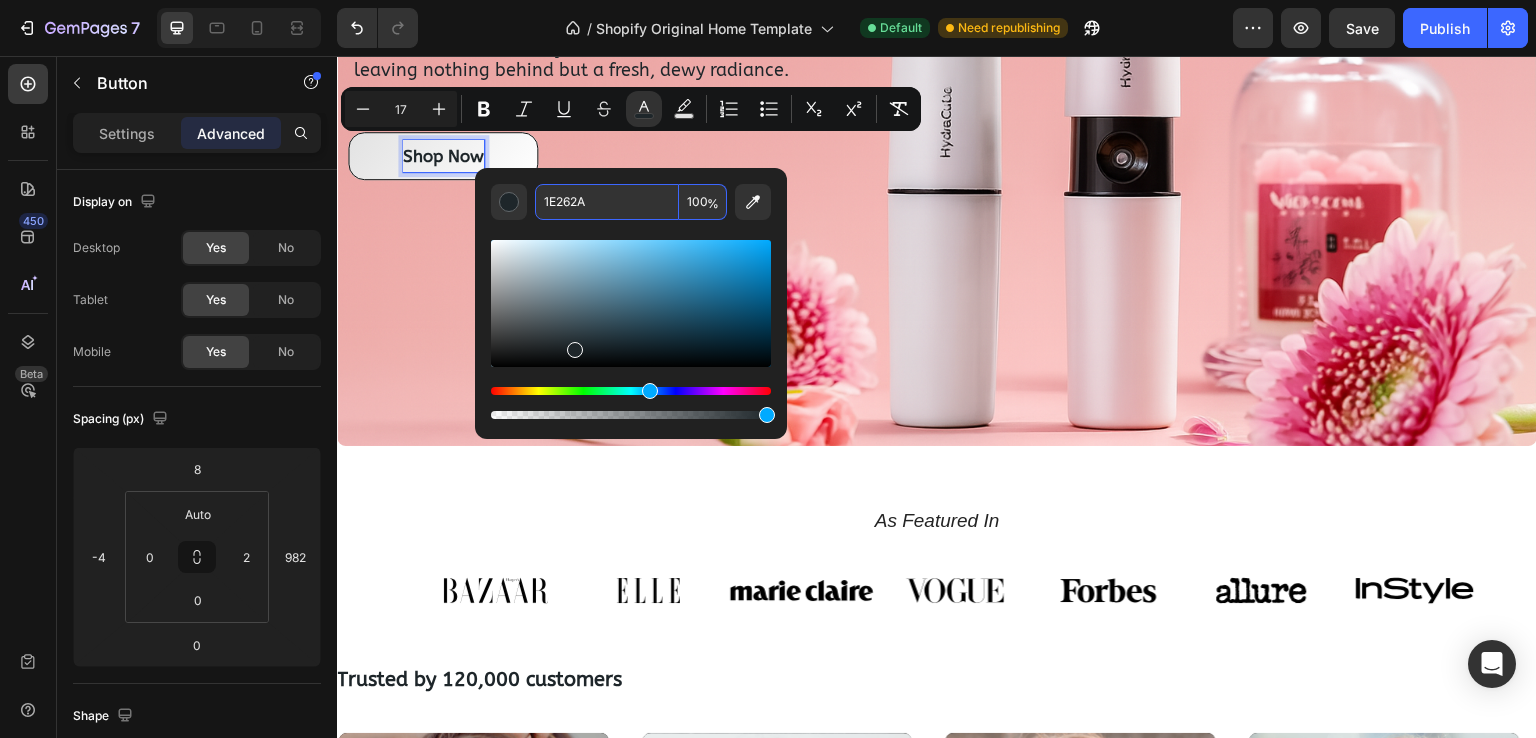 click on "[COLOR_CODE]" at bounding box center [607, 202] 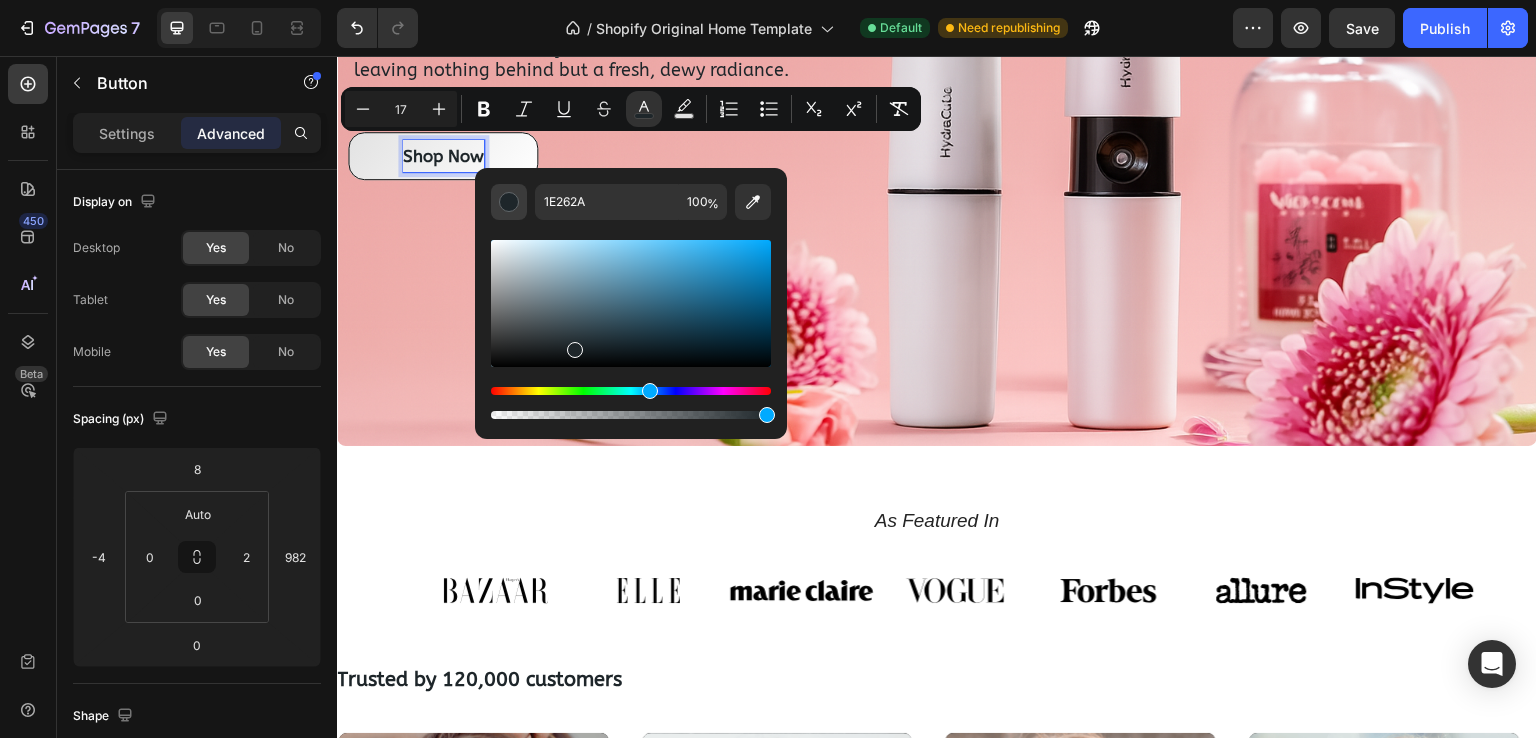 click at bounding box center (509, 202) 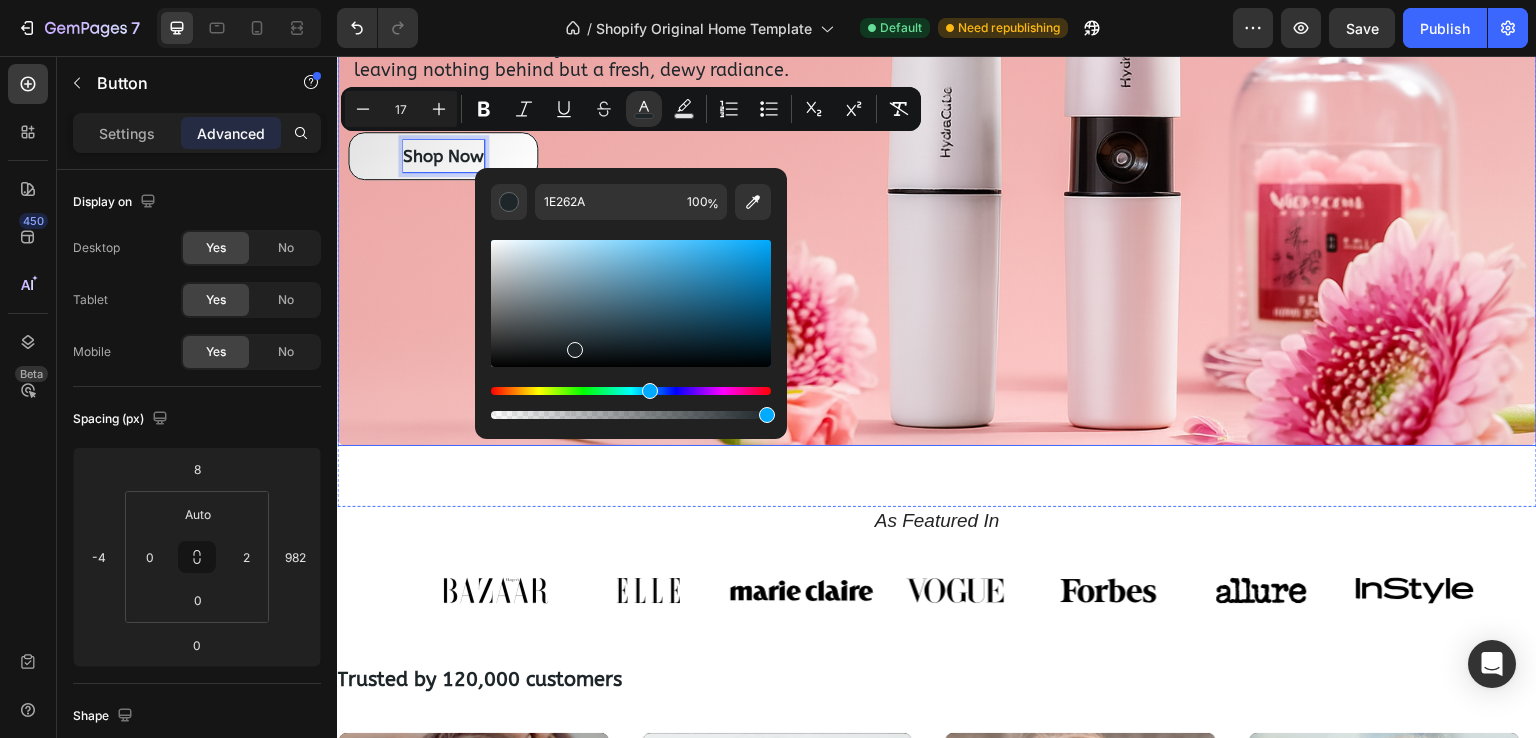 click at bounding box center [937, 46] 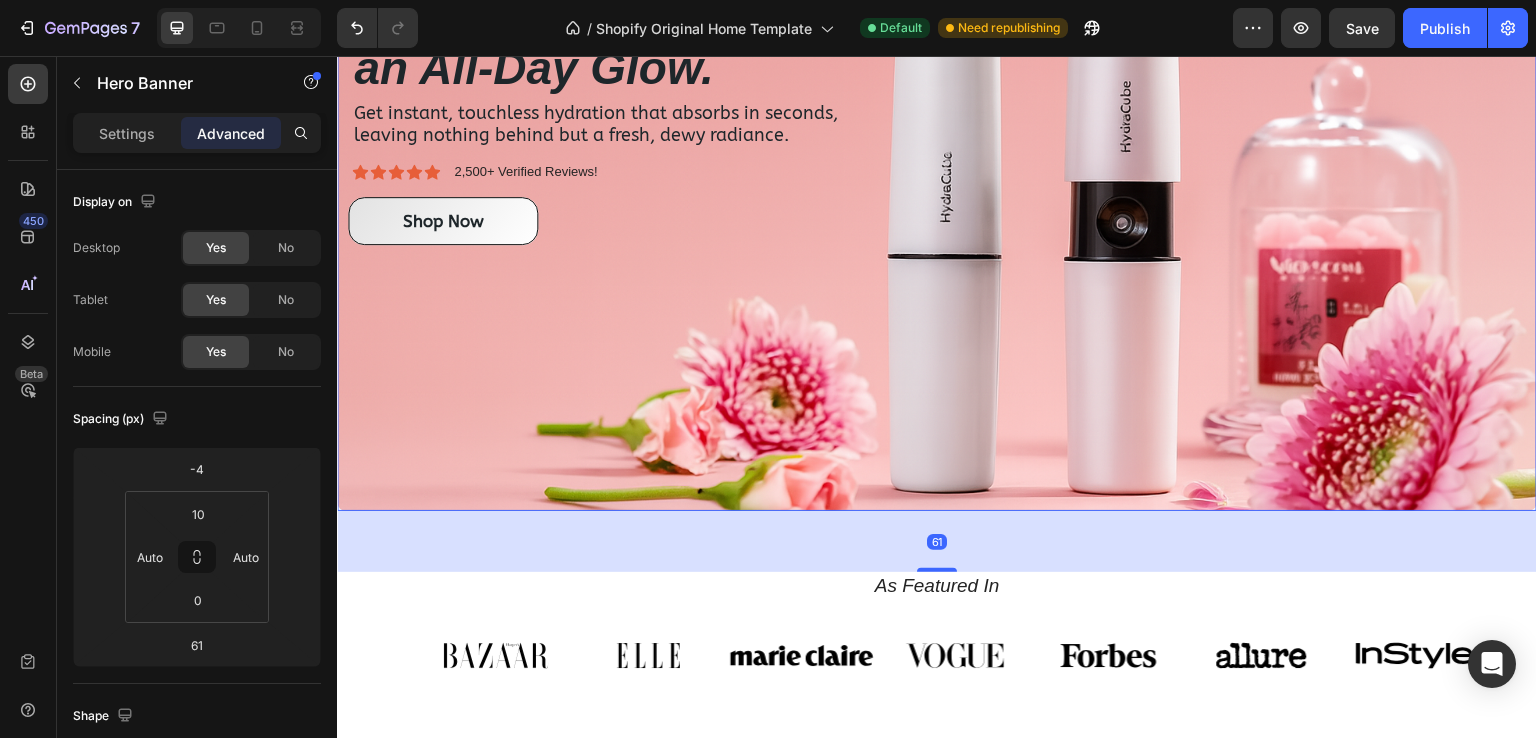 scroll, scrollTop: 468, scrollLeft: 0, axis: vertical 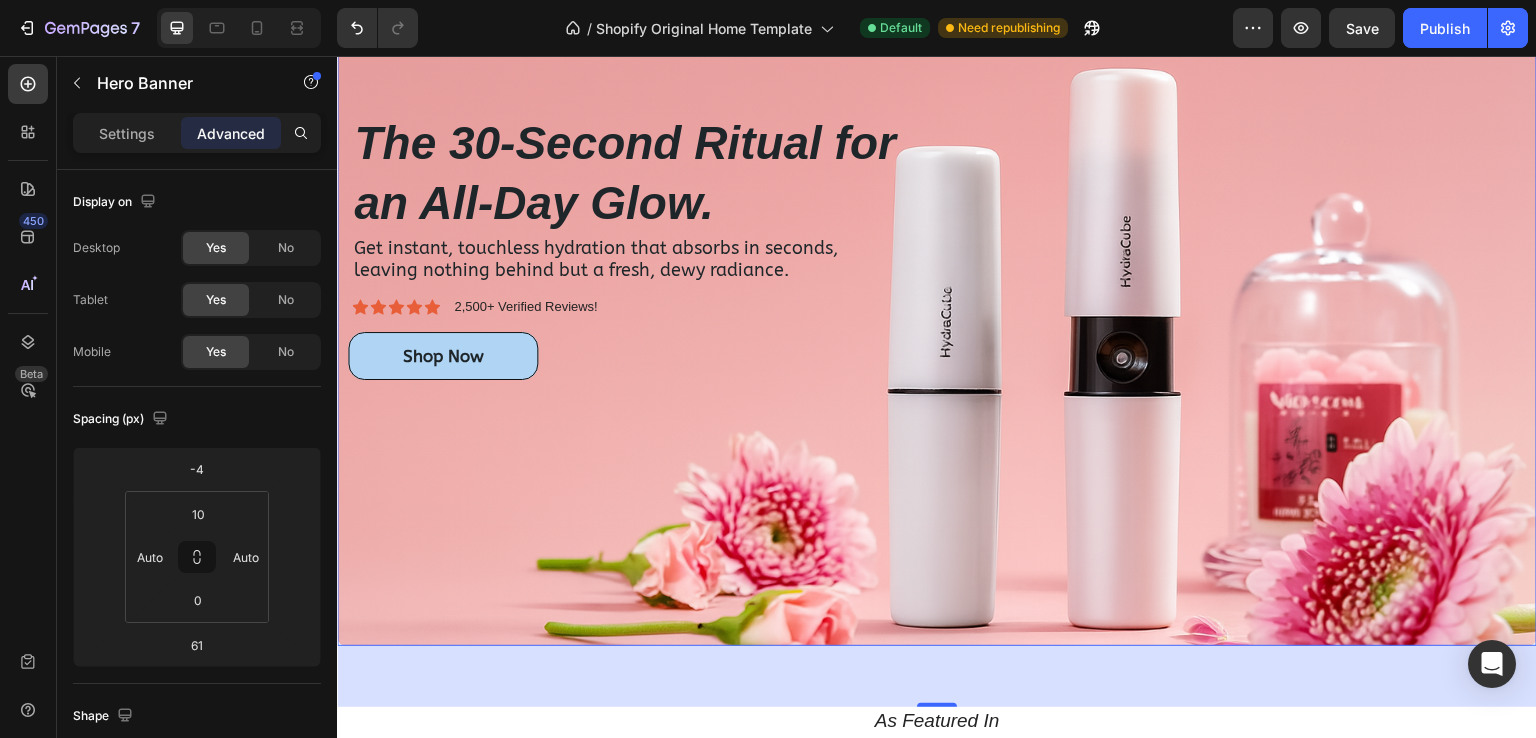 click on "Shop Now" at bounding box center (443, 356) 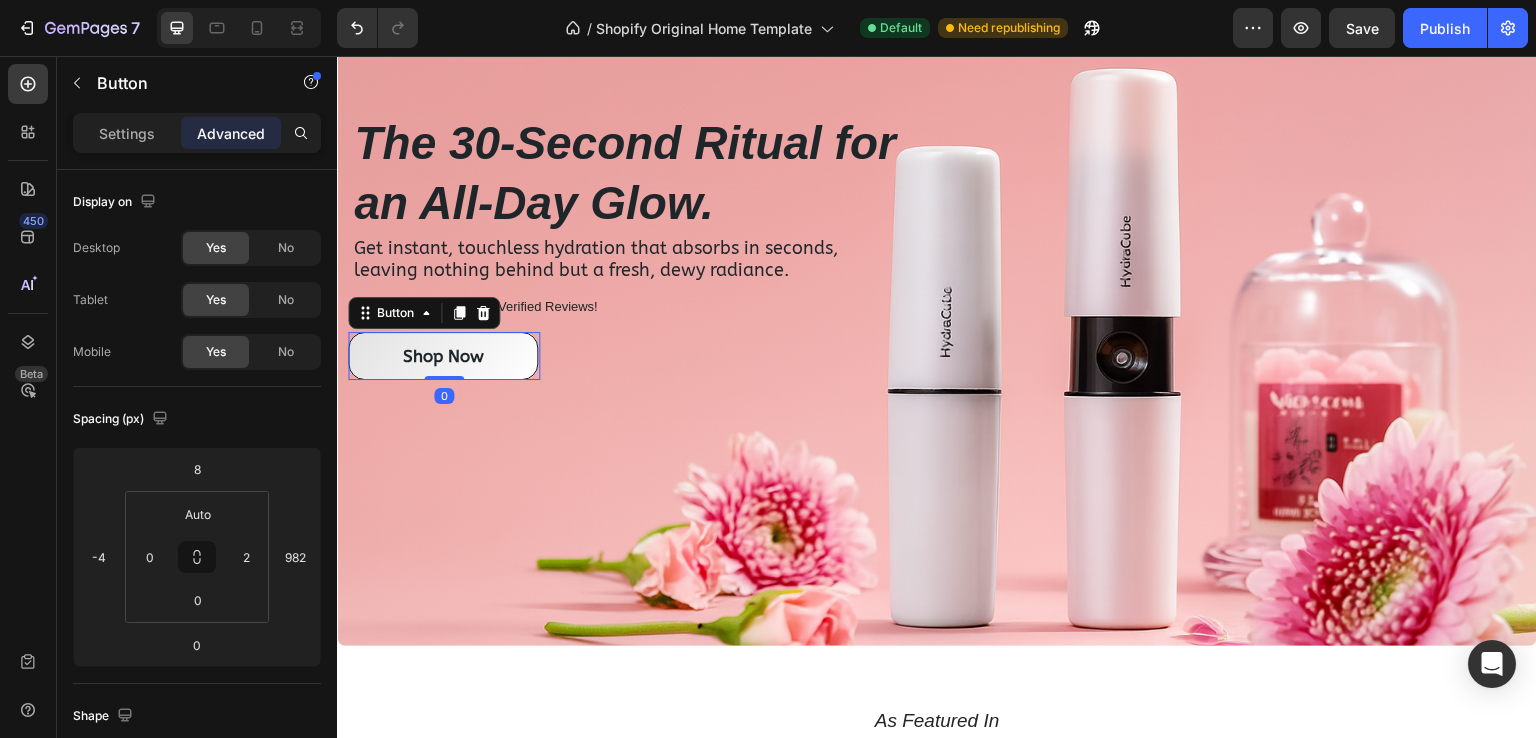 click on "Settings Advanced" at bounding box center [197, 141] 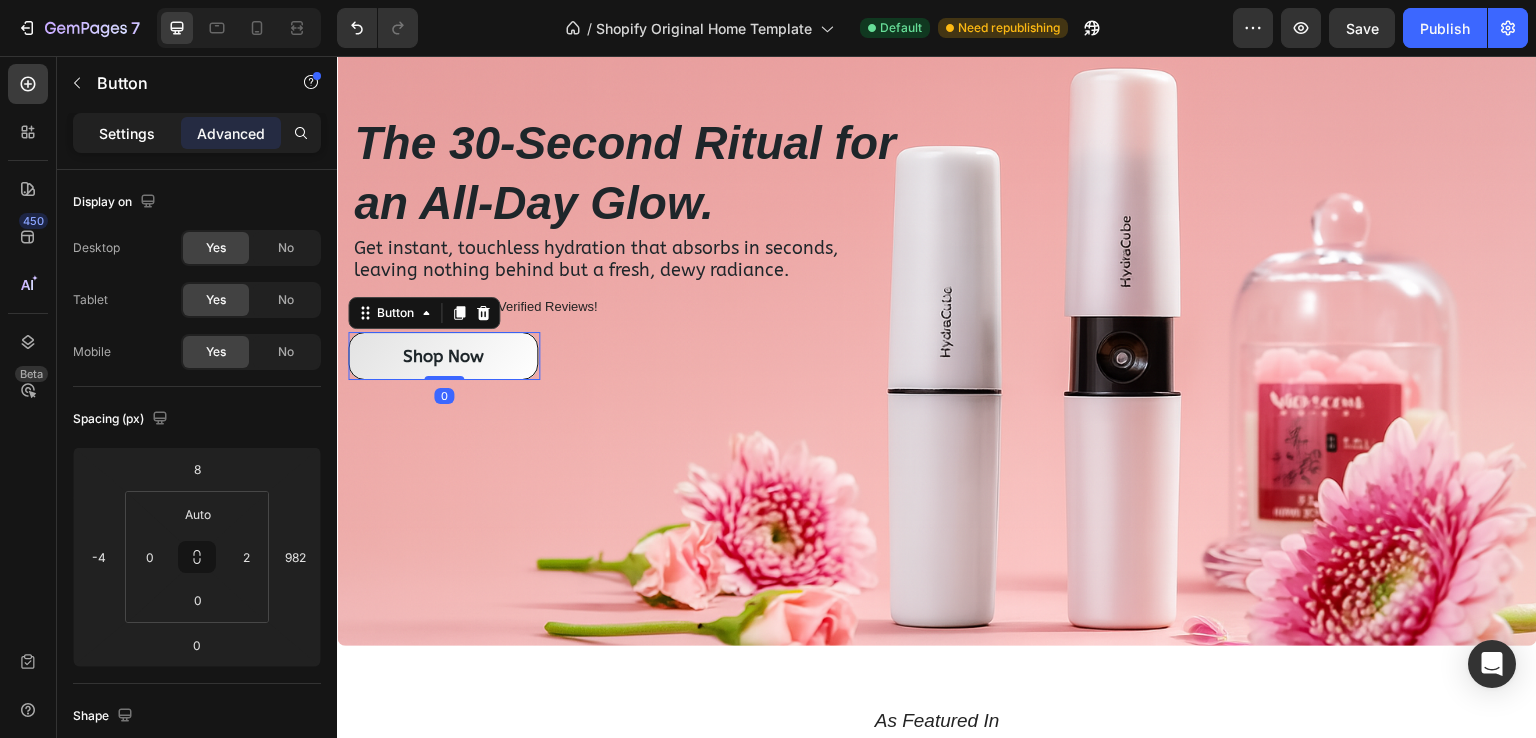 click on "Settings" at bounding box center (127, 133) 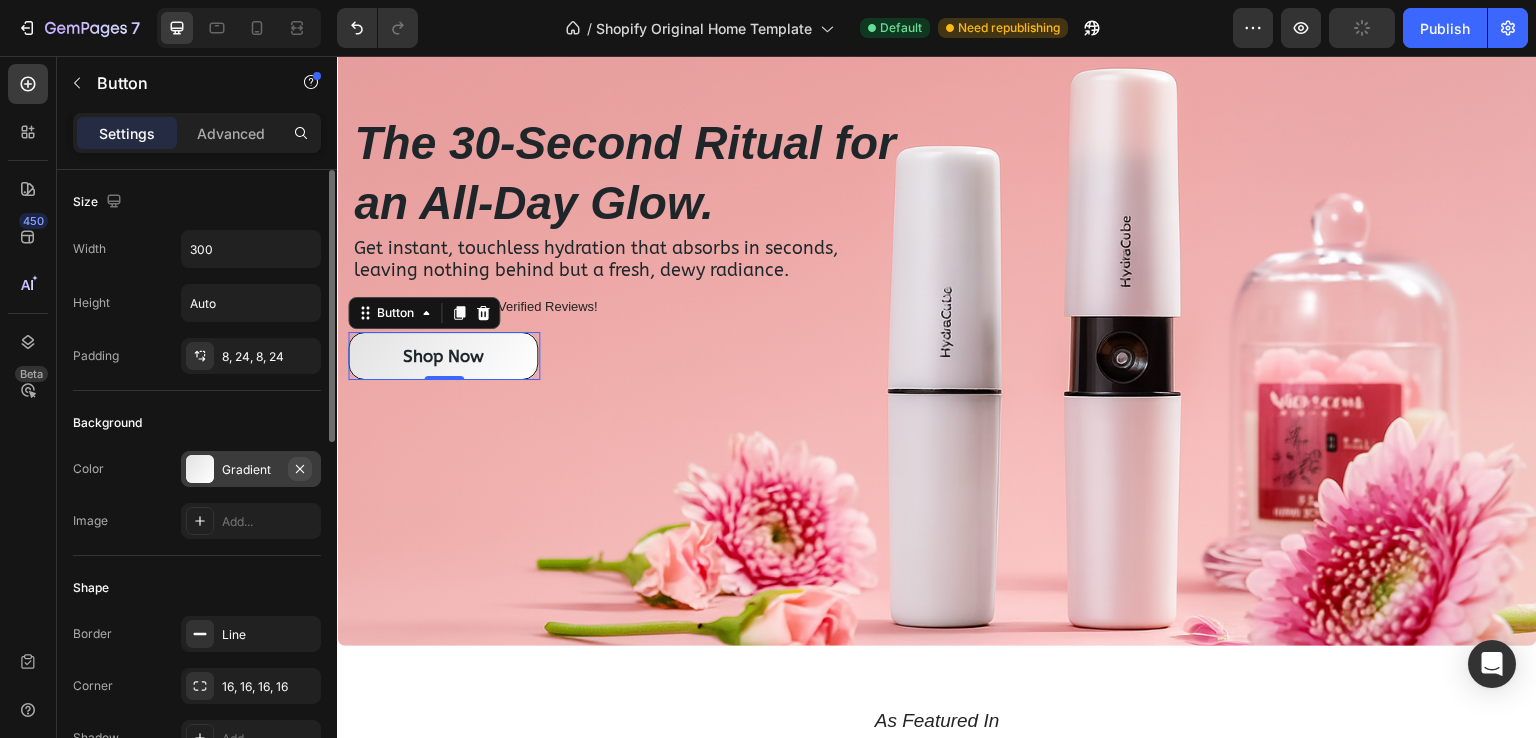 click 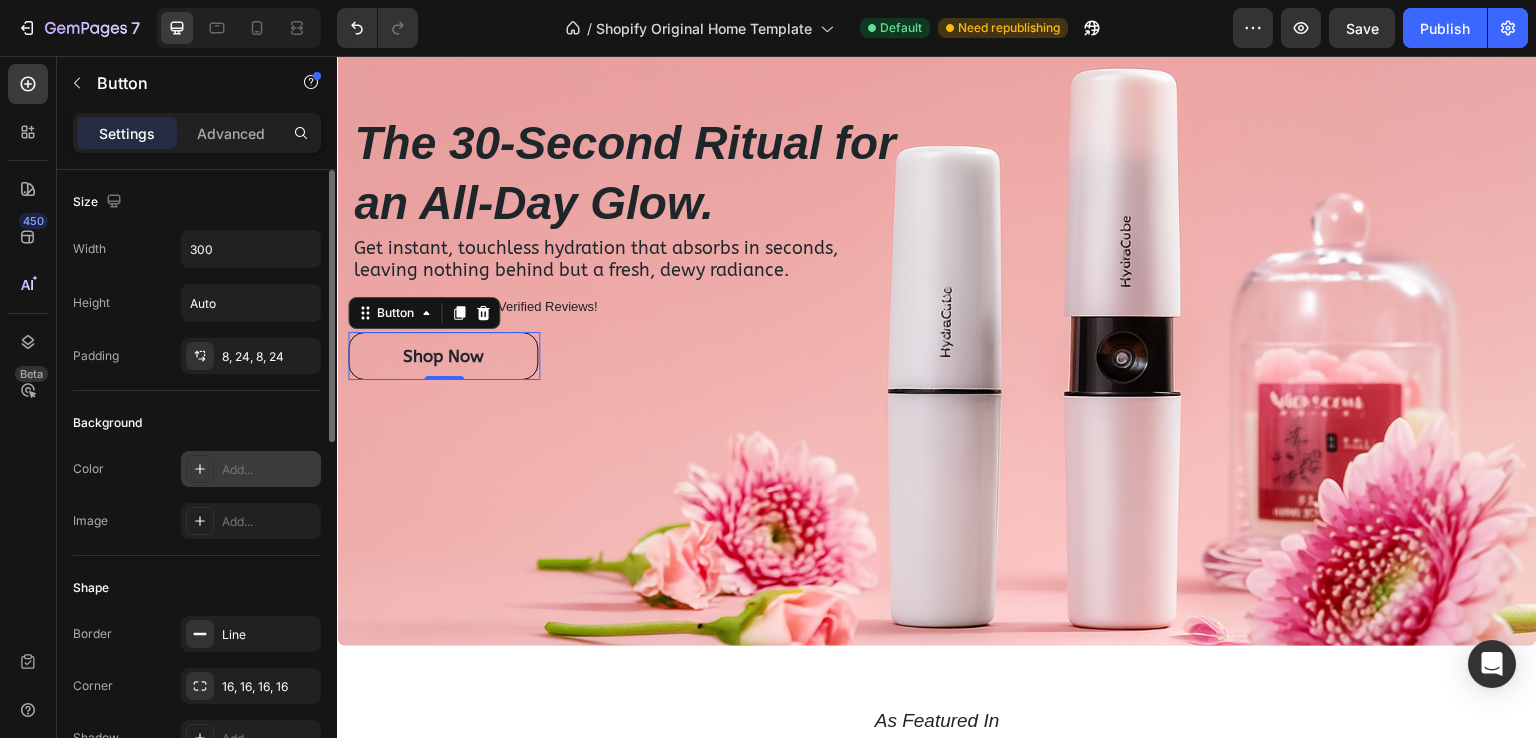 click on "Add..." at bounding box center (269, 470) 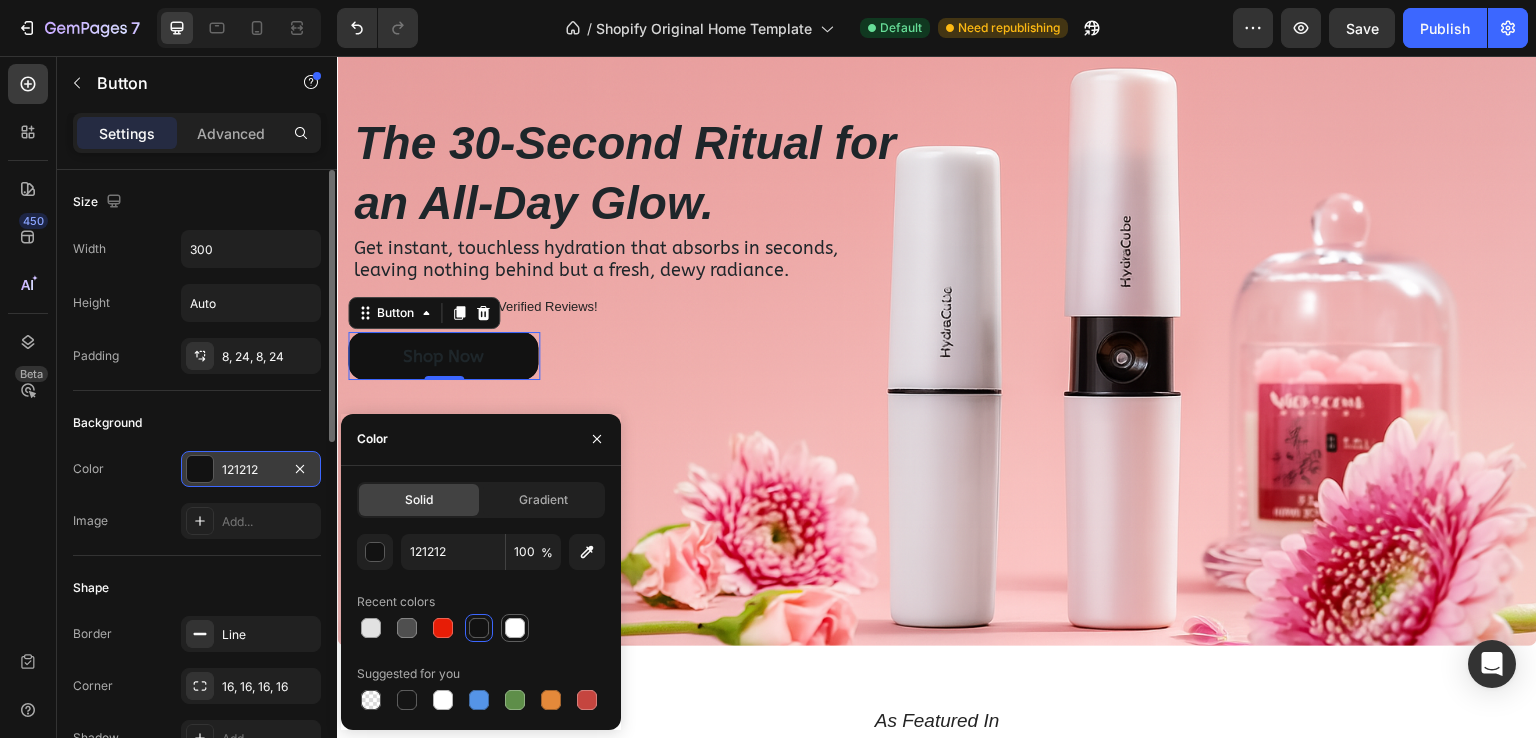 click at bounding box center (515, 628) 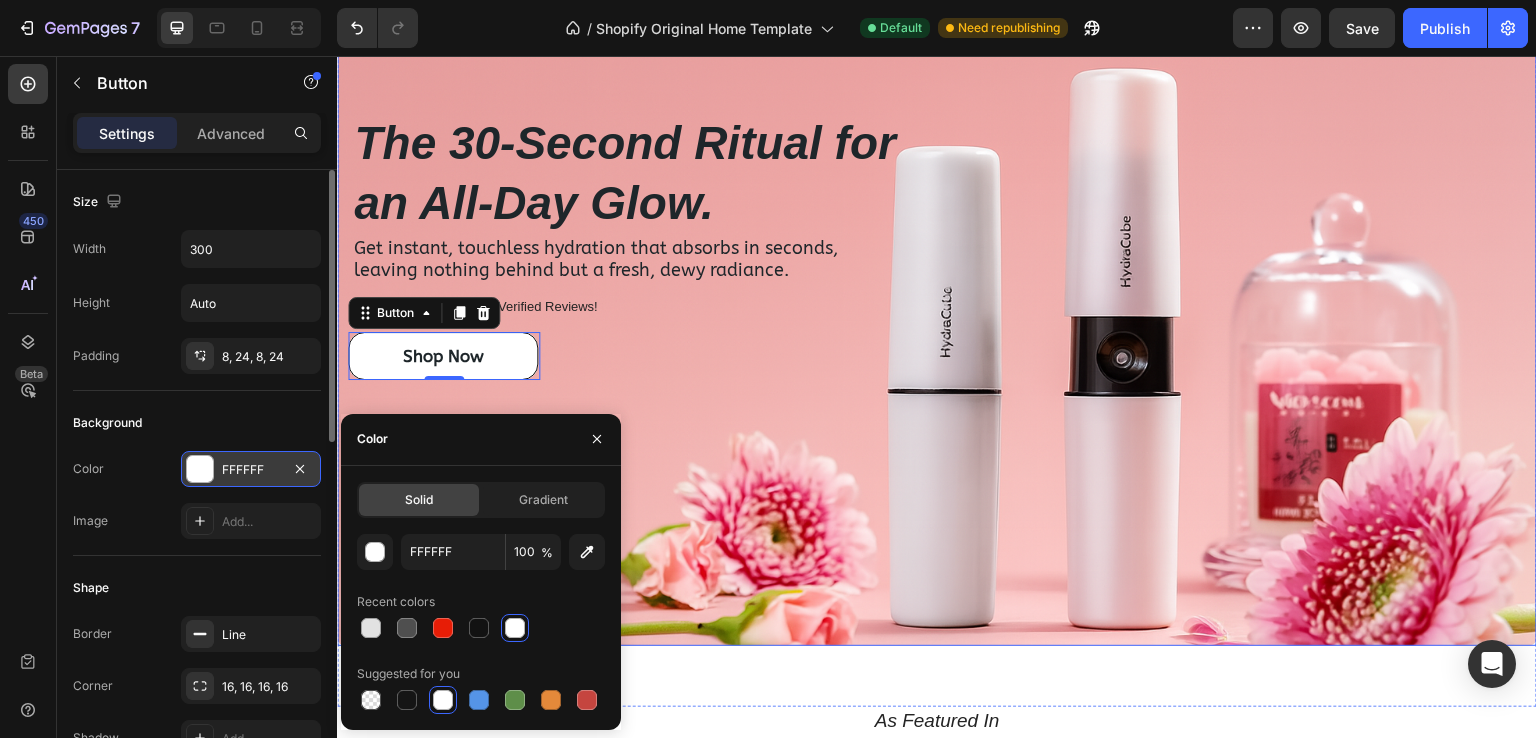 click at bounding box center [937, 246] 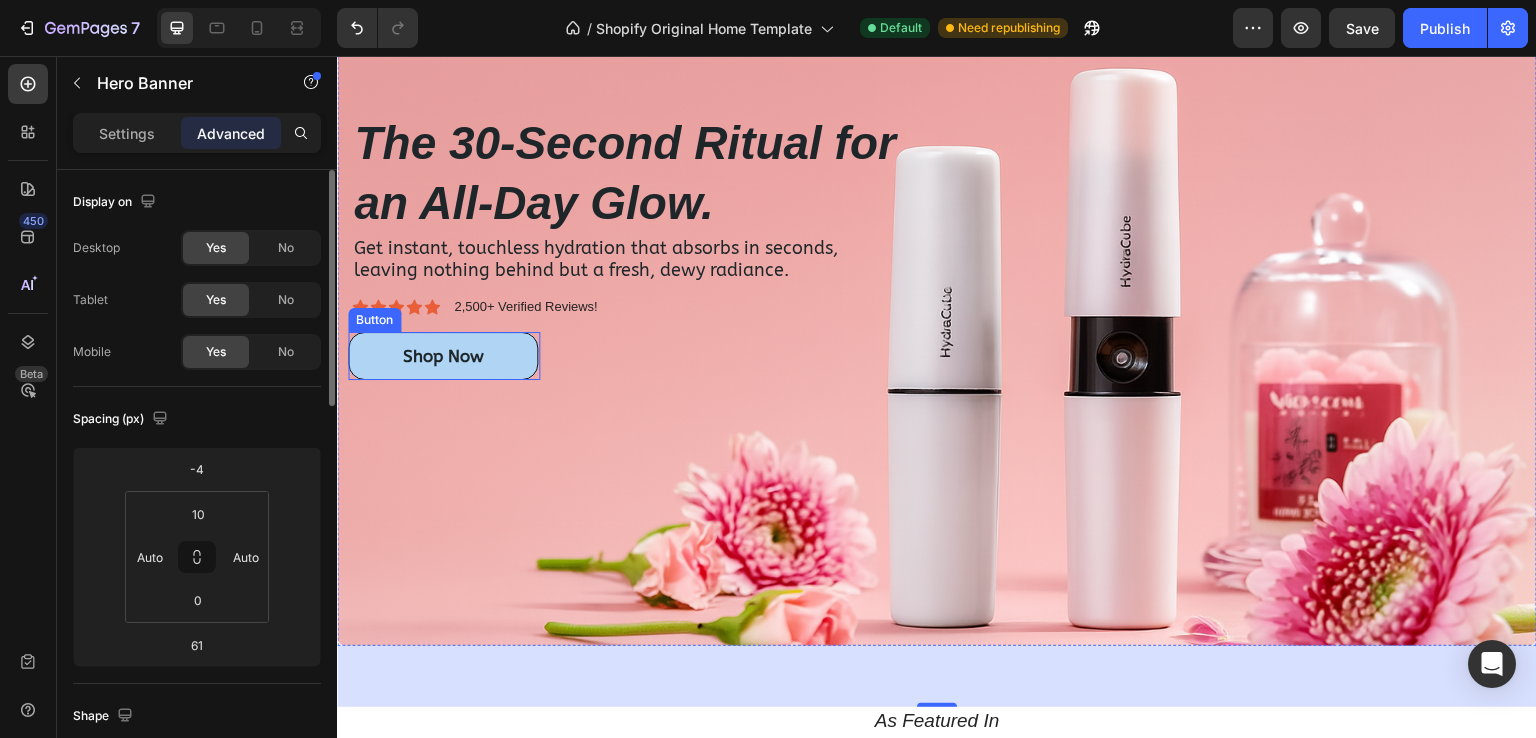 click on "Shop Now" at bounding box center [443, 356] 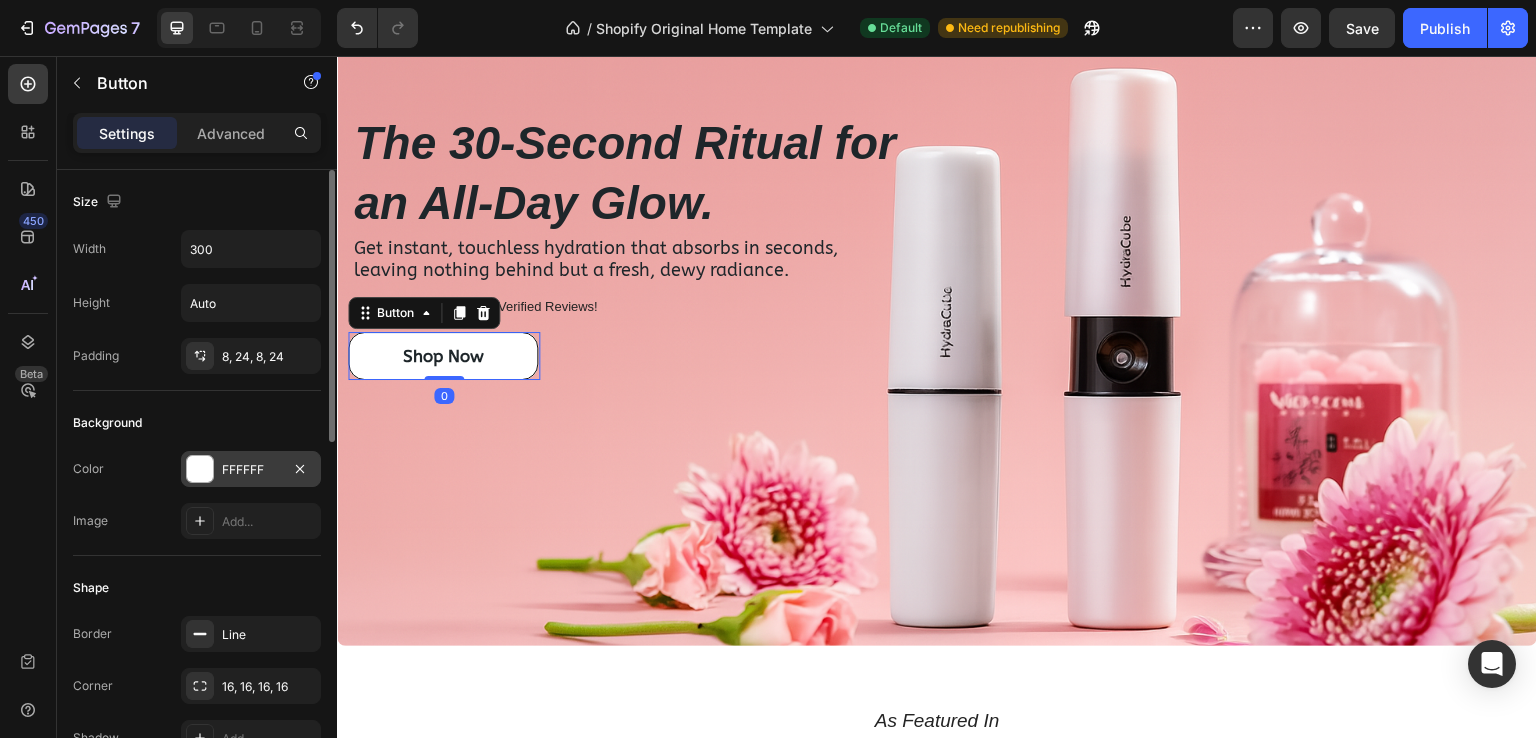 click at bounding box center [200, 469] 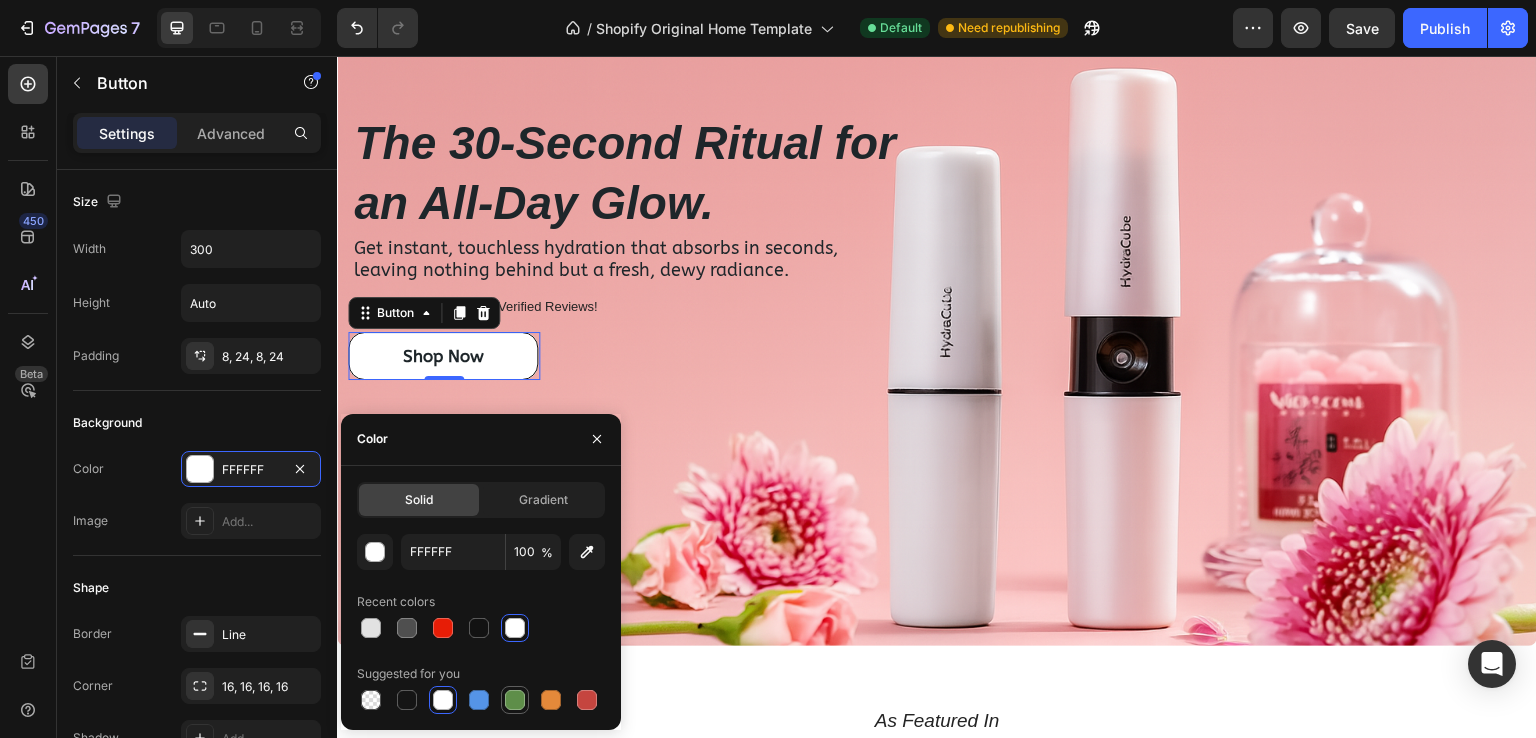 click at bounding box center (515, 700) 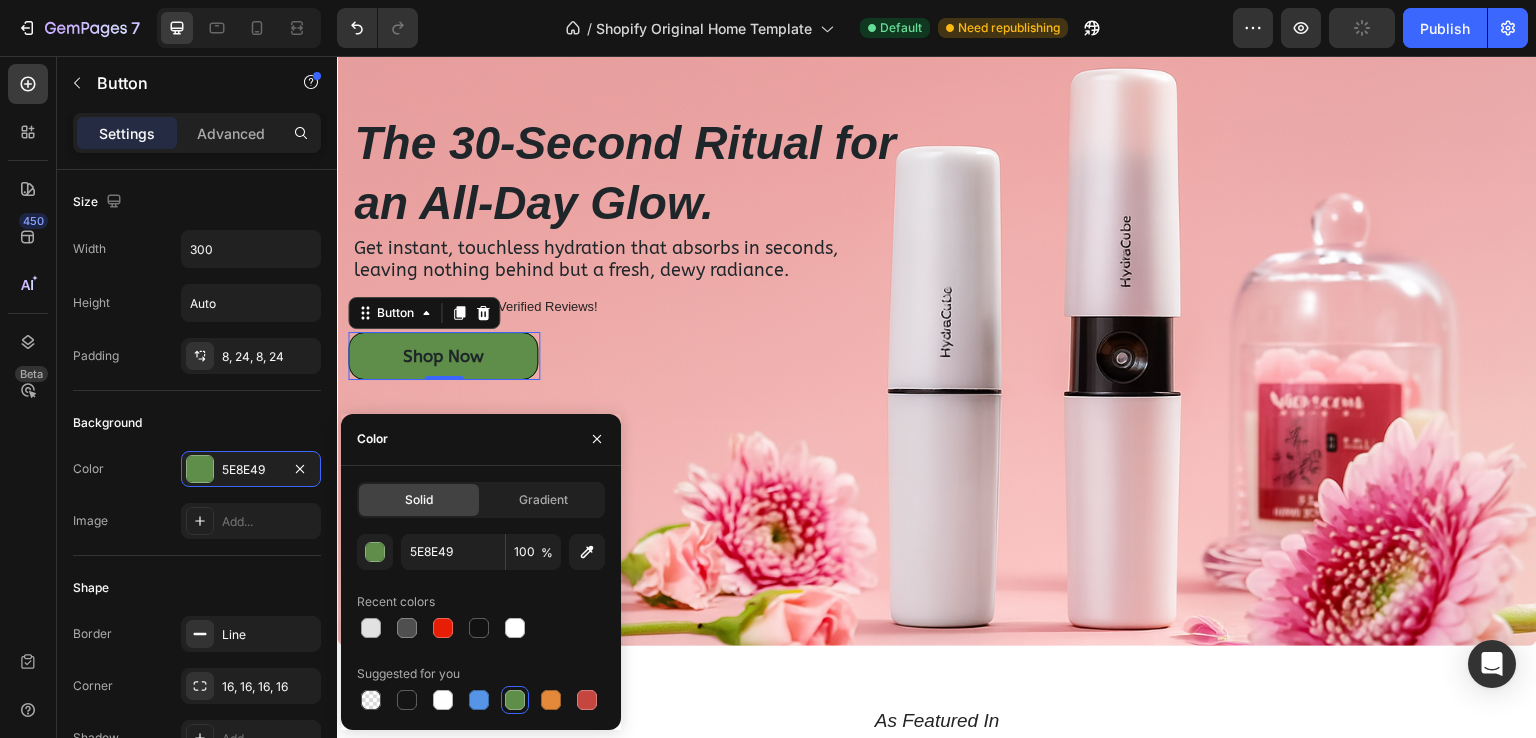 click 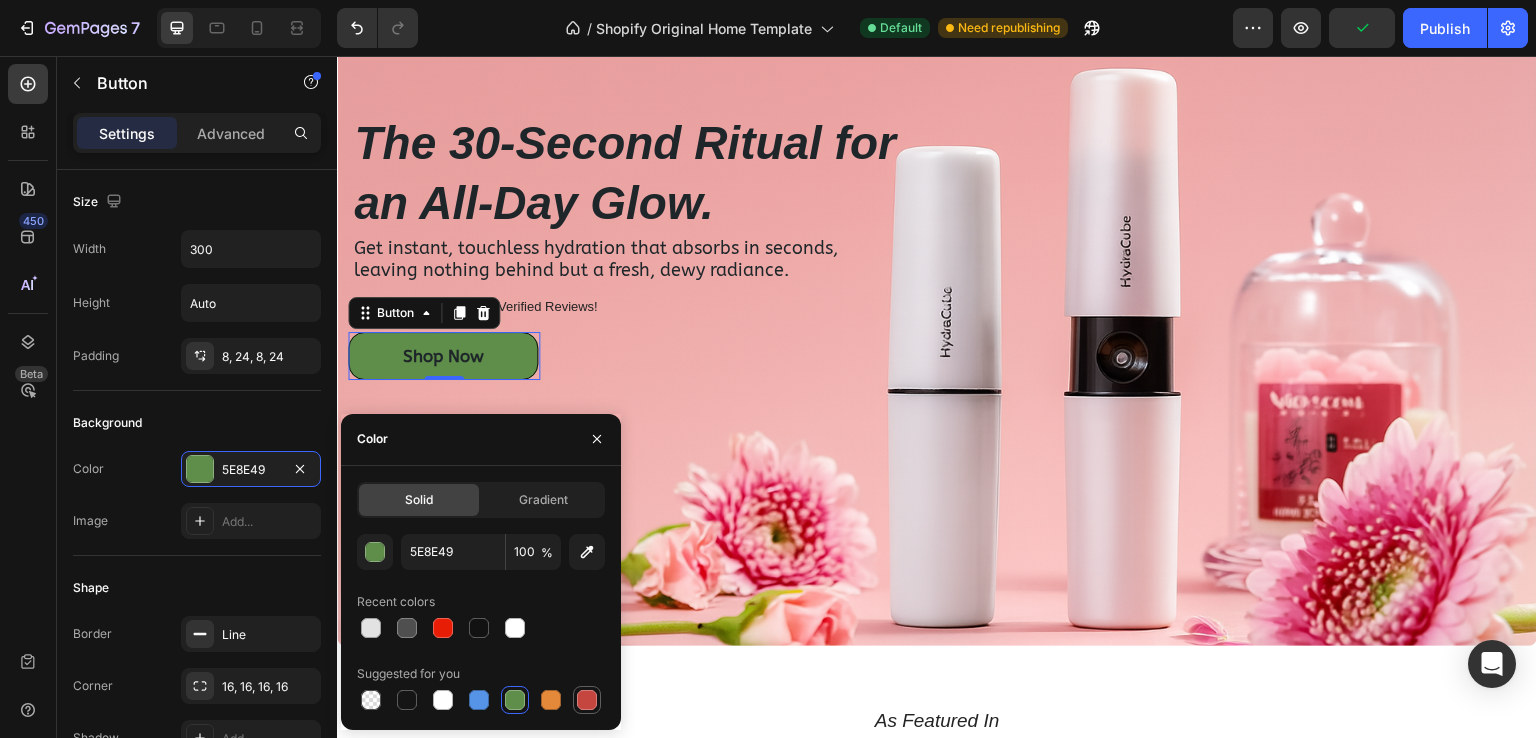 click at bounding box center (587, 700) 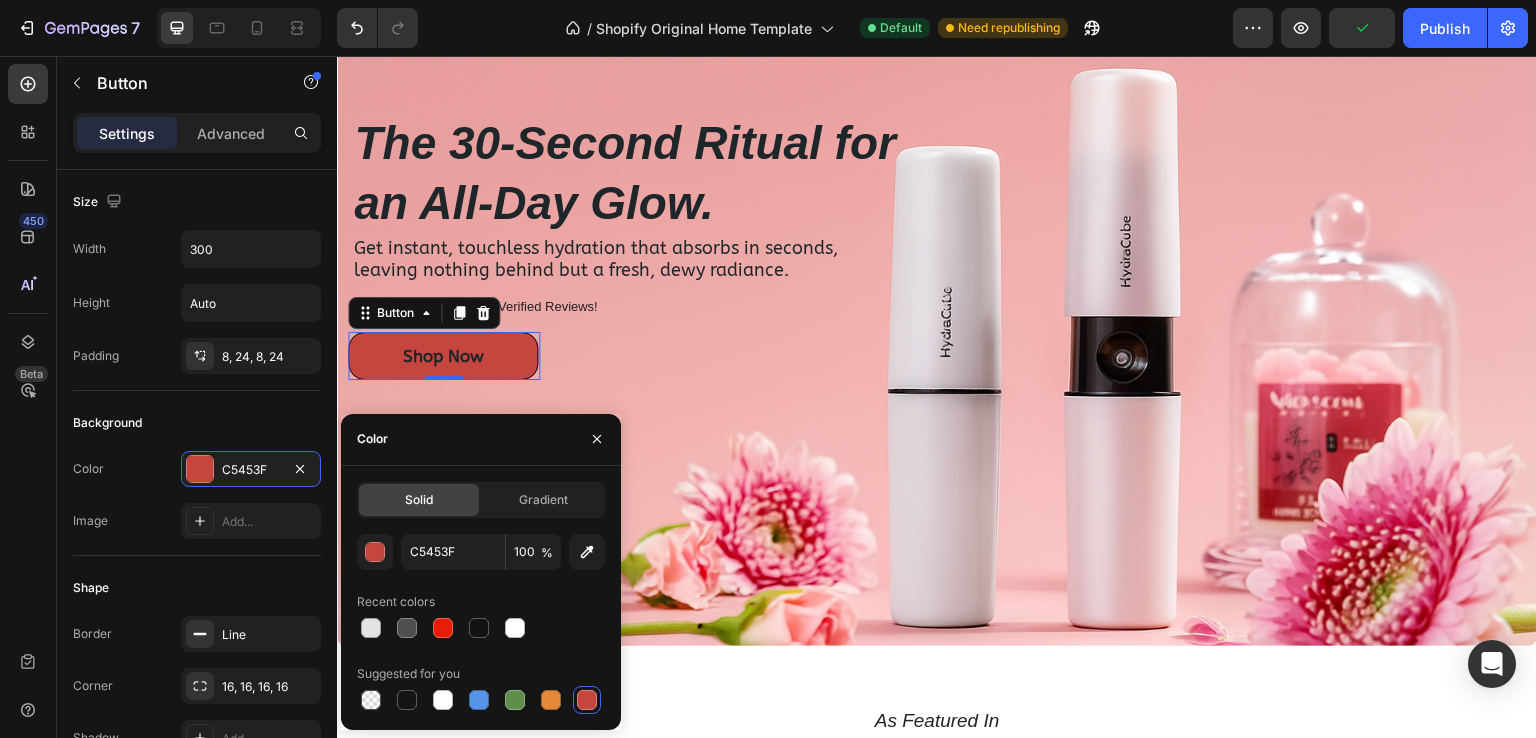 drag, startPoint x: 480, startPoint y: 691, endPoint x: 460, endPoint y: 696, distance: 20.615528 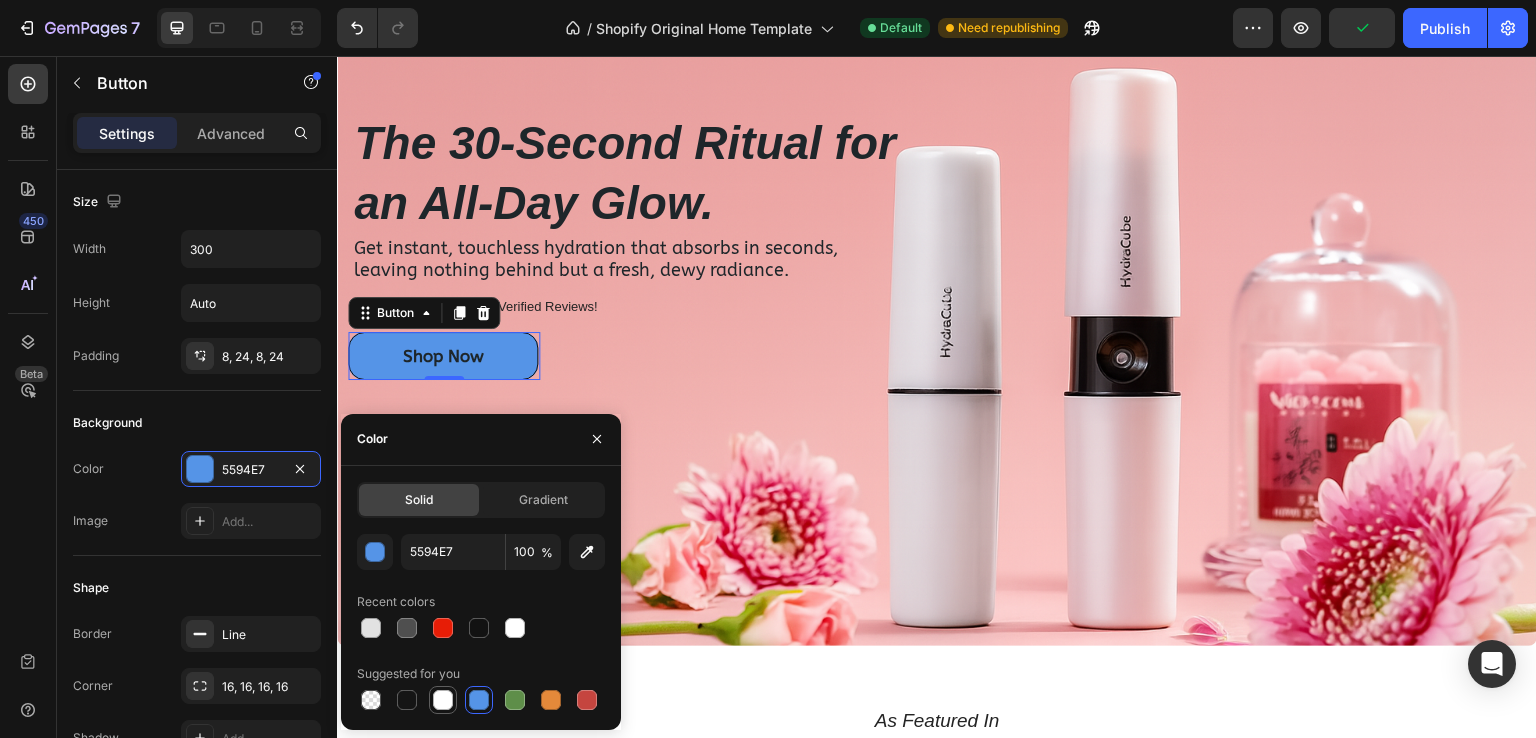 click at bounding box center [443, 700] 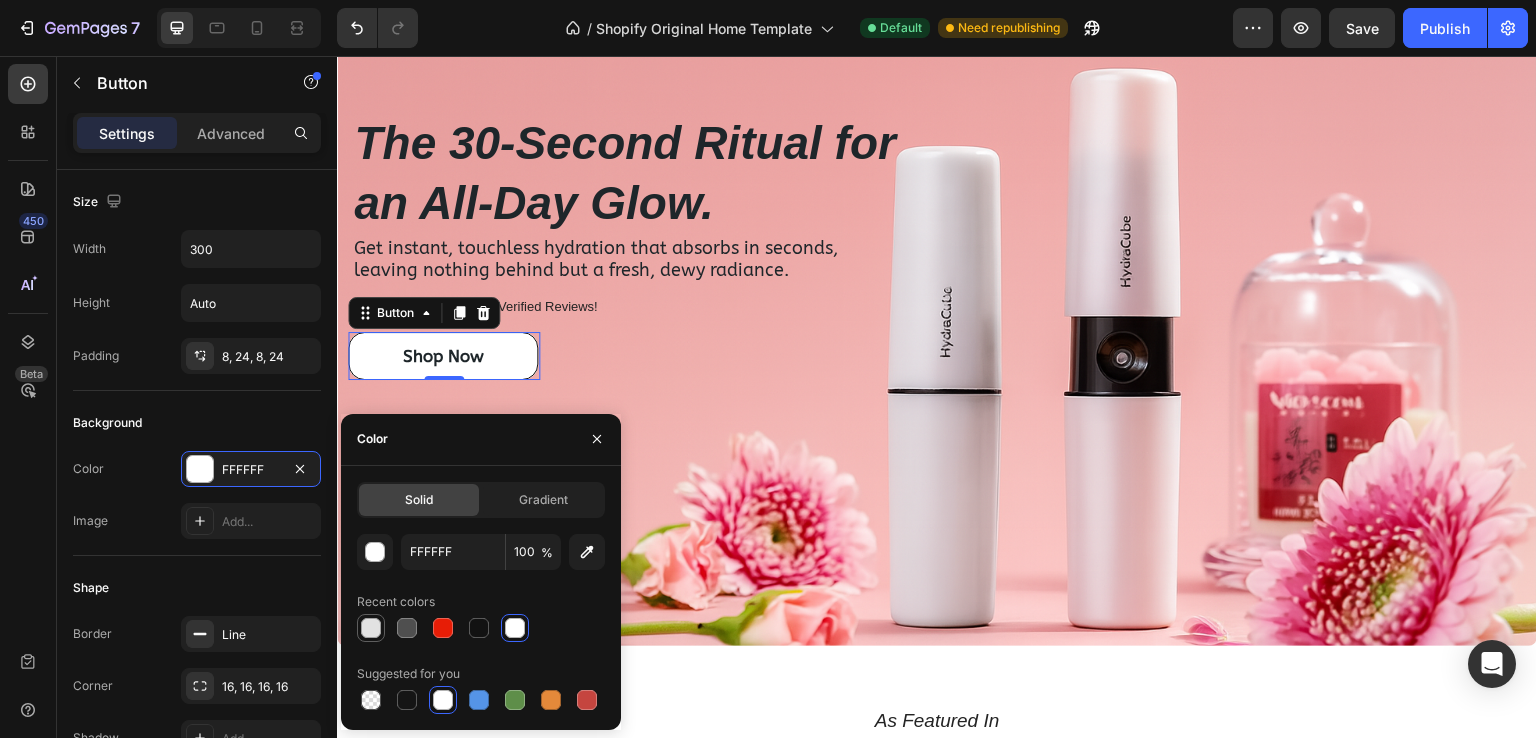 click at bounding box center (371, 628) 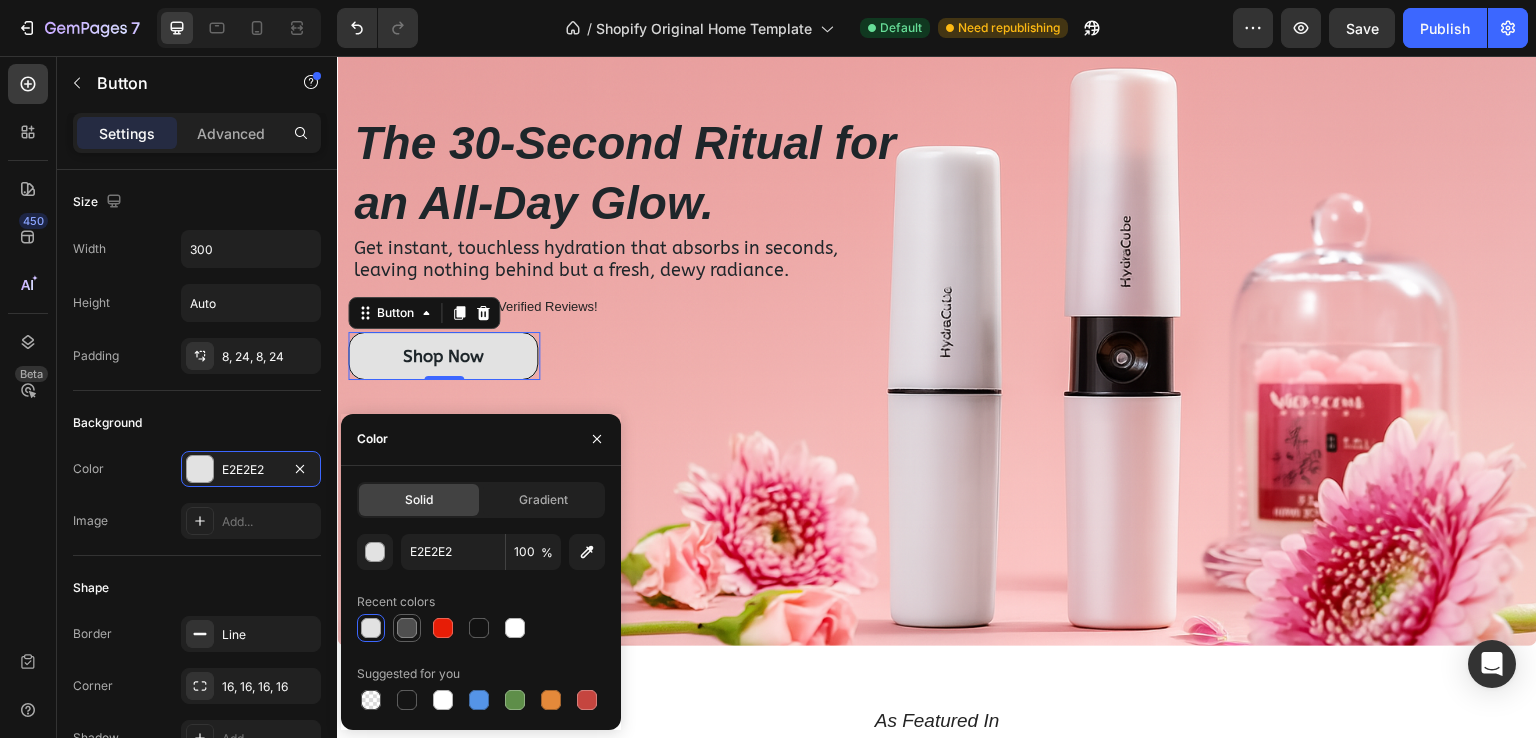 click at bounding box center (407, 628) 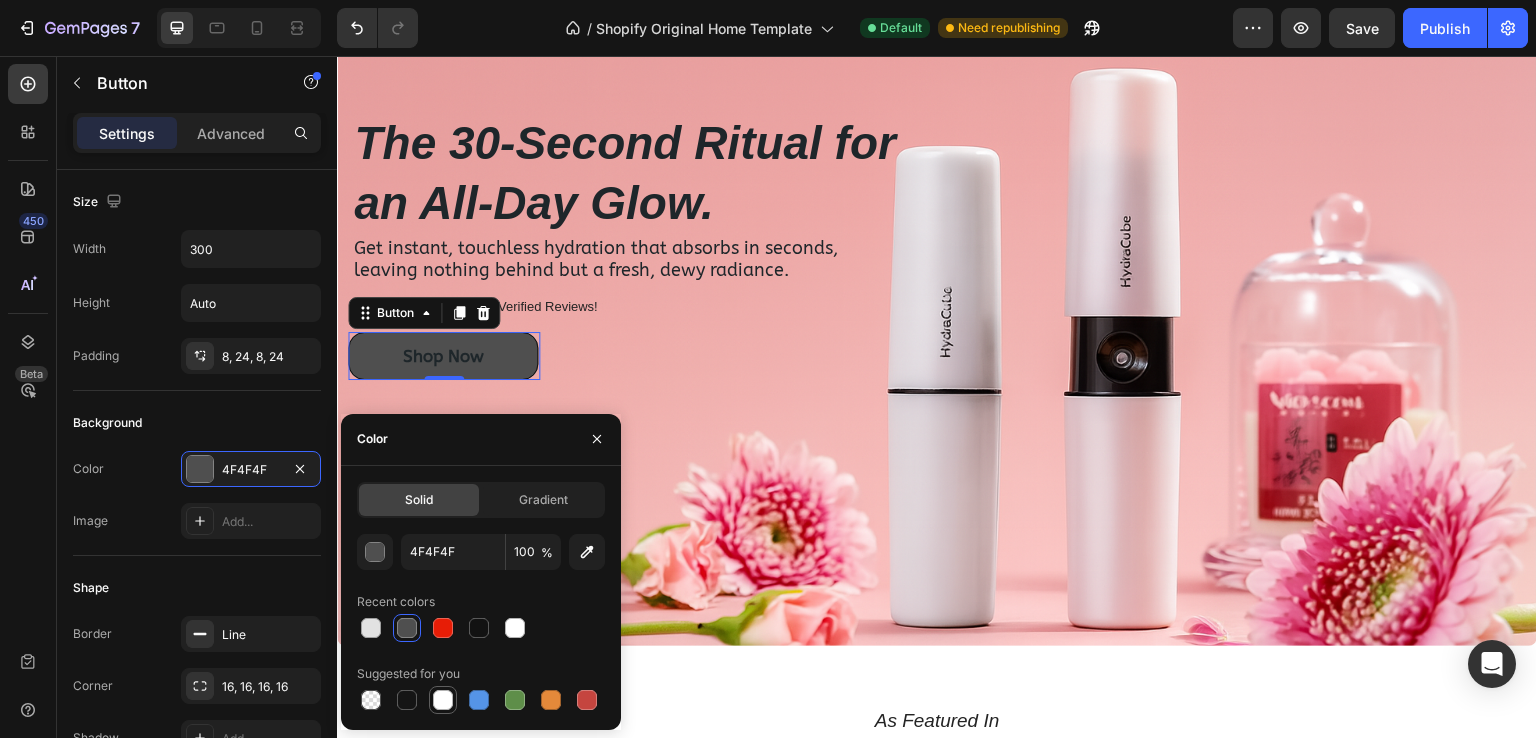 click at bounding box center [443, 700] 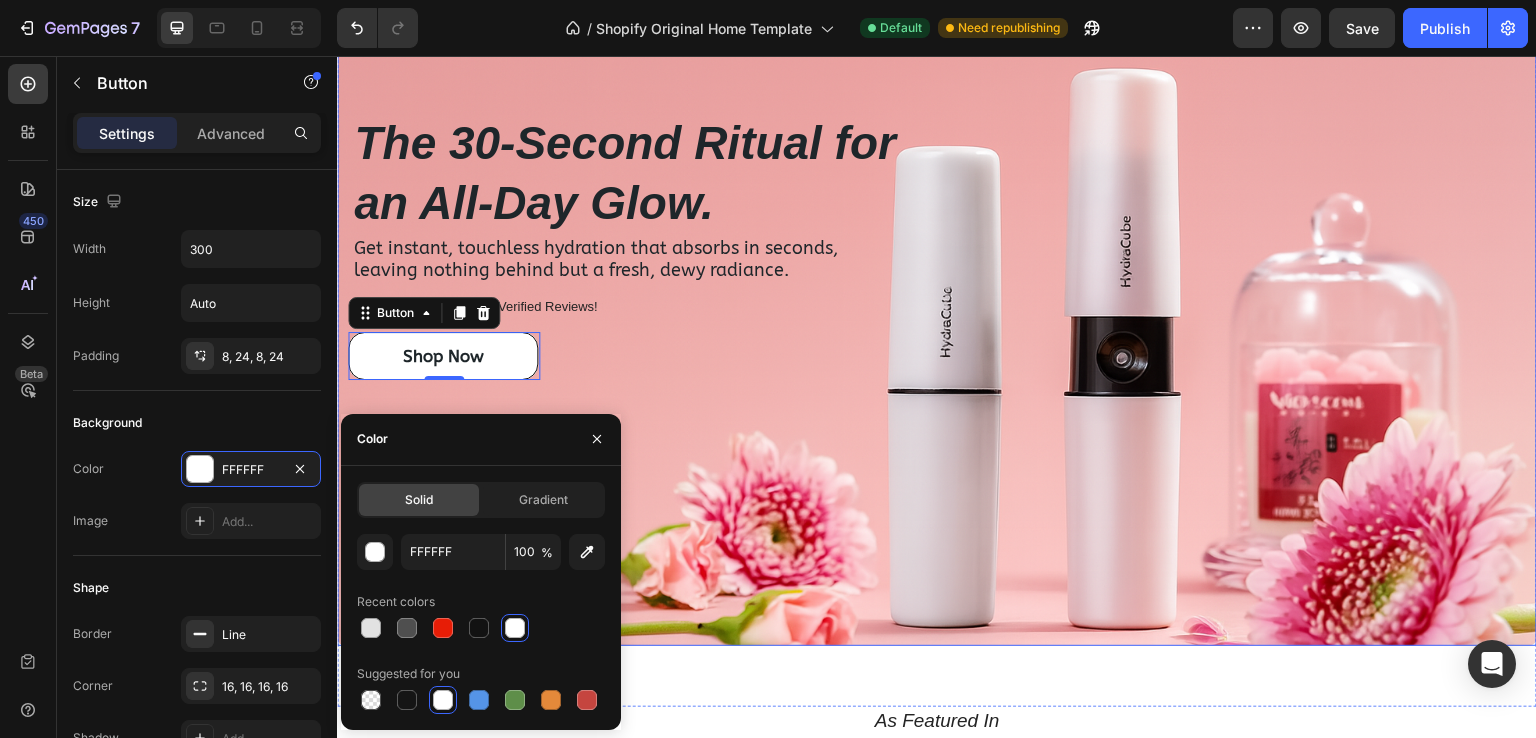 click on "Shop Now Button   0" at bounding box center (937, 352) 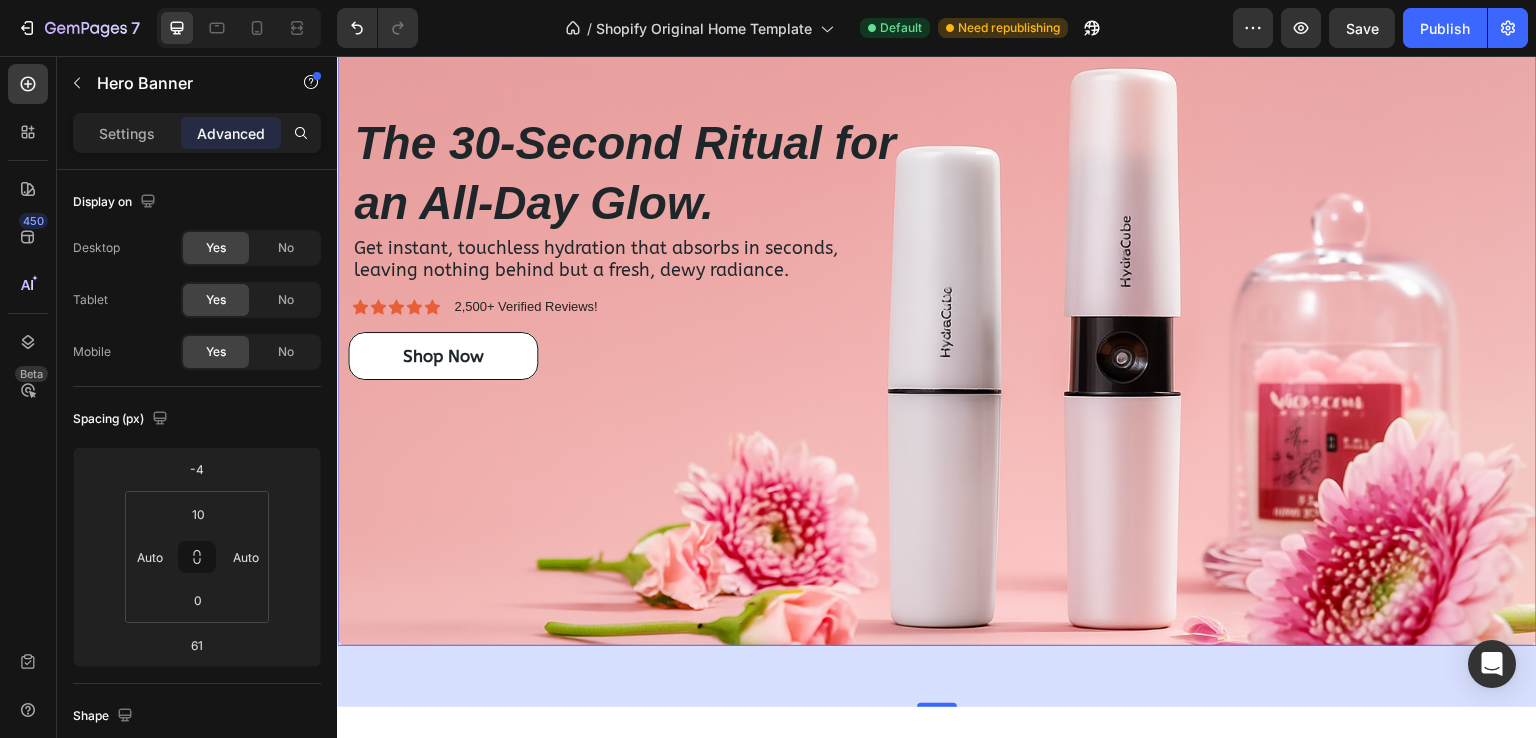 scroll, scrollTop: 268, scrollLeft: 0, axis: vertical 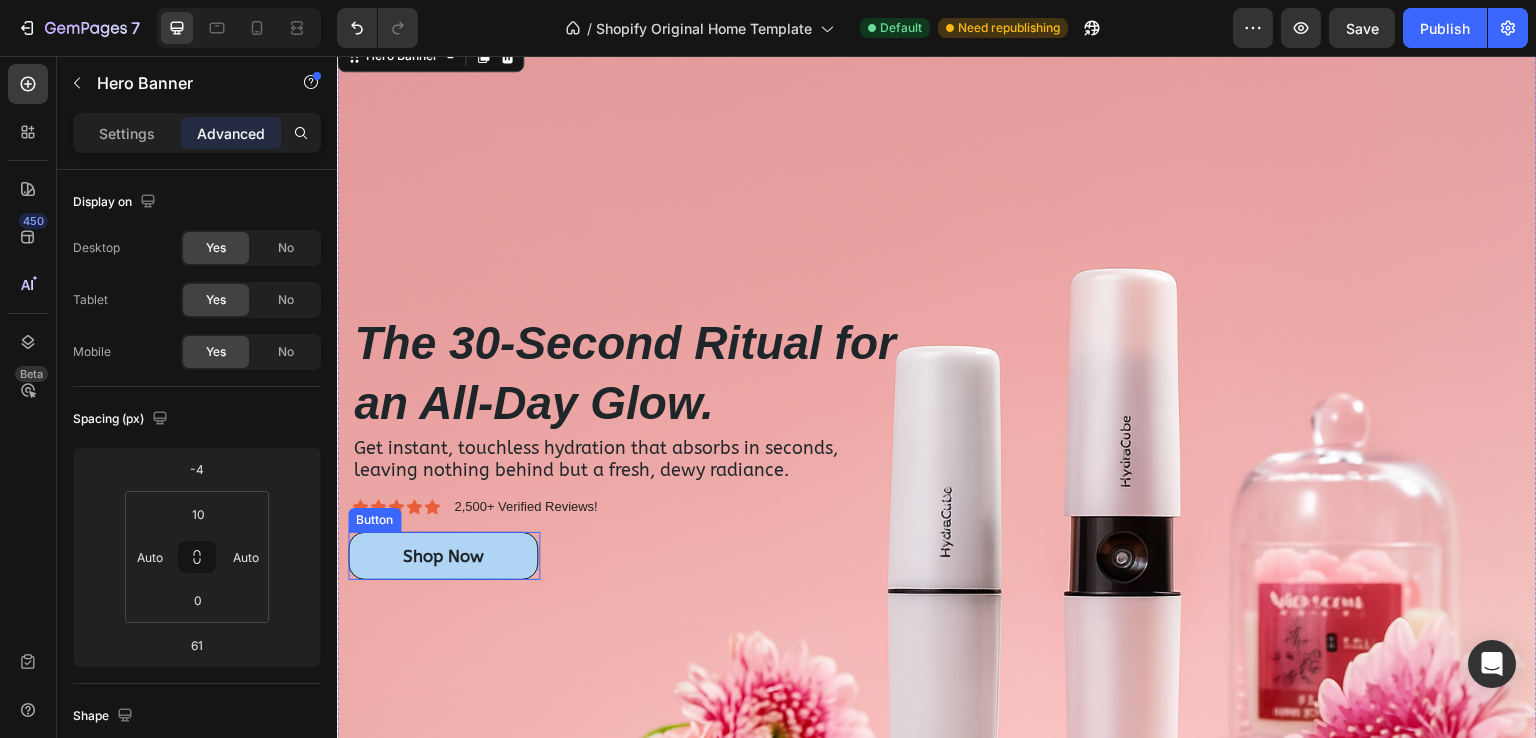 click on "Shop Now" at bounding box center [443, 556] 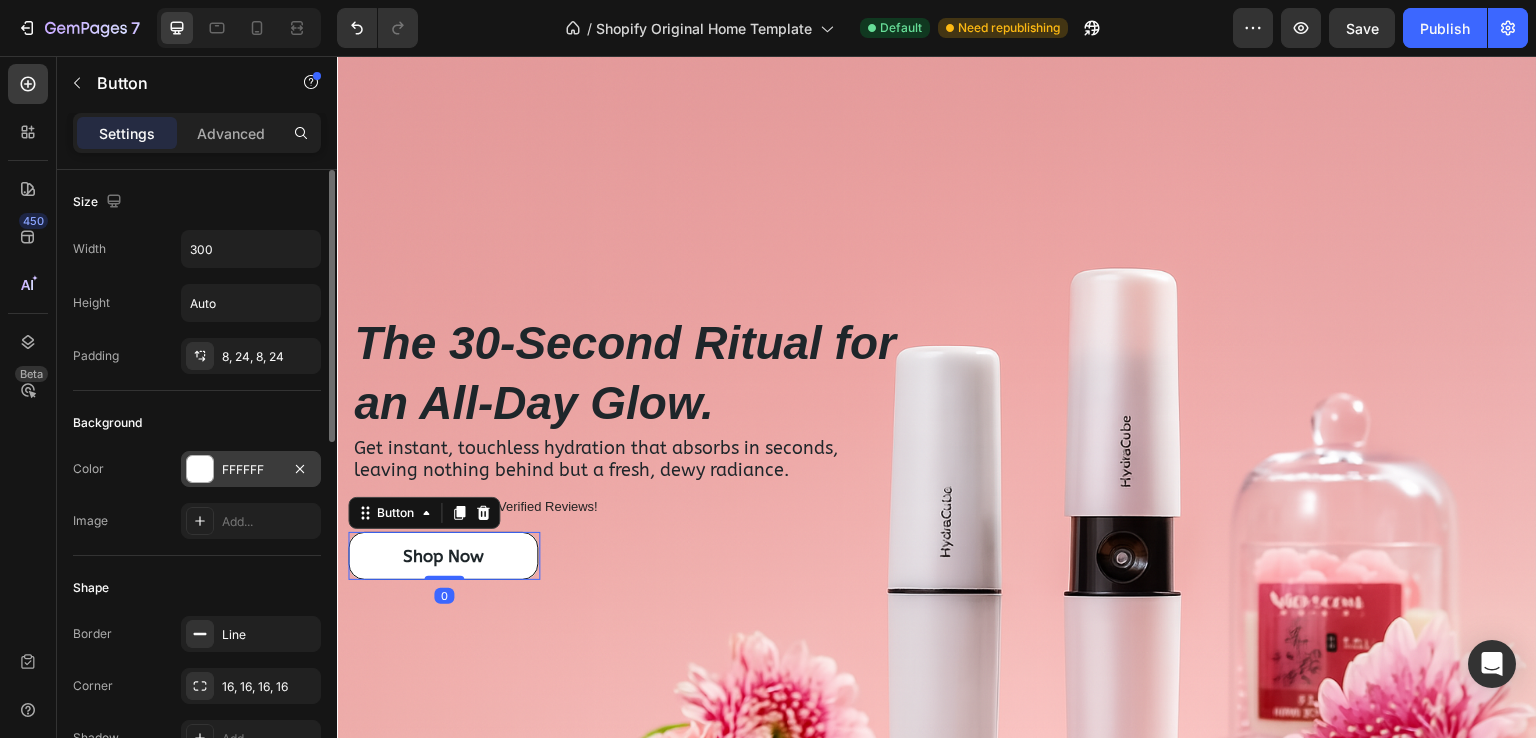 click on "FFFFFF" at bounding box center (251, 469) 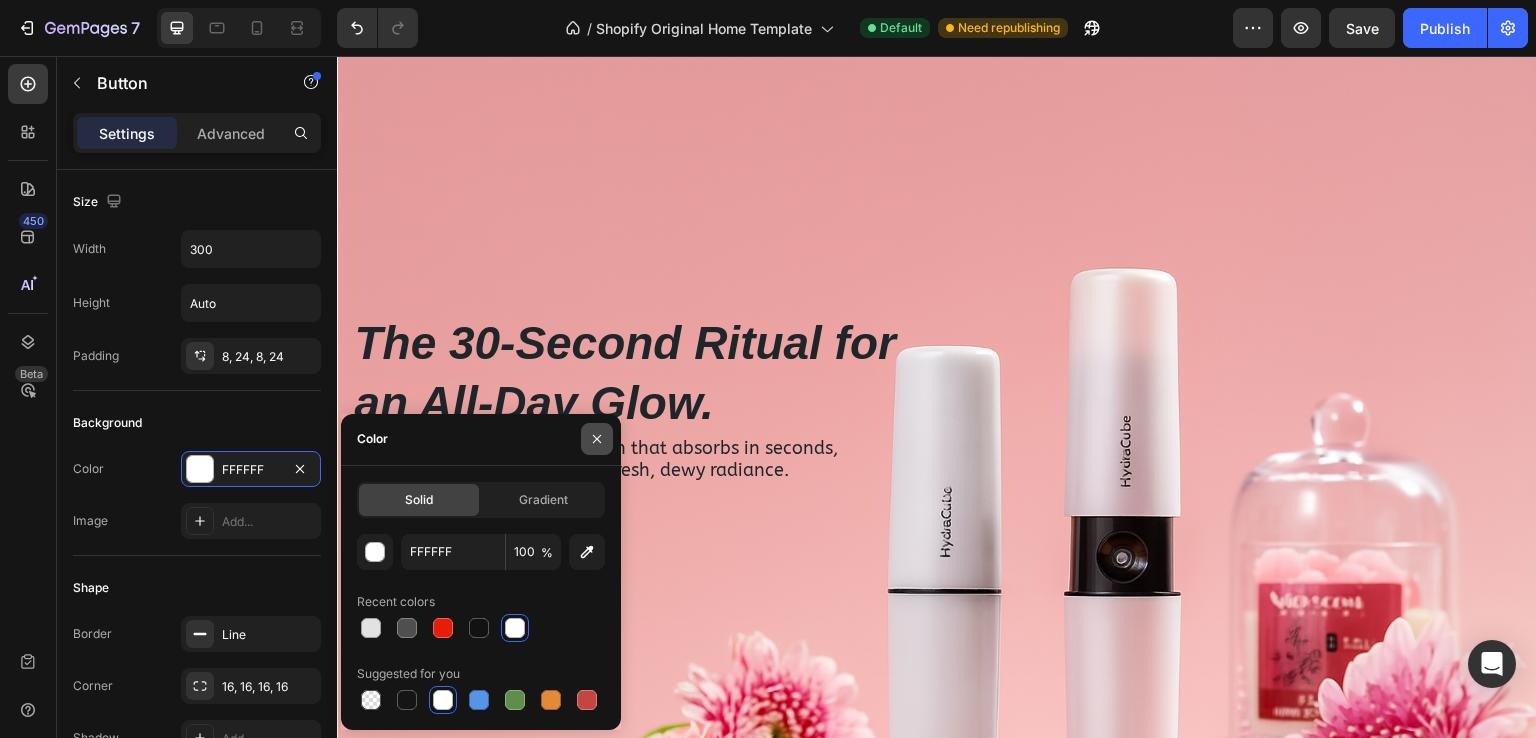 click at bounding box center [597, 439] 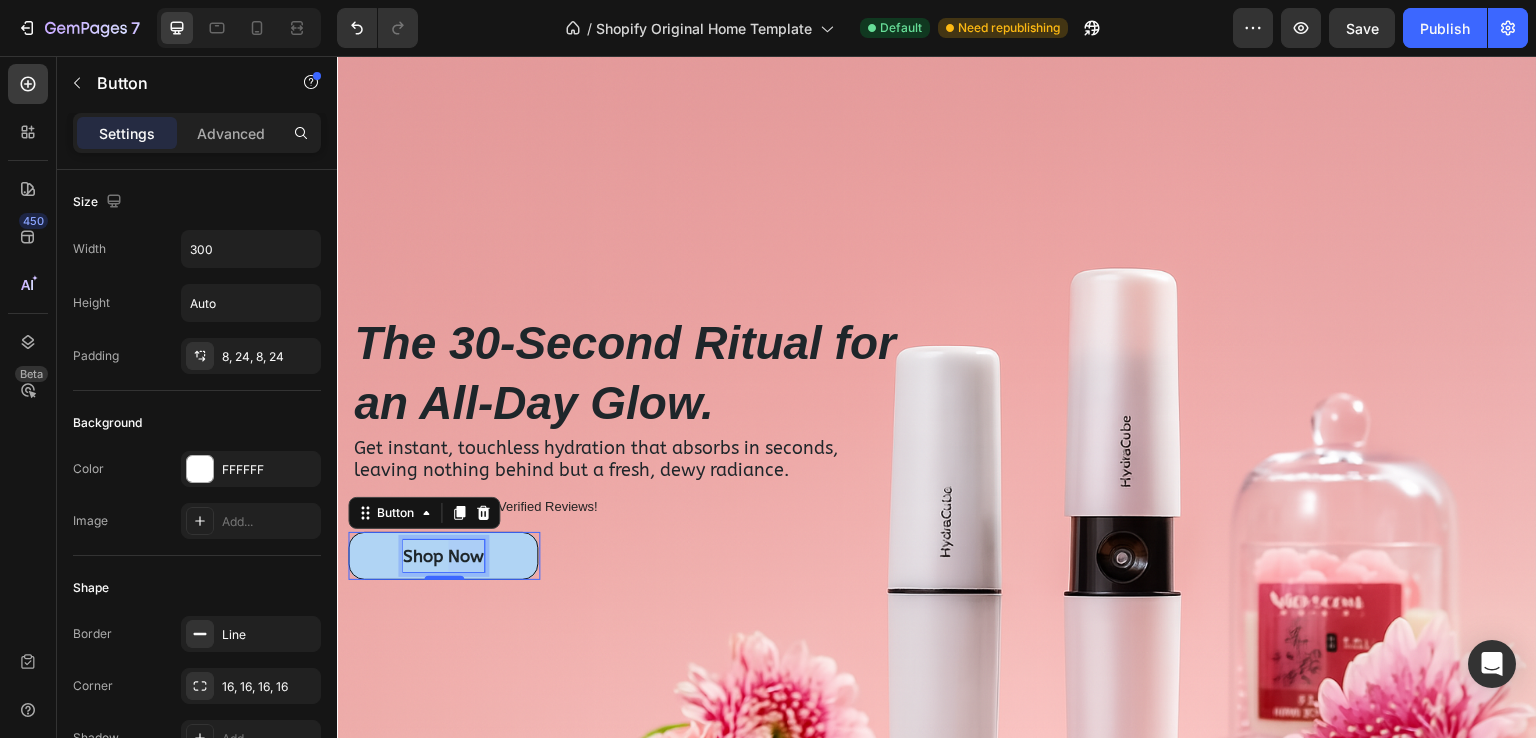 click on "Shop Now" at bounding box center [443, 556] 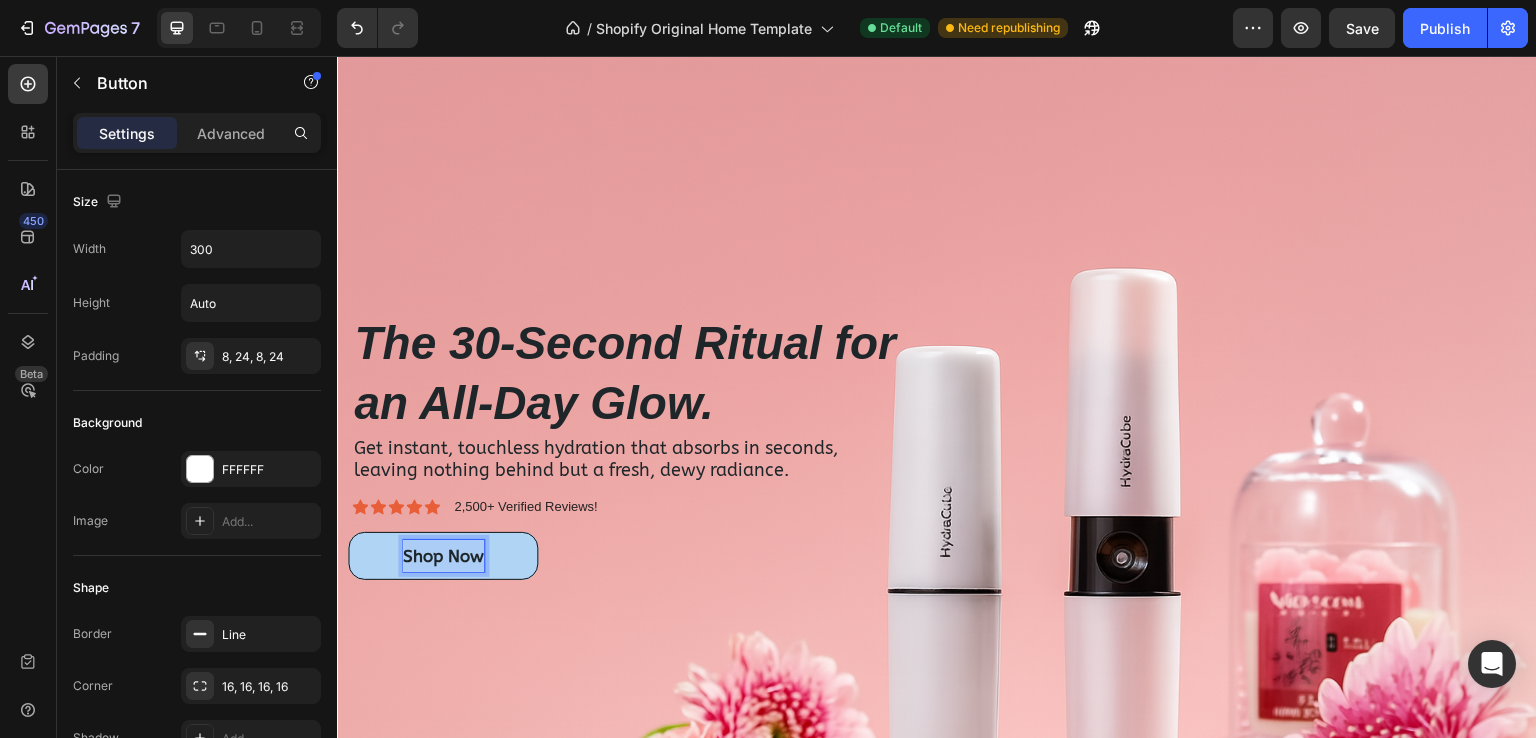 click on "Shop Now" at bounding box center [443, 556] 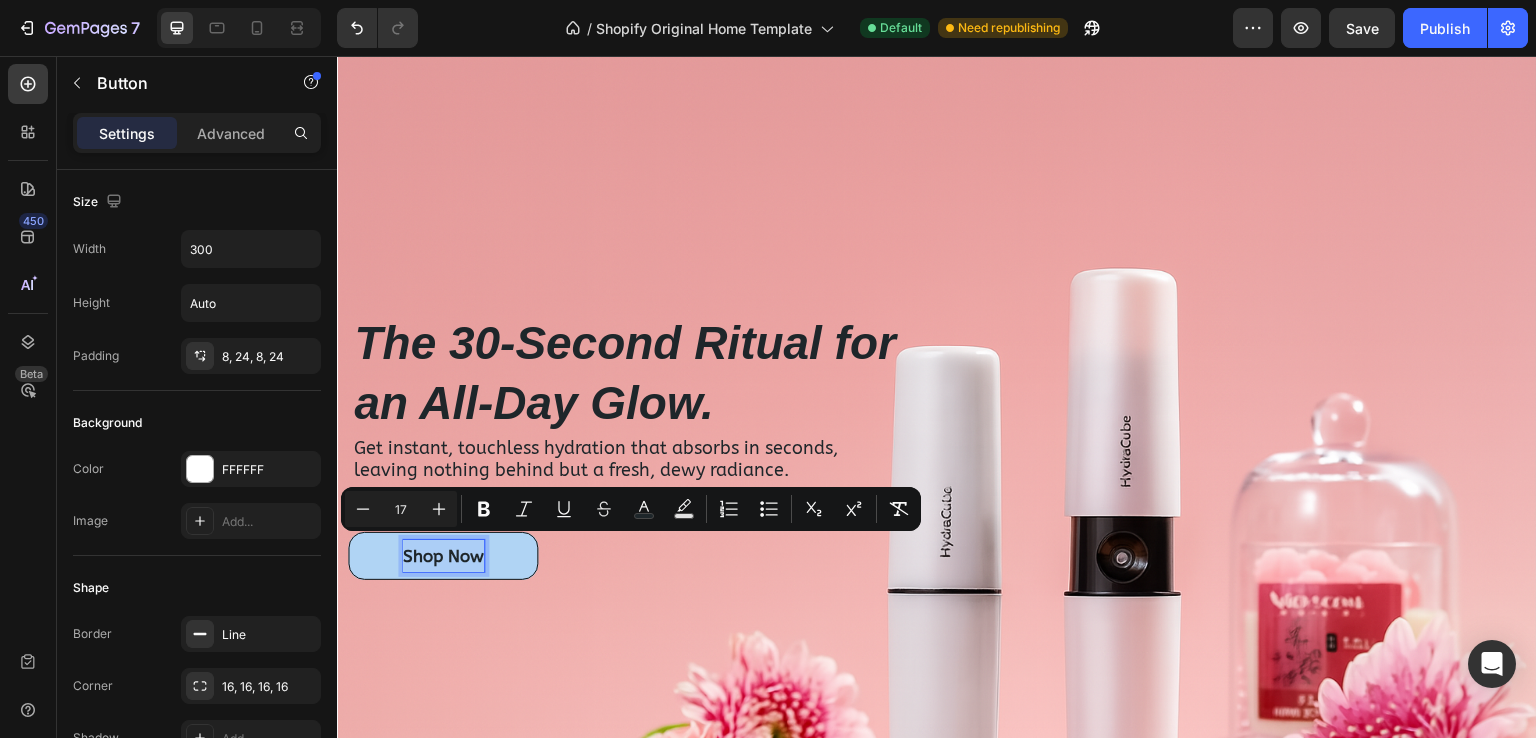 click on "Shop Now" at bounding box center [443, 556] 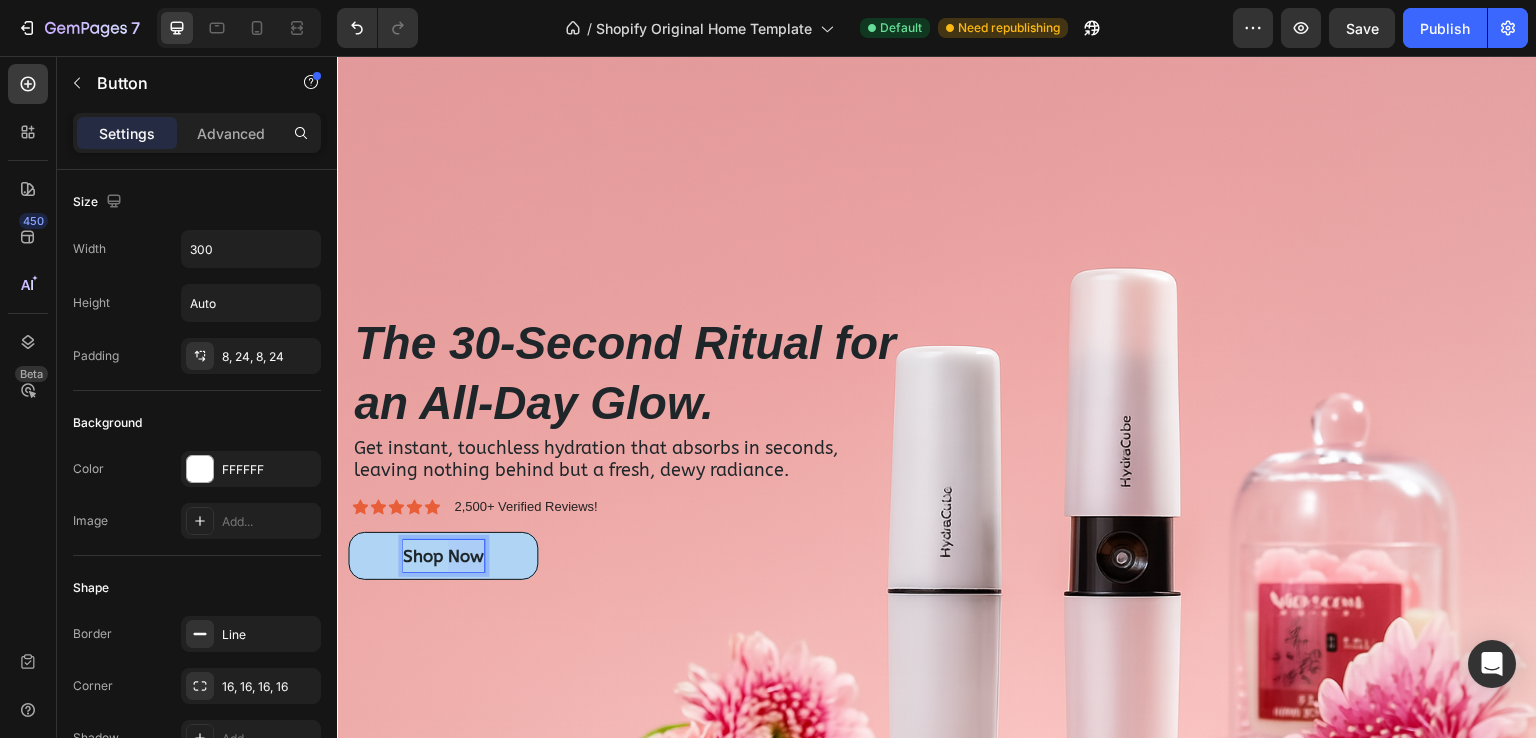 click on "Shop Now" at bounding box center (443, 556) 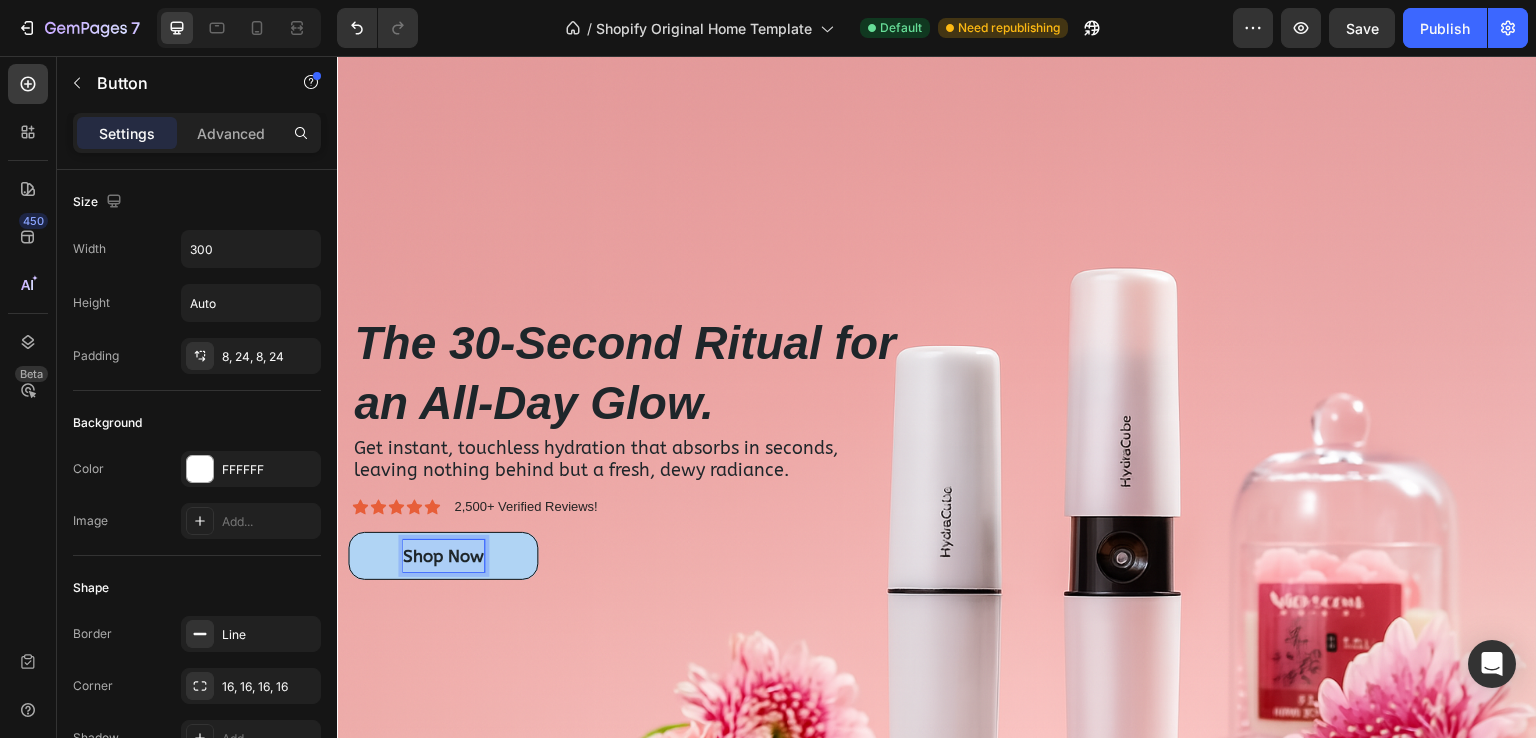 click on "Shop Now" at bounding box center (443, 556) 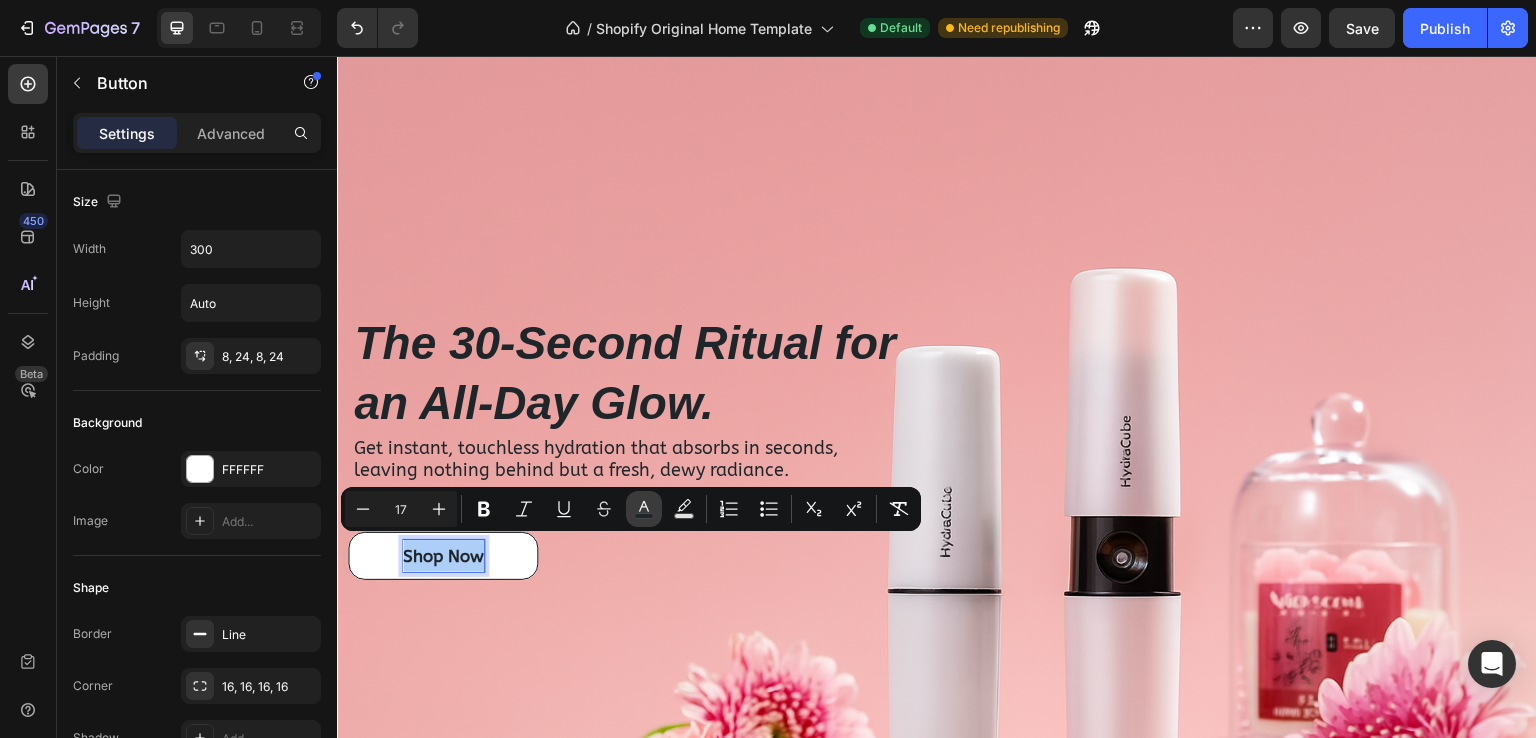 click 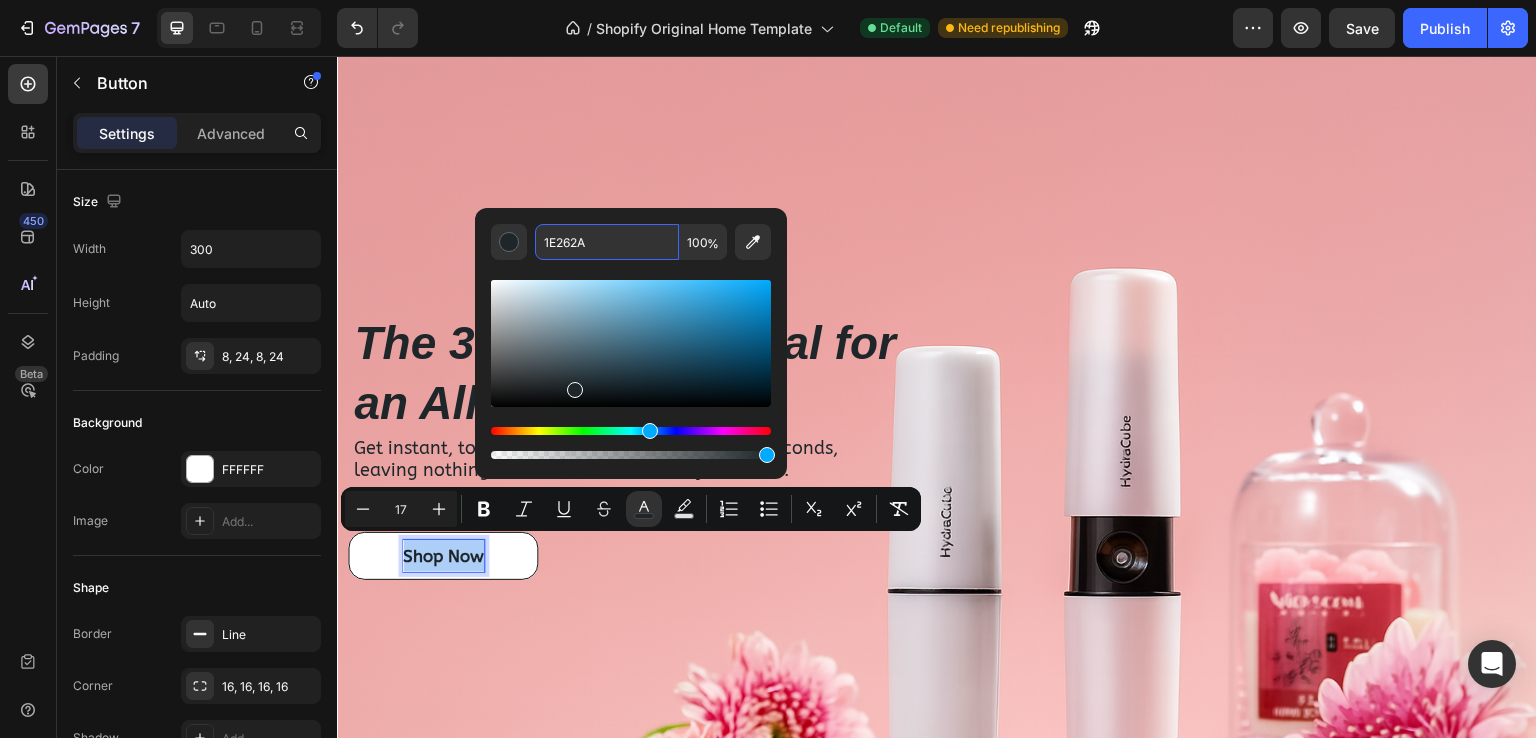 click on "[COLOR_CODE]" at bounding box center [607, 242] 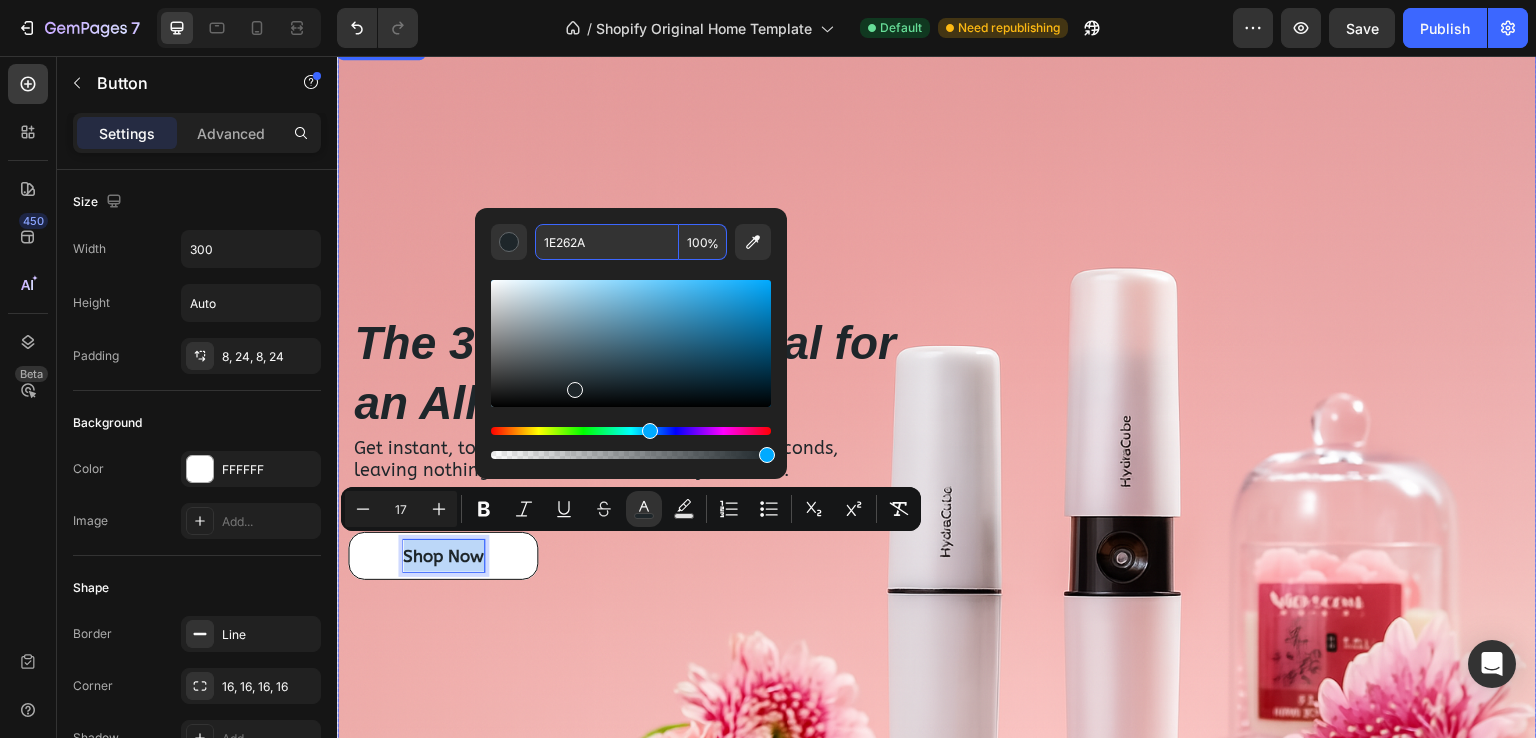 click on "⁠⁠⁠⁠⁠⁠⁠ The 30-Second Ritual for an All-Day Glow. Heading Get instant, touchless hydration that absorbs in seconds, leaving nothing behind but a fresh, dewy radiance. Text Block Icon Icon Icon Icon Icon Icon List 2,500+ Verified Reviews! Text Block Row Shop Now Button   0" at bounding box center (937, 446) 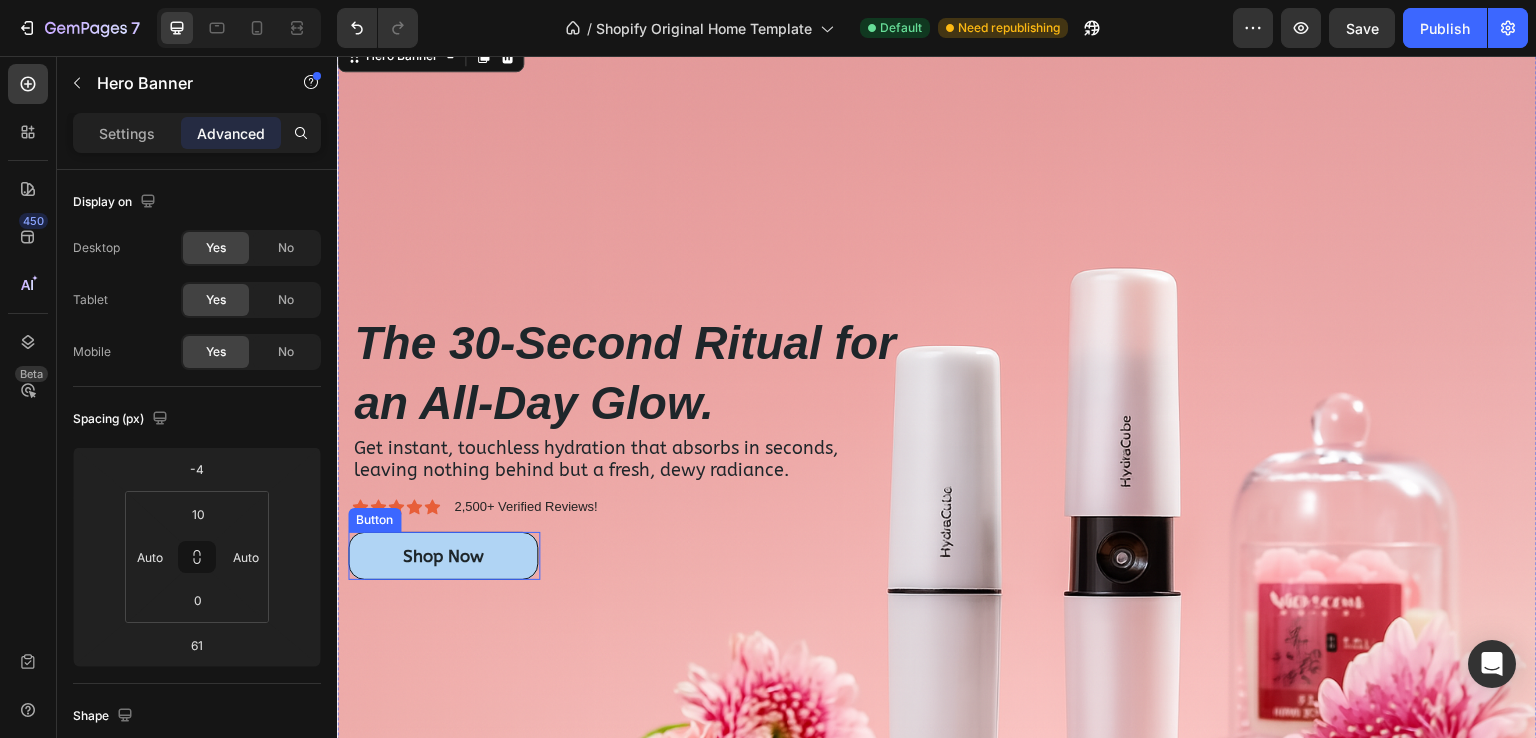 click on "Shop Now" at bounding box center (443, 556) 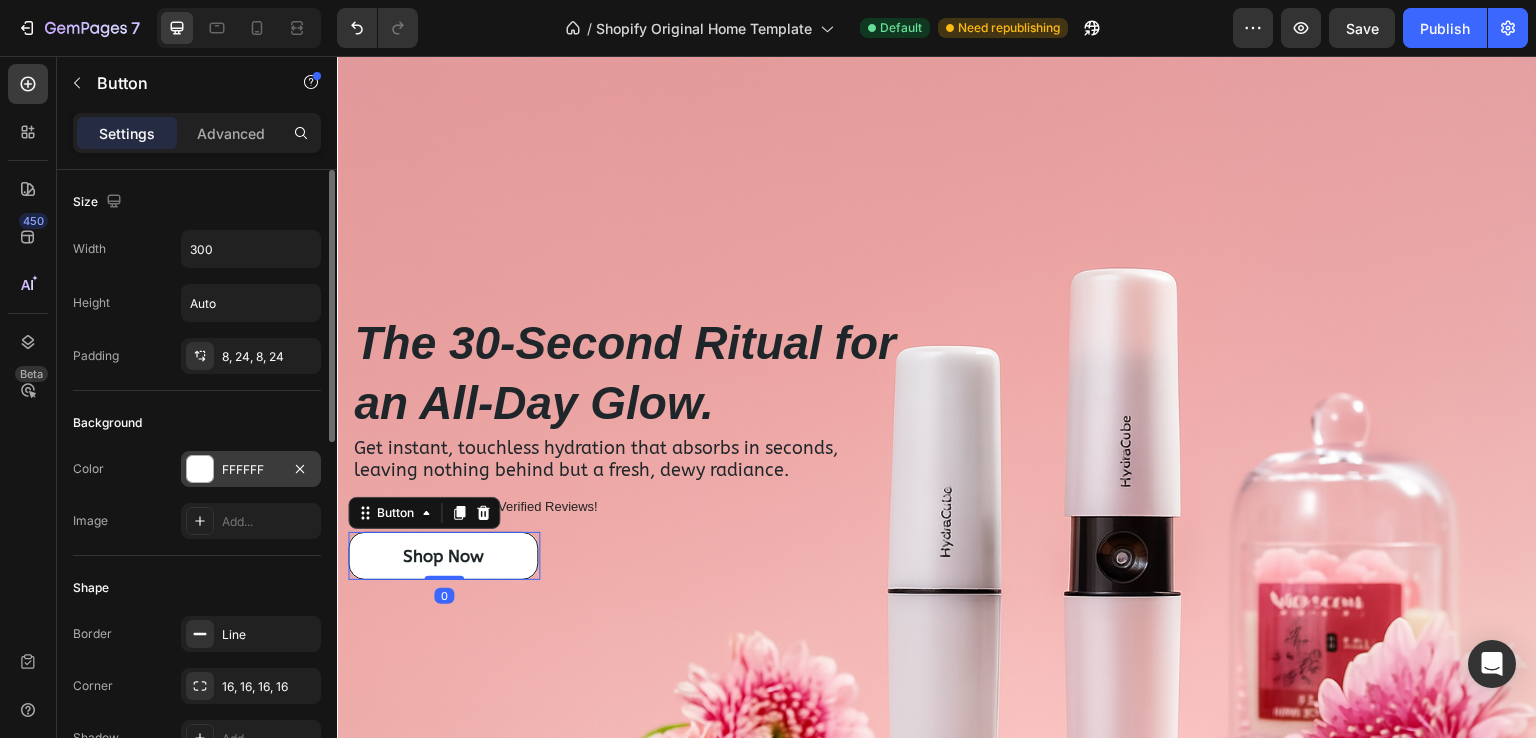 click on "FFFFFF" at bounding box center (251, 469) 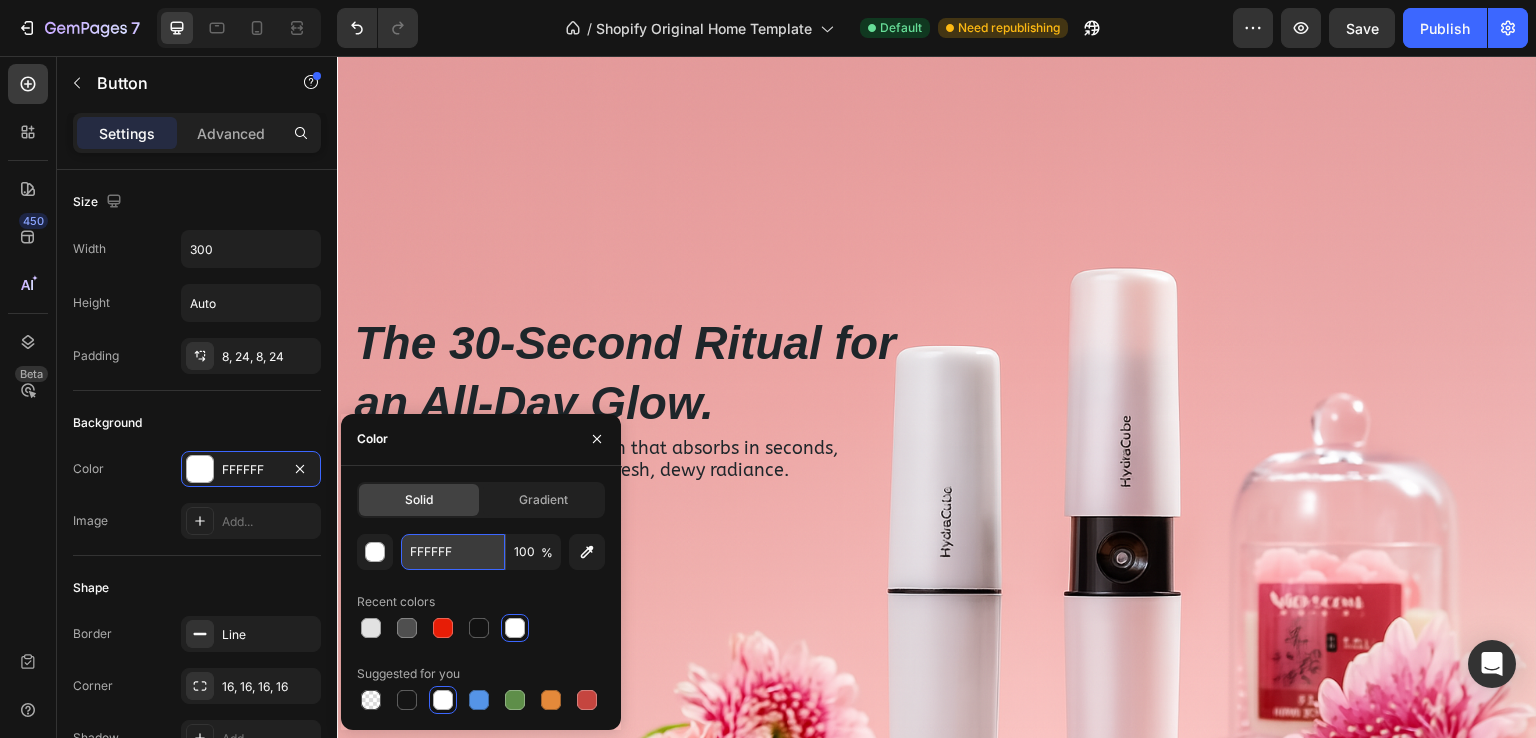 click on "FFFFFF" at bounding box center [453, 552] 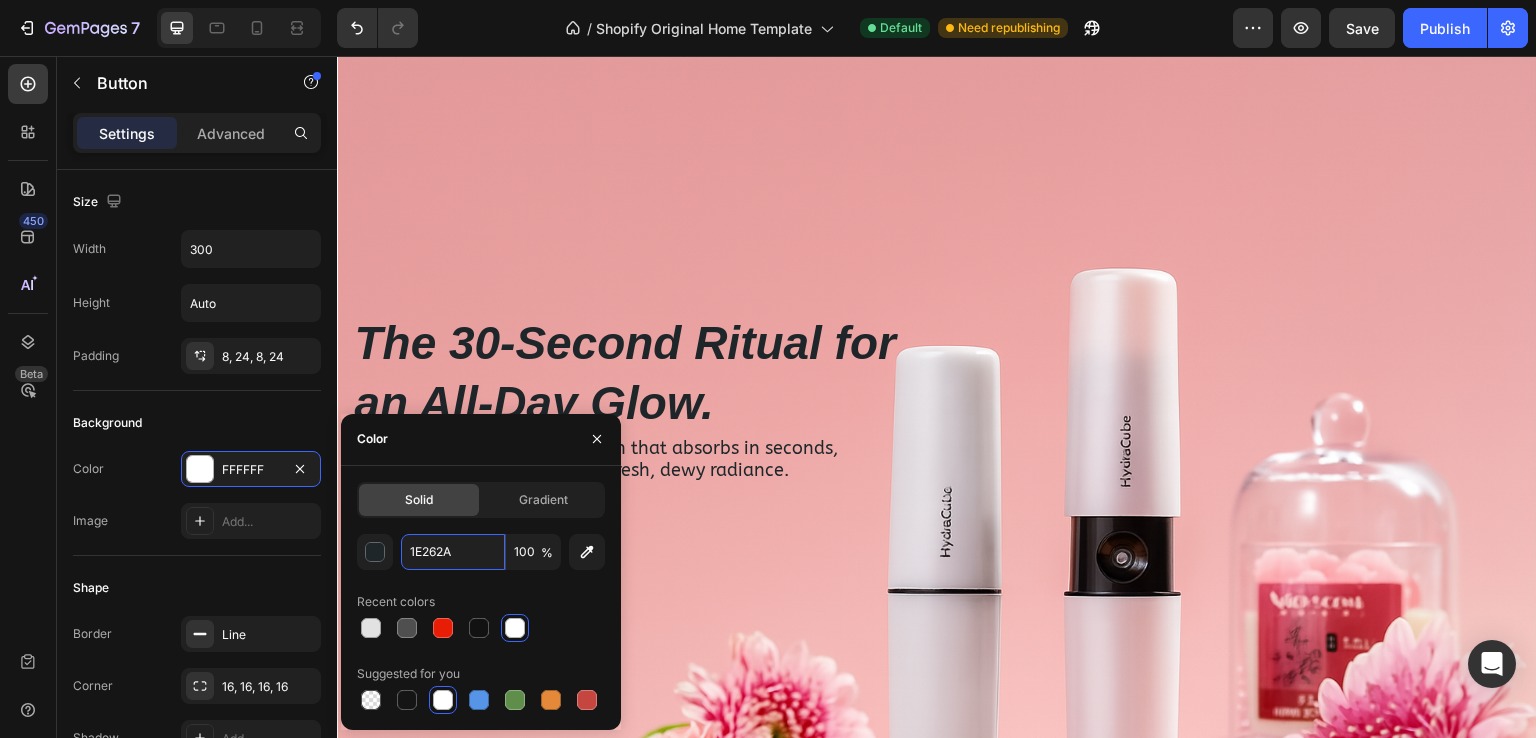 type on "[COLOR_CODE]" 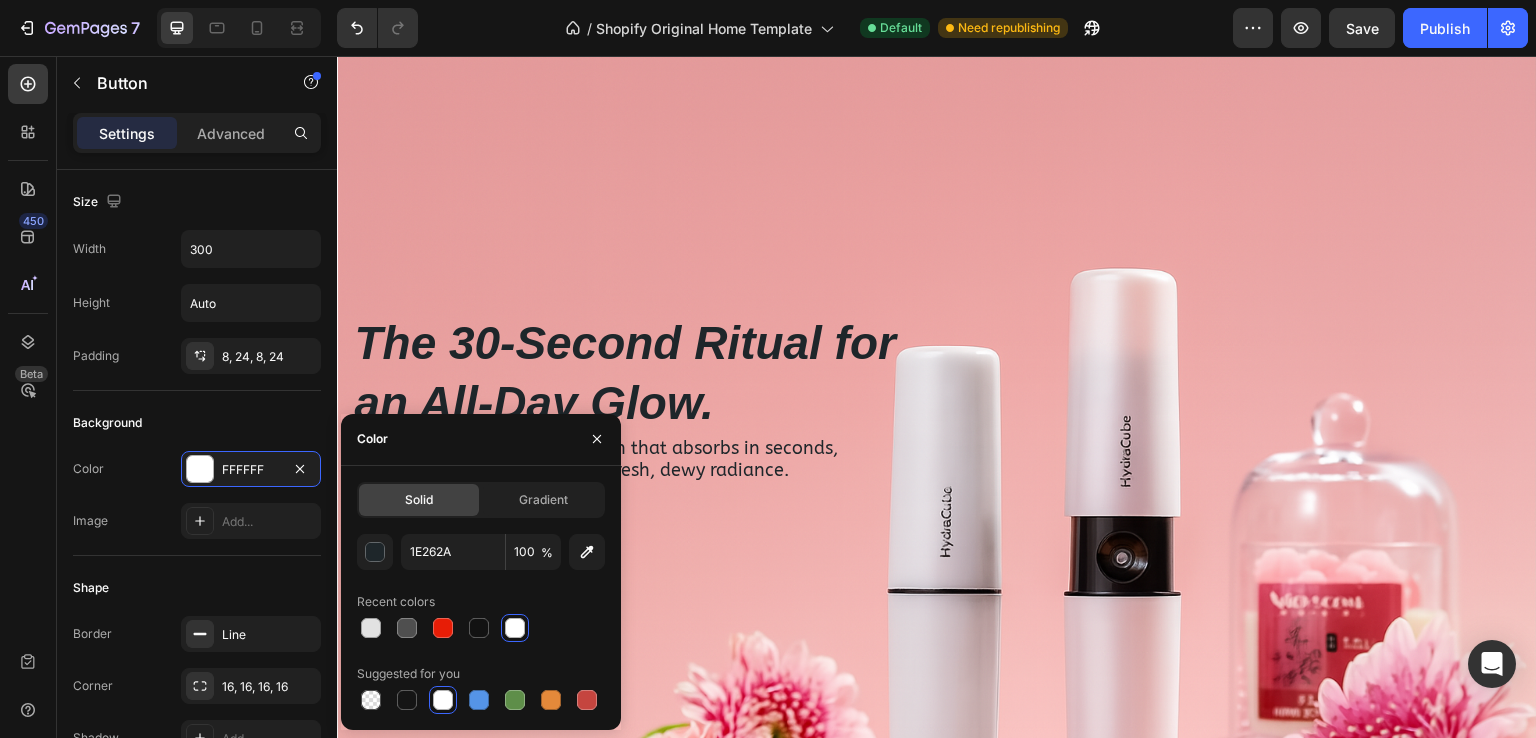 click on "Recent colors" at bounding box center (481, 602) 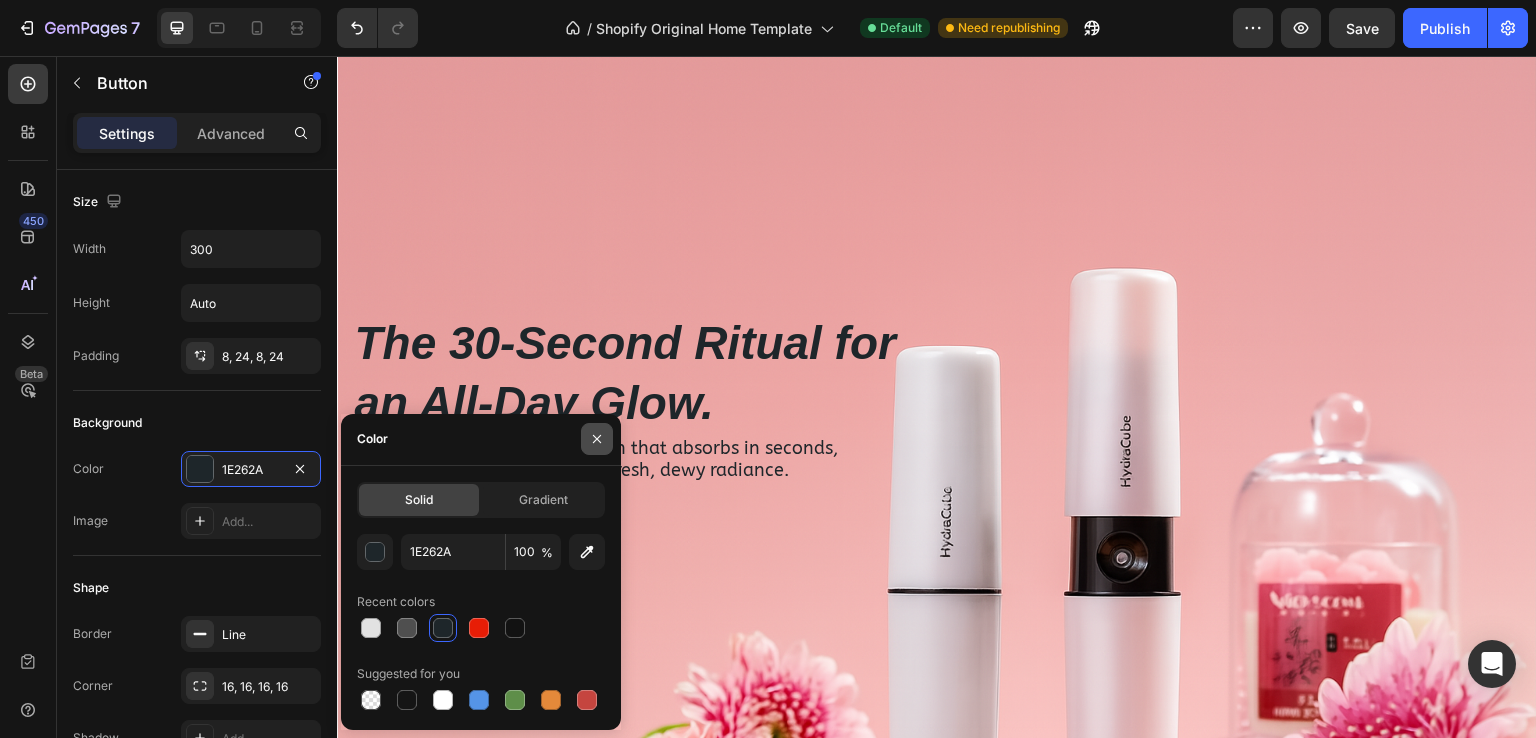 click at bounding box center (597, 439) 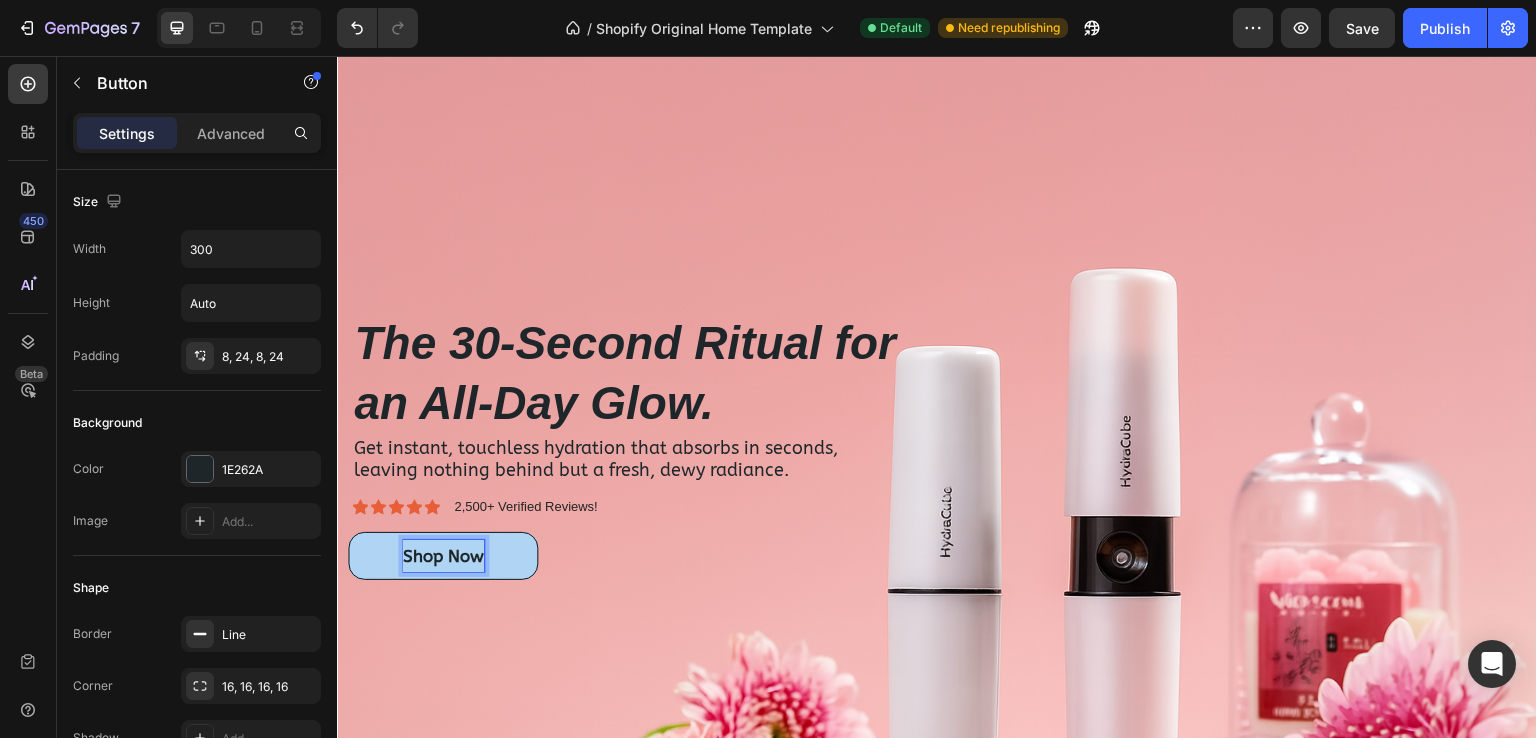 click on "Shop Now" at bounding box center [443, 556] 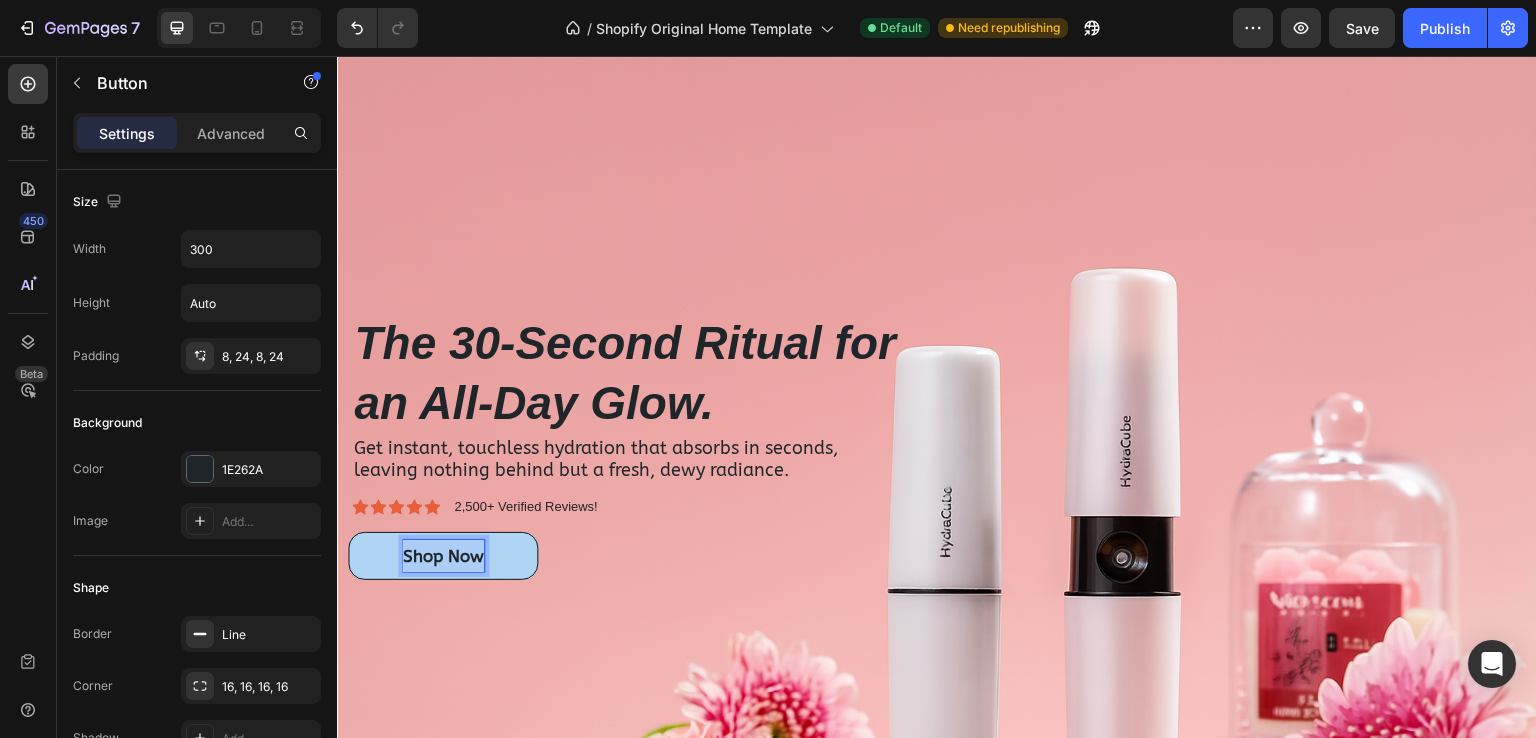 click on "Shop Now" at bounding box center (443, 556) 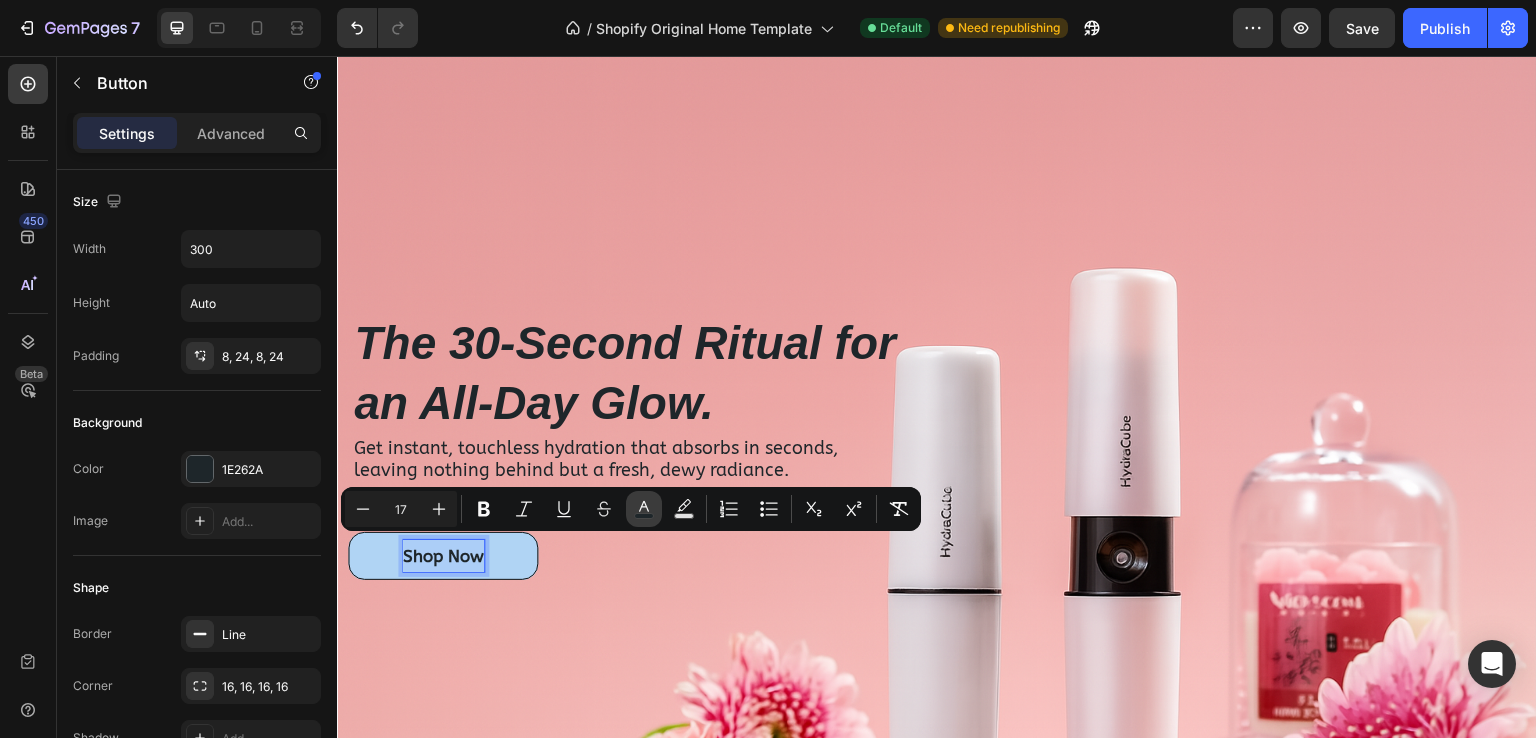 click 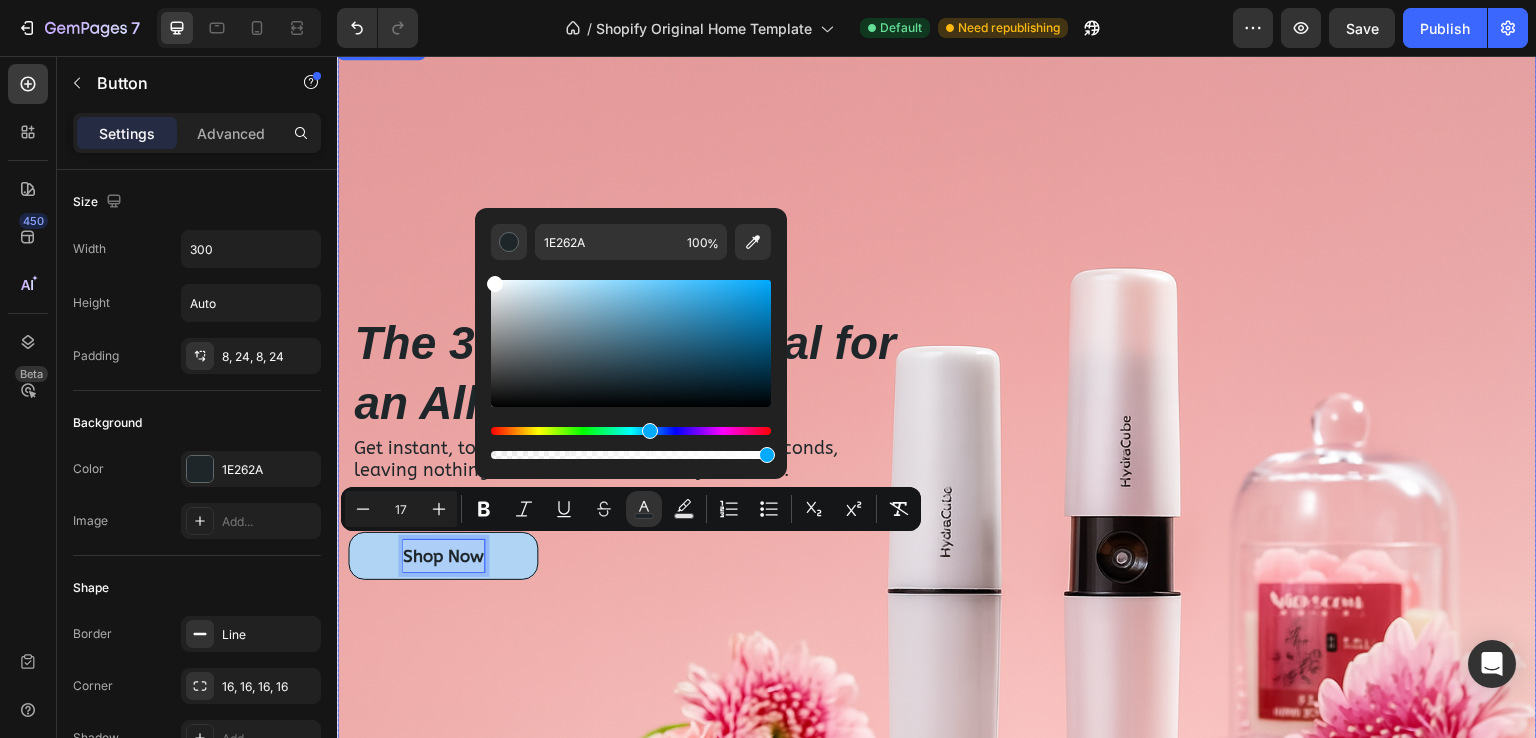 drag, startPoint x: 845, startPoint y: 338, endPoint x: 468, endPoint y: 267, distance: 383.6274 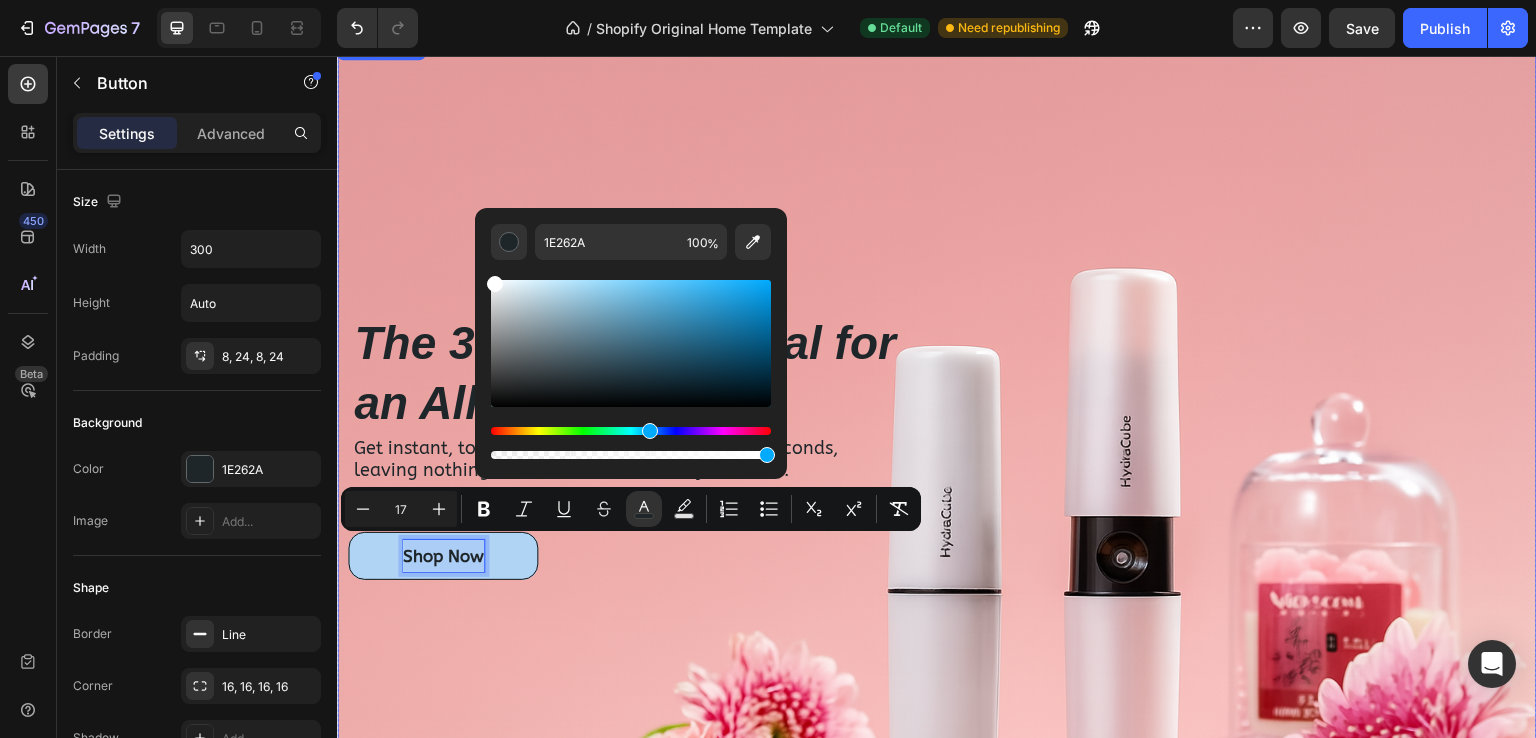 type on "FFFFFF" 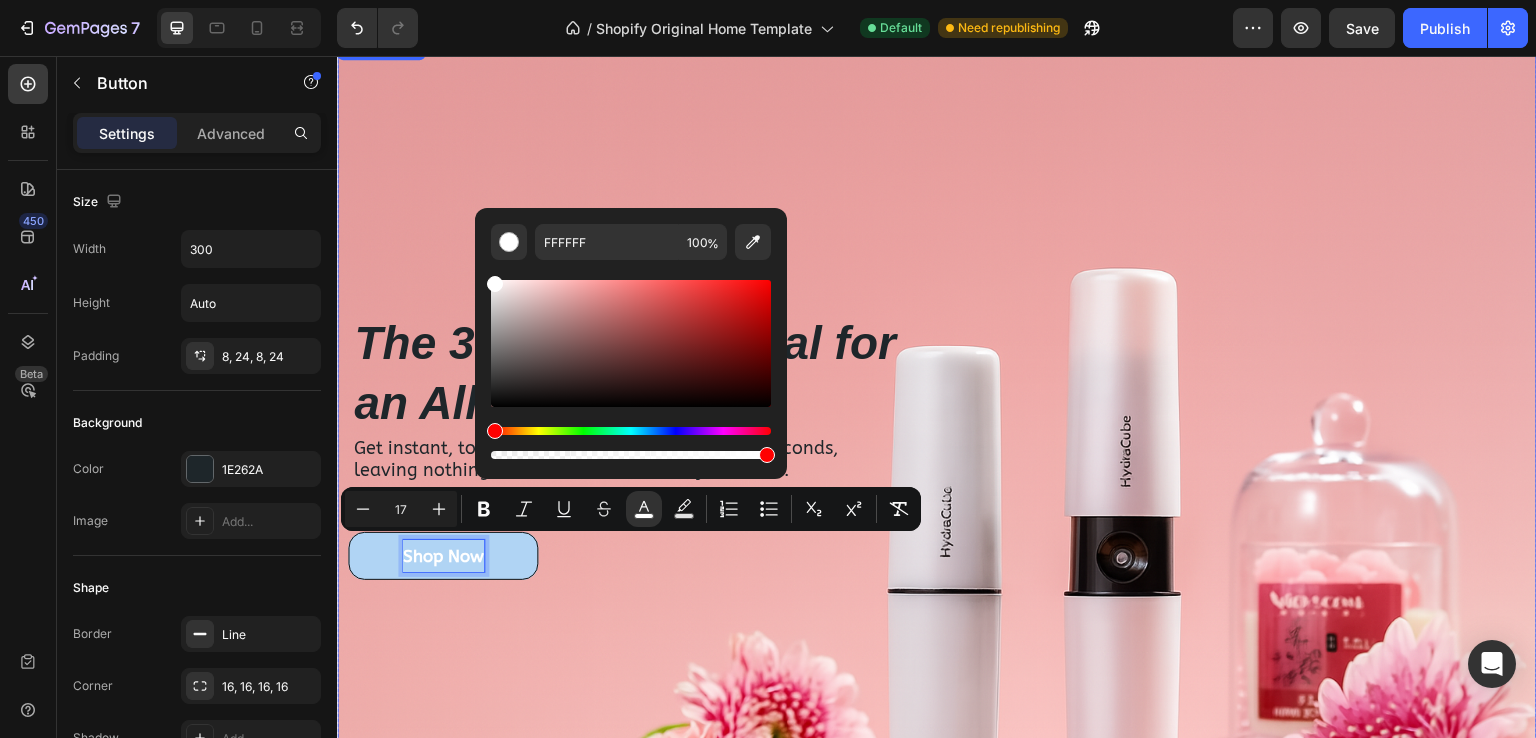 click at bounding box center (937, 446) 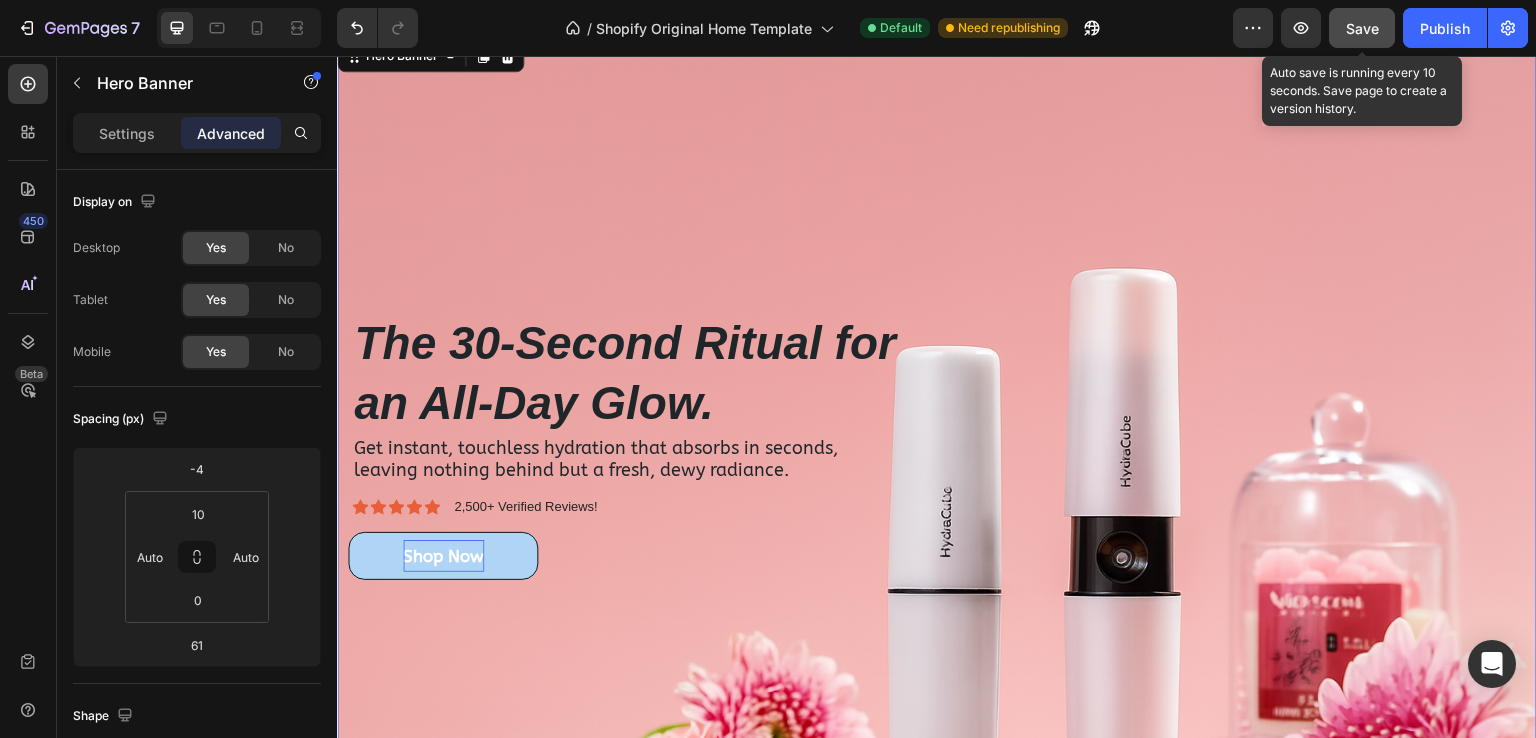 click on "Save" at bounding box center [1362, 28] 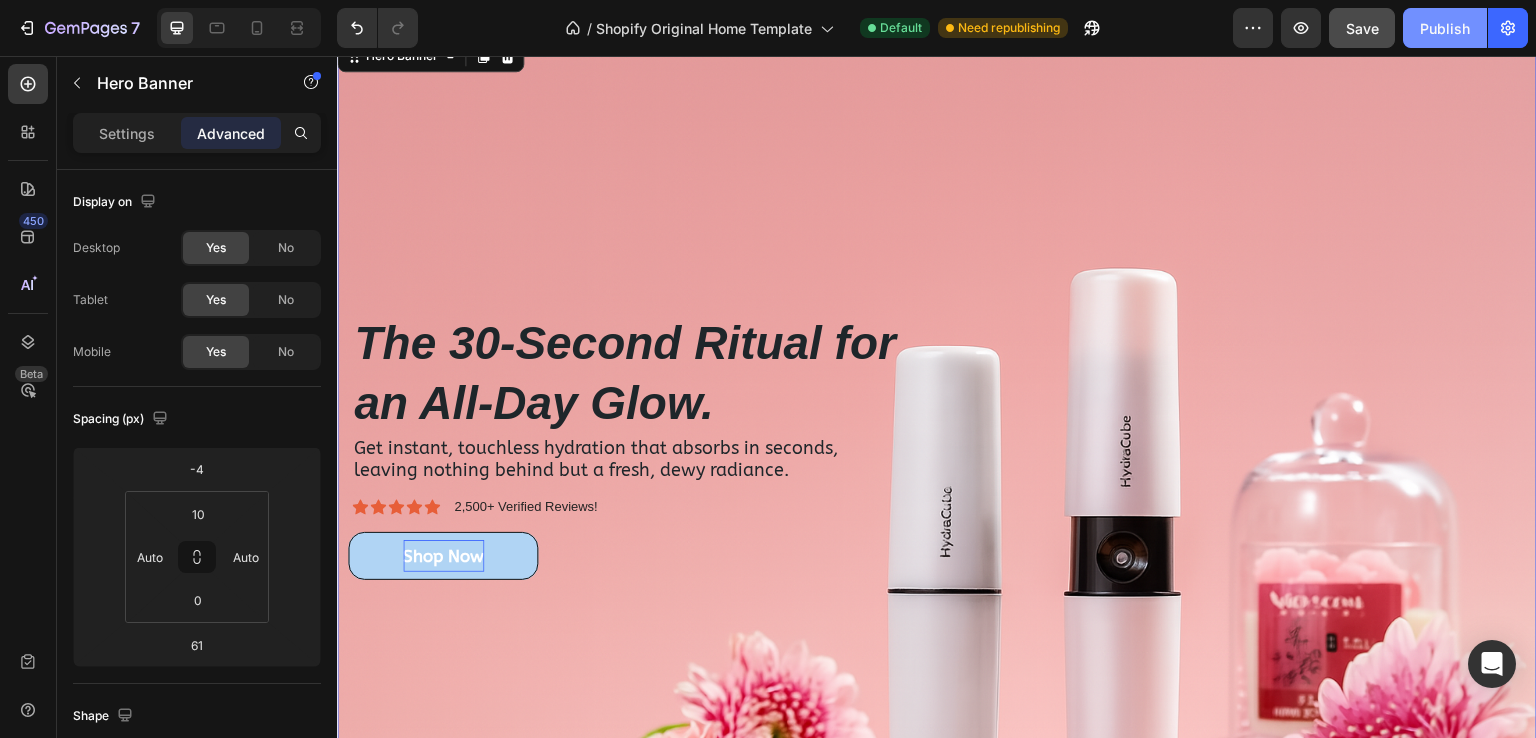 click on "Publish" 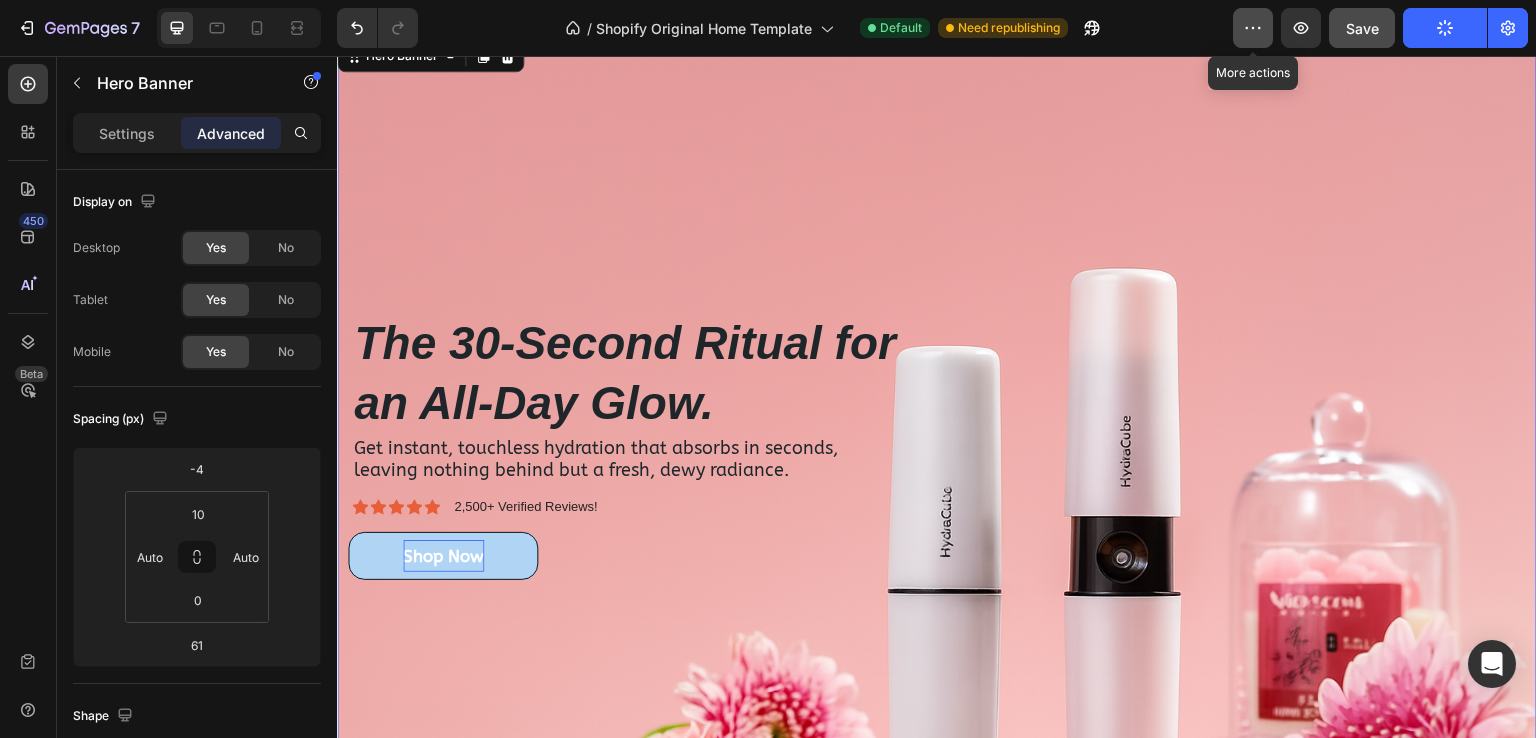 click 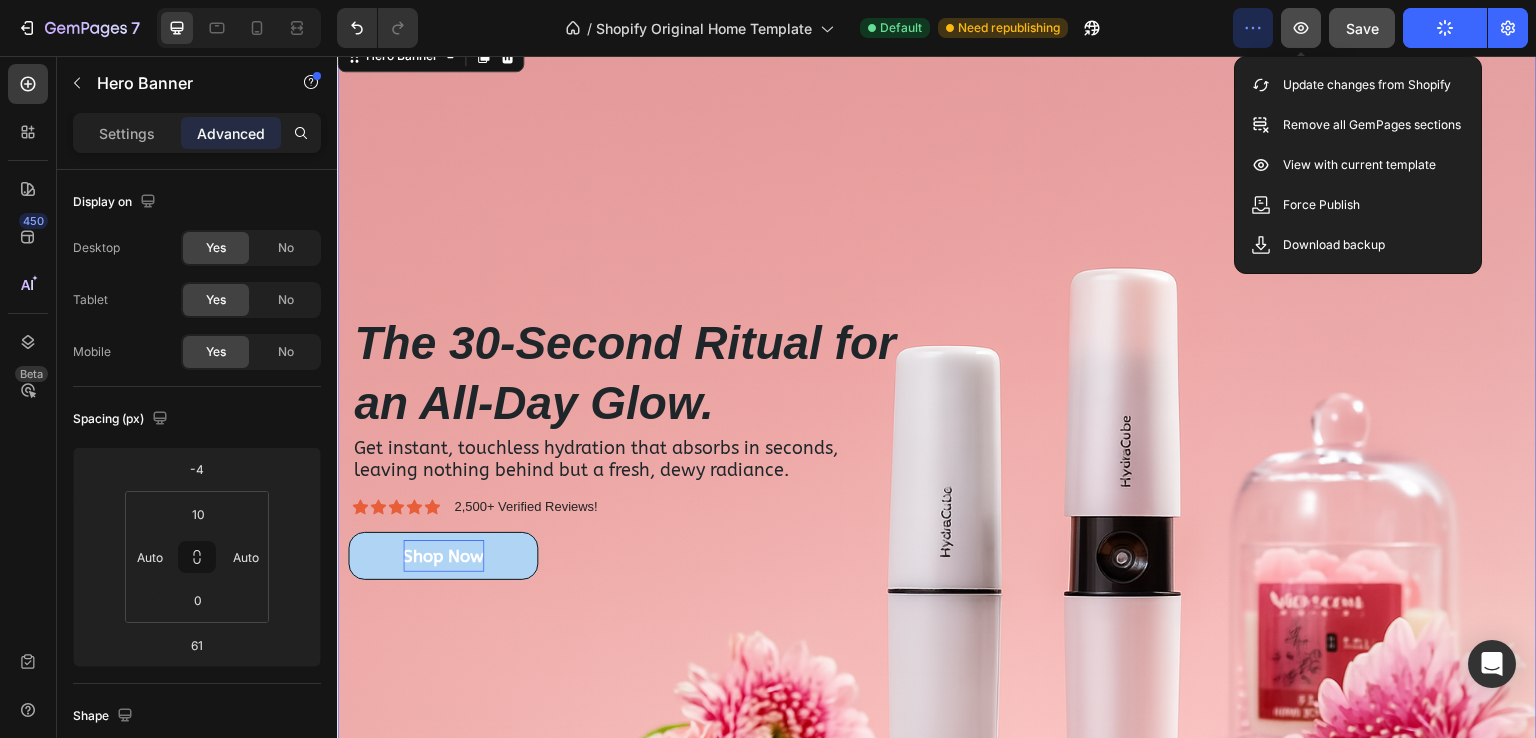 click 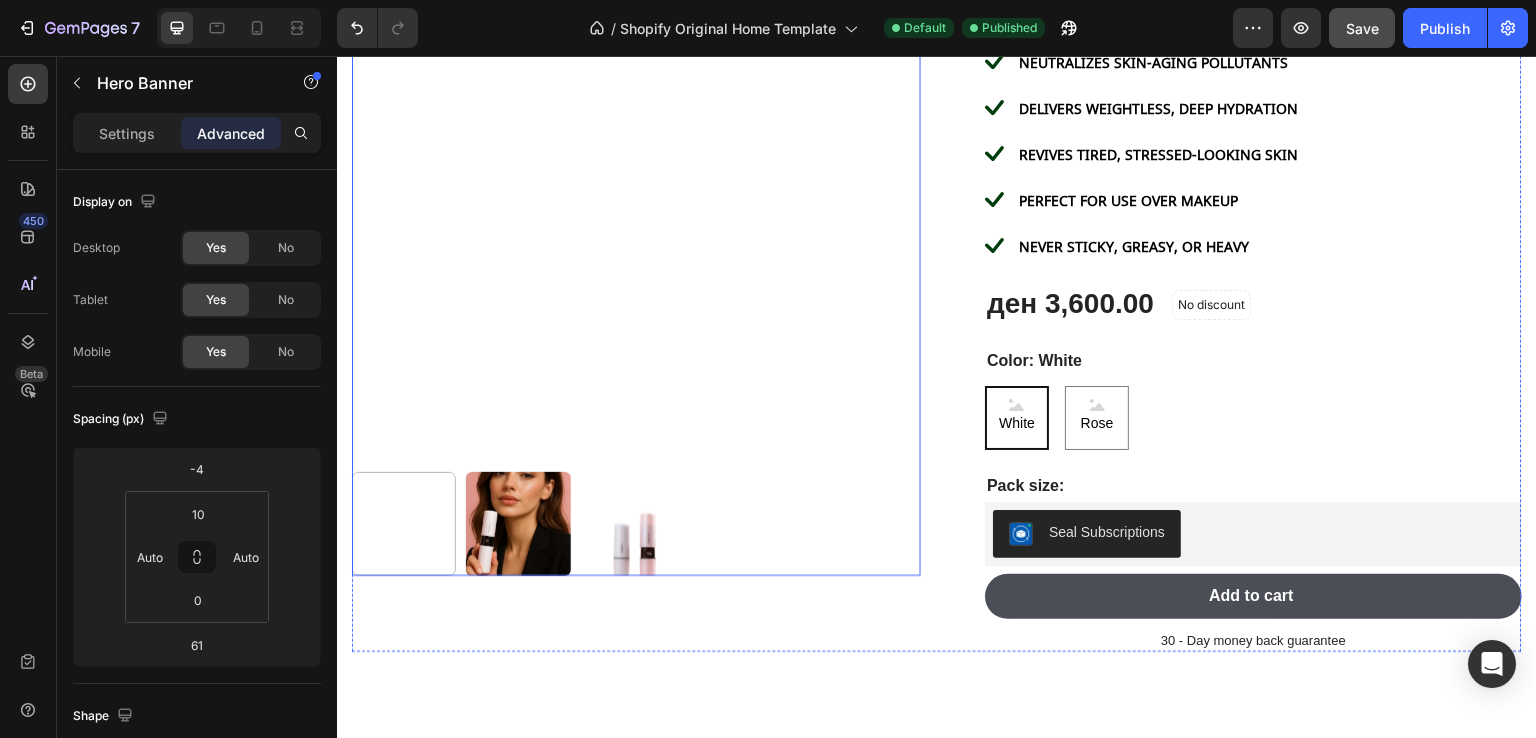 scroll, scrollTop: 2668, scrollLeft: 0, axis: vertical 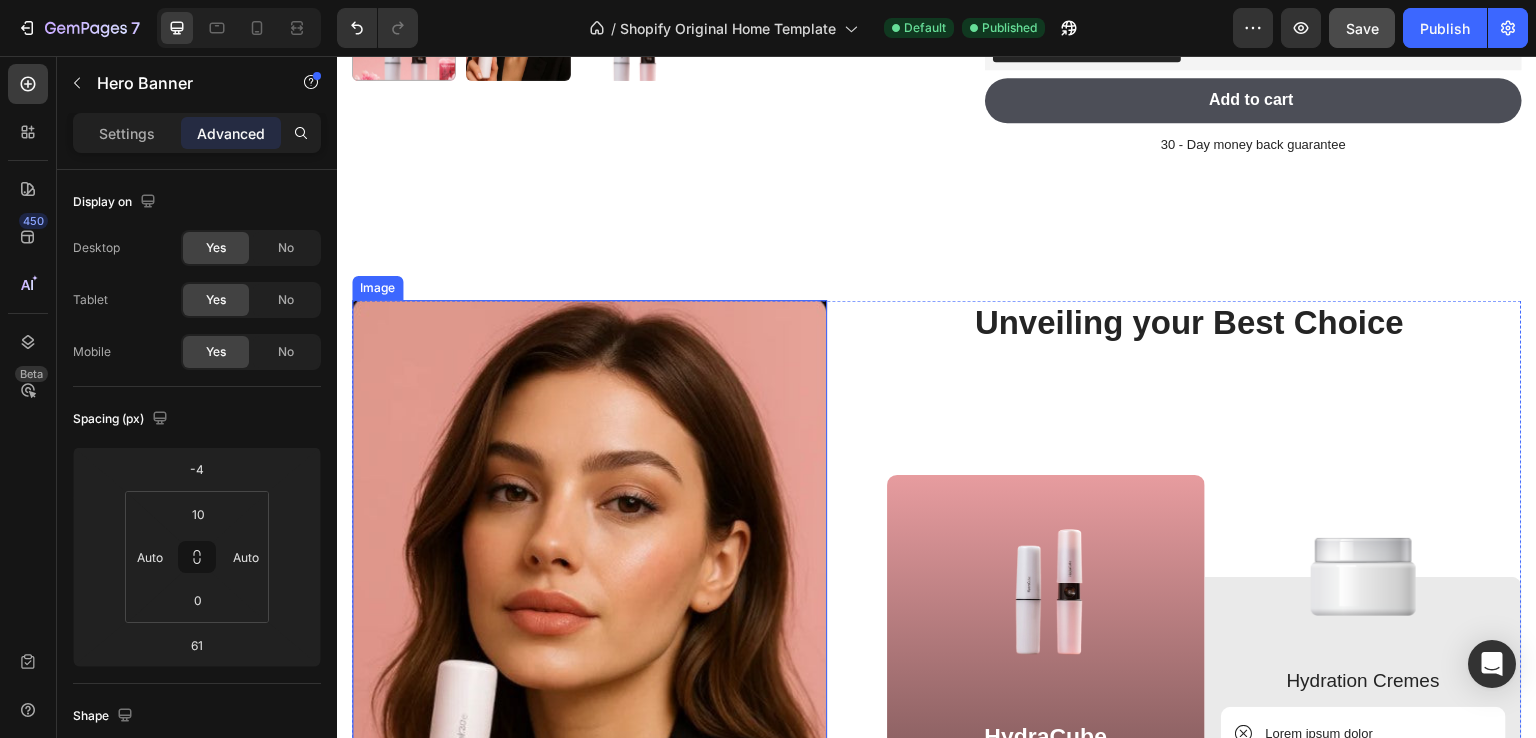 click at bounding box center [589, 720] 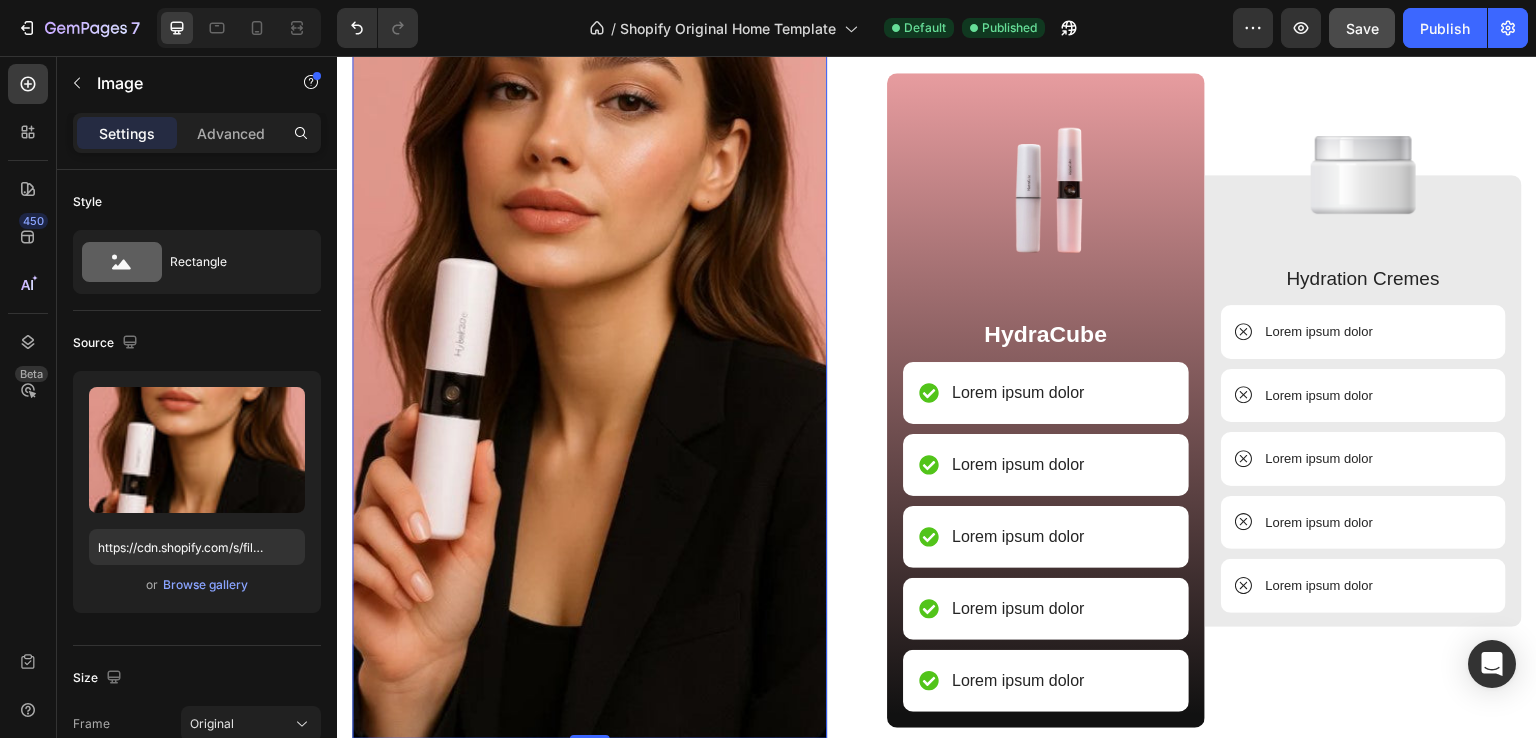 click at bounding box center (589, 318) 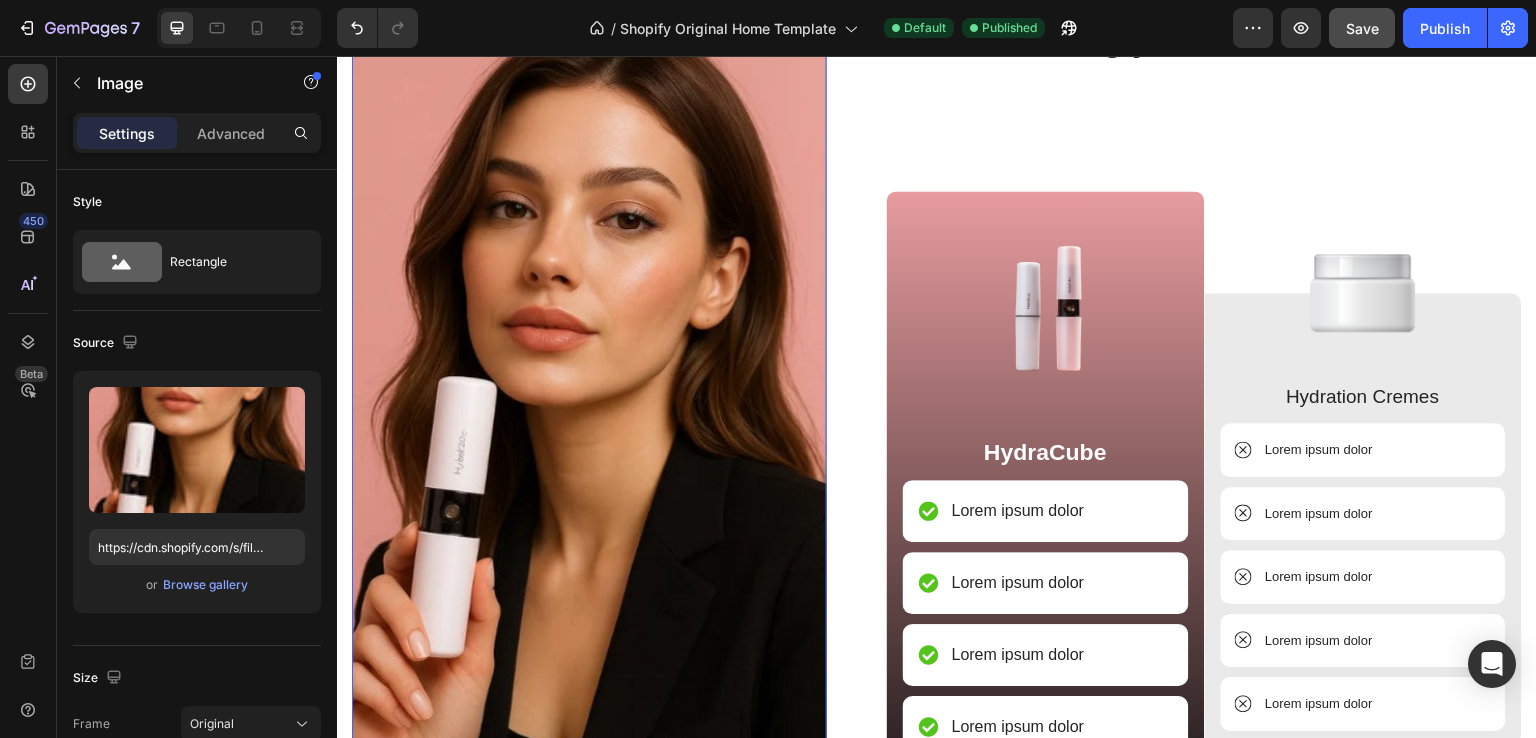 scroll, scrollTop: 2668, scrollLeft: 0, axis: vertical 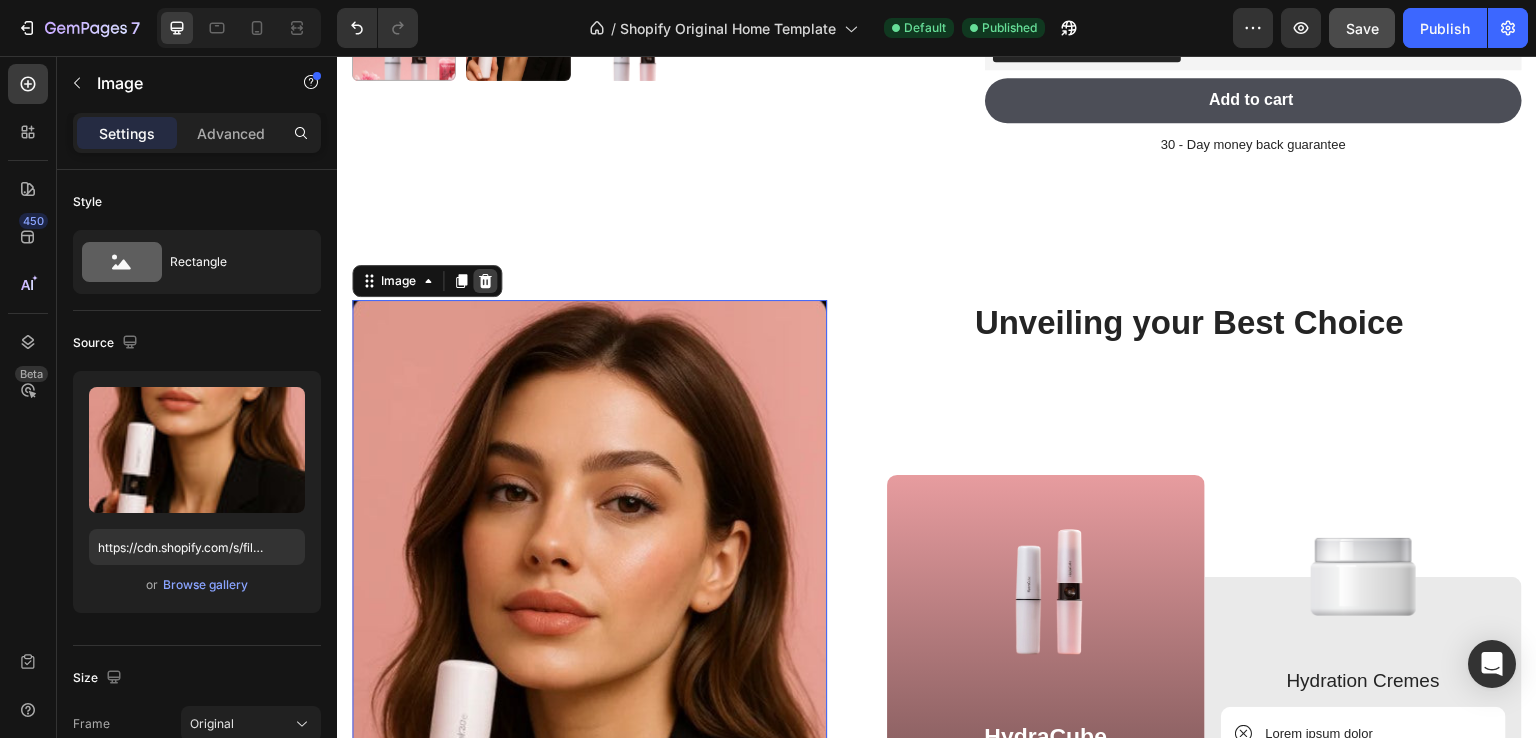click 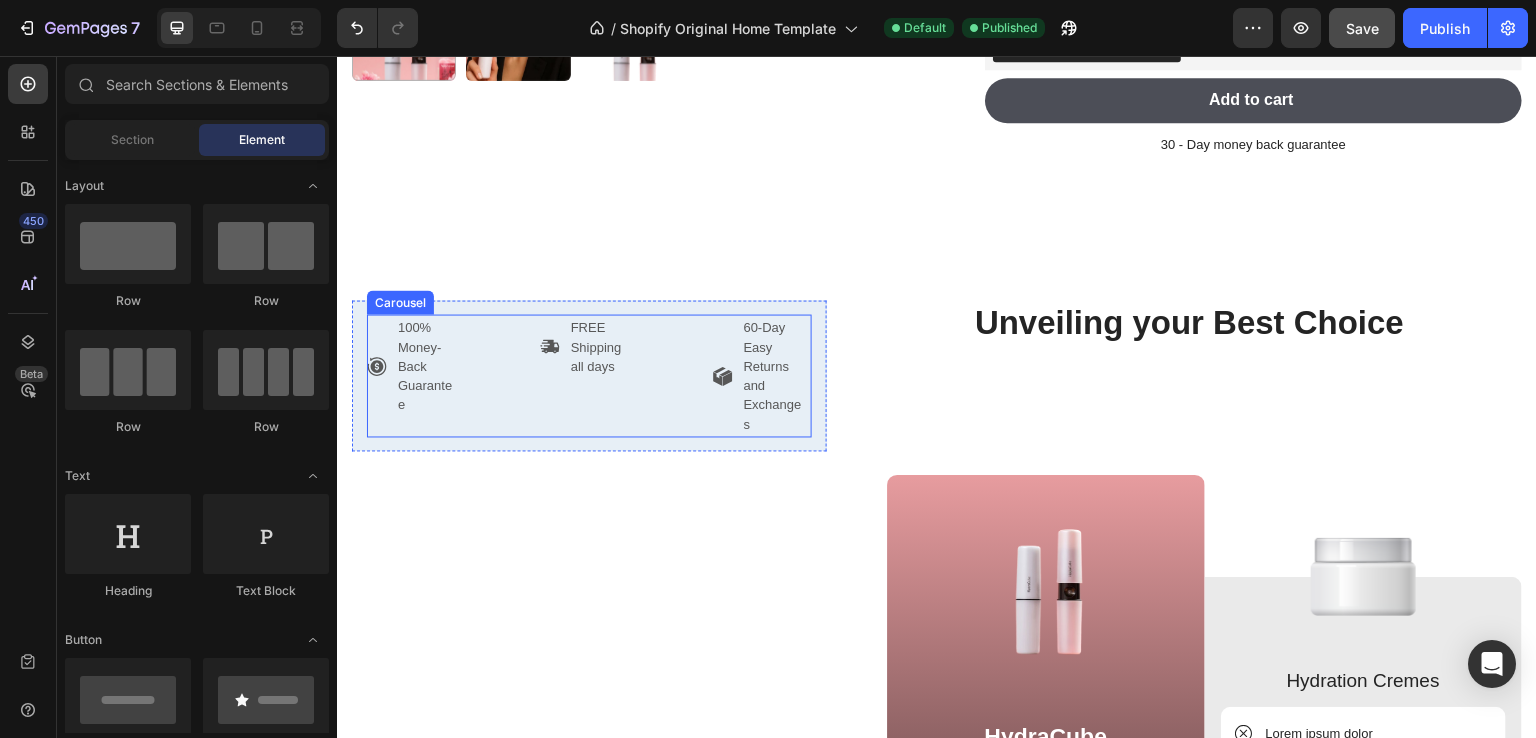 click on "FREE Shipping all days Item List" at bounding box center [586, 375] 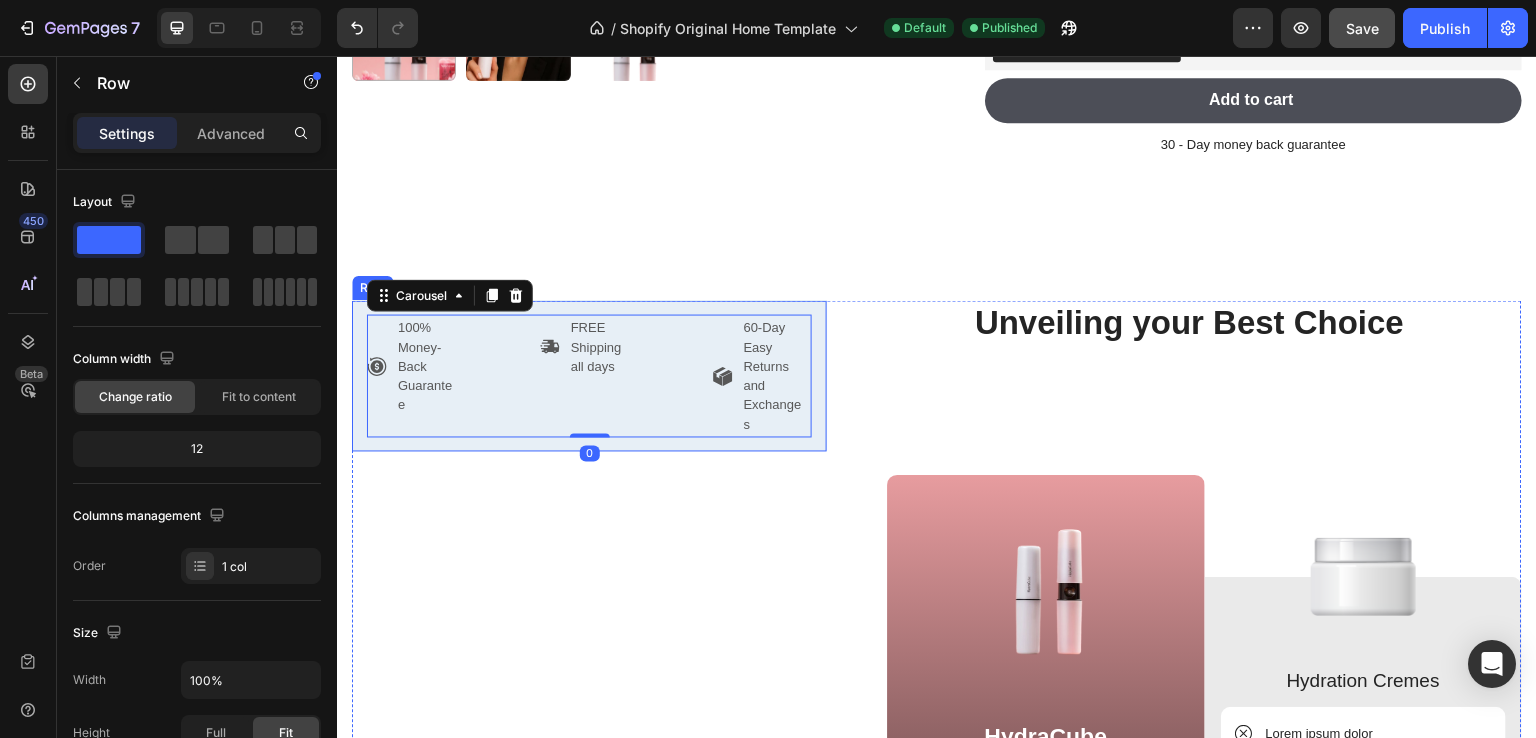 click on "100% Money-Back Guarantee Item List
FREE Shipping all days Item List
60-Day Easy Returns and Exchanges Item List Carousel   0 Row" at bounding box center [589, 375] 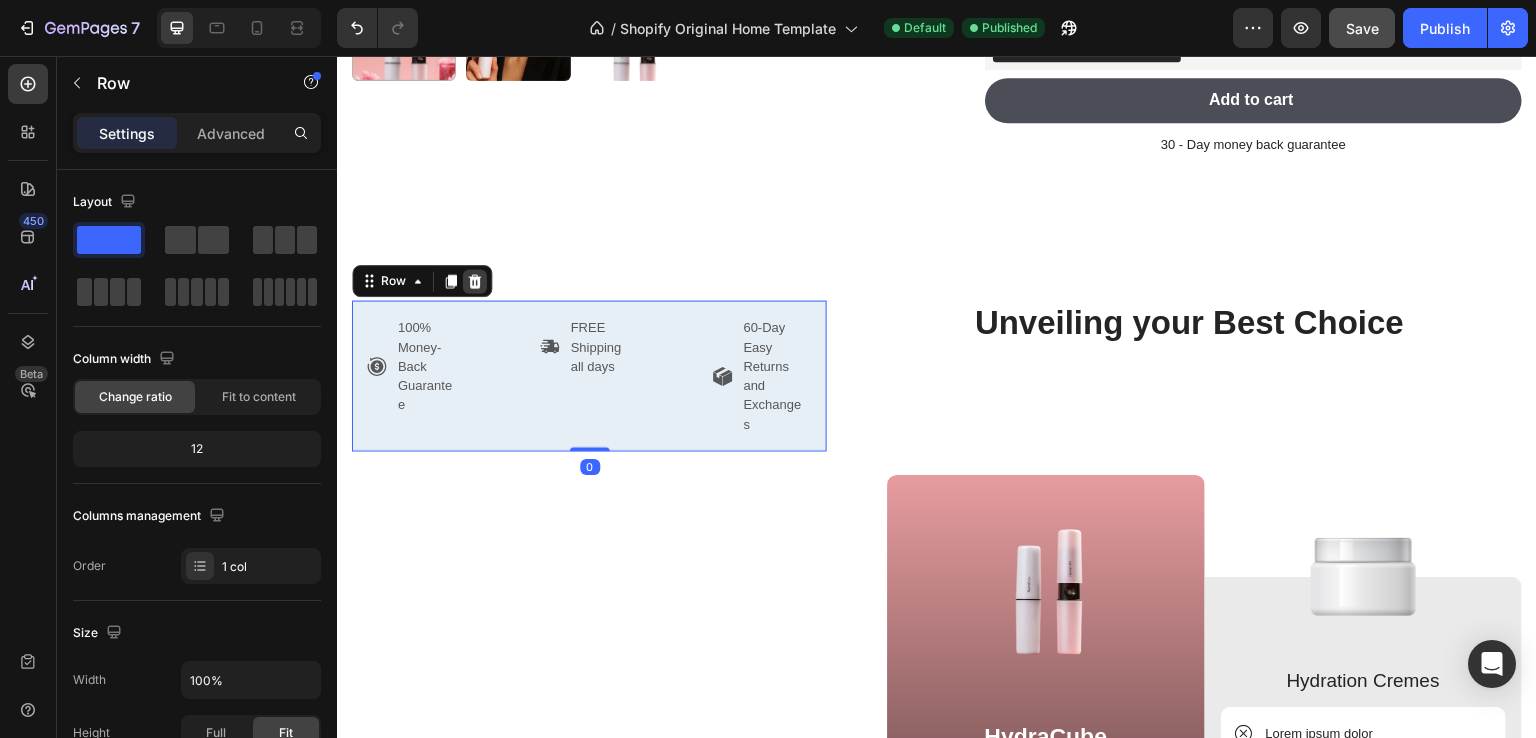 click 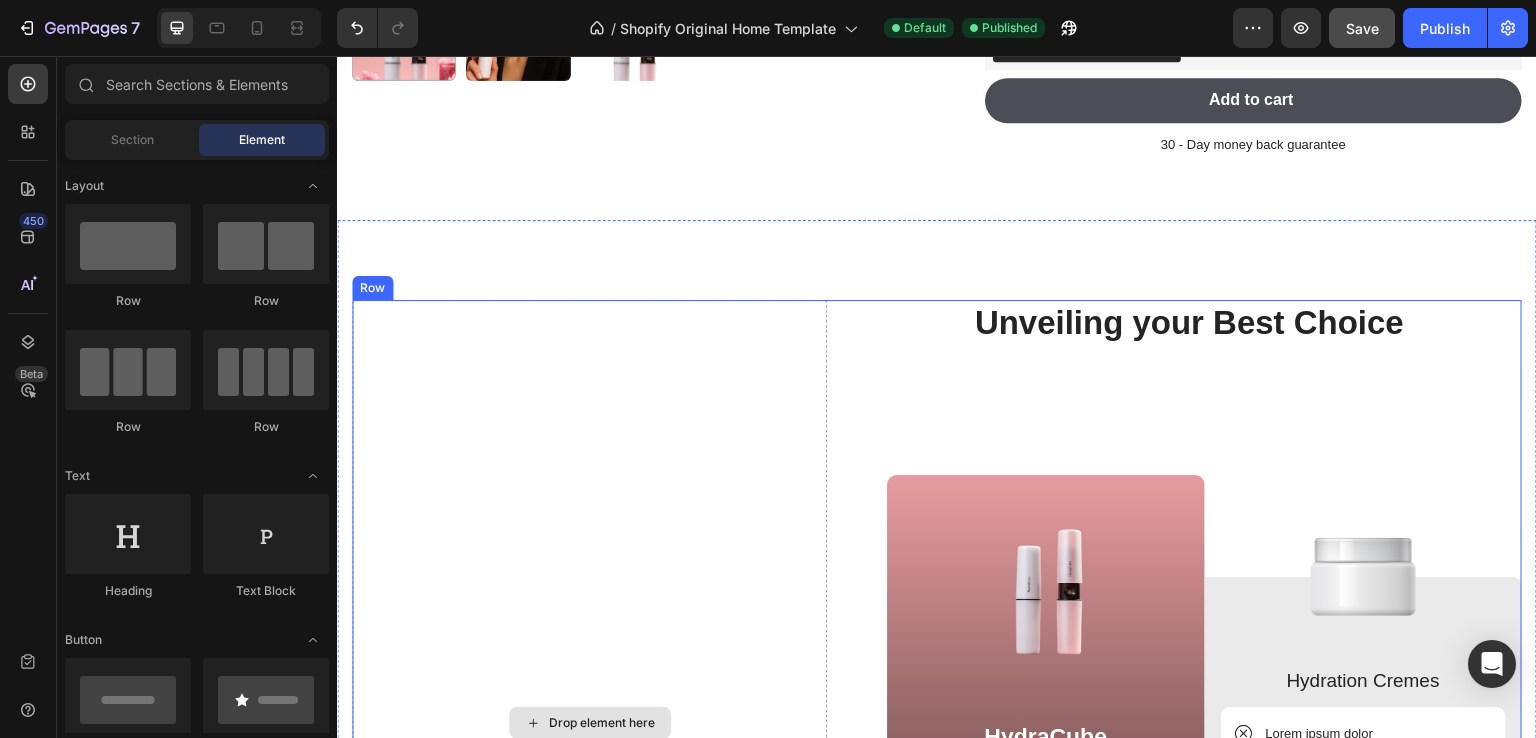 click on "Drop element here" at bounding box center [589, 723] 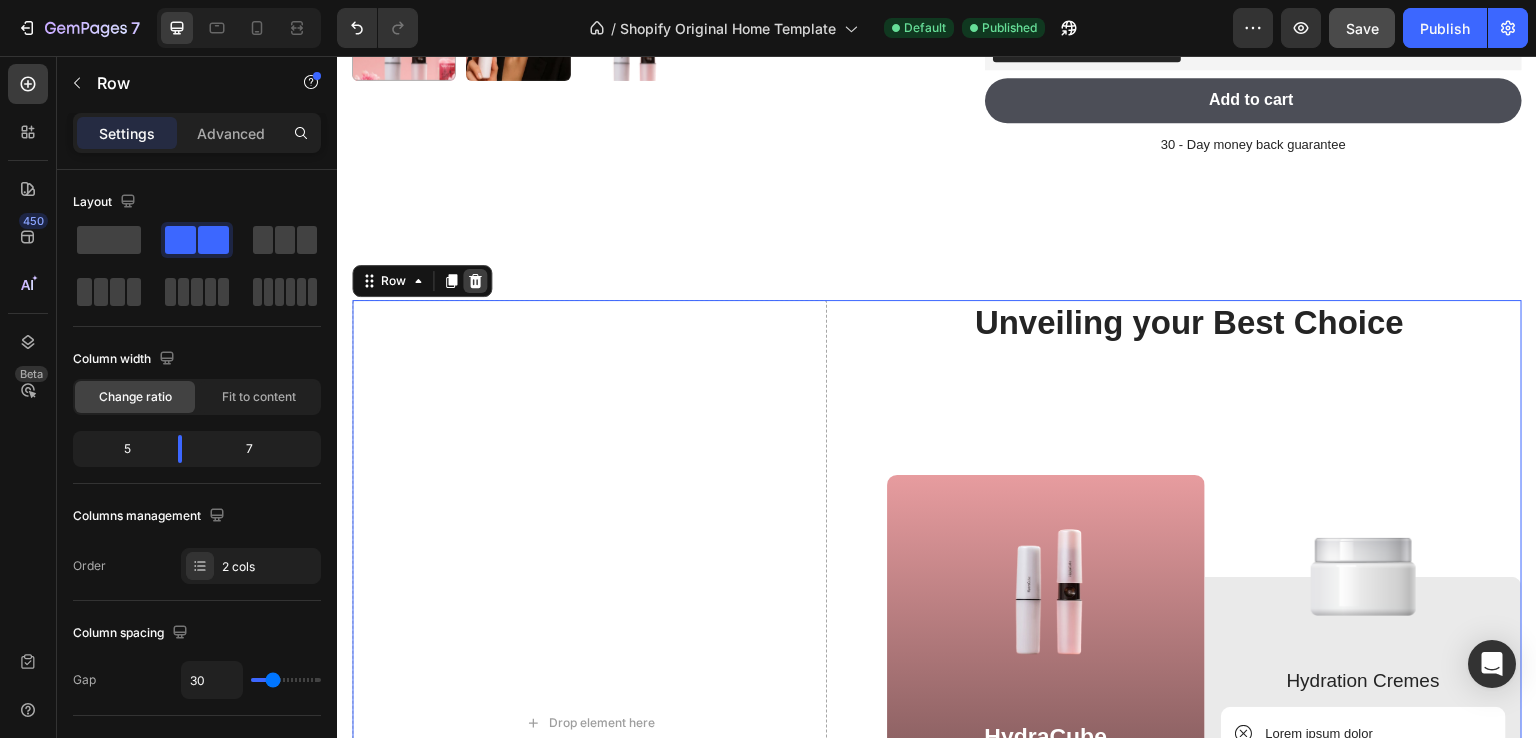 click at bounding box center [475, 281] 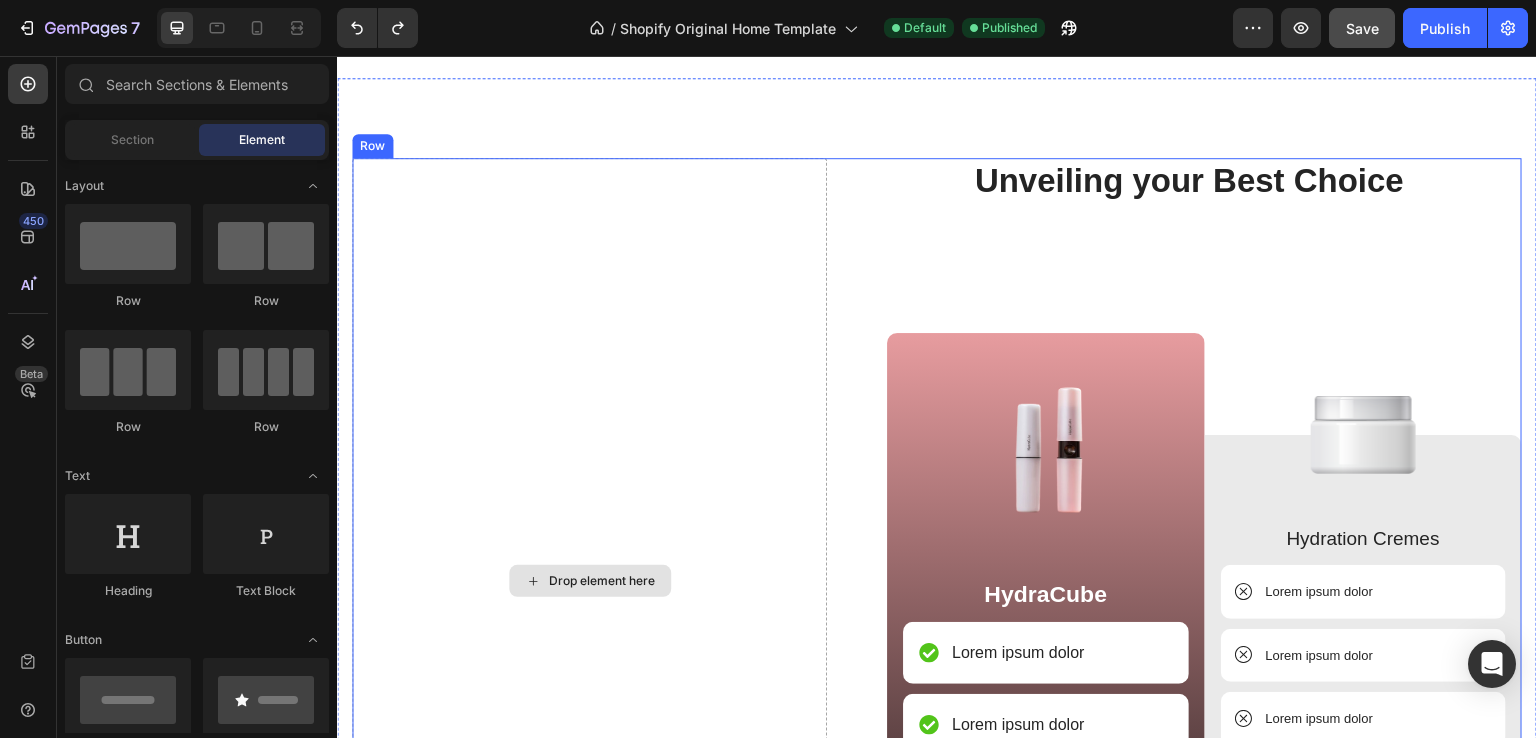 scroll, scrollTop: 3068, scrollLeft: 0, axis: vertical 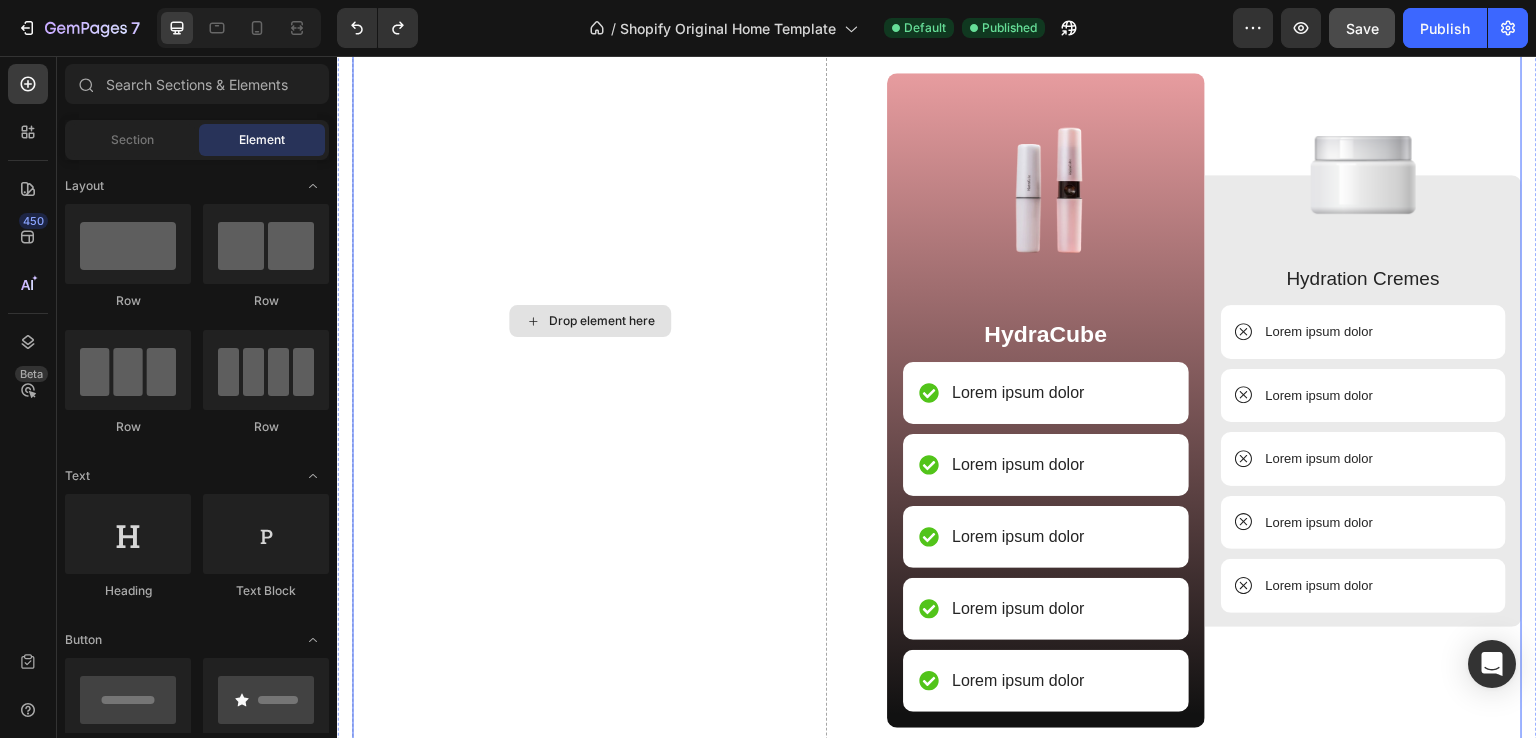click on "Drop element here" at bounding box center (589, 321) 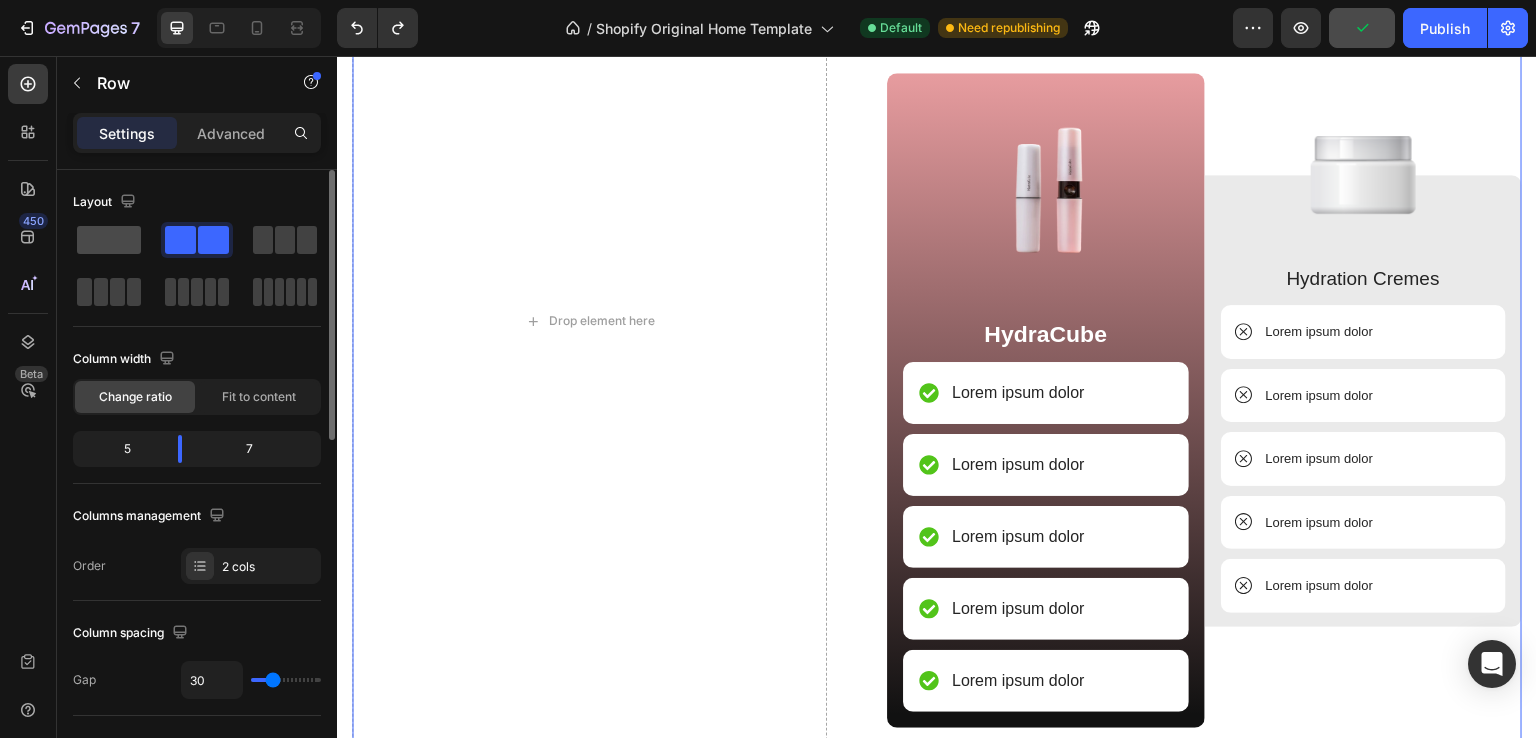 click 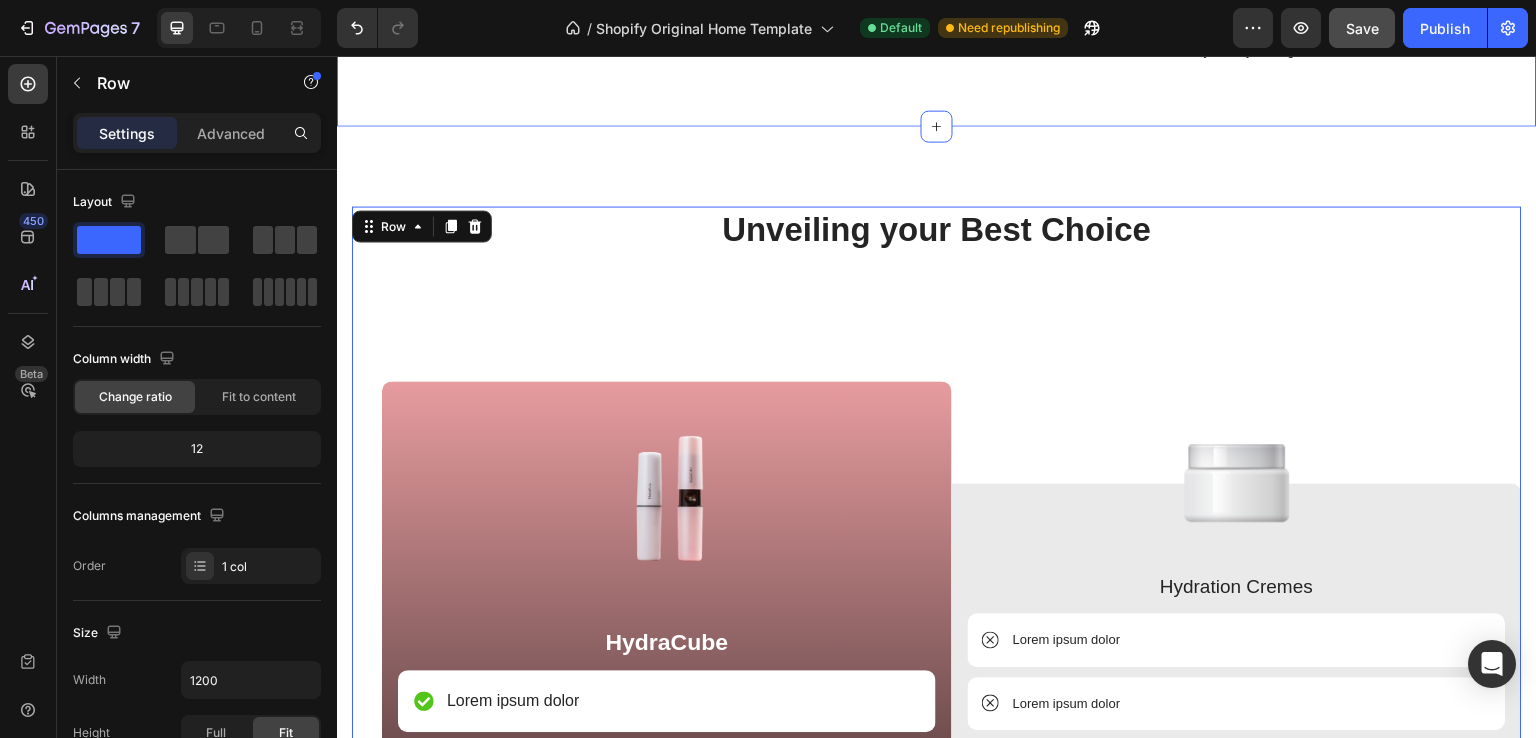 scroll, scrollTop: 2768, scrollLeft: 0, axis: vertical 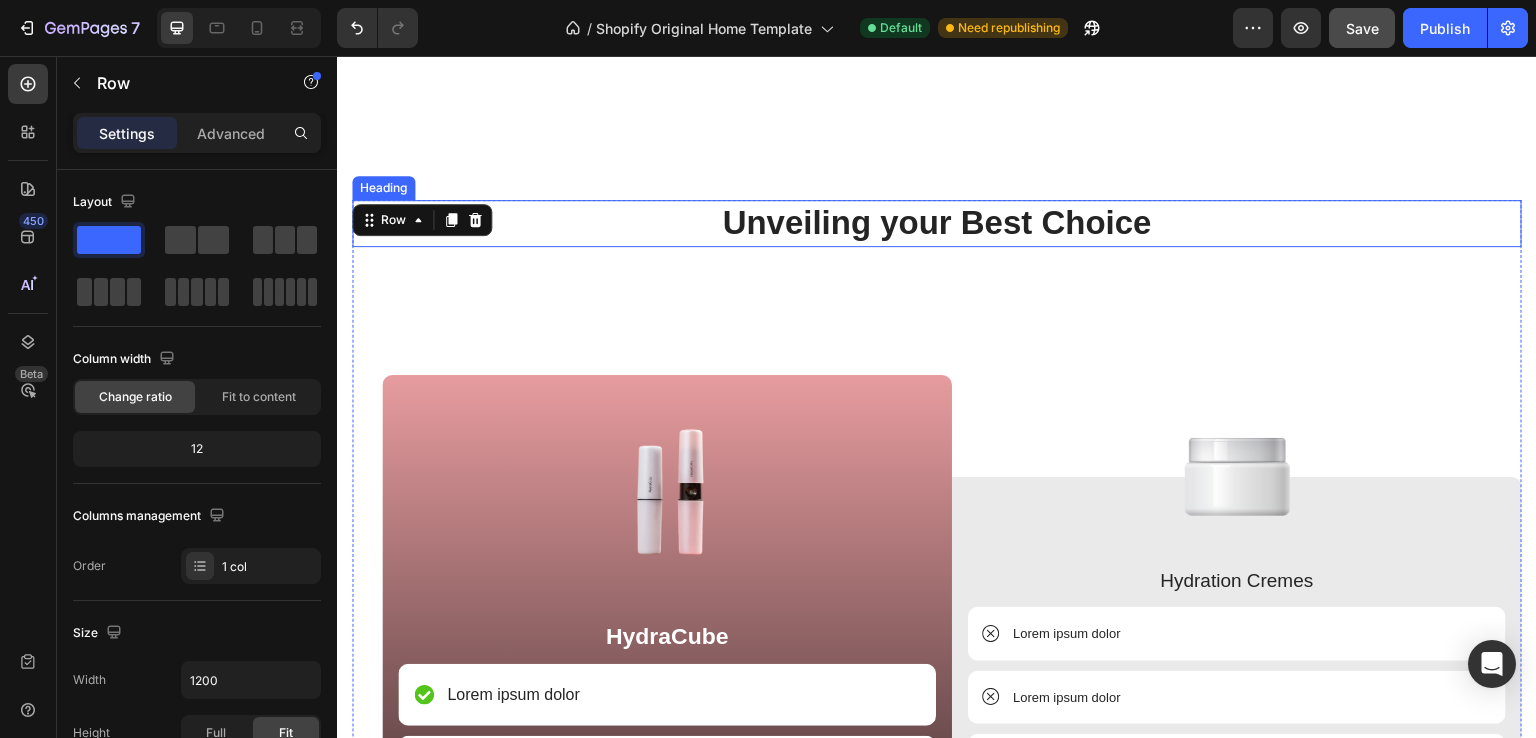 click on "Unveiling your Best Choice" at bounding box center (937, 223) 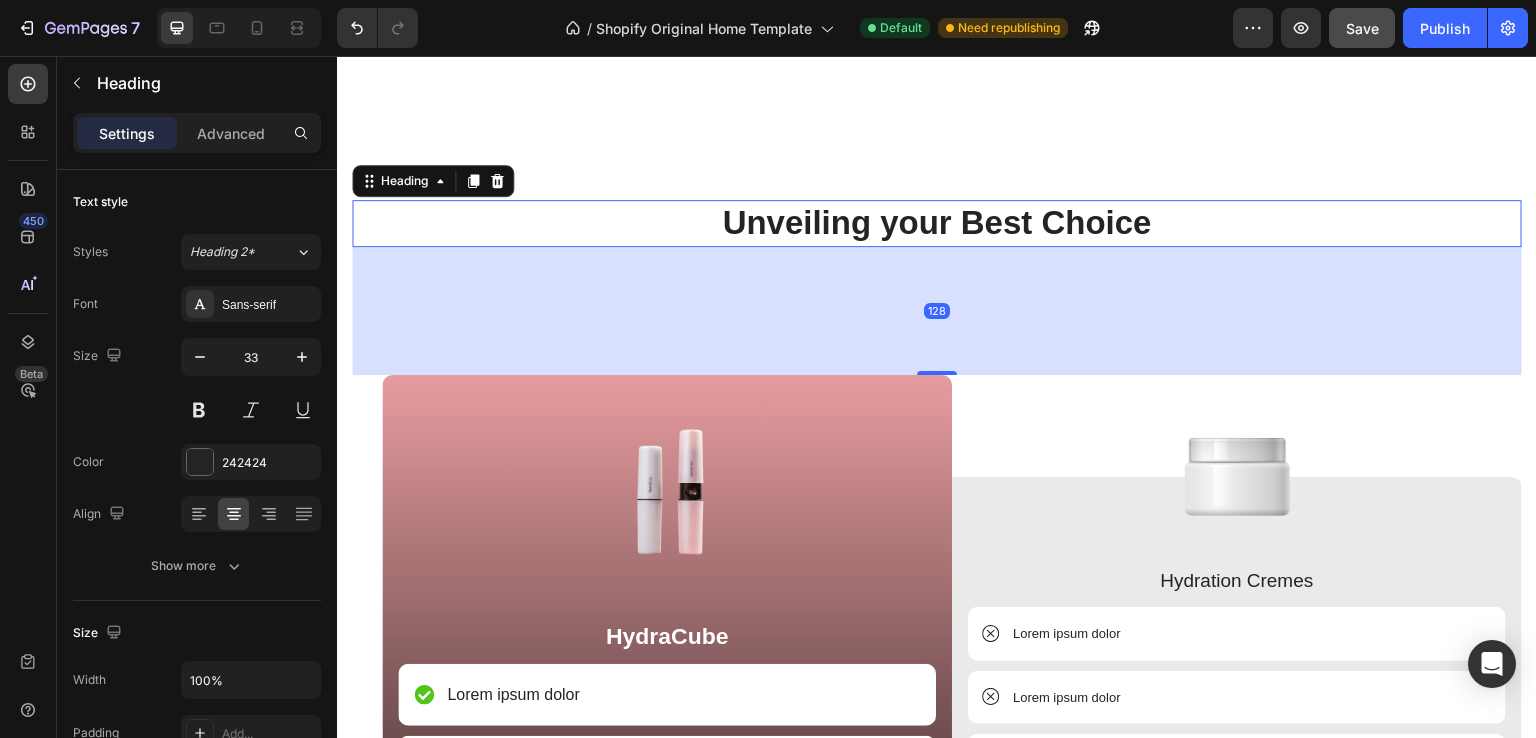 click on "Unveiling your Best Choice" at bounding box center [937, 223] 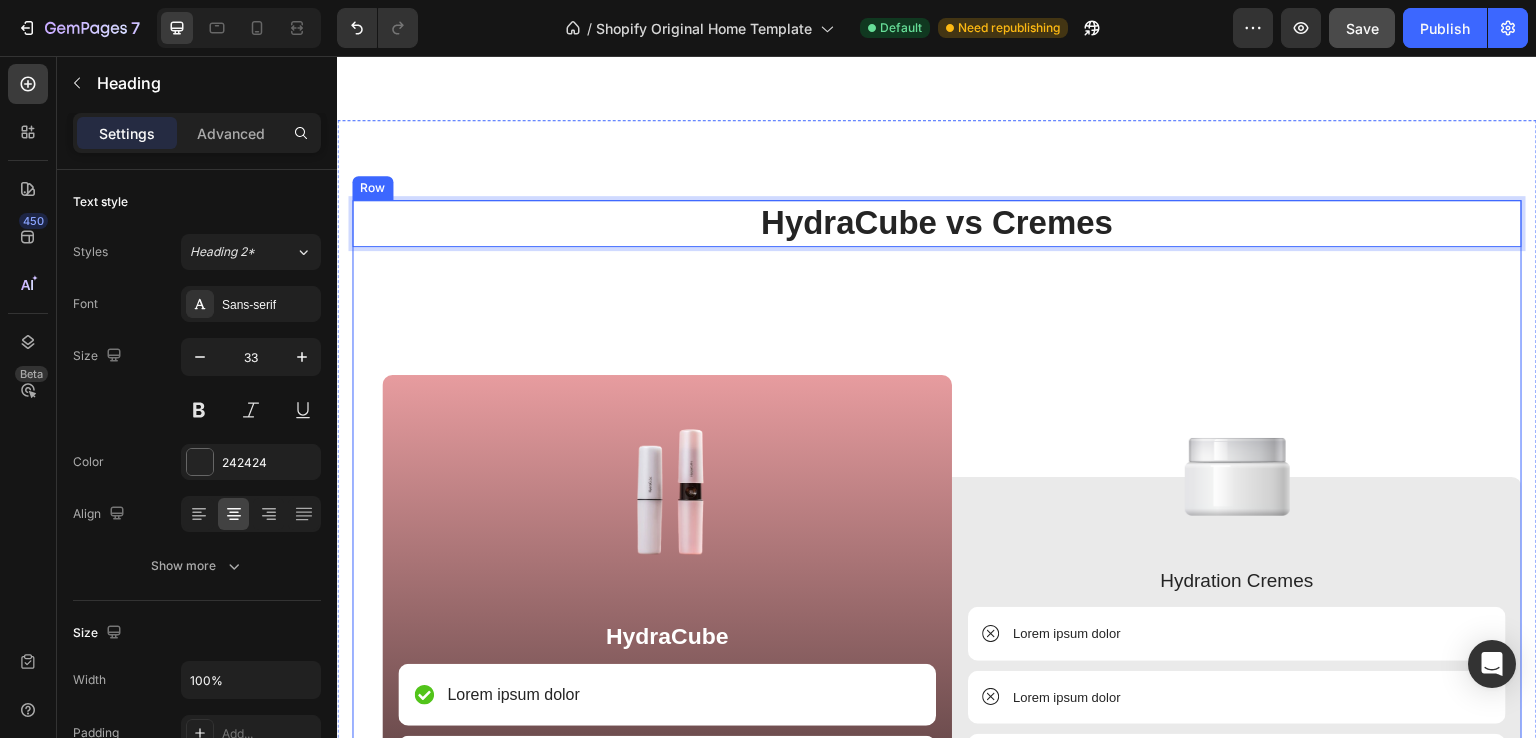click on "HydraCube vs Cremes Heading   128 Image HydraCube Text Block Lorem ipsum dolor Item List Lorem ipsum dolor Item List Lorem ipsum dolor Item List Lorem ipsum dolor Item List Lorem ipsum dolor Item List Row Image Hydration Cremes Text Block
Lorem ipsum dolor Item List
Lorem ipsum dolor Item List
Lorem ipsum dolor Item List
Lorem ipsum dolor Item List
Lorem ipsum dolor Item List Row Row" at bounding box center [937, 623] 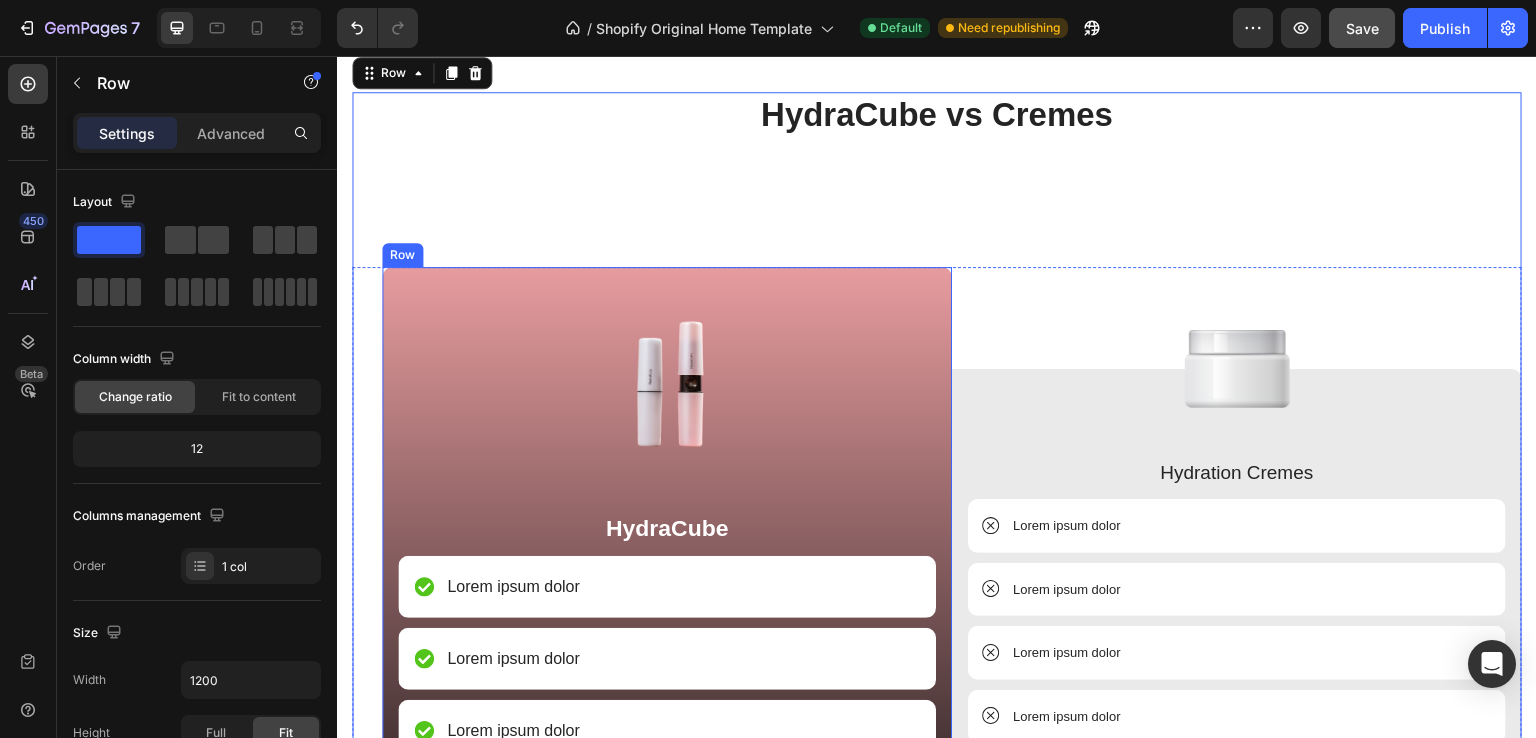scroll, scrollTop: 2868, scrollLeft: 0, axis: vertical 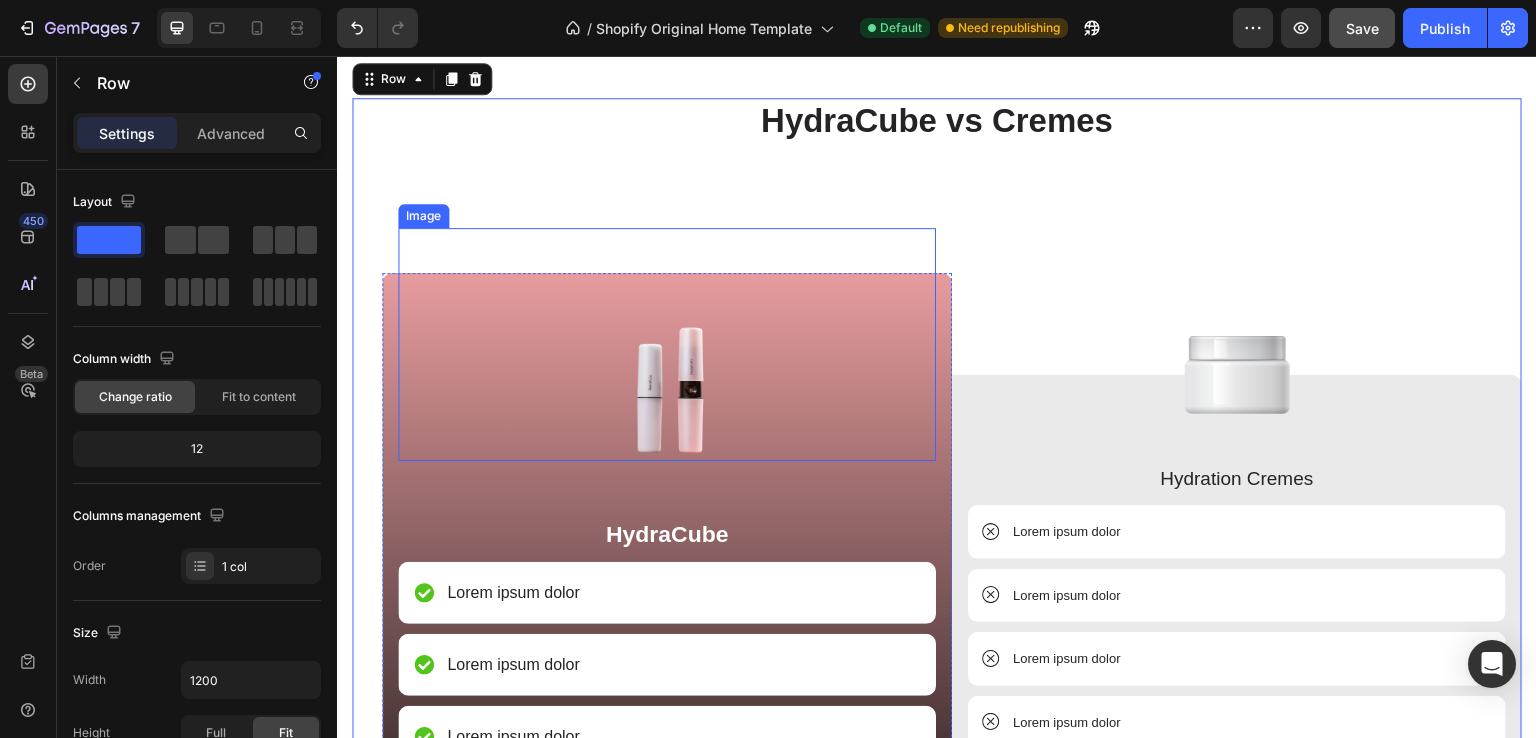 click at bounding box center (667, 344) 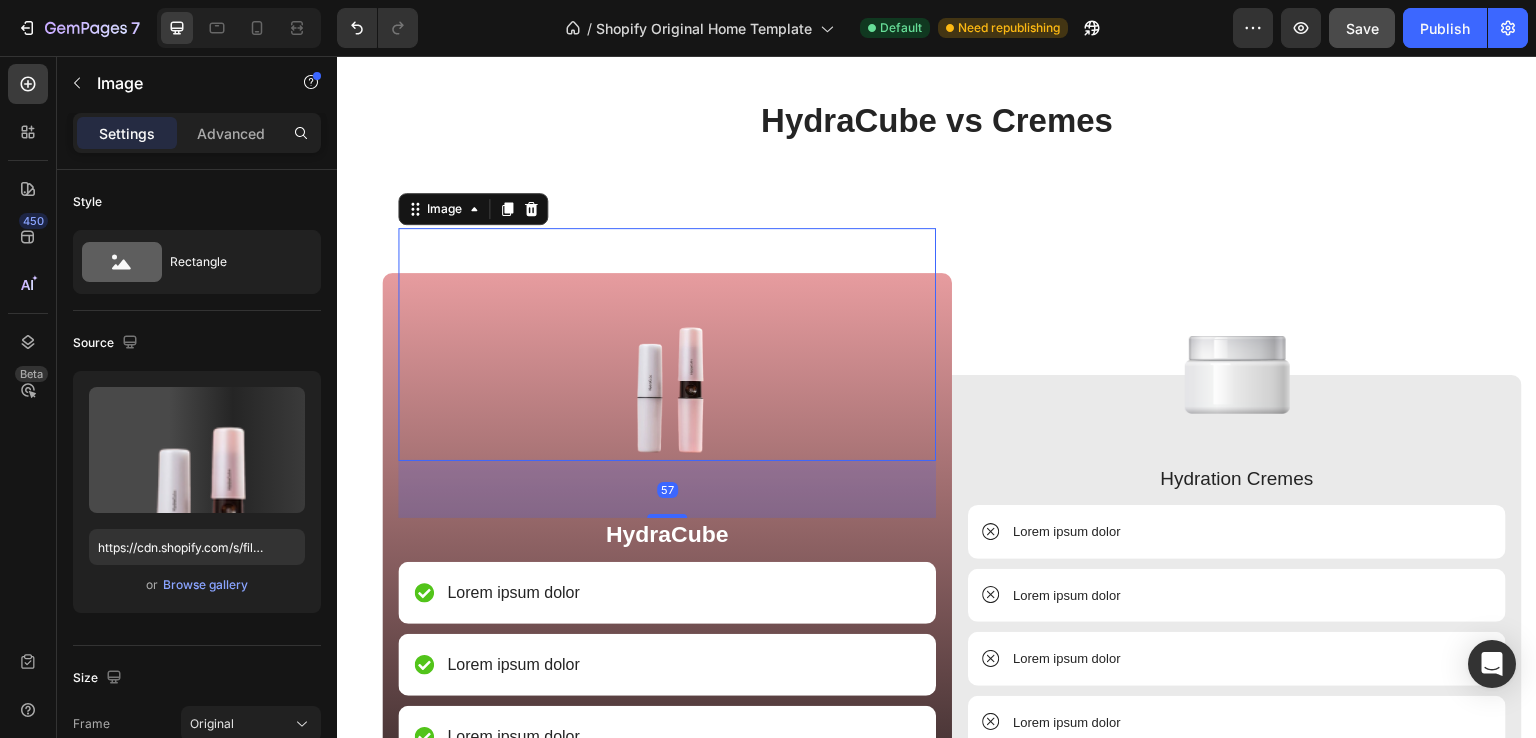 click at bounding box center (667, 344) 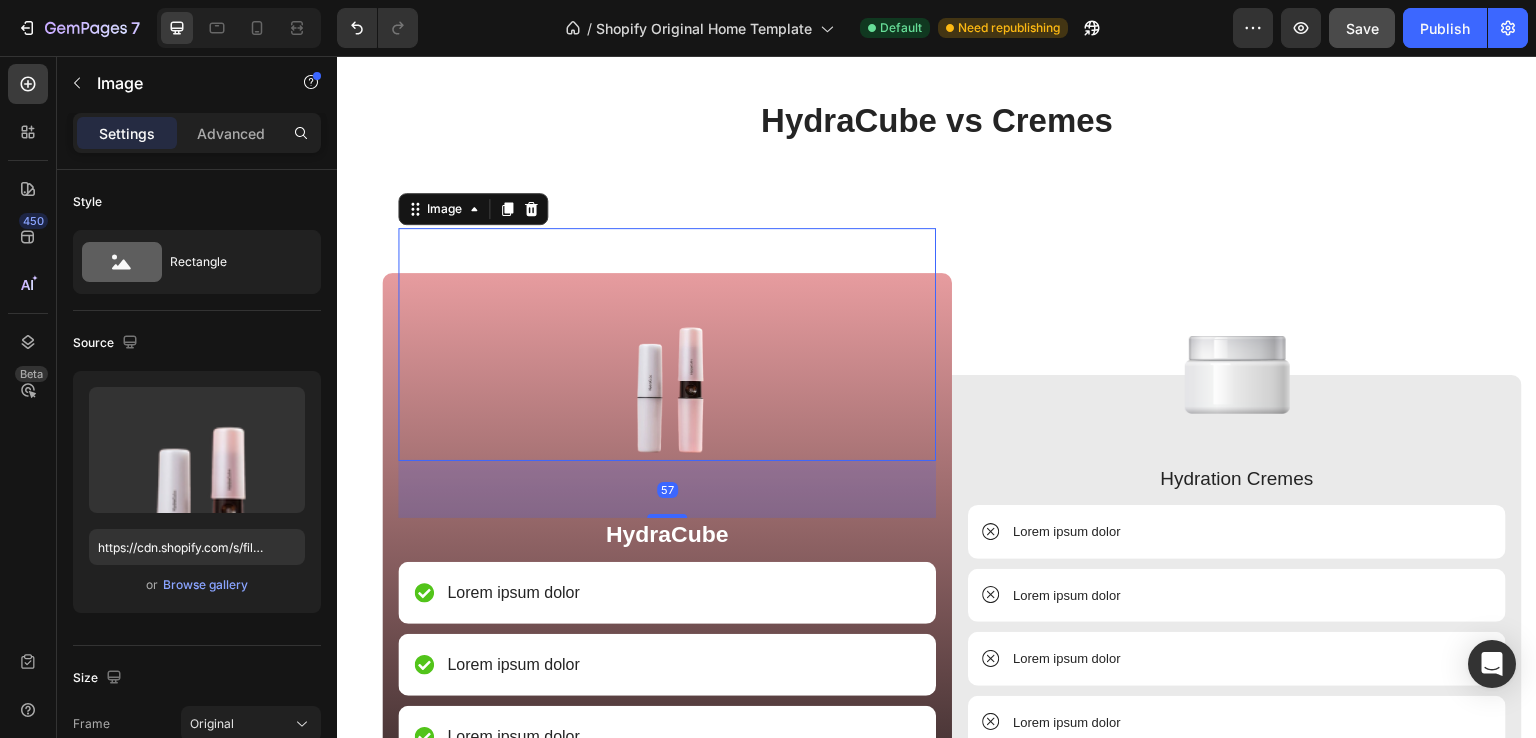 click at bounding box center (667, 344) 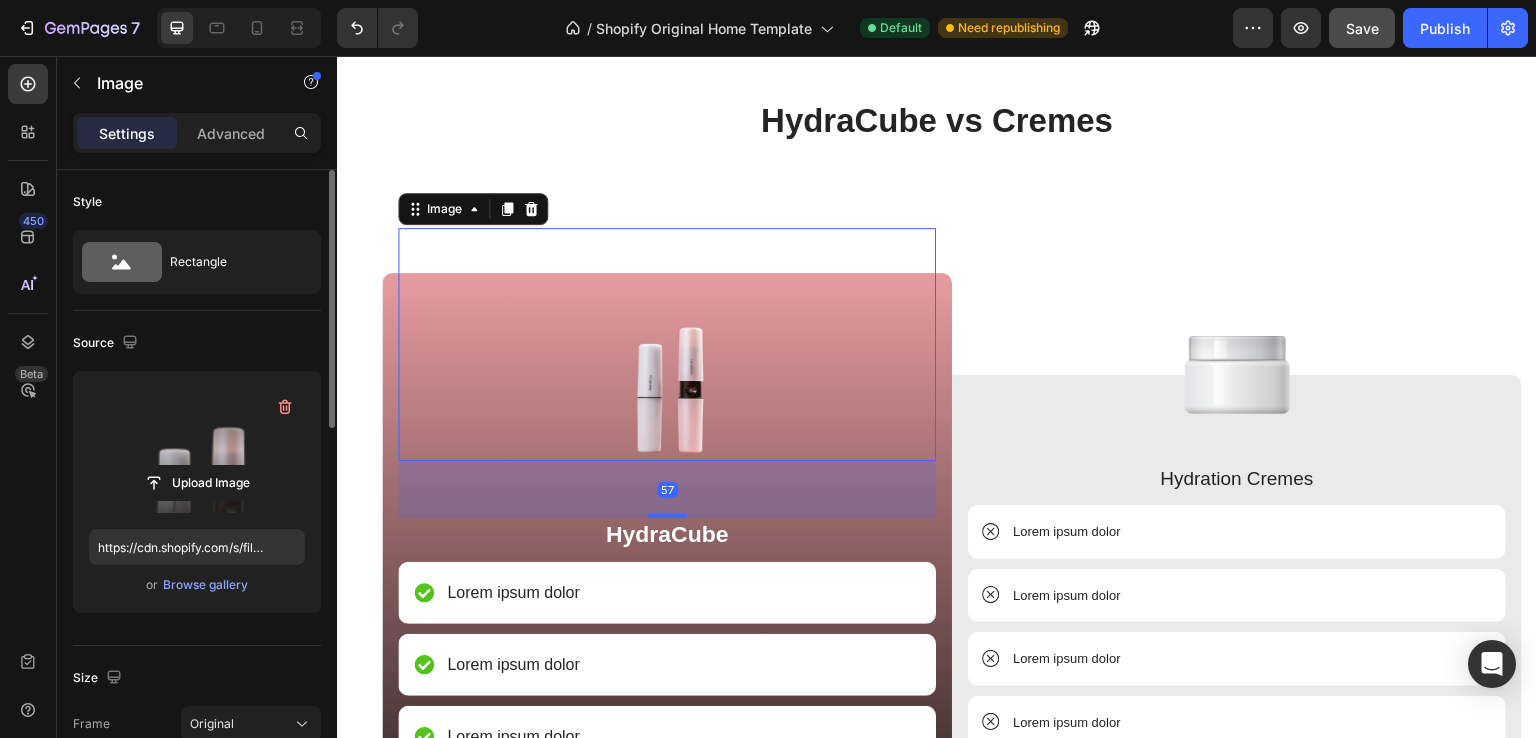 click at bounding box center [197, 450] 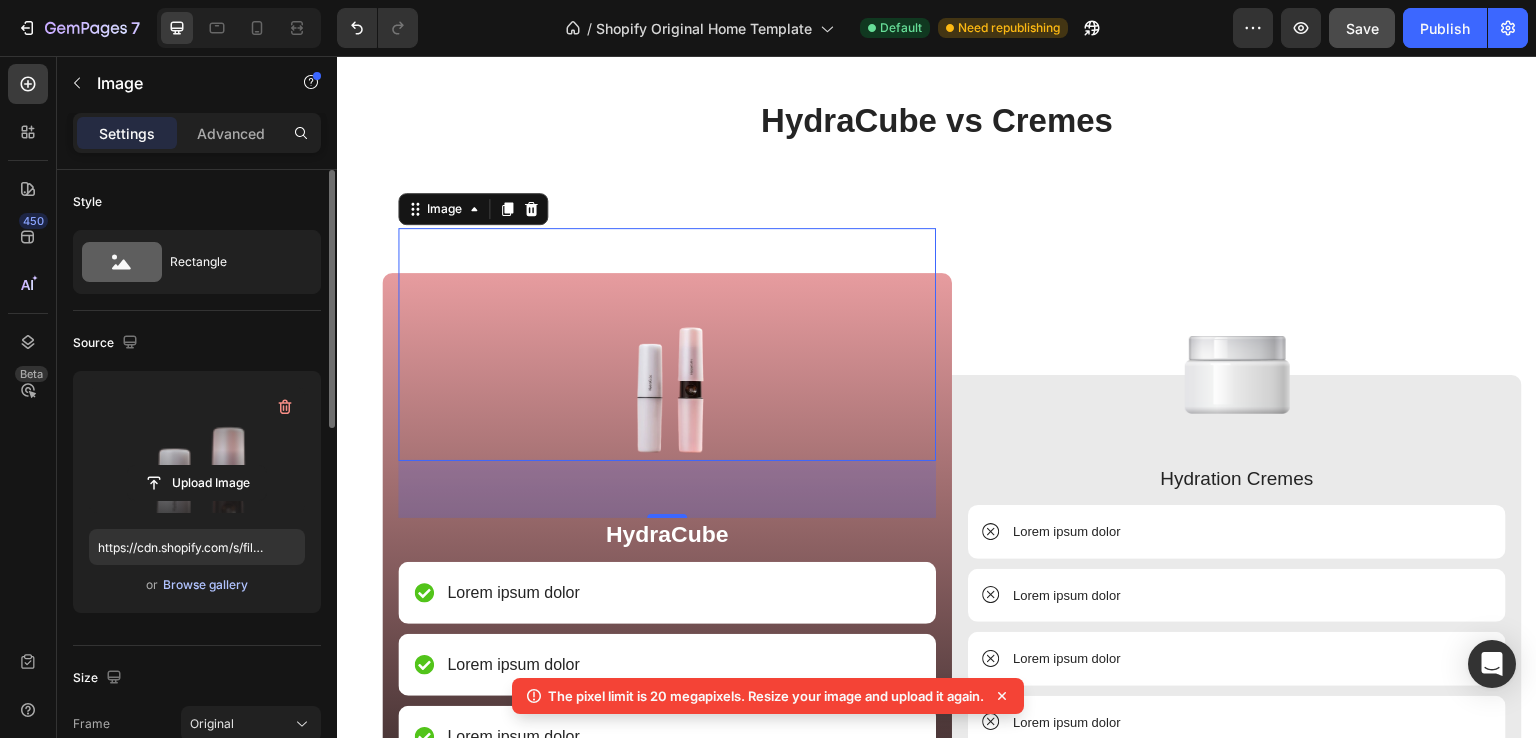 scroll, scrollTop: 200, scrollLeft: 0, axis: vertical 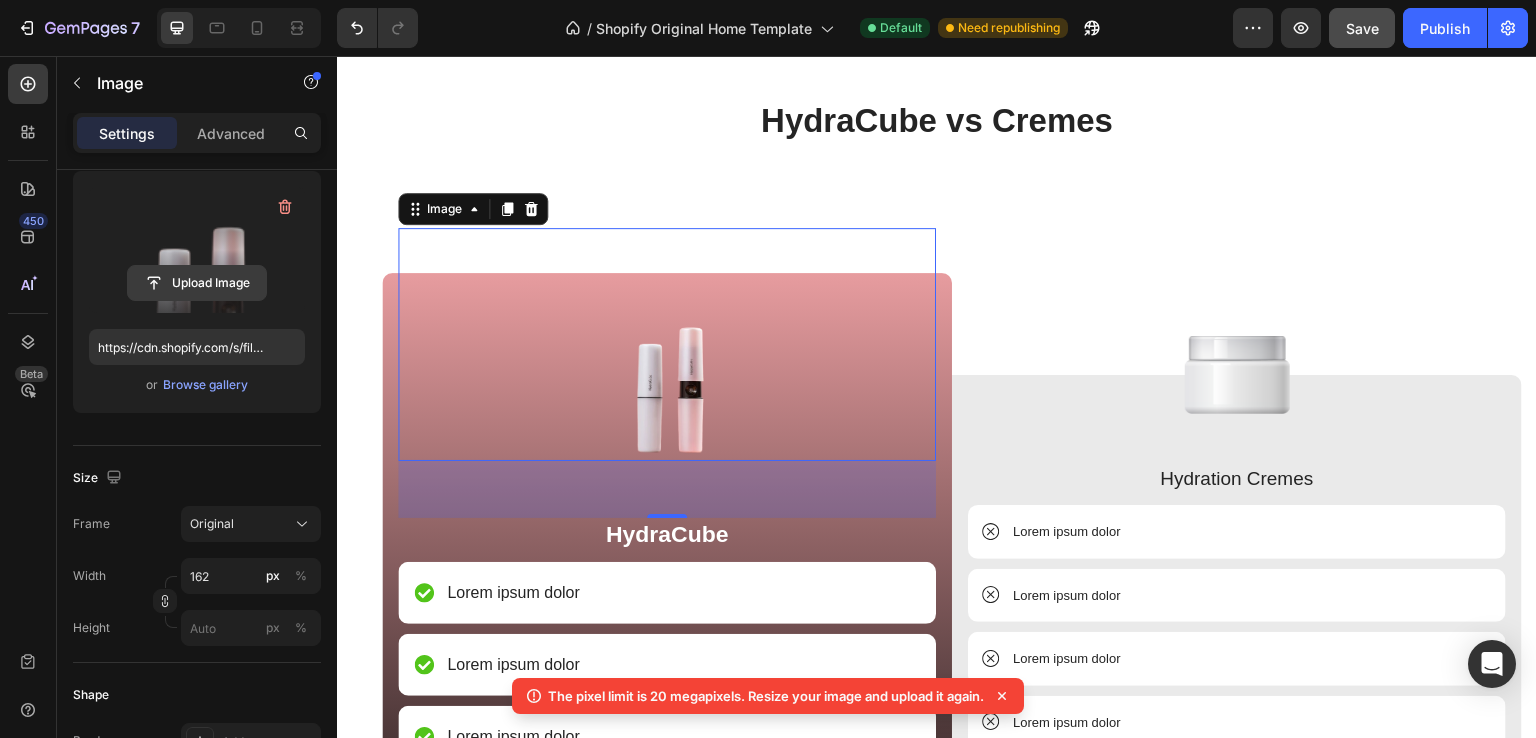 click 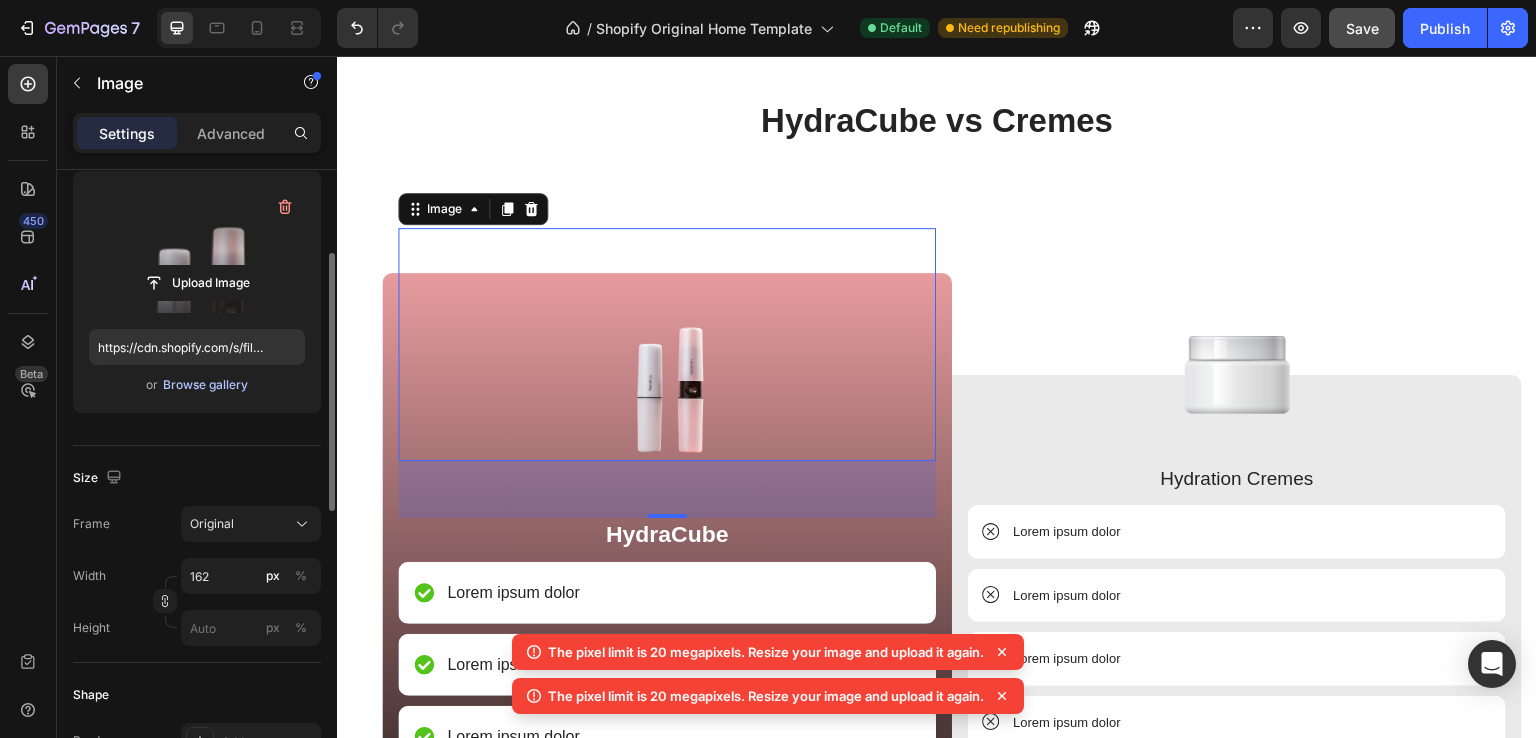 click on "Browse gallery" at bounding box center [205, 385] 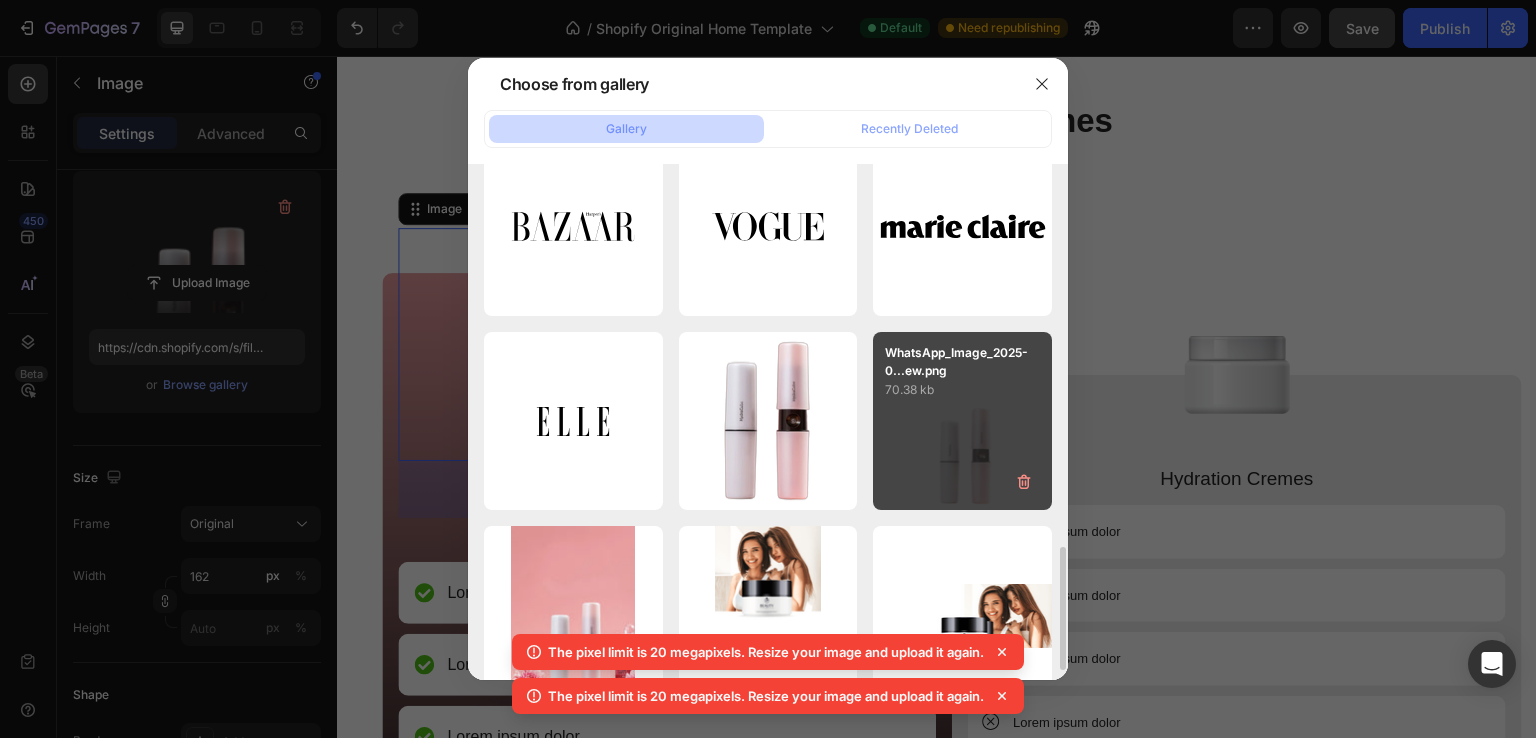 scroll, scrollTop: 1641, scrollLeft: 0, axis: vertical 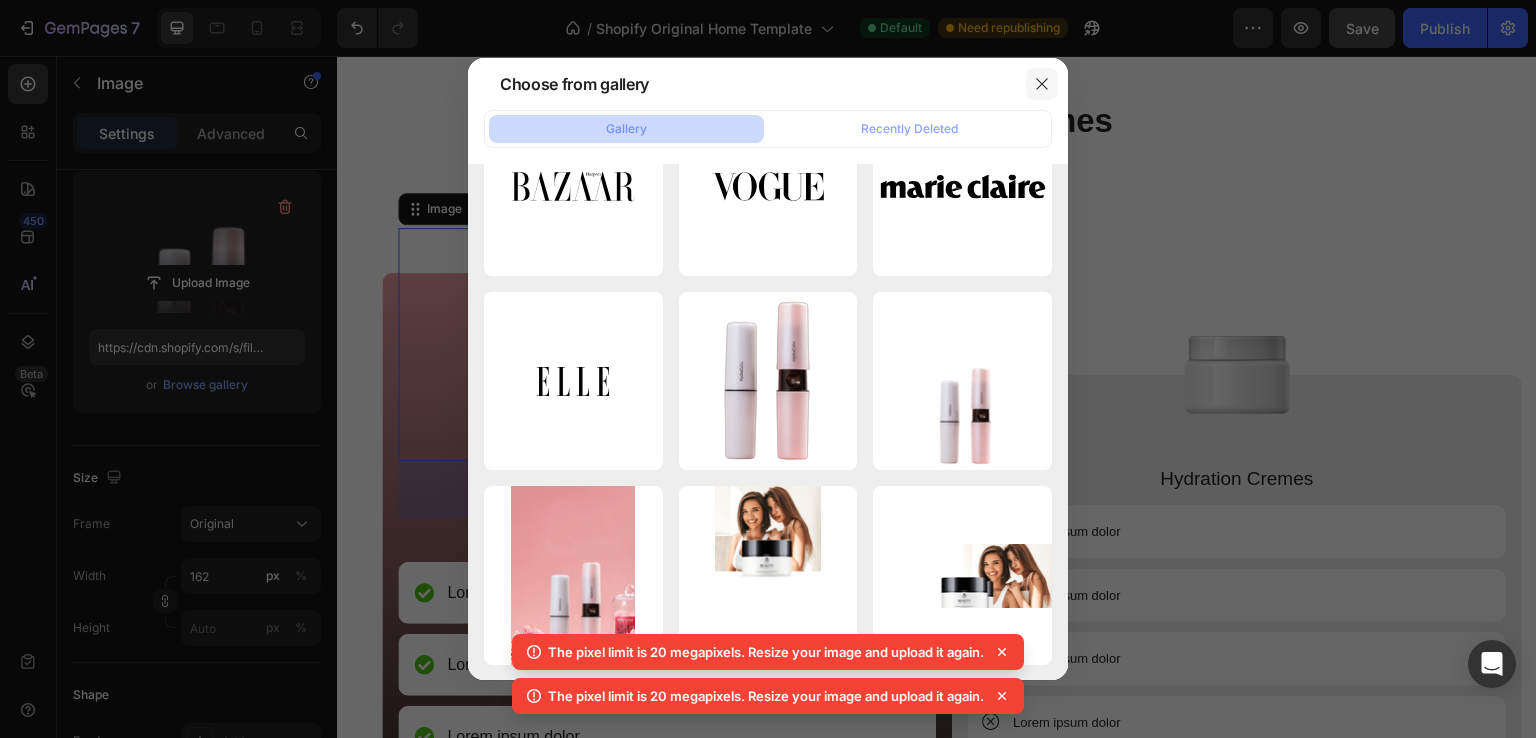 click 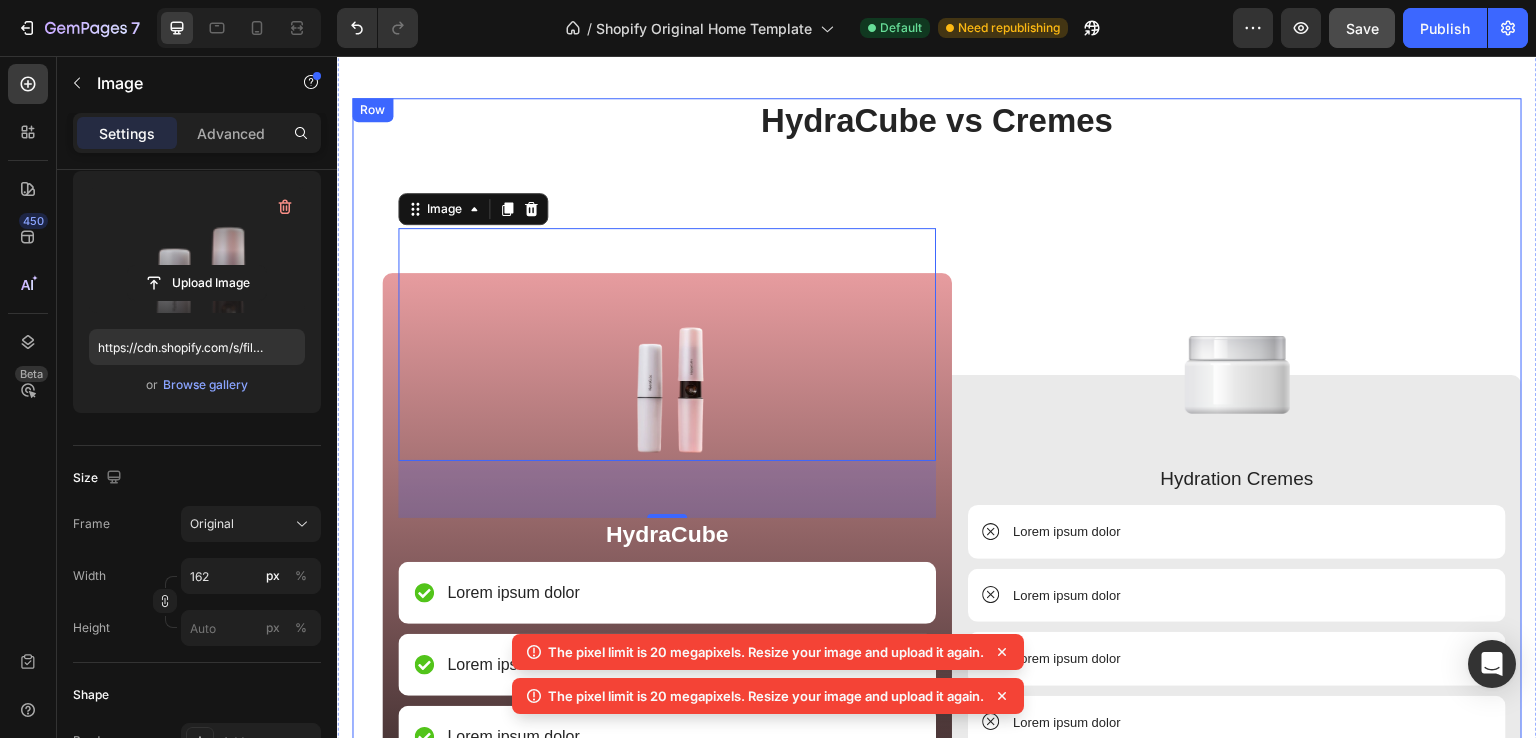 click on "HydraCube vs Cremes Heading Image   57 HydraCube Text Block Lorem ipsum dolor Item List Lorem ipsum dolor Item List Lorem ipsum dolor Item List Lorem ipsum dolor Item List Lorem ipsum dolor Item List Row Image Hydration Cremes Text Block
Lorem ipsum dolor Item List
Lorem ipsum dolor Item List
Lorem ipsum dolor Item List
Lorem ipsum dolor Item List
Lorem ipsum dolor Item List Row Row" at bounding box center [937, 521] 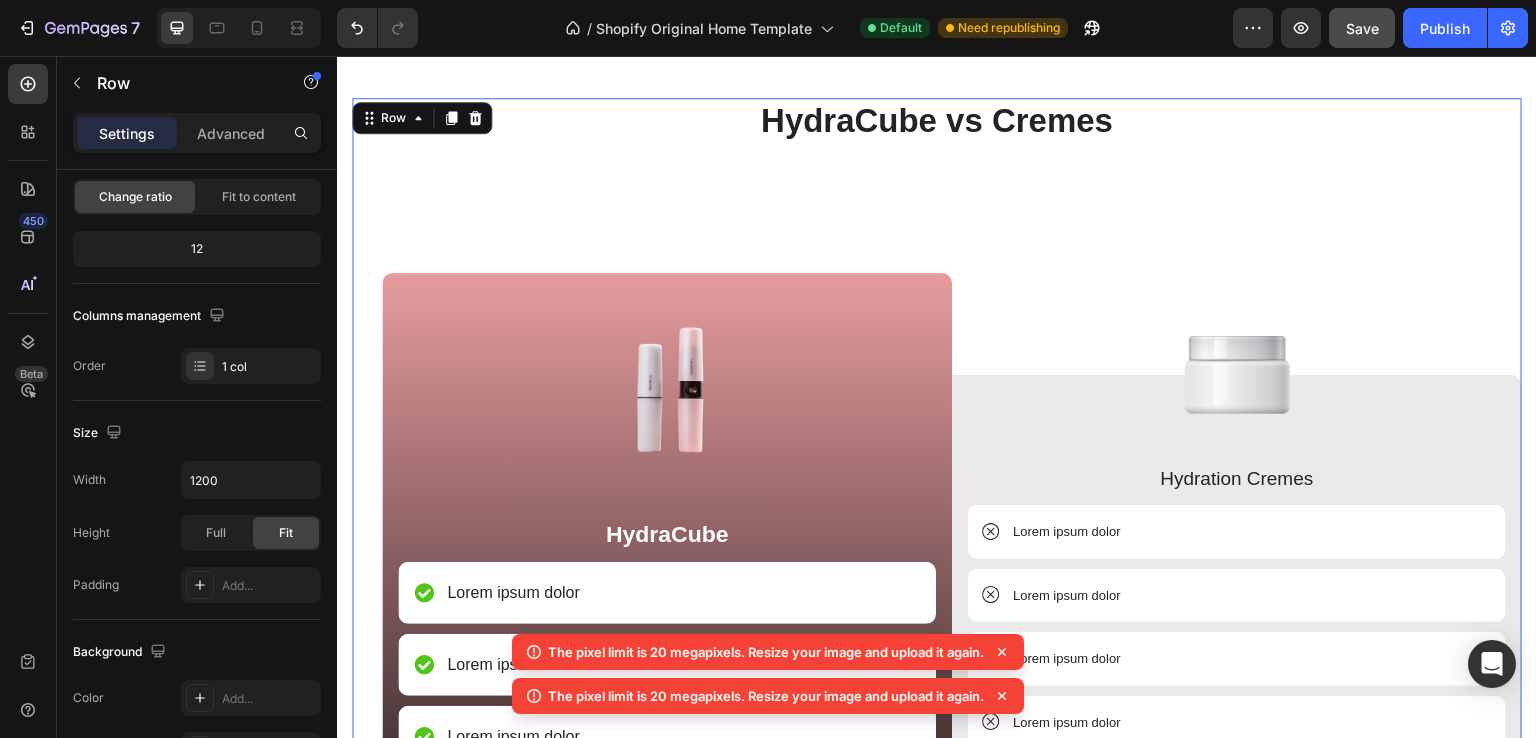 scroll, scrollTop: 0, scrollLeft: 0, axis: both 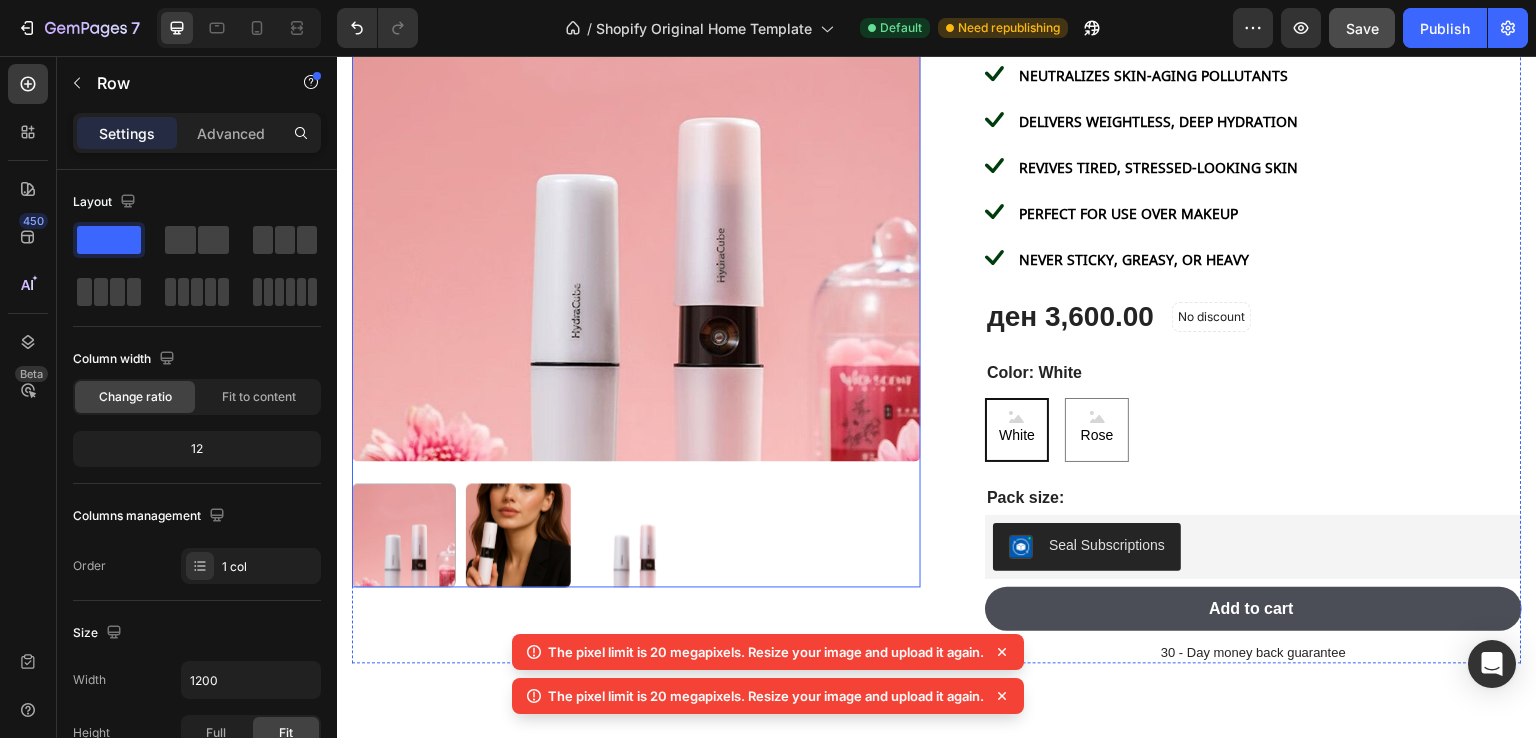 click at bounding box center (636, 177) 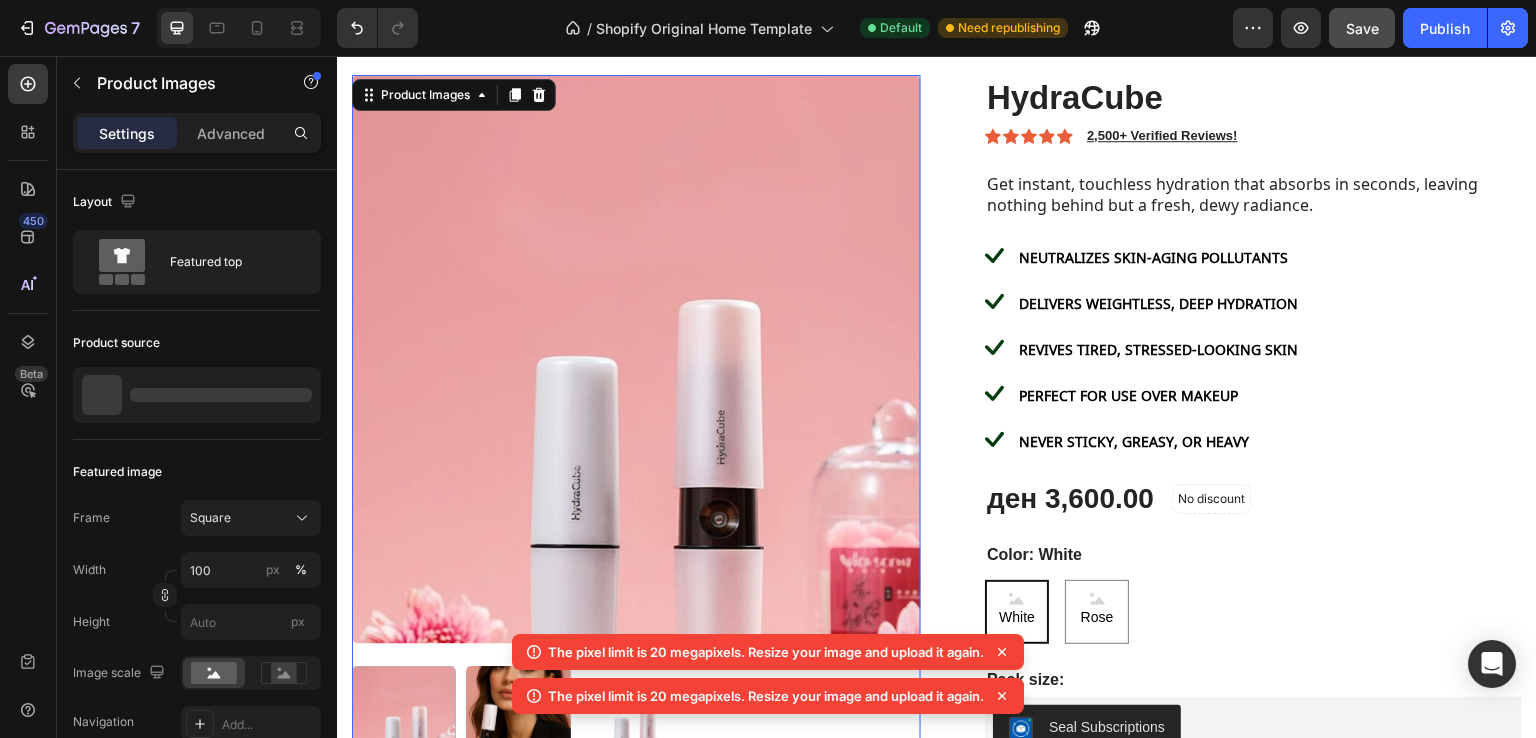 scroll, scrollTop: 1070, scrollLeft: 0, axis: vertical 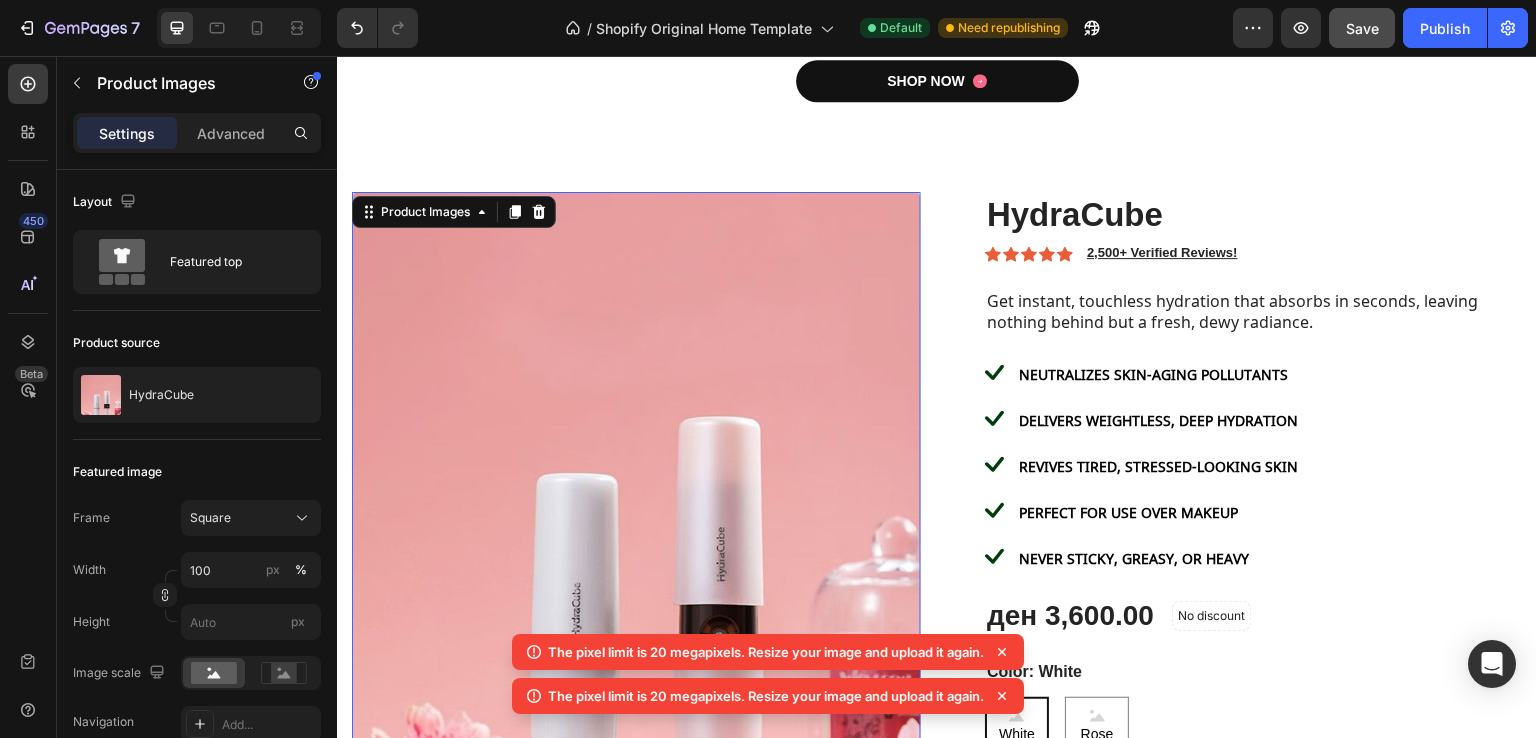 click at bounding box center [636, 476] 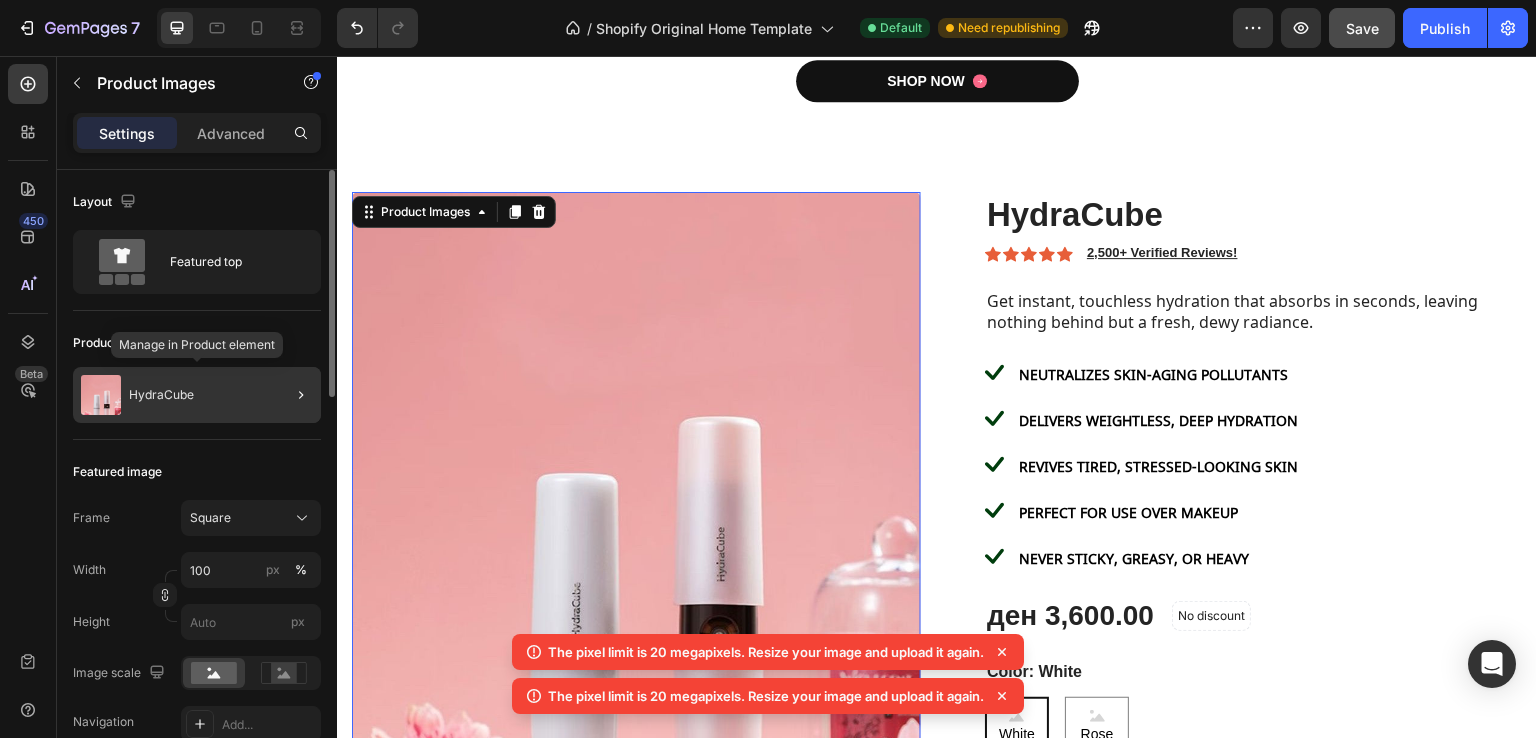 click at bounding box center [101, 395] 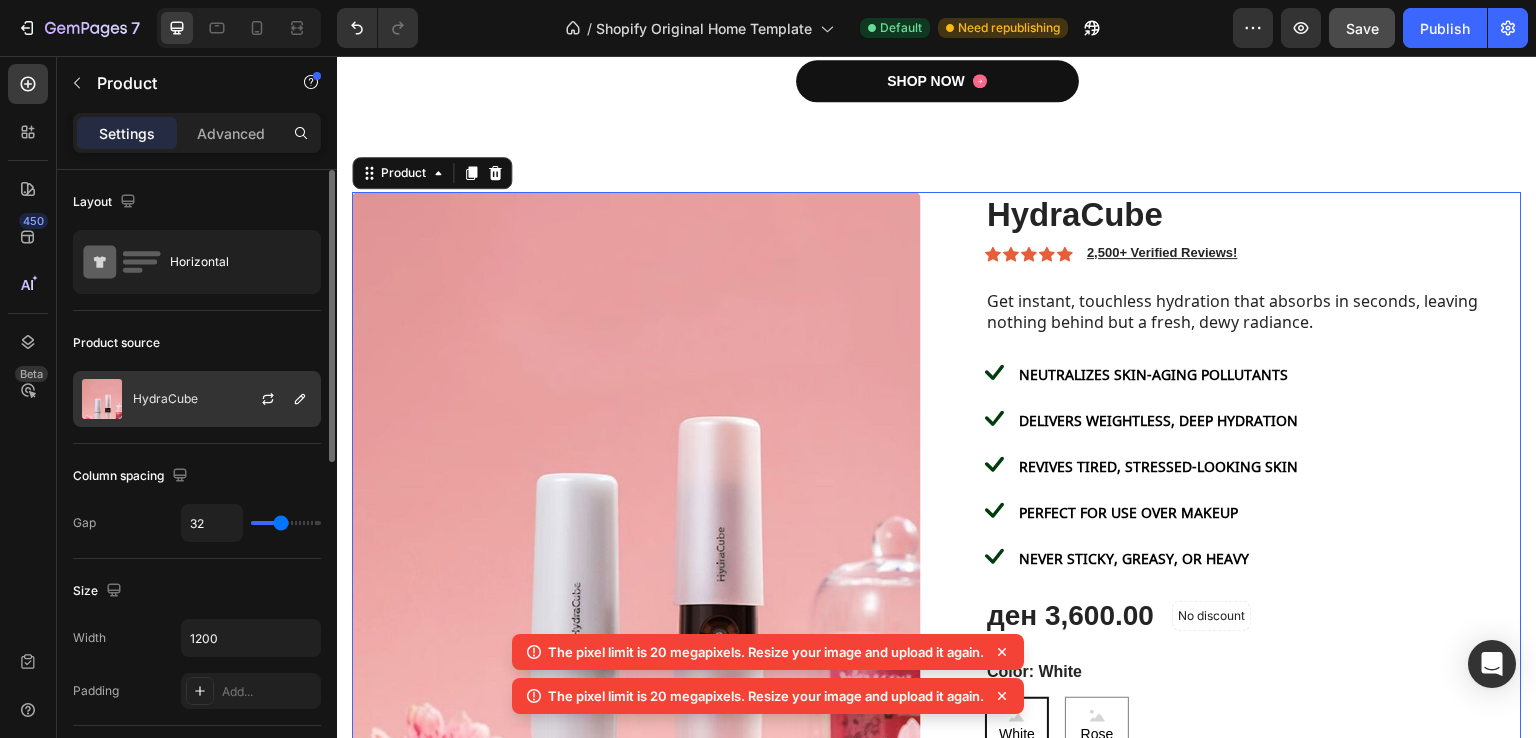 click on "HydraCube" 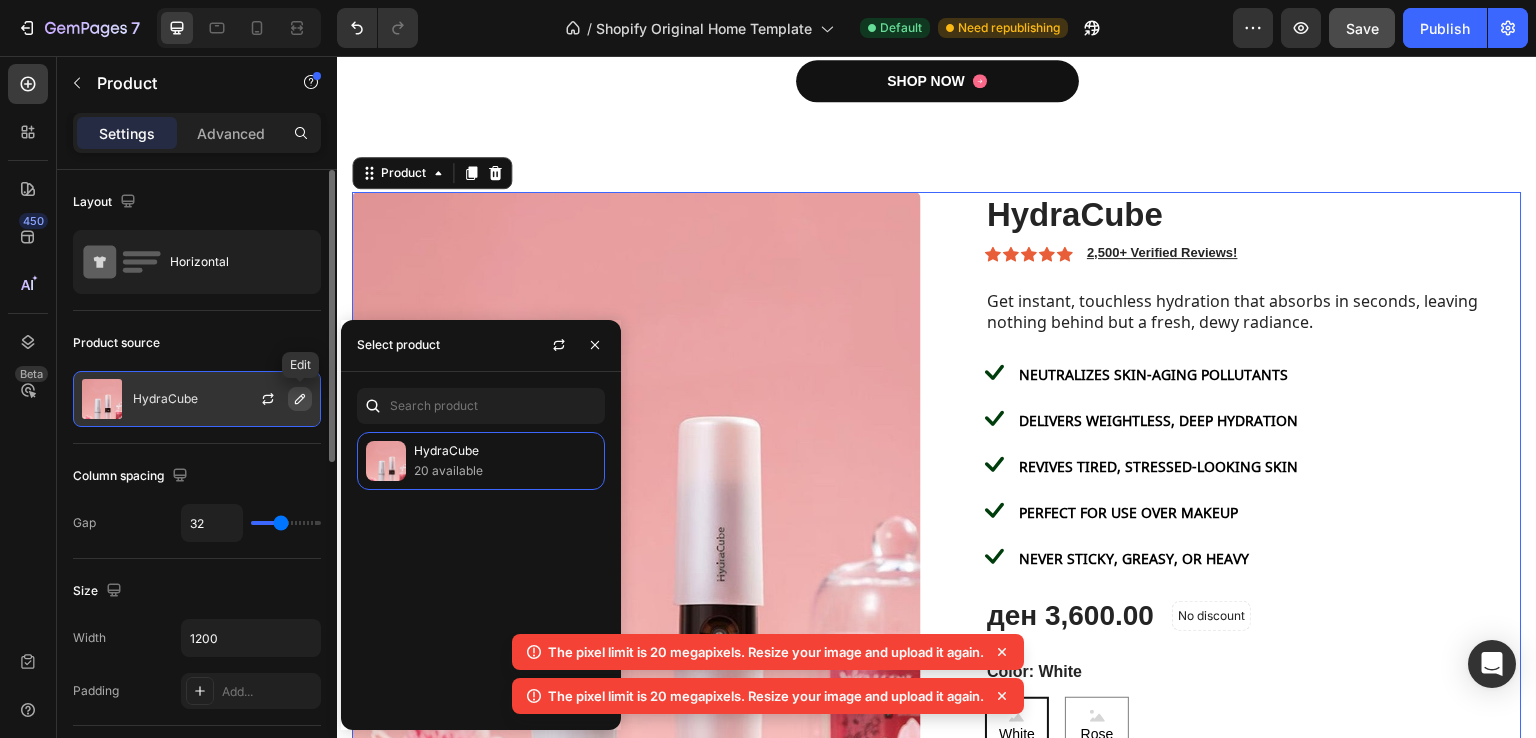 click 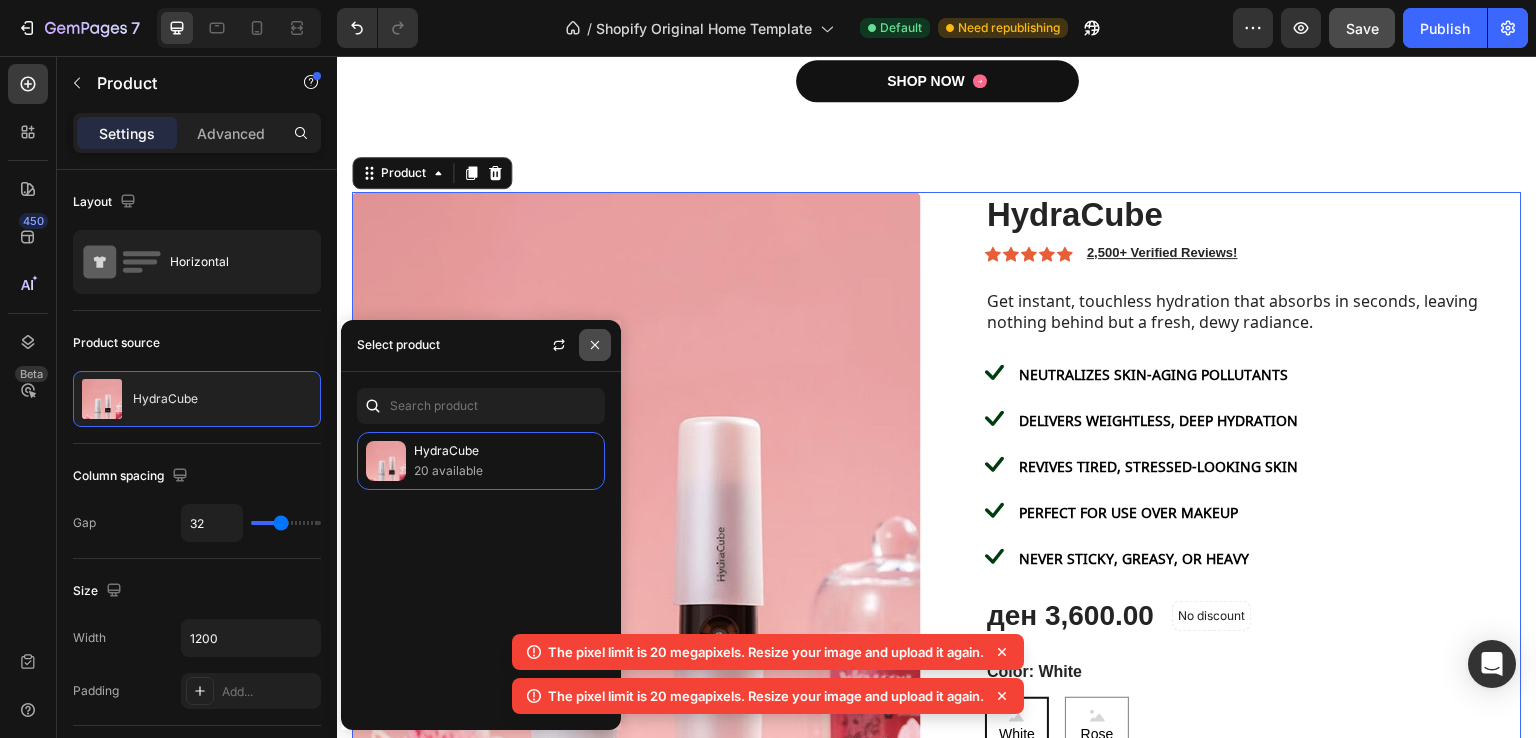 click 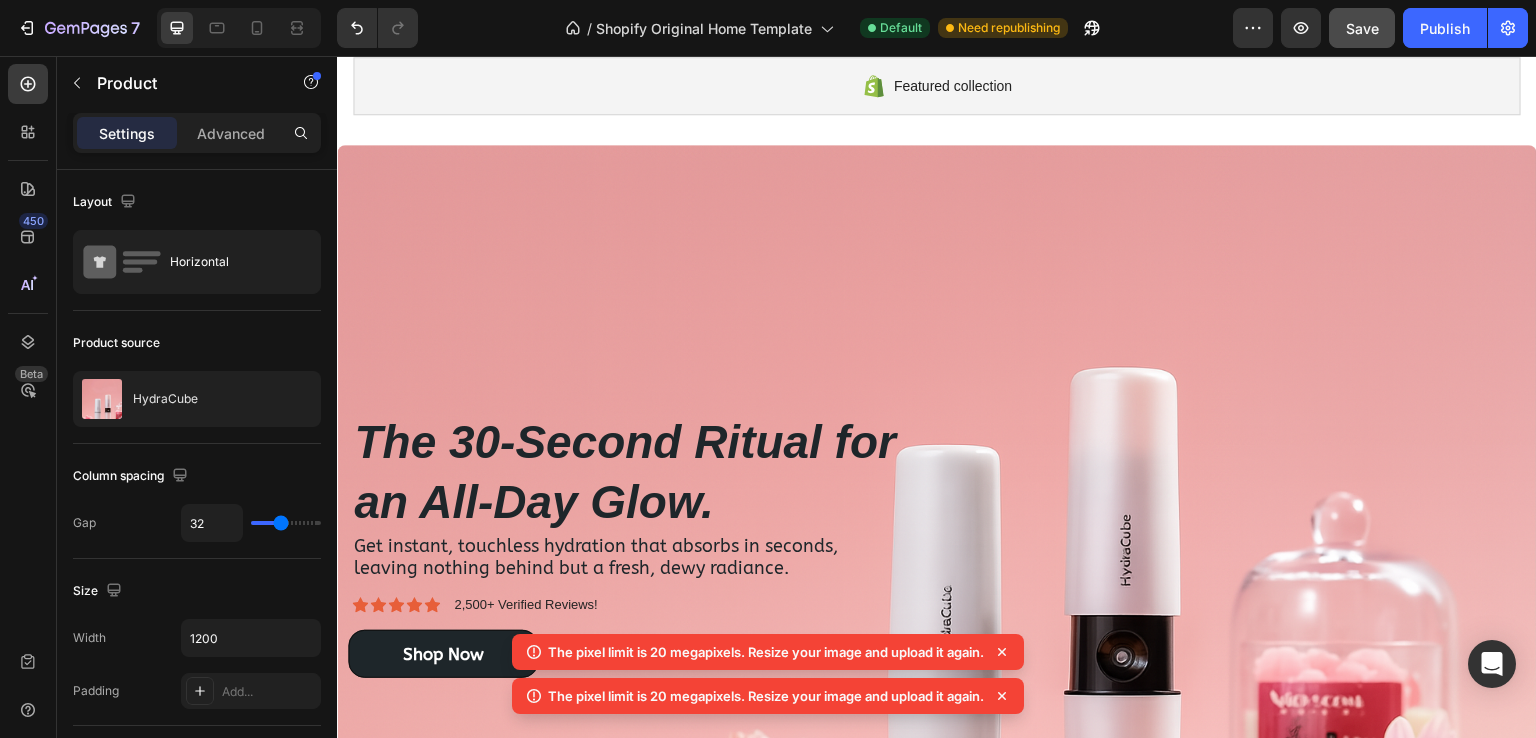 scroll, scrollTop: 0, scrollLeft: 0, axis: both 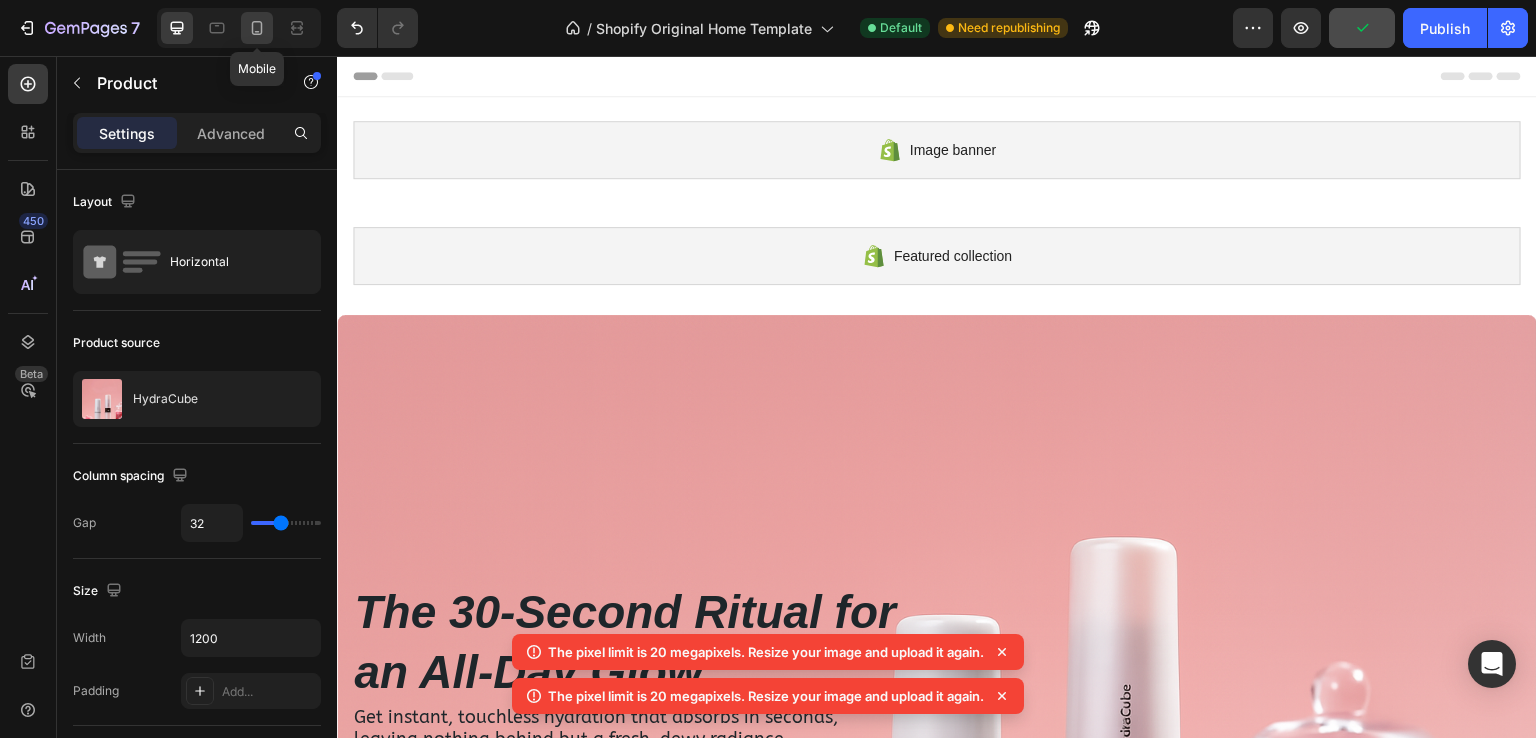 click 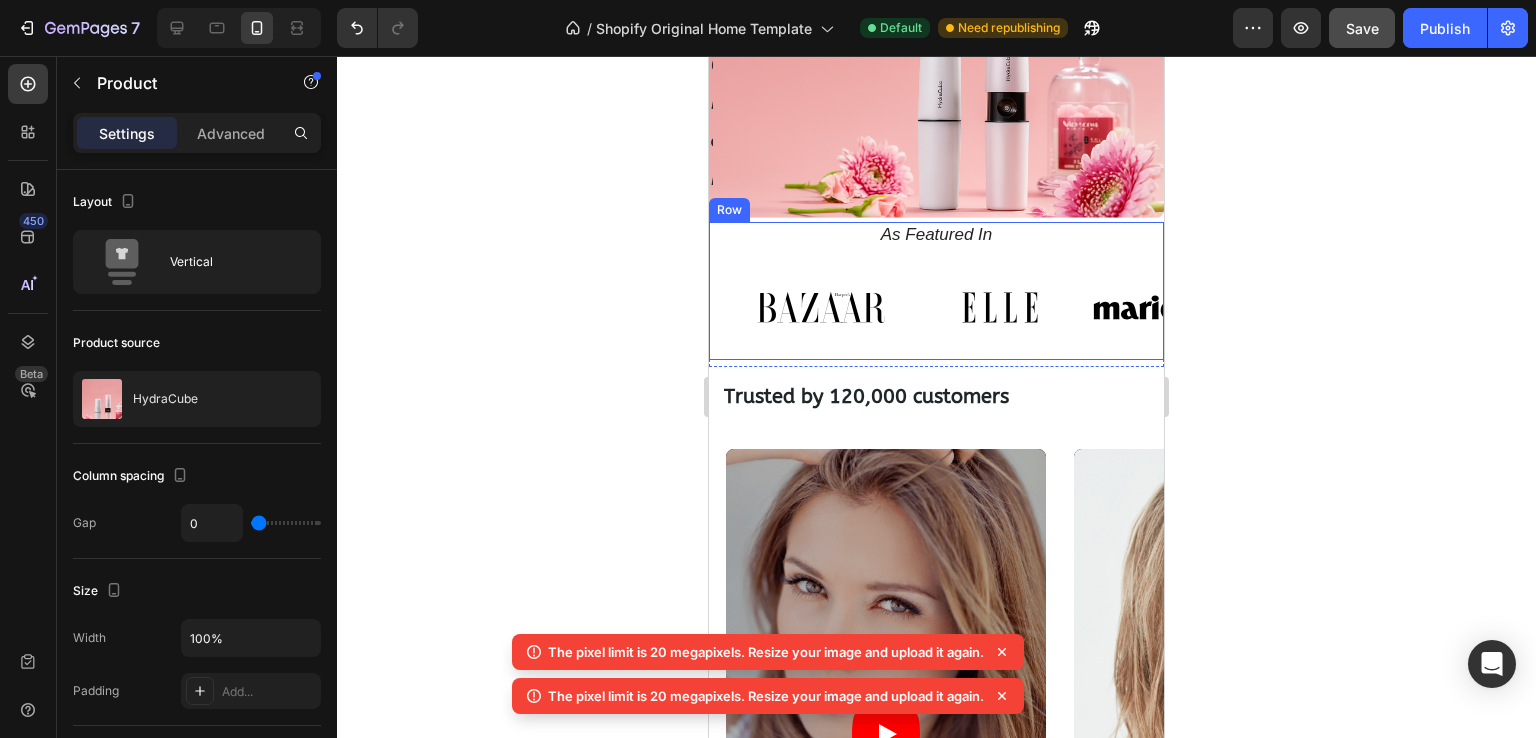 scroll, scrollTop: 200, scrollLeft: 0, axis: vertical 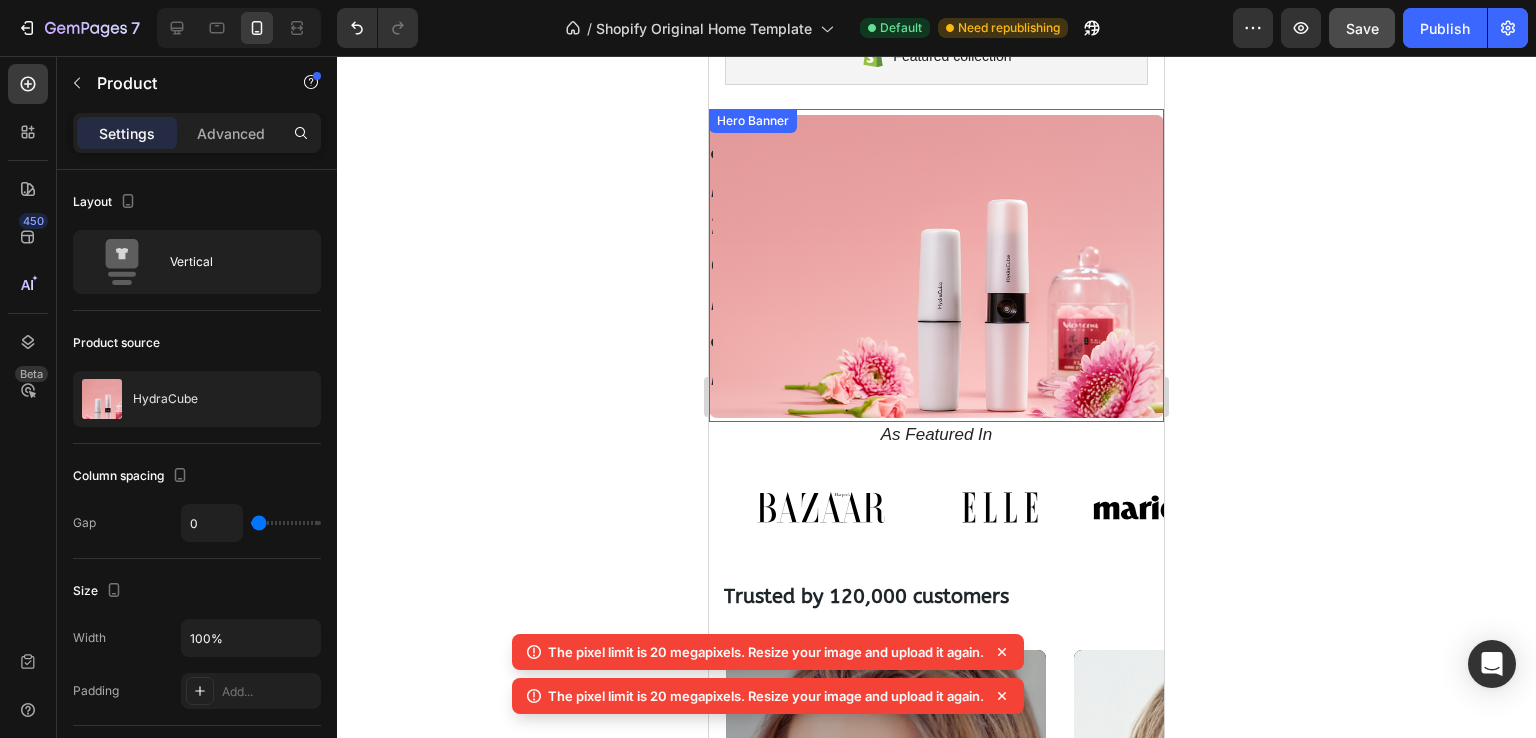click on "The 30-Second Ritual for an All-Day Glow. Heading Get instant, touchless hydration that absorbs in seconds, leaving nothing behind but a fresh, dewy radiance. Text Block Icon Icon Icon Icon Icon Icon List 2,500+ Verified Reviews! Text Block Row Shop Now Button" at bounding box center (936, 266) 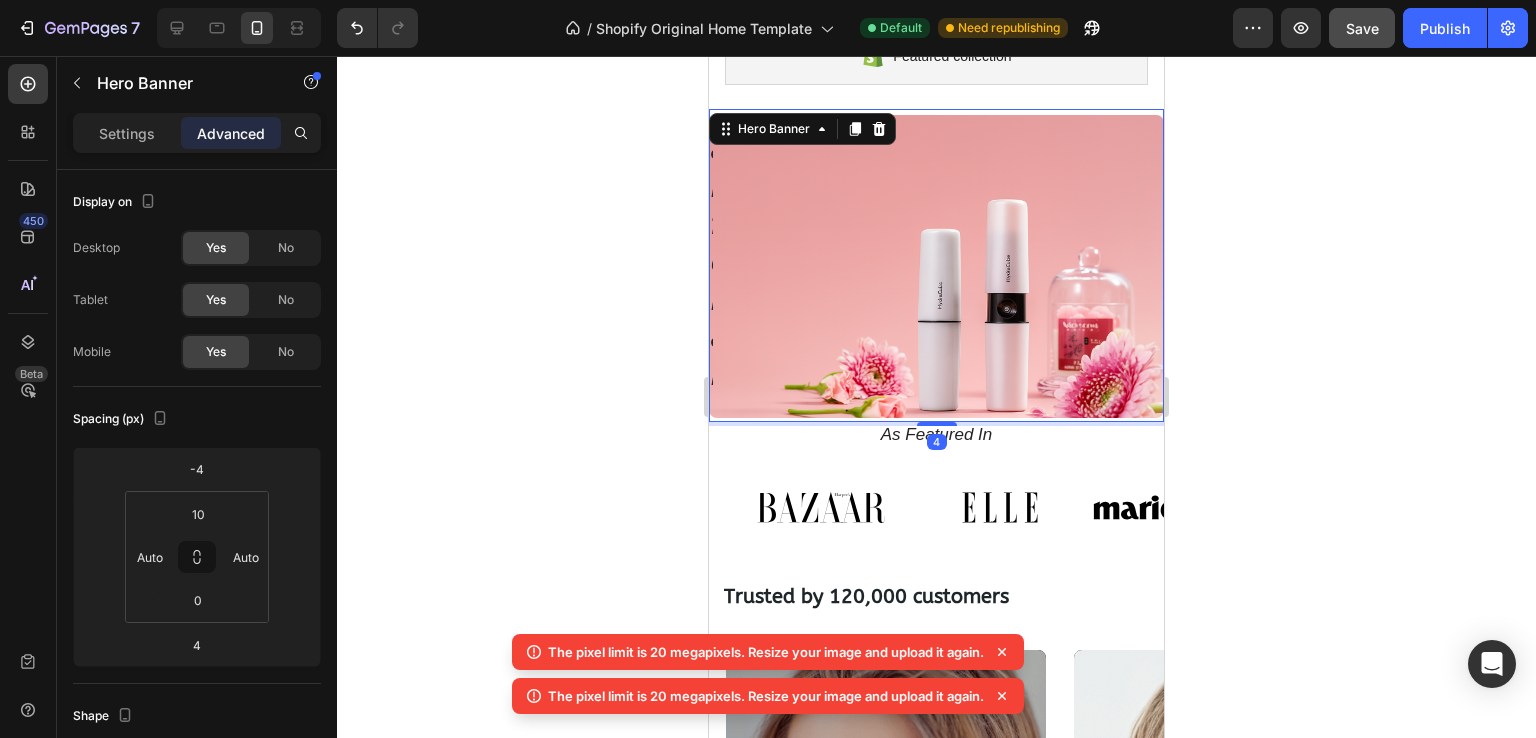 click 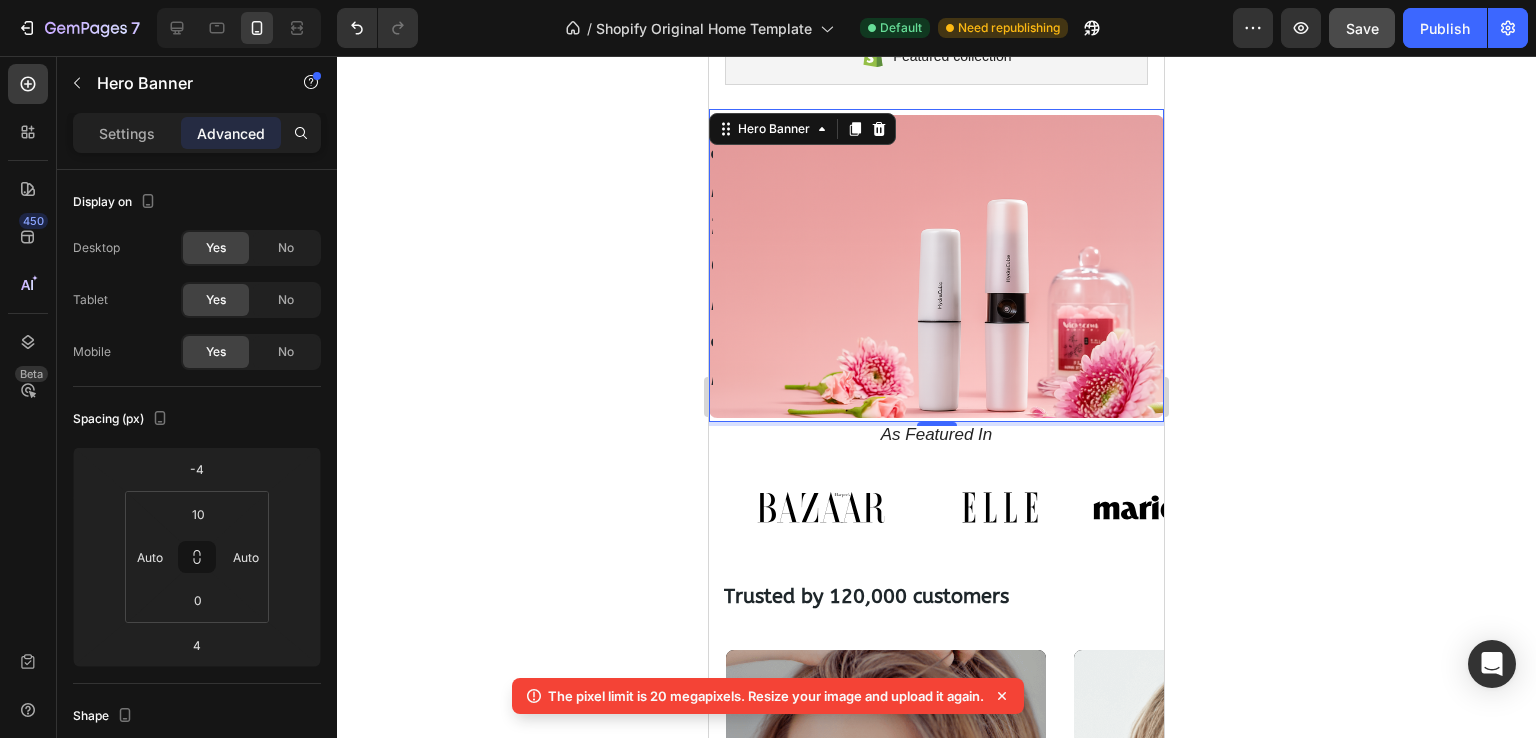 click 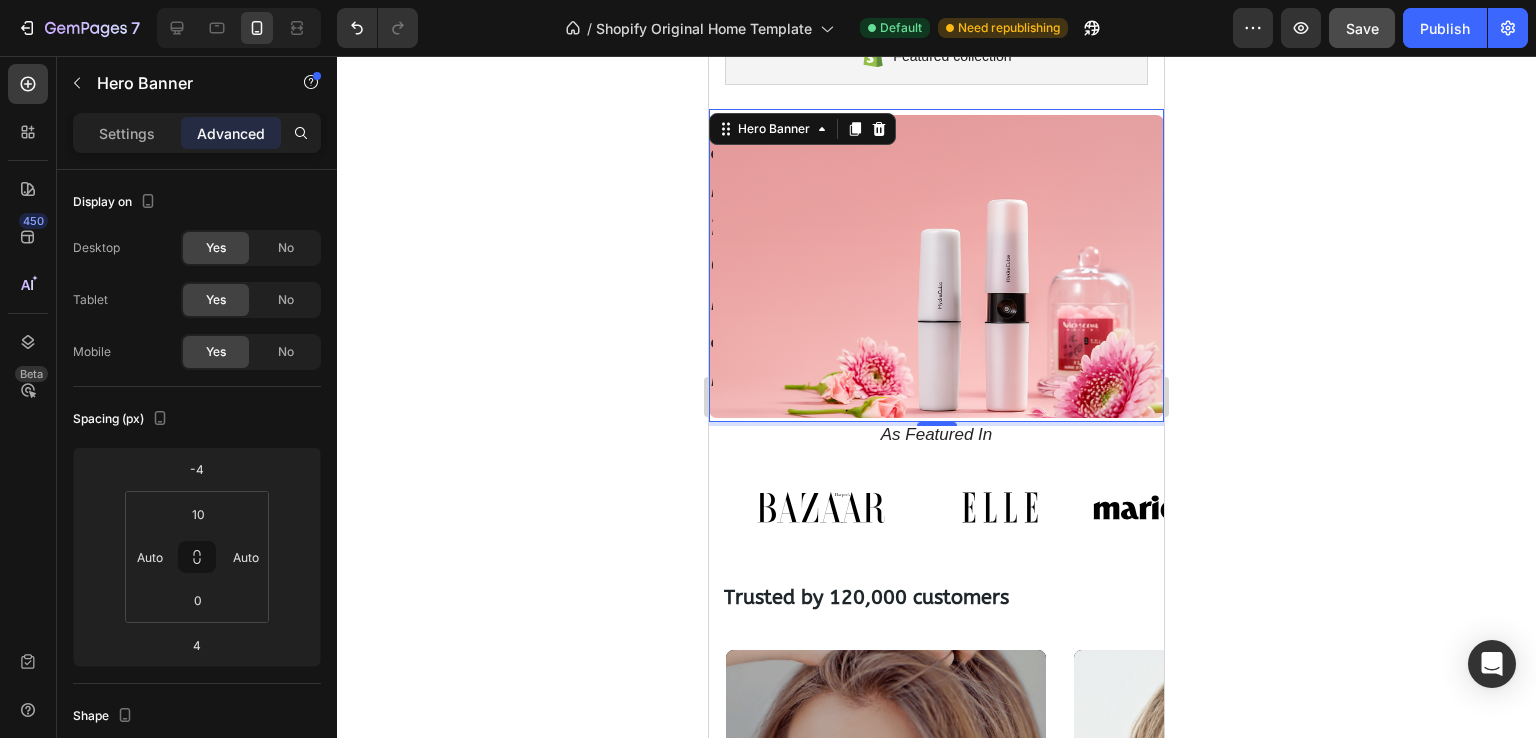 scroll, scrollTop: 0, scrollLeft: 0, axis: both 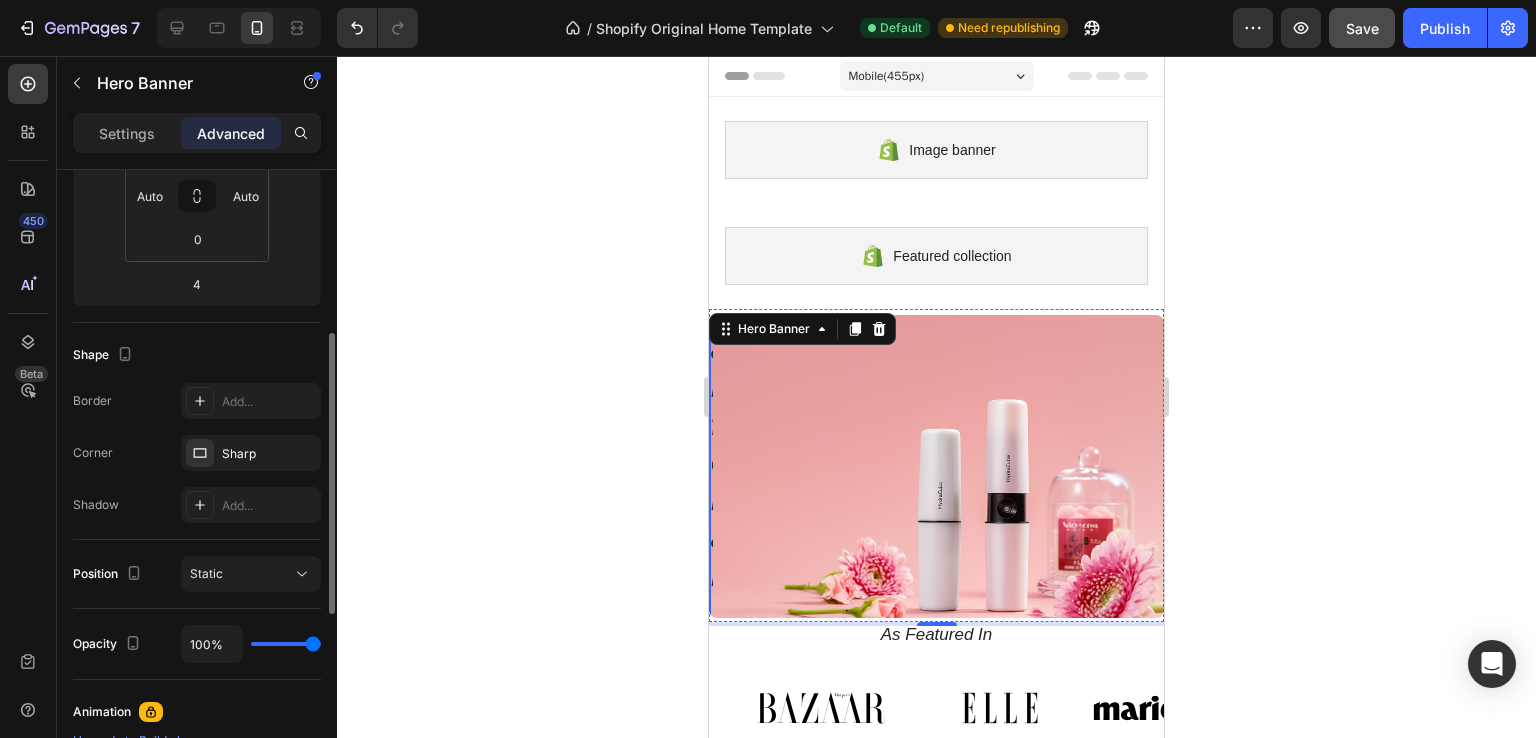 click on "Position Static" 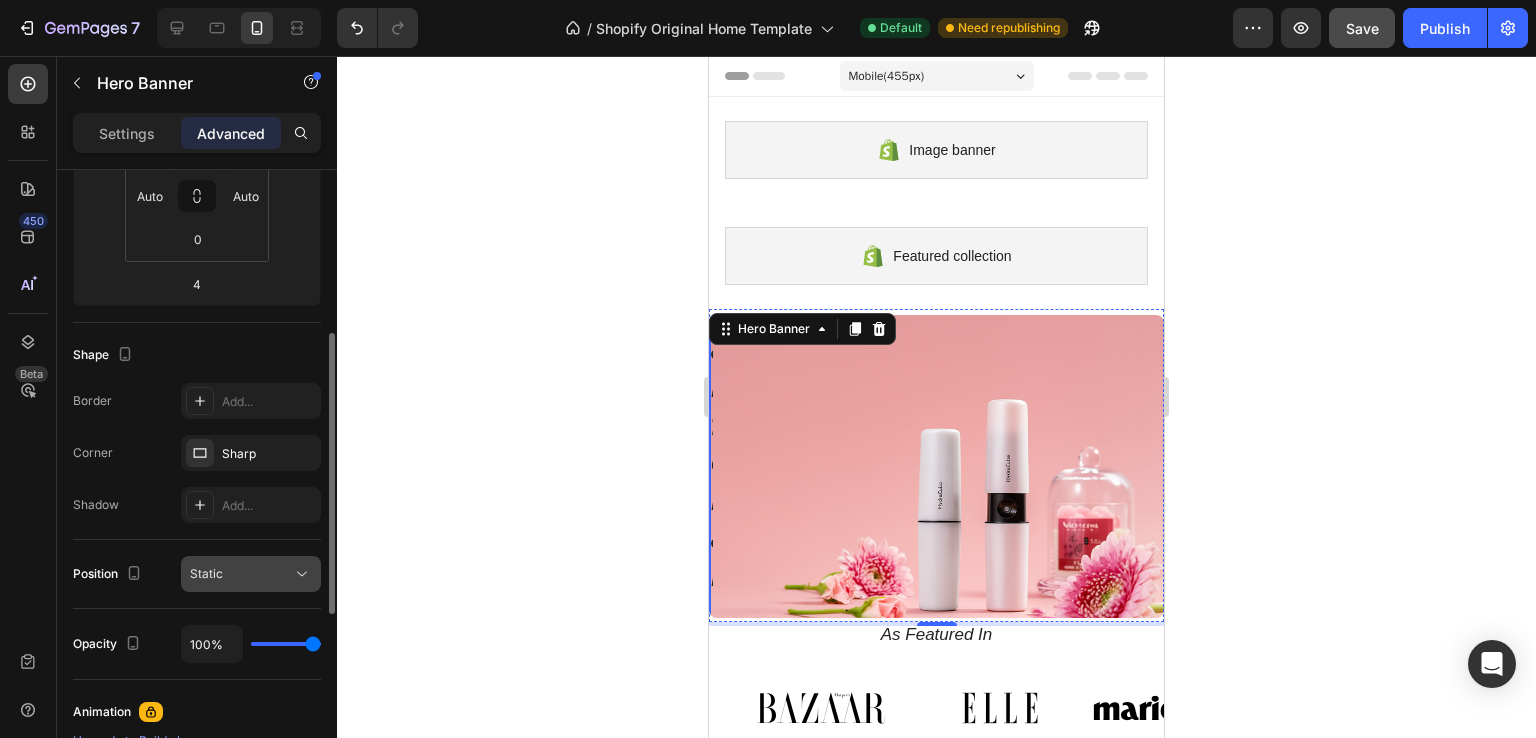 click on "Static" at bounding box center (241, 574) 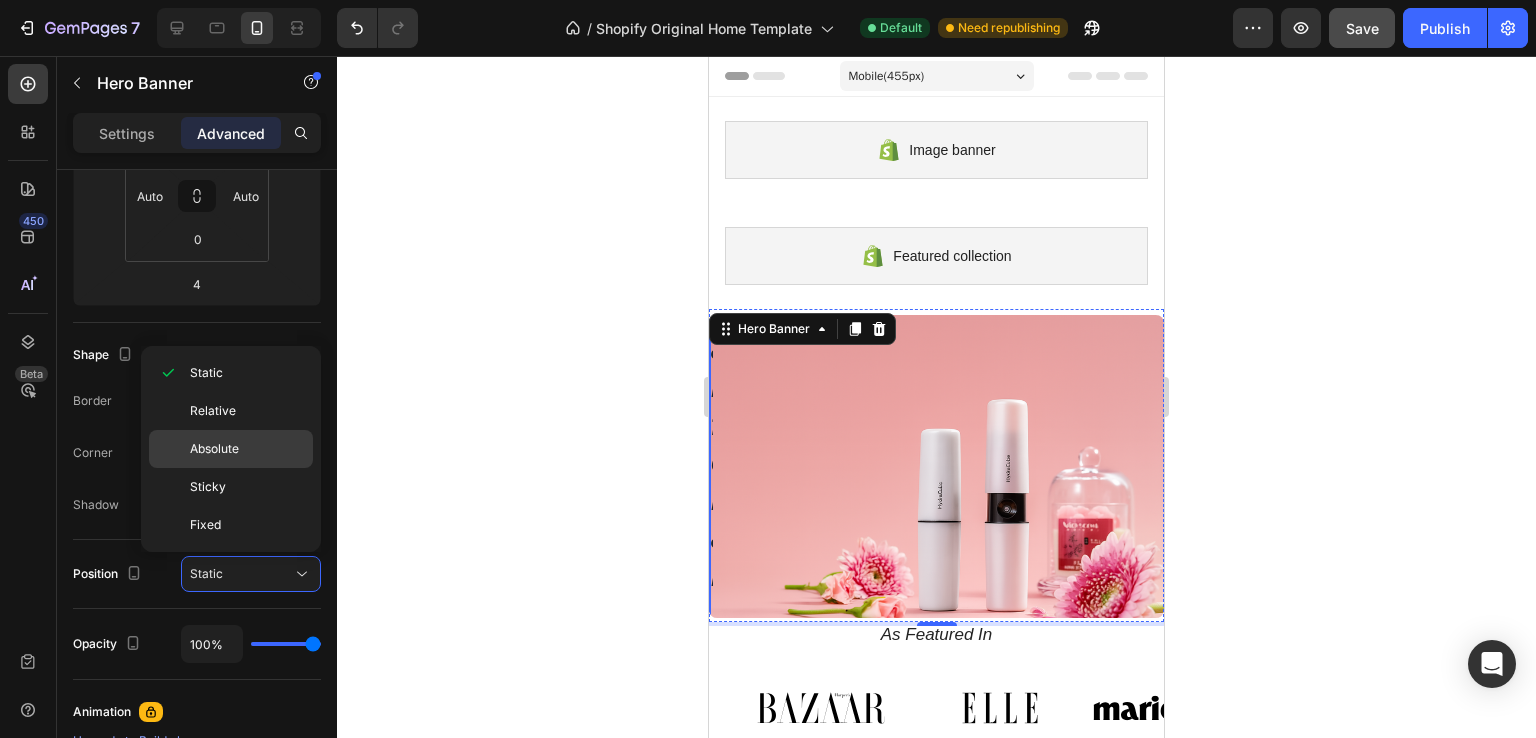 click on "Absolute" at bounding box center (214, 449) 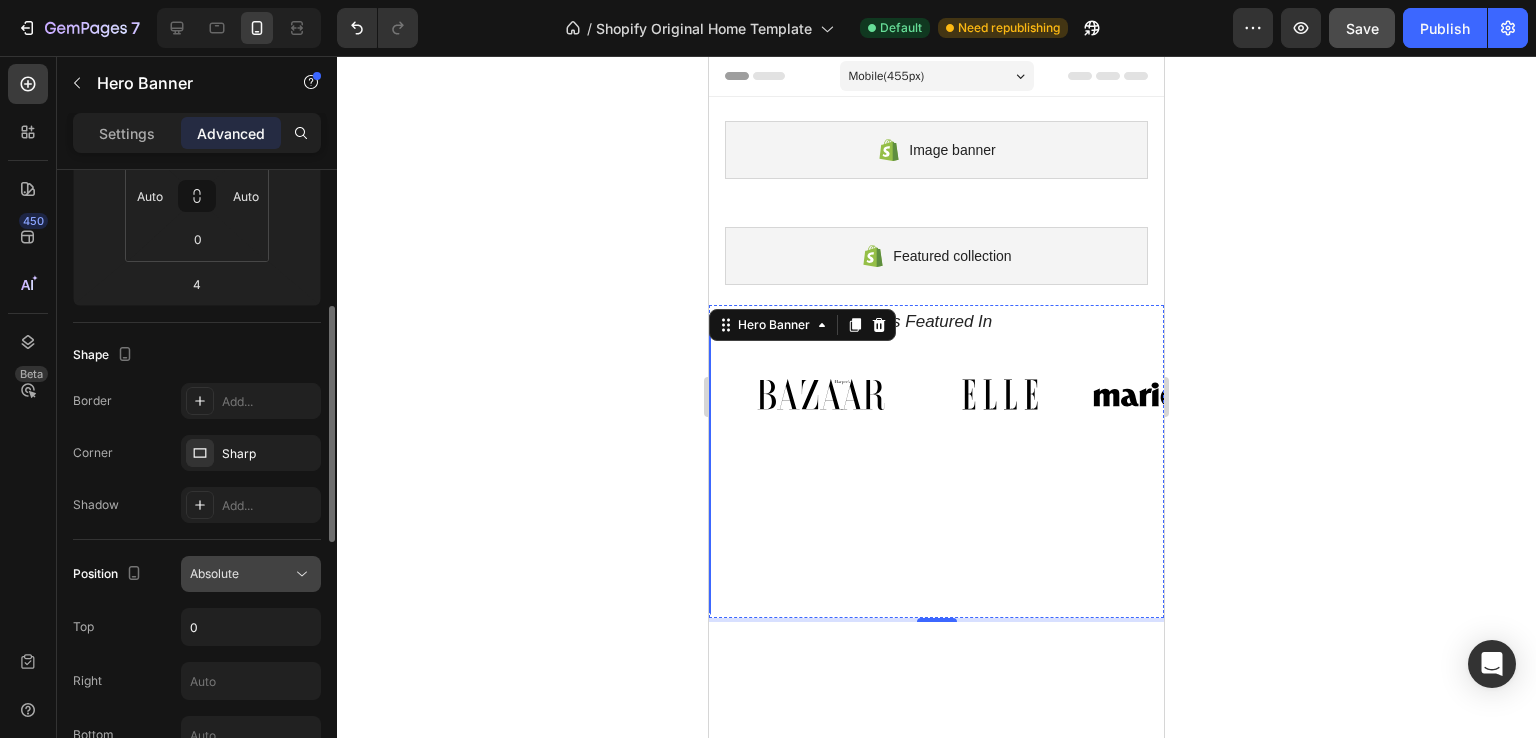 click on "Absolute" at bounding box center (241, 574) 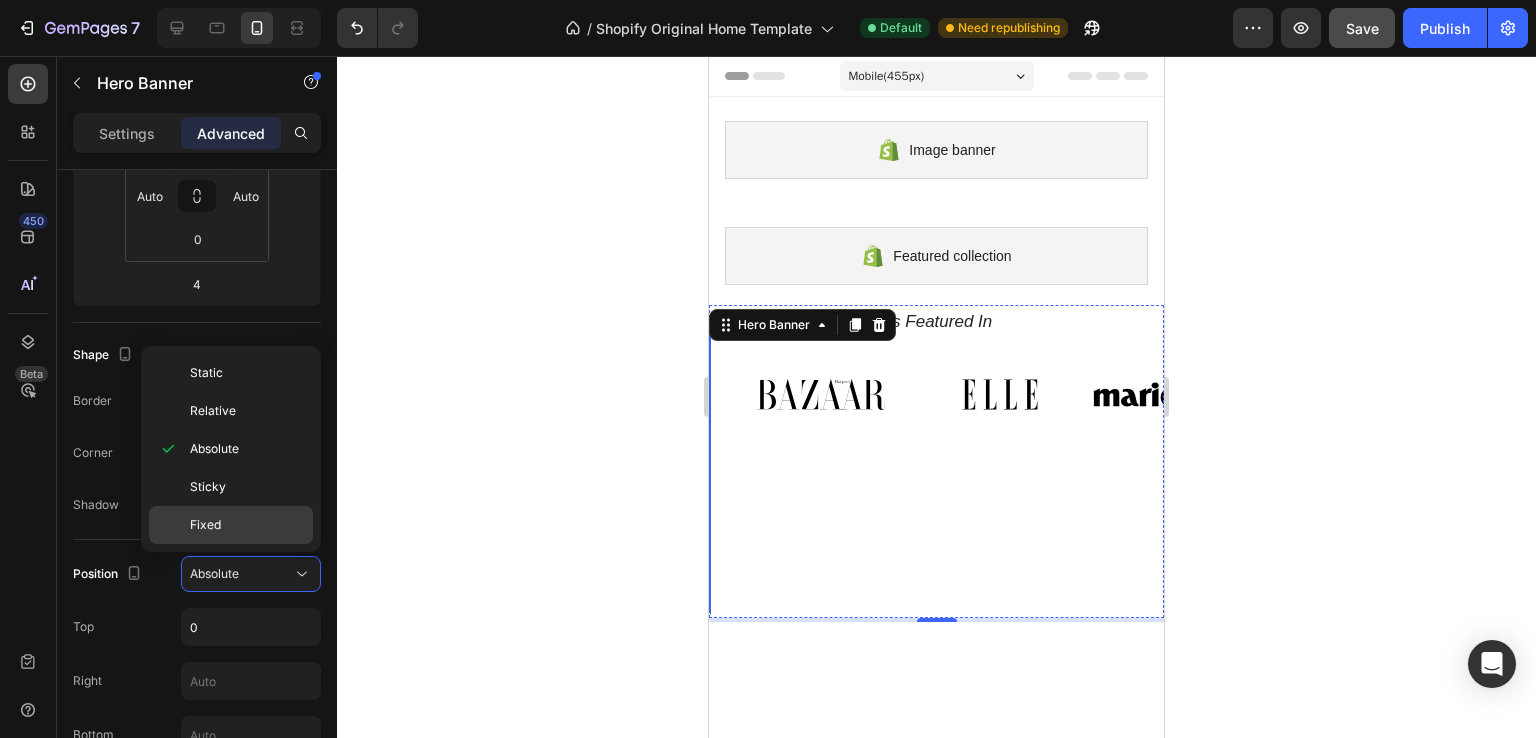 click on "Fixed" at bounding box center (247, 525) 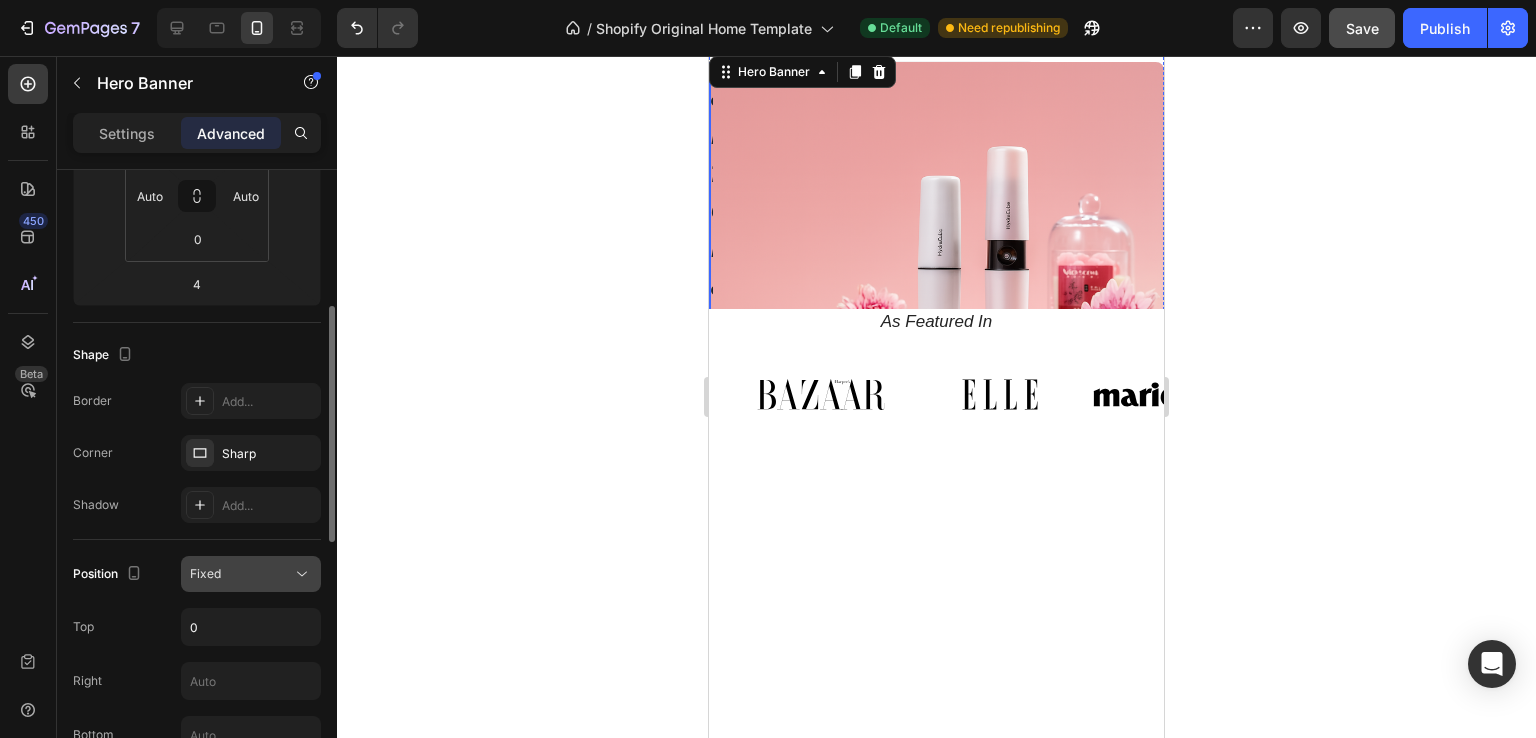 click on "Fixed" at bounding box center (241, 574) 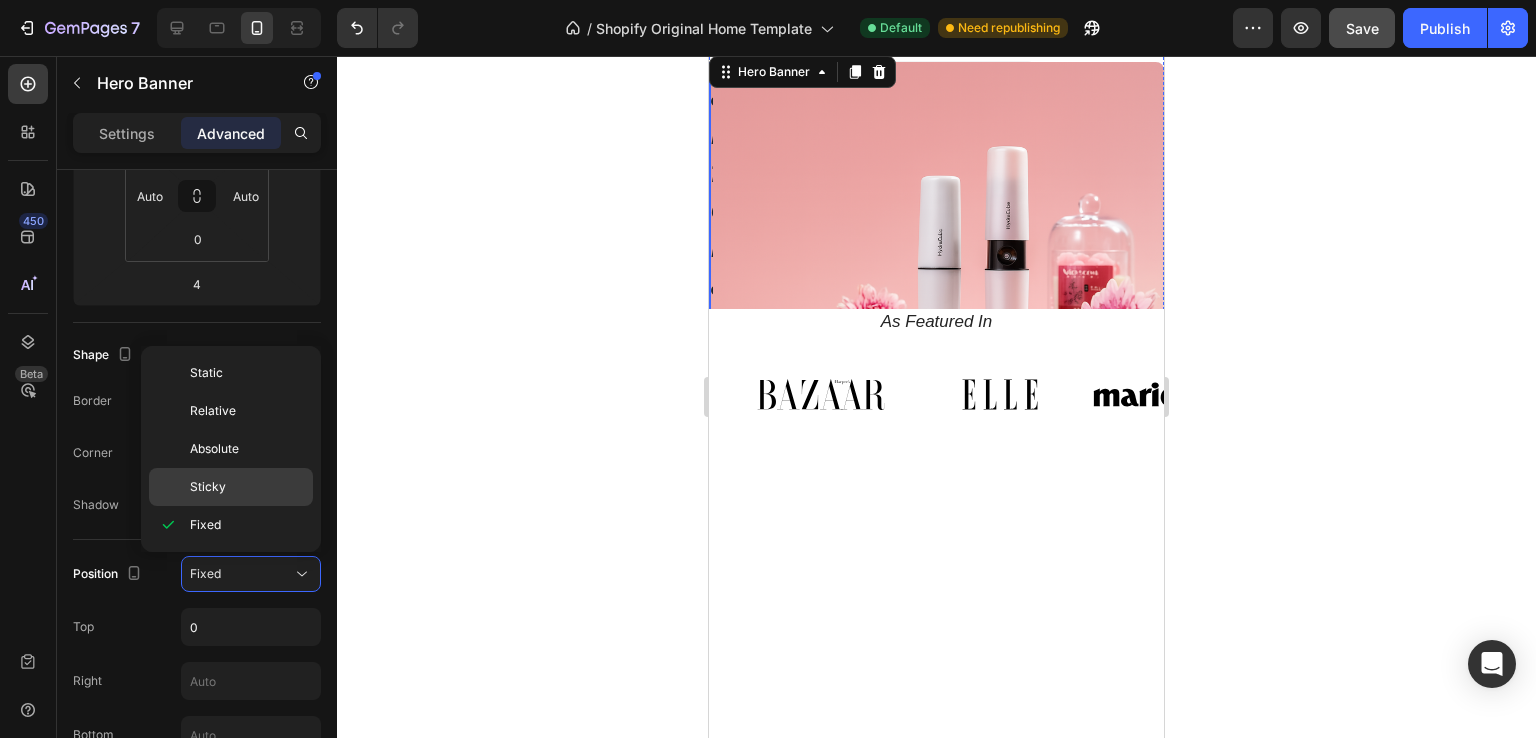 click on "Sticky" 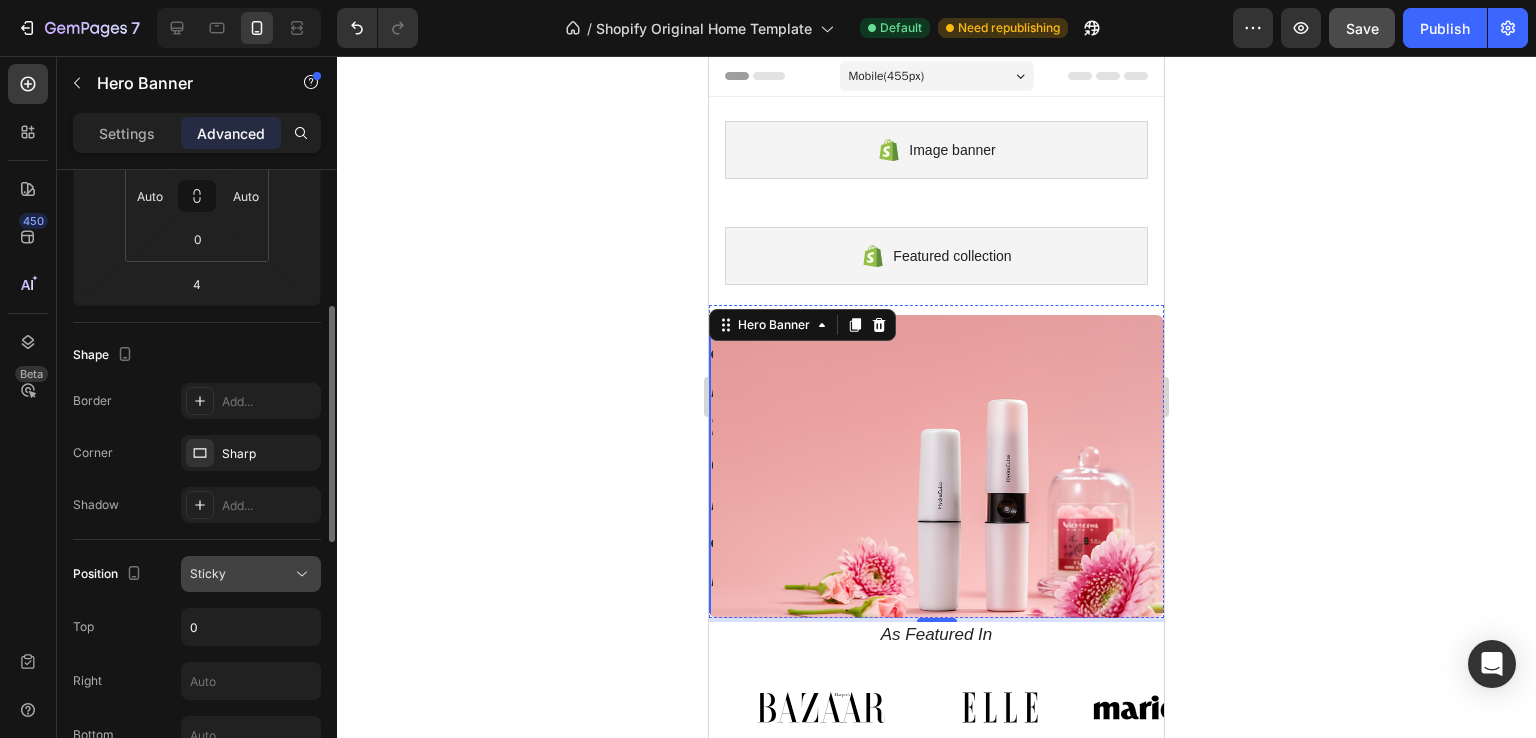click on "Sticky" at bounding box center (241, 574) 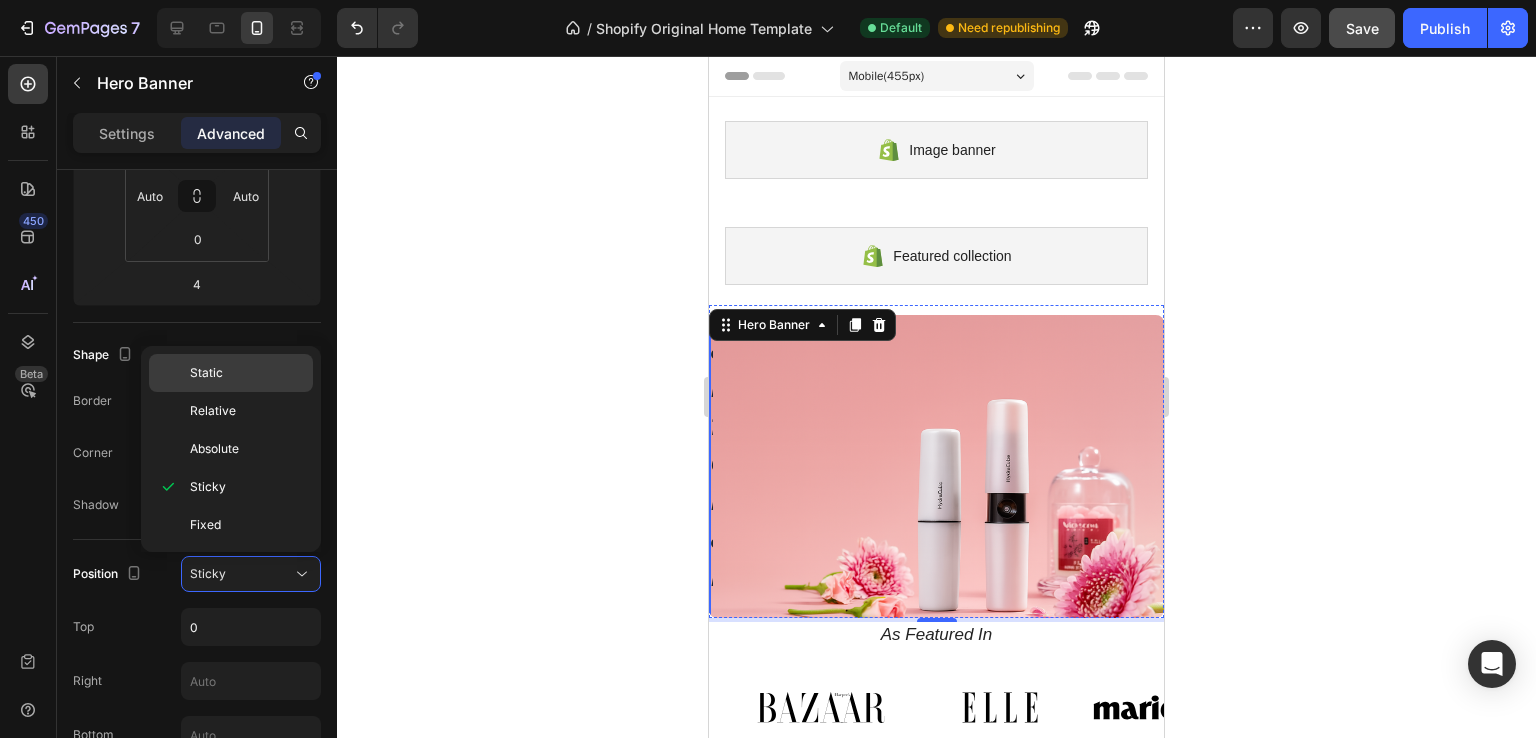 click on "Static" 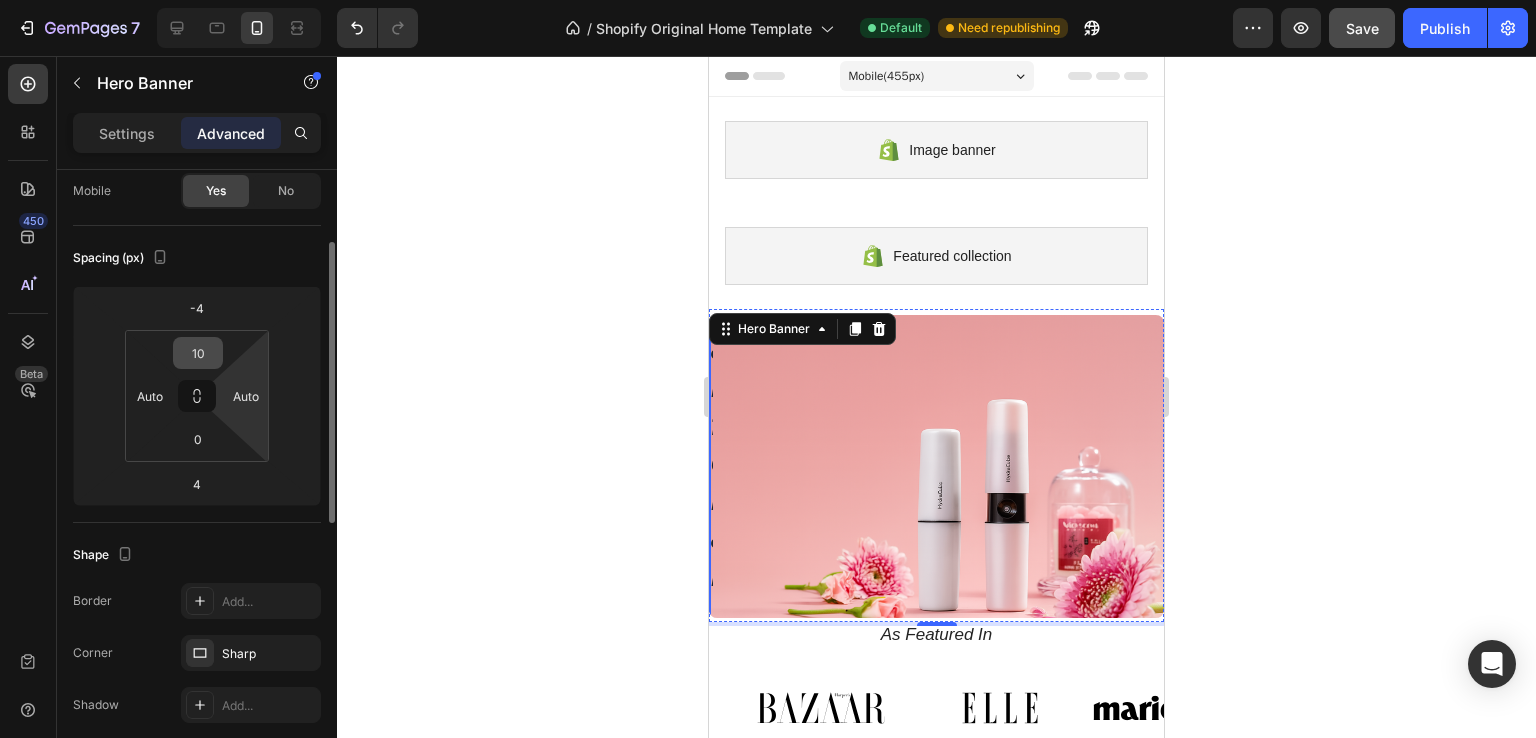 scroll, scrollTop: 0, scrollLeft: 0, axis: both 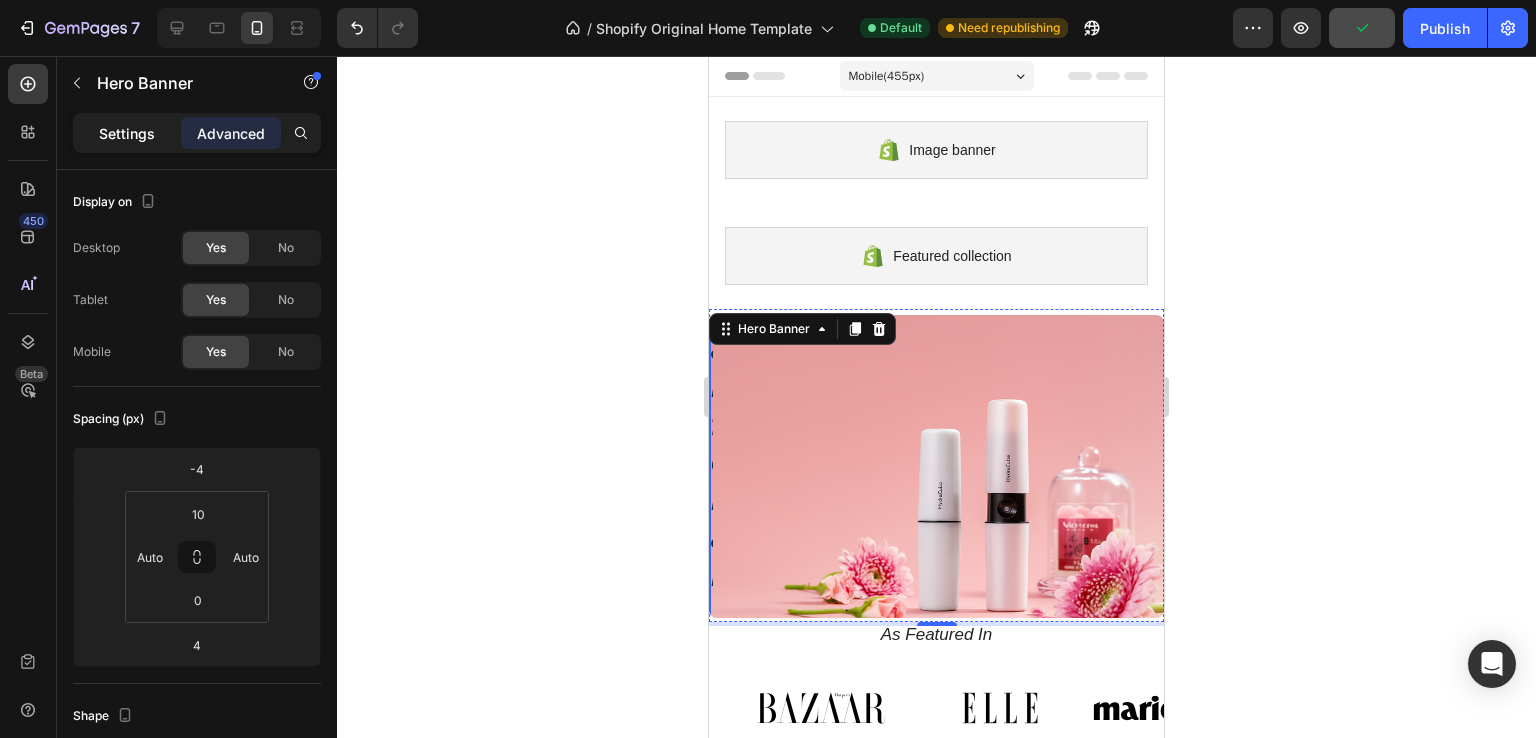 click on "Settings" at bounding box center [127, 133] 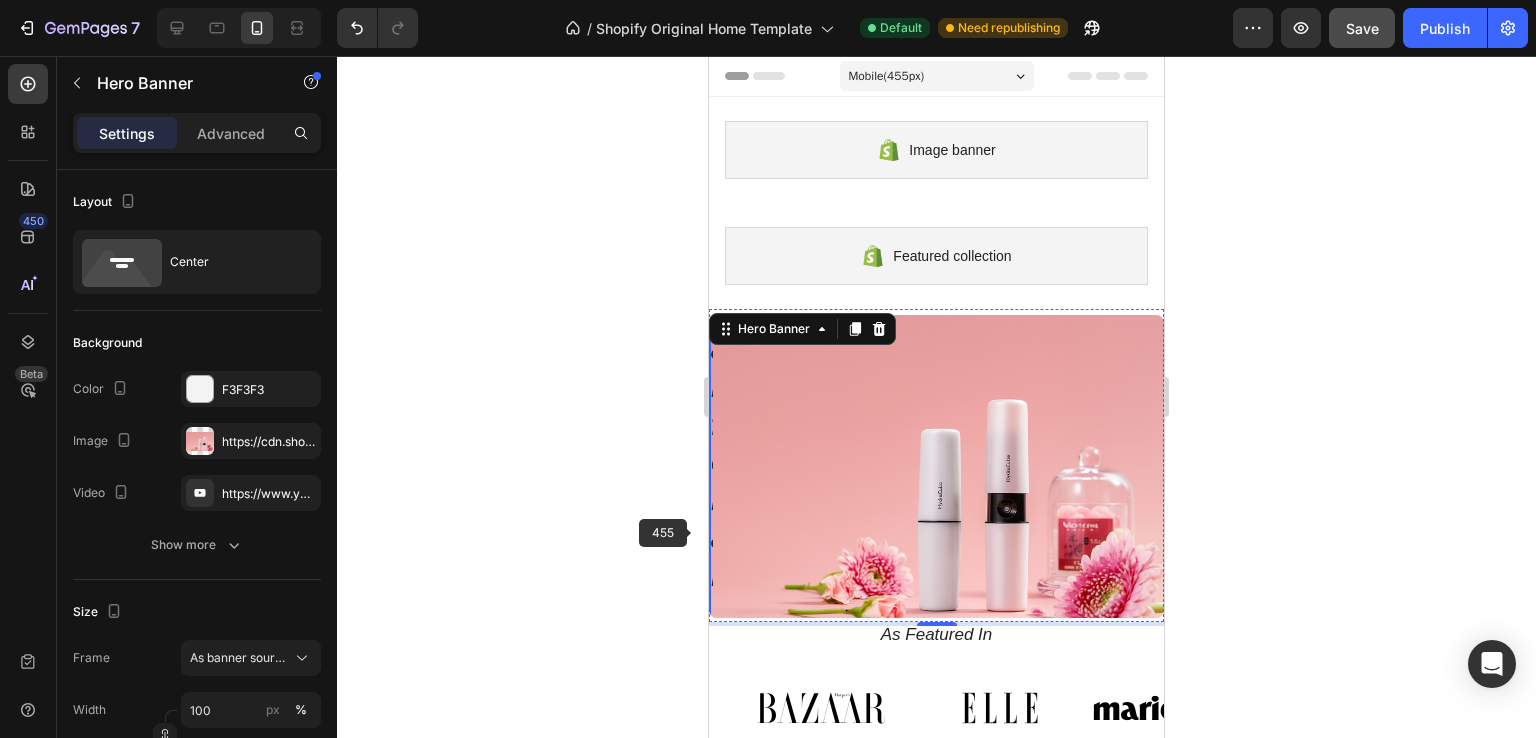click on "The 30-Second Ritual for an All-Day Glow." at bounding box center [722, 387] 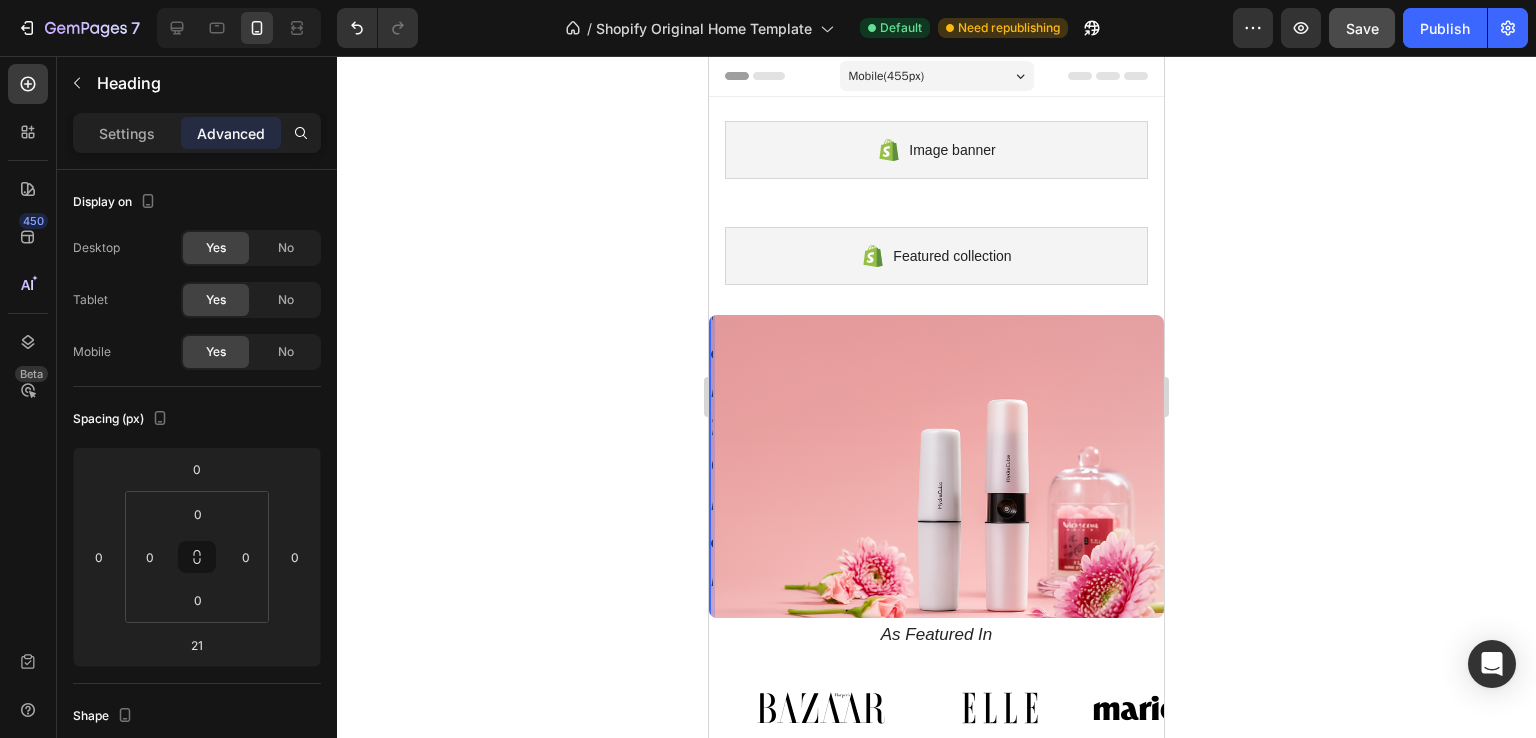 click on "The 30-Second Ritual for an All-Day Glow." at bounding box center (722, 387) 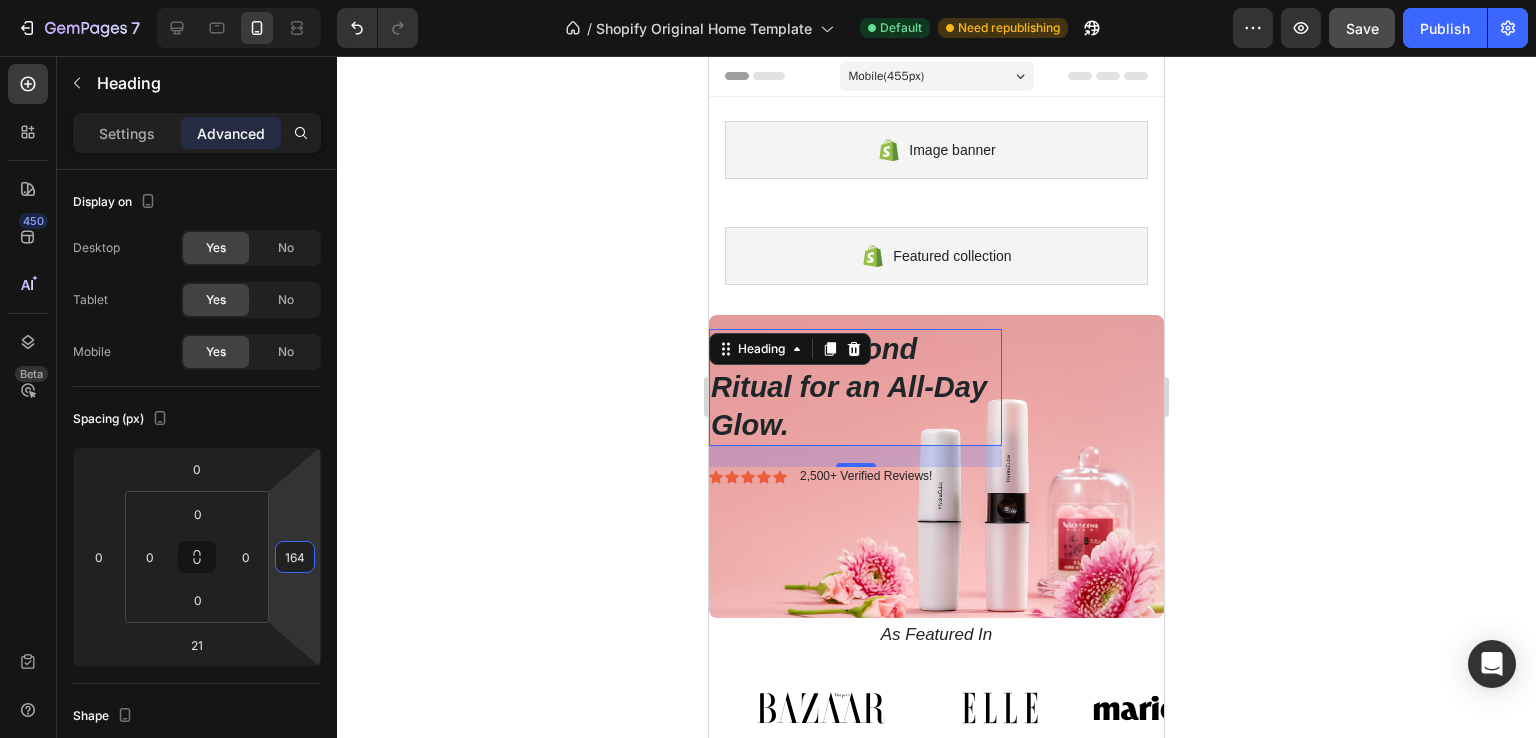 type on "166" 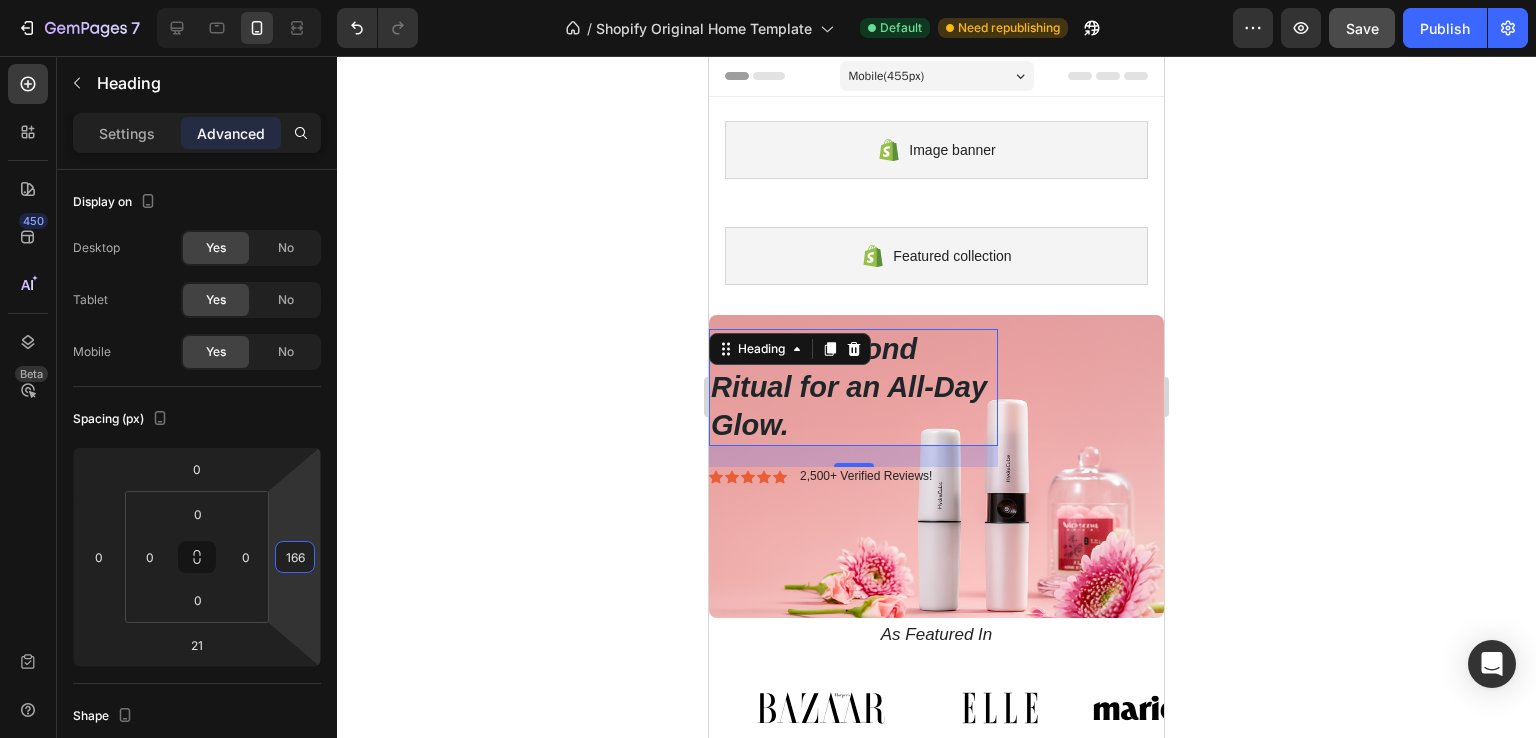drag, startPoint x: 298, startPoint y: 606, endPoint x: 291, endPoint y: 523, distance: 83.294655 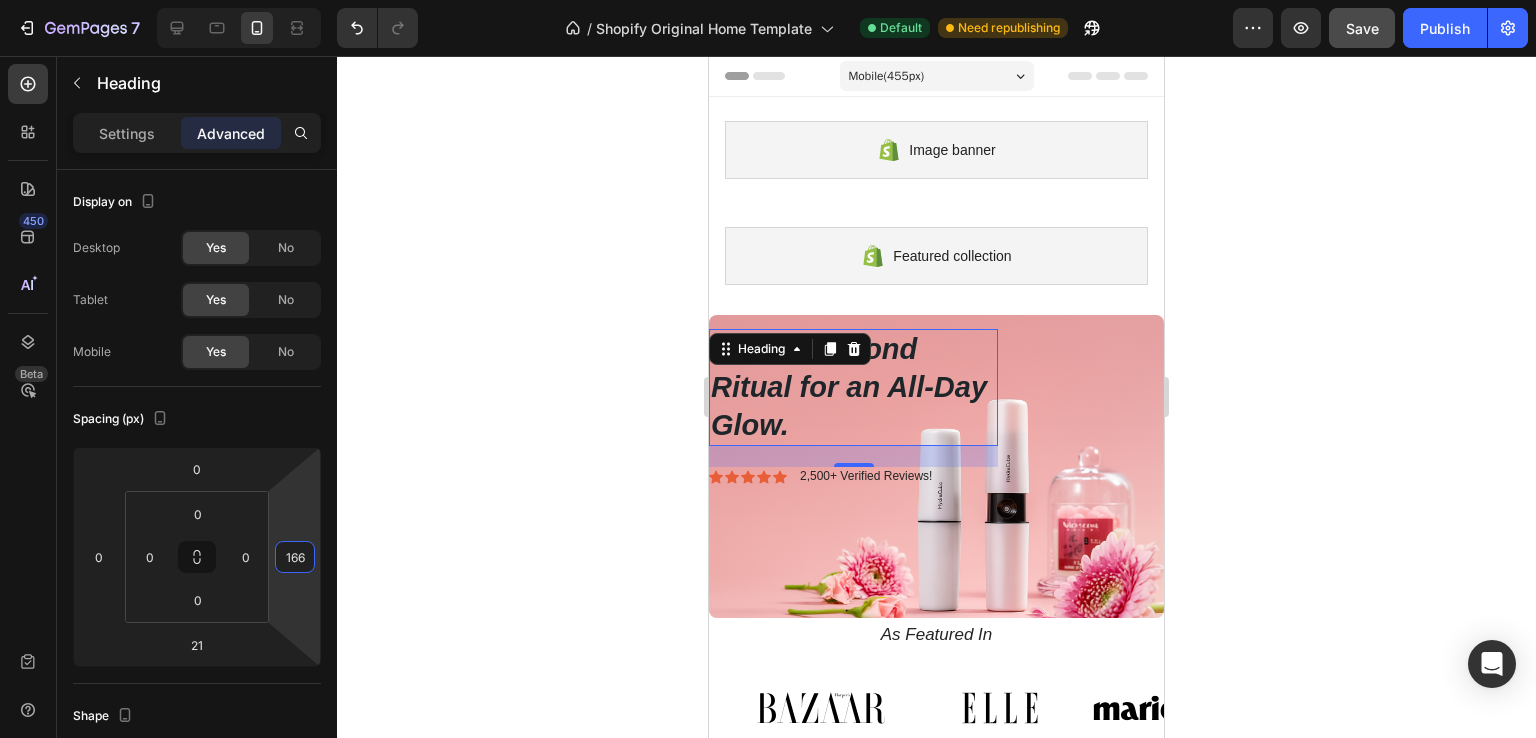 click on "7   /  Shopify Original Home Template Default Need republishing Preview  Save   Publish  450 Beta Sections(18) Elements(83) Section Element Hero Section Product Detail Brands Trusted Badges Guarantee Product Breakdown How to use Testimonials Compare Bundle FAQs Social Proof Brand Story Product List Collection Blog List Contact Sticky Add to Cart Custom Footer Browse Library 450 Layout
Row
Row
Row
Row Text
Heading
Text Block Button
Button
Button Media
Image
Image
Video" at bounding box center (768, 0) 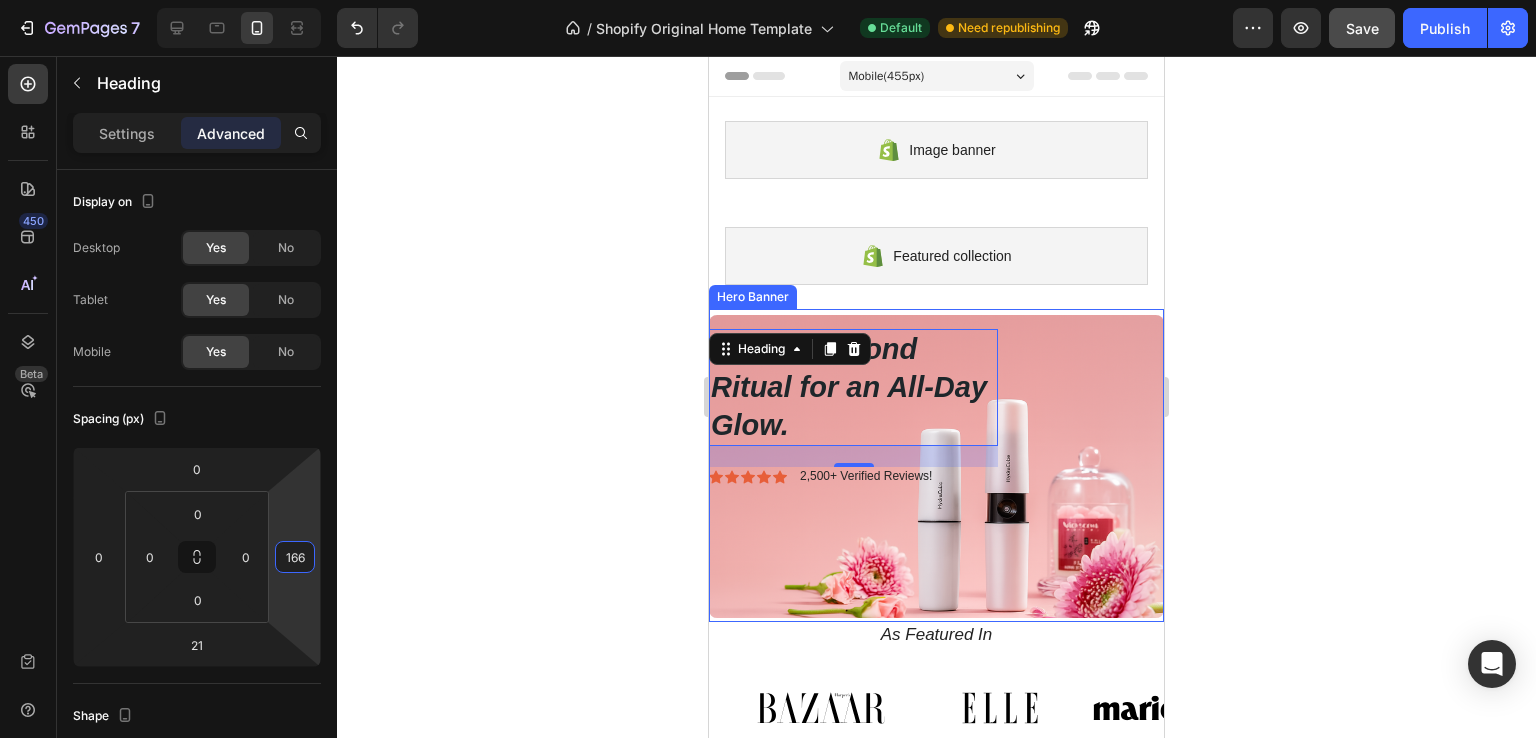 click on "Shop Now Button" at bounding box center (936, 548) 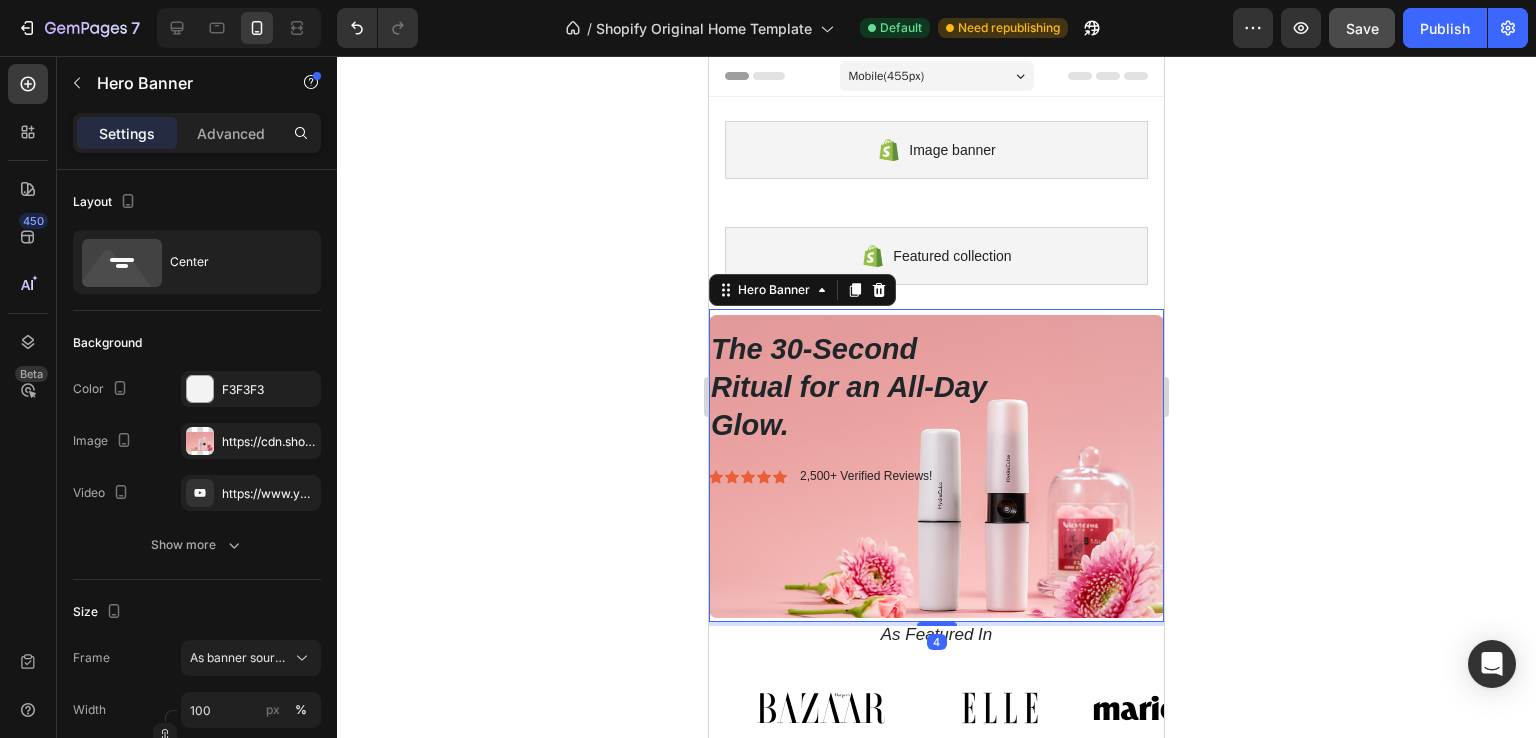 click on "Shop Now Button" at bounding box center (936, 548) 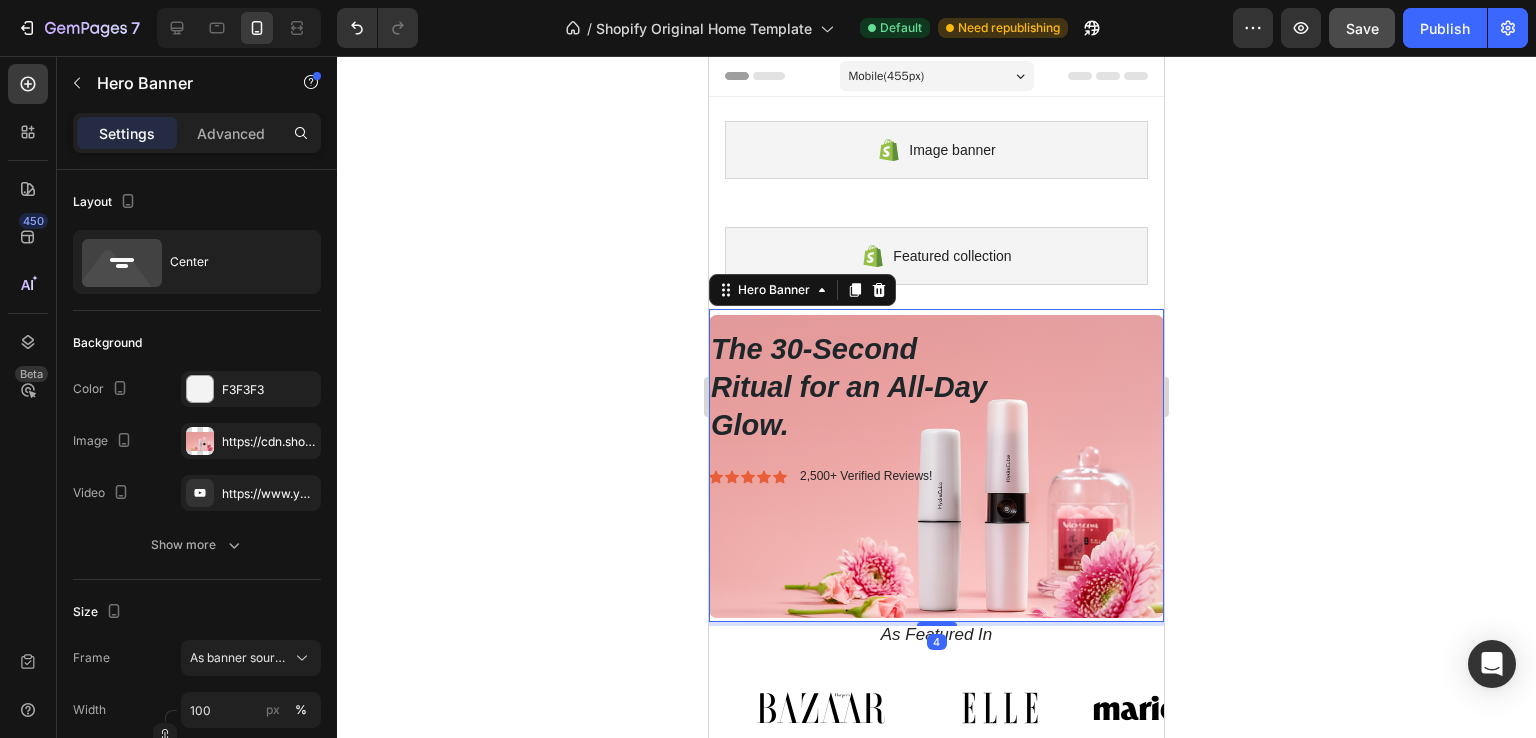 click on "Shop Now Button" at bounding box center [936, 548] 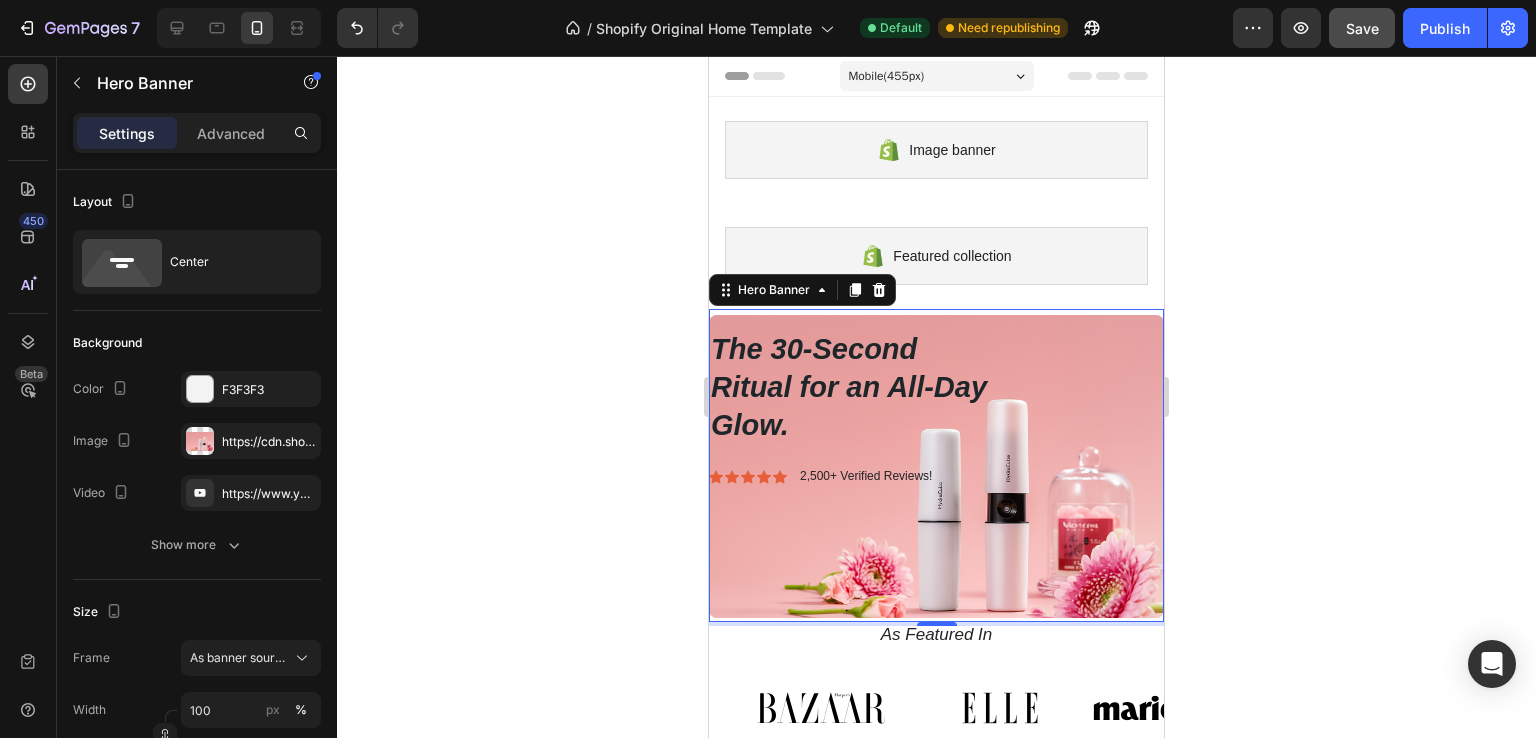 click on "Shop Now Button" at bounding box center [936, 548] 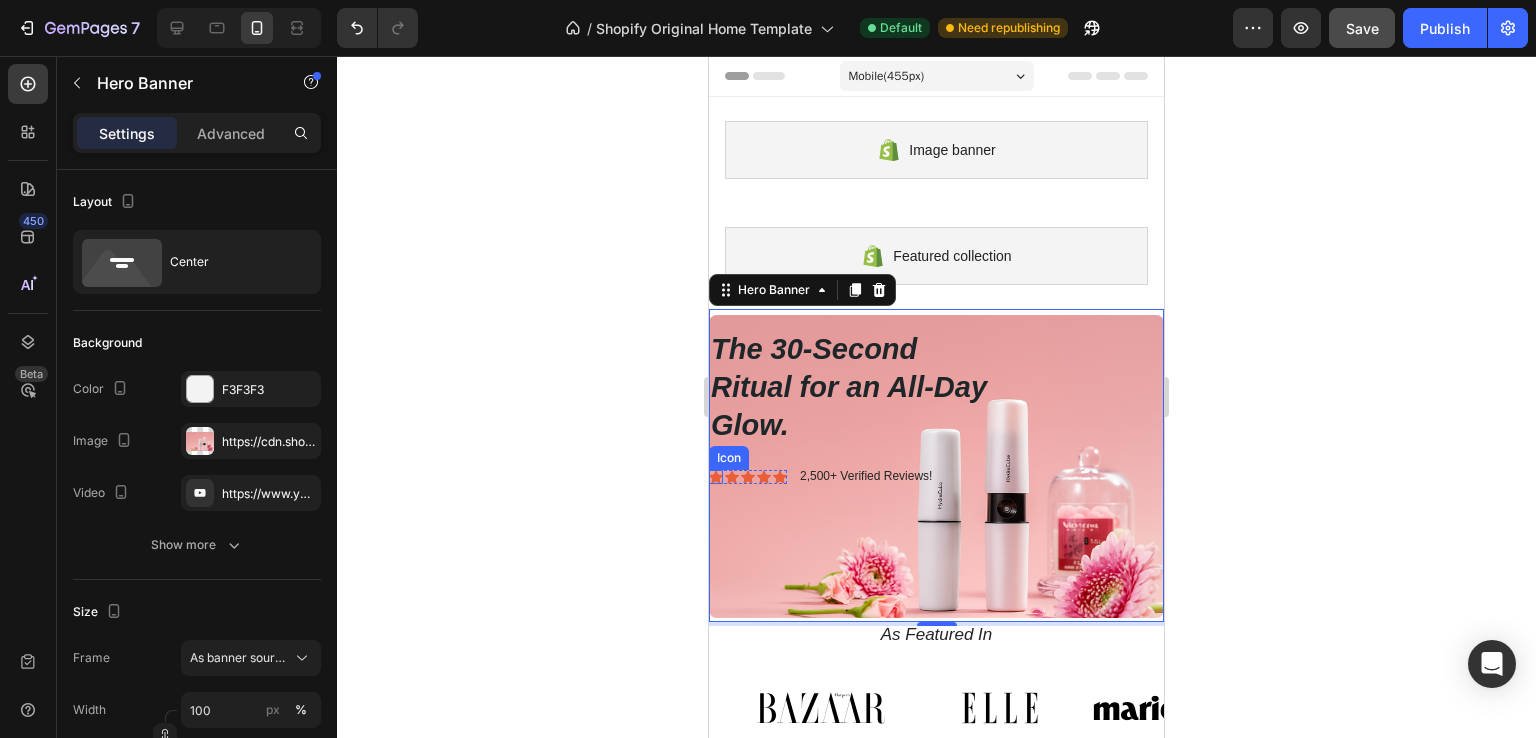 click on "Icon" at bounding box center [716, 477] 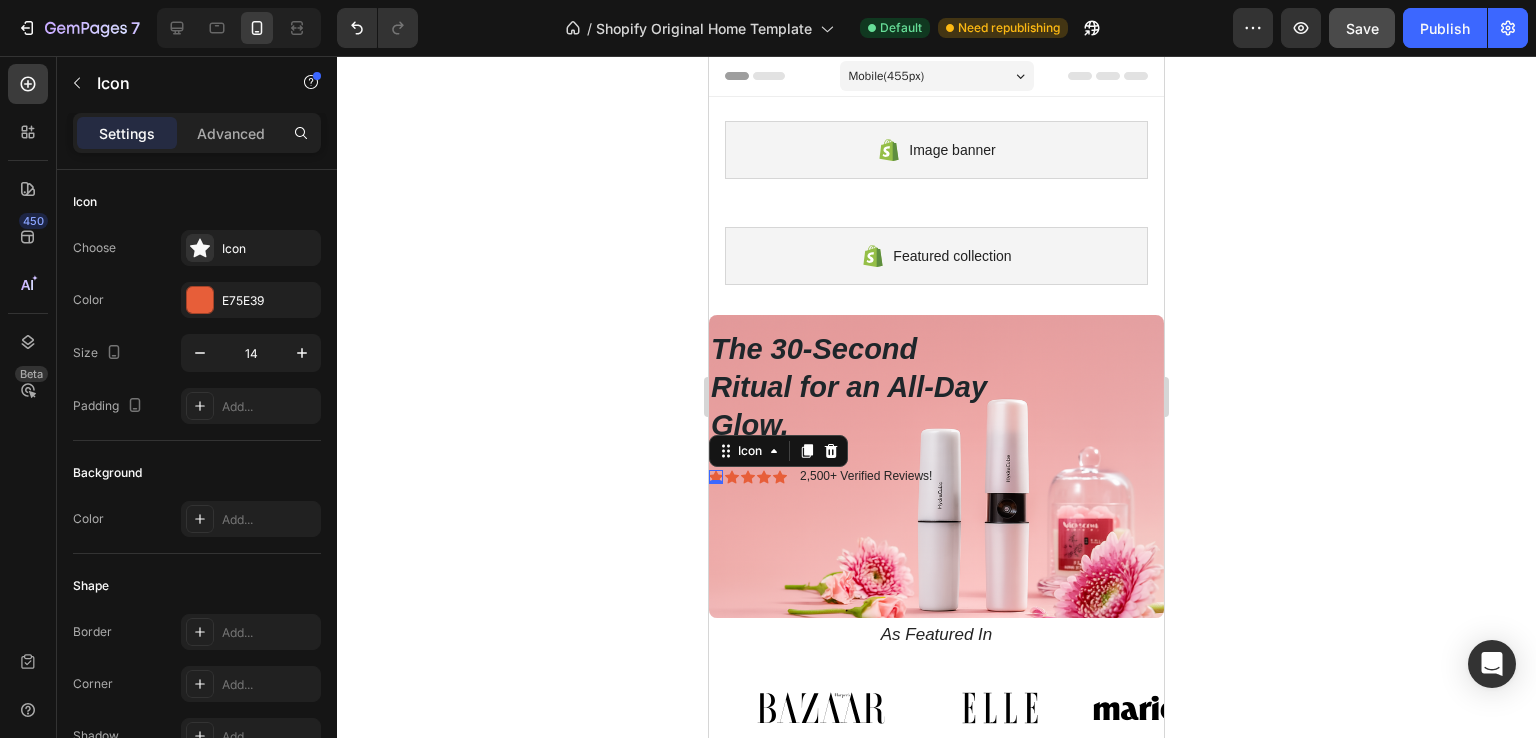 click on "Shop Now Button" at bounding box center (936, 548) 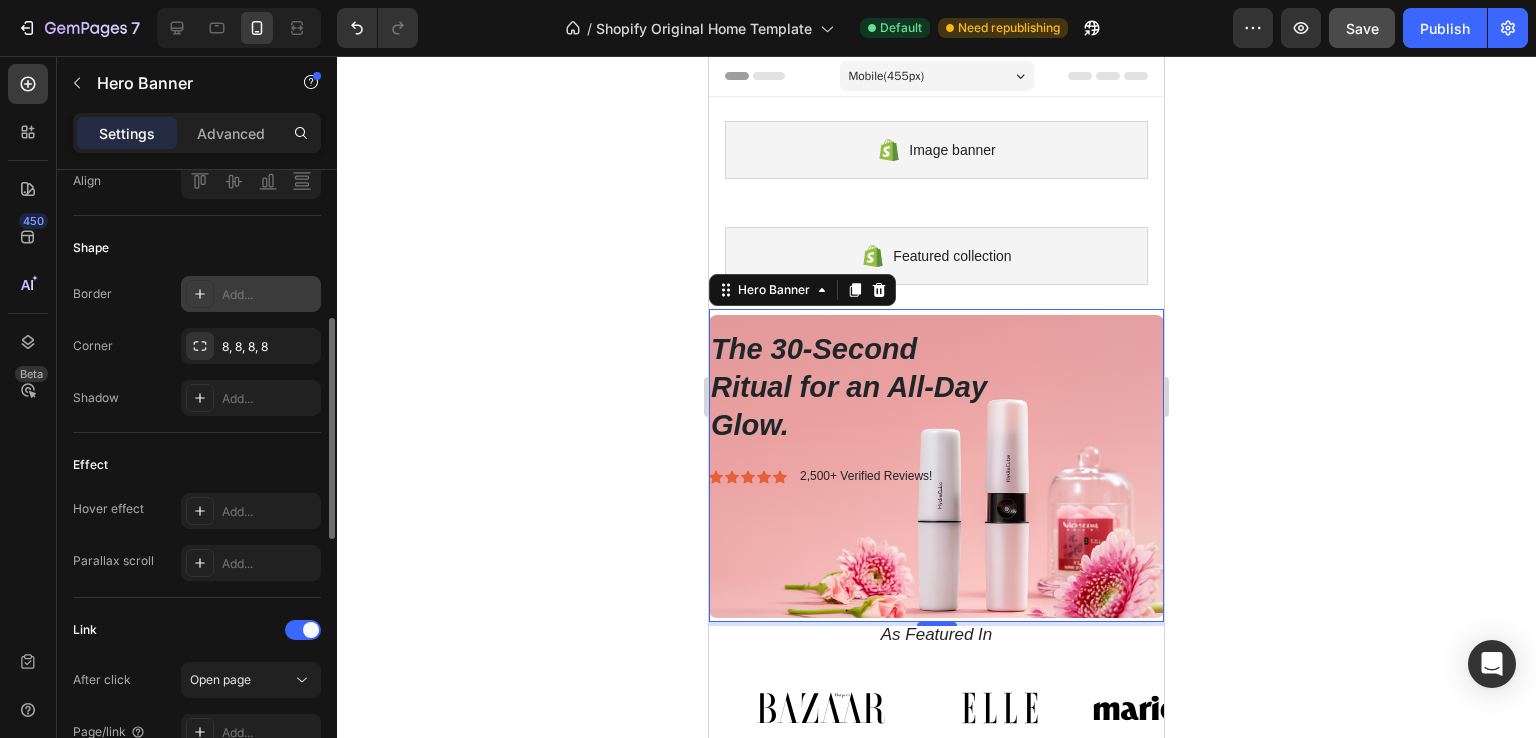 scroll, scrollTop: 600, scrollLeft: 0, axis: vertical 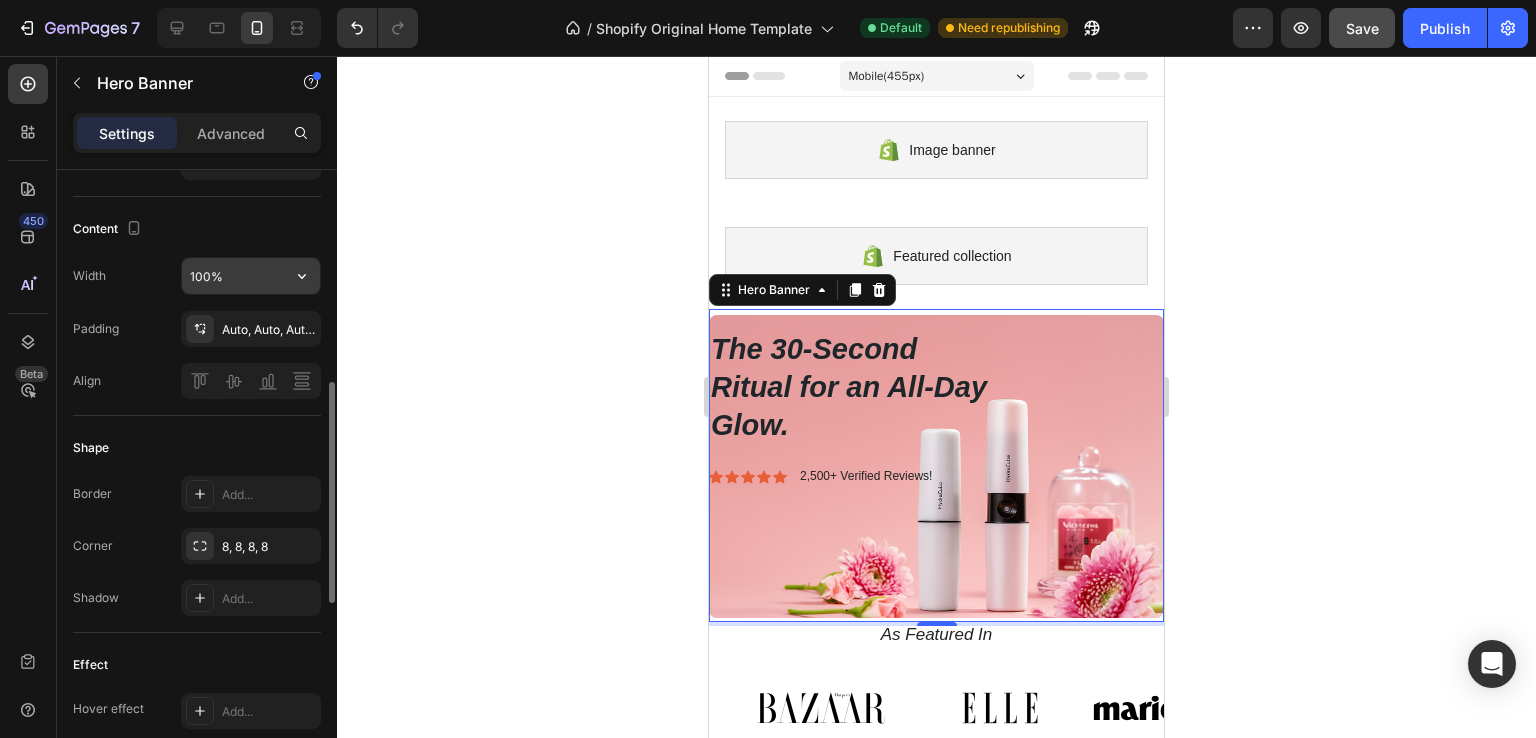 click on "100%" at bounding box center (251, 276) 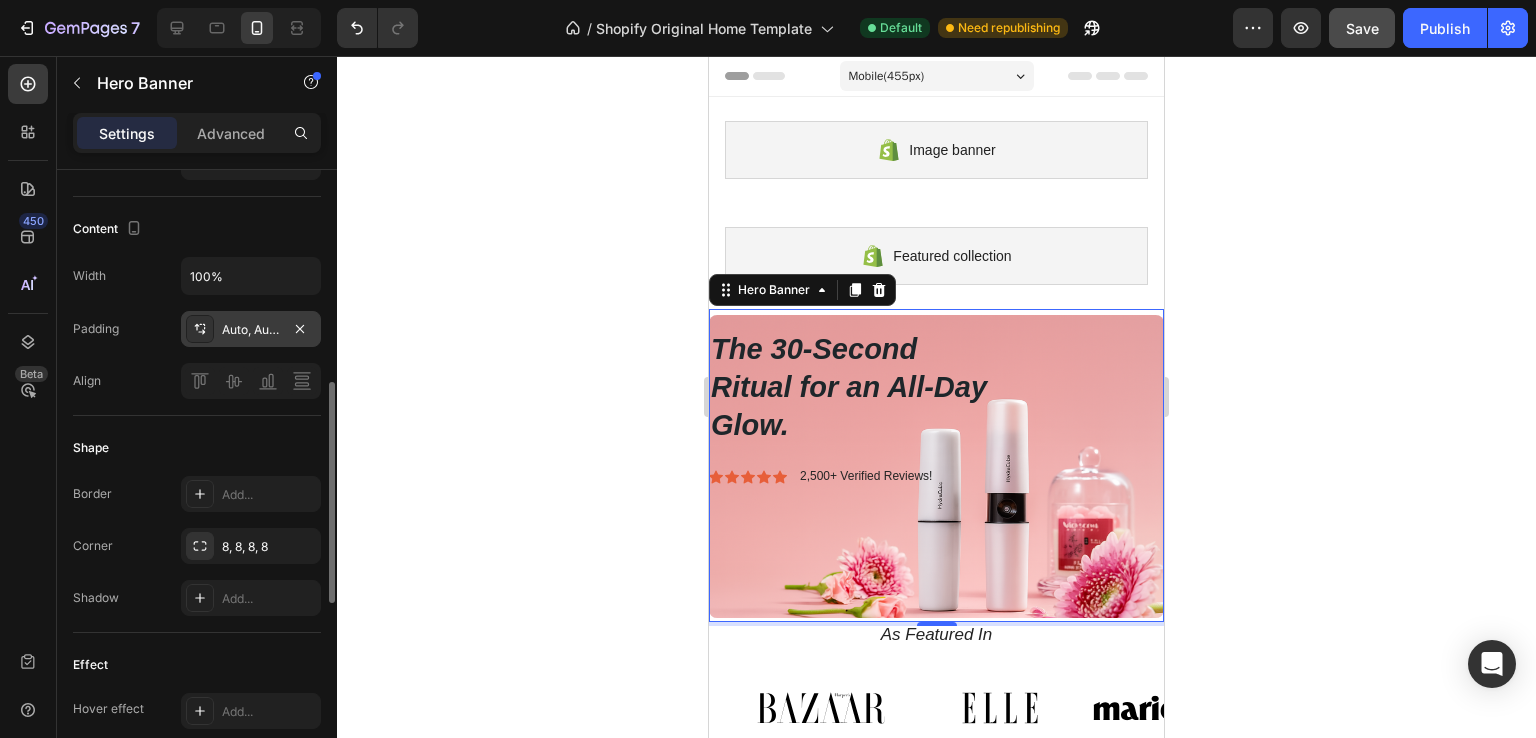 click on "Auto, Auto, Auto, Auto" at bounding box center (251, 330) 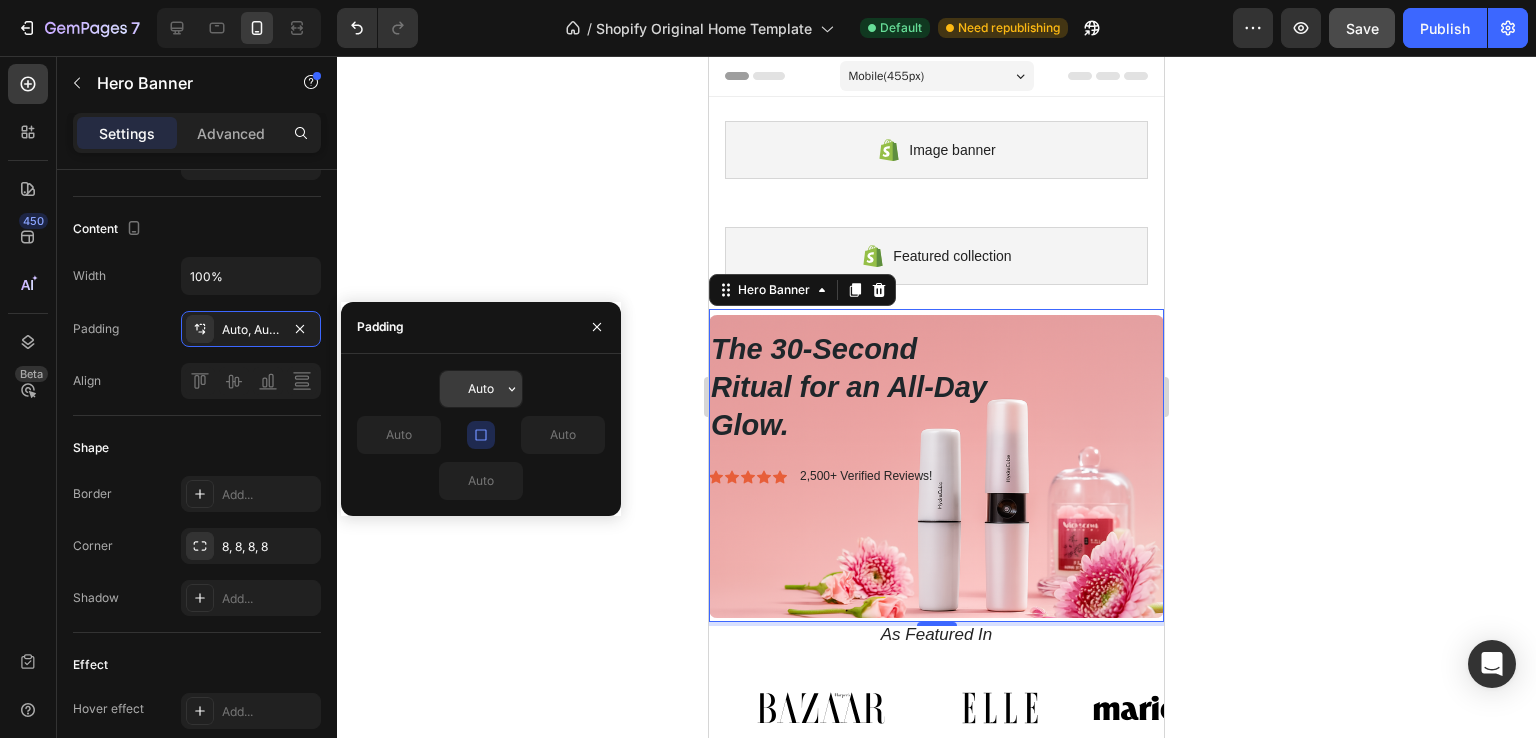 click on "Auto" at bounding box center (481, 389) 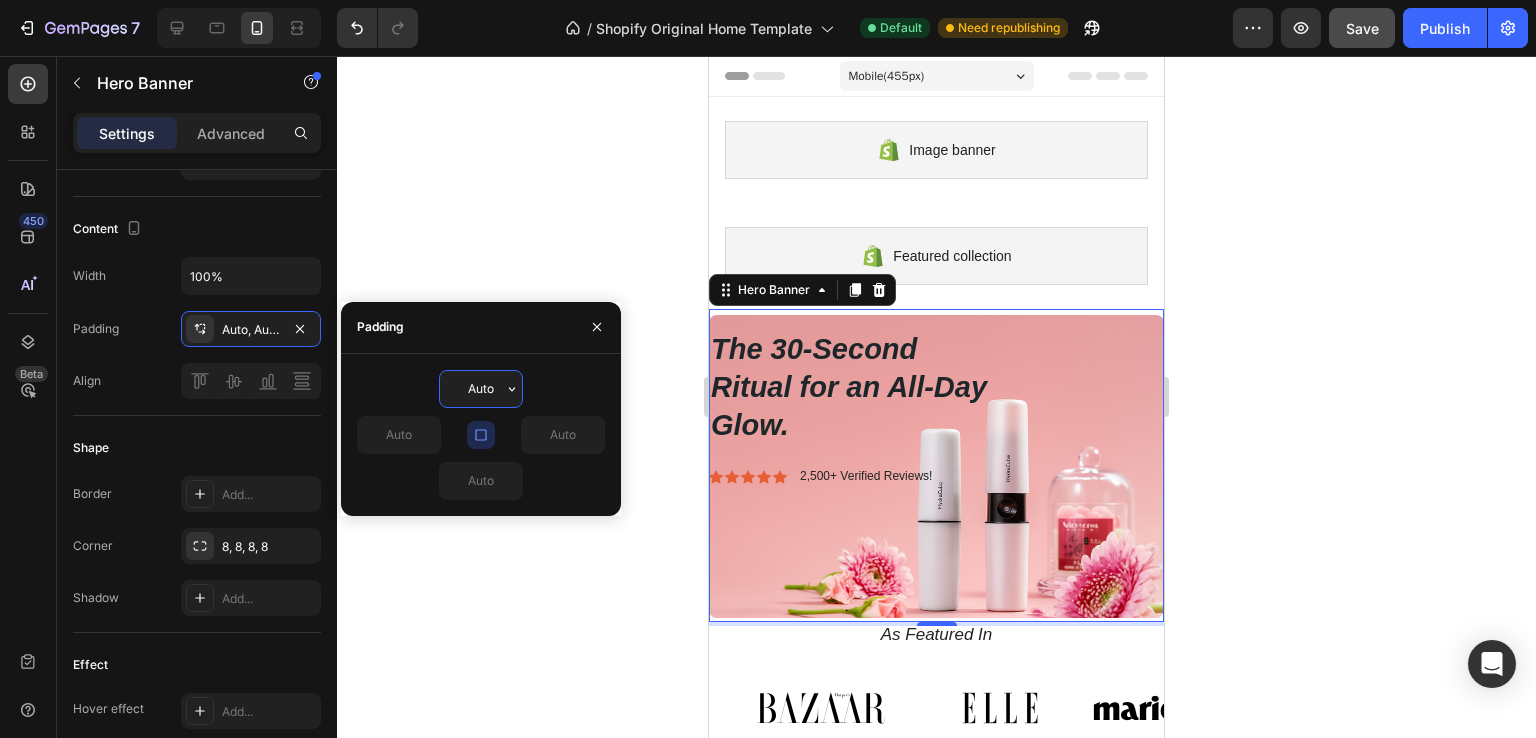 click 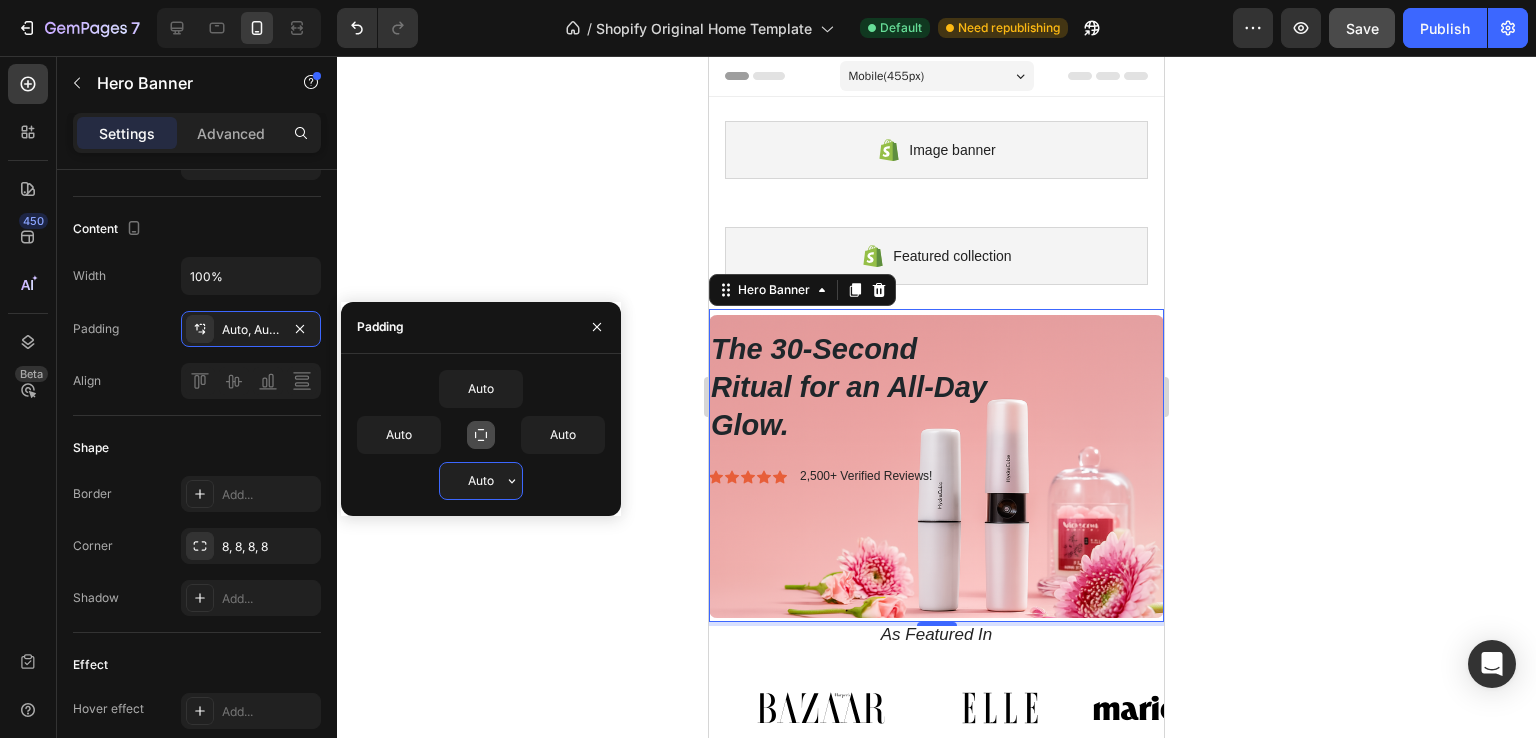 click on "Auto" at bounding box center [481, 481] 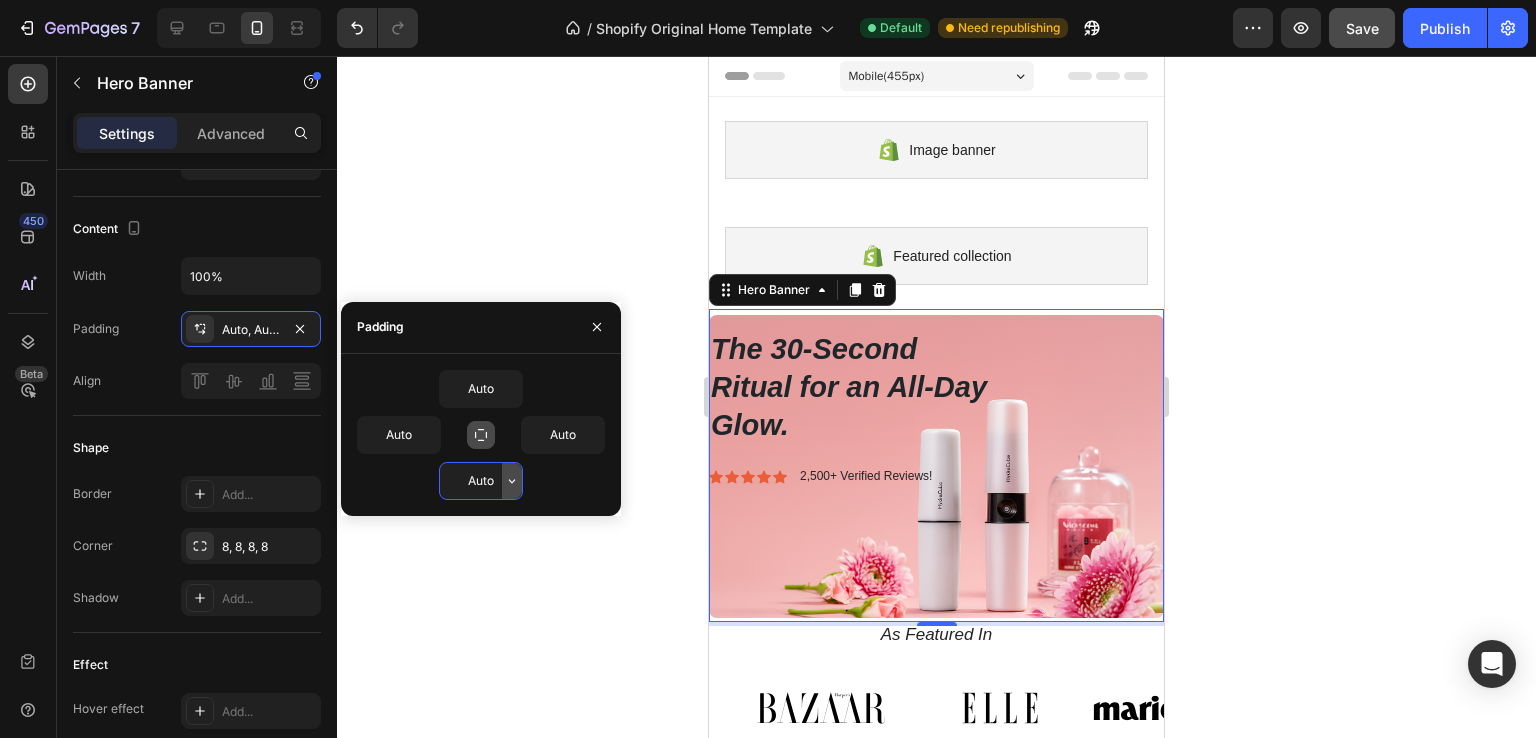 click 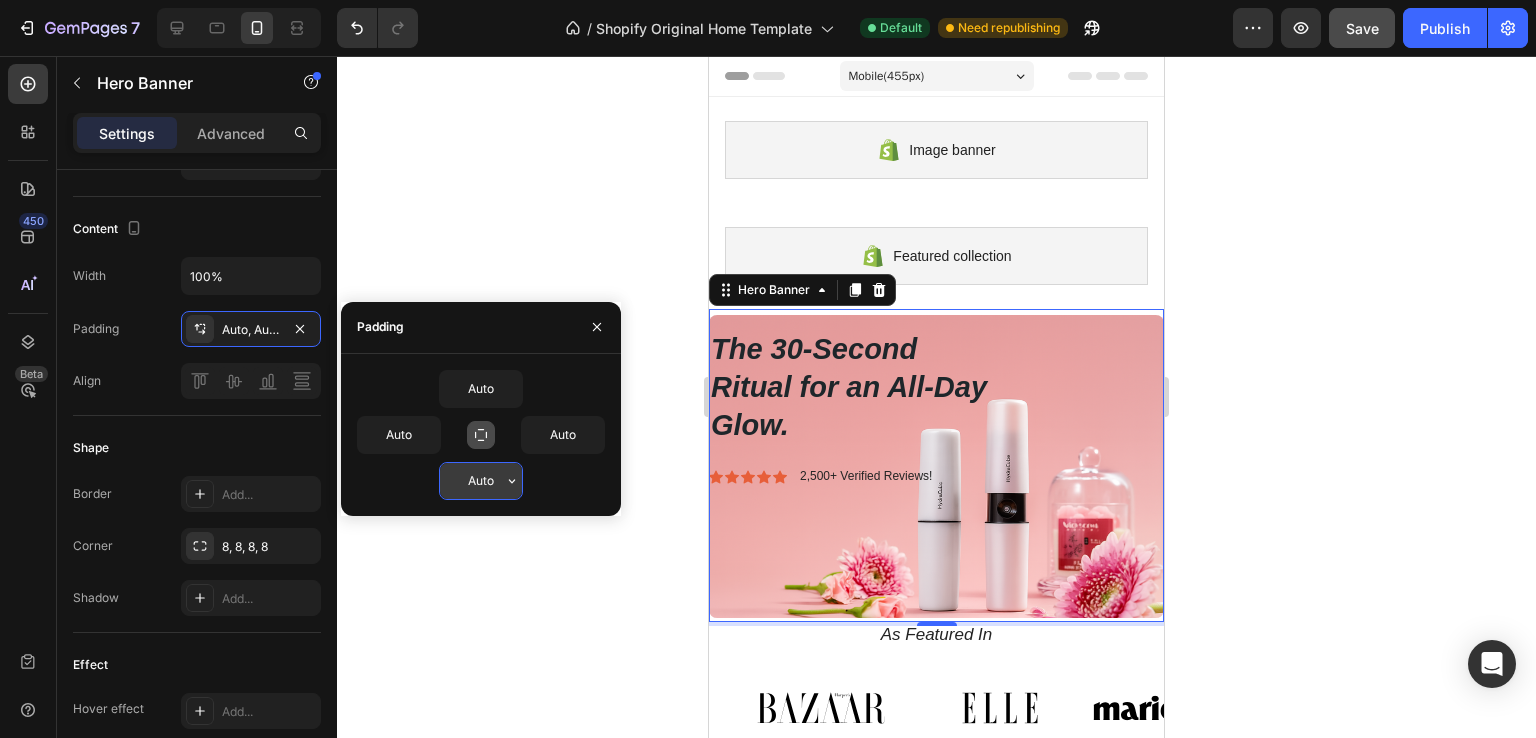 click 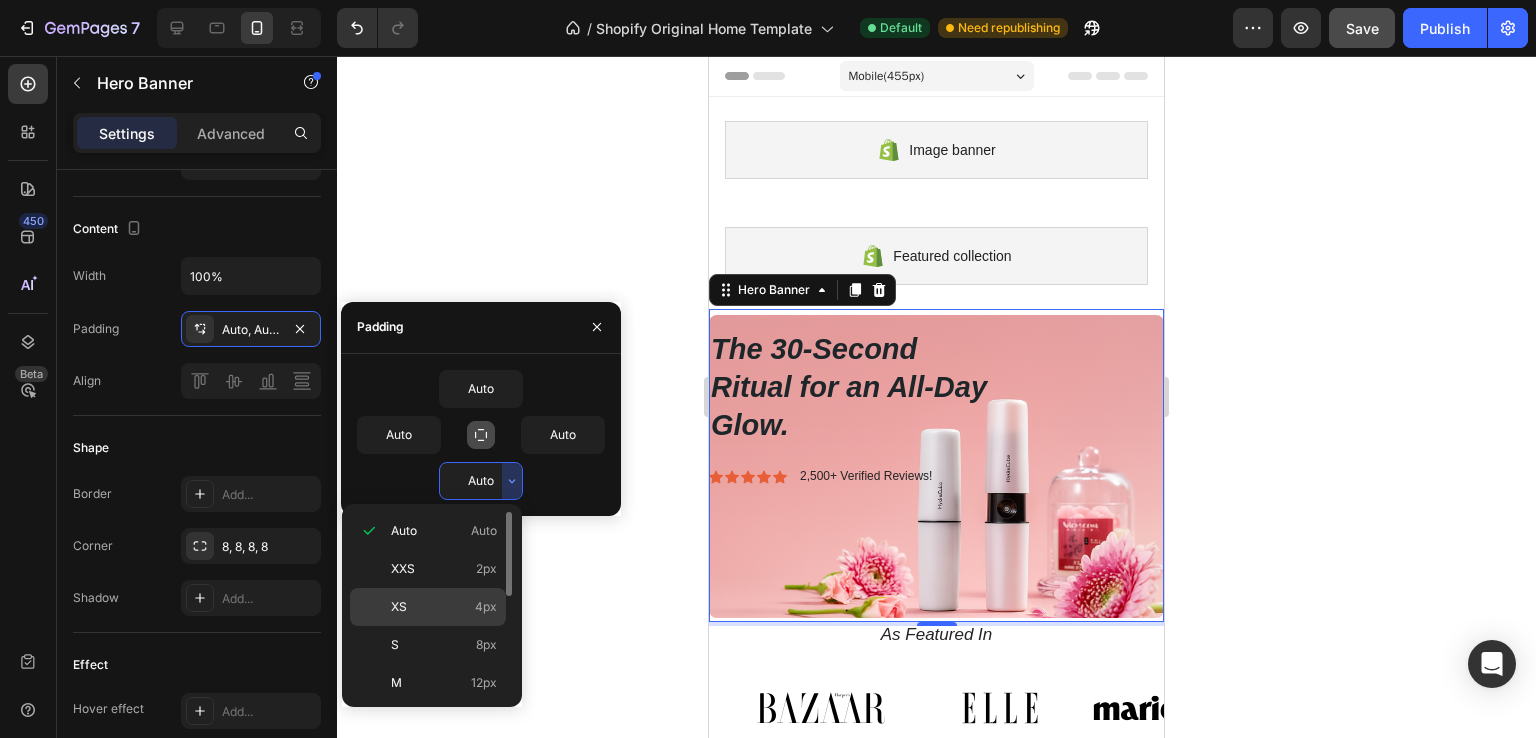 click on "XS 4px" 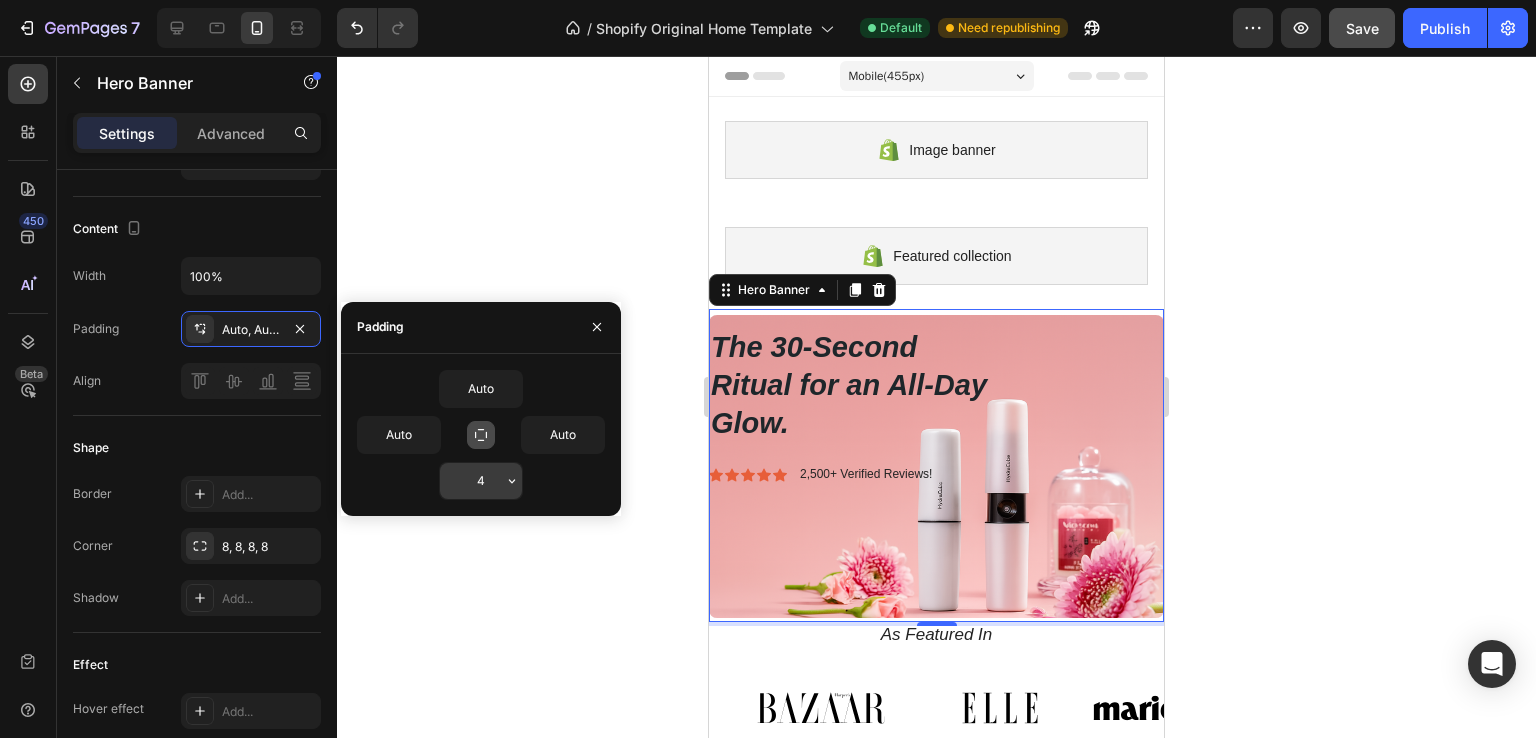 click 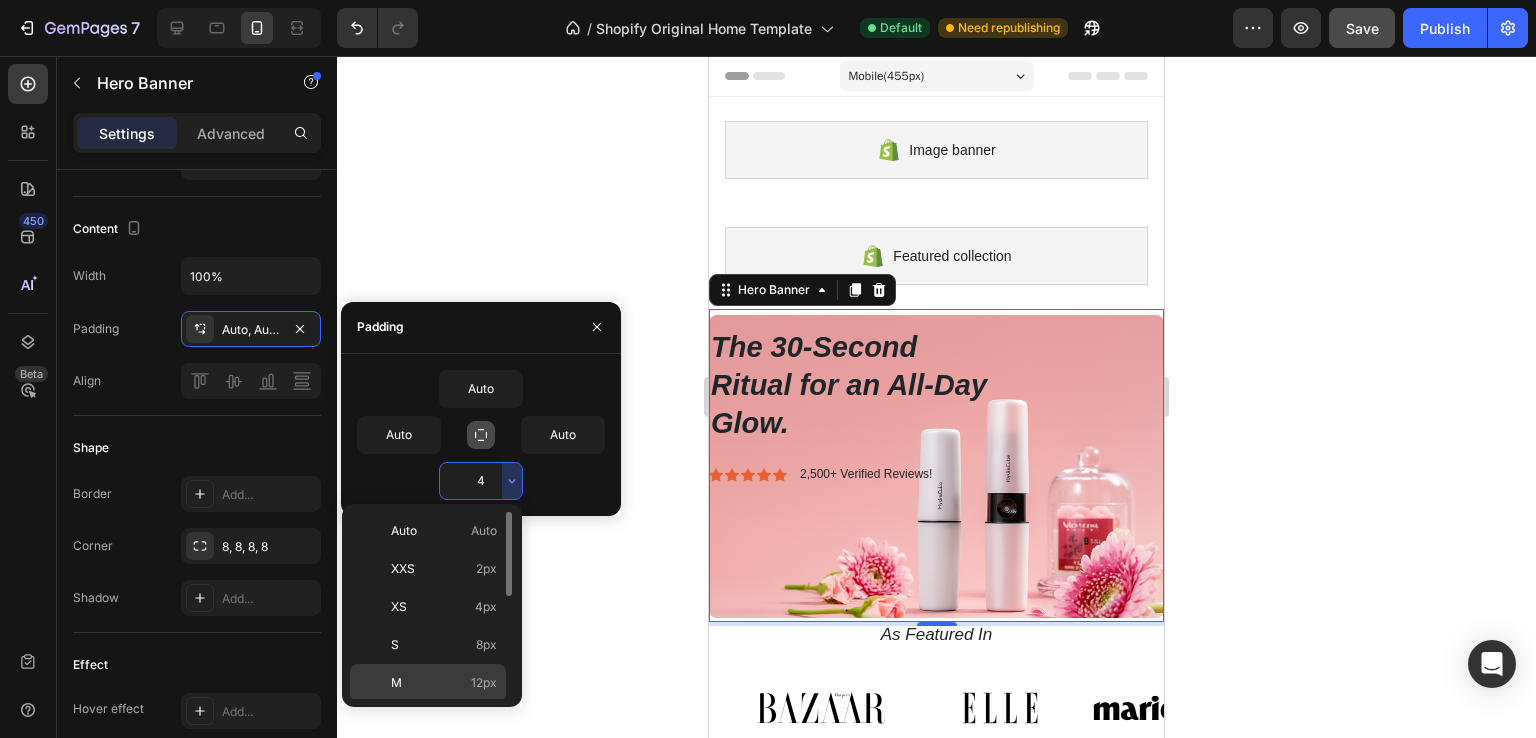 click on "M 12px" at bounding box center [444, 683] 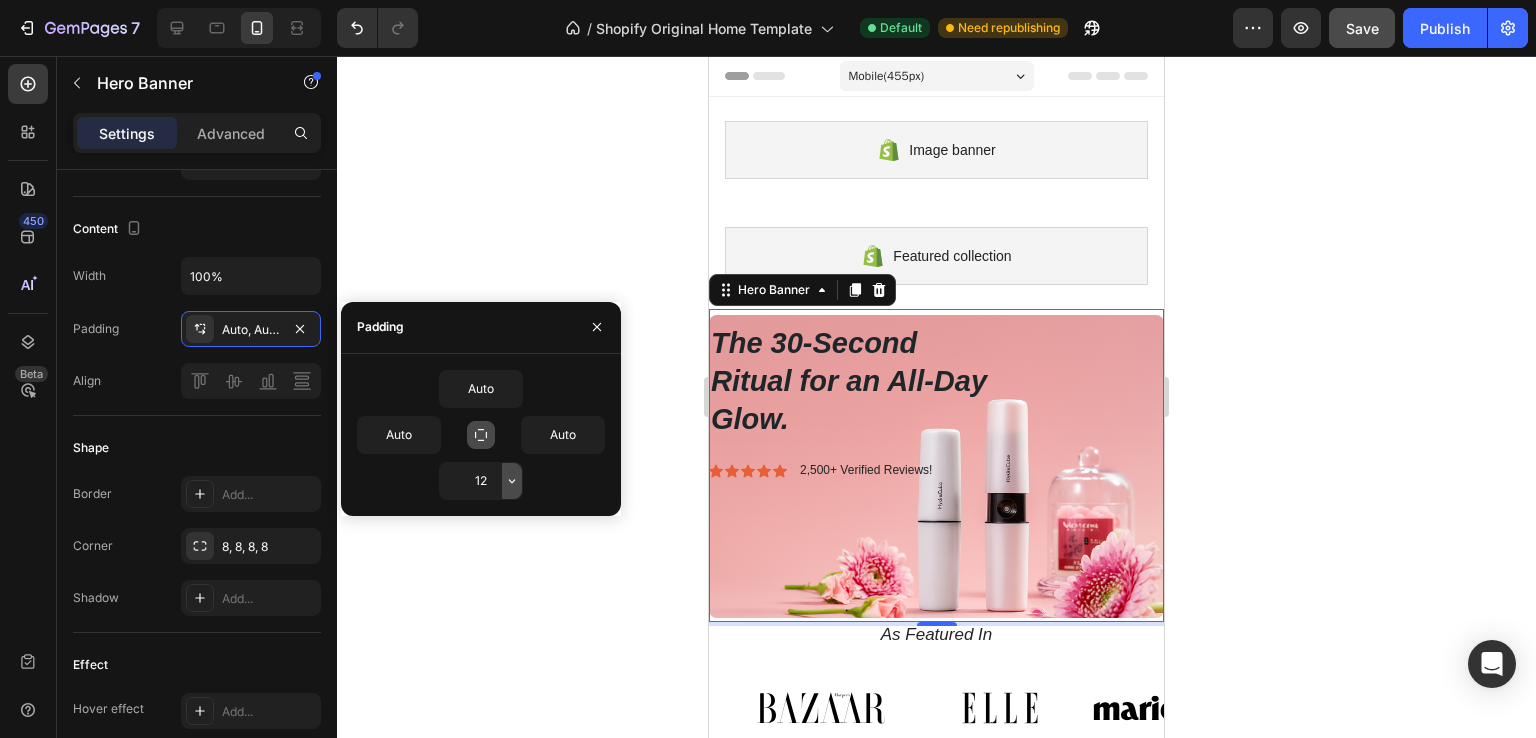 click 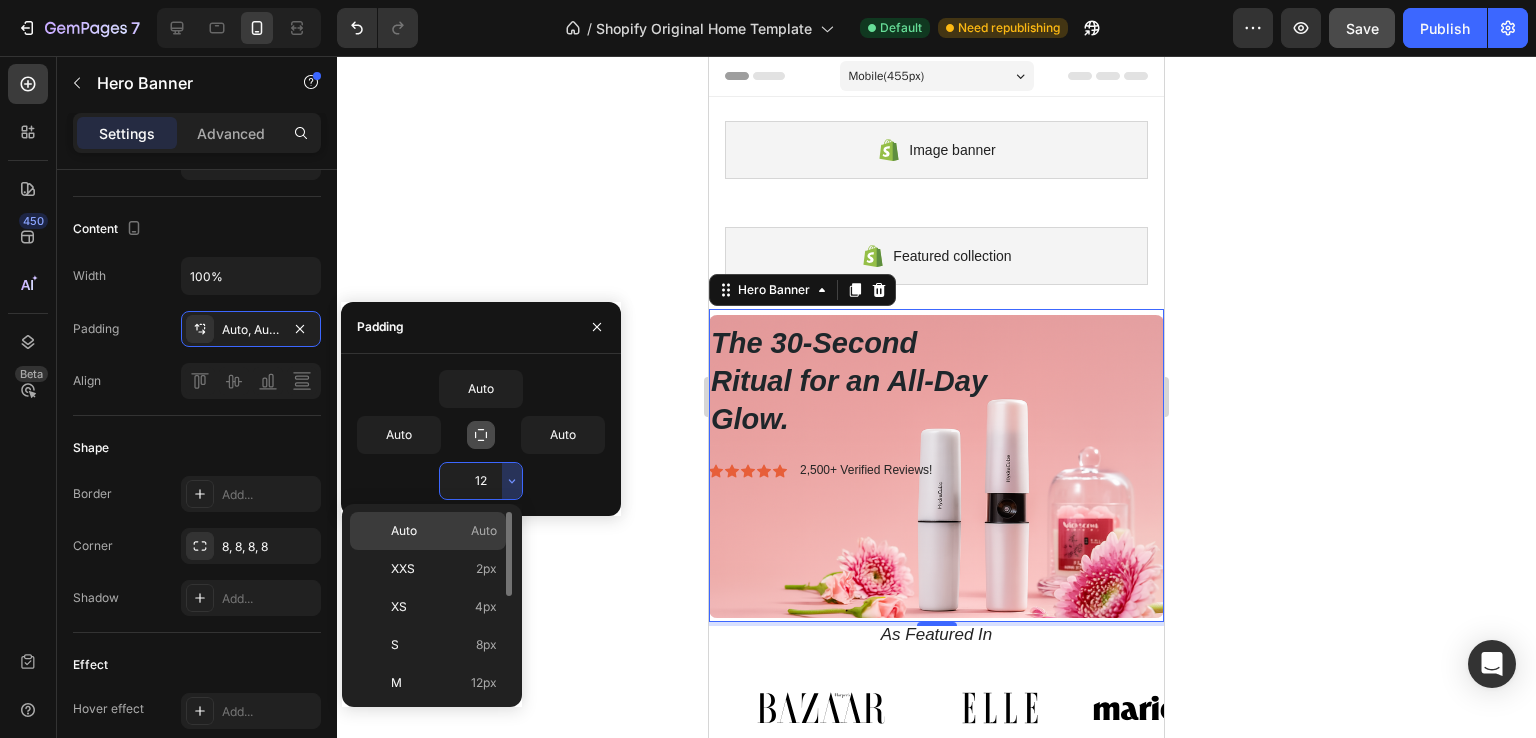 click on "Auto Auto" at bounding box center (444, 531) 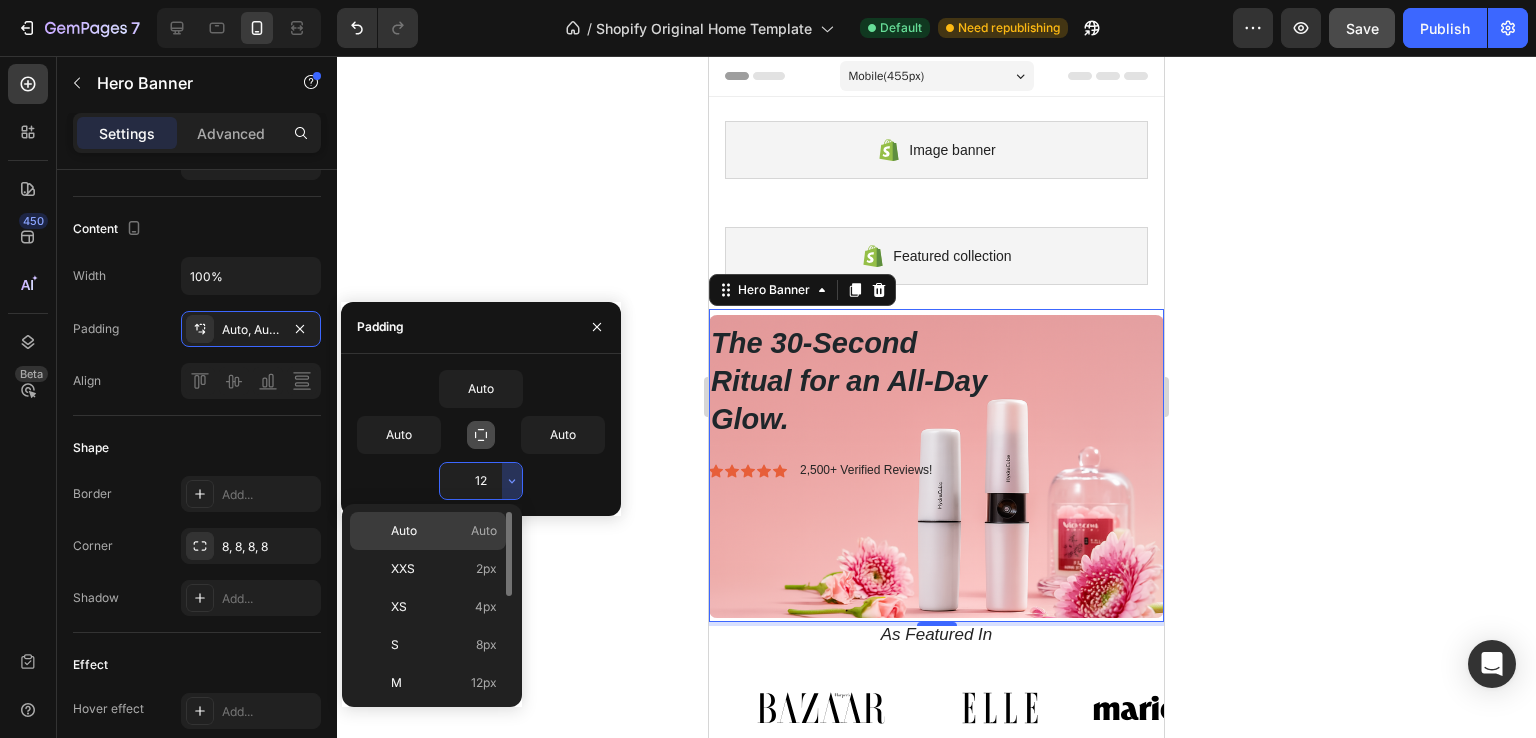 type on "Auto" 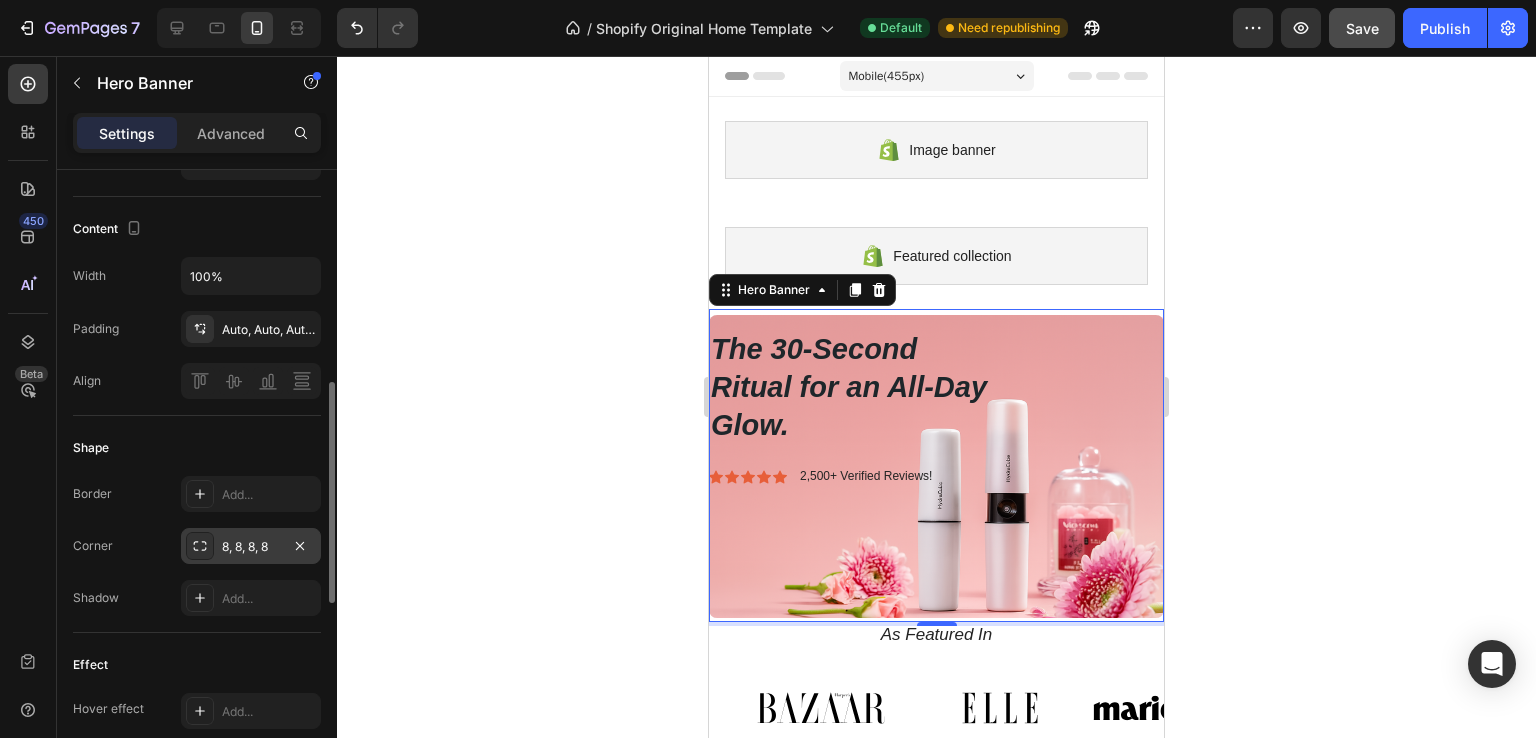 click on "8, 8, 8, 8" at bounding box center (251, 547) 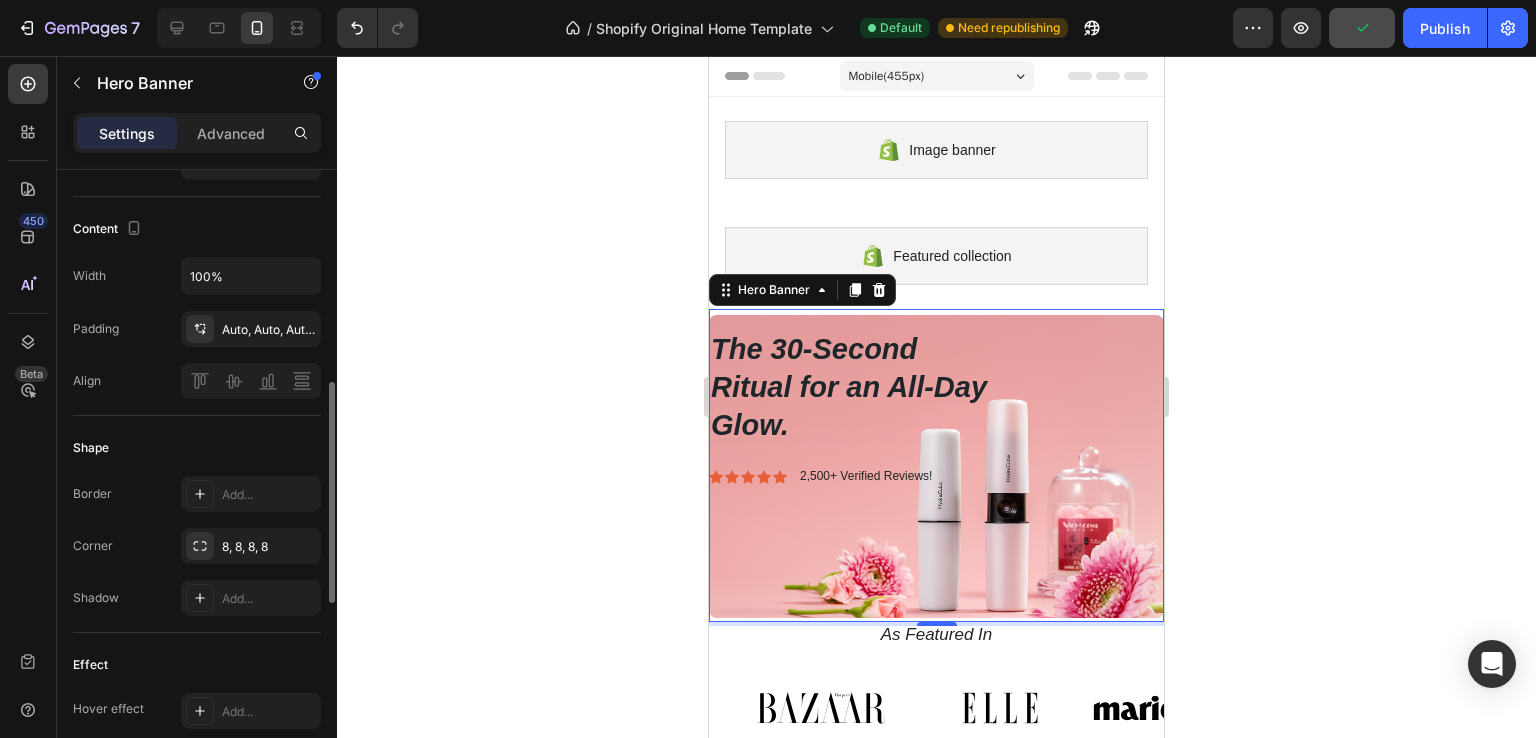 click on "Shape" at bounding box center (197, 448) 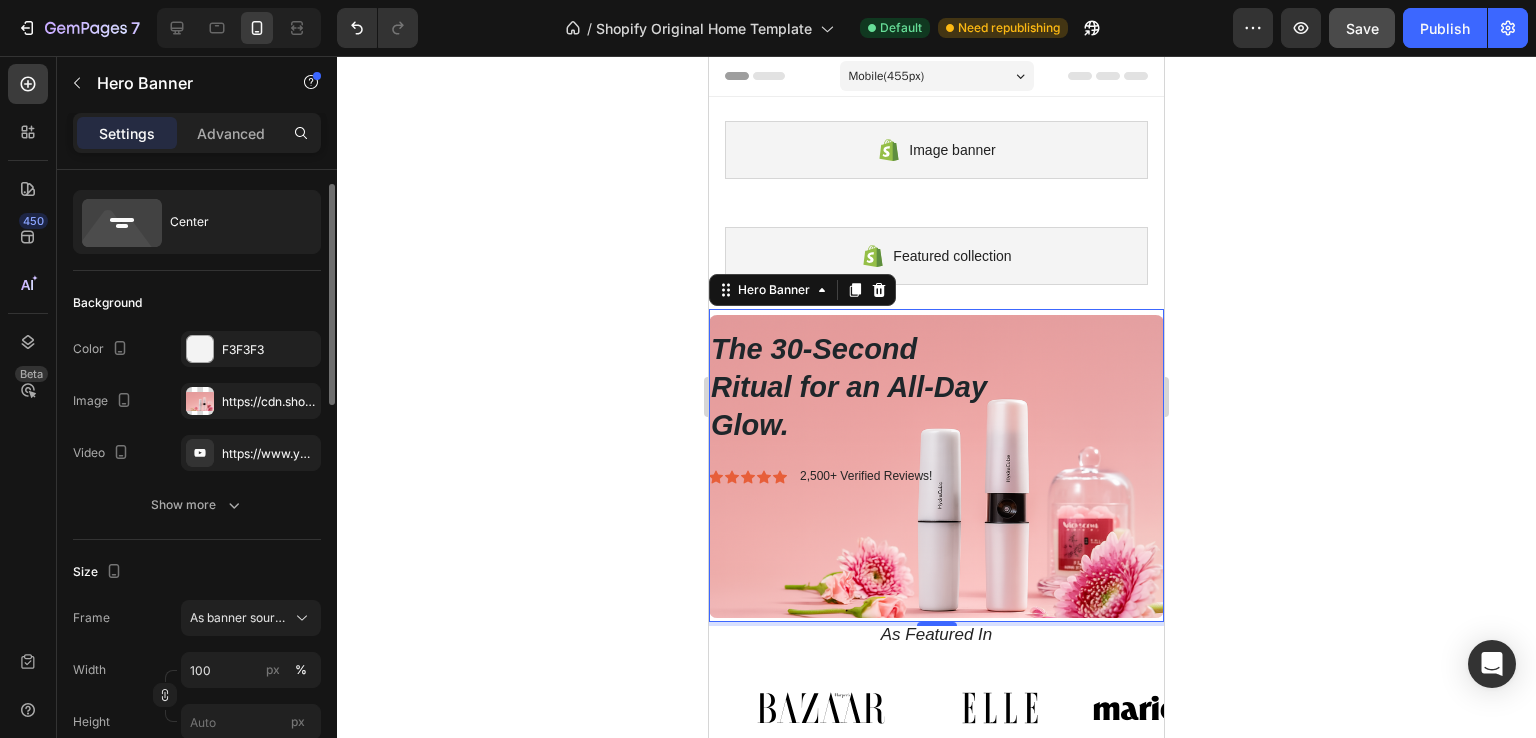 scroll, scrollTop: 0, scrollLeft: 0, axis: both 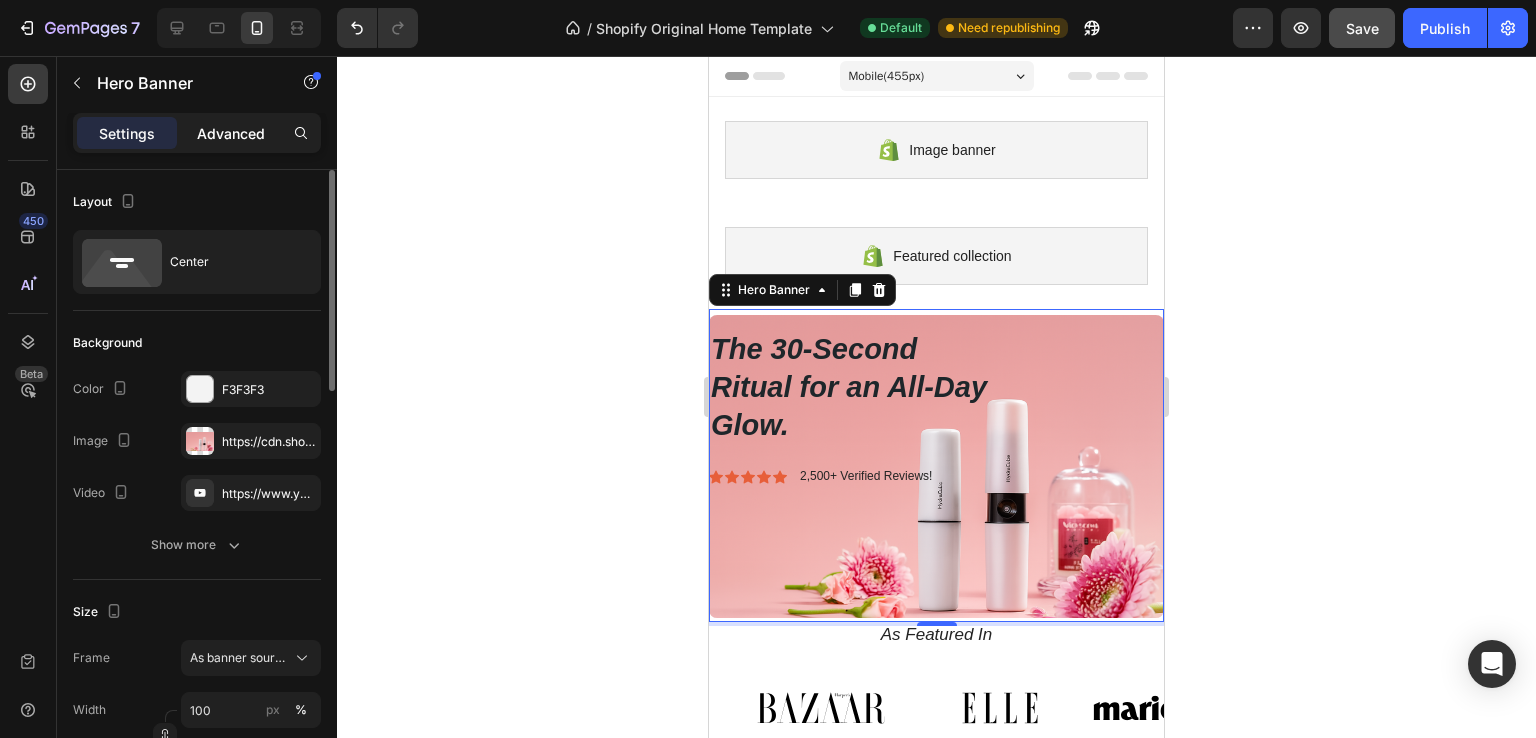 click on "Advanced" at bounding box center (231, 133) 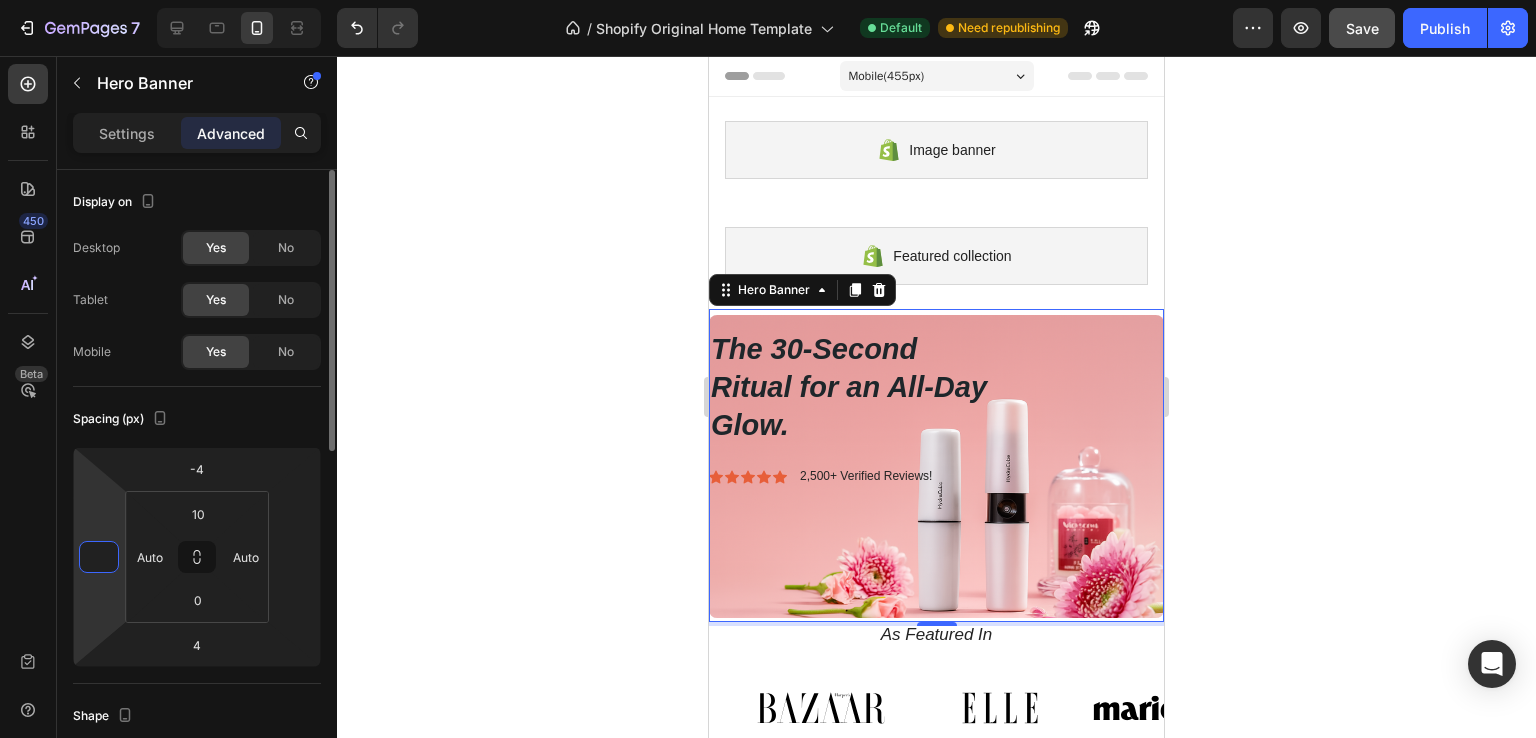 click at bounding box center (99, 557) 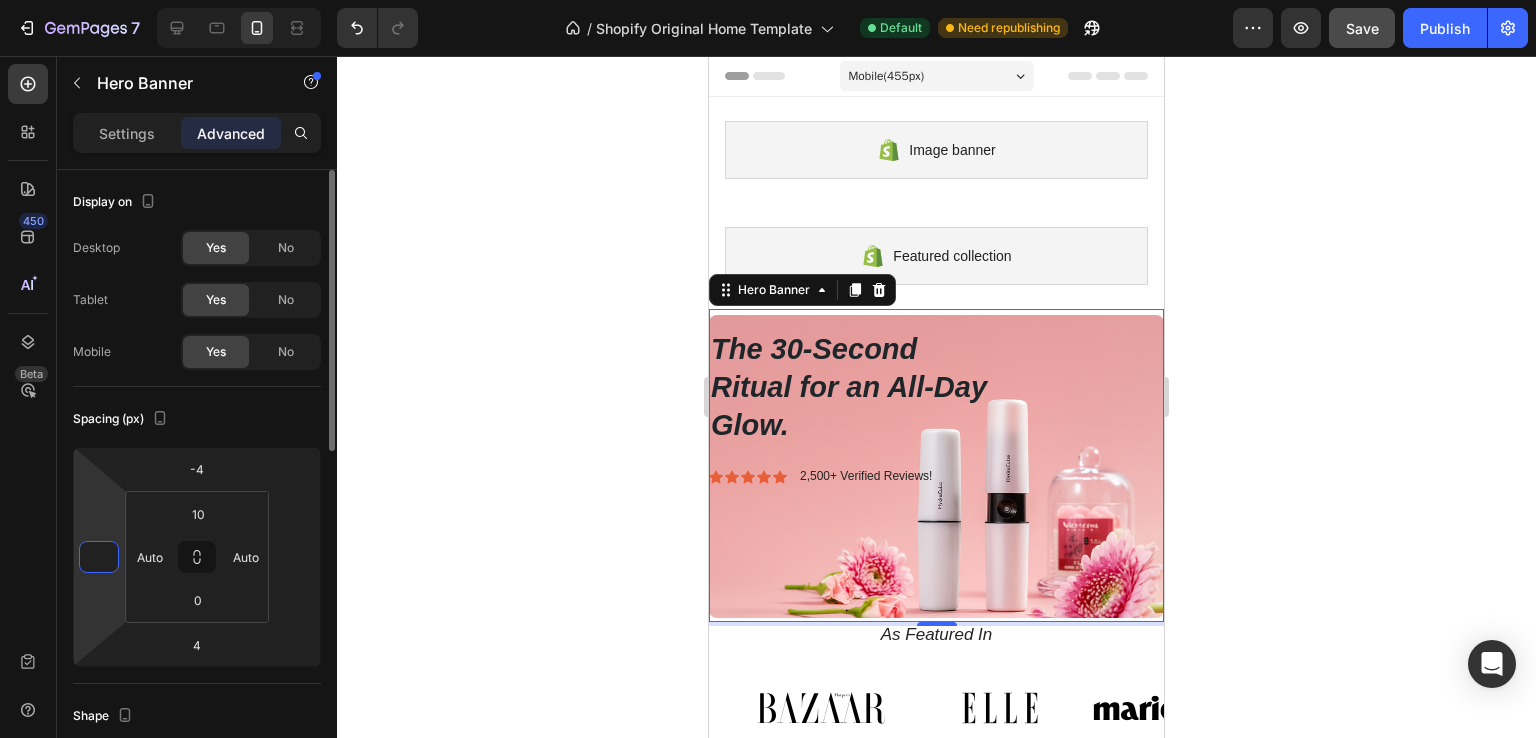 type 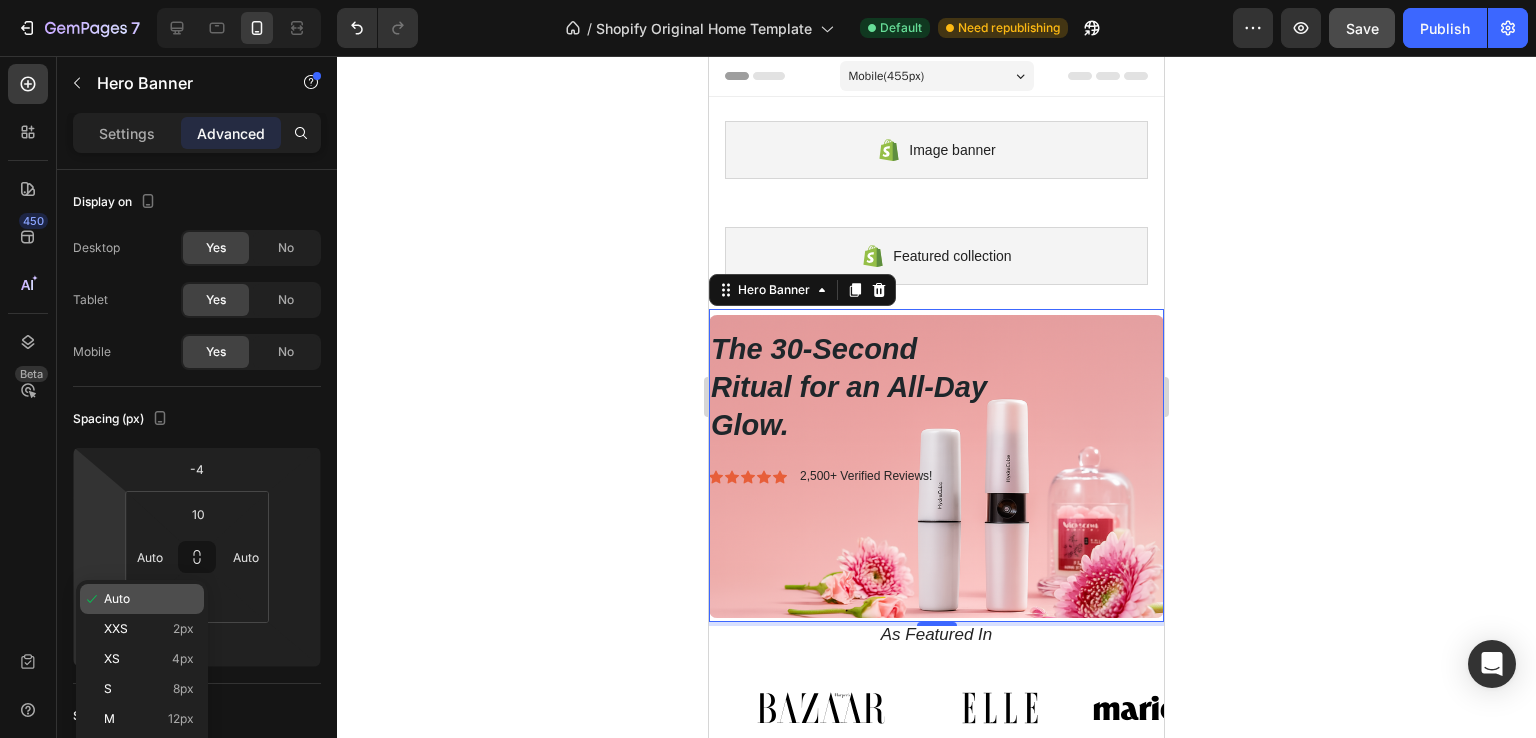 click on "Auto" 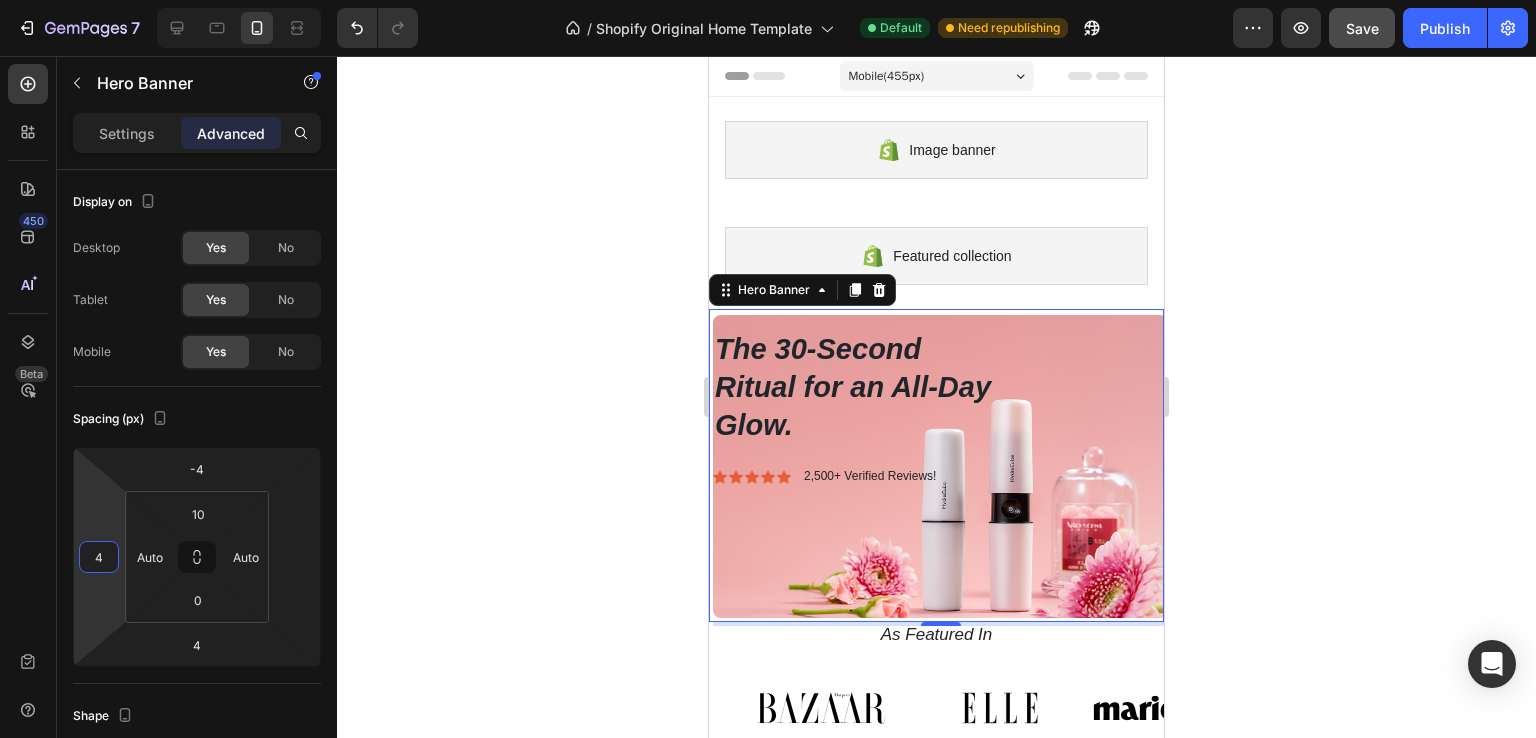 type on "0" 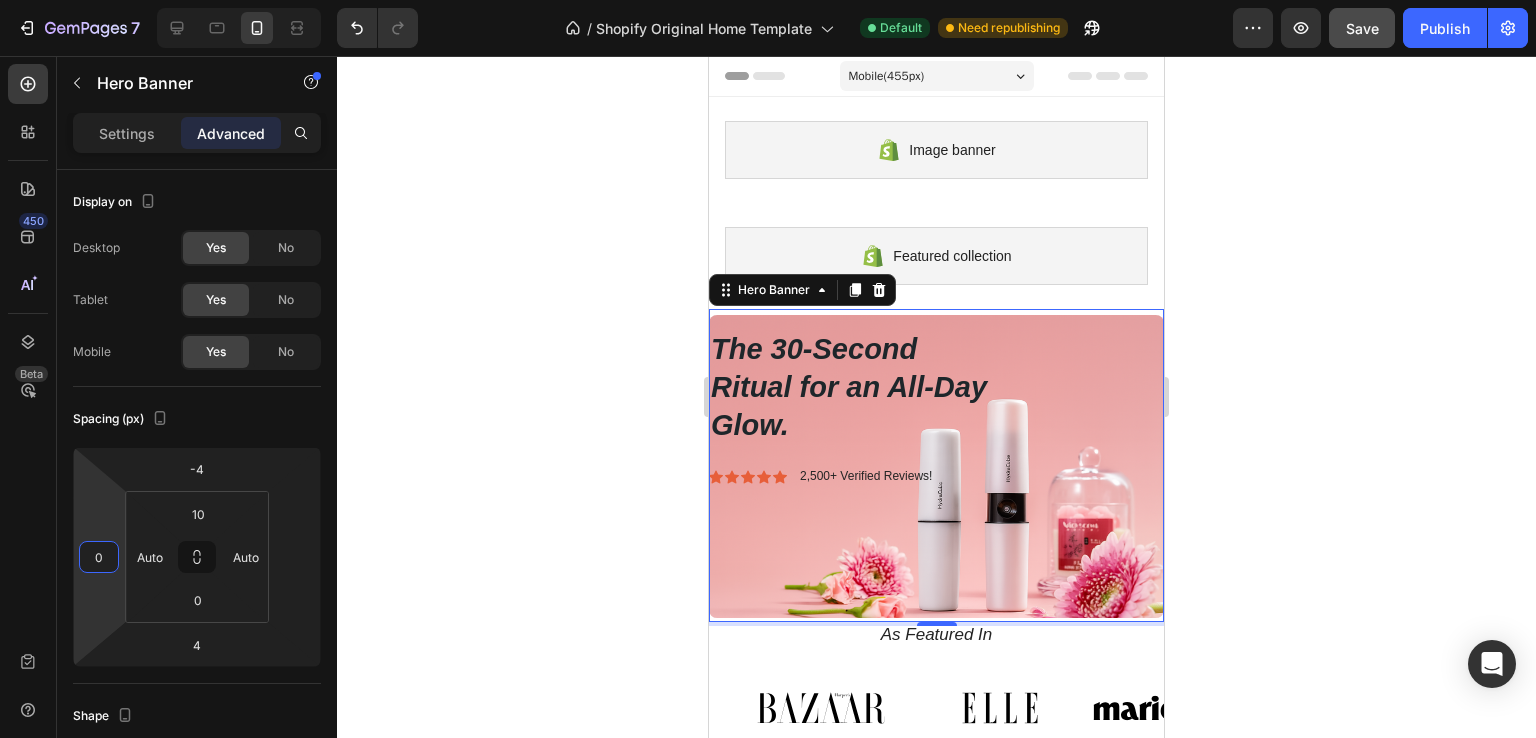 click on "7   /  Shopify Original Home Template Default Need republishing Preview  Save   Publish  450 Beta Sections(18) Elements(83) Section Element Hero Section Product Detail Brands Trusted Badges Guarantee Product Breakdown How to use Testimonials Compare Bundle FAQs Social Proof Brand Story Product List Collection Blog List Contact Sticky Add to Cart Custom Footer Browse Library 450 Layout
Row
Row
Row
Row Text
Heading
Text Block Button
Button
Button Media
Image
Image
Video" at bounding box center [768, 0] 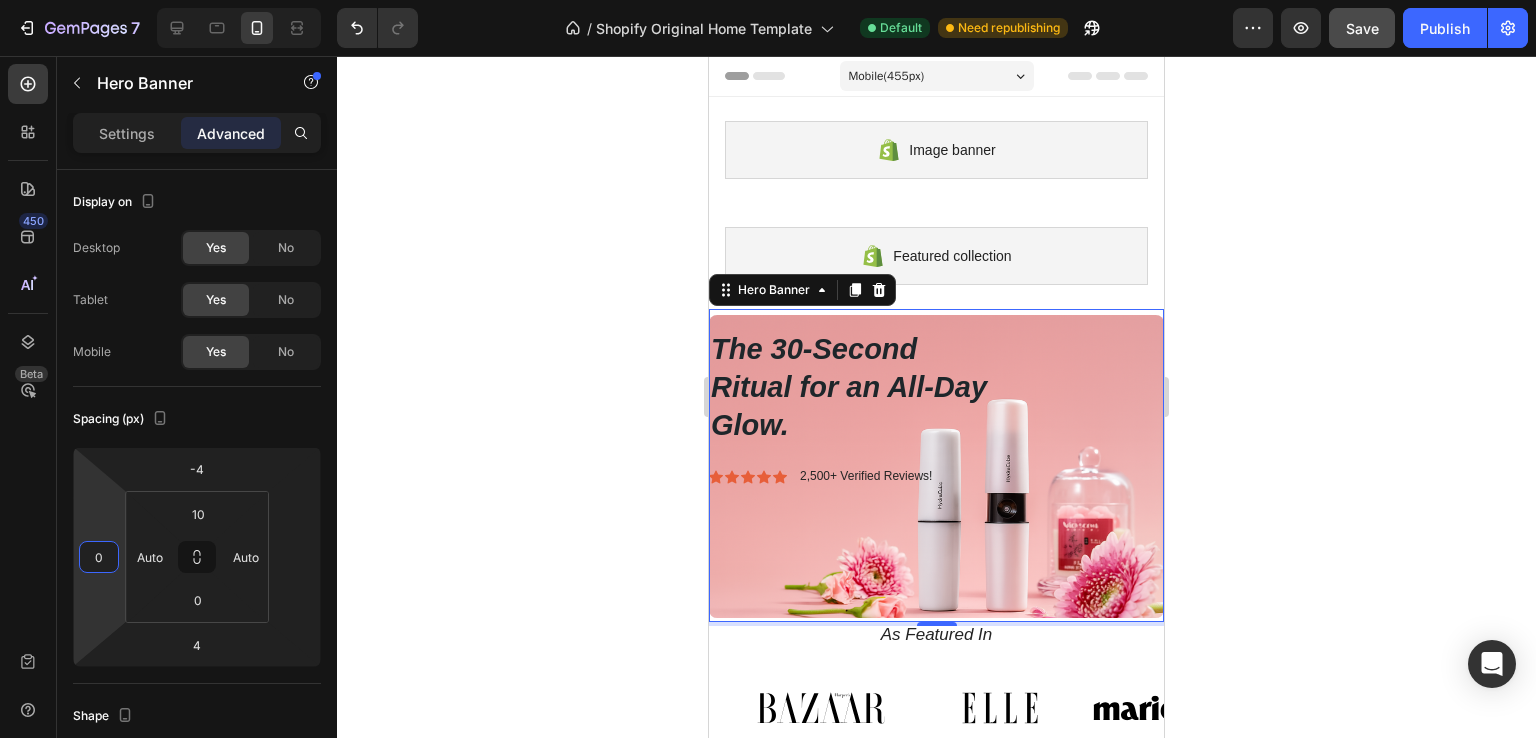 click on "⁠⁠⁠⁠⁠⁠⁠ The 30-Second Ritual for an All-Day Glow." at bounding box center [853, 387] 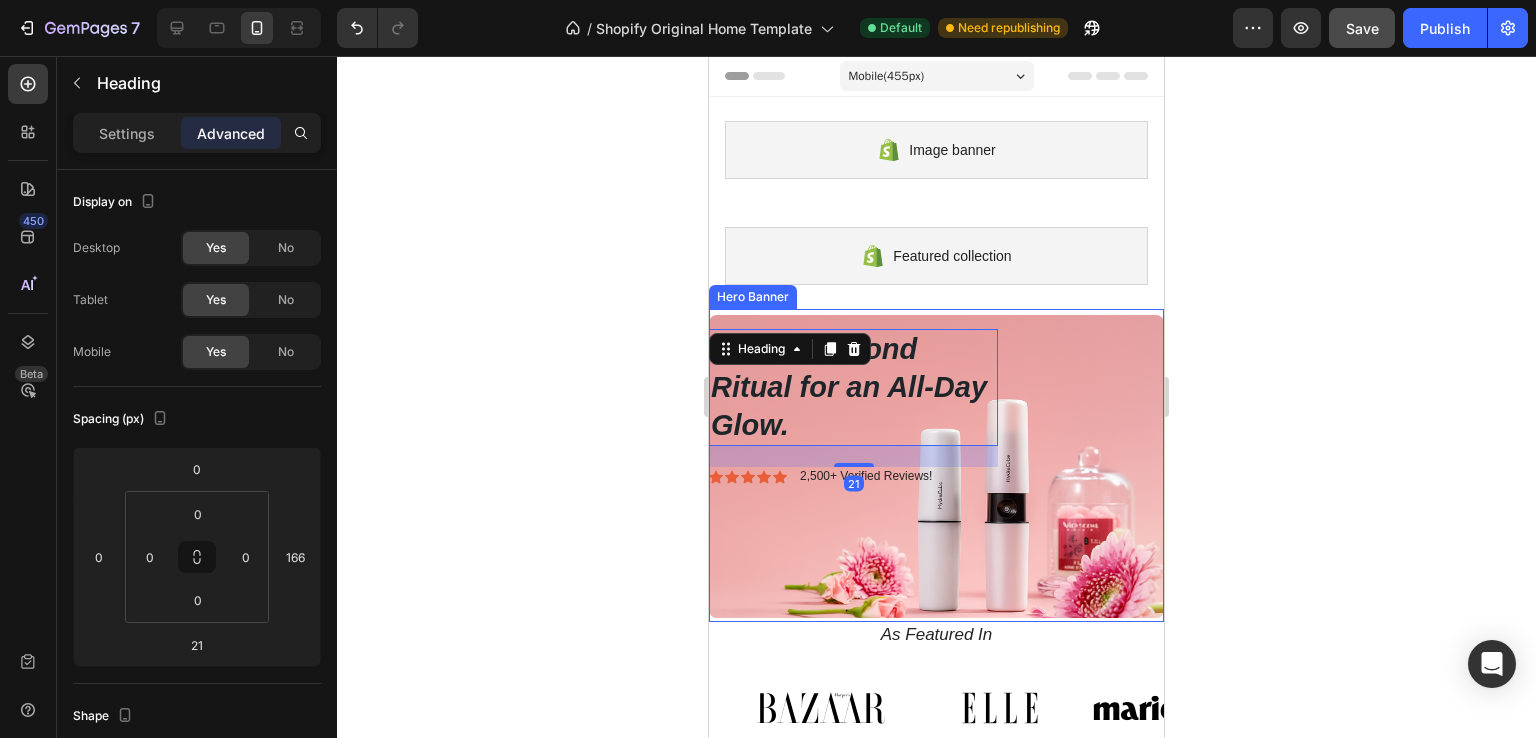 click on "Icon Icon Icon Icon Icon Icon List 2,500+ Verified Reviews! Text Block Row" at bounding box center [936, 477] 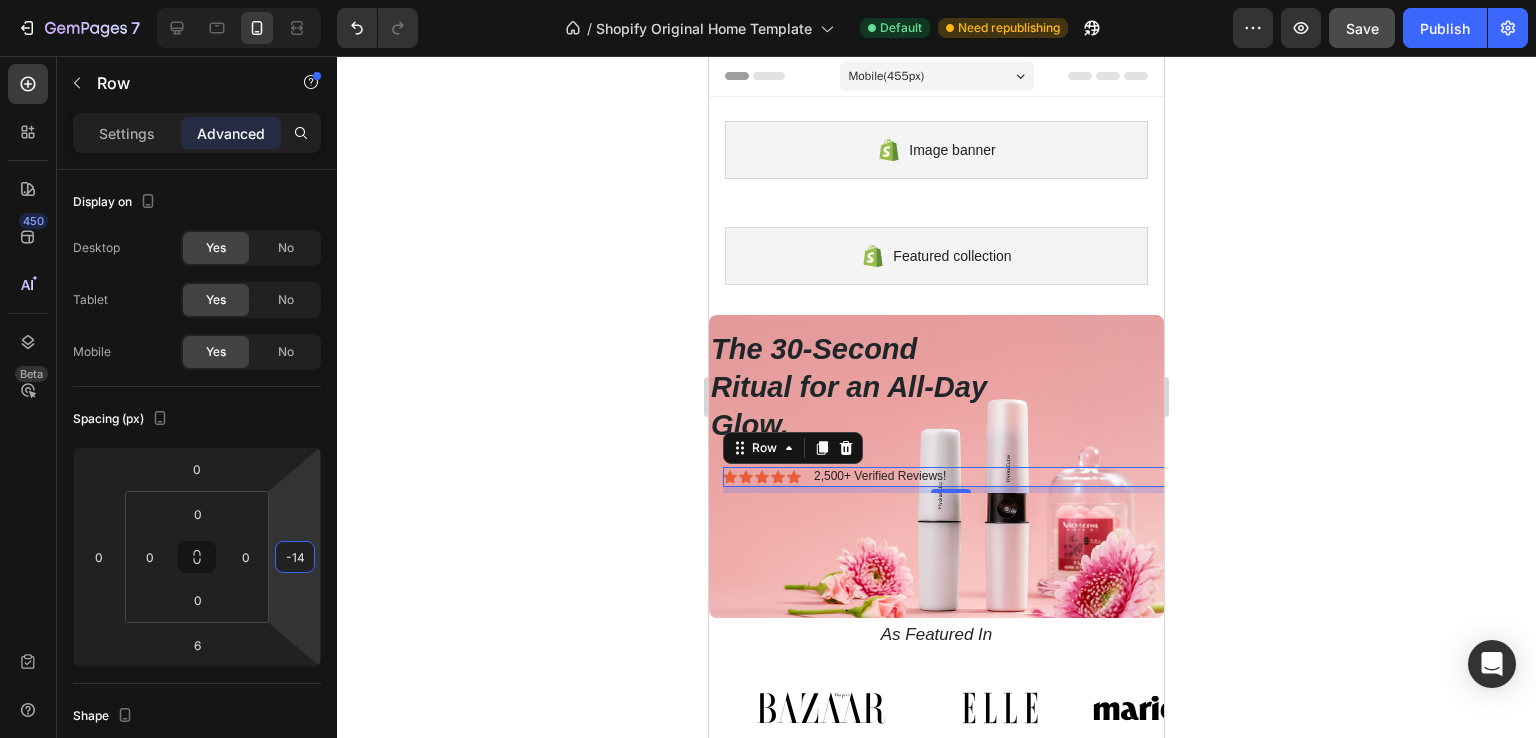 type on "-2" 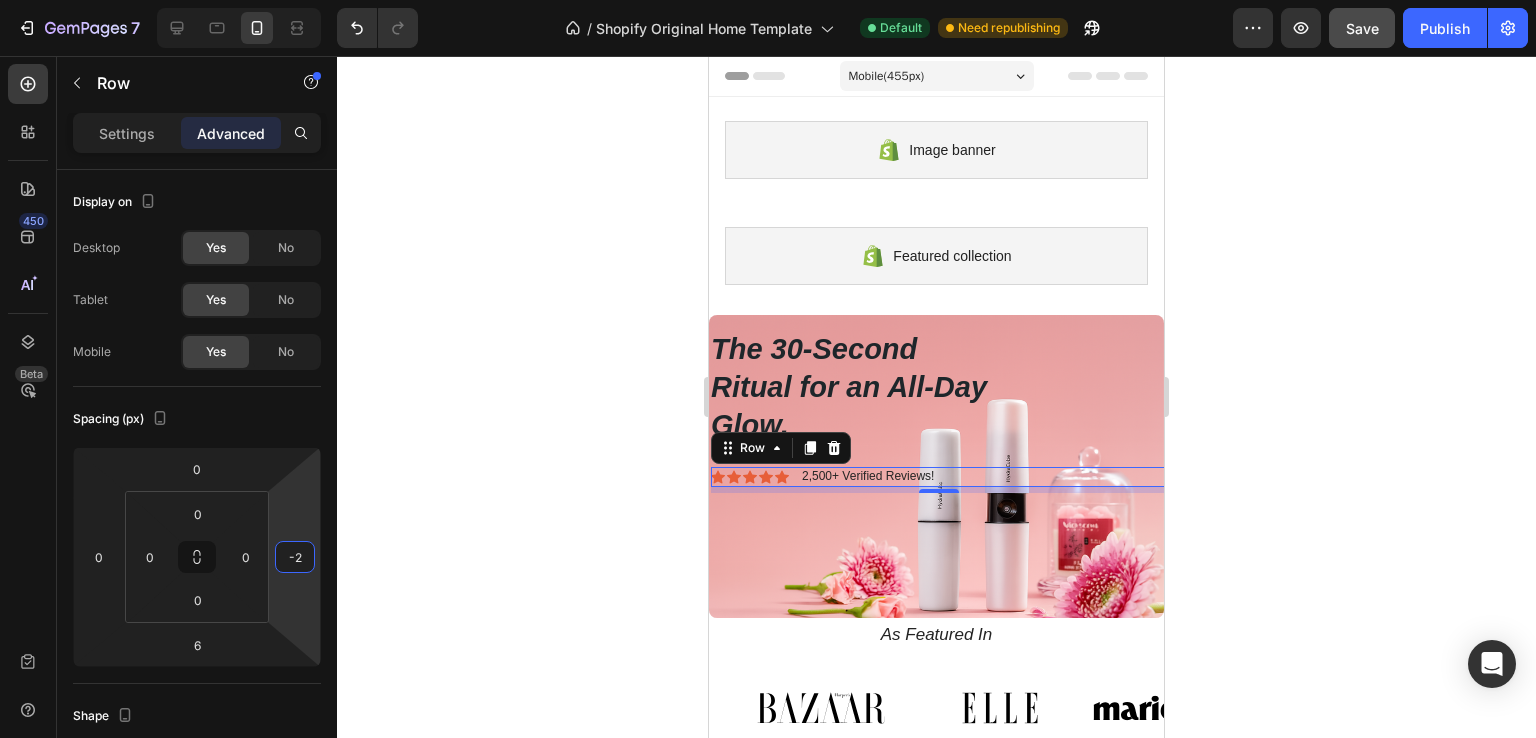 click on "7   /  Shopify Original Home Template Default Need republishing Preview  Save   Publish  450 Beta Sections(18) Elements(83) Section Element Hero Section Product Detail Brands Trusted Badges Guarantee Product Breakdown How to use Testimonials Compare Bundle FAQs Social Proof Brand Story Product List Collection Blog List Contact Sticky Add to Cart Custom Footer Browse Library 450 Layout
Row
Row
Row
Row Text
Heading
Text Block Button
Button
Button Media
Image
Image
Video" at bounding box center (768, 0) 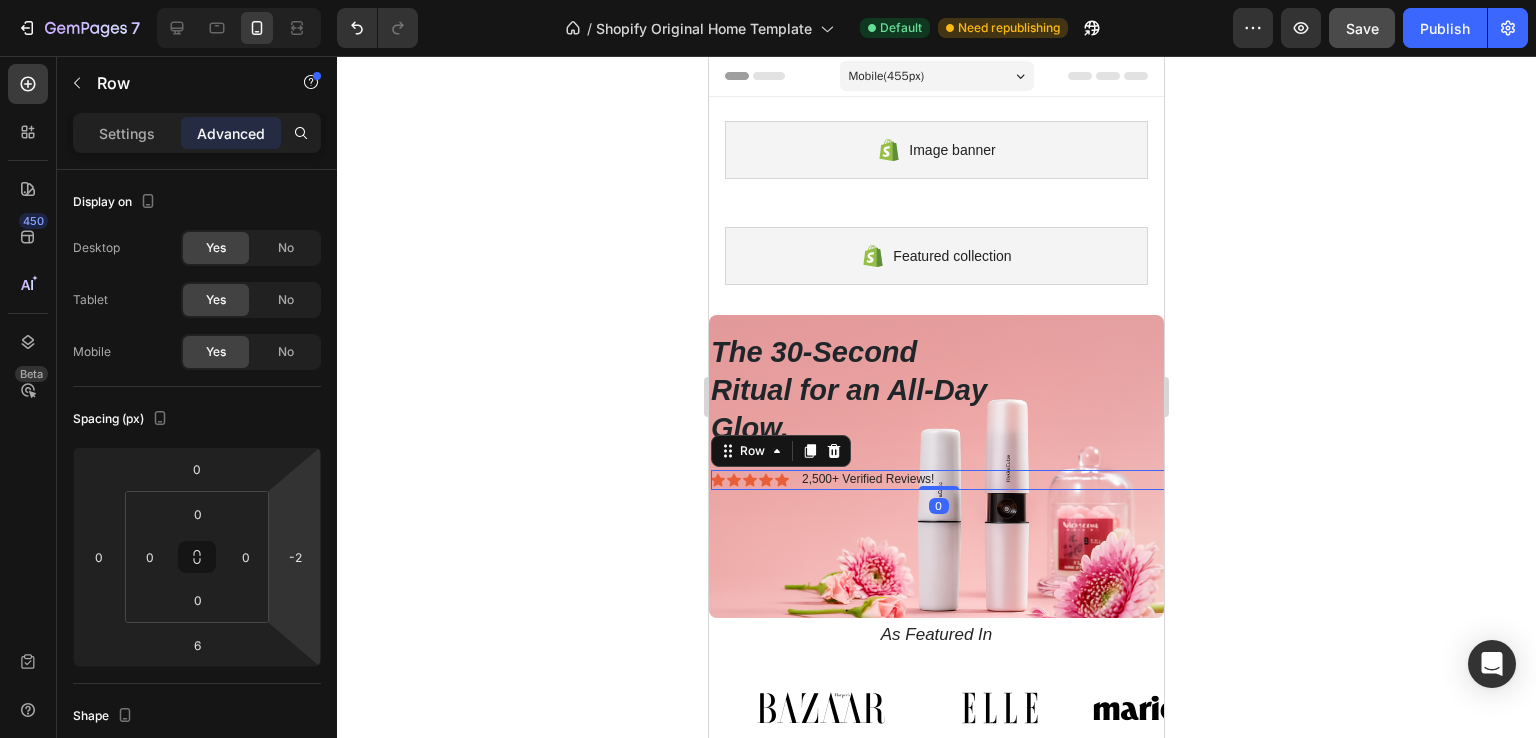 drag, startPoint x: 922, startPoint y: 481, endPoint x: 880, endPoint y: 425, distance: 70 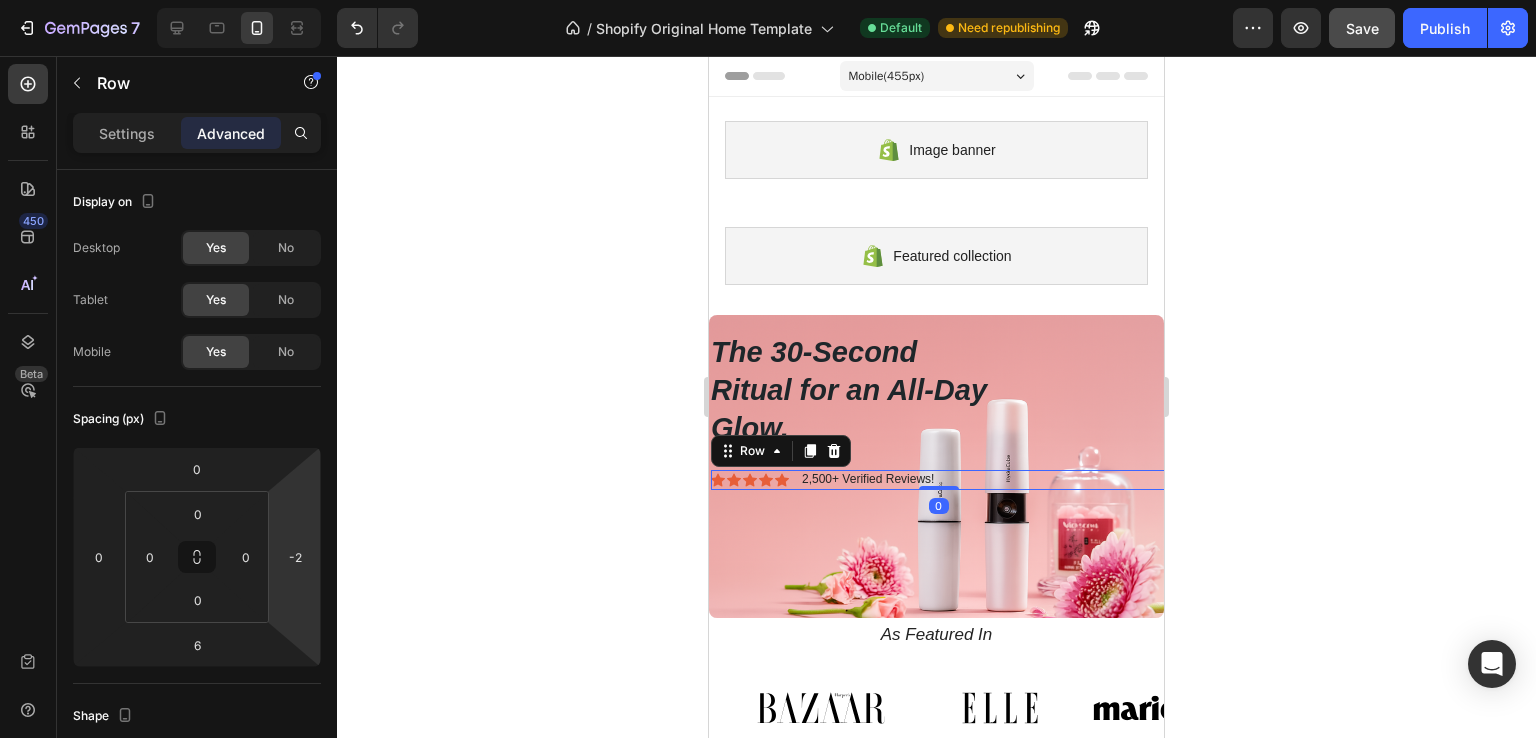 click on "⁠⁠⁠⁠⁠⁠⁠ The 30-Second Ritual for an All-Day Glow. Heading Get instant, touchless hydration that absorbs in seconds, leaving nothing behind but a fresh, dewy radiance. Text Block Icon Icon Icon Icon Icon Icon List 2,500+ Verified Reviews! Text Block Row   0 Shop Now Button" at bounding box center [936, 466] 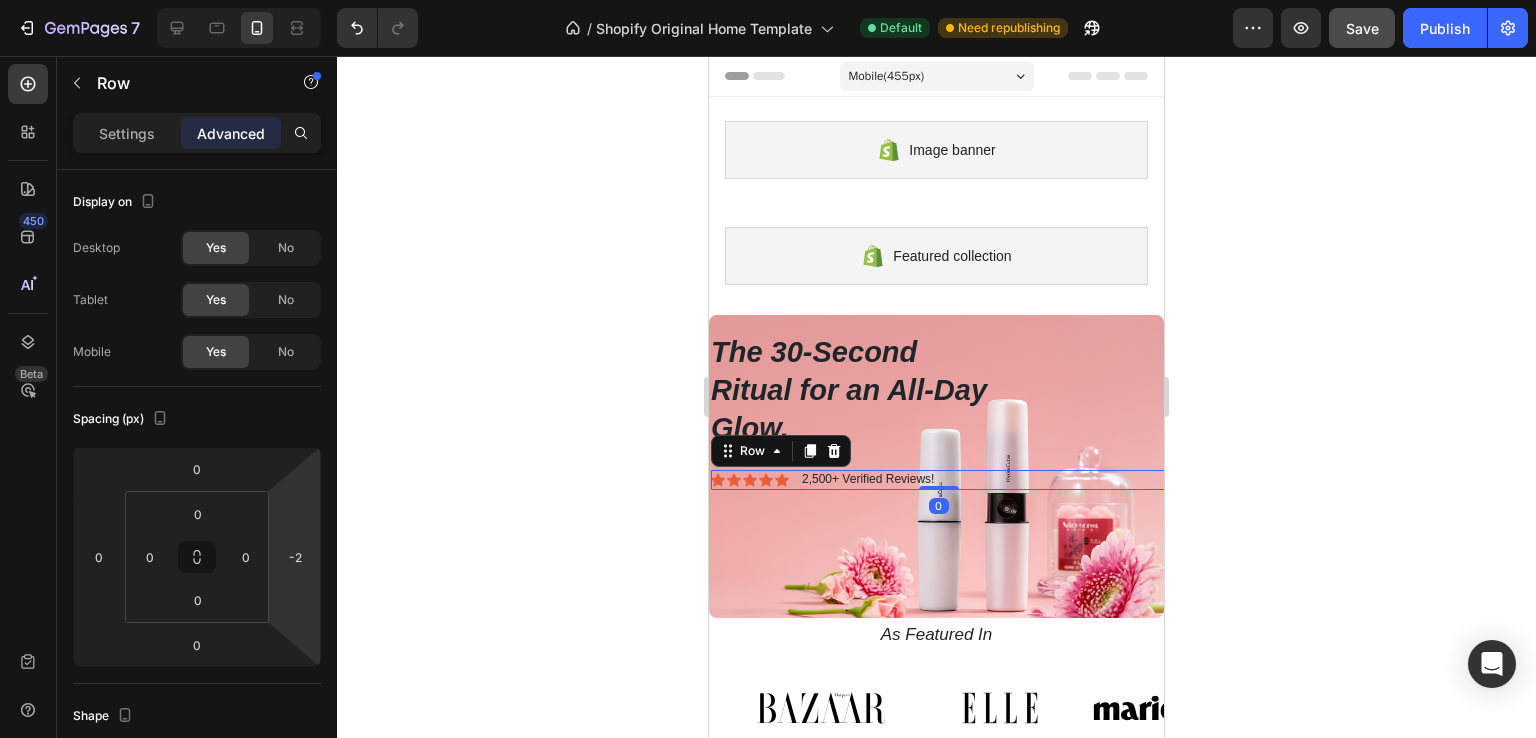 click on "The 30-Second Ritual for an All-Day Glow." at bounding box center (849, 389) 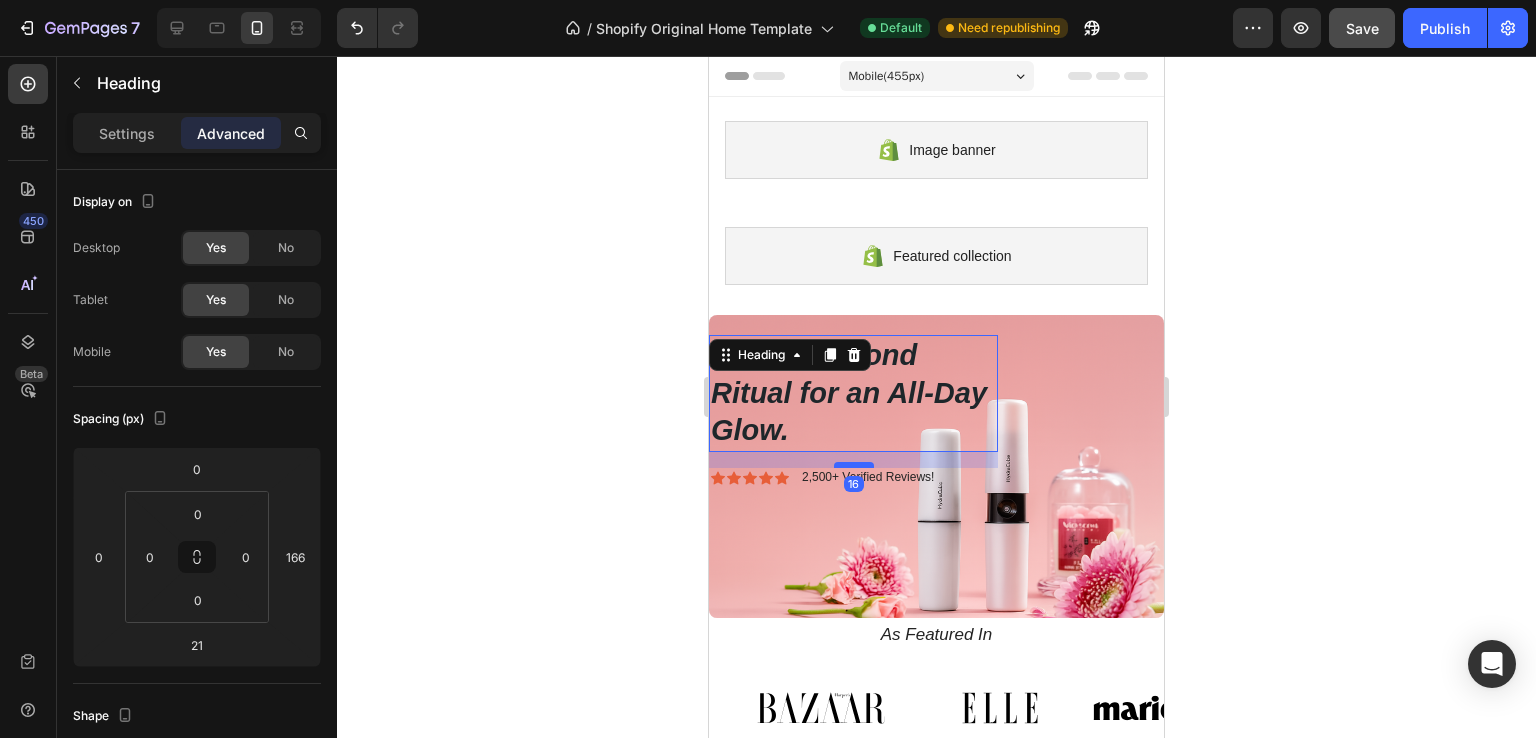 click at bounding box center [854, 465] 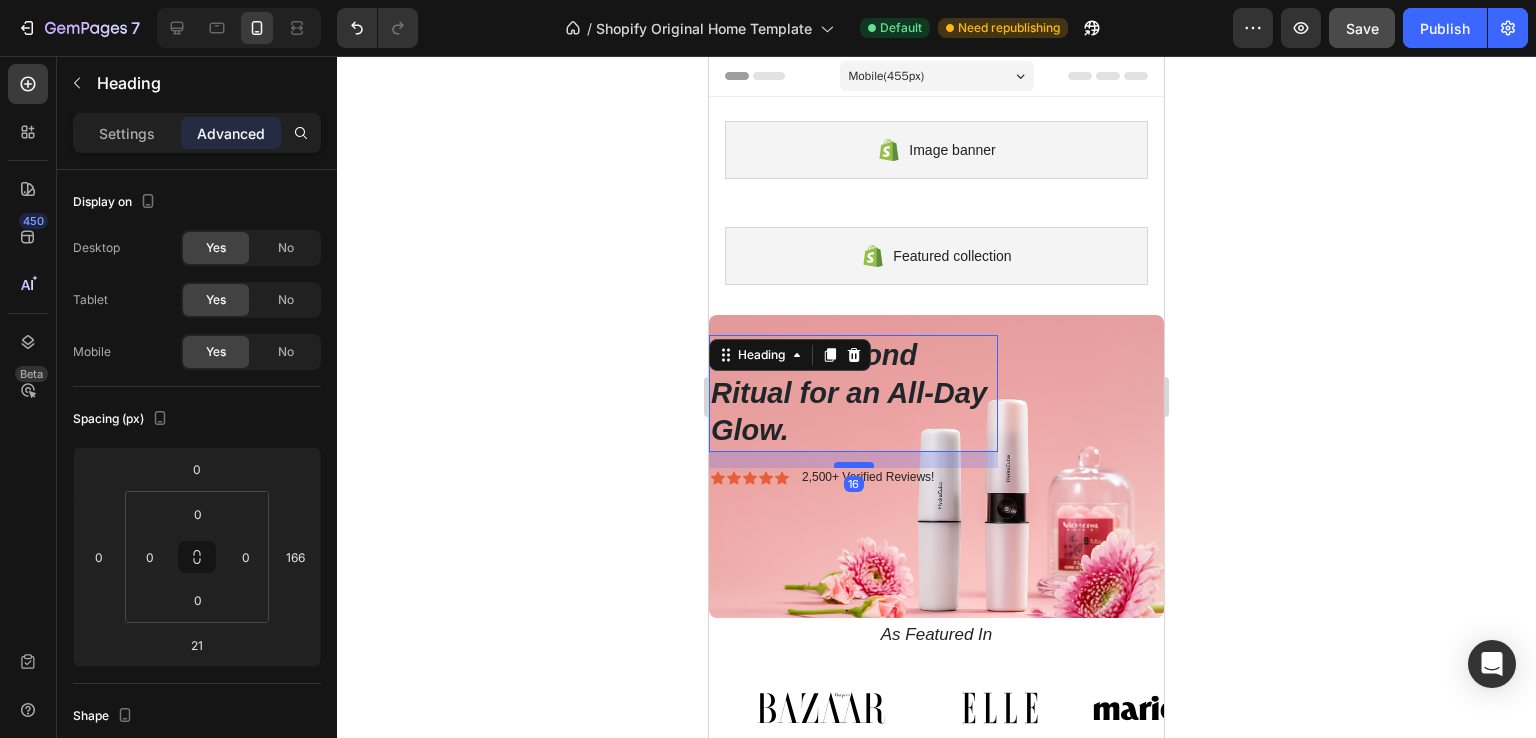 type on "16" 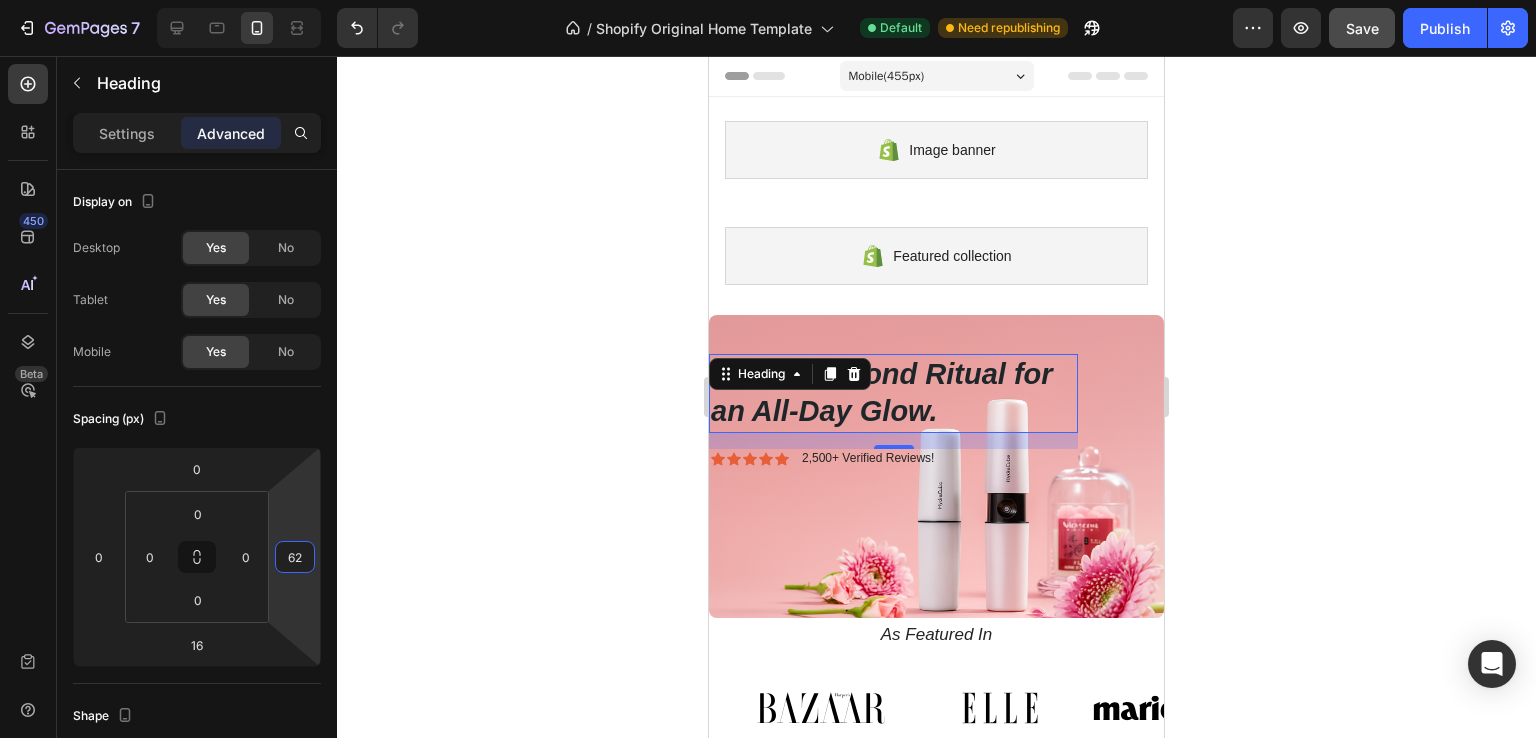 type on "60" 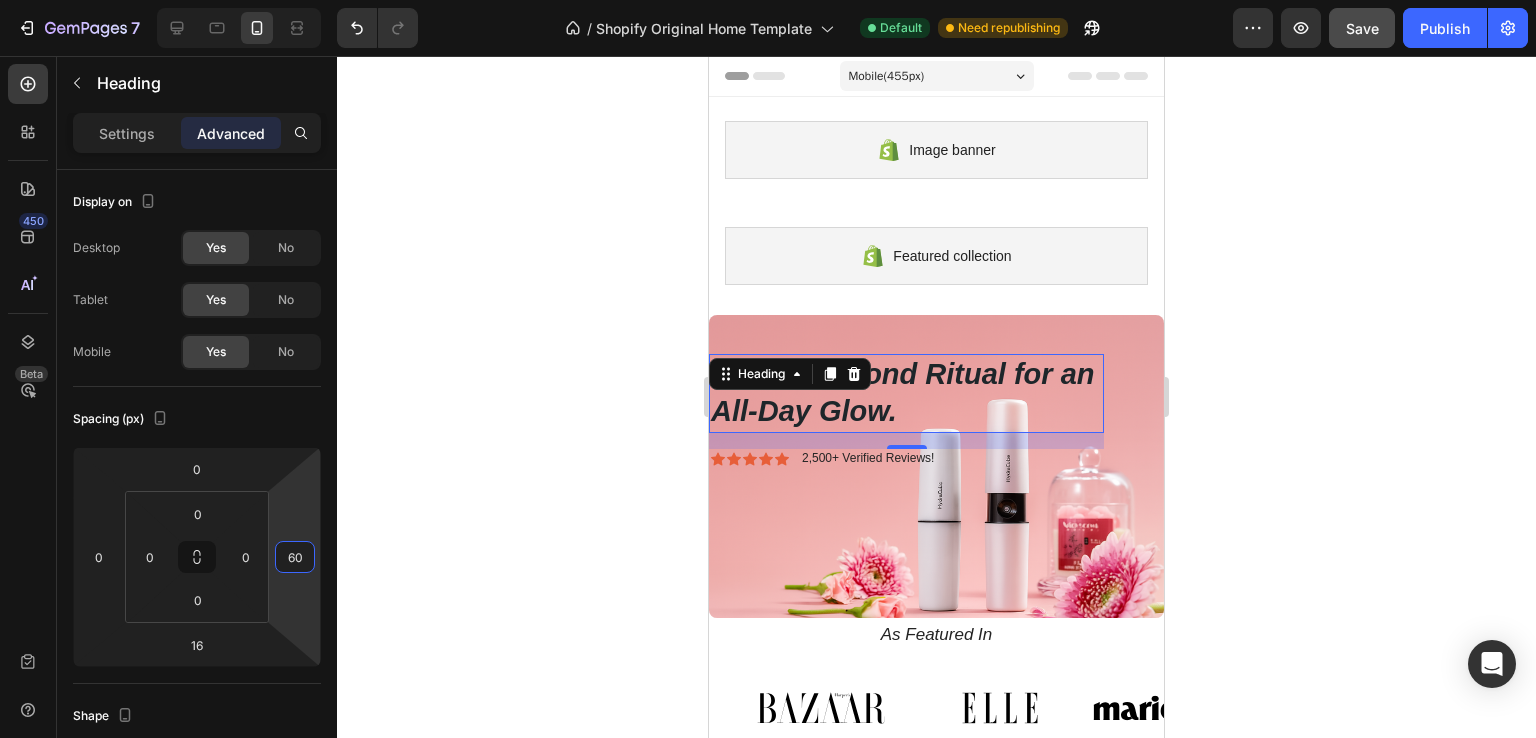 drag, startPoint x: 288, startPoint y: 510, endPoint x: 290, endPoint y: 563, distance: 53.037724 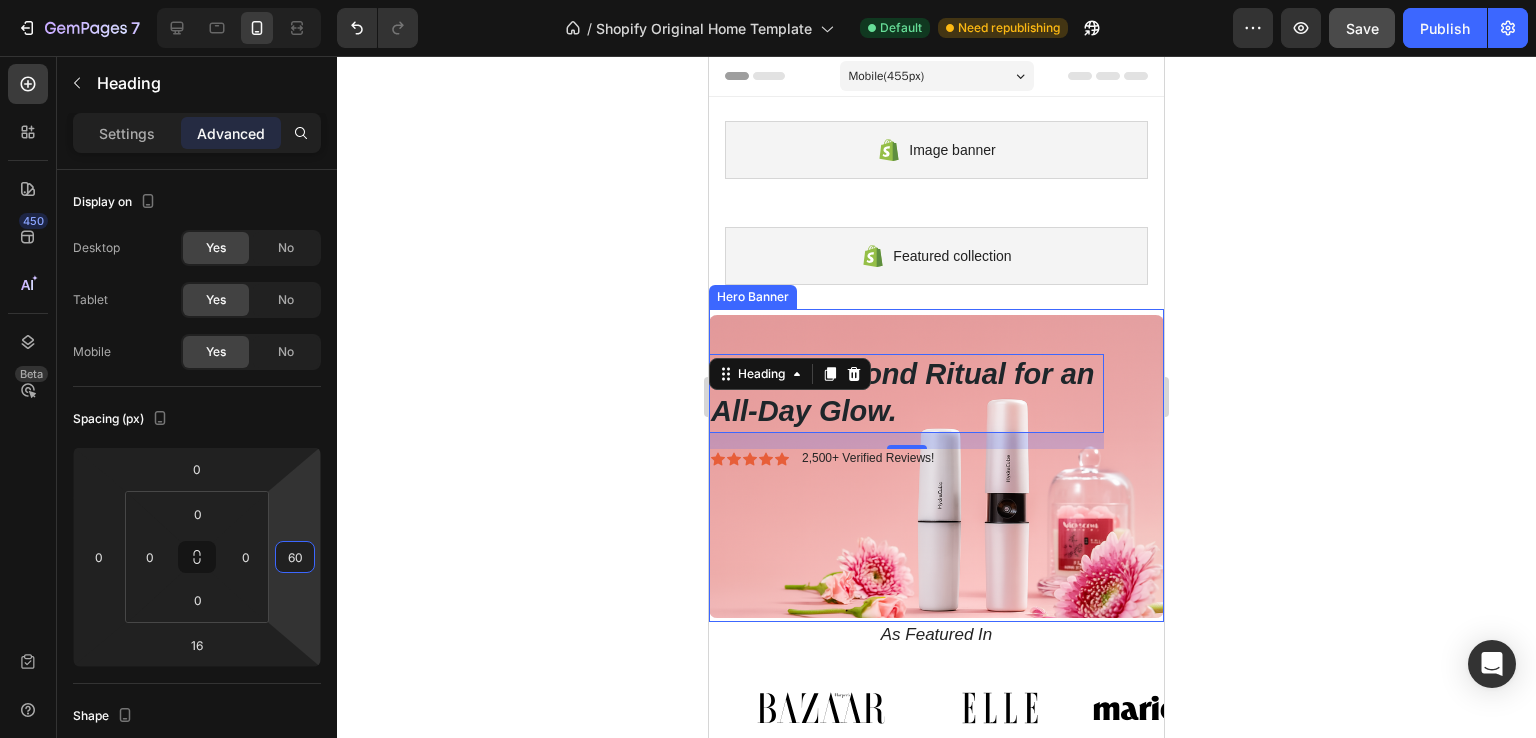 click on "Shop Now Button" at bounding box center [936, 524] 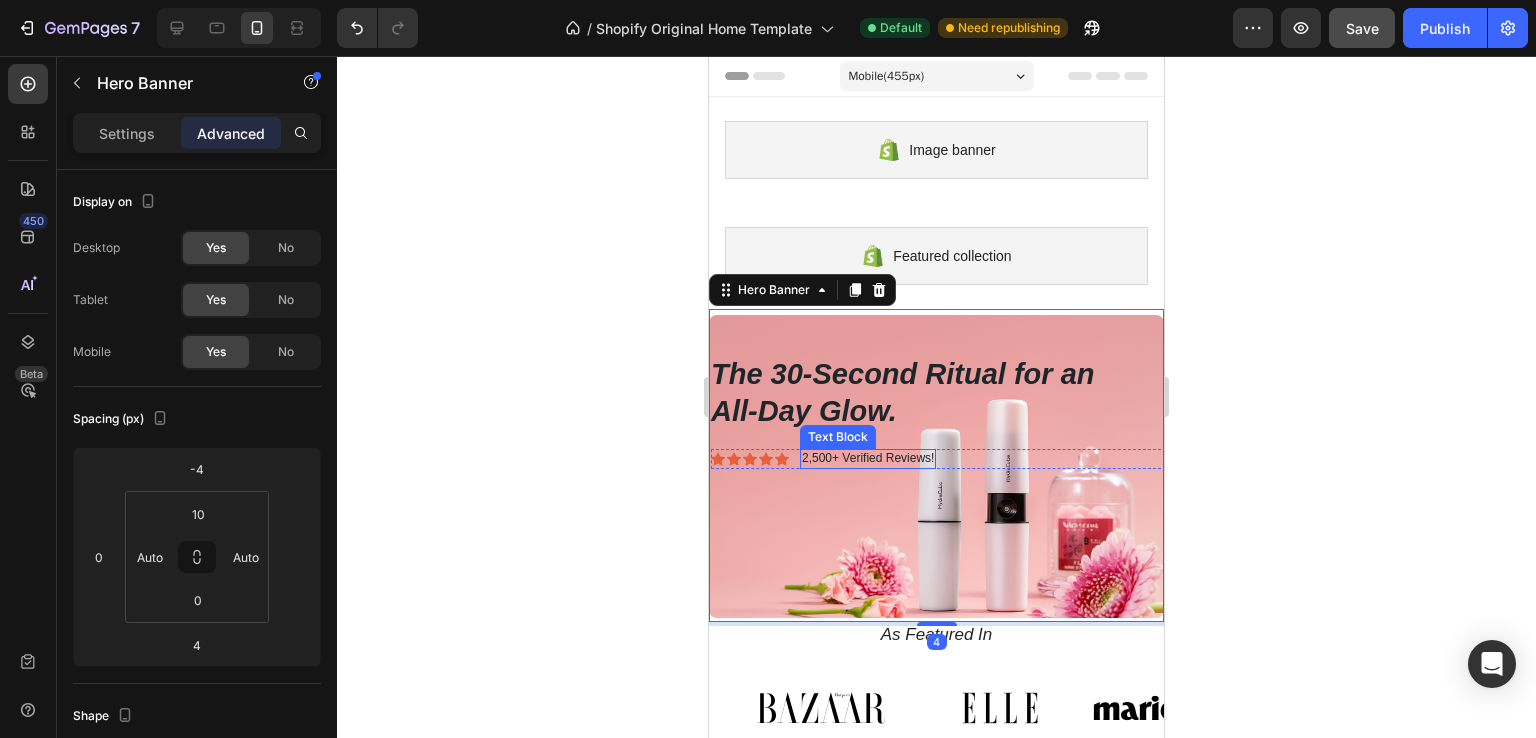 click on "2,500+ Verified Reviews!" at bounding box center [868, 459] 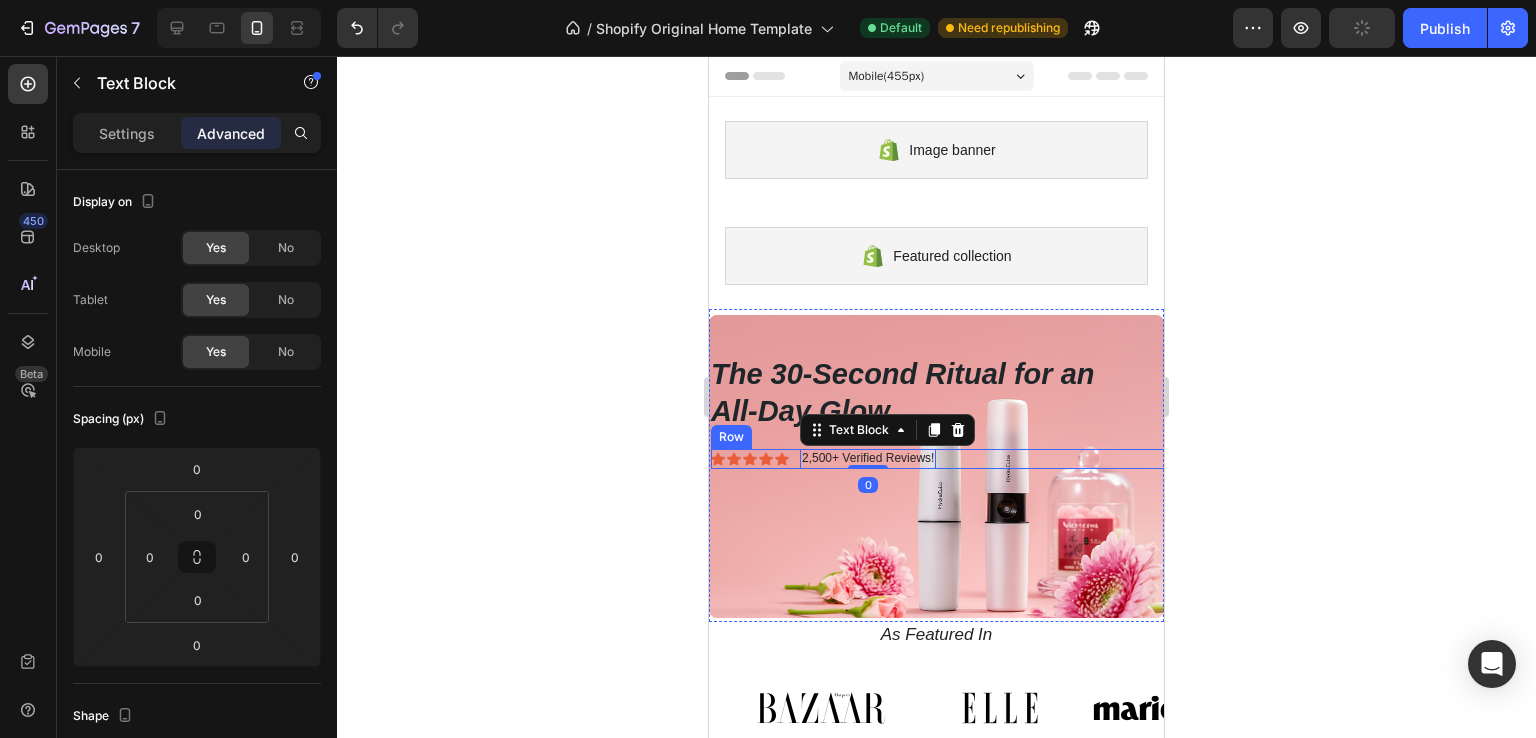 click on "Icon Icon Icon Icon Icon Icon List 2,500+ Verified Reviews! Text Block   0 Row" at bounding box center [938, 459] 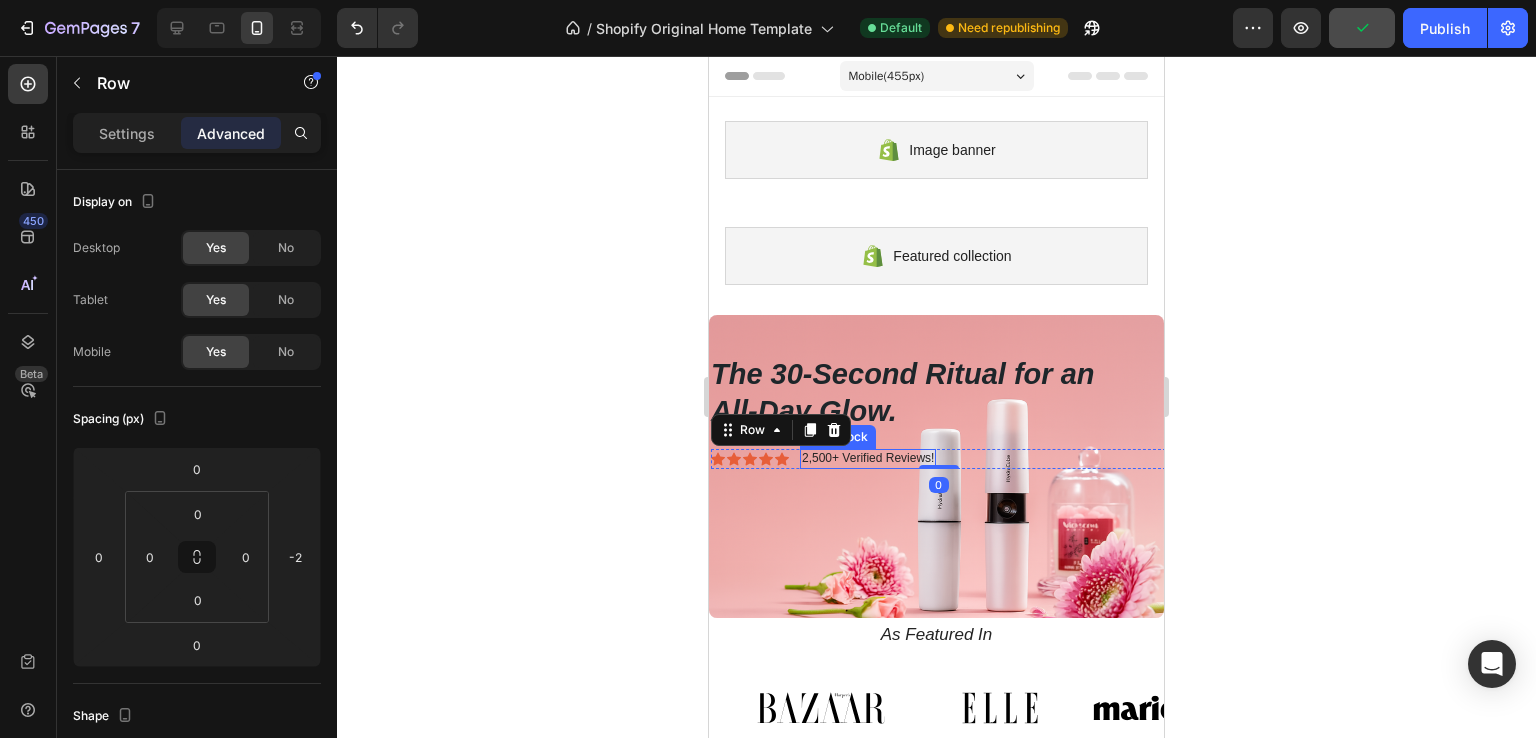 click on "2,500+ Verified Reviews!" at bounding box center [868, 459] 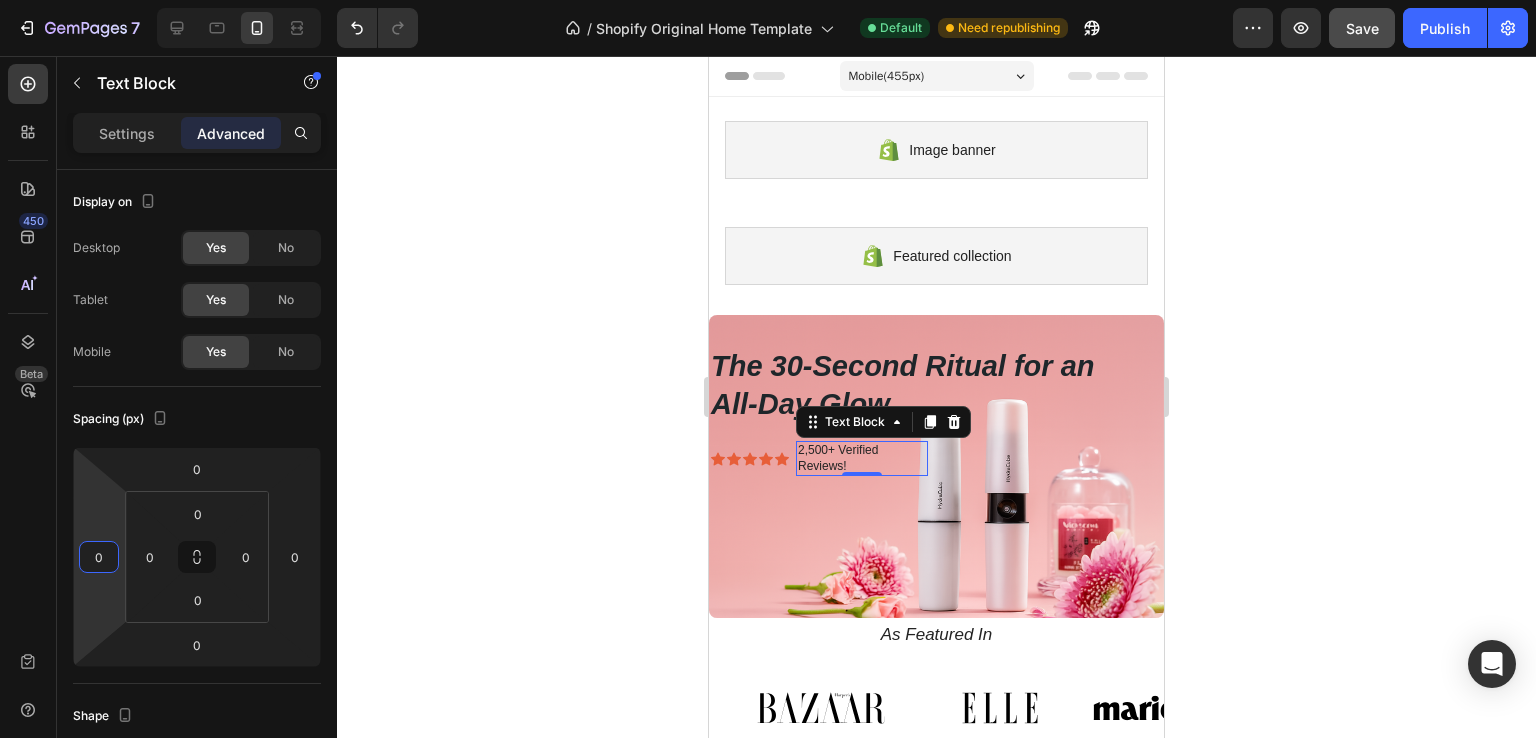 type on "2" 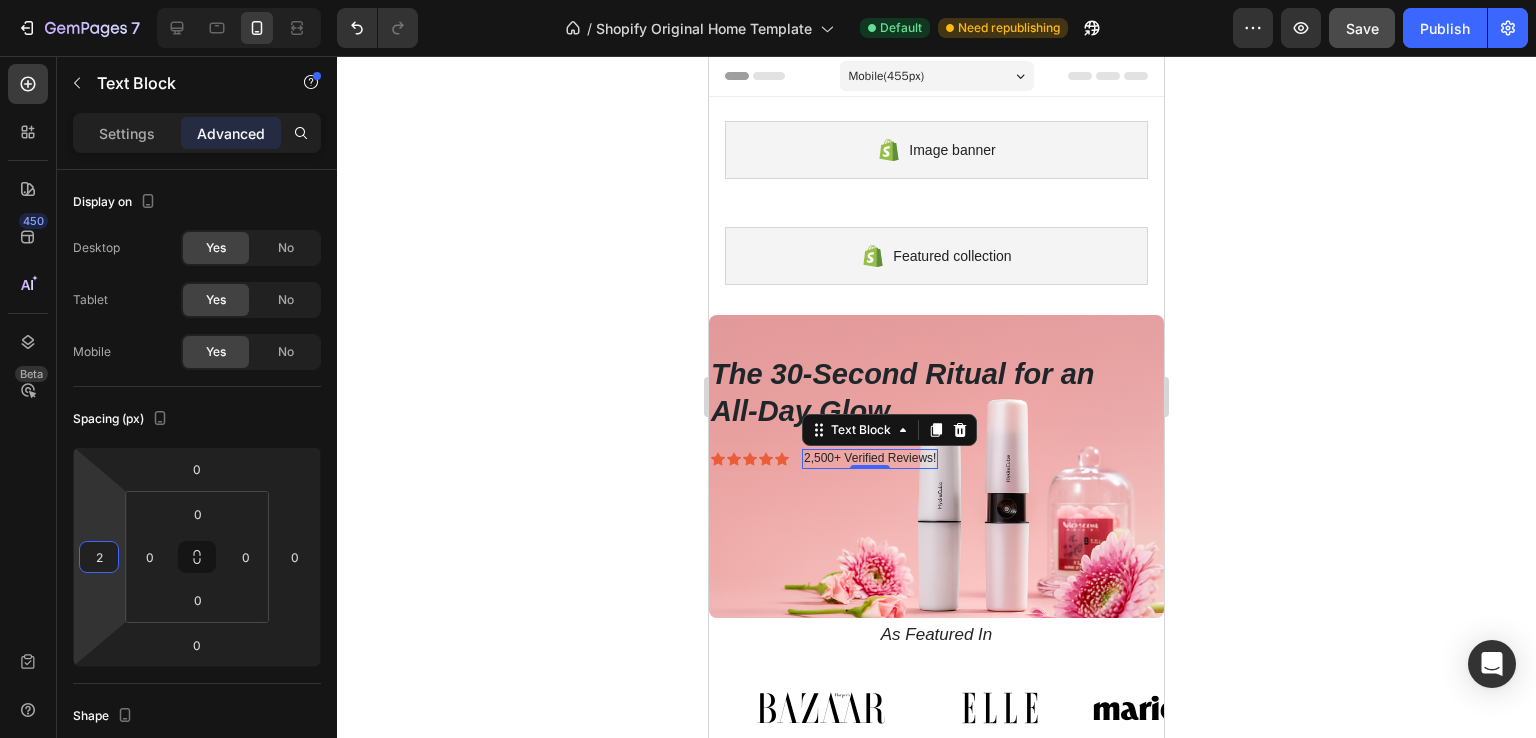 drag, startPoint x: 88, startPoint y: 511, endPoint x: 101, endPoint y: 510, distance: 13.038404 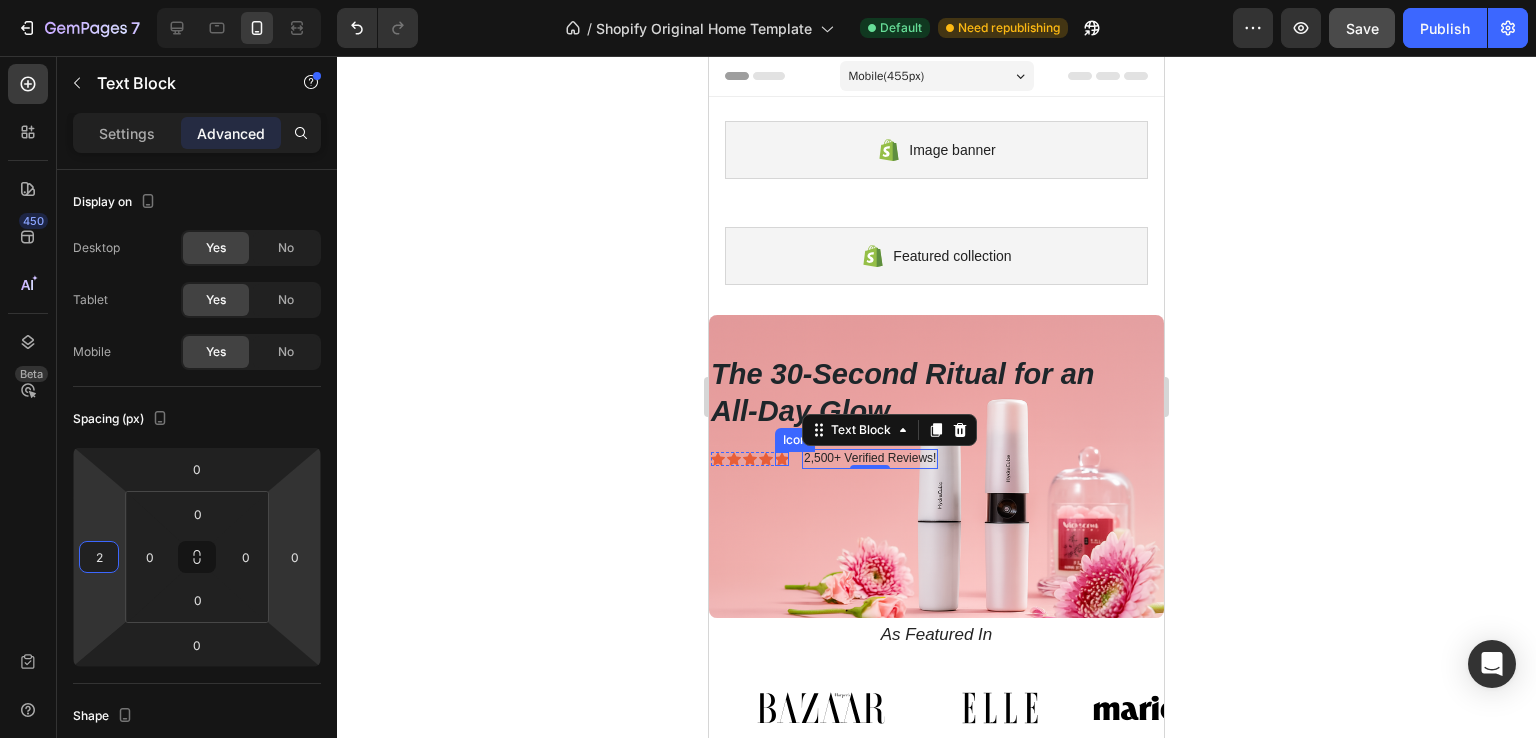 click on "Icon" at bounding box center (782, 459) 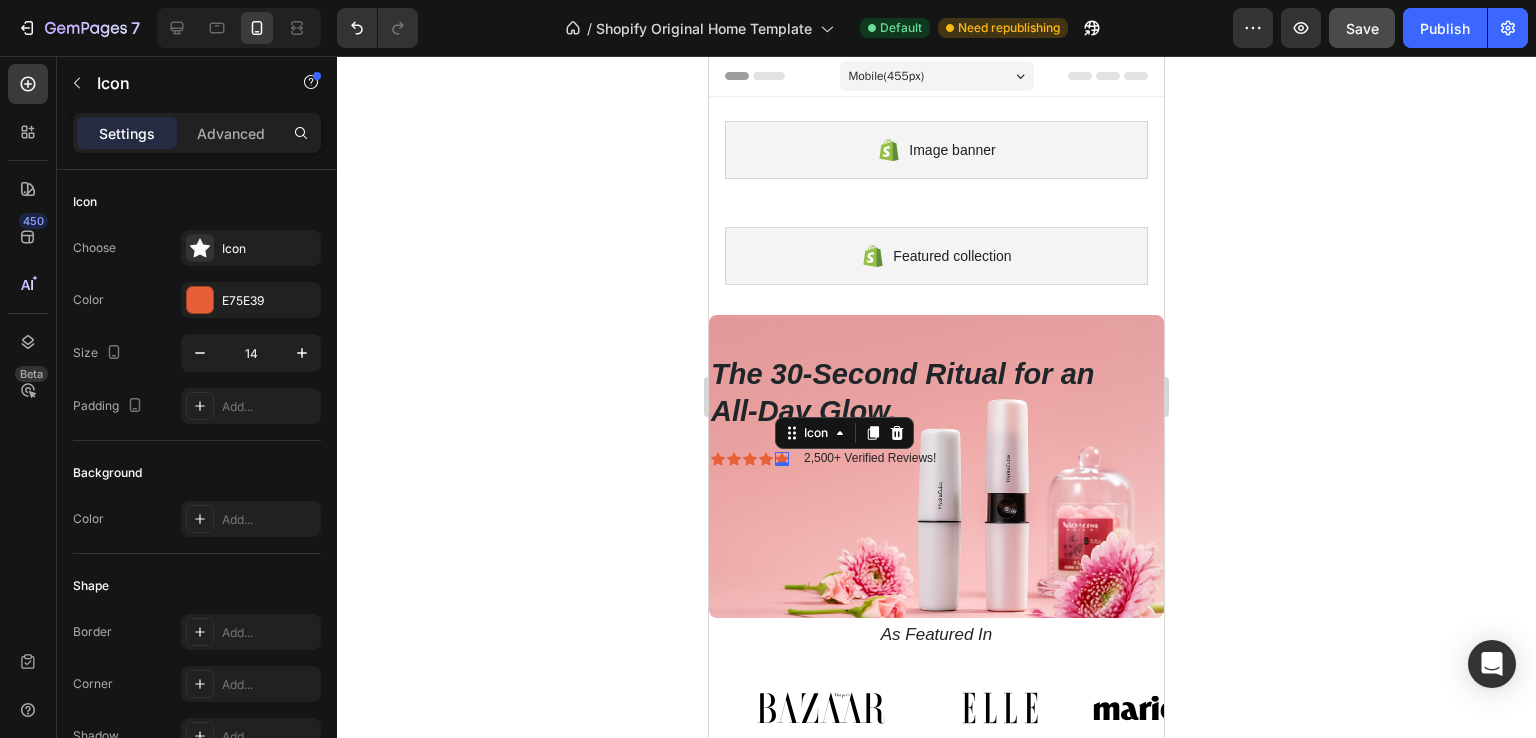 click on "0" at bounding box center [782, 466] 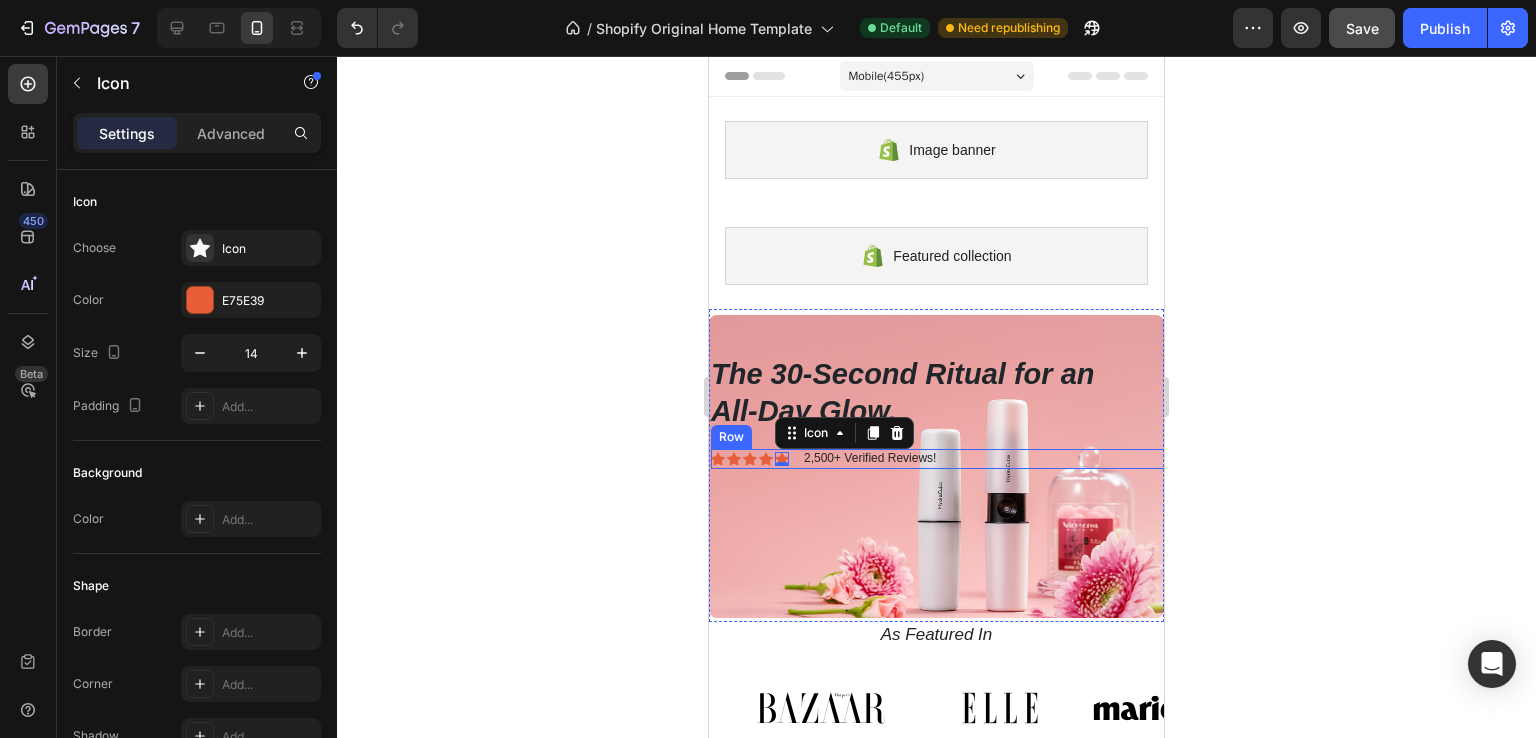 click on "Icon Icon Icon Icon Icon   0 Icon List 2,500+ Verified Reviews! Text Block Row" at bounding box center [938, 459] 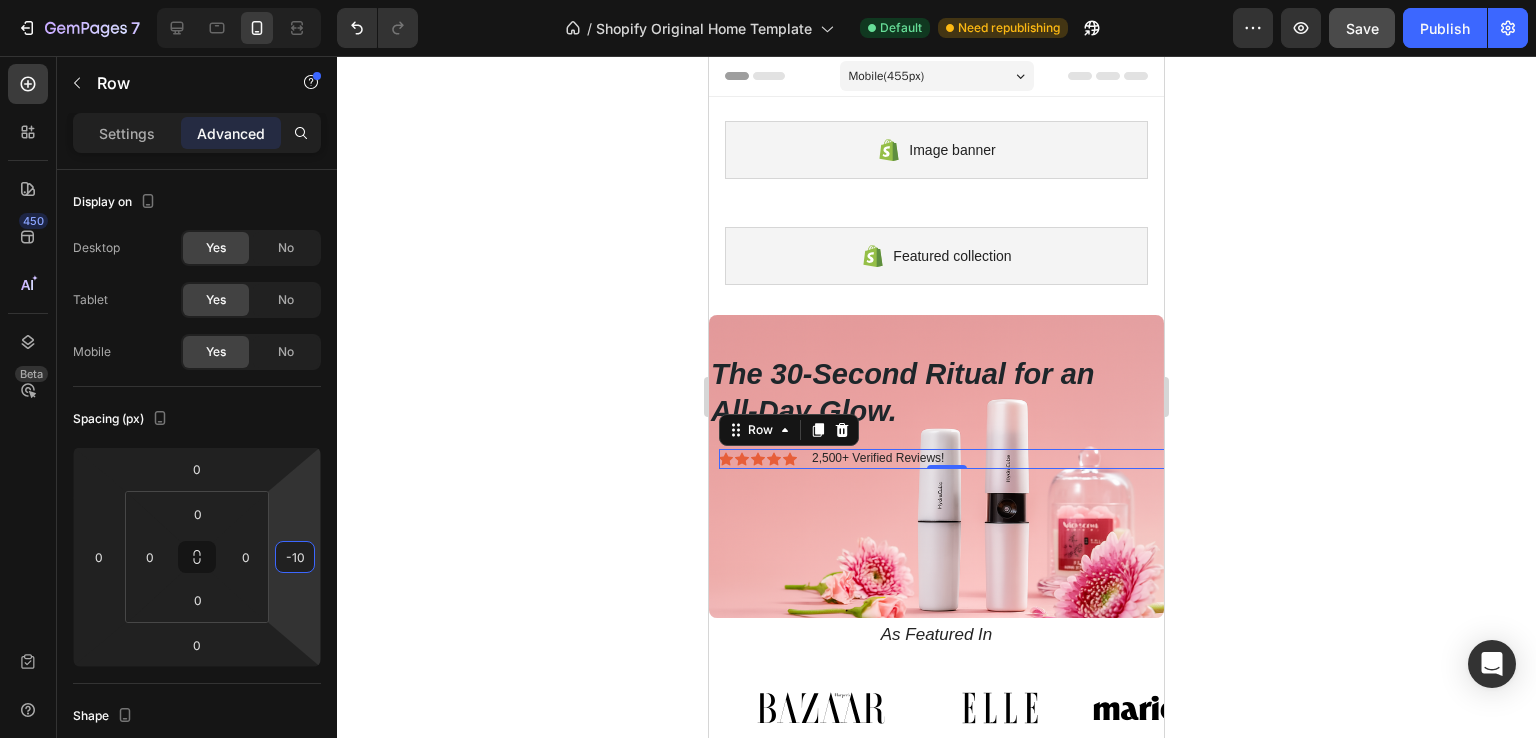 type on "-2" 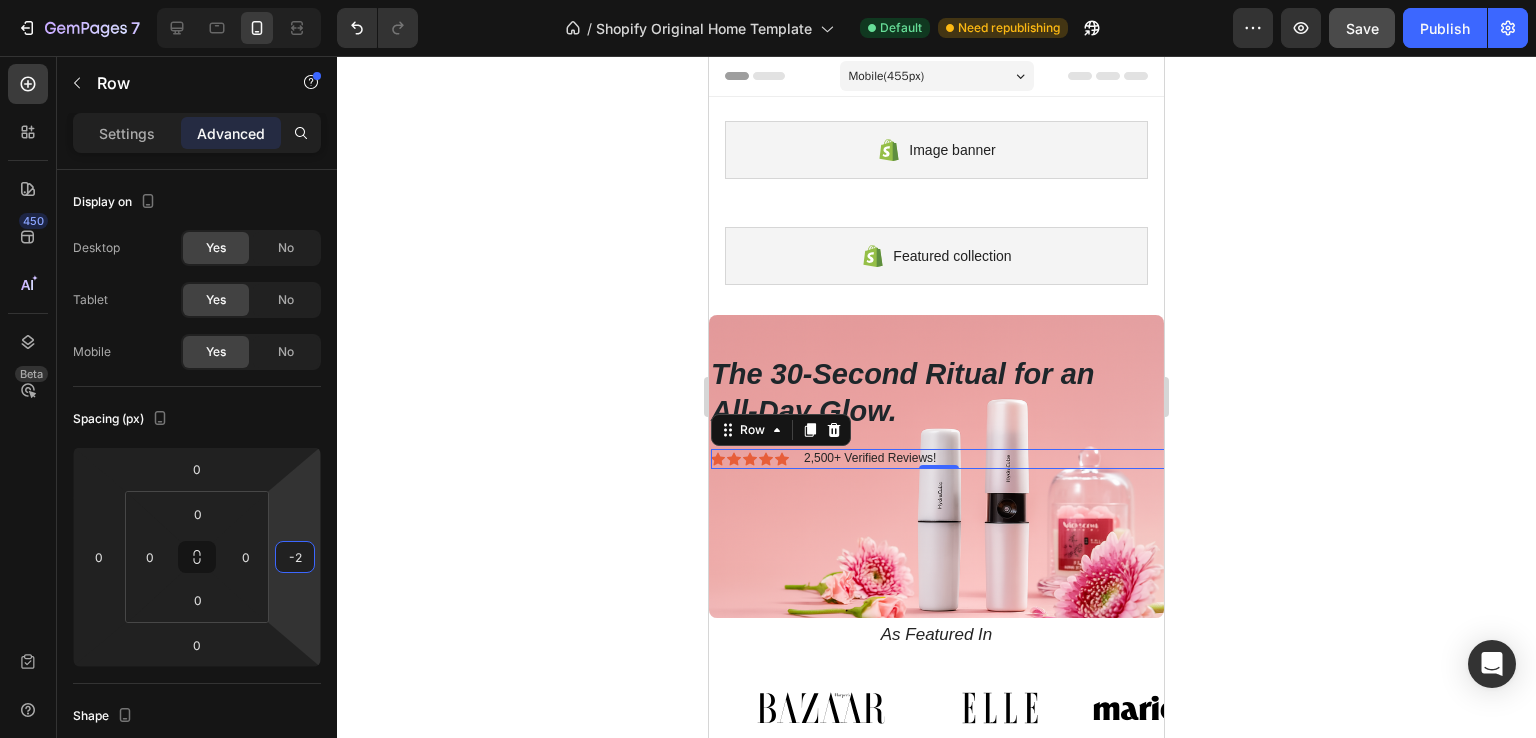drag, startPoint x: 294, startPoint y: 548, endPoint x: 298, endPoint y: 529, distance: 19.416489 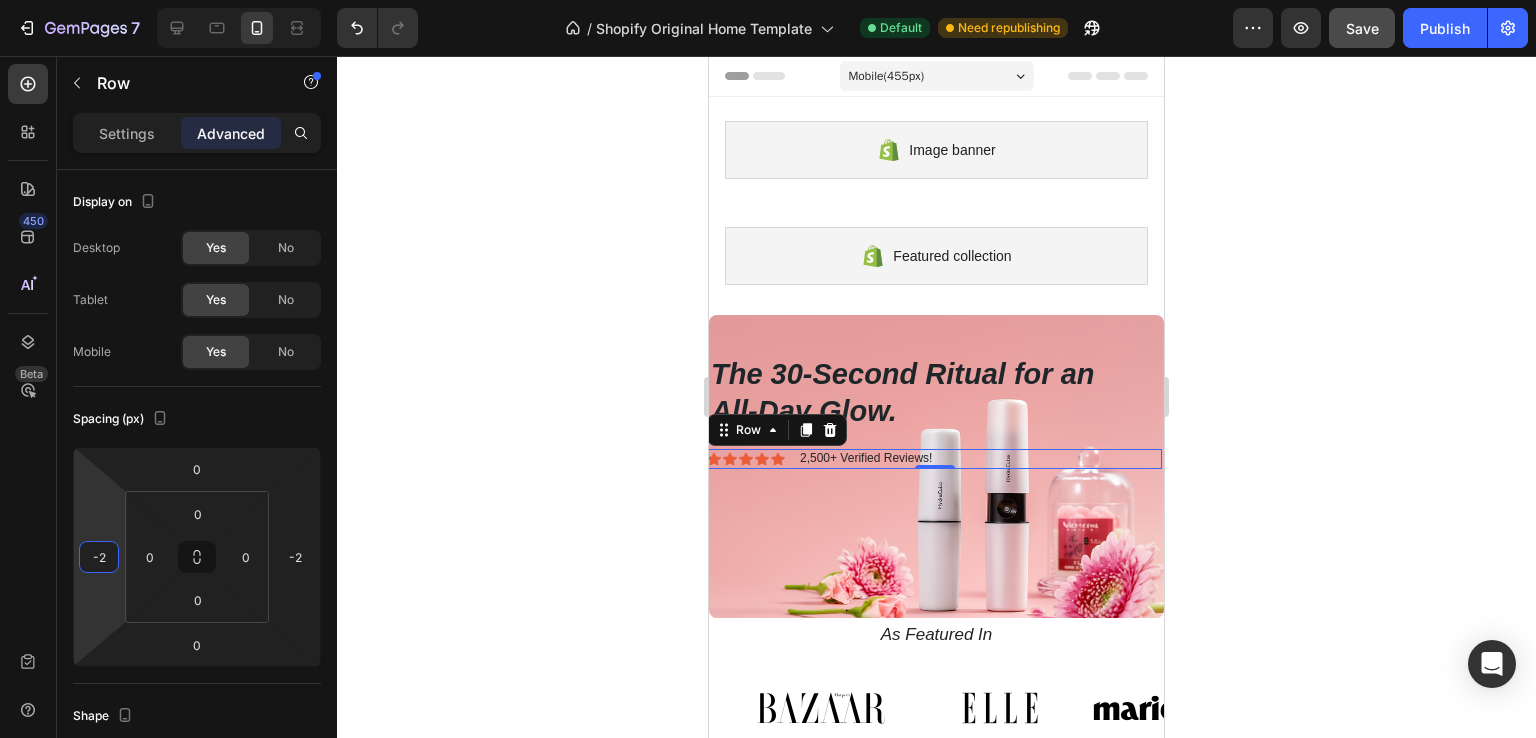type on "6" 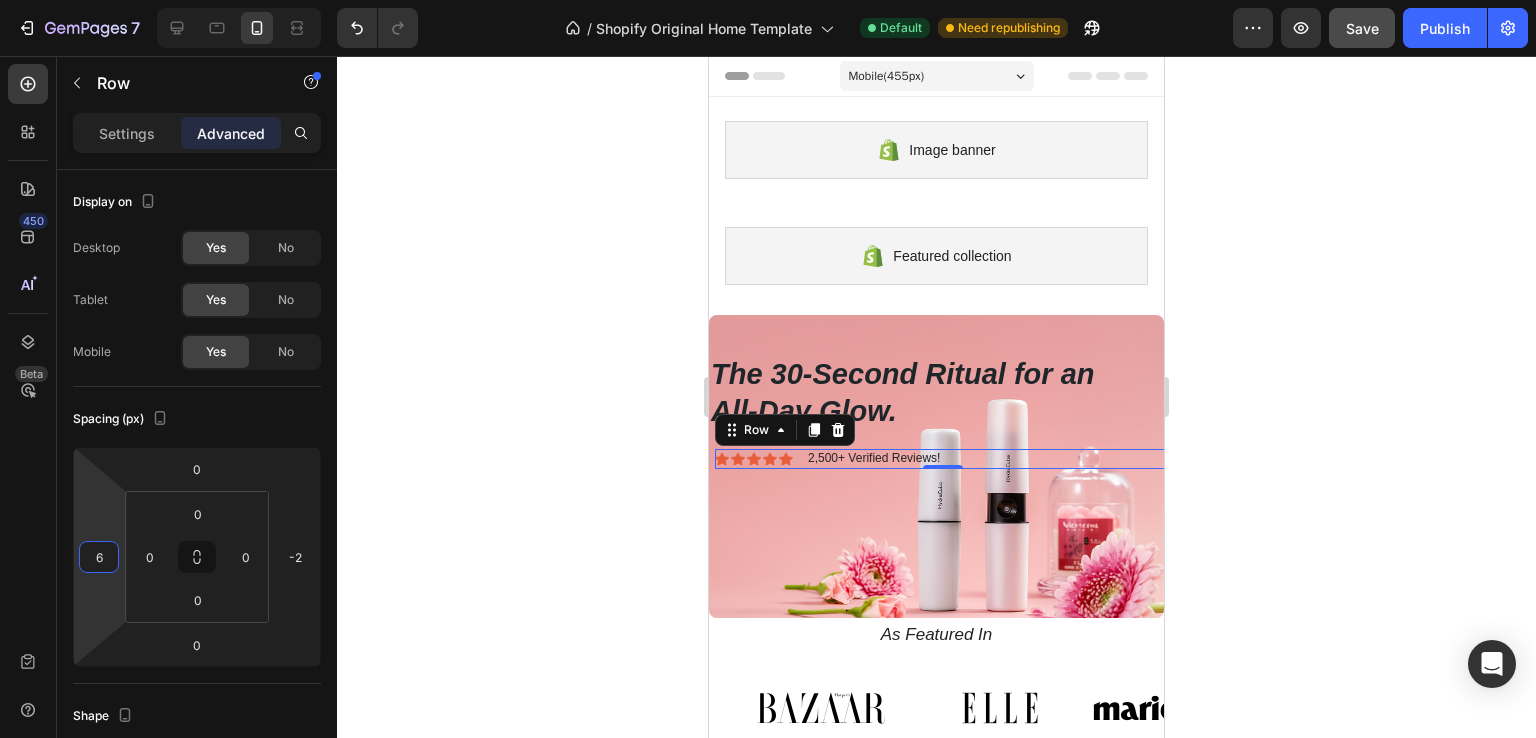 click on "7   /  Shopify Original Home Template Default Need republishing Preview  Save   Publish  450 Beta Sections(18) Elements(83) Section Element Hero Section Product Detail Brands Trusted Badges Guarantee Product Breakdown How to use Testimonials Compare Bundle FAQs Social Proof Brand Story Product List Collection Blog List Contact Sticky Add to Cart Custom Footer Browse Library 450 Layout
Row
Row
Row
Row Text
Heading
Text Block Button
Button
Button Media
Image
Image
Video" at bounding box center (768, 0) 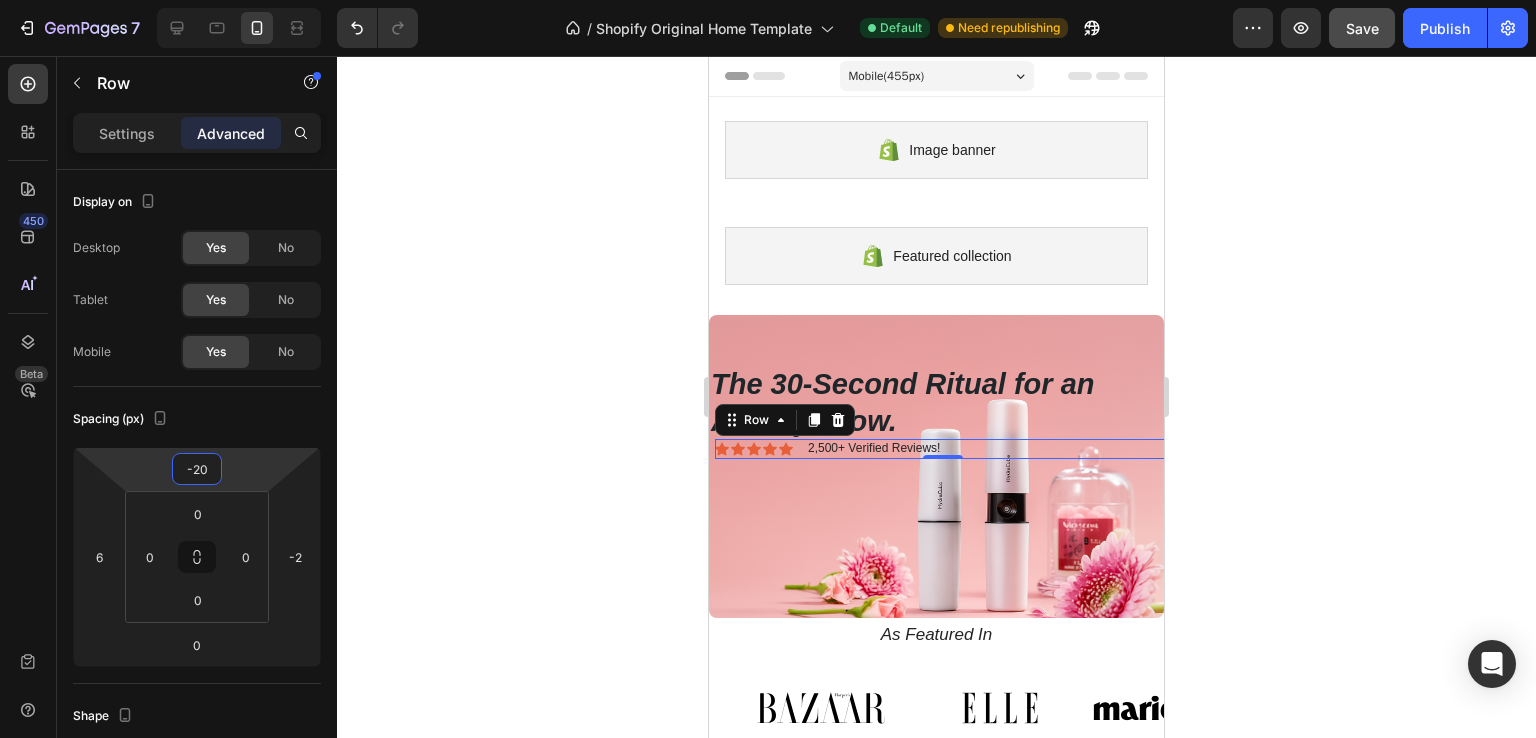 type on "-18" 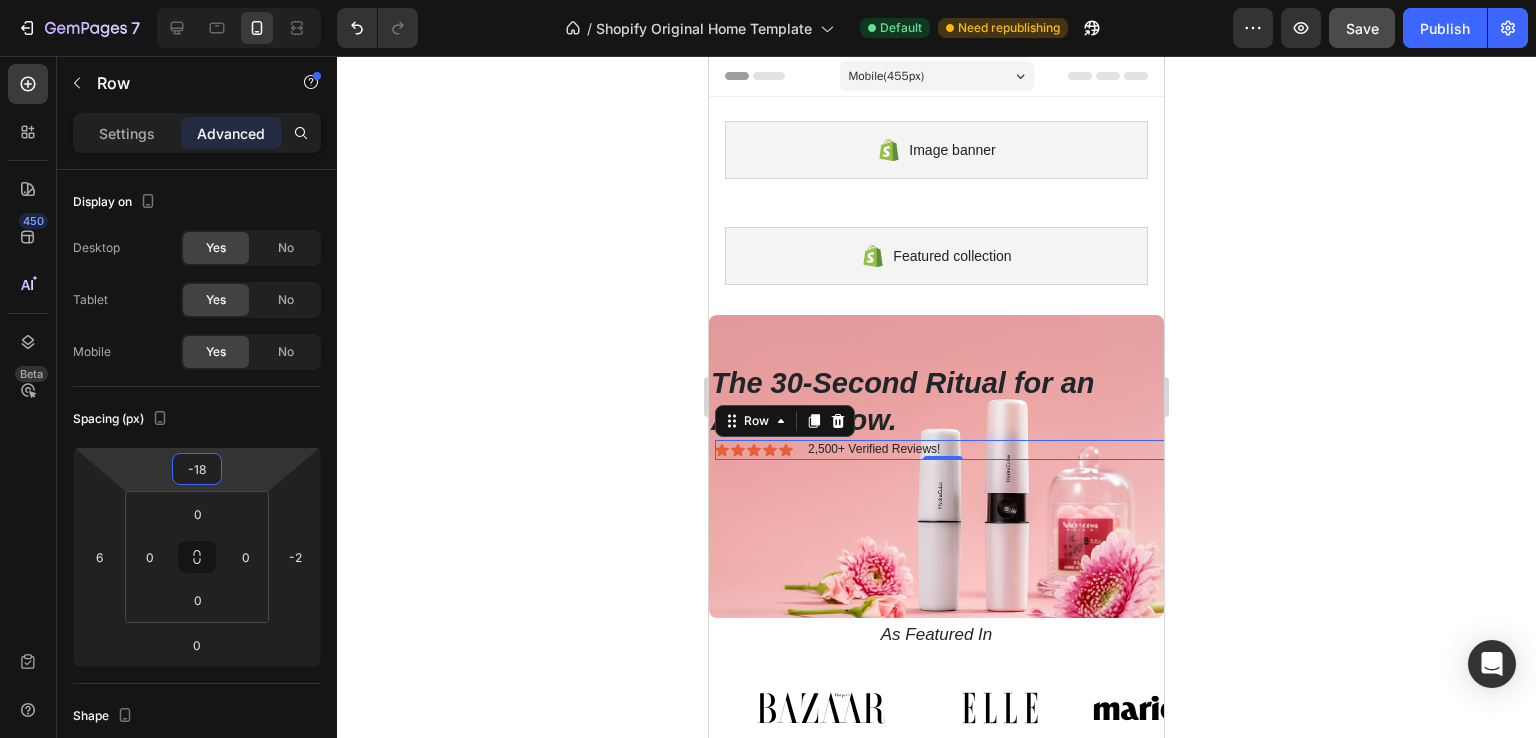 click on "7   /  Shopify Original Home Template Default Need republishing Preview  Save   Publish  450 Beta Sections(18) Elements(83) Section Element Hero Section Product Detail Brands Trusted Badges Guarantee Product Breakdown How to use Testimonials Compare Bundle FAQs Social Proof Brand Story Product List Collection Blog List Contact Sticky Add to Cart Custom Footer Browse Library 450 Layout
Row
Row
Row
Row Text
Heading
Text Block Button
Button
Button Media
Image
Image
Video" at bounding box center [768, 0] 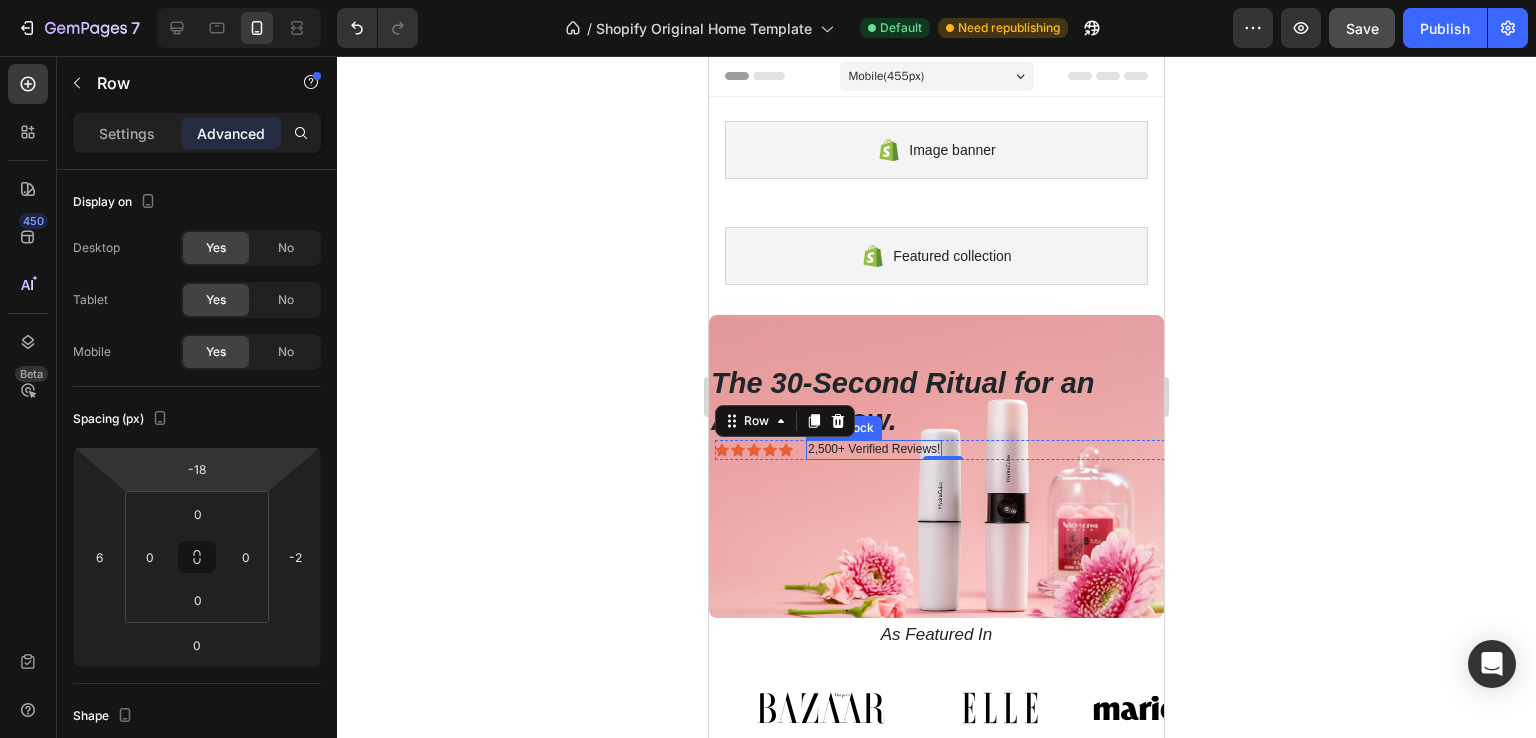 click on "2,500+ Verified Reviews!" at bounding box center (874, 450) 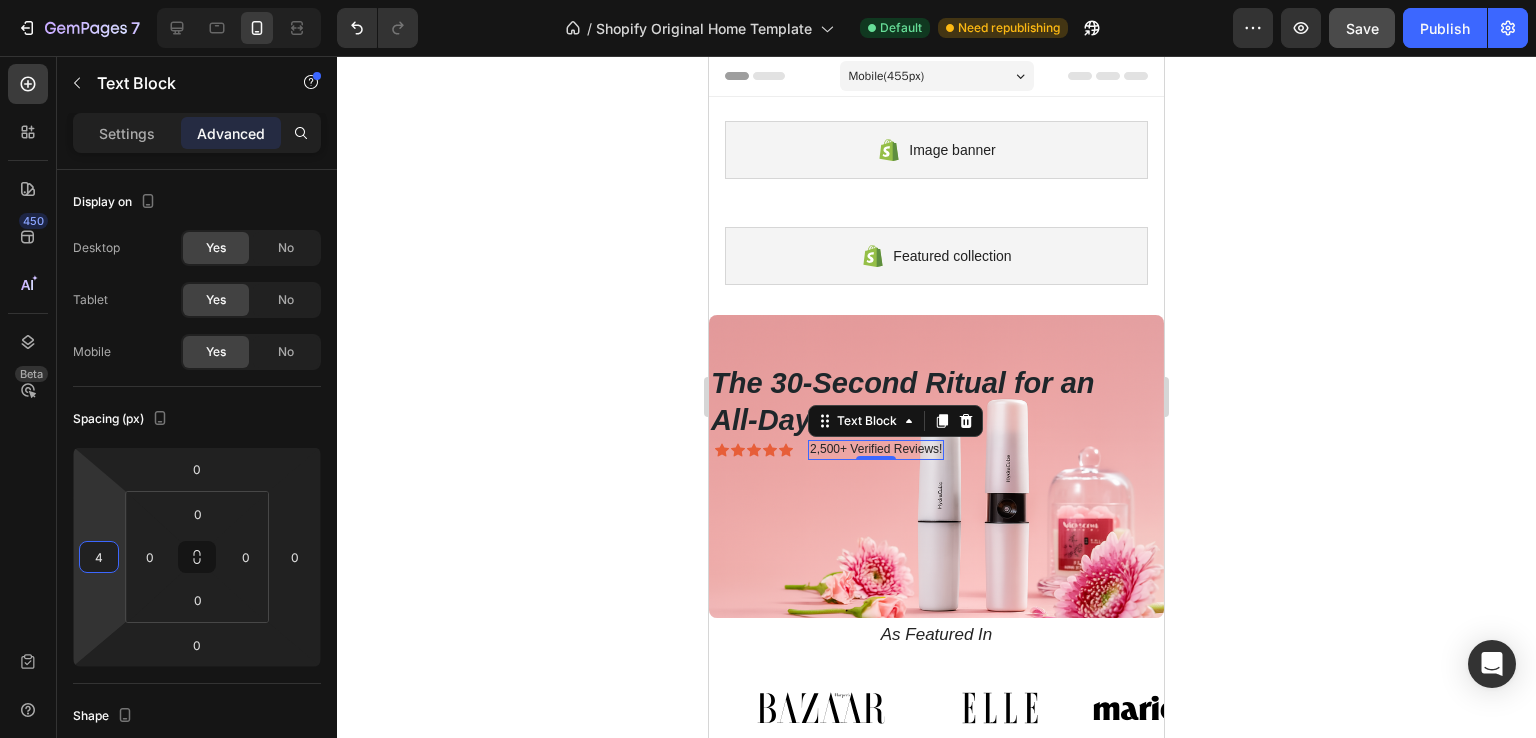 type on "2" 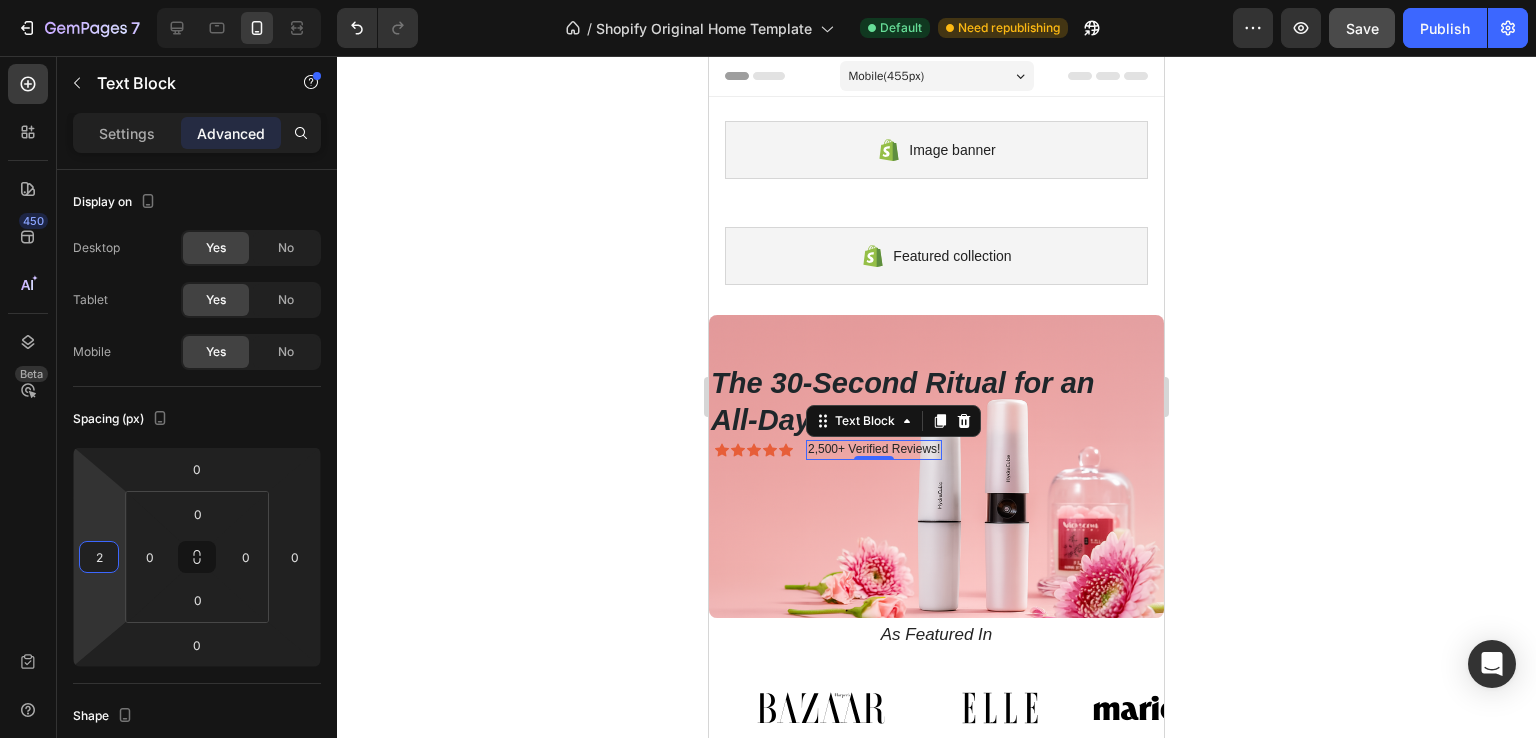 click on "7   /  Shopify Original Home Template Default Need republishing Preview  Save   Publish  450 Beta Sections(18) Elements(83) Section Element Hero Section Product Detail Brands Trusted Badges Guarantee Product Breakdown How to use Testimonials Compare Bundle FAQs Social Proof Brand Story Product List Collection Blog List Contact Sticky Add to Cart Custom Footer Browse Library 450 Layout
Row
Row
Row
Row Text
Heading
Text Block Button
Button
Button Media
Image
Image
Video" at bounding box center [768, 0] 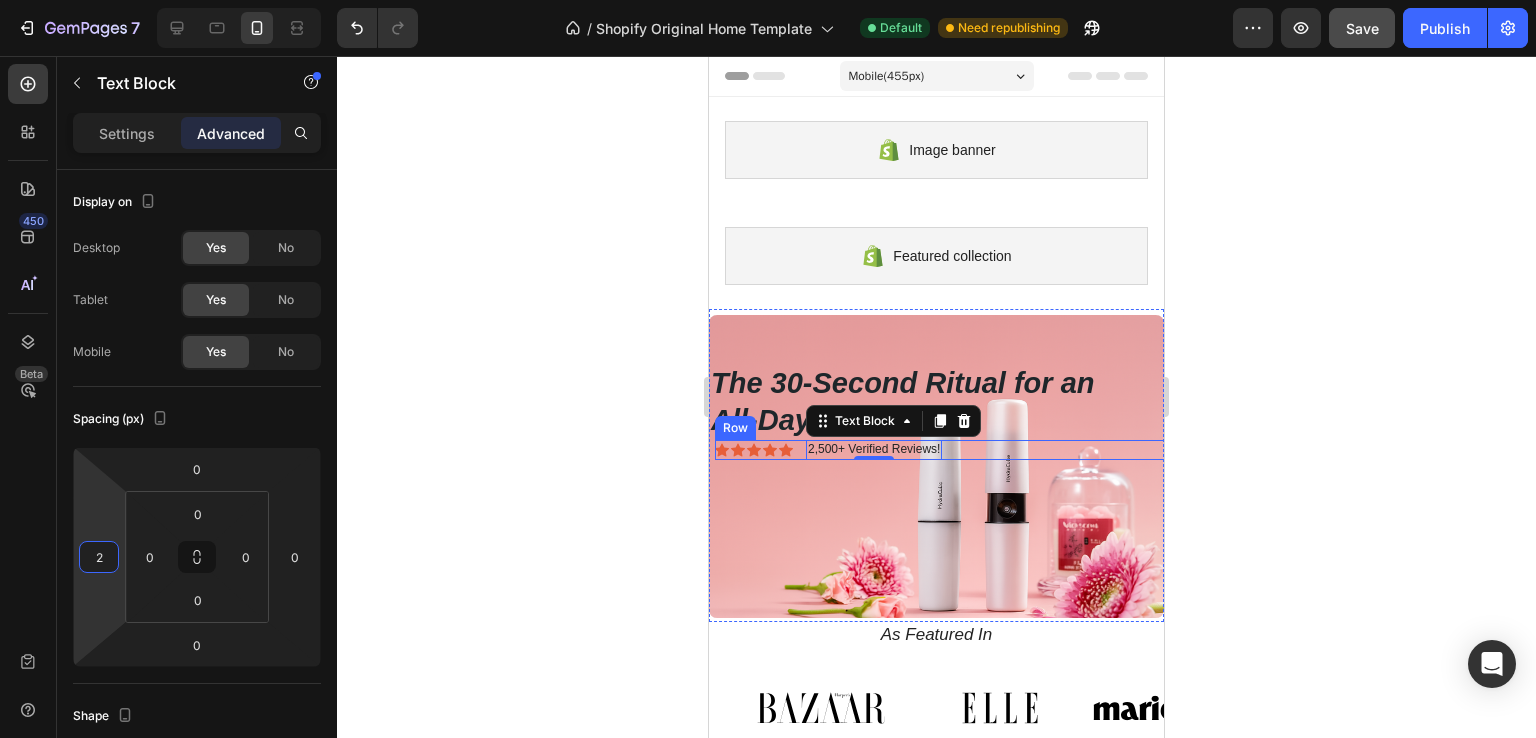 click on "Icon Icon Icon Icon Icon Icon List 2,500+ Verified Reviews! Text Block   0 Row" at bounding box center [942, 450] 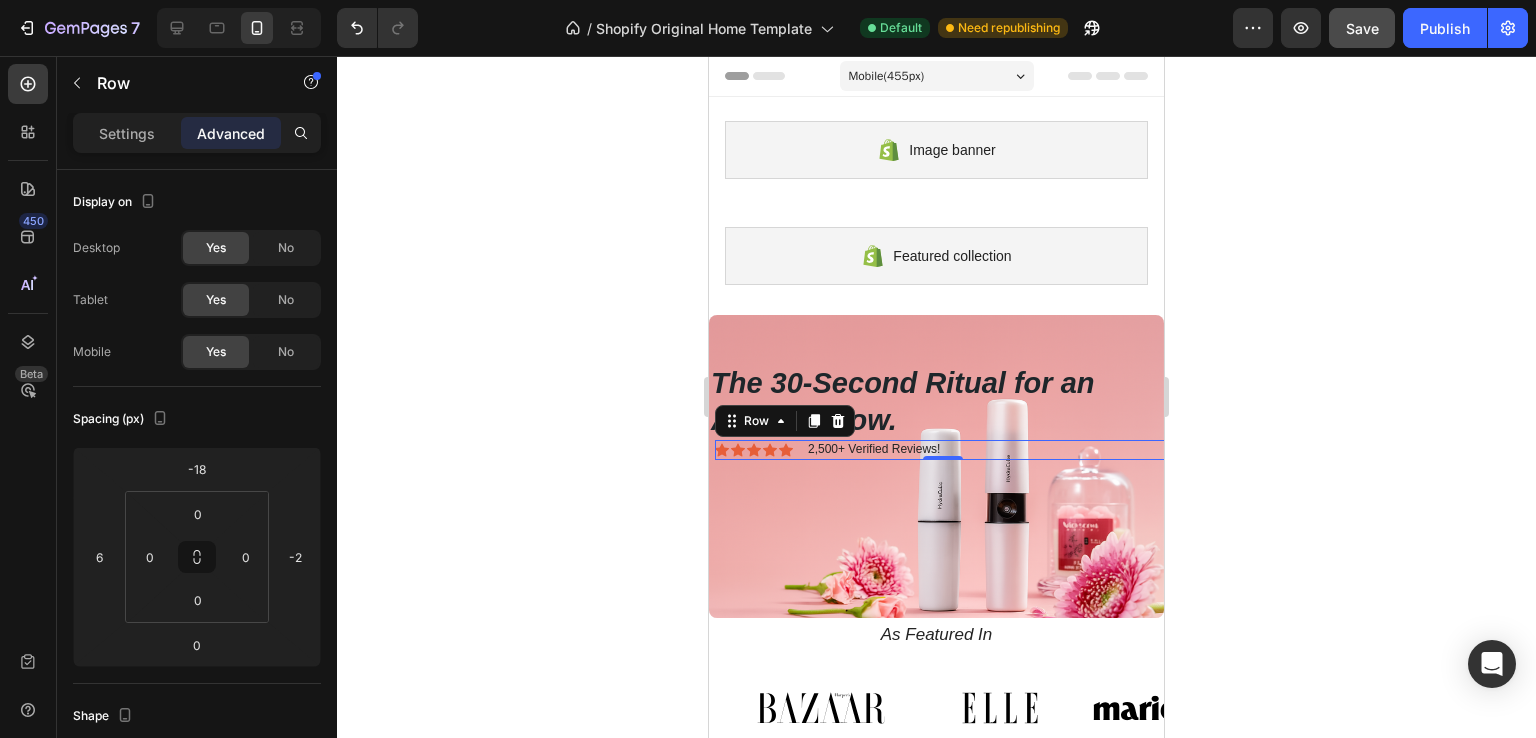 click on "Icon Icon Icon Icon Icon Icon List 2,500+ Verified Reviews! Text Block Row   0" at bounding box center (942, 450) 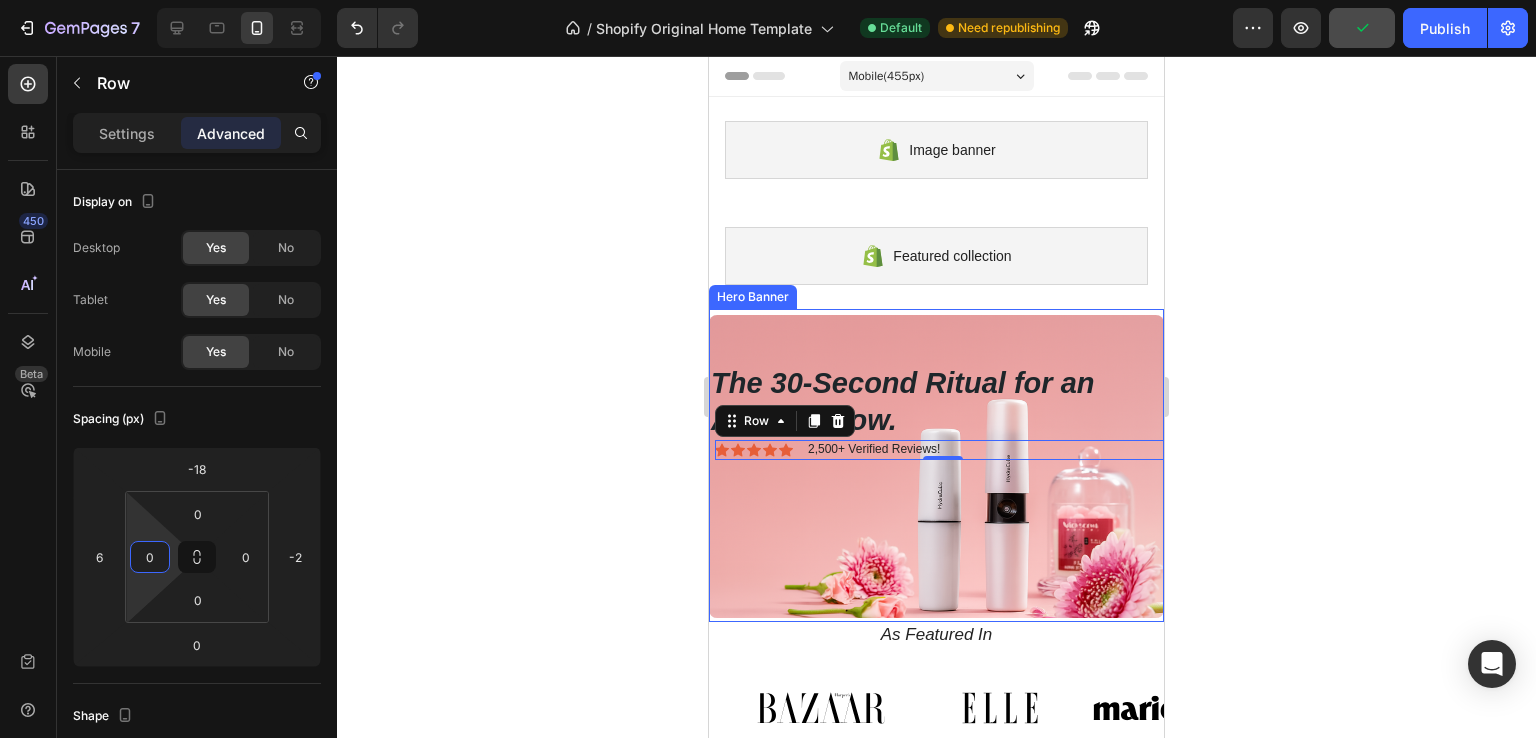 drag, startPoint x: 157, startPoint y: 533, endPoint x: 158, endPoint y: 559, distance: 26.019224 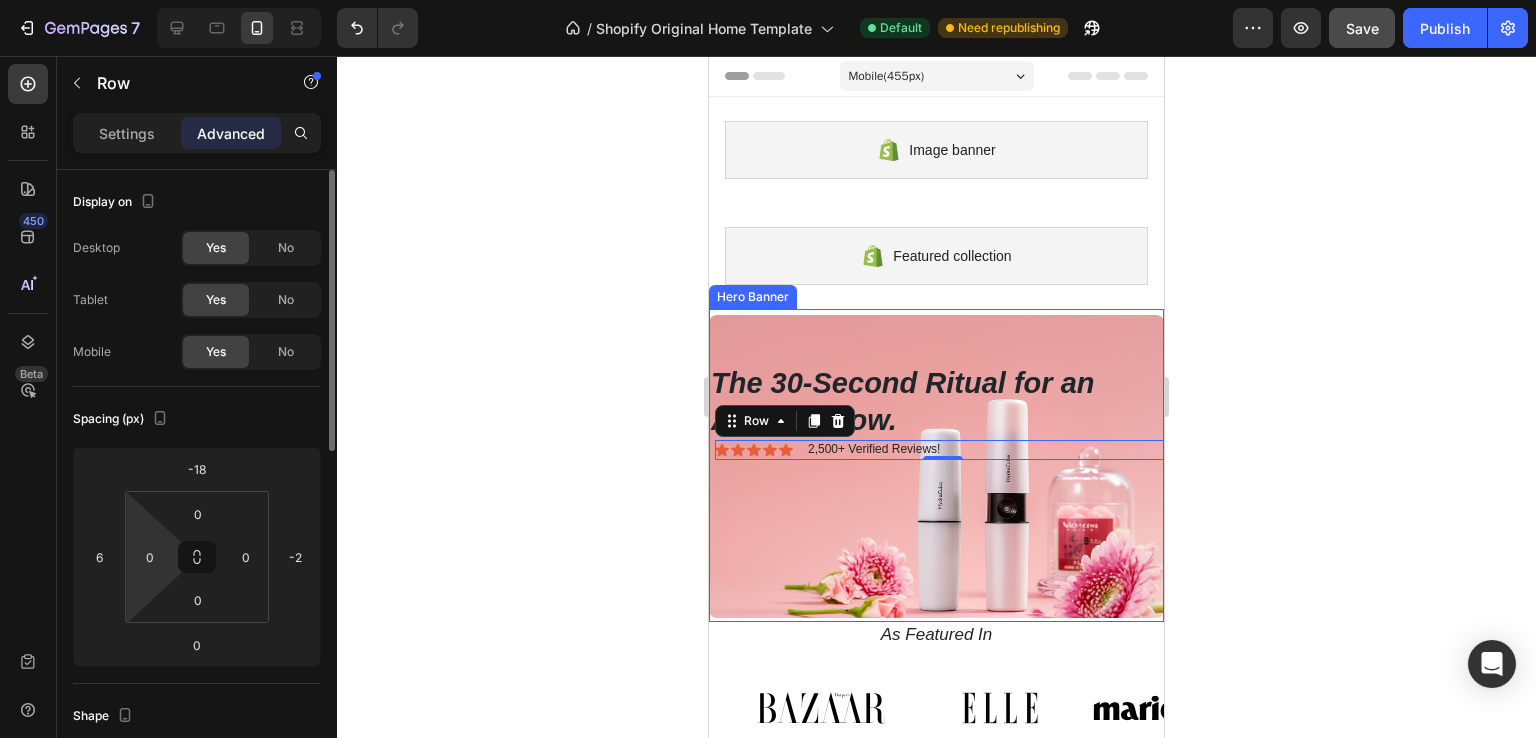 drag, startPoint x: 141, startPoint y: 531, endPoint x: 144, endPoint y: 520, distance: 11.401754 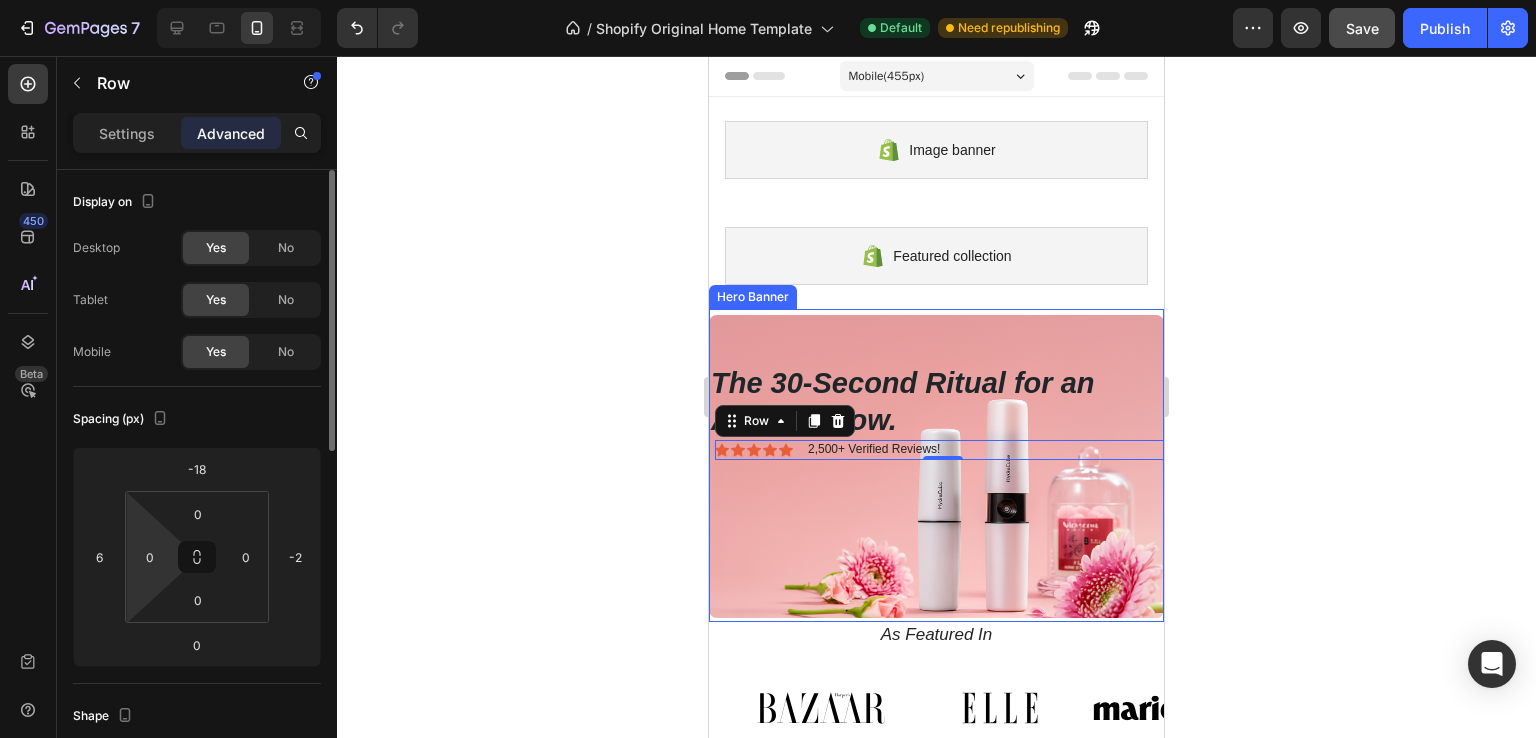 click on "7   /  Shopify Original Home Template Default Need republishing Preview  Save   Publish  450 Beta Sections(18) Elements(83) Section Element Hero Section Product Detail Brands Trusted Badges Guarantee Product Breakdown How to use Testimonials Compare Bundle FAQs Social Proof Brand Story Product List Collection Blog List Contact Sticky Add to Cart Custom Footer Browse Library 450 Layout
Row
Row
Row
Row Text
Heading
Text Block Button
Button
Button Media
Image
Image
Video" at bounding box center (768, 0) 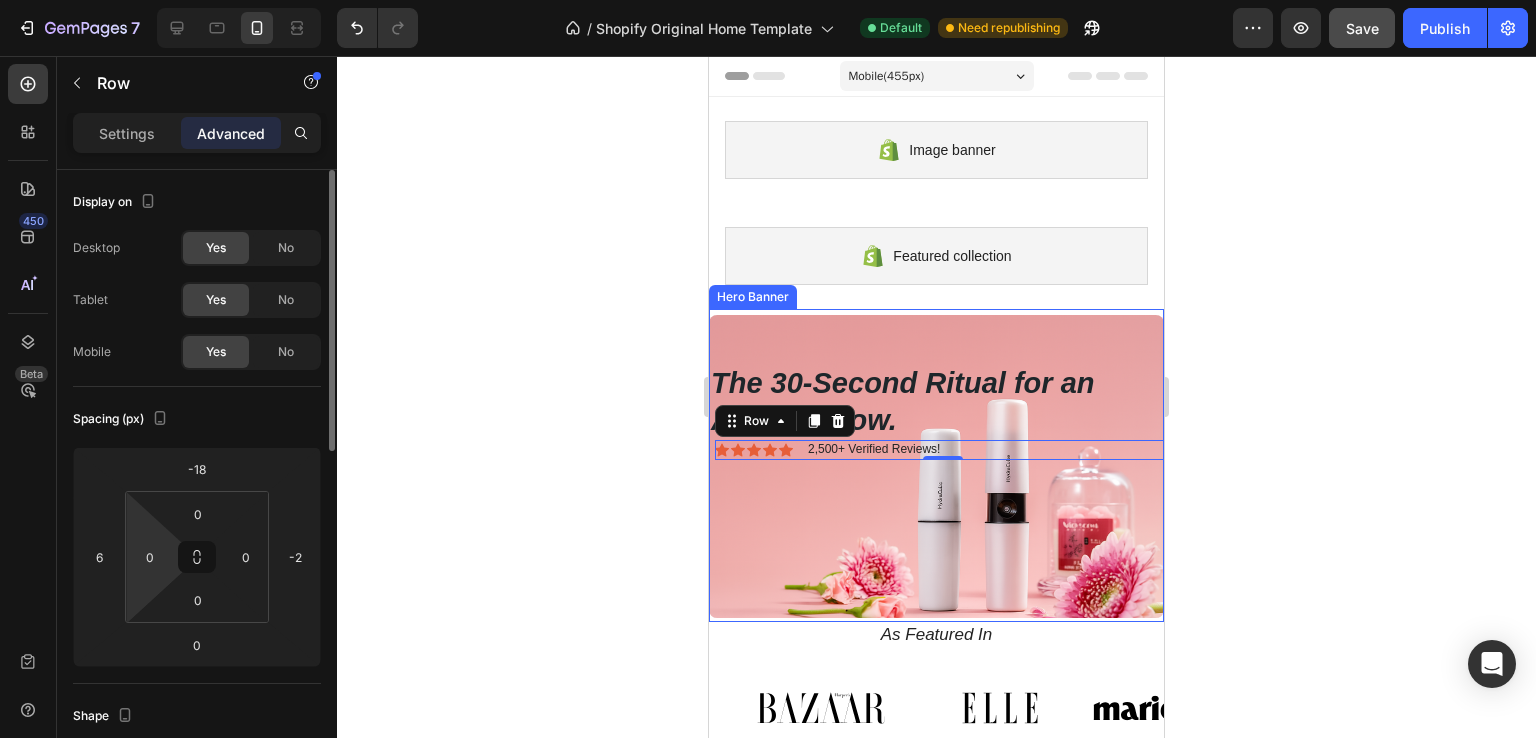 click on "7   /  Shopify Original Home Template Default Need republishing Preview  Save   Publish  450 Beta Sections(18) Elements(83) Section Element Hero Section Product Detail Brands Trusted Badges Guarantee Product Breakdown How to use Testimonials Compare Bundle FAQs Social Proof Brand Story Product List Collection Blog List Contact Sticky Add to Cart Custom Footer Browse Library 450 Layout
Row
Row
Row
Row Text
Heading
Text Block Button
Button
Button Media
Image
Image
Video" at bounding box center [768, 0] 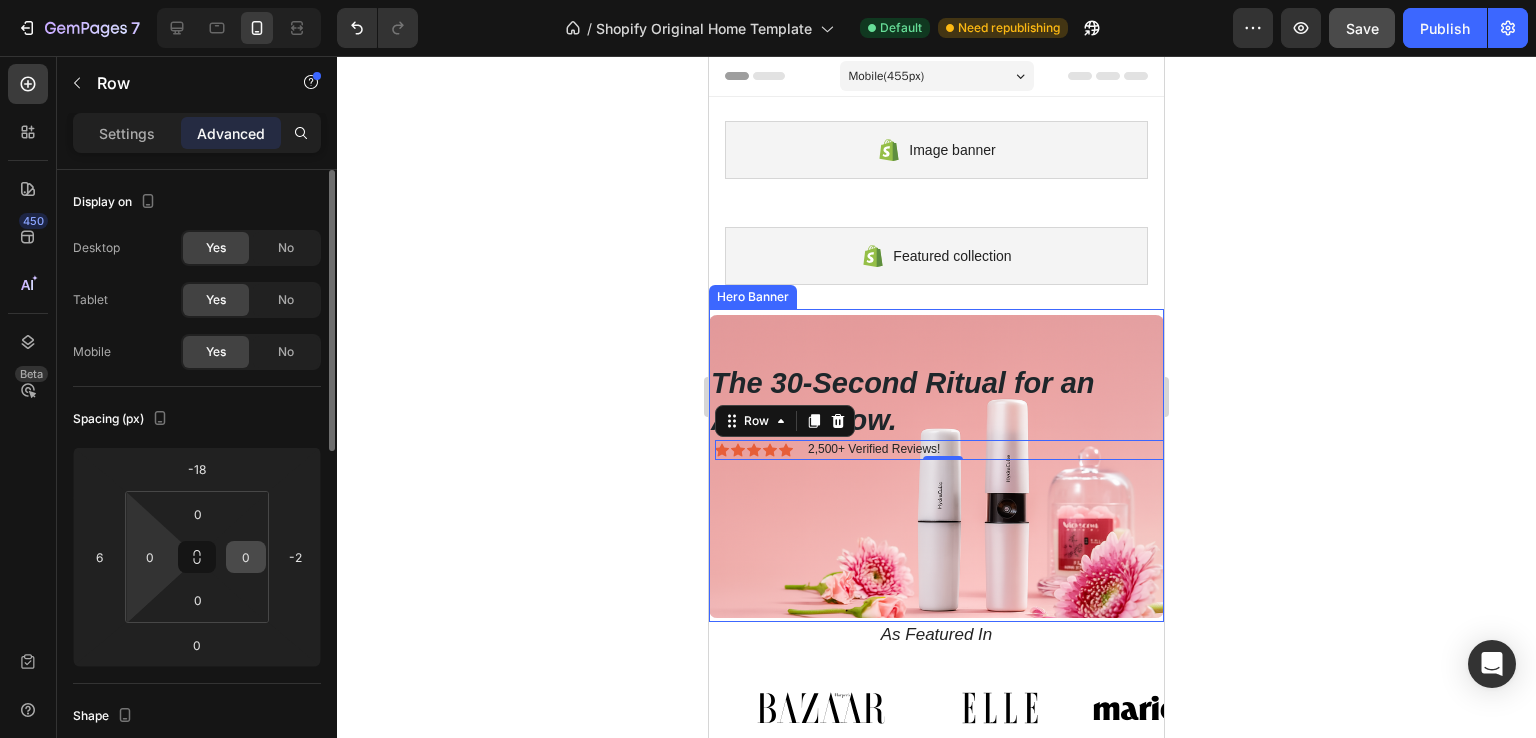 drag, startPoint x: 148, startPoint y: 528, endPoint x: 236, endPoint y: 564, distance: 95.07891 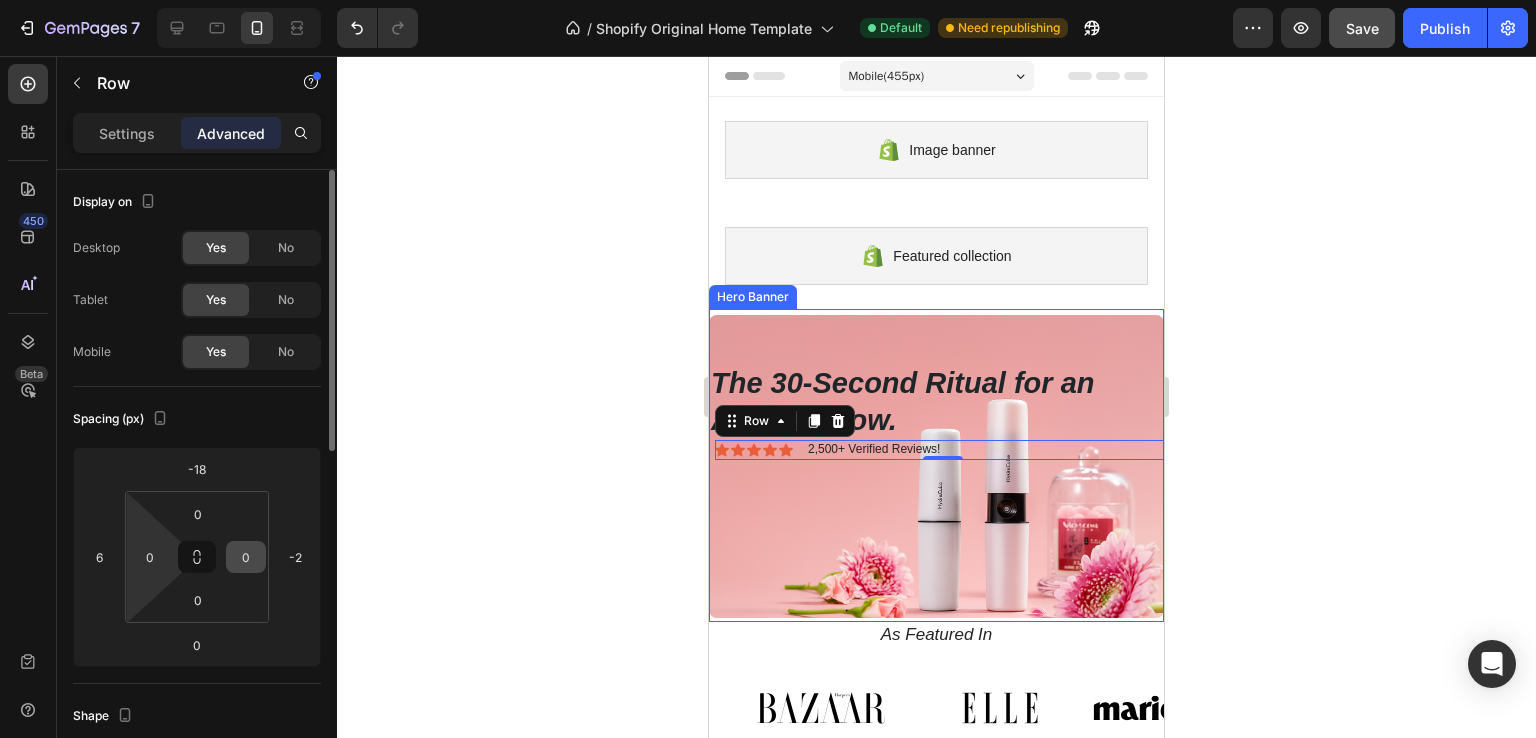click on "7   /  Shopify Original Home Template Default Need republishing Preview  Save   Publish  450 Beta Sections(18) Elements(83) Section Element Hero Section Product Detail Brands Trusted Badges Guarantee Product Breakdown How to use Testimonials Compare Bundle FAQs Social Proof Brand Story Product List Collection Blog List Contact Sticky Add to Cart Custom Footer Browse Library 450 Layout
Row
Row
Row
Row Text
Heading
Text Block Button
Button
Button Media
Image
Image
Video" at bounding box center [768, 0] 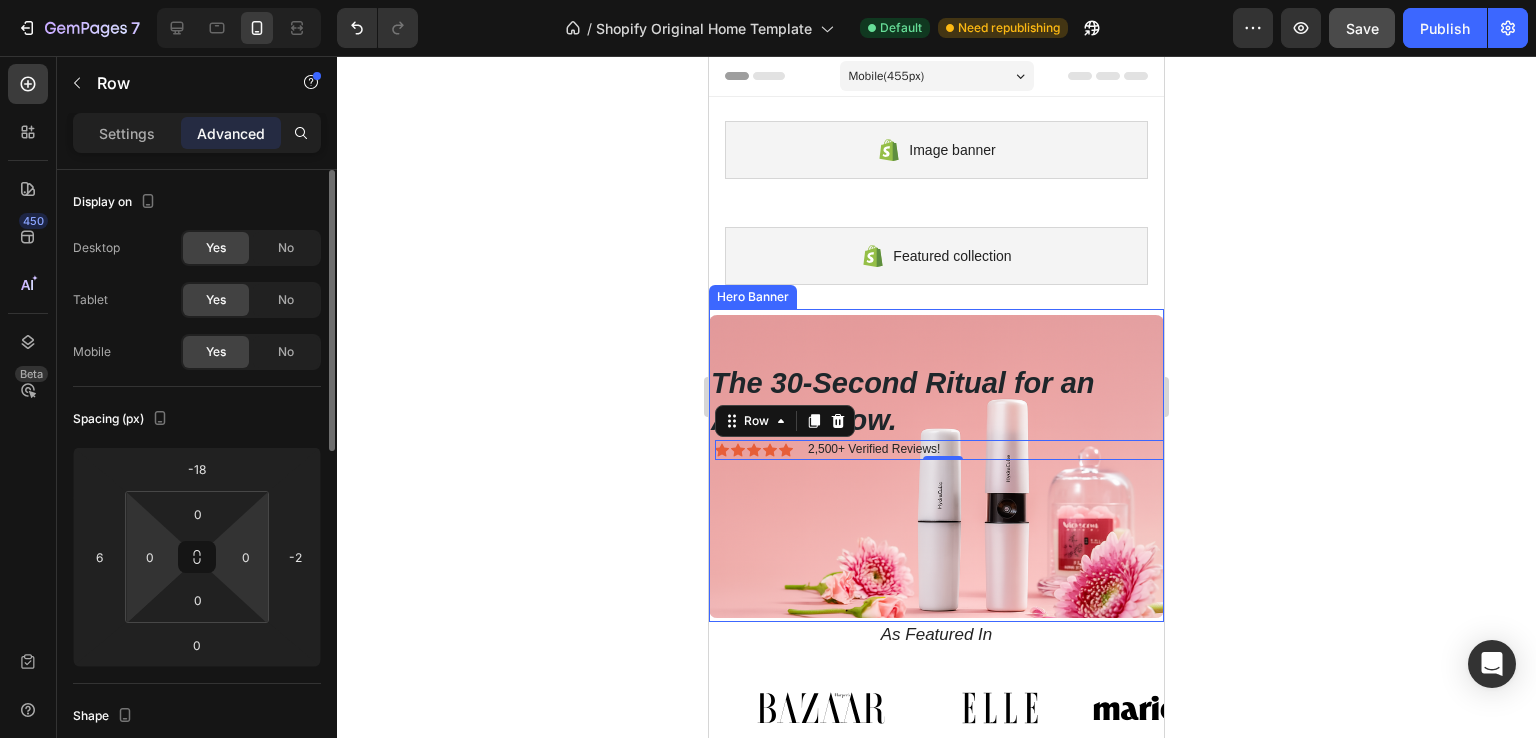 drag, startPoint x: 263, startPoint y: 533, endPoint x: 262, endPoint y: 520, distance: 13.038404 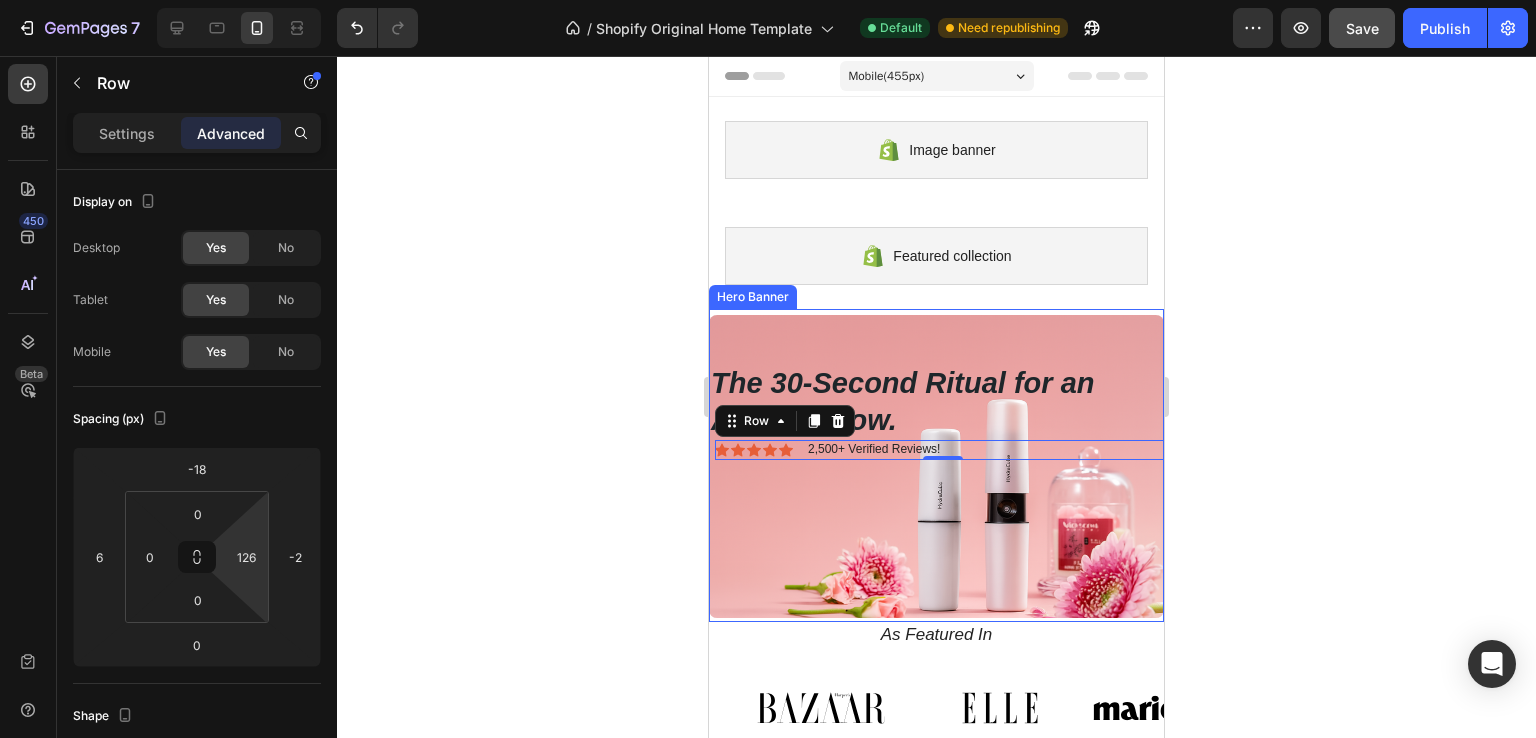 drag, startPoint x: 259, startPoint y: 533, endPoint x: 271, endPoint y: 483, distance: 51.41984 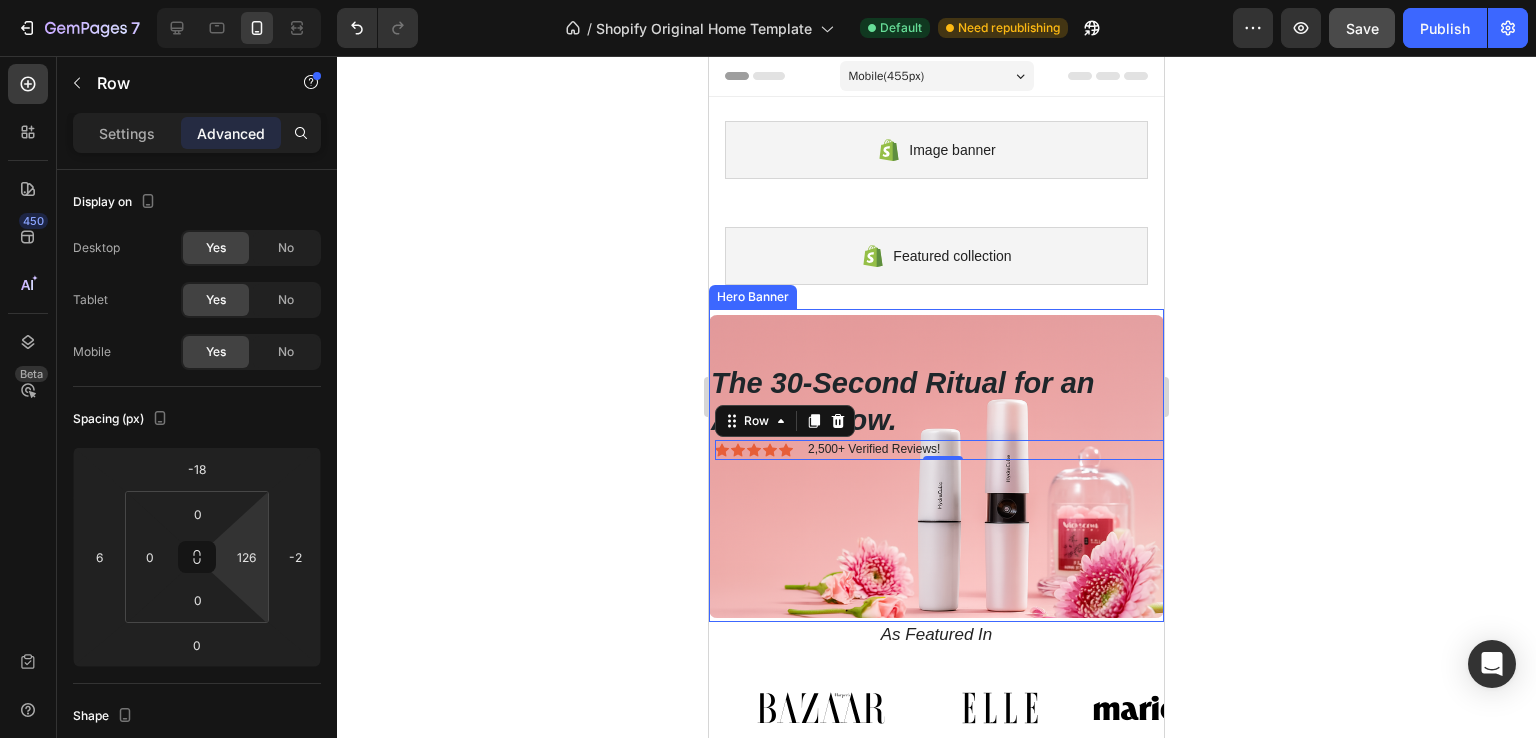 click on "7   /  Shopify Original Home Template Default Need republishing Preview  Save   Publish  450 Beta Sections(18) Elements(83) Section Element Hero Section Product Detail Brands Trusted Badges Guarantee Product Breakdown How to use Testimonials Compare Bundle FAQs Social Proof Brand Story Product List Collection Blog List Contact Sticky Add to Cart Custom Footer Browse Library 450 Layout
Row
Row
Row
Row Text
Heading
Text Block Button
Button
Button Media
Image
Image
Video" at bounding box center (768, 0) 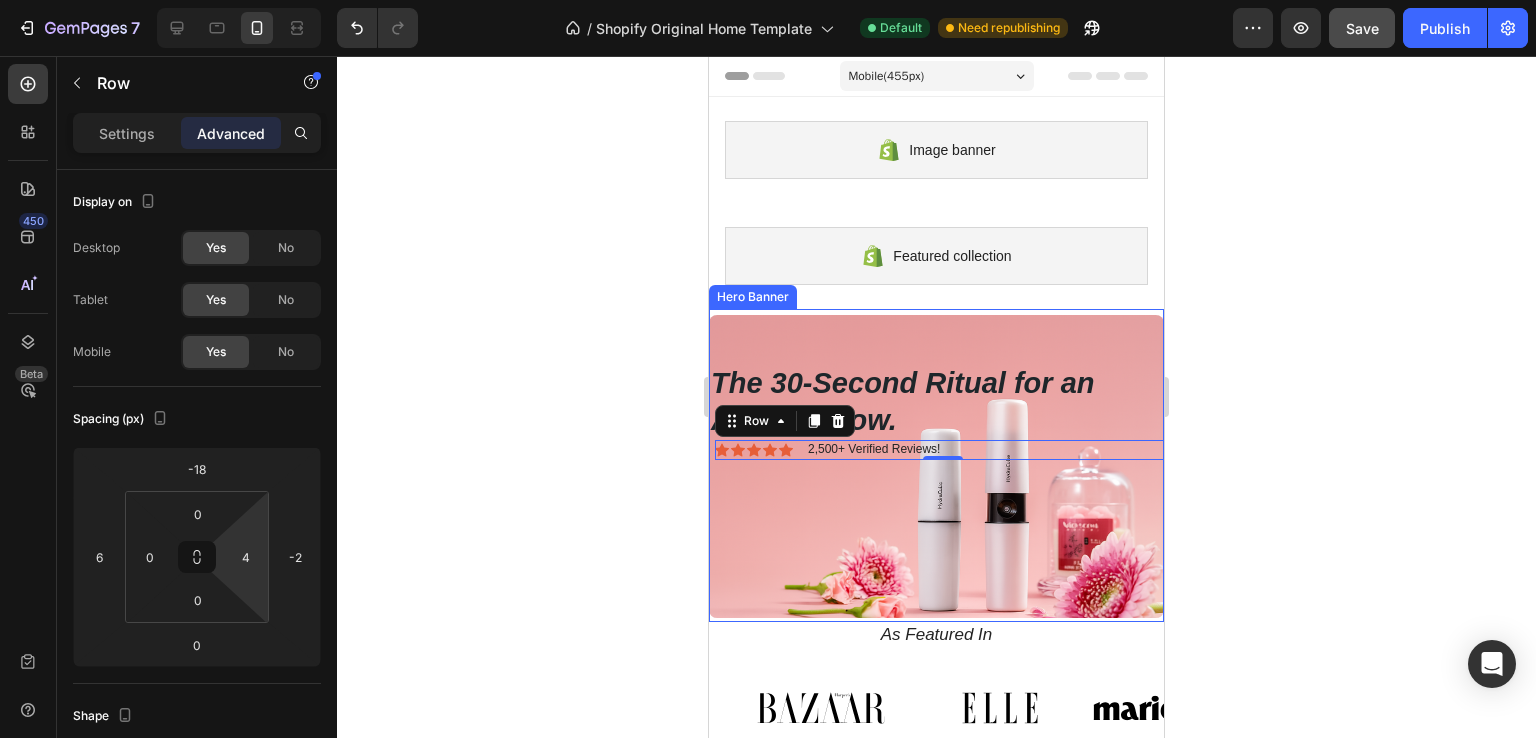 type on "0" 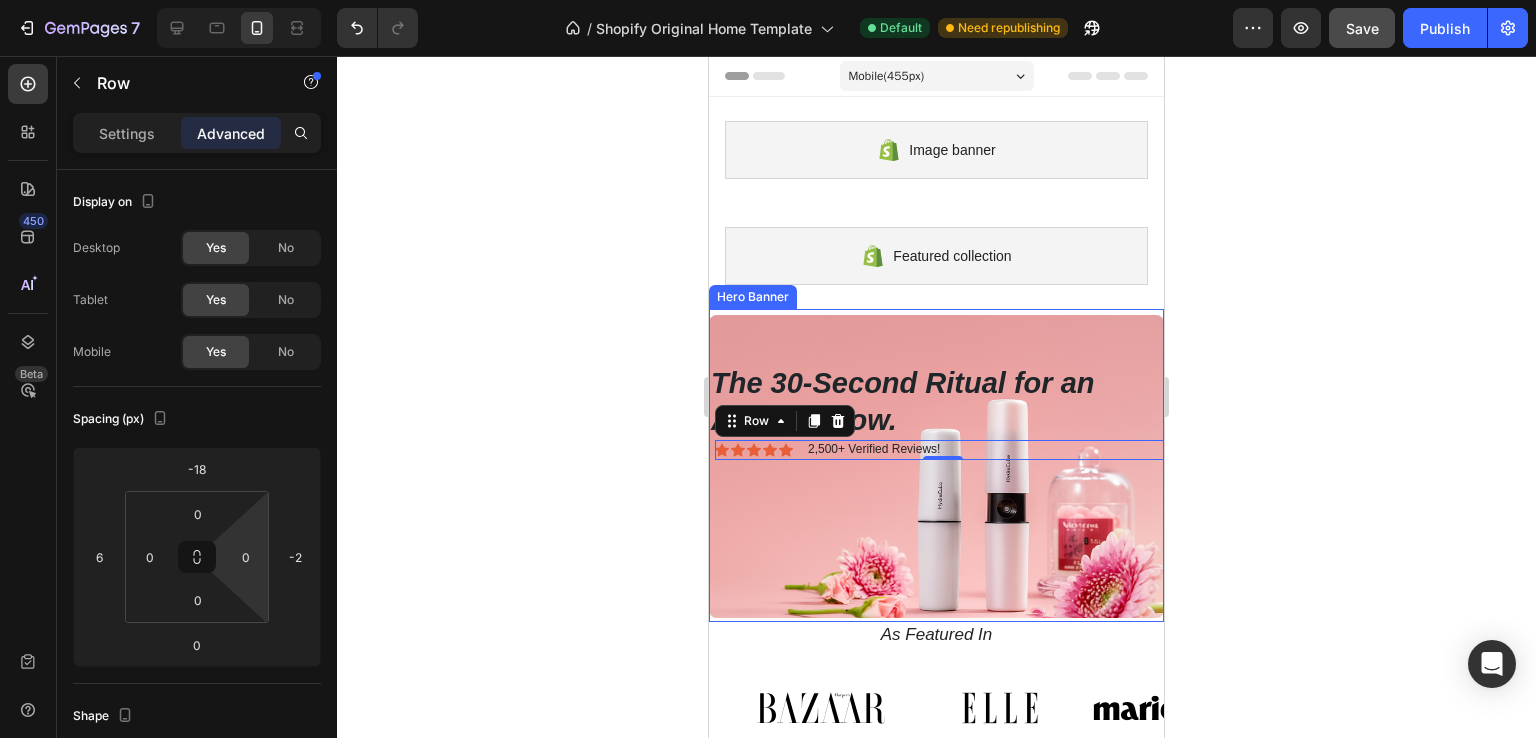 drag, startPoint x: 255, startPoint y: 537, endPoint x: 253, endPoint y: 649, distance: 112.01785 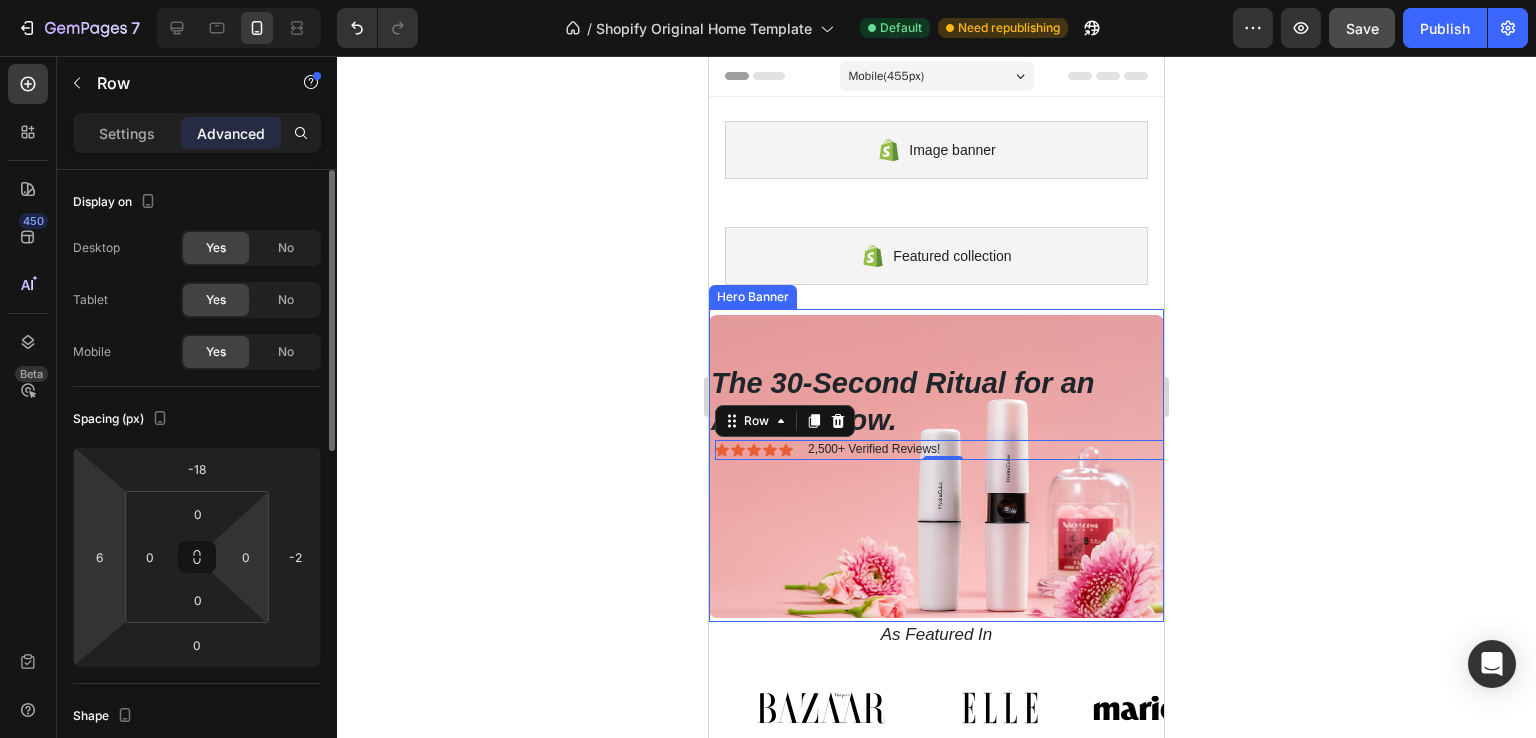 drag, startPoint x: 112, startPoint y: 535, endPoint x: 110, endPoint y: 504, distance: 31.06445 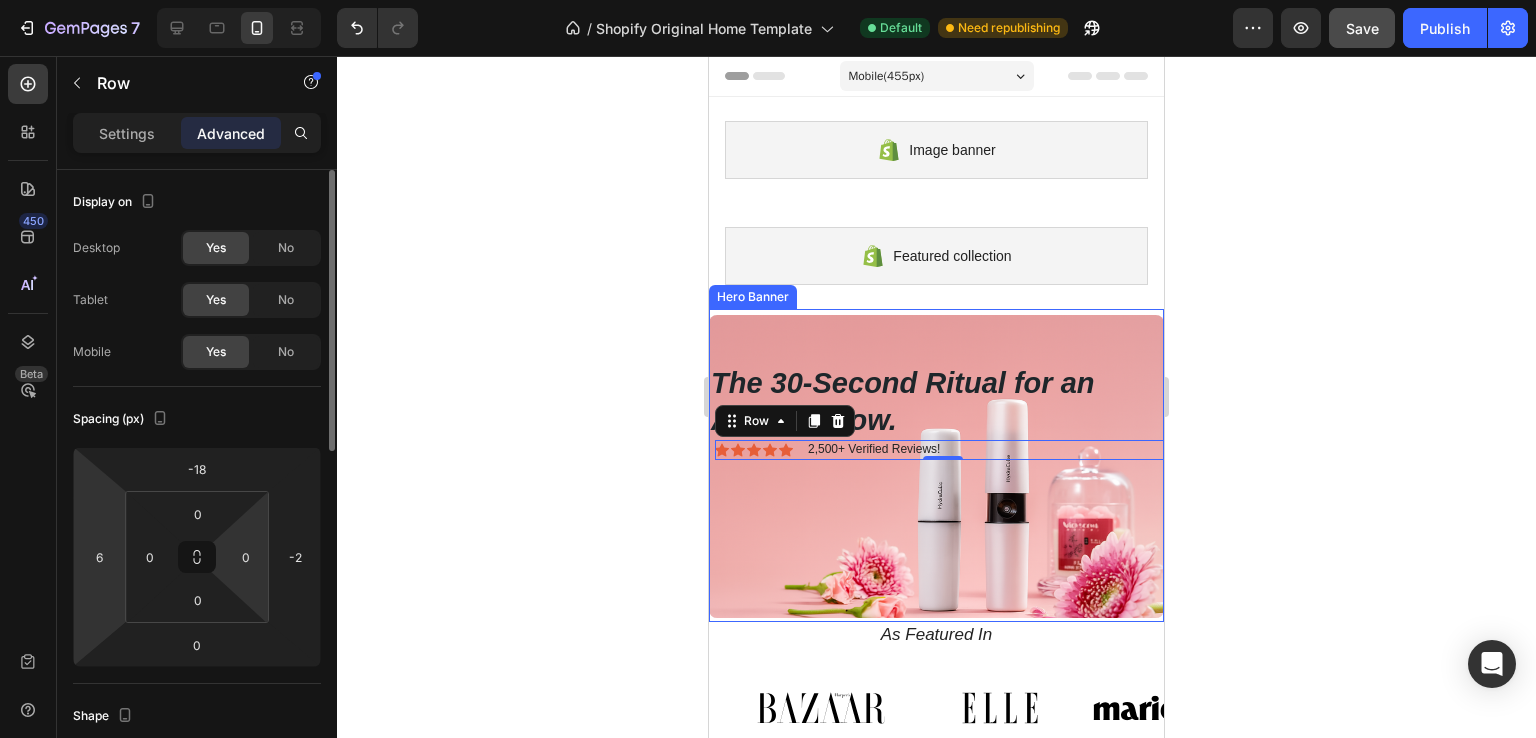 click on "-18 6 0 -2" at bounding box center (197, 557) 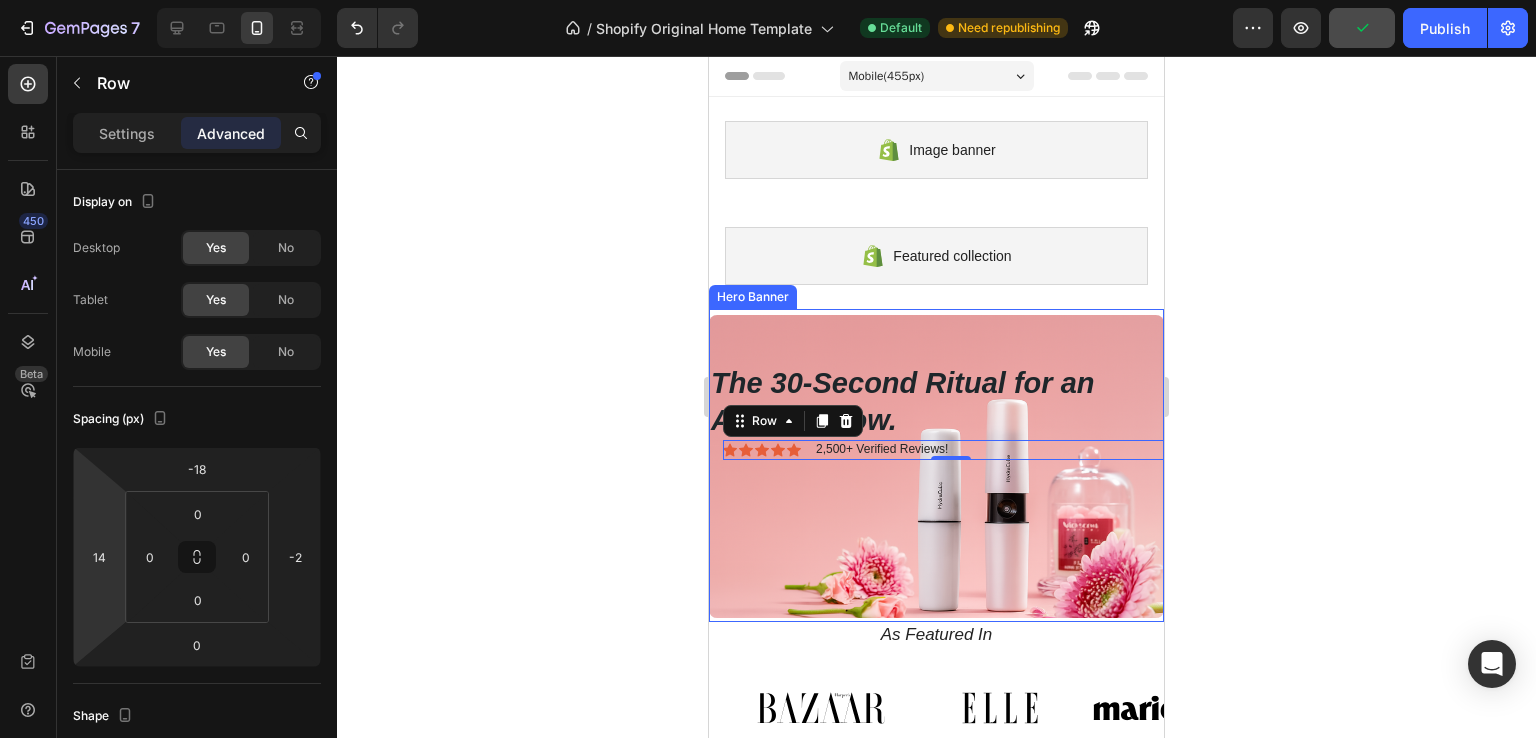 type on "4" 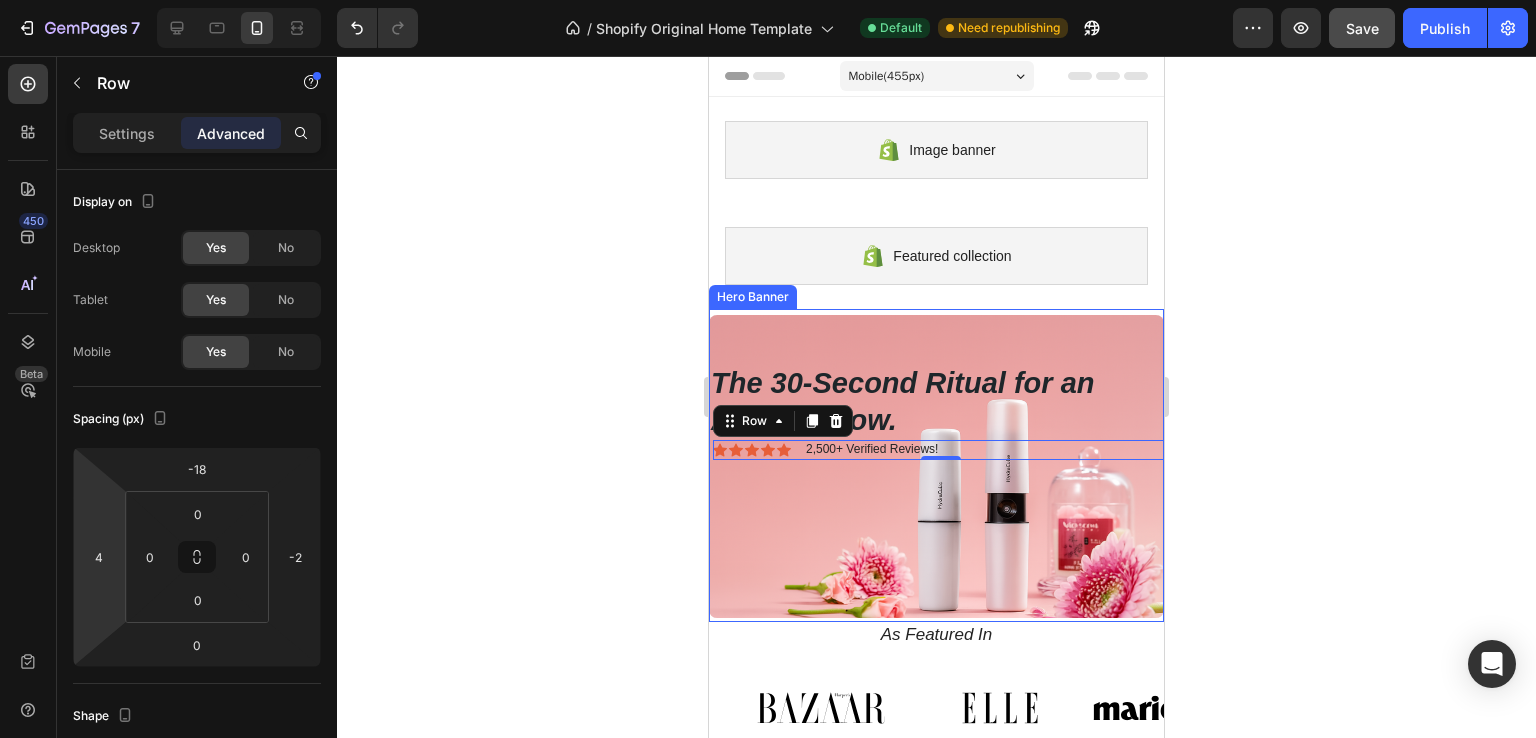 drag, startPoint x: 105, startPoint y: 513, endPoint x: 143, endPoint y: 514, distance: 38.013157 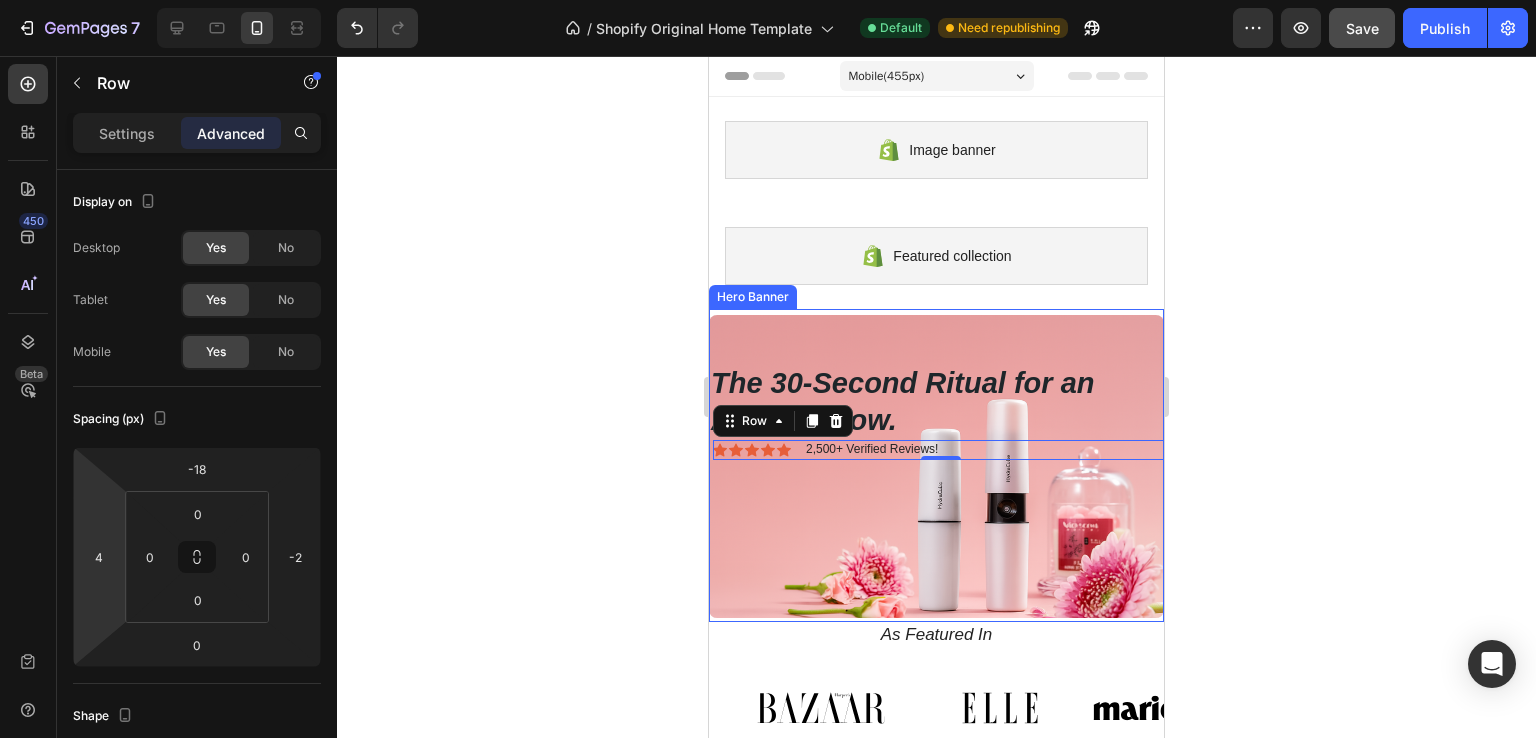 click on "7   /  Shopify Original Home Template Default Need republishing Preview  Save   Publish  450 Beta Sections(18) Elements(83) Section Element Hero Section Product Detail Brands Trusted Badges Guarantee Product Breakdown How to use Testimonials Compare Bundle FAQs Social Proof Brand Story Product List Collection Blog List Contact Sticky Add to Cart Custom Footer Browse Library 450 Layout
Row
Row
Row
Row Text
Heading
Text Block Button
Button
Button Media
Image
Image
Video" at bounding box center [768, 0] 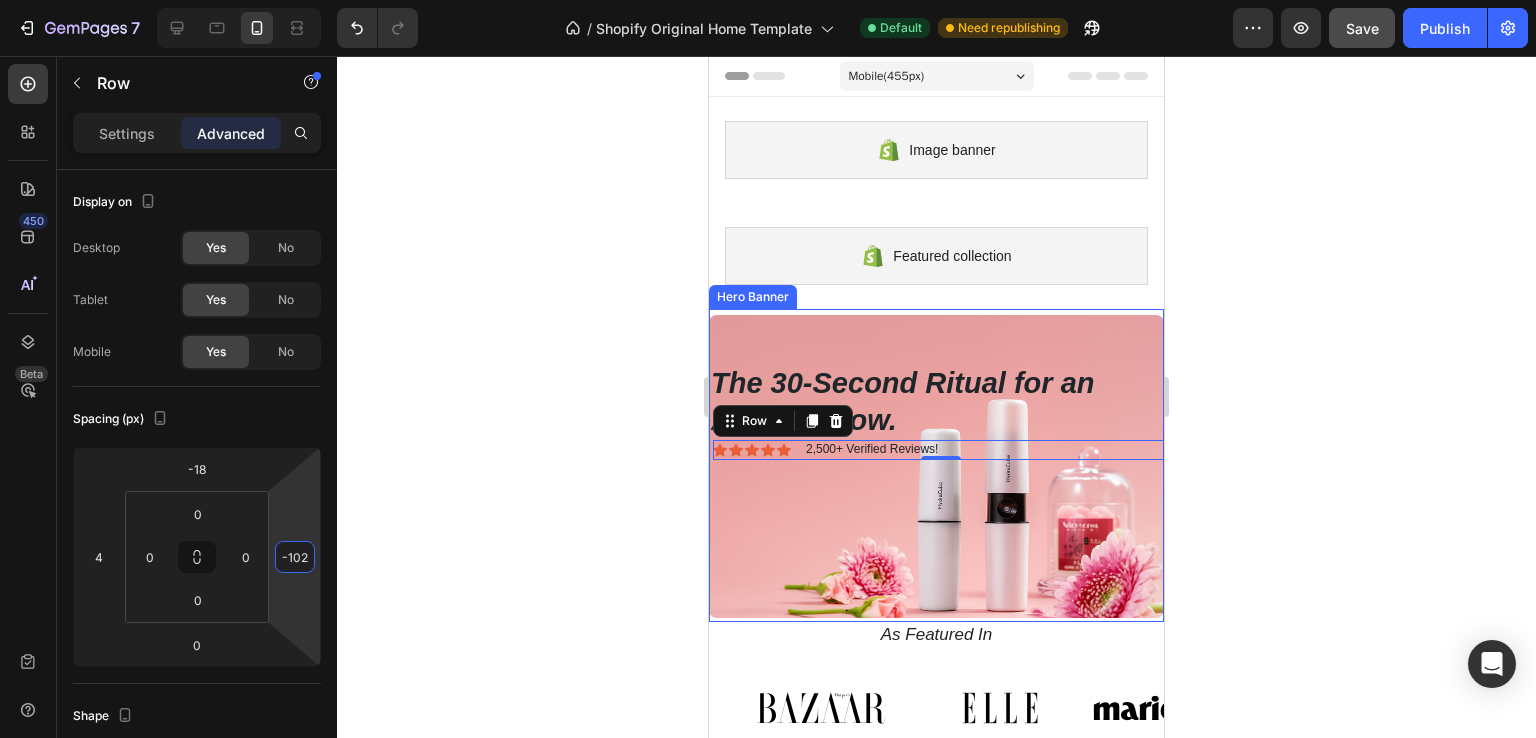 click on "7   /  Shopify Original Home Template Default Need republishing Preview  Save   Publish  450 Beta Sections(18) Elements(83) Section Element Hero Section Product Detail Brands Trusted Badges Guarantee Product Breakdown How to use Testimonials Compare Bundle FAQs Social Proof Brand Story Product List Collection Blog List Contact Sticky Add to Cart Custom Footer Browse Library 450 Layout
Row
Row
Row
Row Text
Heading
Text Block Button
Button
Button Media
Image
Image
Video" at bounding box center [768, 0] 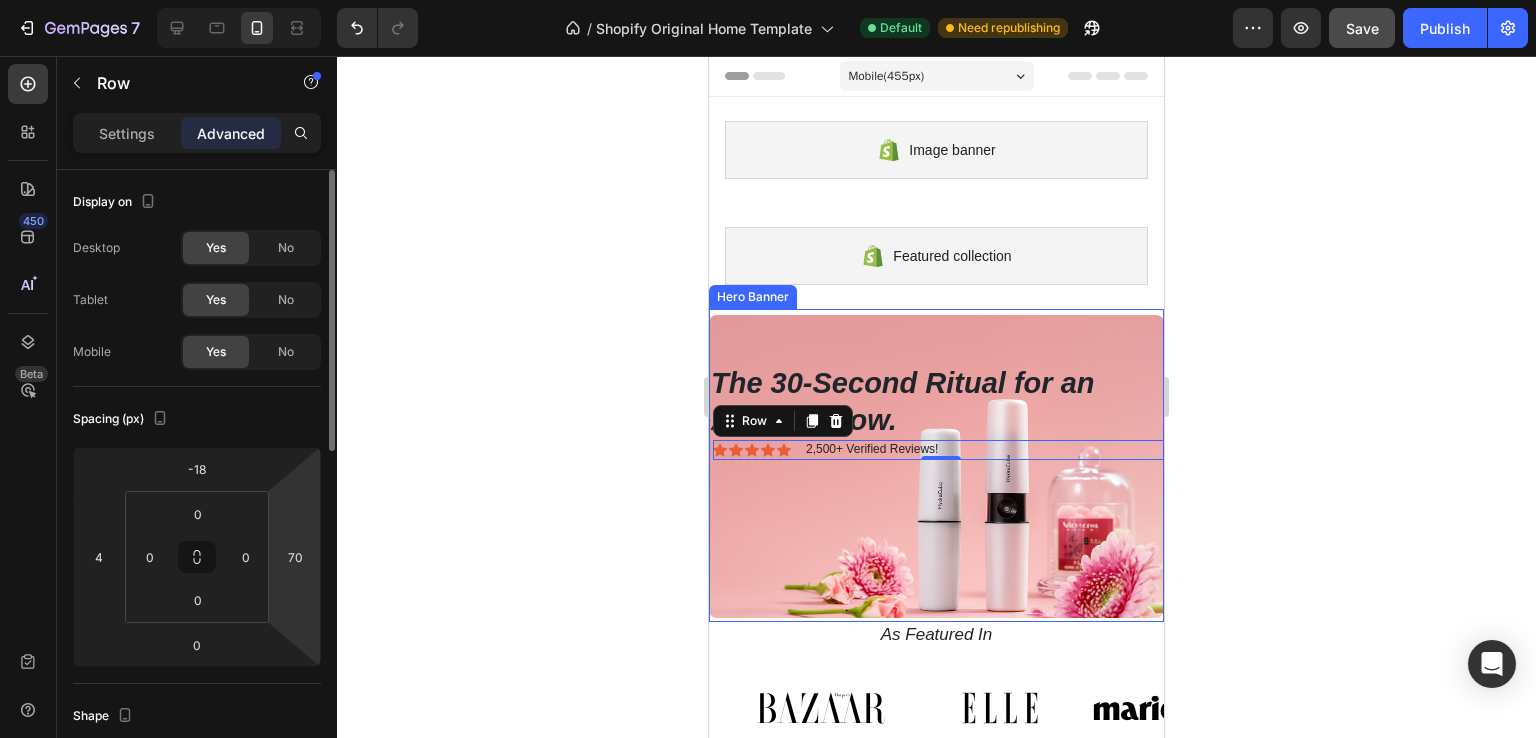 drag, startPoint x: 296, startPoint y: 528, endPoint x: 304, endPoint y: 486, distance: 42.755116 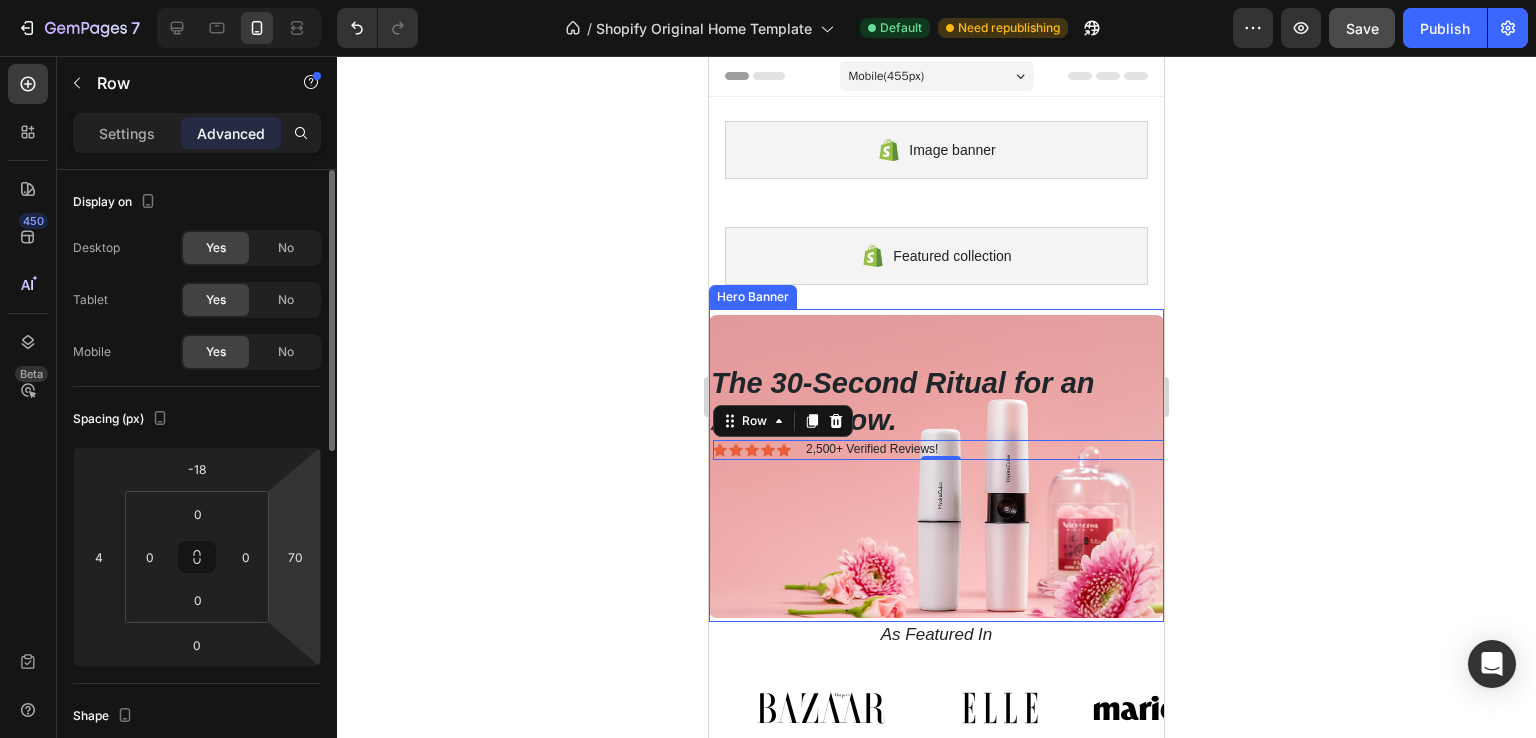 click on "7   /  Shopify Original Home Template Default Need republishing Preview  Save   Publish  450 Beta Sections(18) Elements(83) Section Element Hero Section Product Detail Brands Trusted Badges Guarantee Product Breakdown How to use Testimonials Compare Bundle FAQs Social Proof Brand Story Product List Collection Blog List Contact Sticky Add to Cart Custom Footer Browse Library 450 Layout
Row
Row
Row
Row Text
Heading
Text Block Button
Button
Button Media
Image
Image
Video" at bounding box center (768, 0) 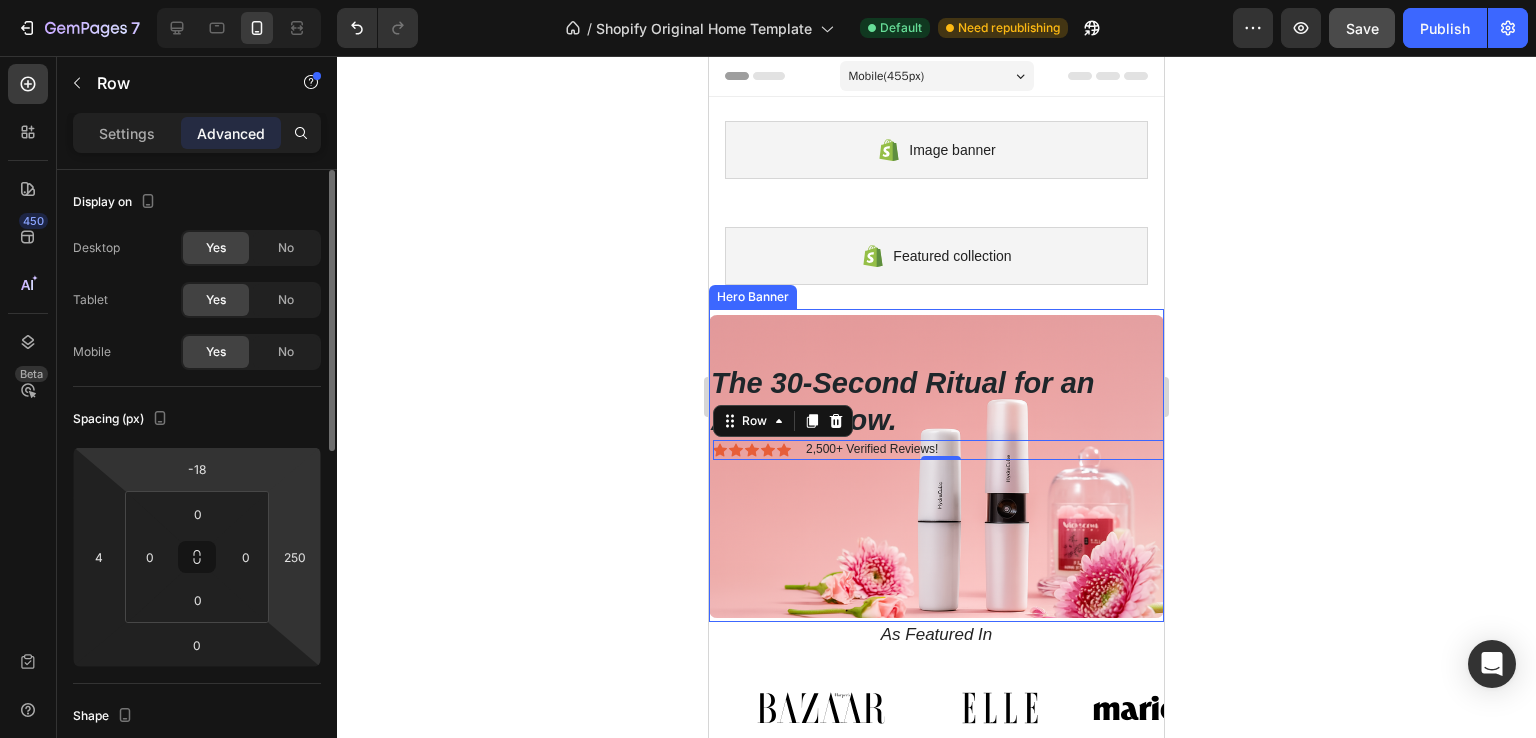 drag, startPoint x: 295, startPoint y: 534, endPoint x: 300, endPoint y: 458, distance: 76.1643 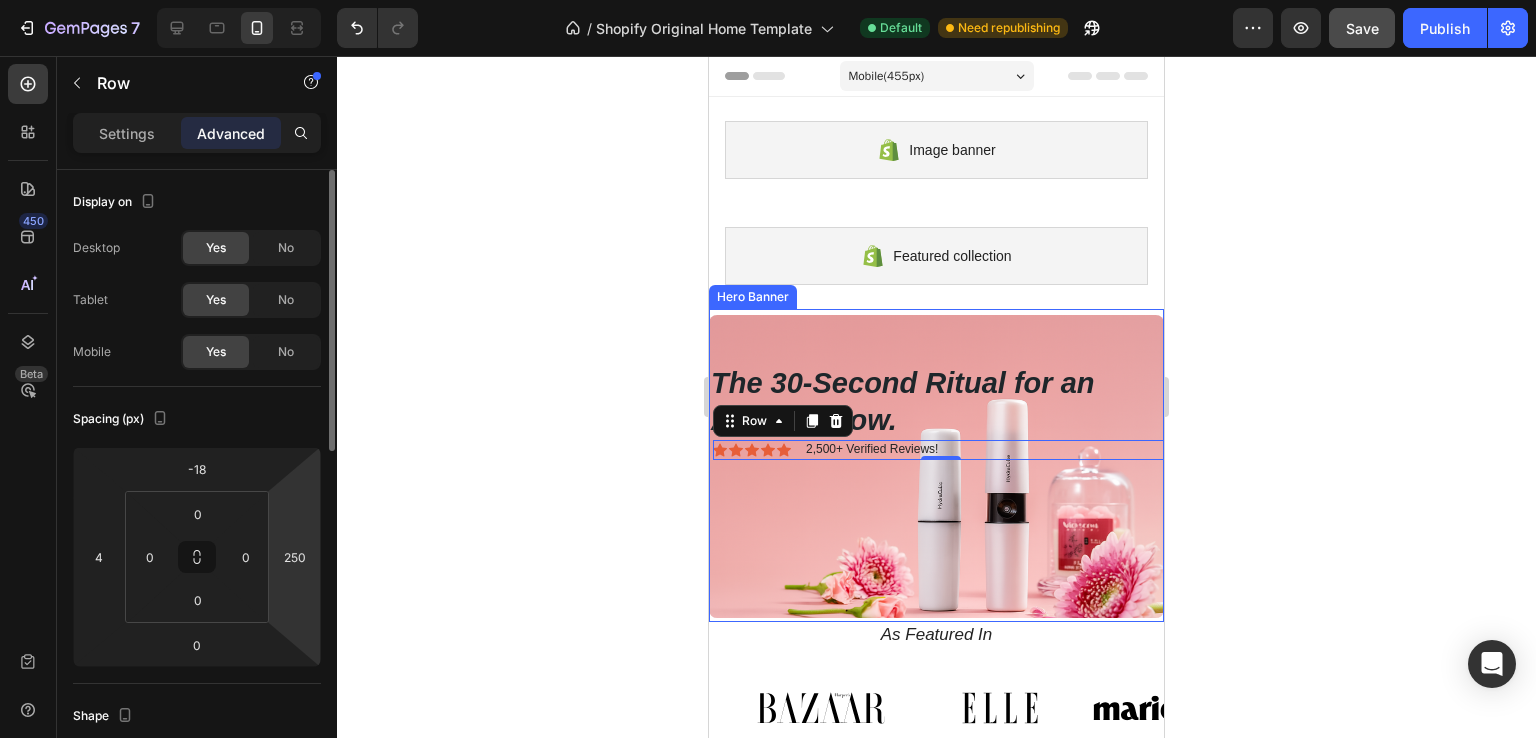 drag, startPoint x: 304, startPoint y: 527, endPoint x: 302, endPoint y: 483, distance: 44.04543 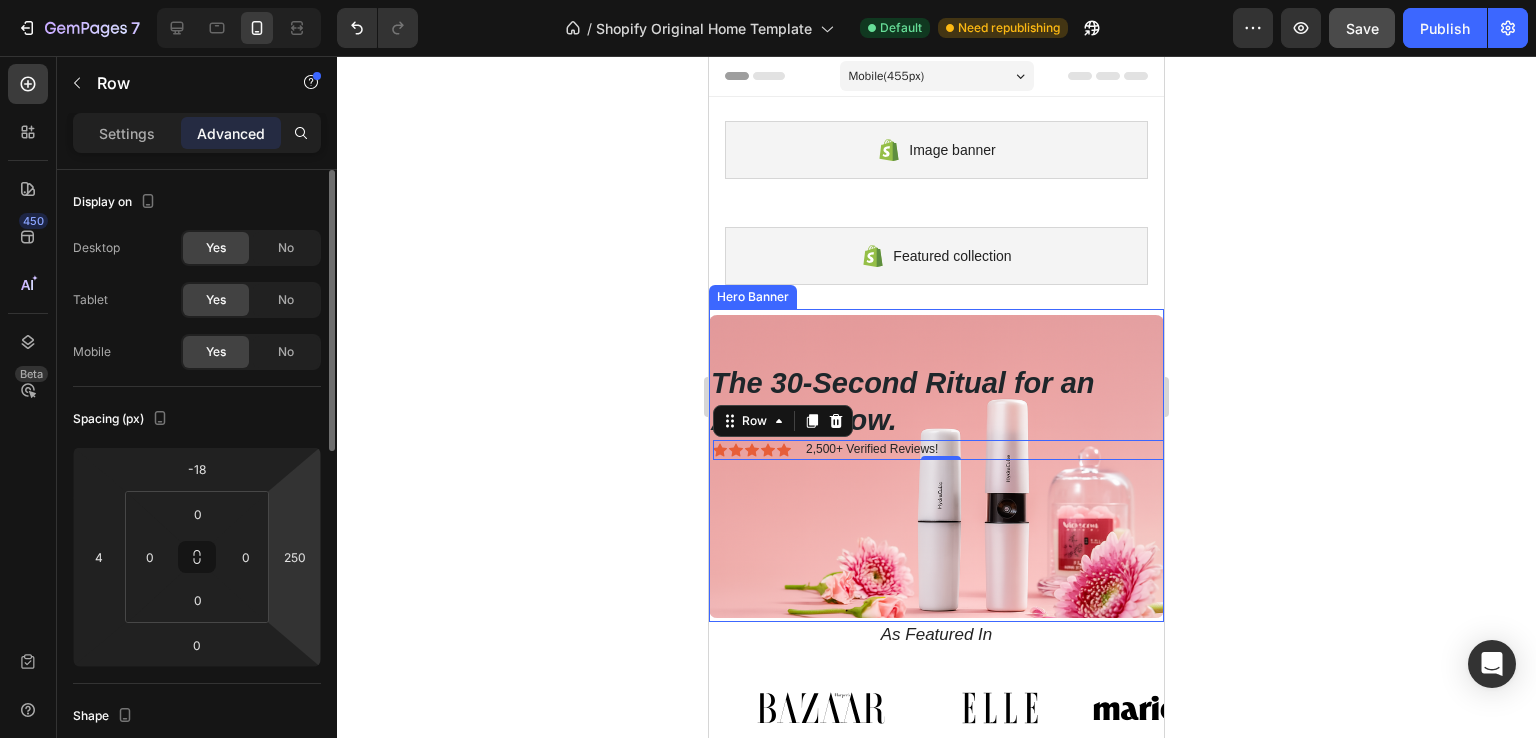 click on "7   /  Shopify Original Home Template Default Need republishing Preview  Save   Publish  450 Beta Sections(18) Elements(83) Section Element Hero Section Product Detail Brands Trusted Badges Guarantee Product Breakdown How to use Testimonials Compare Bundle FAQs Social Proof Brand Story Product List Collection Blog List Contact Sticky Add to Cart Custom Footer Browse Library 450 Layout
Row
Row
Row
Row Text
Heading
Text Block Button
Button
Button Media
Image
Image
Video" at bounding box center (768, 0) 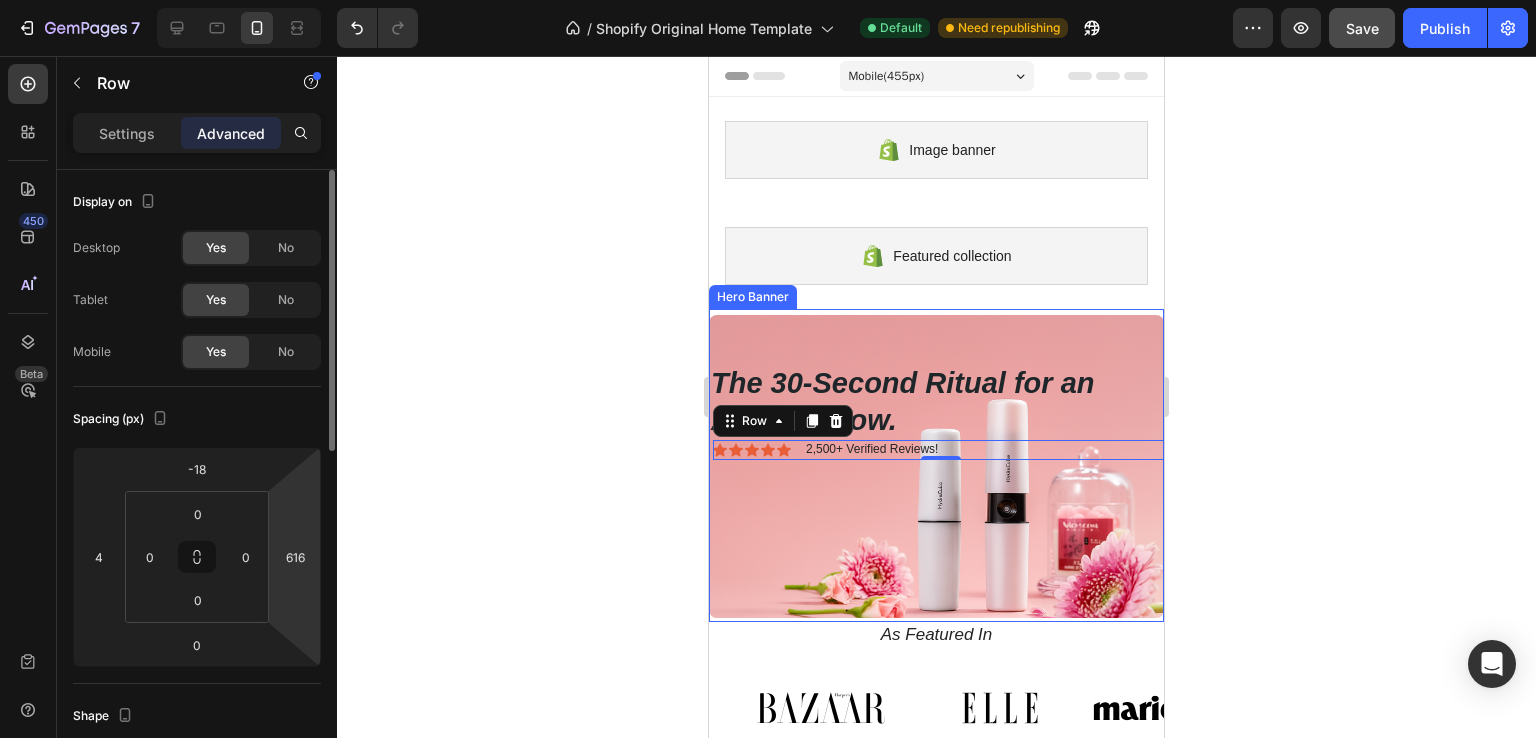 drag, startPoint x: 302, startPoint y: 536, endPoint x: 314, endPoint y: 467, distance: 70.035706 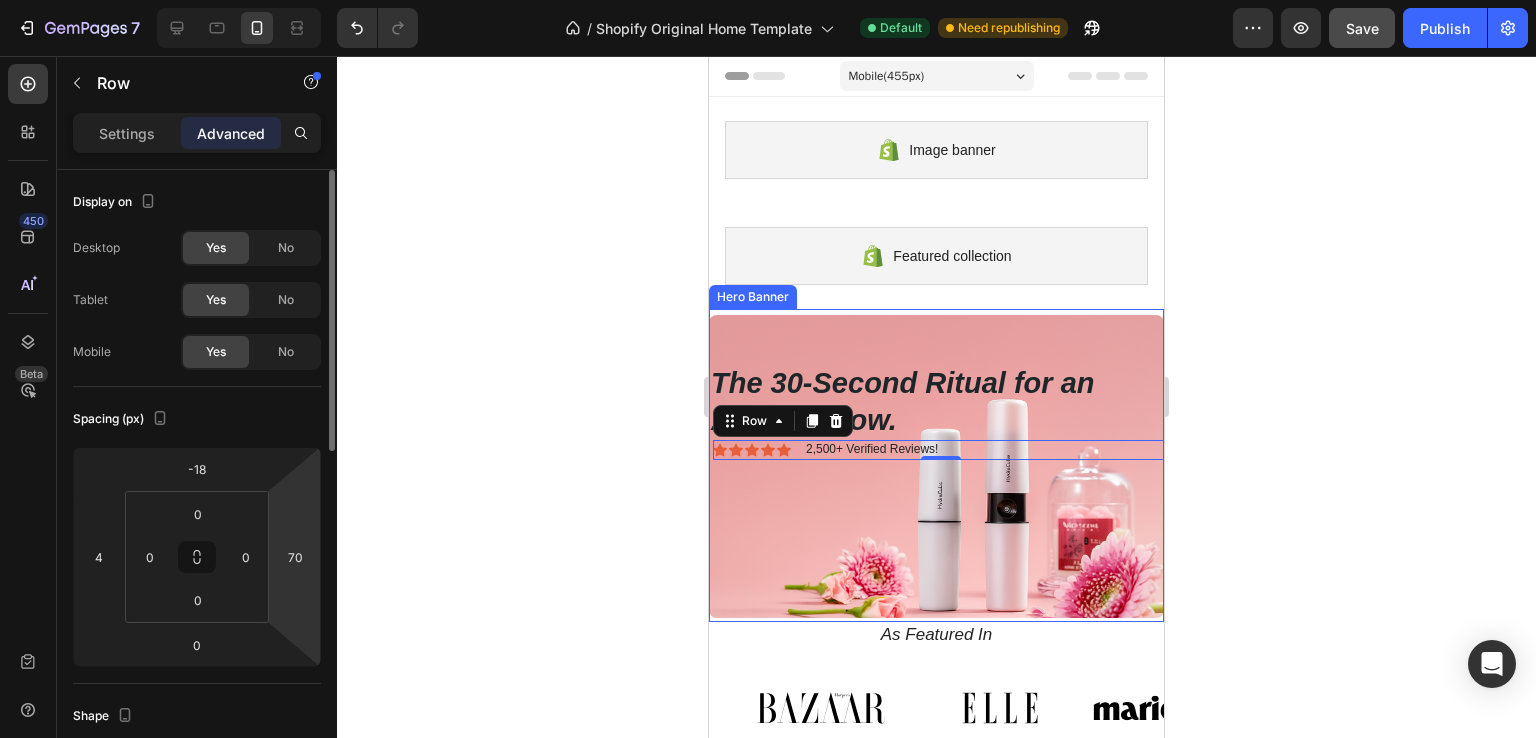 drag, startPoint x: 299, startPoint y: 595, endPoint x: 301, endPoint y: 635, distance: 40.04997 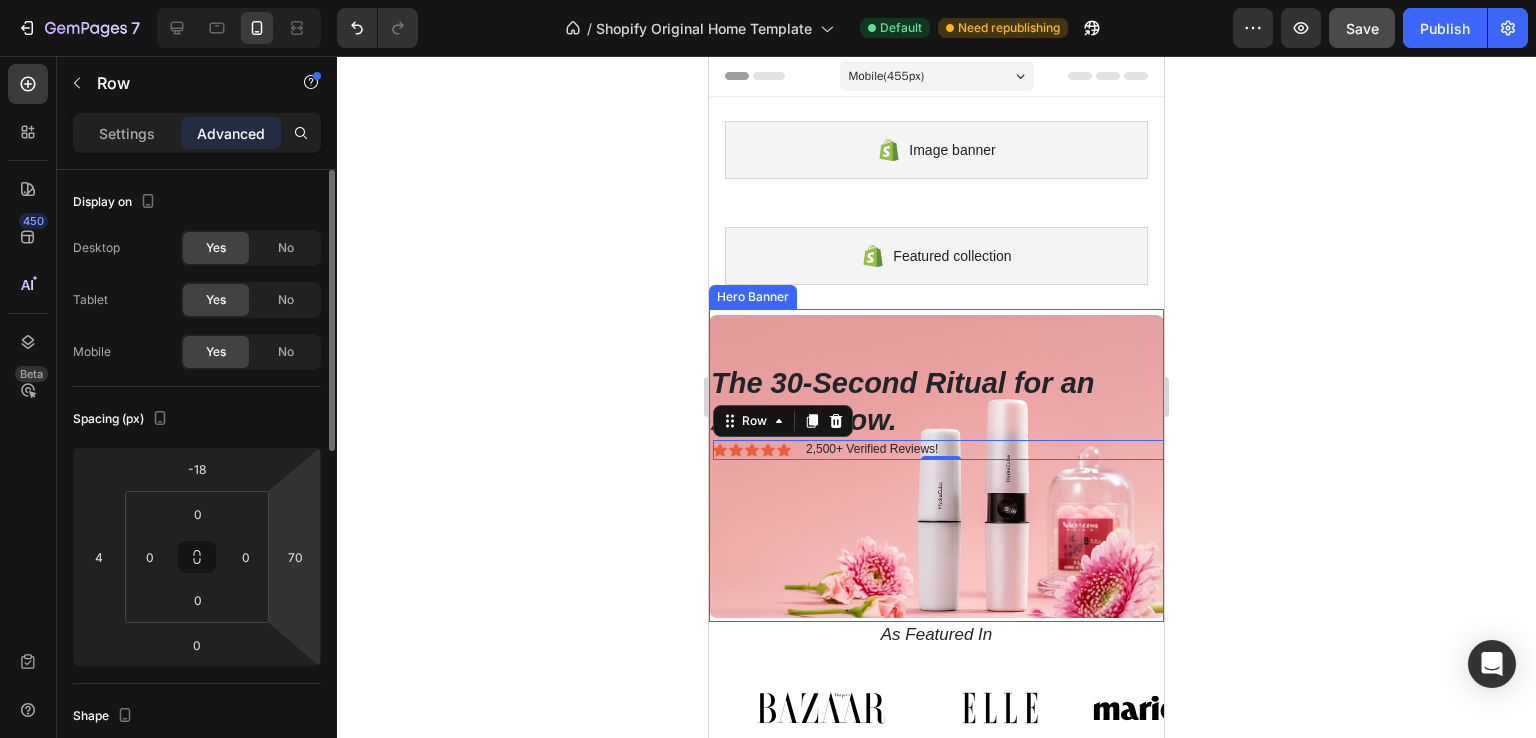 click on "7   /  Shopify Original Home Template Default Need republishing Preview  Save   Publish  450 Beta Sections(18) Elements(83) Section Element Hero Section Product Detail Brands Trusted Badges Guarantee Product Breakdown How to use Testimonials Compare Bundle FAQs Social Proof Brand Story Product List Collection Blog List Contact Sticky Add to Cart Custom Footer Browse Library 450 Layout
Row
Row
Row
Row Text
Heading
Text Block Button
Button
Button Media
Image
Image
Video" at bounding box center (768, 0) 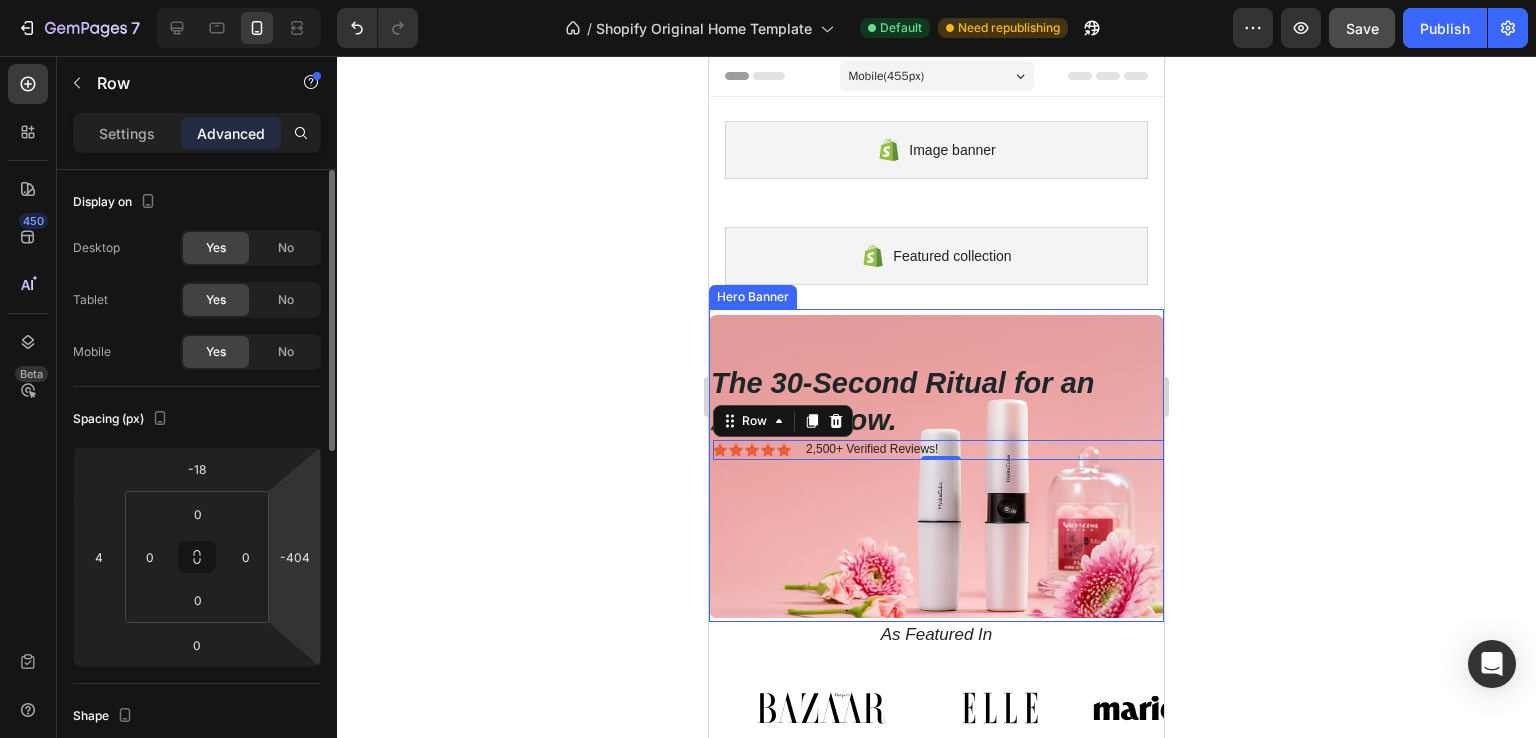 drag, startPoint x: 316, startPoint y: 684, endPoint x: 294, endPoint y: 586, distance: 100.43903 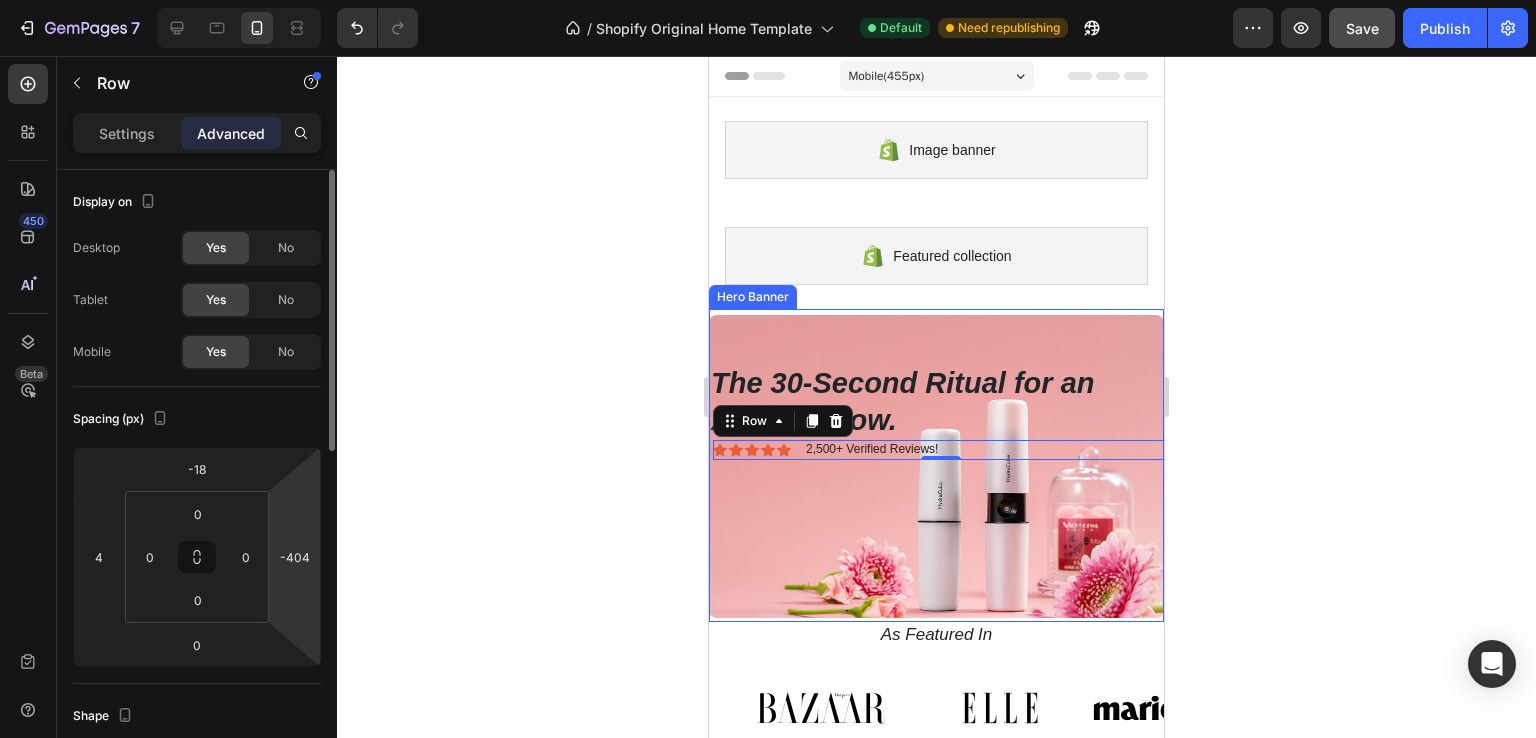 click on "7   /  Shopify Original Home Template Default Need republishing Preview  Save   Publish  450 Beta Sections(18) Elements(83) Section Element Hero Section Product Detail Brands Trusted Badges Guarantee Product Breakdown How to use Testimonials Compare Bundle FAQs Social Proof Brand Story Product List Collection Blog List Contact Sticky Add to Cart Custom Footer Browse Library 450 Layout
Row
Row
Row
Row Text
Heading
Text Block Button
Button
Button Media
Image
Image
Video" at bounding box center [768, 0] 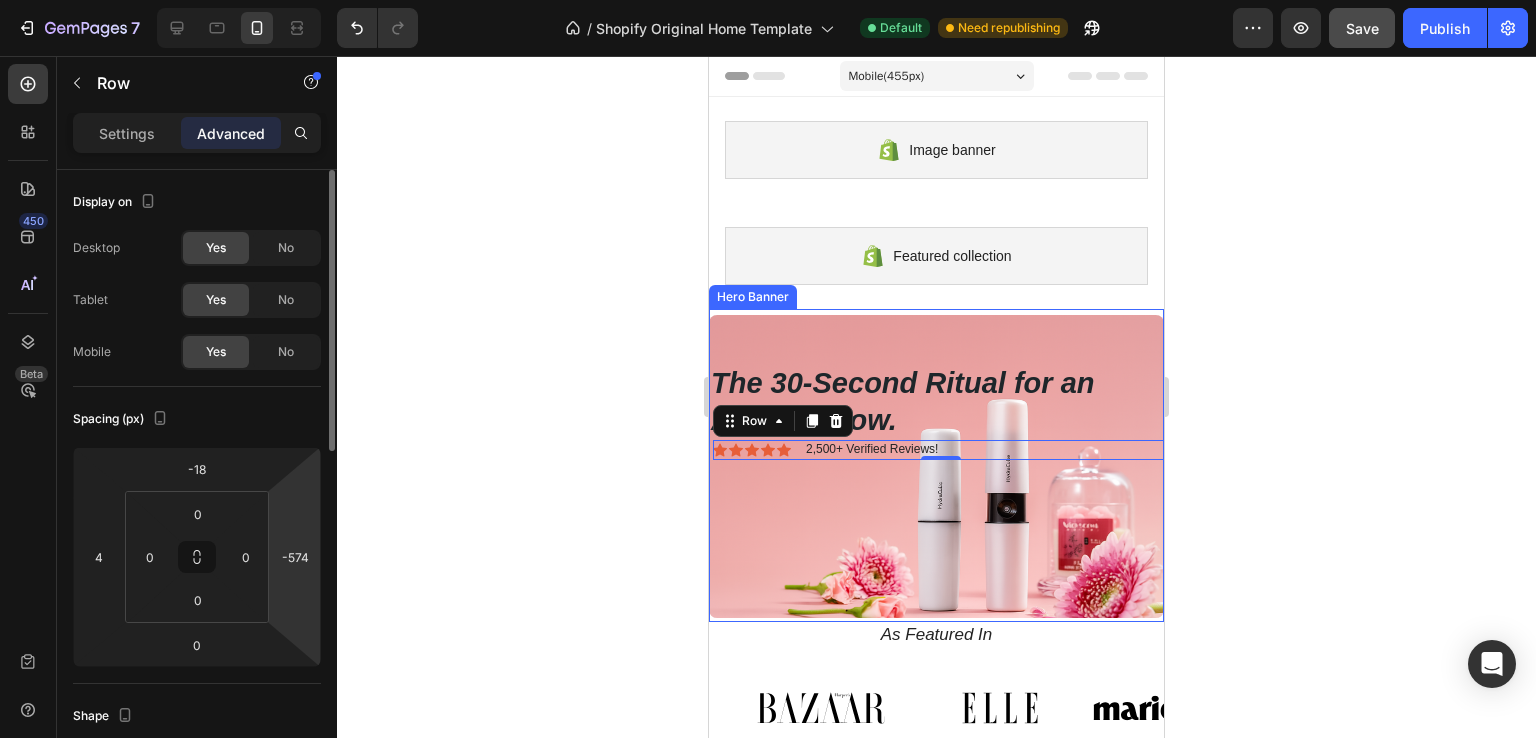 click on "7   /  Shopify Original Home Template Default Need republishing Preview  Save   Publish  450 Beta Sections(18) Elements(83) Section Element Hero Section Product Detail Brands Trusted Badges Guarantee Product Breakdown How to use Testimonials Compare Bundle FAQs Social Proof Brand Story Product List Collection Blog List Contact Sticky Add to Cart Custom Footer Browse Library 450 Layout
Row
Row
Row
Row Text
Heading
Text Block Button
Button
Button Media
Image
Image
Video" at bounding box center (768, 0) 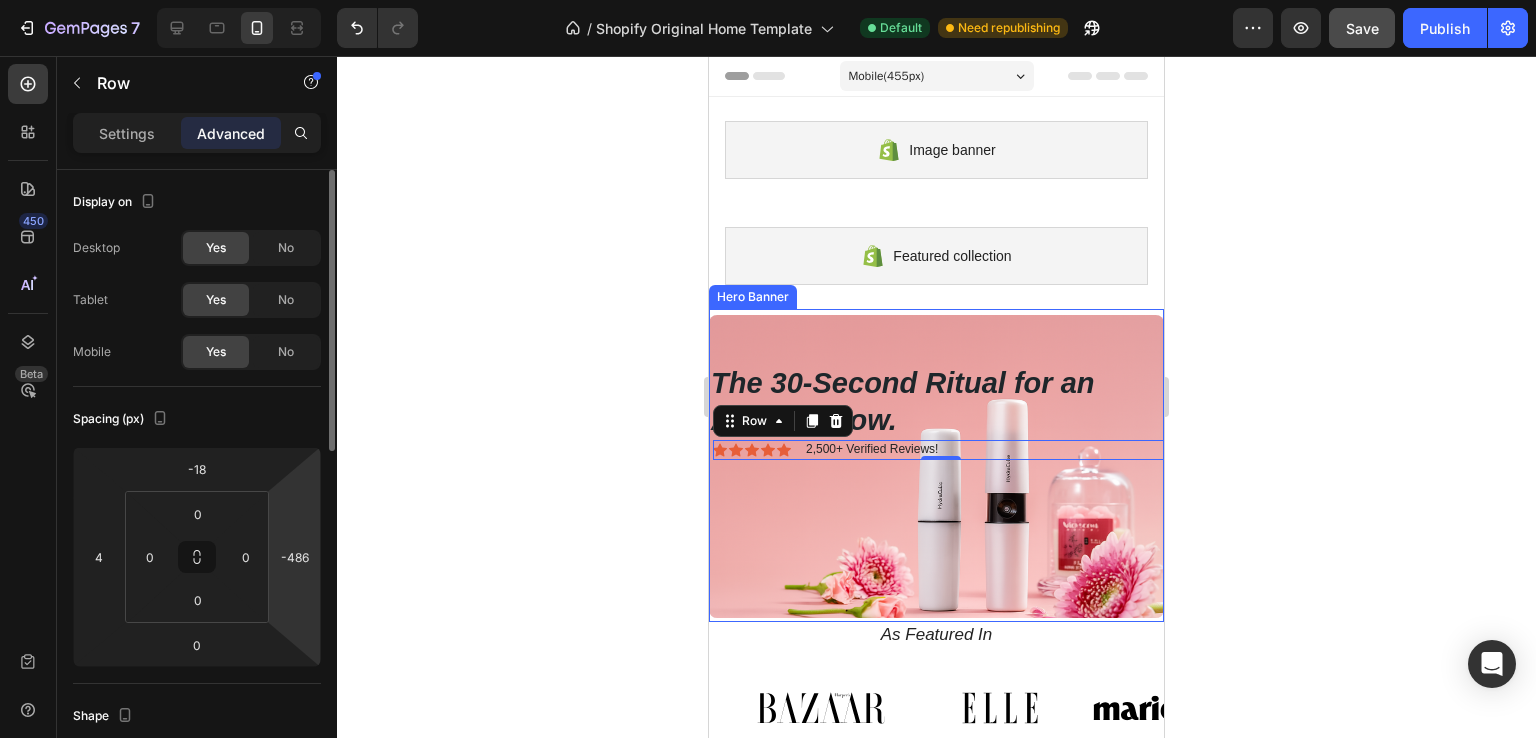drag, startPoint x: 305, startPoint y: 524, endPoint x: 312, endPoint y: 500, distance: 25 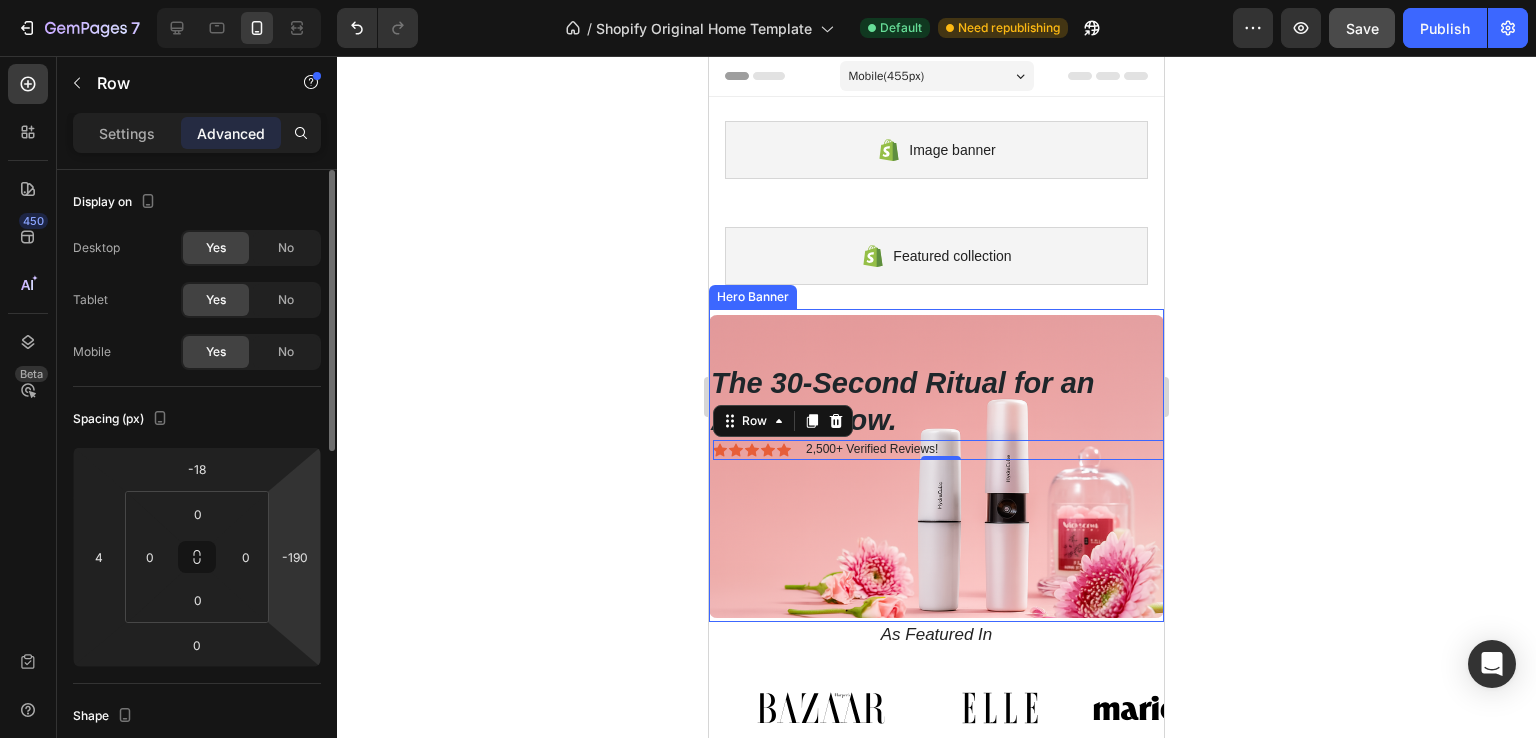drag, startPoint x: 296, startPoint y: 609, endPoint x: 308, endPoint y: 513, distance: 96.74709 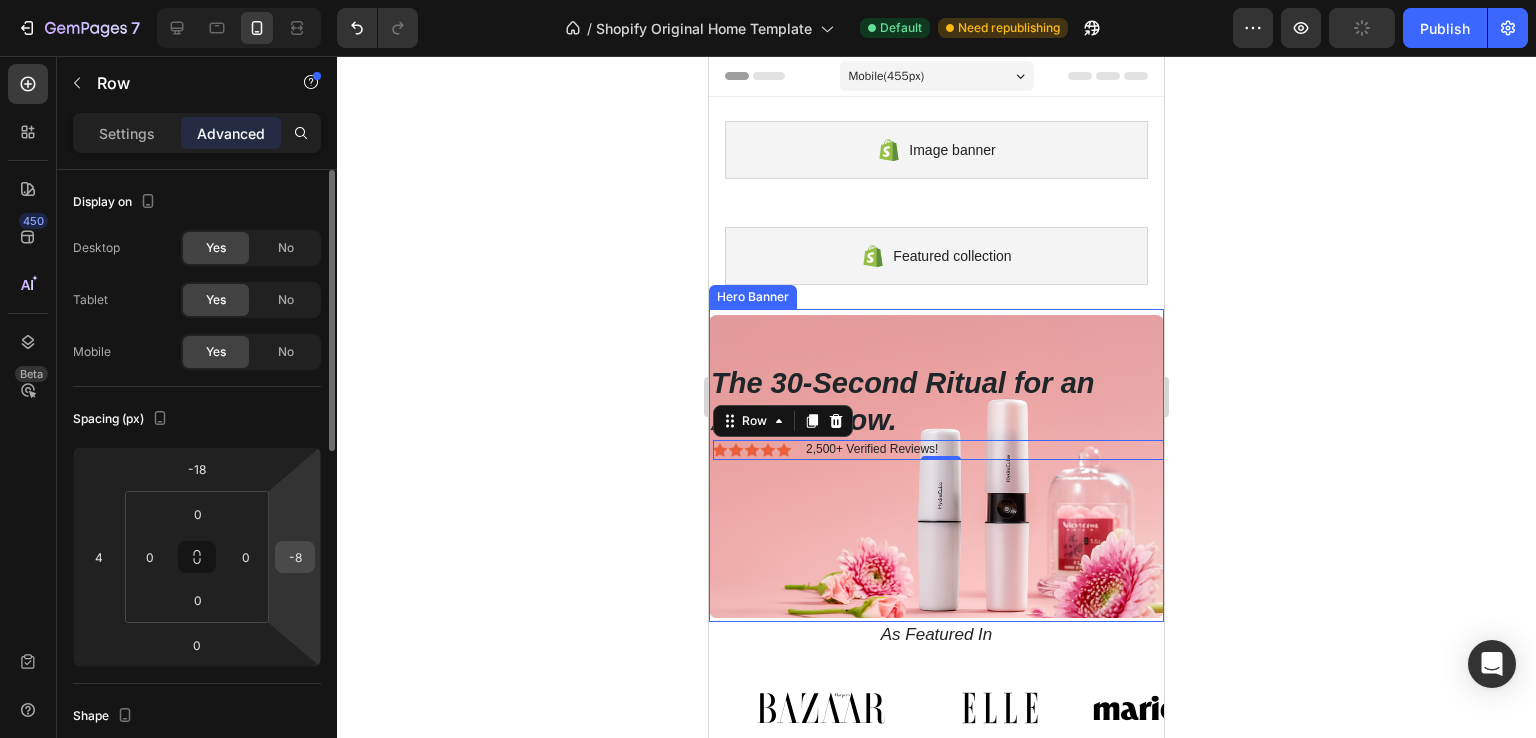 drag, startPoint x: 300, startPoint y: 619, endPoint x: 304, endPoint y: 546, distance: 73.109505 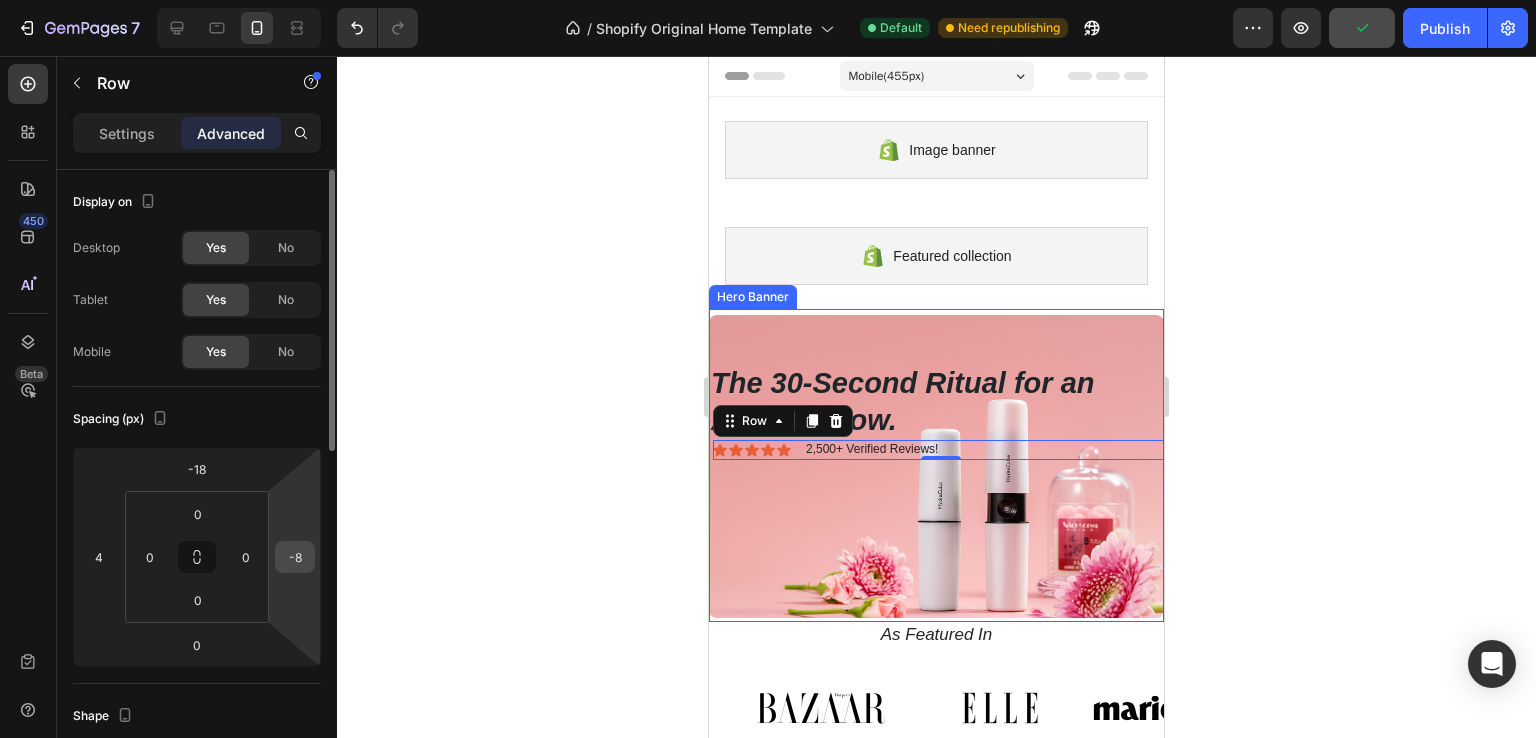 type on "12" 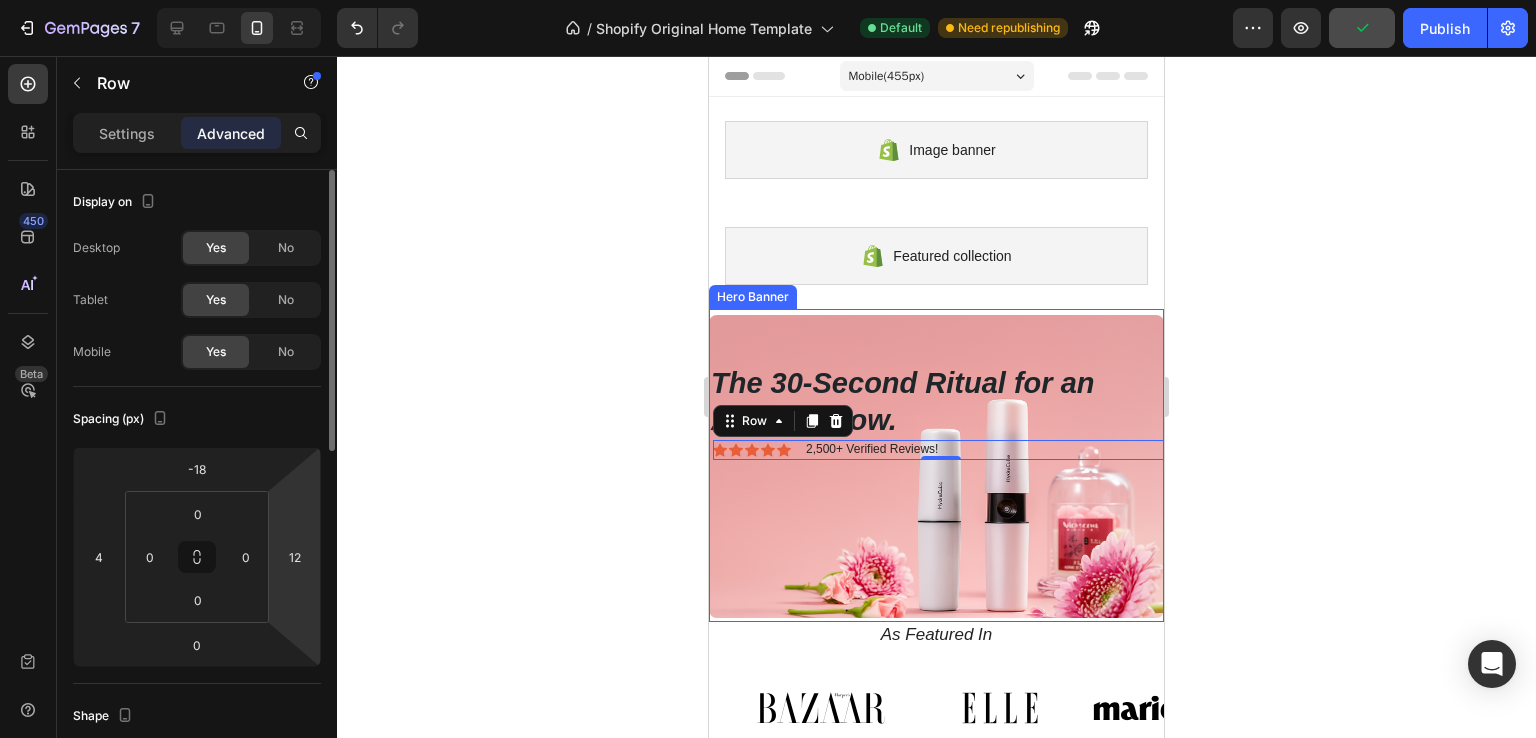 click on "7   /  Shopify Original Home Template Default Need republishing Preview  Publish  450 Beta Sections(18) Elements(83) Section Element Hero Section Product Detail Brands Trusted Badges Guarantee Product Breakdown How to use Testimonials Compare Bundle FAQs Social Proof Brand Story Product List Collection Blog List Contact Sticky Add to Cart Custom Footer Browse Library 450 Layout
Row
Row
Row
Row Text
Heading
Text Block Button
Button
Button Media
Image
Image" at bounding box center (768, 0) 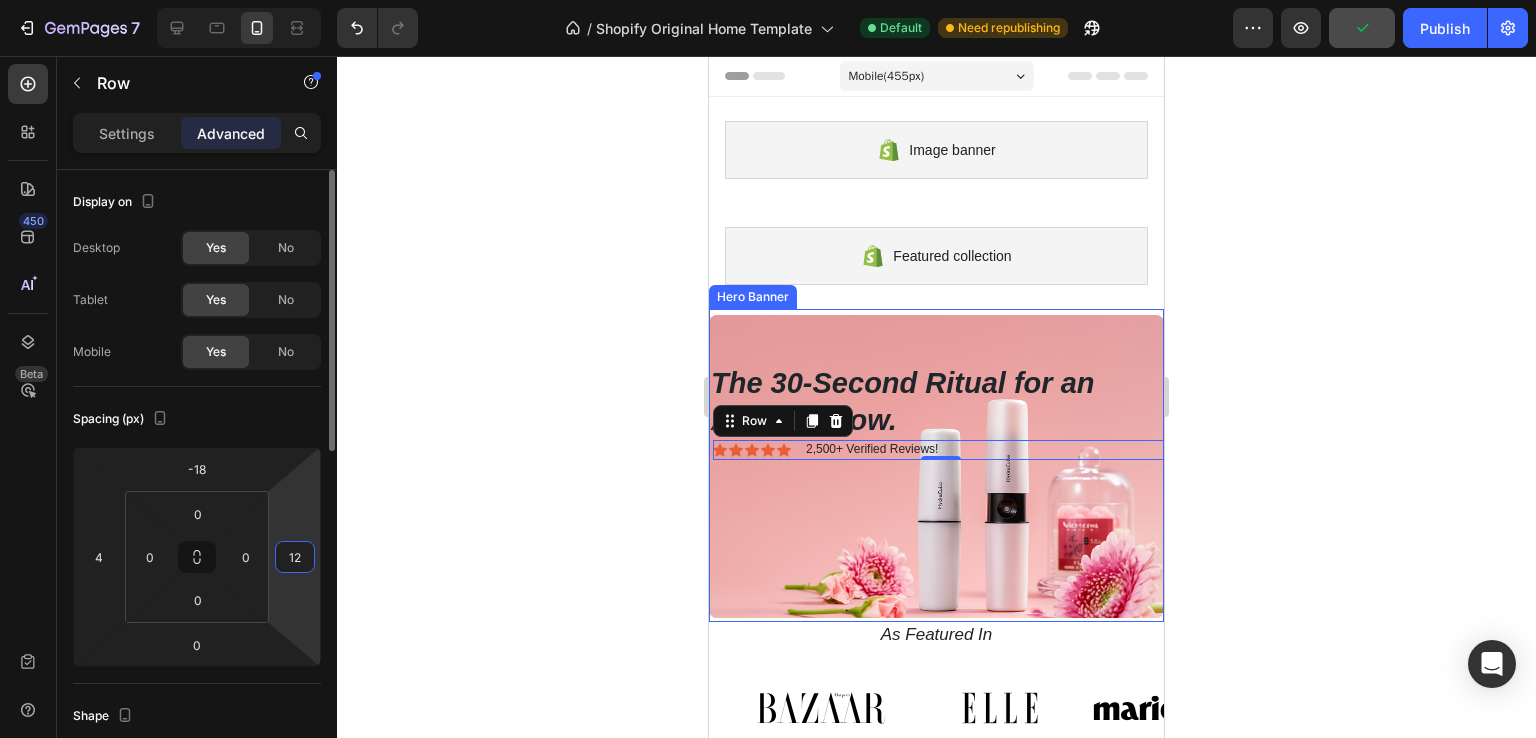 click on "12" at bounding box center [295, 557] 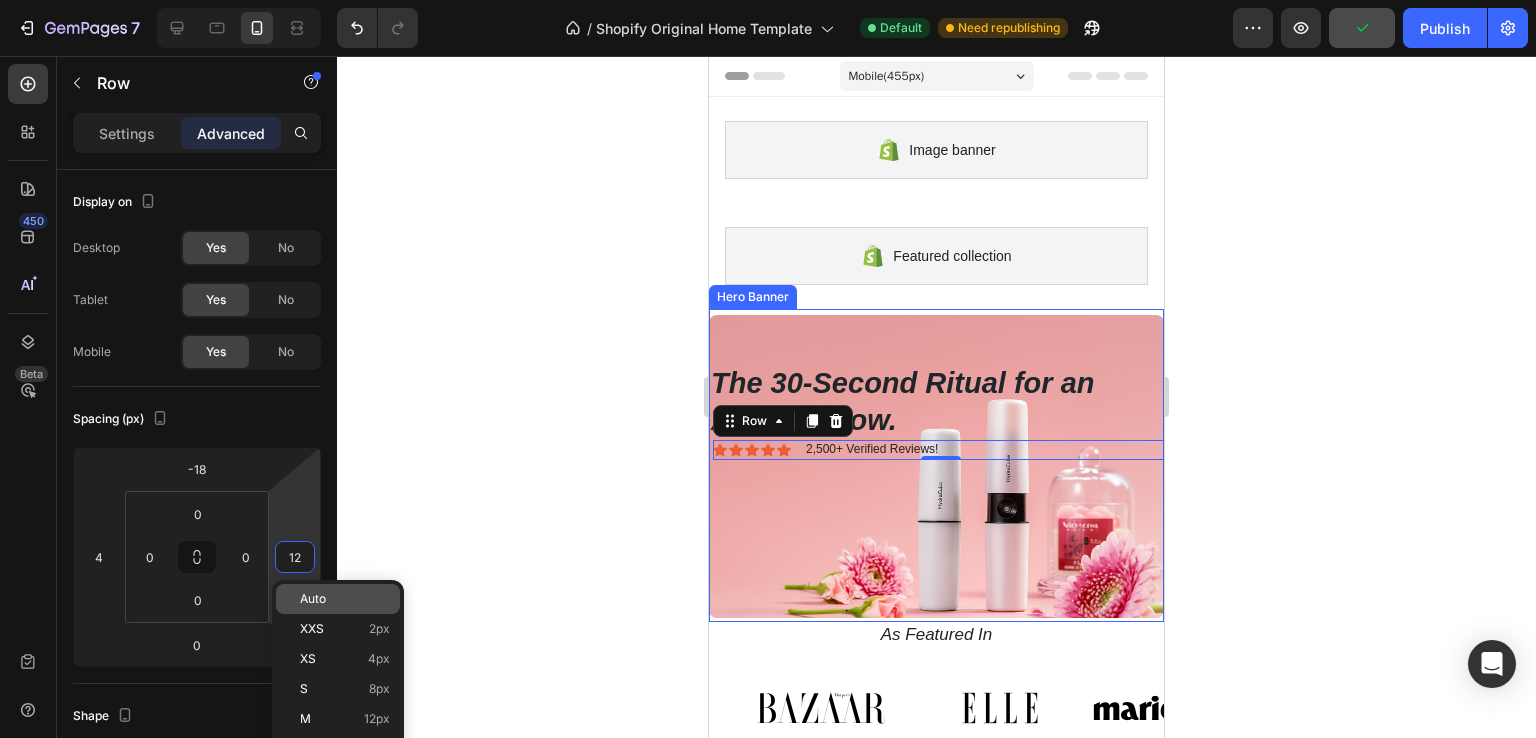 click on "Auto" at bounding box center (345, 599) 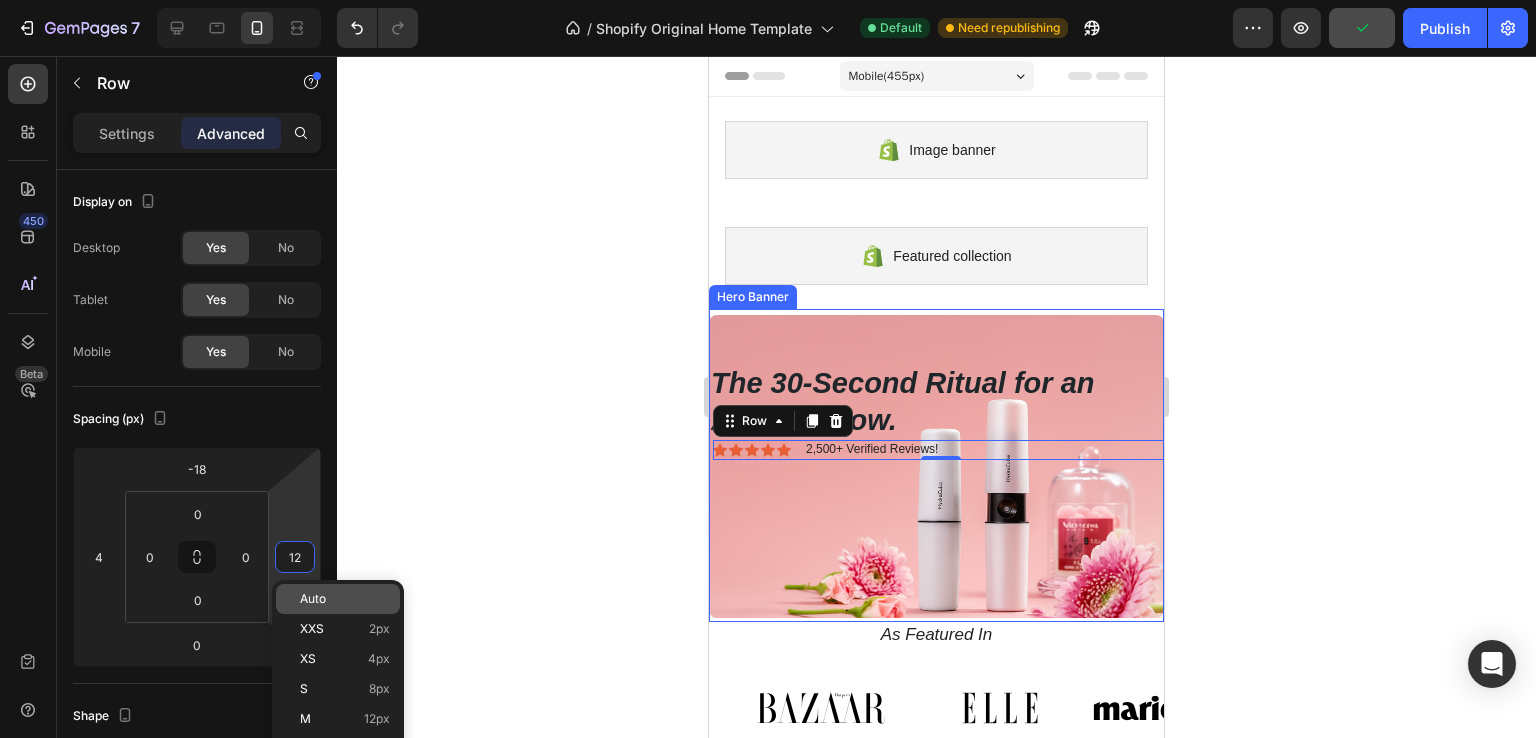type 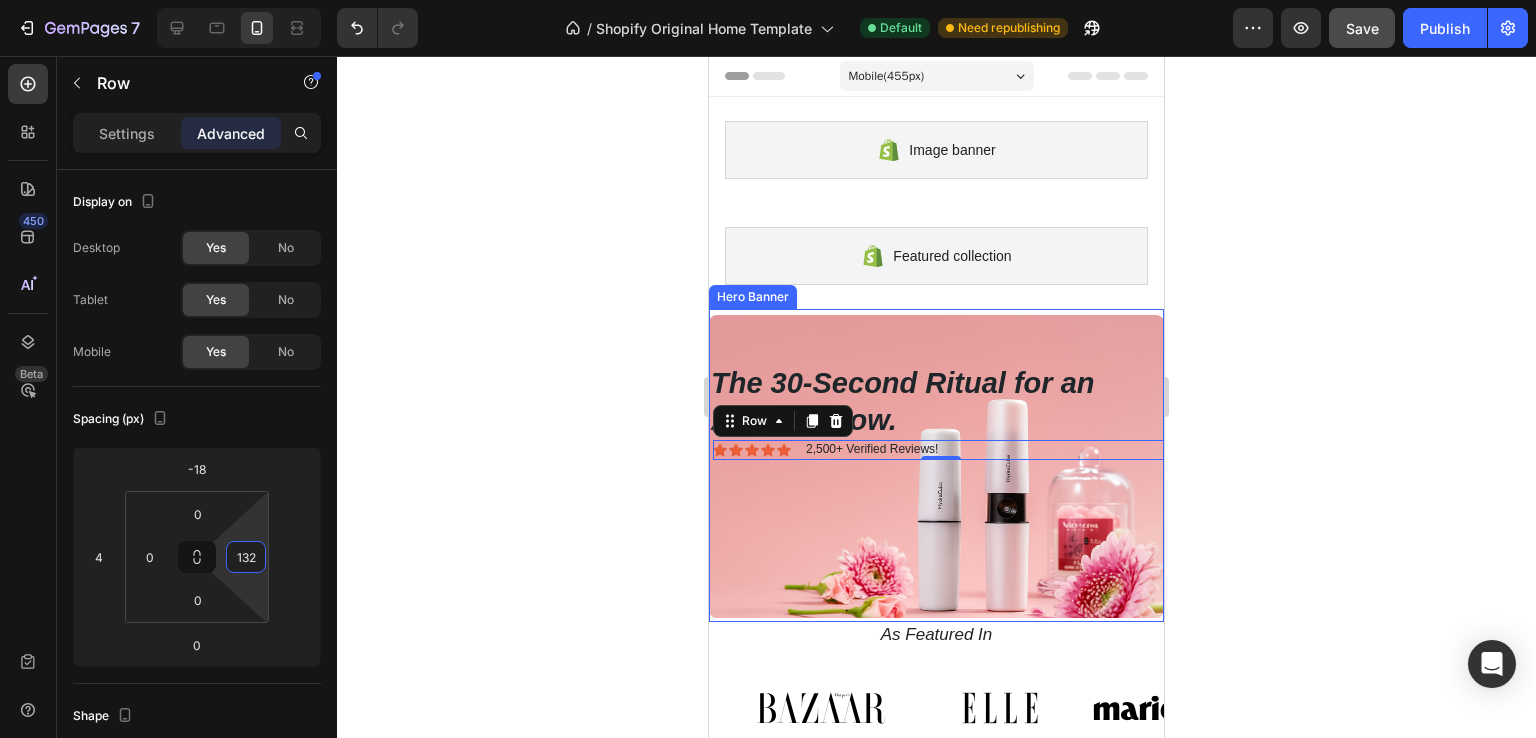 drag, startPoint x: 249, startPoint y: 523, endPoint x: 262, endPoint y: 457, distance: 67.26812 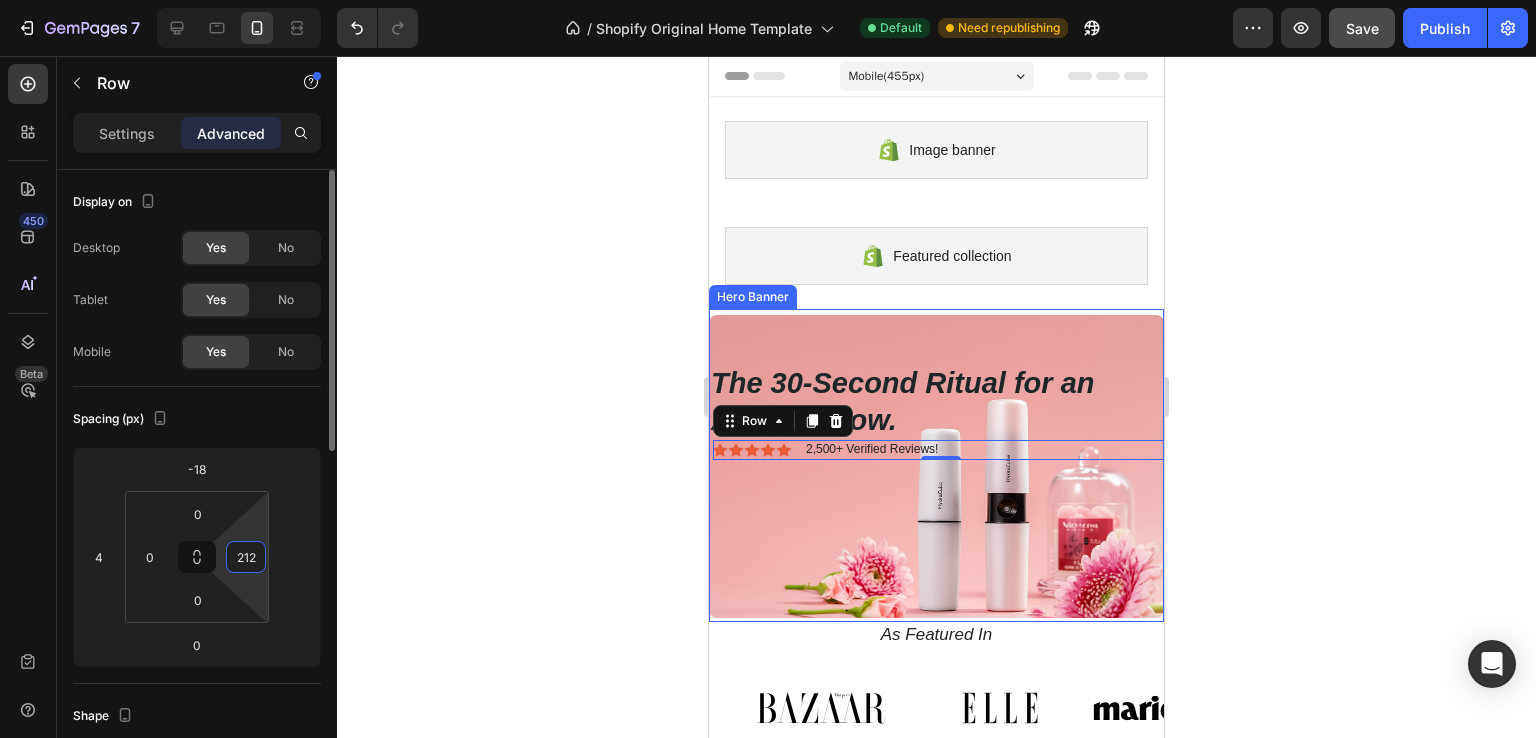 click on "7   /  Shopify Original Home Template Default Need republishing Preview  Save   Publish  450 Beta Sections(18) Elements(83) Section Element Hero Section Product Detail Brands Trusted Badges Guarantee Product Breakdown How to use Testimonials Compare Bundle FAQs Social Proof Brand Story Product List Collection Blog List Contact Sticky Add to Cart Custom Footer Browse Library 450 Layout
Row
Row
Row
Row Text
Heading
Text Block Button
Button
Button Media
Image
Image
Video" at bounding box center (768, 0) 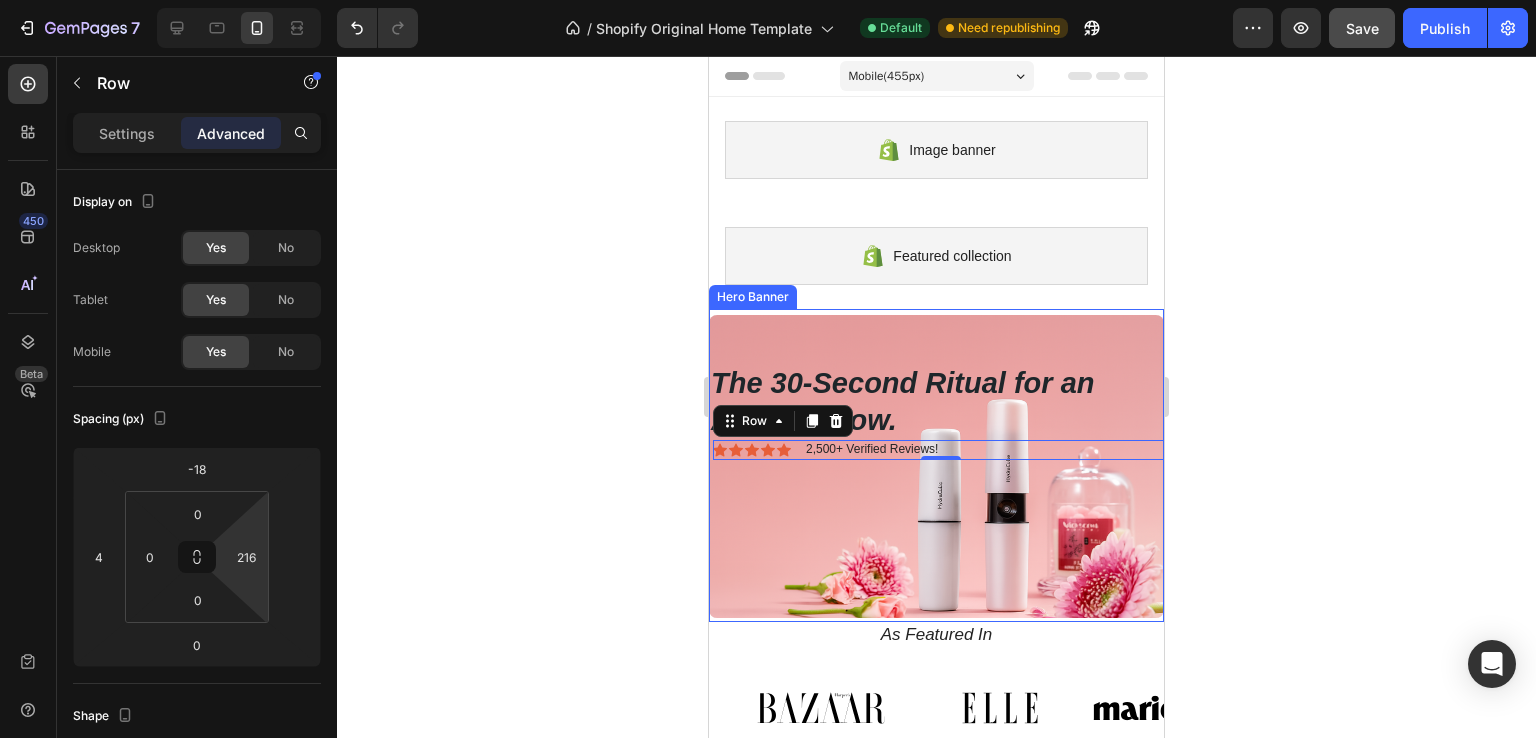 type on "212" 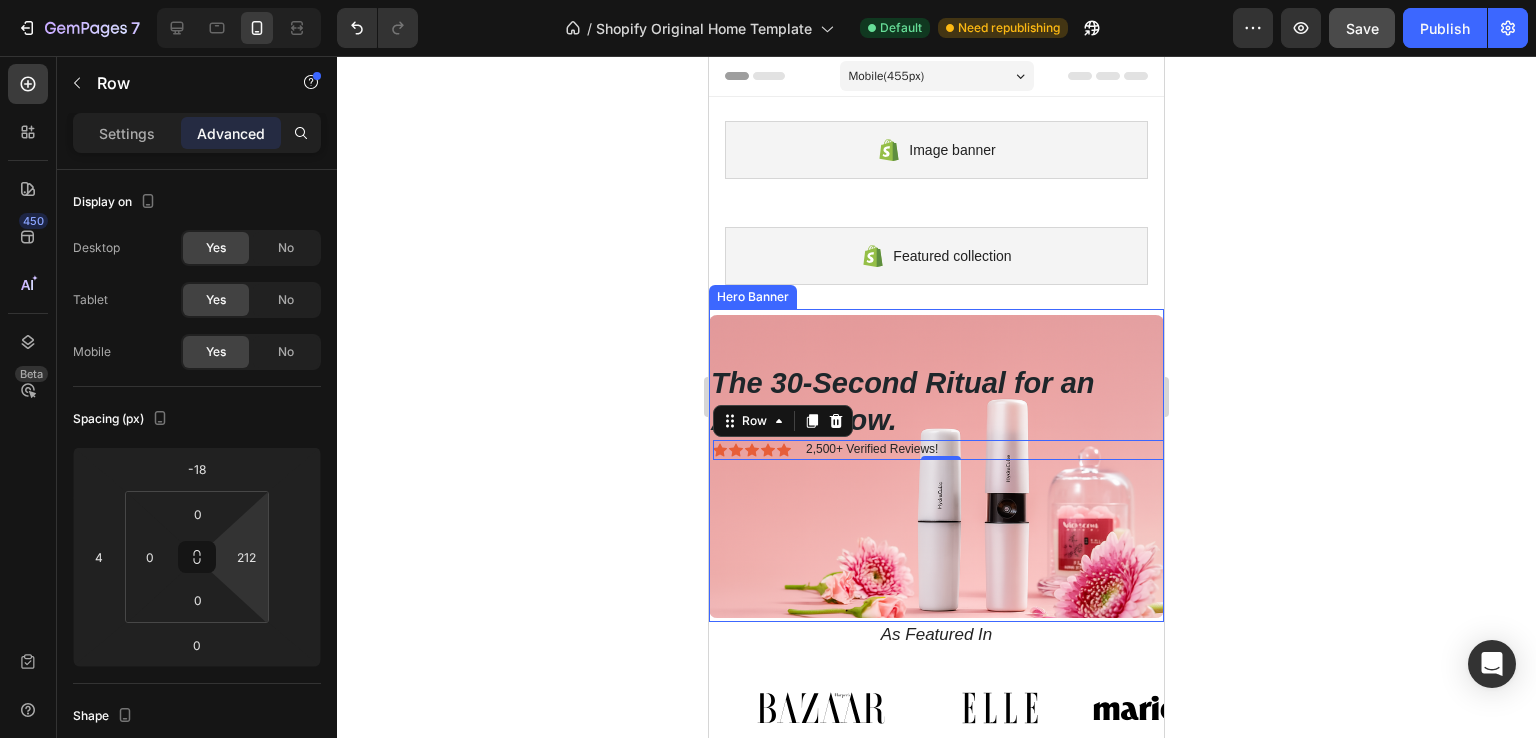 drag, startPoint x: 255, startPoint y: 522, endPoint x: 256, endPoint y: 554, distance: 32.01562 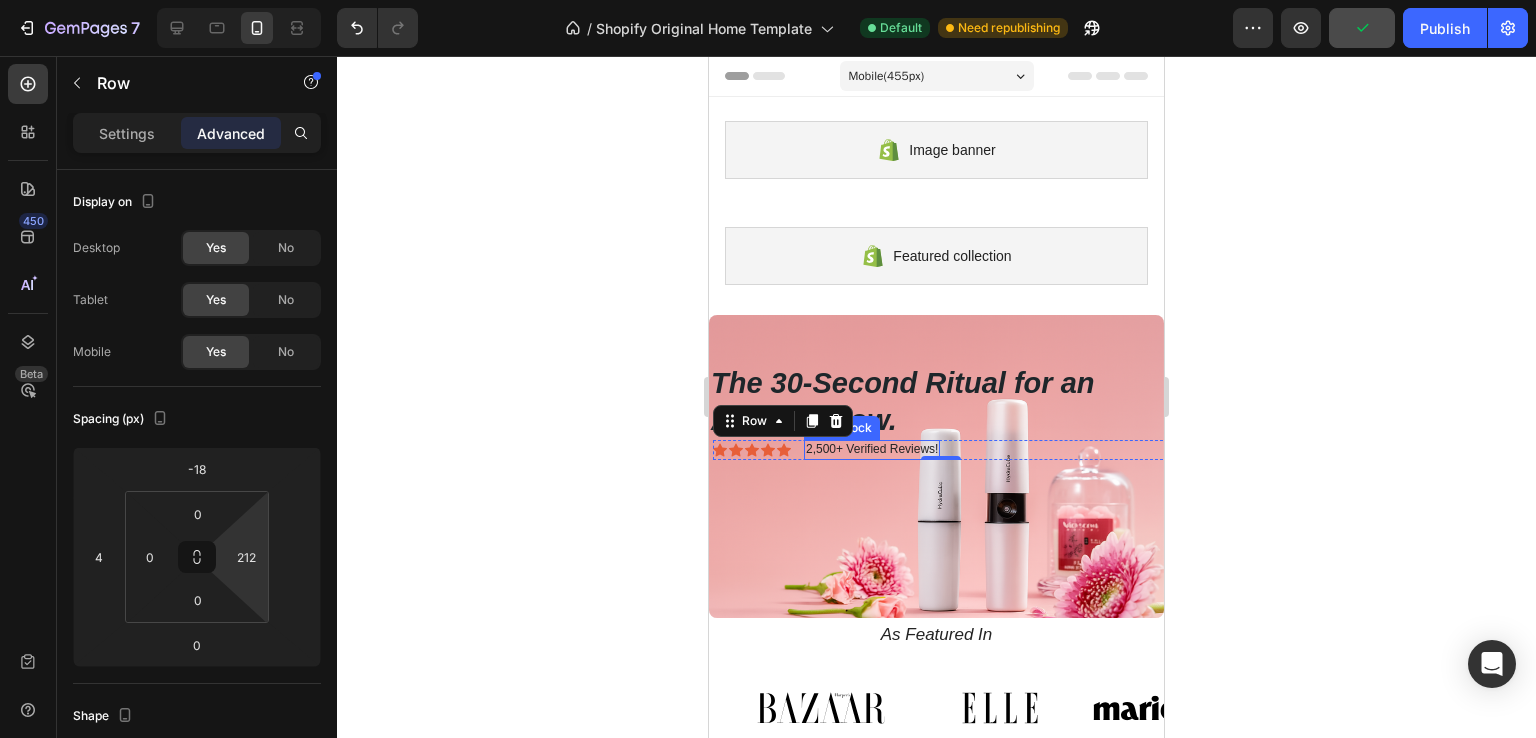 click on "2,500+ Verified Reviews!" at bounding box center [872, 450] 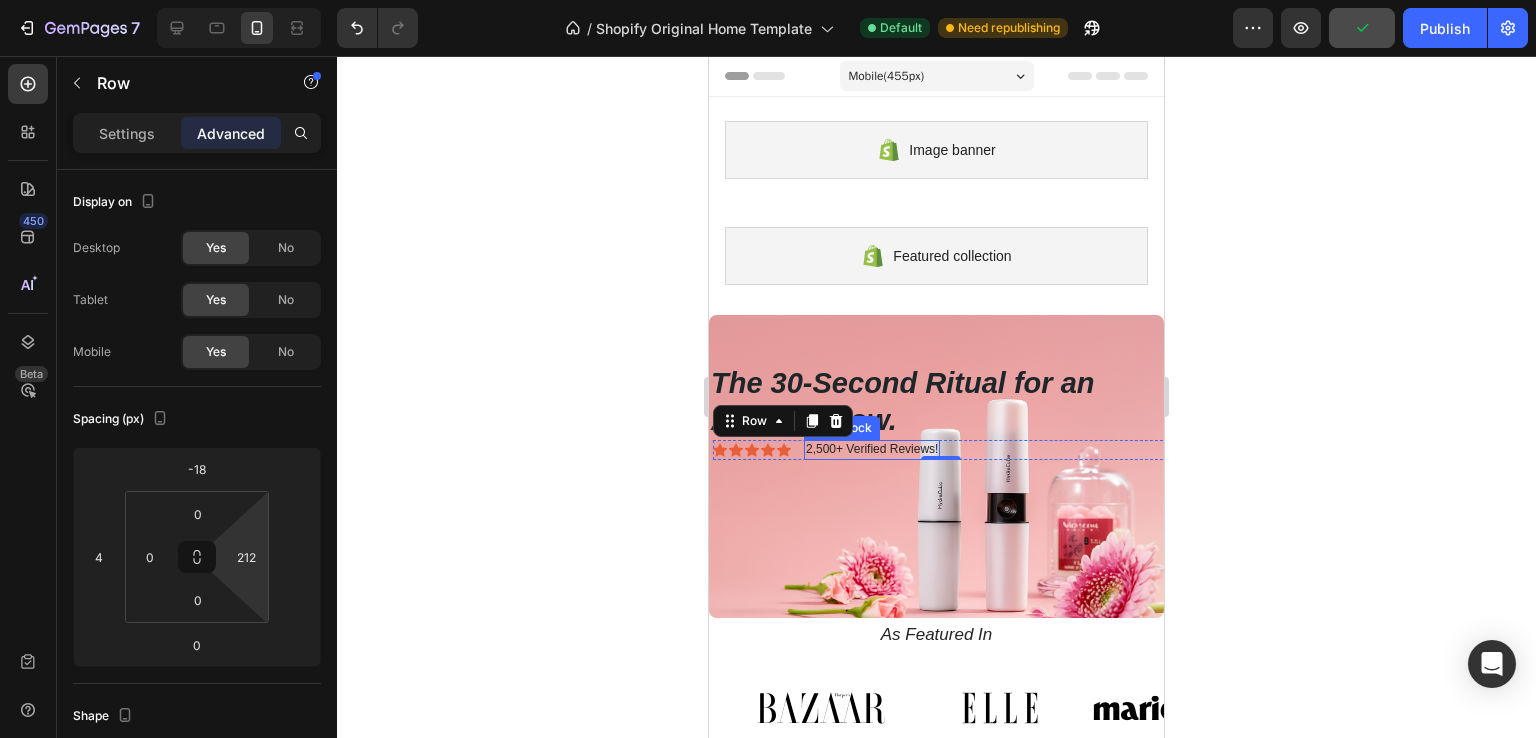 click on "2,500+ Verified Reviews!" at bounding box center [872, 450] 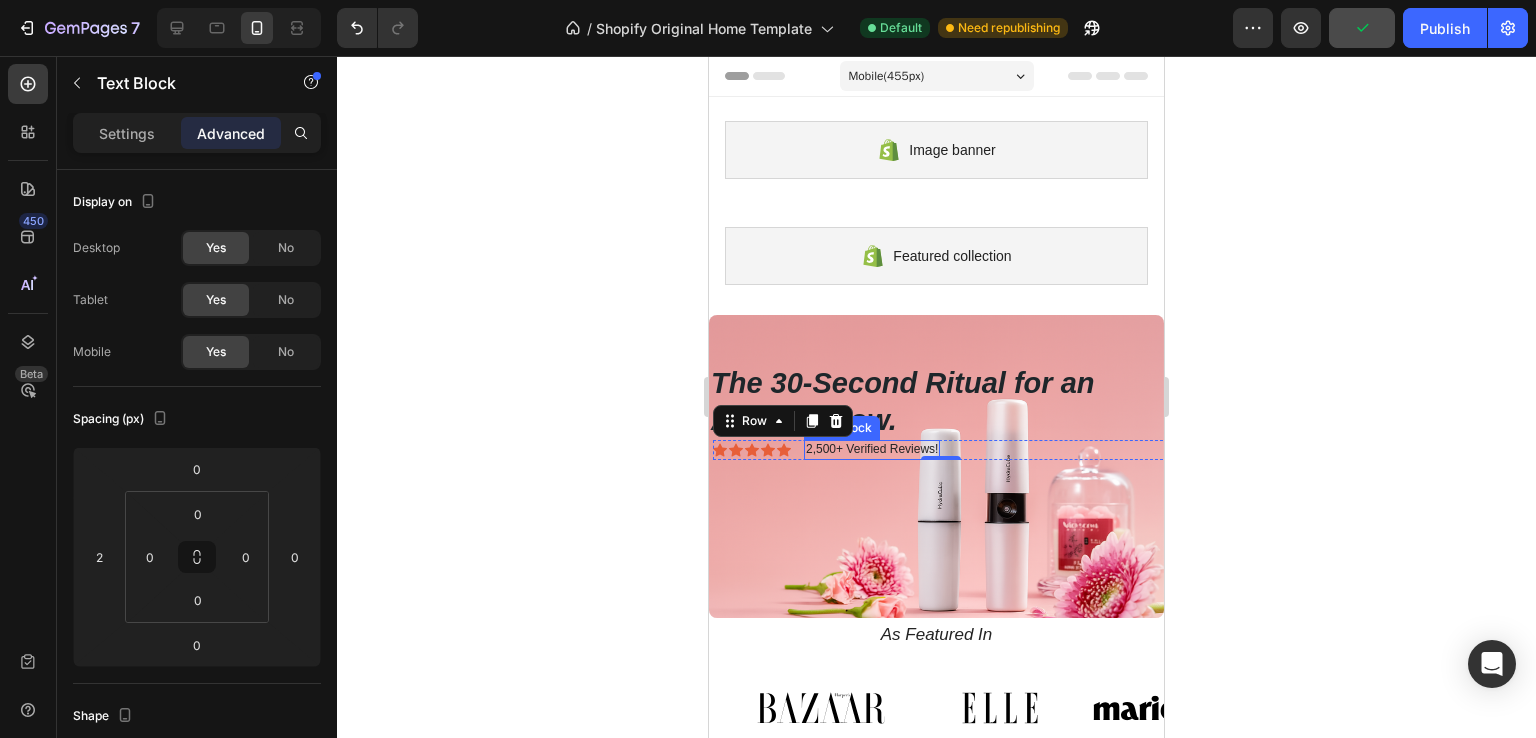 click on "2,500+ Verified Reviews!" at bounding box center [872, 450] 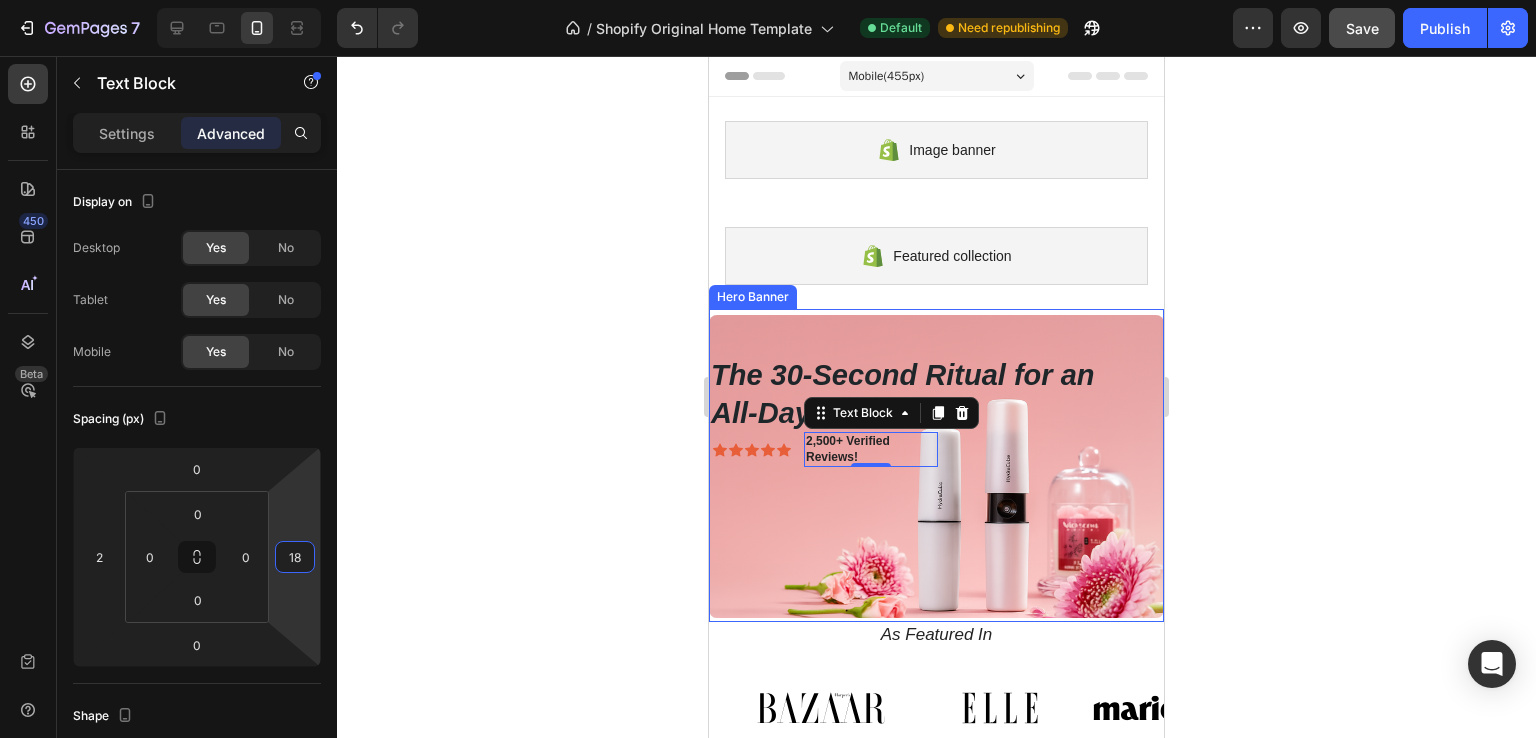 type on "16" 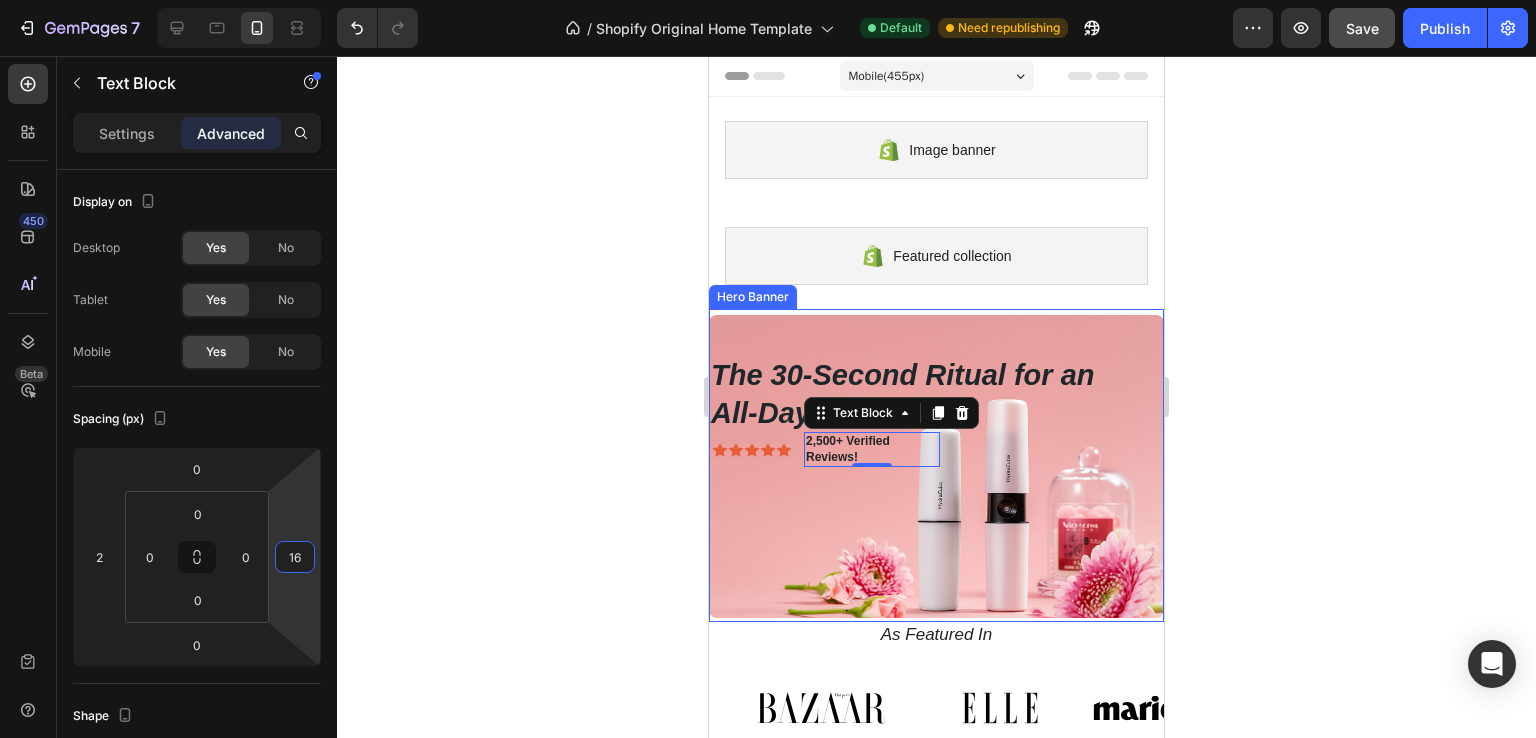 click on "7   /  Shopify Original Home Template Default Need republishing Preview  Save   Publish  450 Beta Sections(18) Elements(83) Section Element Hero Section Product Detail Brands Trusted Badges Guarantee Product Breakdown How to use Testimonials Compare Bundle FAQs Social Proof Brand Story Product List Collection Blog List Contact Sticky Add to Cart Custom Footer Browse Library 450 Layout
Row
Row
Row
Row Text
Heading
Text Block Button
Button
Button Media
Image
Image
Video" at bounding box center (768, 0) 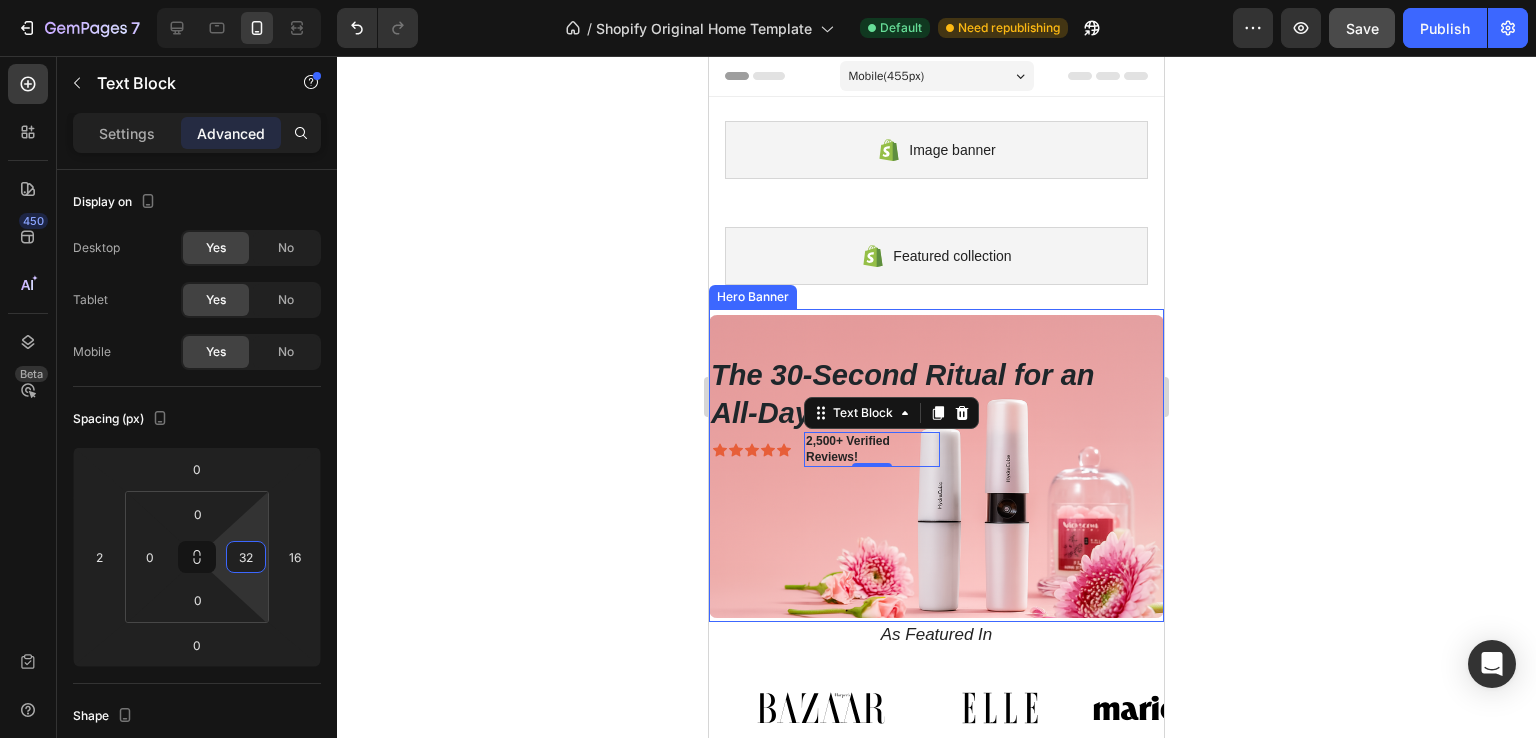 type on "0" 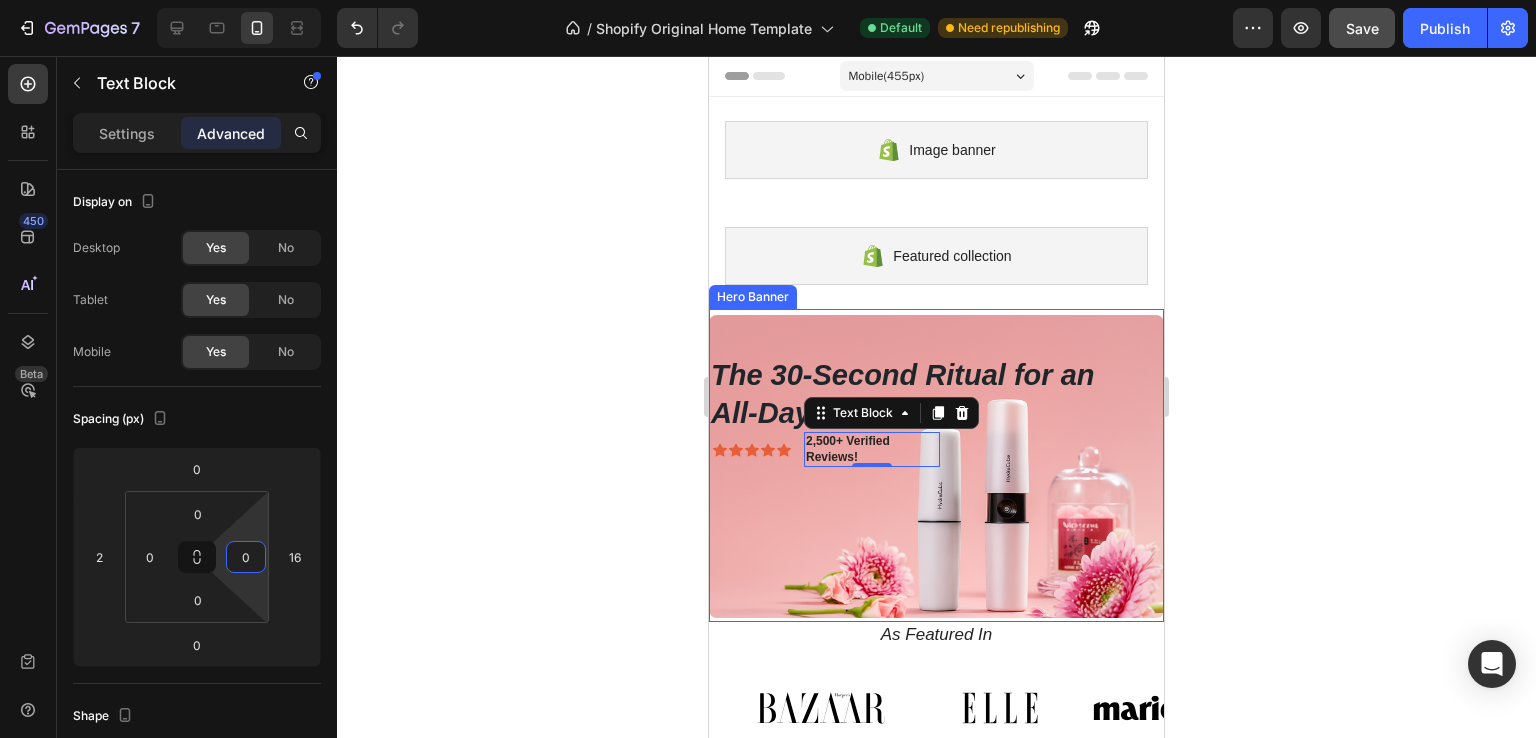 drag, startPoint x: 245, startPoint y: 532, endPoint x: 249, endPoint y: 548, distance: 16.492422 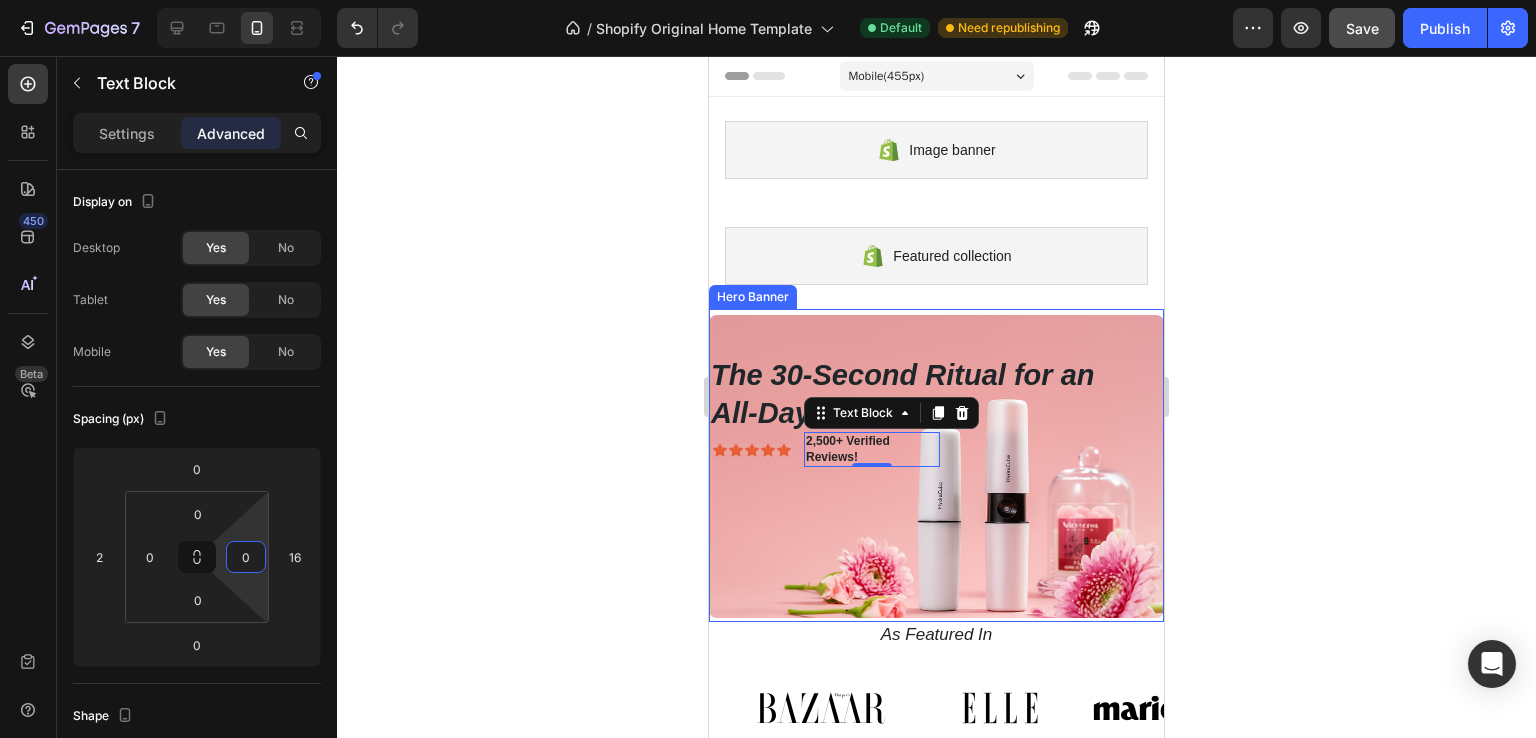 click on "7   /  Shopify Original Home Template Default Need republishing Preview  Save   Publish  450 Beta Sections(18) Elements(83) Section Element Hero Section Product Detail Brands Trusted Badges Guarantee Product Breakdown How to use Testimonials Compare Bundle FAQs Social Proof Brand Story Product List Collection Blog List Contact Sticky Add to Cart Custom Footer Browse Library 450 Layout
Row
Row
Row
Row Text
Heading
Text Block Button
Button
Button Media
Image
Image
Video" at bounding box center (768, 0) 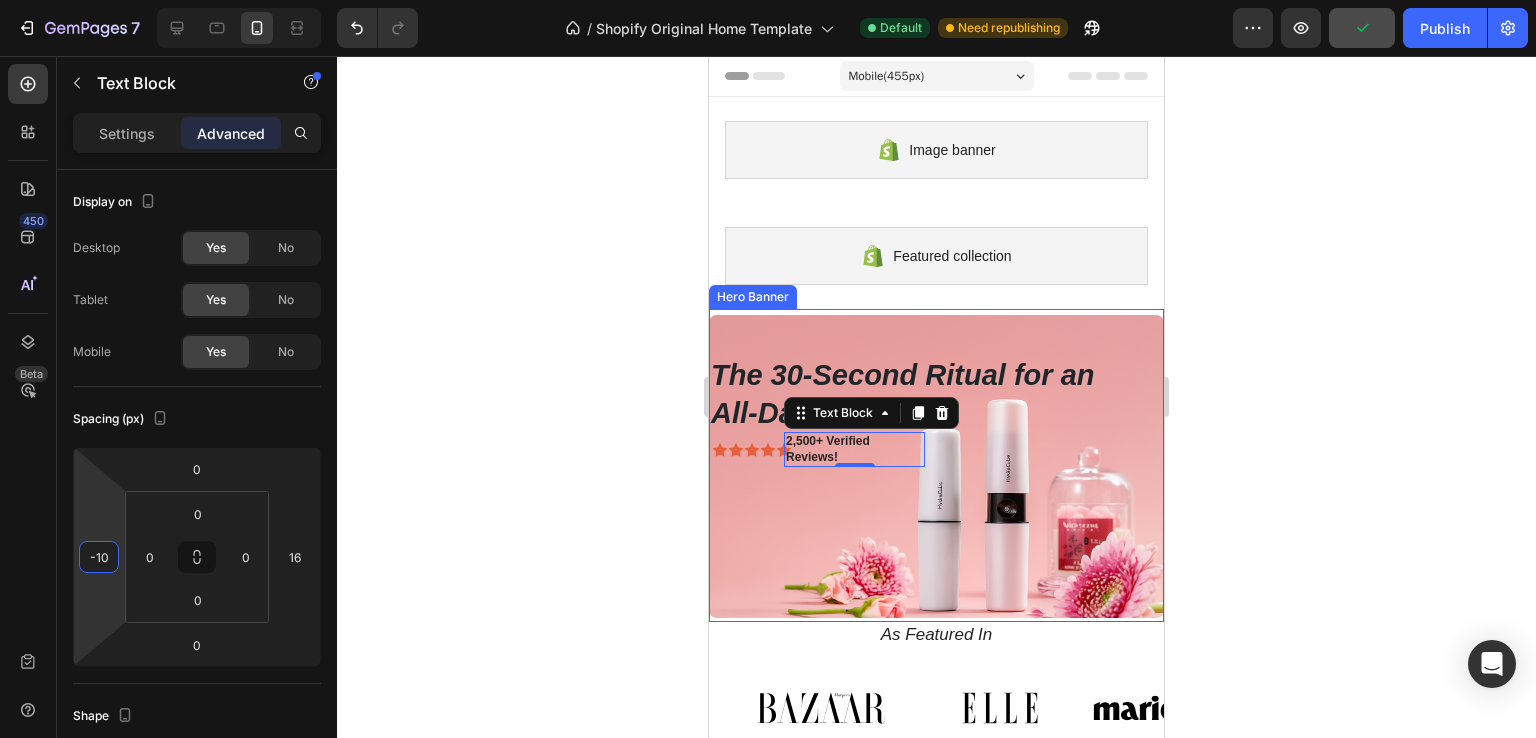 type on "-8" 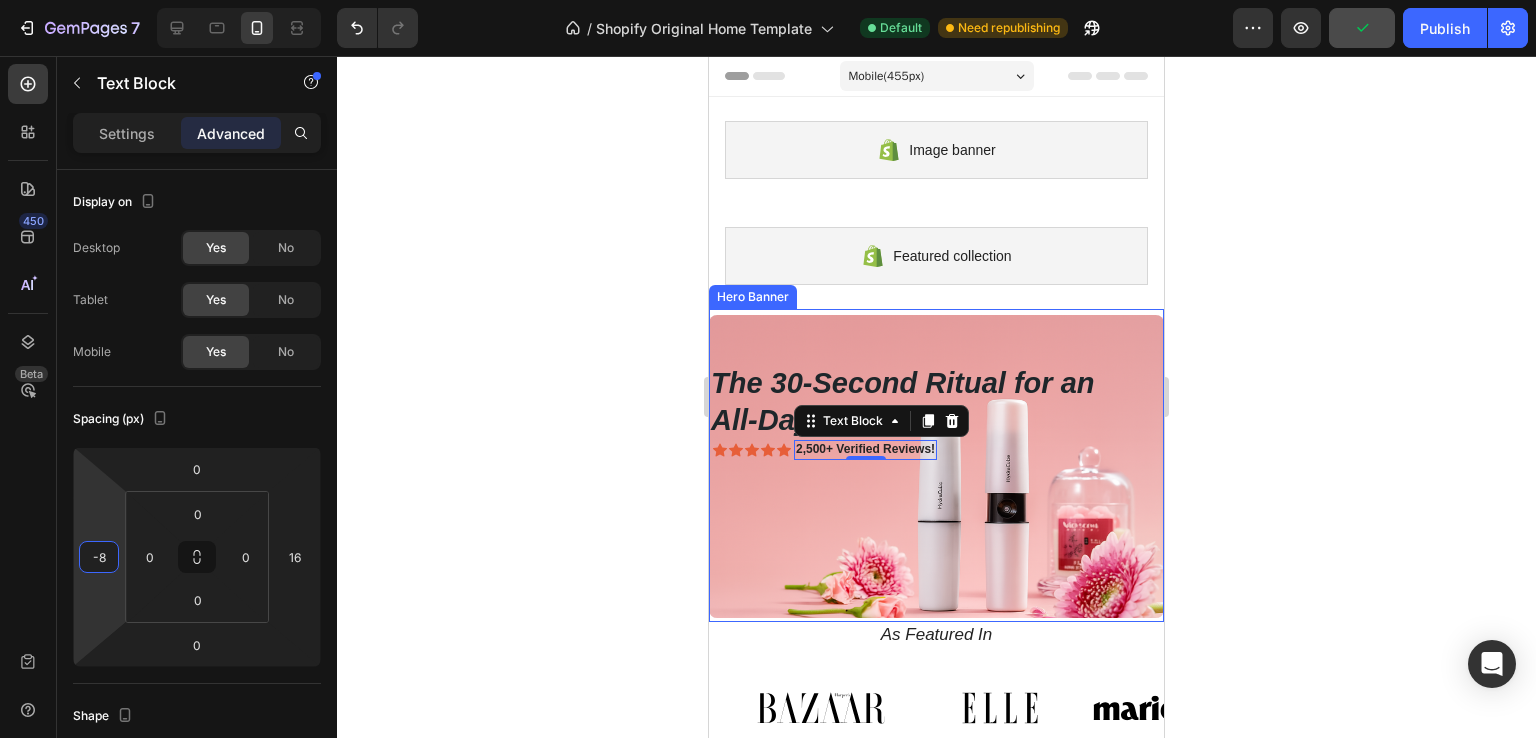 click on "7   /  Shopify Original Home Template Default Need republishing Preview  Publish  450 Beta Sections(18) Elements(83) Section Element Hero Section Product Detail Brands Trusted Badges Guarantee Product Breakdown How to use Testimonials Compare Bundle FAQs Social Proof Brand Story Product List Collection Blog List Contact Sticky Add to Cart Custom Footer Browse Library 450 Layout
Row
Row
Row
Row Text
Heading
Text Block Button
Button
Button Media
Image
Image" at bounding box center (768, 0) 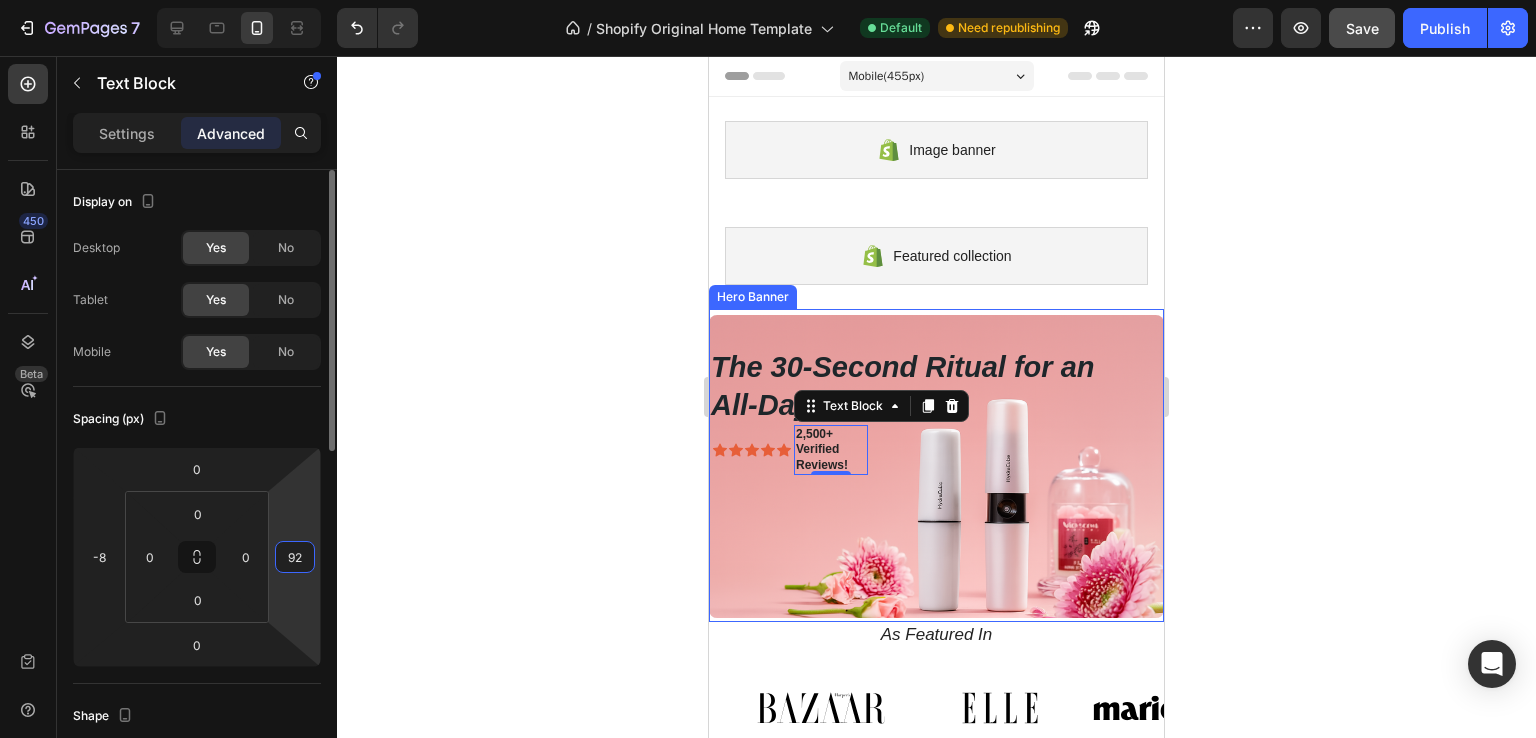 drag, startPoint x: 301, startPoint y: 537, endPoint x: 306, endPoint y: 487, distance: 50.24938 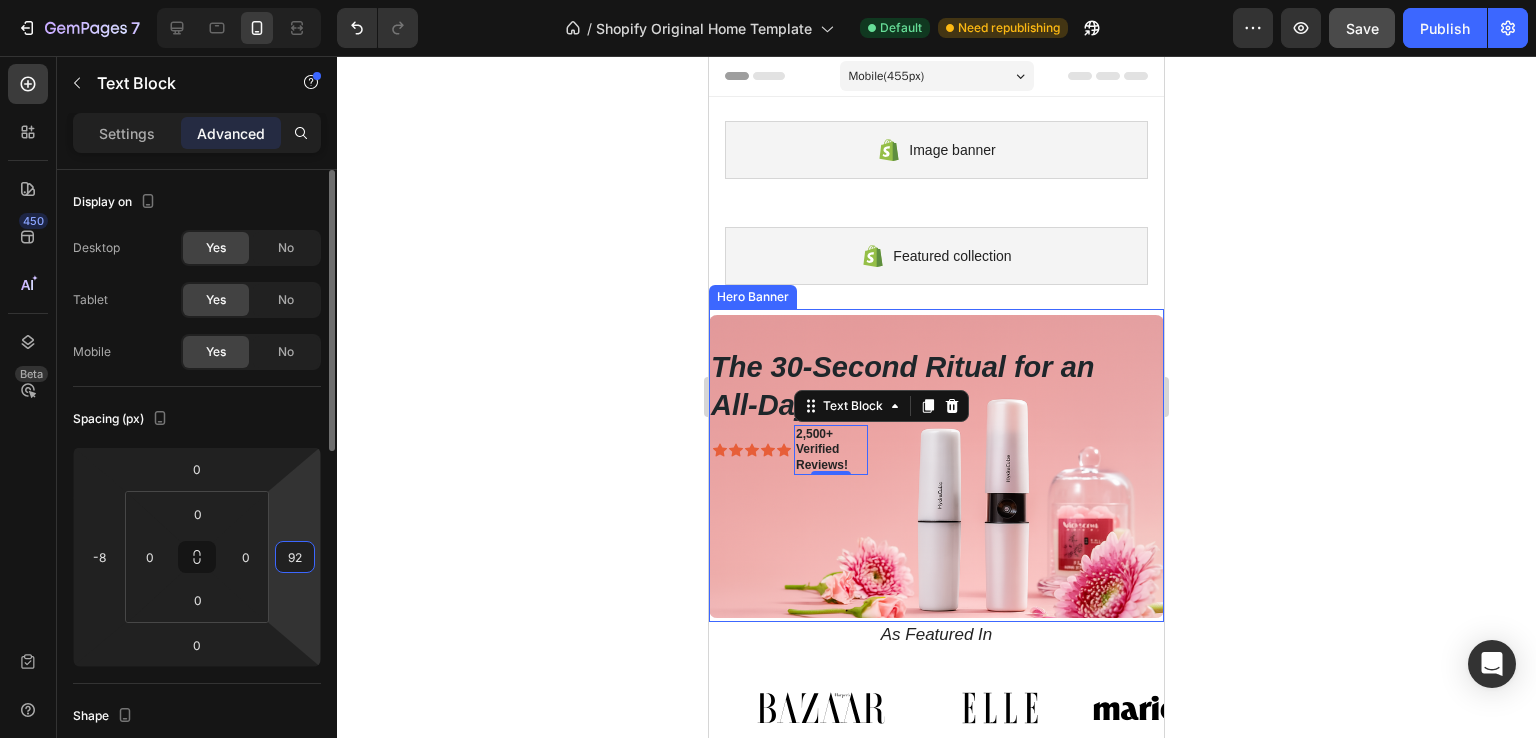 click on "7   /  Shopify Original Home Template Default Need republishing Preview  Save   Publish  450 Beta Sections(18) Elements(83) Section Element Hero Section Product Detail Brands Trusted Badges Guarantee Product Breakdown How to use Testimonials Compare Bundle FAQs Social Proof Brand Story Product List Collection Blog List Contact Sticky Add to Cart Custom Footer Browse Library 450 Layout
Row
Row
Row
Row Text
Heading
Text Block Button
Button
Button Media
Image
Image
Video" at bounding box center (768, 0) 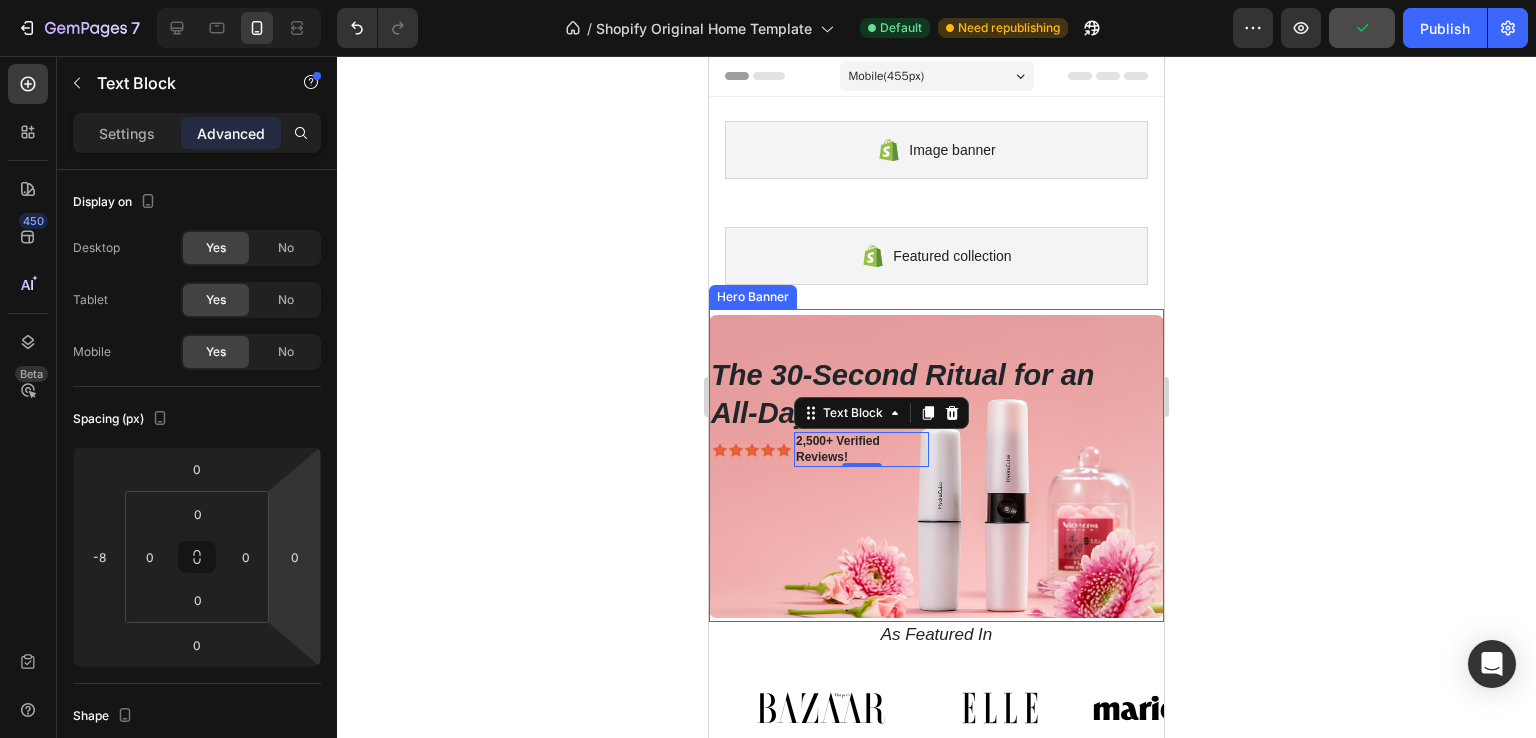 type on "-2" 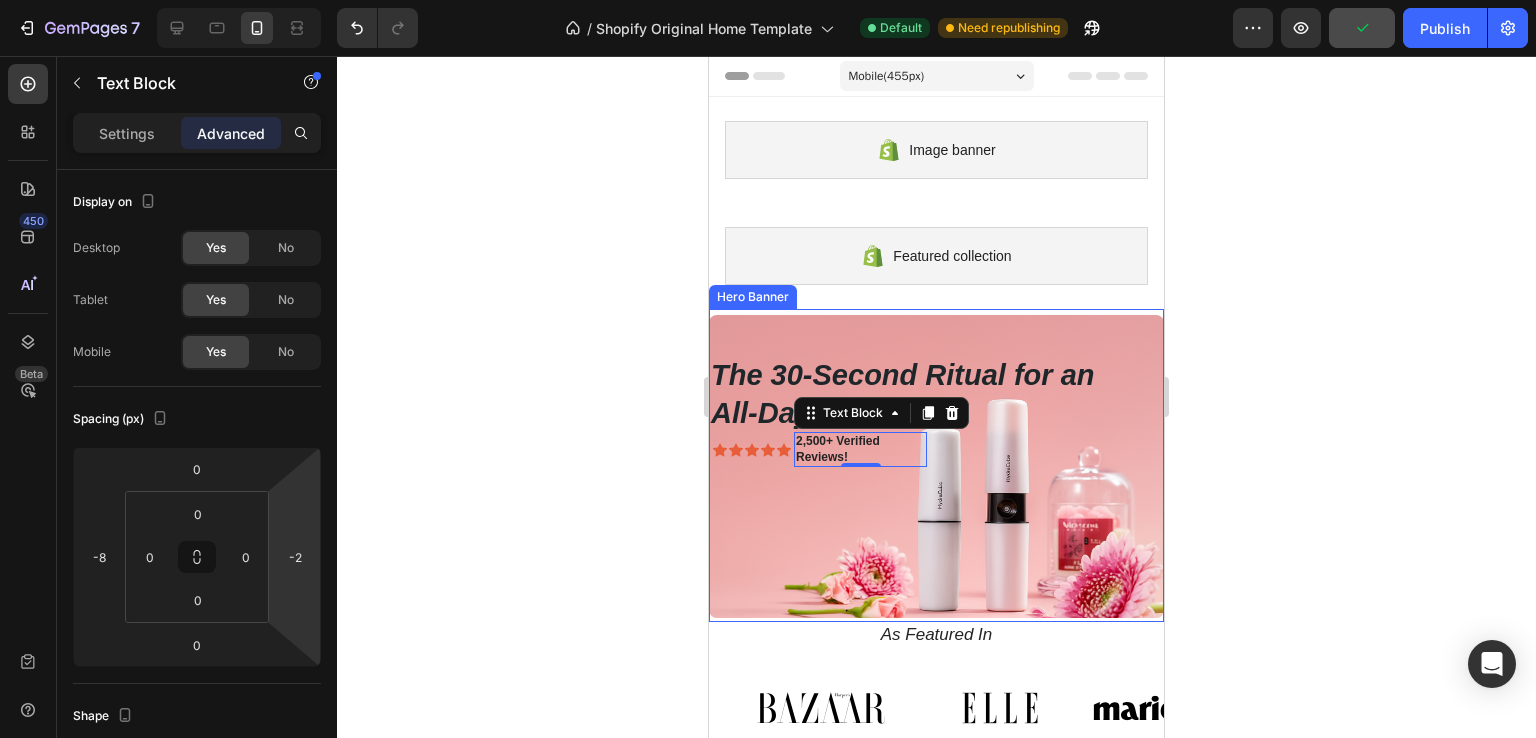 drag, startPoint x: 296, startPoint y: 596, endPoint x: 298, endPoint y: 660, distance: 64.03124 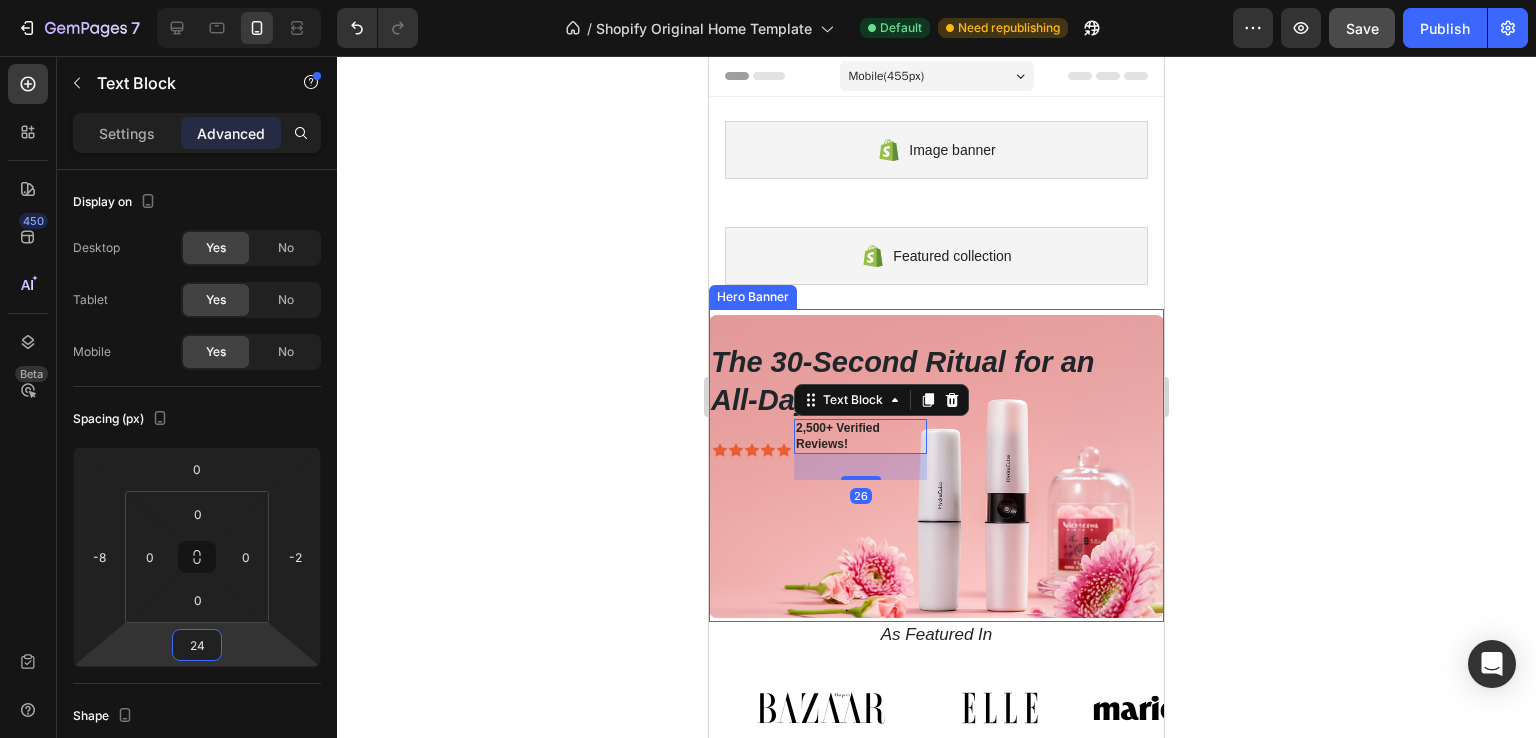 type on "-8" 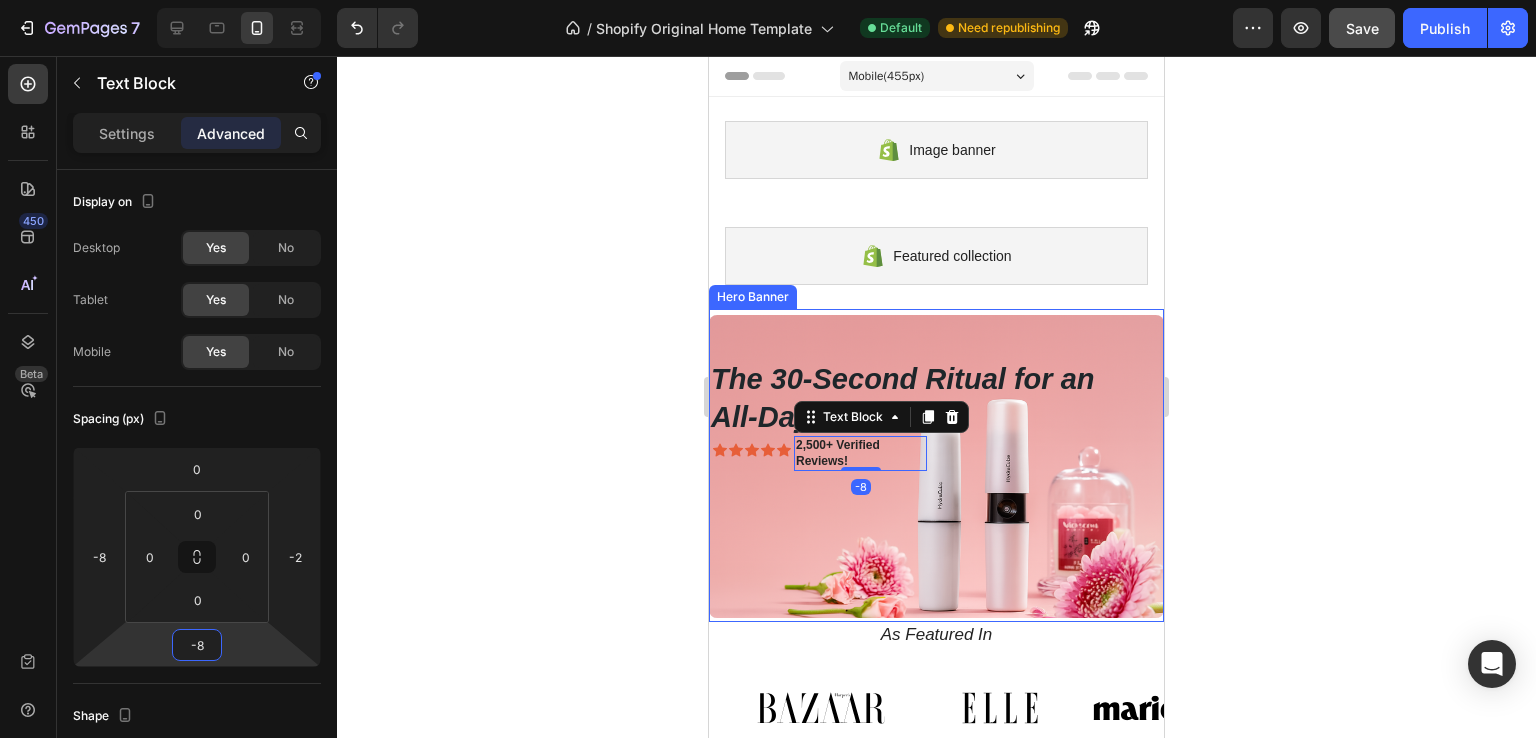 click on "7   /  Shopify Original Home Template Default Need republishing Preview  Save   Publish  450 Beta Sections(18) Elements(83) Section Element Hero Section Product Detail Brands Trusted Badges Guarantee Product Breakdown How to use Testimonials Compare Bundle FAQs Social Proof Brand Story Product List Collection Blog List Contact Sticky Add to Cart Custom Footer Browse Library 450 Layout
Row
Row
Row
Row Text
Heading
Text Block Button
Button
Button Media
Image
Image
Video" at bounding box center [768, 0] 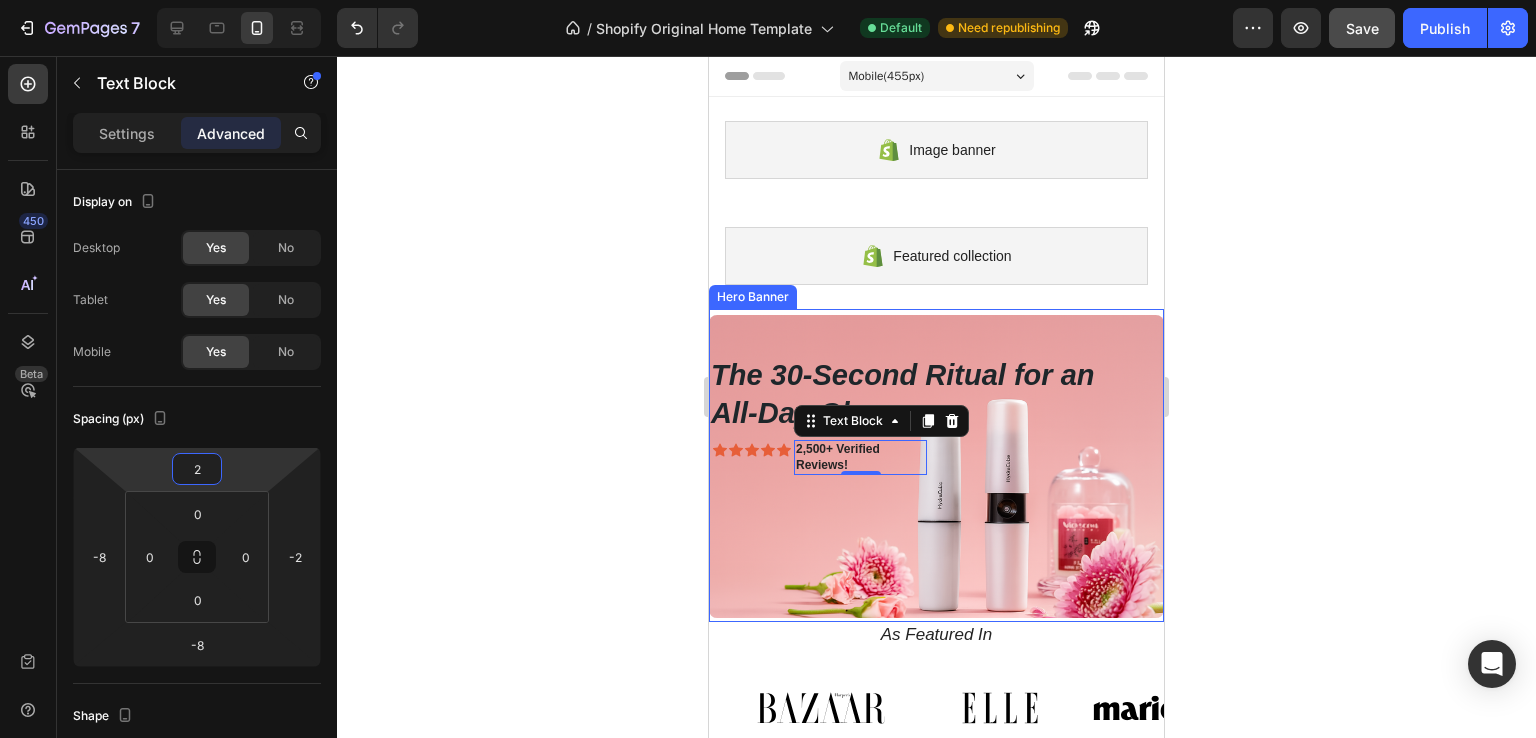 type on "0" 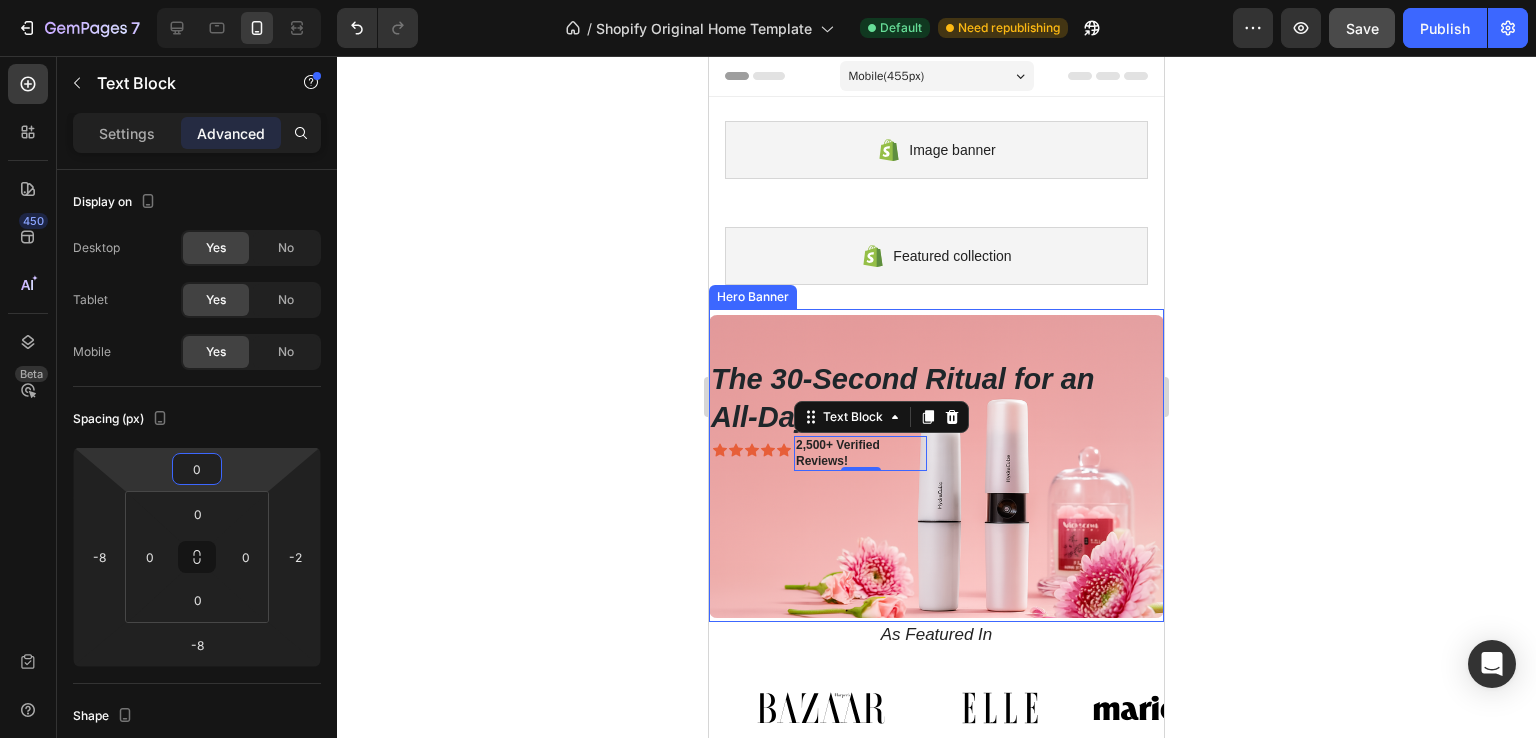 click on "7   /  Shopify Original Home Template Default Need republishing Preview  Save   Publish  450 Beta Sections(18) Elements(83) Section Element Hero Section Product Detail Brands Trusted Badges Guarantee Product Breakdown How to use Testimonials Compare Bundle FAQs Social Proof Brand Story Product List Collection Blog List Contact Sticky Add to Cart Custom Footer Browse Library 450 Layout
Row
Row
Row
Row Text
Heading
Text Block Button
Button
Button Media
Image
Image
Video" at bounding box center (768, 0) 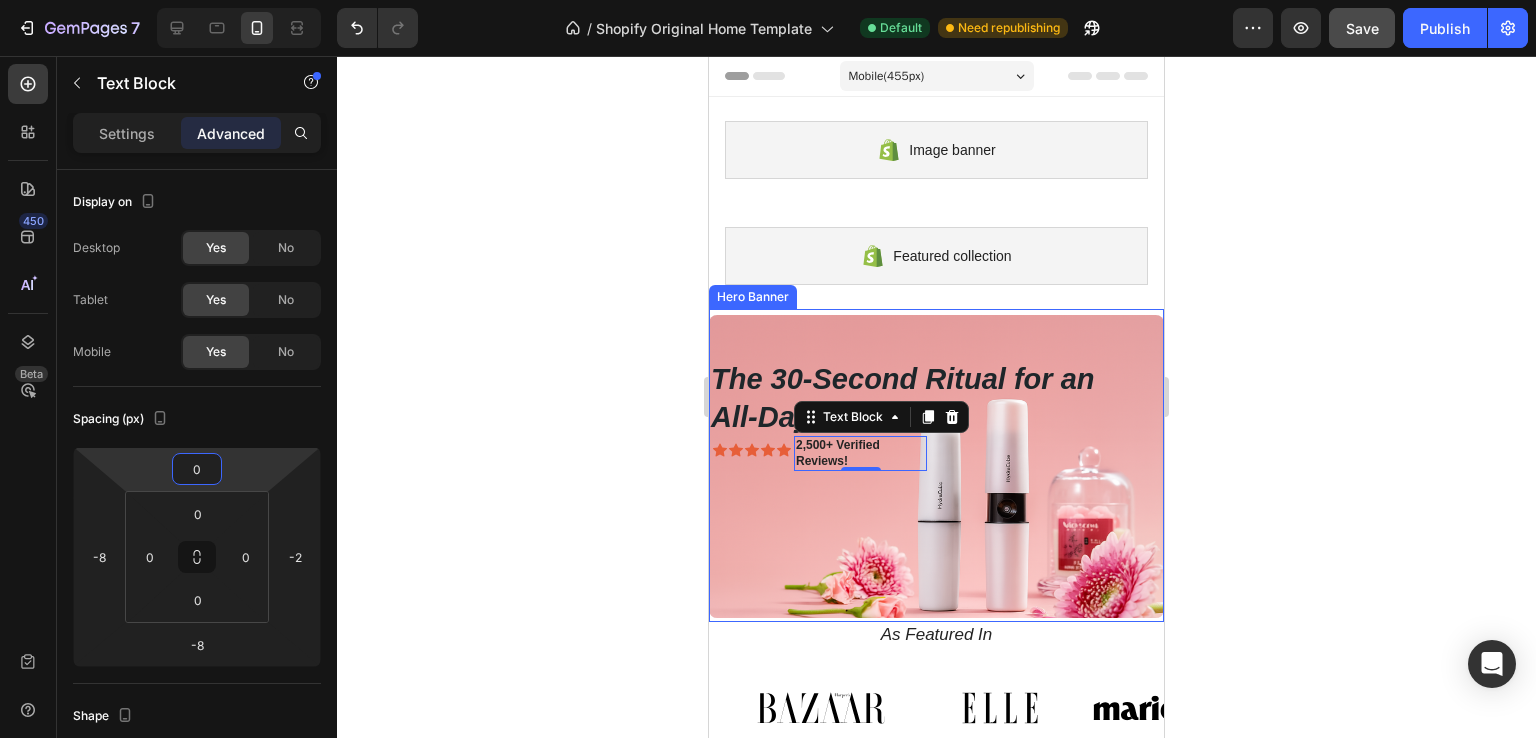 click on "Shop Now Button" at bounding box center (936, 518) 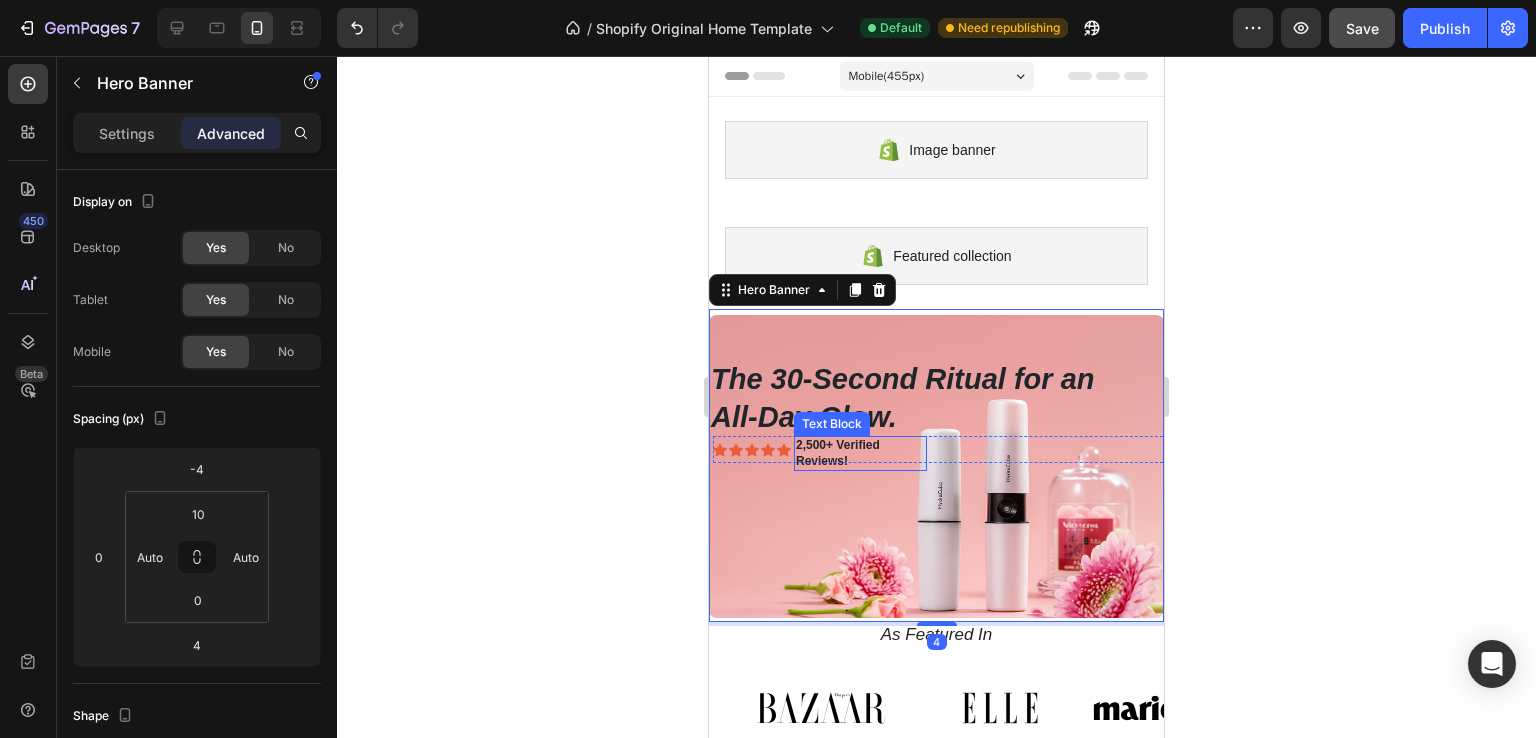 click on "2,500+ Verified Reviews!" at bounding box center (838, 453) 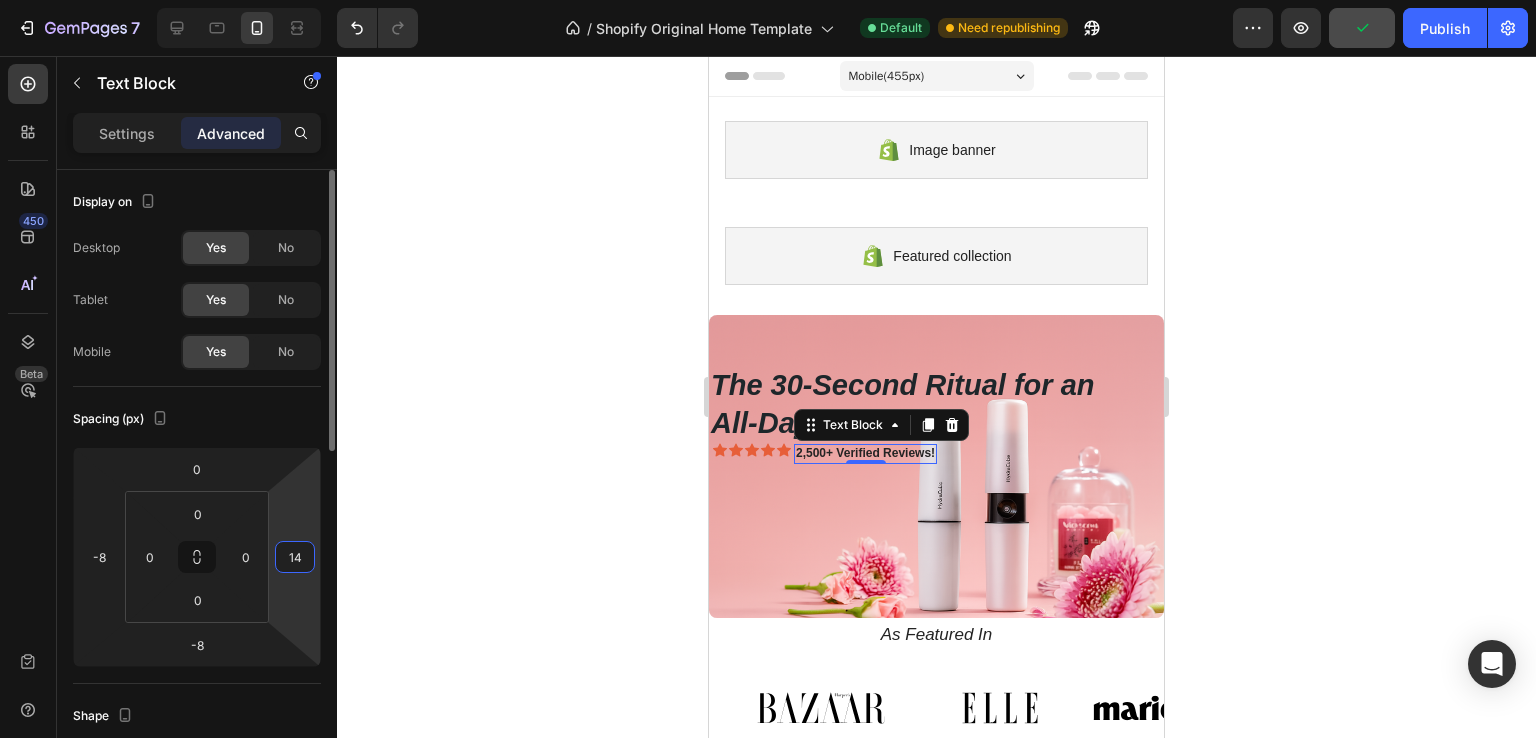 type on "30" 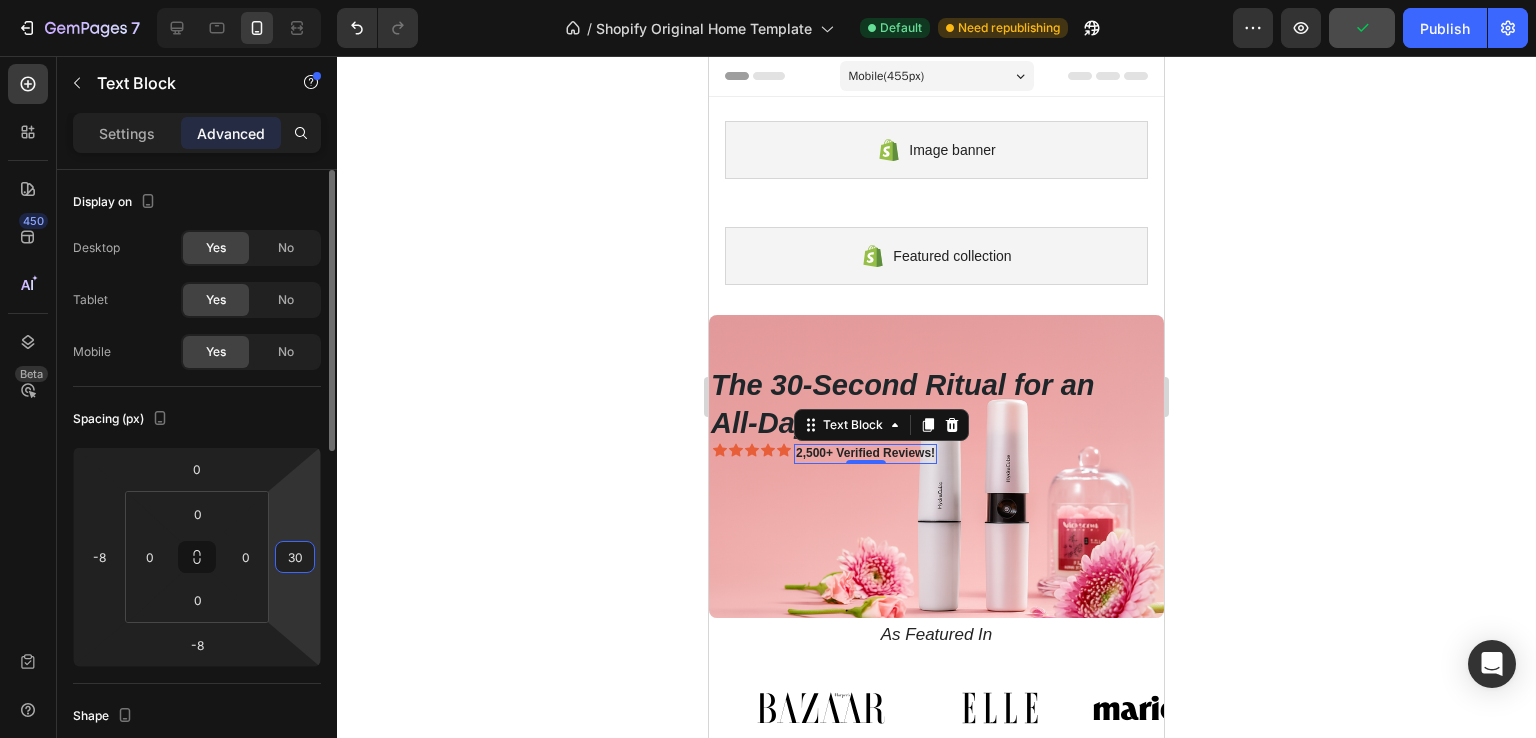 drag, startPoint x: 293, startPoint y: 498, endPoint x: 314, endPoint y: 496, distance: 21.095022 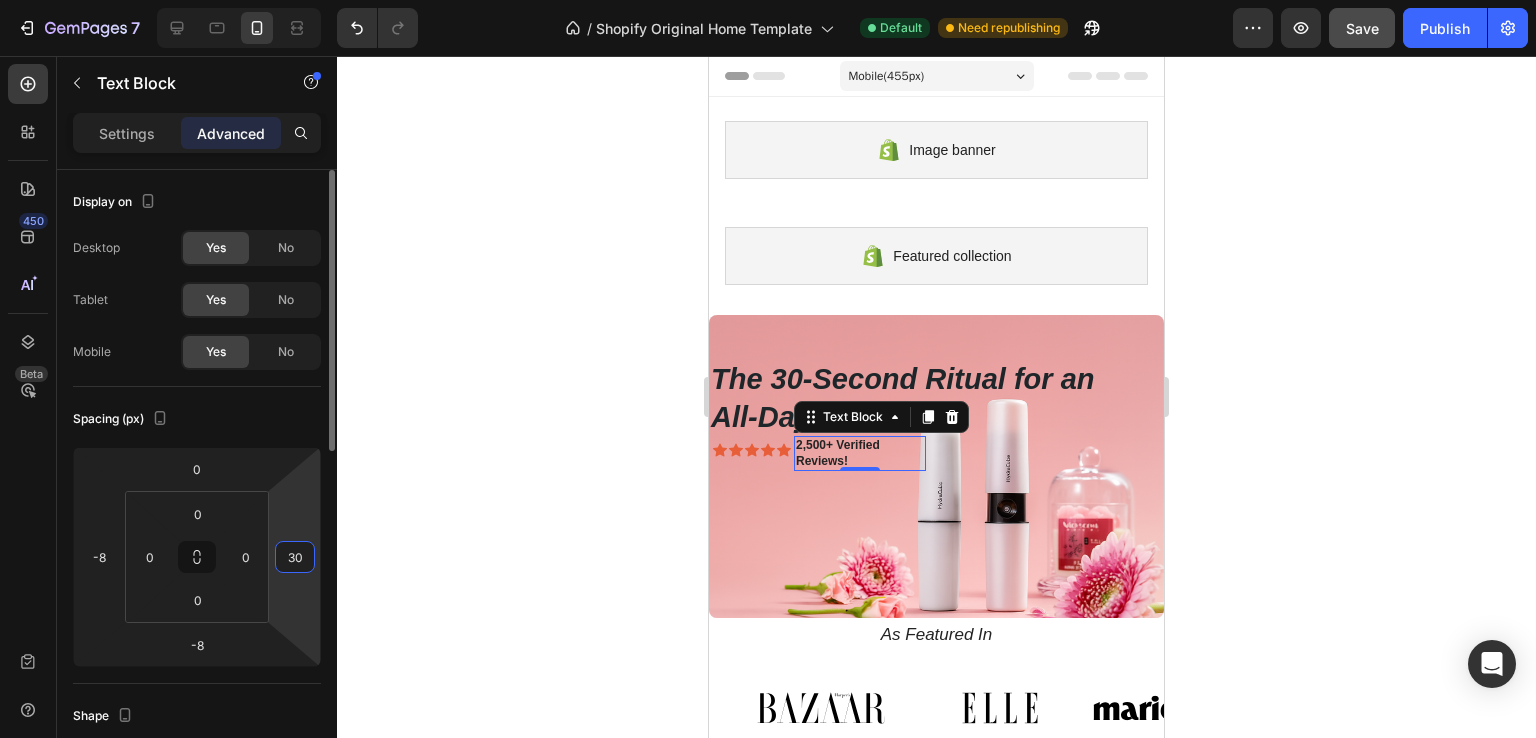click on "30" at bounding box center (295, 557) 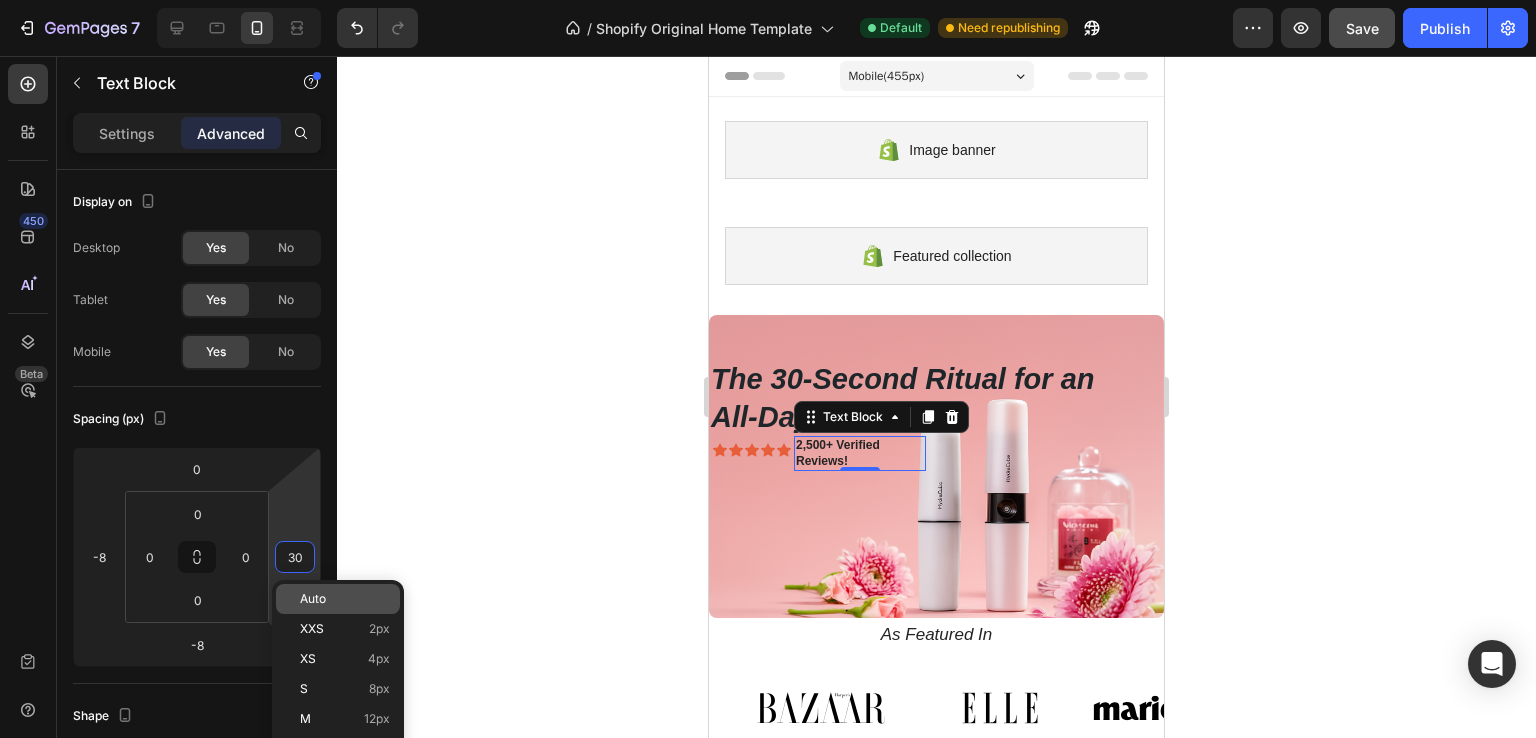 click on "Auto" at bounding box center [345, 599] 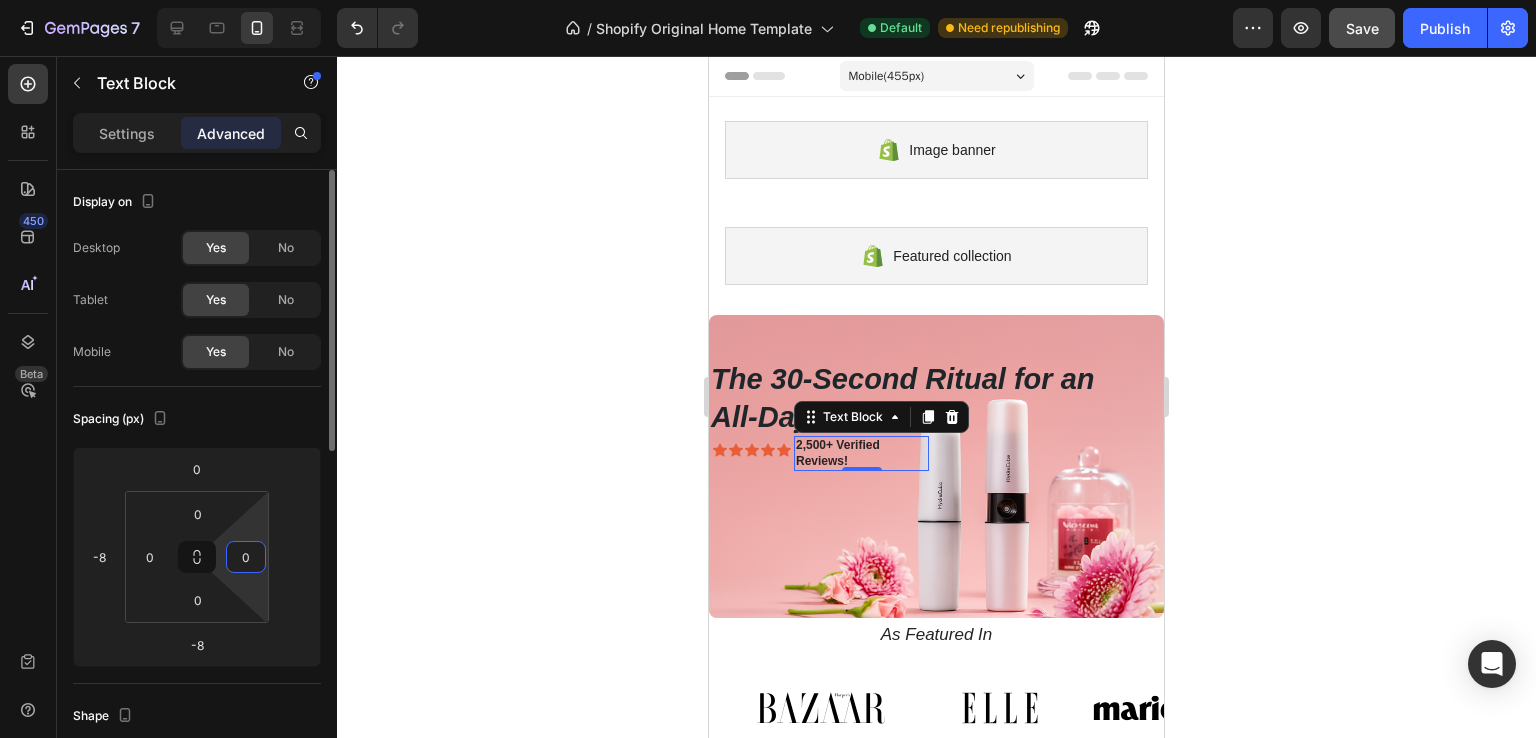 click on "0" at bounding box center (246, 557) 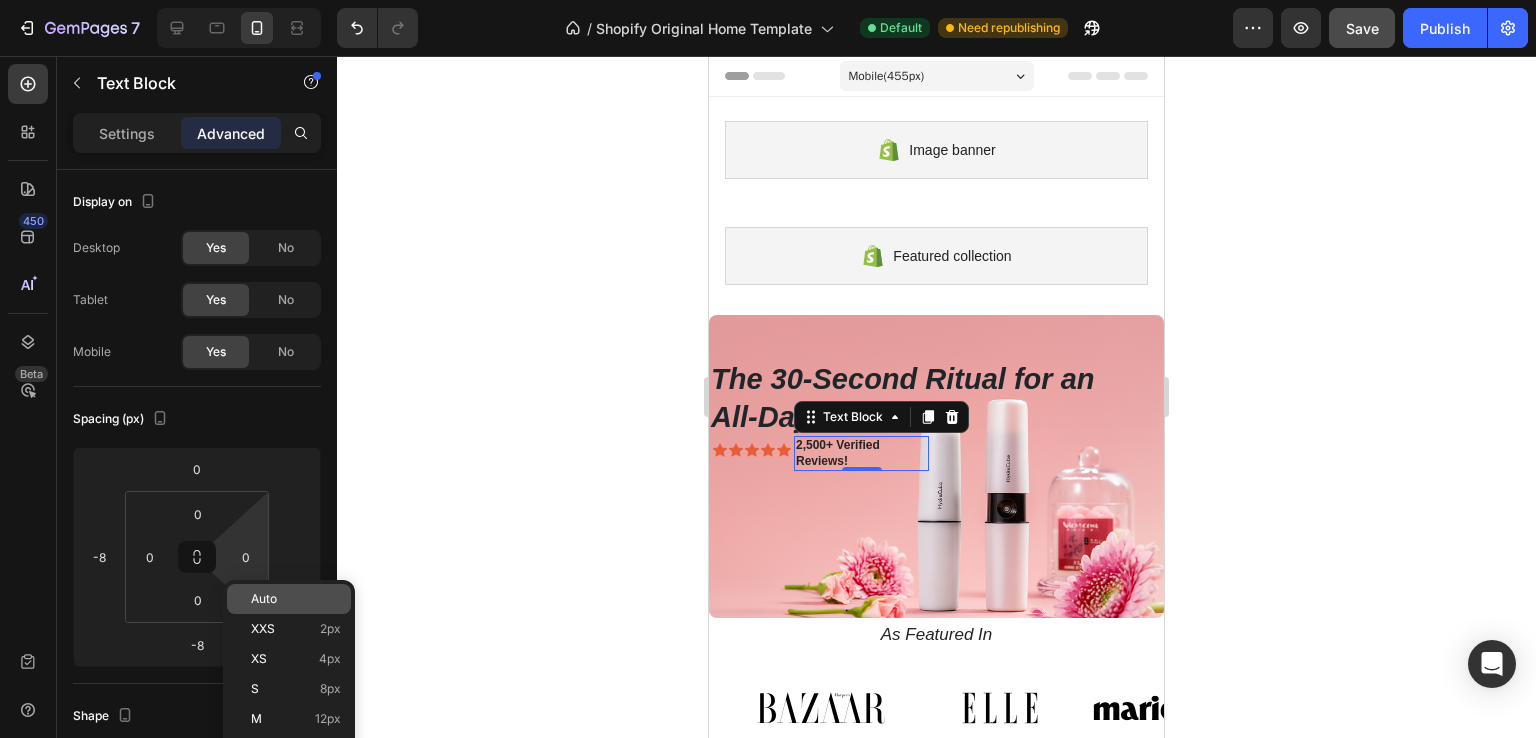 click on "Auto" at bounding box center (264, 599) 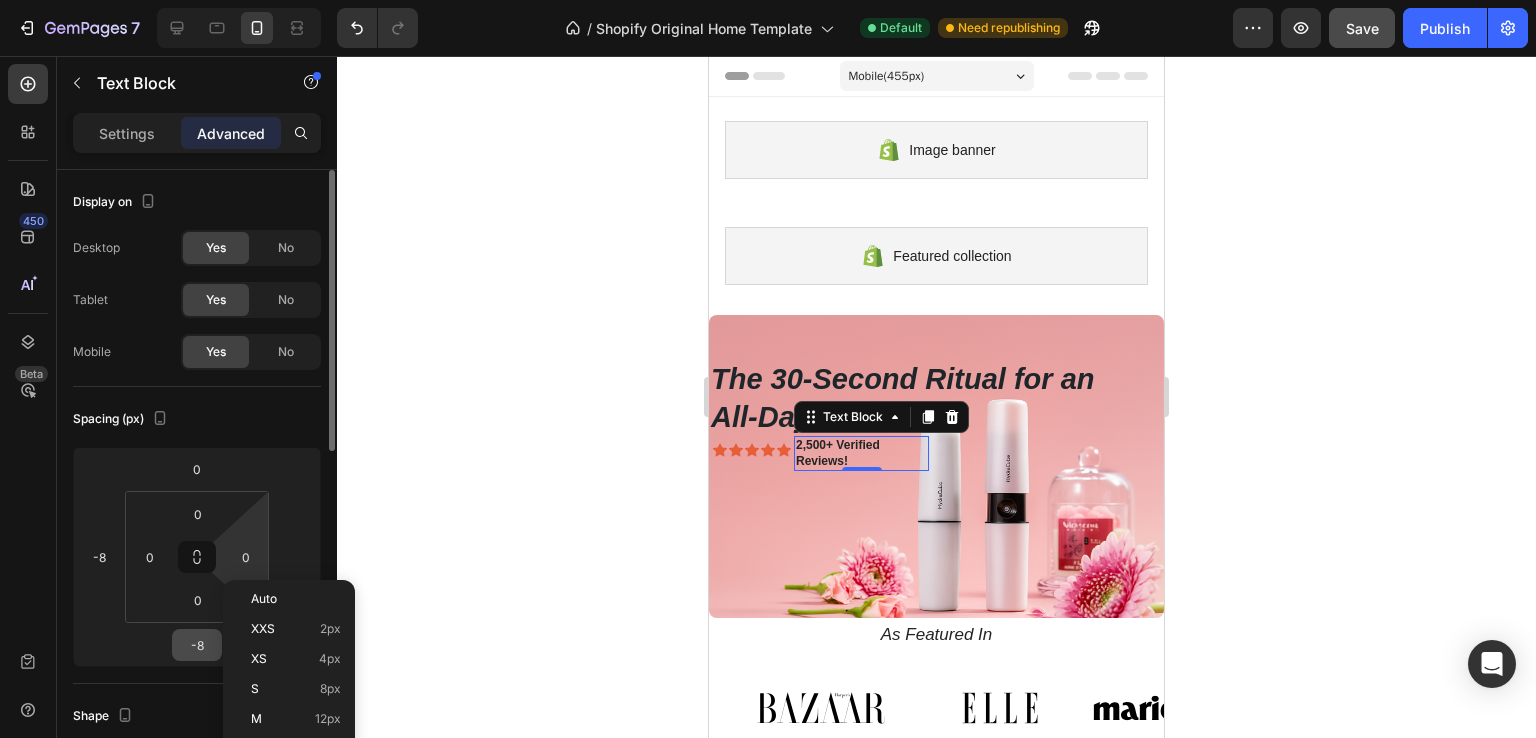 type on "Auto" 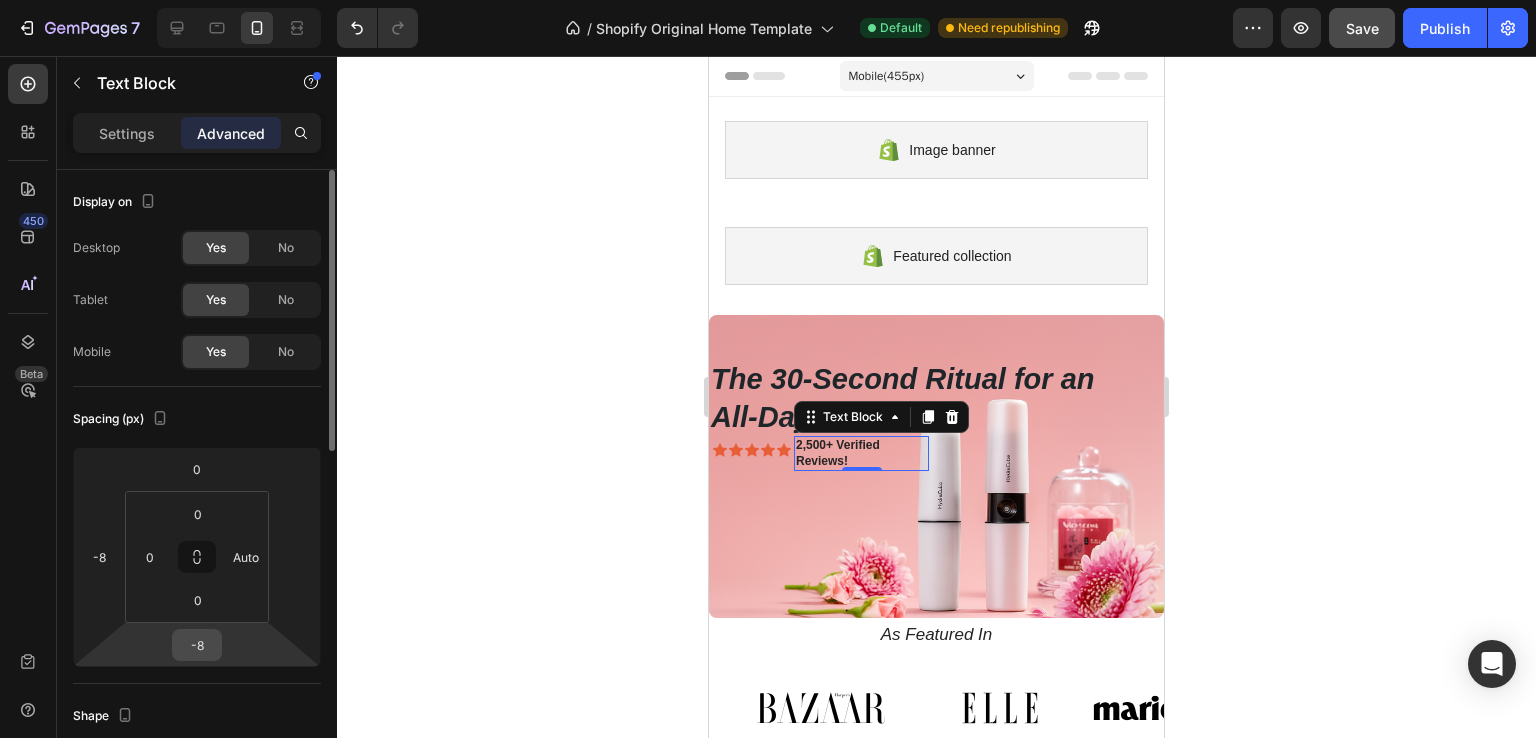 click on "-8" at bounding box center (197, 645) 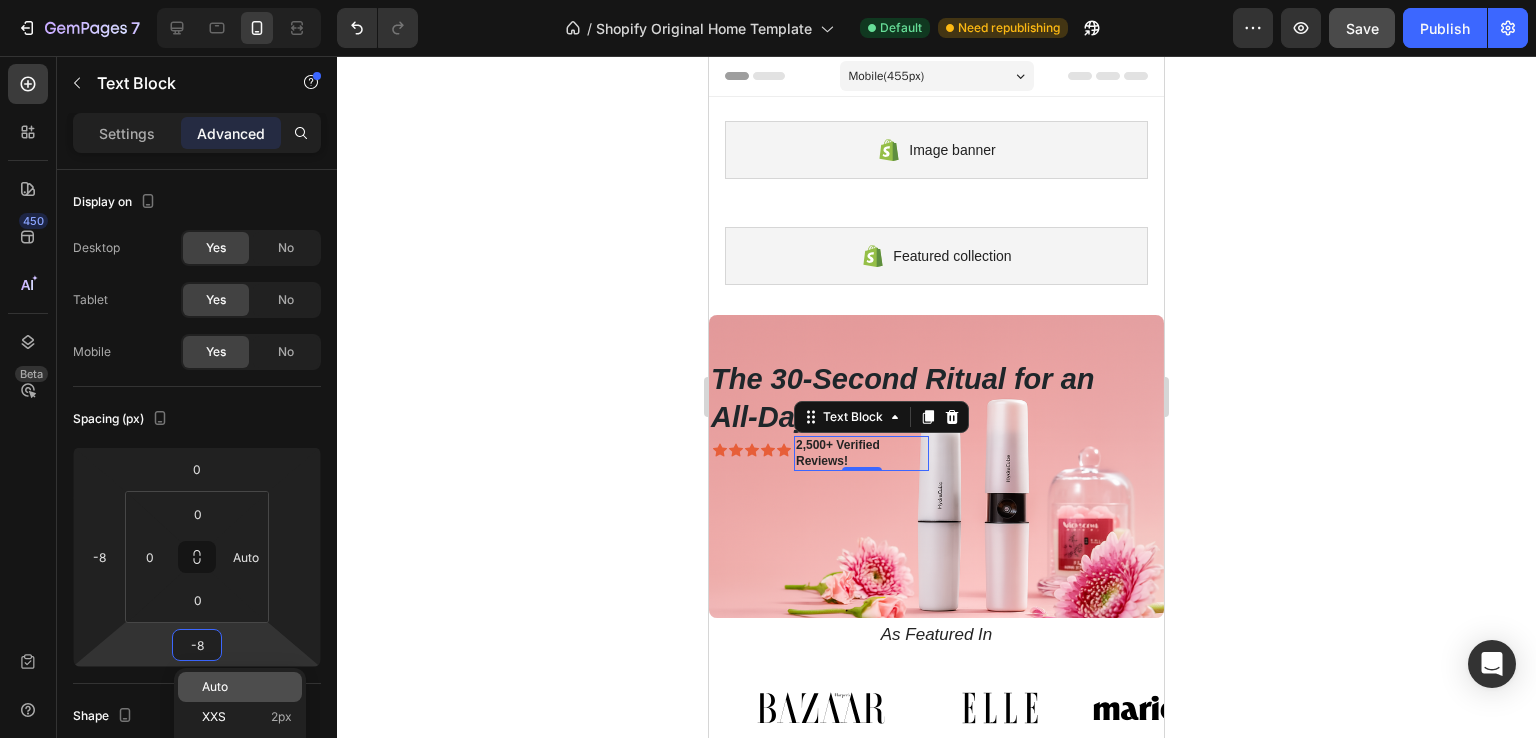 drag, startPoint x: 230, startPoint y: 681, endPoint x: 216, endPoint y: 677, distance: 14.56022 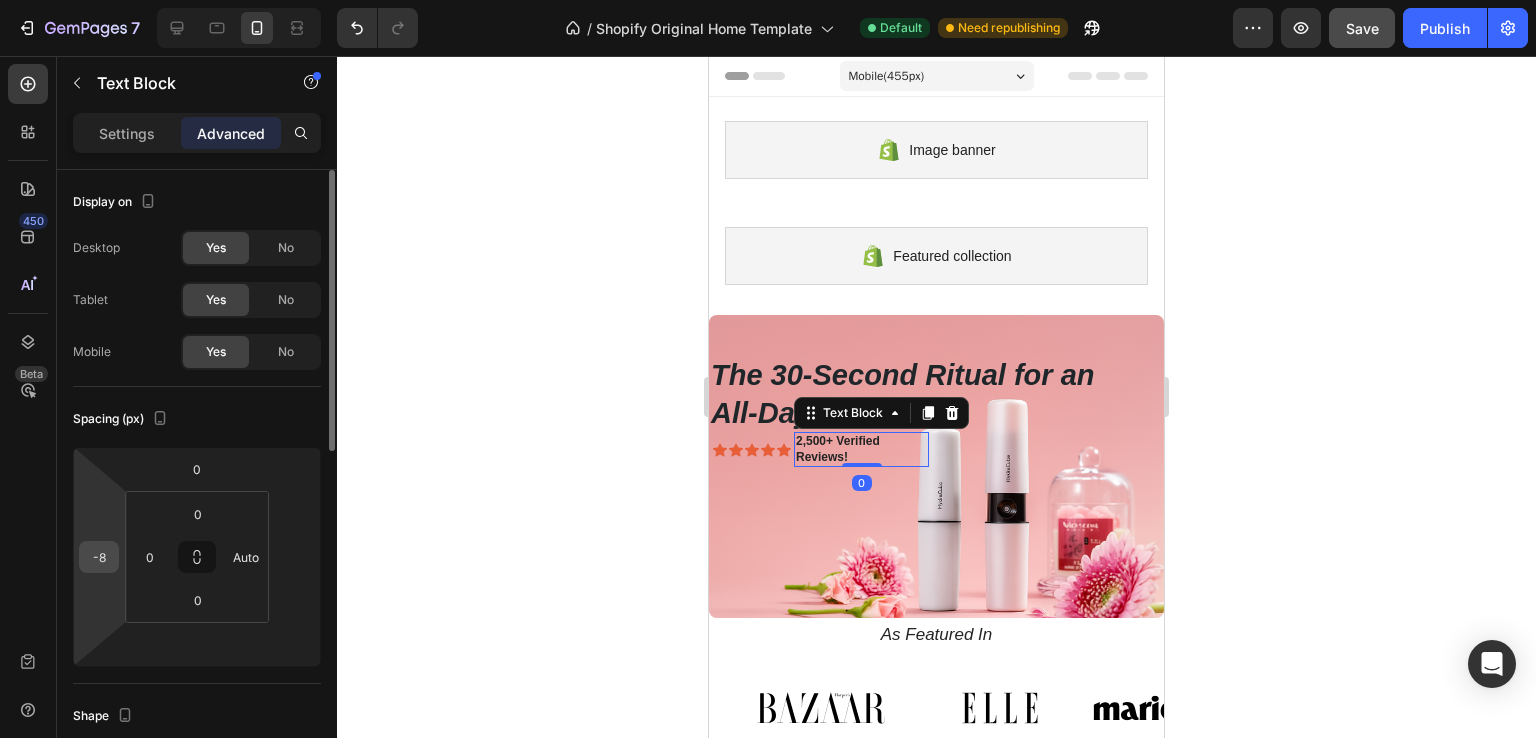 click on "-8" at bounding box center (99, 557) 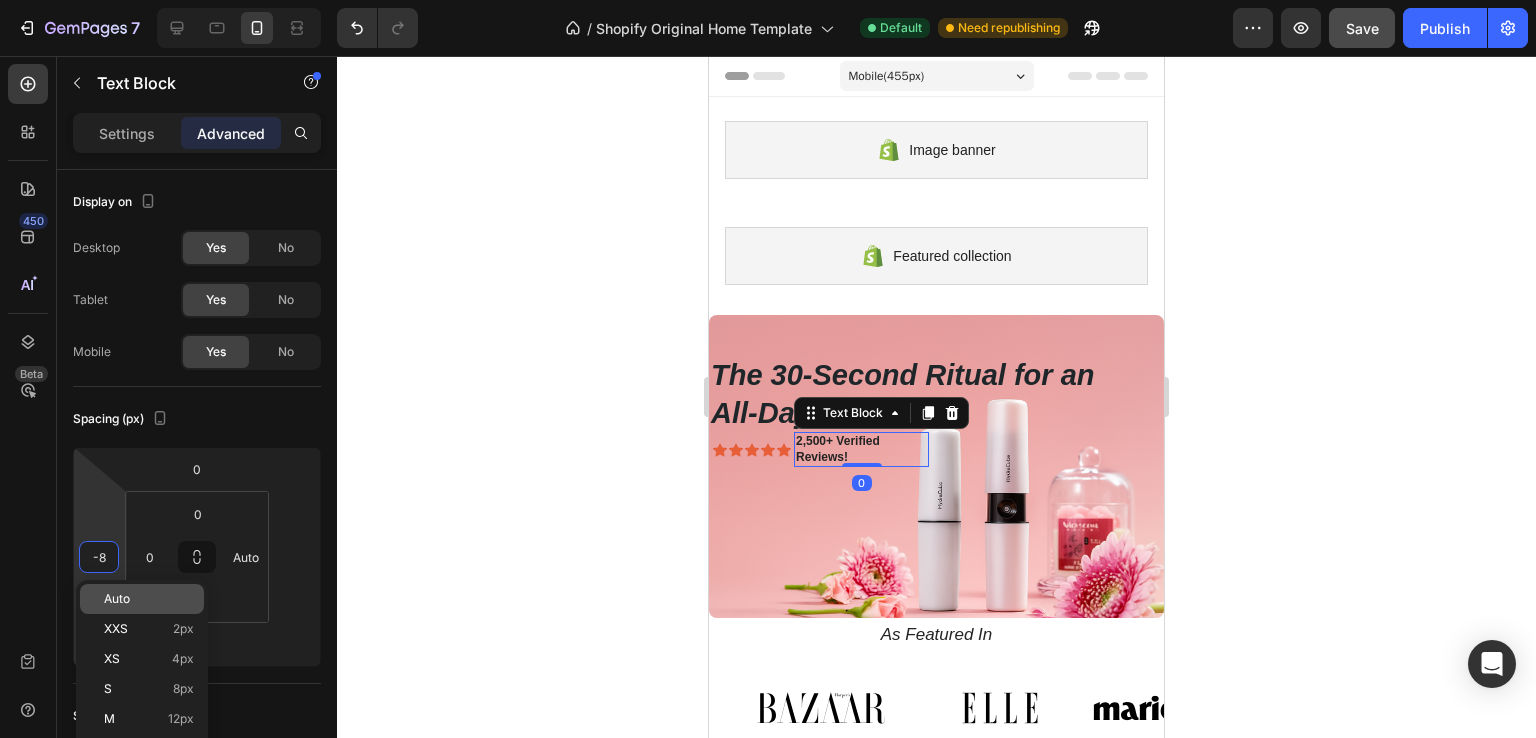 click on "Auto" at bounding box center (149, 599) 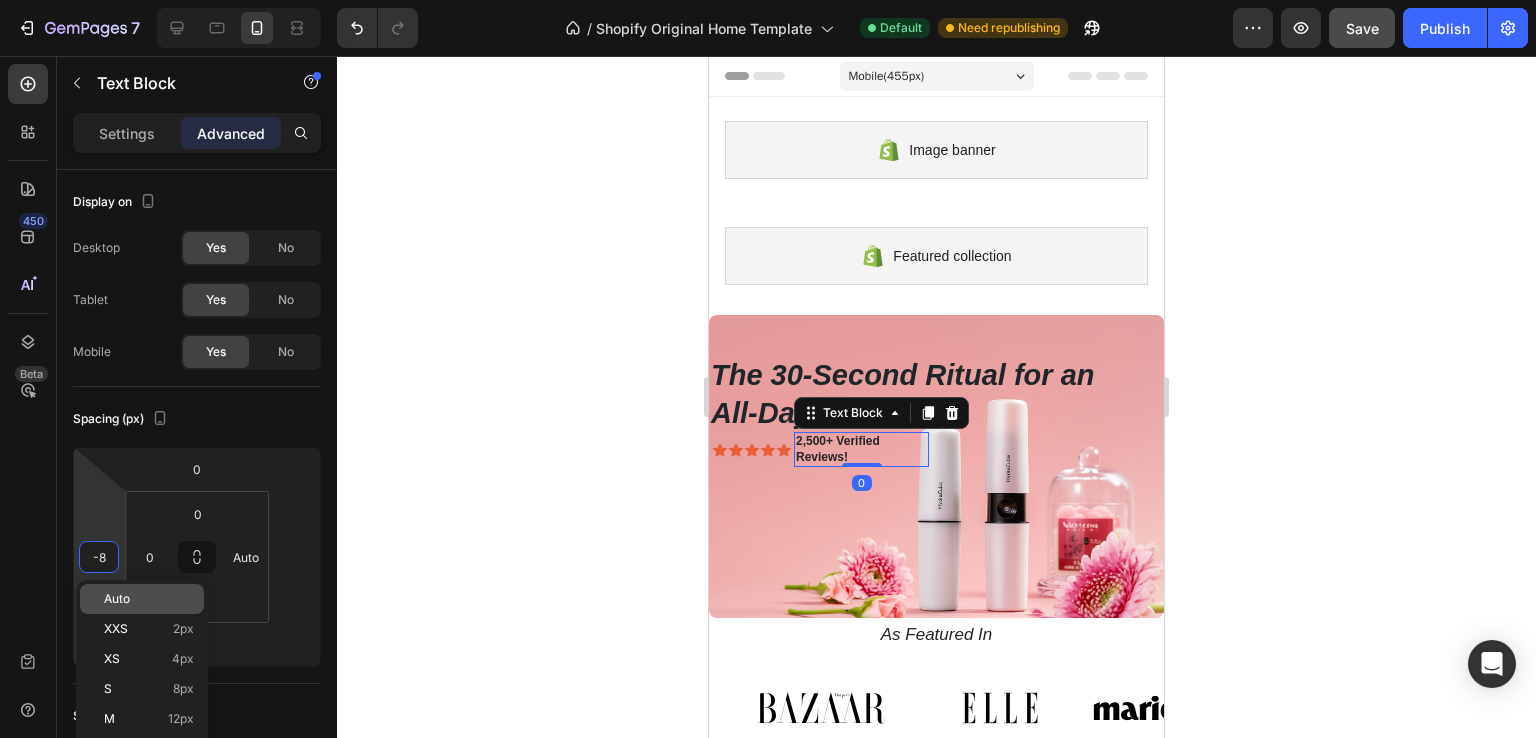 type 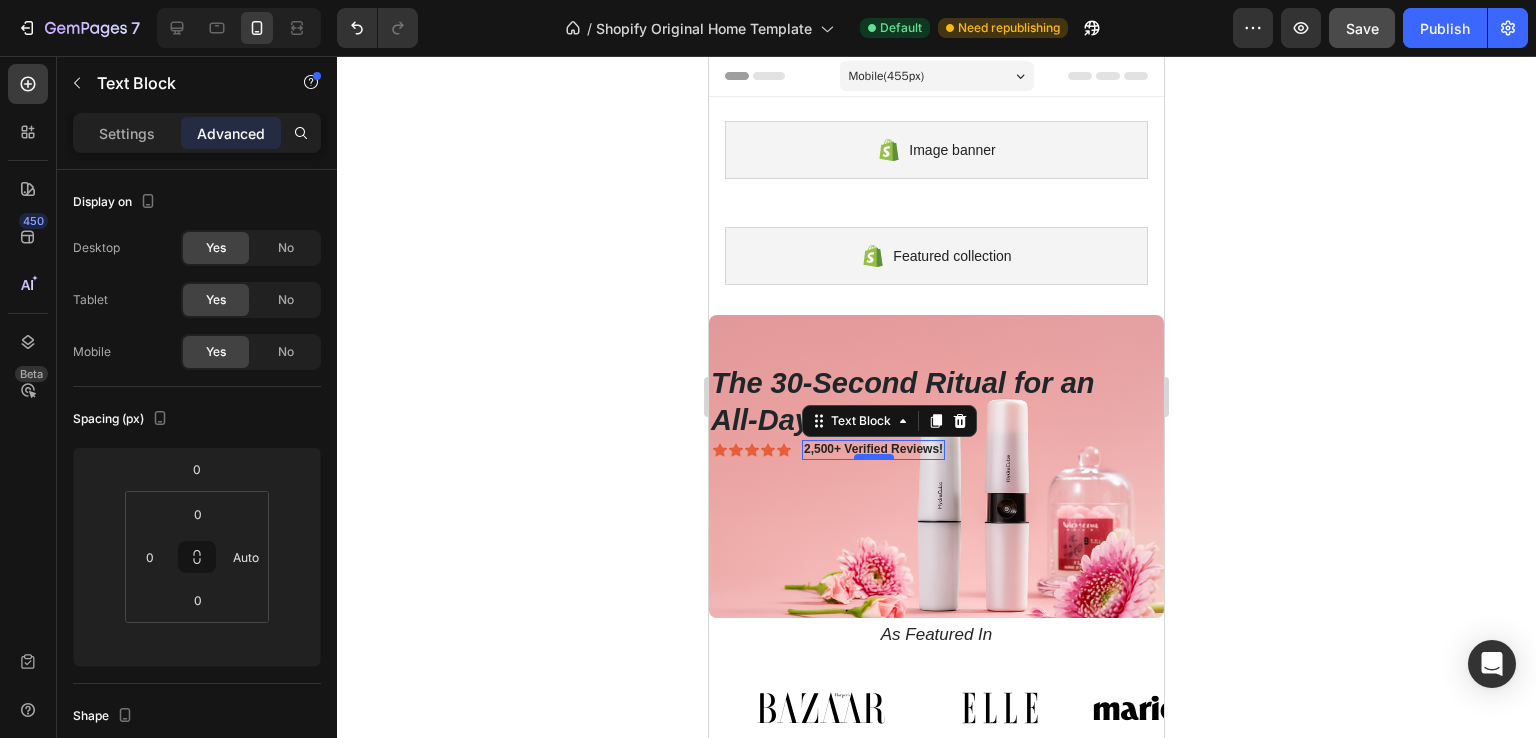 click at bounding box center [874, 457] 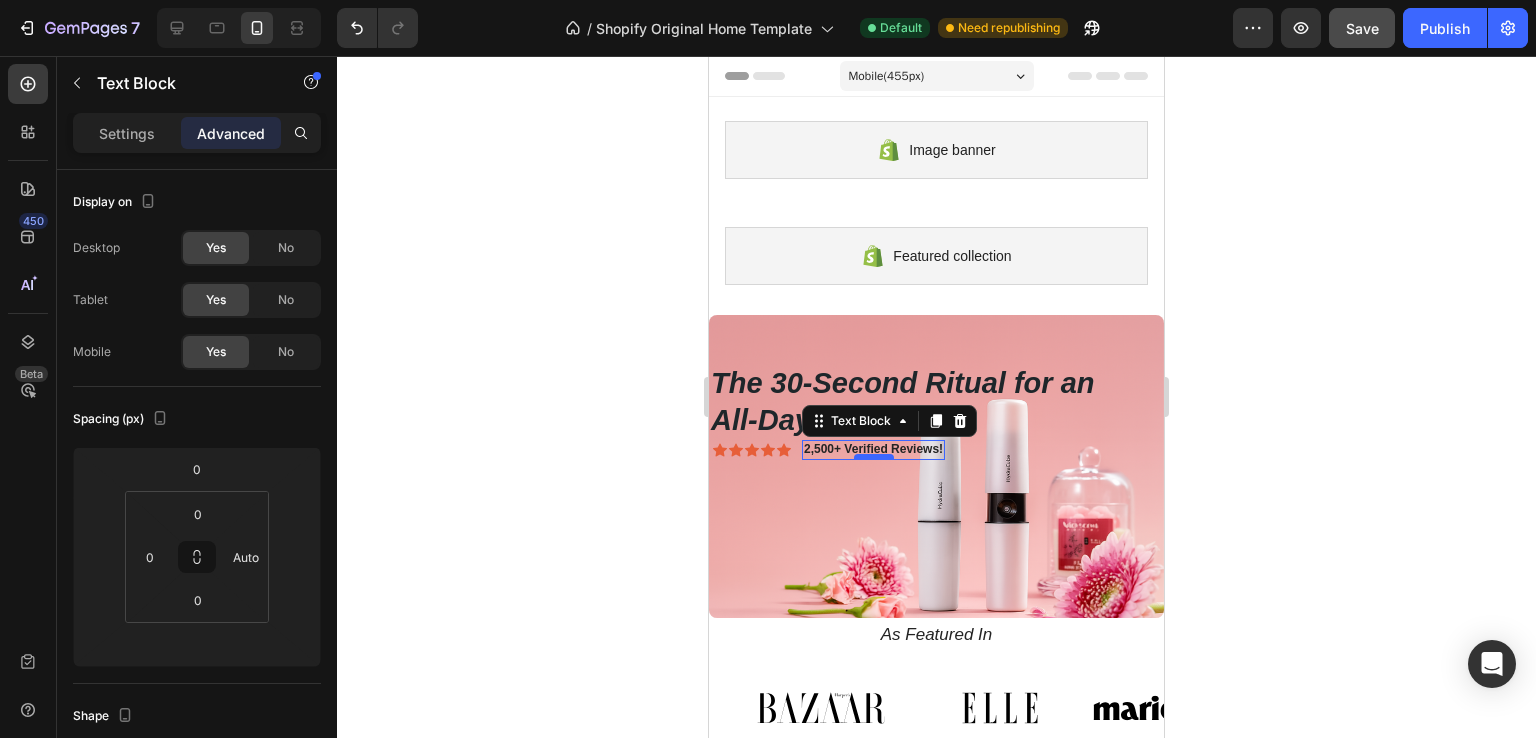type on "0" 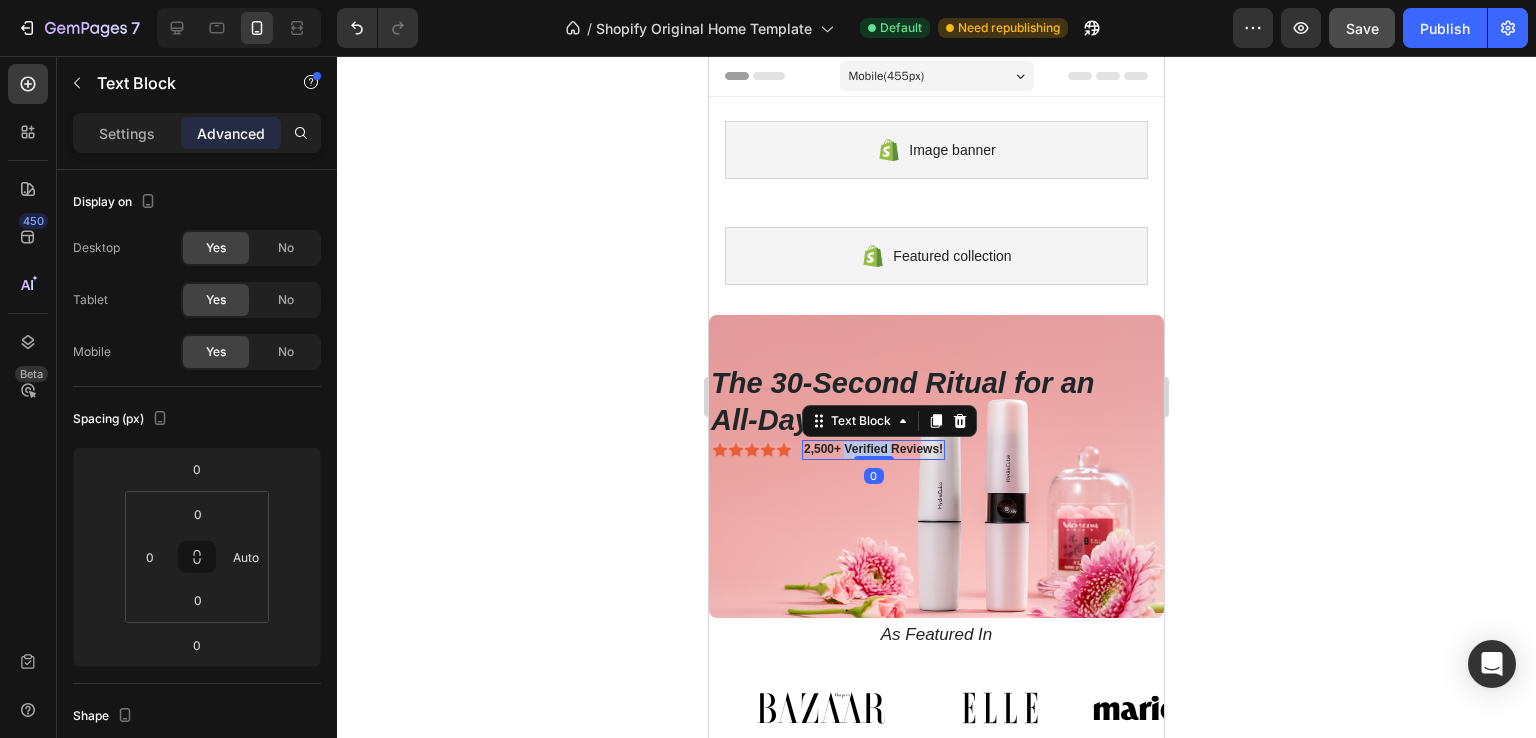 click on "2,500+ Verified Reviews!" at bounding box center [873, 449] 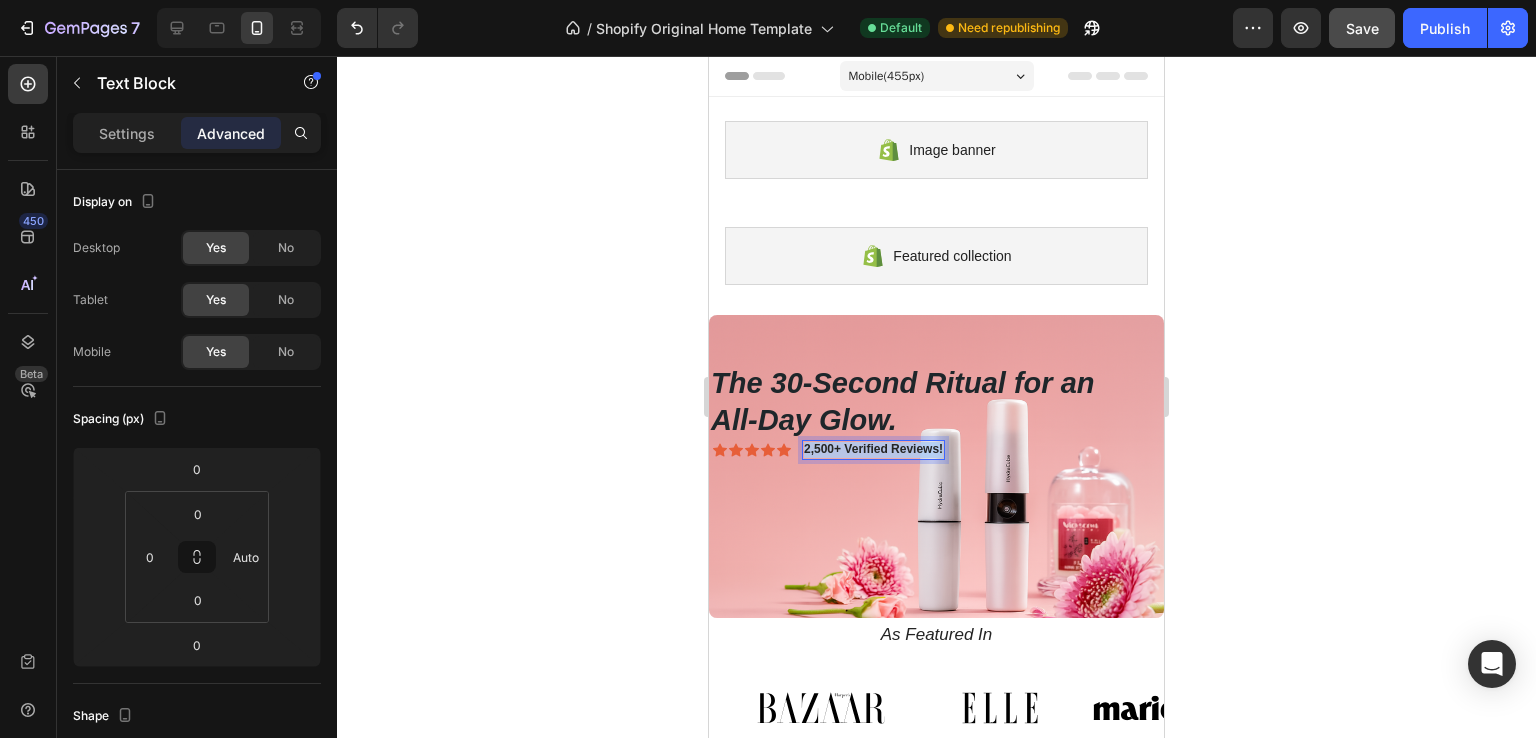 click on "2,500+ Verified Reviews!" at bounding box center [873, 449] 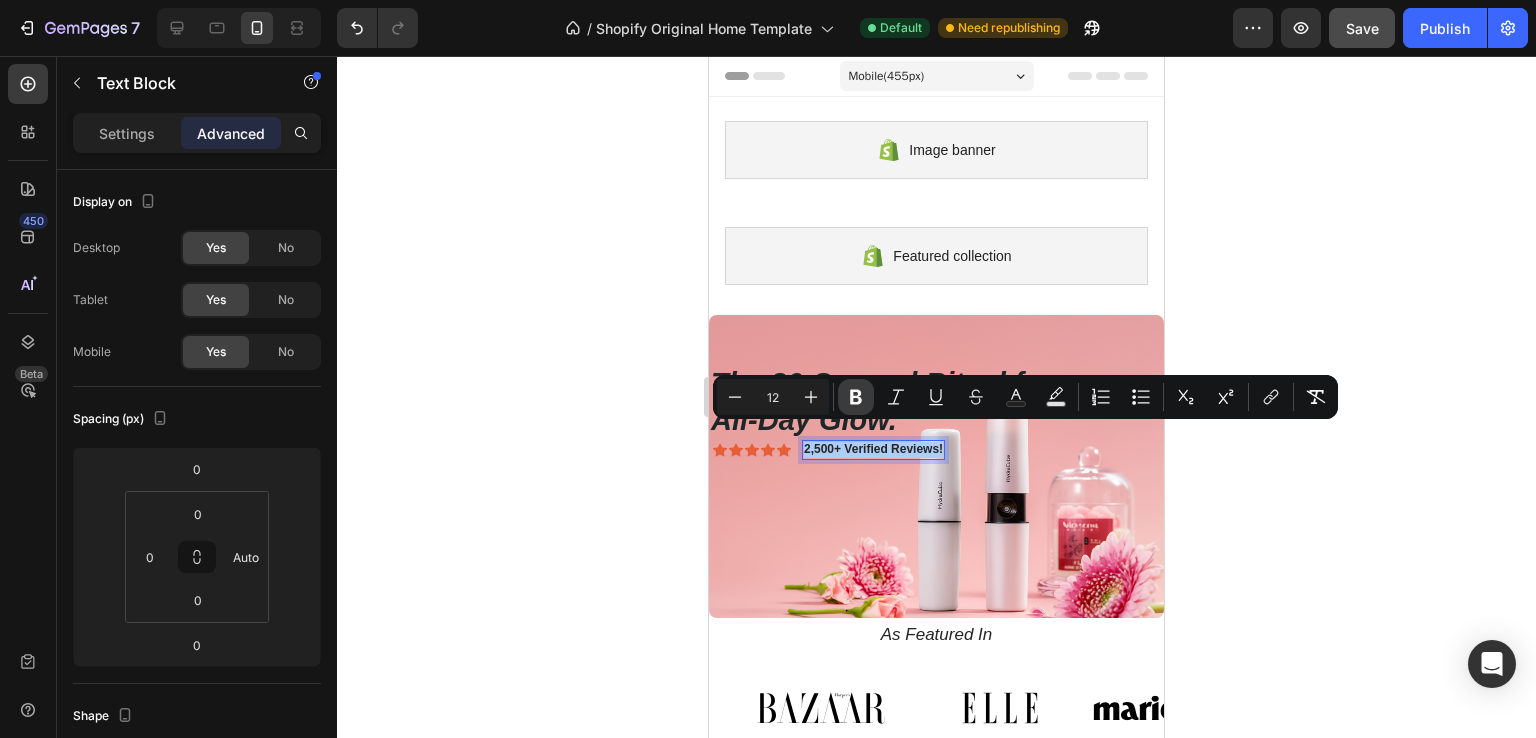 click 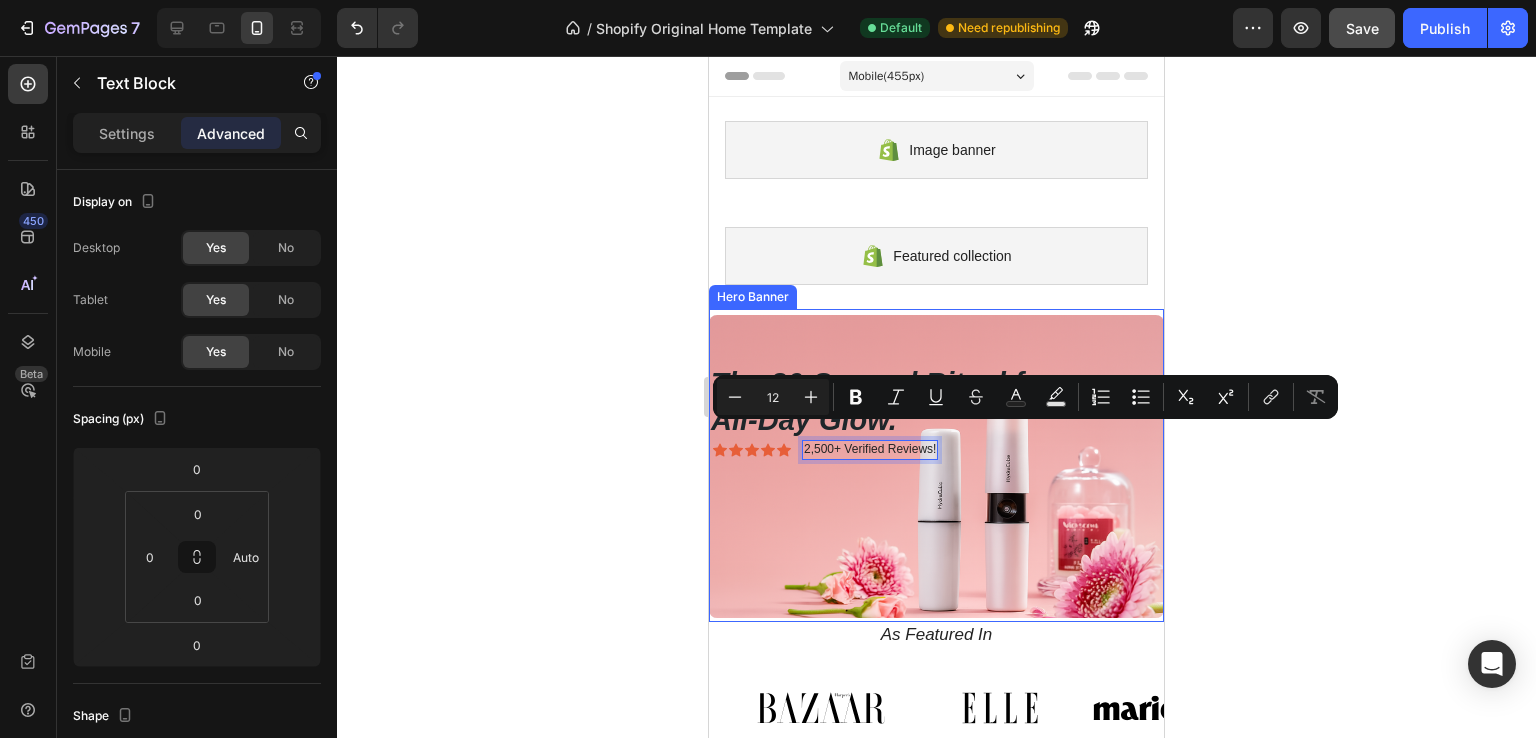 click on "Shop Now Button" at bounding box center [936, 515] 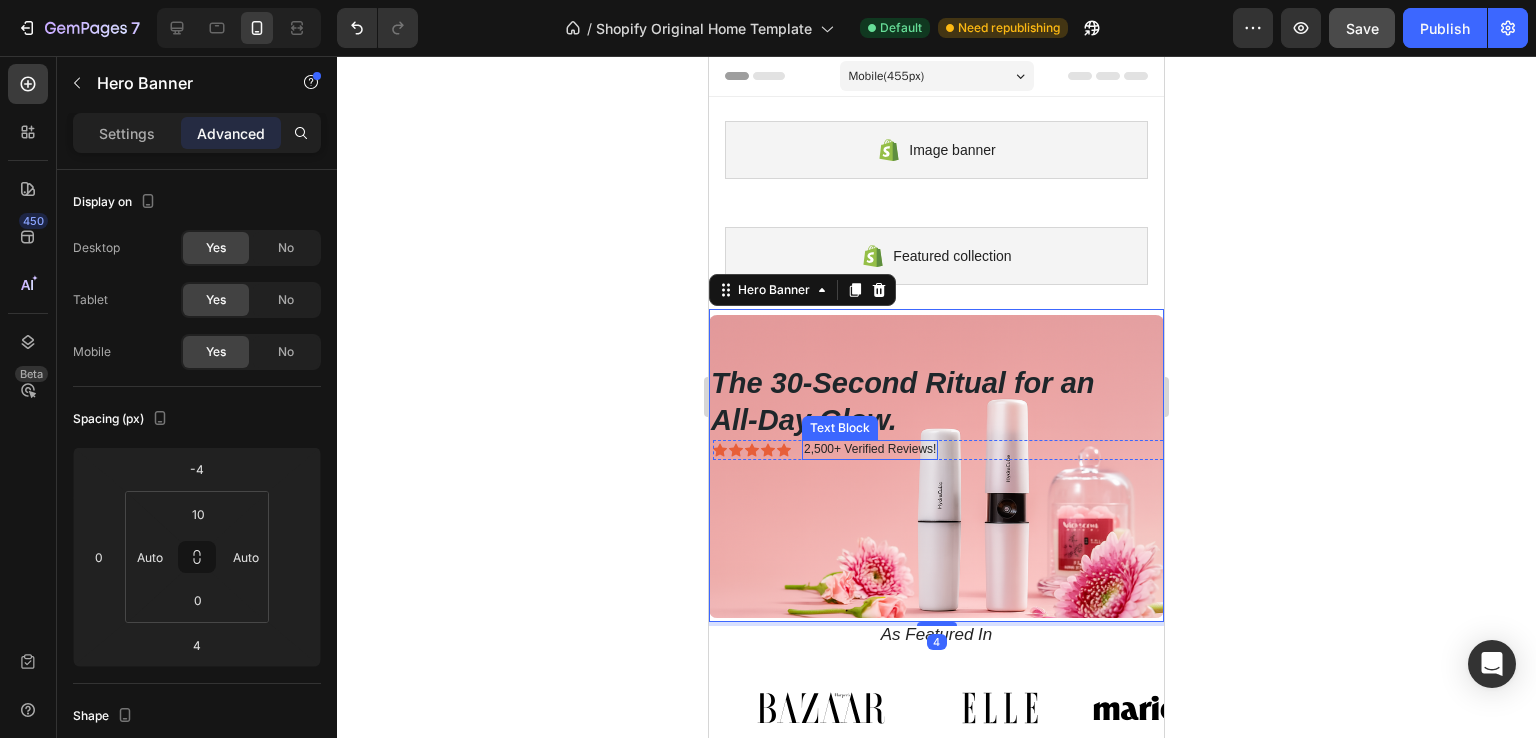 click on "2,500+ Verified Reviews!" at bounding box center [870, 450] 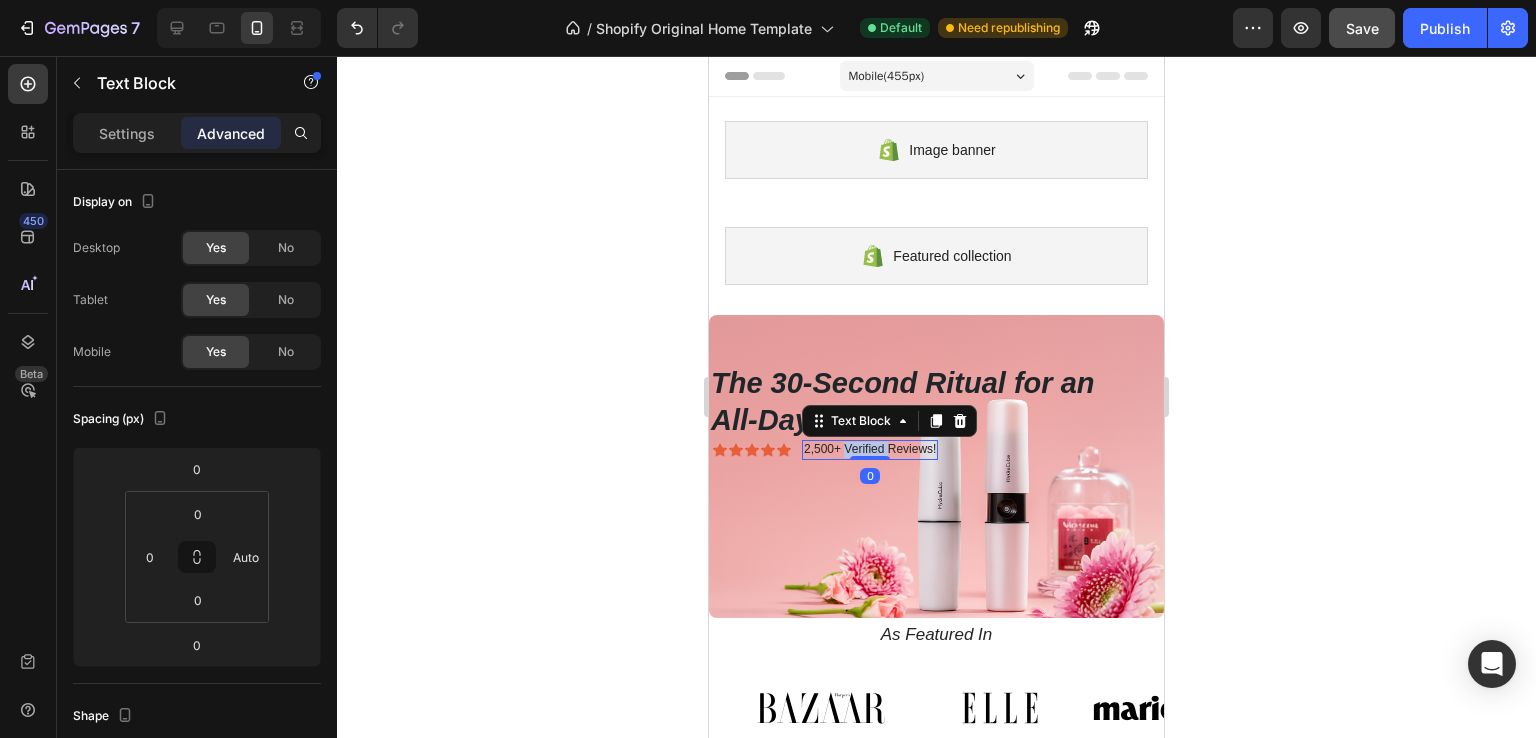 click on "2,500+ Verified Reviews!" at bounding box center (870, 450) 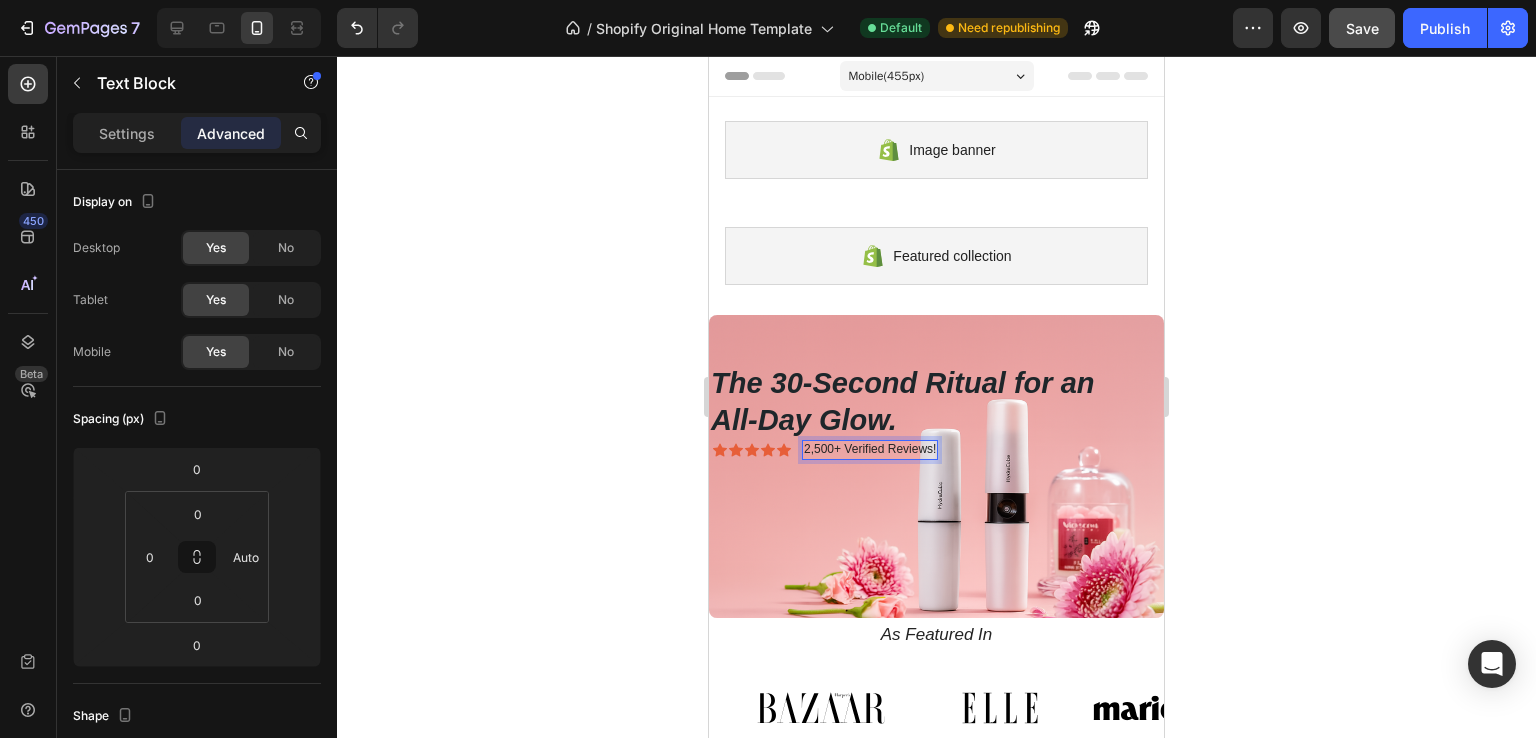click on "2,500+ Verified Reviews!" at bounding box center (870, 450) 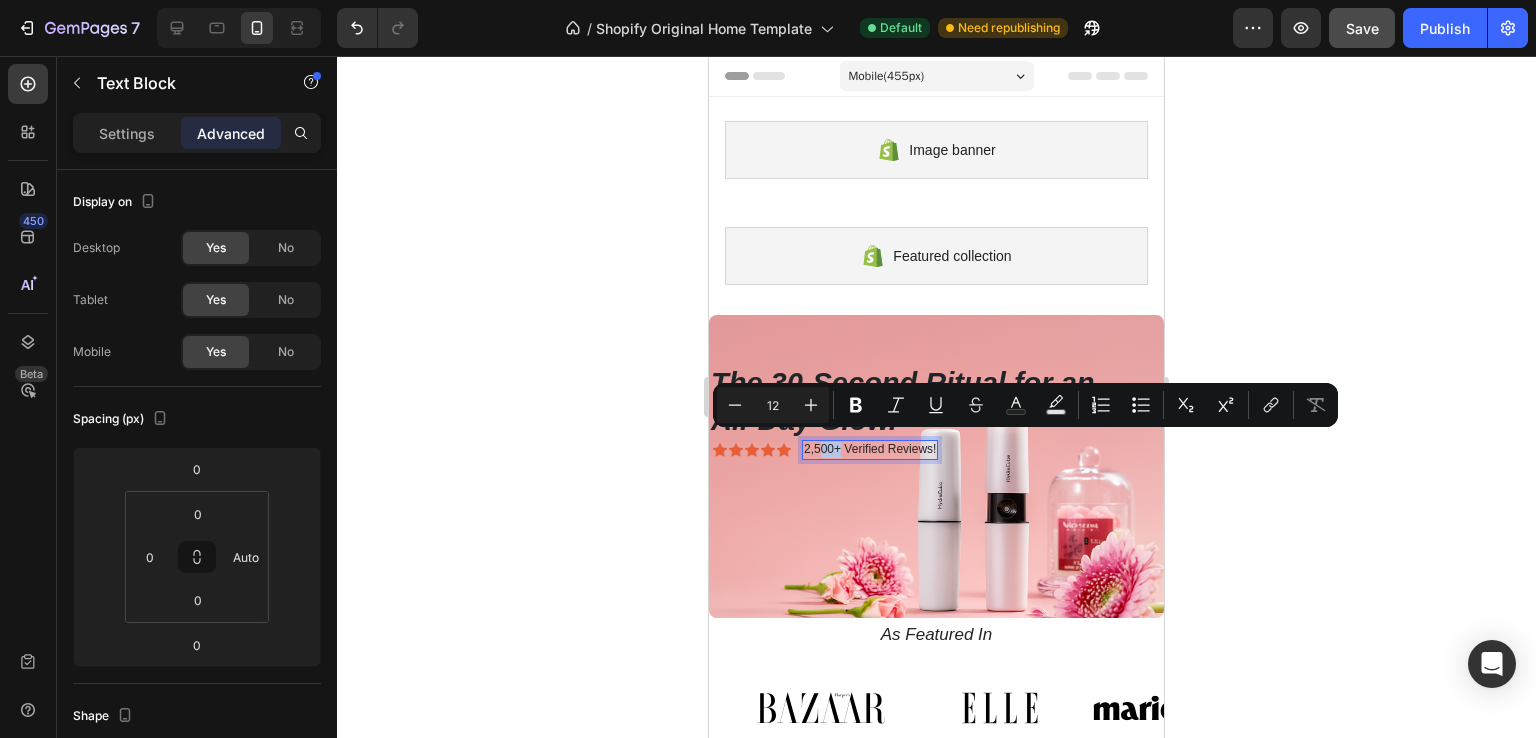 drag, startPoint x: 840, startPoint y: 443, endPoint x: 820, endPoint y: 444, distance: 20.024984 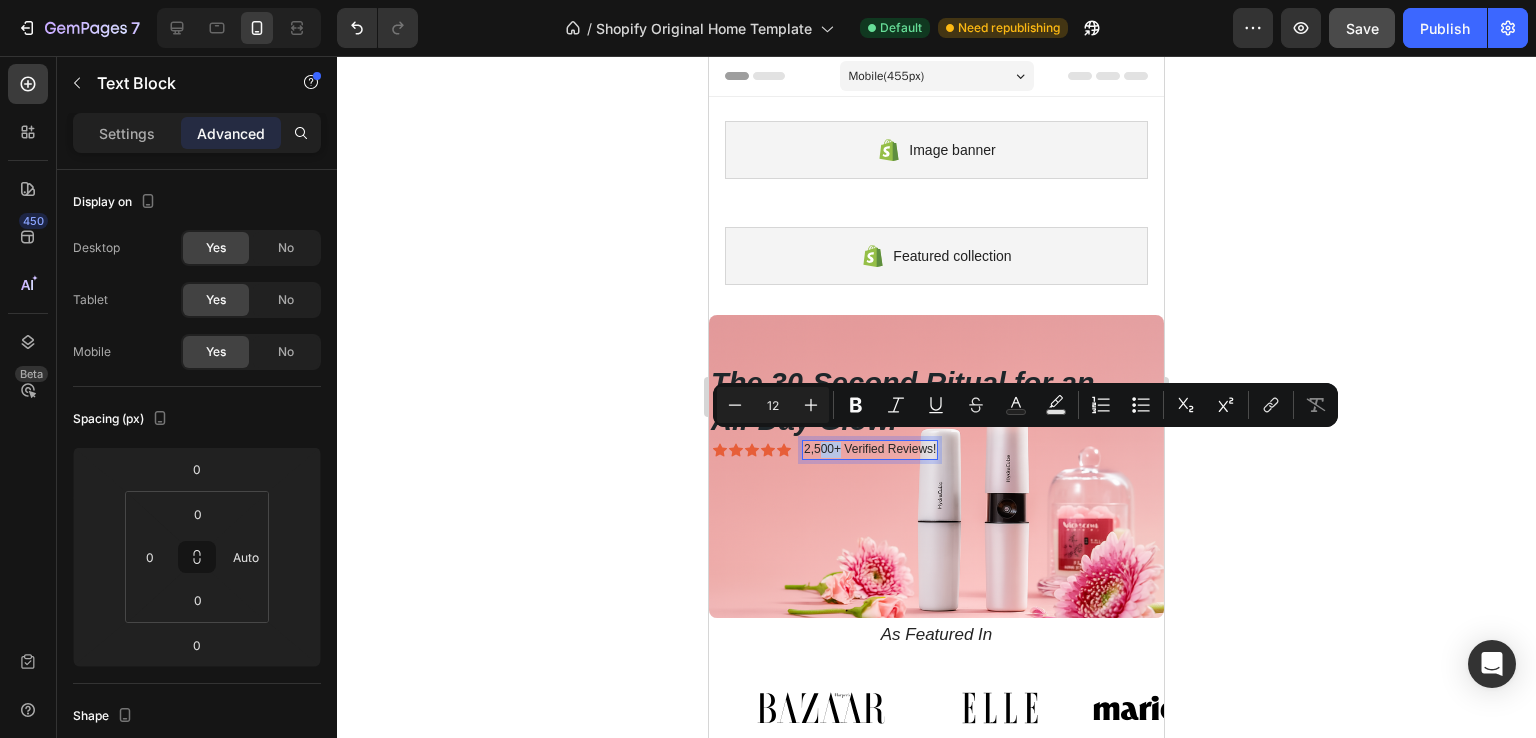 click on "2,500+ Verified Reviews!" at bounding box center [870, 450] 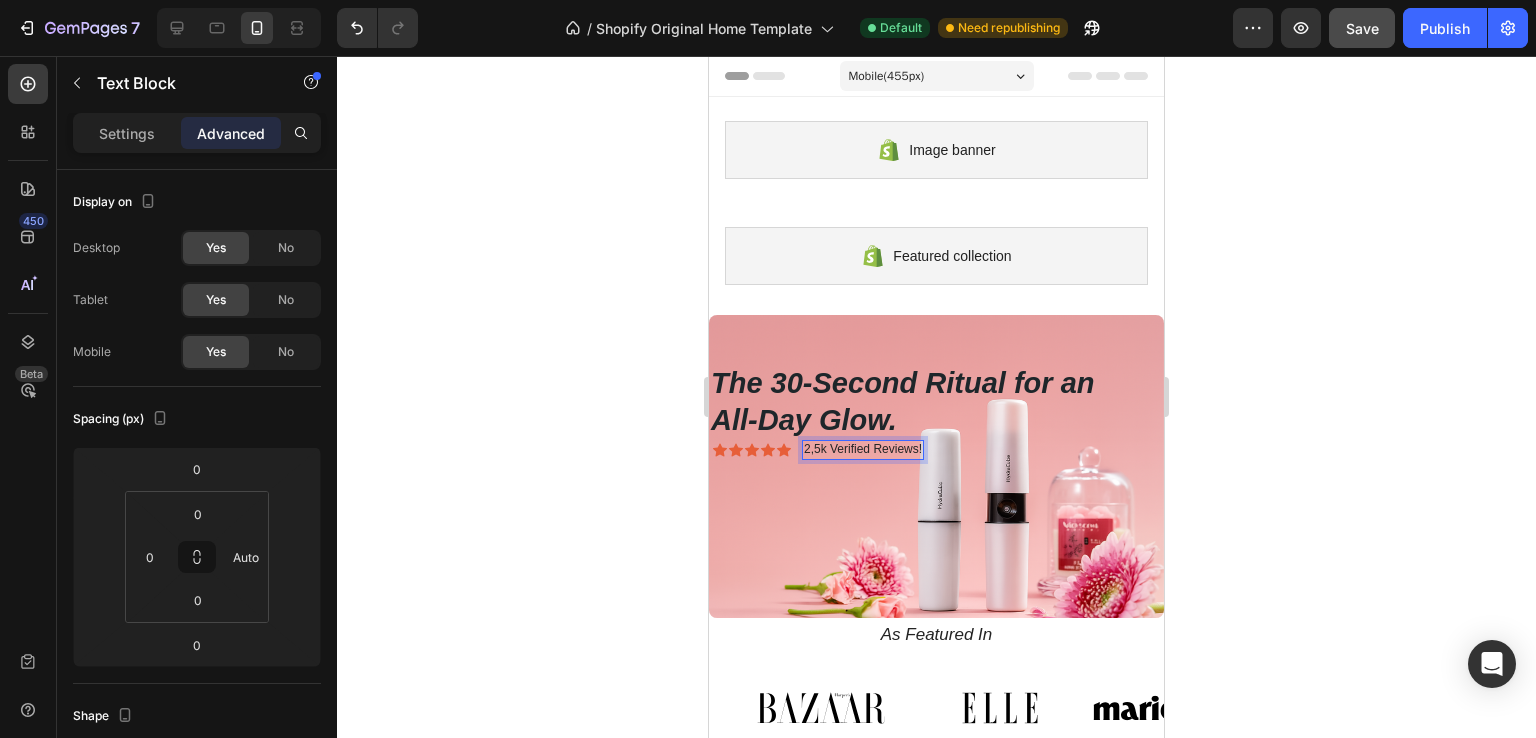 click on "2,5k Verified Reviews!" at bounding box center [863, 450] 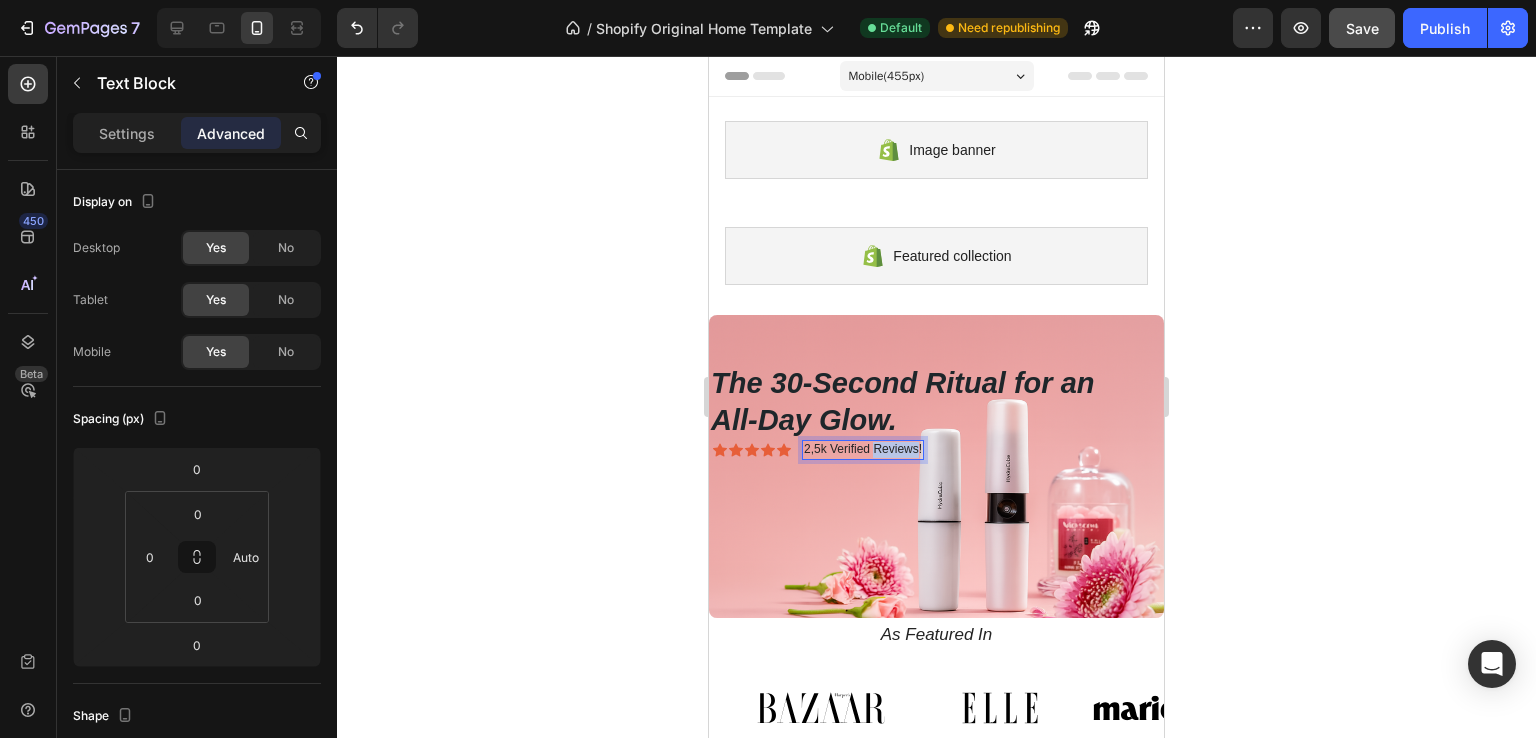 click on "2,5k Verified Reviews!" at bounding box center [863, 450] 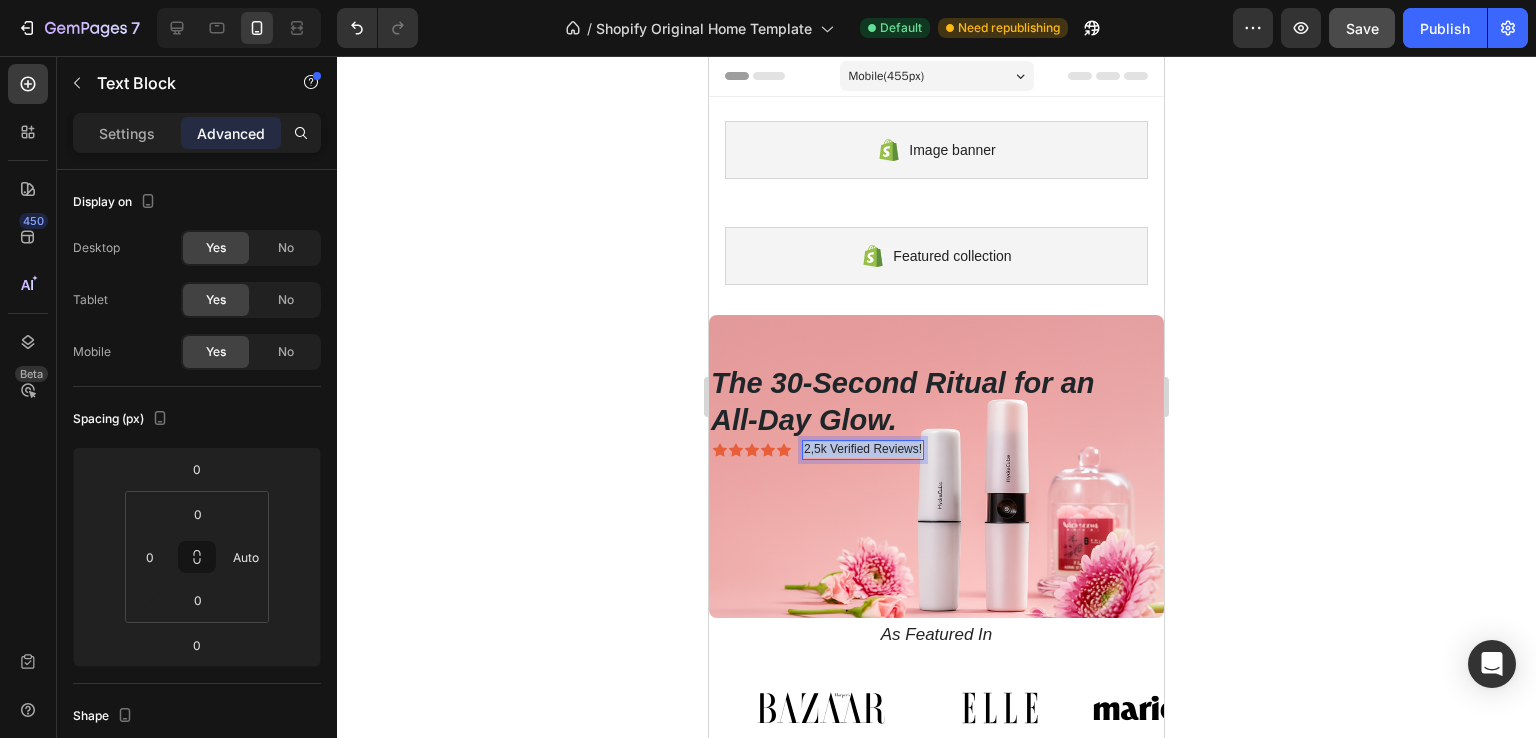 click on "2,5k Verified Reviews!" at bounding box center [863, 450] 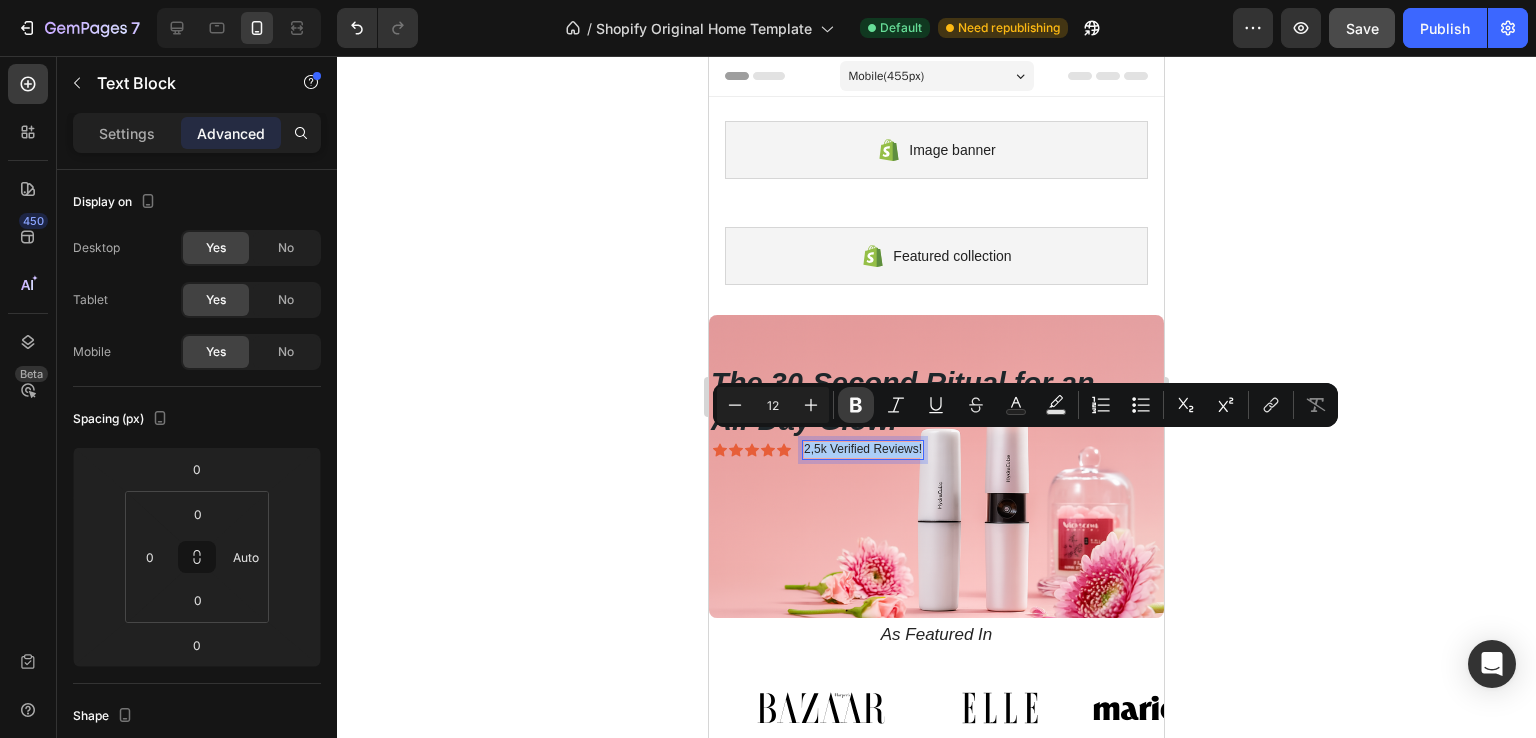 click 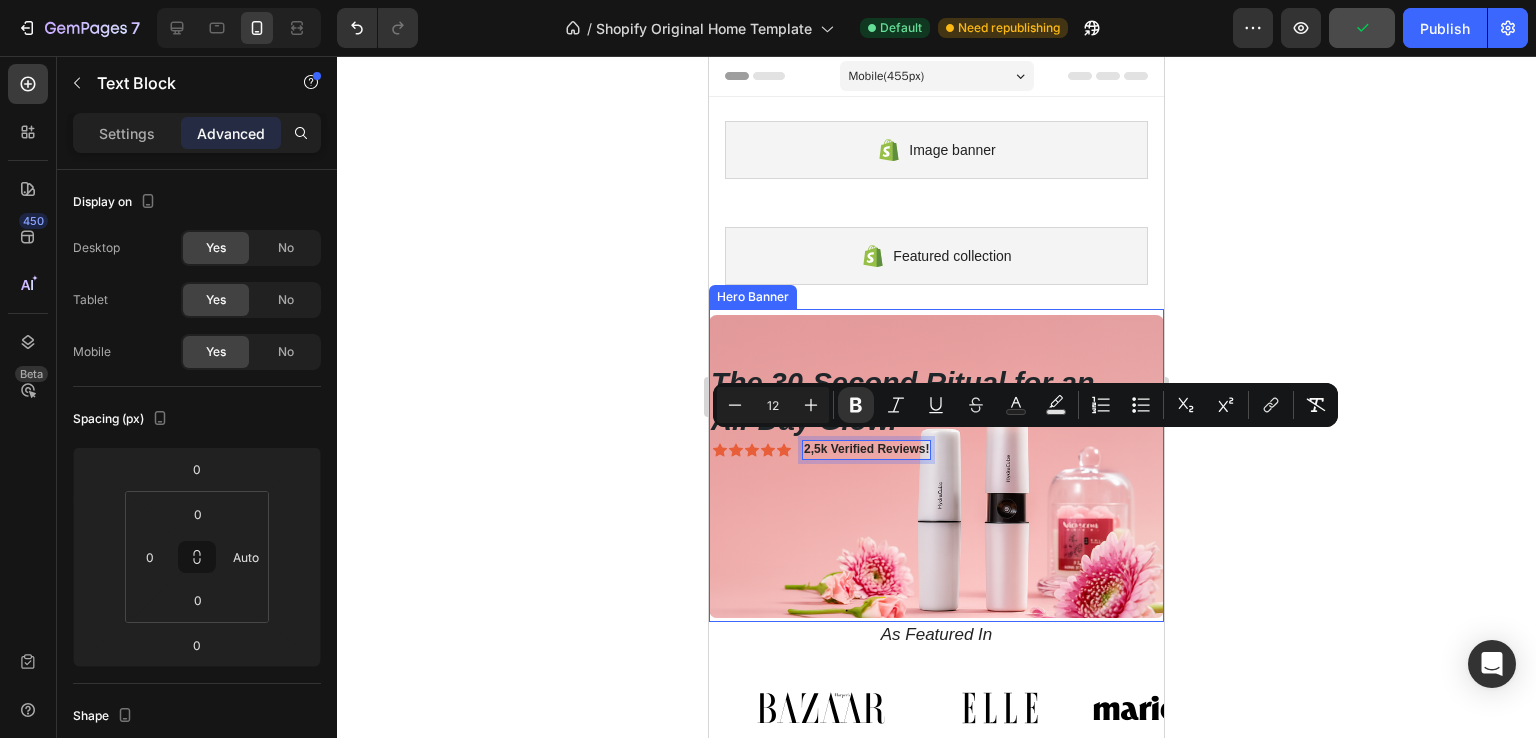 click on "Shop Now Button" at bounding box center [936, 515] 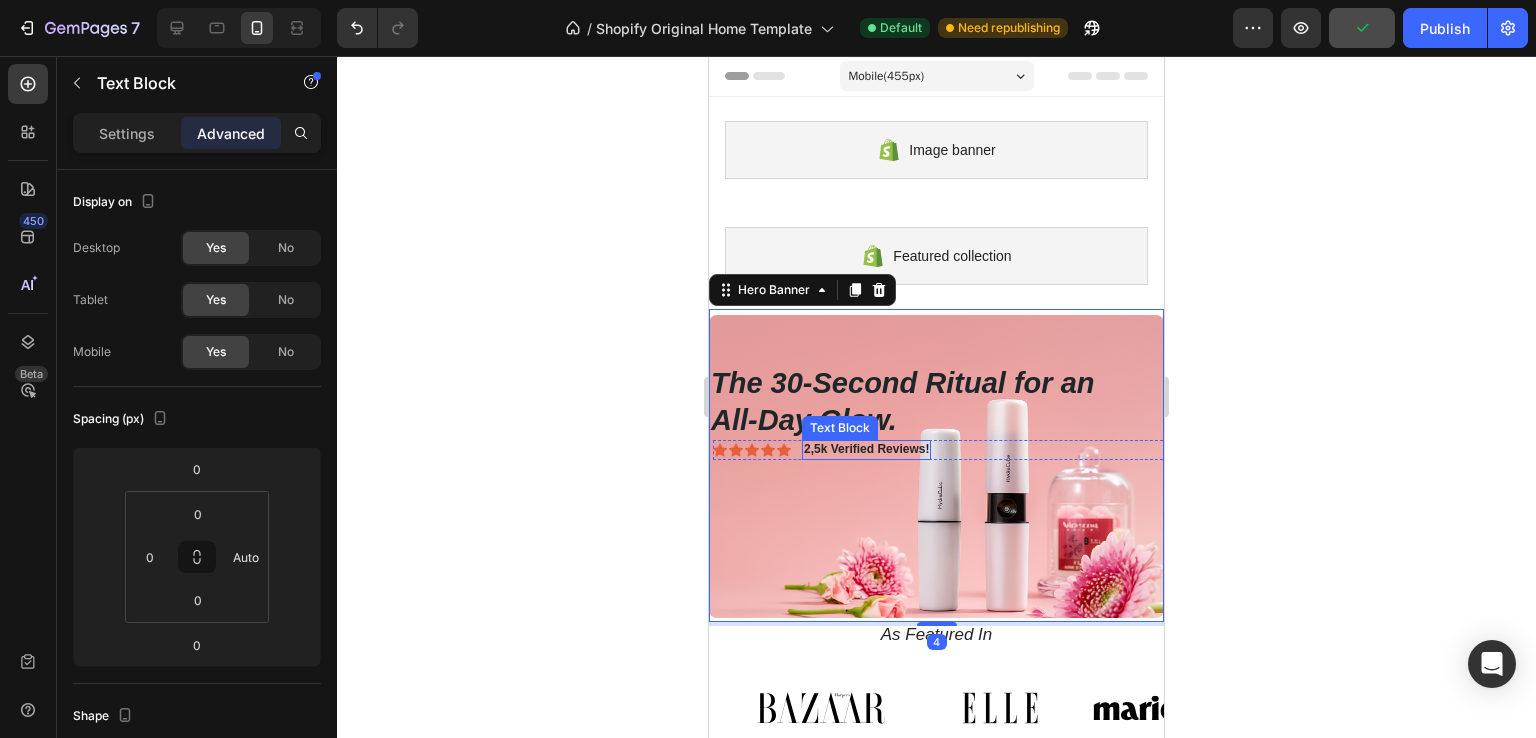 click on "2,5k Verified Reviews!" at bounding box center (866, 449) 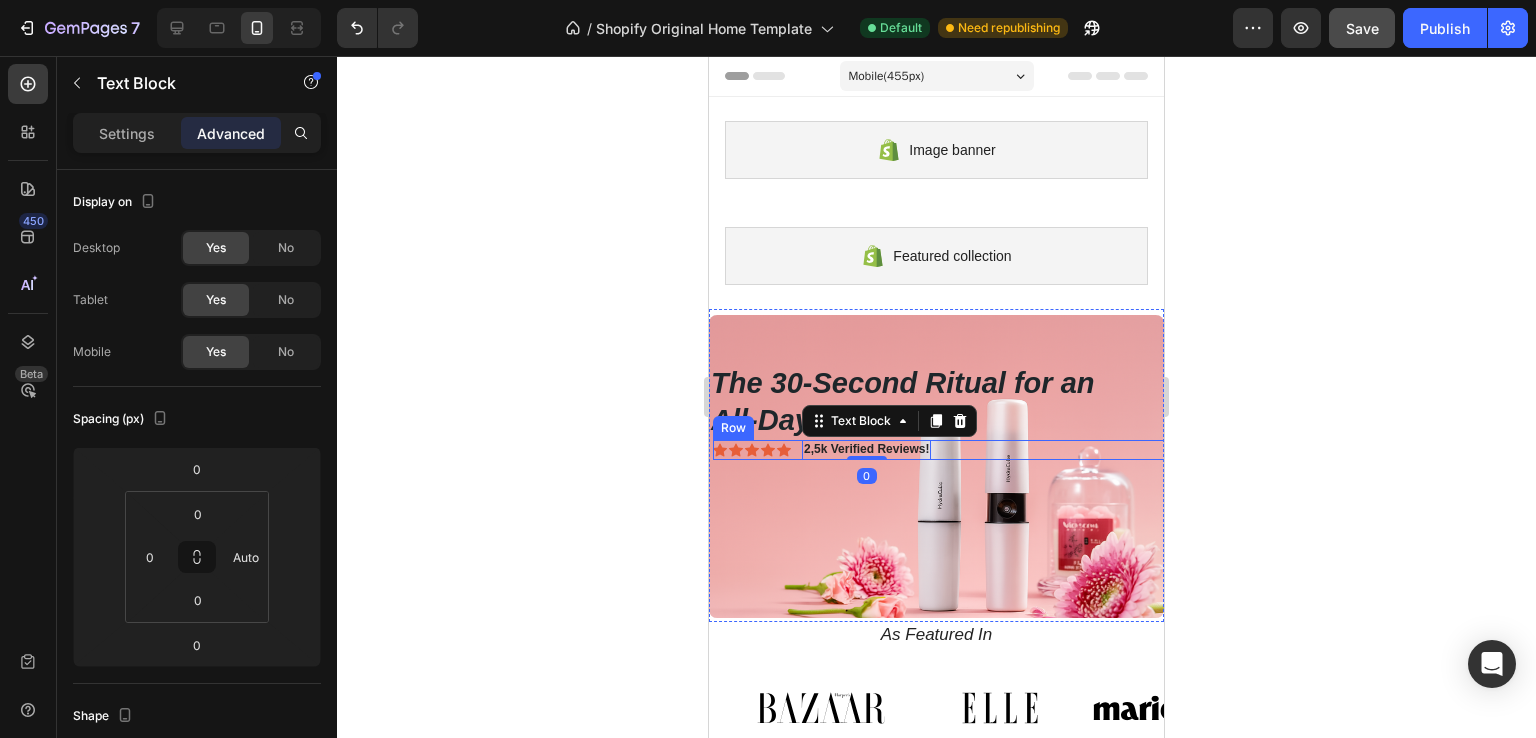click on "Icon Icon Icon Icon Icon Icon List 2,5k Verified Reviews! Text Block   0 Row" at bounding box center [940, 450] 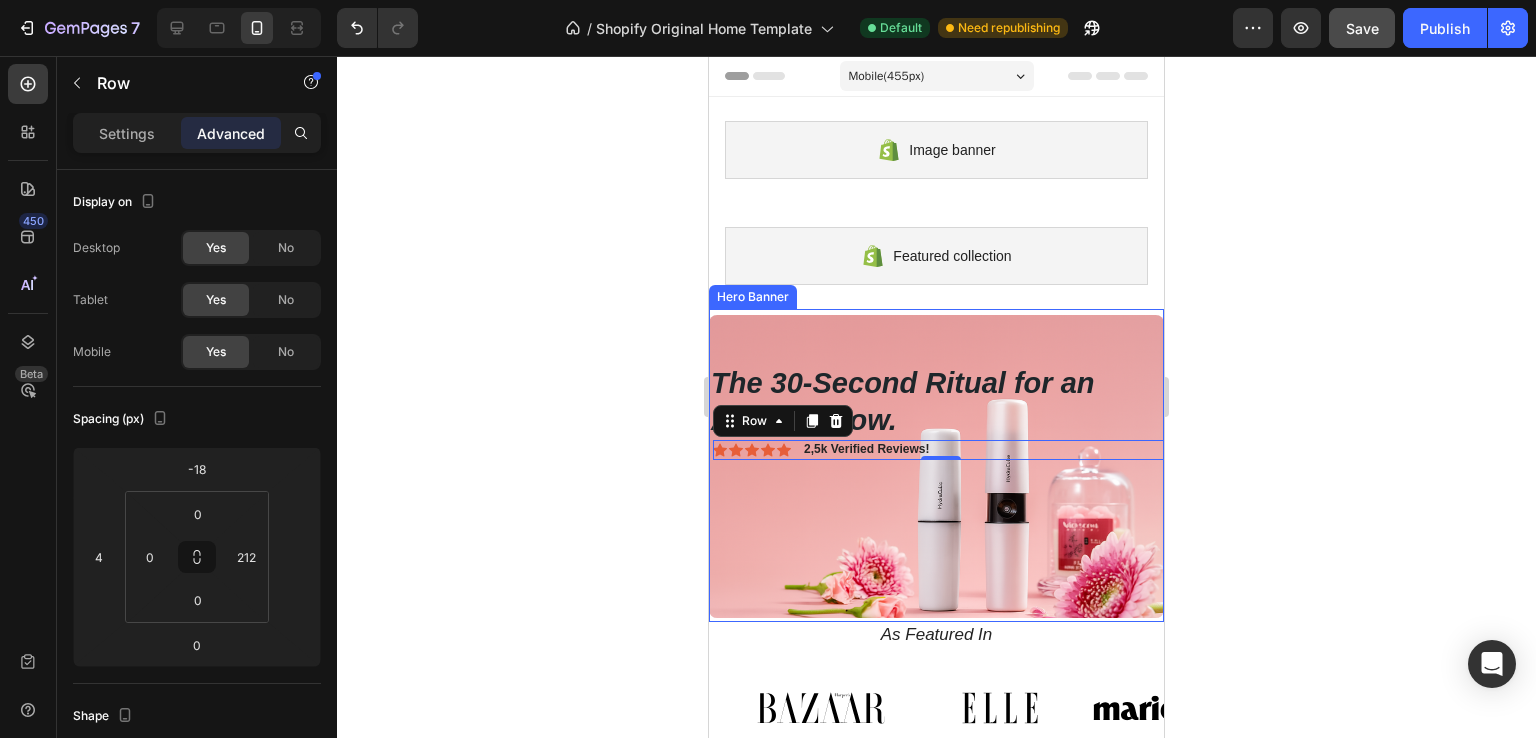 click on "Shop Now Button" at bounding box center [936, 515] 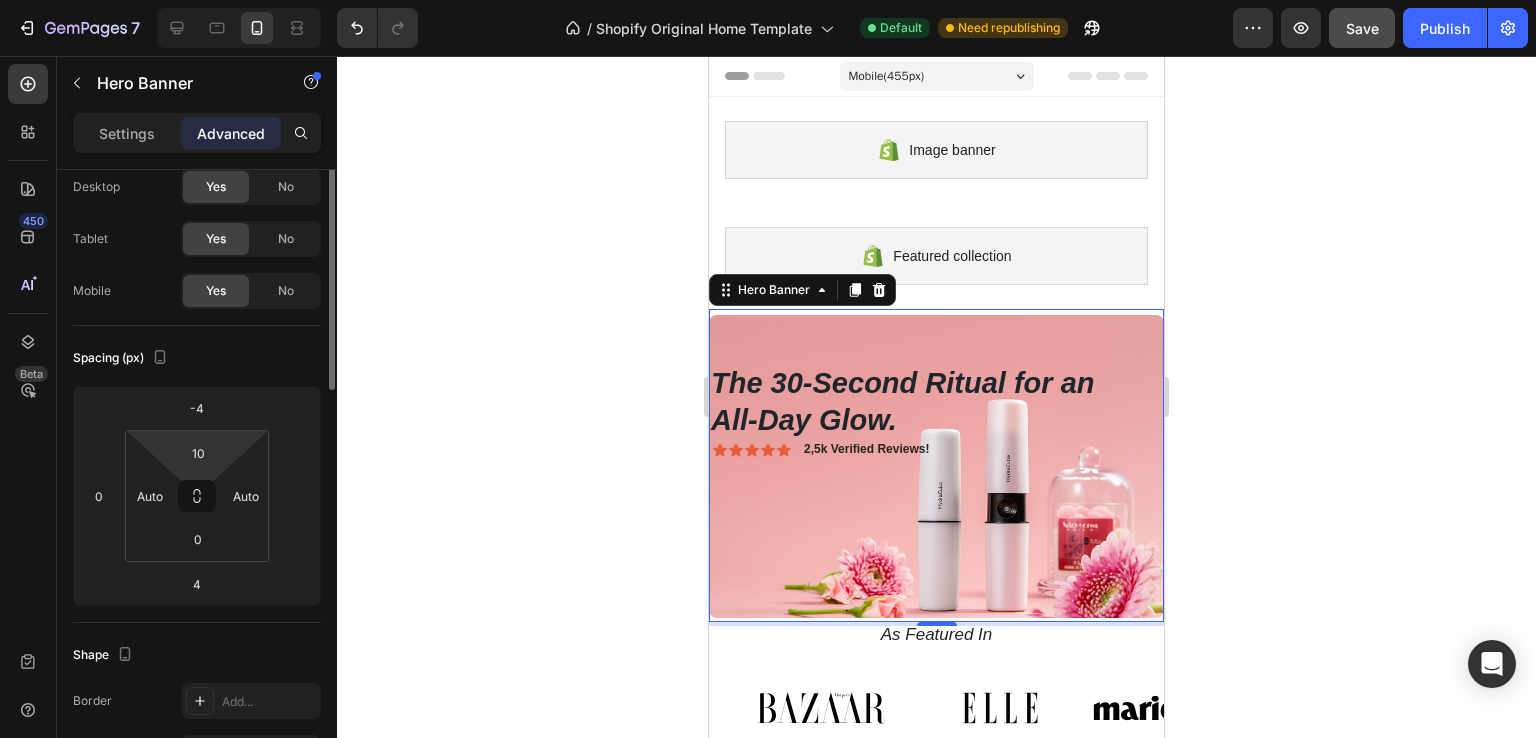 scroll, scrollTop: 0, scrollLeft: 0, axis: both 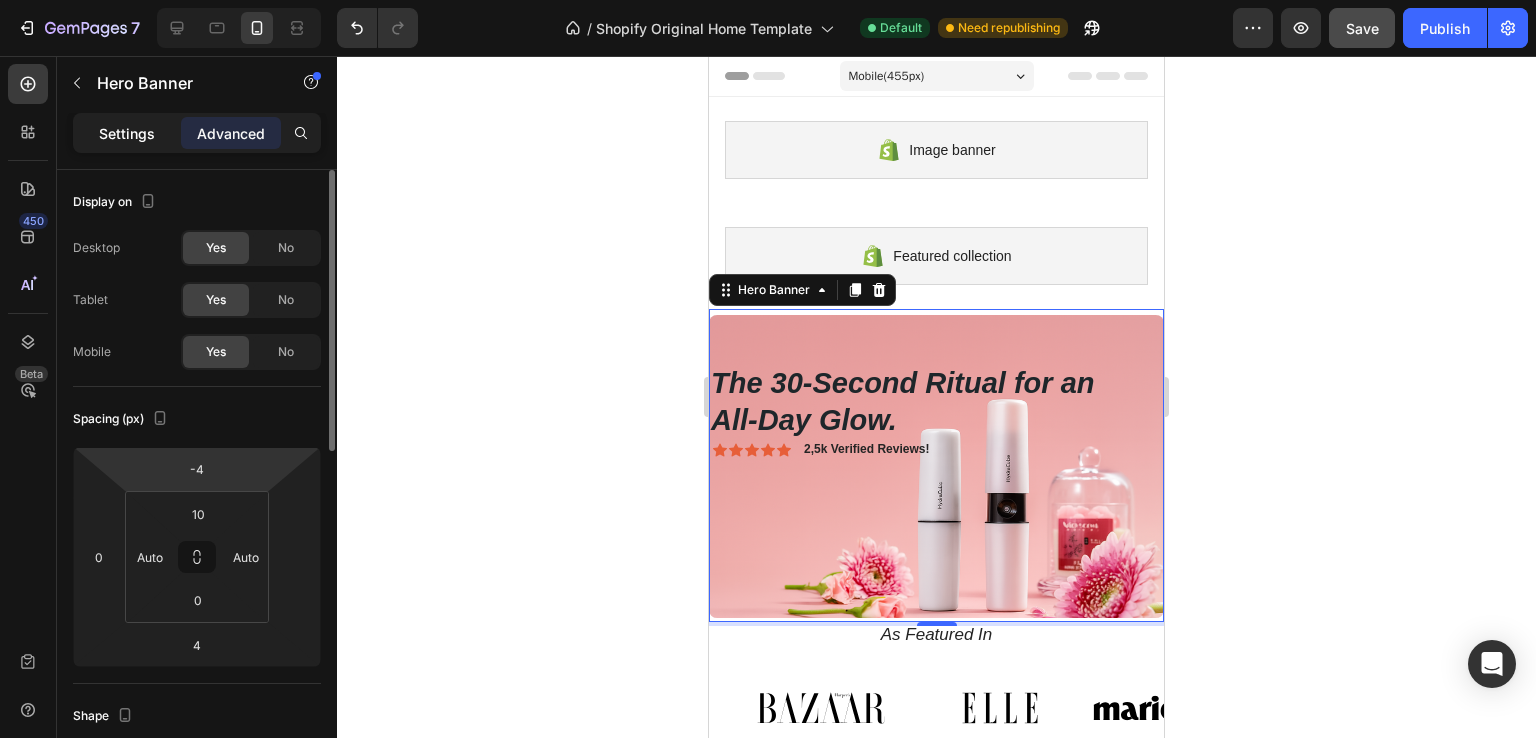 click on "Settings" at bounding box center [127, 133] 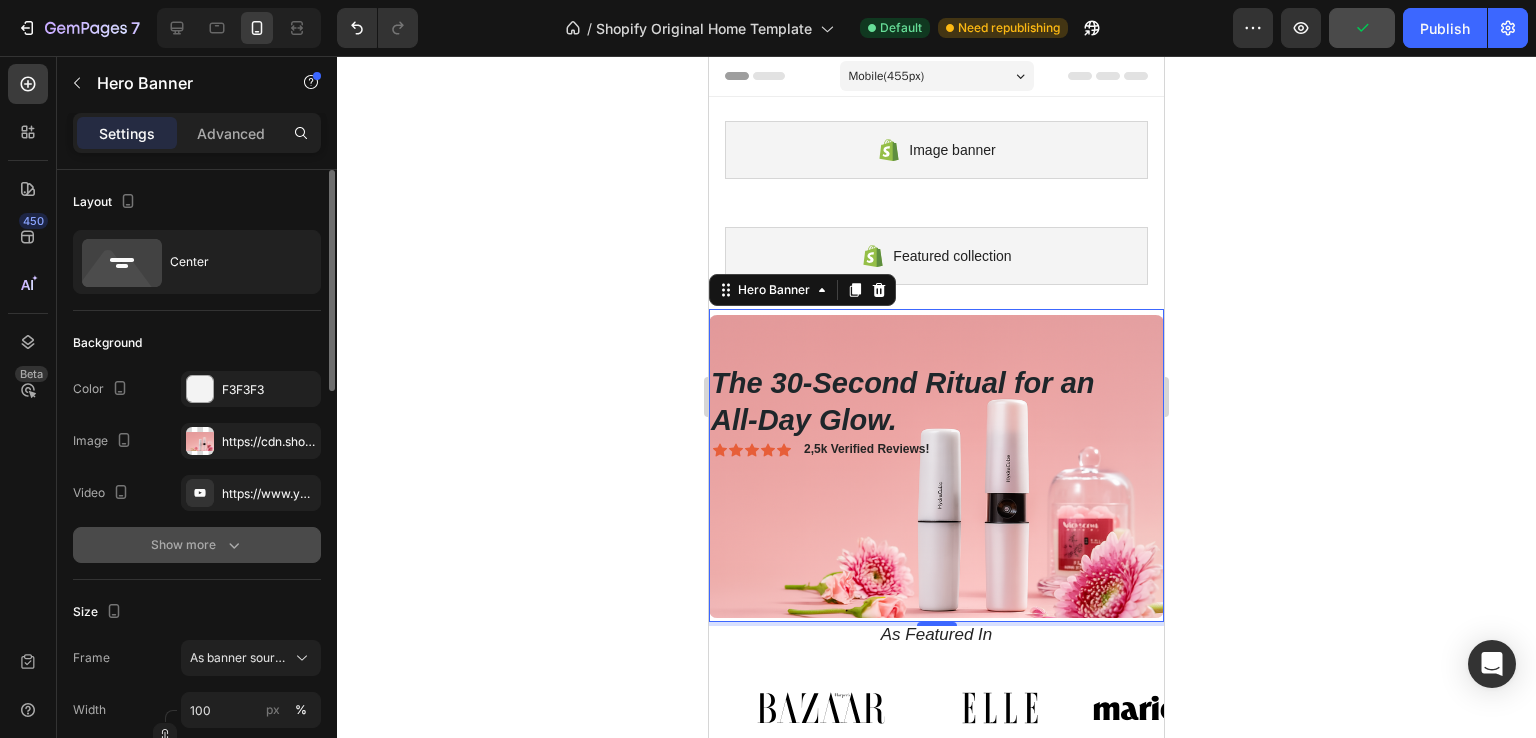 click 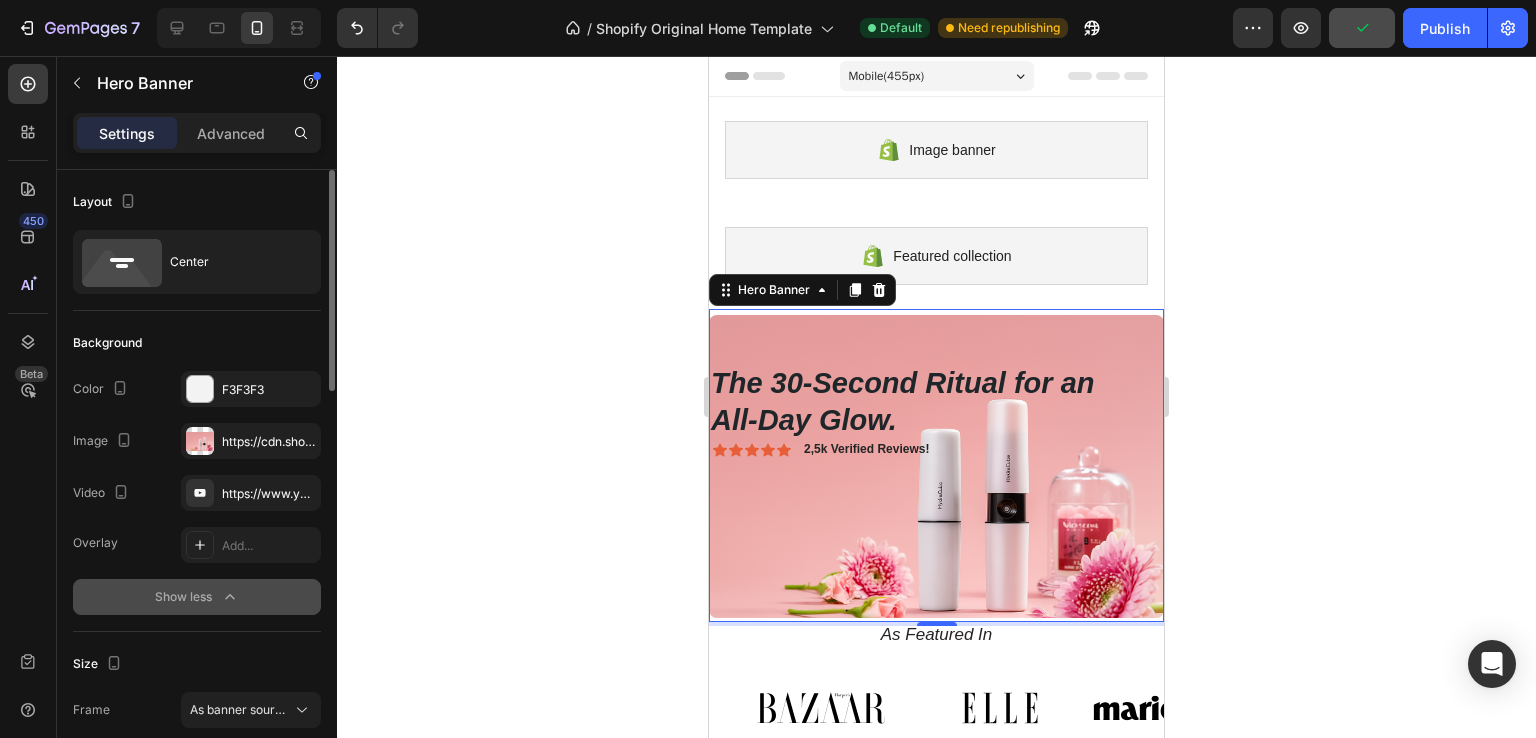 click 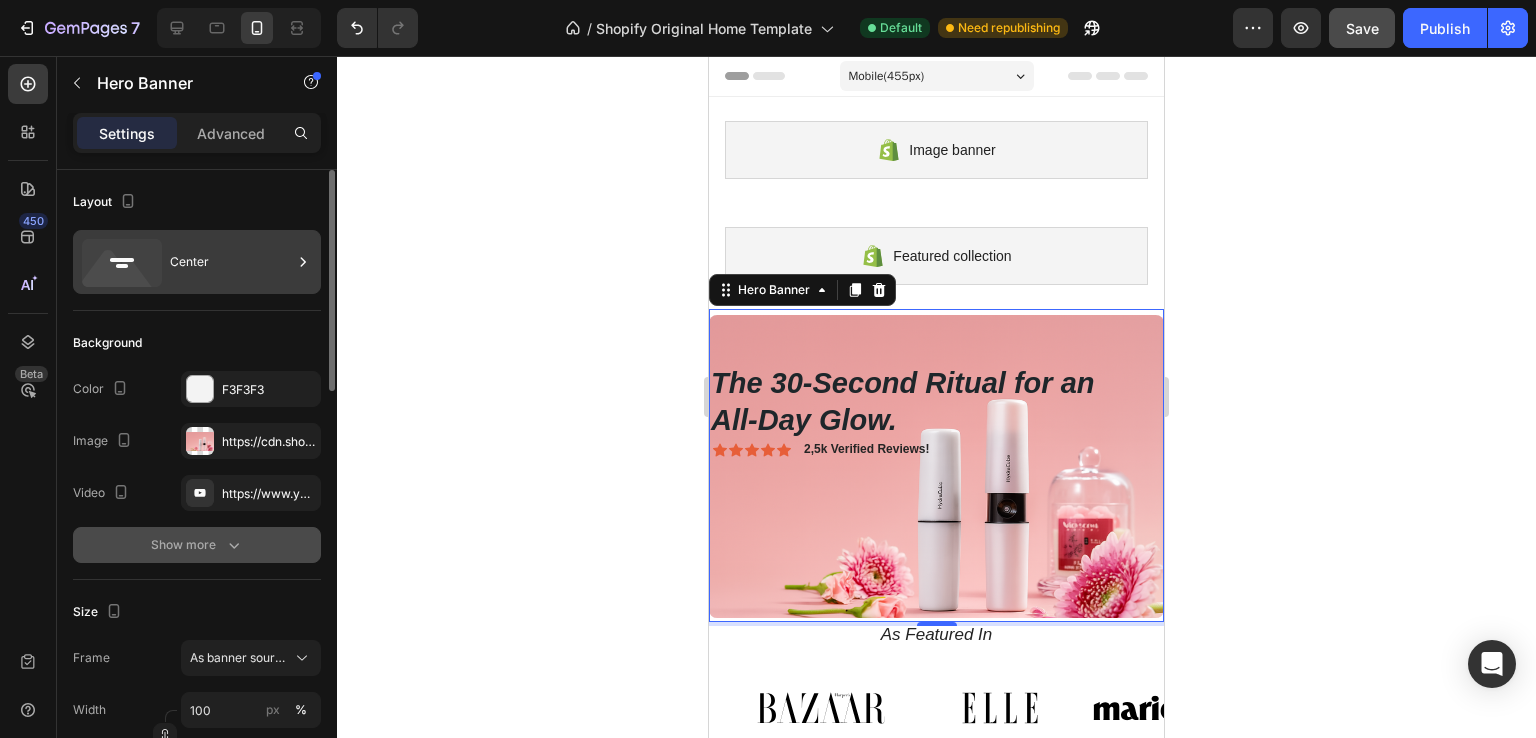click on "Center" at bounding box center (231, 262) 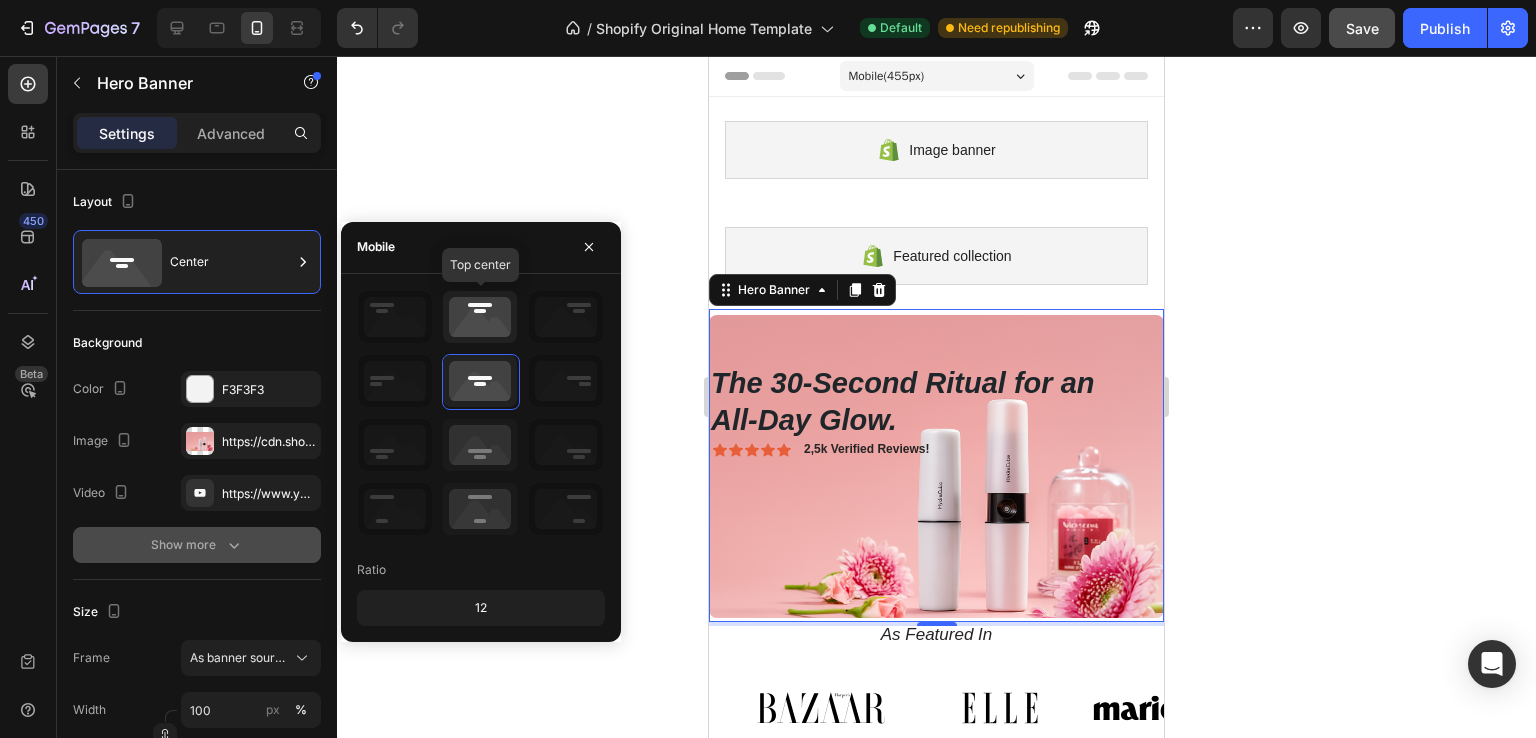 click 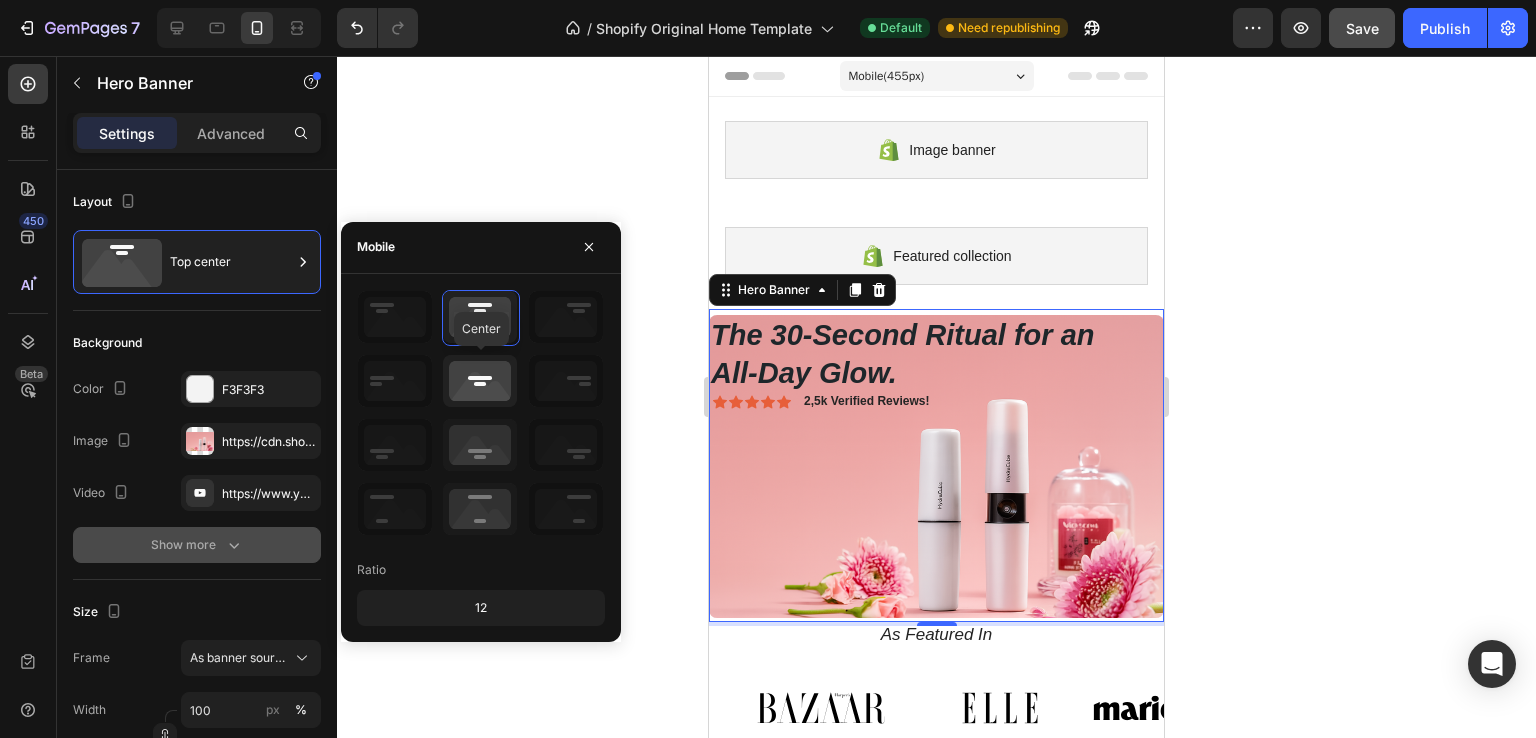click 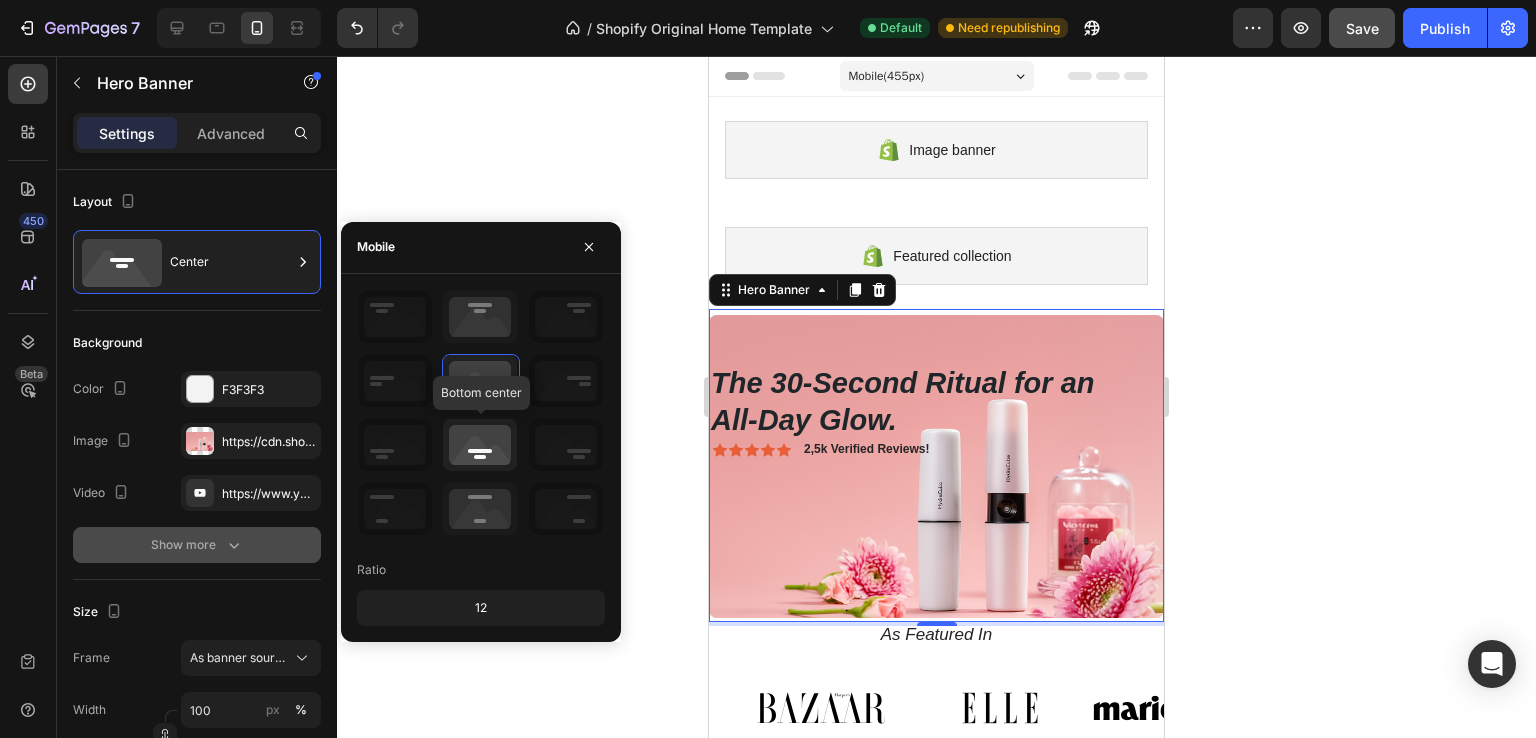 click 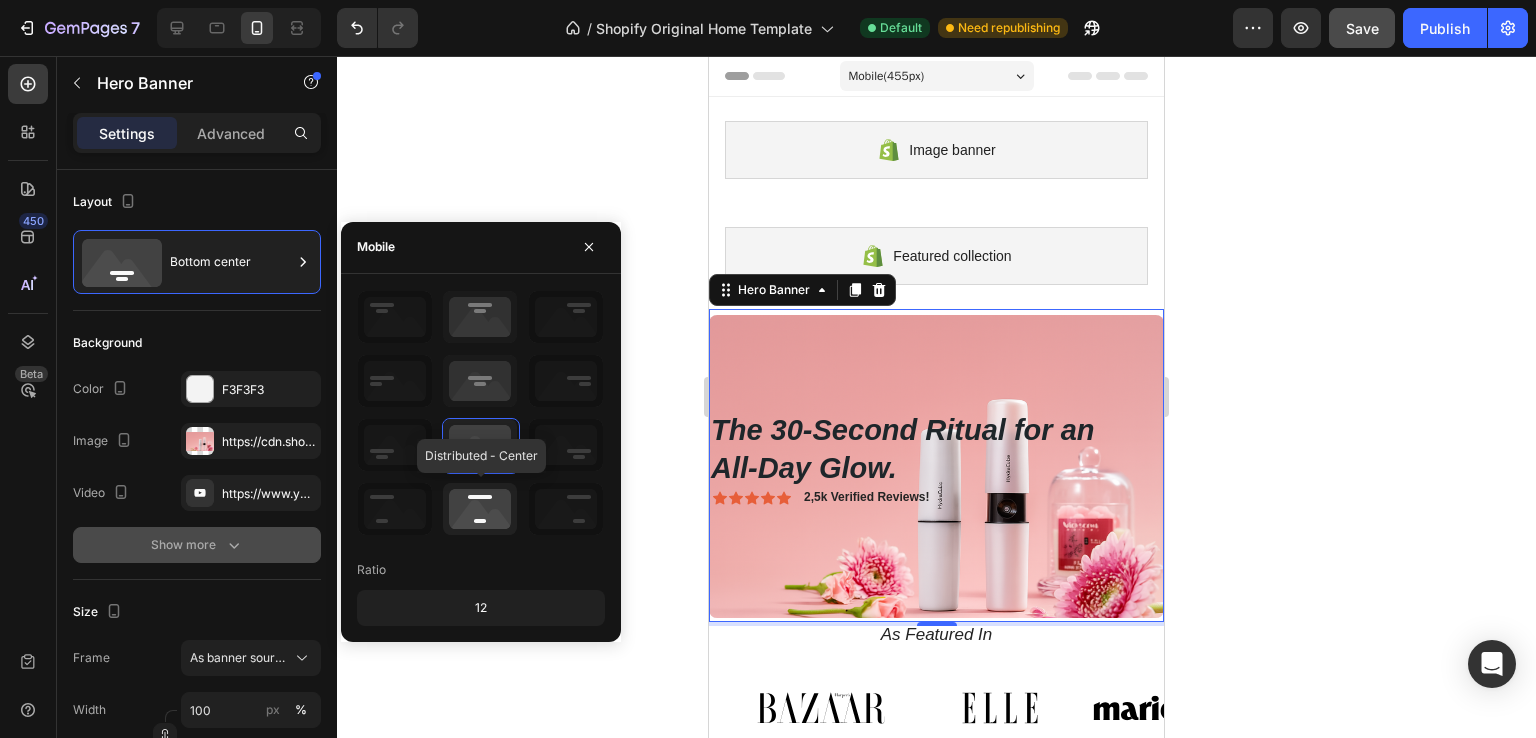 click 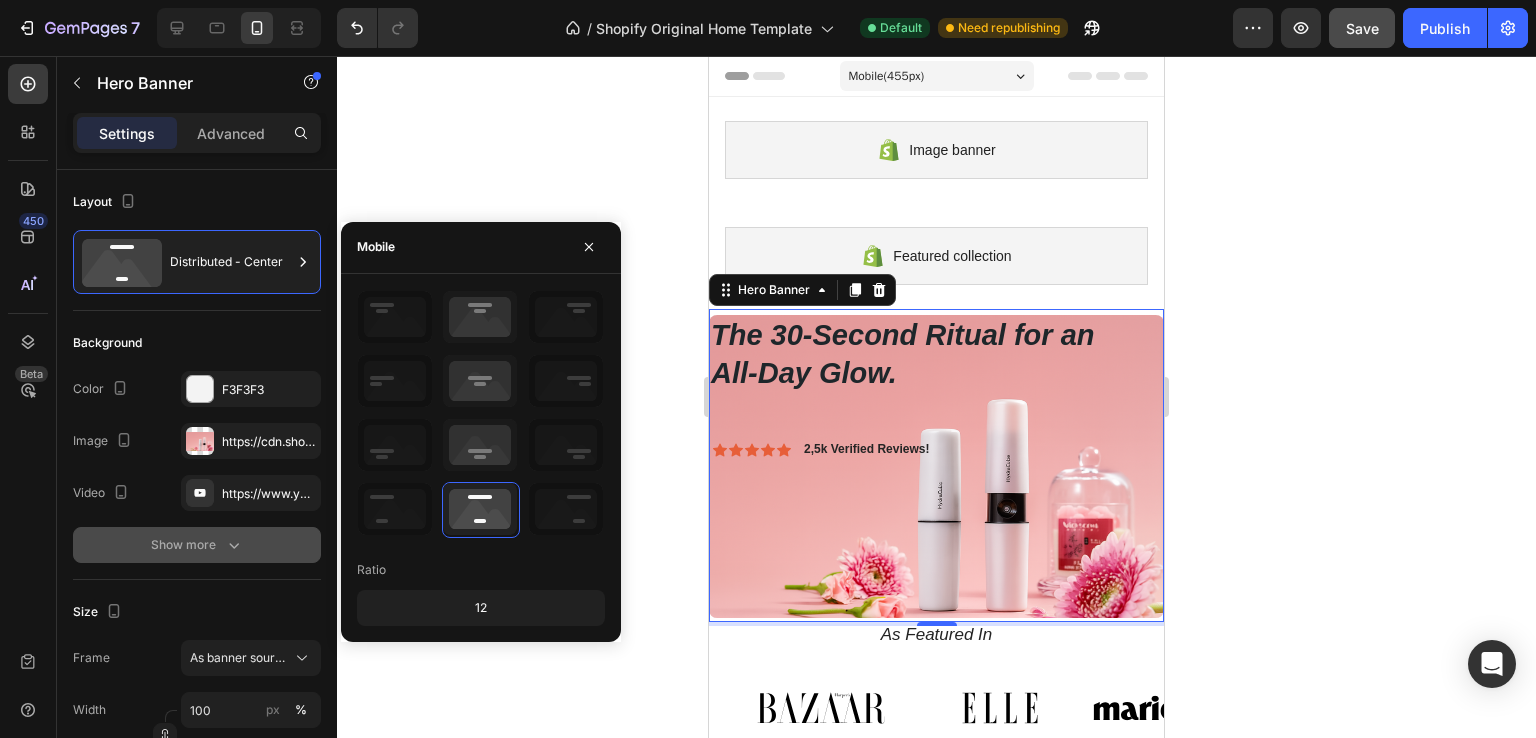 click 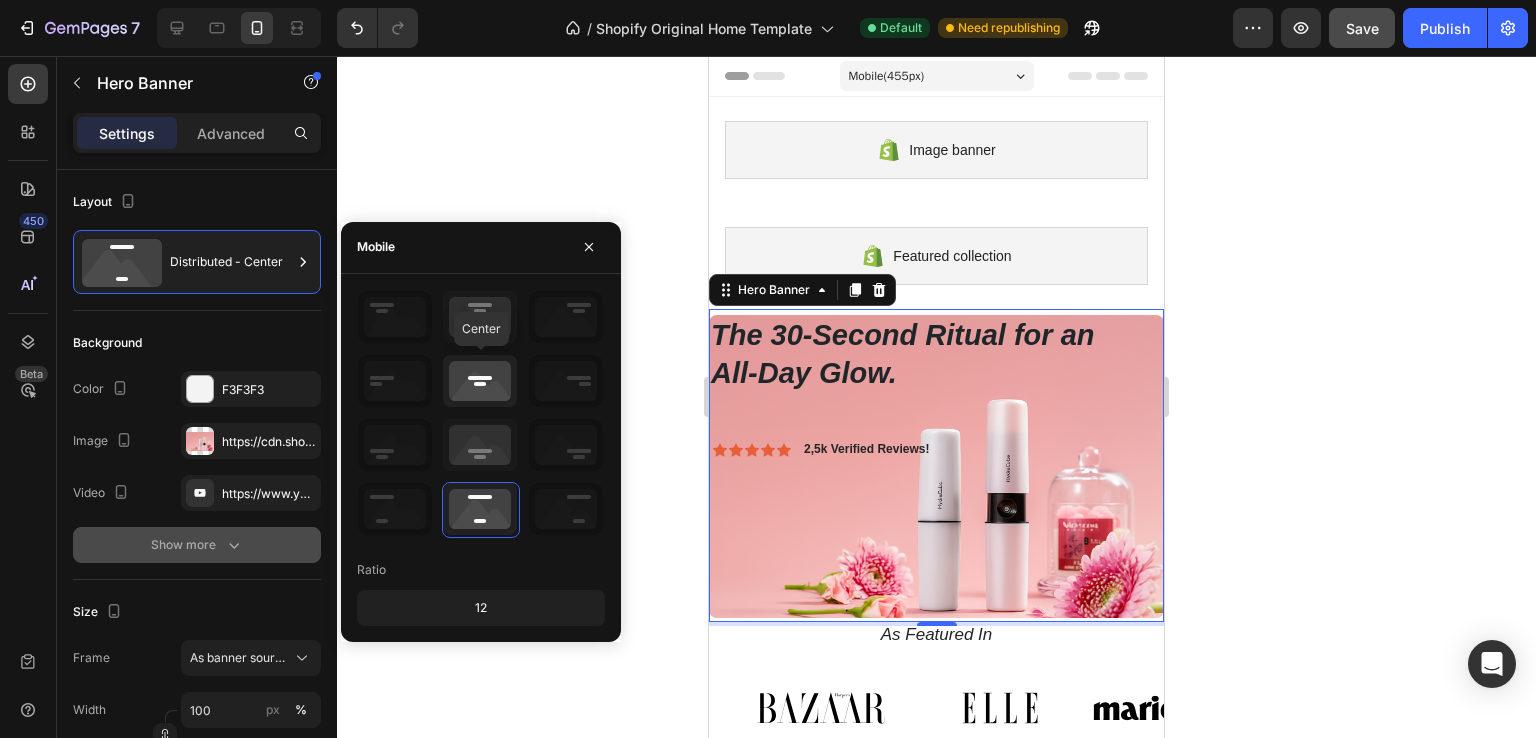 click 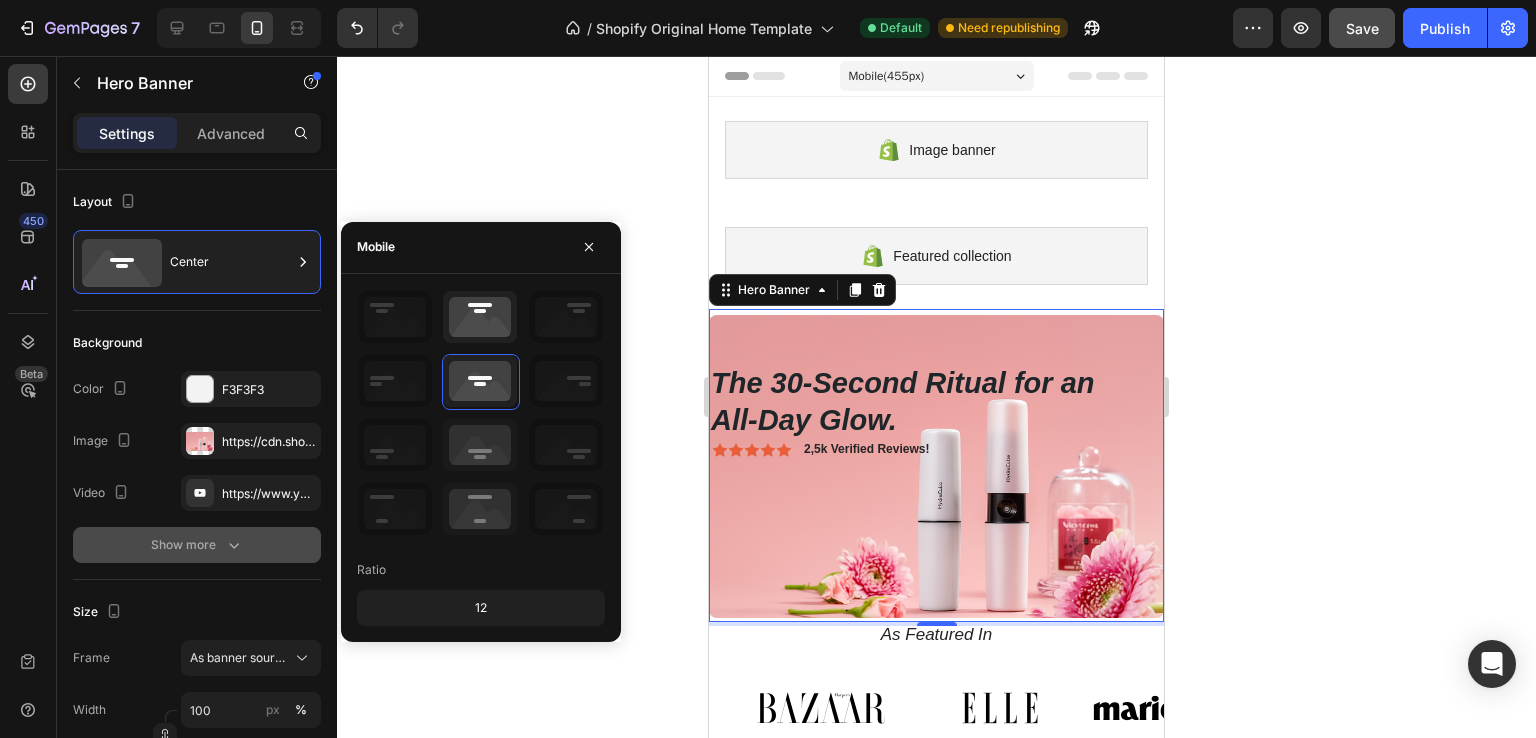 click 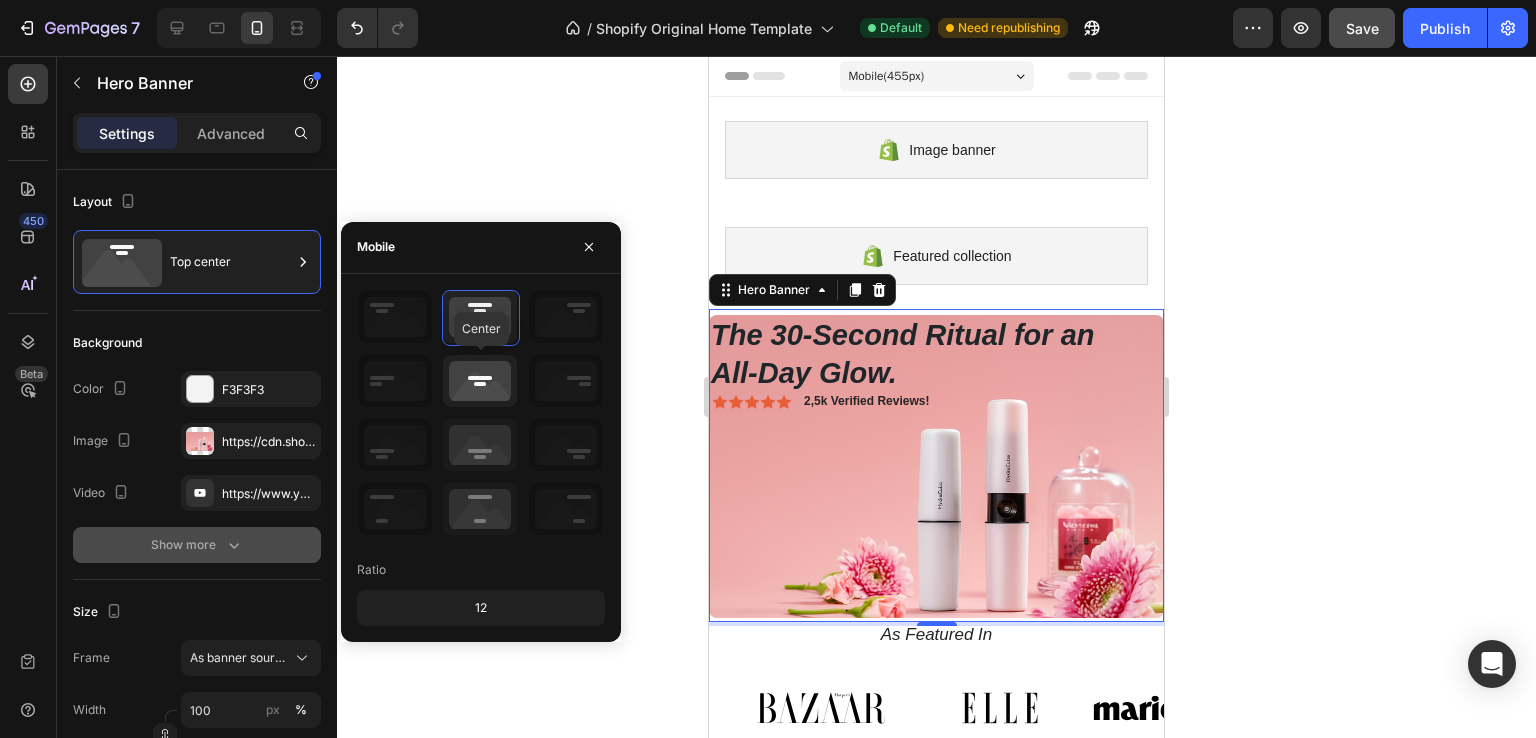 click 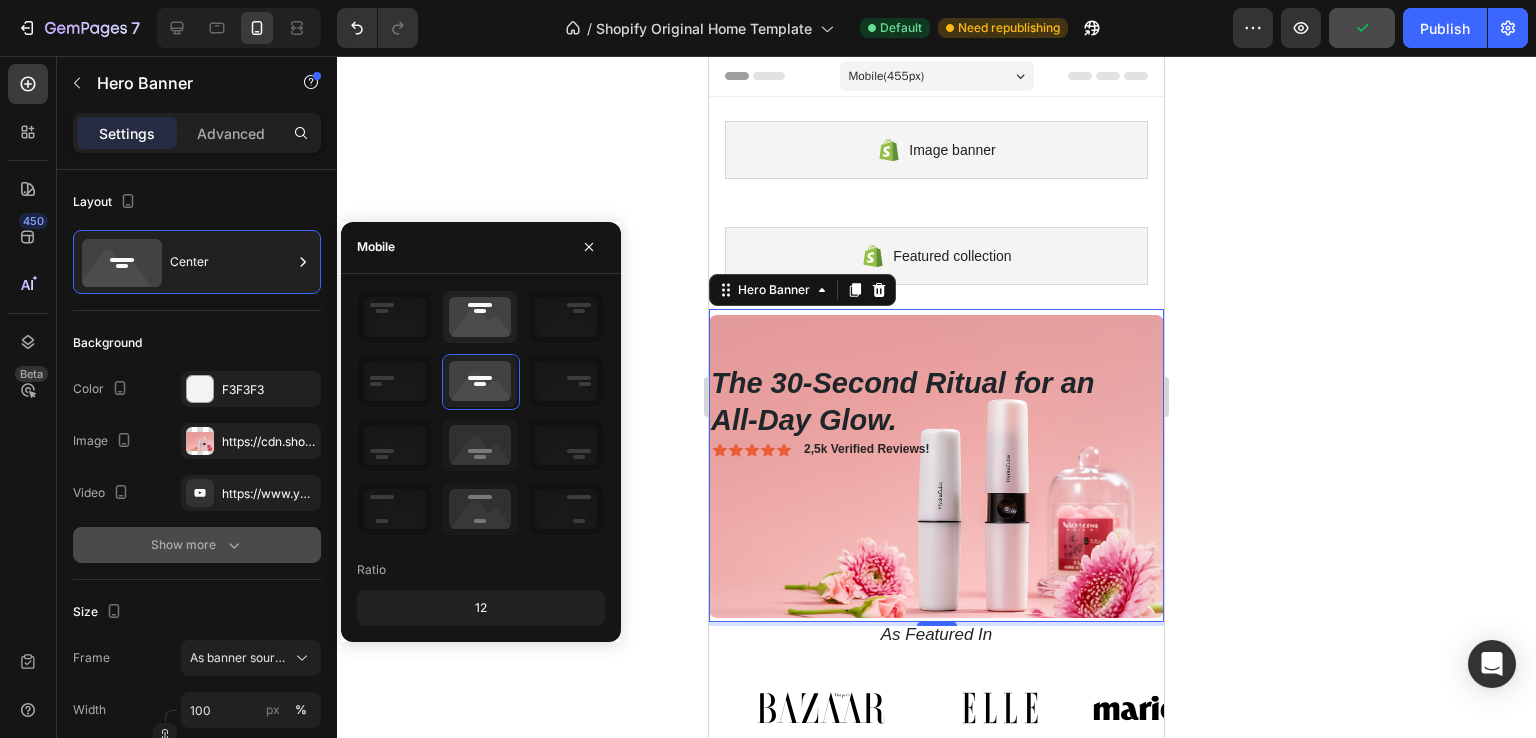 click 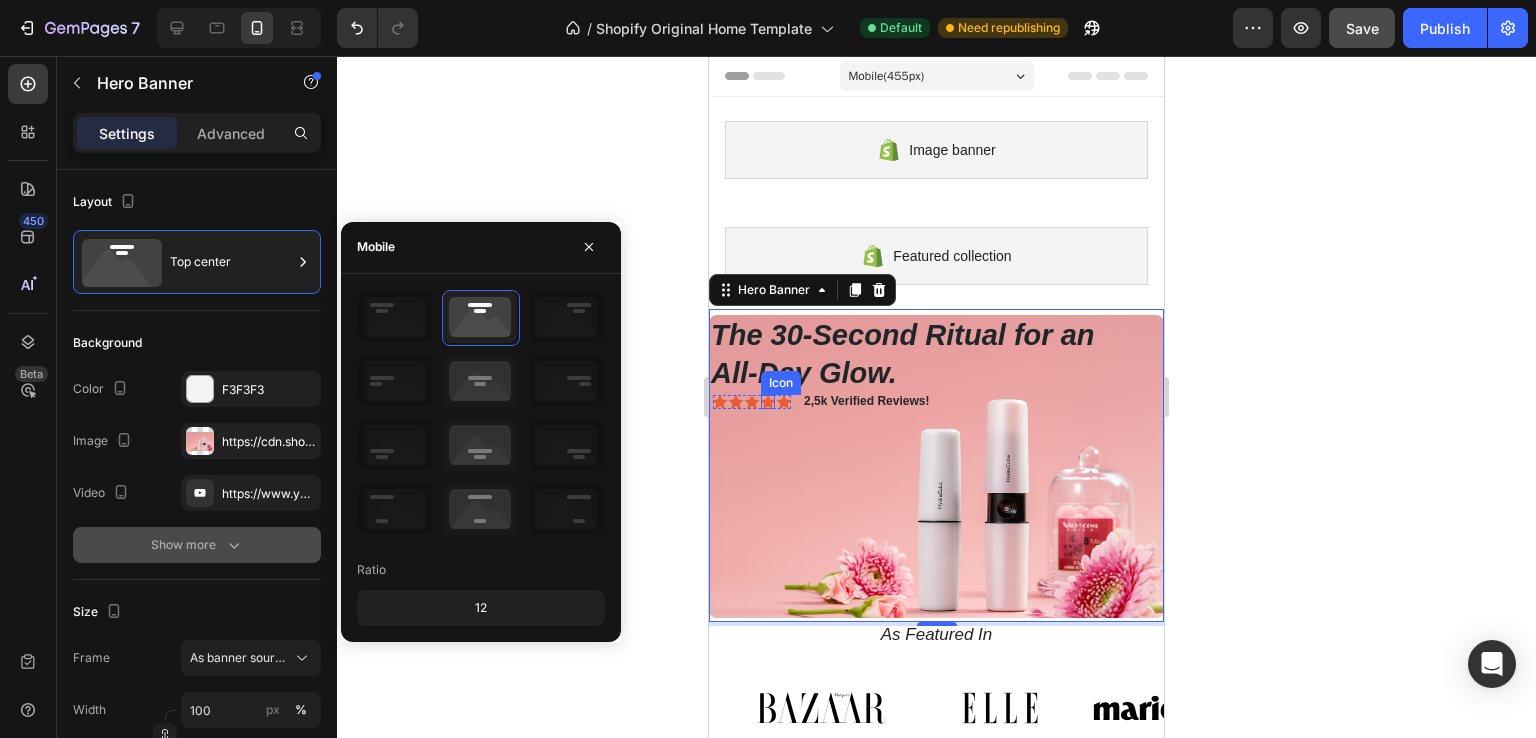 click on "Icon Icon Icon Icon Icon Icon List" at bounding box center [752, 402] 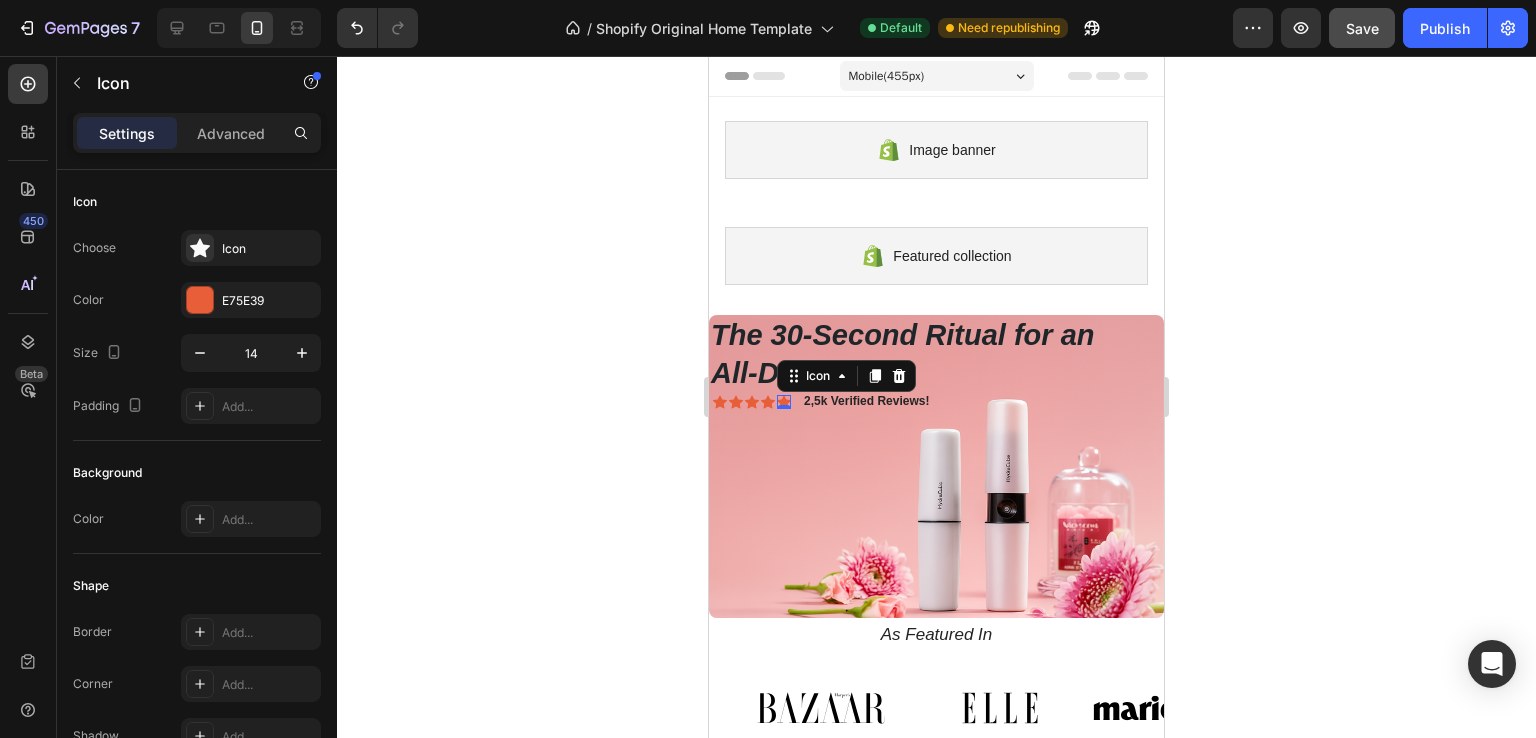 click on "⁠⁠⁠⁠⁠⁠⁠ The 30-Second Ritual for an All-Day Glow." at bounding box center (906, 354) 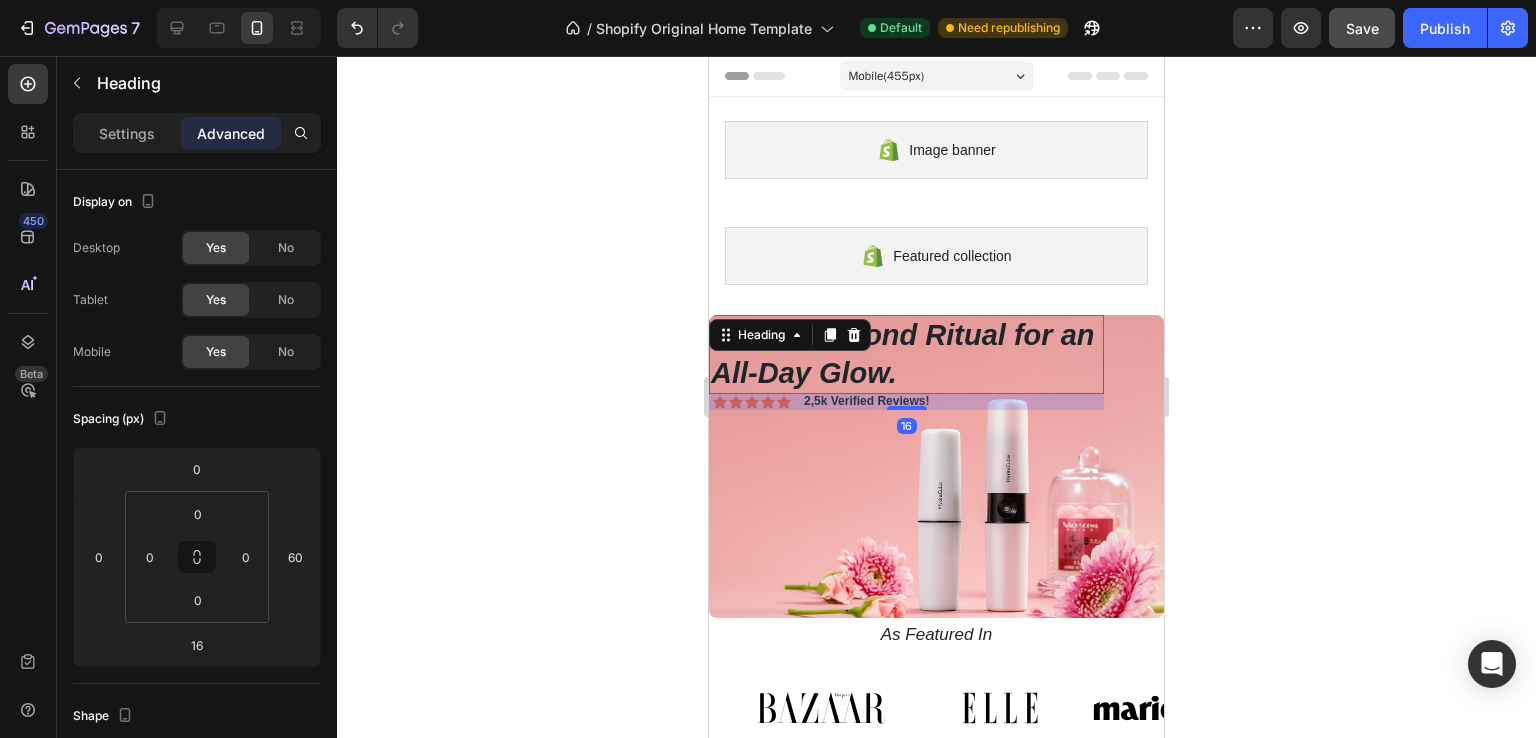 click on "16" at bounding box center (906, 402) 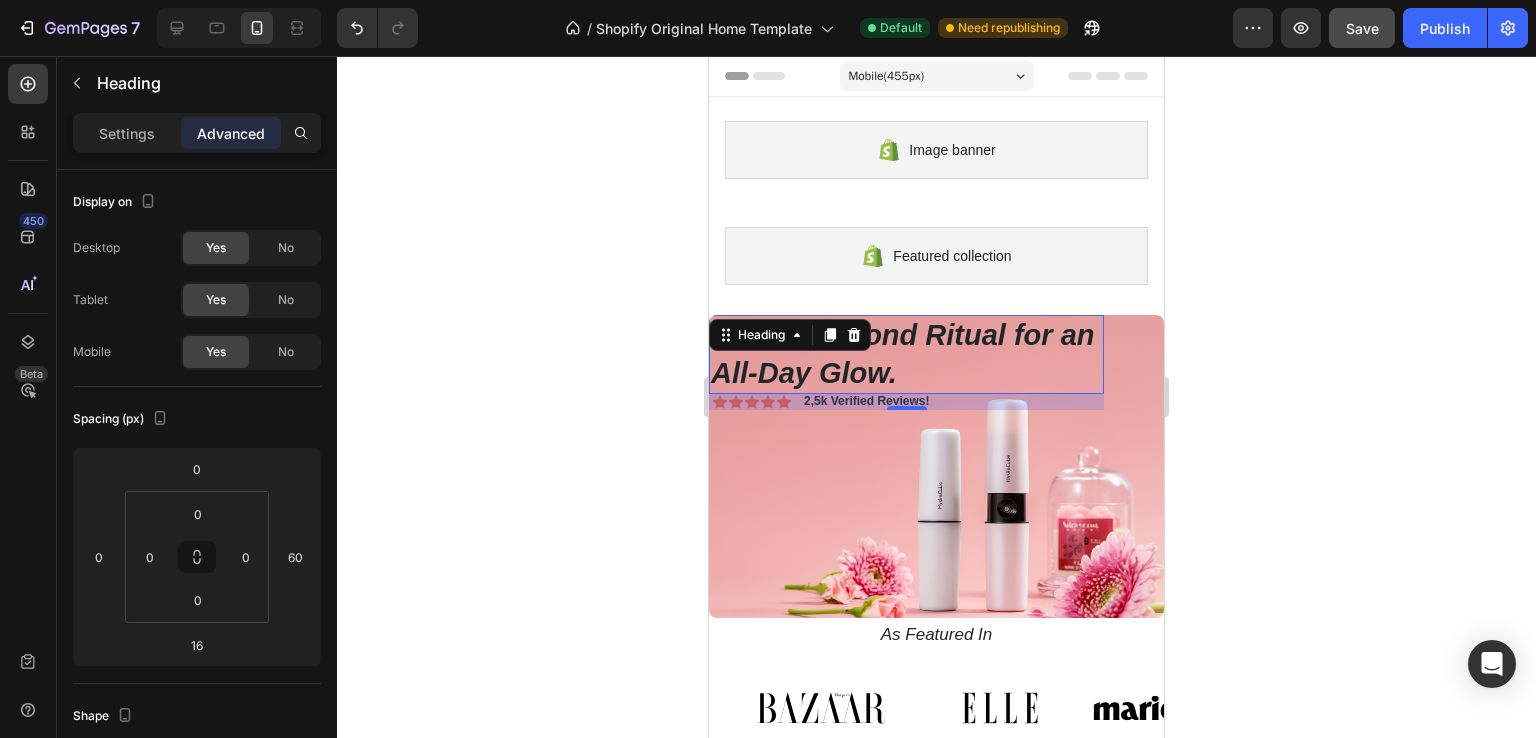 click on "16" at bounding box center (906, 402) 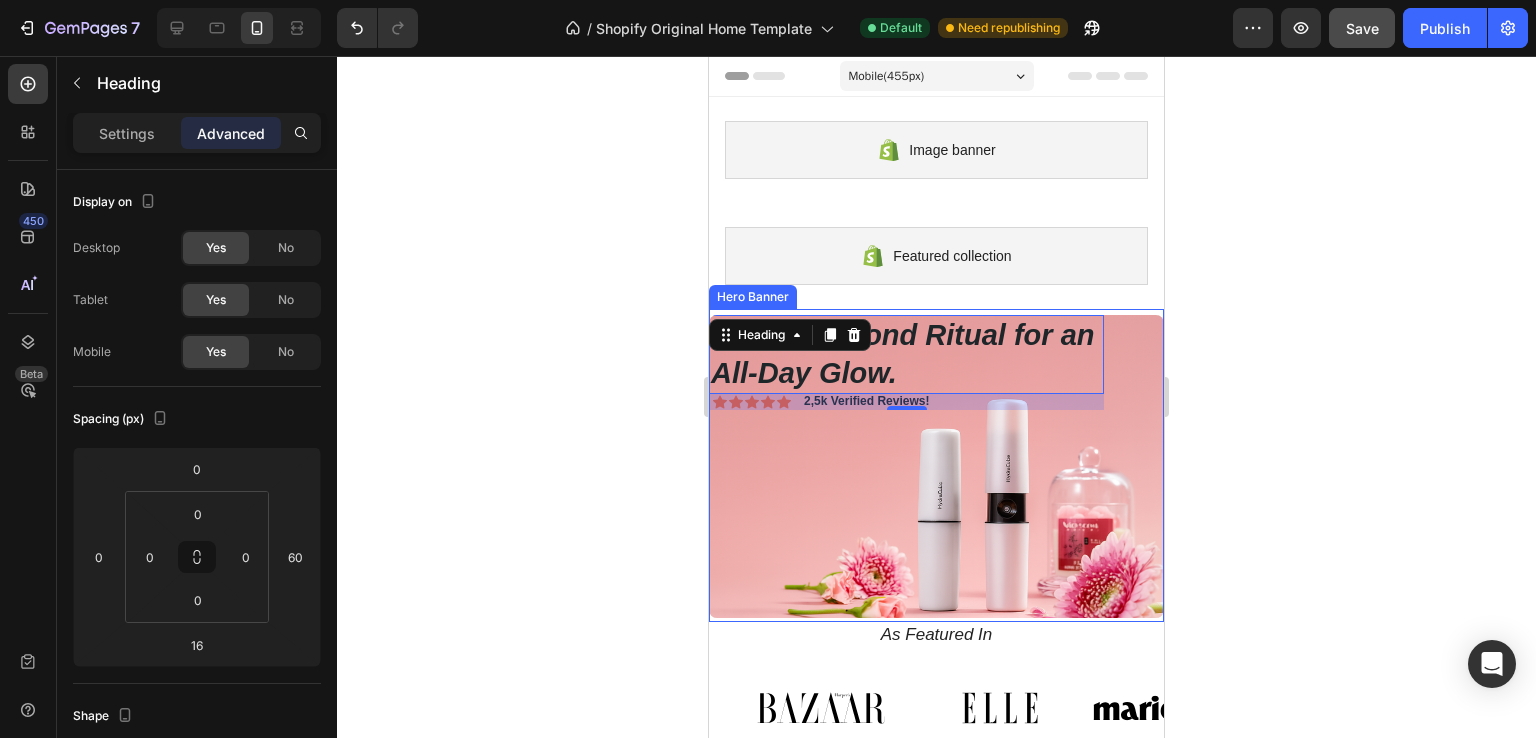 click on "Shop Now Button" at bounding box center (936, 467) 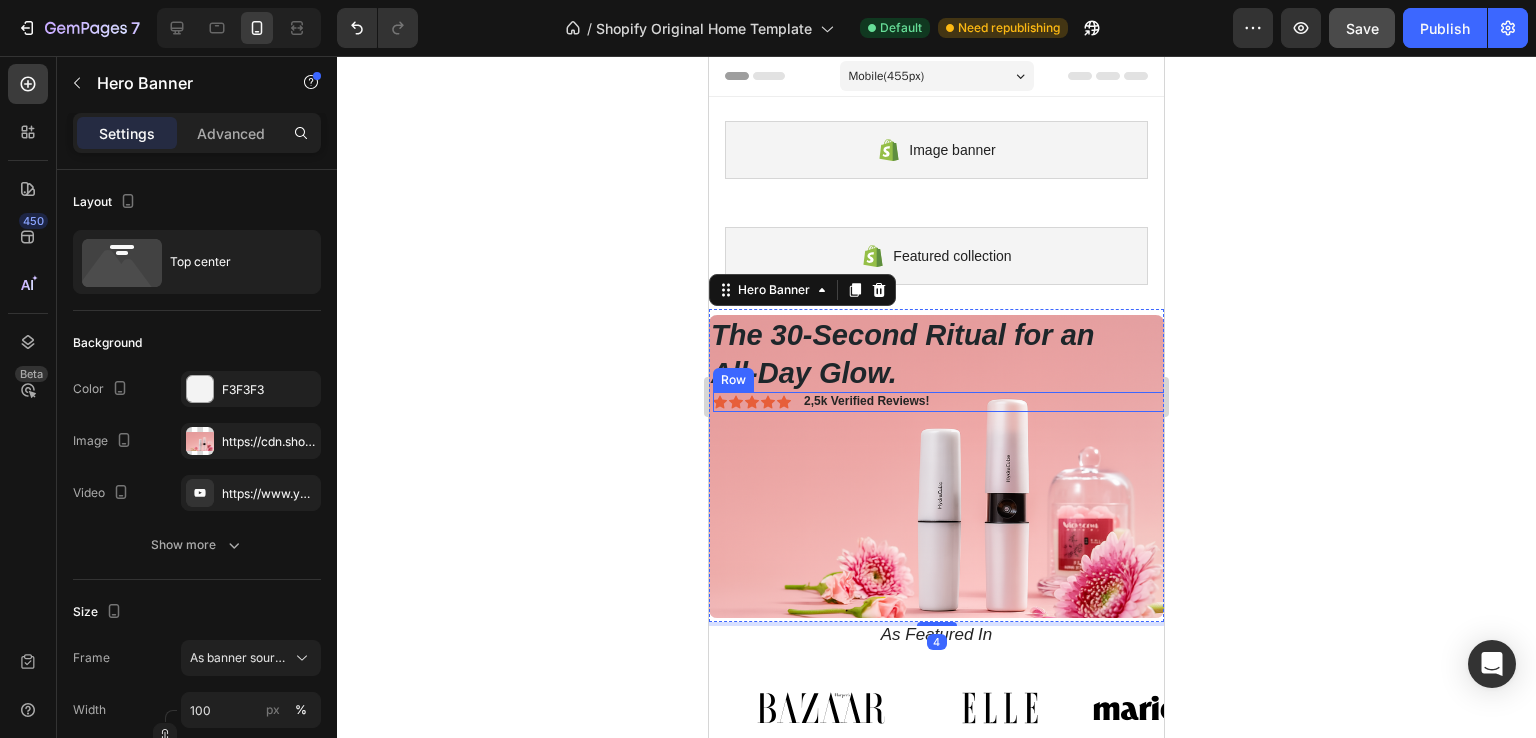 click on "Icon Icon Icon Icon Icon Icon List 2,5k Verified Reviews! Text Block Row" at bounding box center (940, 402) 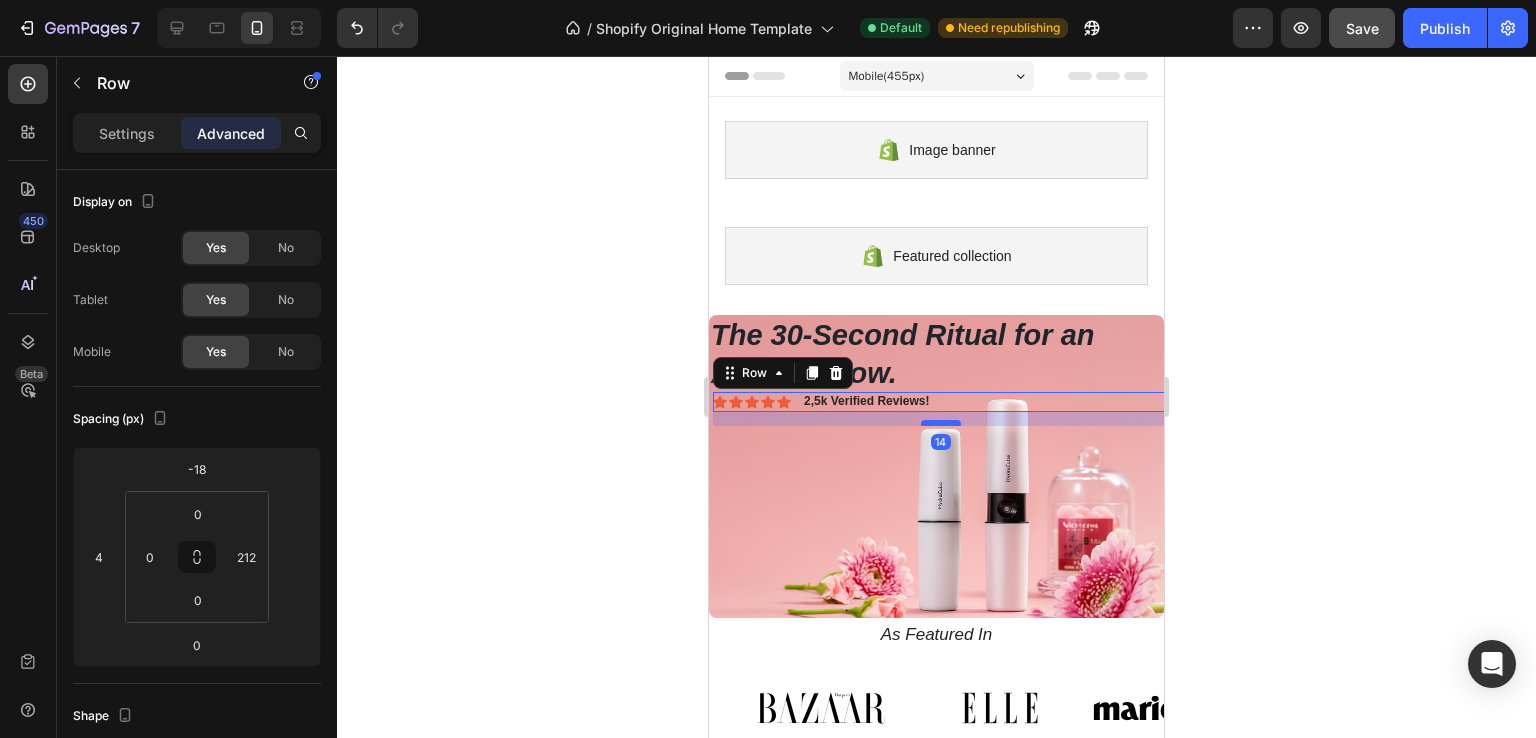 drag, startPoint x: 948, startPoint y: 407, endPoint x: 943, endPoint y: 421, distance: 14.866069 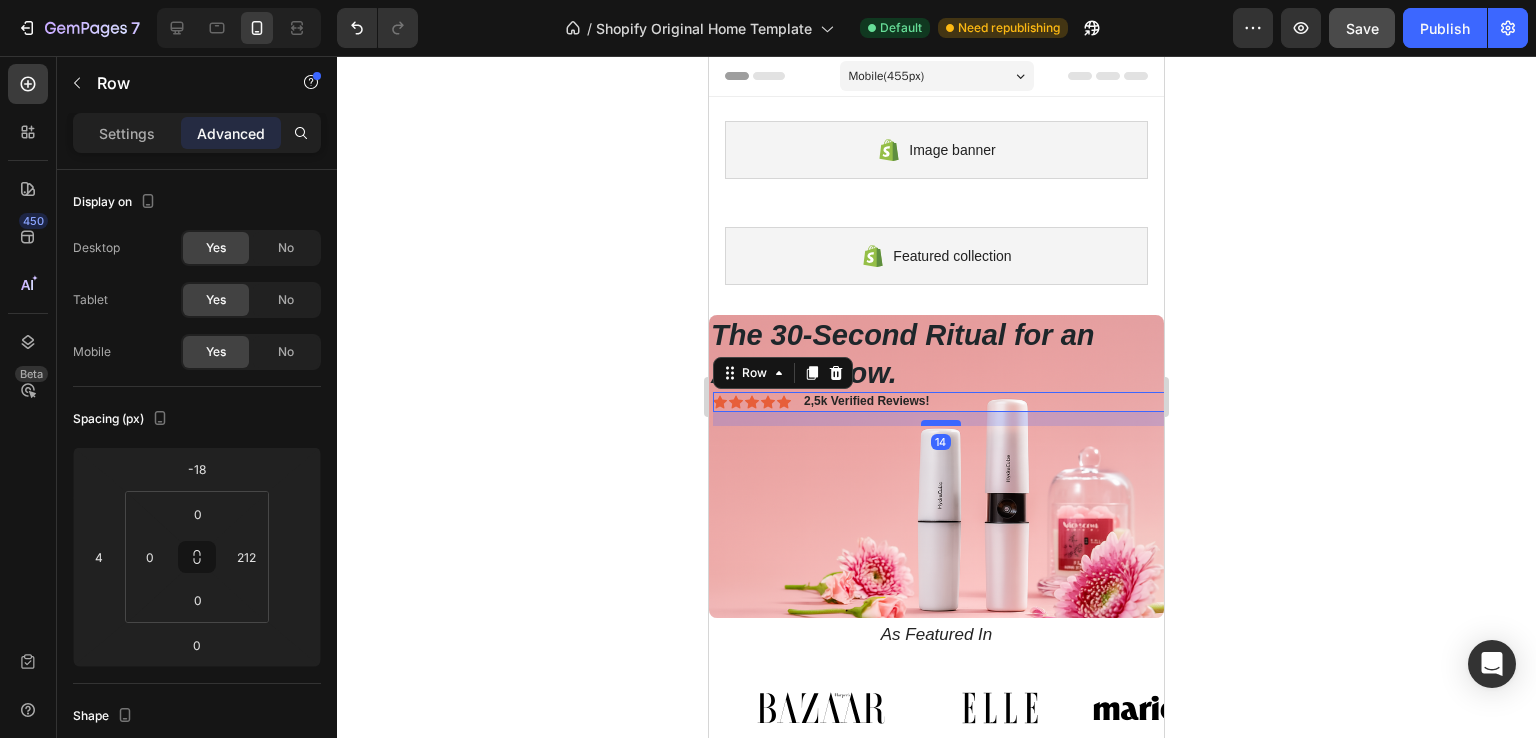 click at bounding box center [941, 423] 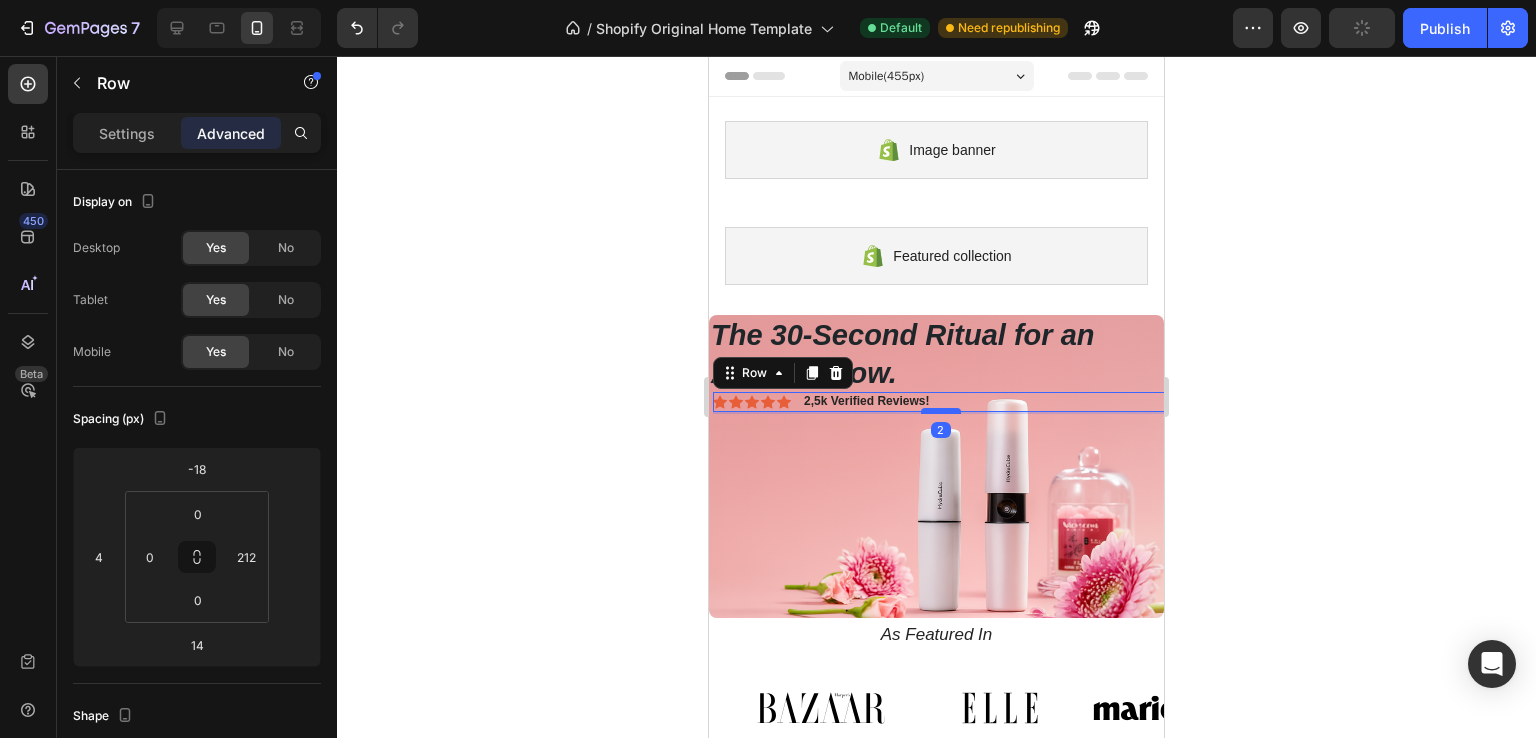 drag, startPoint x: 943, startPoint y: 421, endPoint x: 945, endPoint y: 409, distance: 12.165525 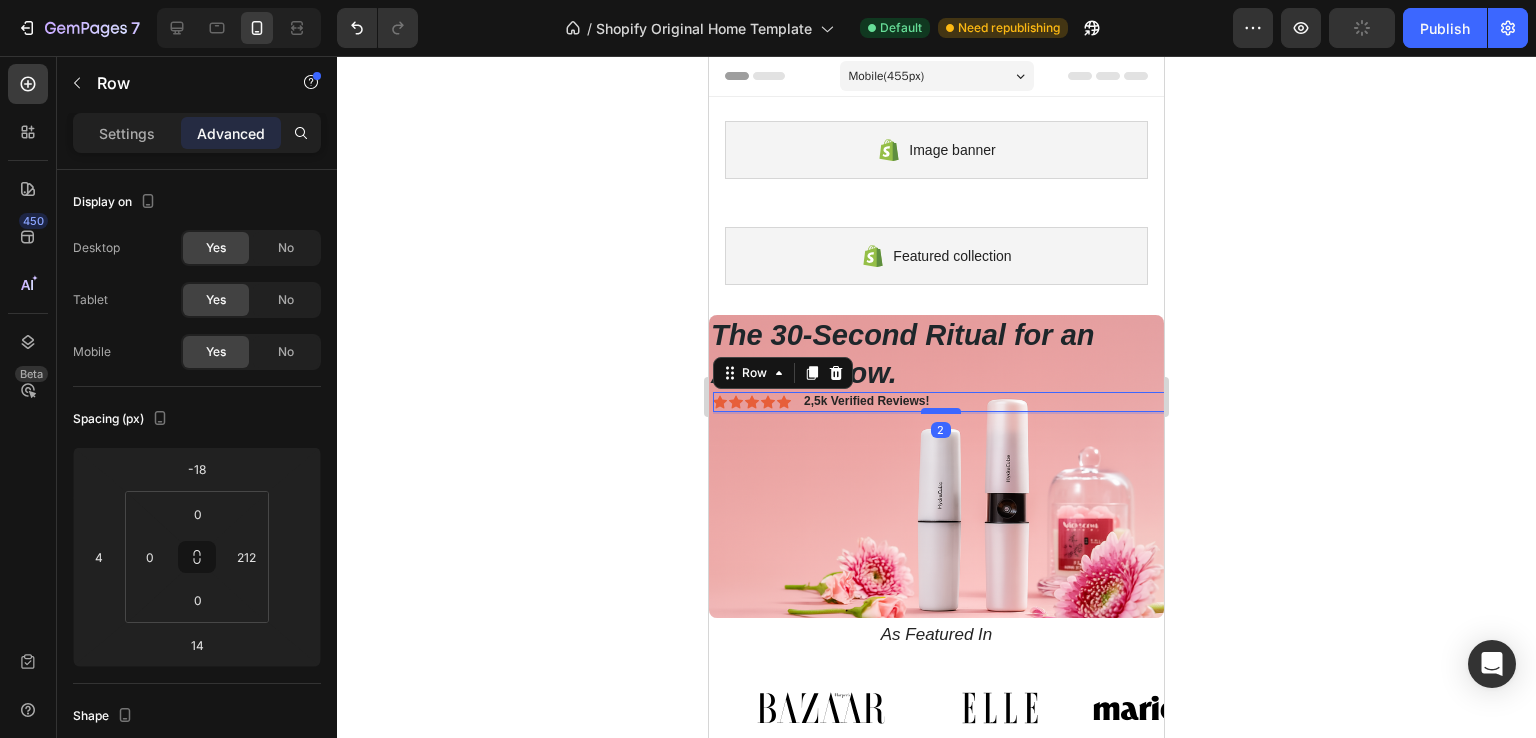 click at bounding box center [941, 411] 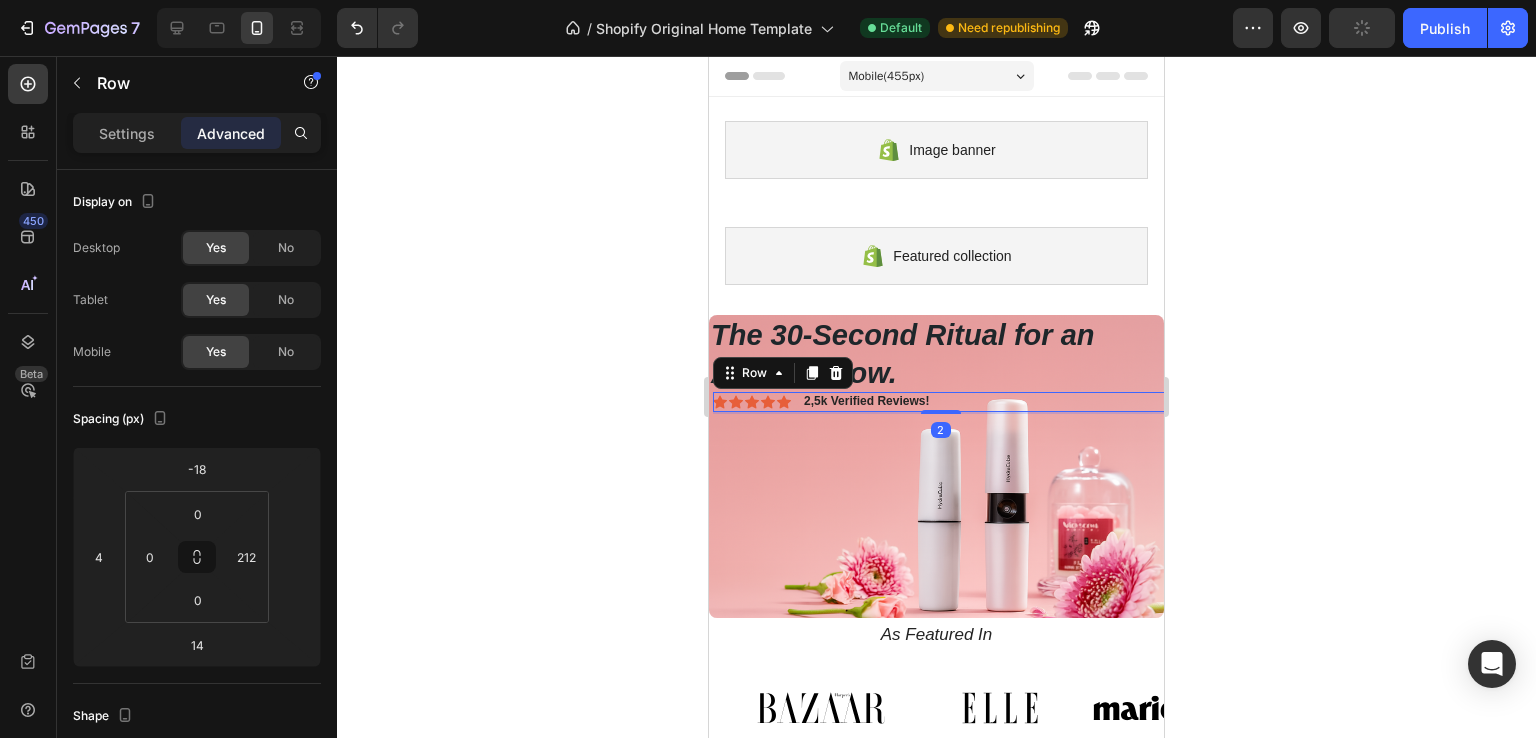 type on "2" 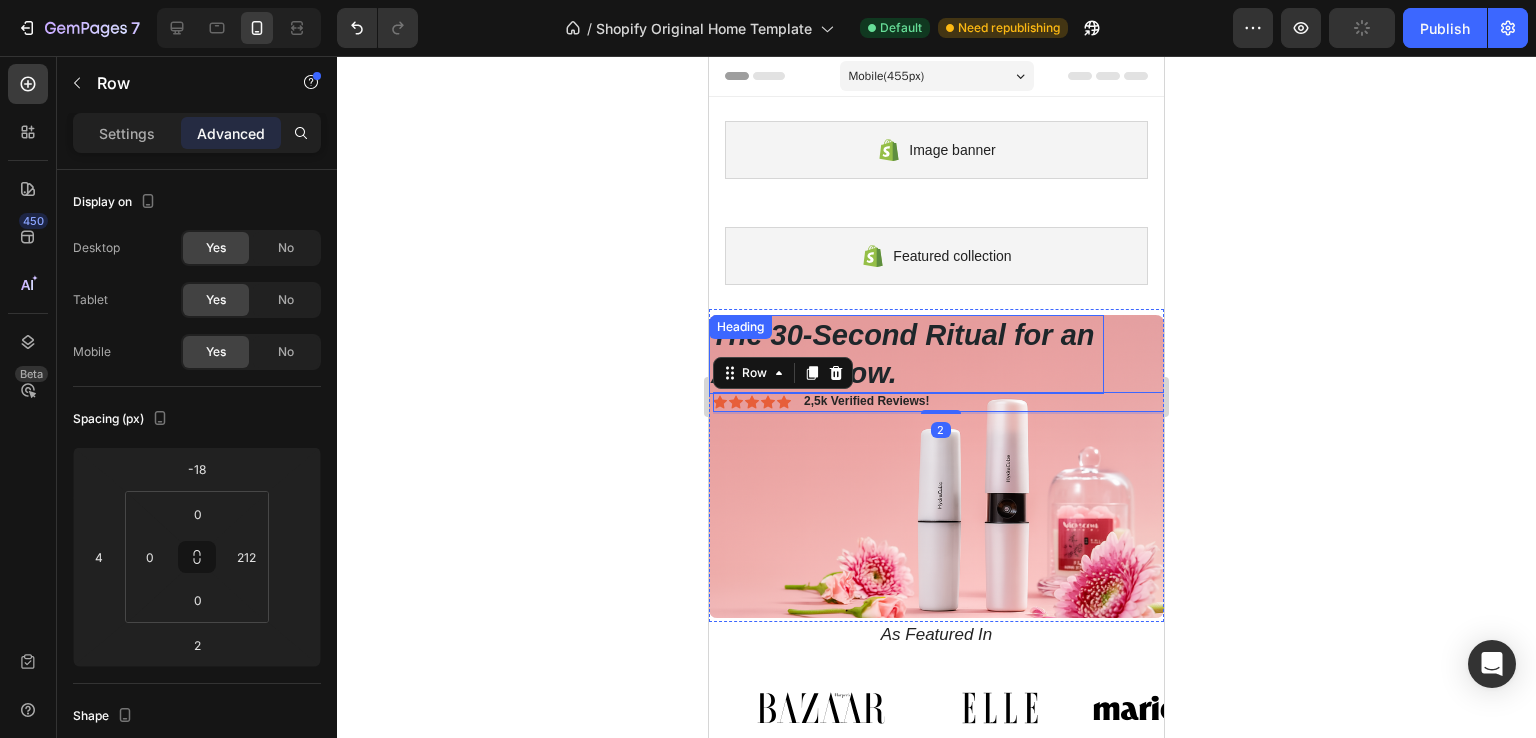 click on "The 30-Second Ritual for an All-Day Glow." at bounding box center [903, 354] 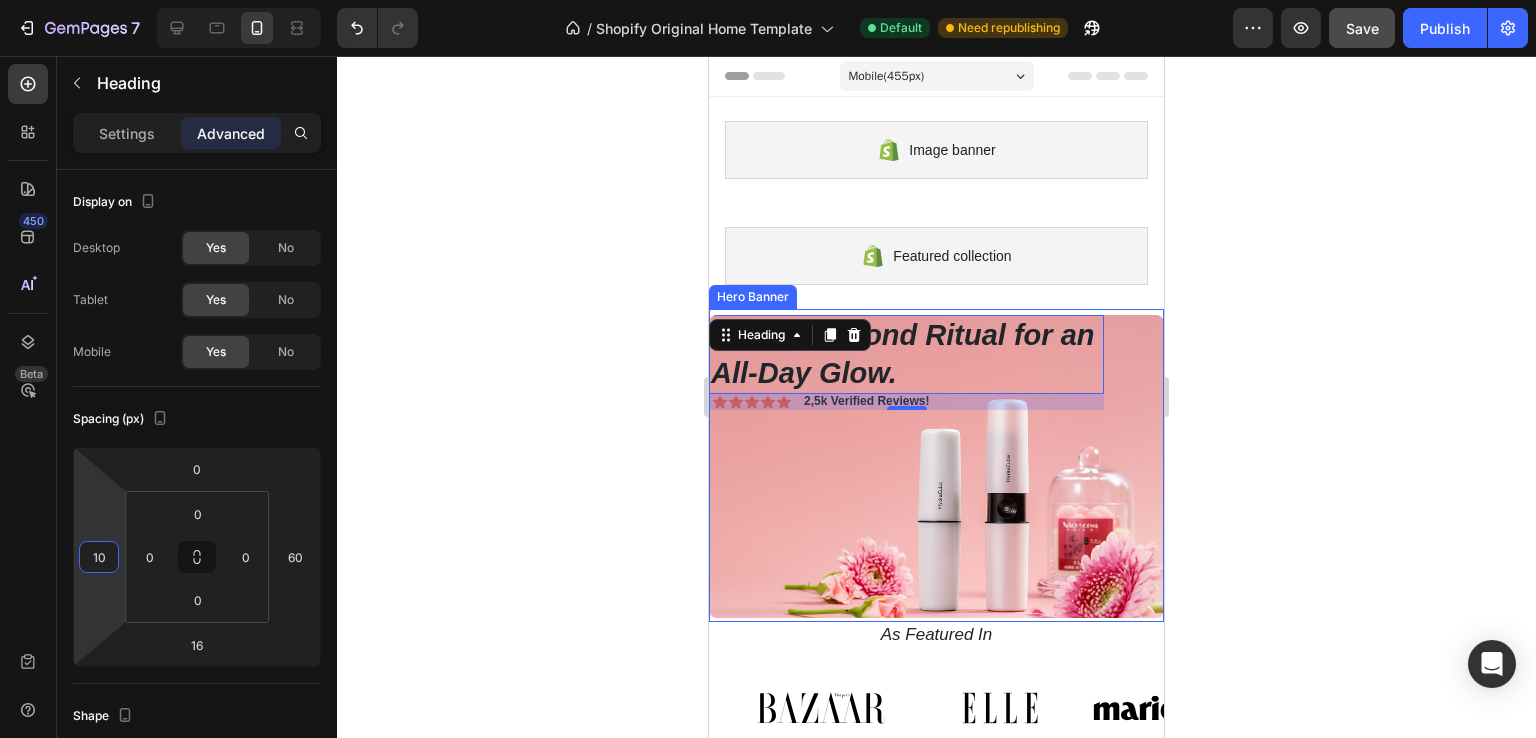 type on "12" 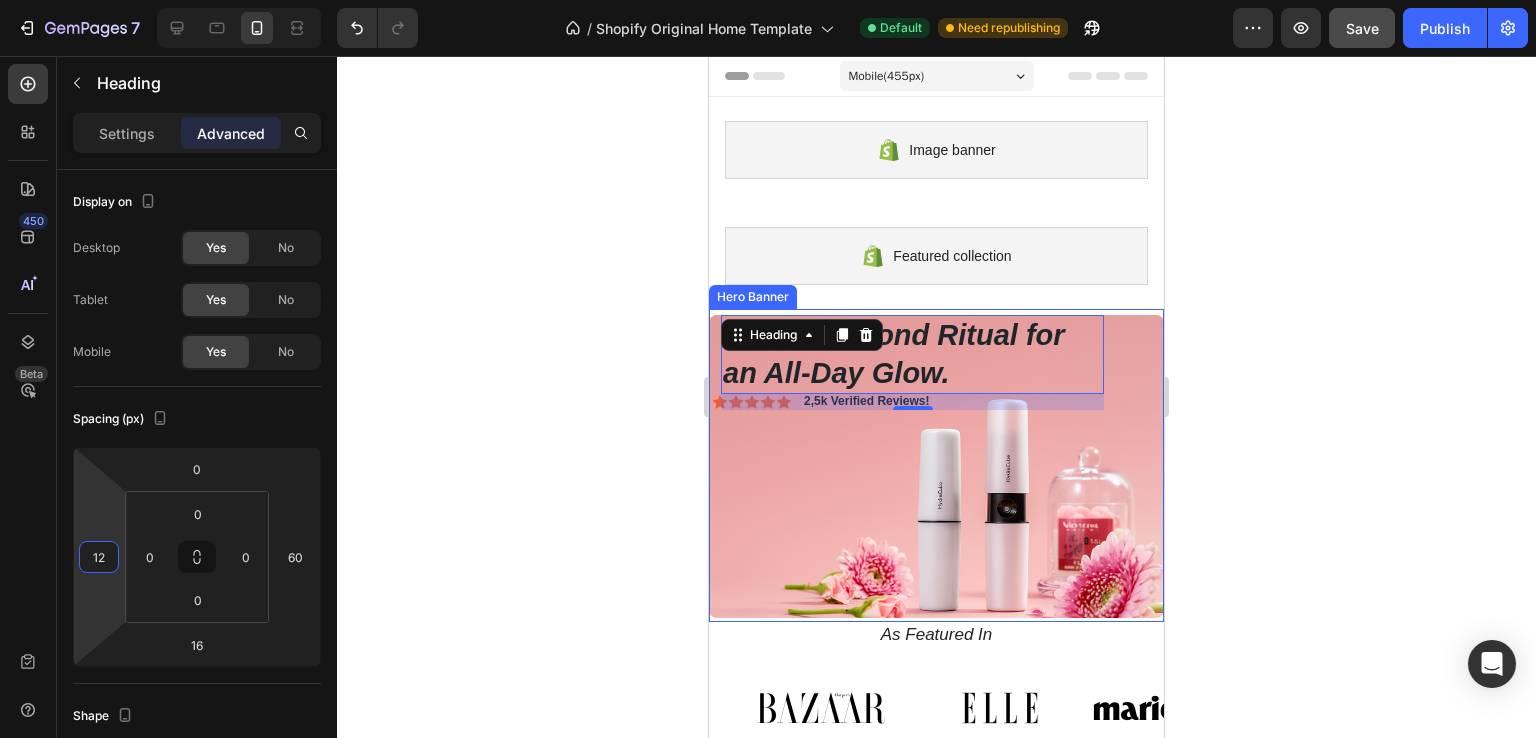 click on "7   /  Shopify Original Home Template Default Need republishing Preview  Save   Publish  450 Beta Sections(18) Elements(83) Section Element Hero Section Product Detail Brands Trusted Badges Guarantee Product Breakdown How to use Testimonials Compare Bundle FAQs Social Proof Brand Story Product List Collection Blog List Contact Sticky Add to Cart Custom Footer Browse Library 450 Layout
Row
Row
Row
Row Text
Heading
Text Block Button
Button
Button Media
Image
Image
Video" at bounding box center [768, 0] 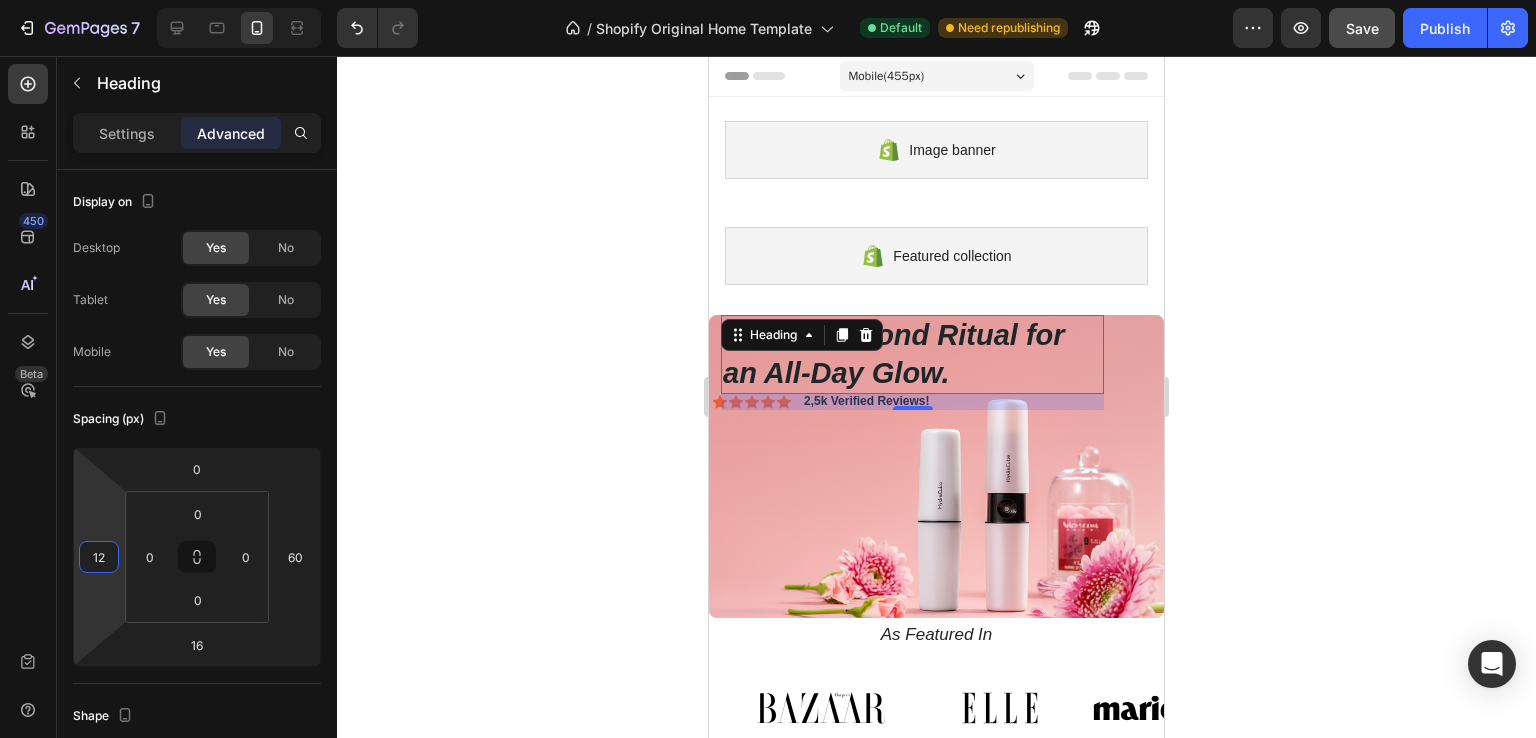 click on "16" at bounding box center (912, 402) 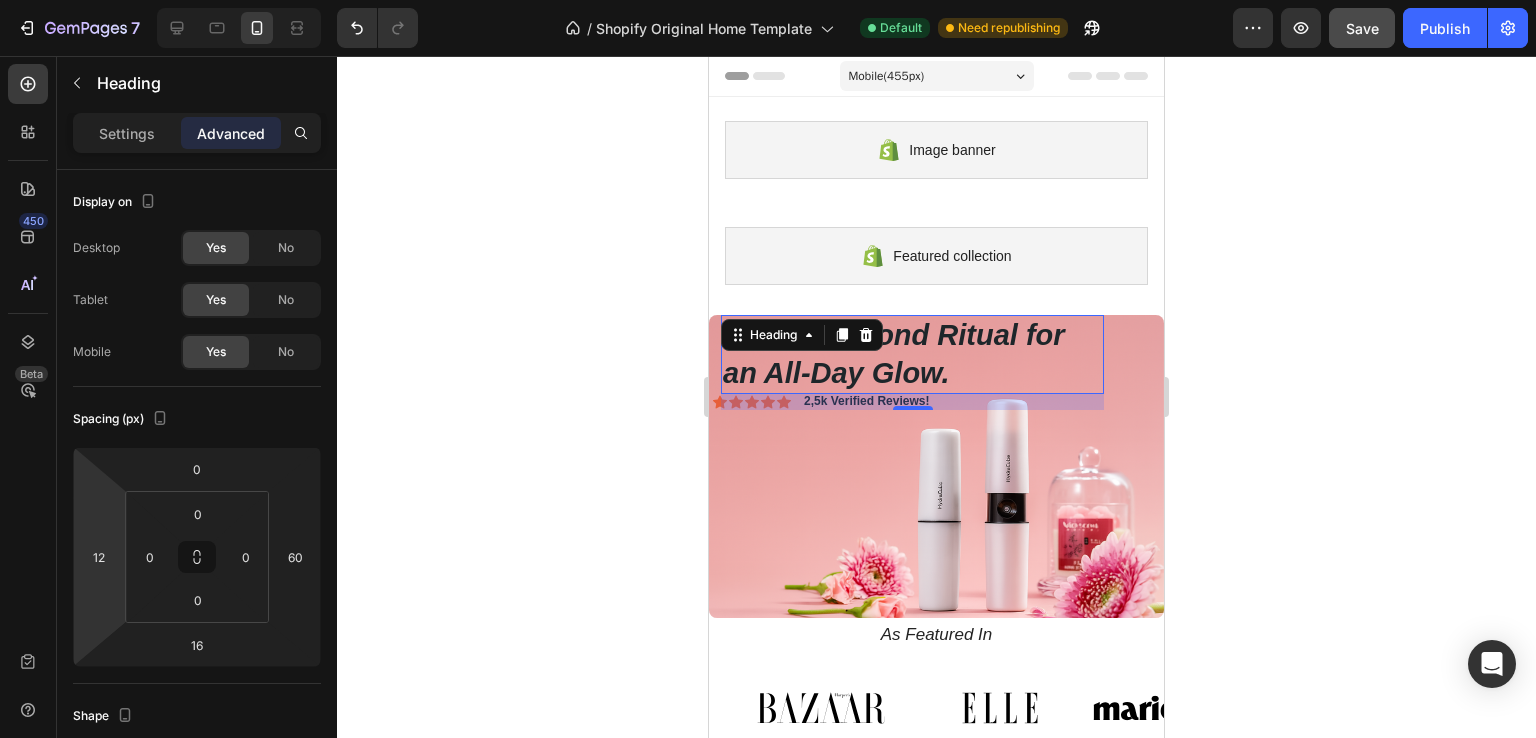 click on "16" at bounding box center [912, 402] 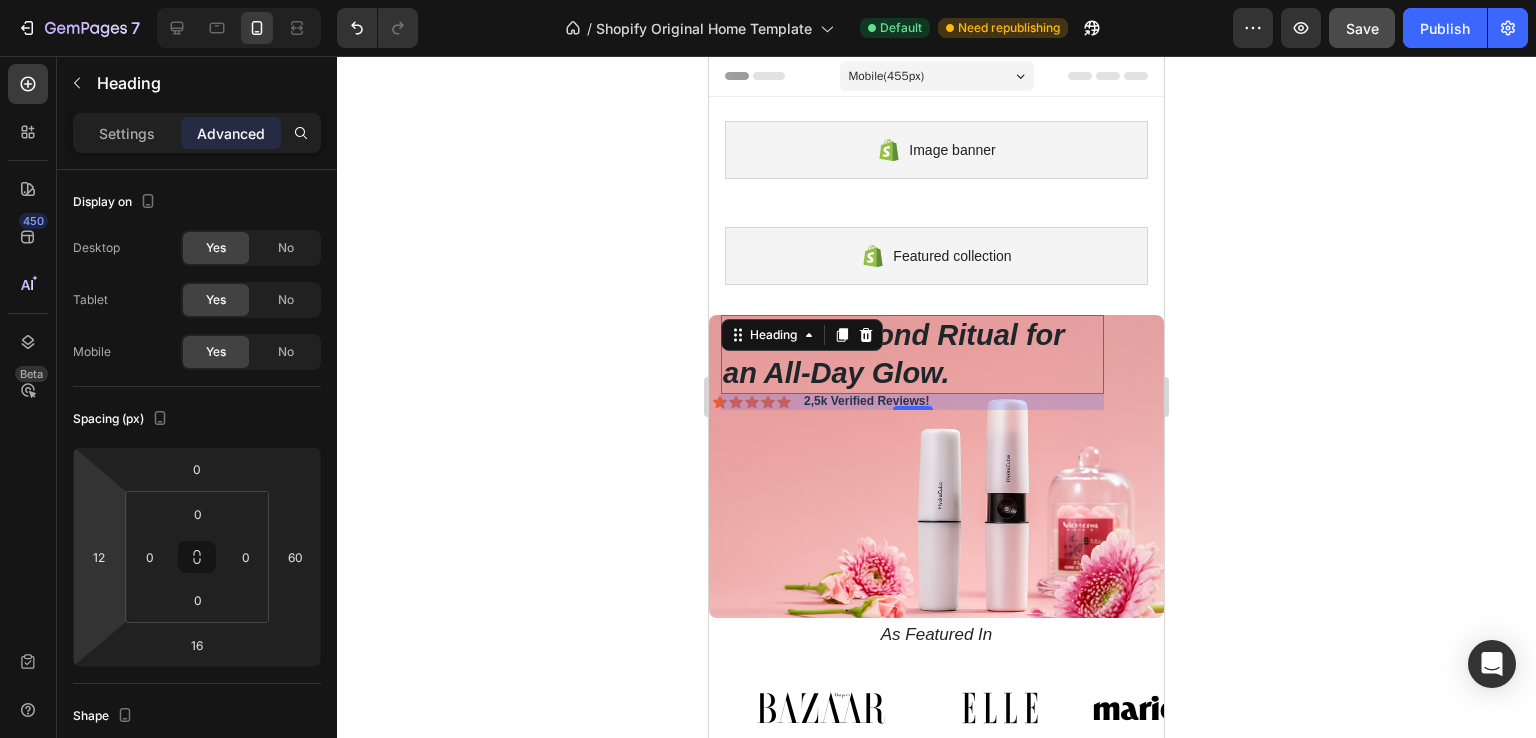 click on "Shop Now Button" at bounding box center (936, 469) 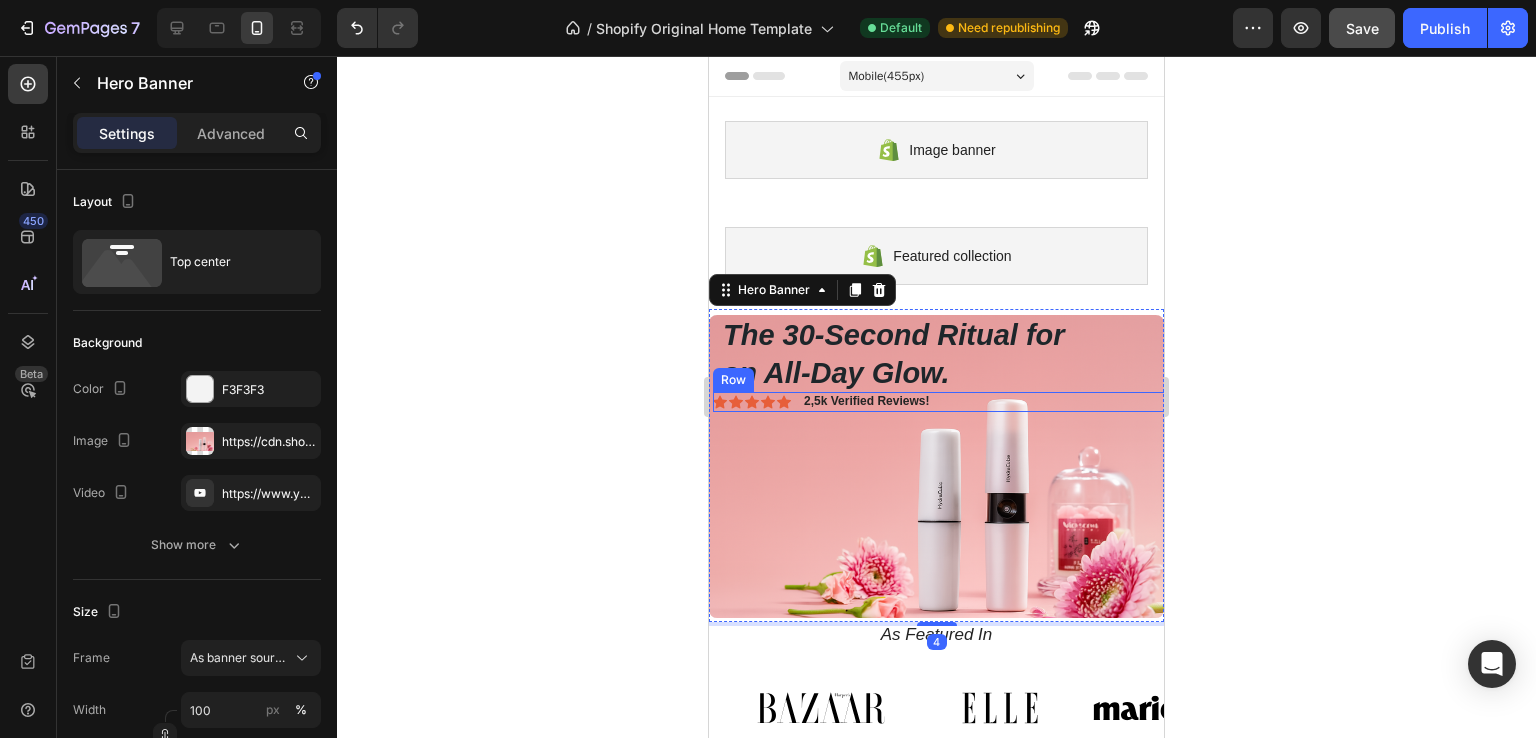 click on "Icon Icon Icon Icon Icon Icon List 2,5k Verified Reviews! Text Block Row" at bounding box center [940, 402] 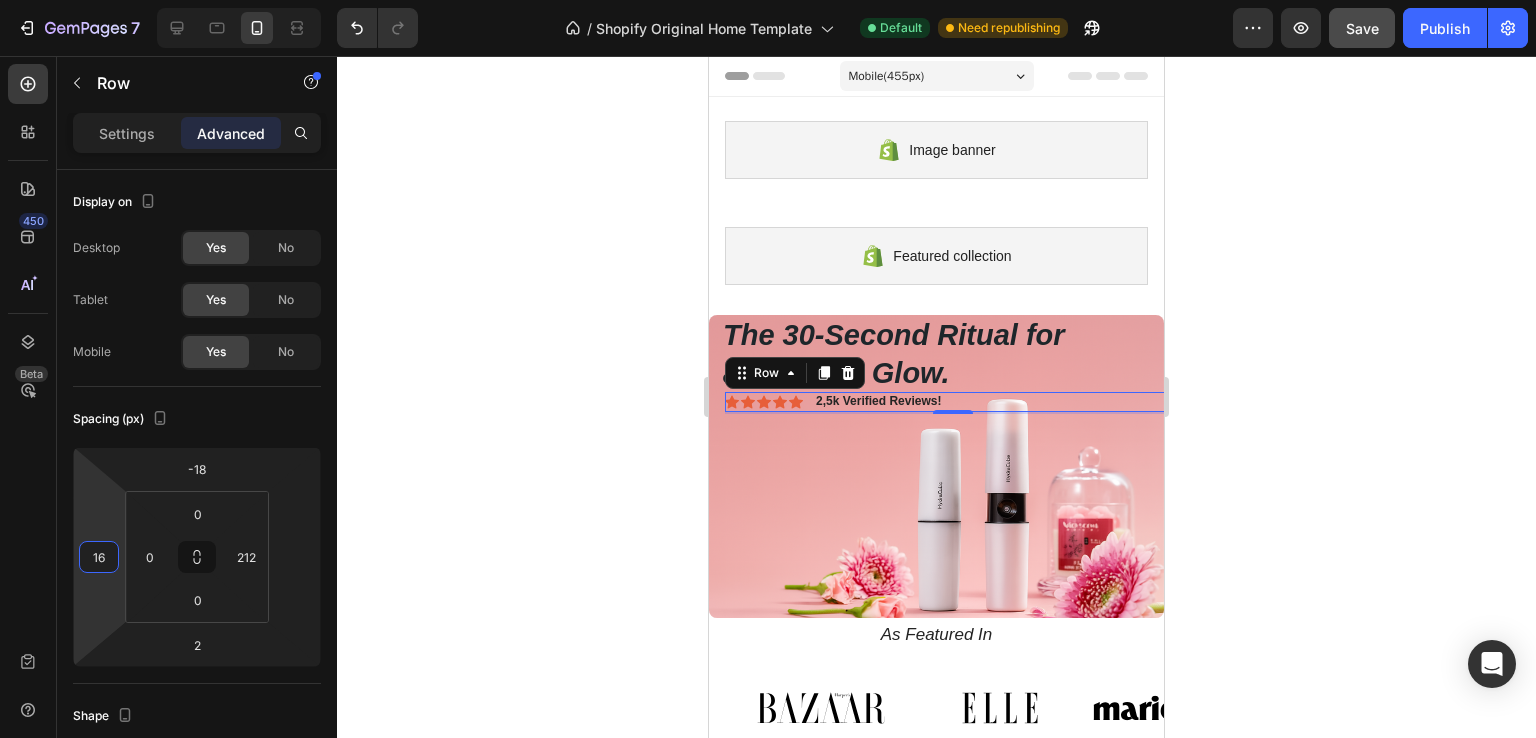 type on "14" 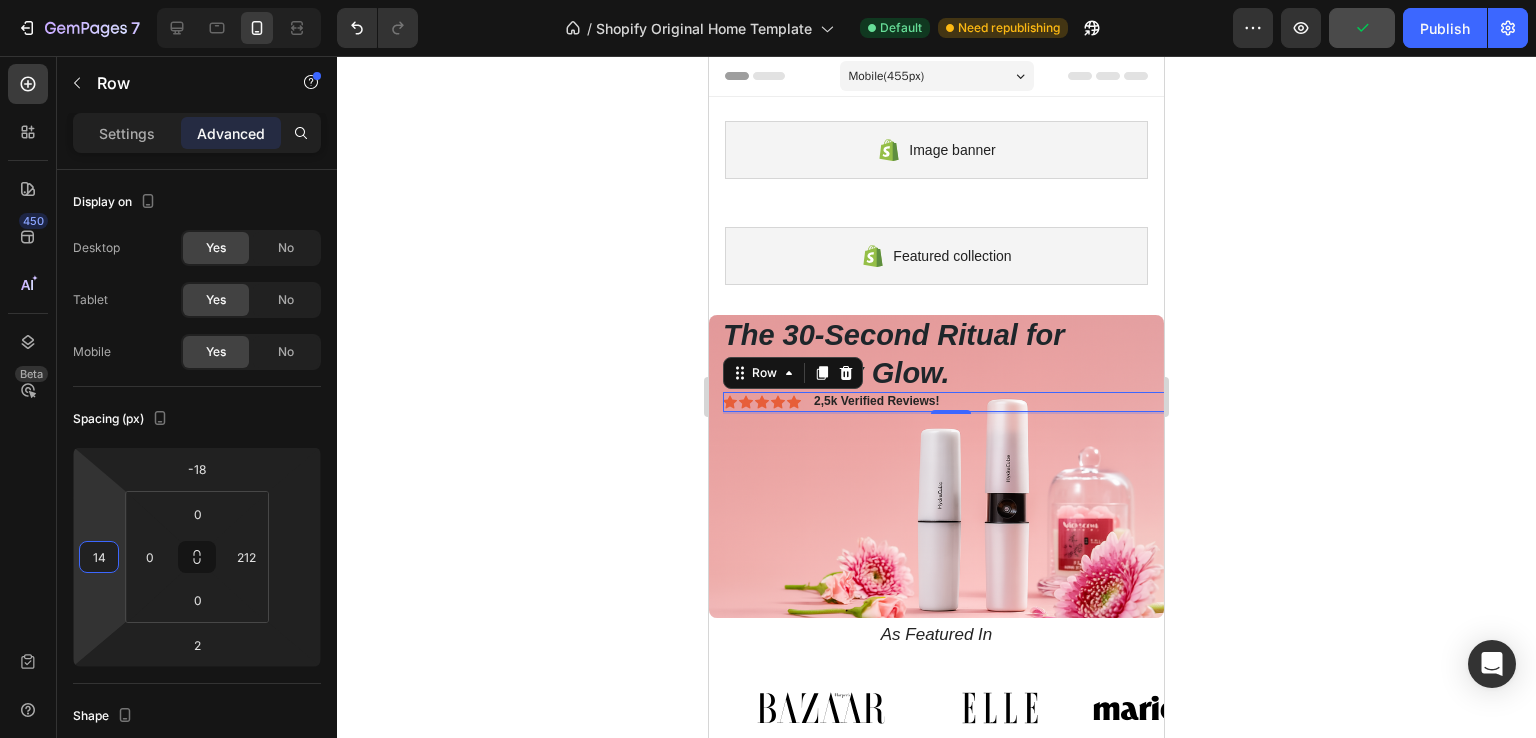 click on "7   /  Shopify Original Home Template Default Need republishing Preview  Publish  450 Beta Sections(18) Elements(83) Section Element Hero Section Product Detail Brands Trusted Badges Guarantee Product Breakdown How to use Testimonials Compare Bundle FAQs Social Proof Brand Story Product List Collection Blog List Contact Sticky Add to Cart Custom Footer Browse Library 450 Layout
Row
Row
Row
Row Text
Heading
Text Block Button
Button
Button Media
Image
Image" at bounding box center (768, 0) 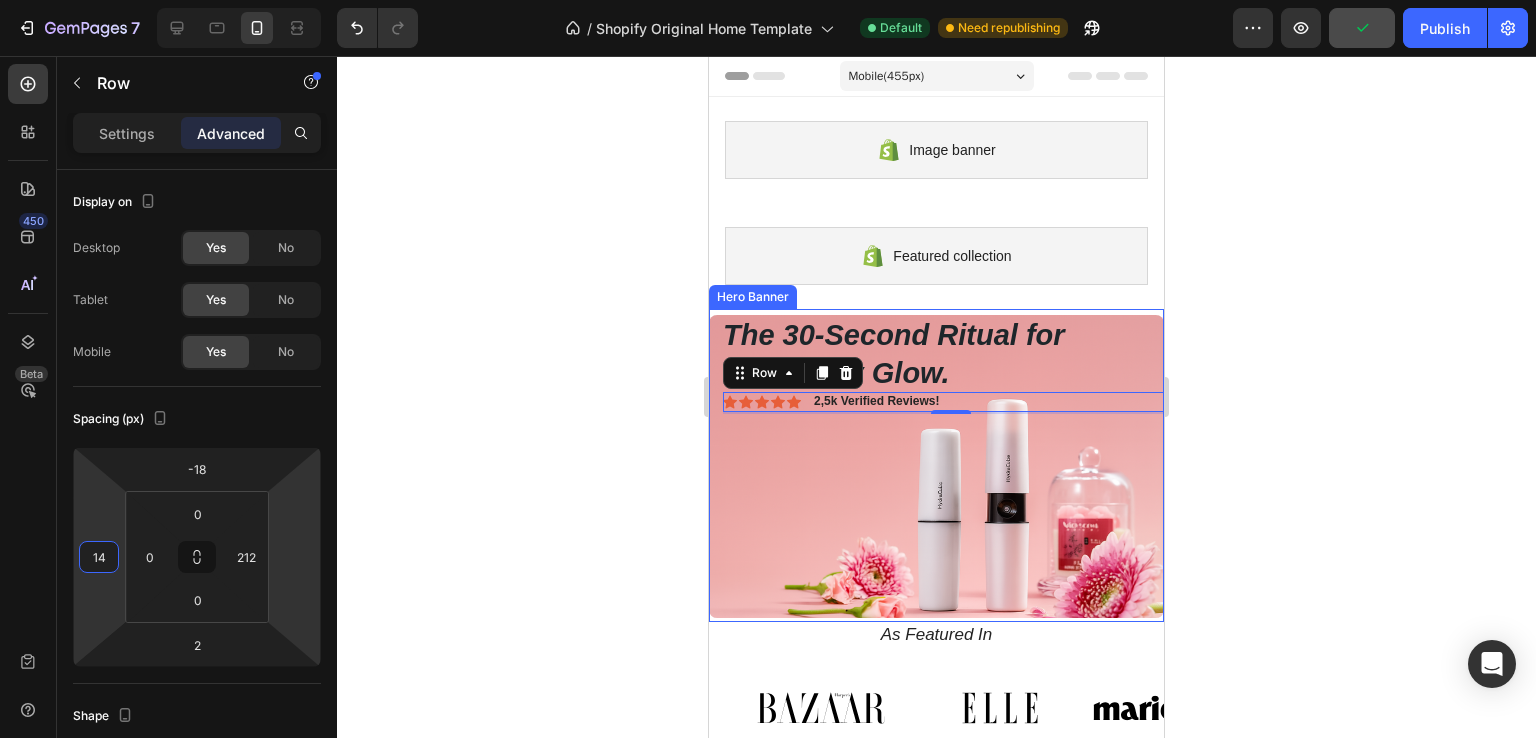 click at bounding box center (936, 466) 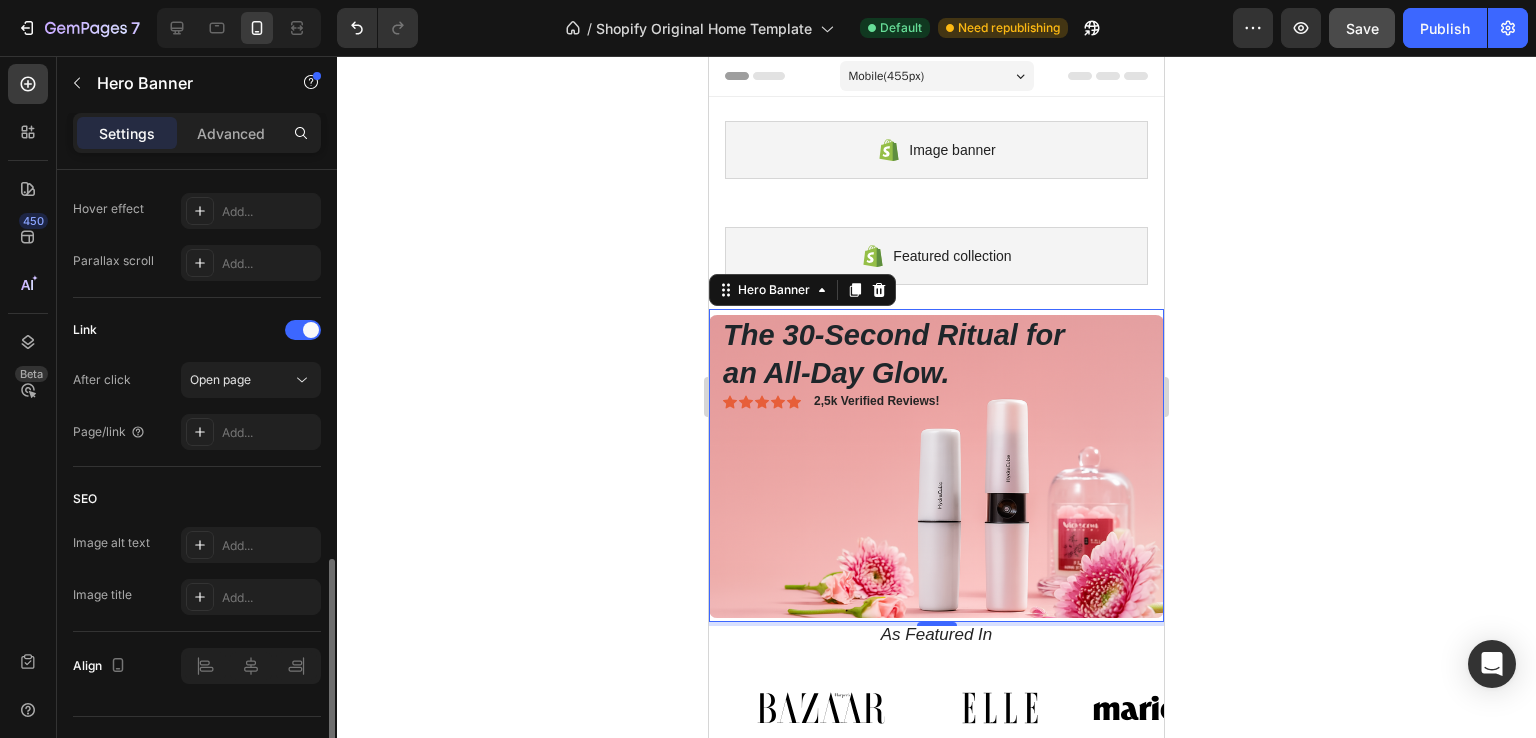 scroll, scrollTop: 1140, scrollLeft: 0, axis: vertical 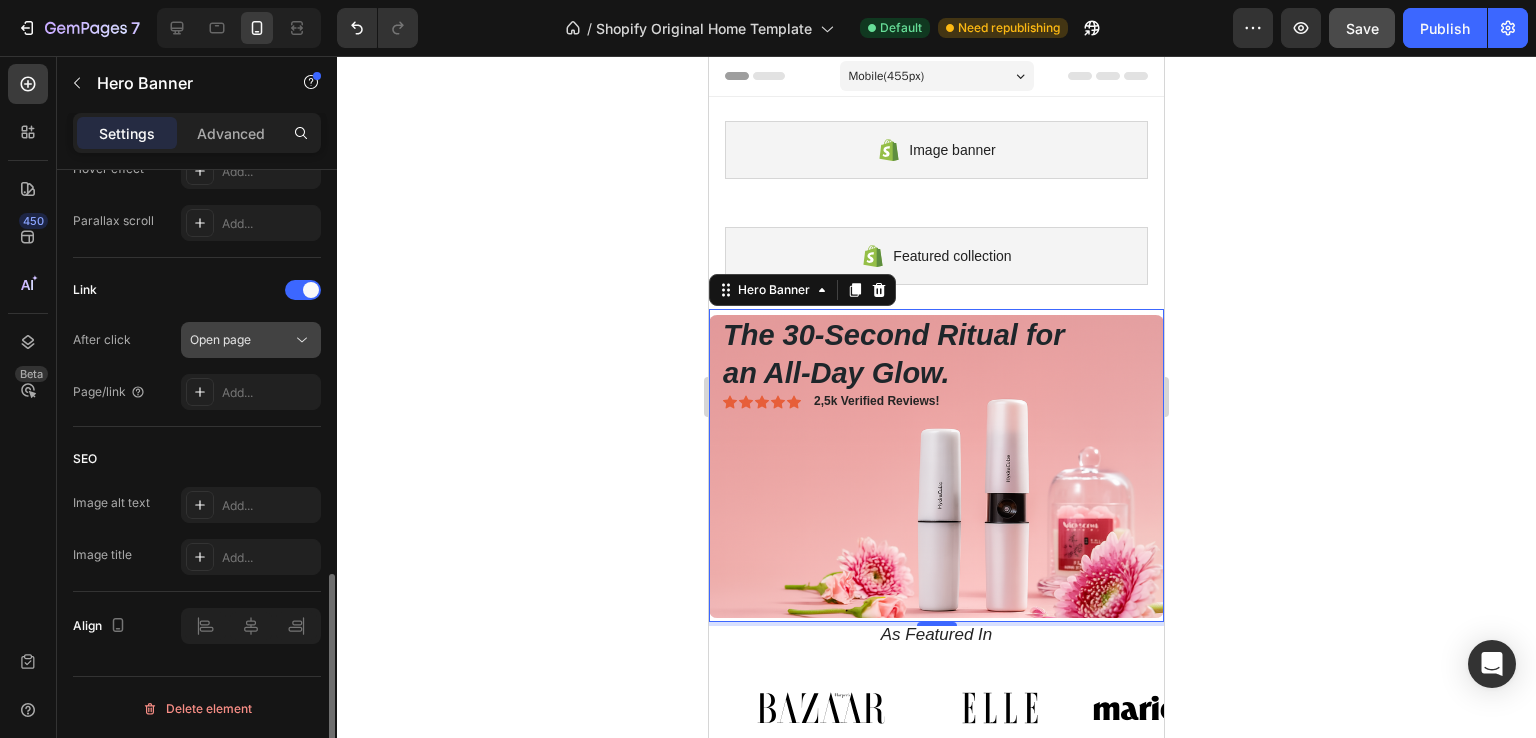 click 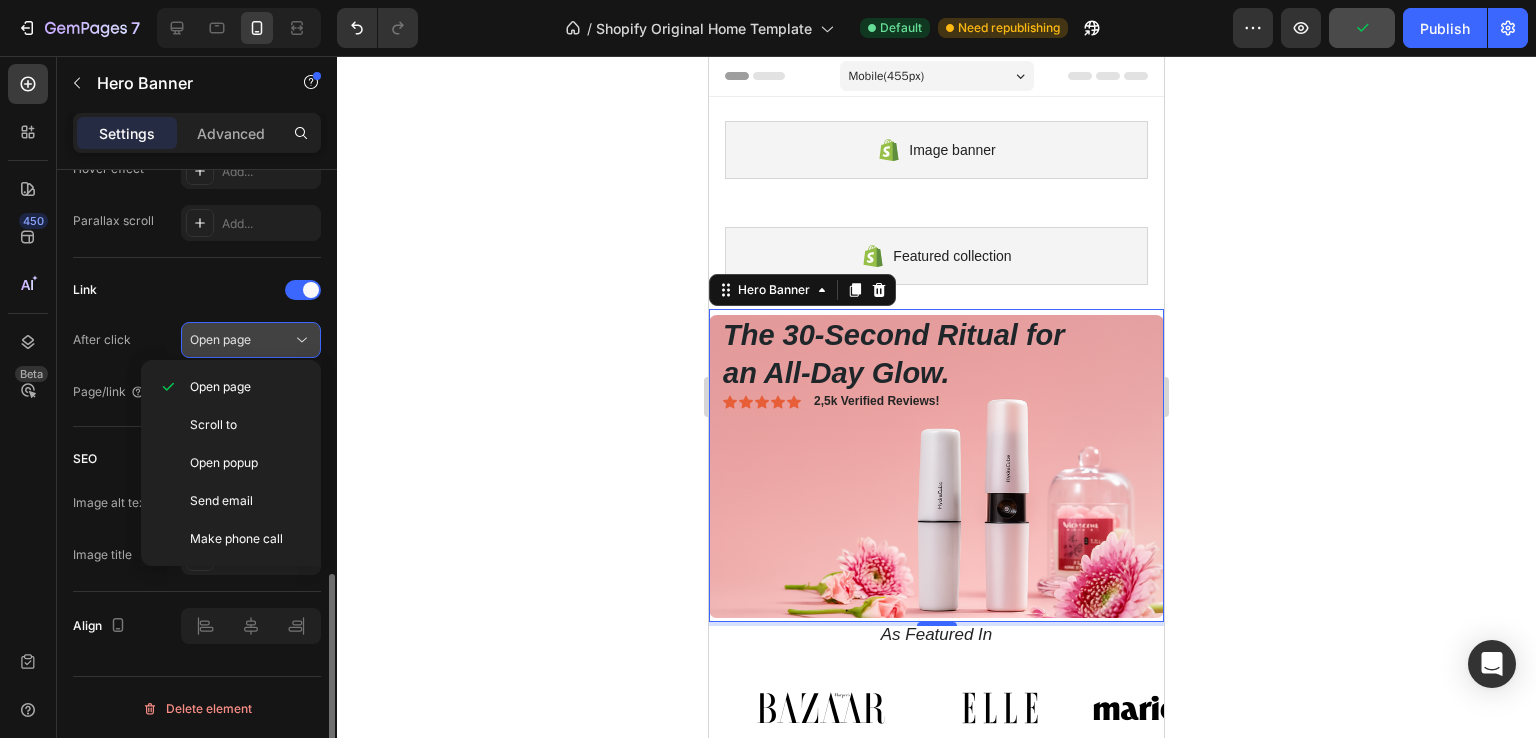 click 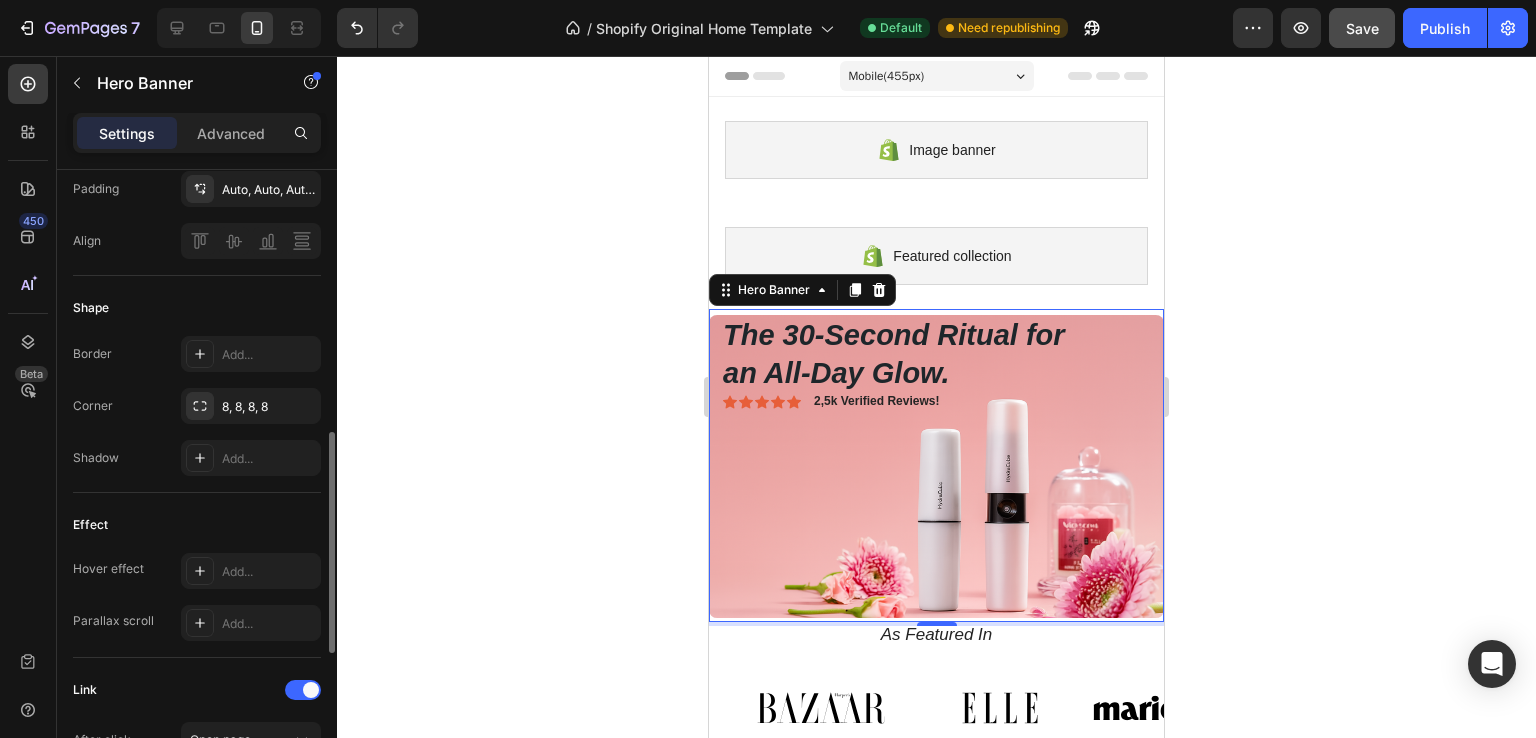 scroll, scrollTop: 1140, scrollLeft: 0, axis: vertical 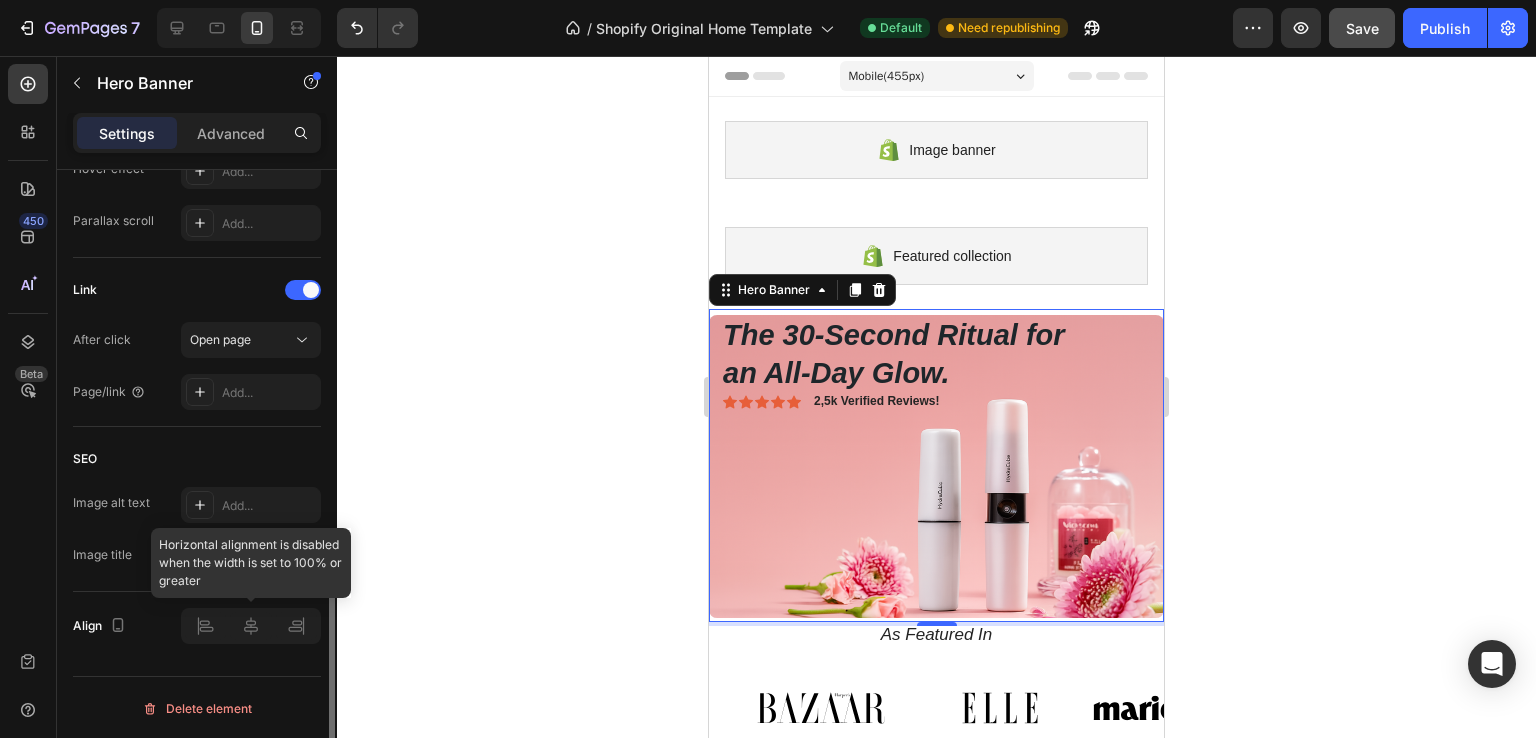 click 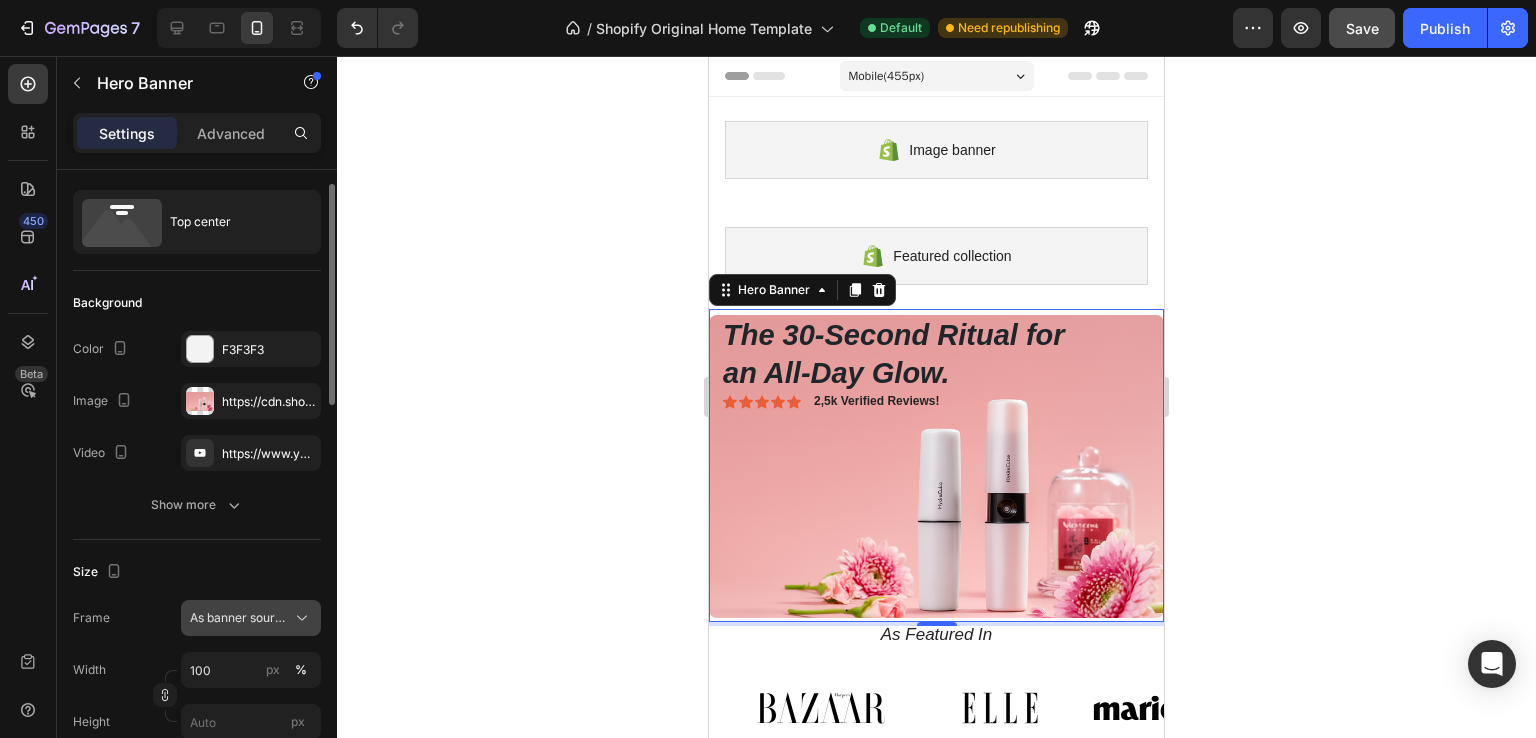scroll, scrollTop: 0, scrollLeft: 0, axis: both 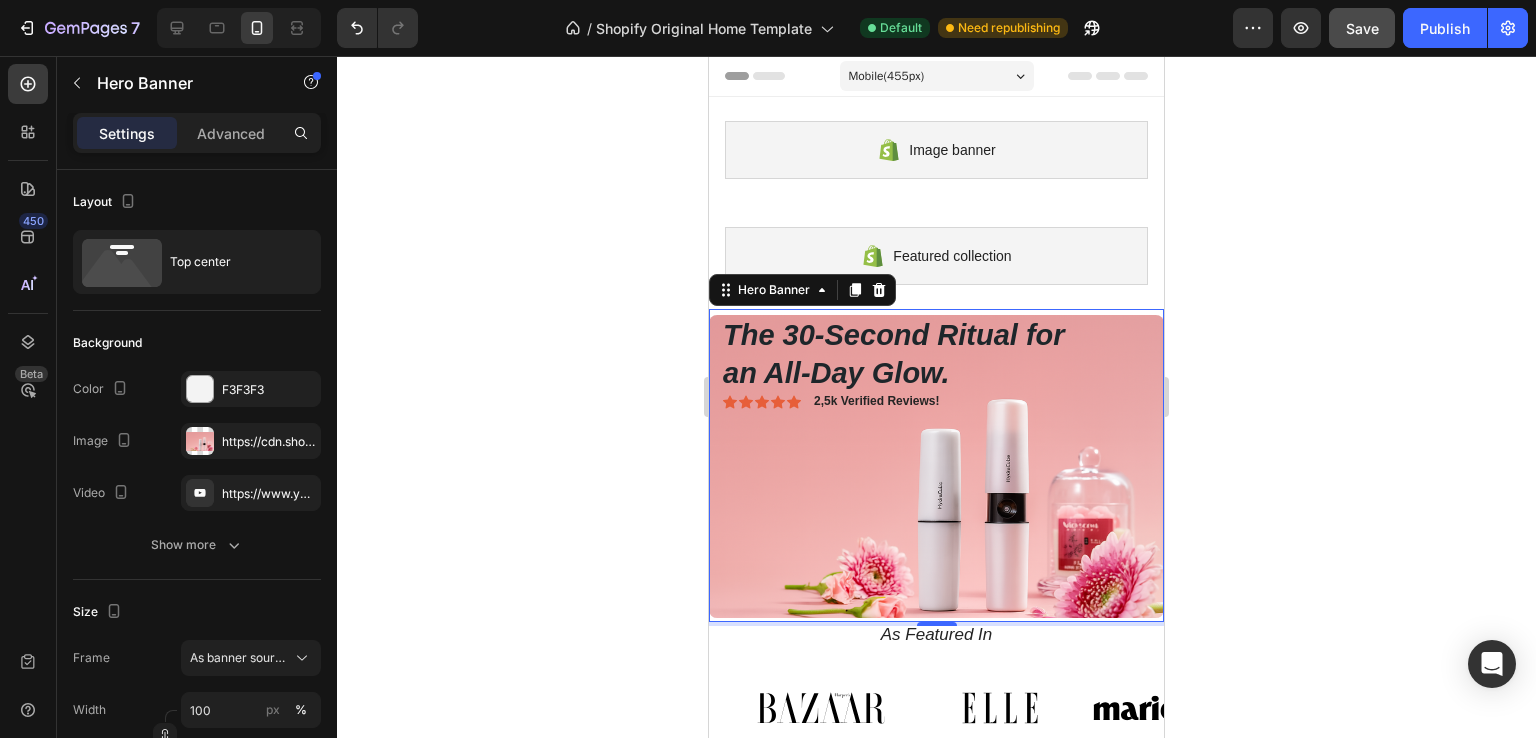 click on "Shop Now Button" at bounding box center (936, 469) 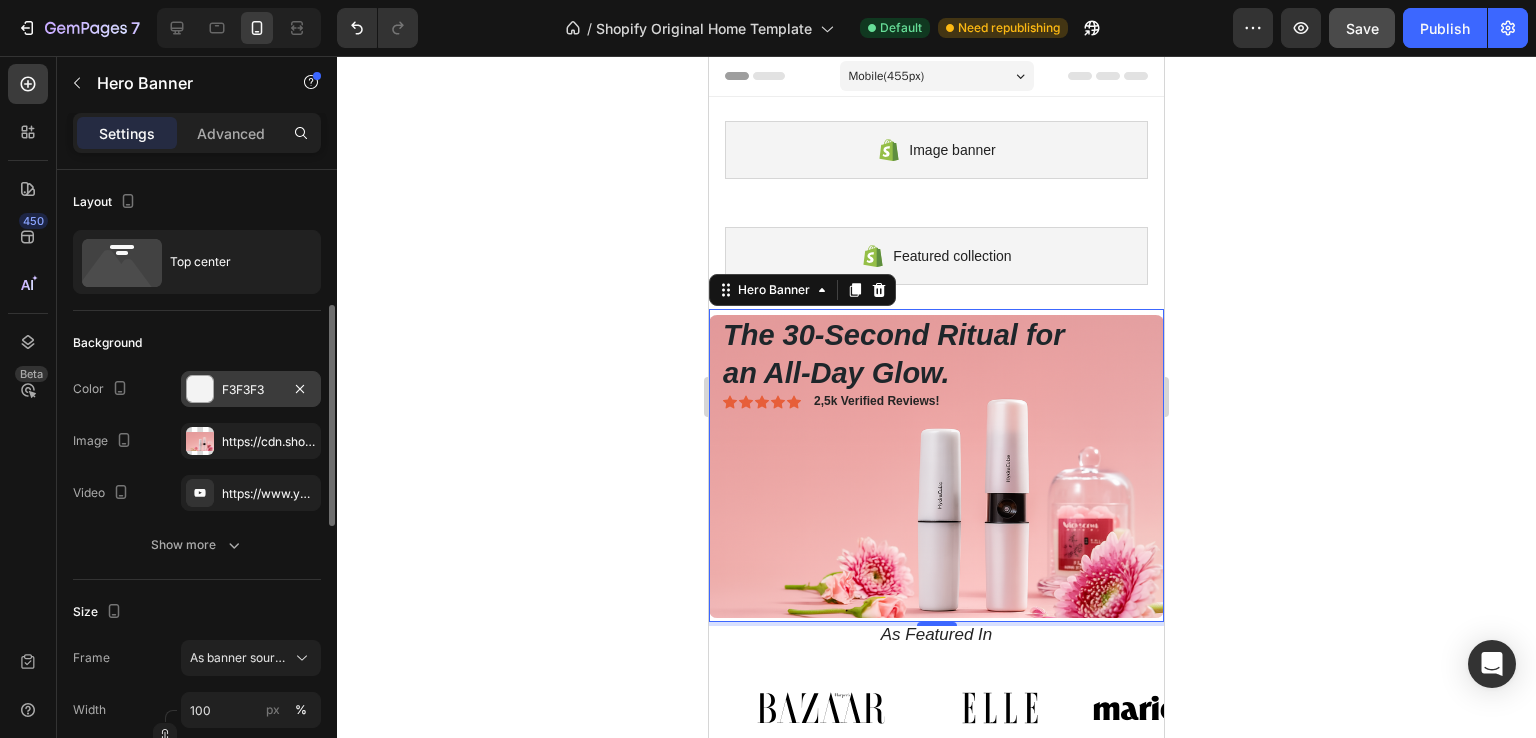 scroll, scrollTop: 200, scrollLeft: 0, axis: vertical 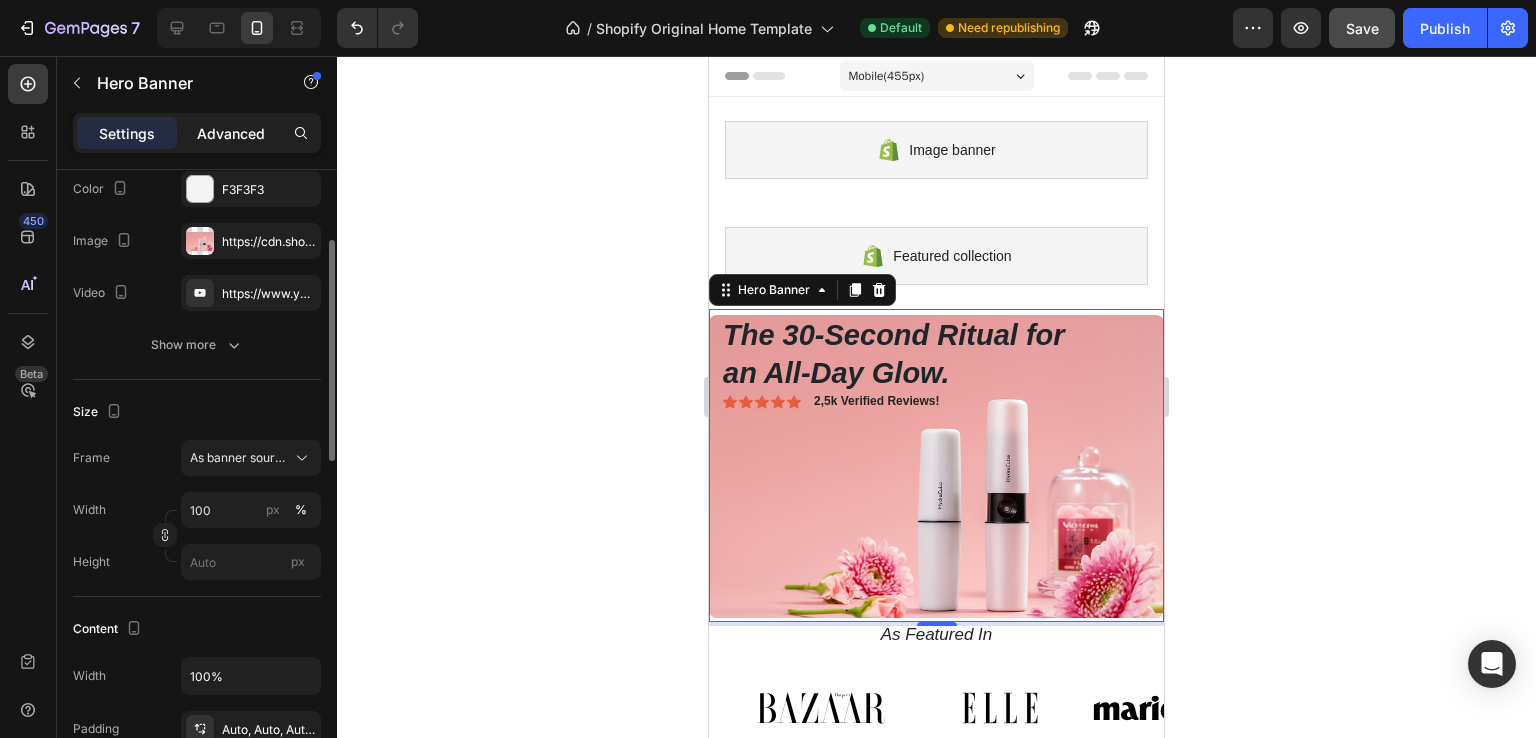 click on "Advanced" at bounding box center (231, 133) 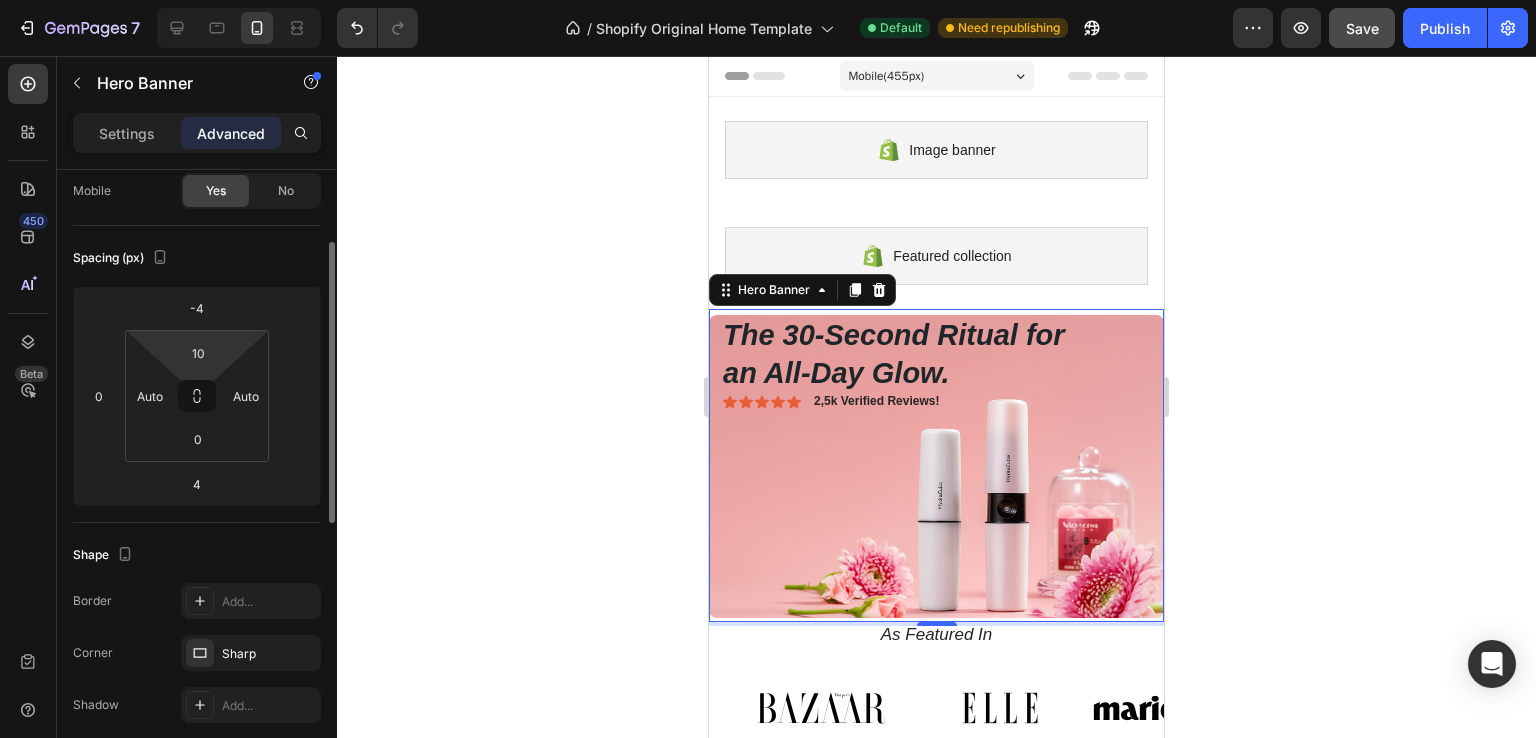 scroll, scrollTop: 0, scrollLeft: 0, axis: both 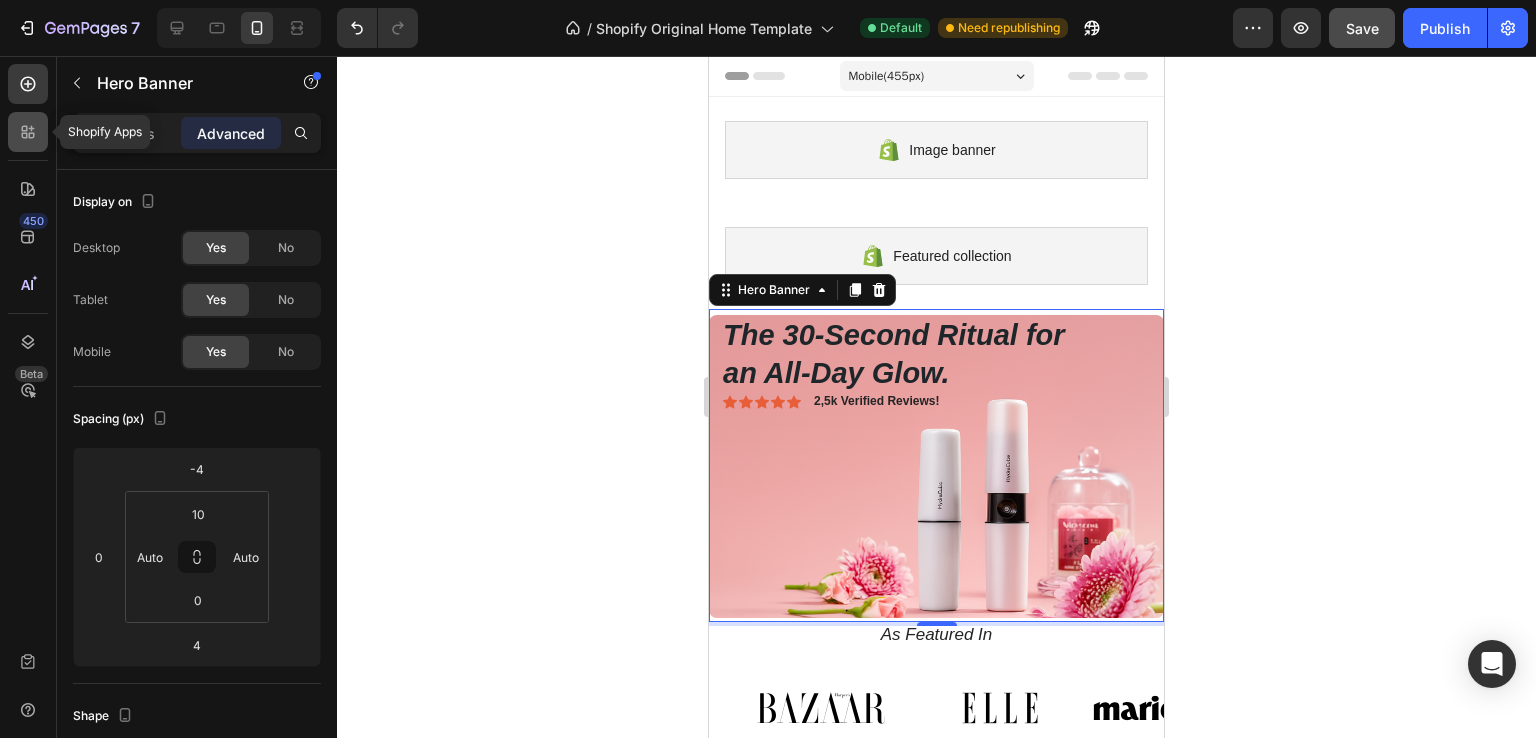 click 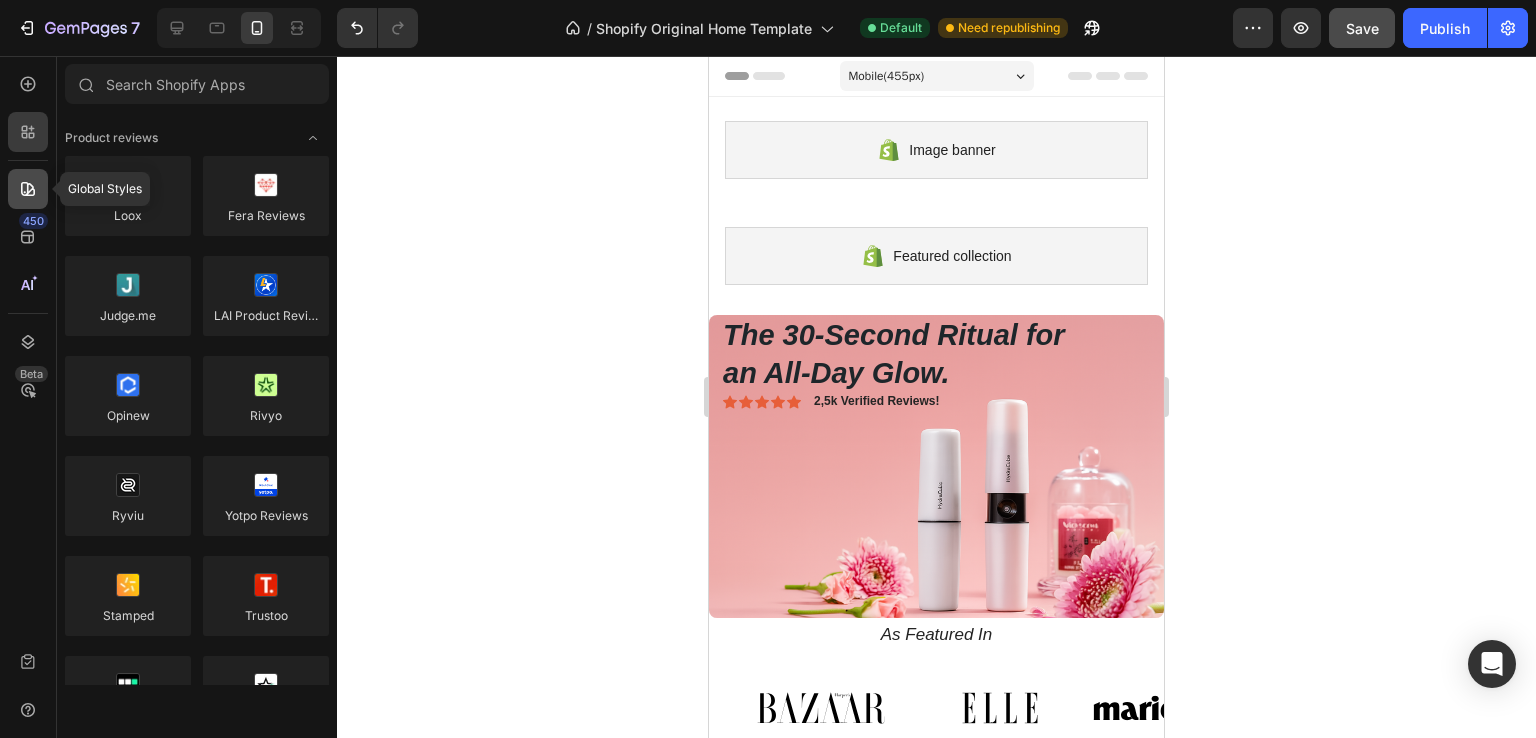 click 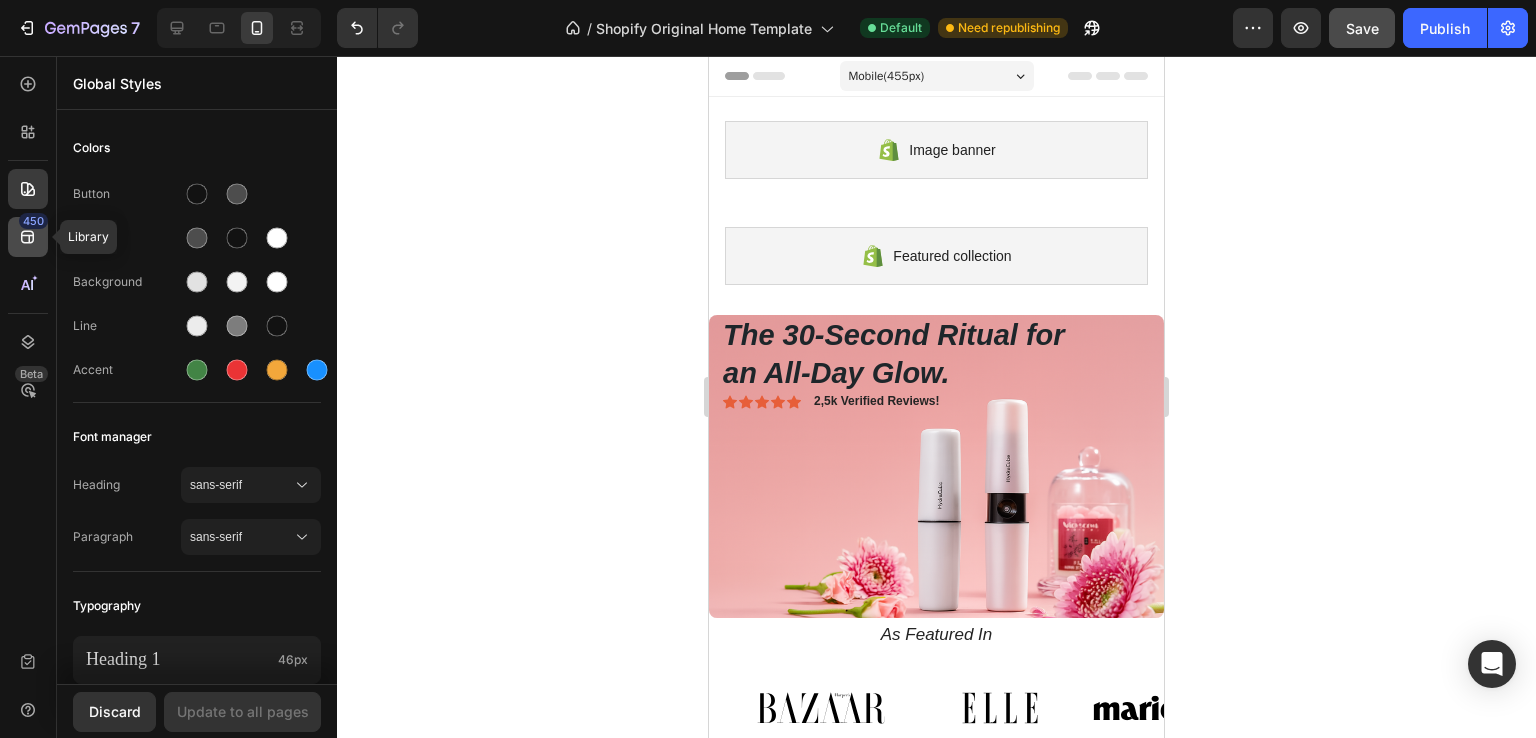 click on "450" 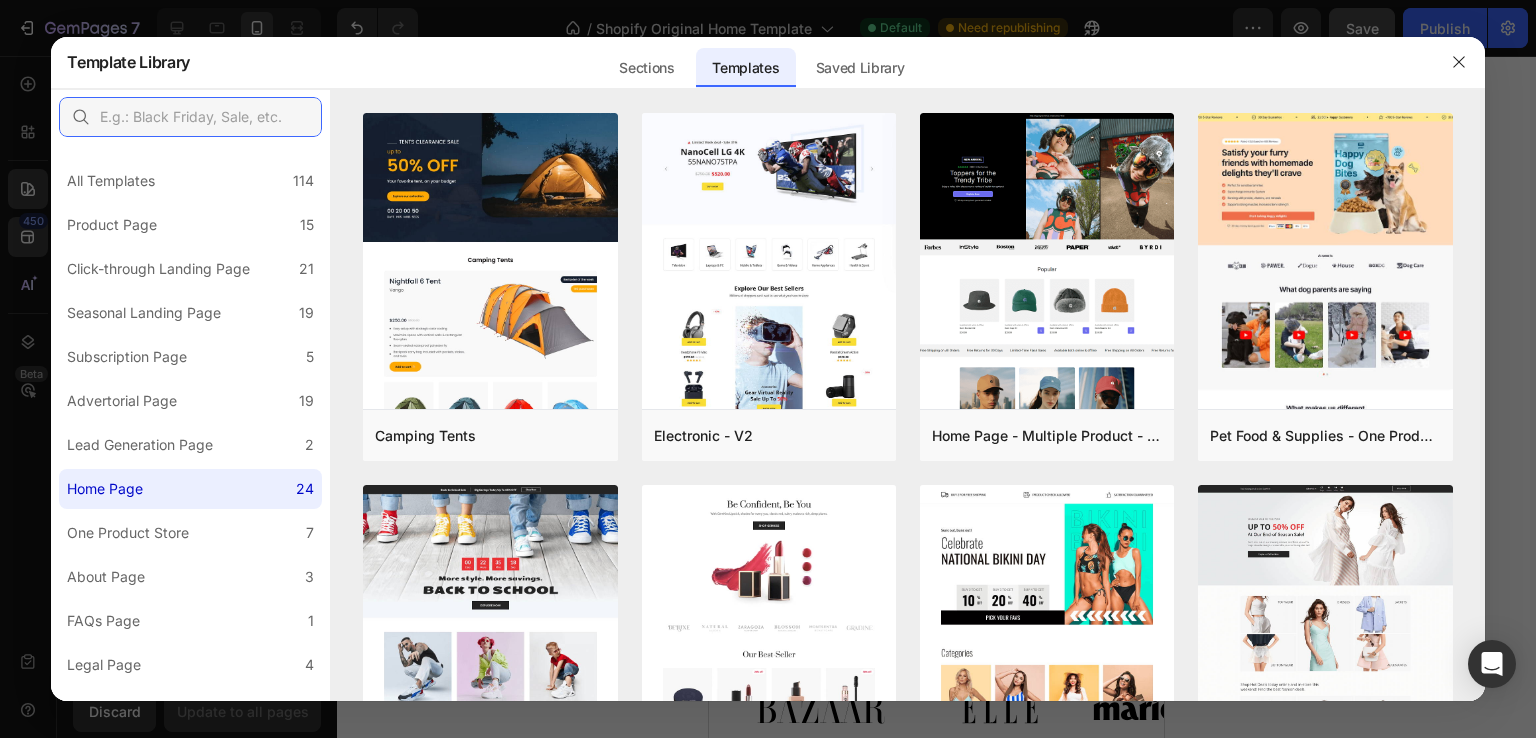click at bounding box center (190, 117) 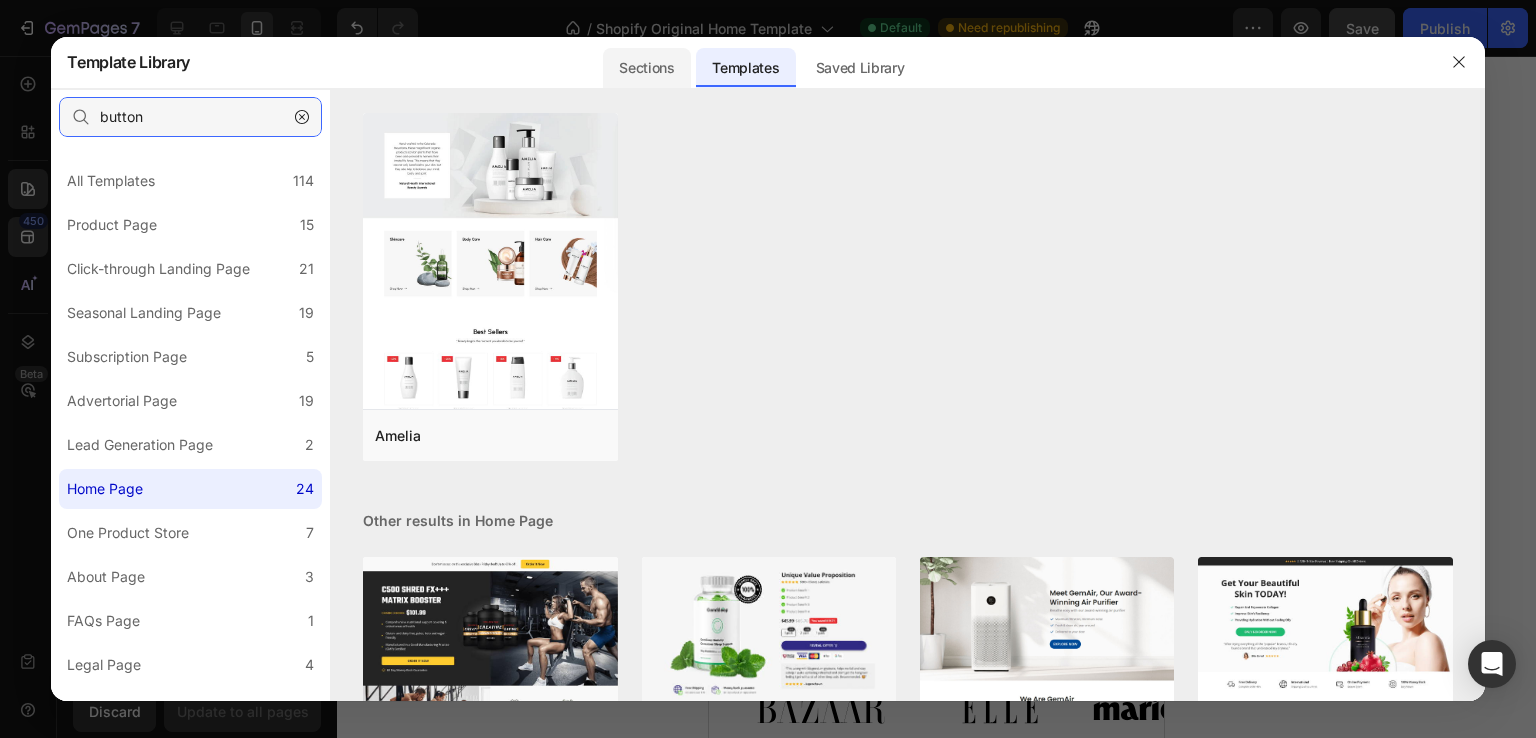 type on "button" 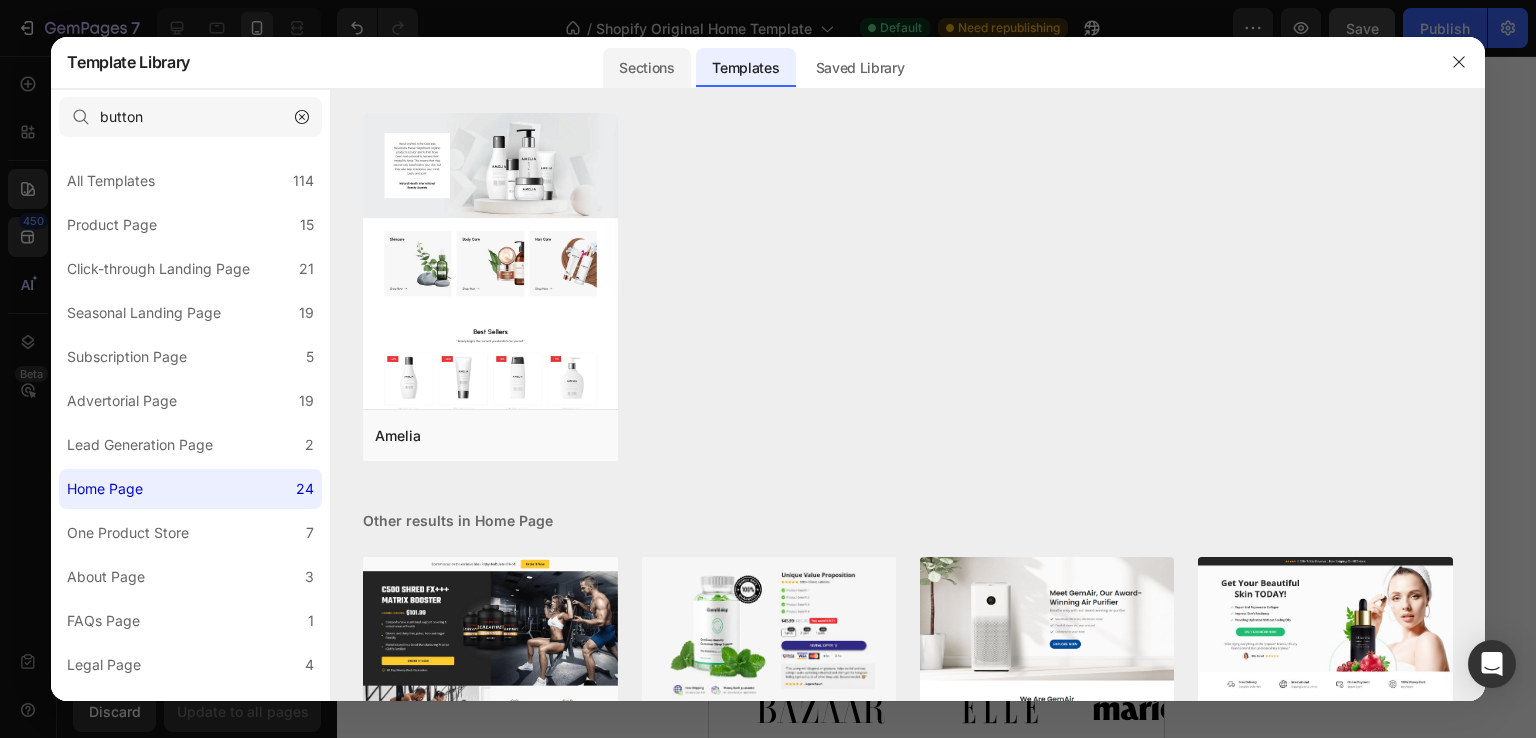 click on "Sections" 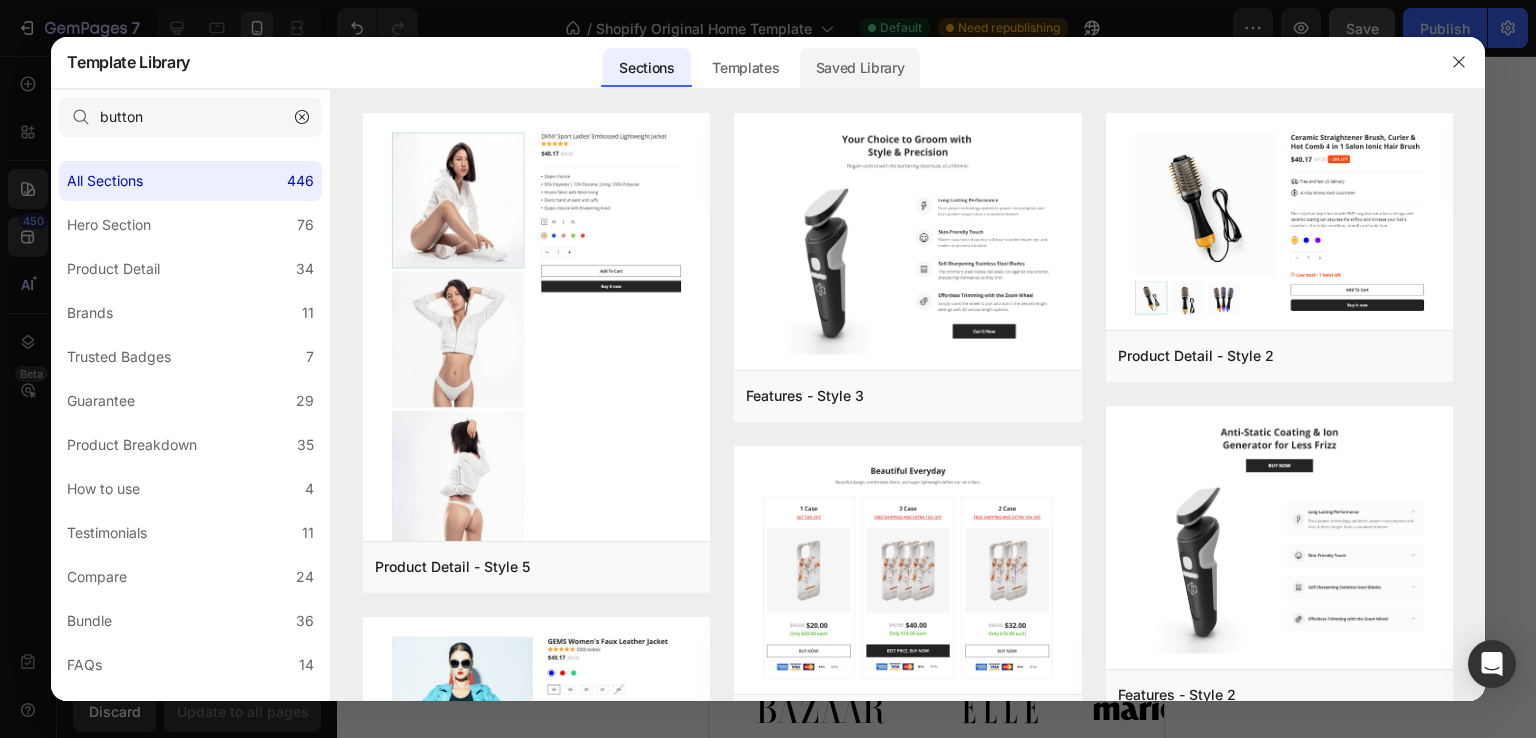 click on "Saved Library" 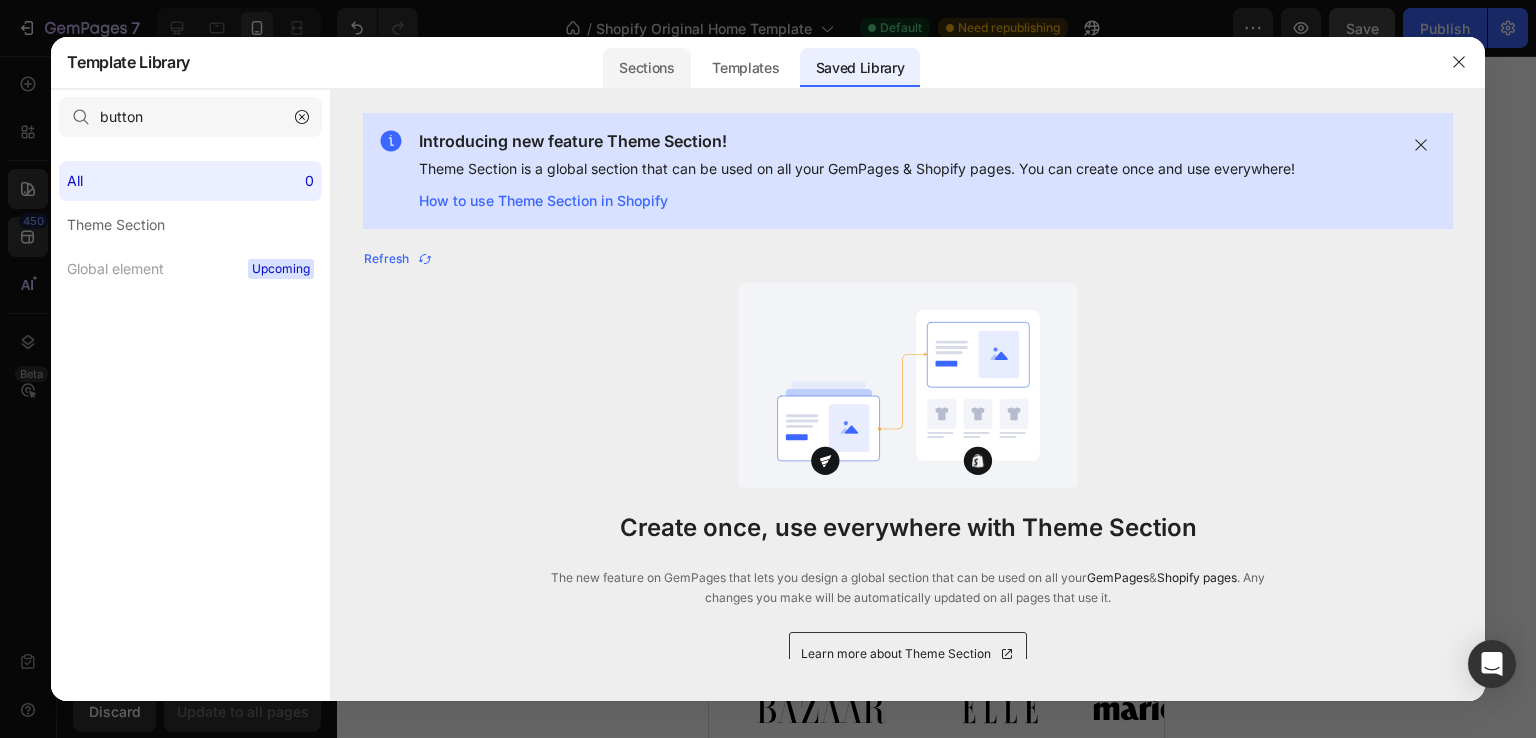 click on "Sections" 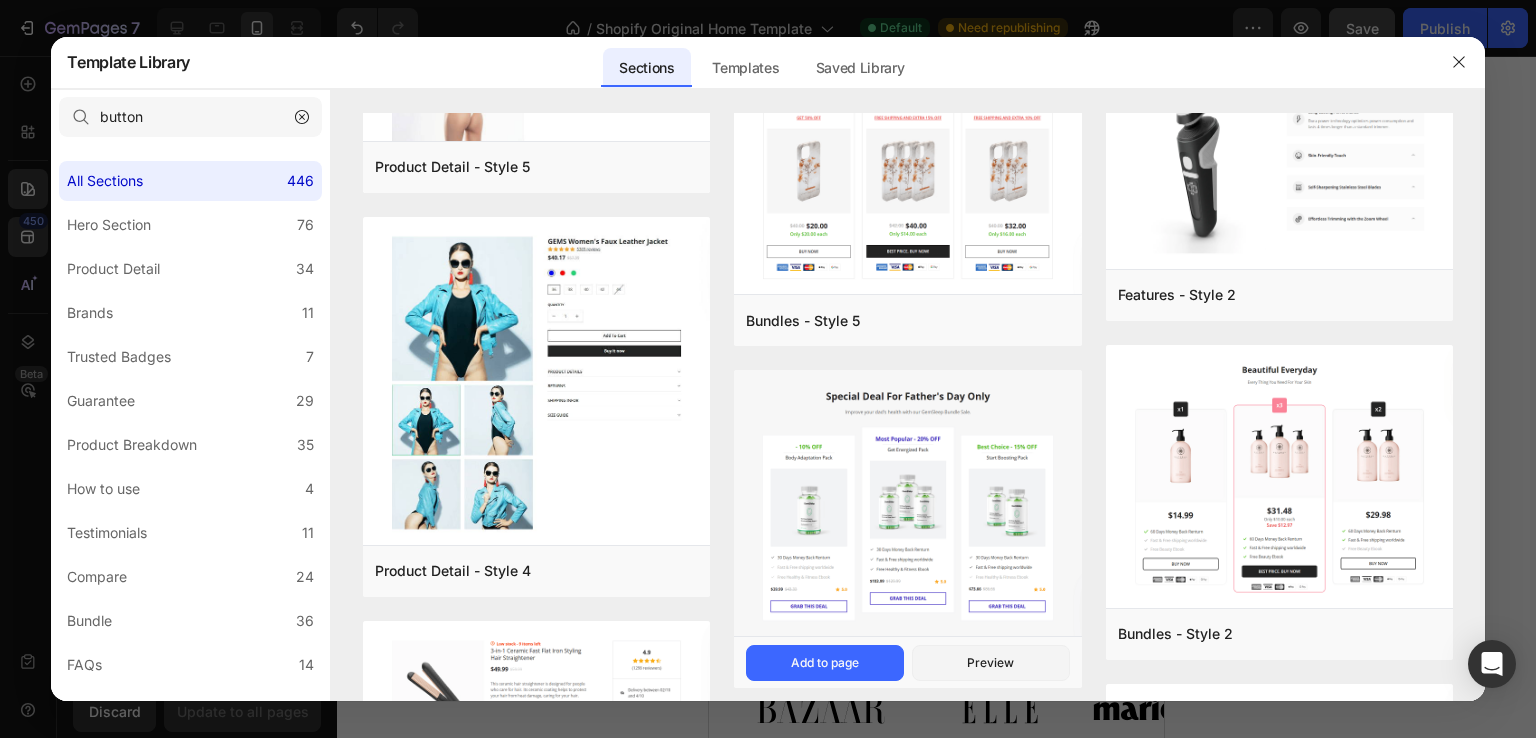 scroll, scrollTop: 500, scrollLeft: 0, axis: vertical 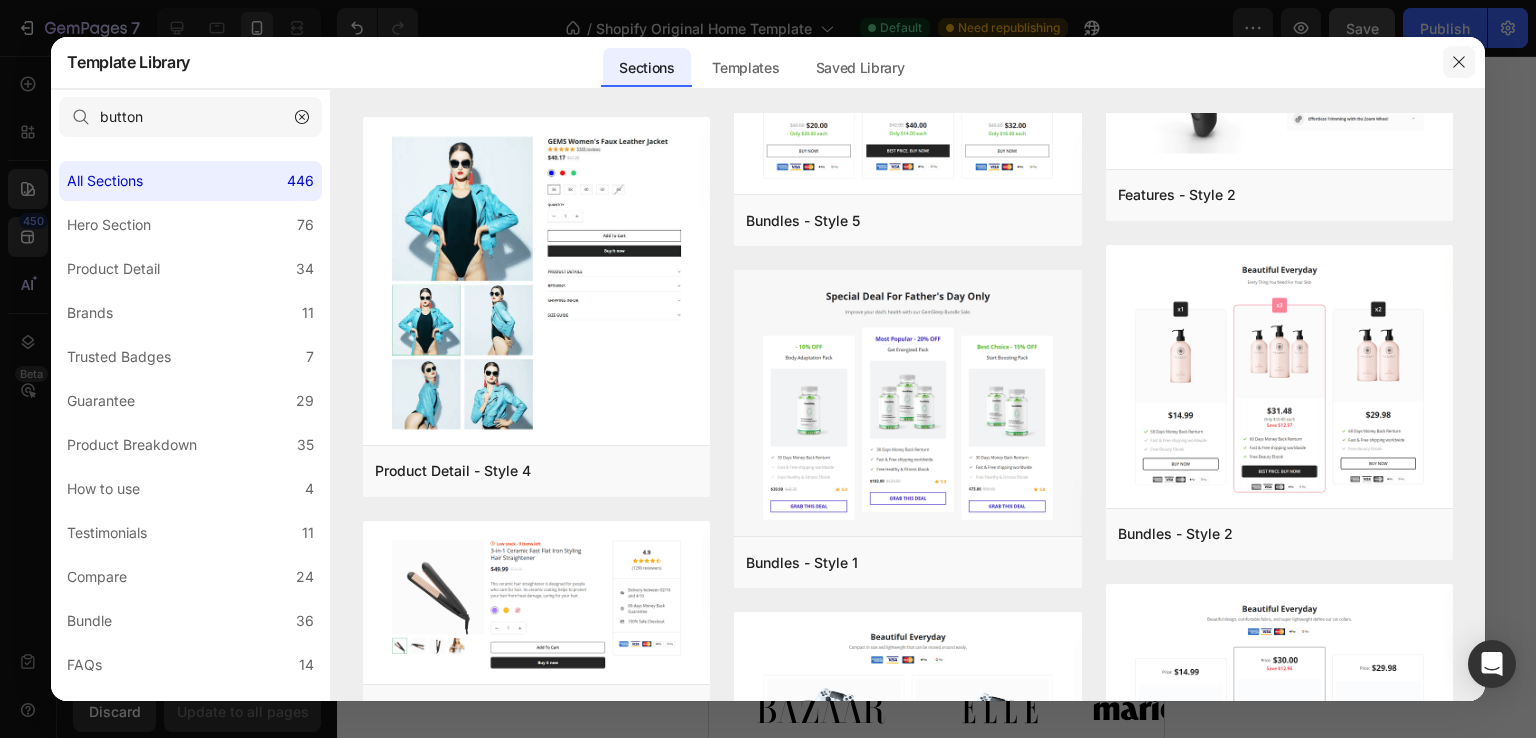 click 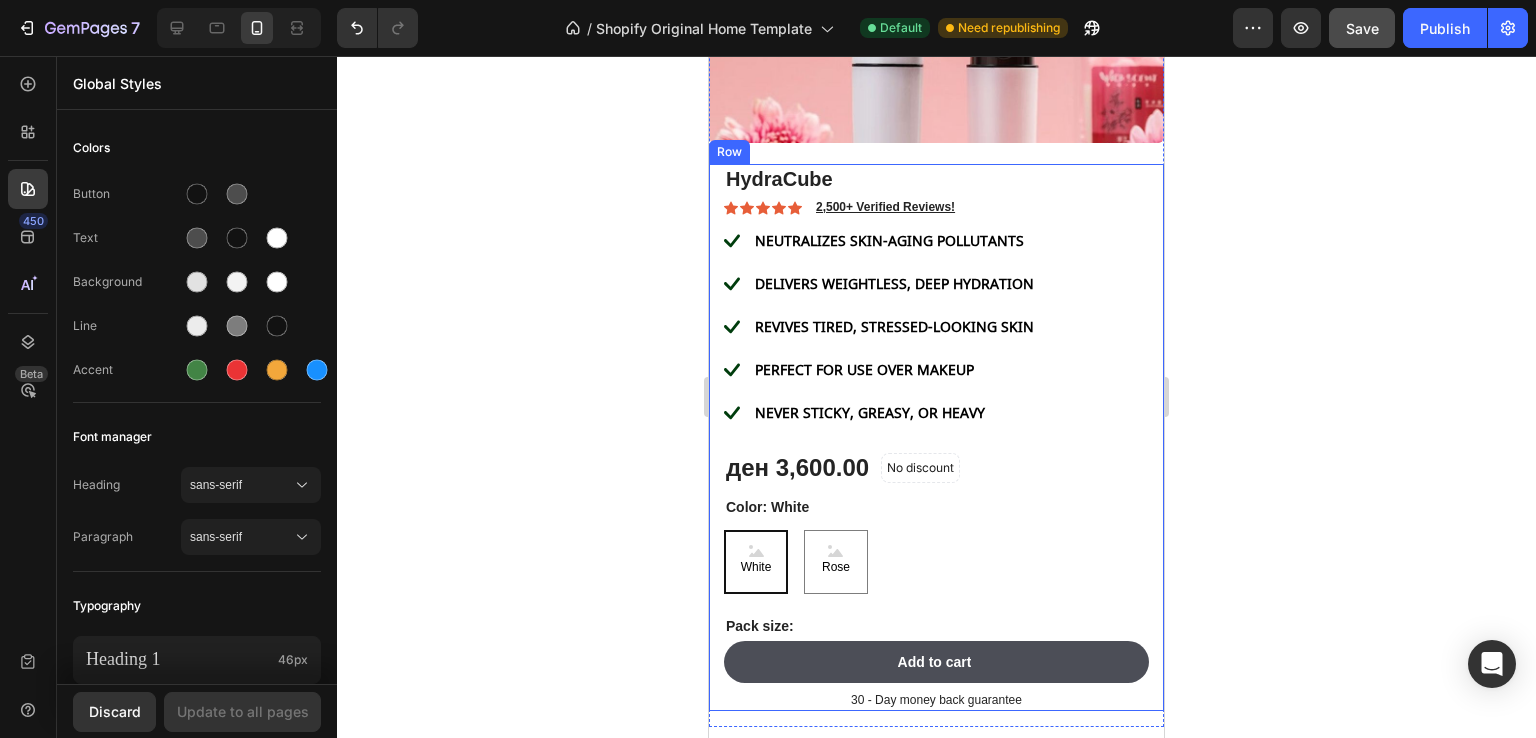 scroll, scrollTop: 1900, scrollLeft: 0, axis: vertical 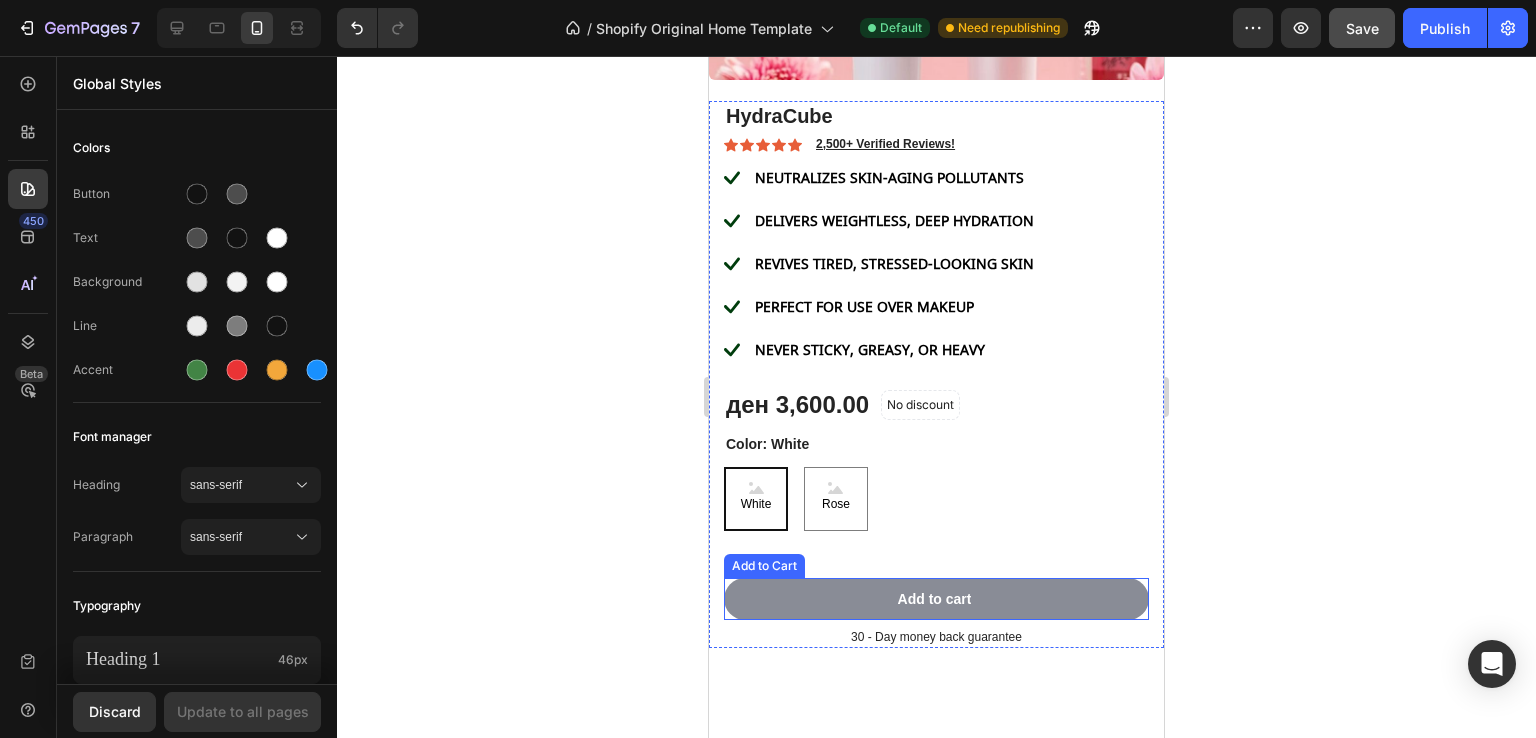 click on "Add to cart" at bounding box center (936, 599) 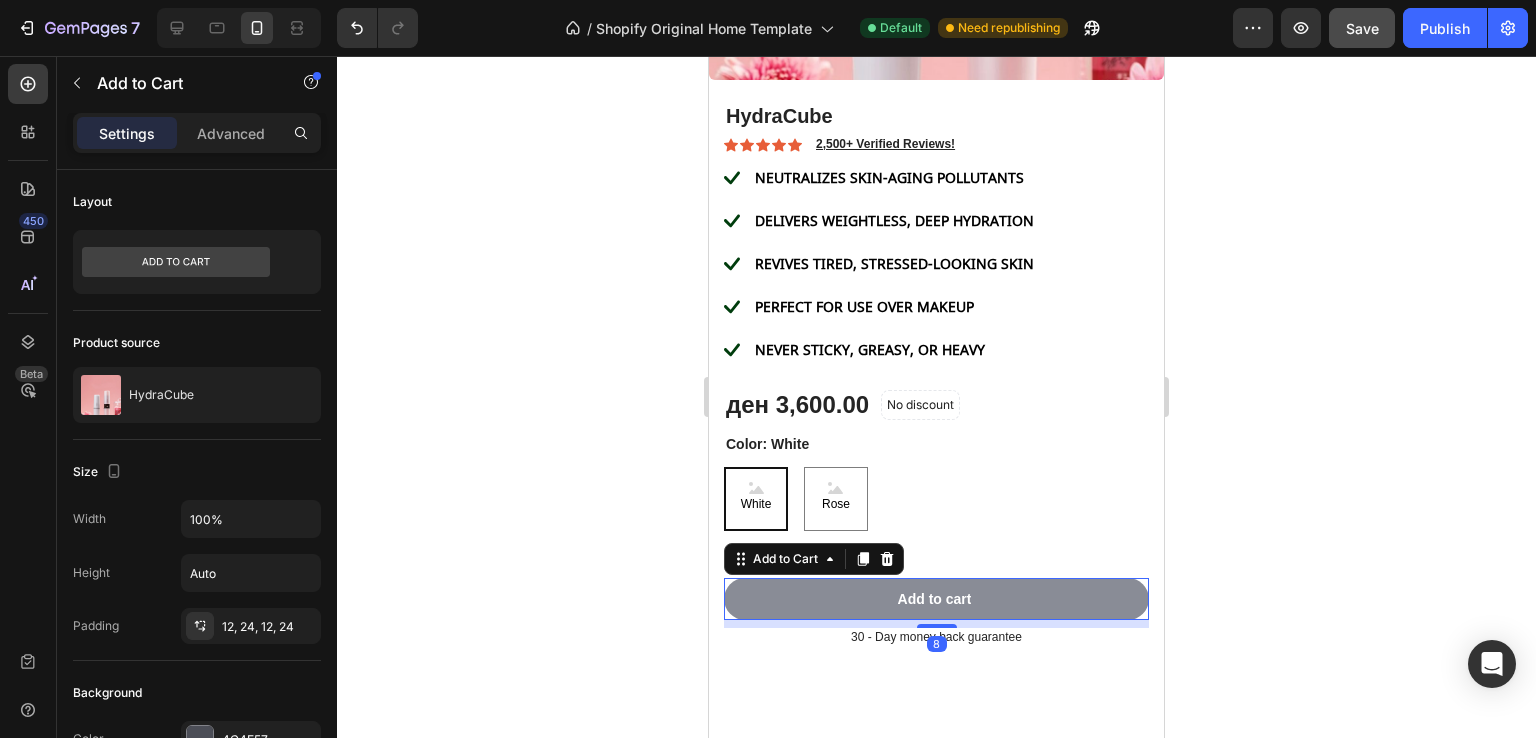 type 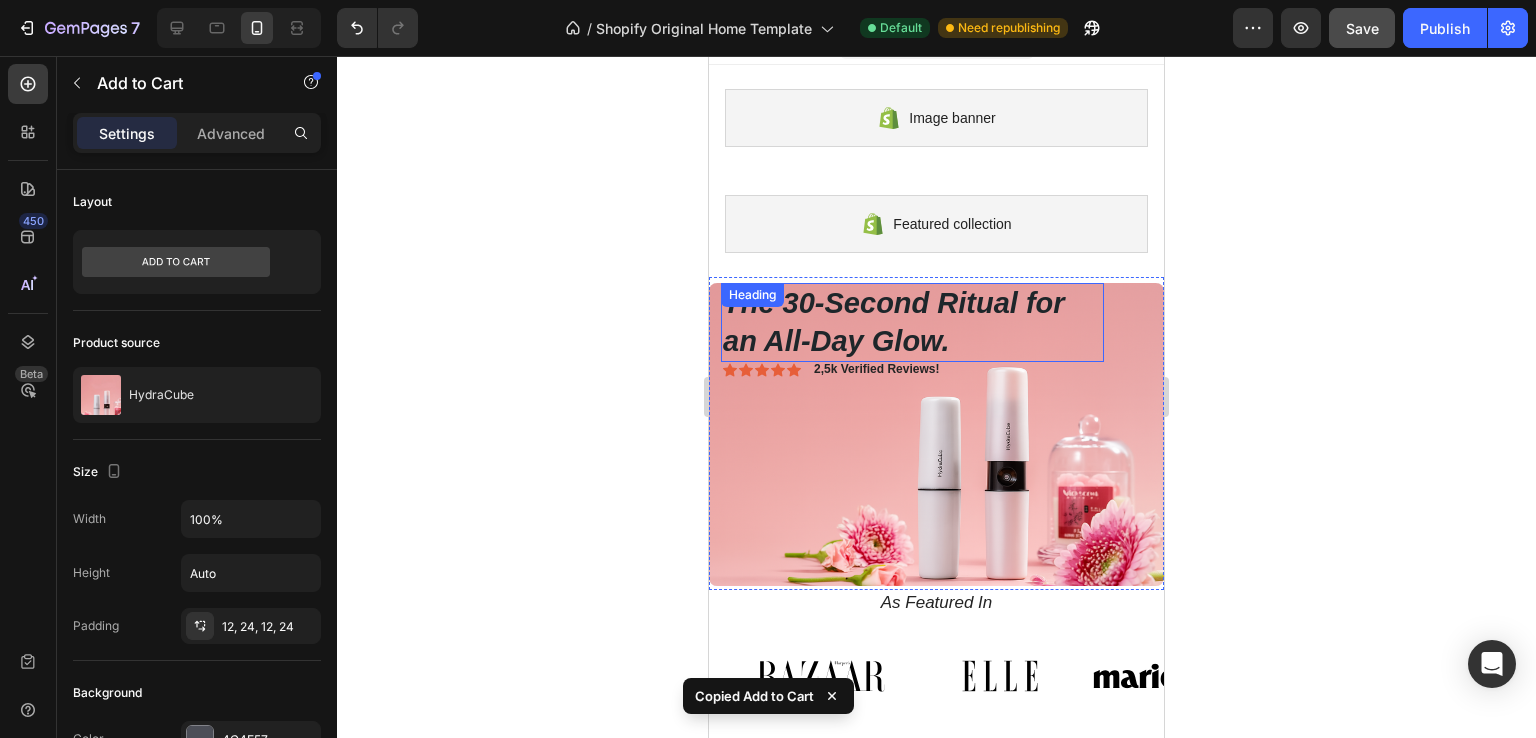 scroll, scrollTop: 0, scrollLeft: 0, axis: both 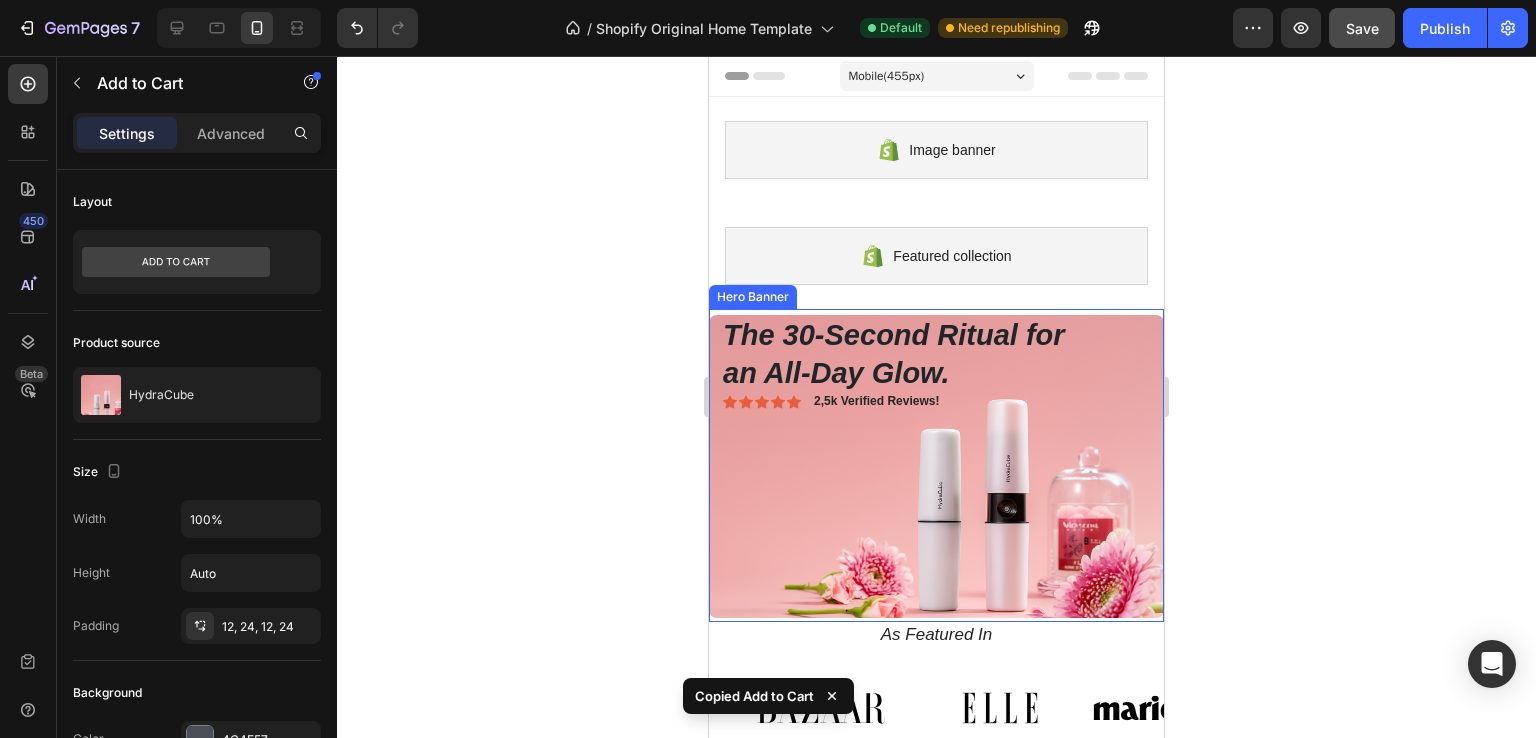 click on "Shop Now Button" at bounding box center (936, 469) 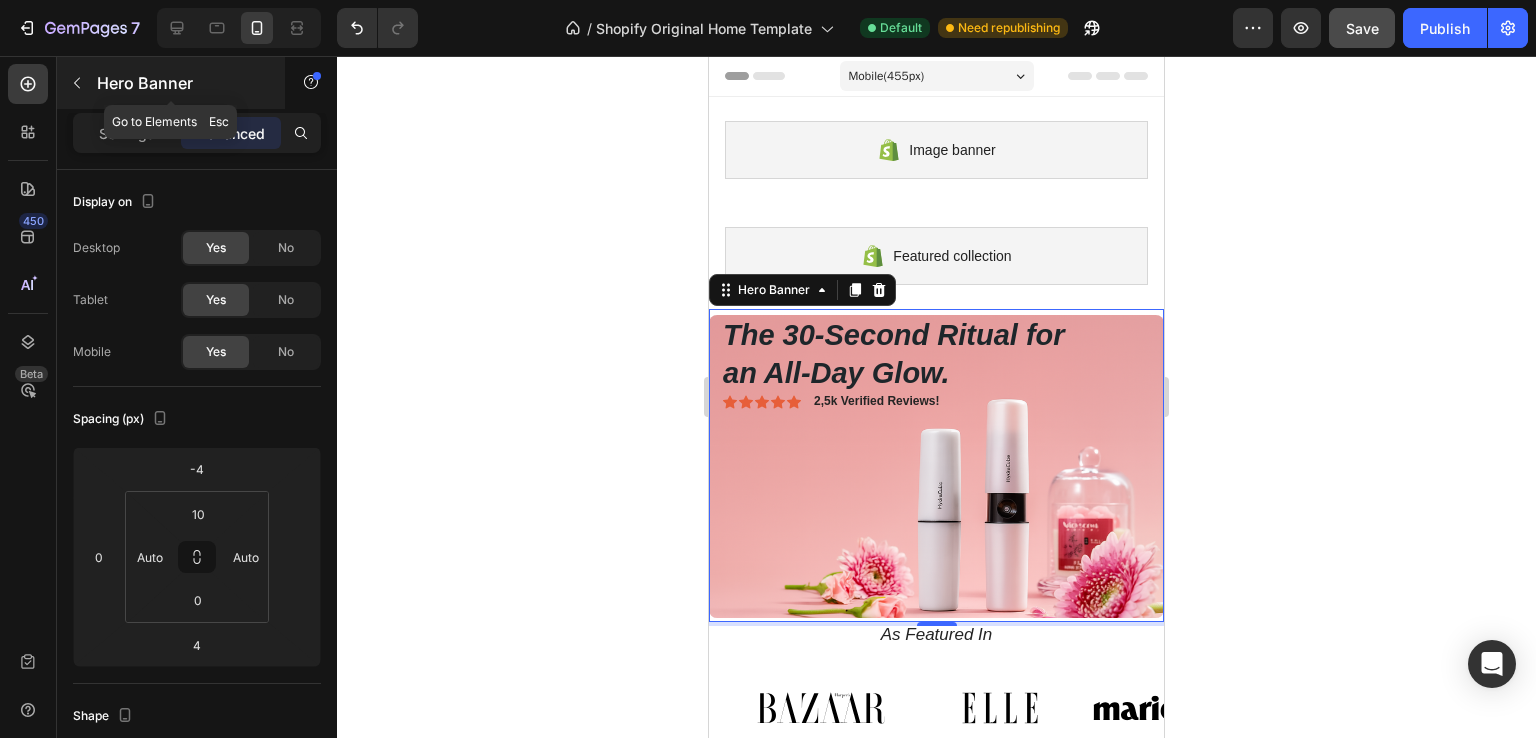 click 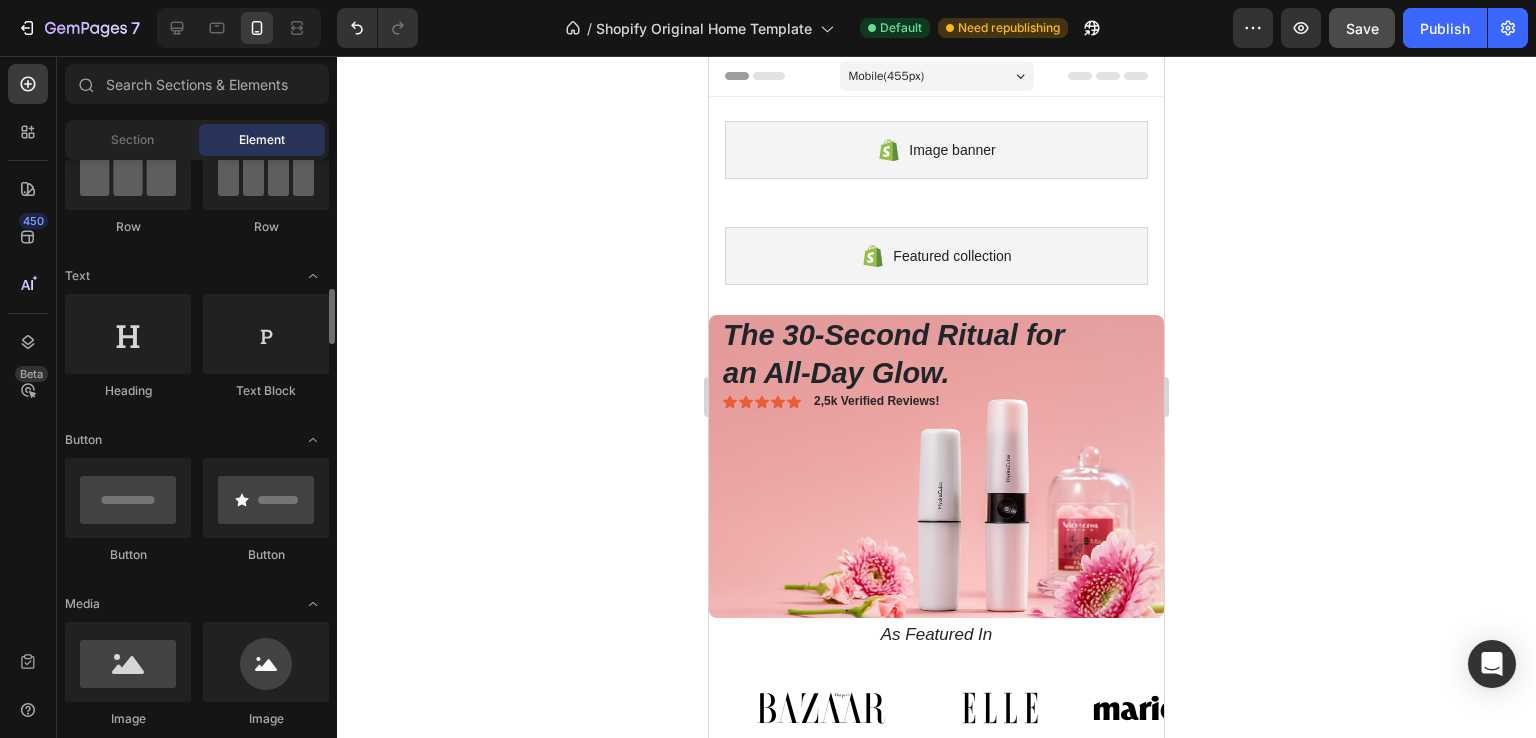 scroll, scrollTop: 300, scrollLeft: 0, axis: vertical 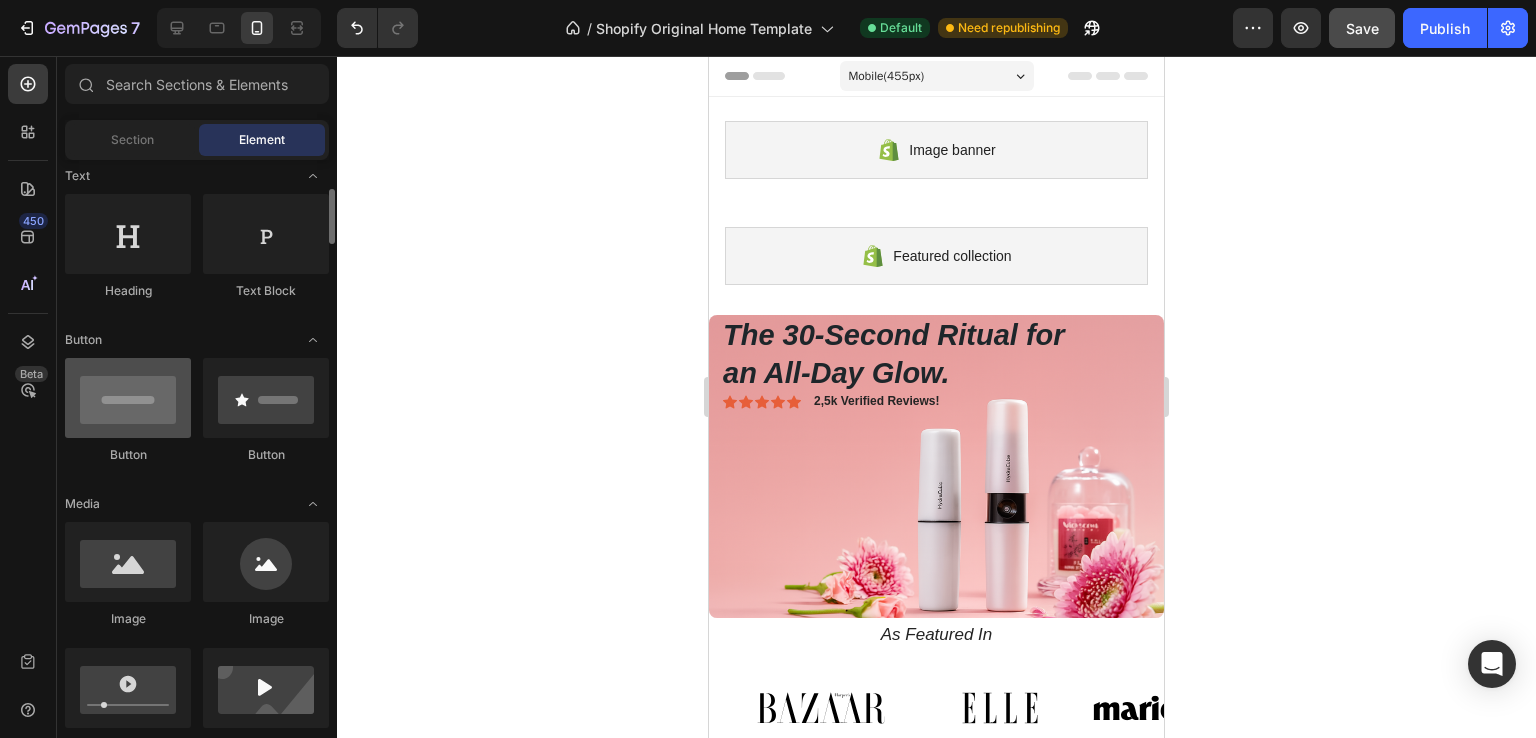 click at bounding box center (128, 398) 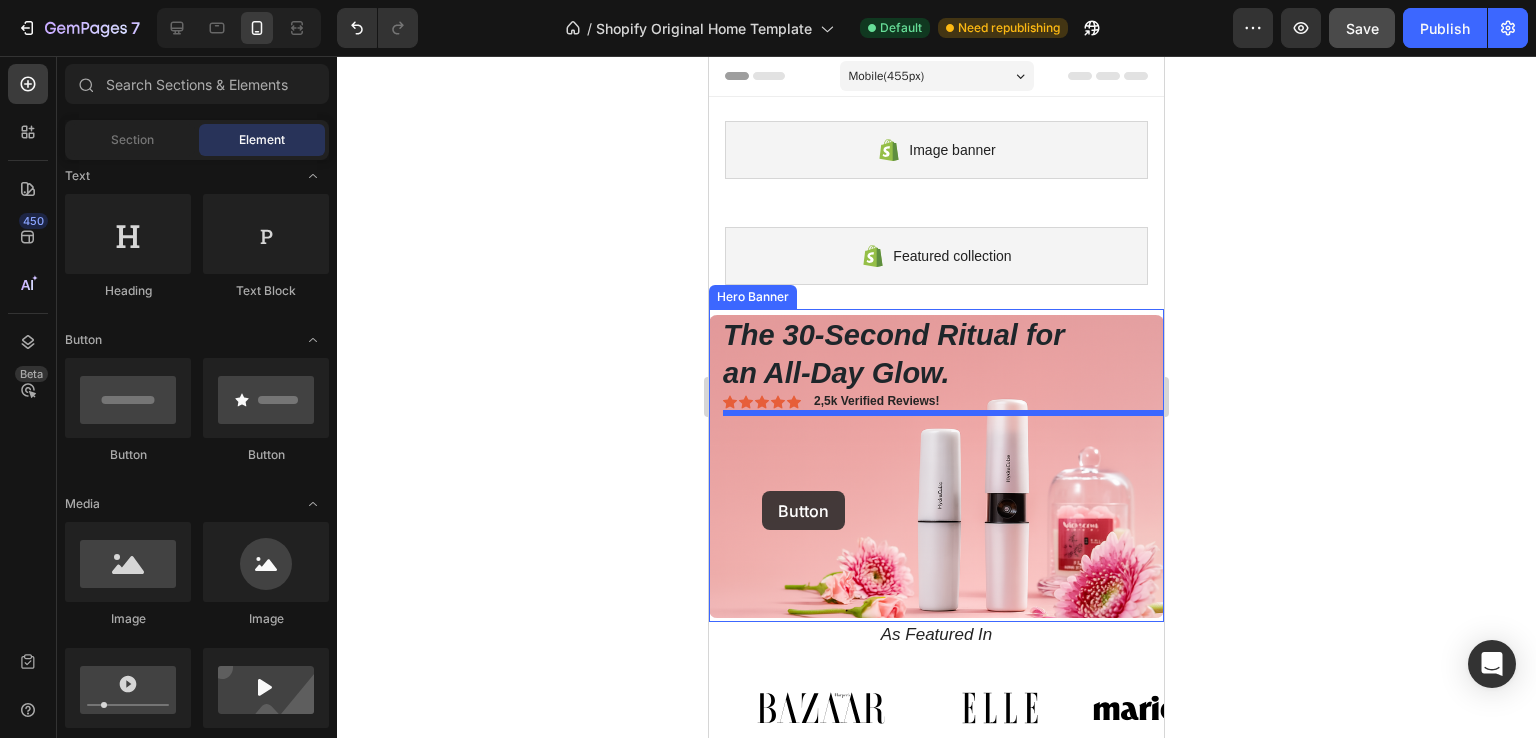 drag, startPoint x: 845, startPoint y: 472, endPoint x: 762, endPoint y: 491, distance: 85.146935 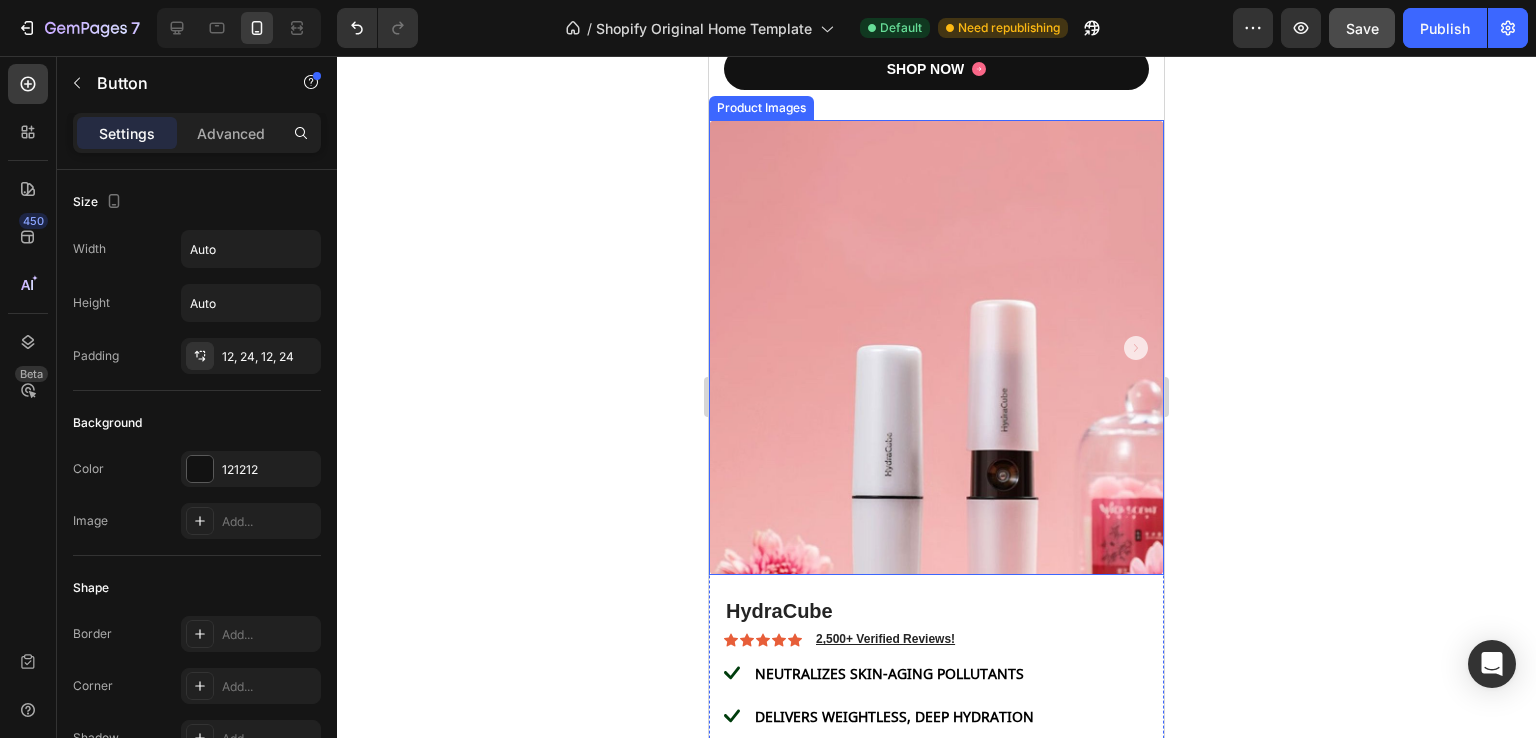scroll, scrollTop: 1800, scrollLeft: 0, axis: vertical 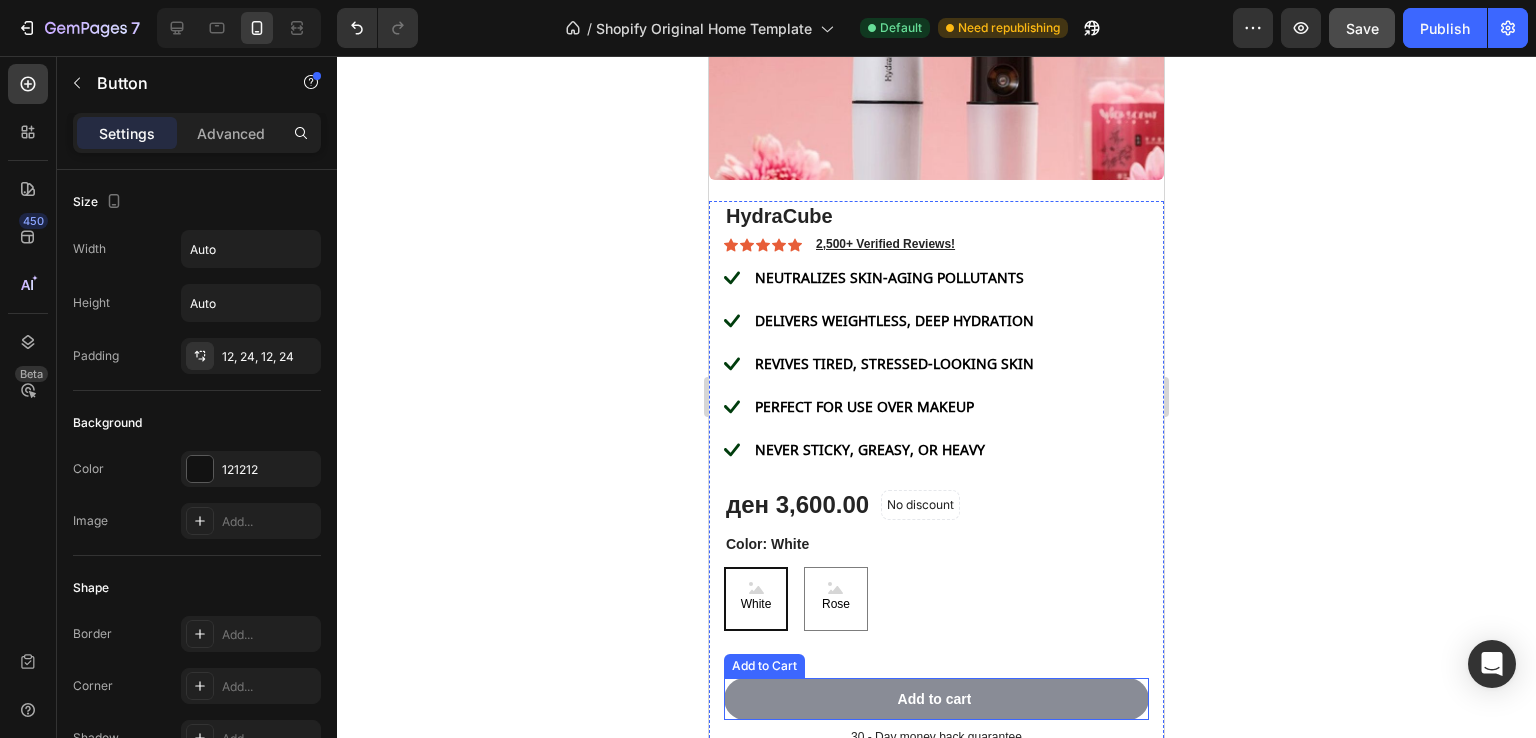 click on "Add to cart" at bounding box center (936, 699) 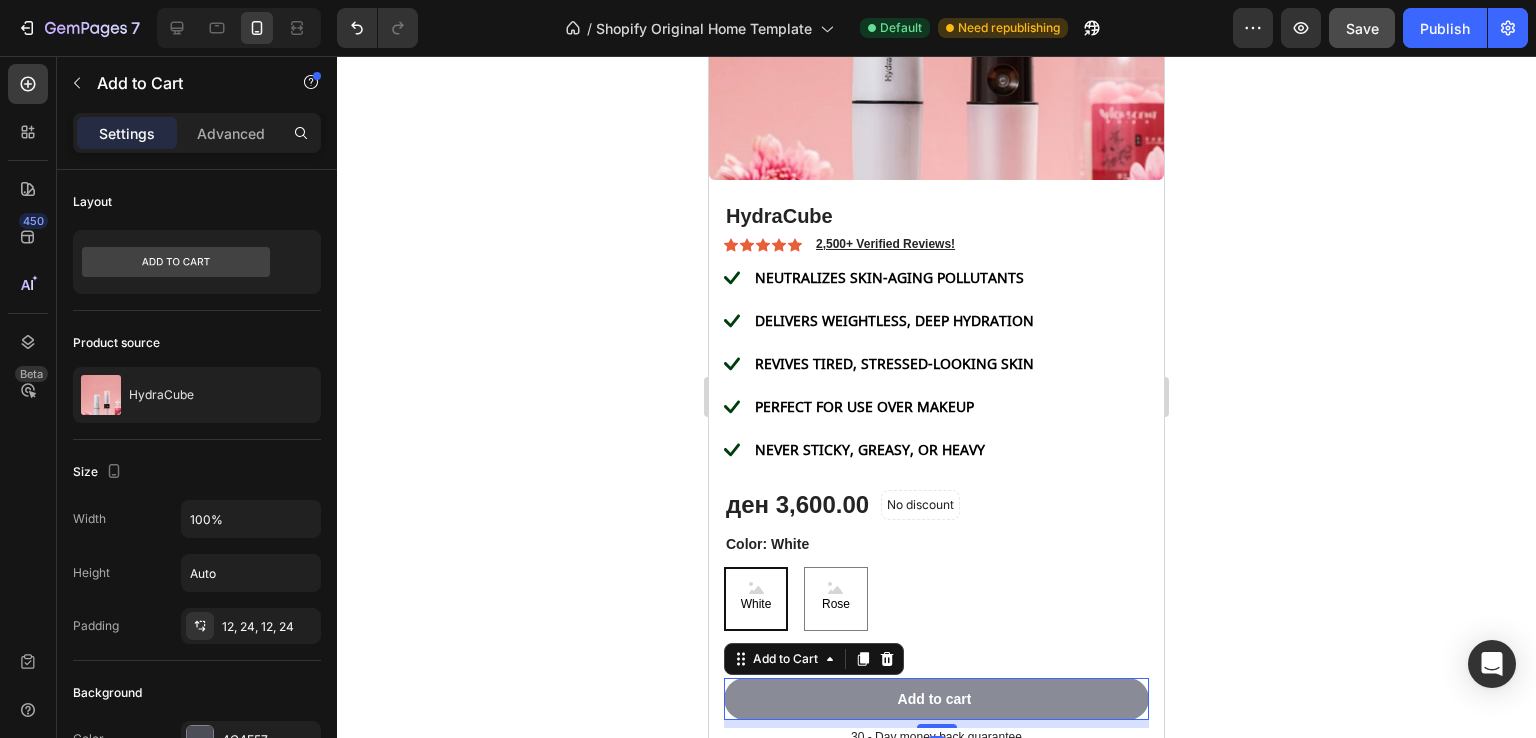 click on "Add to cart" at bounding box center (936, 699) 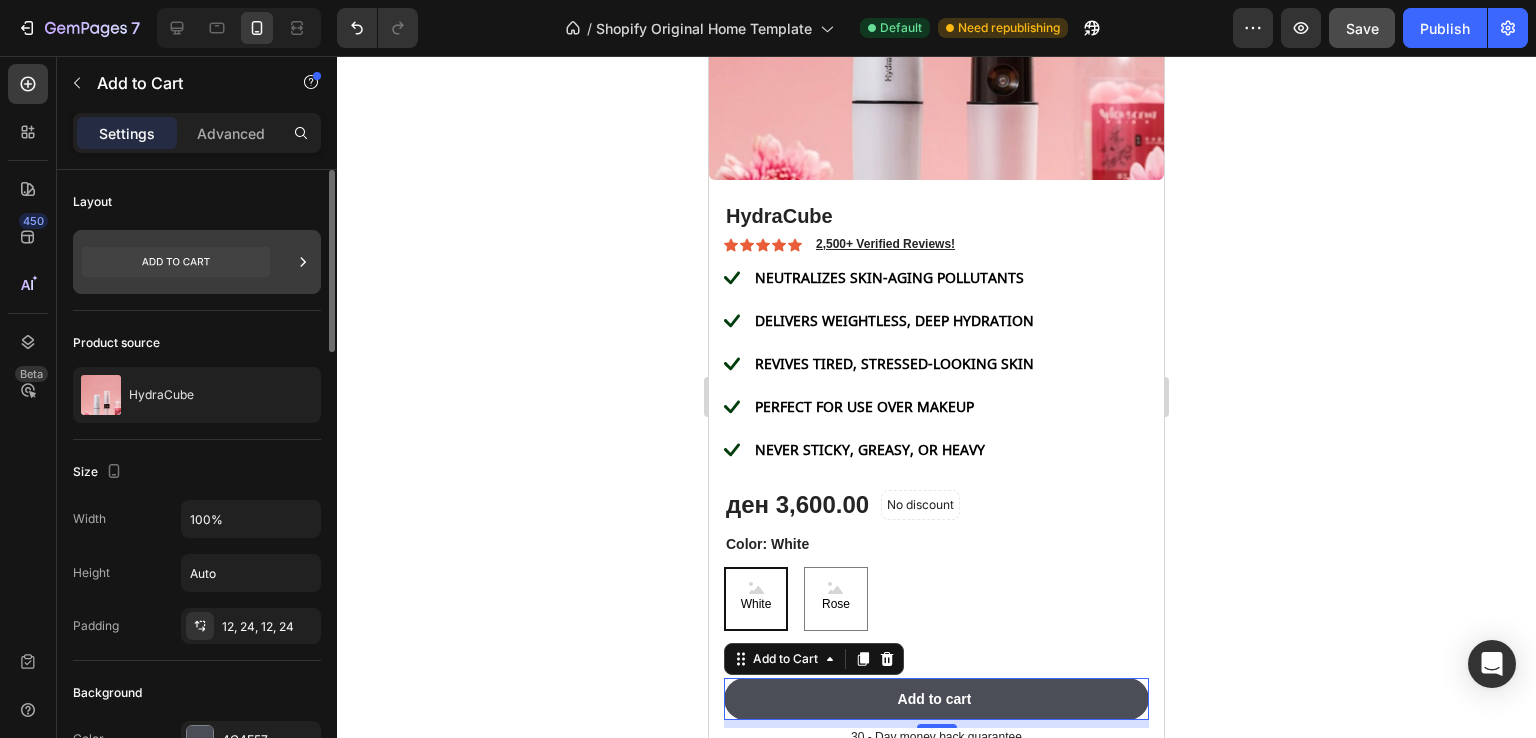 click at bounding box center [197, 262] 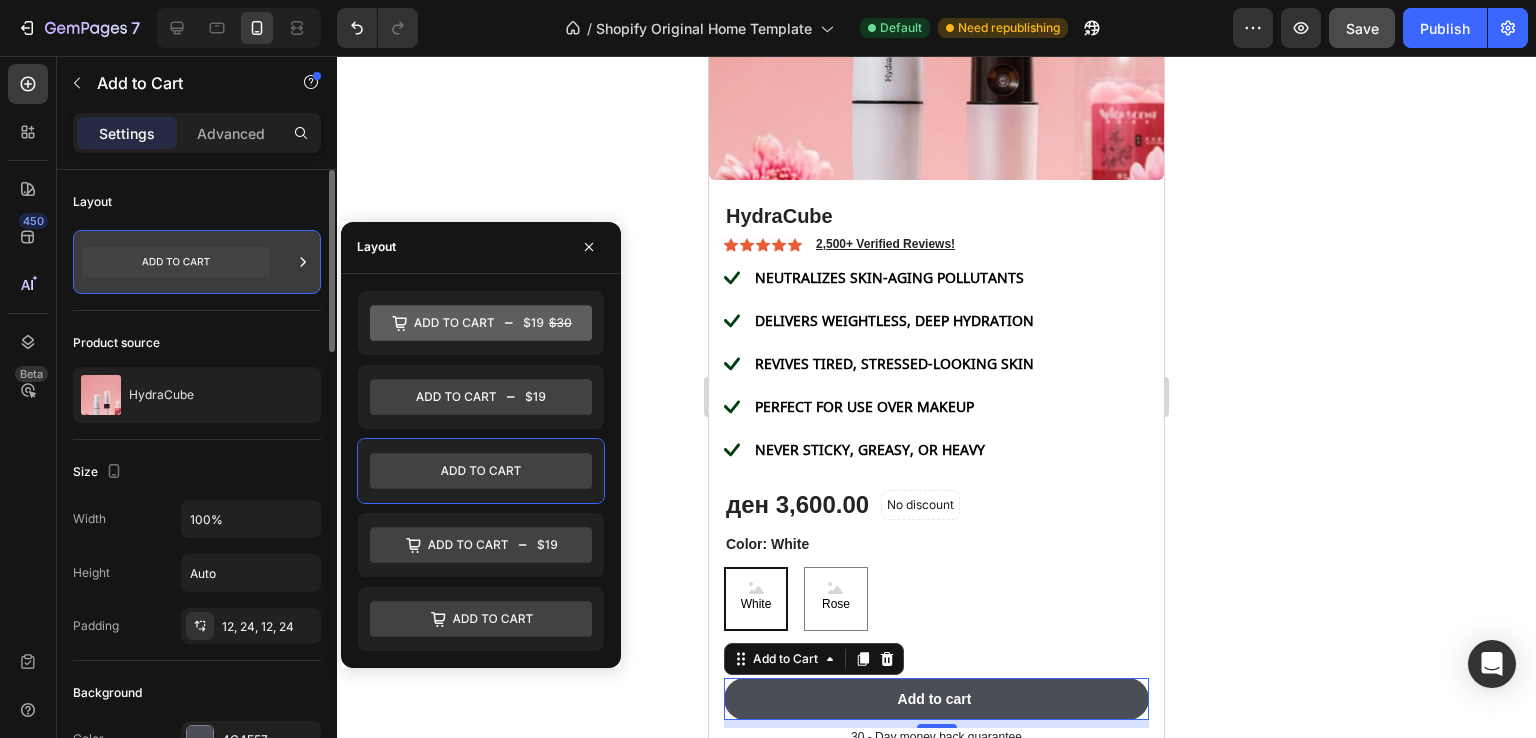 click at bounding box center (197, 262) 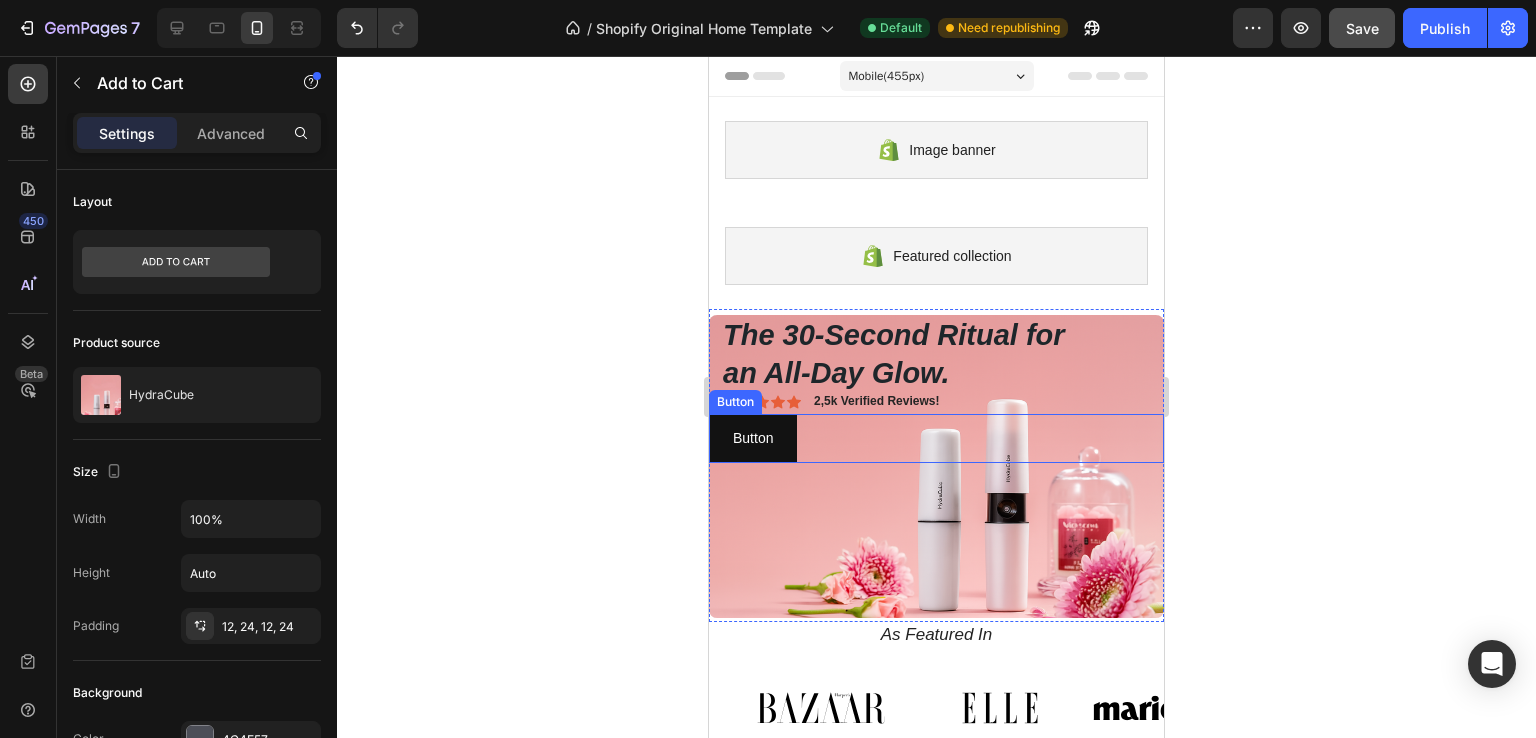 scroll, scrollTop: 300, scrollLeft: 0, axis: vertical 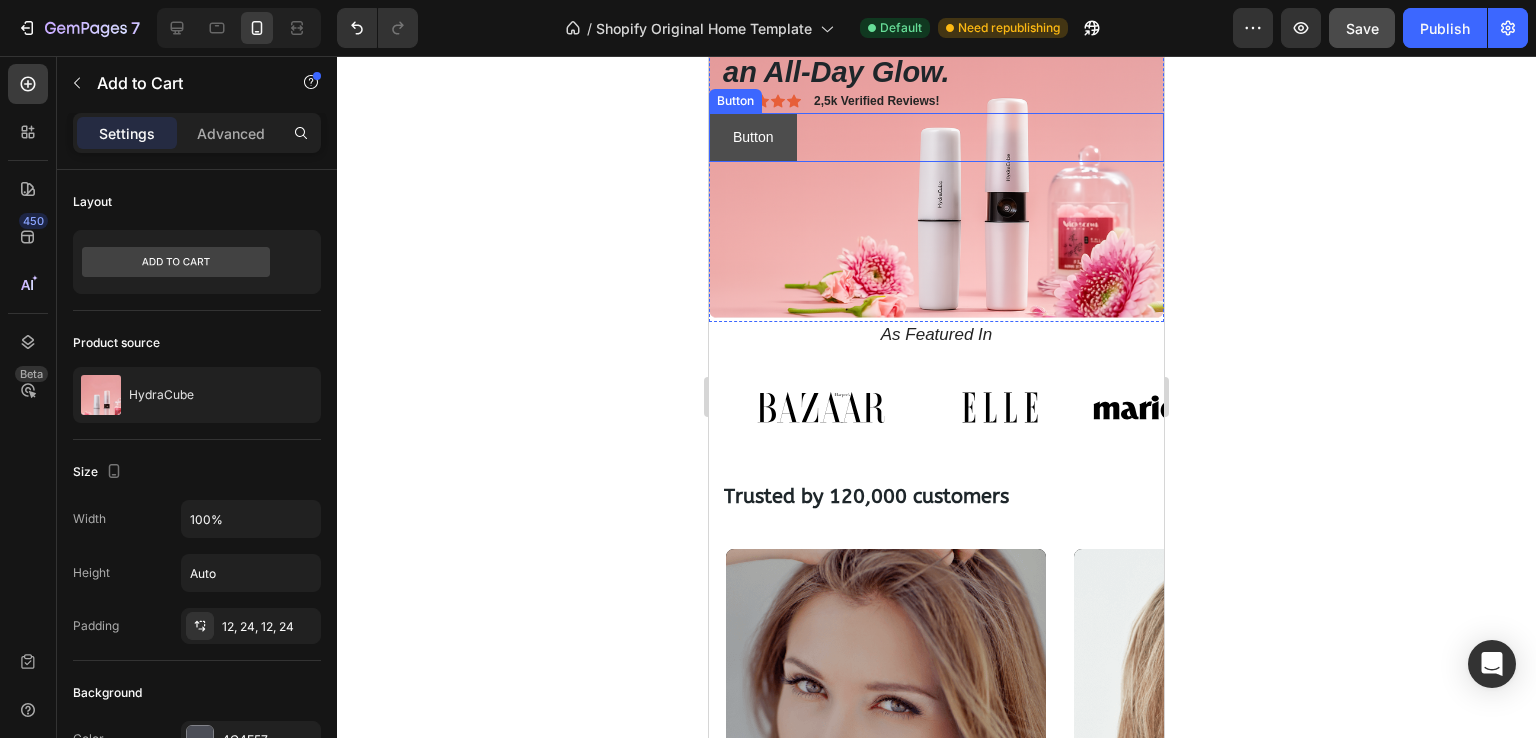 click on "Button" at bounding box center [753, 137] 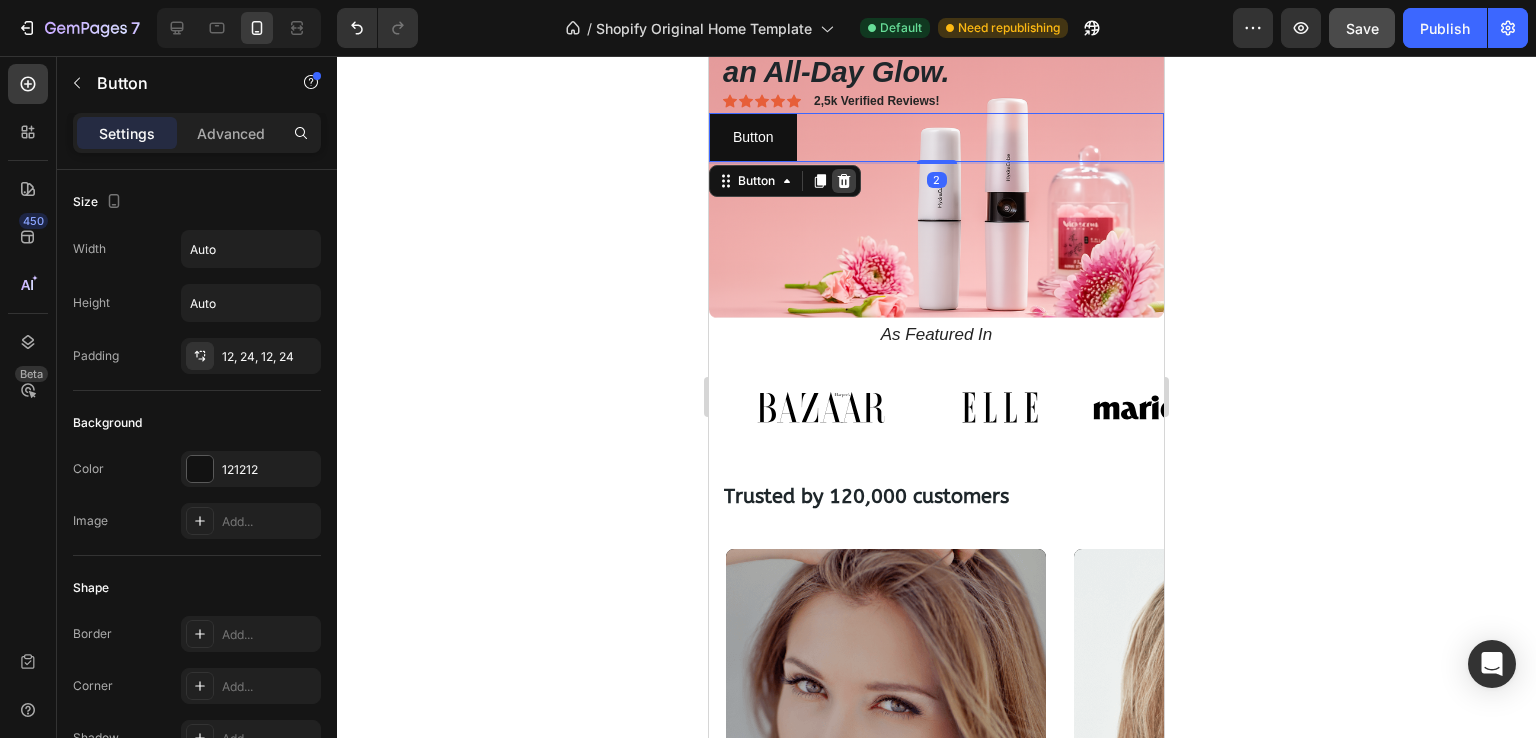 click at bounding box center (844, 181) 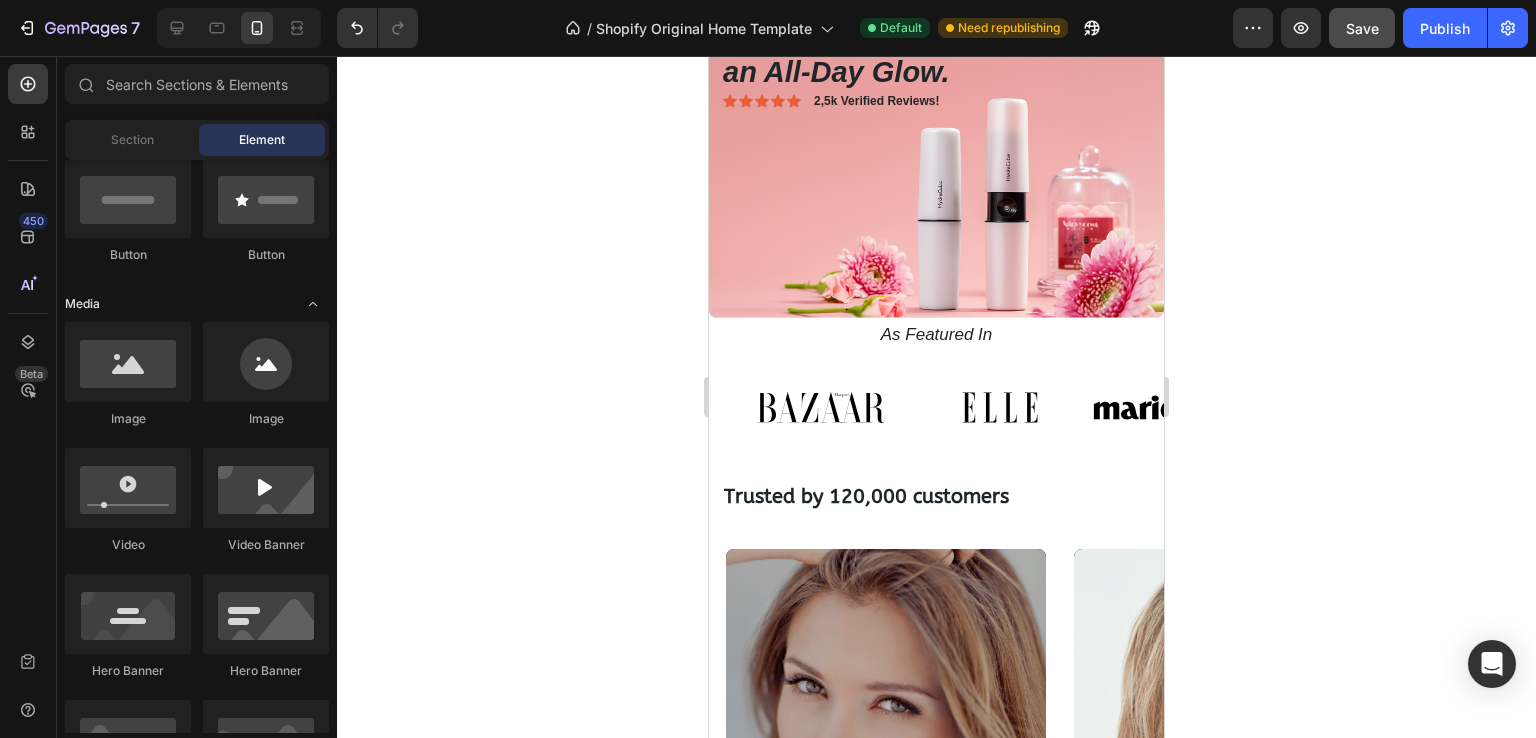 scroll, scrollTop: 400, scrollLeft: 0, axis: vertical 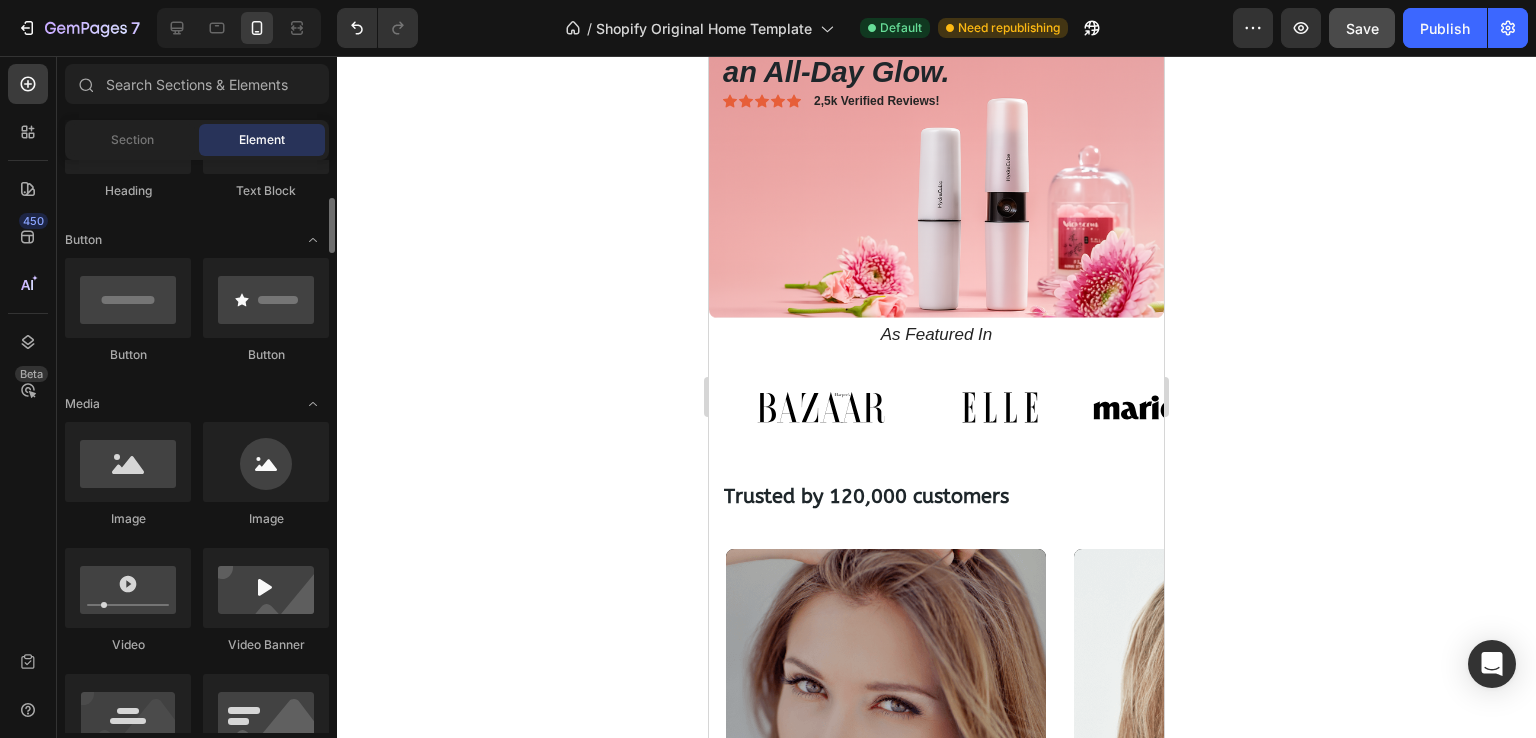 click on "Layout
Row
Row
Row
Row Text
Heading
Text Block Button
Button
Button Media
Image
Image
Video
Video Banner
Hero Banner" at bounding box center [197, 2723] 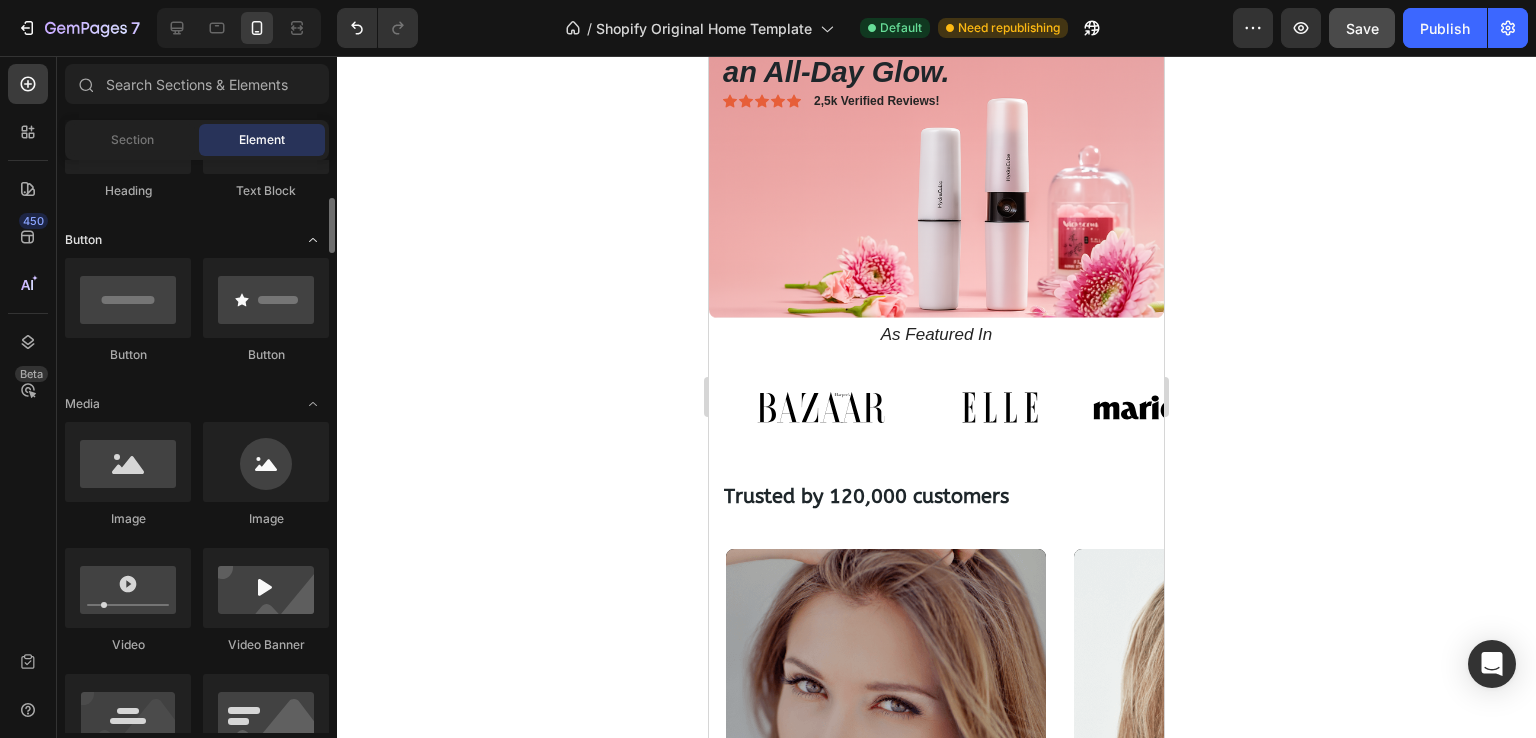 click 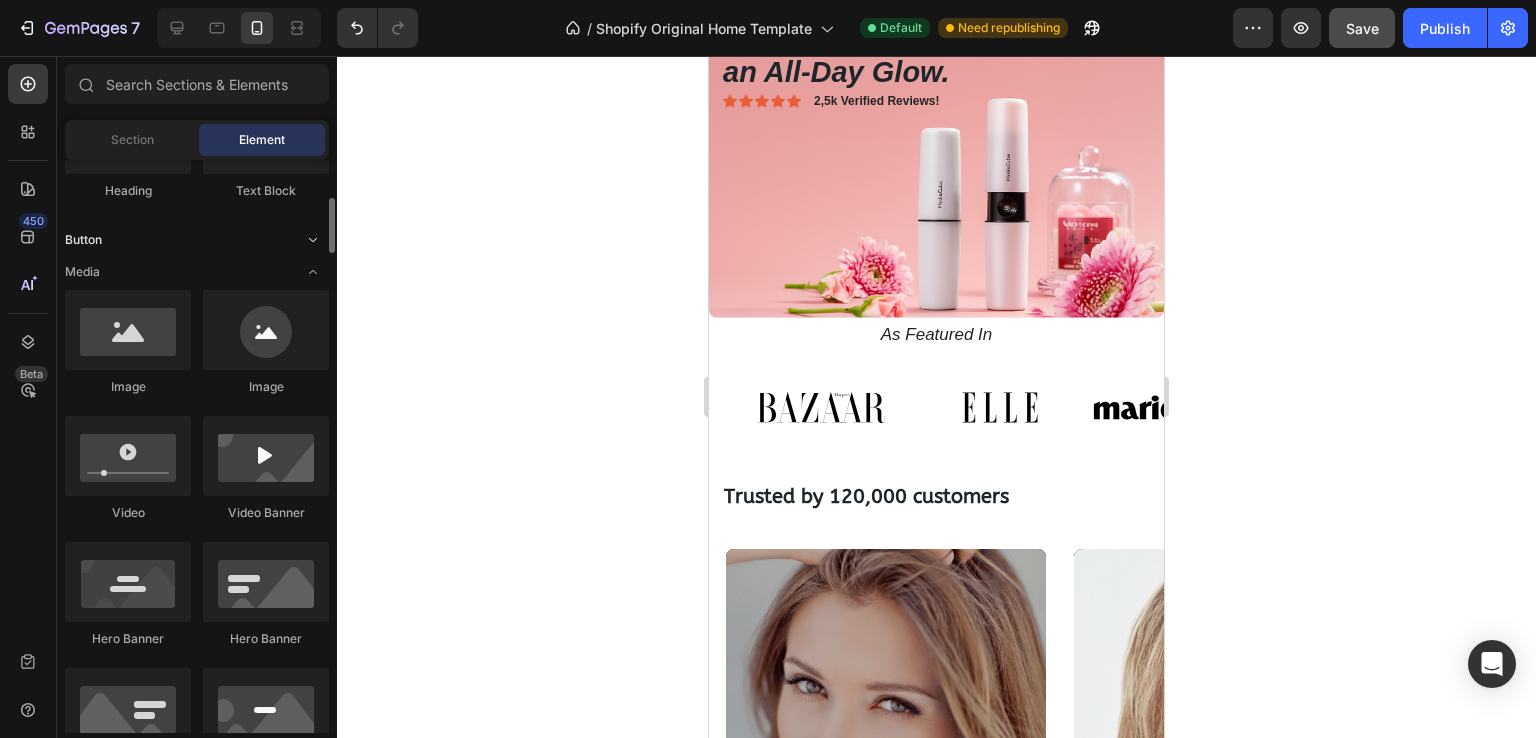 click 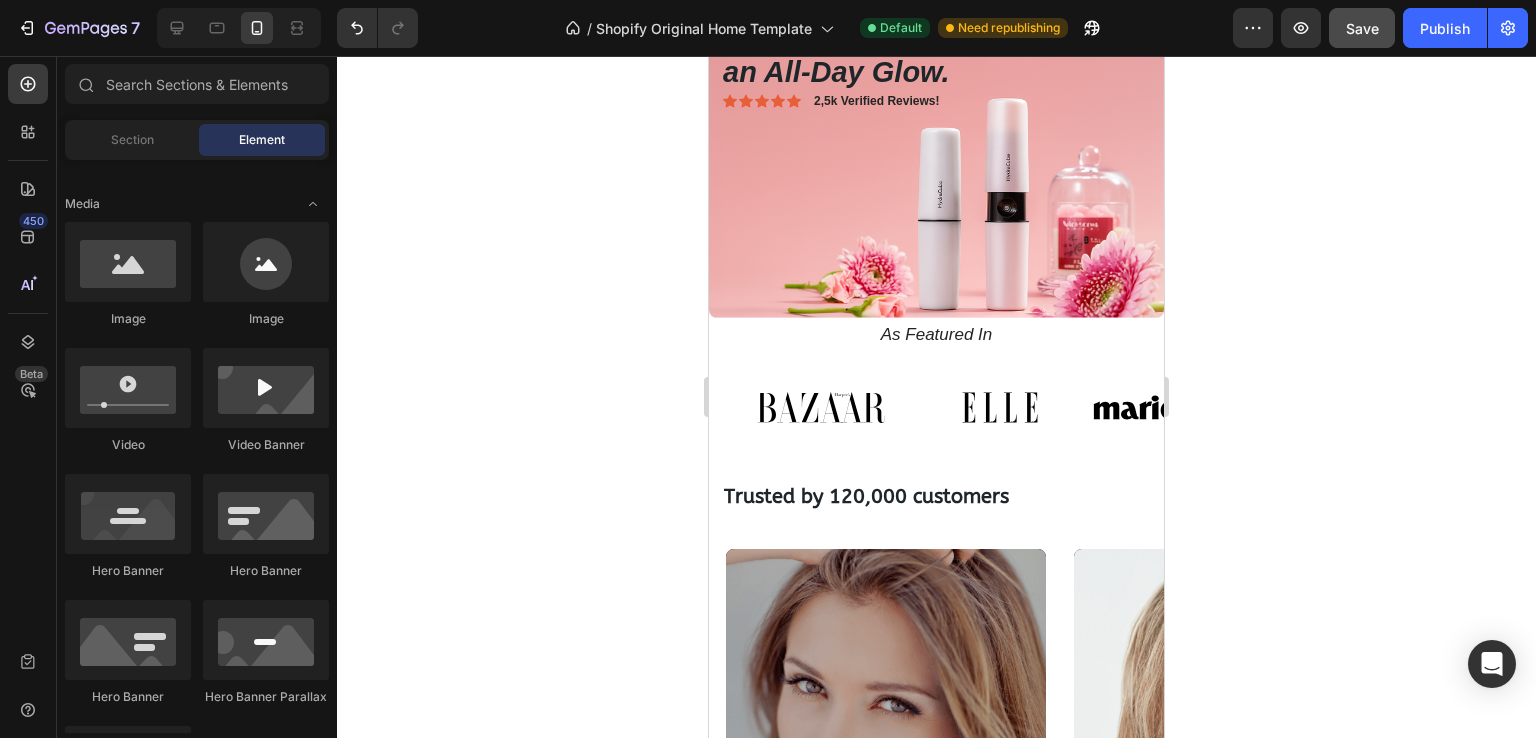 scroll, scrollTop: 200, scrollLeft: 0, axis: vertical 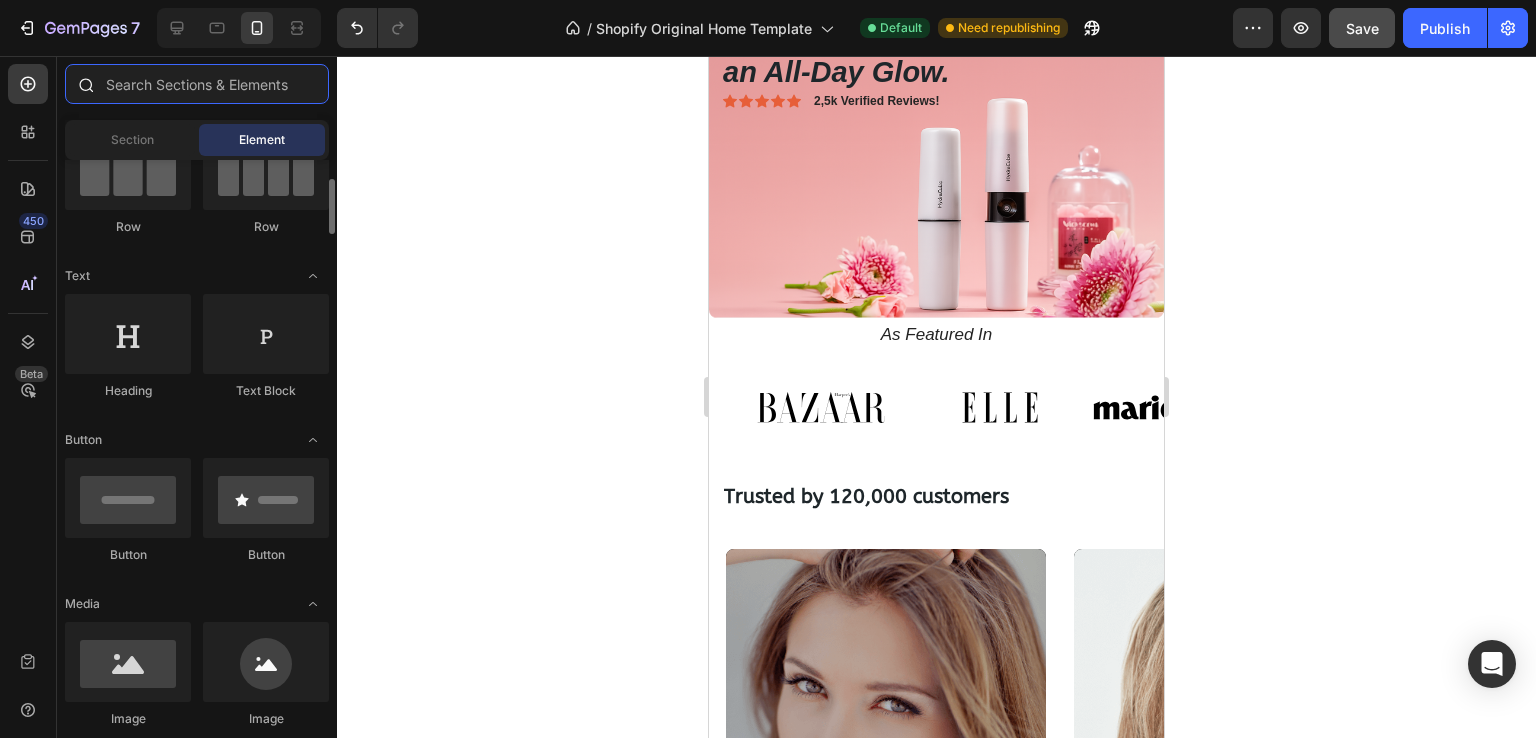 click at bounding box center [197, 84] 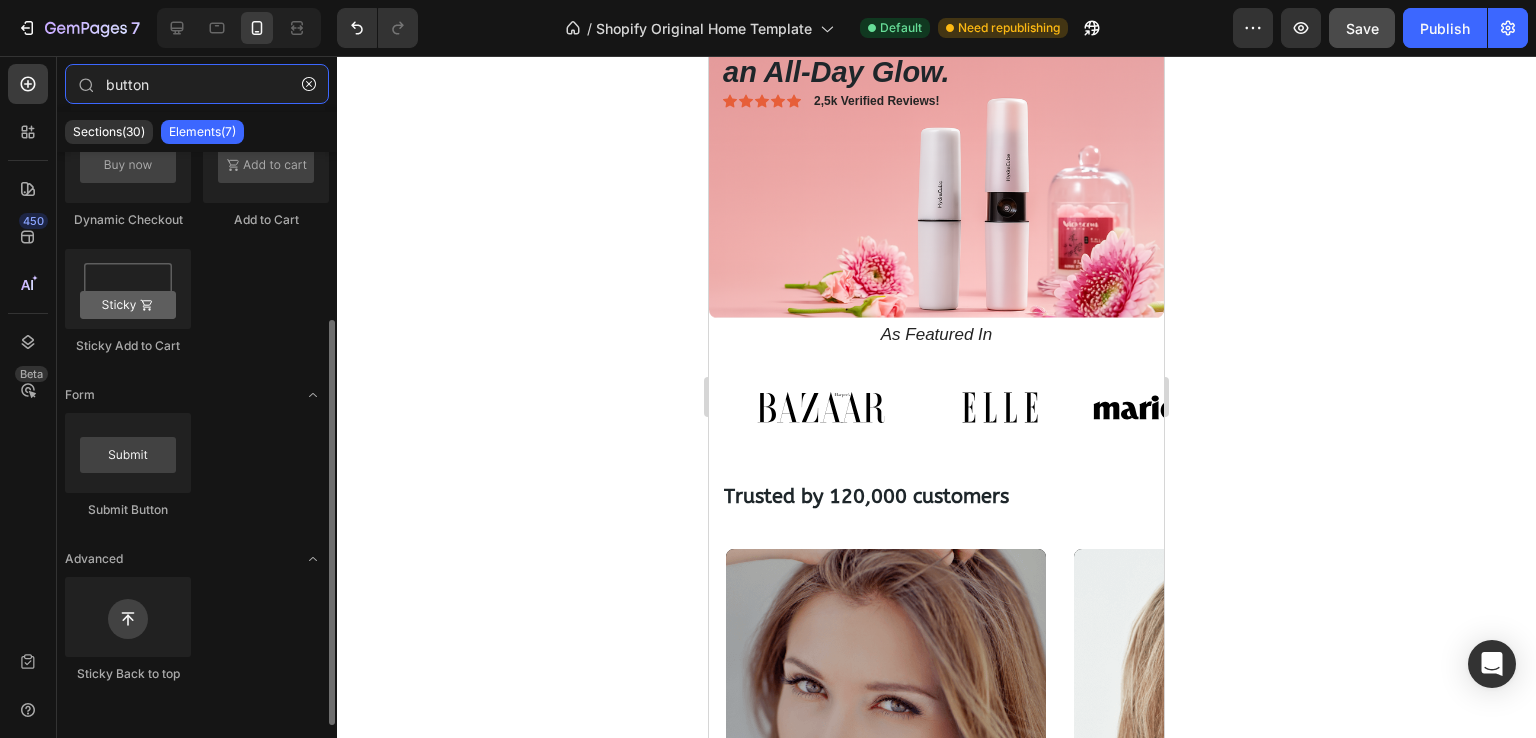 scroll, scrollTop: 0, scrollLeft: 0, axis: both 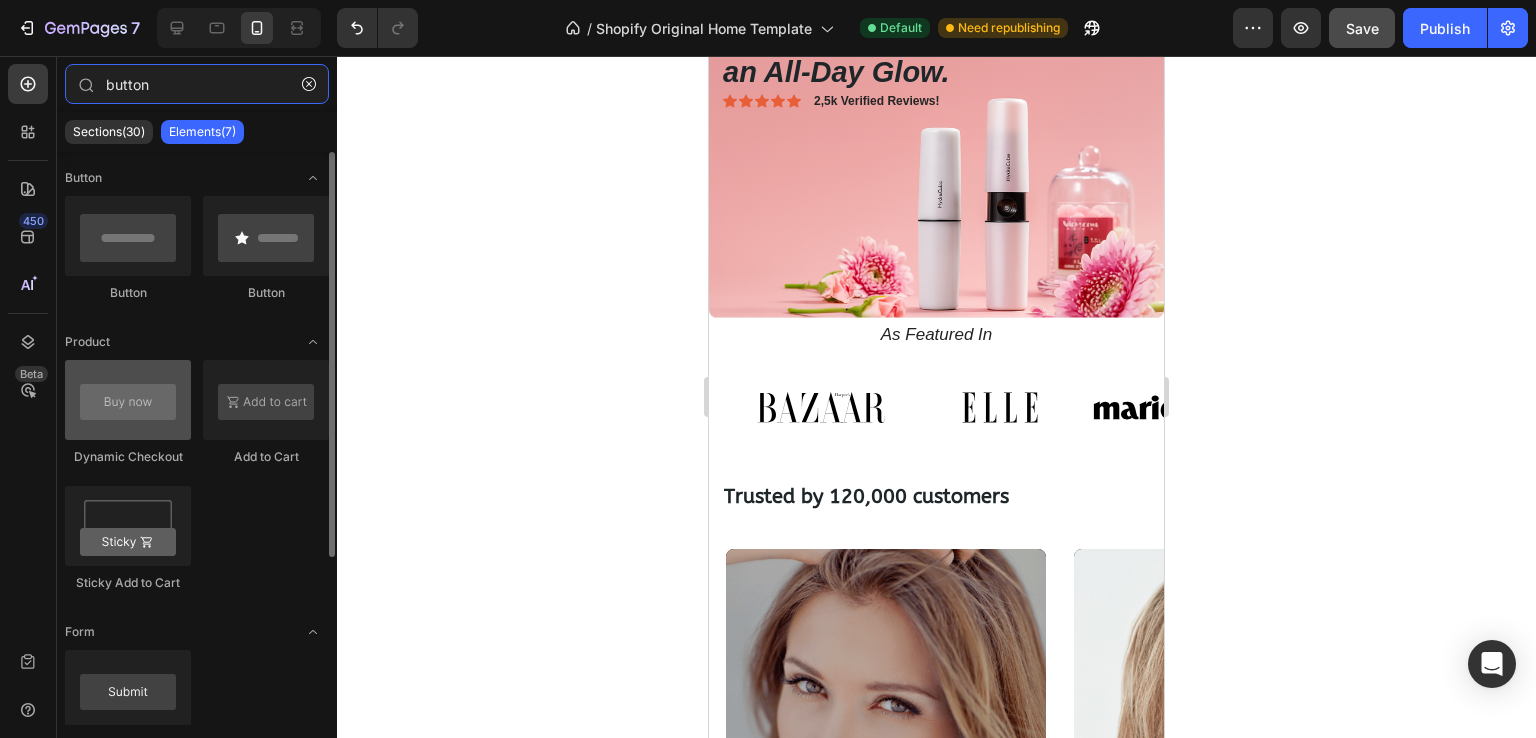 type on "button" 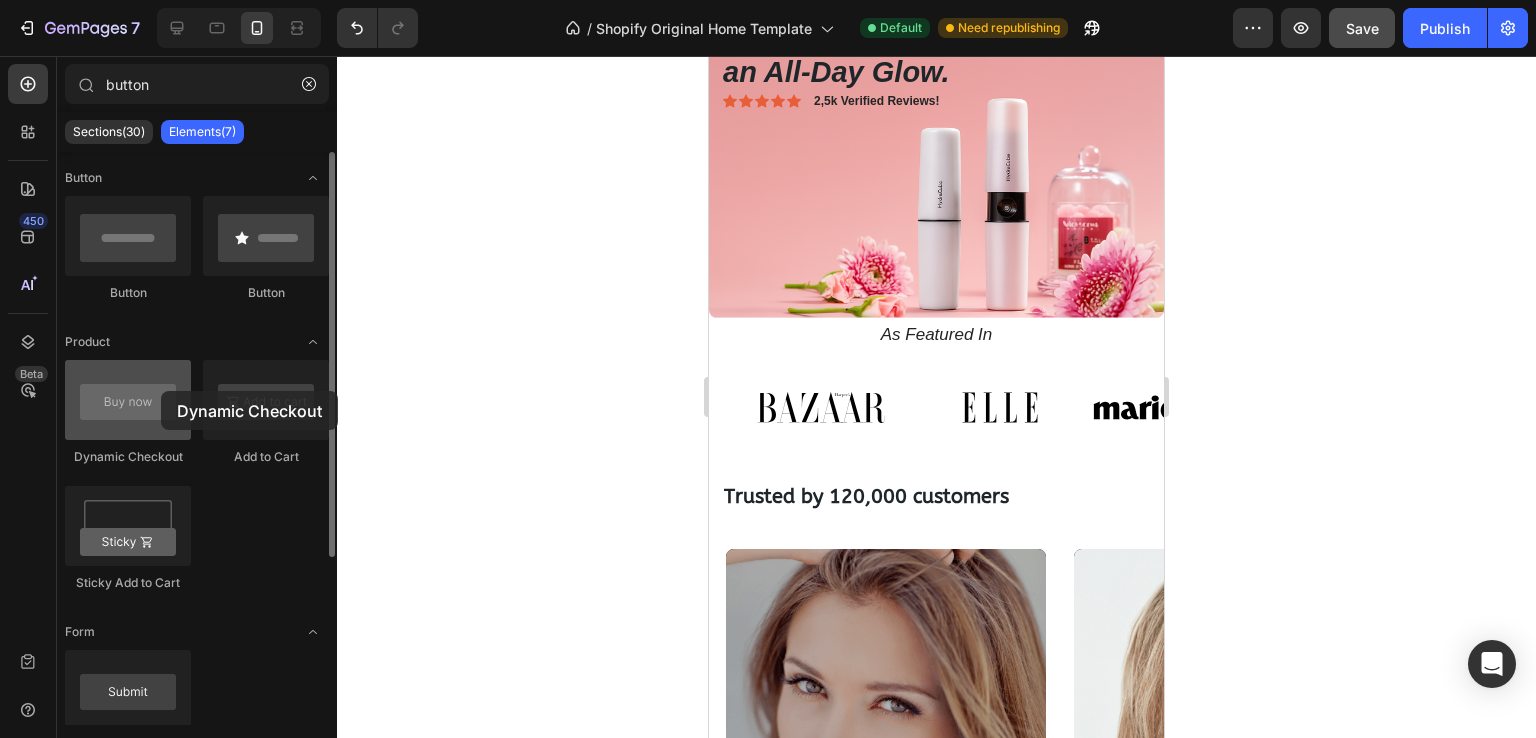 click at bounding box center (128, 400) 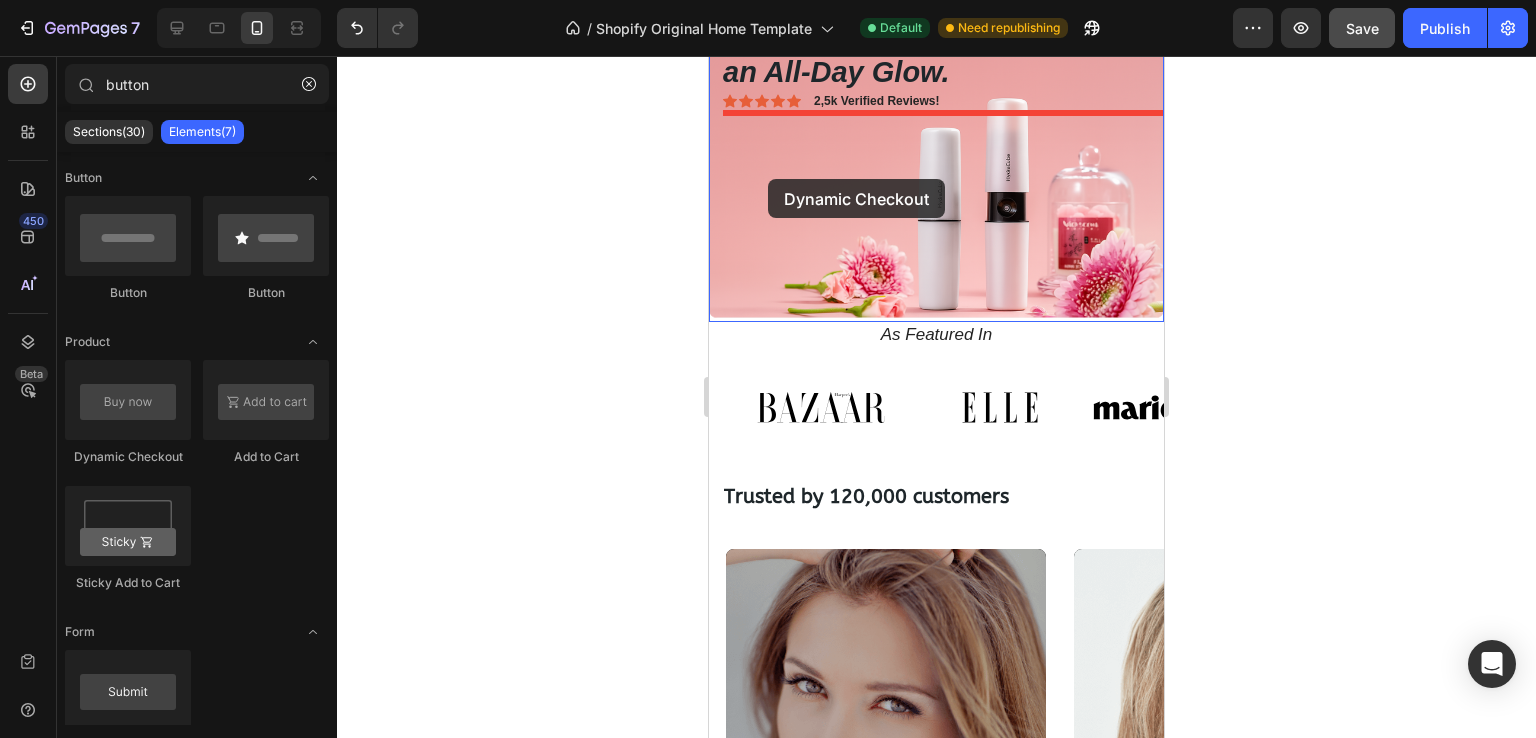 drag, startPoint x: 877, startPoint y: 489, endPoint x: 768, endPoint y: 179, distance: 328.6046 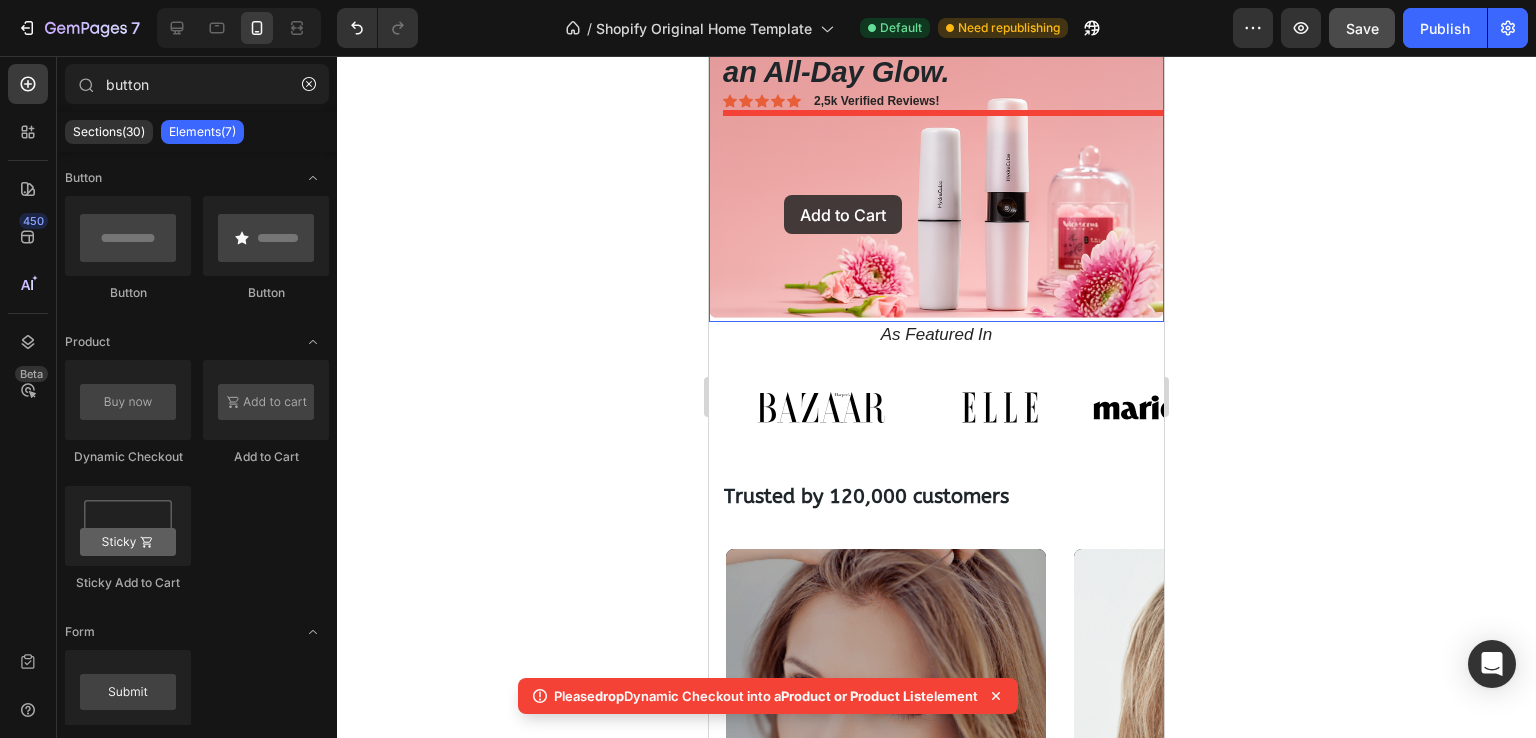 drag, startPoint x: 925, startPoint y: 438, endPoint x: 791, endPoint y: 193, distance: 279.2508 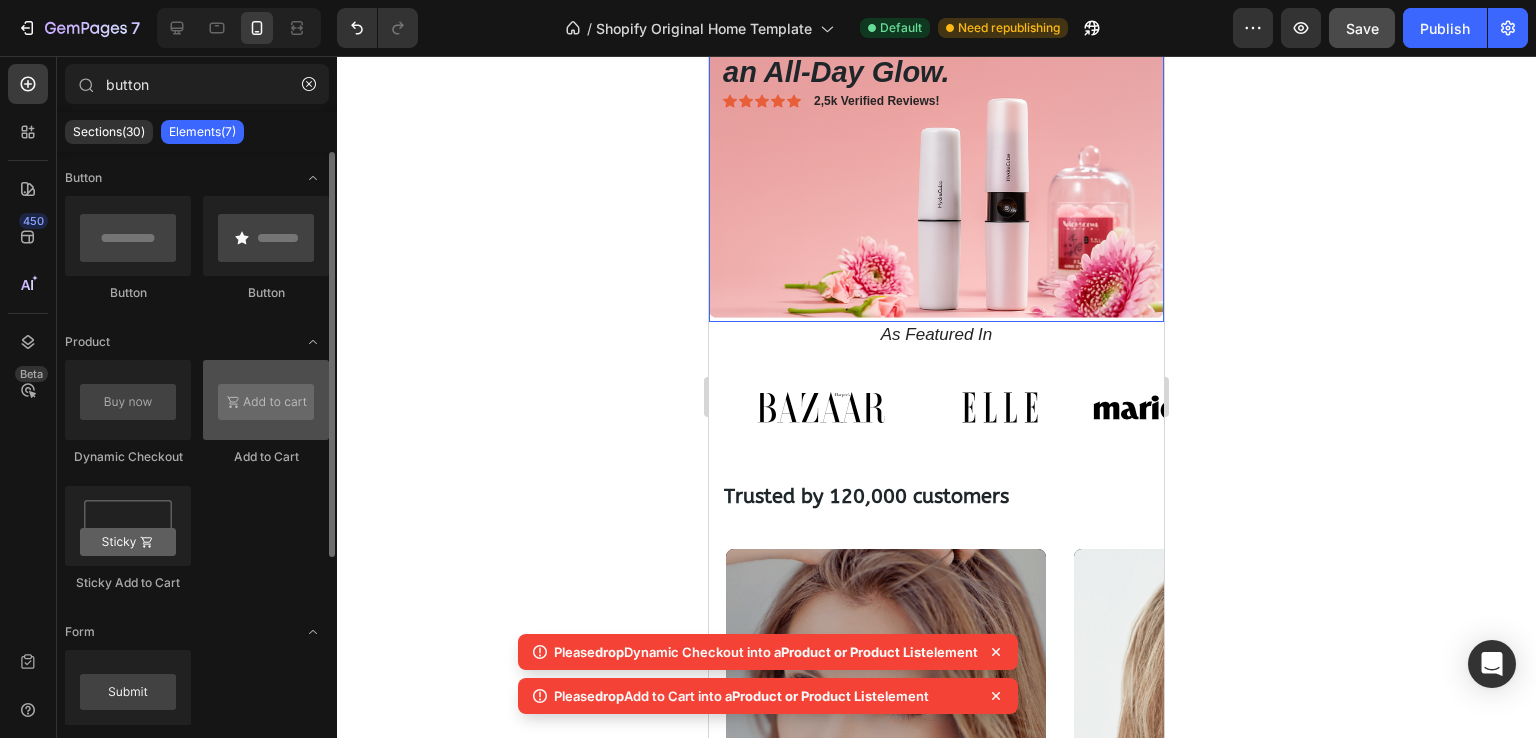 click at bounding box center [266, 400] 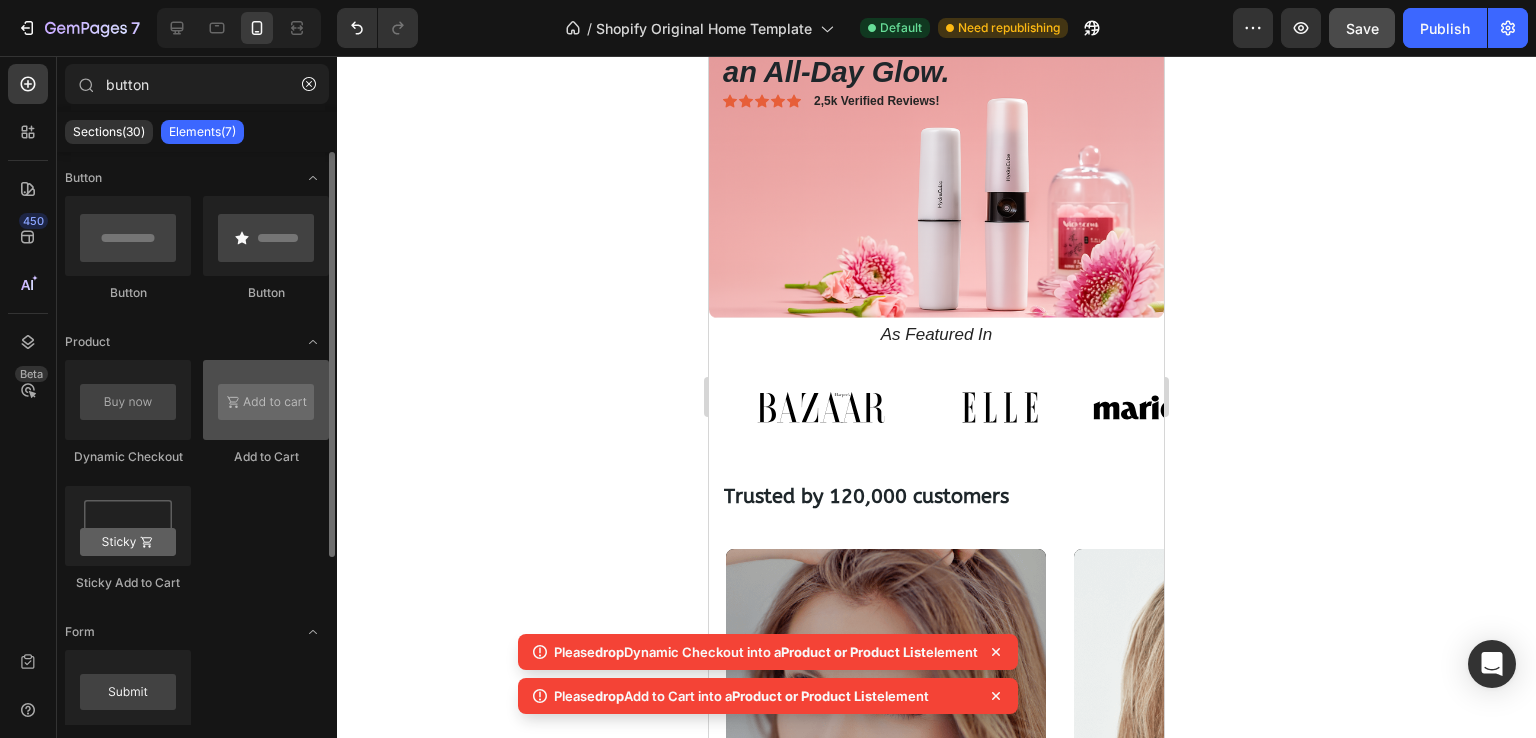 click at bounding box center (266, 400) 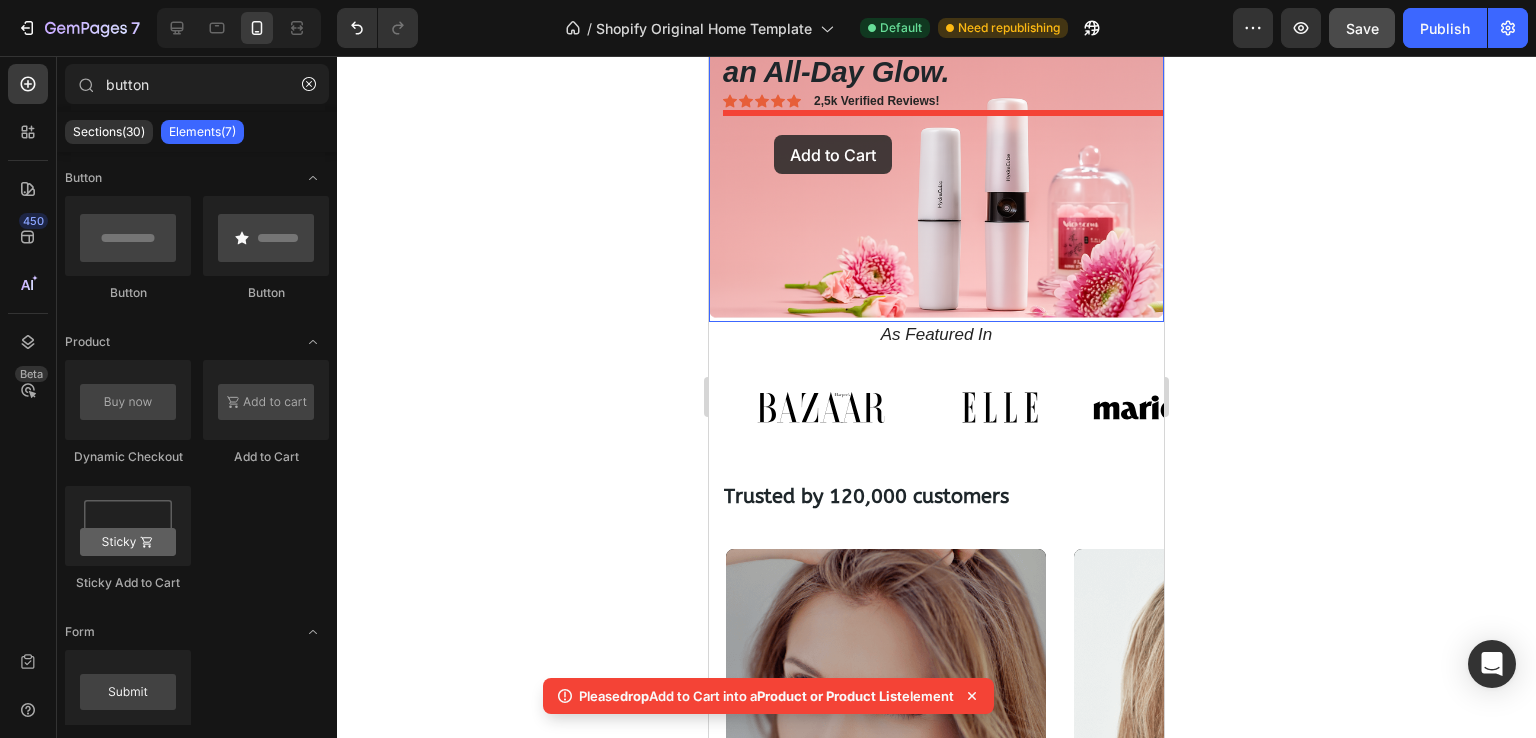 drag, startPoint x: 985, startPoint y: 437, endPoint x: 770, endPoint y: 135, distance: 370.71417 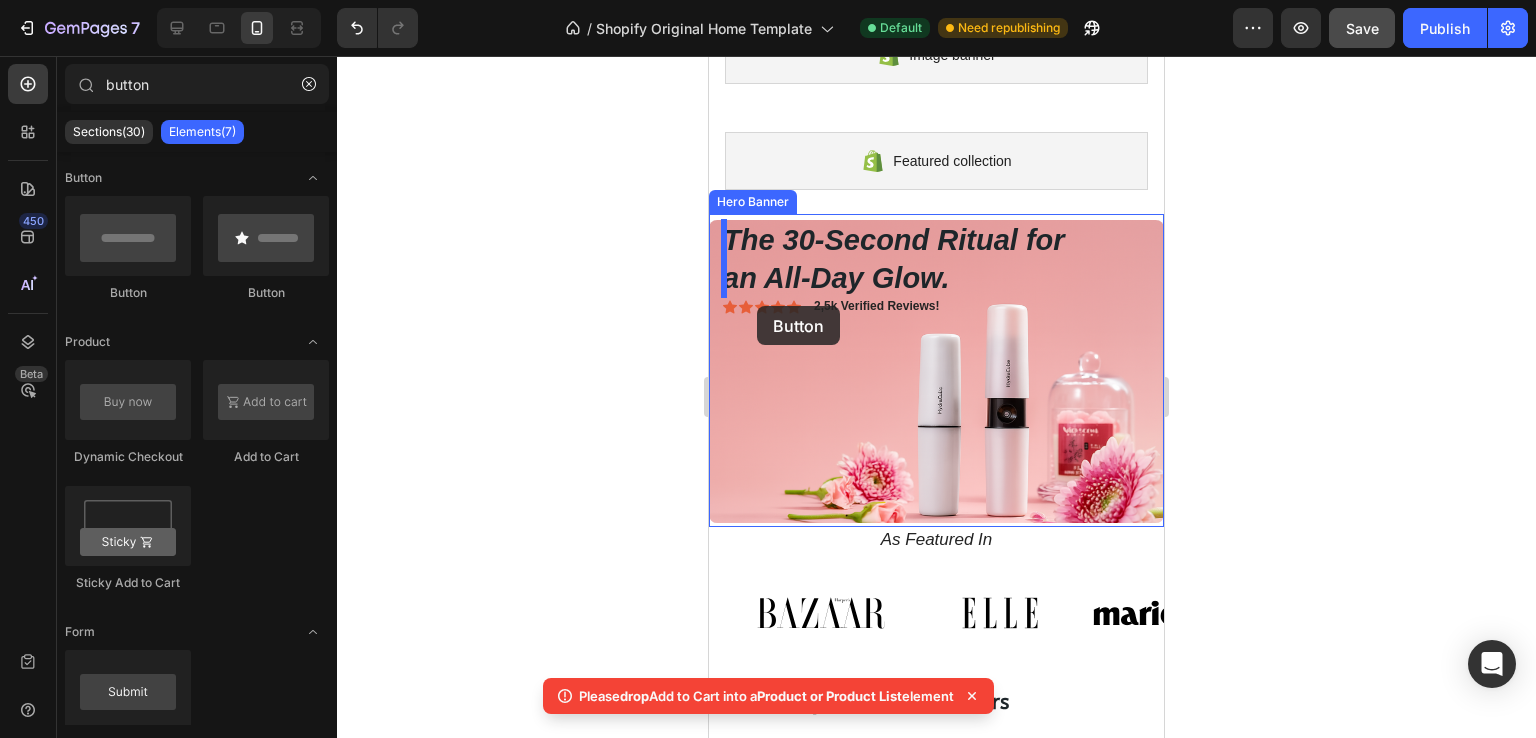 scroll, scrollTop: 82, scrollLeft: 0, axis: vertical 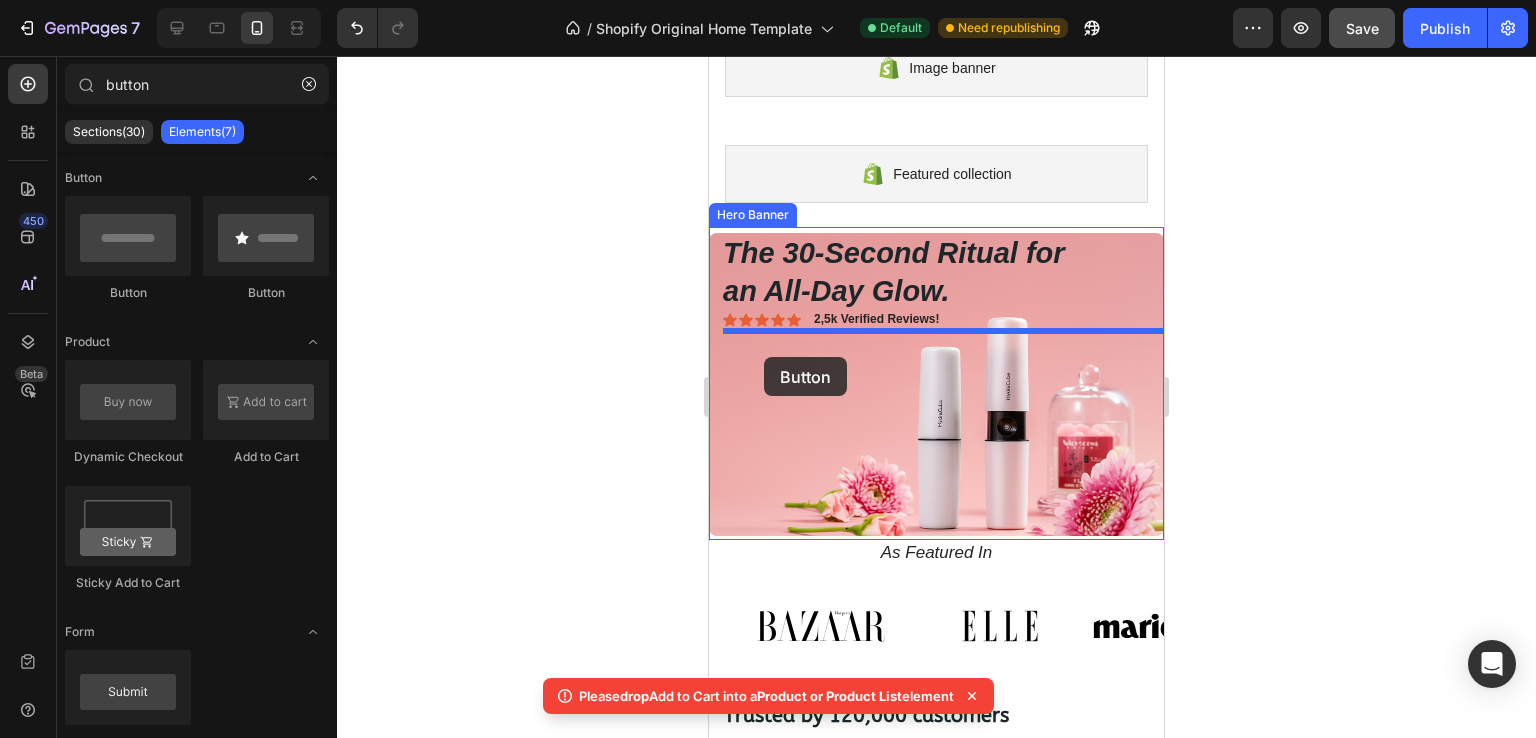 drag, startPoint x: 988, startPoint y: 297, endPoint x: 764, endPoint y: 357, distance: 231.89653 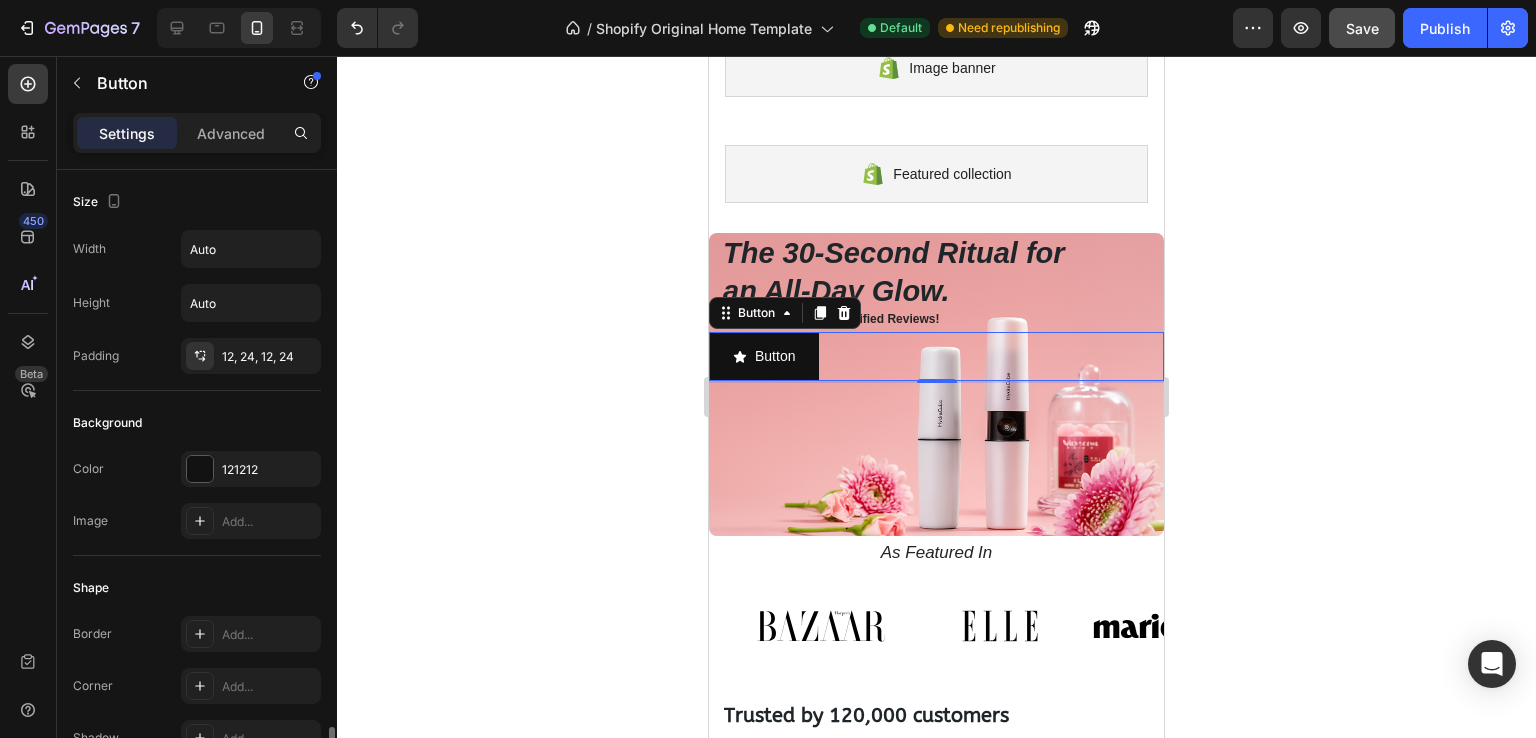 scroll, scrollTop: 500, scrollLeft: 0, axis: vertical 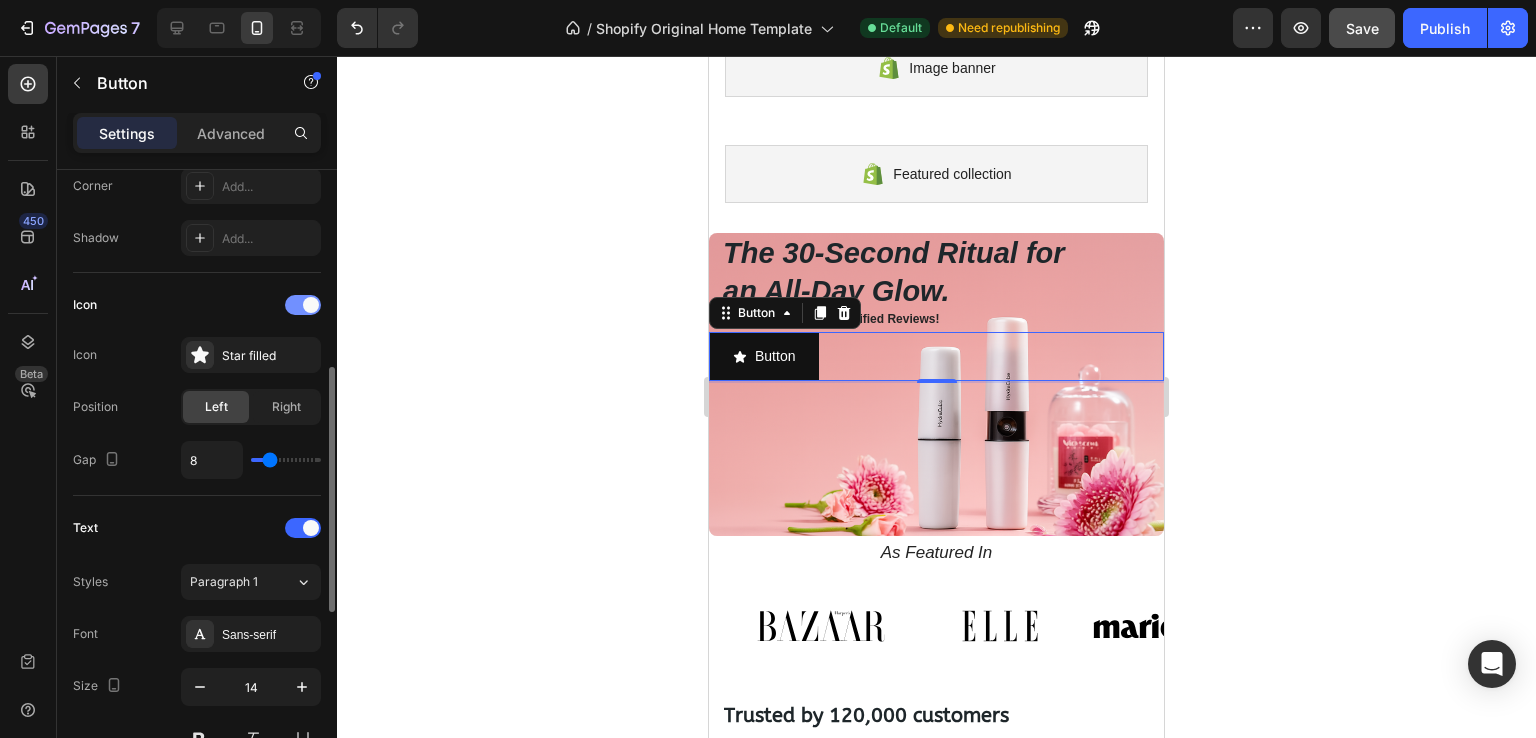 click at bounding box center (303, 305) 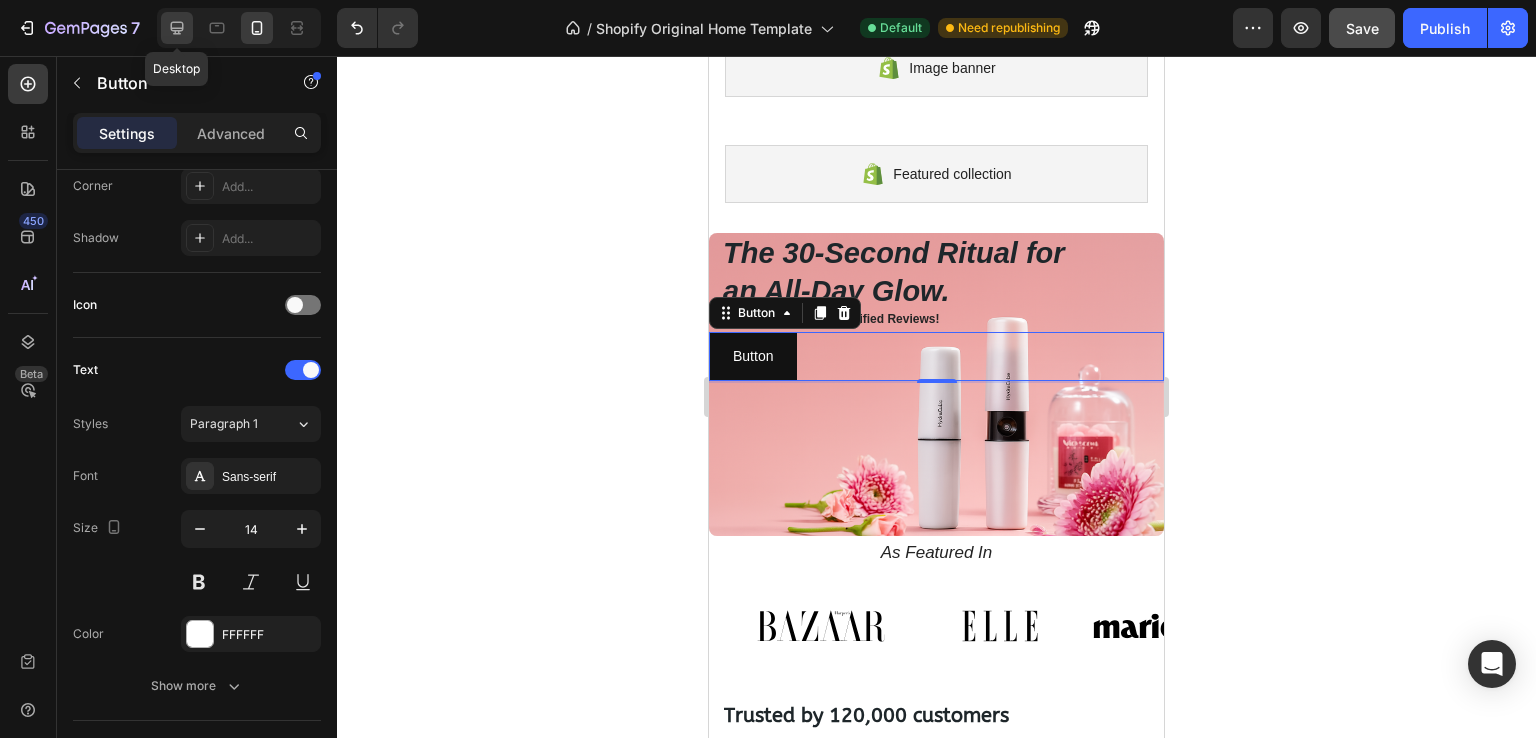 click 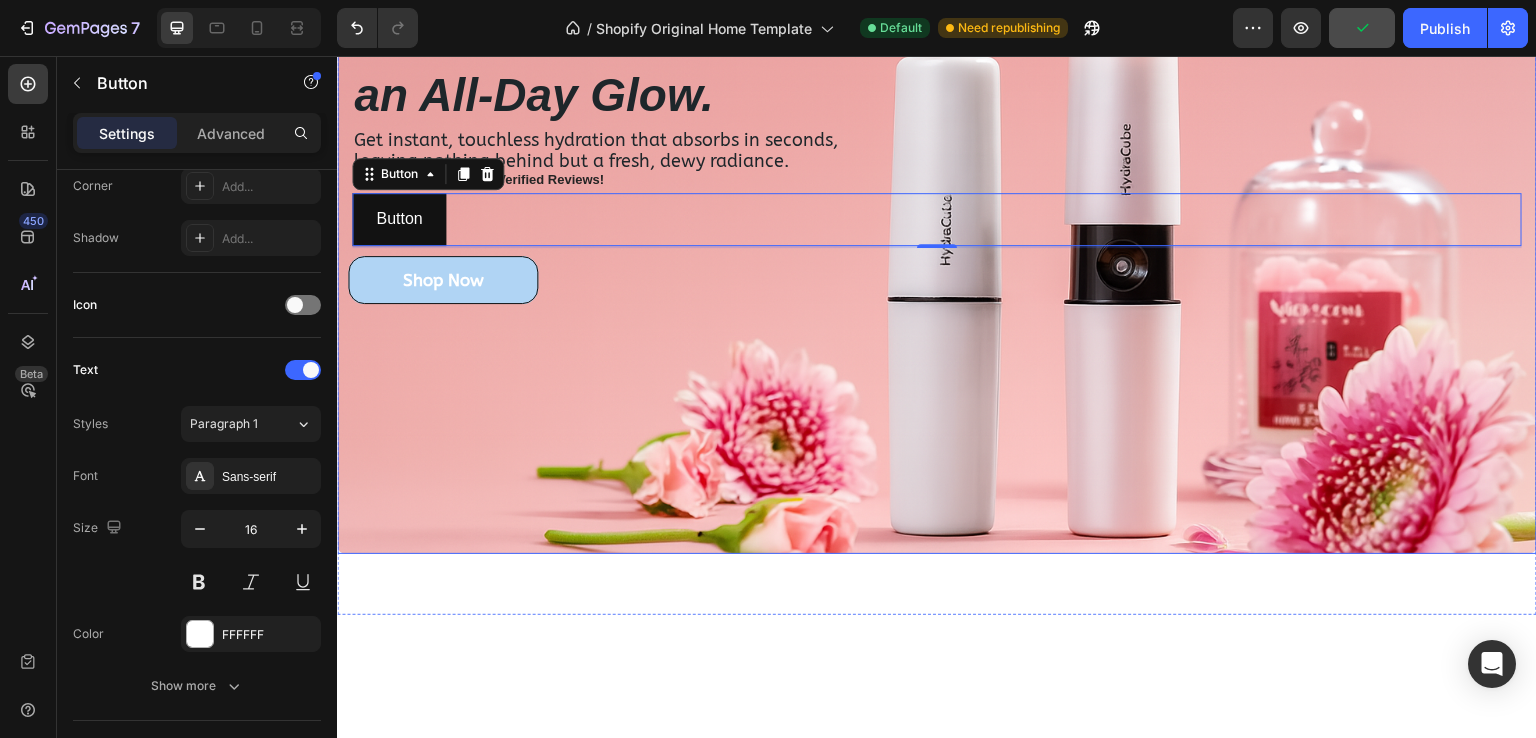 scroll, scrollTop: 421, scrollLeft: 0, axis: vertical 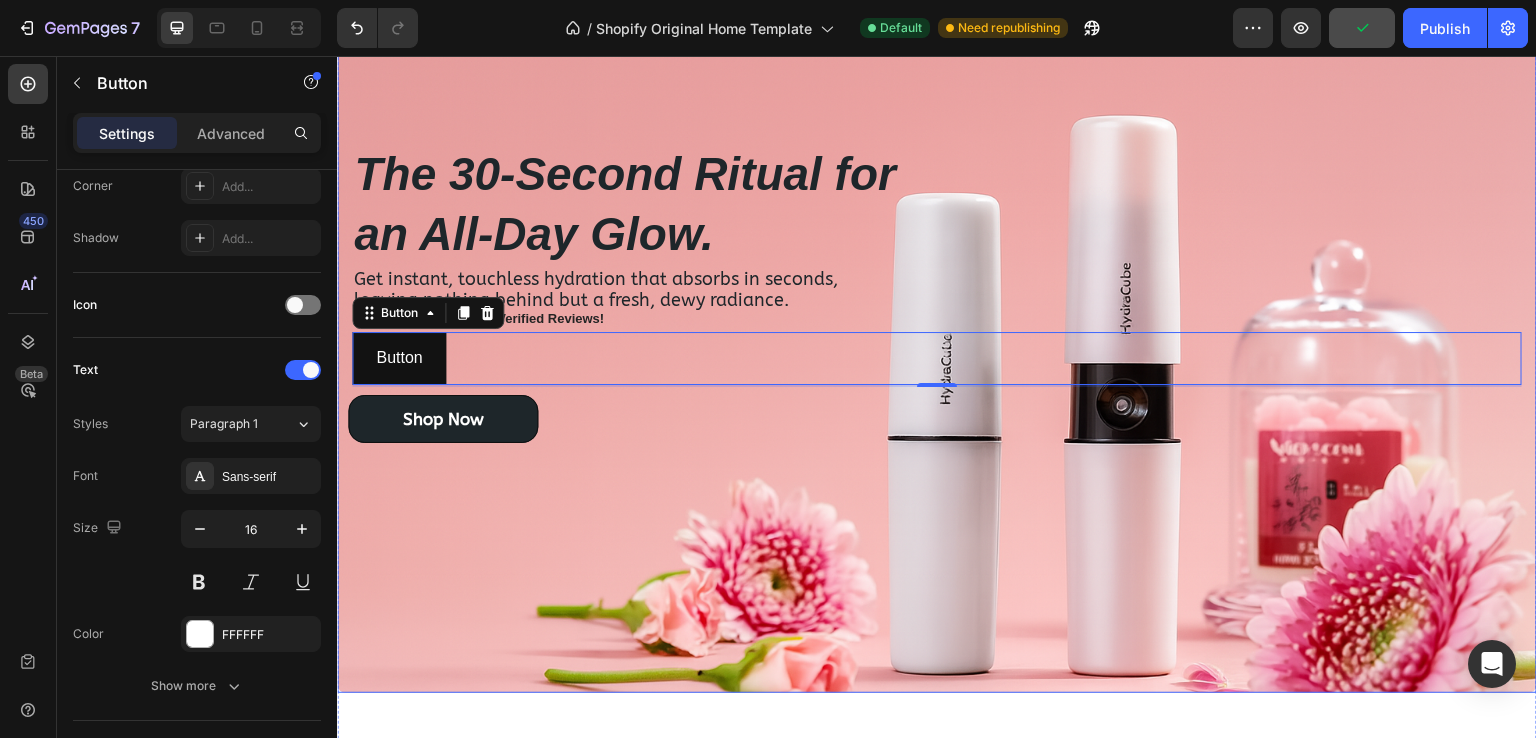 click on "Shop Now Button" at bounding box center (937, 415) 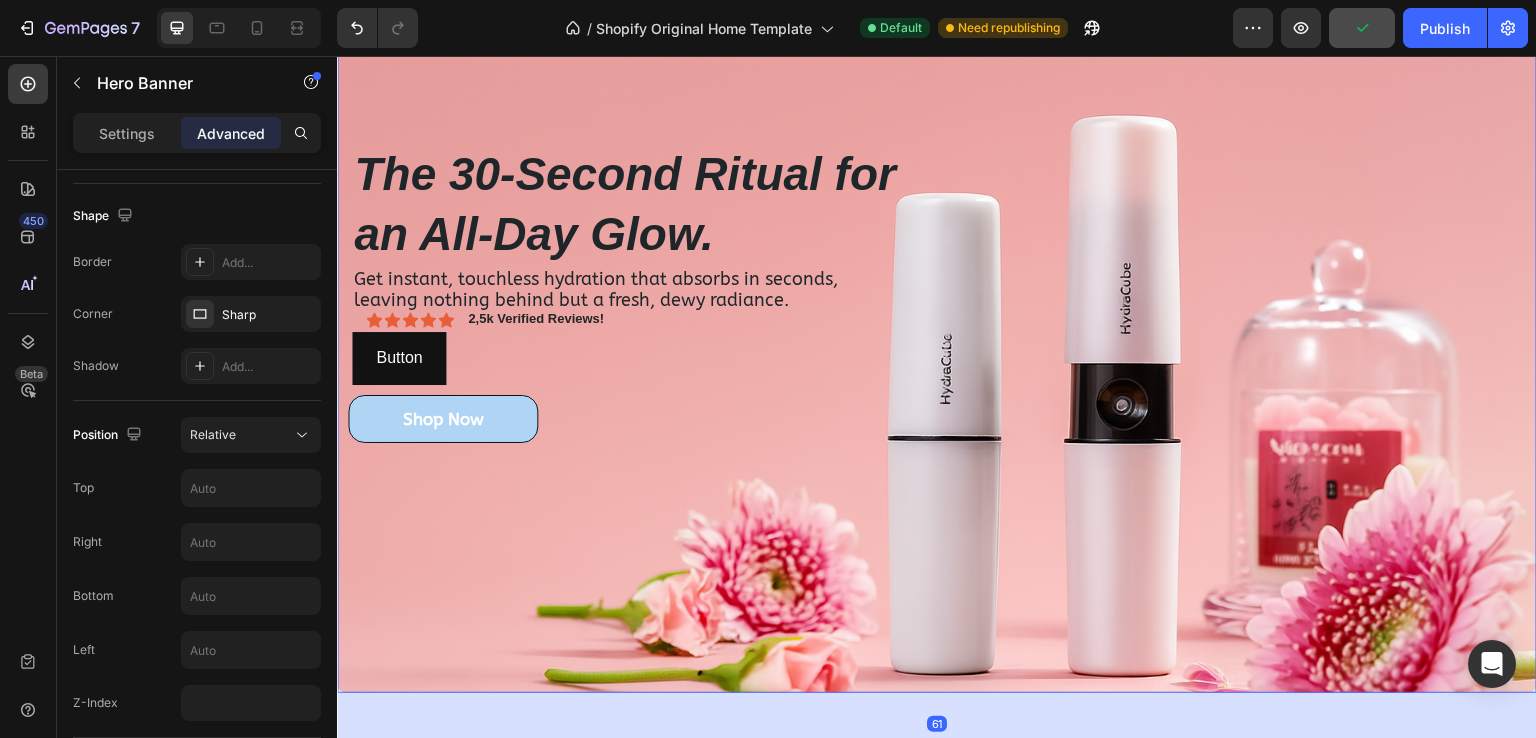 scroll, scrollTop: 0, scrollLeft: 0, axis: both 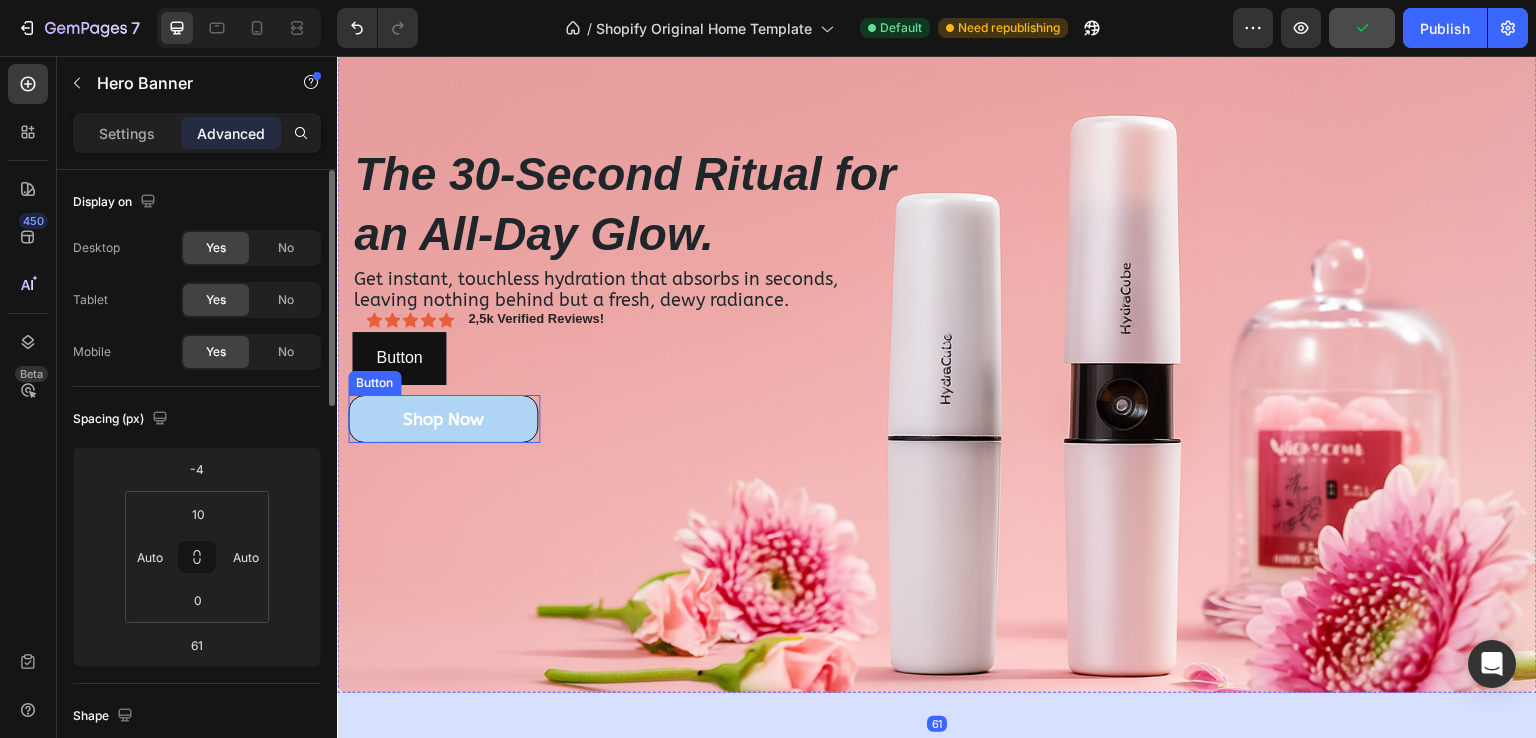 click on "Shop Now" at bounding box center [443, 419] 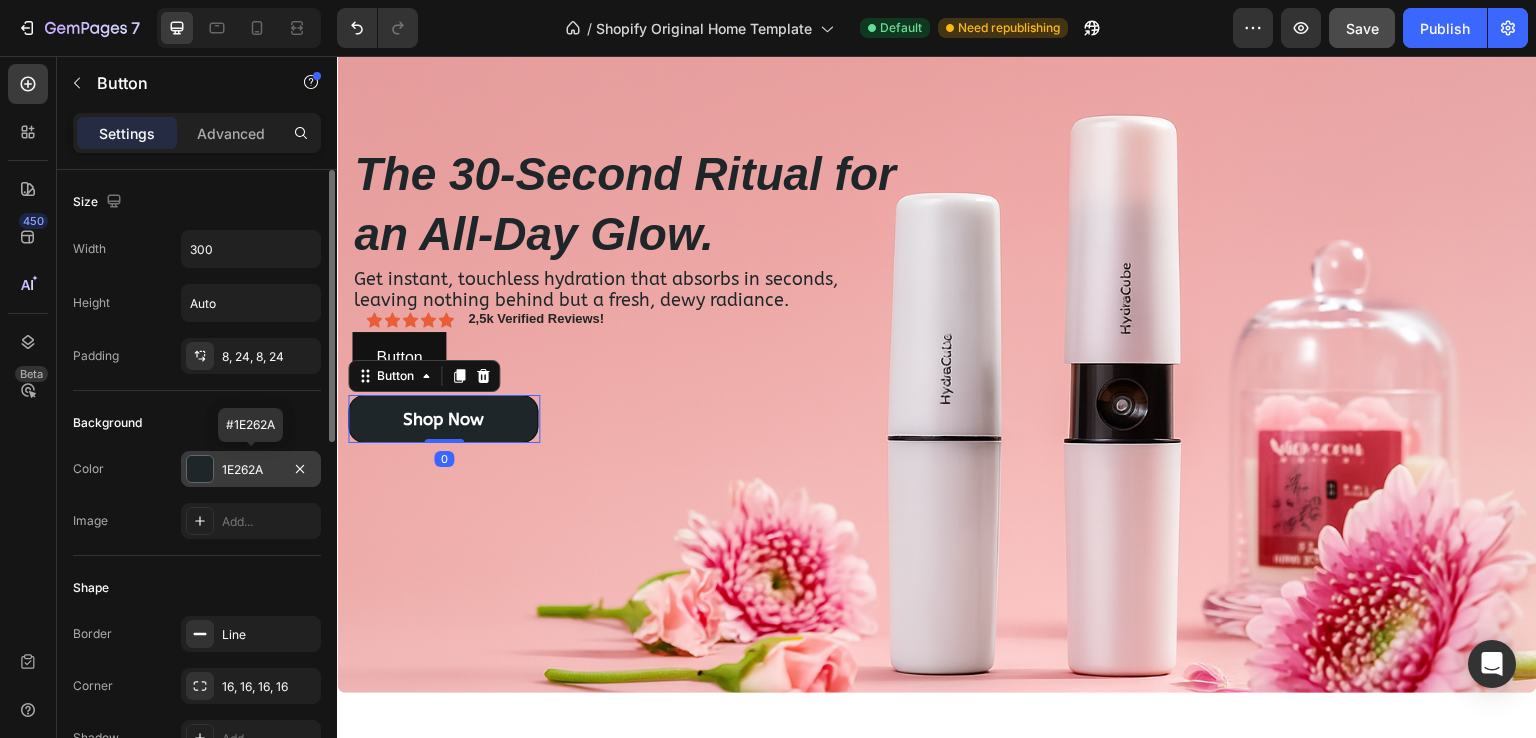 click on "[COLOR_CODE]" at bounding box center [251, 470] 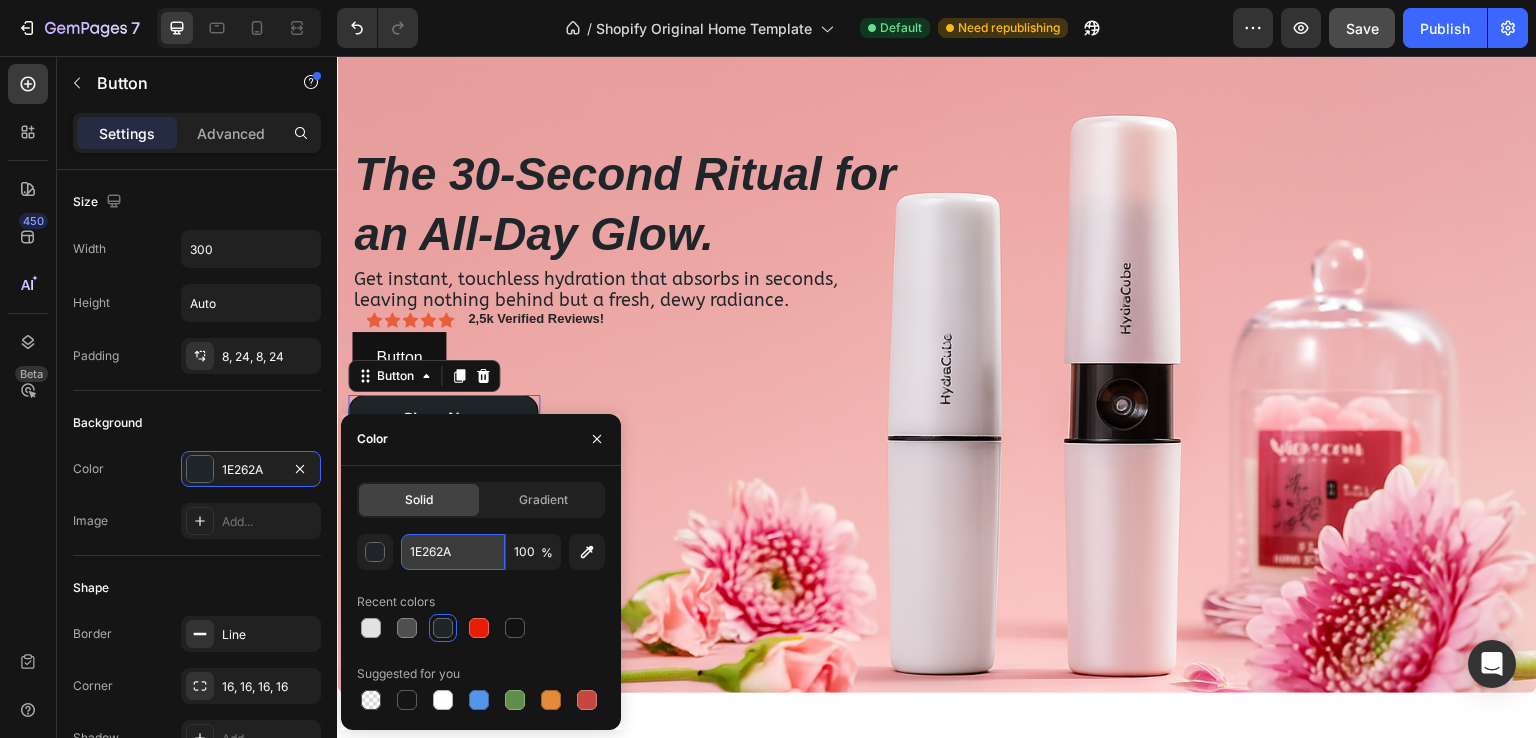 click on "[COLOR_CODE]" at bounding box center (453, 552) 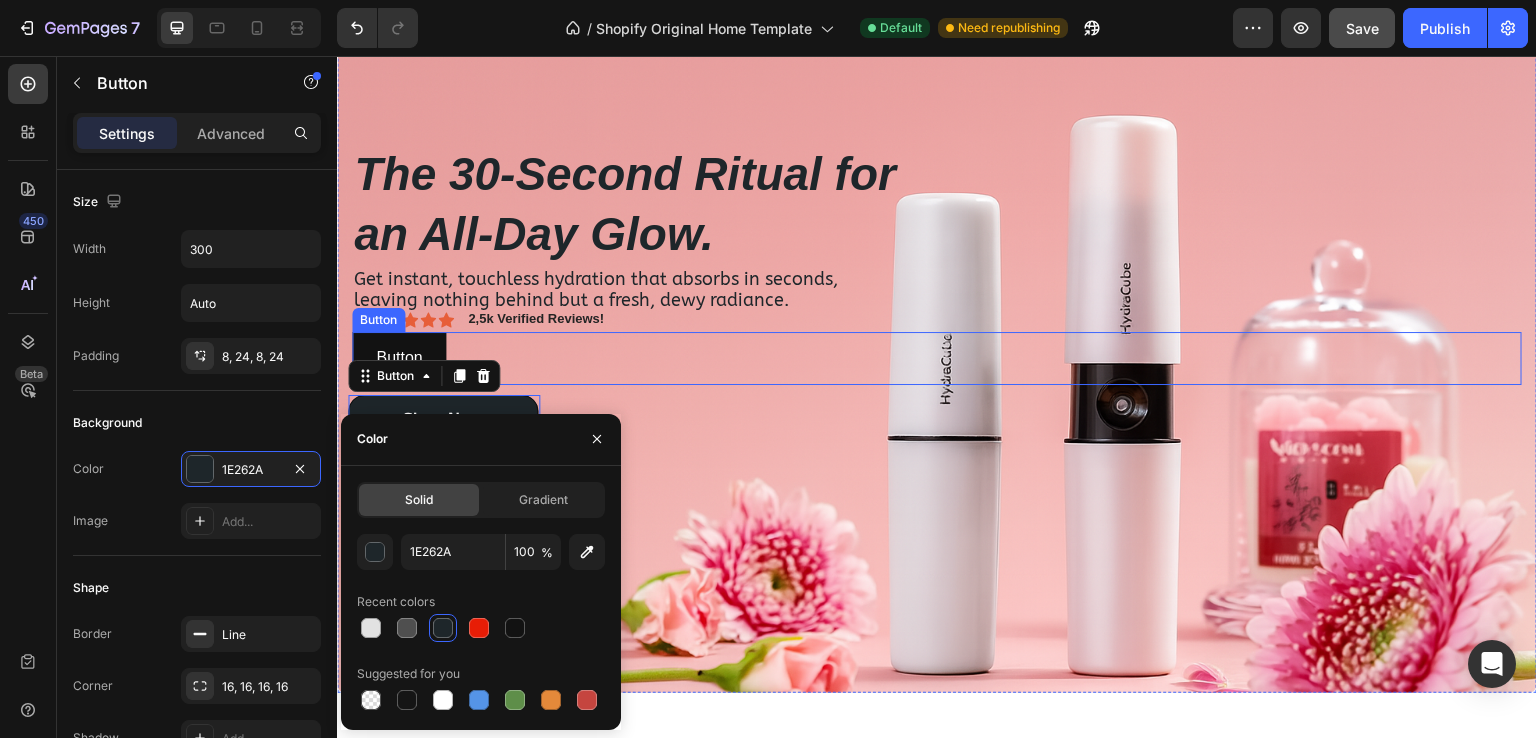 click on "Button Button" at bounding box center [937, 358] 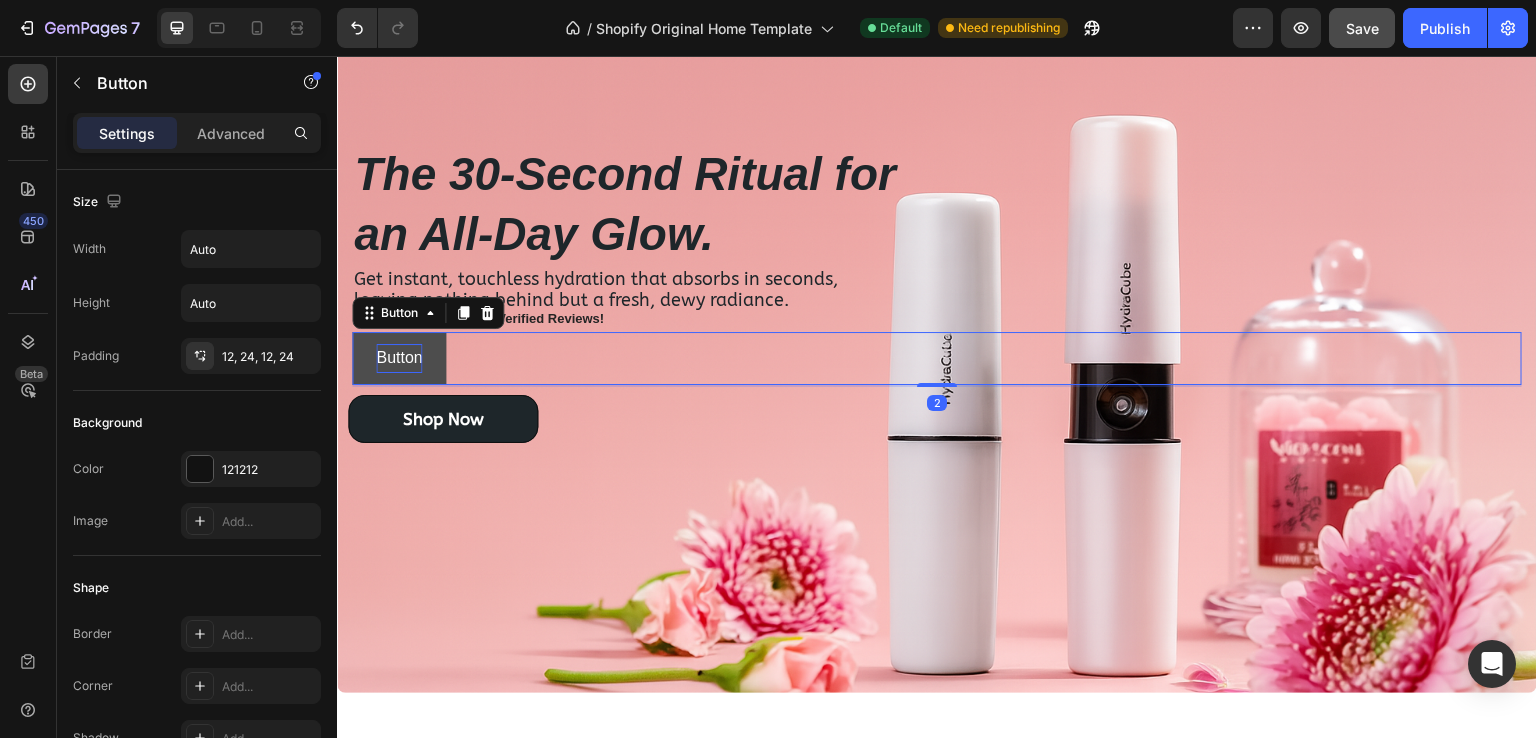 click on "Button" at bounding box center [399, 358] 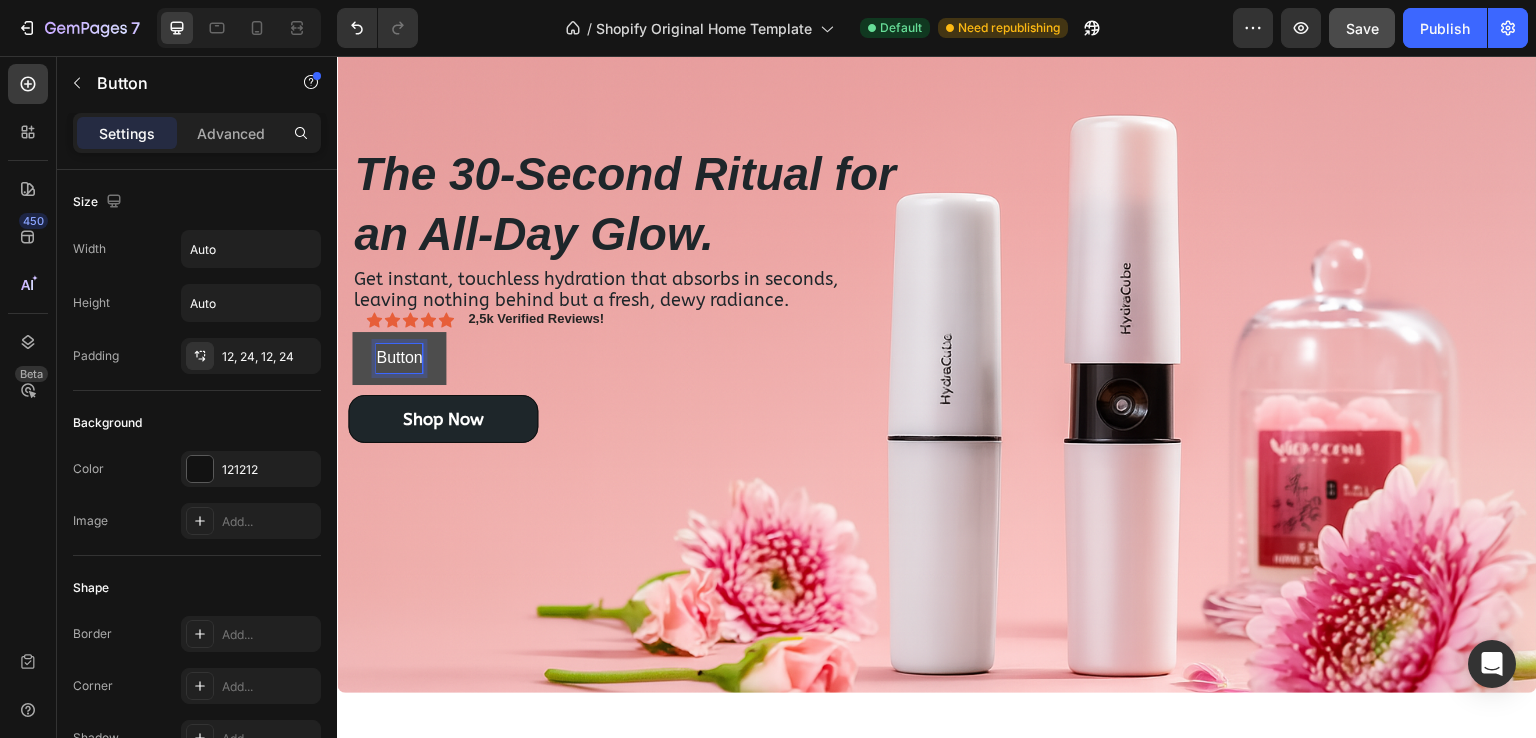 click on "Button" at bounding box center (399, 358) 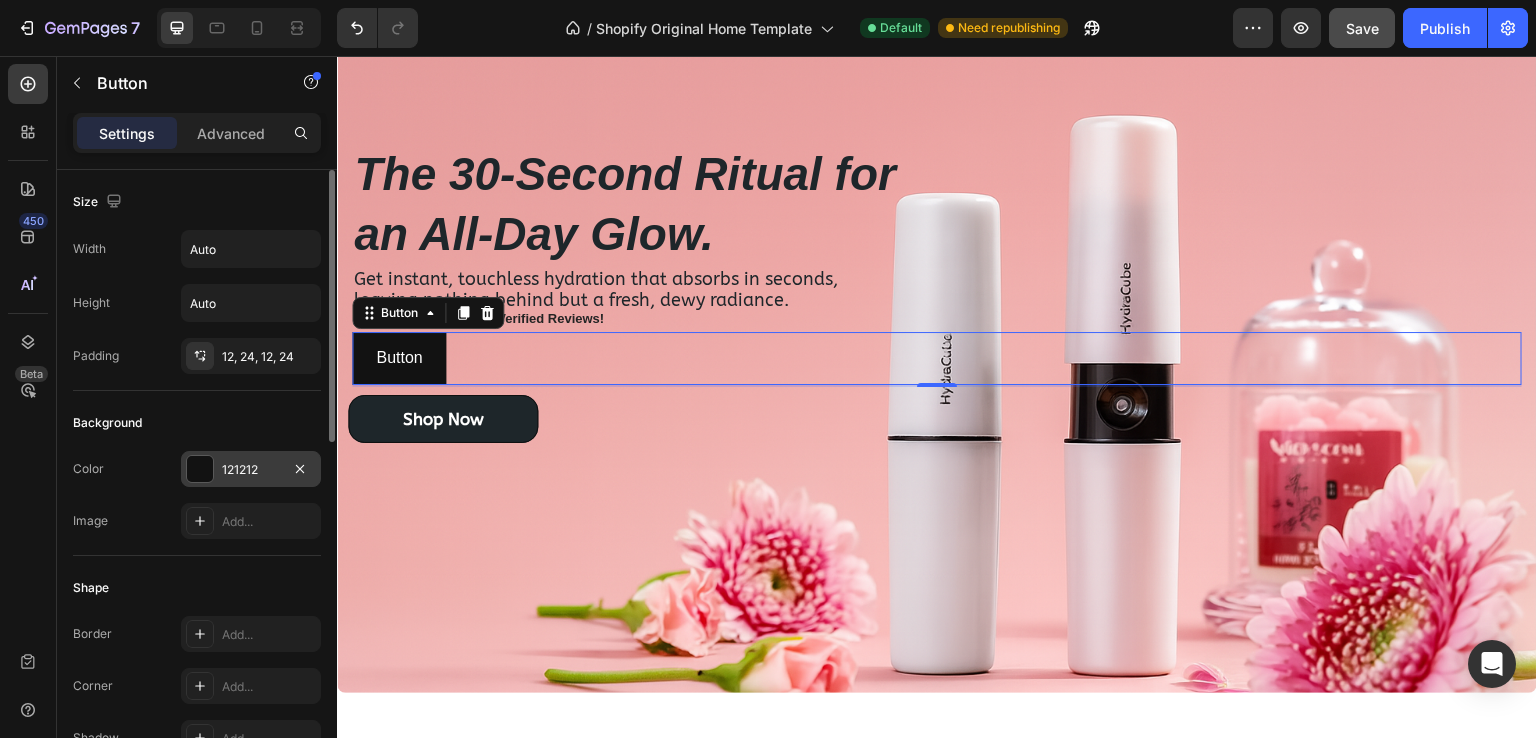 click on "121212" at bounding box center [251, 470] 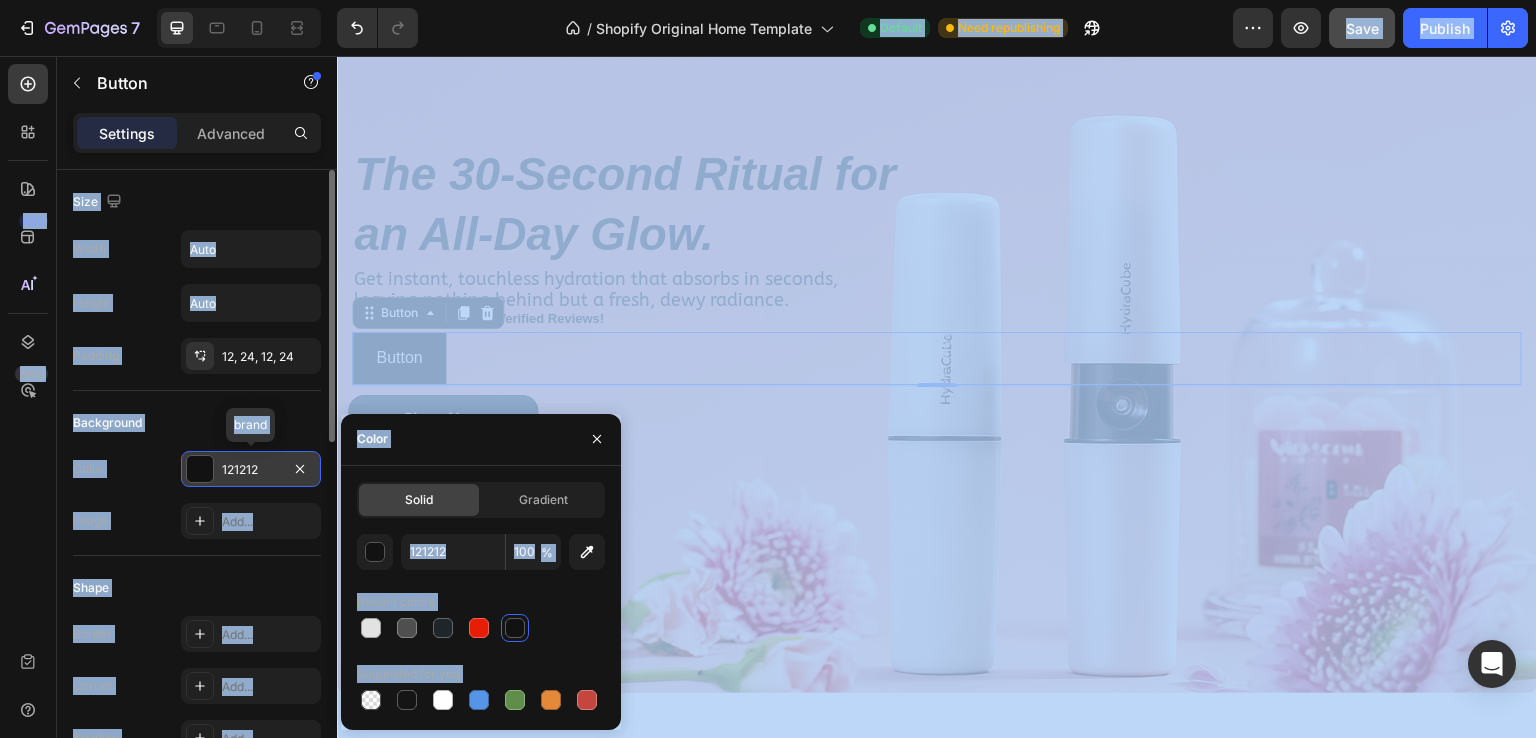 click on "121212" at bounding box center (251, 469) 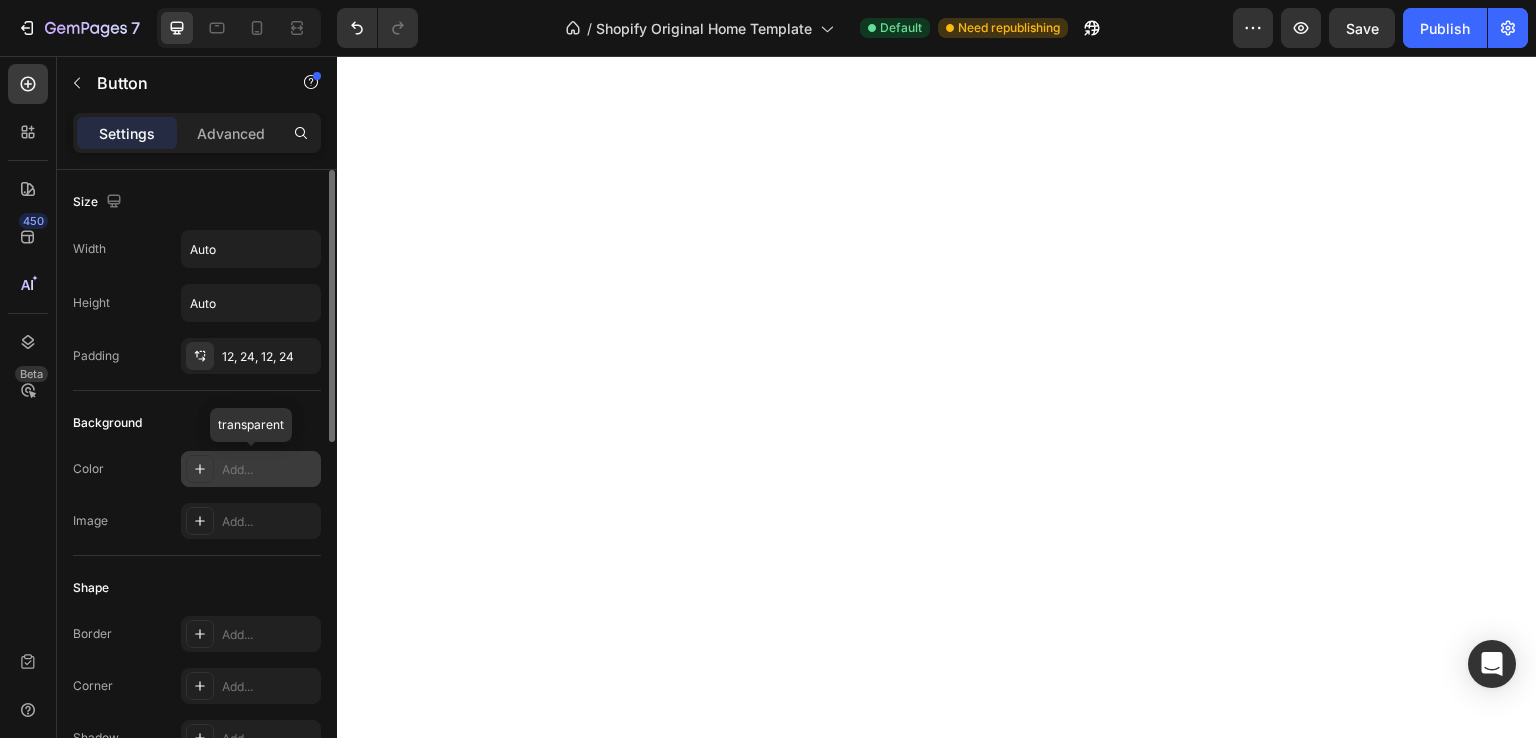 scroll, scrollTop: 0, scrollLeft: 0, axis: both 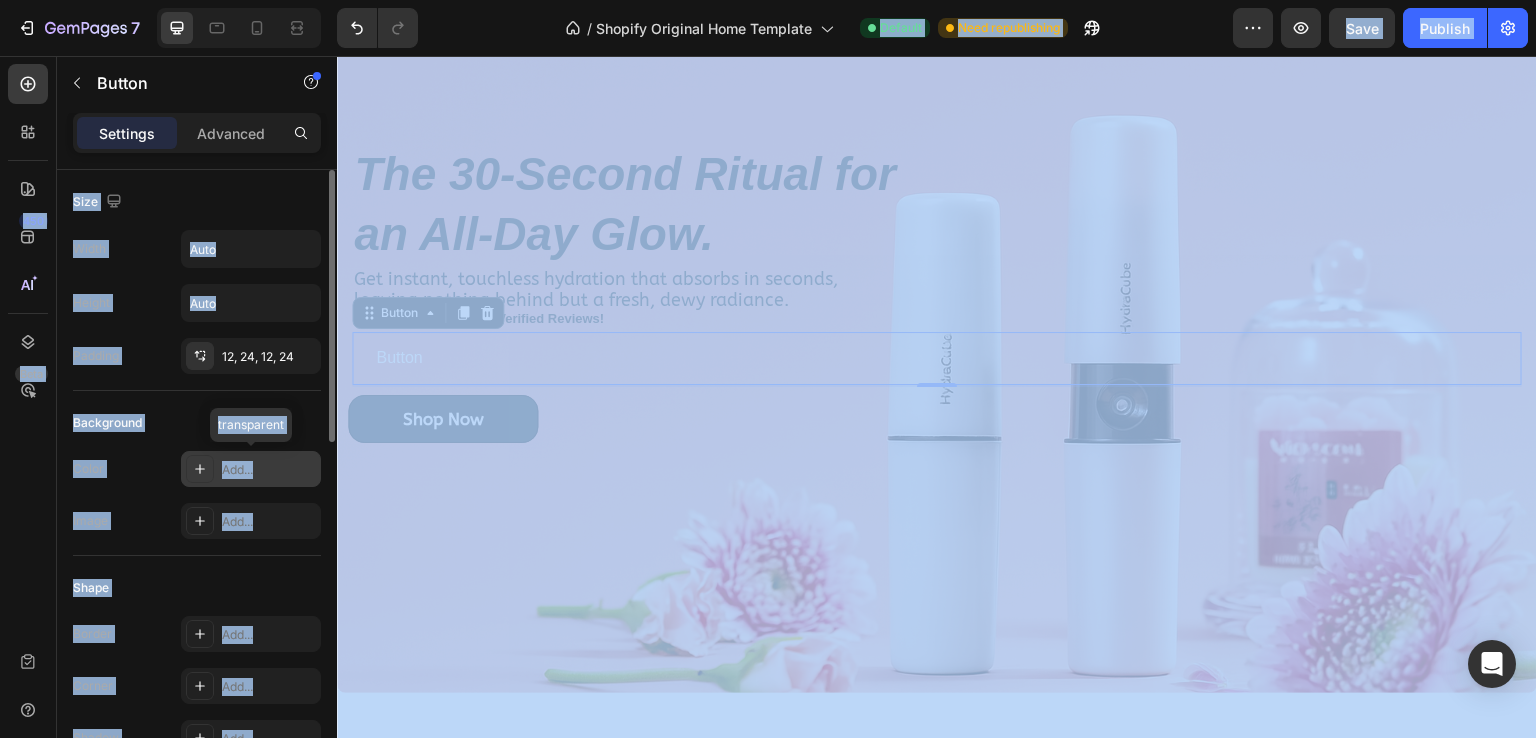 click on "Add..." at bounding box center [269, 470] 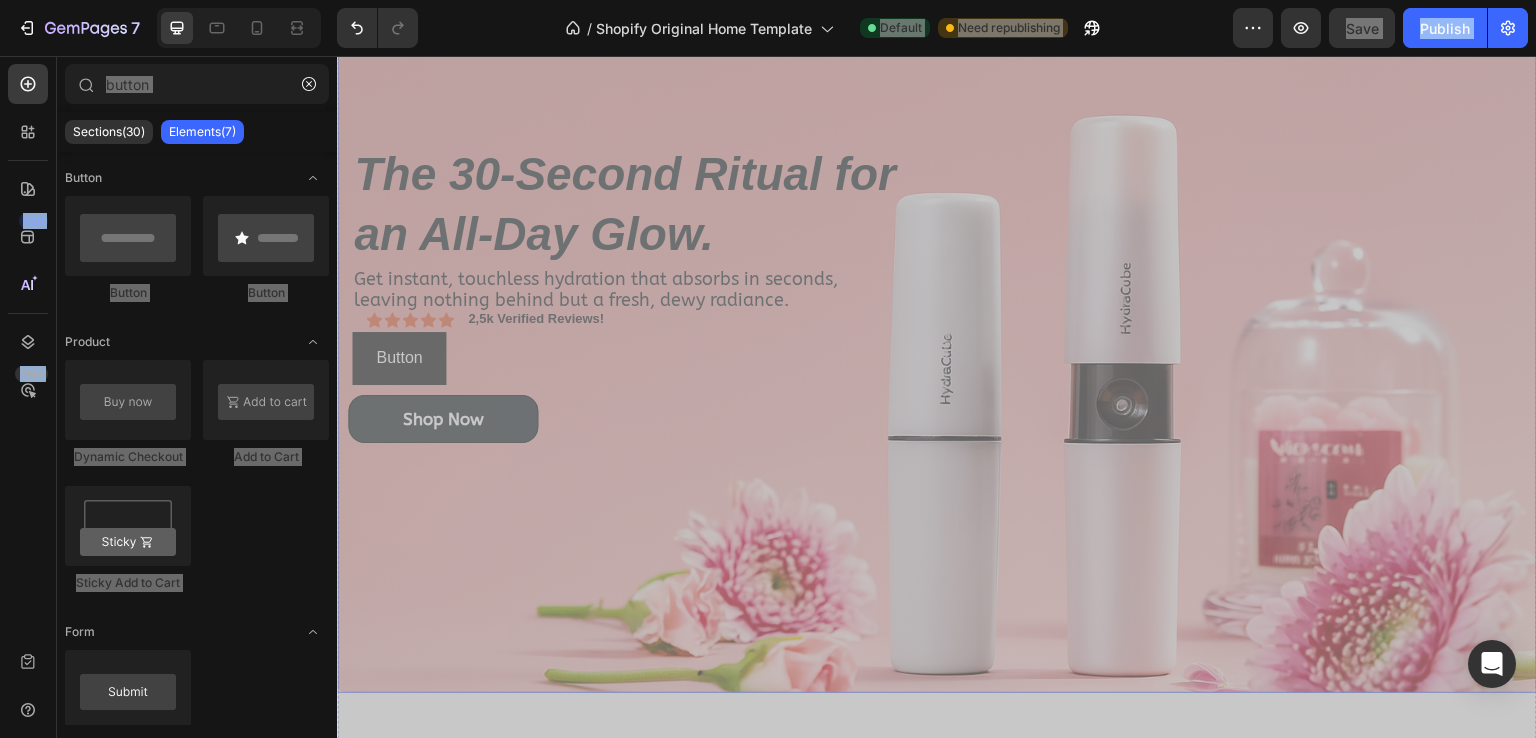 click at bounding box center [937, 293] 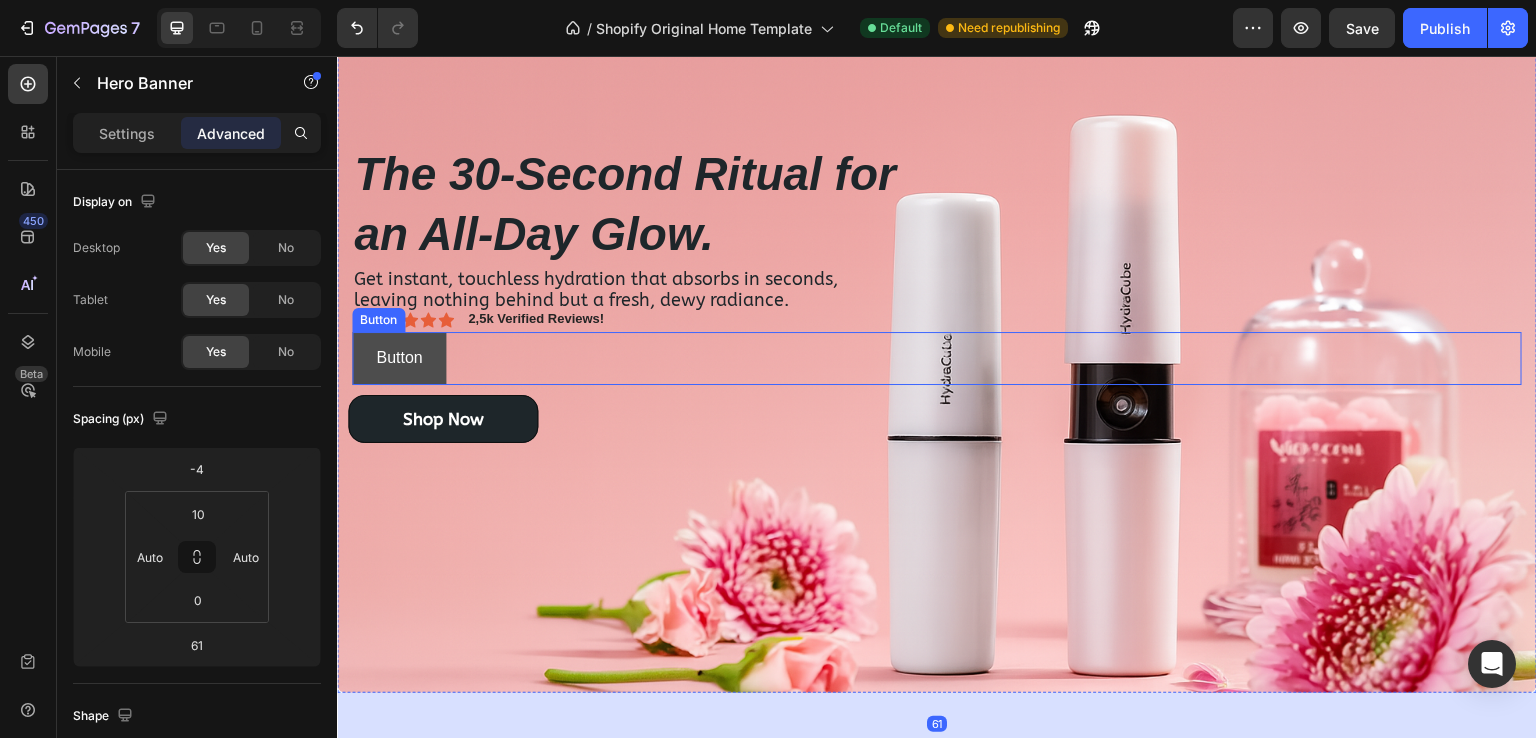 click on "Button" at bounding box center [399, 358] 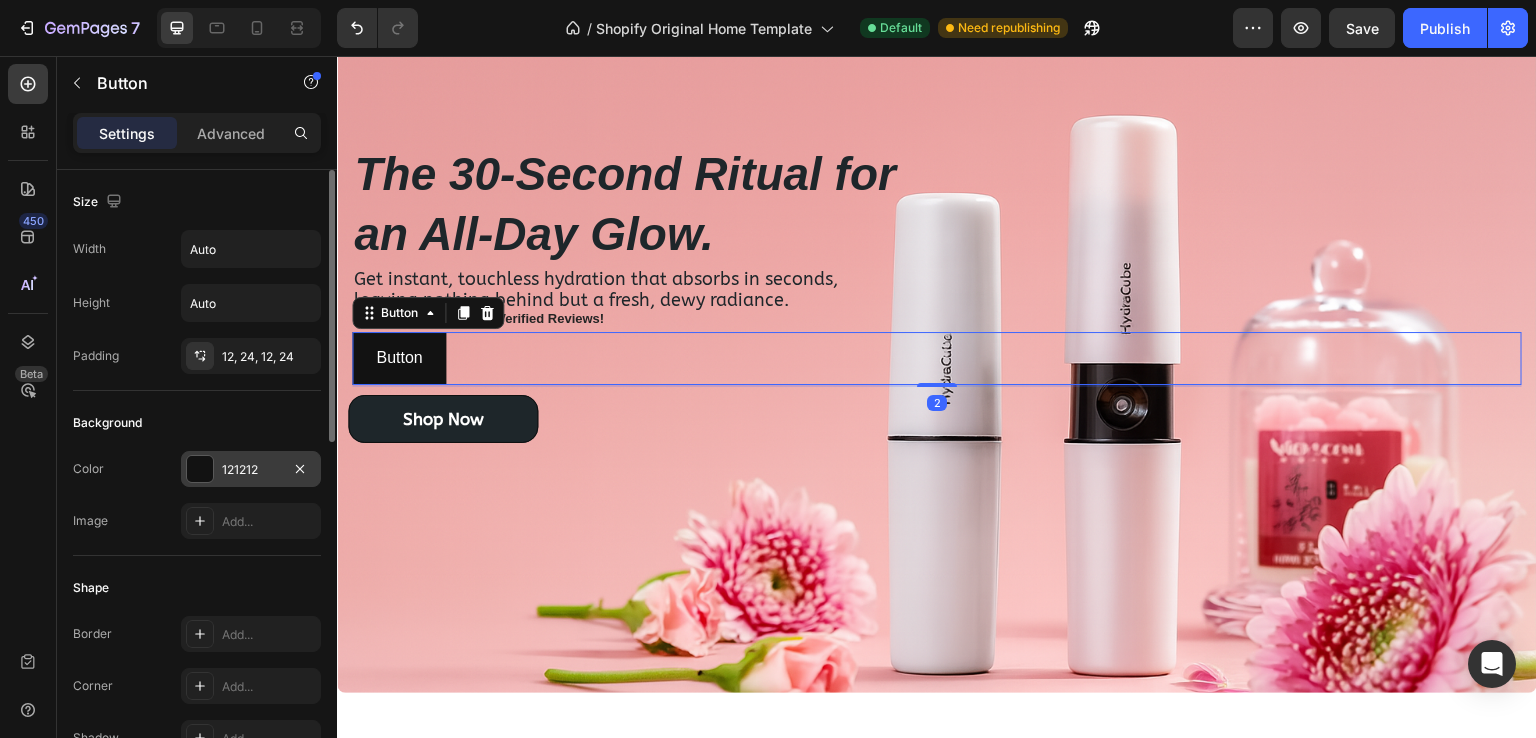 click on "121212" at bounding box center (251, 470) 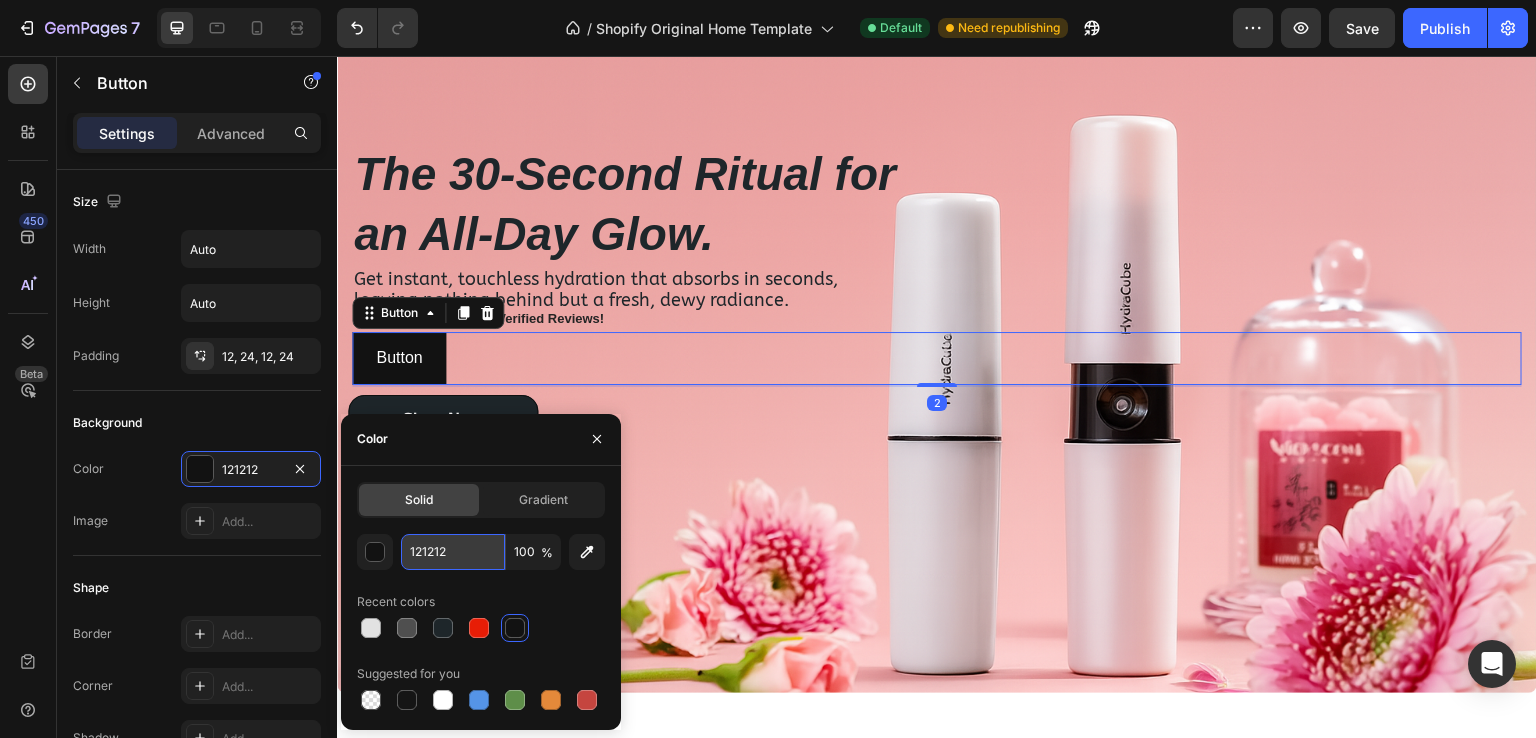 click on "121212" at bounding box center [453, 552] 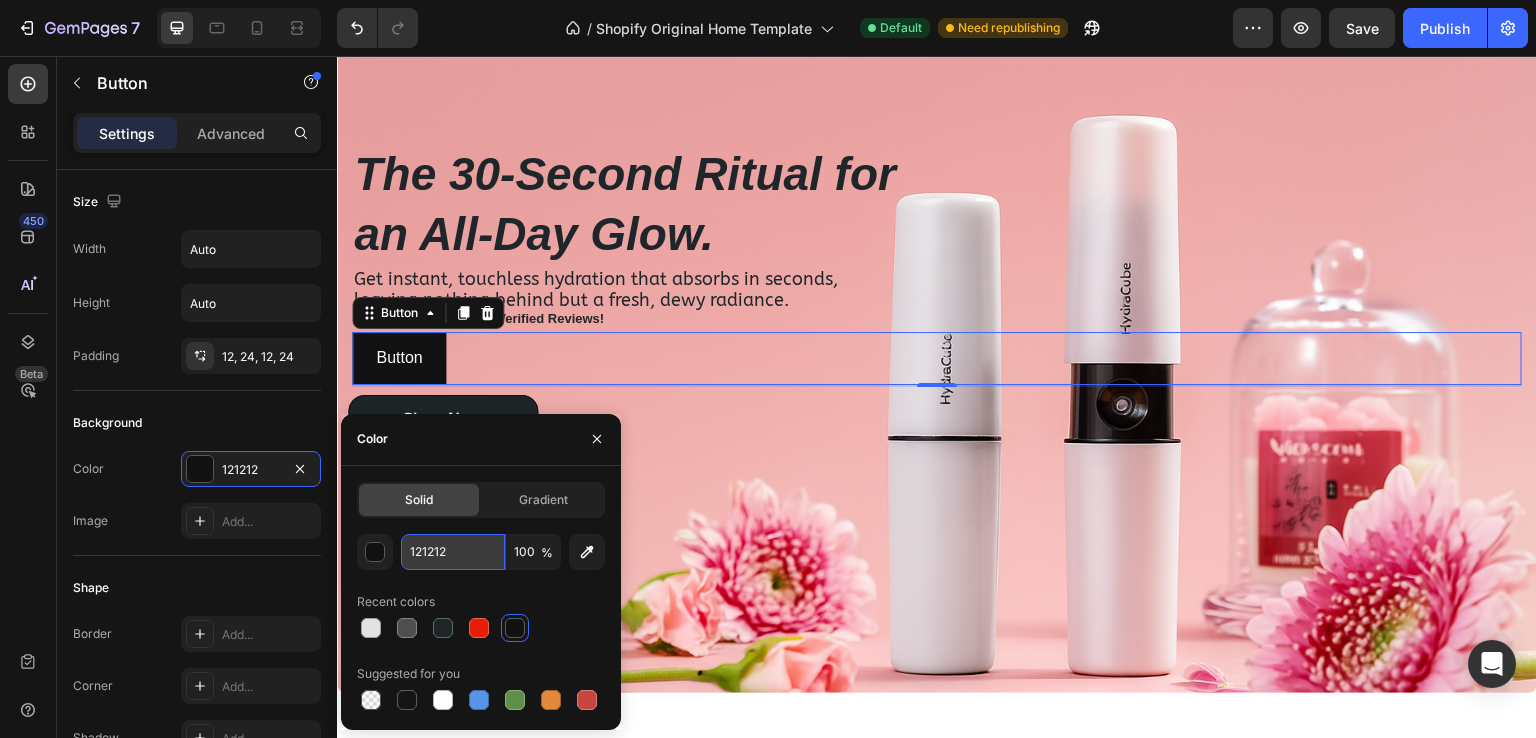 paste on "[COLOR_CODE]" 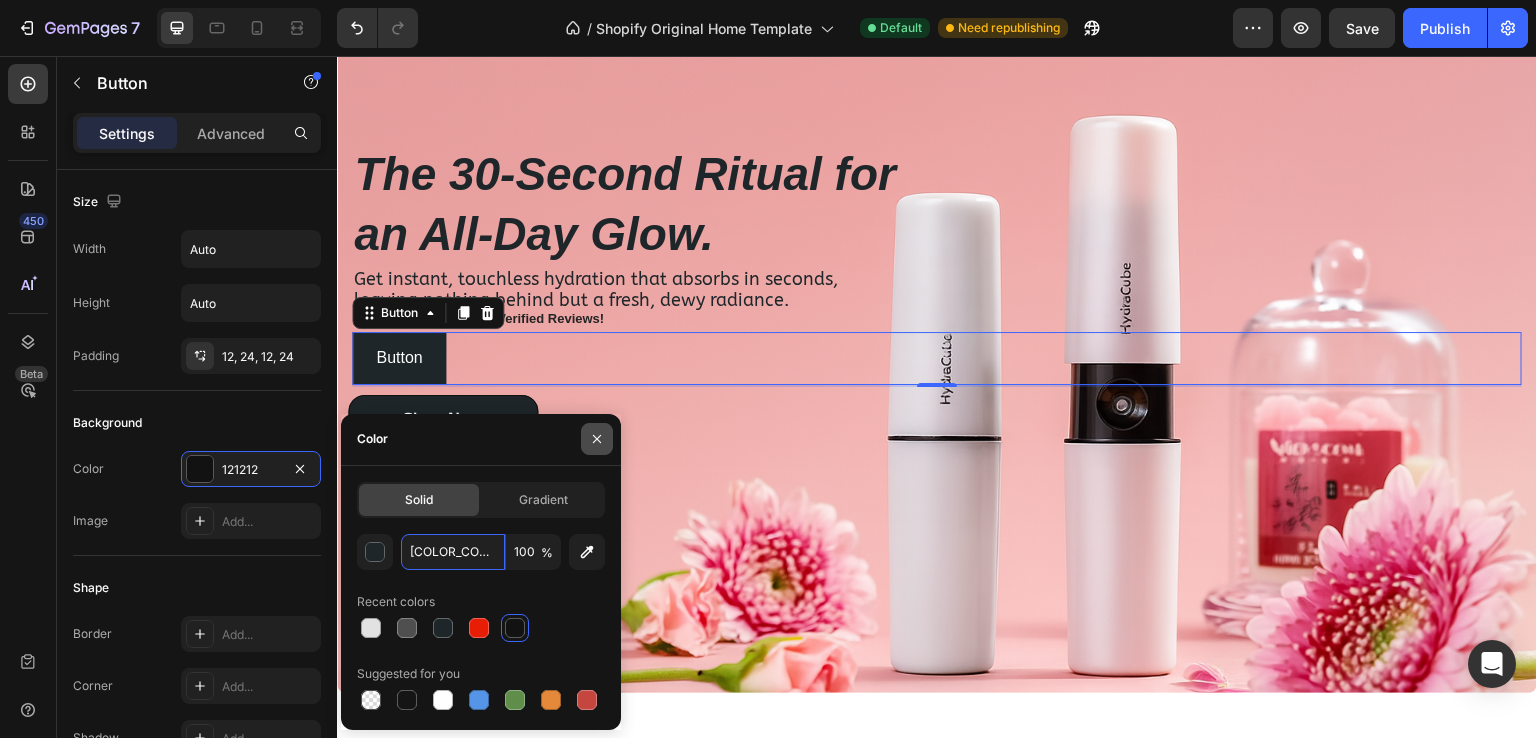 type on "[COLOR_CODE]" 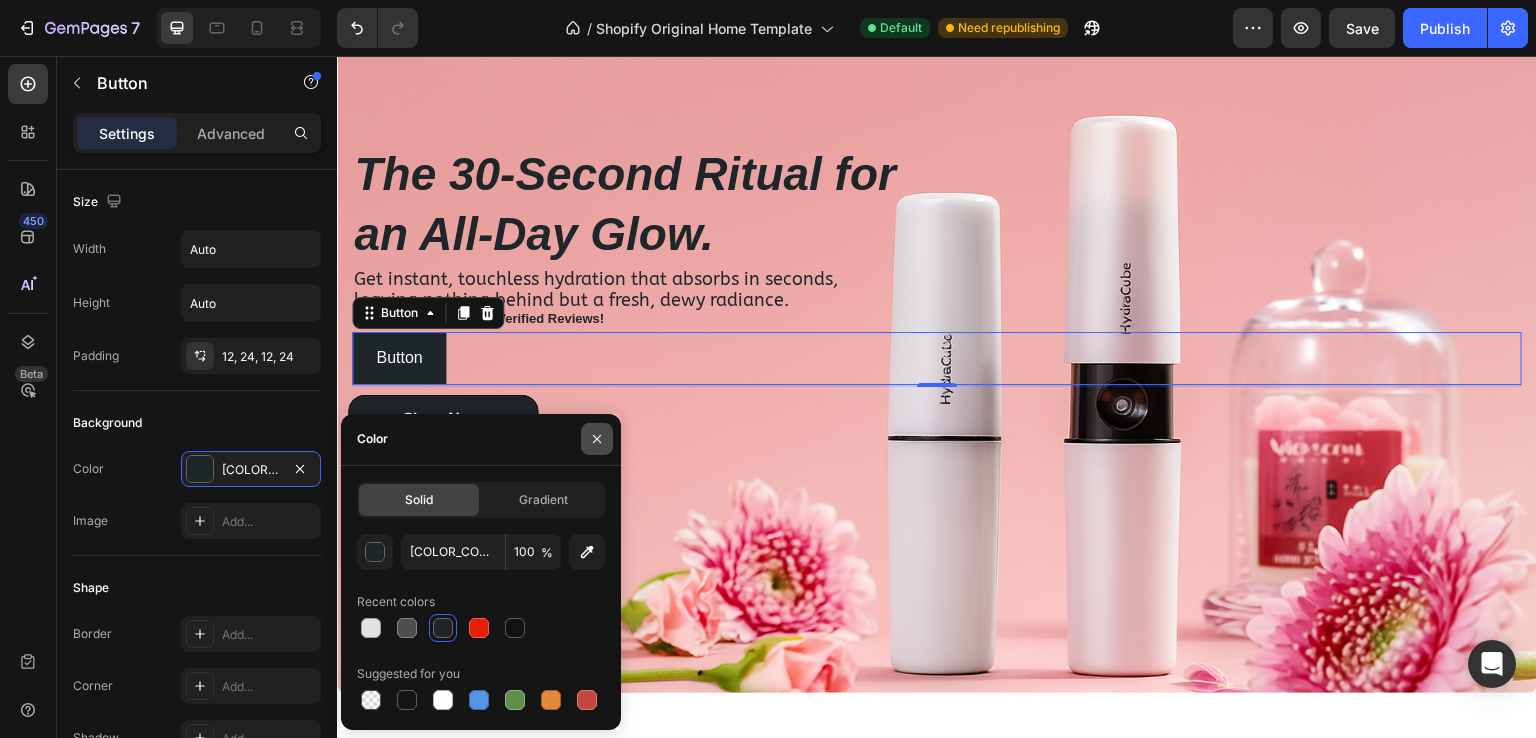 click 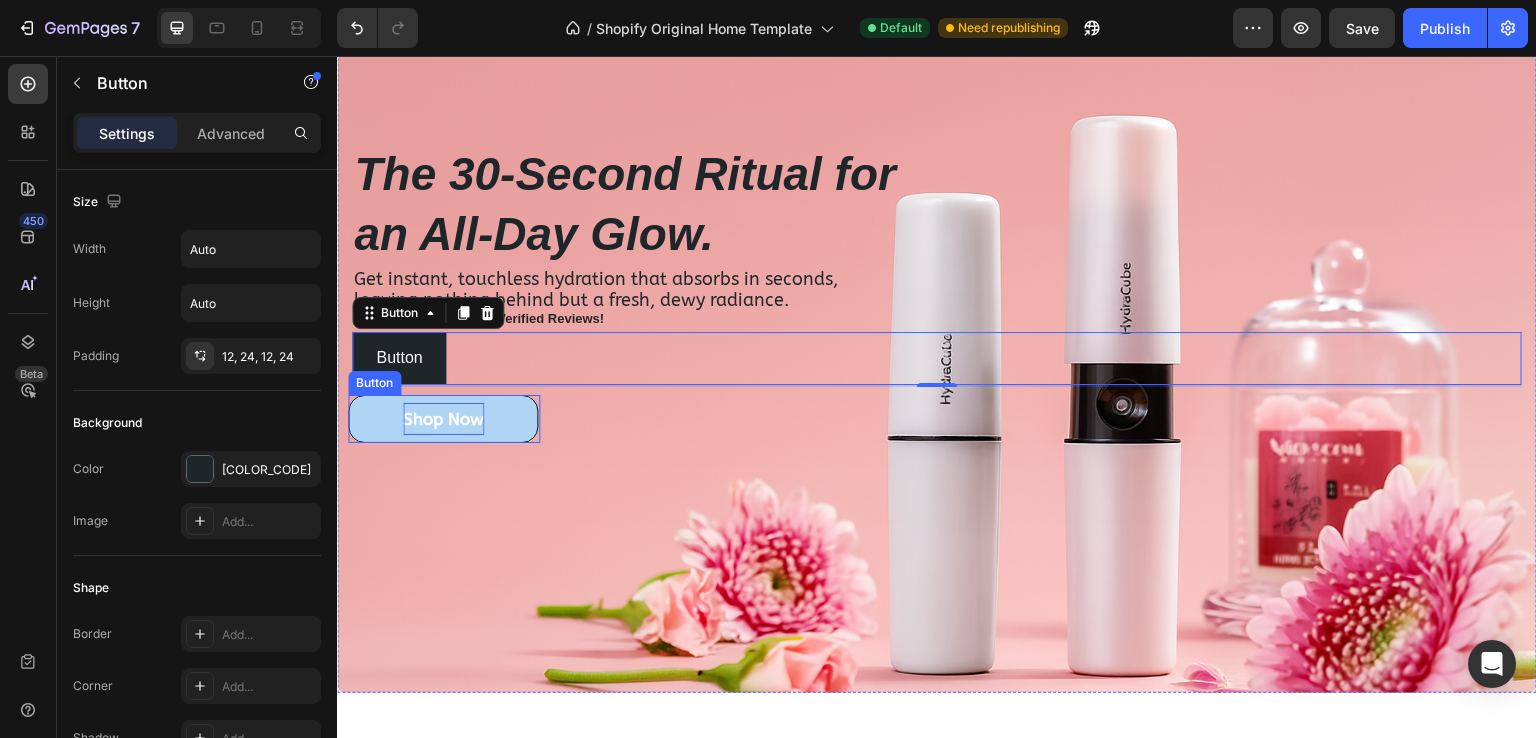 click on "Shop Now" at bounding box center (443, 419) 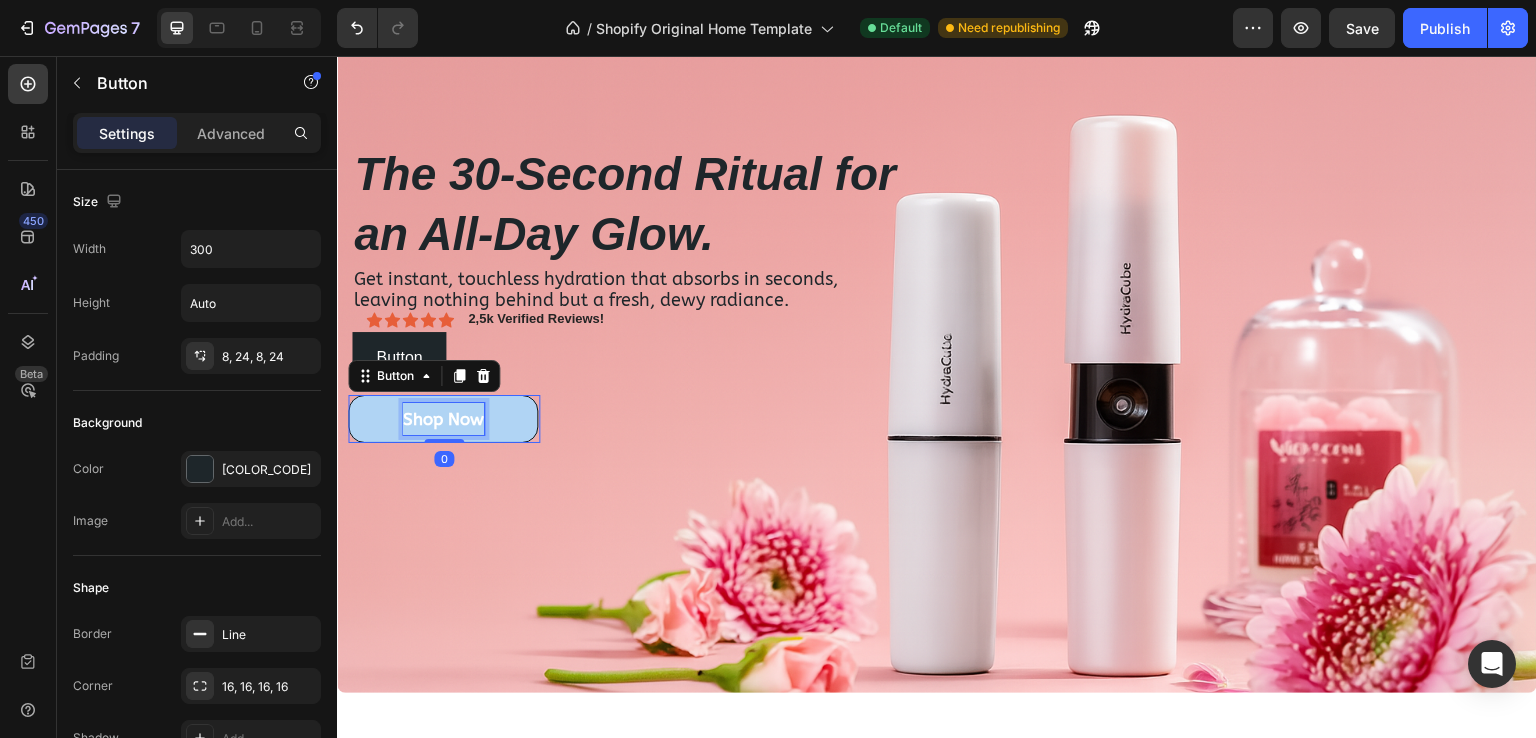click on "Shop Now" at bounding box center [443, 419] 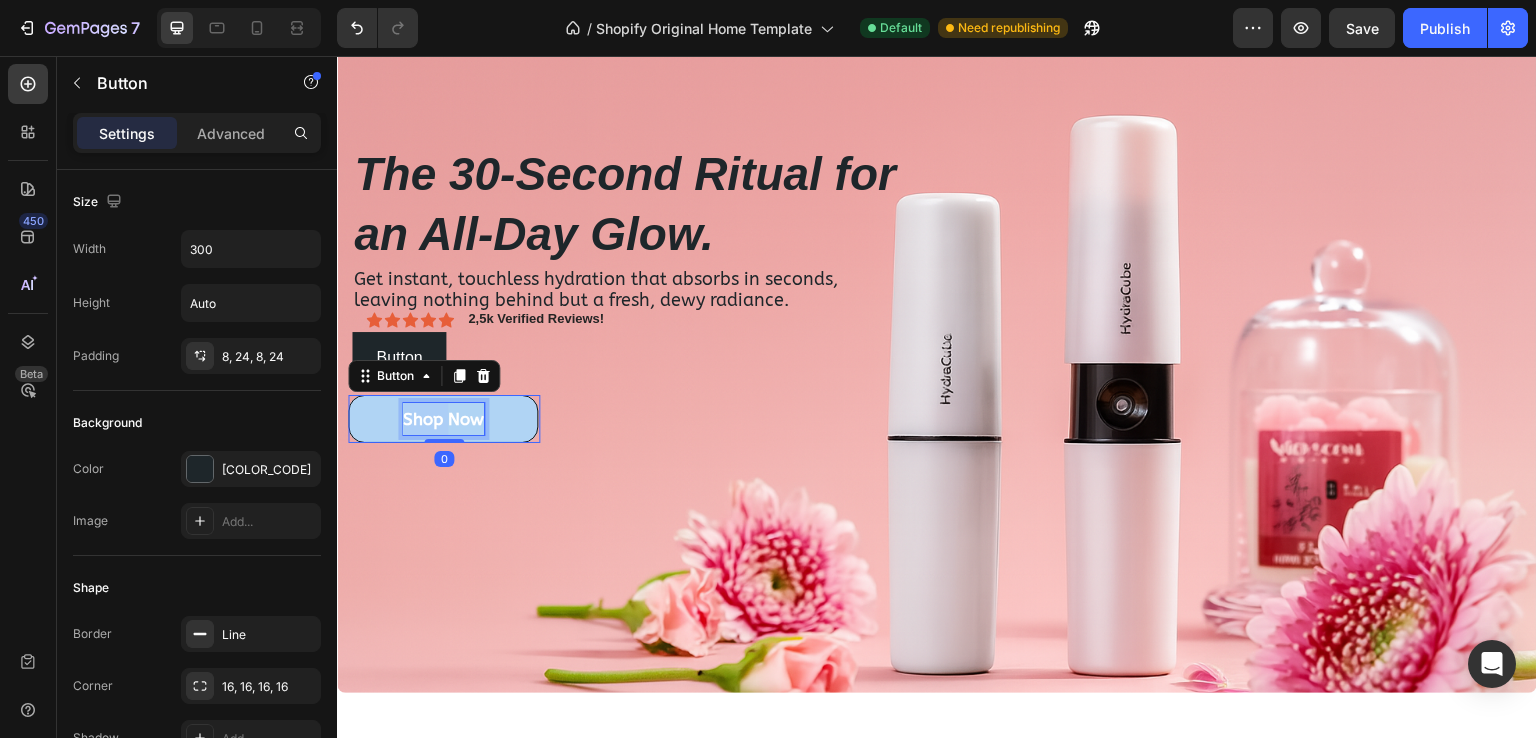 click on "Shop Now" at bounding box center [443, 419] 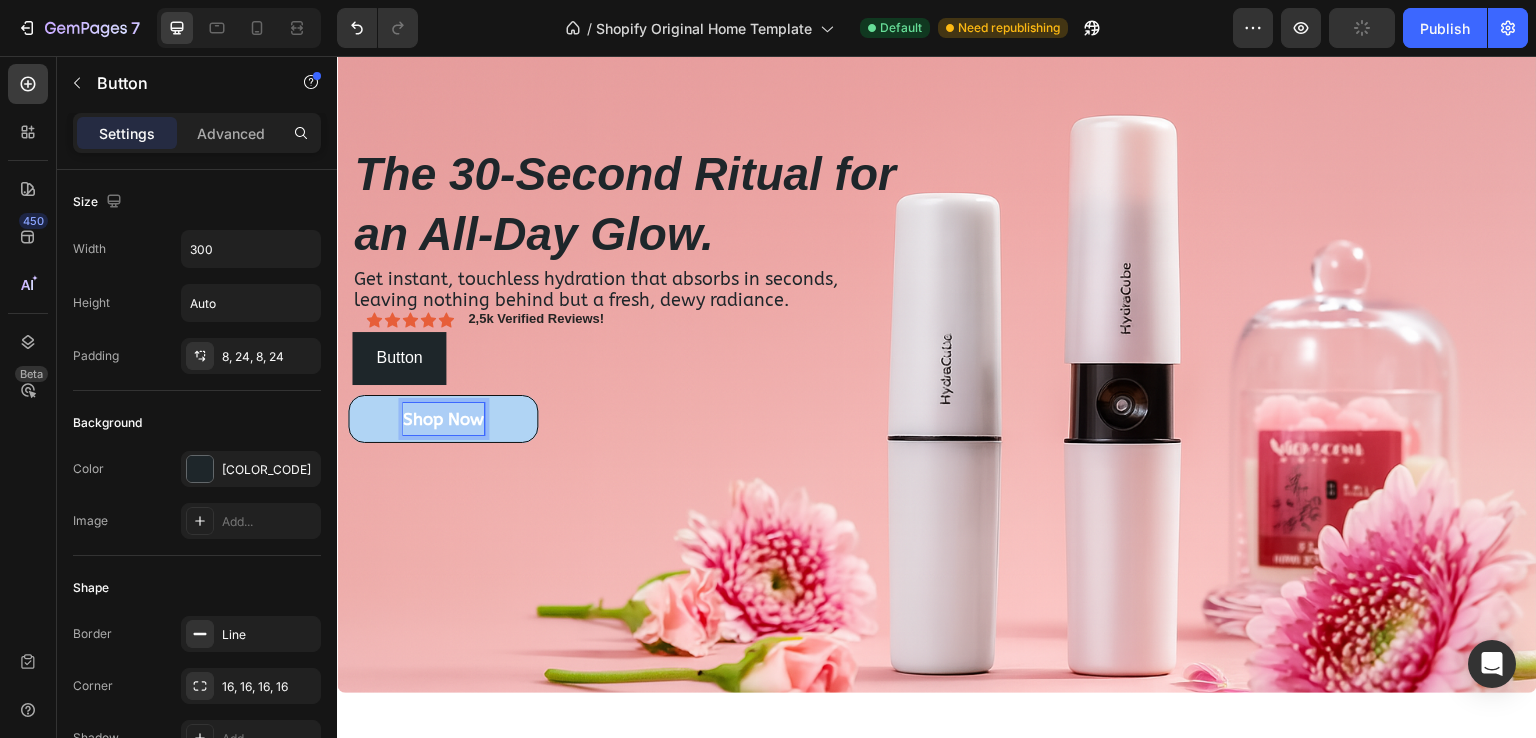 click on "Shop Now" at bounding box center (443, 419) 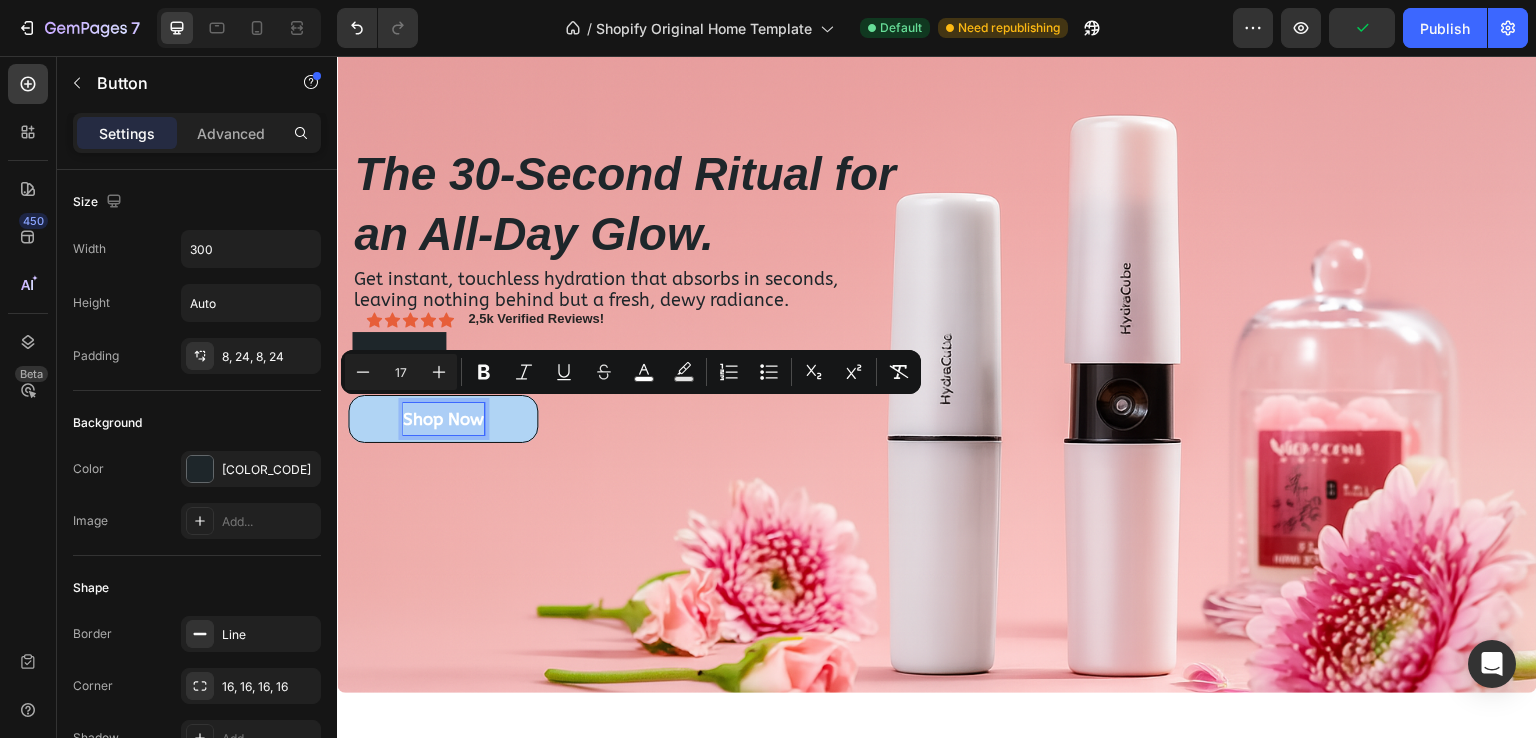 copy on "Shop Now" 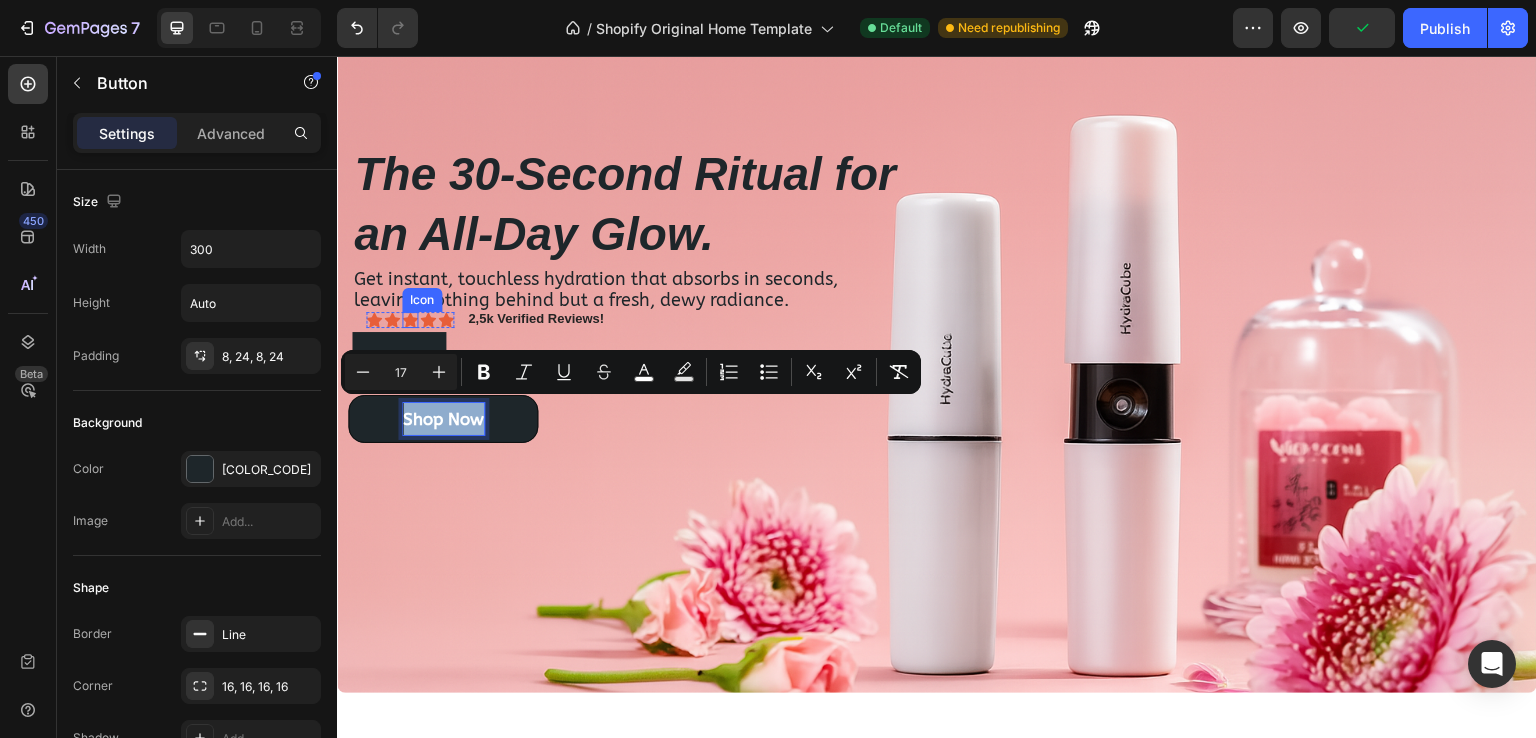 click 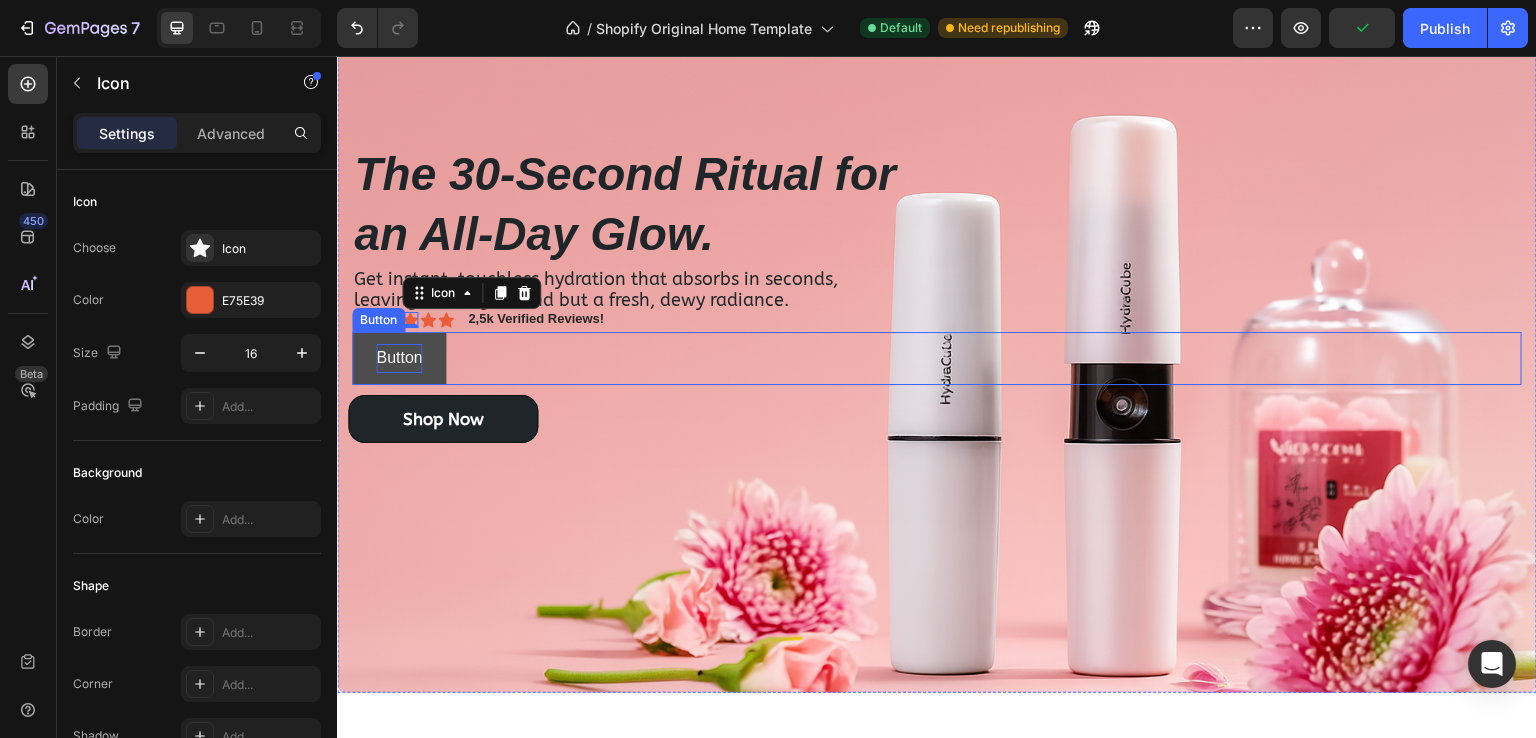 click on "Button" at bounding box center [399, 358] 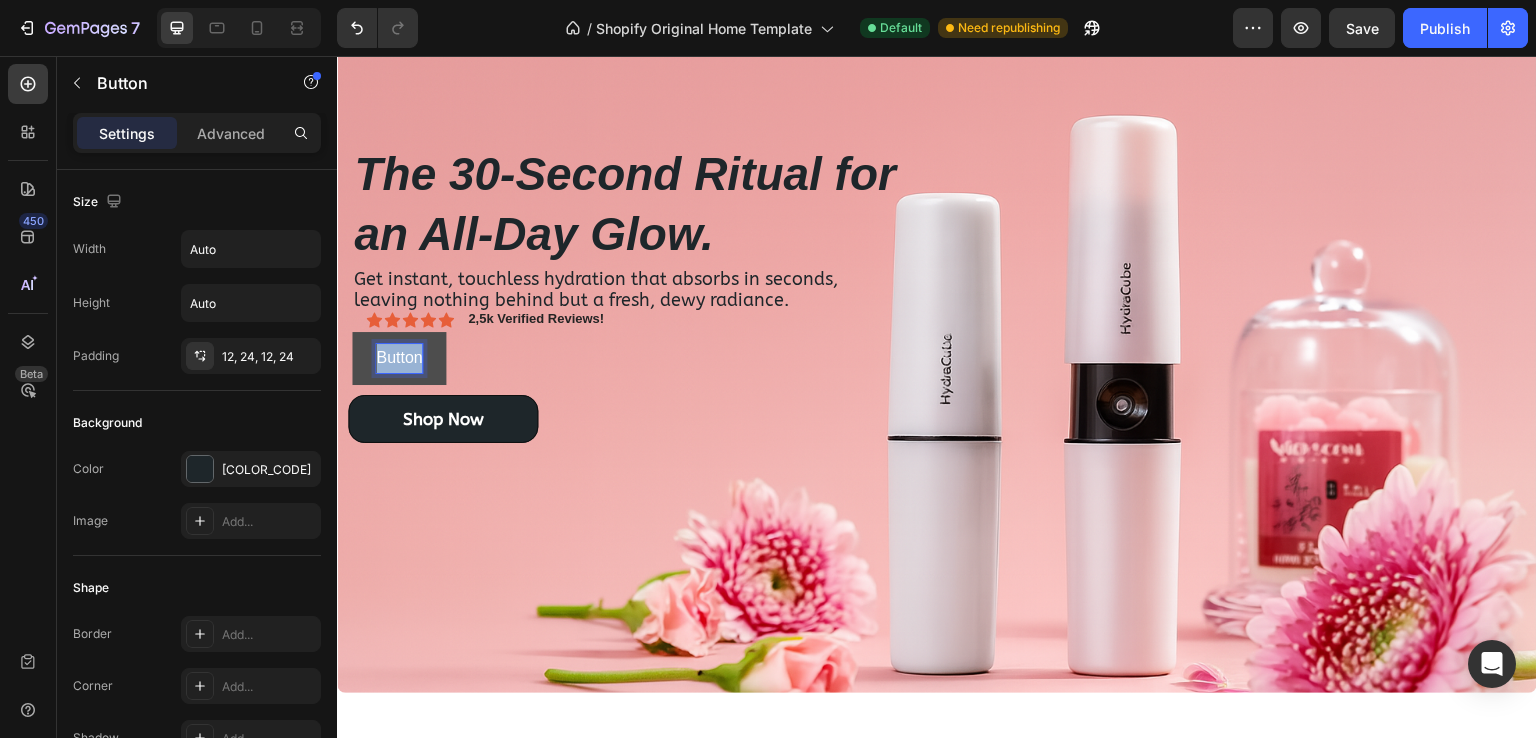 click on "Button" at bounding box center [399, 358] 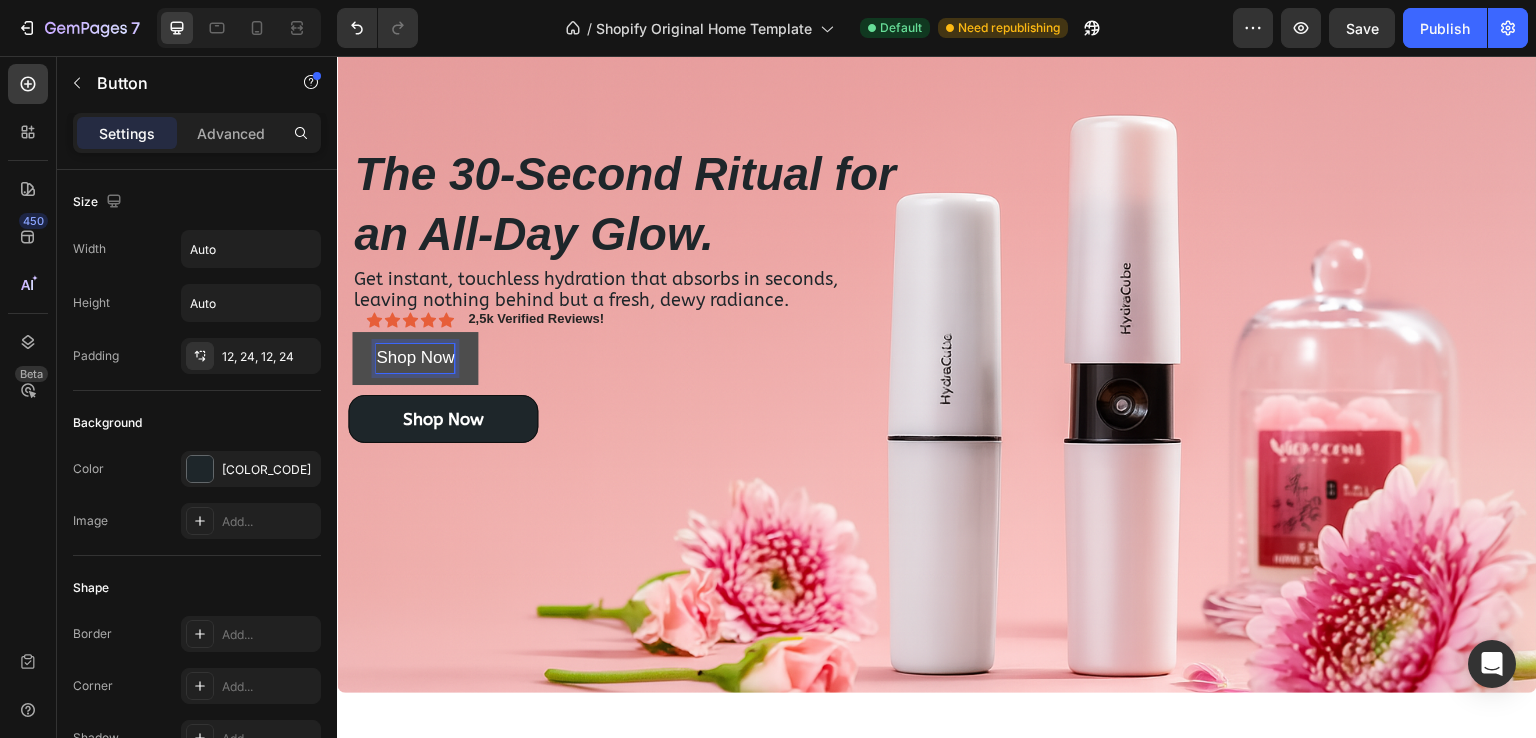 click on "Shop Now" at bounding box center (415, 357) 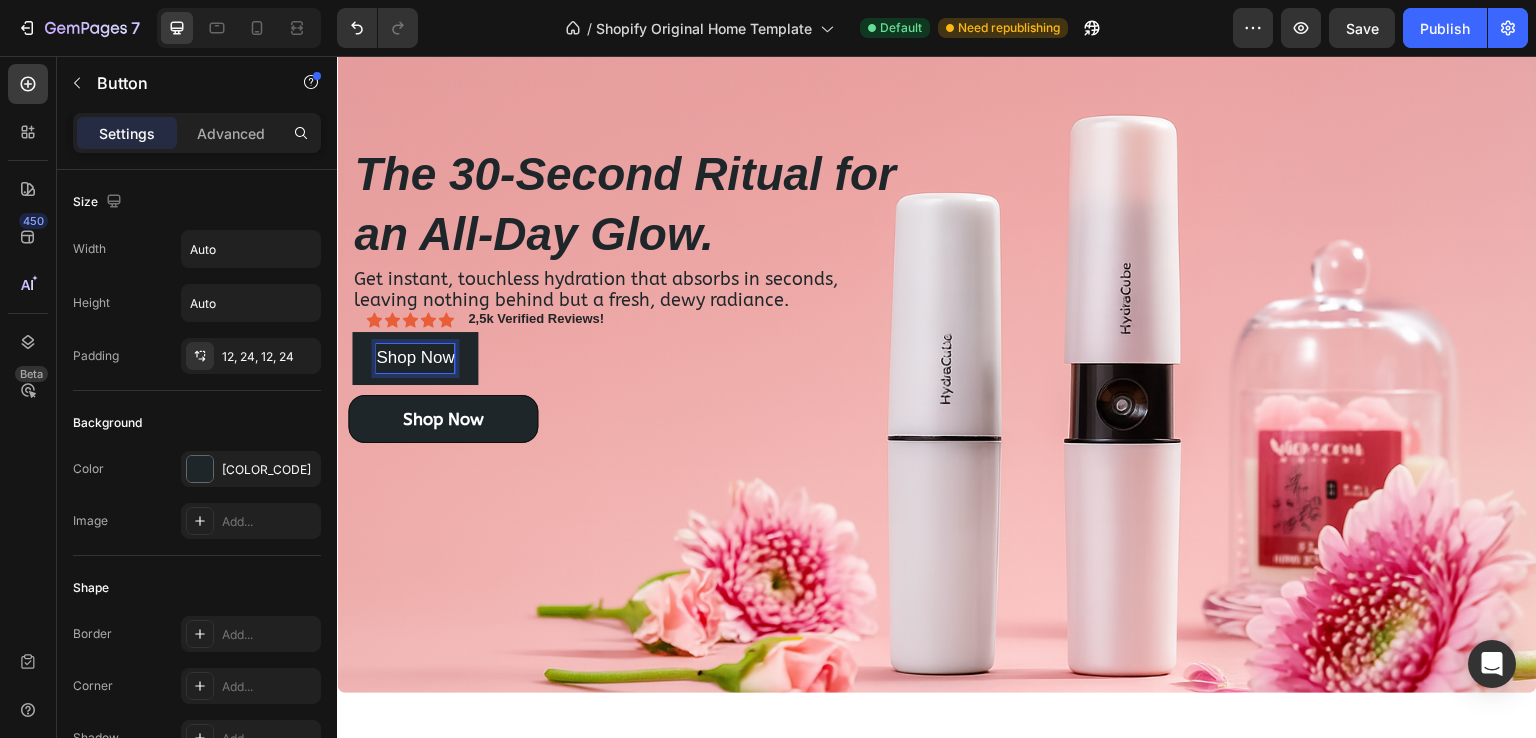 click on "Shop Now Button   2" at bounding box center (937, 358) 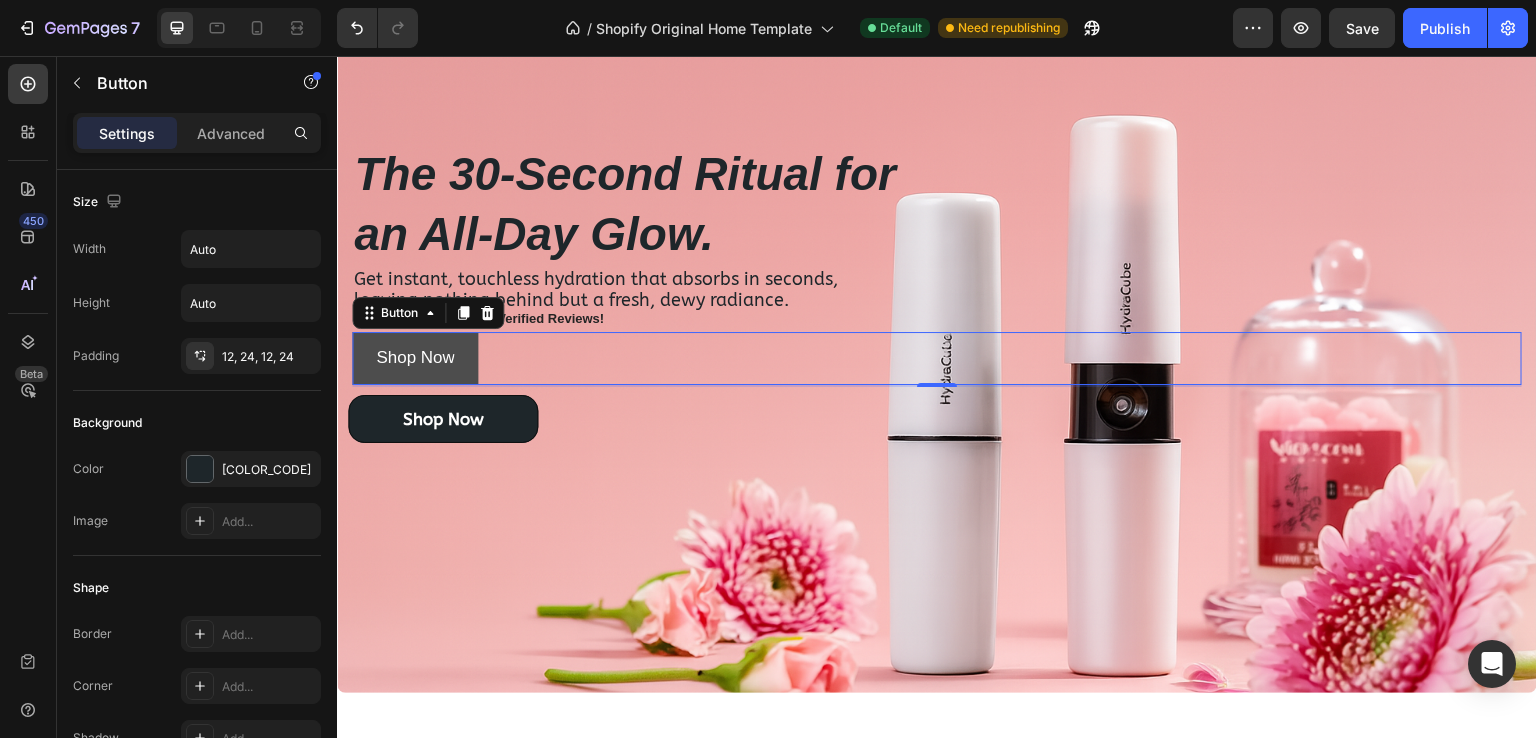click on "Shop Now" at bounding box center [415, 358] 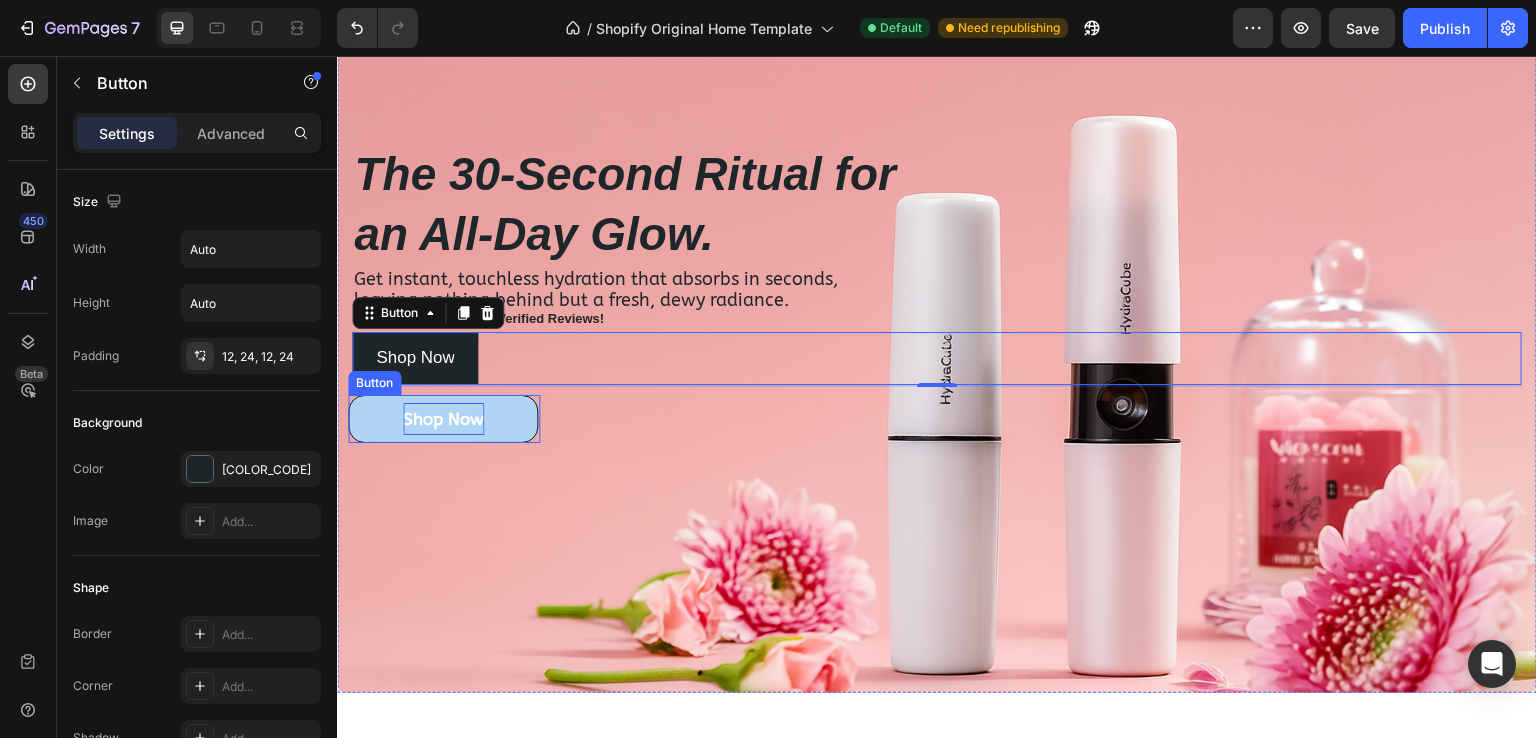 click on "Shop Now" at bounding box center (443, 419) 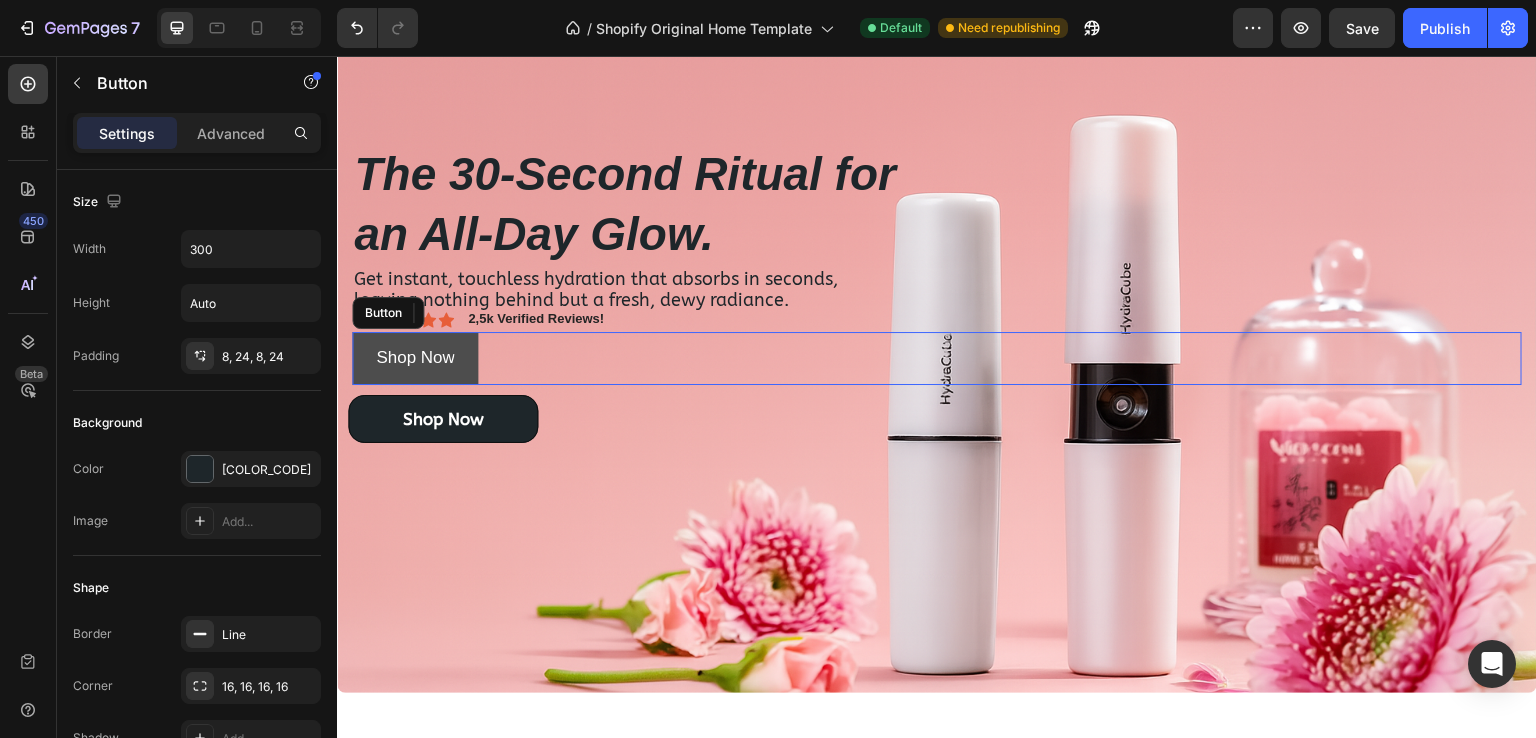 click on "Shop Now" at bounding box center [415, 358] 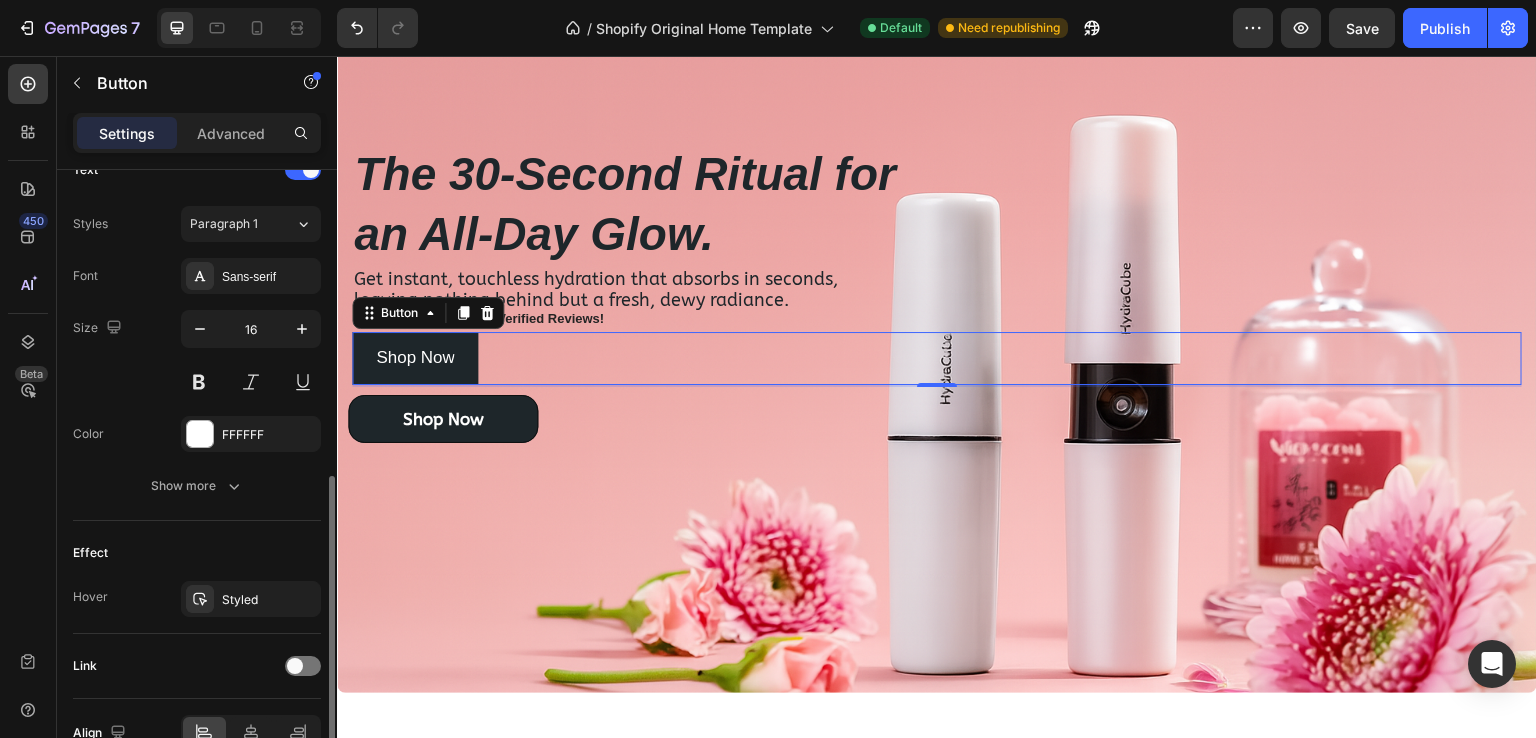 scroll, scrollTop: 806, scrollLeft: 0, axis: vertical 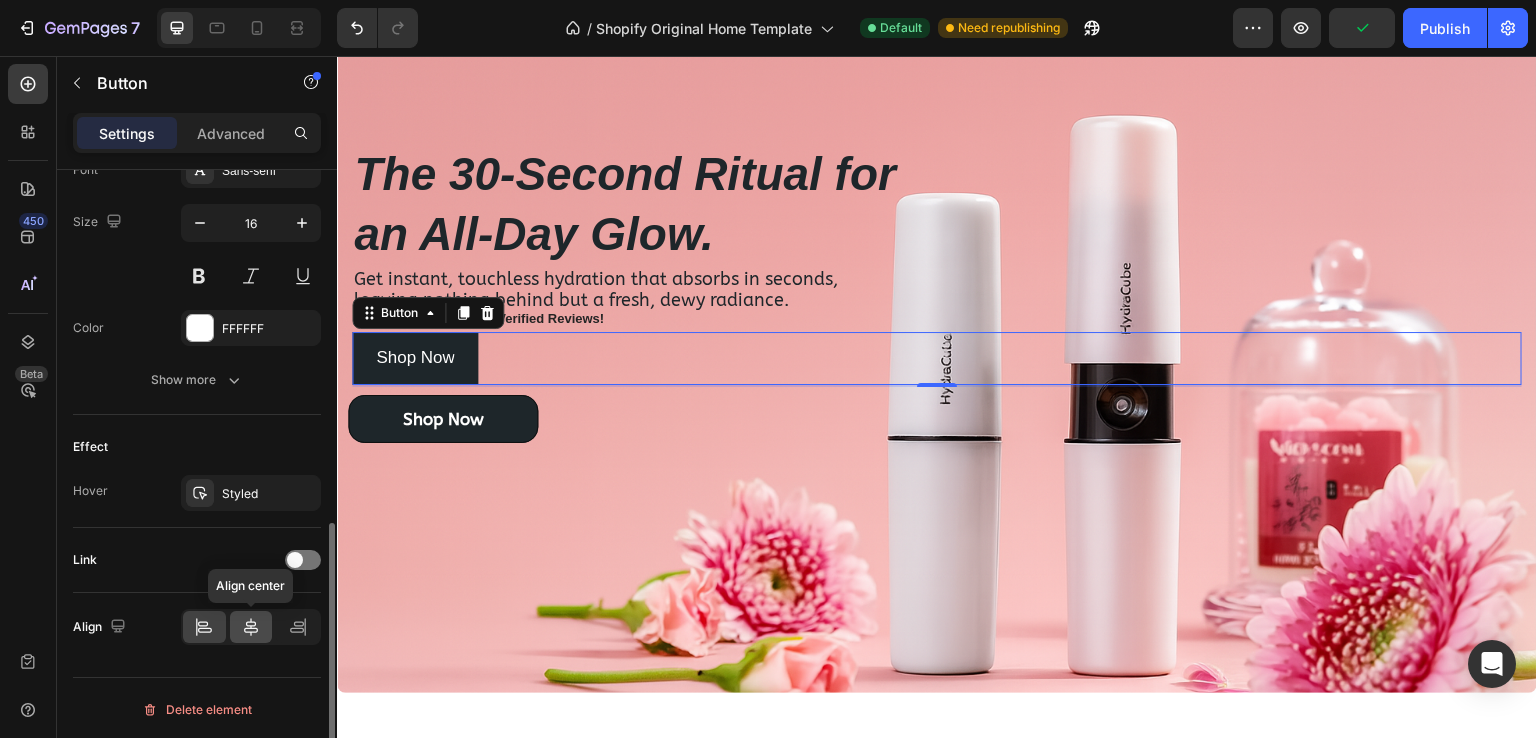 click 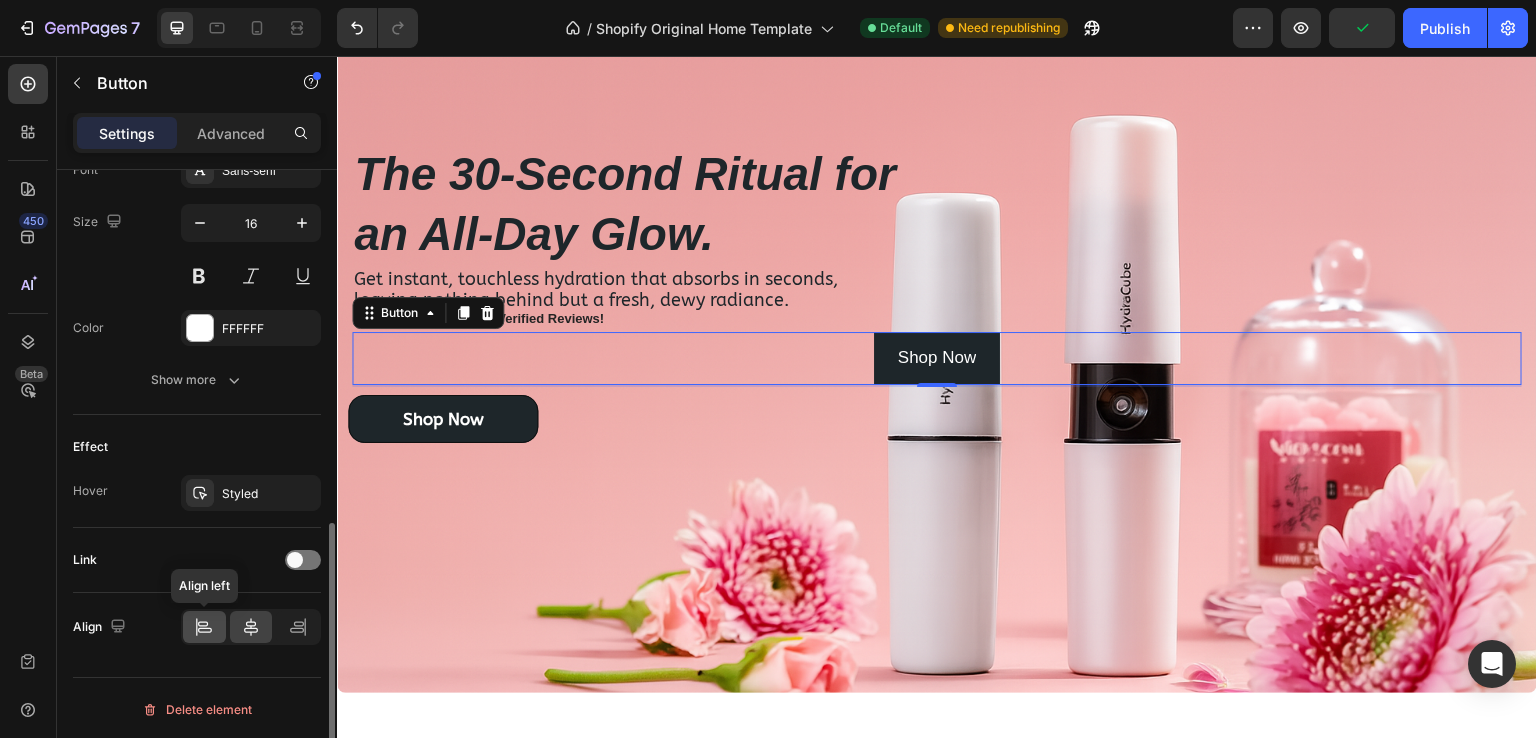 click 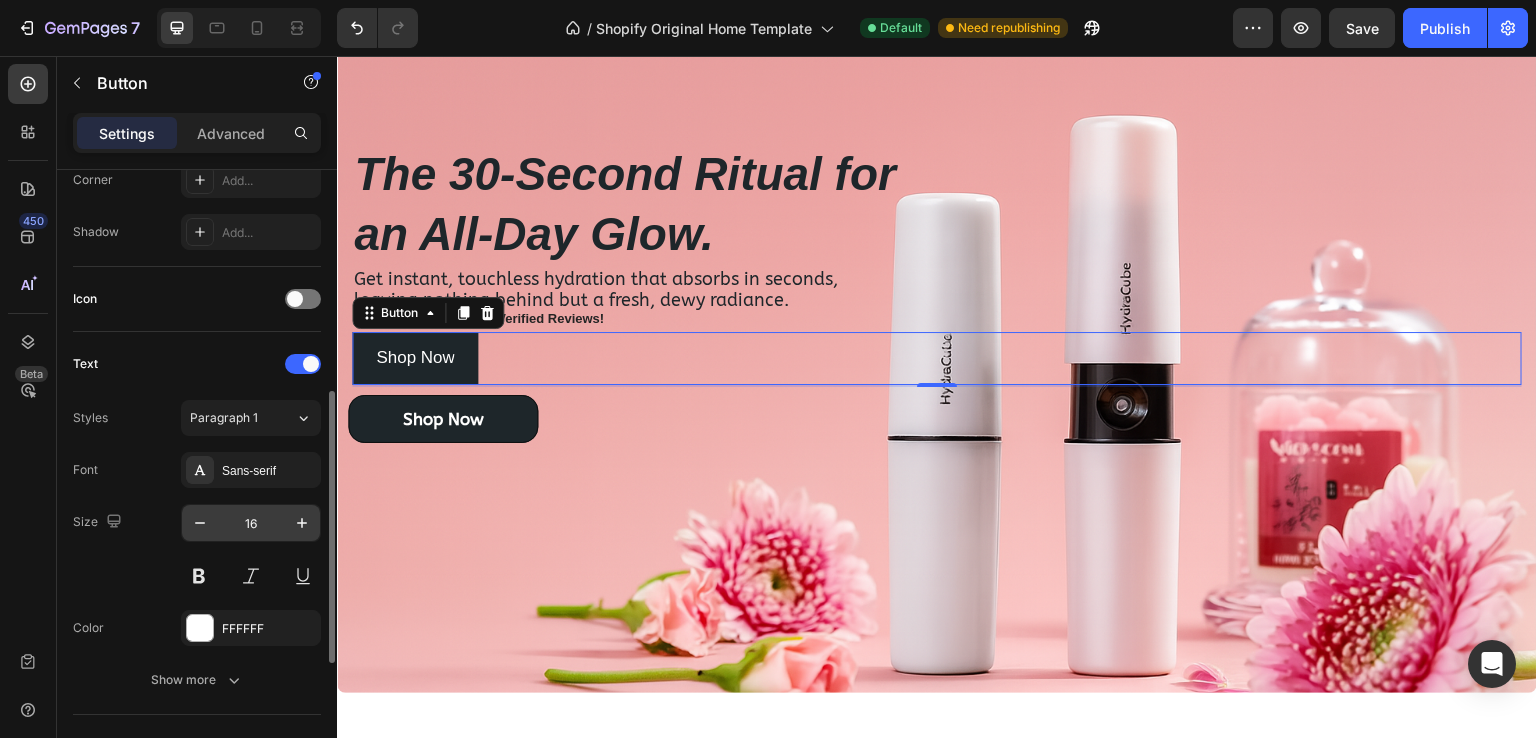 scroll, scrollTop: 306, scrollLeft: 0, axis: vertical 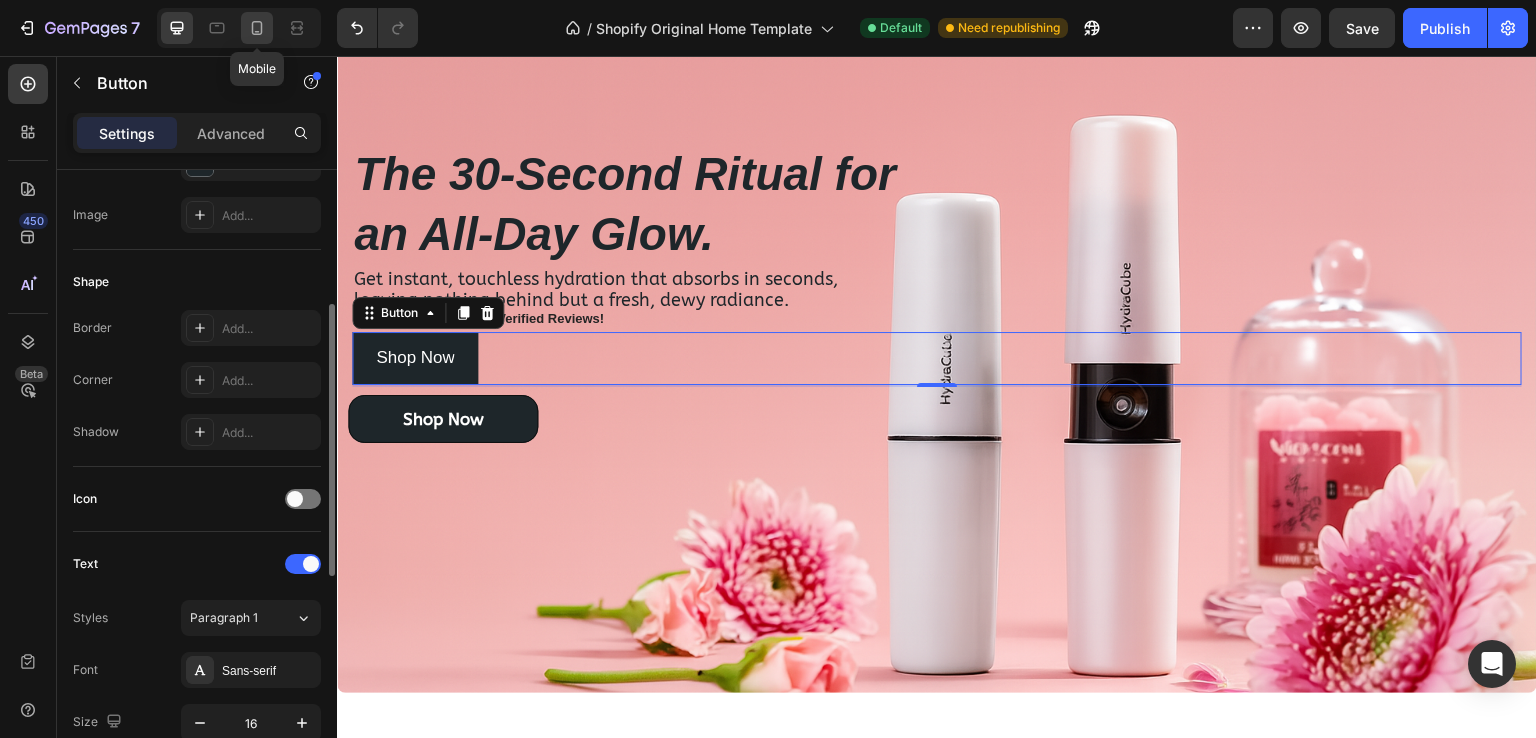 click 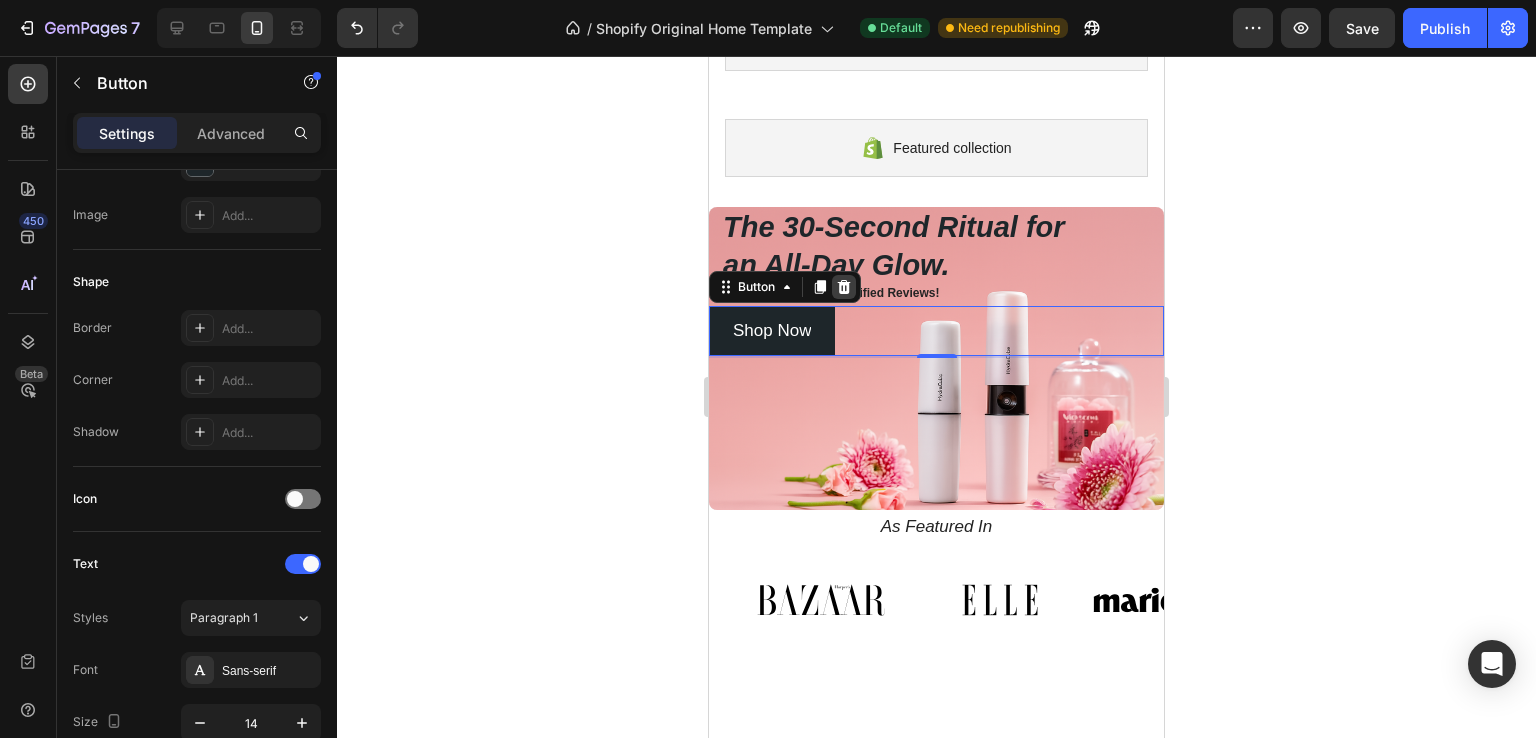 scroll, scrollTop: 0, scrollLeft: 0, axis: both 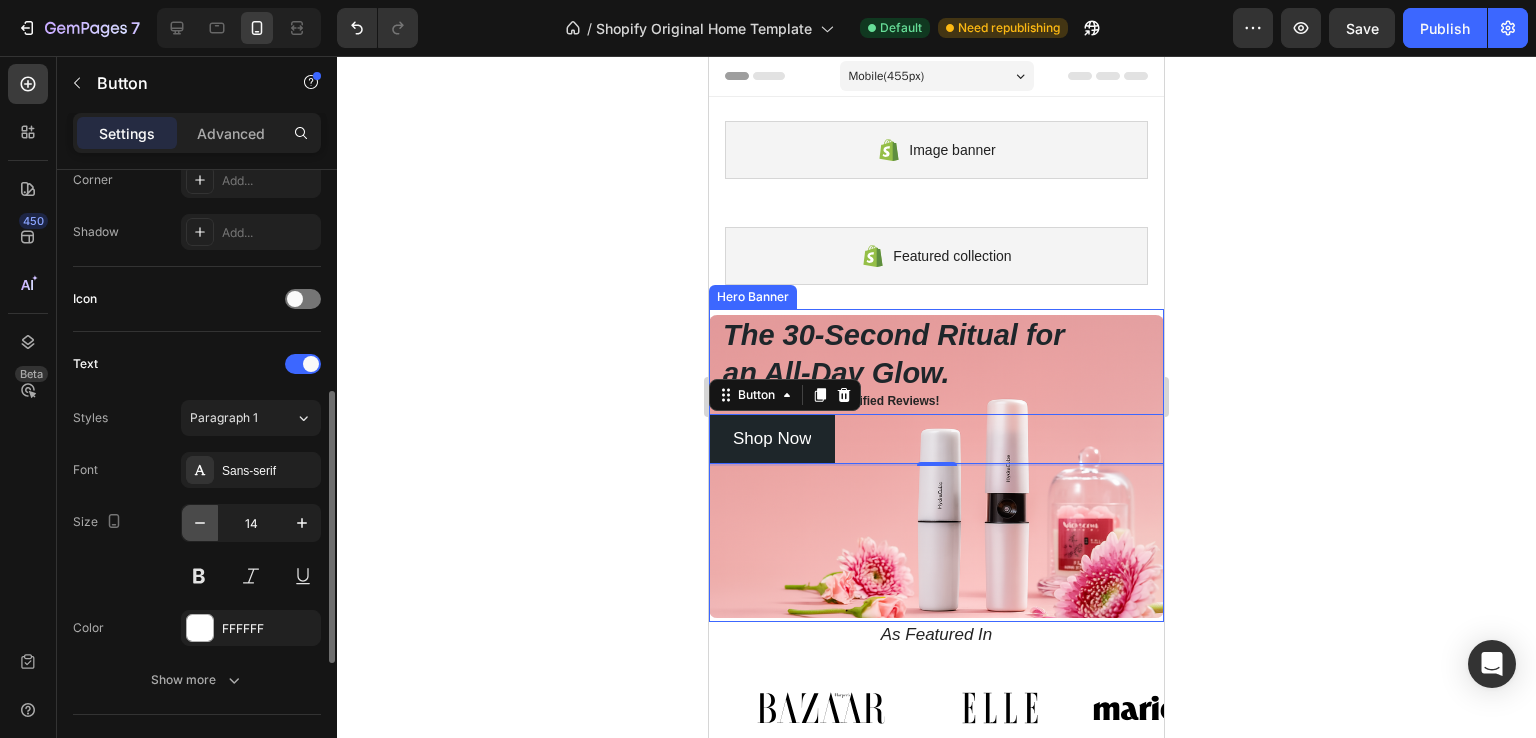 click 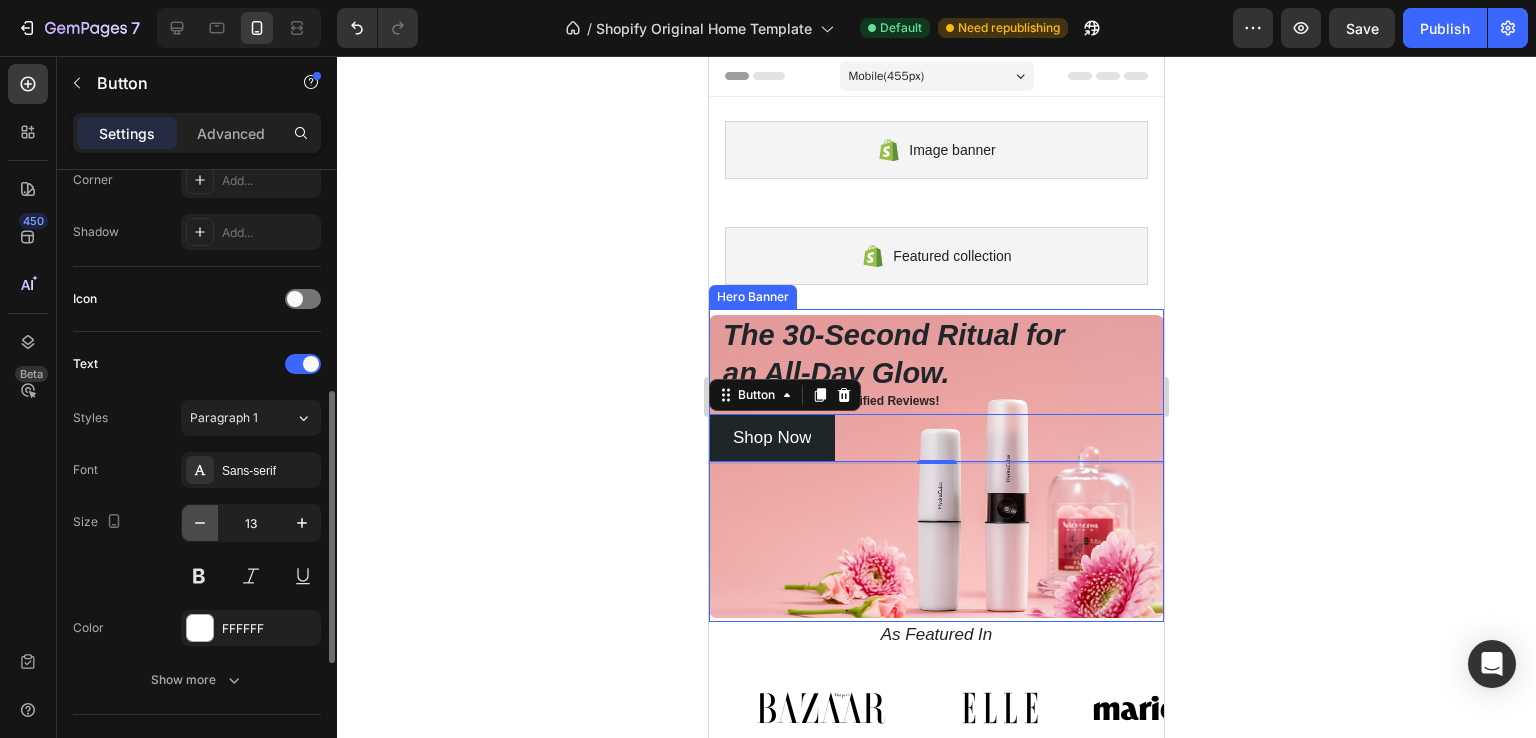 click 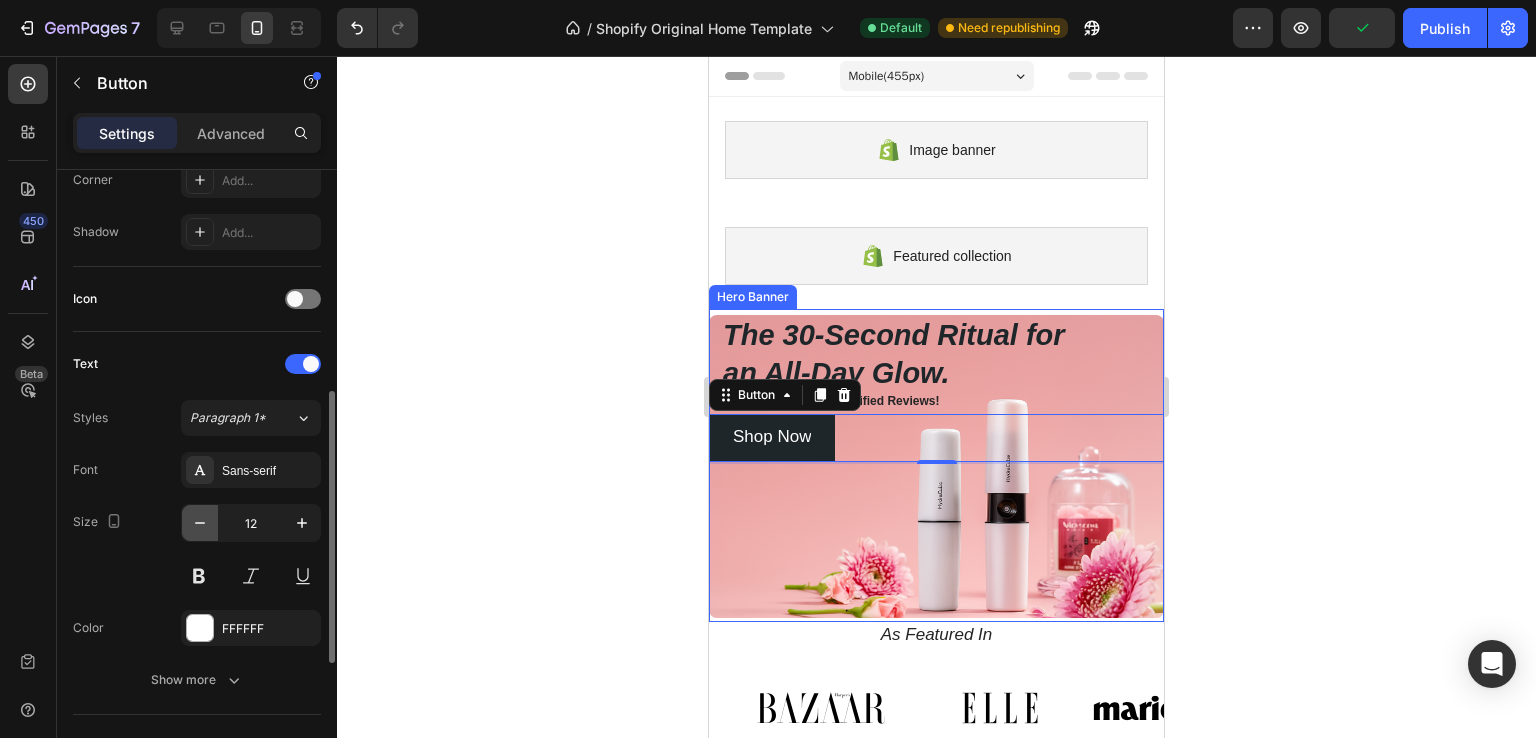 click 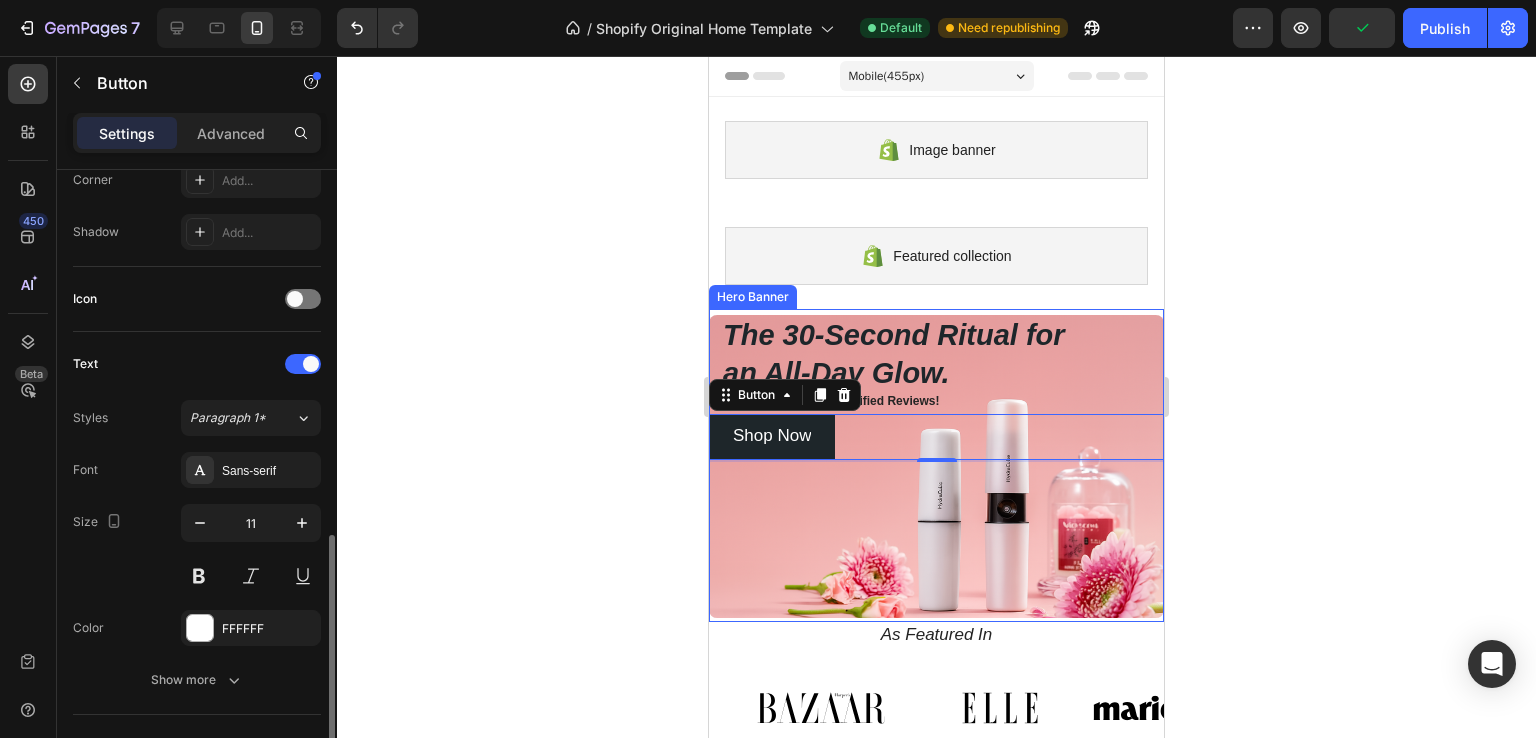 scroll, scrollTop: 706, scrollLeft: 0, axis: vertical 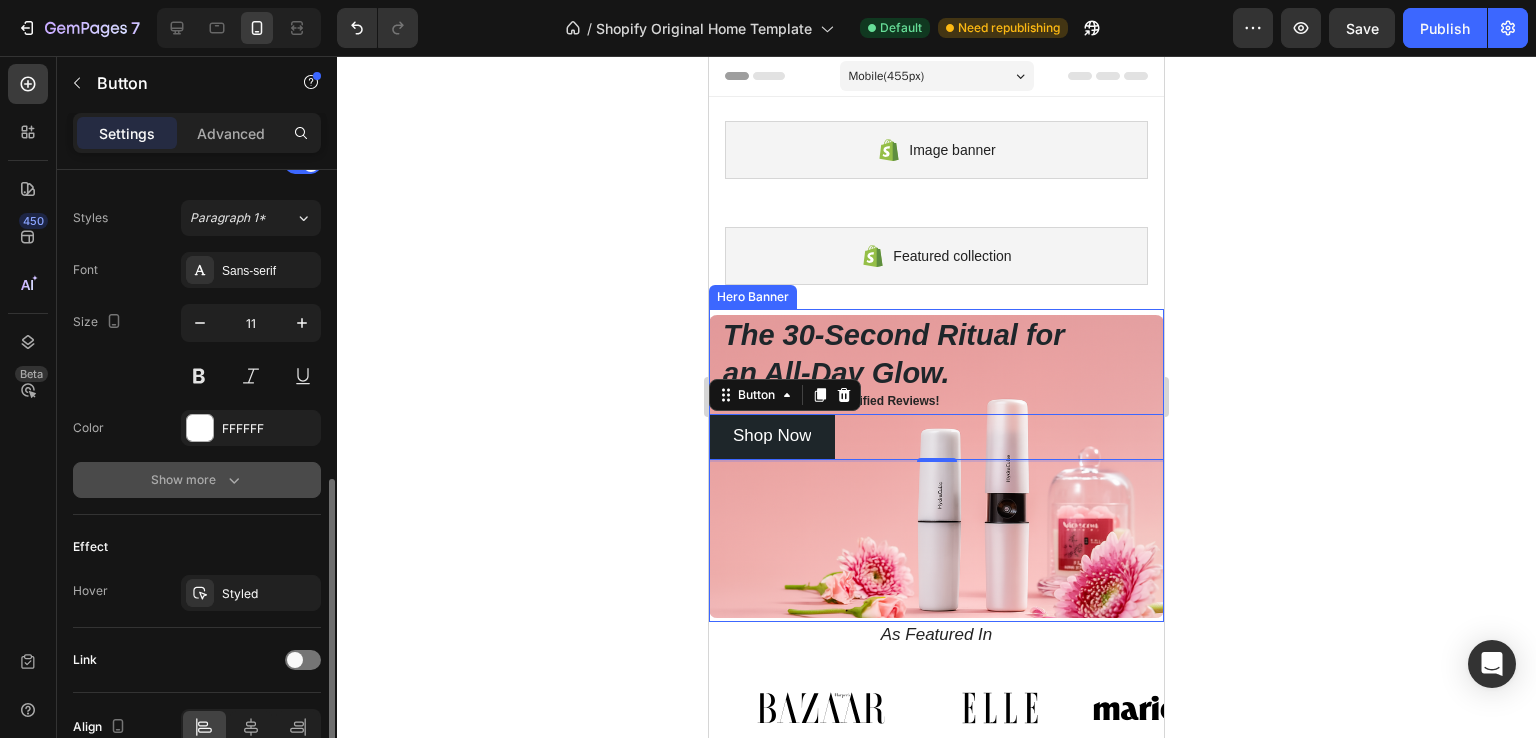 click on "Show more" at bounding box center (197, 480) 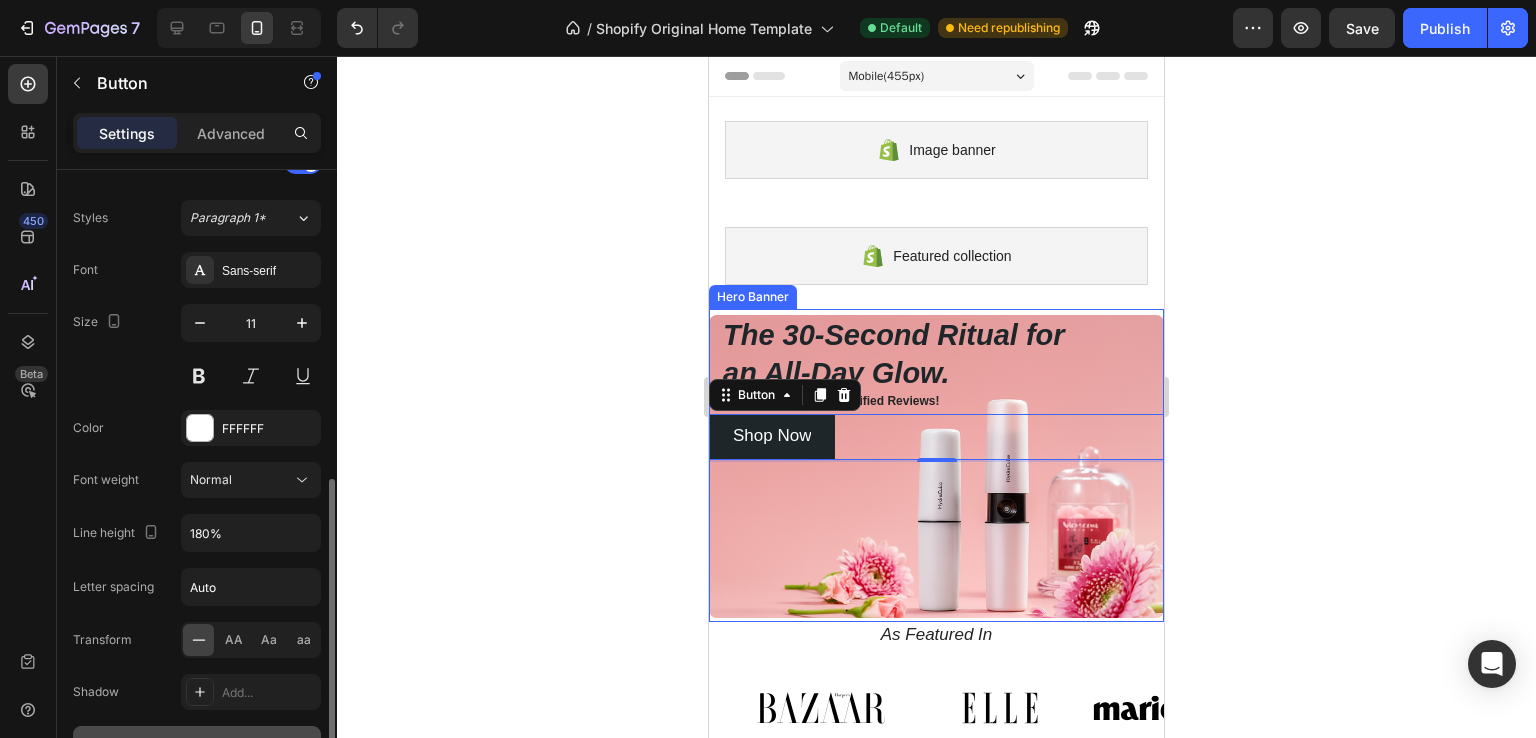scroll, scrollTop: 806, scrollLeft: 0, axis: vertical 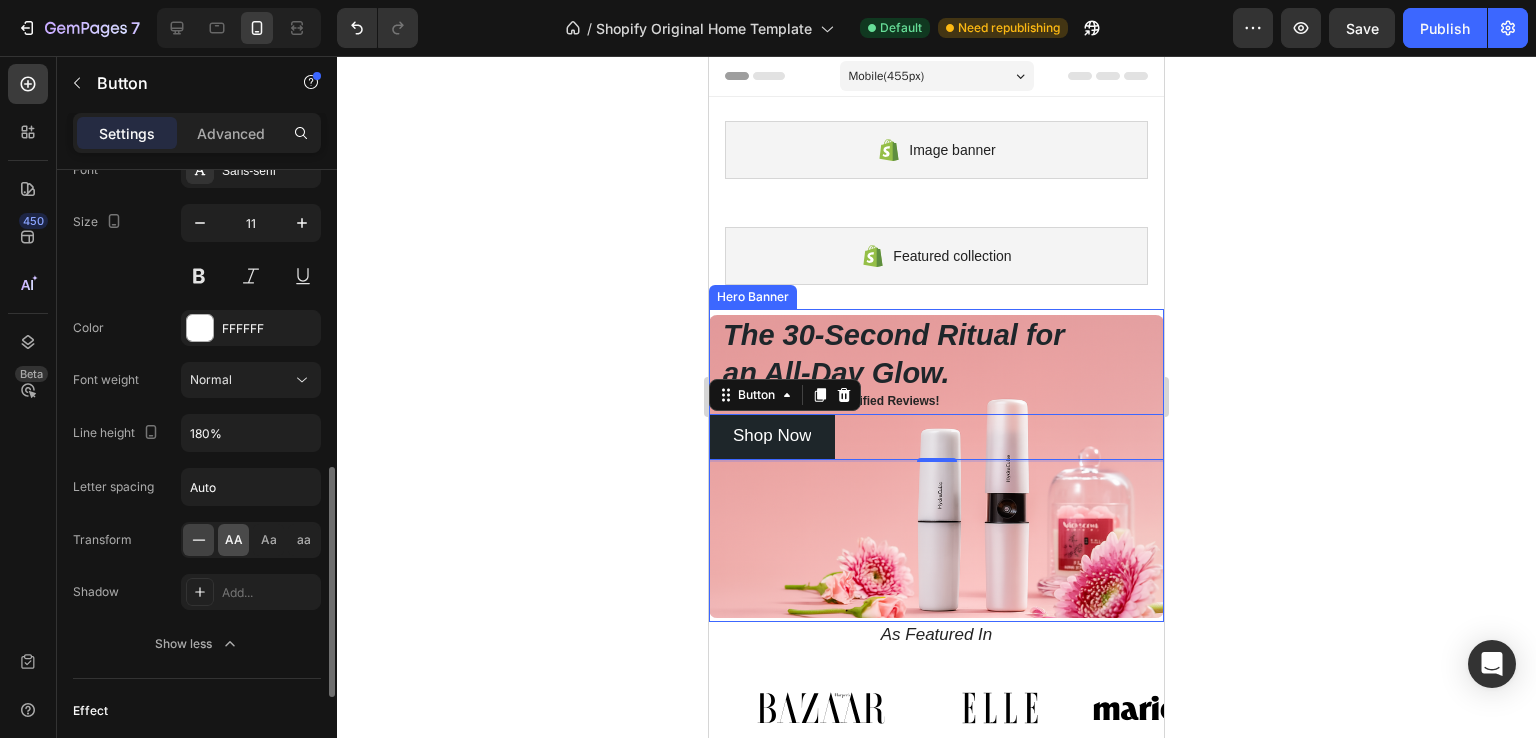click on "AA" 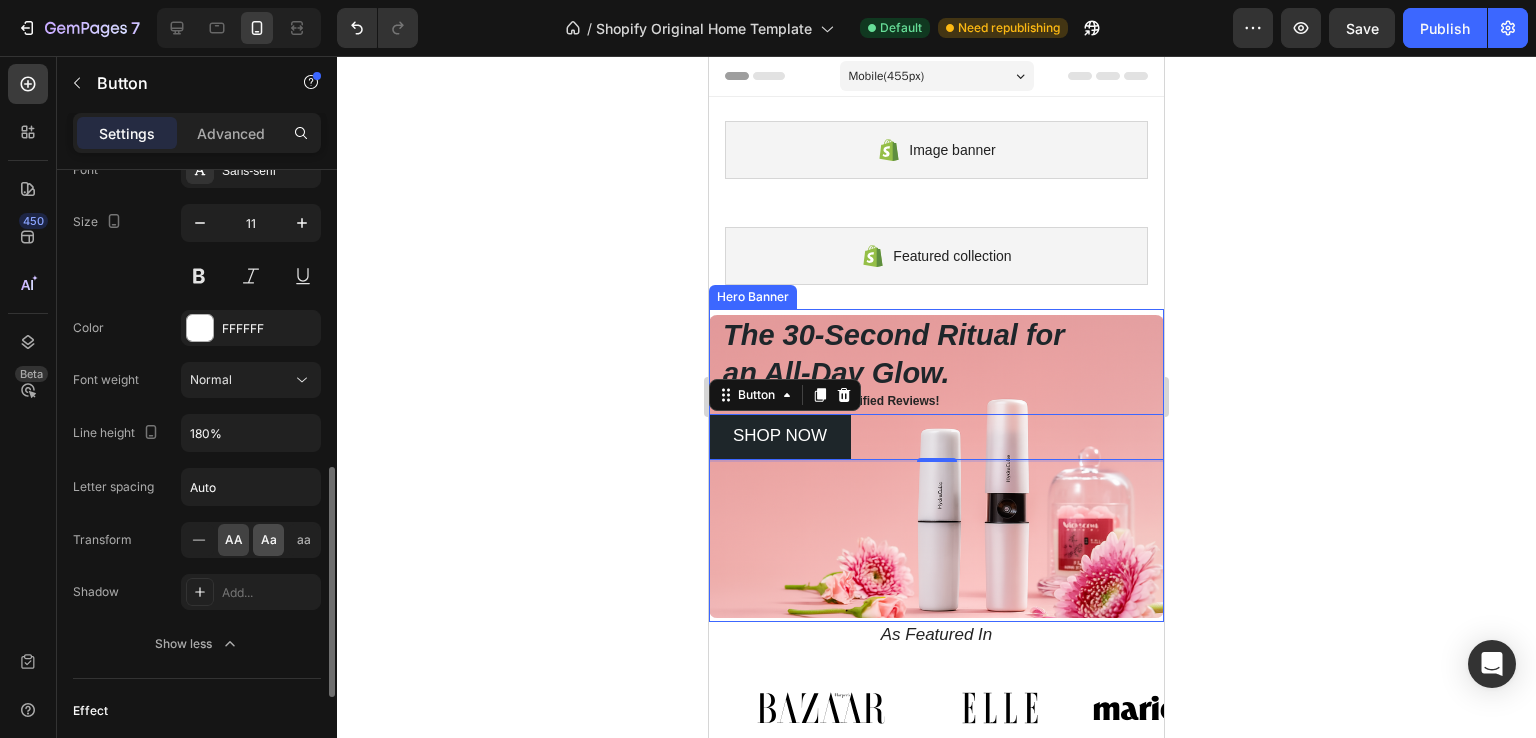 click on "Aa" 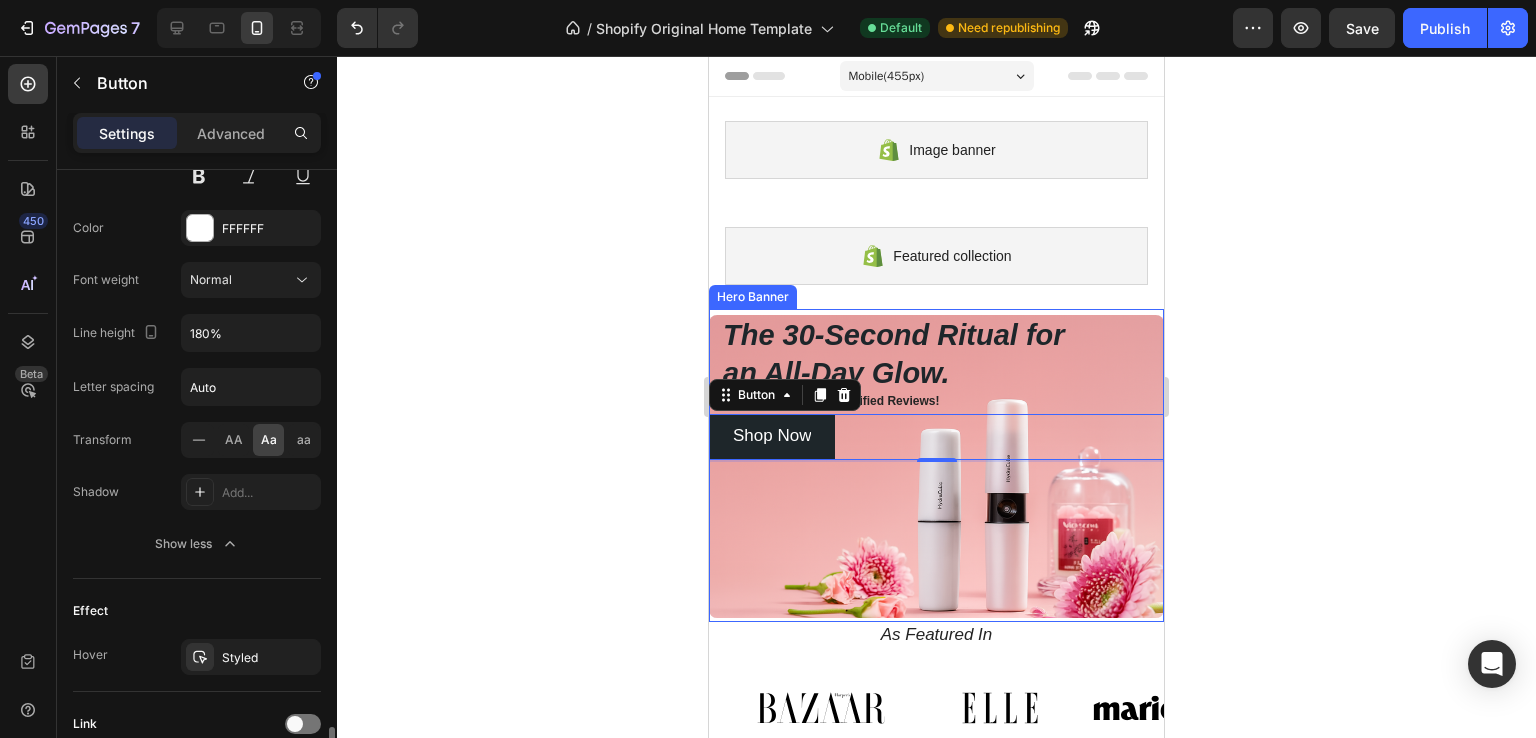 scroll, scrollTop: 1069, scrollLeft: 0, axis: vertical 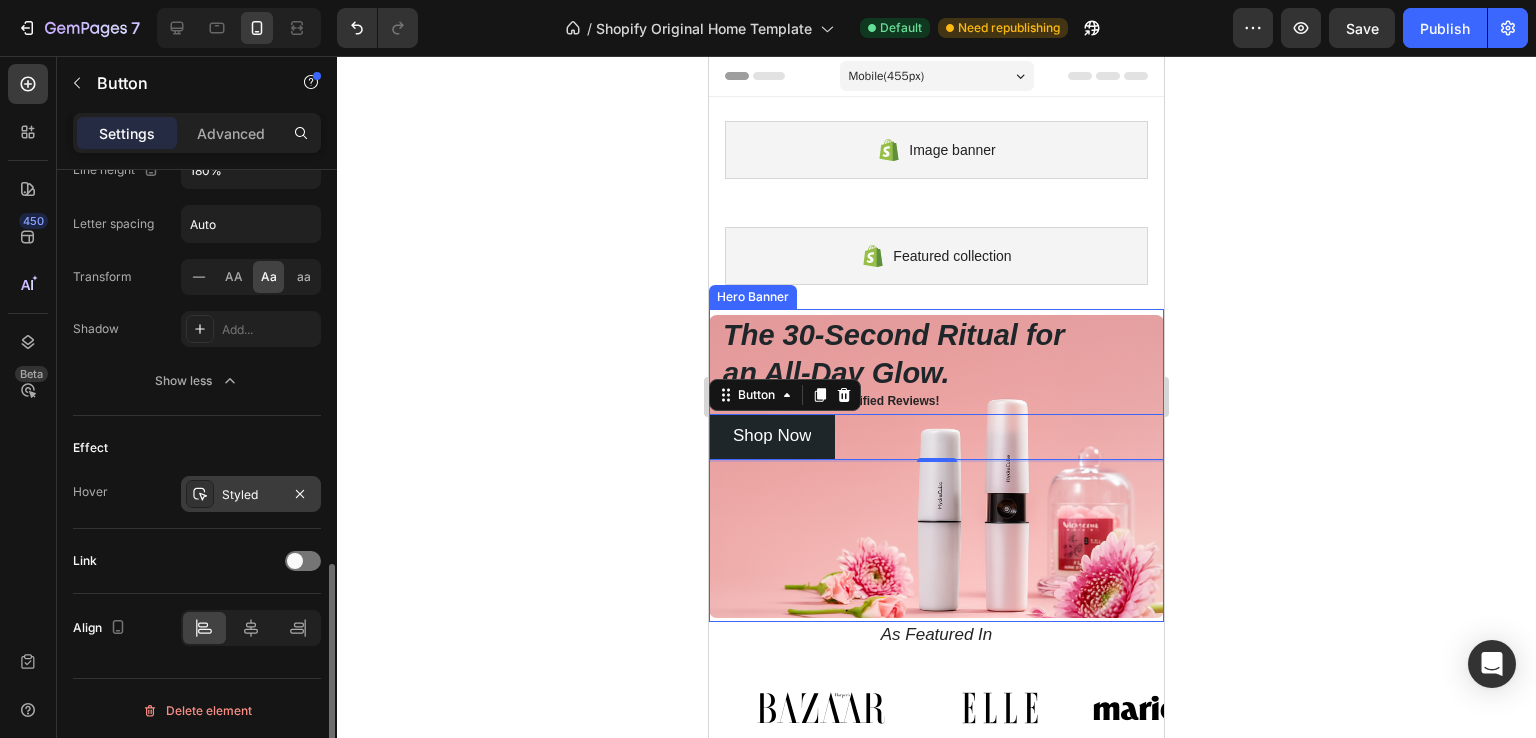 click at bounding box center [200, 494] 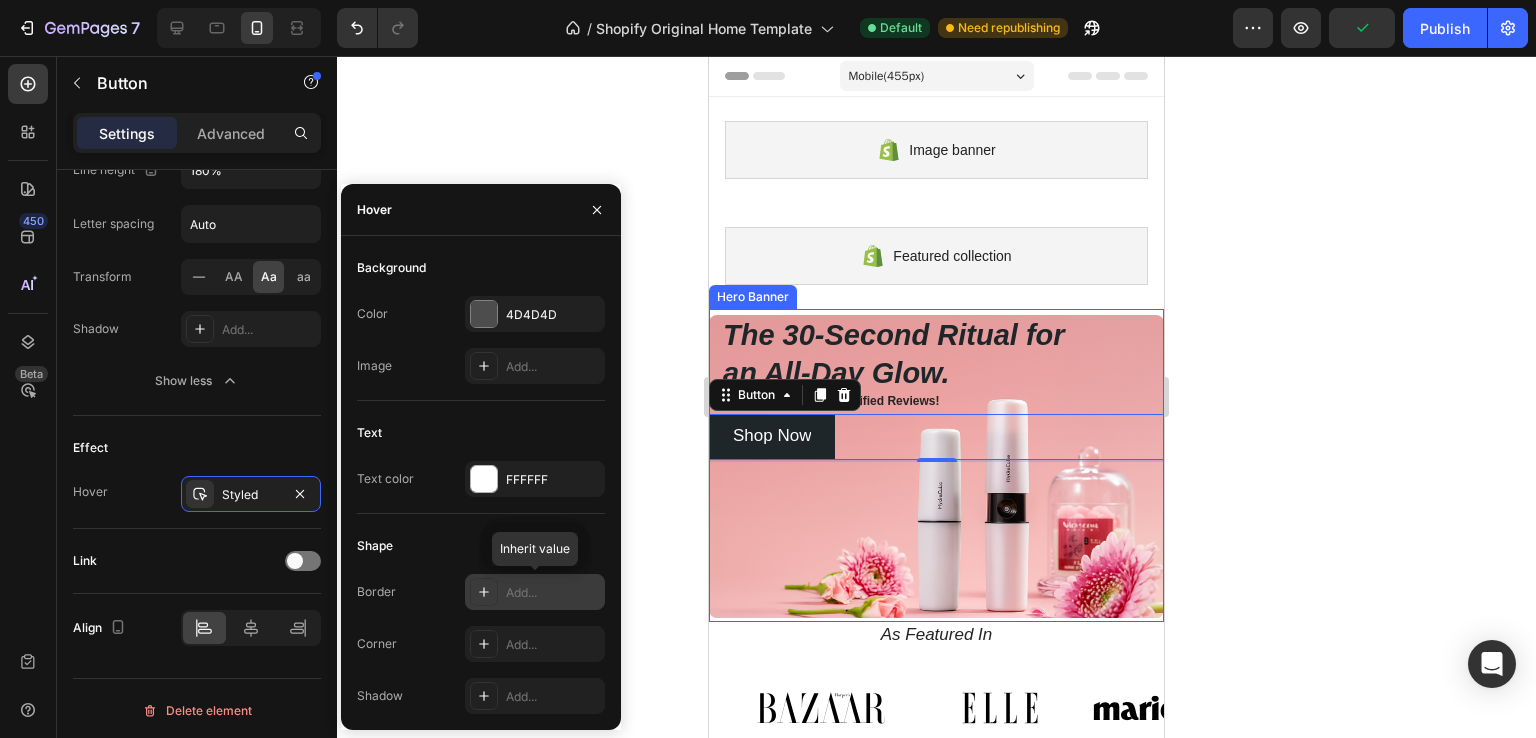 click on "Add..." at bounding box center (553, 593) 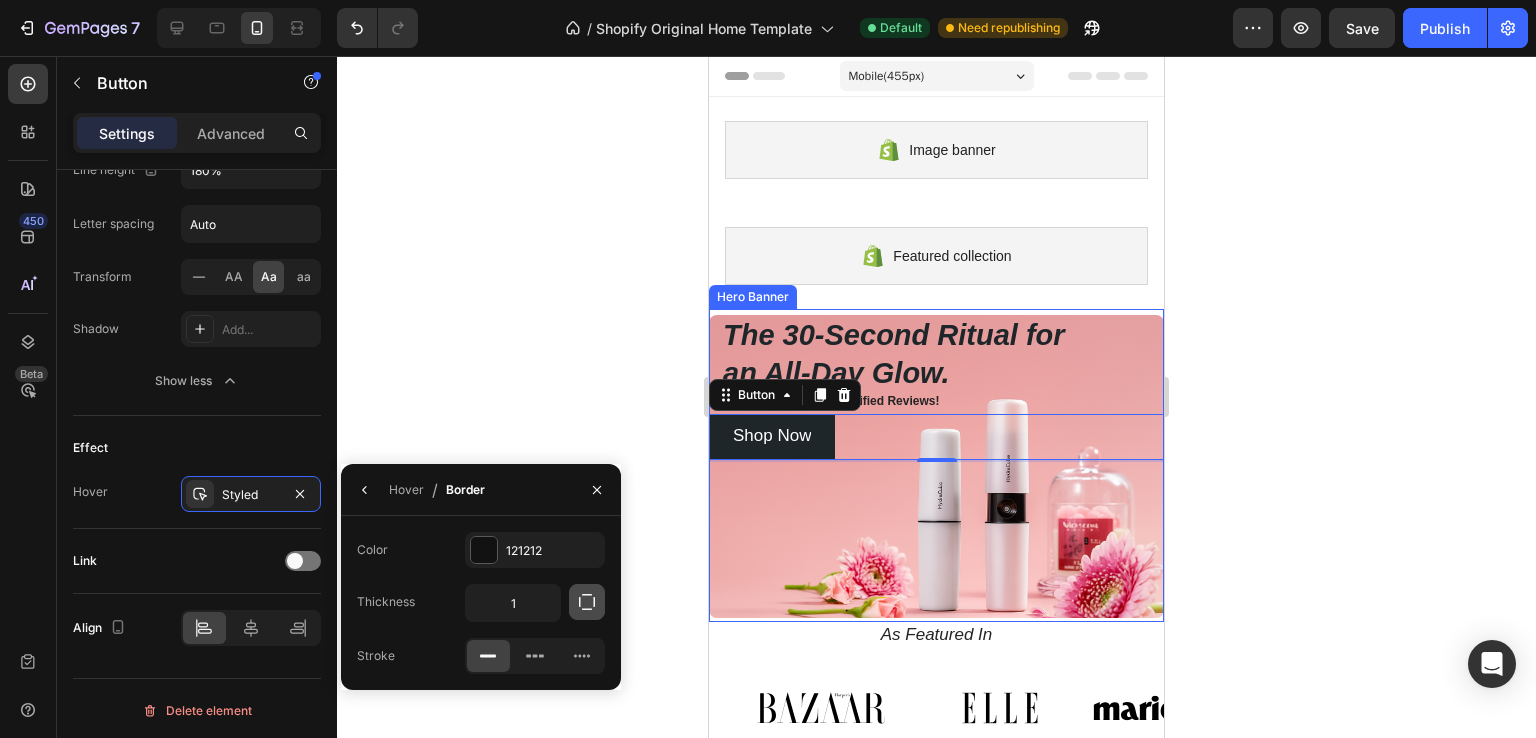 click at bounding box center [587, 602] 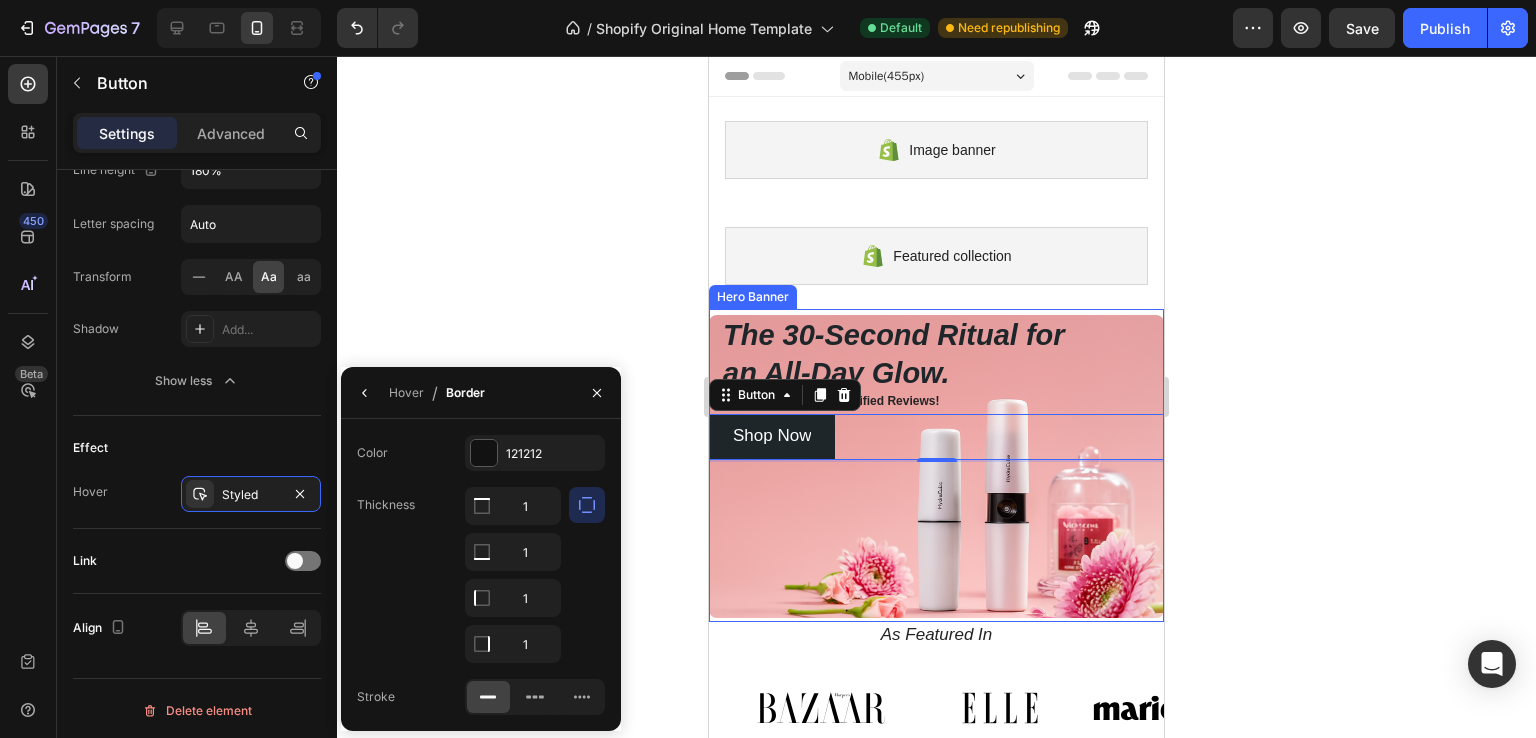 click 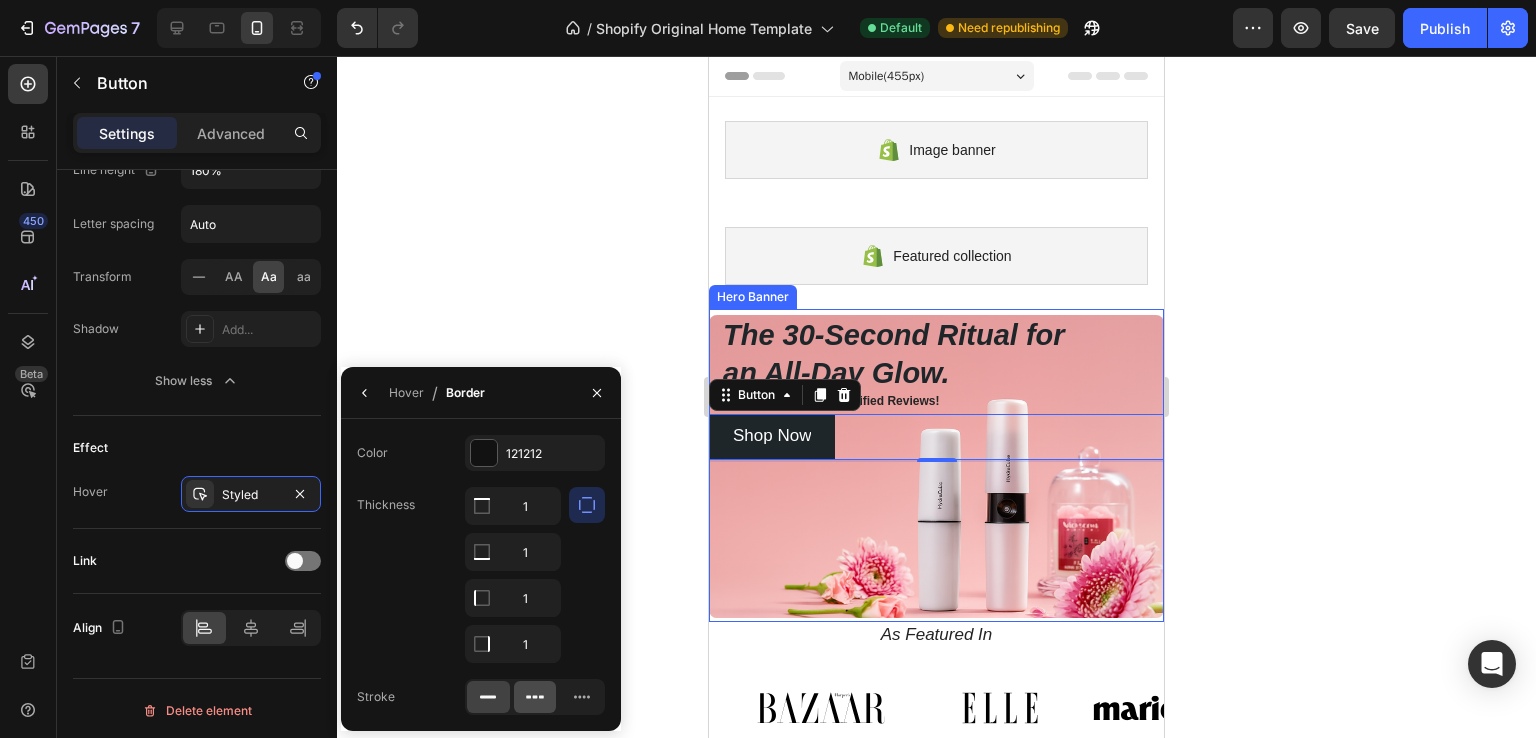 click 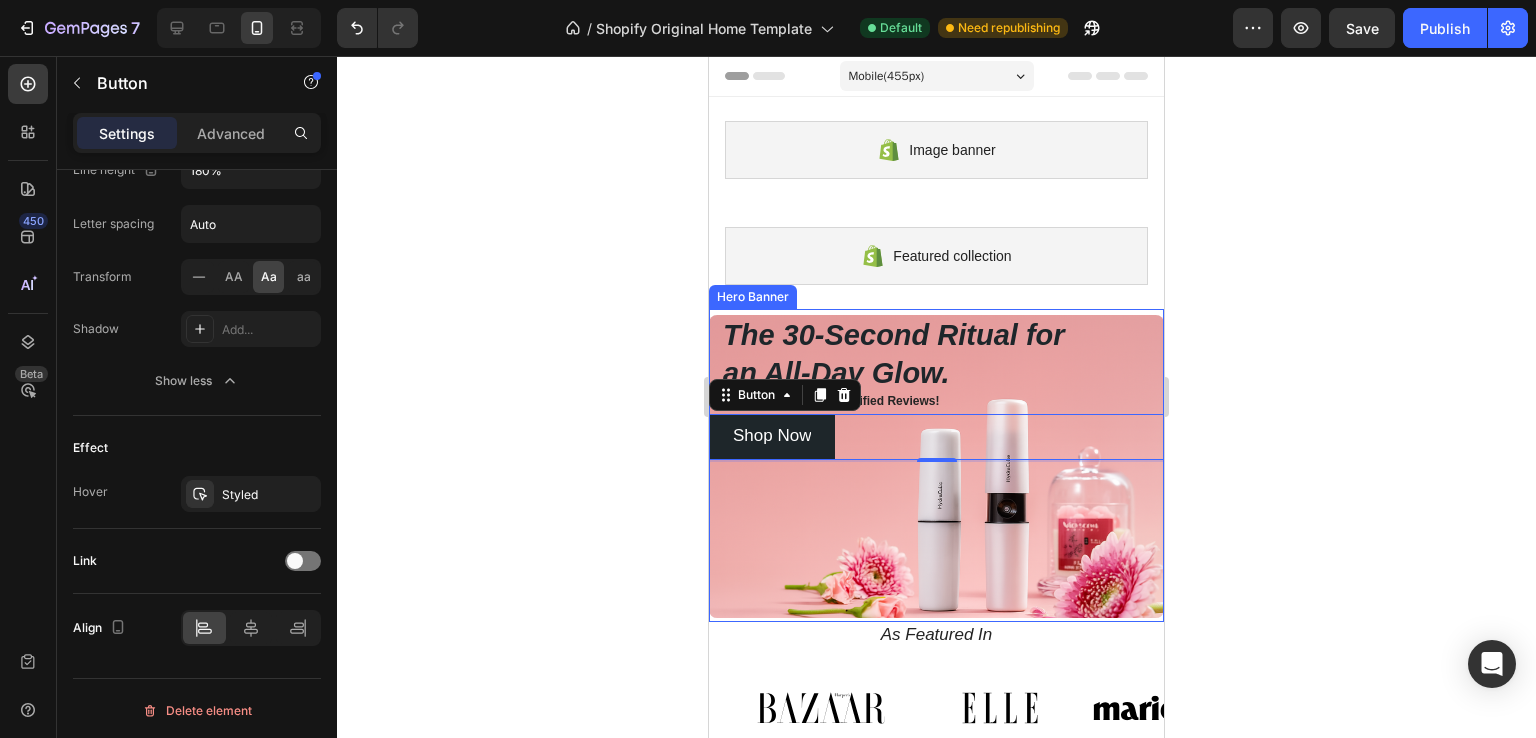 click 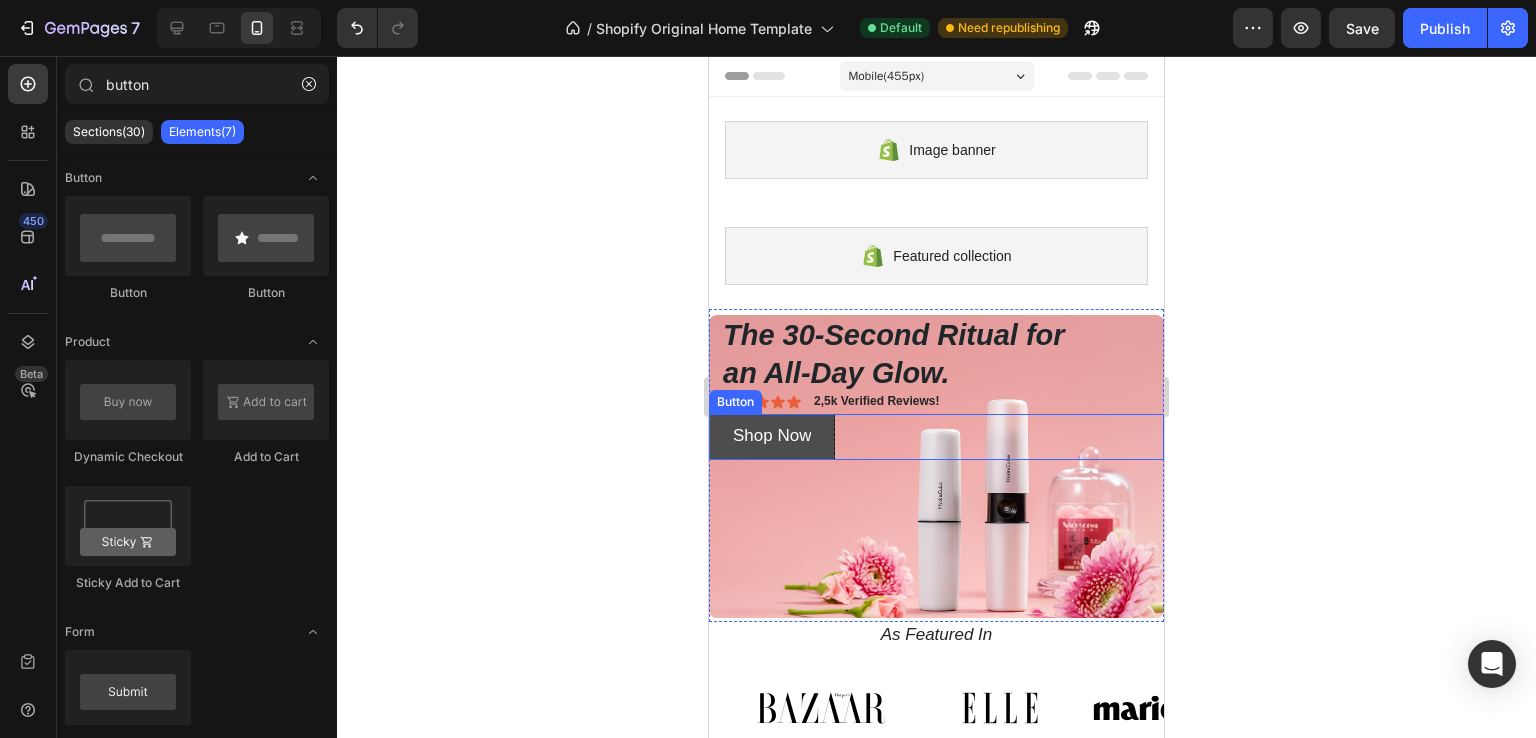 click on "Shop Now" at bounding box center [772, 437] 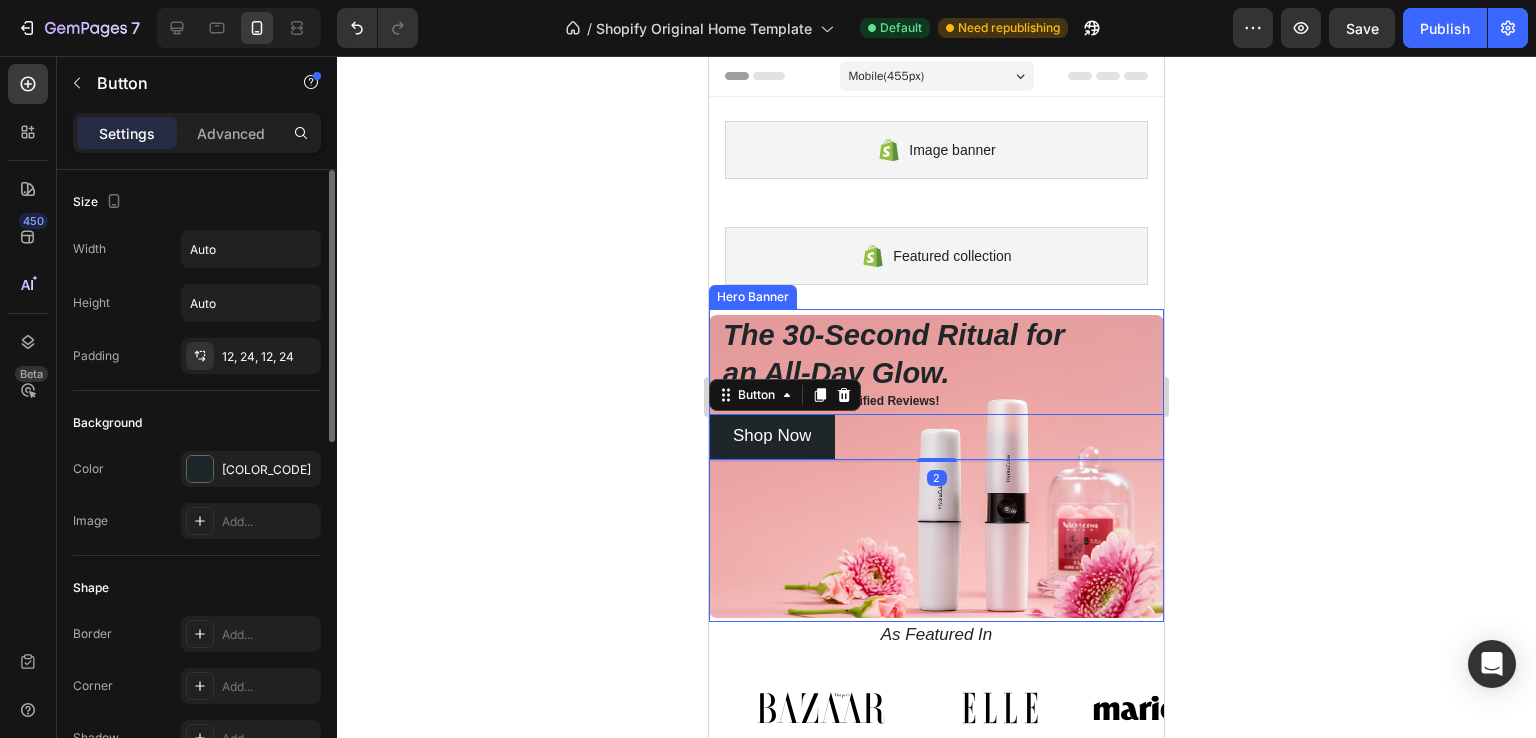 scroll, scrollTop: 200, scrollLeft: 0, axis: vertical 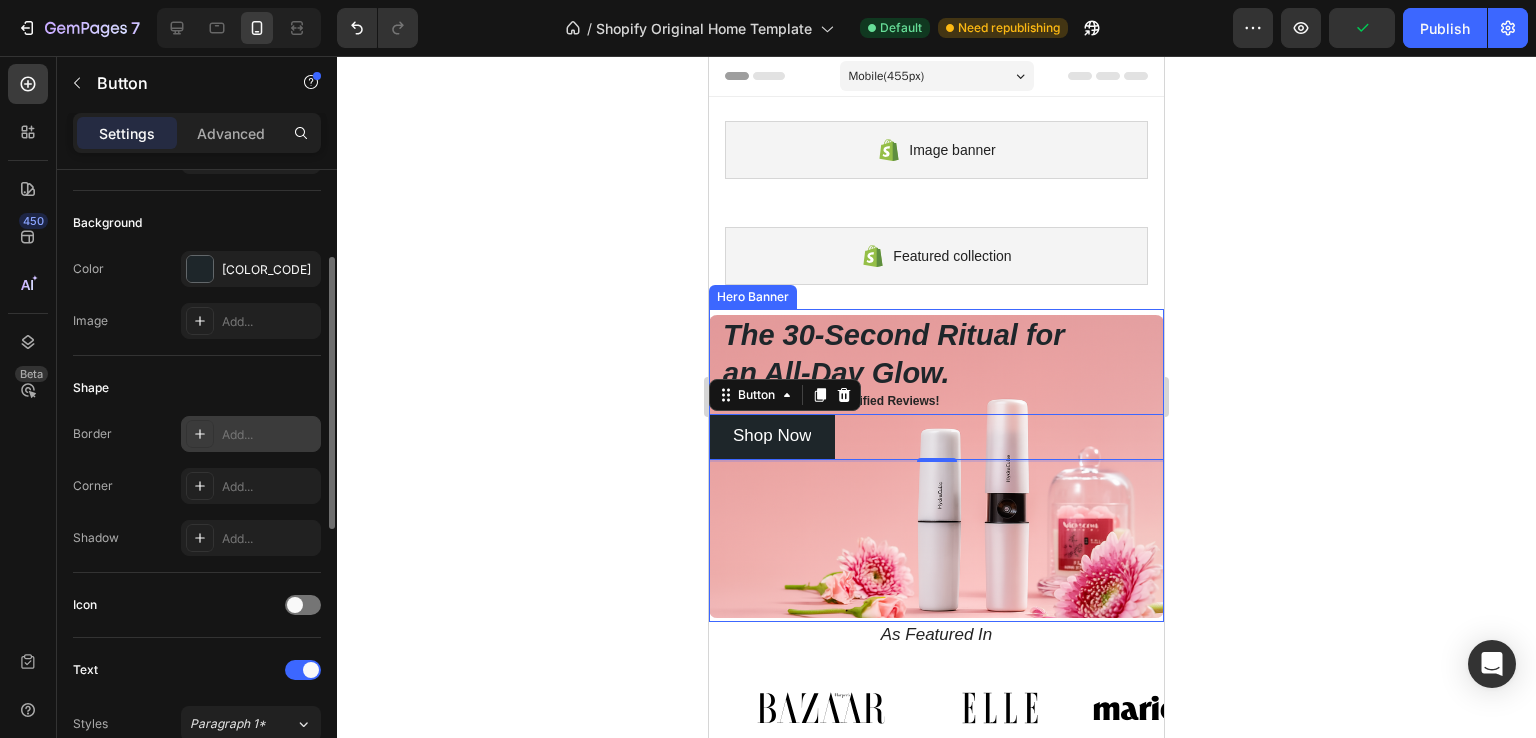 click at bounding box center [200, 434] 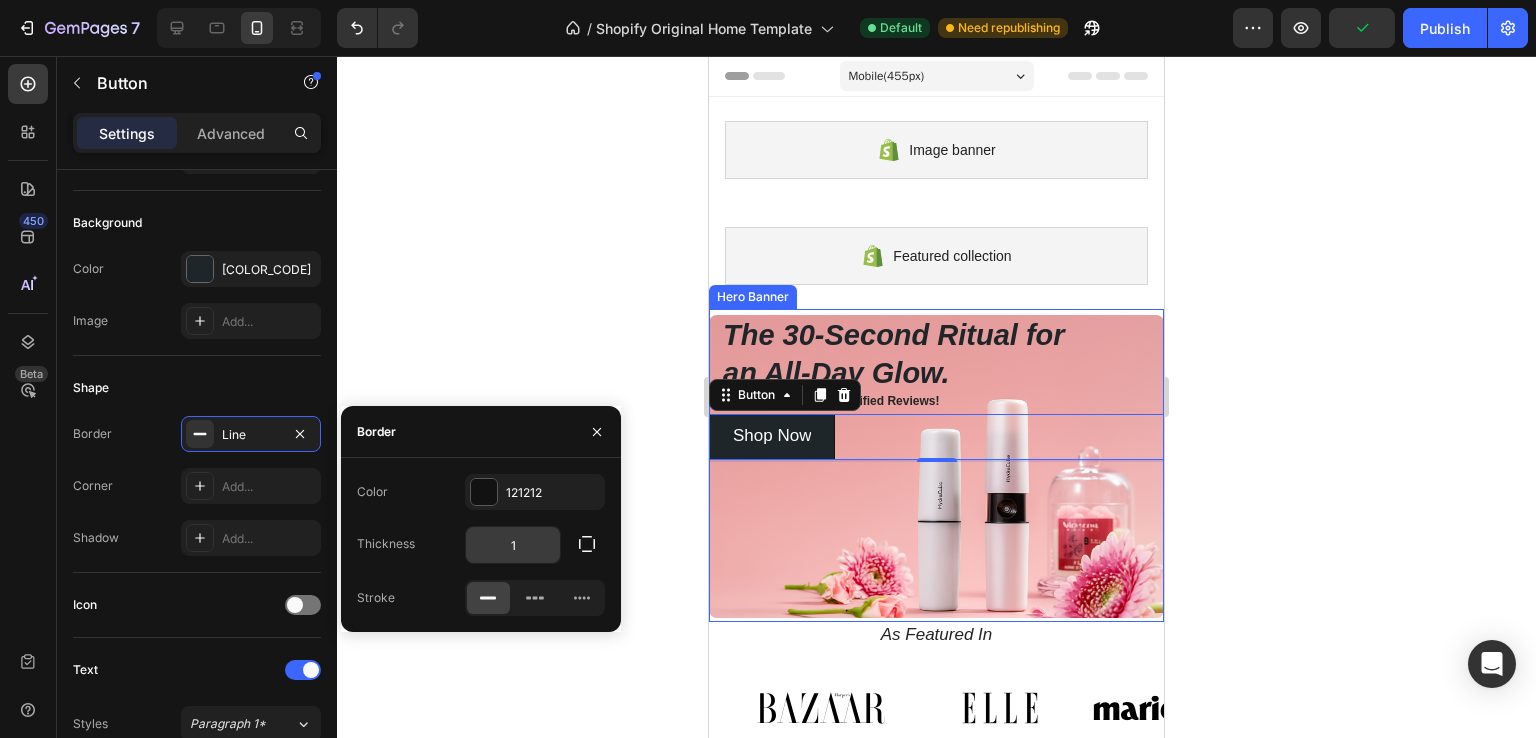 click on "1" at bounding box center [513, 545] 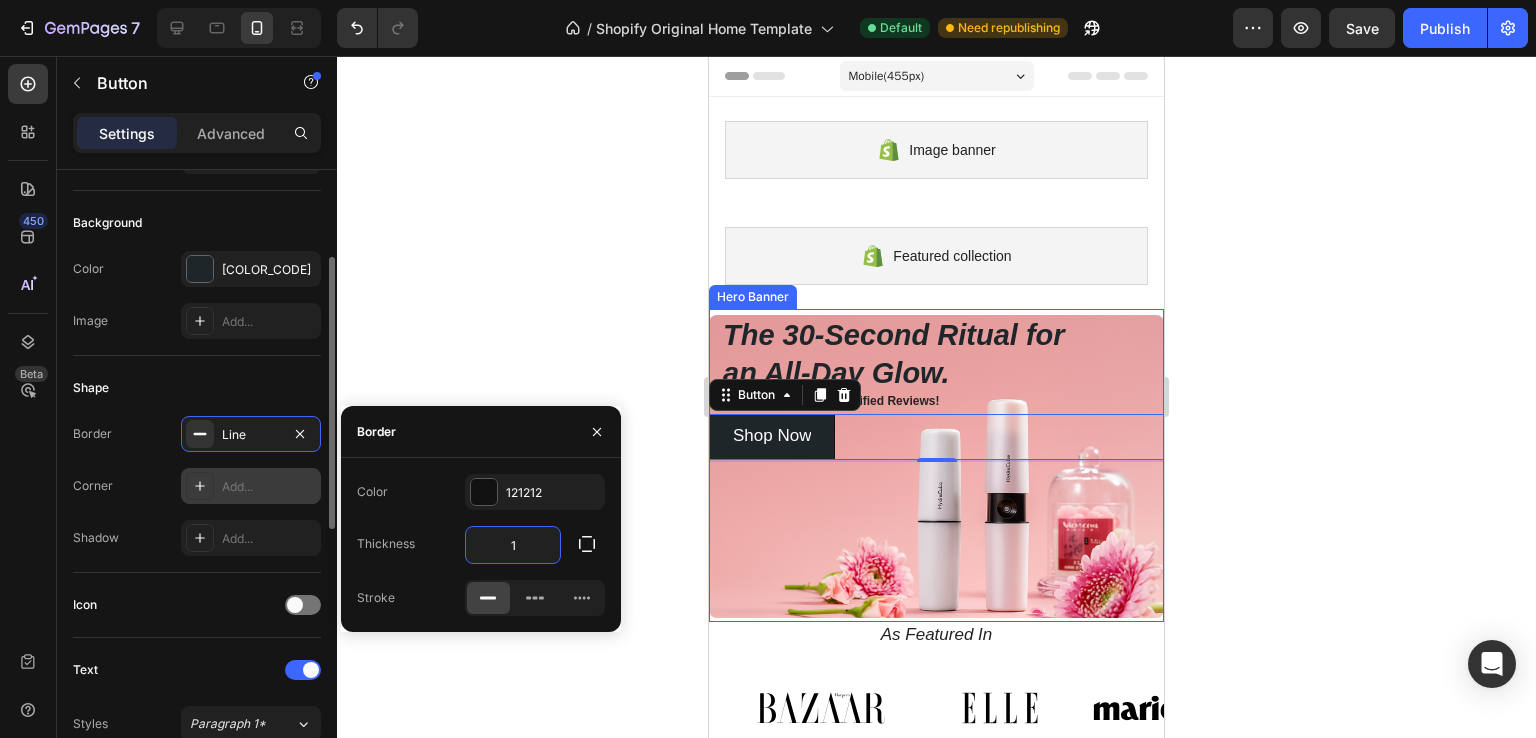 click on "Add..." at bounding box center (269, 487) 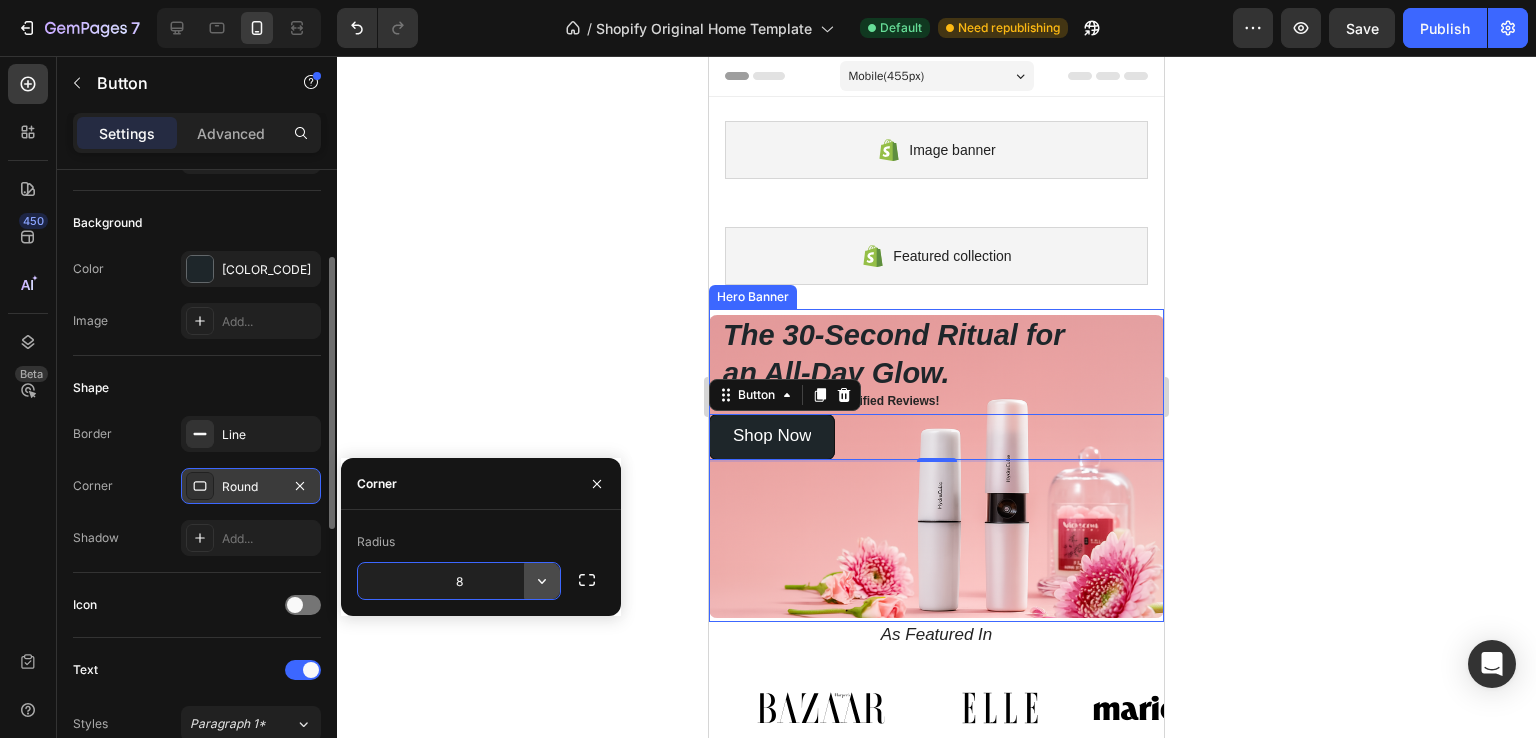 click 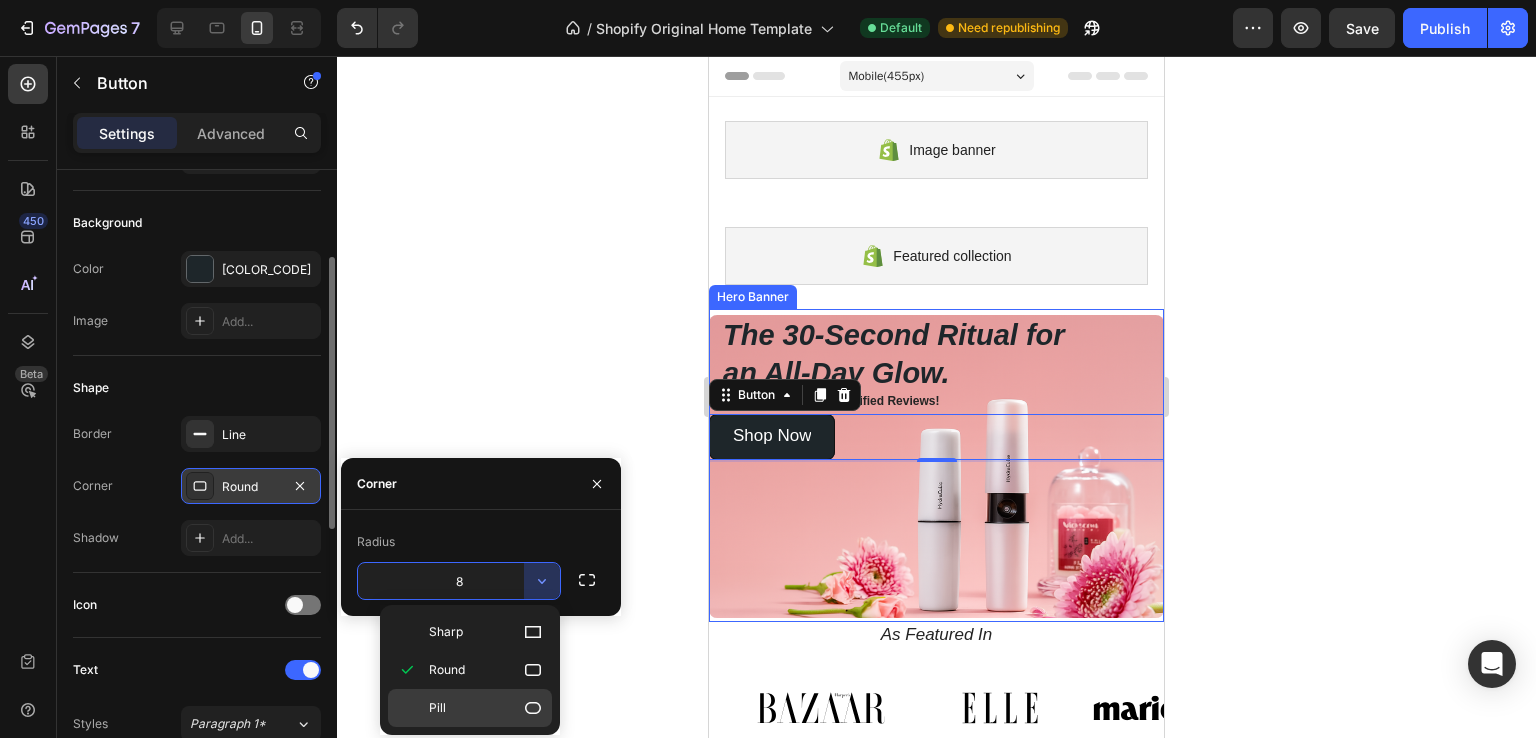 click 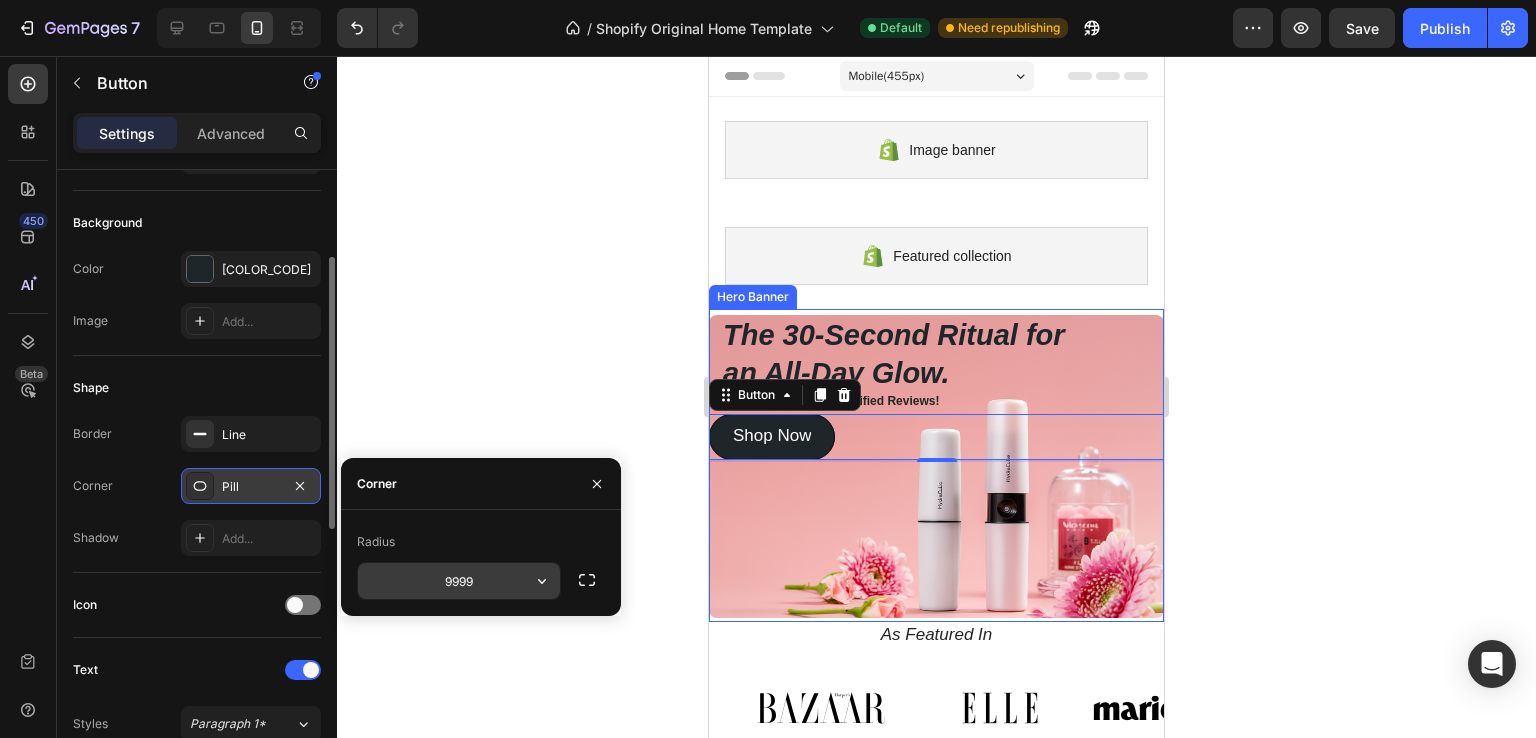 click 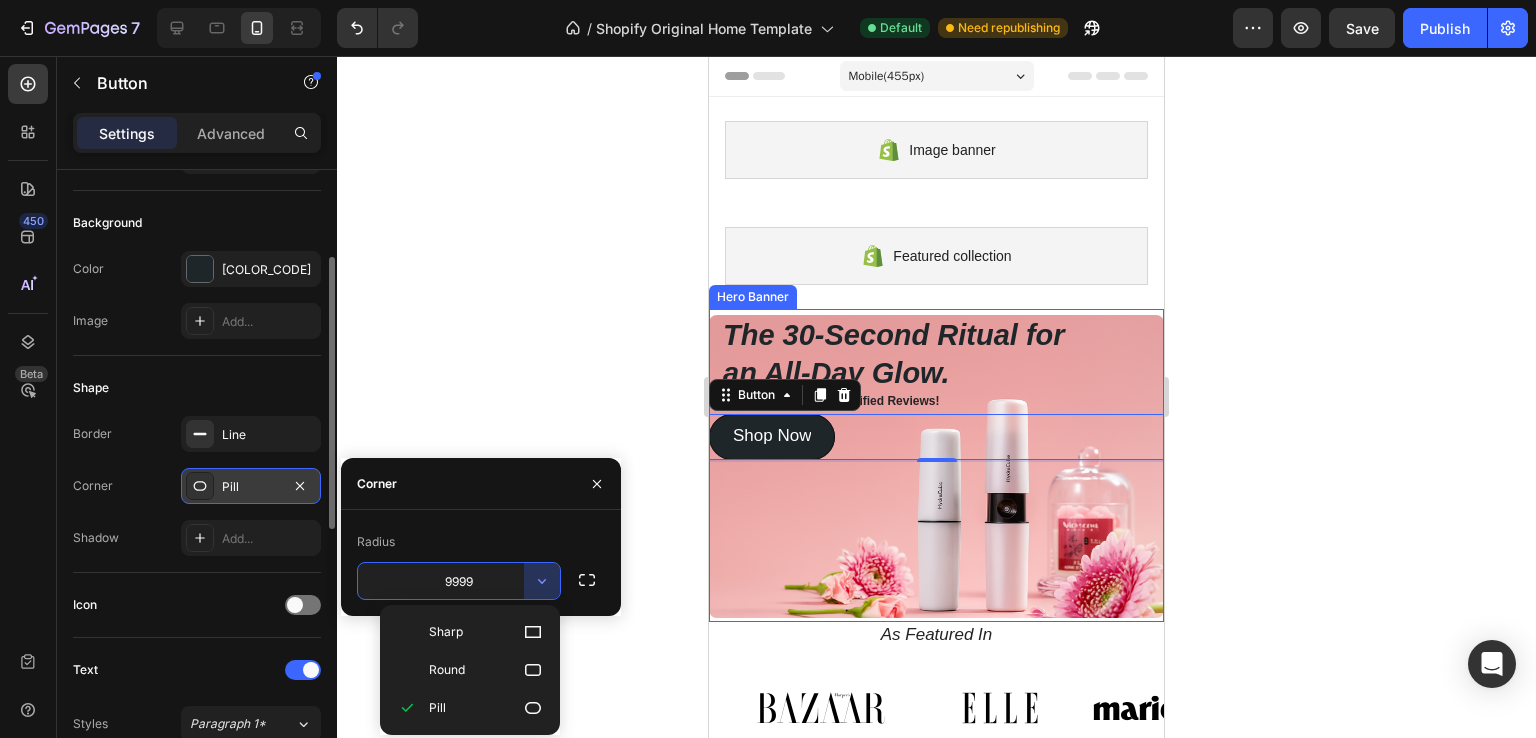 click on "Round" at bounding box center (486, 670) 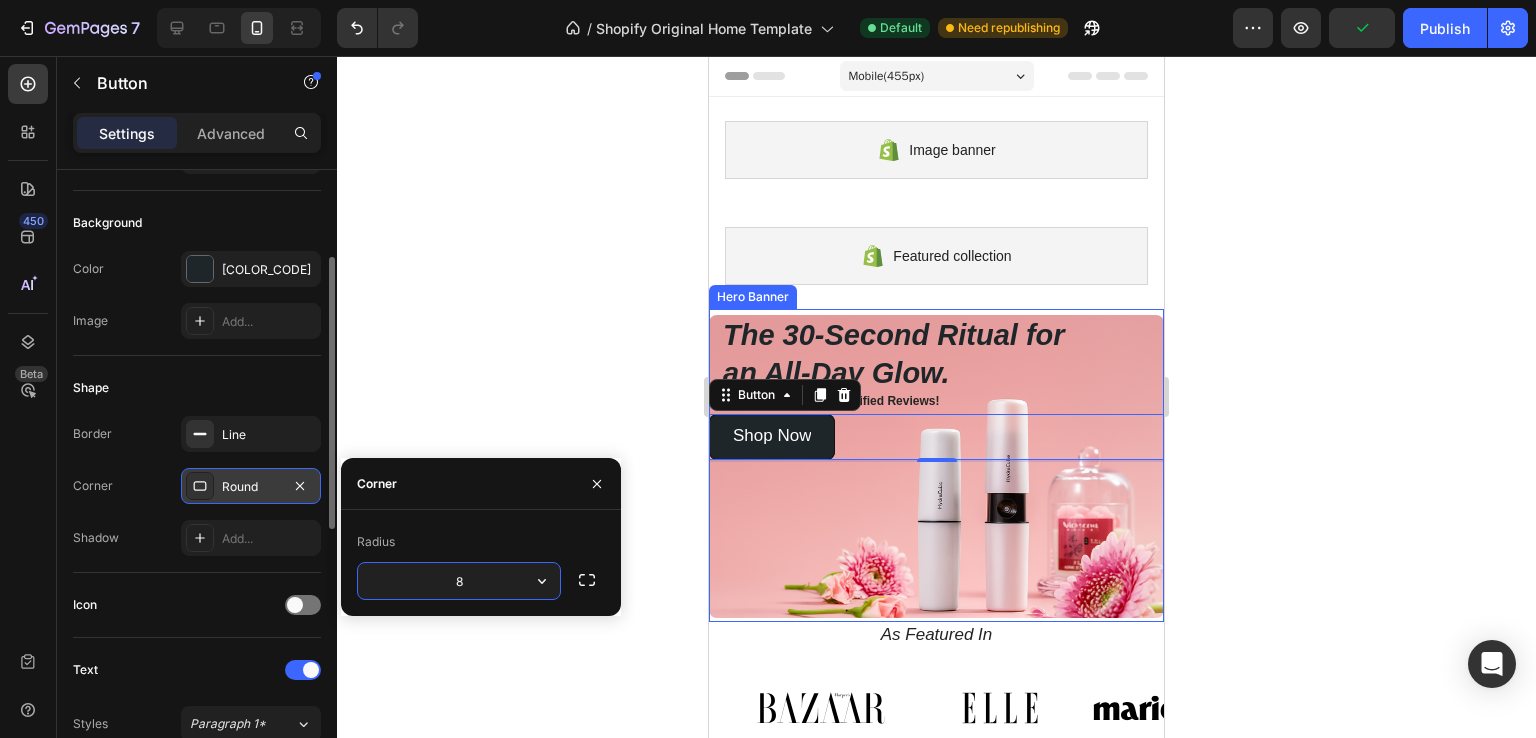 click on "8" at bounding box center (459, 581) 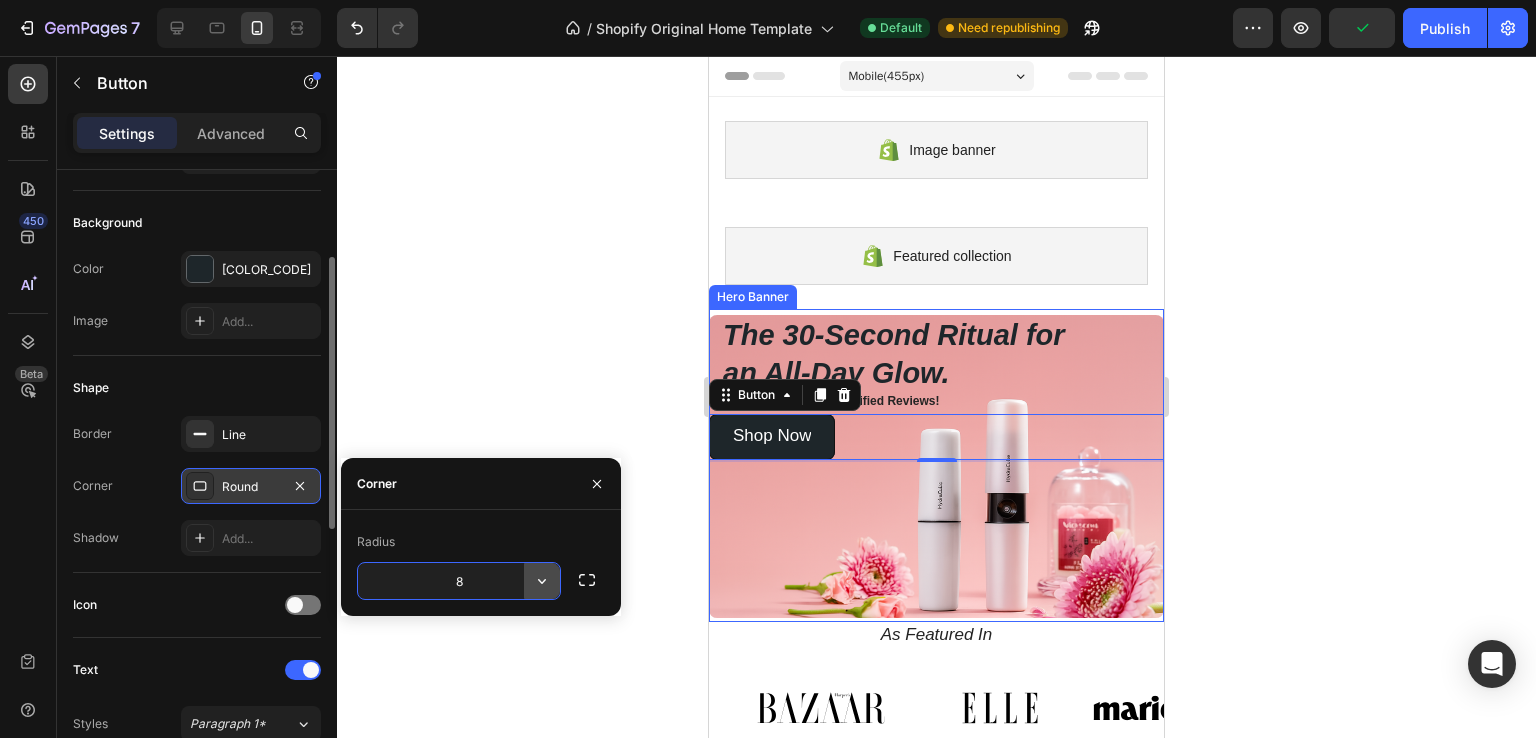 click 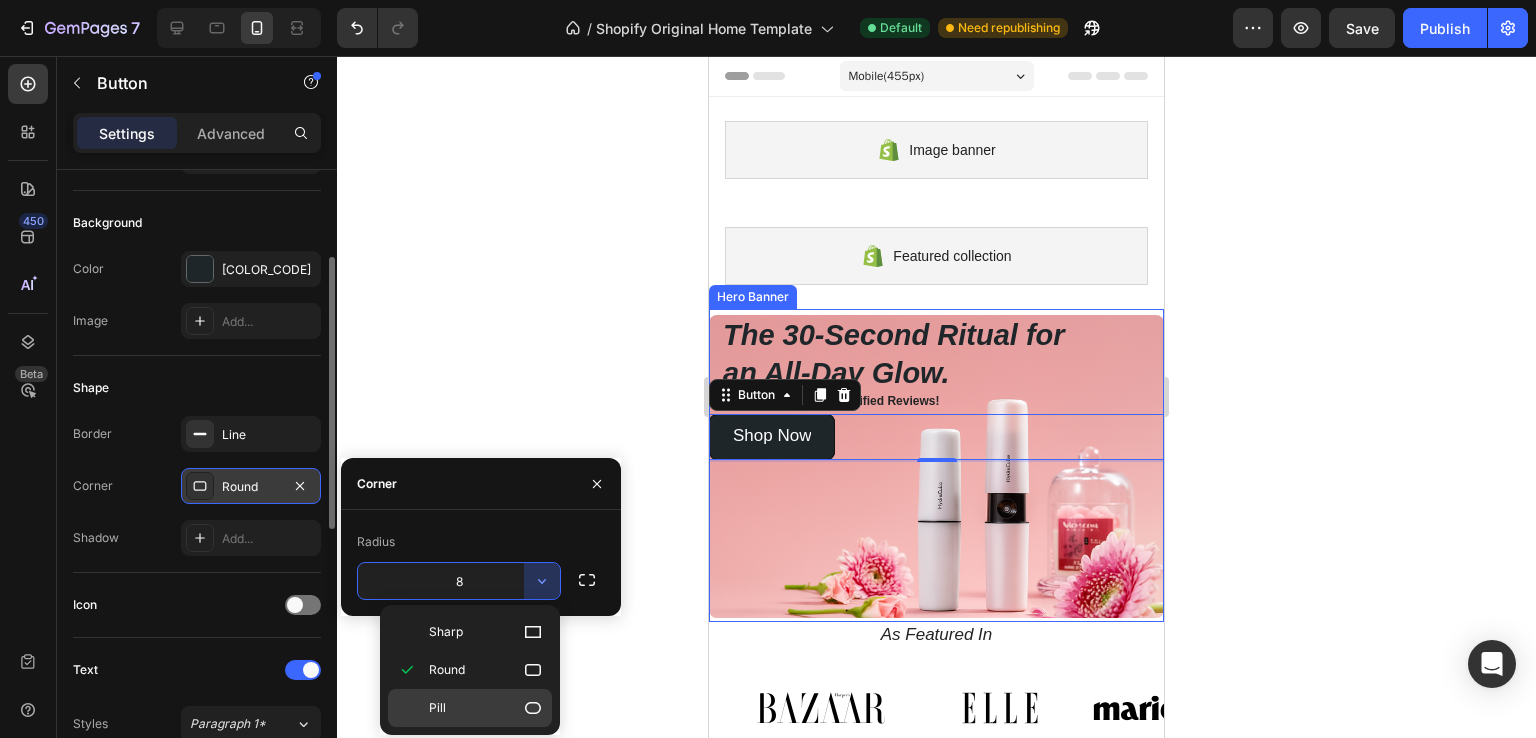 click on "Pill" at bounding box center [486, 708] 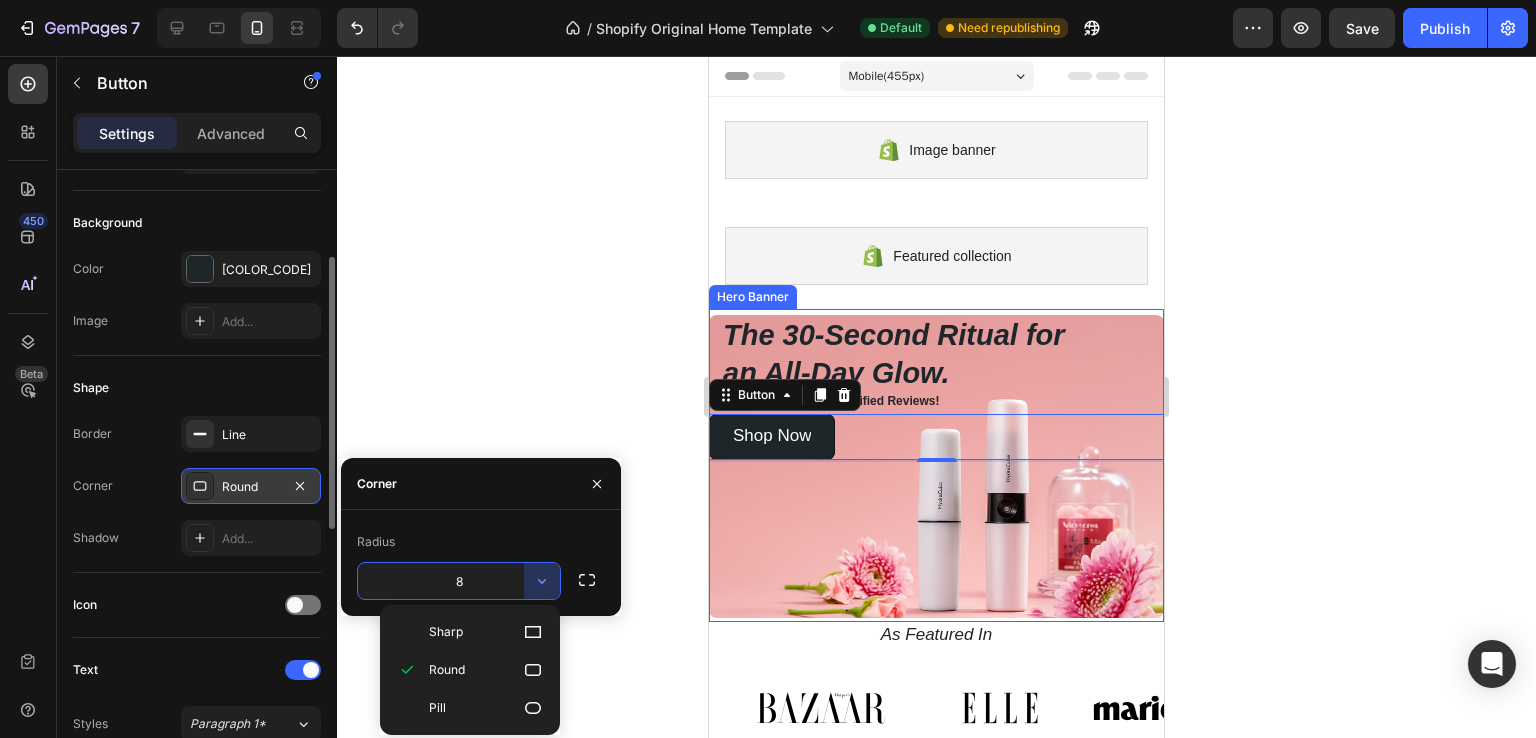 type on "9999" 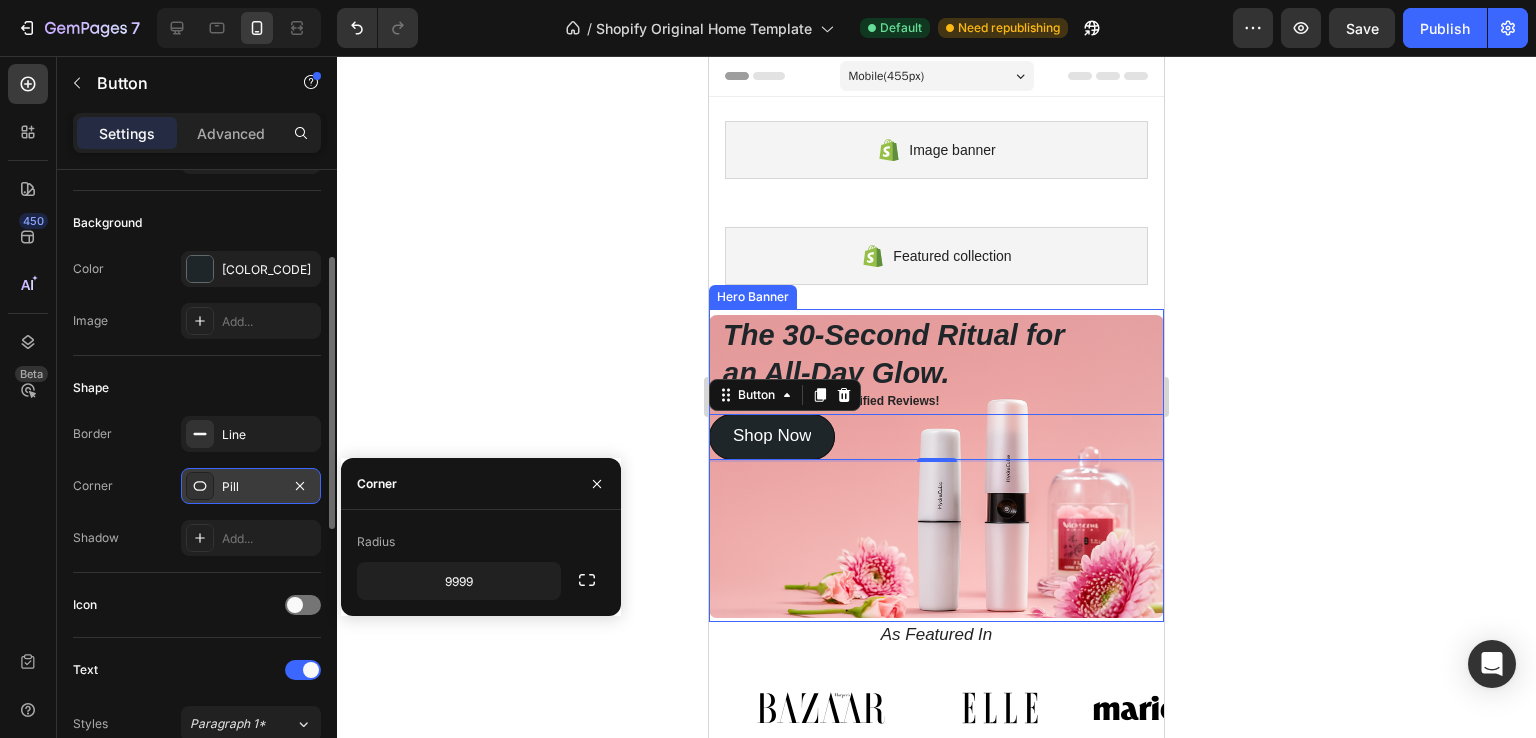 click on "Shadow Add..." at bounding box center (197, 538) 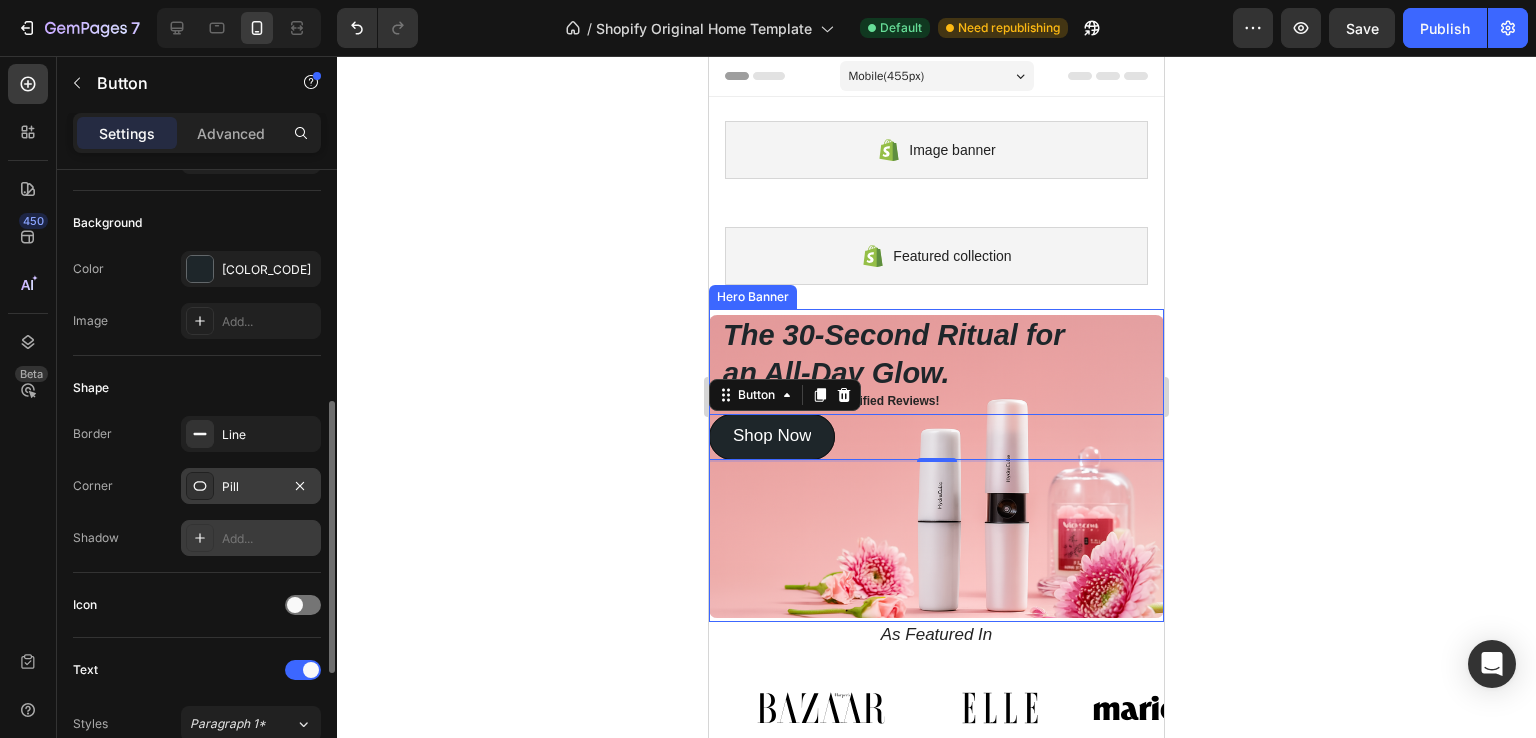 scroll, scrollTop: 400, scrollLeft: 0, axis: vertical 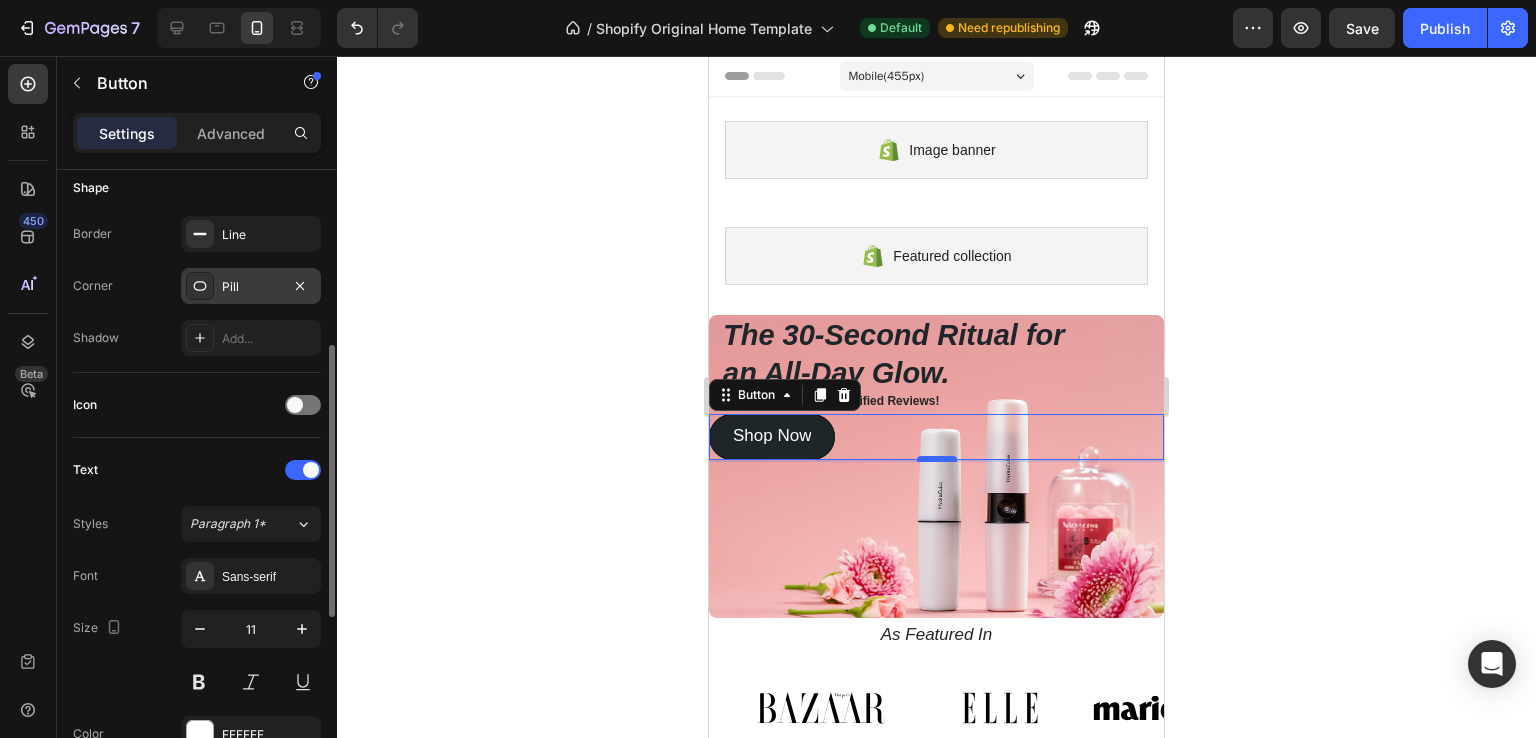 click at bounding box center (937, 459) 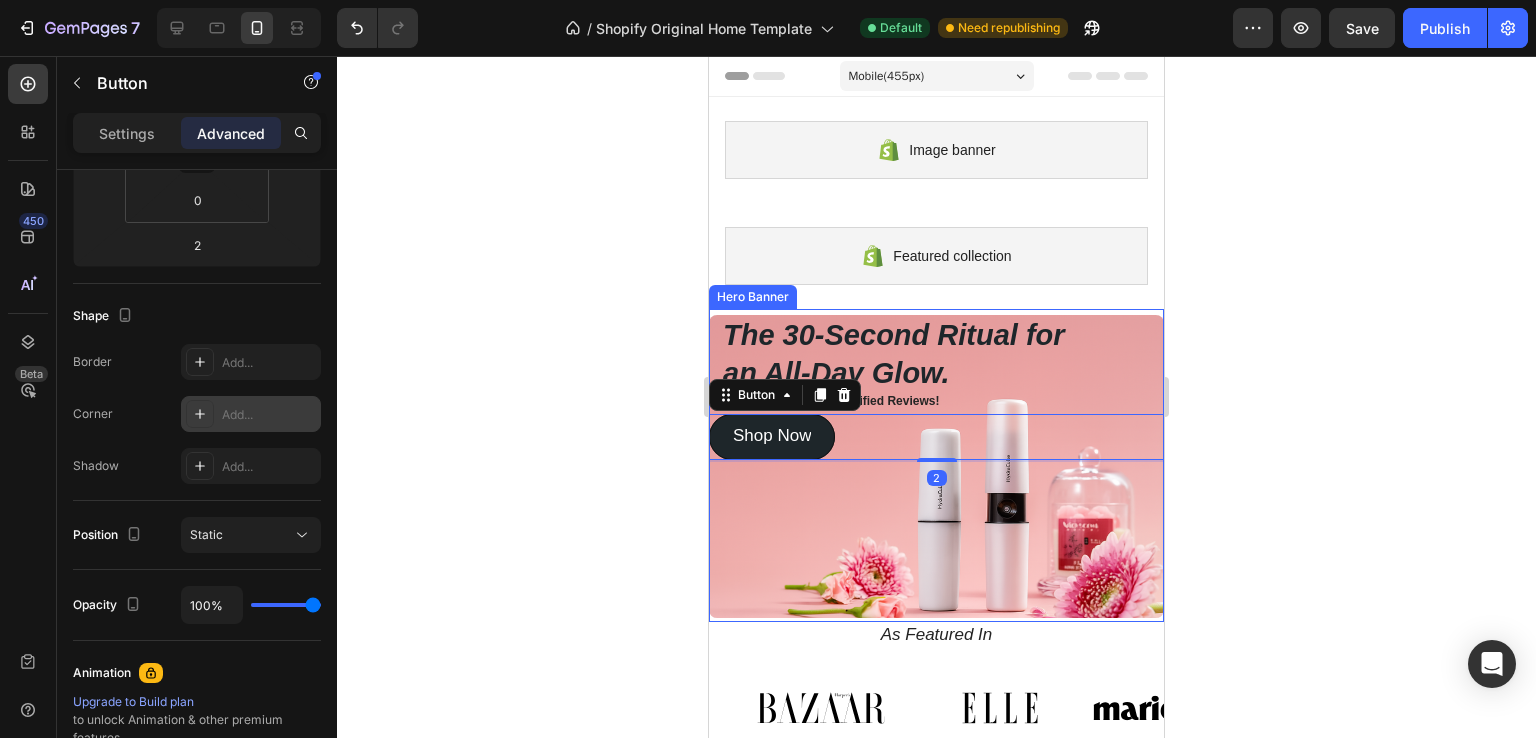 click on "Shop Now Button" at bounding box center (936, 517) 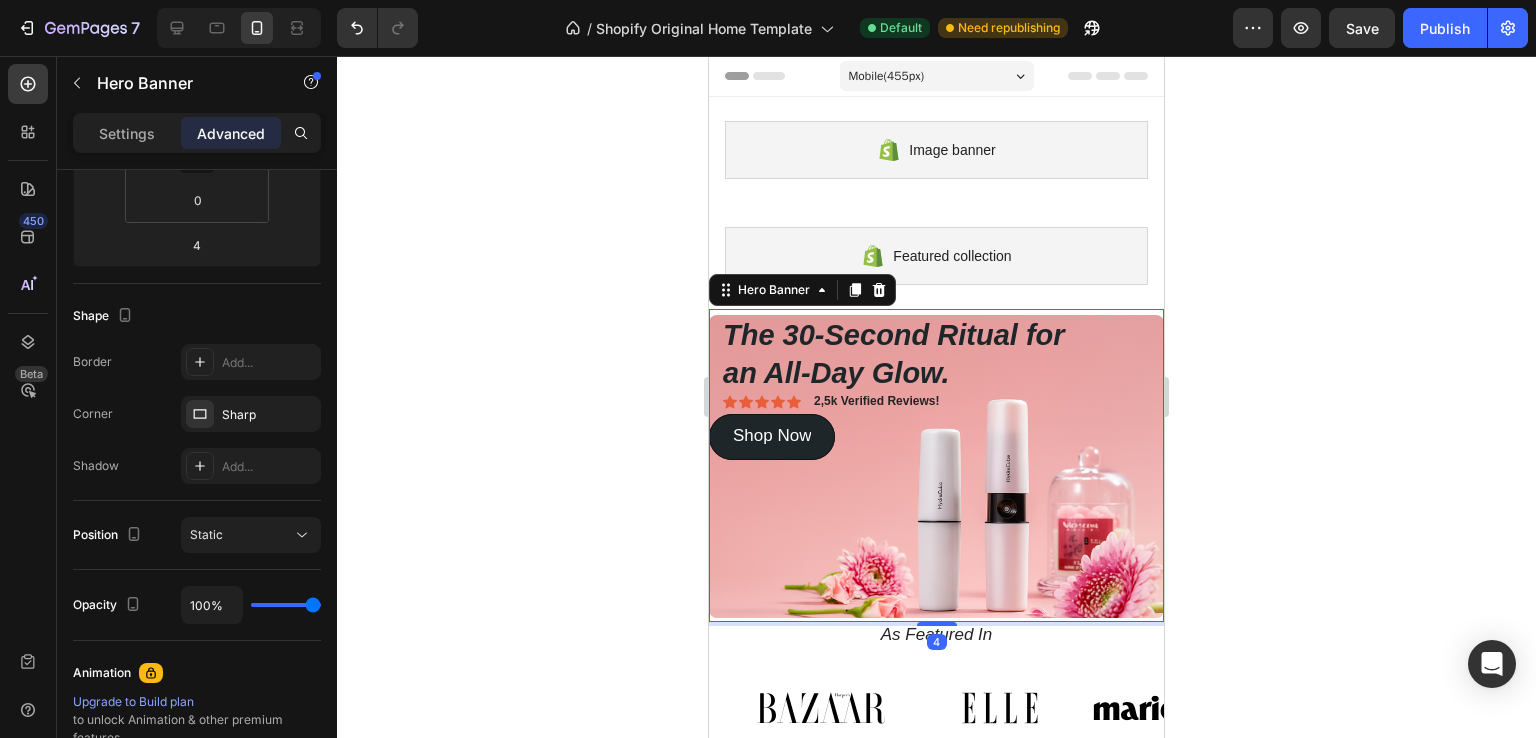 scroll, scrollTop: 0, scrollLeft: 0, axis: both 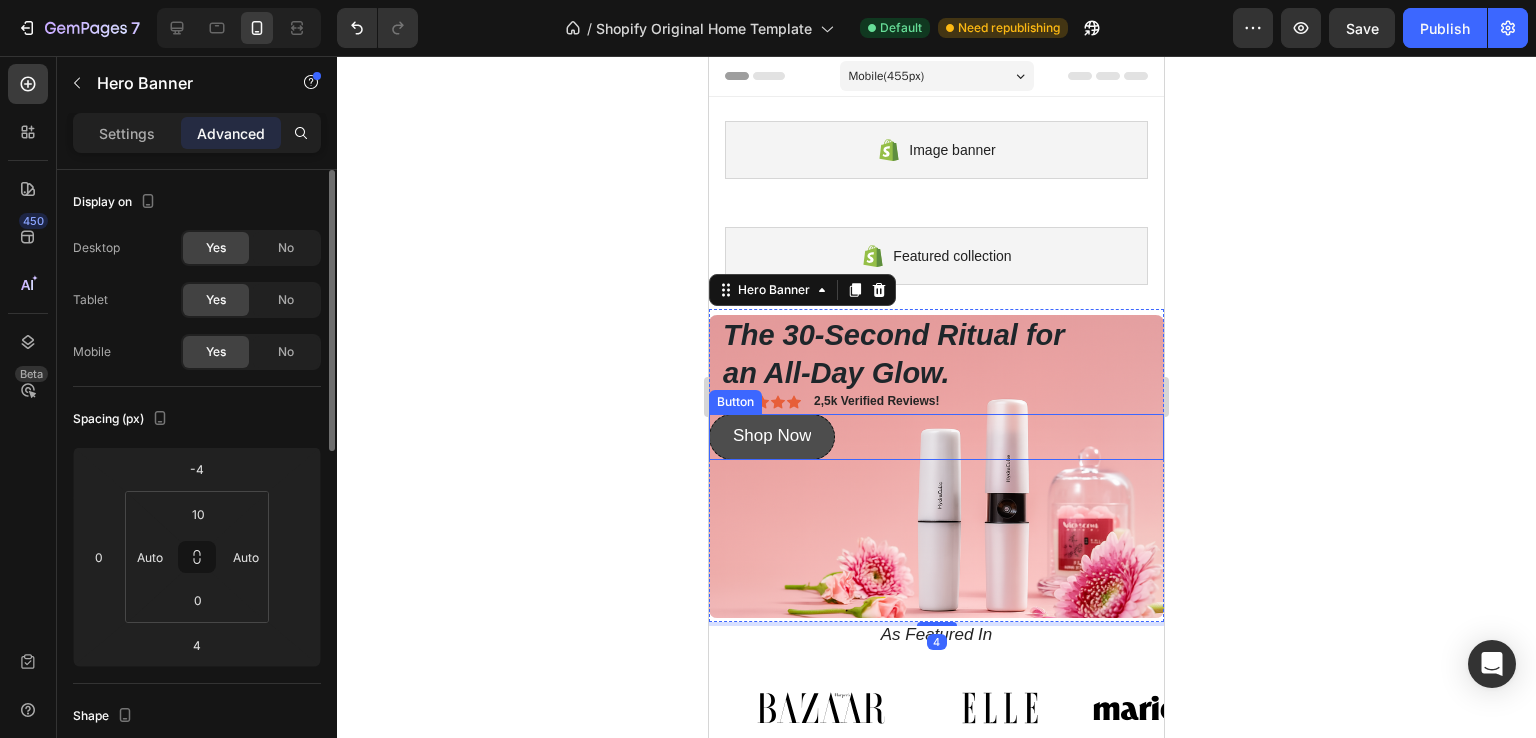 click on "Shop Now" at bounding box center [772, 437] 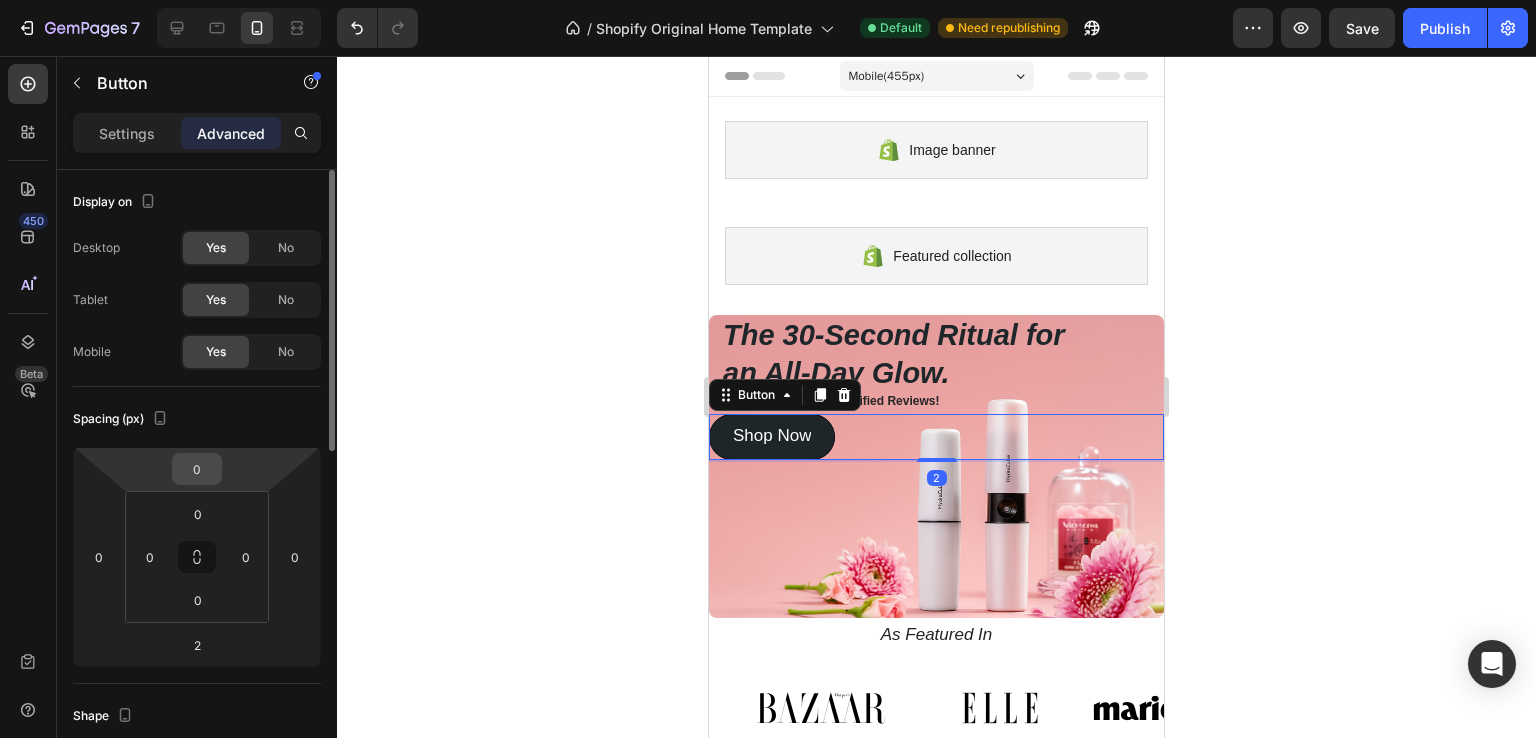 click on "0" at bounding box center (197, 469) 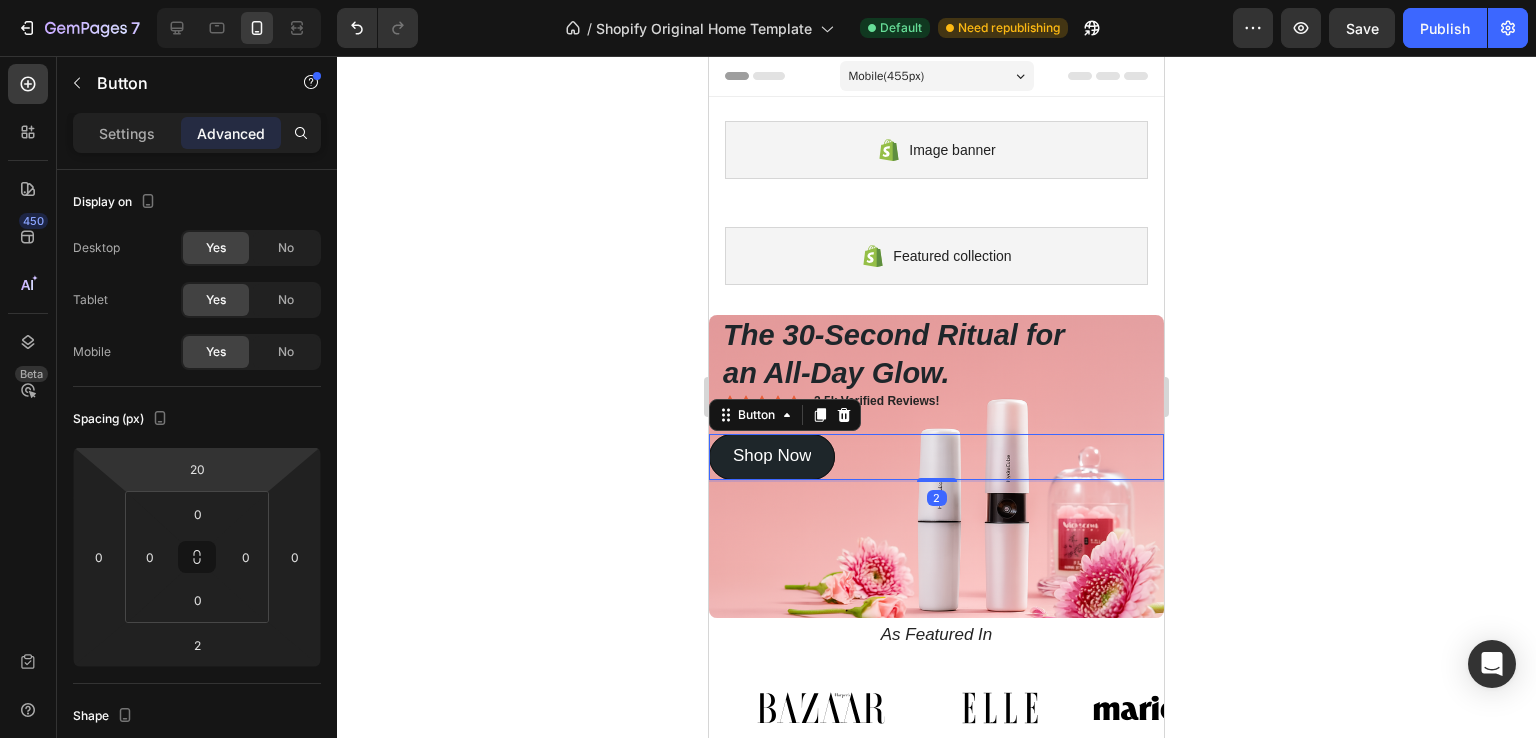 type on "22" 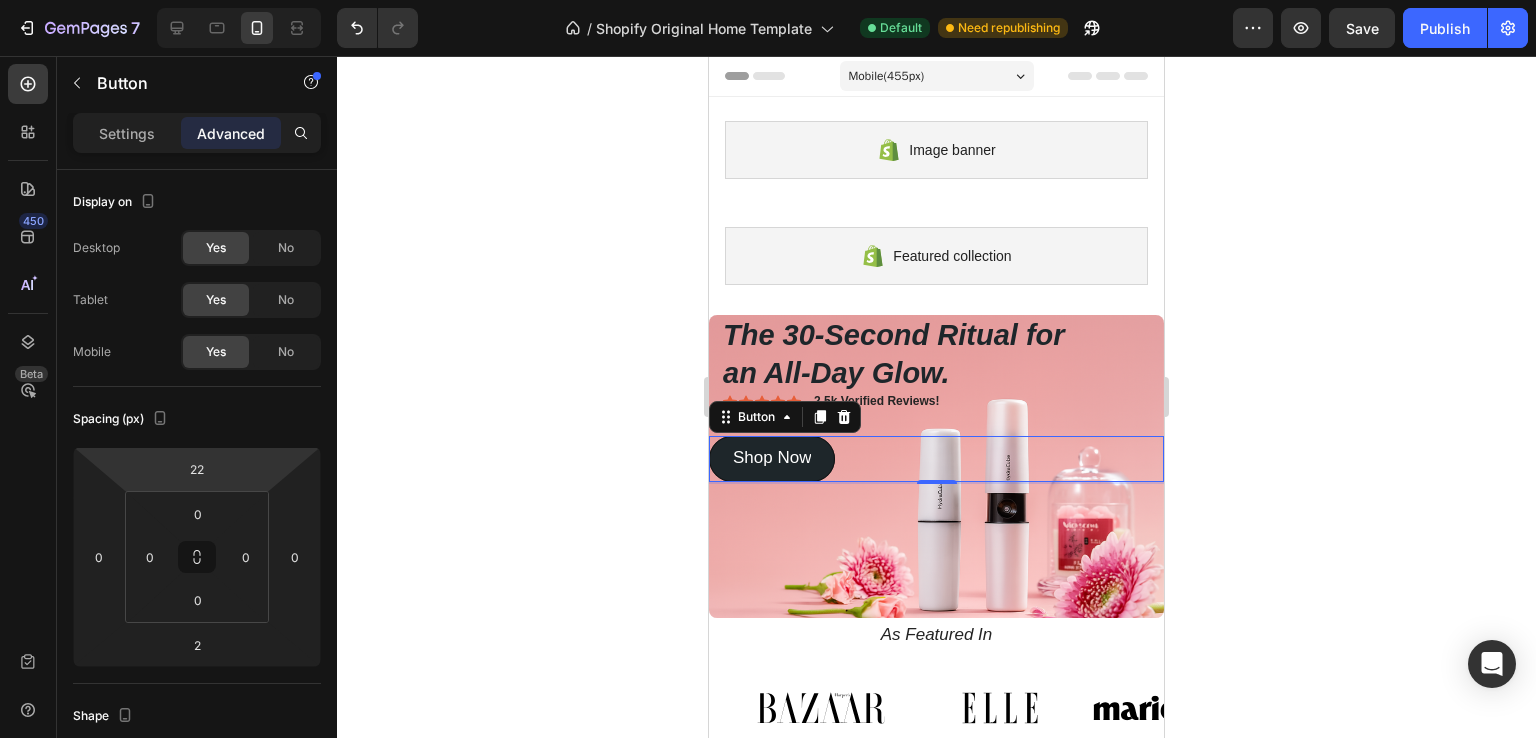 drag, startPoint x: 232, startPoint y: 468, endPoint x: 233, endPoint y: 457, distance: 11.045361 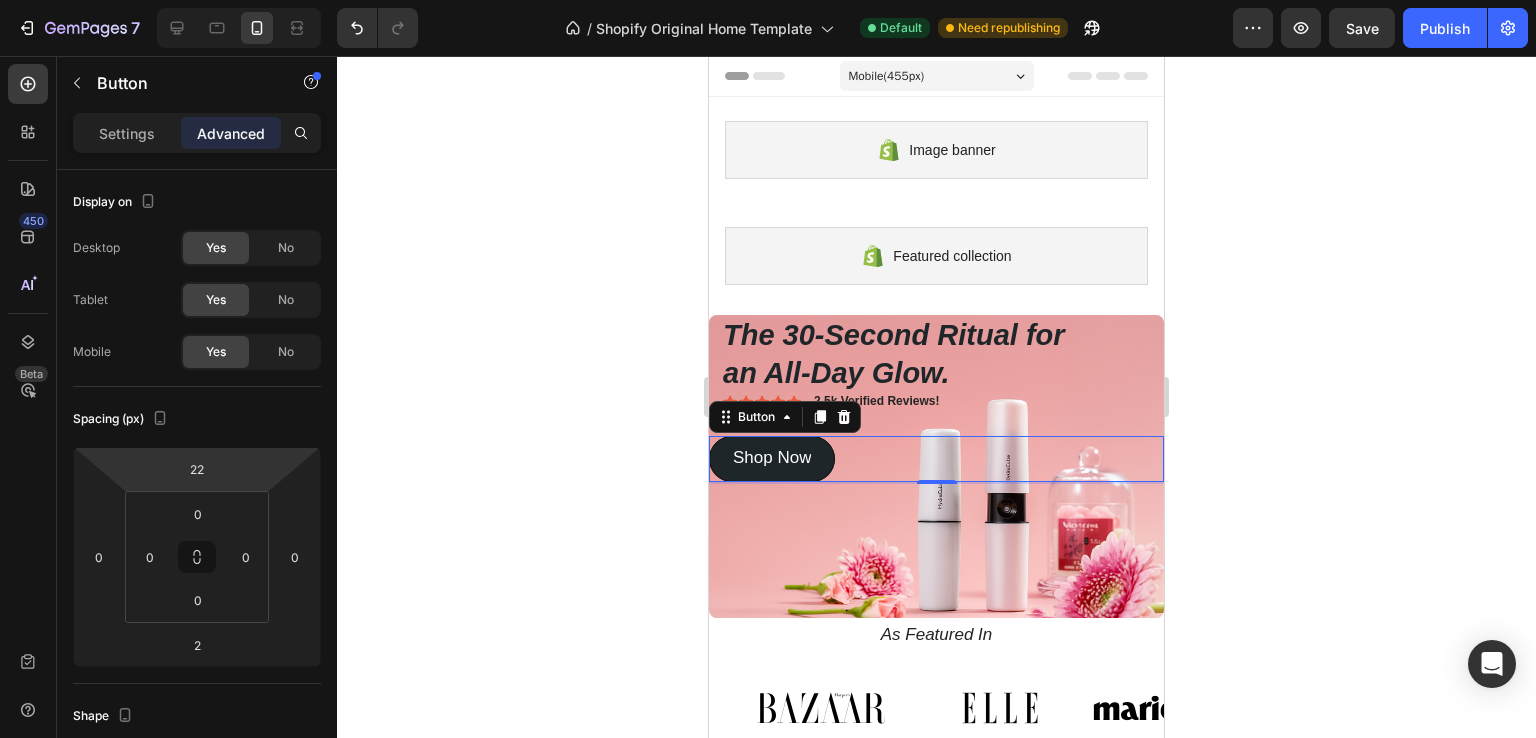 click on "7   /  Shopify Original Home Template Default Need republishing Preview  Save   Publish  450 Beta button Sections(30) Elements(7) Button
Button
Button Product
Dynamic Checkout
Add to Cart
Sticky Add to Cart Form
Submit Button Advanced
Sticky Back to top Button Settings Advanced Display on Desktop Yes No Tablet Yes No Mobile Yes No Spacing (px) 22 0 2 0 0 0 0 0 Shape Border Add... Corner Add... Shadow Add... Position Static Opacity 100% Animation Upgrade to Build plan  to unlock Animation & other premium features. Interaction Upgrade to Optimize plan  to unlock Interaction & other premium features. CSS class Delete element 333333 %" at bounding box center [768, 0] 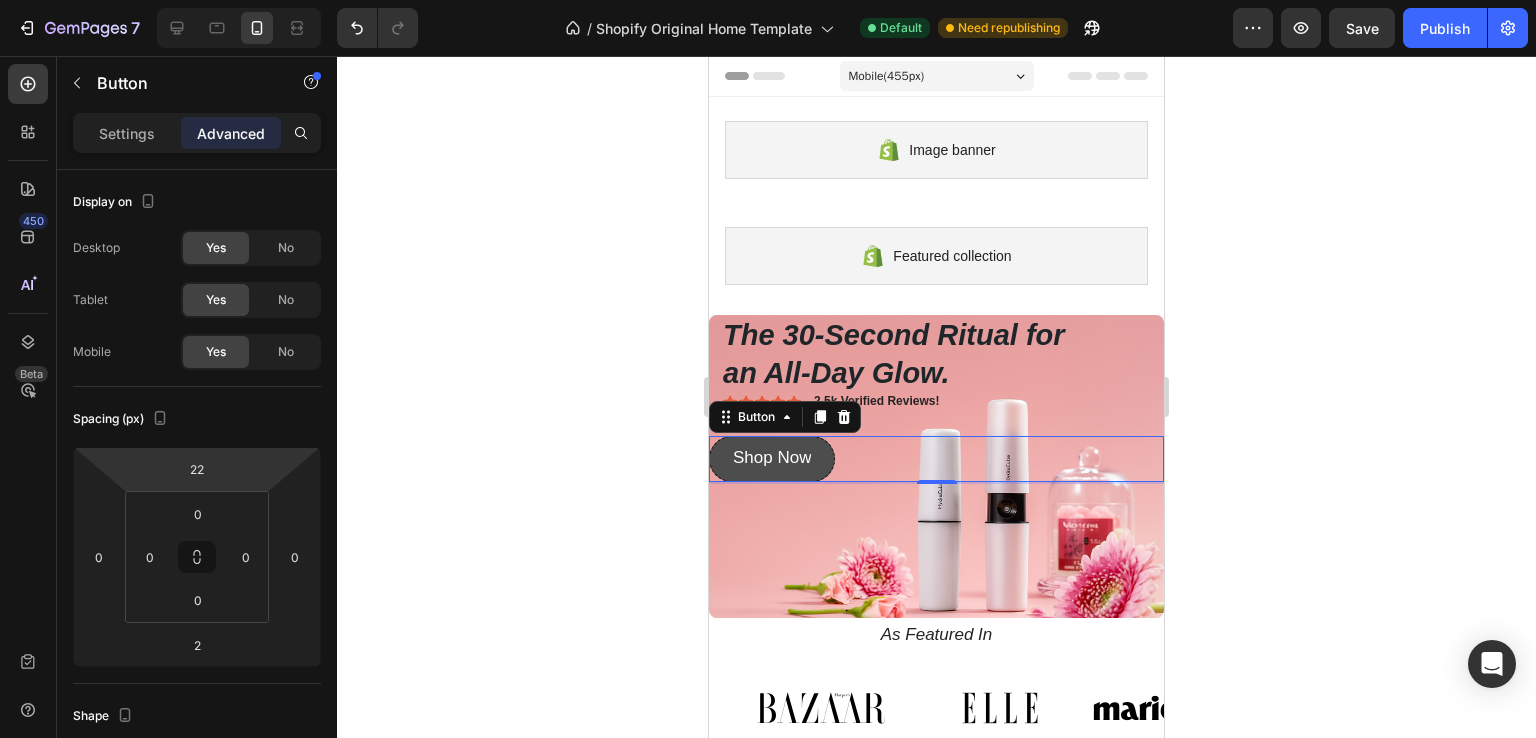 click on "Shop Now" at bounding box center [772, 459] 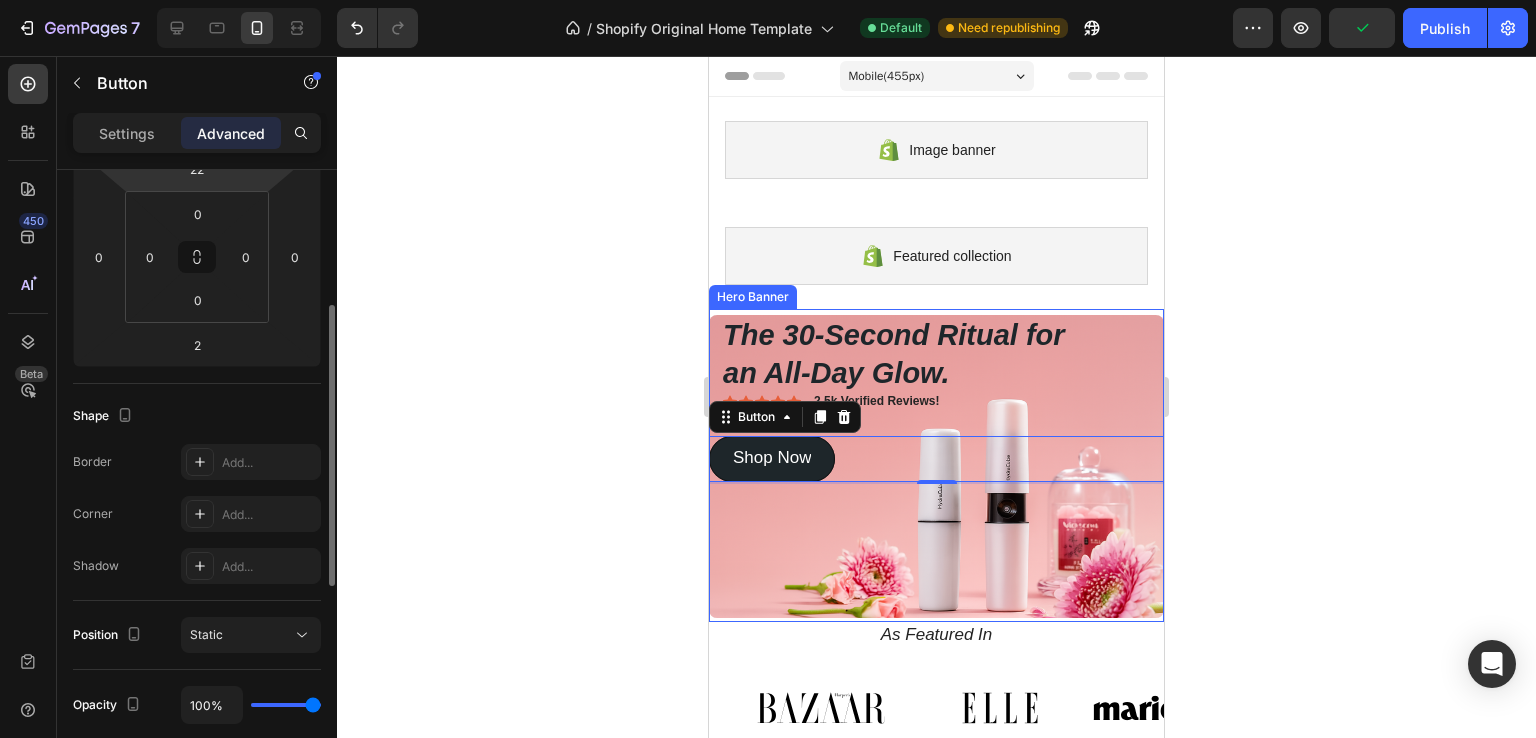 scroll, scrollTop: 0, scrollLeft: 0, axis: both 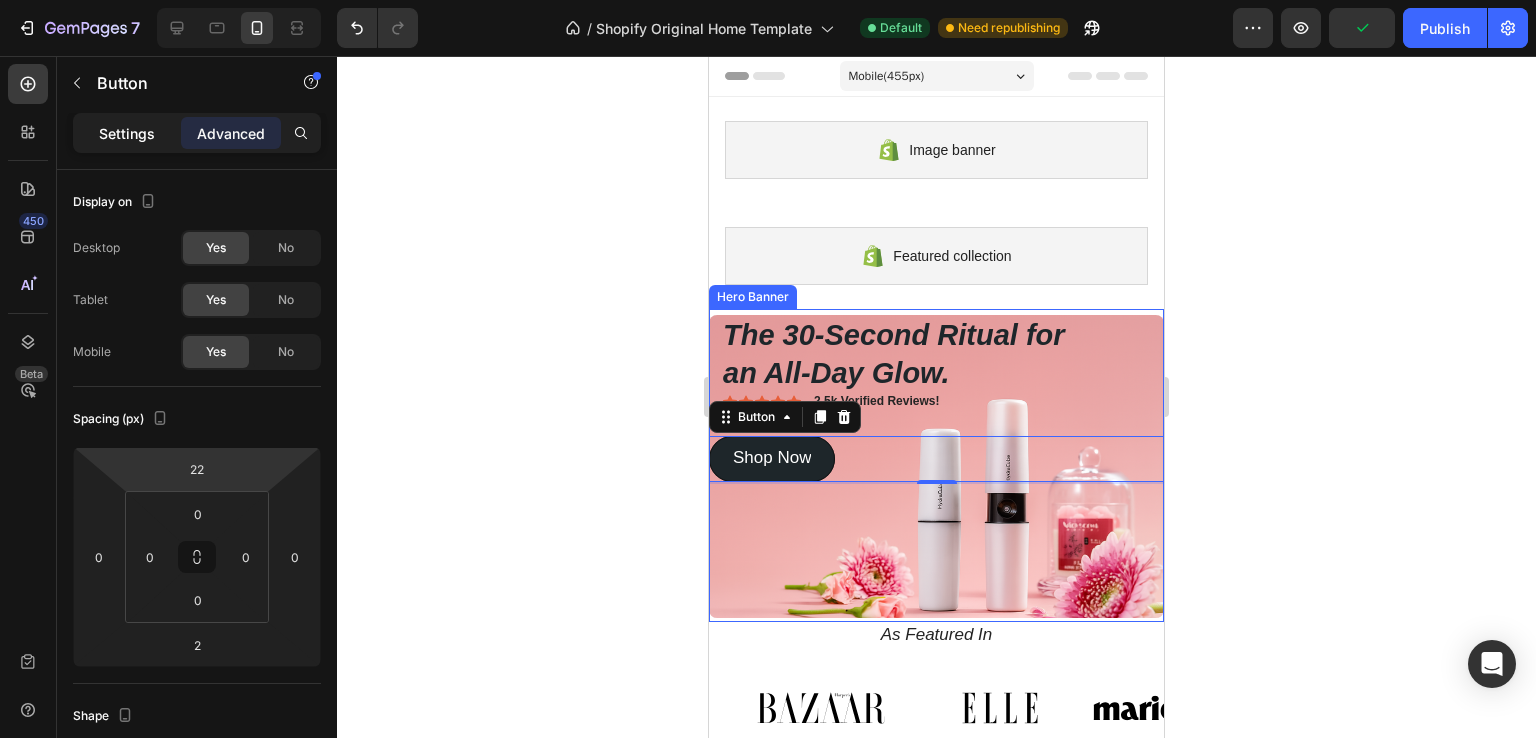 click on "Settings" at bounding box center [127, 133] 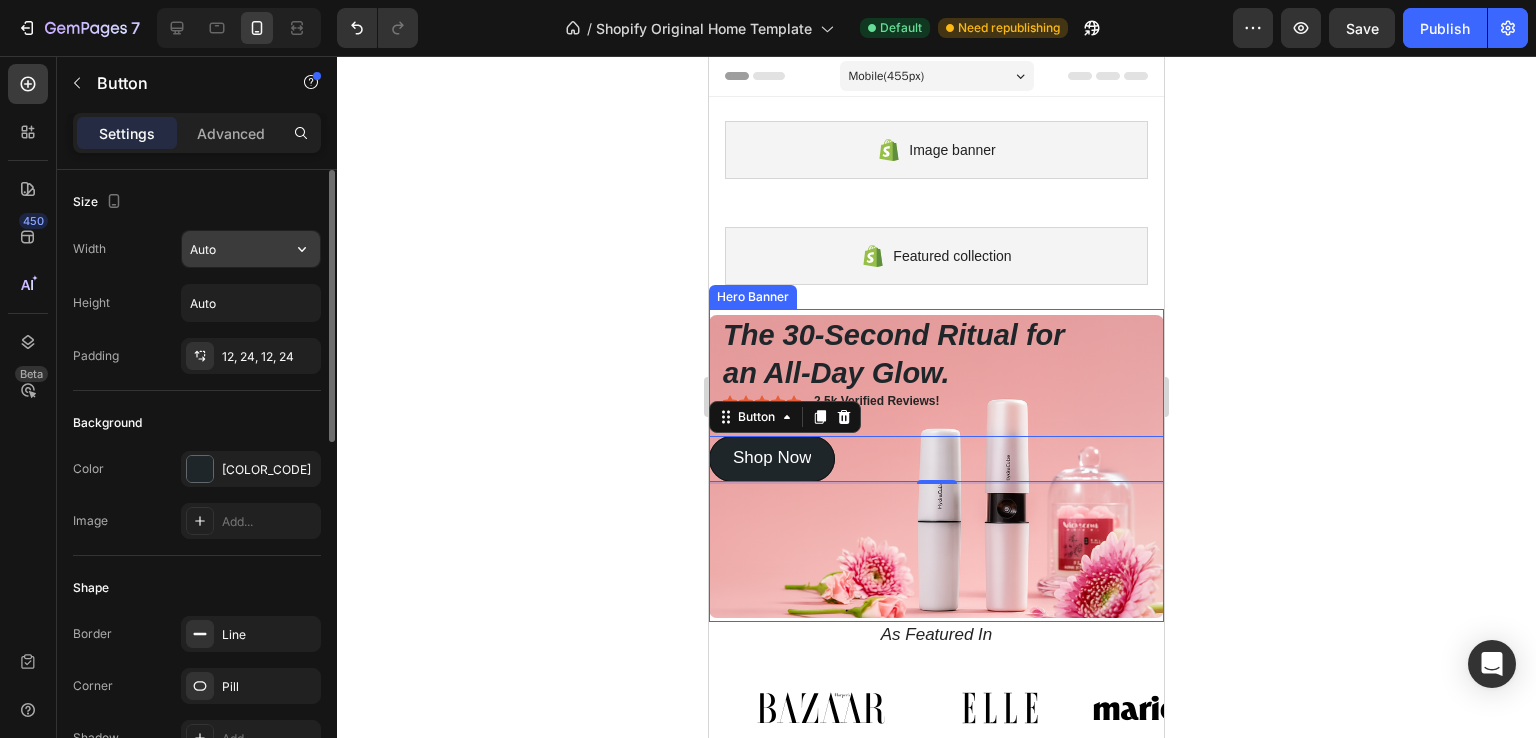 click on "Auto" at bounding box center [251, 249] 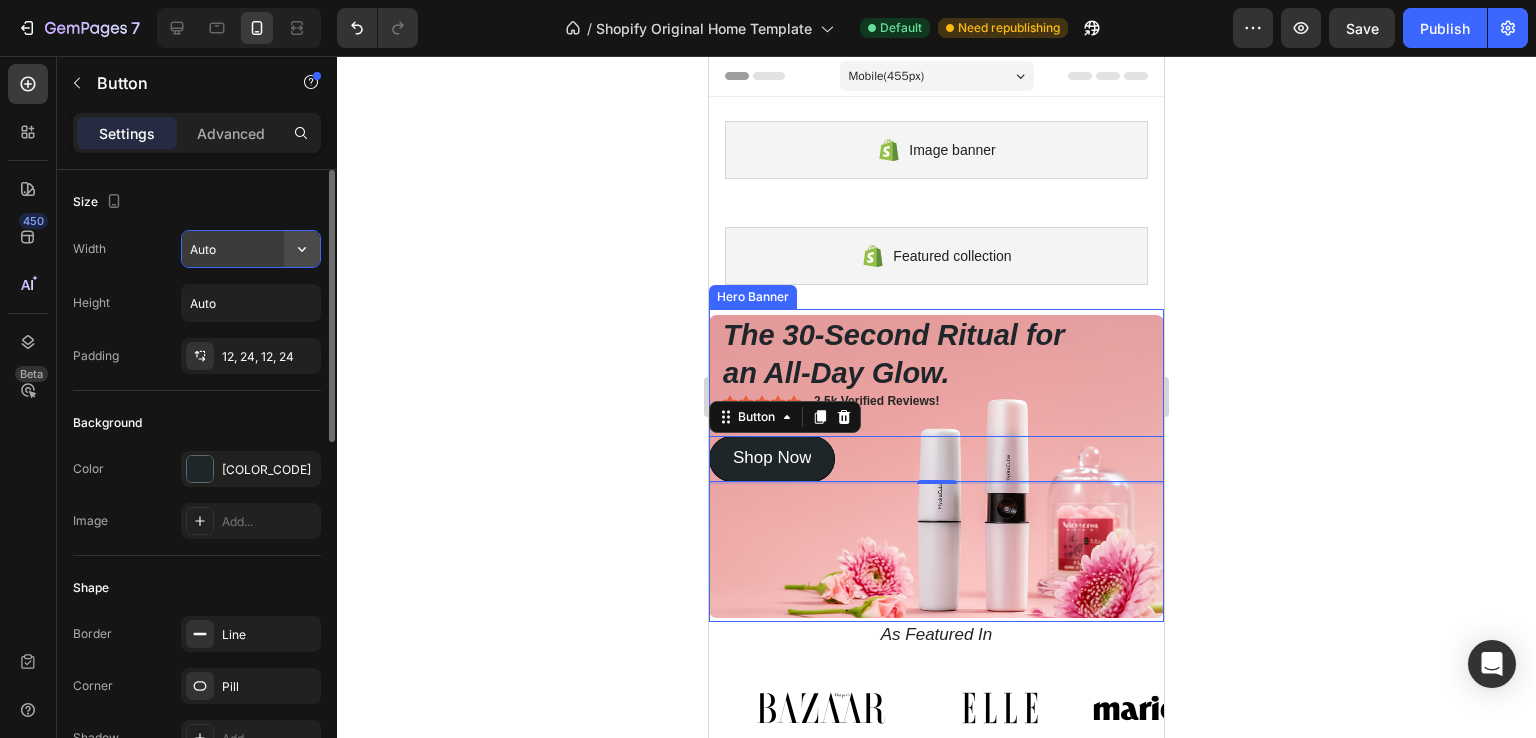 click 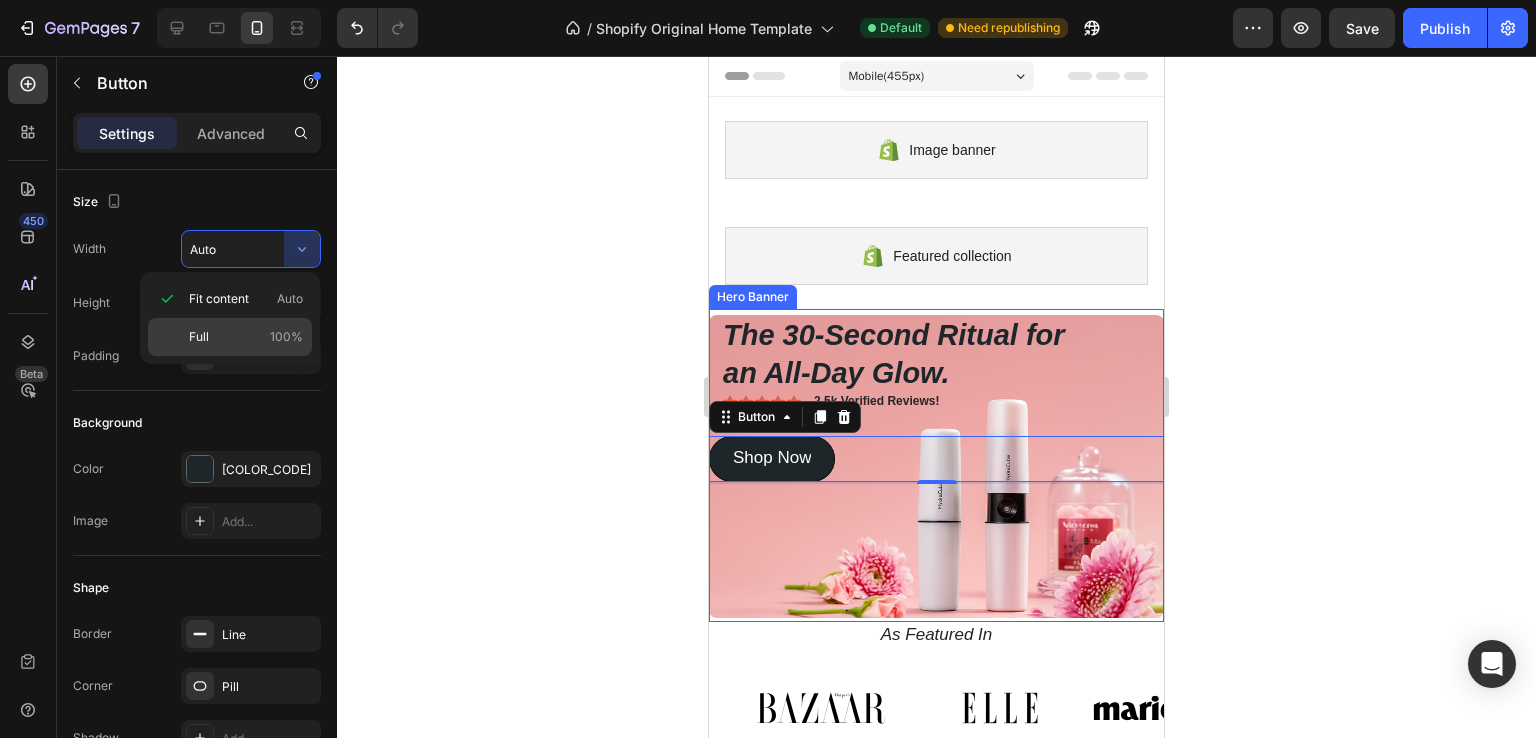 click on "Full 100%" 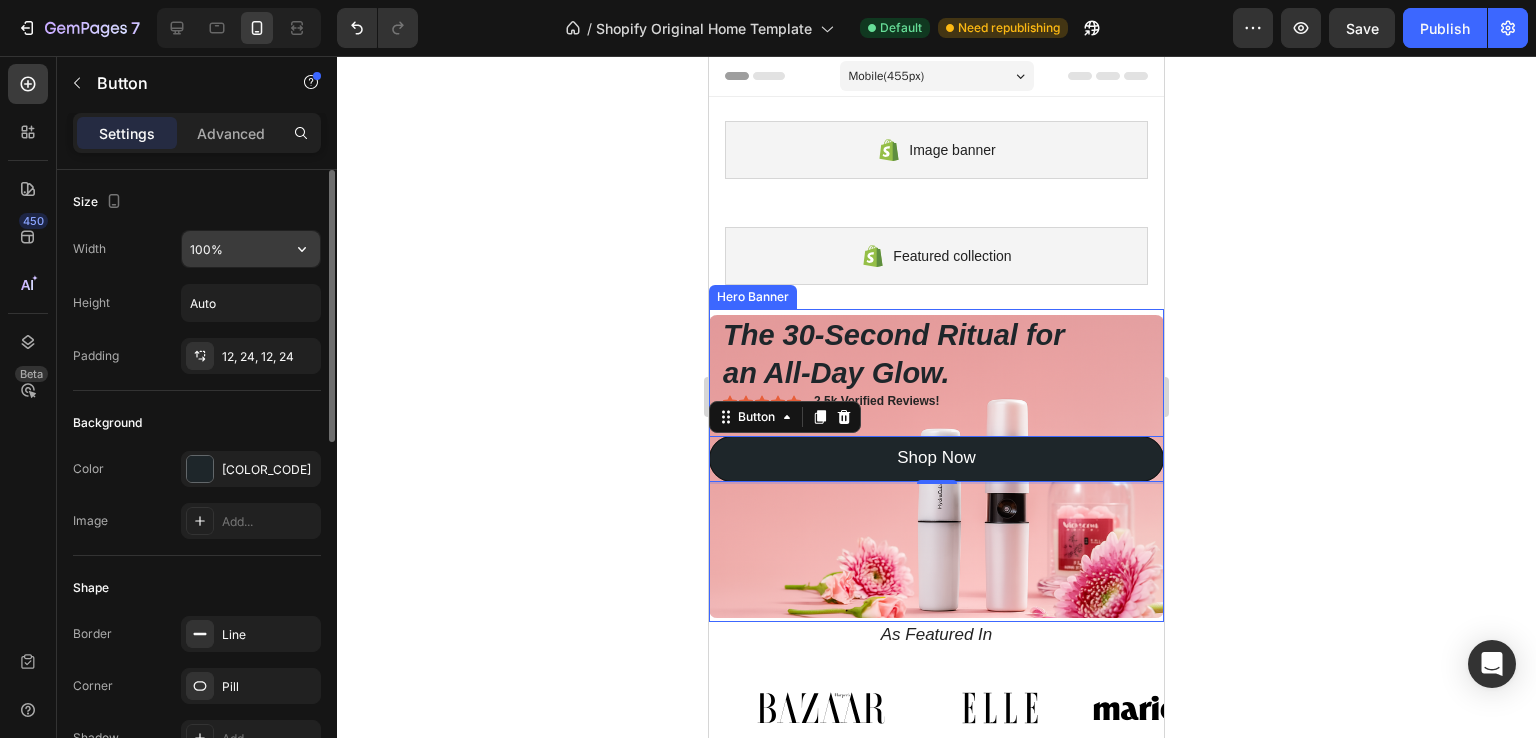 click on "100%" at bounding box center (251, 249) 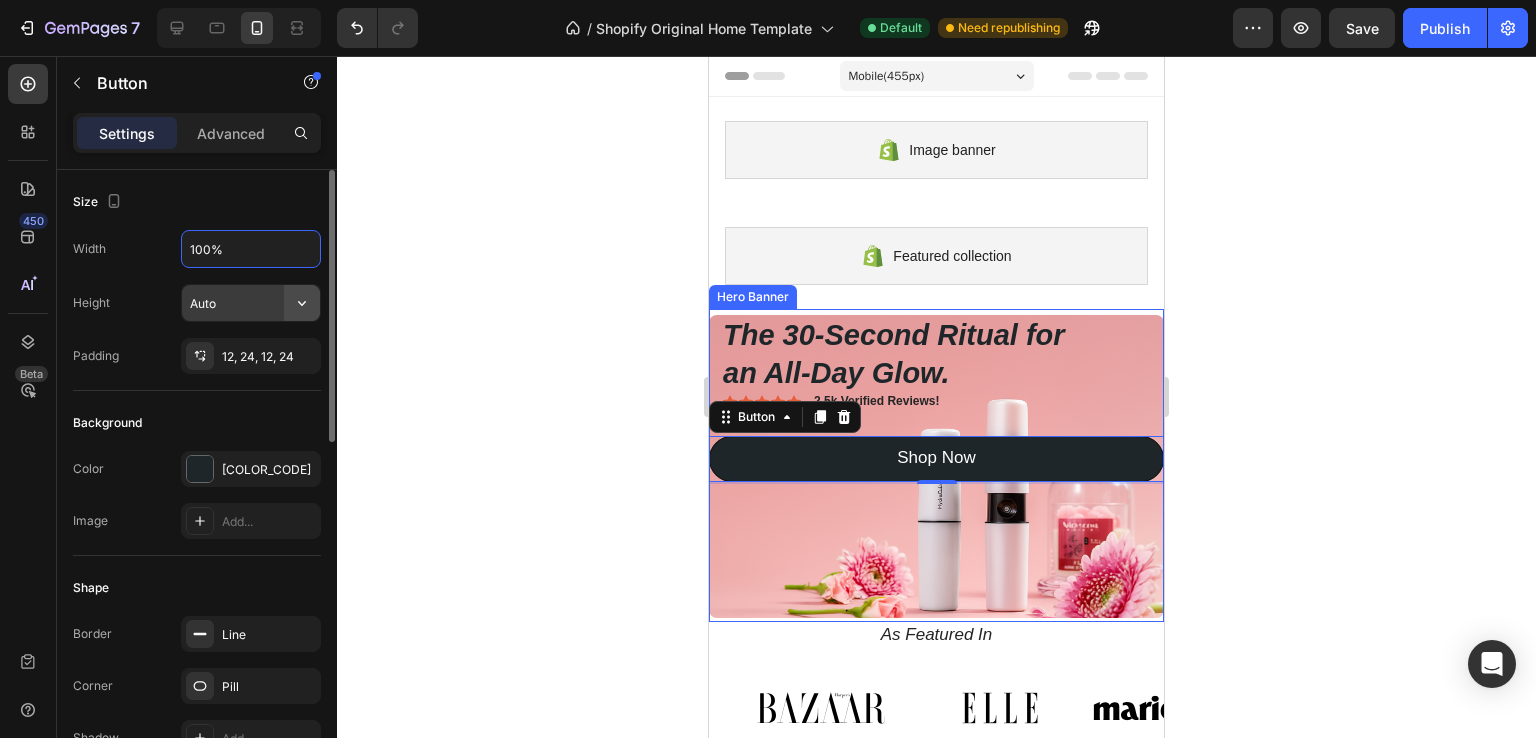 click 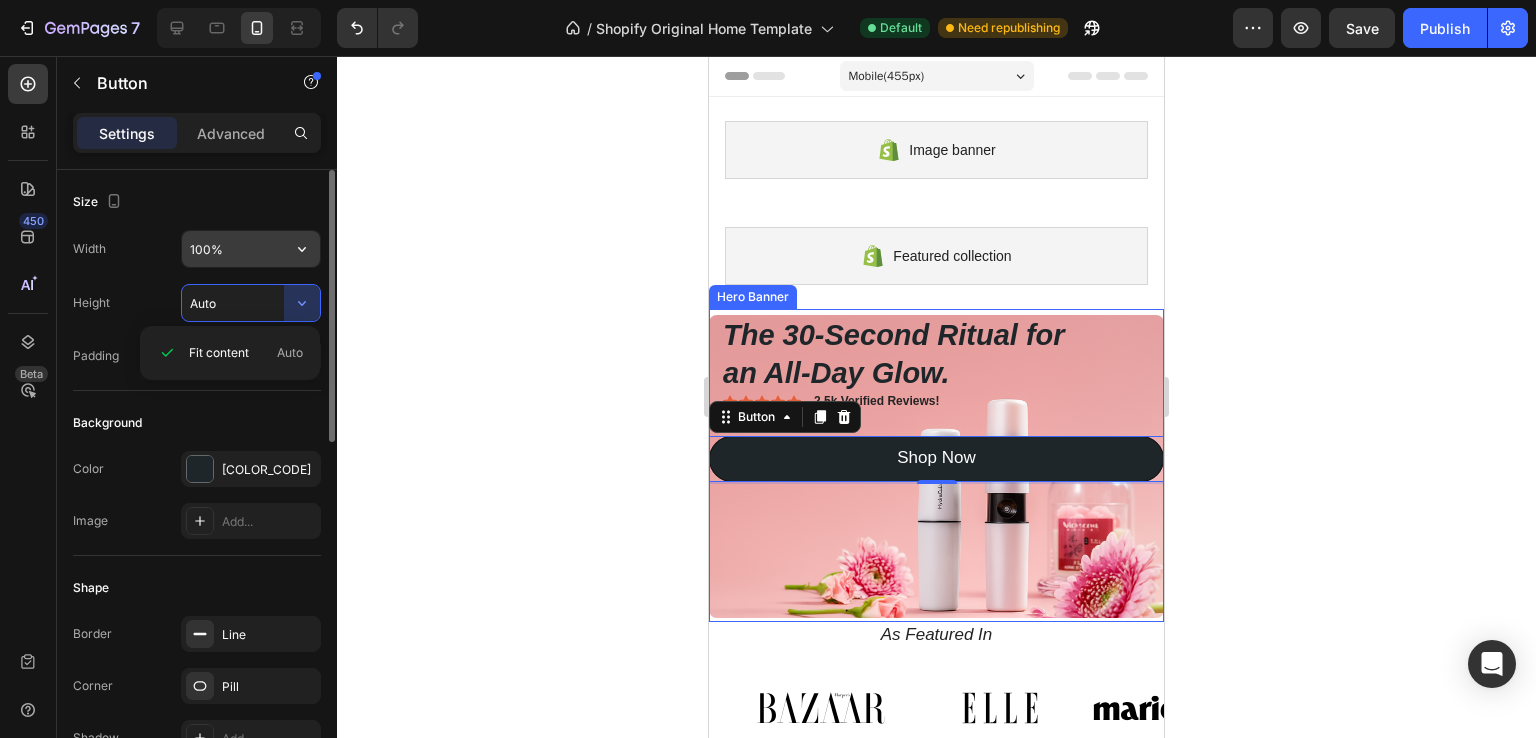 click 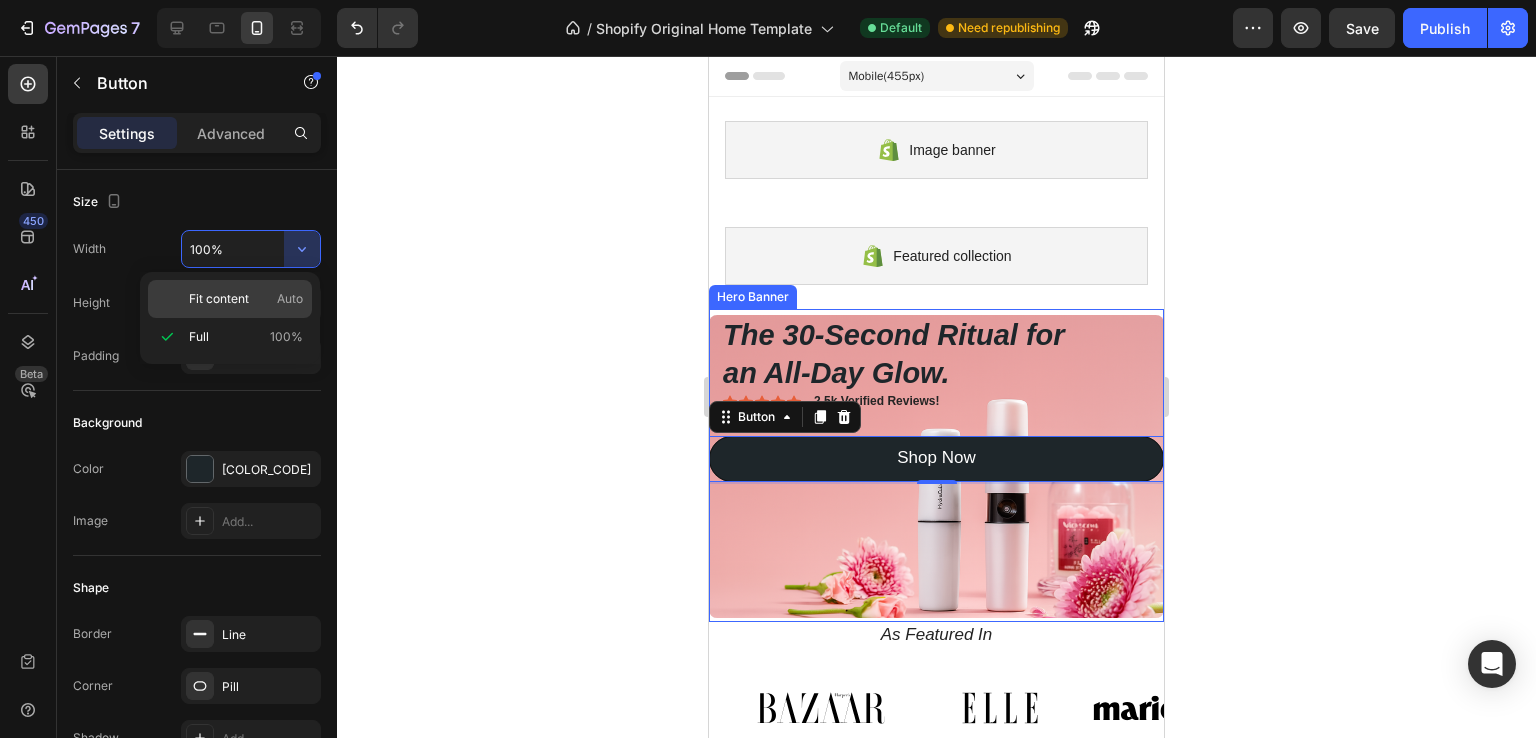 click on "Fit content Auto" 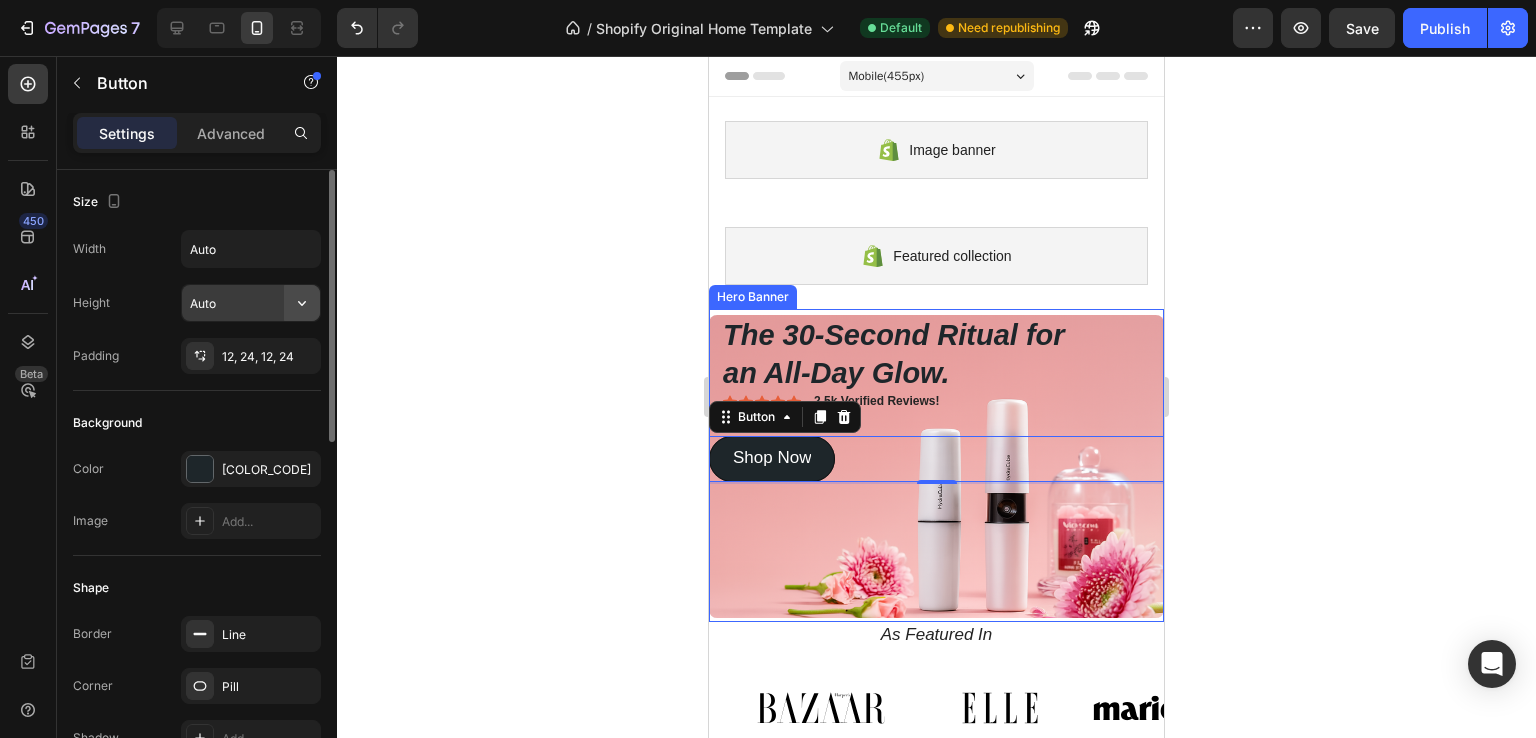 click 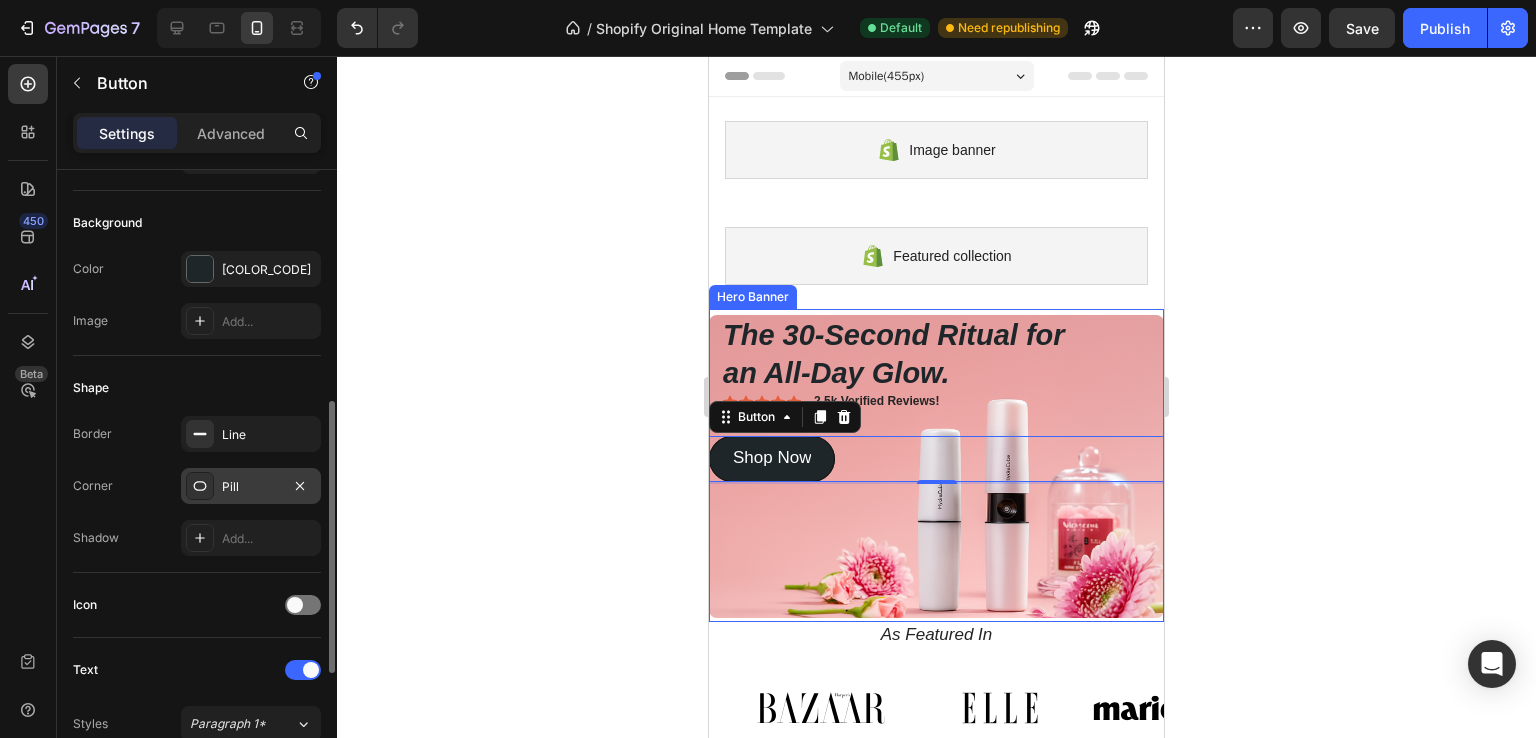scroll, scrollTop: 300, scrollLeft: 0, axis: vertical 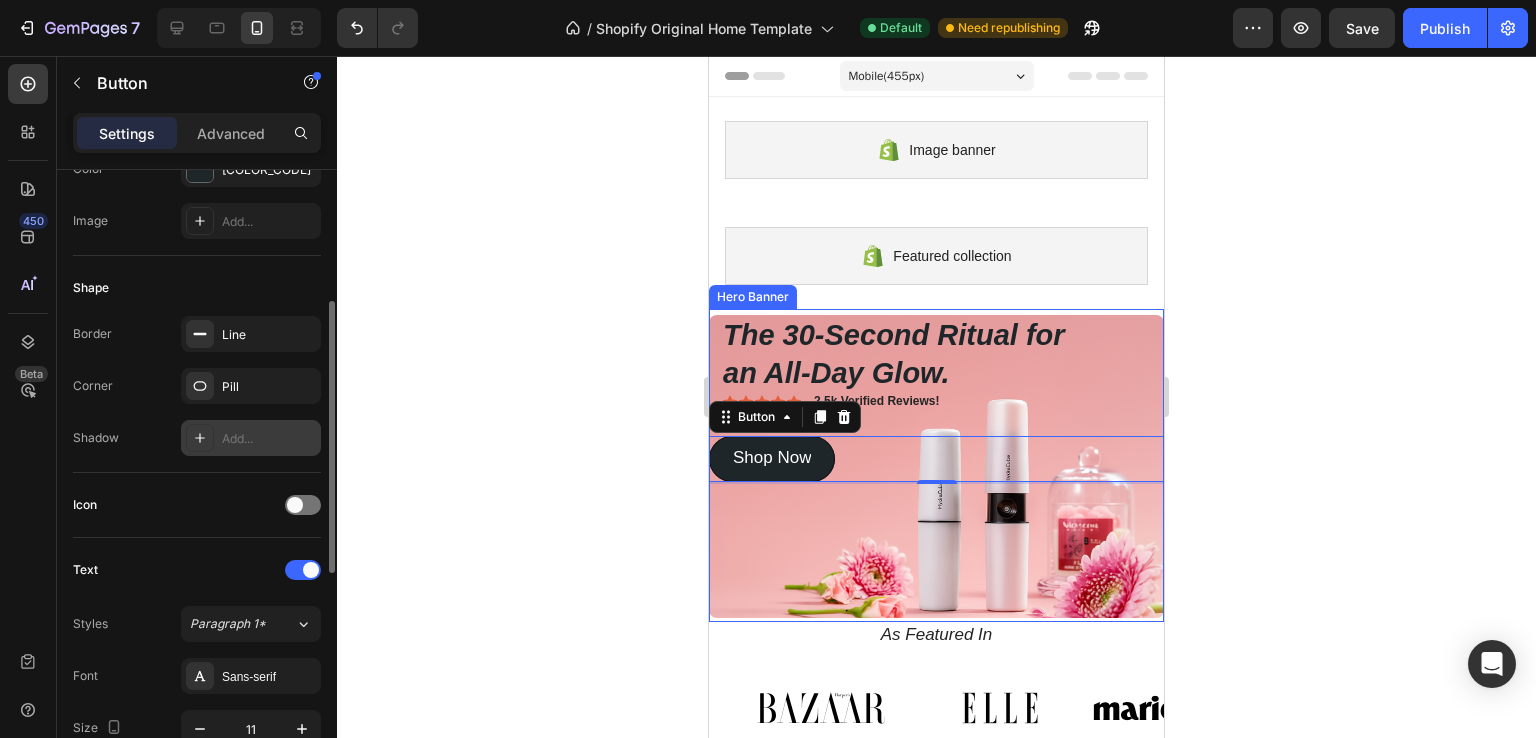 click at bounding box center [200, 438] 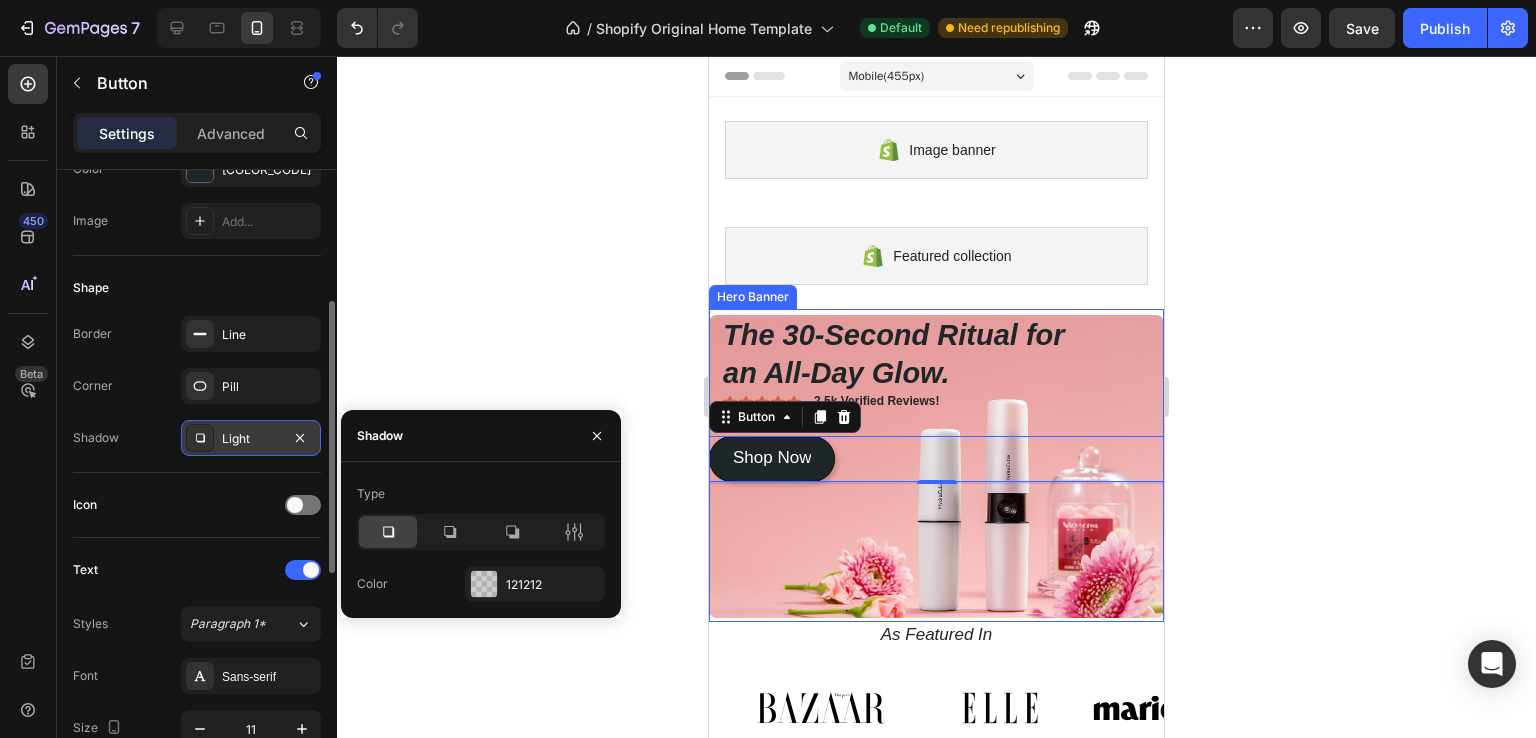 click at bounding box center [200, 438] 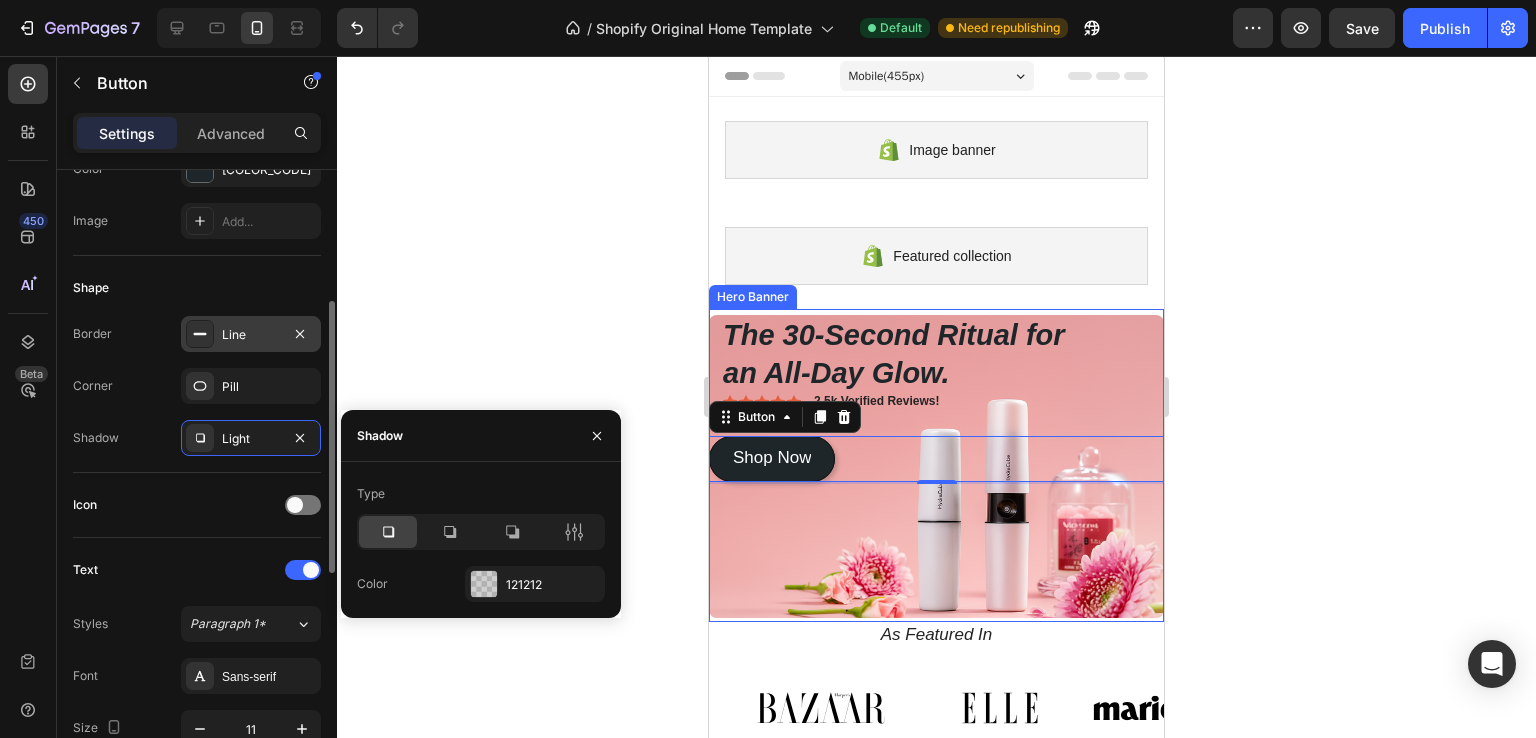 click on "Line" at bounding box center [251, 335] 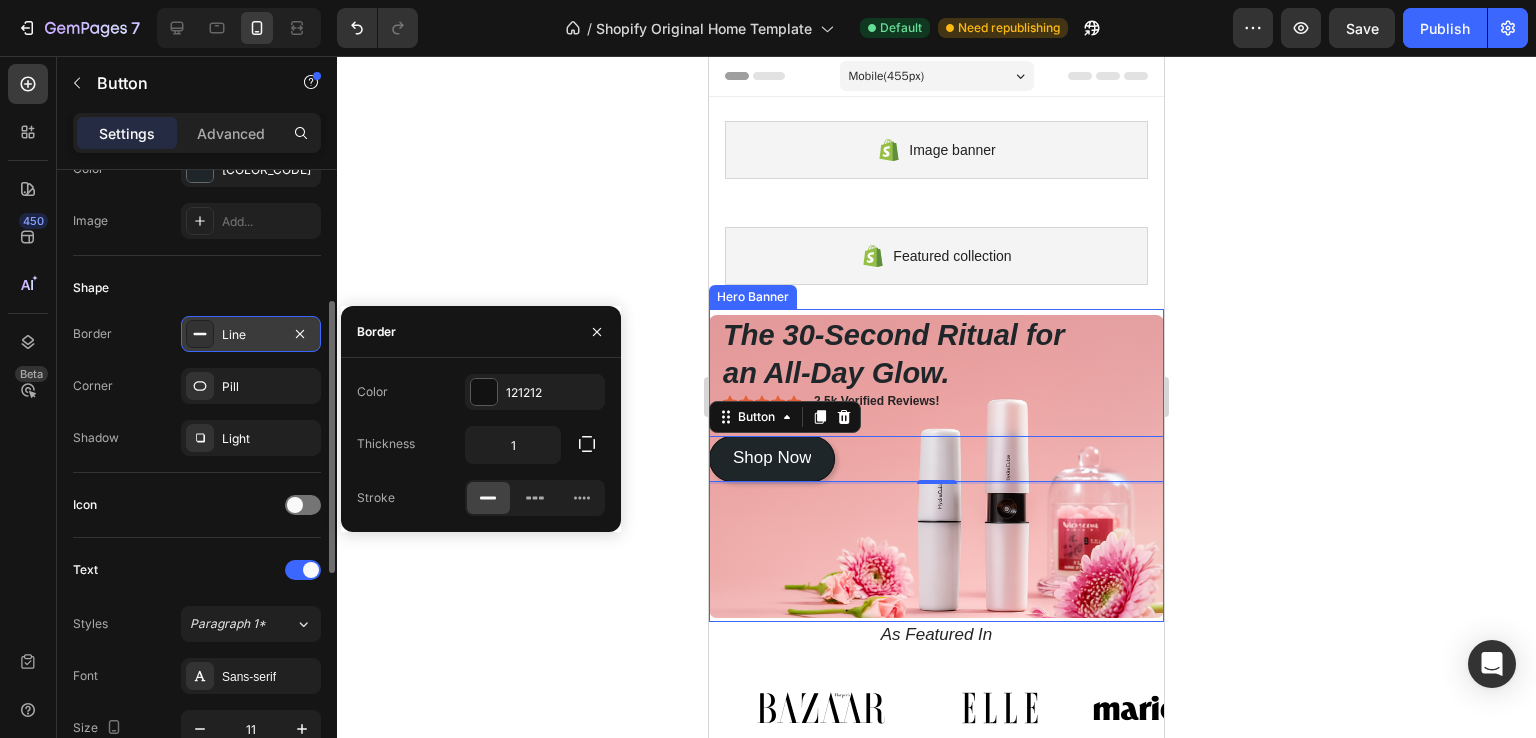 click on "Line" at bounding box center (251, 335) 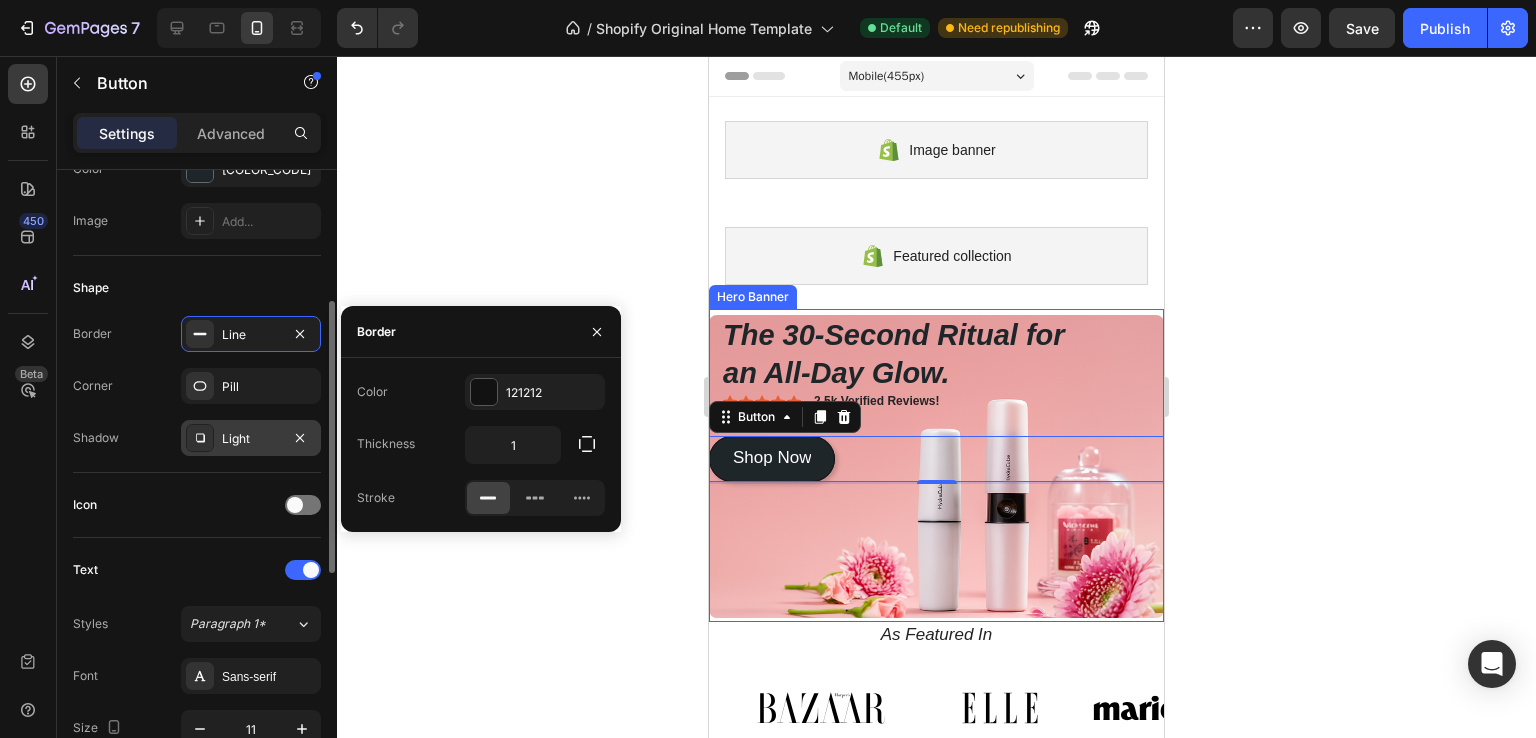 click on "Light" at bounding box center (251, 438) 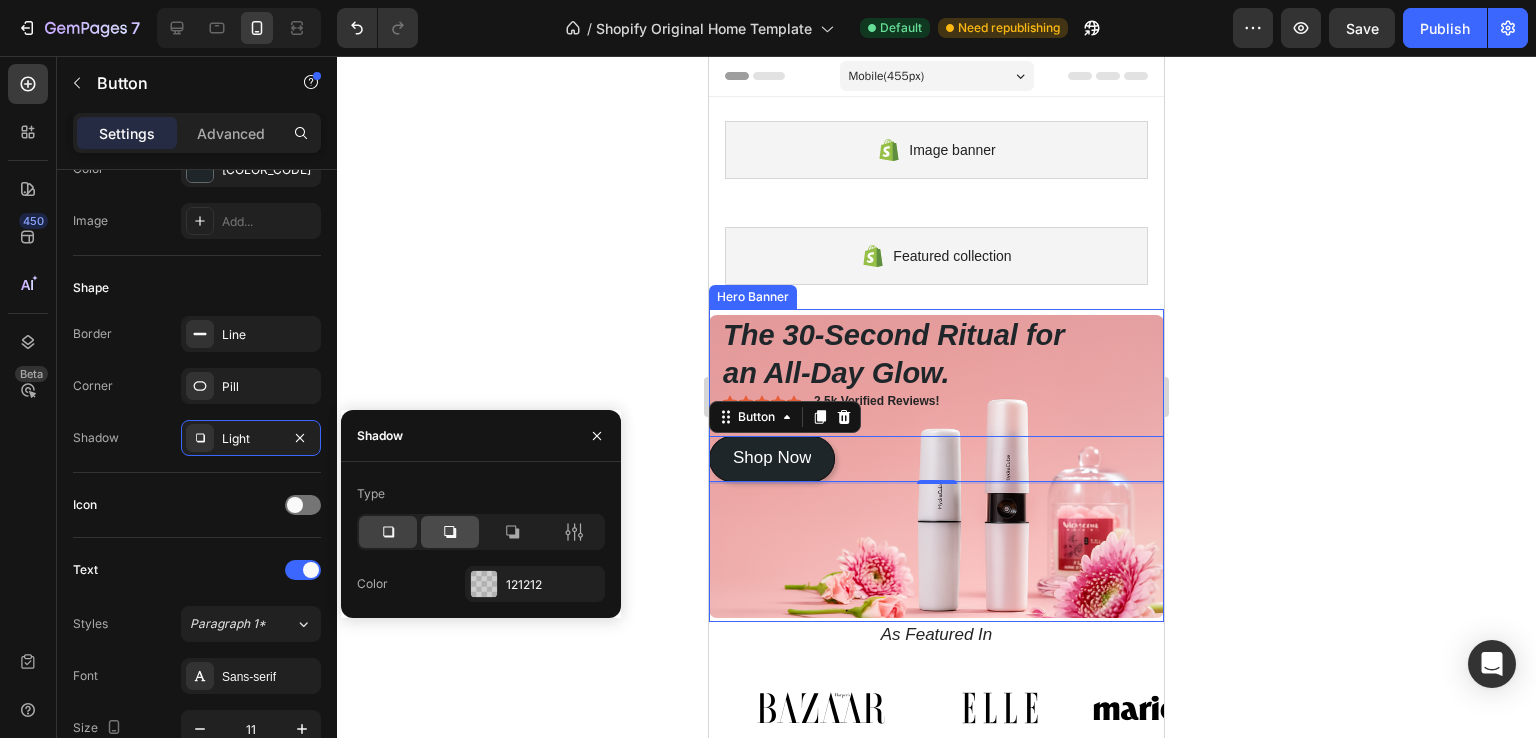 click 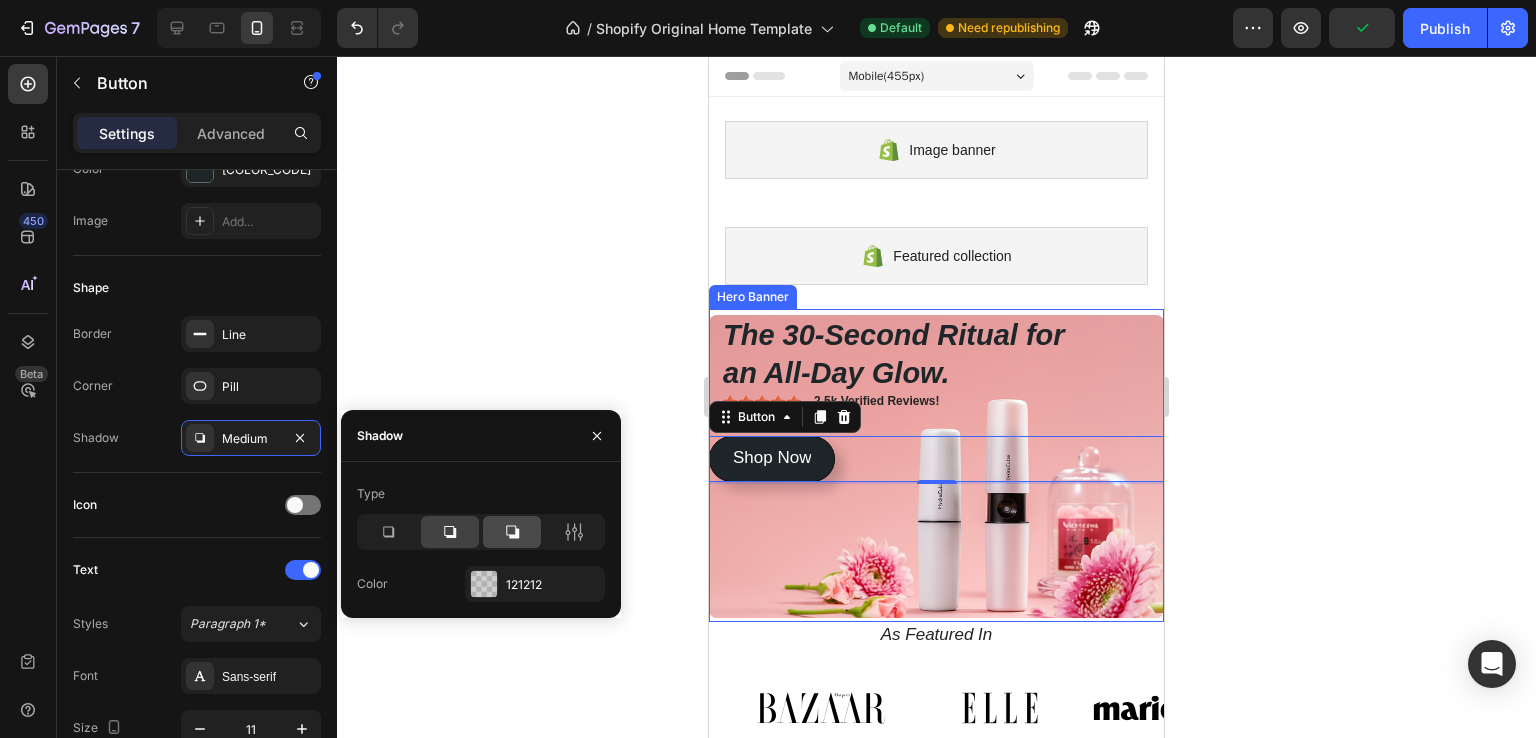 click 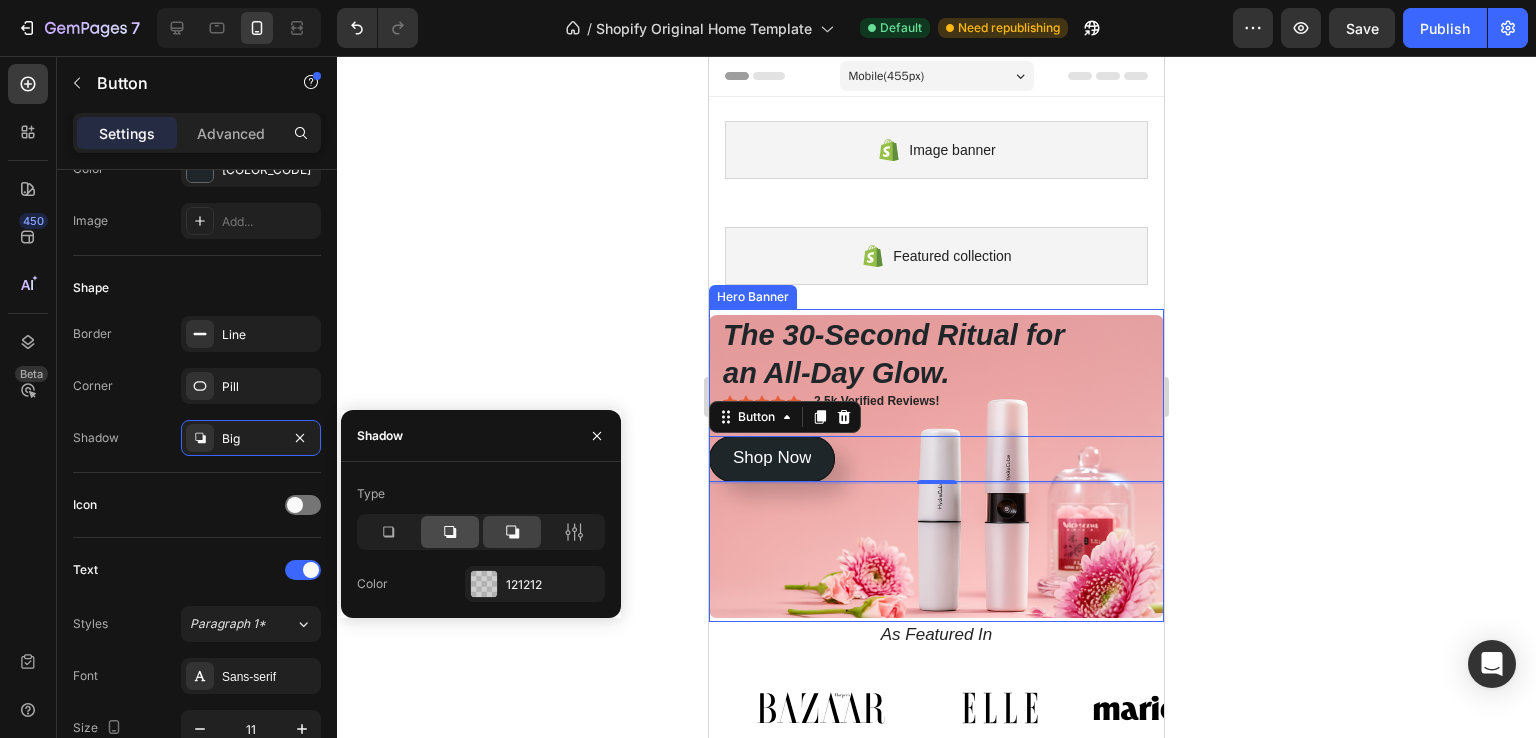 click 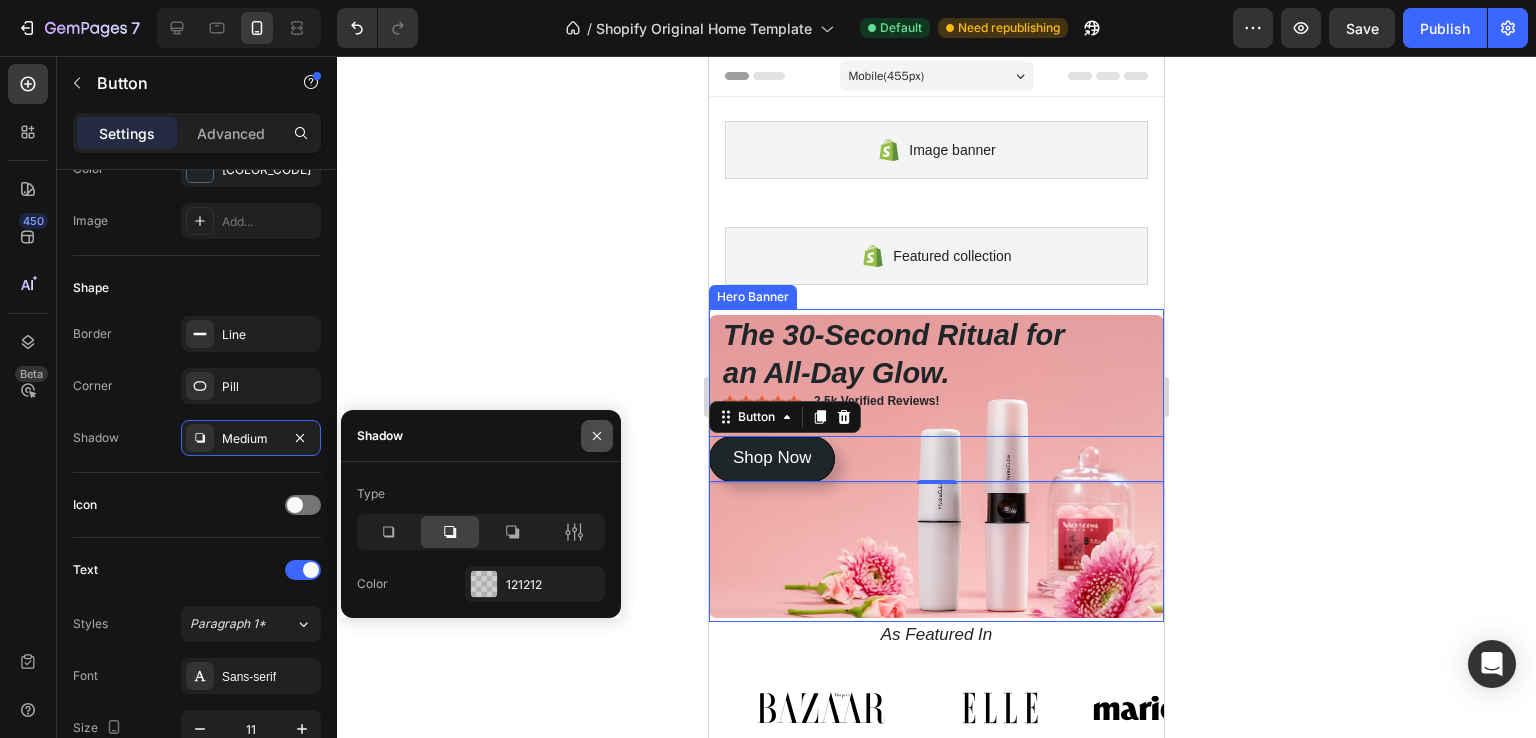 click 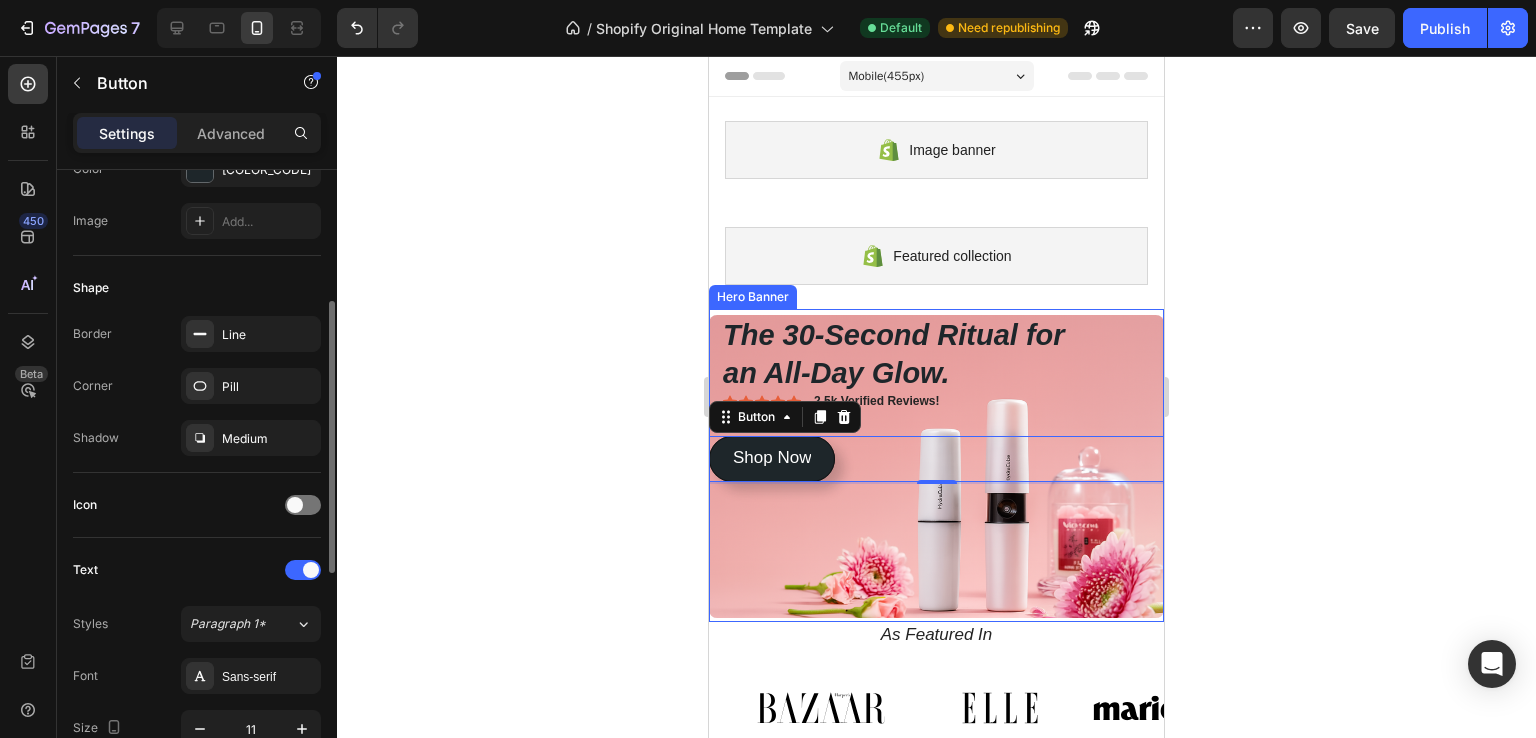 scroll, scrollTop: 500, scrollLeft: 0, axis: vertical 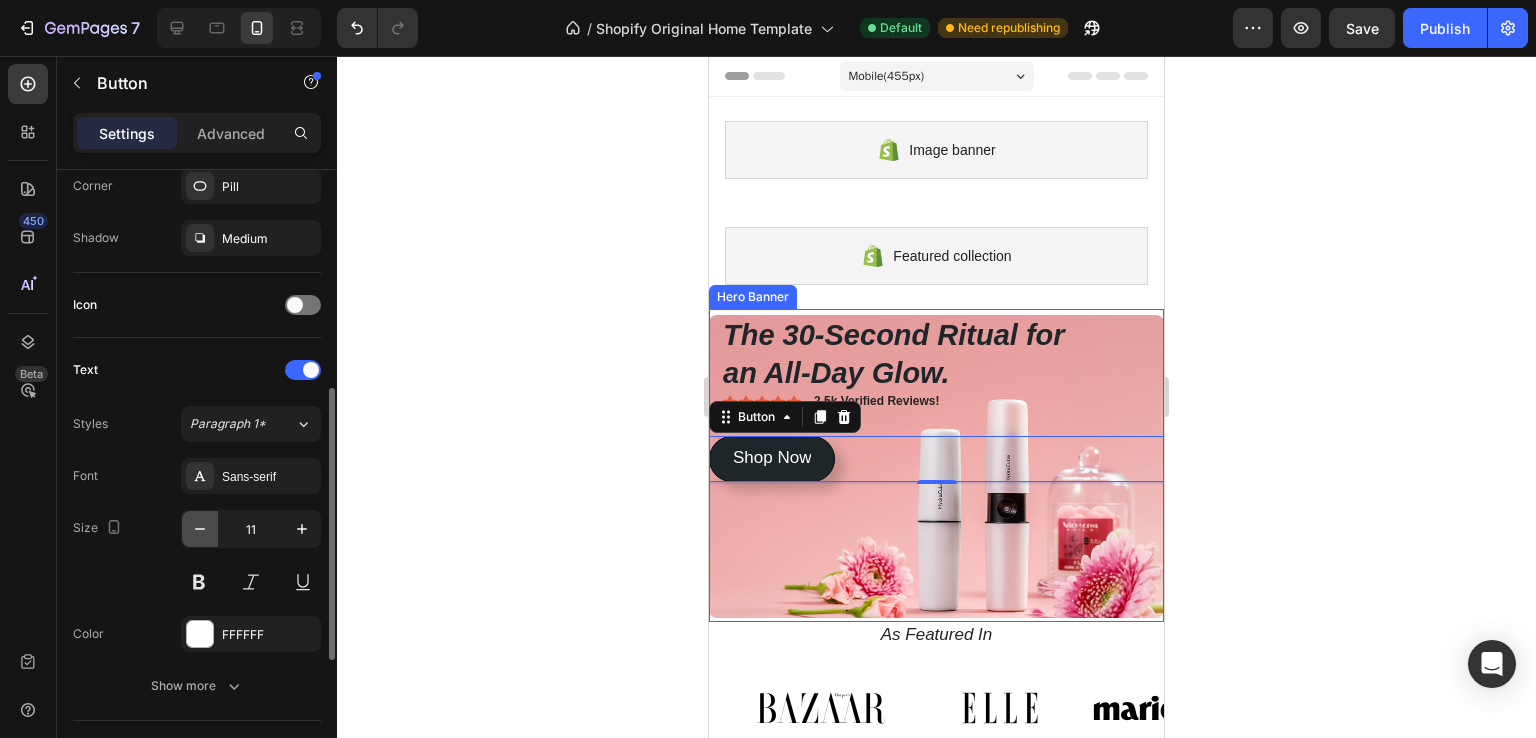 click 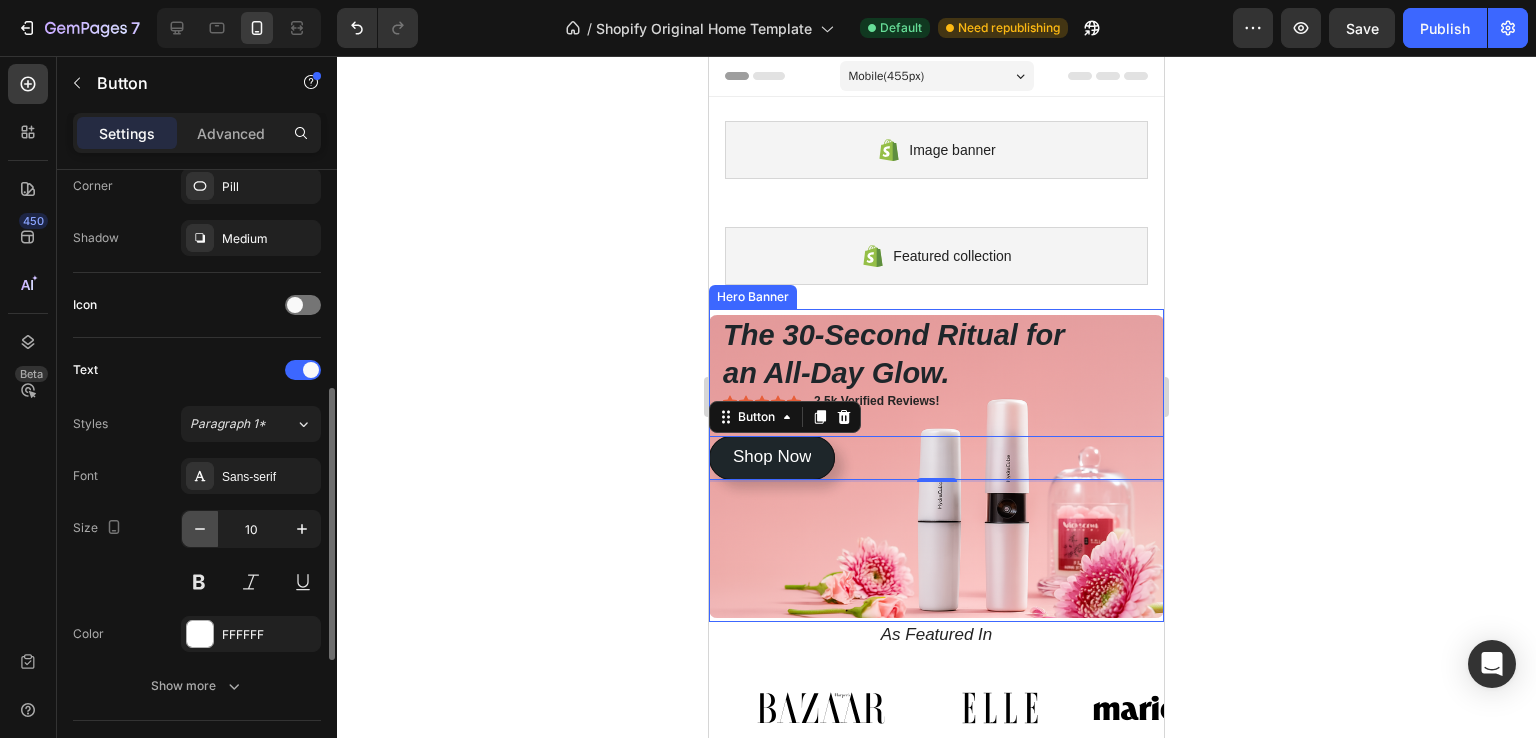 click 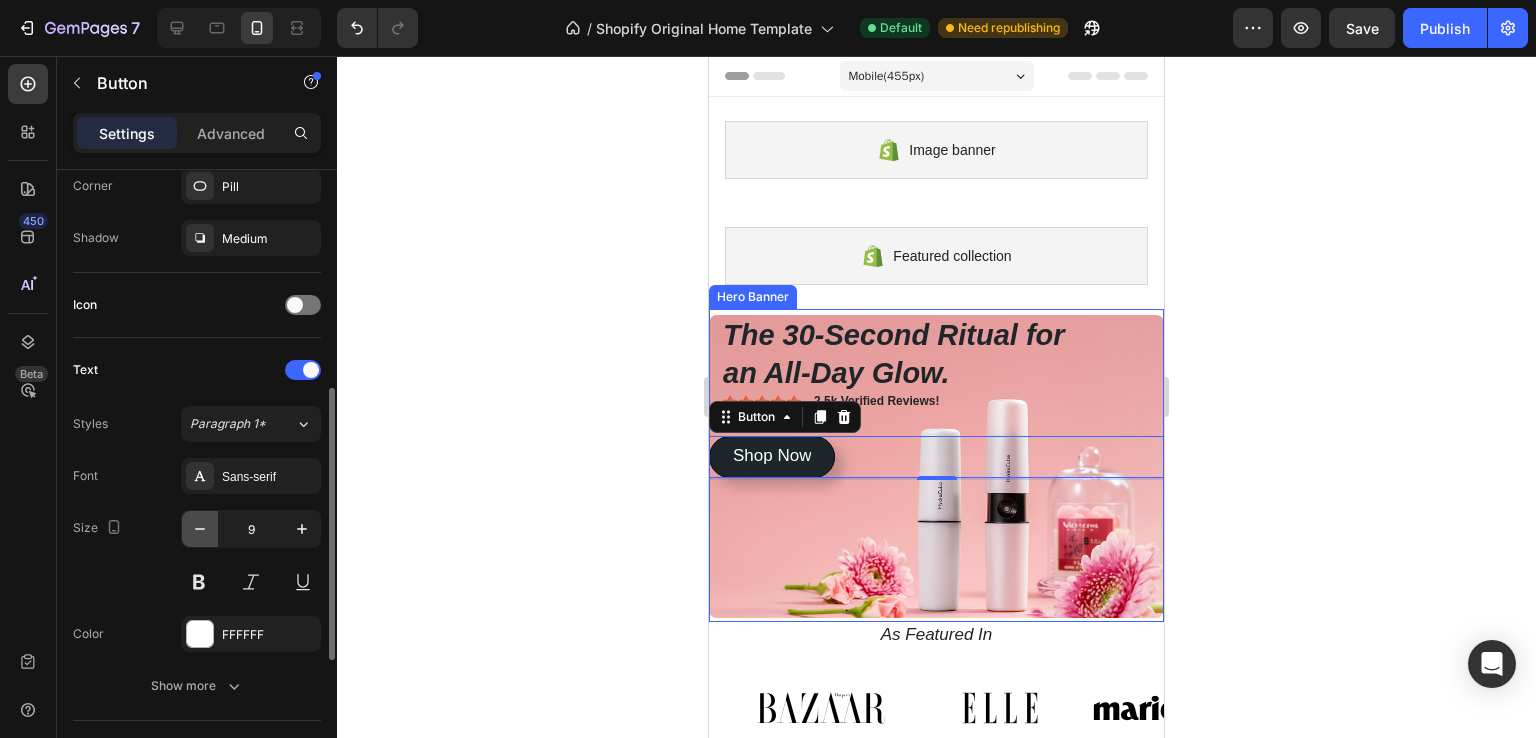click 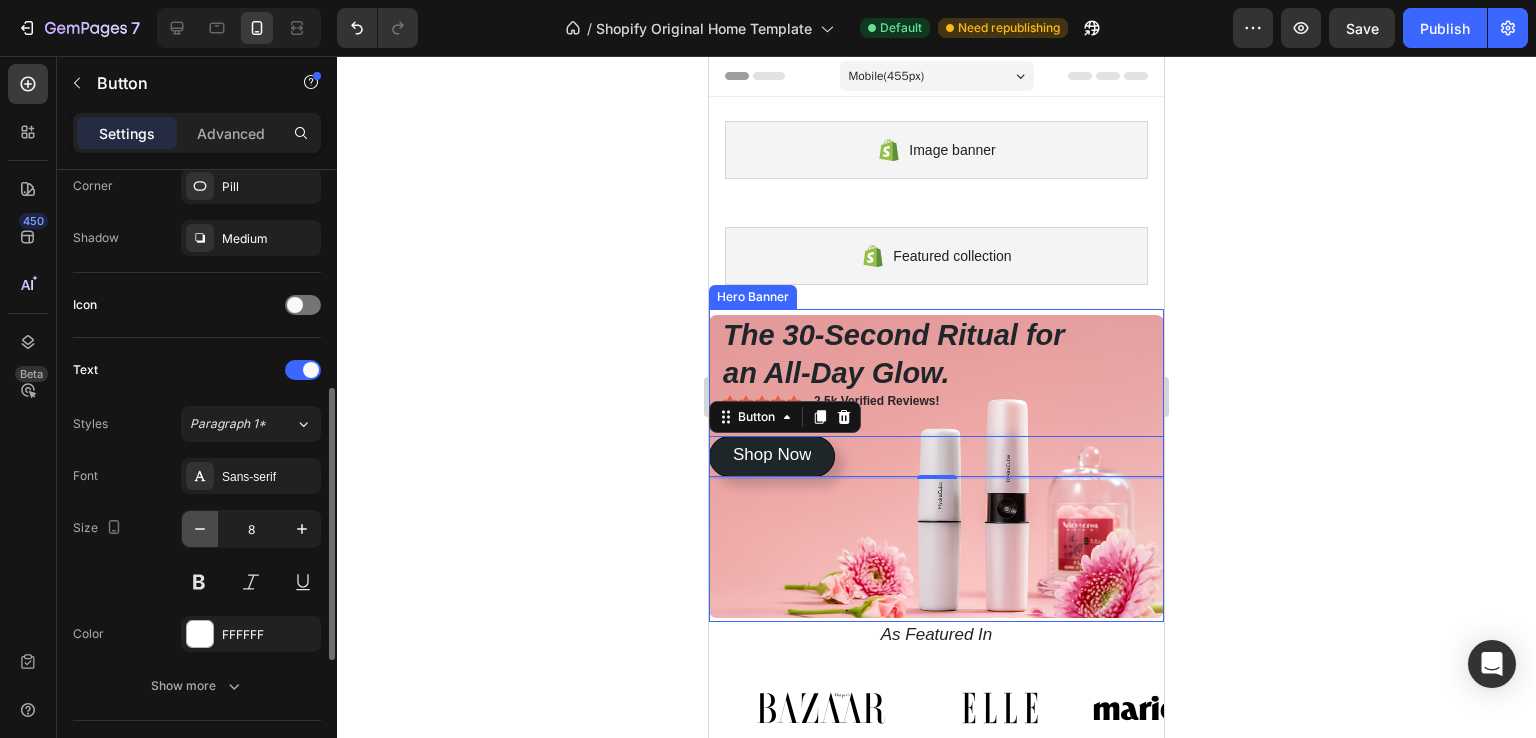 click 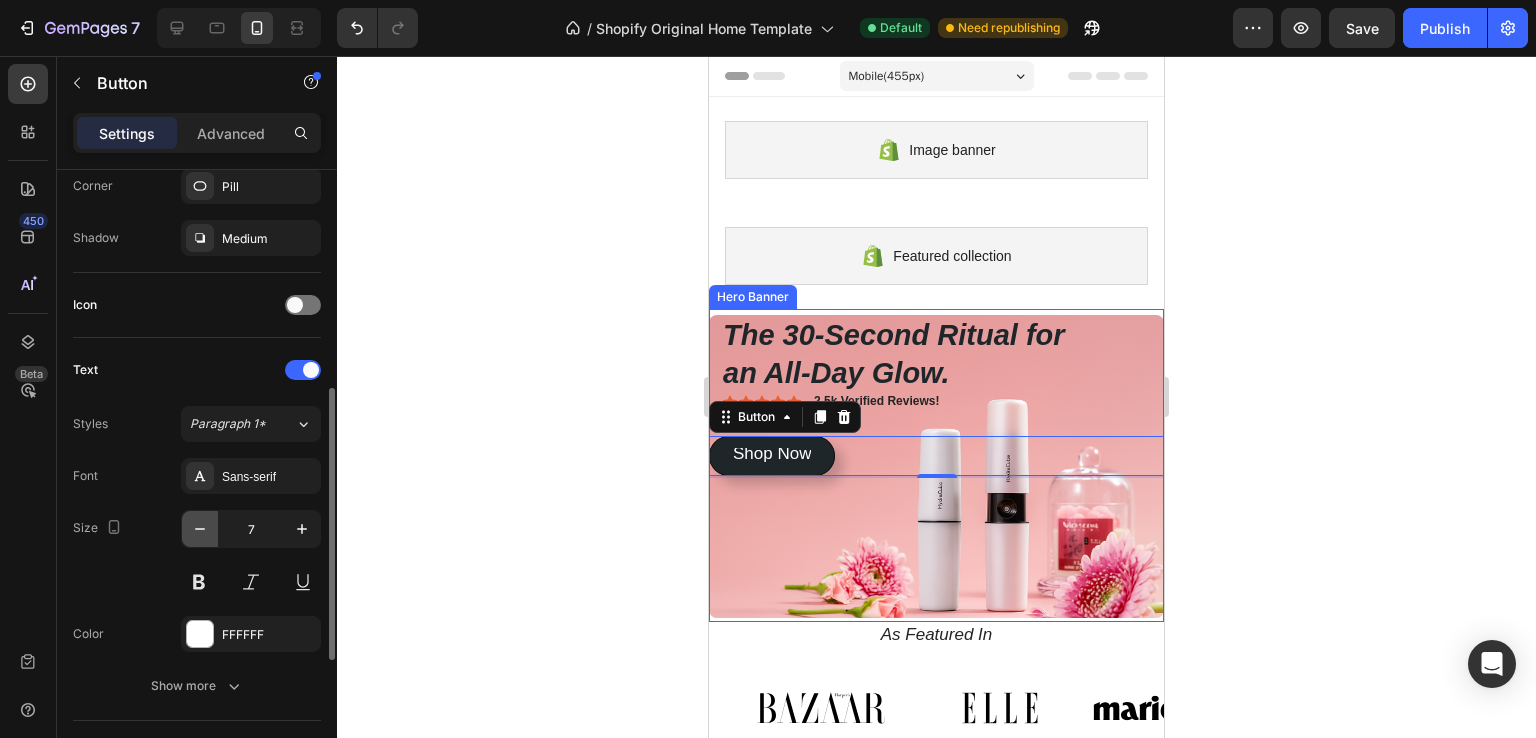 click 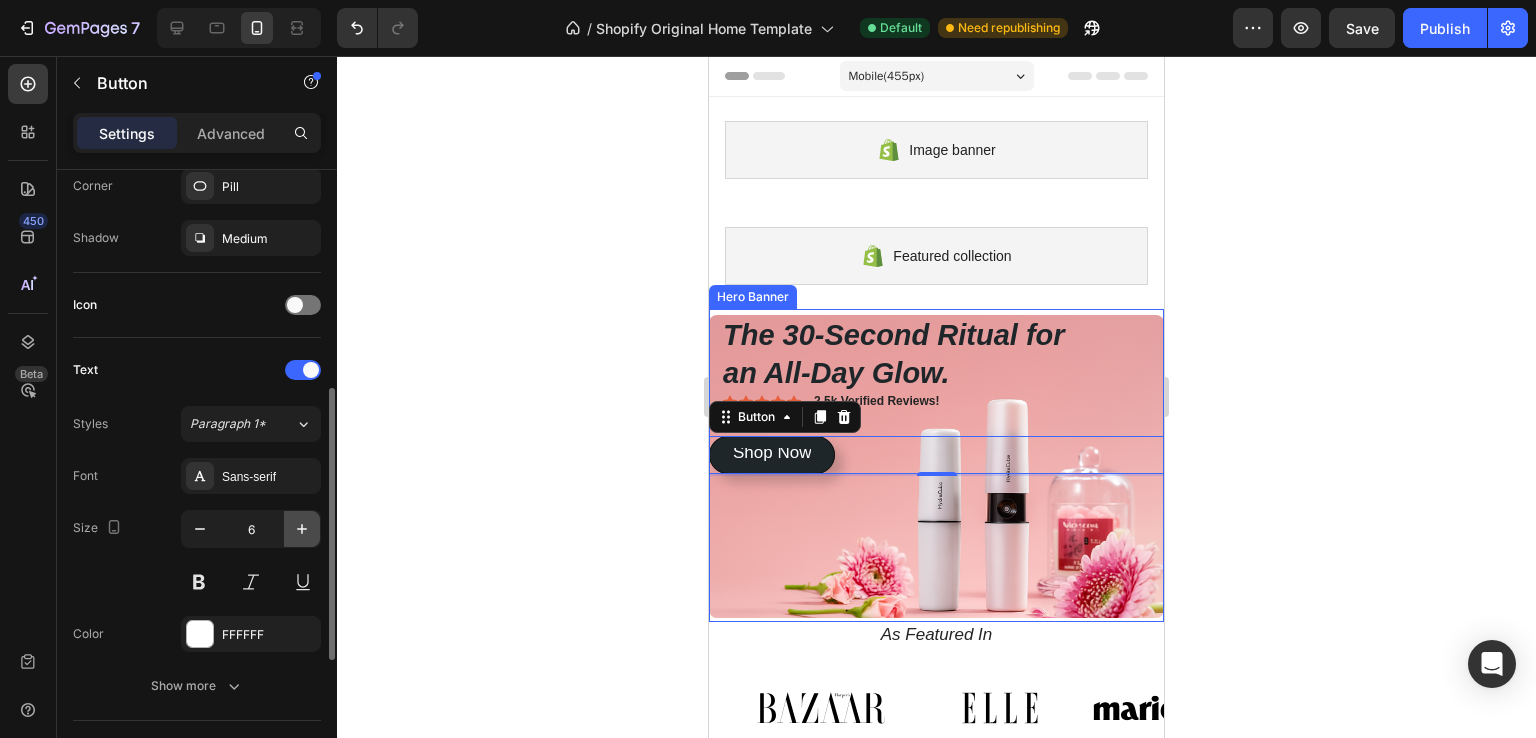 click 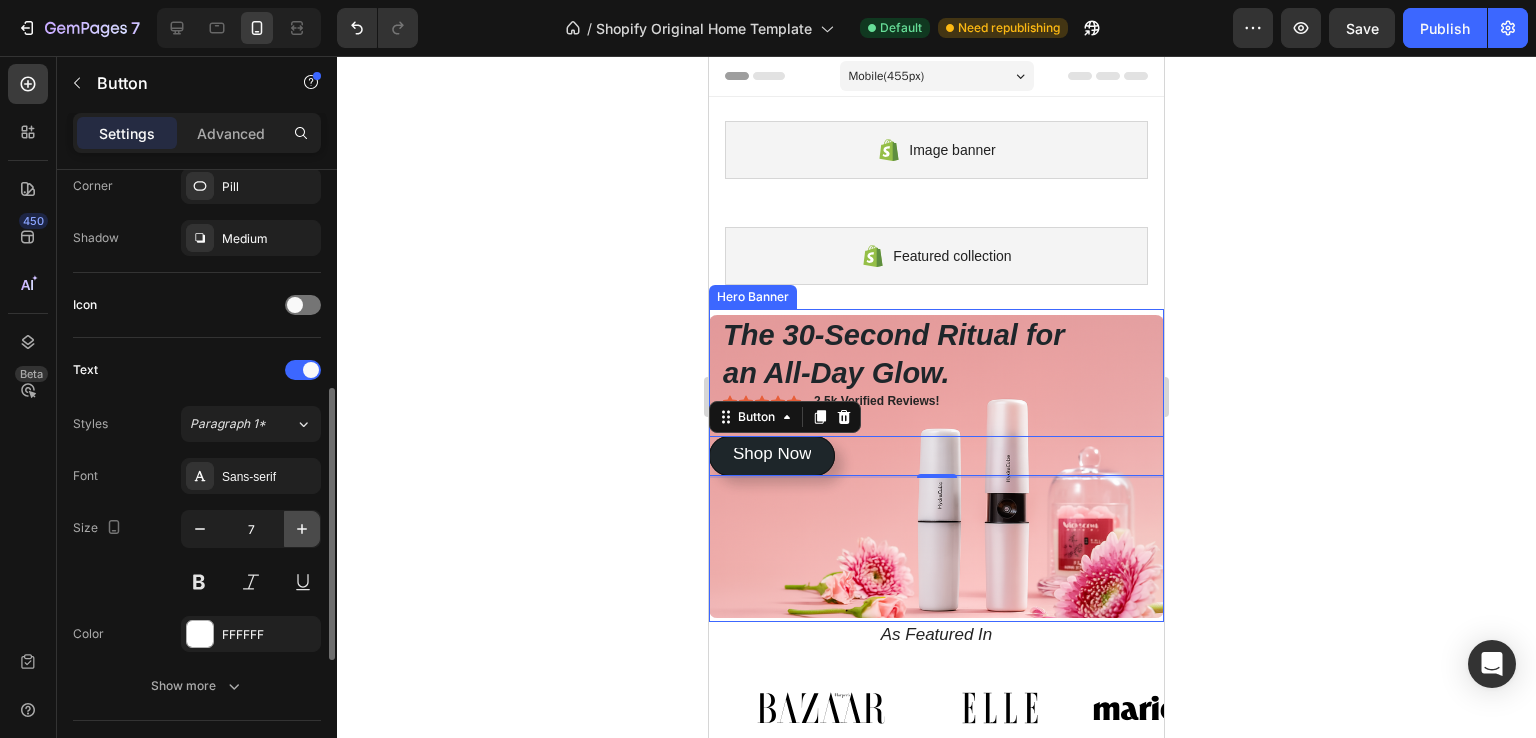 click 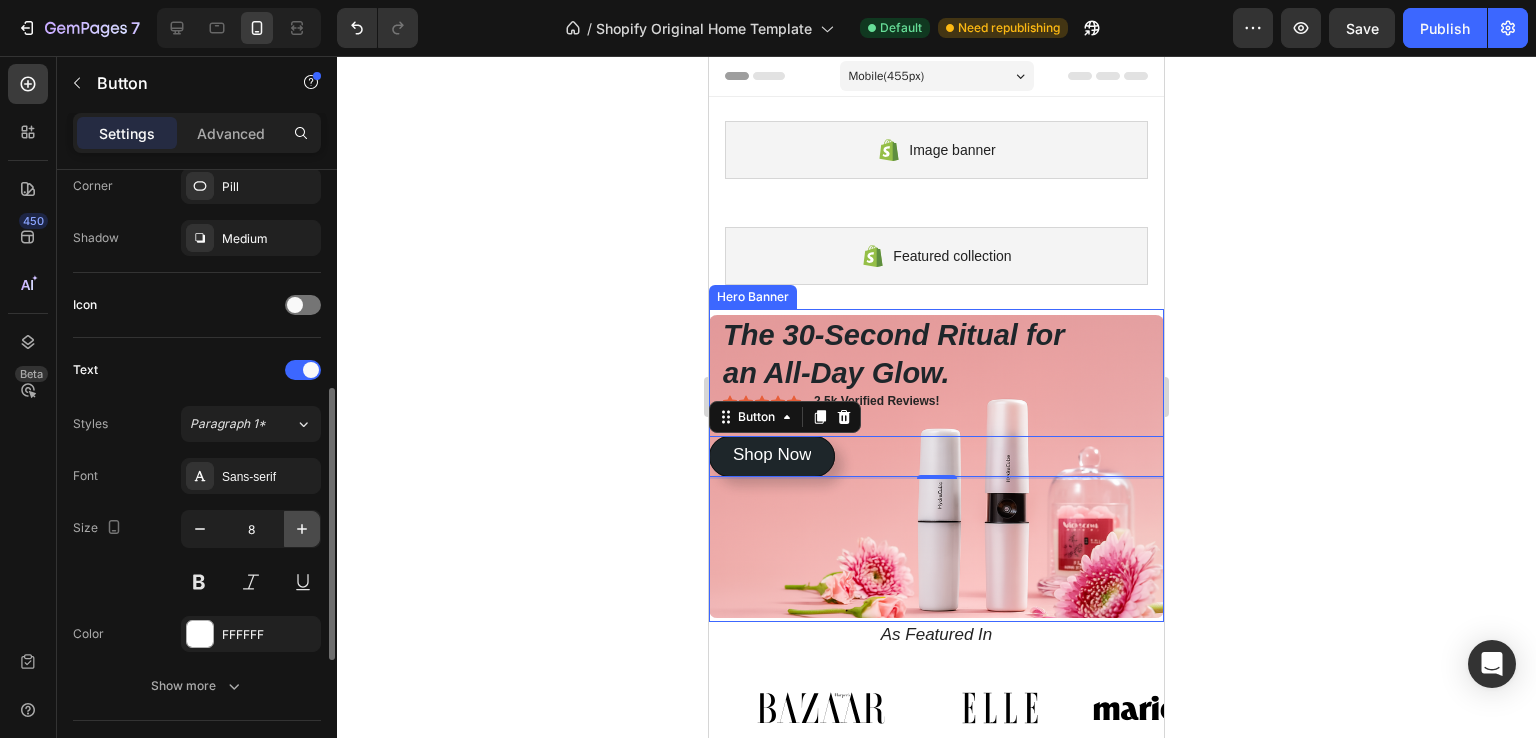 click 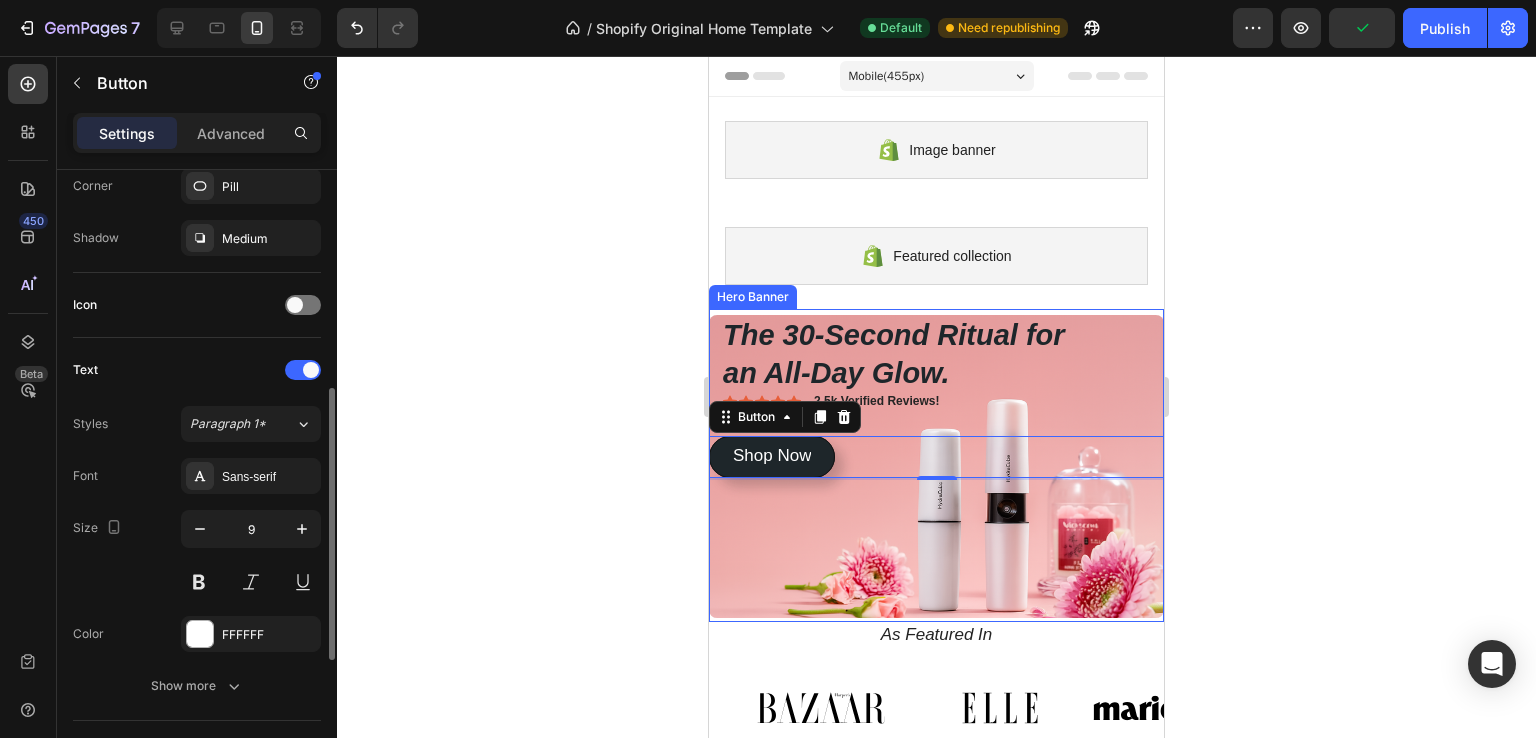 scroll, scrollTop: 700, scrollLeft: 0, axis: vertical 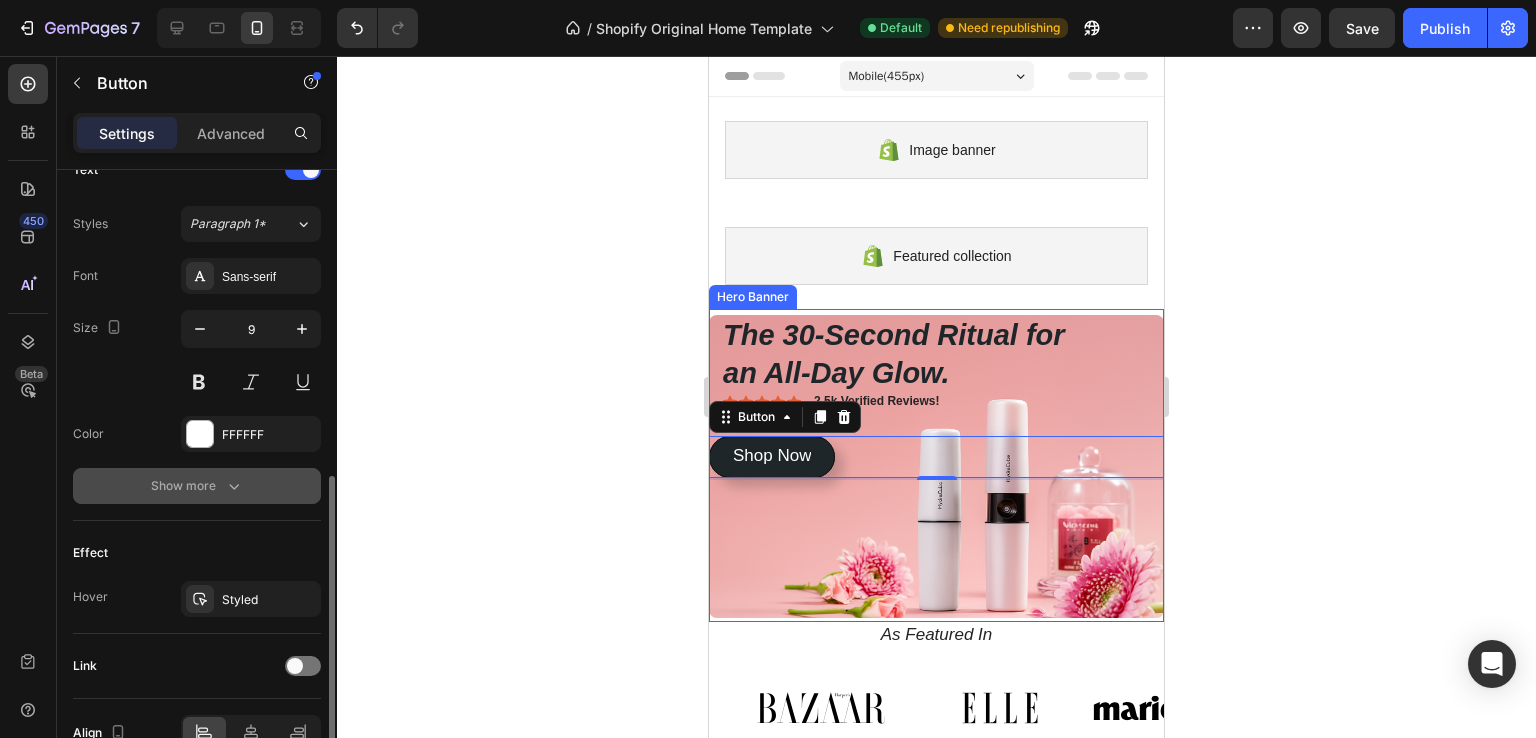 click on "Show more" at bounding box center (197, 486) 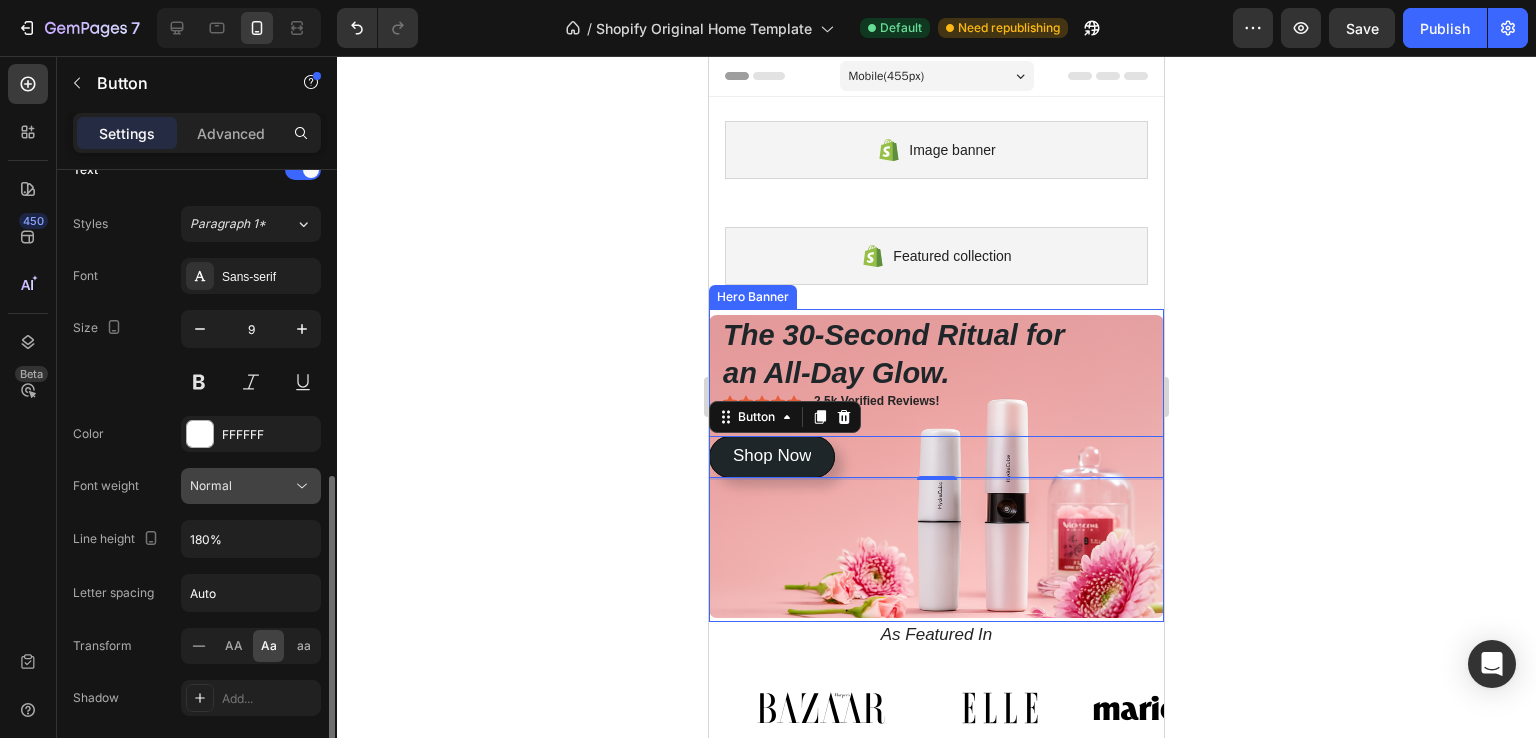 click on "Normal" at bounding box center (241, 486) 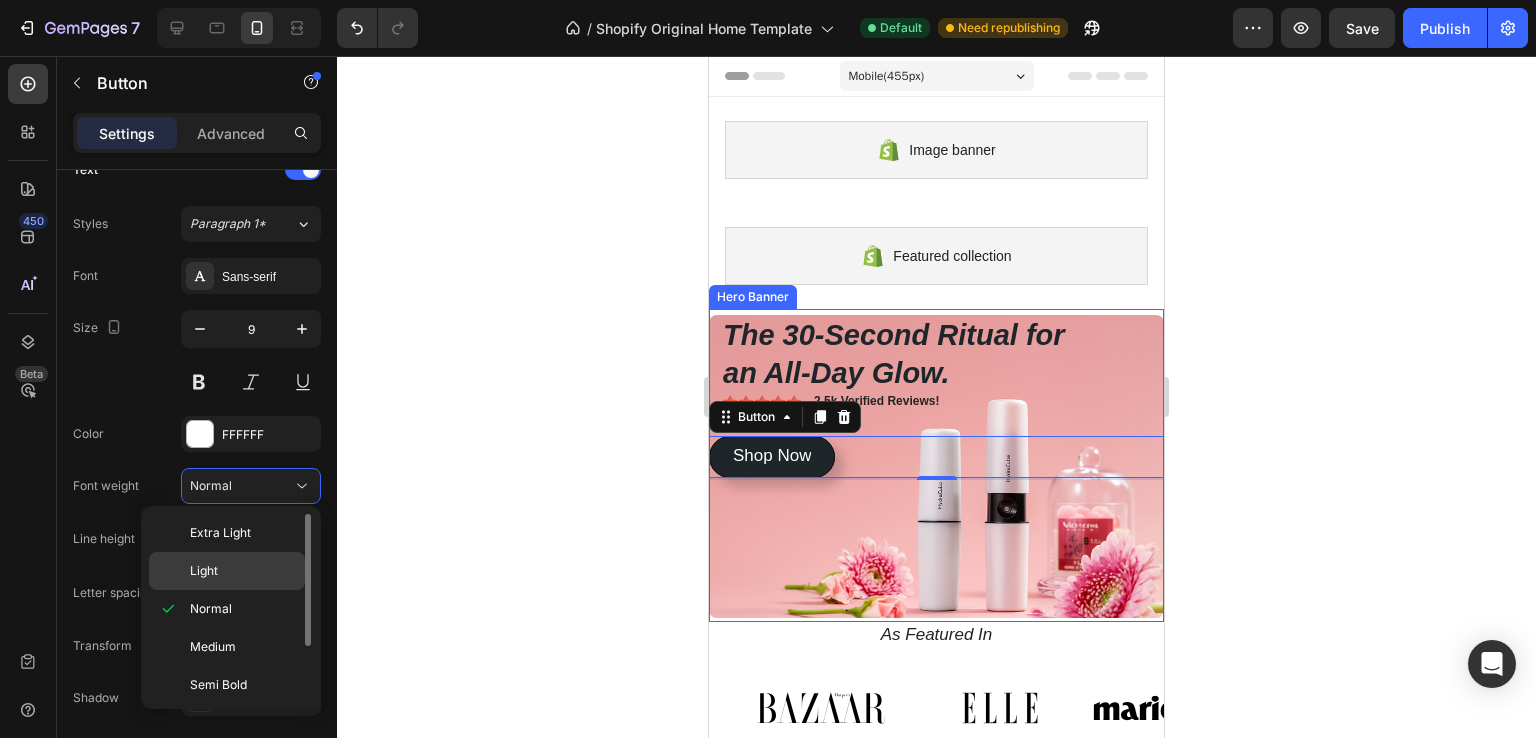click on "Light" at bounding box center [243, 571] 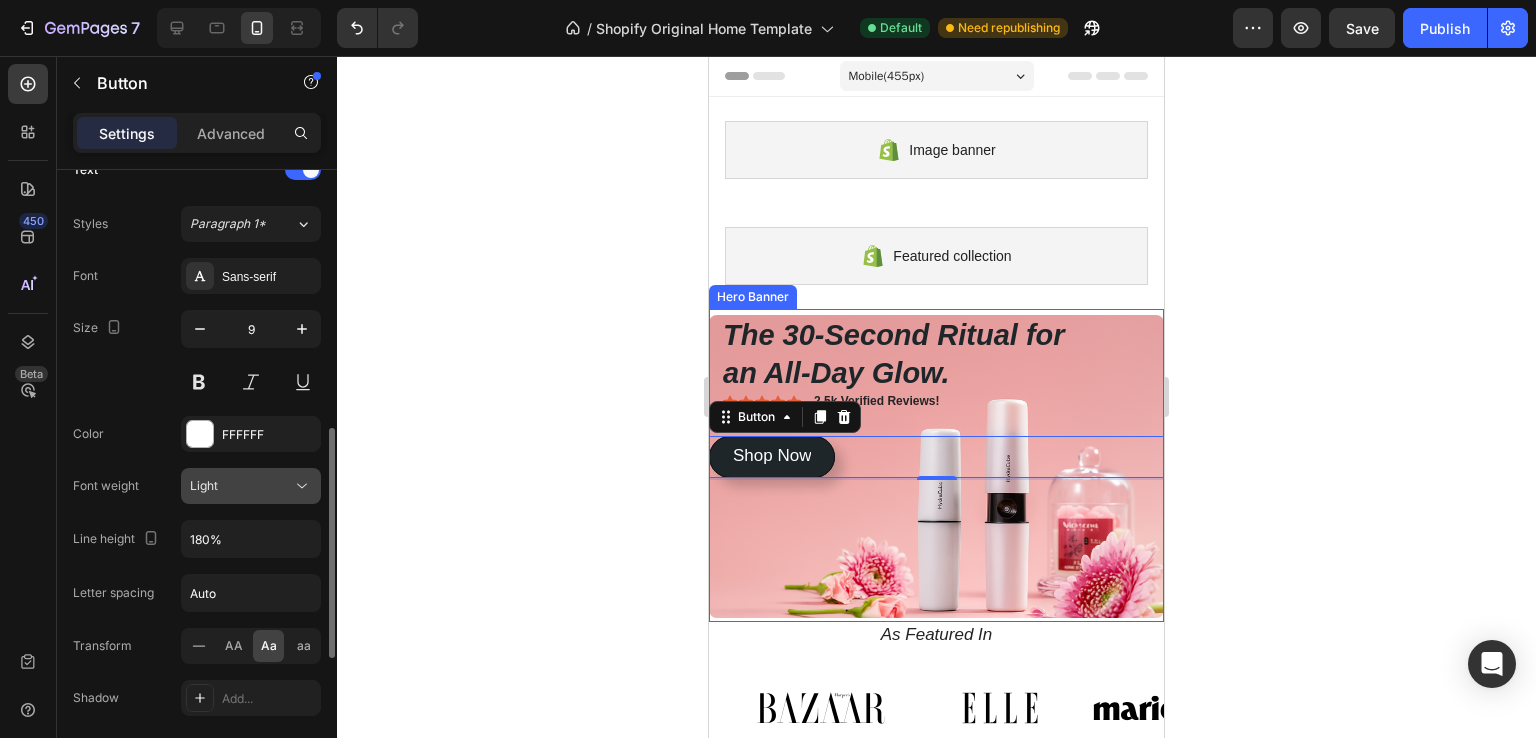 click on "Light" 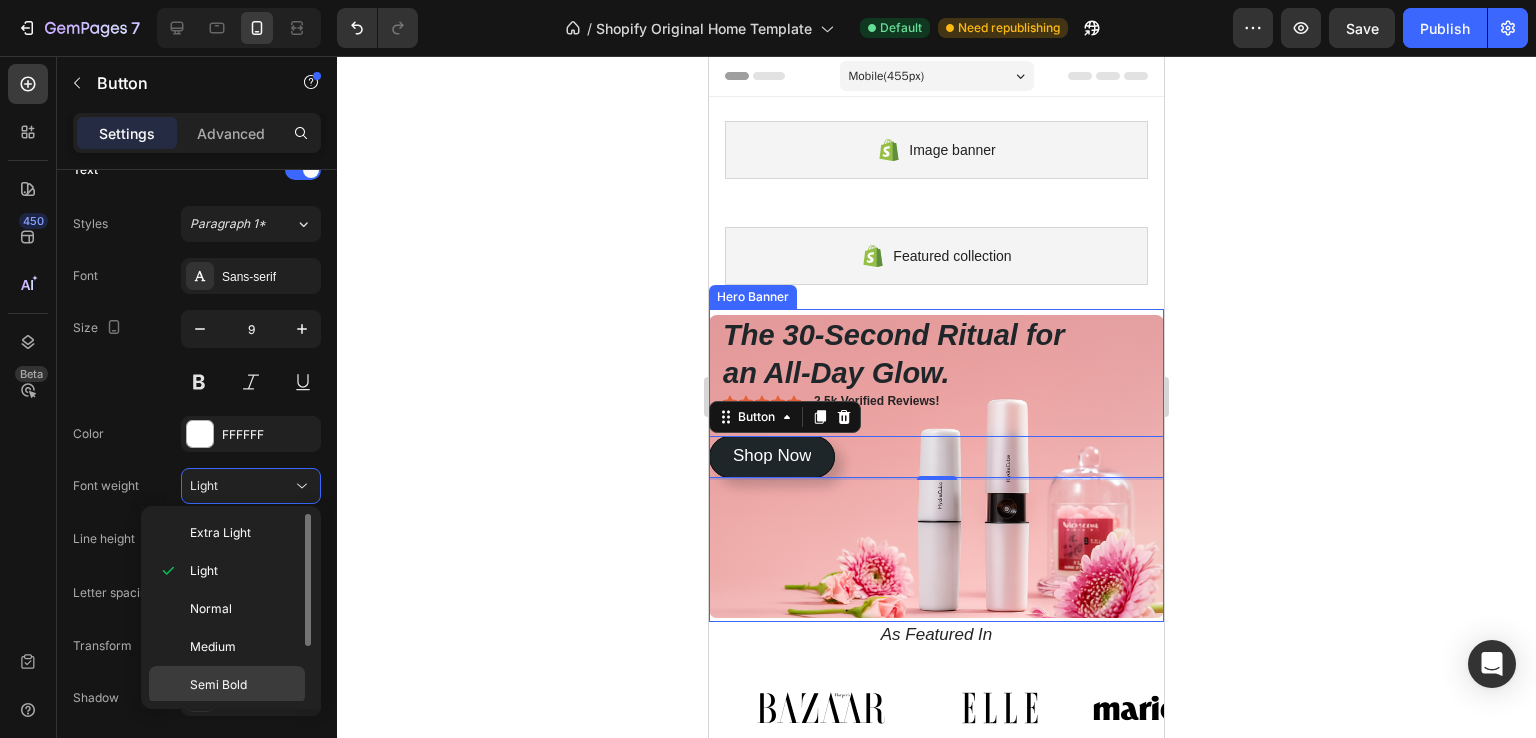 click on "Semi Bold" 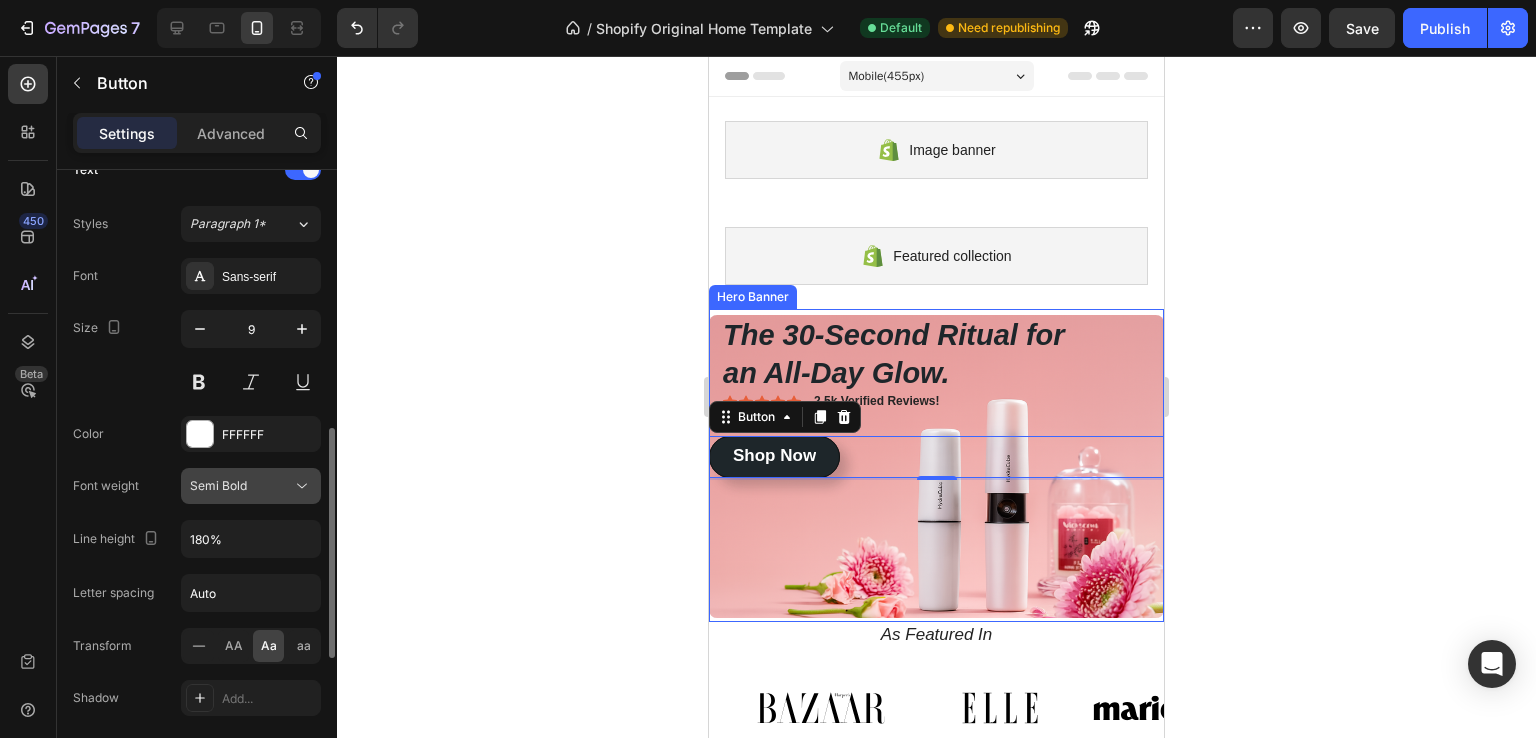 click on "Semi Bold" 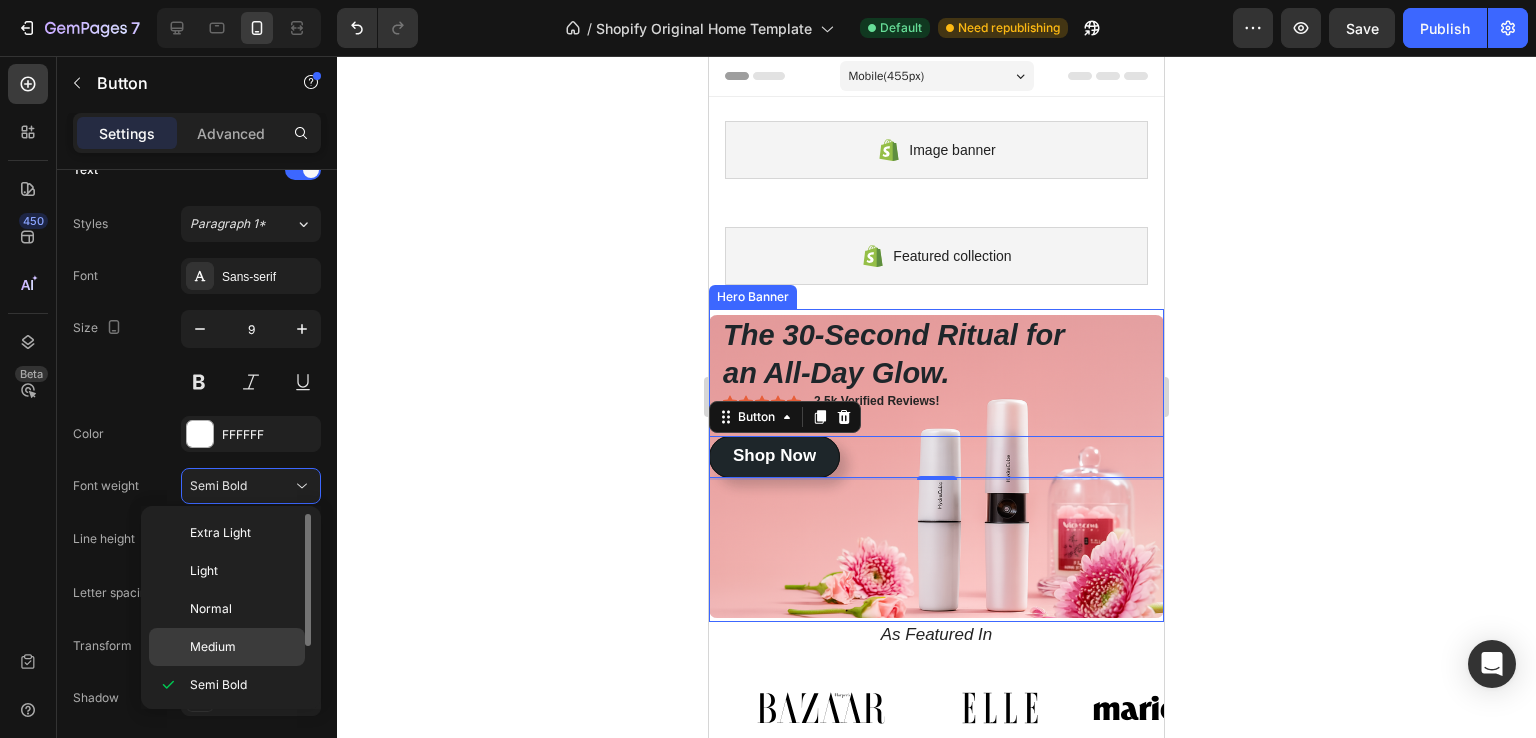 click on "Medium" at bounding box center [243, 647] 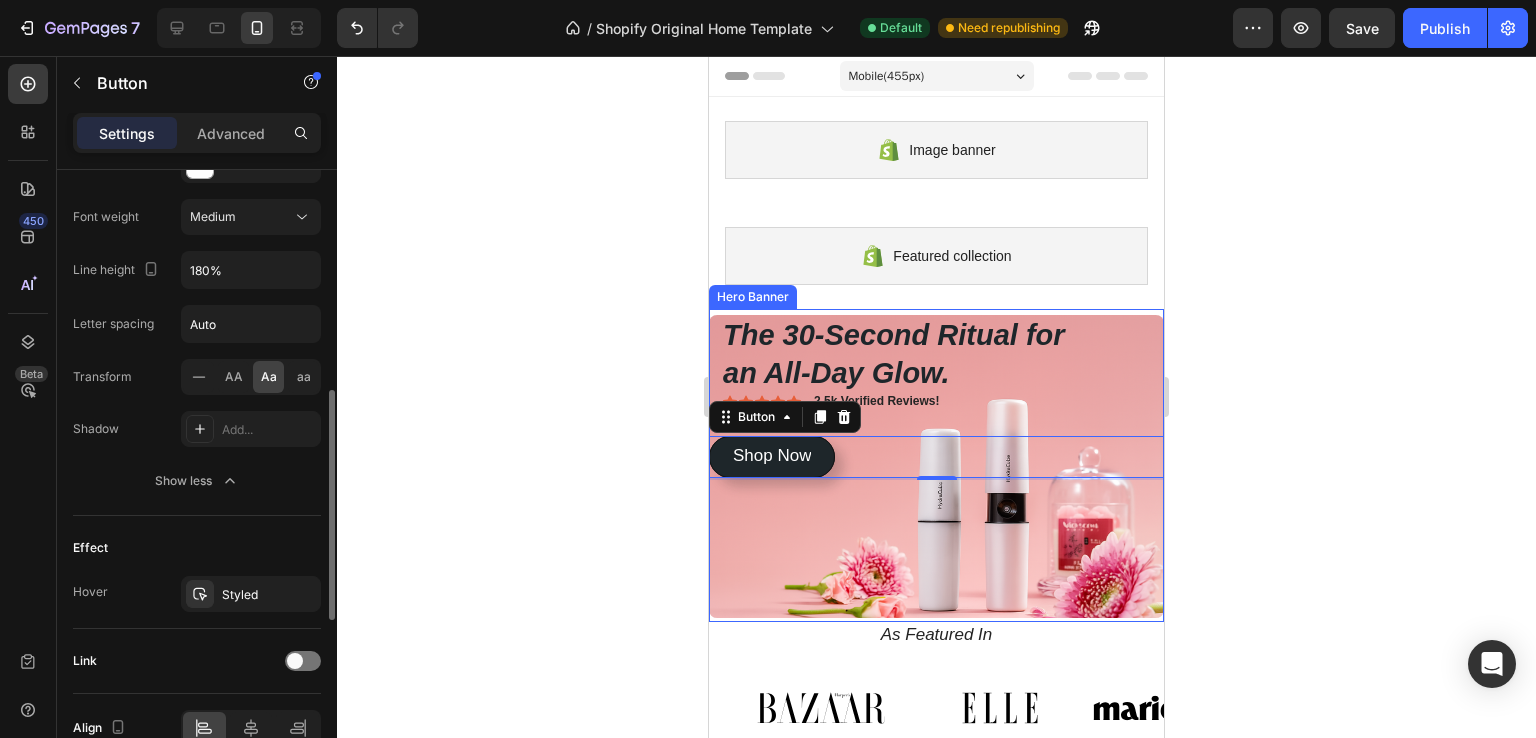scroll, scrollTop: 869, scrollLeft: 0, axis: vertical 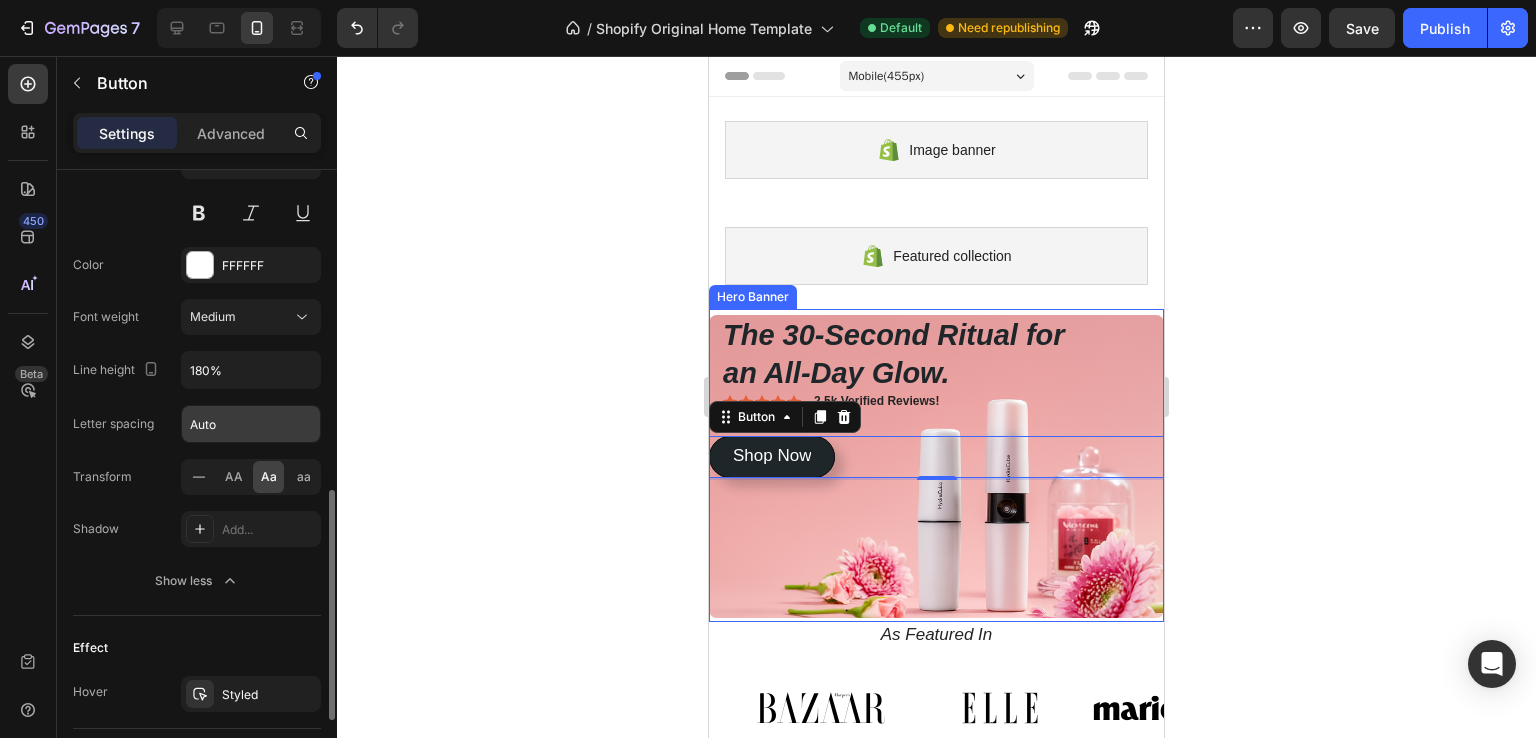 click on "Auto" at bounding box center [251, 424] 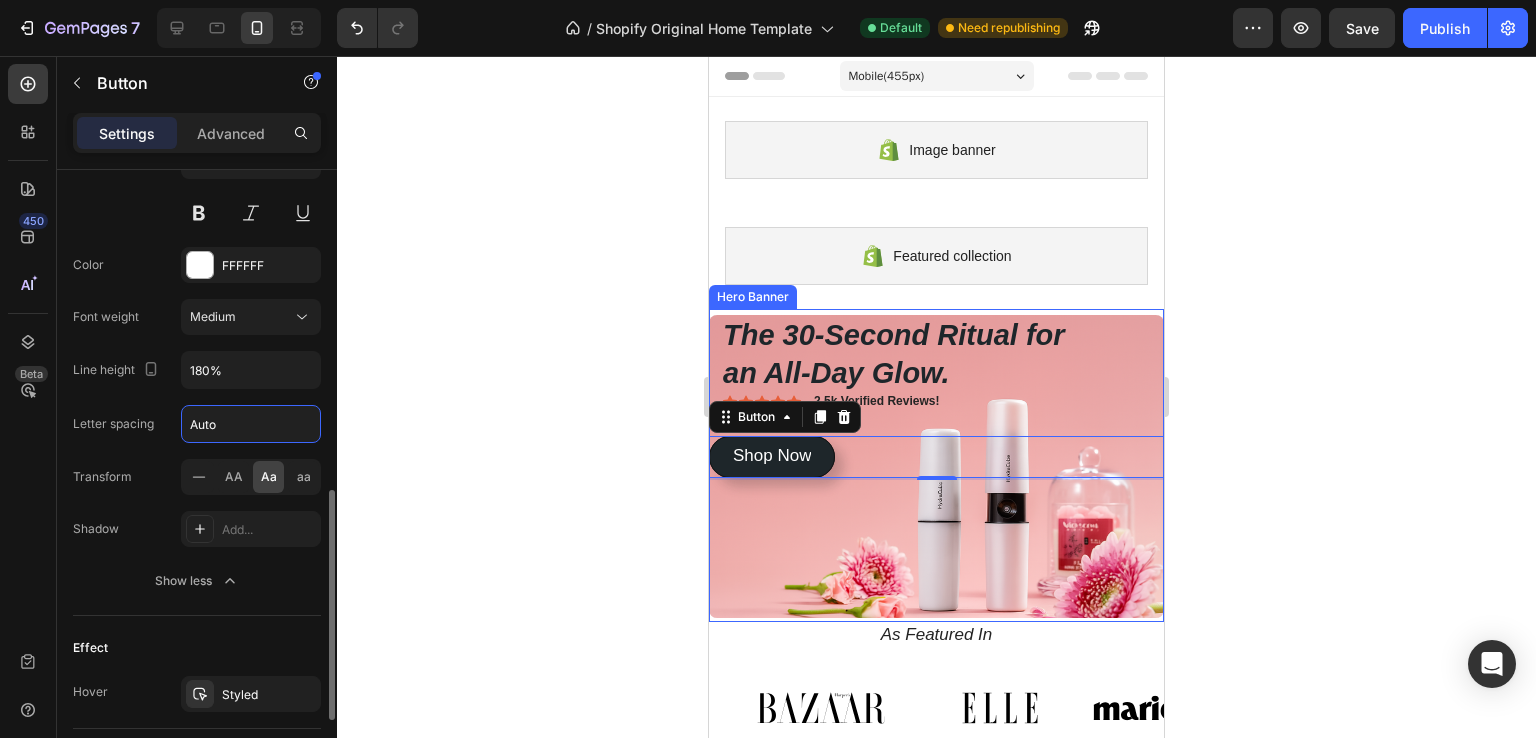 click on "Auto" at bounding box center (251, 424) 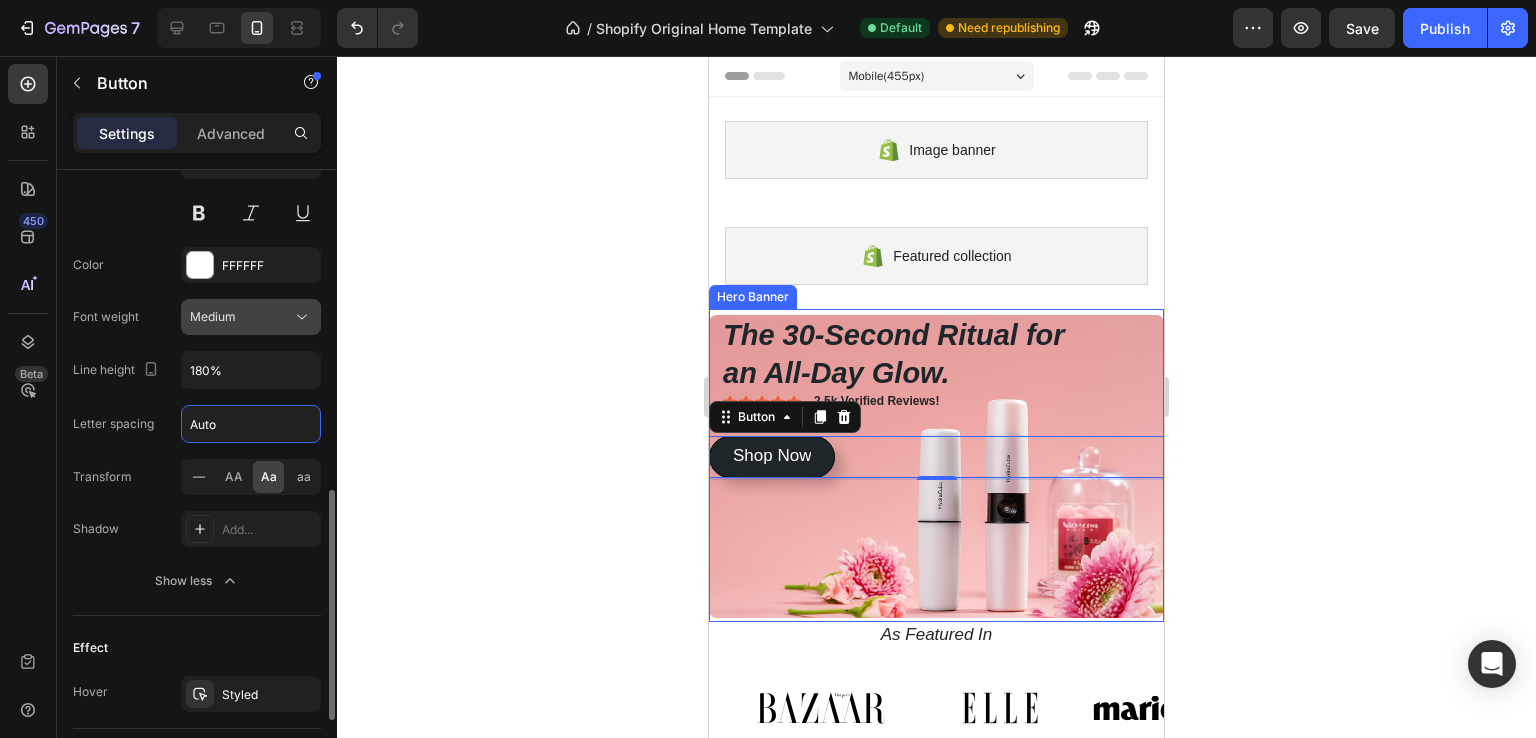 click 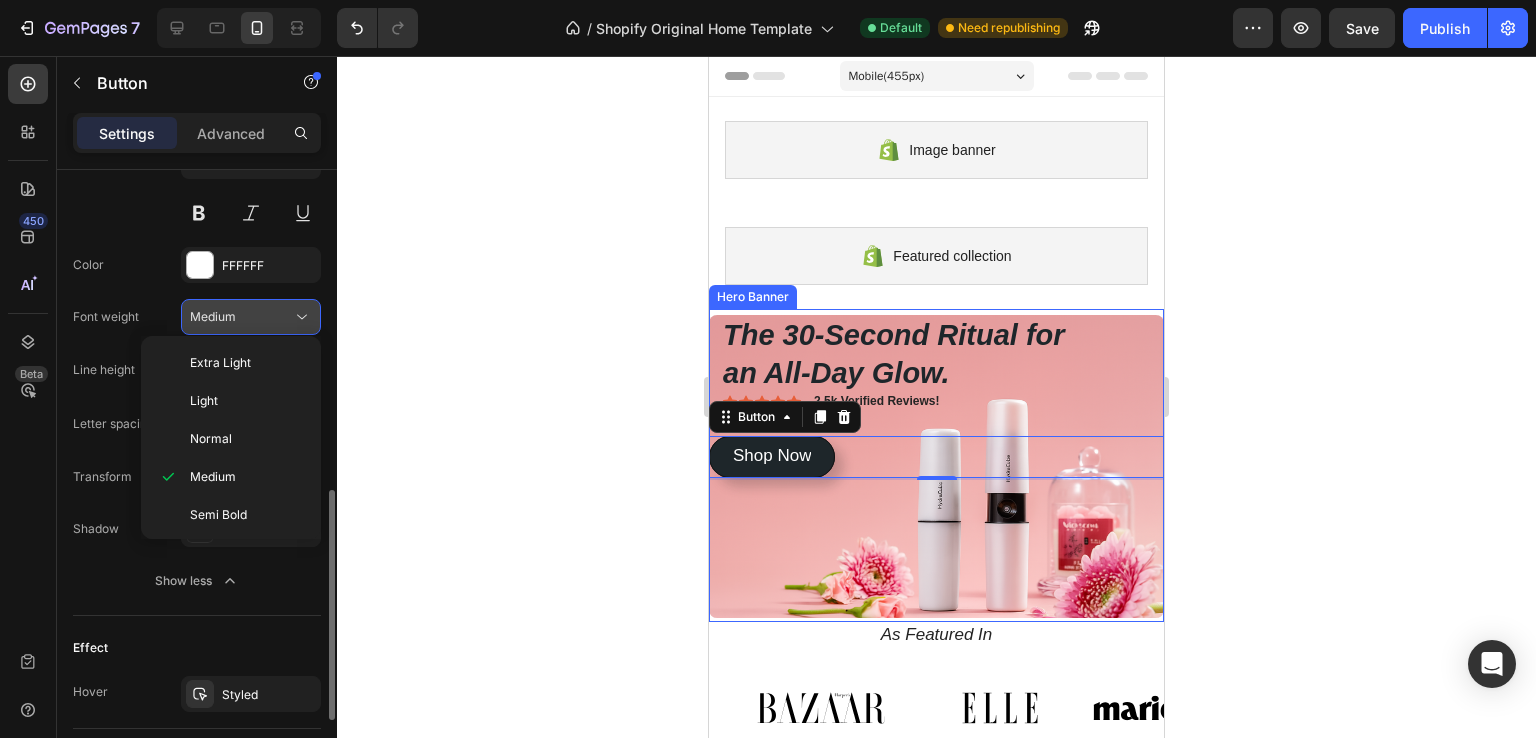 click 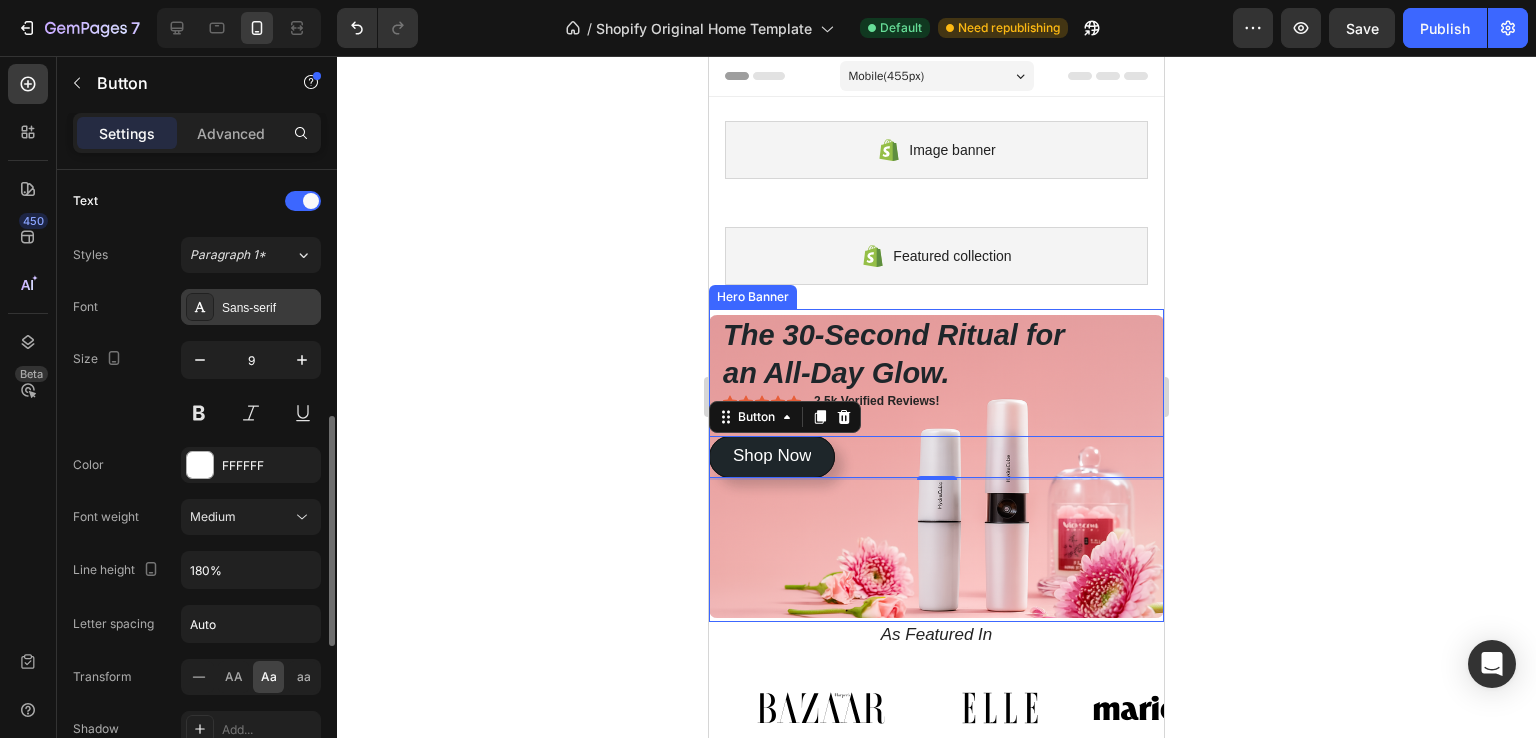 scroll, scrollTop: 569, scrollLeft: 0, axis: vertical 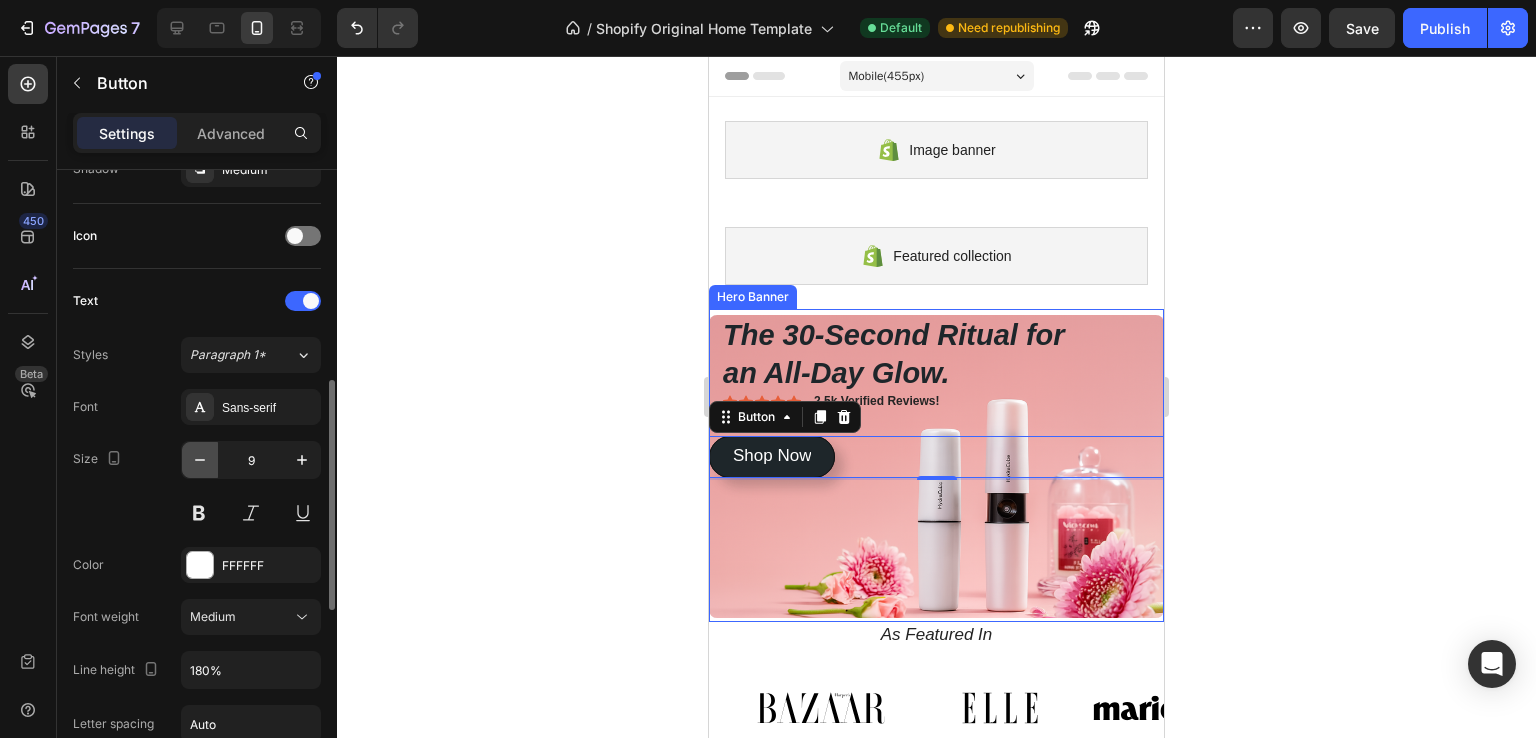 click 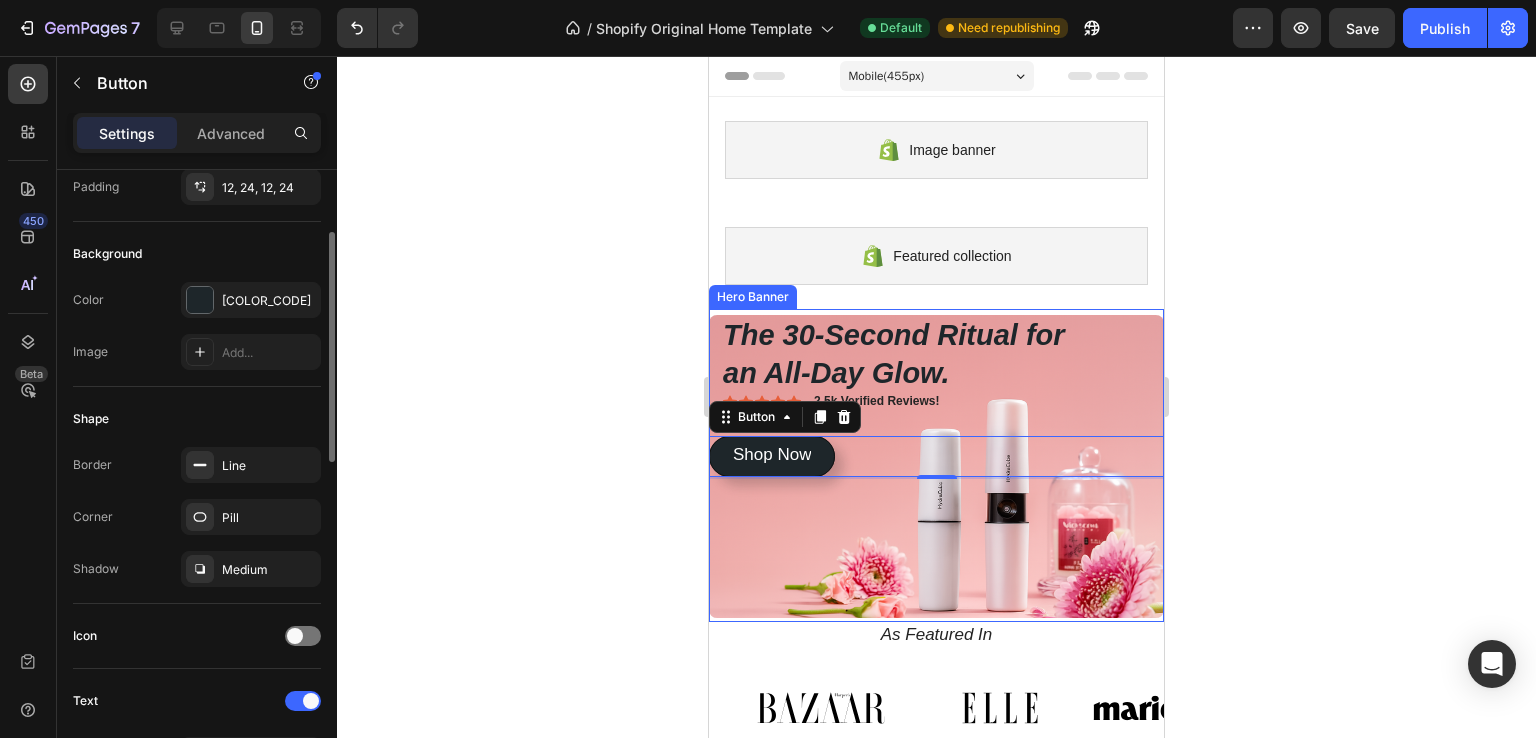 scroll, scrollTop: 0, scrollLeft: 0, axis: both 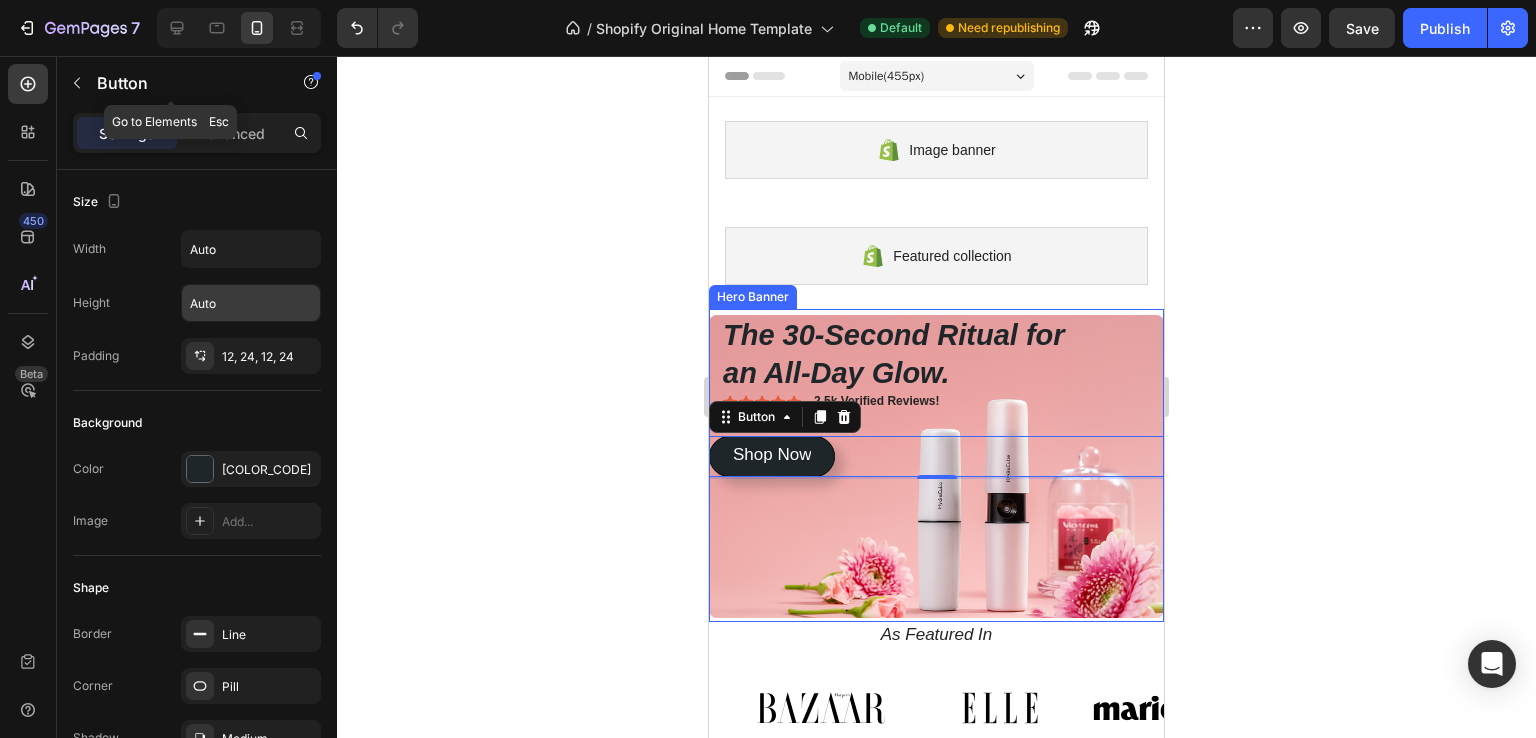 click on "Button" 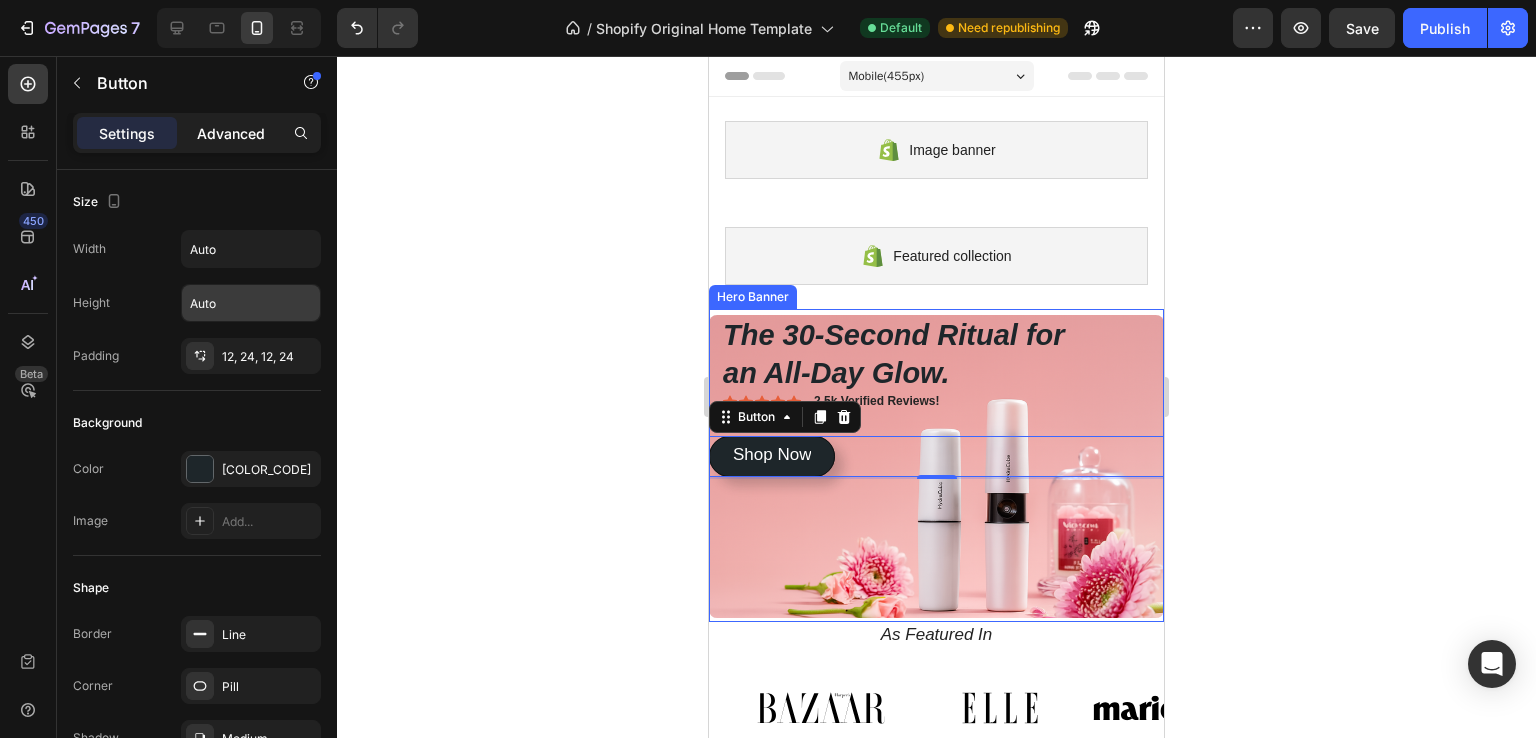 click on "Advanced" at bounding box center [231, 133] 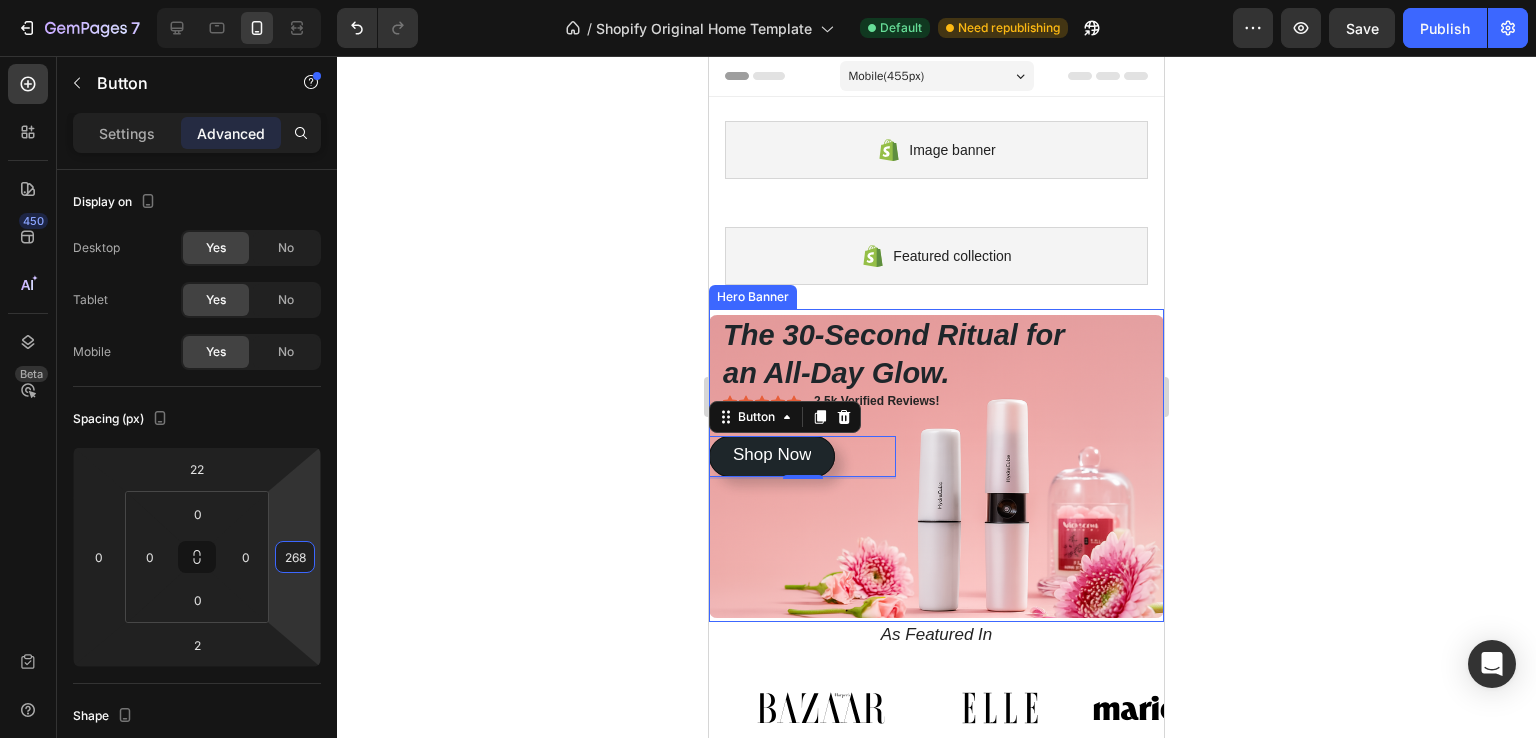 drag, startPoint x: 296, startPoint y: 517, endPoint x: 300, endPoint y: 383, distance: 134.0597 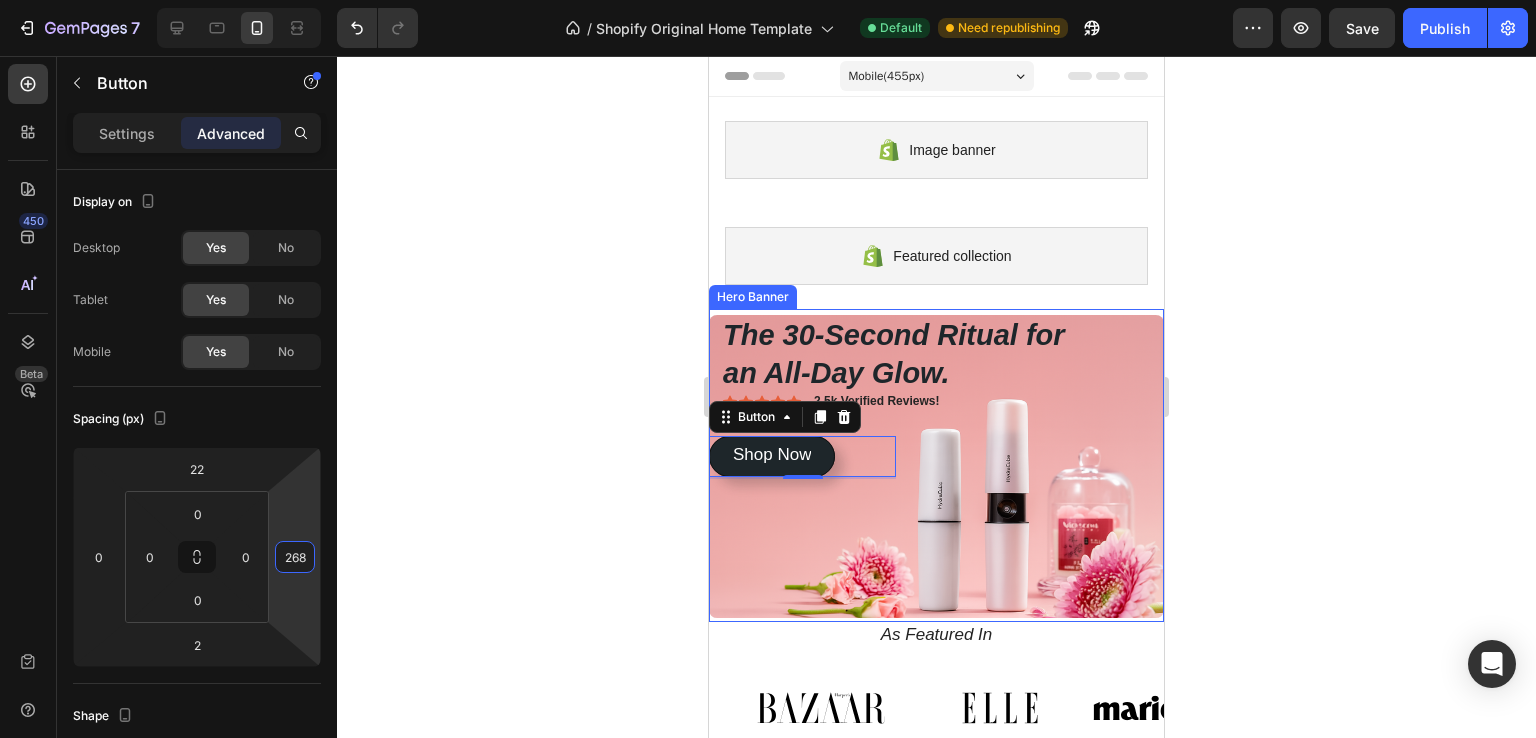 click on "7   /  Shopify Original Home Template Default Need republishing Preview  Save   Publish  450 Beta button Sections(30) Elements(7) Button
Button
Button Product
Dynamic Checkout
Add to Cart
Sticky Add to Cart Form
Submit Button Advanced
Sticky Back to top Button Settings Advanced Display on Desktop Yes No Tablet Yes No Mobile Yes No Spacing (px) 22 0 2 268 0 0 0 0 Shape Border Add... Corner Add... Shadow Add... Position Static Opacity 100% Animation Upgrade to Build plan  to unlock Animation & other premium features. Interaction Upgrade to Optimize plan  to unlock Interaction & other premium features. CSS class Delete element Border" at bounding box center (768, 0) 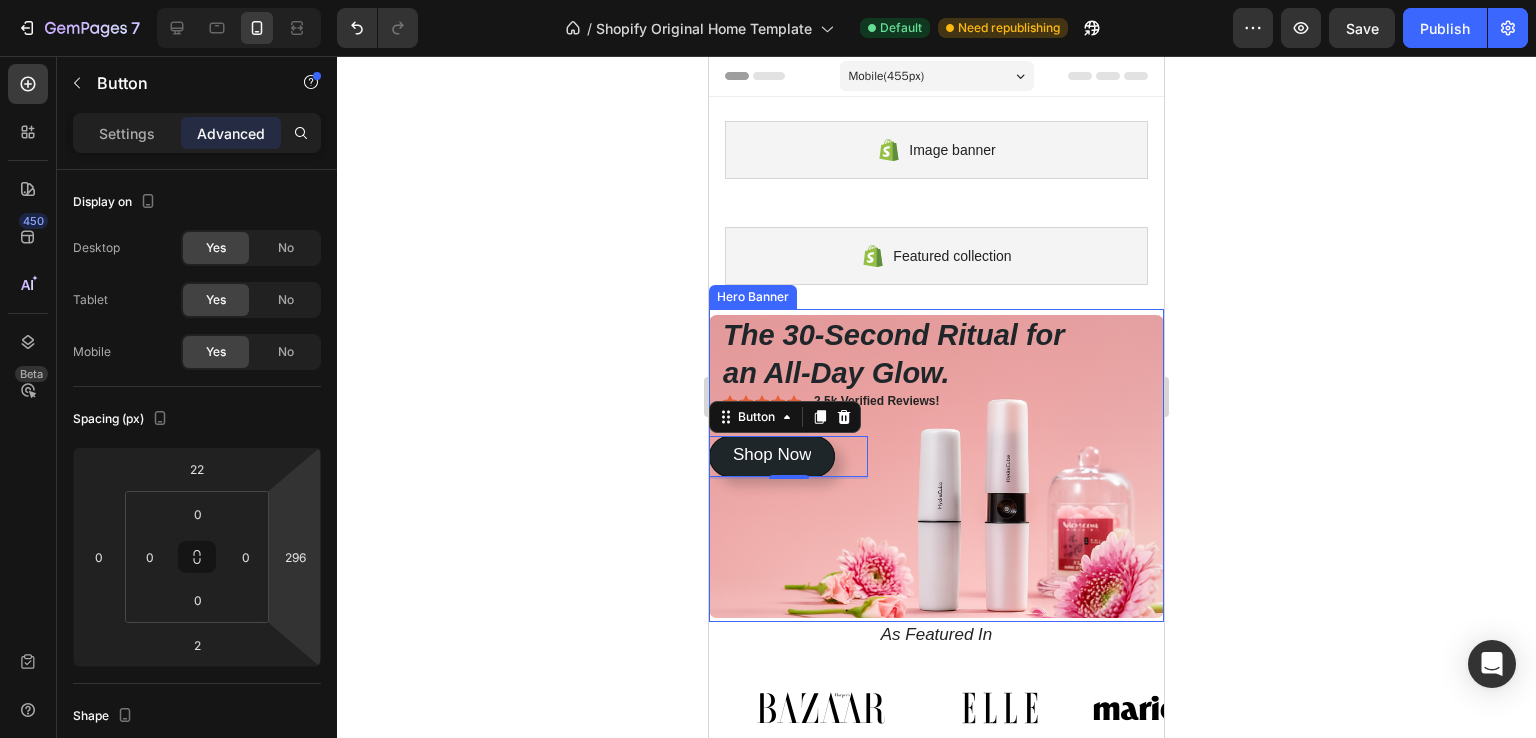 type on "306" 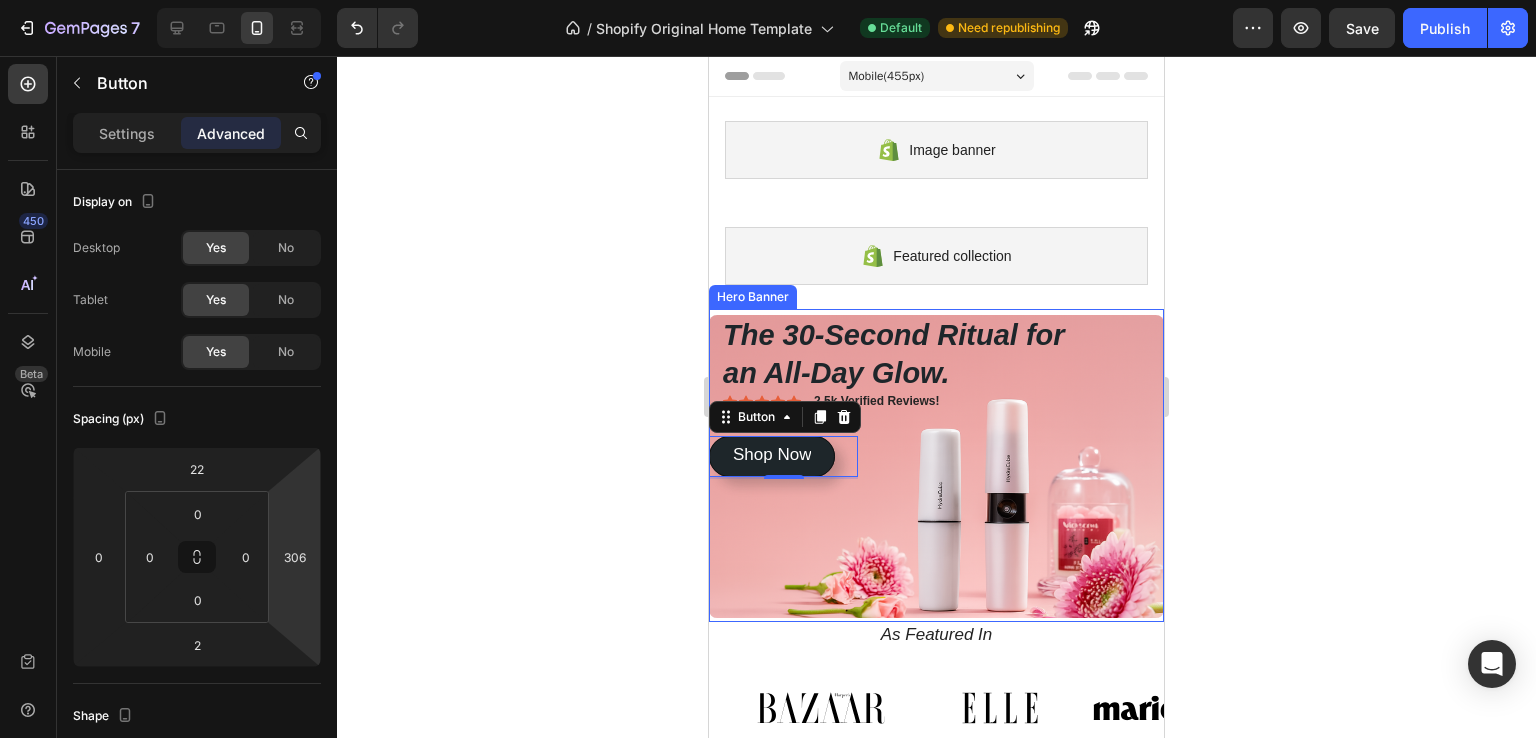 drag, startPoint x: 298, startPoint y: 595, endPoint x: 298, endPoint y: 578, distance: 17 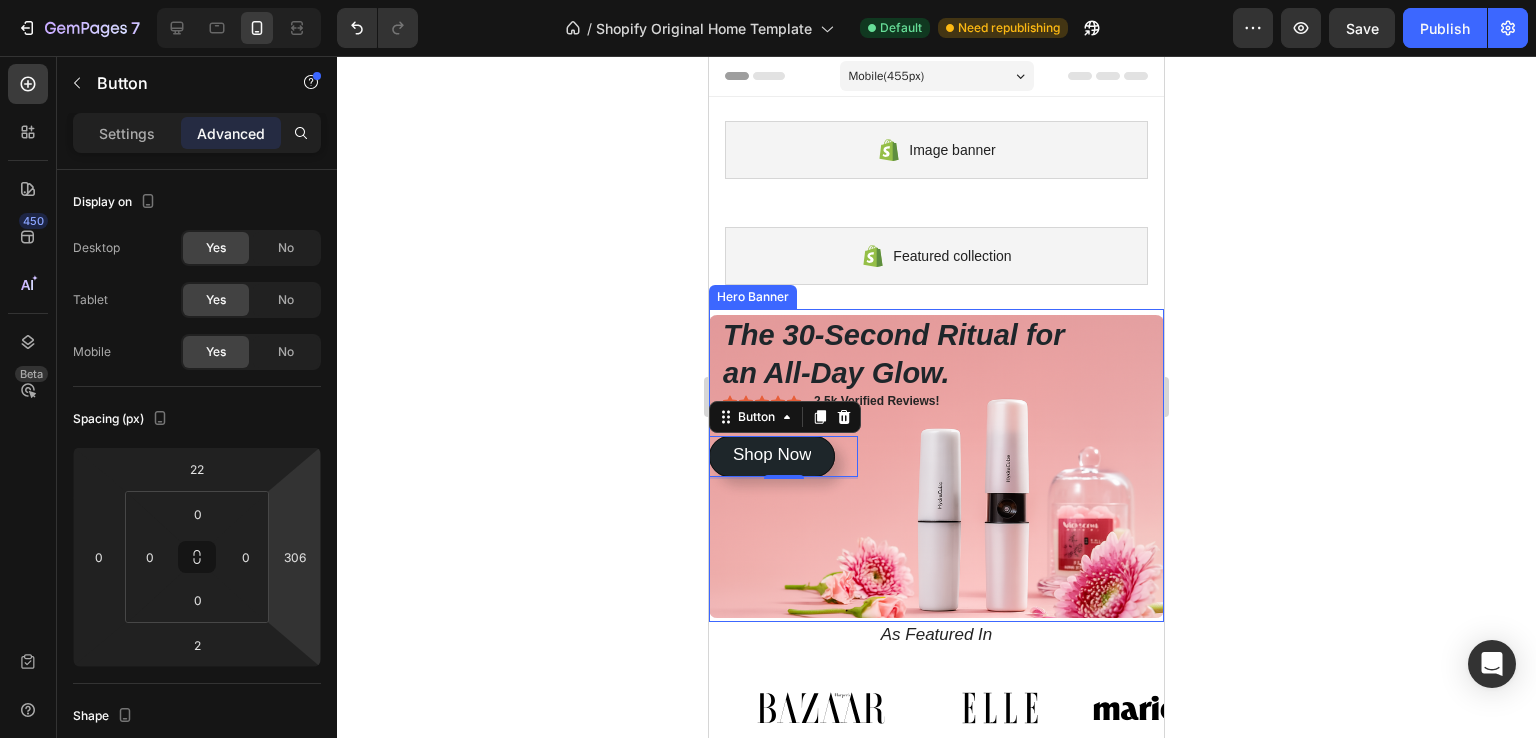 click on "Shop Now Button" at bounding box center [936, 534] 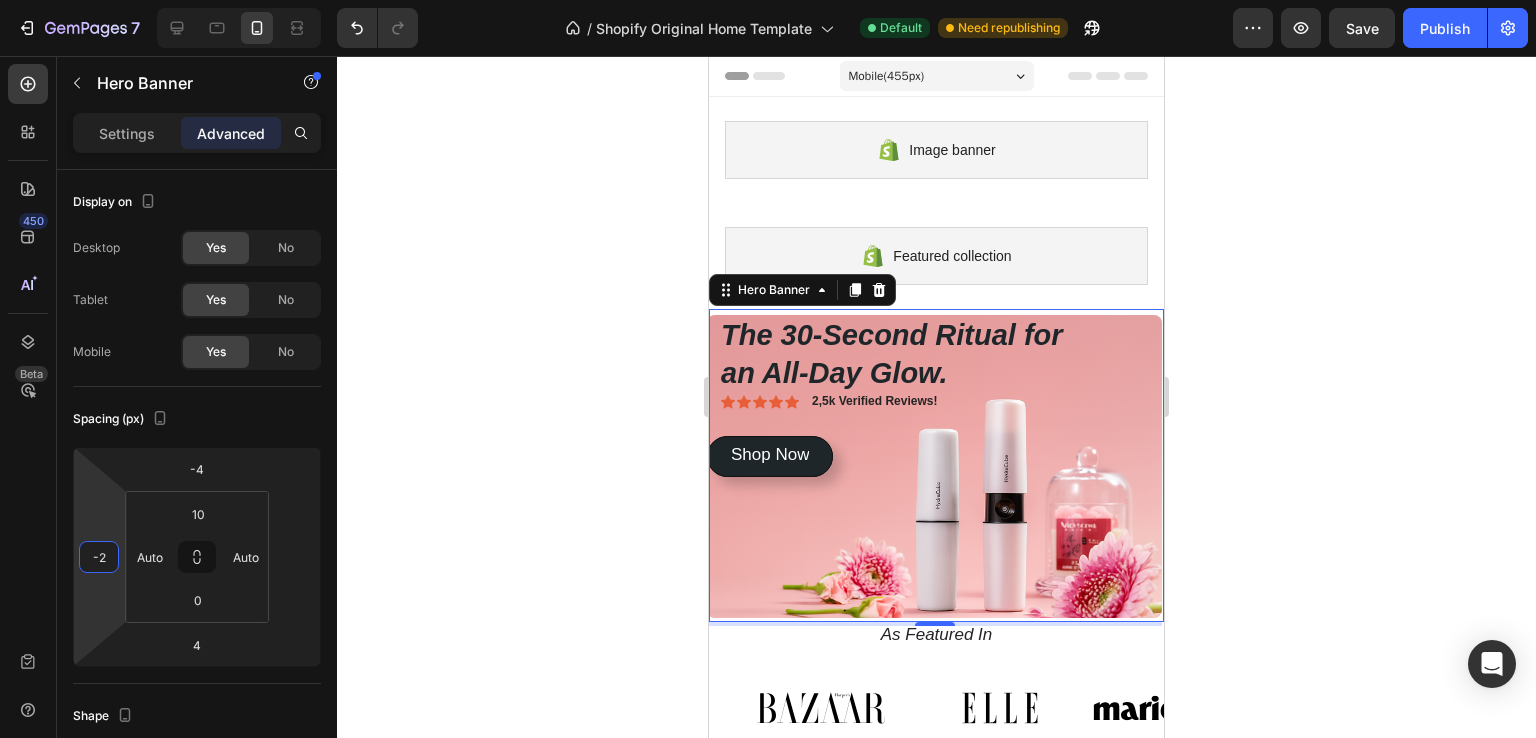 click on "7   /  Shopify Original Home Template Default Need republishing Preview  Save   Publish  450 Beta button Sections(30) Elements(7) Button
Button
Button Product
Dynamic Checkout
Add to Cart
Sticky Add to Cart Form
Submit Button Advanced
Sticky Back to top Hero Banner Settings Advanced Display on Desktop Yes No Tablet Yes No Mobile Yes No Spacing (px) -4 -2 4 10 Auto 0 Auto Shape Border Add... Corner Sharp Shadow Add... Position Static Opacity 100% Animation Upgrade to Build plan  to unlock Animation & other premium features. Interaction Upgrade to Optimize plan  to unlock Interaction & other premium features. CSS class Delete element" at bounding box center (768, 0) 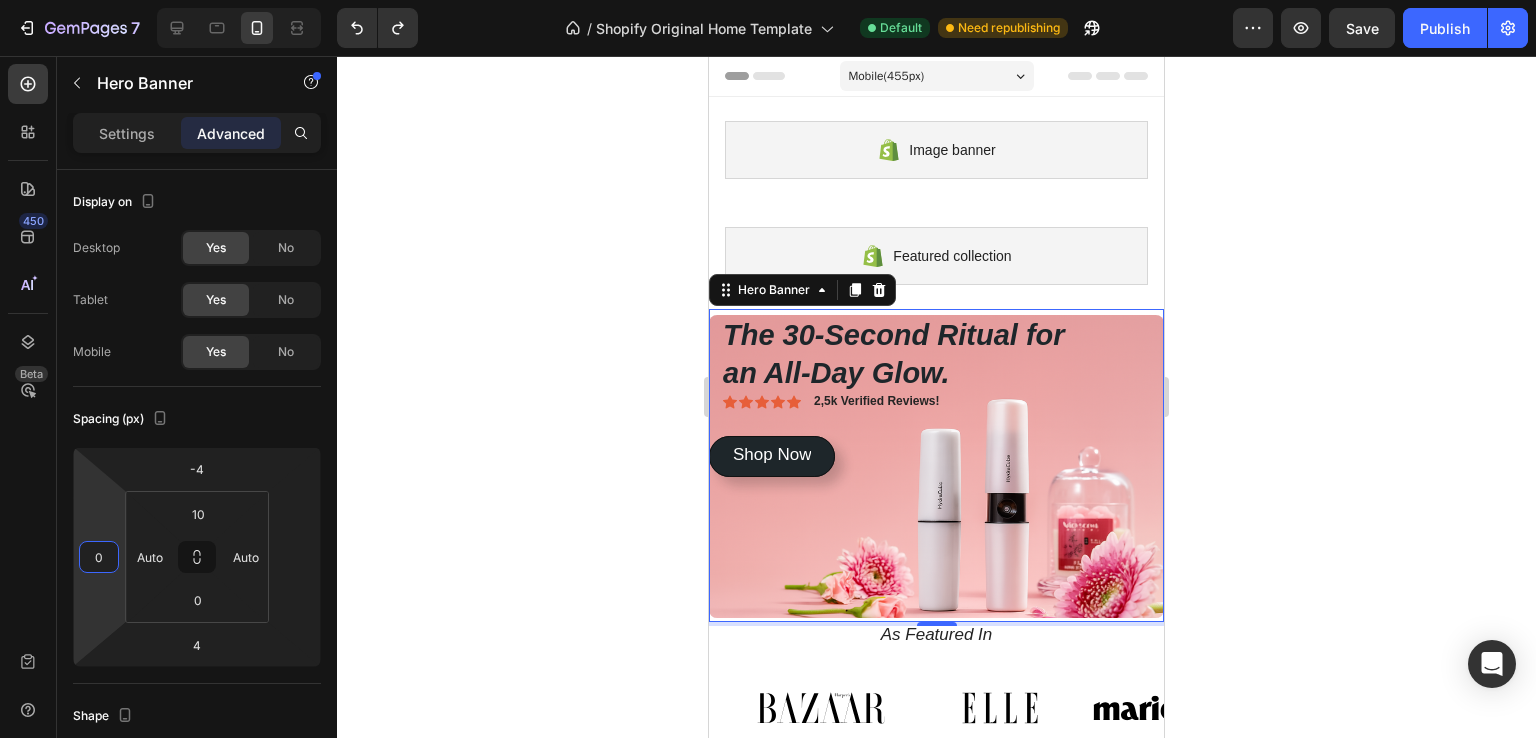 click on "Shop Now Button" at bounding box center (936, 446) 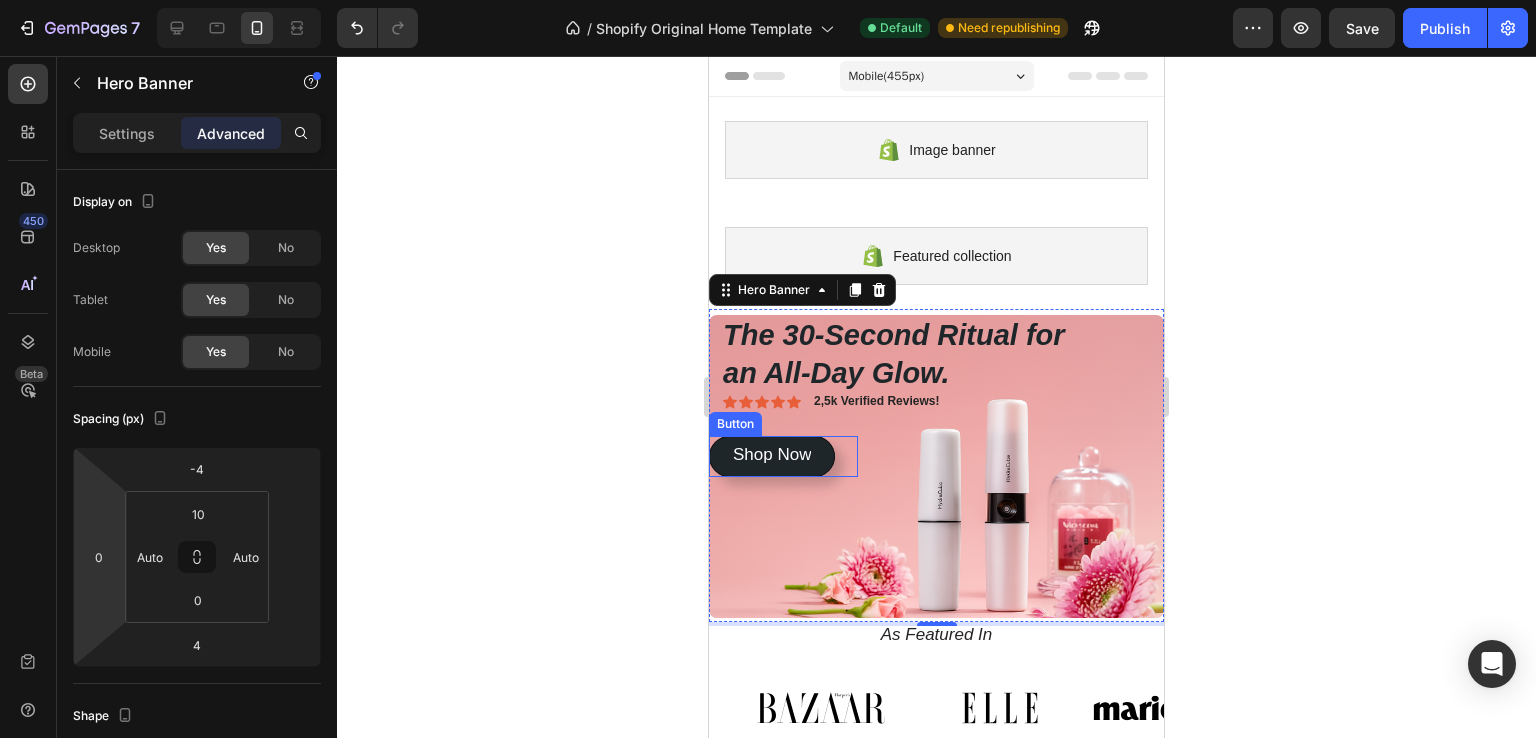 click on "Shop Now Button" at bounding box center (783, 456) 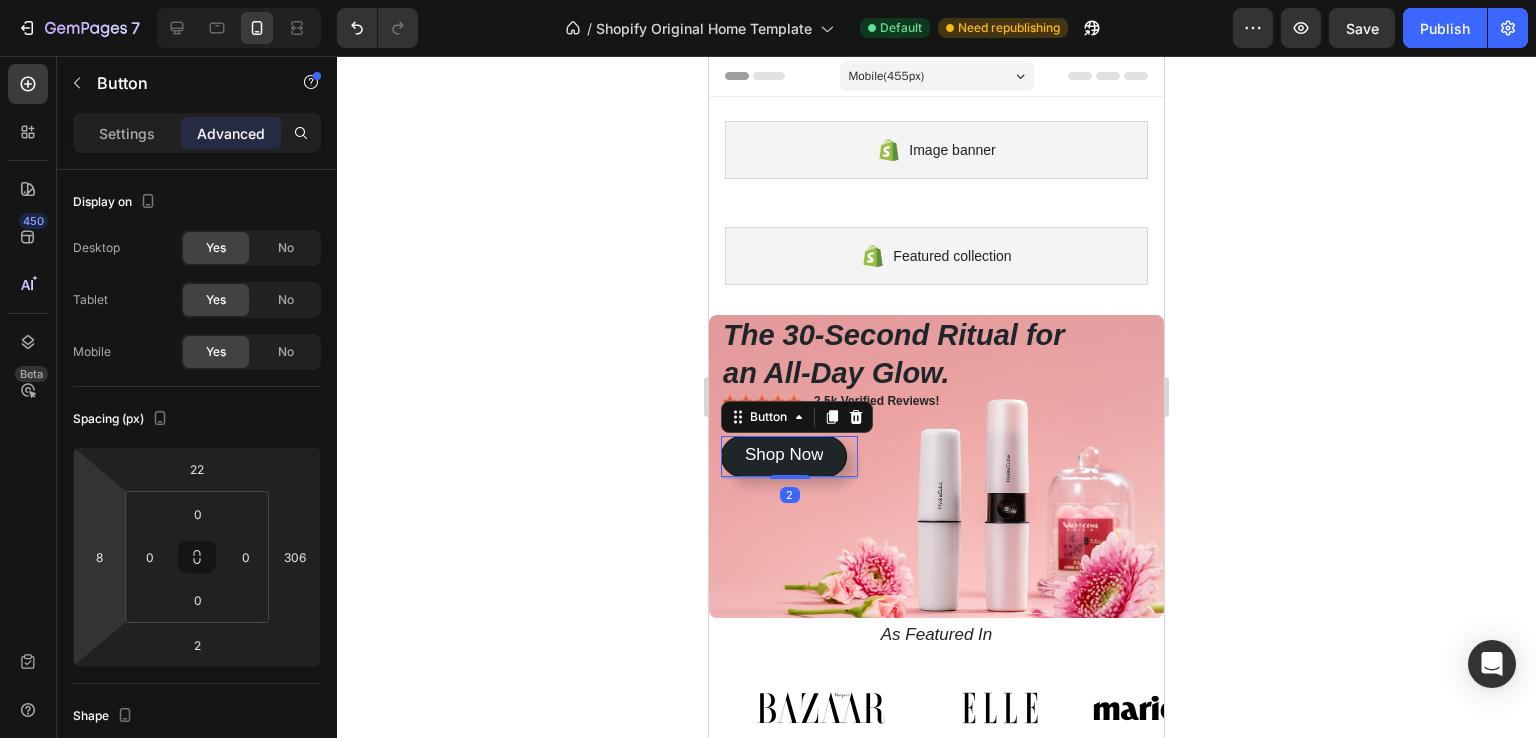 type on "12" 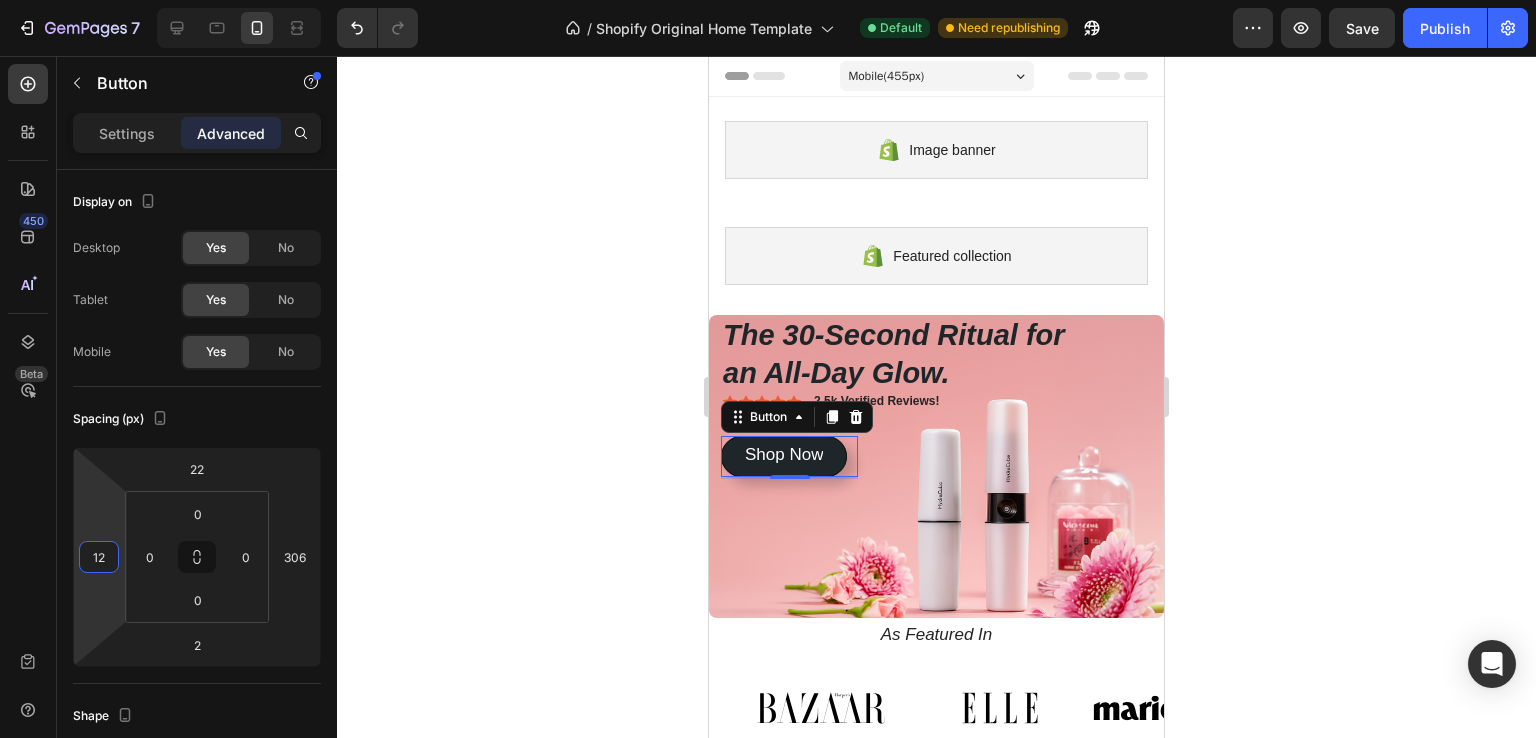 click on "7   /  Shopify Original Home Template Default Need republishing Preview  Save   Publish  450 Beta button Sections(30) Elements(7) Button
Button
Button Product
Dynamic Checkout
Add to Cart
Sticky Add to Cart Form
Submit Button Advanced
Sticky Back to top Button Settings Advanced Display on Desktop Yes No Tablet Yes No Mobile Yes No Spacing (px) 22 12 2 306 0 0 0 0 Shape Border Add... Corner Add... Shadow Add... Position Static Opacity 100% Animation Upgrade to Build plan  to unlock Animation & other premium features. Interaction Upgrade to Optimize plan  to unlock Interaction & other premium features. CSS class Delete element 333333" at bounding box center [768, 0] 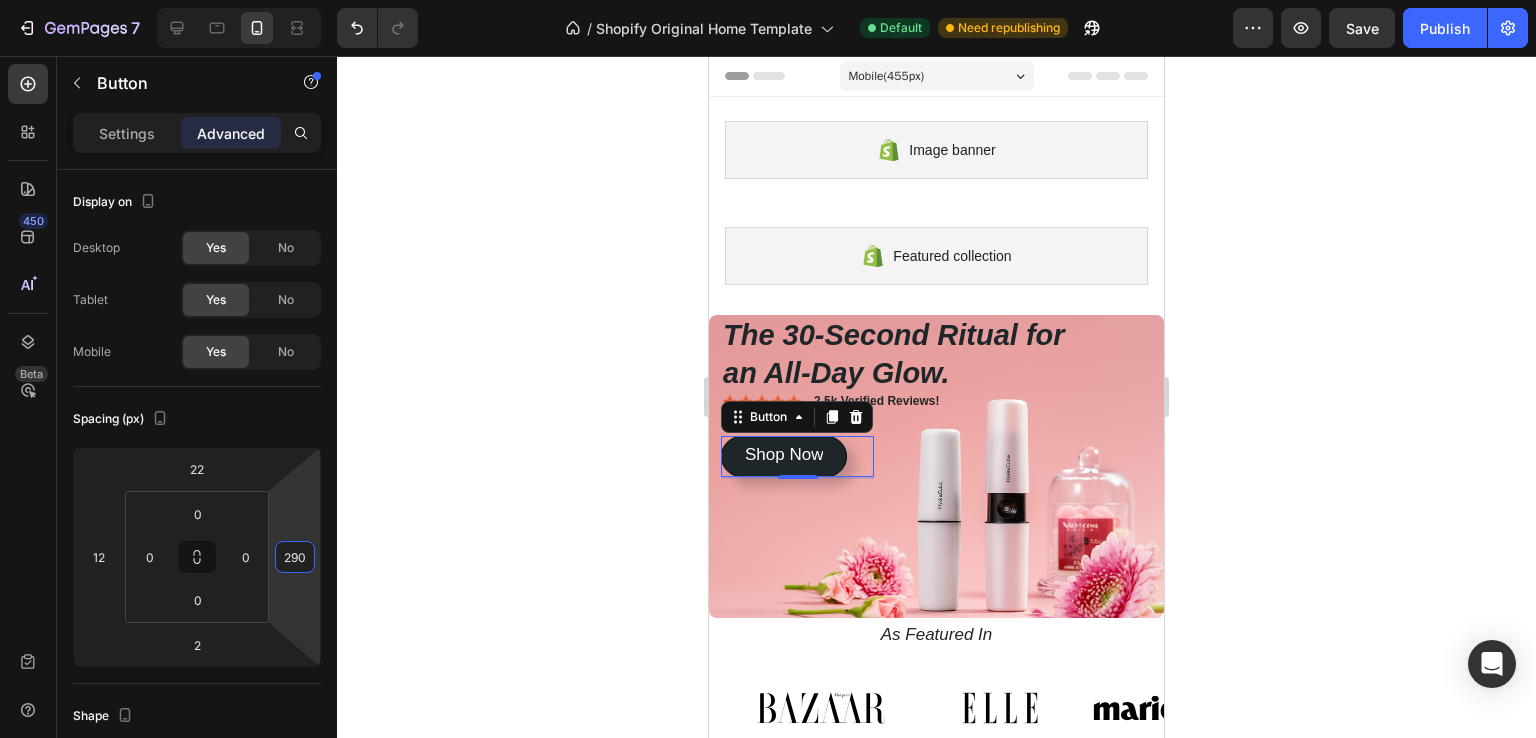 type on "288" 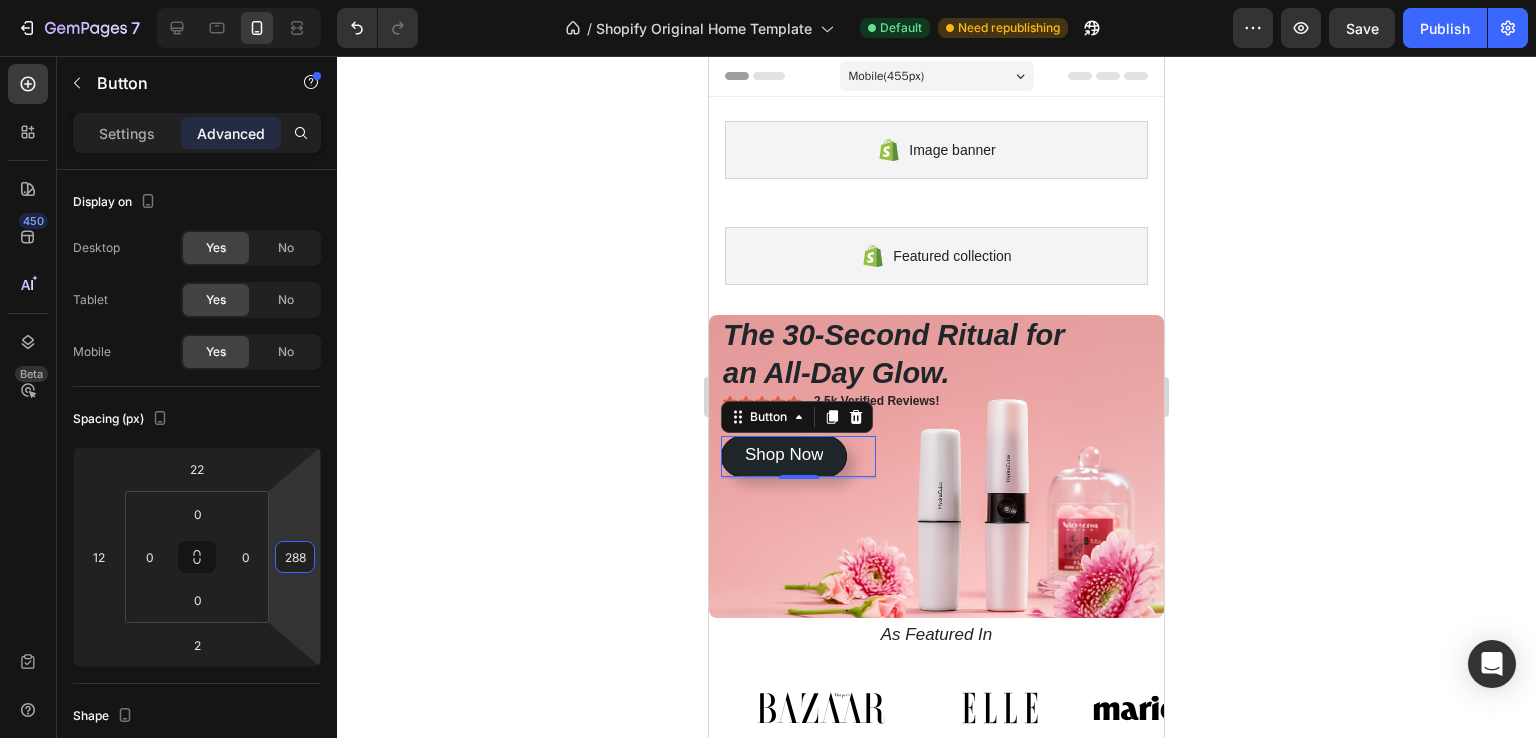 drag, startPoint x: 286, startPoint y: 515, endPoint x: 288, endPoint y: 533, distance: 18.110771 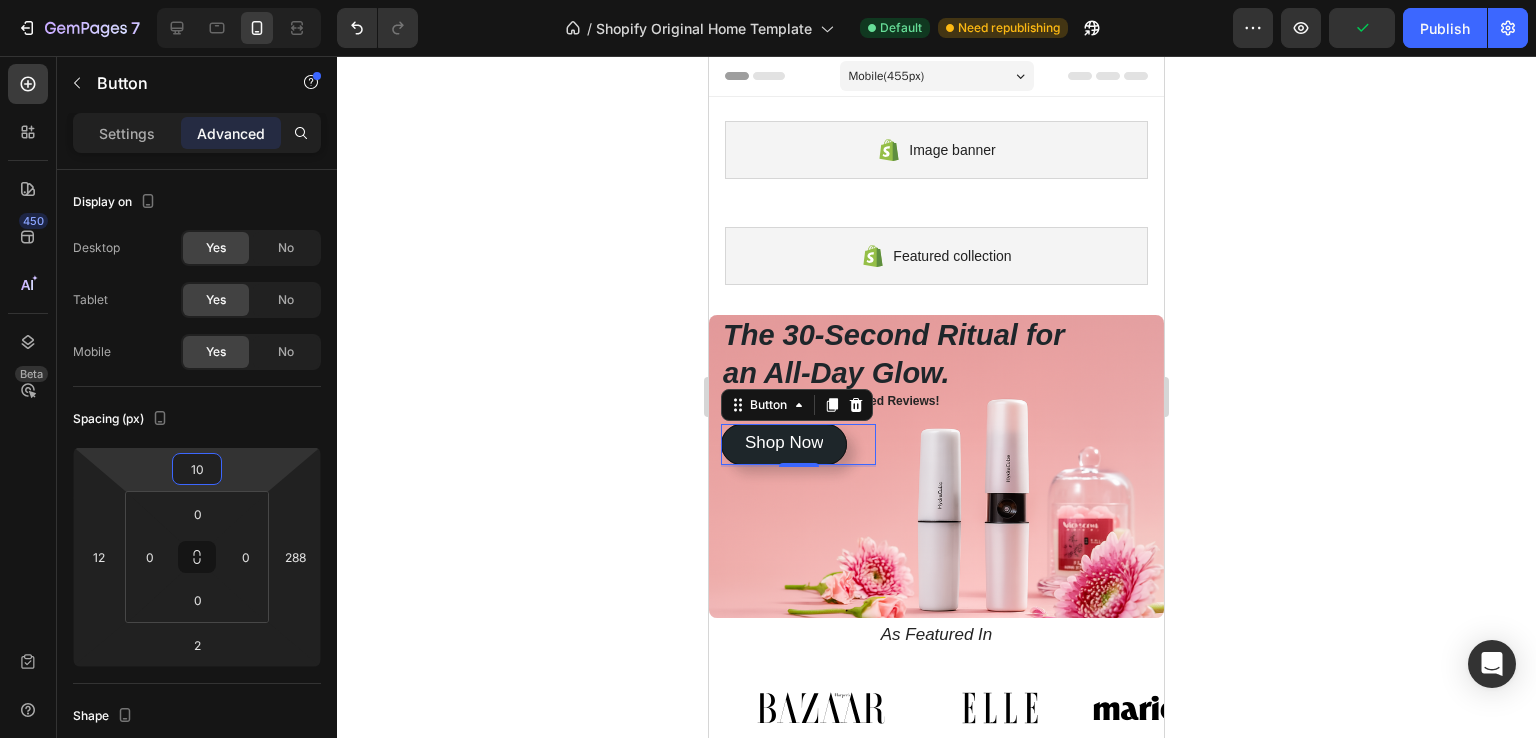 drag, startPoint x: 240, startPoint y: 474, endPoint x: 240, endPoint y: 485, distance: 11 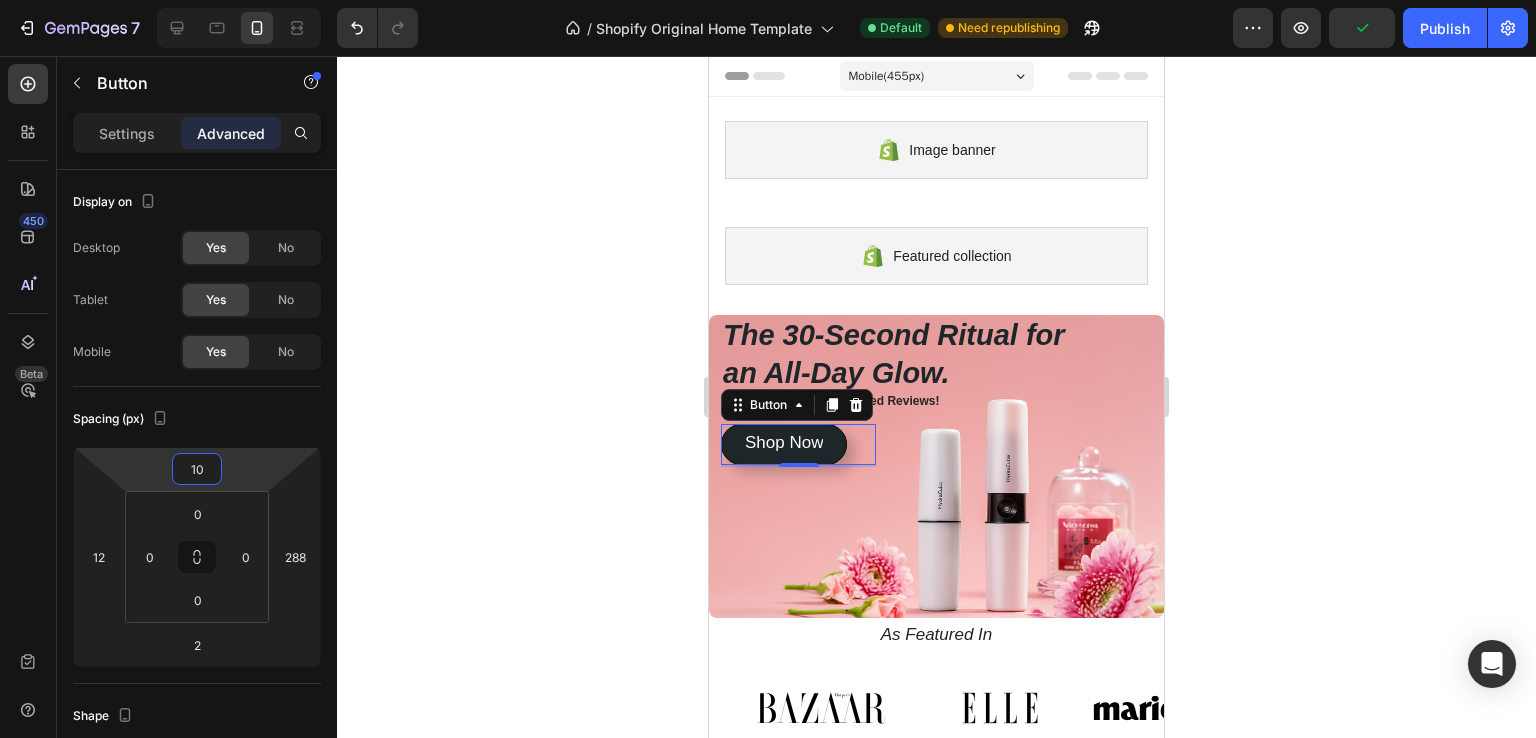 click on "7   /  Shopify Original Home Template Default Need republishing Preview  Publish  450 Beta button Sections(30) Elements(7) Button
Button
Button Product
Dynamic Checkout
Add to Cart
Sticky Add to Cart Form
Submit Button Advanced
Sticky Back to top Button Settings Advanced Display on Desktop Yes No Tablet Yes No Mobile Yes No Spacing (px) 10 12 2 288 0 0 0 0 Shape Border Add... Corner Add... Shadow Add... Position Static Opacity 100% Animation Upgrade to Build plan  to unlock Animation & other premium features. Interaction Upgrade to Optimize plan  to unlock Interaction & other premium features. CSS class Delete element 333333 100 %" at bounding box center [768, 0] 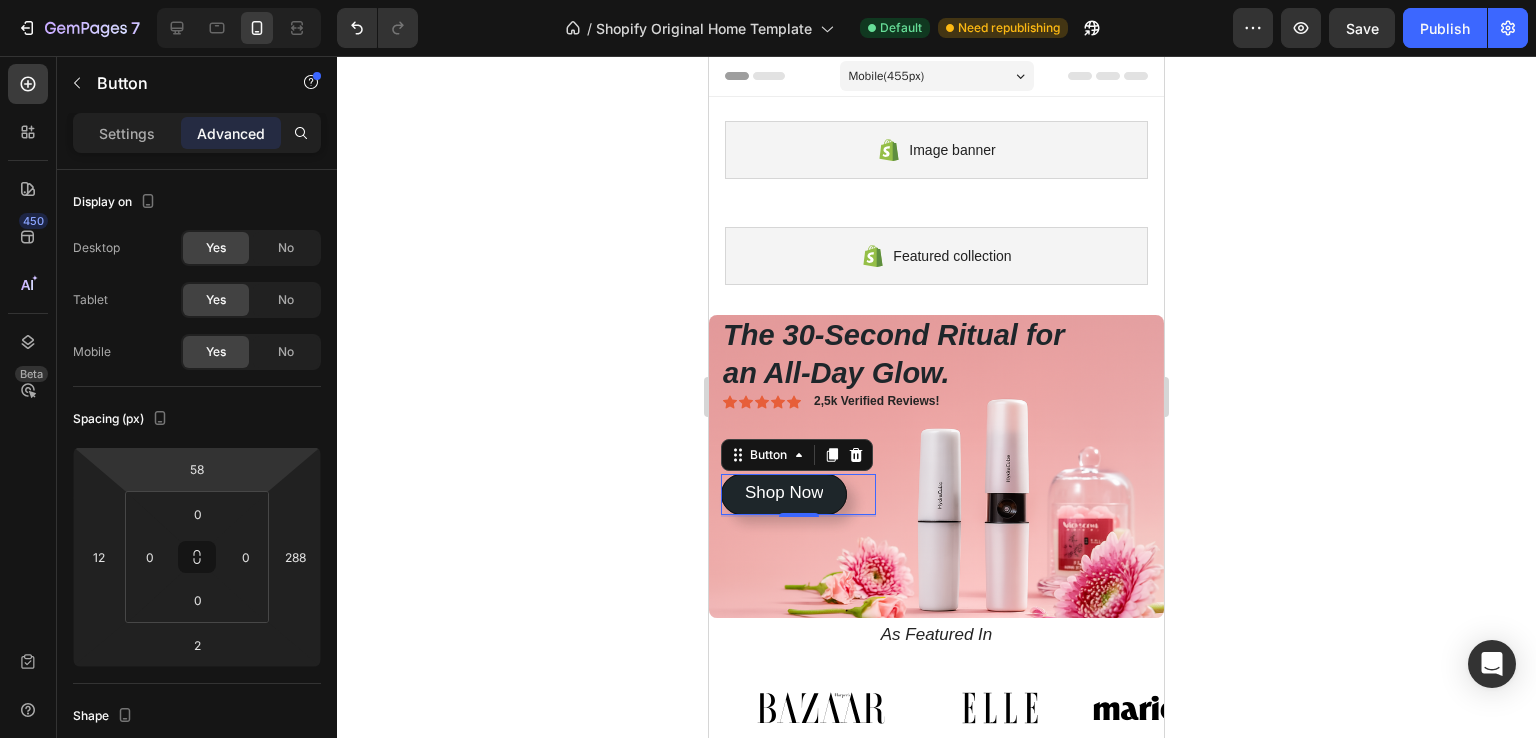 type on "60" 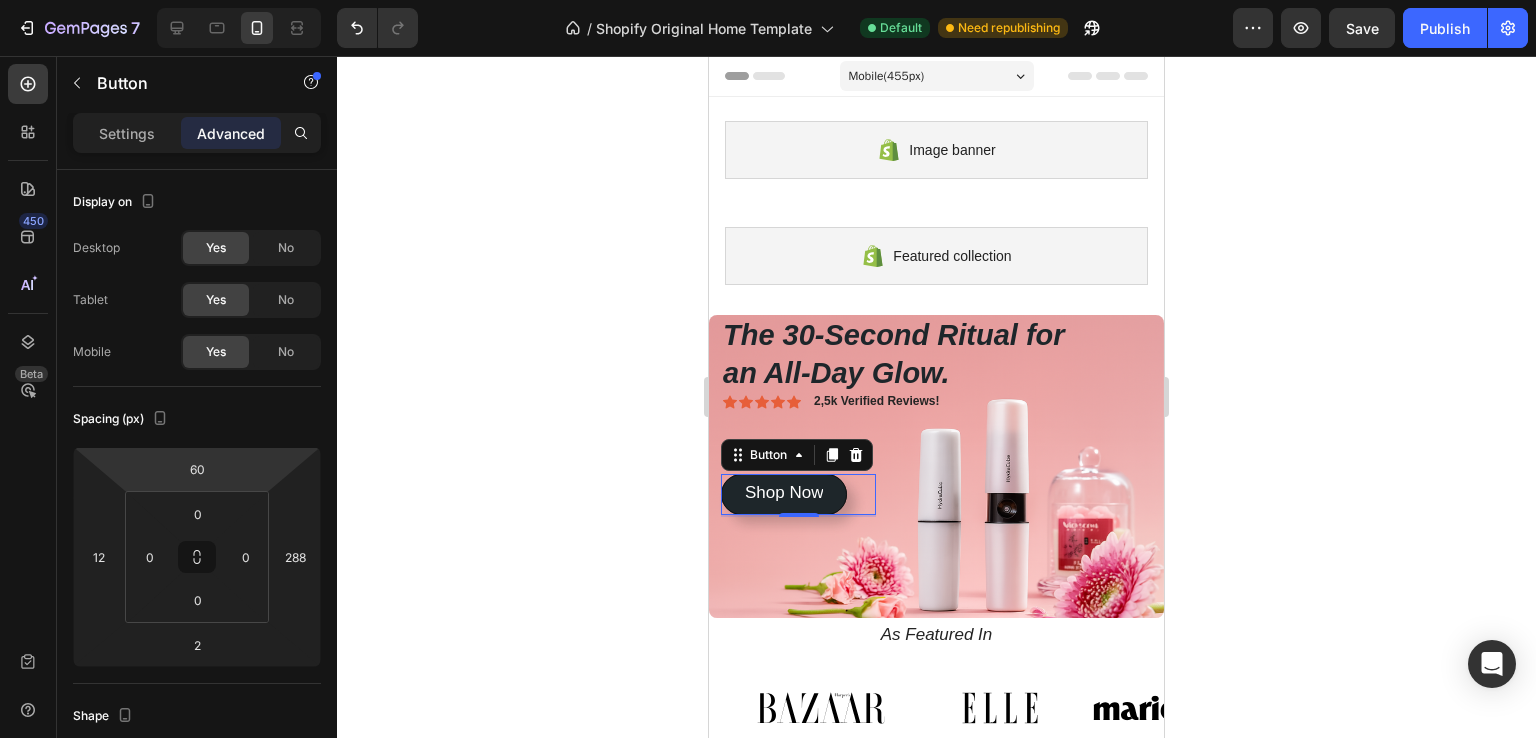 drag, startPoint x: 240, startPoint y: 485, endPoint x: 240, endPoint y: 460, distance: 25 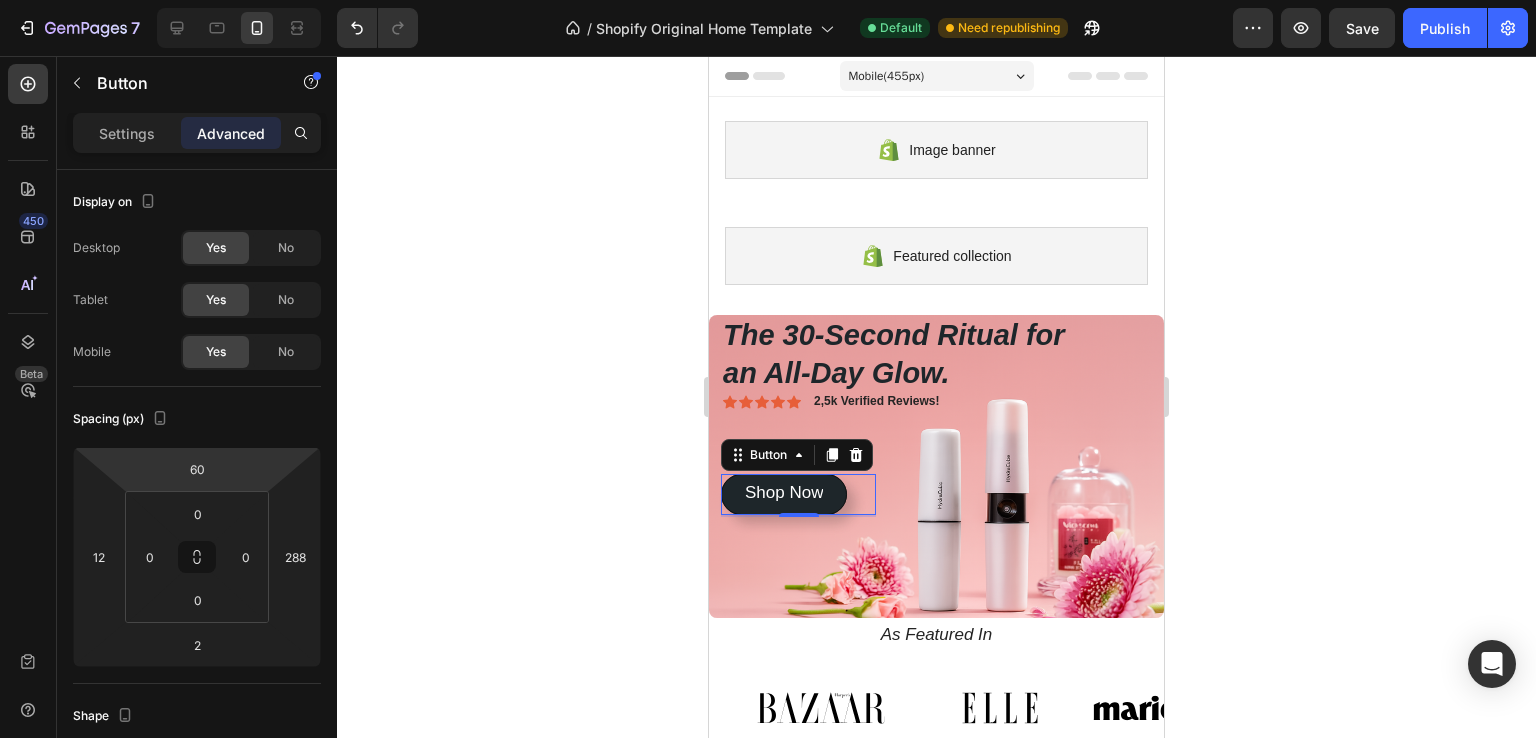 click on "7   /  Shopify Original Home Template Default Need republishing Preview  Save   Publish  450 Beta button Sections(30) Elements(7) Button
Button
Button Product
Dynamic Checkout
Add to Cart
Sticky Add to Cart Form
Submit Button Advanced
Sticky Back to top Button Settings Advanced Display on Desktop Yes No Tablet Yes No Mobile Yes No Spacing (px) 60 12 2 288 0 0 0 0 Shape Border Add... Corner Add... Shadow Add... Position Static Opacity 100% Animation Upgrade to Build plan  to unlock Animation & other premium features. Interaction Upgrade to Optimize plan  to unlock Interaction & other premium features. CSS class Delete element 333333" at bounding box center [768, 0] 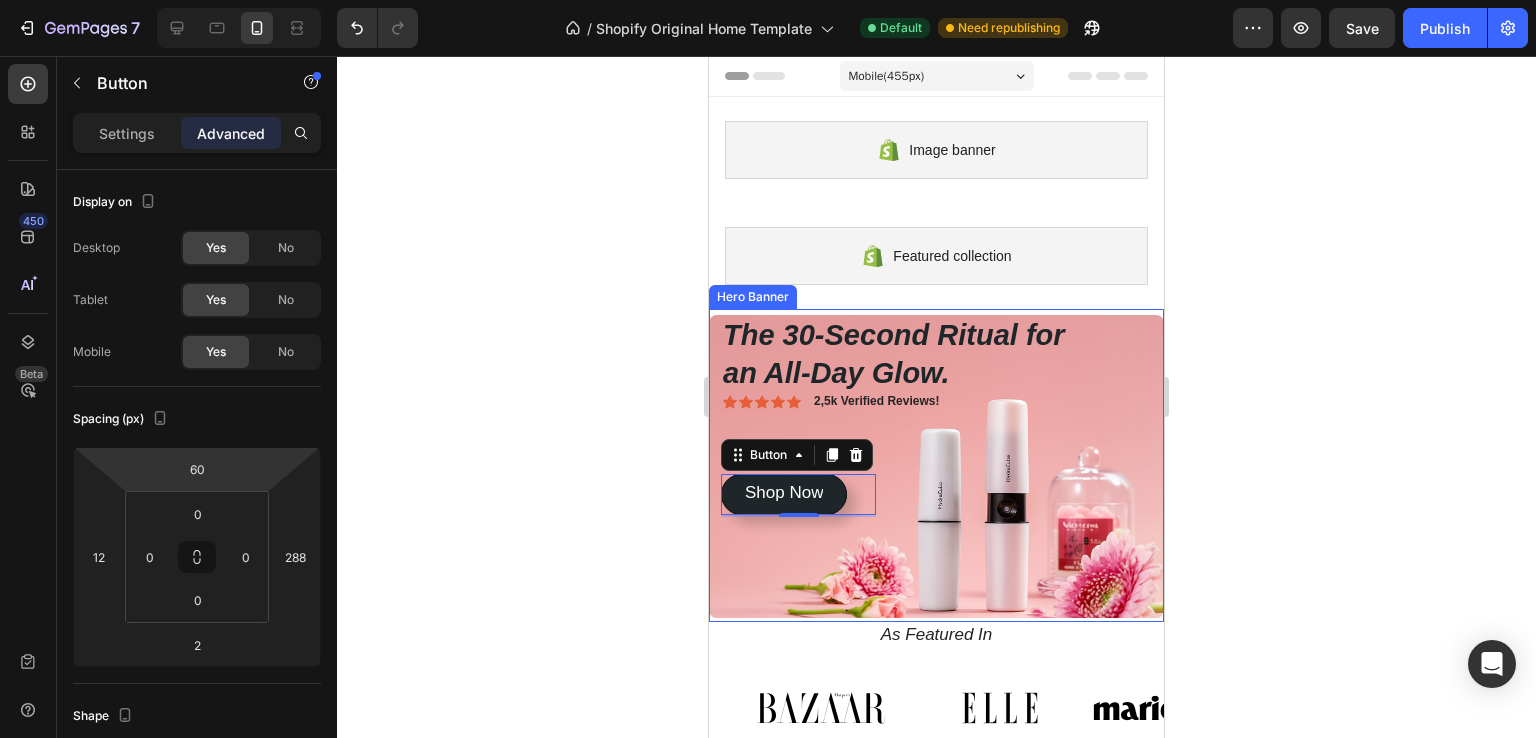 click on "Shop Now Button" at bounding box center (936, 572) 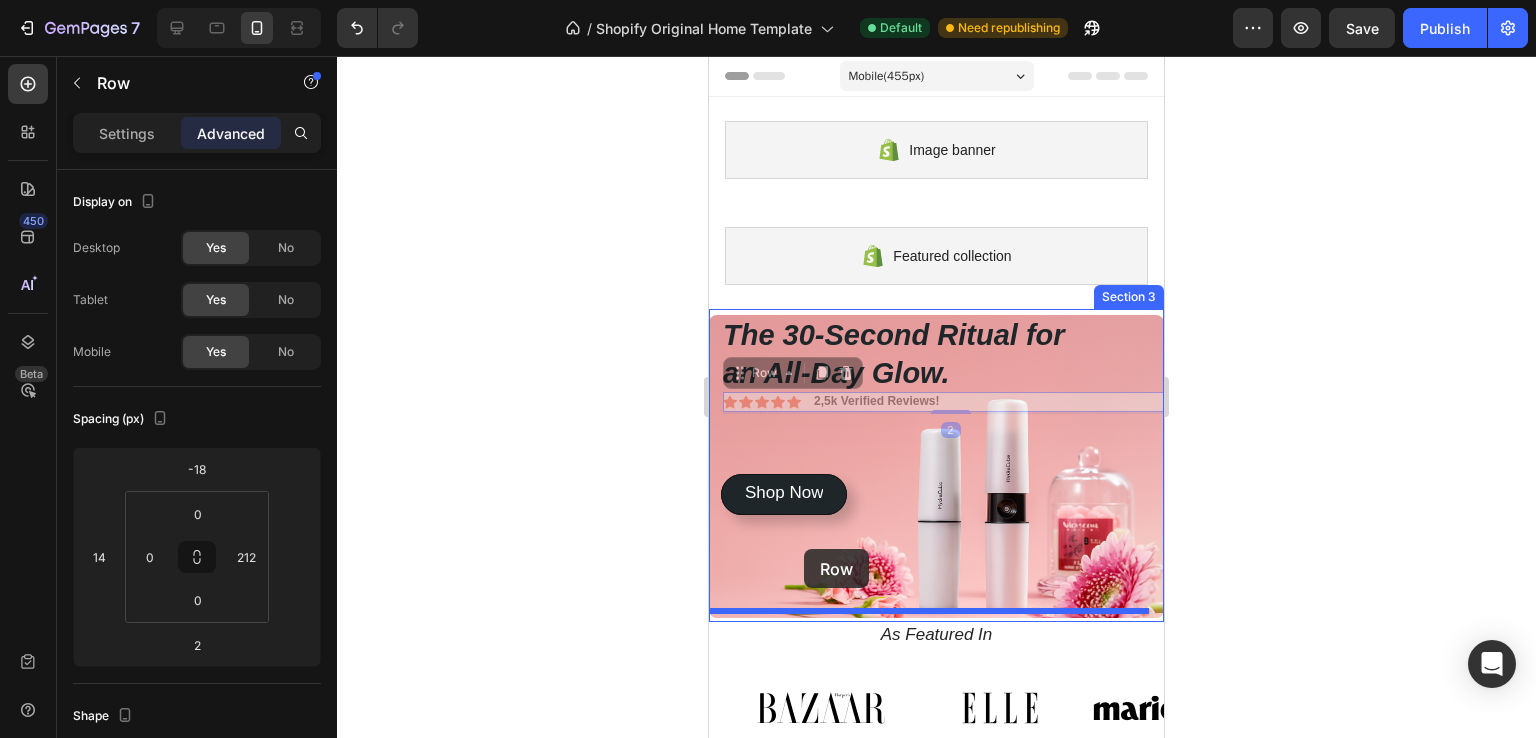drag, startPoint x: 803, startPoint y: 395, endPoint x: 807, endPoint y: 542, distance: 147.05441 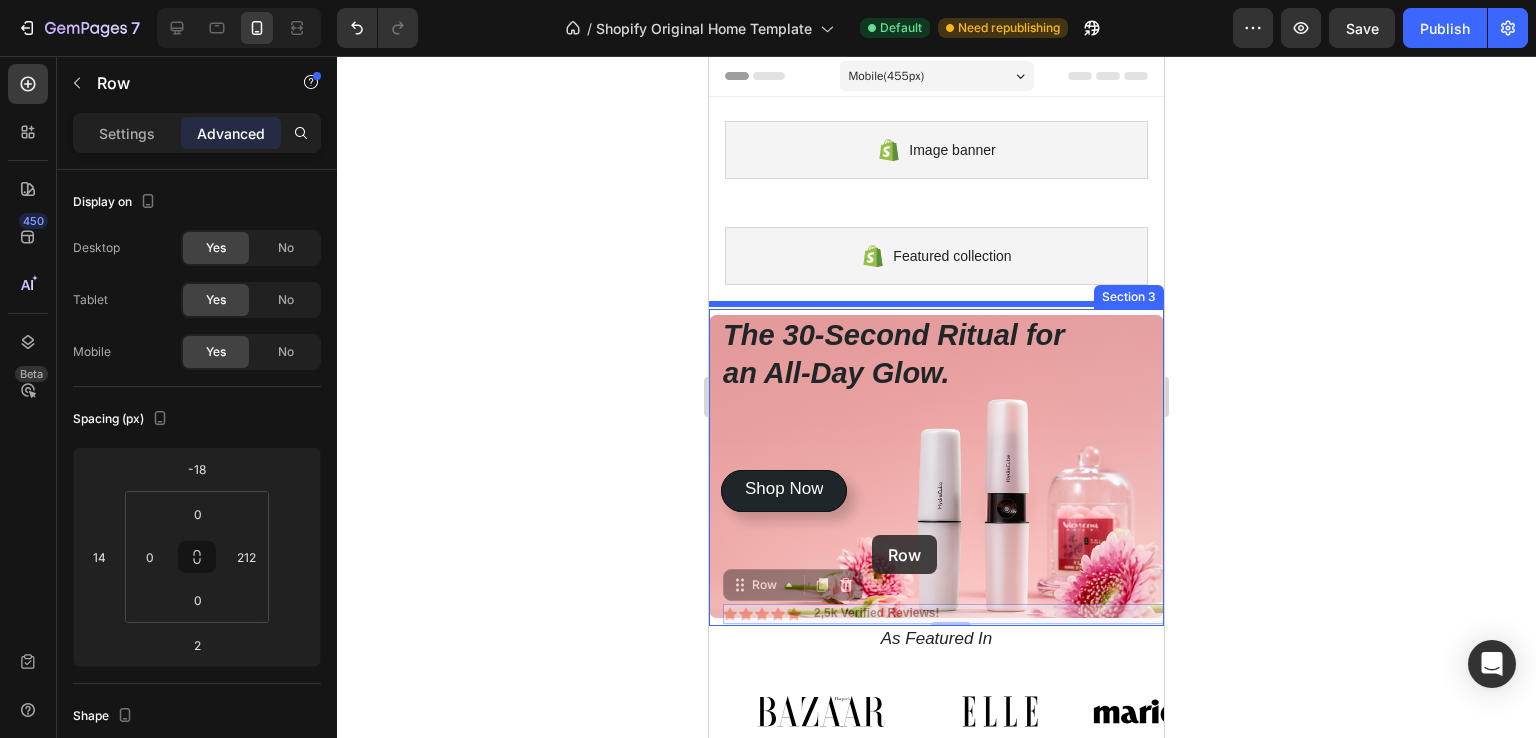 drag, startPoint x: 963, startPoint y: 601, endPoint x: 872, endPoint y: 535, distance: 112.41441 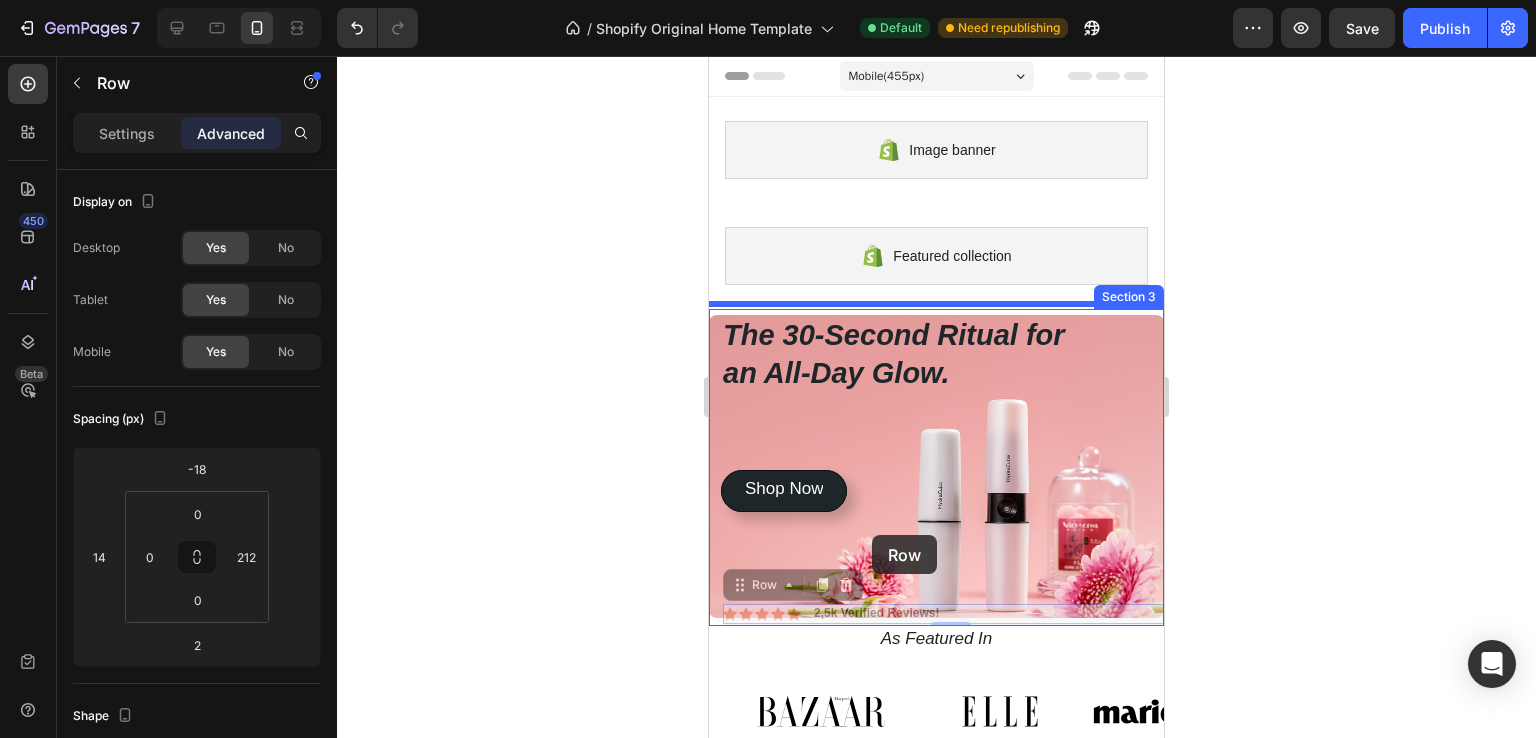 click on "Mobile  ( 455 px) iPhone 13 Mini iPhone 13 Pro iPhone 11 Pro Max iPhone 15 Pro Max Pixel 7 Galaxy S8+ Galaxy S20 Ultra iPad Mini iPad Air iPad Pro Image banner Shopify section: Image banner Featured collection Shopify section: Featured collection The 30-Second Ritual for an All-Day Glow. Heading Get instant, touchless hydration that absorbs in seconds, leaving nothing behind but a fresh, dewy radiance. Text Block Shop Now Button Shop Now Button Hero Banner Icon Icon Icon Icon Icon Icon List 2,5k Verified Reviews! Text Block Row   2 Icon Icon Icon Icon Icon Icon List 2,5k Verified Reviews! Text Block Row   2 Section 3 As Featured In Heading Image Image Image Image Image Image Image Carousel Row Section 4 Root Start with Sections from sidebar Add sections Add elements Start with Generating from URL or image Add section Choose templates inspired by CRO experts Generate layout from URL or image Add blank section then drag & drop elements" at bounding box center [936, 2616] 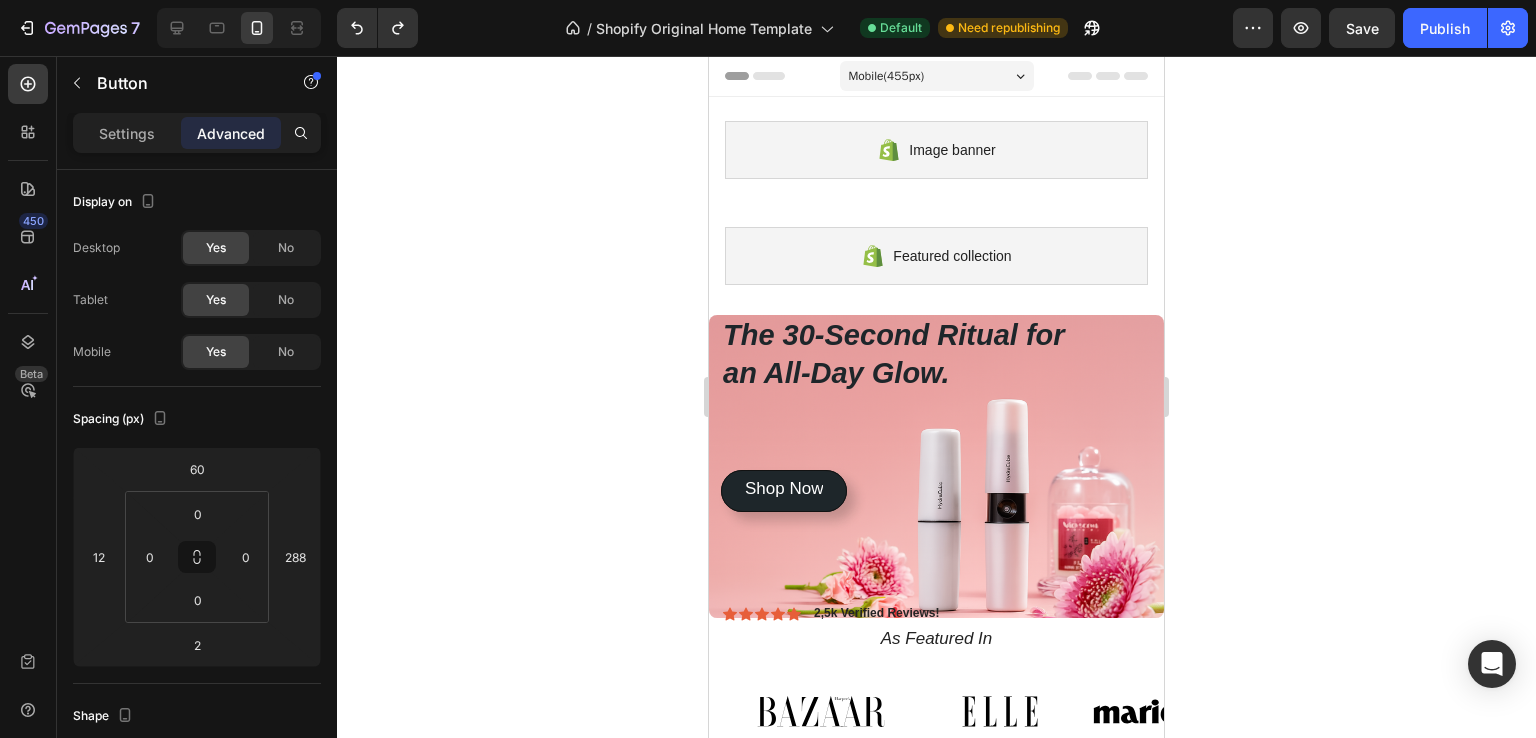 click on "Shop Now Button" at bounding box center (798, 490) 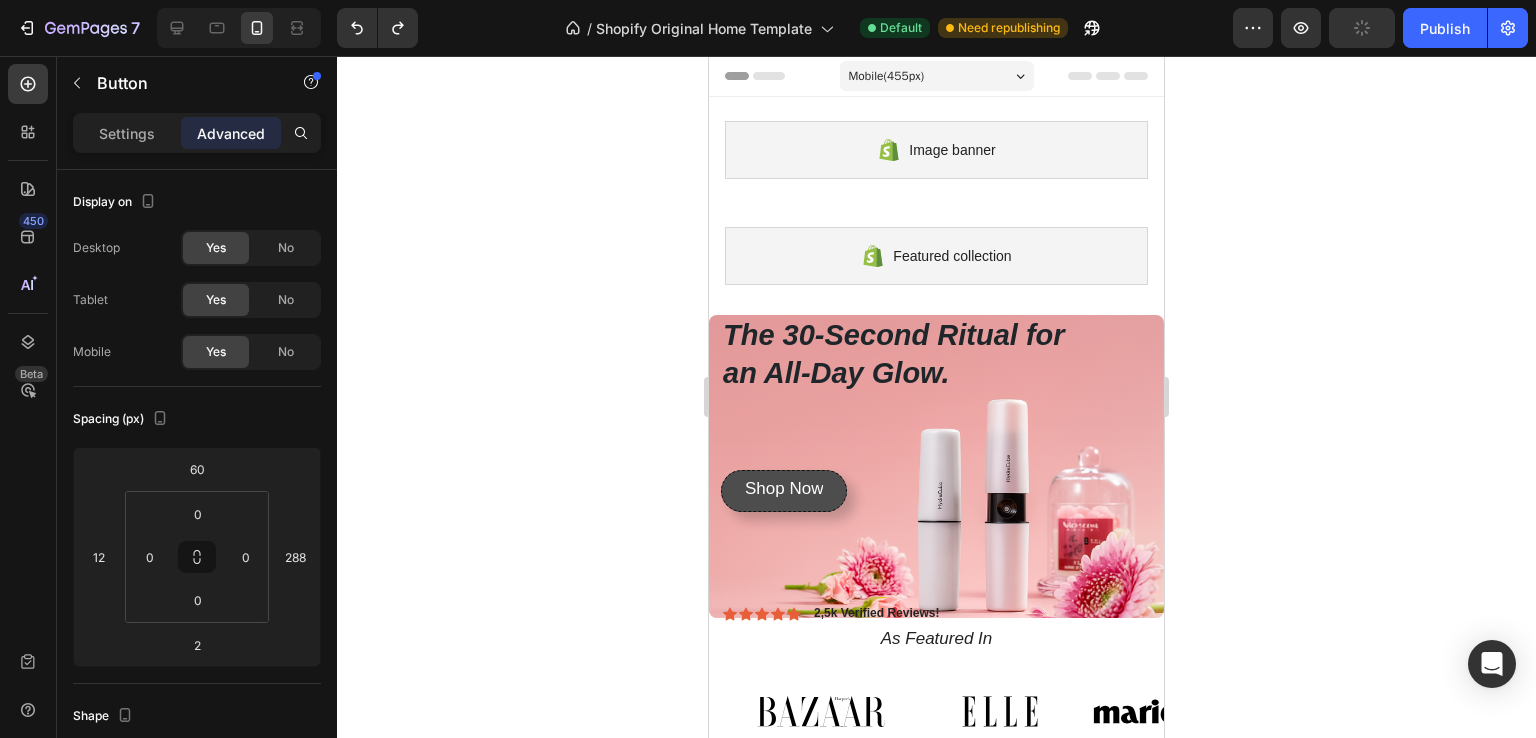 click on "Shop Now" at bounding box center (784, 490) 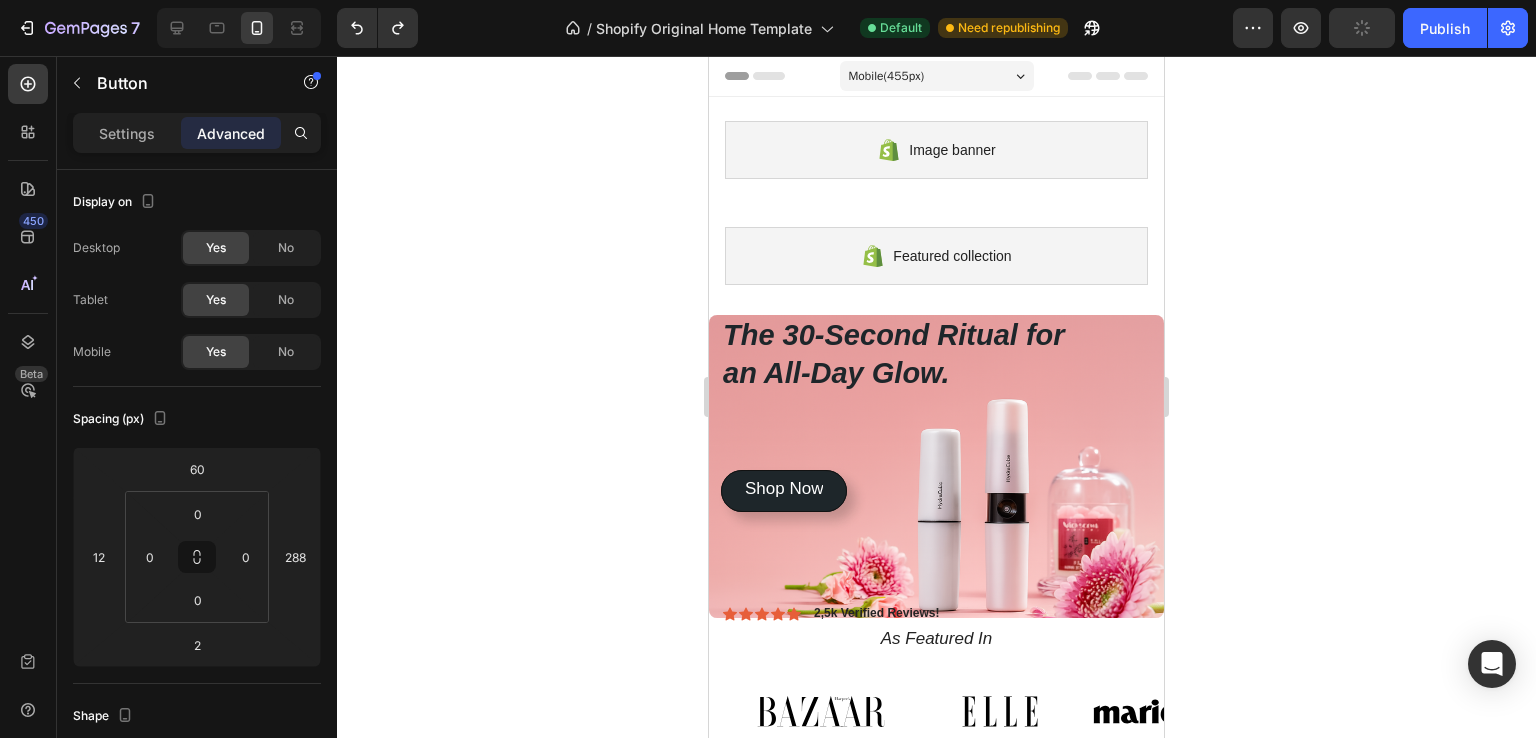 click on "Shop Now Button" at bounding box center [798, 490] 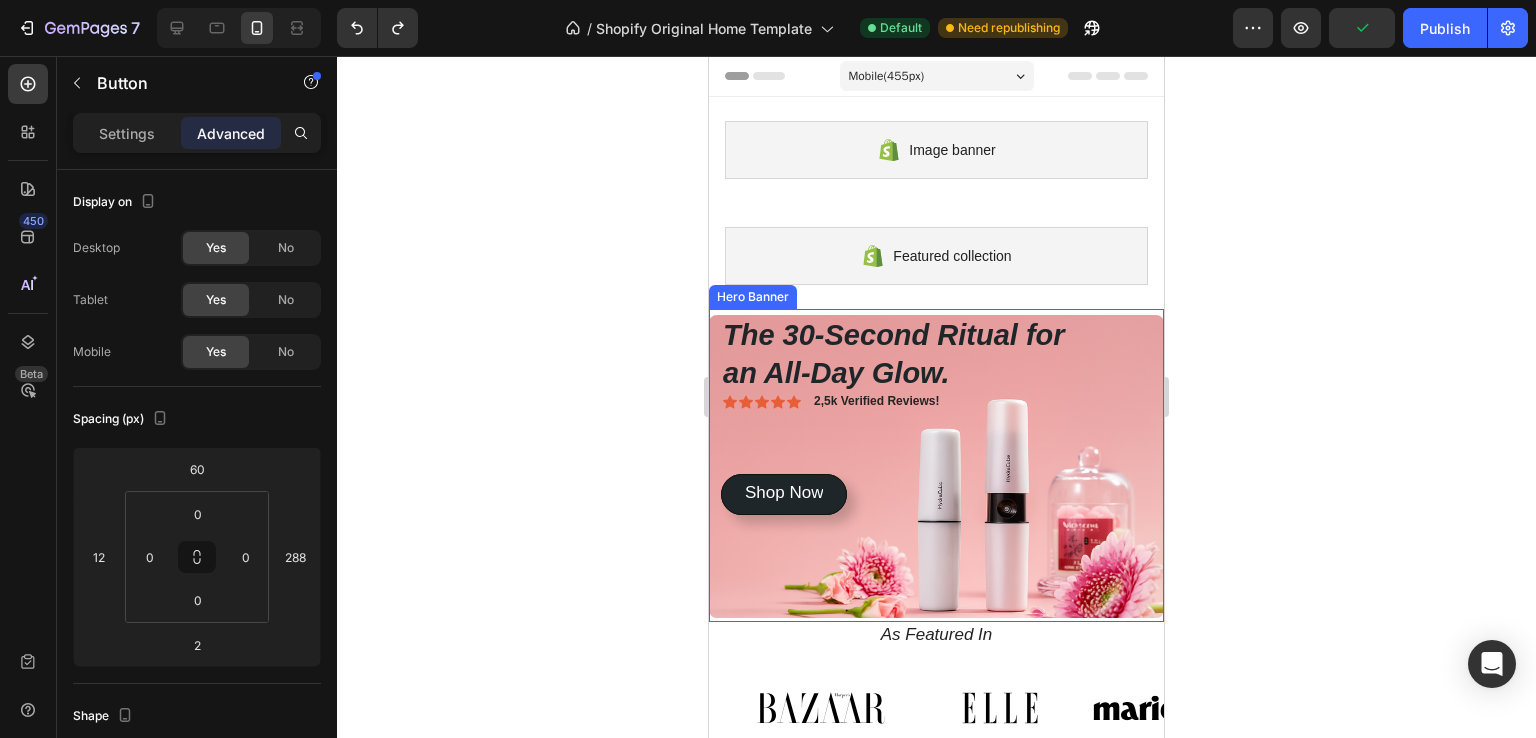 click on "Shop Now Button" at bounding box center [936, 465] 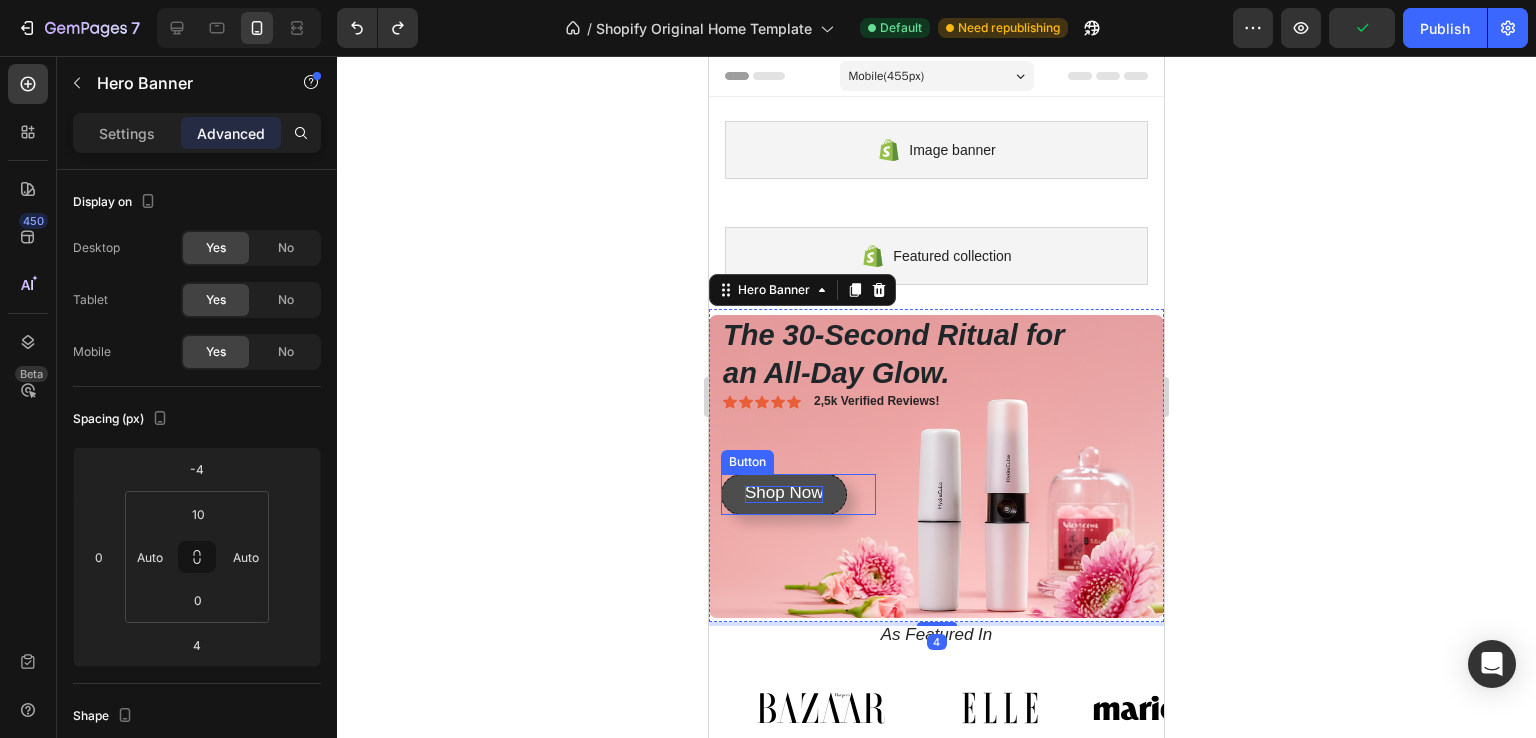 click on "Shop Now" at bounding box center (784, 492) 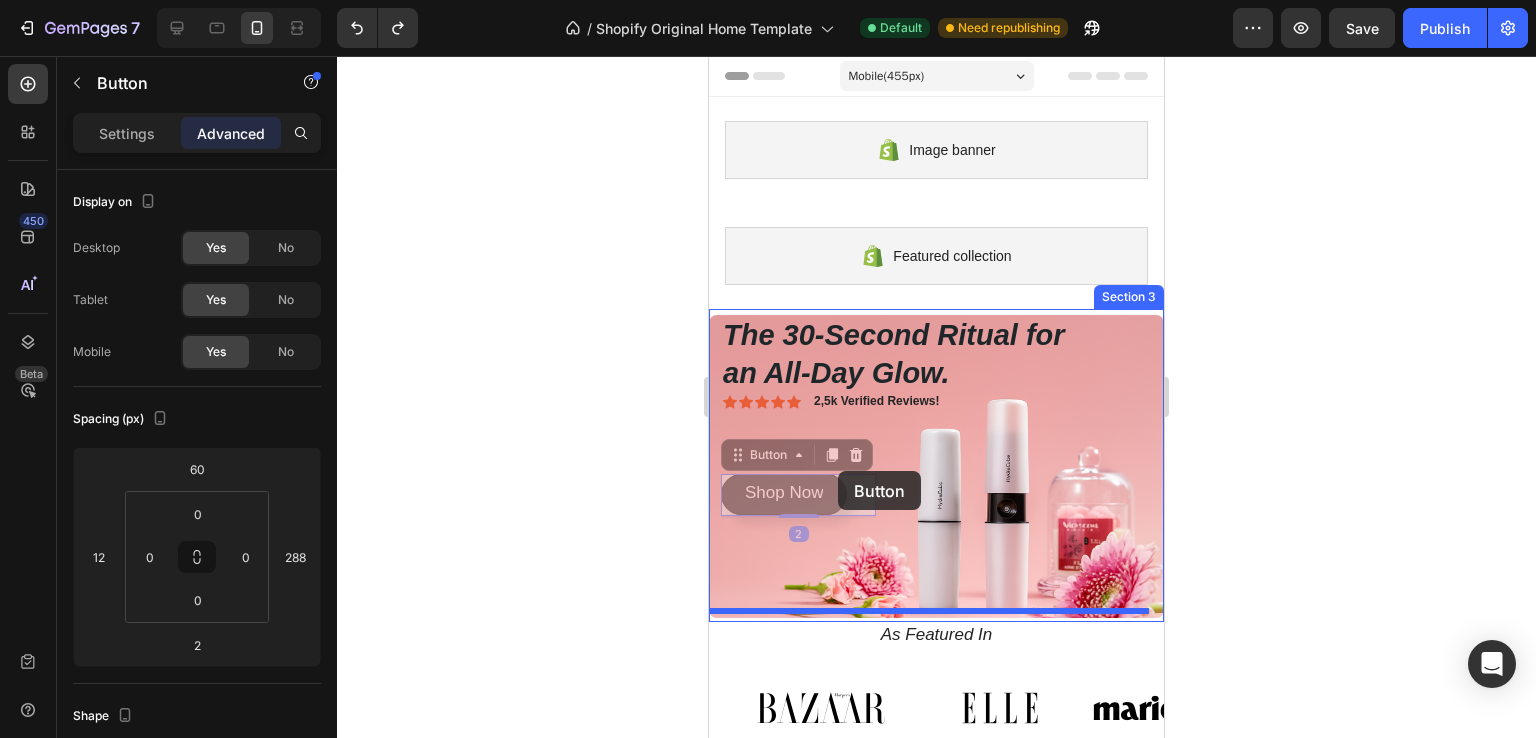 drag, startPoint x: 848, startPoint y: 509, endPoint x: 835, endPoint y: 483, distance: 29.068884 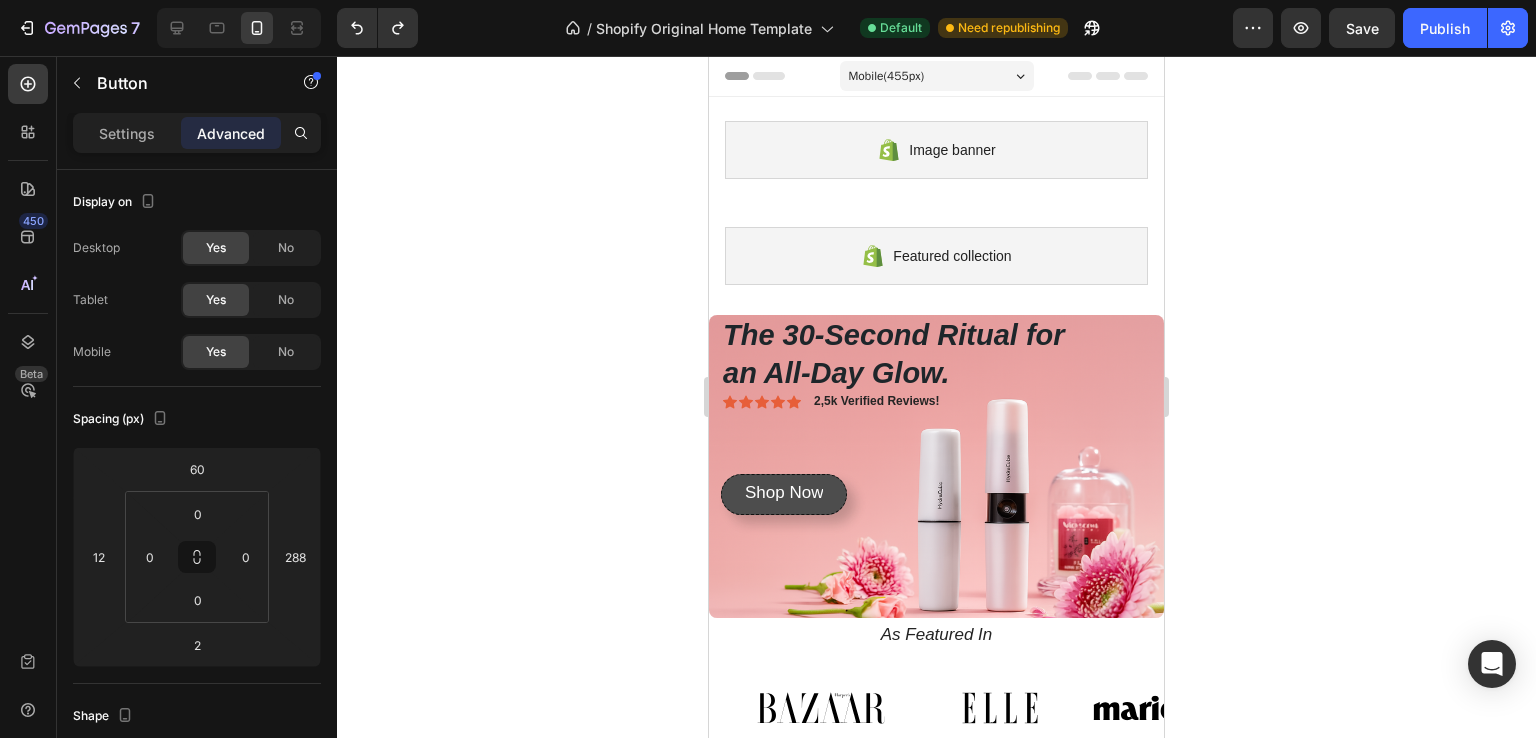 click on "Shop Now" at bounding box center (784, 494) 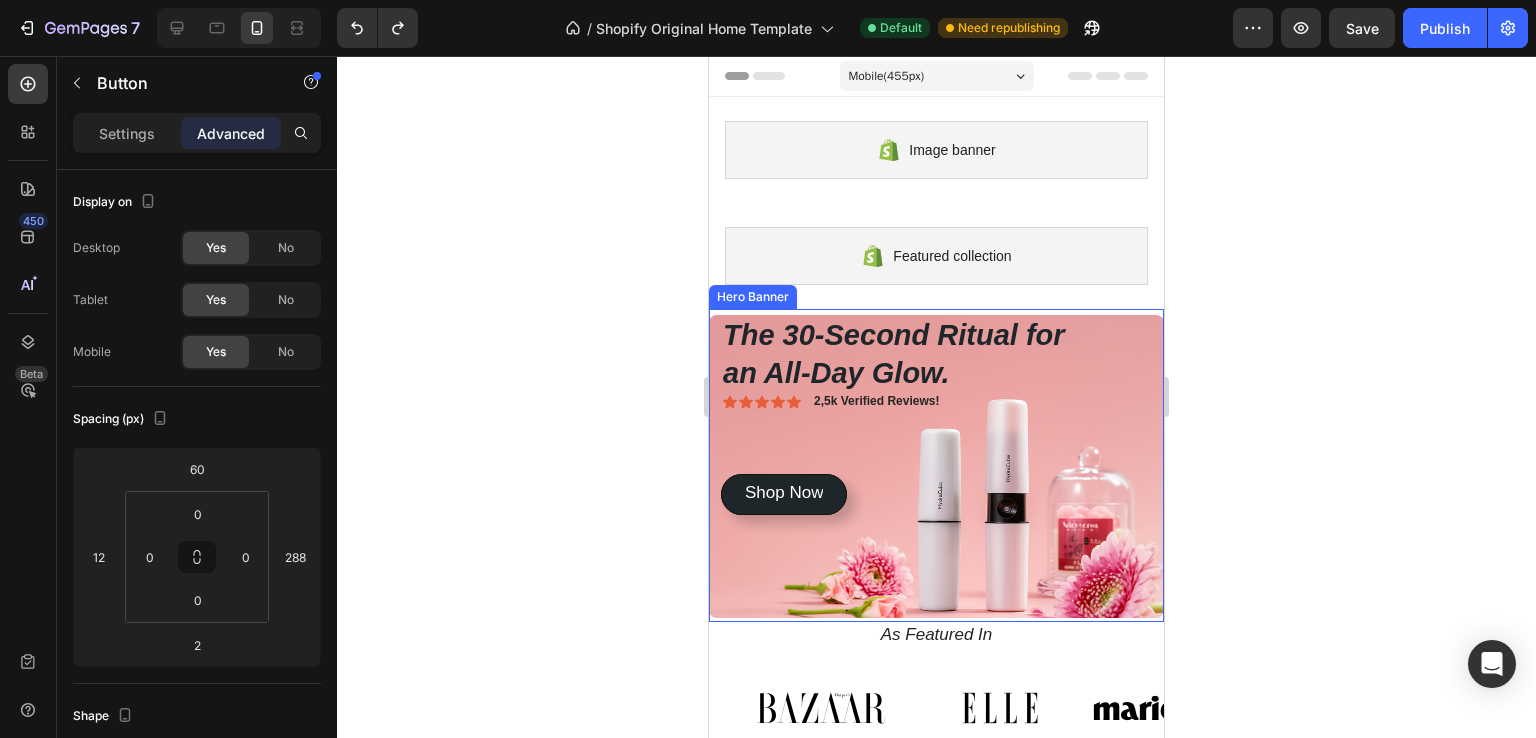 click on "2,5k Verified Reviews!" at bounding box center (876, 401) 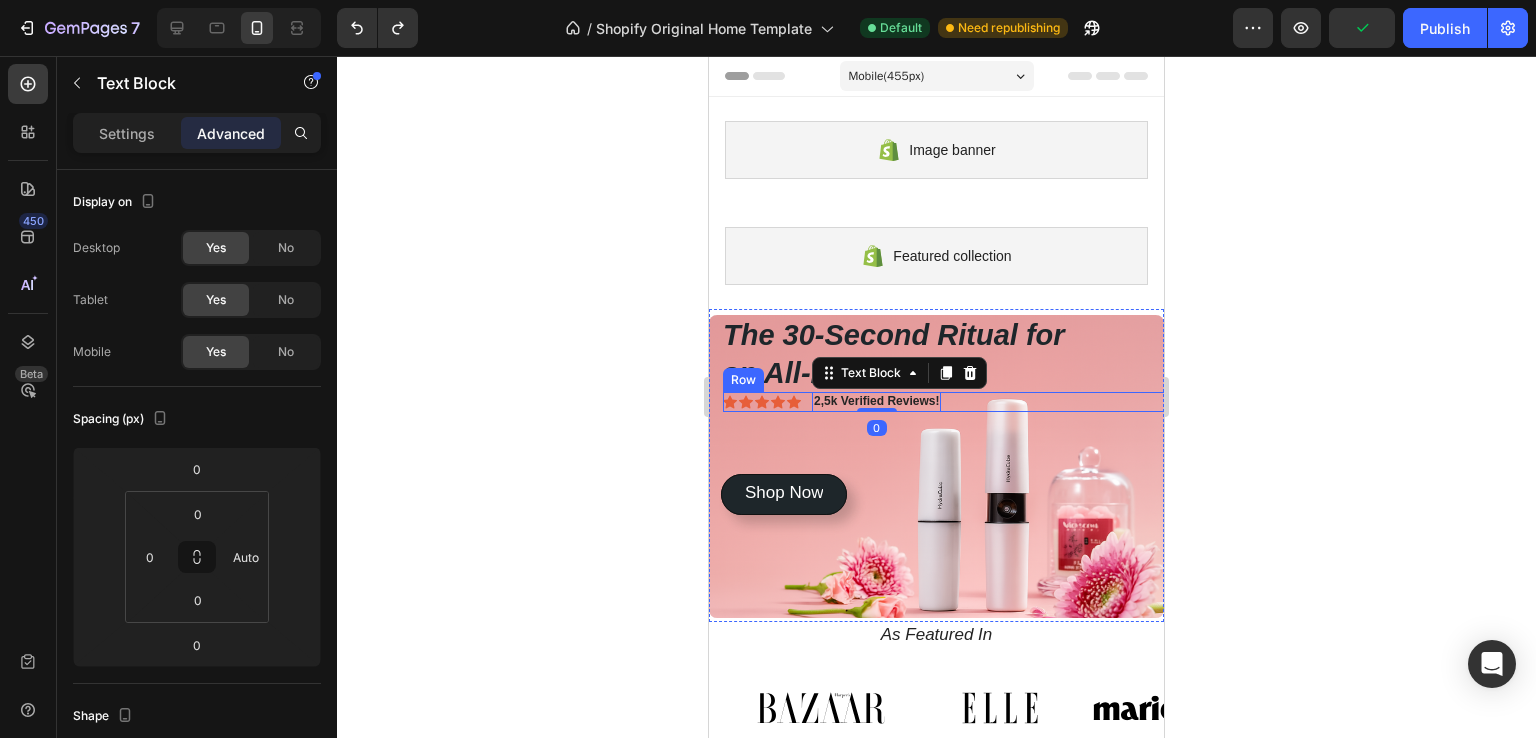 click on "Icon Icon Icon Icon Icon Icon List 2,5k Verified Reviews! Text Block   0 Row" at bounding box center (950, 402) 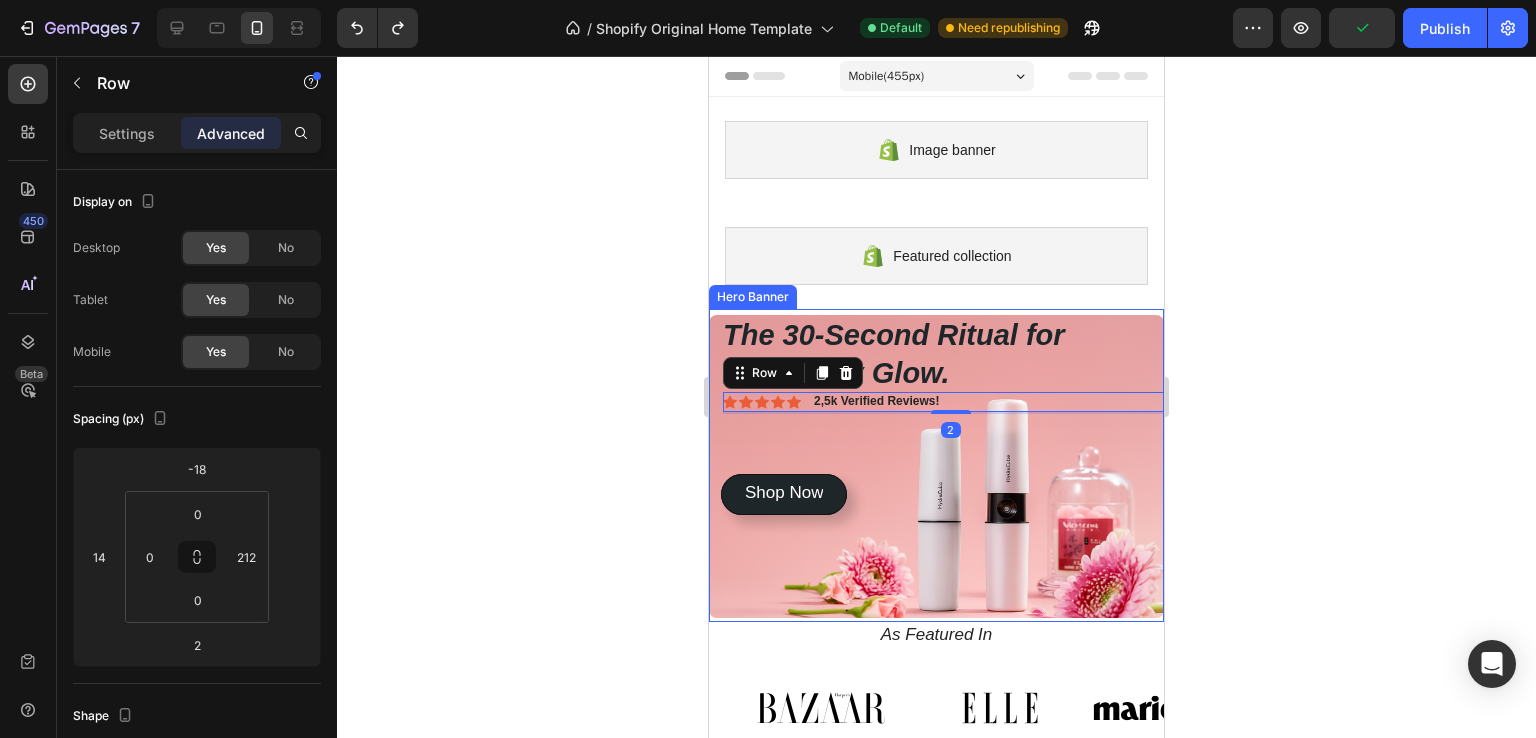 click on "Shop Now Button" at bounding box center [798, 494] 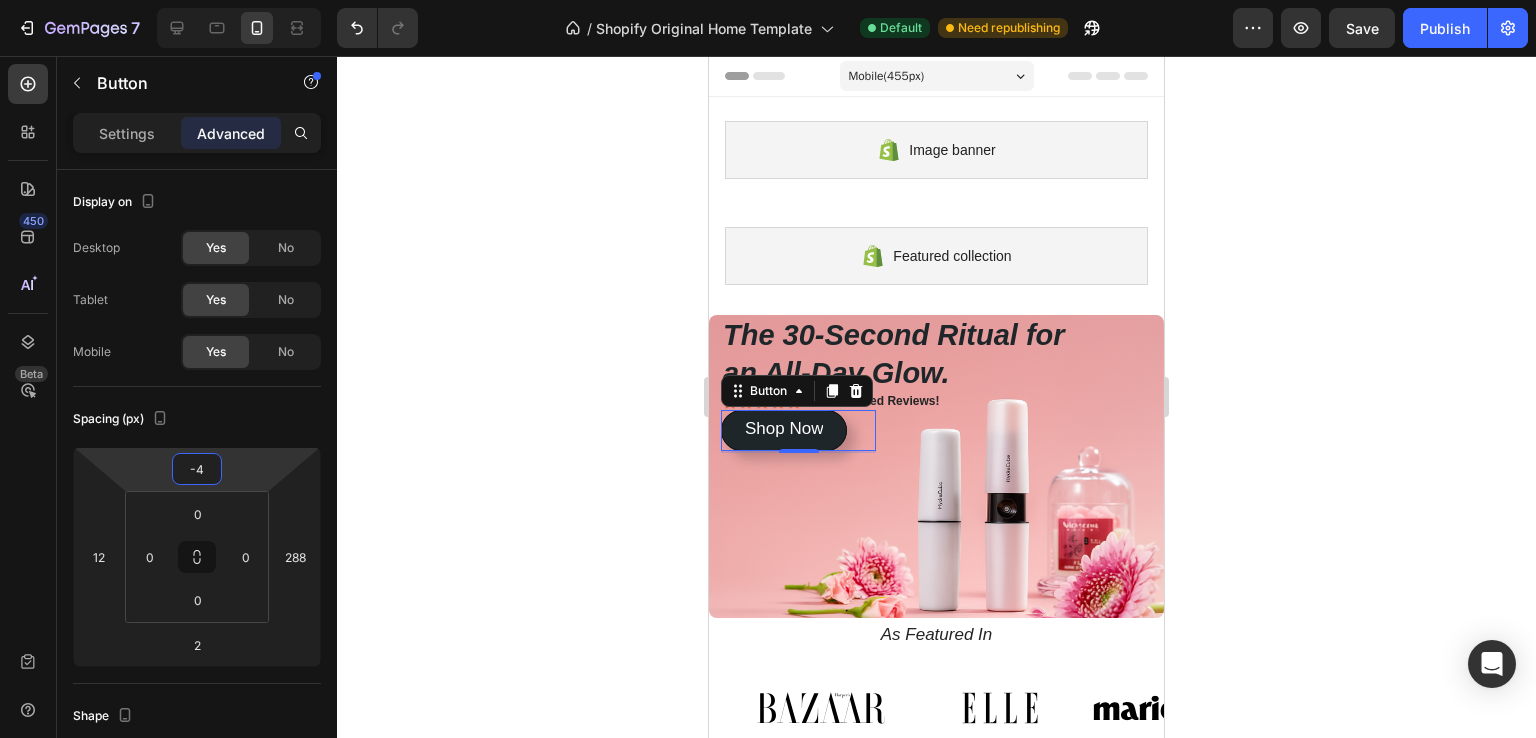 type on "-10" 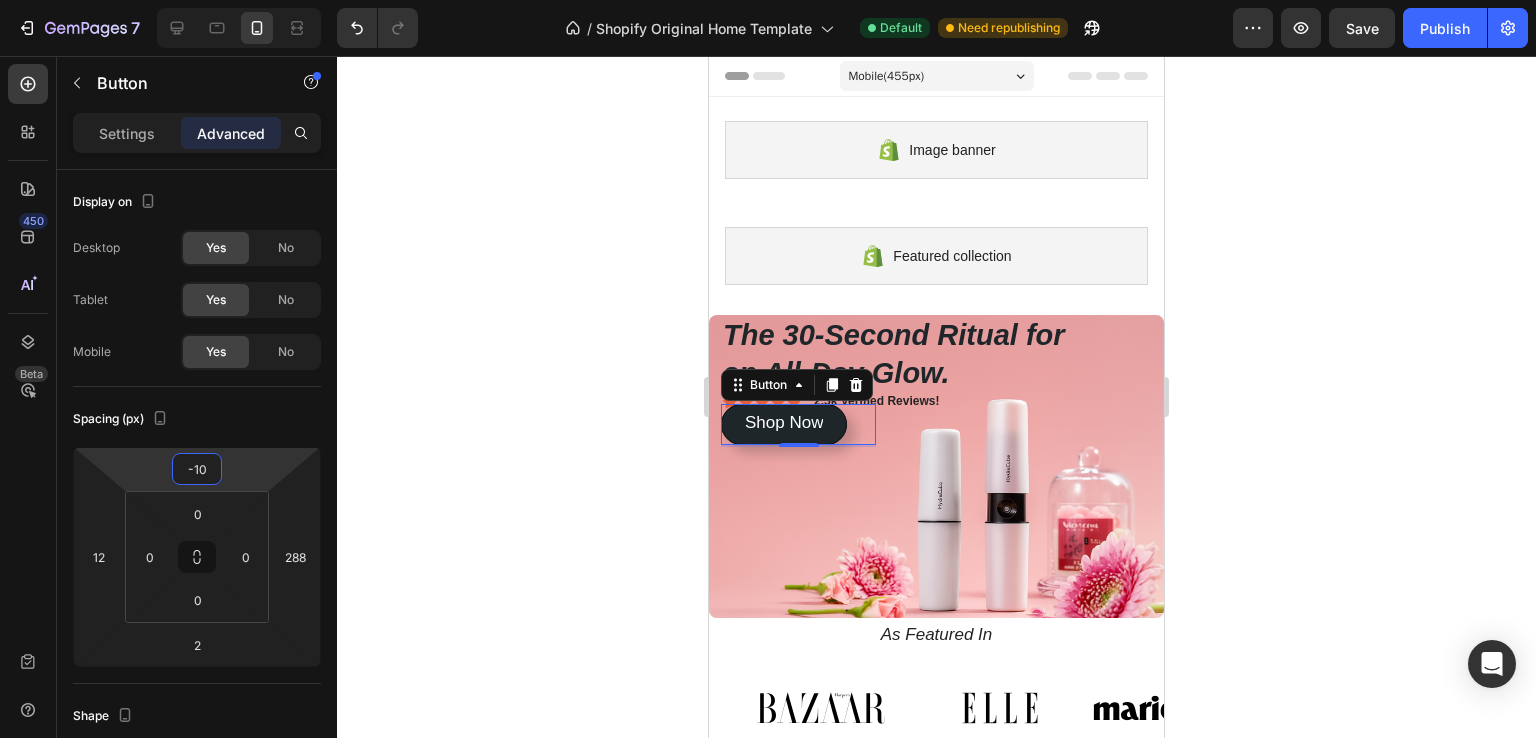 drag, startPoint x: 252, startPoint y: 477, endPoint x: 260, endPoint y: 512, distance: 35.902645 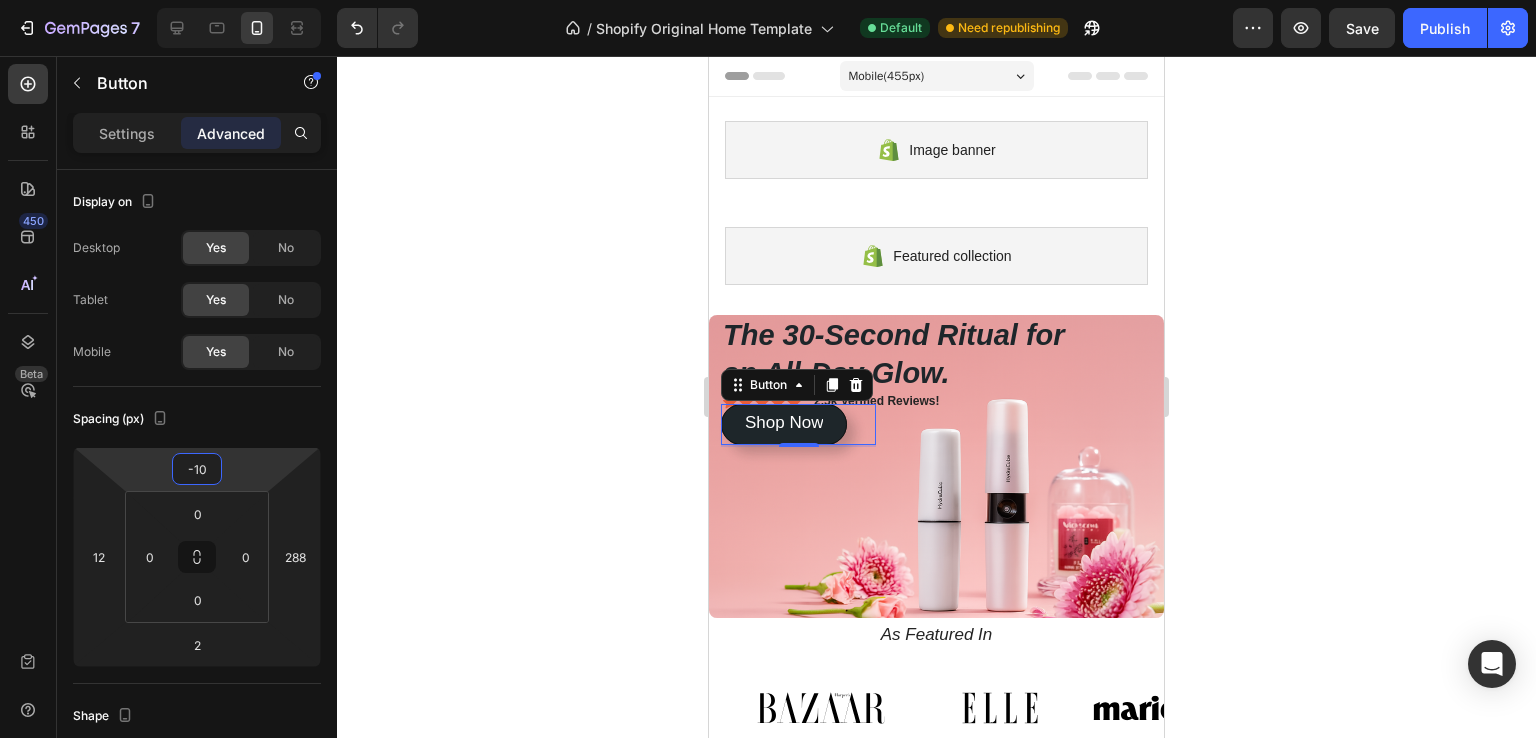 click on "7   /  Shopify Original Home Template Default Need republishing Preview  Save   Publish  450 Beta button Sections(30) Elements(7) Button
Button
Button Product
Dynamic Checkout
Add to Cart
Sticky Add to Cart Form
Submit Button Advanced
Sticky Back to top Button Settings Advanced Display on Desktop Yes No Tablet Yes No Mobile Yes No Spacing (px) -10 12 2 288 0 0 0 0 Shape Border Add... Corner Add... Shadow Add... Position Static Opacity 100% Animation Upgrade to Build plan  to unlock Animation & other premium features. Interaction Upgrade to Optimize plan  to unlock Interaction & other premium features. CSS class Delete element 100 %" at bounding box center [768, 0] 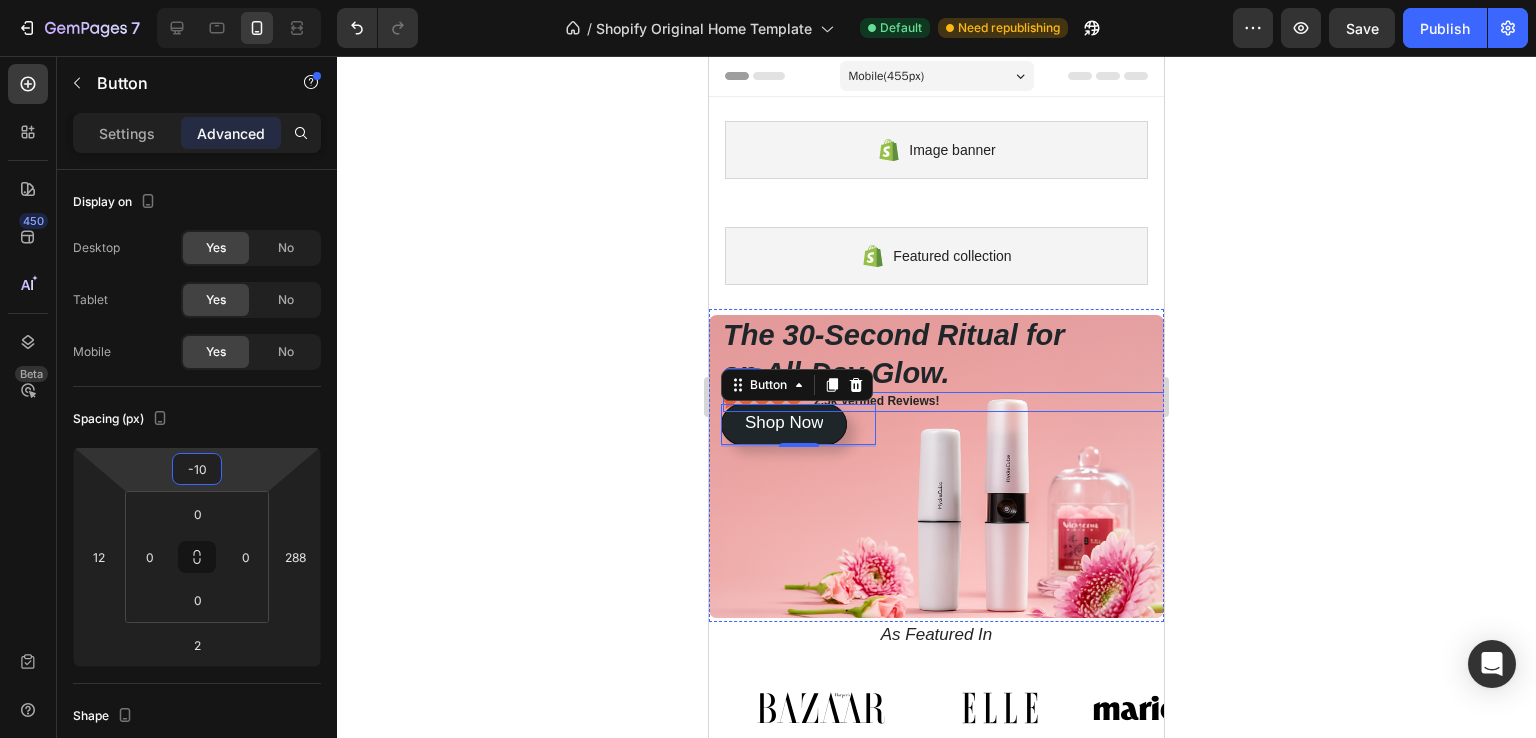 click on "Icon Icon Icon Icon Icon Icon List 2,5k Verified Reviews! Text Block Row" at bounding box center [950, 402] 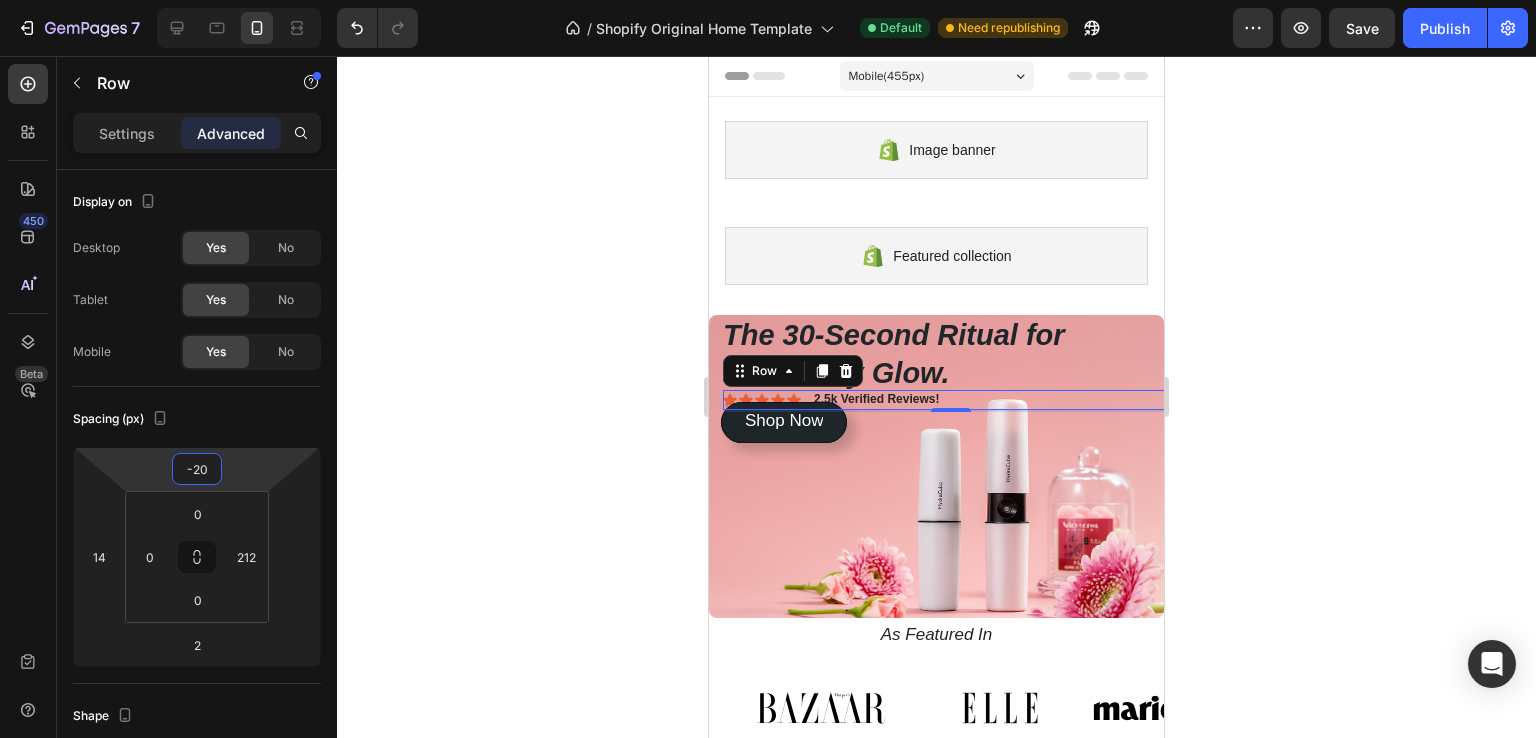 type on "-18" 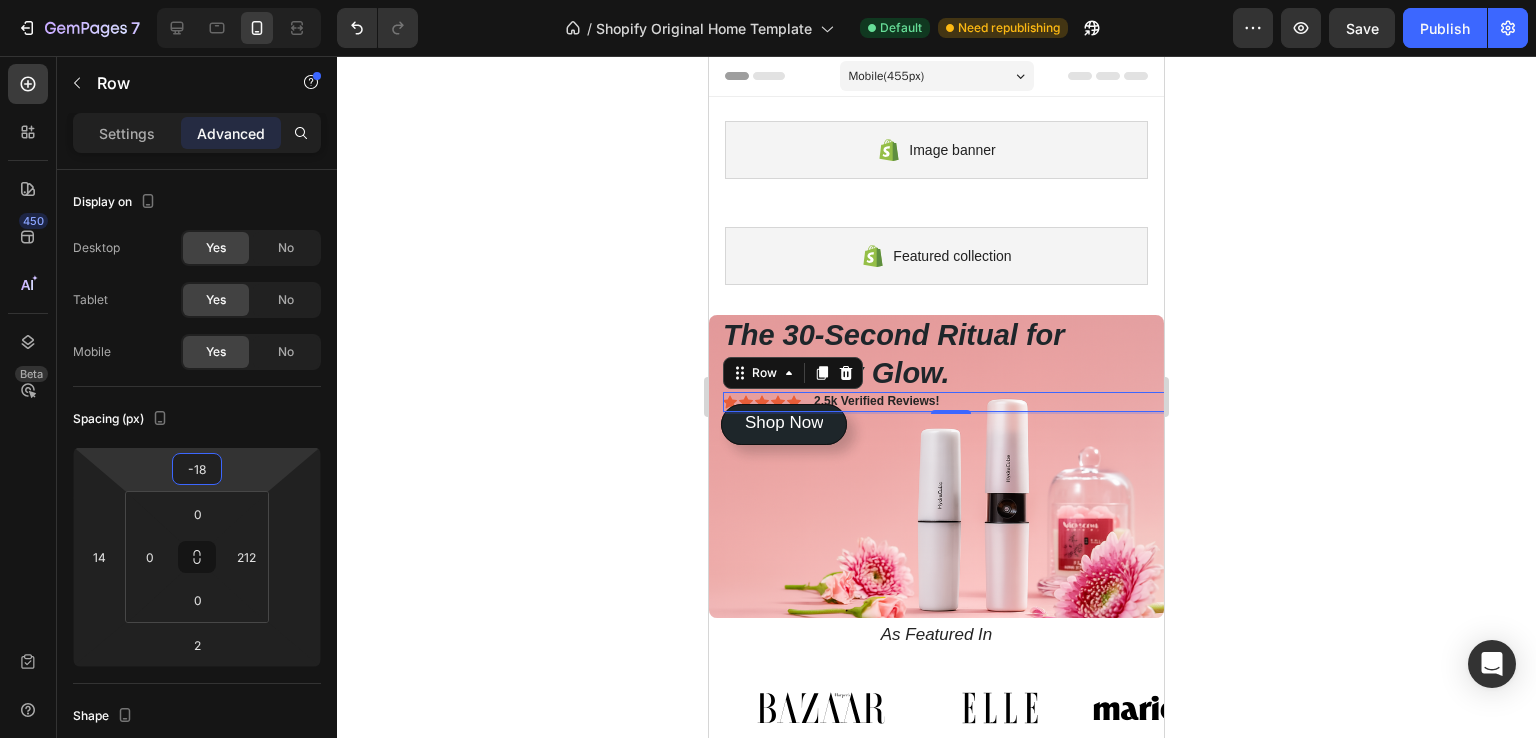 click on "7   /  Shopify Original Home Template Default Need republishing Preview  Save   Publish  450 Beta button Sections(30) Elements(7) Button
Button
Button Product
Dynamic Checkout
Add to Cart
Sticky Add to Cart Form
Submit Button Advanced
Sticky Back to top Row Settings Advanced Display on Desktop Yes No Tablet Yes No Mobile Yes No Spacing (px) -18 14 2 0 0 0 [NUMBER] Shape Border Add... Corner Add... Shadow Add... Position Static Opacity 100% Animation Upgrade to Build plan  to unlock Animation & other premium features. Interaction Upgrade to Optimize plan  to unlock Interaction & other premium features. CSS class Delete element [COLOR_CODE] 100" at bounding box center (768, 0) 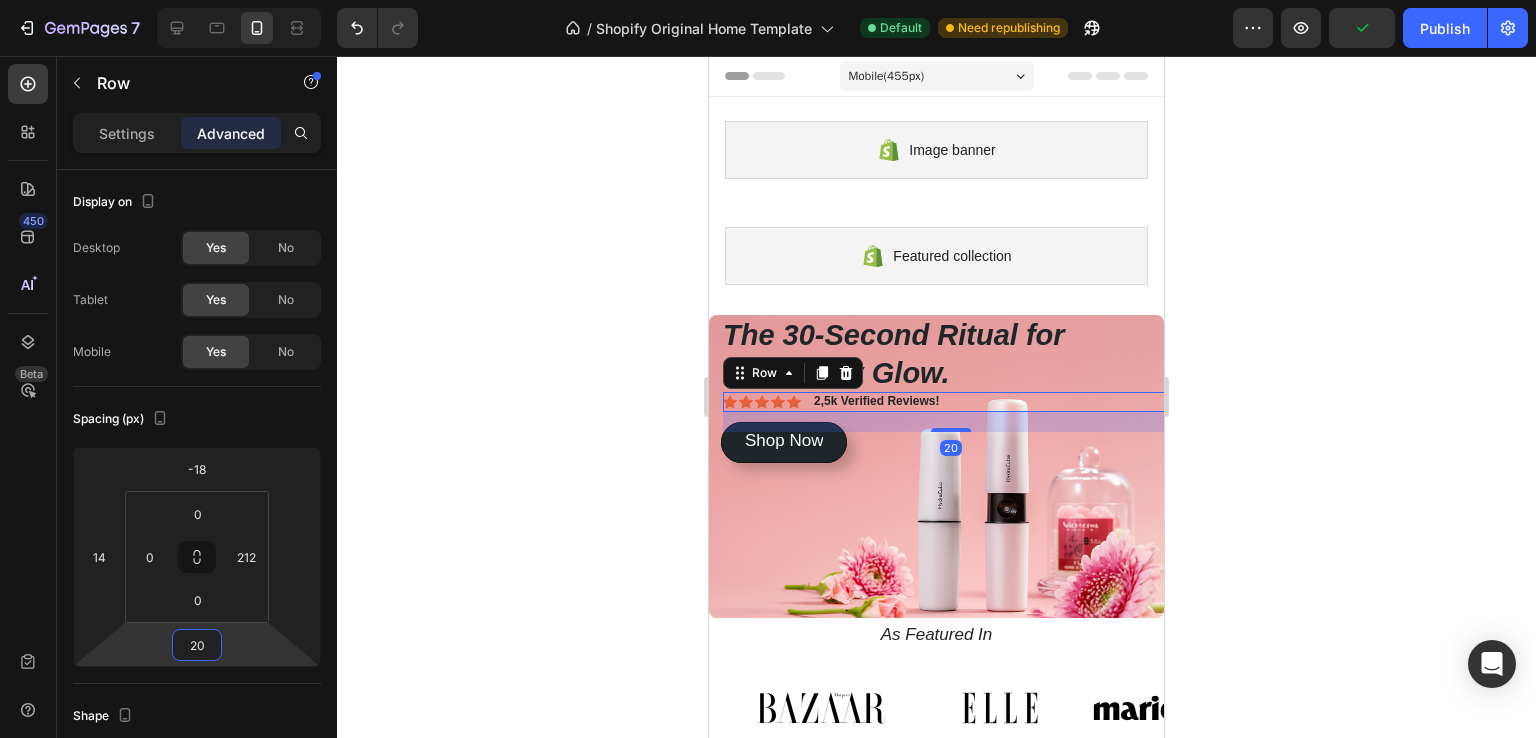 type on "22" 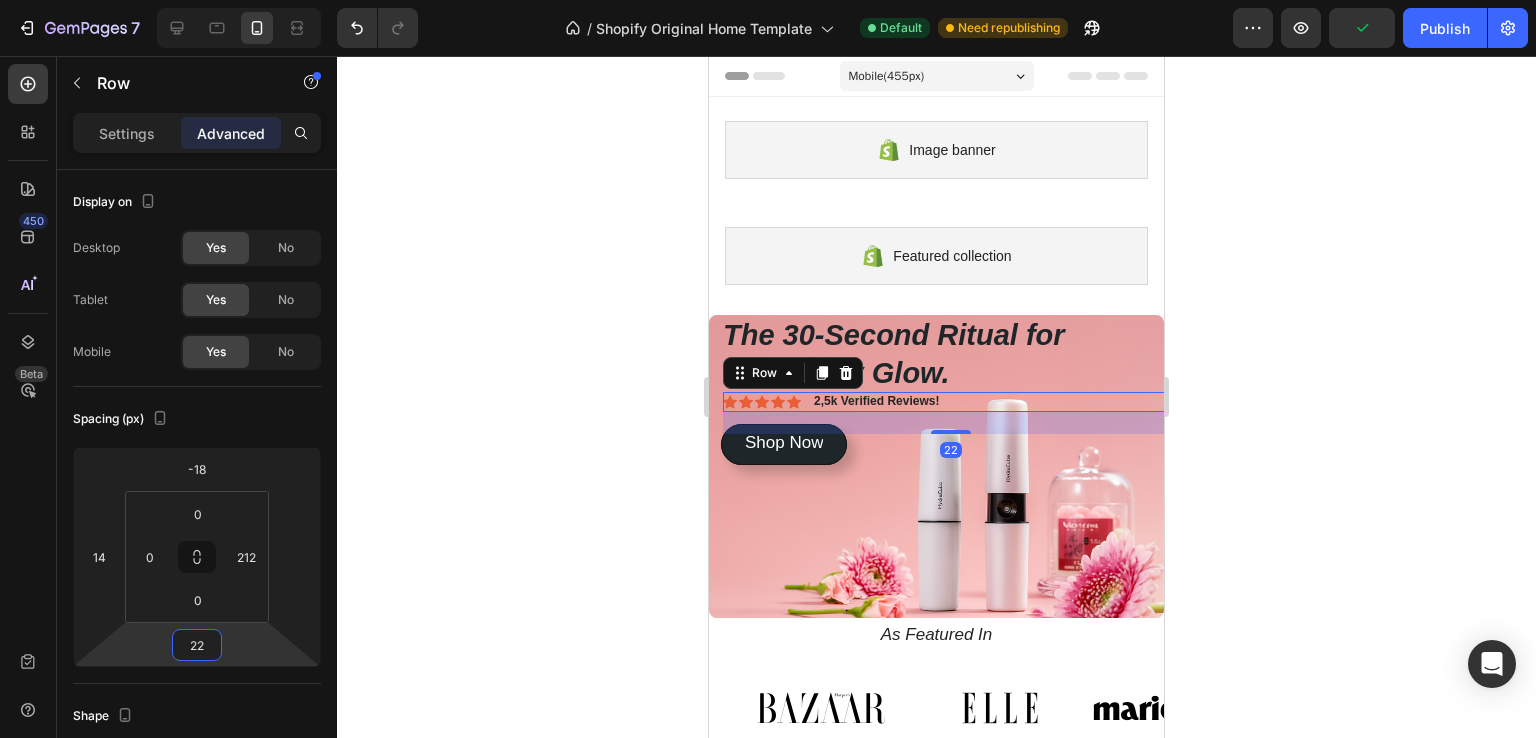 click on "7   /  Shopify Original Home Template Default Need republishing Preview  Publish  450 Beta button Sections(30) Elements(7) Button
Button
Button Product
Dynamic Checkout
Add to Cart
Sticky Add to Cart Form
Submit Button Advanced
Sticky Back to top Row Settings Advanced Display on Desktop Yes No Tablet Yes No Mobile Yes No Spacing (px) -18 14 22 0 0 0 [NUMBER] Shape Border Add... Corner Add... Shadow Add... Position Static Opacity 100% Animation Upgrade to Build plan  to unlock Animation & other premium features. Interaction Upgrade to Optimize plan  to unlock Interaction & other premium features. CSS class Delete element [COLOR_CODE] 100 % All" at bounding box center (768, 0) 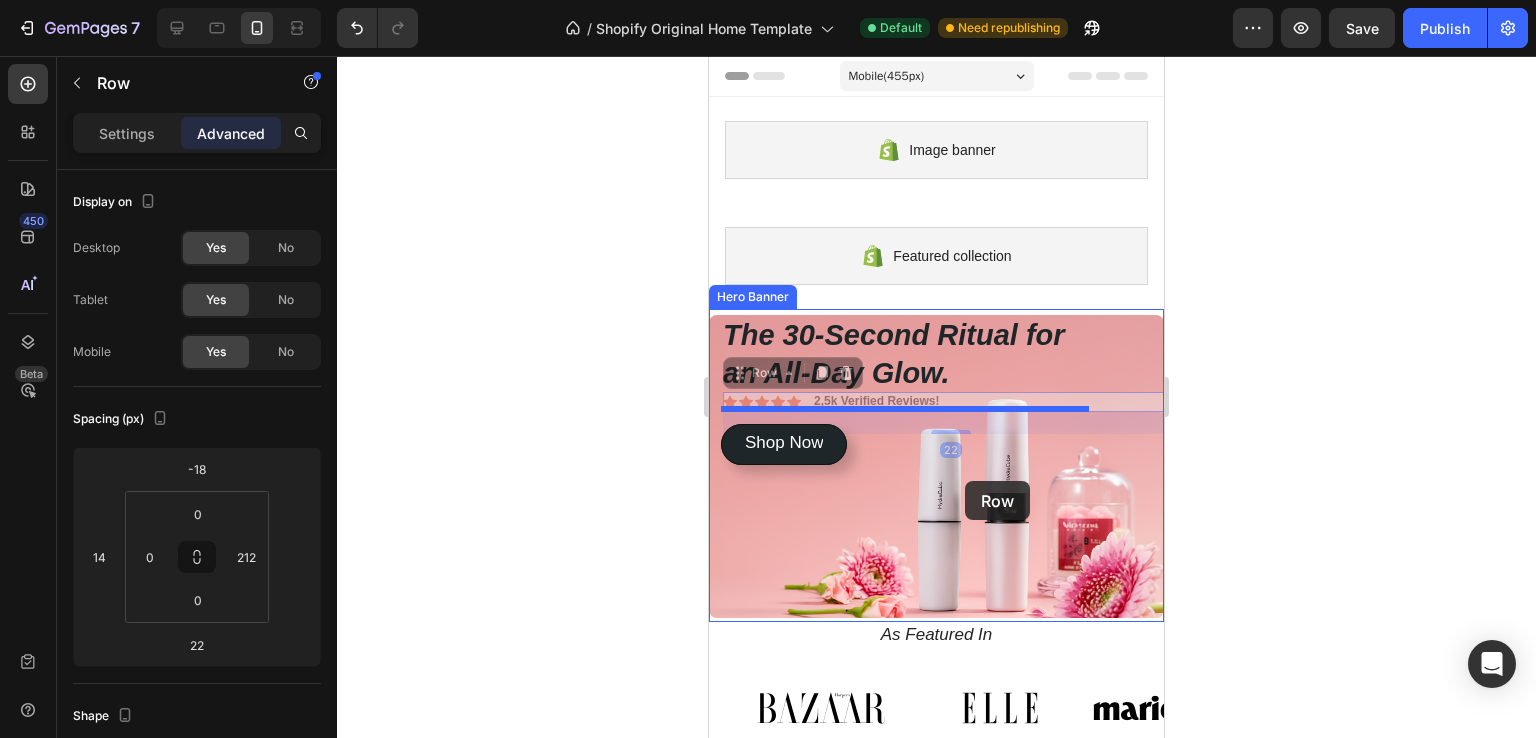 drag, startPoint x: 972, startPoint y: 397, endPoint x: 962, endPoint y: 482, distance: 85.58621 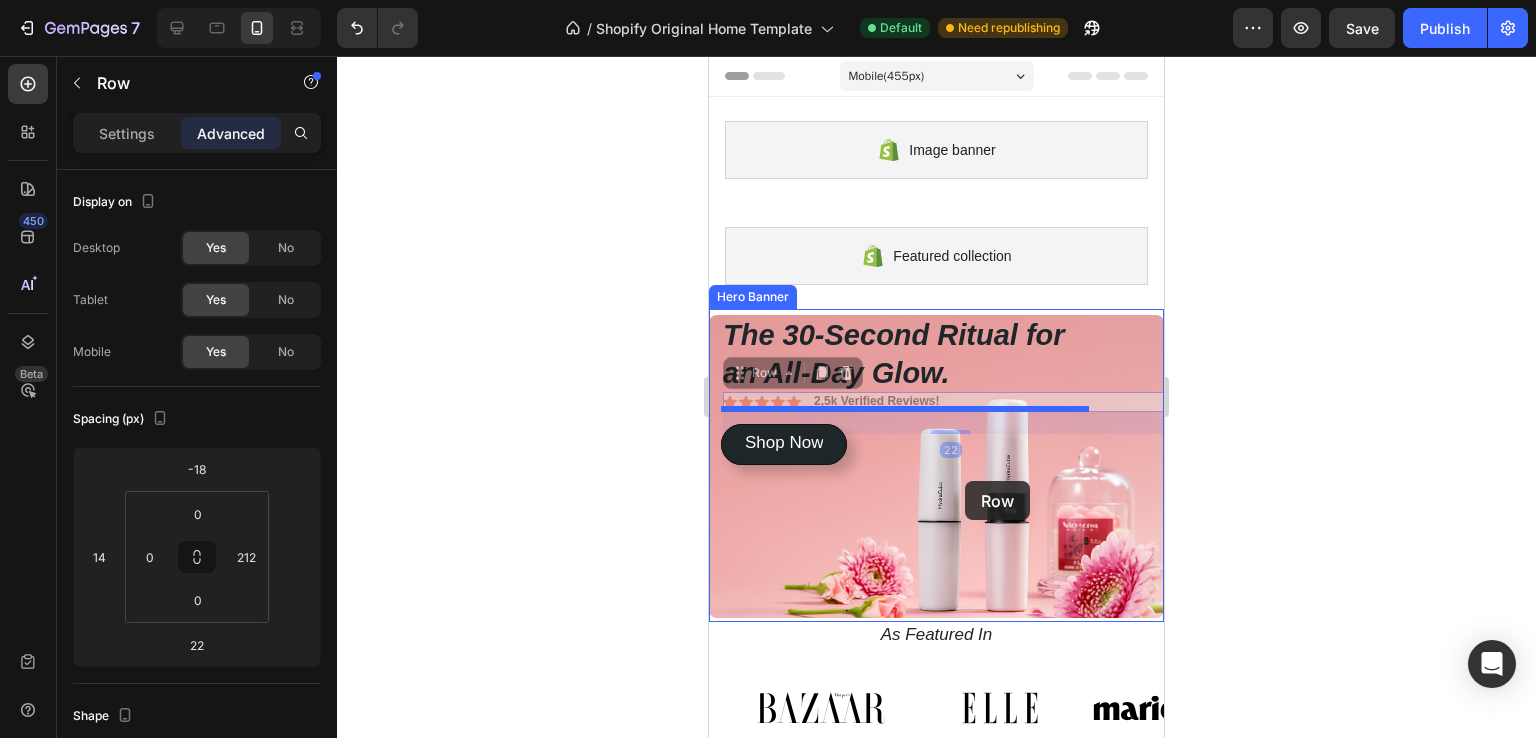 click on "Mobile  ( 455 px) iPhone 13 Mini iPhone 13 Pro iPhone 11 Pro Max iPhone 15 Pro Max Pixel 7 Galaxy S8+ Galaxy S20 Ultra iPad Mini iPad Air iPad Pro Image banner Shopify section: Image banner Featured collection Shopify section: Featured collection The 30-Second Ritual for an All-Day Glow. Heading Get instant, touchless hydration that absorbs in seconds, leaving nothing behind but a fresh, dewy radiance. Text Block Icon Icon Icon Icon Icon Icon List 2,5k Verified Reviews! Text Block Row   22 Icon Icon Icon Icon Icon Icon List 2,5k Verified Reviews! Text Block Row   22 Shop Now Button Shop Now Button Hero Banner Section 3 As Featured In Heading Image Image Image Image Image Image Image Carousel Row Section 4 Root Start with Sections from sidebar Add sections Add elements Start with Generating from URL or image Add section Choose templates inspired by CRO experts Generate layout from URL or image Add blank section then drag & drop elements" at bounding box center (936, 2614) 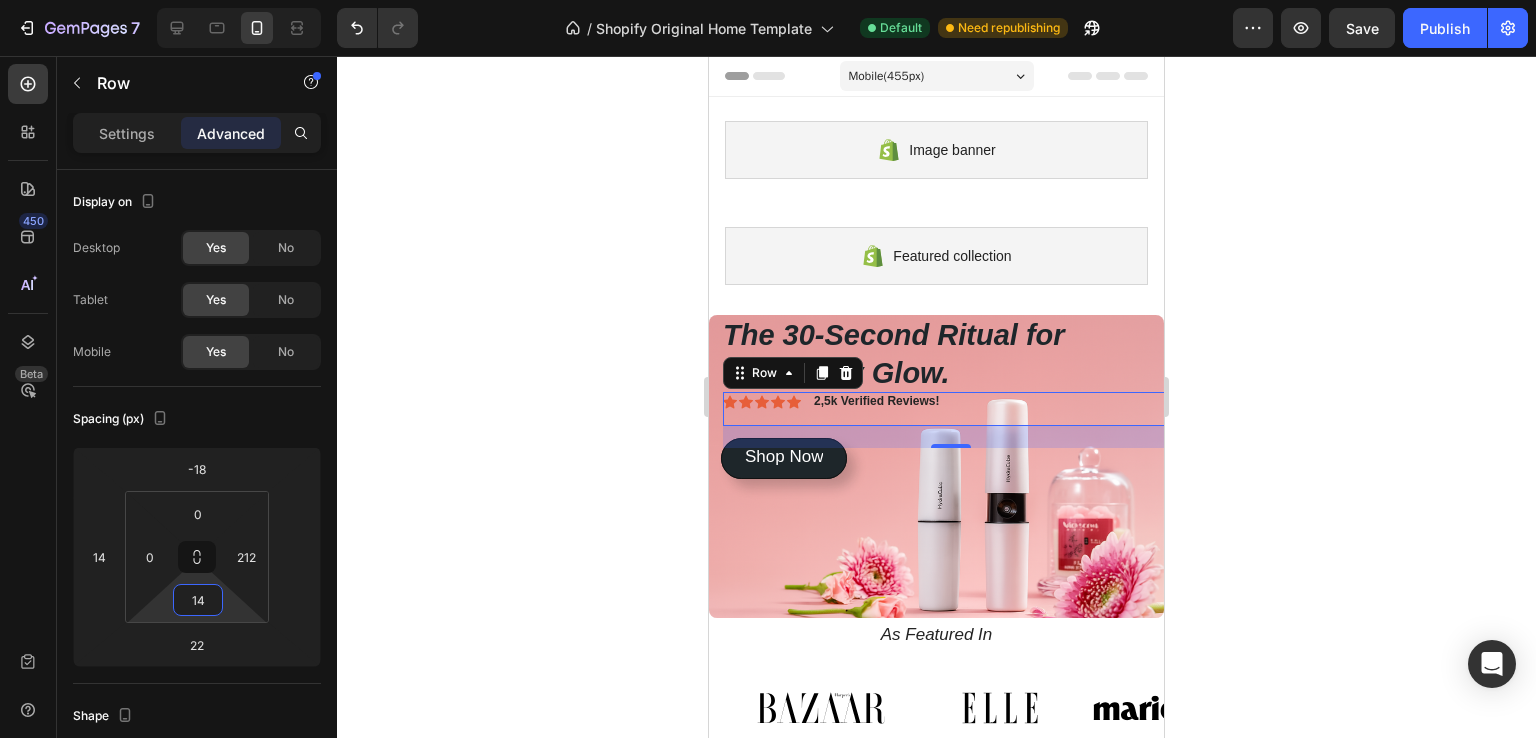 type on "0" 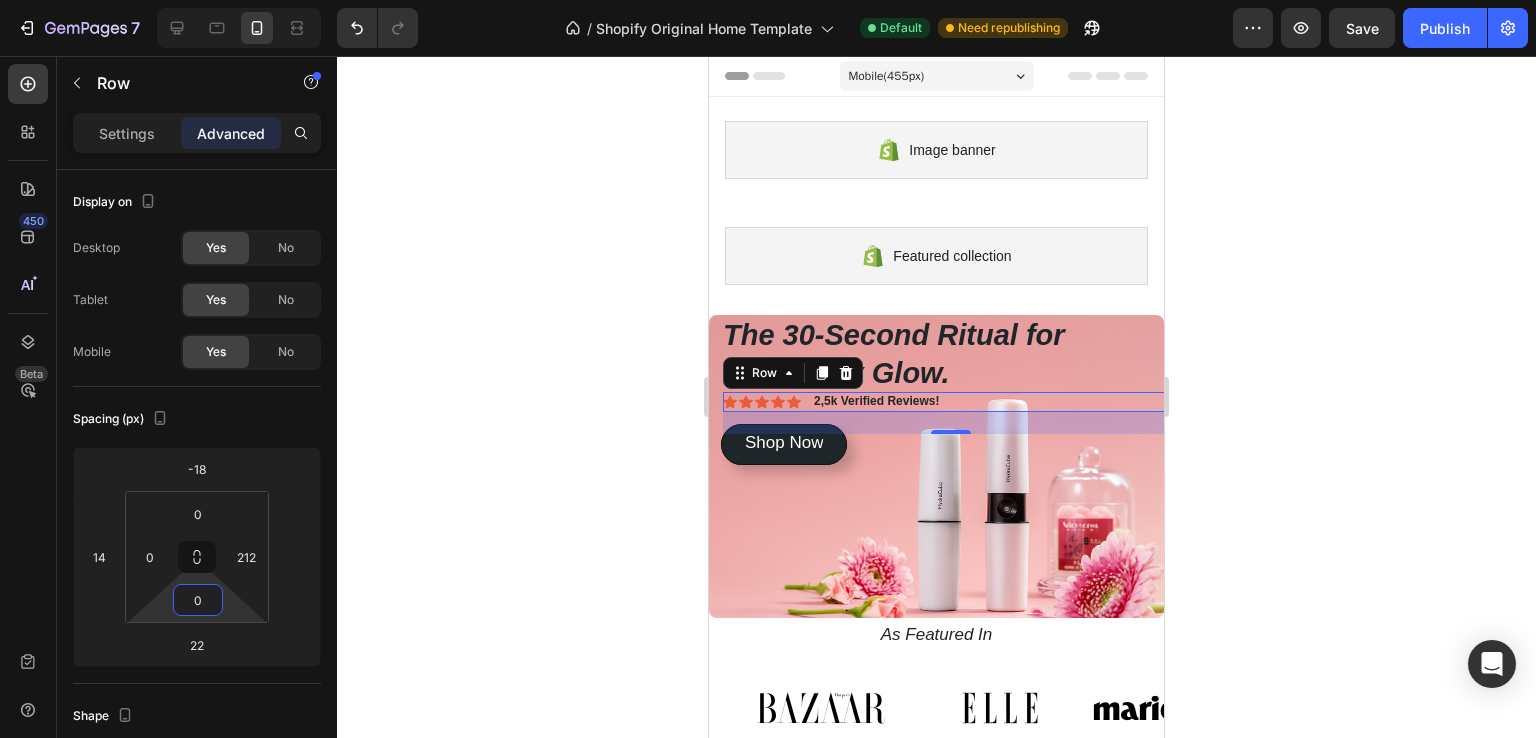 click on "7   /  Shopify Original Home Template Default Need republishing Preview  Save   Publish  450 Beta button Sections(30) Elements(7) Button
Button
Button Product
Dynamic Checkout
Add to Cart
Sticky Add to Cart Form
Submit Button Advanced
Sticky Back to top Row Settings Advanced Display on Desktop Yes No Tablet Yes No Mobile Yes No Spacing (px) -18 14 22 0 0 0 212 Shape Border Add... Corner Add... Shadow Add... Position Static Opacity 100% Animation Upgrade to Build plan  to unlock Animation & other premium features. Interaction Upgrade to Optimize plan  to unlock Interaction & other premium features. CSS class Delete element 333333 %" at bounding box center (768, 0) 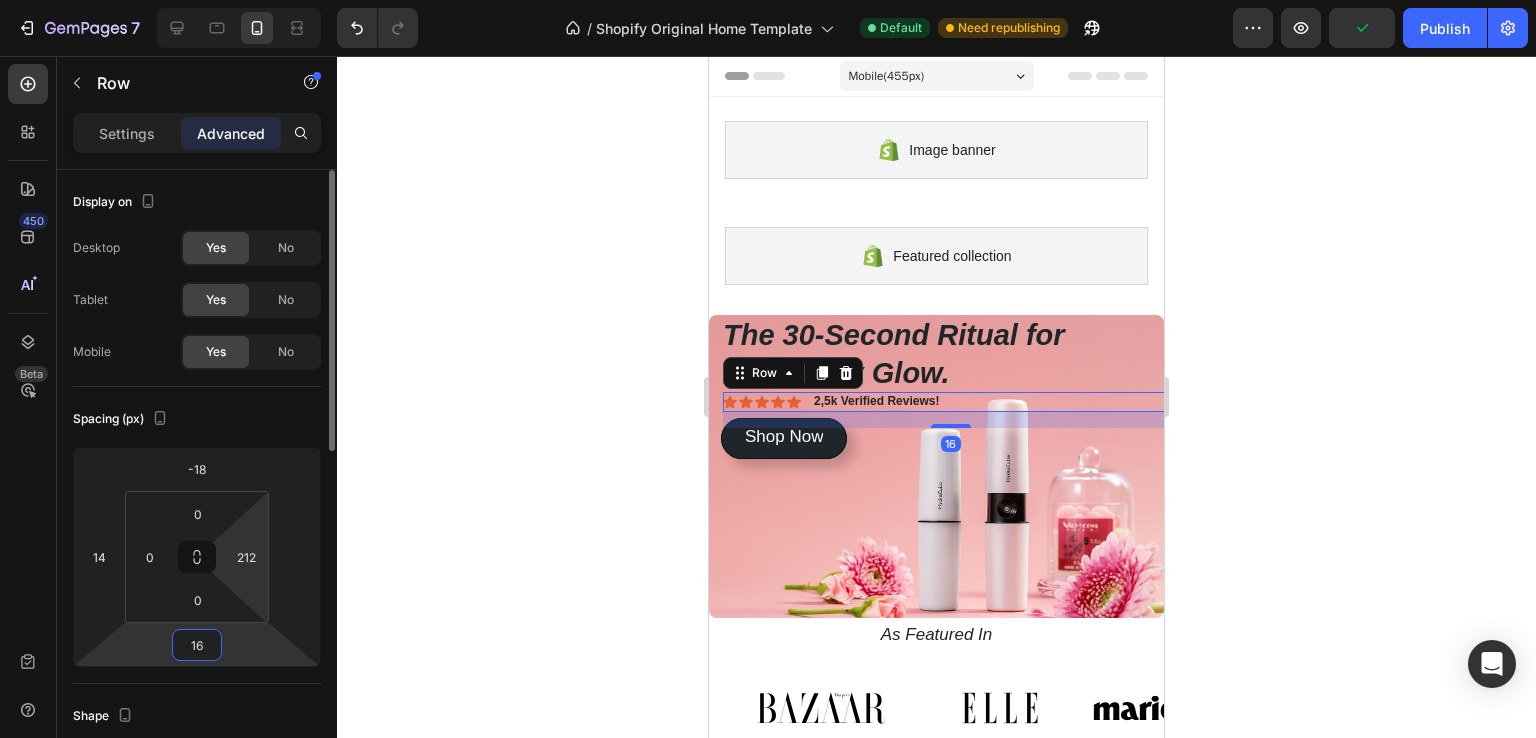 drag, startPoint x: 243, startPoint y: 649, endPoint x: 236, endPoint y: 531, distance: 118.20744 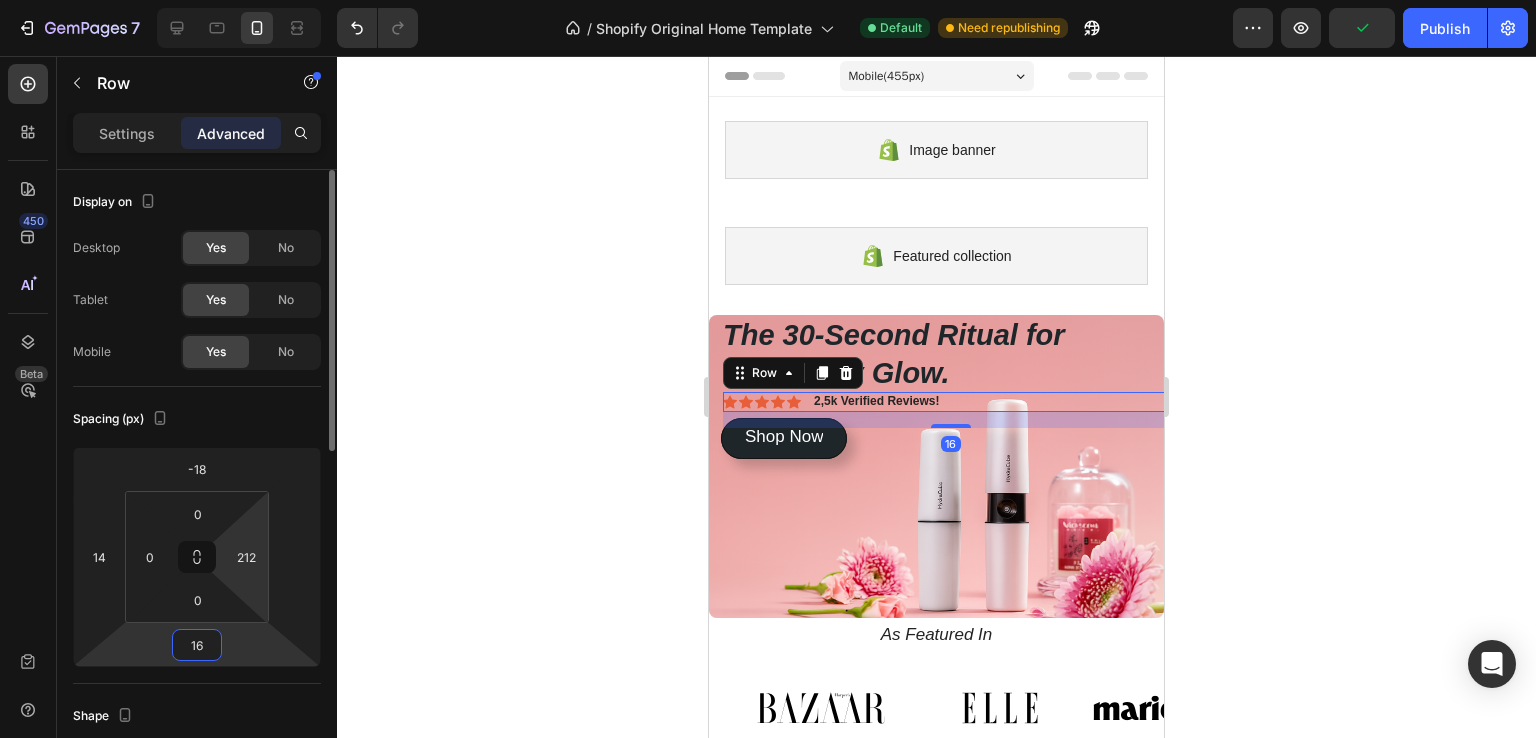 click on "7   /  Shopify Original Home Template Default Need republishing Preview  Publish  450 Beta button Sections(30) Elements(7) Button
Button
Button Product
Dynamic Checkout
Add to Cart
Sticky Add to Cart Form
Submit Button Advanced
Sticky Back to top Row Settings Advanced Display on Desktop Yes No Tablet Yes No Mobile Yes No Spacing (px) -18 14 16 0 0 0 212 Shape Border Add... Corner Add... Shadow Add... Position Static Opacity 100% Animation Upgrade to Build plan  to unlock Animation & other premium features. Interaction Upgrade to Optimize plan  to unlock Interaction & other premium features. CSS class Delete element 333333 100 % All" at bounding box center (768, 0) 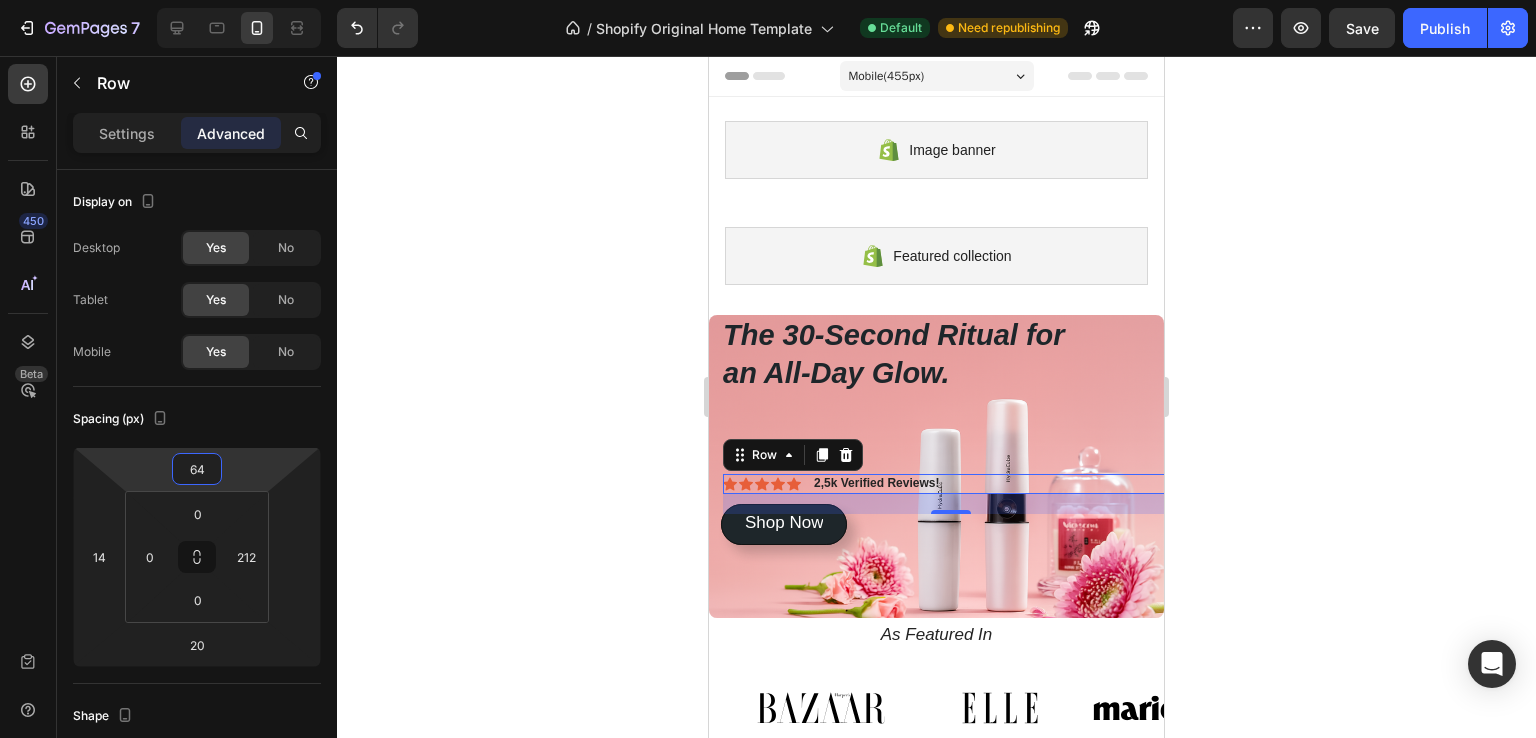 type on "60" 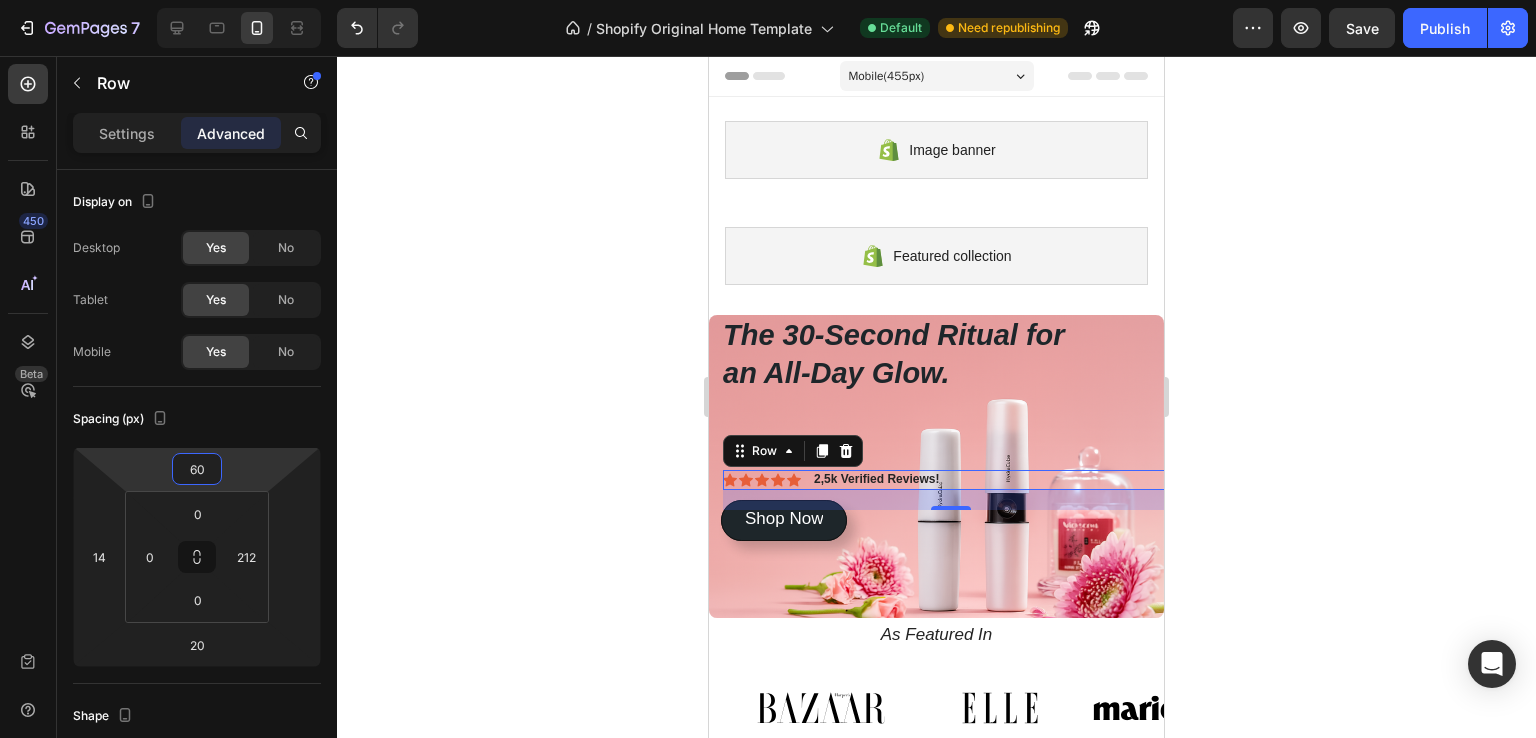 drag, startPoint x: 230, startPoint y: 482, endPoint x: 252, endPoint y: 443, distance: 44.777225 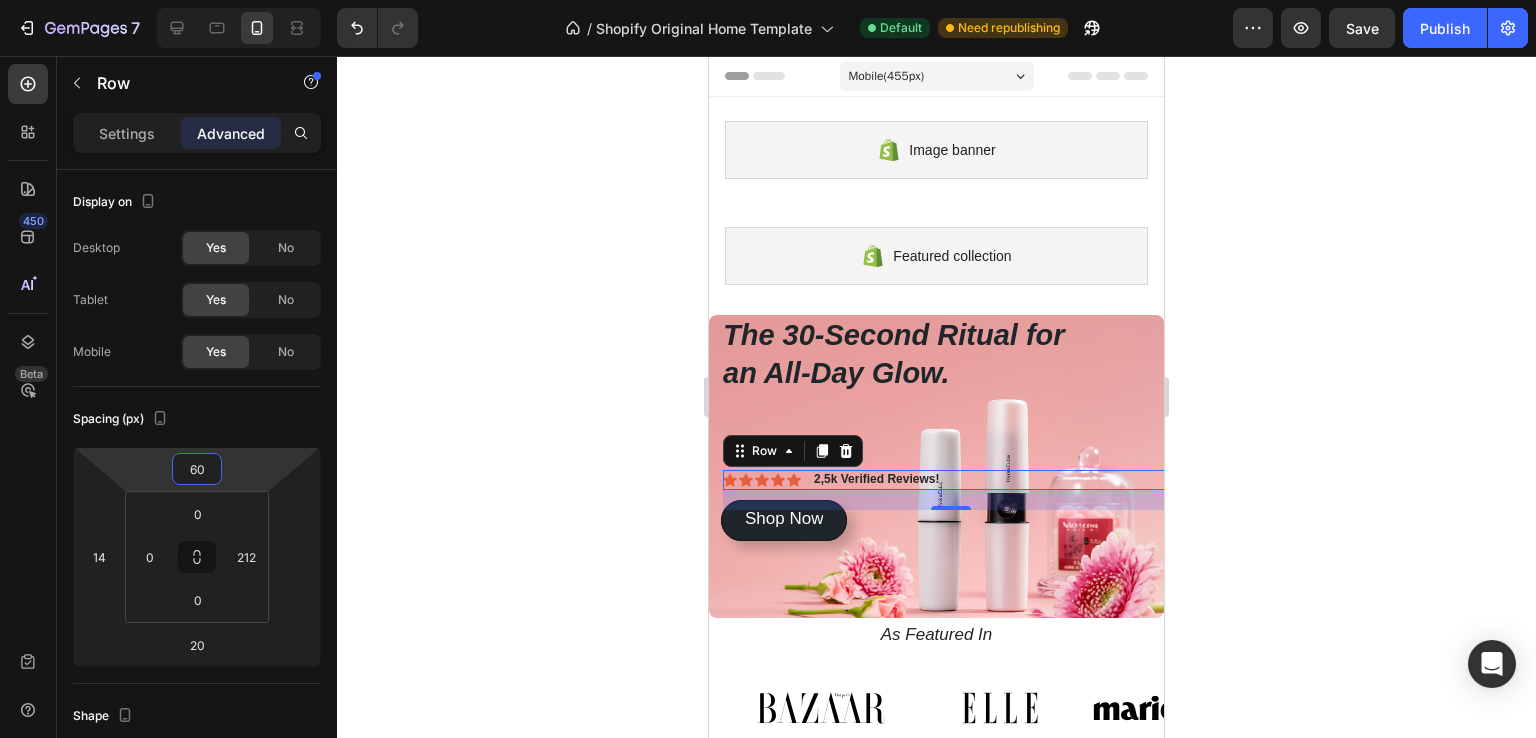 click on "7   /  Shopify Original Home Template Default Need republishing Preview  Save   Publish  450 Beta button Sections(30) Elements(7) Button
Button
Button Product
Dynamic Checkout
Add to Cart
Sticky Add to Cart Form
Submit Button Advanced
Sticky Back to top Row Settings Advanced Display on Desktop Yes No Tablet Yes No Mobile Yes No Spacing (px) 60 14 20 0 0 0 212 Shape Border Add... Corner Add... Shadow Add... Position Static Opacity 100% Animation Upgrade to Build plan  to unlock Animation & other premium features. Interaction Upgrade to Optimize plan  to unlock Interaction & other premium features. CSS class Delete element 333333 100" at bounding box center (768, 0) 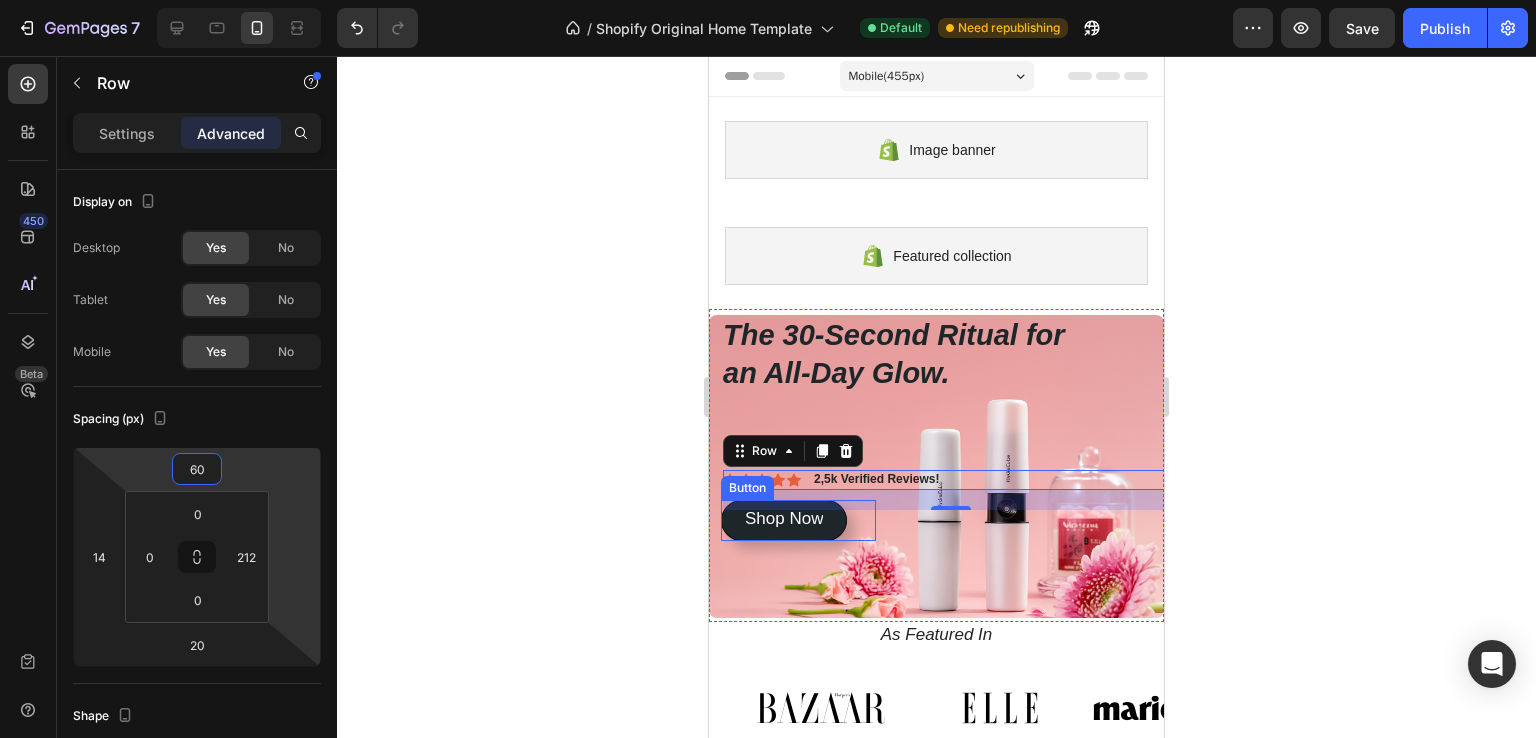 click on "Shop Now Button" at bounding box center [936, 526] 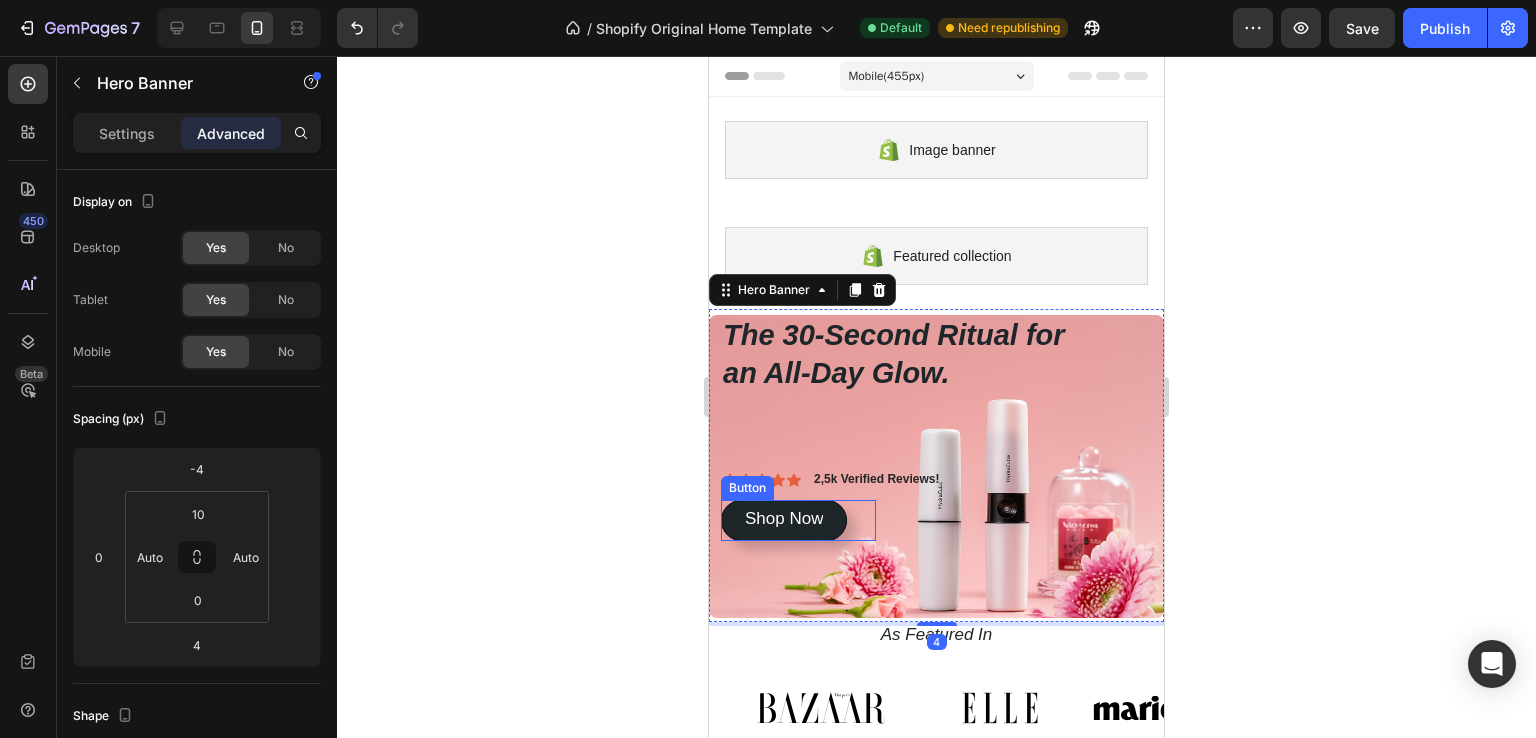 click on "Shop Now Button" at bounding box center (798, 520) 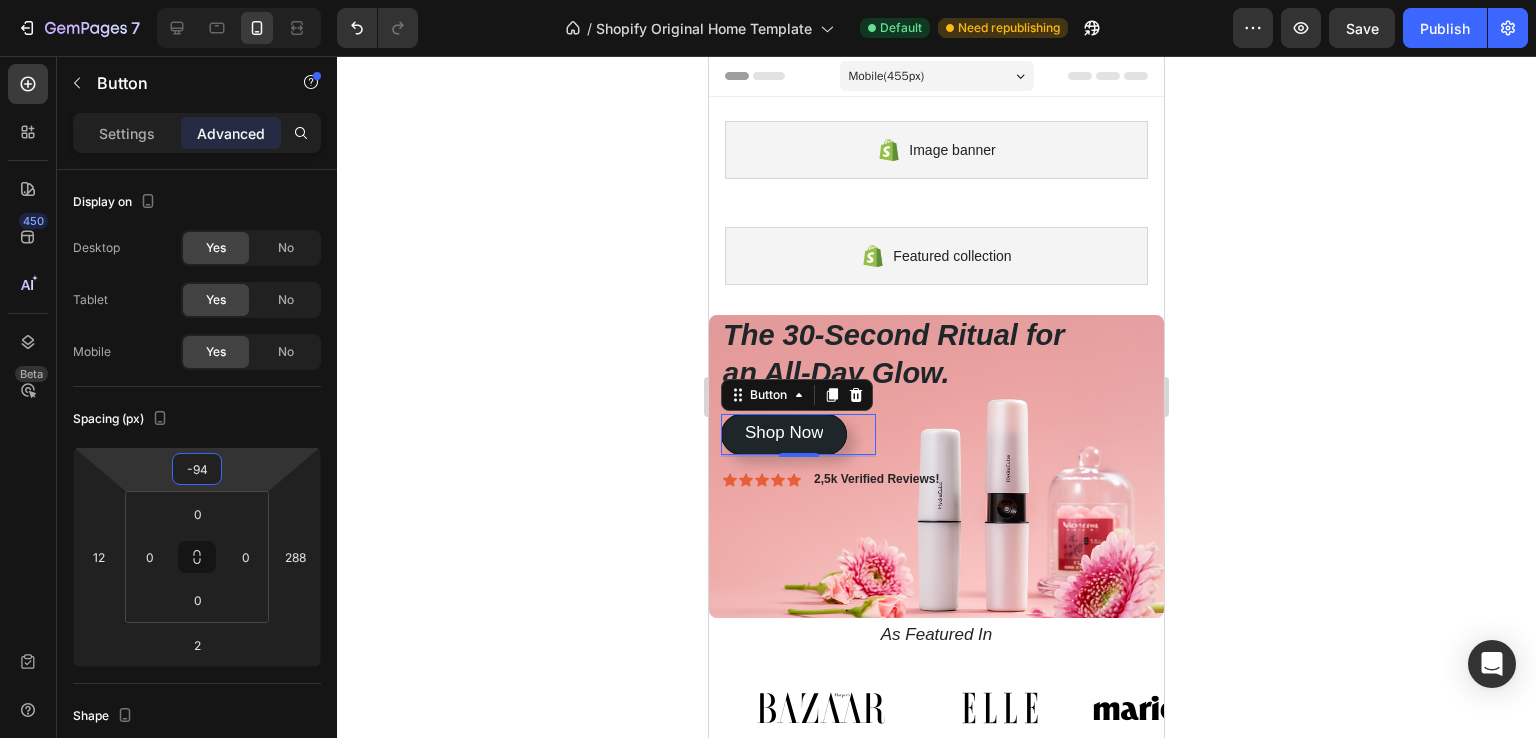 type on "-92" 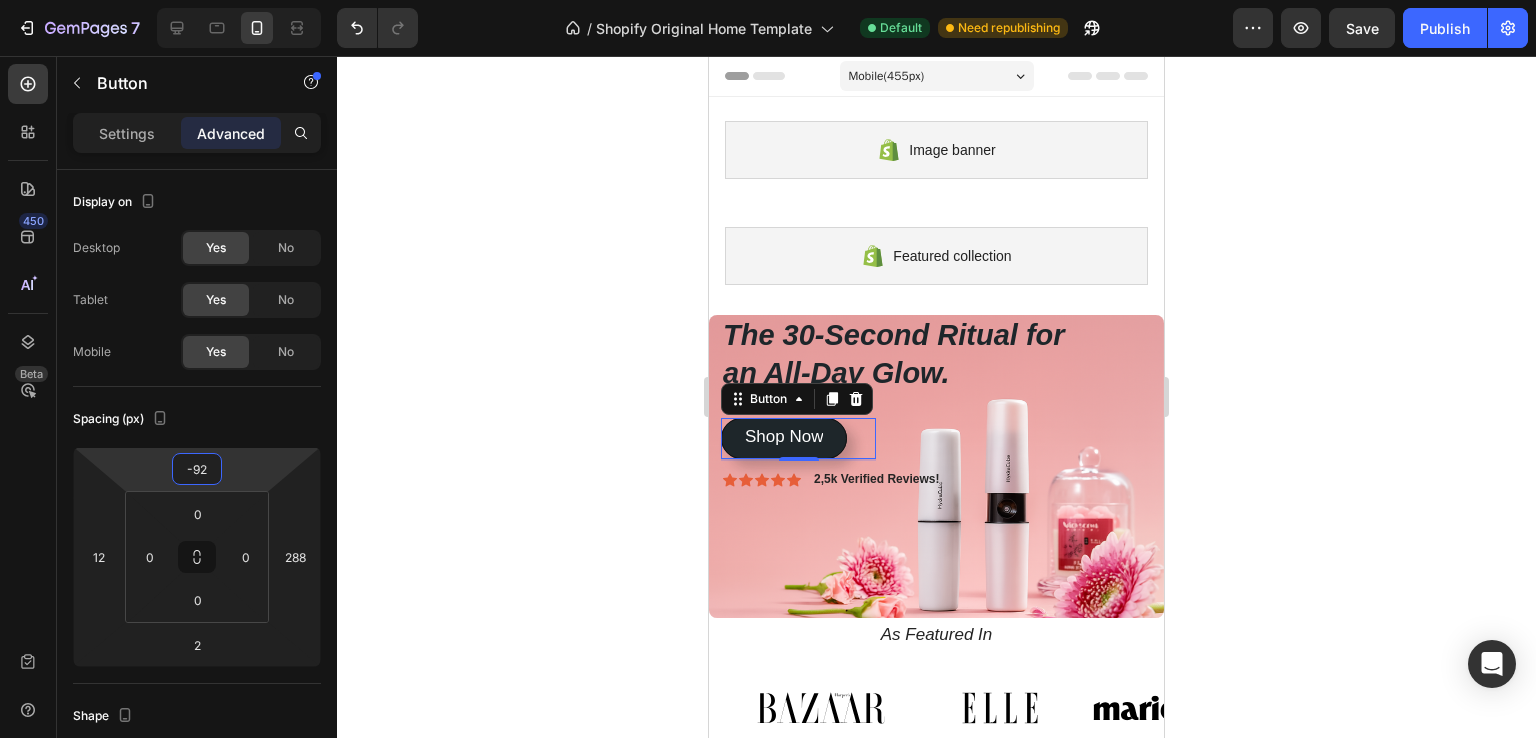 drag, startPoint x: 246, startPoint y: 480, endPoint x: 253, endPoint y: 521, distance: 41.59327 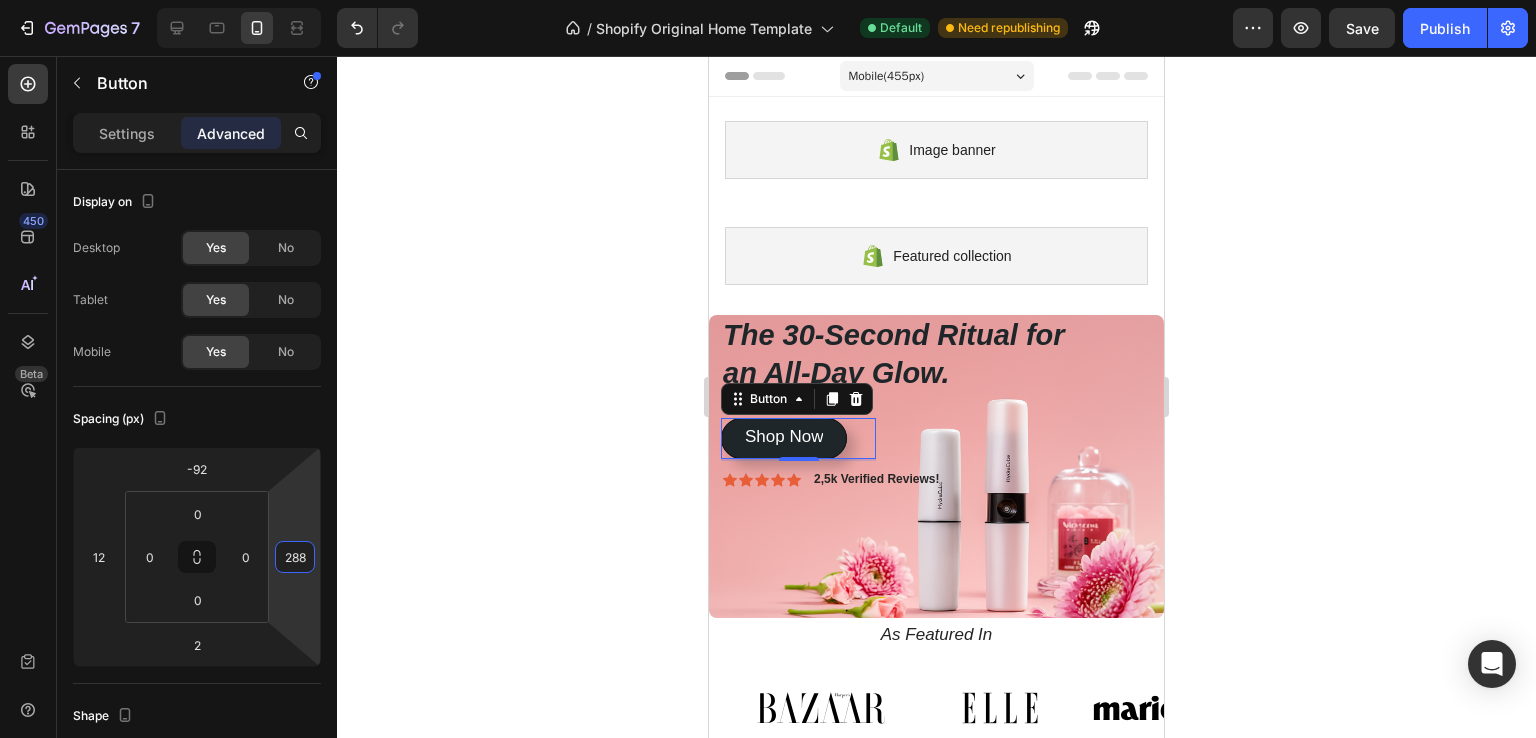 type on "286" 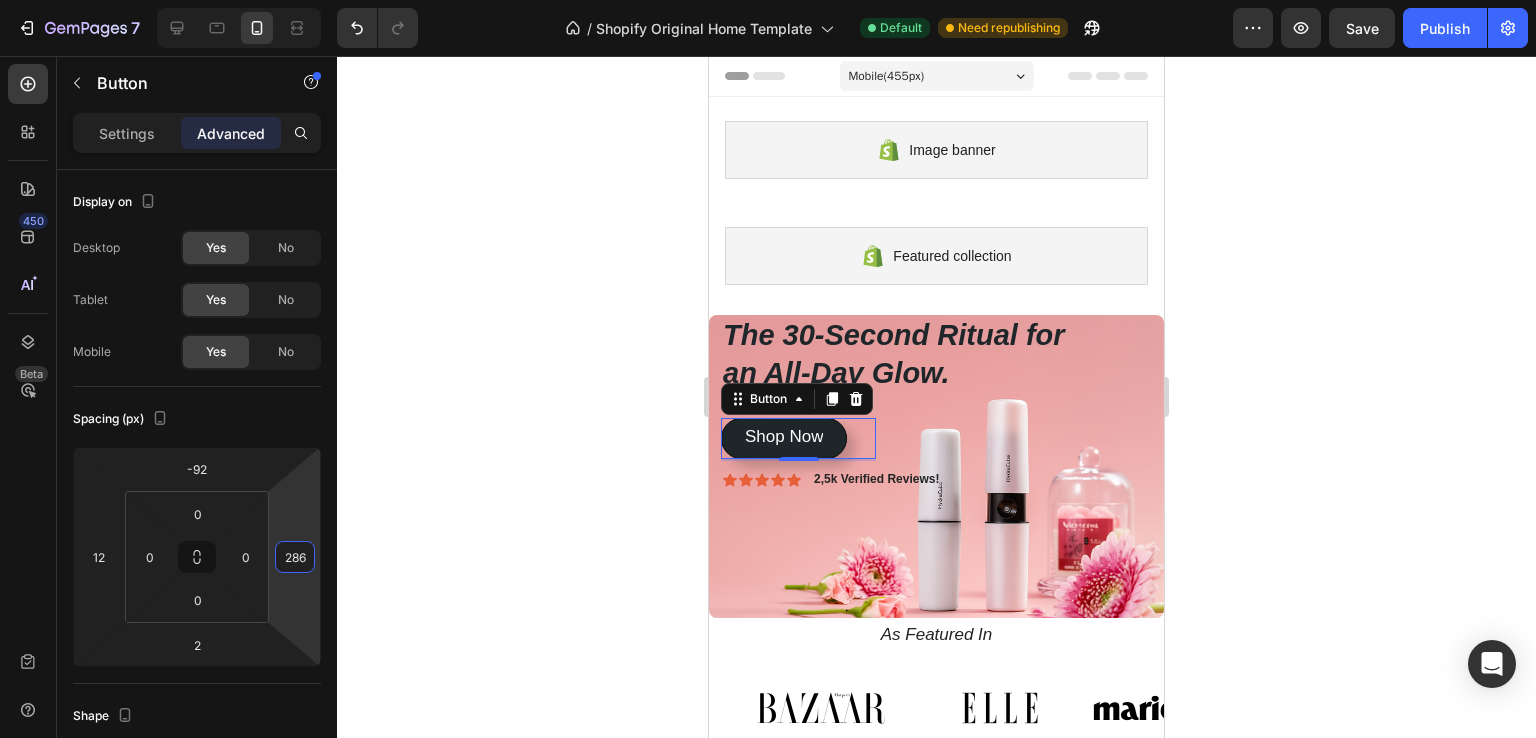 click on "7   /  Shopify Original Home Template Default Need republishing Preview  Save   Publish  450 Beta button Sections(30) Elements(7) Button
Button
Button Product
Dynamic Checkout
Add to Cart
Sticky Add to Cart Form
Submit Button Advanced
Sticky Back to top Button Settings Advanced Display on Desktop Yes No Tablet Yes No Mobile Yes No Spacing (px) -92 12 2 286 0 0 0 0 Shape Border Add... Corner Add... Shadow Add... Position Static Opacity 100% Animation Upgrade to Build plan  to unlock Animation & other premium features. Interaction Upgrade to Optimize plan  to unlock Interaction & other premium features. CSS class Delete element 100 %" at bounding box center (768, 0) 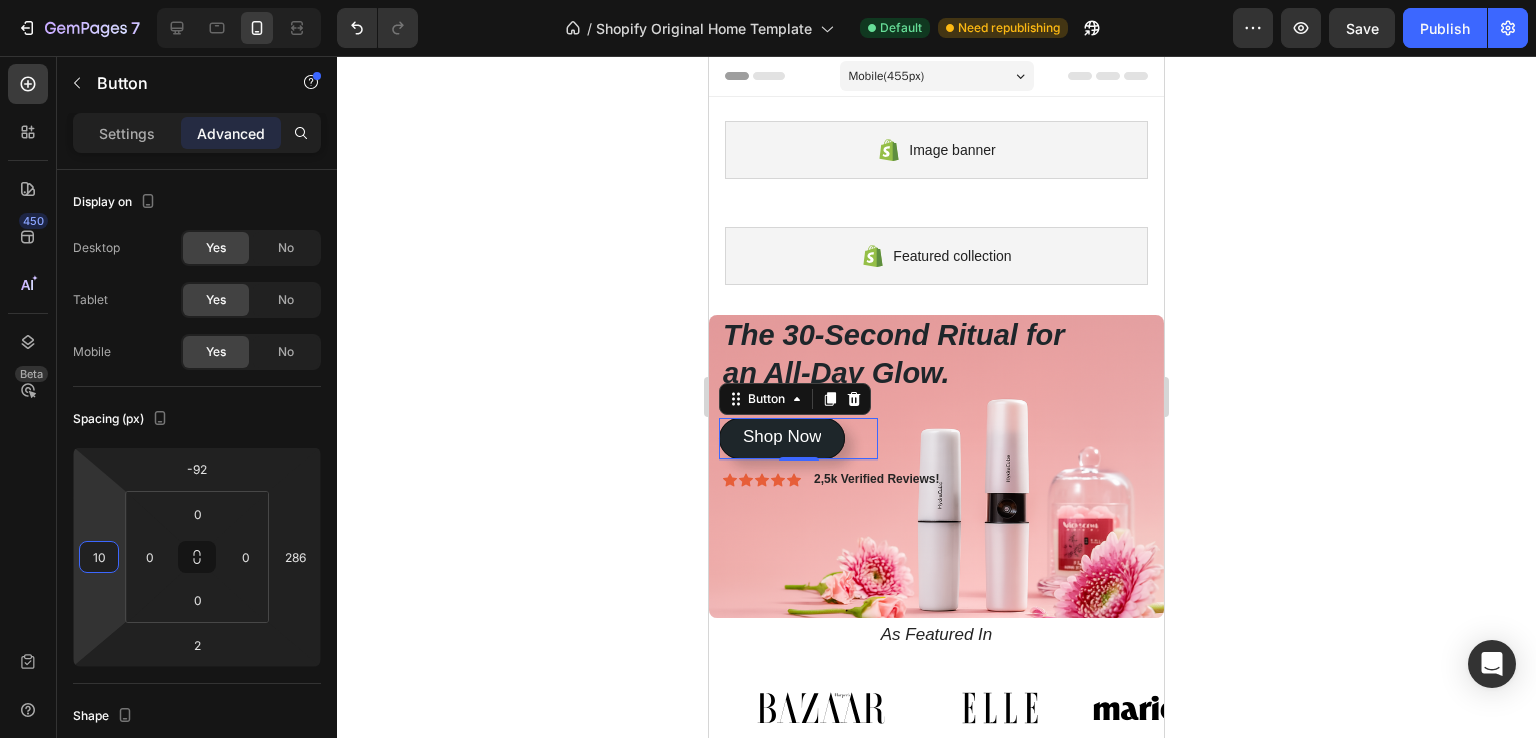 type on "6" 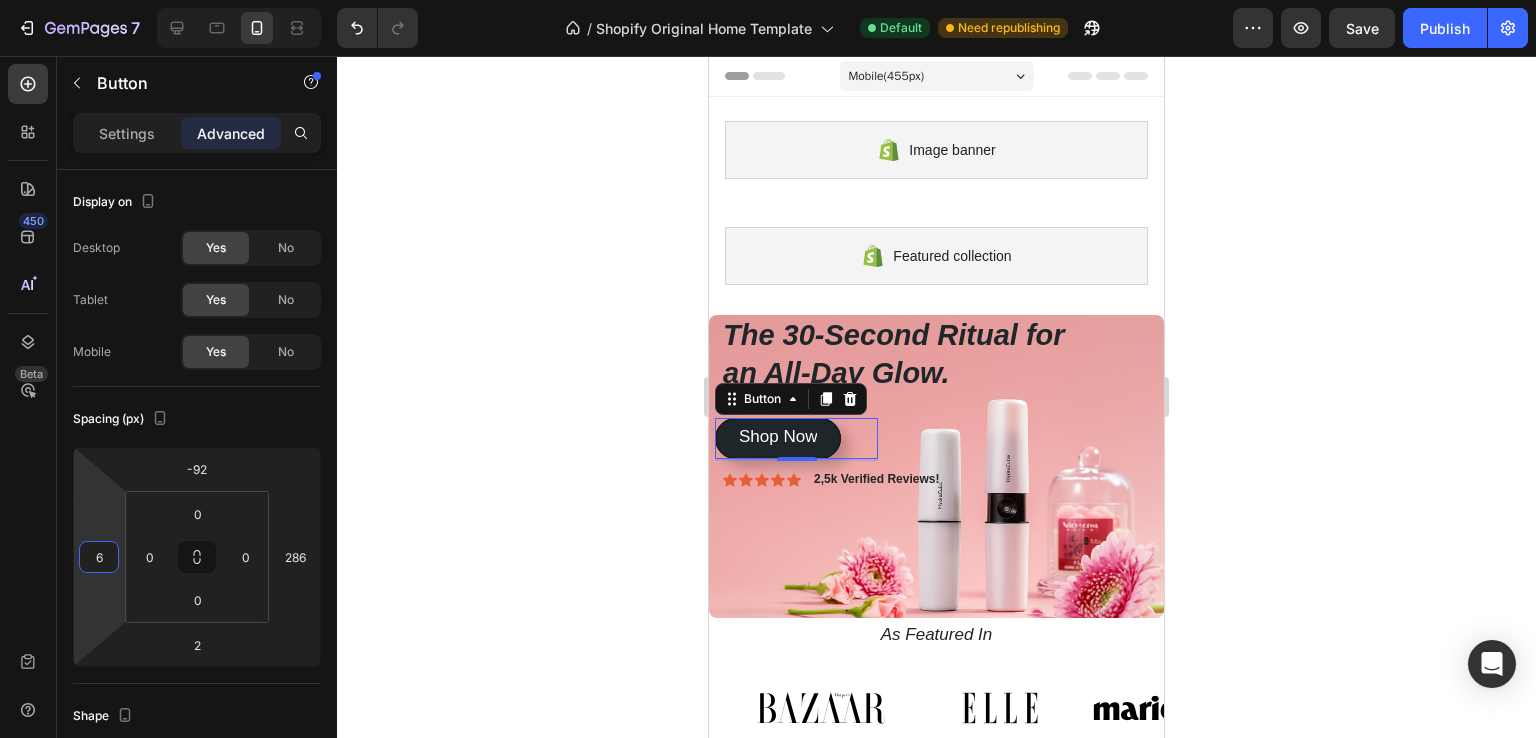 click on "7   /  Shopify Original Home Template Default Need republishing Preview  Save   Publish  450 Beta button Sections(30) Elements(7) Button
Button
Button Product
Dynamic Checkout
Add to Cart
Sticky Add to Cart Form
Submit Button Advanced
Sticky Back to top Button Settings Advanced Display on Desktop Yes No Tablet Yes No Mobile Yes No Spacing (px) -92 6 2 286 0 0 0 0 Shape Border Add... Corner Add... Shadow Add... Position Static Opacity 100% Animation Upgrade to Build plan  to unlock Animation & other premium features. Interaction Upgrade to Optimize plan  to unlock Interaction & other premium features. CSS class Delete element 333333" at bounding box center [768, 0] 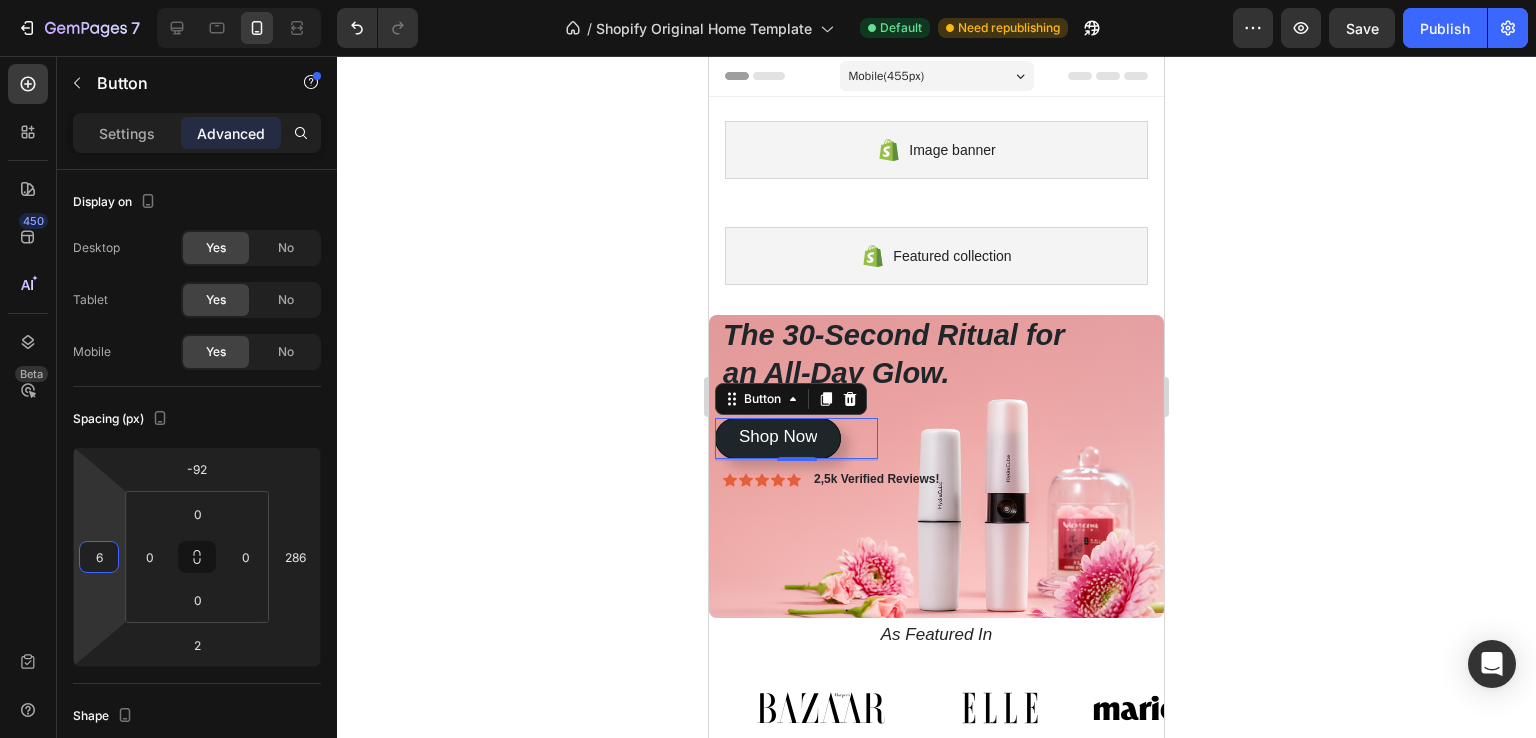 click on "The 30-Second Ritual for an All-Day Glow." at bounding box center (894, 354) 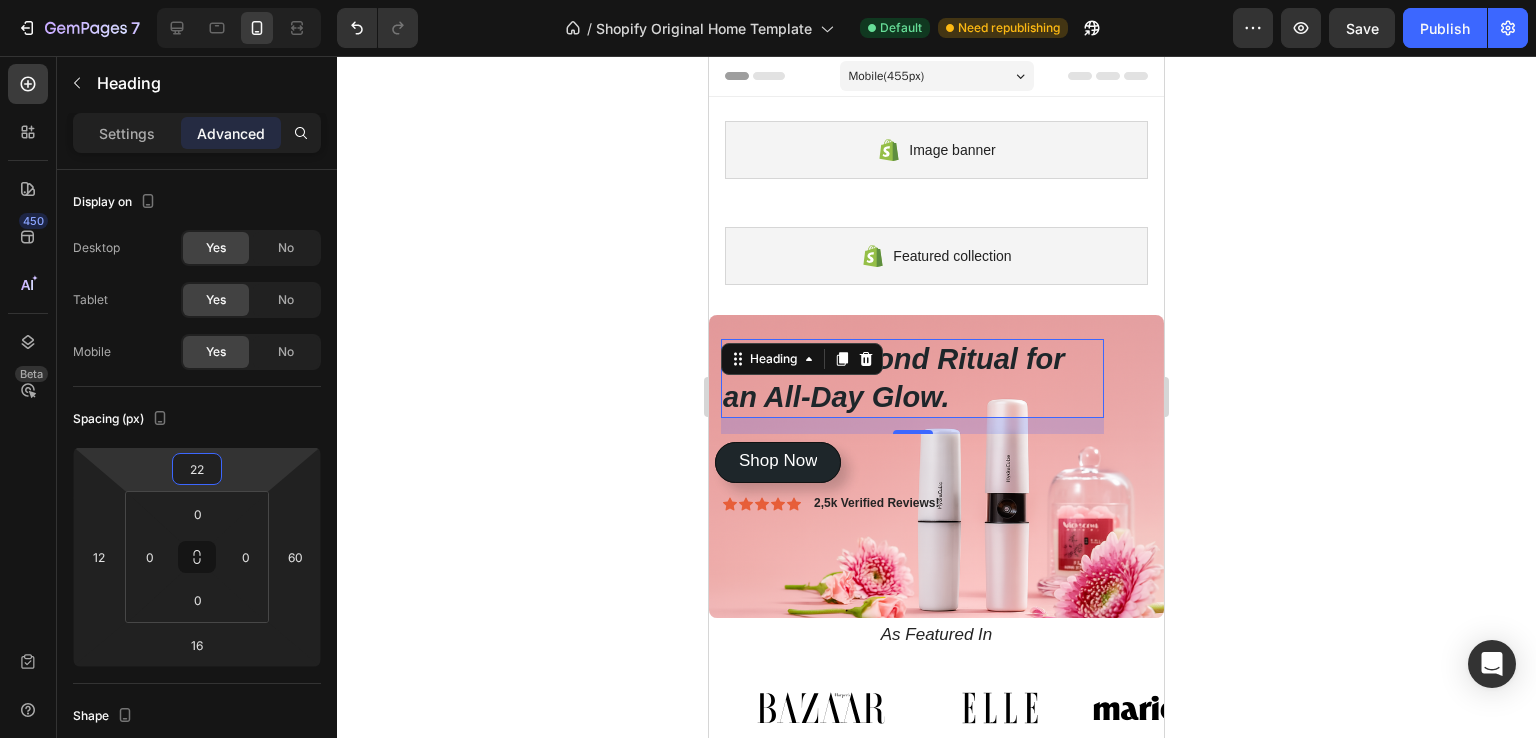 type on "14" 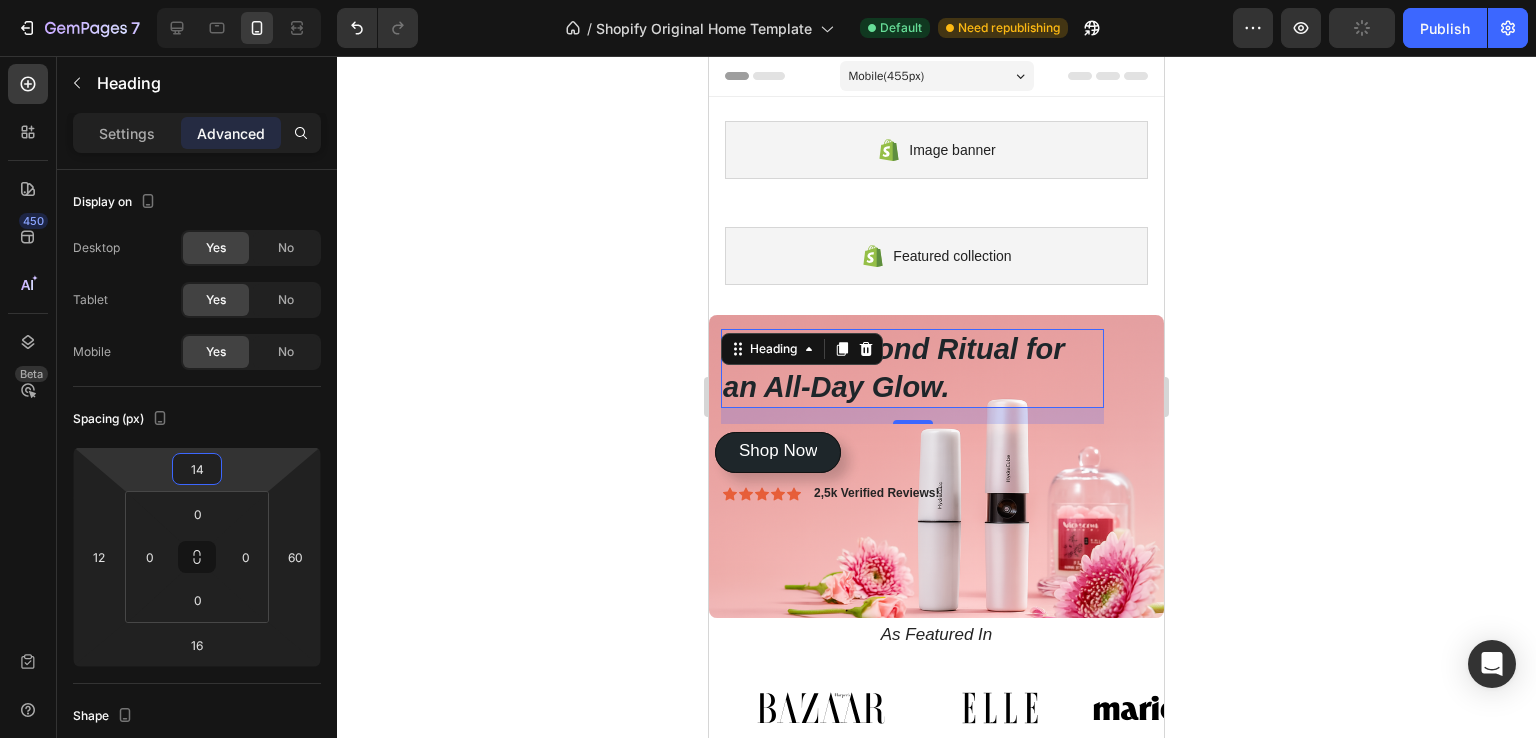 click on "7   /  Shopify Original Home Template Default Need republishing Preview  Publish  450 Beta button Sections(30) Elements(7) Button
Button
Button Product
Dynamic Checkout
Add to Cart
Sticky Add to Cart Form
Submit Button Advanced
Sticky Back to top Heading Settings Advanced Display on Desktop Yes No Tablet Yes No Mobile Yes No Spacing (px) 14 12 16 60 0 0 0 0 Shape Border Add... Corner Add... Shadow Add... Position Static Opacity 100% Animation Upgrade to Build plan  to unlock Animation & other premium features. Interaction Upgrade to Optimize plan  to unlock Interaction & other premium features. CSS class Delete element [COLOR_CODE] 100 %" at bounding box center [768, 0] 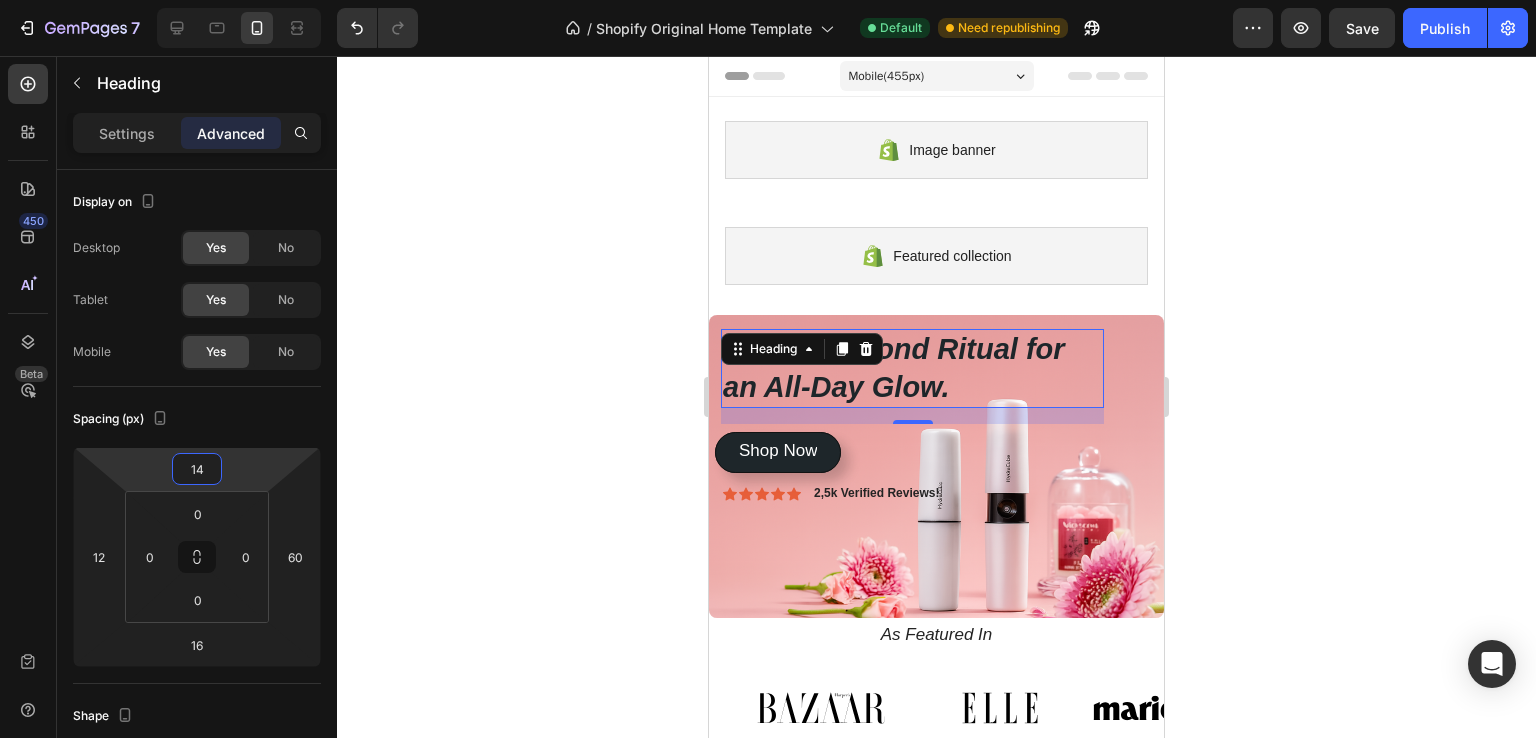 click on "Shop Now Button" at bounding box center [936, 579] 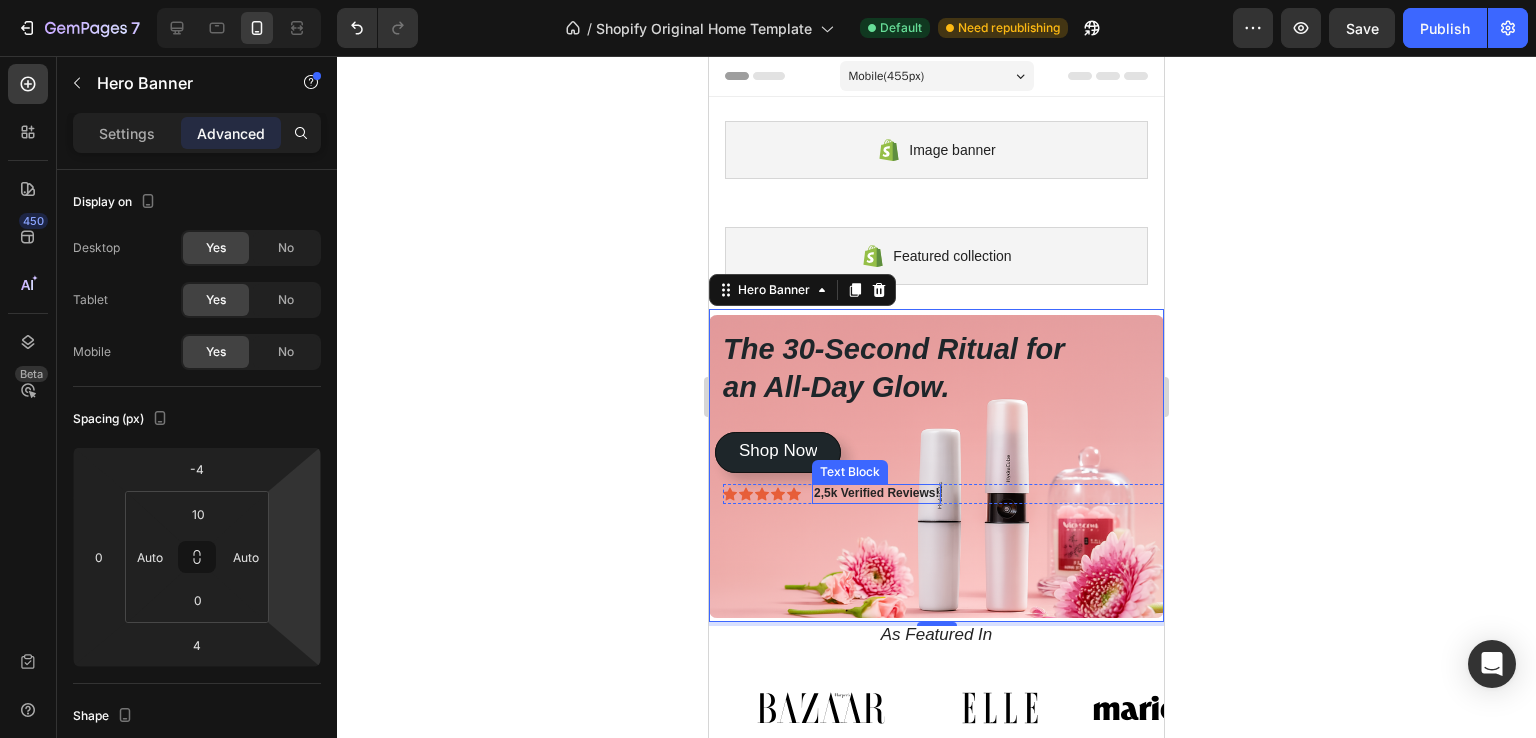 click on "2,5k Verified Reviews!" at bounding box center (876, 493) 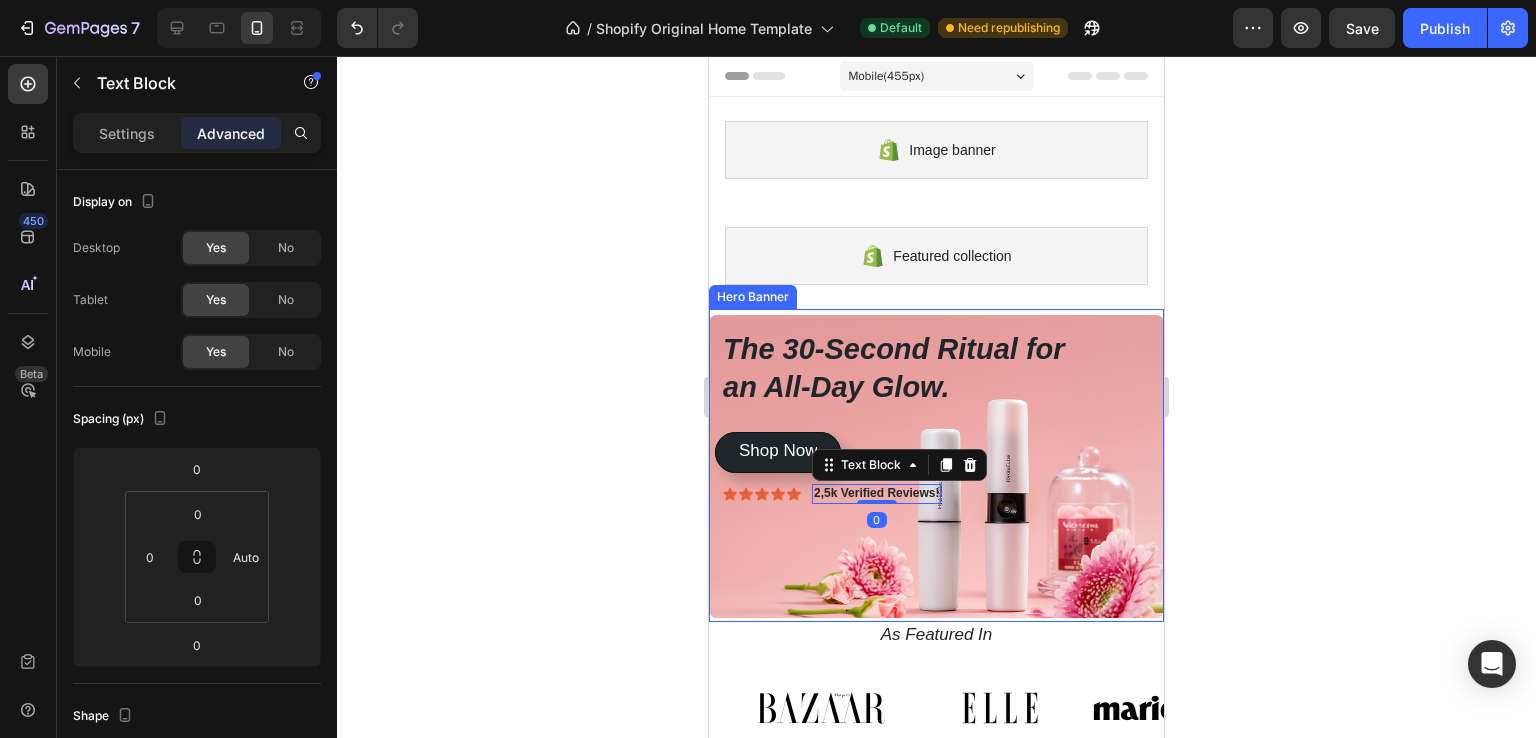 click on "The 30-Second Ritual for an All-Day Glow. Heading Icon Icon Icon Icon Icon Icon List 2,5k Verified Reviews! Text Block   0 Row Get instant, touchless hydration that absorbs in seconds, leaving nothing behind but a fresh, dewy radiance. Text Block Shop Now Button Shop Now Button" at bounding box center [936, 475] 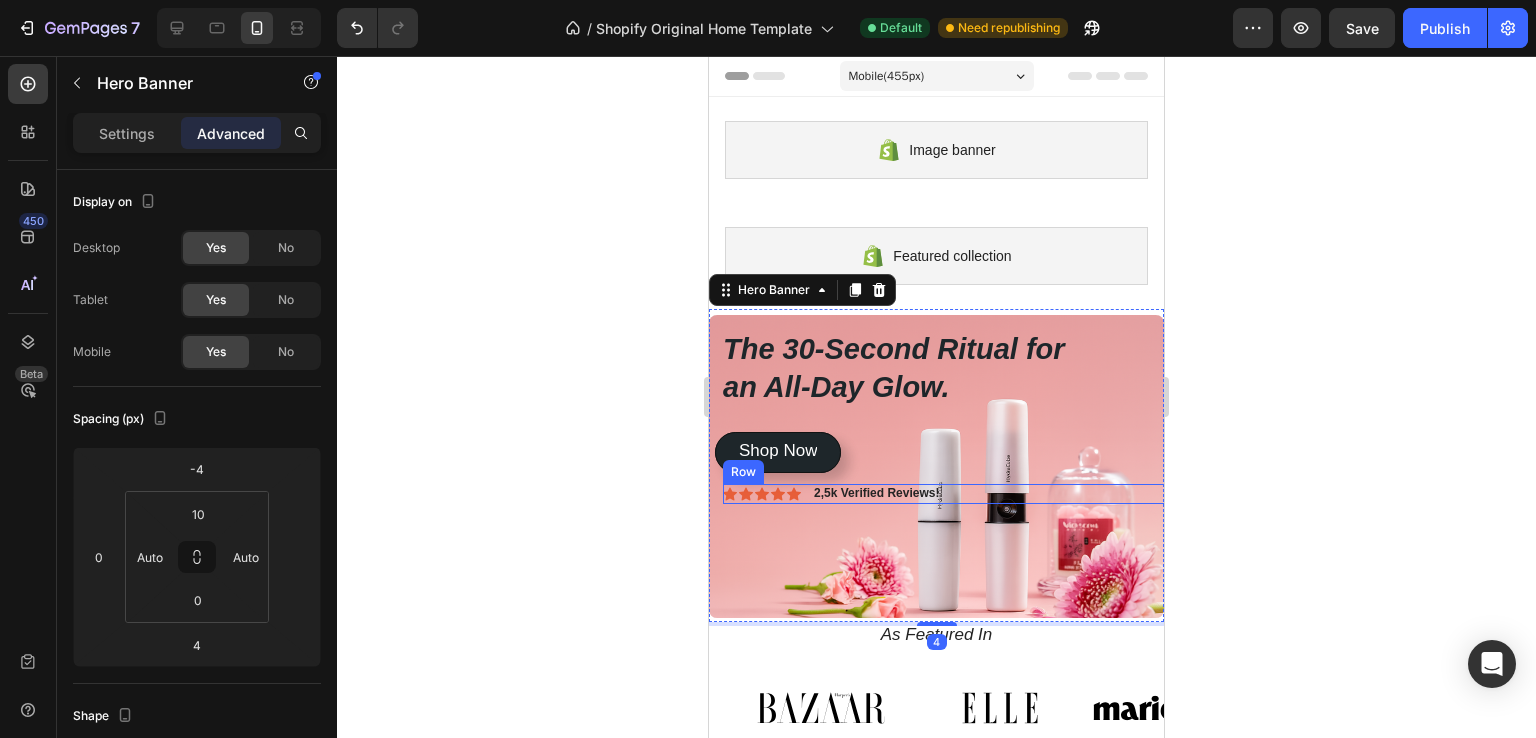 click on "Icon Icon Icon Icon Icon Icon List 2,5k Verified Reviews! Text Block Row" at bounding box center [950, 494] 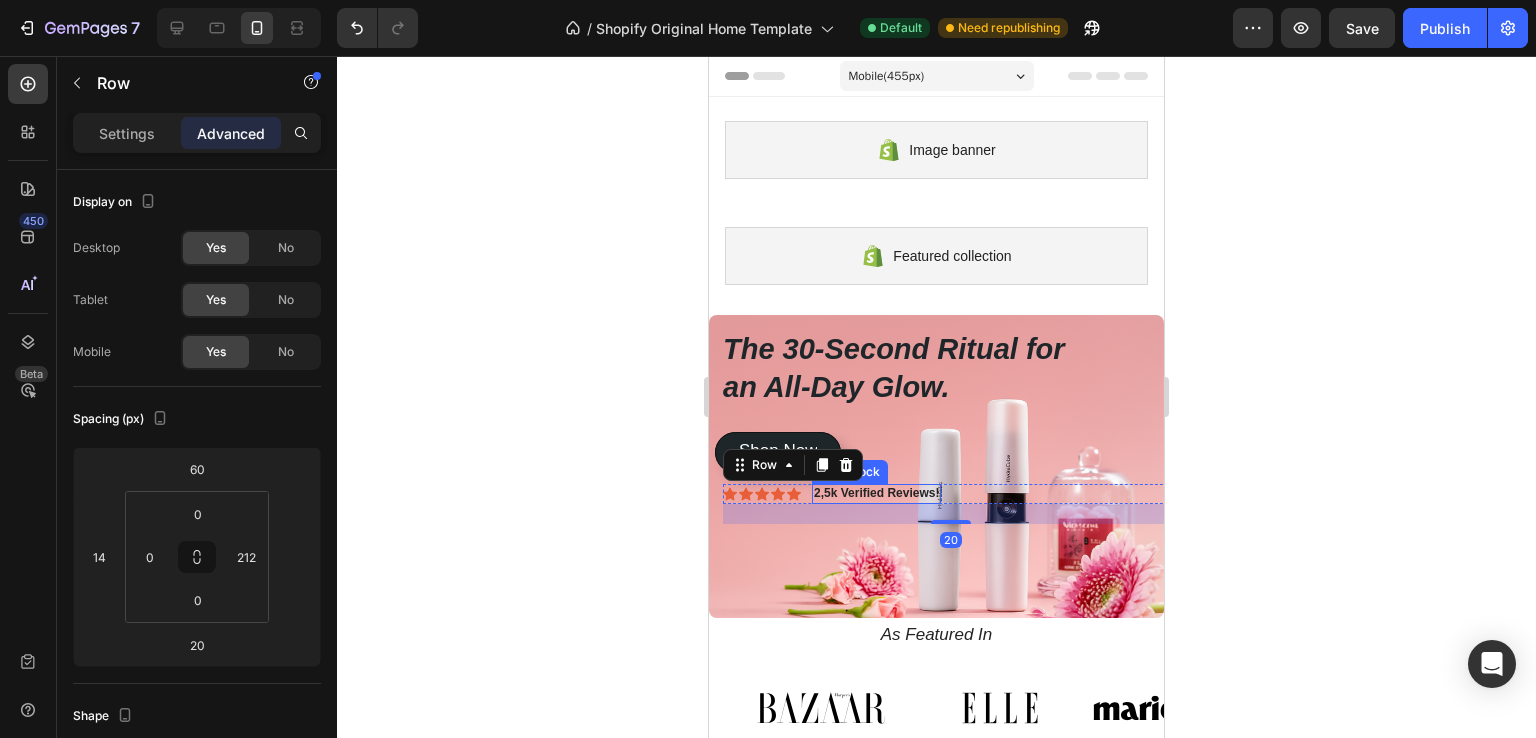 click on "2,5k Verified Reviews!" at bounding box center [876, 493] 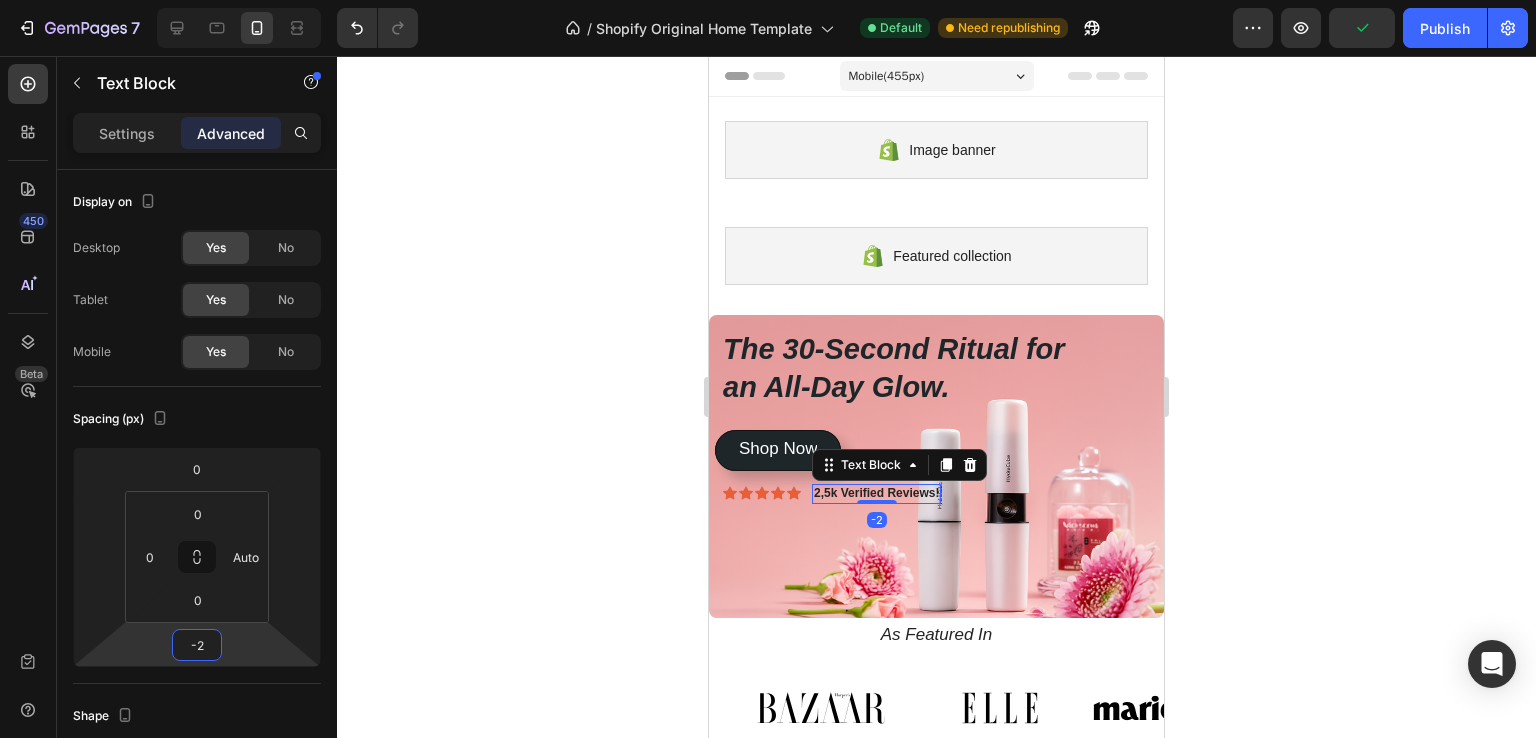 type on "-4" 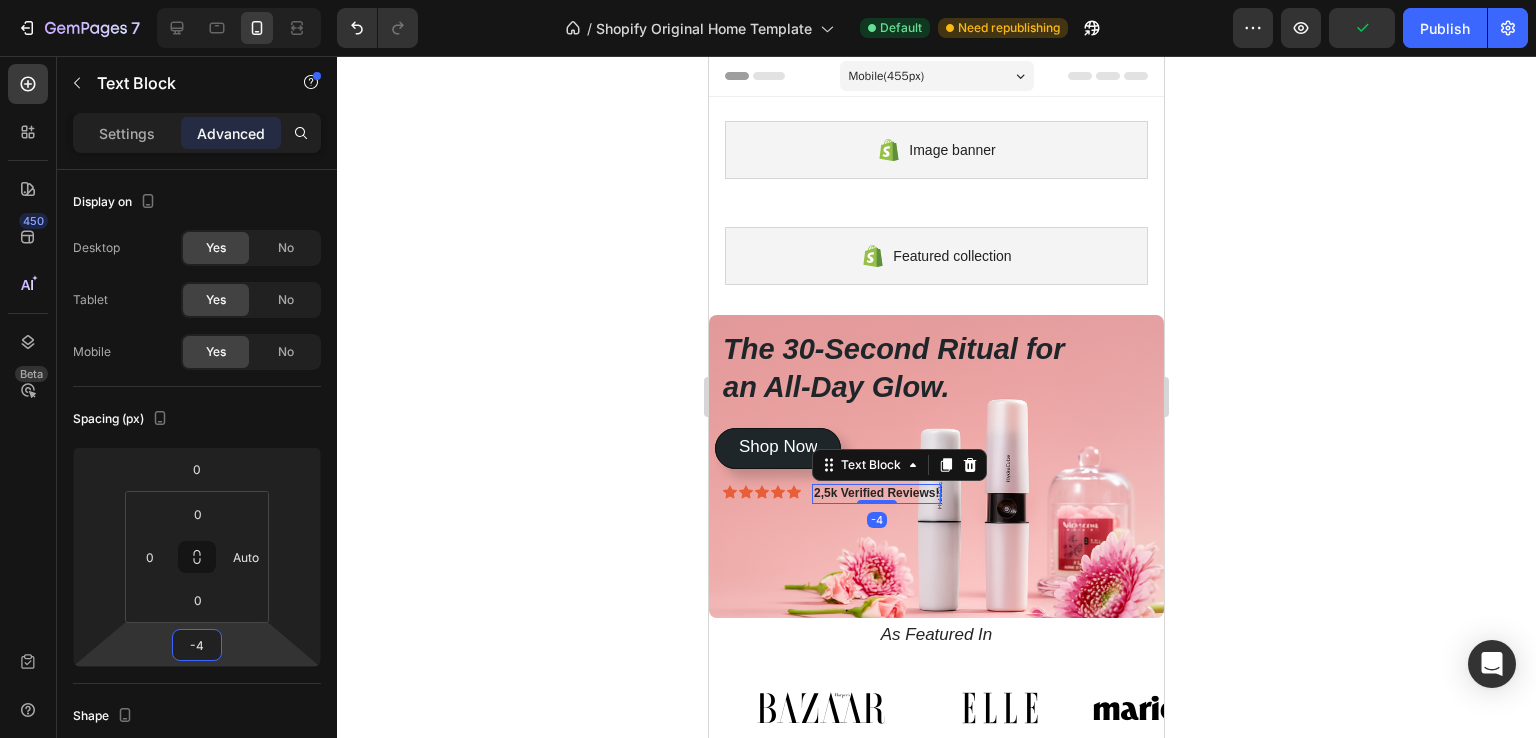 drag, startPoint x: 235, startPoint y: 650, endPoint x: 245, endPoint y: 654, distance: 10.770329 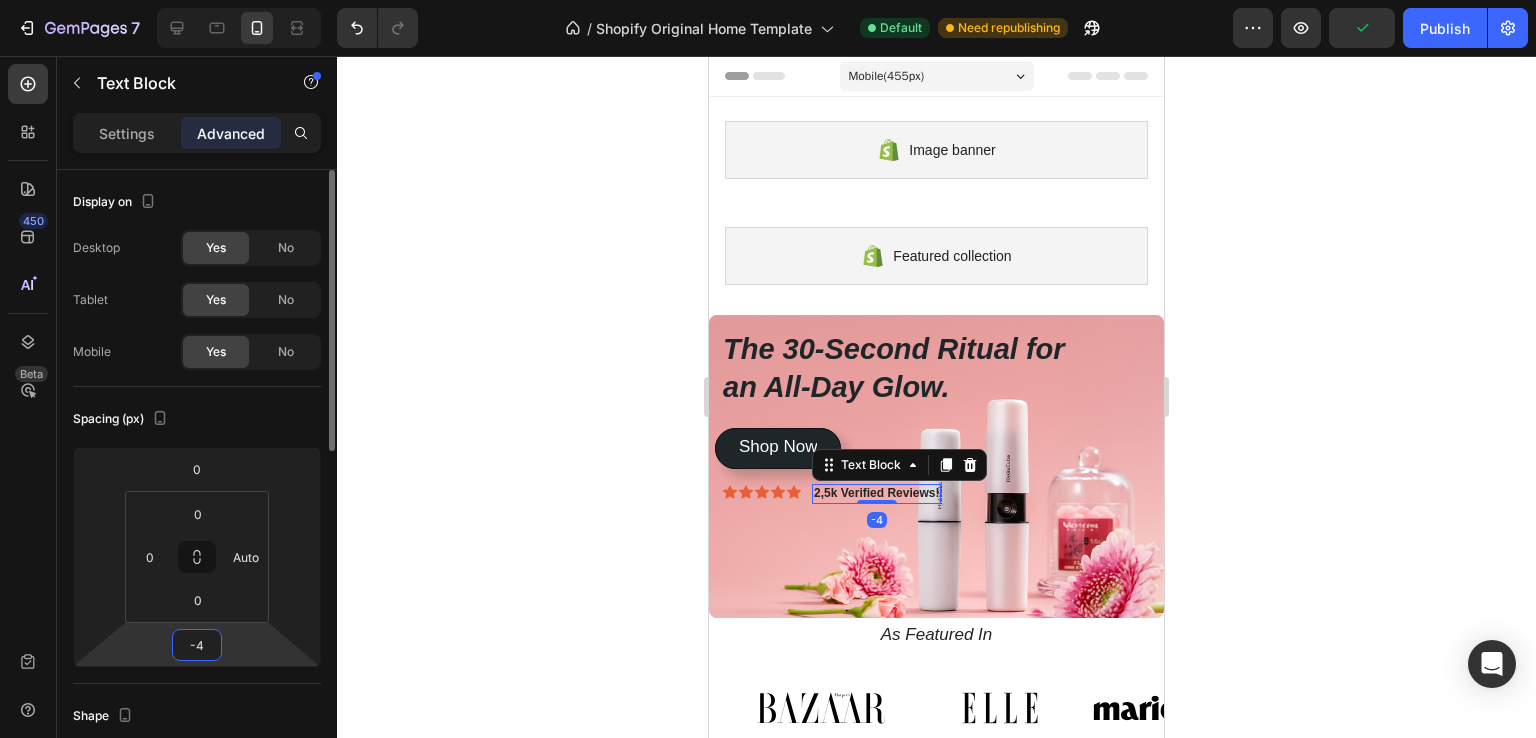 click on "-4" at bounding box center (197, 645) 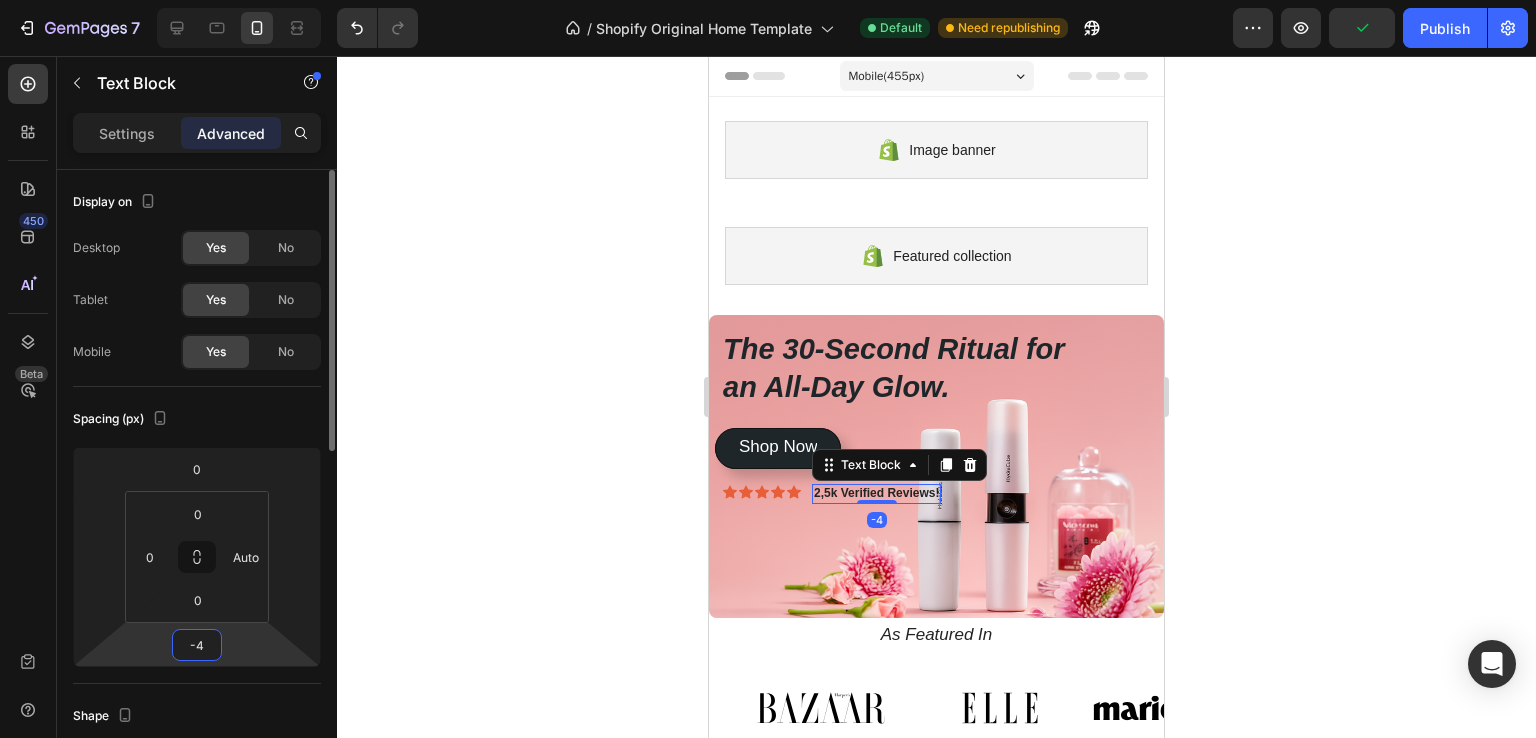 type 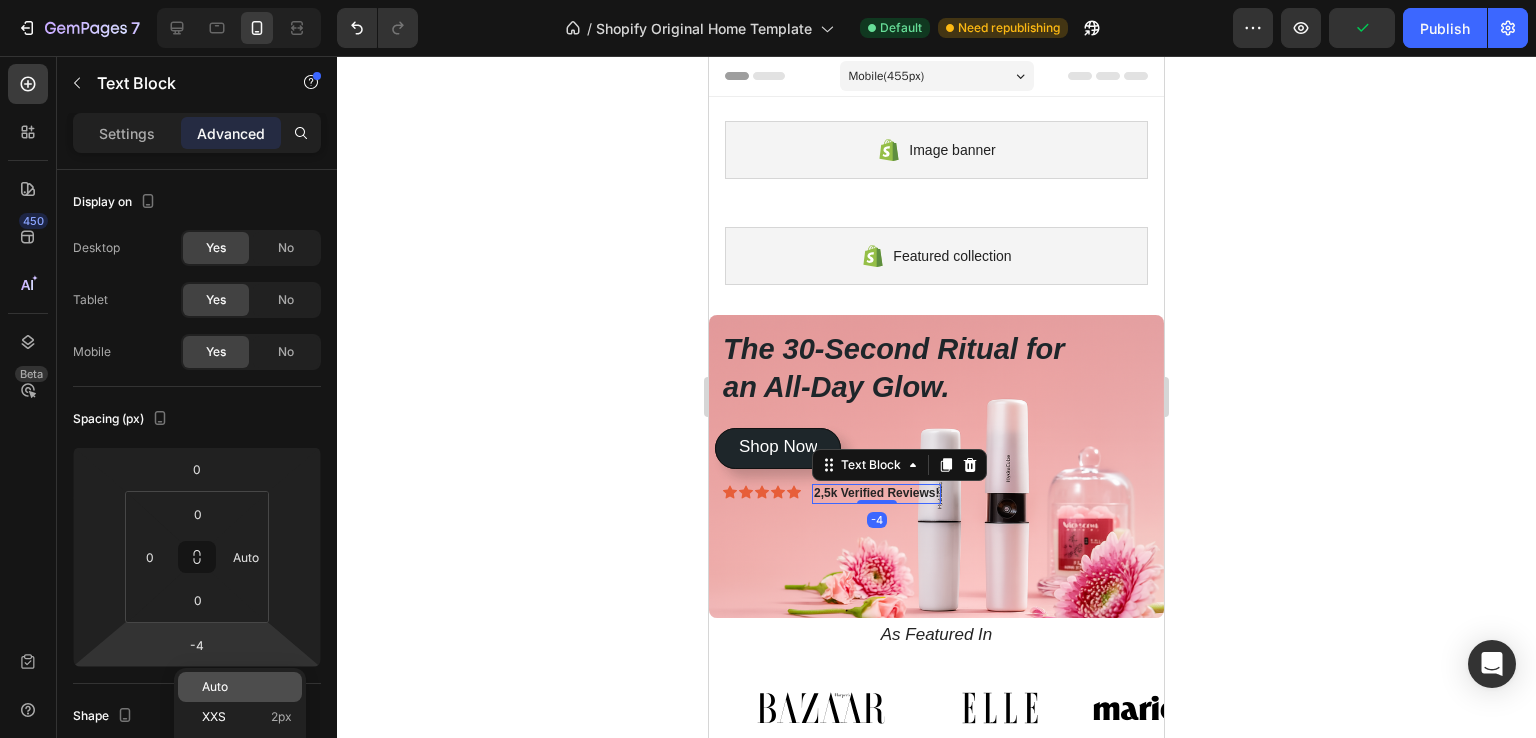 click on "Auto" at bounding box center [247, 687] 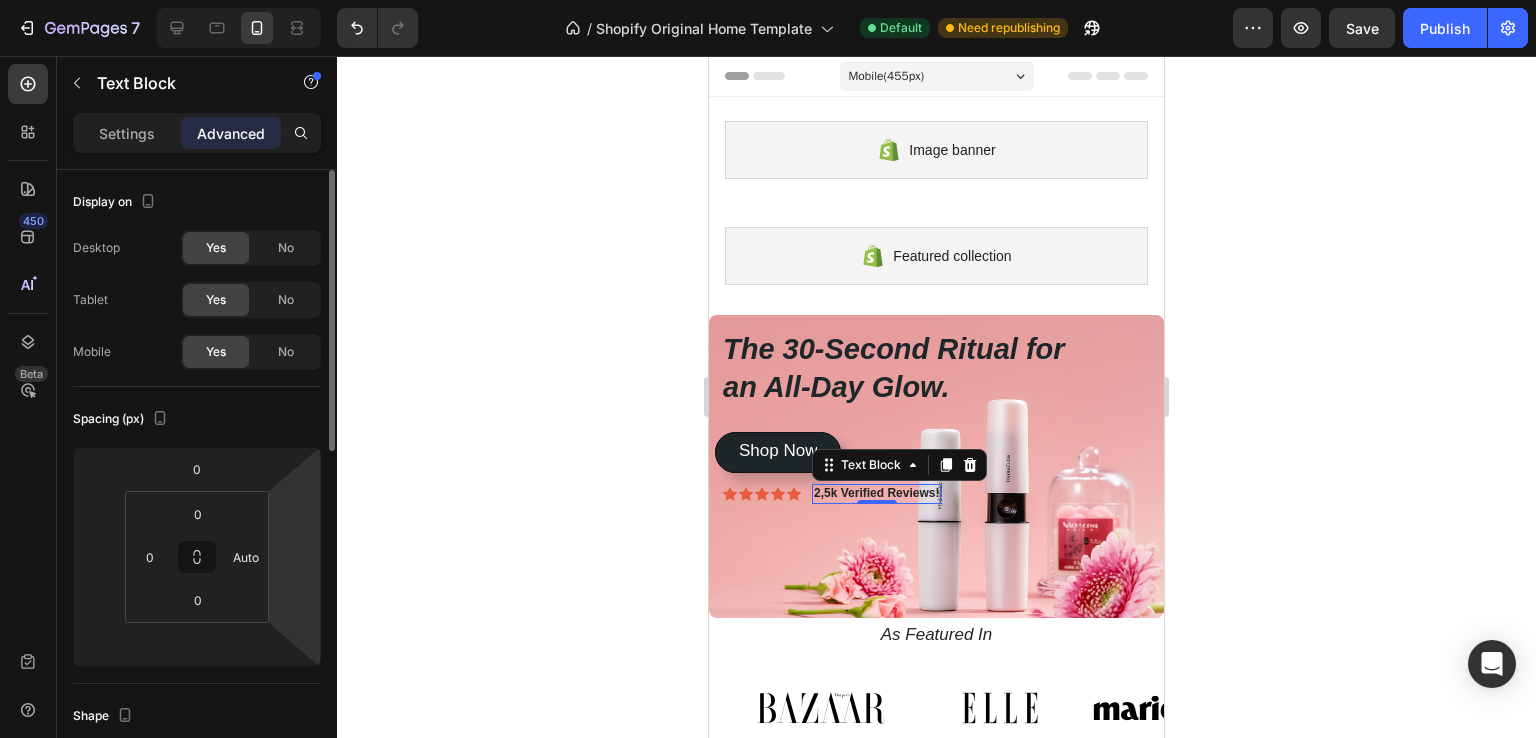 drag, startPoint x: 313, startPoint y: 559, endPoint x: 312, endPoint y: 541, distance: 18.027756 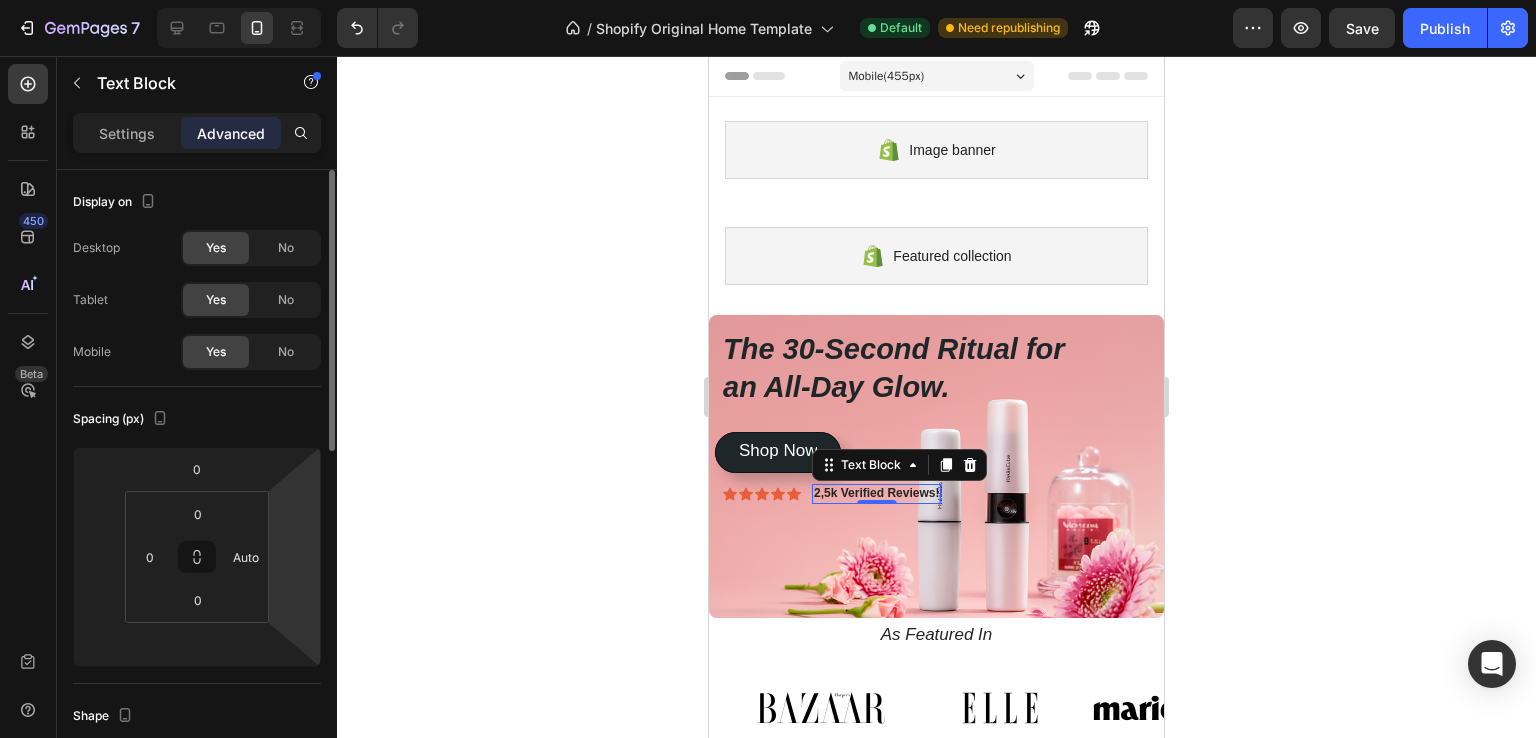 click at bounding box center (295, 557) 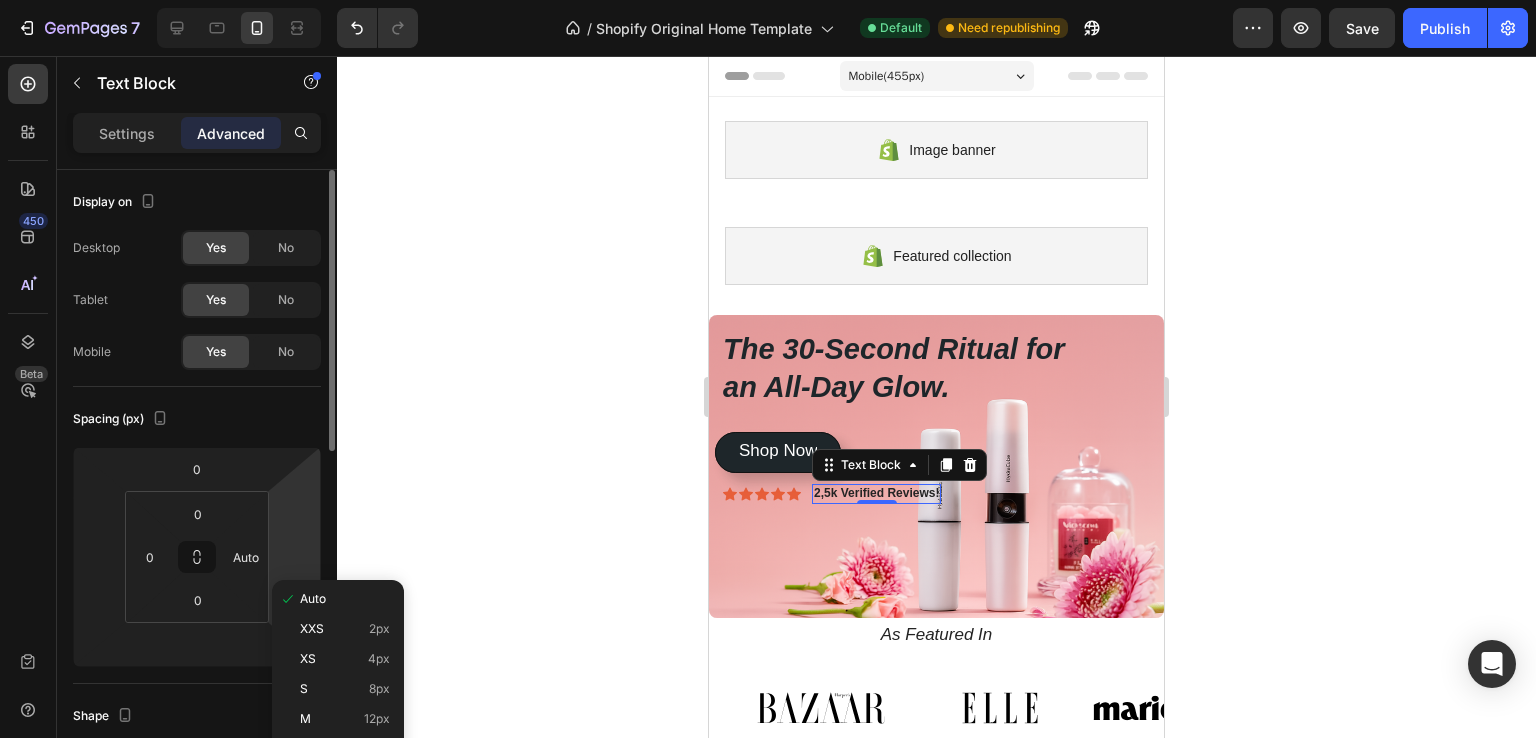 type 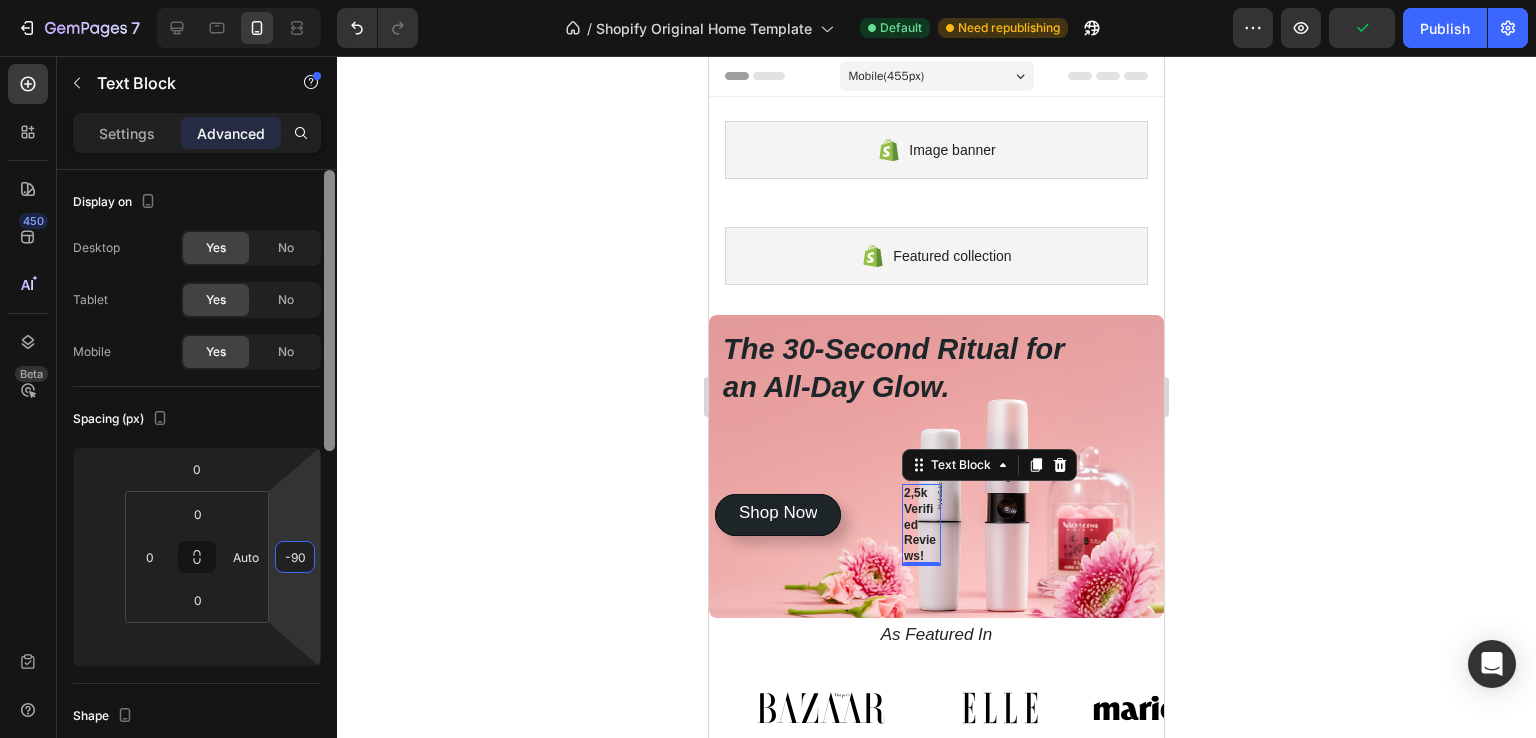 drag, startPoint x: 301, startPoint y: 518, endPoint x: 333, endPoint y: 573, distance: 63.631752 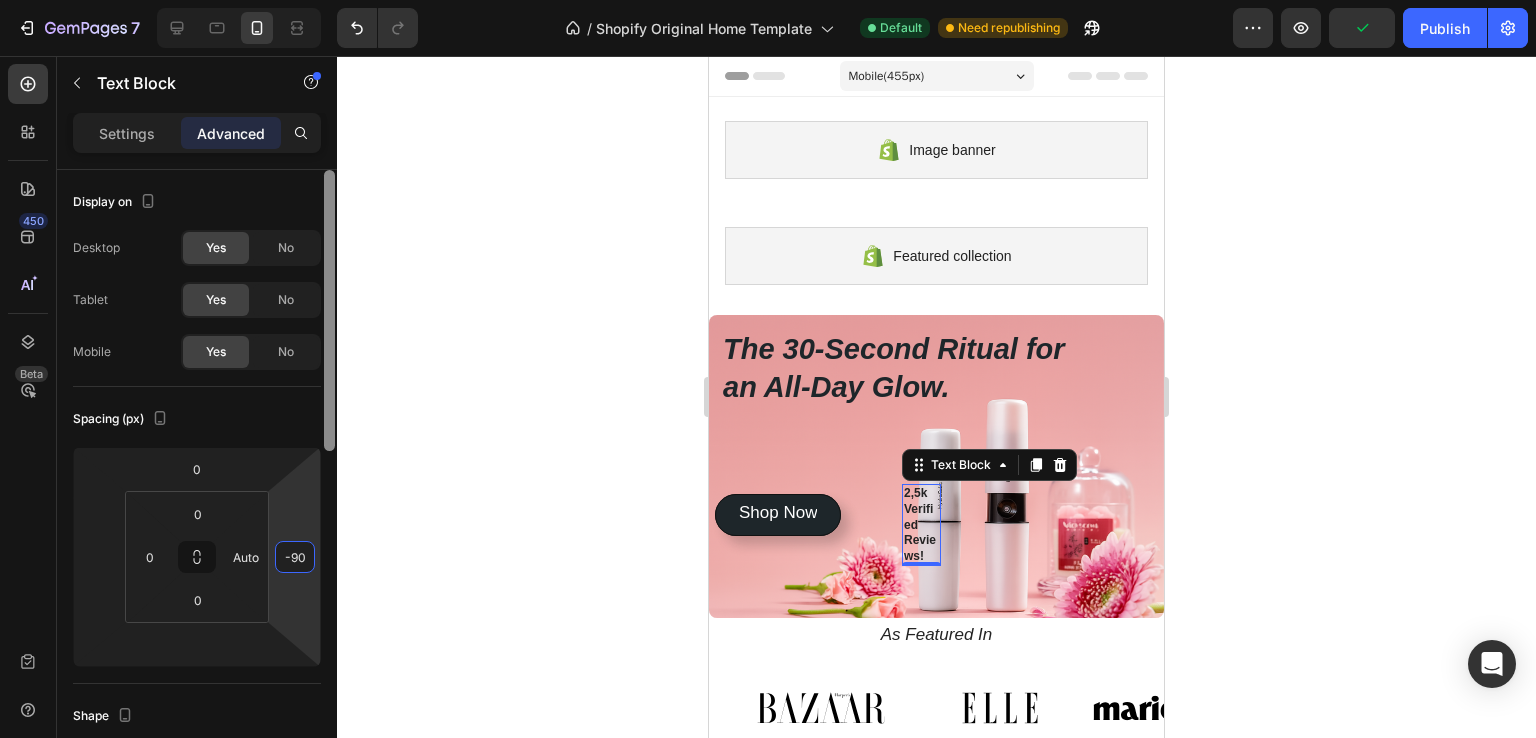 click on "7   /  Shopify Original Home Template Default Need republishing Preview  Publish  450 Beta button Sections(30) Elements(7) Button
Button
Button Product
Dynamic Checkout
Add to Cart
Sticky Add to Cart Form
Submit Button Advanced
Sticky Back to top Text Block Settings Advanced Display on Desktop Yes No Tablet Yes No Mobile Yes No Spacing (px) 0 -90 0 0 0 Auto Shape Border Add... Corner Add... Shadow Add... Position Static Opacity 100% Animation Upgrade to Build plan  to unlock Animation & other premium features. Interaction Upgrade to Optimize plan  to unlock Interaction & other premium features. CSS class Delete element 333333 100 %" 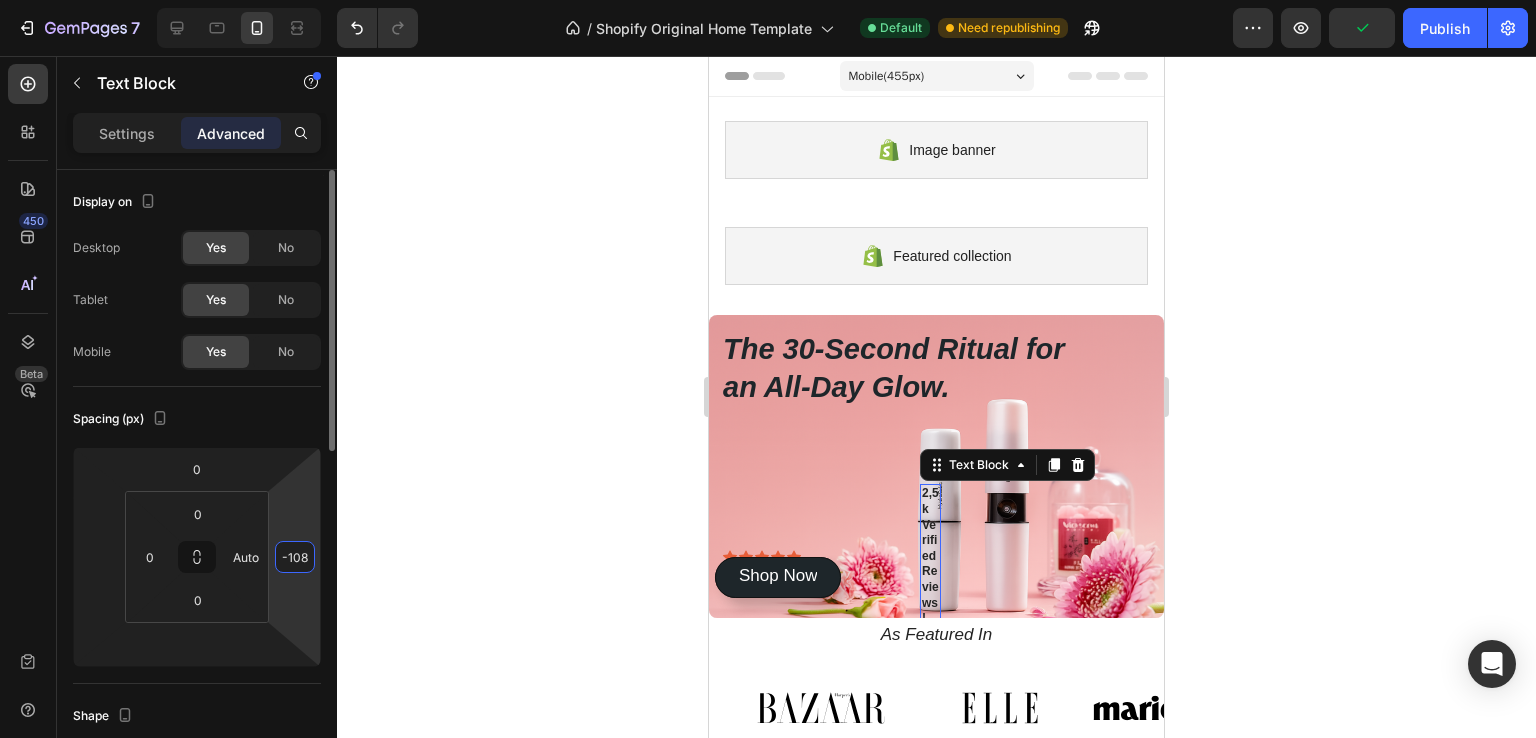 click on "-108" at bounding box center (295, 557) 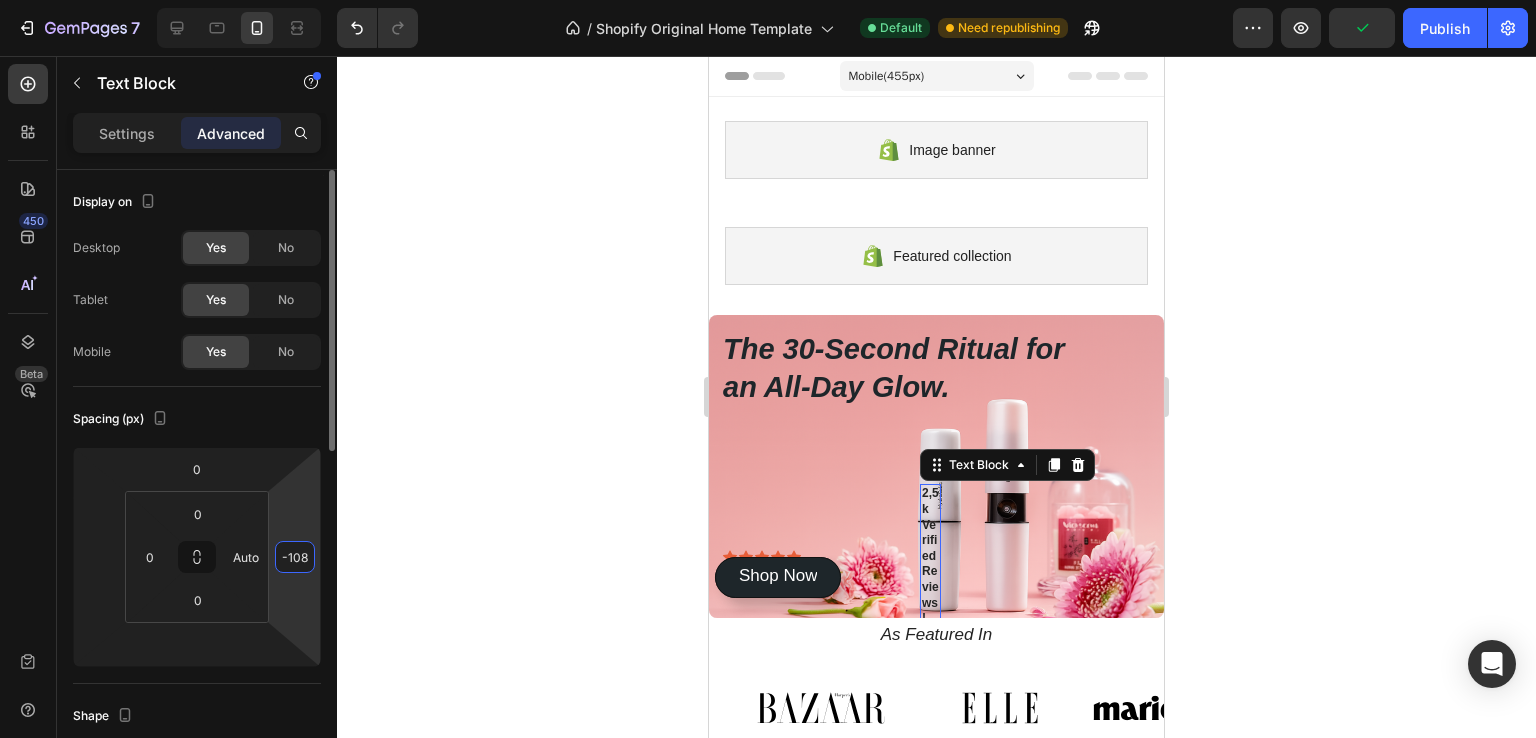 type 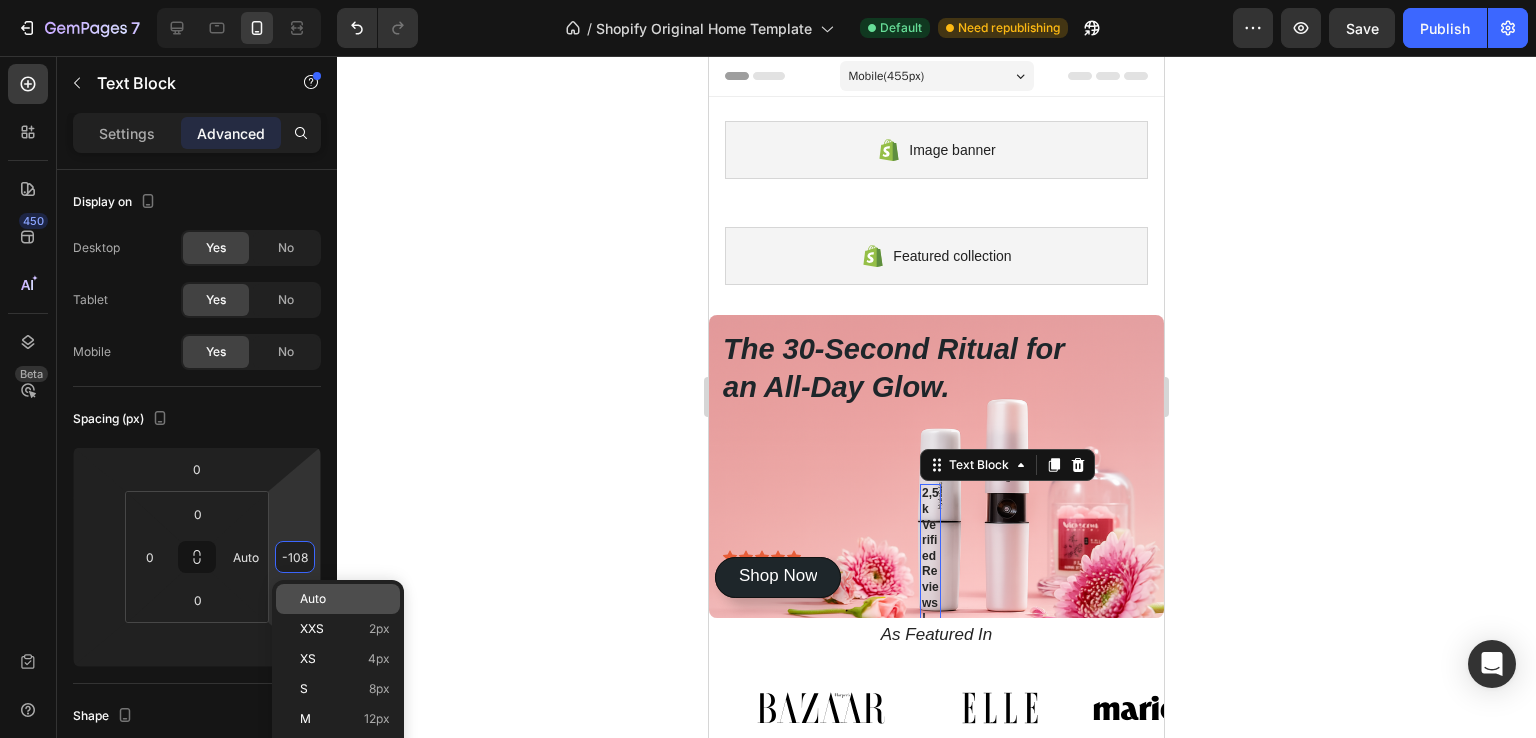click on "Auto" 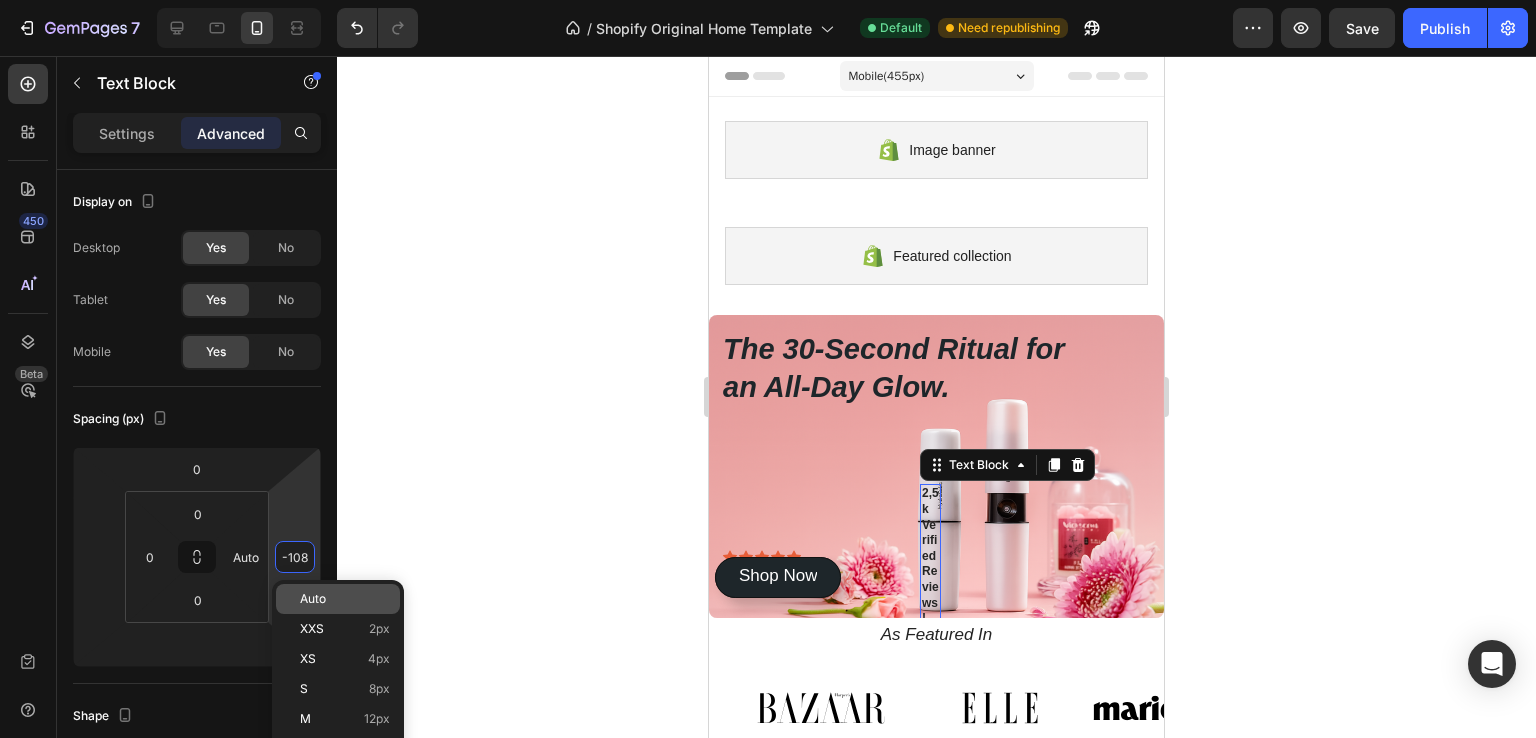 type 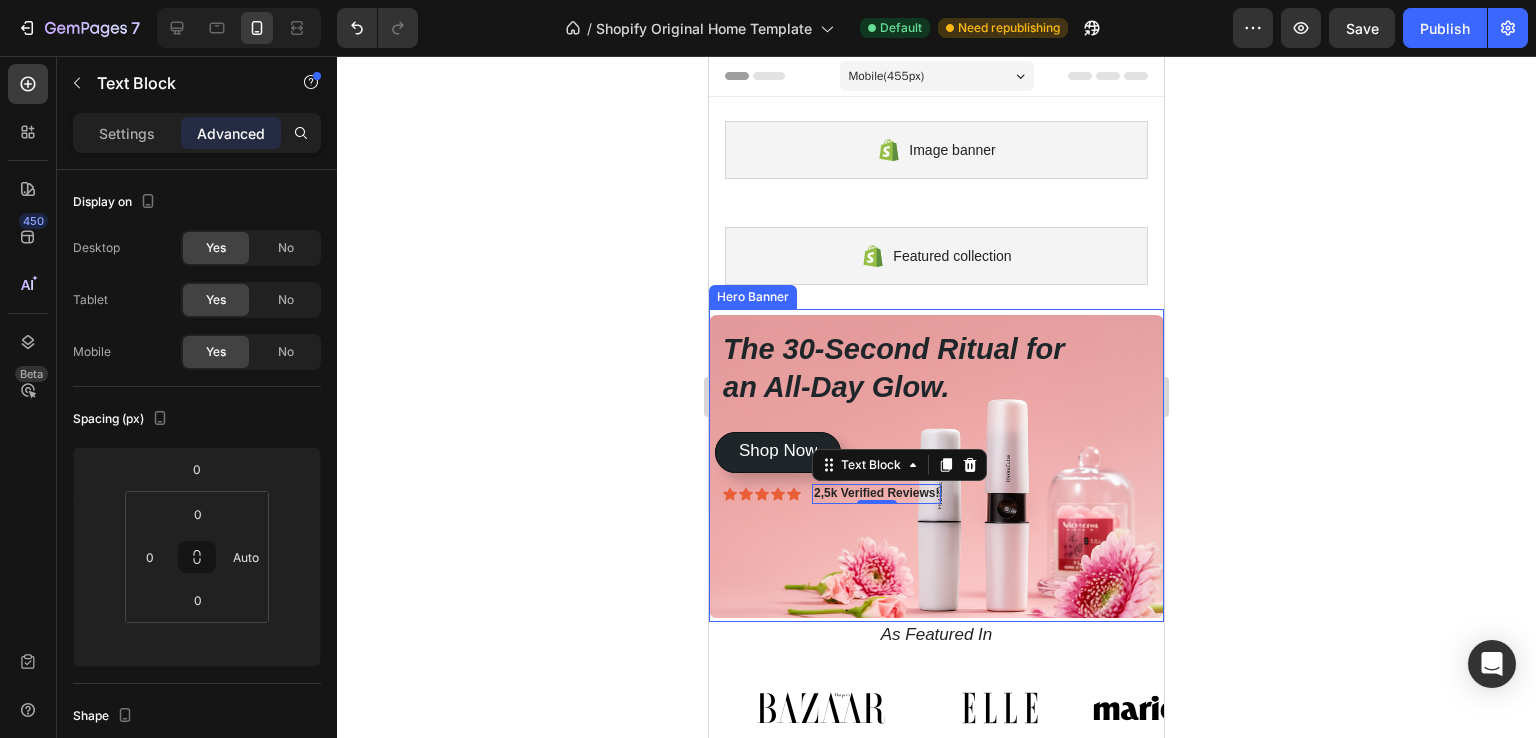 click on "The 30-Second Ritual for an All-Day Glow. Heading Icon Icon Icon Icon Icon Icon List 2,5k Verified Reviews! Text Block   0 Row Get instant, touchless hydration that absorbs in seconds, leaving nothing behind but a fresh, dewy radiance. Text Block Shop Now Button Shop Now Button" at bounding box center (936, 475) 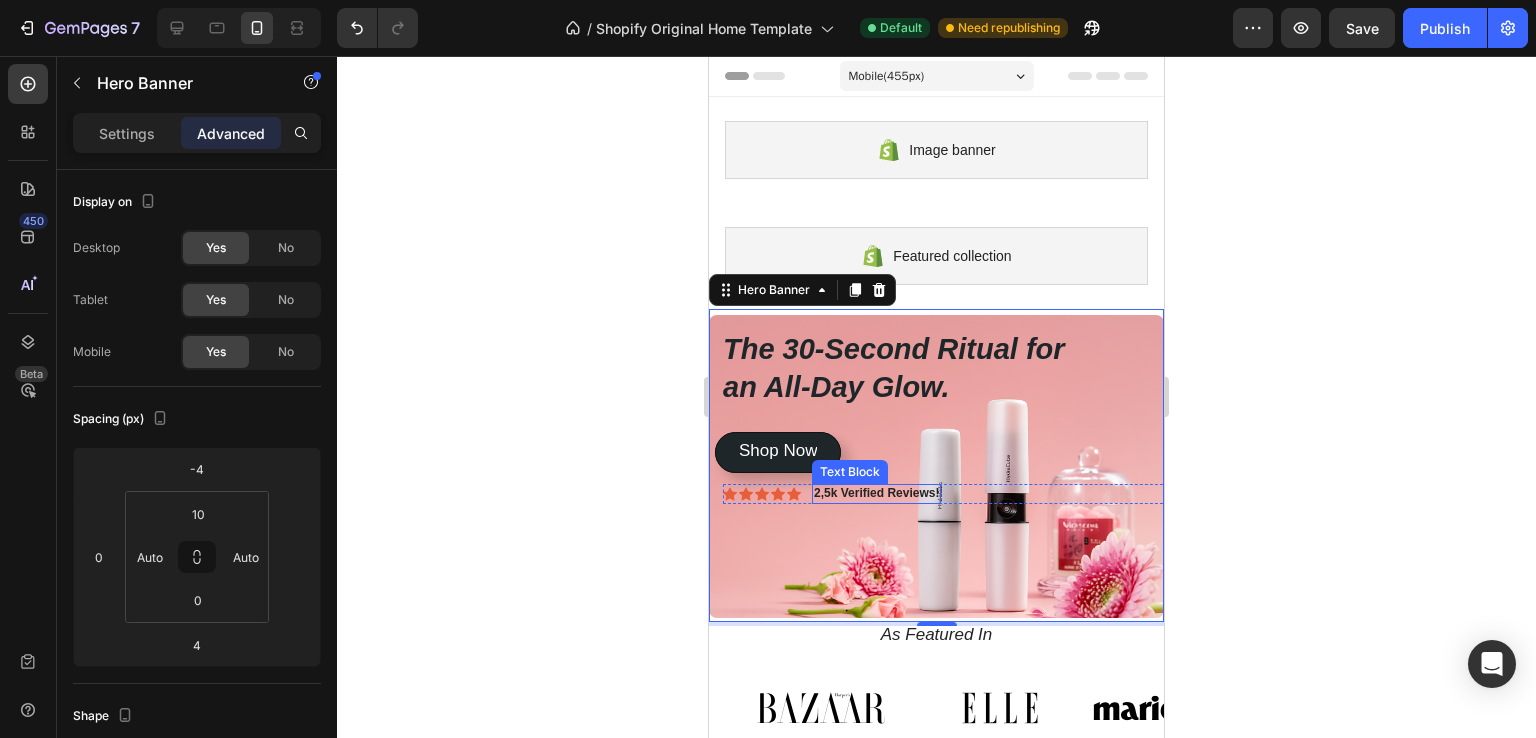 click on "2,5k Verified Reviews!" at bounding box center (876, 493) 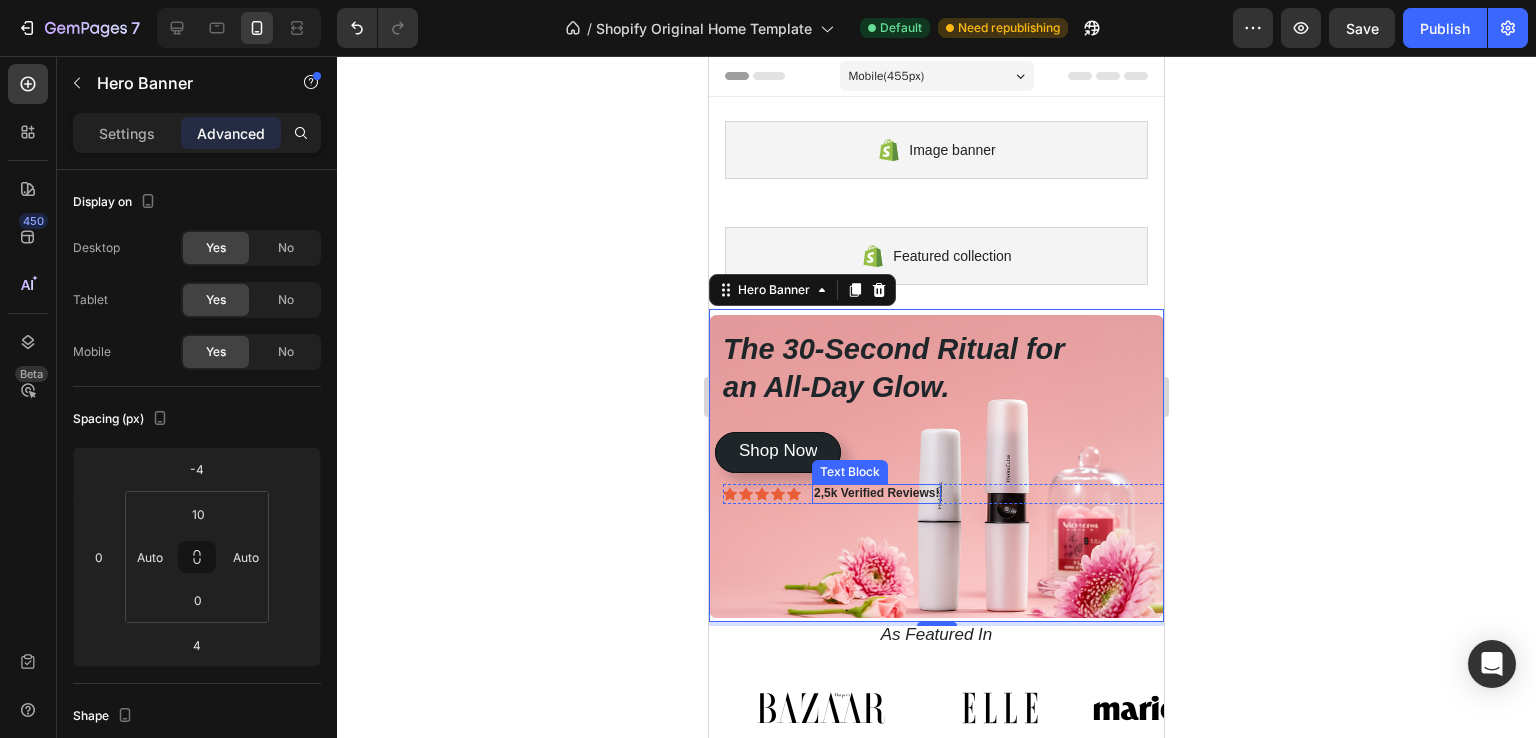 click on "2,5k Verified Reviews!" at bounding box center (876, 493) 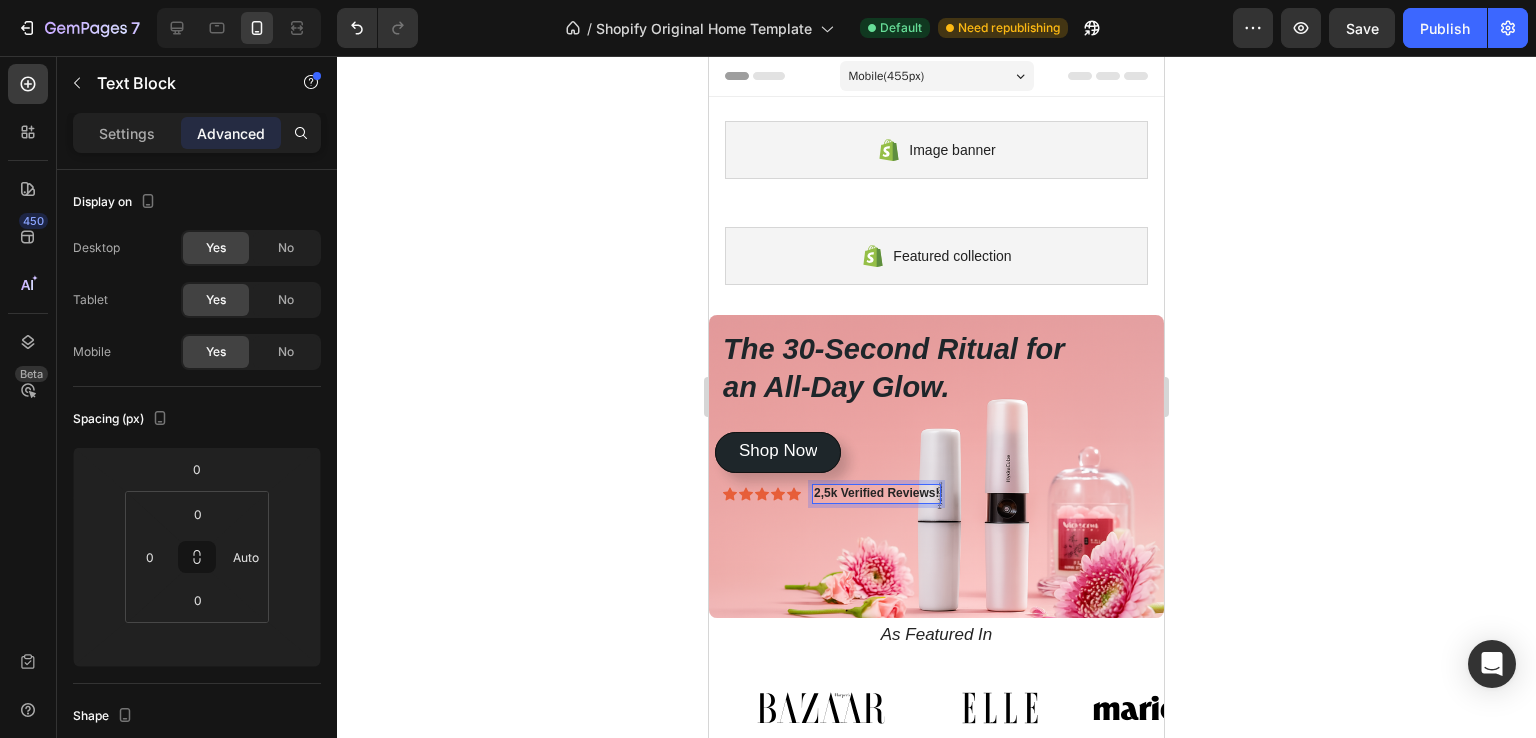 click on "2,5k Verified Reviews!" at bounding box center (876, 493) 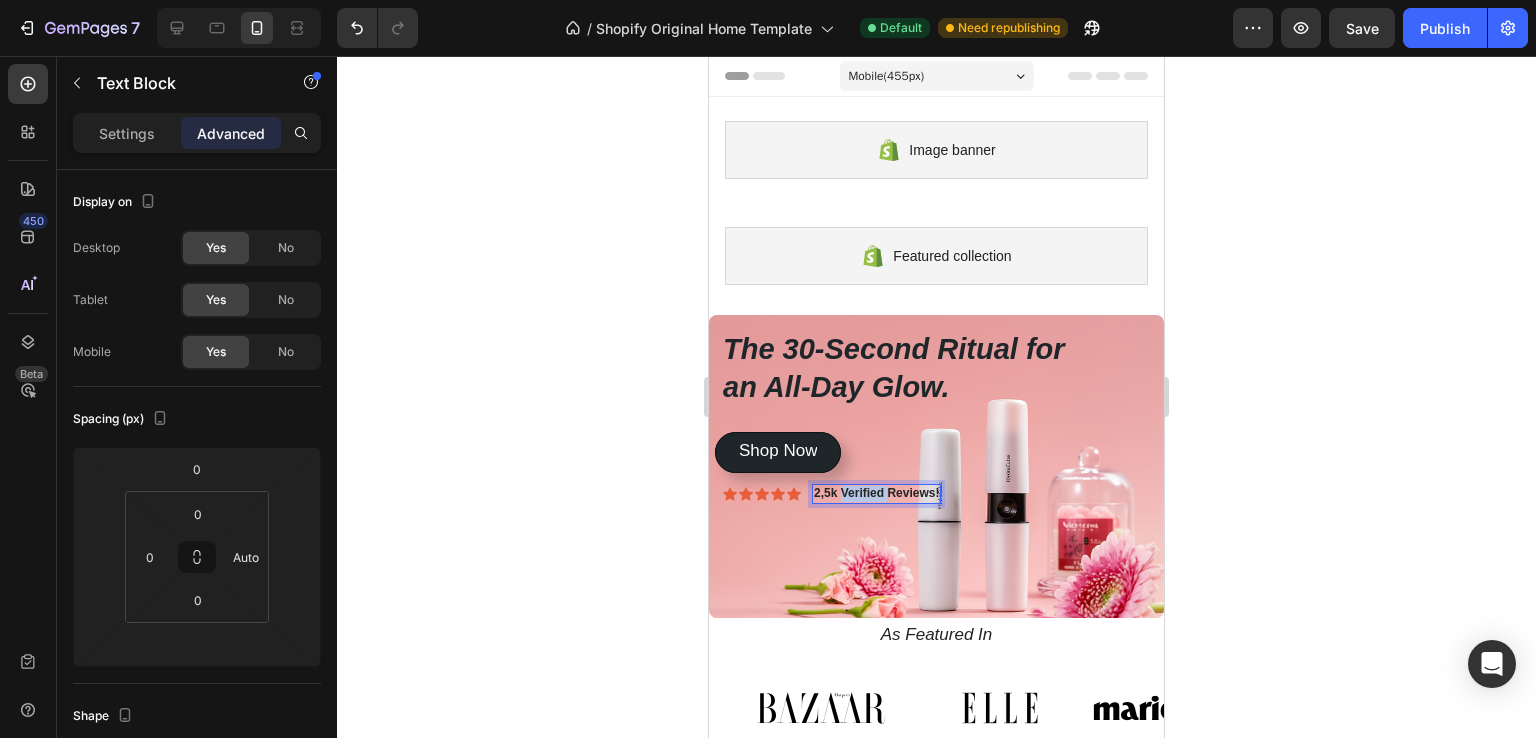 click on "2,5k Verified Reviews!" at bounding box center [876, 493] 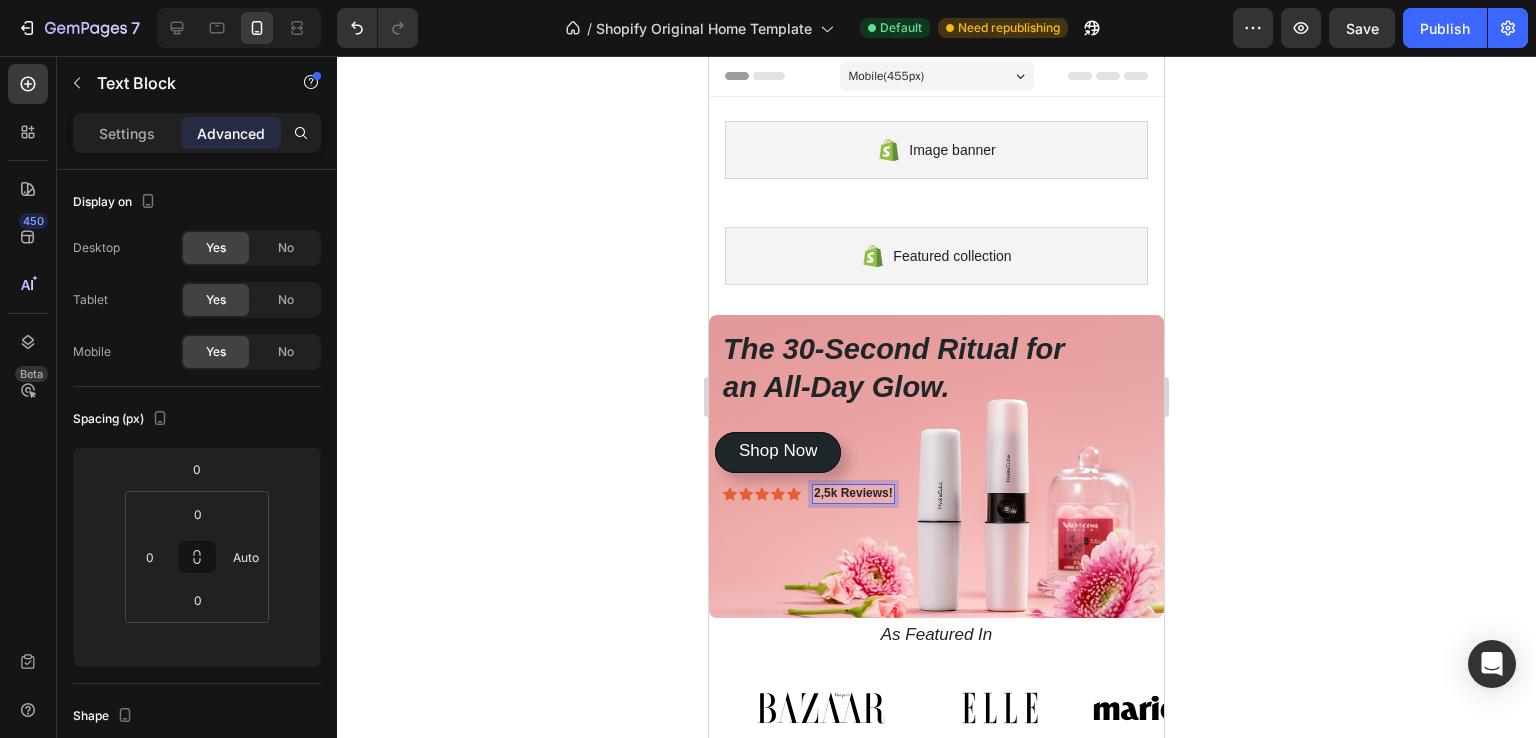 click on "2,5k Reviews!" at bounding box center [853, 493] 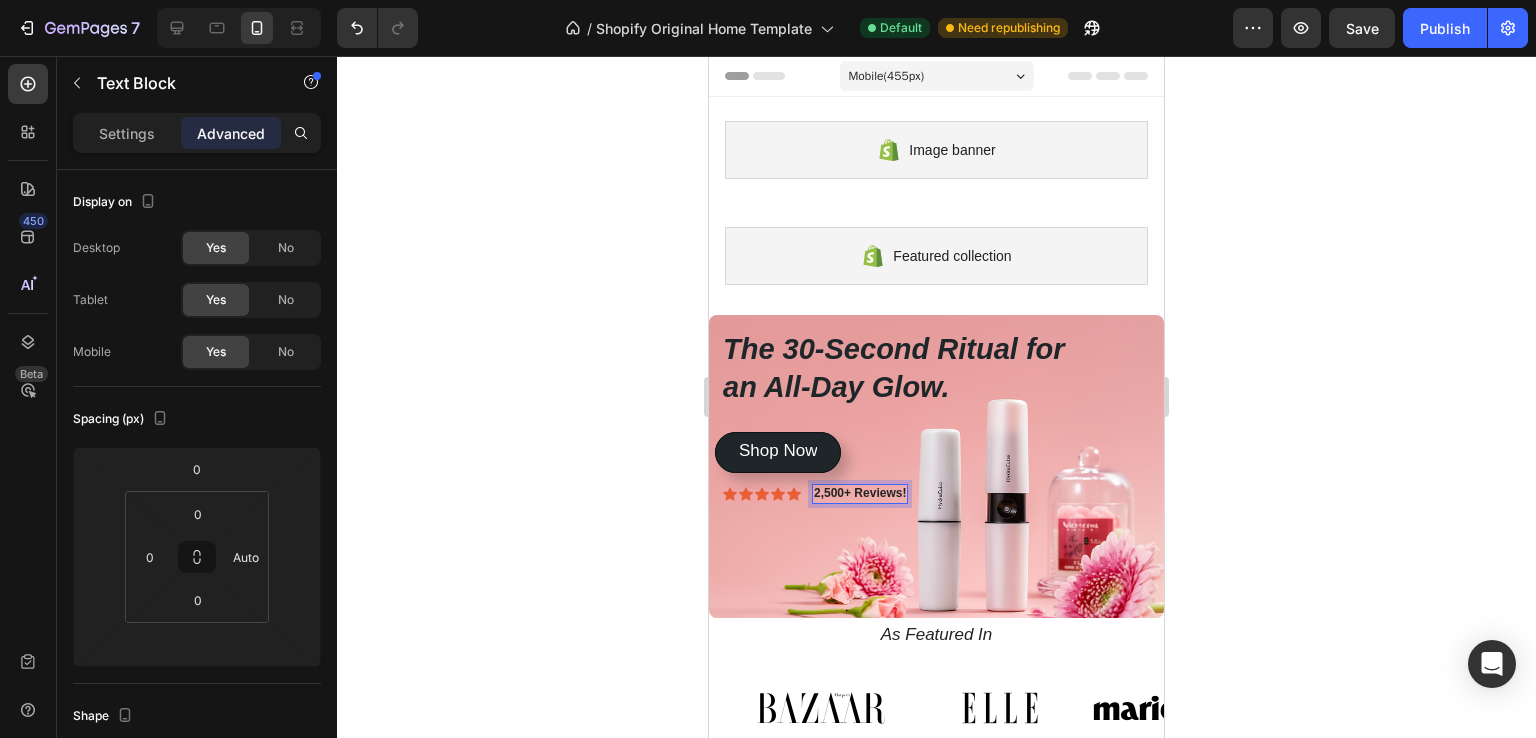 click on "2,500+ Reviews!" at bounding box center (860, 493) 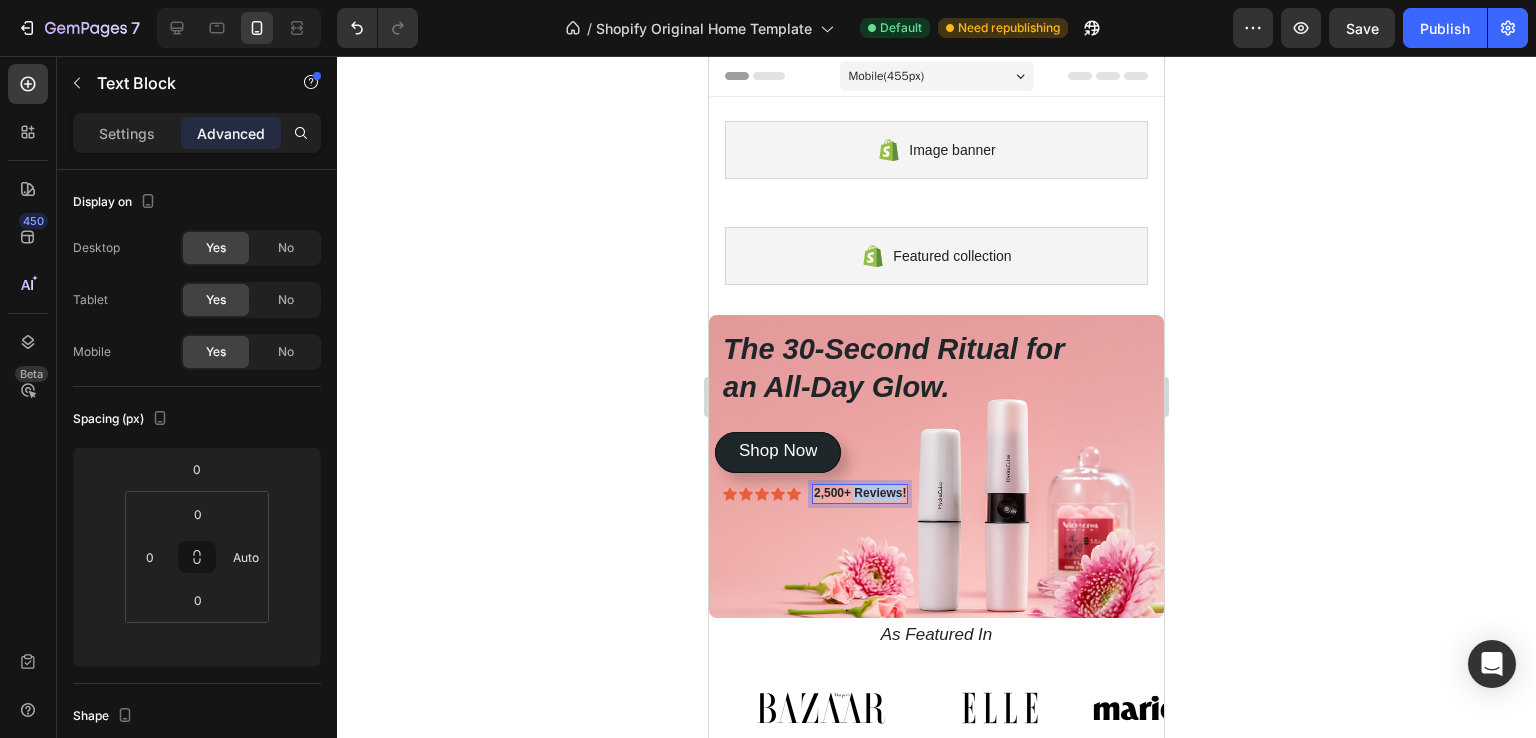 click on "2,500+ Reviews!" at bounding box center (860, 493) 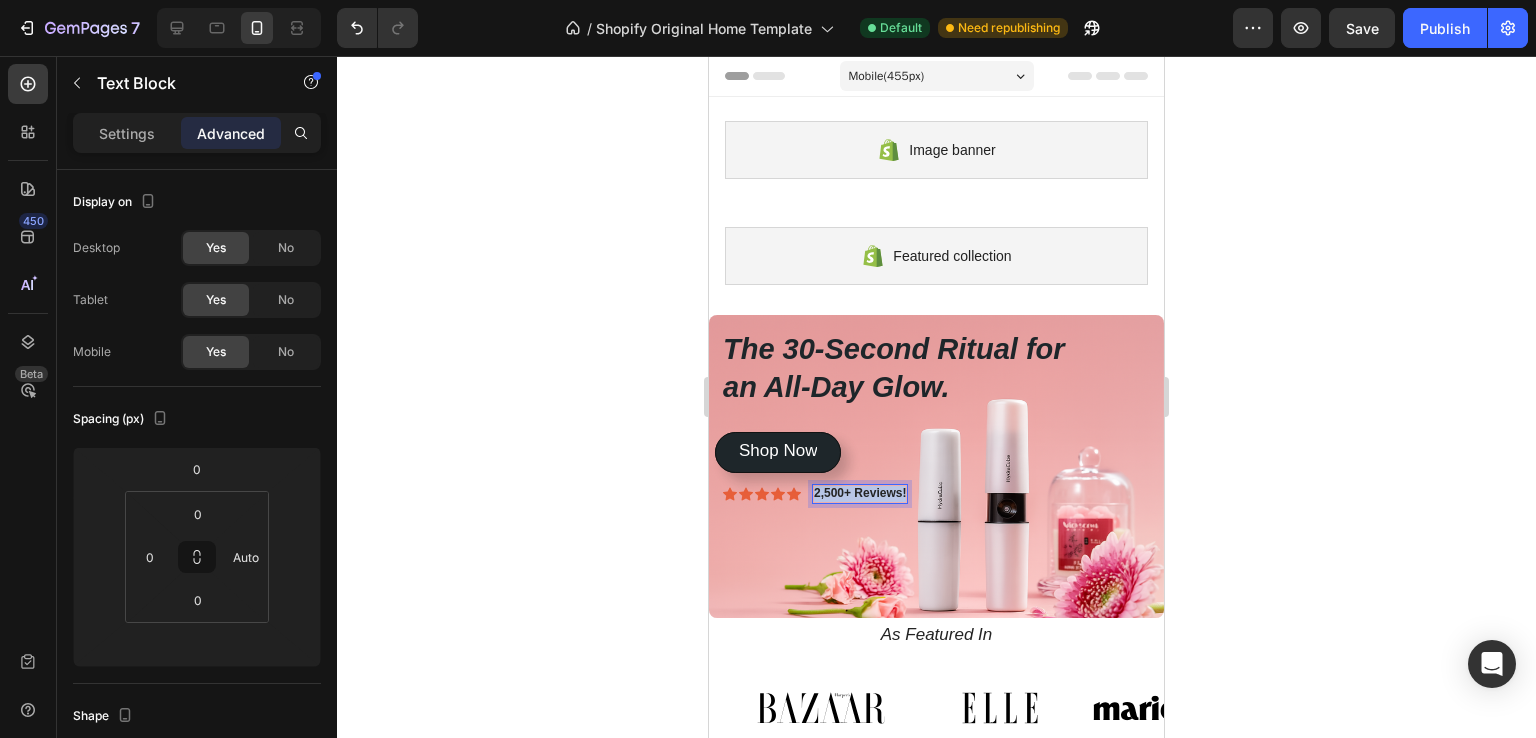 click on "2,500+ Reviews!" at bounding box center [860, 493] 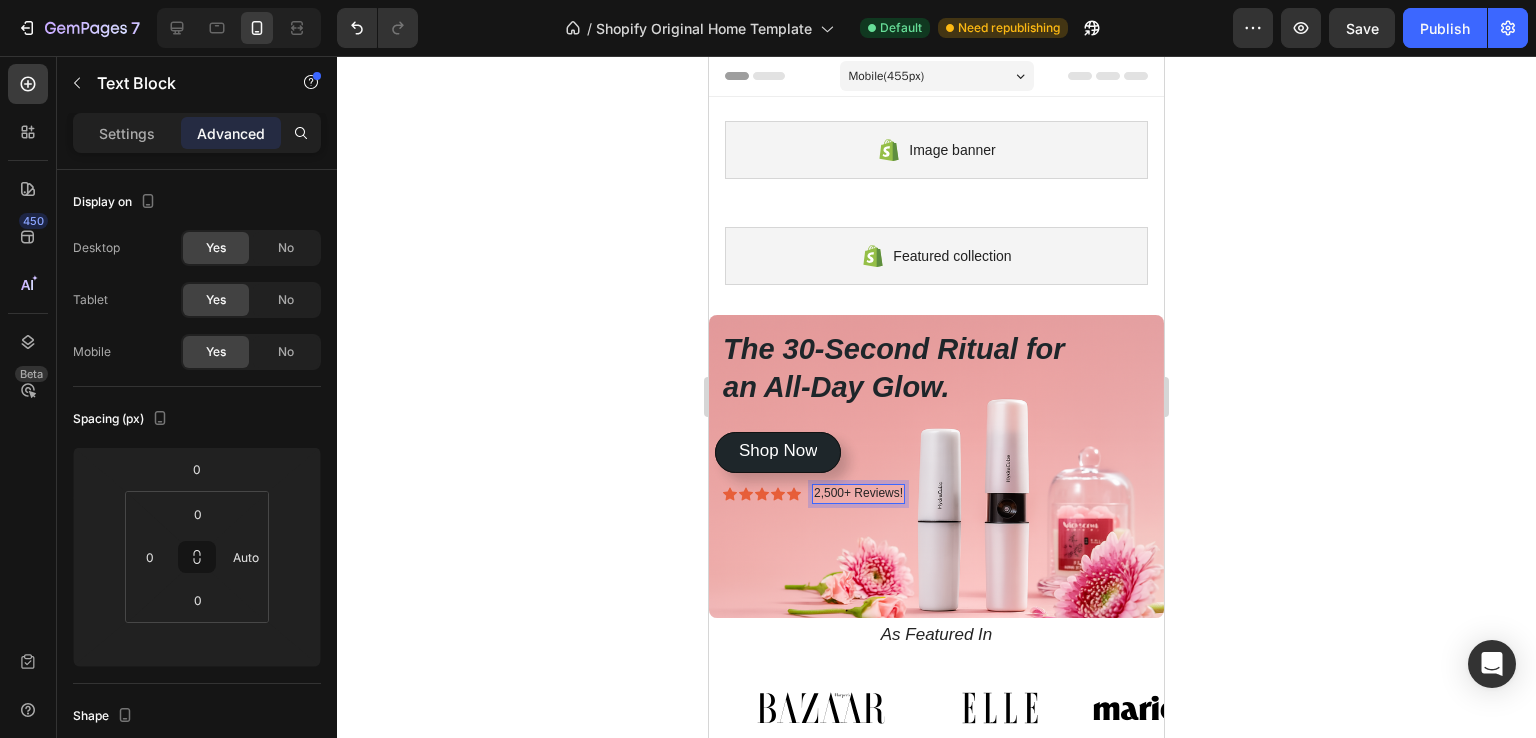 type on "12" 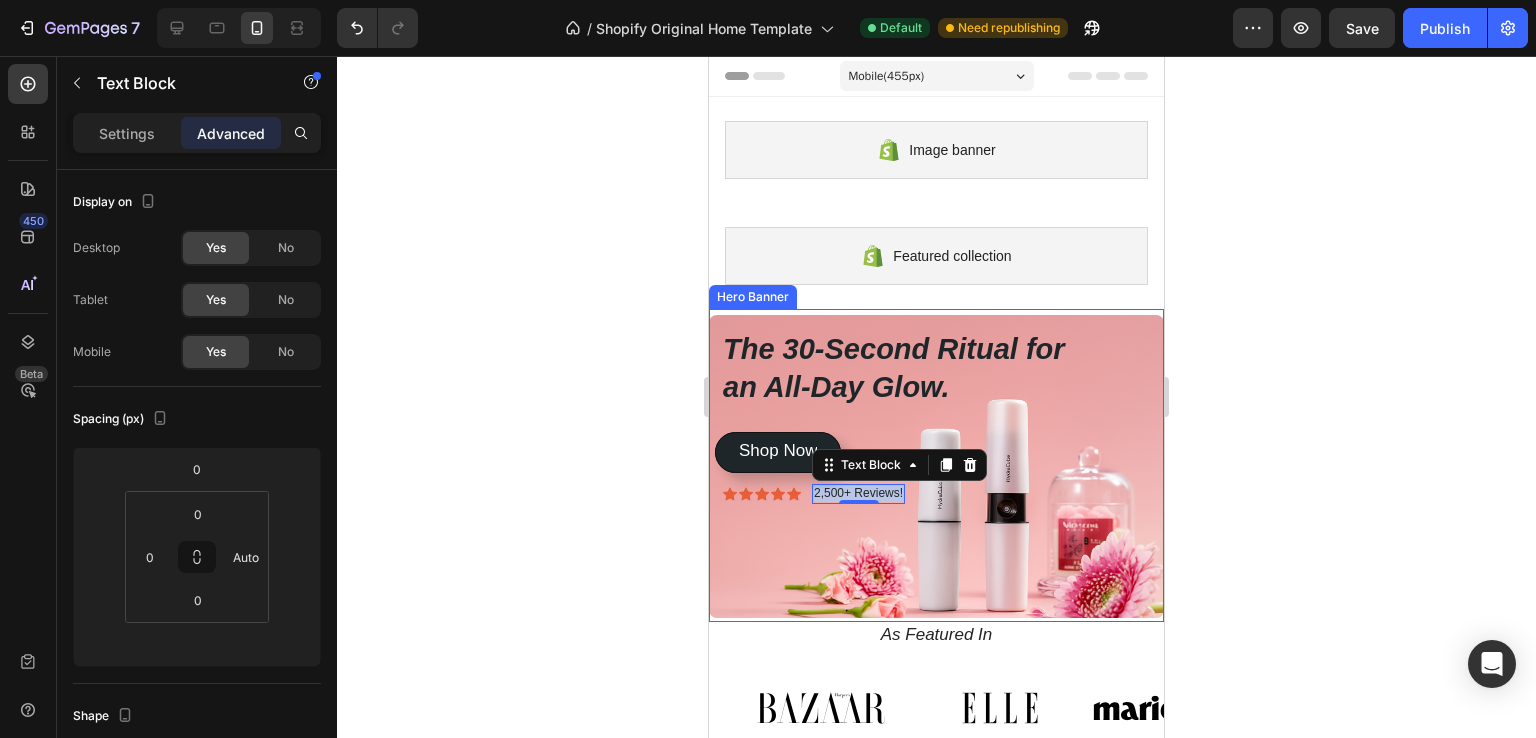 click on "2,500+ Reviews!" at bounding box center [858, 494] 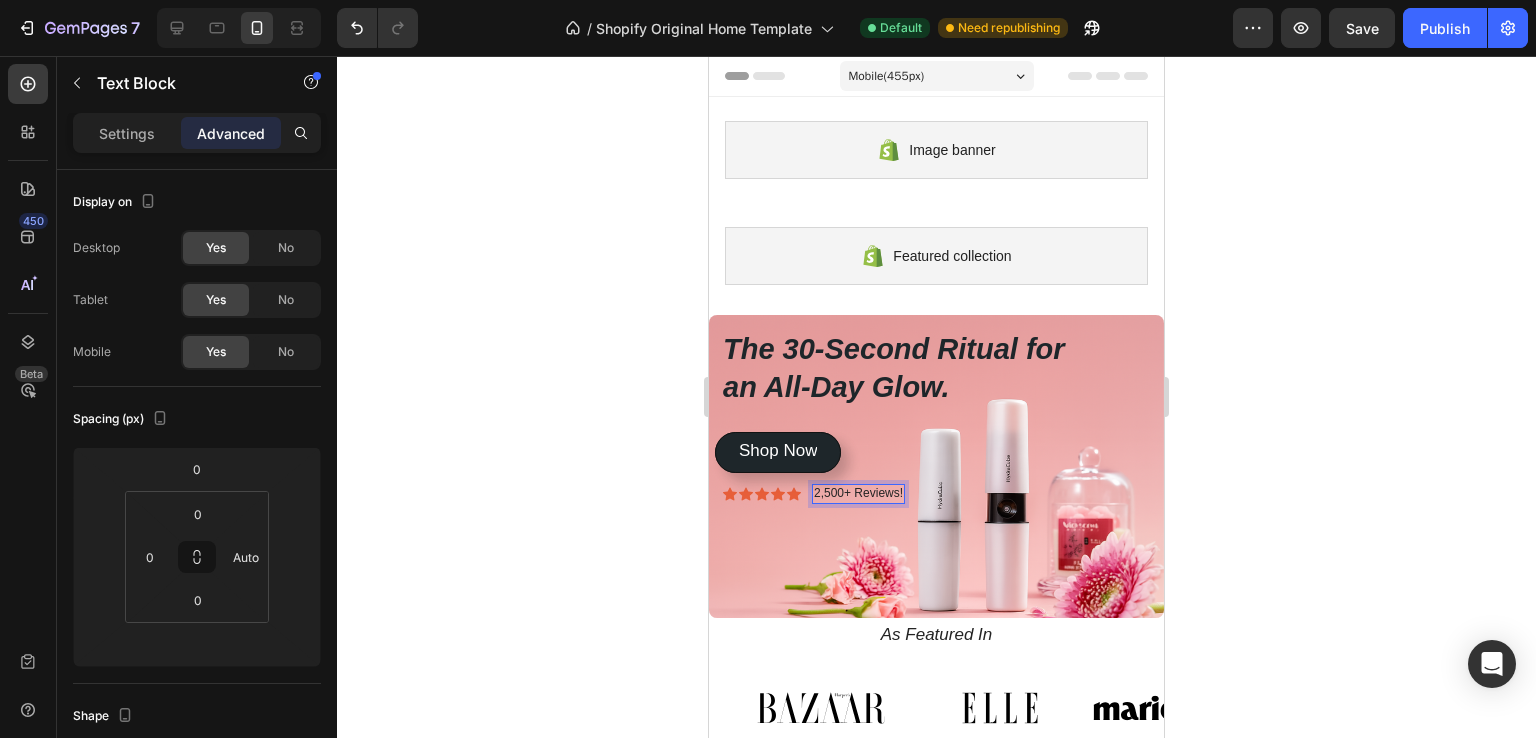click on "2,500+ Reviews!" at bounding box center (858, 494) 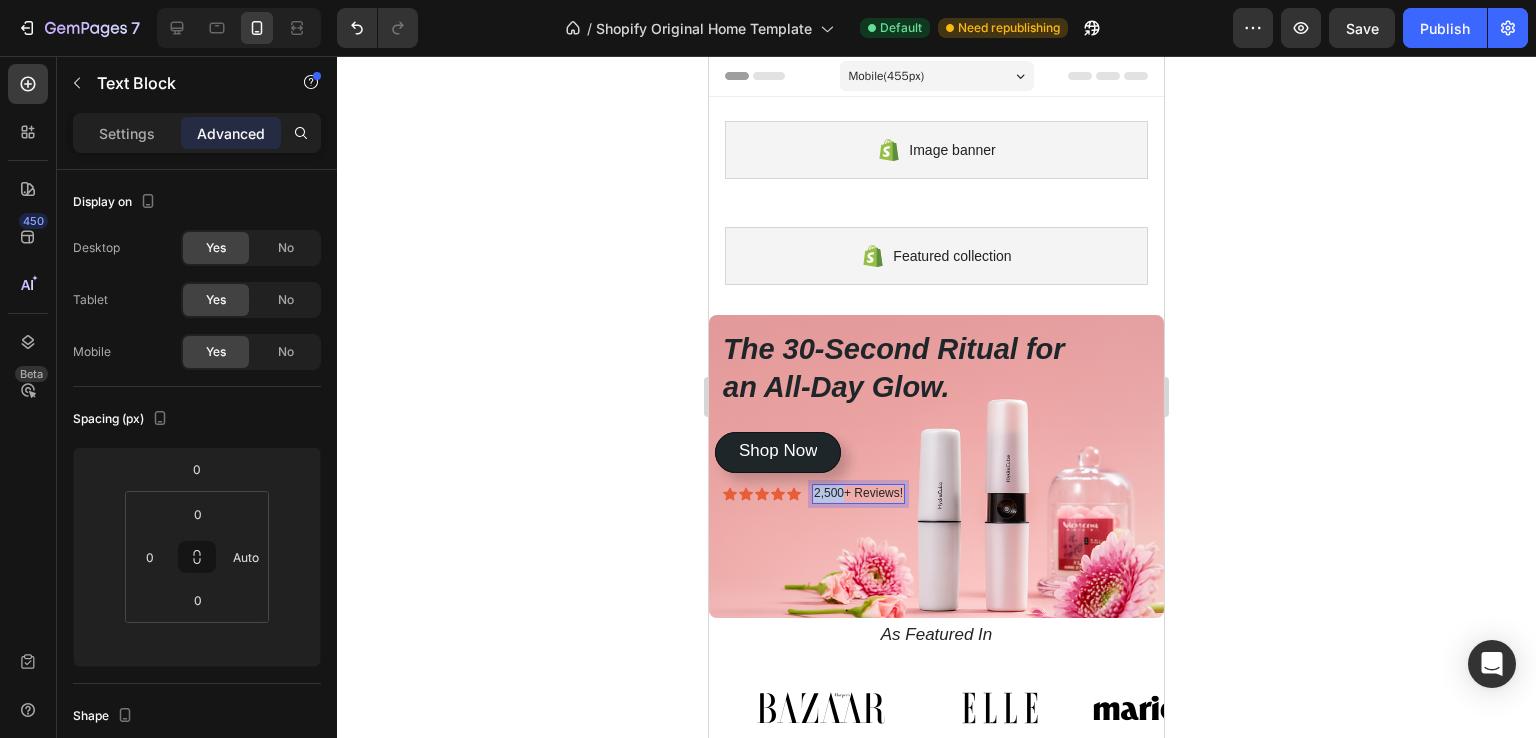 click on "2,500+ Reviews!" at bounding box center [858, 494] 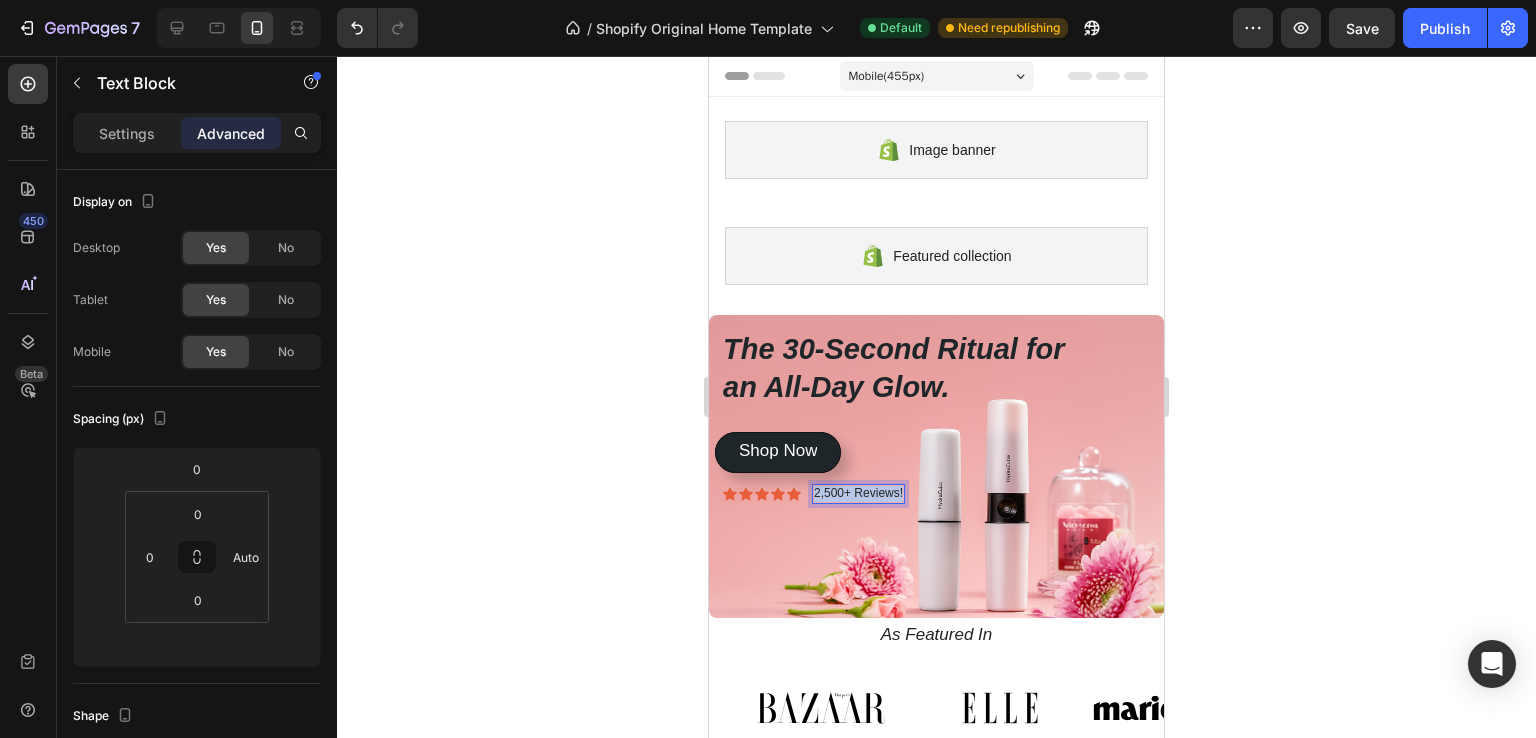 click on "2,500+ Reviews!" at bounding box center (858, 494) 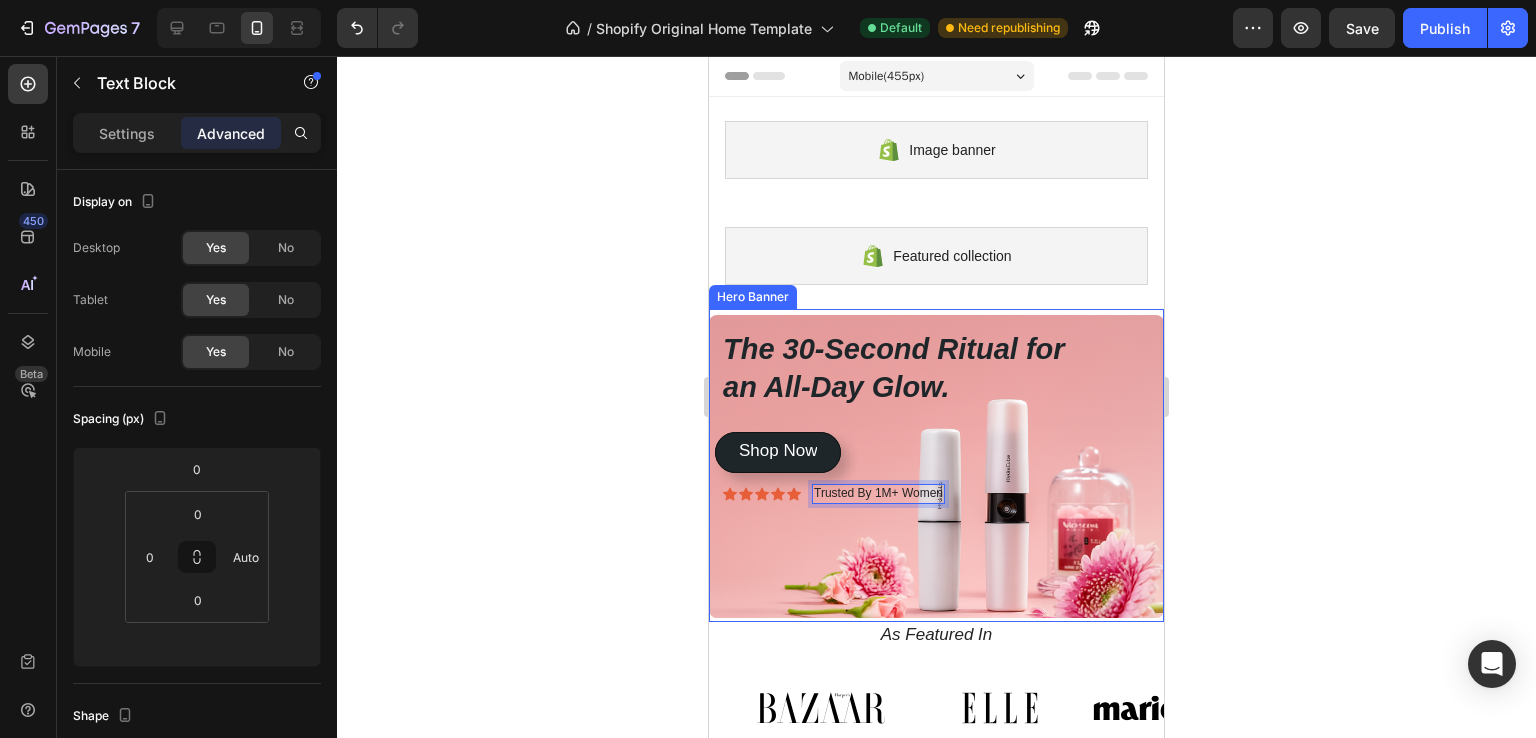 click on "Shop Now Button" at bounding box center [936, 579] 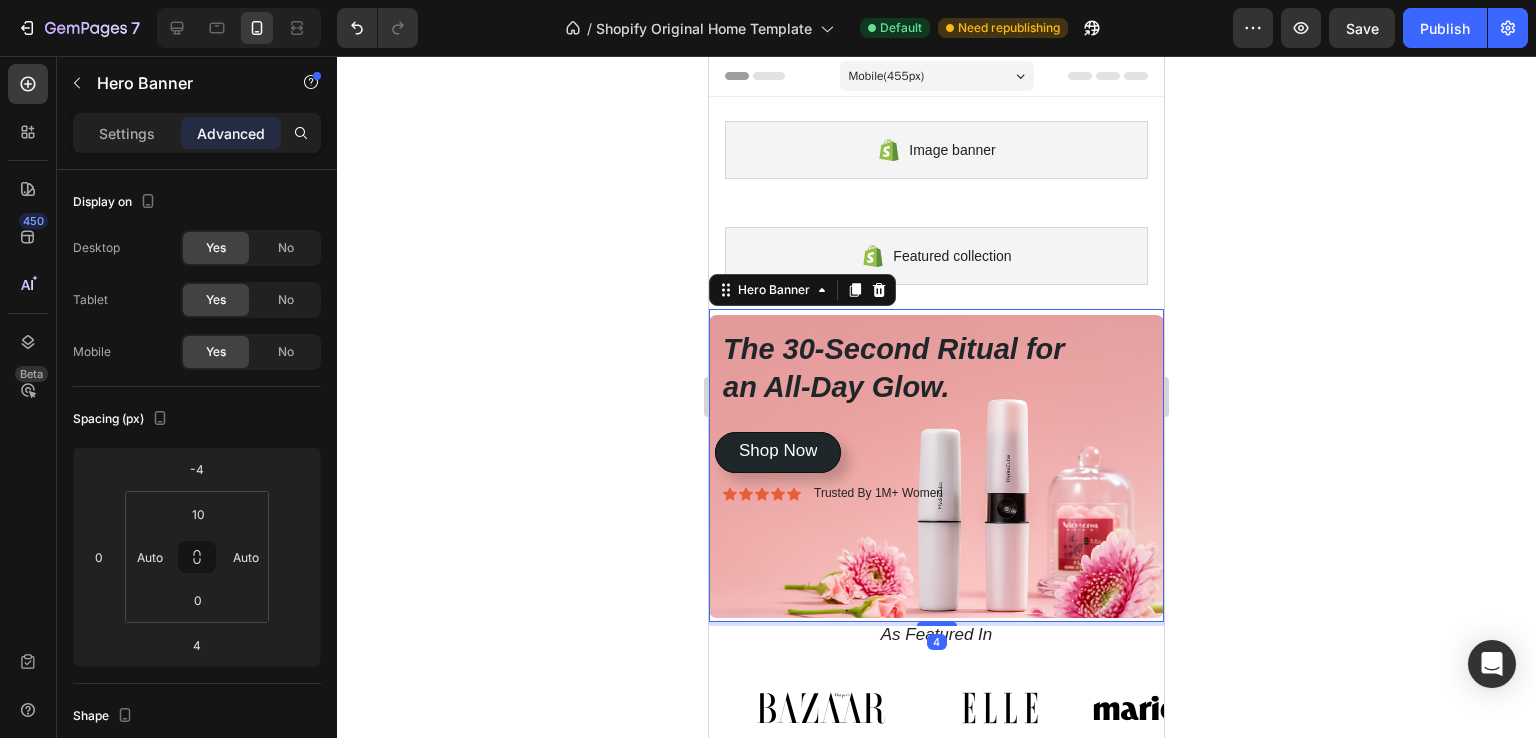 click on "Trusted By 1M+ Women" at bounding box center (878, 494) 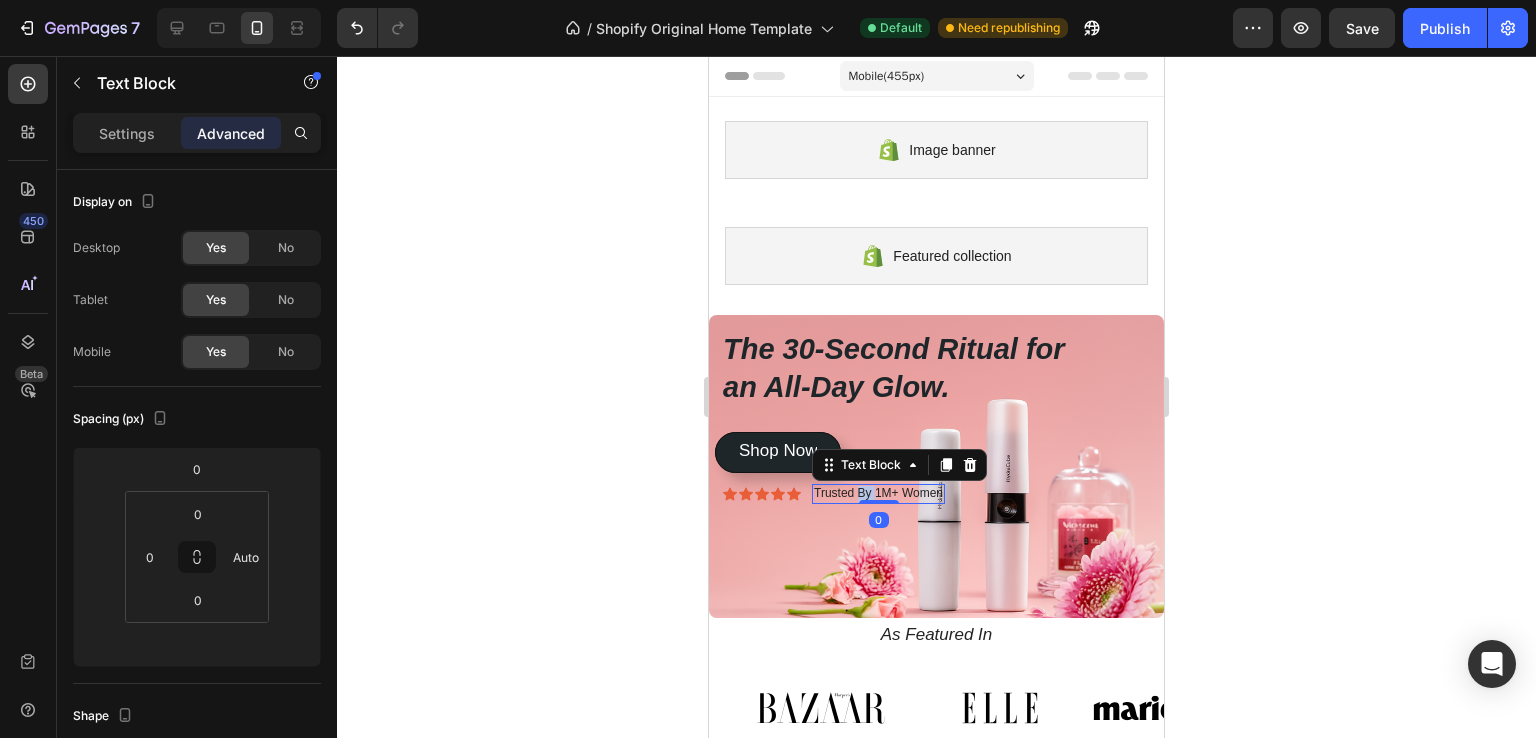 click on "Trusted By 1M+ Women" at bounding box center [878, 494] 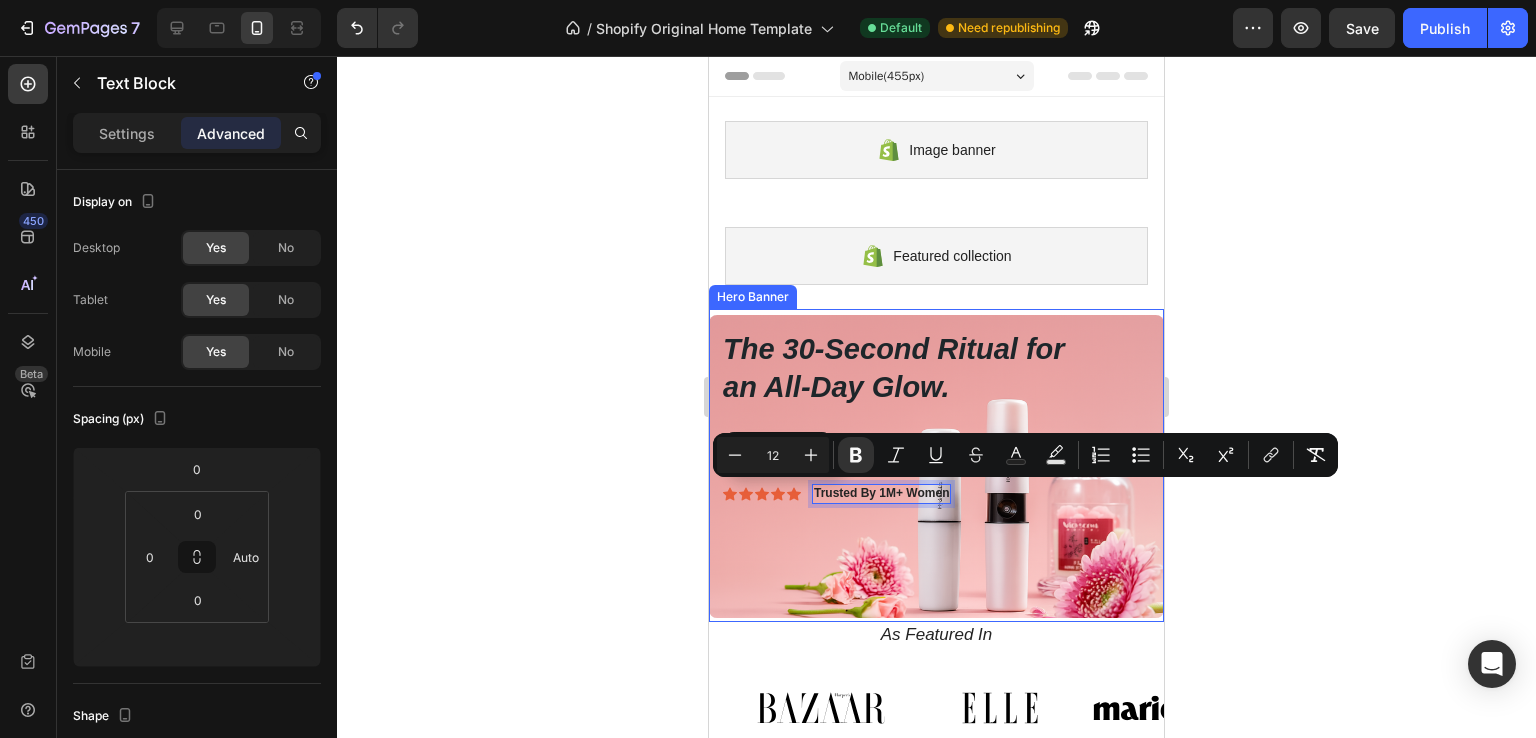 click on "Shop Now Button" at bounding box center (936, 579) 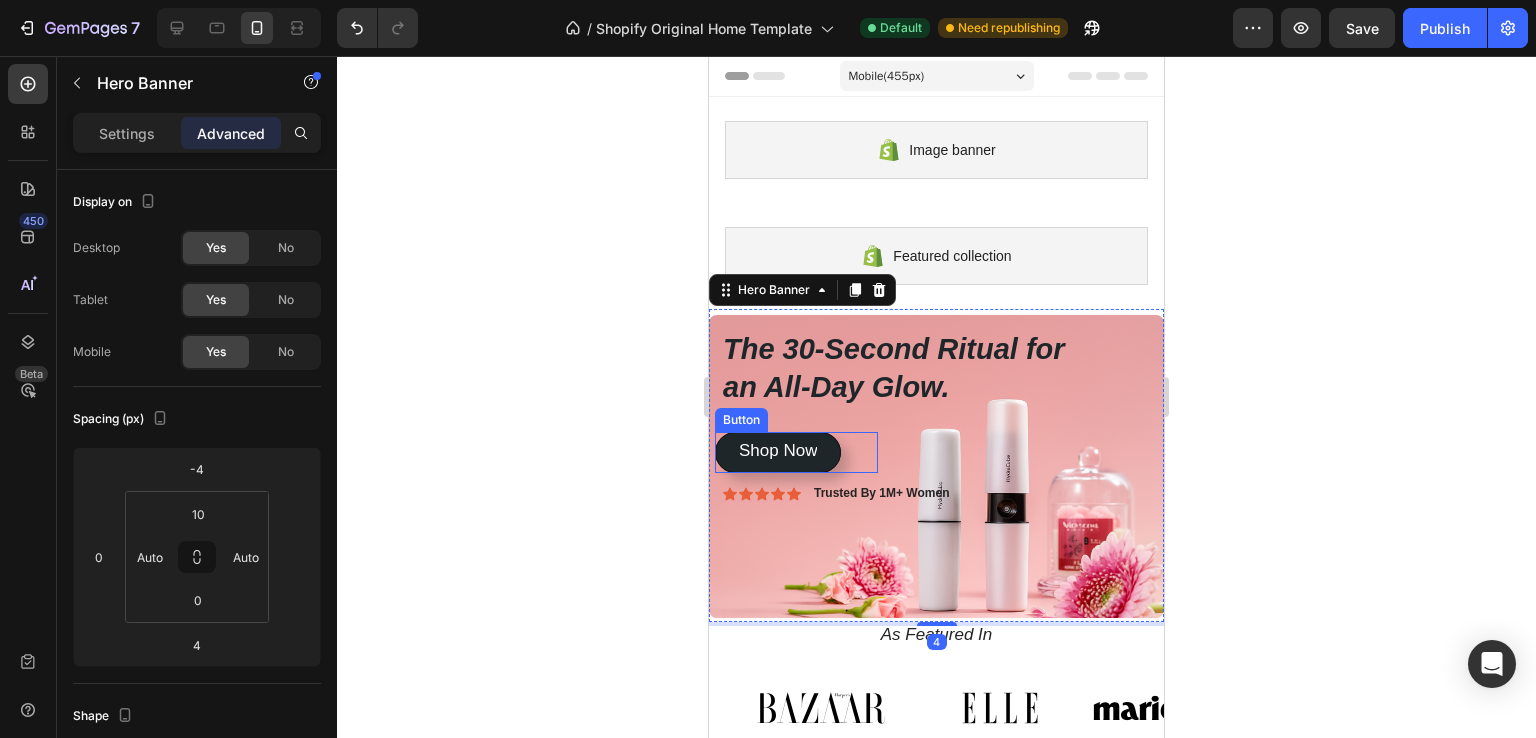 click on "Shop Now Button" at bounding box center [796, 452] 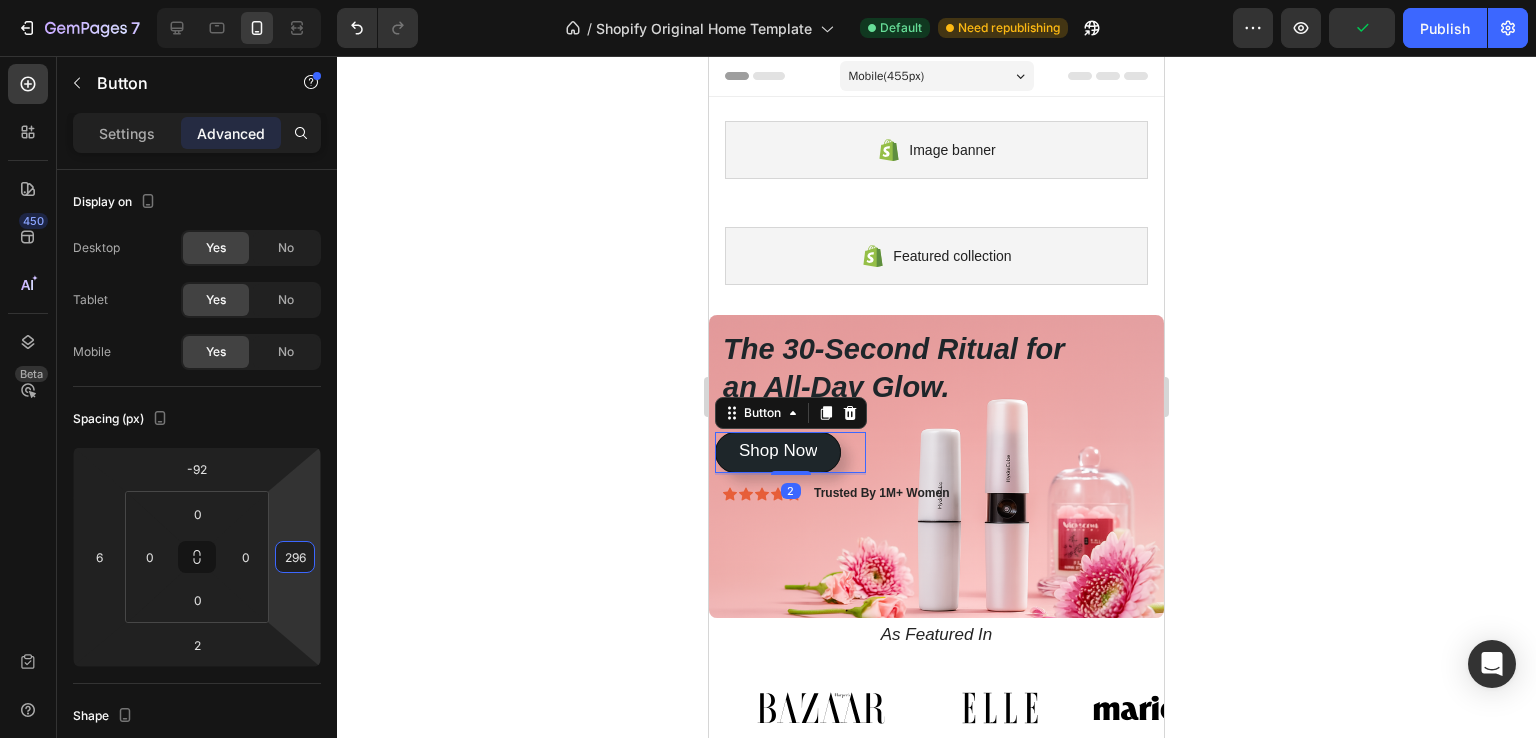 type on "282" 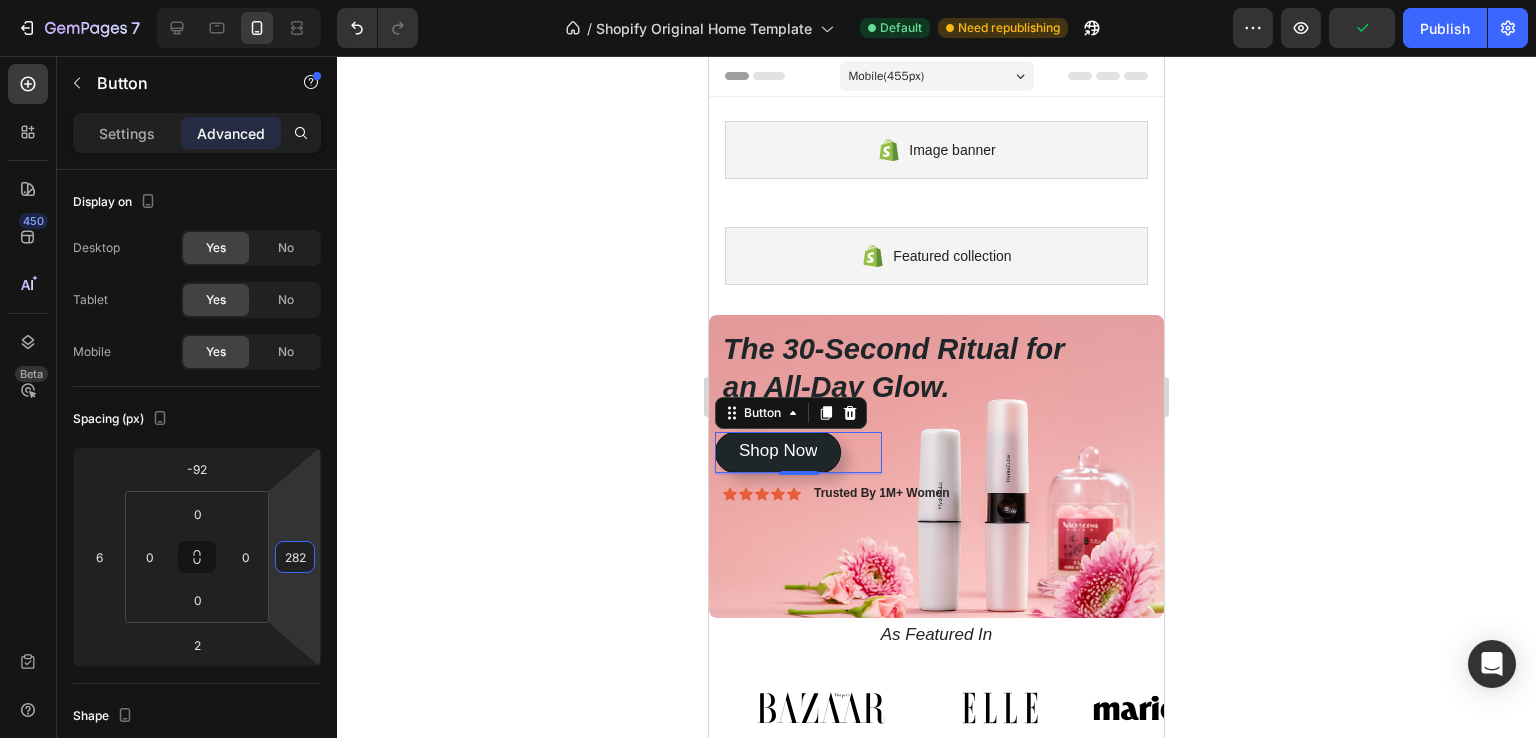 click on "7   /  Shopify Original Home Template Default Need republishing Preview  Publish  450 Beta button Sections(30) Elements(7) Button
Button
Button Product
Dynamic Checkout
Add to Cart
Sticky Add to Cart Form
Submit Button Advanced
Sticky Back to top Button Settings Advanced Display on Desktop Yes No Tablet Yes No Mobile Yes No Spacing (px) -92 6 2 282 0 0 0 0 Shape Border Add... Corner Add... Shadow Add... Position Static Opacity 100% Animation Upgrade to Build plan  to unlock Animation & other premium features. Interaction Upgrade to Optimize plan  to unlock Interaction & other premium features. CSS class Delete element [COLOR_CODE] 100%" at bounding box center (768, 0) 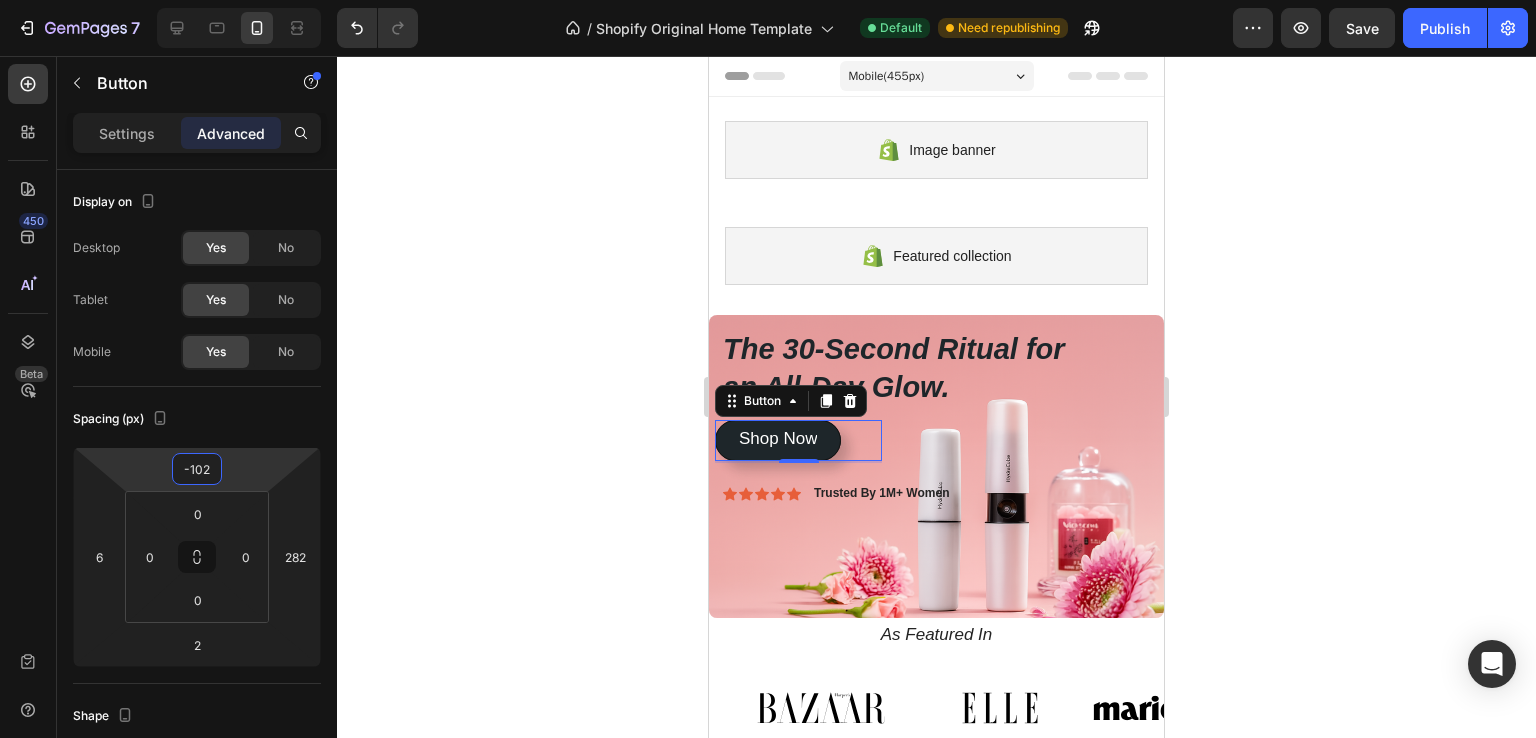 type on "-104" 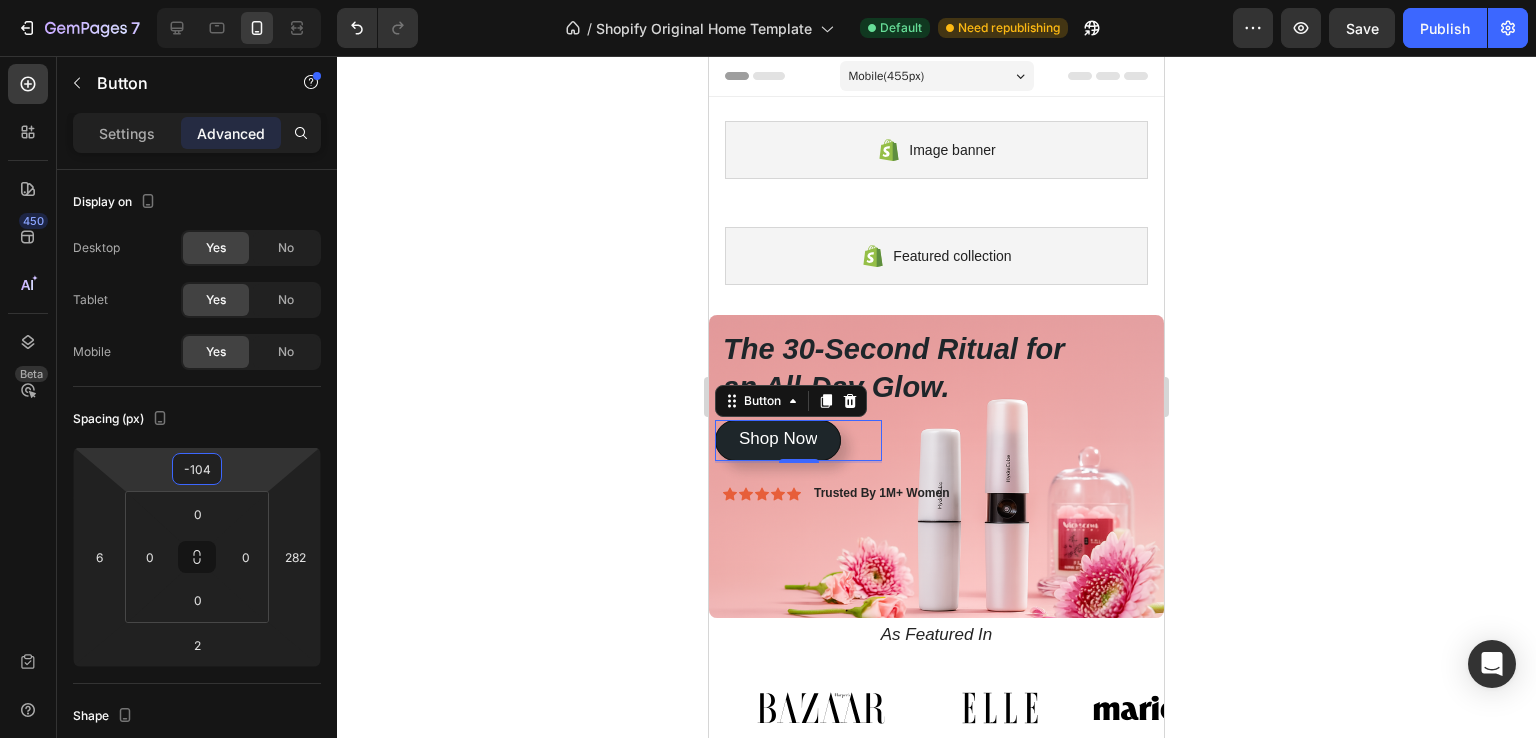 click on "7   /  Shopify Original Home Template Default Need republishing Preview  Save   Publish  450 Beta button Sections(30) Elements(7) Button
Button
Button Product
Dynamic Checkout
Add to Cart
Sticky Add to Cart Form
Submit Button Advanced
Sticky Back to top Button Settings Advanced Display on Desktop Yes No Tablet Yes No Mobile Yes No Spacing (px) -104 6 2 282 0 0 0 0 Shape Border Add... Corner Add... Shadow Add... Position Static Opacity 100% Animation Upgrade to Build plan  to unlock Animation & other premium features. Interaction Upgrade to Optimize plan  to unlock Interaction & other premium features. CSS class Delete element 100 %" at bounding box center (768, 0) 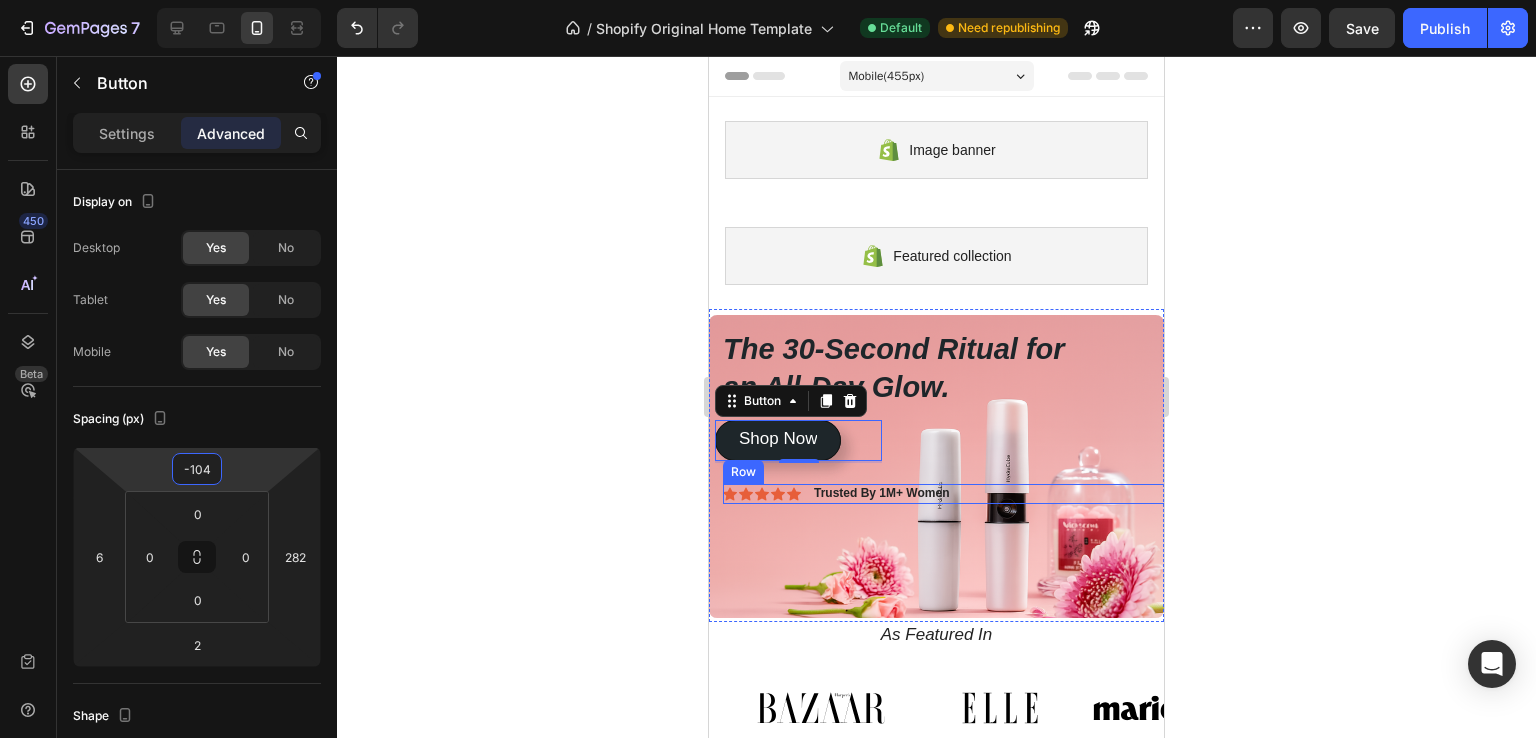 click on "Icon Icon Icon Icon Icon Icon List Trusted By 1M+ Women Text Block Row" at bounding box center [950, 494] 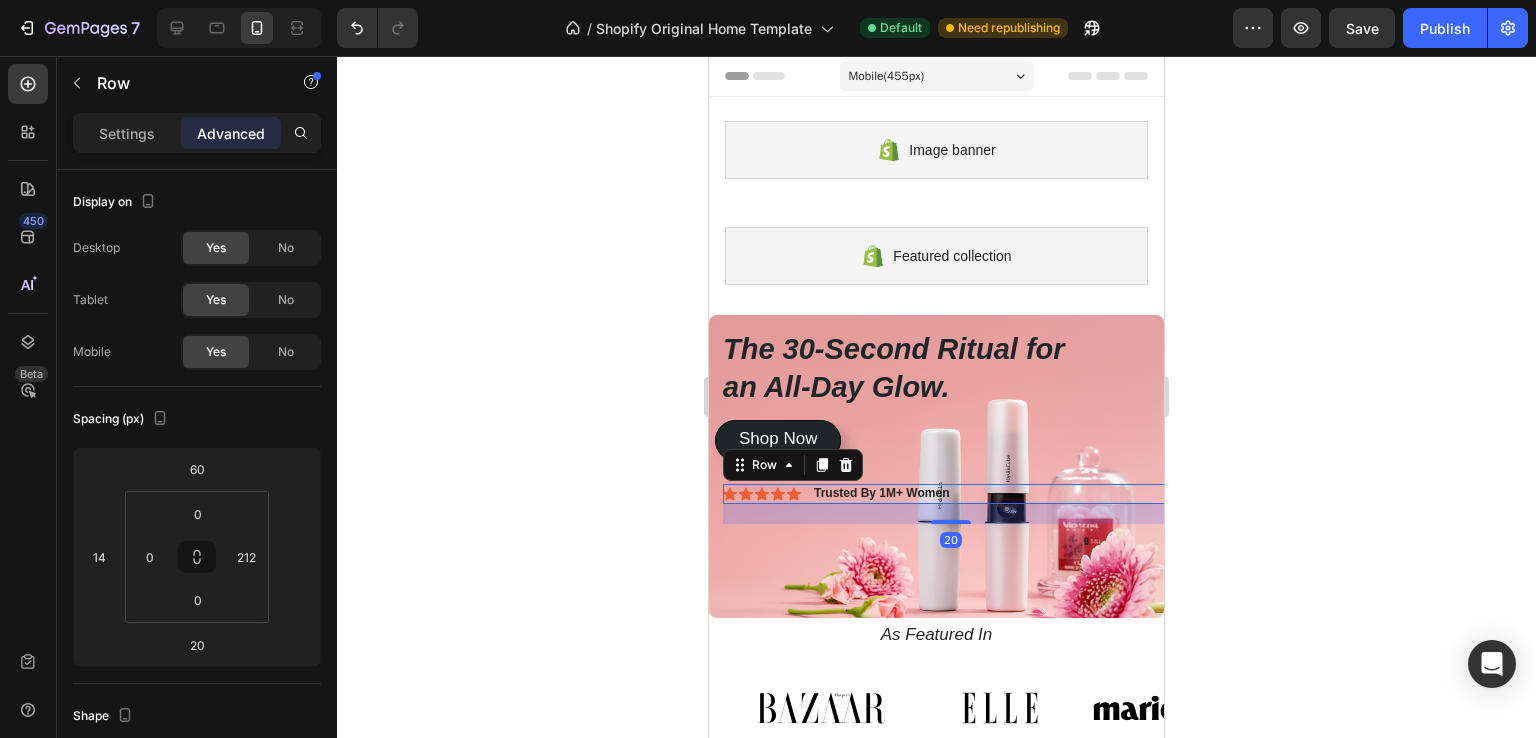 click 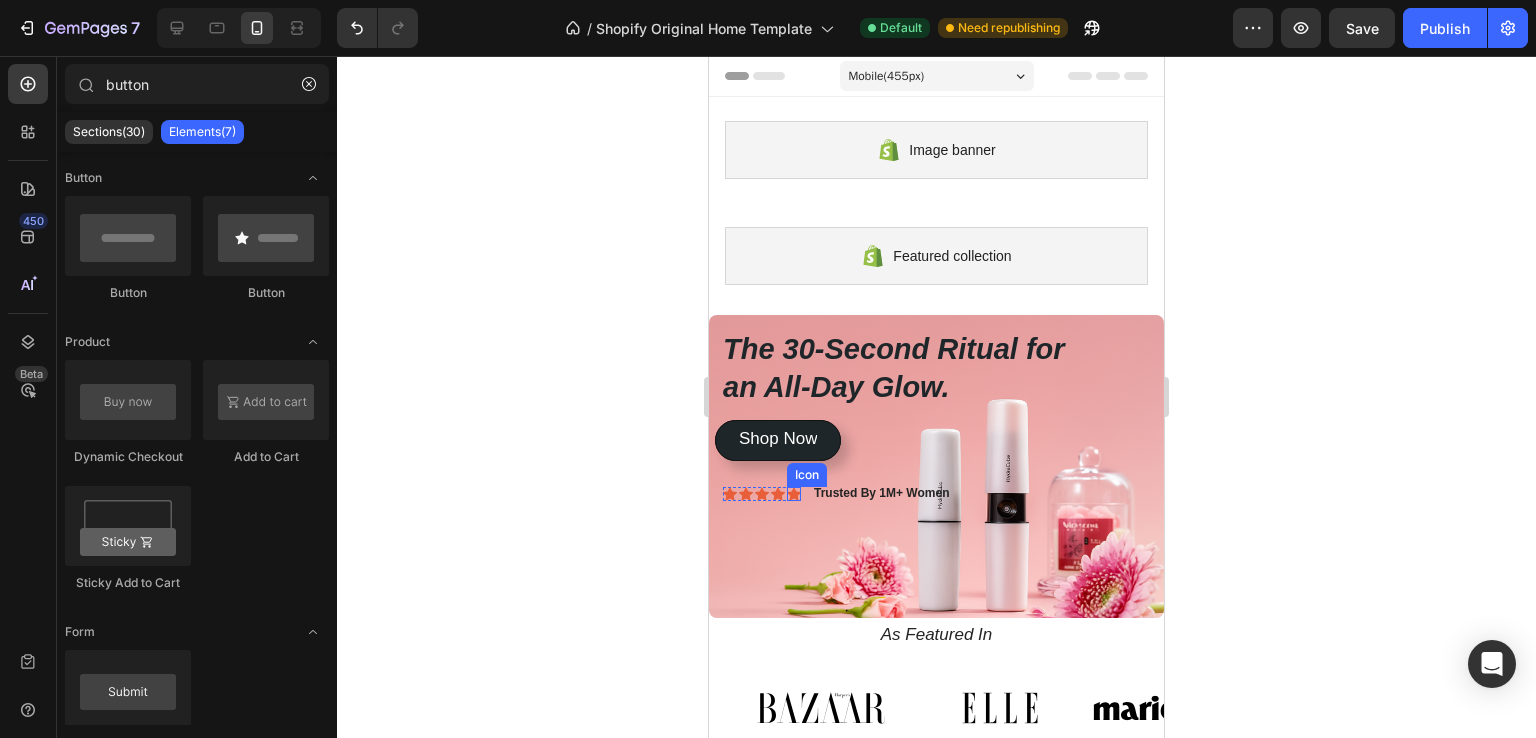 click 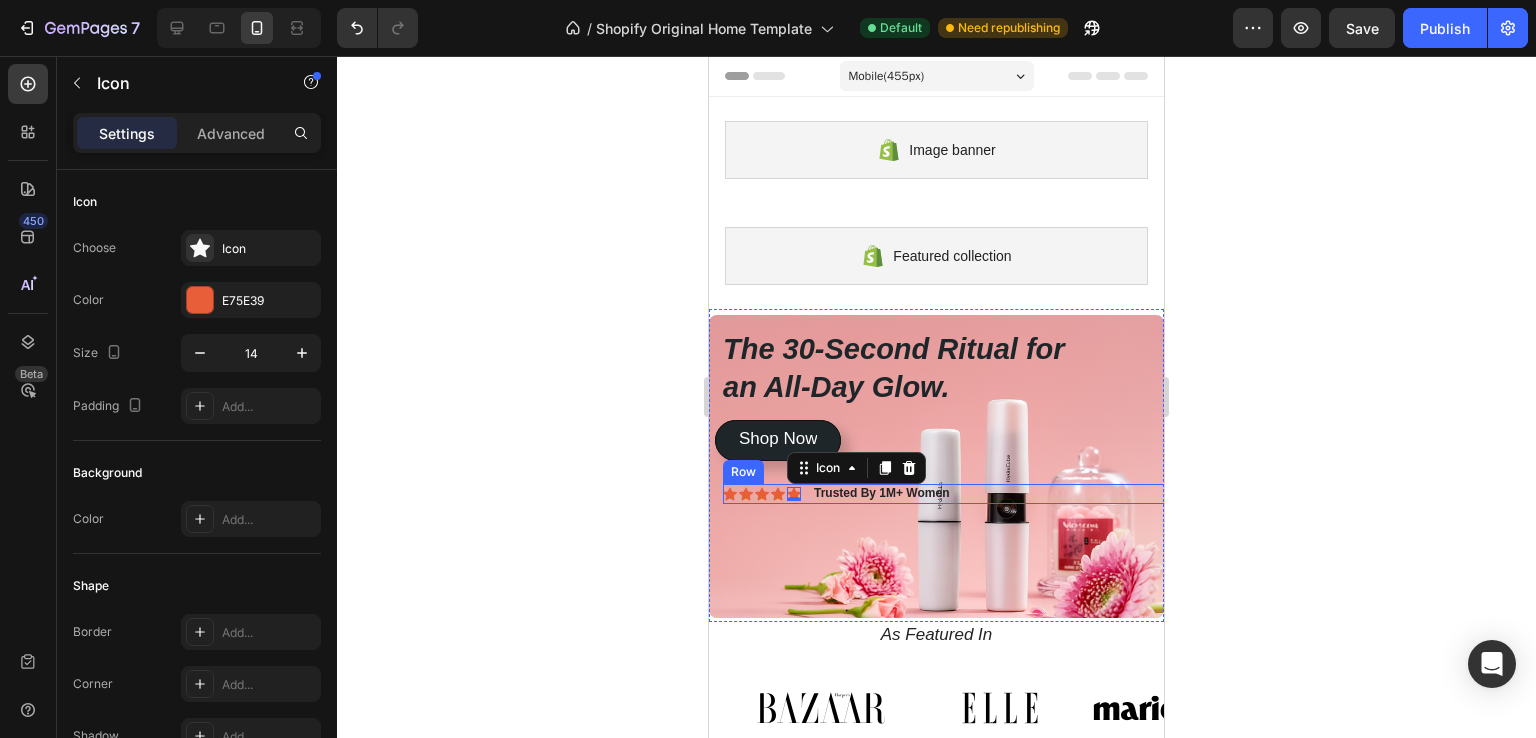 click on "Icon Icon Icon Icon Icon   0 Icon List" at bounding box center (762, 494) 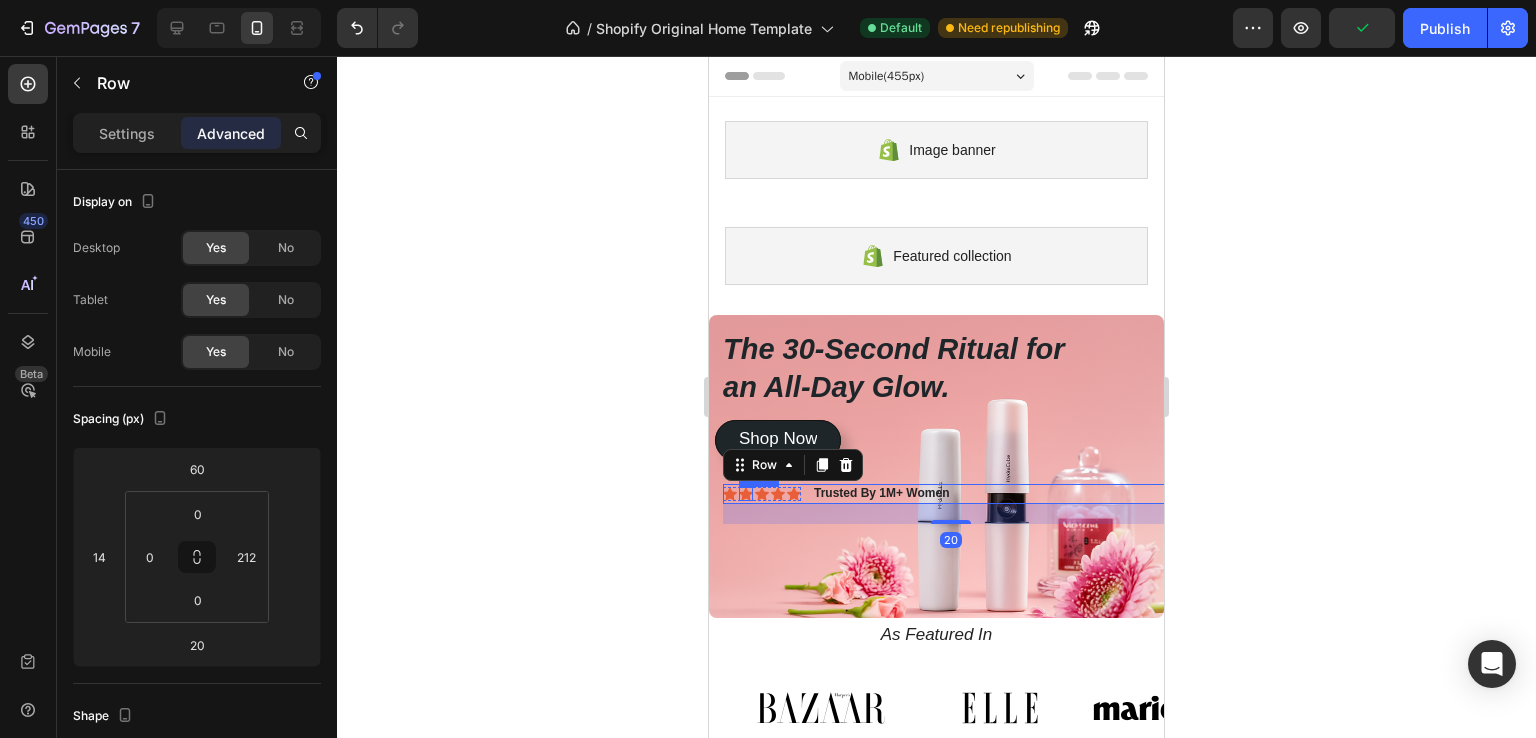 click 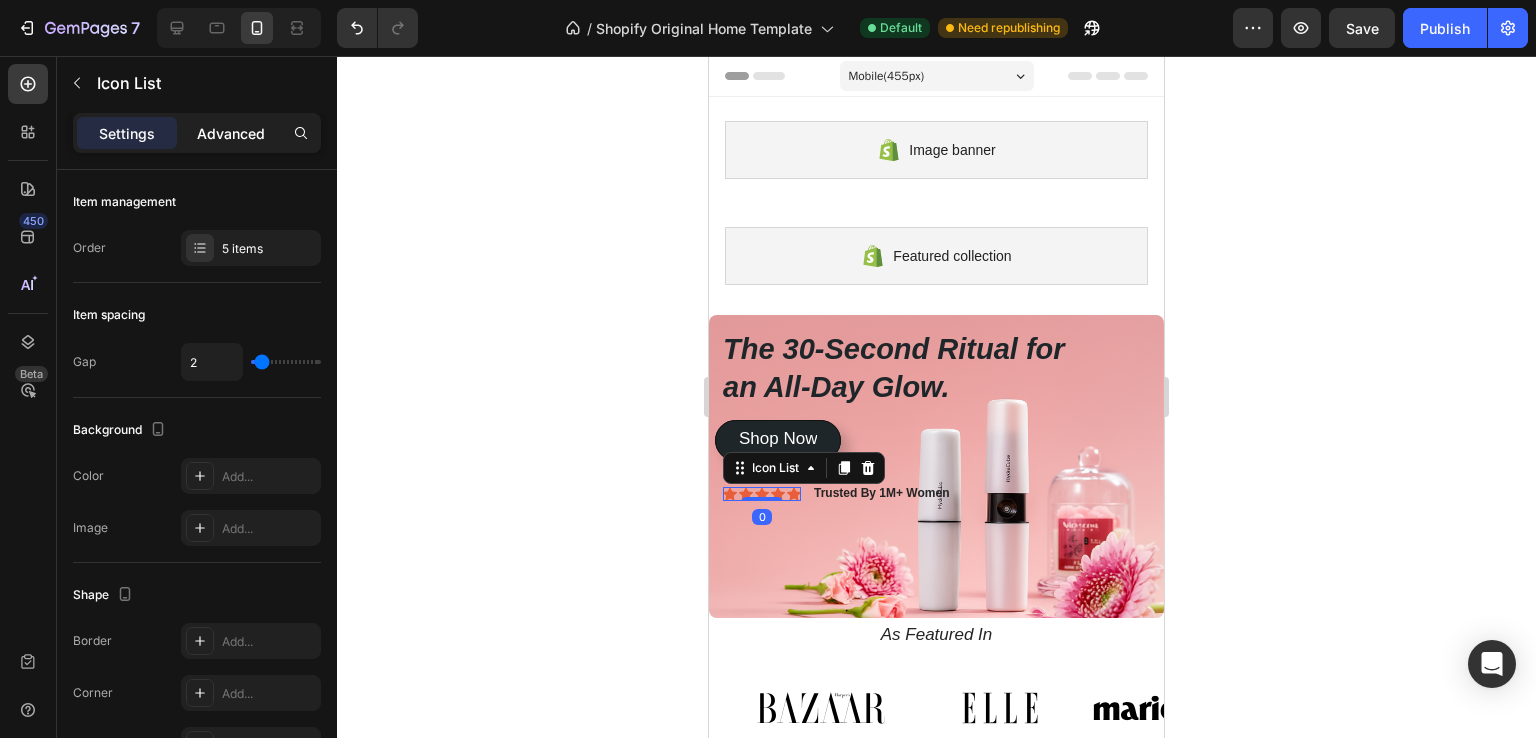 click on "Advanced" at bounding box center (231, 133) 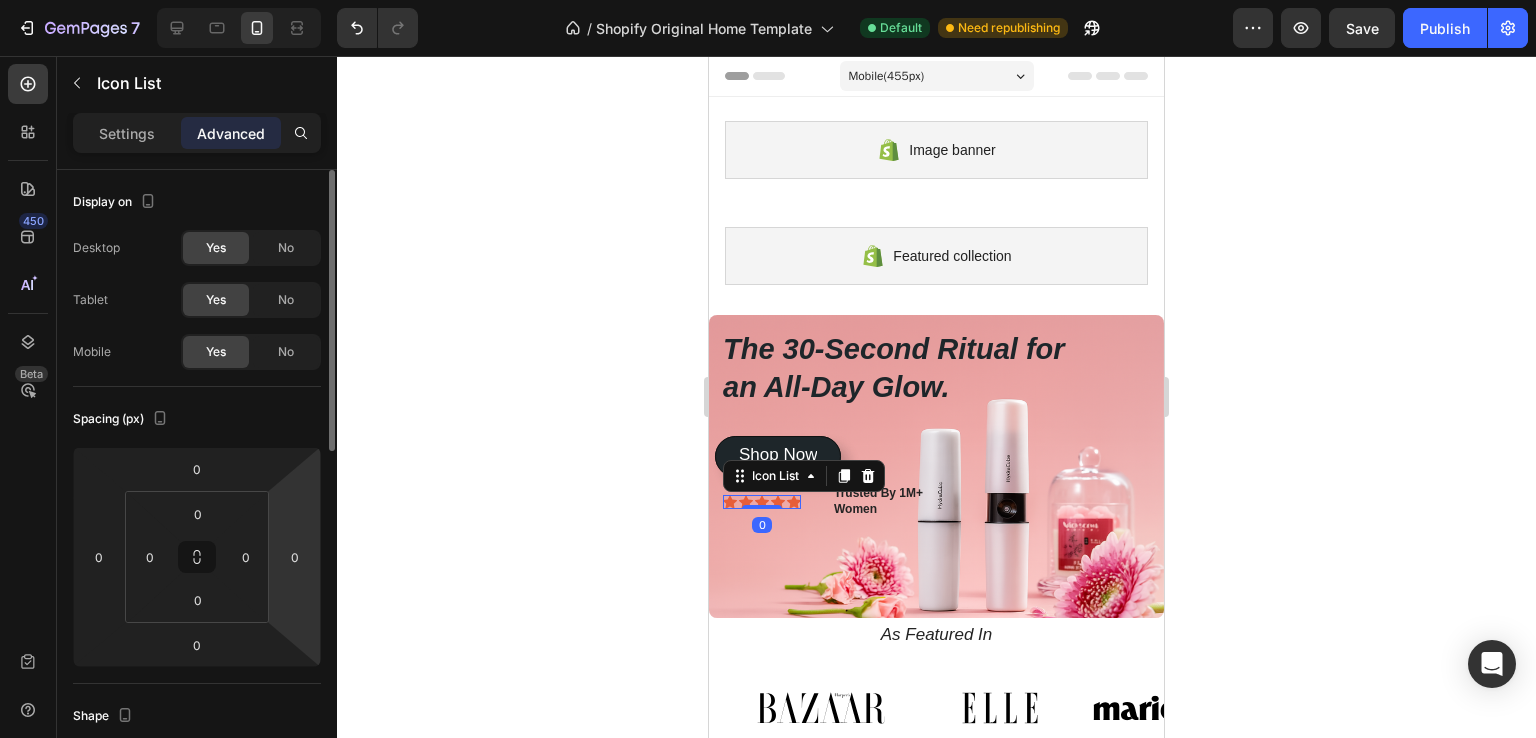 drag, startPoint x: 286, startPoint y: 538, endPoint x: 289, endPoint y: 528, distance: 10.440307 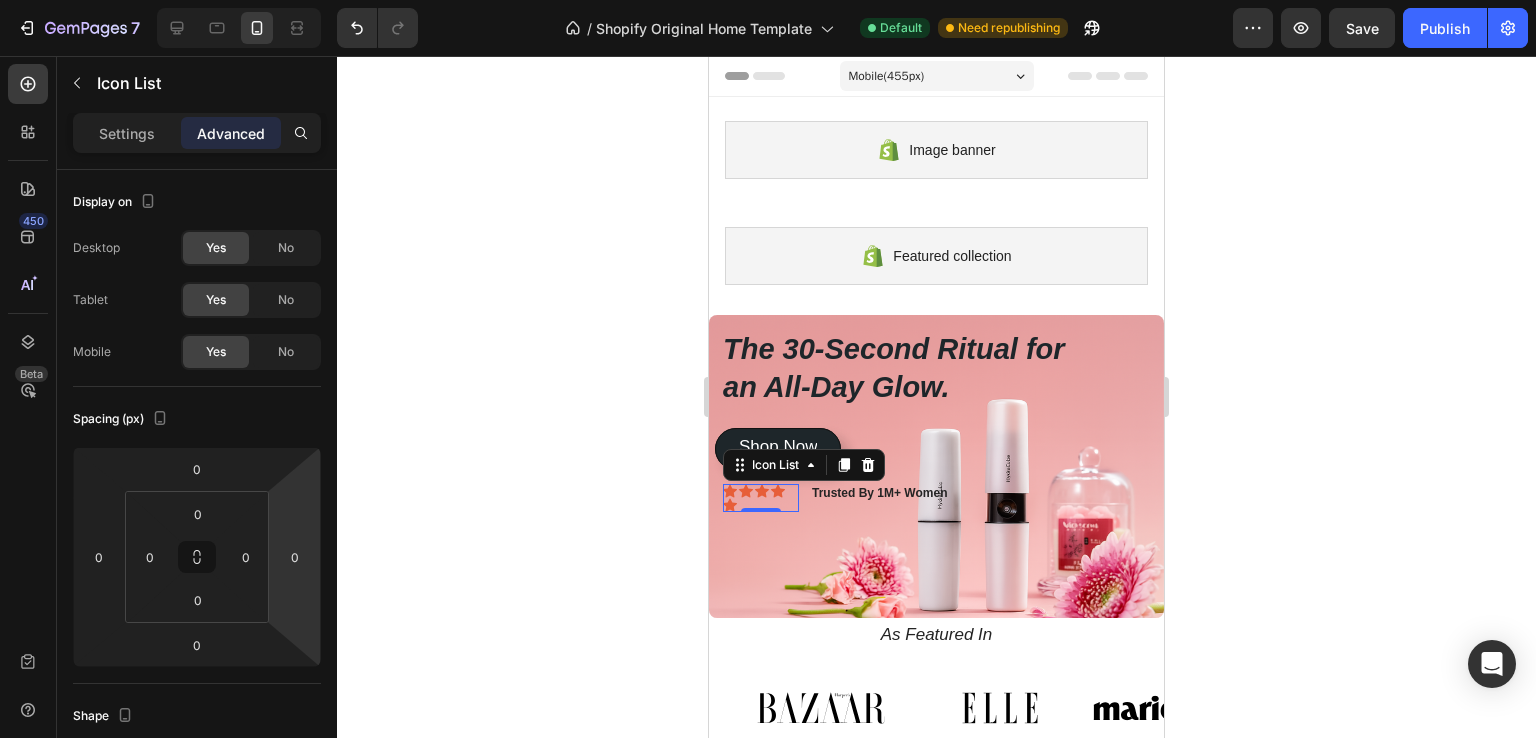 type on "2" 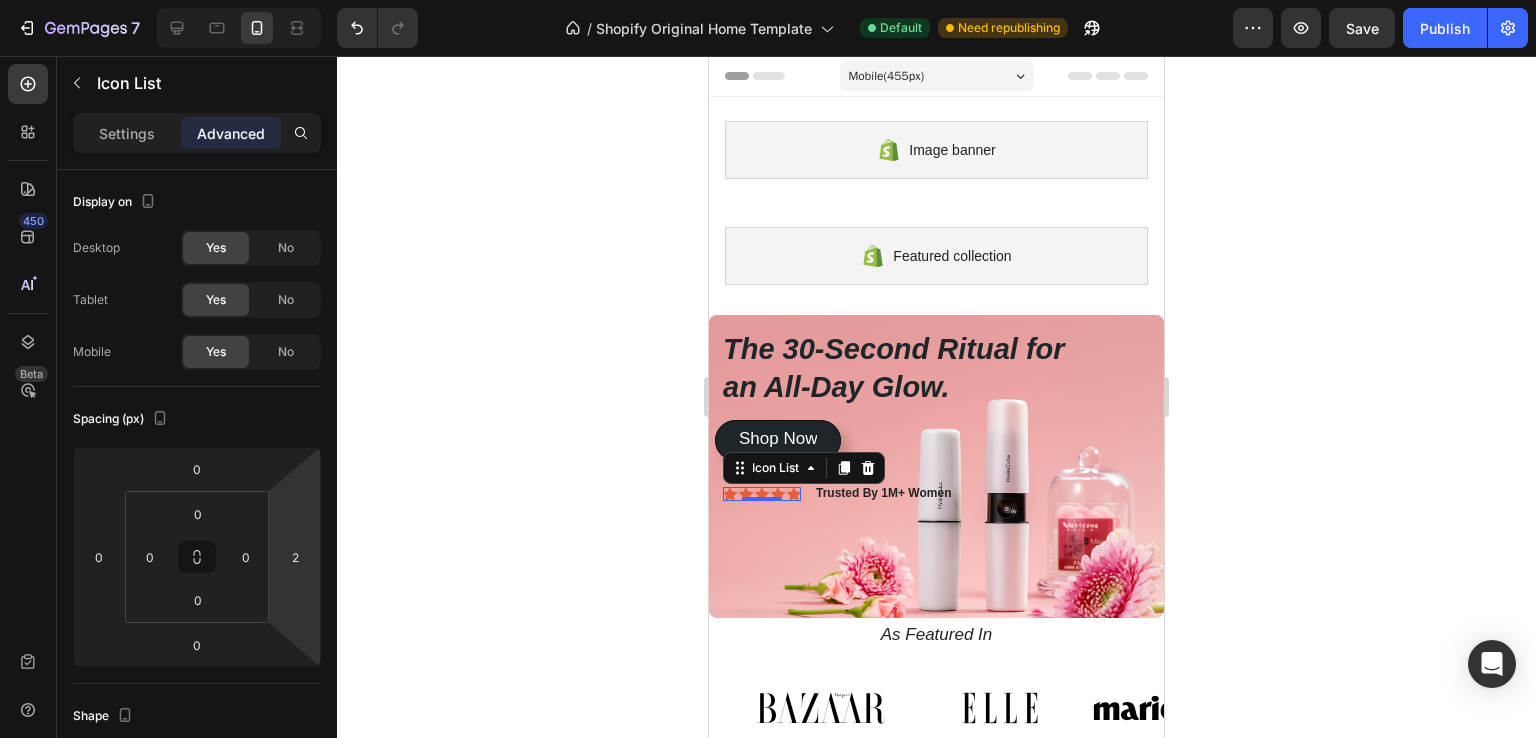 click on "7   /  Shopify Original Home Template Default Need republishing Preview  Save   Publish  450 Beta button Sections(30) Elements(7) Button
Button
Button Product
Dynamic Checkout
Add to Cart
Sticky Add to Cart Form
Submit Button Advanced
Sticky Back to top Icon List Settings Advanced Display on Desktop Yes No Tablet Yes No Mobile Yes No Spacing (px) 0 0 0 2 0 0 0 0 Shape Border Add... Corner Add... Shadow Add... Position Static Opacity 100% Animation Upgrade to Build plan  to unlock Animation & other premium features. Interaction Upgrade to Optimize plan  to unlock Interaction & other premium features. CSS class Delete element [COLOR_CODE]" at bounding box center (768, 0) 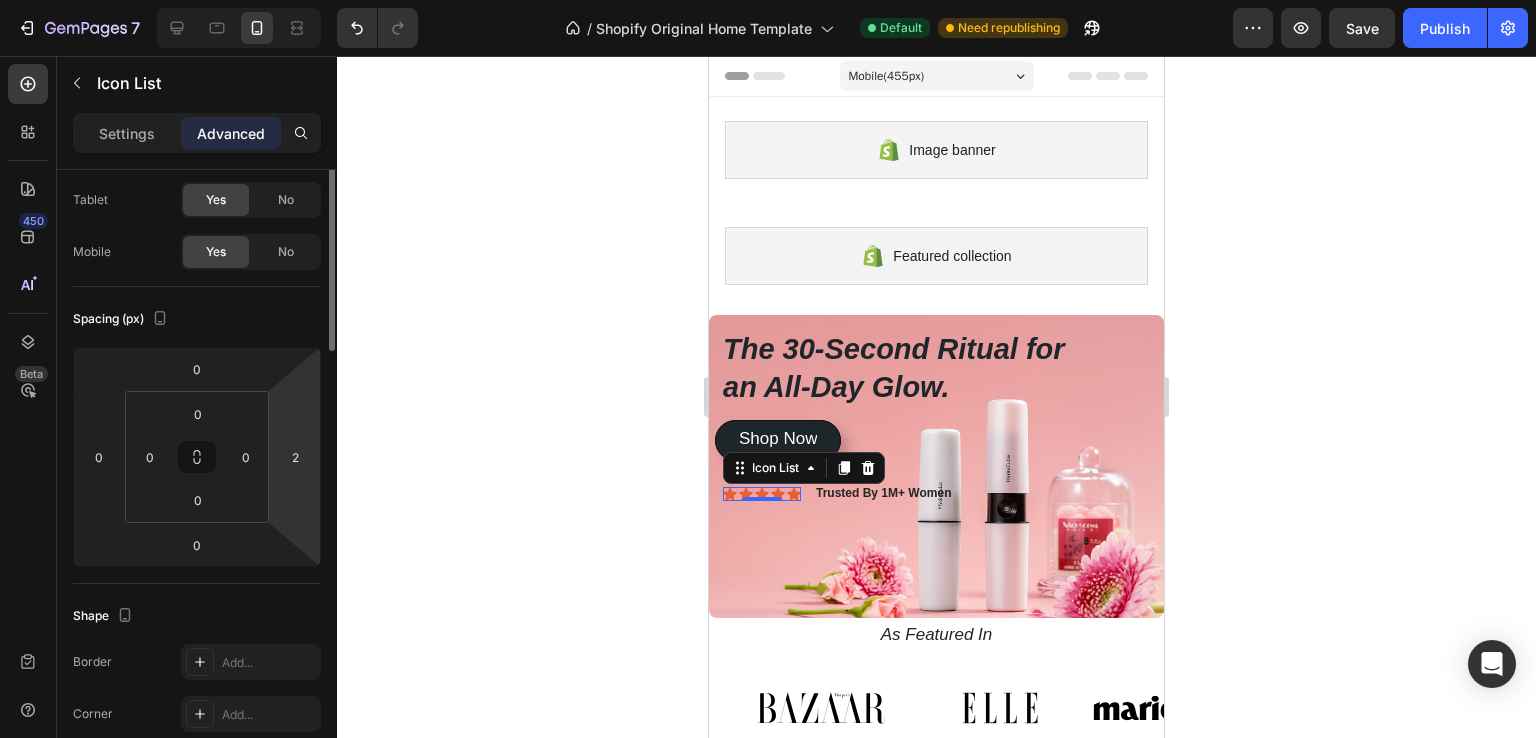 scroll, scrollTop: 0, scrollLeft: 0, axis: both 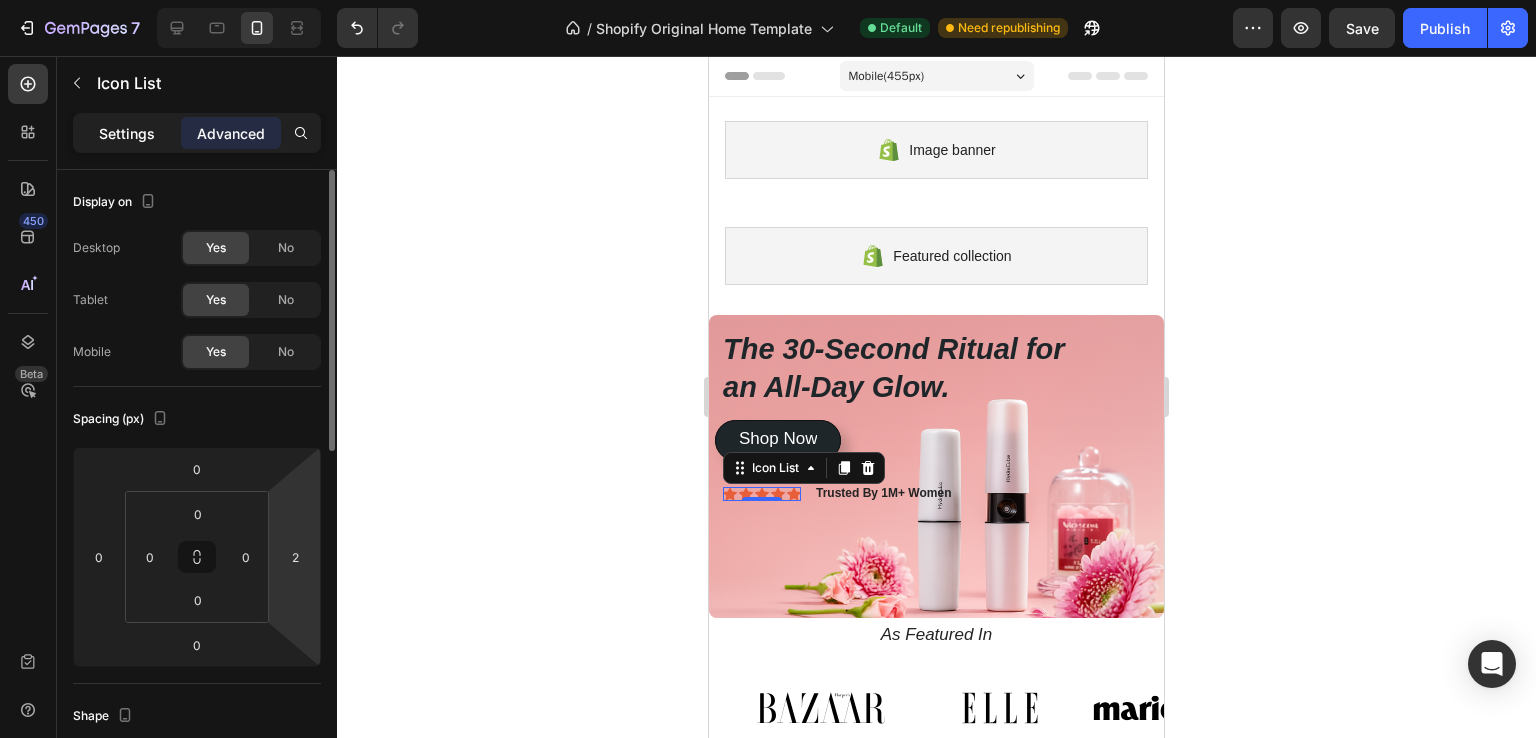 click on "Settings" at bounding box center [127, 133] 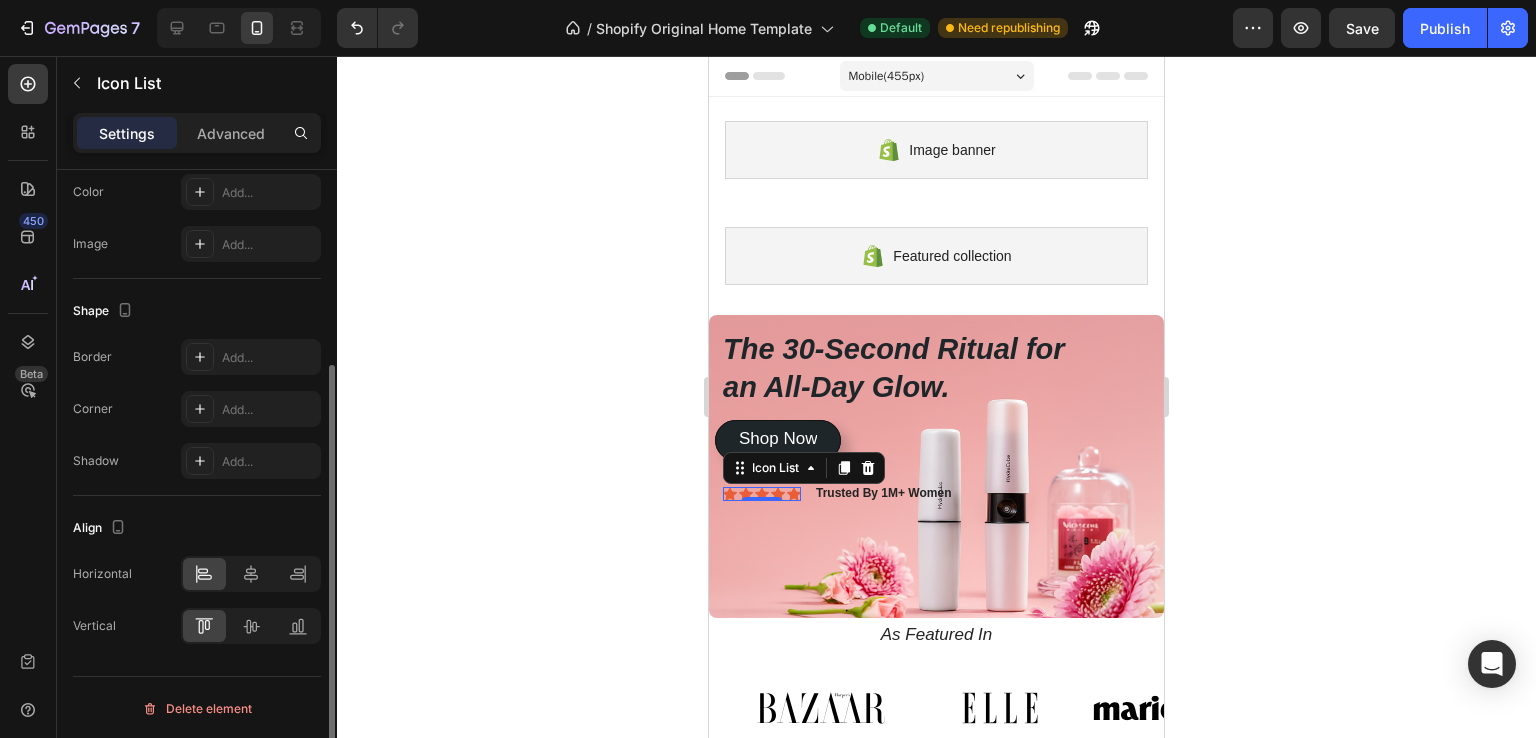 scroll, scrollTop: 0, scrollLeft: 0, axis: both 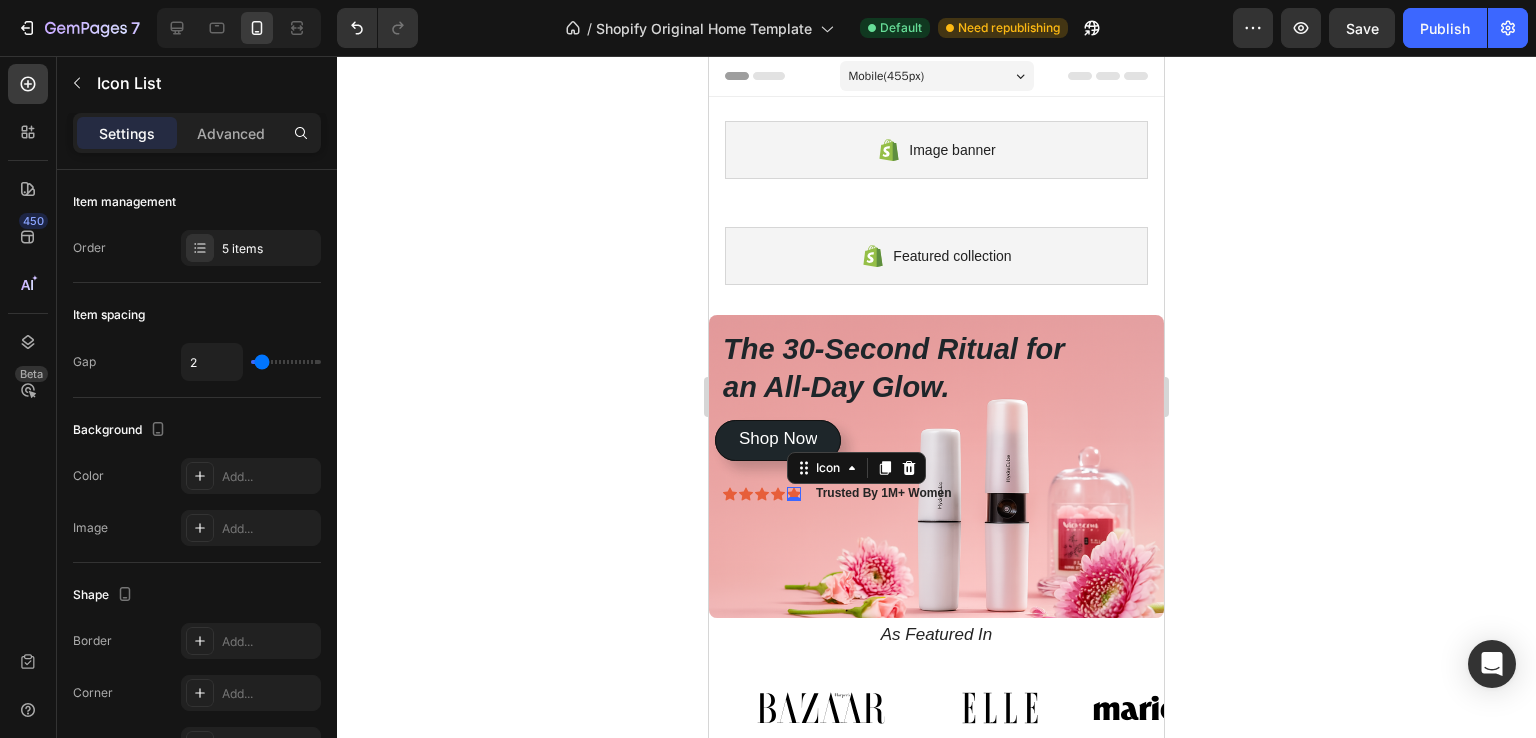 click on "Icon   0" at bounding box center [794, 494] 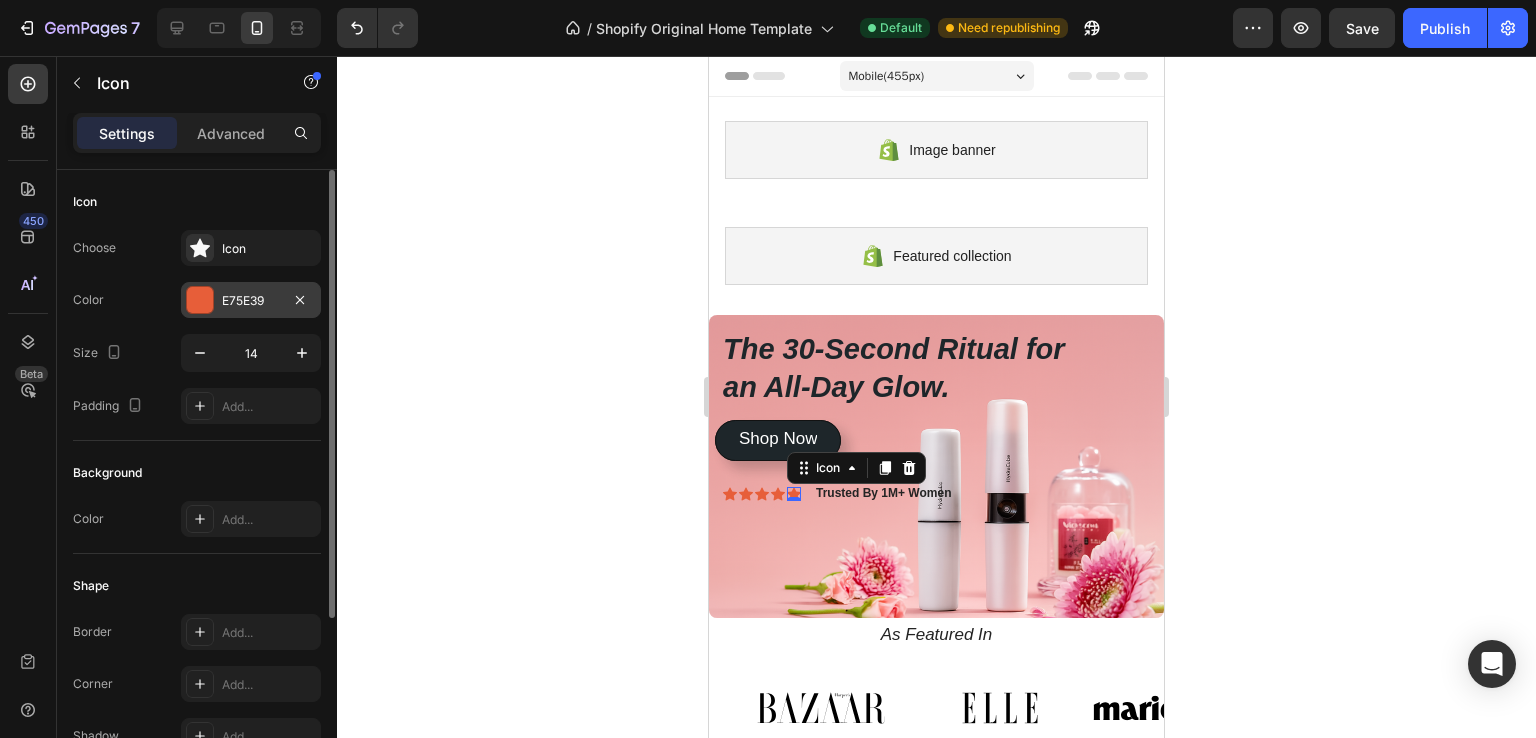 click at bounding box center (200, 300) 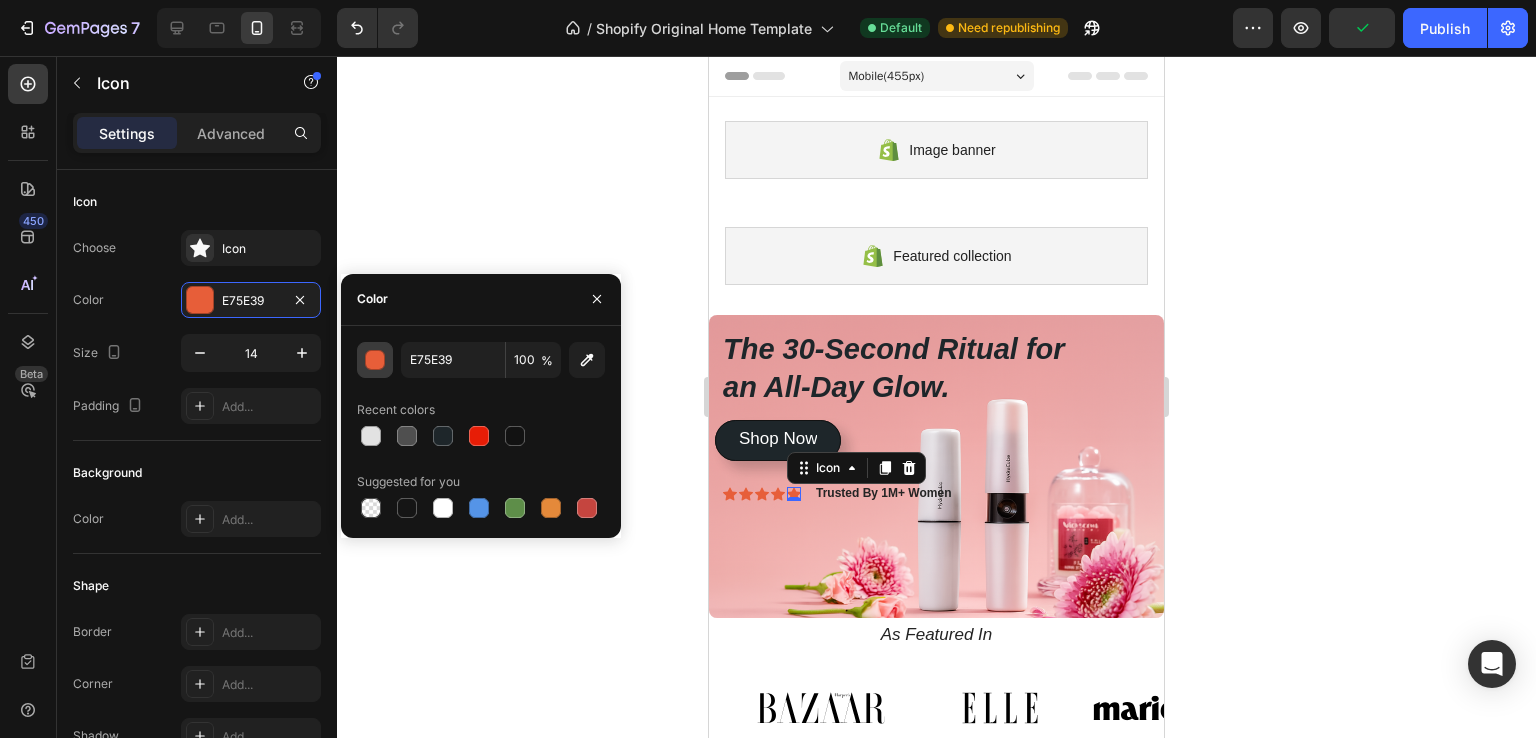 click at bounding box center [376, 361] 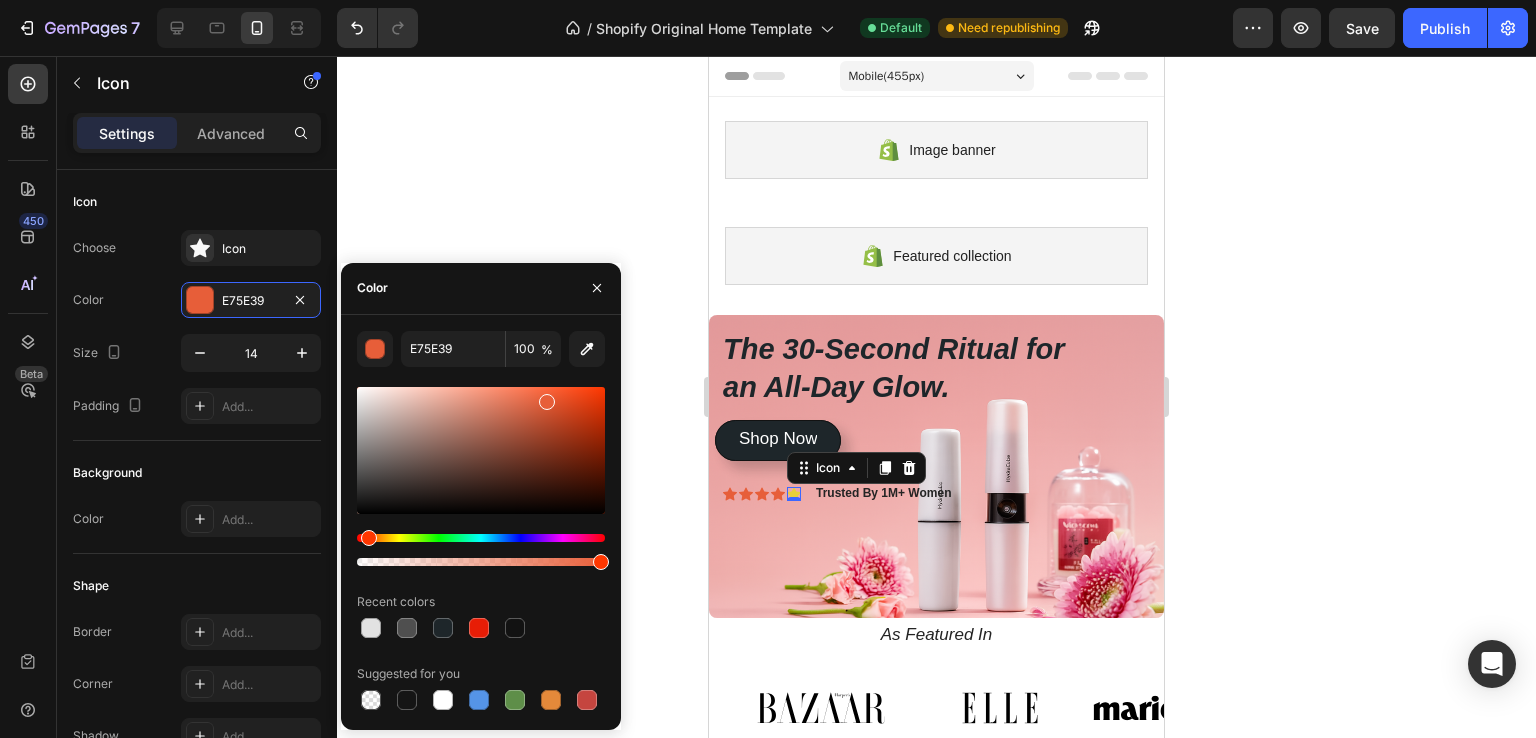click at bounding box center [481, 538] 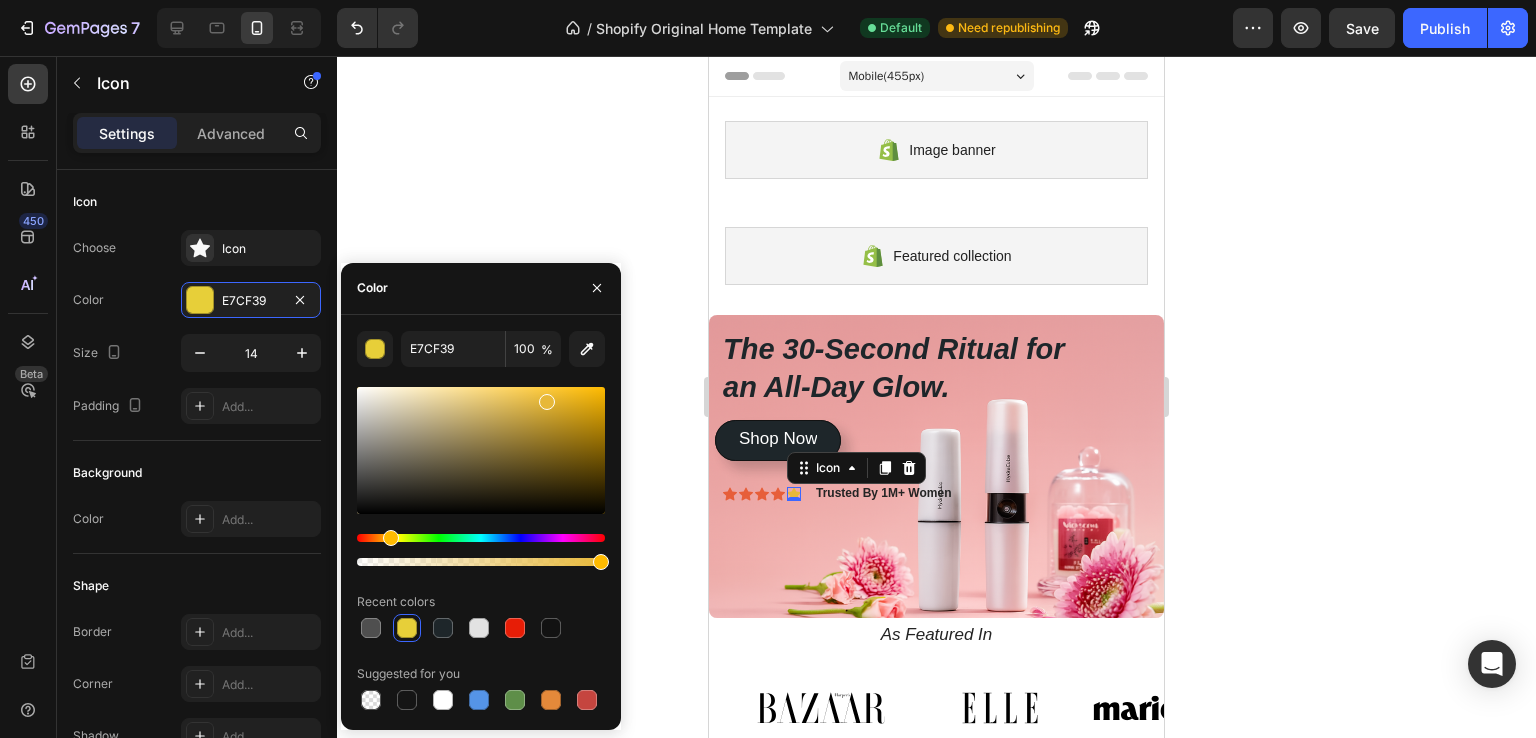 click at bounding box center [391, 538] 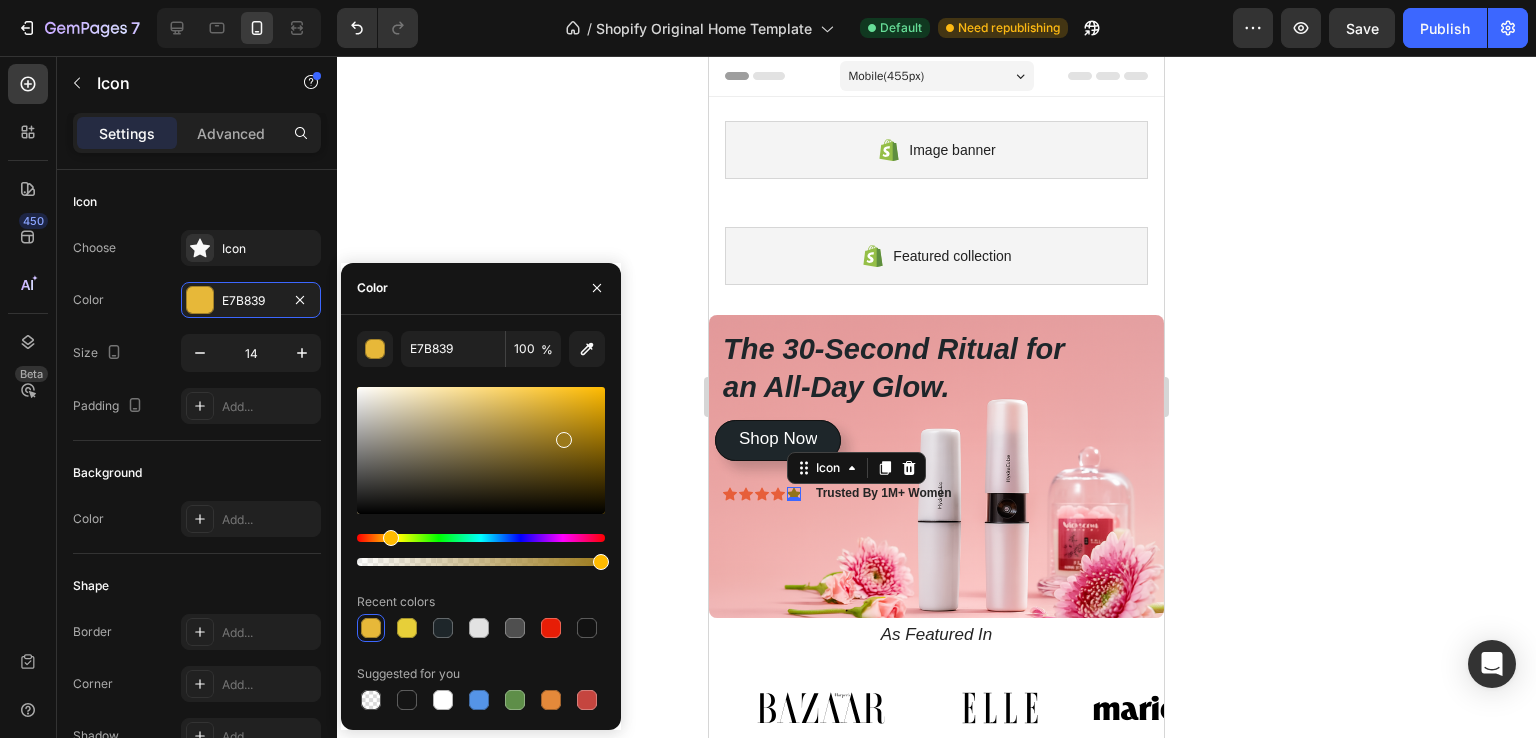 click at bounding box center [481, 450] 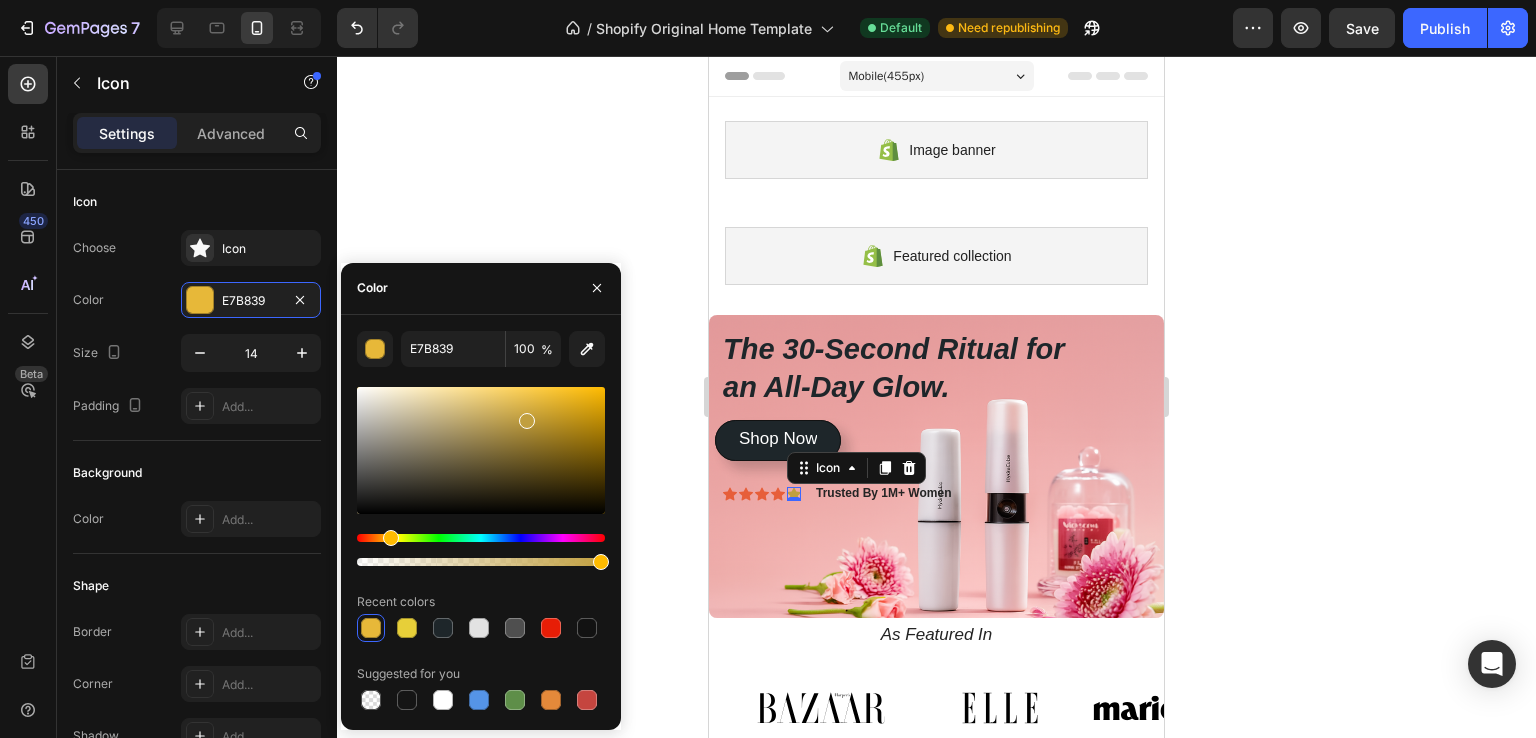 drag, startPoint x: 557, startPoint y: 398, endPoint x: 524, endPoint y: 416, distance: 37.589893 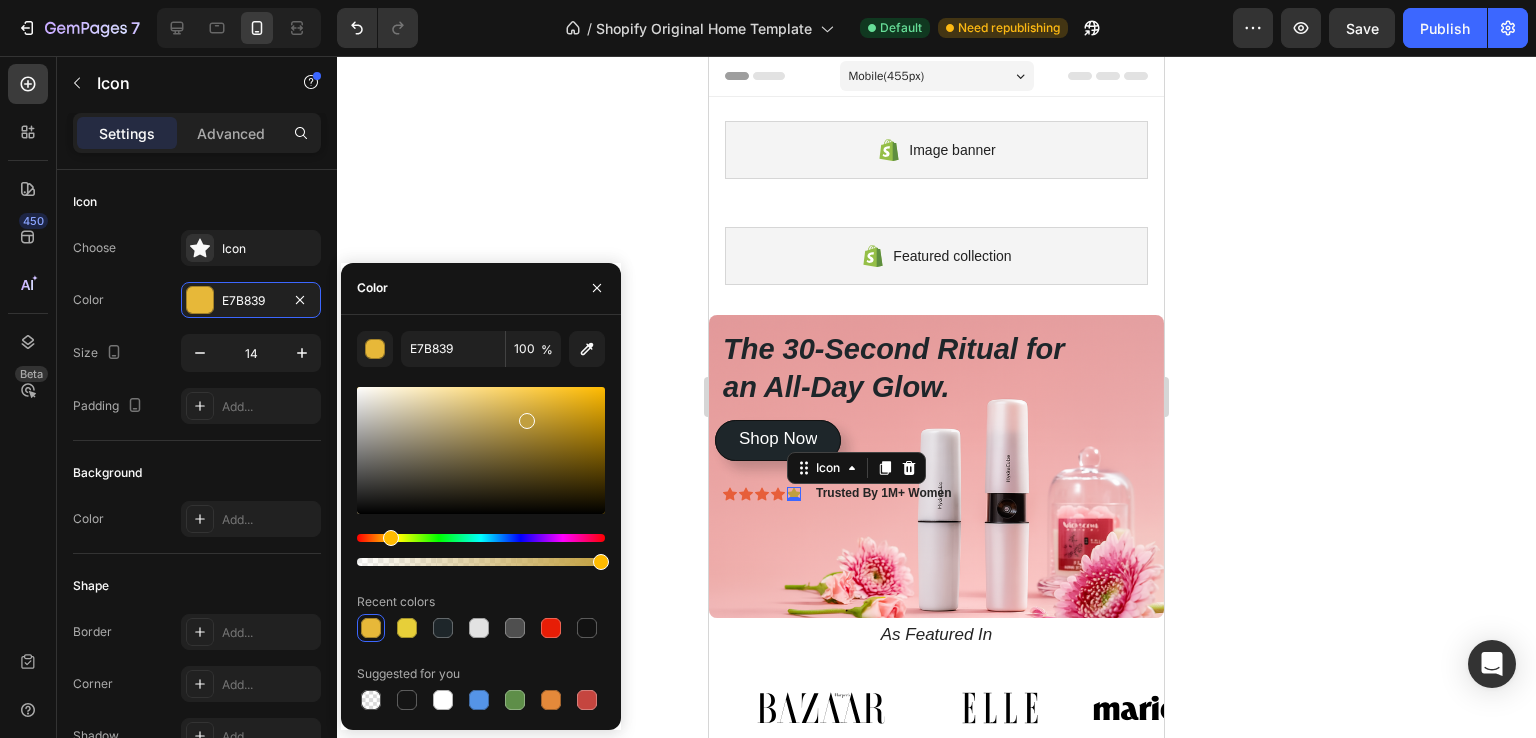 click at bounding box center (481, 450) 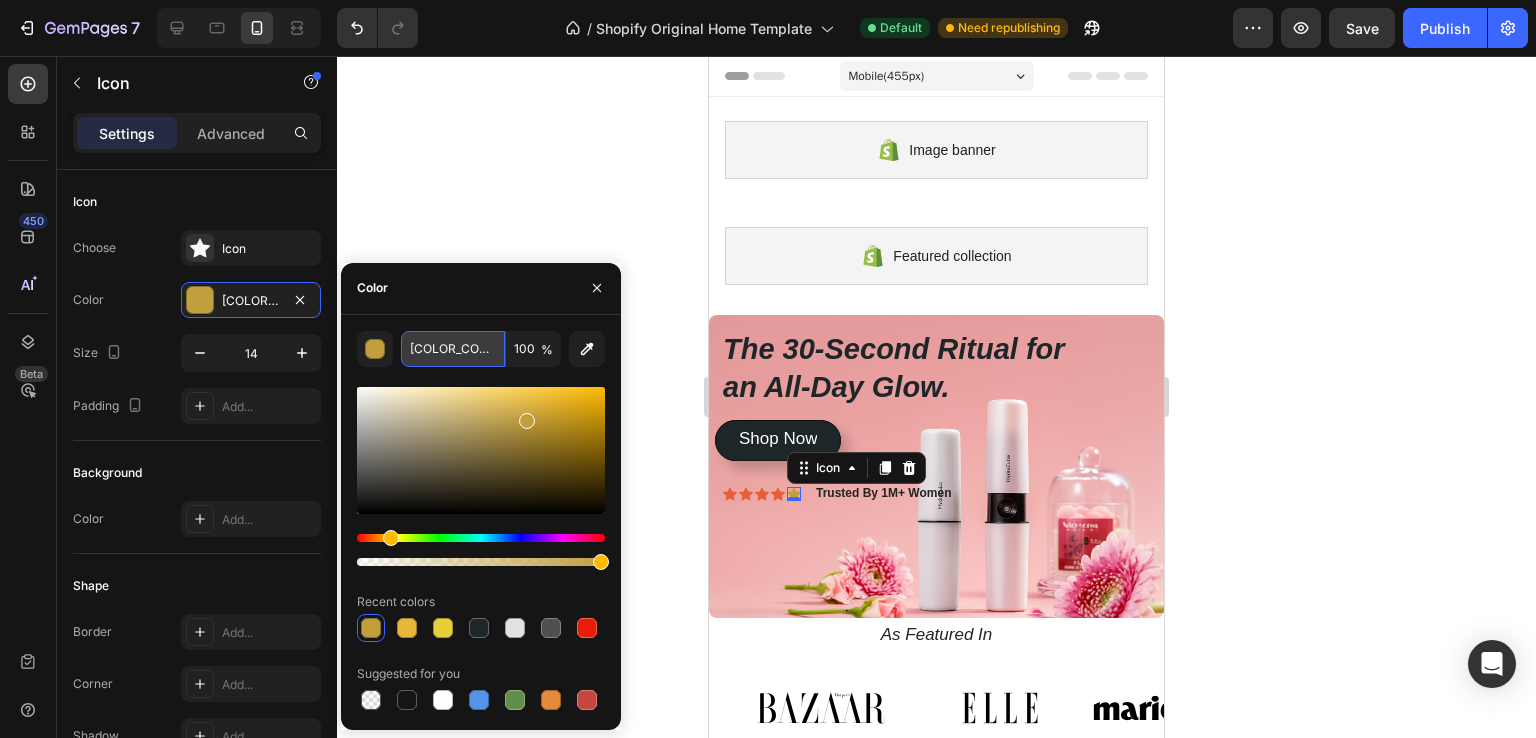 click on "[COLOR_CODE]" at bounding box center [453, 349] 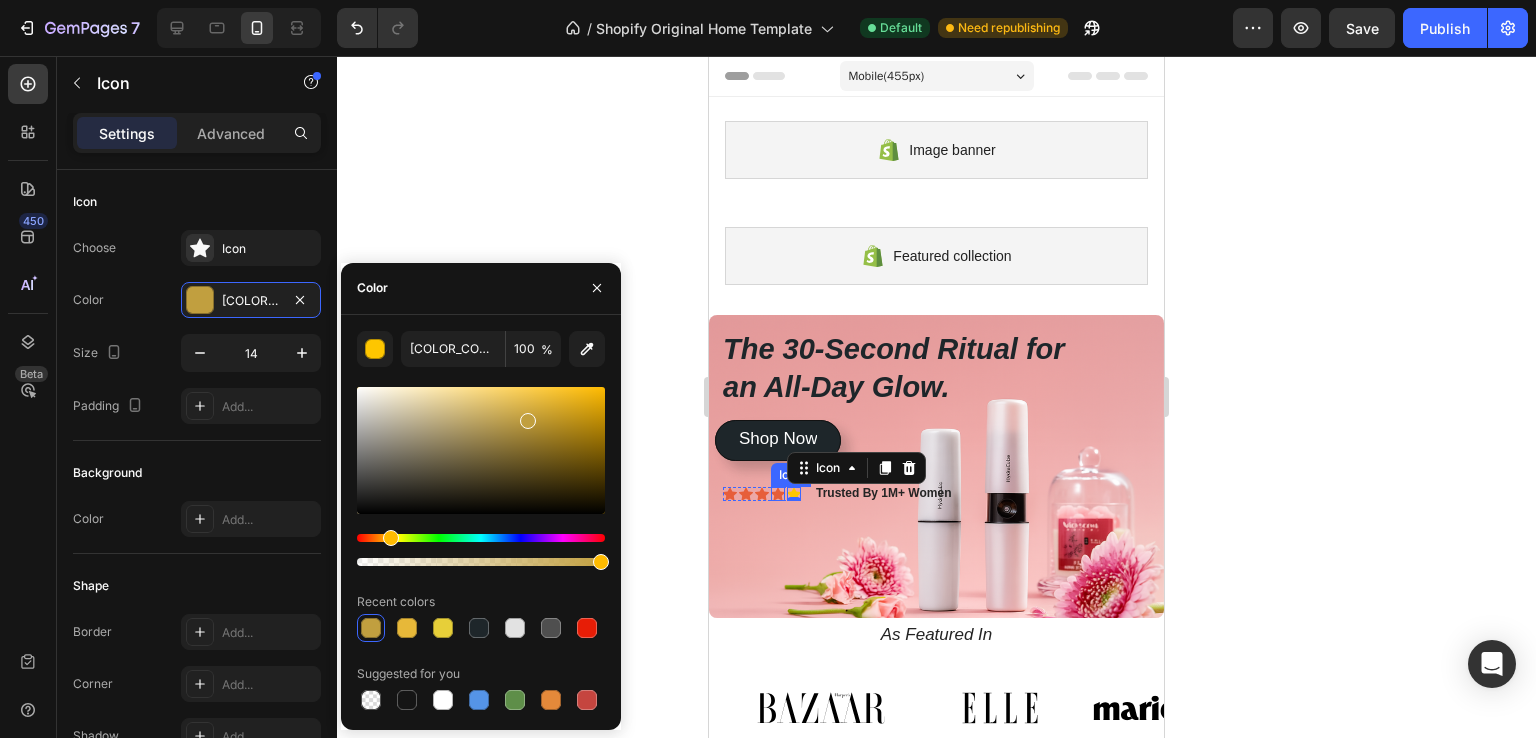 click 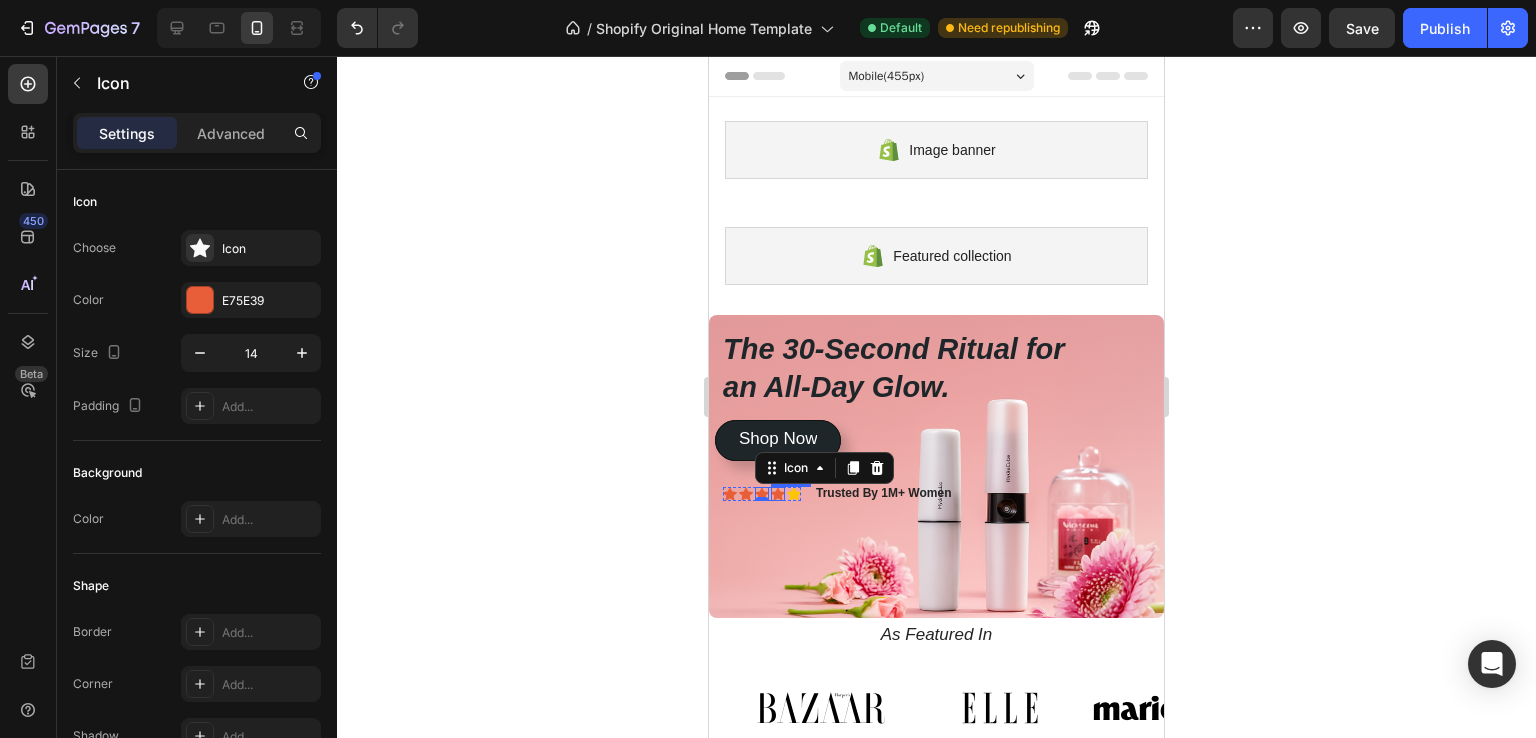 click on "Icon" at bounding box center [778, 494] 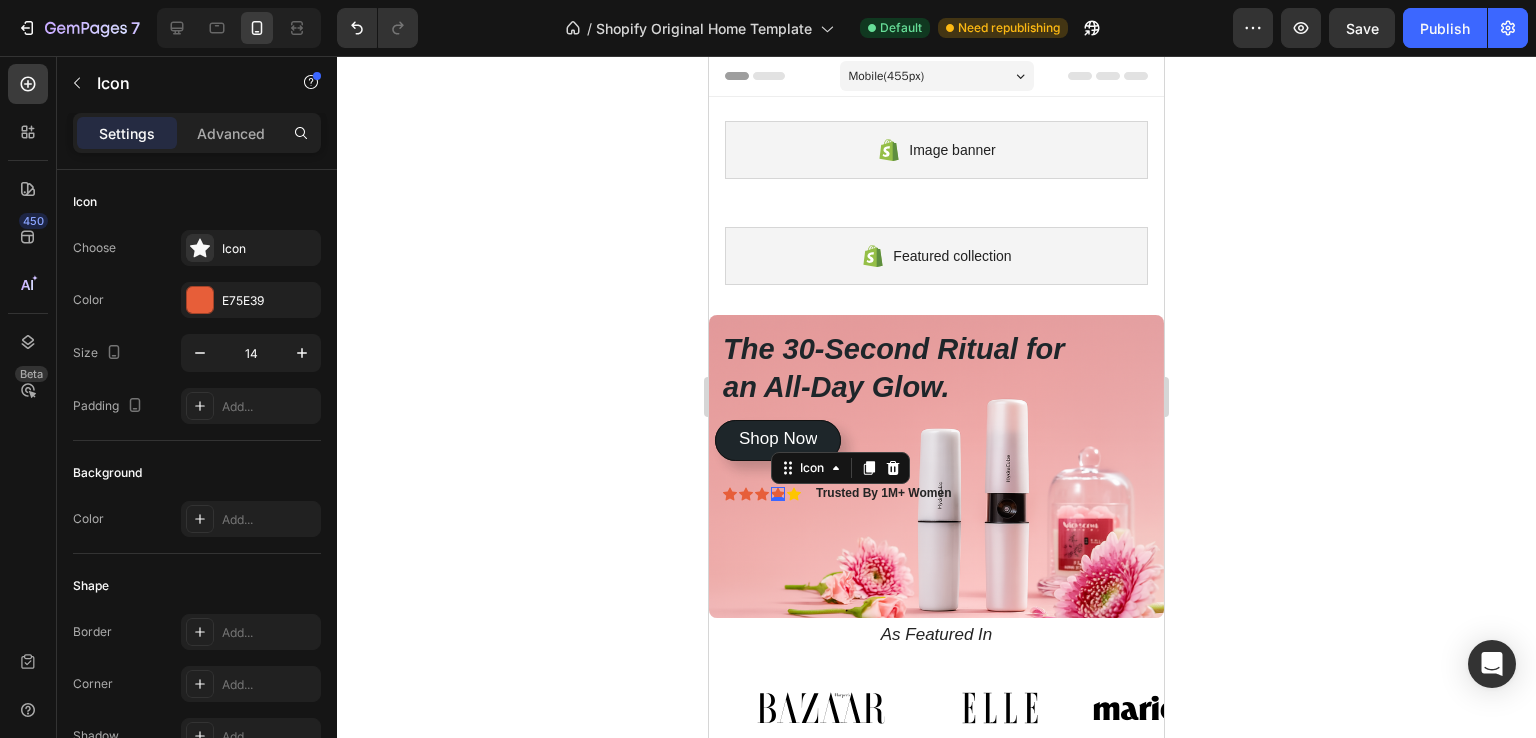 click on "0" at bounding box center [778, 501] 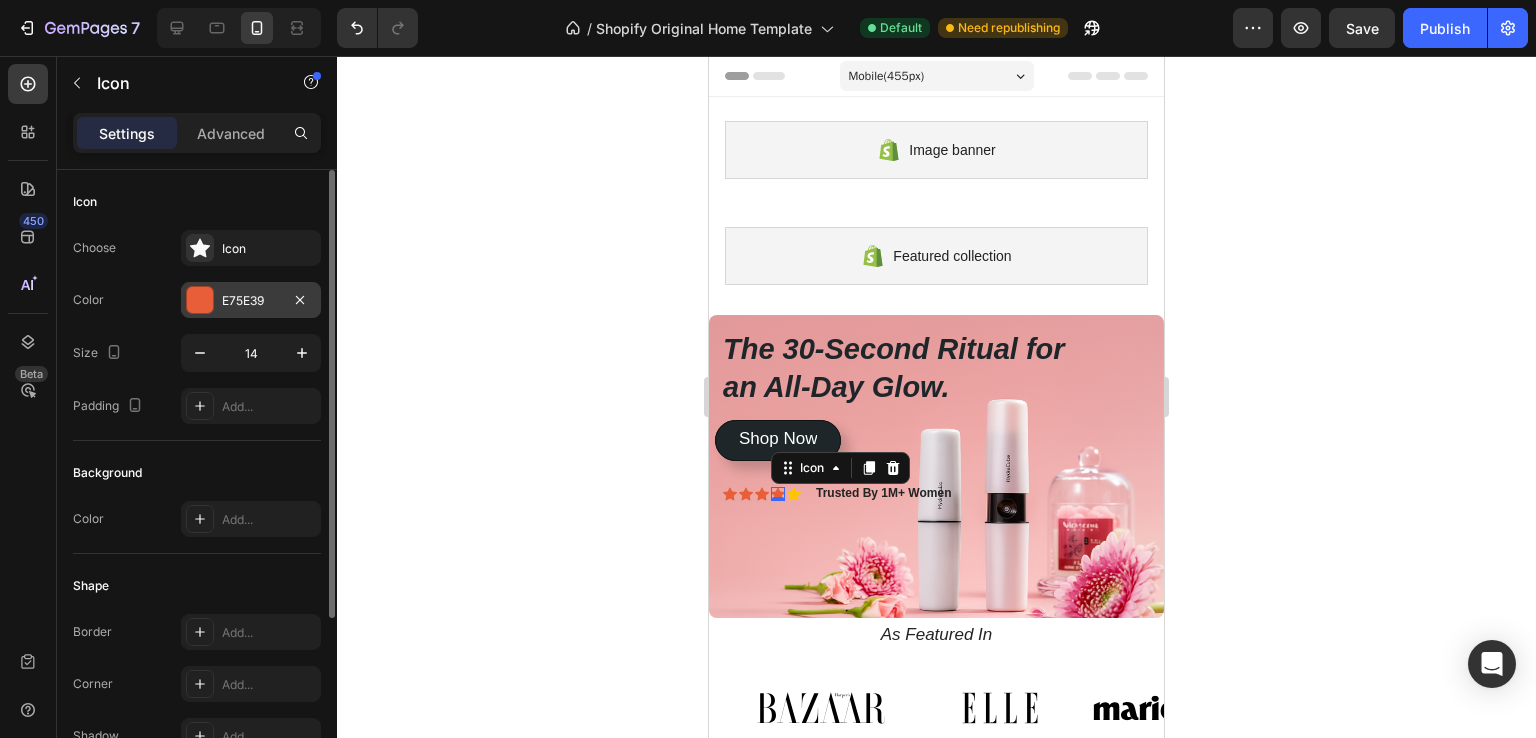 click at bounding box center [200, 300] 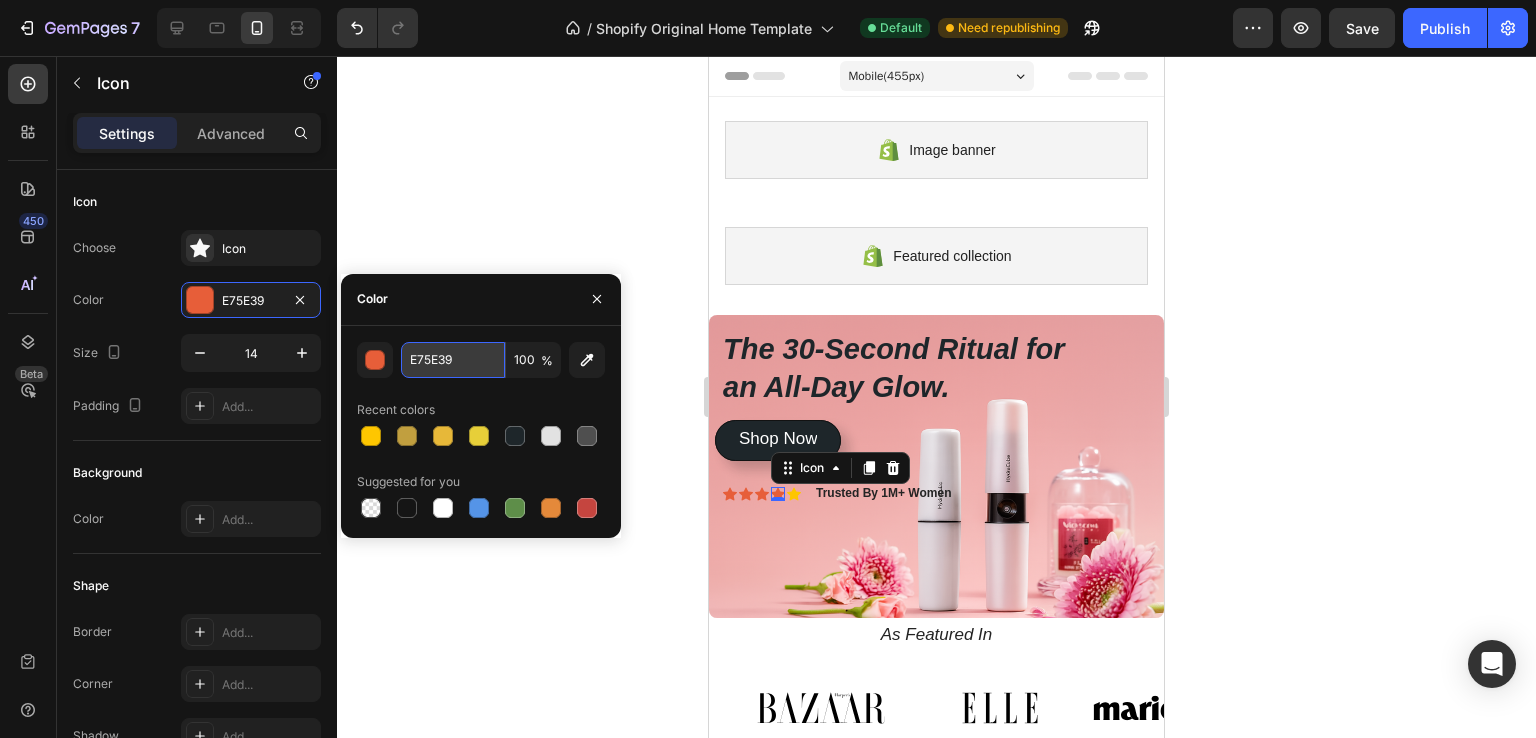 click on "E75E39" at bounding box center [453, 360] 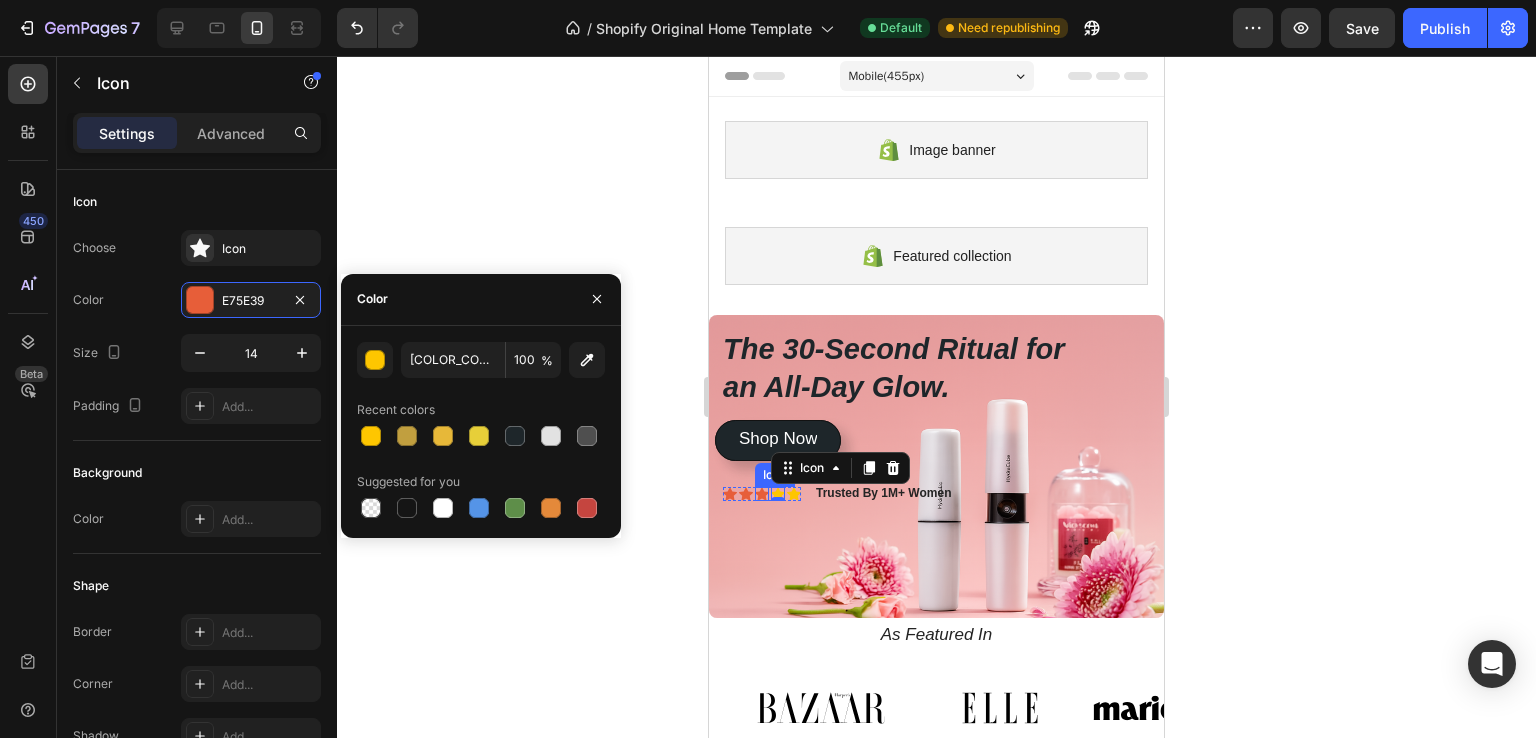 click 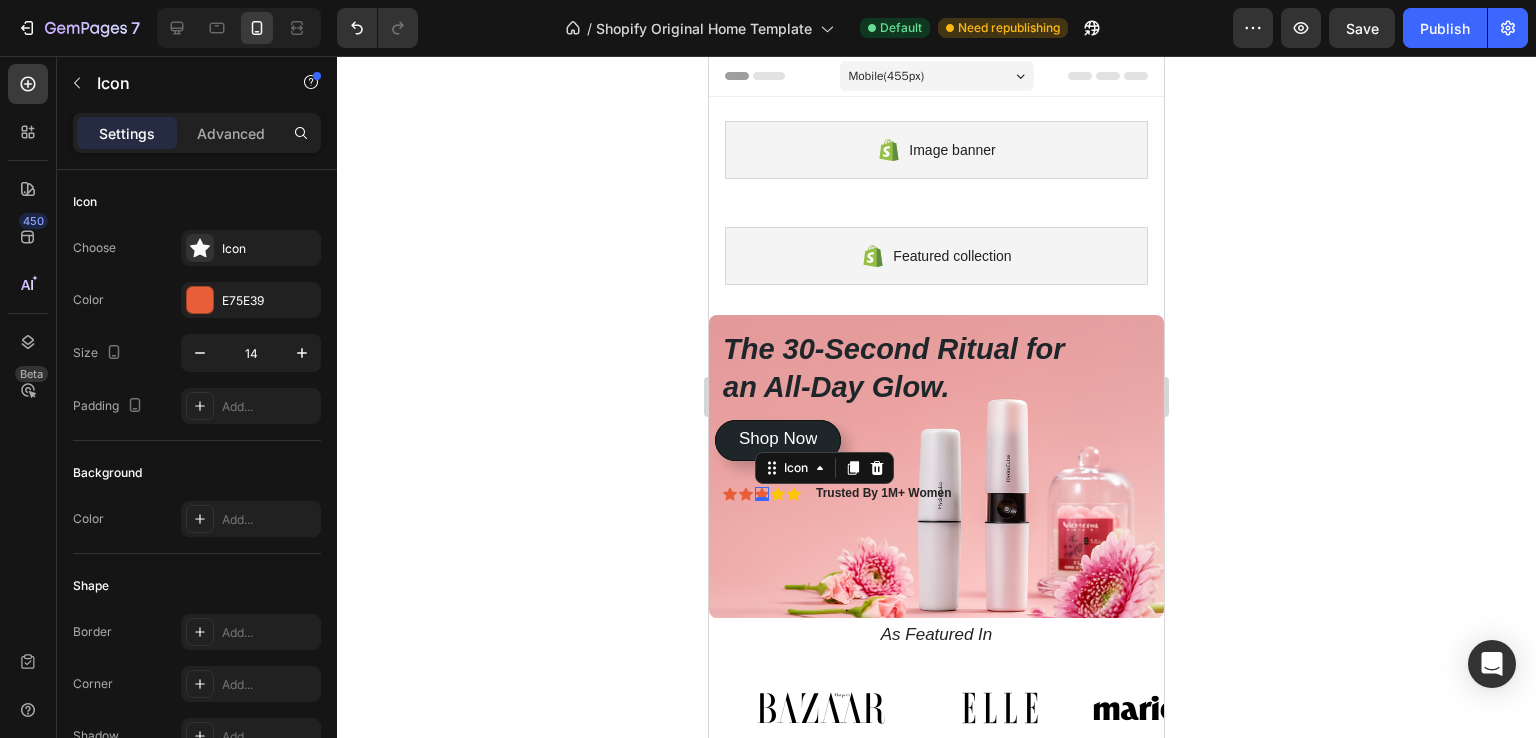 click 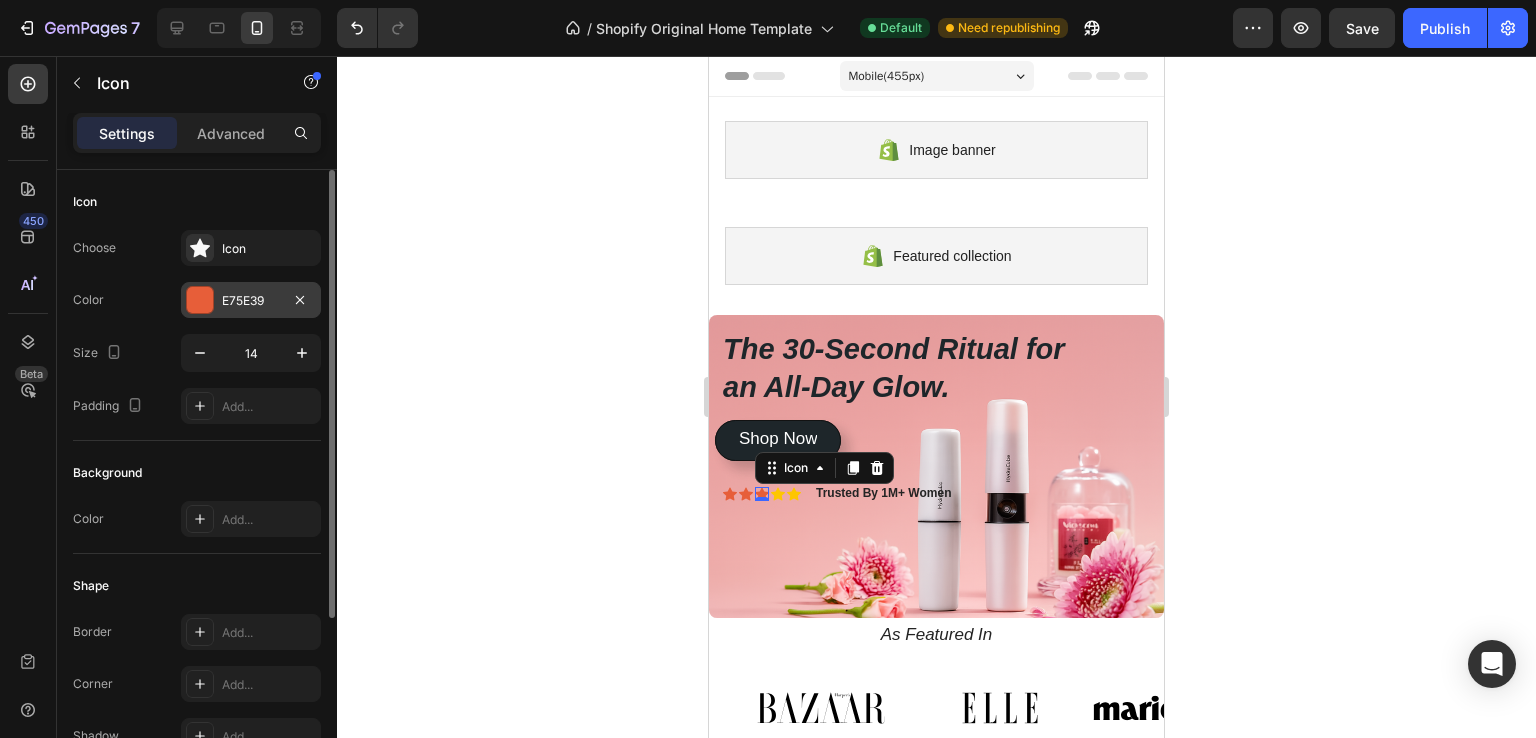 click at bounding box center (200, 300) 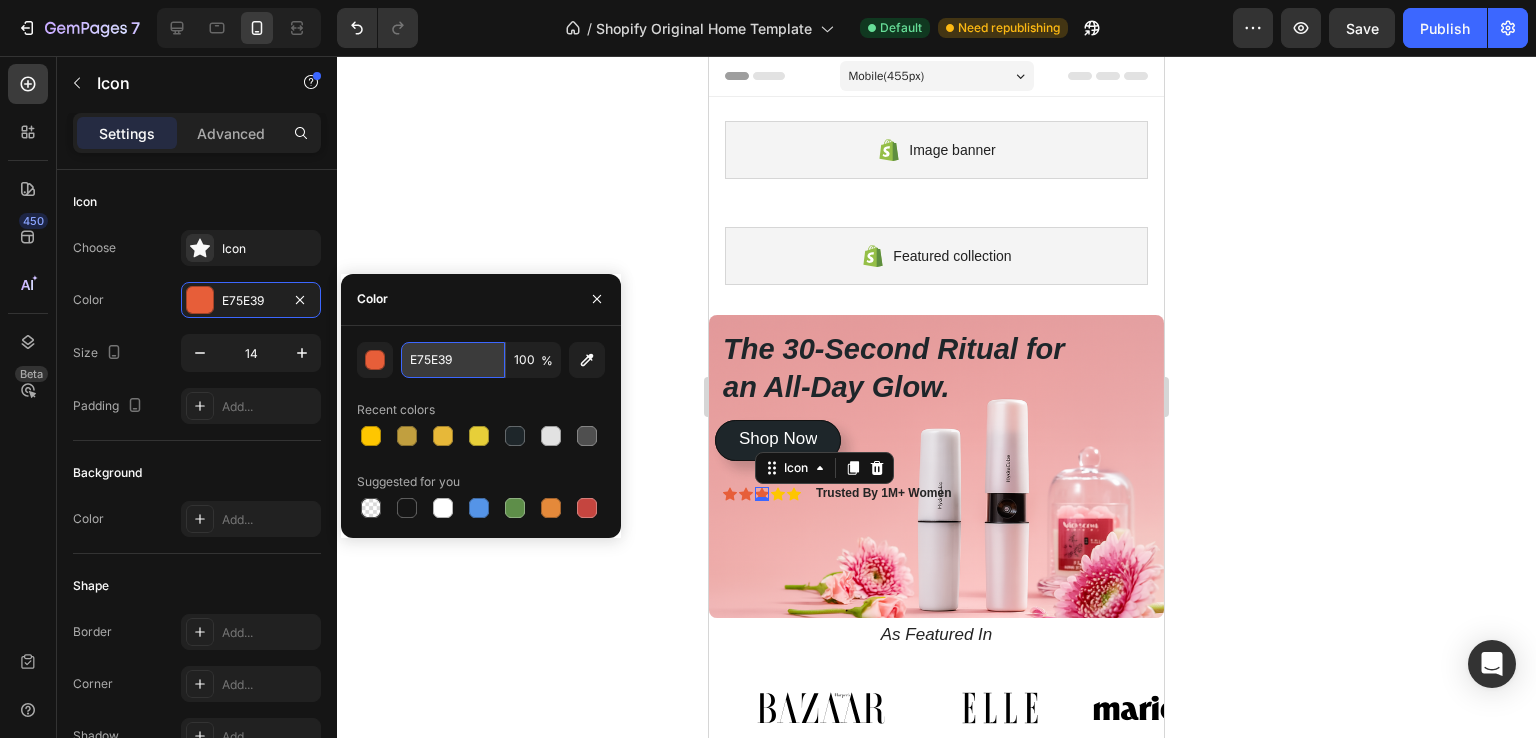 click on "E75E39" at bounding box center (453, 360) 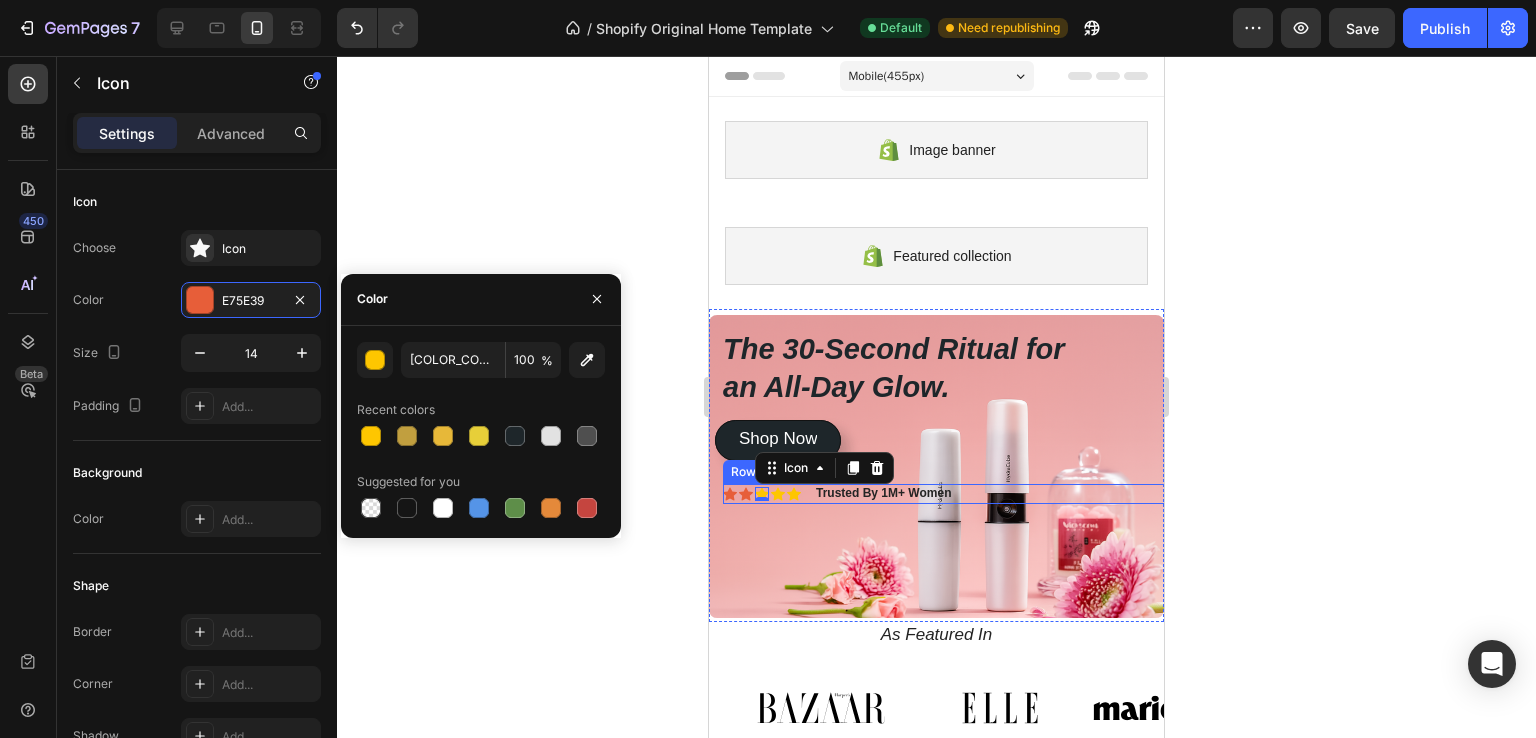 click 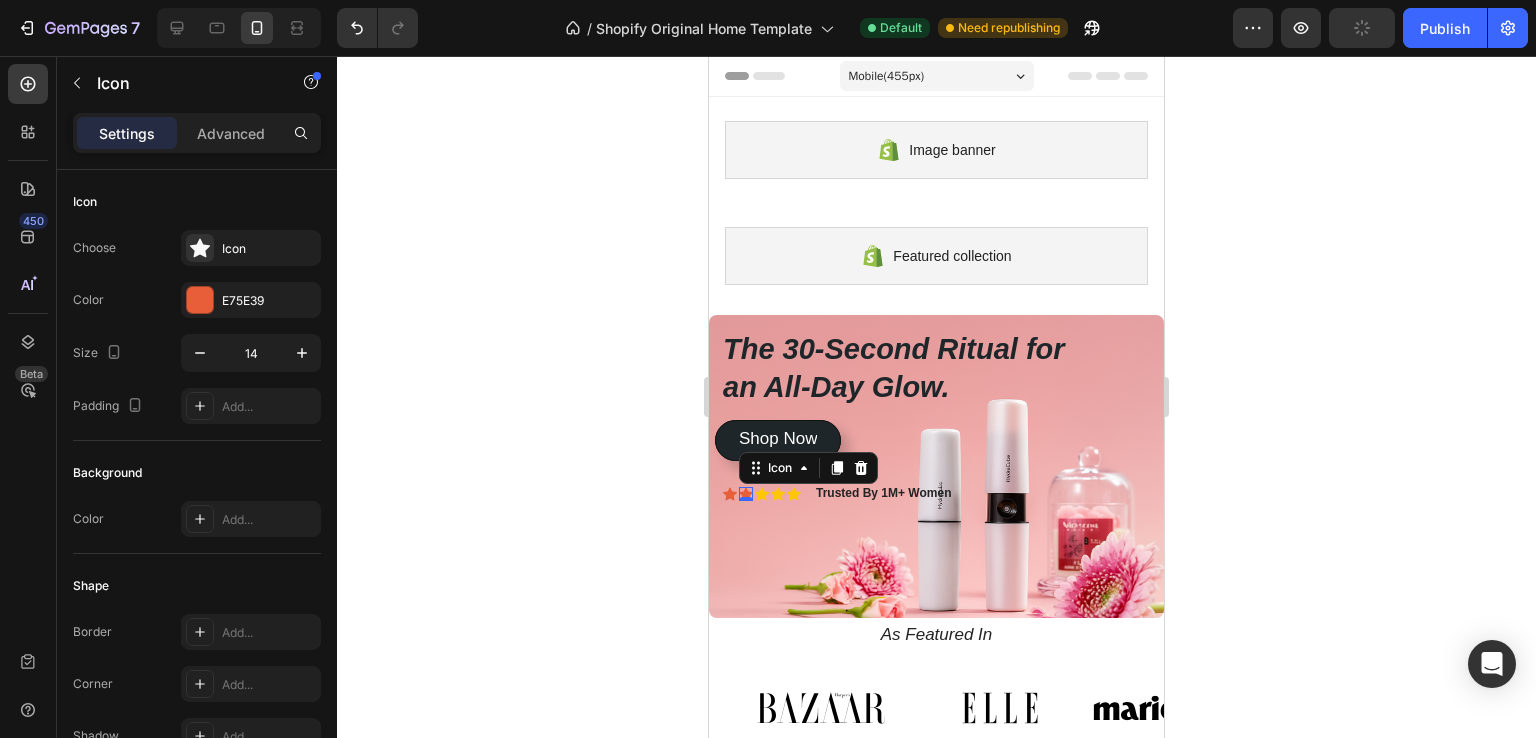 click on "0" at bounding box center [746, 501] 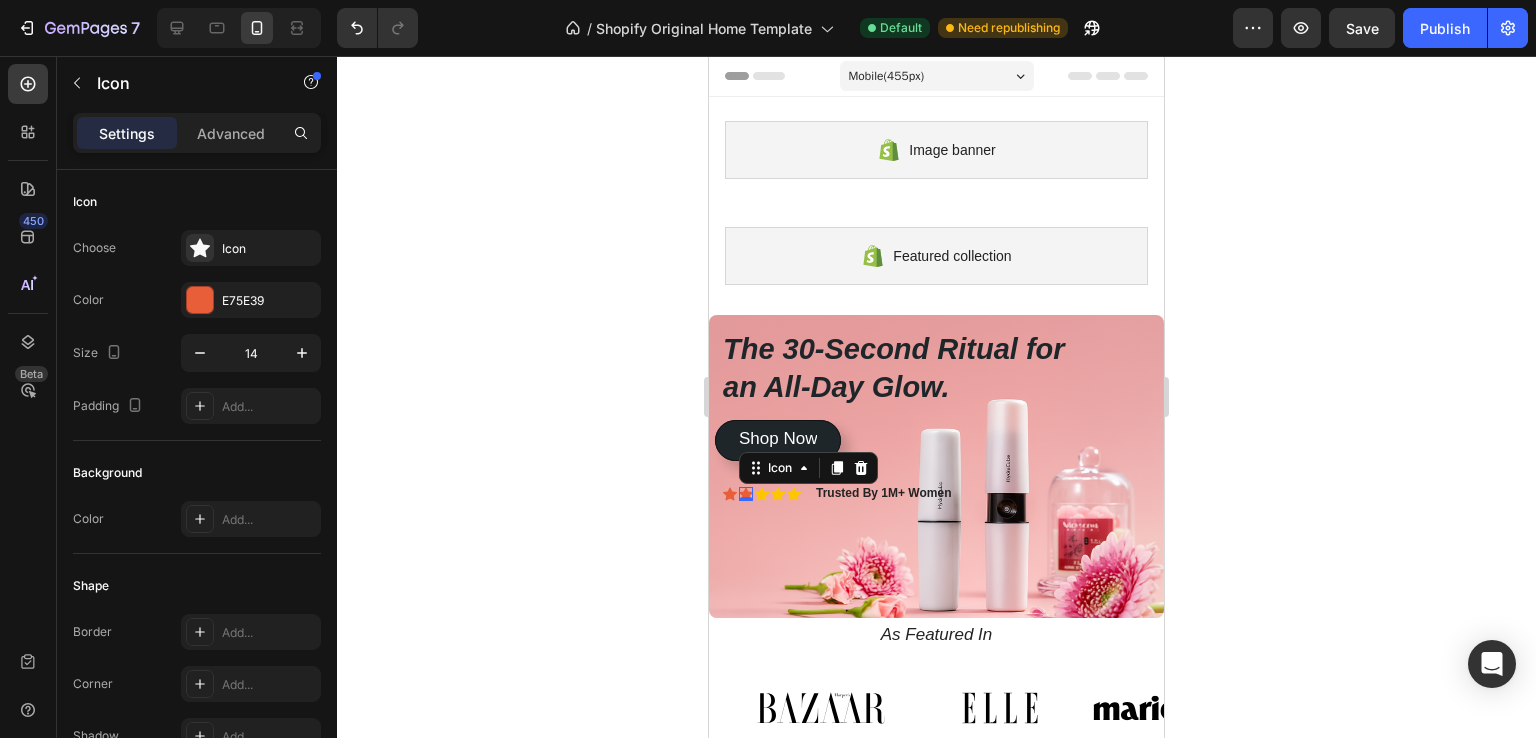 click on "0" at bounding box center (746, 501) 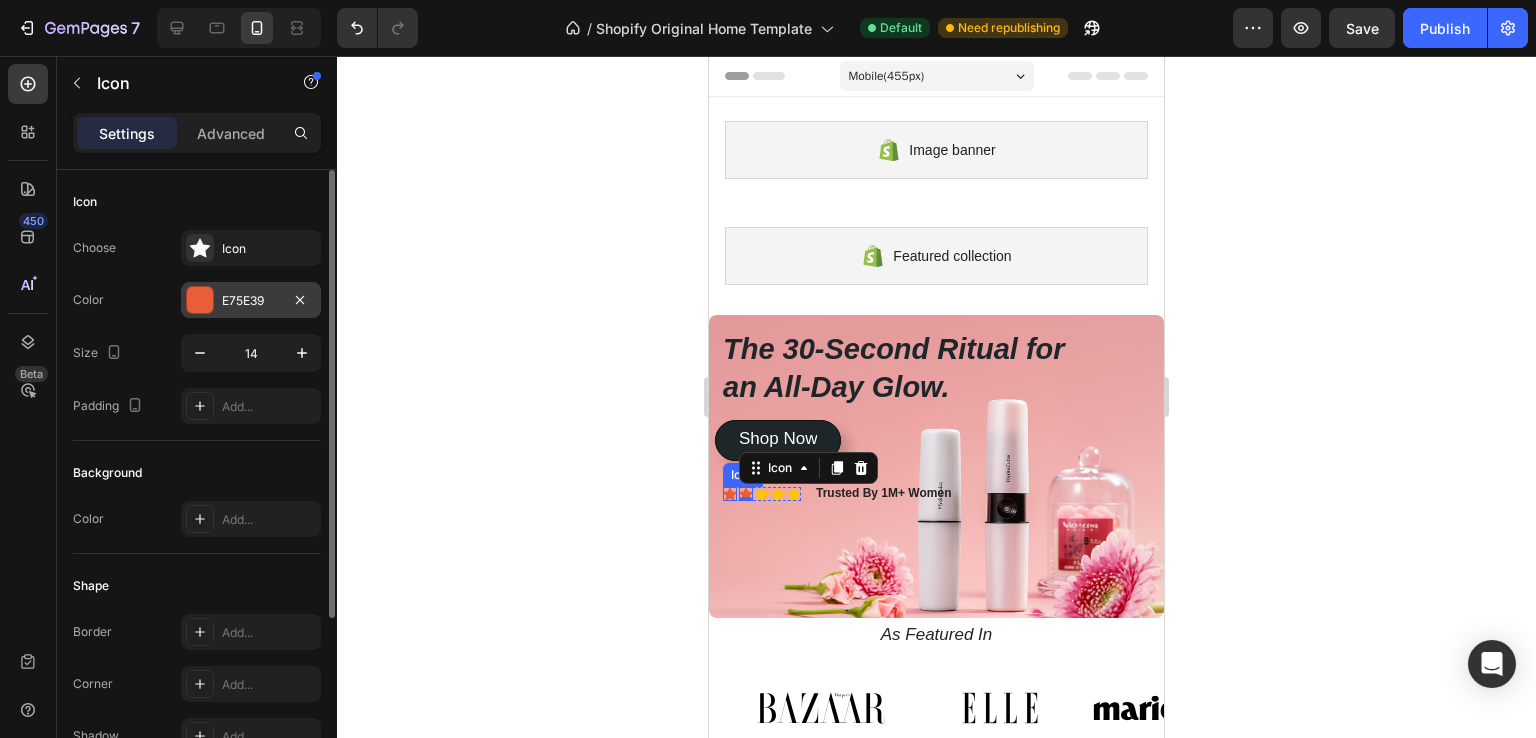 click at bounding box center (200, 300) 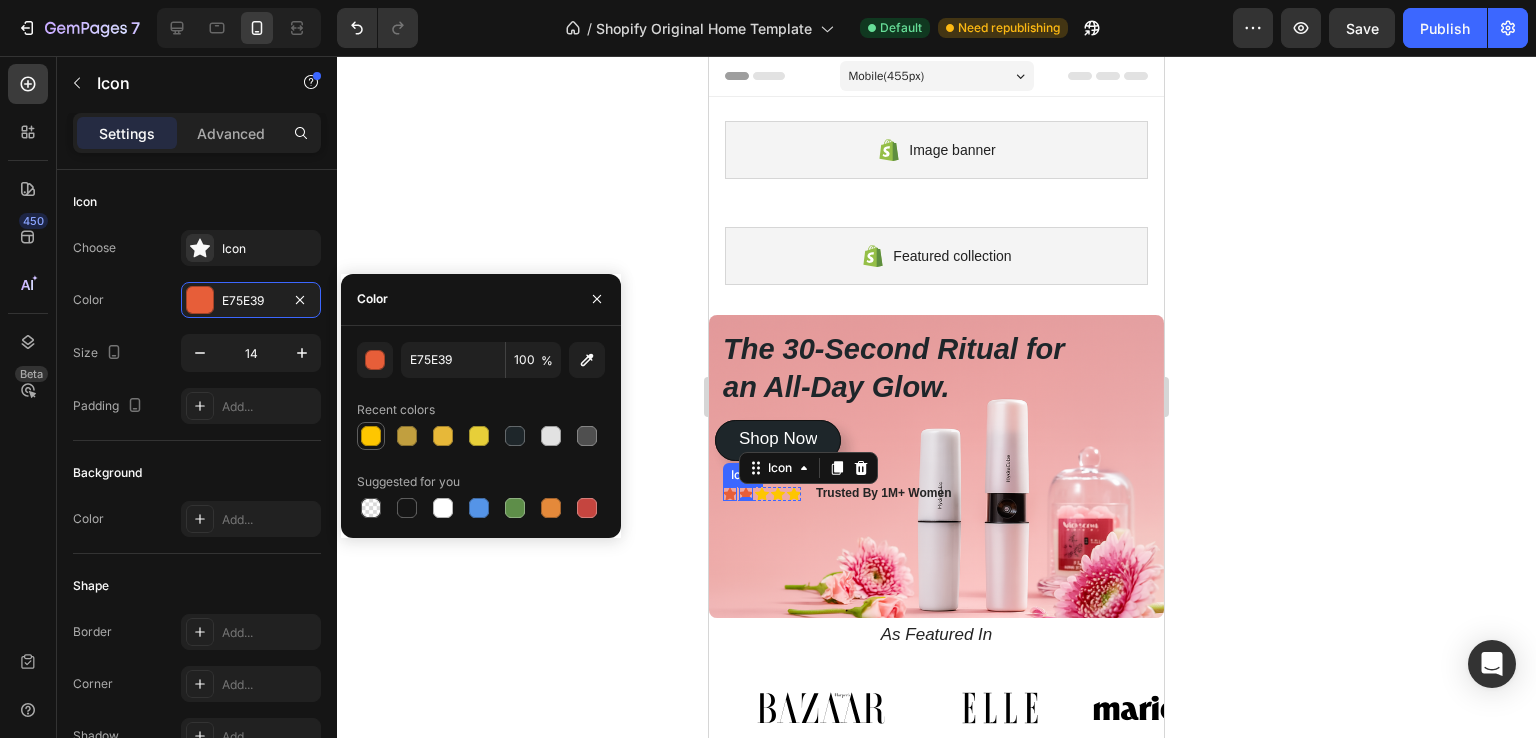 click at bounding box center (371, 436) 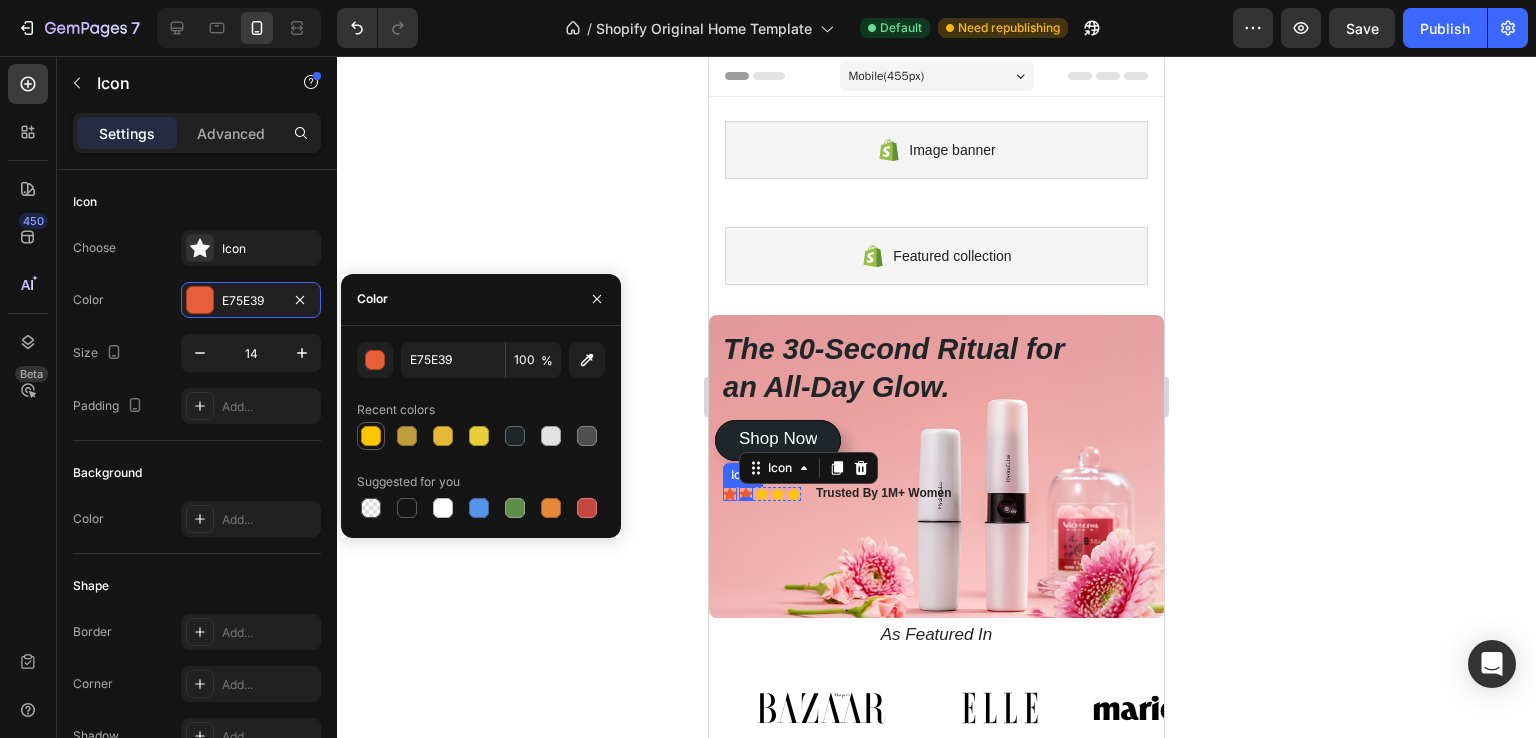 type on "[COLOR_CODE]" 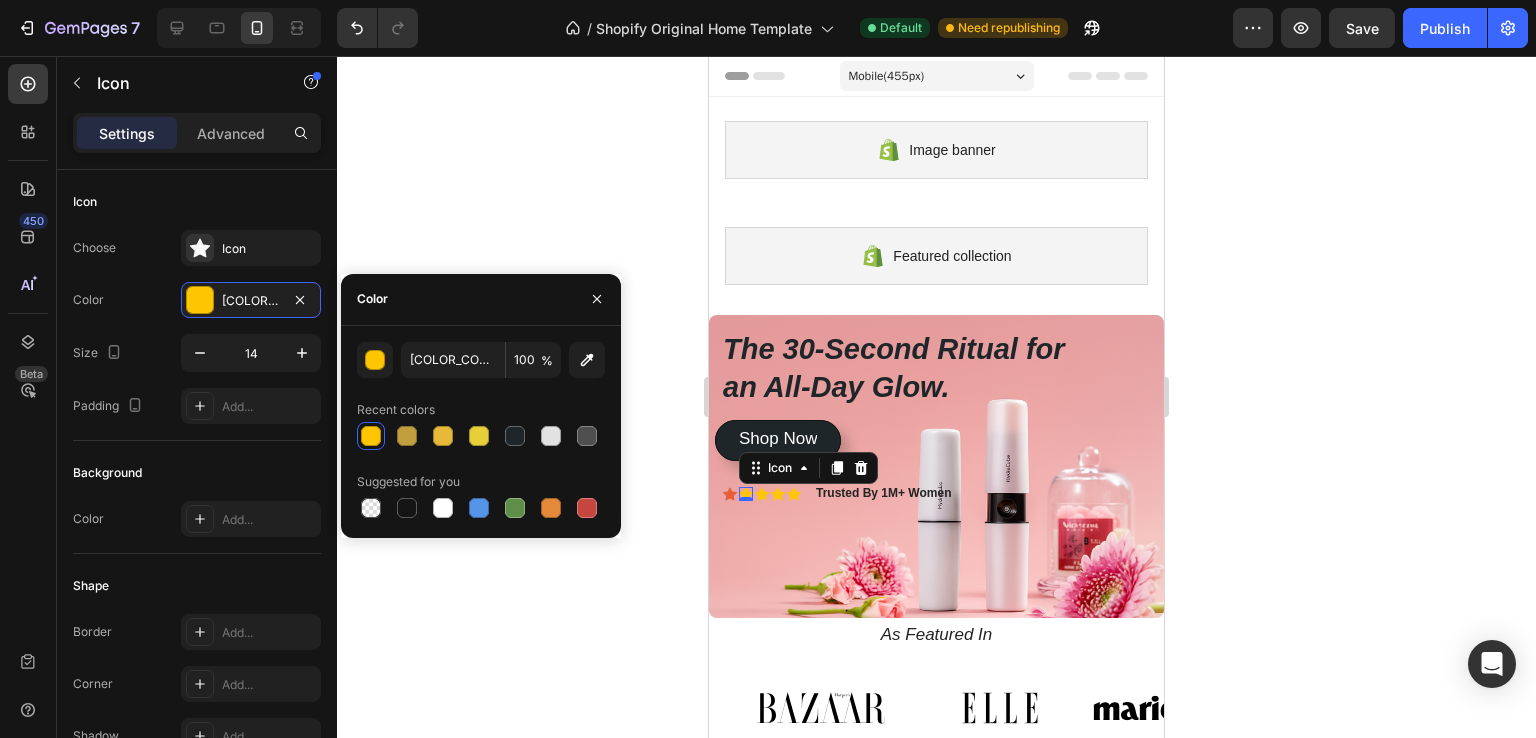 click on "Icon" at bounding box center (730, 494) 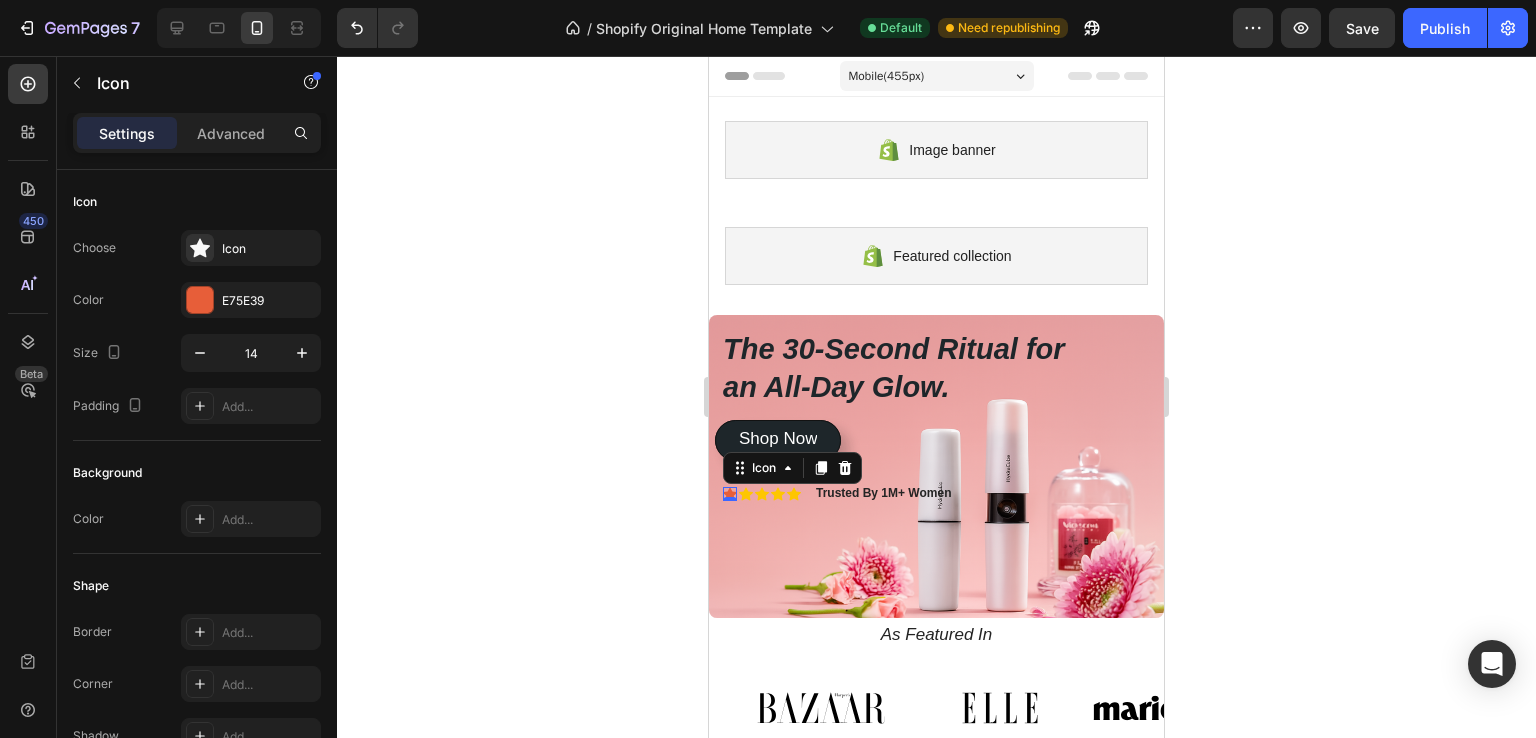 click on "0" at bounding box center [730, 501] 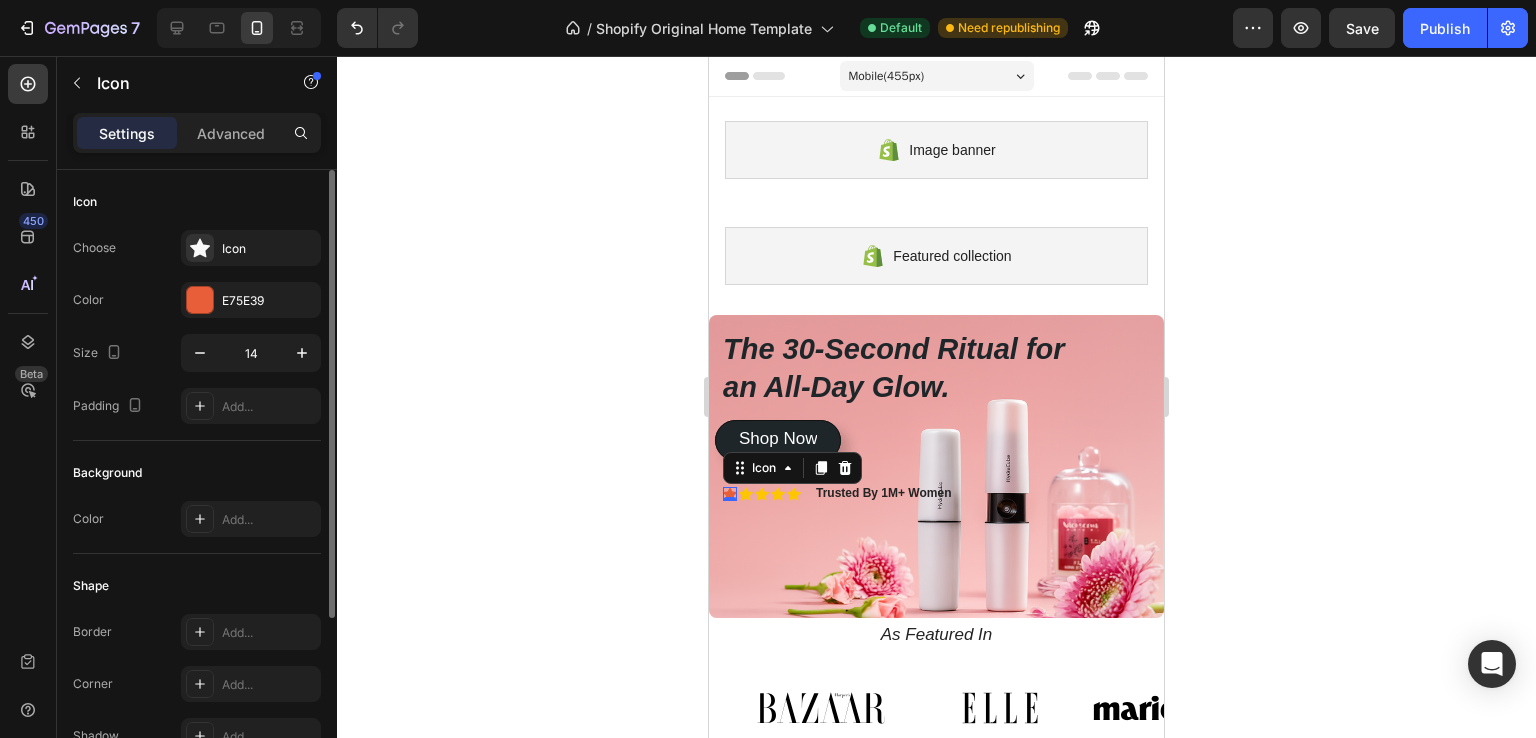 click on "Color [COLOR_CODE]" at bounding box center (197, 300) 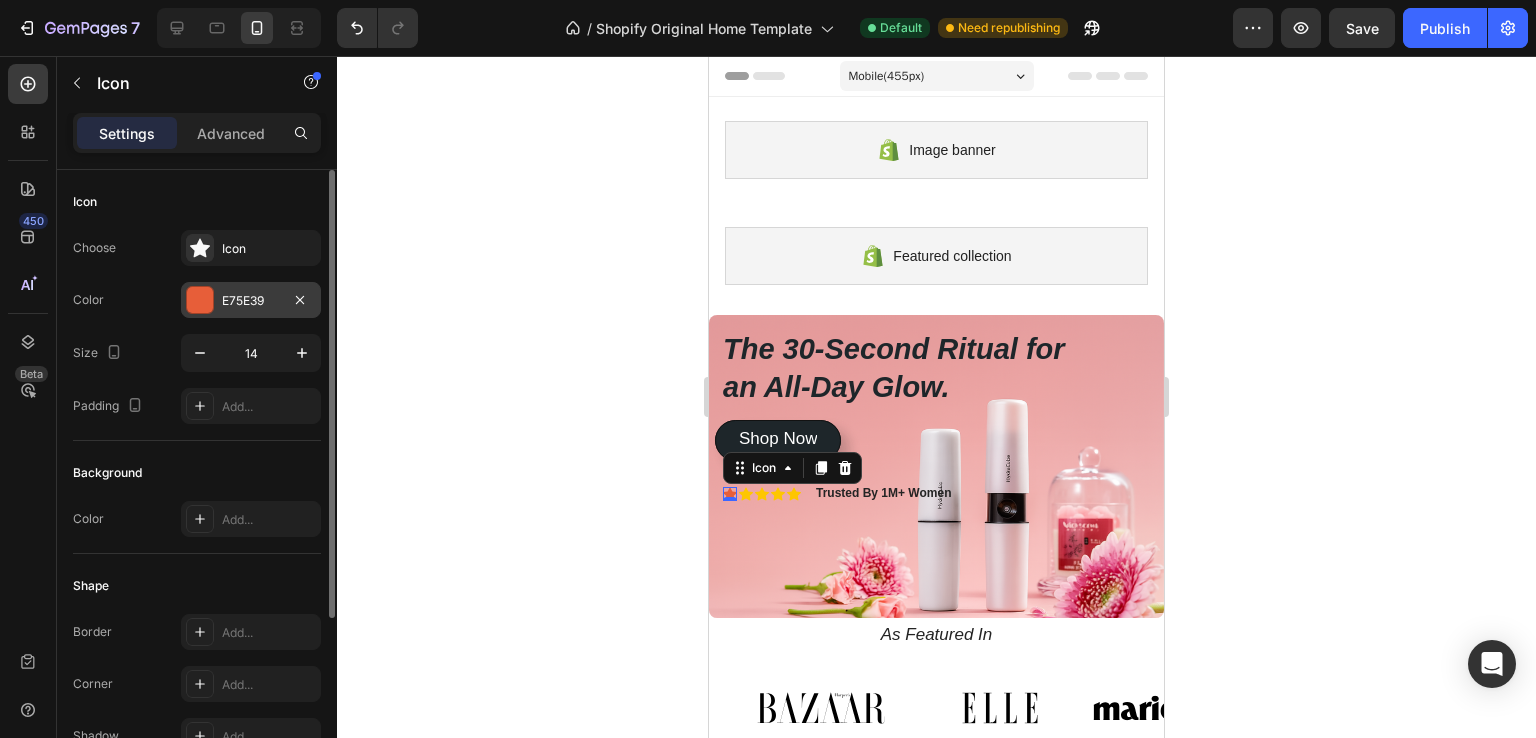 click at bounding box center [200, 300] 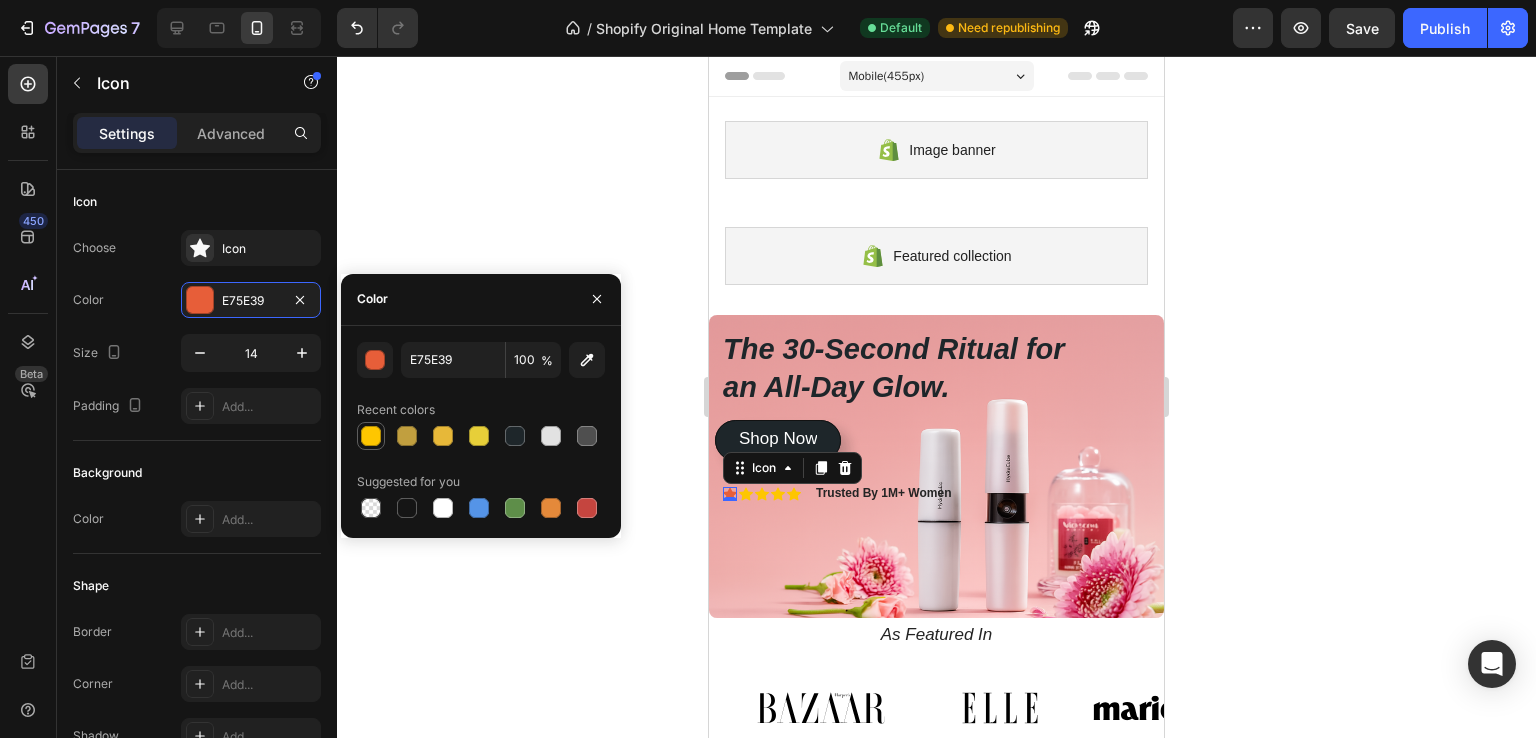 click at bounding box center (371, 436) 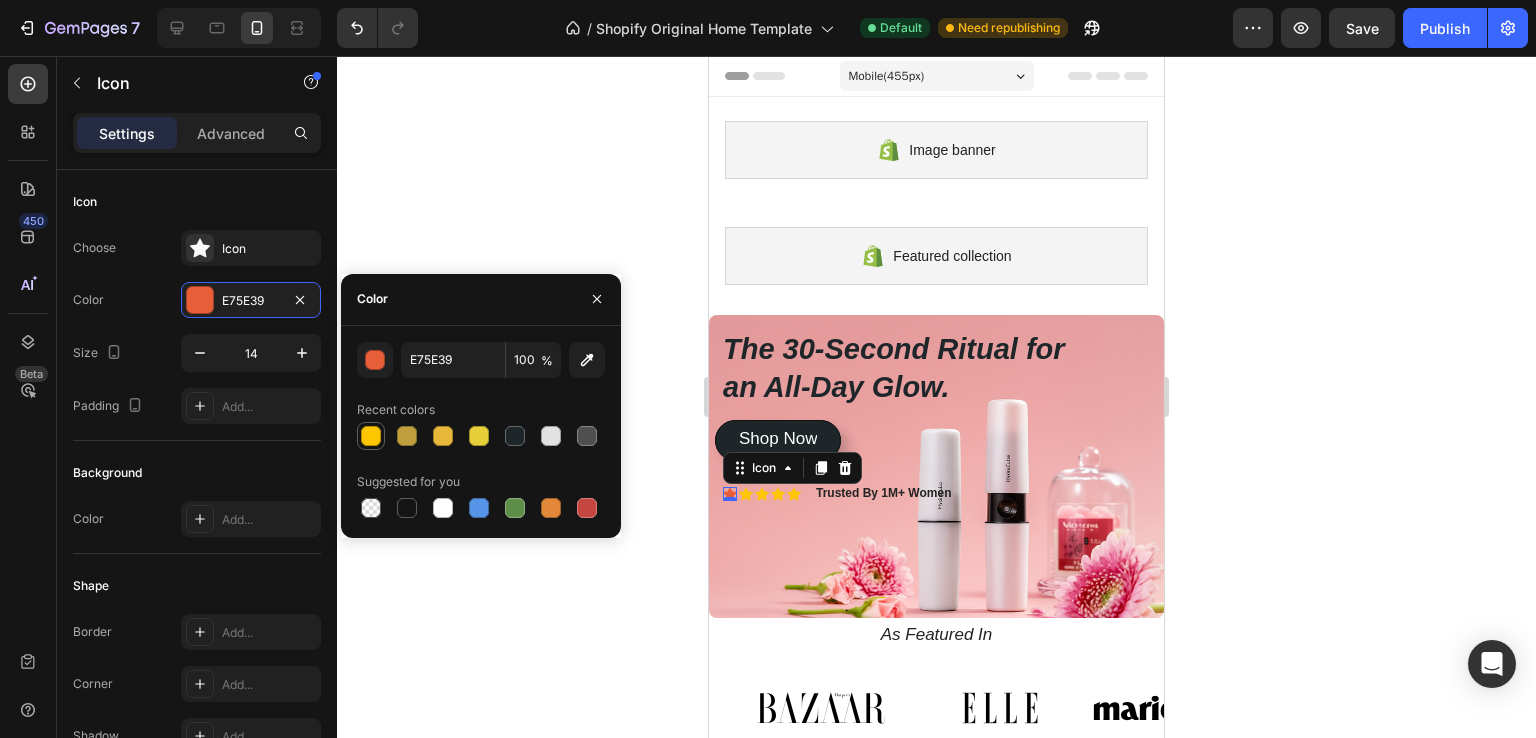 type on "[COLOR_CODE]" 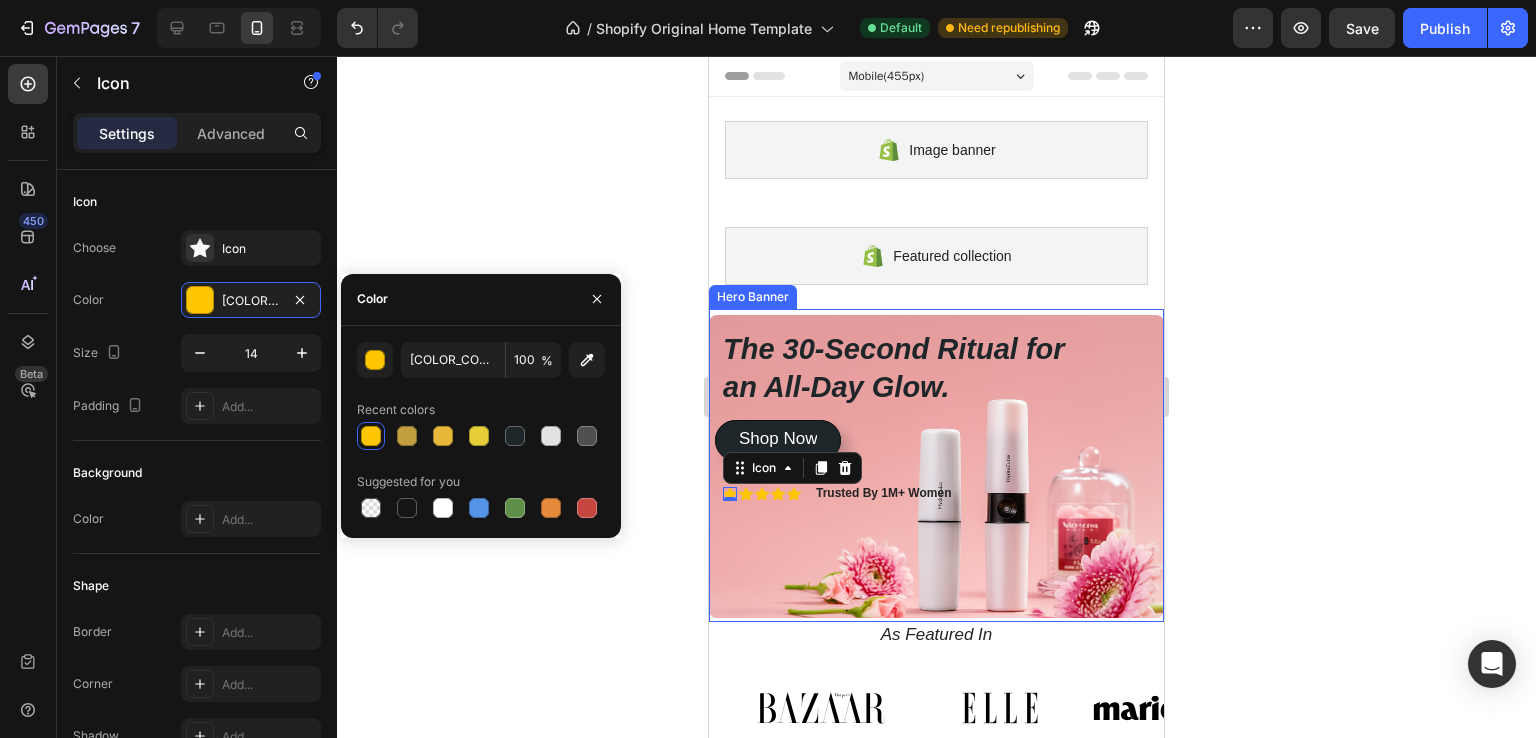 click on "The 30-Second Ritual for an All-Day Glow. Heading Icon   0 Icon Icon Icon Icon Icon List Trusted By 1M+ Women Text Block Row Get instant, touchless hydration that absorbs in seconds, leaving nothing behind but a fresh, dewy radiance. Text Block Shop Now Button Shop Now Button" at bounding box center [936, 475] 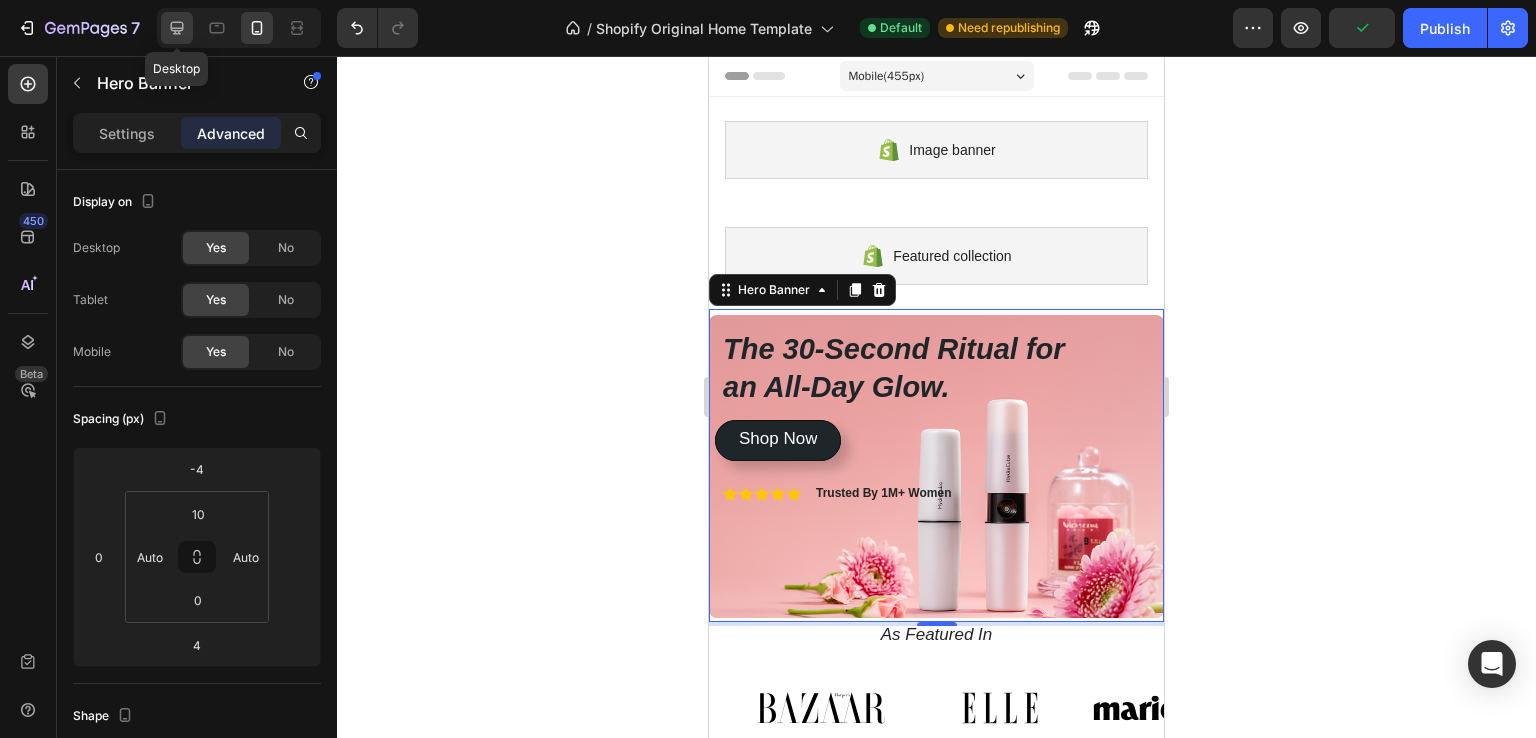 click 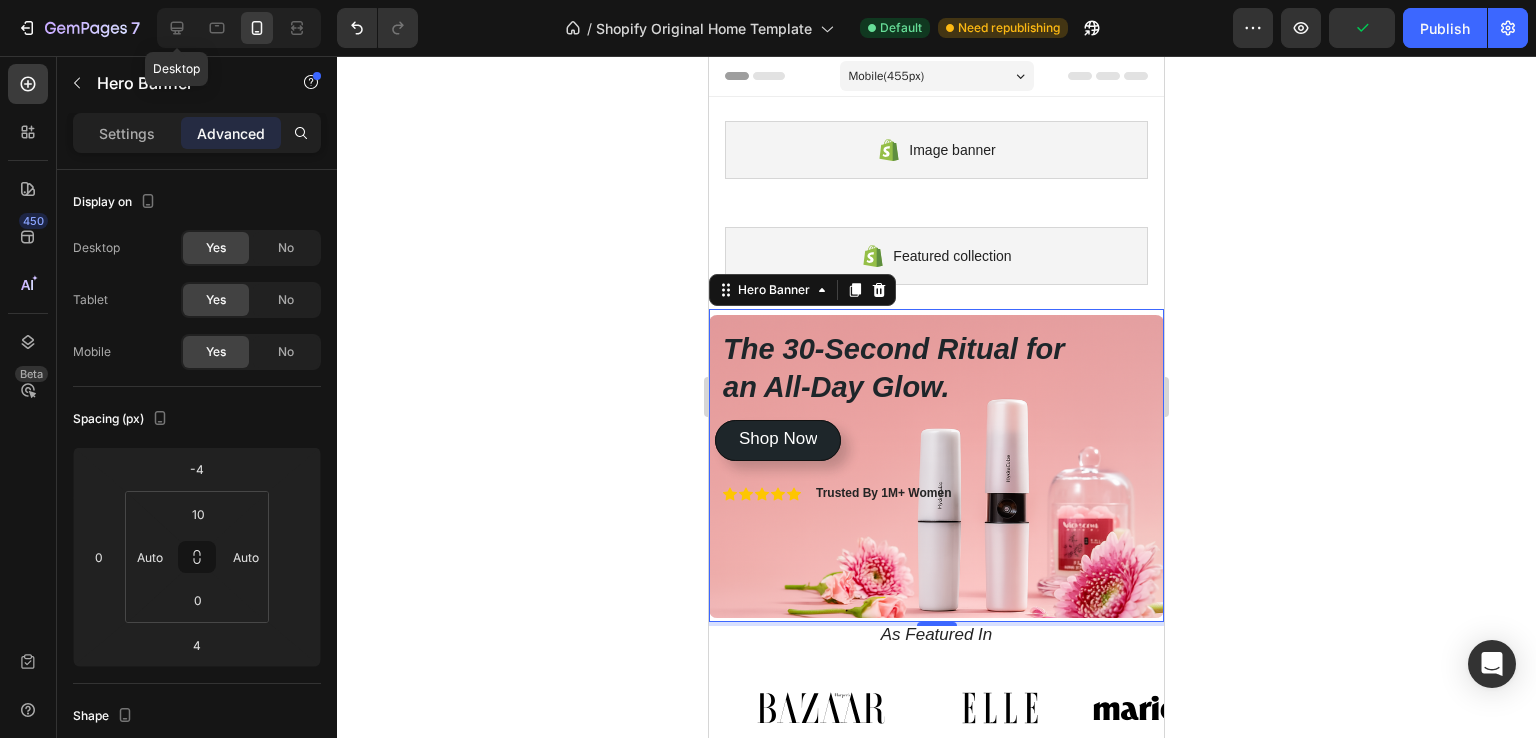 type 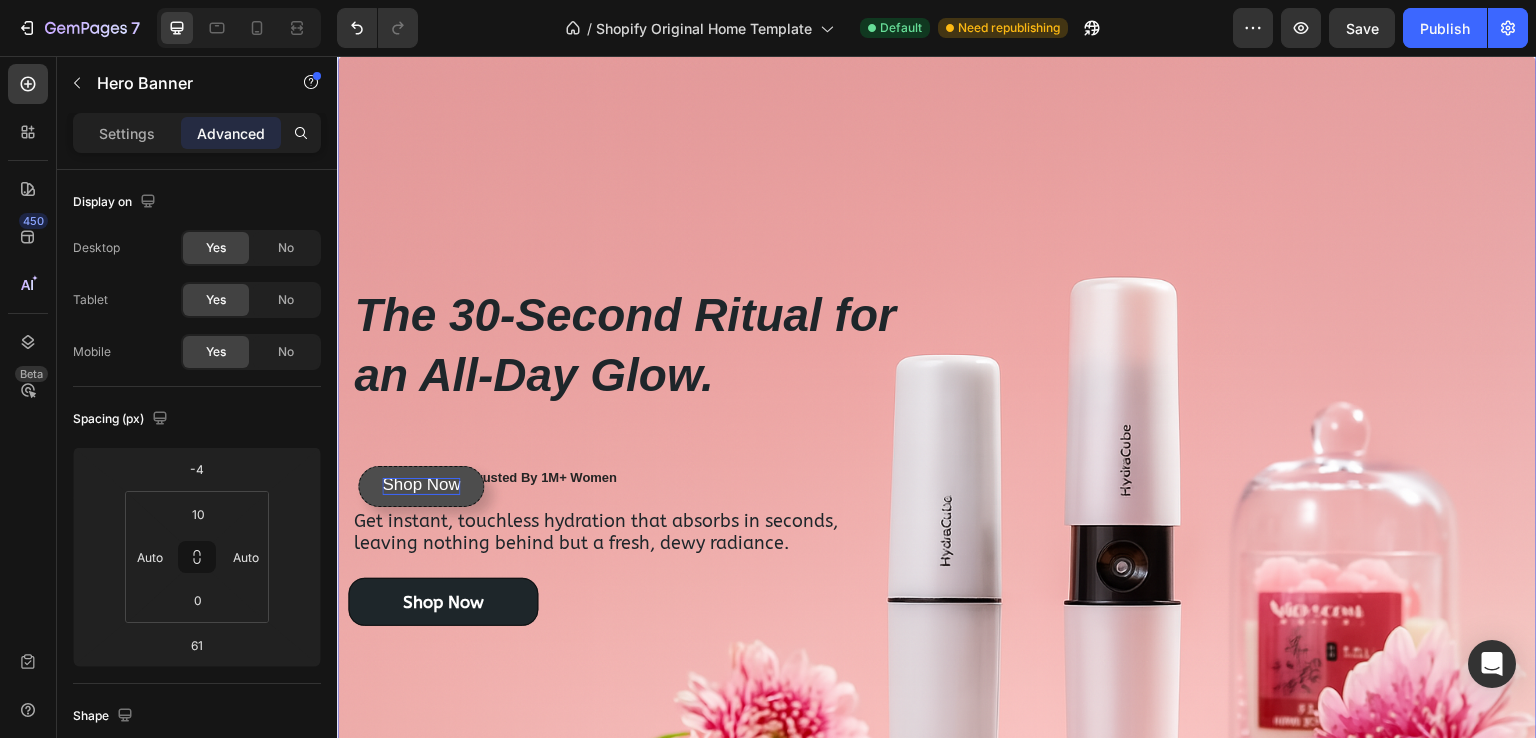 scroll, scrollTop: 478, scrollLeft: 0, axis: vertical 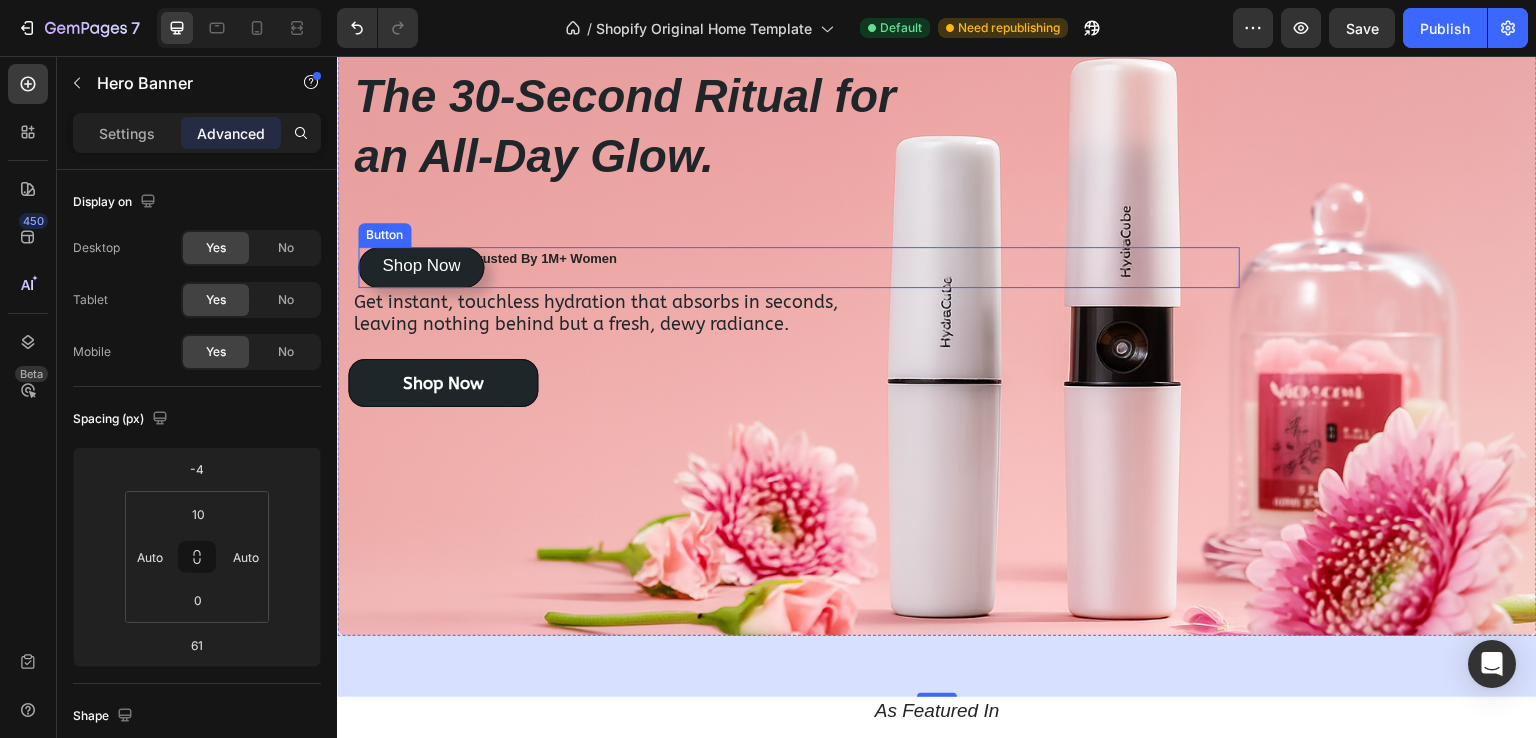 click on "Shop Now Button" at bounding box center (799, 267) 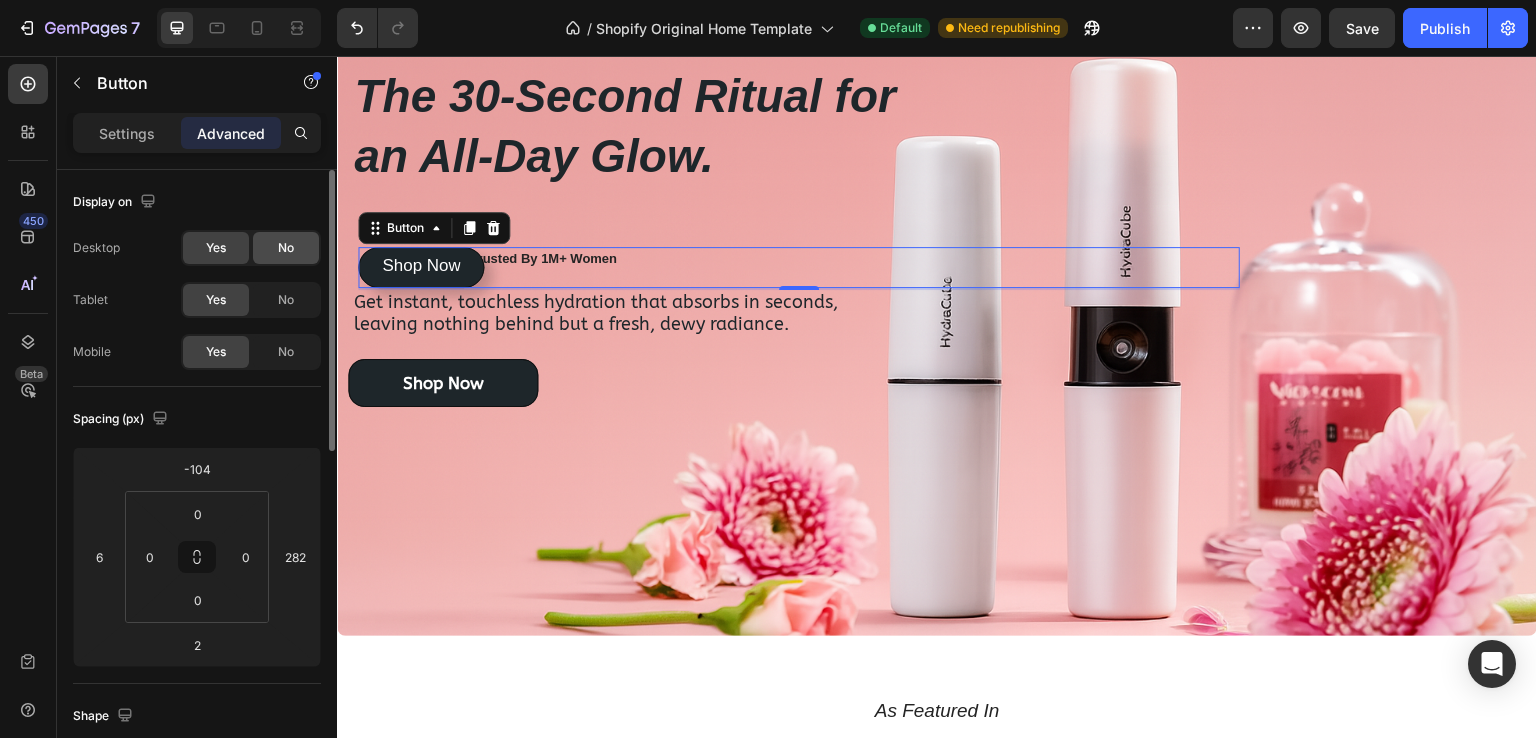 click on "No" 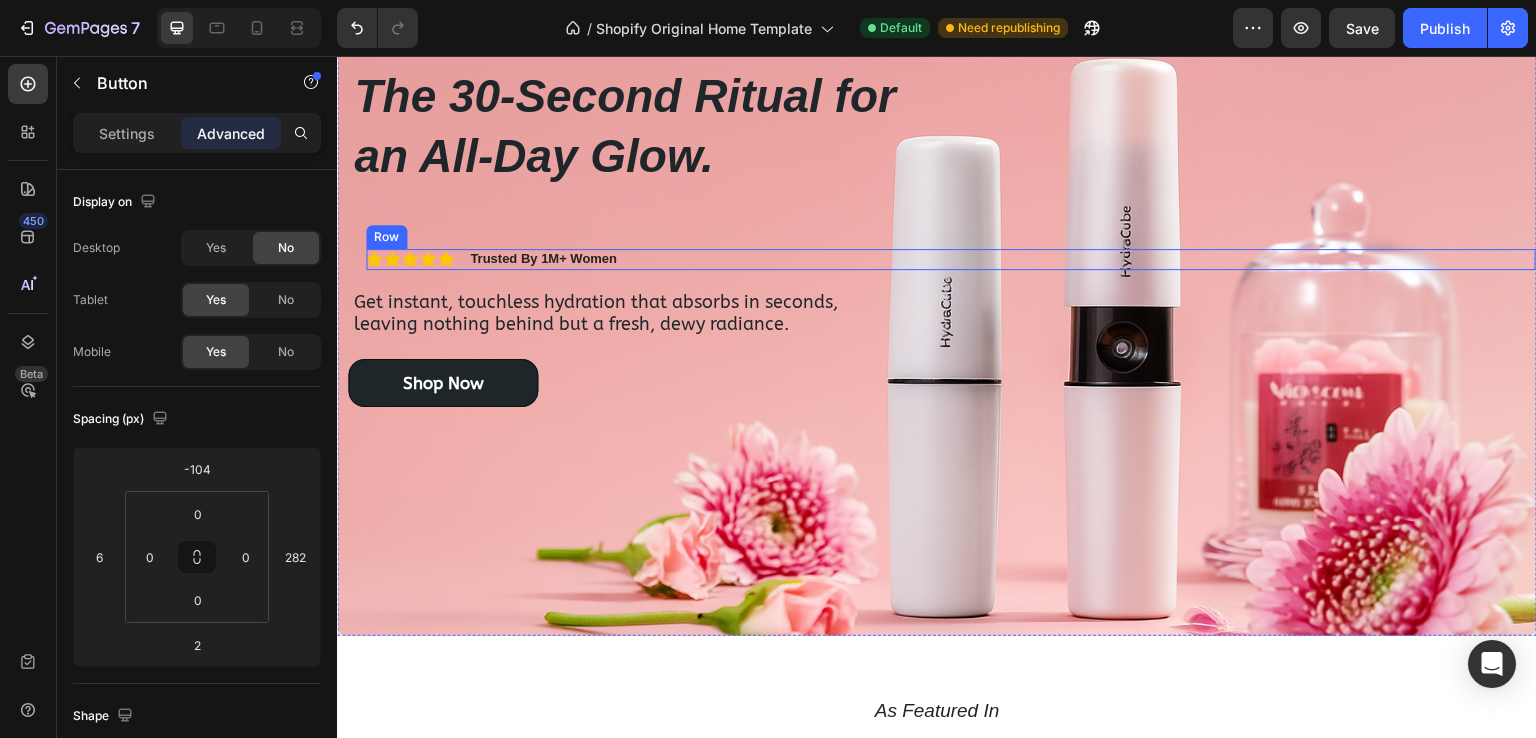 click on "Icon Icon Icon Icon Icon Icon List Trusted By 1M+ Women Text Block Row" at bounding box center (951, 259) 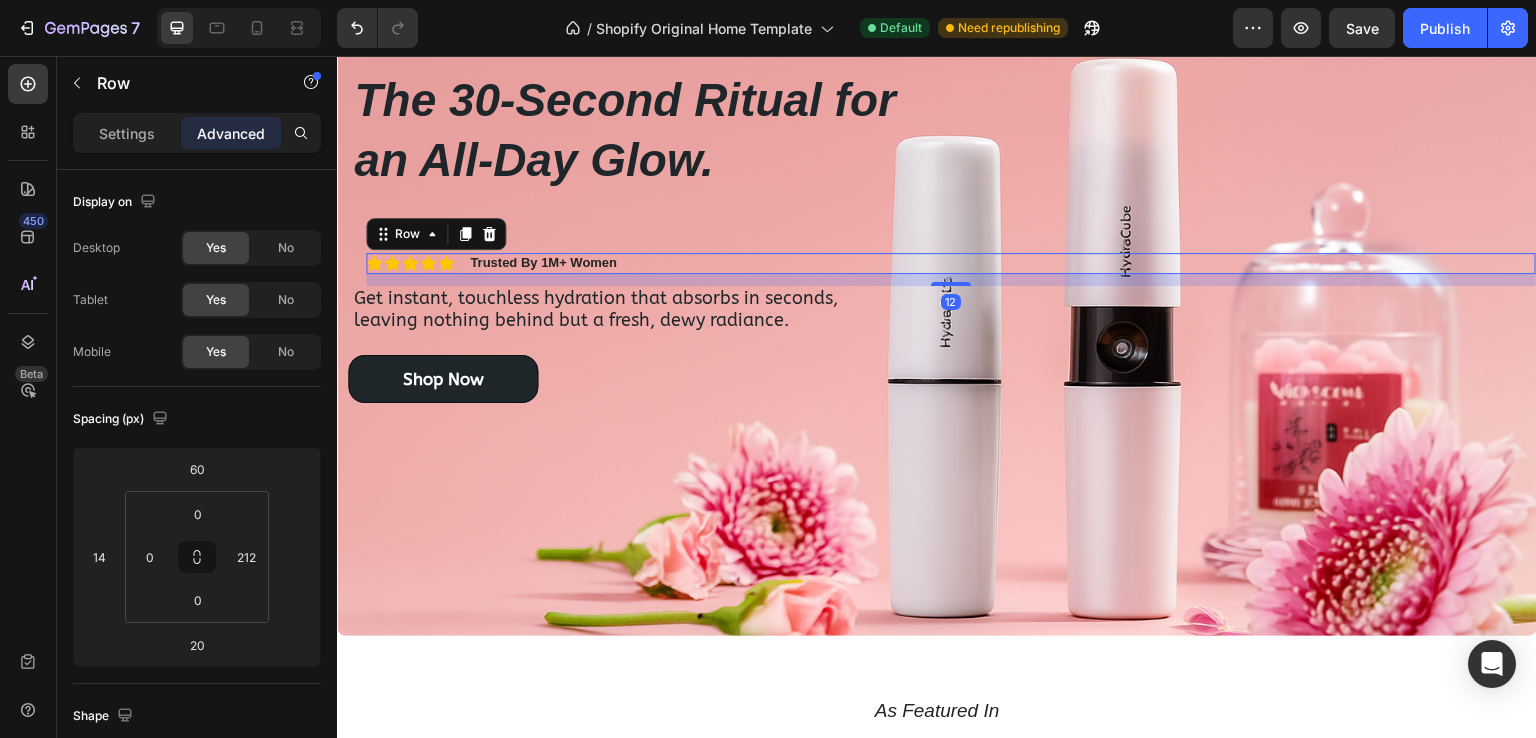click at bounding box center (951, 284) 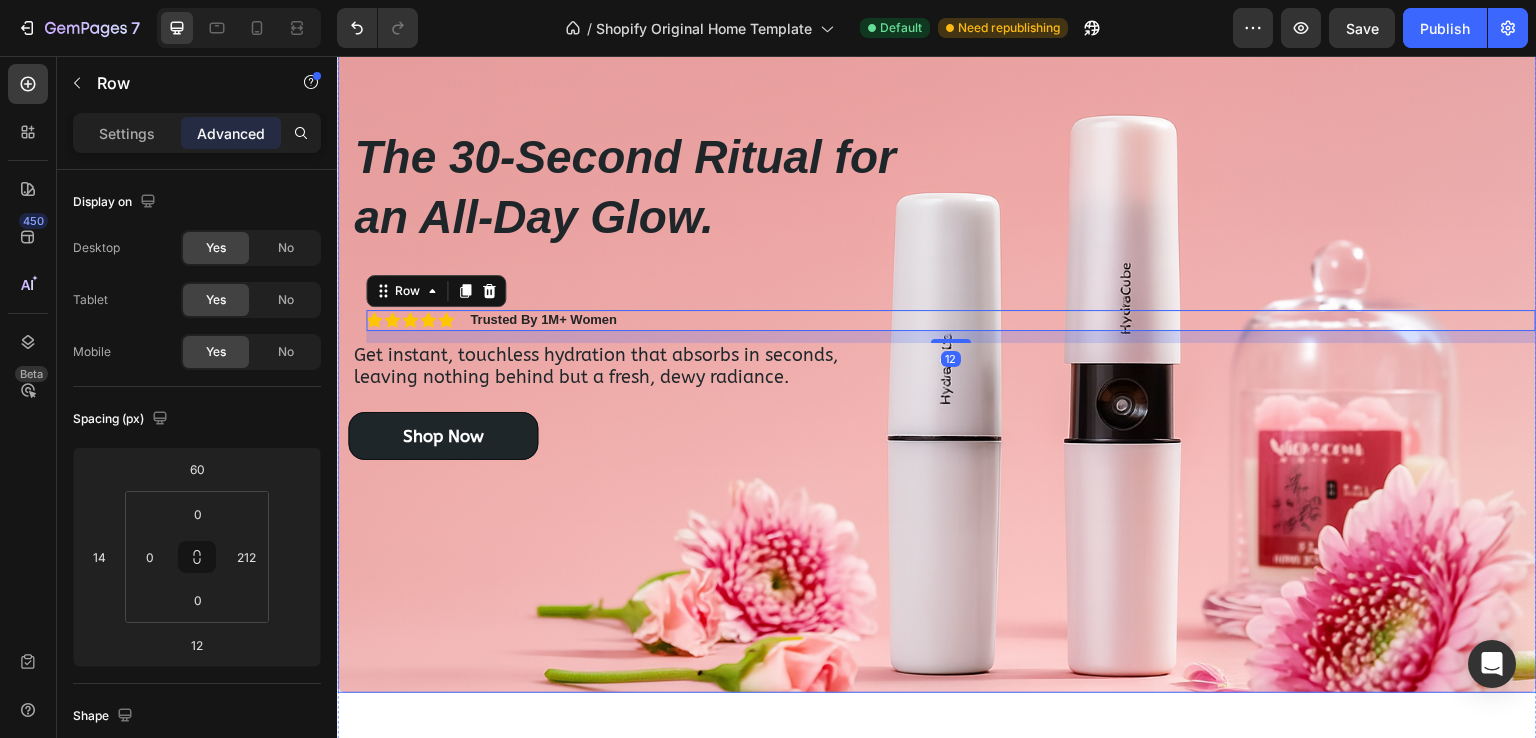 scroll, scrollTop: 378, scrollLeft: 0, axis: vertical 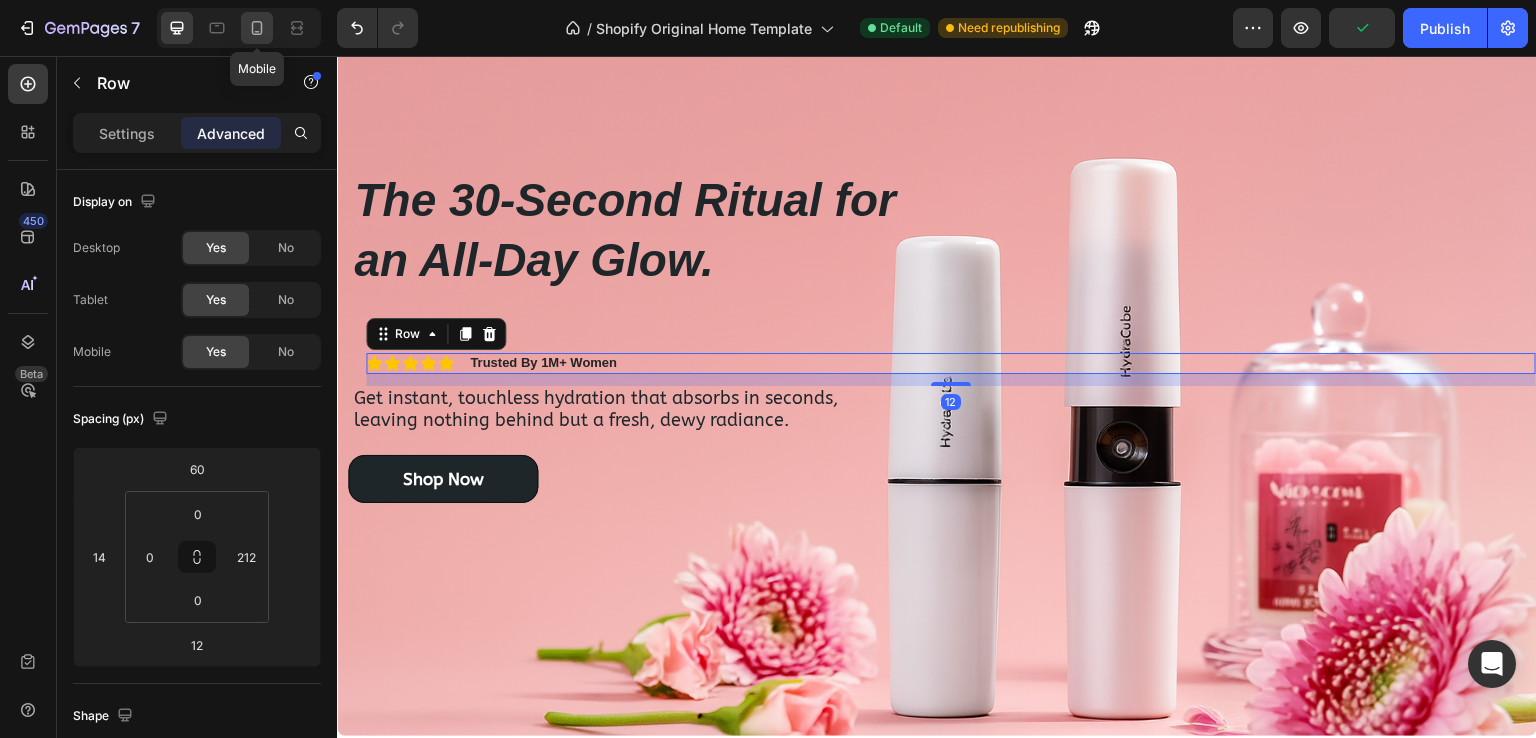 click 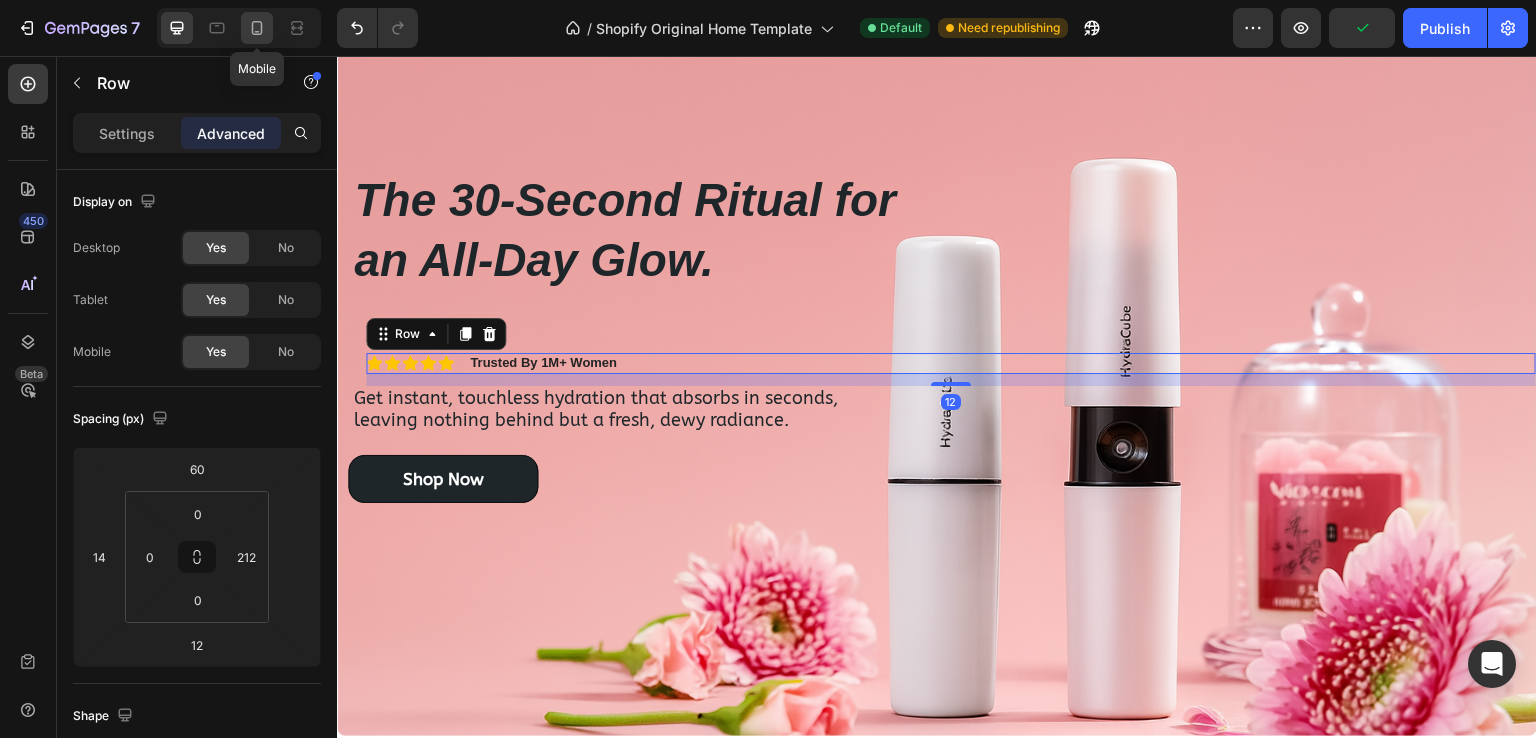 type on "20" 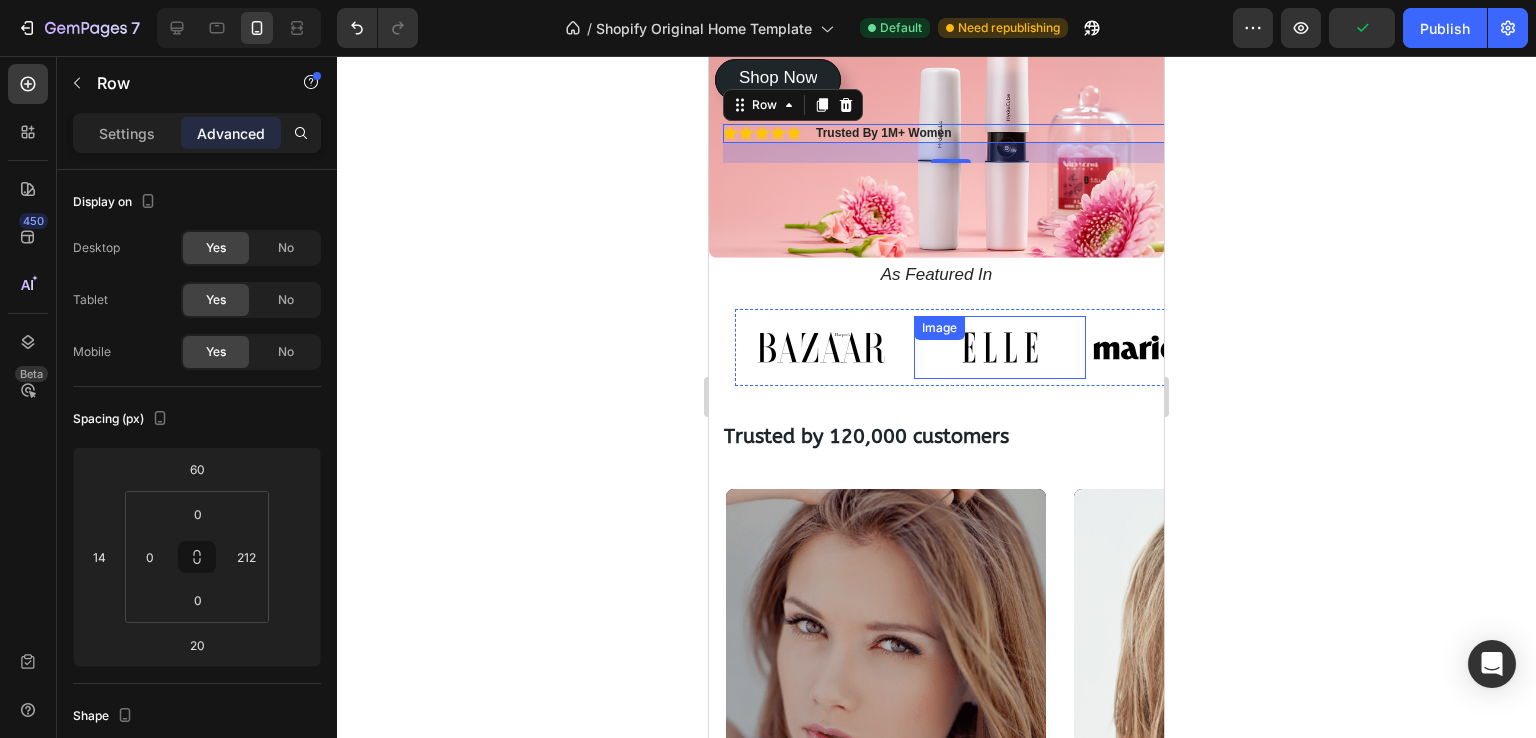 scroll, scrollTop: 357, scrollLeft: 0, axis: vertical 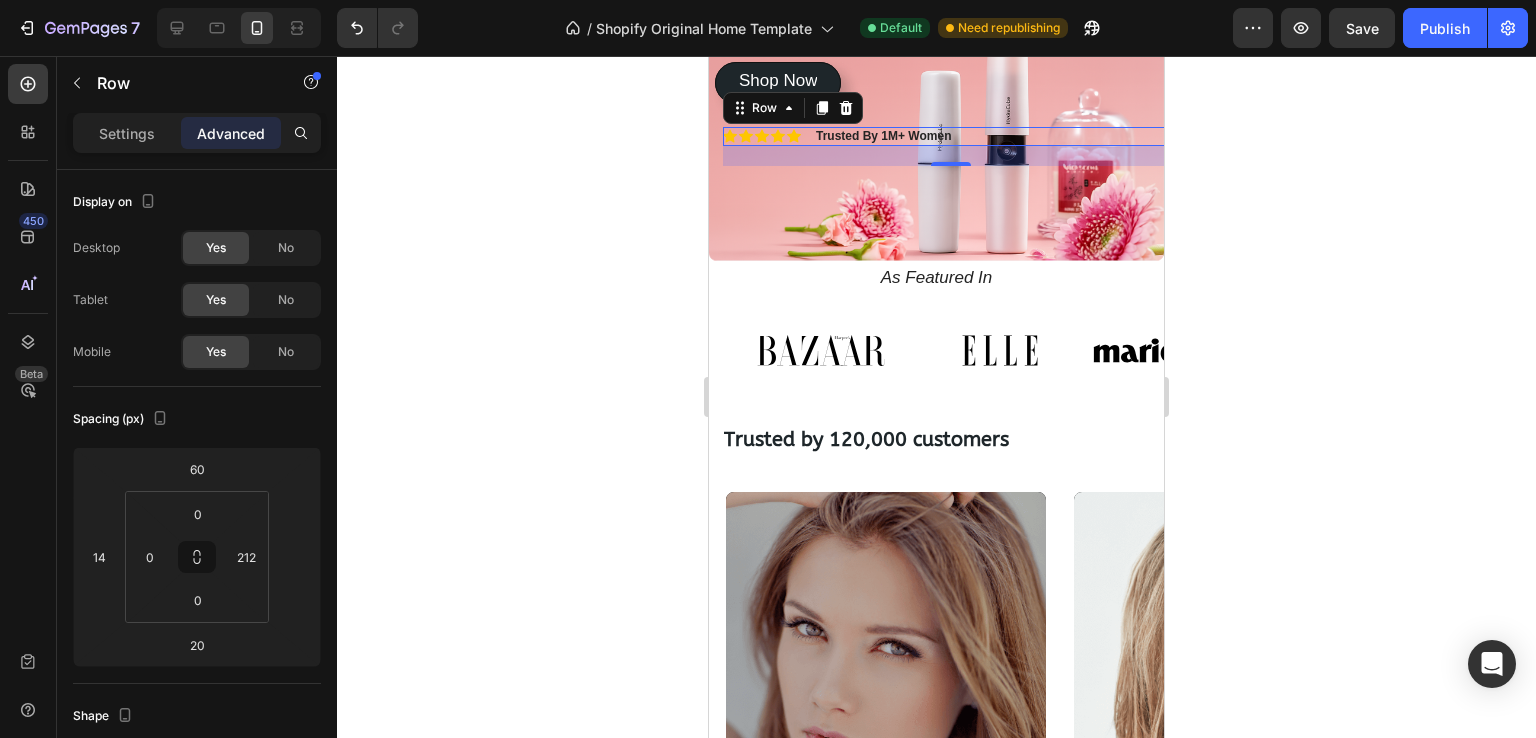 click 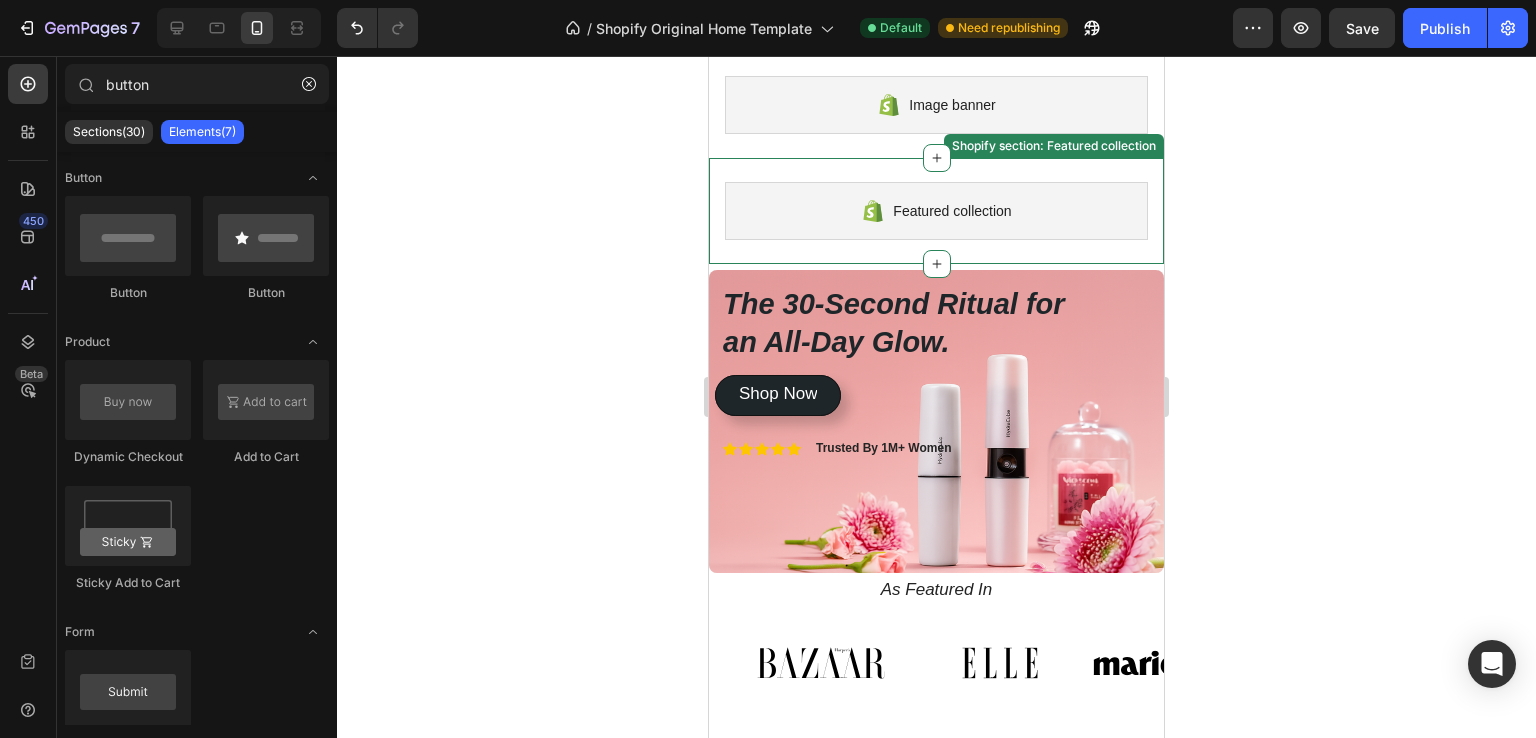 scroll, scrollTop: 0, scrollLeft: 0, axis: both 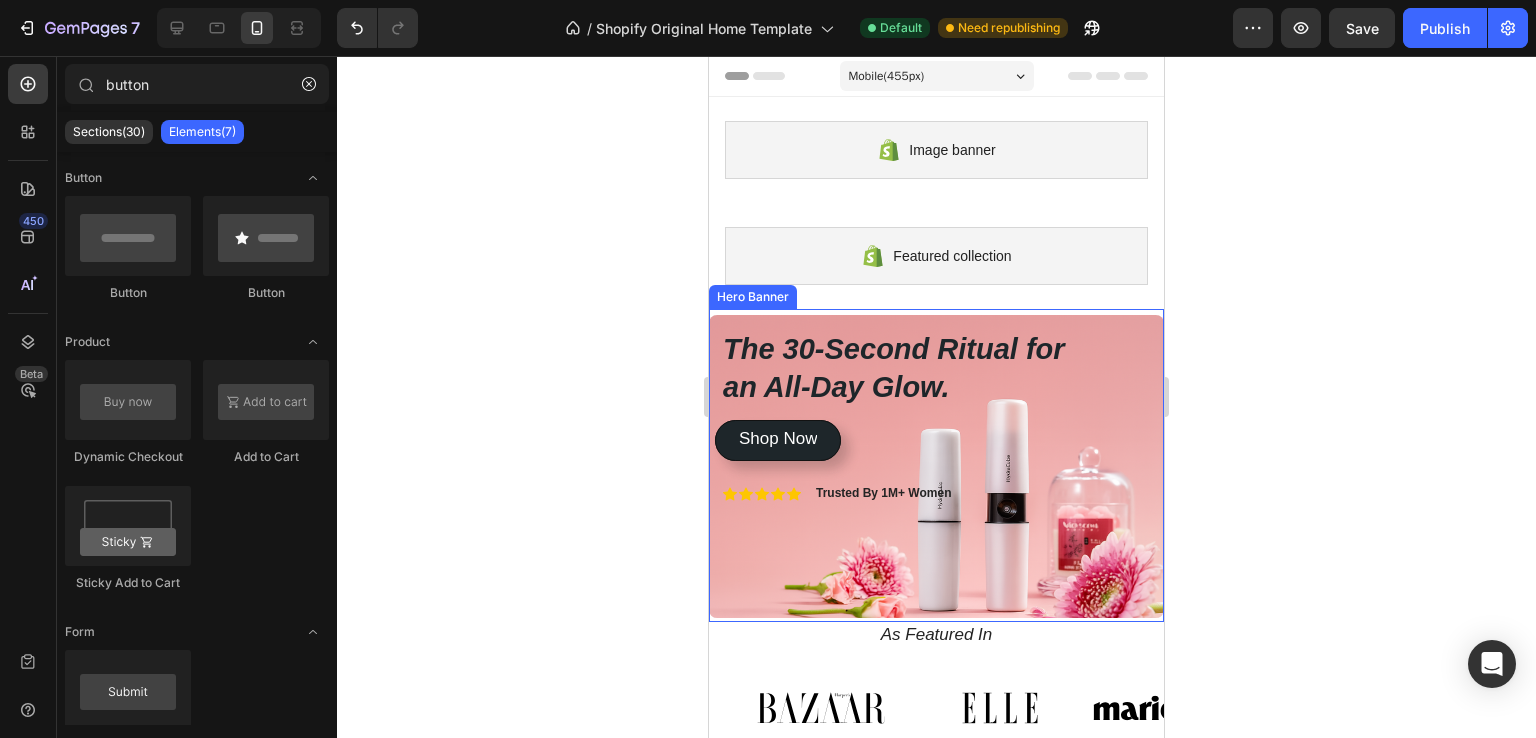 click on "The 30-Second Ritual for an All-Day Glow. Heading Icon Icon Icon Icon Icon Icon List Trusted By 1M+ Women Text Block Row Get instant, touchless hydration that absorbs in seconds, leaving nothing behind but a fresh, dewy radiance. Text Block Shop Now Button Shop Now Button" at bounding box center (936, 475) 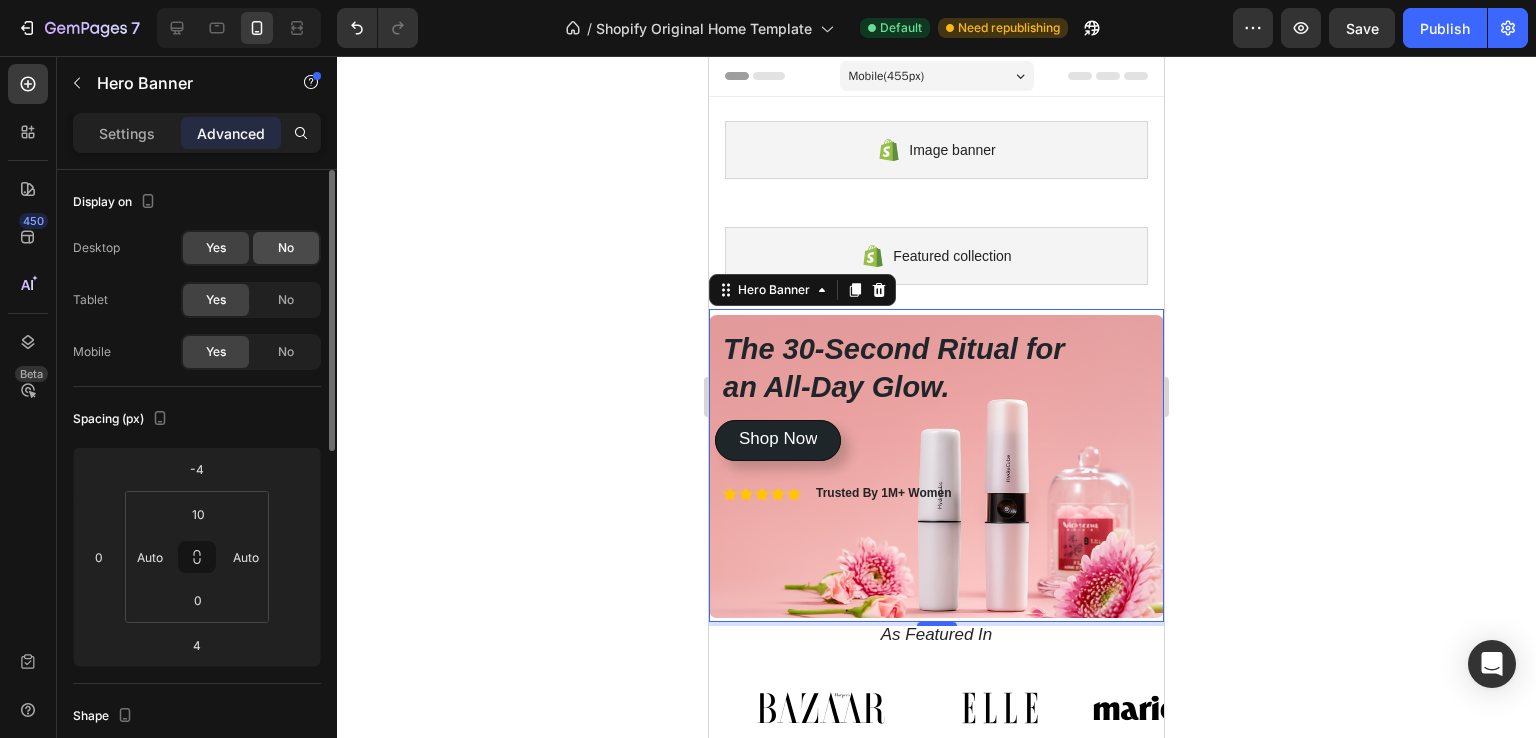 click on "No" 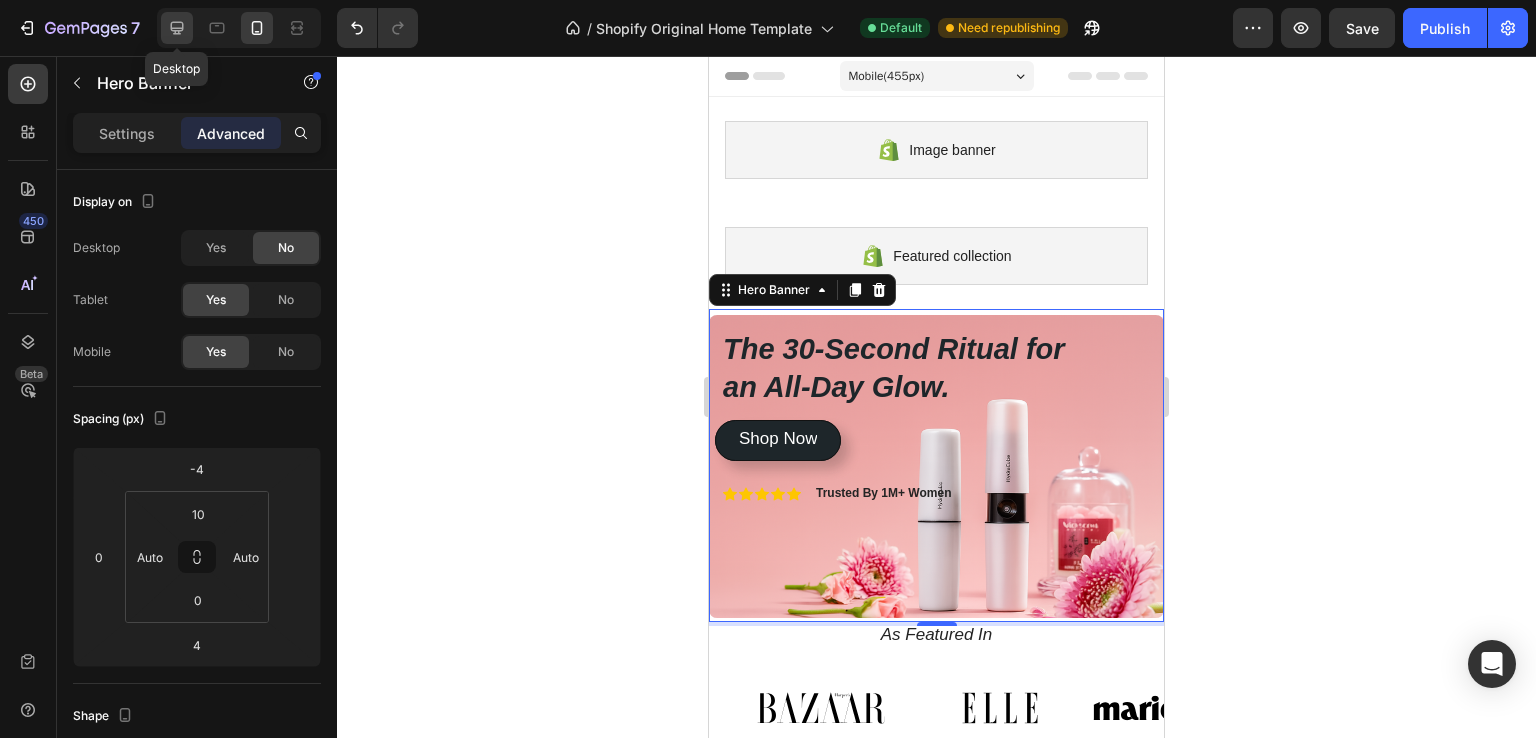 click 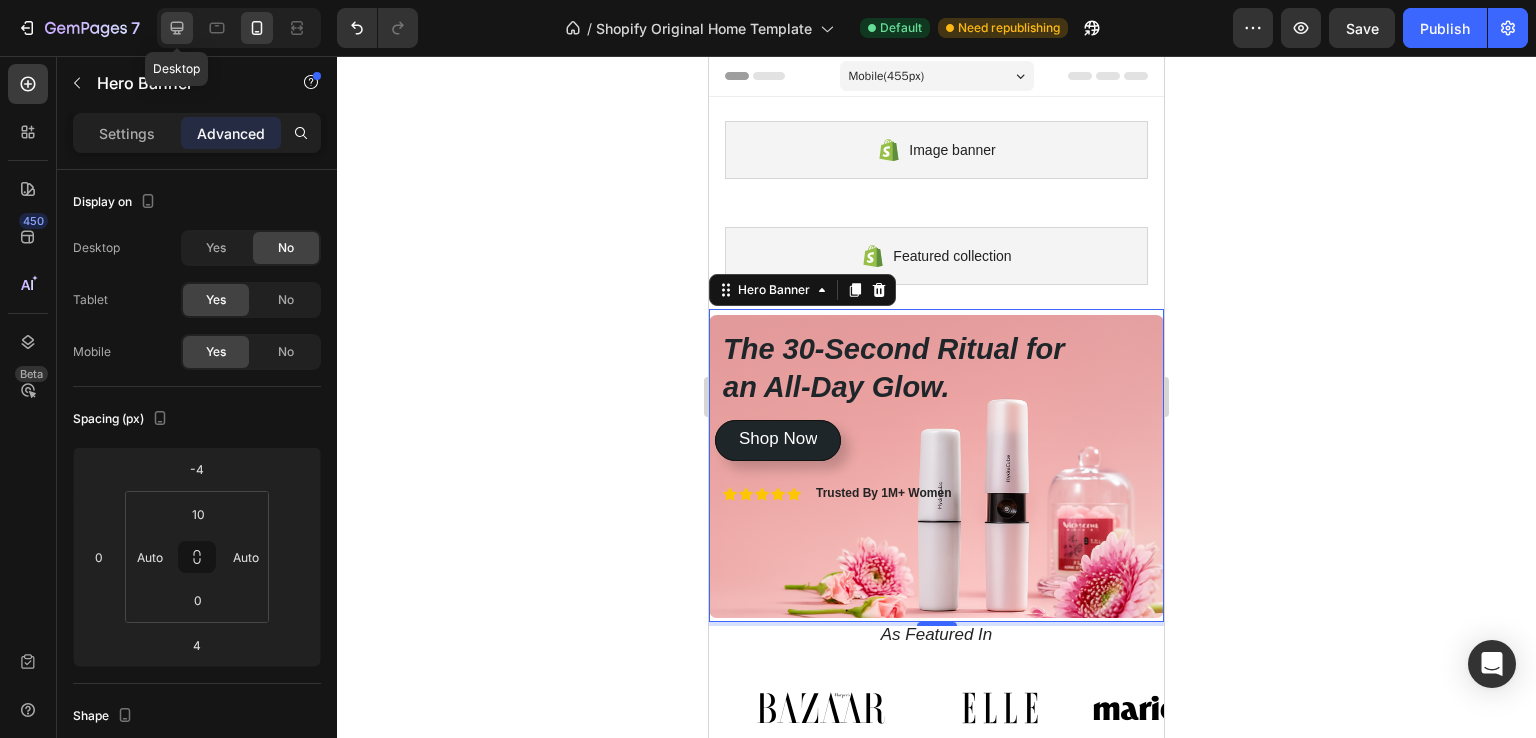 type 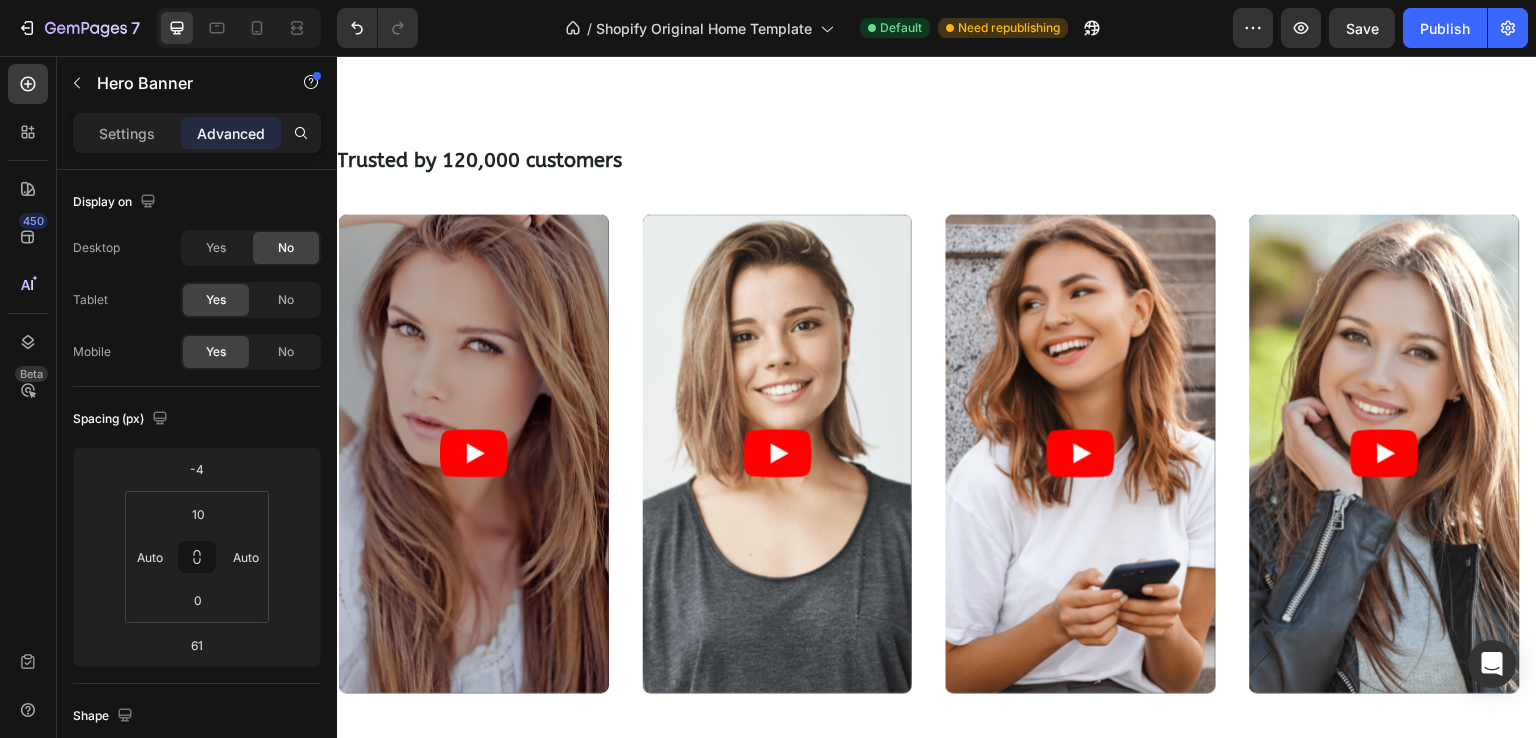 scroll, scrollTop: 0, scrollLeft: 0, axis: both 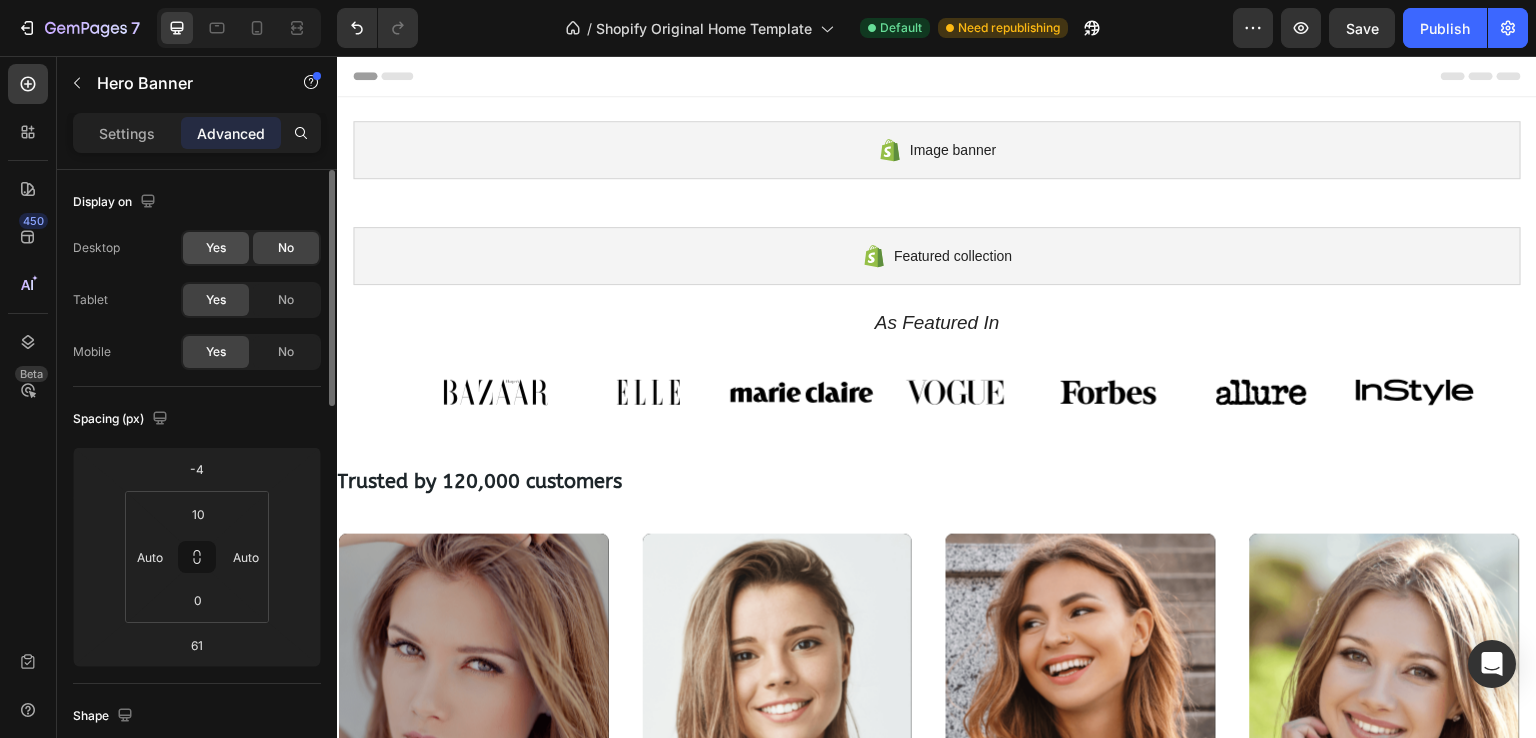 click on "Yes" 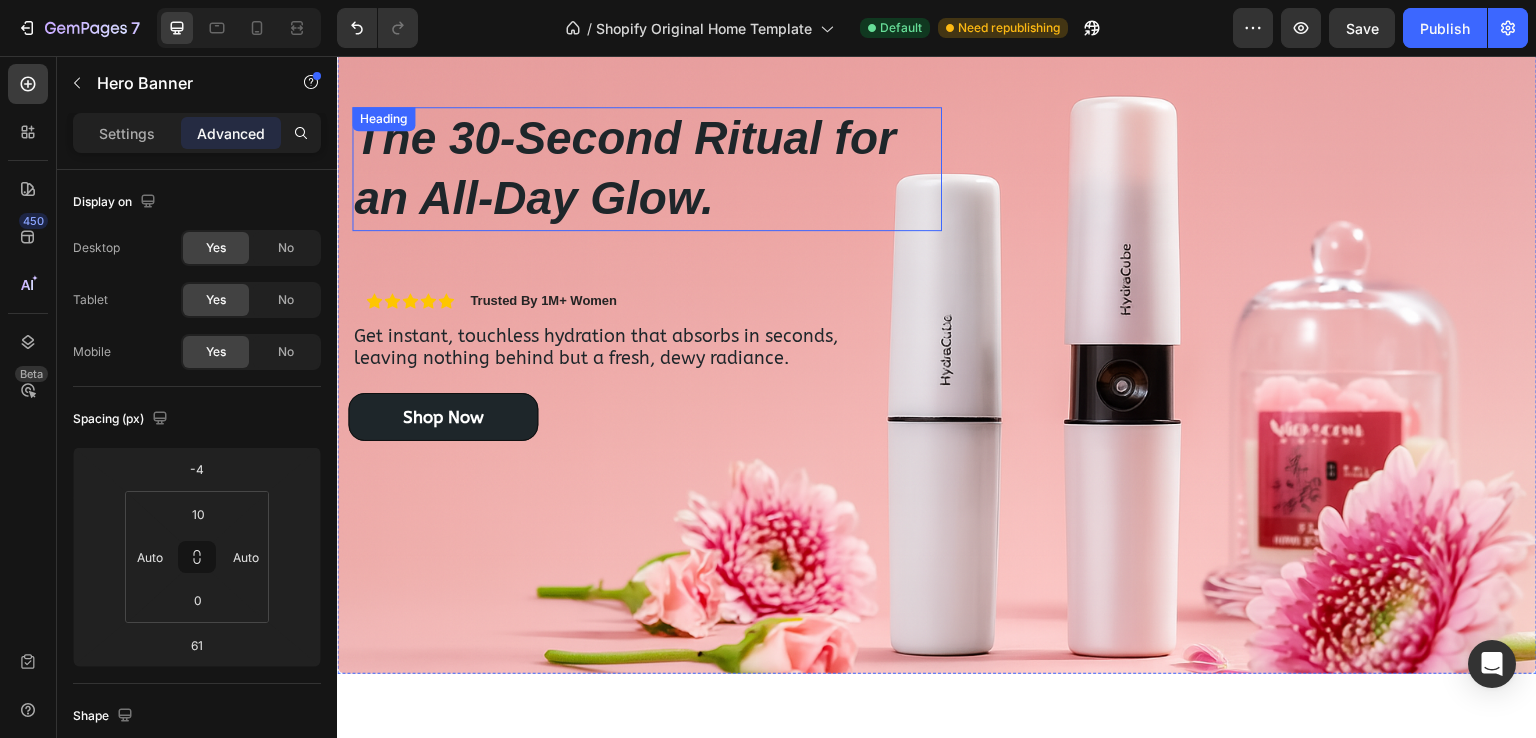 scroll, scrollTop: 300, scrollLeft: 0, axis: vertical 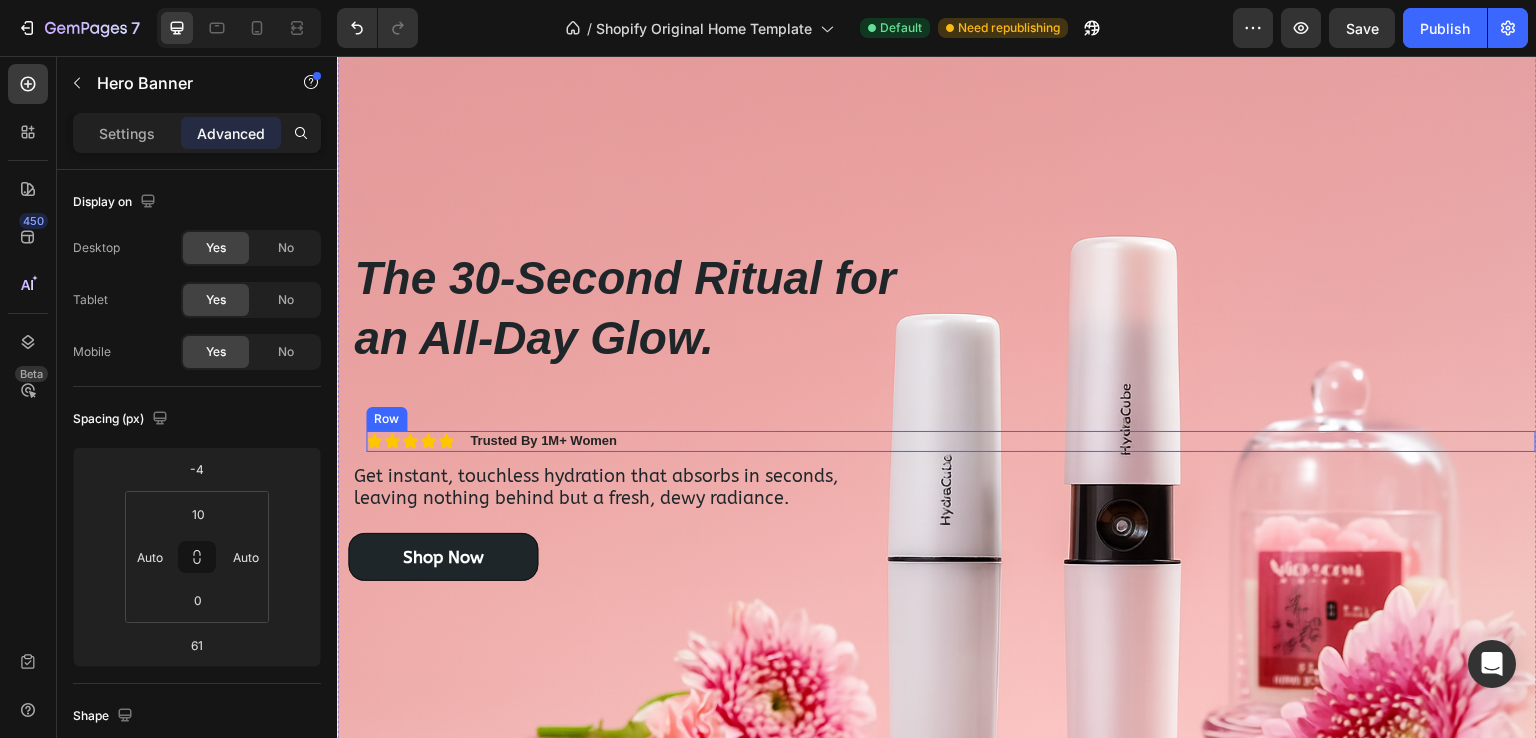 click on "Icon Icon Icon Icon Icon Icon List Trusted By 1M+ Women Text Block Row" at bounding box center (951, 441) 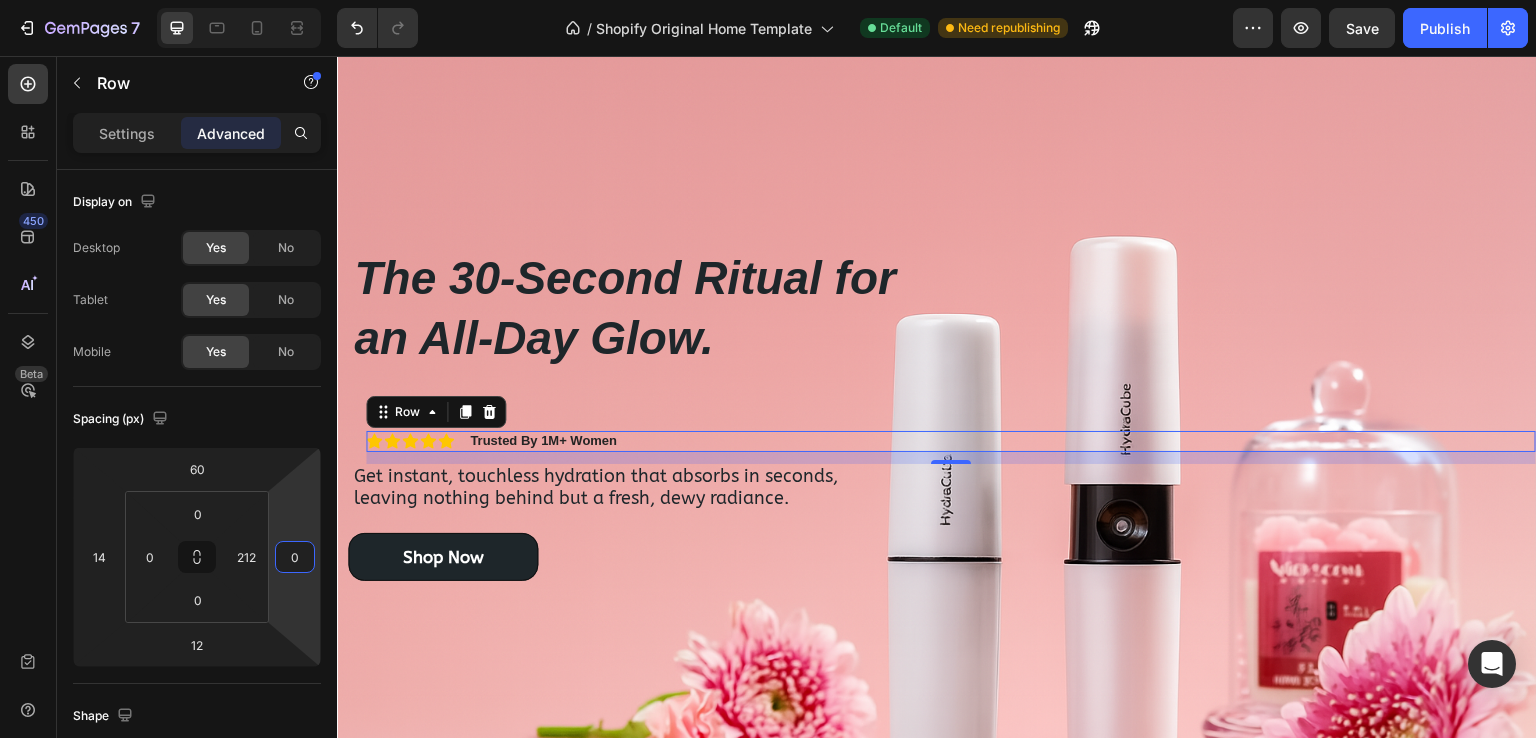 type on "-12" 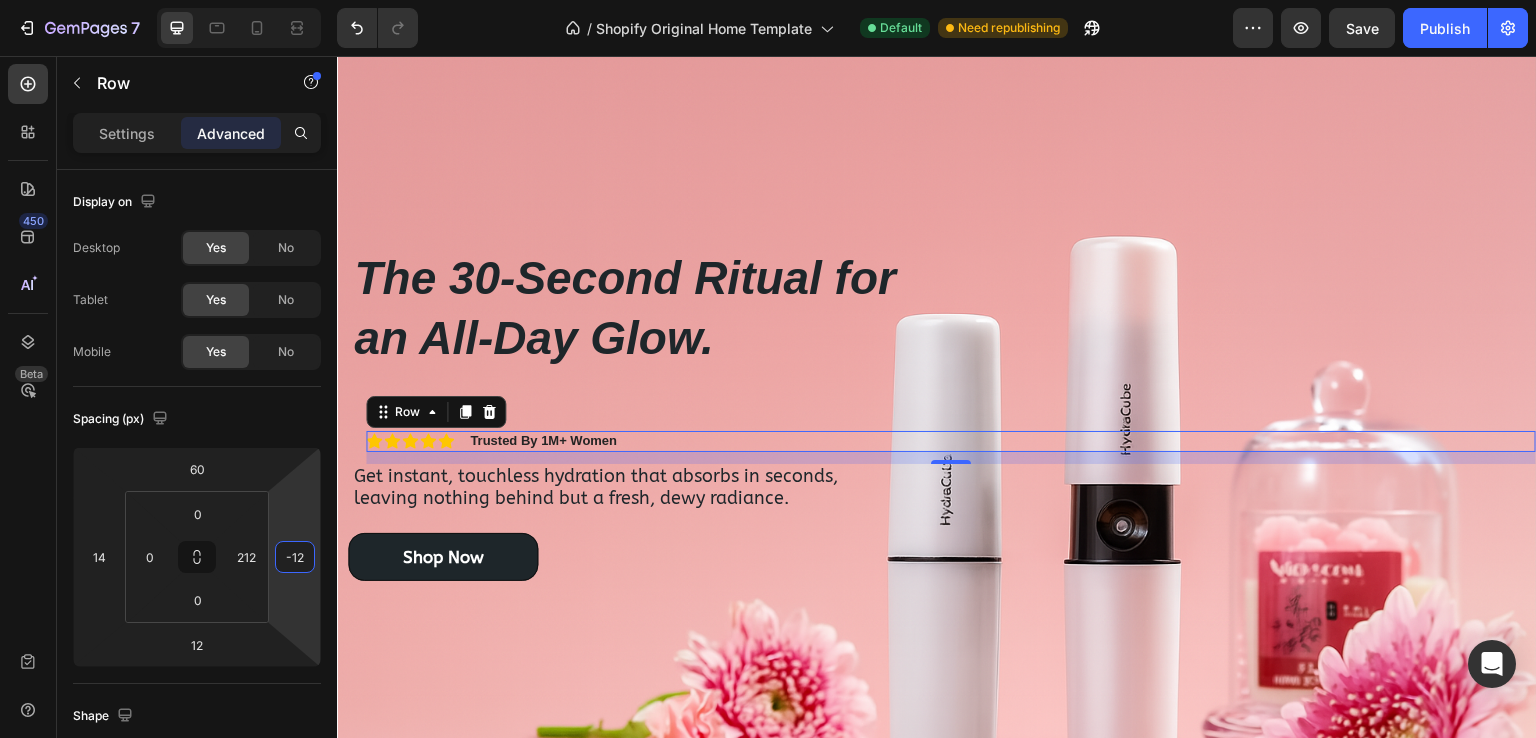 click on "7   /  Shopify Original Home Template Default Need republishing Preview  Save   Publish  450 Beta button Sections(30) Elements(7) Button
Button
Button Product
Dynamic Checkout
Add to Cart
Sticky Add to Cart Form
Submit Button Advanced
Sticky Back to top Row Settings Advanced Display on Desktop Yes No Tablet Yes No Mobile Yes No Spacing (px) 60 14 12 -12 0 0 0 212 Shape Border Add... Corner Add... Shadow Add... Position Static Opacity 100% Animation Upgrade to Build plan  to unlock Animation & other premium features. Interaction Upgrade to Optimize plan  to unlock Interaction & other premium features. CSS class Delete element 333333" at bounding box center [768, 0] 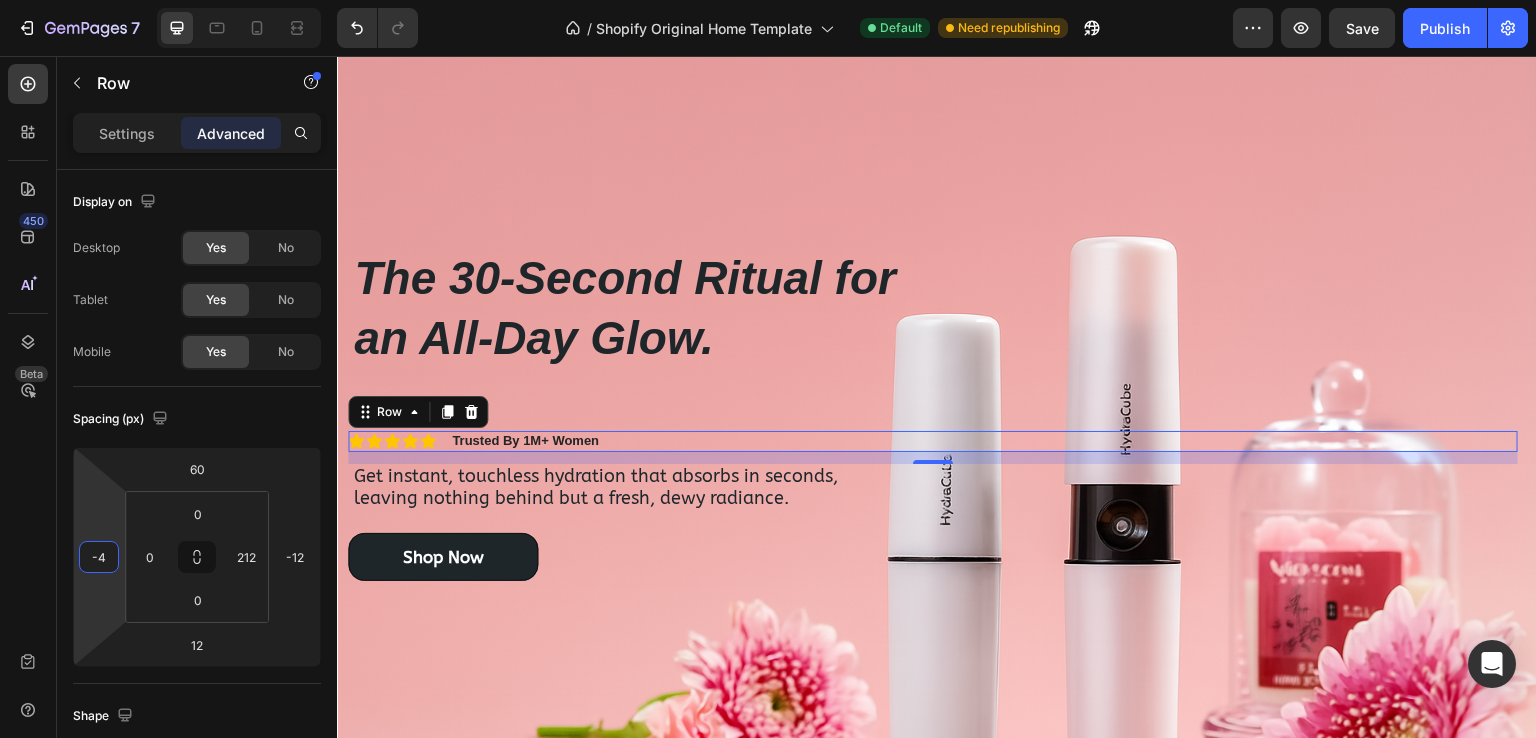 type on "-2" 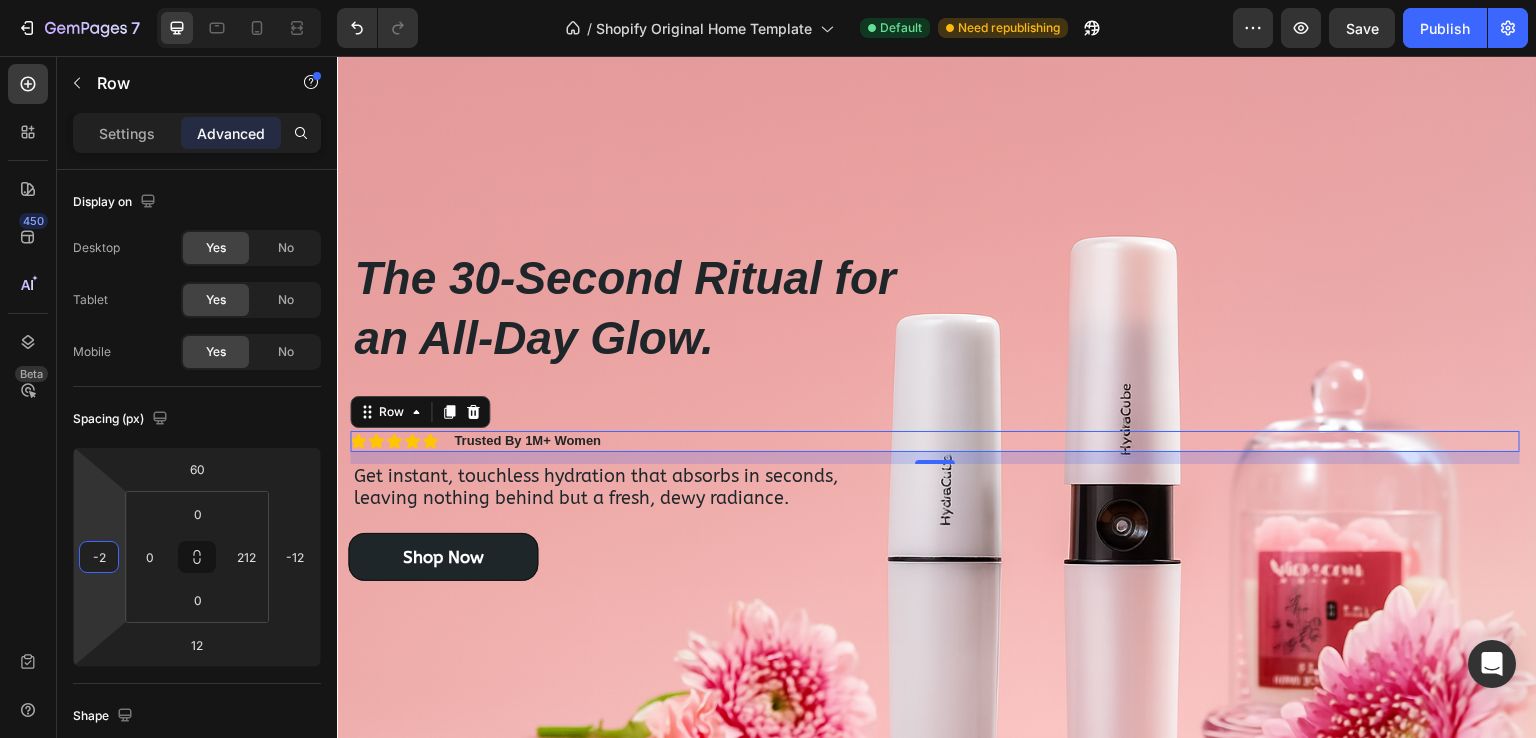 click on "7   /  Shopify Original Home Template Default Need republishing Preview  Save   Publish  450 Beta button Sections(30) Elements(7) Button
Button
Button Product
Dynamic Checkout
Add to Cart
Sticky Add to Cart Form
Submit Button Advanced
Sticky Back to top Row Settings Advanced Display on Desktop Yes No Tablet Yes No Mobile Yes No Spacing (px) 60 -2 12 -12 0 0 0 212 Shape Border Add... Corner Add... Shadow Add... Position Static Opacity 100% Animation Upgrade to Build plan  to unlock Animation & other premium features. Interaction Upgrade to Optimize plan  to unlock Interaction & other premium features. CSS class Delete element 333333" at bounding box center (768, 0) 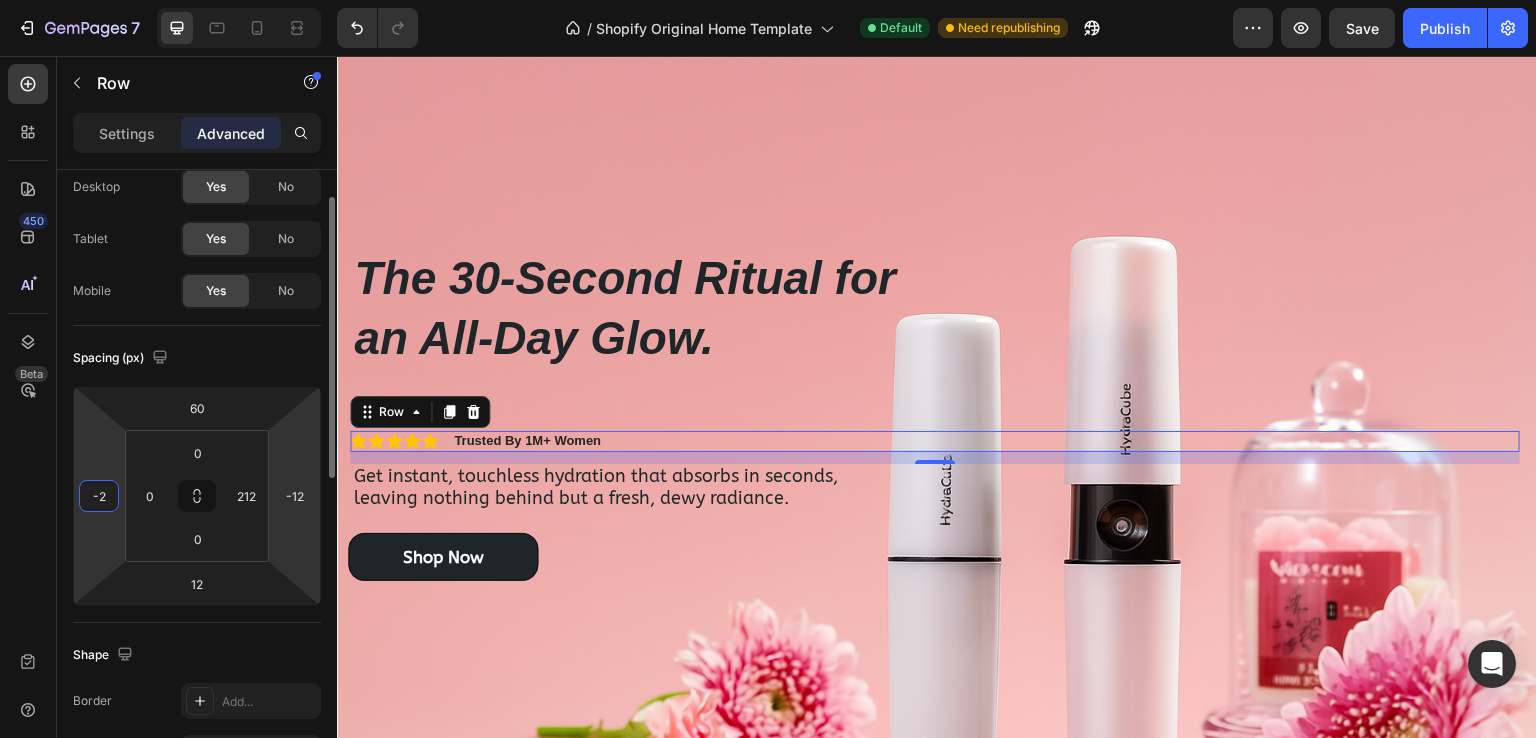 scroll, scrollTop: 0, scrollLeft: 0, axis: both 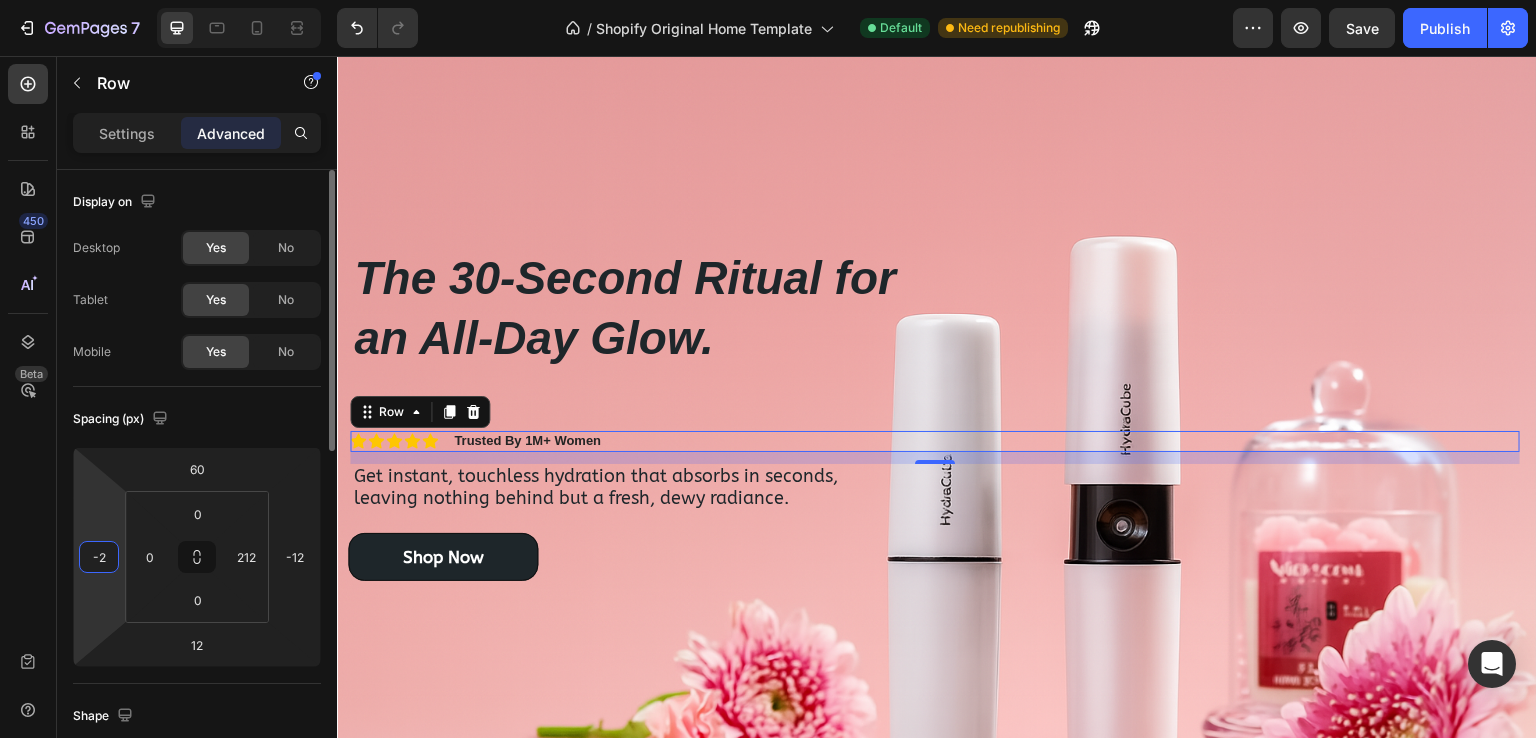 click on "Row" 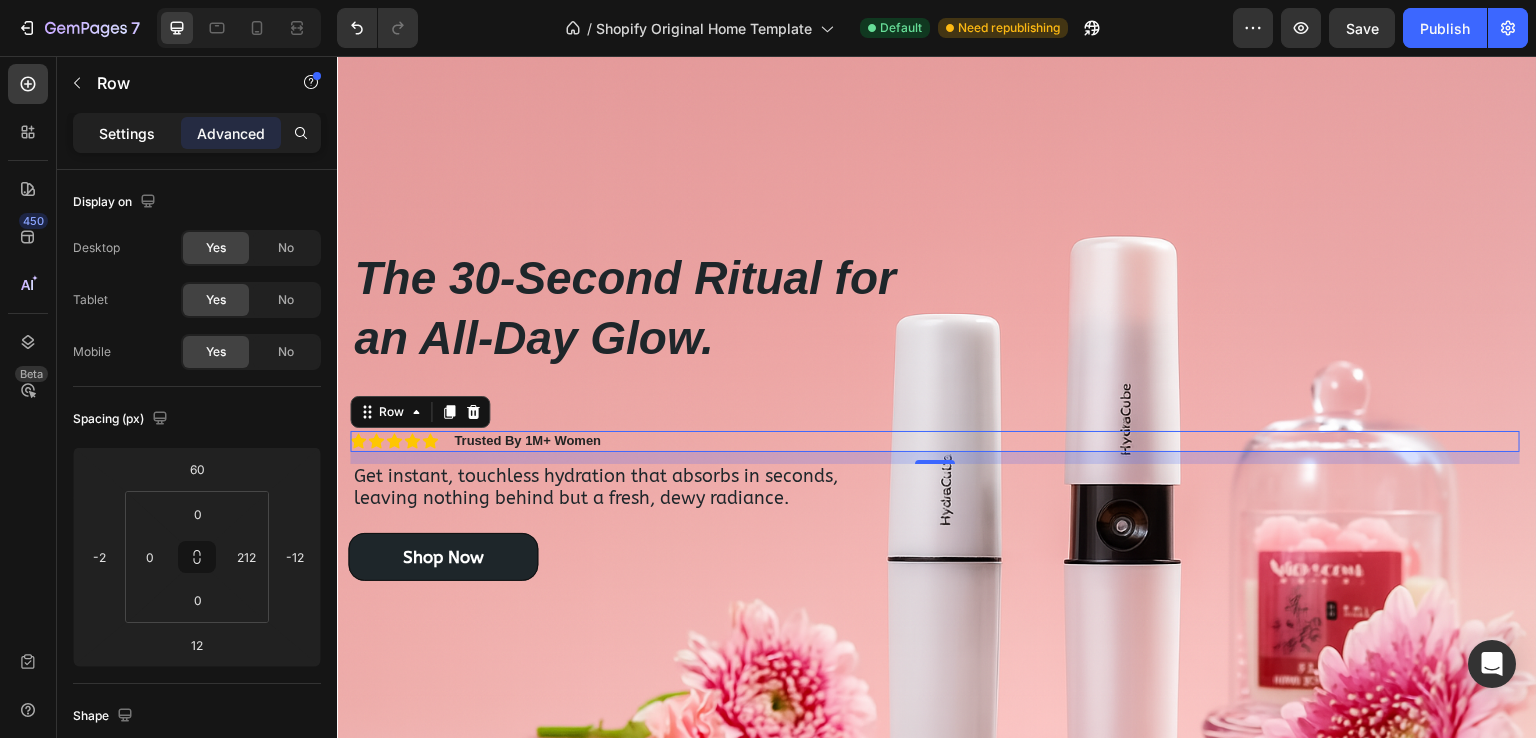 click on "Settings" at bounding box center (127, 133) 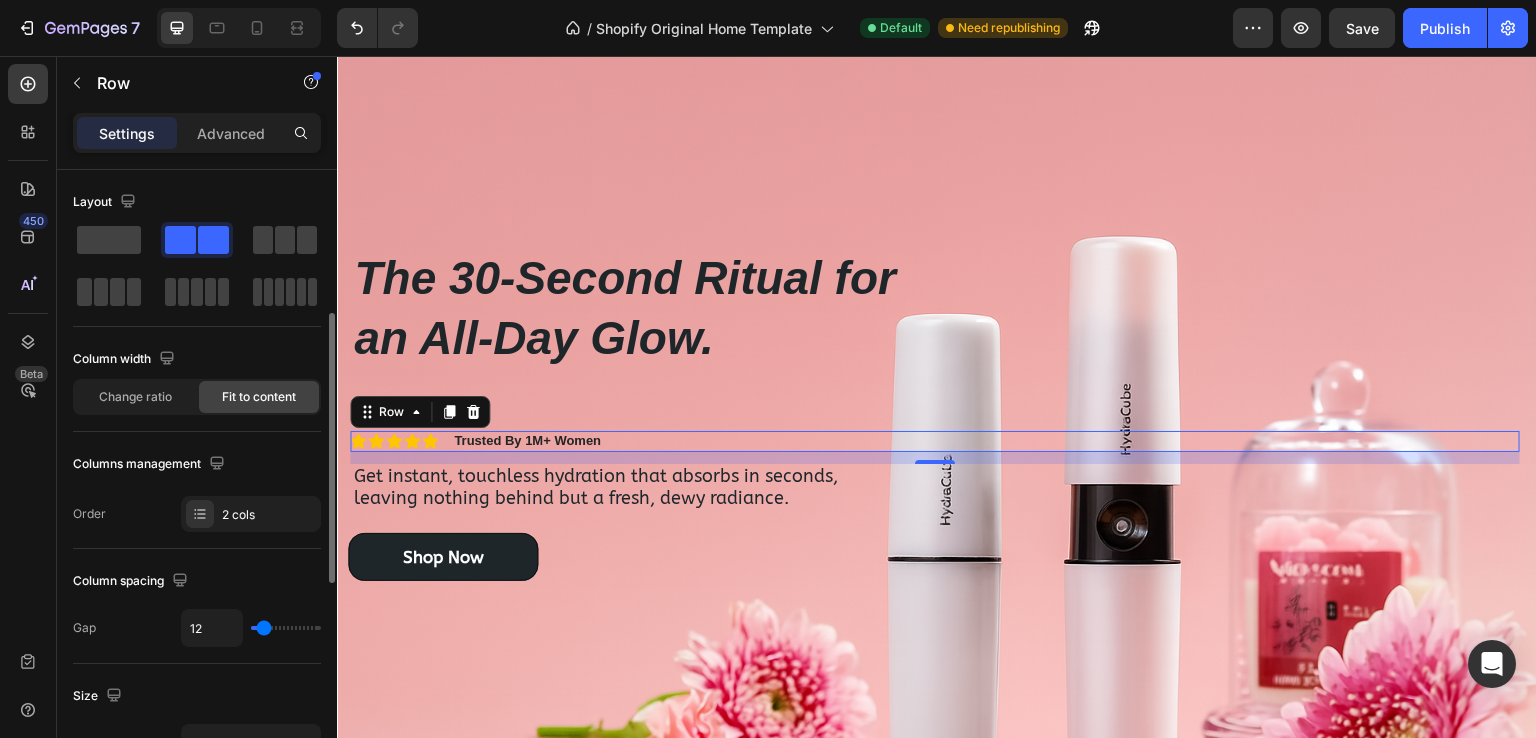 scroll, scrollTop: 200, scrollLeft: 0, axis: vertical 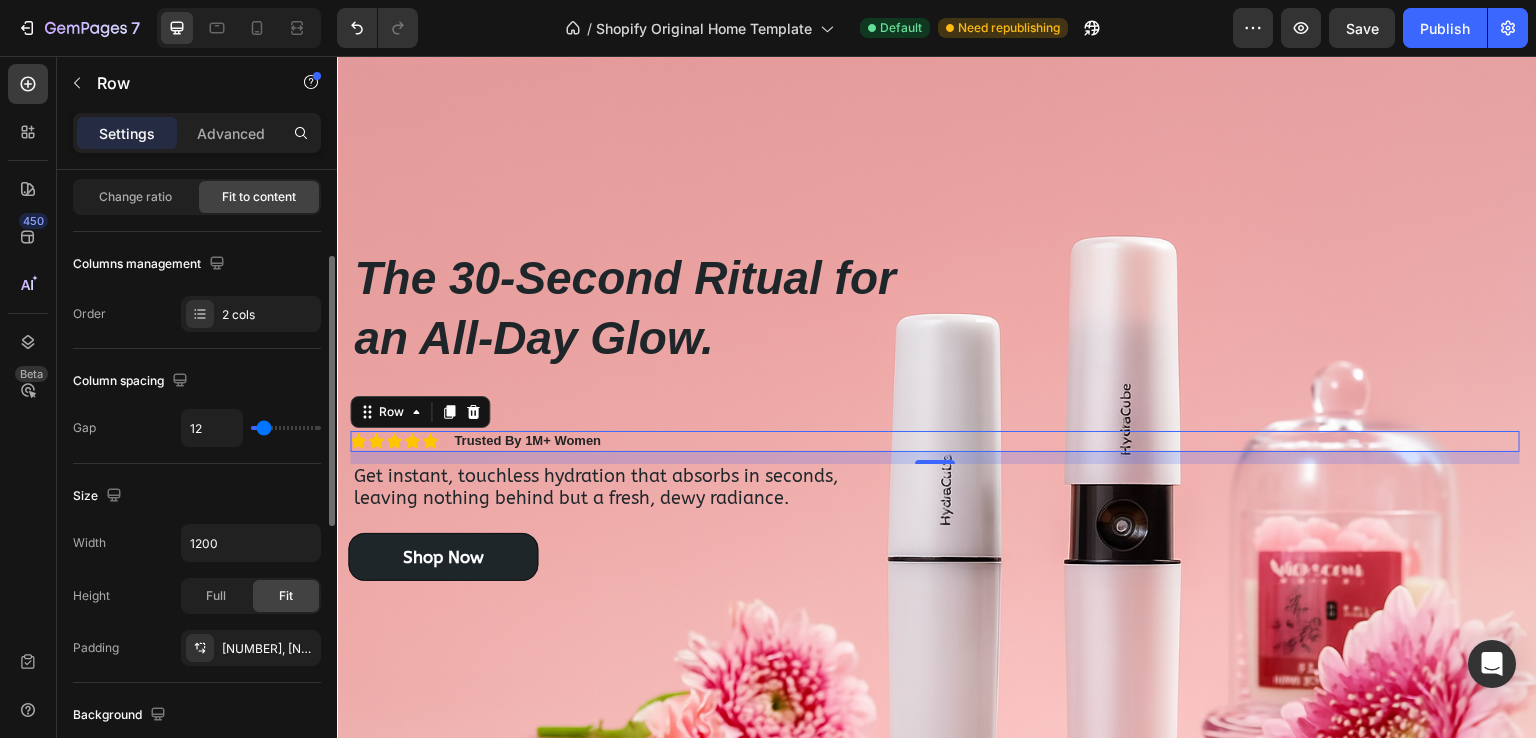 type on "11" 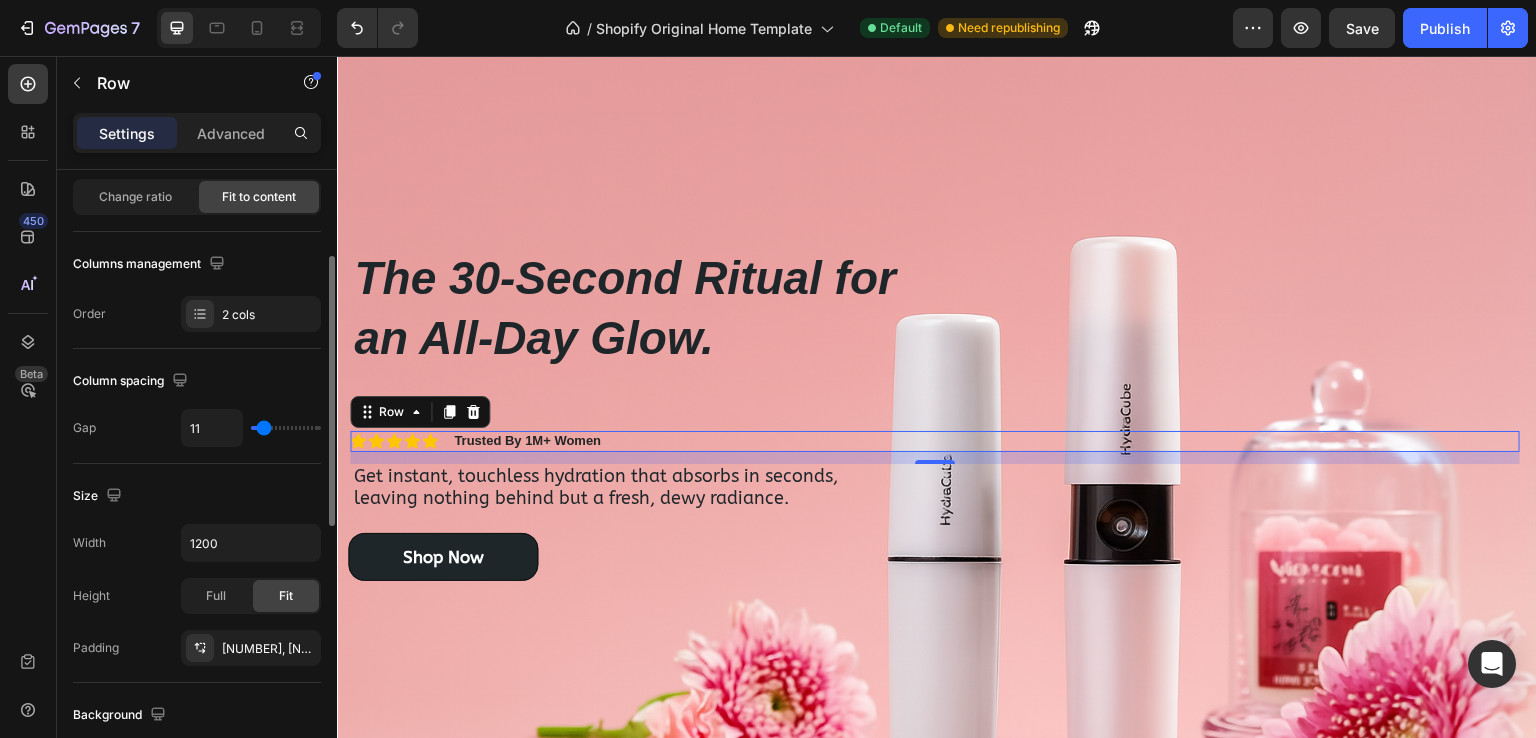 type on "15" 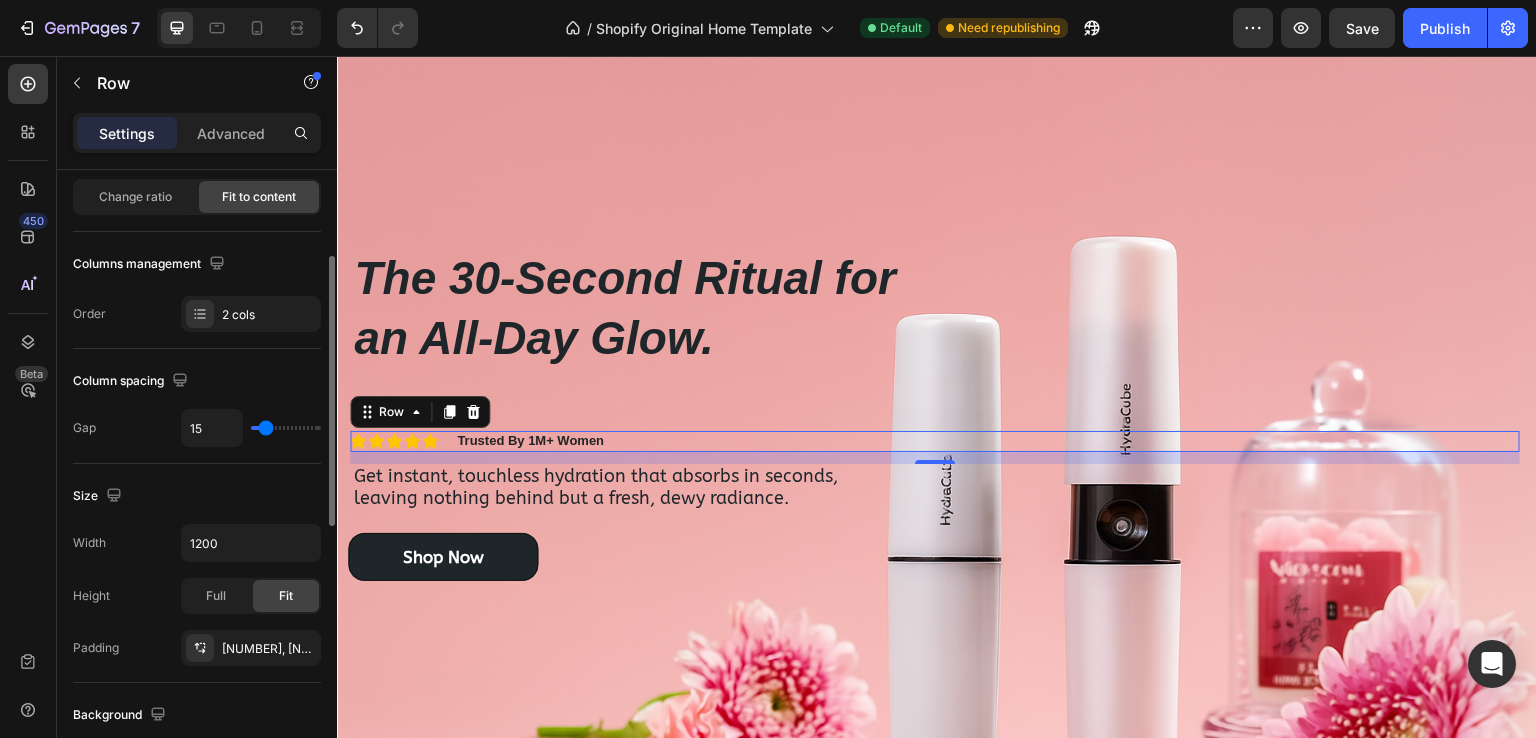 type on "16" 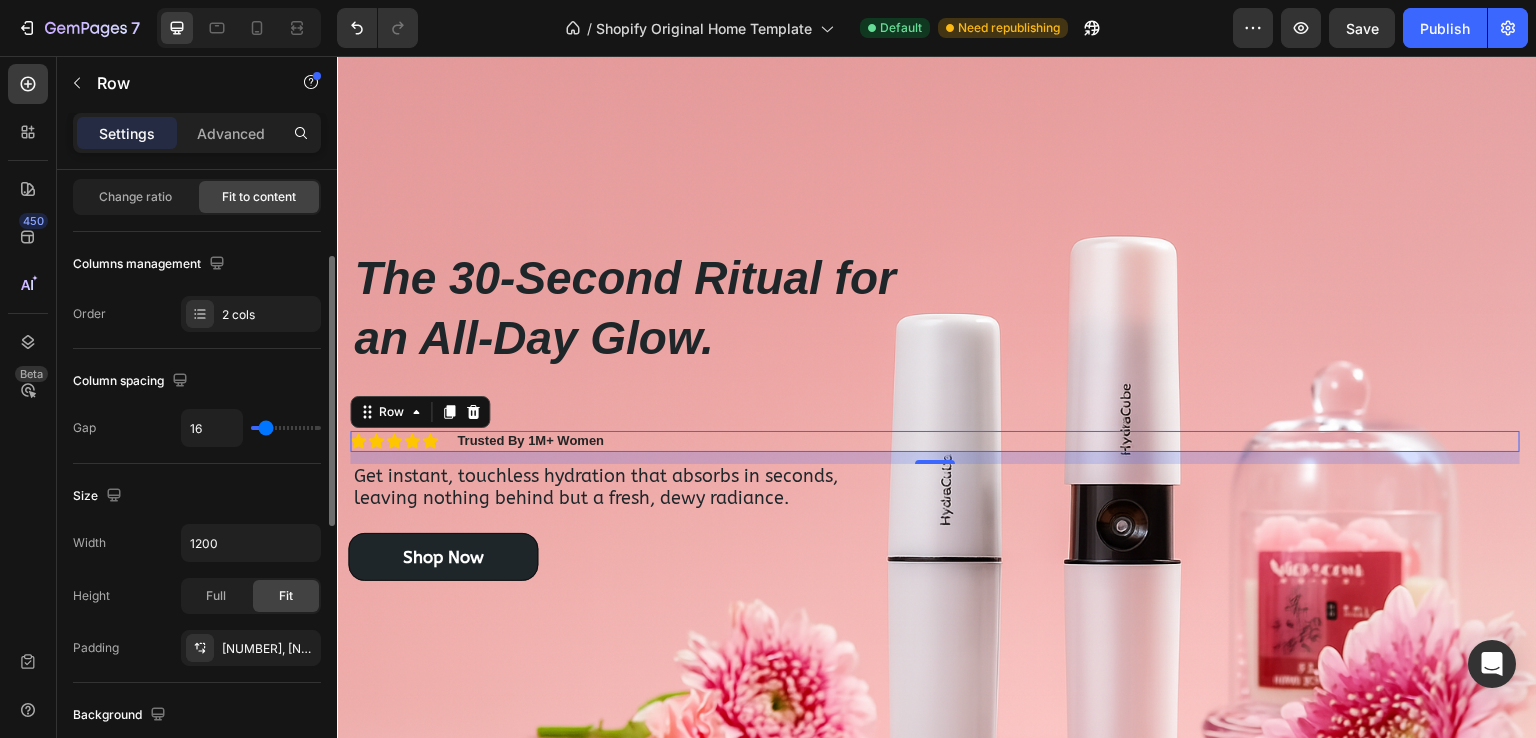 type on "20" 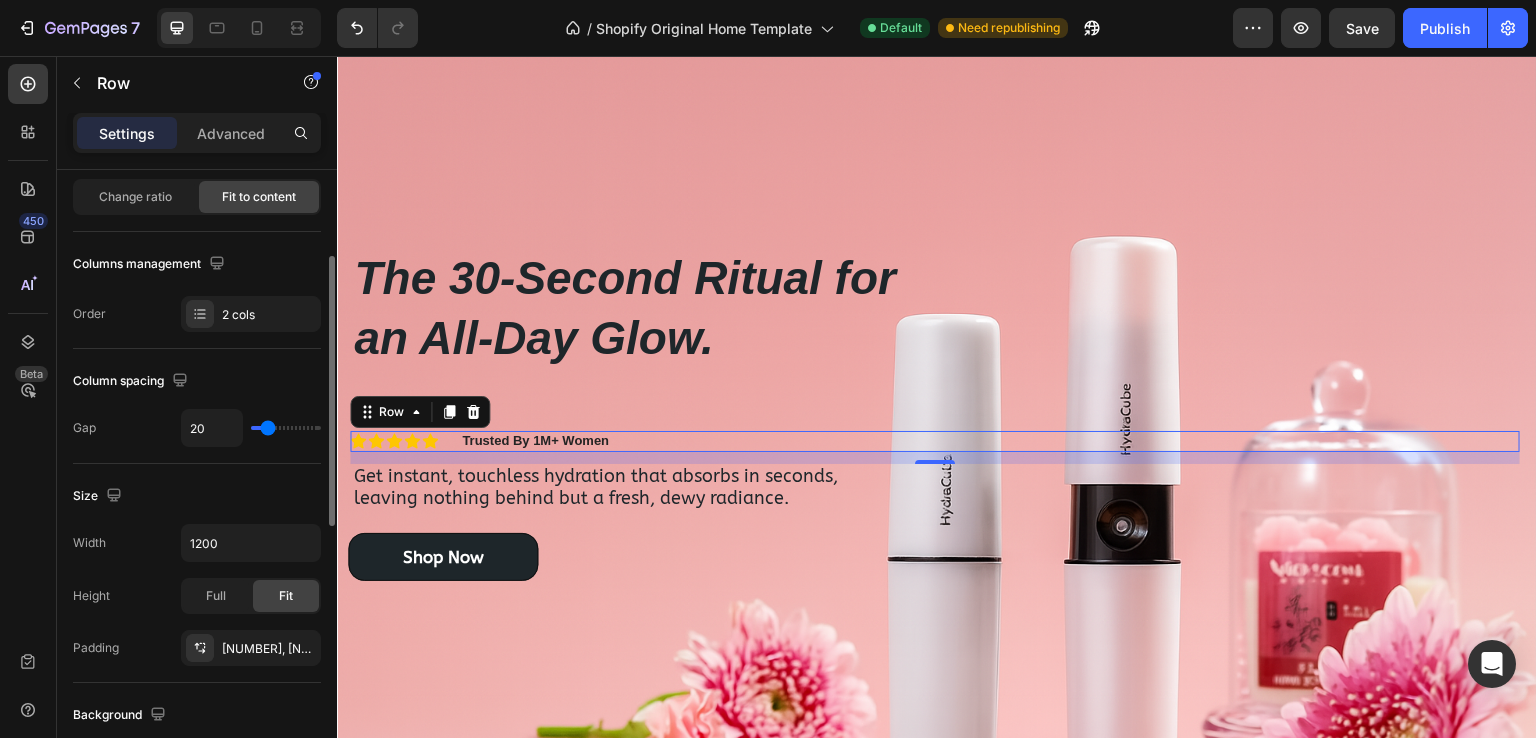 type on "22" 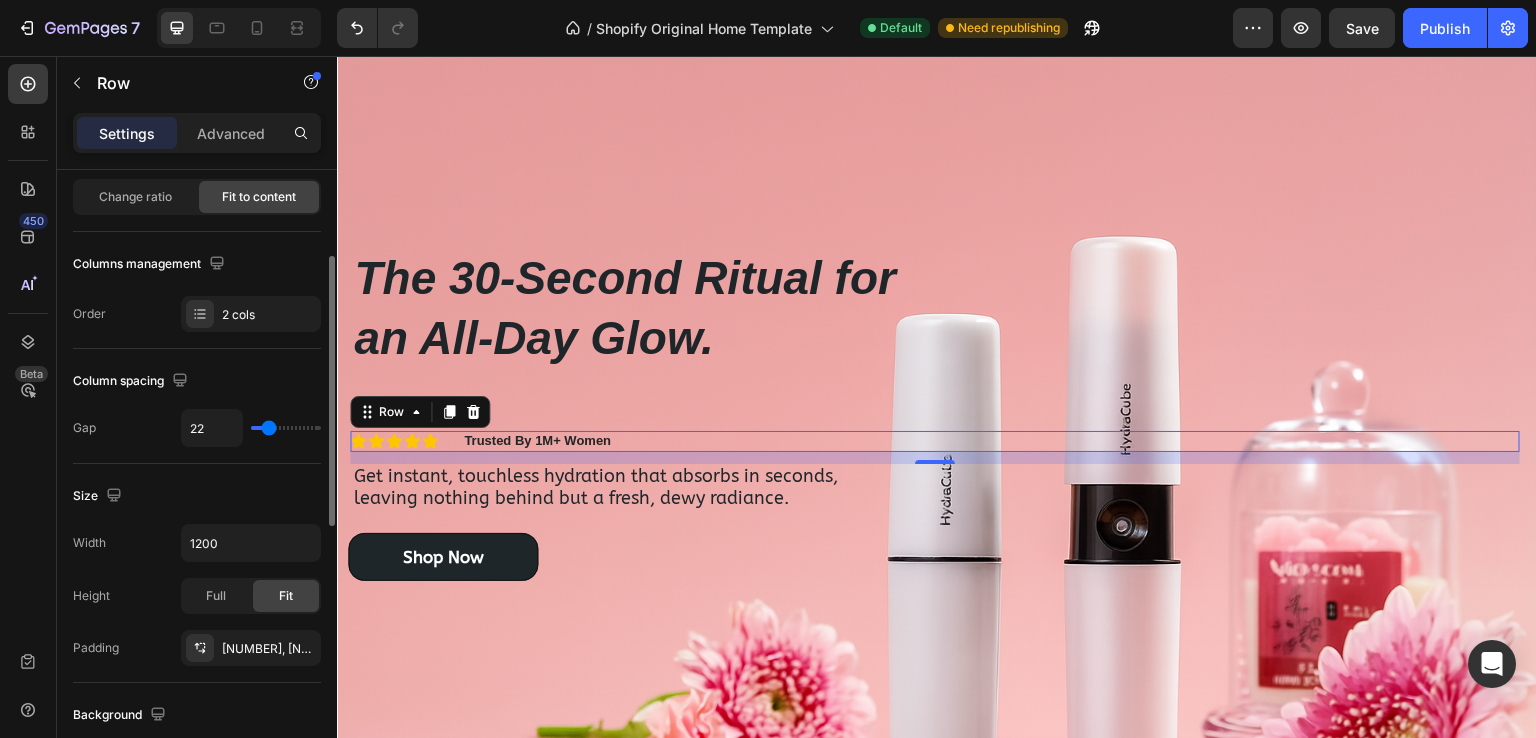 type on "2" 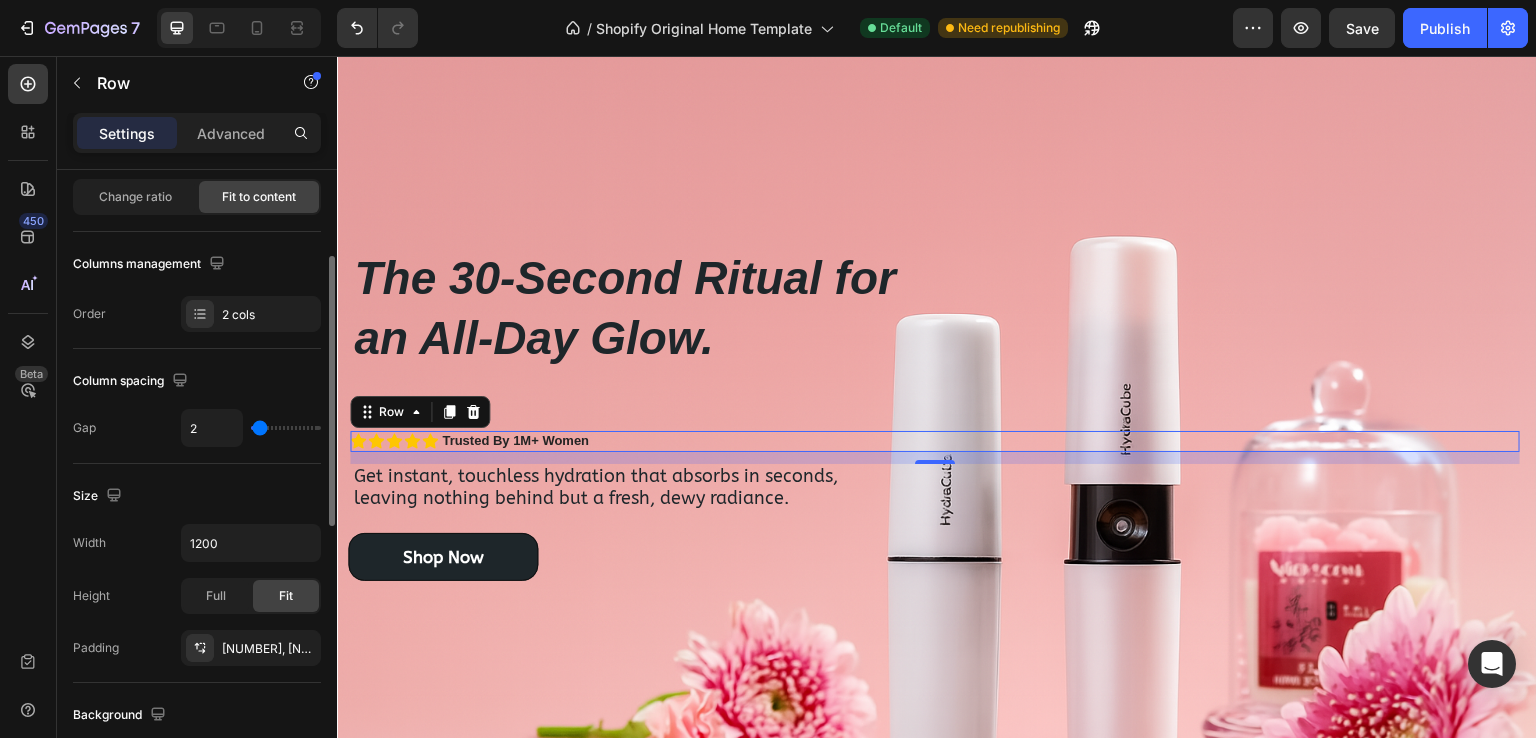 type on "0" 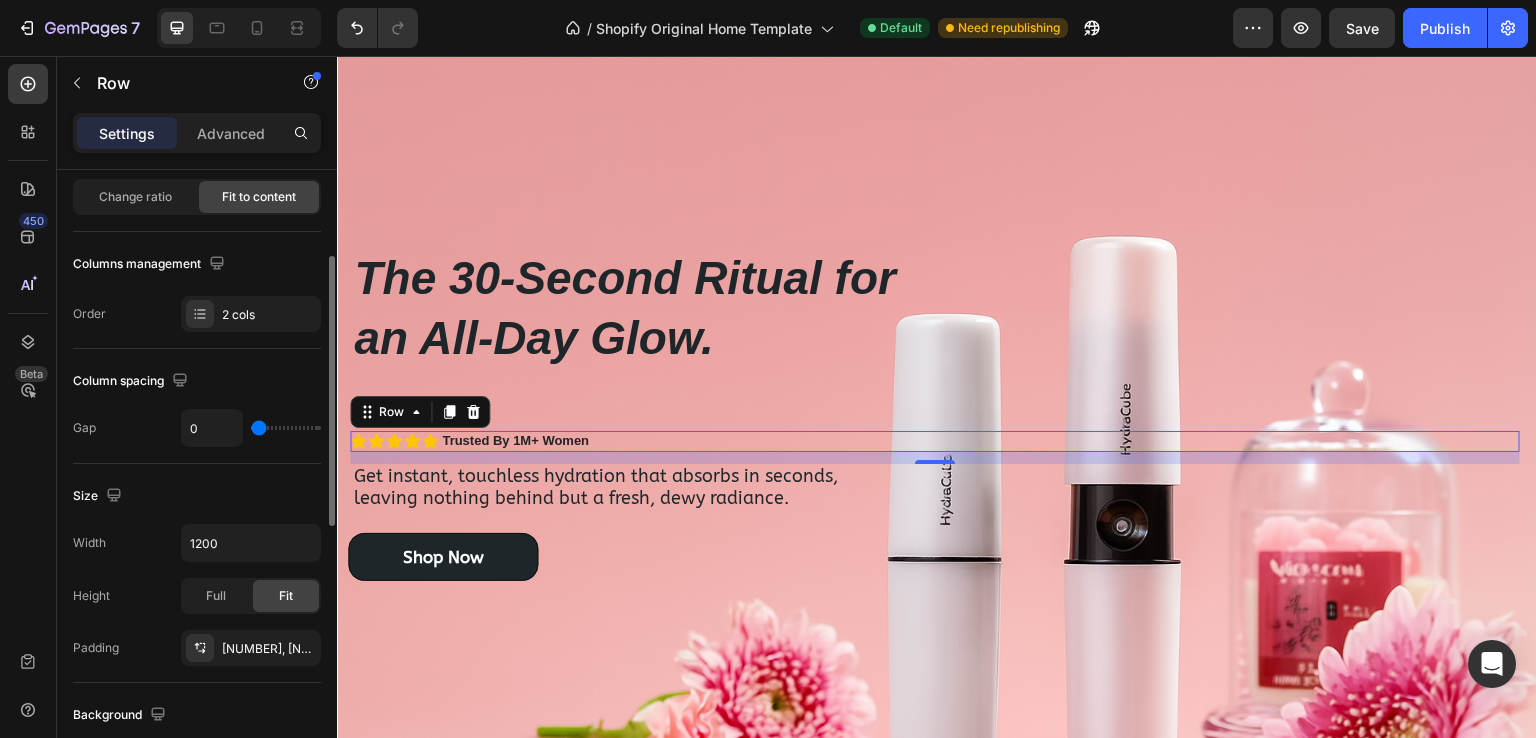 type on "0" 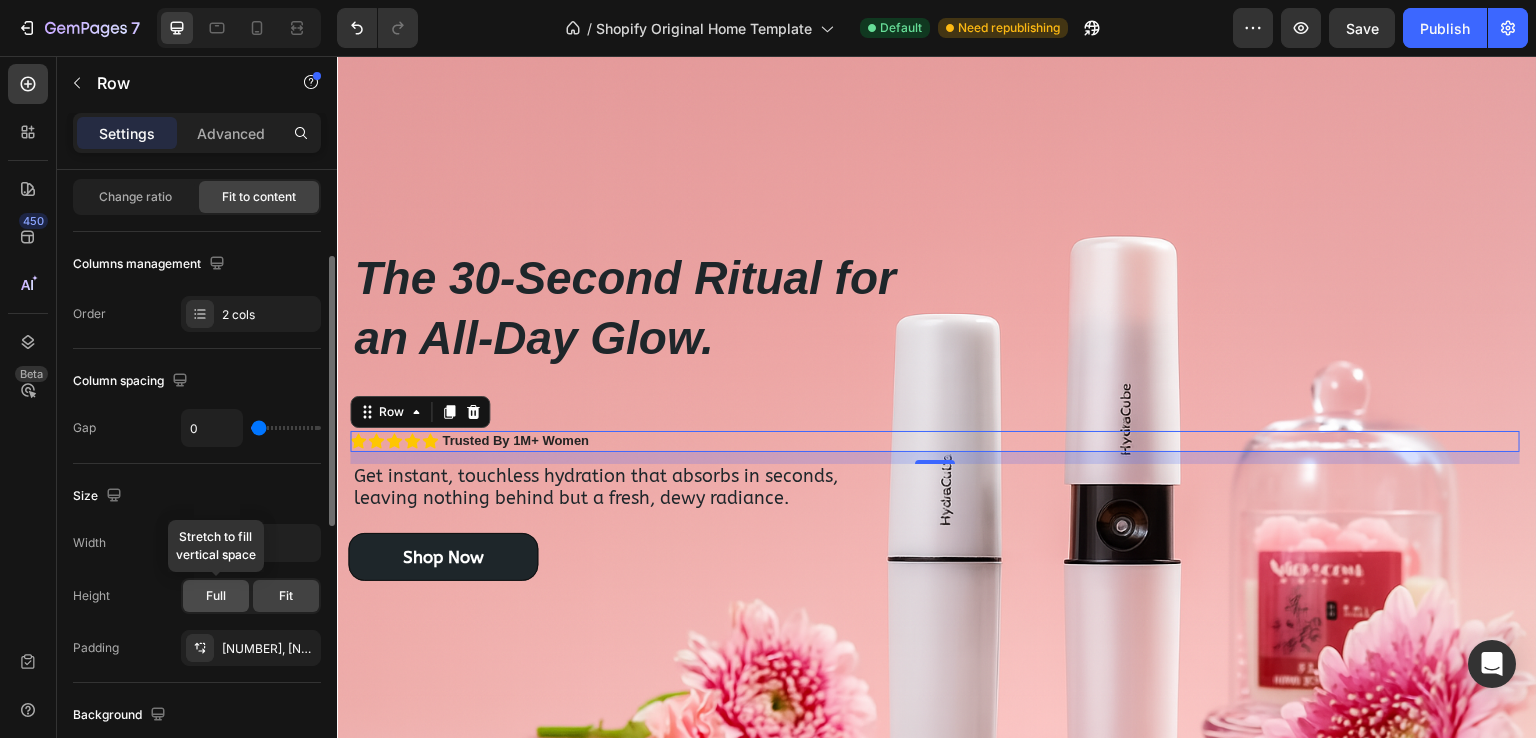 click on "Full" 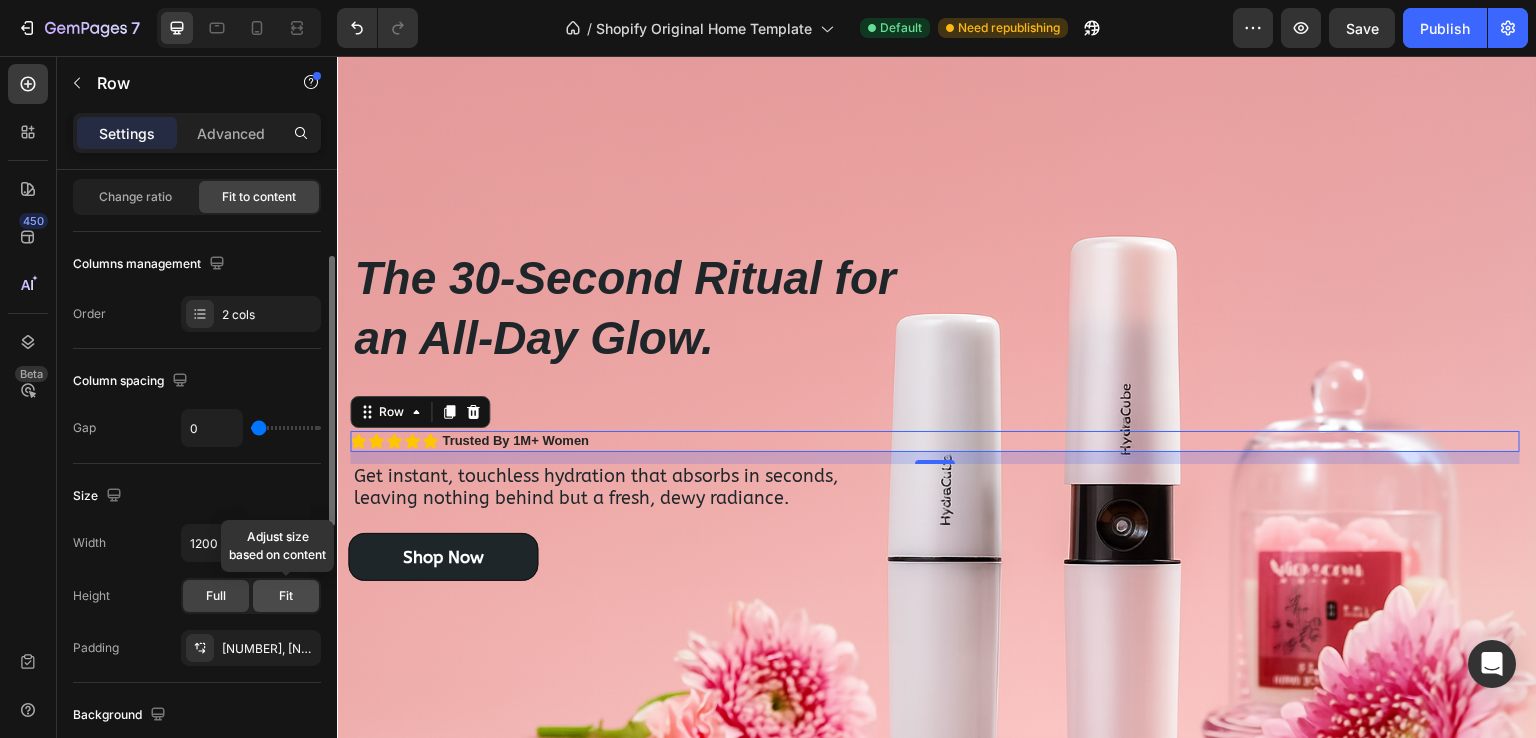click on "Fit" 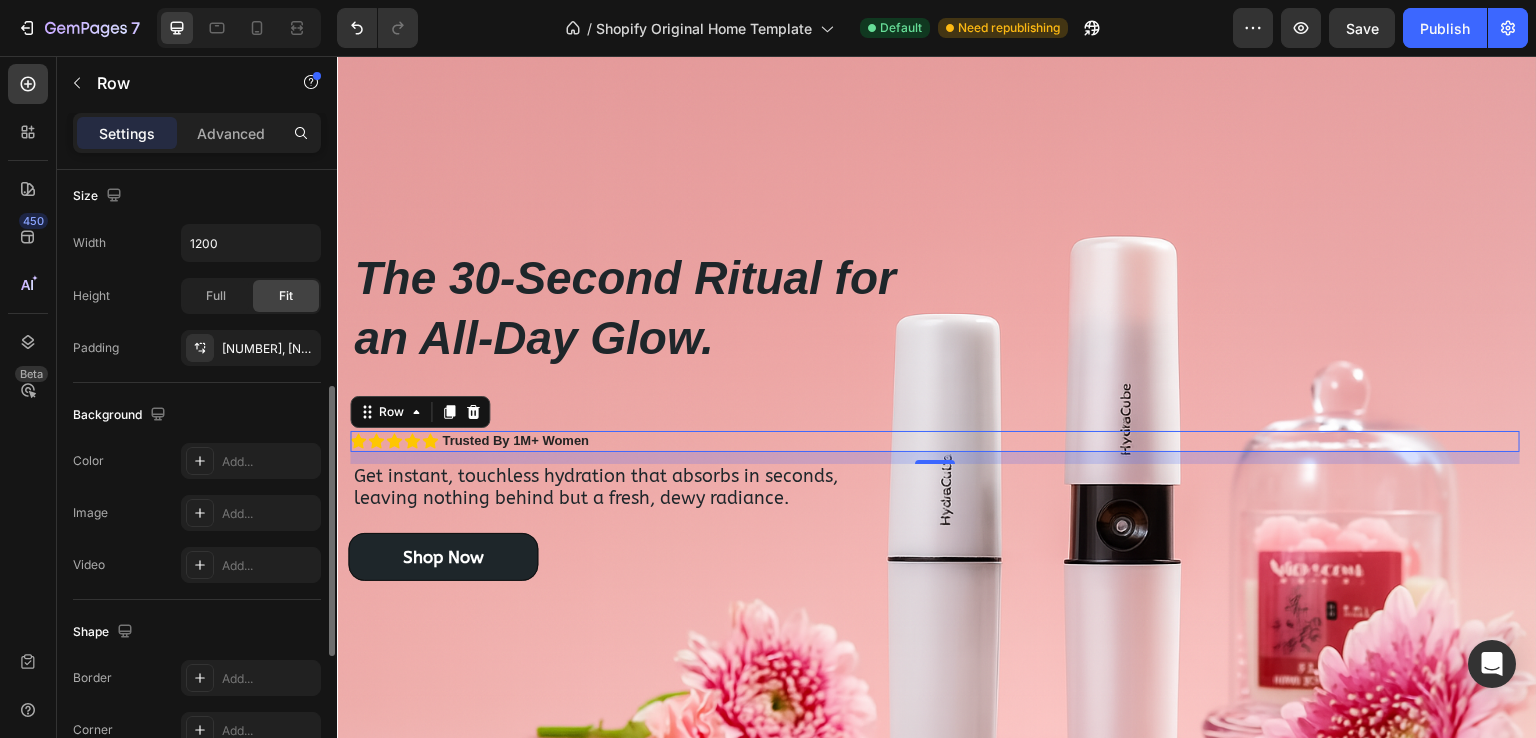 scroll, scrollTop: 820, scrollLeft: 0, axis: vertical 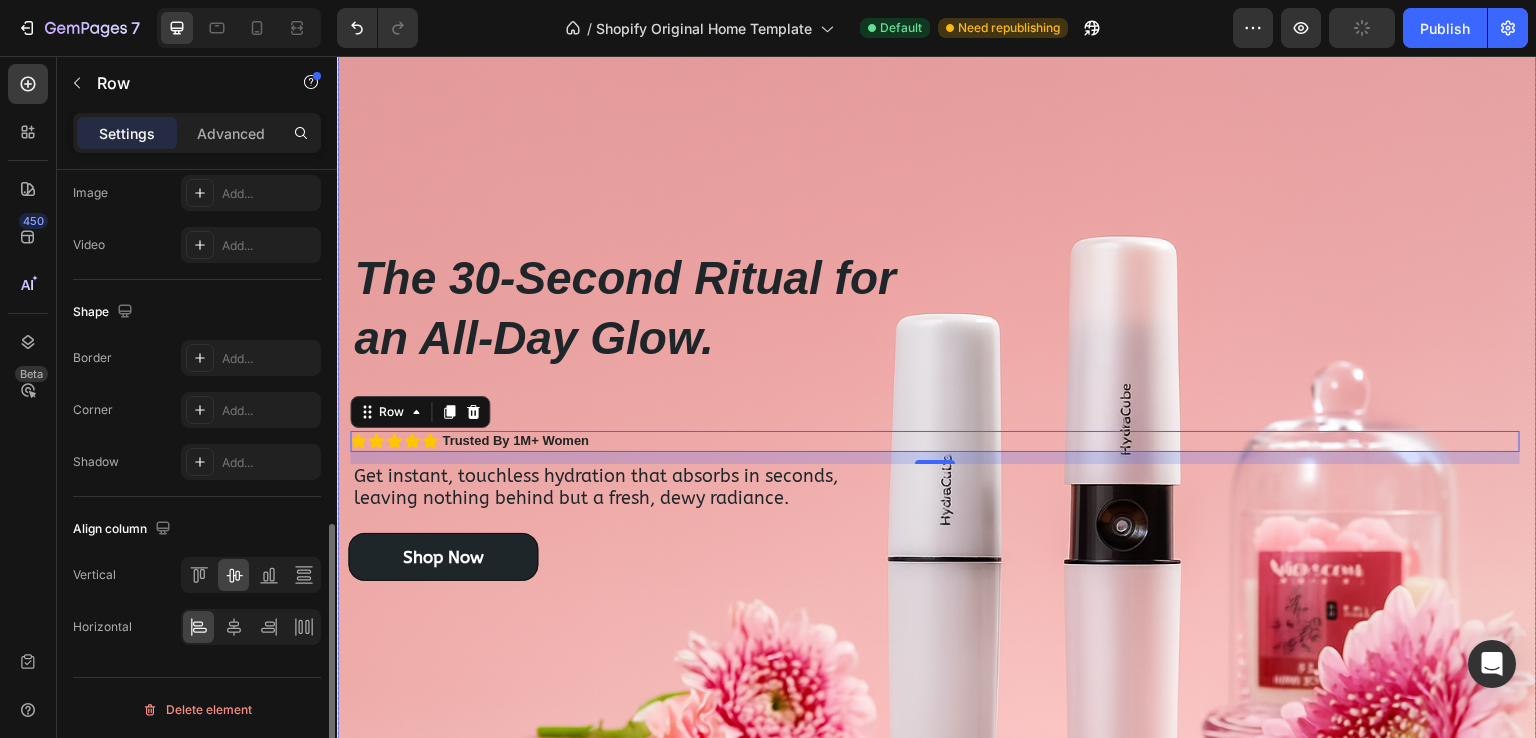 click on "The 30-Second Ritual for an All-Day Glow. Heading Icon Icon Icon Icon Icon Icon List Trusted By 1M+ Women Text Block Row   12 Get instant, touchless hydration that absorbs in seconds, leaving nothing behind but a fresh, dewy radiance. Text Block Shop Now Button Shop Now Button" at bounding box center (937, 414) 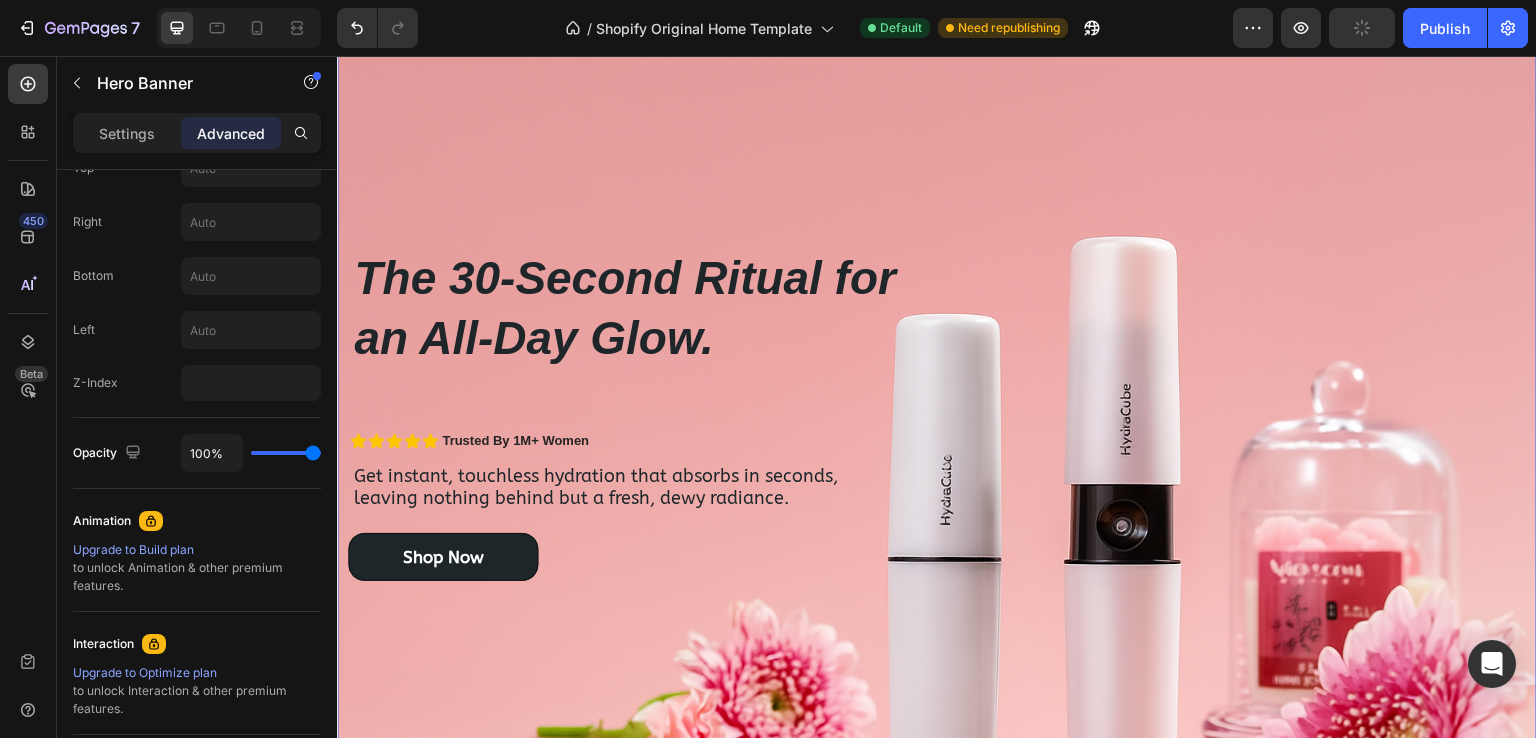 scroll, scrollTop: 0, scrollLeft: 0, axis: both 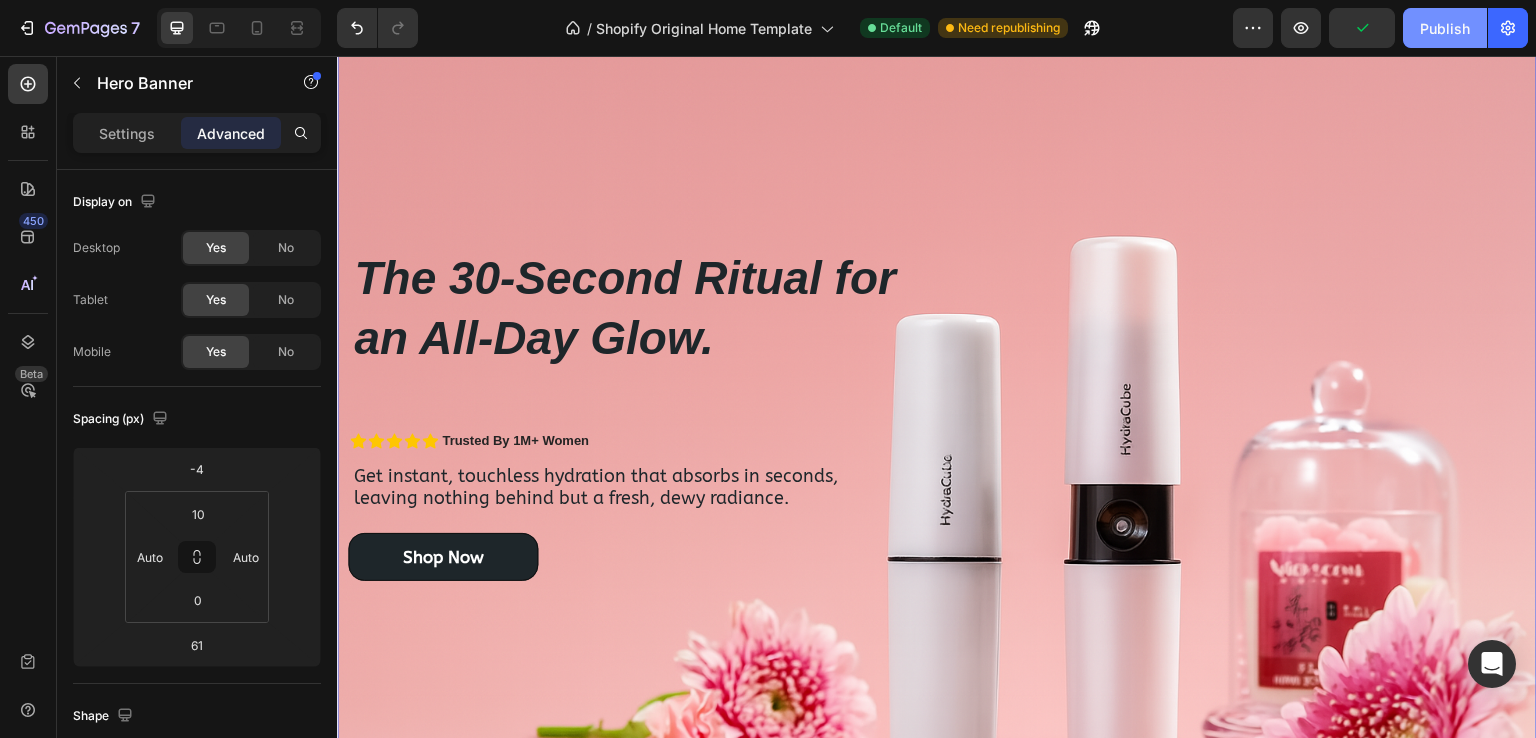 click on "Publish" at bounding box center (1445, 28) 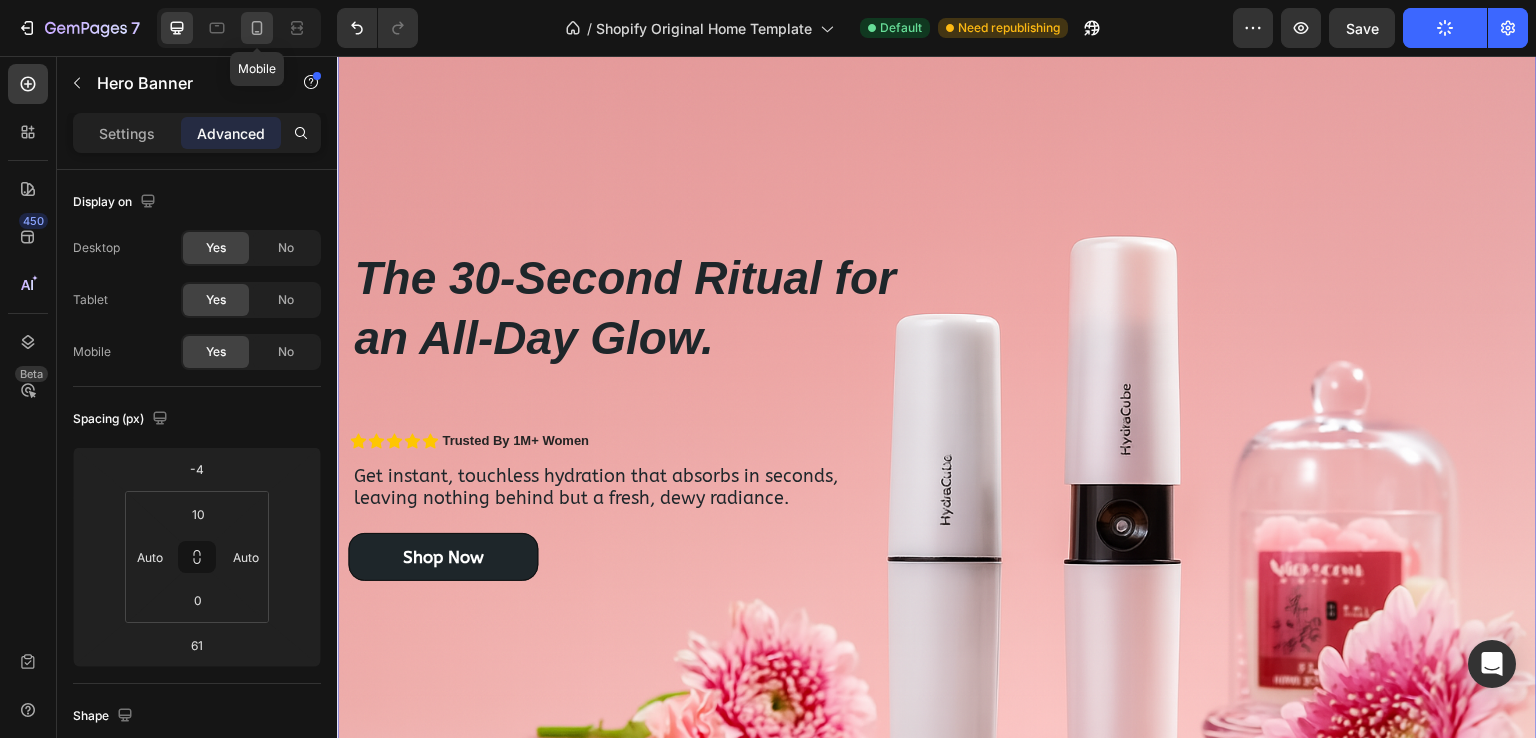 click 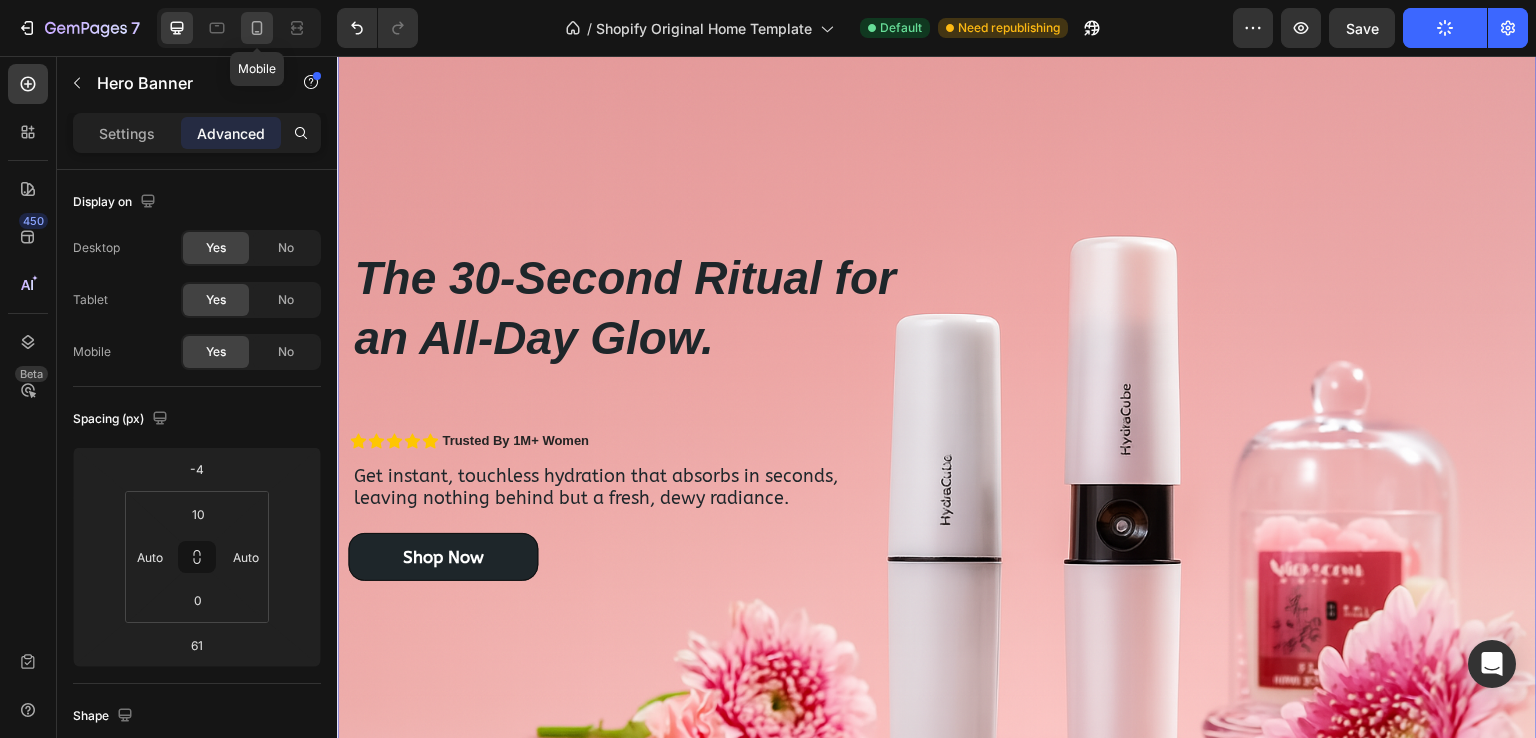 type on "0" 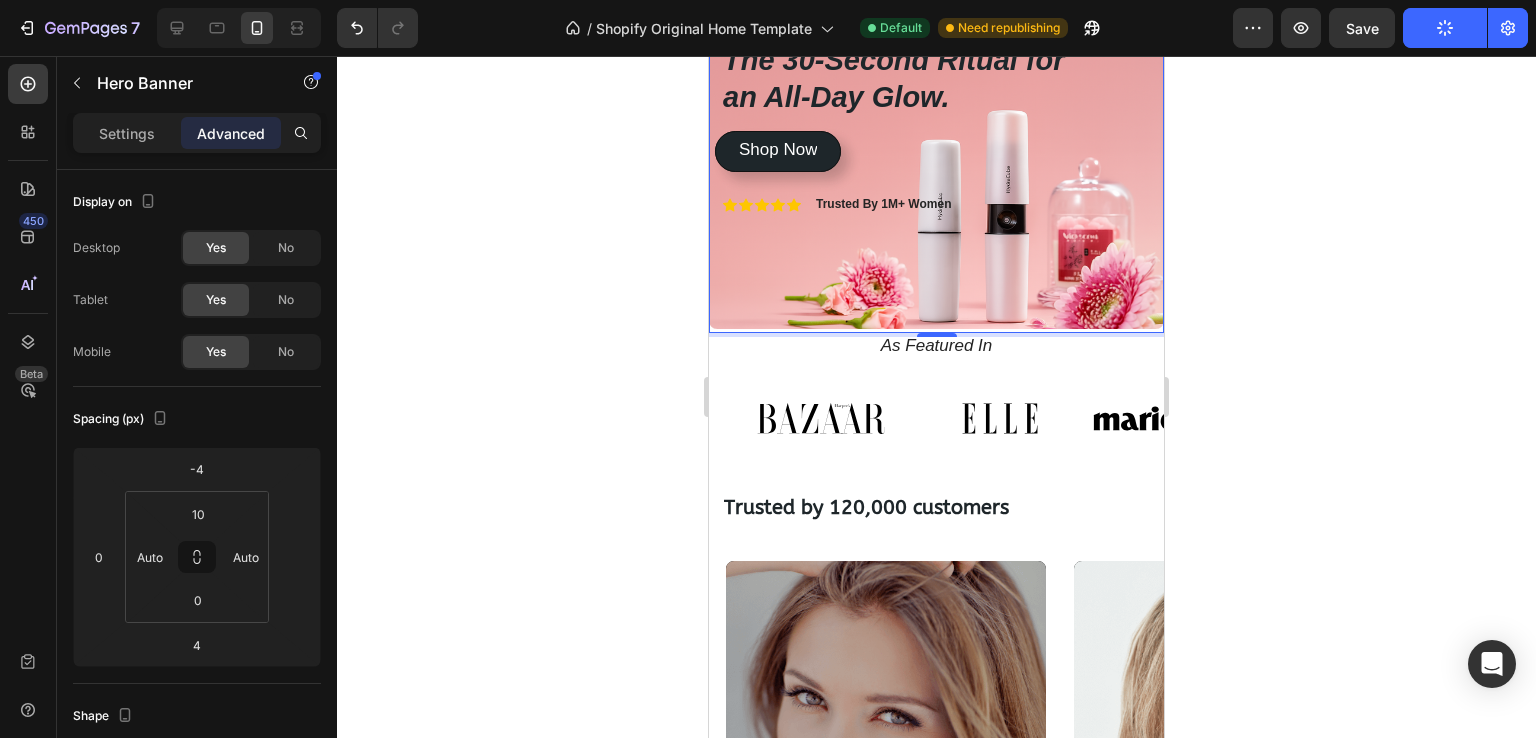 scroll, scrollTop: 178, scrollLeft: 0, axis: vertical 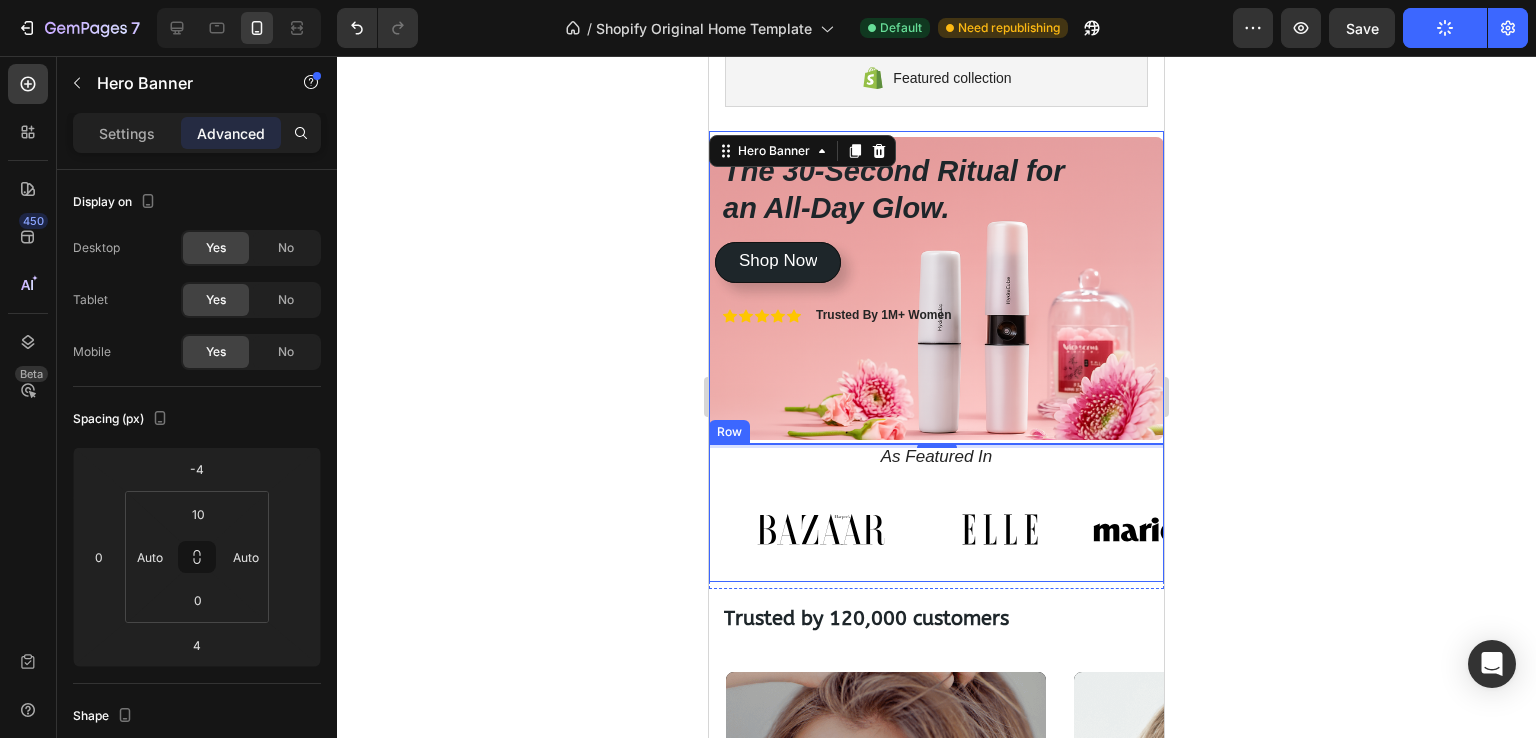 click on "As Featured In Heading Image Image Image Image Image Image Image Carousel" at bounding box center [936, 513] 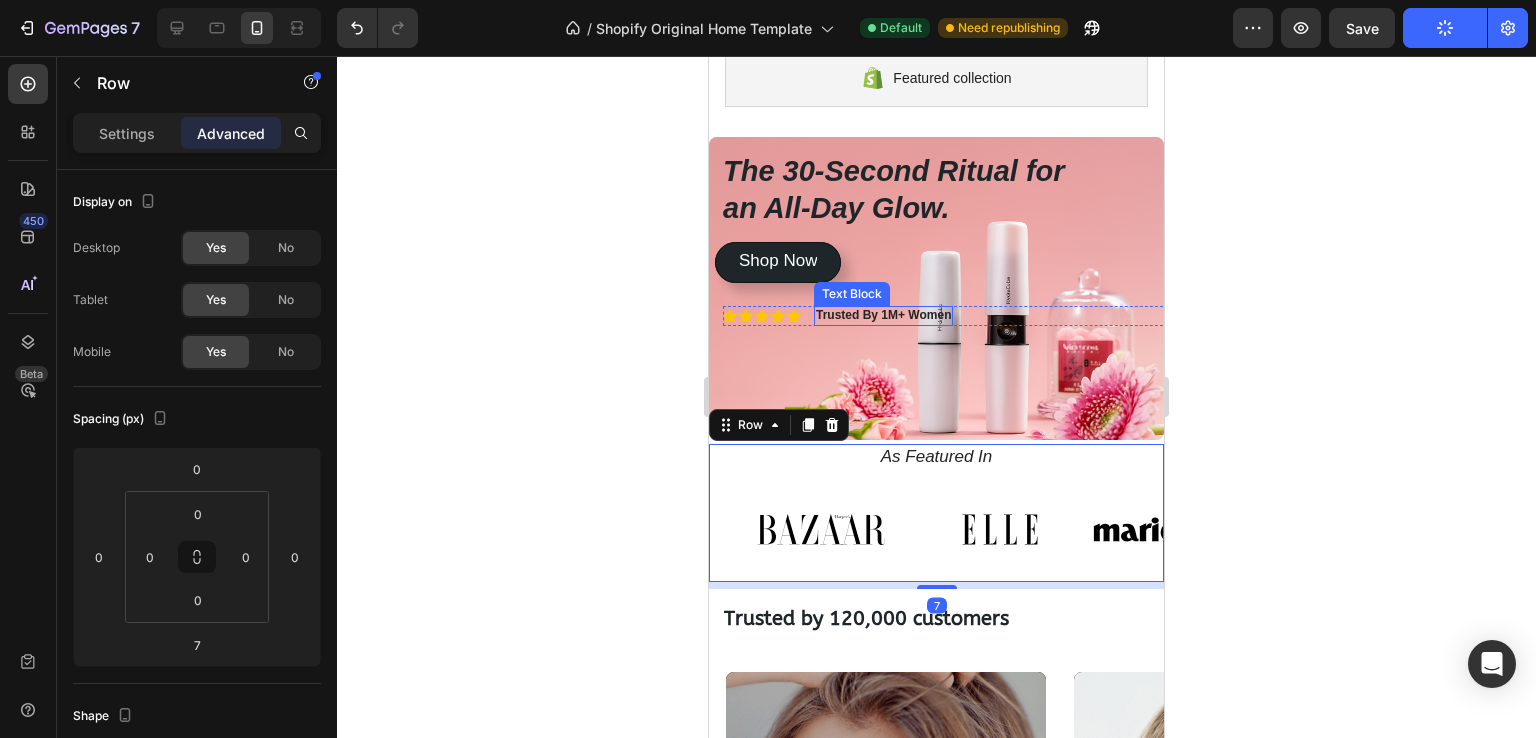 click on "Trusted By 1M+ Women" at bounding box center (883, 315) 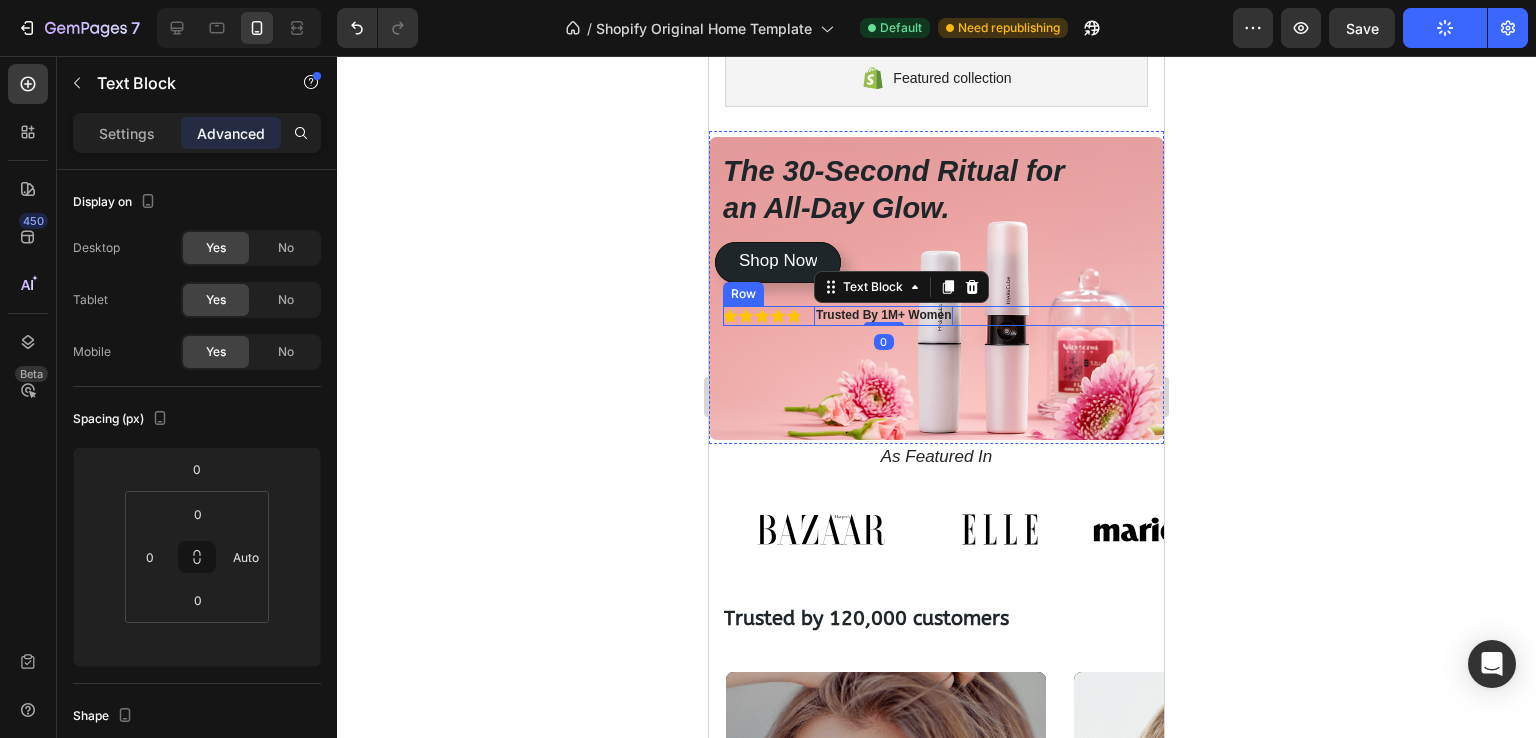 click on "Icon Icon Icon Icon Icon Icon List" at bounding box center [763, 316] 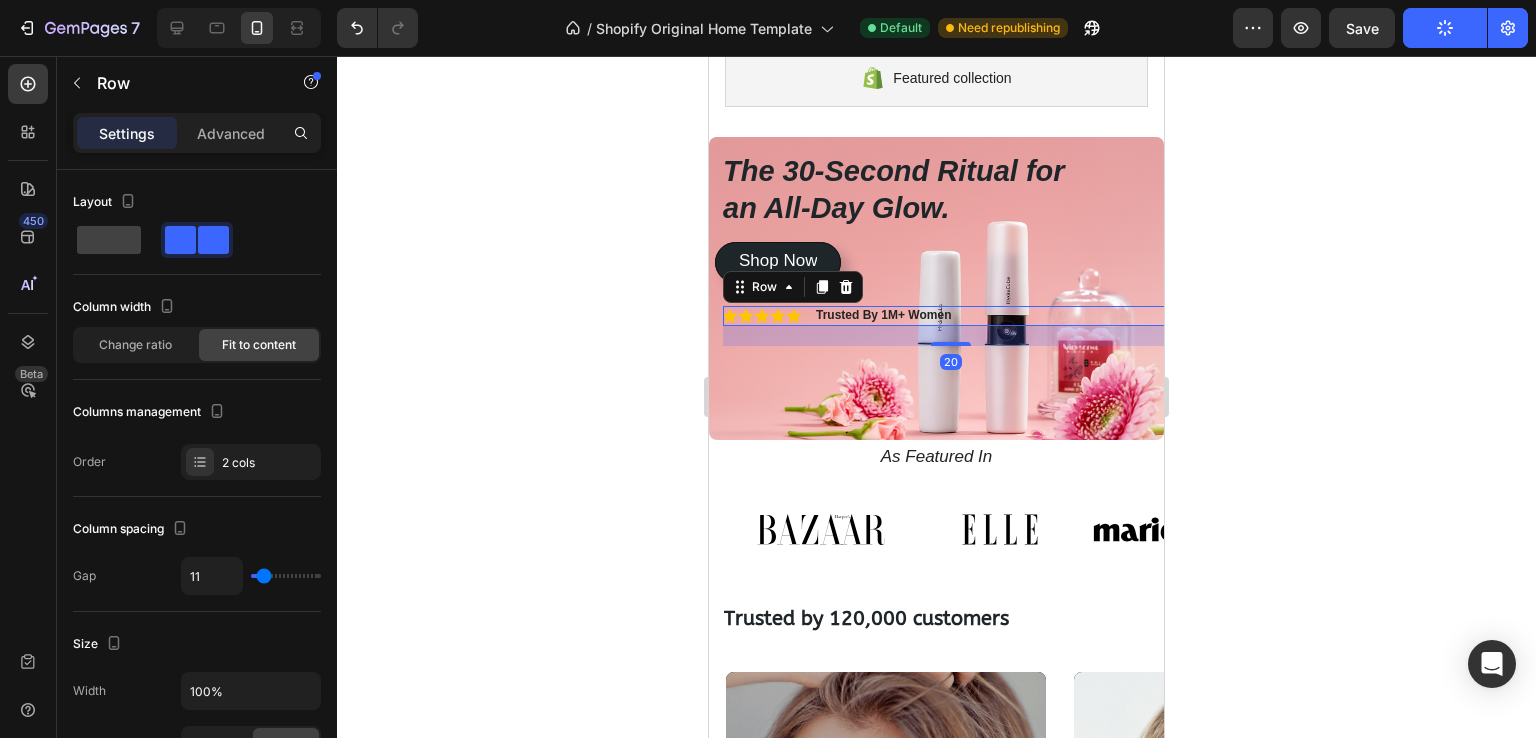 click on "Icon Icon Icon Icon Icon Icon List" at bounding box center [763, 316] 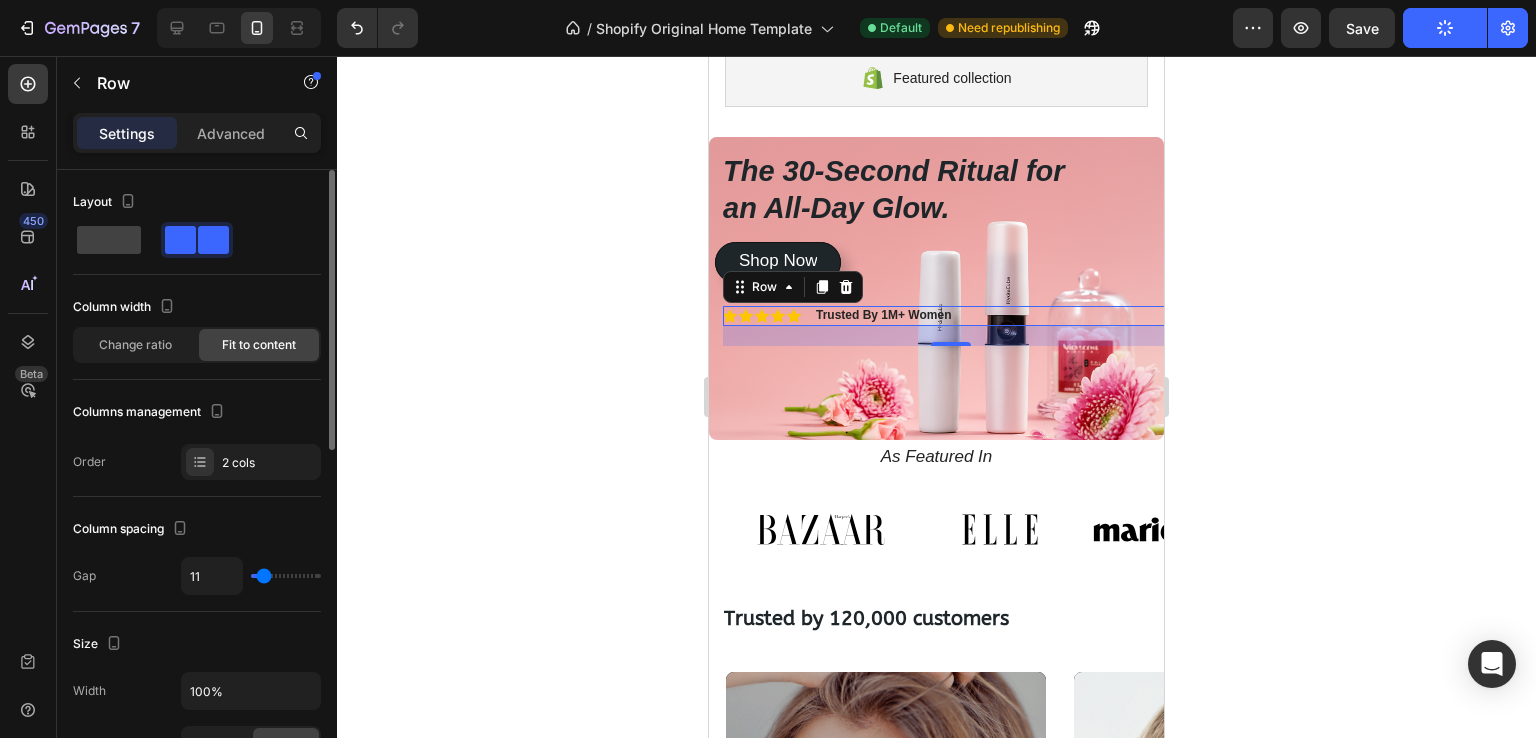 type on "0" 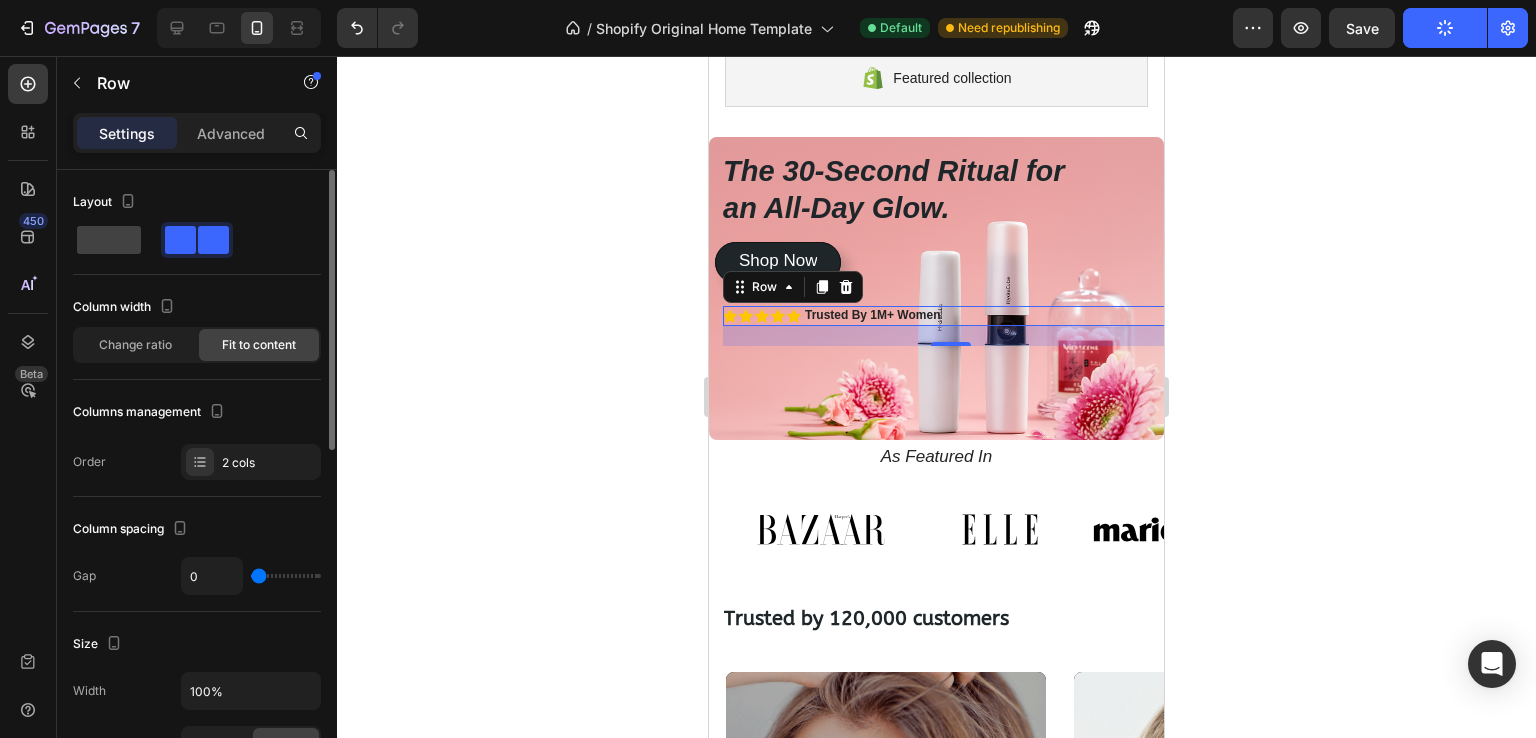 type on "0" 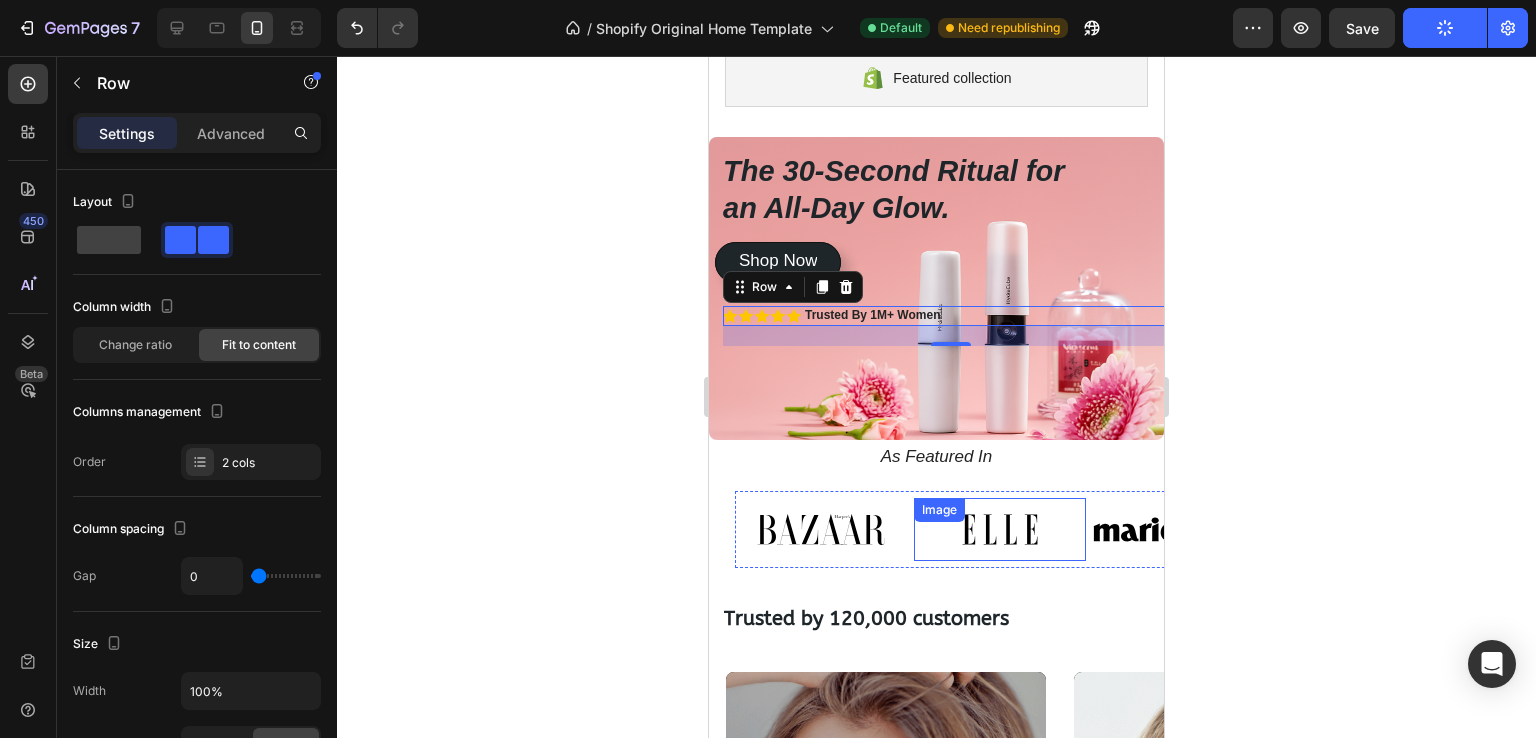 click on "As Featured In" at bounding box center (936, 457) 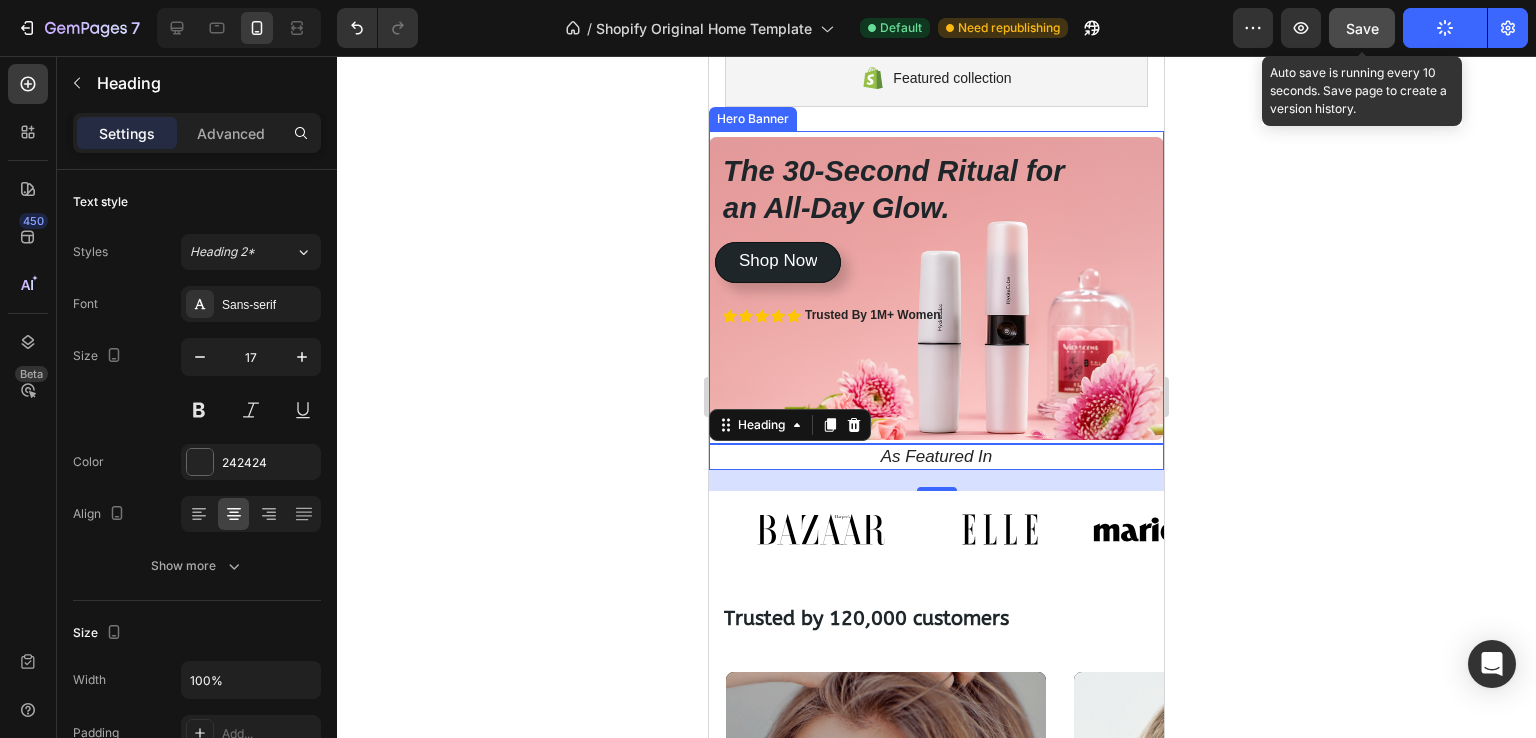 click on "Save" 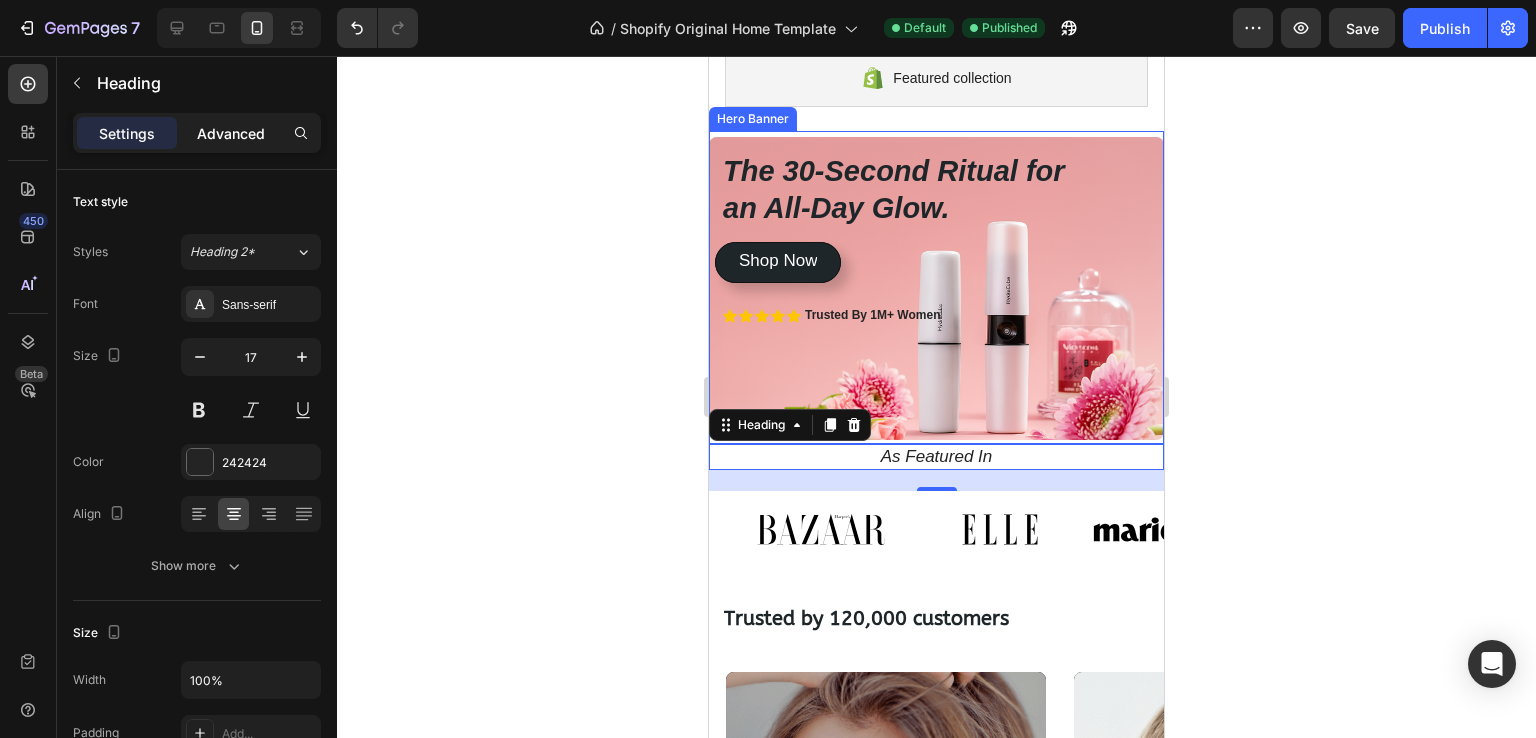 click on "Advanced" at bounding box center (231, 133) 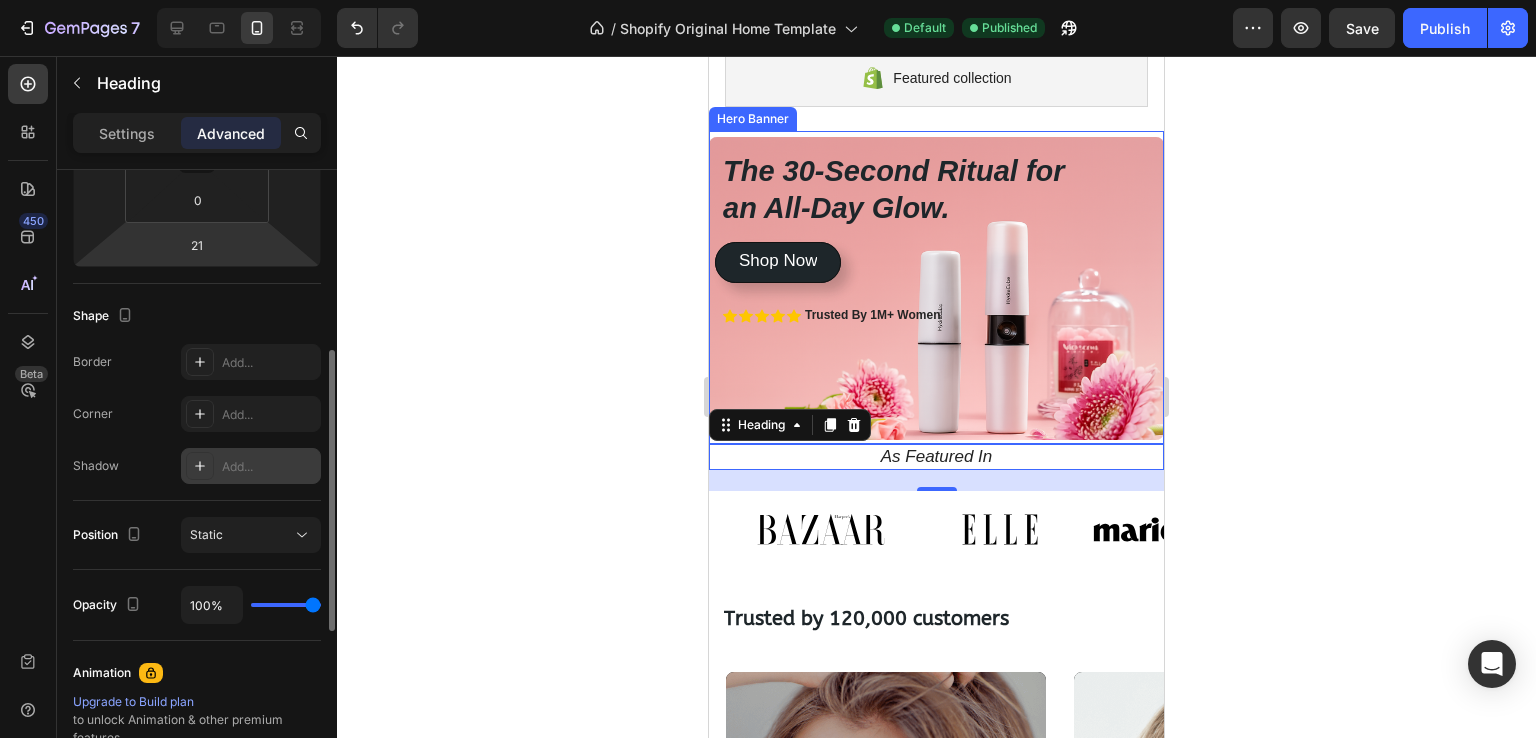 scroll, scrollTop: 700, scrollLeft: 0, axis: vertical 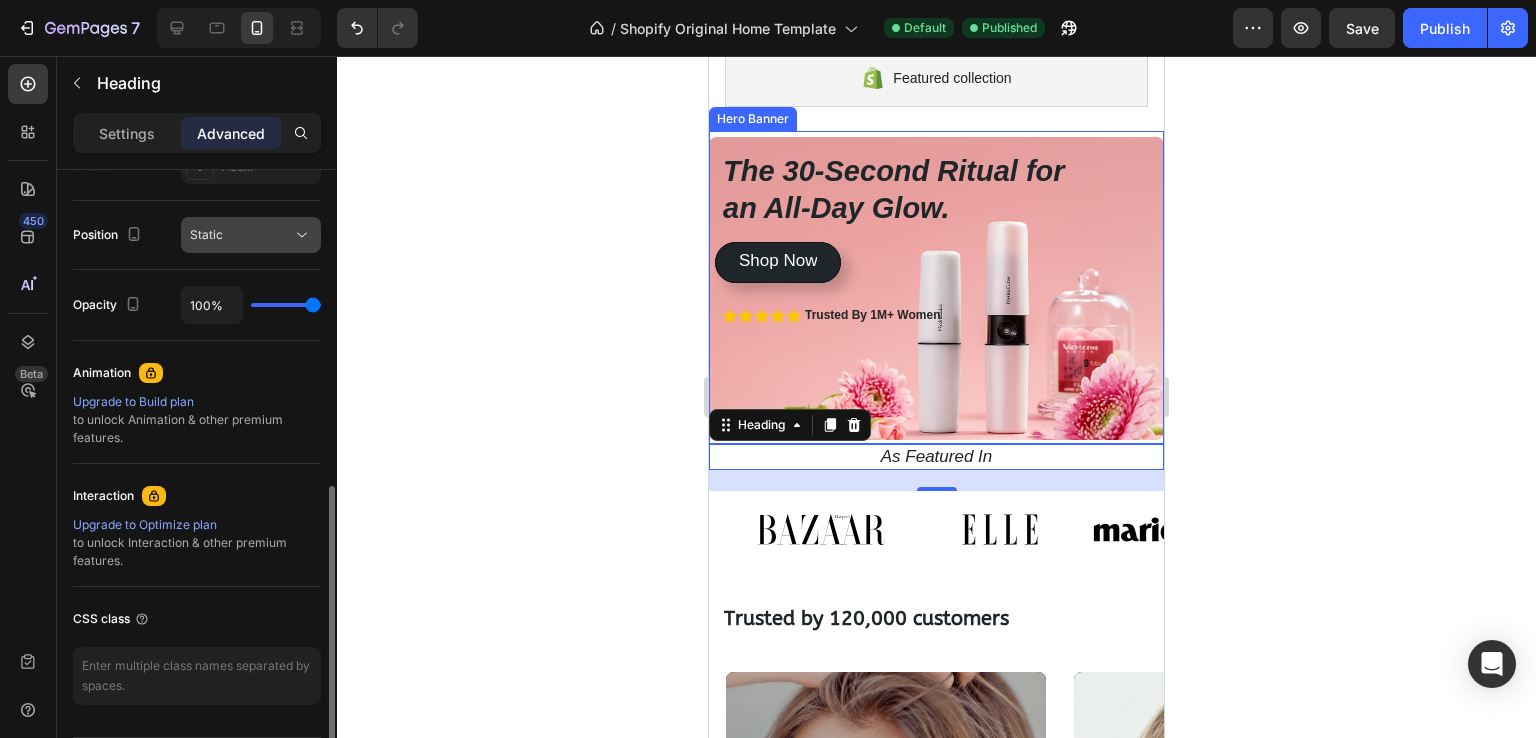 click on "Static" at bounding box center [241, 235] 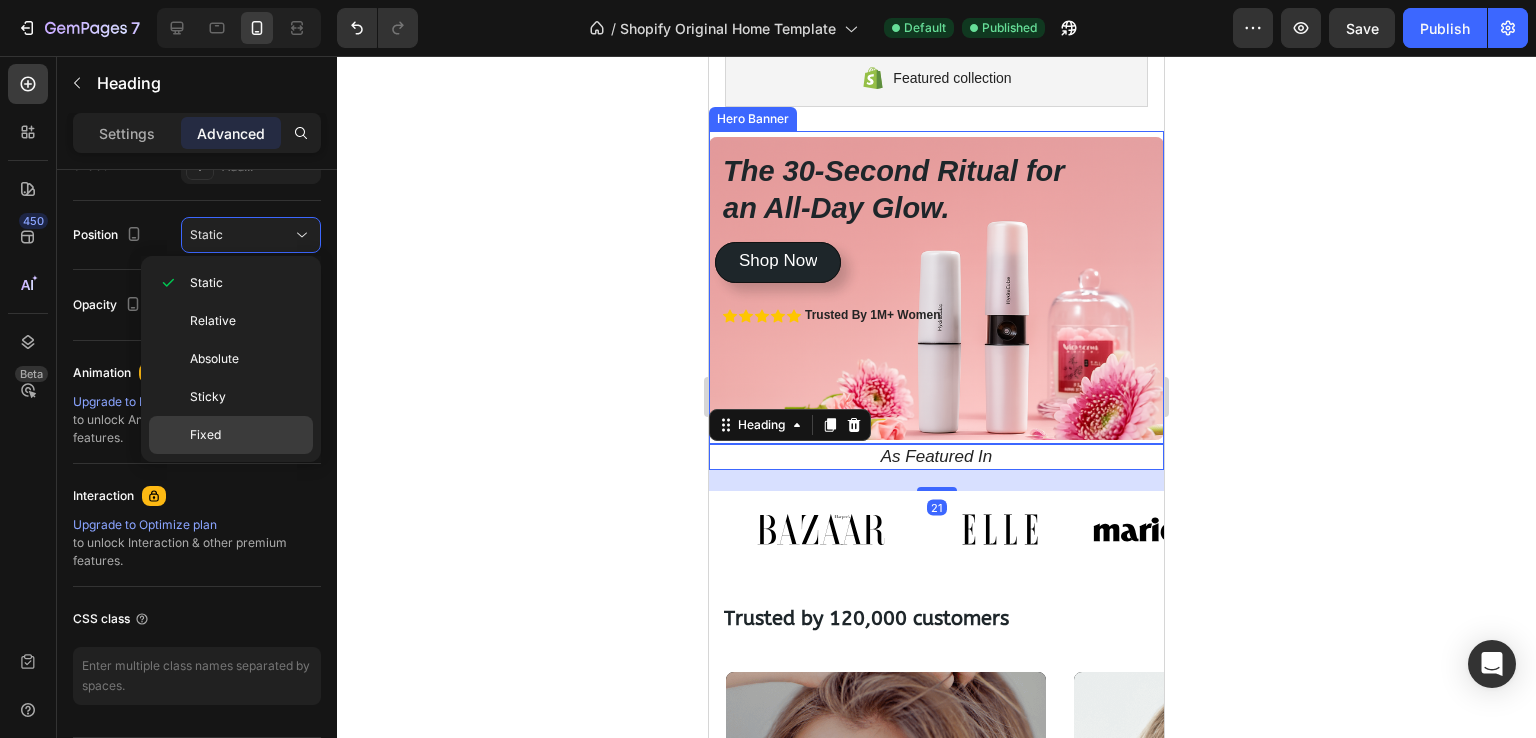 click on "Fixed" at bounding box center (205, 435) 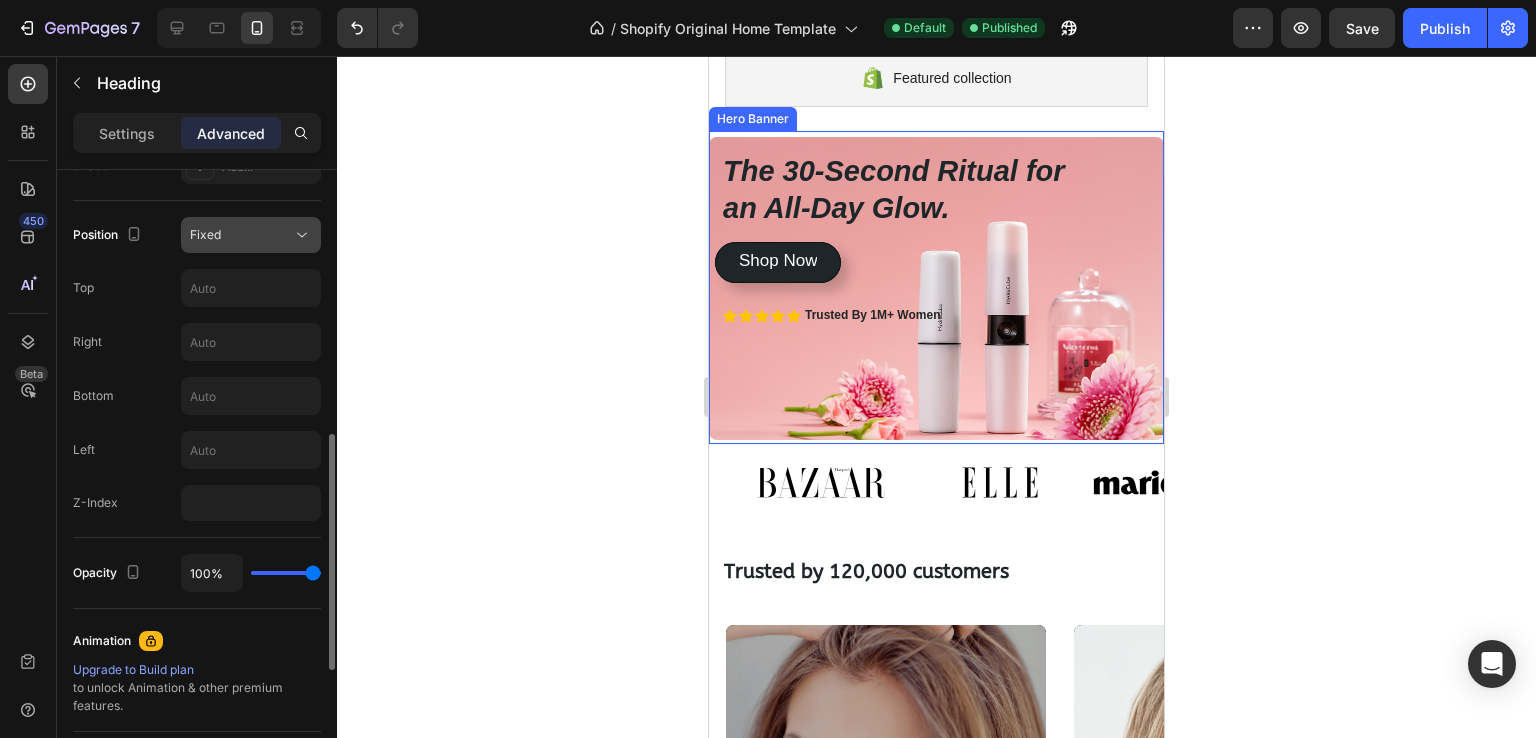 click on "Fixed" 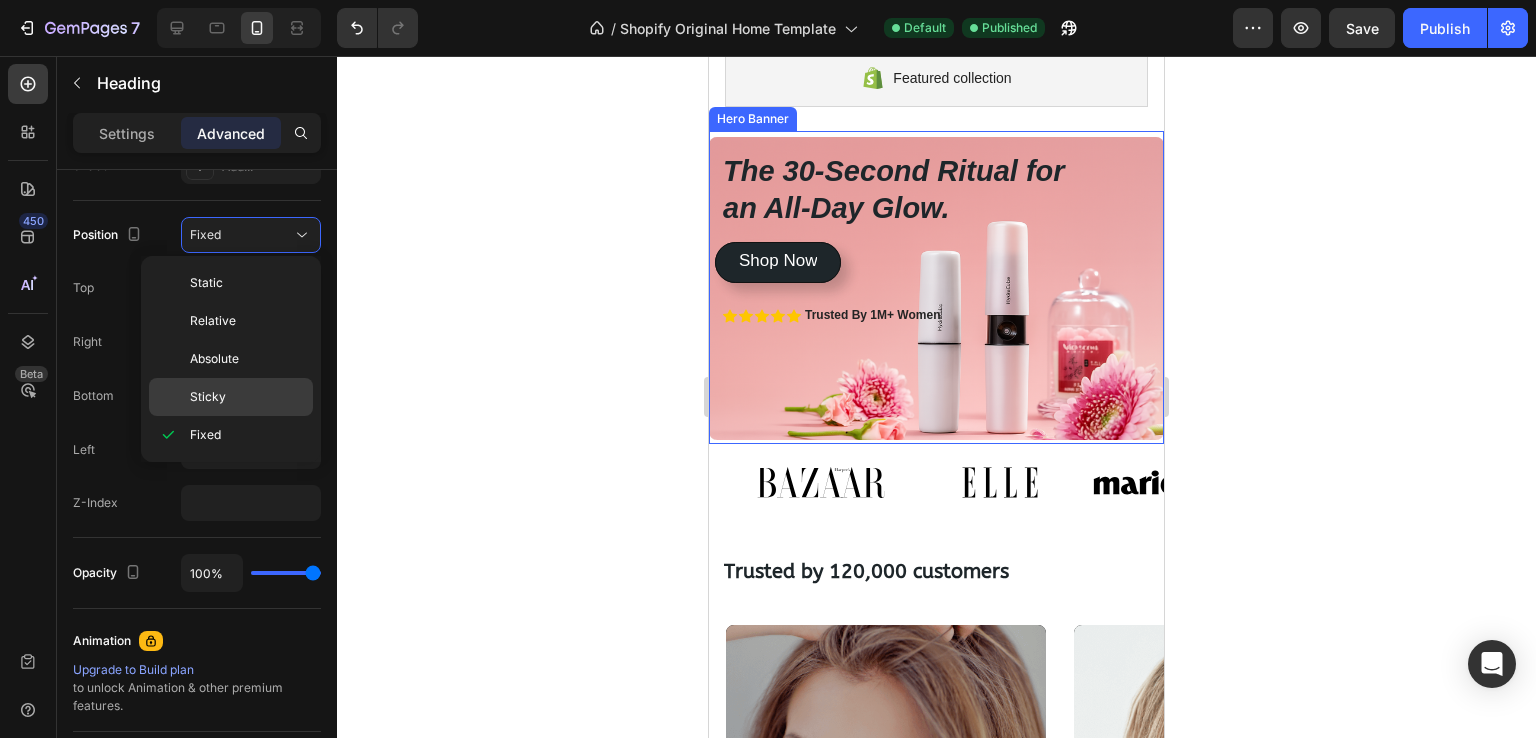 click on "Sticky" at bounding box center [247, 397] 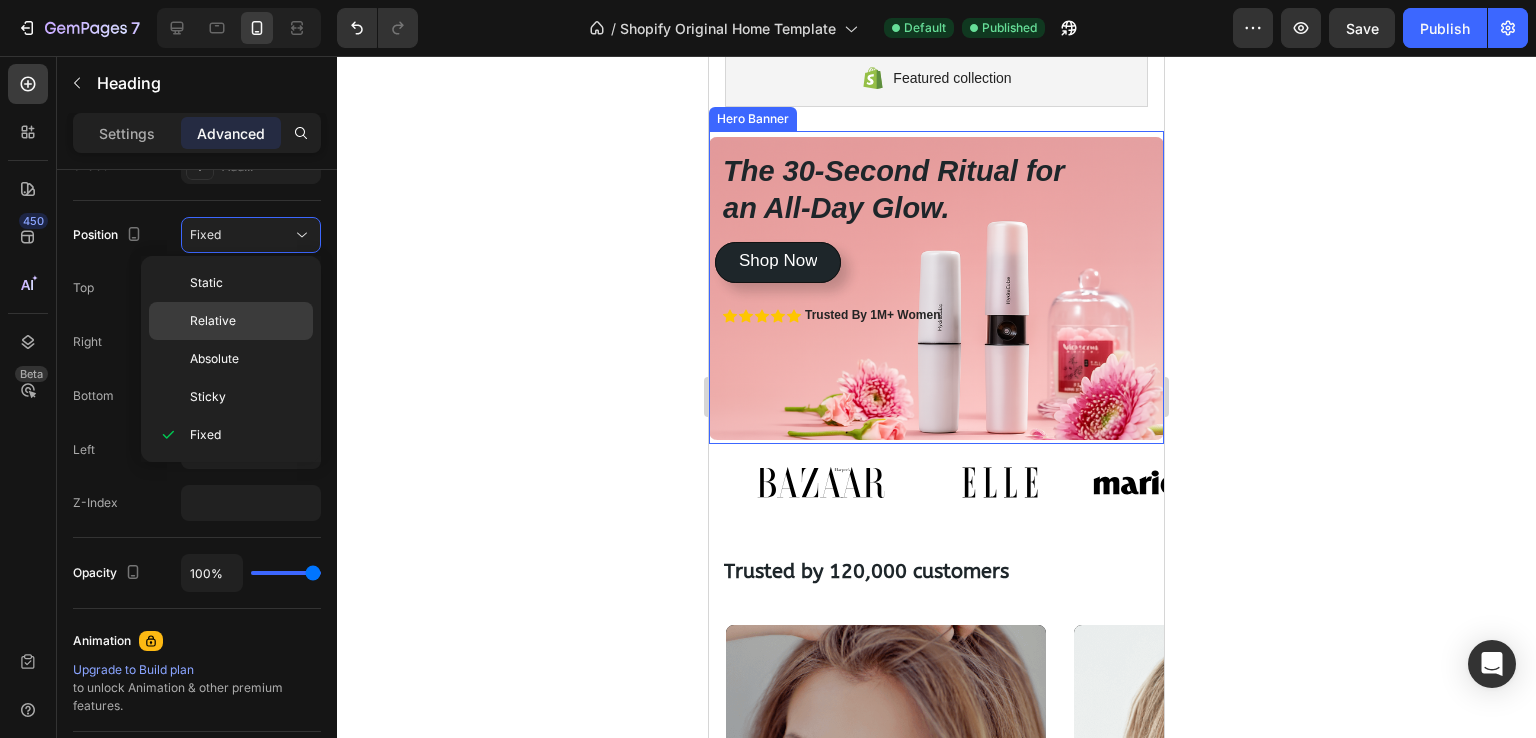 type on "0" 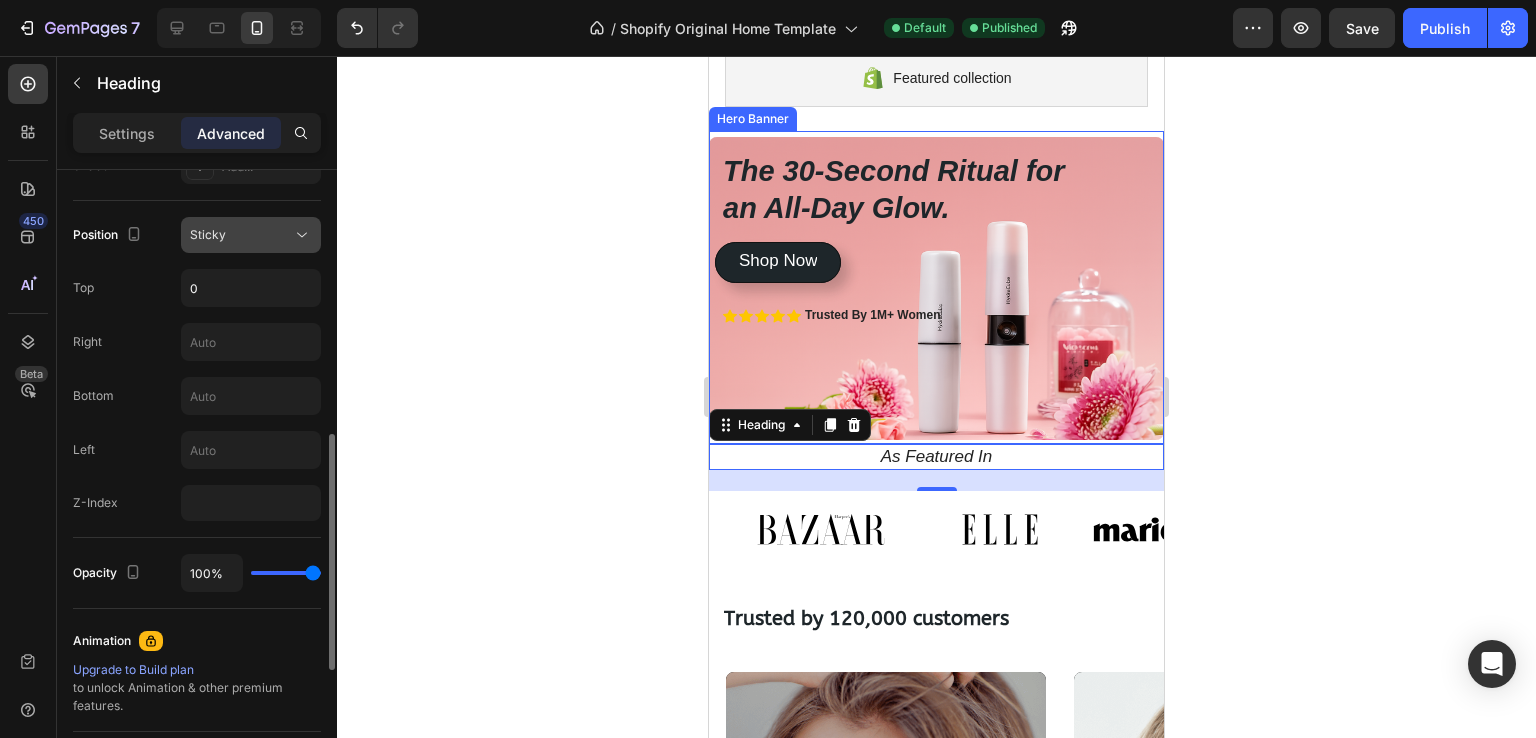 click on "Sticky" at bounding box center [241, 235] 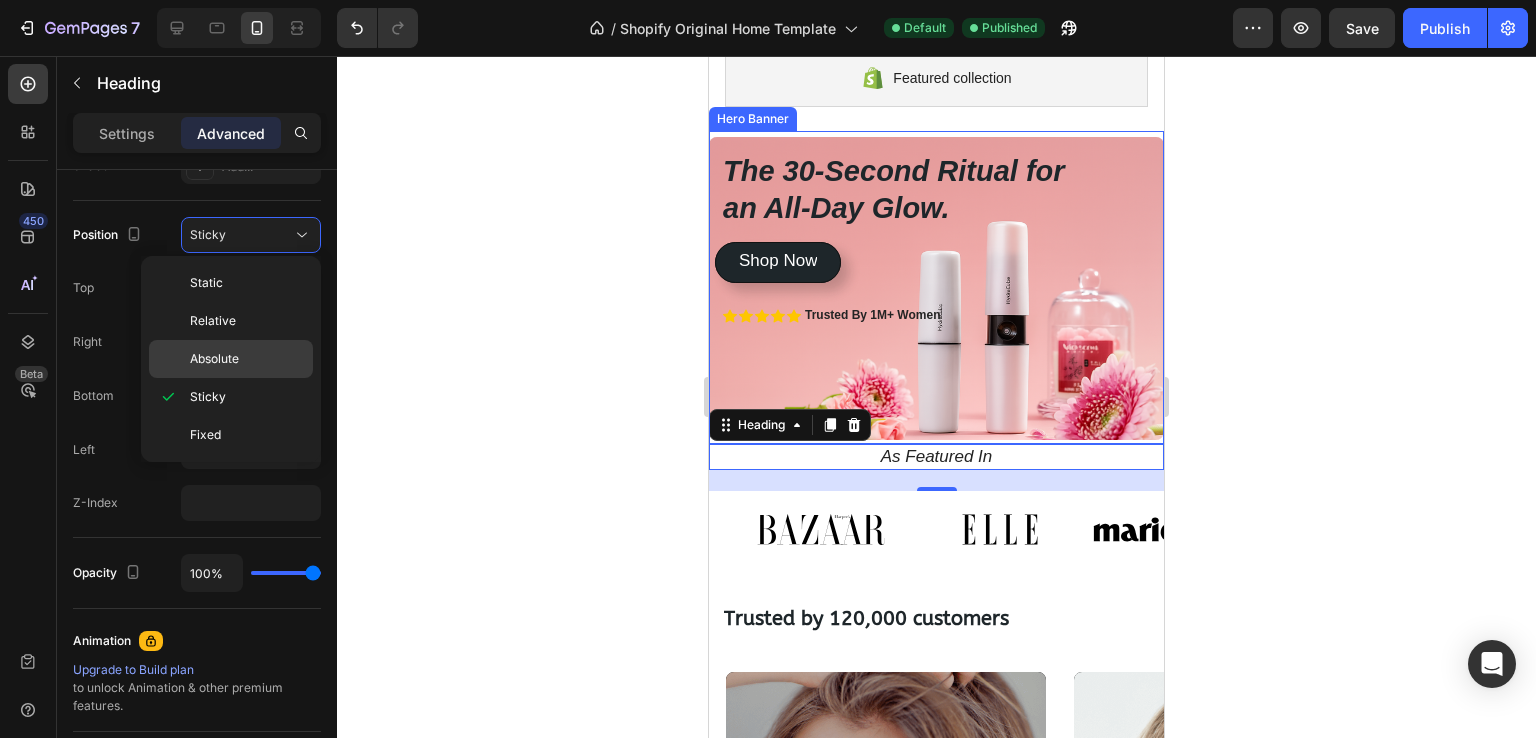 click on "Absolute" at bounding box center (247, 359) 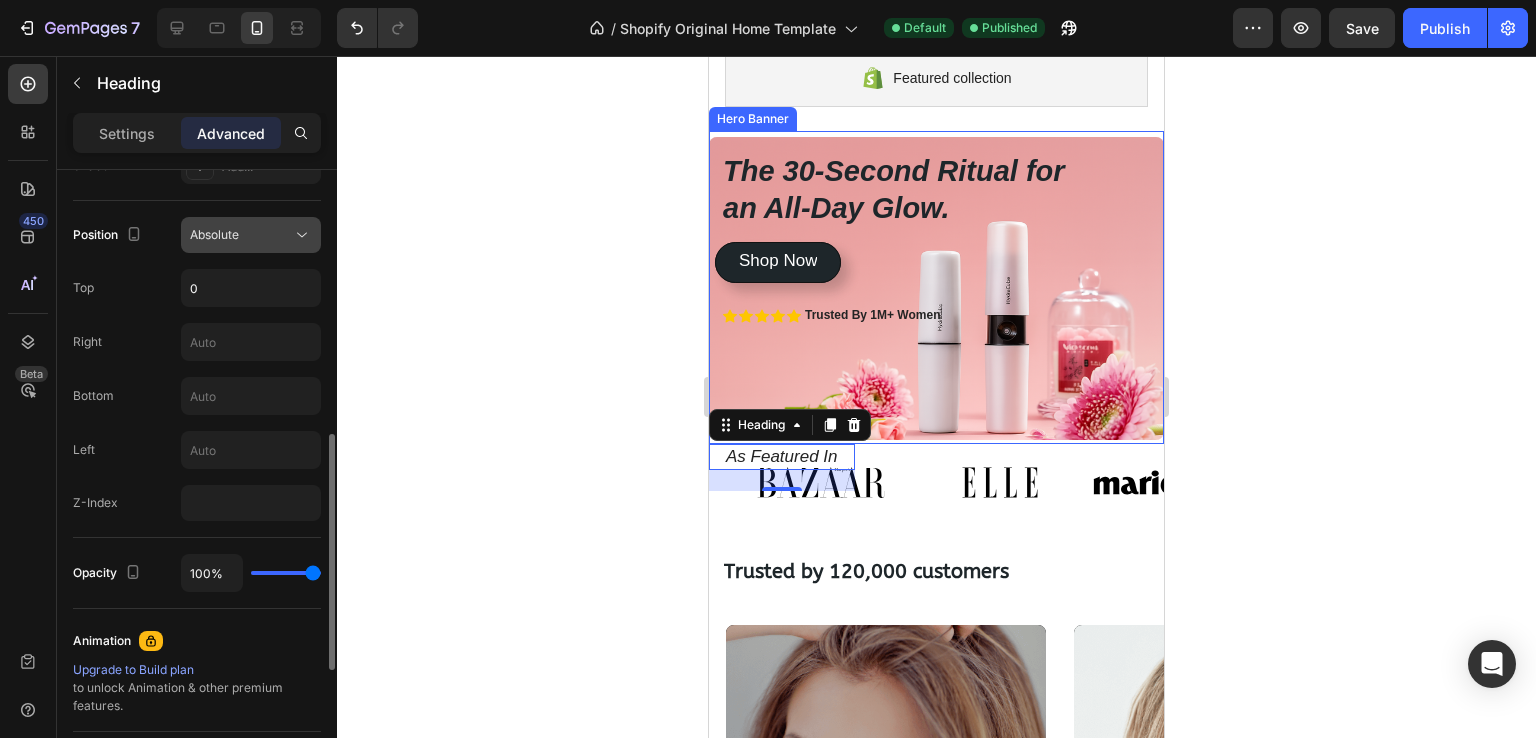click on "Absolute" at bounding box center [241, 235] 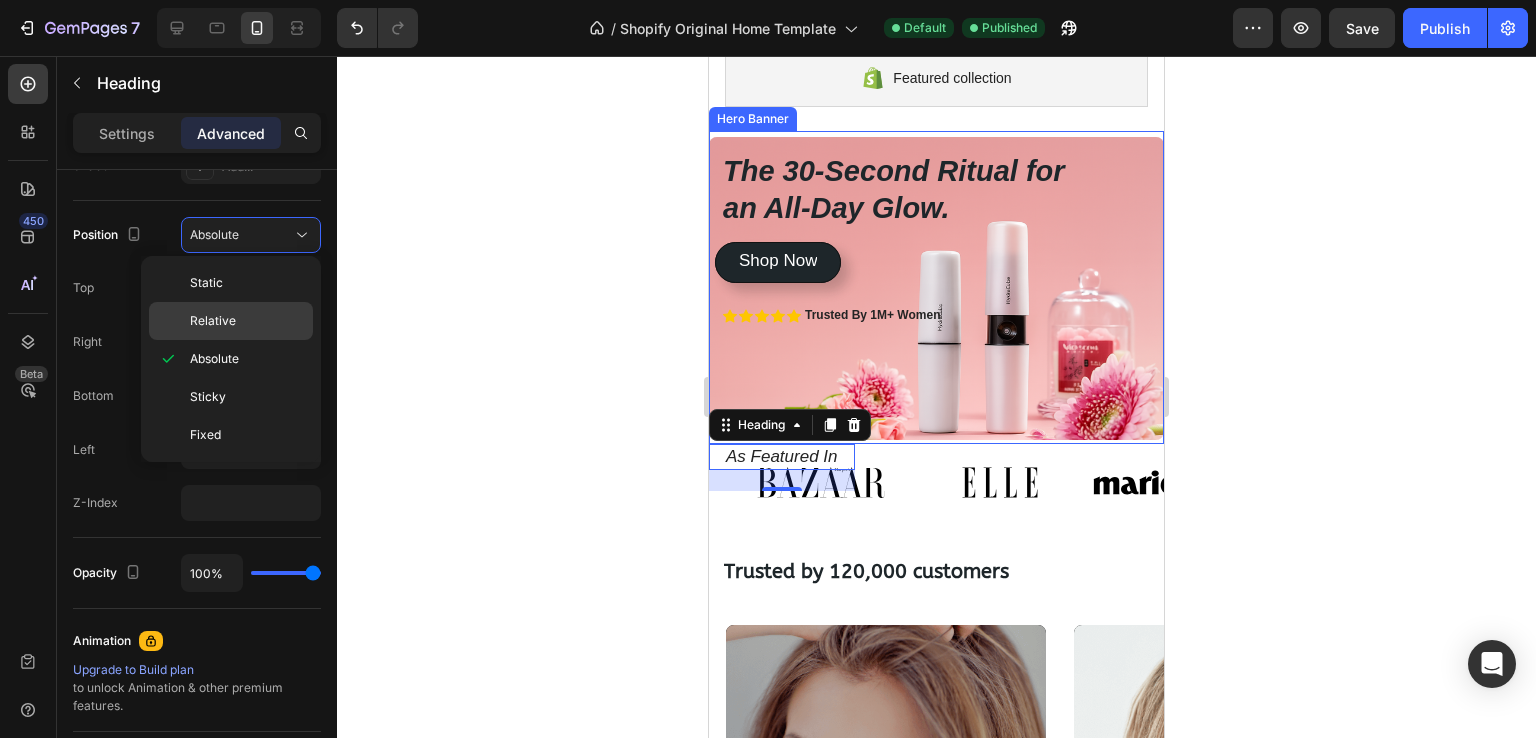 click on "Relative" at bounding box center [247, 321] 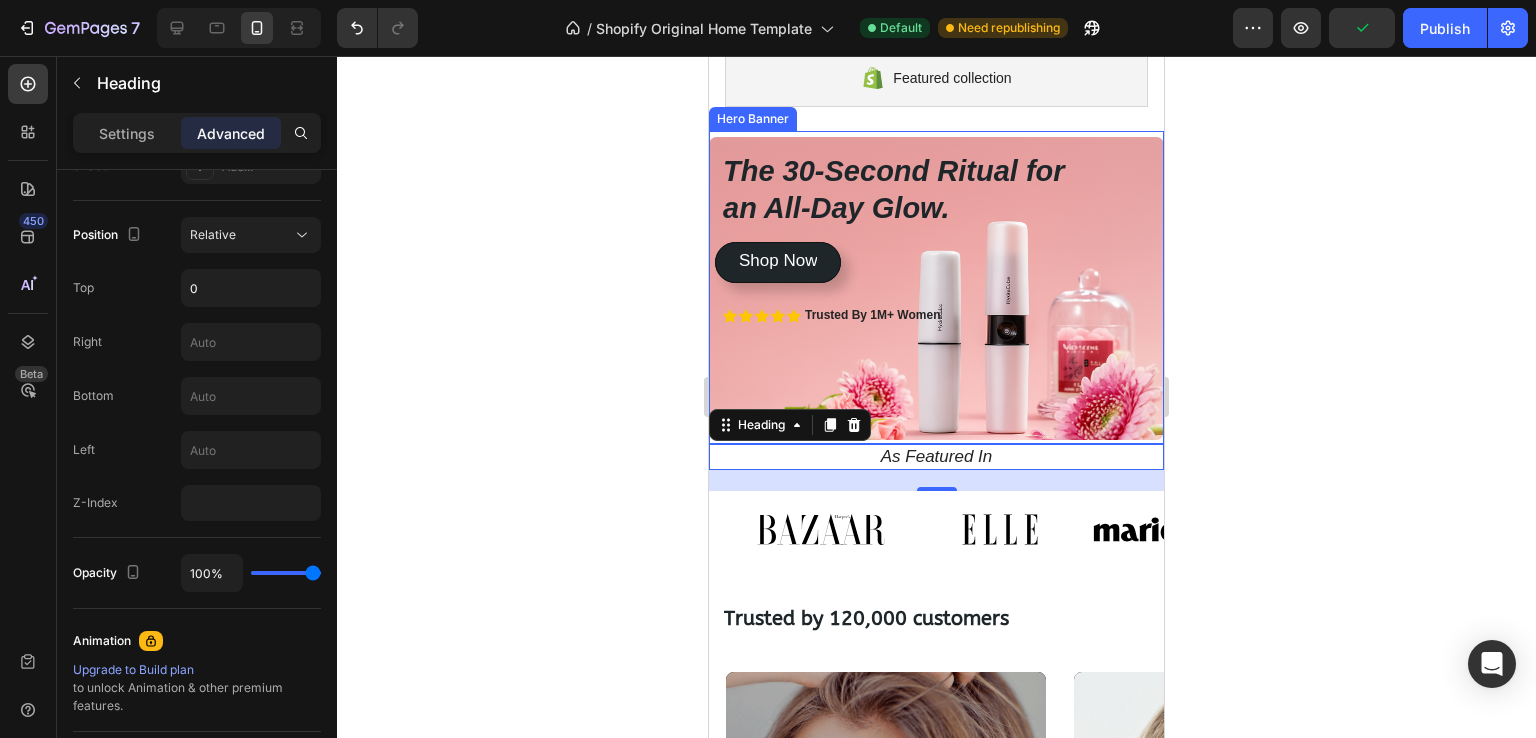 click on "The 30-Second Ritual for an All-Day Glow. Heading Icon Icon Icon Icon Icon Icon List Trusted By 1M+ Women Text Block Row Get instant, touchless hydration that absorbs in seconds, leaving nothing behind but a fresh, dewy radiance. Text Block Shop Now Button Shop Now Button" at bounding box center (936, 297) 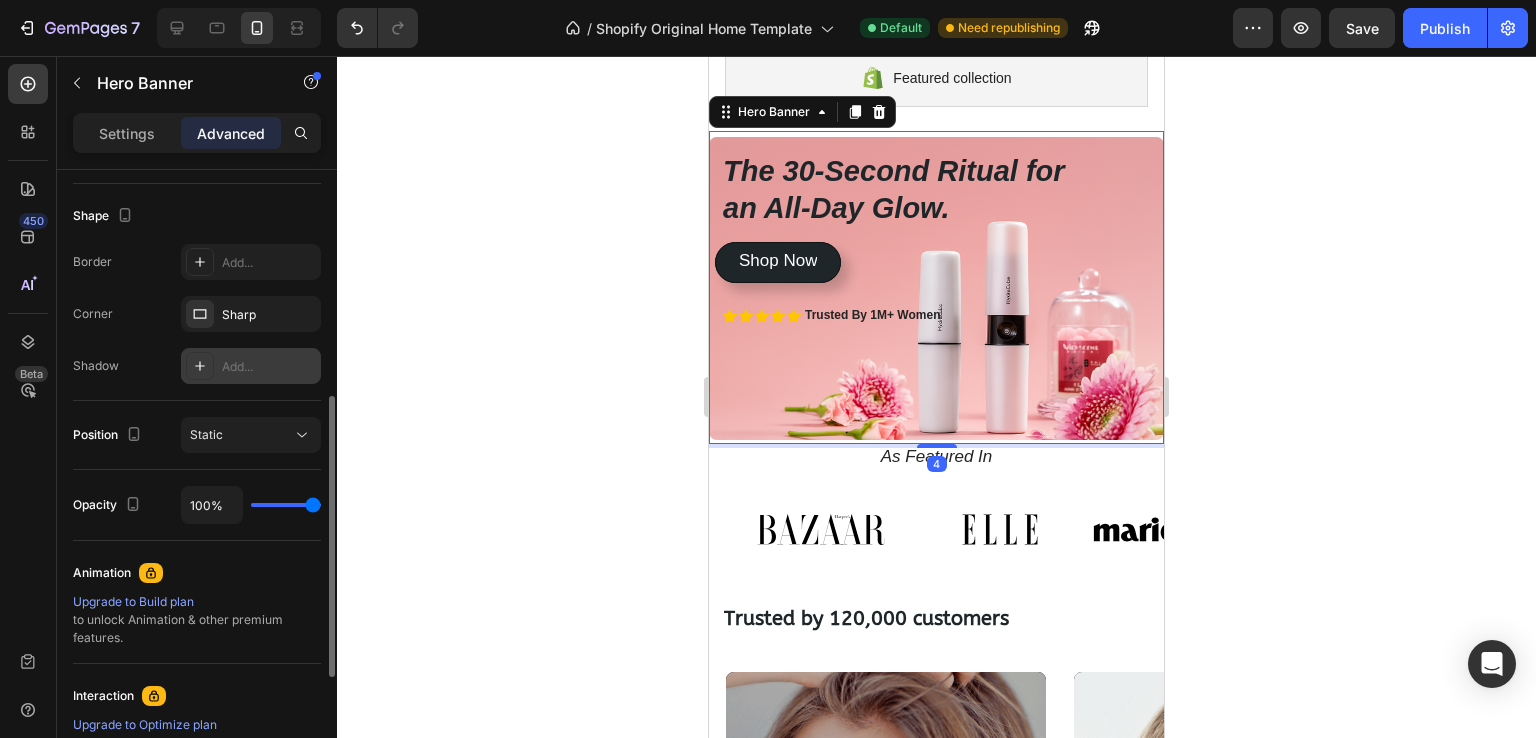 scroll, scrollTop: 761, scrollLeft: 0, axis: vertical 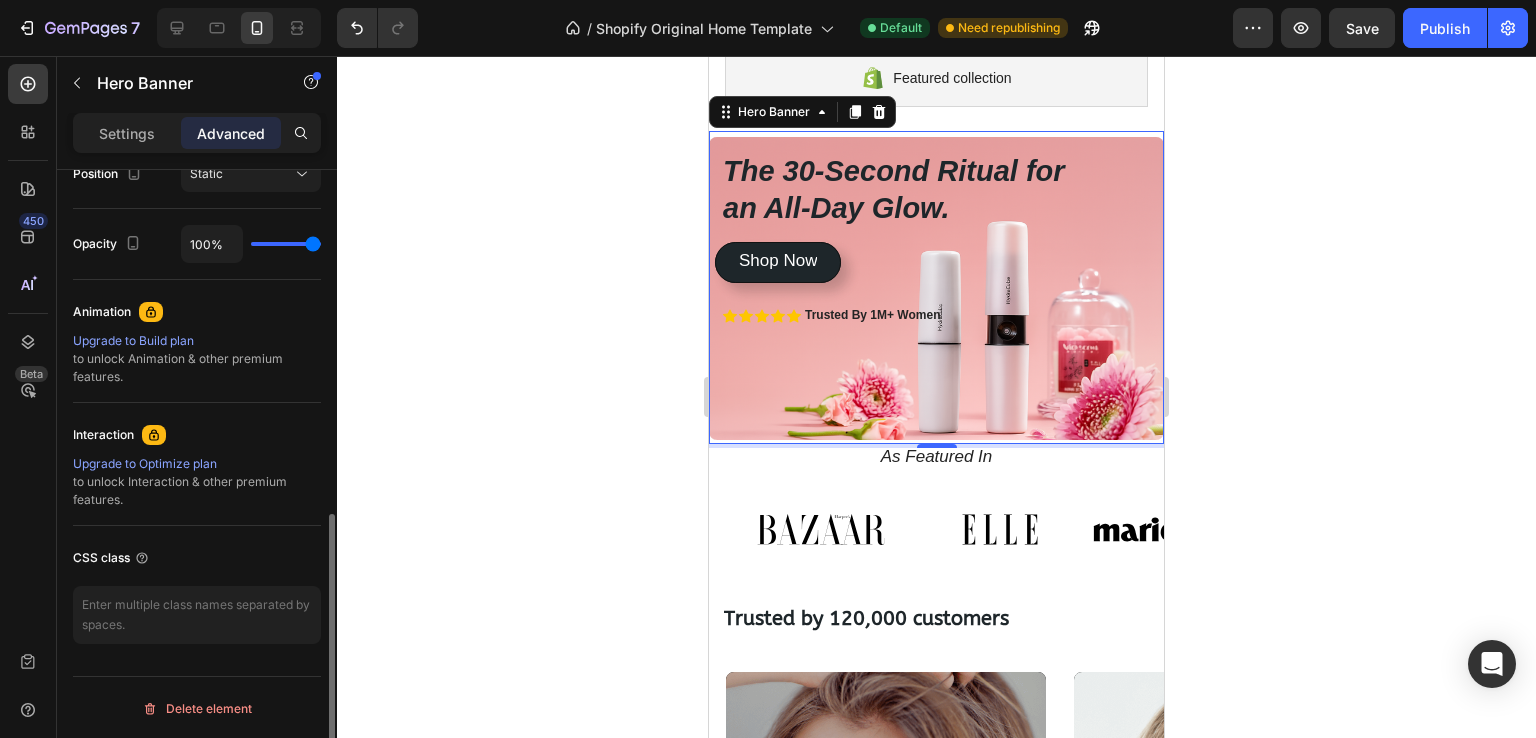 click on "Settings Advanced" at bounding box center (197, 141) 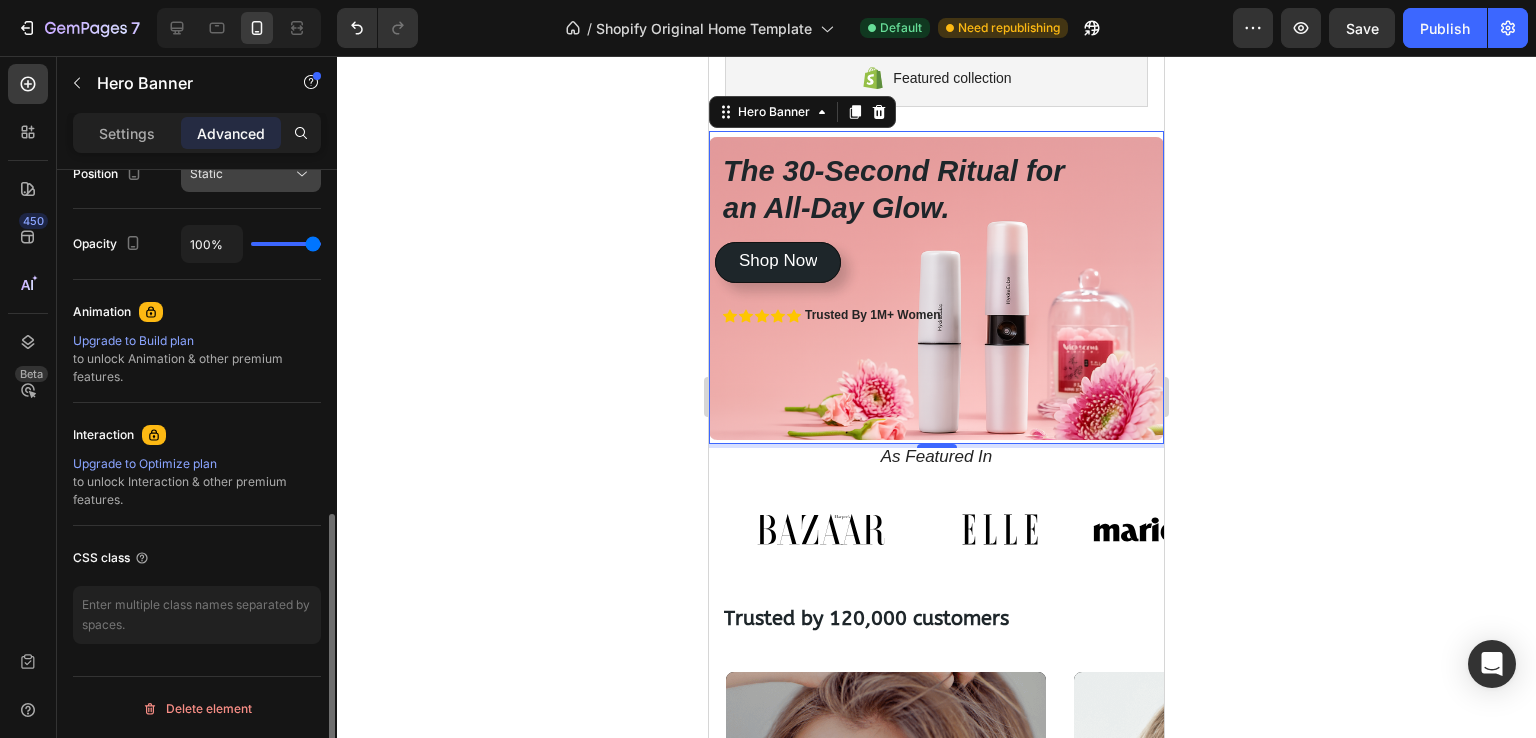 click 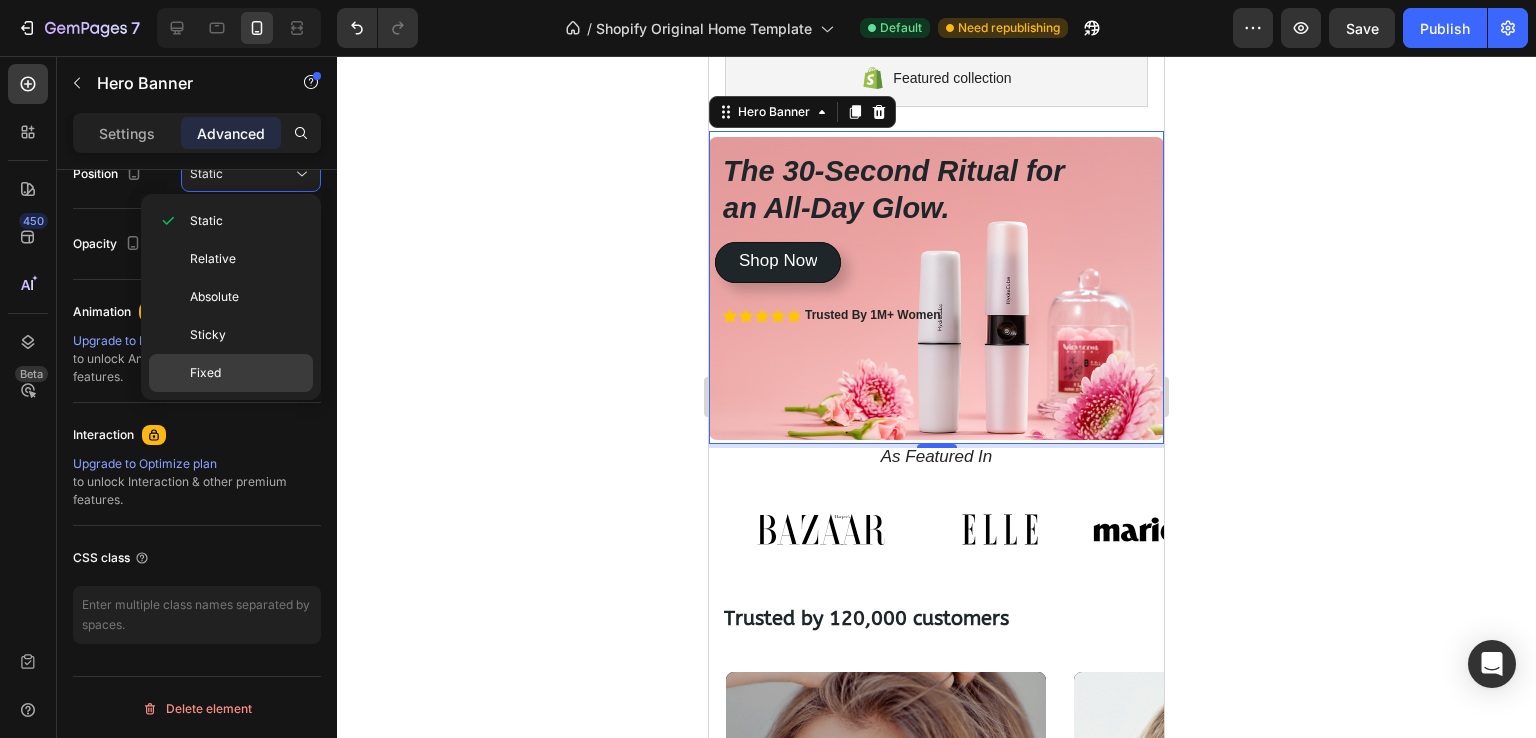 click on "Fixed" at bounding box center [205, 373] 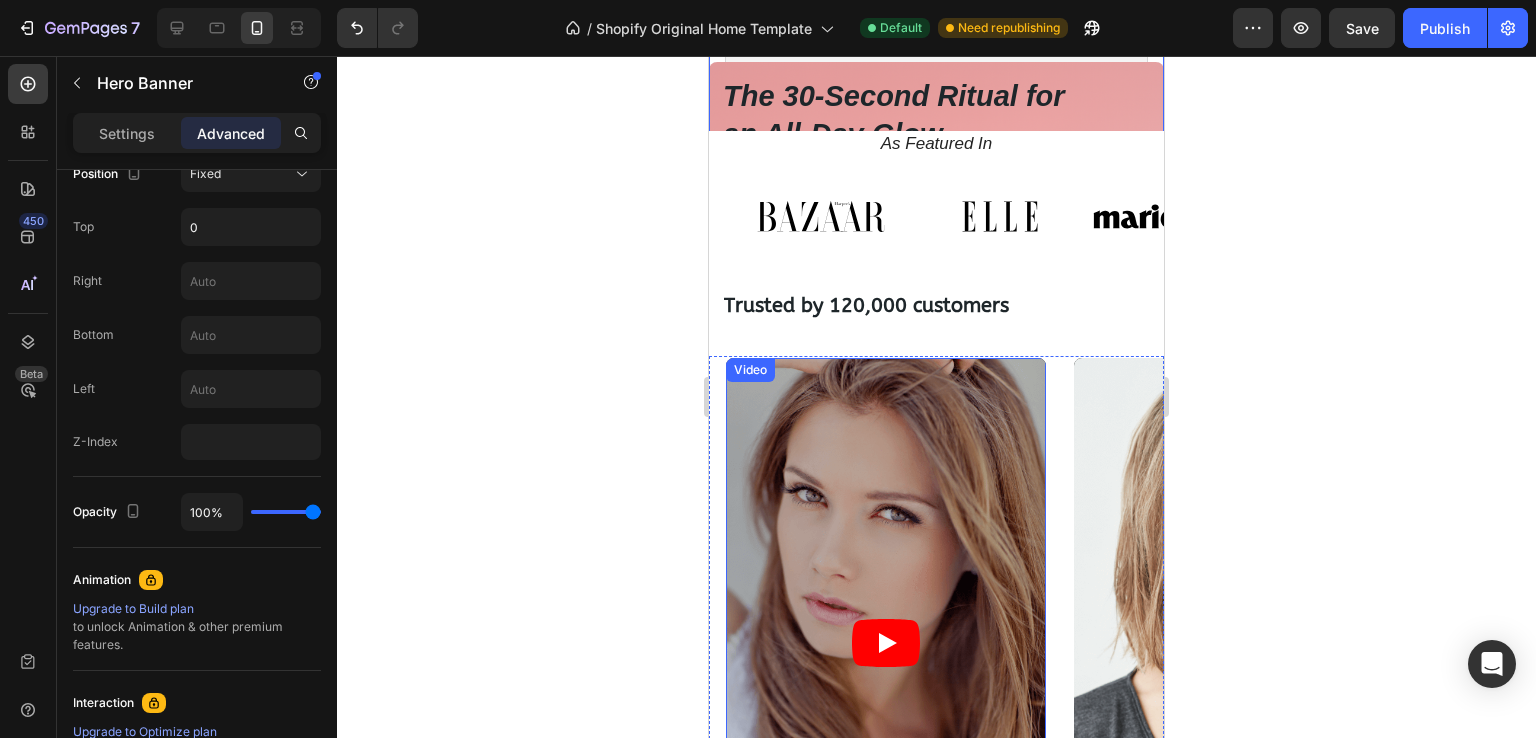 scroll, scrollTop: 0, scrollLeft: 0, axis: both 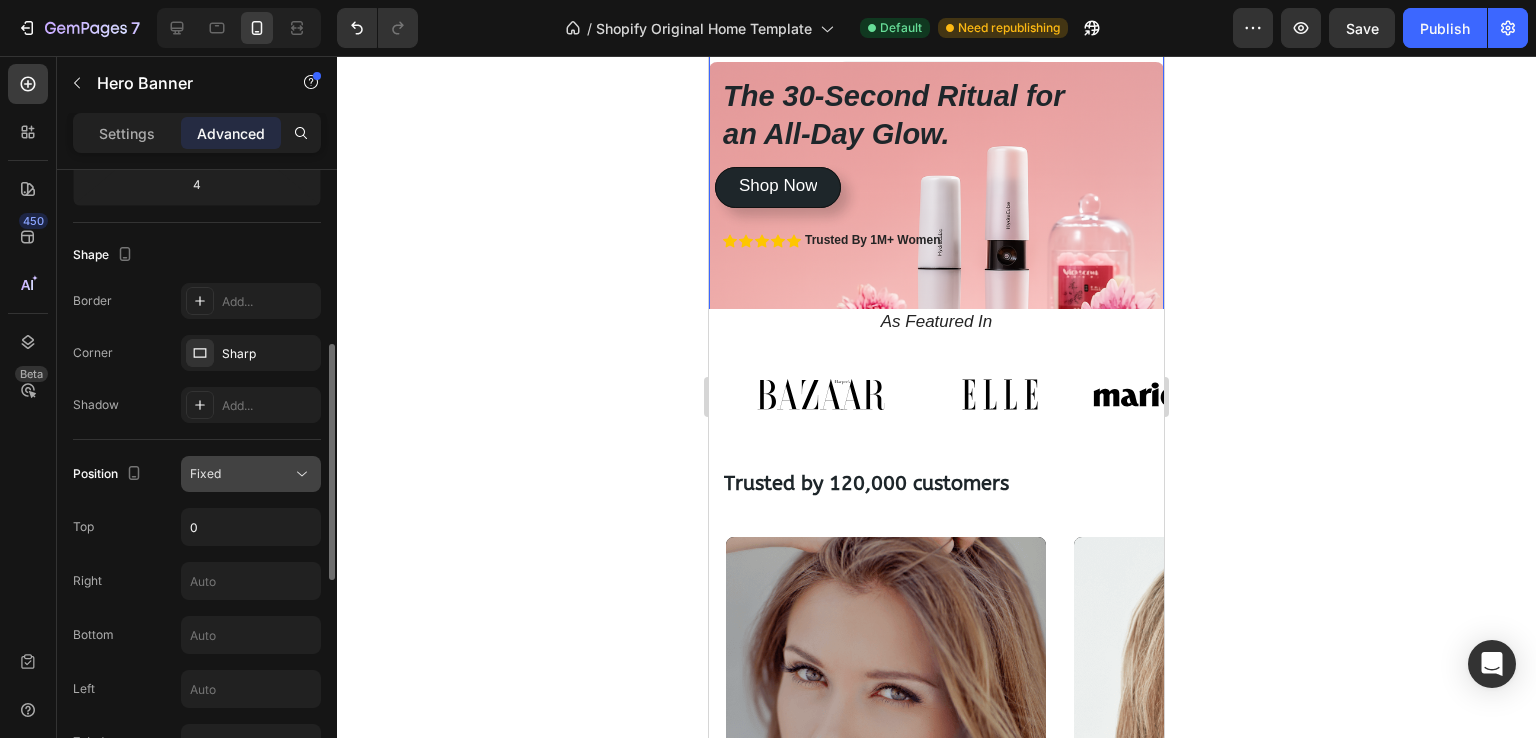 click 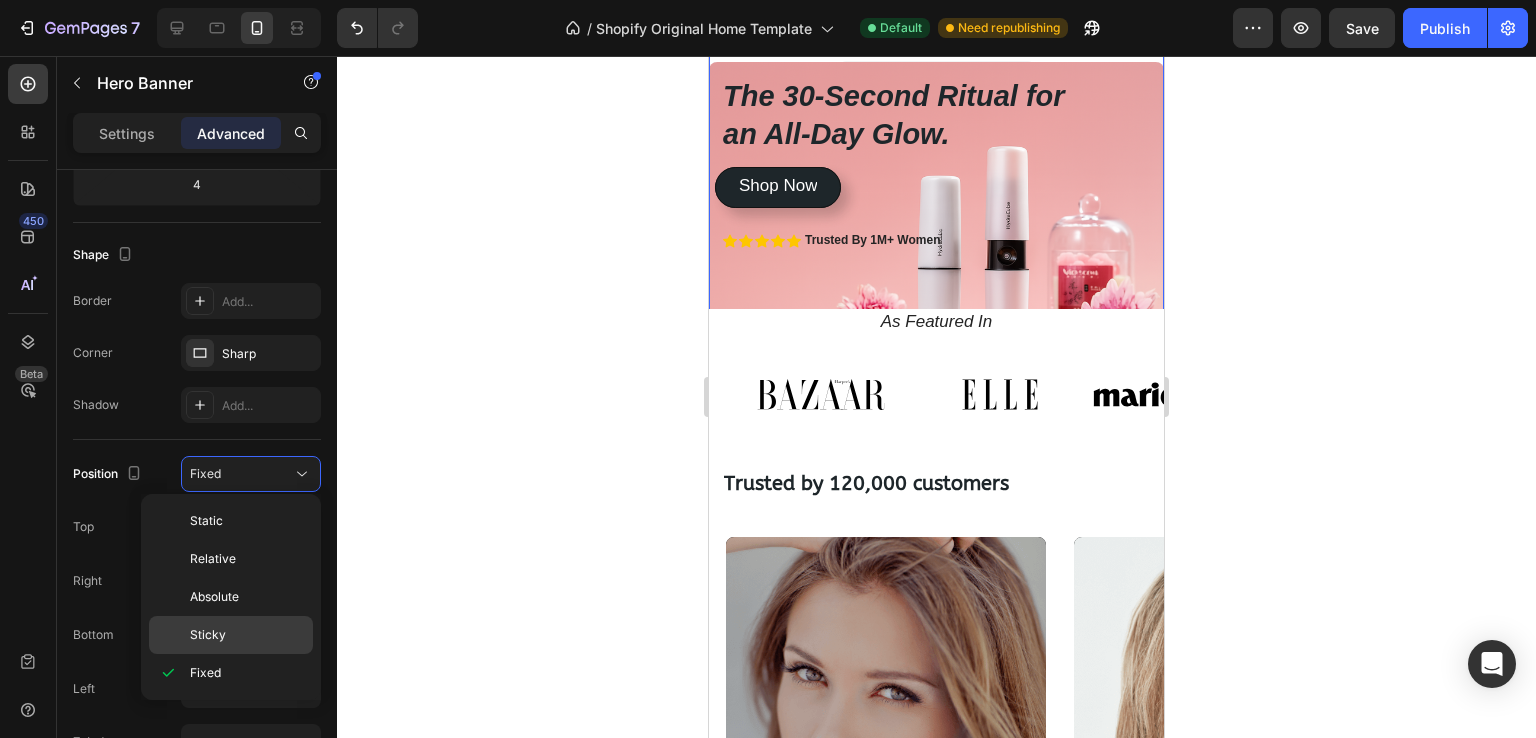 click on "Sticky" 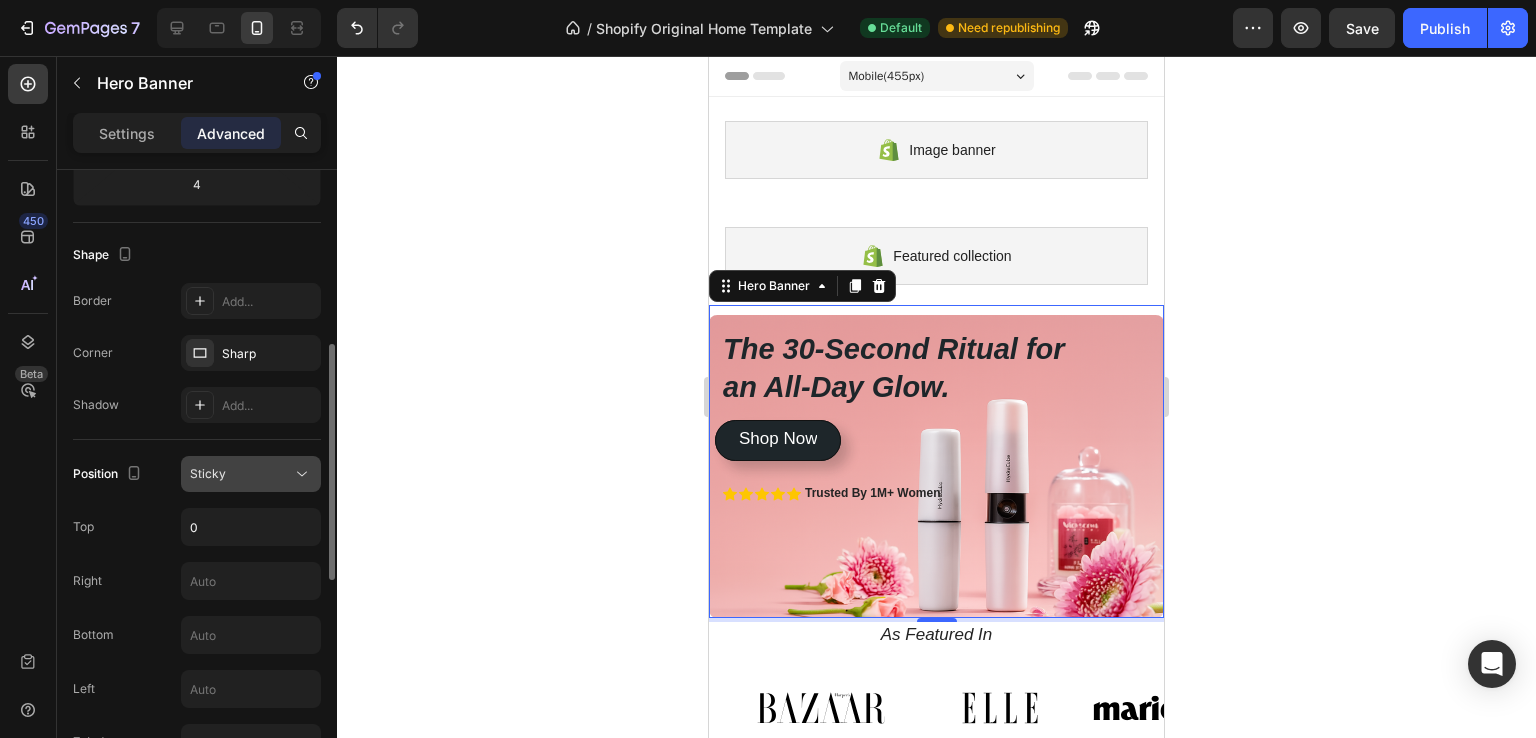 click on "Sticky" at bounding box center (241, 474) 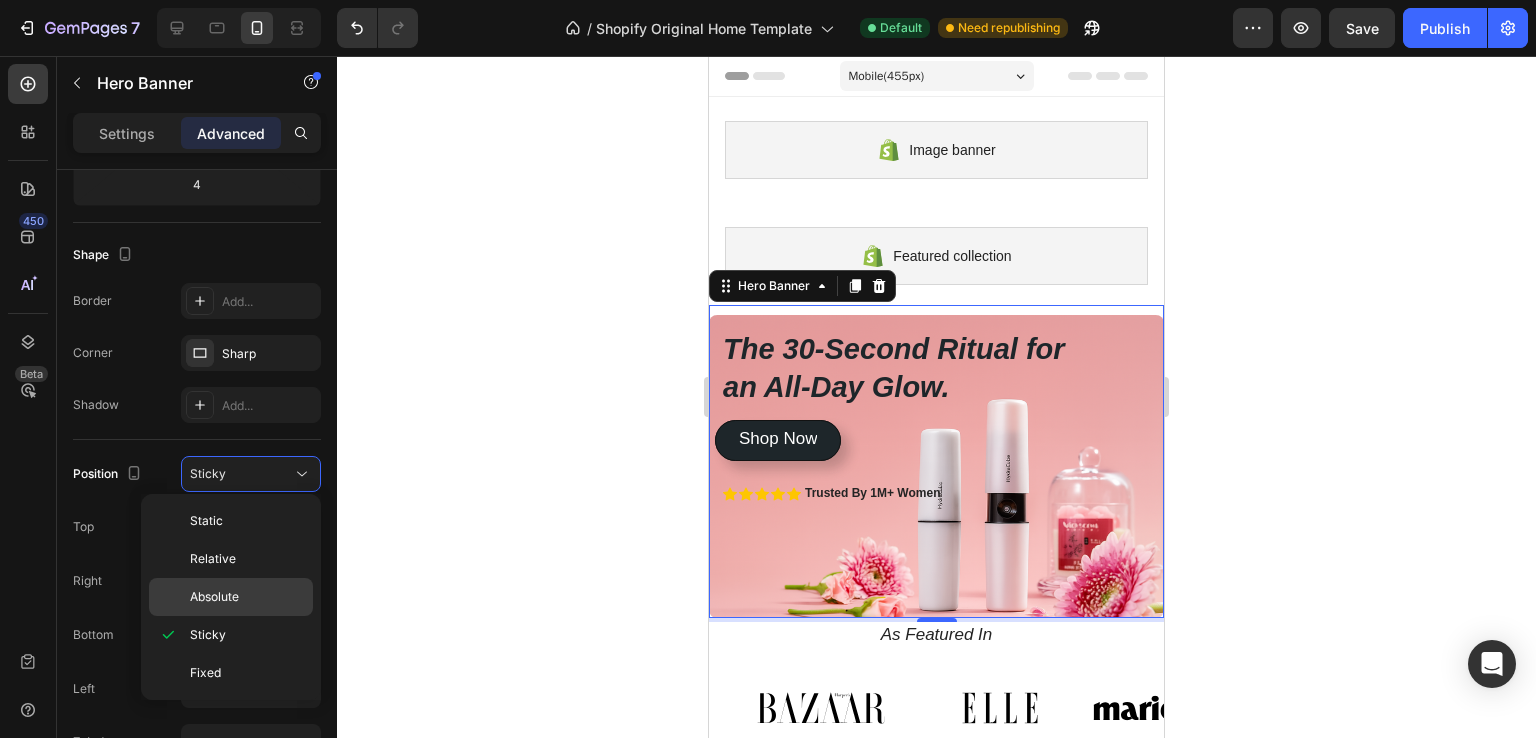 click on "Absolute" at bounding box center (247, 597) 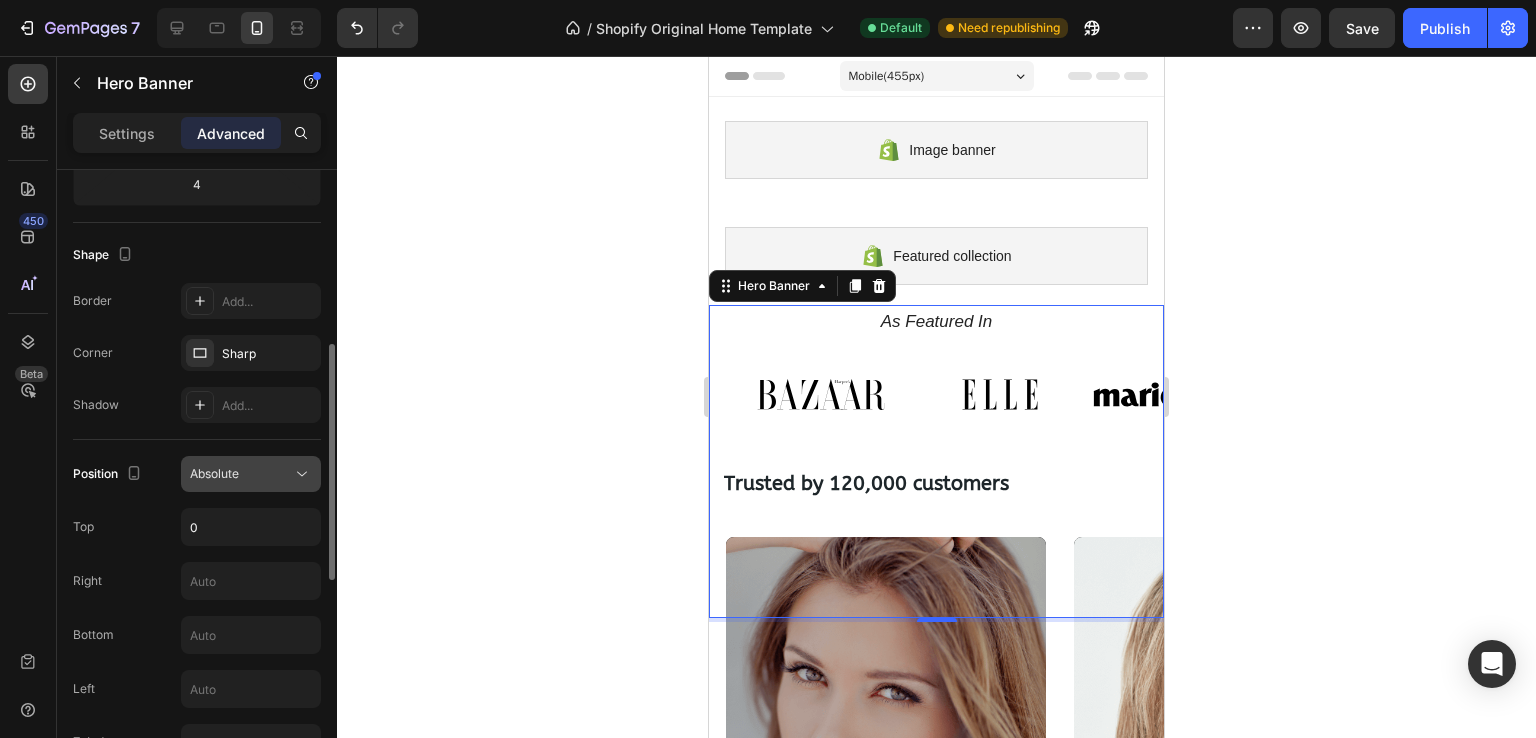 click on "Absolute" at bounding box center (241, 474) 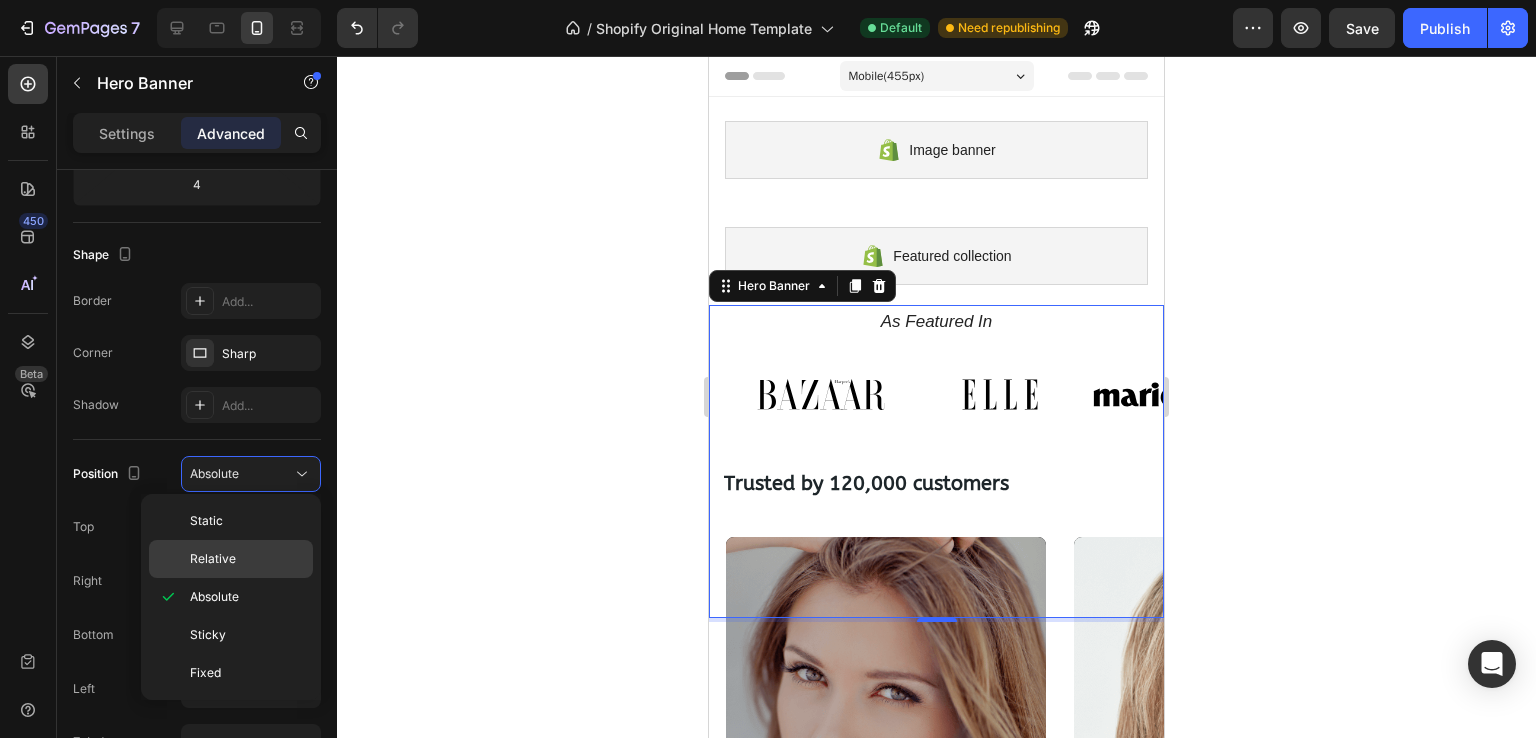 click on "Relative" at bounding box center (247, 559) 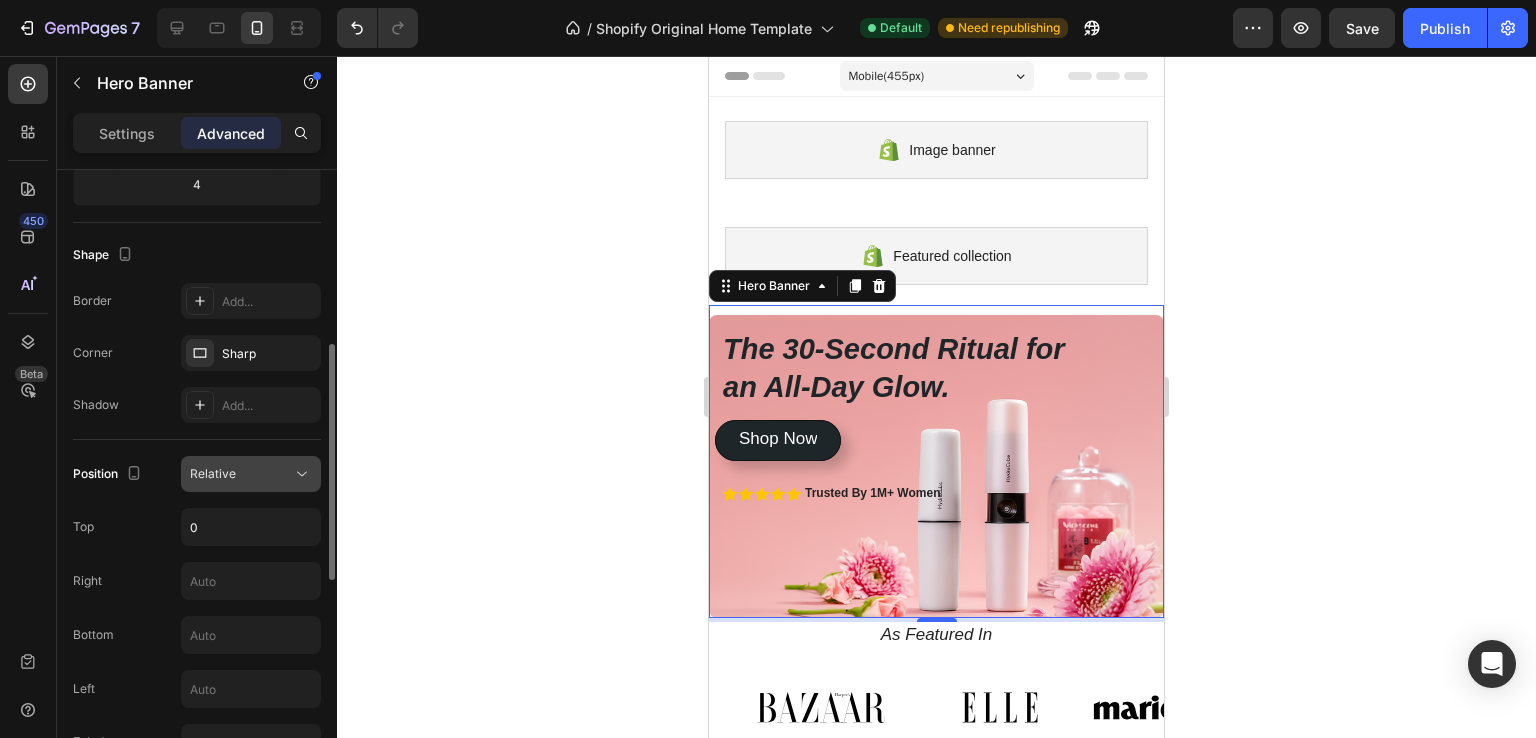 click on "Relative" 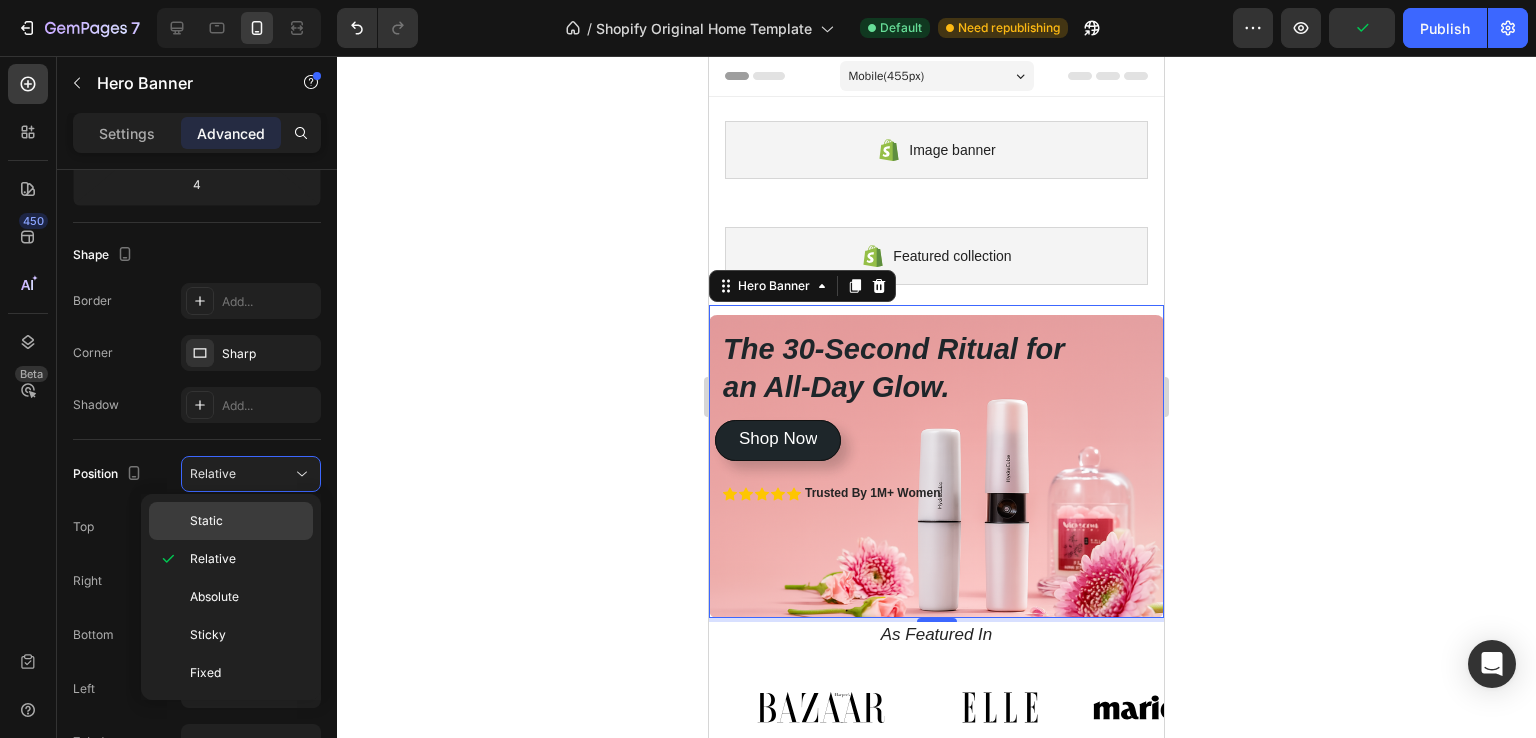 click on "Static" 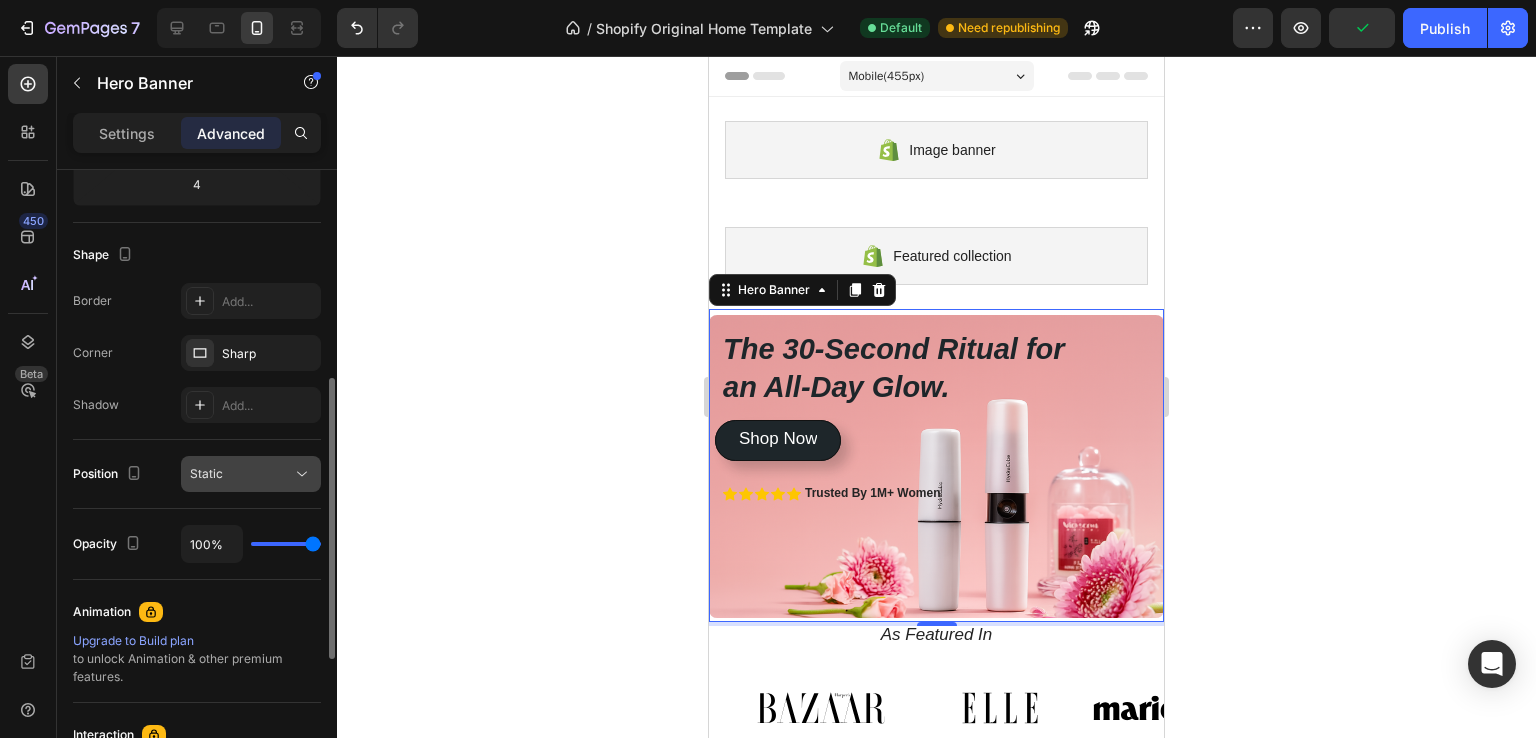 click on "Static" 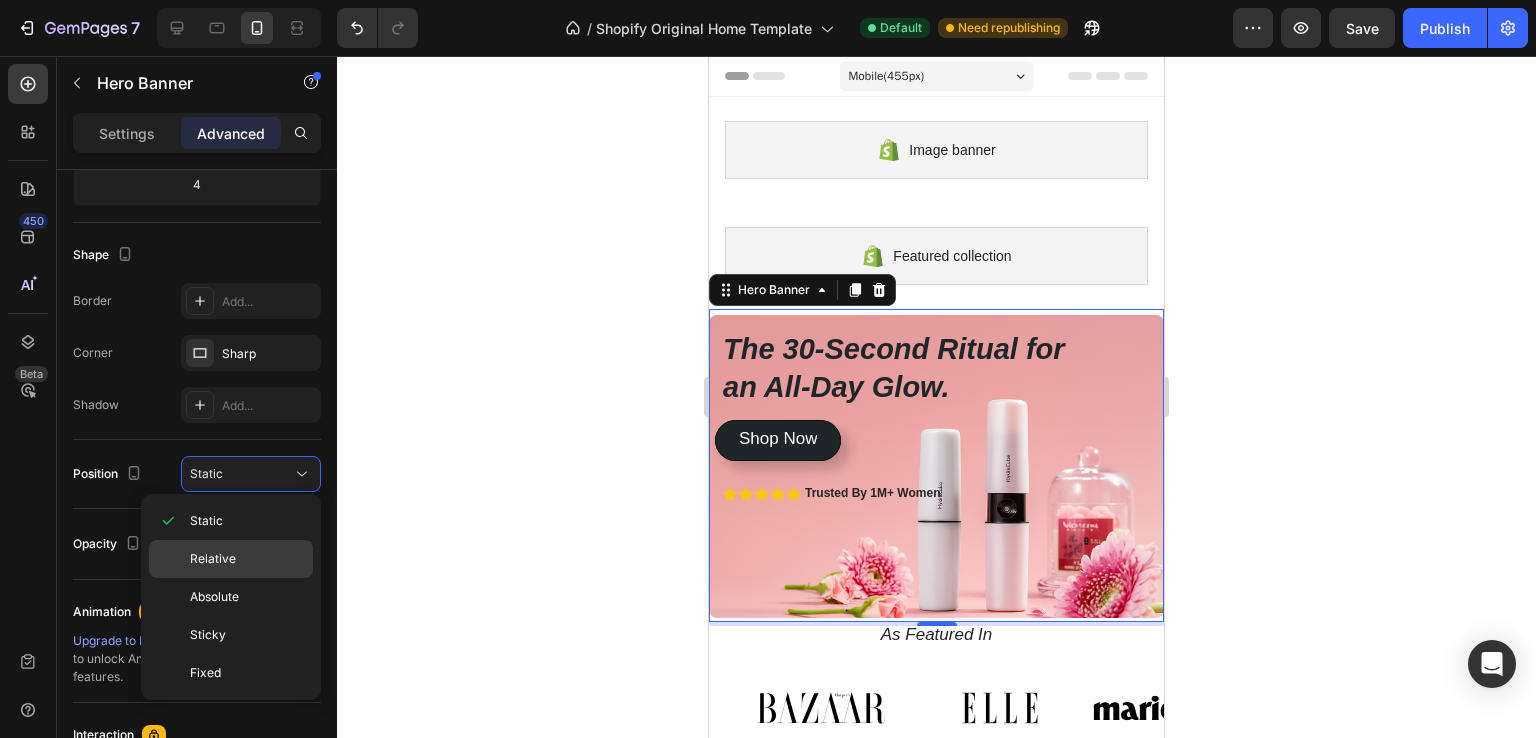 click on "Relative" at bounding box center (213, 559) 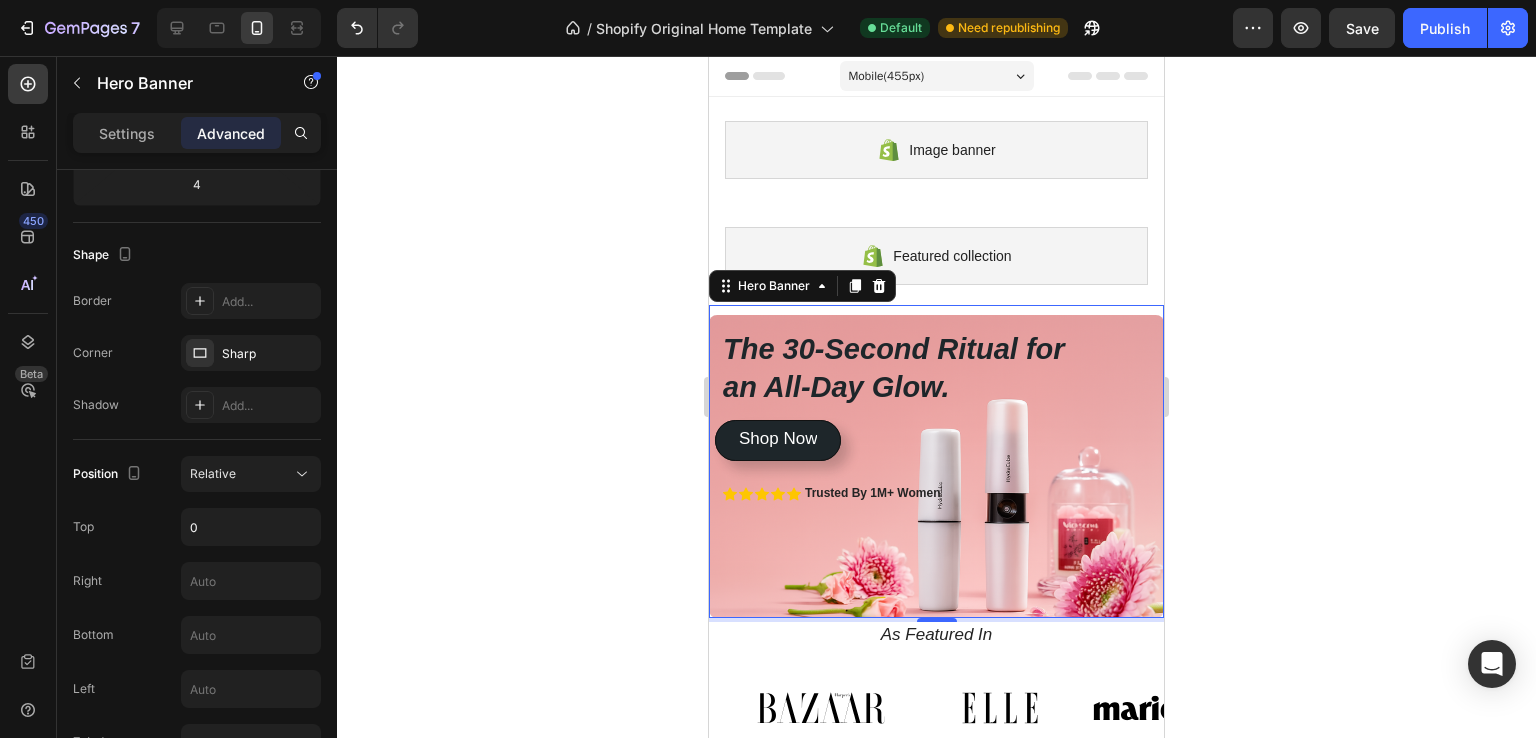click on "Shop Now Button" at bounding box center (936, 579) 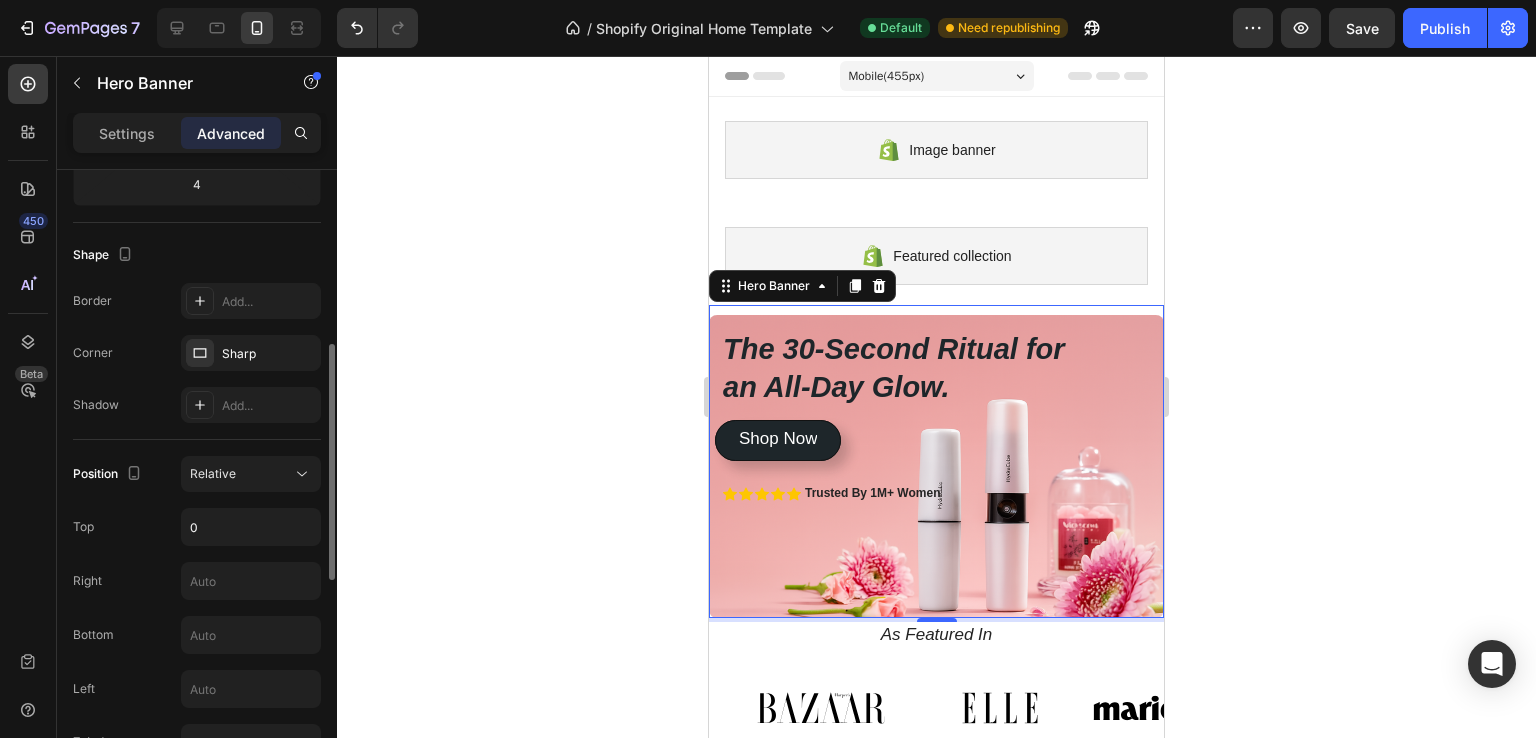 scroll, scrollTop: 361, scrollLeft: 0, axis: vertical 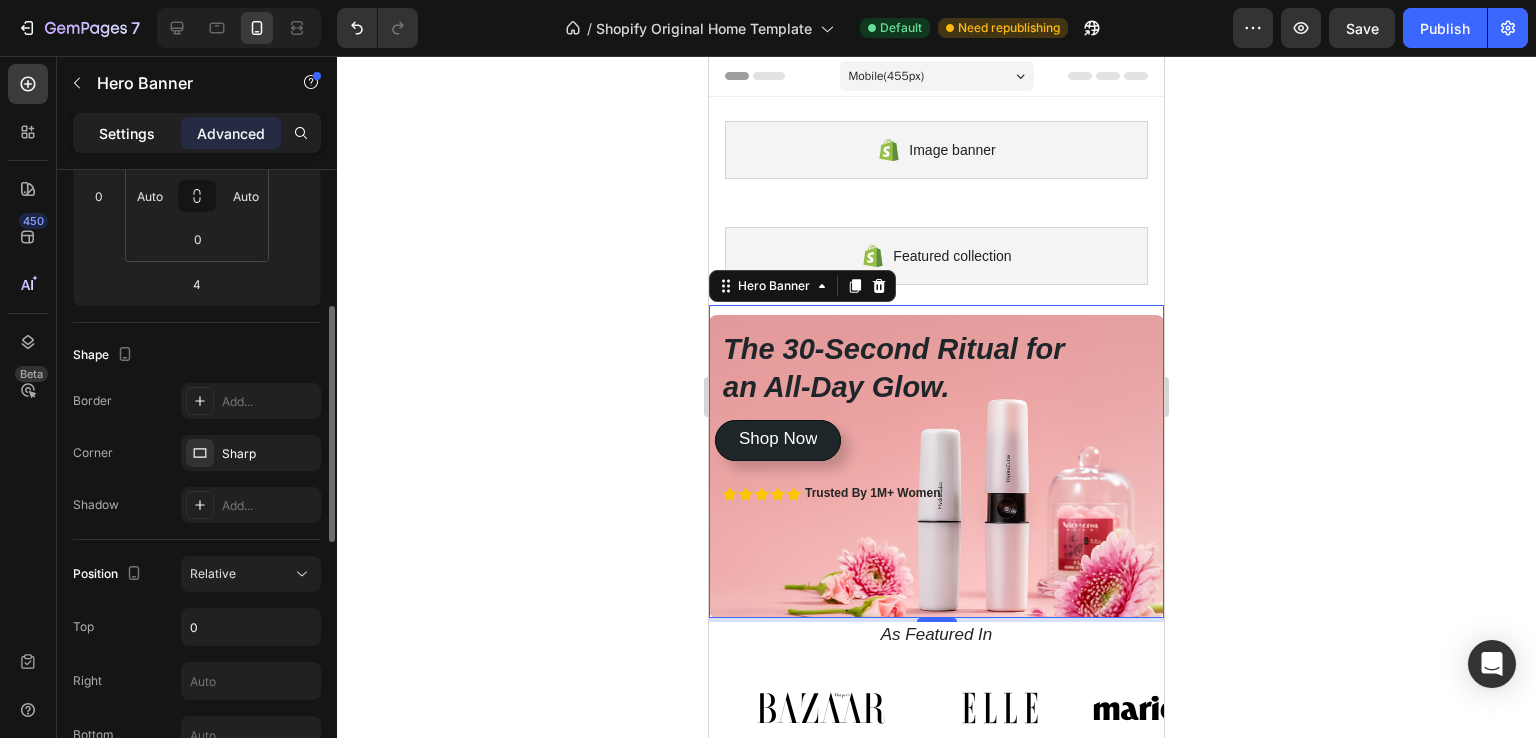 click on "Settings" at bounding box center [127, 133] 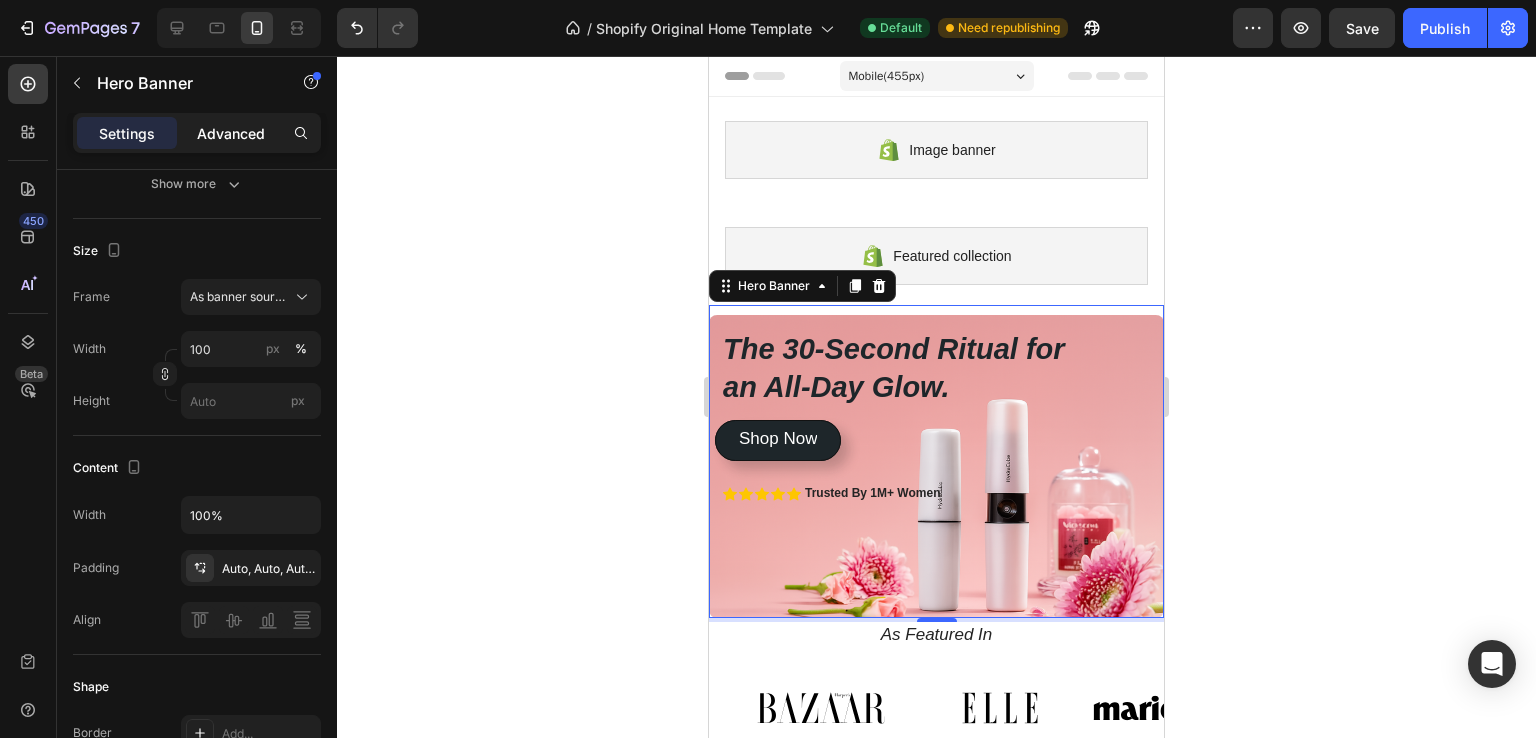 click on "Advanced" at bounding box center (231, 133) 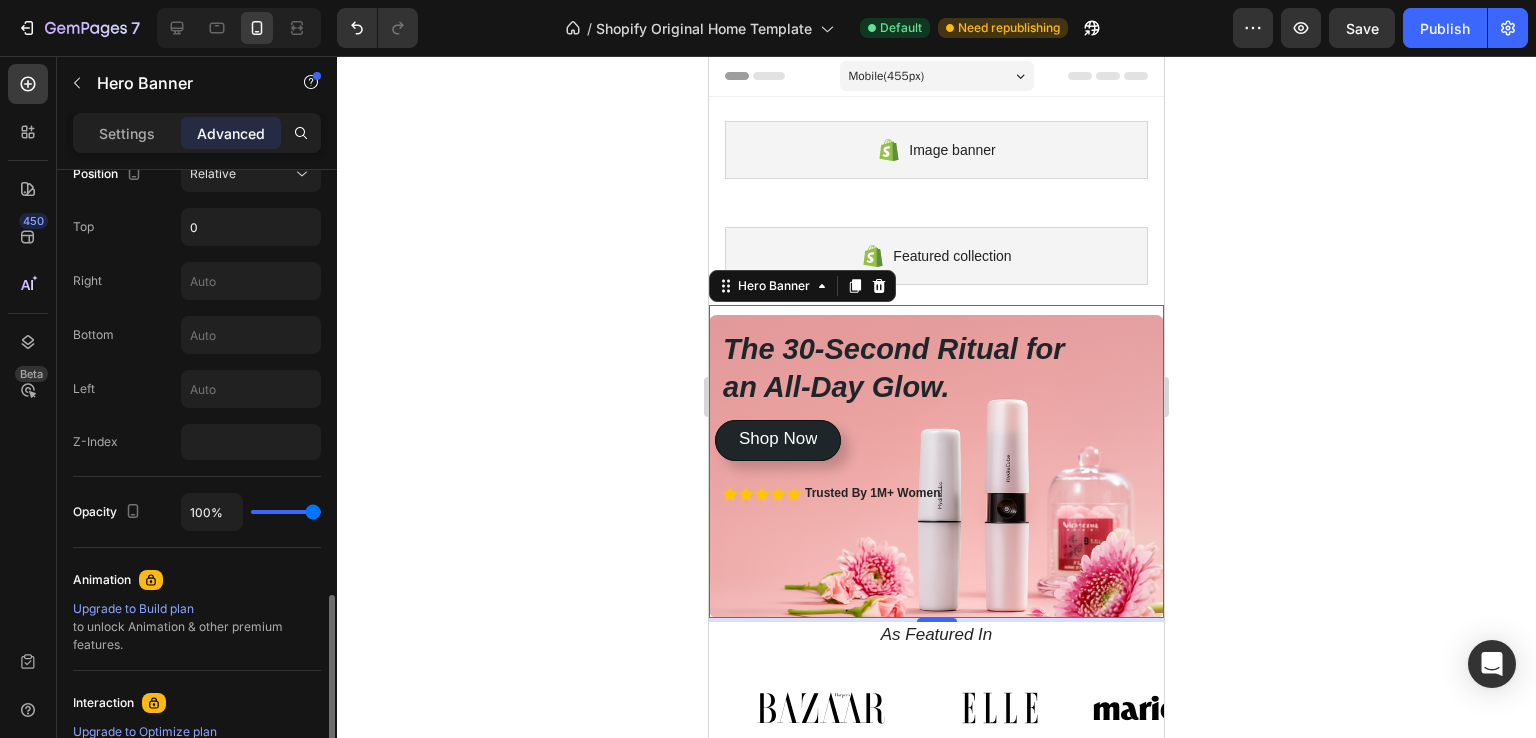 scroll, scrollTop: 861, scrollLeft: 0, axis: vertical 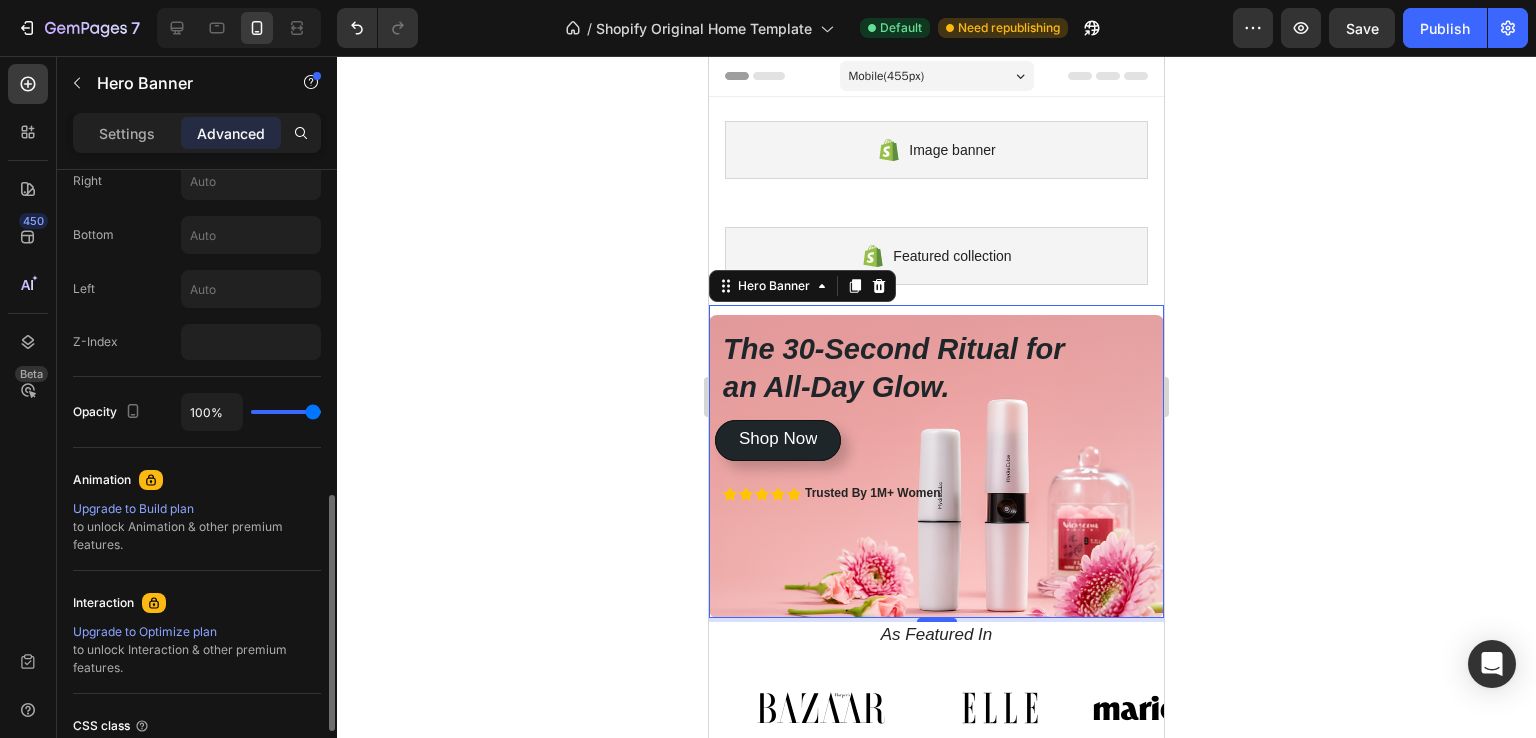 type on "89%" 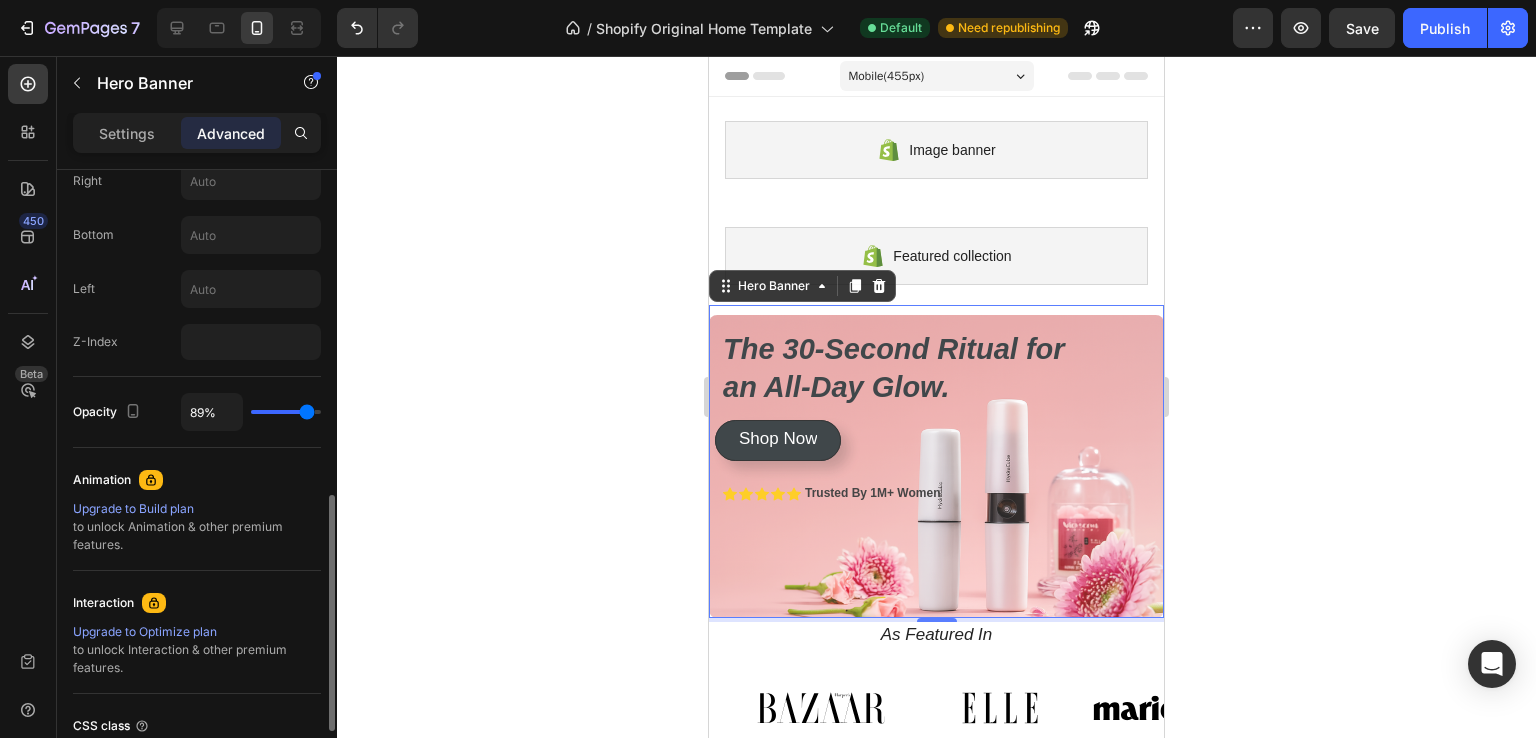 type on "85%" 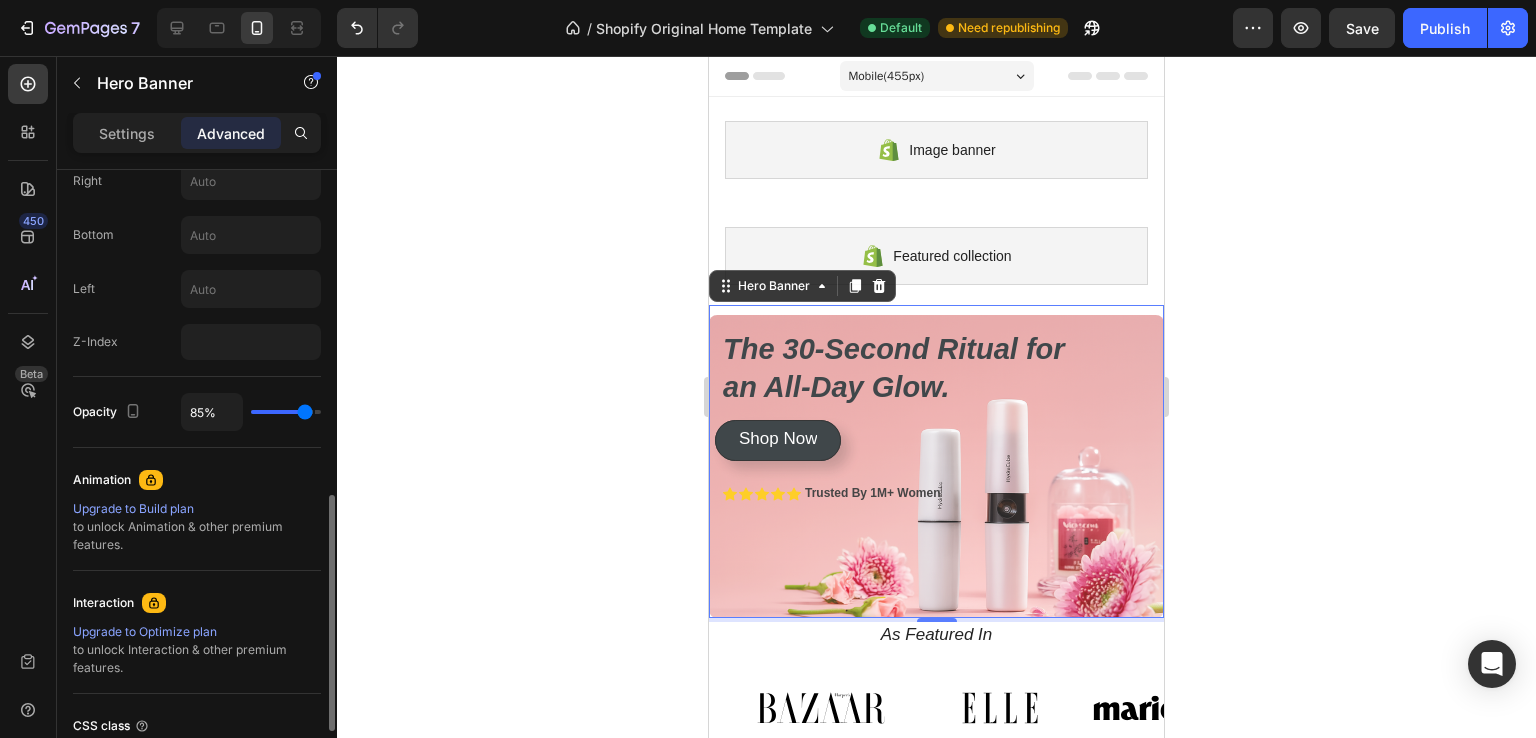 type on "82%" 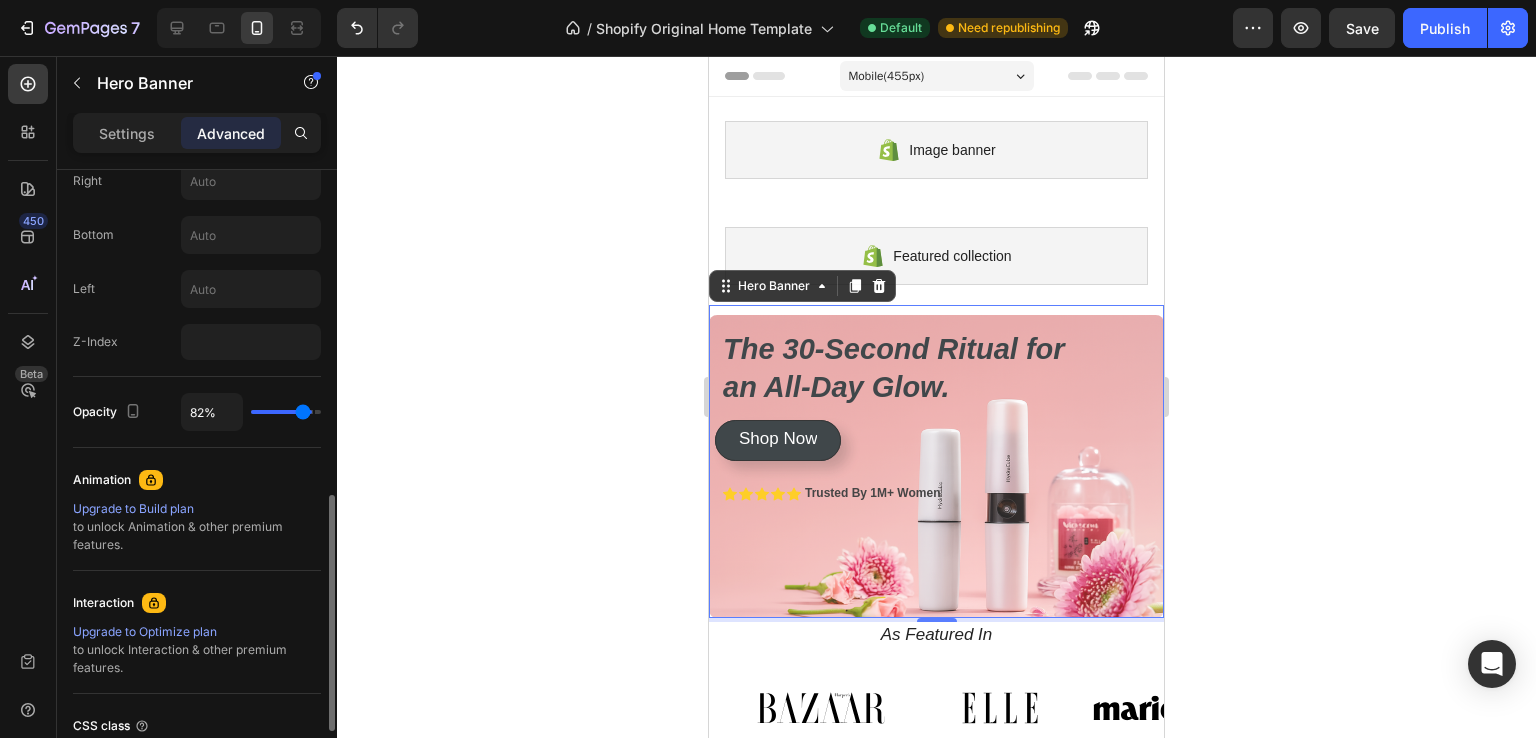 type on "80%" 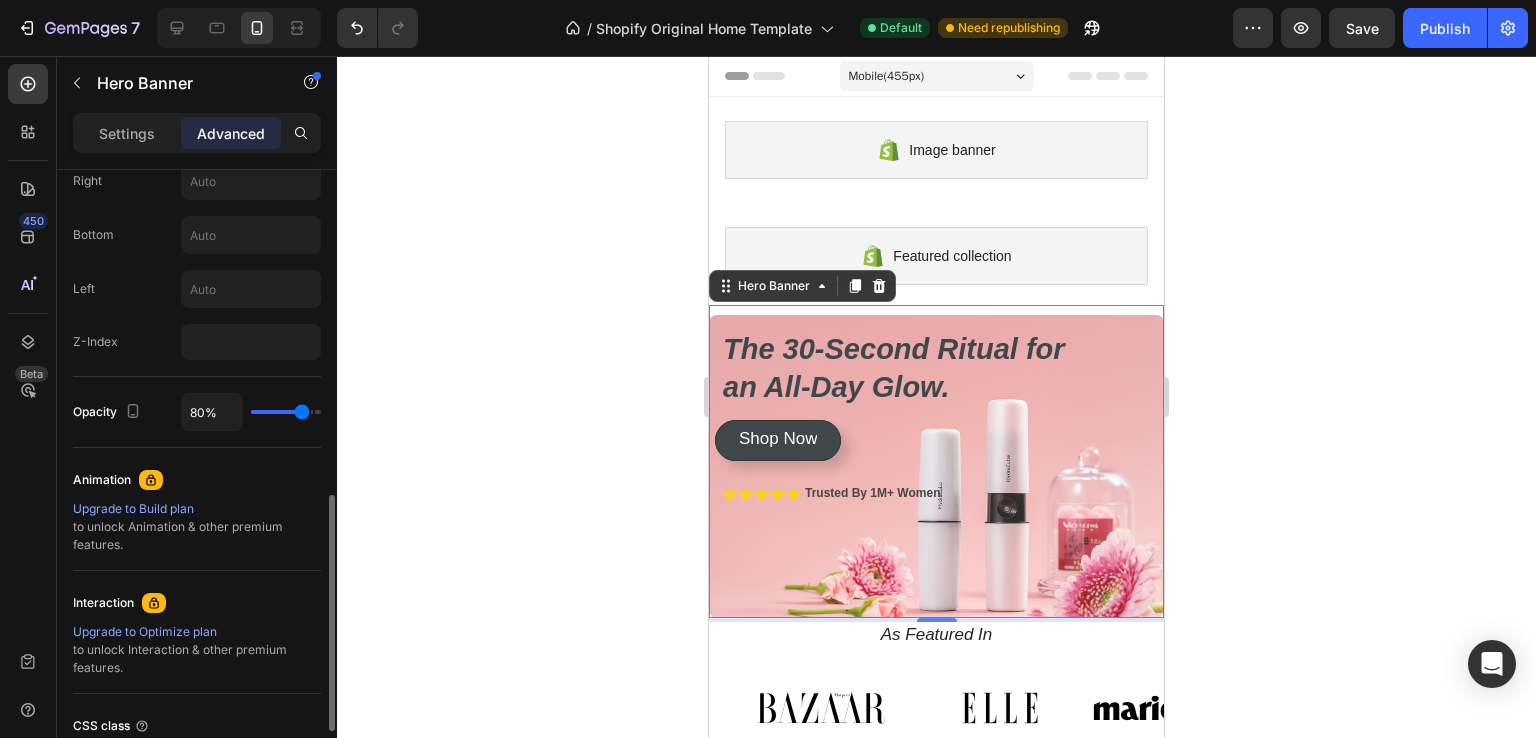 type on "79%" 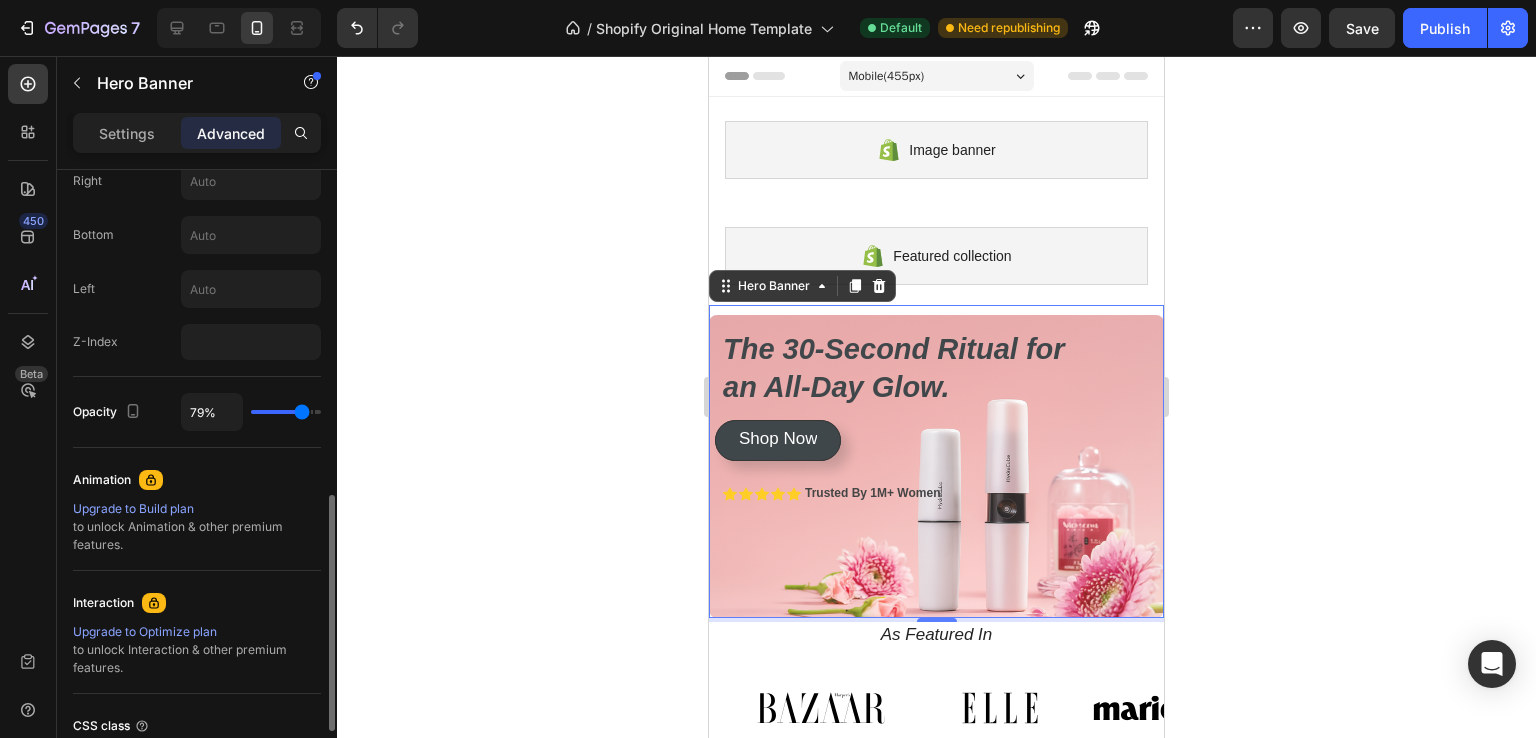 type on "26%" 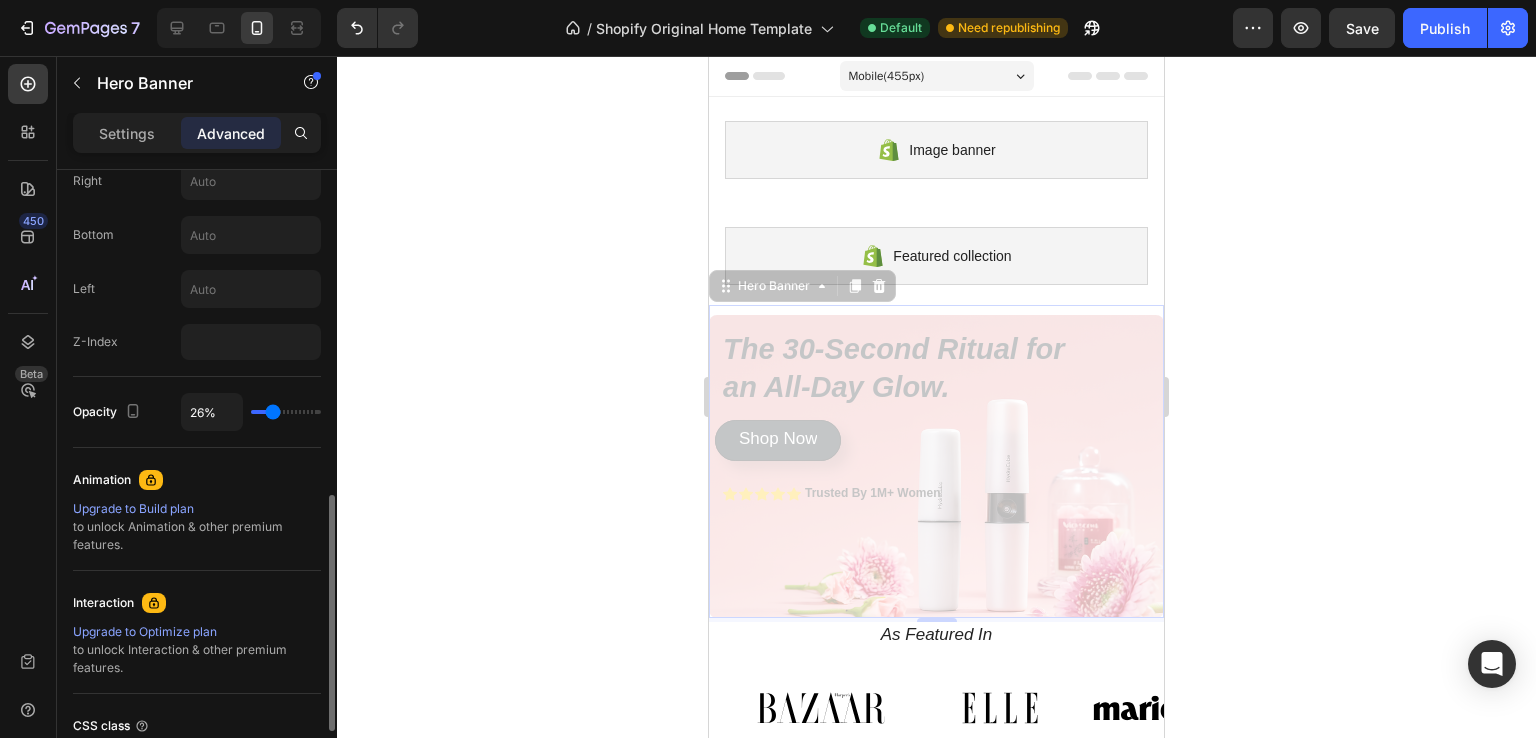 type on "24%" 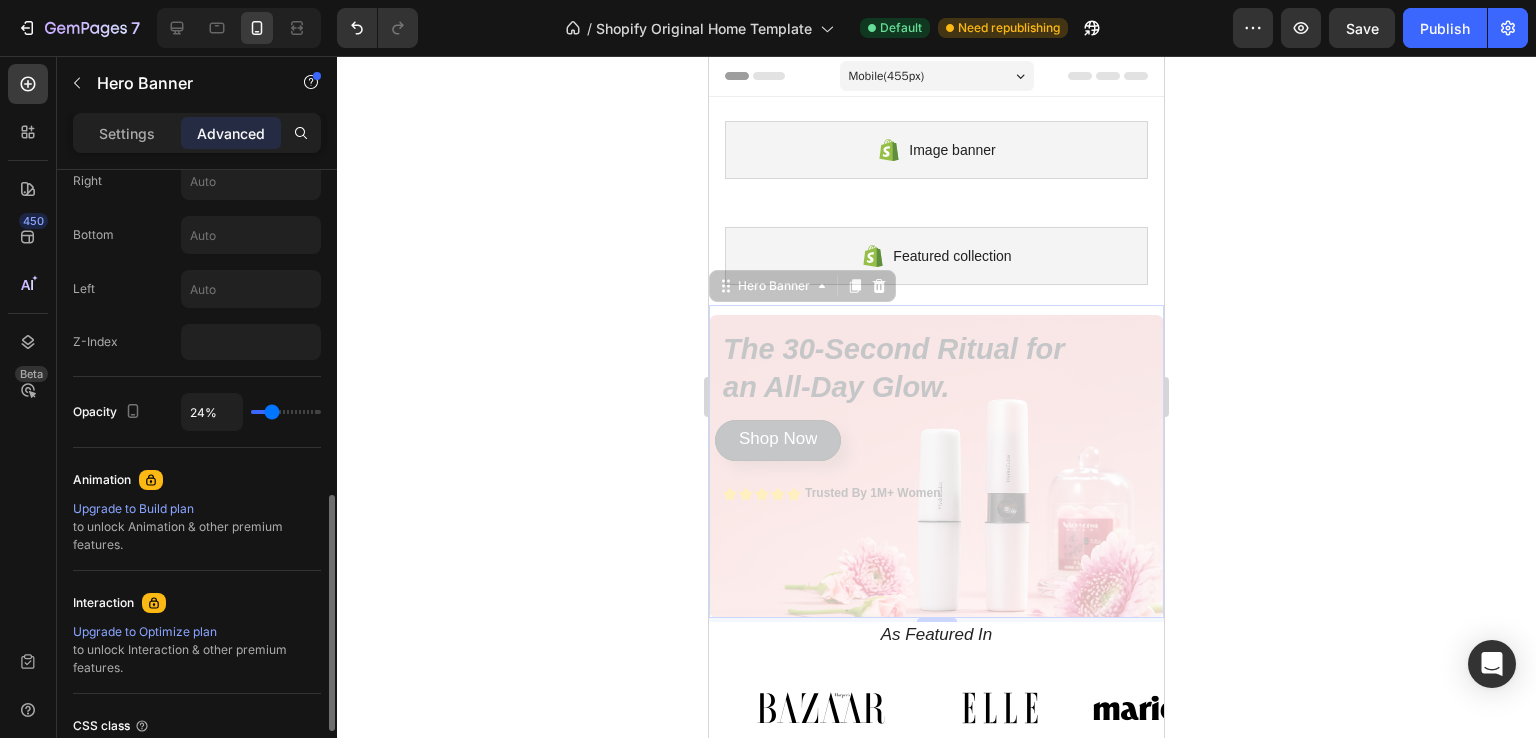 type on "0%" 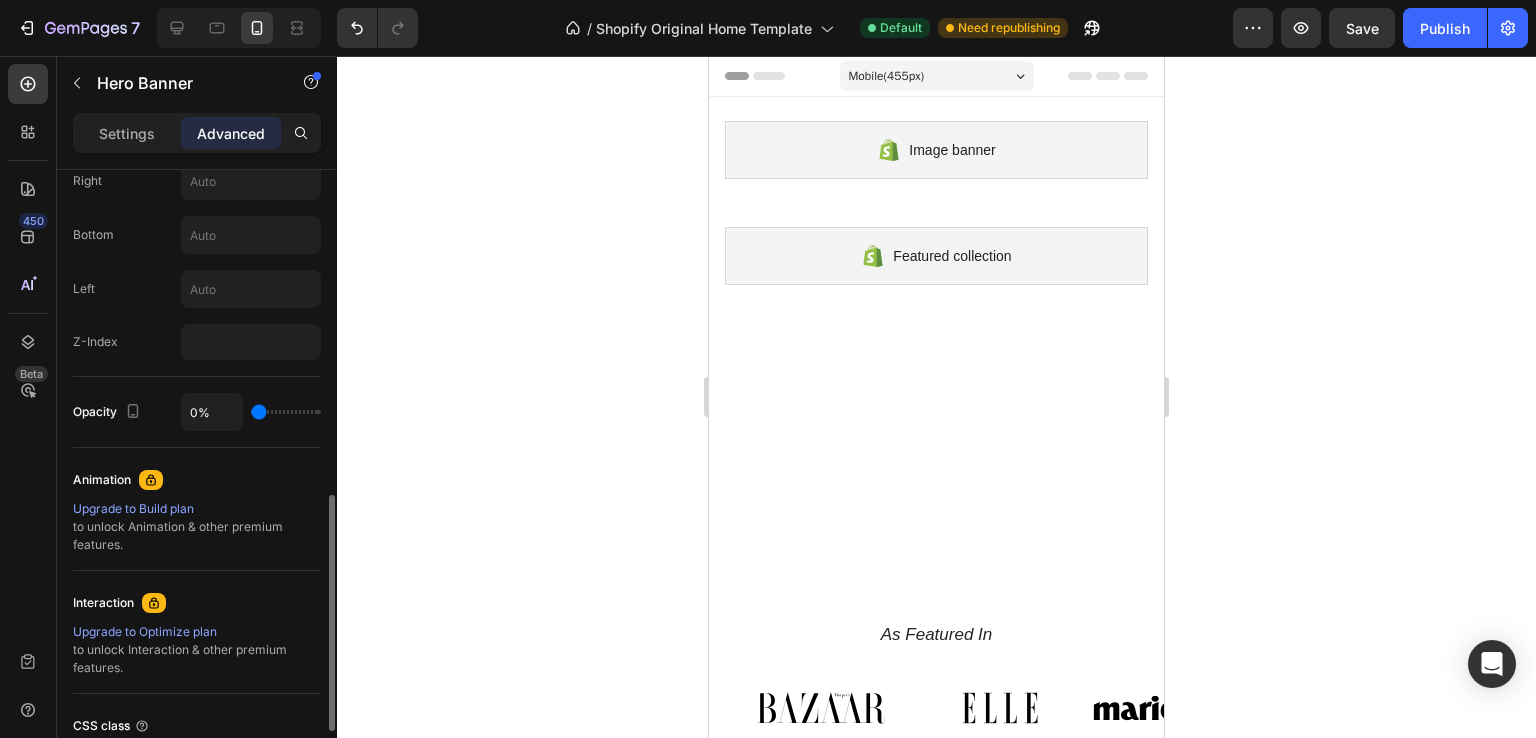 type on "100%" 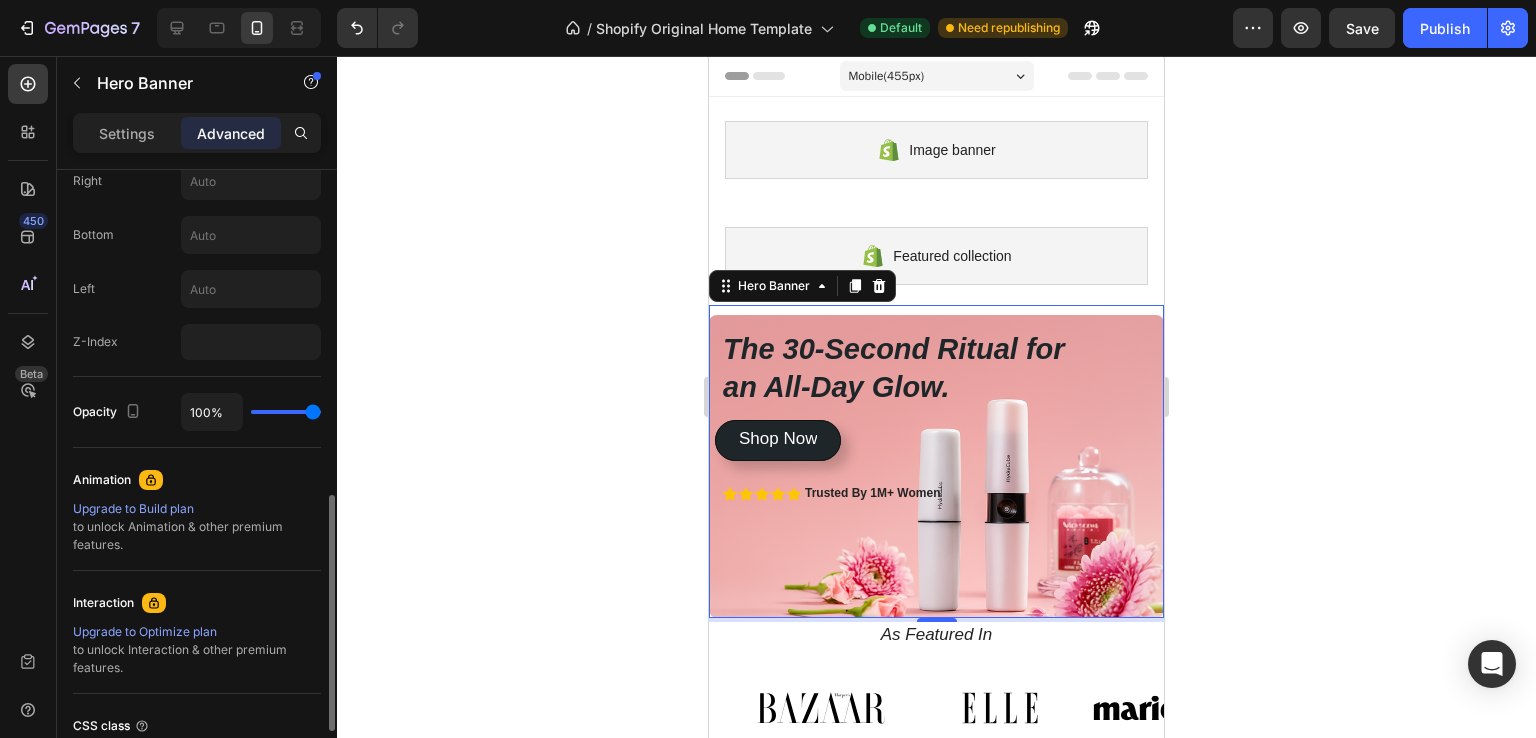 drag, startPoint x: 311, startPoint y: 405, endPoint x: 432, endPoint y: 413, distance: 121.264175 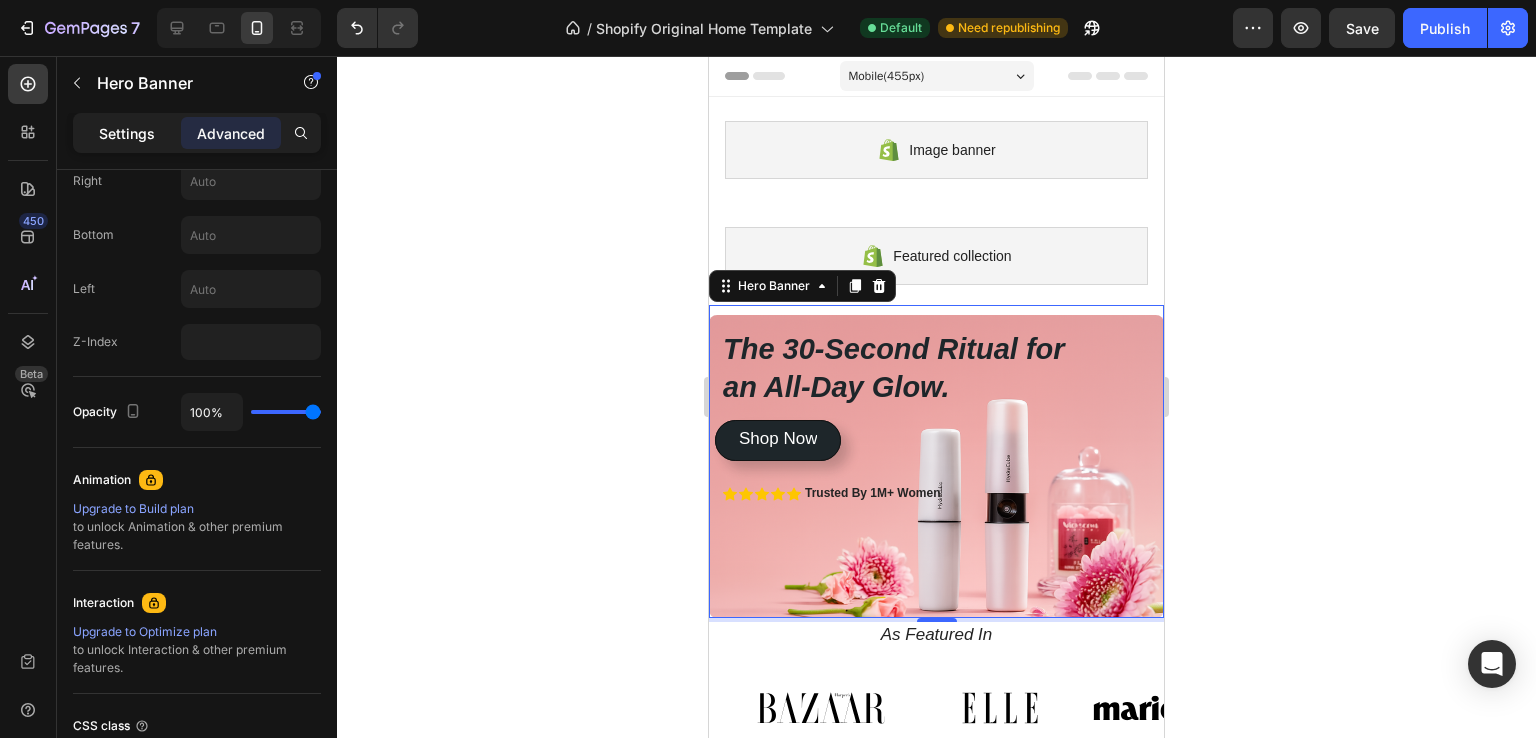 click on "Settings" at bounding box center [127, 133] 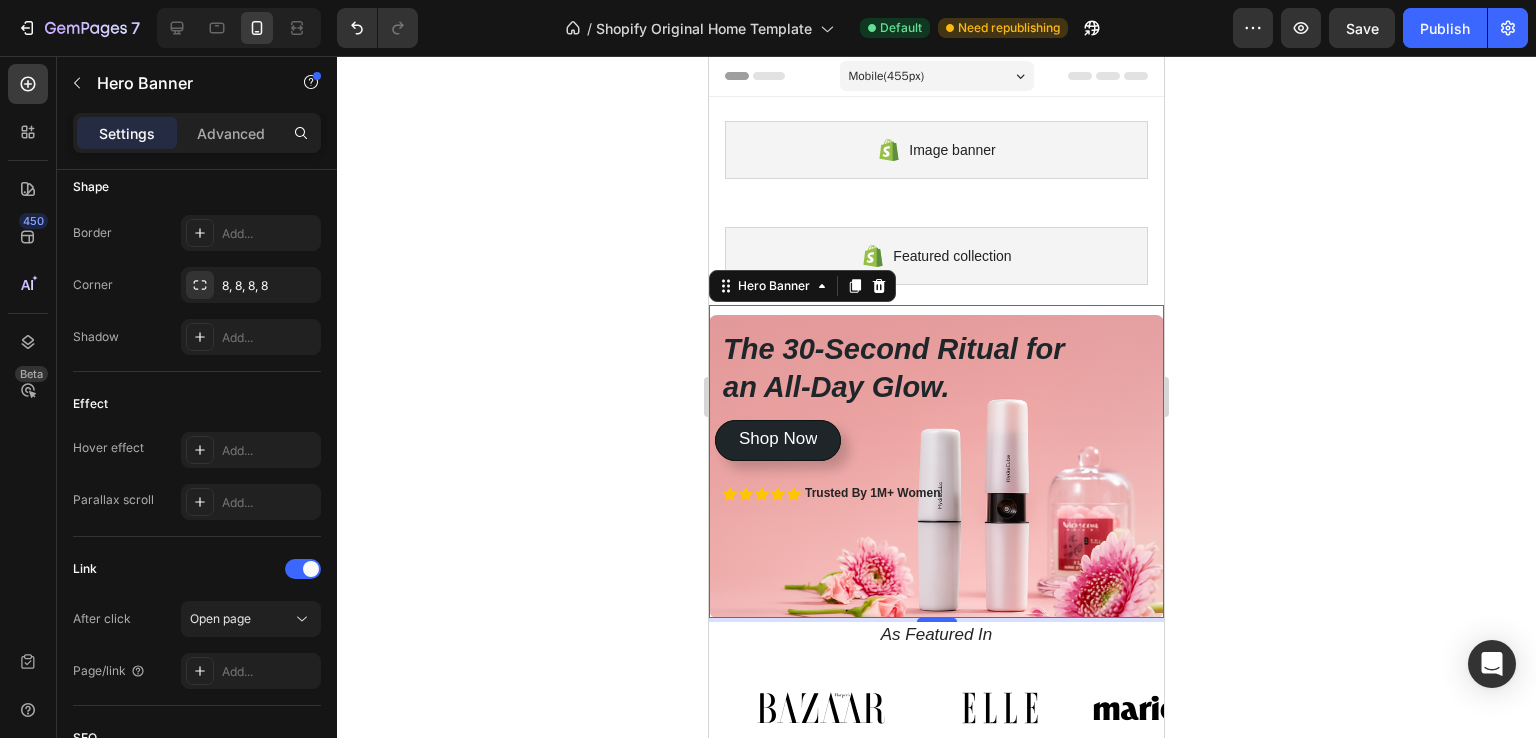 click on "The 30-Second Ritual for an All-Day Glow. Heading Icon Icon Icon Icon Icon Icon List Trusted By 1M+ Women Text Block Row Get instant, touchless hydration that absorbs in seconds, leaving nothing behind but a fresh, dewy radiance. Text Block Shop Now Button Shop Now Button" at bounding box center (936, 475) 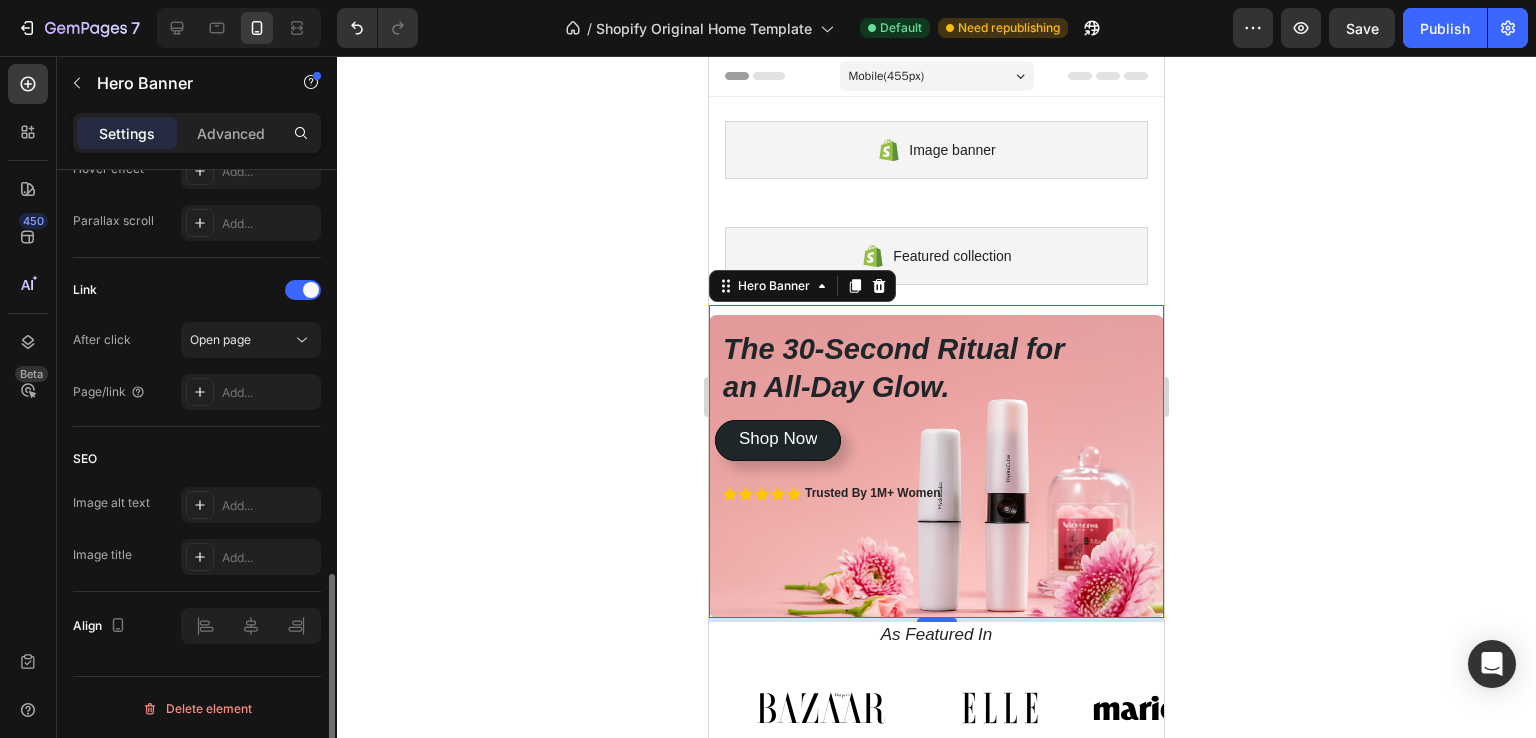 scroll, scrollTop: 840, scrollLeft: 0, axis: vertical 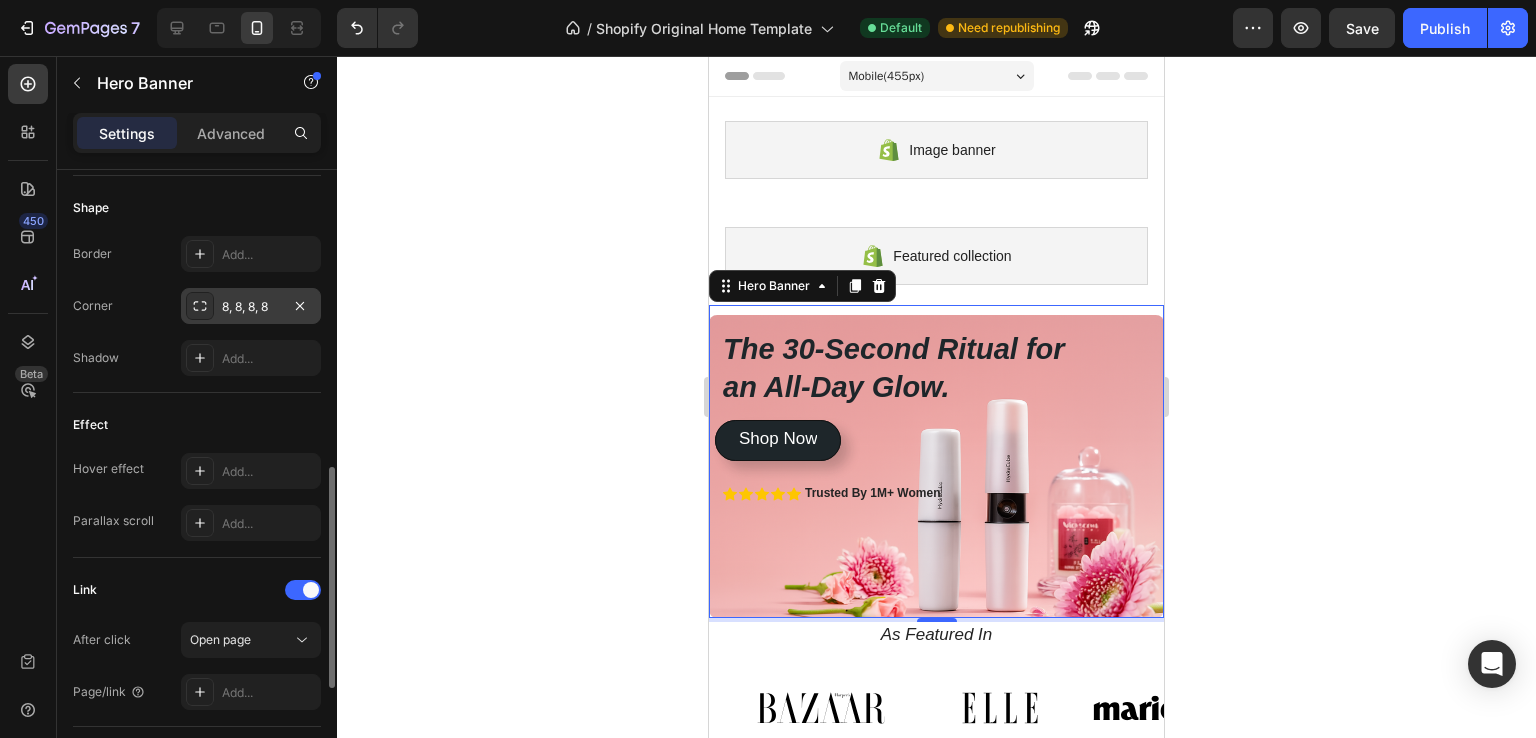 click at bounding box center [200, 306] 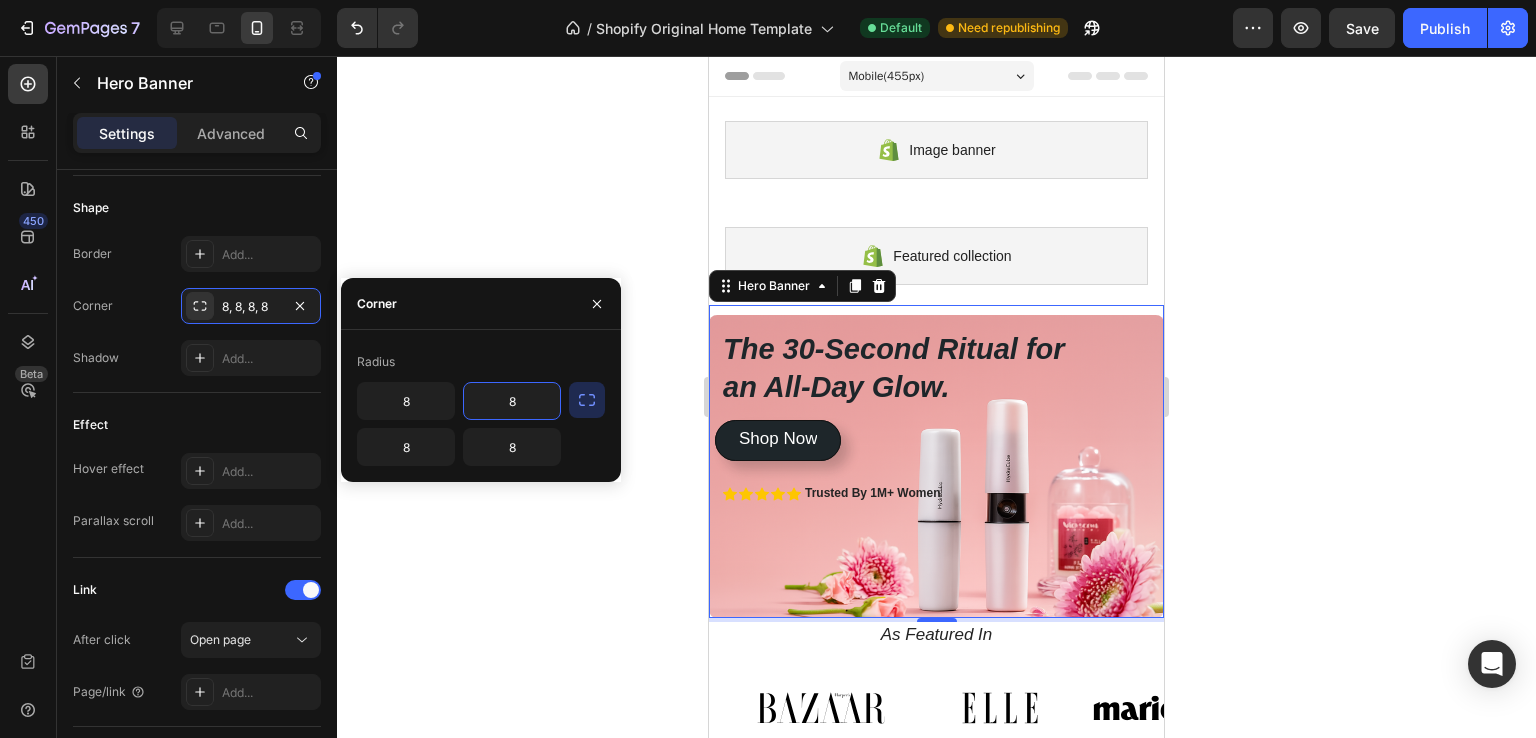 click on "8" at bounding box center [512, 401] 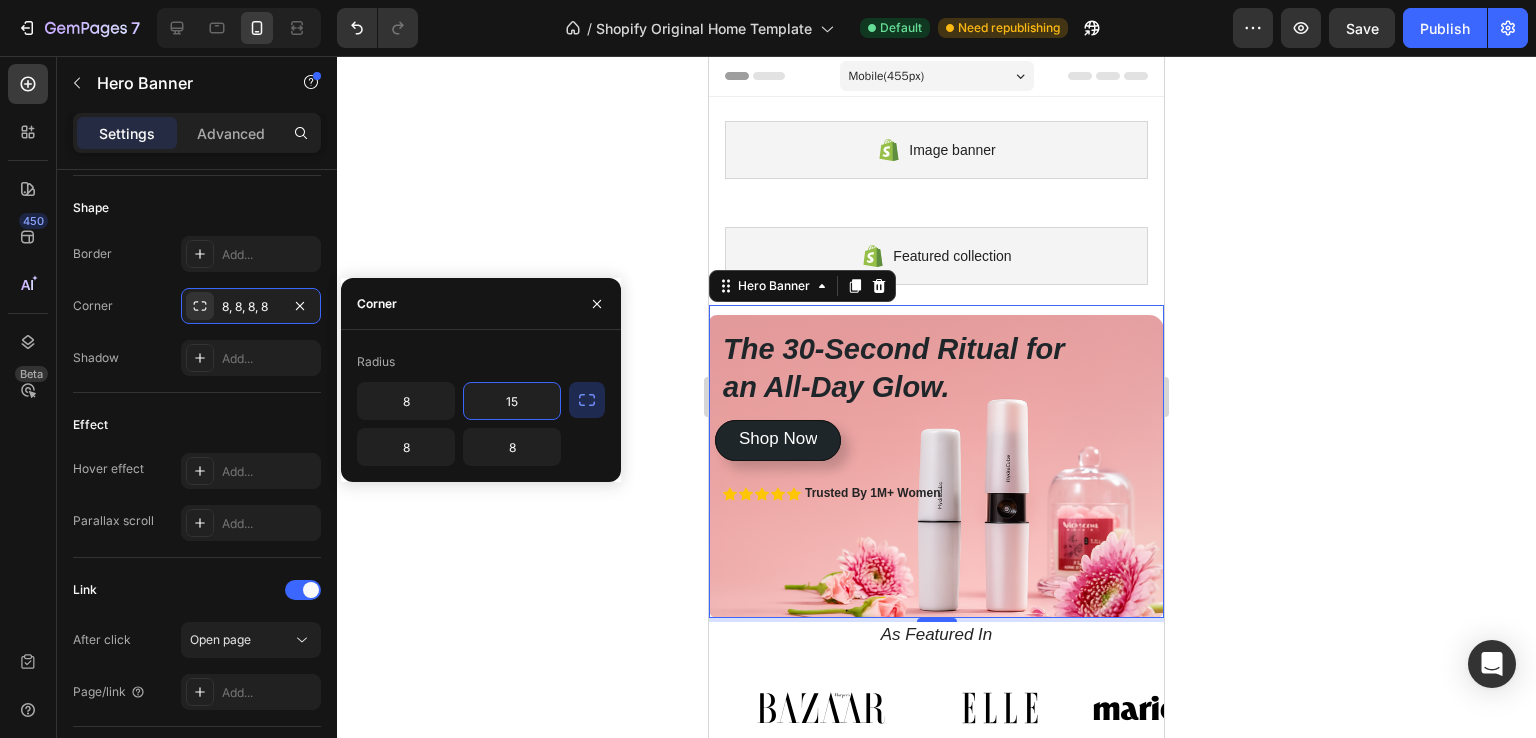 type on "1" 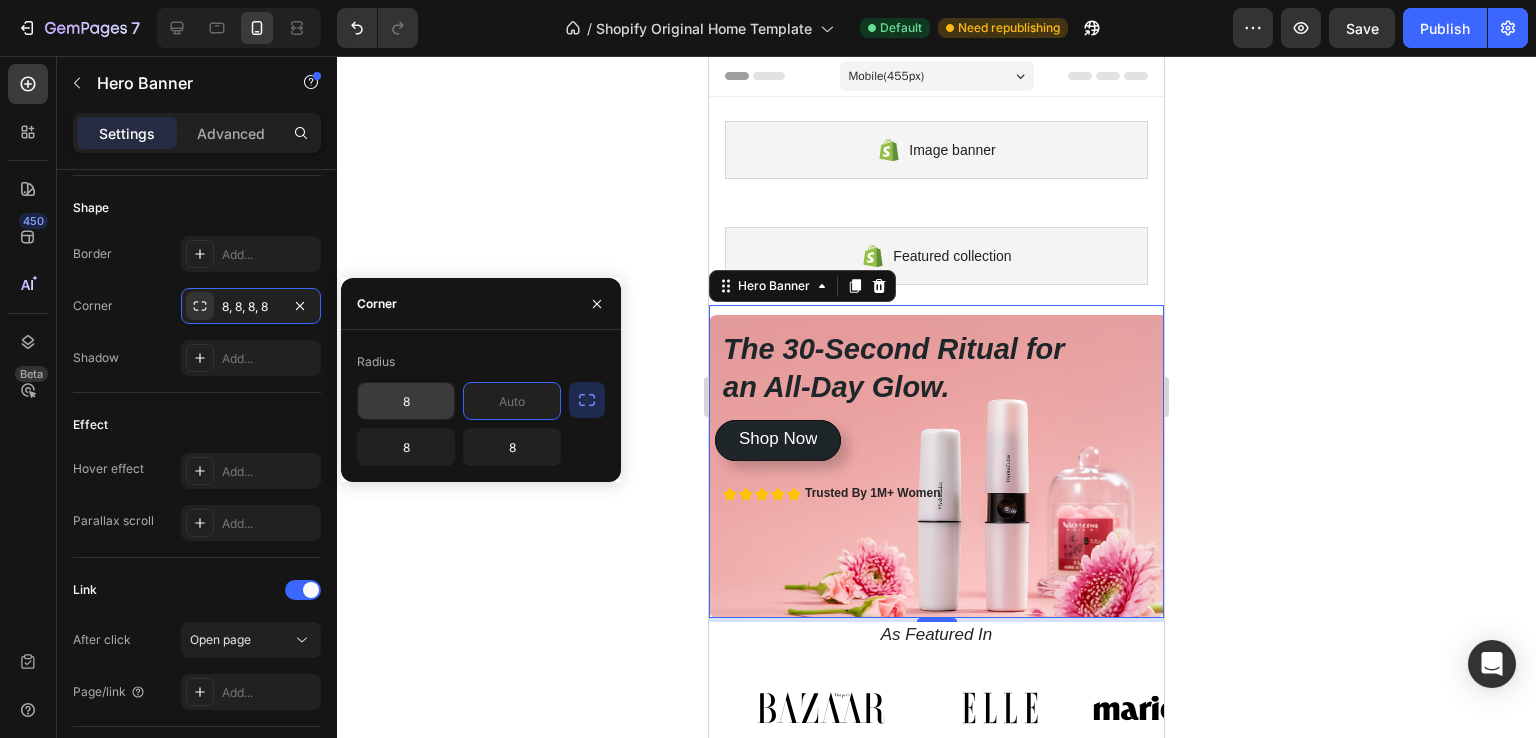 type 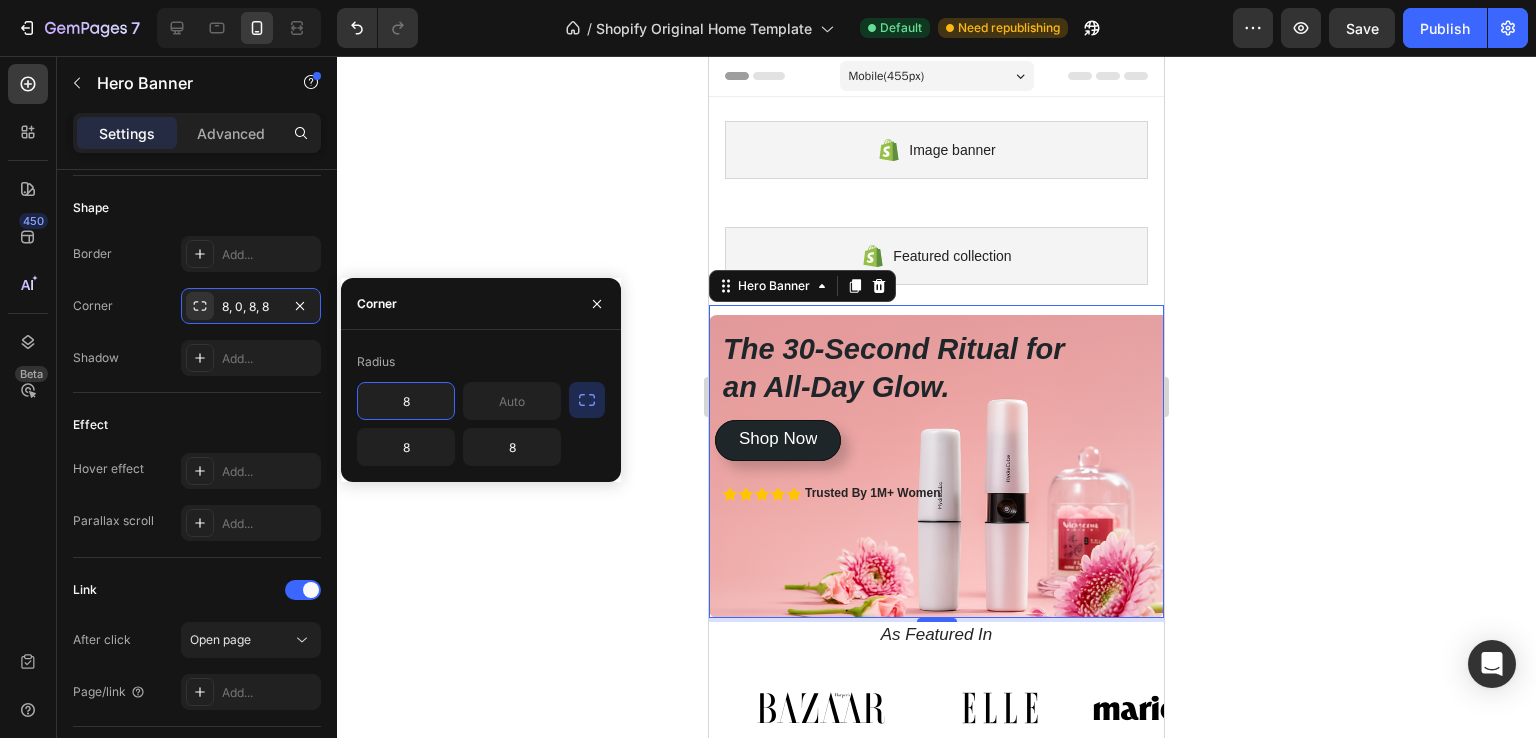 click on "8" at bounding box center (406, 401) 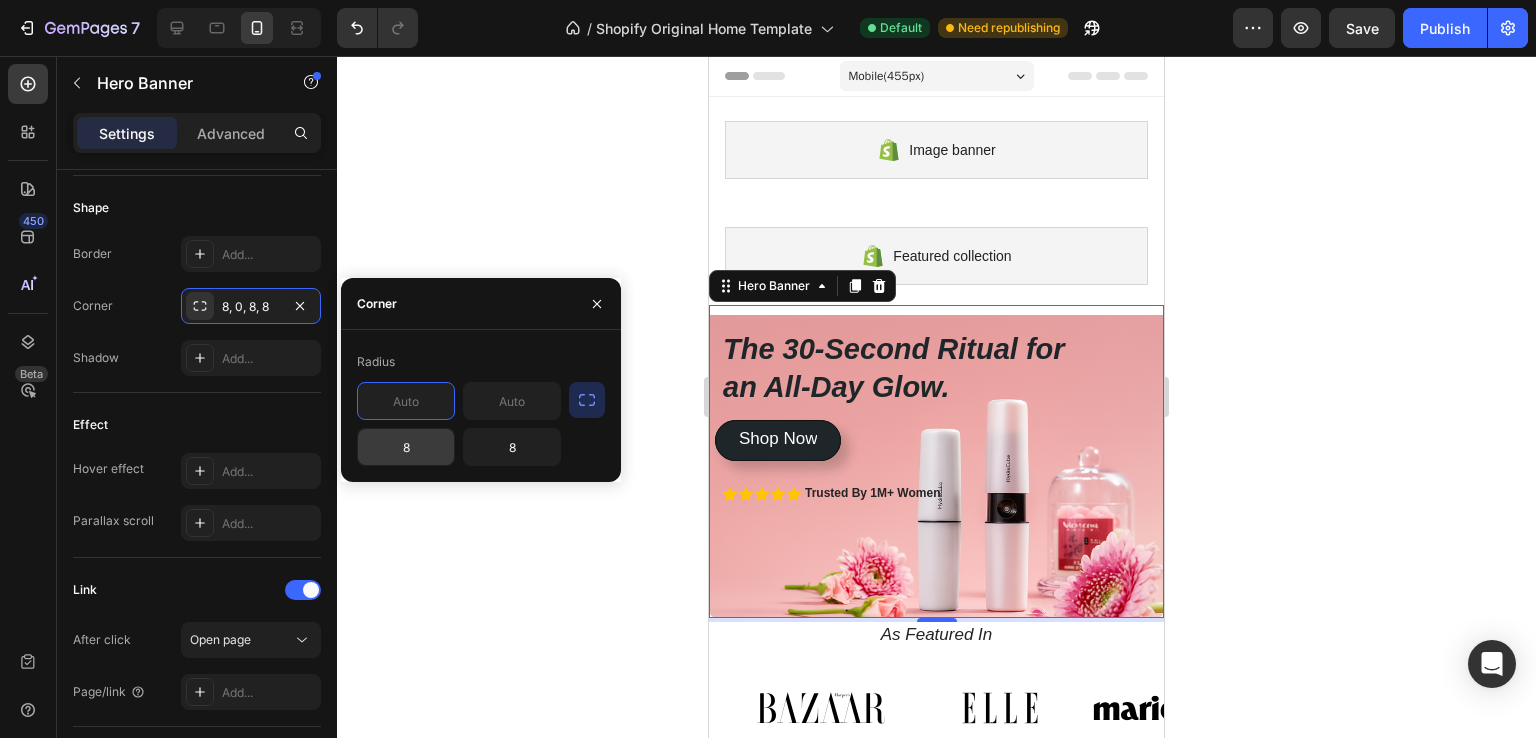type 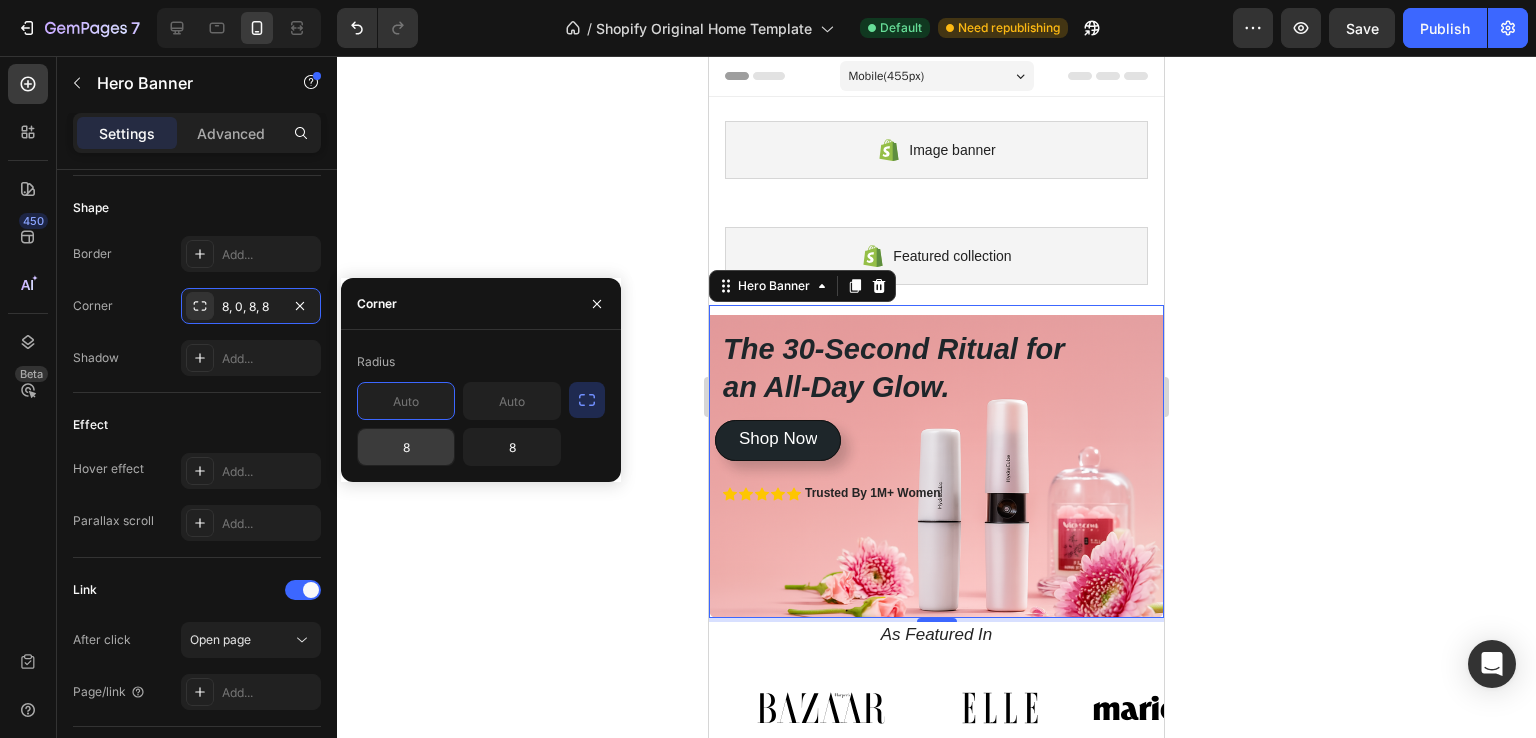 click on "8" at bounding box center [406, 447] 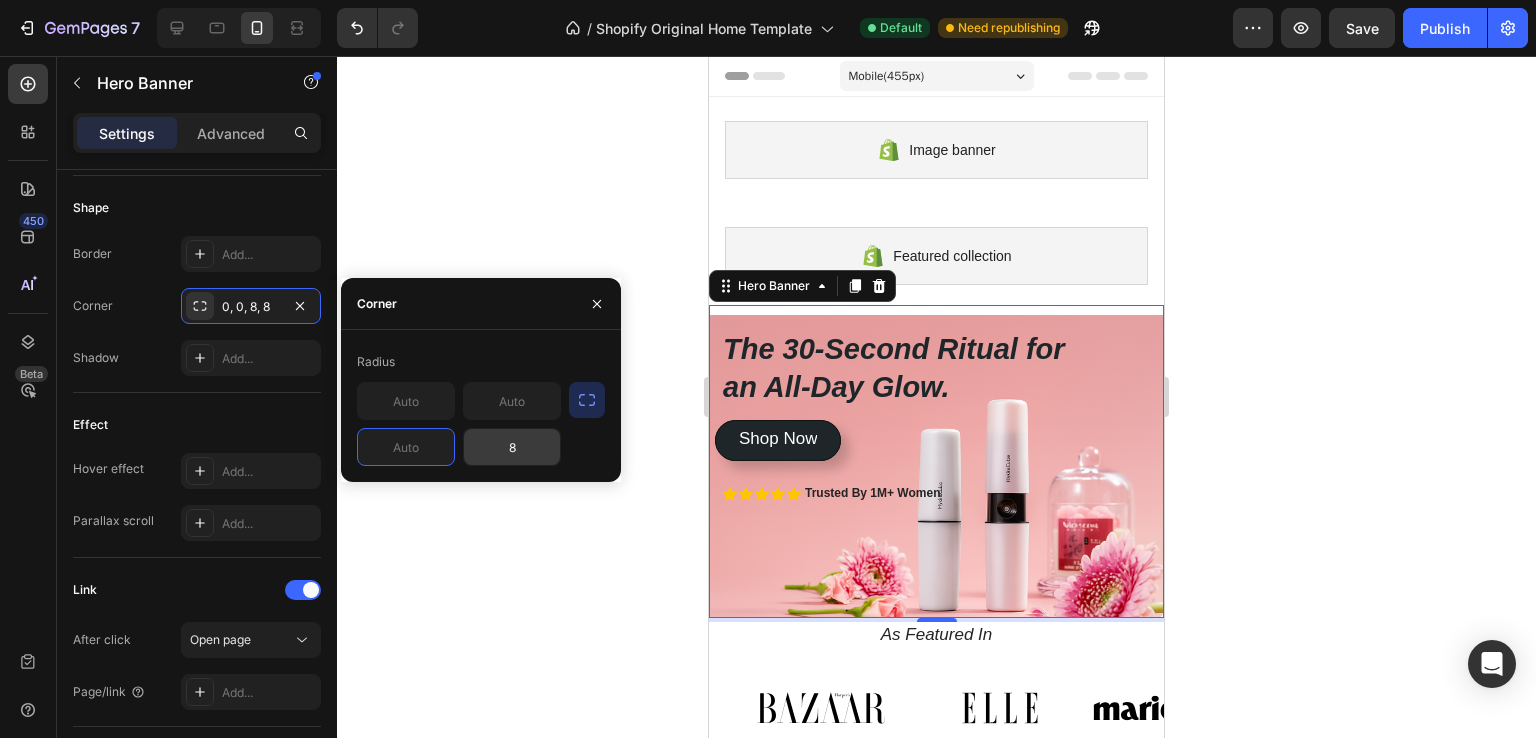type 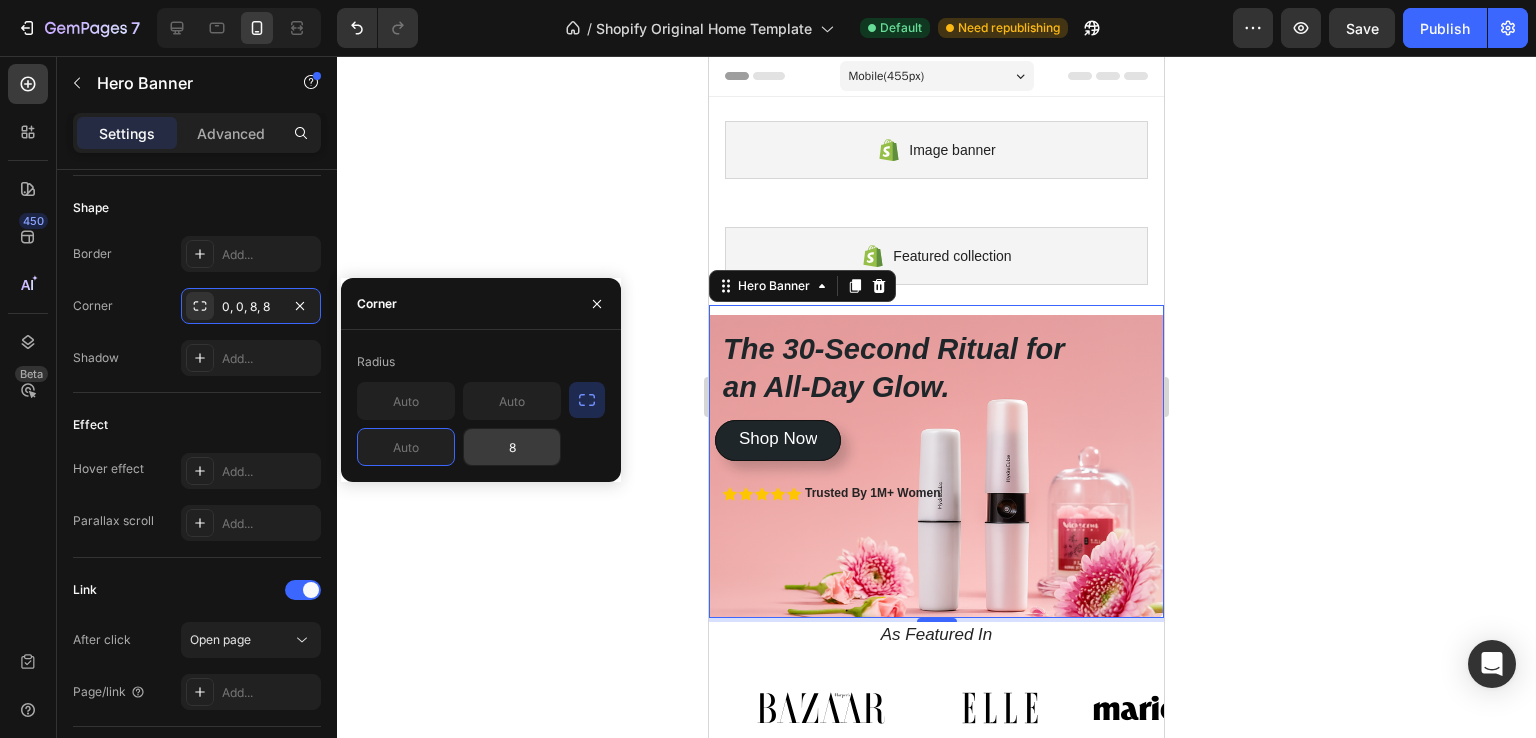 click on "8" at bounding box center (512, 447) 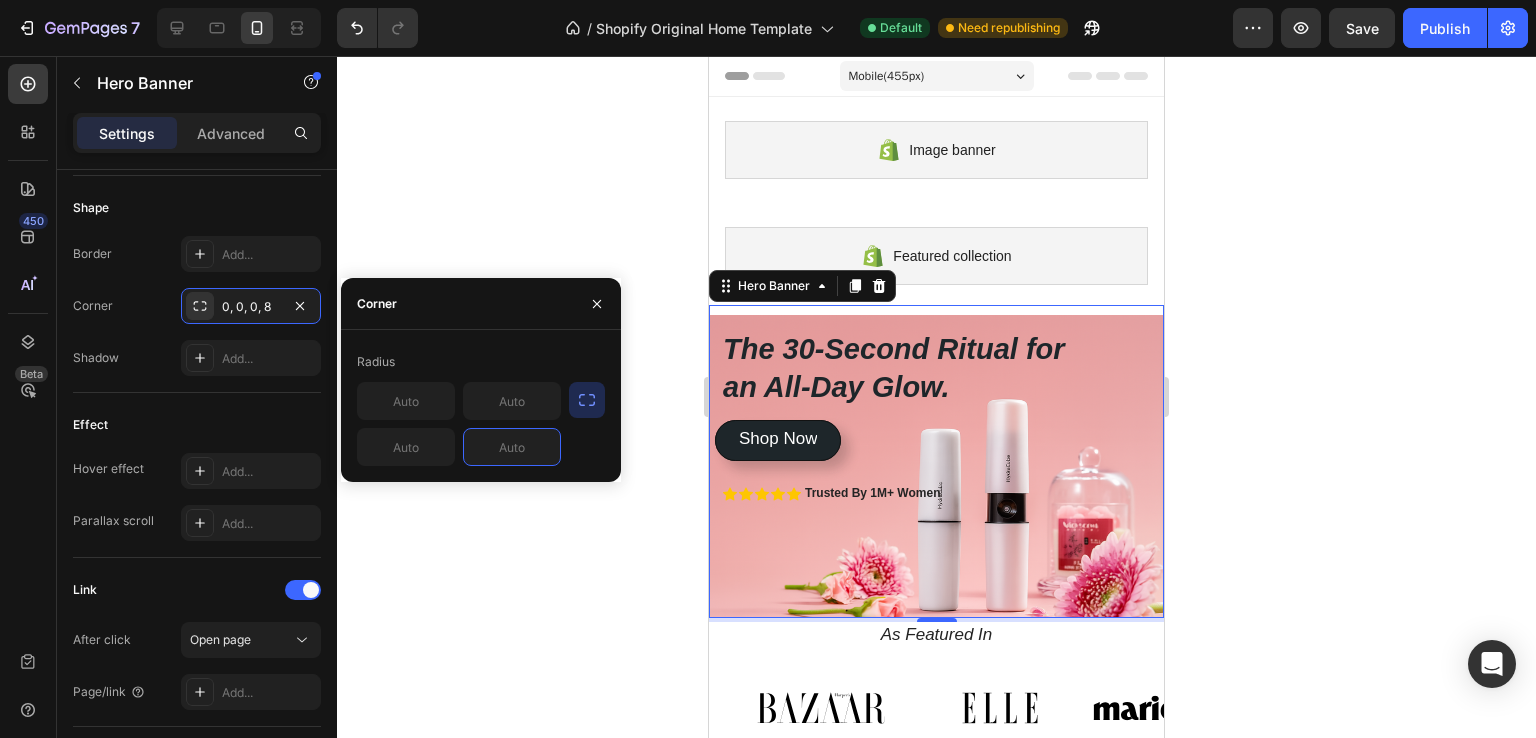 type 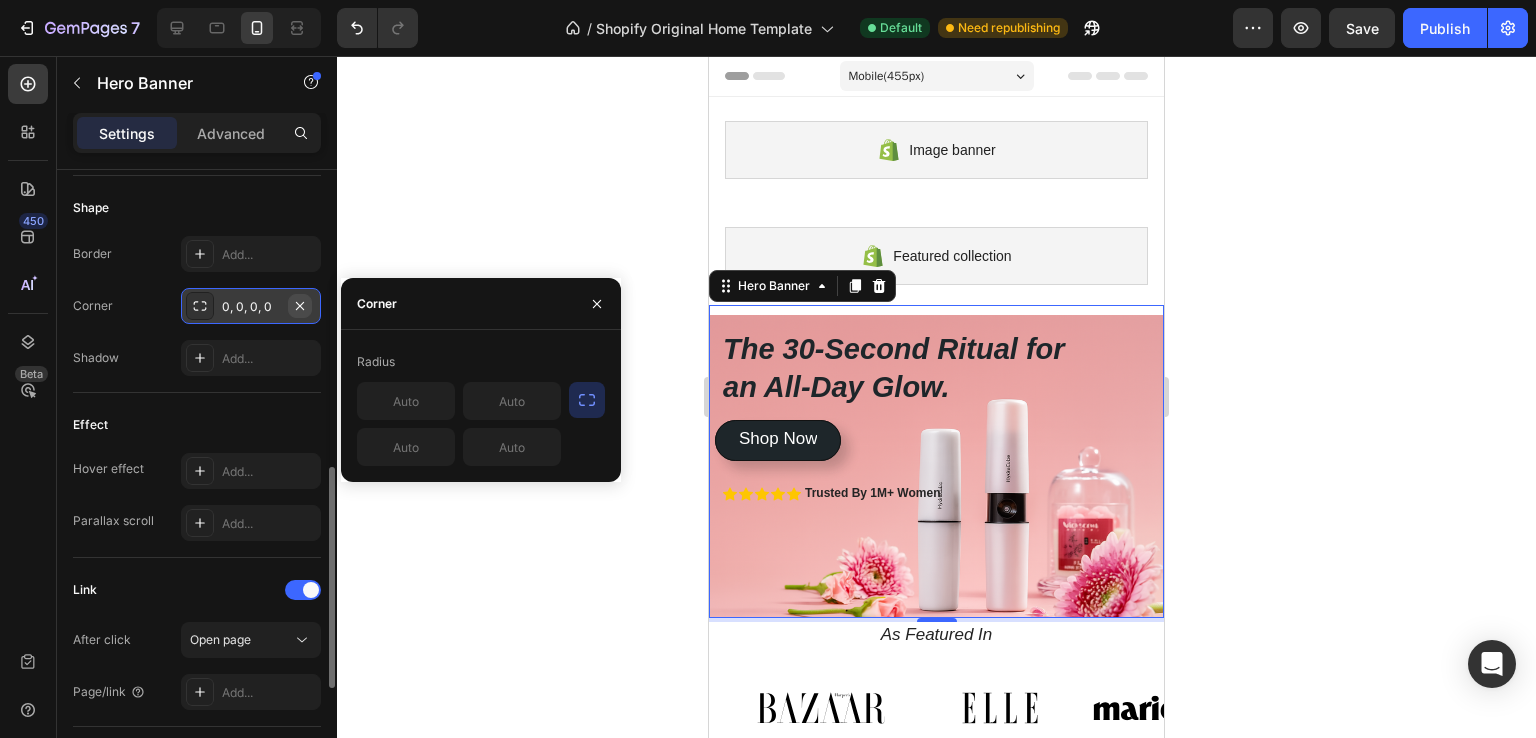click 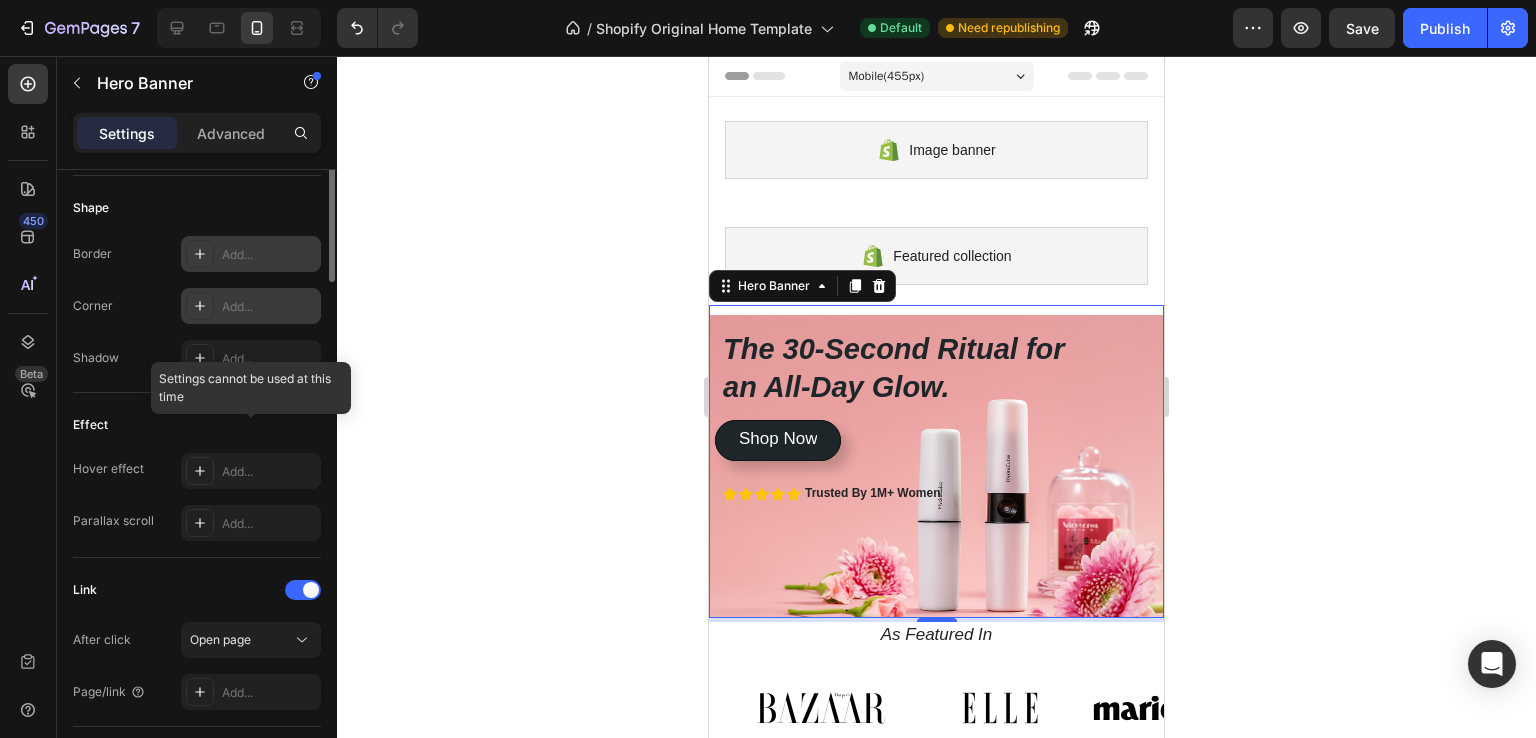 scroll, scrollTop: 540, scrollLeft: 0, axis: vertical 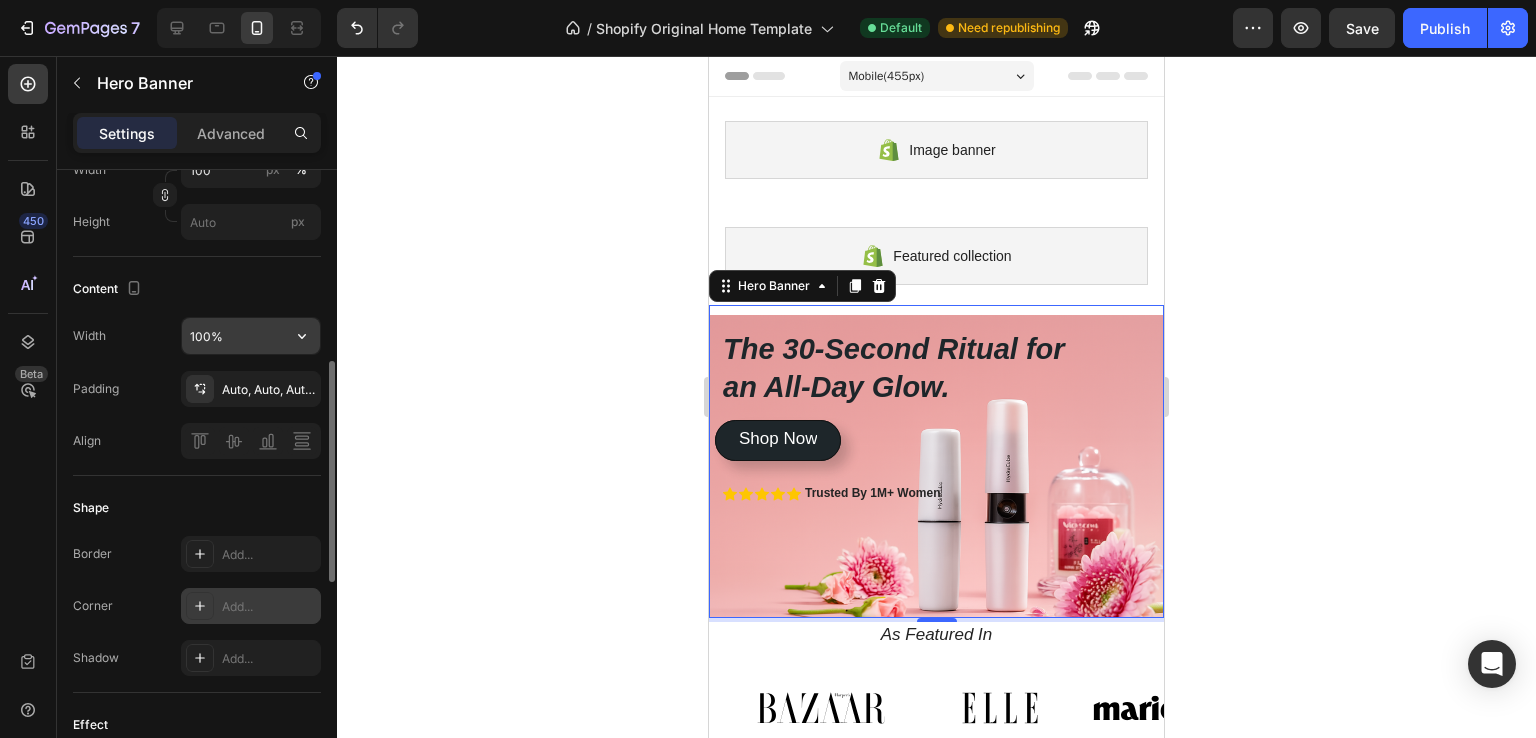 click on "100%" at bounding box center [251, 336] 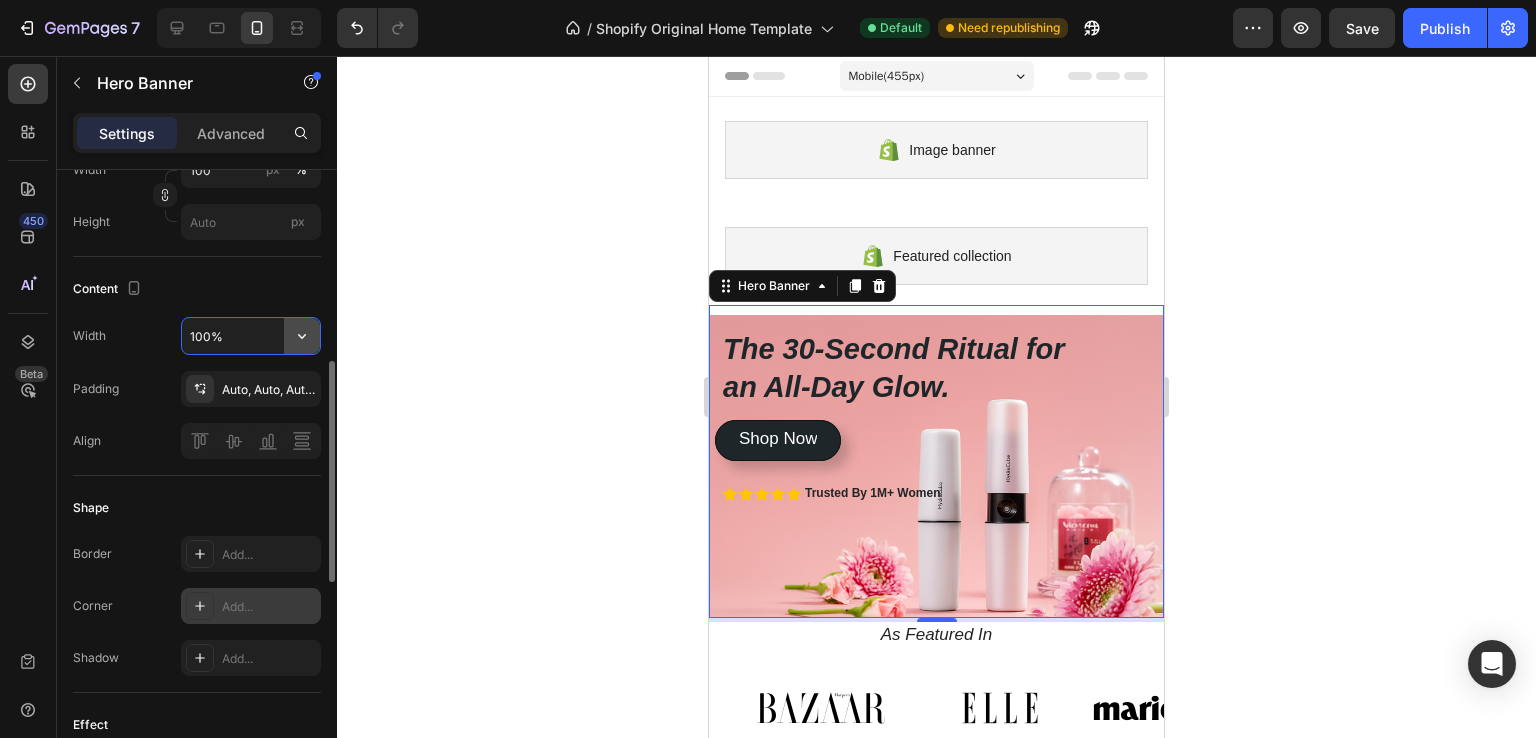 click 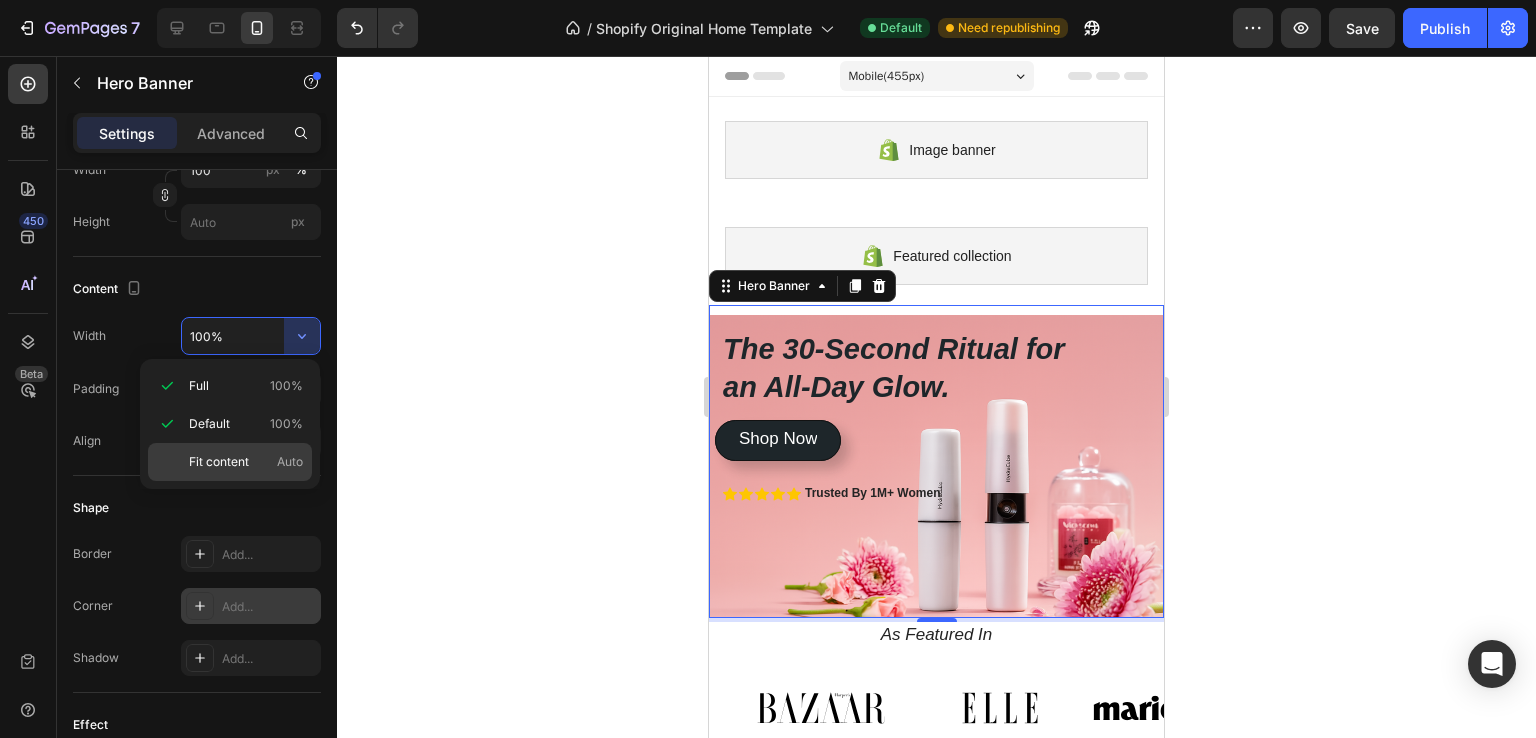 click on "Fit content Auto" at bounding box center [246, 462] 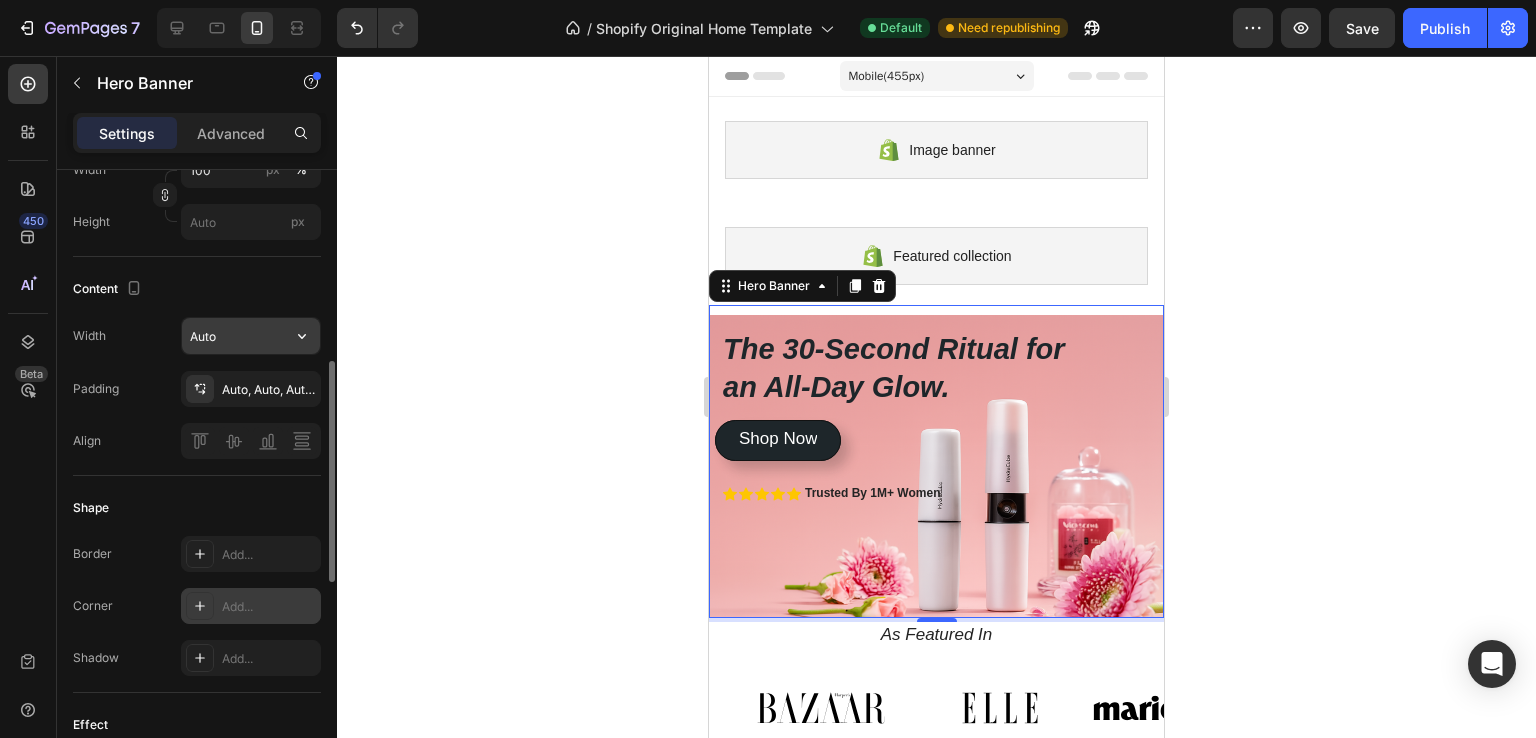 click on "Auto" at bounding box center (251, 336) 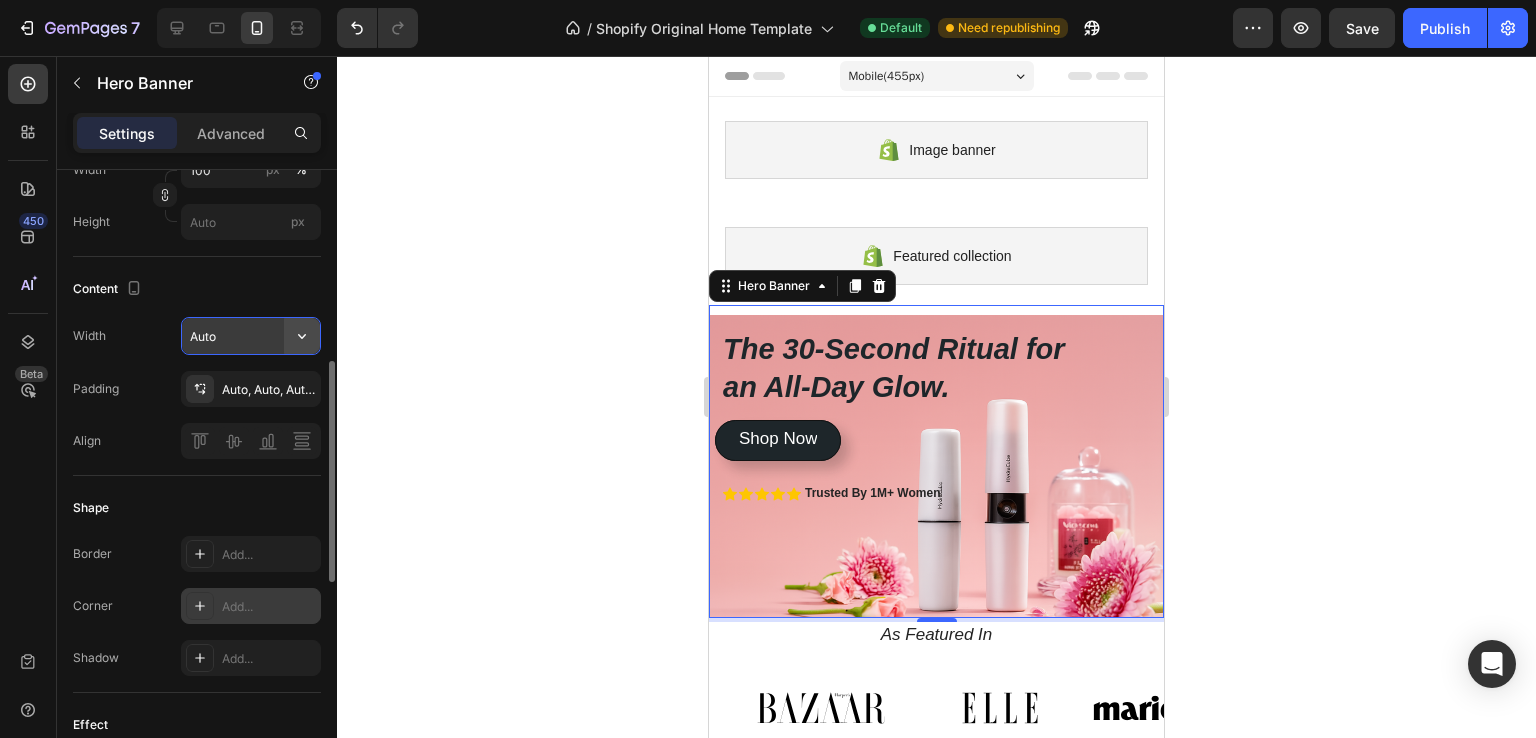 click 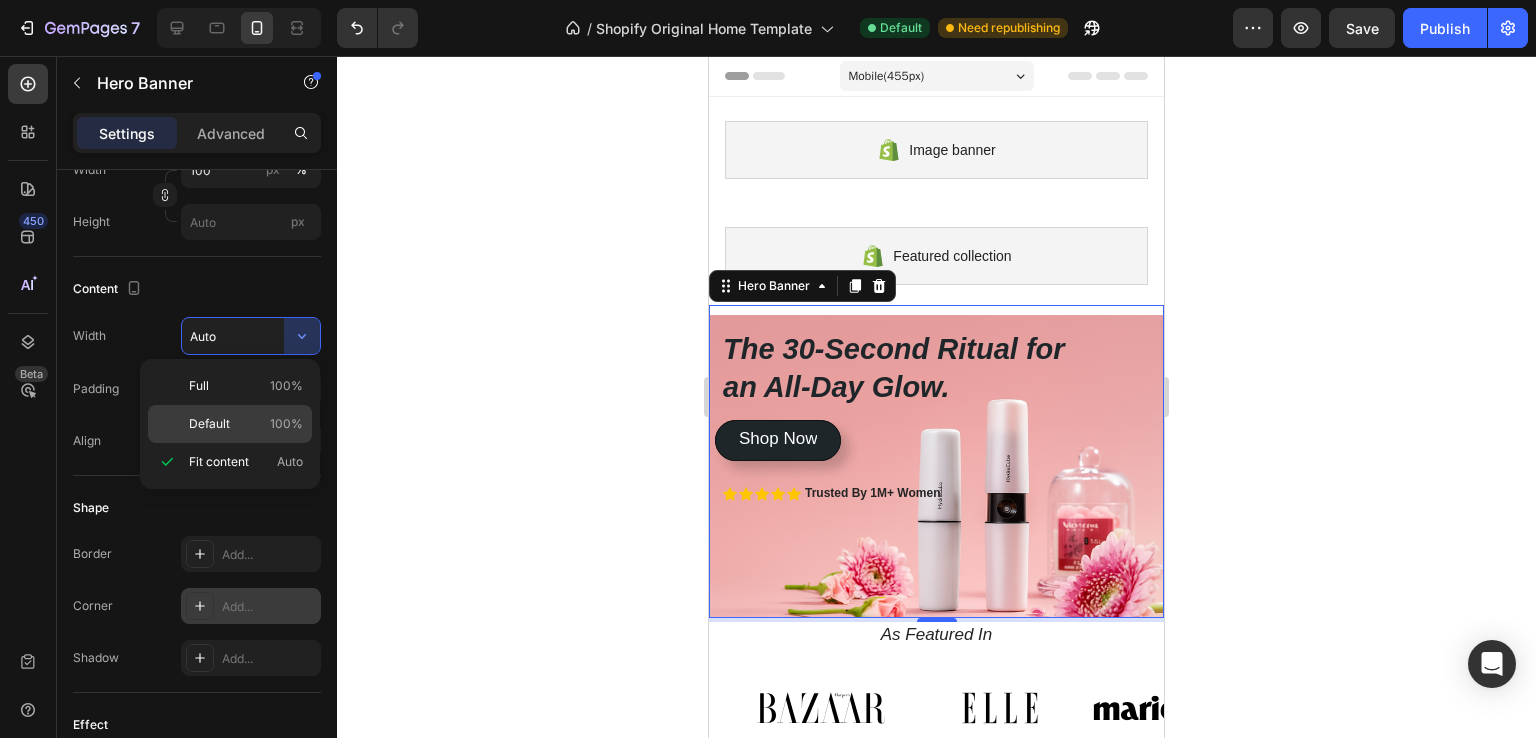 click on "Default 100%" at bounding box center [246, 424] 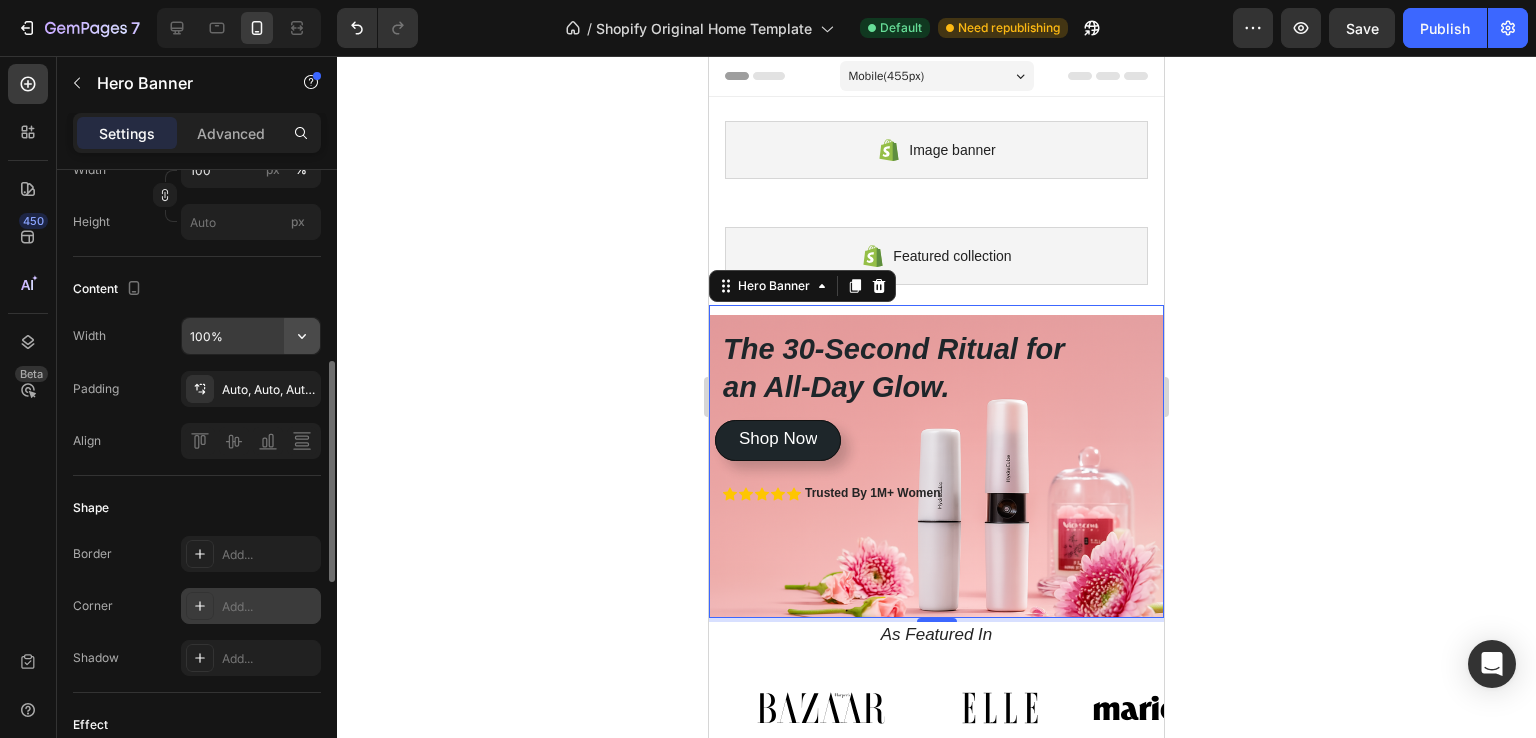 click 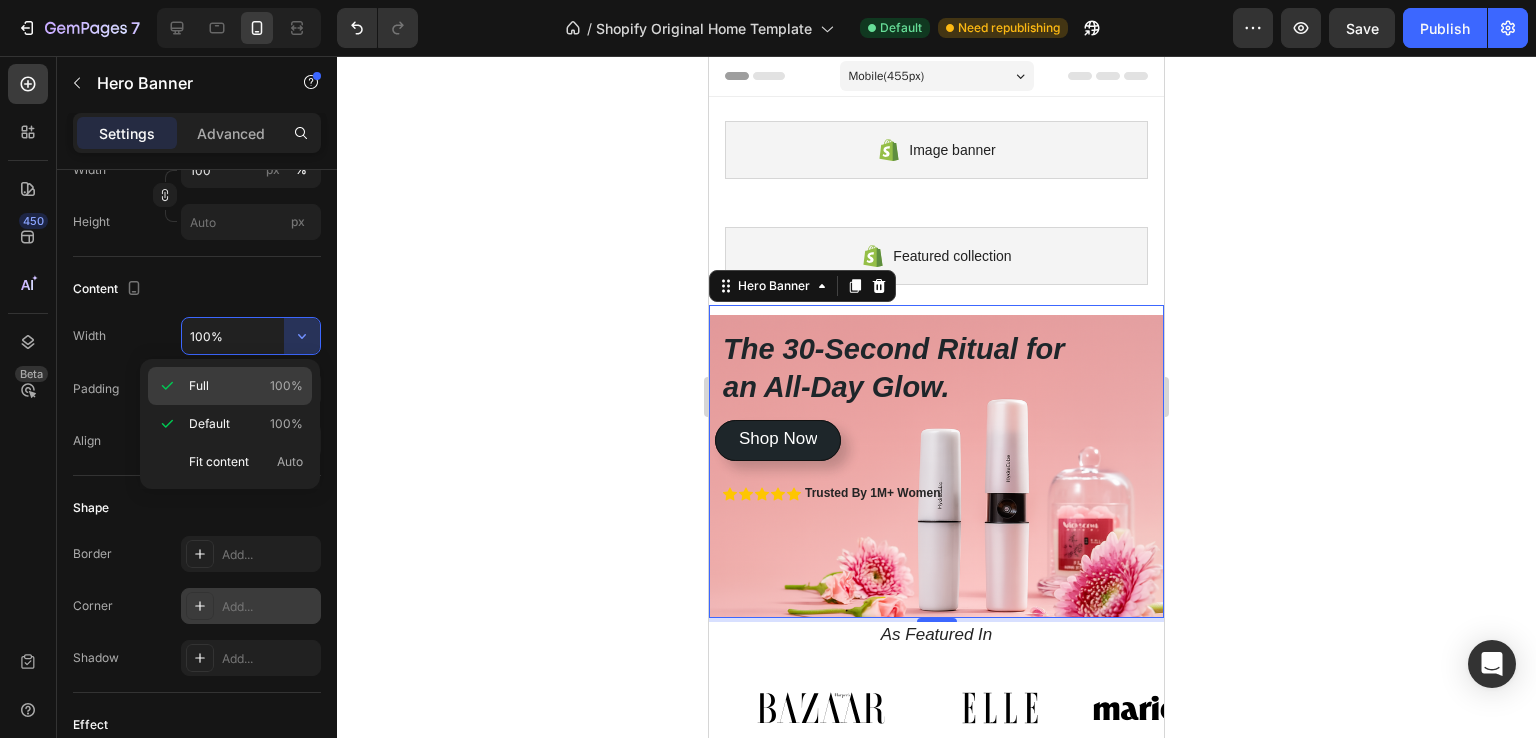 click on "Full 100%" 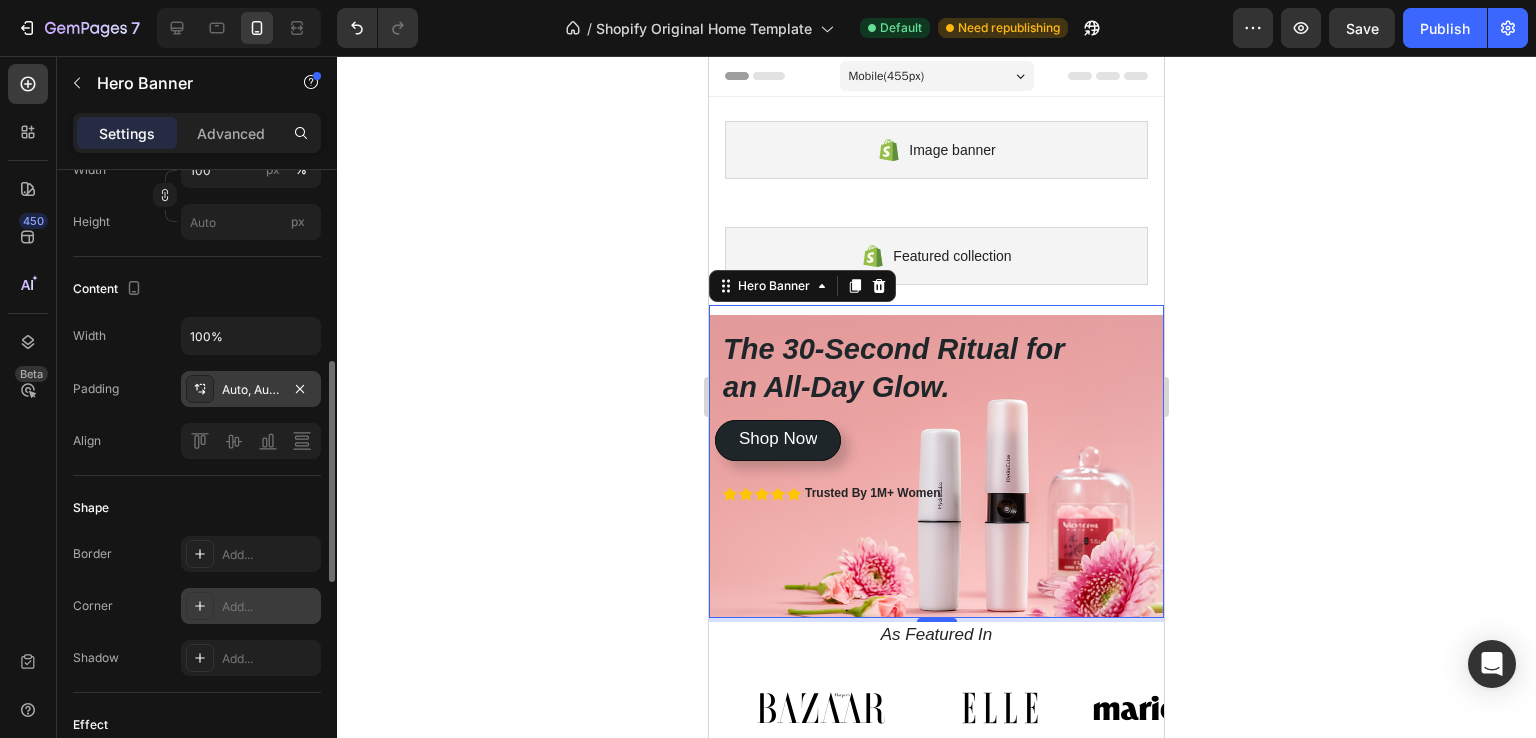 click on "Auto, Auto, Auto, Auto" at bounding box center [251, 390] 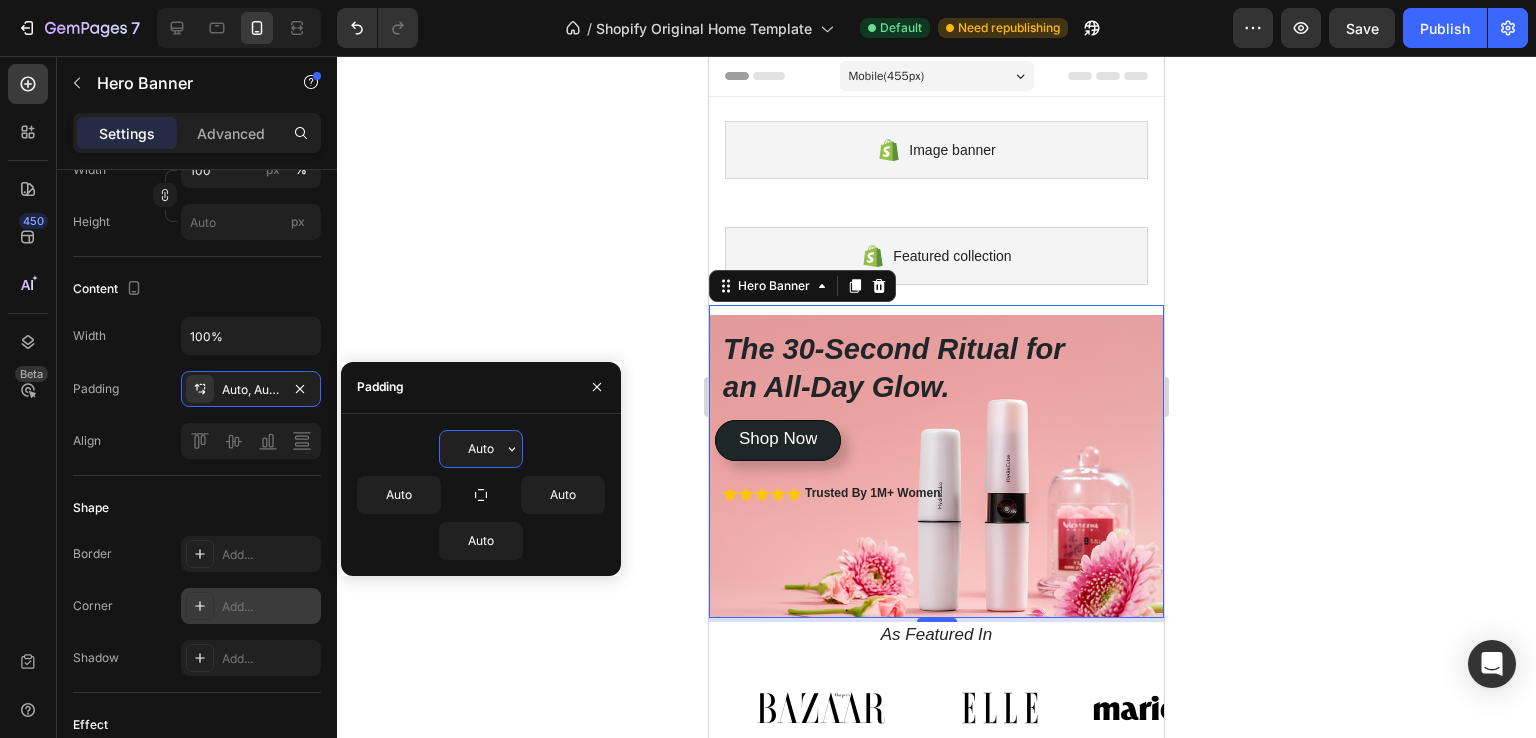 click on "Auto" at bounding box center [481, 449] 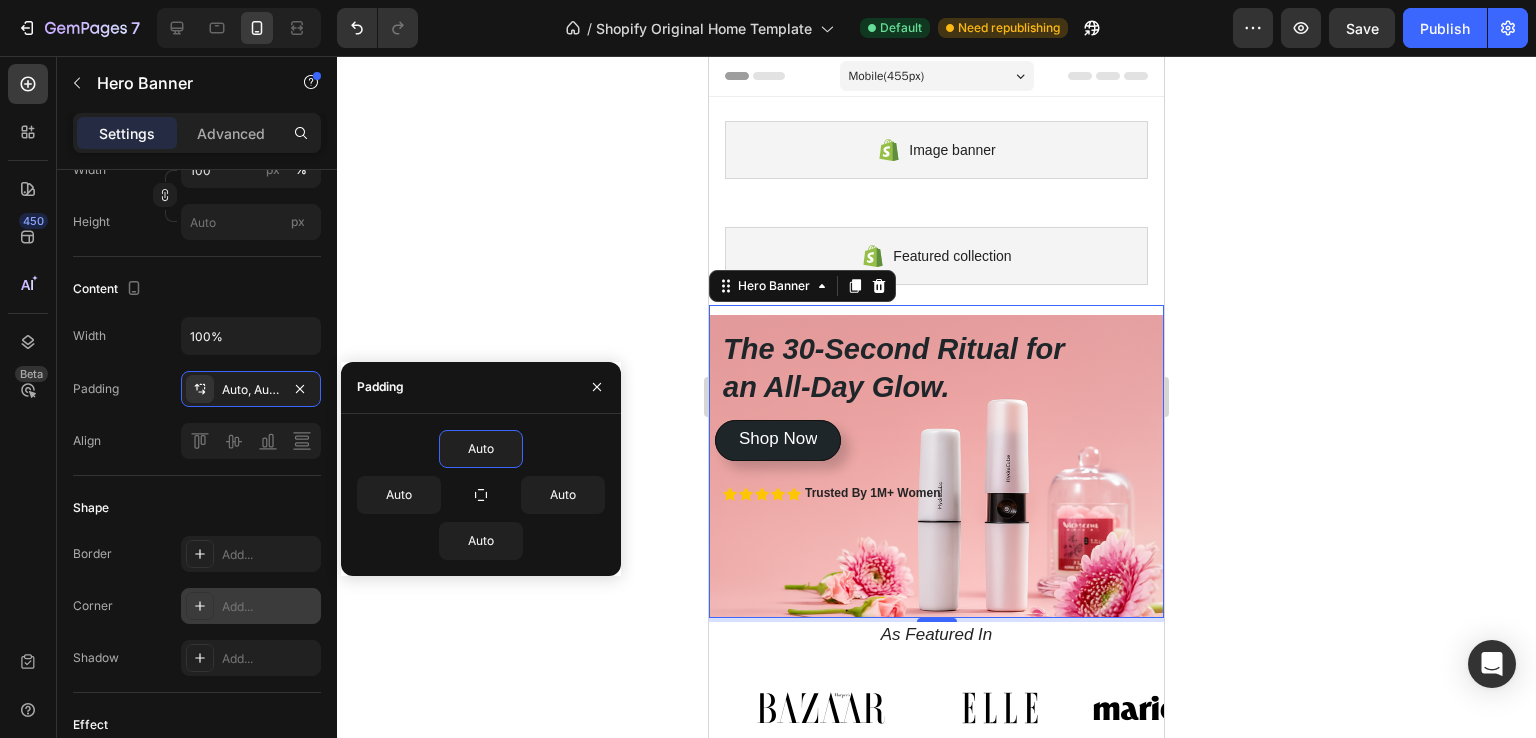 click on "Padding" at bounding box center [481, 388] 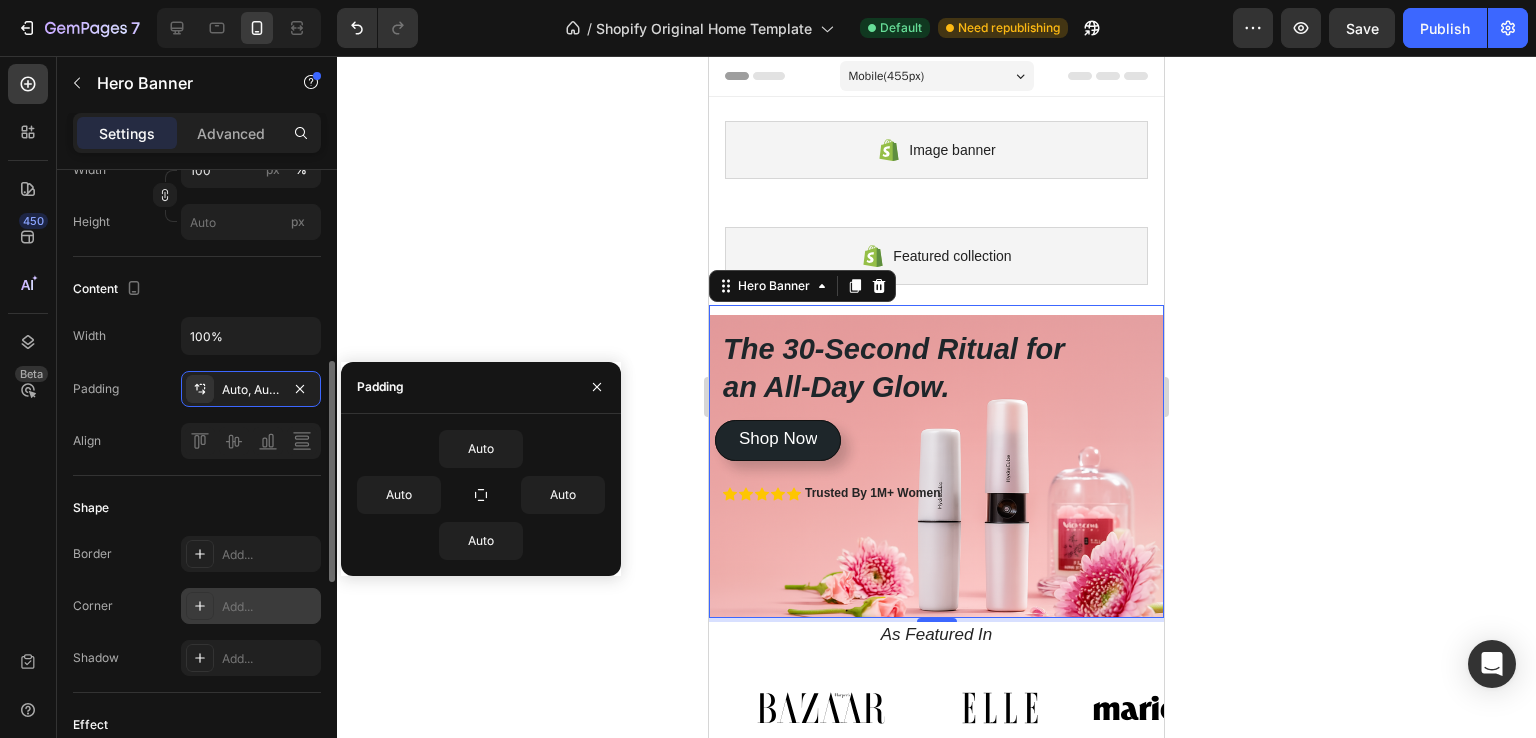 click on "Align" at bounding box center (197, 441) 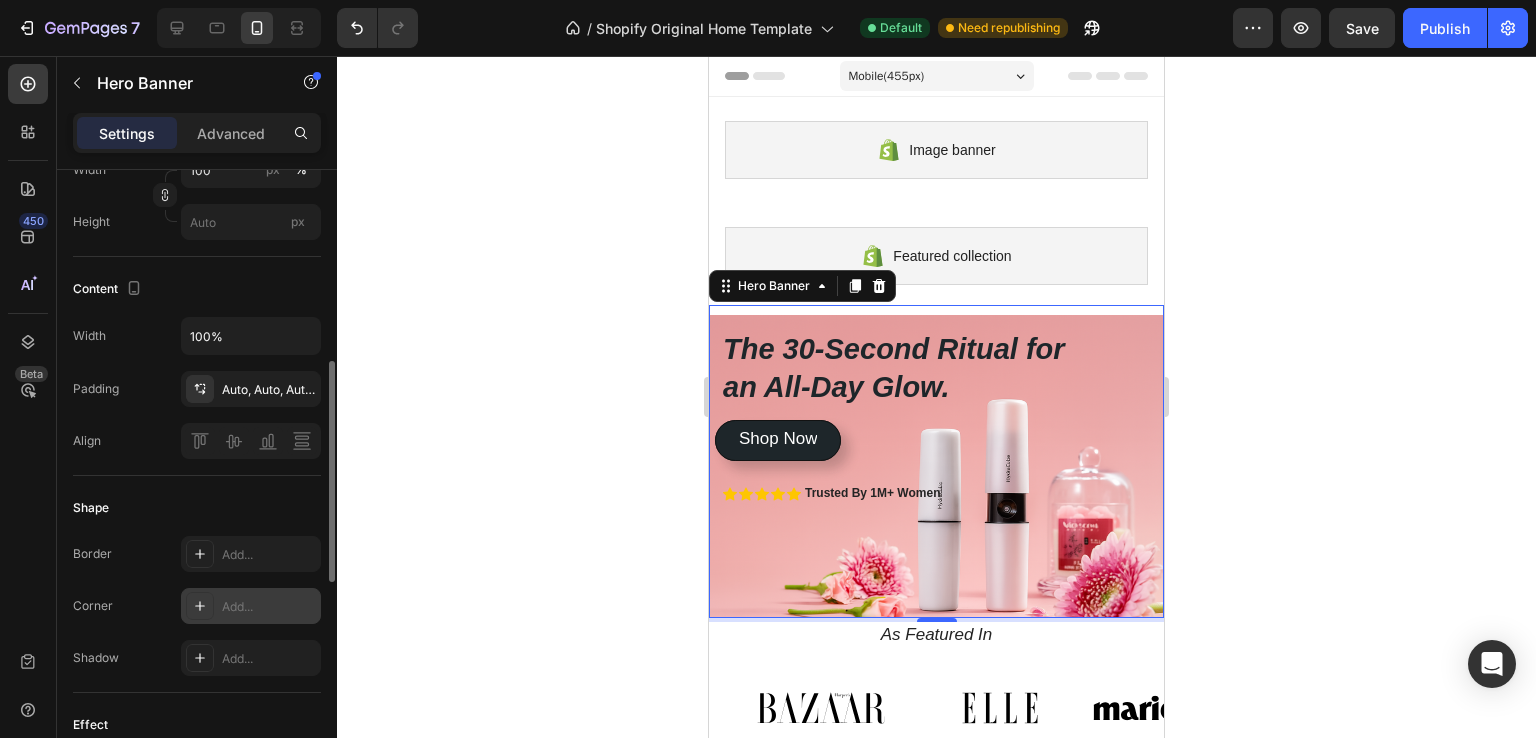 scroll, scrollTop: 240, scrollLeft: 0, axis: vertical 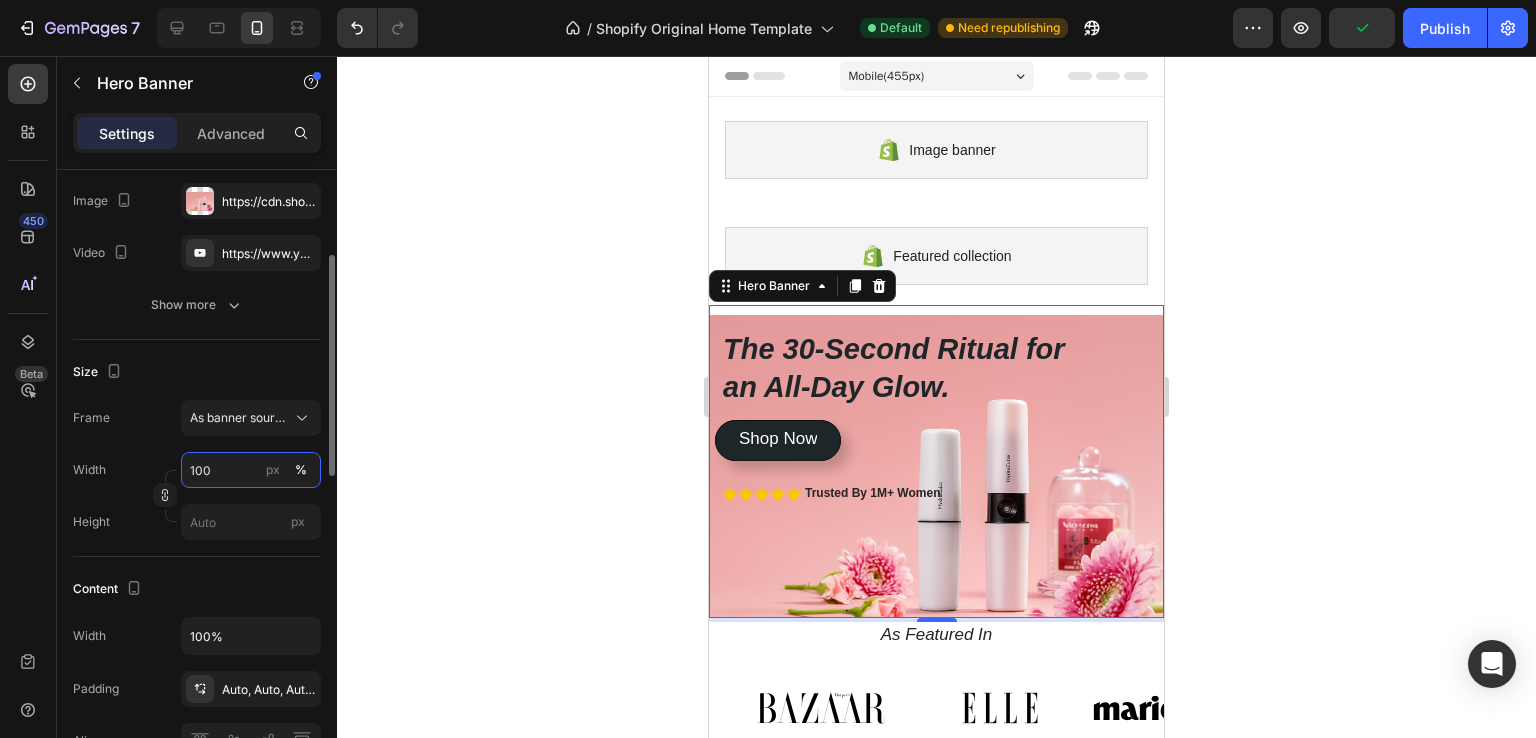 click on "100" at bounding box center (251, 470) 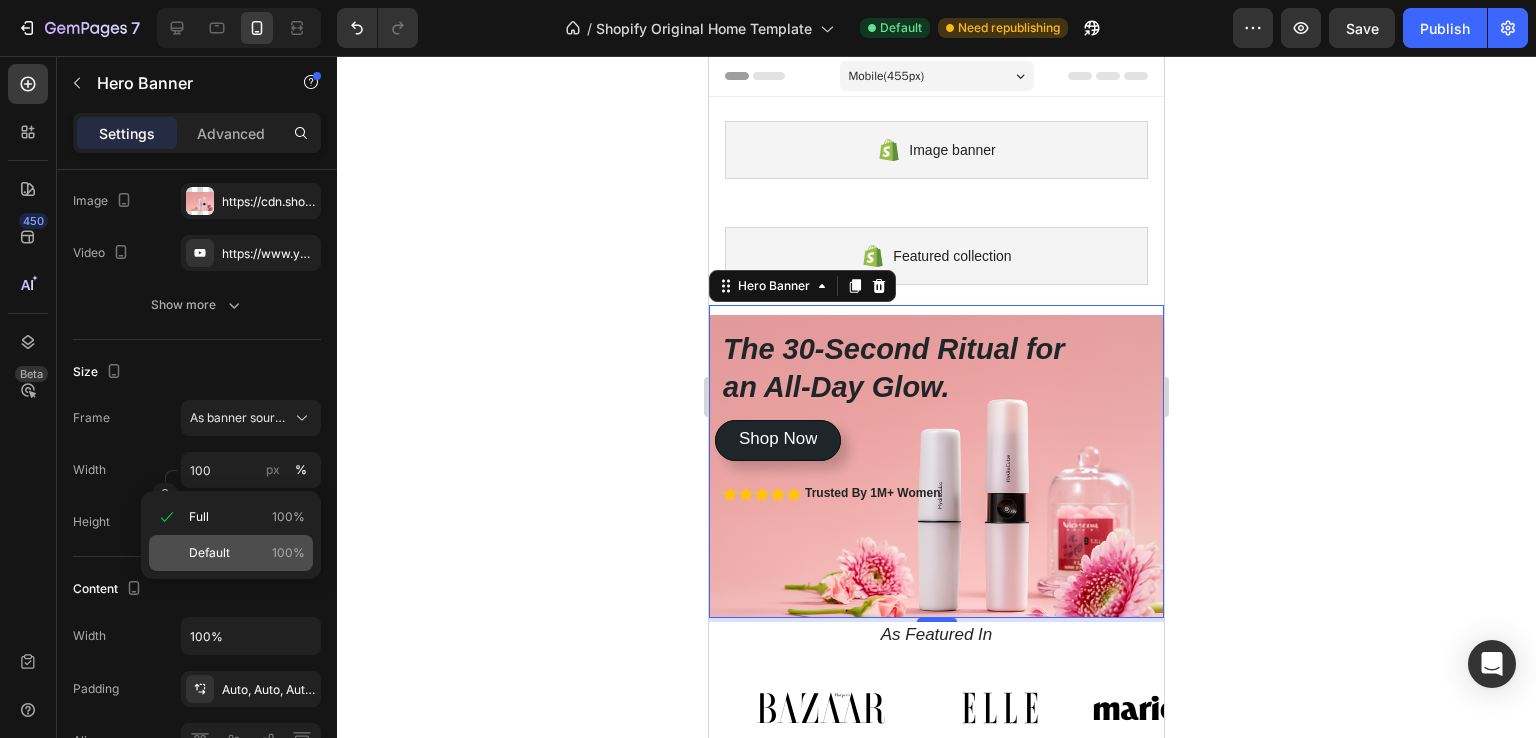 click on "Default 100%" 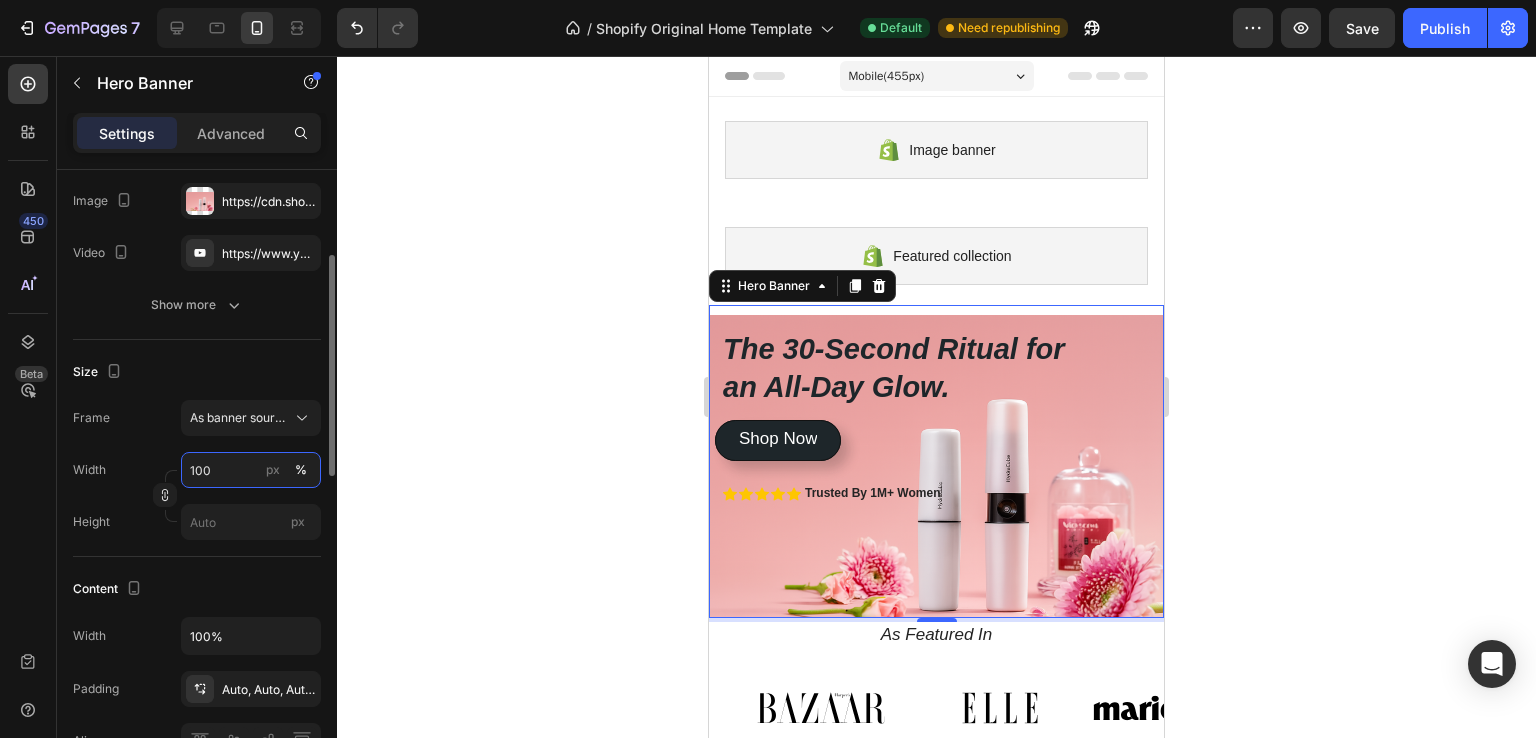click on "100" at bounding box center [251, 470] 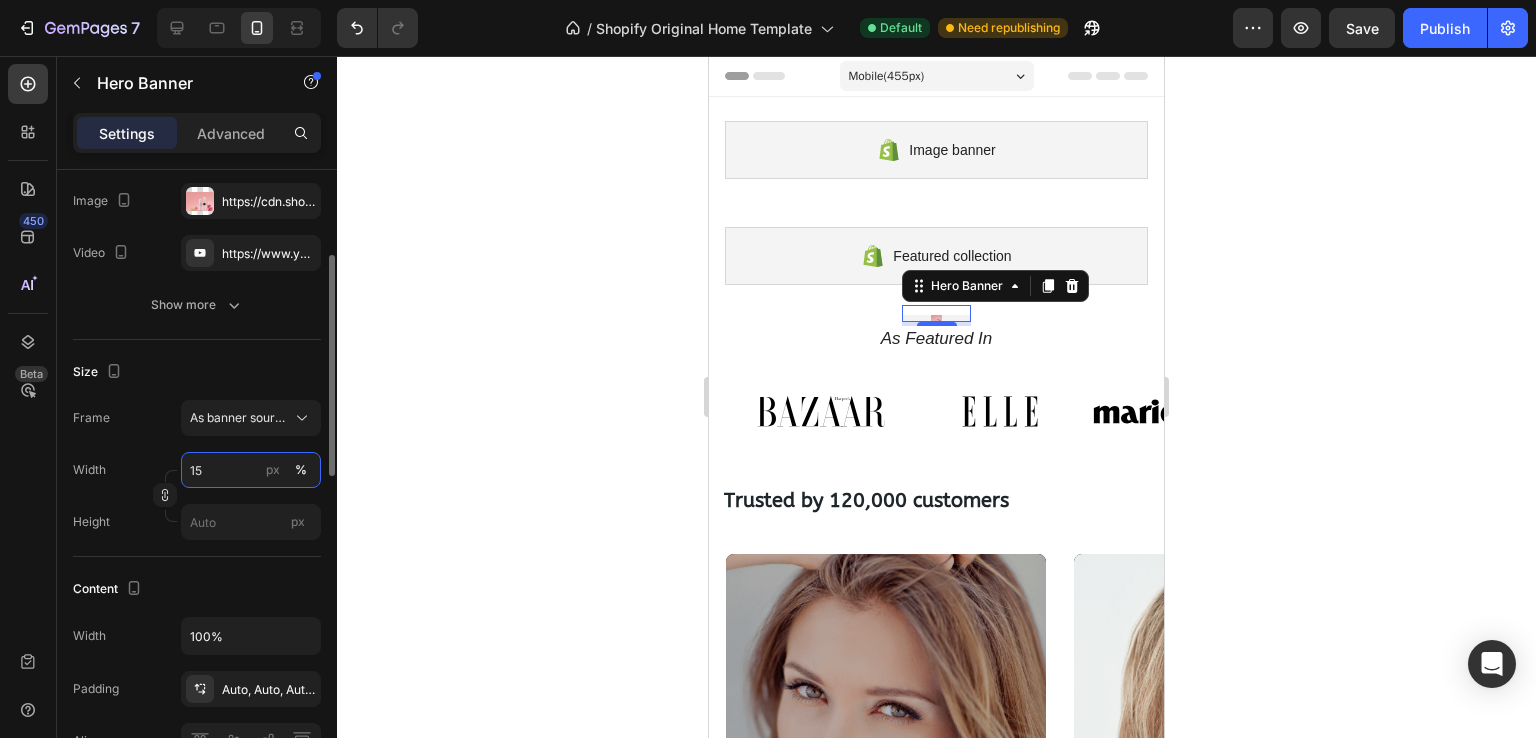 type on "1" 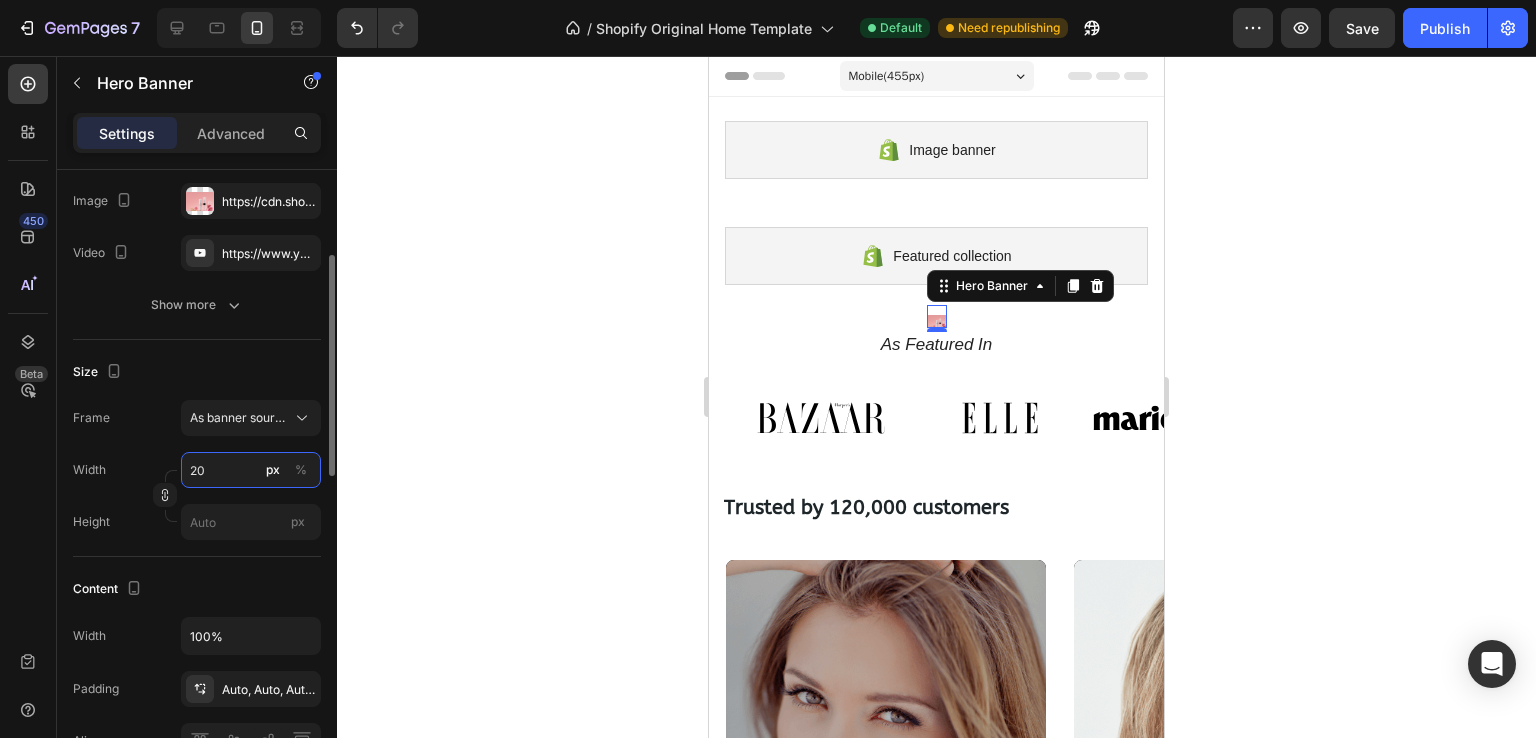 type on "2" 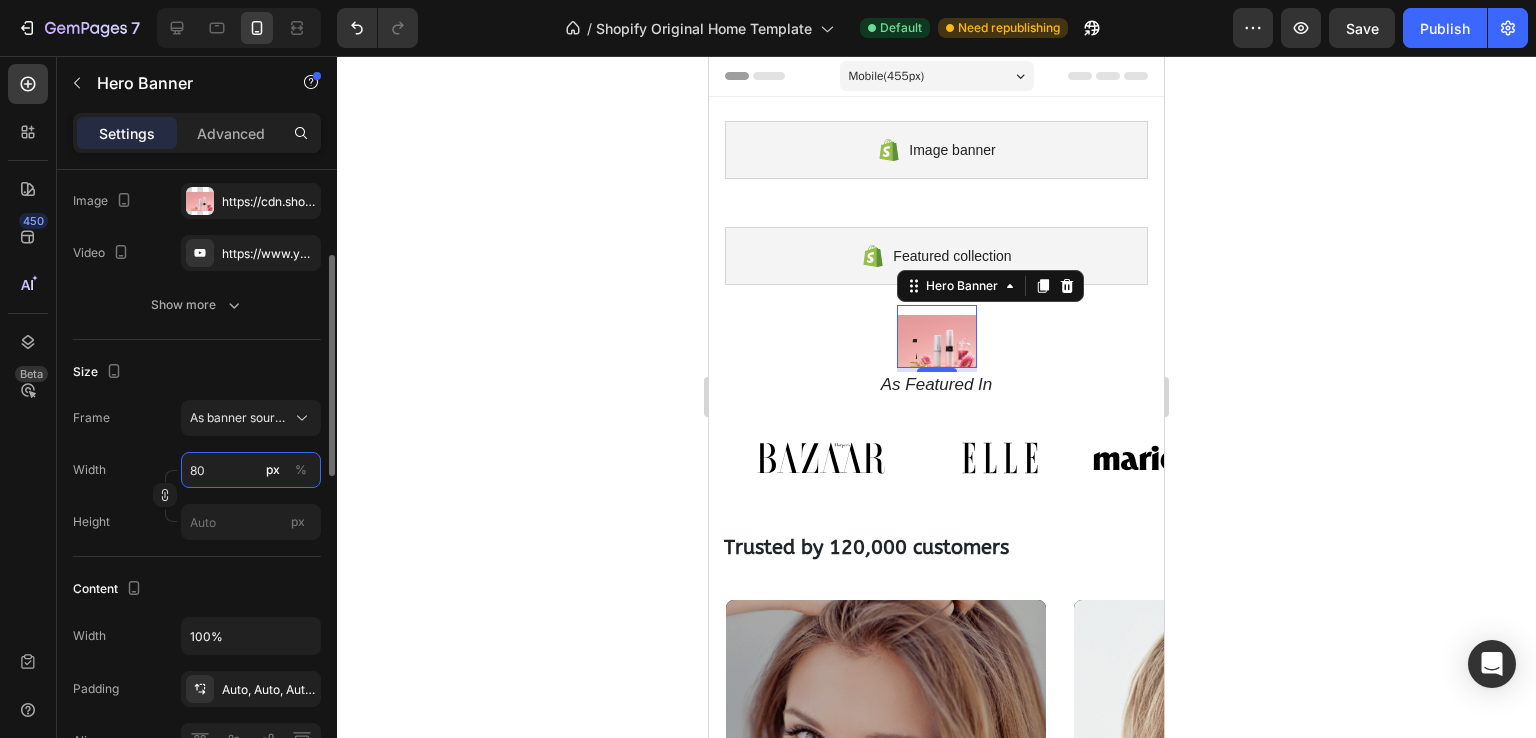 type on "8" 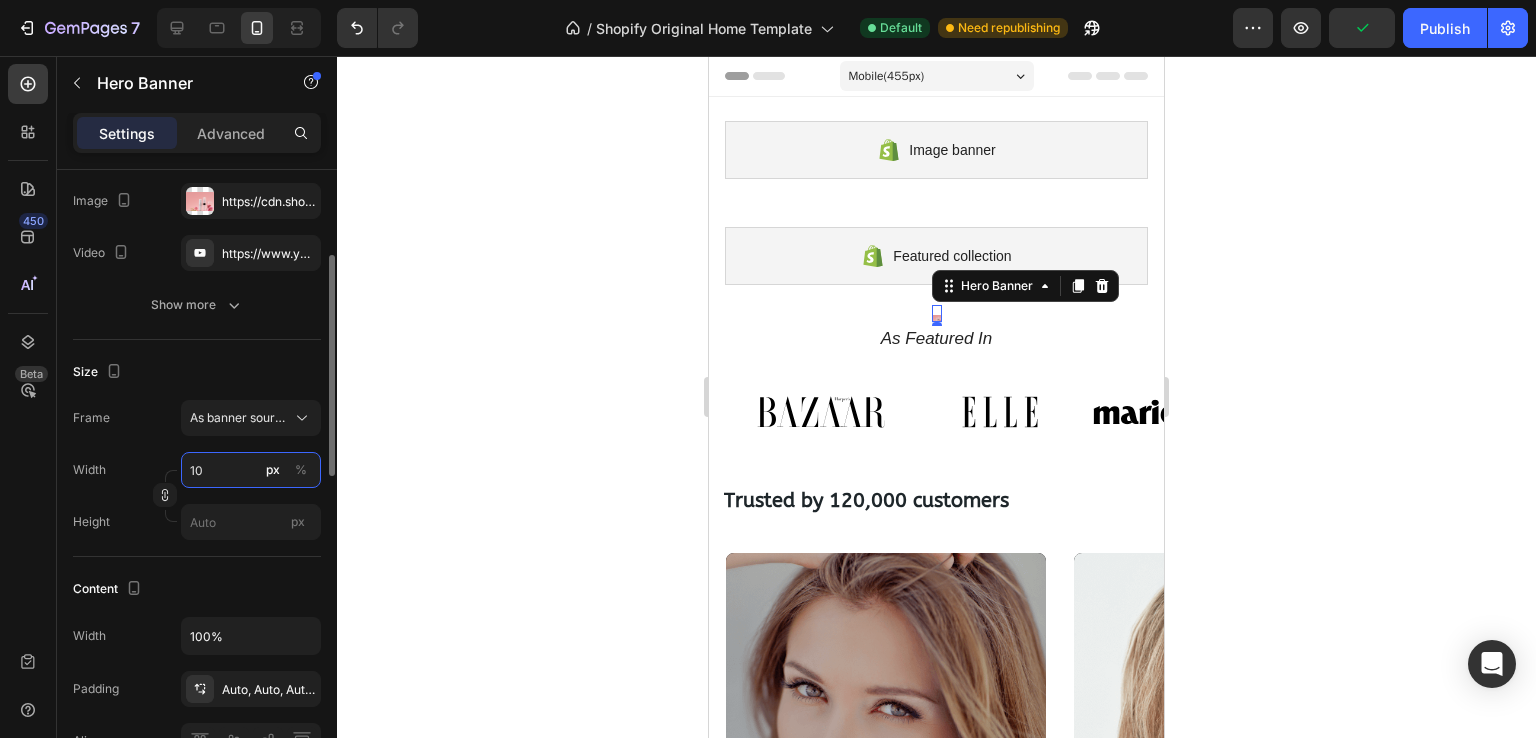 type on "100" 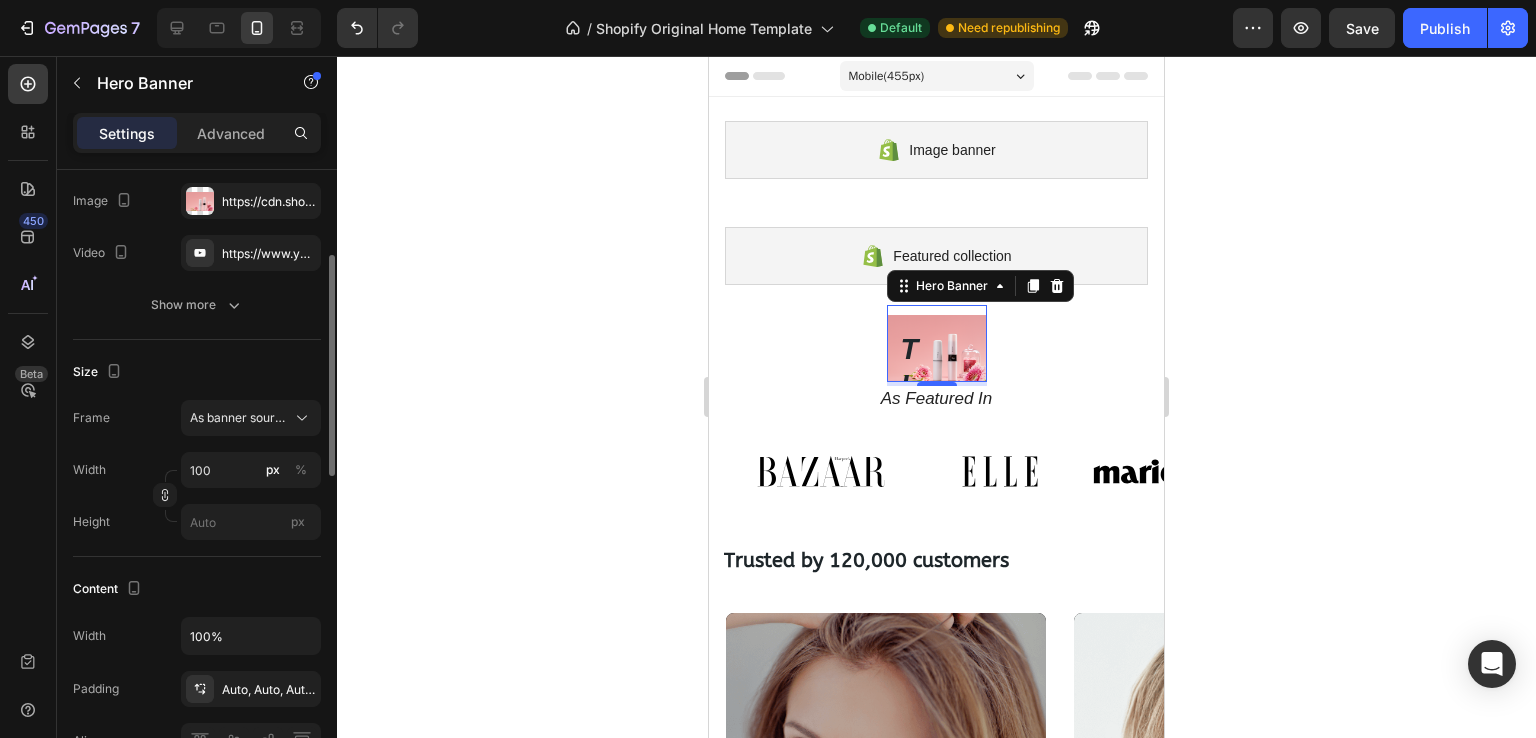 click on "Background The changes might be hidden by the image and the video. Color F3F3F3 Image https://cdn.shopify.com/s/files/1/0765/4172/2877/files/gempages_574294904230904880-c13f14fa-036d-40b4-a943-989c2edc74b3.png Video https://www.youtube.com/watch?v=cyzh48XRS4M Show more" 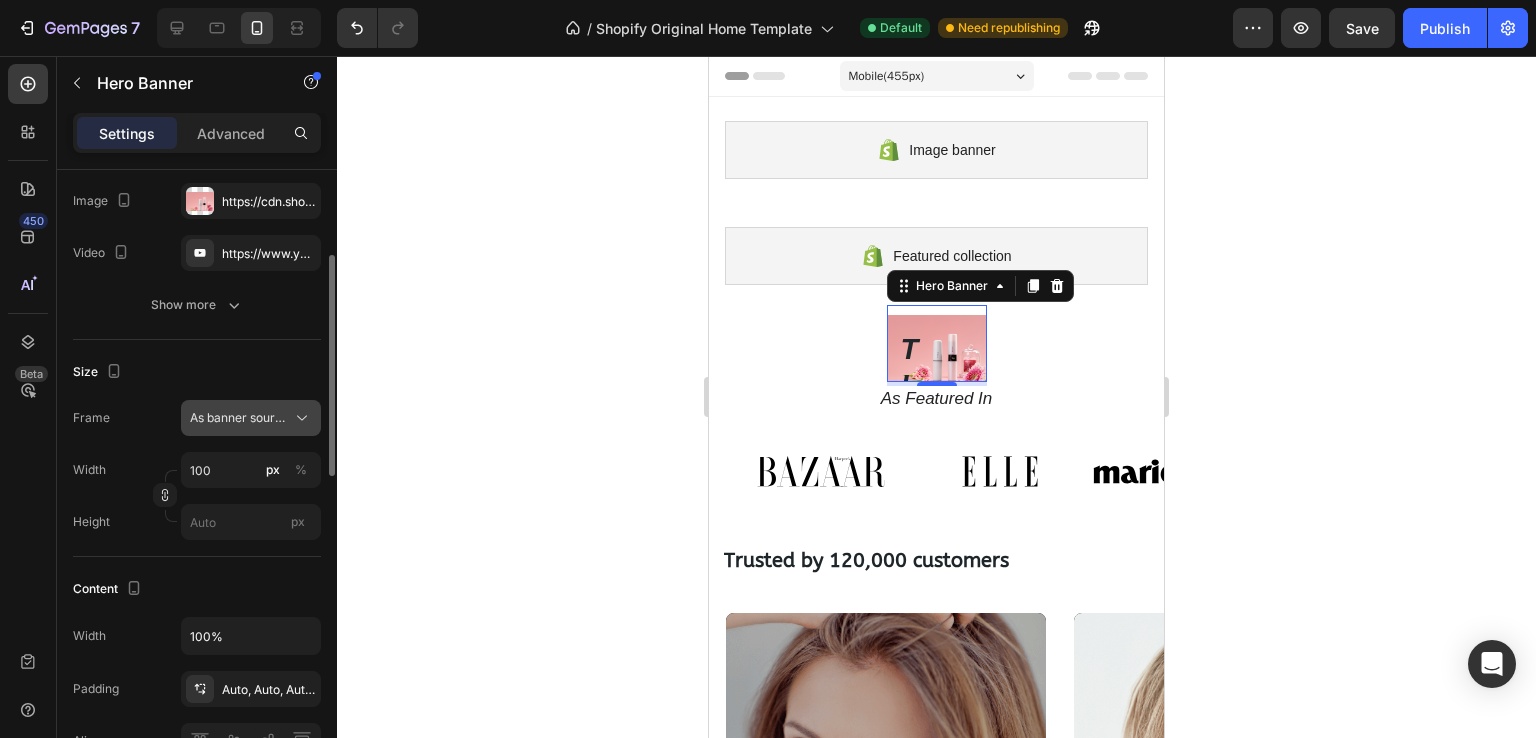 click on "As banner source" at bounding box center (239, 418) 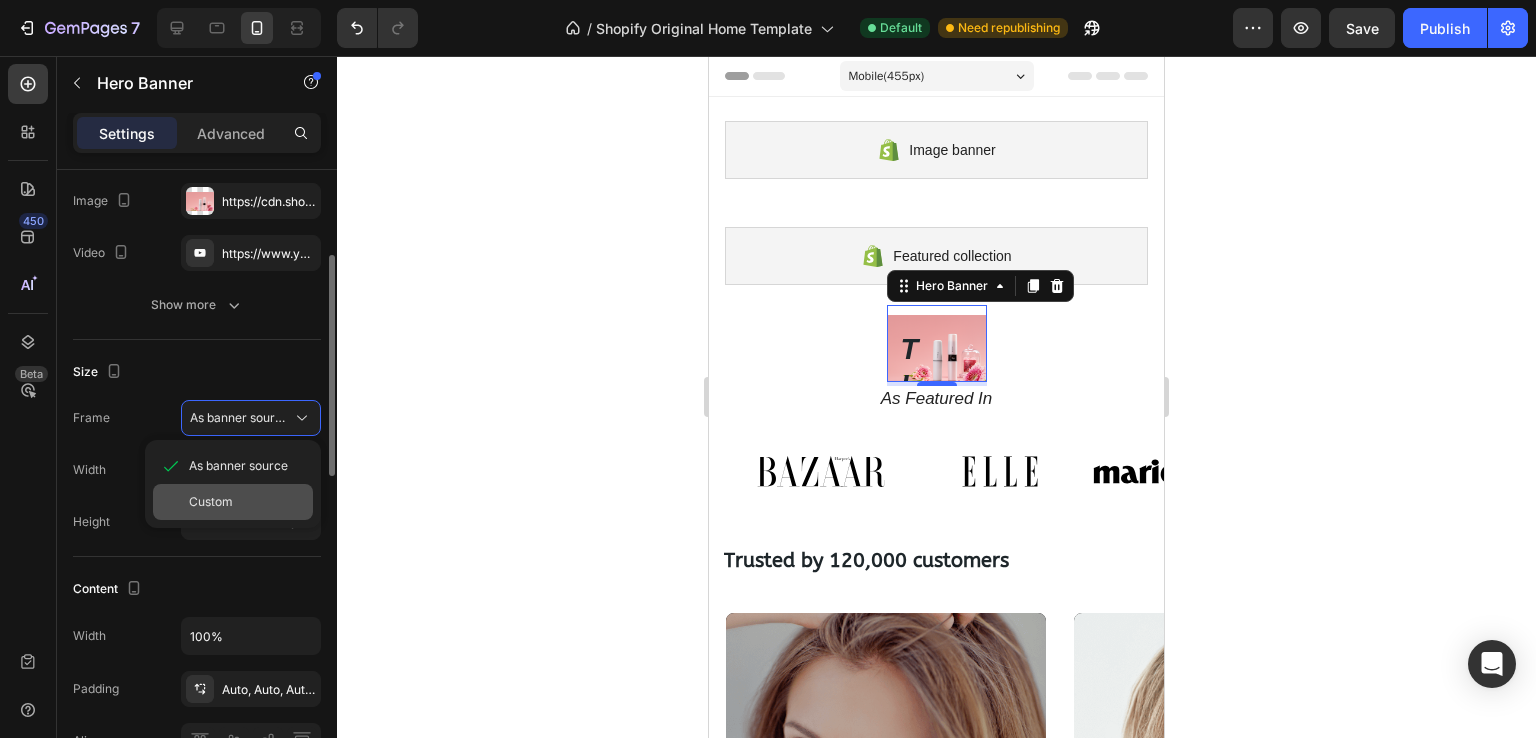 click on "Custom" at bounding box center (247, 502) 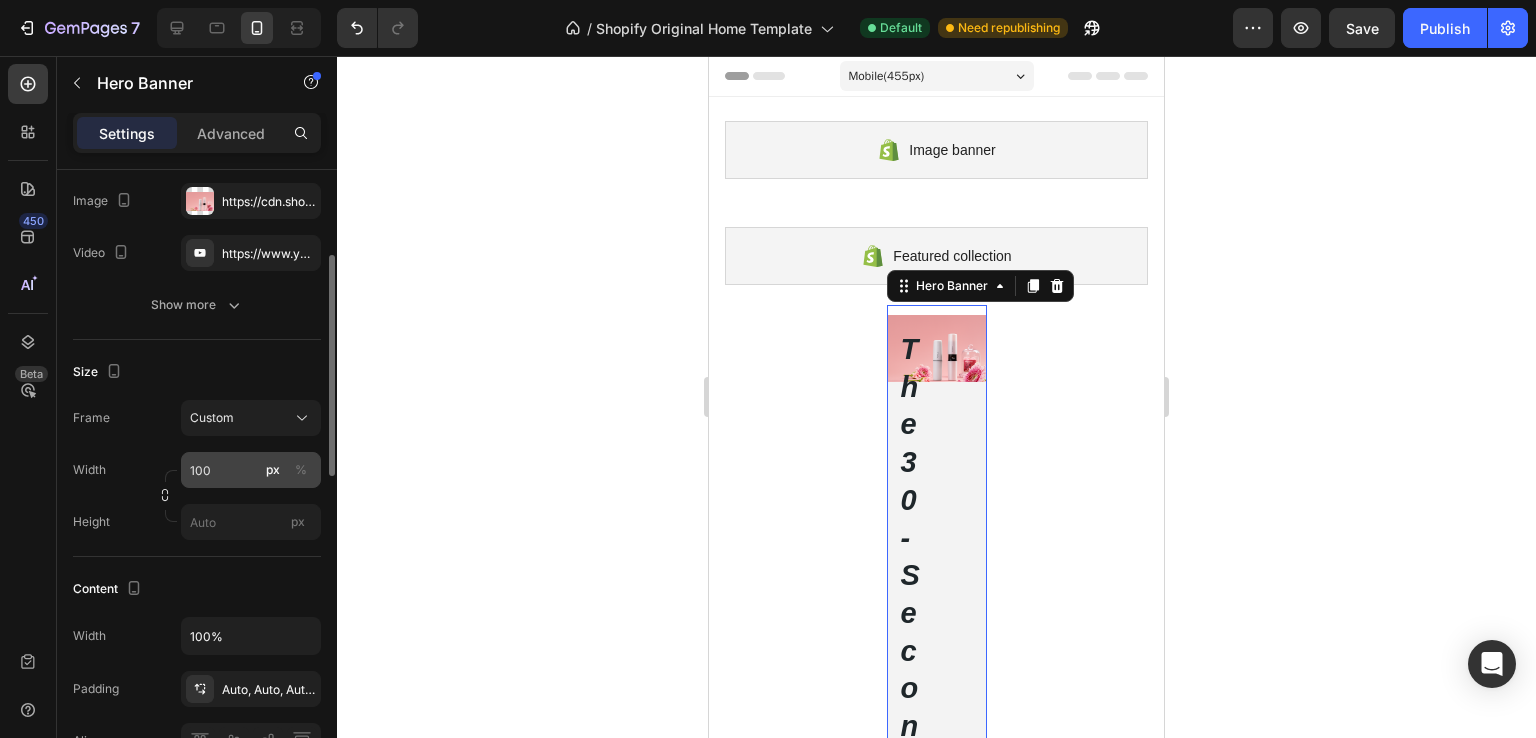 click on "px %" at bounding box center (287, 470) 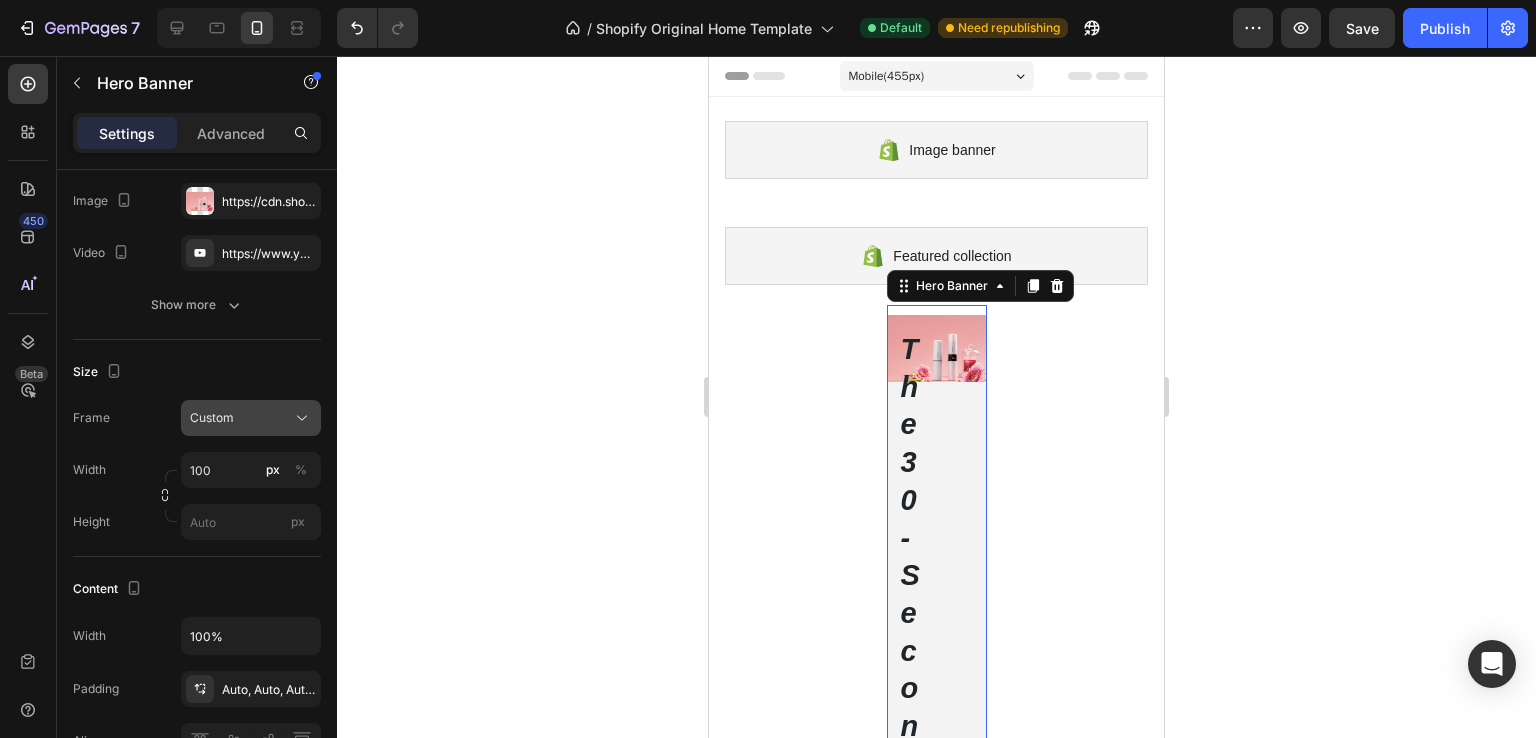 click on "Custom" 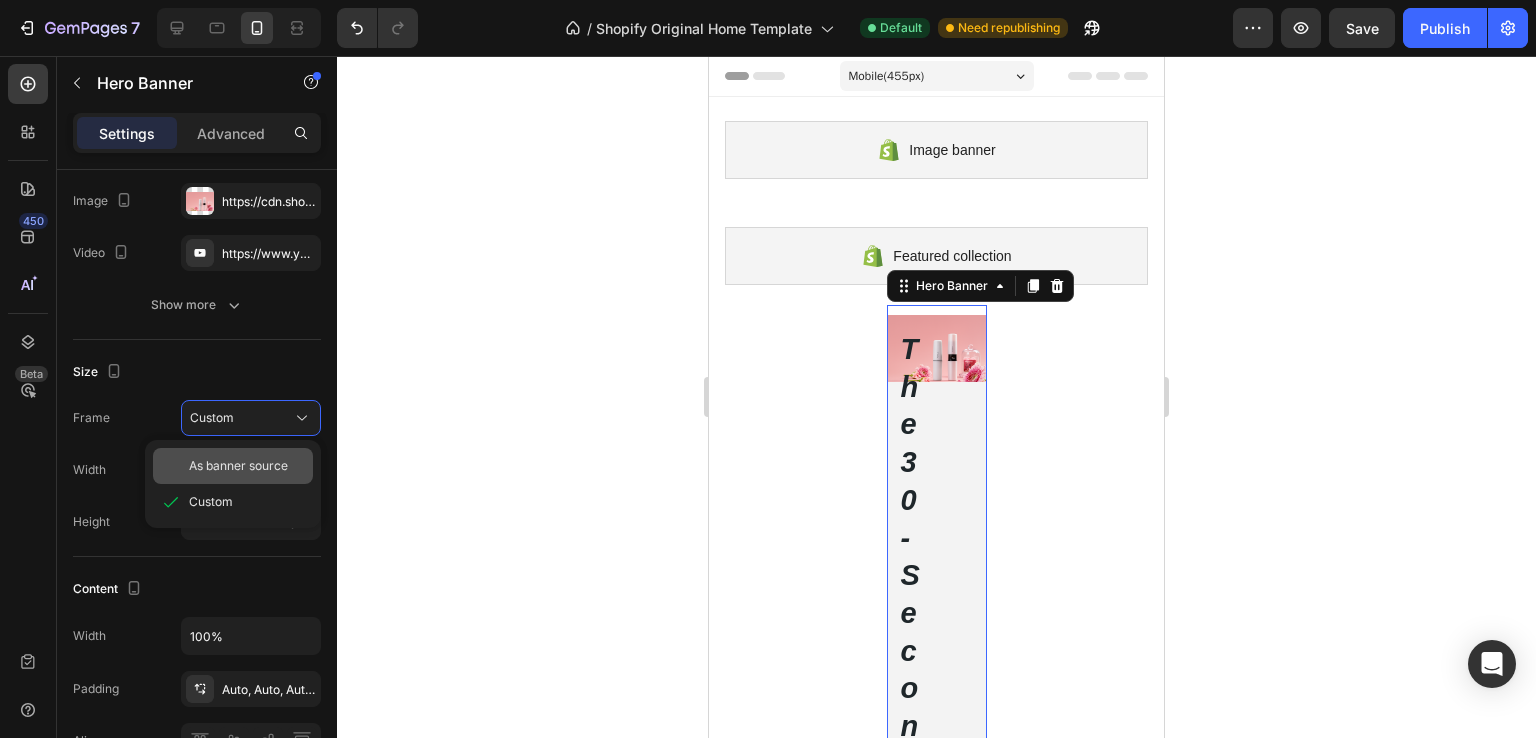 click on "As banner source" 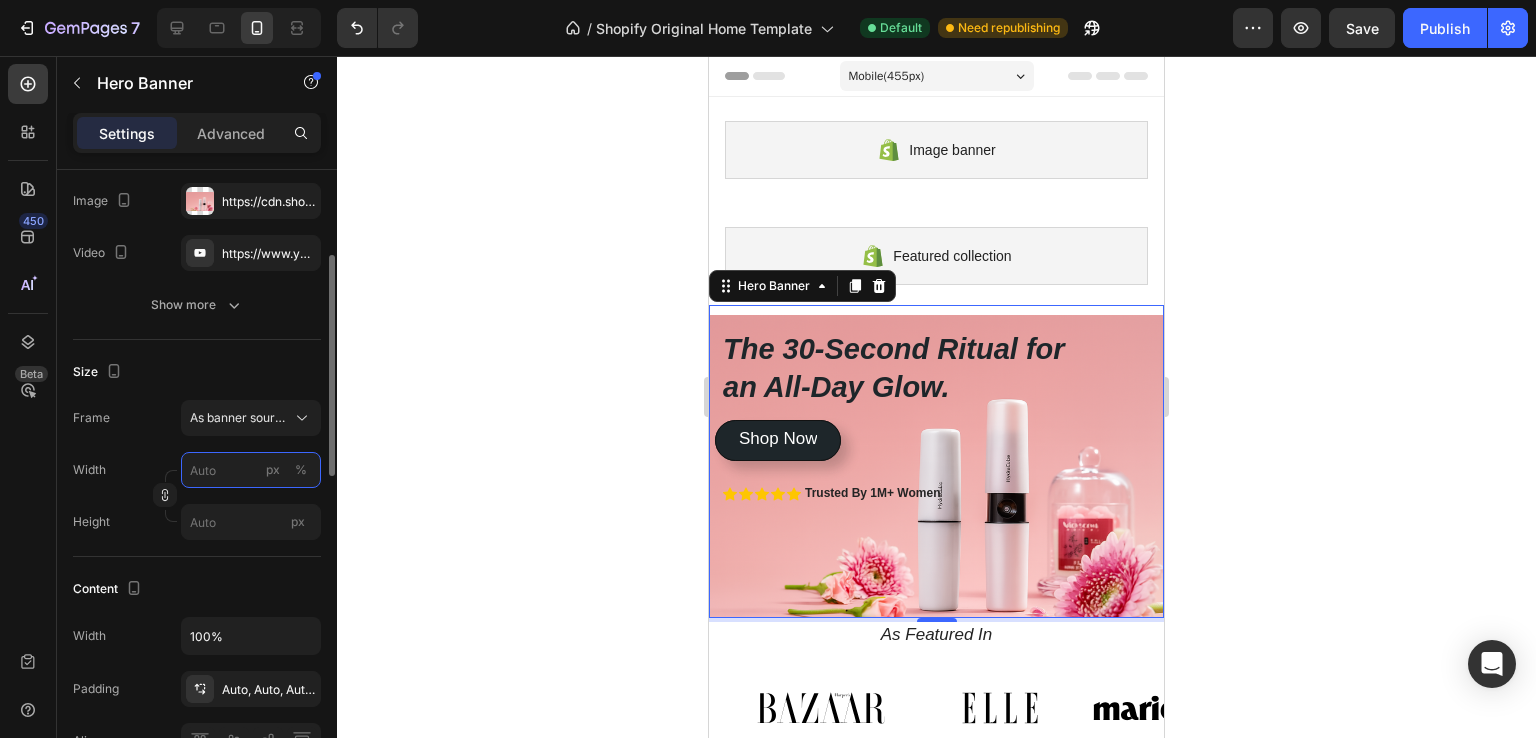 click on "px %" at bounding box center [251, 470] 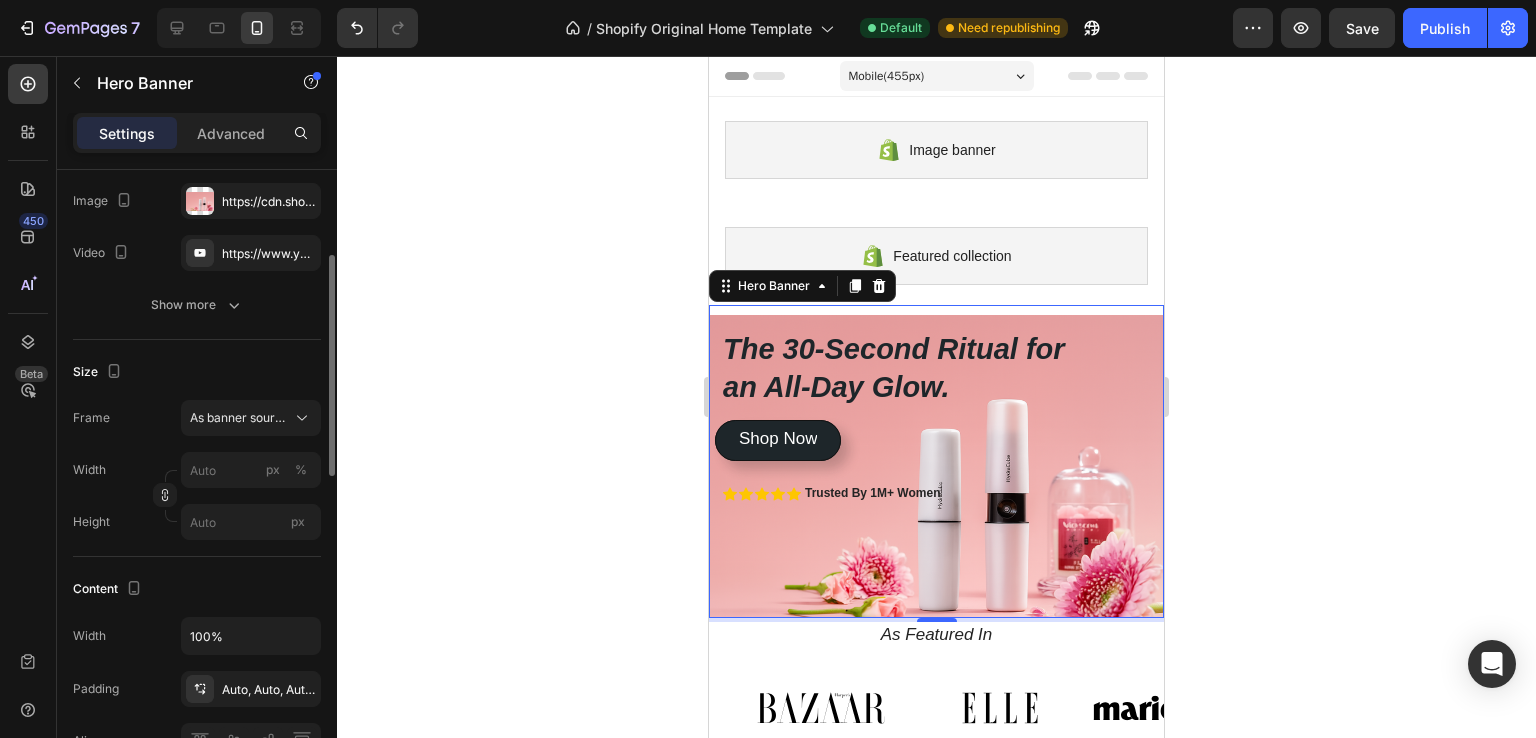 click on "Size" at bounding box center (197, 372) 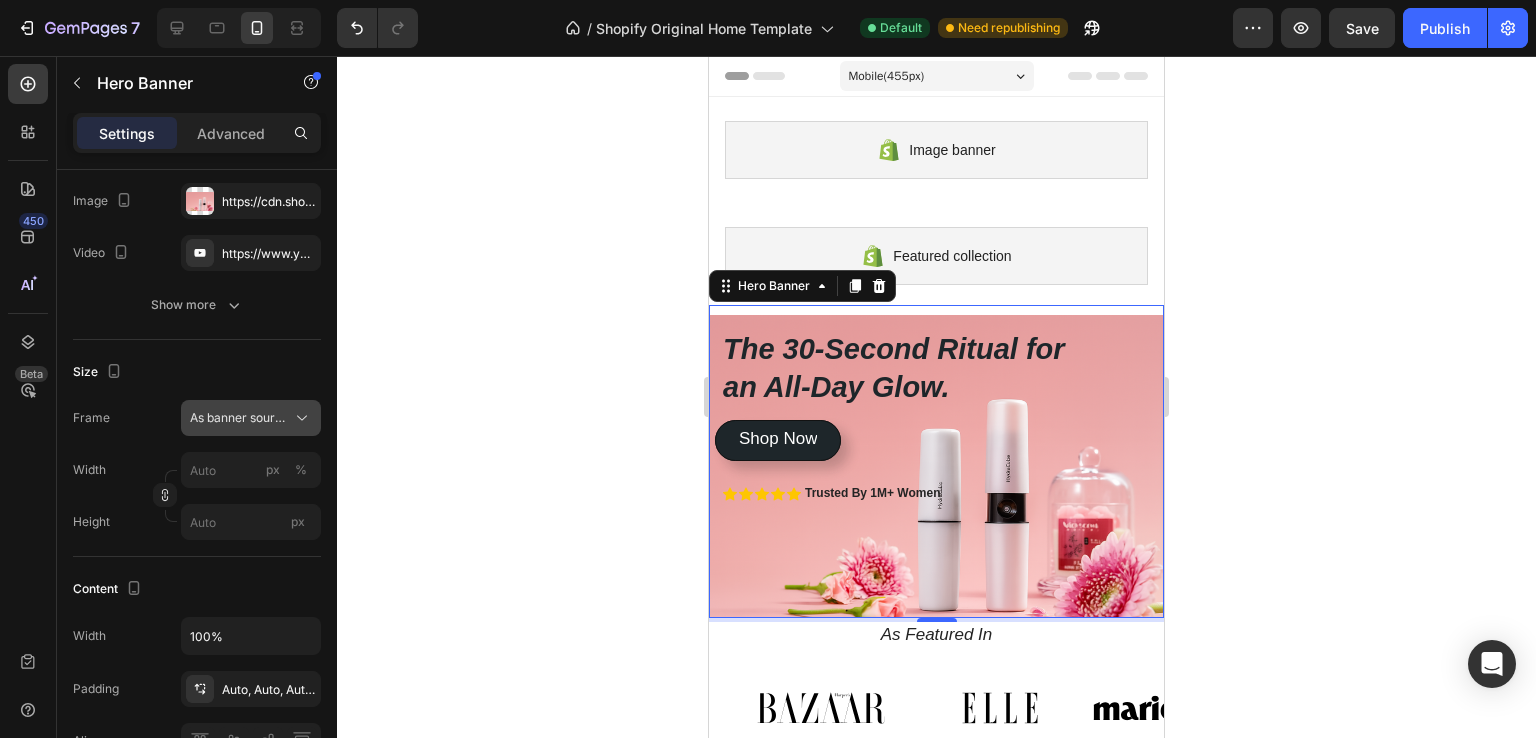 click on "As banner source" at bounding box center [239, 418] 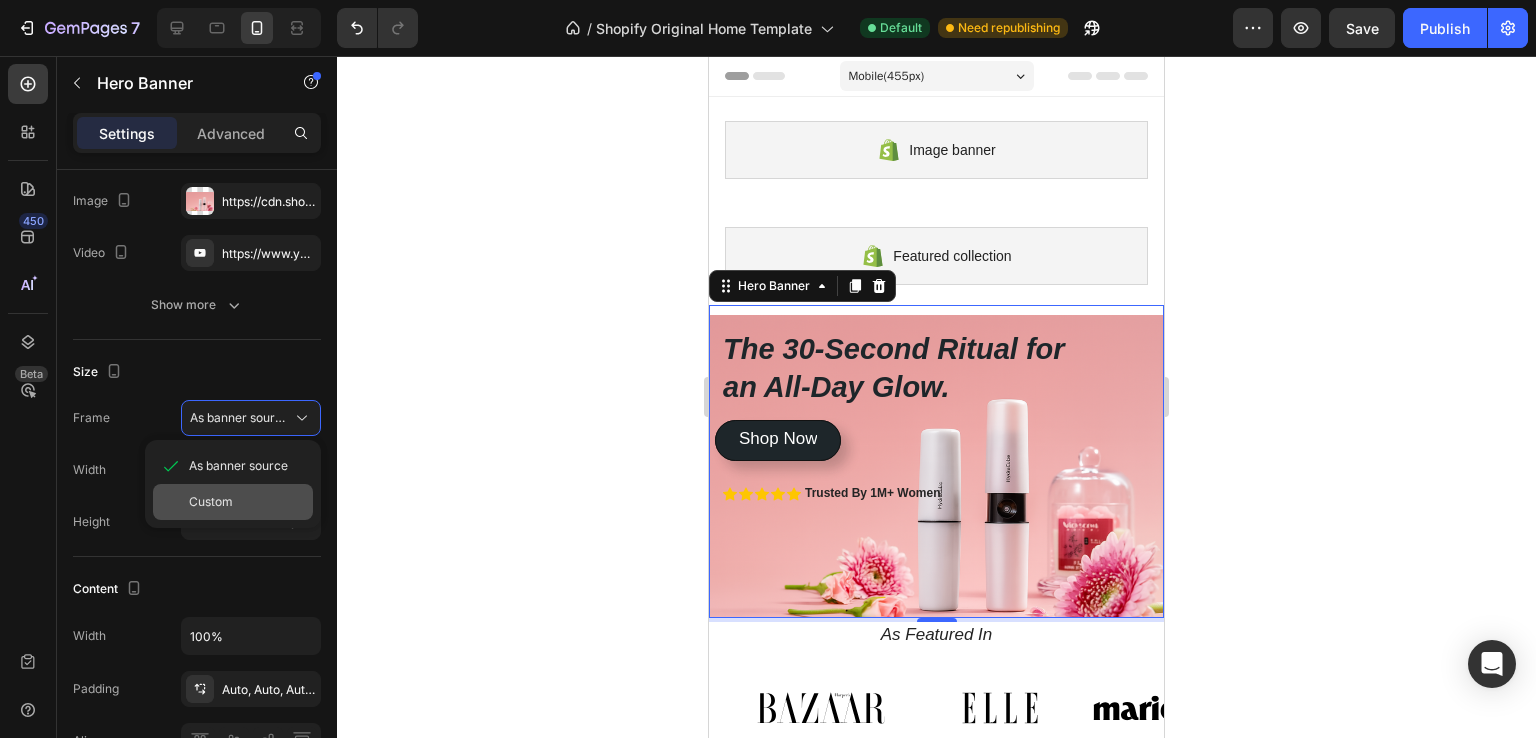 click on "Custom" at bounding box center [211, 502] 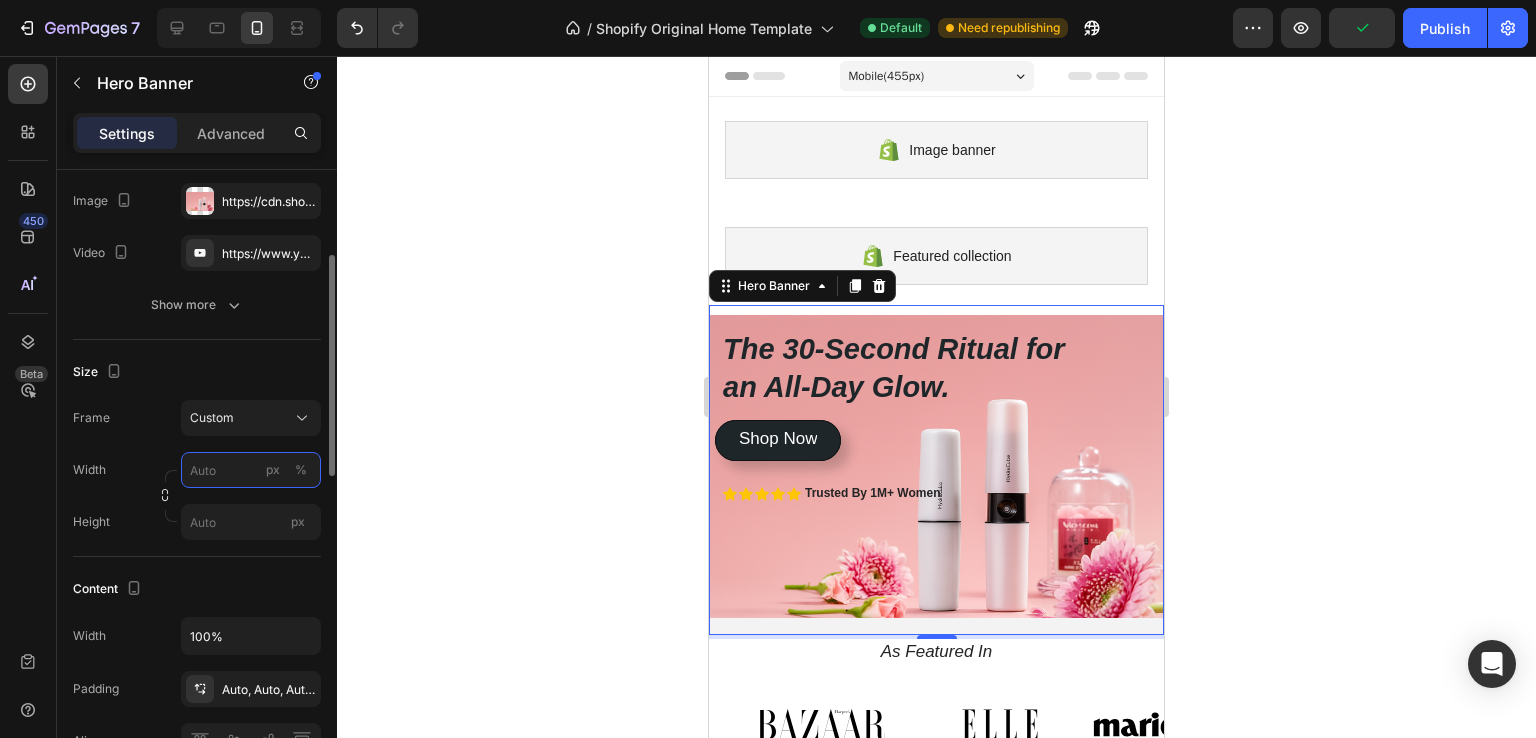 click on "px %" at bounding box center [251, 470] 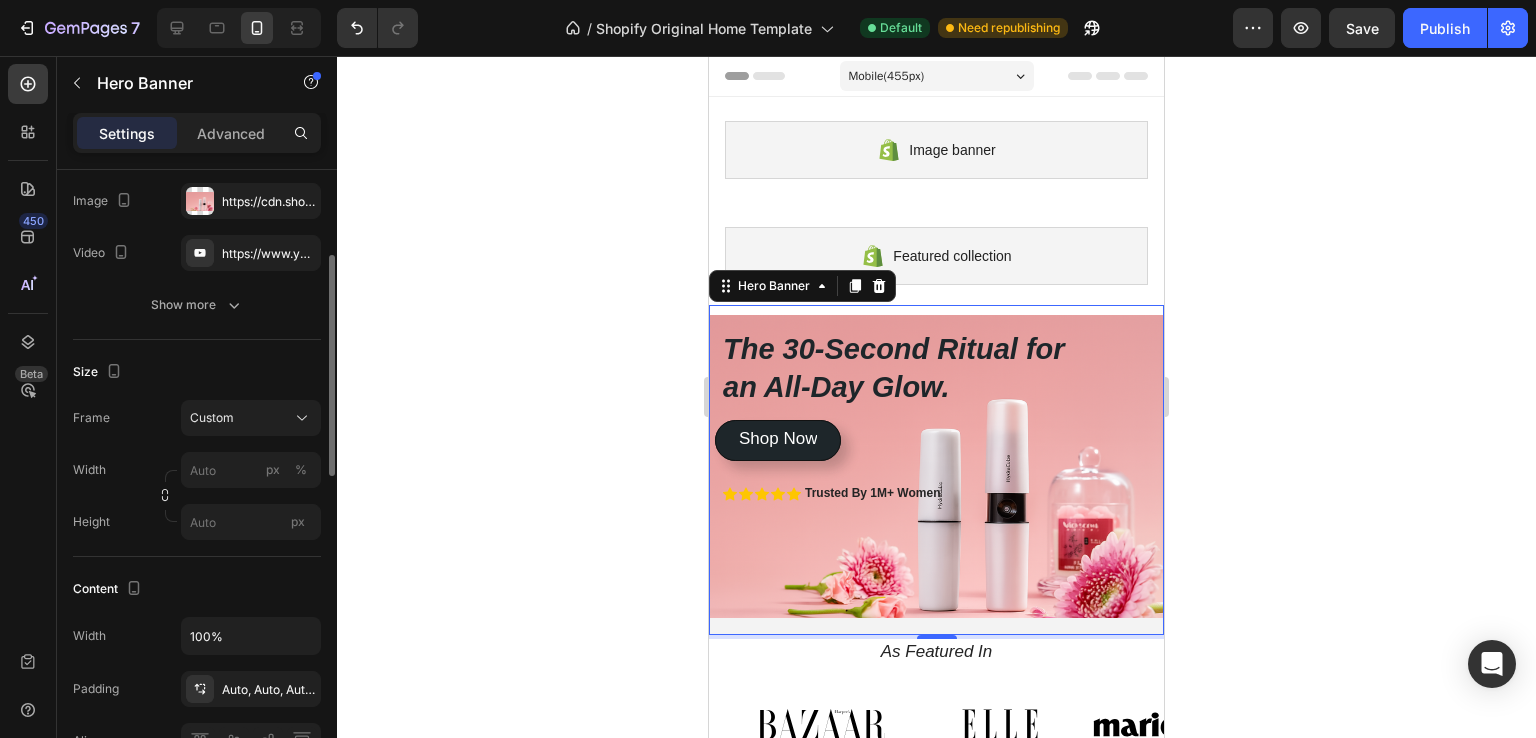 click on "Width px %" at bounding box center [197, 470] 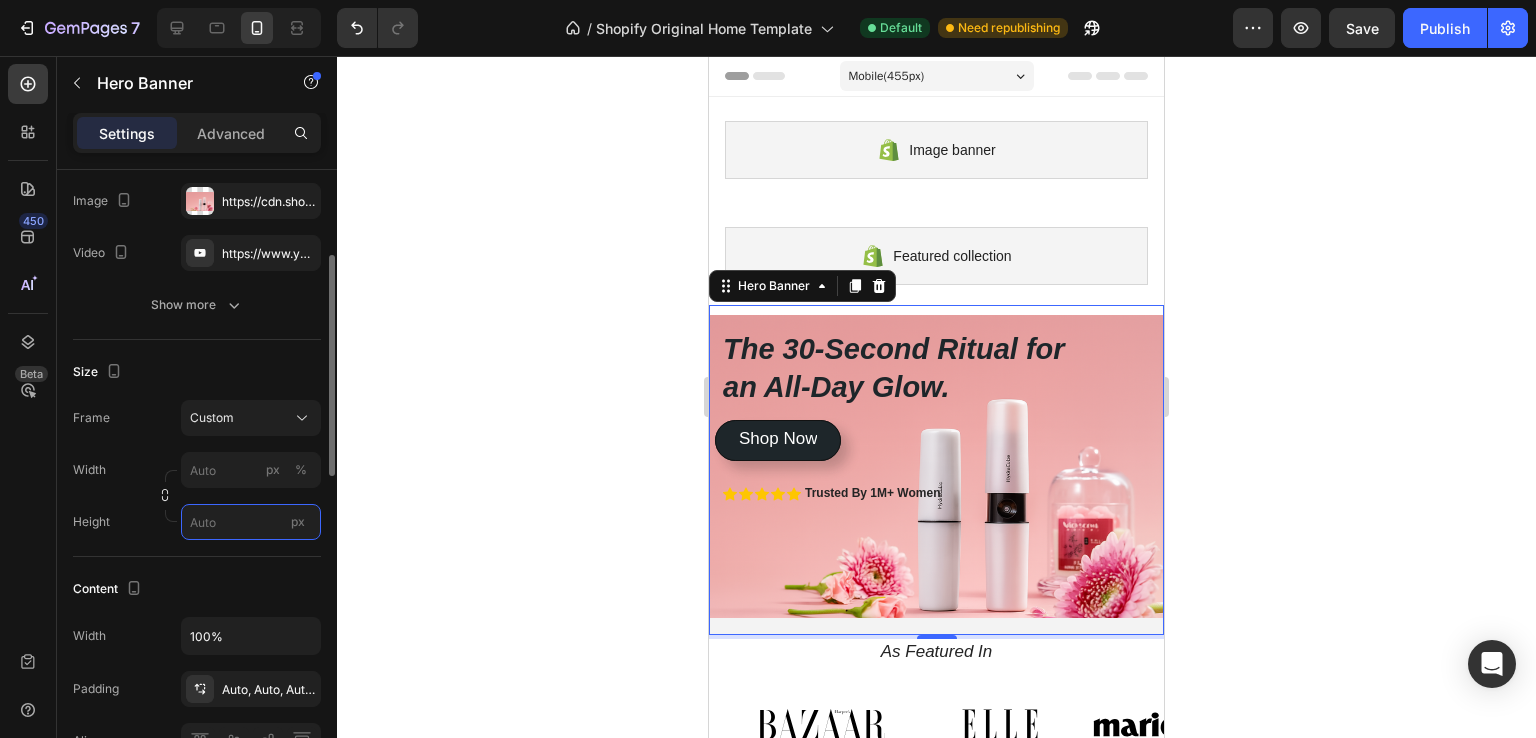 click on "px" at bounding box center (251, 522) 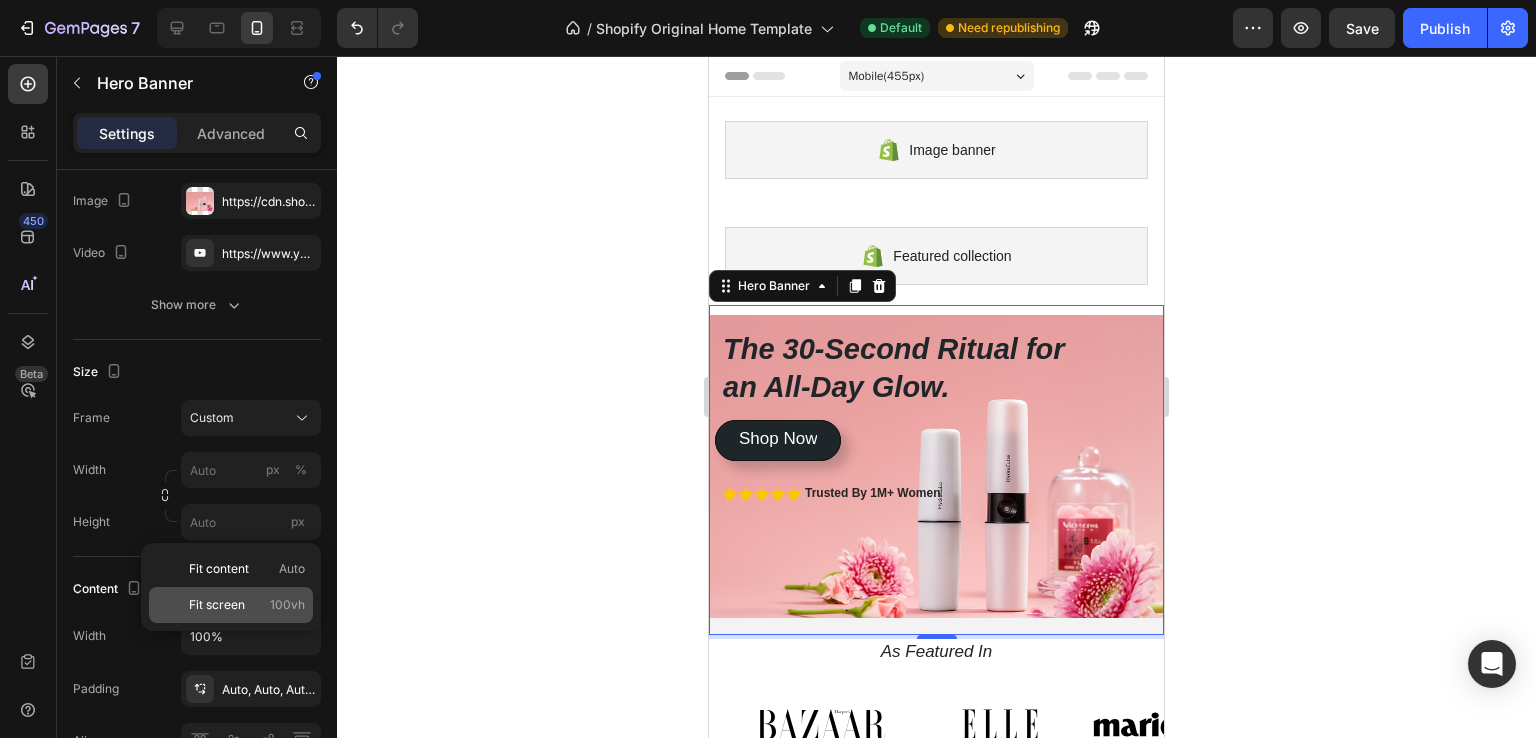 click on "Fit screen" at bounding box center (217, 605) 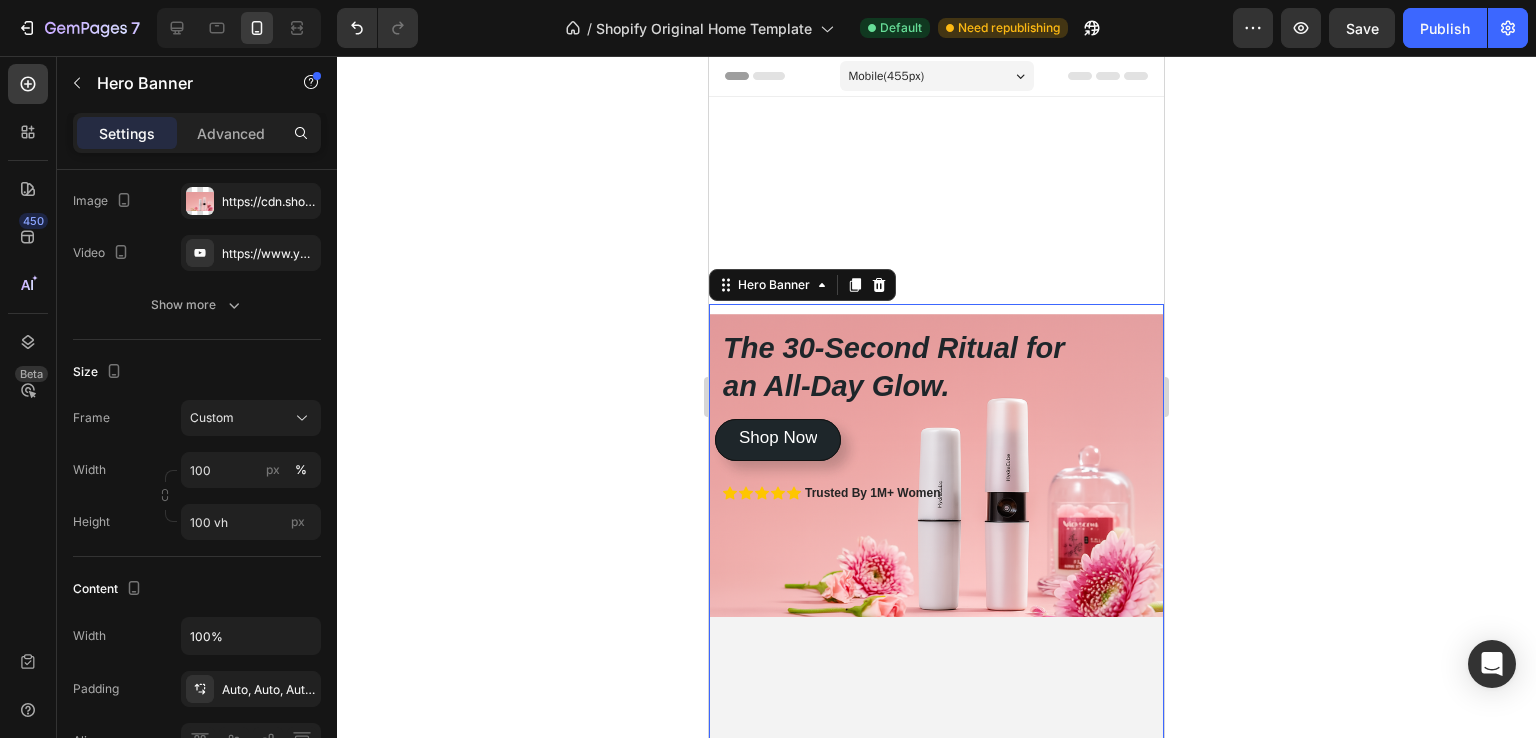 scroll, scrollTop: 300, scrollLeft: 0, axis: vertical 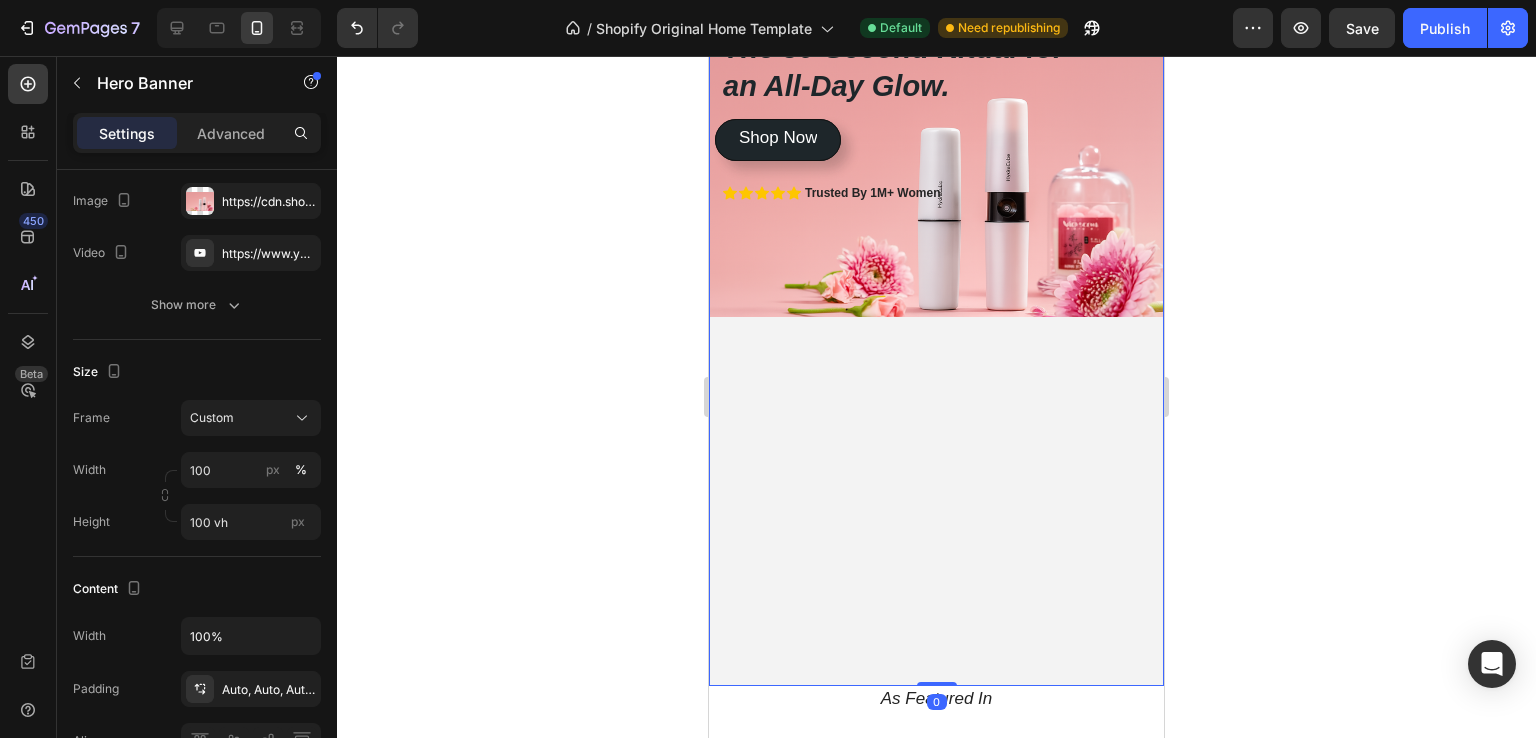 drag, startPoint x: 925, startPoint y: 686, endPoint x: 920, endPoint y: 457, distance: 229.05458 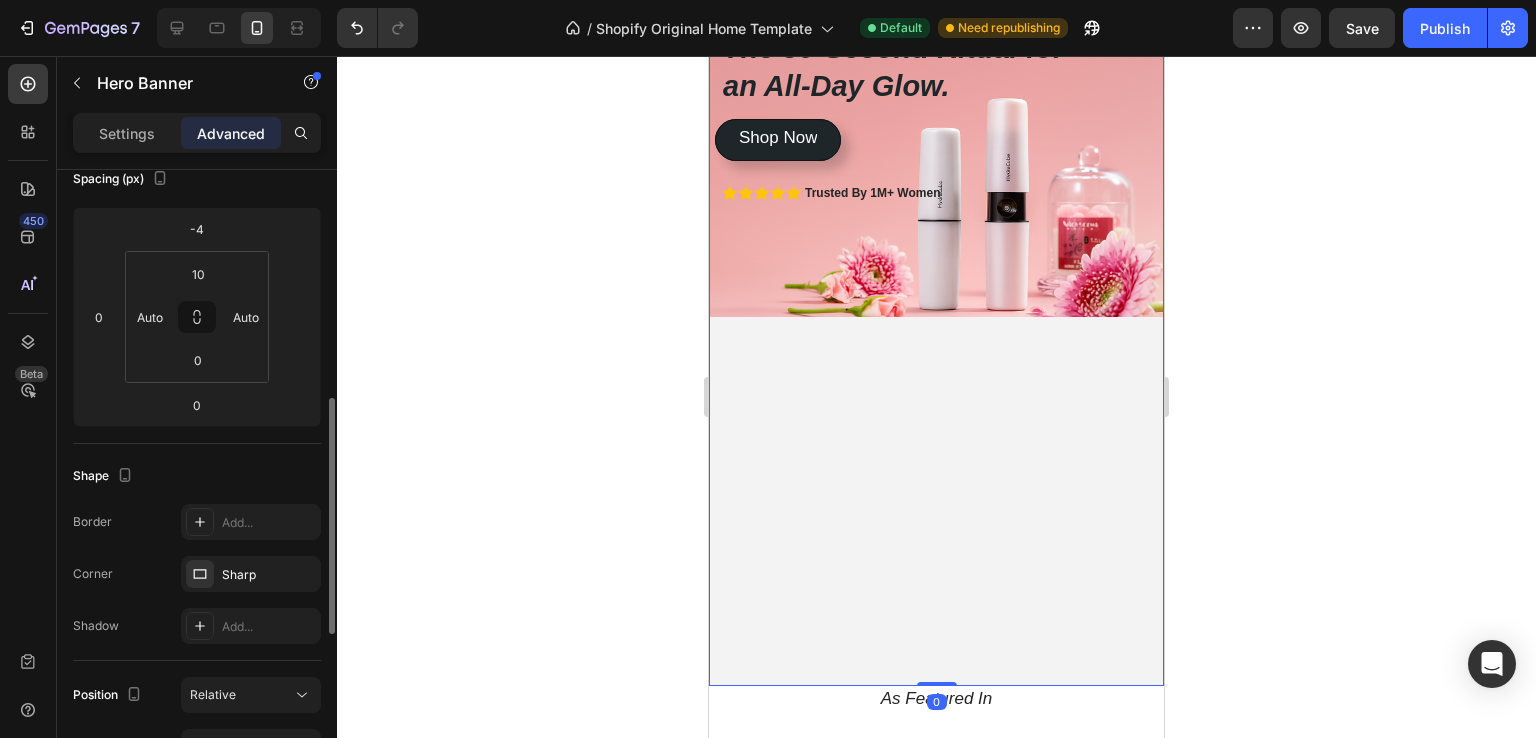 scroll, scrollTop: 340, scrollLeft: 0, axis: vertical 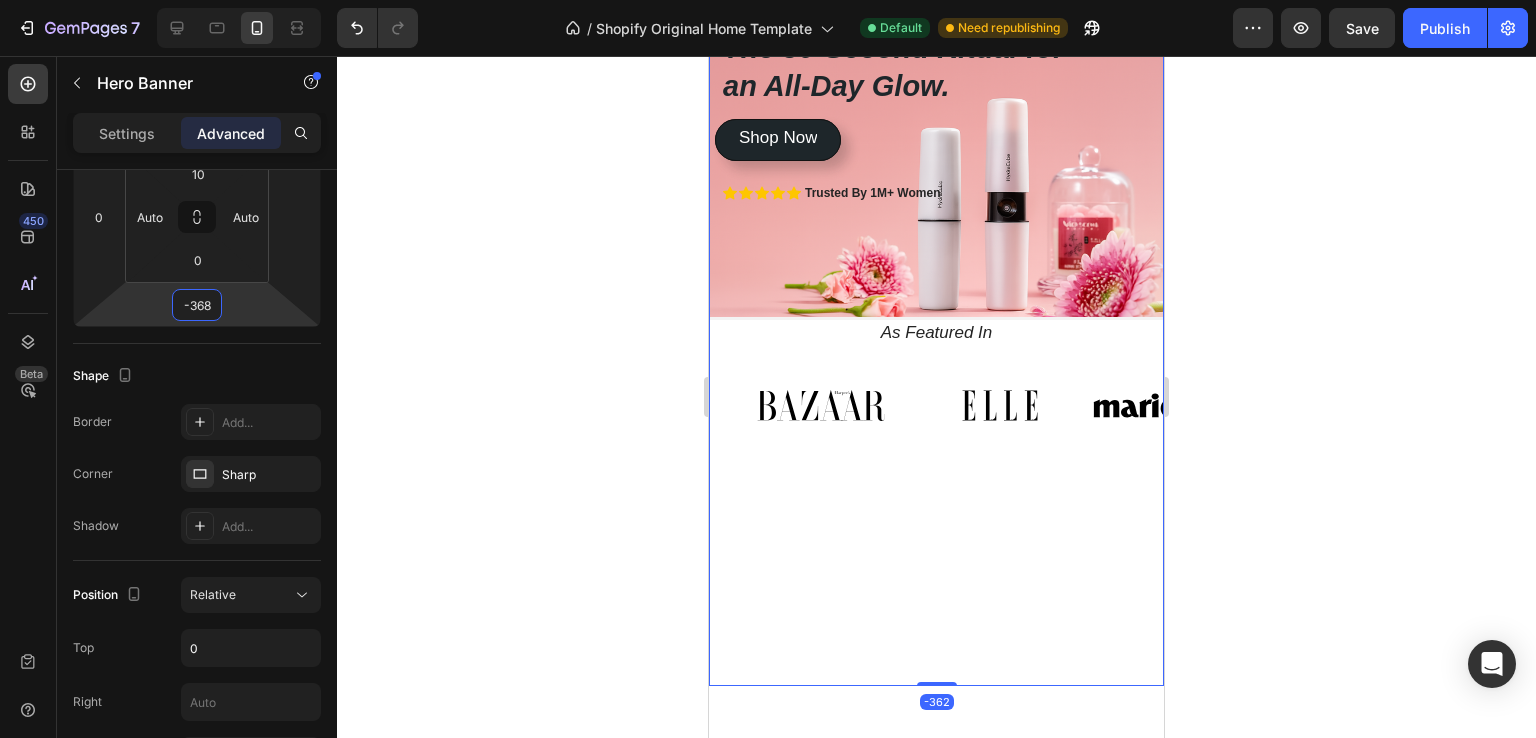 type on "-372" 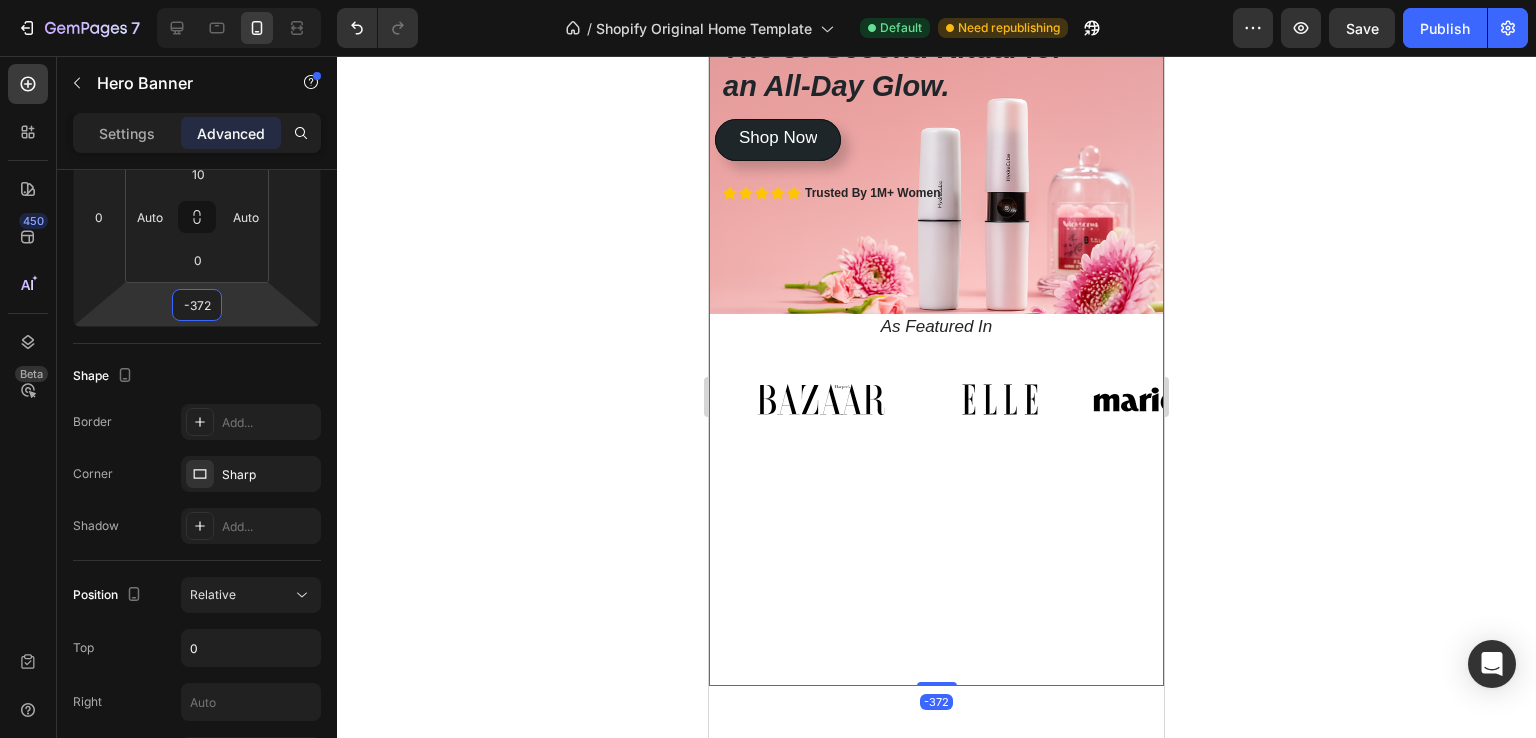 drag, startPoint x: 237, startPoint y: 305, endPoint x: 252, endPoint y: 491, distance: 186.60385 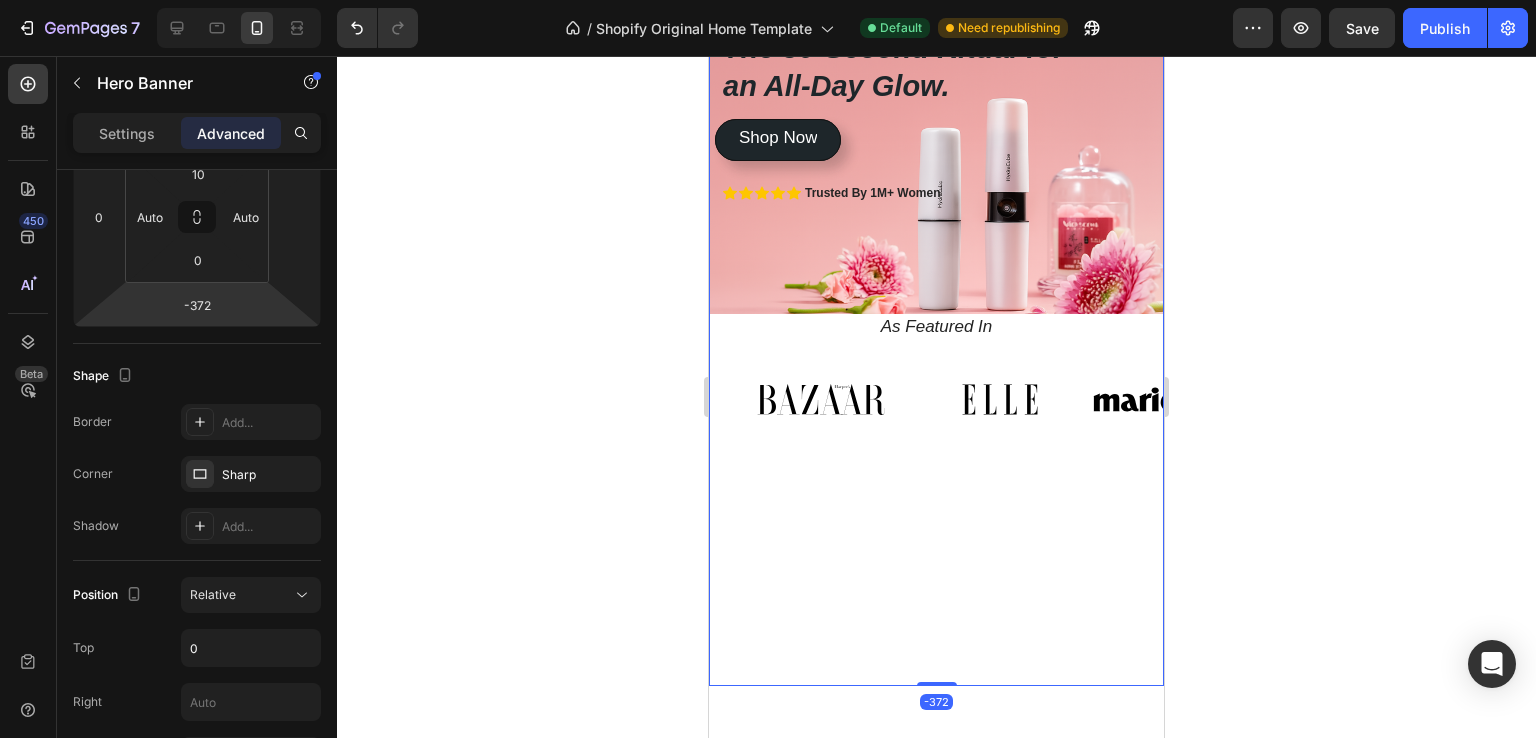 click 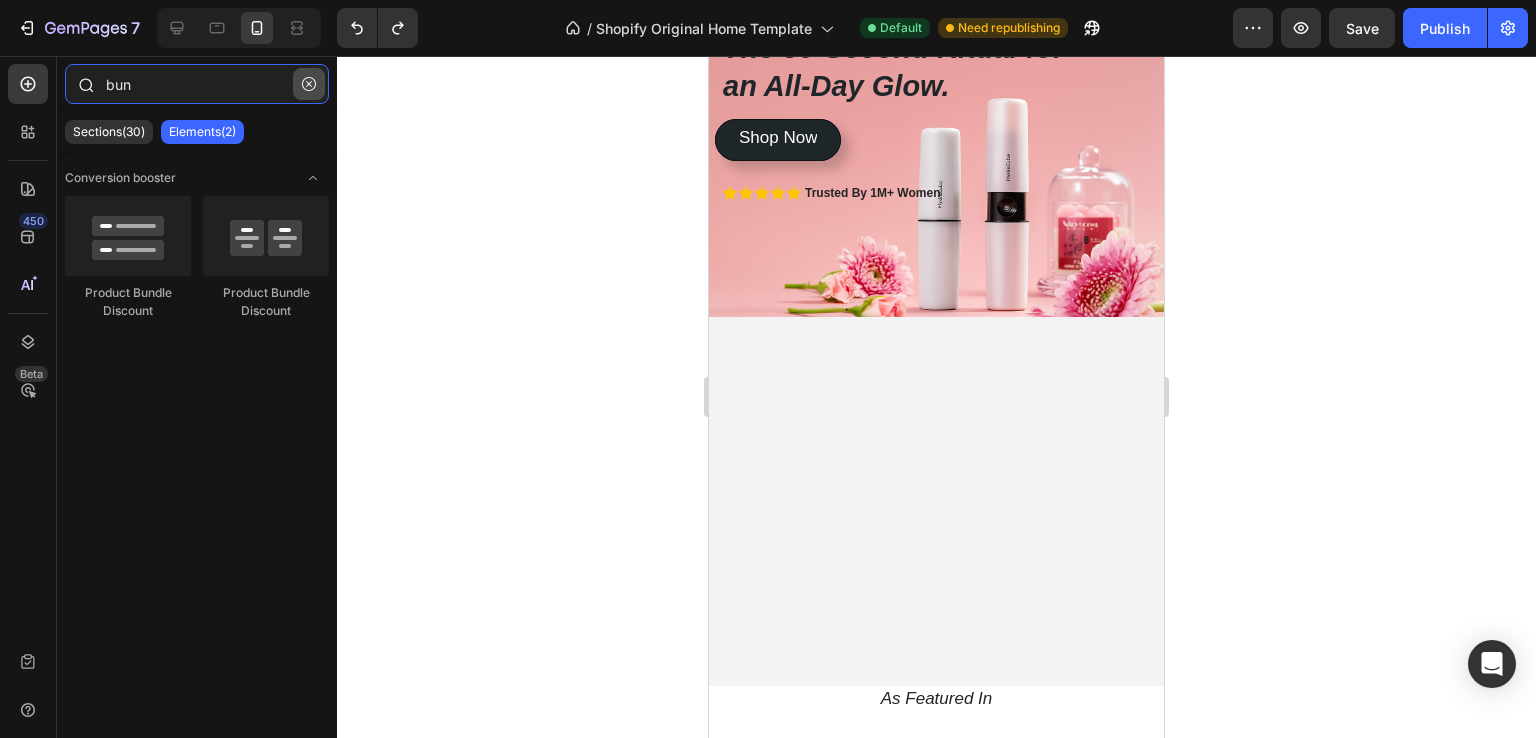 type on "bun" 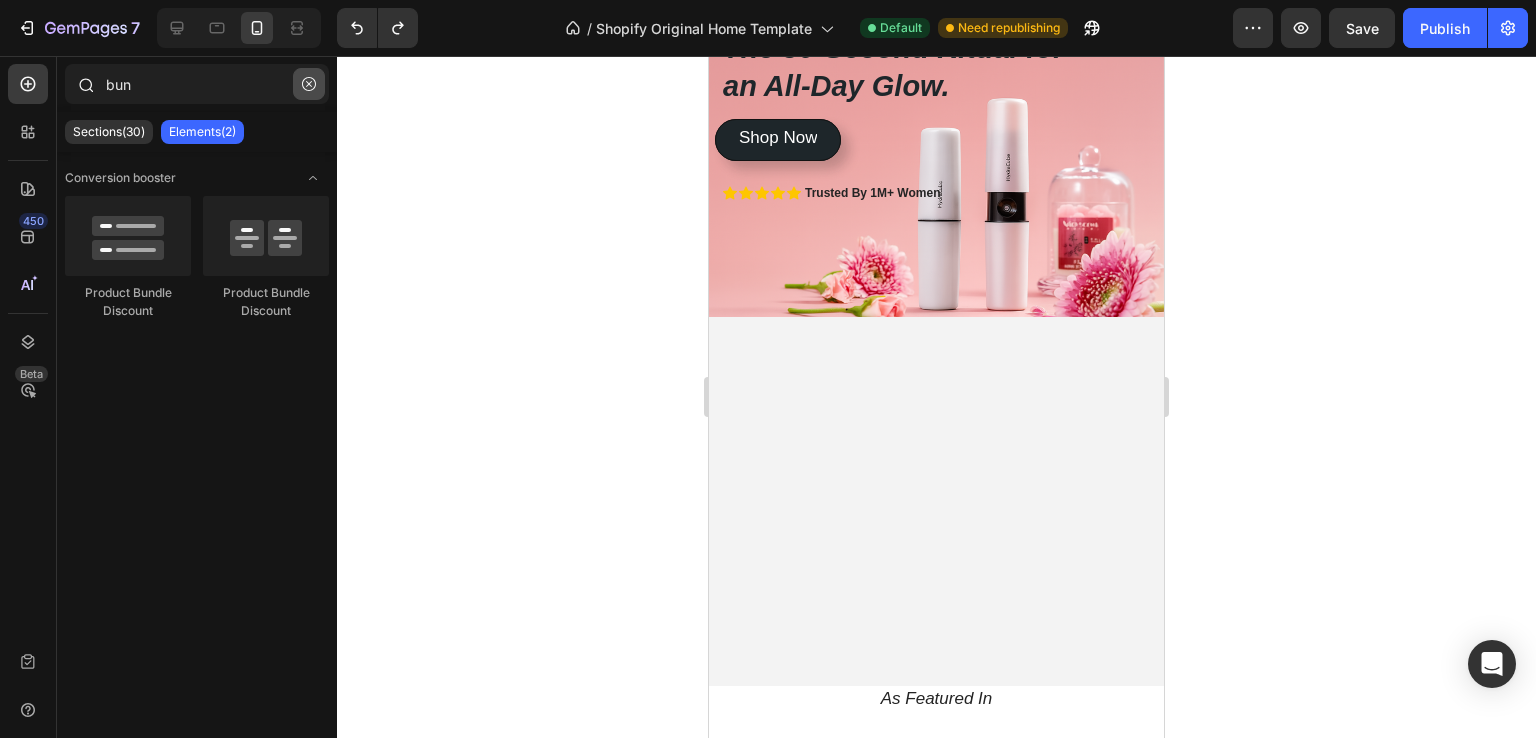 click at bounding box center (309, 84) 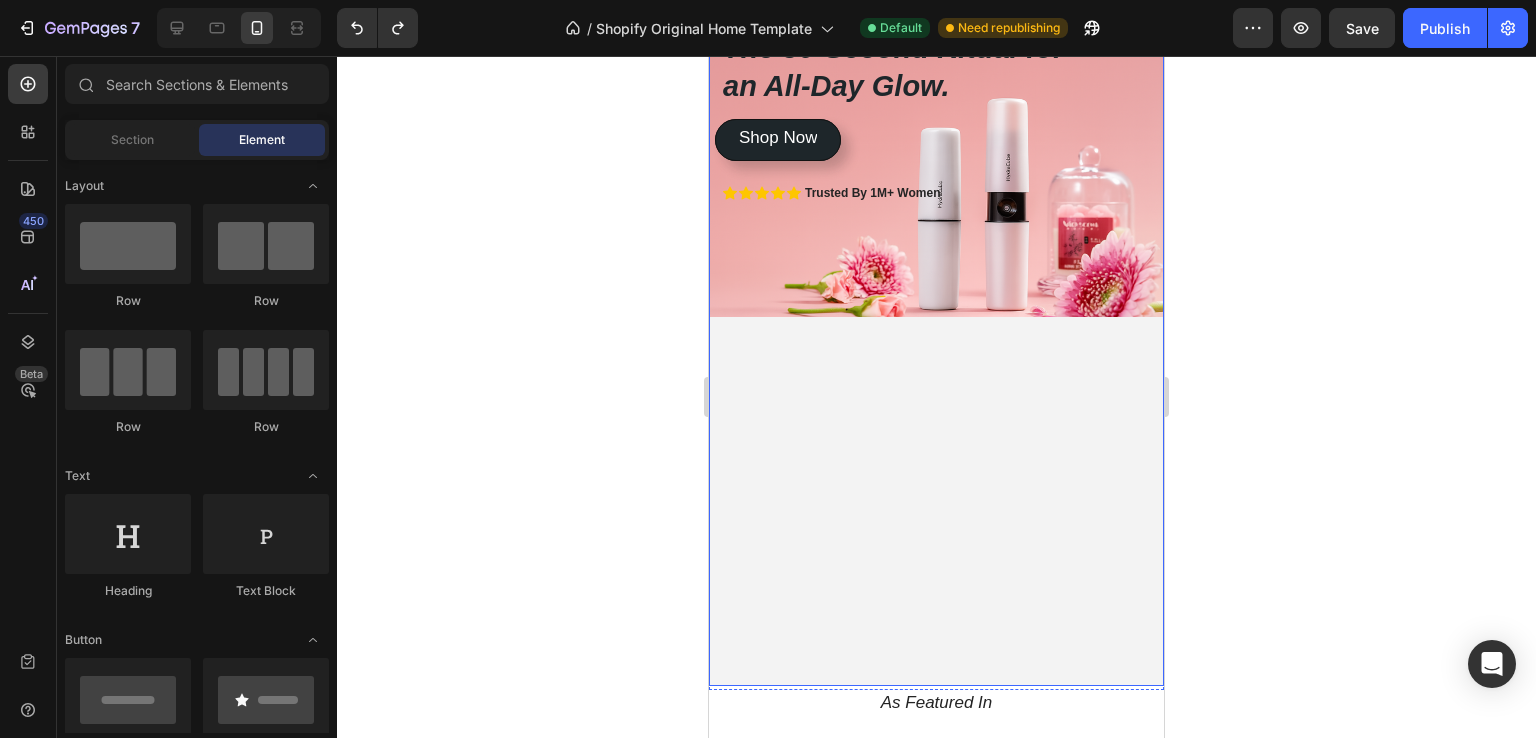 click at bounding box center (936, 350) 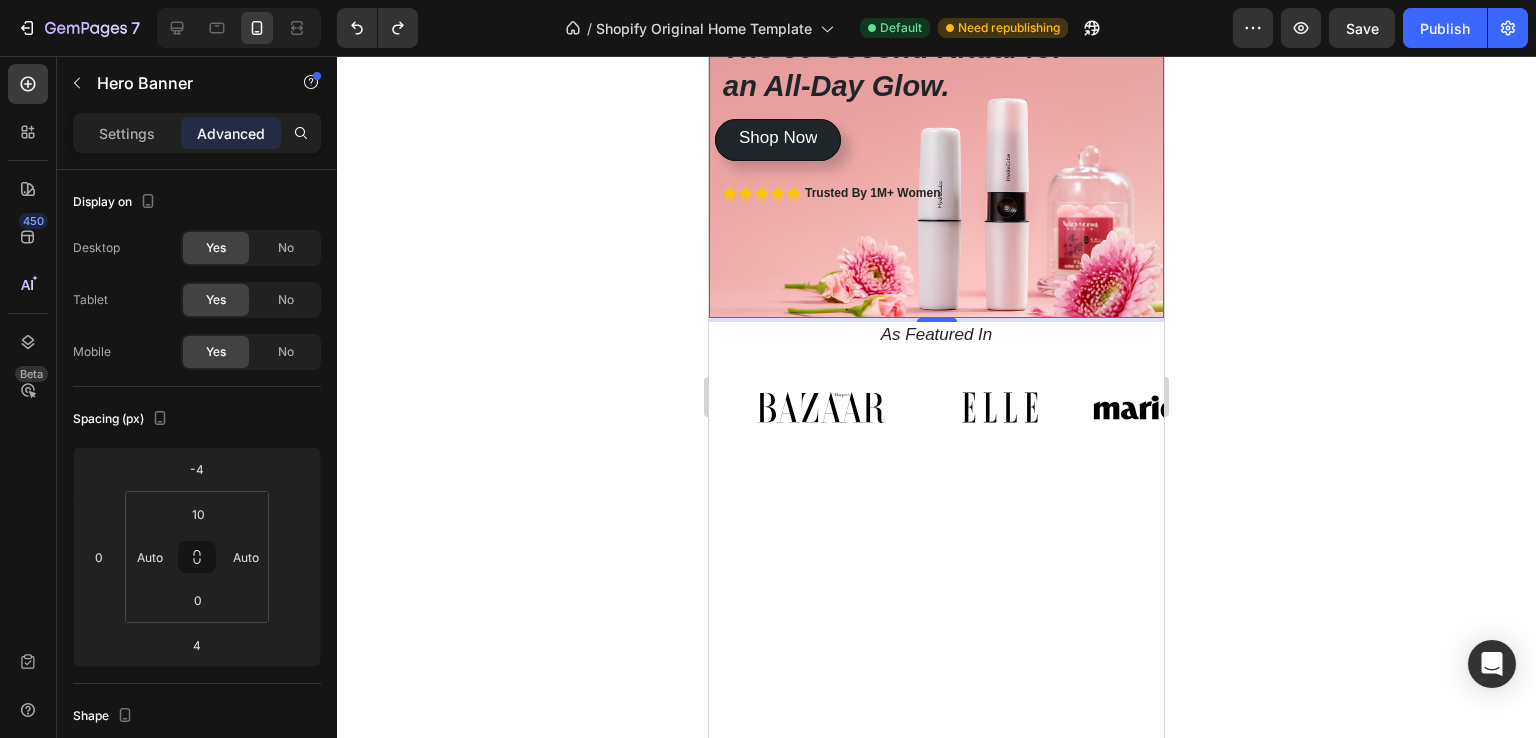 click on "Shop Now Button" at bounding box center [936, 278] 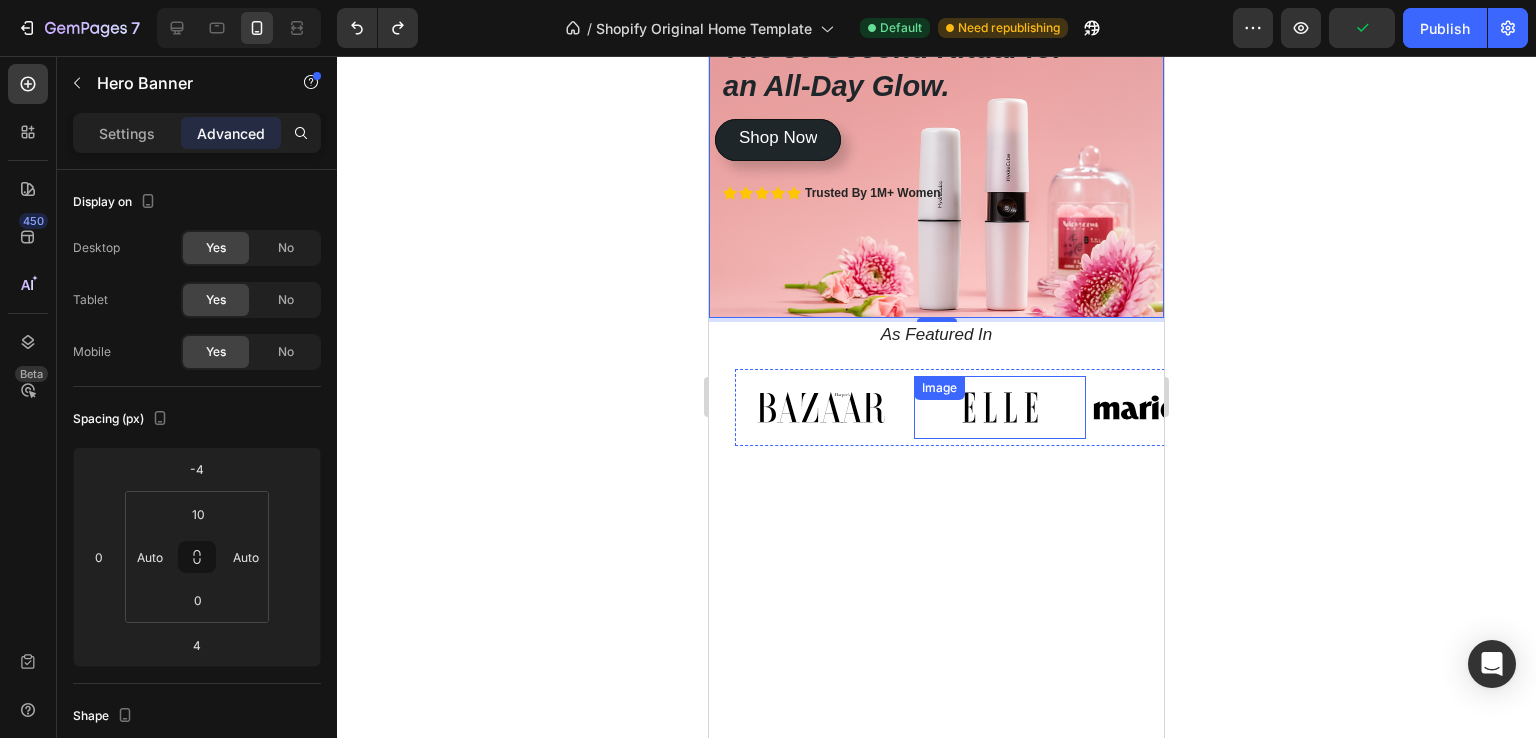click at bounding box center [1000, 407] 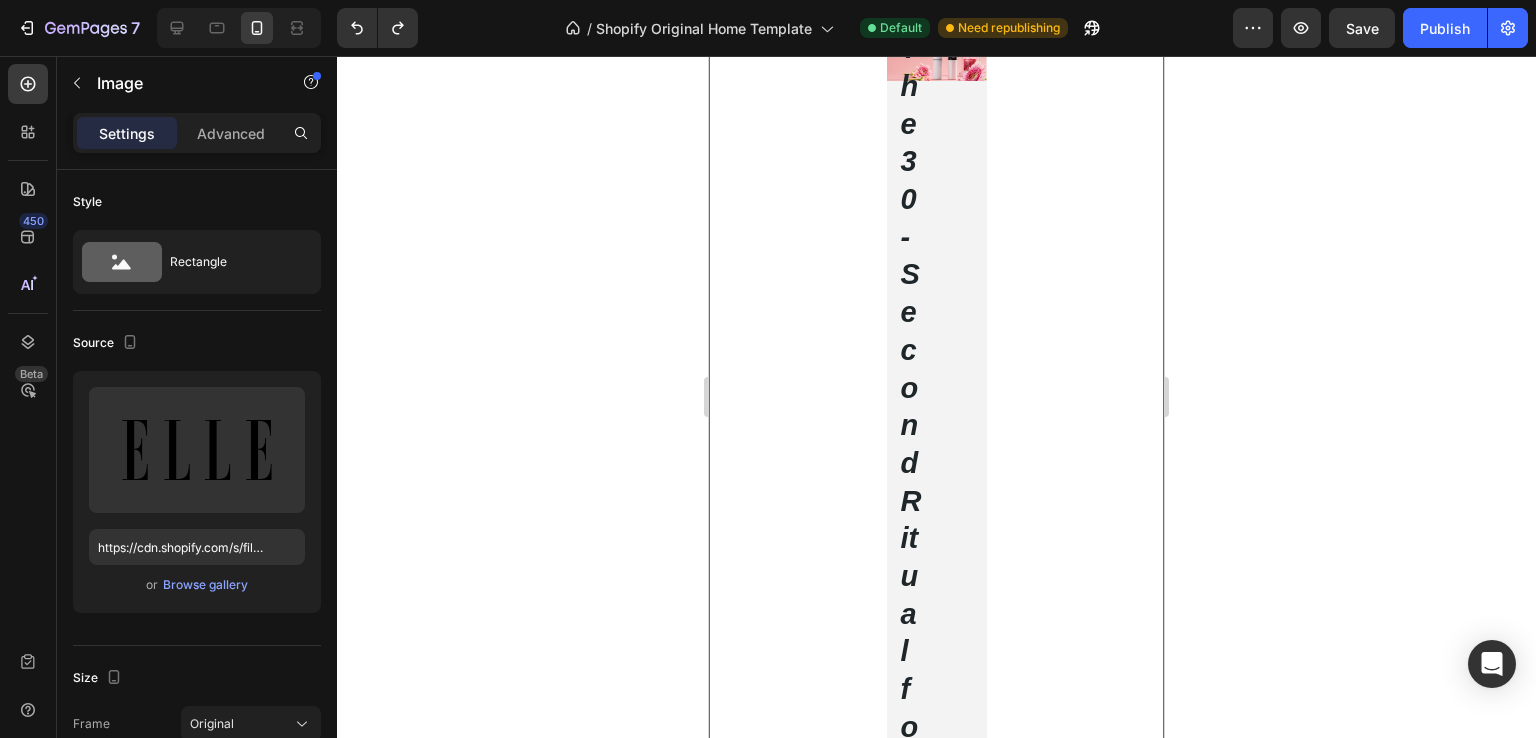 click on "The 30-Second Ritual for an All-Day Glow. Heading Icon Icon Icon Icon Icon Icon List Trusted By 1M+ Women Text Block Row Get instant, touchless hydration that absorbs in seconds, leaving nothing behind but a fresh, dewy radiance. Text Block Shop Now Button Shop Now Button Hero Banner" at bounding box center [936, 904] 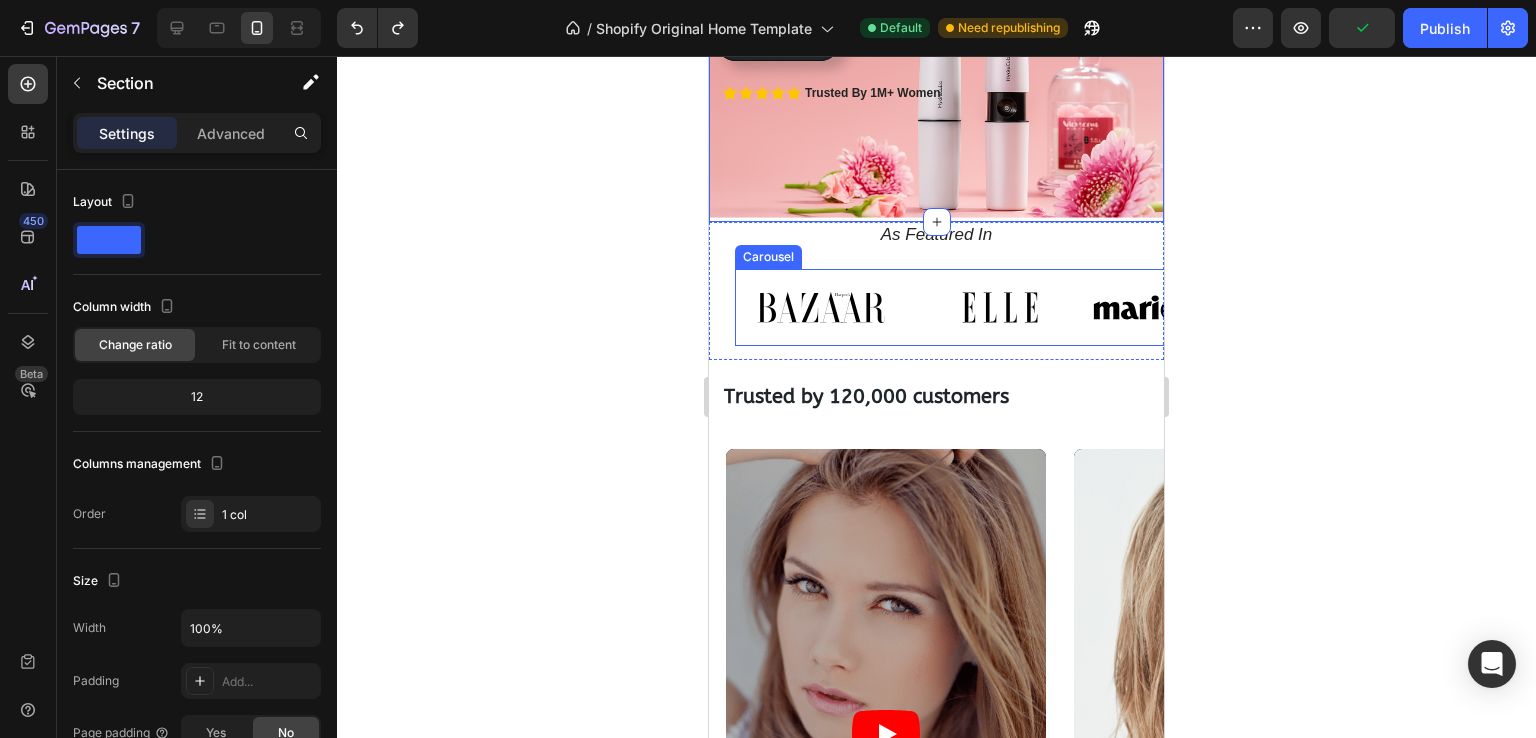 scroll, scrollTop: 400, scrollLeft: 0, axis: vertical 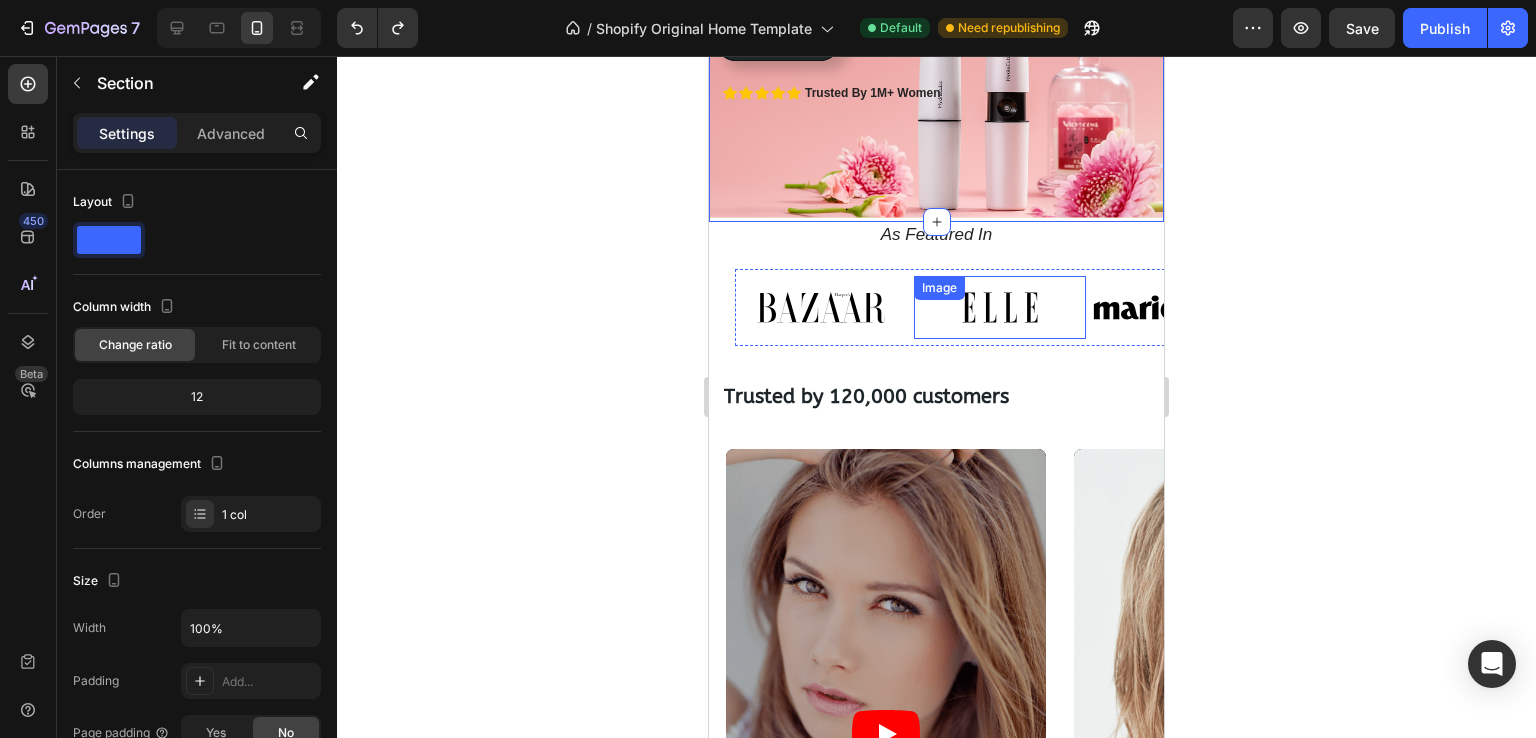 click at bounding box center [1000, 307] 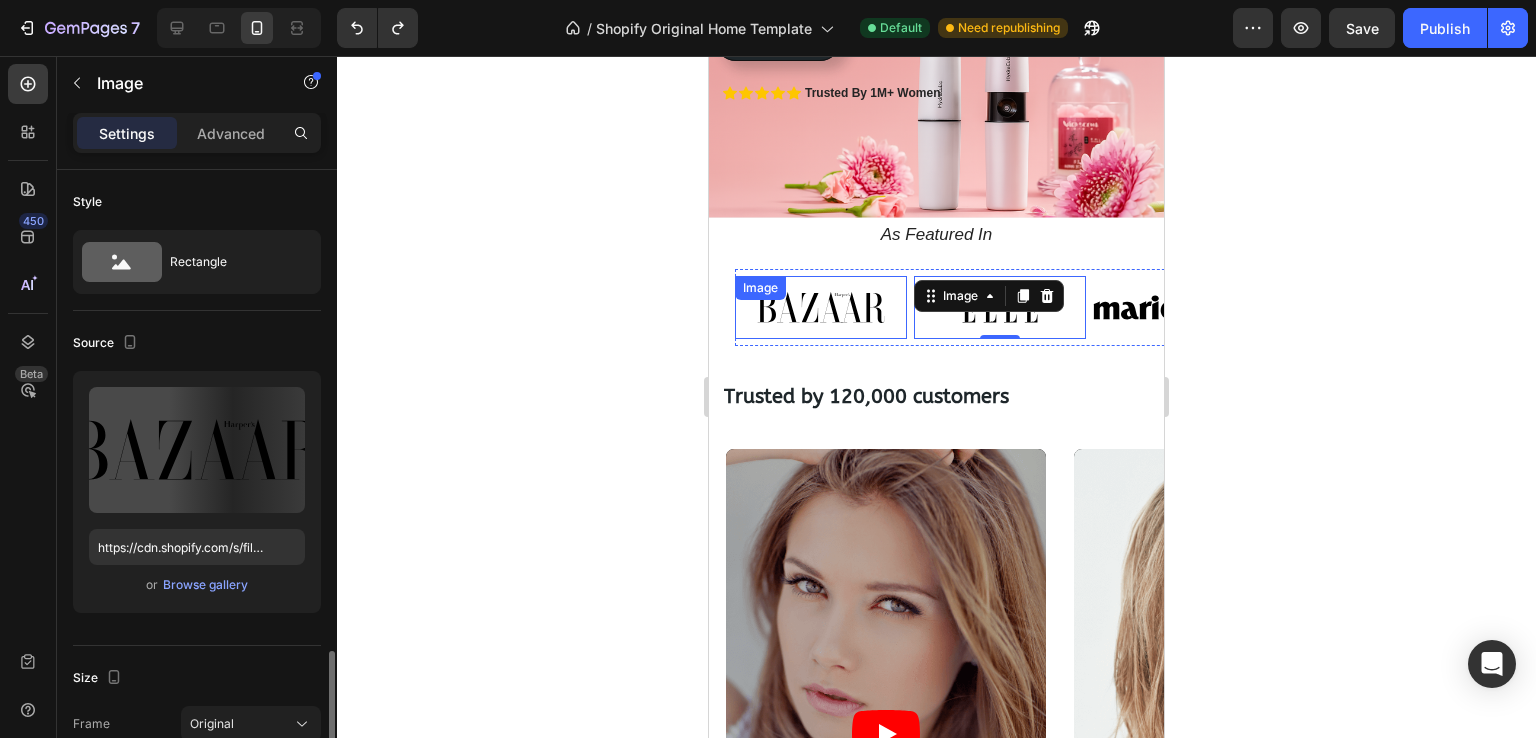 scroll, scrollTop: 340, scrollLeft: 0, axis: vertical 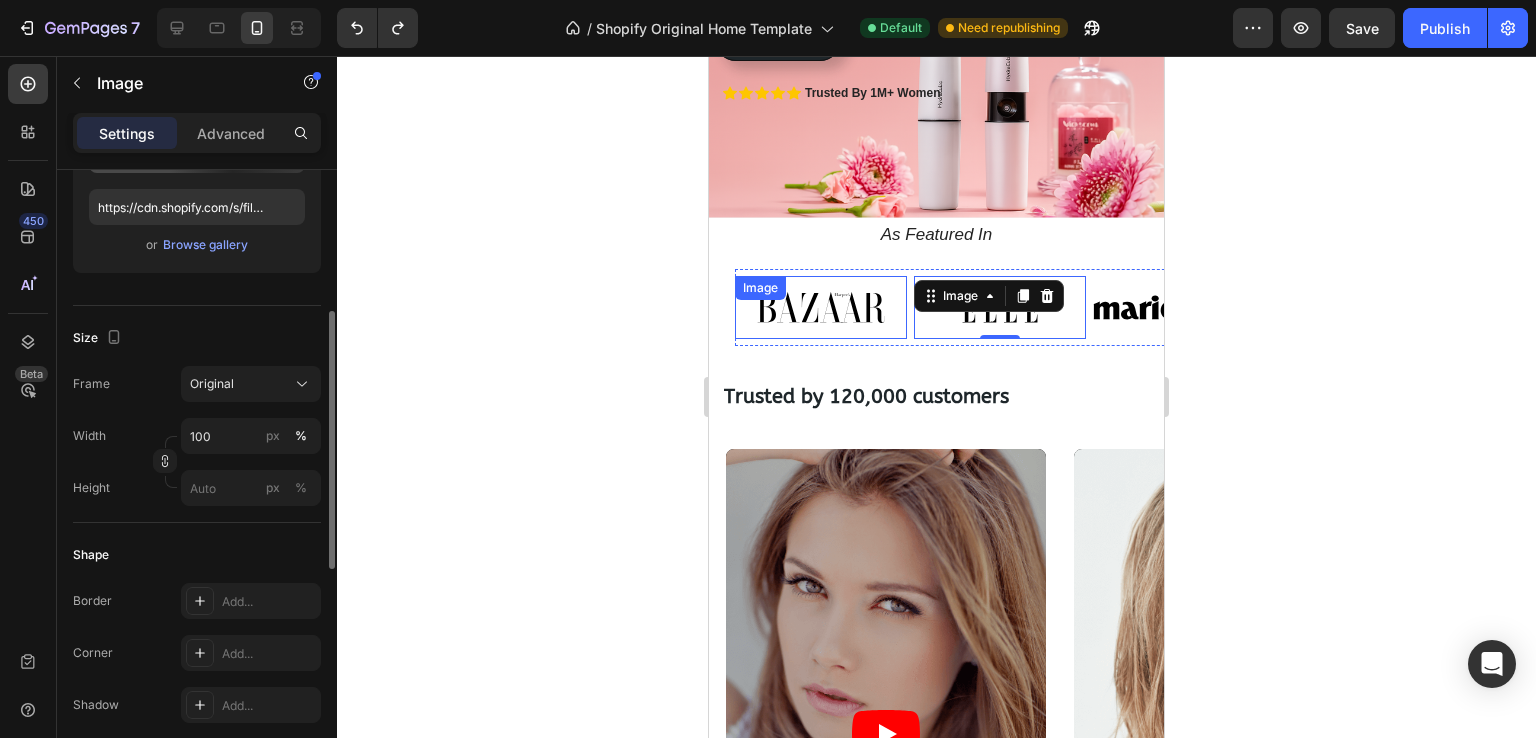 click at bounding box center [821, 307] 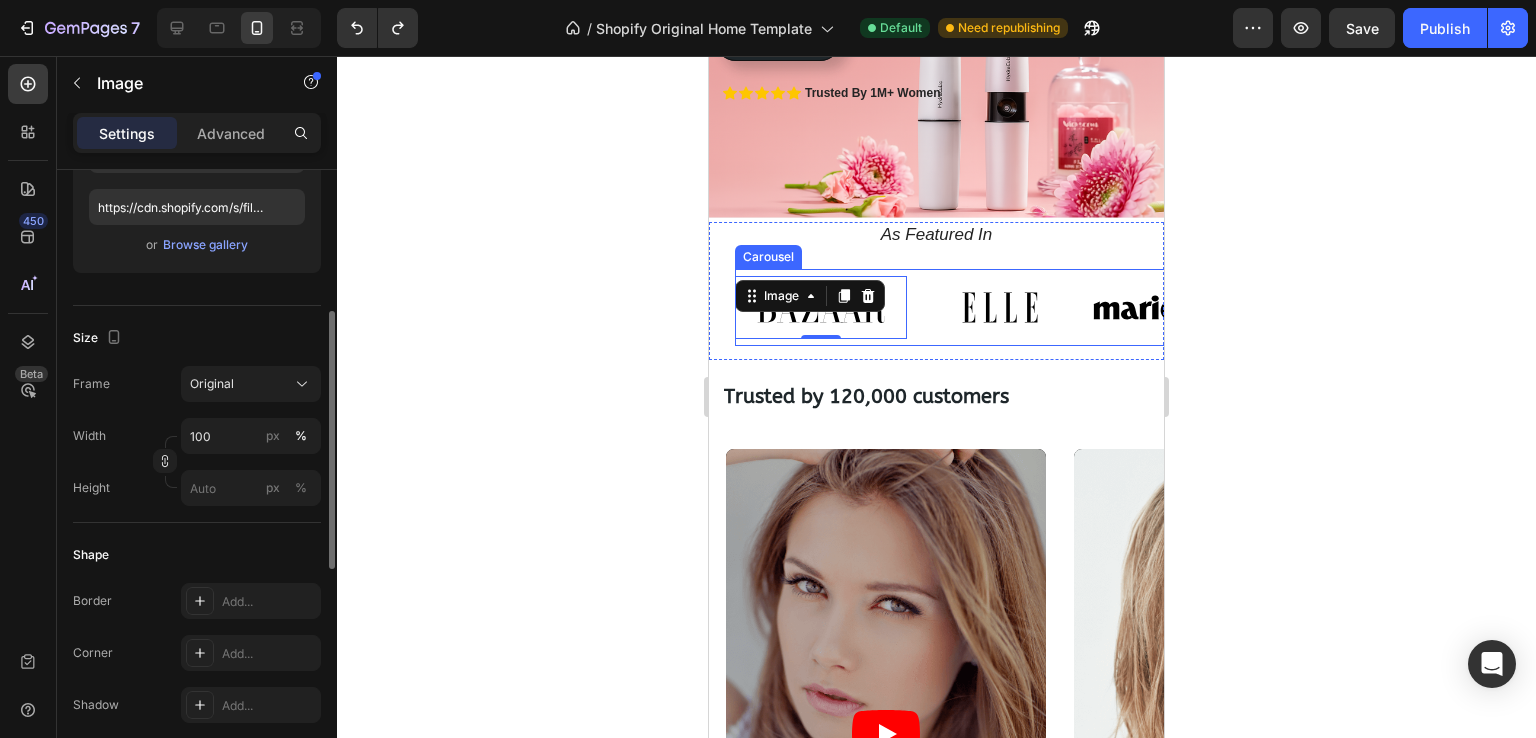 click on "Image   0 Image Image Image Image Image Image" at bounding box center [962, 307] 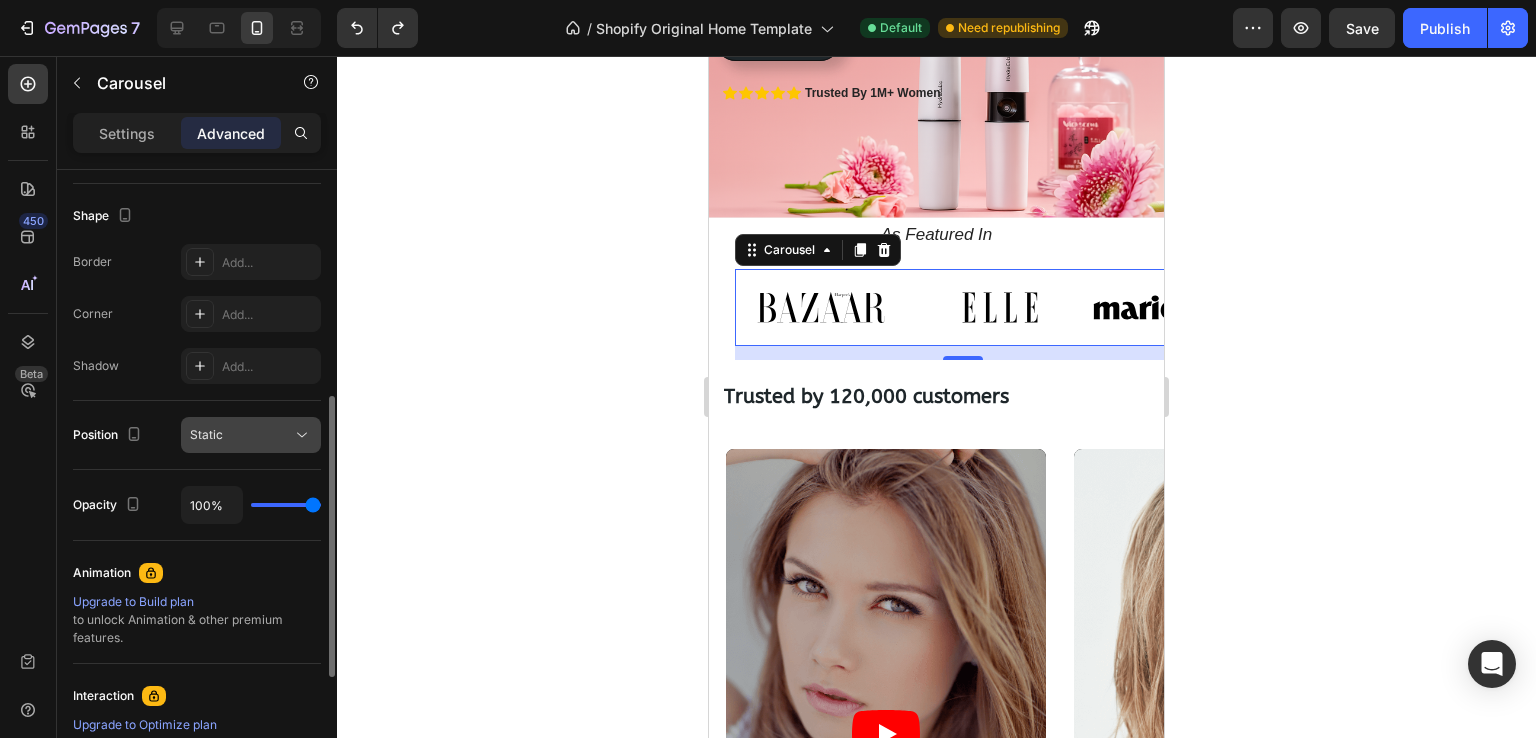 scroll, scrollTop: 600, scrollLeft: 0, axis: vertical 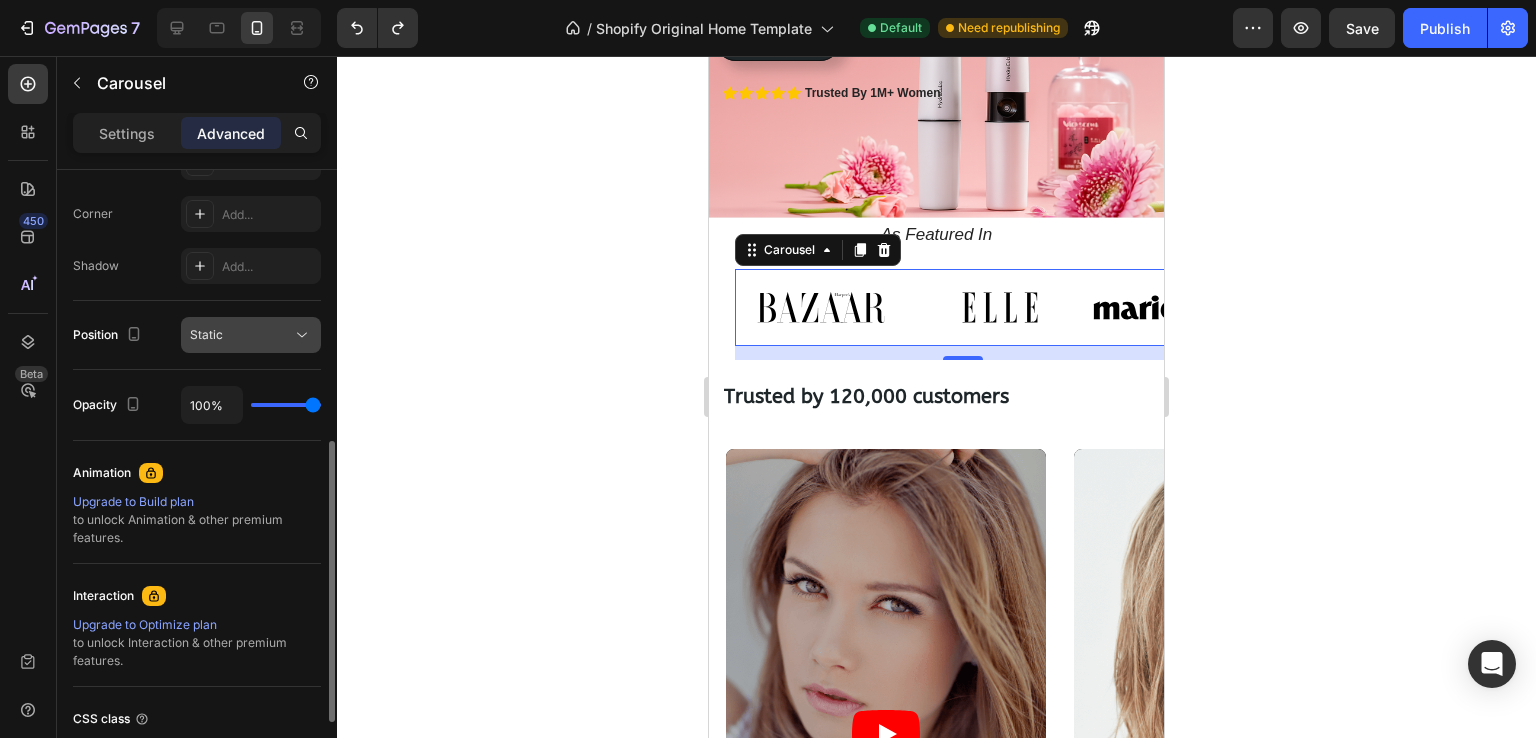 click on "Static" 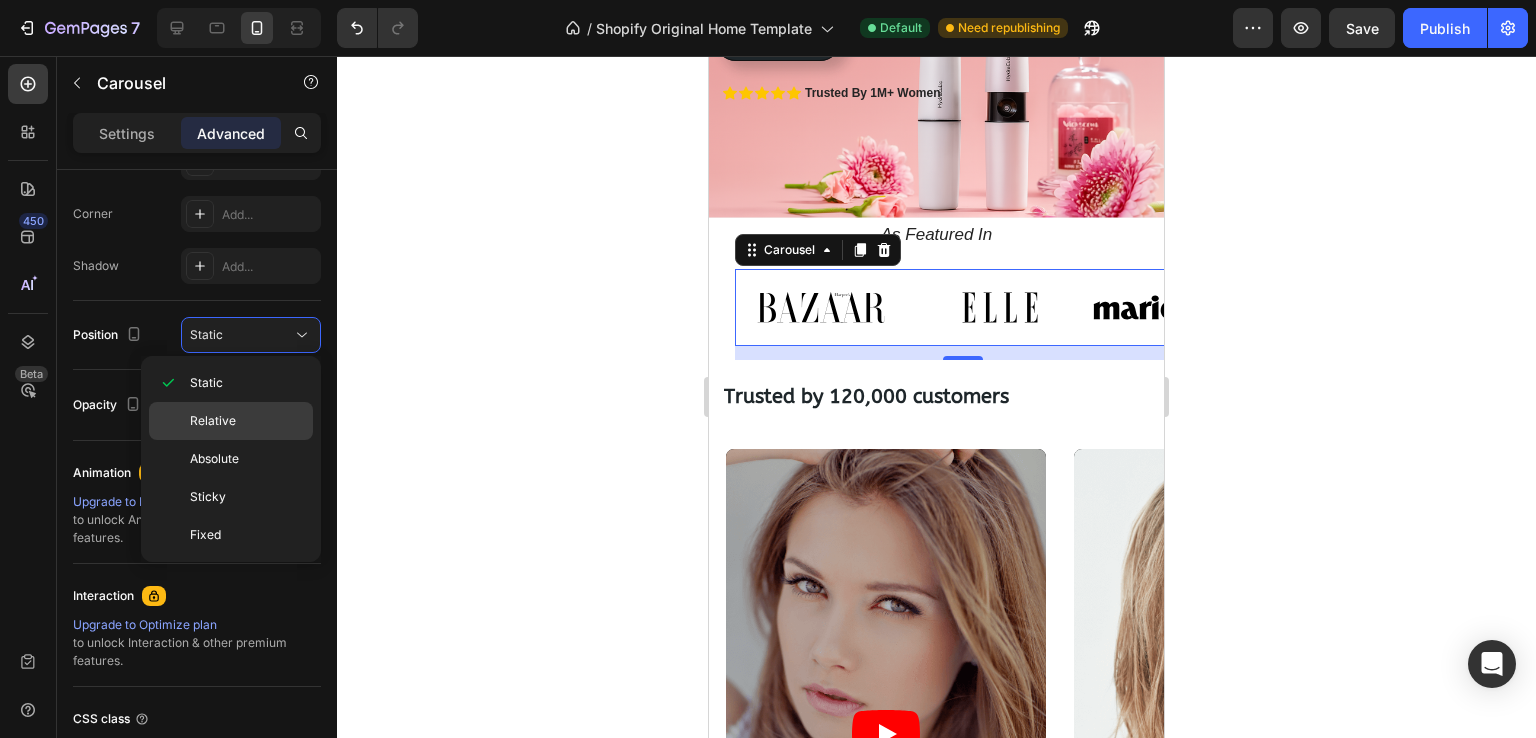 click on "Relative" 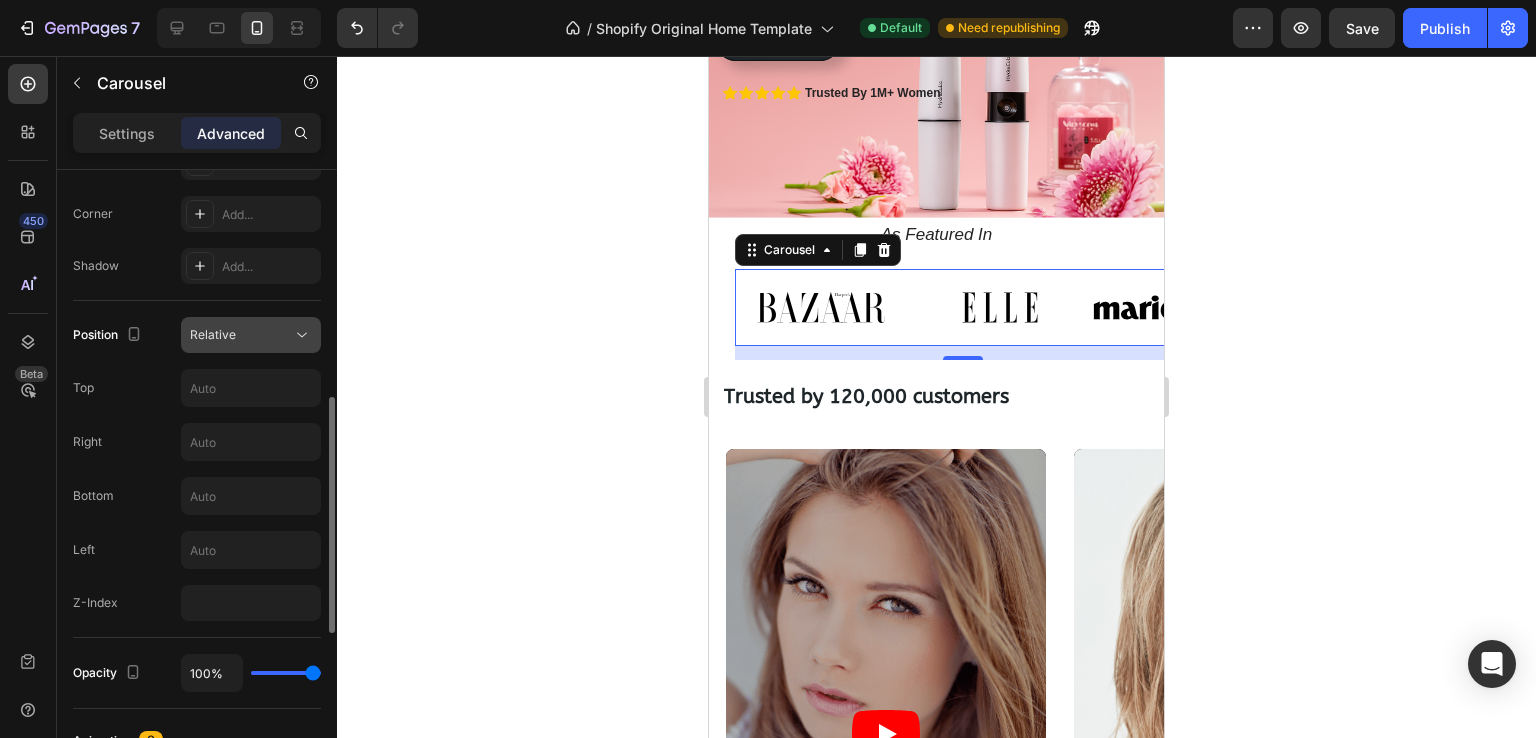 click on "Relative" at bounding box center [241, 335] 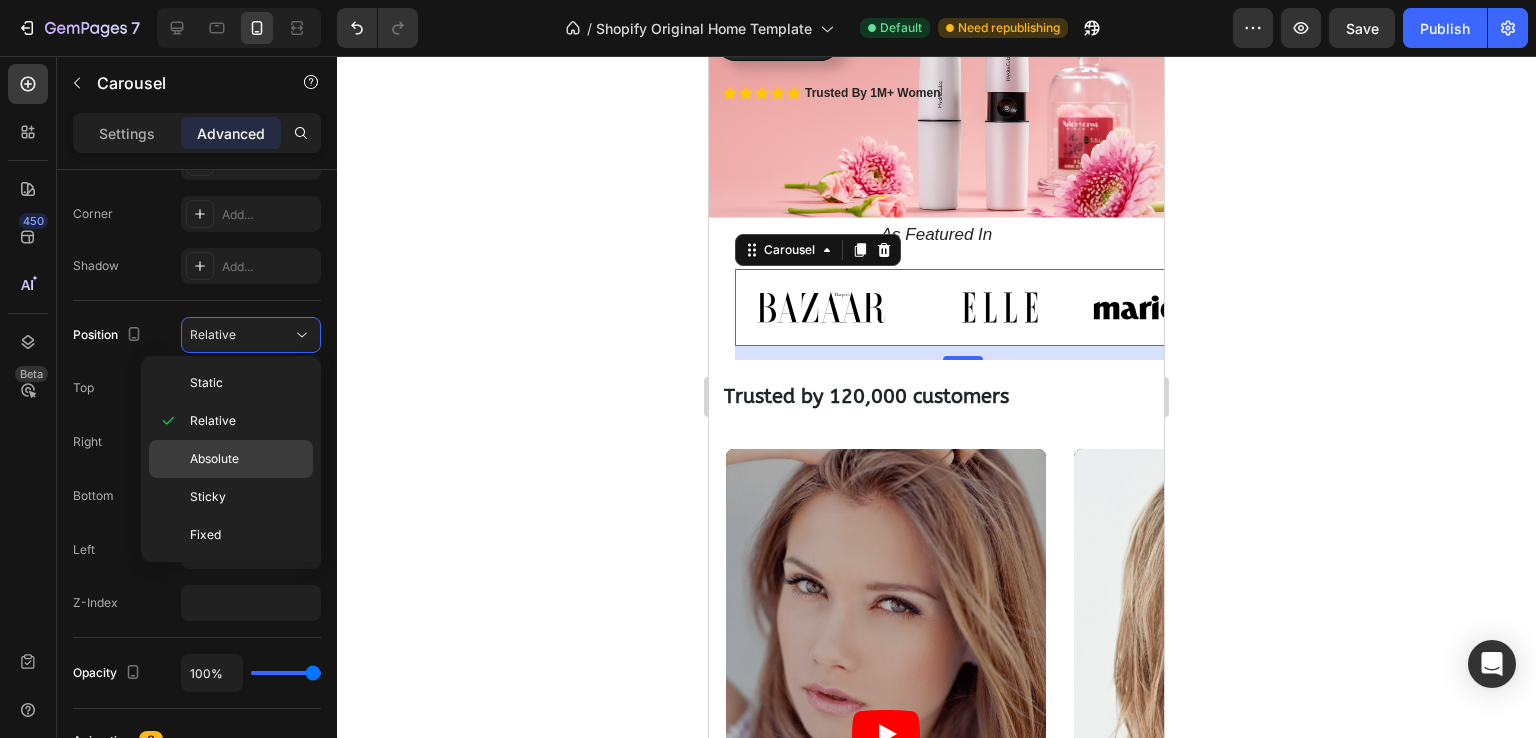 click on "Absolute" at bounding box center (247, 459) 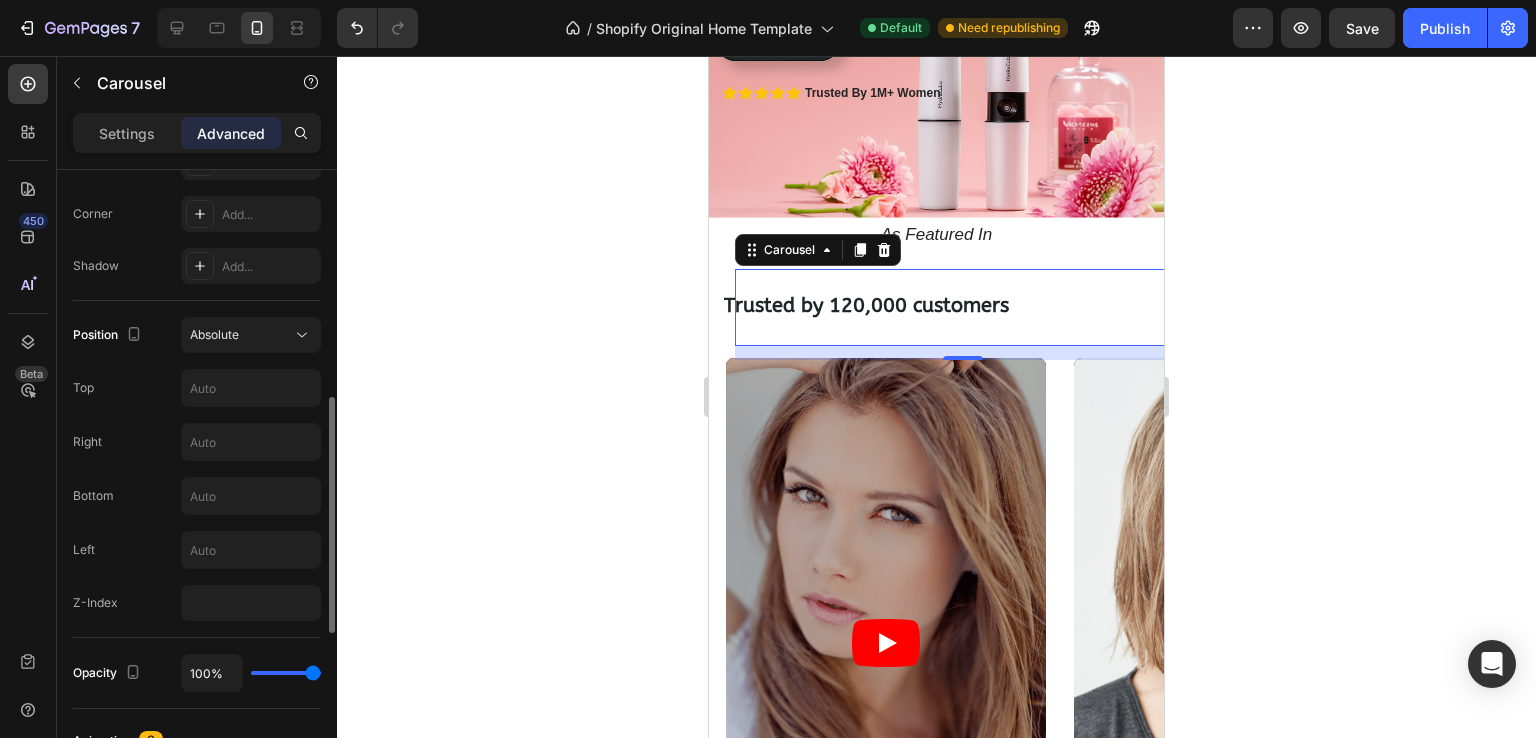 click on "Position Absolute Top Right Bottom Left Z-Index" at bounding box center [197, 469] 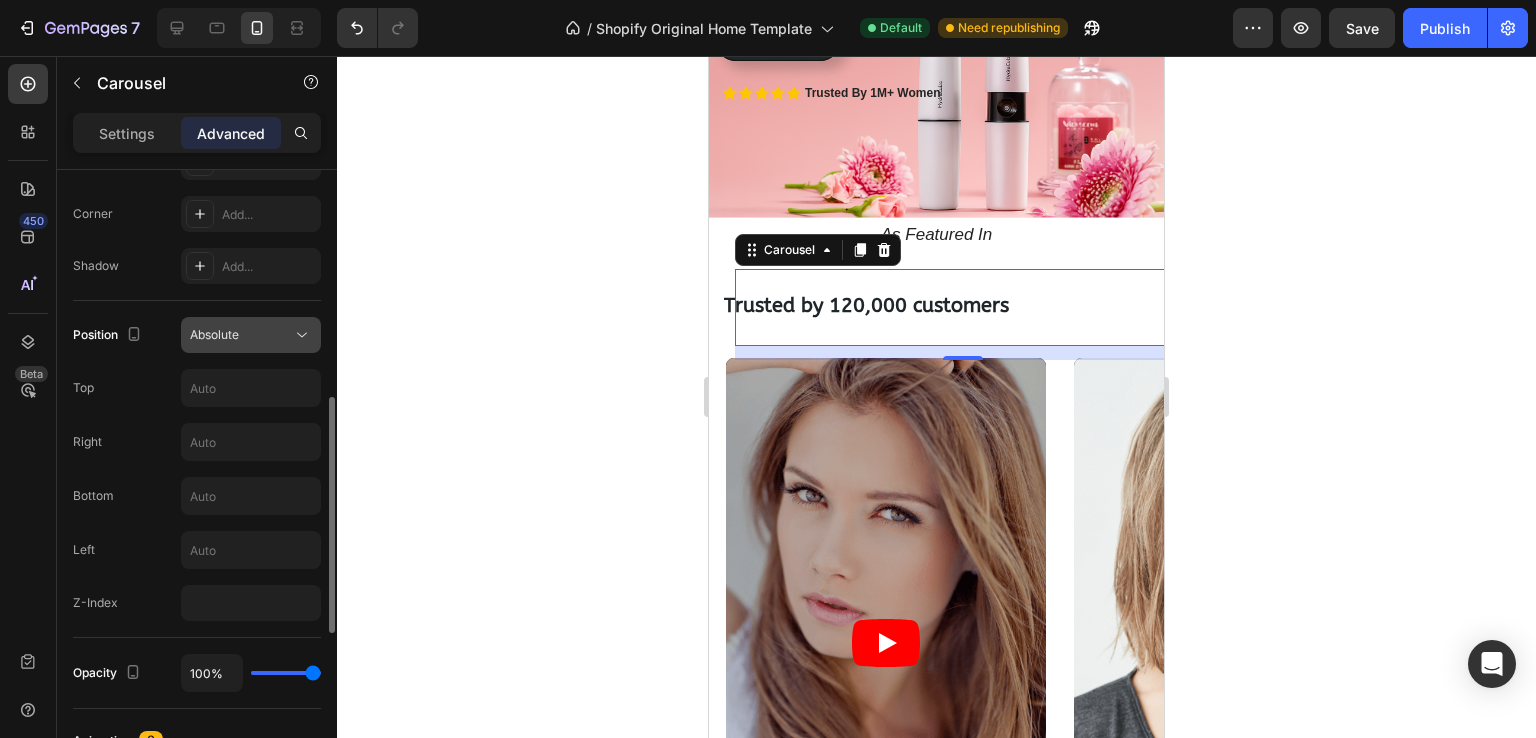 click on "Absolute" 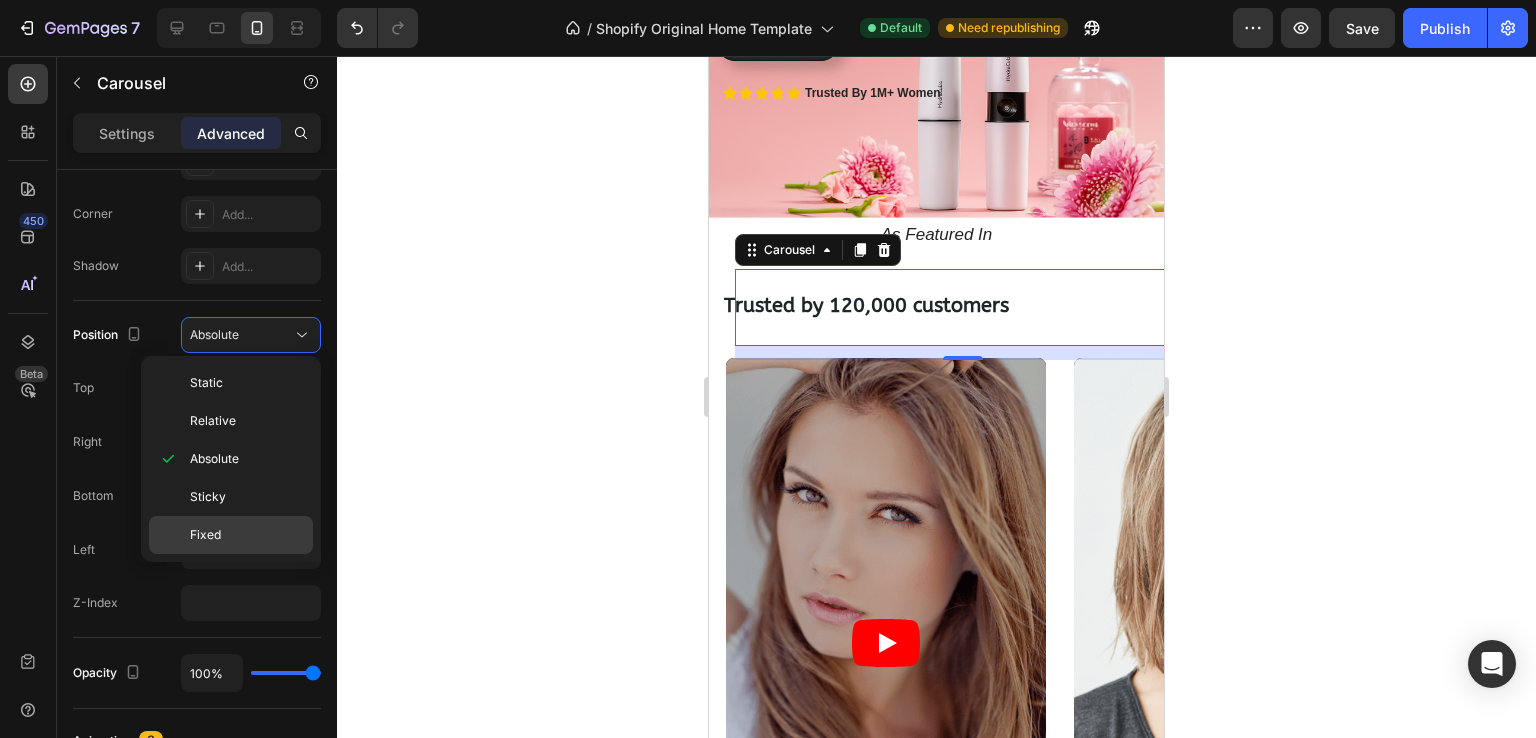 click on "Fixed" 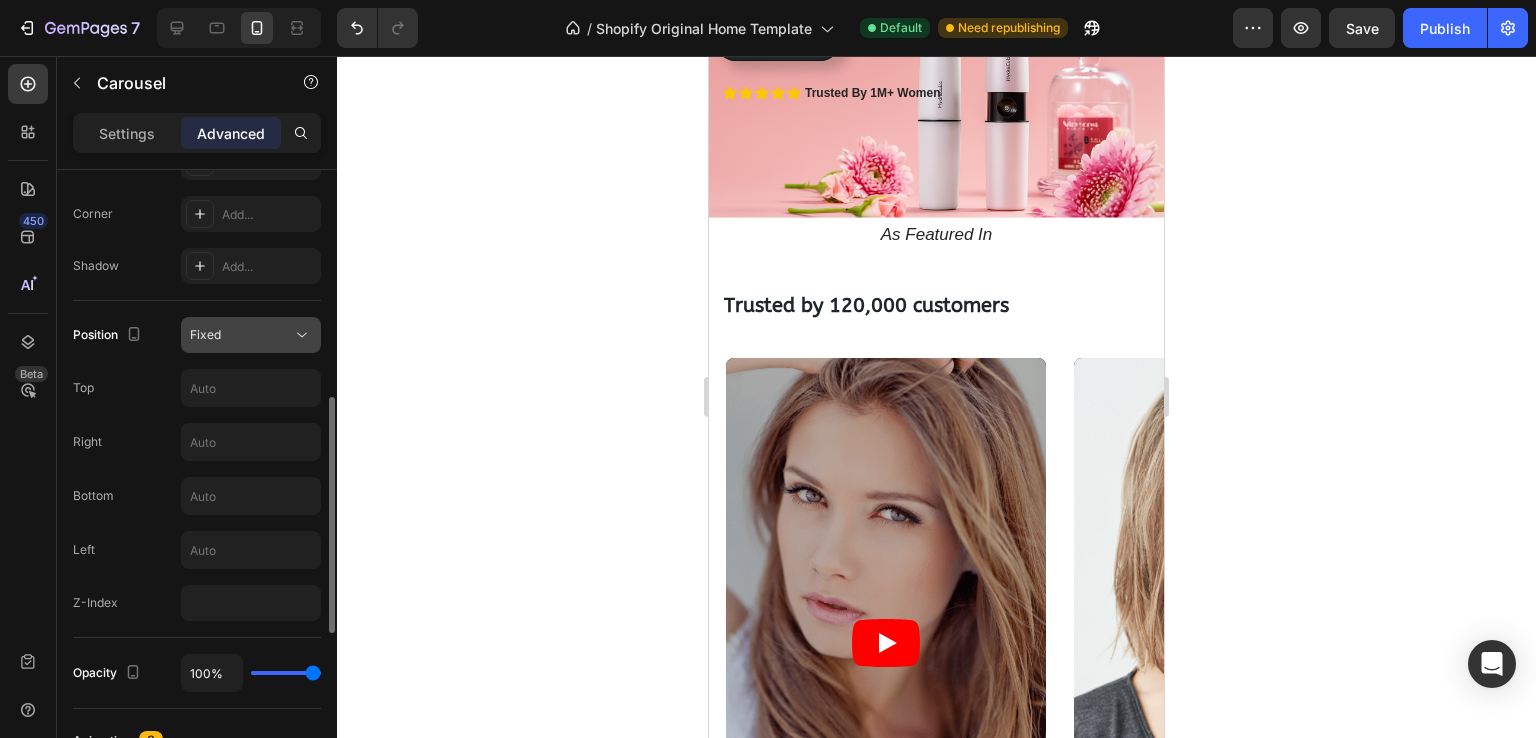 click 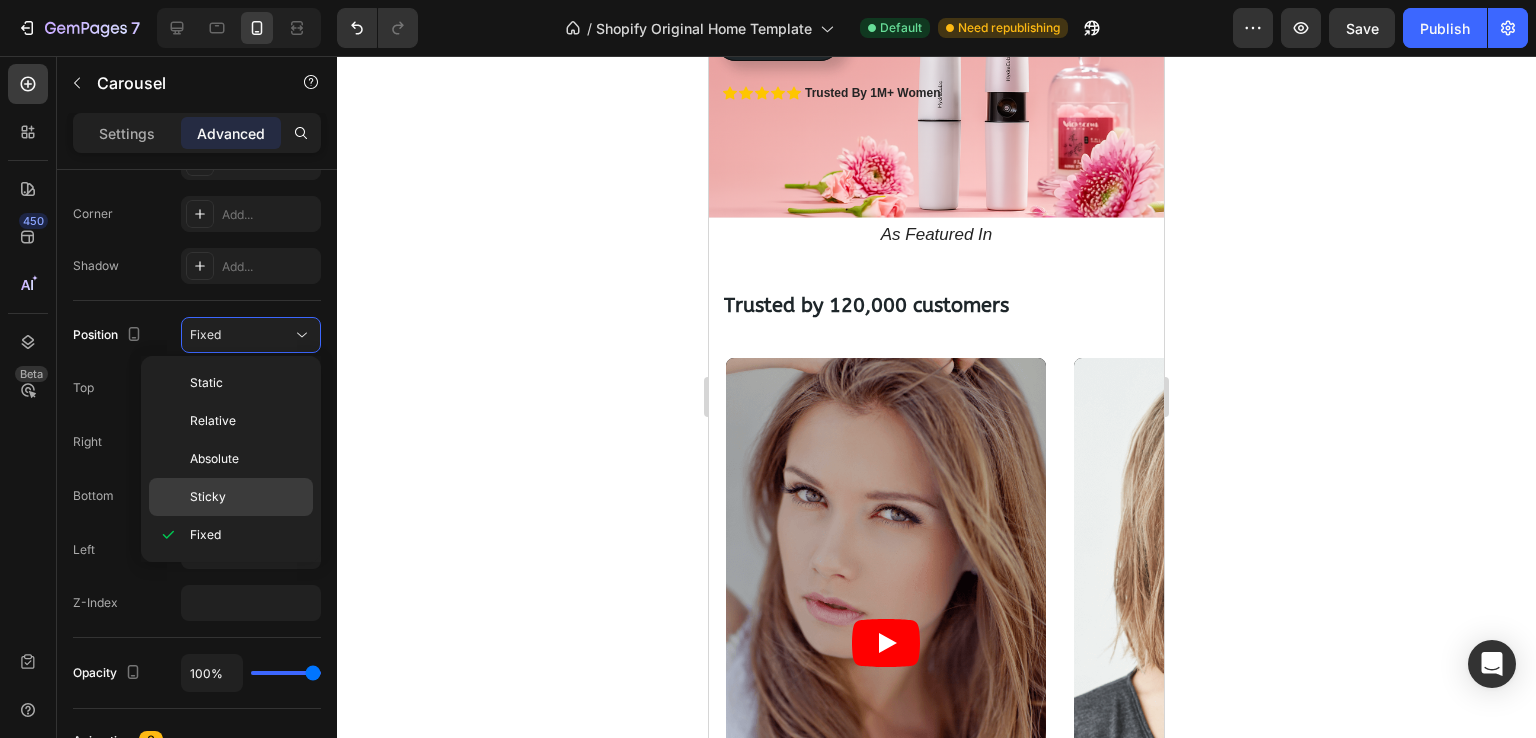 click on "Sticky" at bounding box center (208, 497) 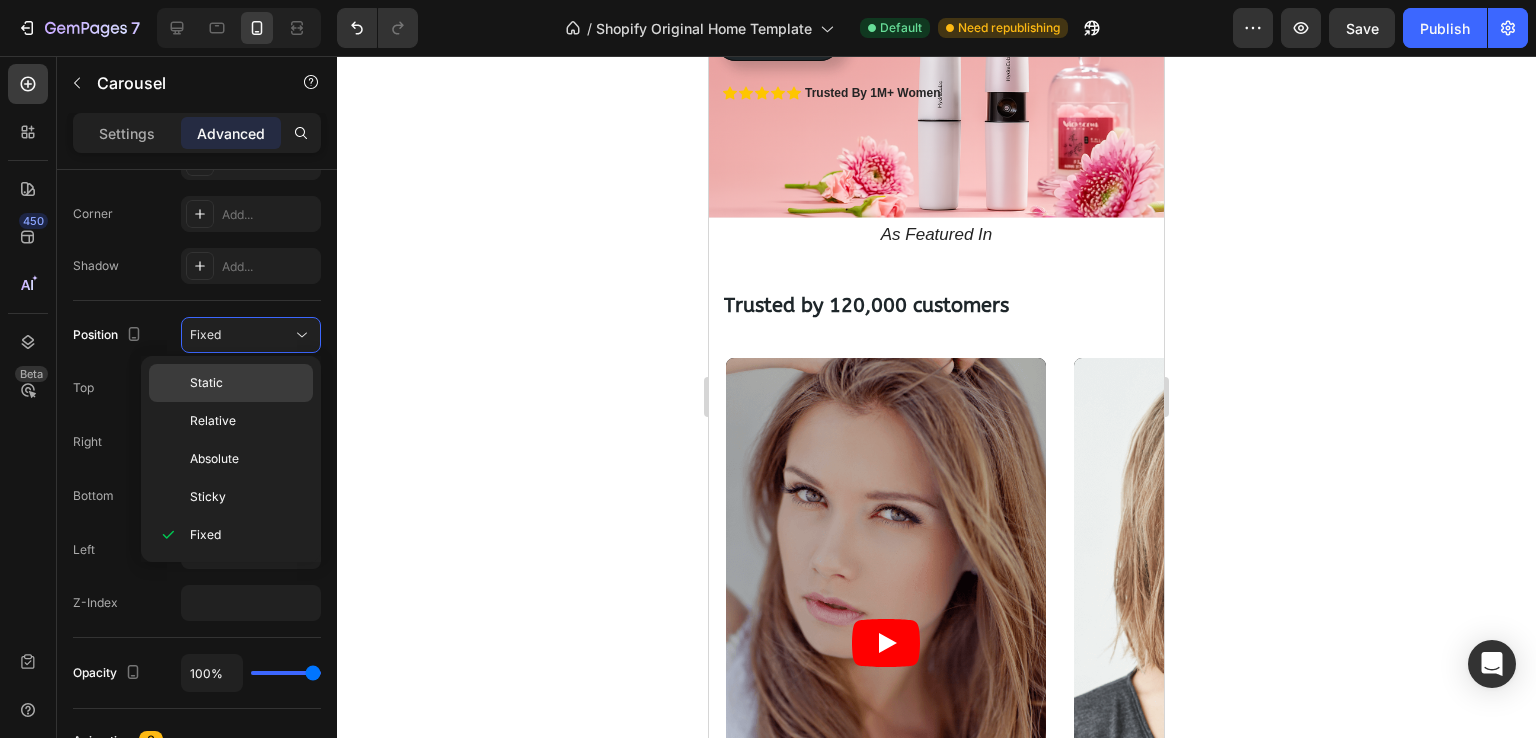 type on "0" 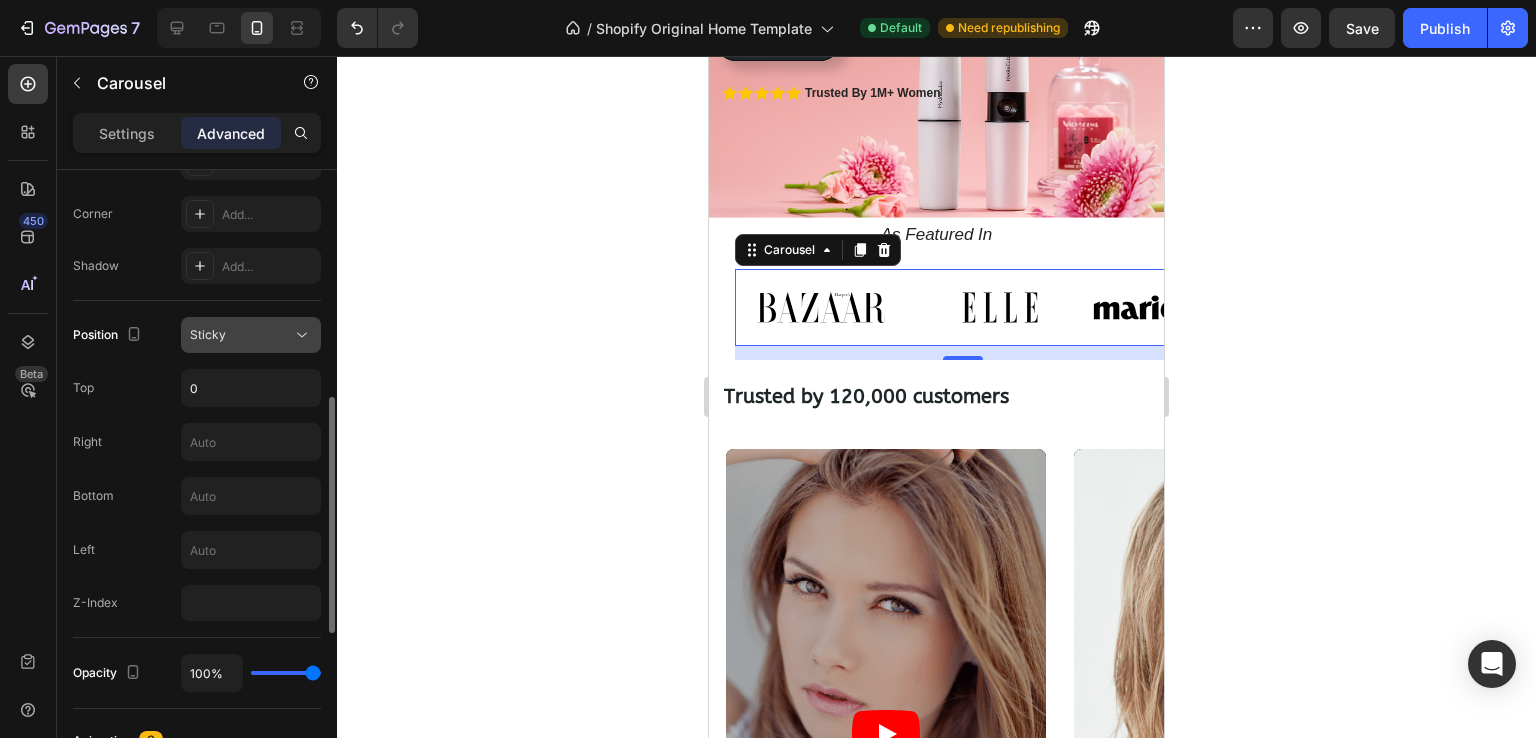 click 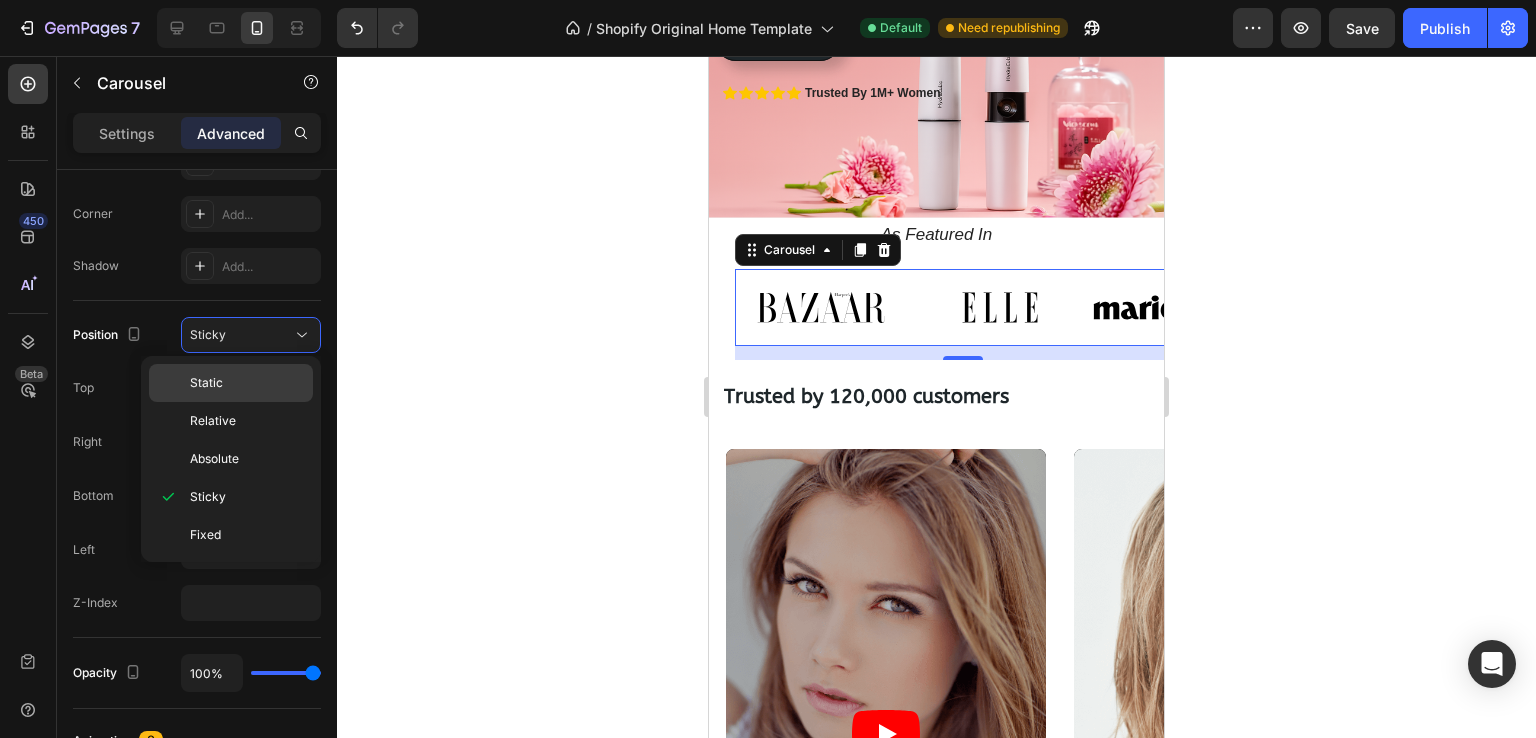 click on "Static" at bounding box center (247, 383) 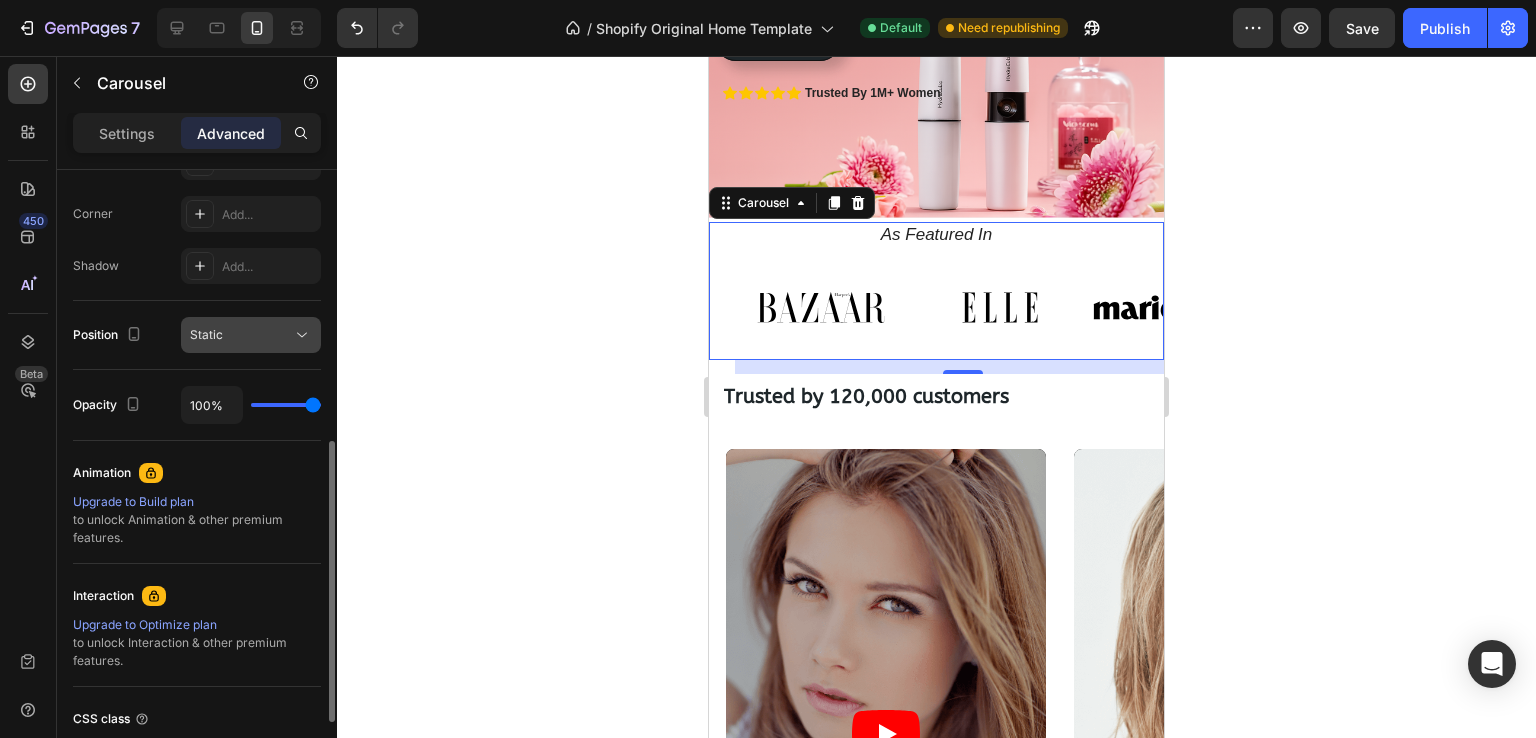 click on "Static" 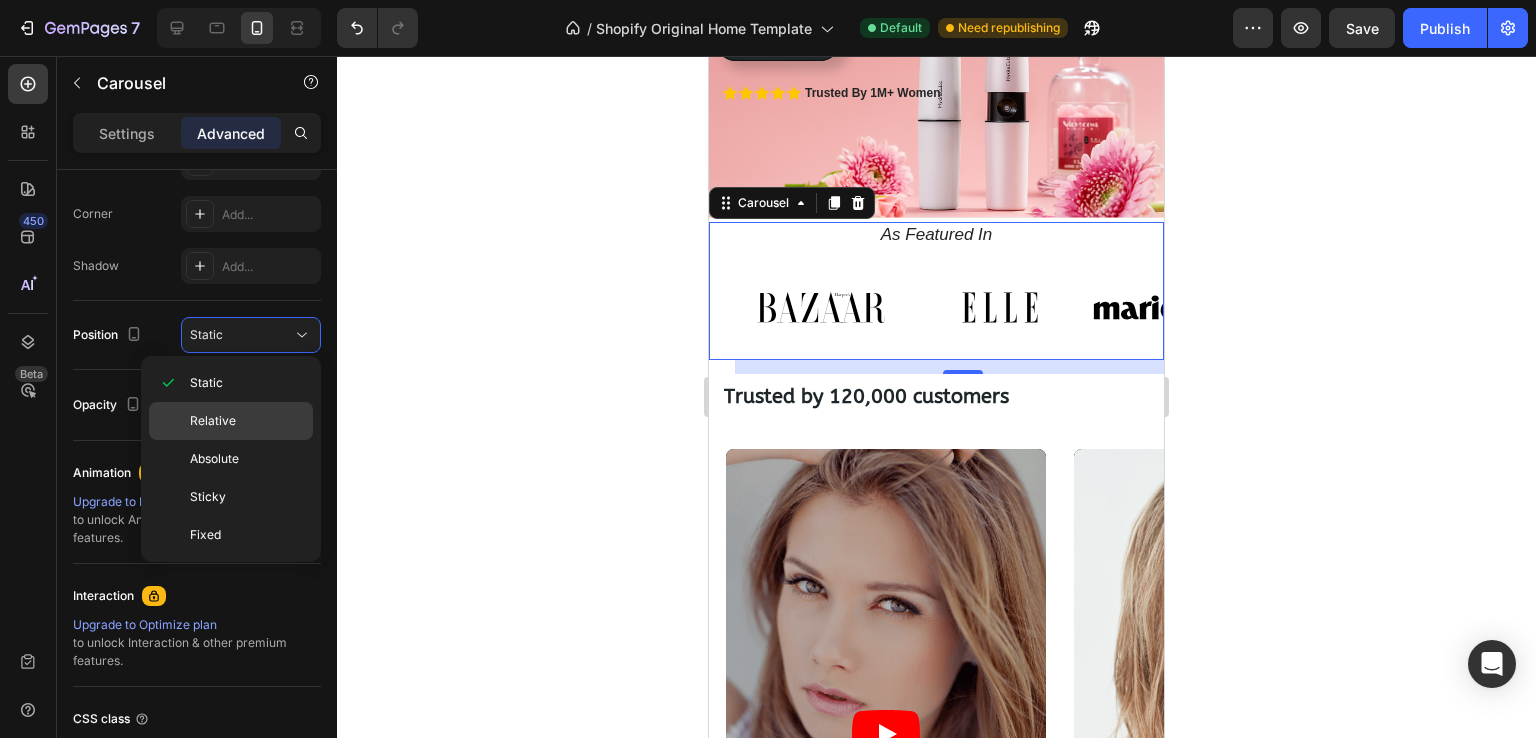 click on "Relative" at bounding box center (247, 421) 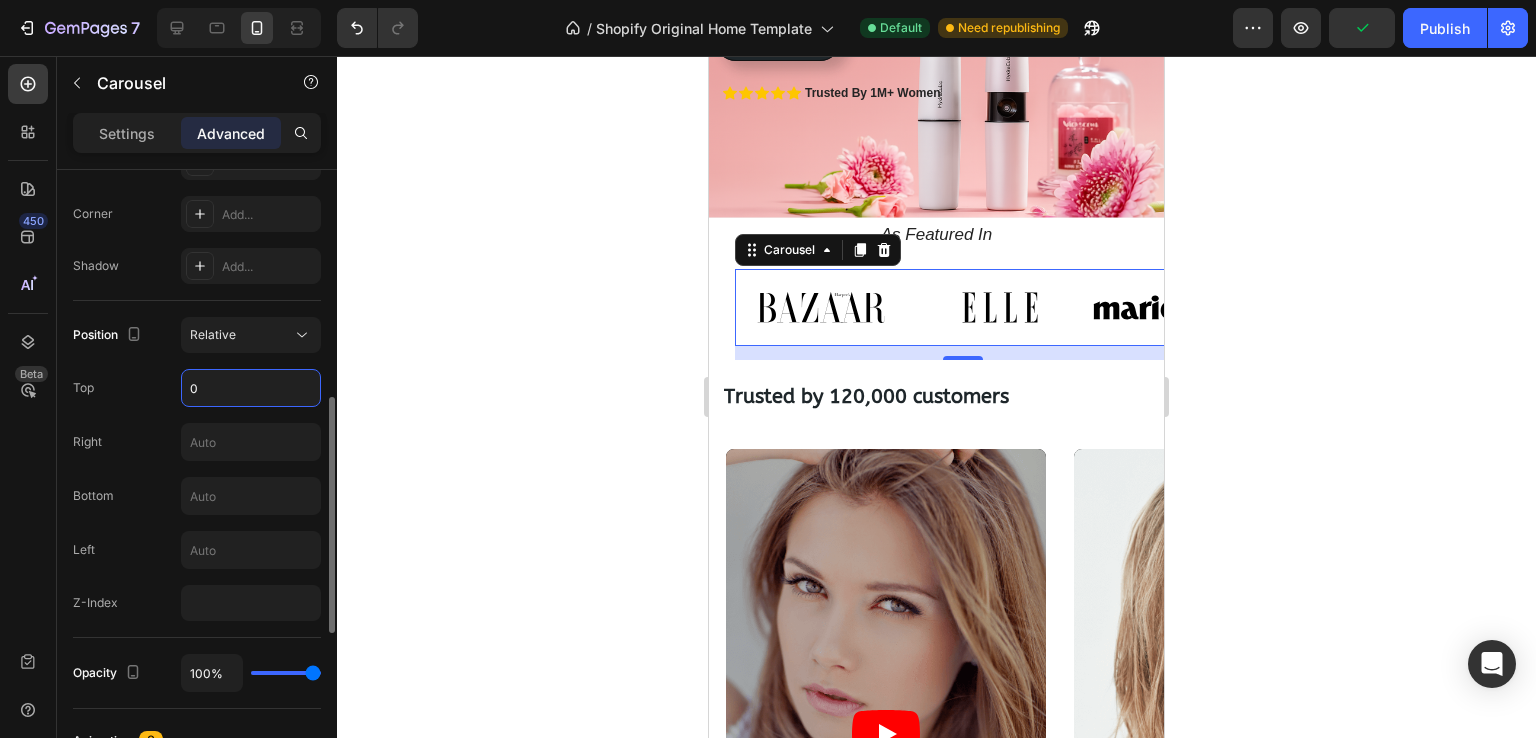 click on "0" at bounding box center (251, 388) 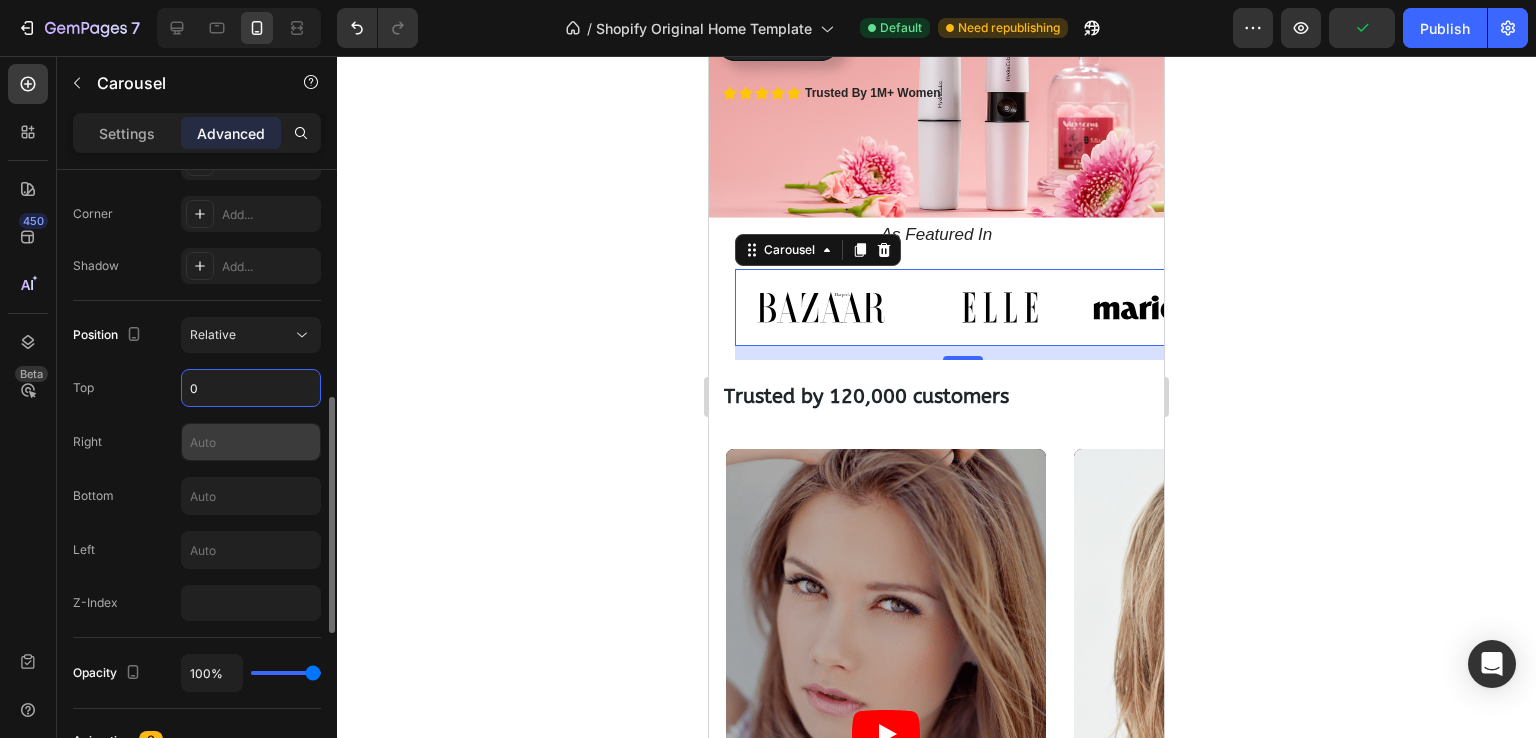 click at bounding box center [251, 442] 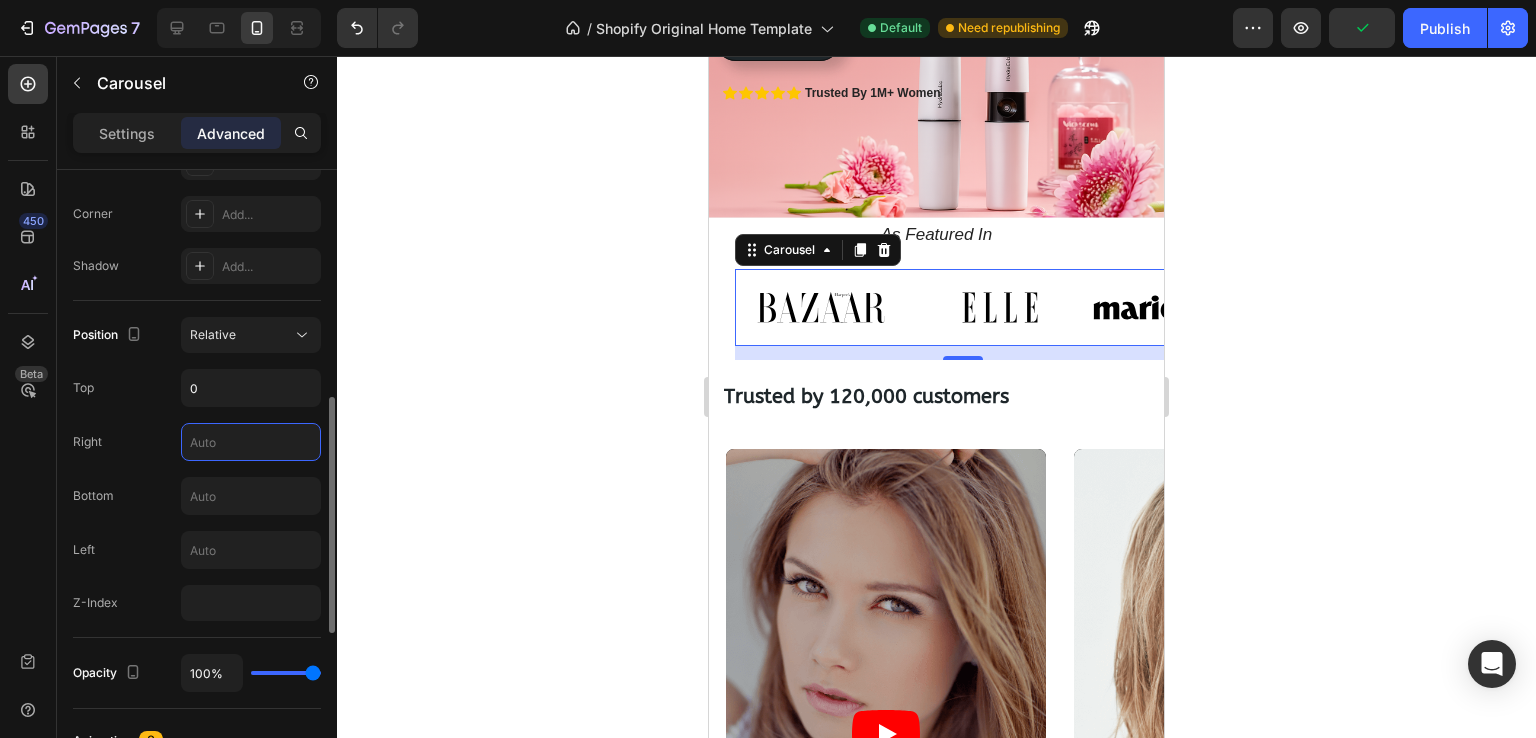 click on "Position Relative Top 0 Right Bottom Left Z-Index" at bounding box center (197, 469) 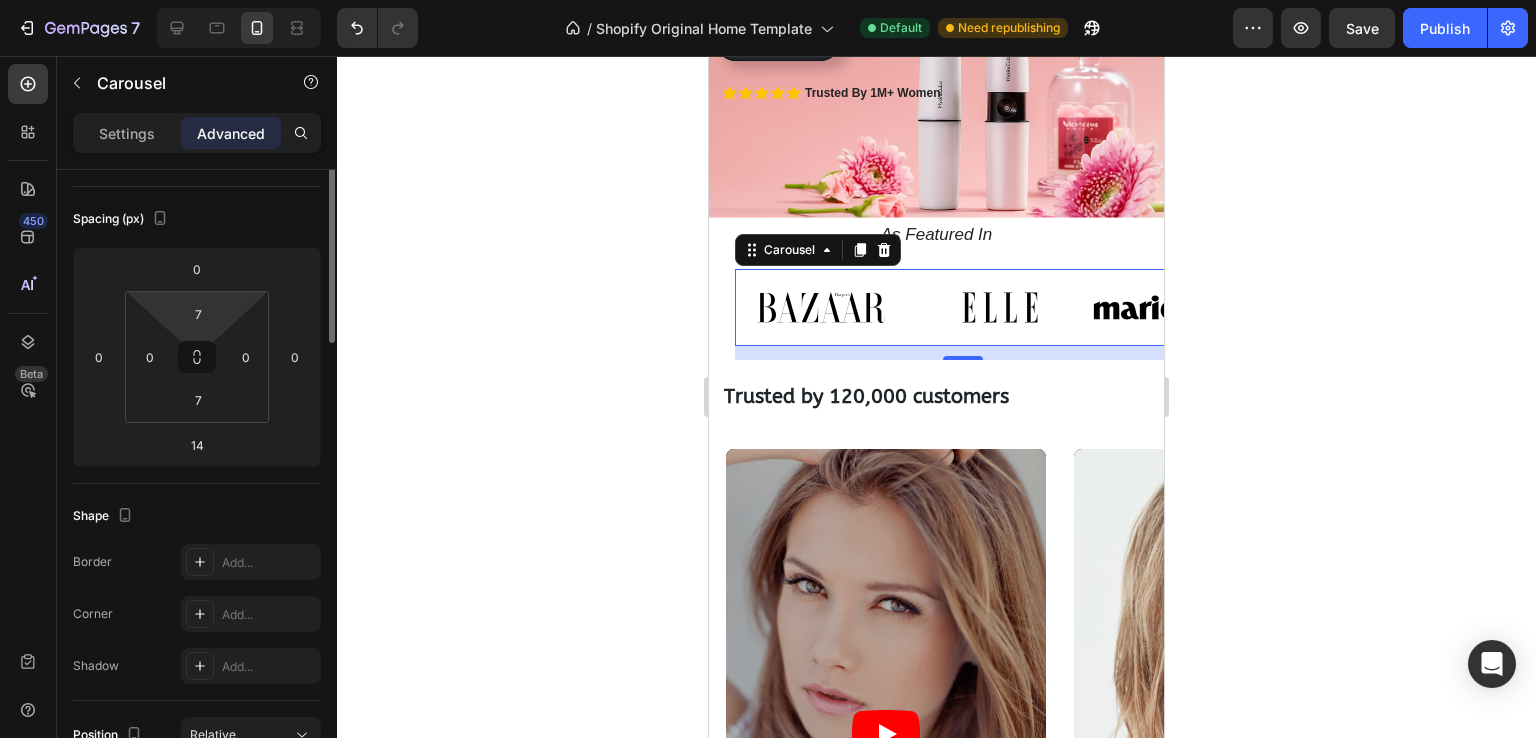 scroll, scrollTop: 0, scrollLeft: 0, axis: both 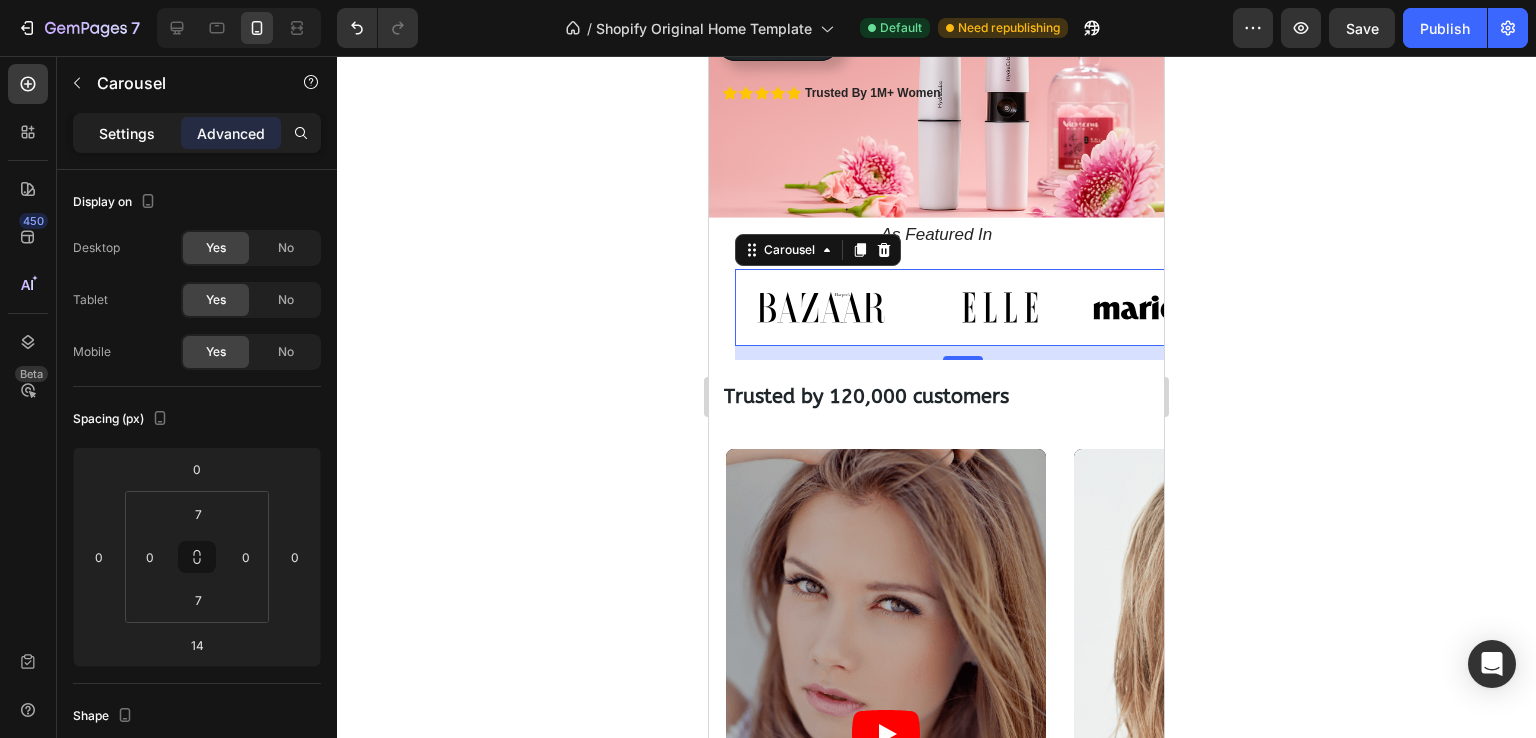 click on "Settings" at bounding box center (127, 133) 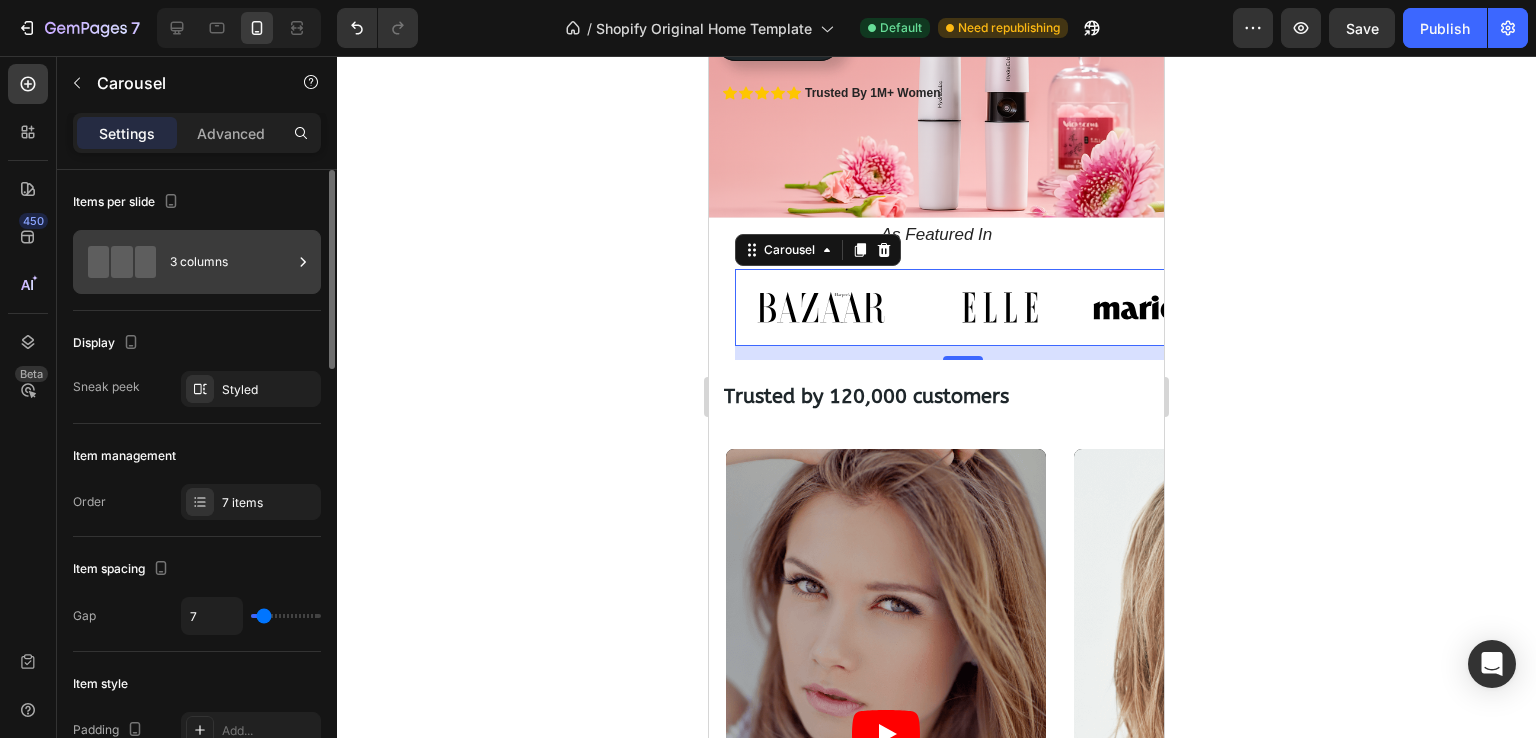 click on "3 columns" at bounding box center [231, 262] 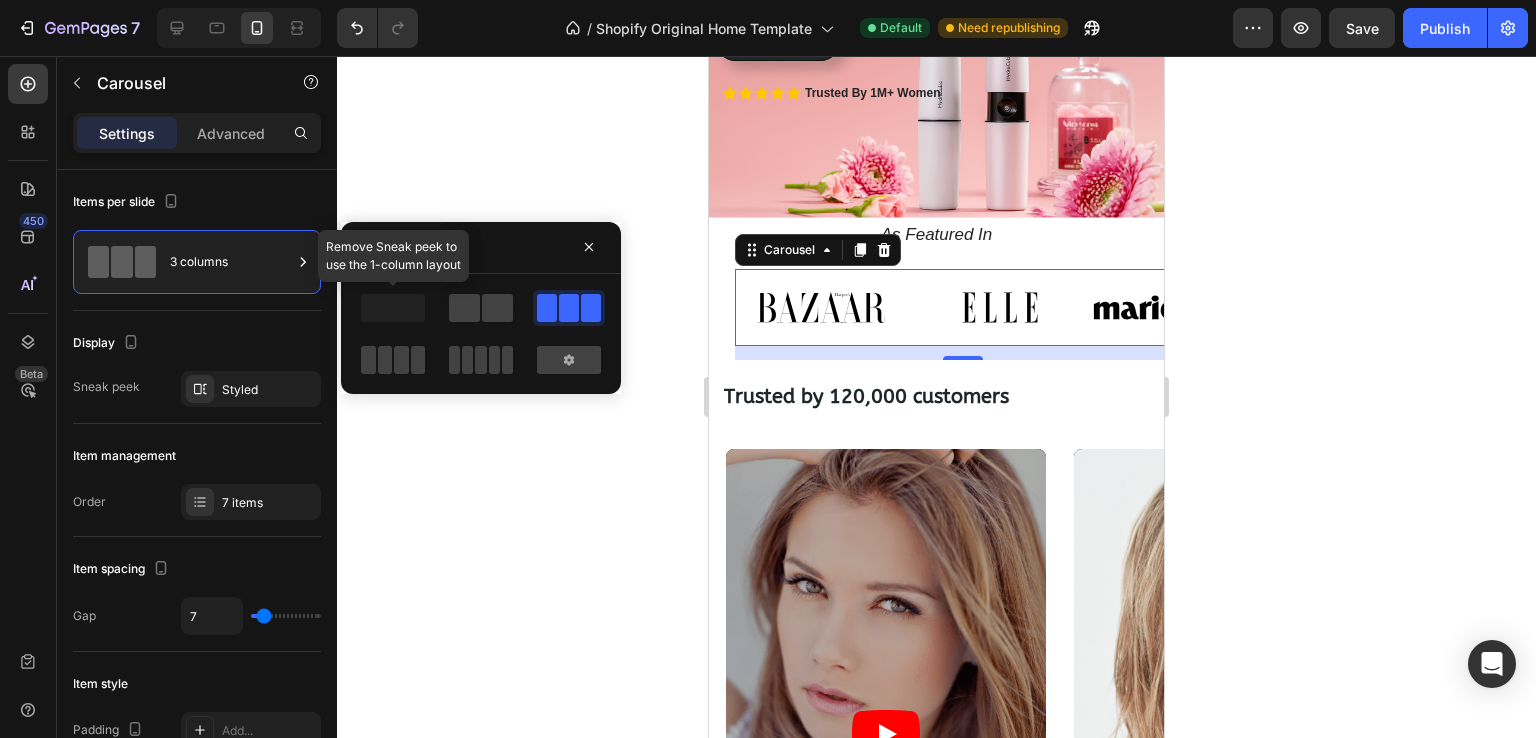 click 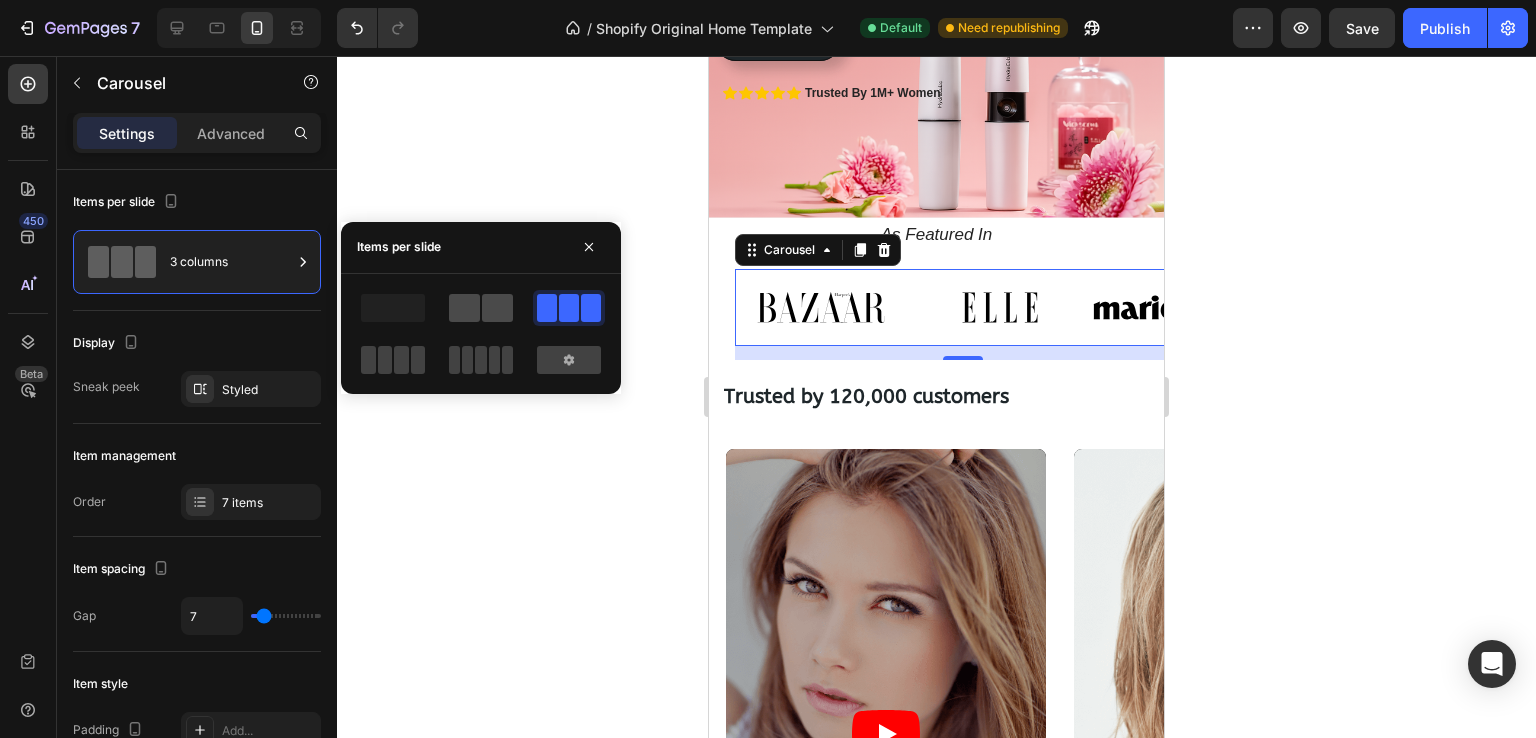 click 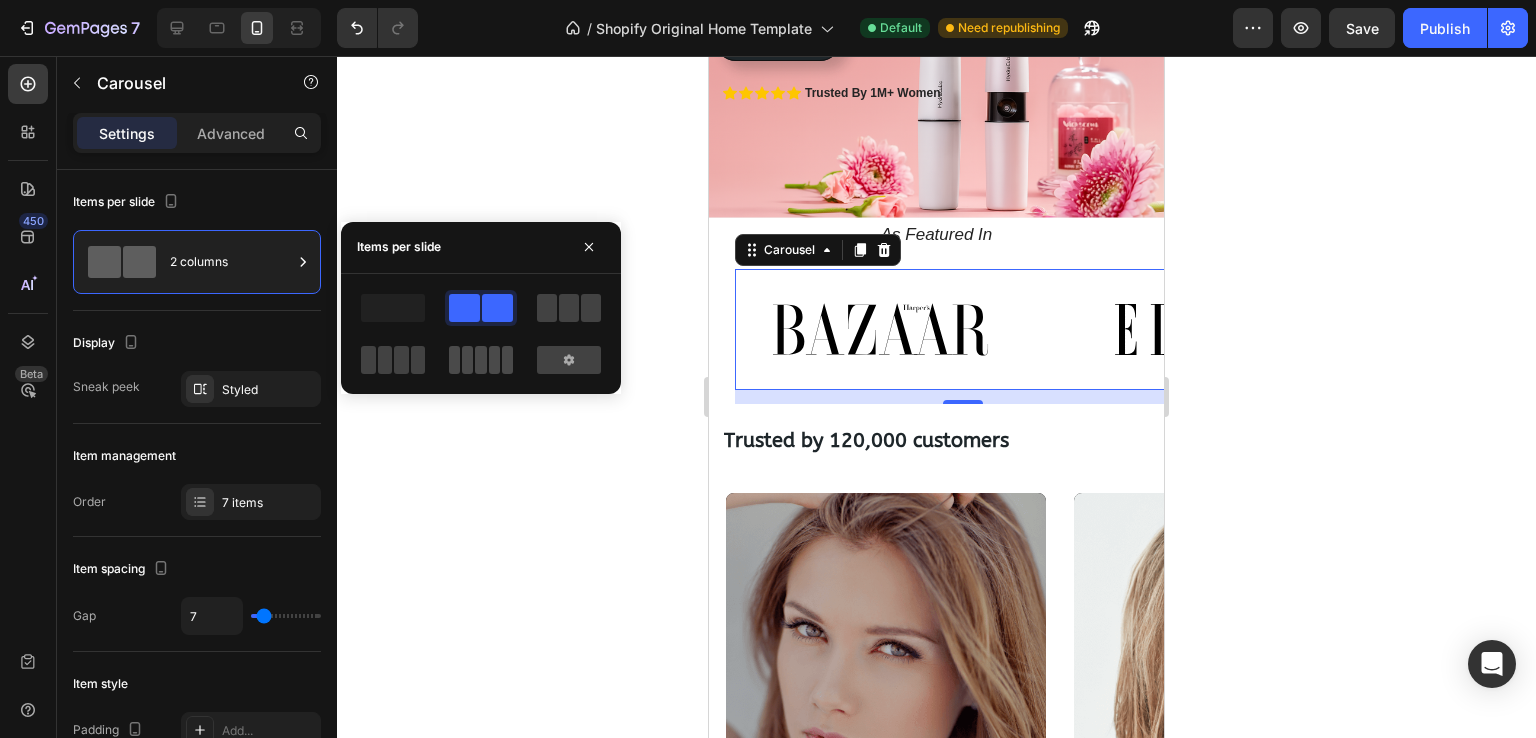 click 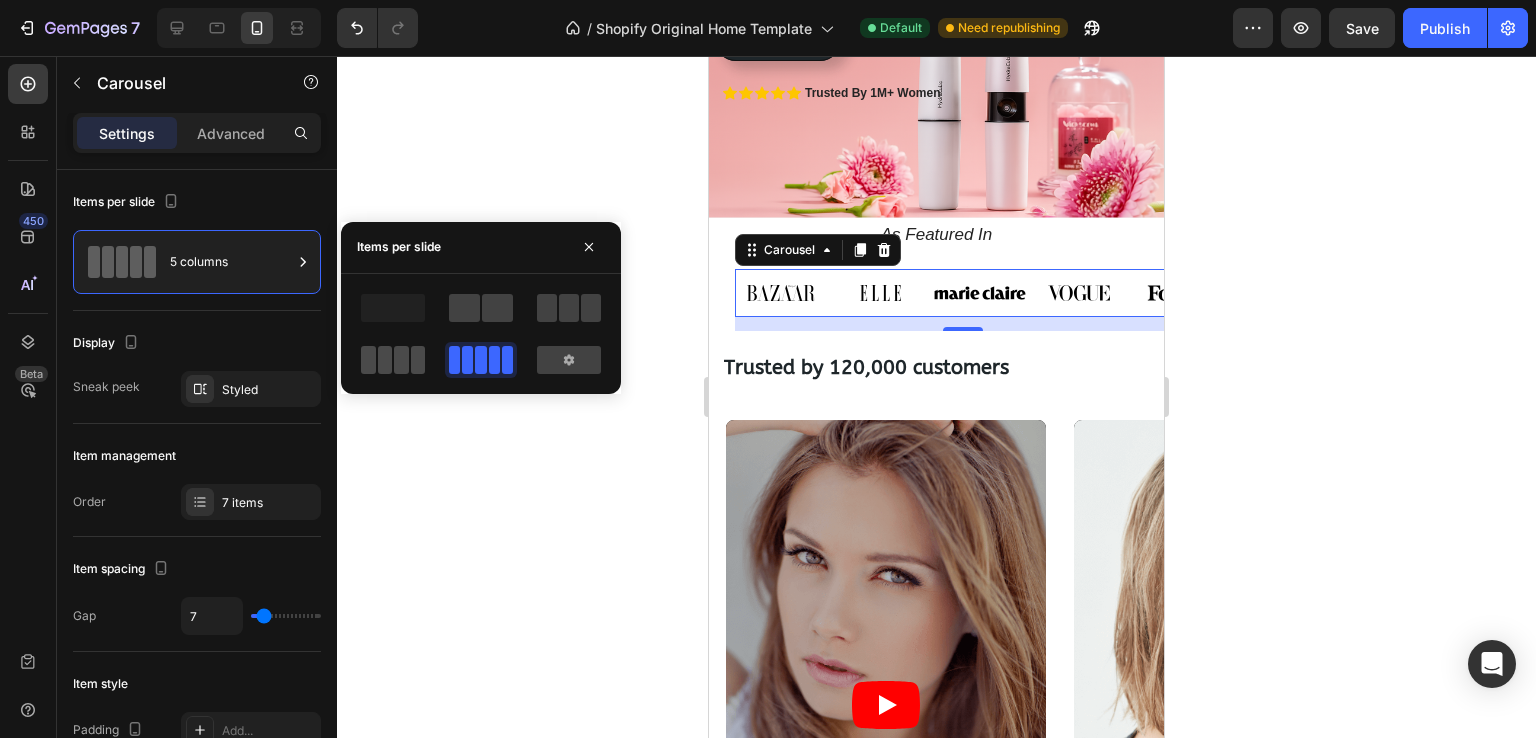 click 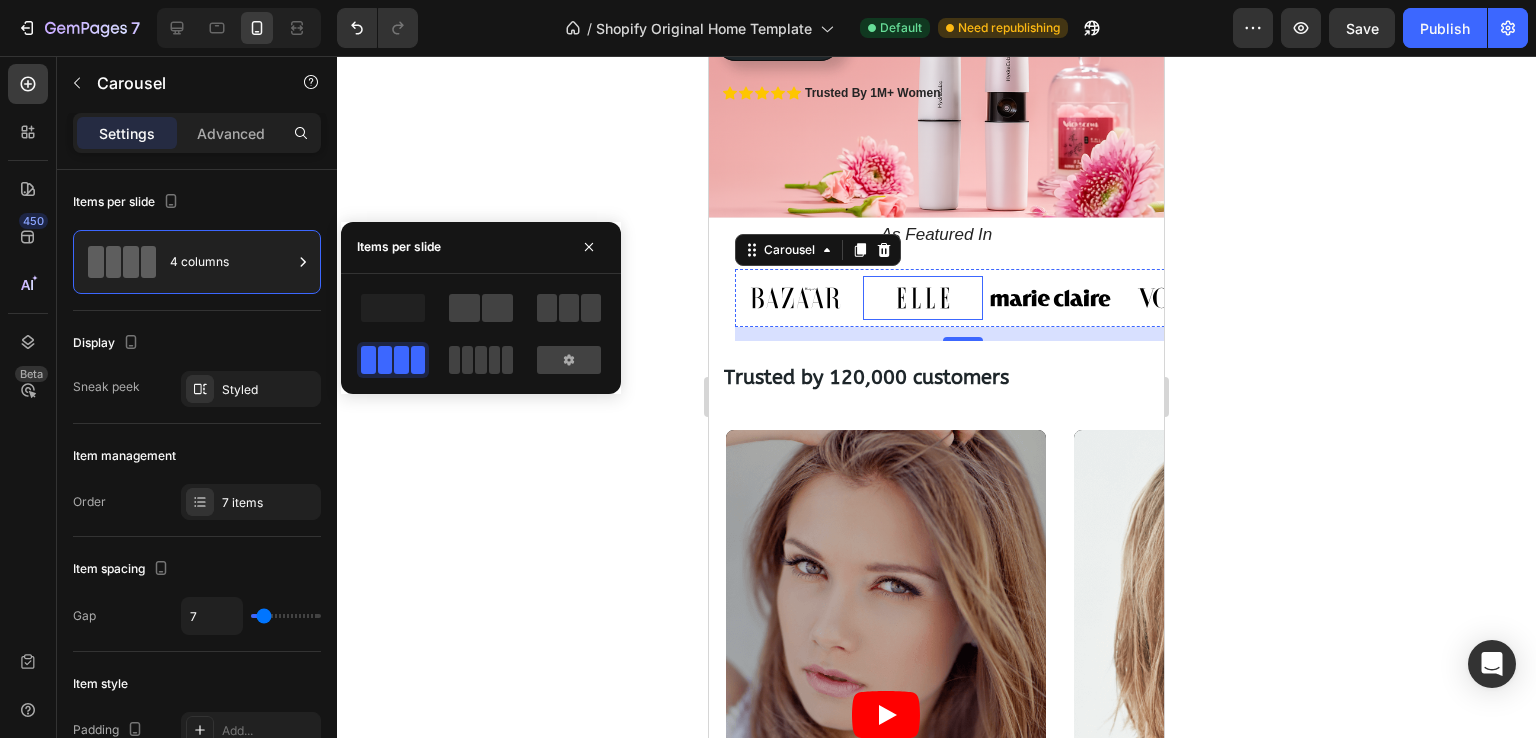 click at bounding box center (923, 298) 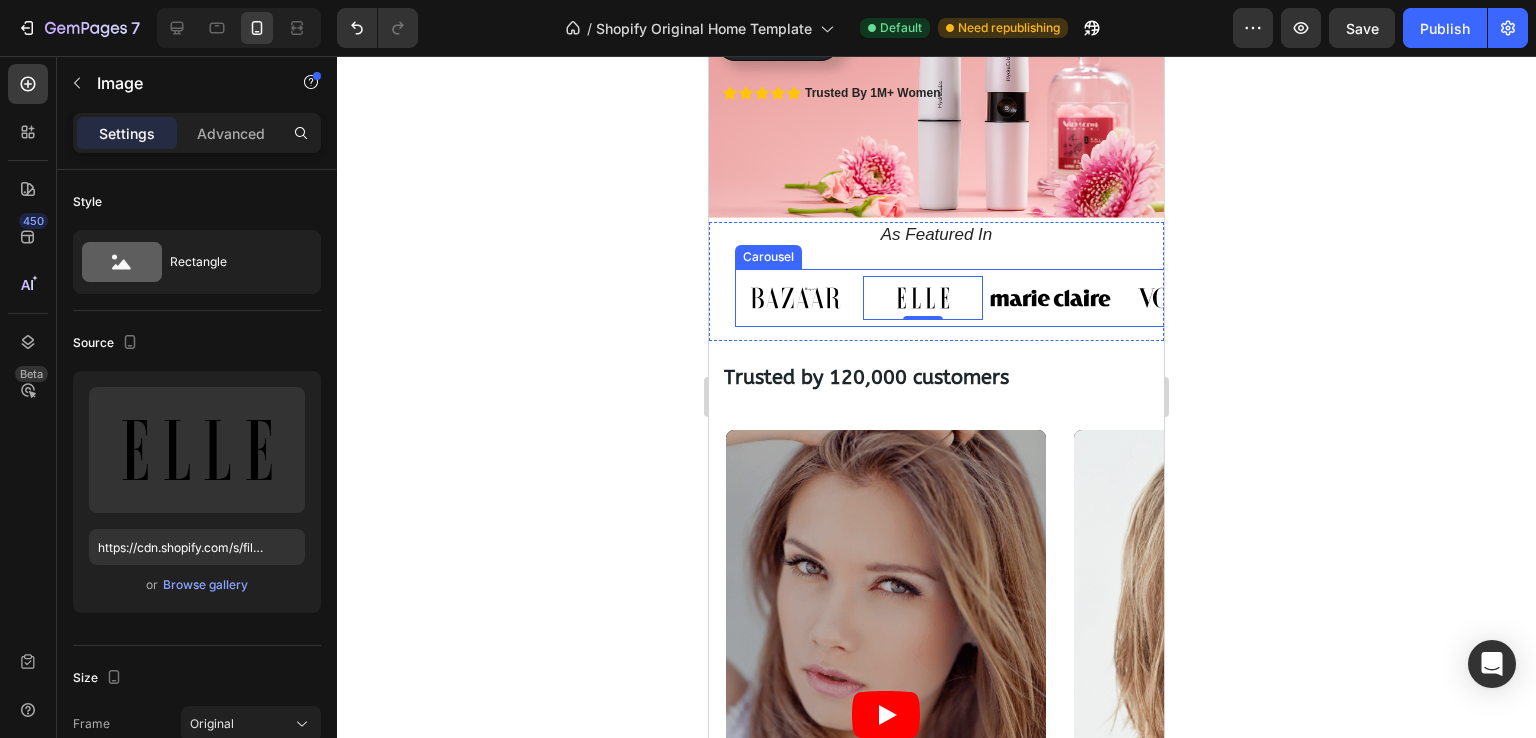 click on "Image Image   0 Image Image Image Image Image Carousel" at bounding box center (962, 298) 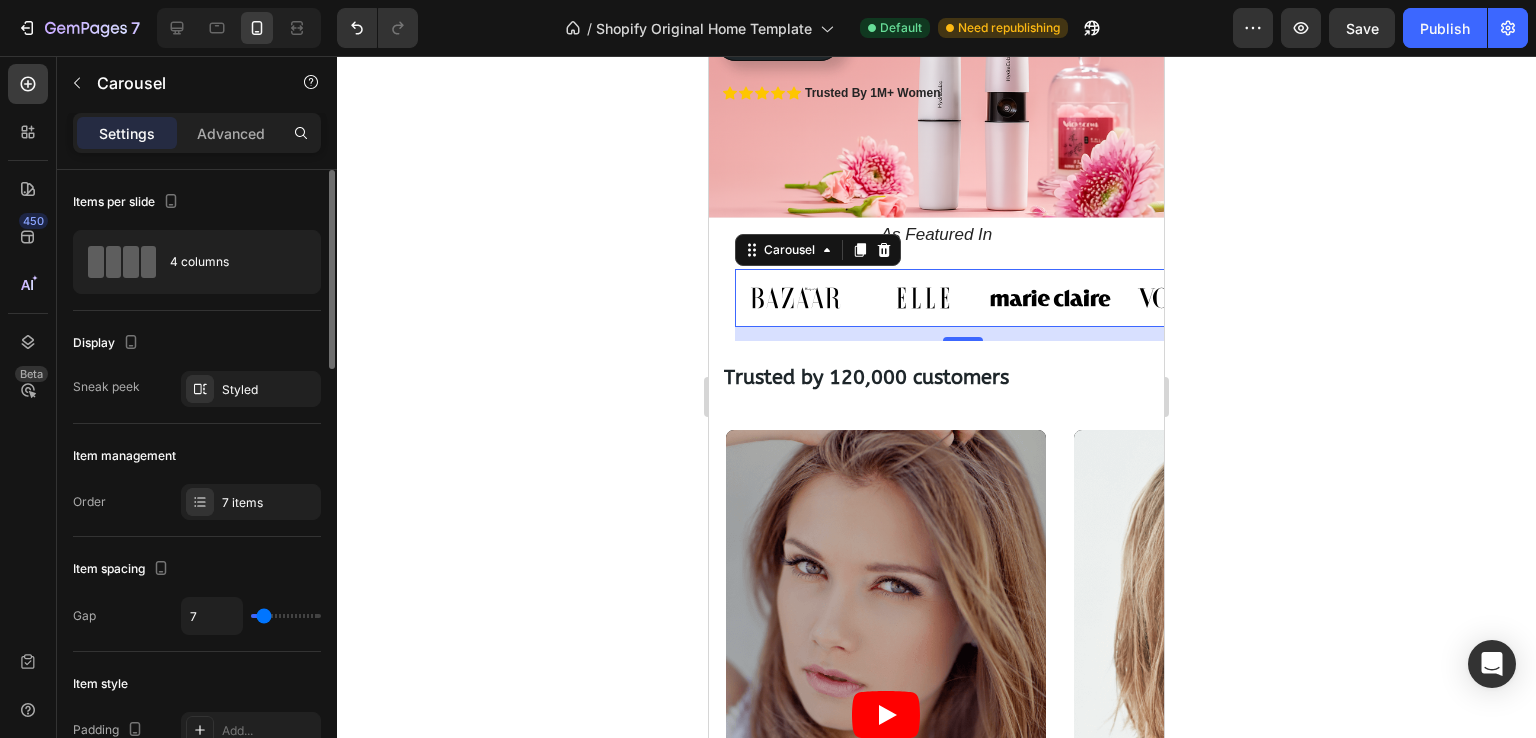 type on "0" 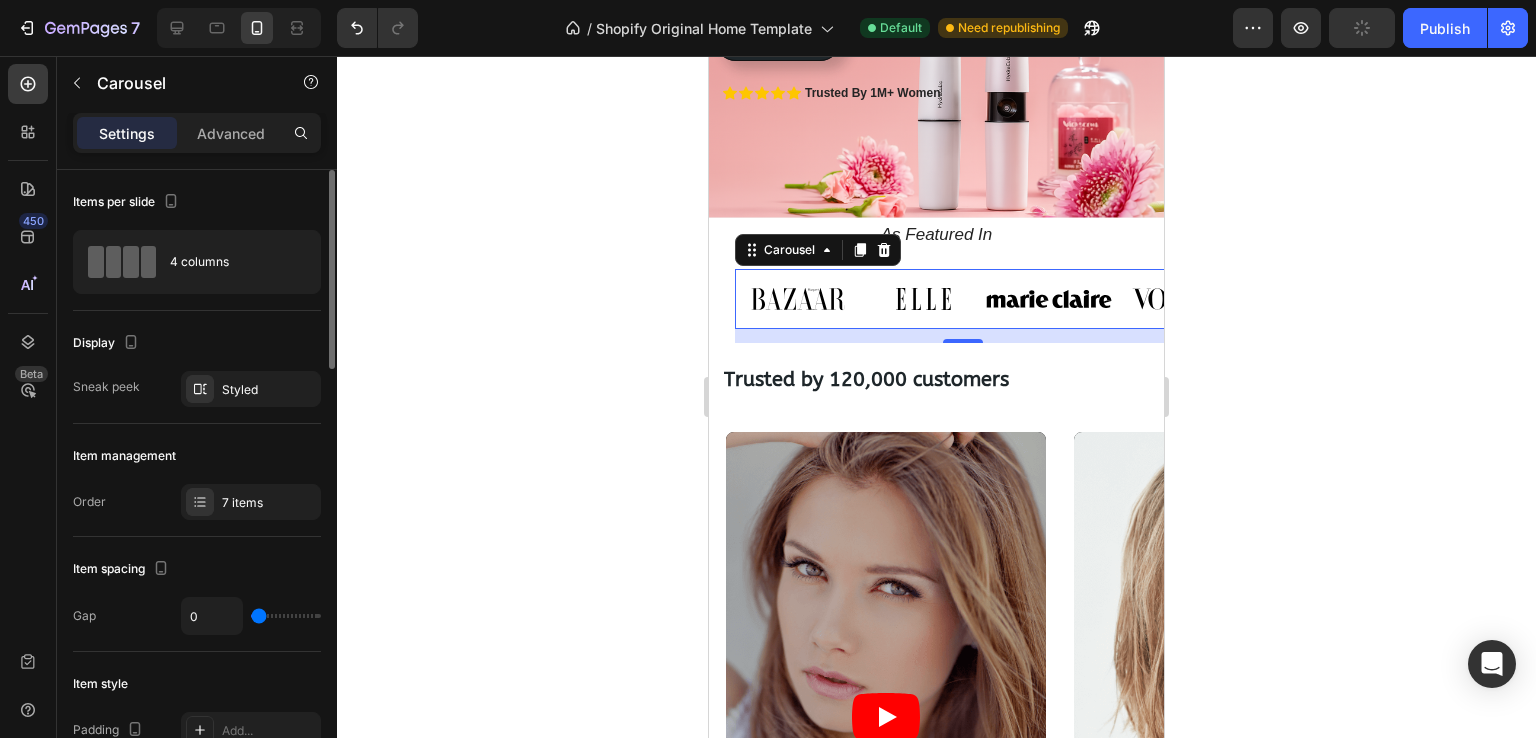 drag, startPoint x: 260, startPoint y: 619, endPoint x: 240, endPoint y: 621, distance: 20.09975 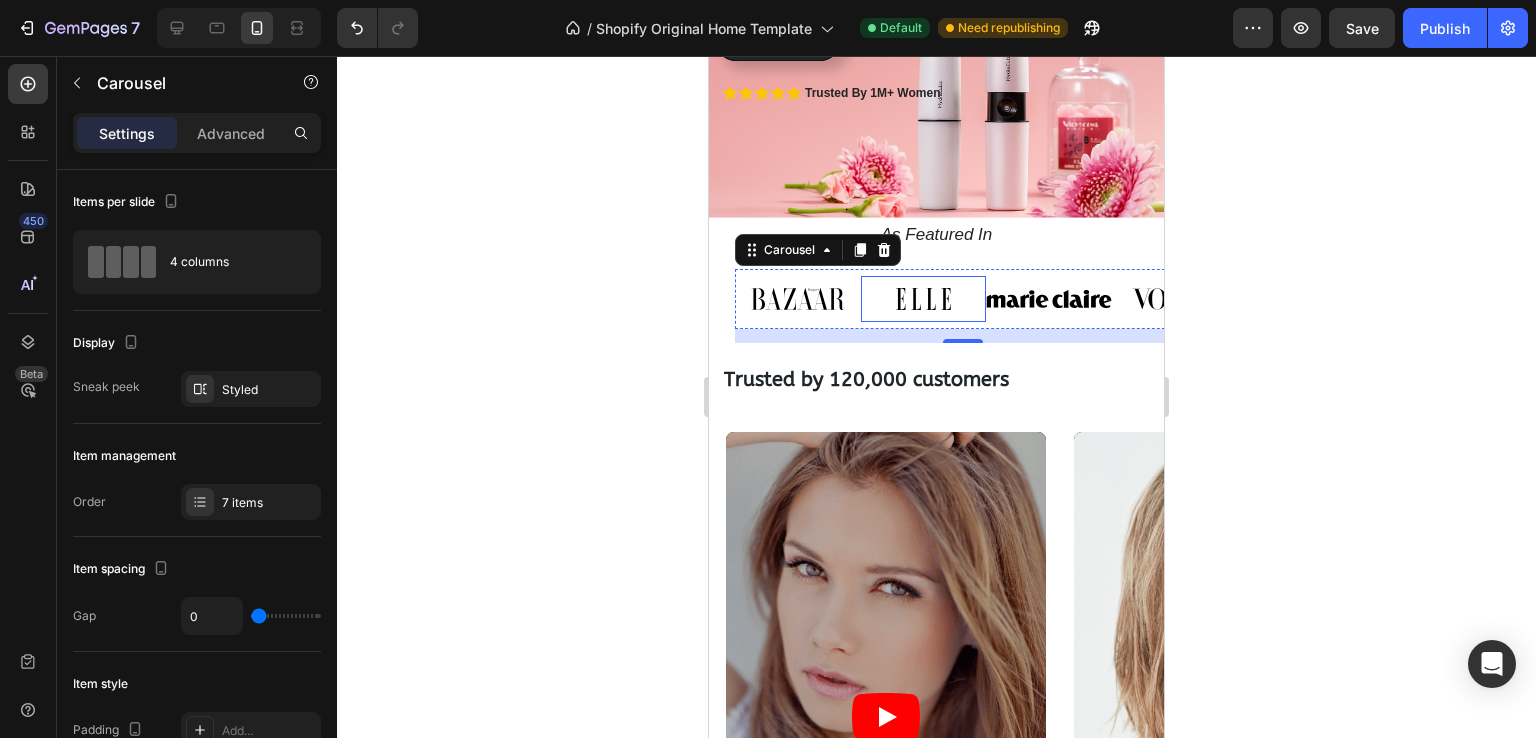 click at bounding box center [924, 299] 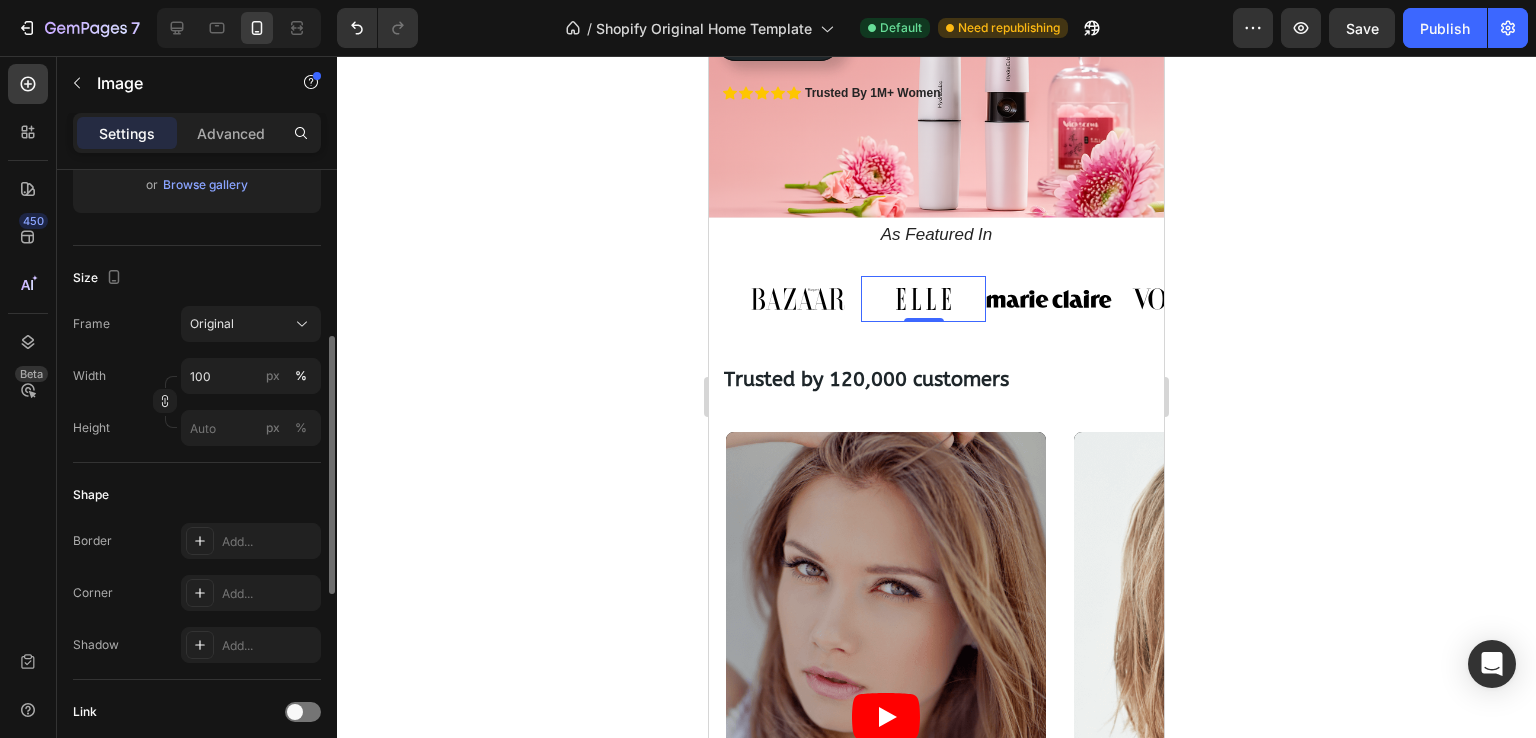 scroll, scrollTop: 884, scrollLeft: 0, axis: vertical 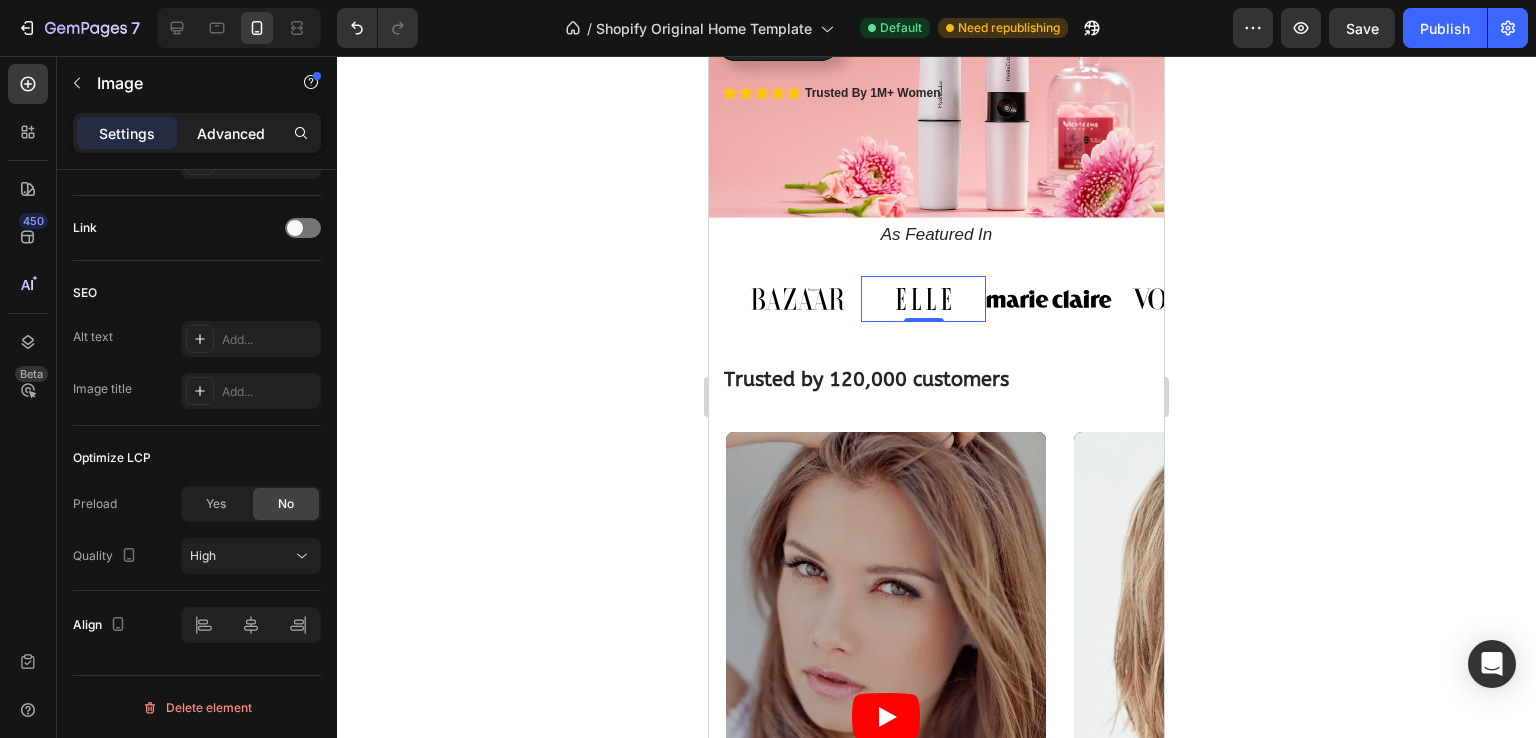 click on "Advanced" at bounding box center [231, 133] 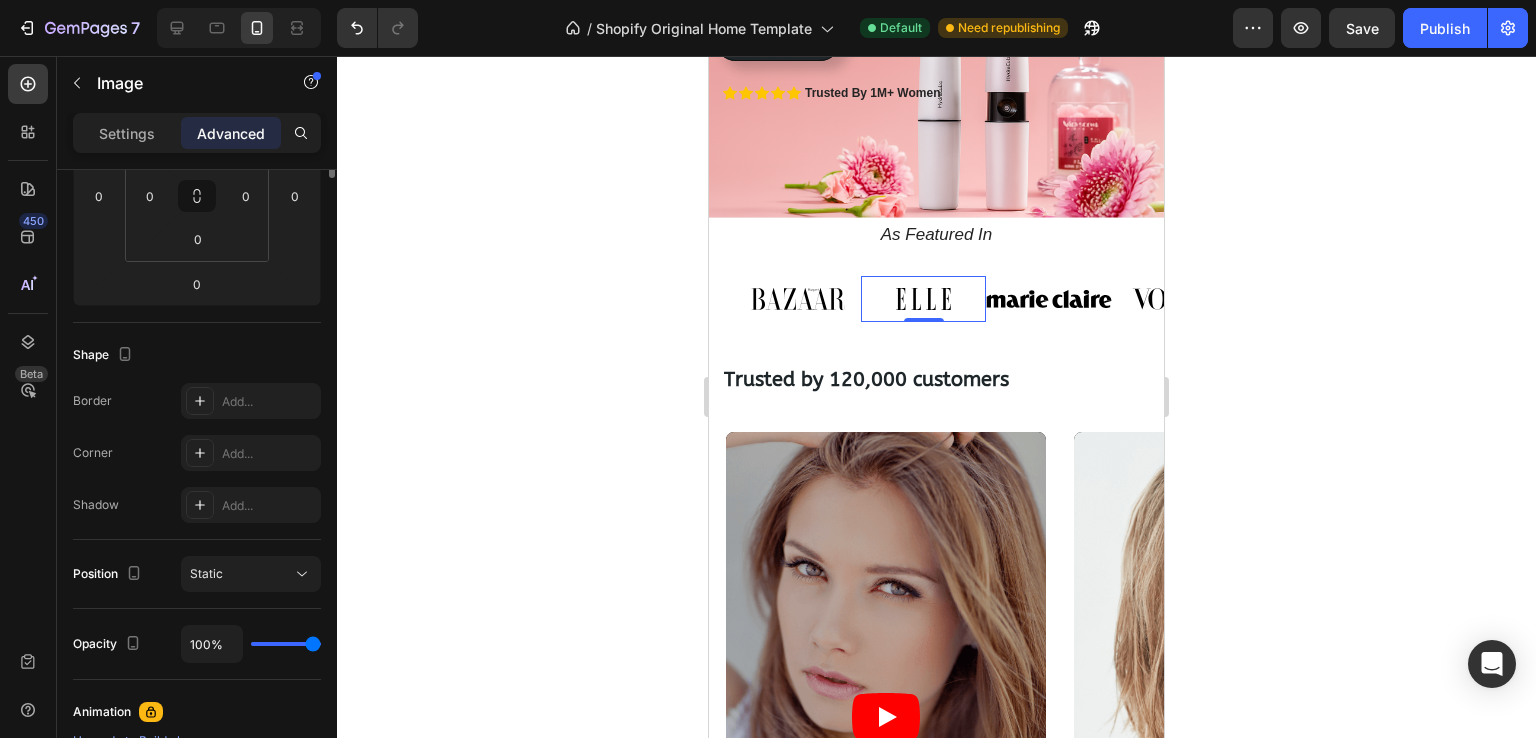 scroll, scrollTop: 61, scrollLeft: 0, axis: vertical 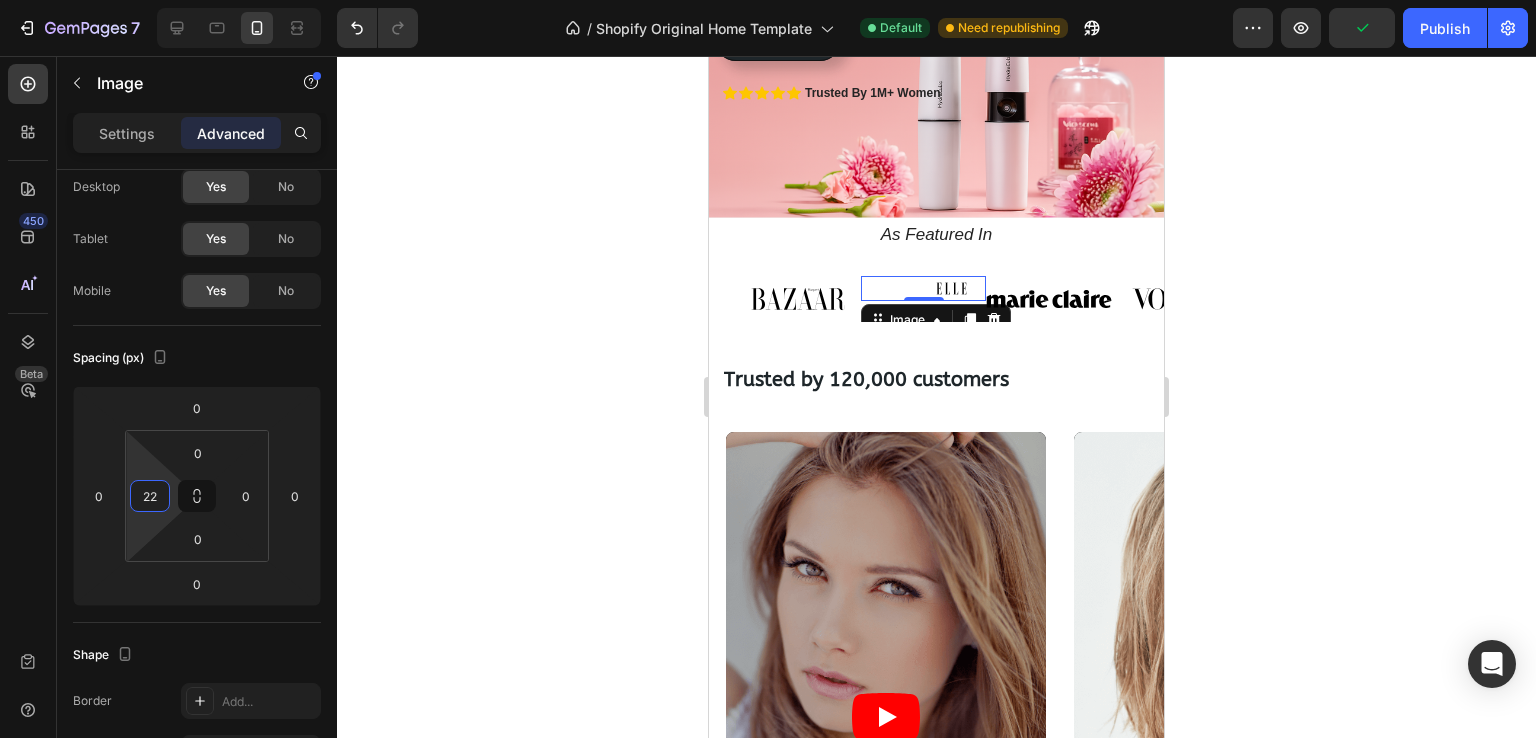 type on "0" 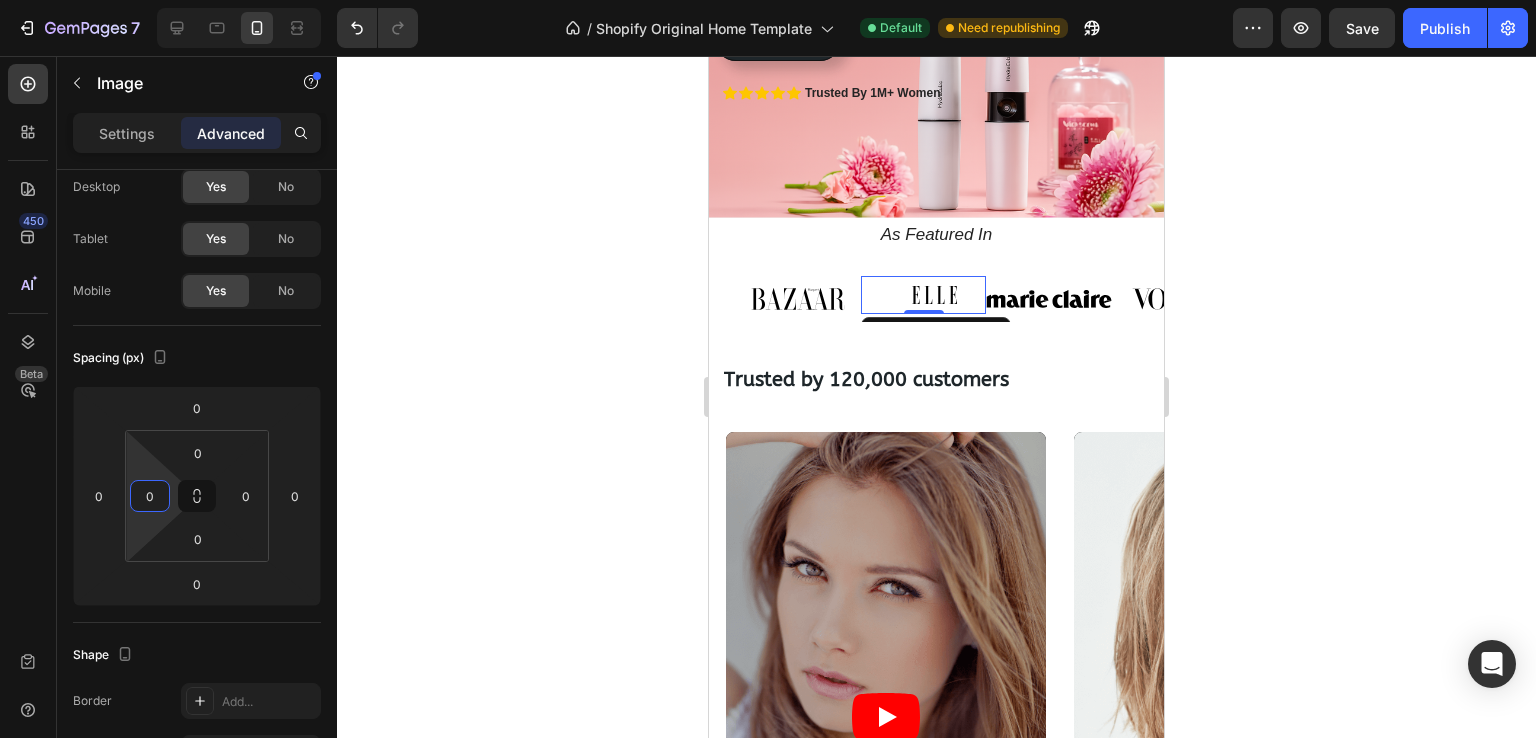 drag, startPoint x: 150, startPoint y: 471, endPoint x: 157, endPoint y: 570, distance: 99.24717 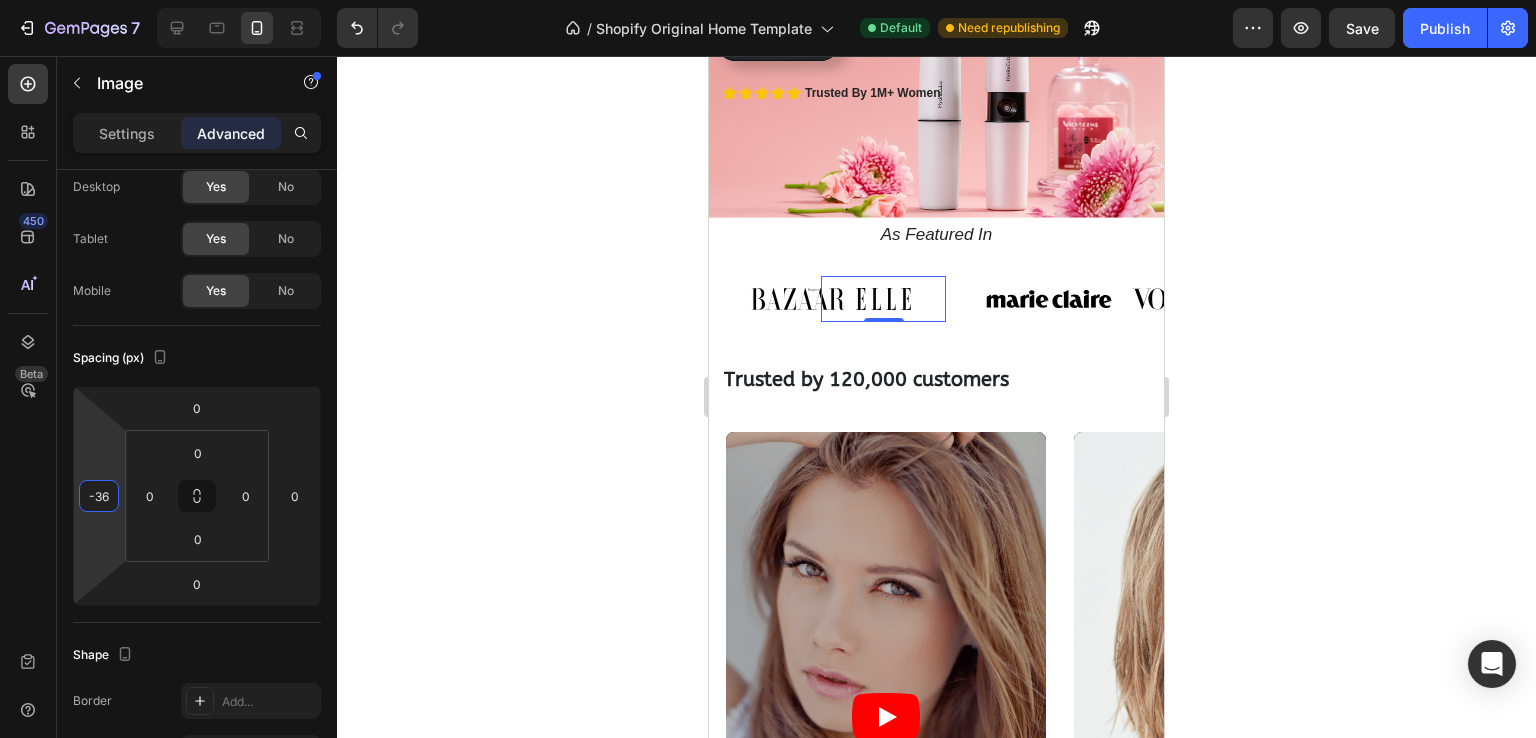 type on "-32" 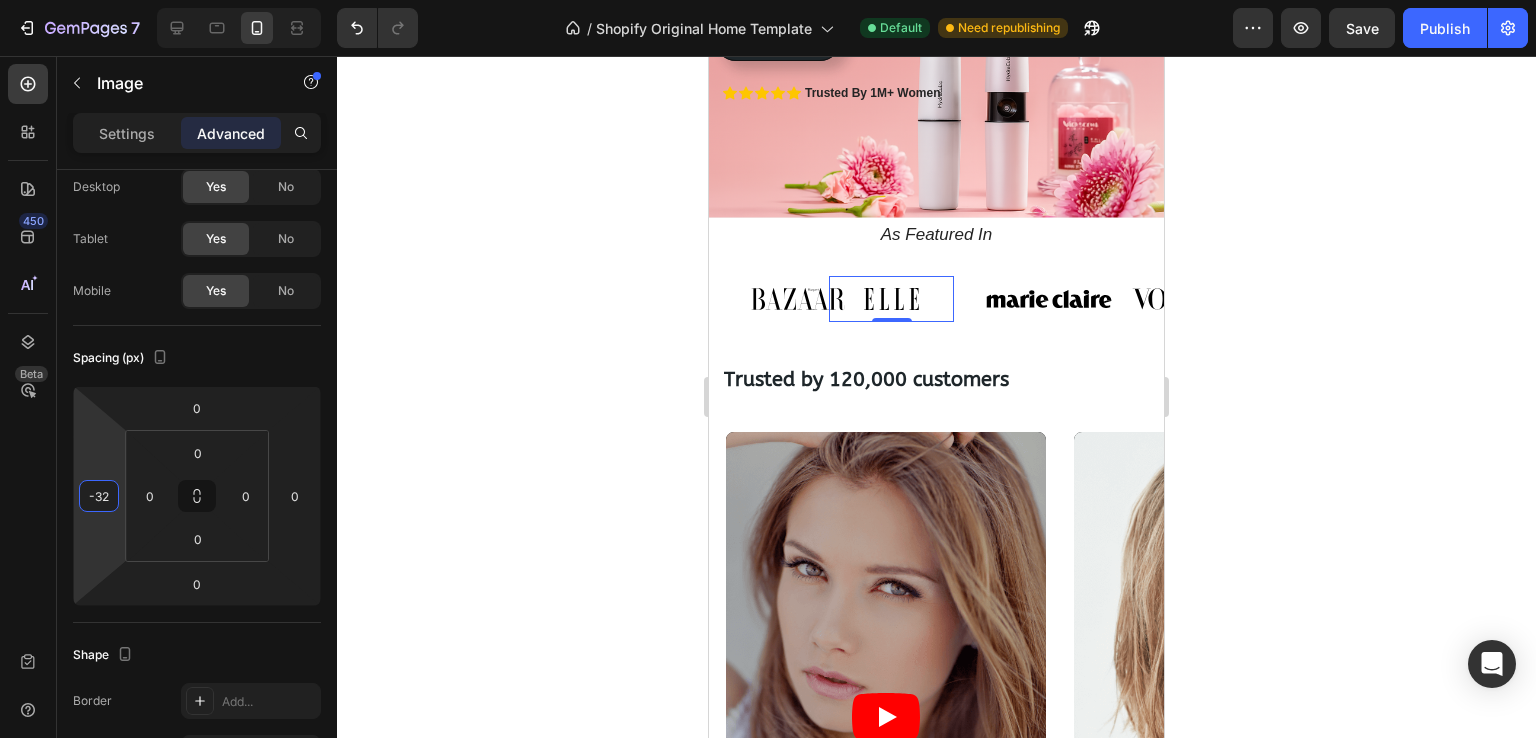 drag, startPoint x: 98, startPoint y: 447, endPoint x: 110, endPoint y: 463, distance: 20 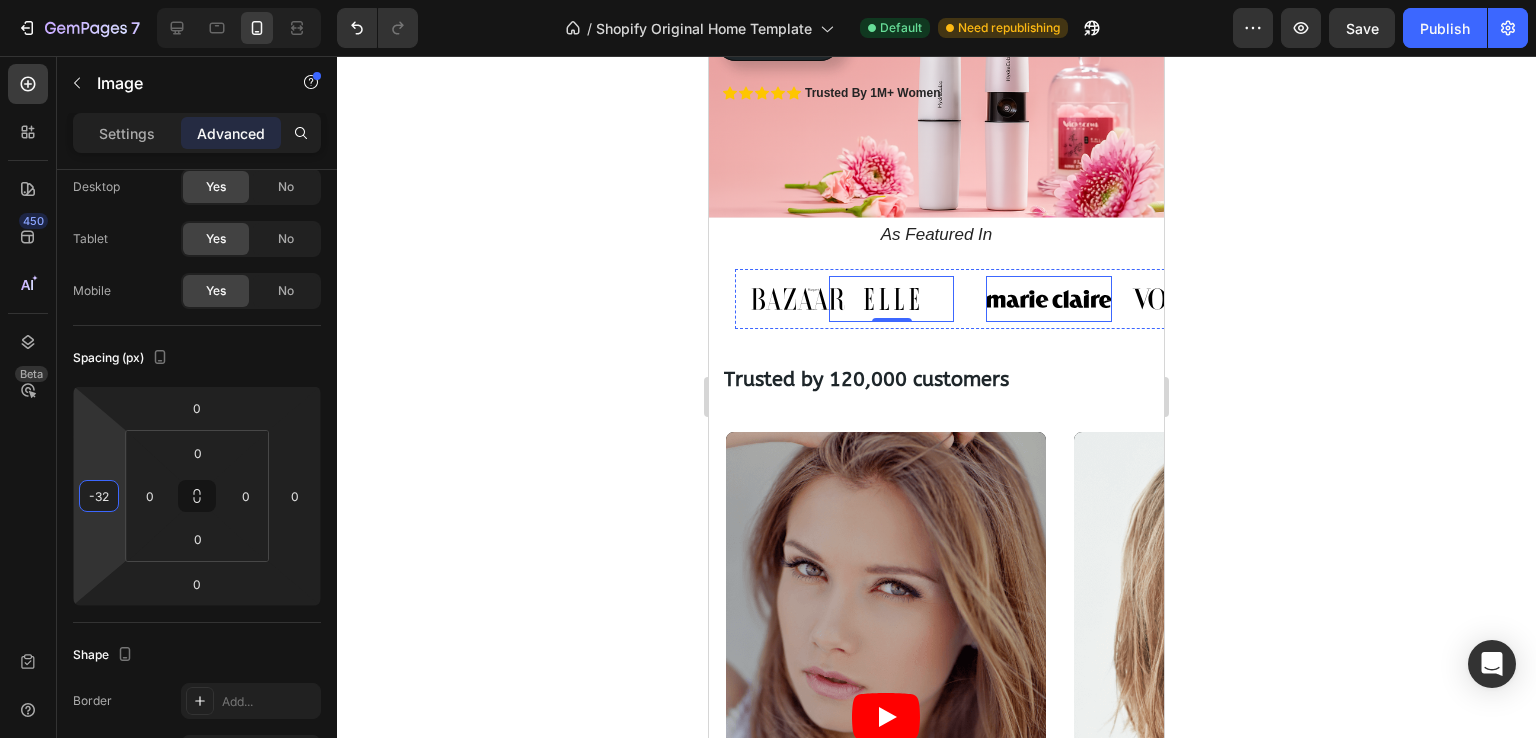 click at bounding box center [1049, 299] 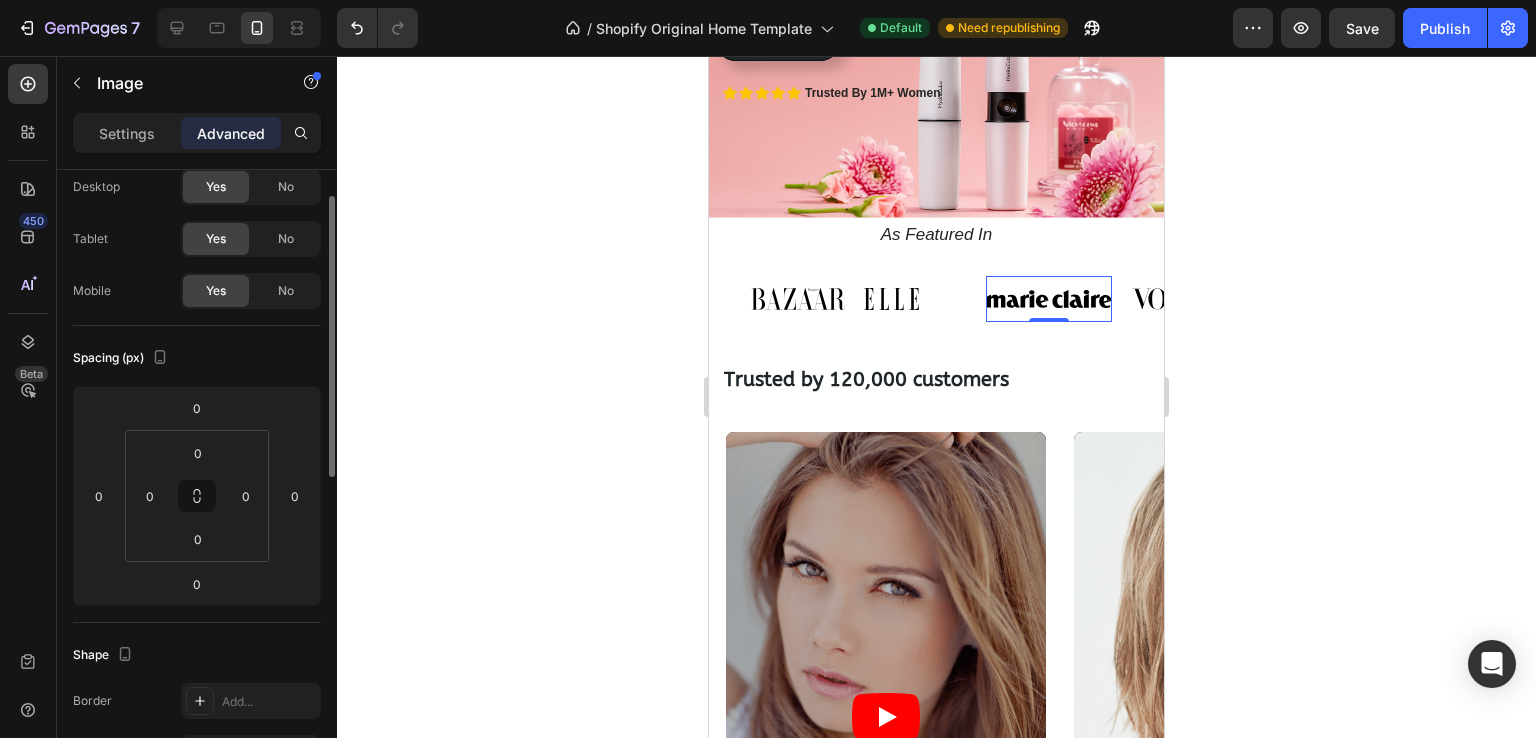 scroll, scrollTop: 60, scrollLeft: 0, axis: vertical 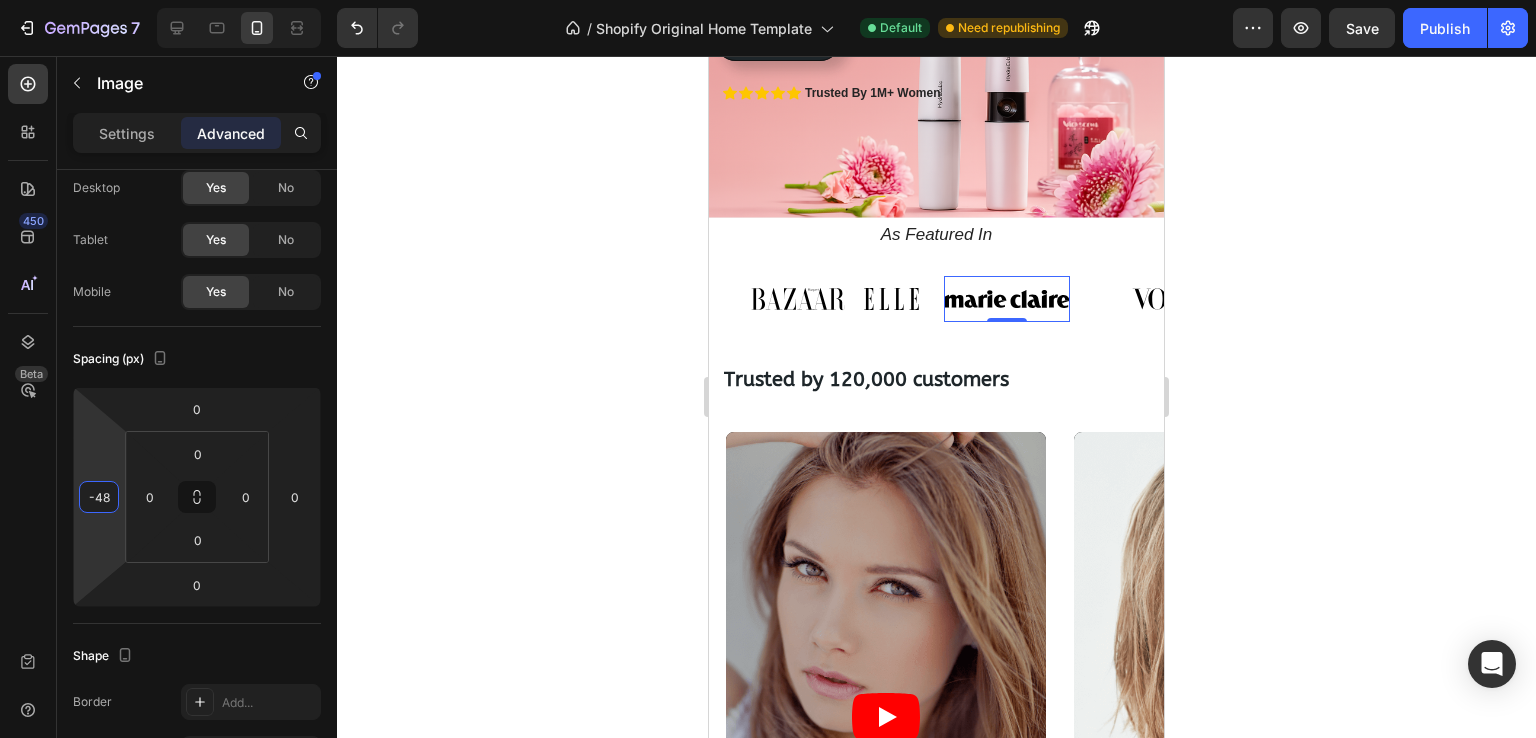 type on "-52" 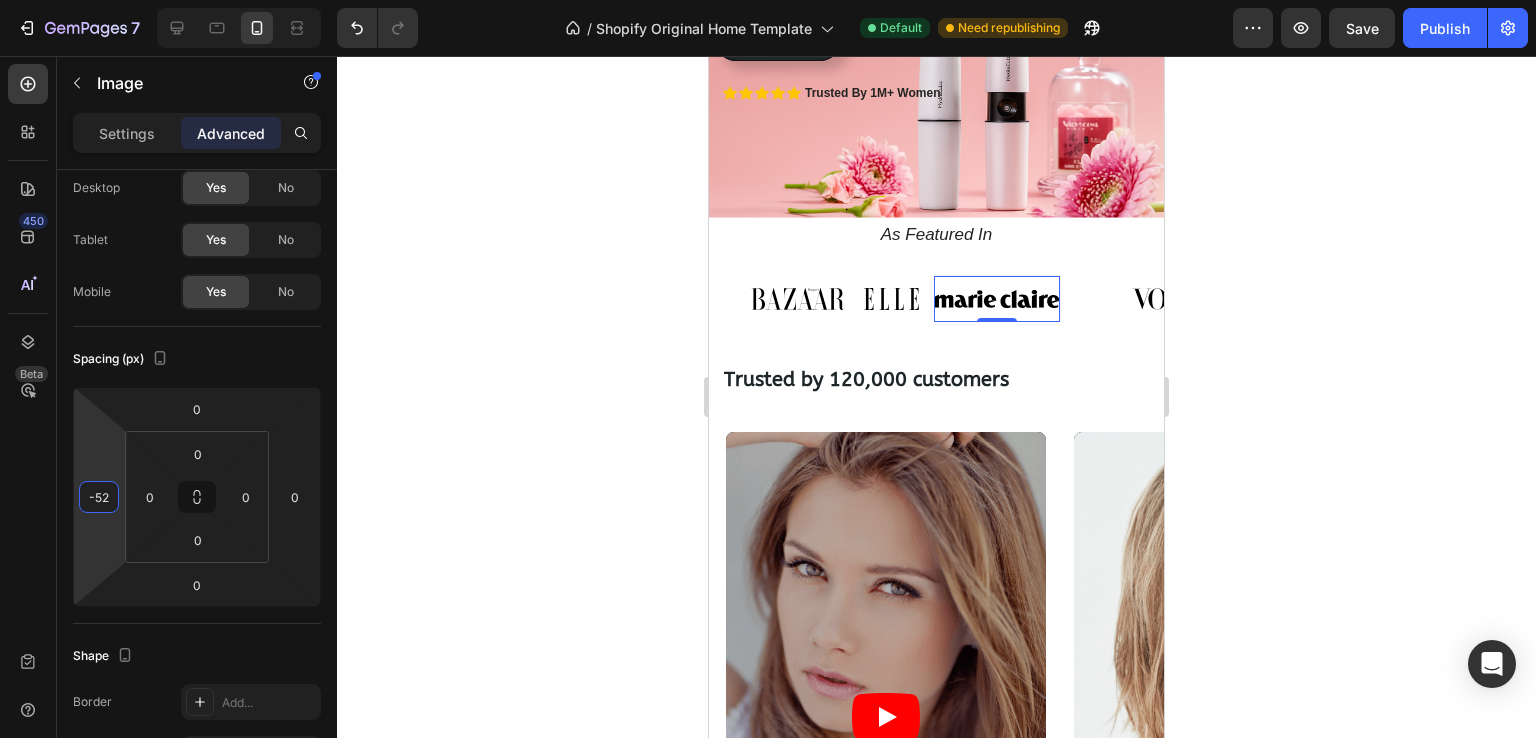 drag, startPoint x: 112, startPoint y: 459, endPoint x: 112, endPoint y: 485, distance: 26 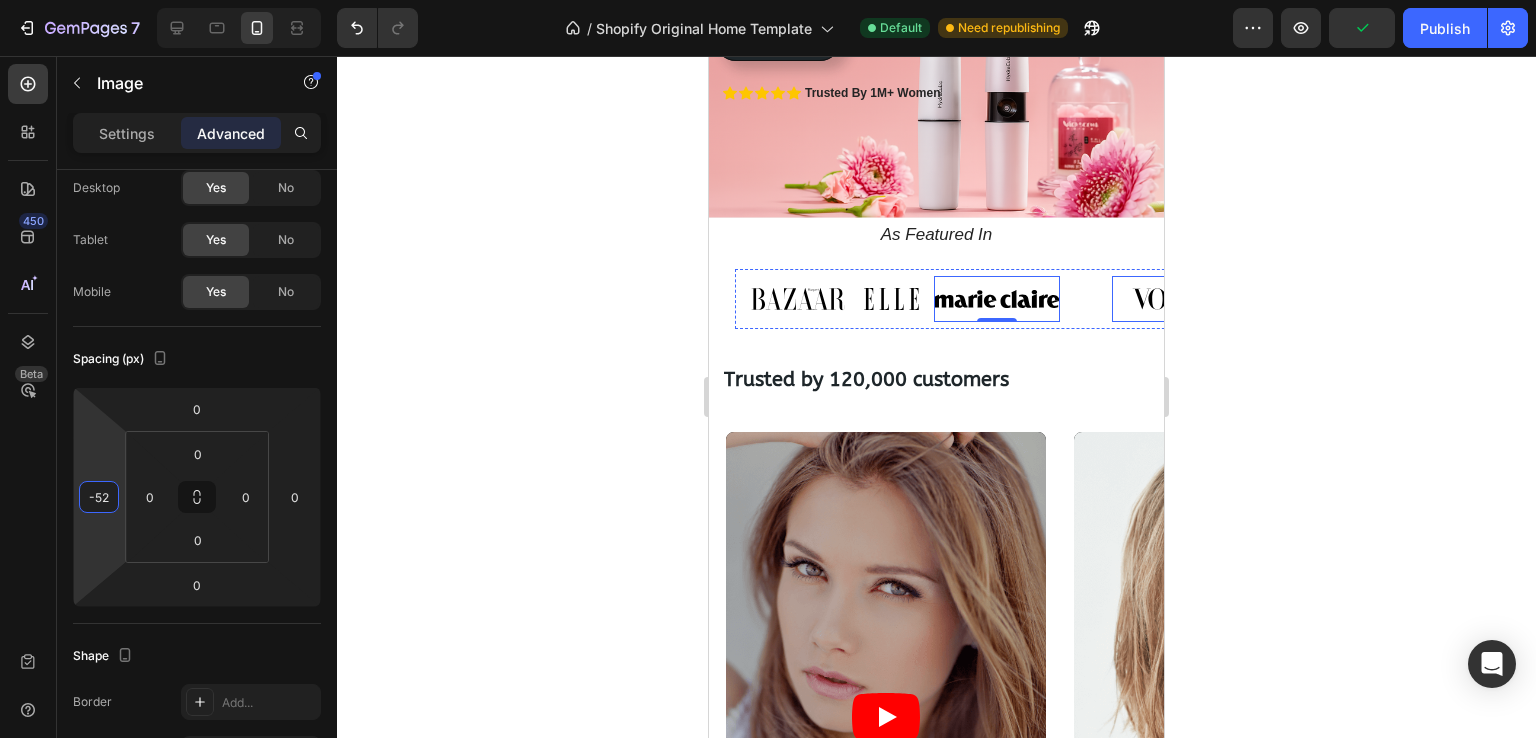 click at bounding box center [1175, 299] 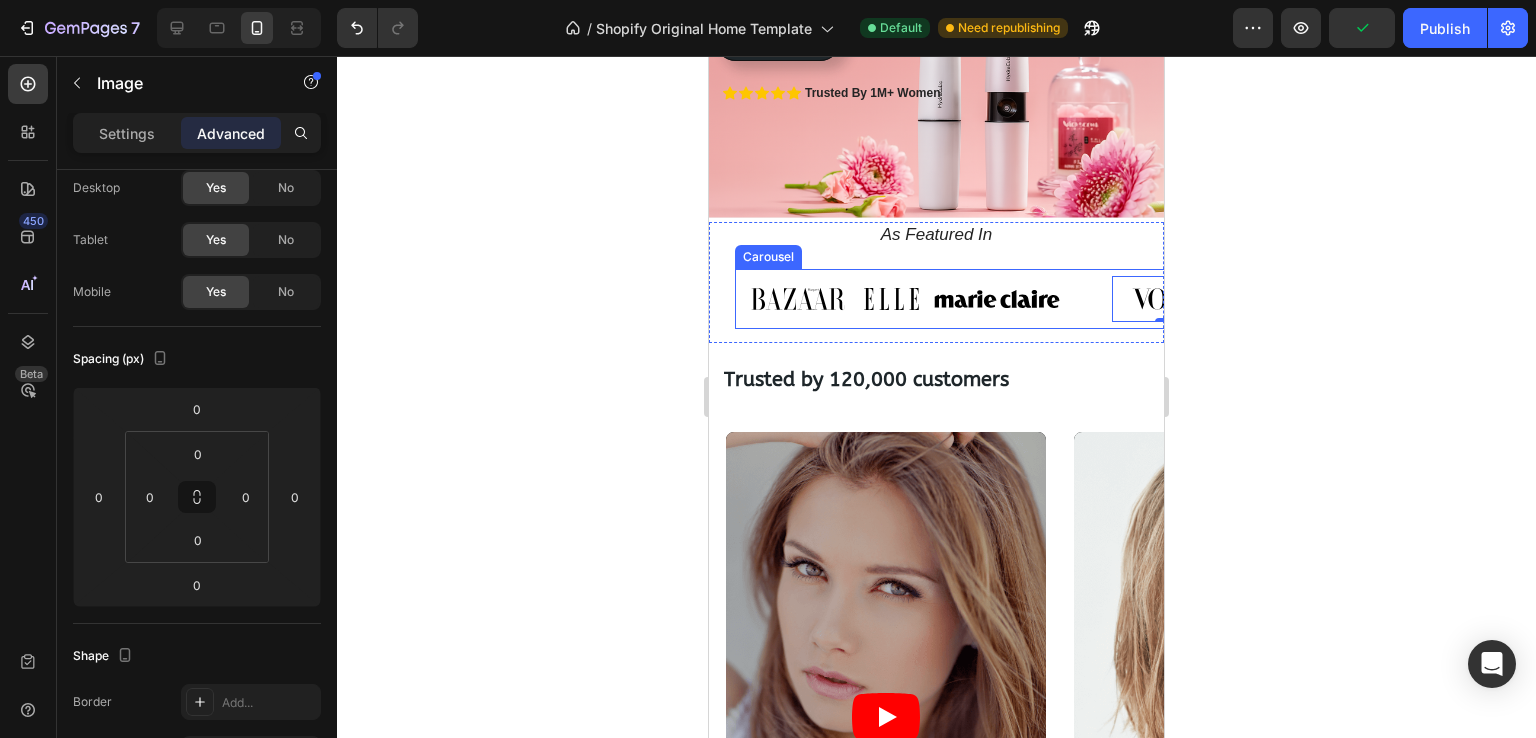 scroll, scrollTop: 60, scrollLeft: 0, axis: vertical 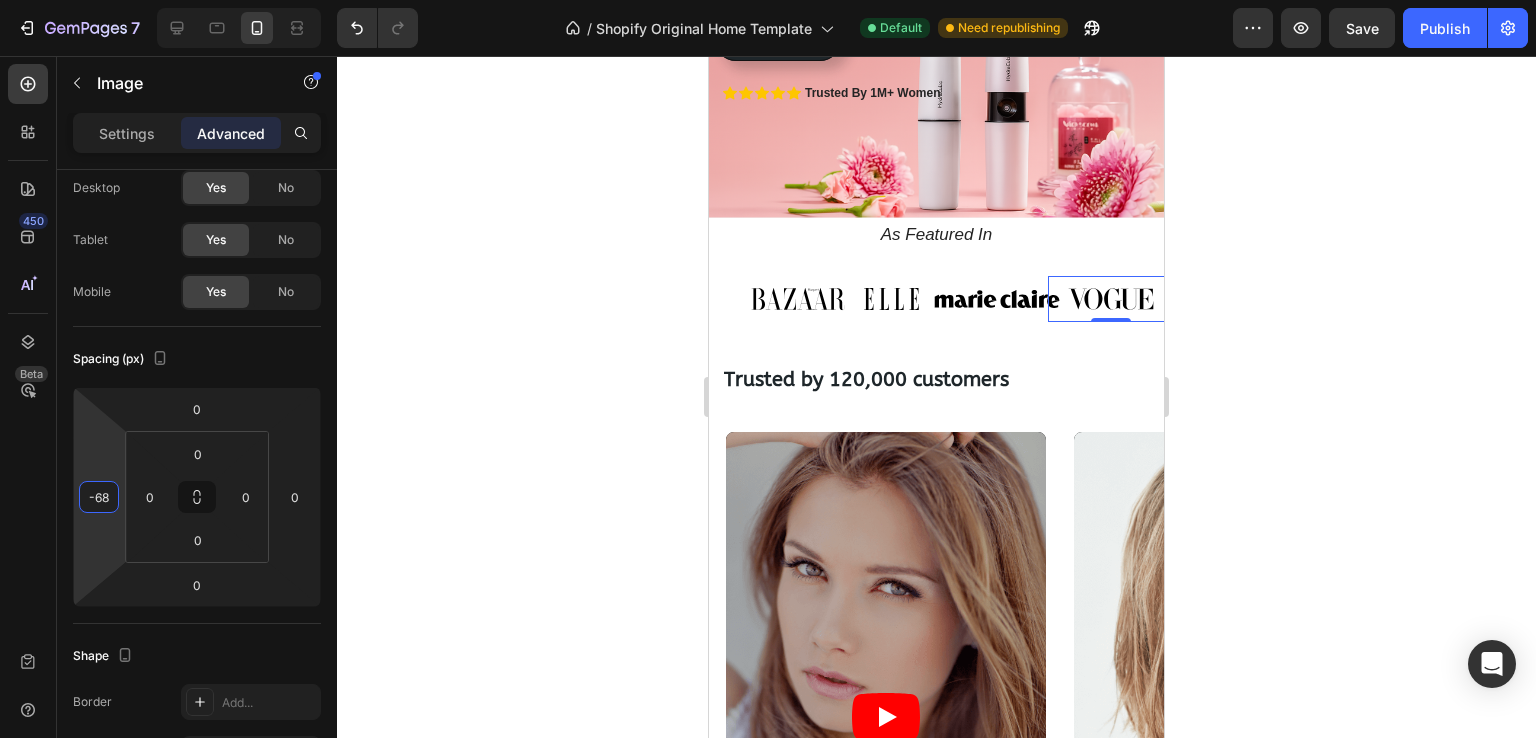type on "-72" 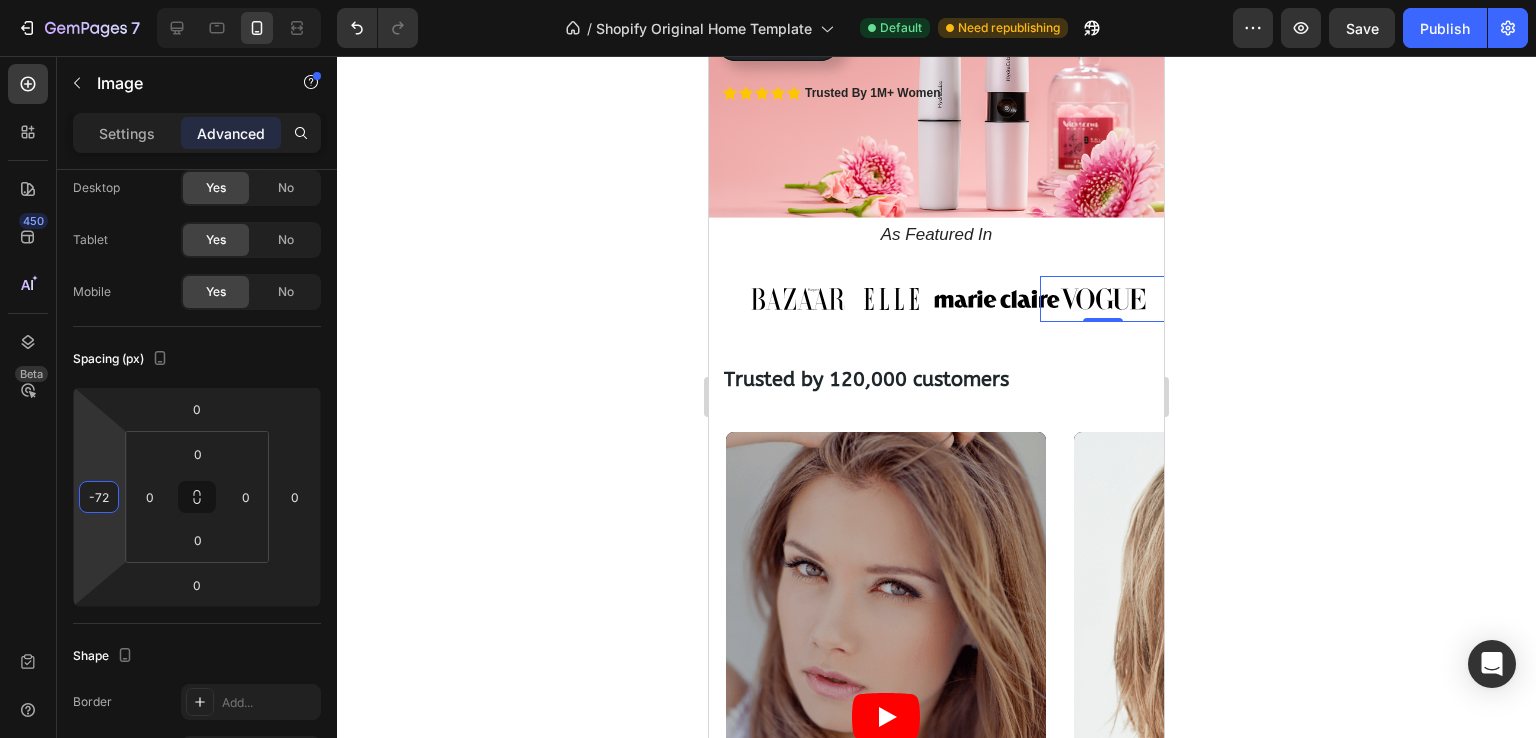 drag, startPoint x: 114, startPoint y: 463, endPoint x: 105, endPoint y: 489, distance: 27.513634 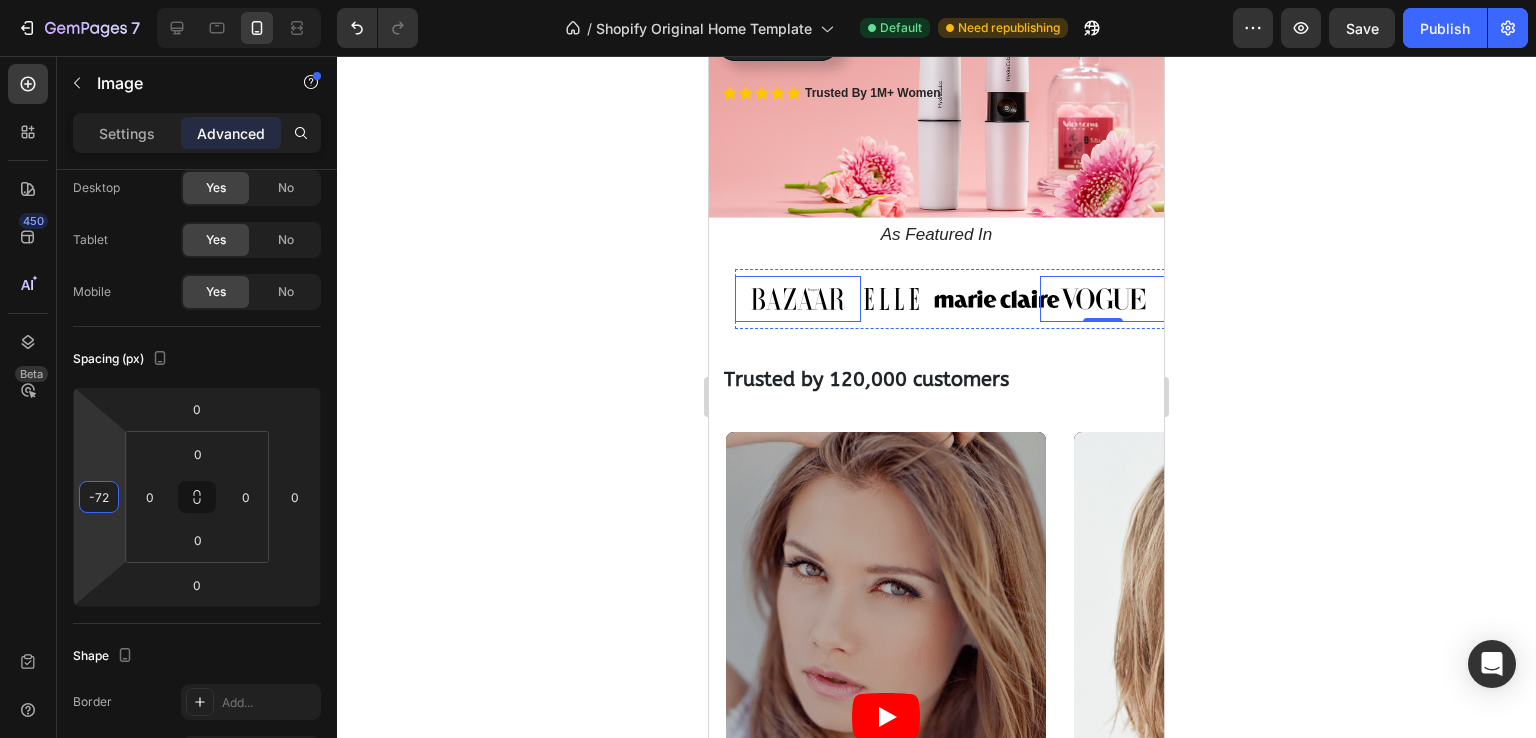 click at bounding box center (798, 299) 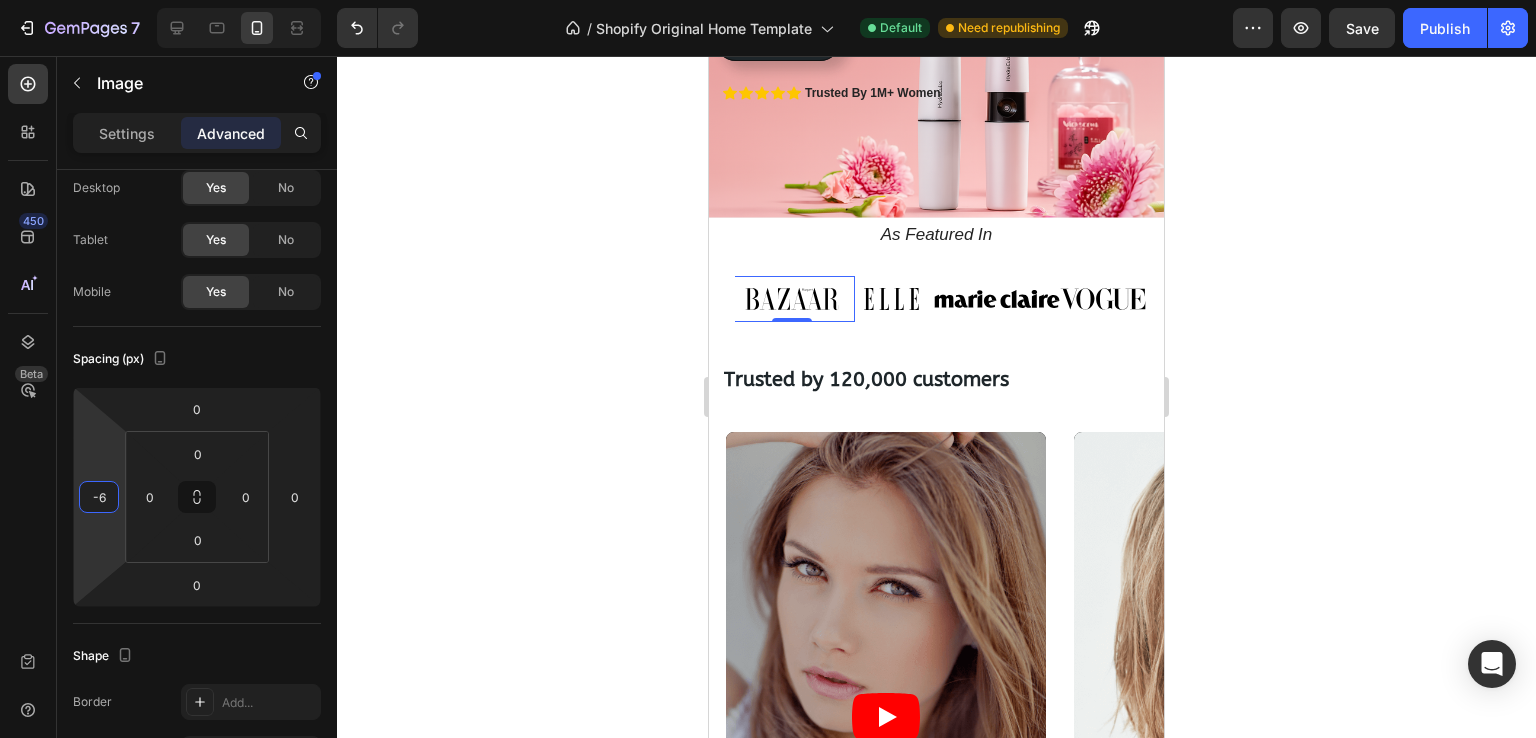 type on "-4" 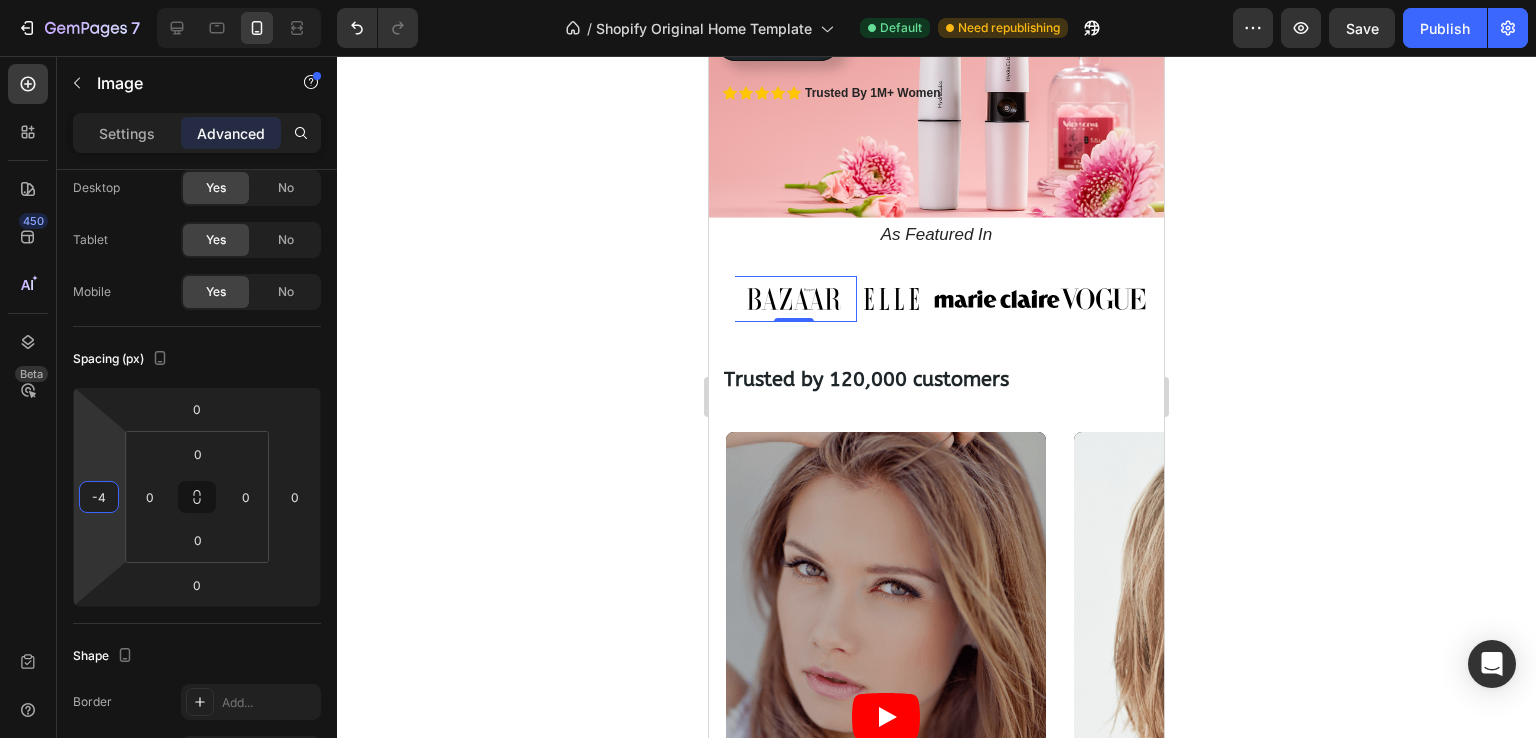 drag, startPoint x: 107, startPoint y: 463, endPoint x: 123, endPoint y: 465, distance: 16.124516 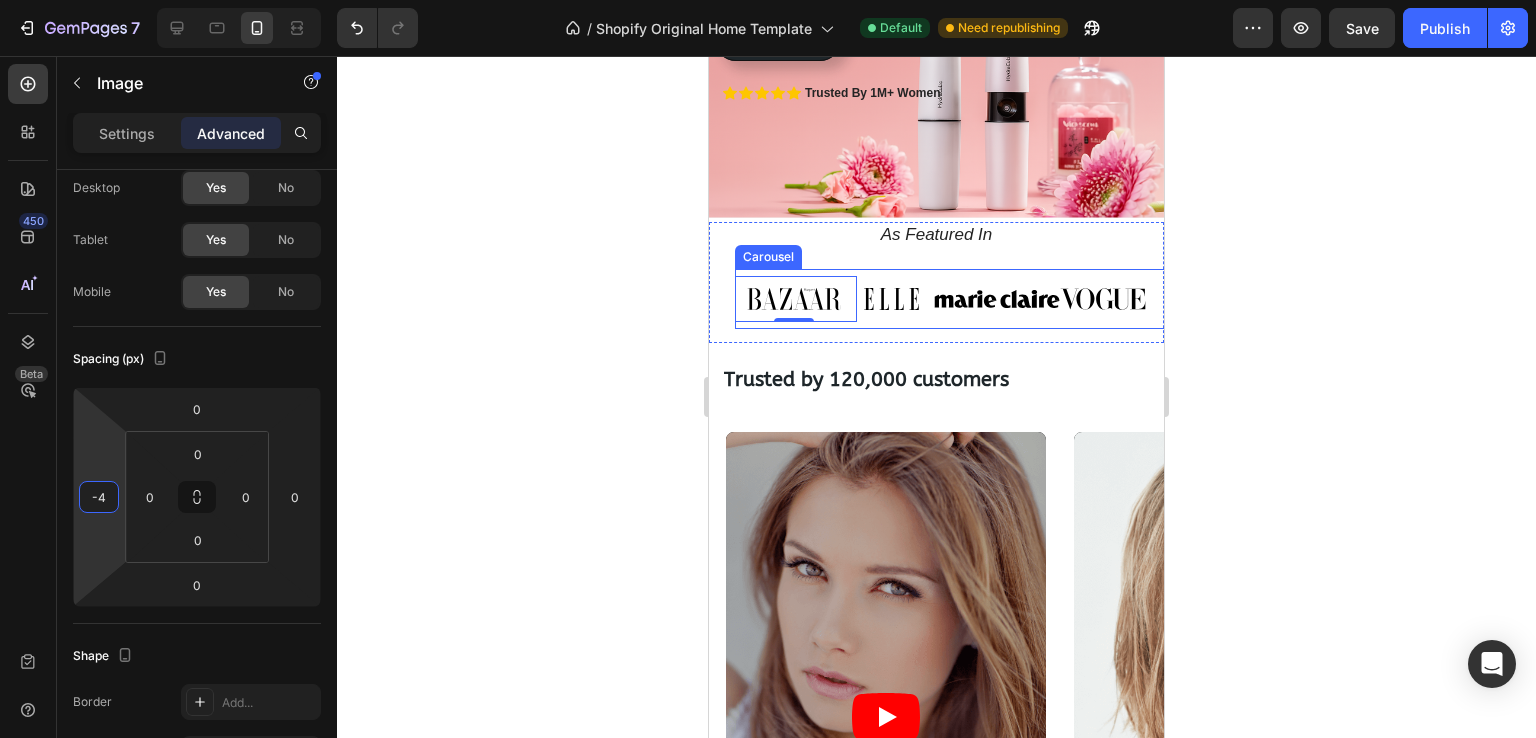 click on "Image   0 Image Image Image Image Image Image Carousel" at bounding box center (962, 299) 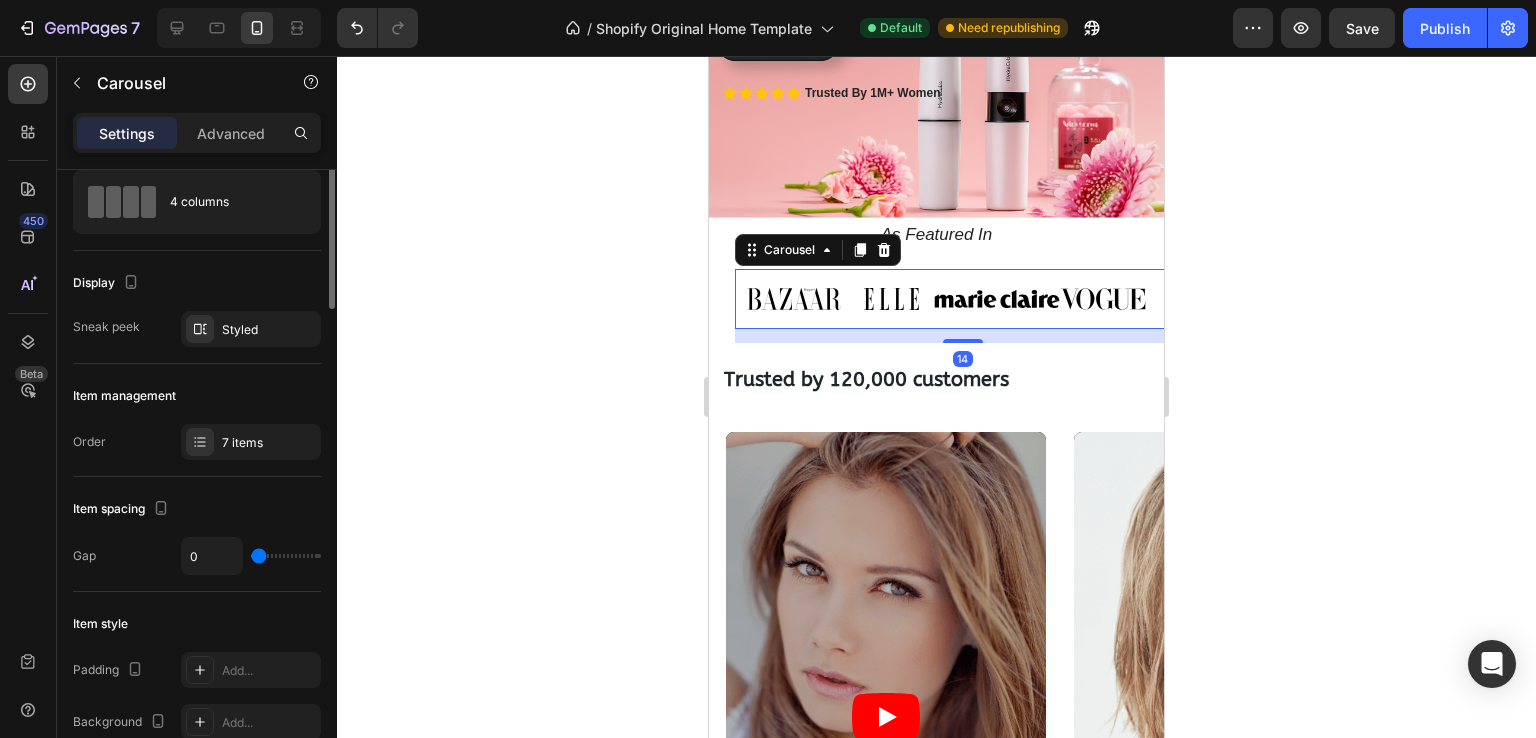 scroll, scrollTop: 0, scrollLeft: 0, axis: both 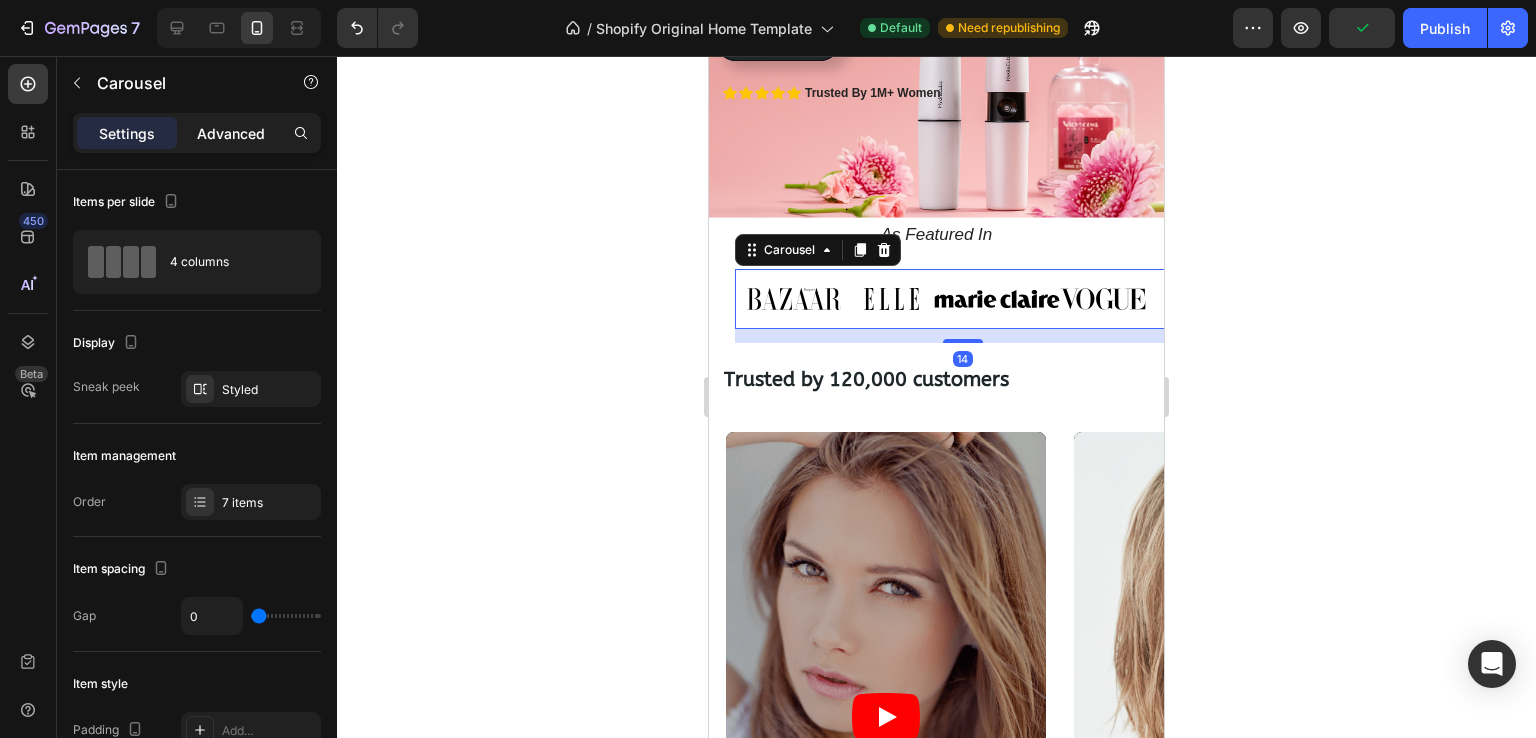 click on "Advanced" at bounding box center (231, 133) 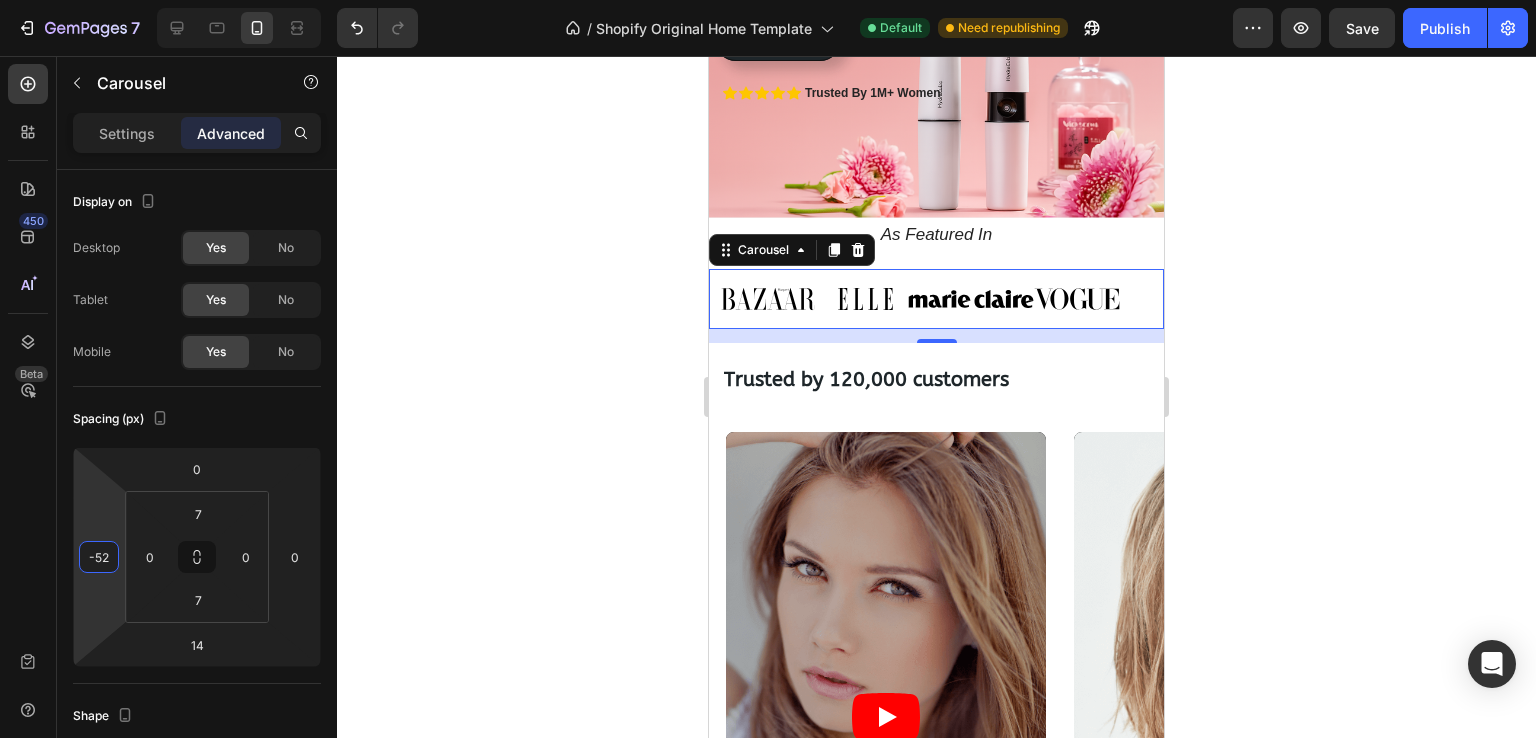 type on "-46" 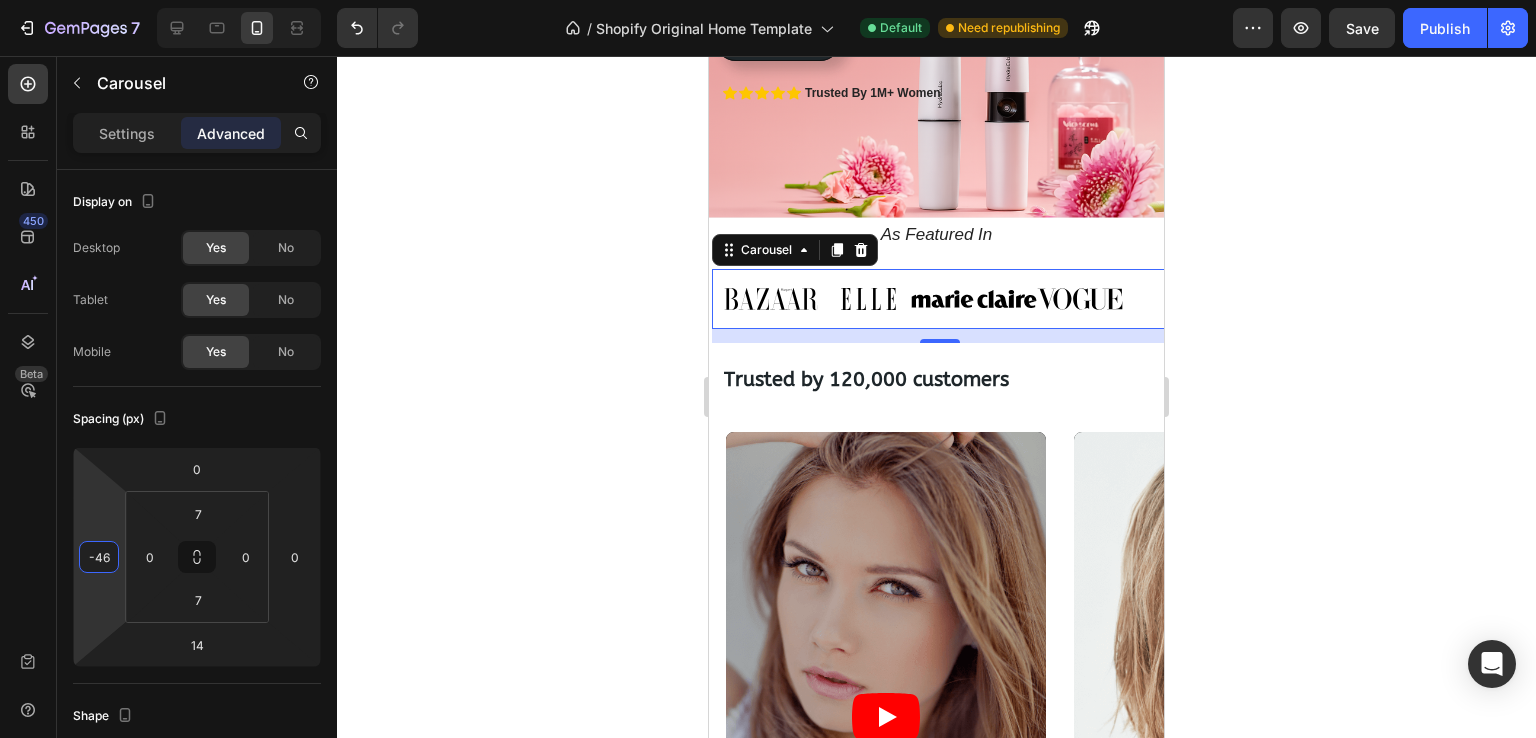 drag, startPoint x: 97, startPoint y: 499, endPoint x: 92, endPoint y: 531, distance: 32.38827 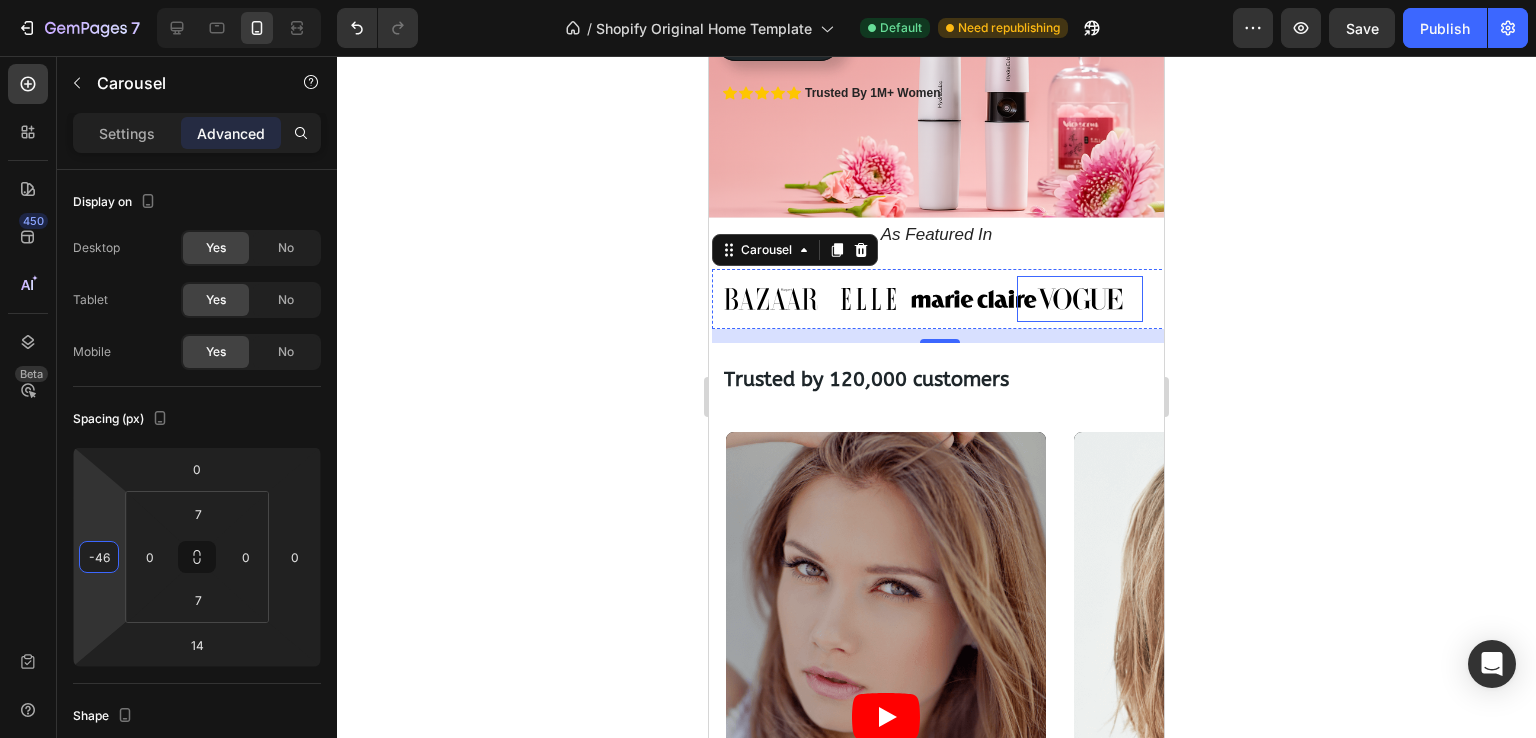 click at bounding box center (1080, 299) 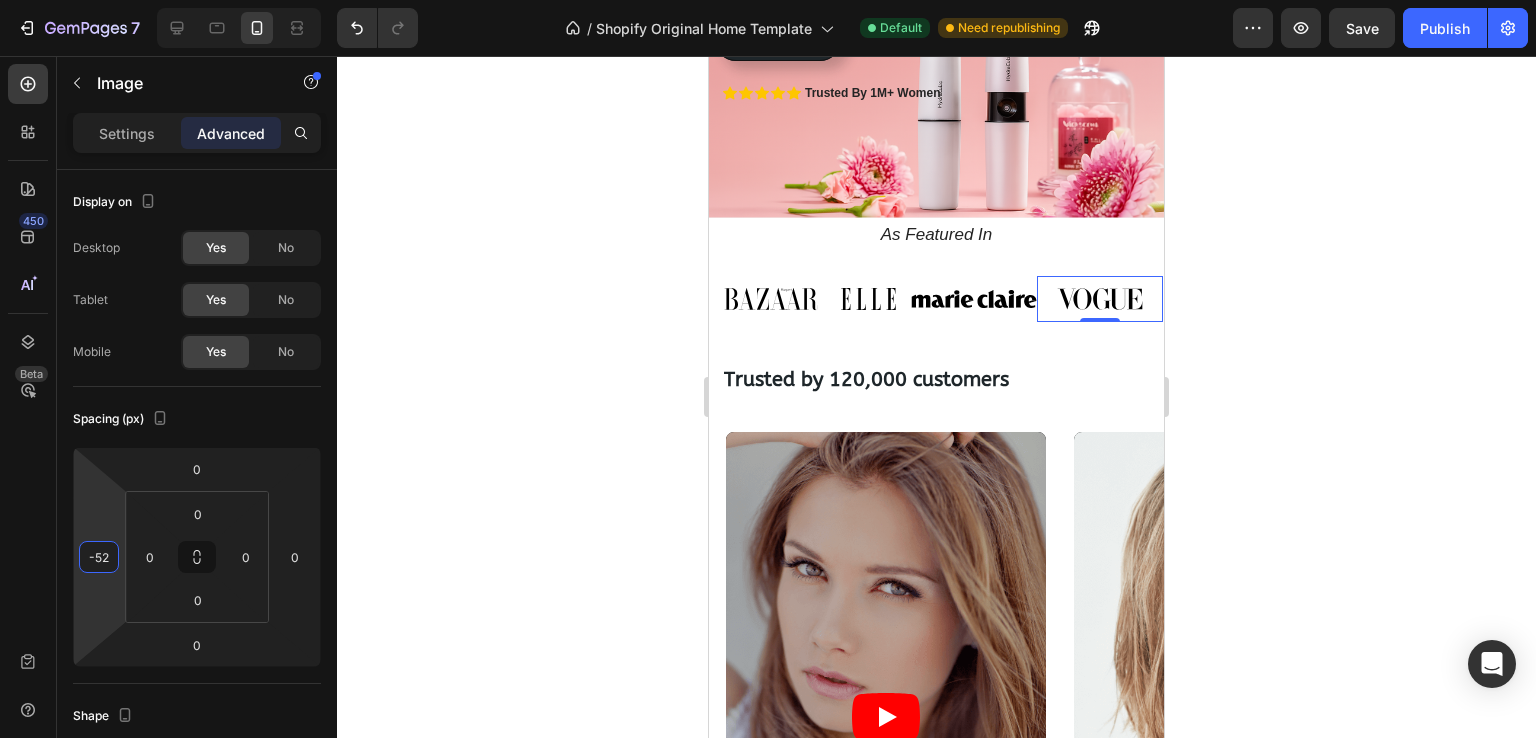 type on "-56" 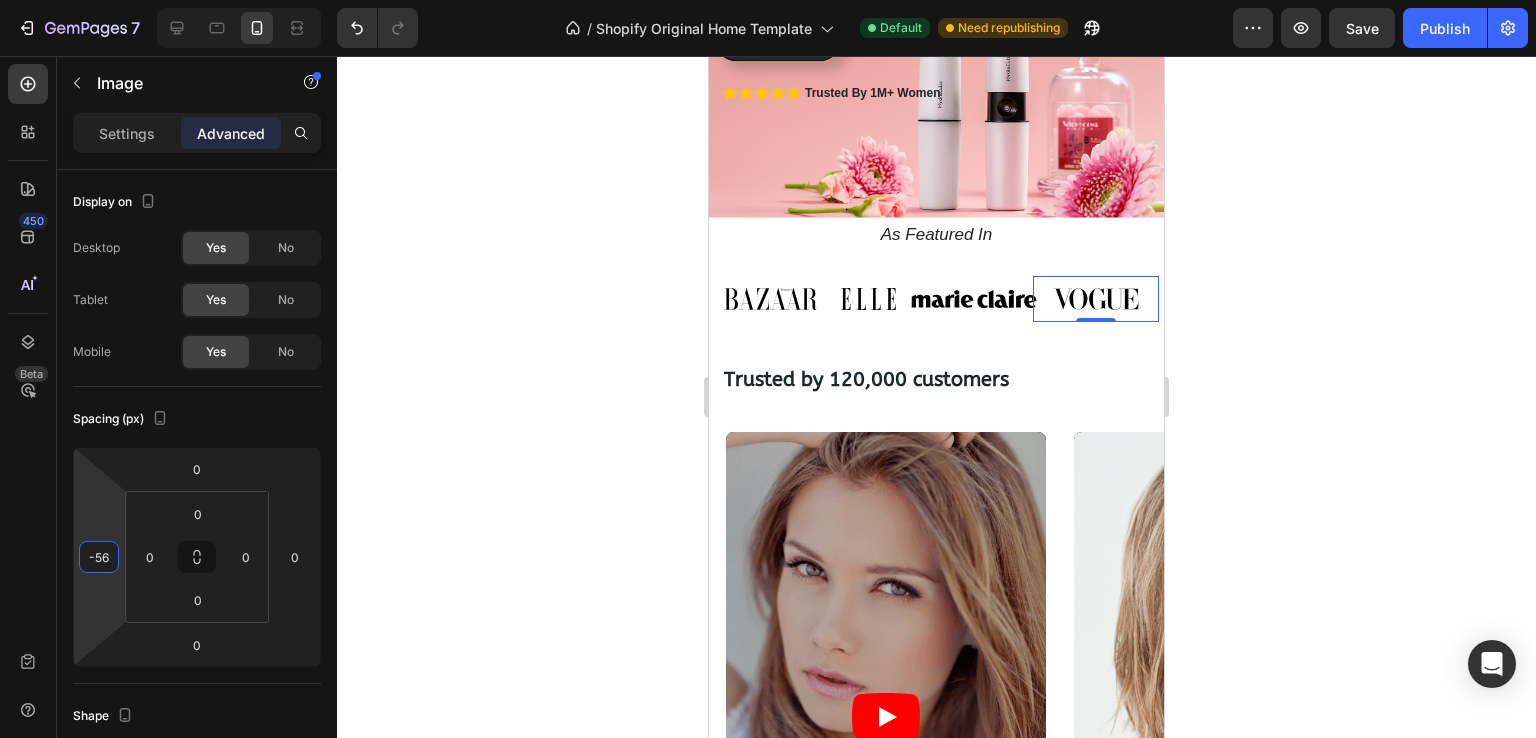 click on "7   /  Shopify Original Home Template Default Need republishing Preview  Save   Publish  450 Beta Sections(30) Elements(83) Section Element Hero Section Product Detail Brands Trusted Badges Guarantee Product Breakdown How to use Testimonials Compare Bundle FAQs Social Proof Brand Story Product List Collection Blog List Contact Sticky Add to Cart Custom Footer Browse Library 450 Layout
Row
Row
Row
Row Text
Heading
Text Block Button
Button
Button Media
Image
Image
Video" at bounding box center (768, 0) 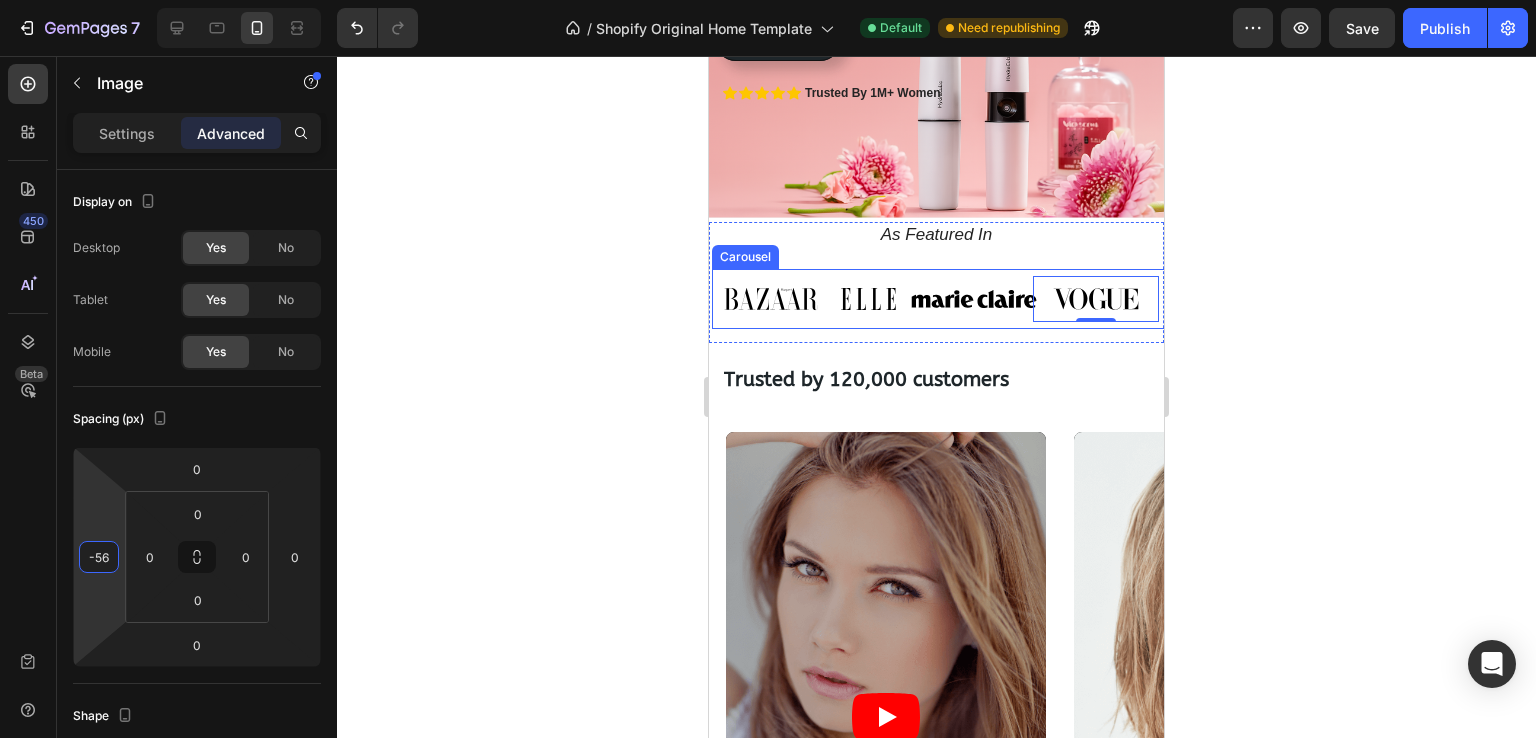 click at bounding box center [974, 299] 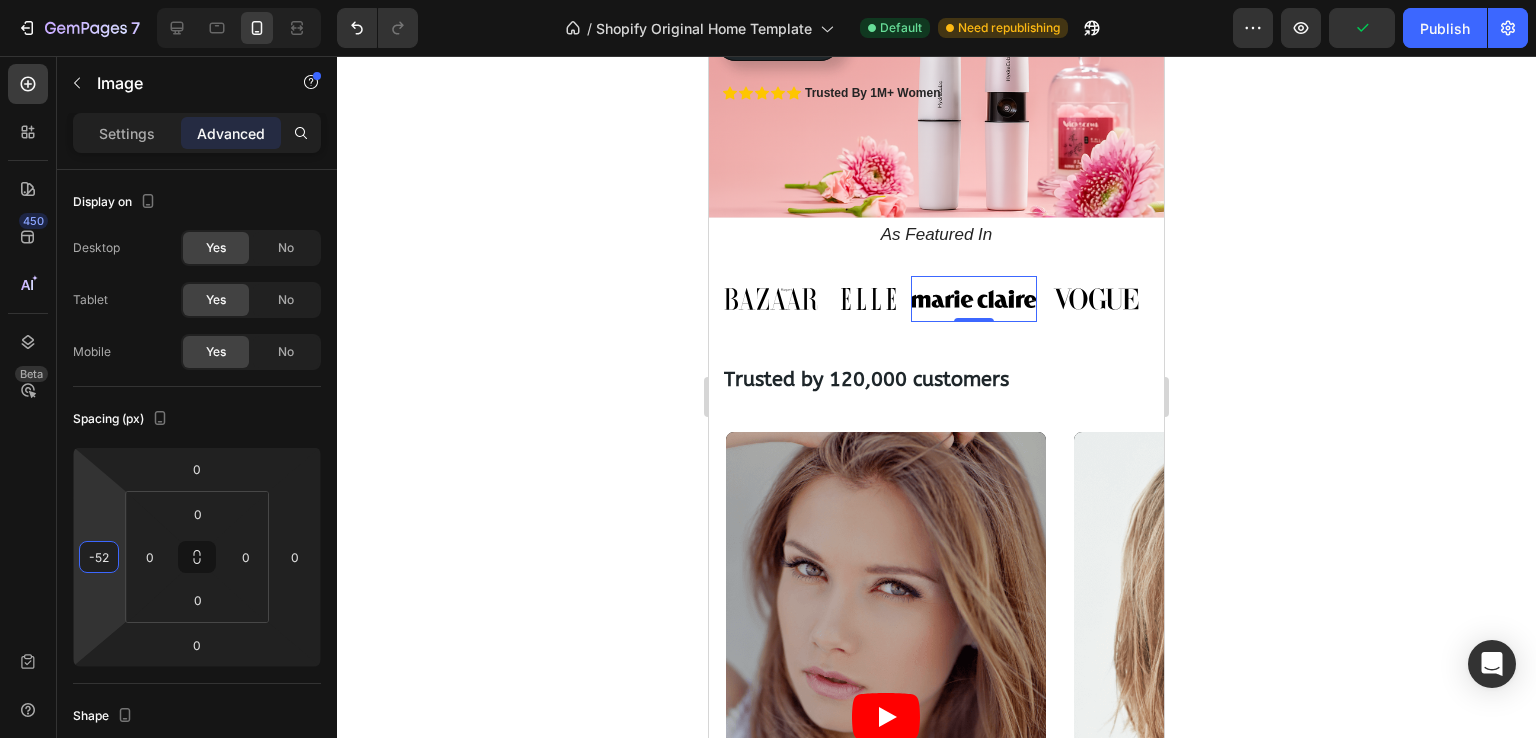 type on "-48" 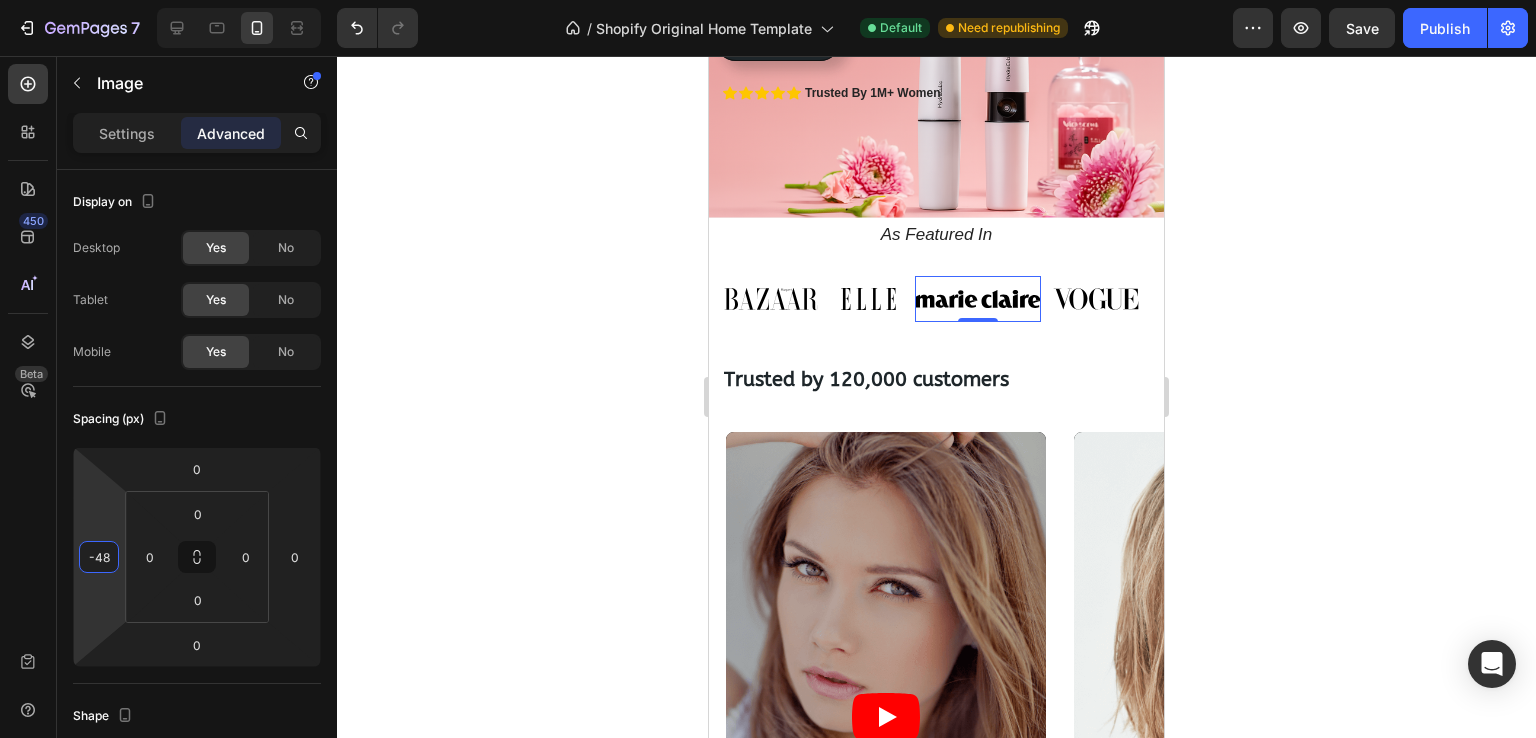click on "7   /  Shopify Original Home Template Default Need republishing Preview  Save   Publish  450 Beta Sections(30) Elements(83) Section Element Hero Section Product Detail Brands Trusted Badges Guarantee Product Breakdown How to use Testimonials Compare Bundle FAQs Social Proof Brand Story Product List Collection Blog List Contact Sticky Add to Cart Custom Footer Browse Library 450 Layout
Row
Row
Row
Row Text
Heading
Text Block Button
Button
Button Media
Image
Image
Video" at bounding box center (768, 0) 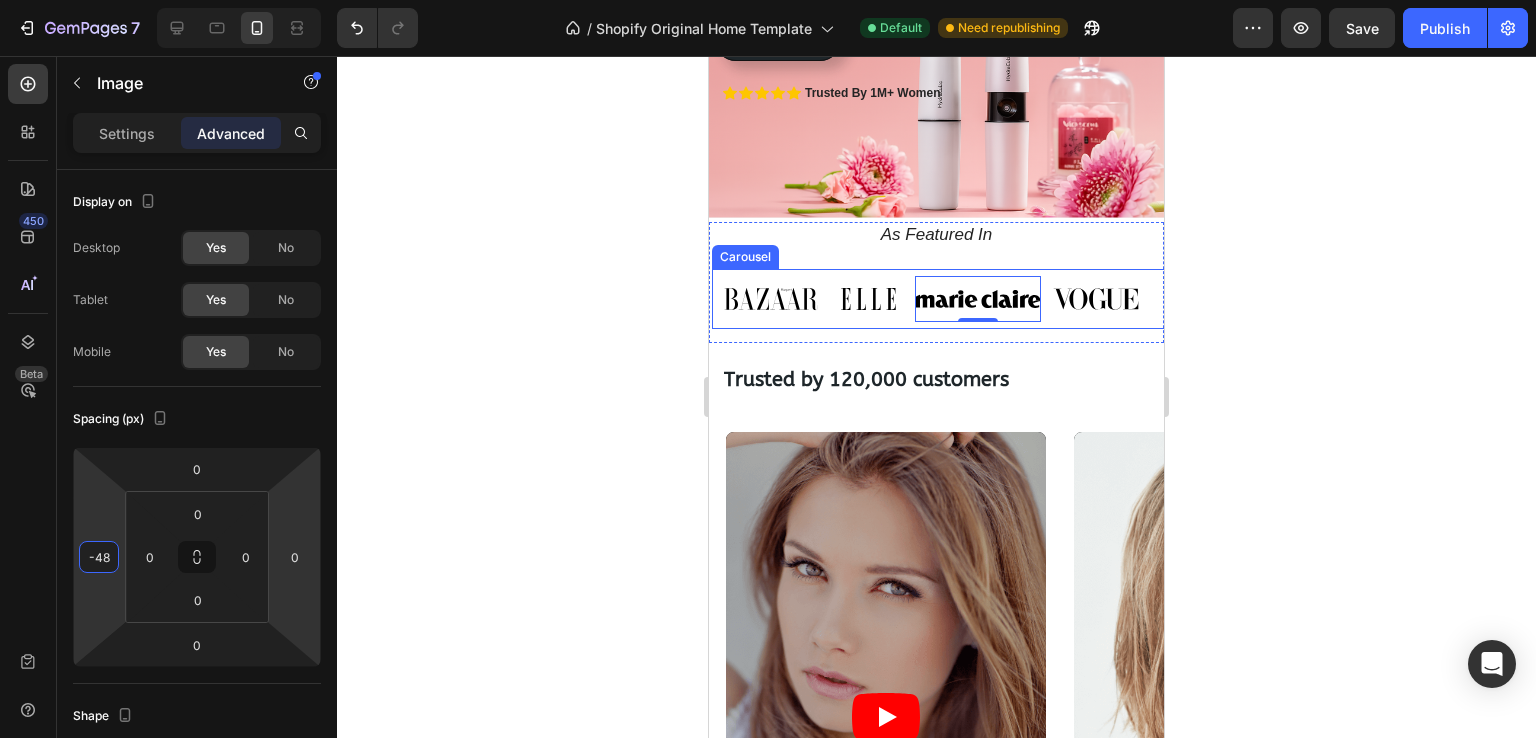 click at bounding box center [869, 299] 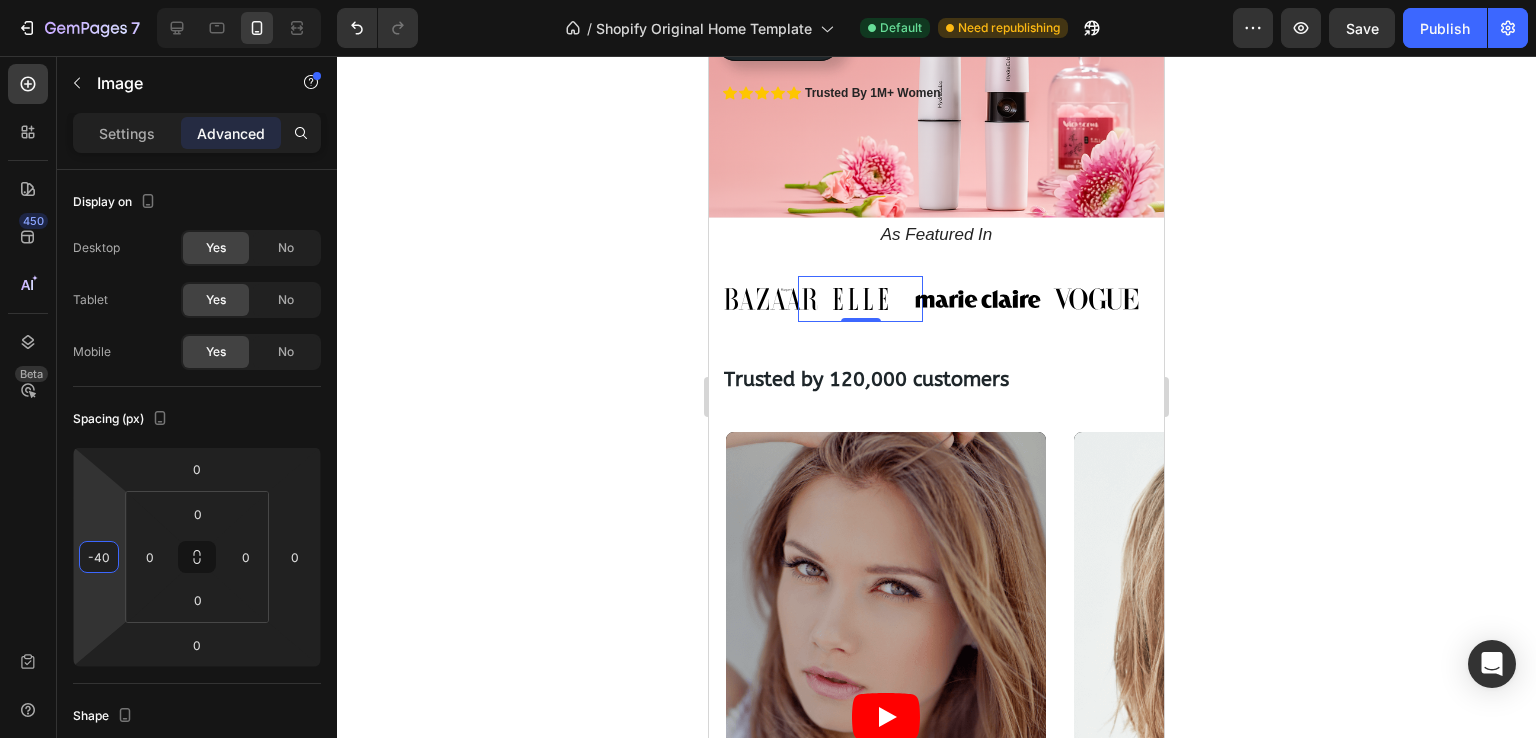 type on "-36" 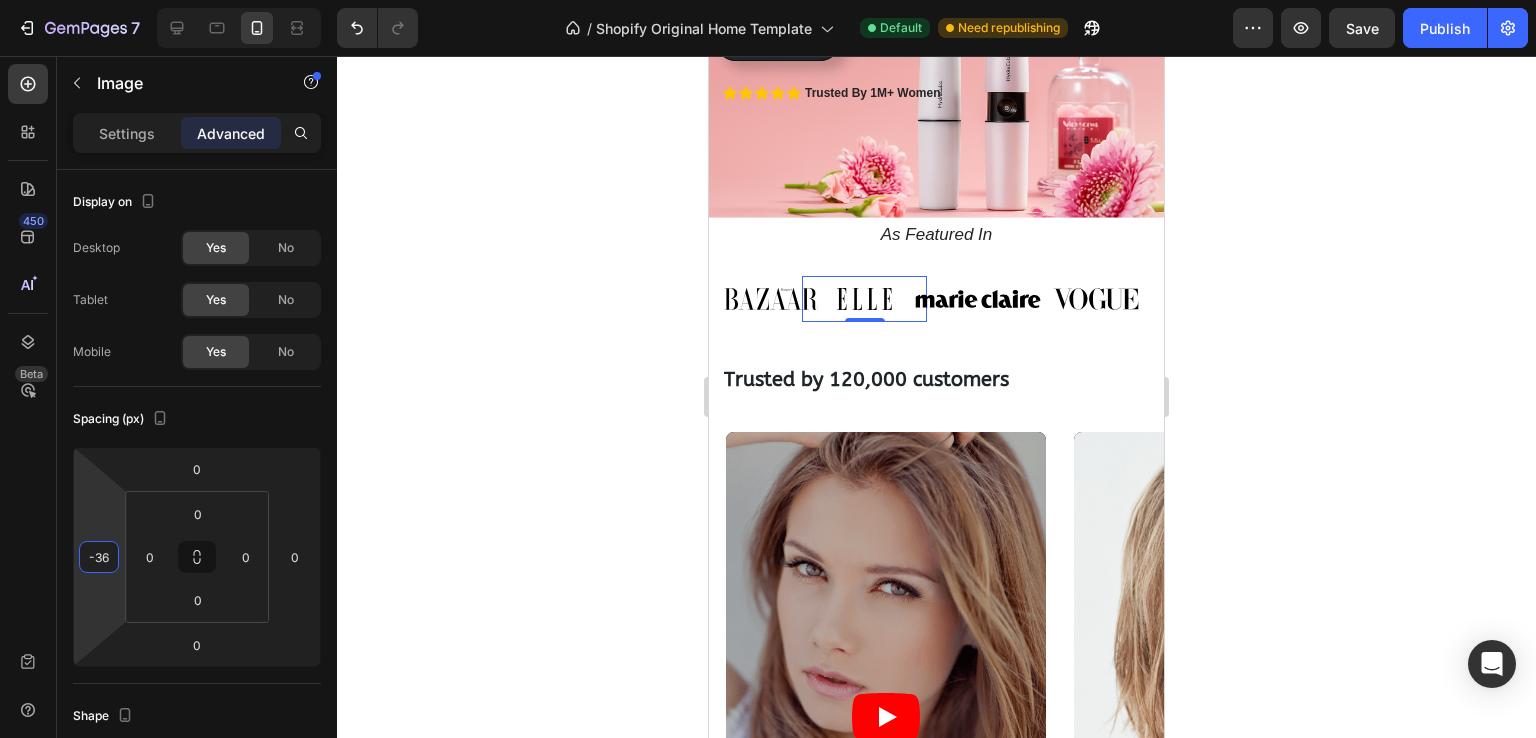 click on "7   /  Shopify Original Home Template Default Need republishing Preview  Save   Publish  450 Beta Sections(30) Elements(83) Section Element Hero Section Product Detail Brands Trusted Badges Guarantee Product Breakdown How to use Testimonials Compare Bundle FAQs Social Proof Brand Story Product List Collection Blog List Contact Sticky Add to Cart Custom Footer Browse Library 450 Layout
Row
Row
Row
Row Text
Heading
Text Block Button
Button
Button Media
Image
Image
Video" at bounding box center [768, 0] 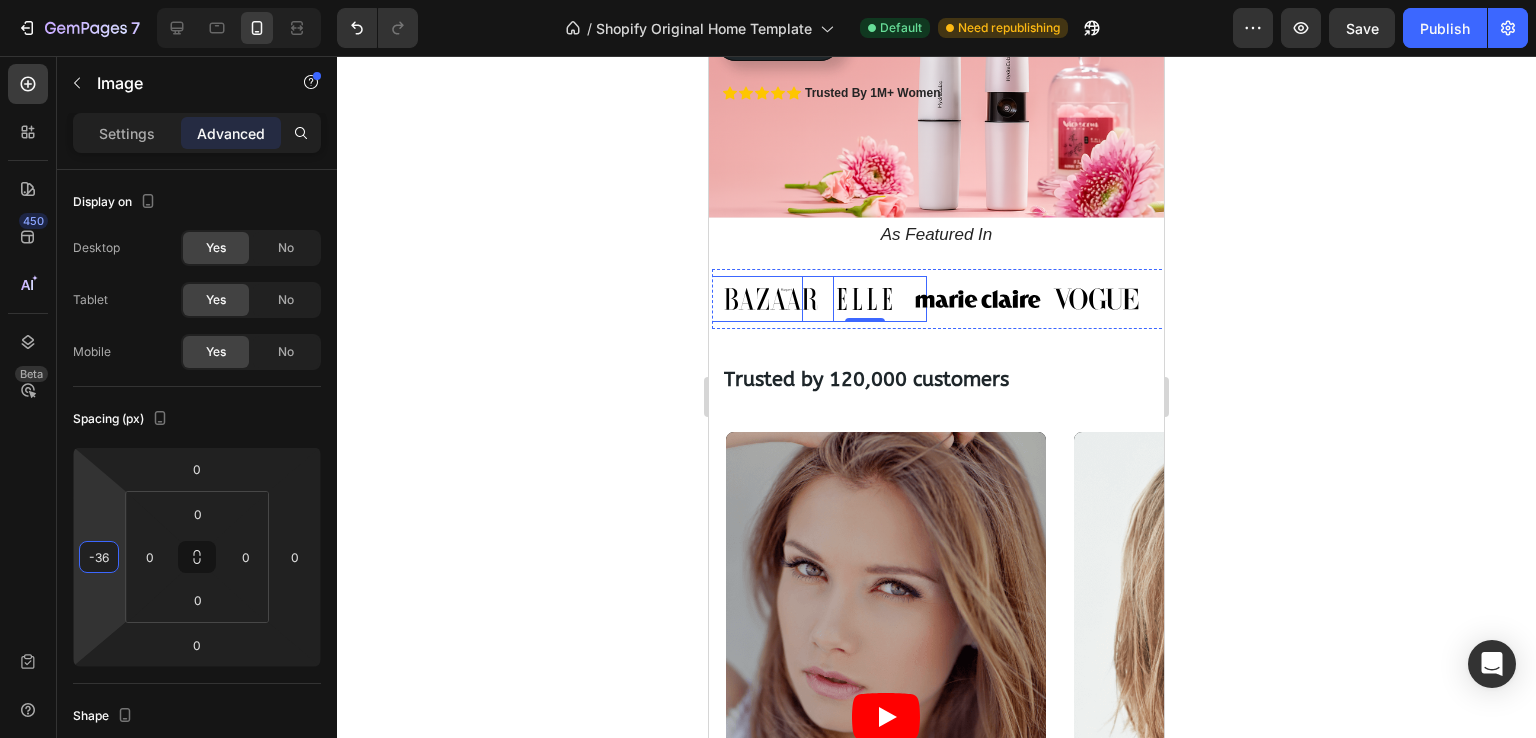 click at bounding box center [771, 299] 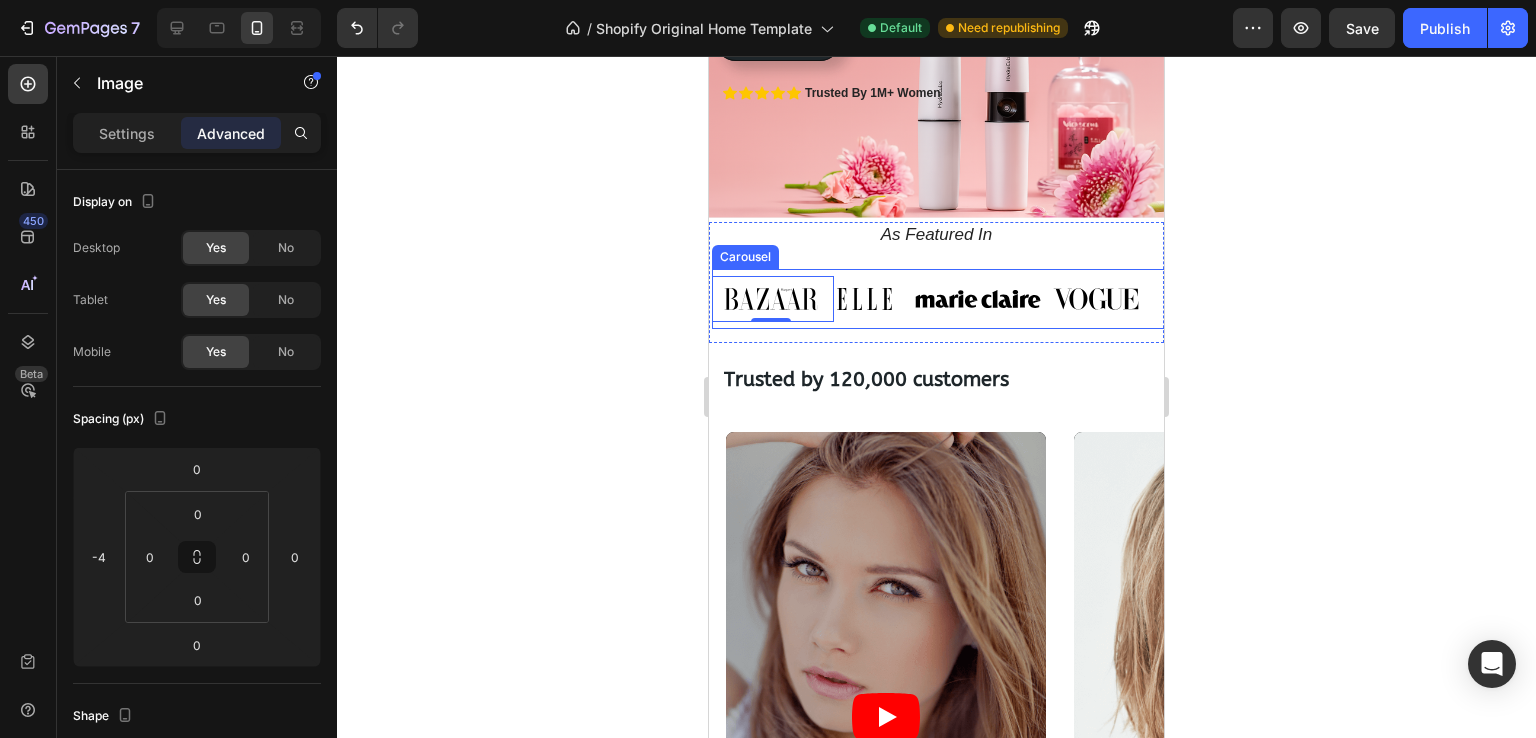 click on "As Featured In Heading Image   0 Image Image Image Image Image Image Carousel" at bounding box center (936, 282) 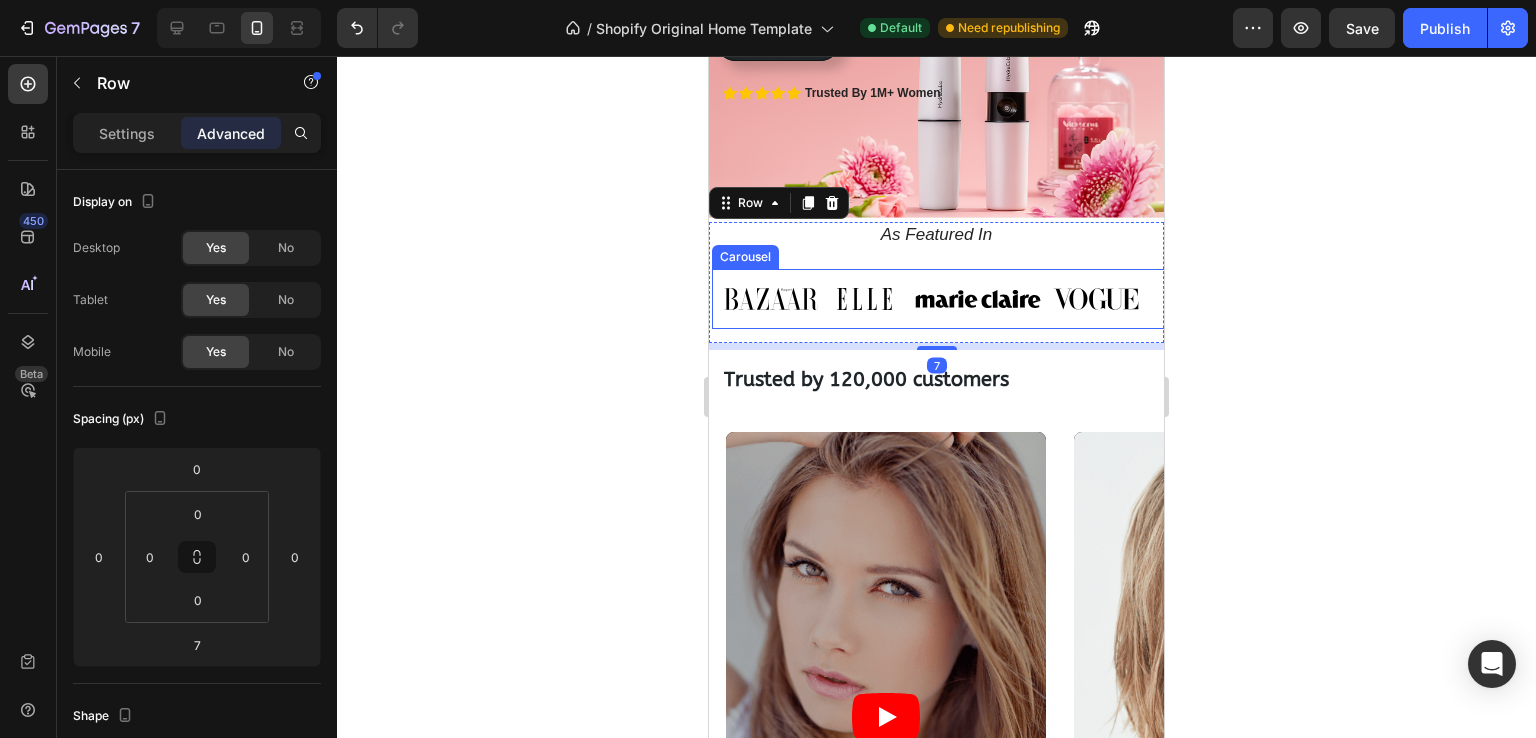 click at bounding box center [771, 299] 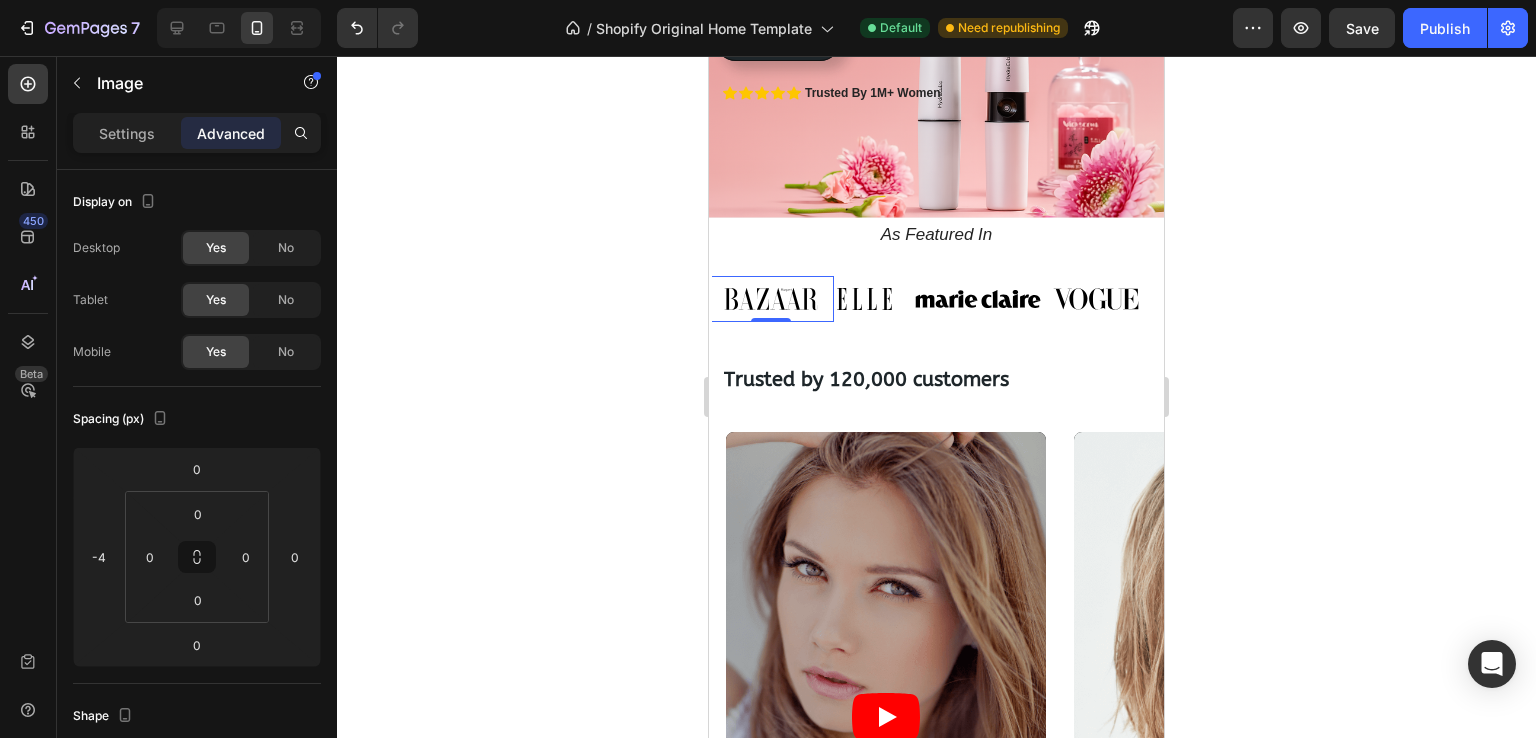 click 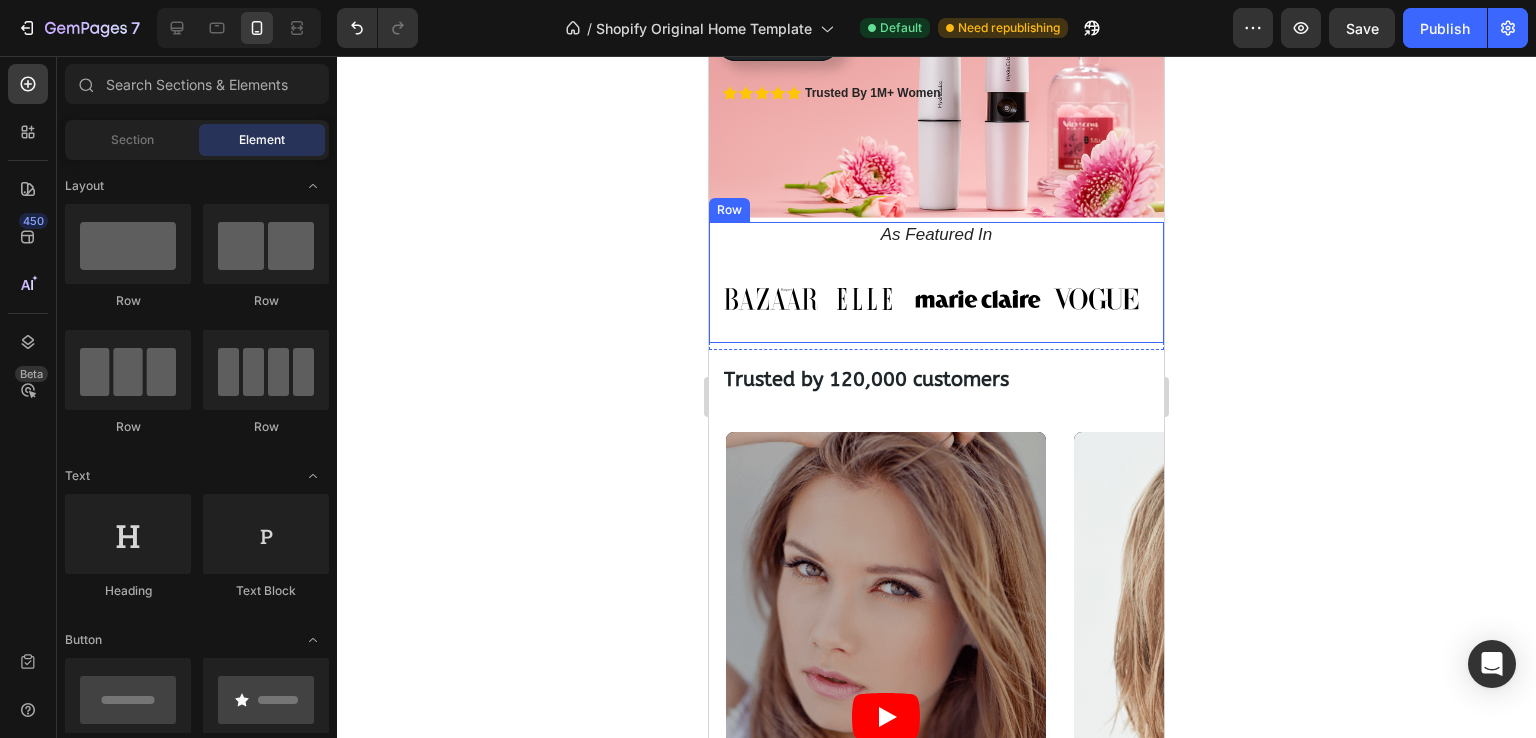 click on "Image Image Image Image Image Image Image Carousel" at bounding box center [936, 306] 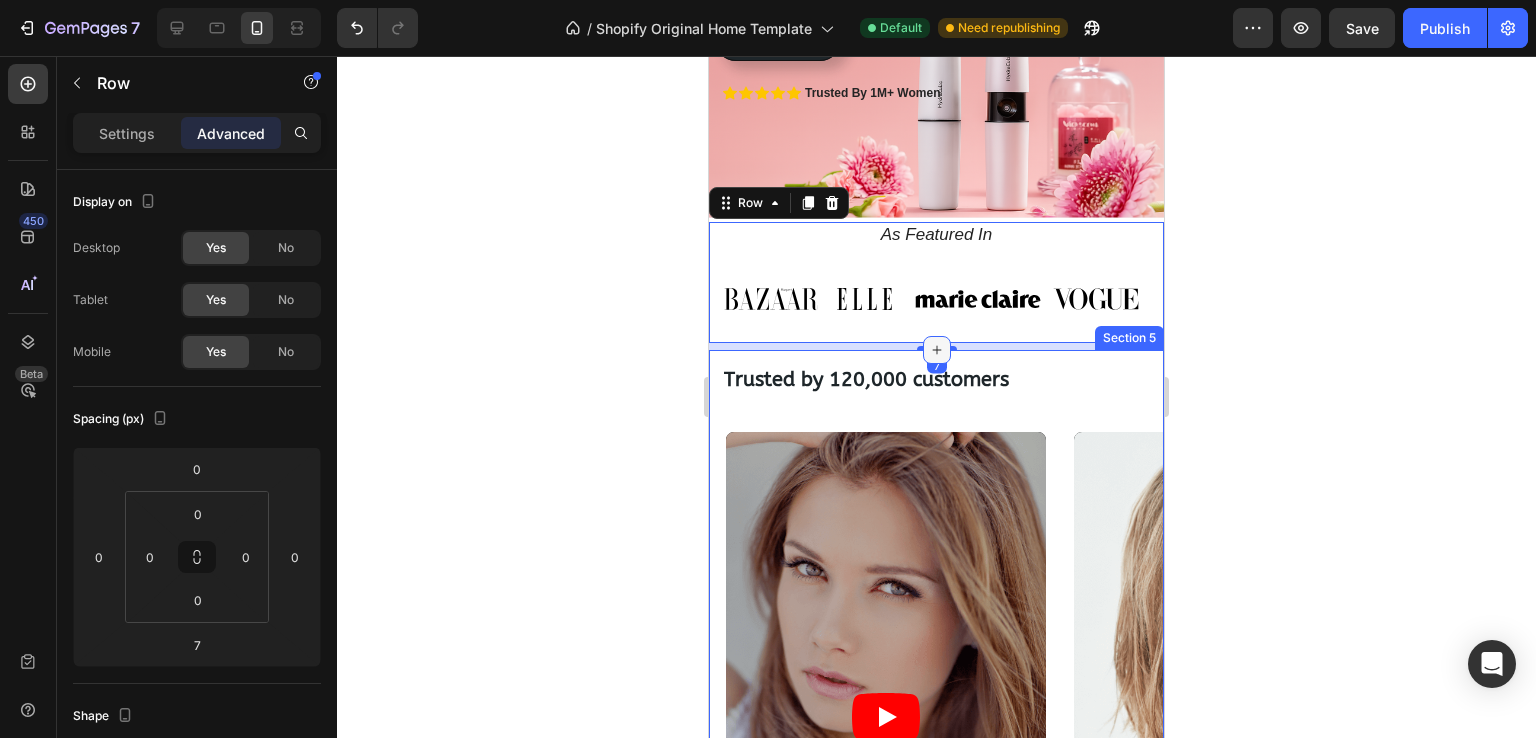 click at bounding box center (937, 350) 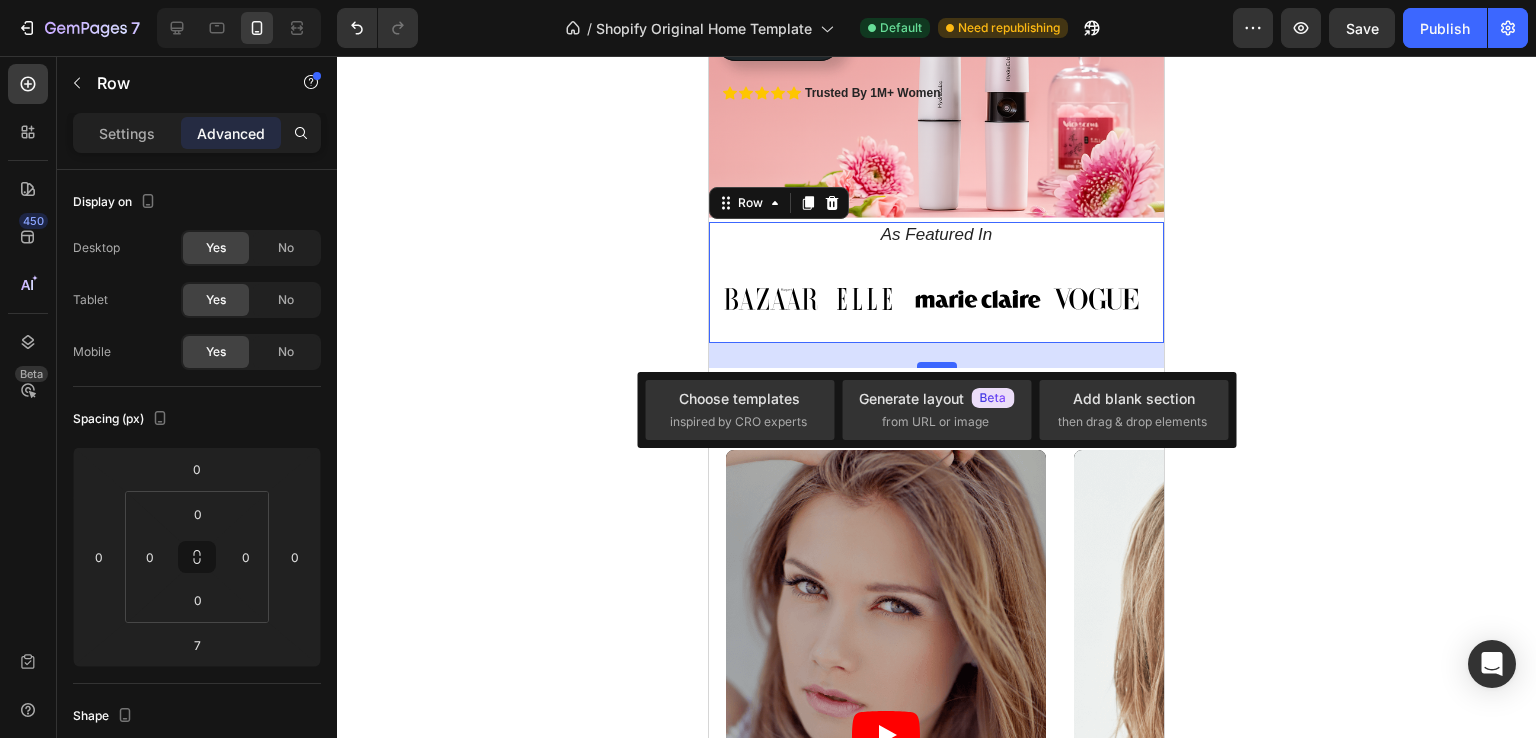 drag, startPoint x: 944, startPoint y: 337, endPoint x: 939, endPoint y: 355, distance: 18.681541 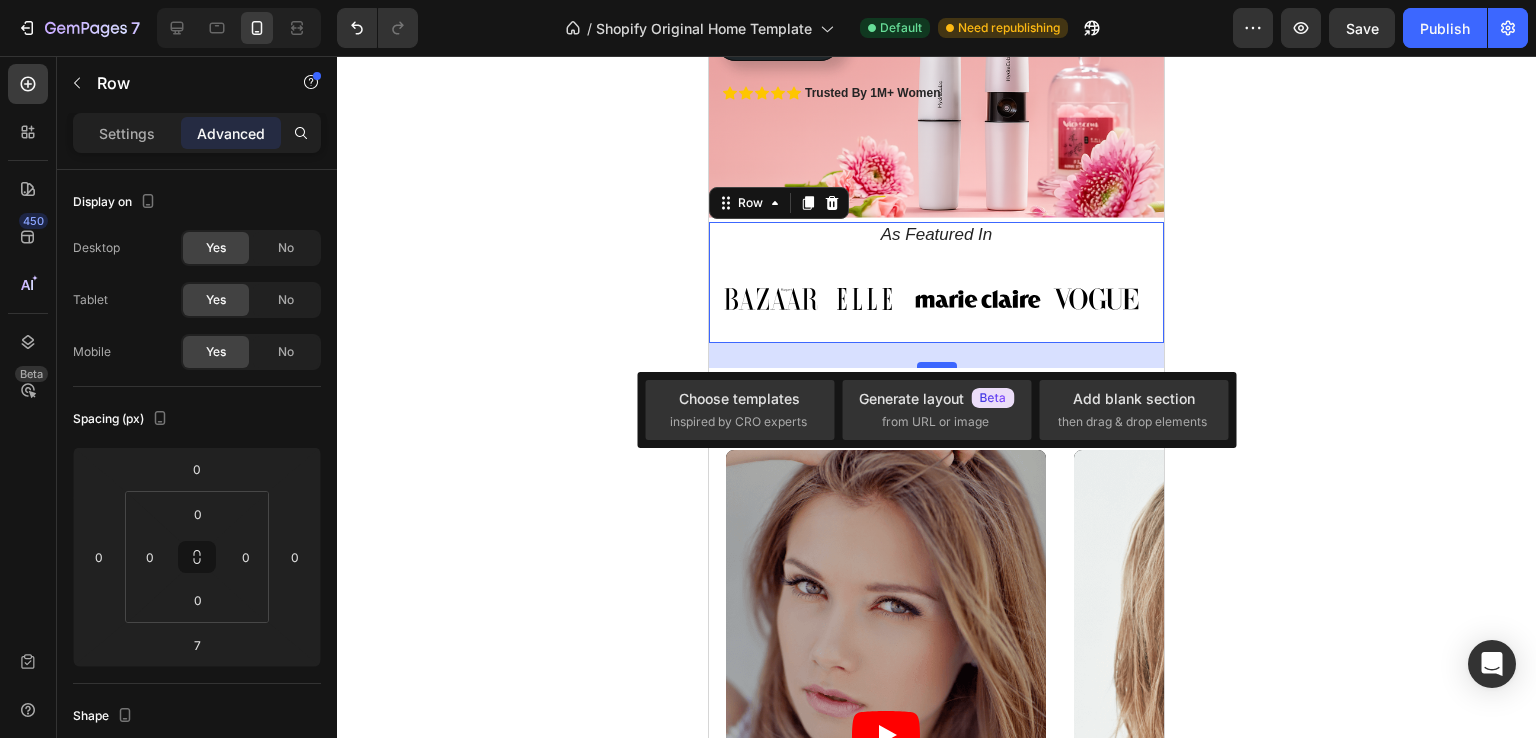 click at bounding box center [937, 365] 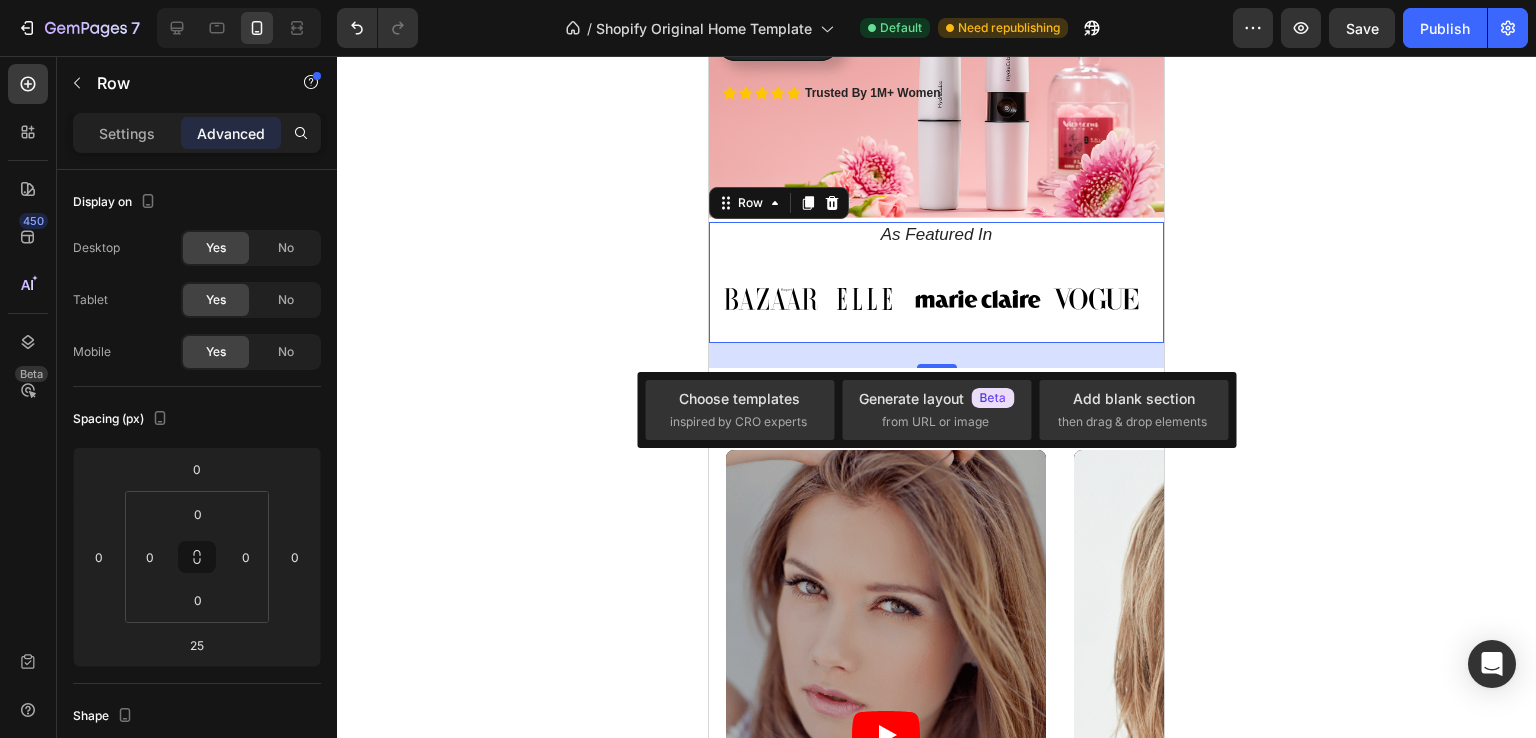 click on "25" at bounding box center (936, 355) 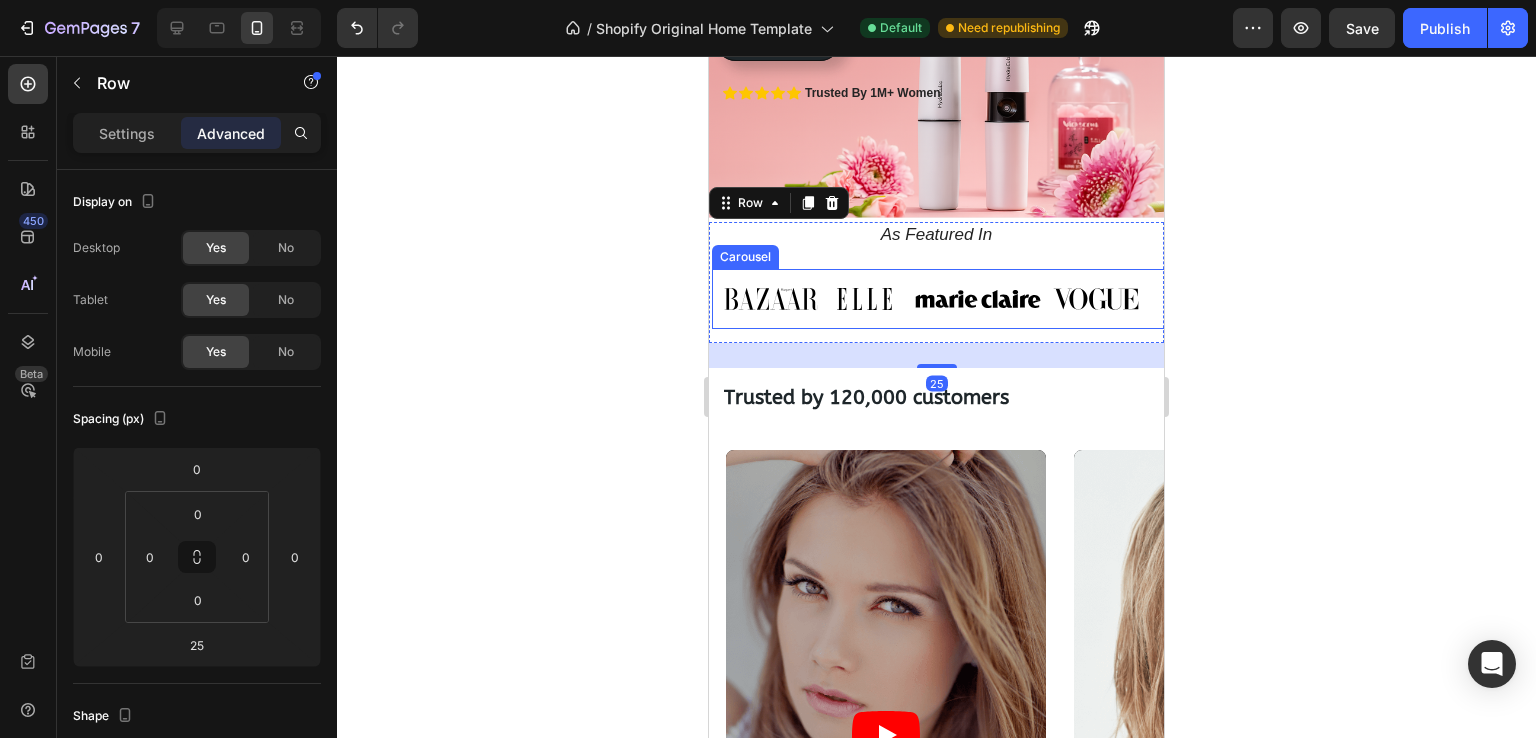 click at bounding box center (1096, 299) 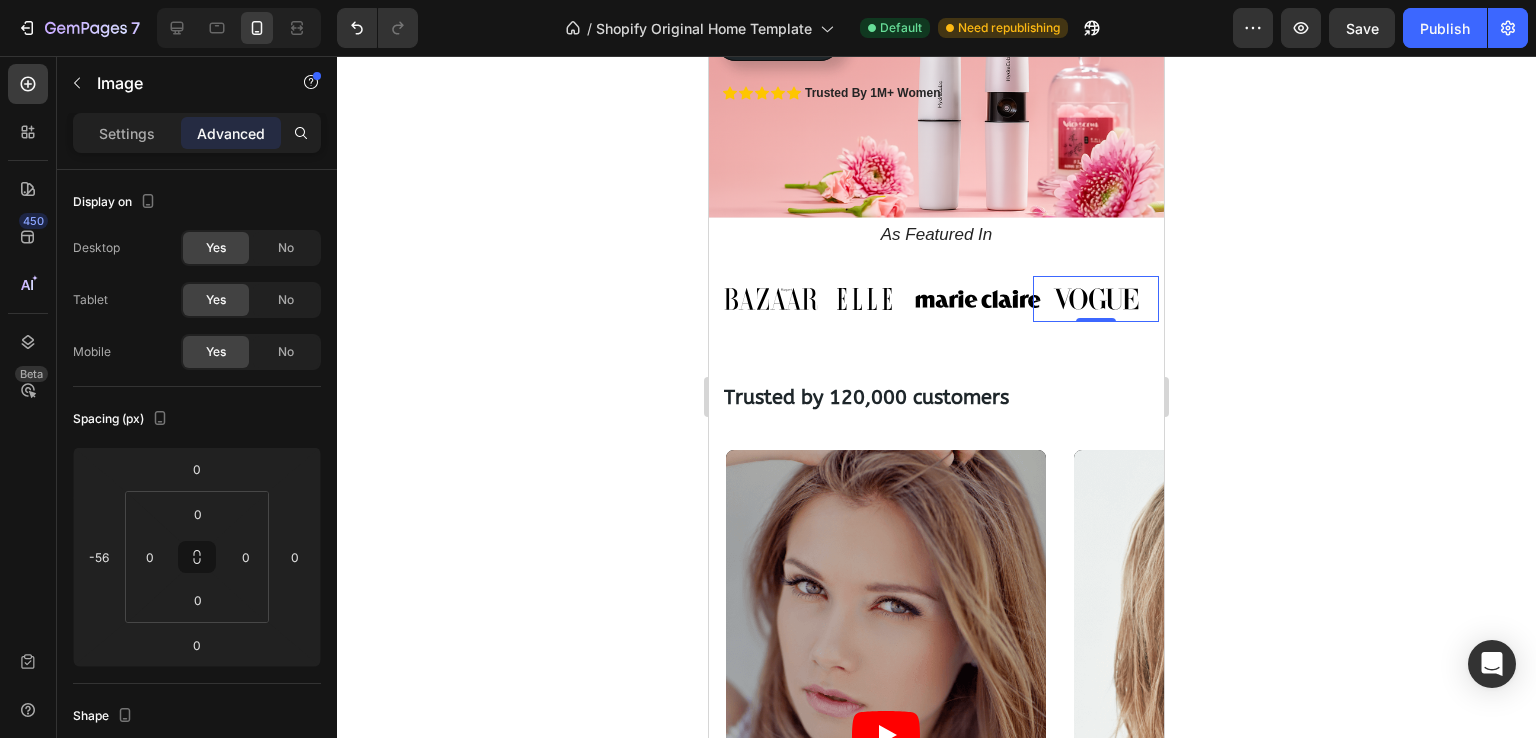 click on "As Featured In Heading Image Image Image Image   0 Image Image Image Carousel" at bounding box center [936, 282] 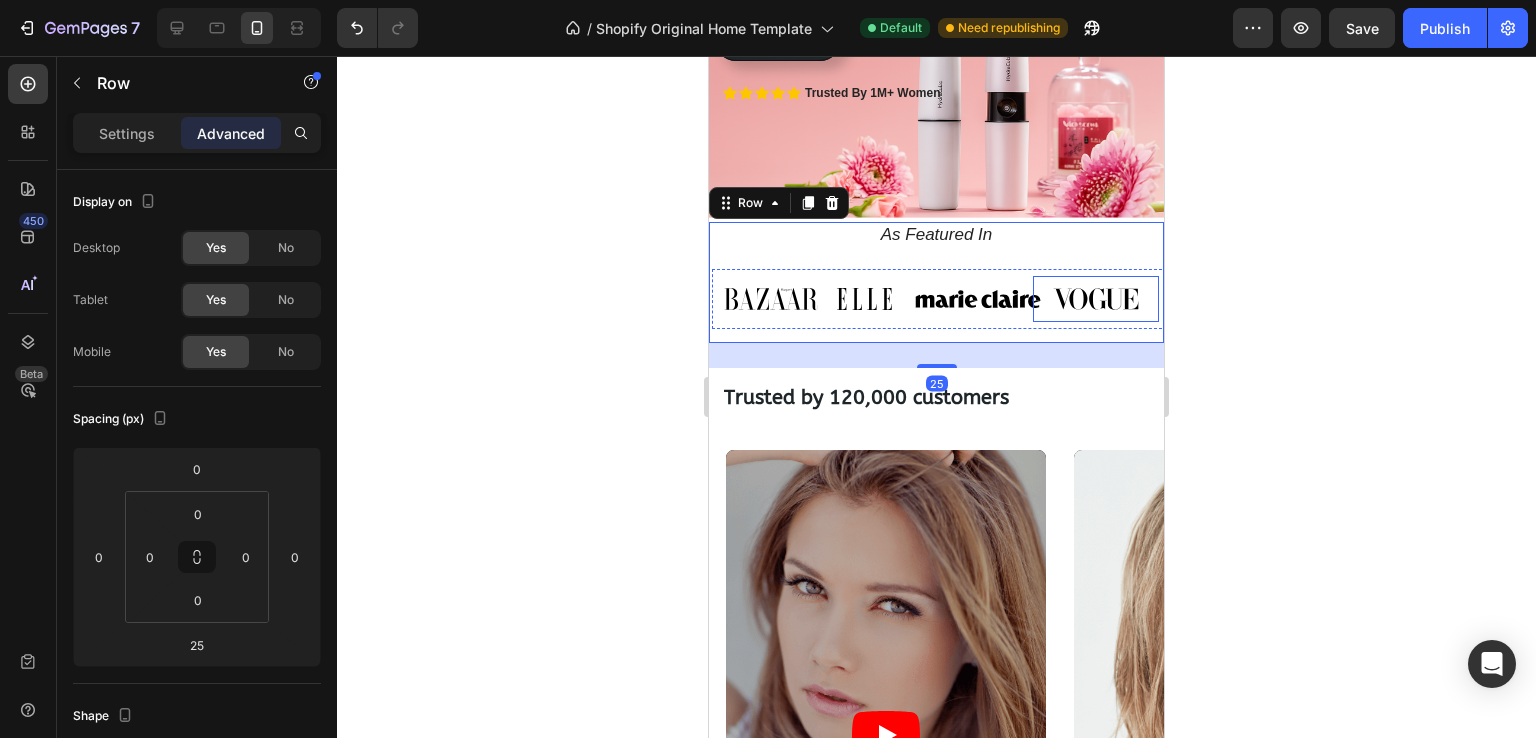 click on "Trusted by 120,000 customers" at bounding box center [936, 395] 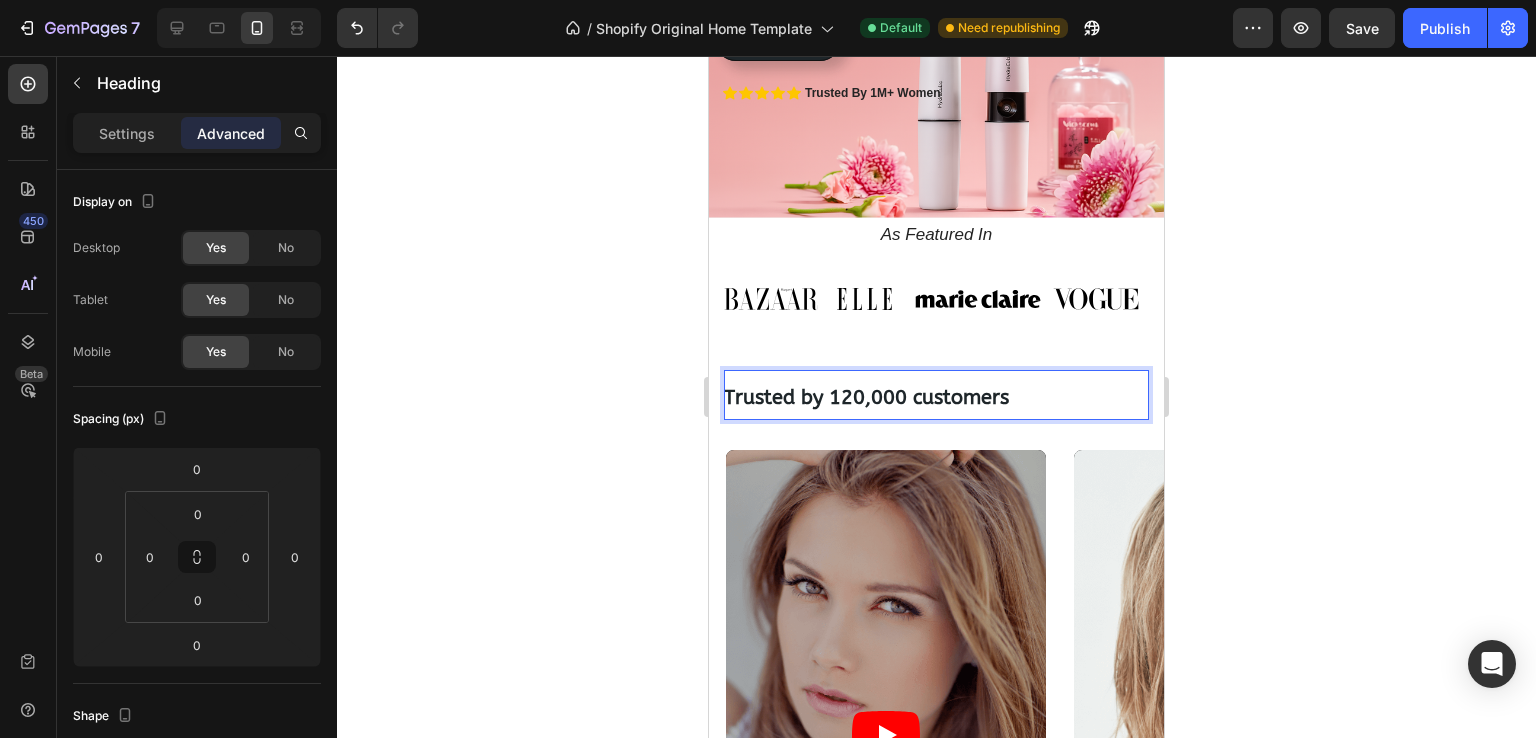 click on "Trusted by 120,000 customers" at bounding box center (936, 395) 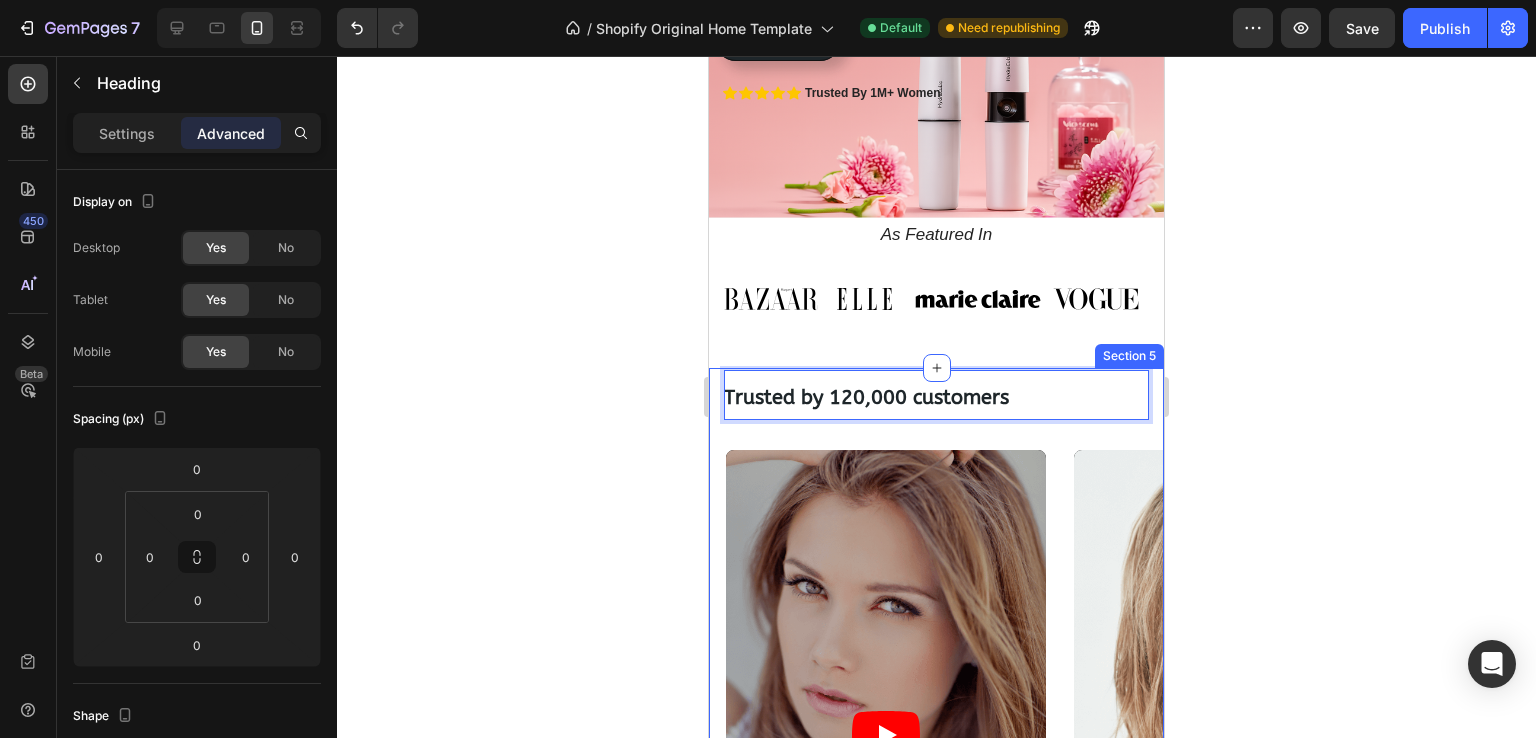 click on "Trusted by 120,000 customers Heading   0 Row Video Video Video Video Carousel
SHOP NOW Button Row" at bounding box center [936, 741] 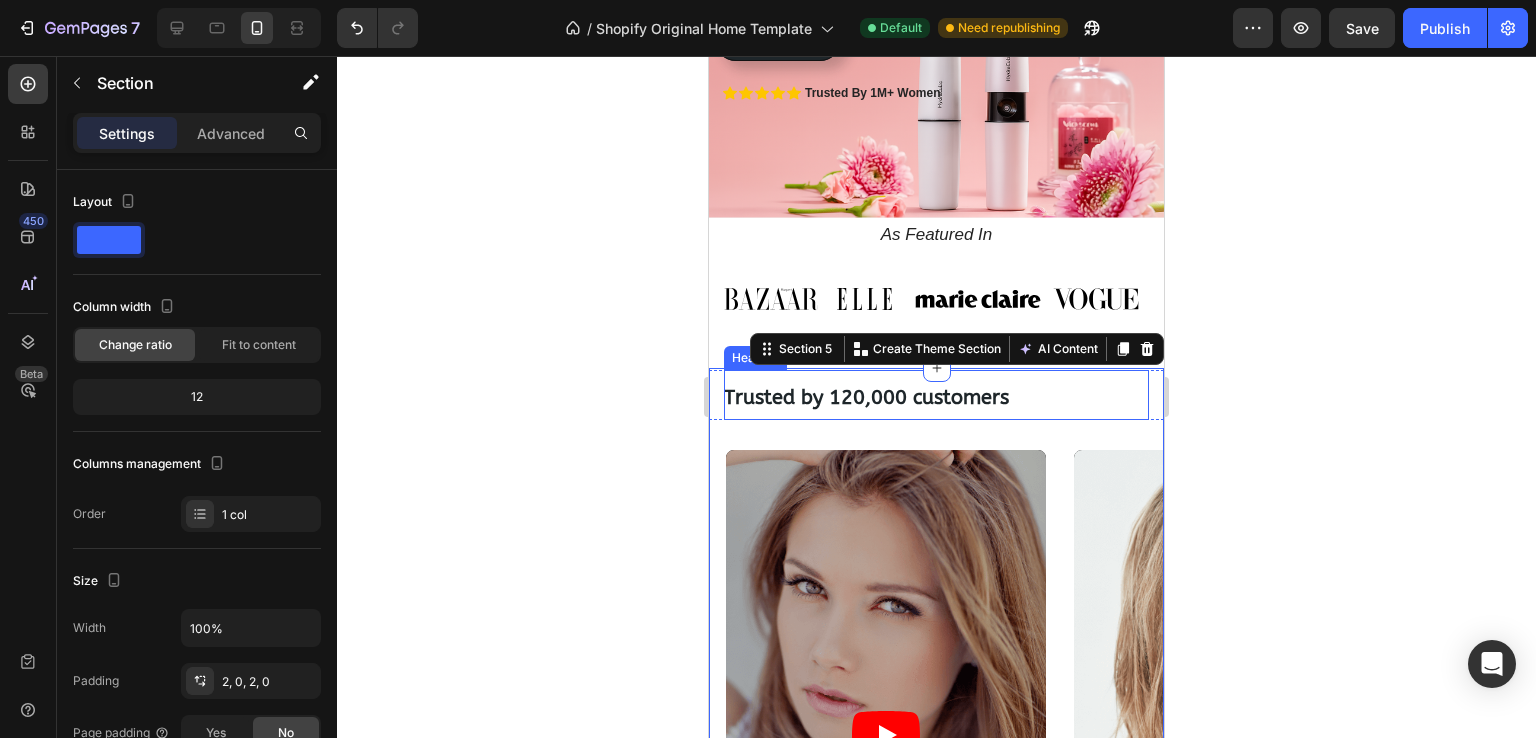 click on "Trusted by 120,000 customers" at bounding box center (866, 397) 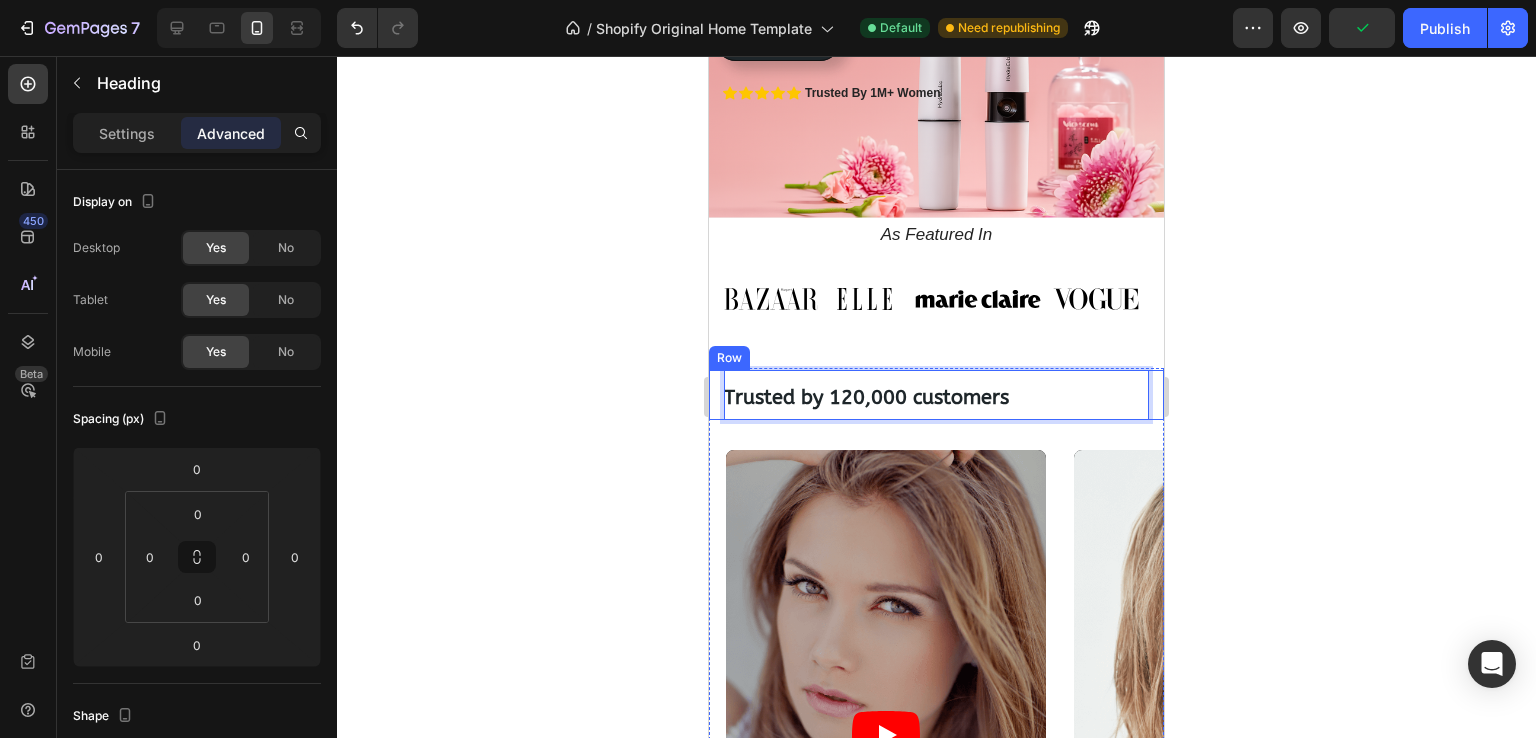 click on "Trusted by 120,000 customers Heading   0 Row" at bounding box center [936, 395] 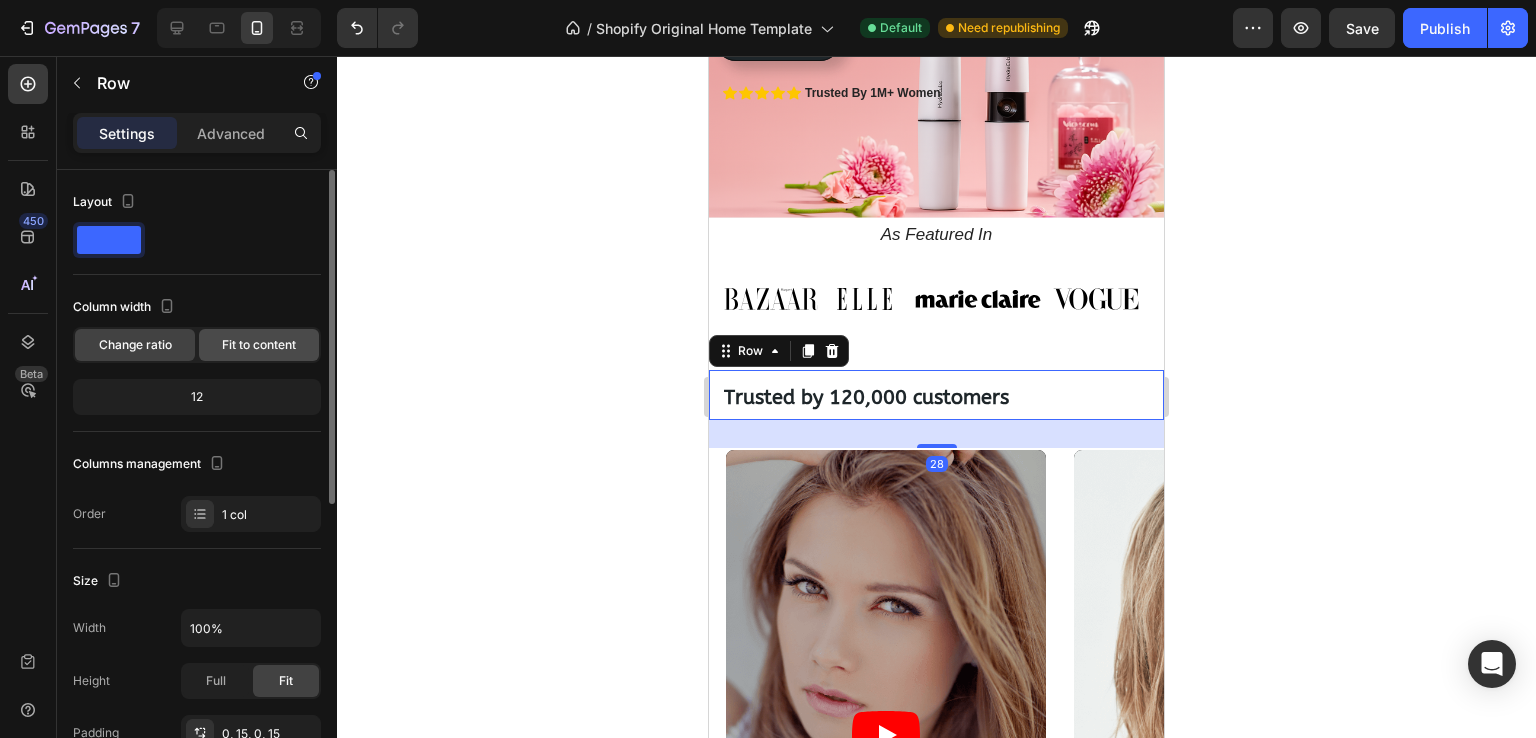 click on "Fit to content" 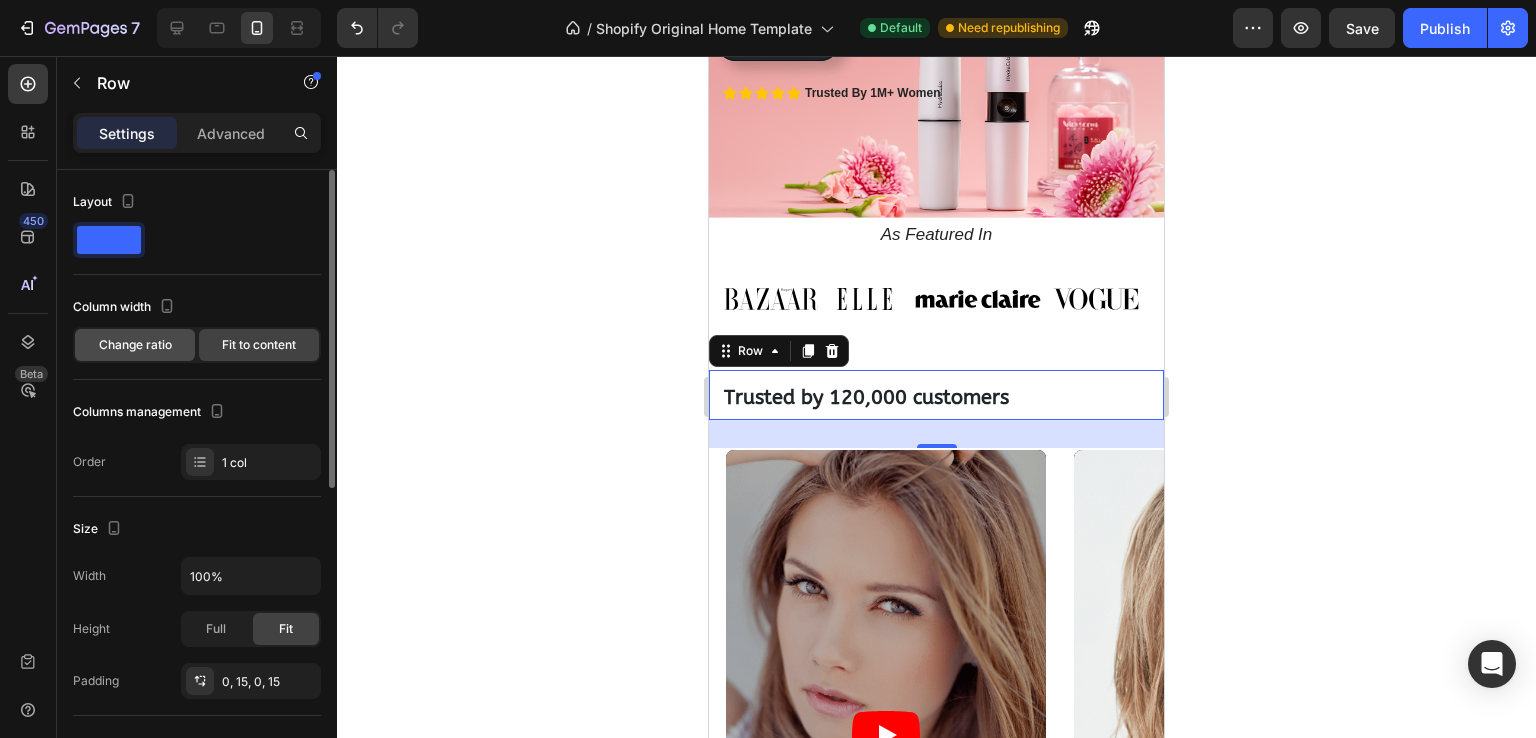 click on "Change ratio" 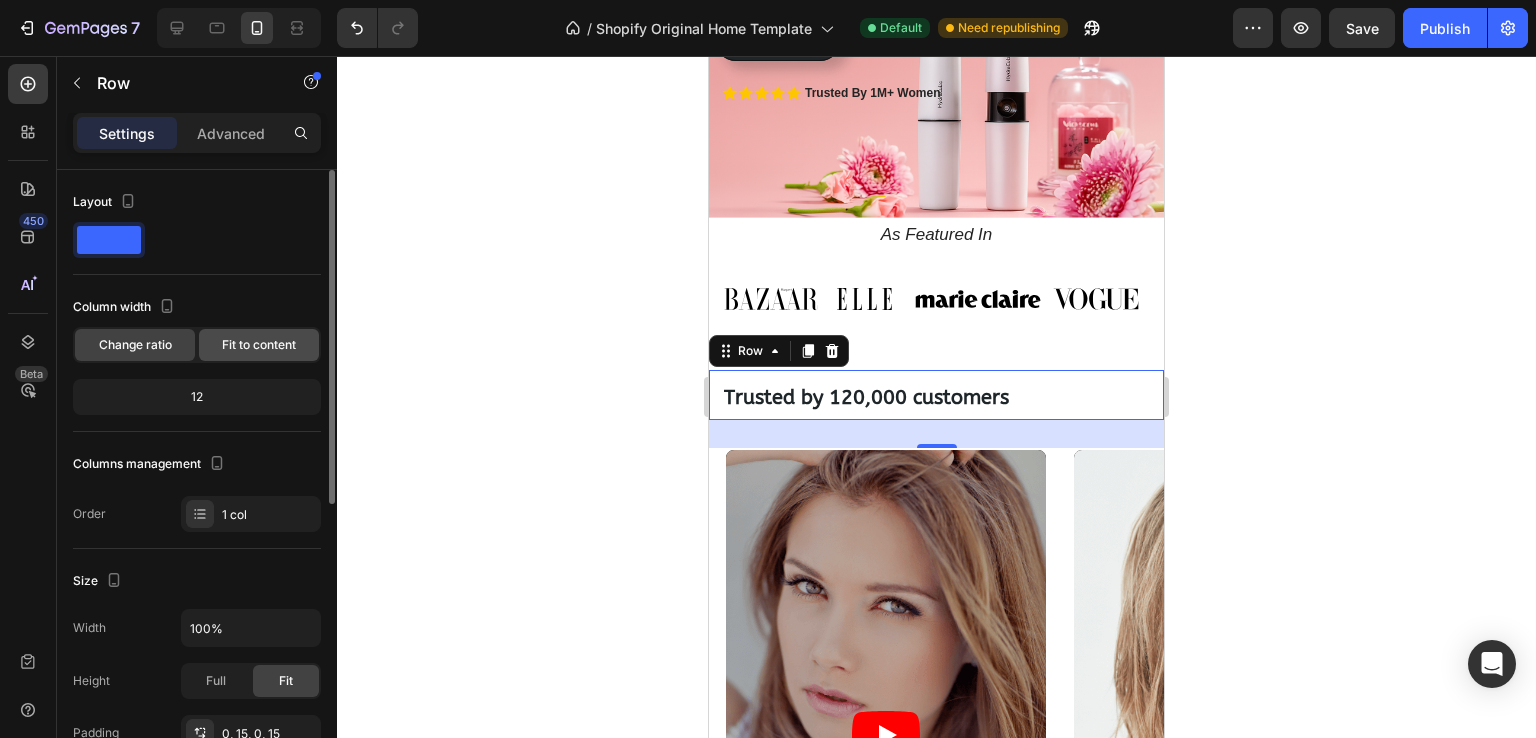 click on "Fit to content" 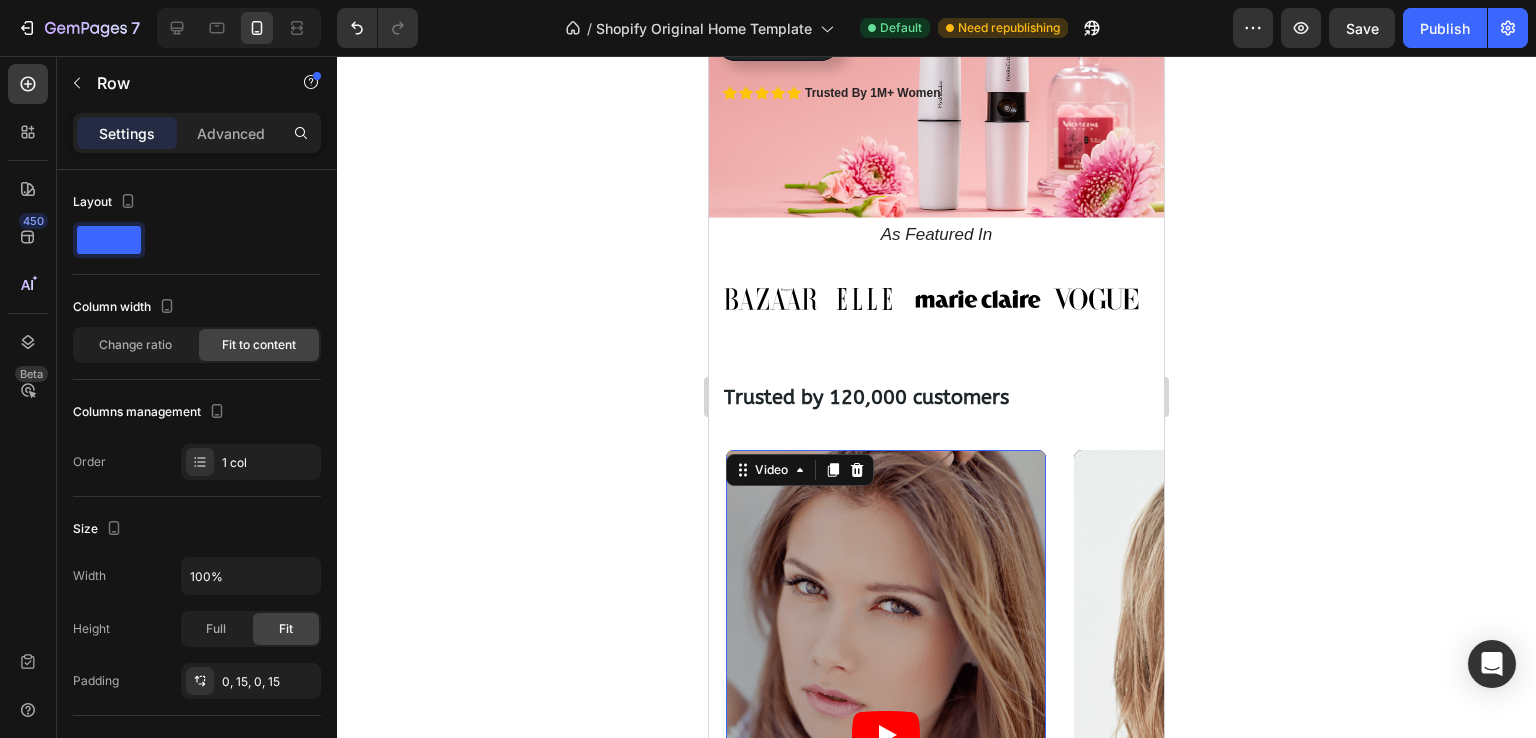 click at bounding box center (886, 734) 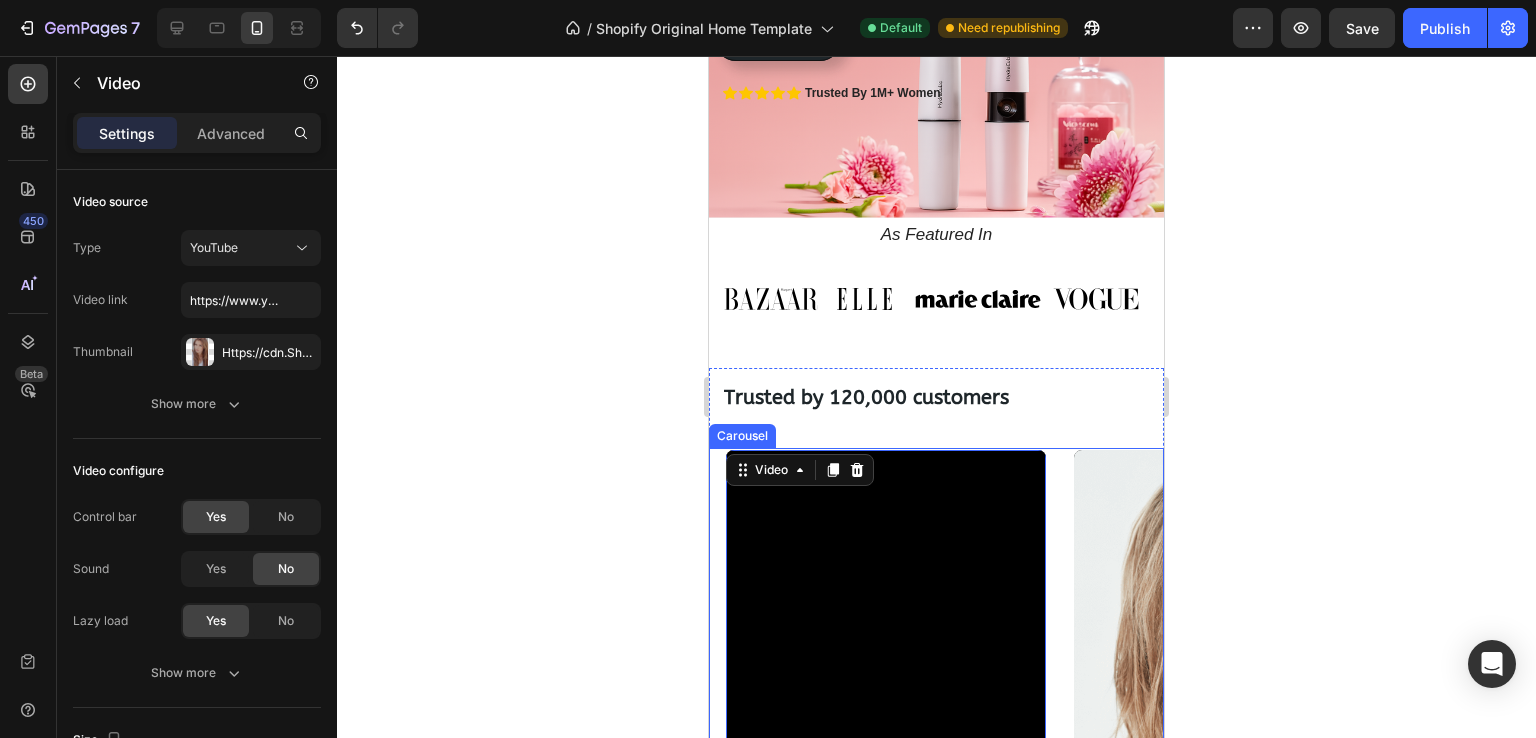 click on "Video   0 Video Video Video Carousel" at bounding box center (936, 734) 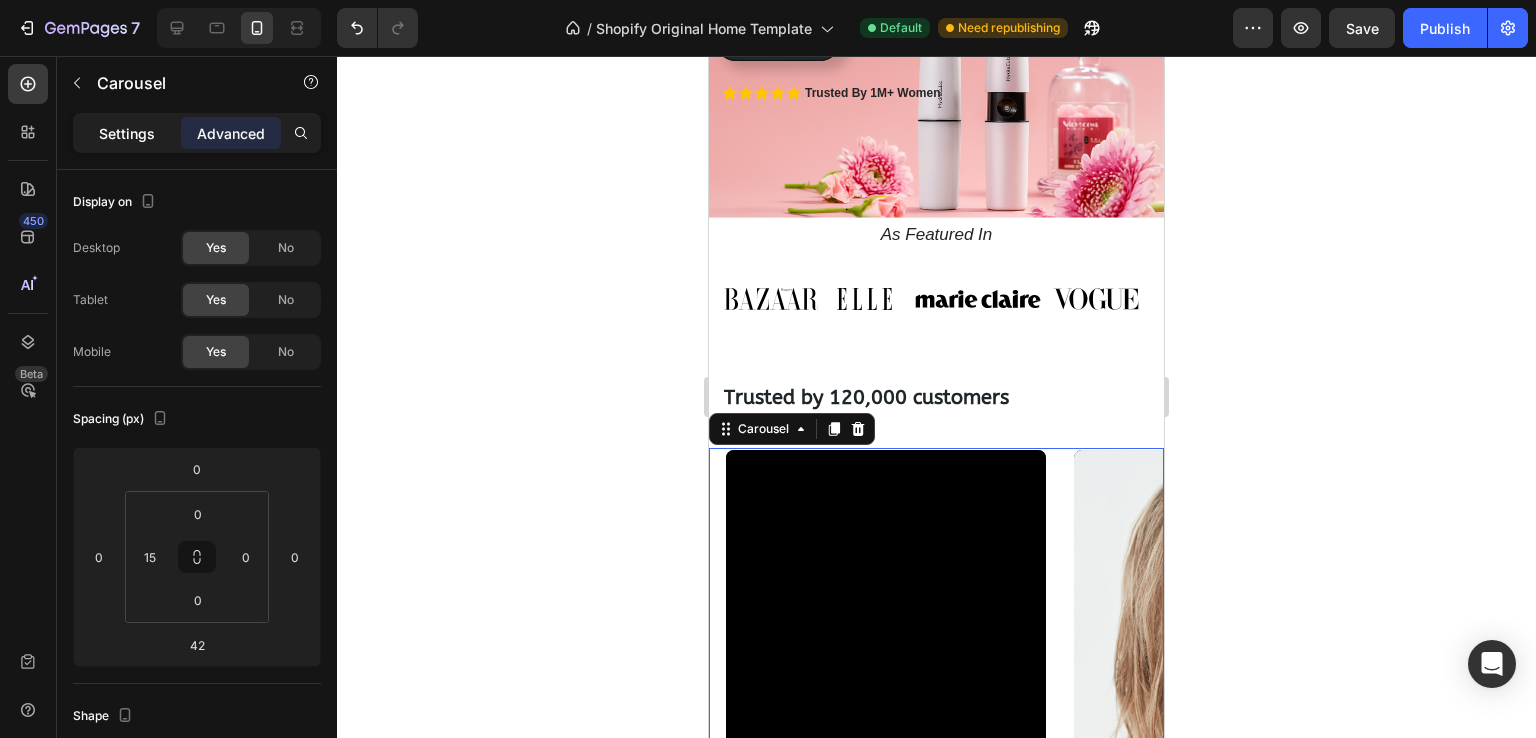 click on "Settings" at bounding box center [127, 133] 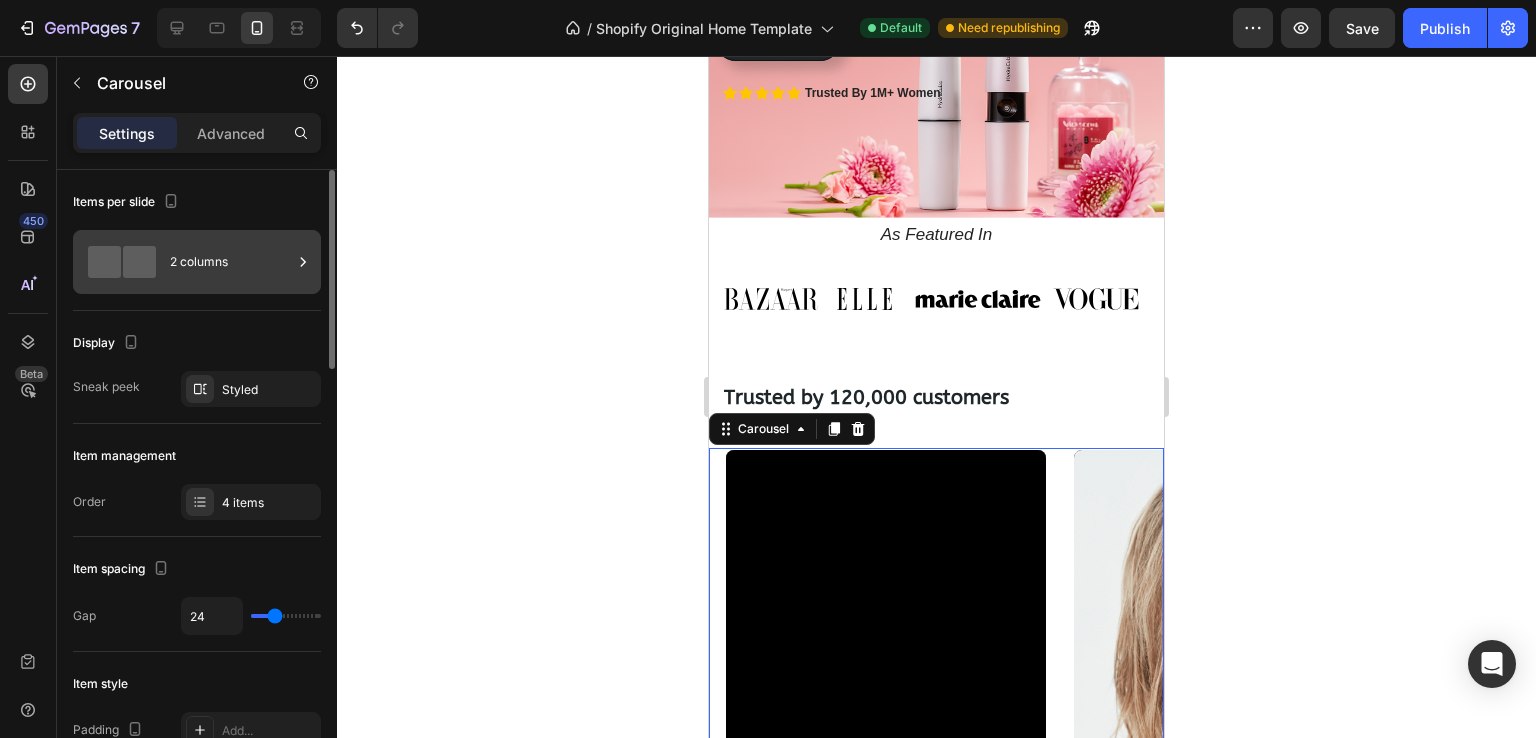 click on "2 columns" at bounding box center [231, 262] 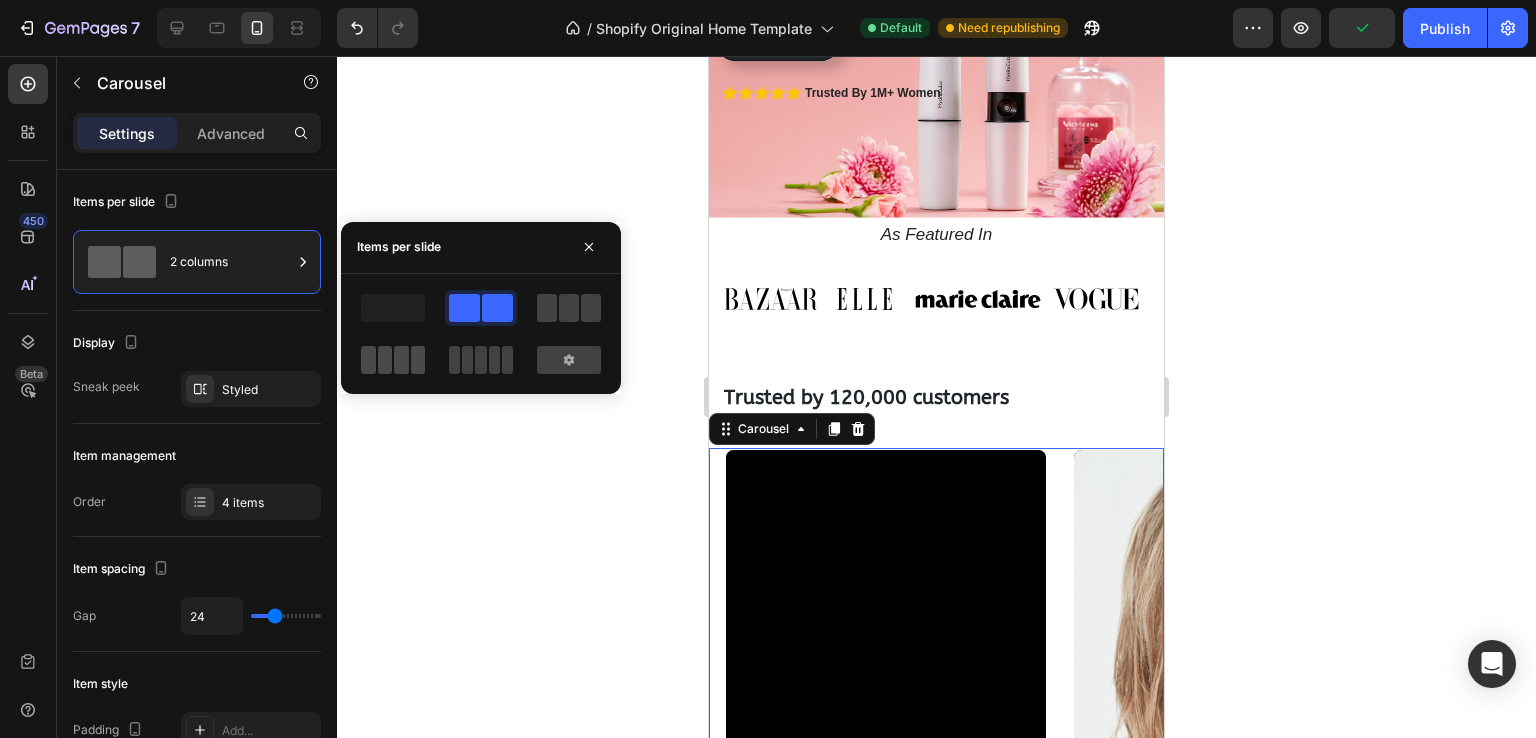 click 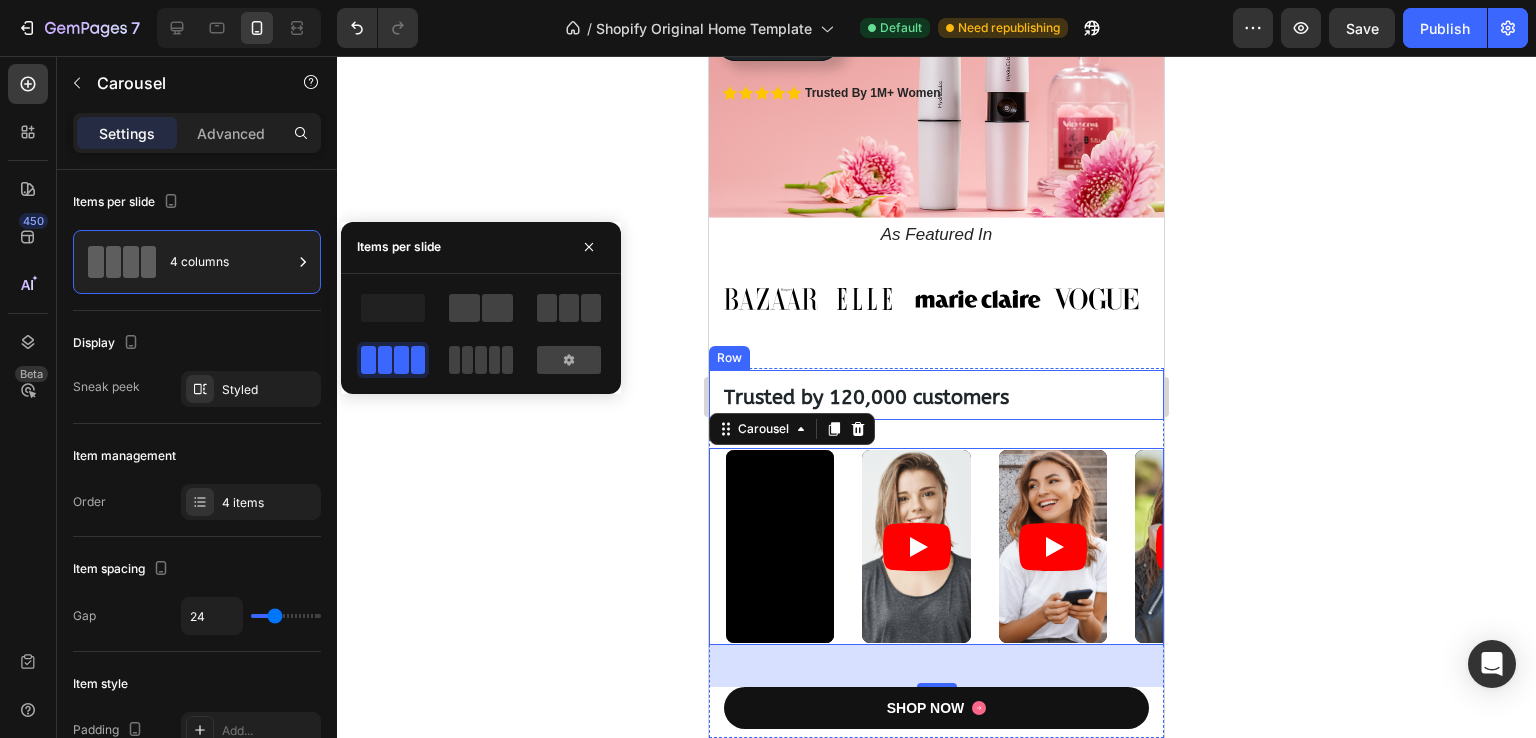 click on "⁠⁠⁠⁠⁠⁠⁠ Trusted by 120,000 customers Heading Row" at bounding box center [936, 395] 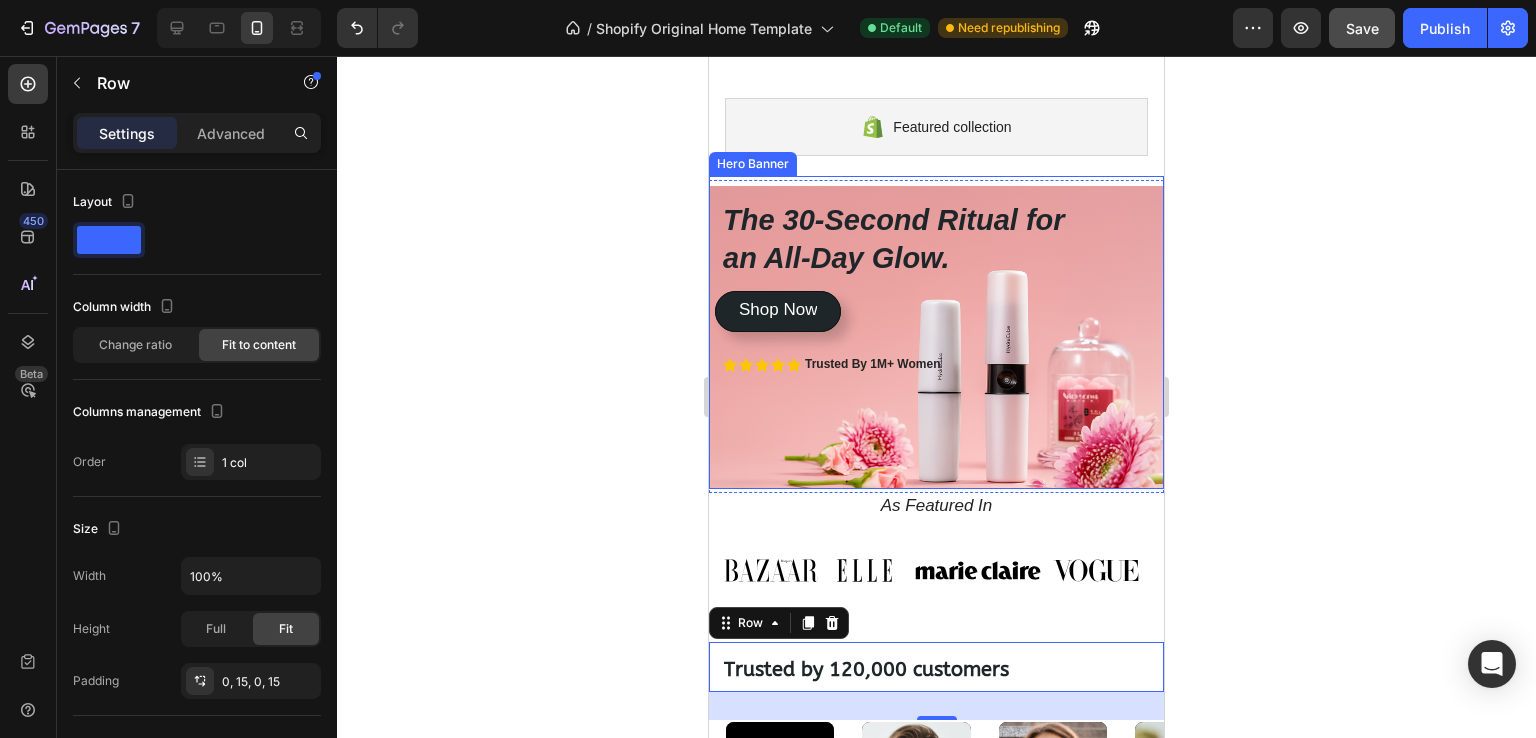 scroll, scrollTop: 100, scrollLeft: 0, axis: vertical 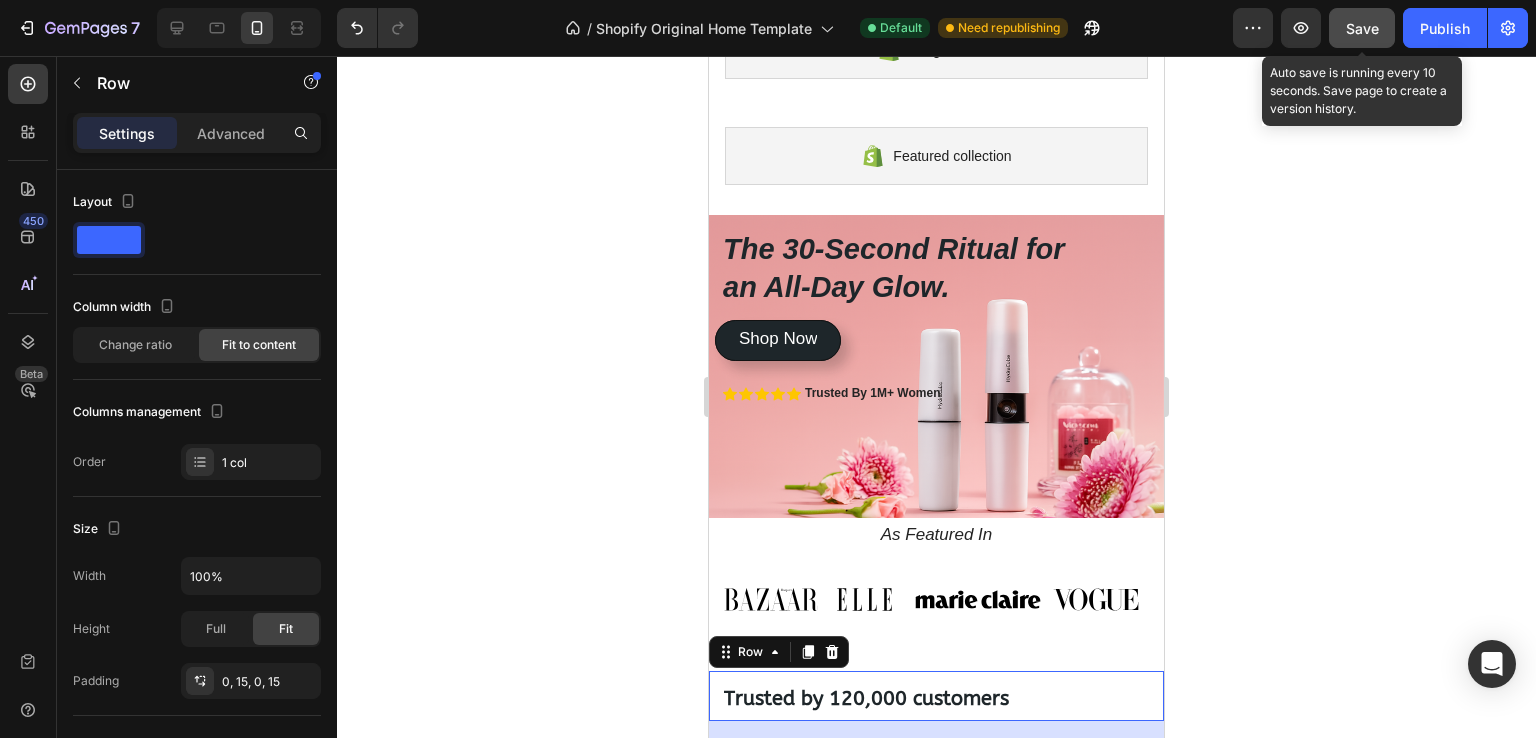 click on "Save" at bounding box center (1362, 28) 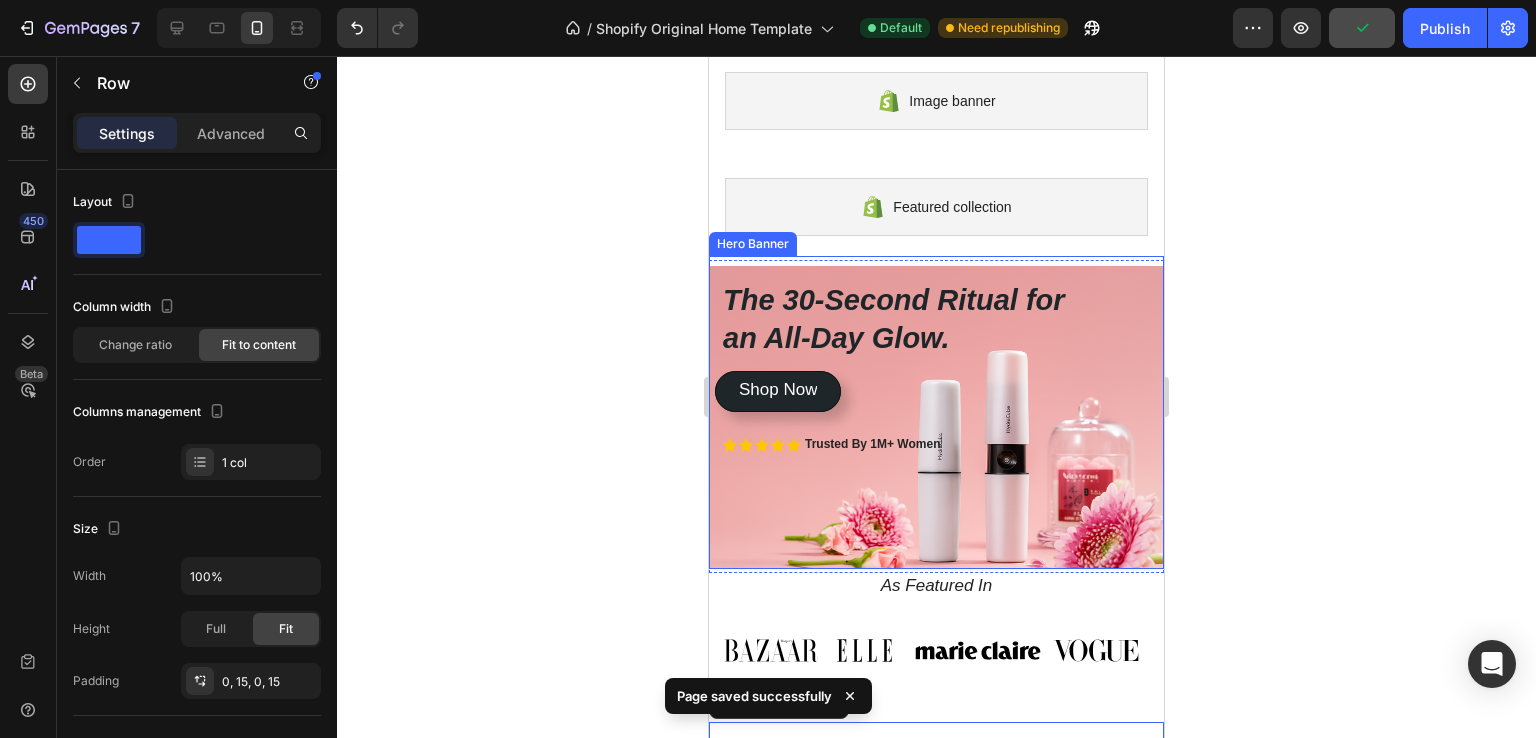 scroll, scrollTop: 0, scrollLeft: 0, axis: both 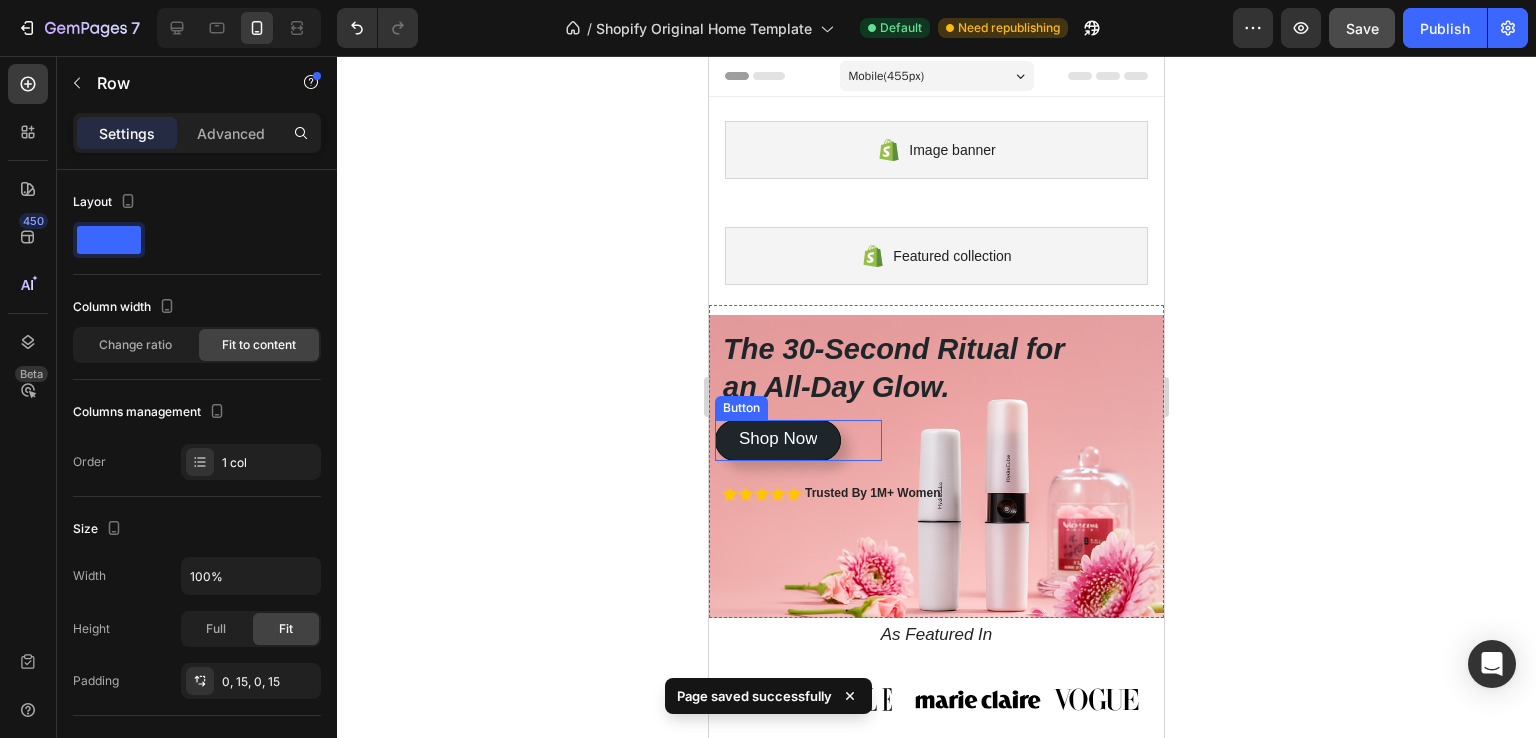 click on "Shop Now Button" at bounding box center [798, 440] 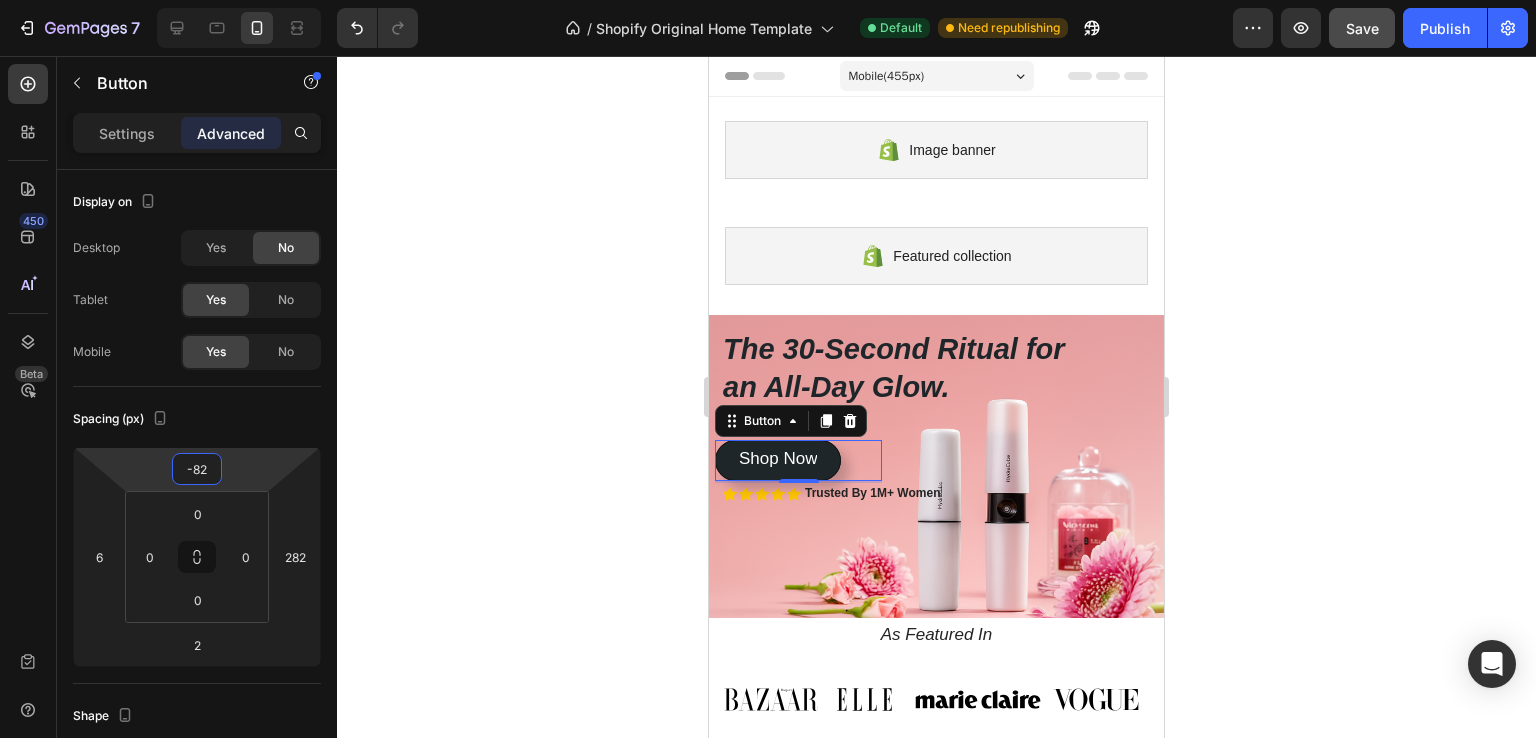type on "-80" 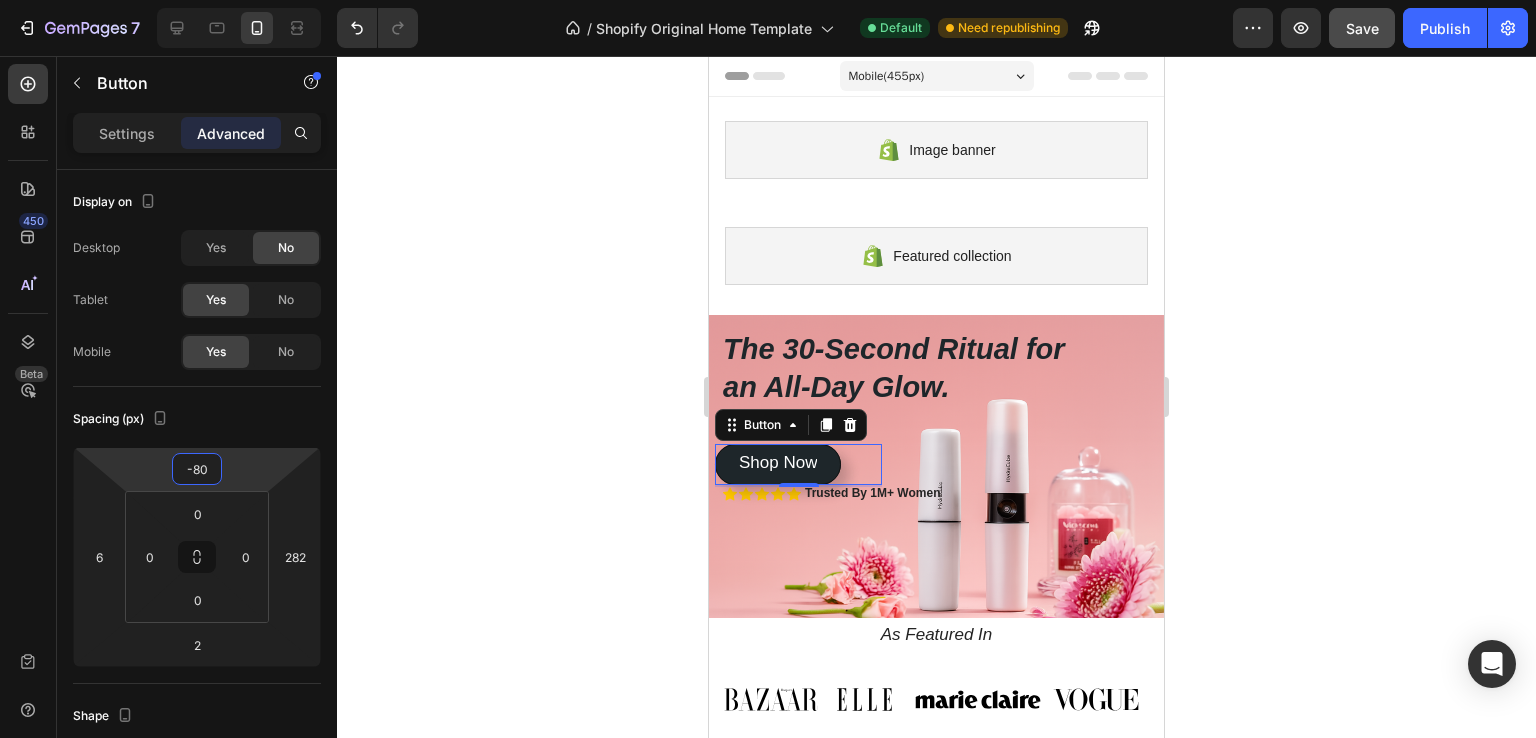 click on "7   /  Shopify Original Home Template Default Need republishing Preview  Save   Publish  450 Beta Sections(30) Elements(83) Section Element Hero Section Product Detail Brands Trusted Badges Guarantee Product Breakdown How to use Testimonials Compare Bundle FAQs Social Proof Brand Story Product List Collection Blog List Contact Sticky Add to Cart Custom Footer Browse Library 450 Layout
Row
Row
Row
Row Text
Heading
Text Block Button
Button
Button Media
Image
Image
Video" at bounding box center [768, 0] 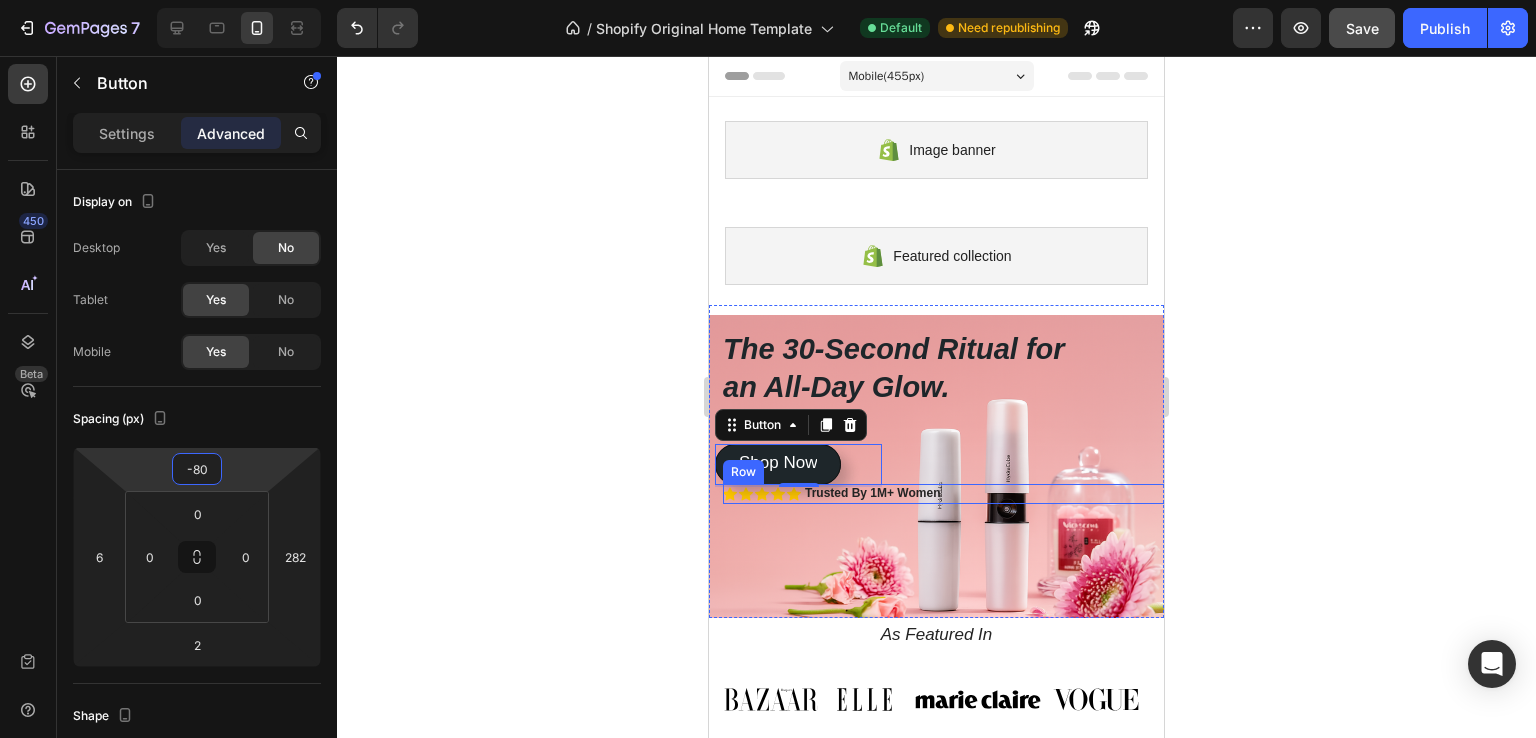 click on "Icon Icon Icon Icon Icon Icon List Trusted By 1M+ Women Text Block Row" at bounding box center (950, 494) 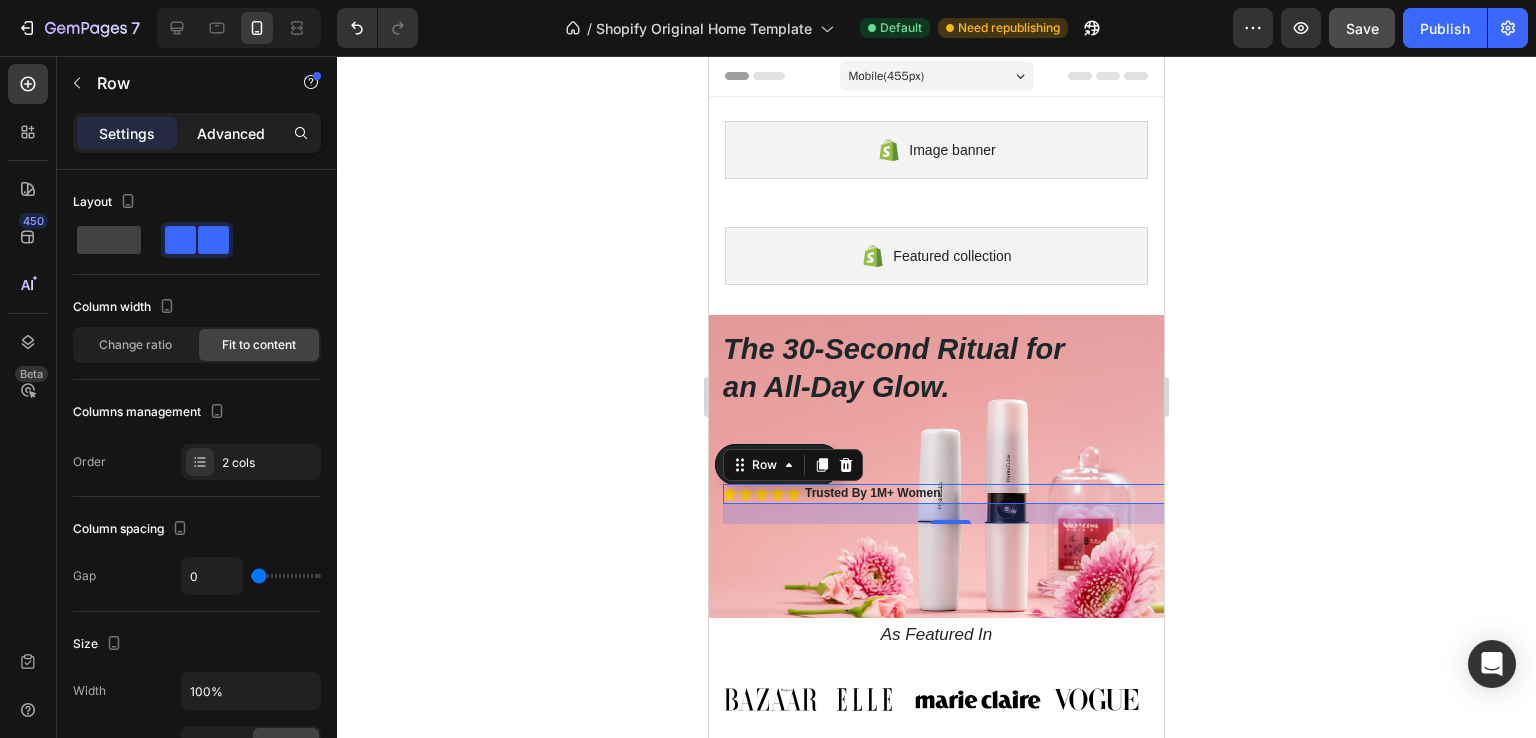 click on "Advanced" at bounding box center [231, 133] 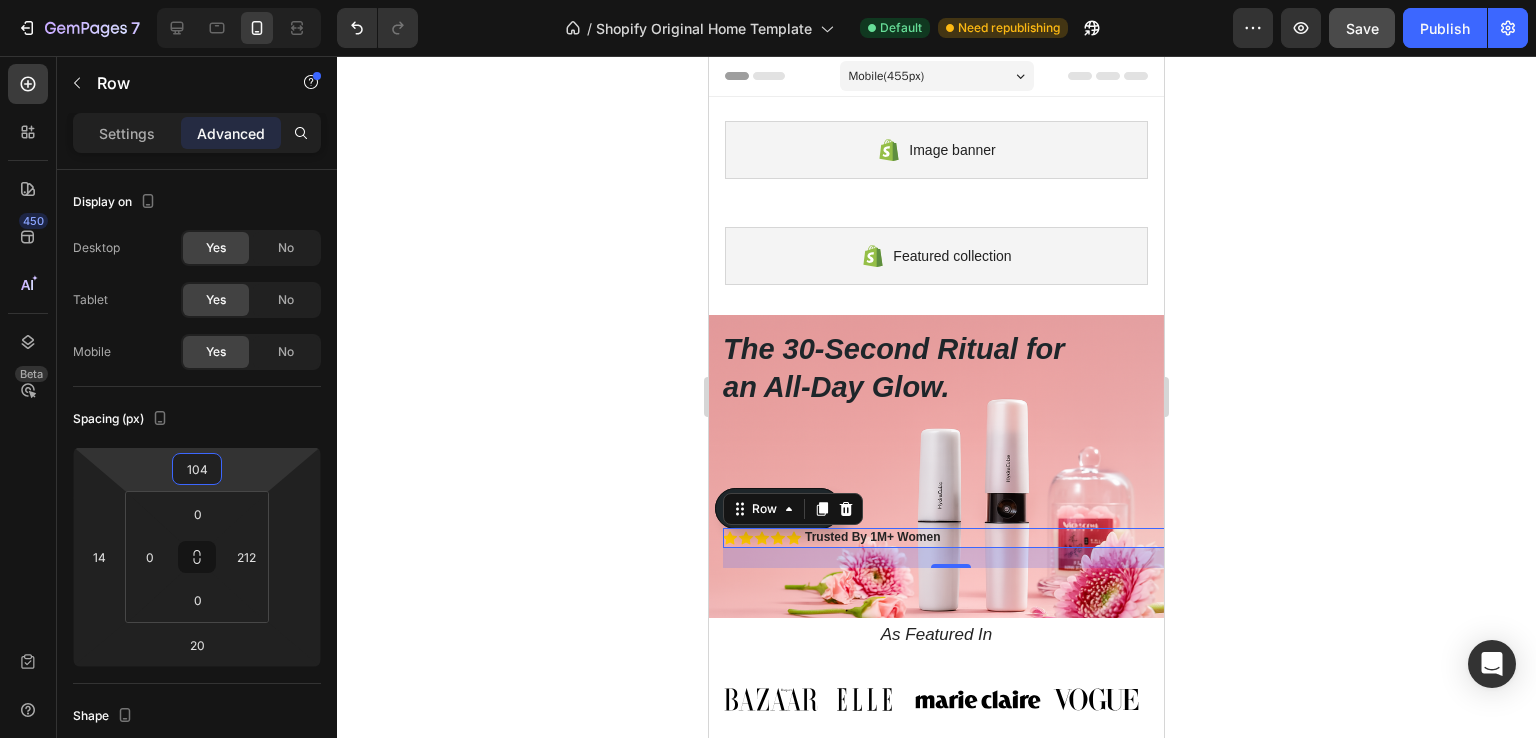 type on "110" 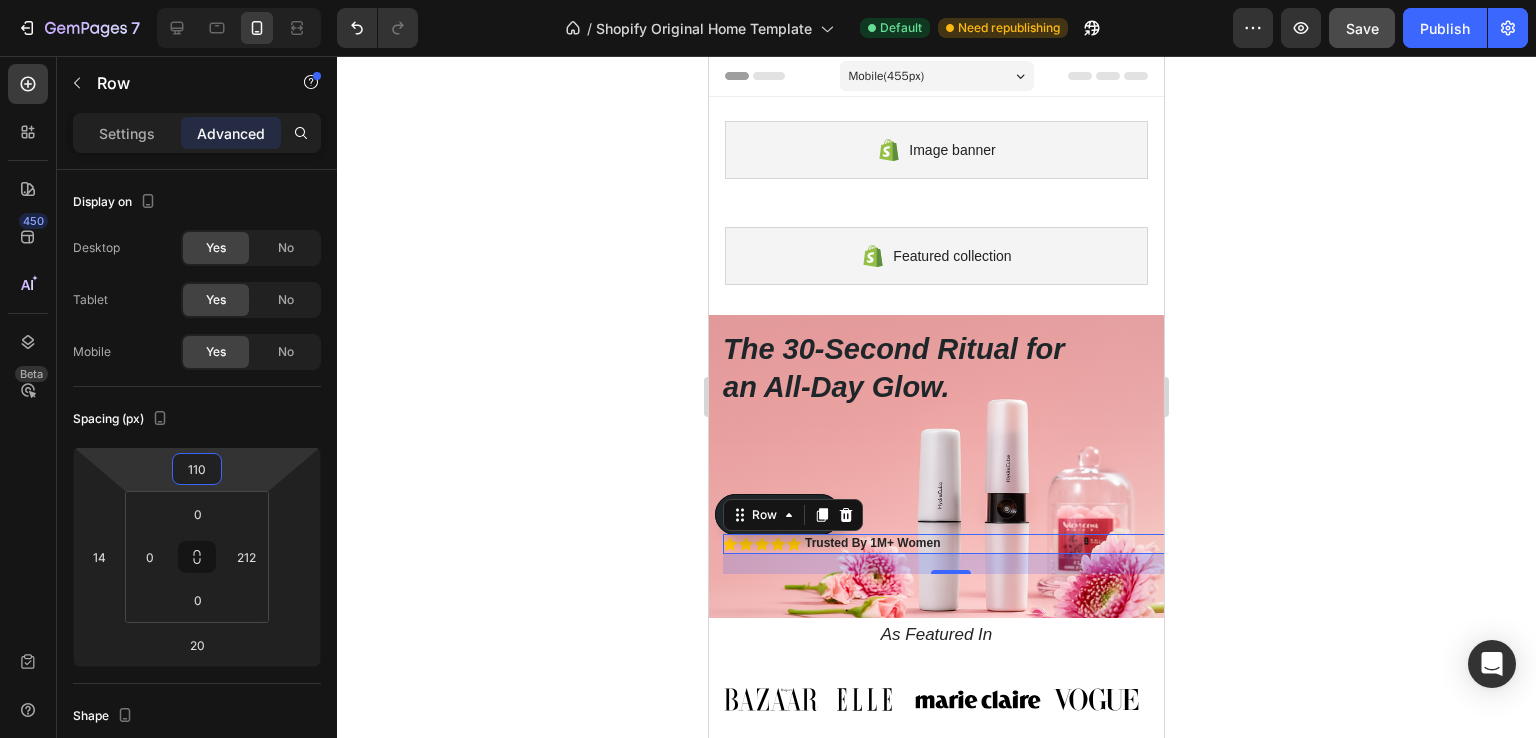 drag, startPoint x: 262, startPoint y: 468, endPoint x: 266, endPoint y: 443, distance: 25.317978 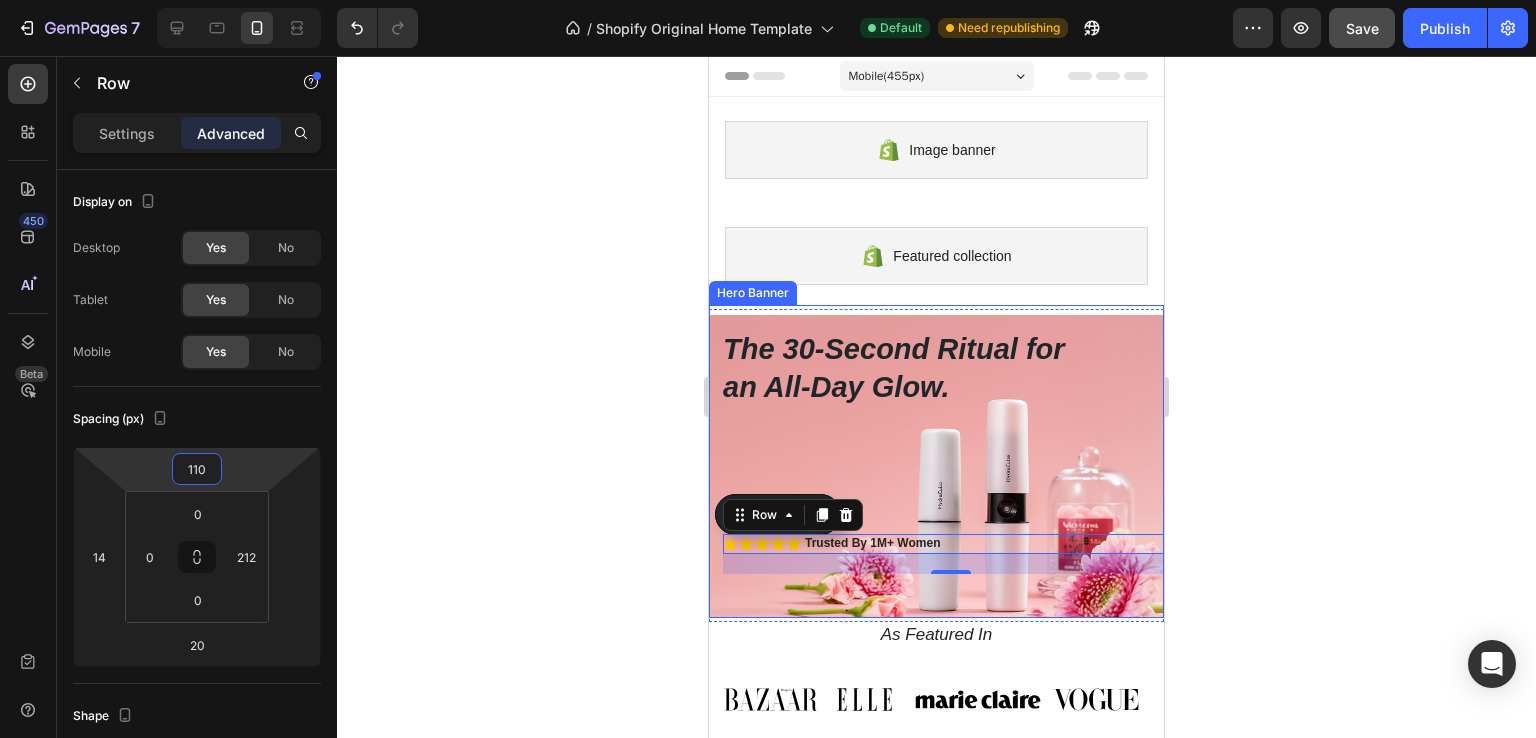 click on "The 30-Second Ritual for an All-Day Glow. Heading Icon Icon Icon Icon Icon Icon List Trusted By 1M+ Women Text Block Row   20 Get instant, touchless hydration that absorbs in seconds, leaving nothing behind but a fresh, dewy radiance. Text Block Shop Now Button Shop Now Button" at bounding box center (936, 500) 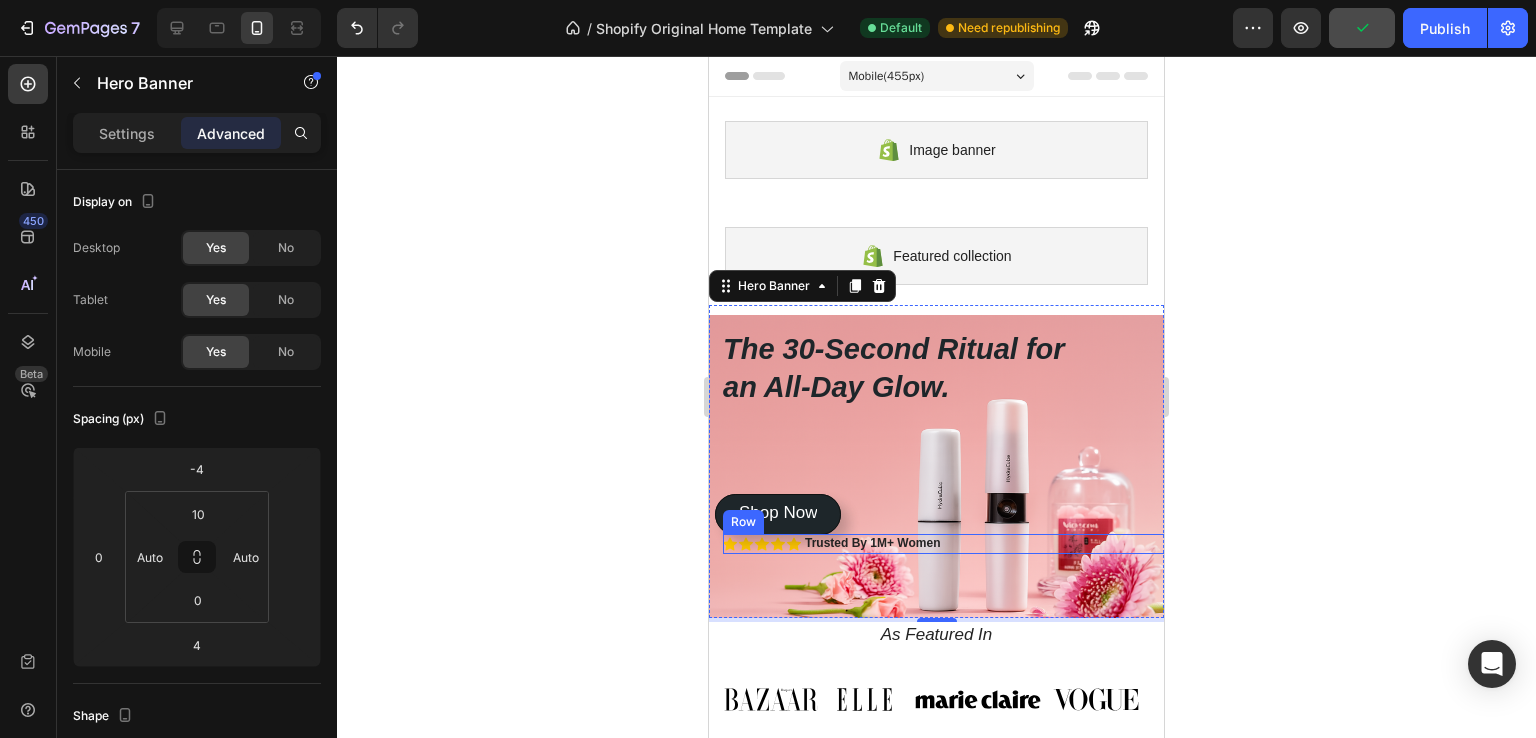click on "Icon Icon Icon Icon Icon Icon List" at bounding box center (763, 544) 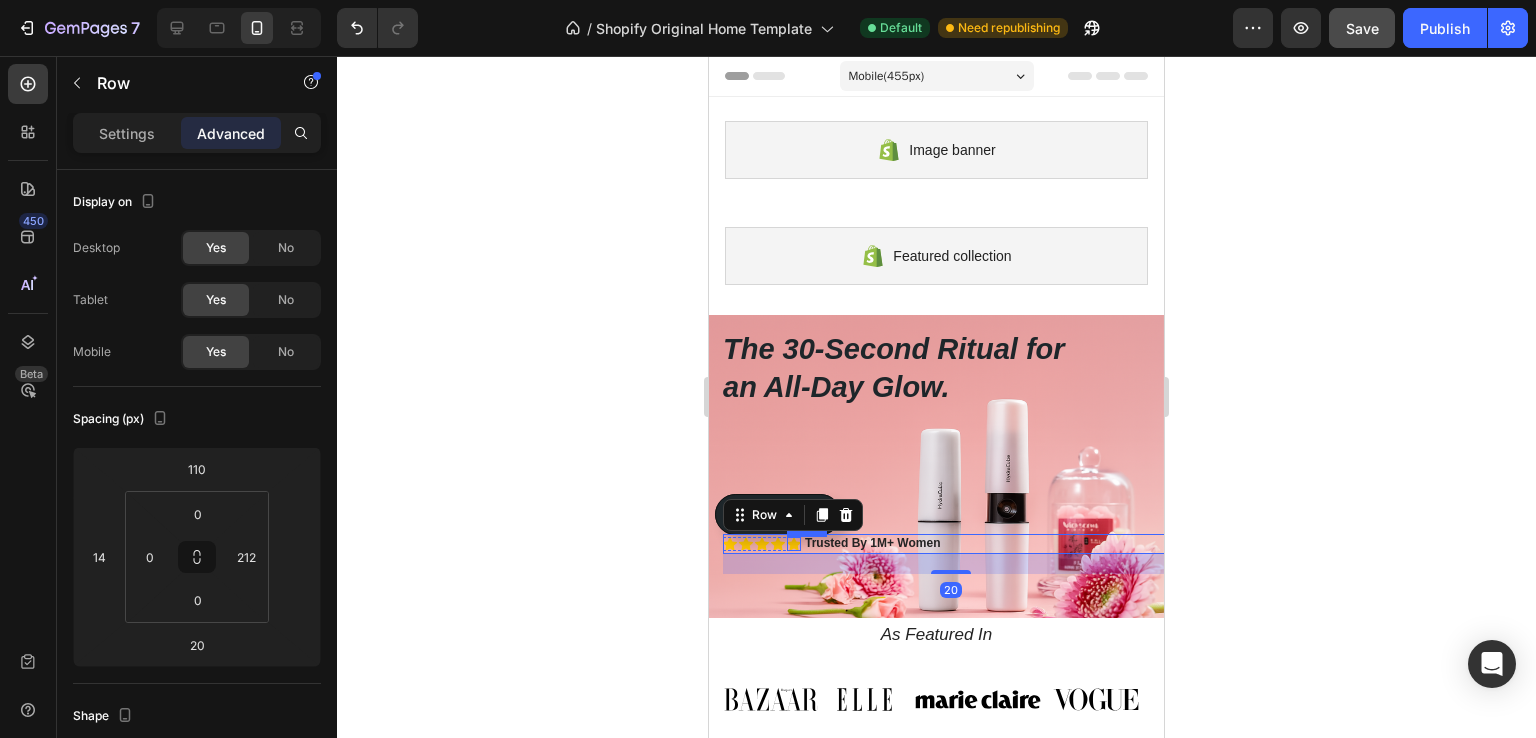 click on "Icon" at bounding box center [794, 544] 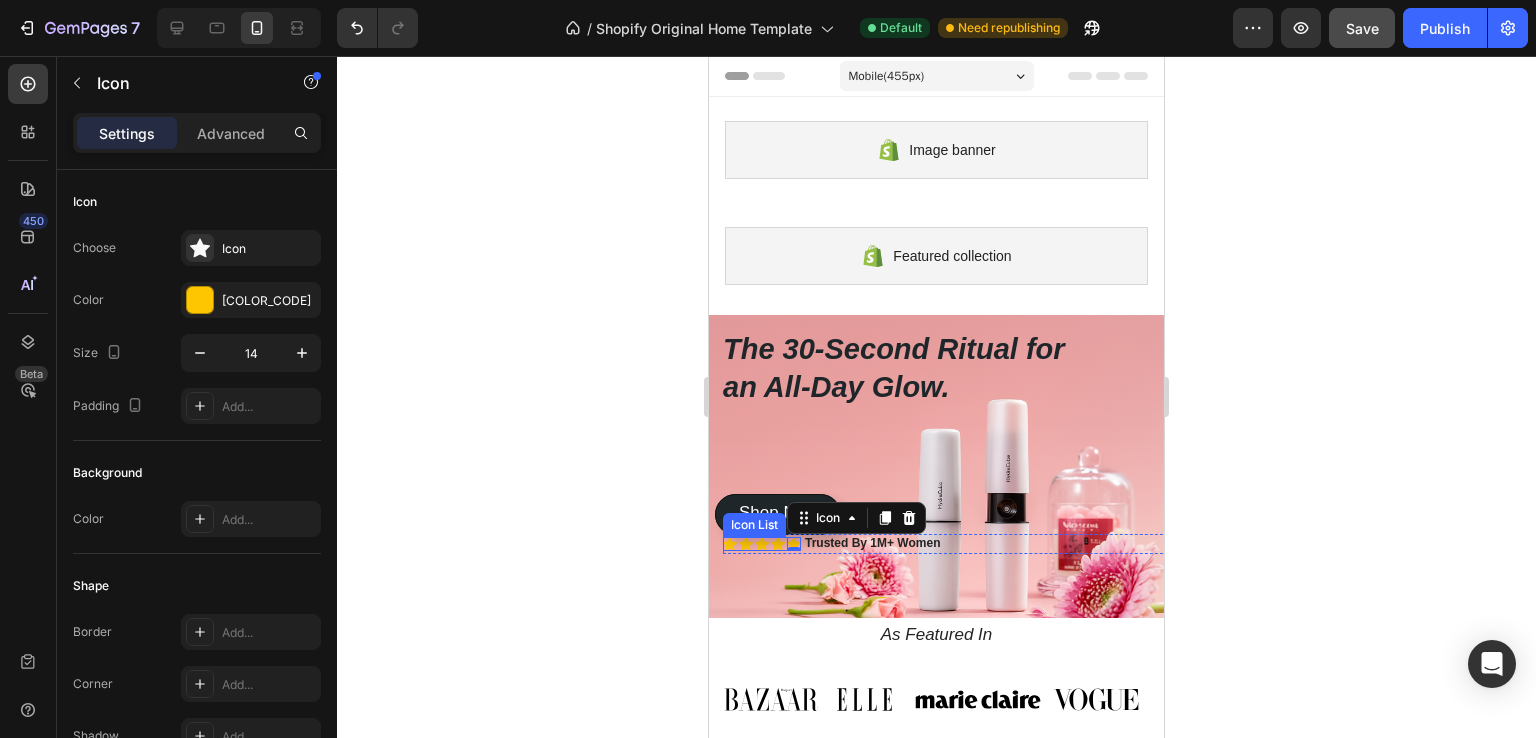click on "Icon Icon Icon Icon Icon   0" at bounding box center [762, 544] 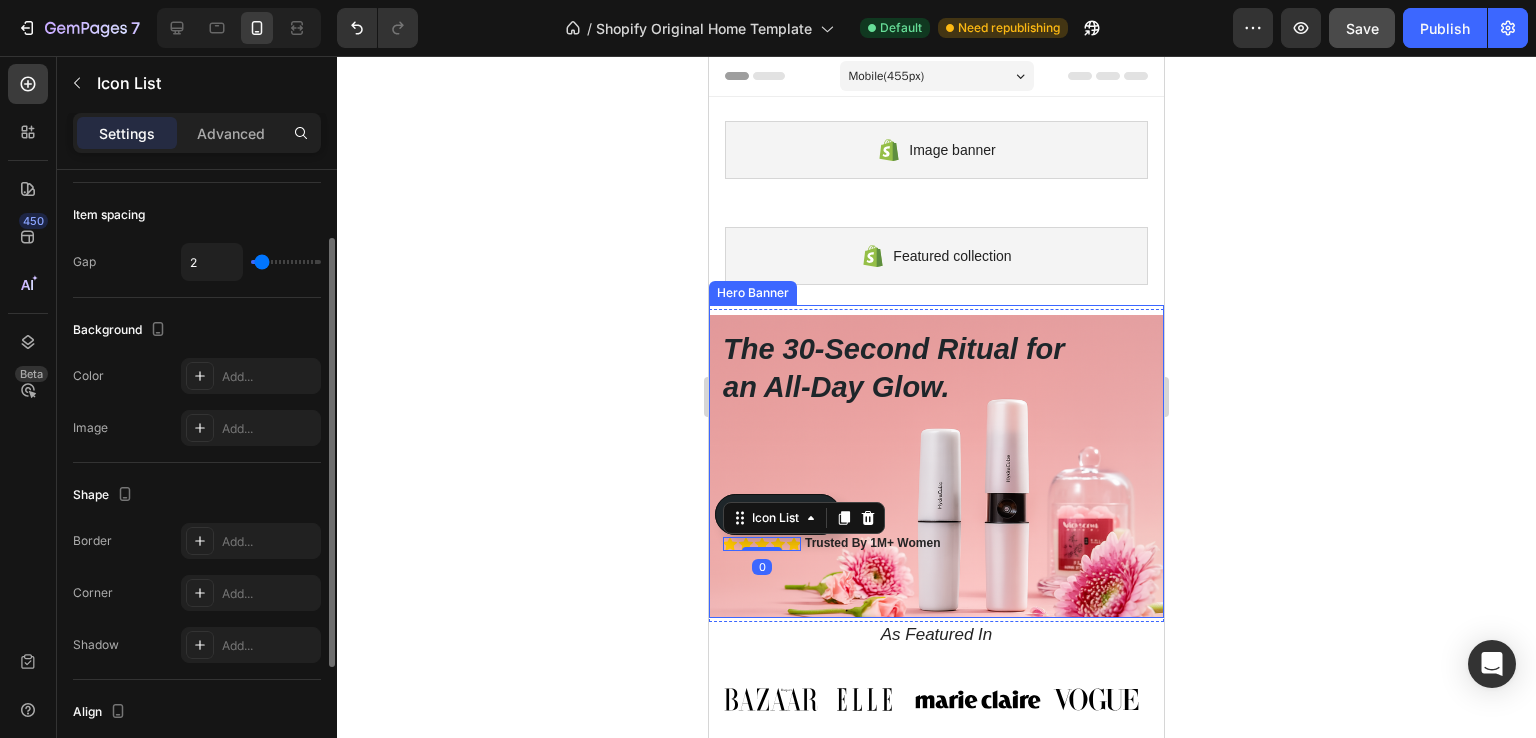 scroll, scrollTop: 284, scrollLeft: 0, axis: vertical 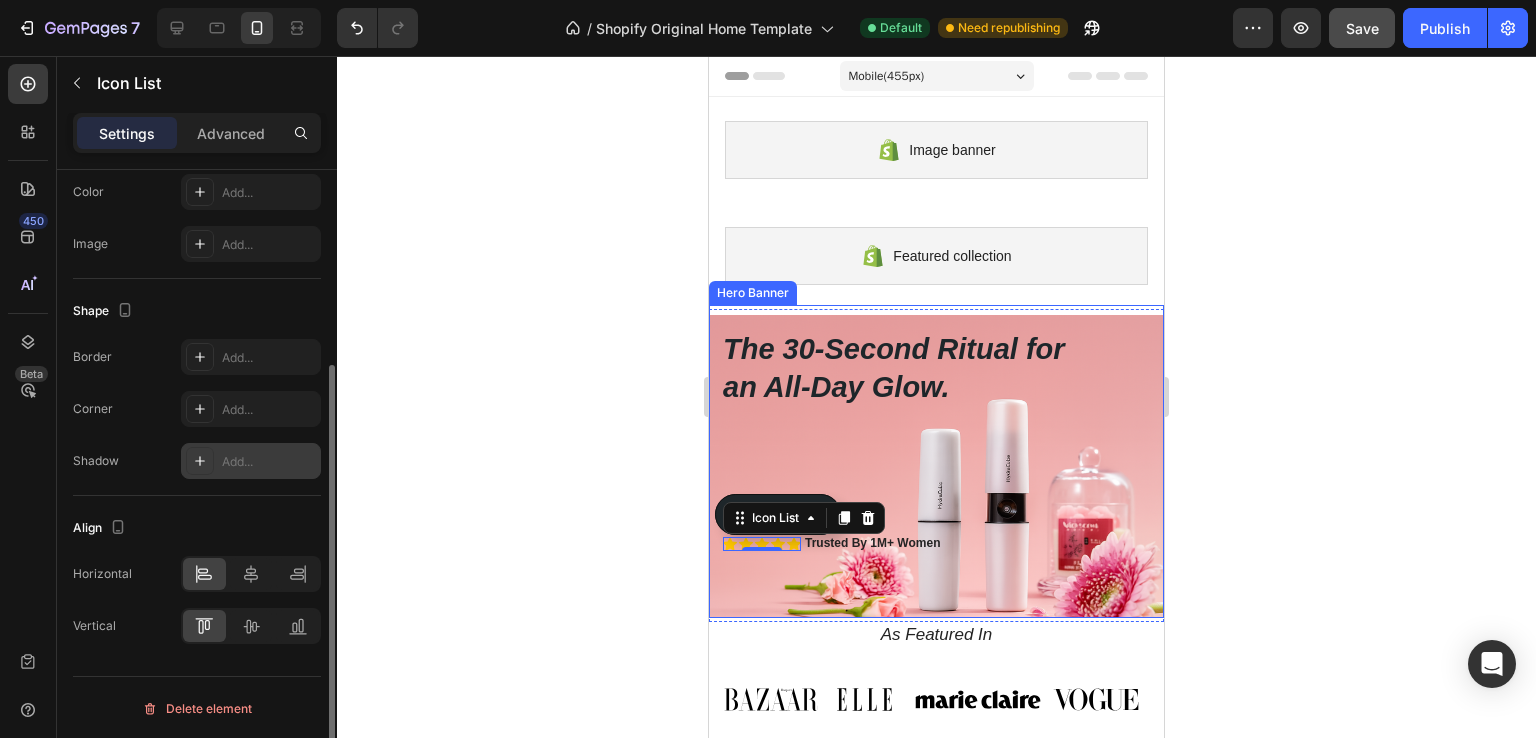 click on "Add..." at bounding box center (251, 461) 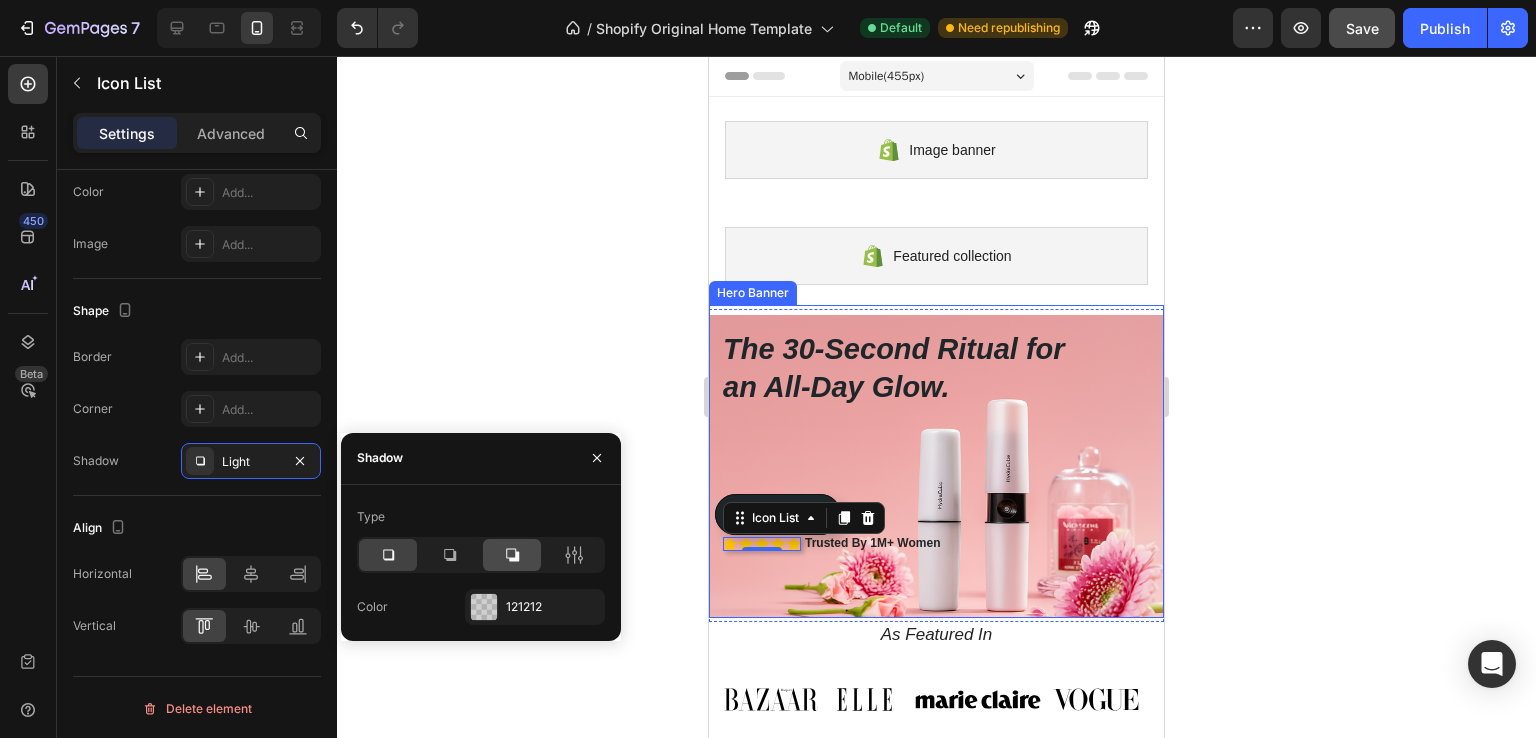 click 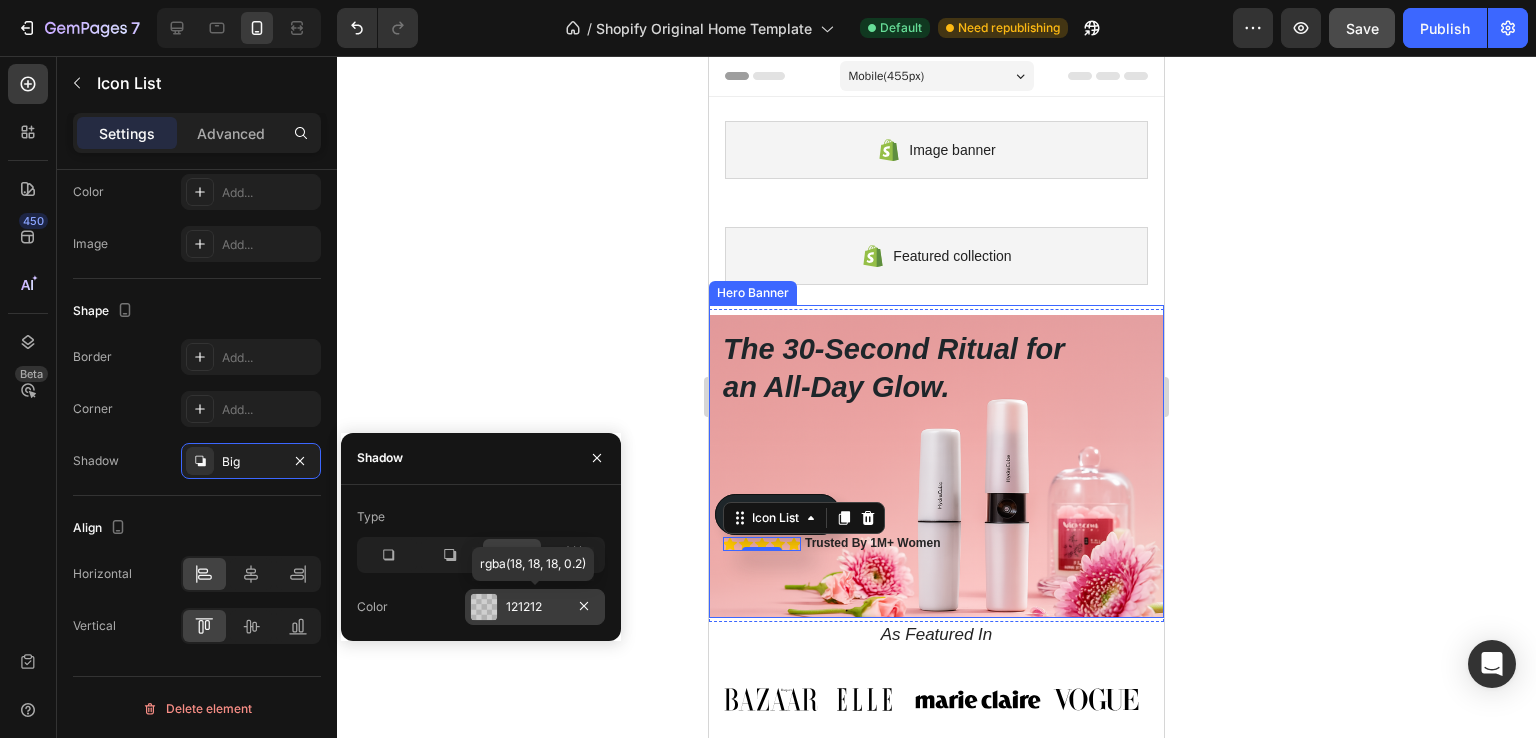 click on "121212" at bounding box center (535, 607) 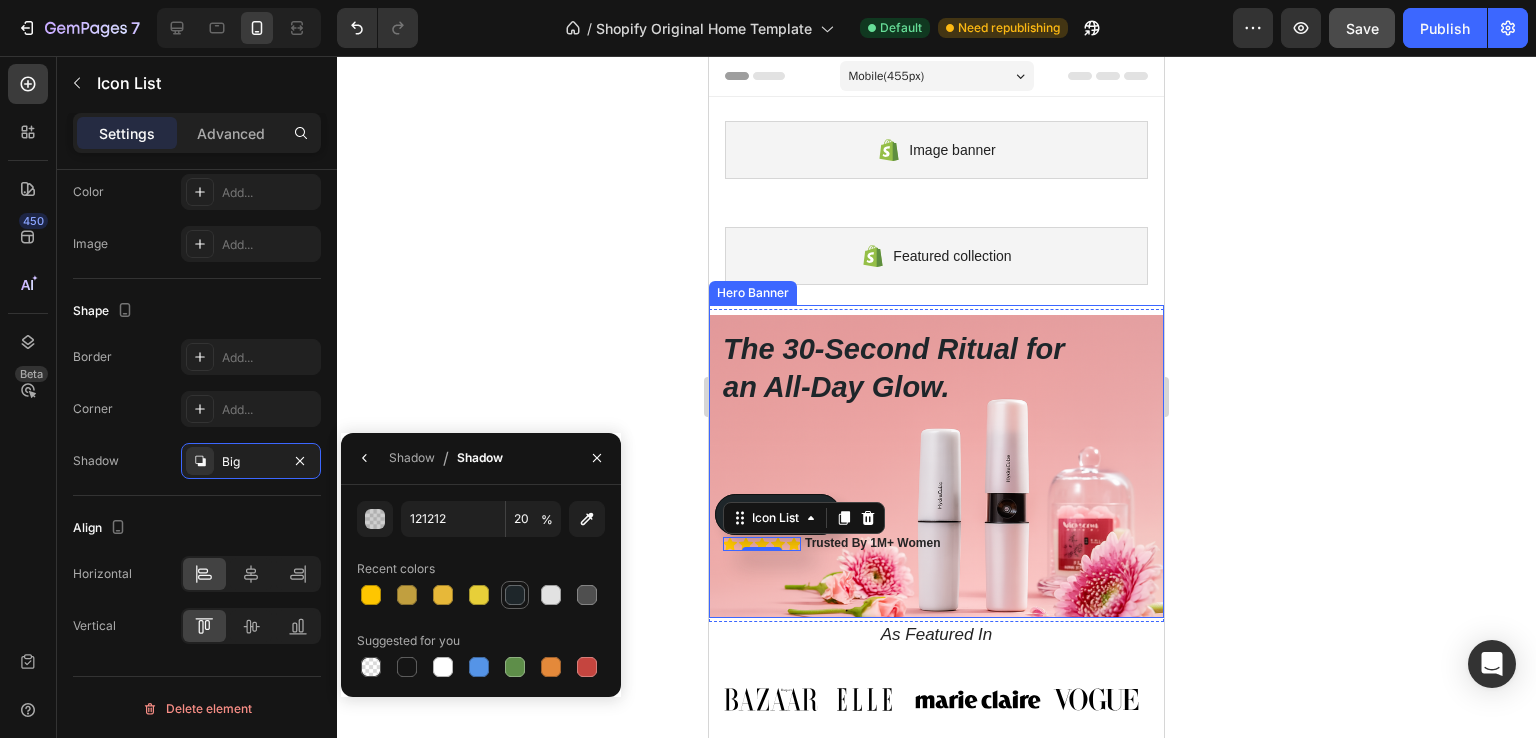click at bounding box center (515, 595) 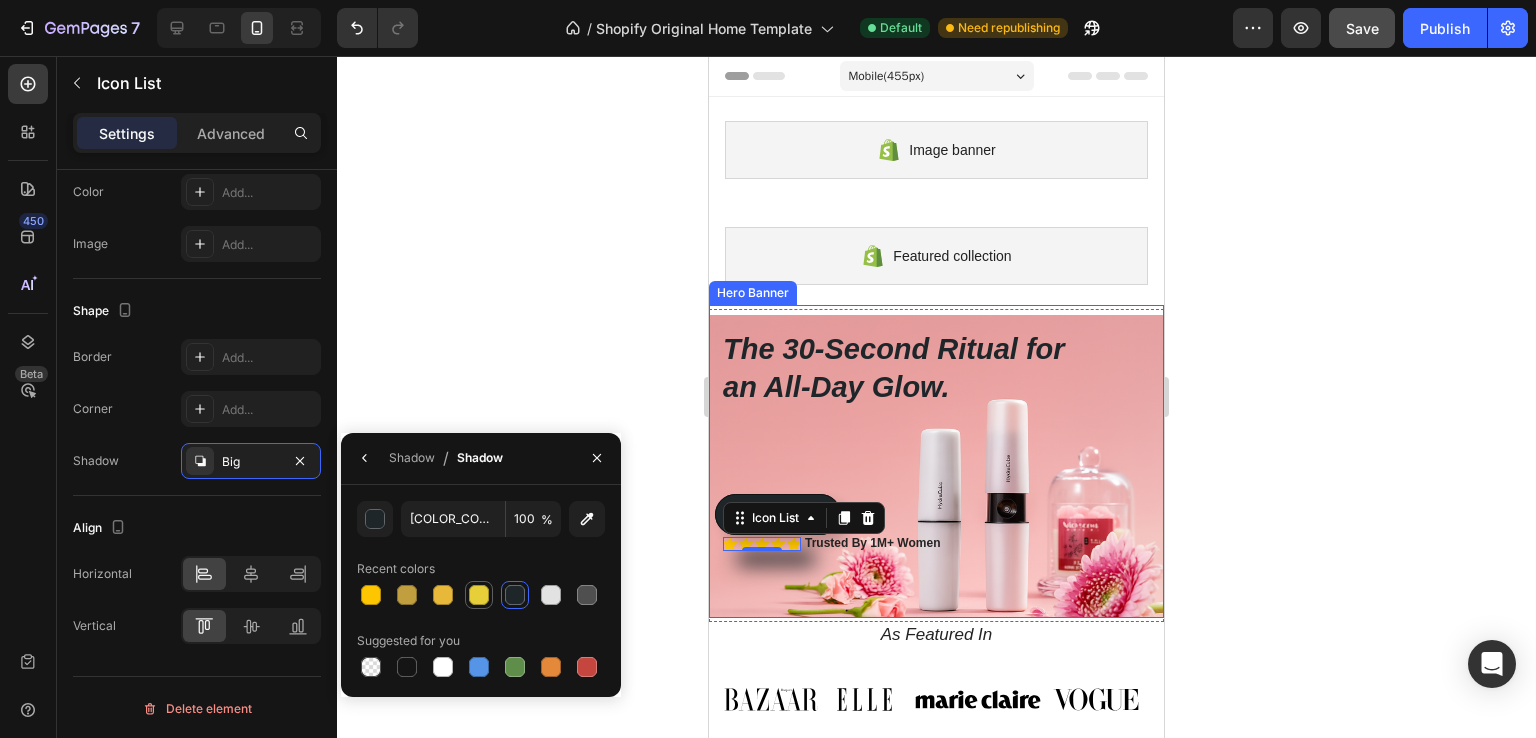 click at bounding box center [479, 595] 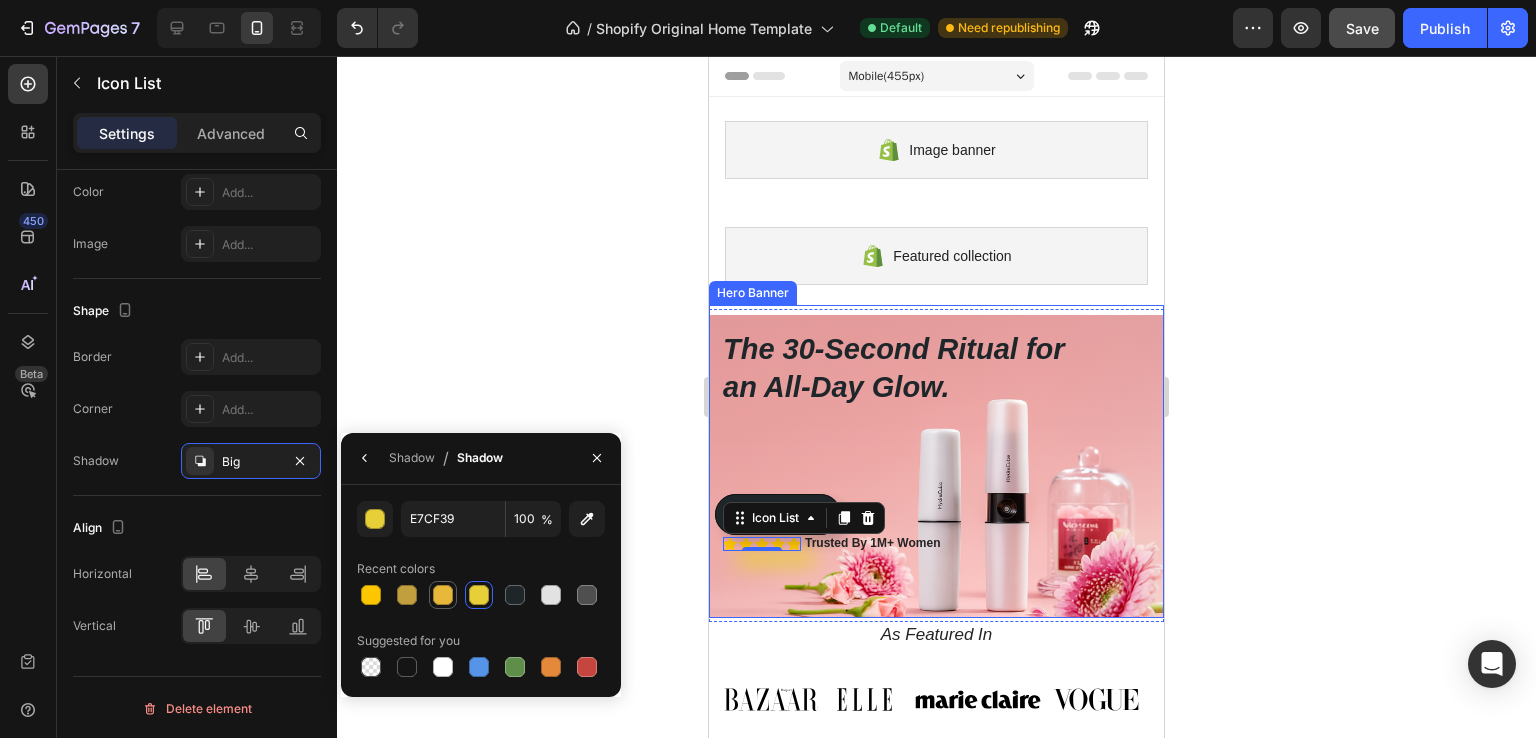 click at bounding box center [443, 595] 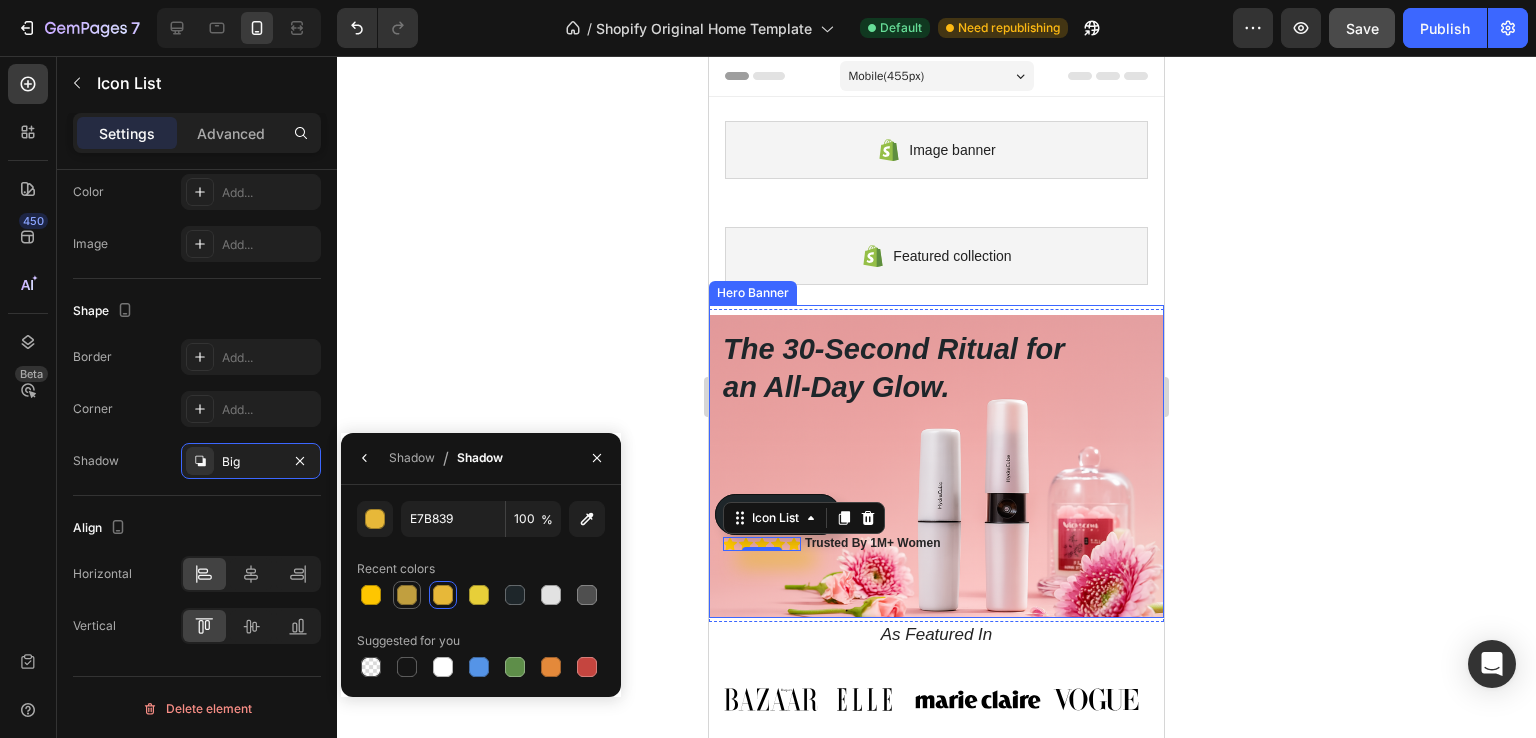 click 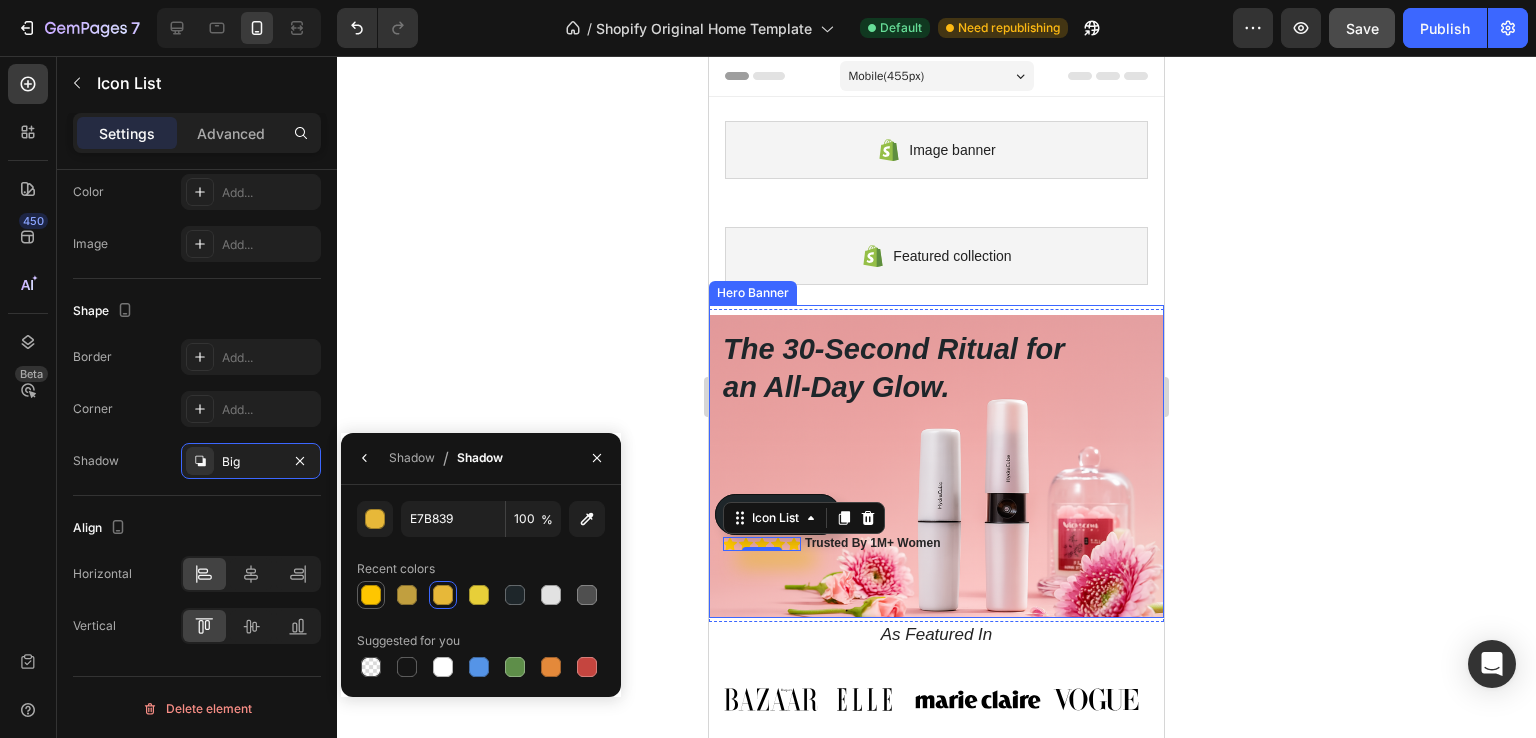 click at bounding box center [371, 595] 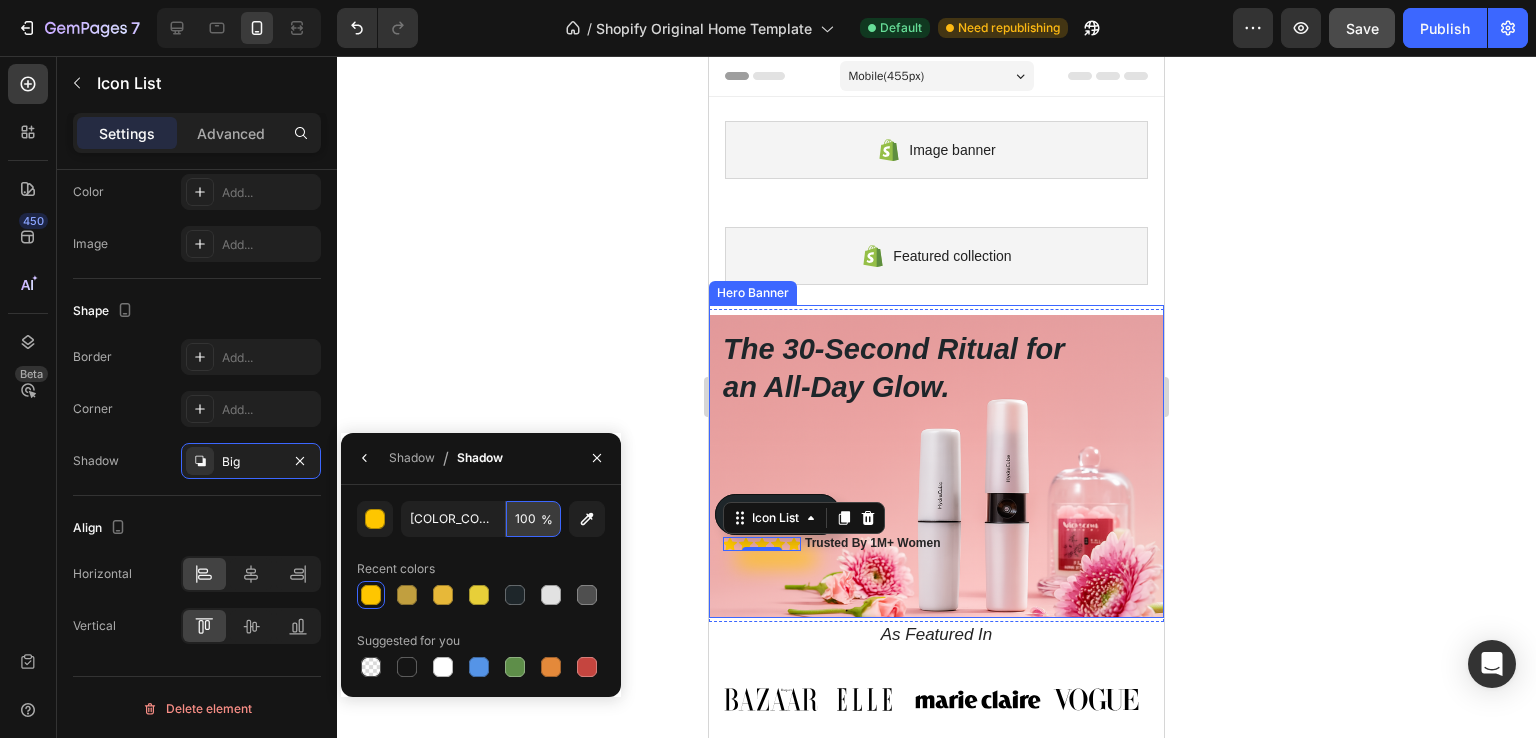 click on "100" at bounding box center (533, 519) 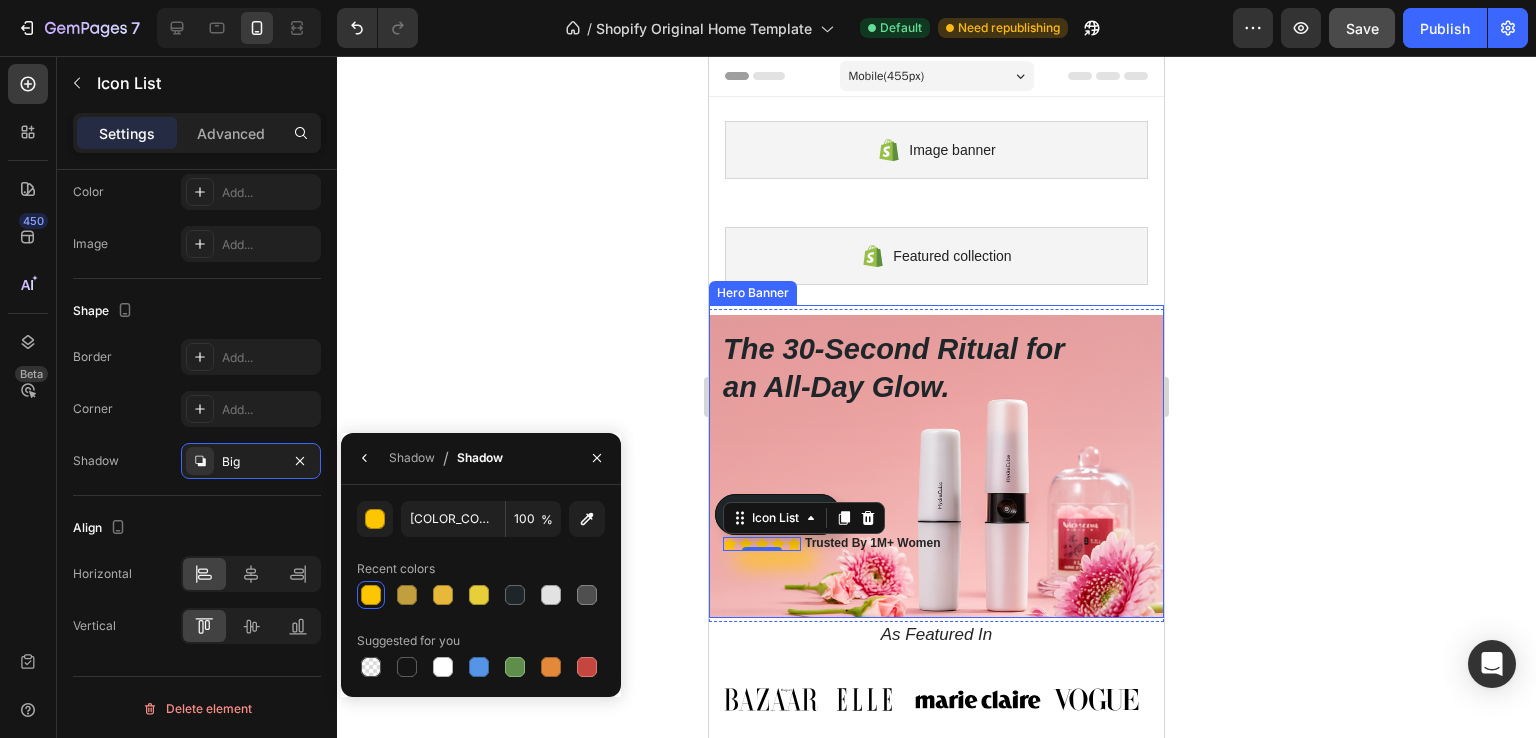 click on "%" at bounding box center (547, 520) 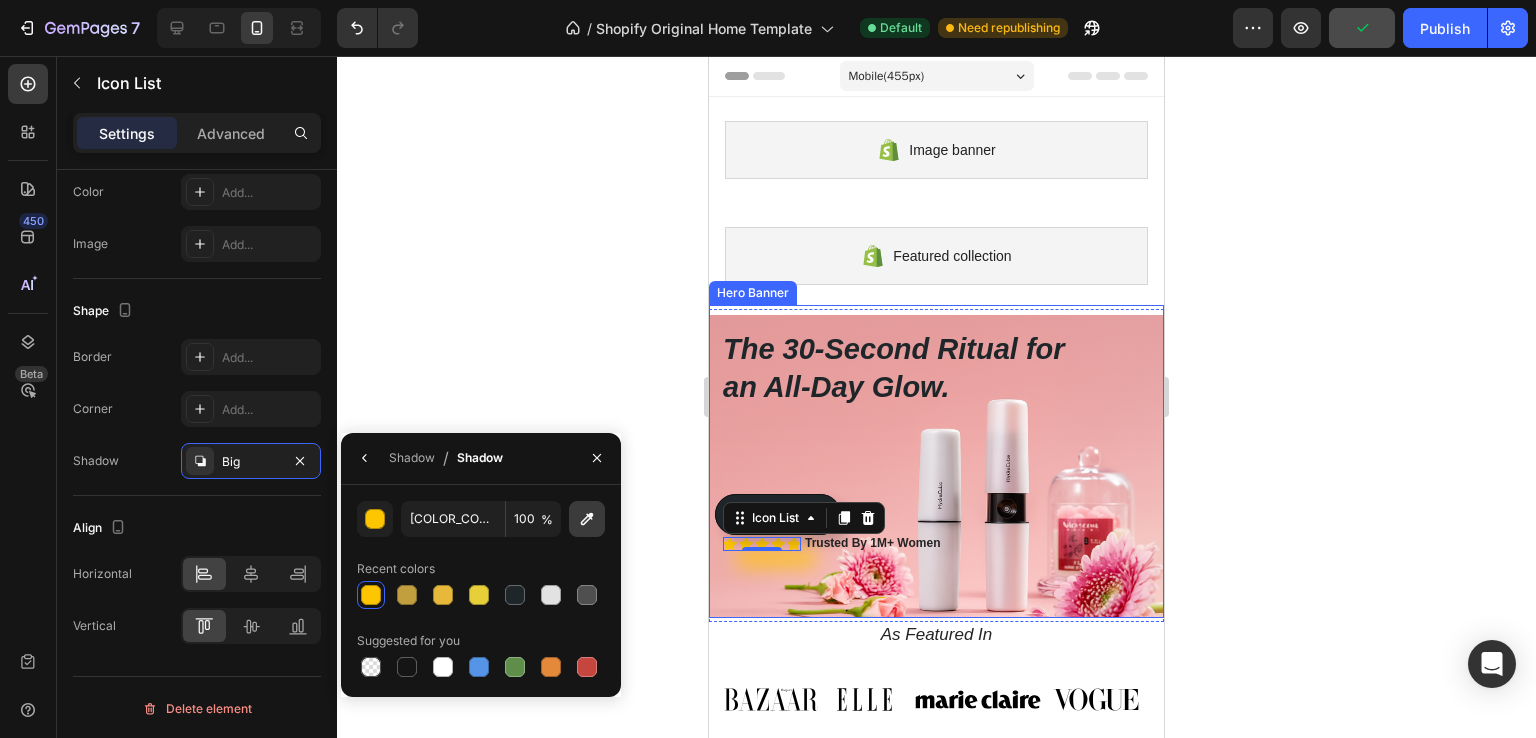 click at bounding box center (587, 519) 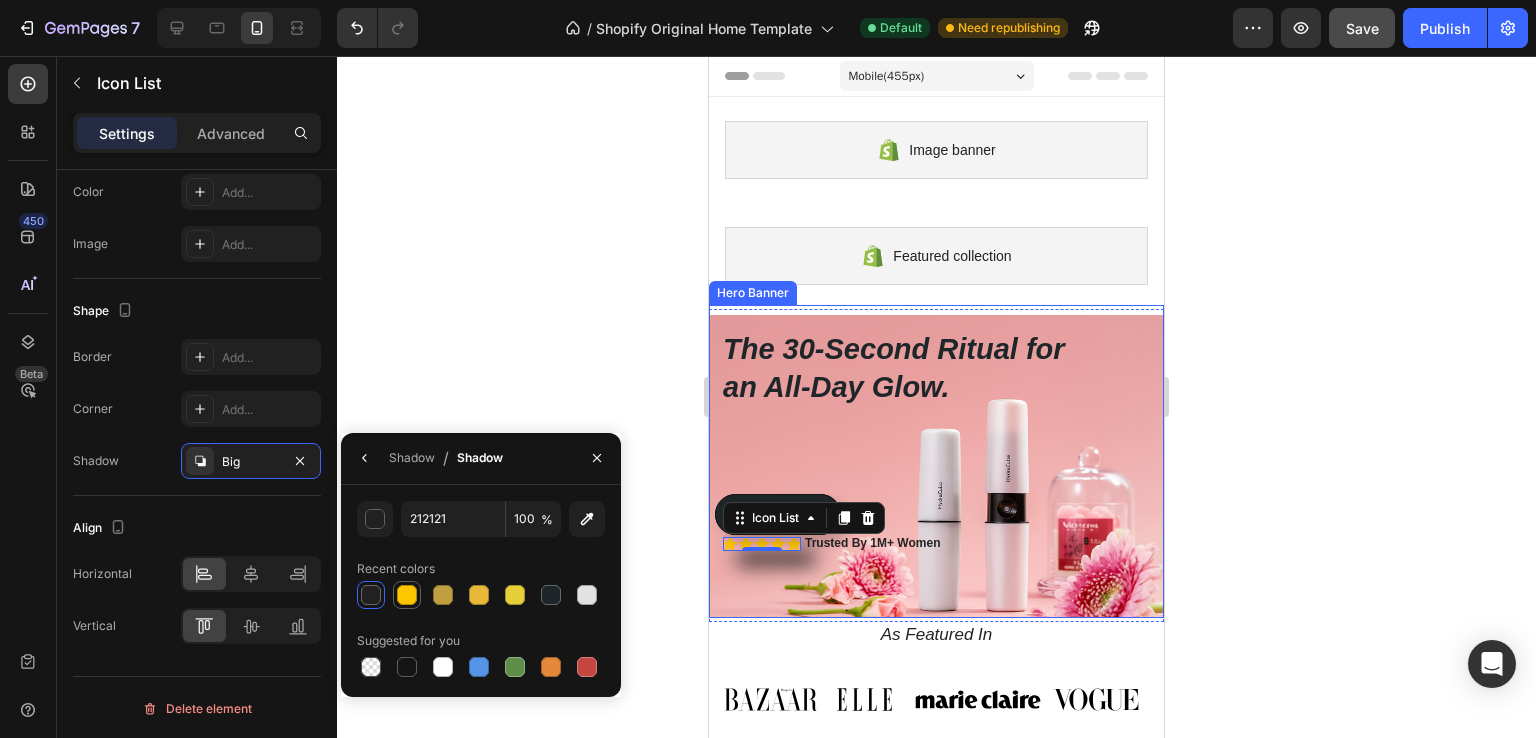click at bounding box center (407, 595) 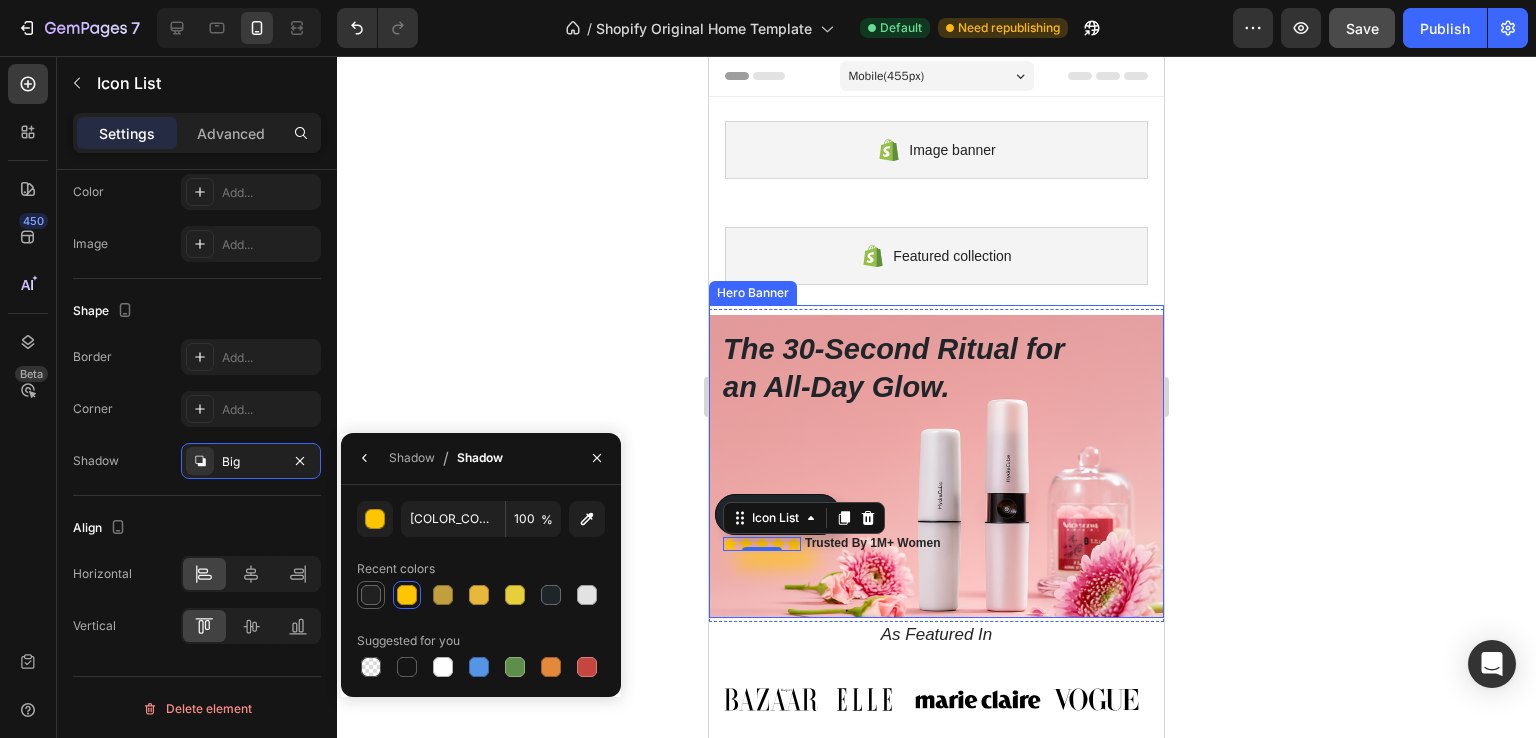 click at bounding box center [371, 595] 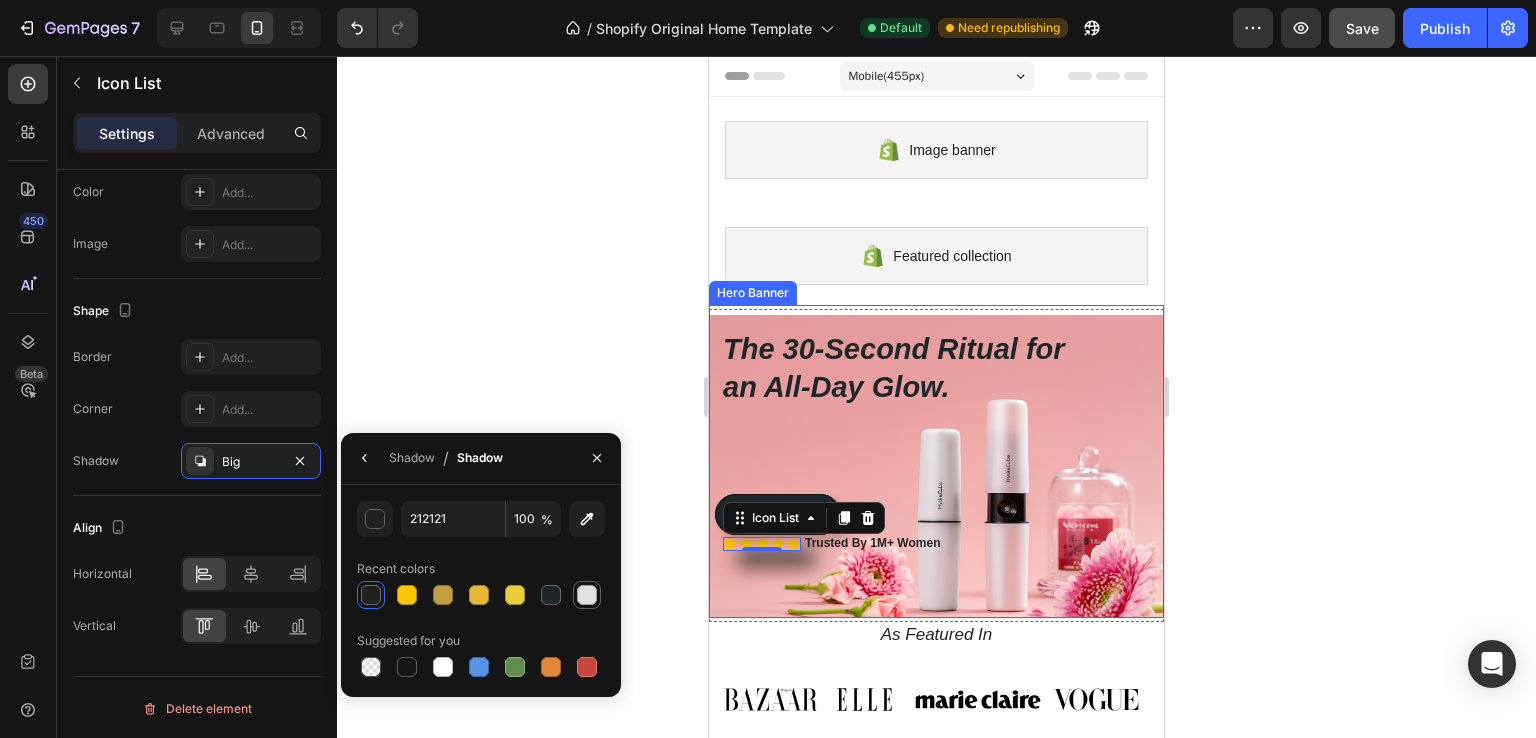 click at bounding box center [587, 595] 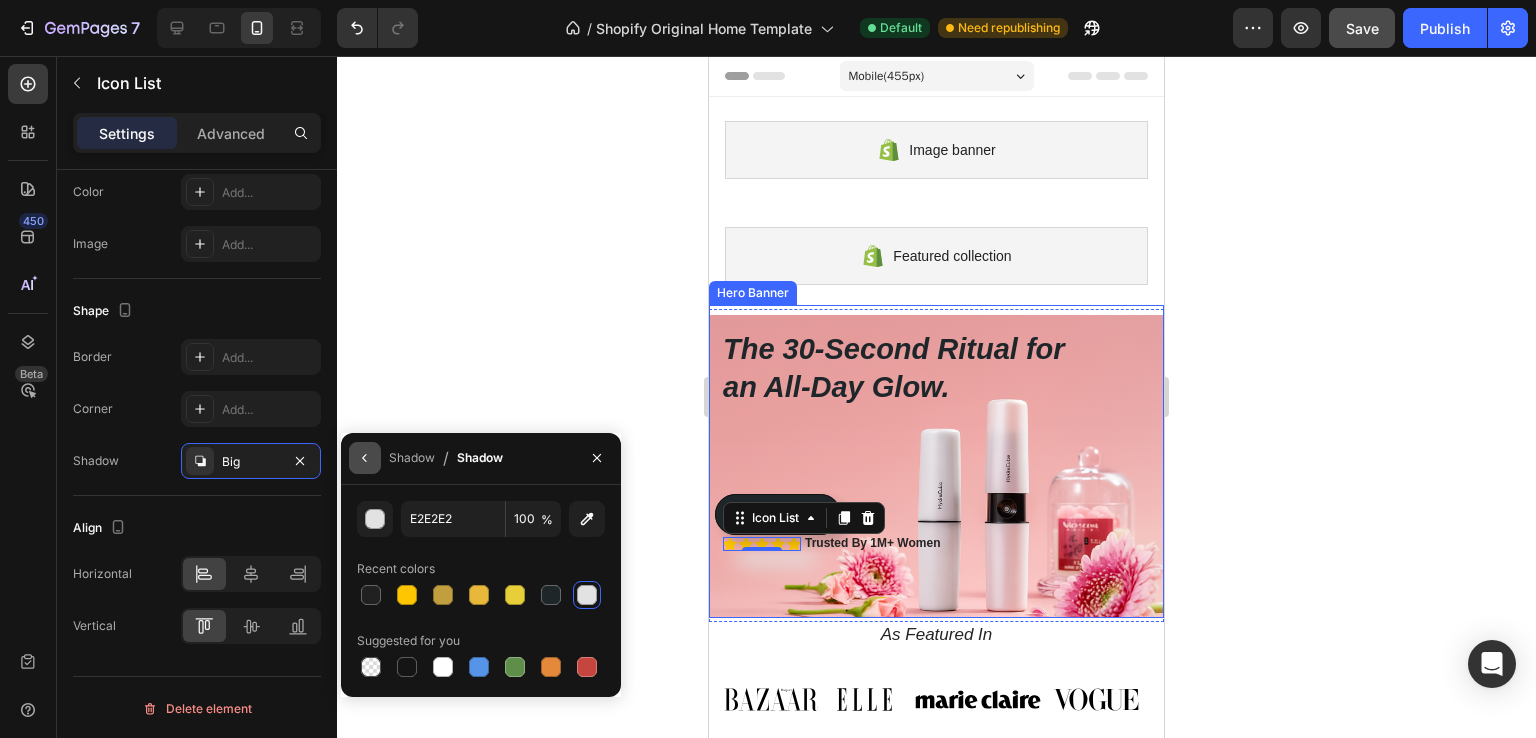 click 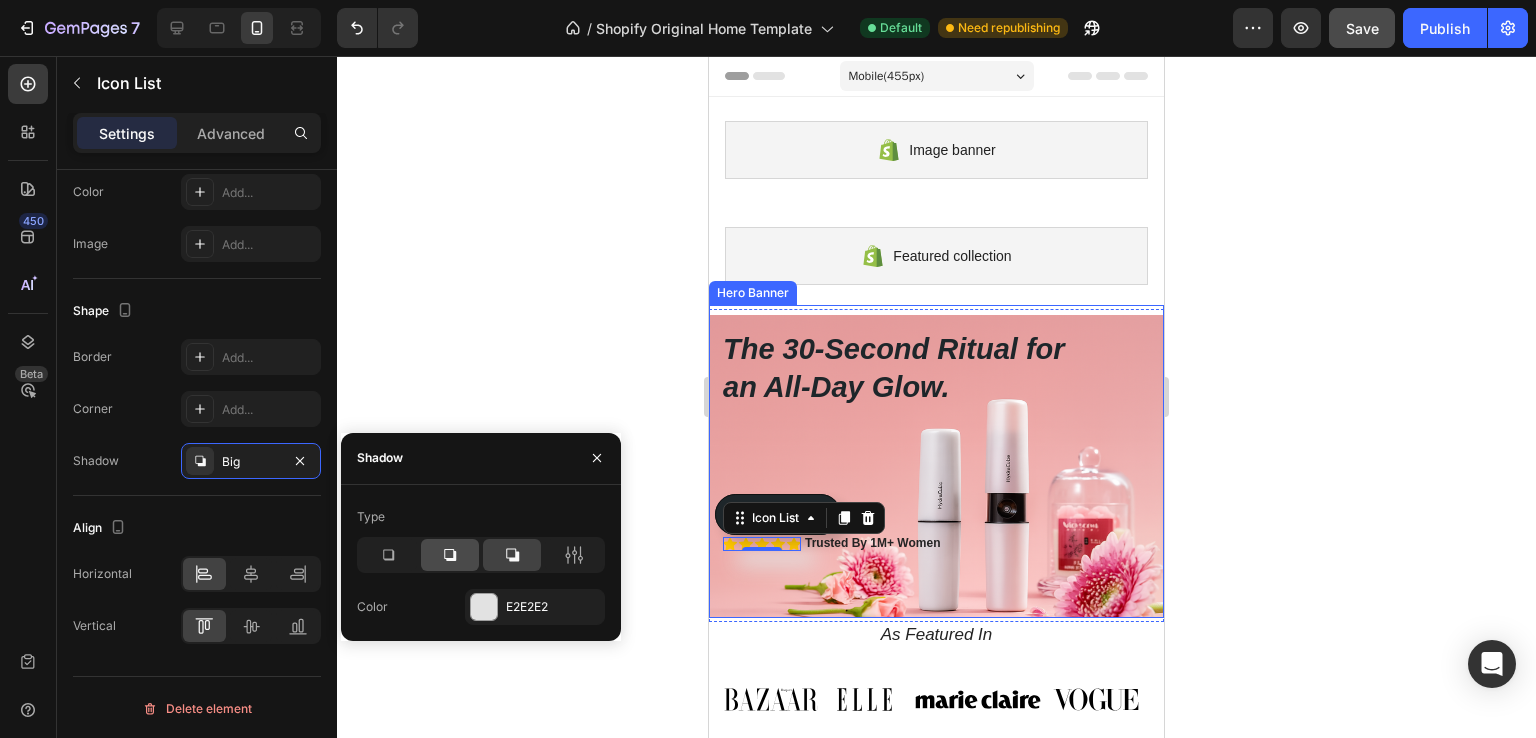 click 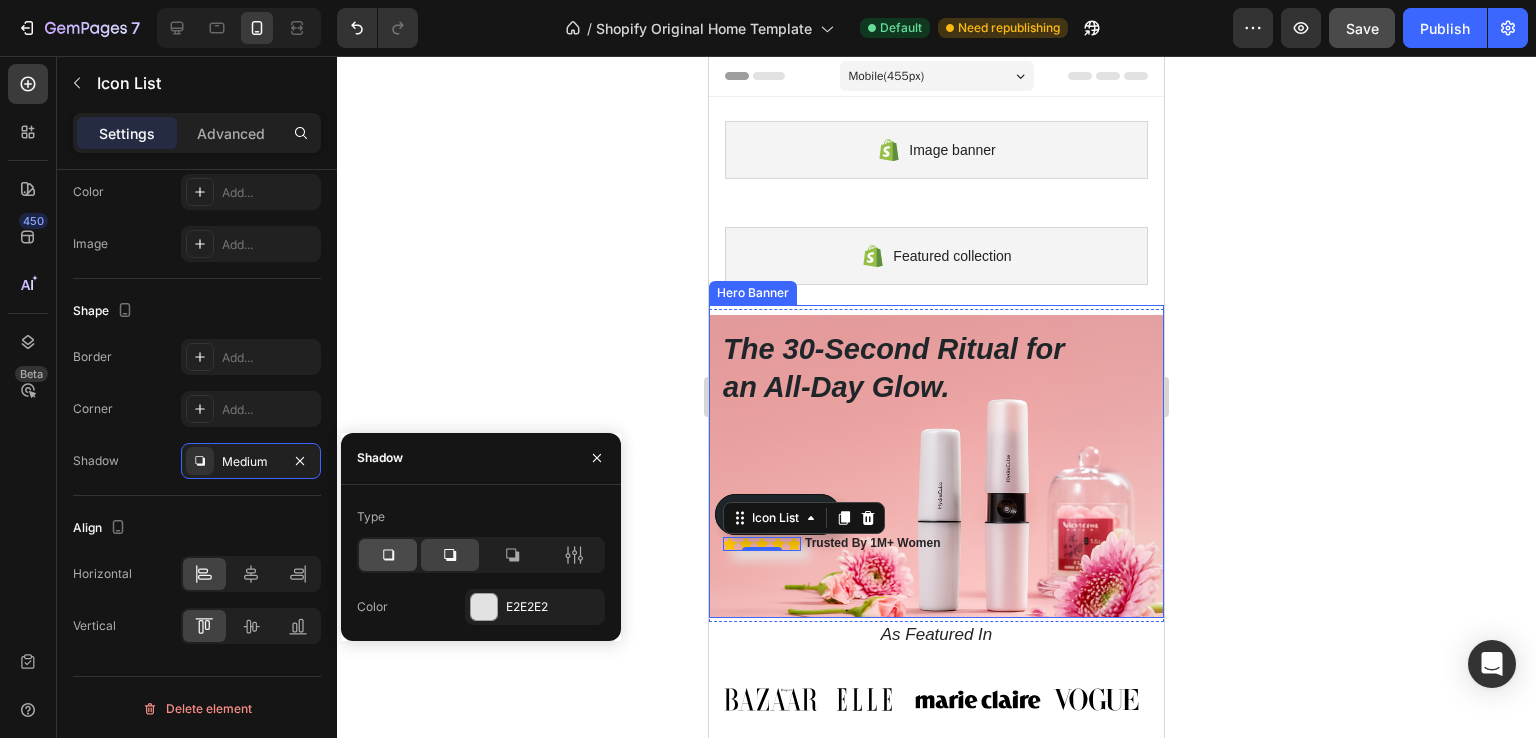 click 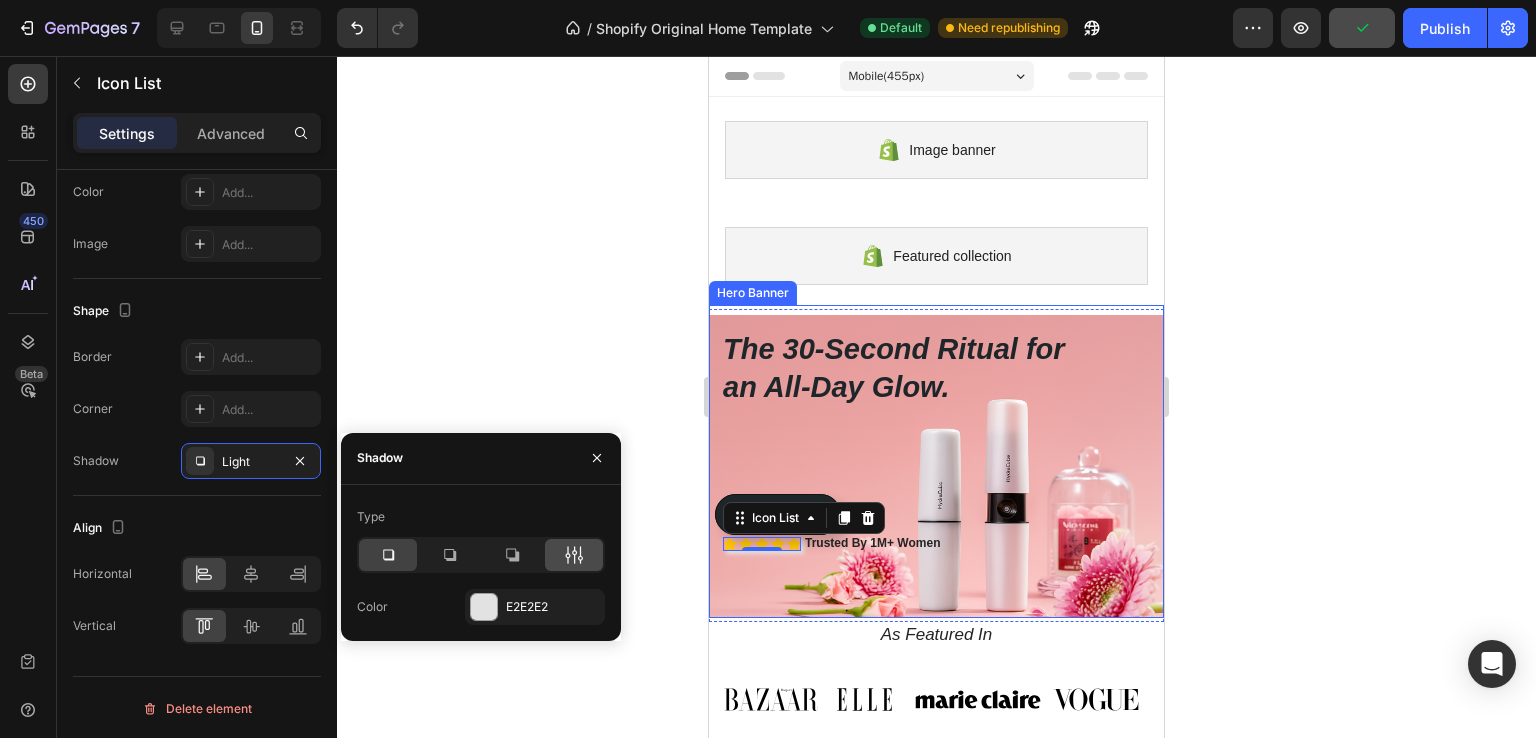 click 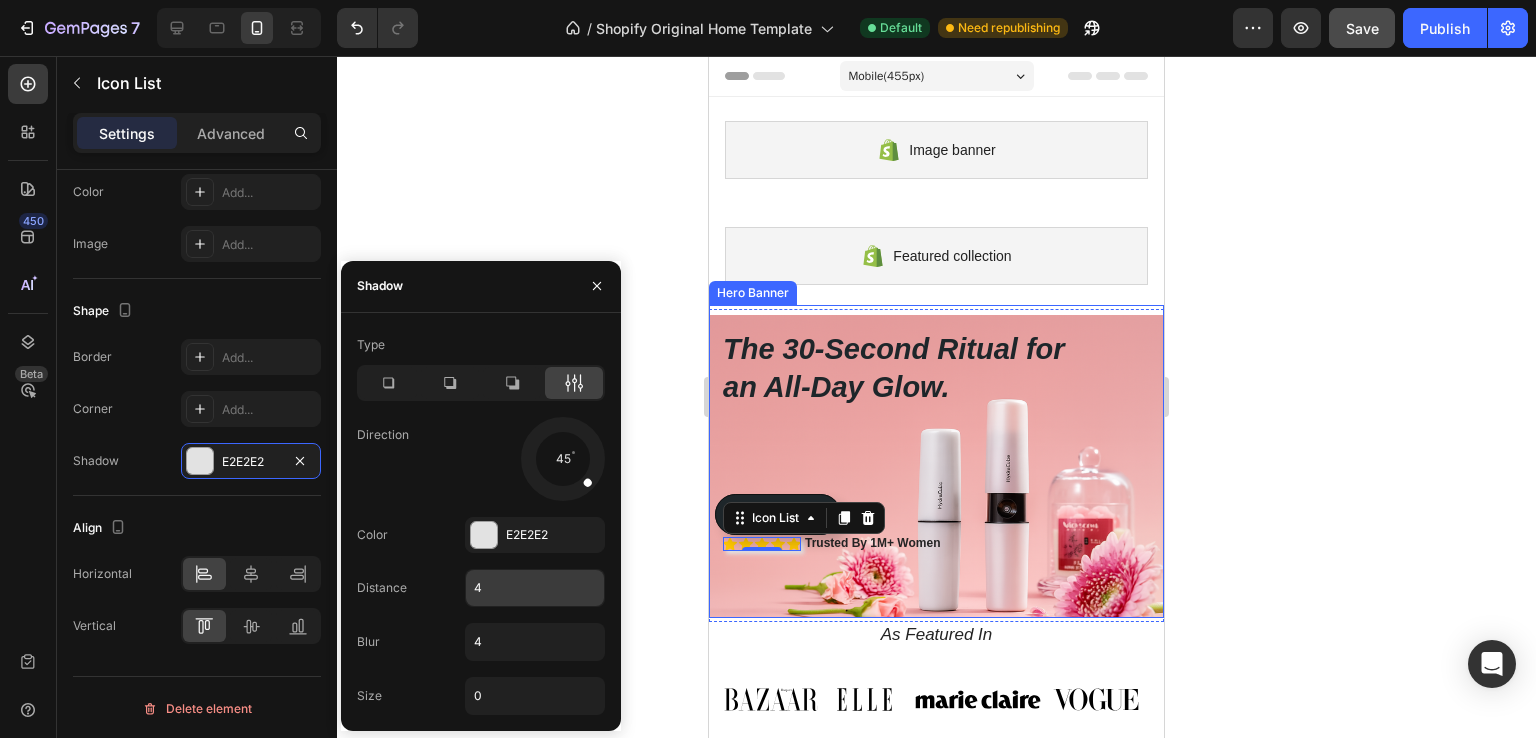 click on "4" at bounding box center [535, 588] 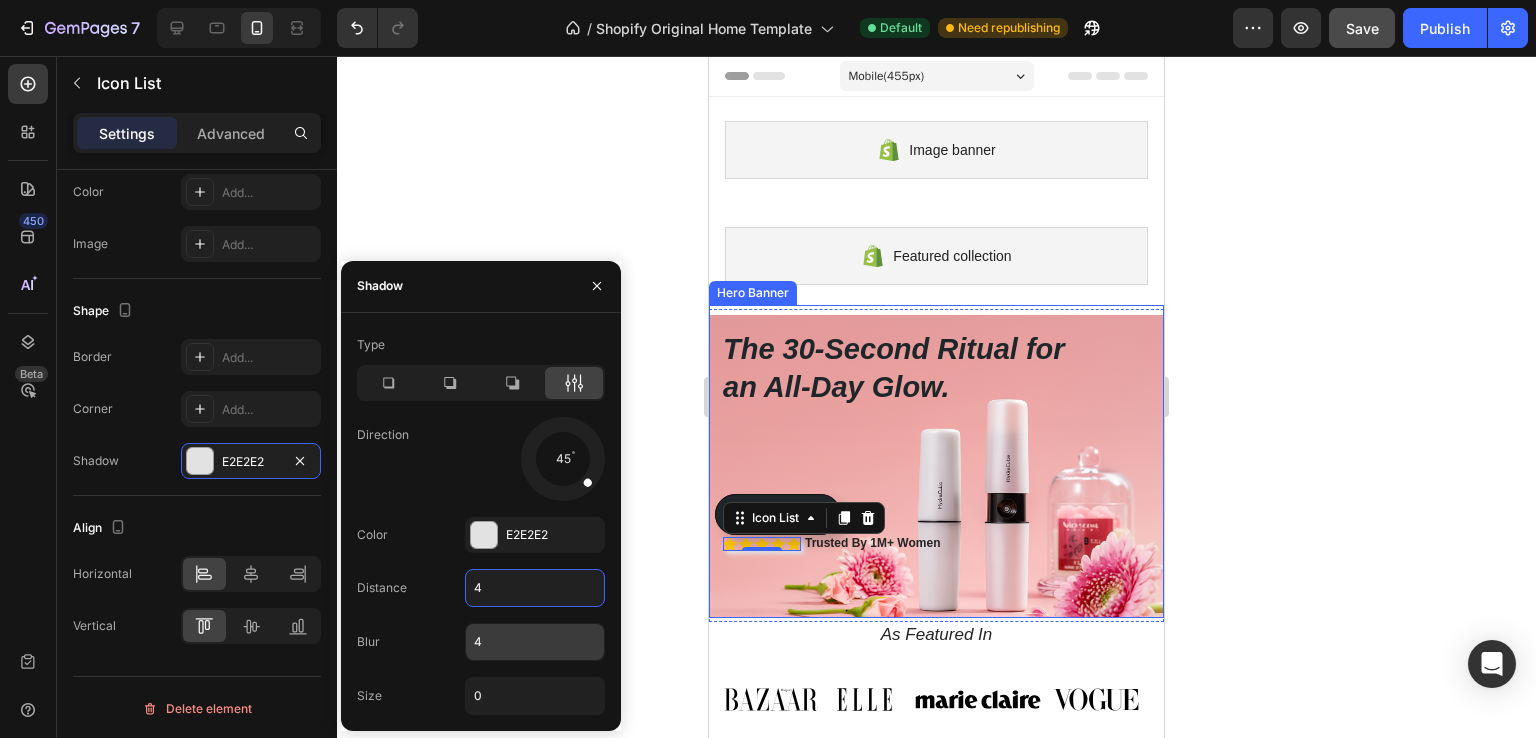click on "4" at bounding box center (535, 642) 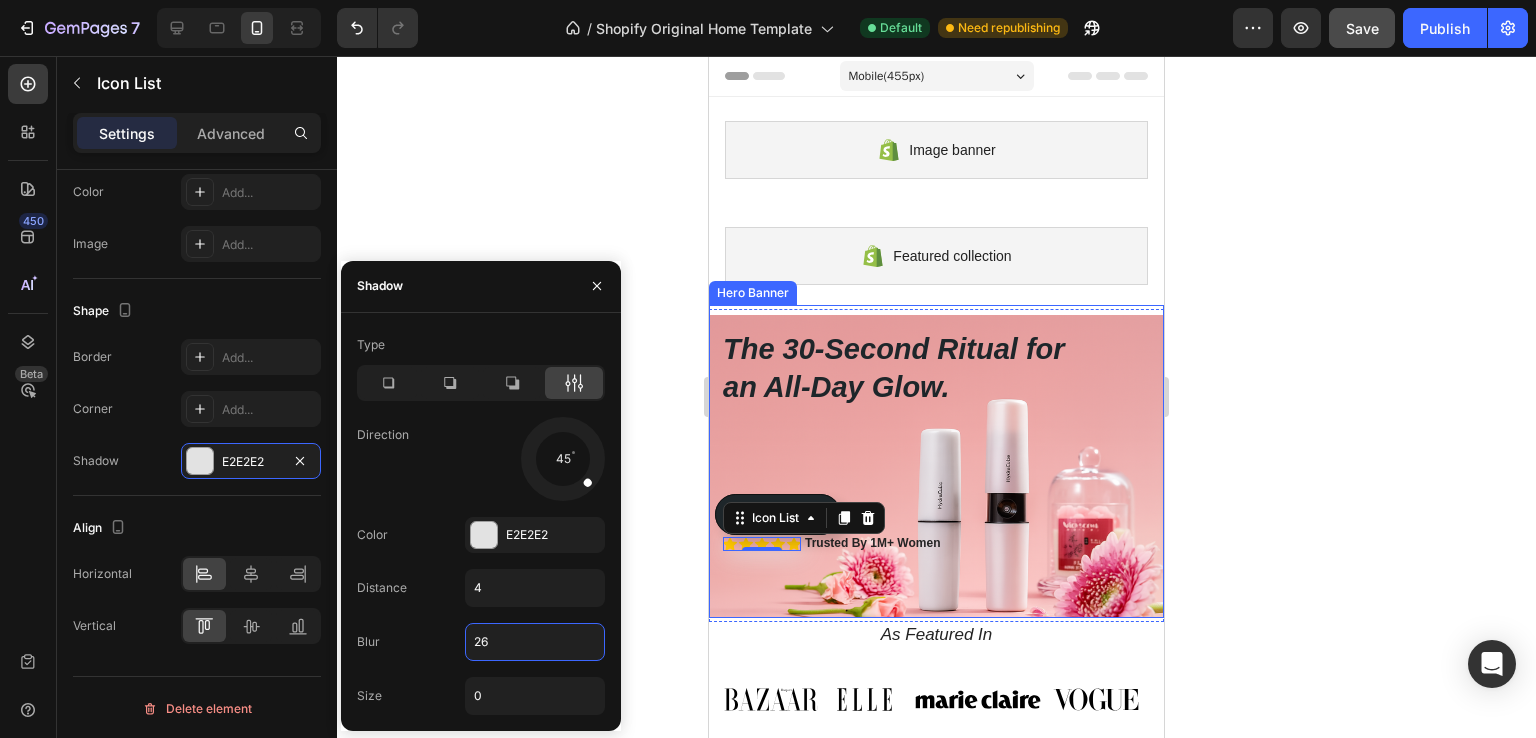 drag, startPoint x: 509, startPoint y: 641, endPoint x: 459, endPoint y: 644, distance: 50.08992 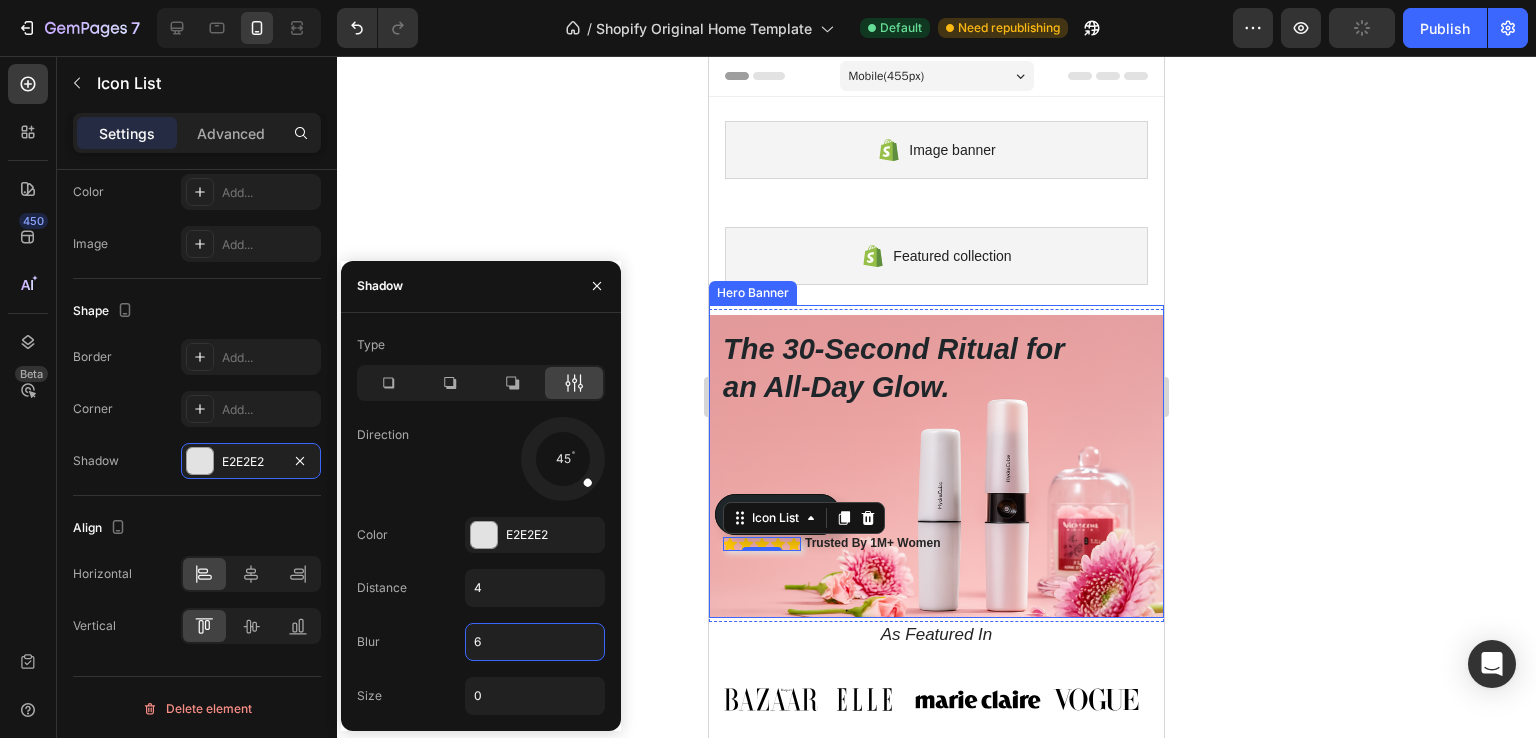 drag, startPoint x: 516, startPoint y: 637, endPoint x: 472, endPoint y: 640, distance: 44.102154 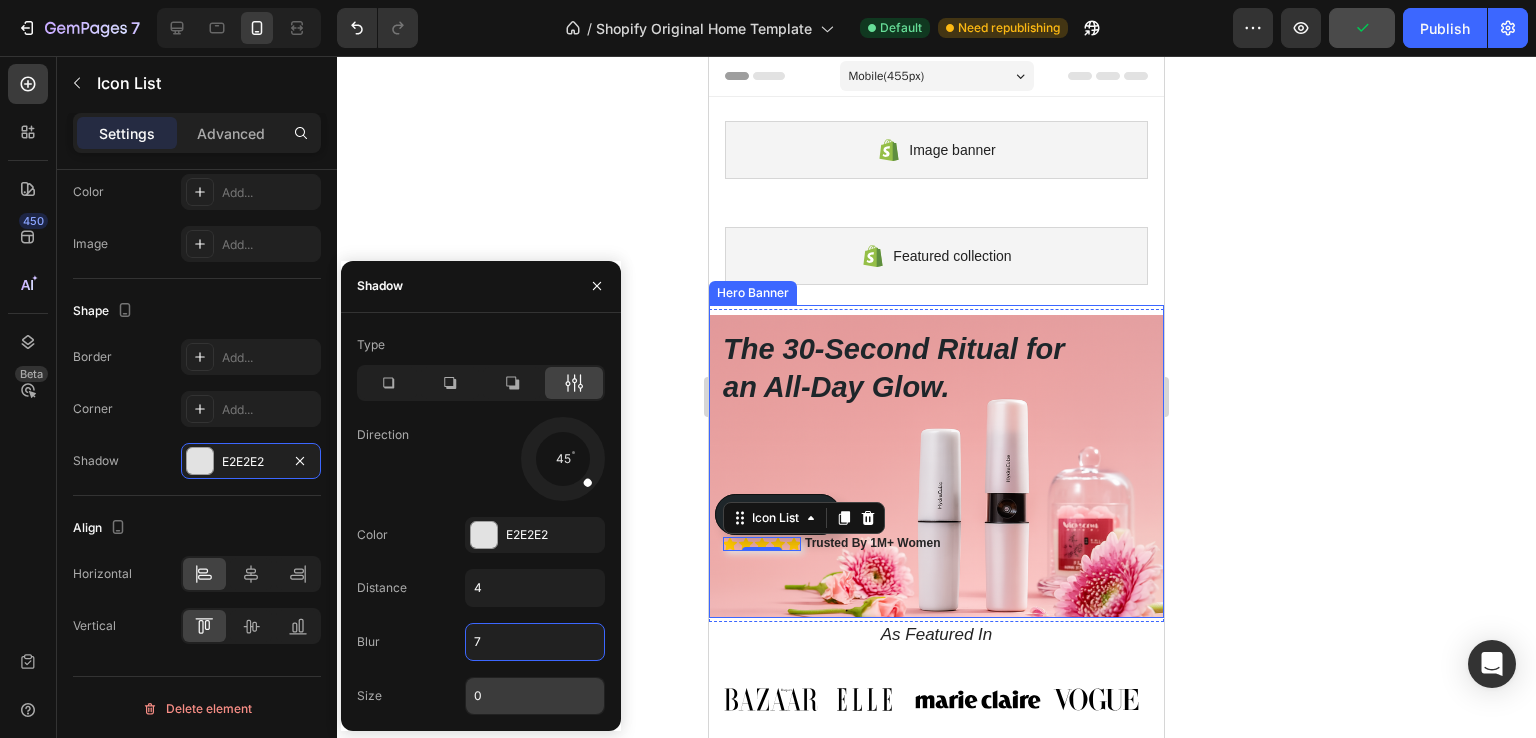 type on "7" 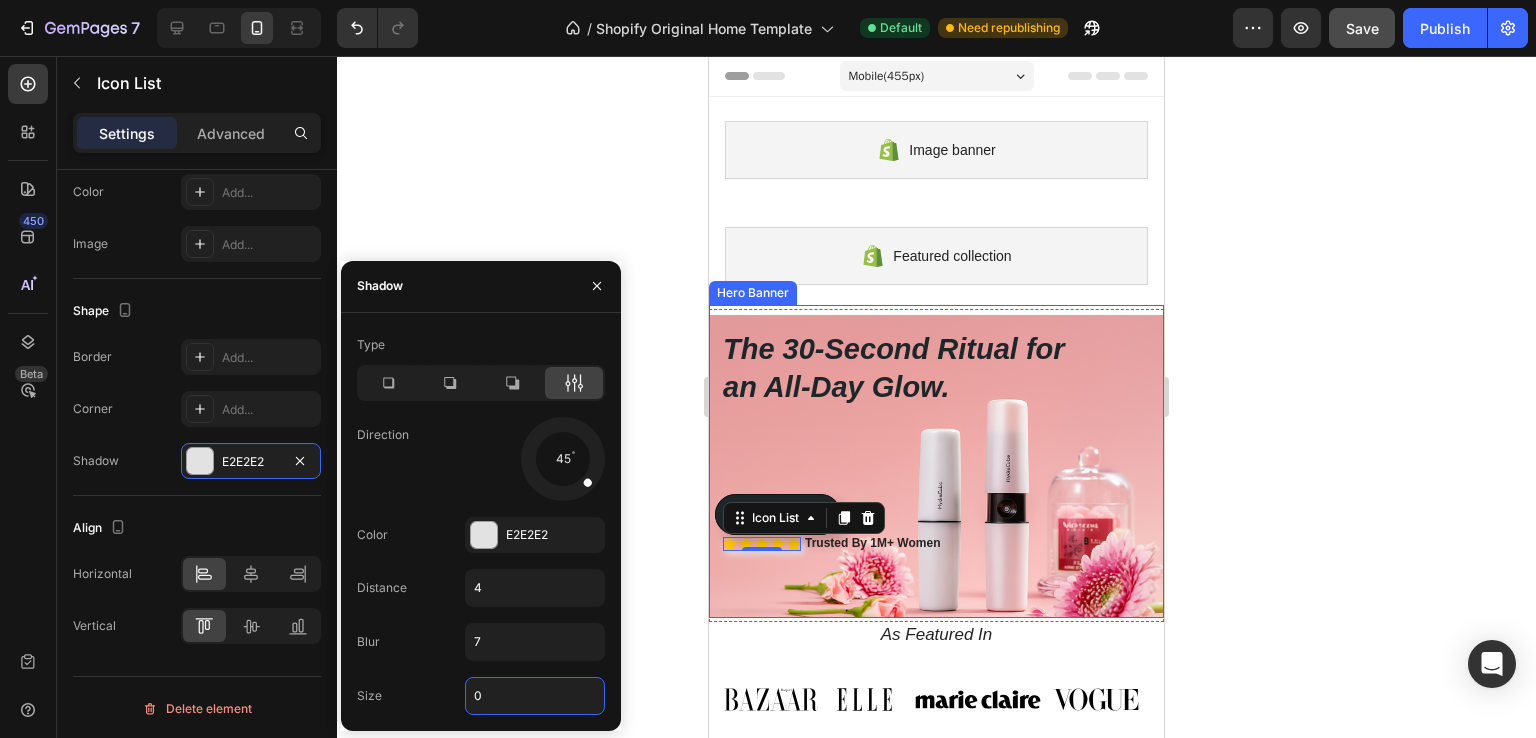 click on "0" at bounding box center (535, 696) 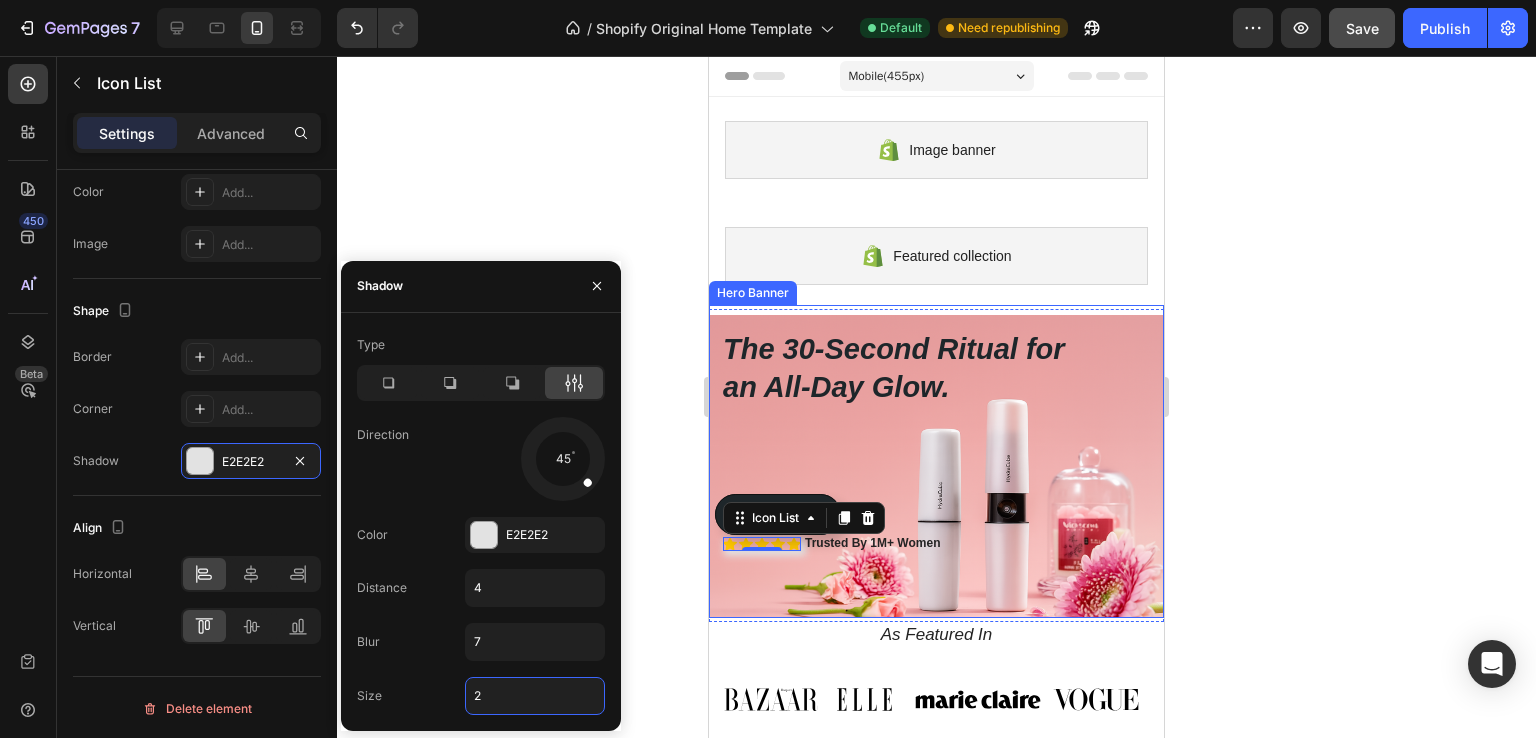 click on "2" at bounding box center [535, 696] 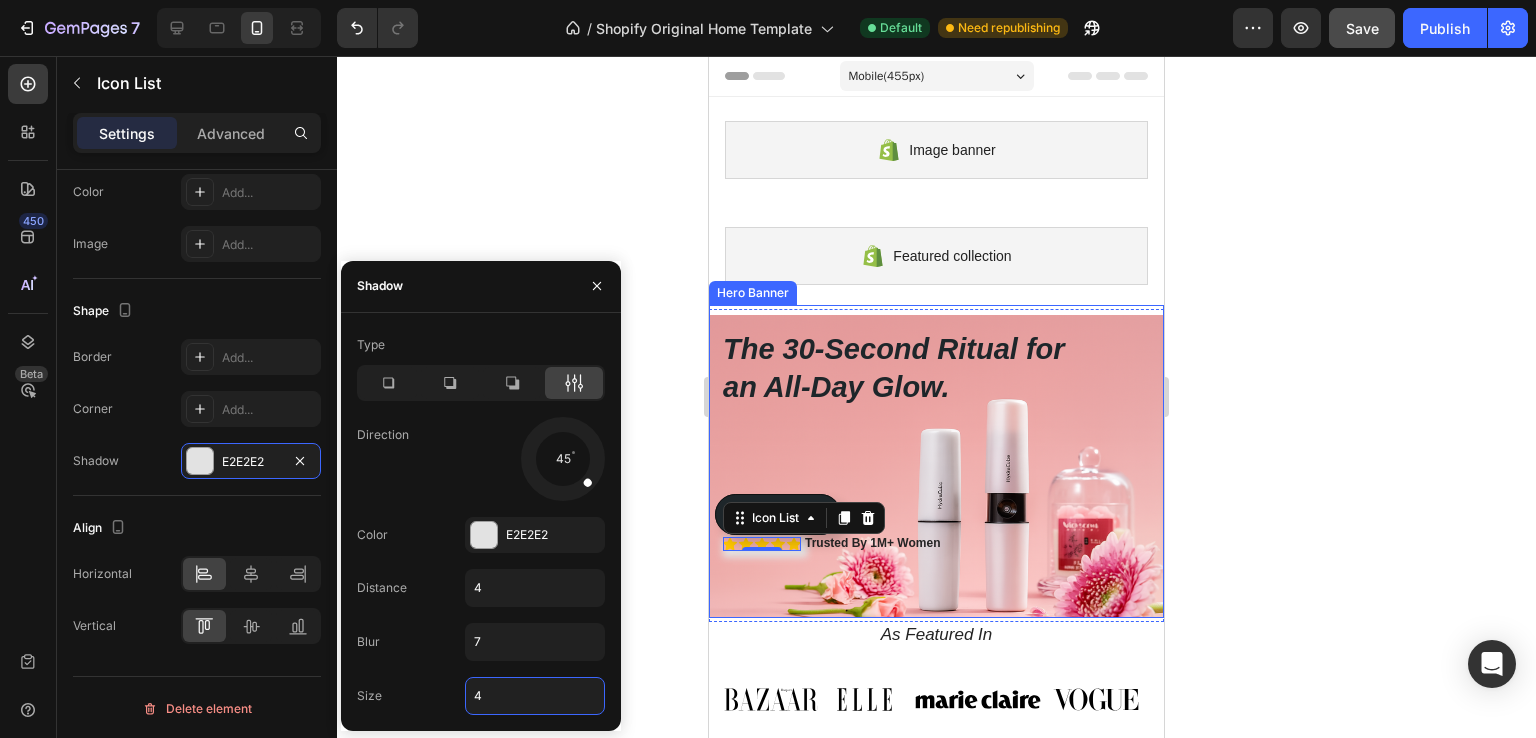 click on "4" at bounding box center [535, 696] 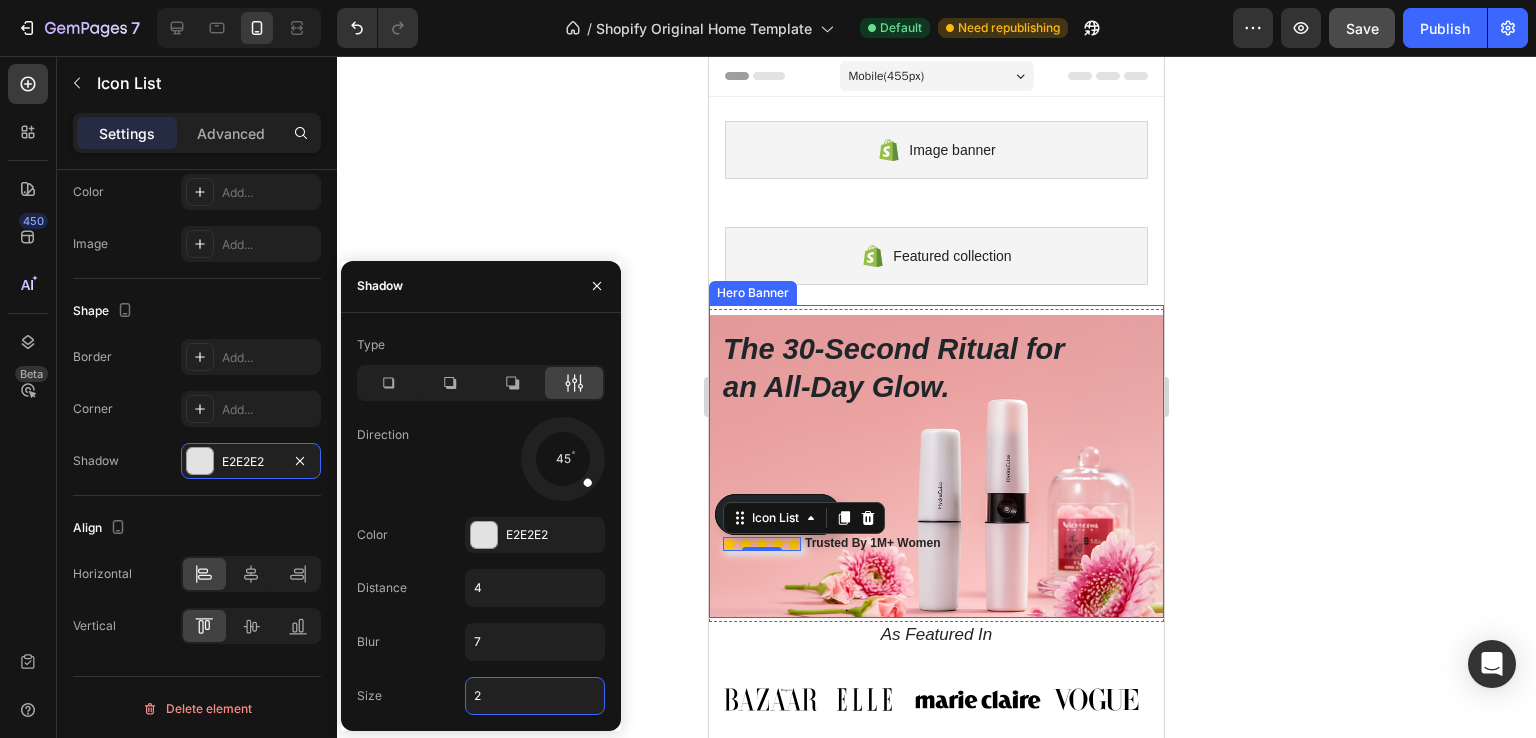 type on "2" 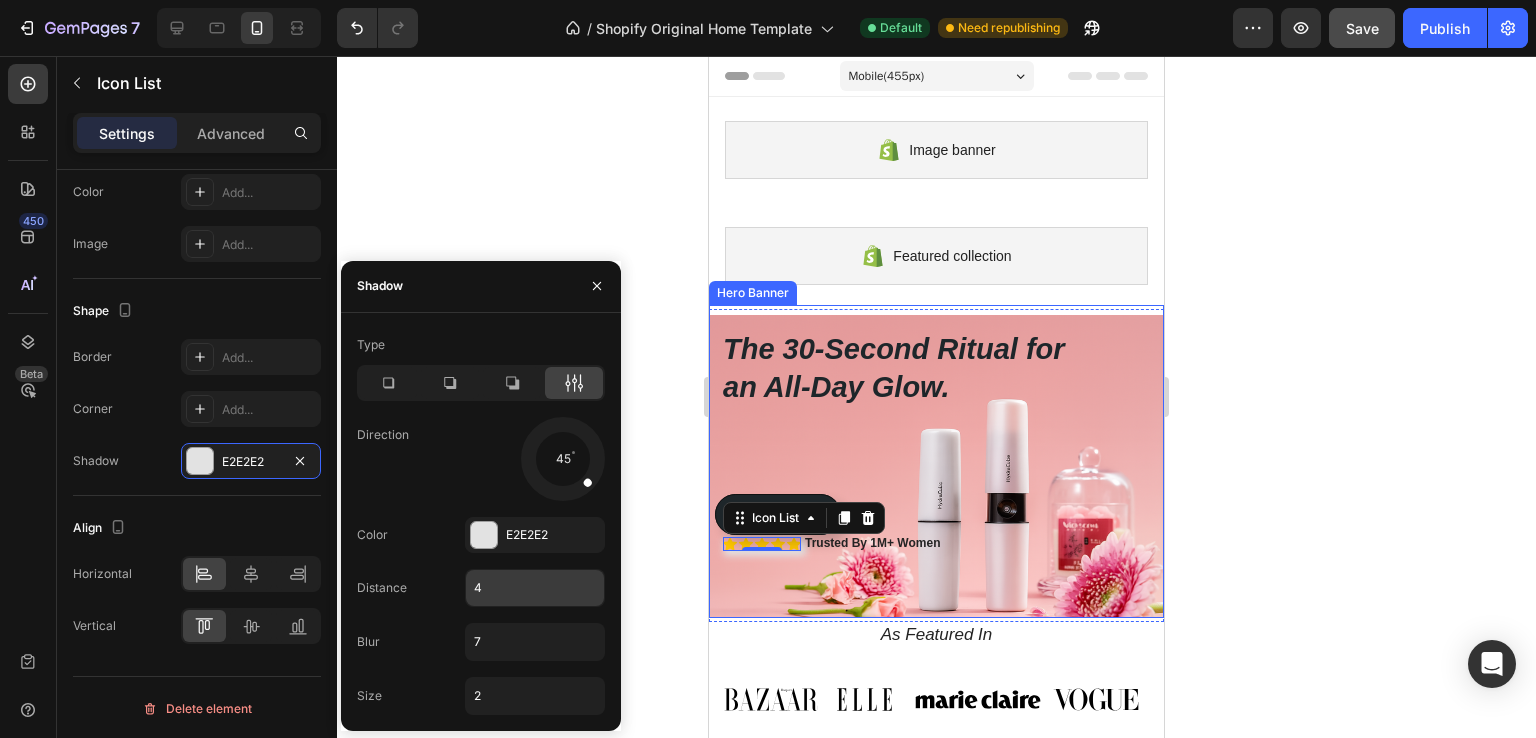click on "4" at bounding box center [535, 588] 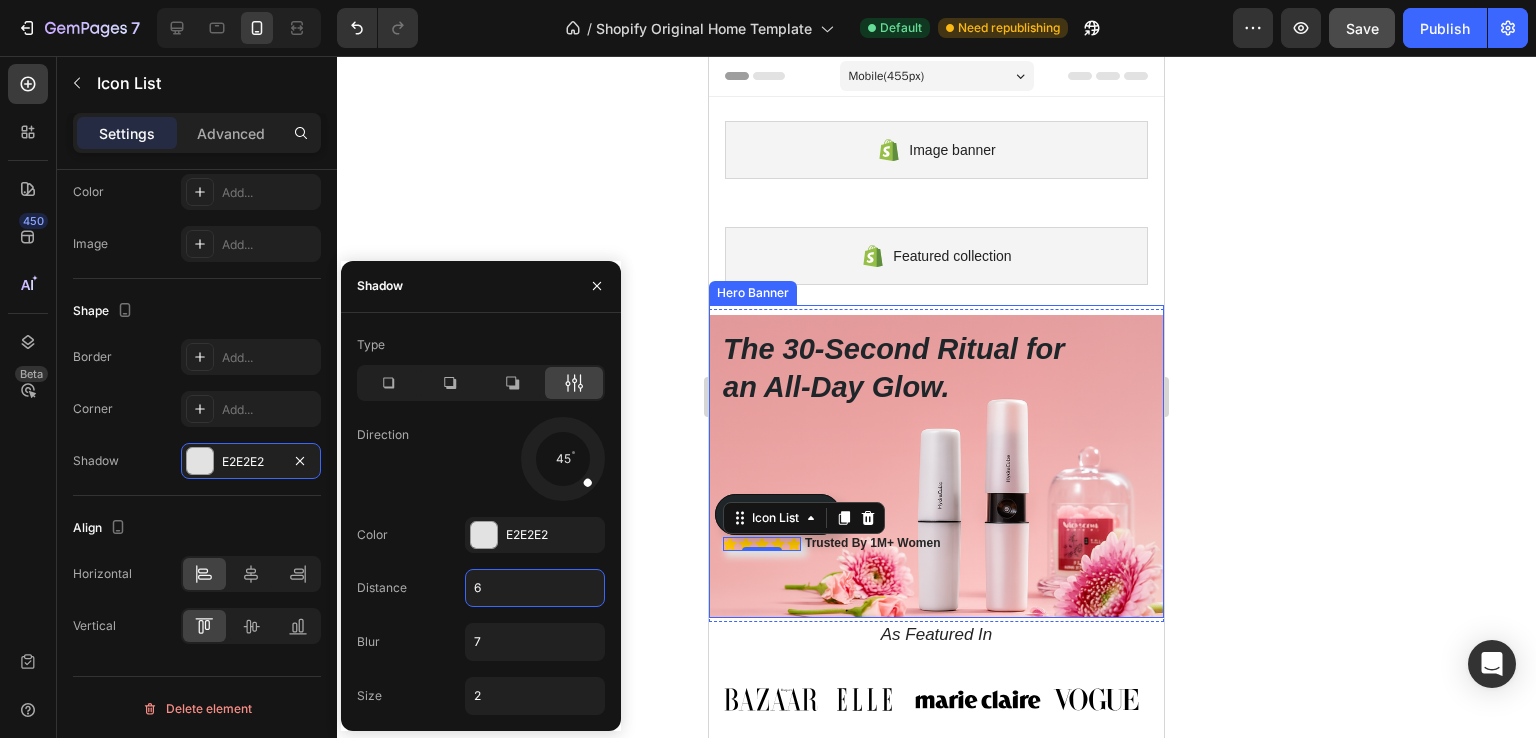 type on "6" 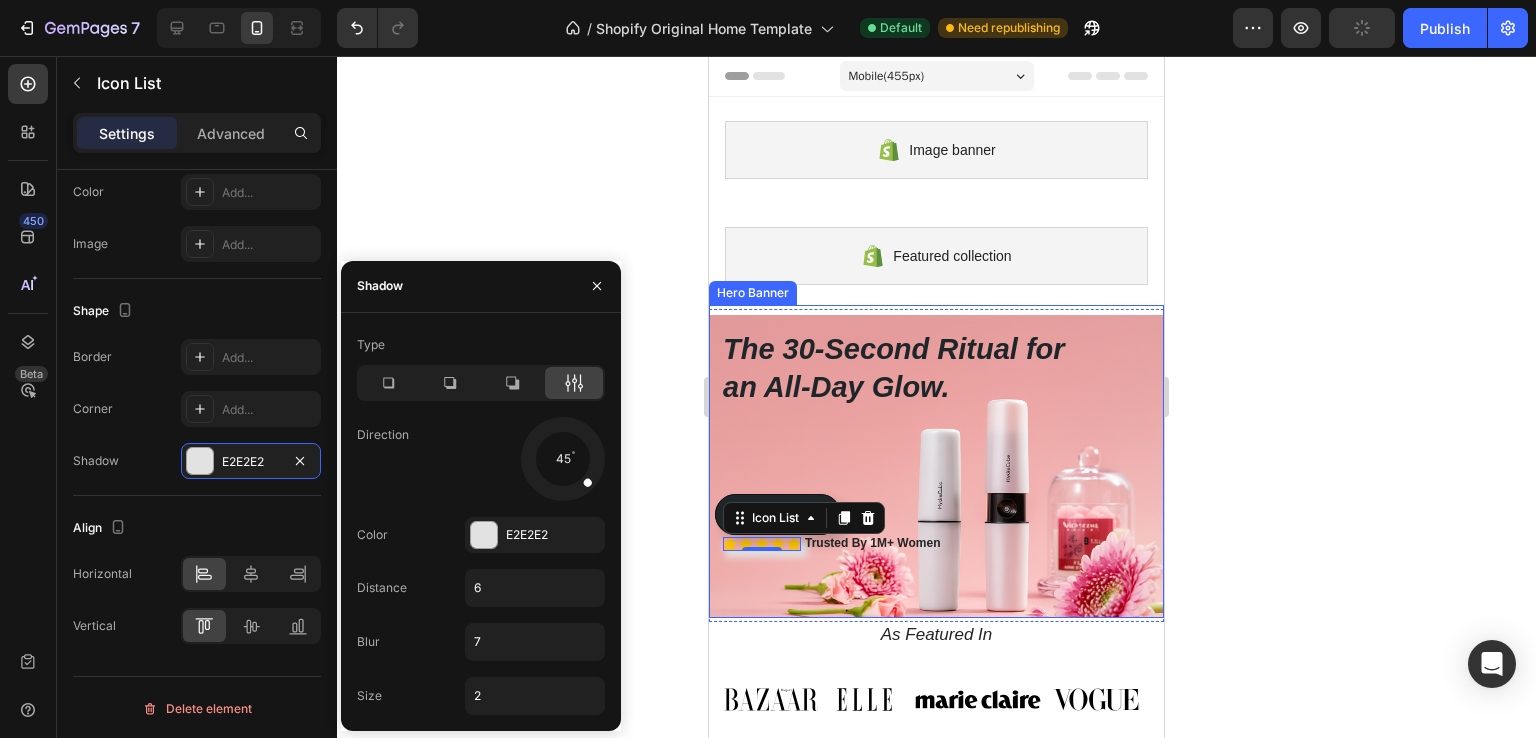 click on "The 30-Second Ritual for an All-Day Glow. Heading Icon Icon Icon Icon Icon Icon List   0 Trusted By 1M+ Women Text Block Row Get instant, touchless hydration that absorbs in seconds, leaving nothing behind but a fresh, dewy radiance. Text Block Shop Now Button Shop Now Button" at bounding box center (936, 500) 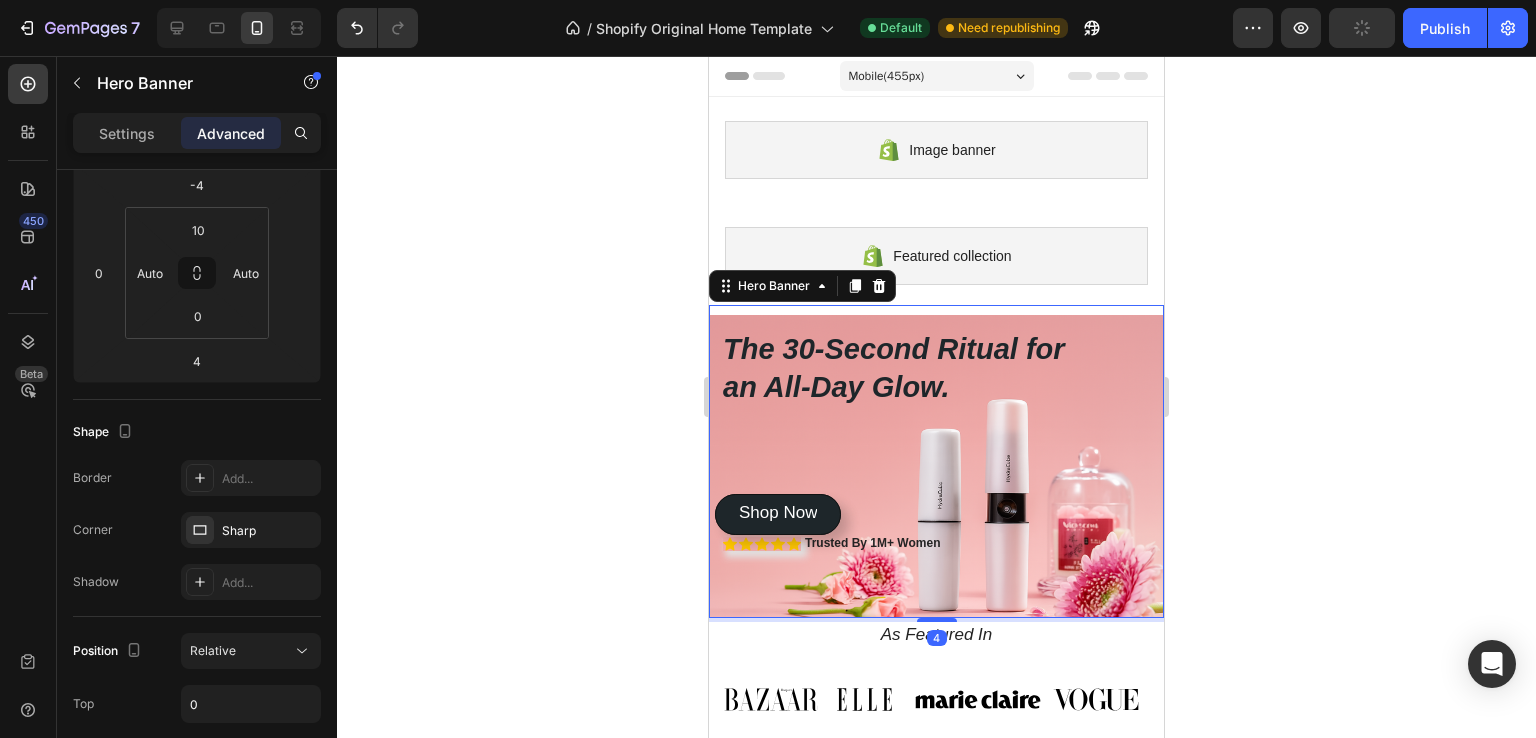 scroll, scrollTop: 0, scrollLeft: 0, axis: both 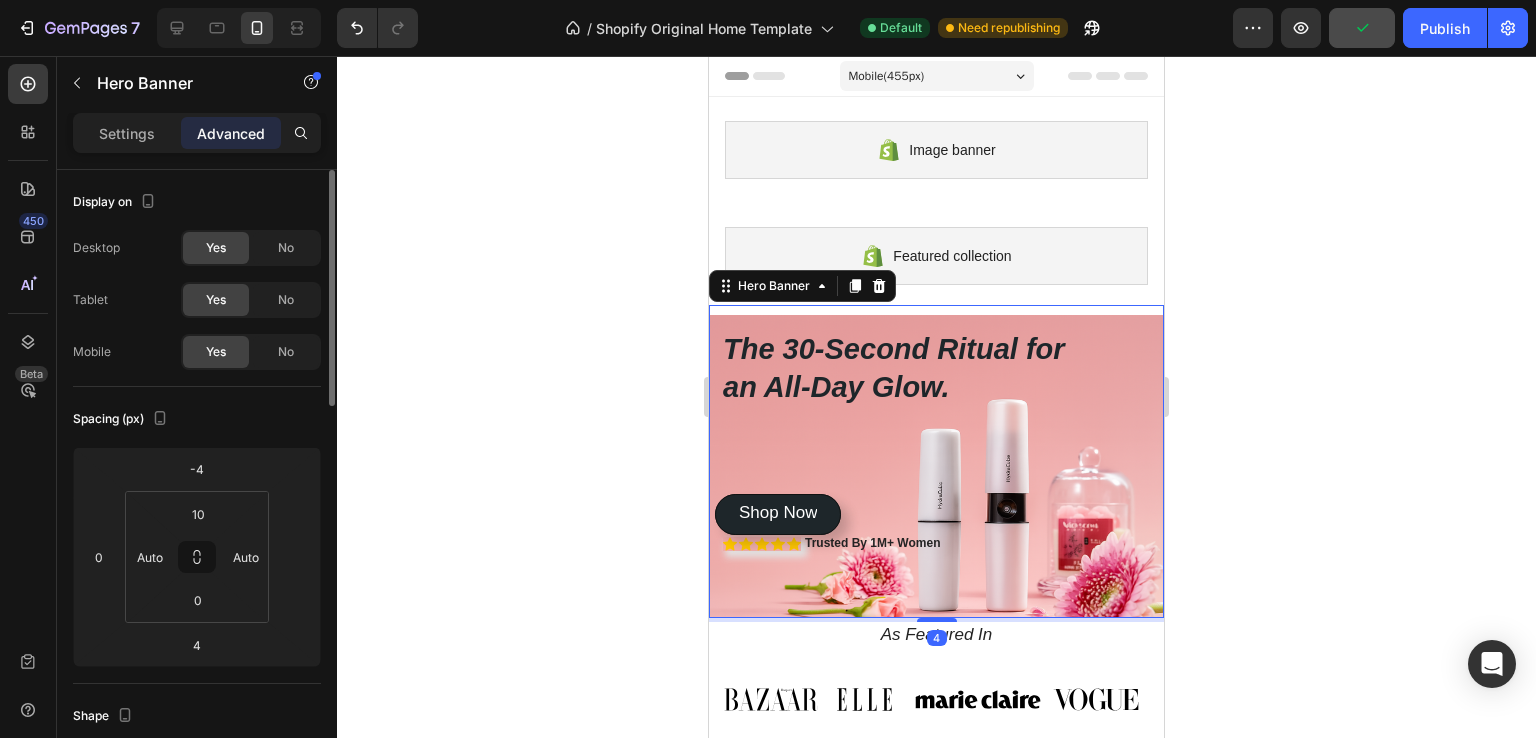 click on "The 30-Second Ritual for an All-Day Glow. Heading Icon Icon Icon Icon Icon Icon List Trusted By 1M+ Women Text Block Row Get instant, touchless hydration that absorbs in seconds, leaving nothing behind but a fresh, dewy radiance. Text Block Shop Now Button Shop Now Button" at bounding box center (936, 500) 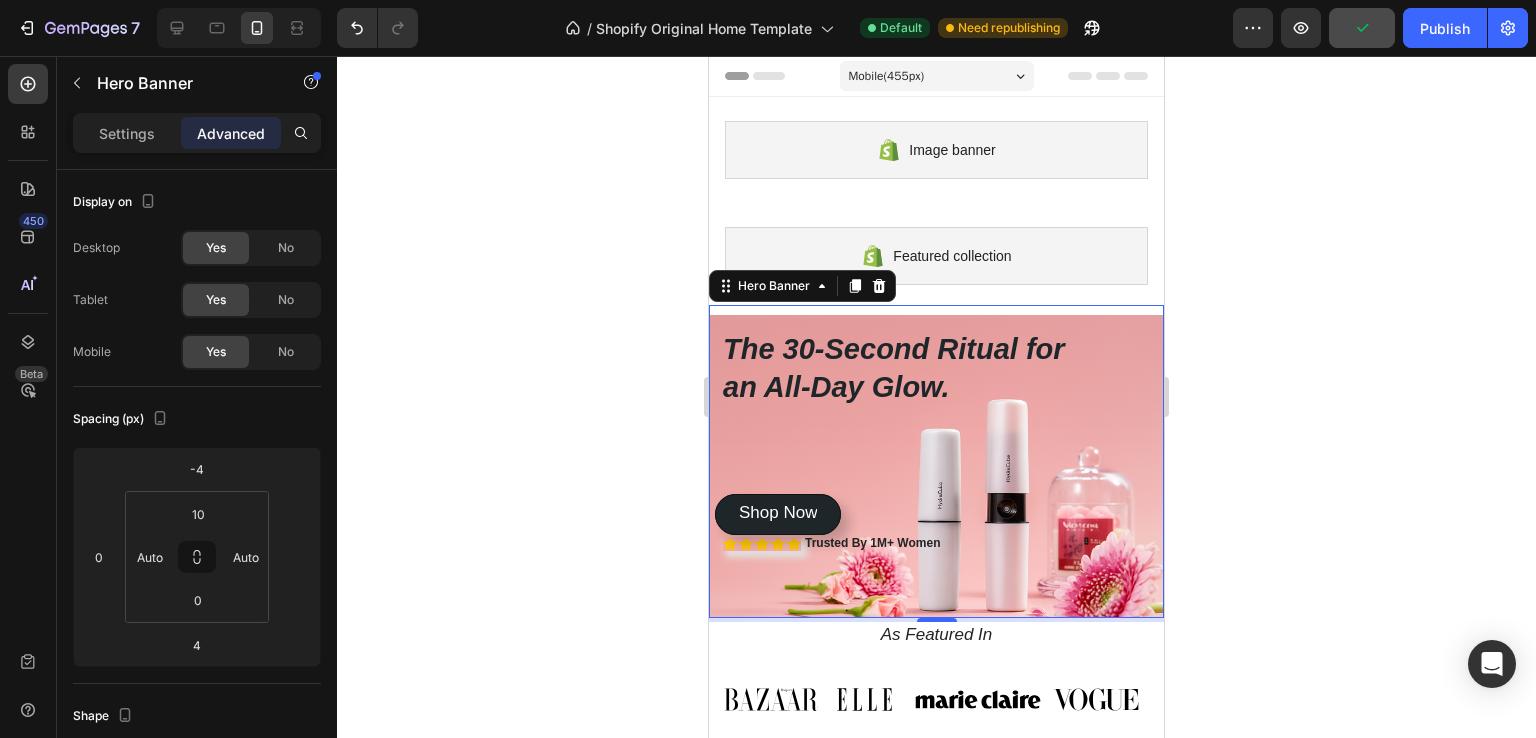 click on "The 30-Second Ritual for an All-Day Glow. Heading Icon Icon Icon Icon Icon Icon List Trusted By 1M+ Women Text Block Row Get instant, touchless hydration that absorbs in seconds, leaving nothing behind but a fresh, dewy radiance. Text Block Shop Now Button Shop Now Button" at bounding box center [936, 500] 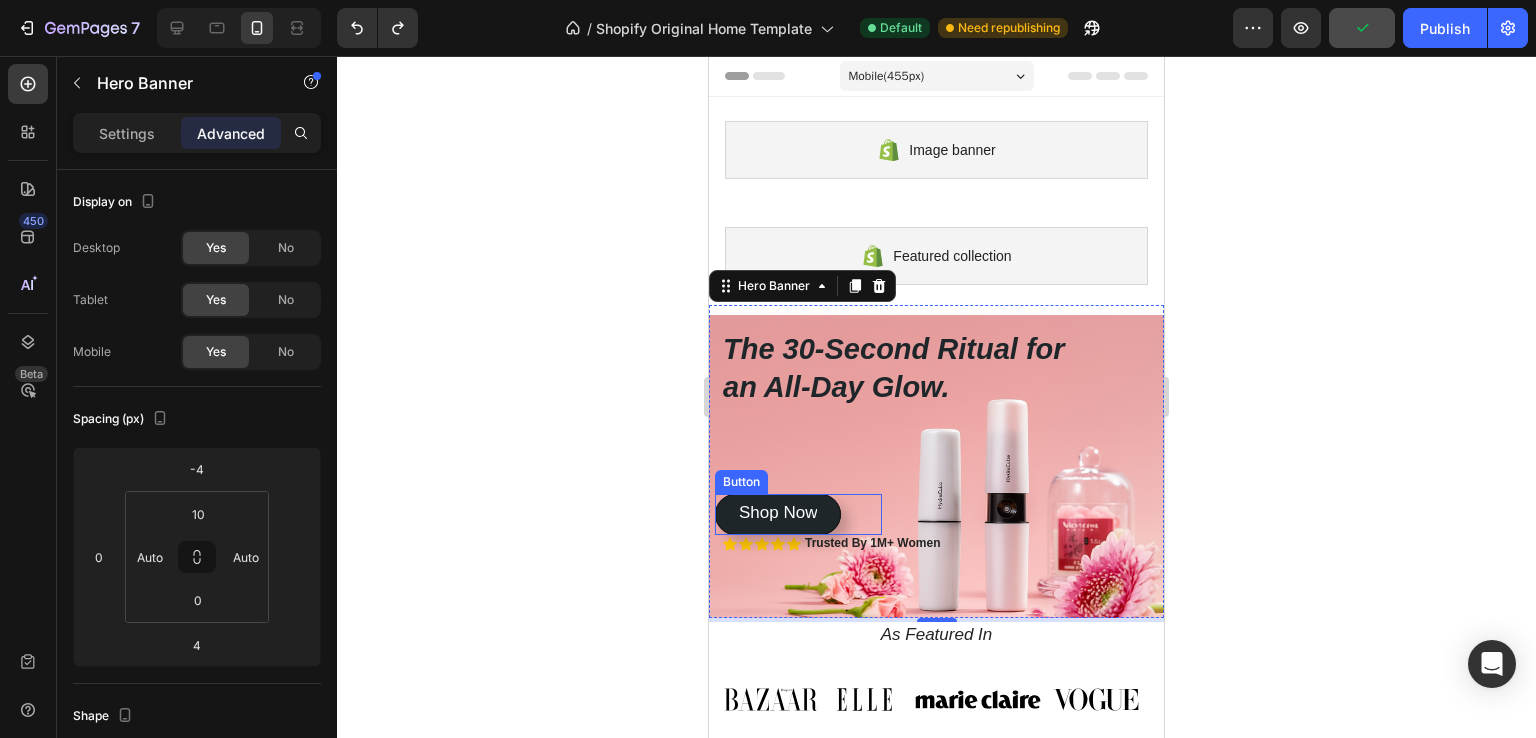 click on "Shop Now Button" at bounding box center (798, 514) 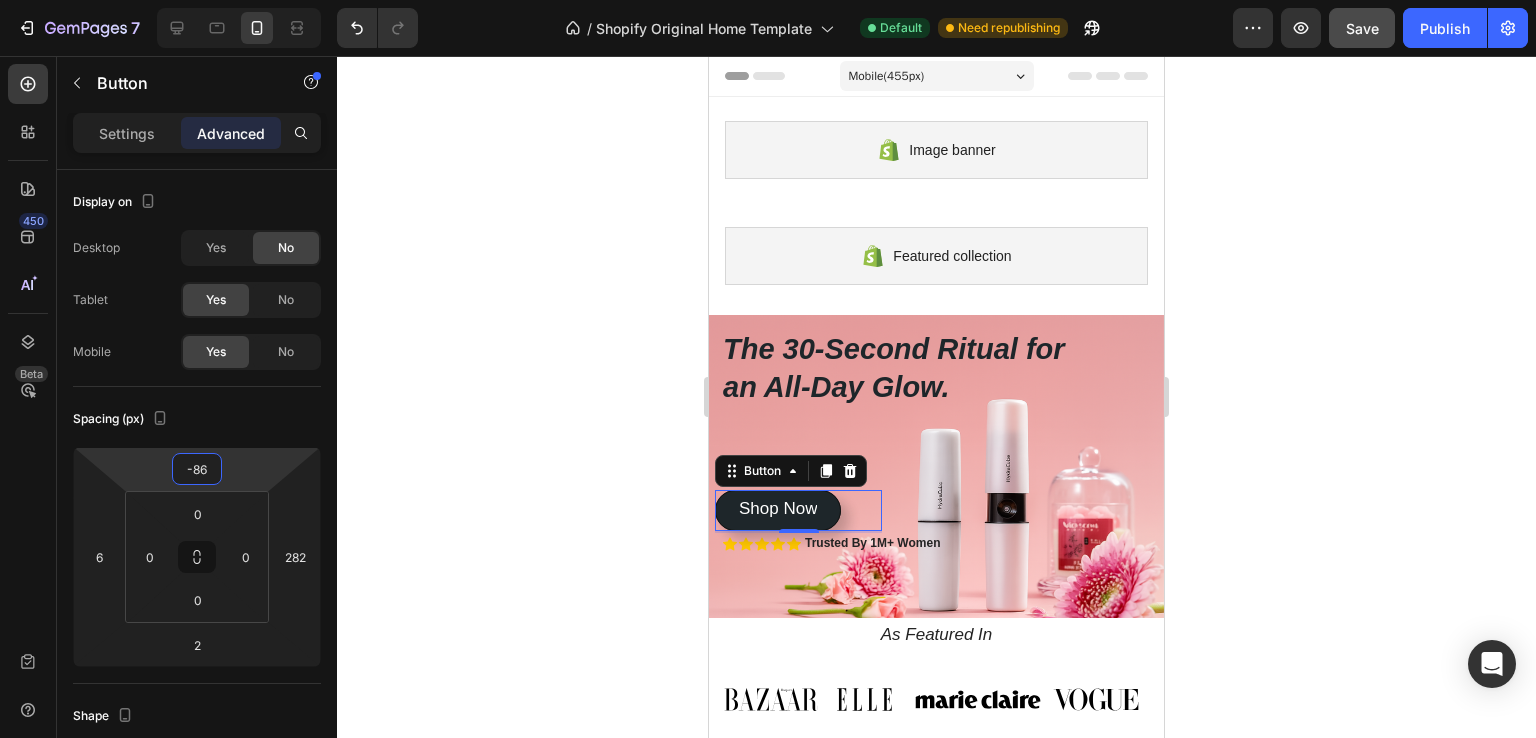 type on "-88" 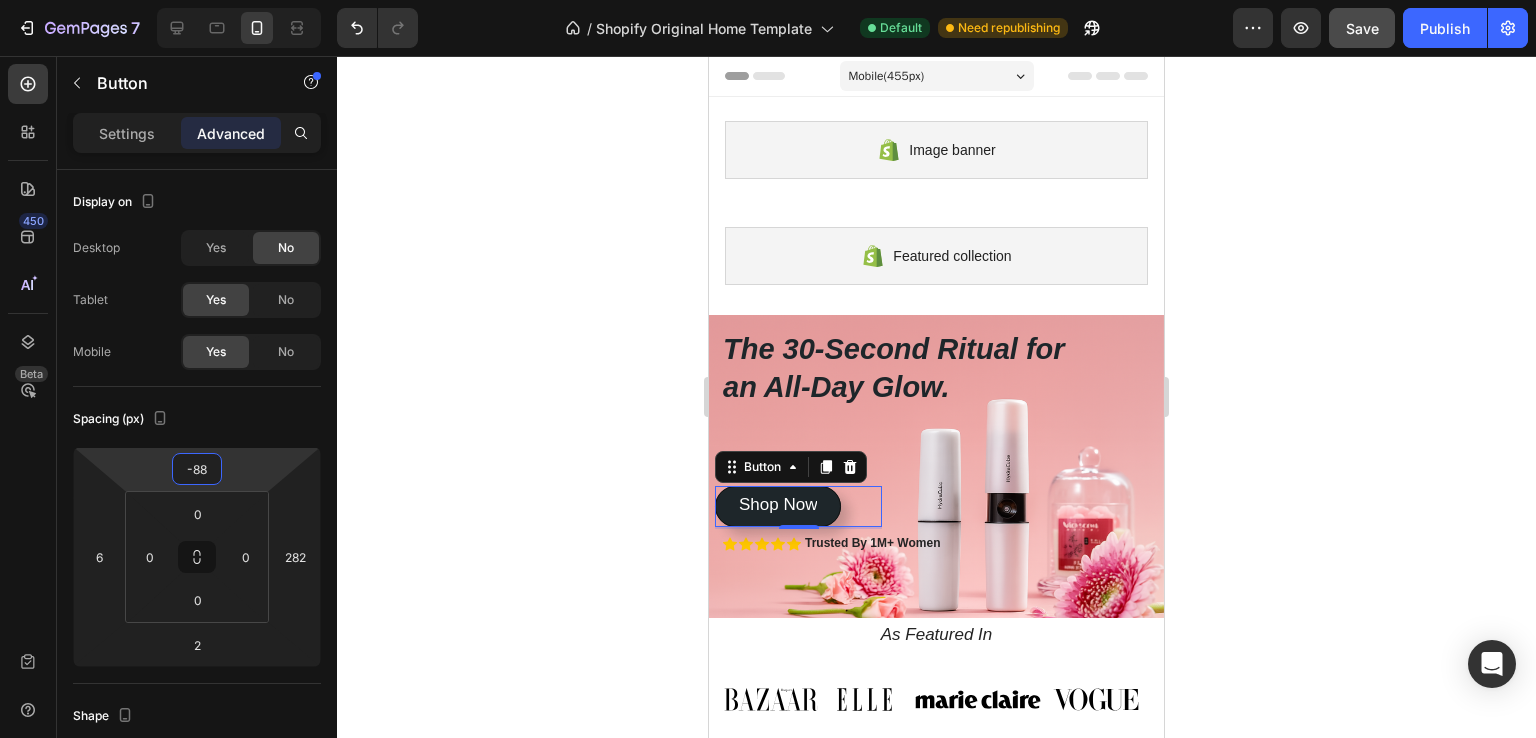 click on "7   /  Shopify Original Home Template Default Need republishing Preview  Save   Publish  450 Beta Sections(30) Elements(83) Section Element Hero Section Product Detail Brands Trusted Badges Guarantee Product Breakdown How to use Testimonials Compare Bundle FAQs Social Proof Brand Story Product List Collection Blog List Contact Sticky Add to Cart Custom Footer Browse Library 450 Layout
Row
Row
Row
Row Text
Heading
Text Block Button
Button
Button Media
Image
Image
Video" at bounding box center (768, 0) 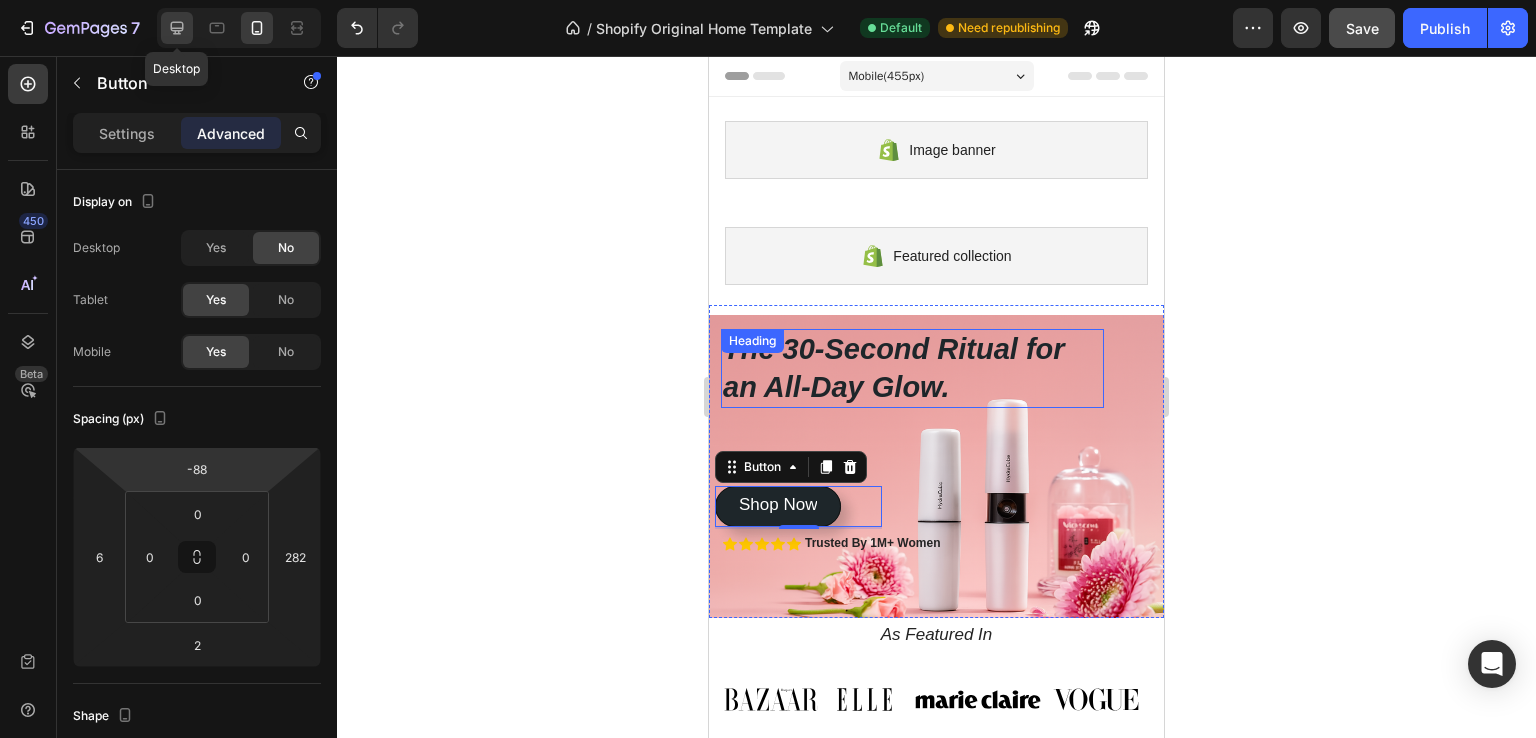 click 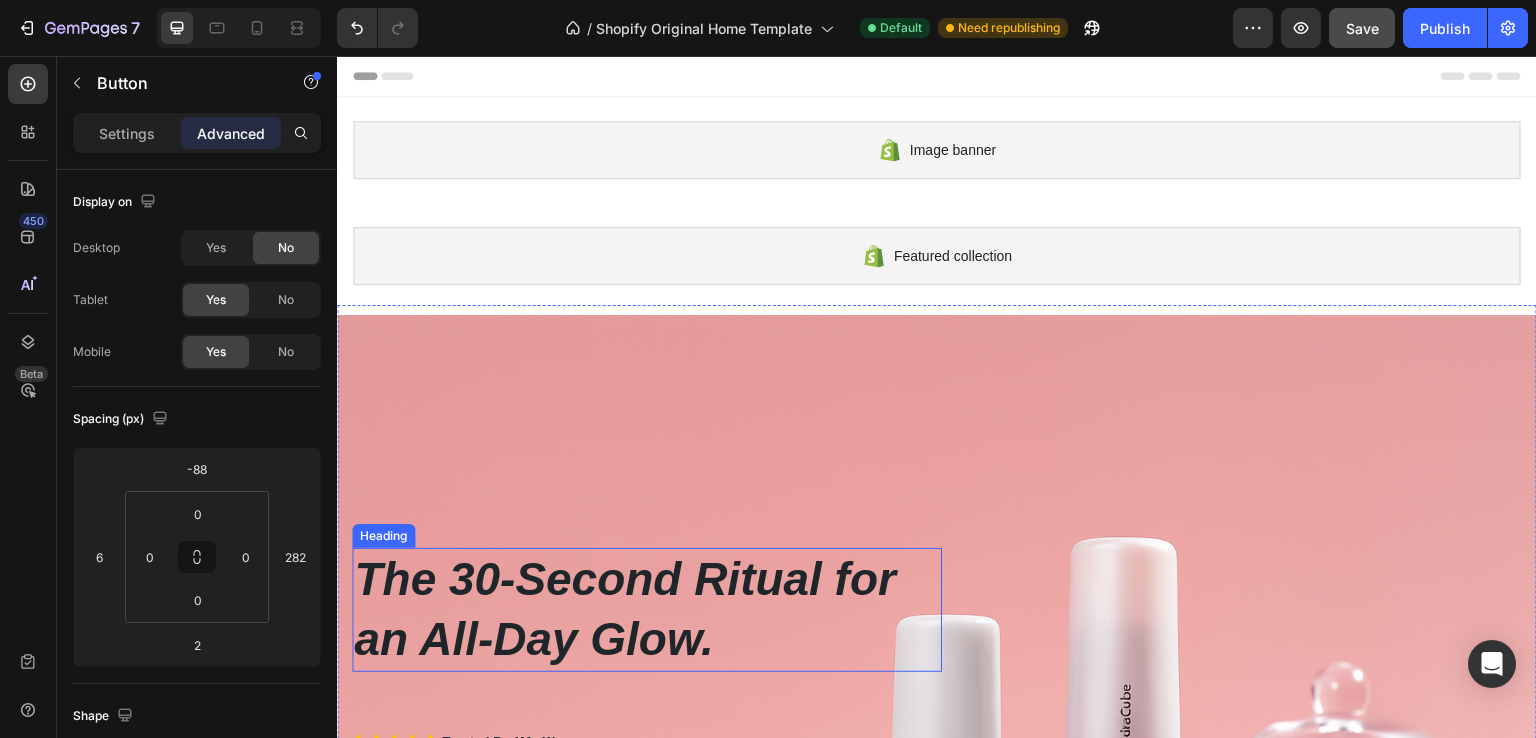 scroll, scrollTop: 400, scrollLeft: 0, axis: vertical 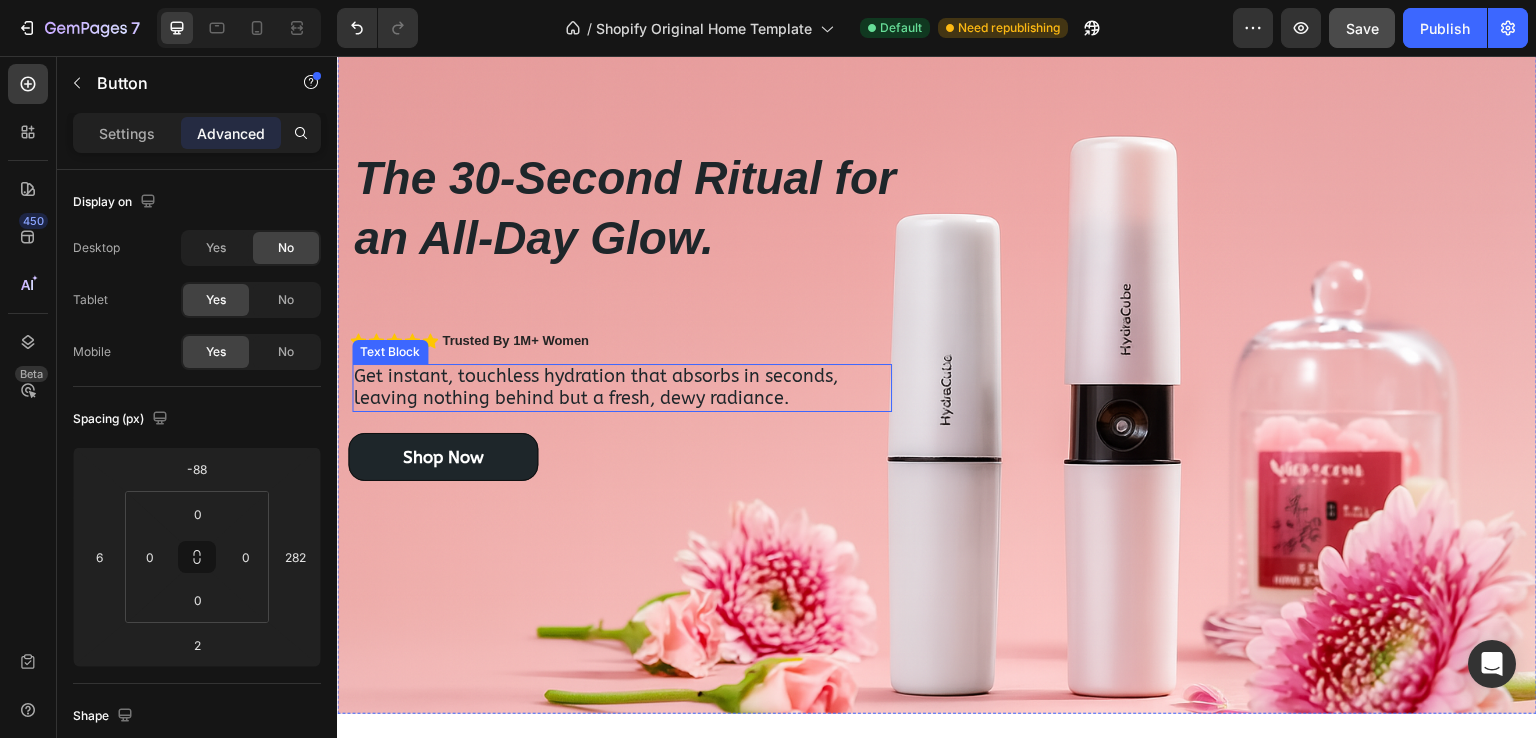click on "Get instant, touchless hydration that absorbs in seconds, leaving nothing behind but a fresh, dewy radiance." at bounding box center (596, 387) 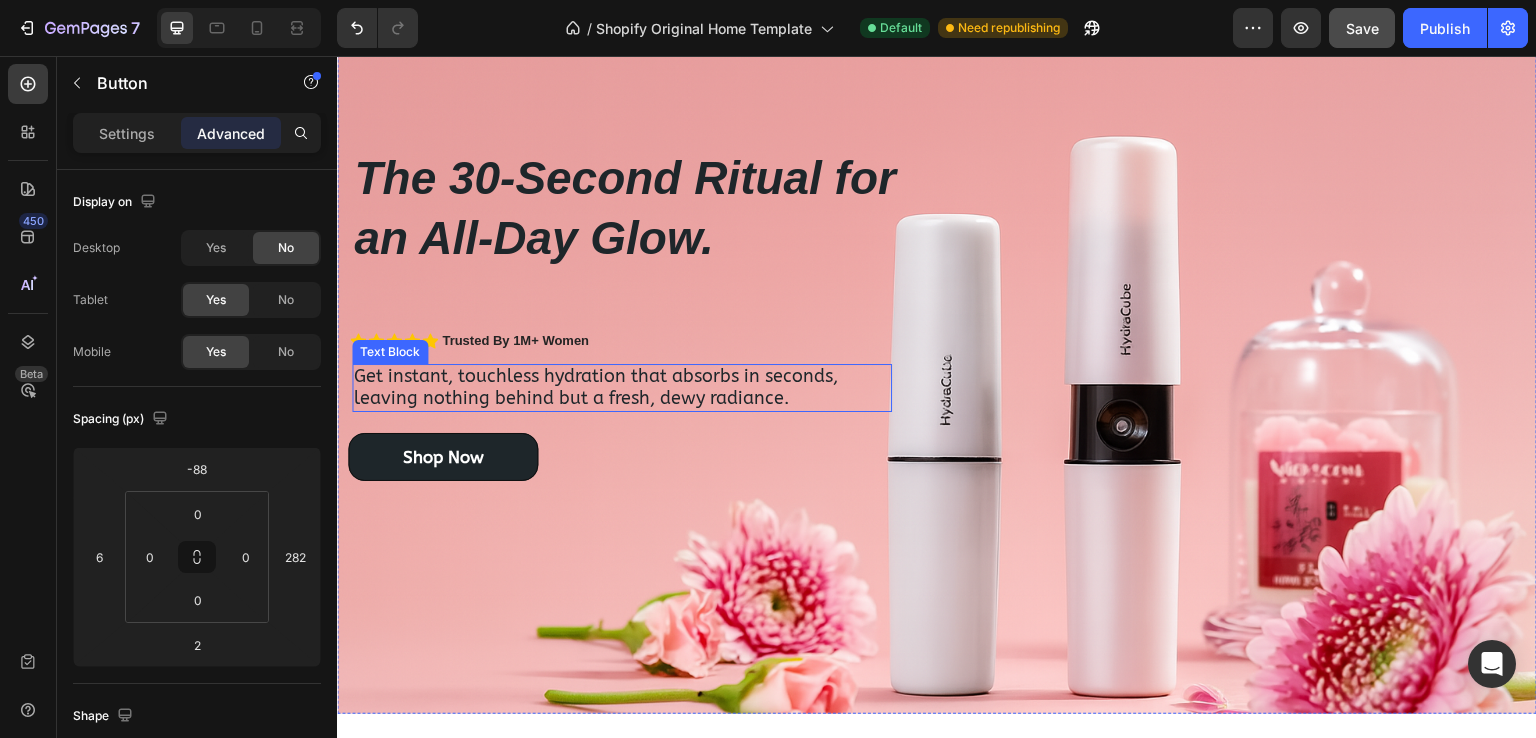 click on "Get instant, touchless hydration that absorbs in seconds, leaving nothing behind but a fresh, dewy radiance." at bounding box center (596, 387) 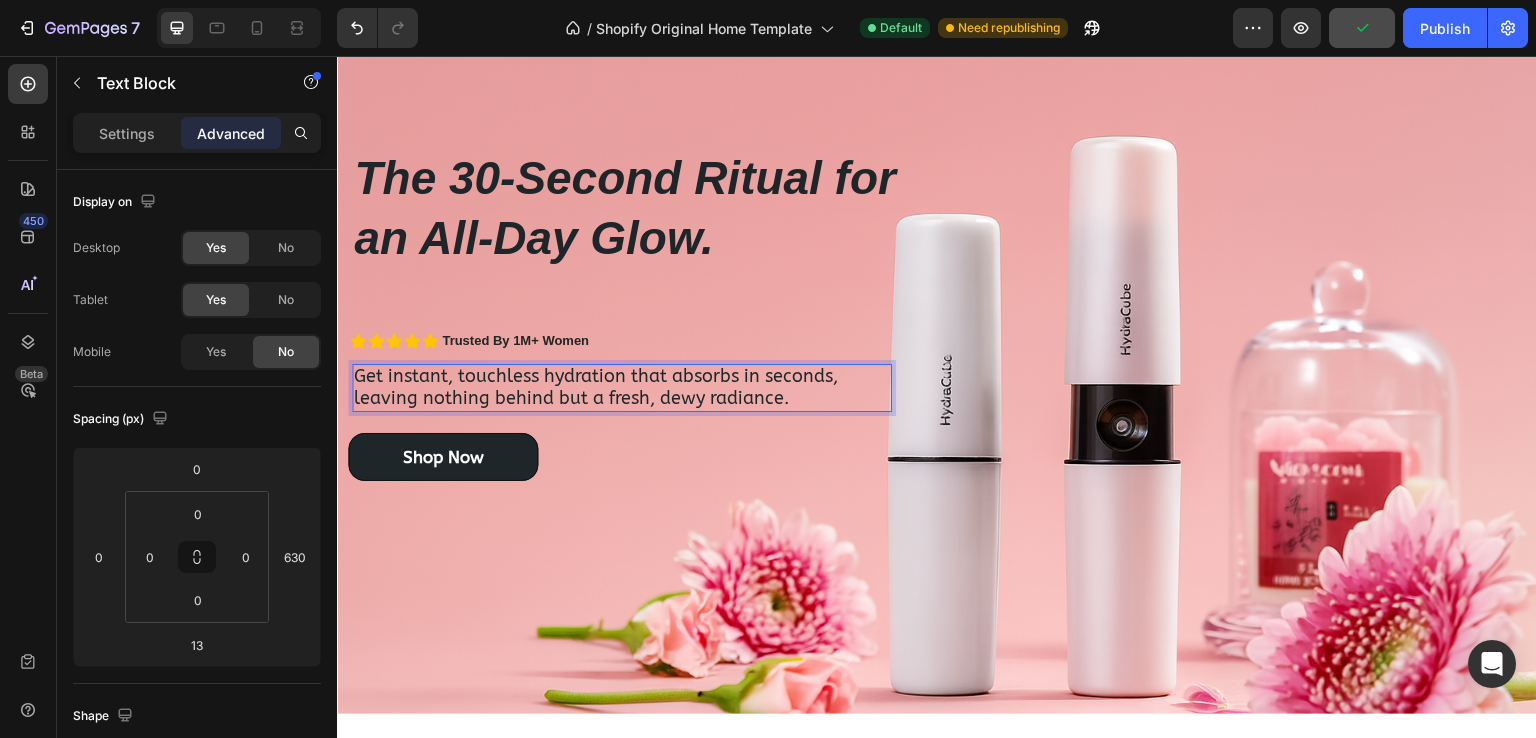 click on "Get instant, touchless hydration that absorbs in seconds, leaving nothing behind but a fresh, dewy radiance." at bounding box center [596, 387] 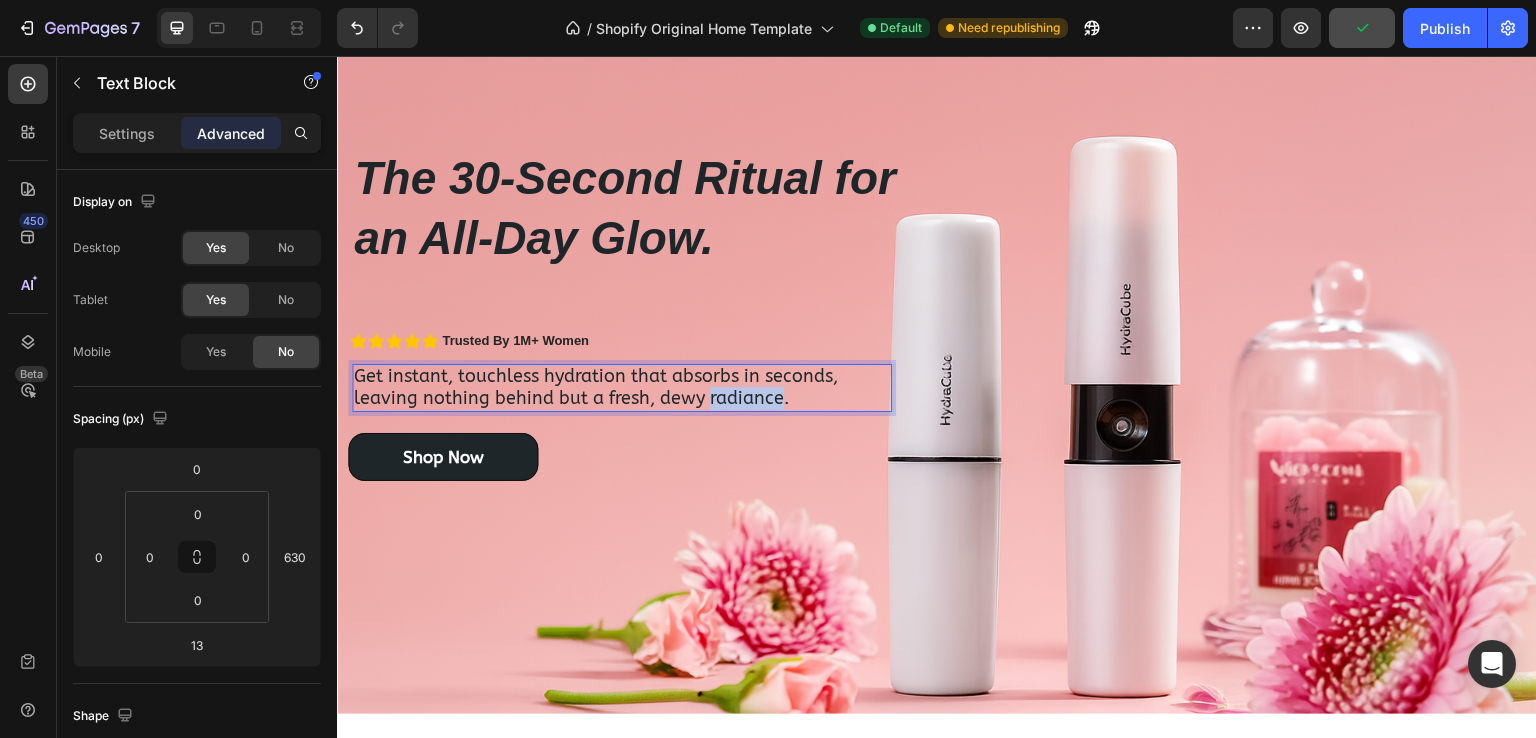 click on "Get instant, touchless hydration that absorbs in seconds, leaving nothing behind but a fresh, dewy radiance." at bounding box center (596, 387) 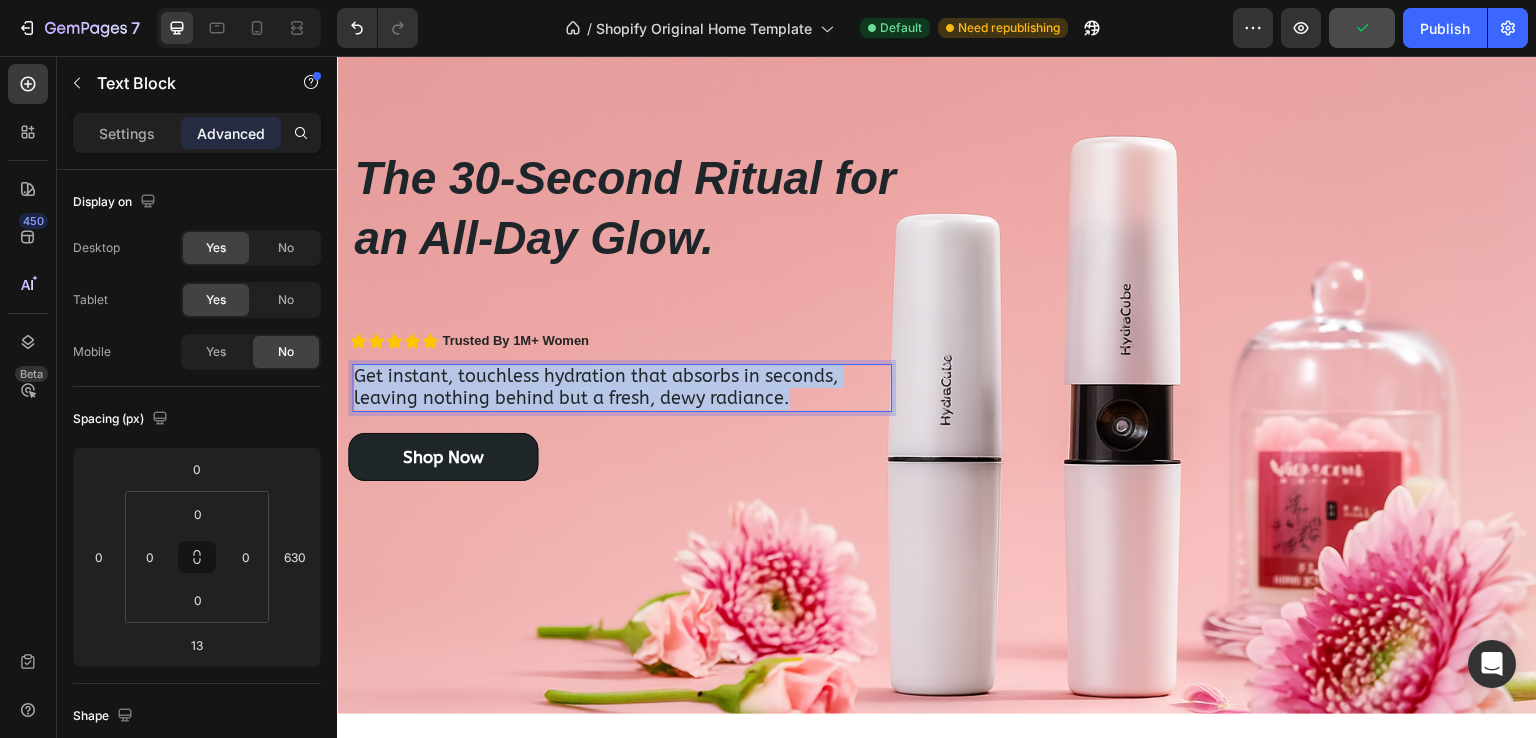 click on "Get instant, touchless hydration that absorbs in seconds, leaving nothing behind but a fresh, dewy radiance." at bounding box center [596, 387] 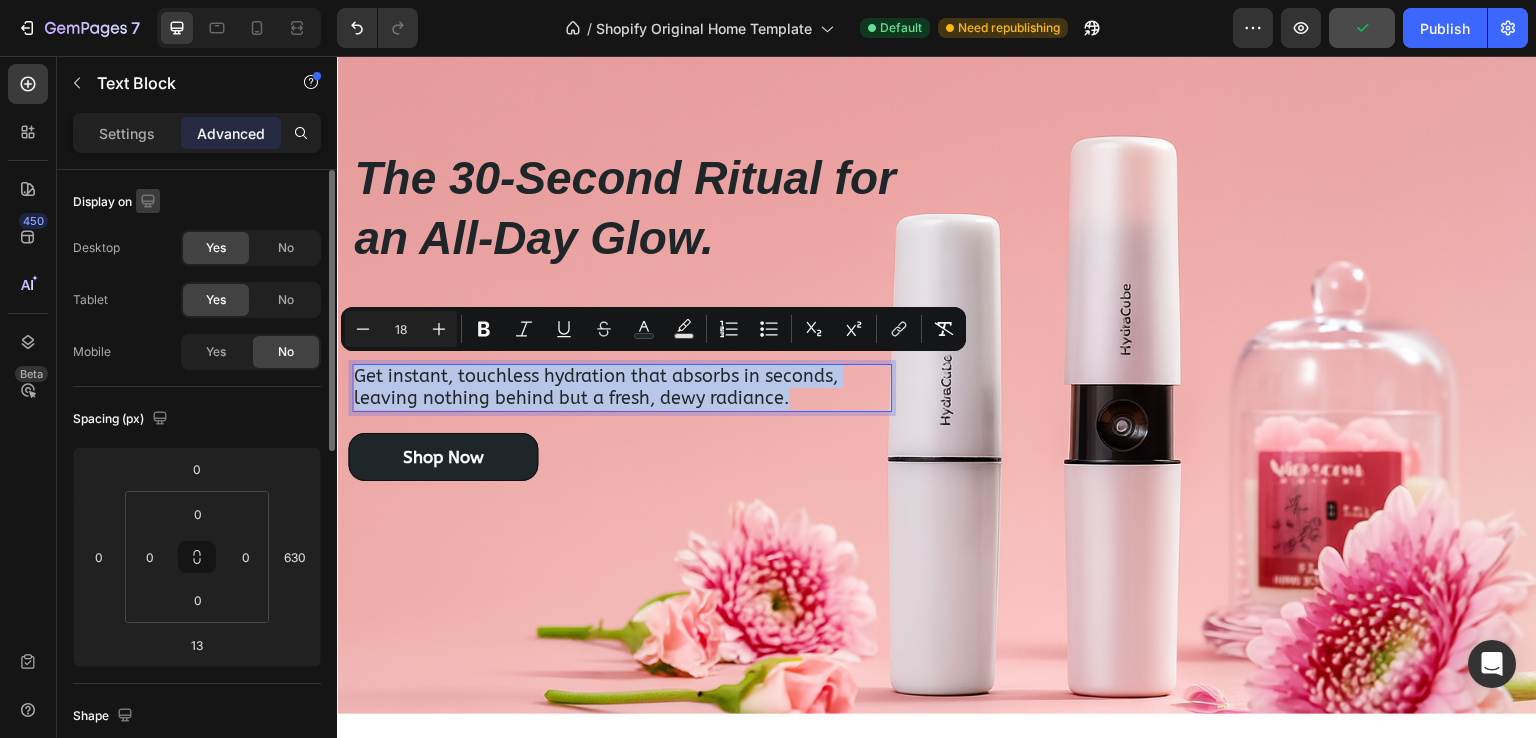 copy on "Get instant, touchless hydration that absorbs in seconds, leaving nothing behind but a fresh, dewy radiance." 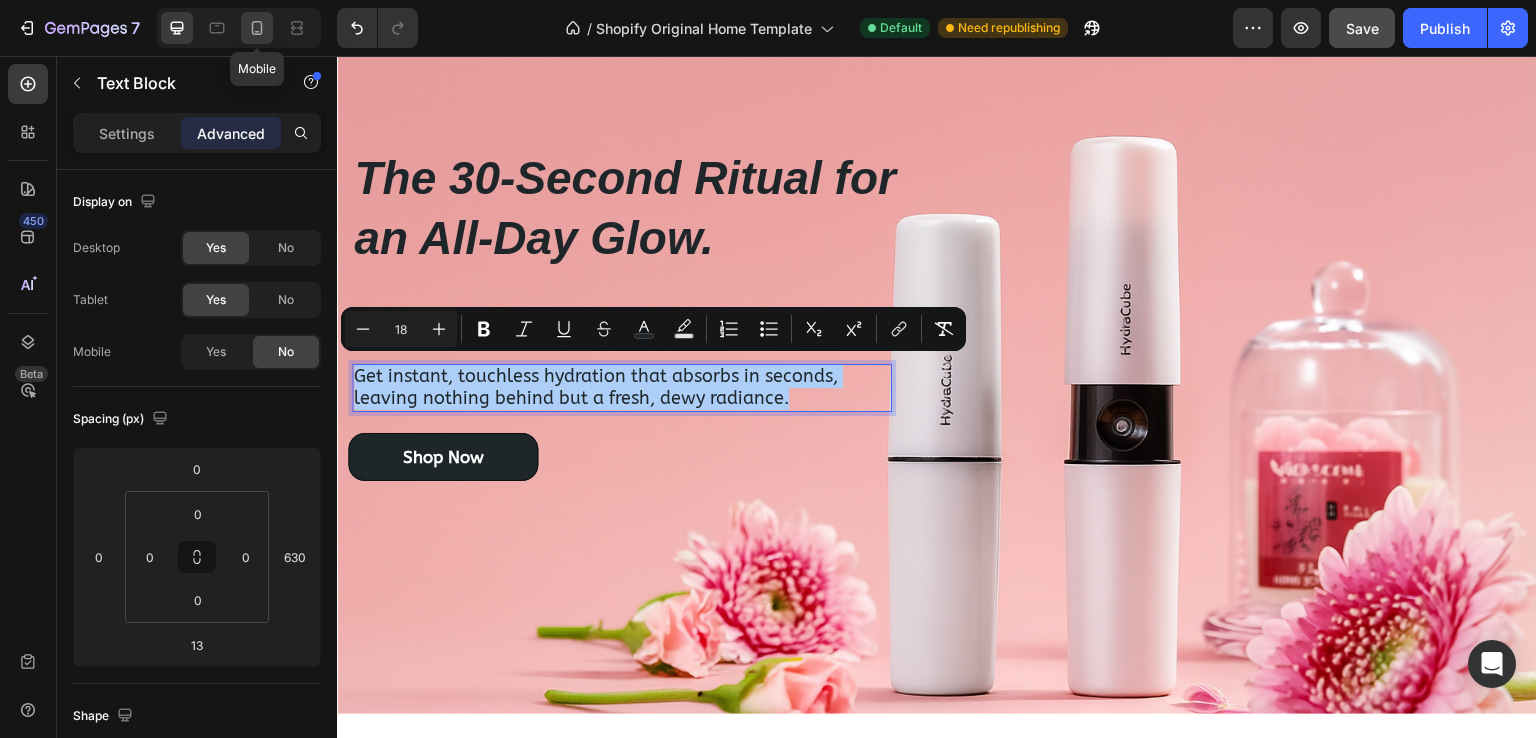 click 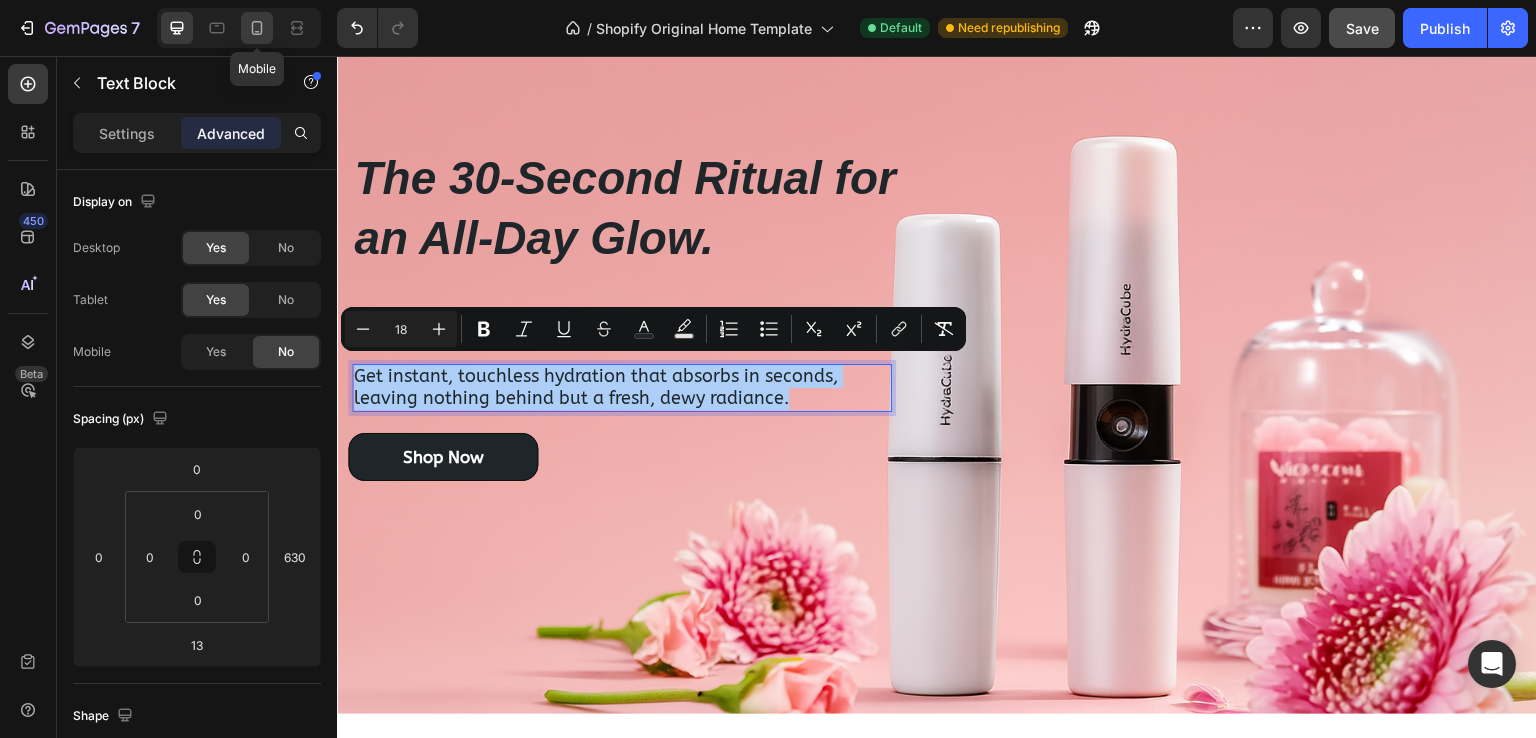 type on "24" 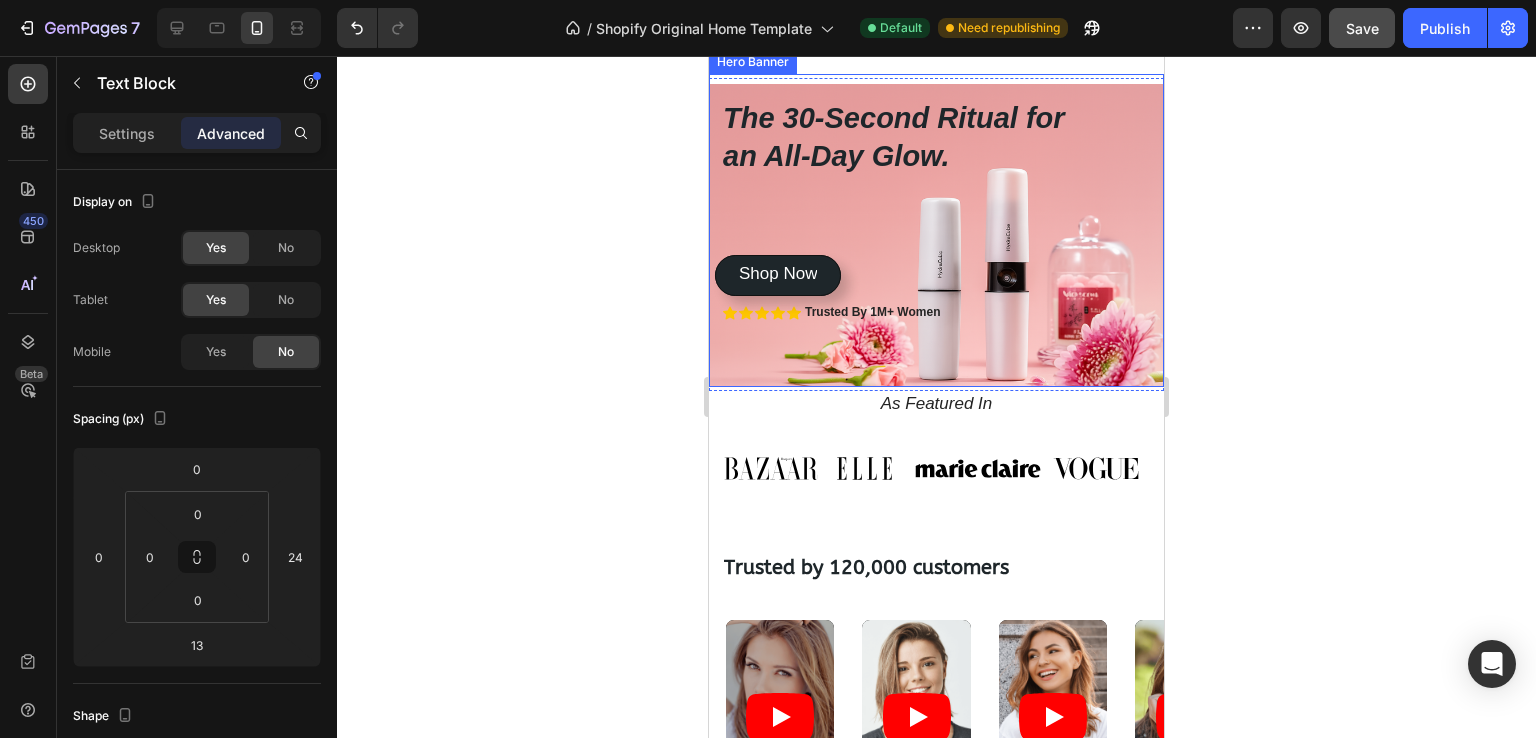 scroll, scrollTop: 130, scrollLeft: 0, axis: vertical 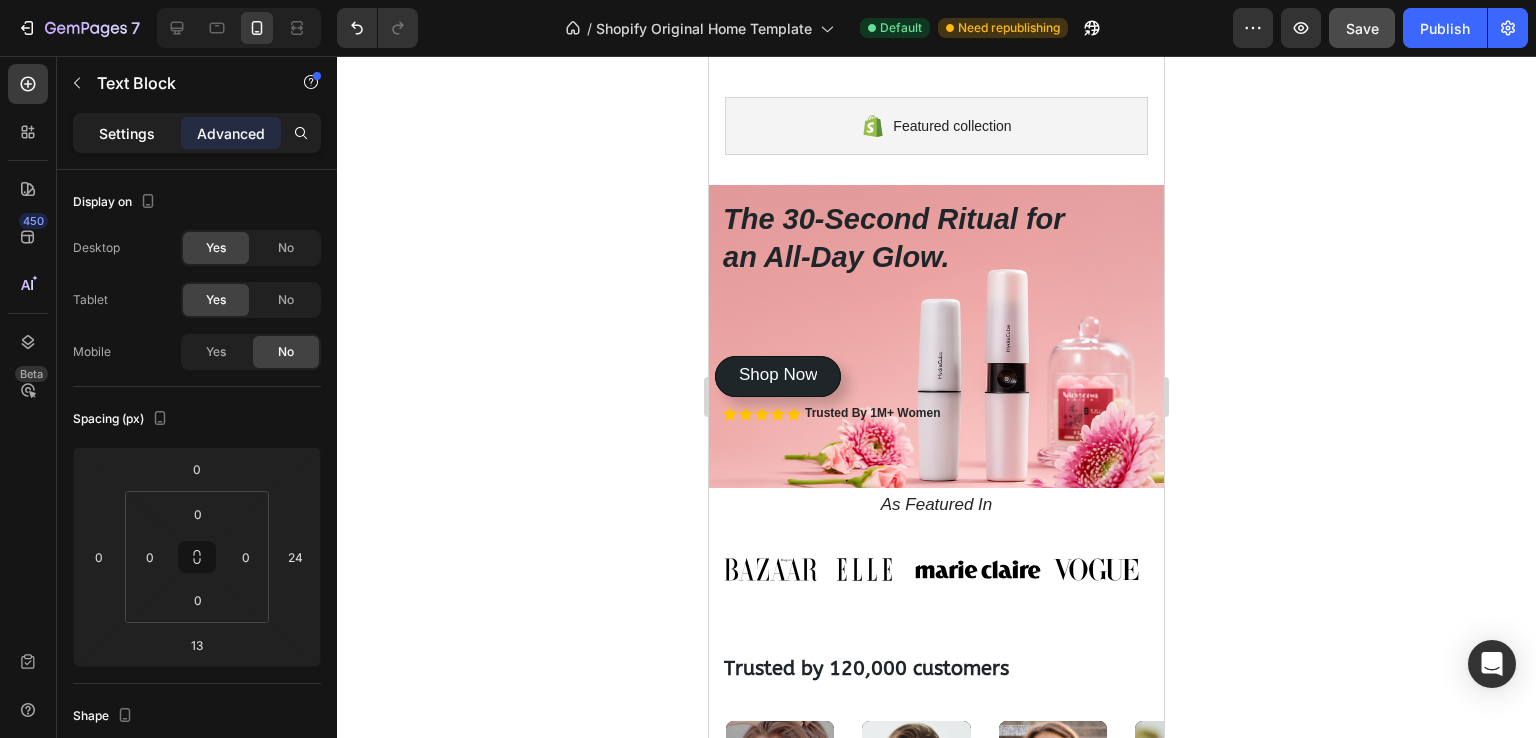 click on "Settings" 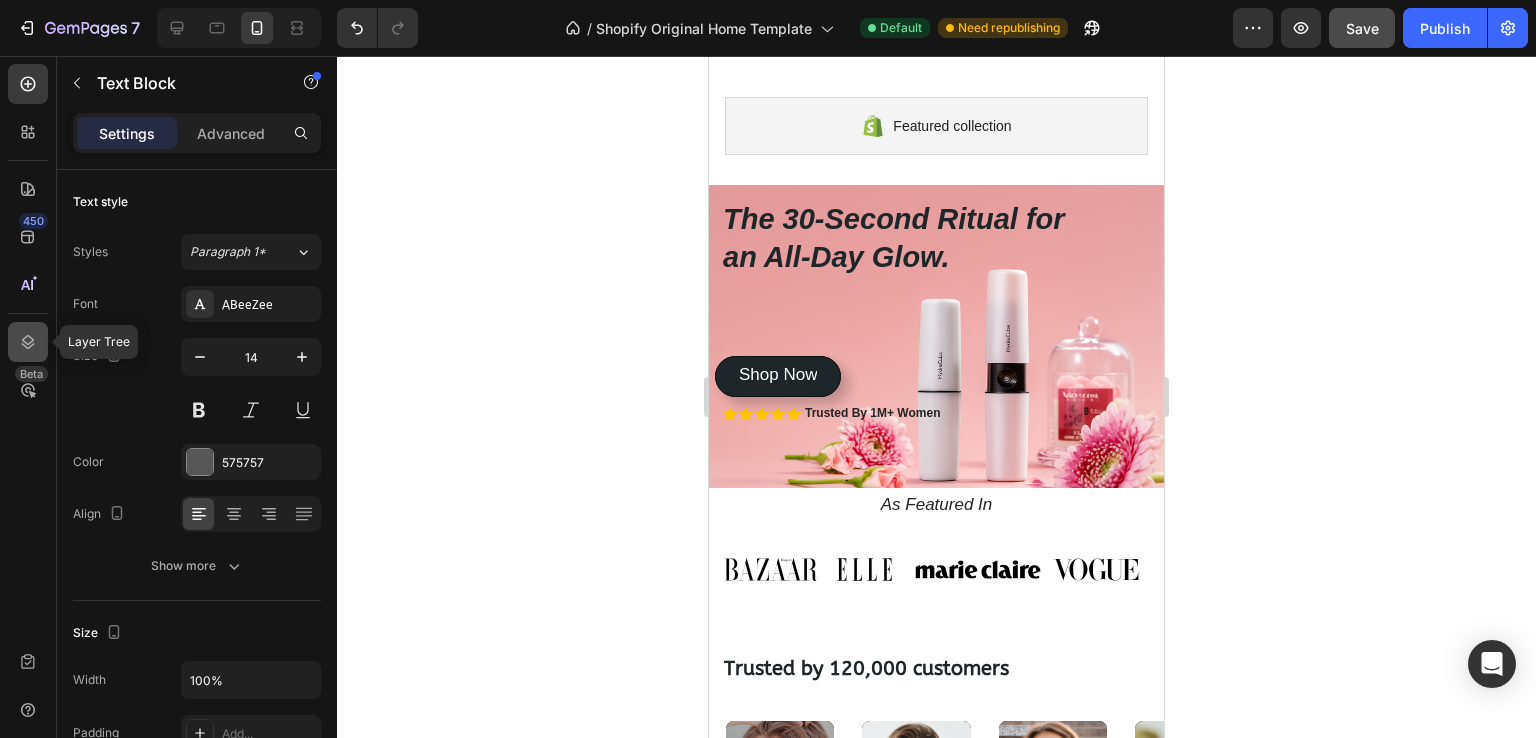 click 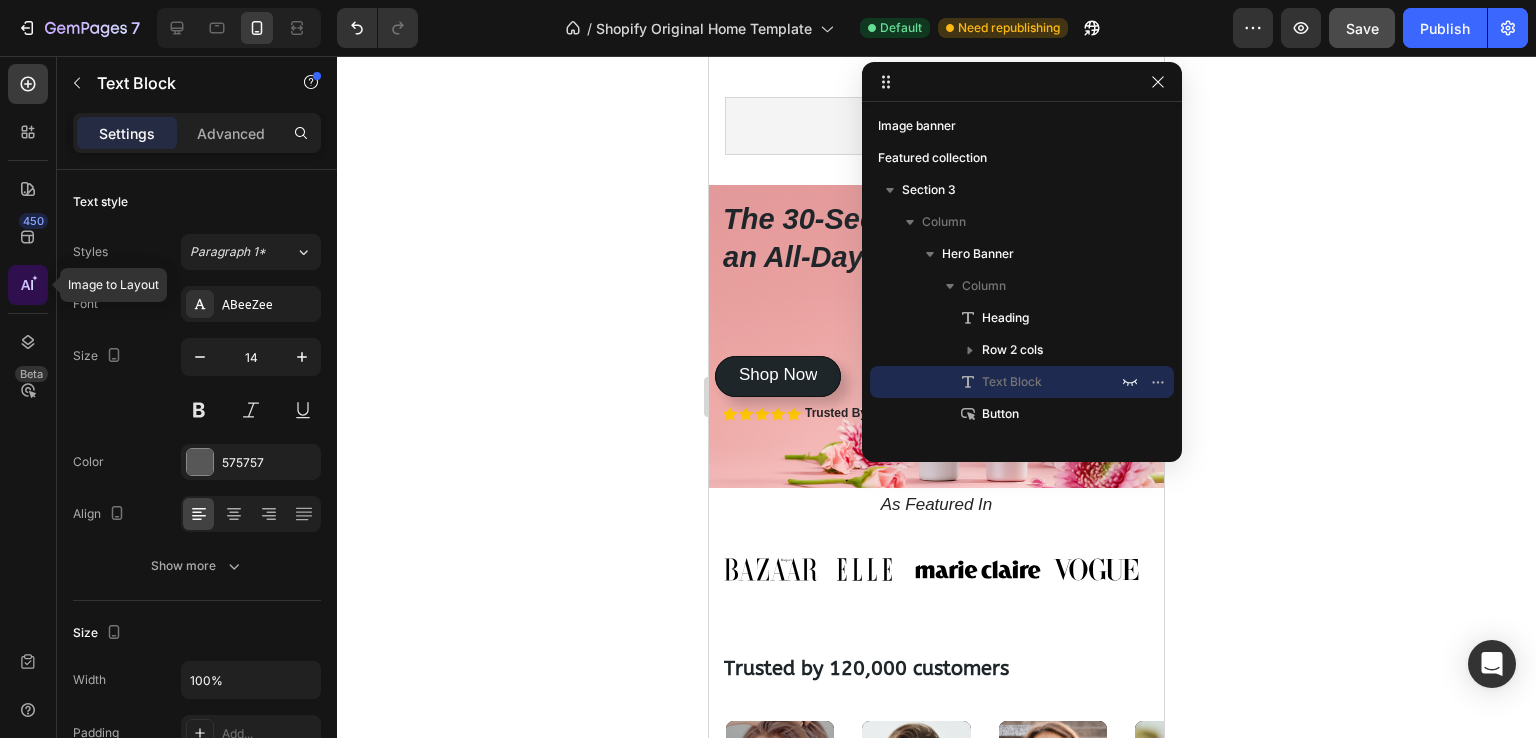 click 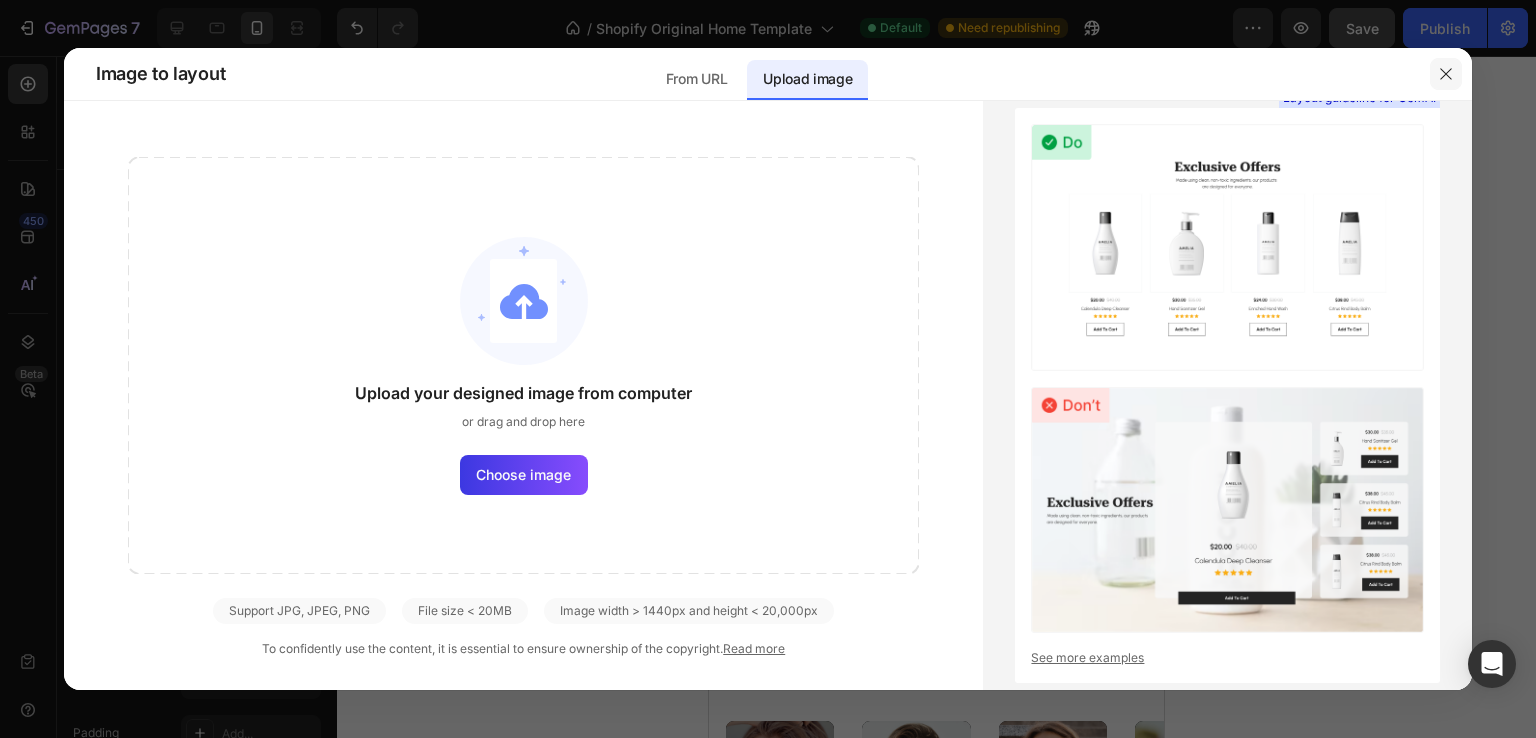 click at bounding box center (1446, 74) 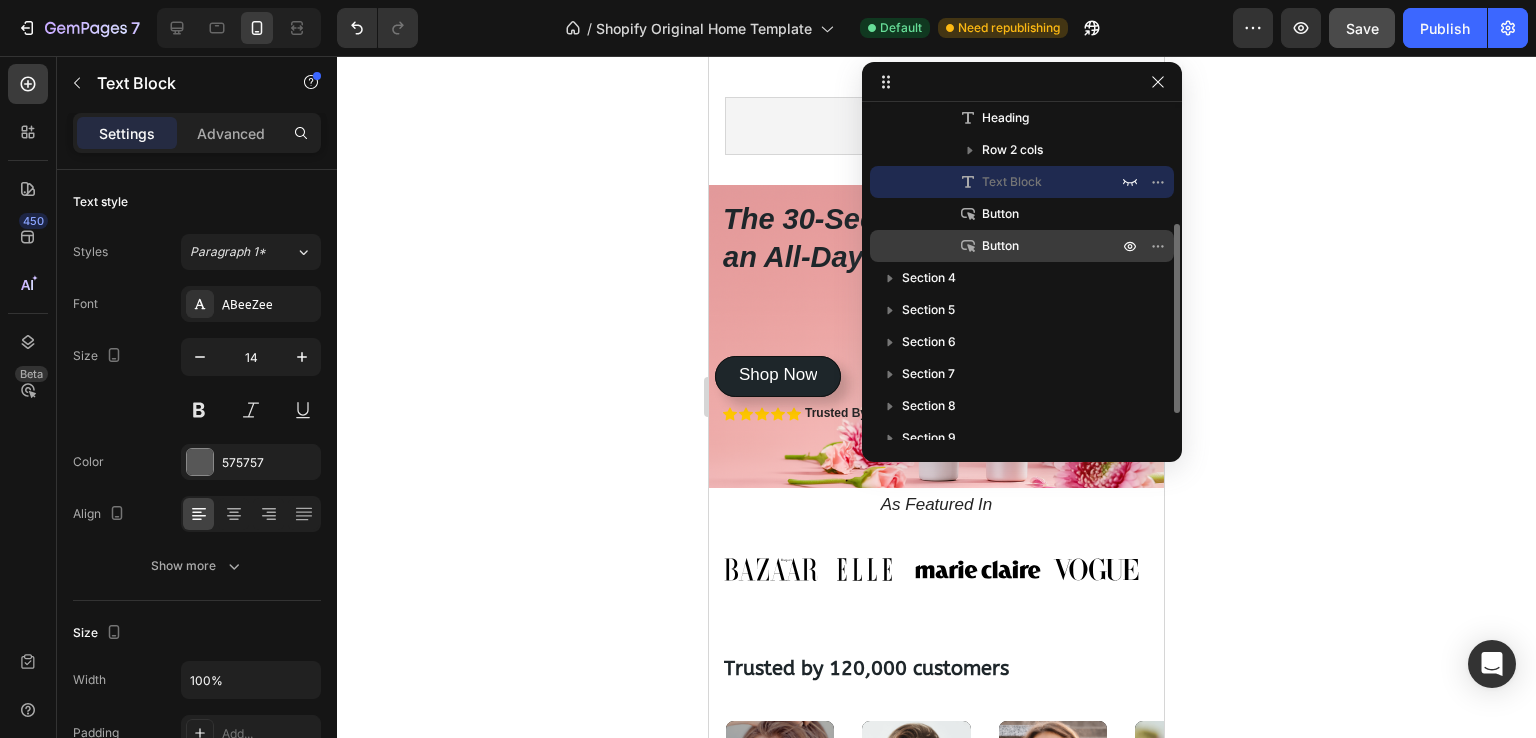 scroll, scrollTop: 0, scrollLeft: 0, axis: both 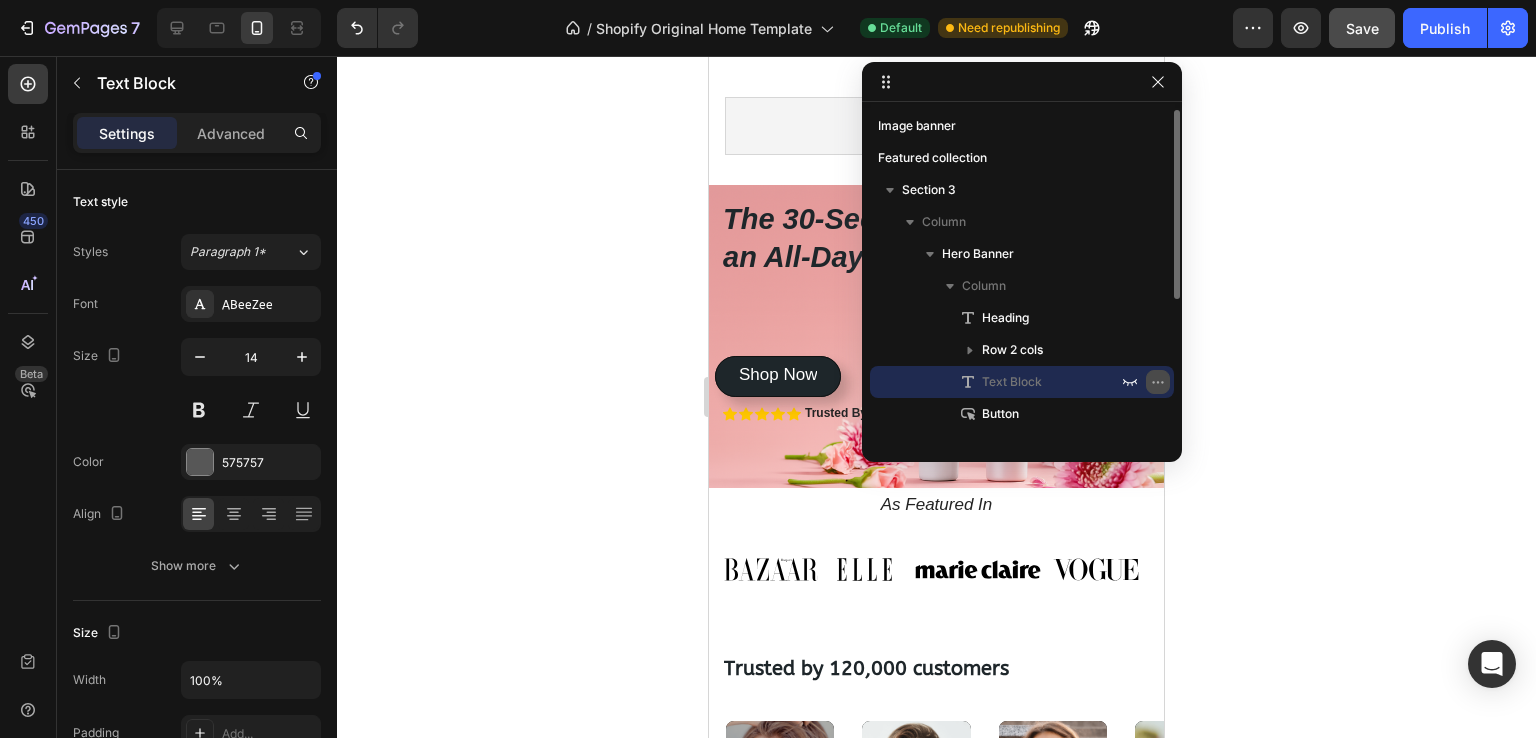 click 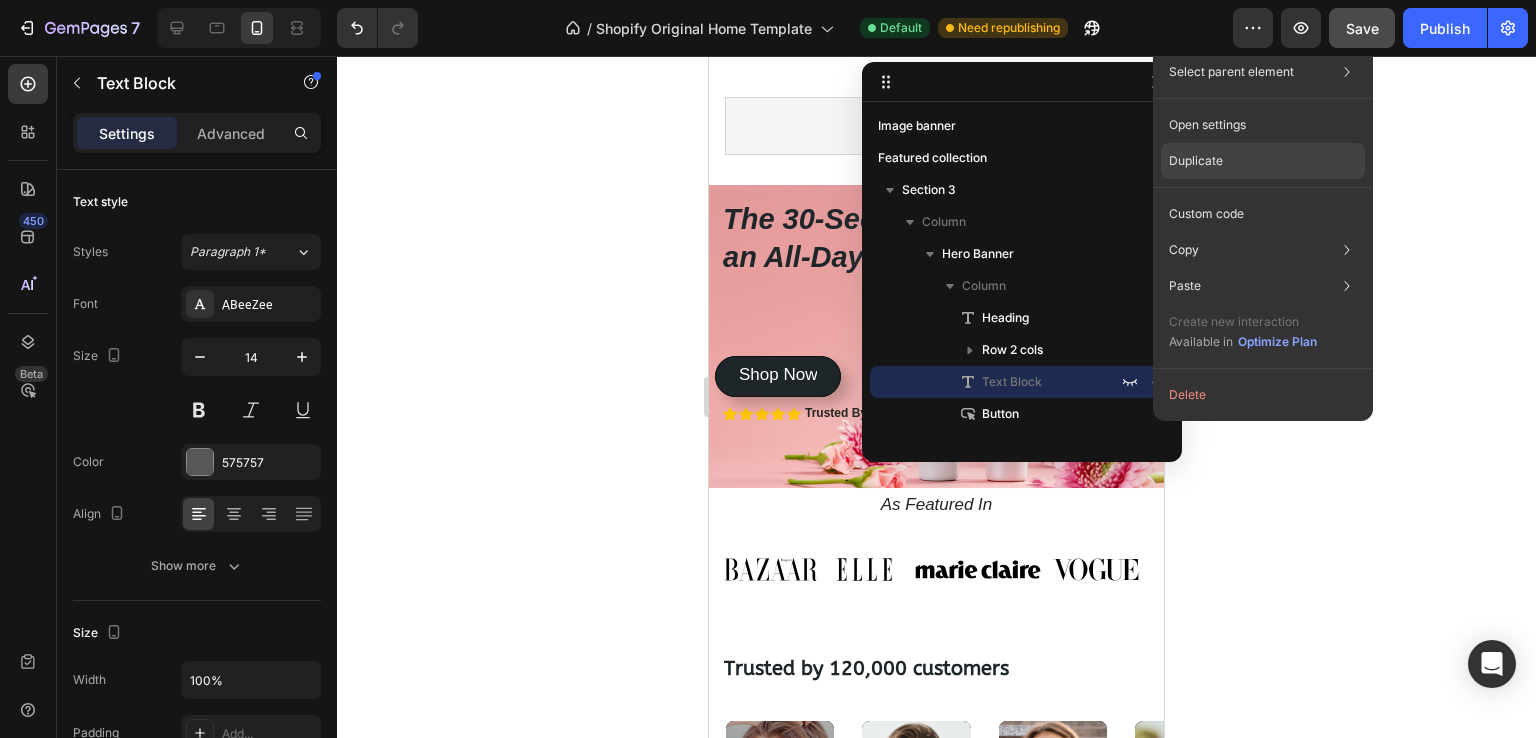 click on "Duplicate" at bounding box center (1196, 161) 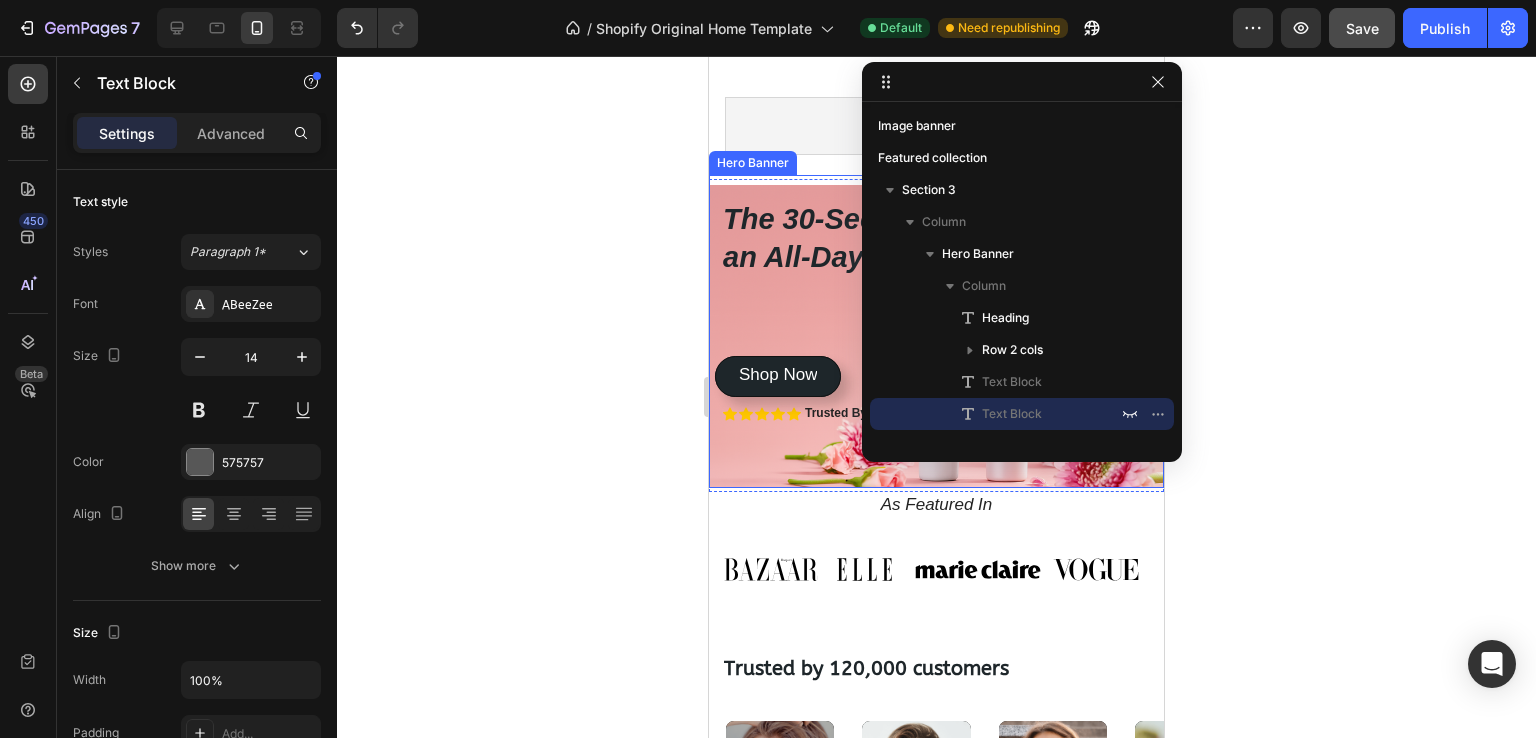 click 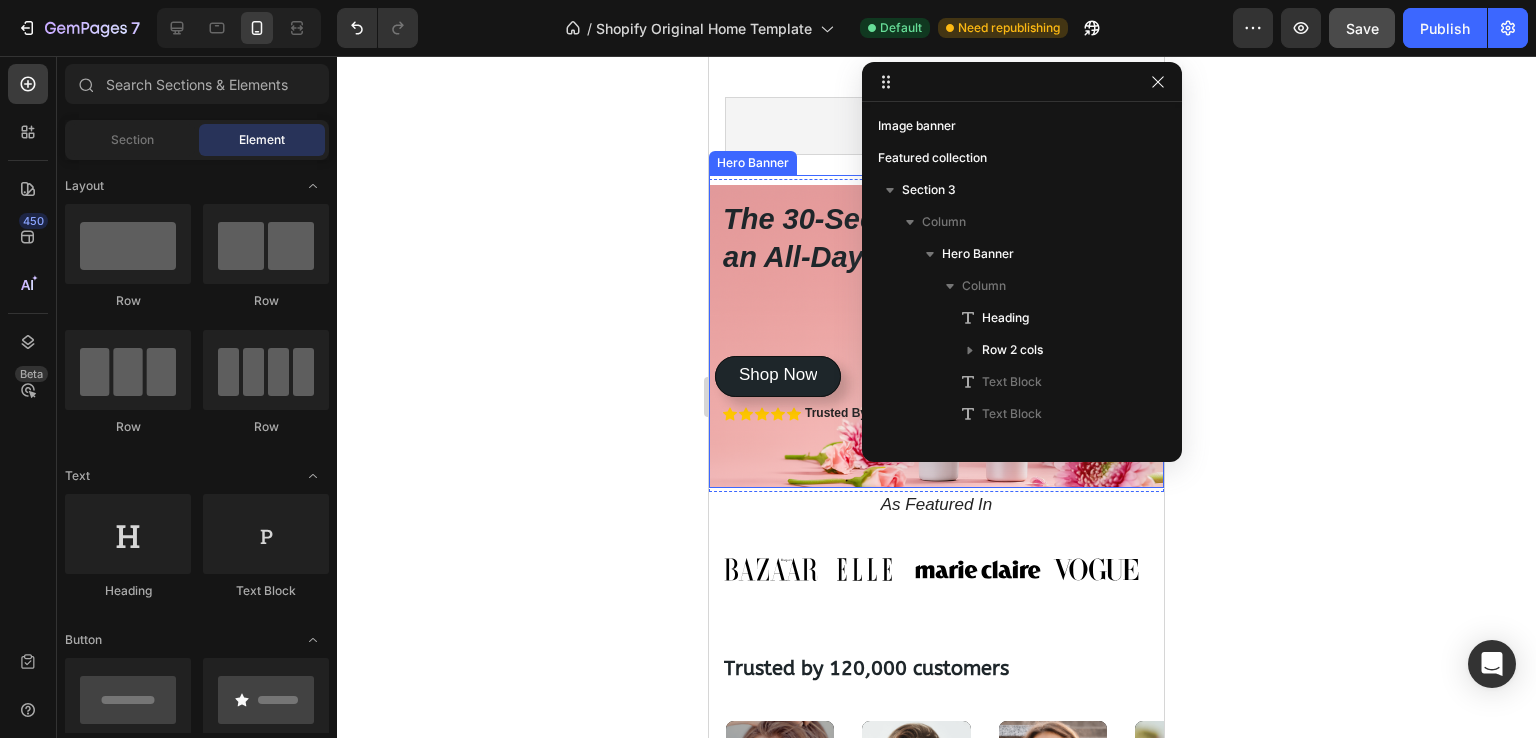 drag, startPoint x: 1695, startPoint y: 461, endPoint x: 792, endPoint y: 326, distance: 913.0356 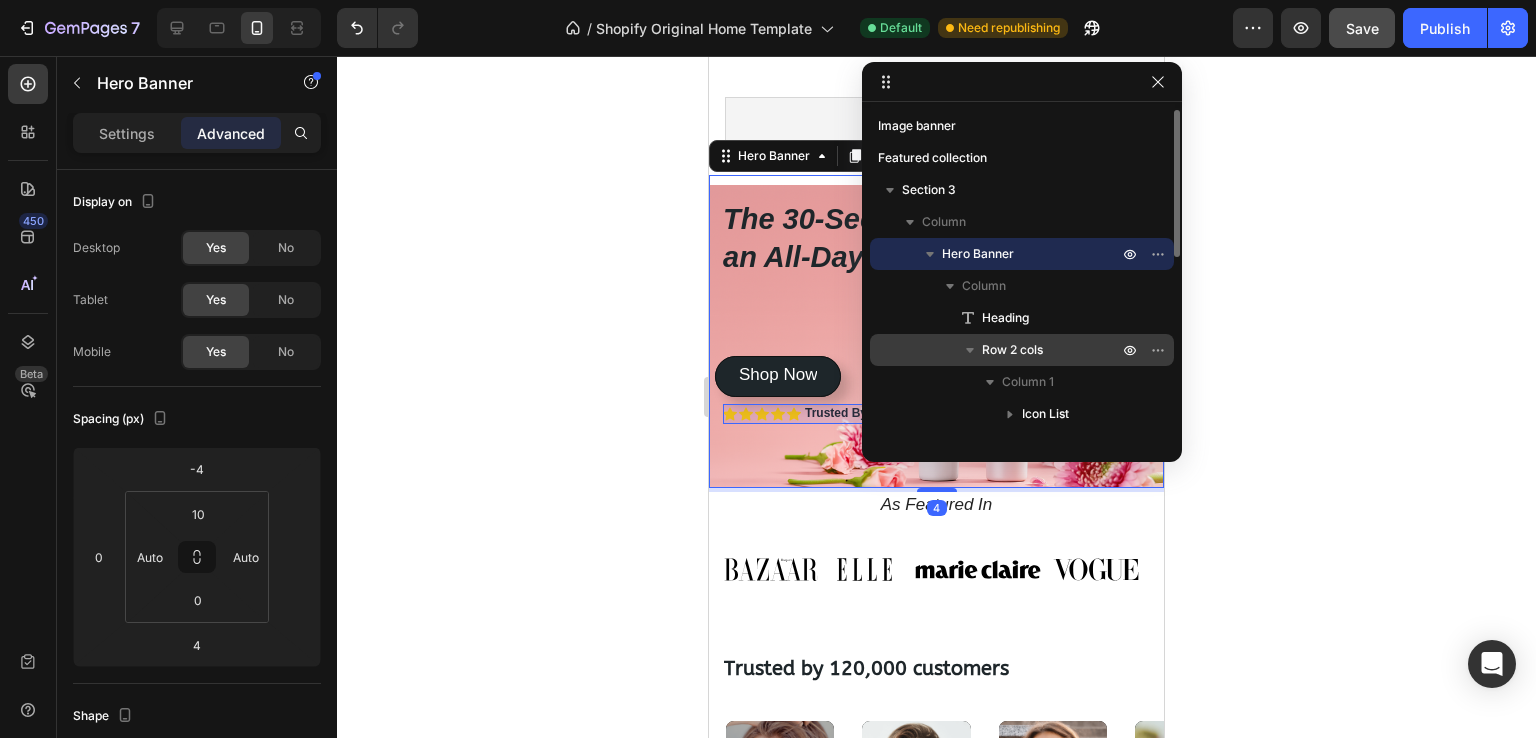 scroll, scrollTop: 100, scrollLeft: 0, axis: vertical 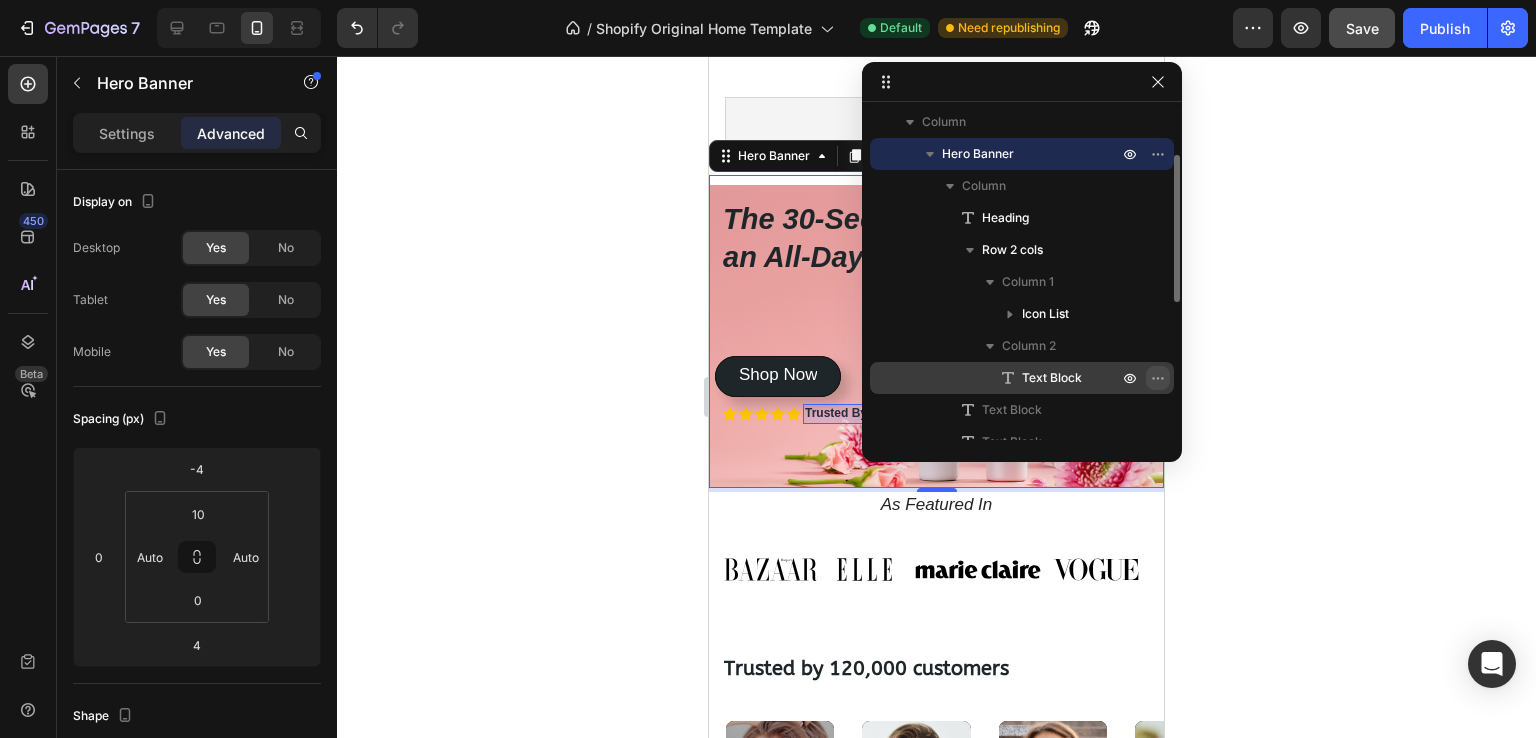 click 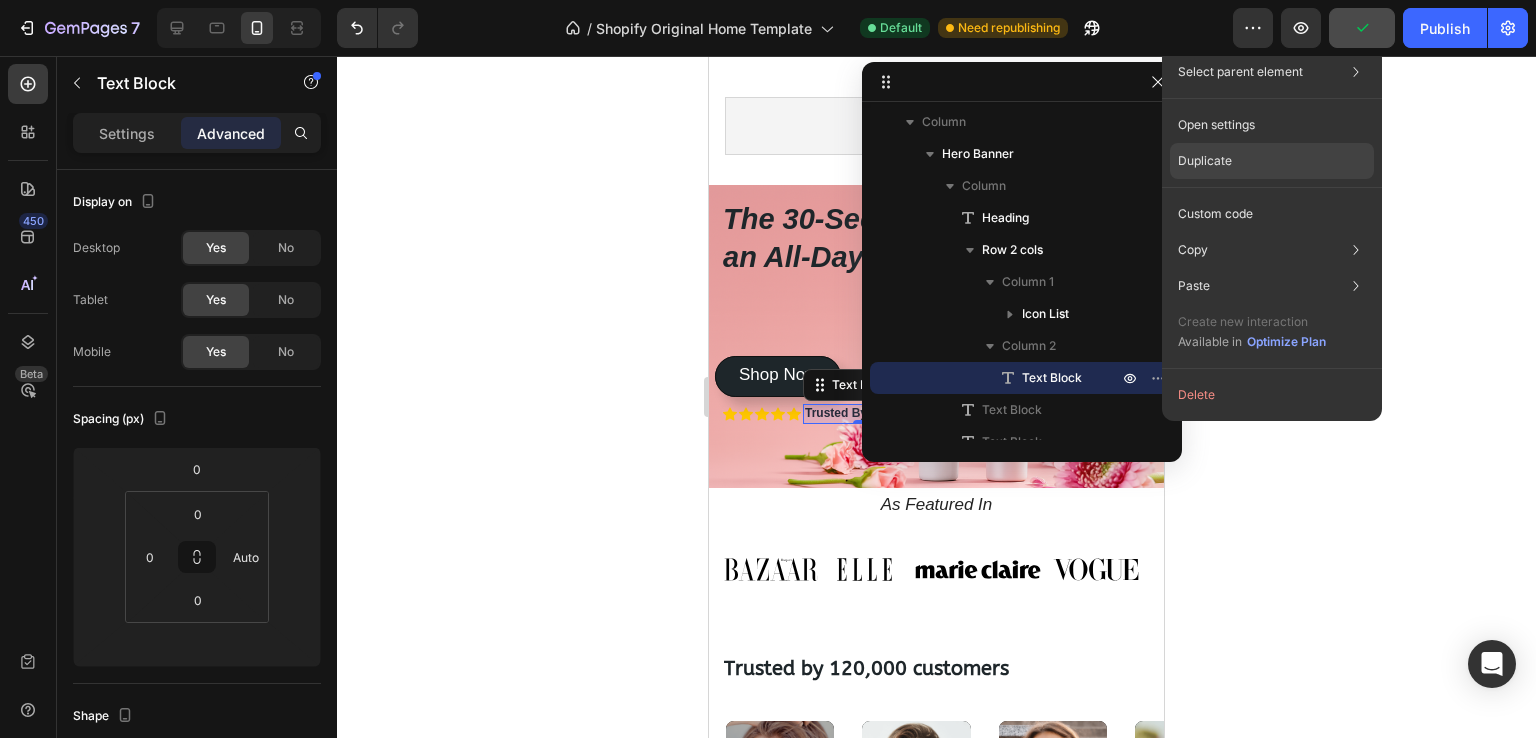 click on "Duplicate" 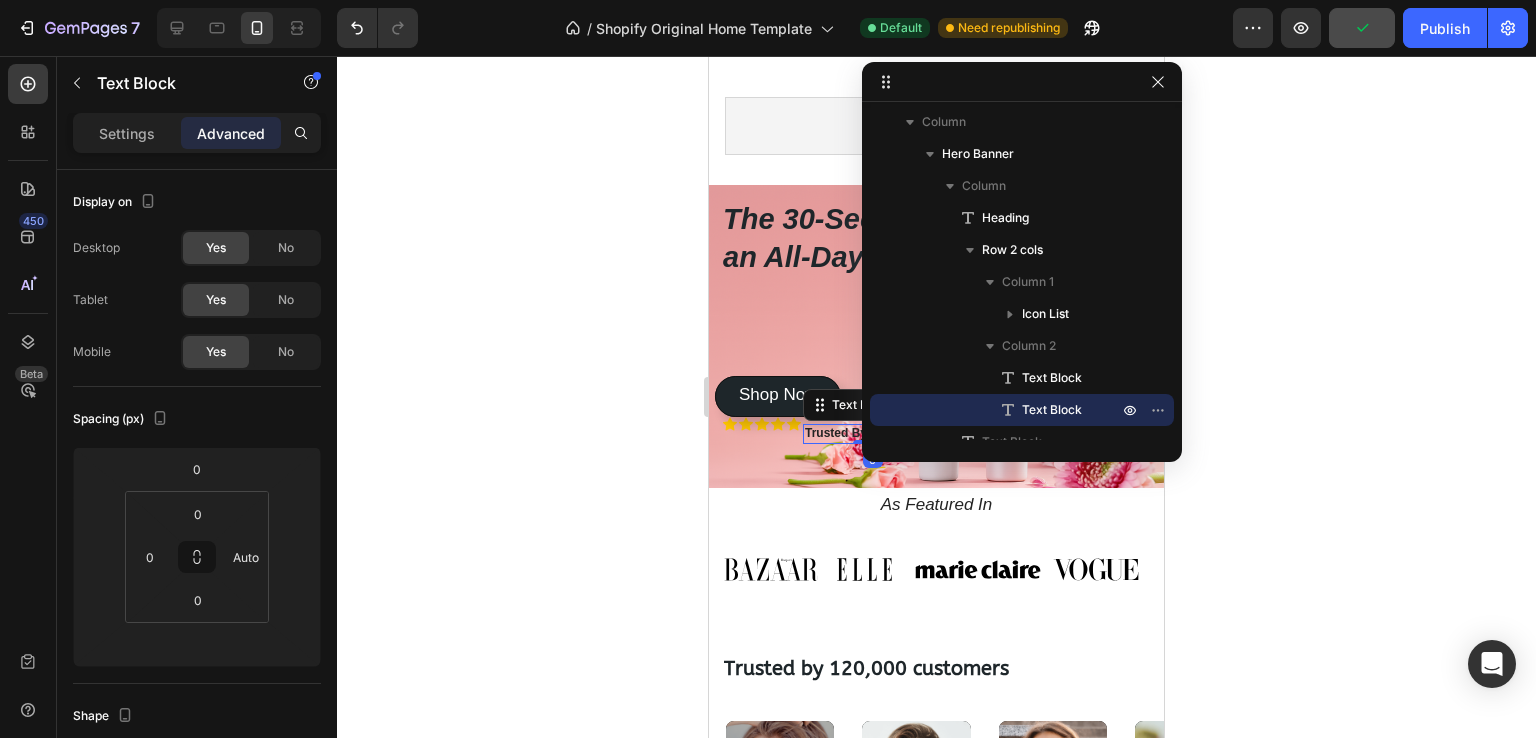 click on "The 30-Second Ritual for an All-Day Glow. Heading Icon Icon Icon Icon Icon Icon List Trusted By 1M+ Women Text Block Trusted By 1M+ Women Text Block   0 Row Get instant, touchless hydration that absorbs in seconds, leaving nothing behind but a fresh, dewy radiance. Text Block Get instant, touchless hydration that absorbs in seconds, leaving nothing behind but a fresh, dewy radiance. Text Block Shop Now Button Shop Now Button" at bounding box center (936, 380) 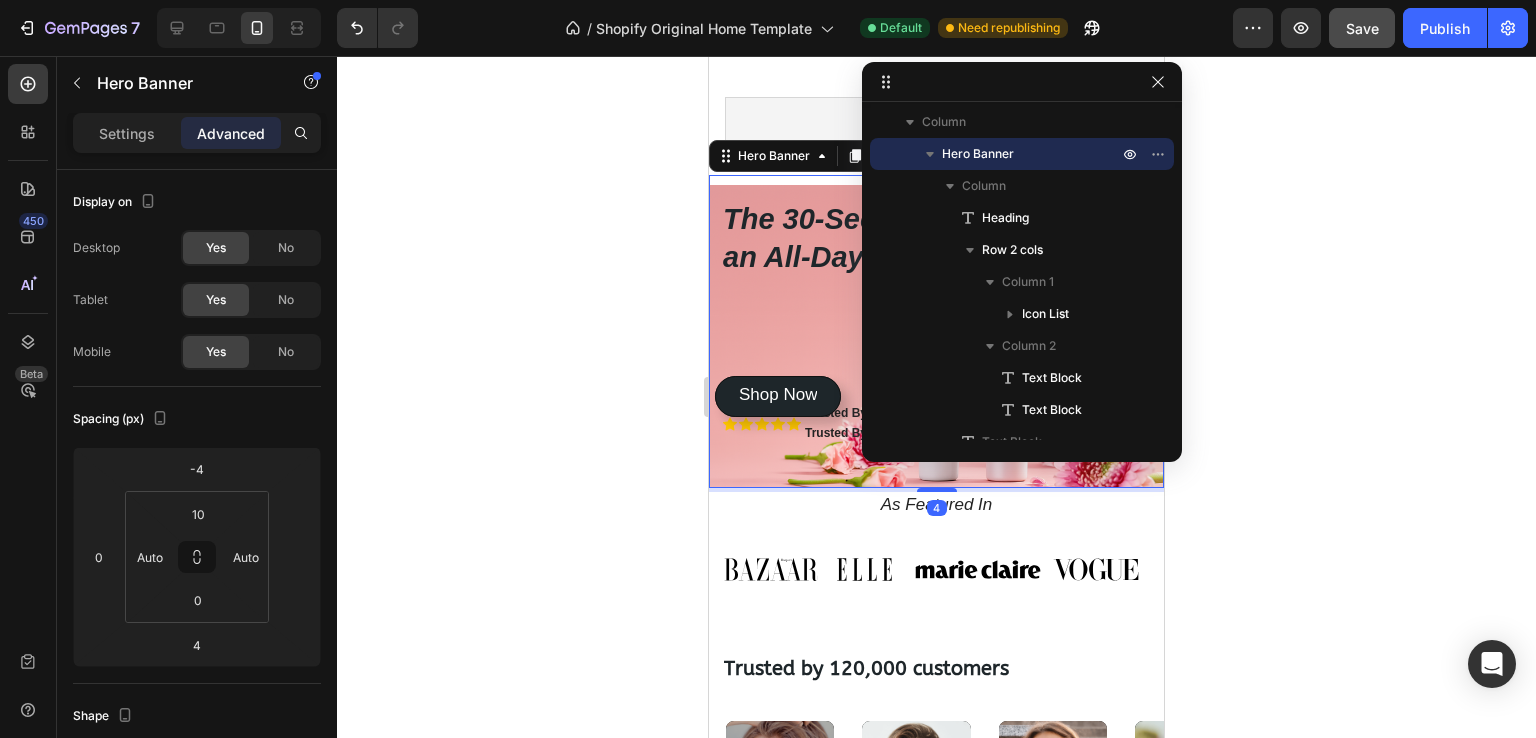click 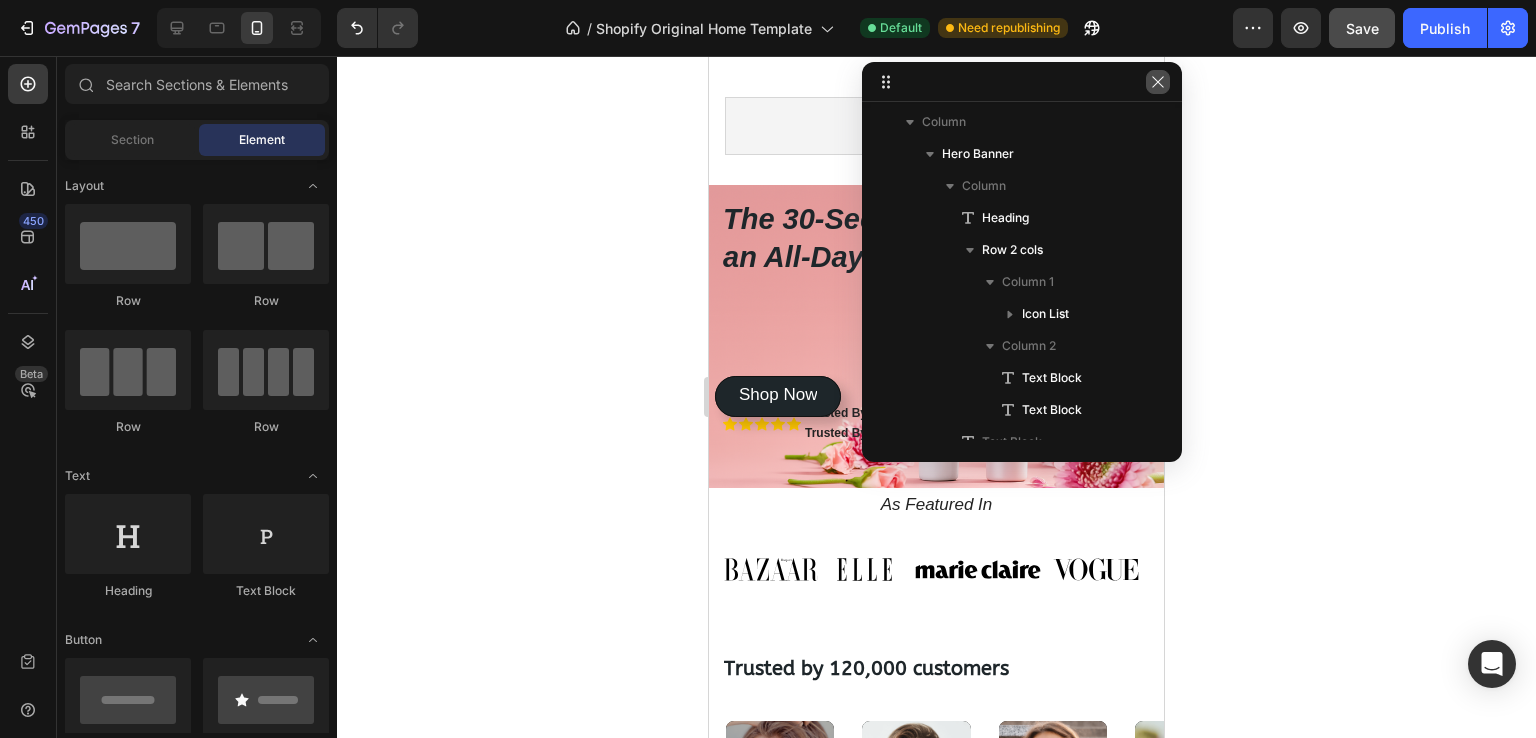 click 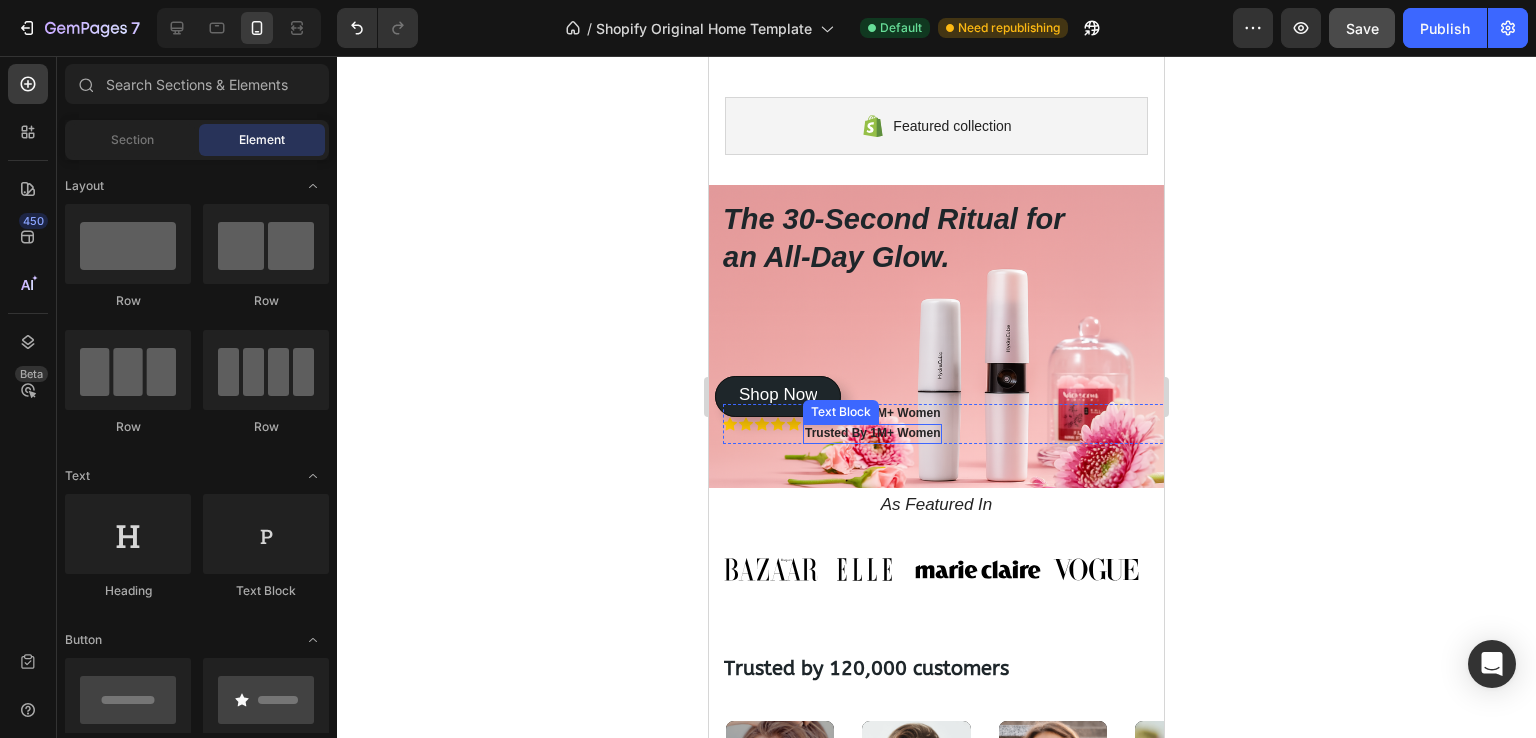click on "Trusted By 1M+ Women" at bounding box center (872, 414) 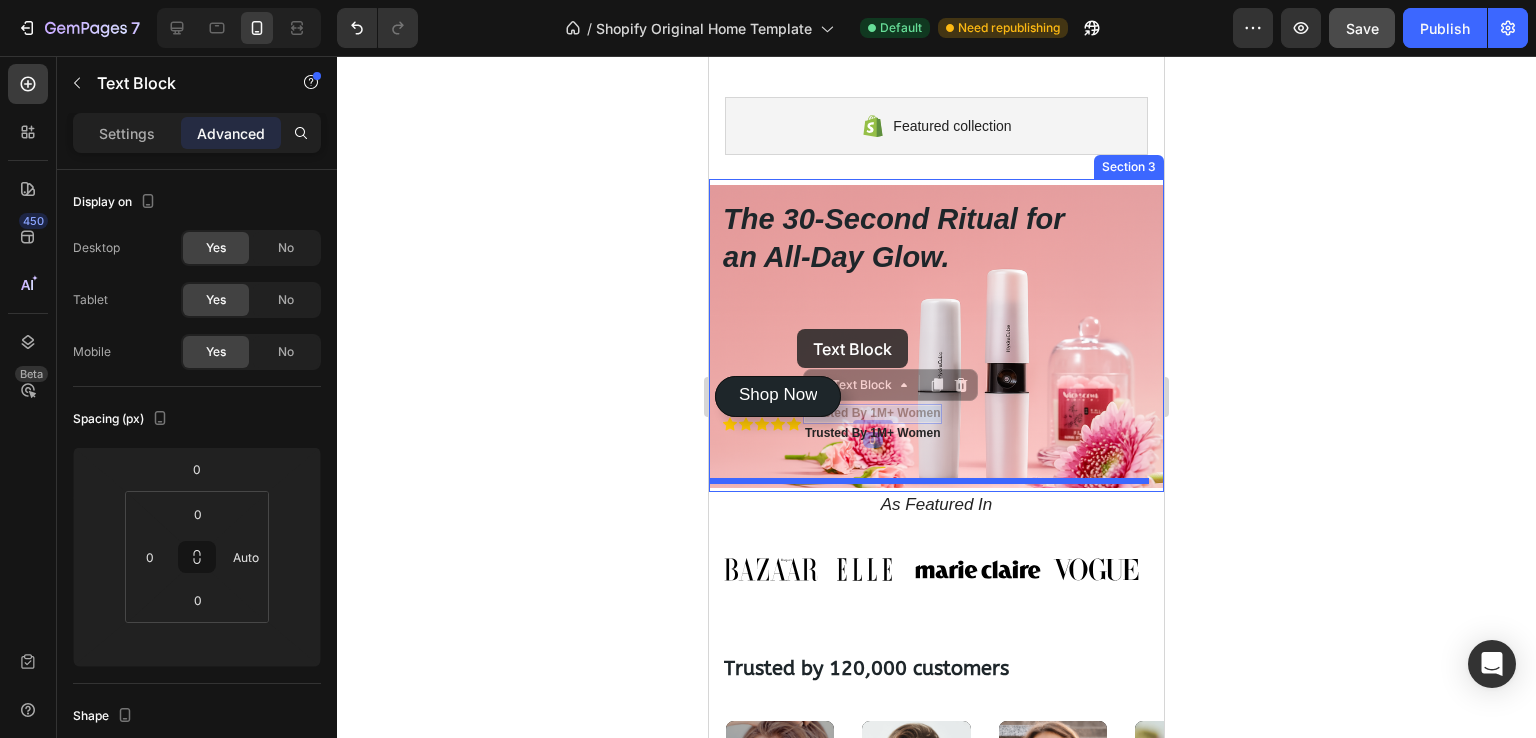 drag, startPoint x: 934, startPoint y: 407, endPoint x: 797, endPoint y: 329, distance: 157.64835 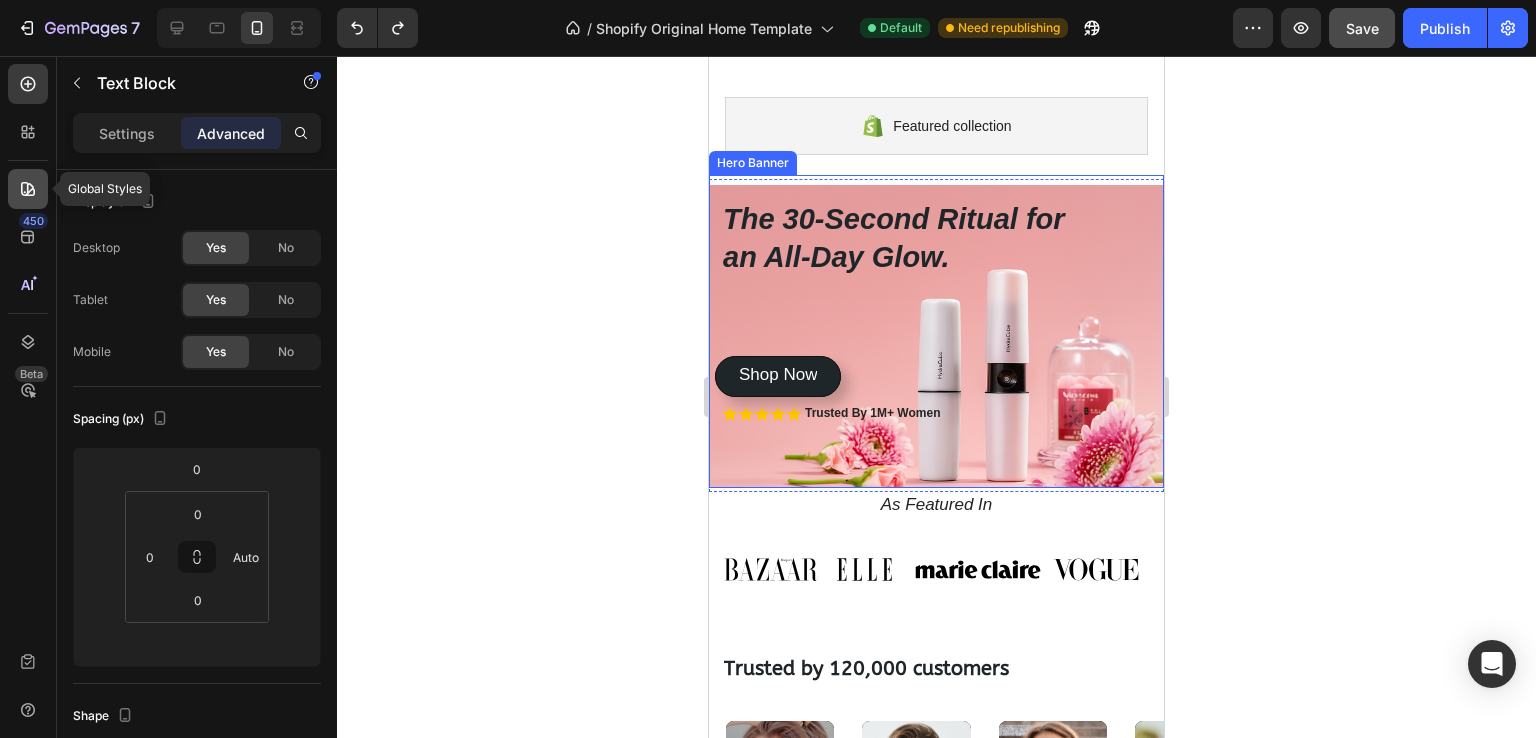 click 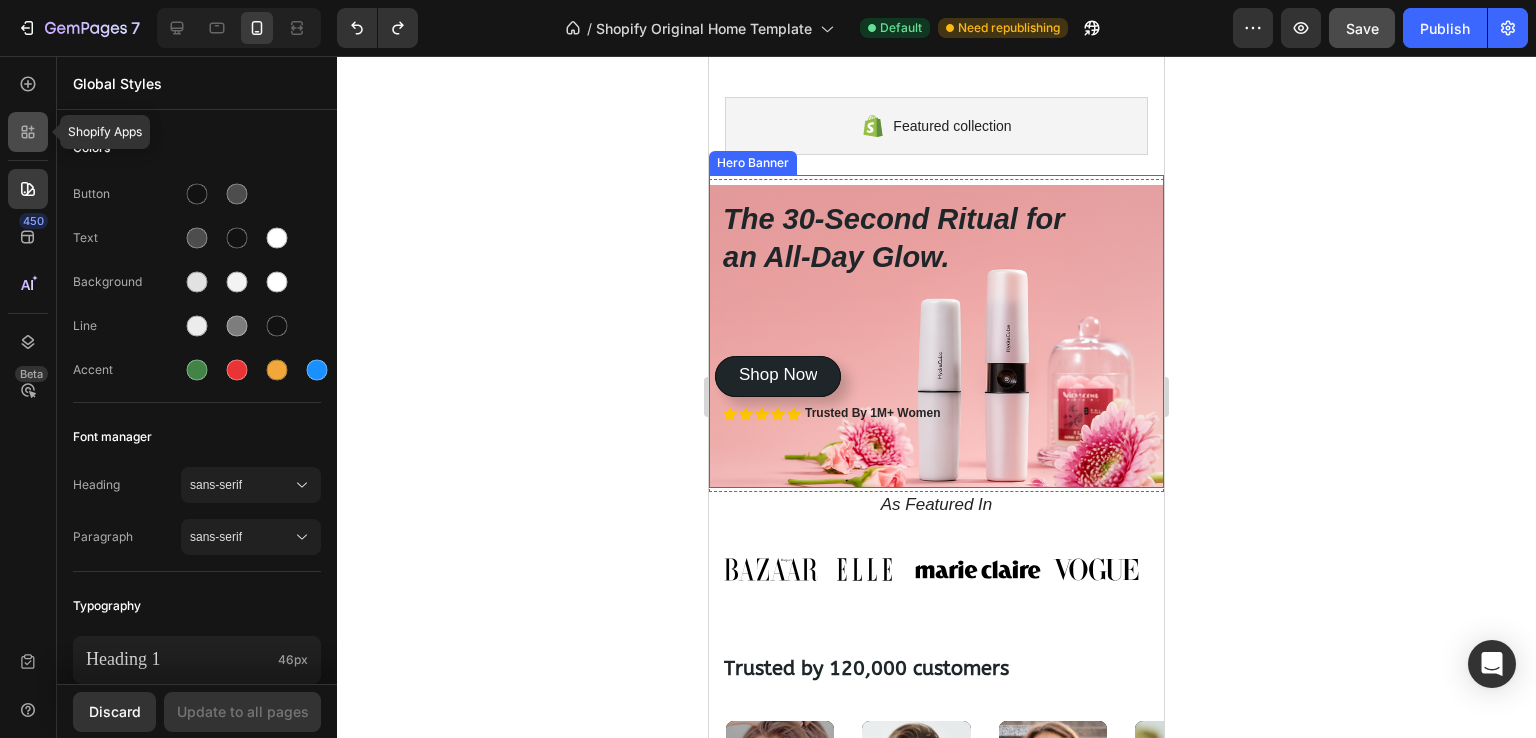 click 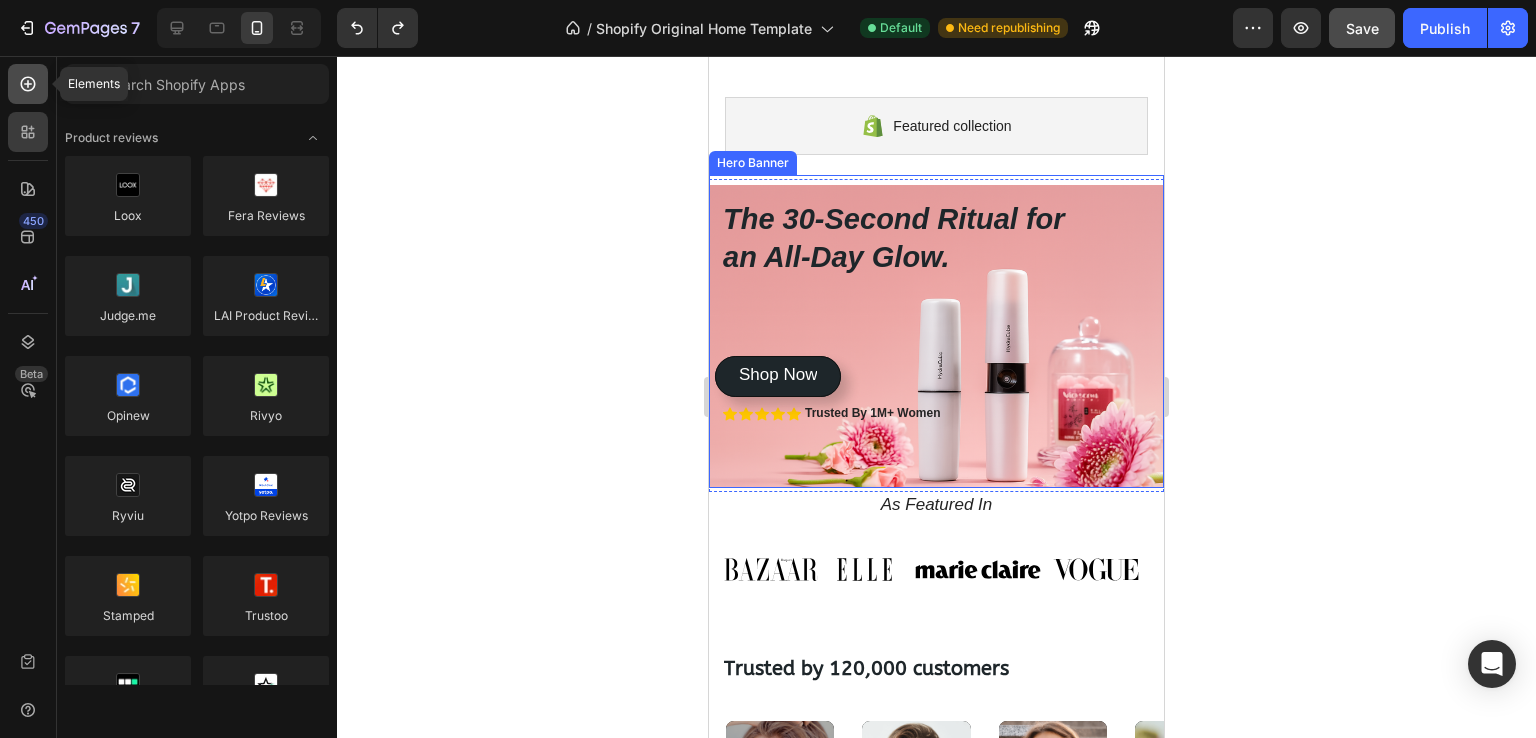 click 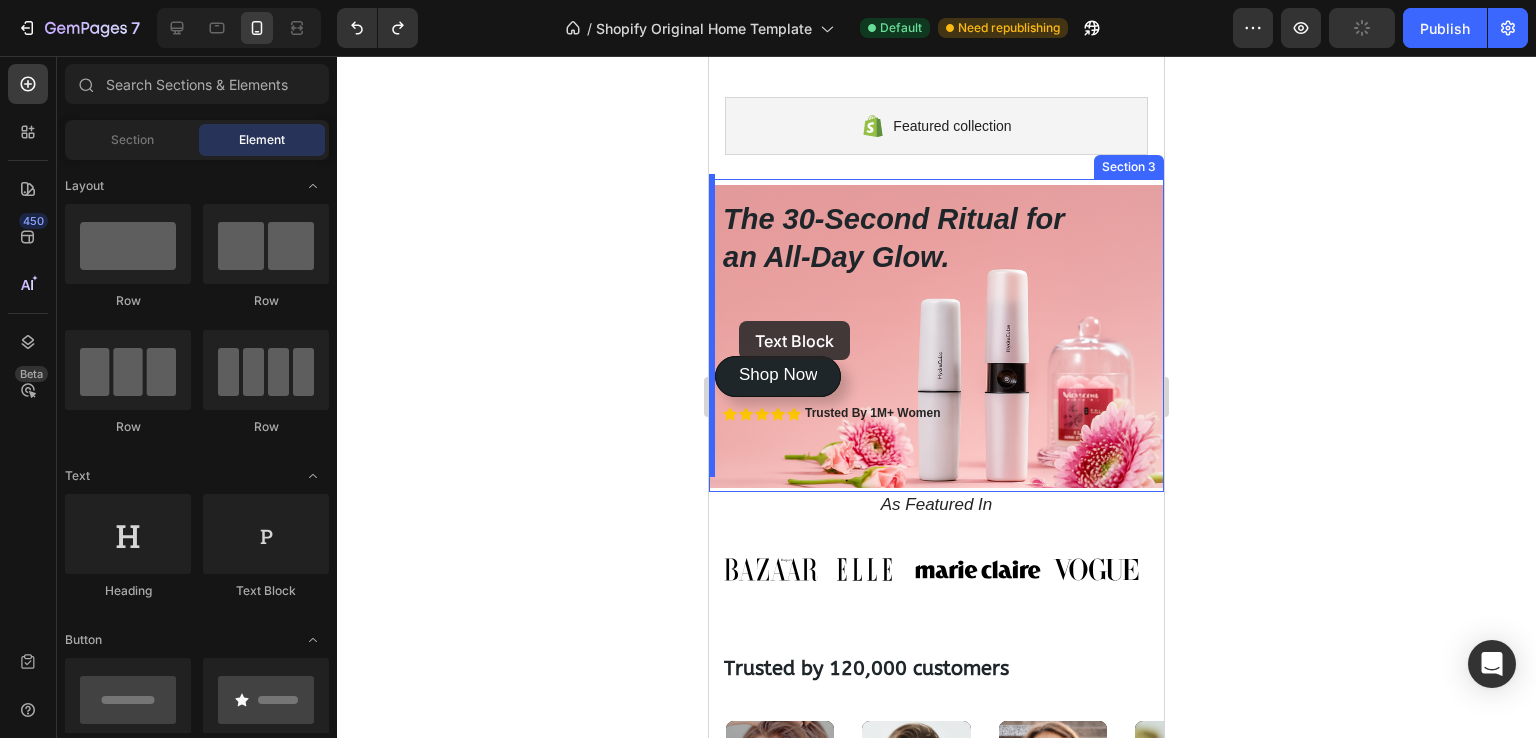 drag, startPoint x: 973, startPoint y: 601, endPoint x: 739, endPoint y: 321, distance: 364.90546 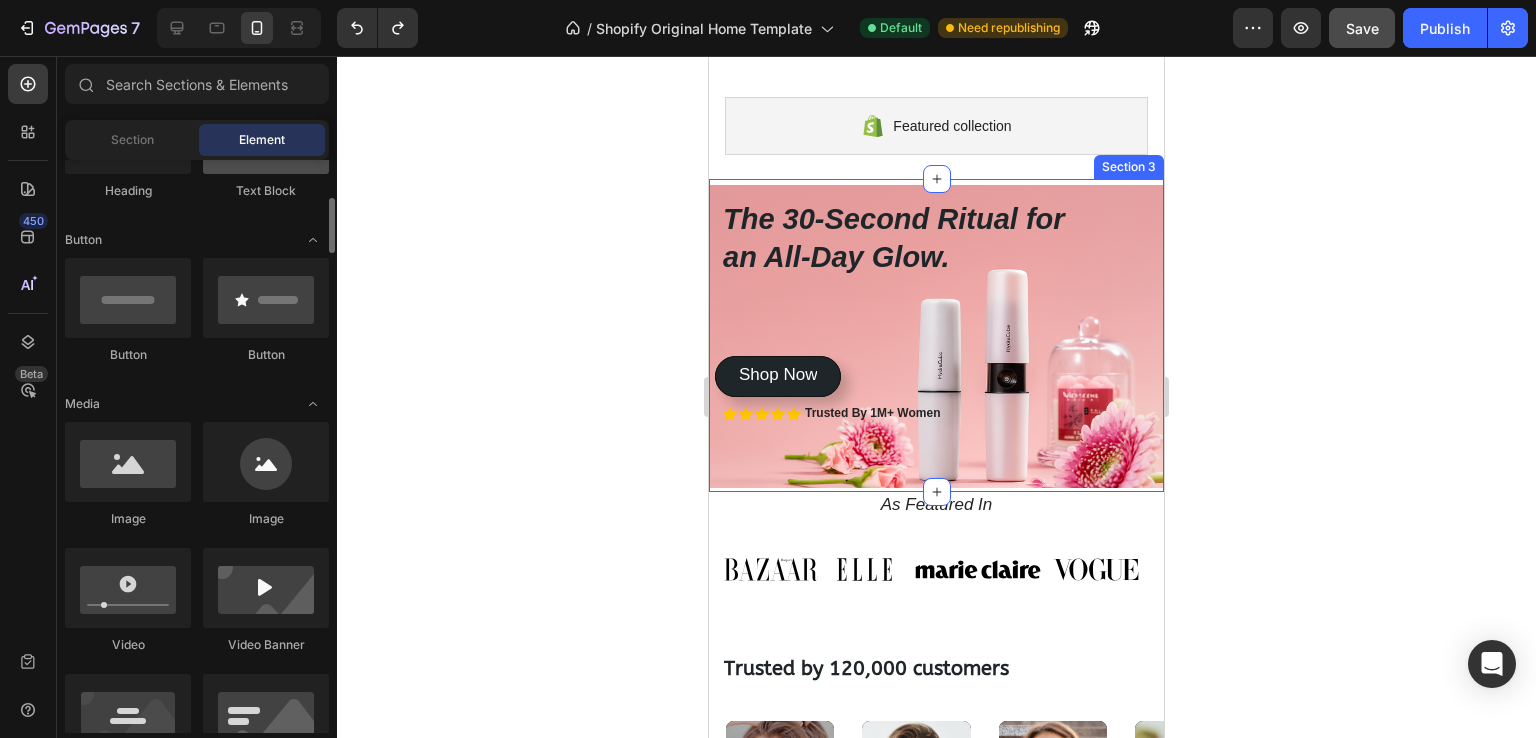scroll, scrollTop: 200, scrollLeft: 0, axis: vertical 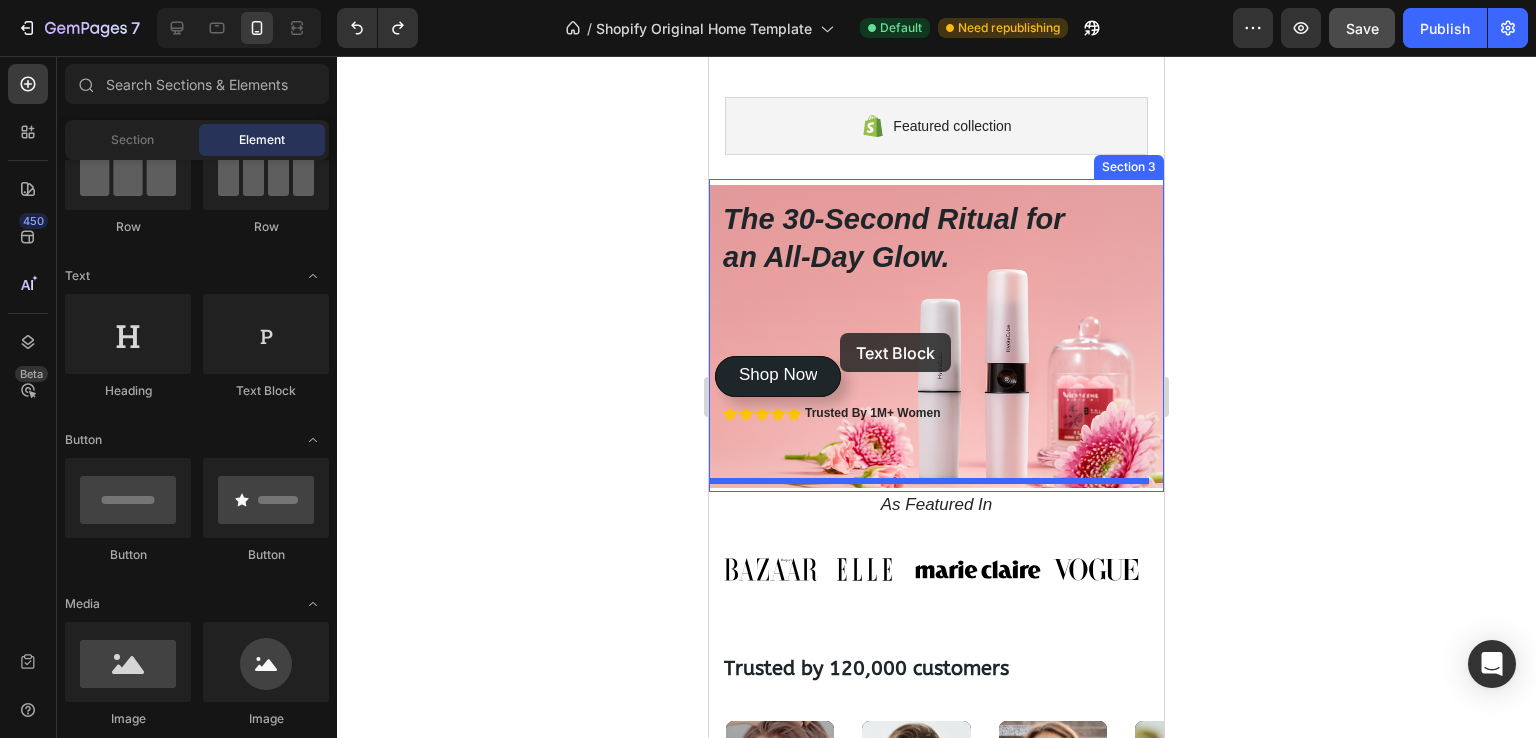 drag, startPoint x: 980, startPoint y: 409, endPoint x: 840, endPoint y: 333, distance: 159.29846 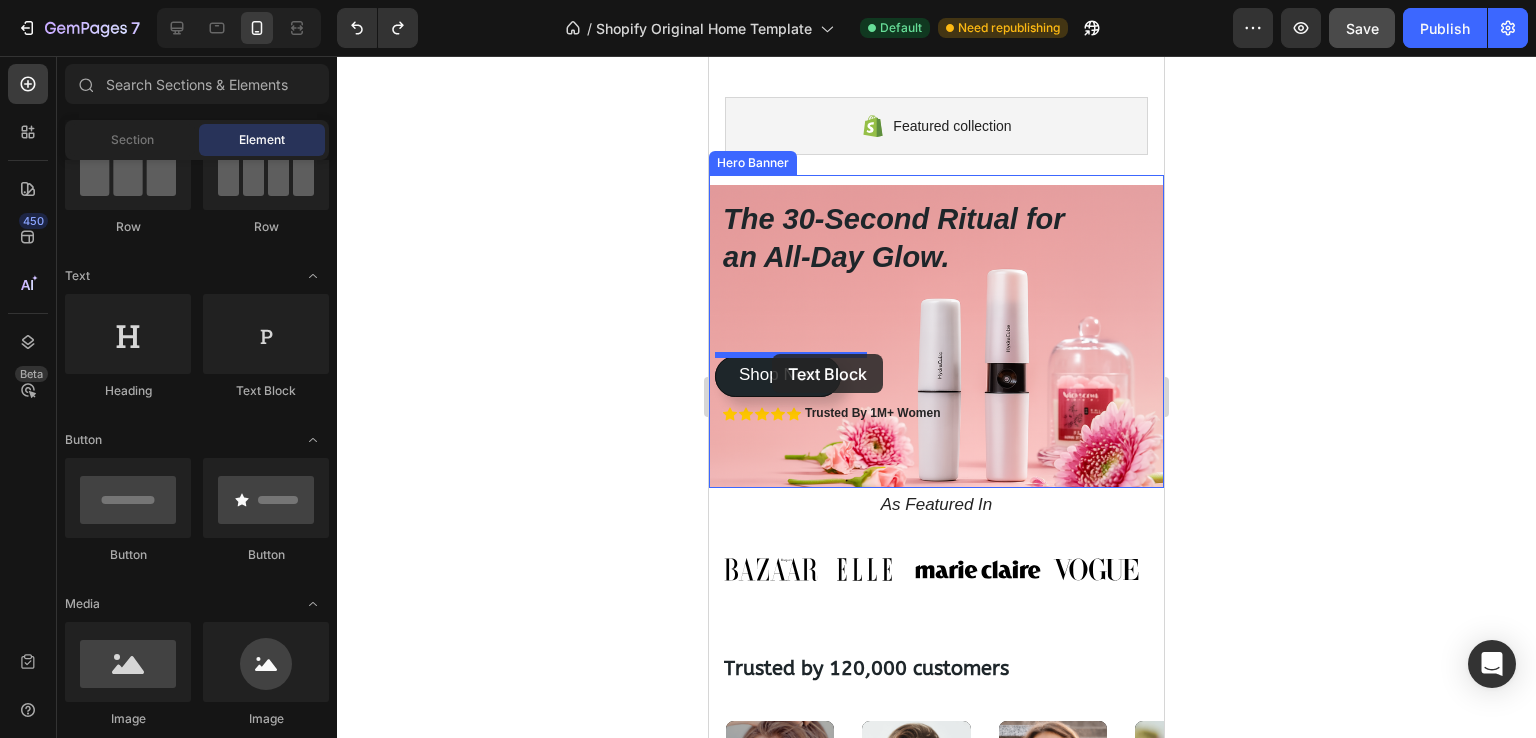 drag, startPoint x: 1040, startPoint y: 403, endPoint x: 772, endPoint y: 354, distance: 272.44266 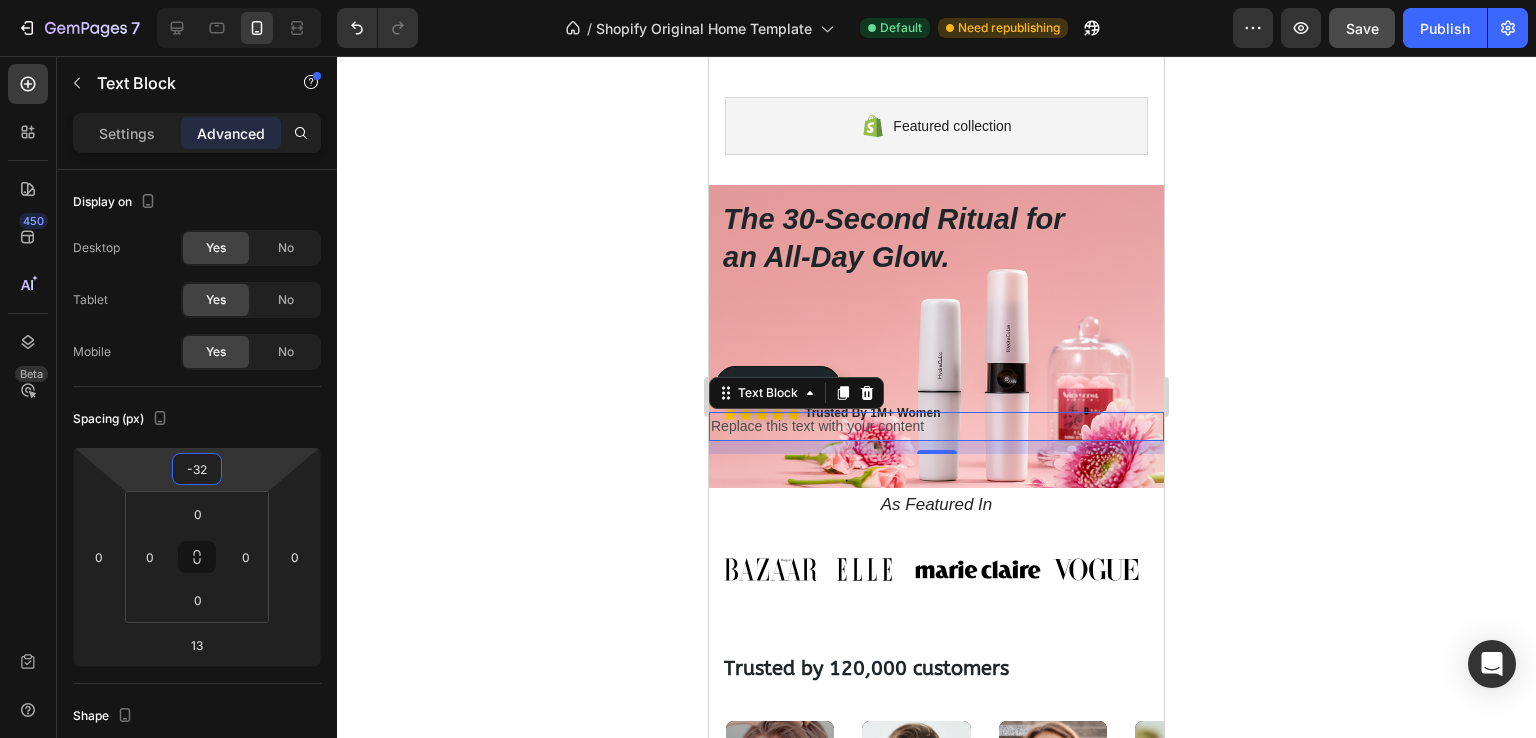 drag, startPoint x: 240, startPoint y: 473, endPoint x: 269, endPoint y: 489, distance: 33.12099 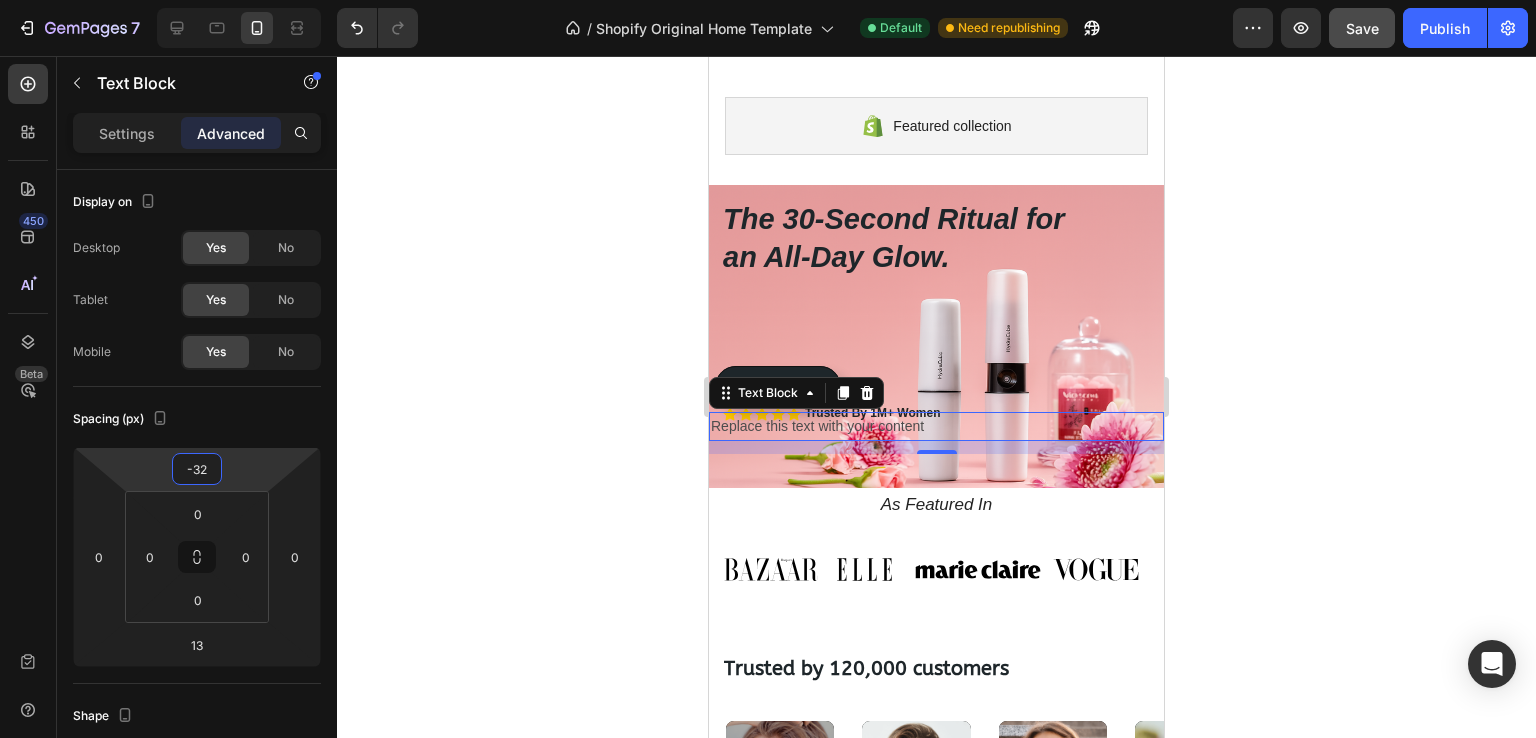 click on "7   /  Shopify Original Home Template Default Need republishing Preview  Save   Publish  450 Beta Sections(30) Elements(83) Section Element Hero Section Product Detail Brands Trusted Badges Guarantee Product Breakdown How to use Testimonials Compare Bundle FAQs Social Proof Brand Story Product List Collection Blog List Contact Sticky Add to Cart Custom Footer Browse Library 450 Layout
Row
Row
Row
Row Text
Heading
Text Block Button
Button
Button Media
Image
Image
Video" at bounding box center (768, 0) 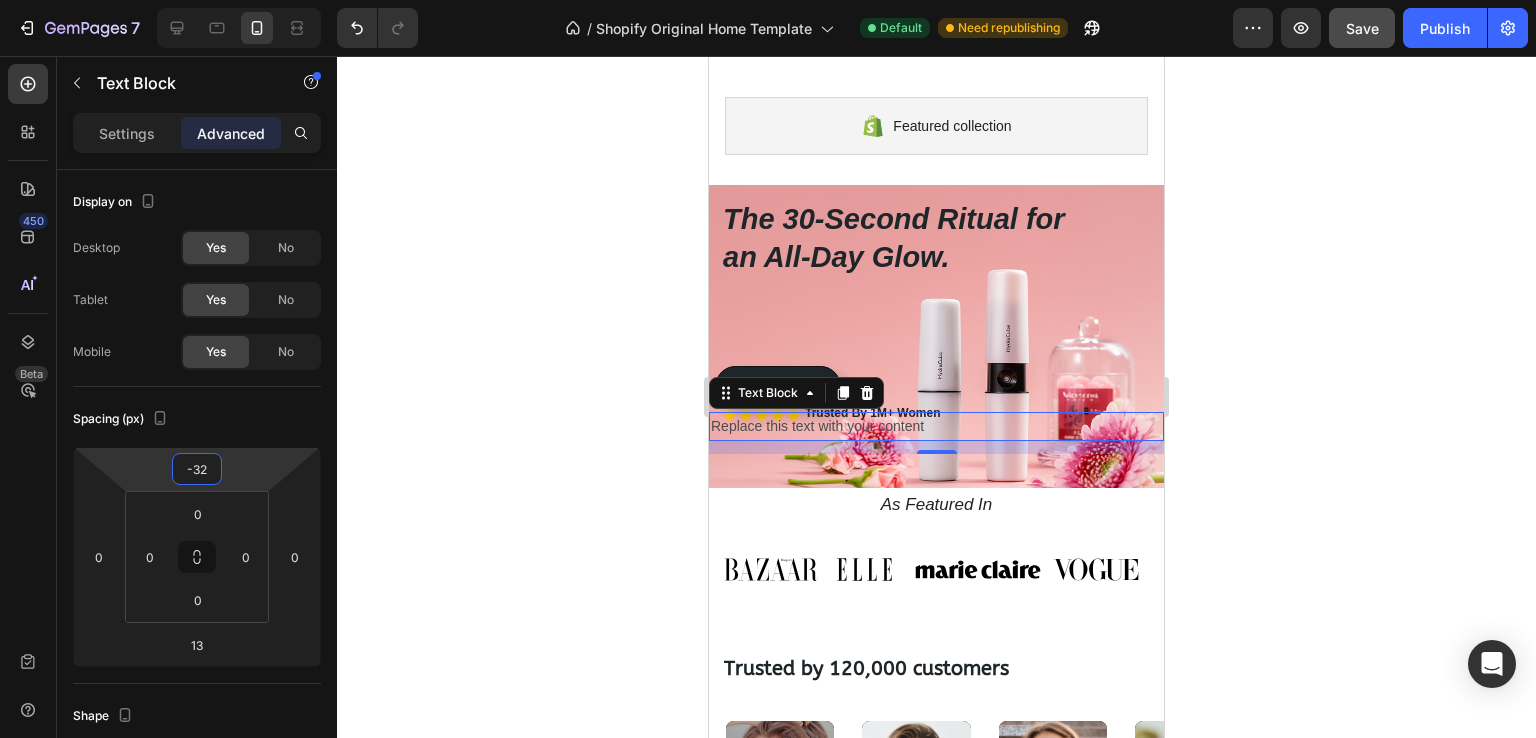 click on "Replace this text with your content" at bounding box center (936, 426) 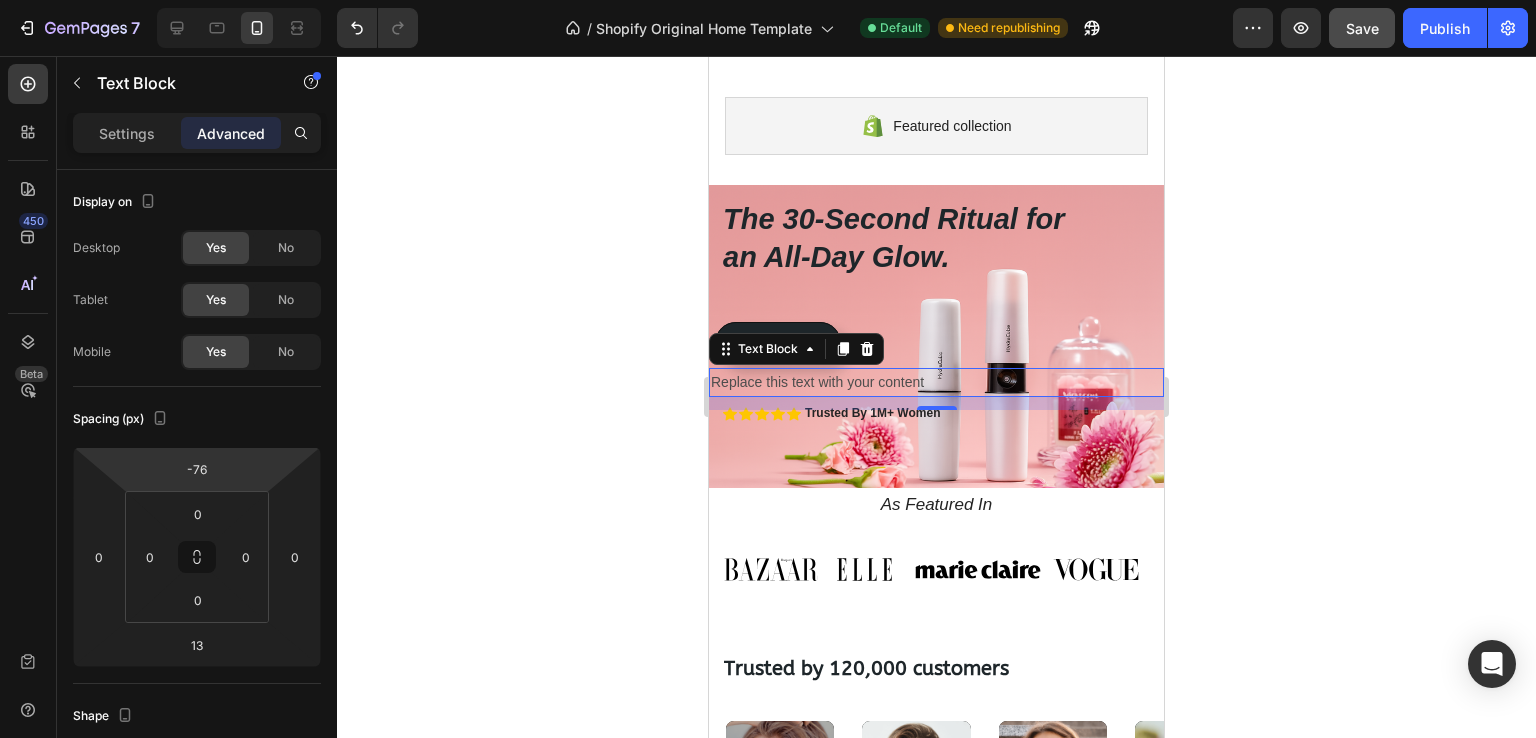 type on "-90" 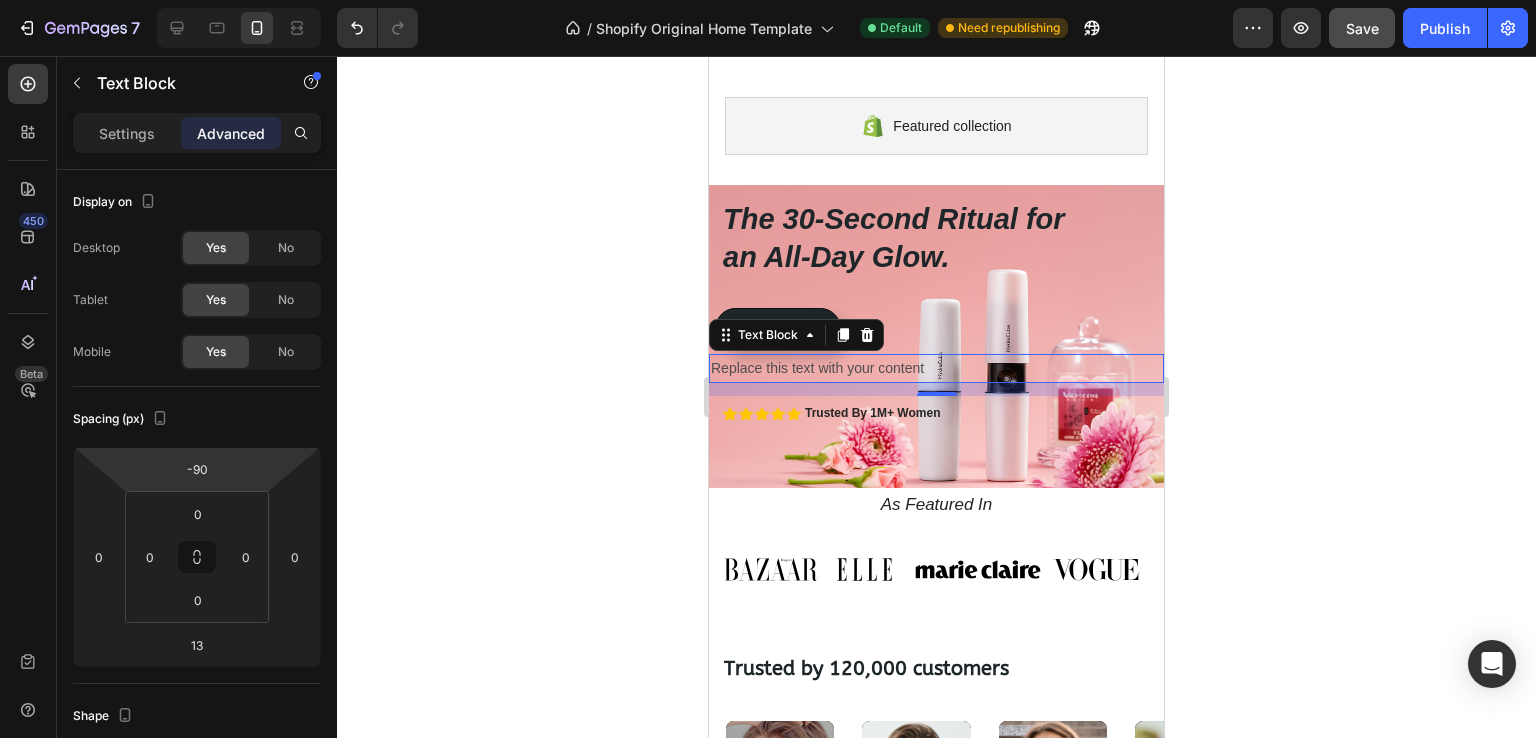 drag, startPoint x: 253, startPoint y: 454, endPoint x: 250, endPoint y: 504, distance: 50.08992 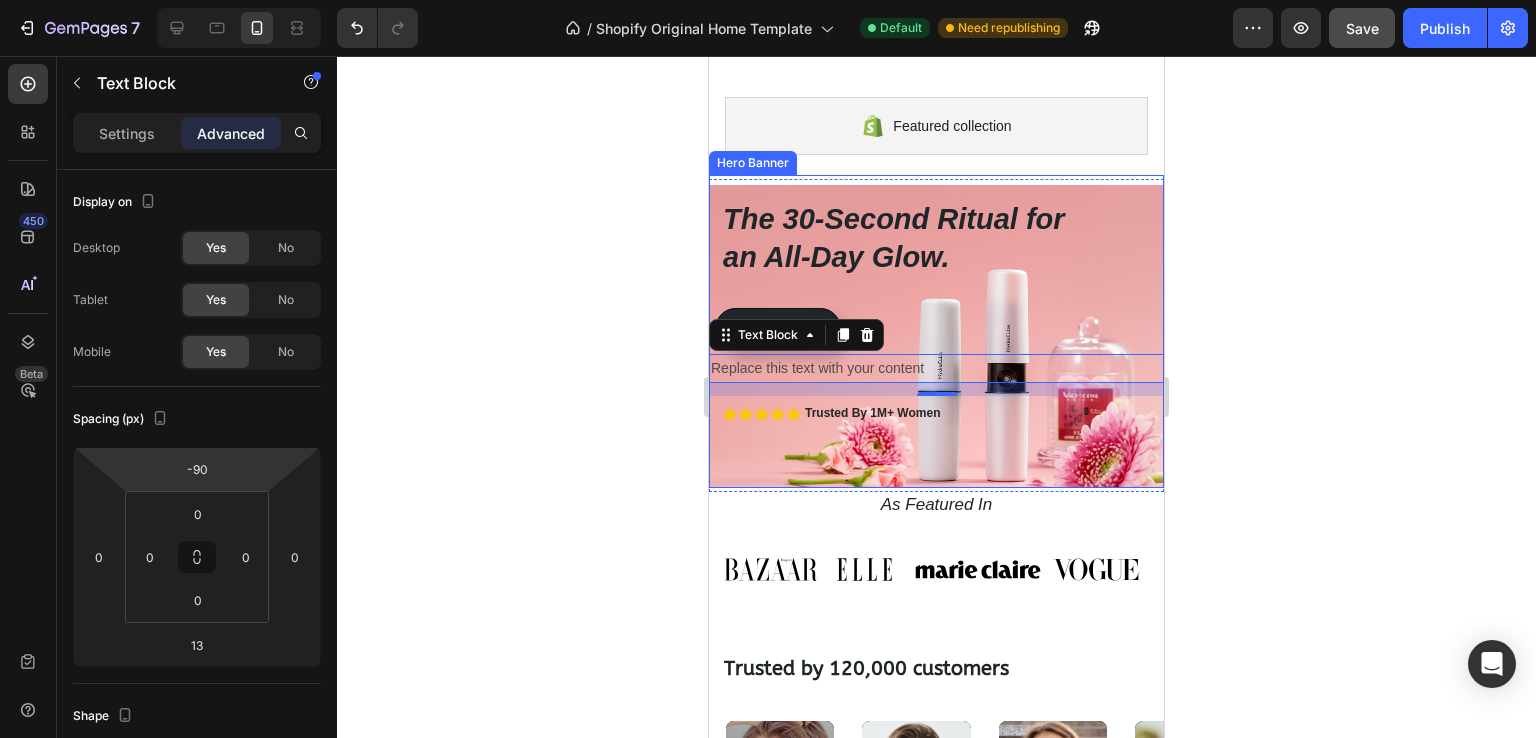 click on "Shop Now Button" at bounding box center [936, 451] 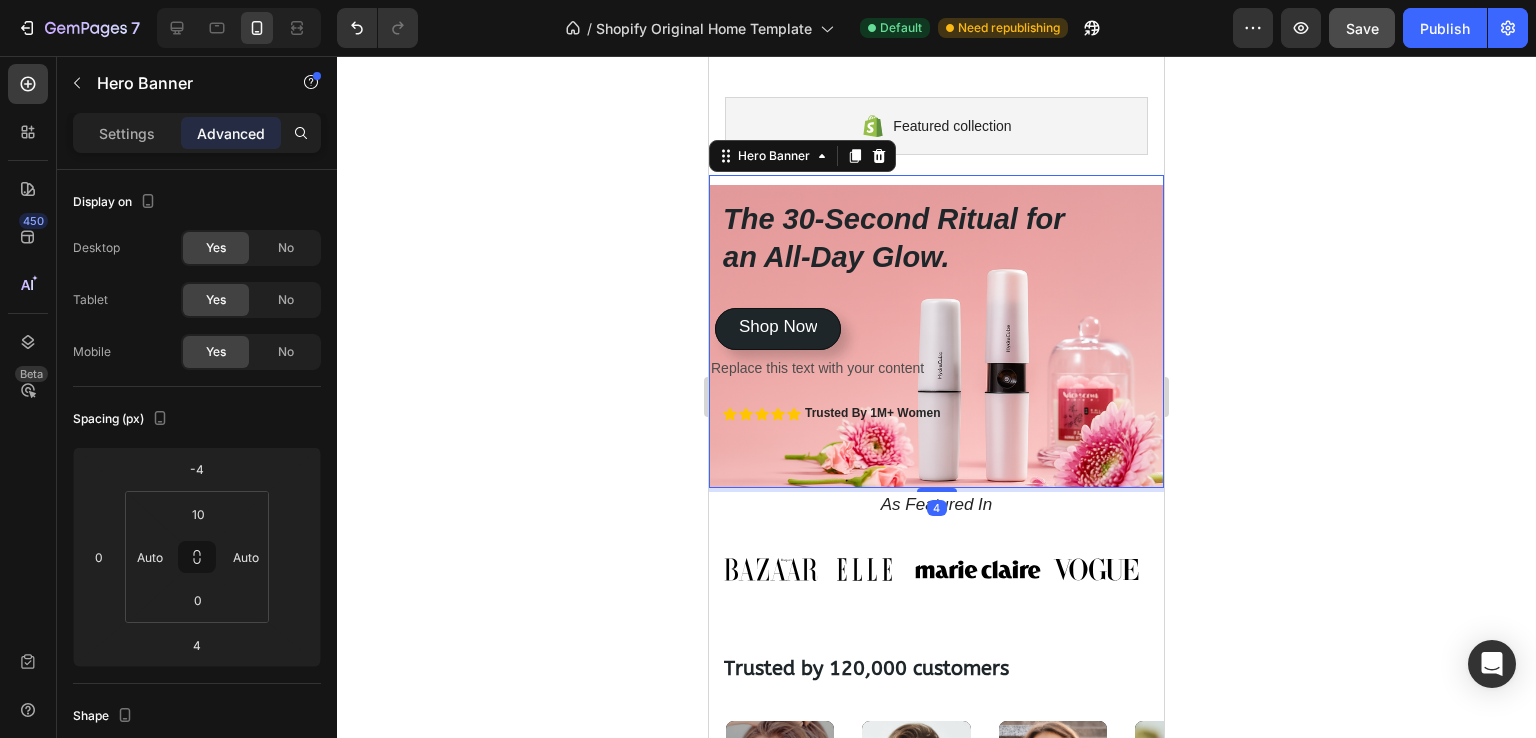click on "Shop Now Button" at bounding box center [936, 451] 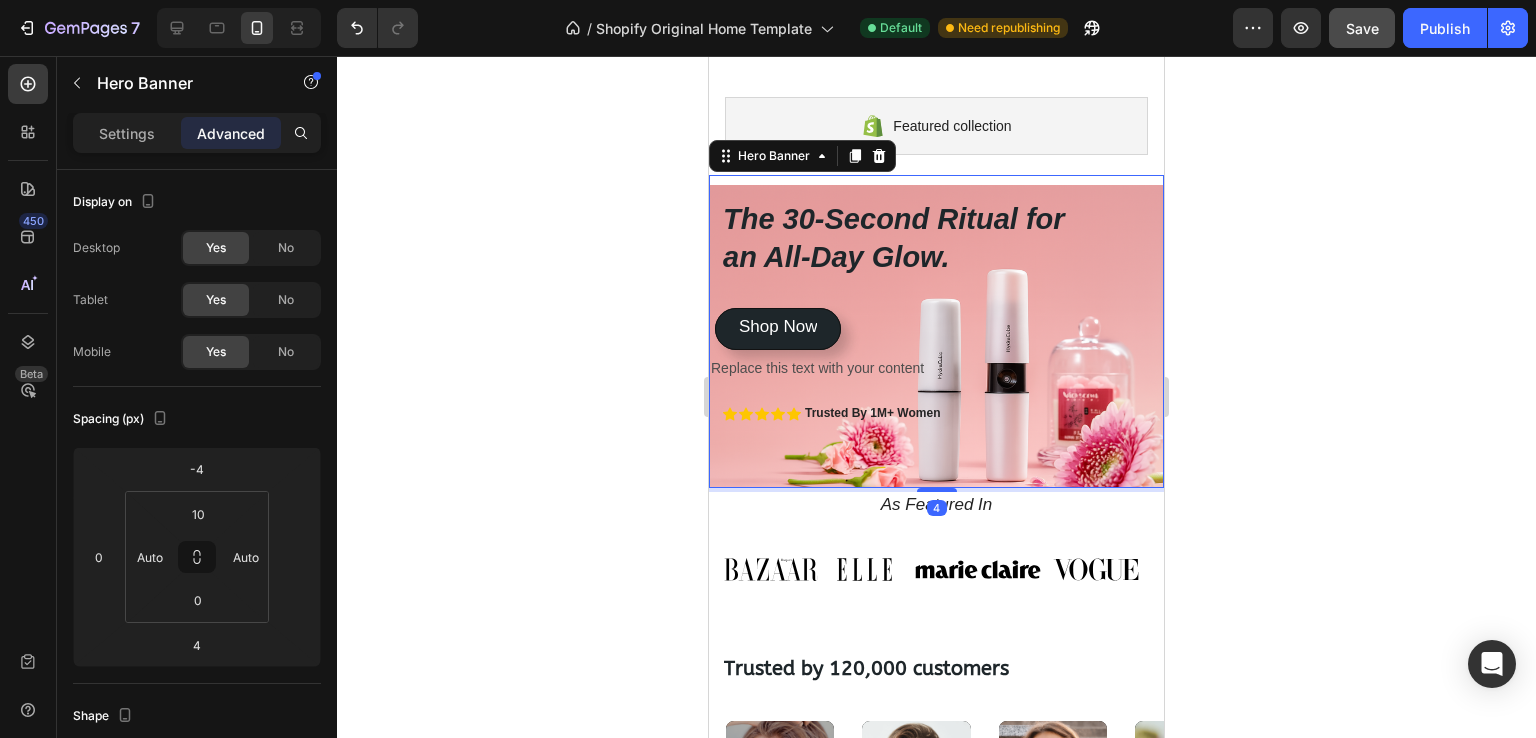 click on "Shop Now Button" at bounding box center (936, 451) 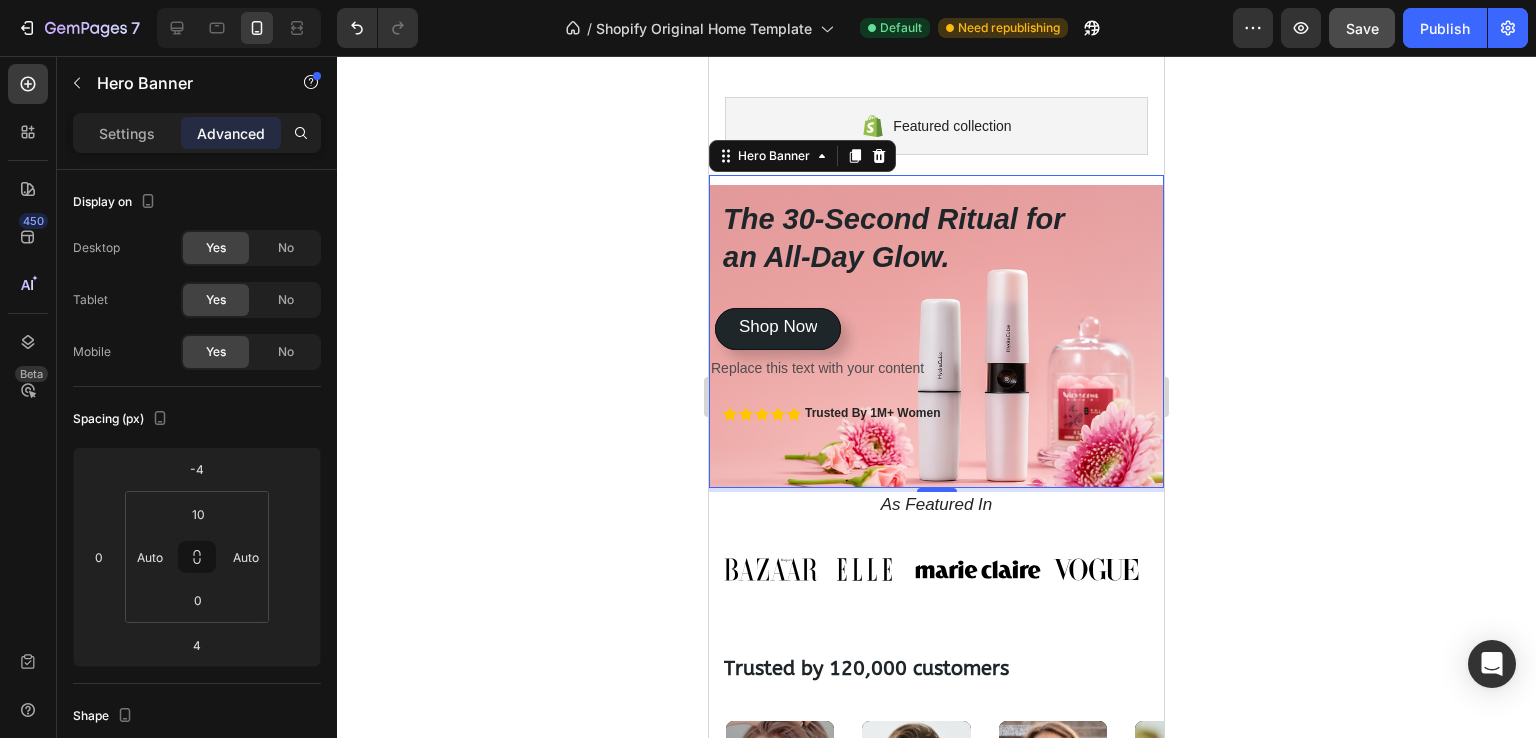 click on "Shop Now Button" at bounding box center (936, 451) 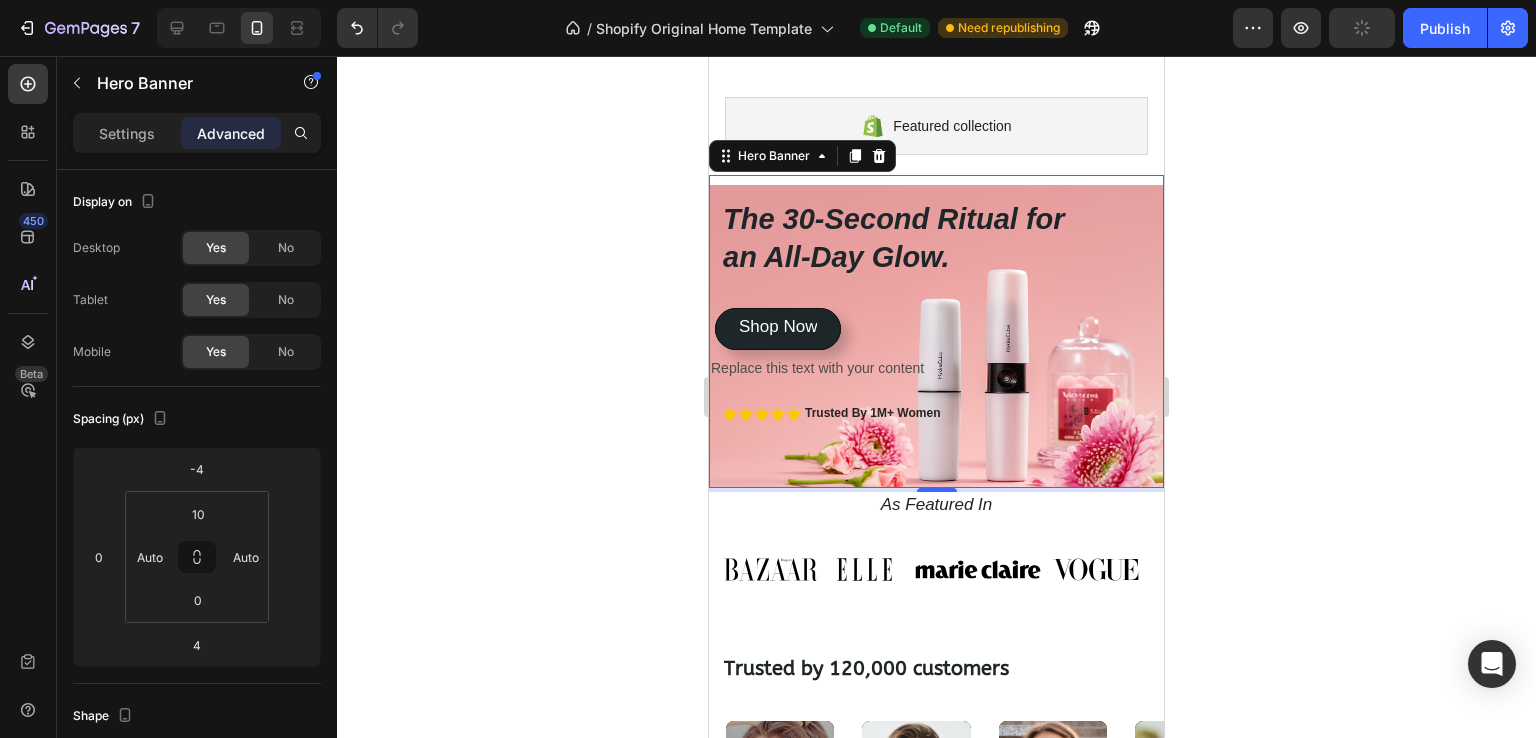 click on "Shop Now Button" at bounding box center (936, 451) 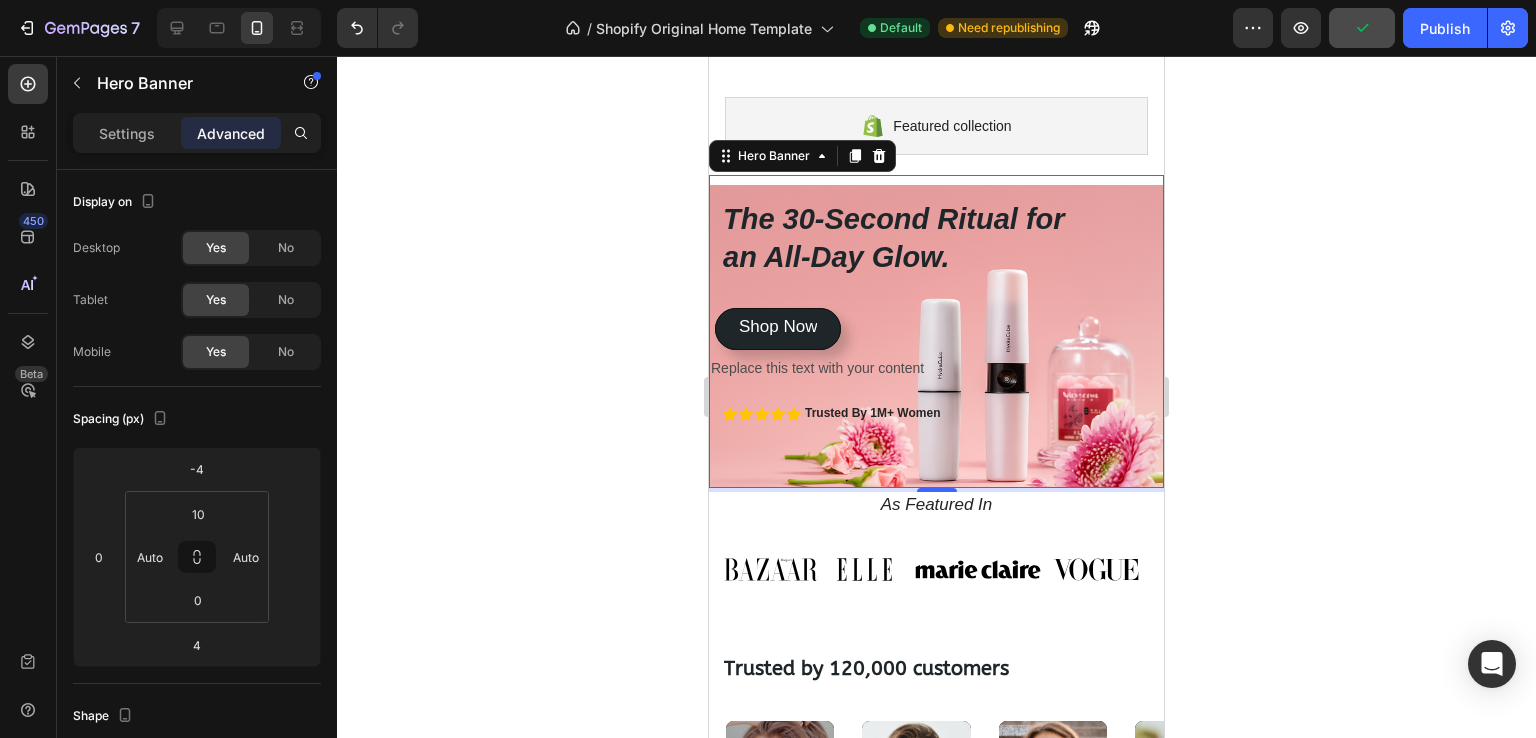 click on "The 30-Second Ritual for an All-Day Glow. Heading Icon Icon Icon Icon Icon Icon List Trusted By 1M+ Women Text Block Row Get instant, touchless hydration that absorbs in seconds, leaving nothing behind but a fresh, dewy radiance. Text Block Shop Now Button Shop Now Button" at bounding box center [936, 346] 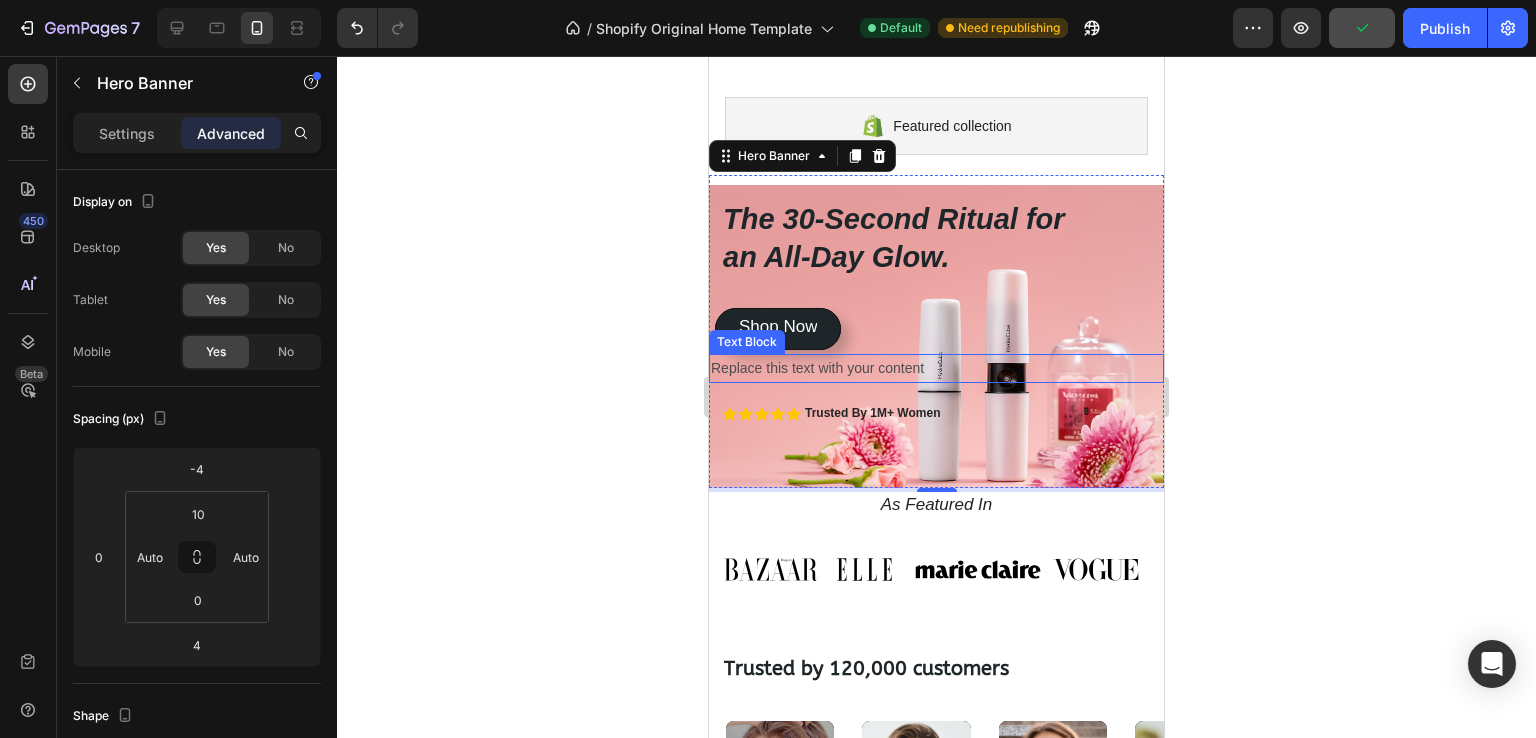 click on "Replace this text with your content" at bounding box center [936, 368] 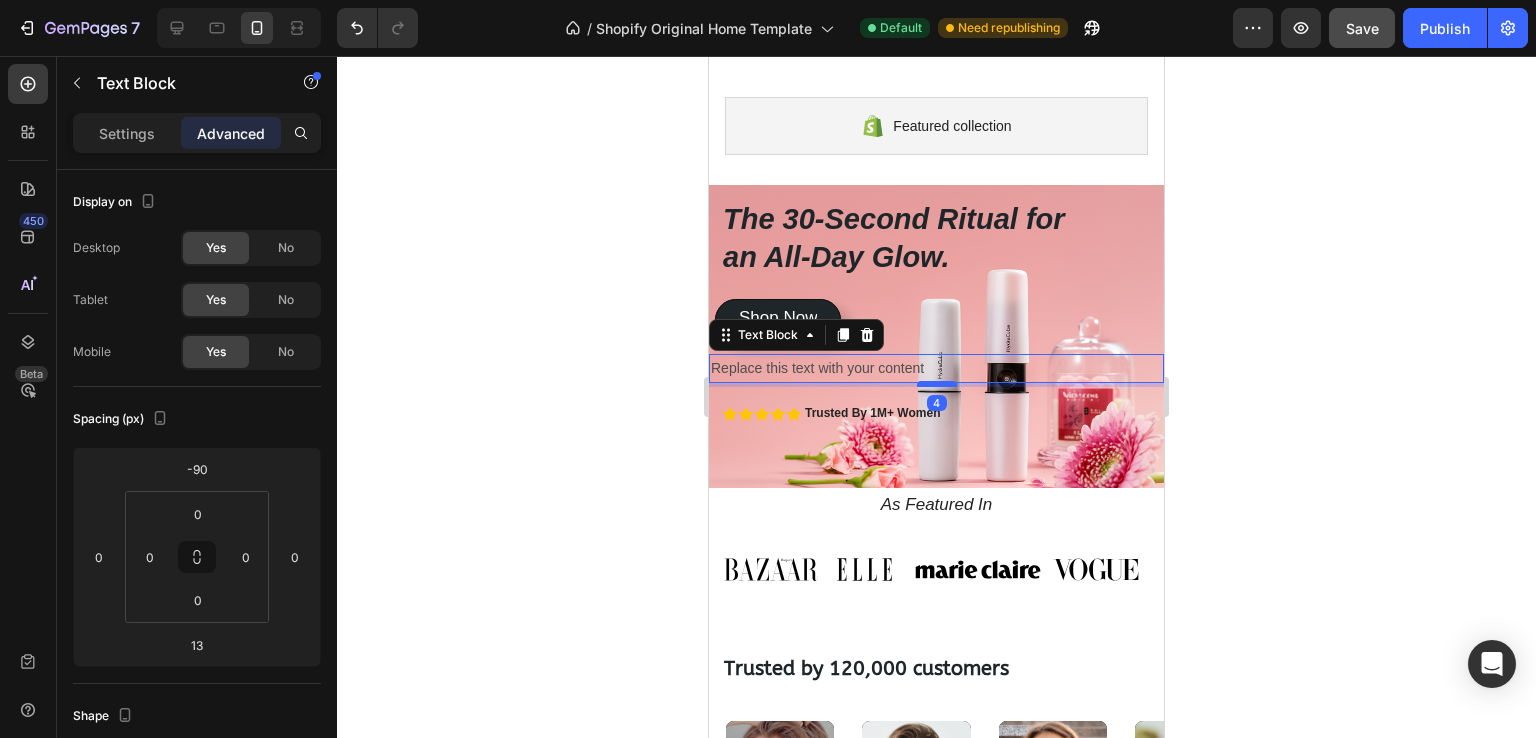 drag, startPoint x: 933, startPoint y: 390, endPoint x: 933, endPoint y: 375, distance: 15 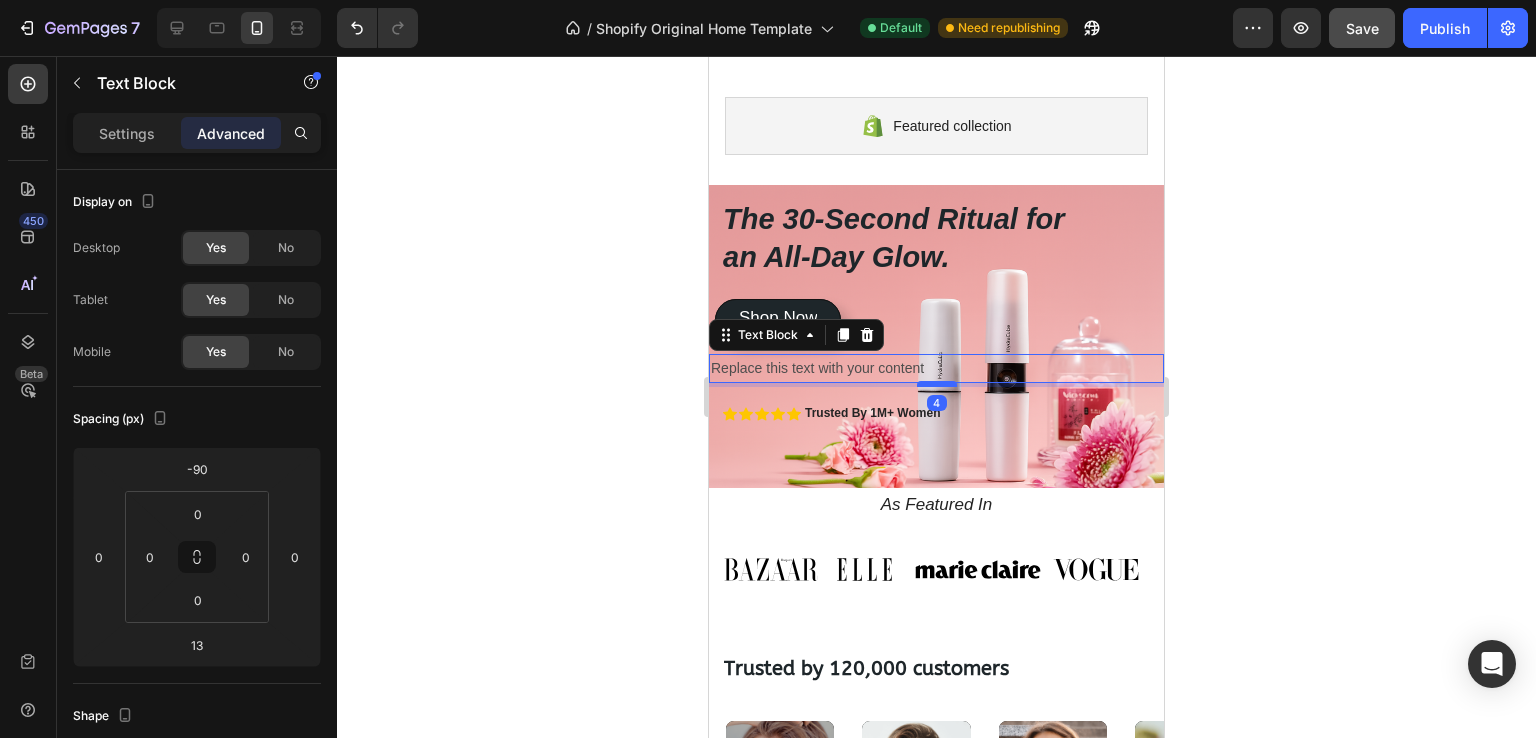 click at bounding box center (937, 384) 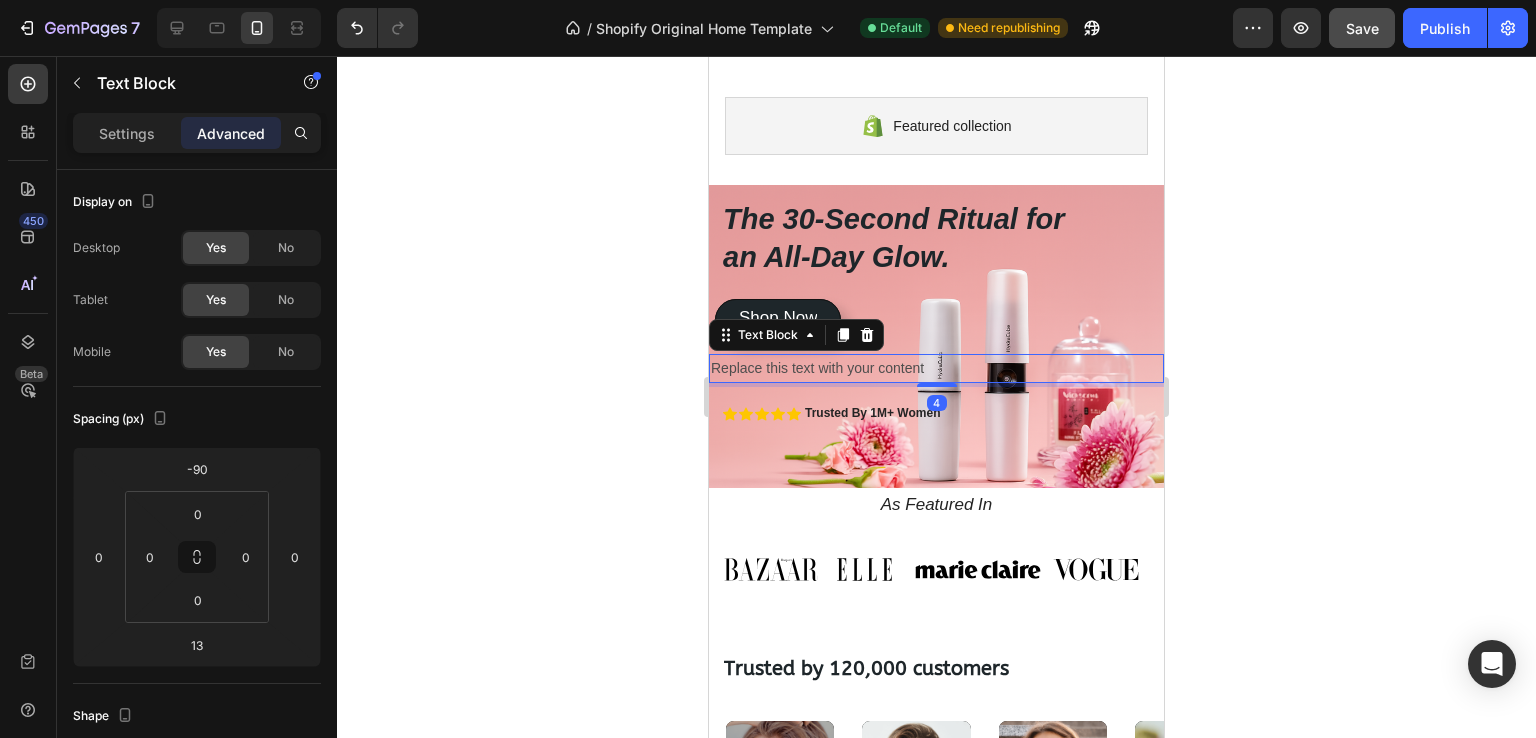 type on "0" 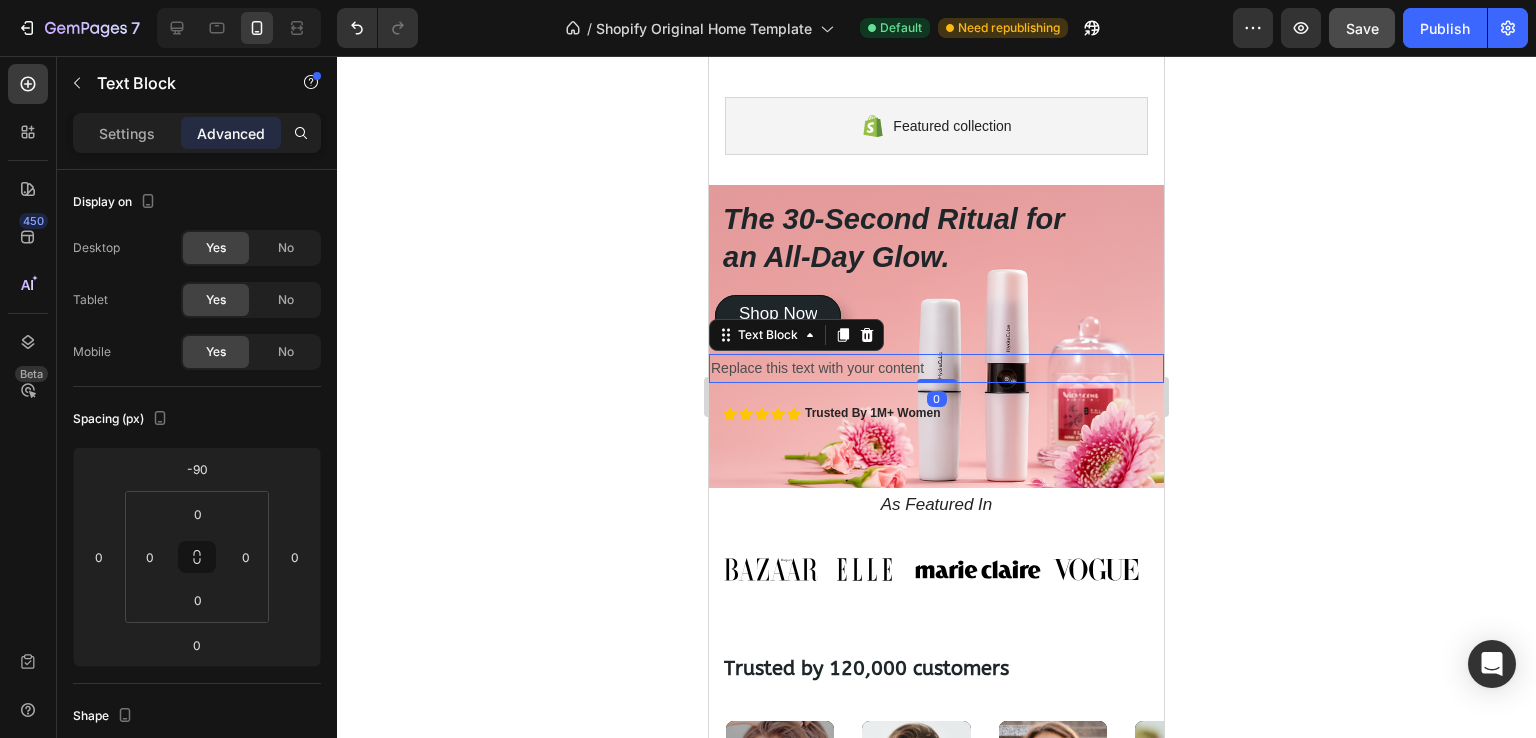 click on "Shop Now Button" at bounding box center [936, 438] 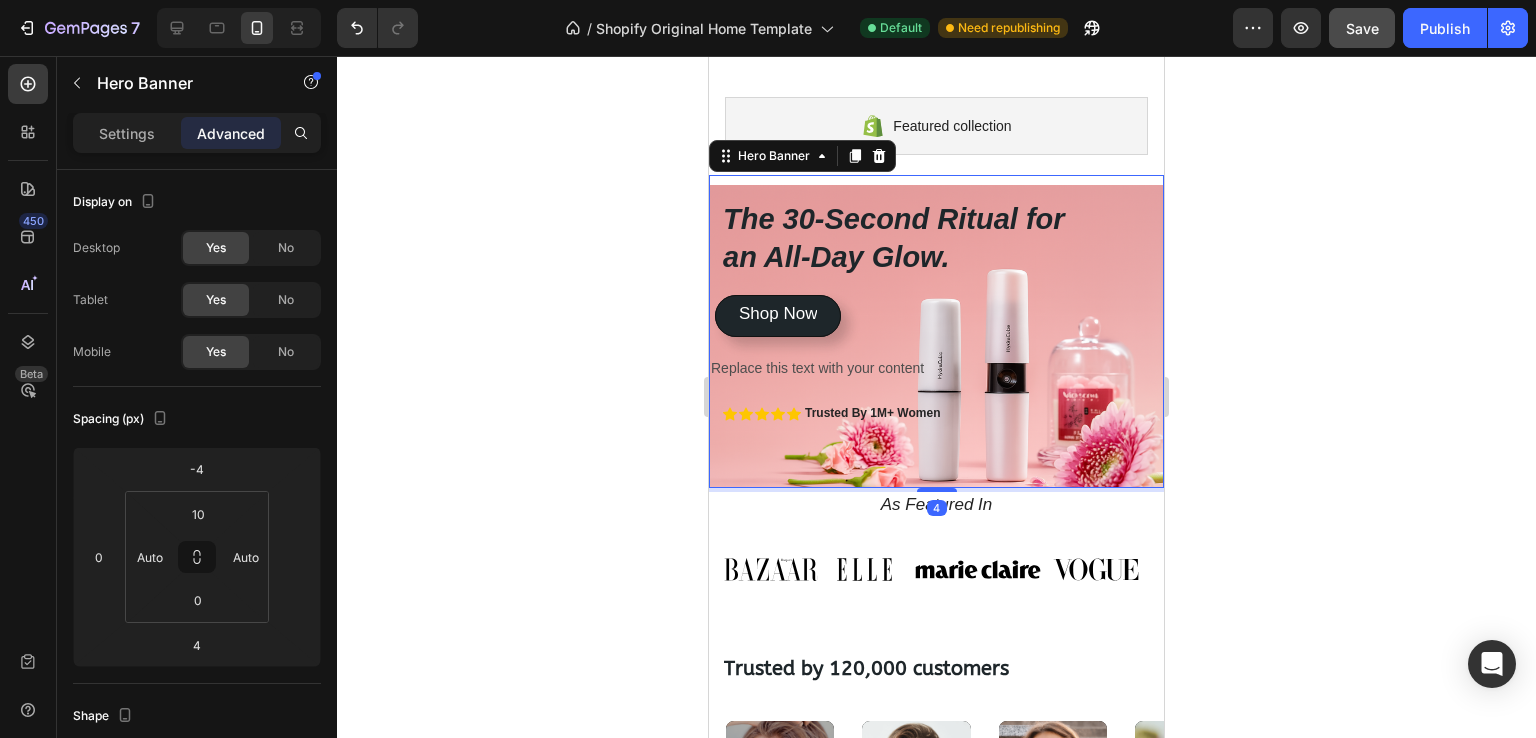click on "Shop Now Button" at bounding box center [936, 438] 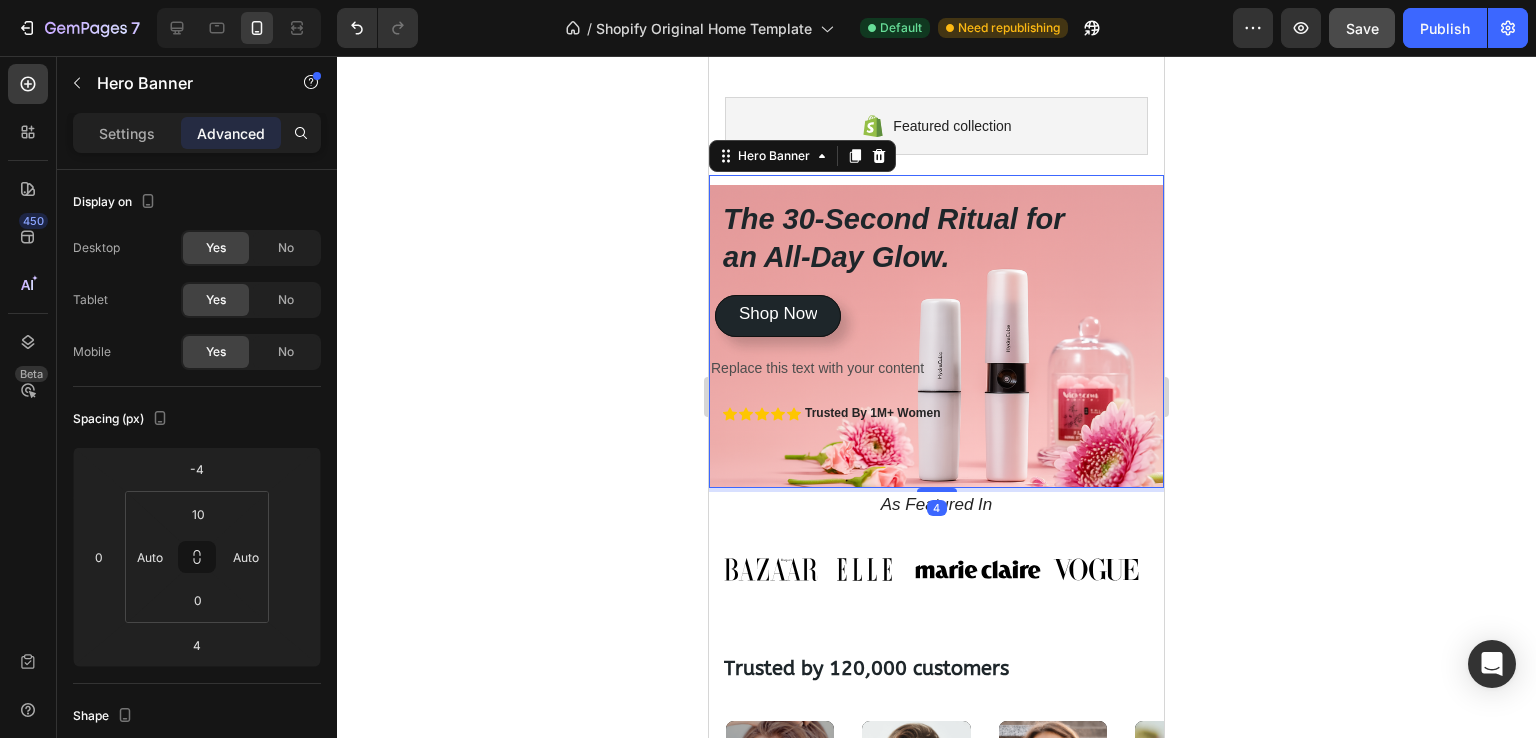 click on "Shop Now Button" at bounding box center [936, 438] 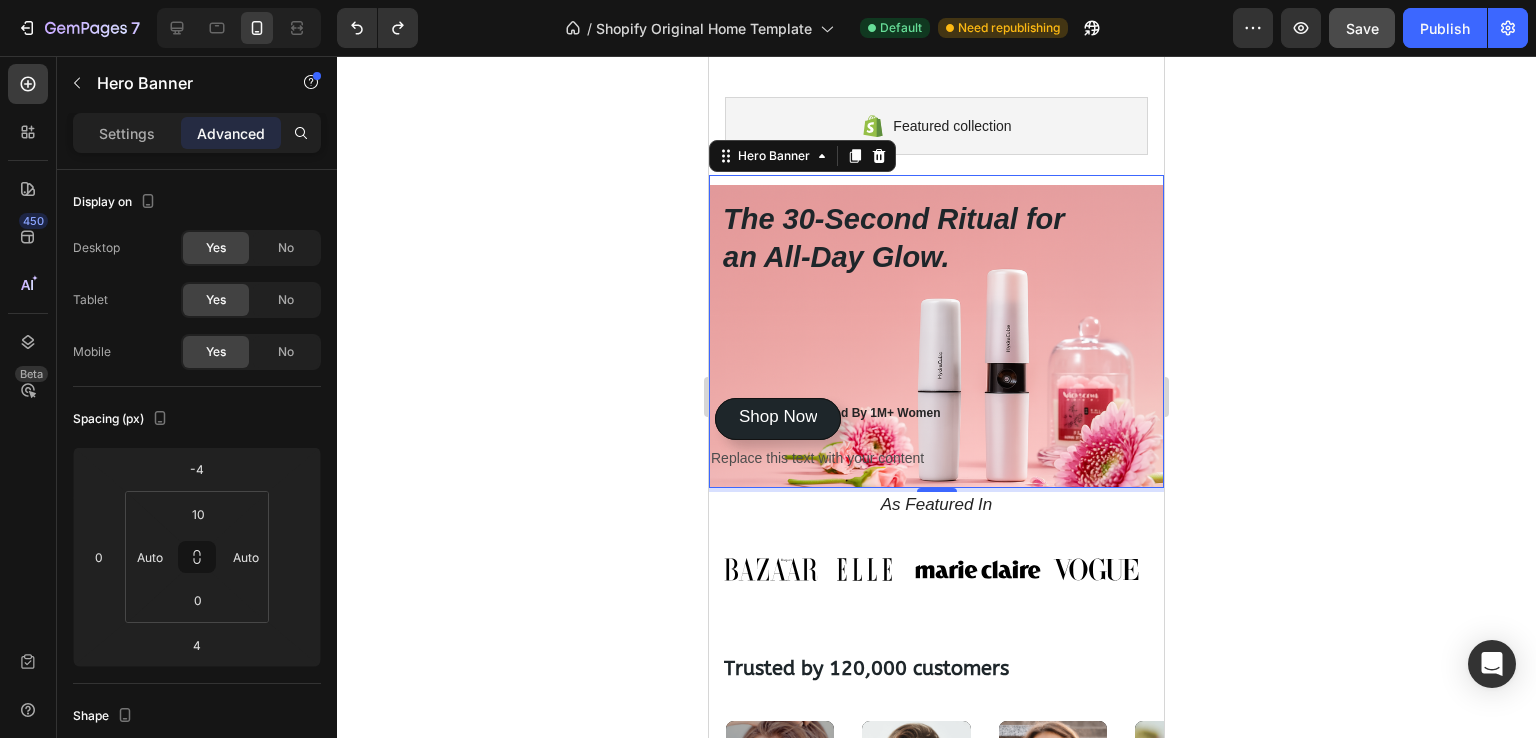 click on "The 30-Second Ritual for an All-Day Glow. Heading Icon Icon Icon Icon Icon Icon List Trusted By 1M+ Women Text Block Row Get instant, touchless hydration that absorbs in seconds, leaving nothing behind but a fresh, dewy radiance. Text Block Shop Now Button Shop Now Button" at bounding box center (936, 391) 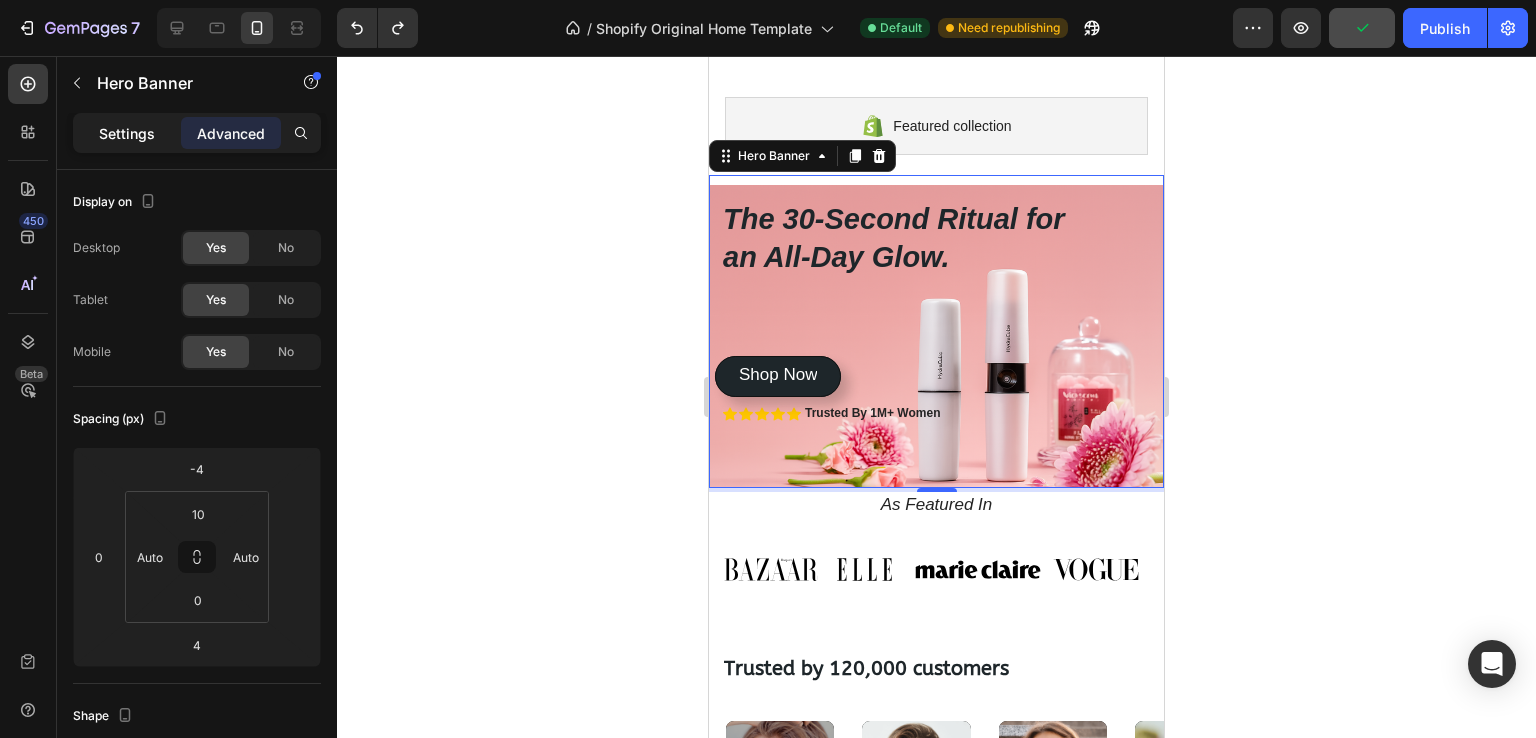 click on "Settings" at bounding box center [127, 133] 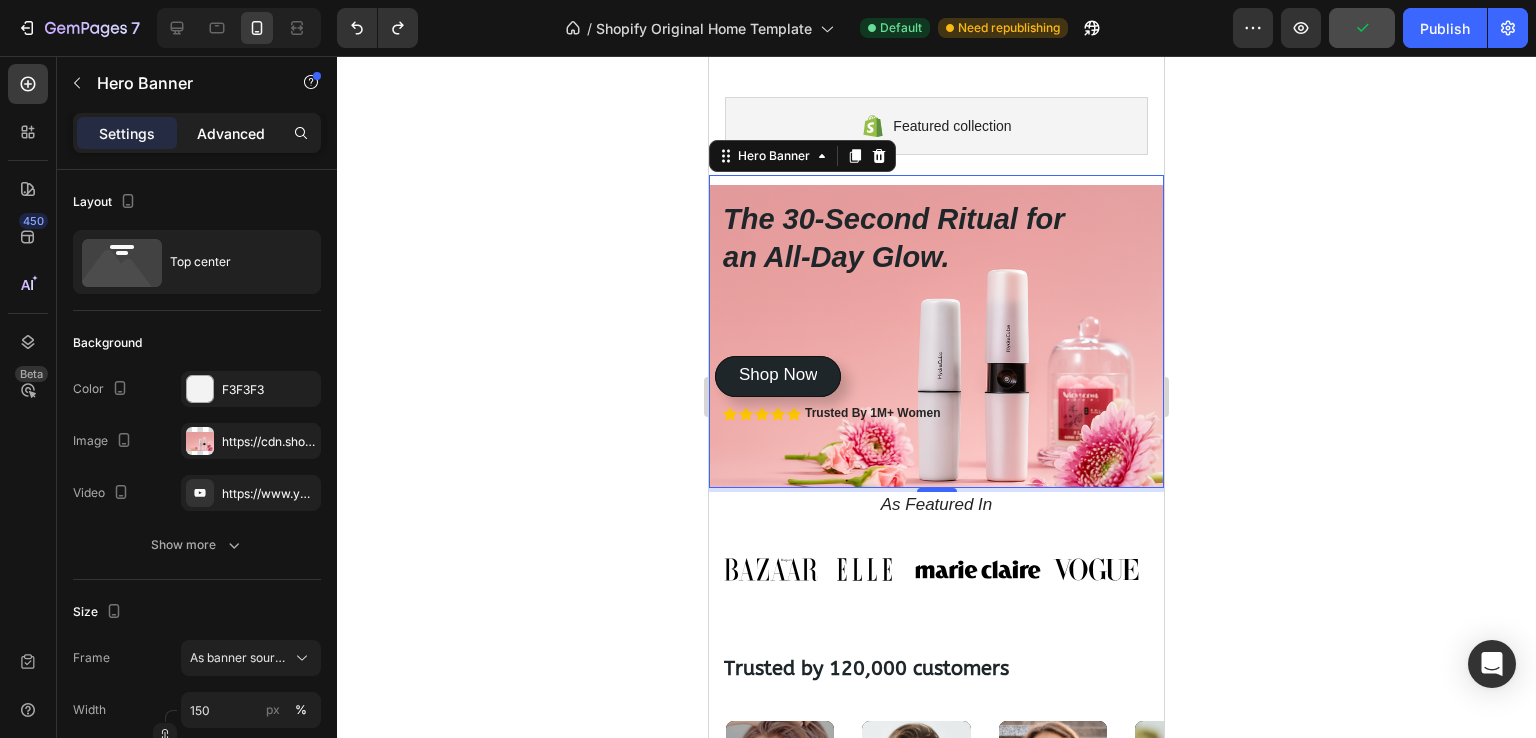 click on "Advanced" 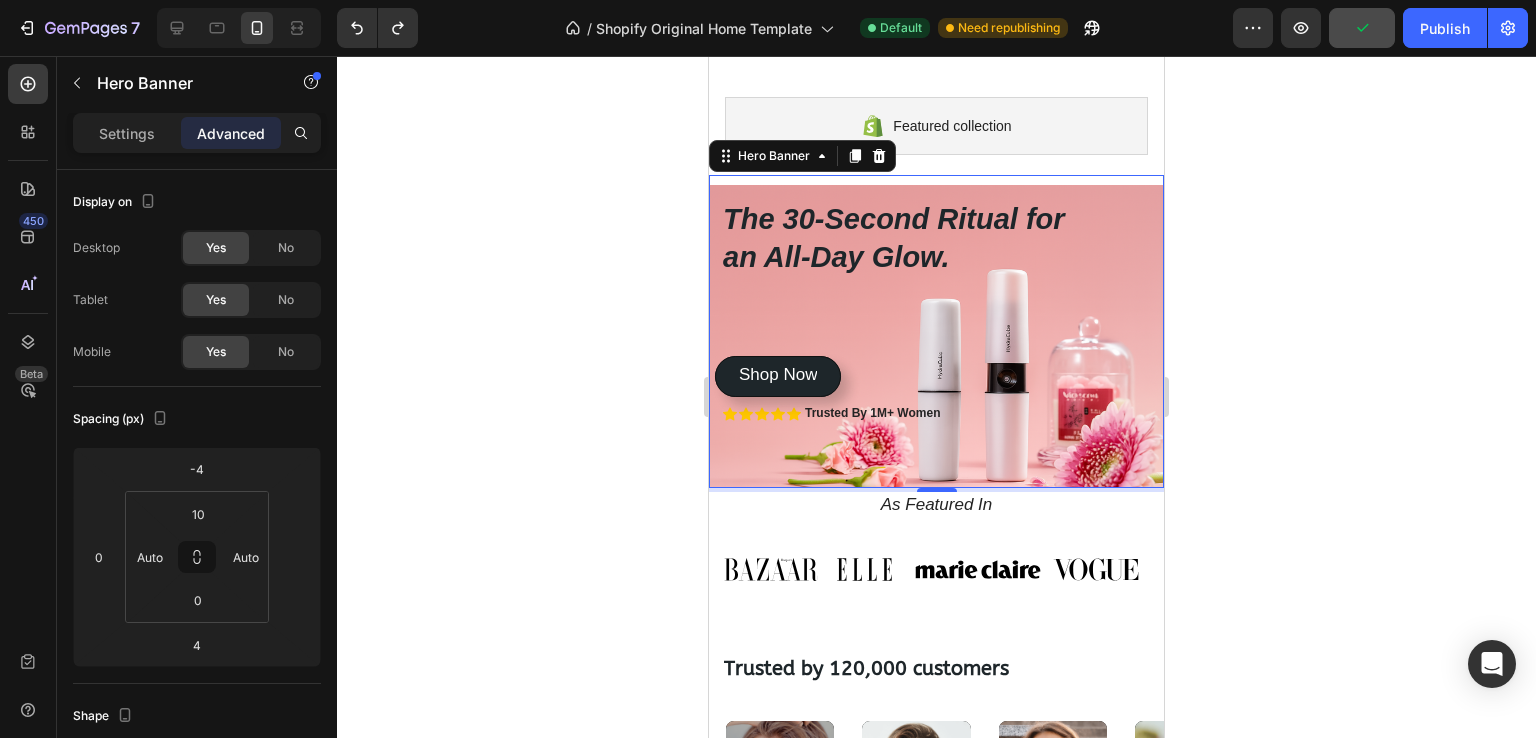 click on "Advanced" at bounding box center [231, 133] 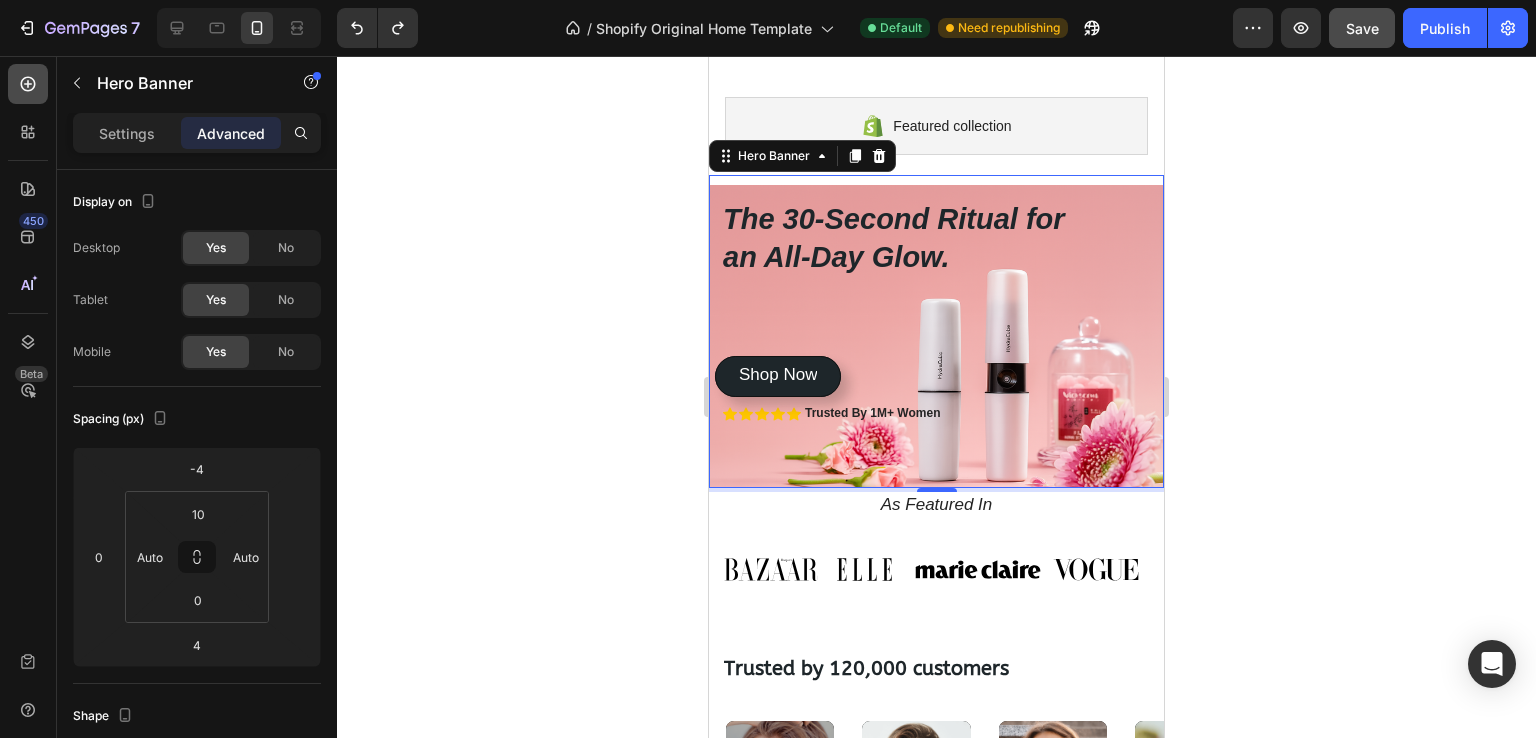 click 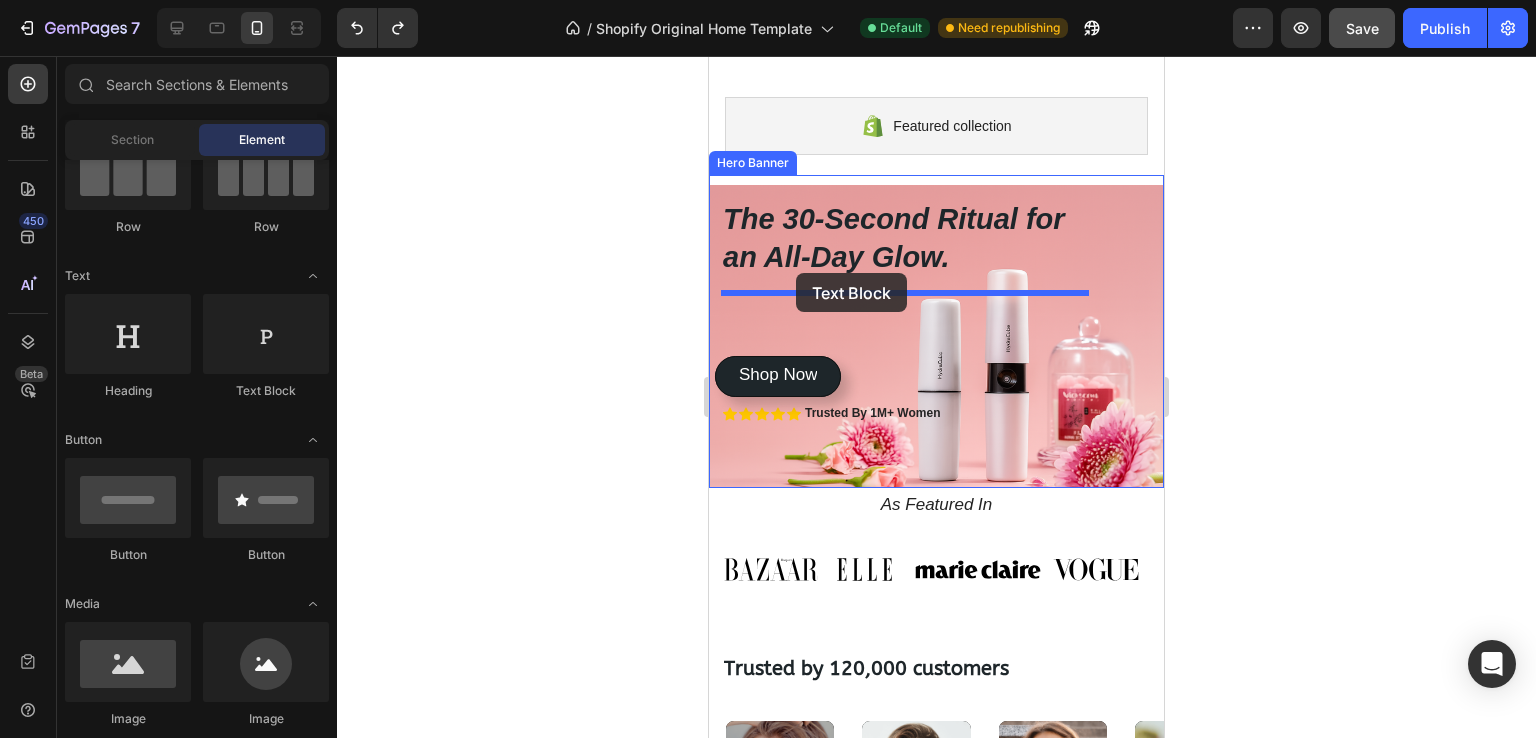 drag, startPoint x: 990, startPoint y: 417, endPoint x: 796, endPoint y: 273, distance: 241.60298 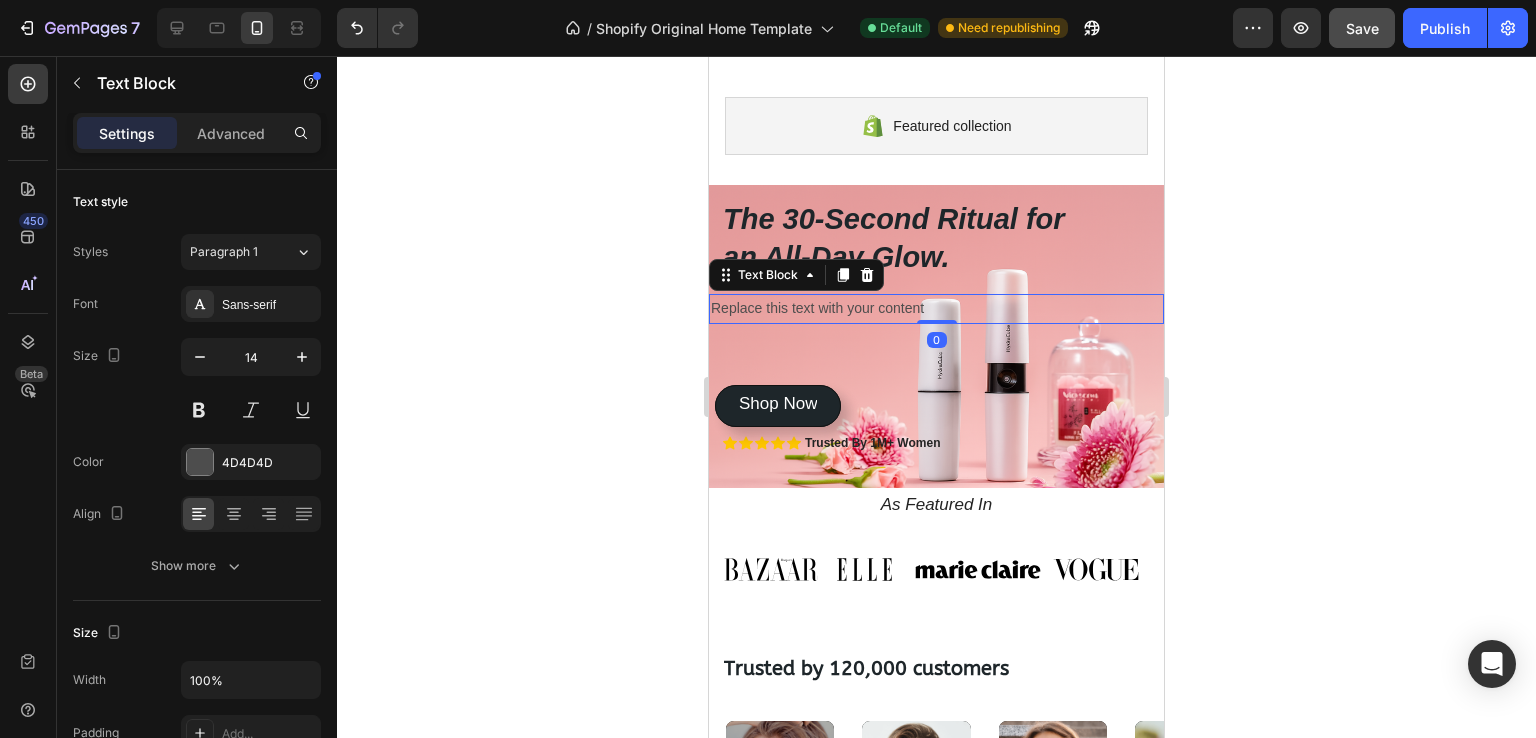 click on "Replace this text with your content" at bounding box center [936, 308] 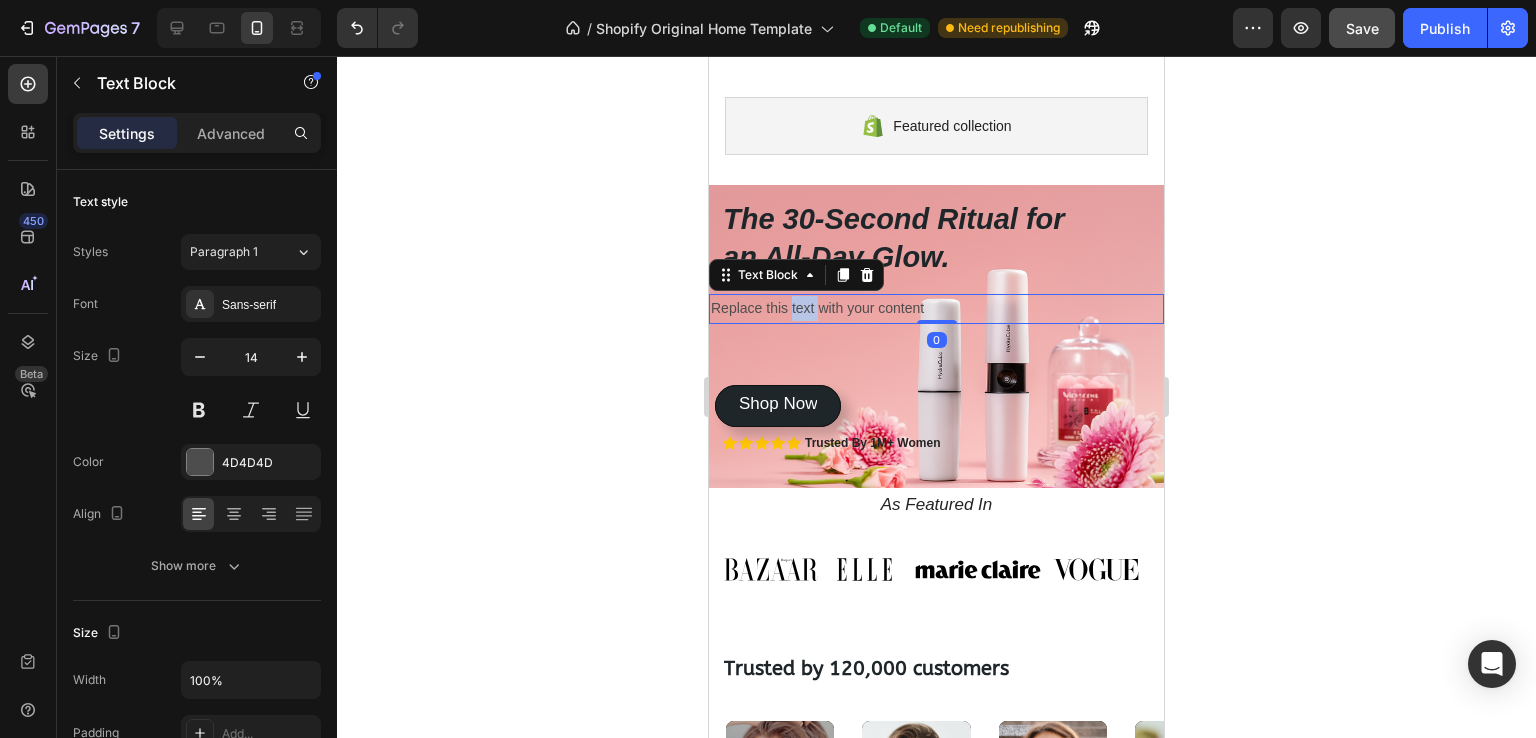 click on "Replace this text with your content" at bounding box center (936, 308) 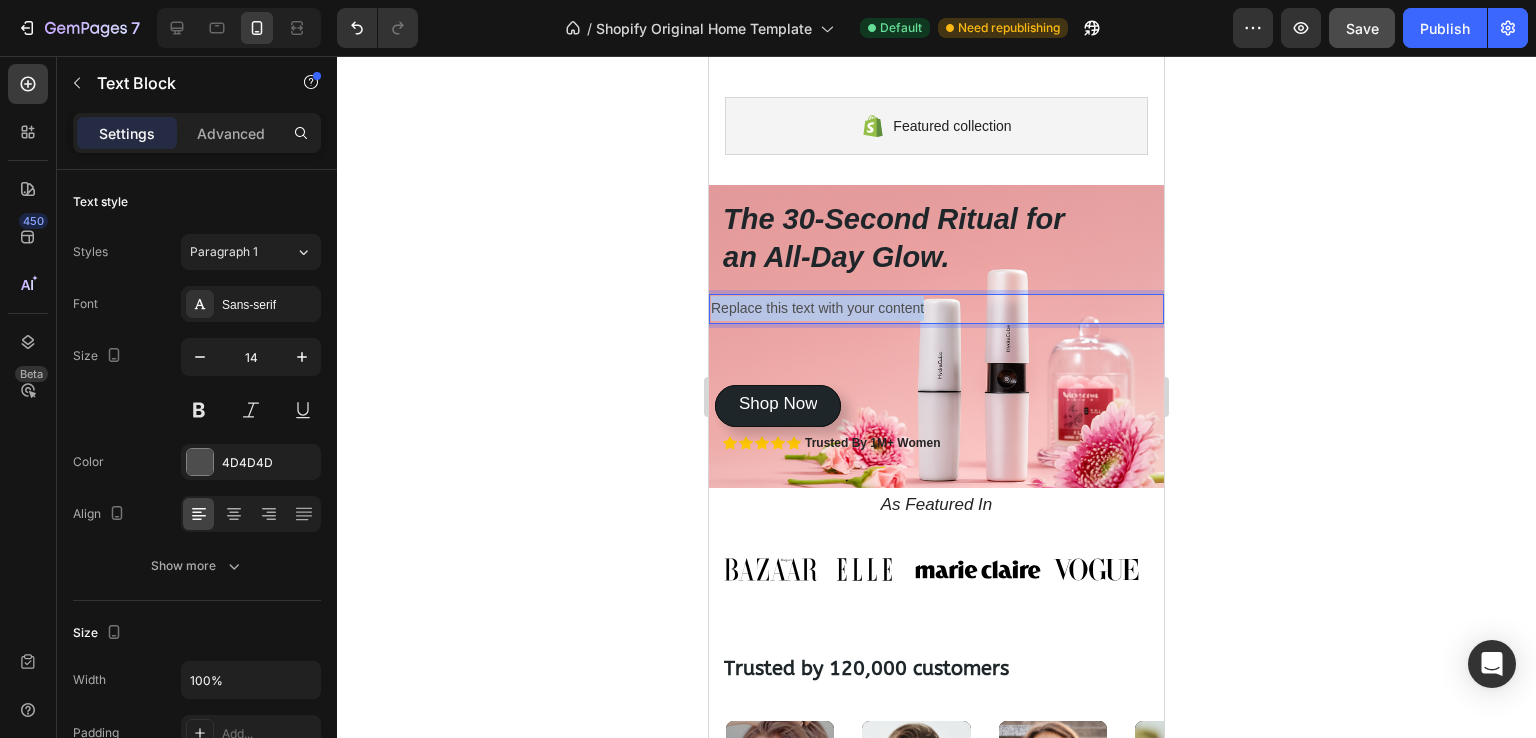 click on "Replace this text with your content" at bounding box center [936, 308] 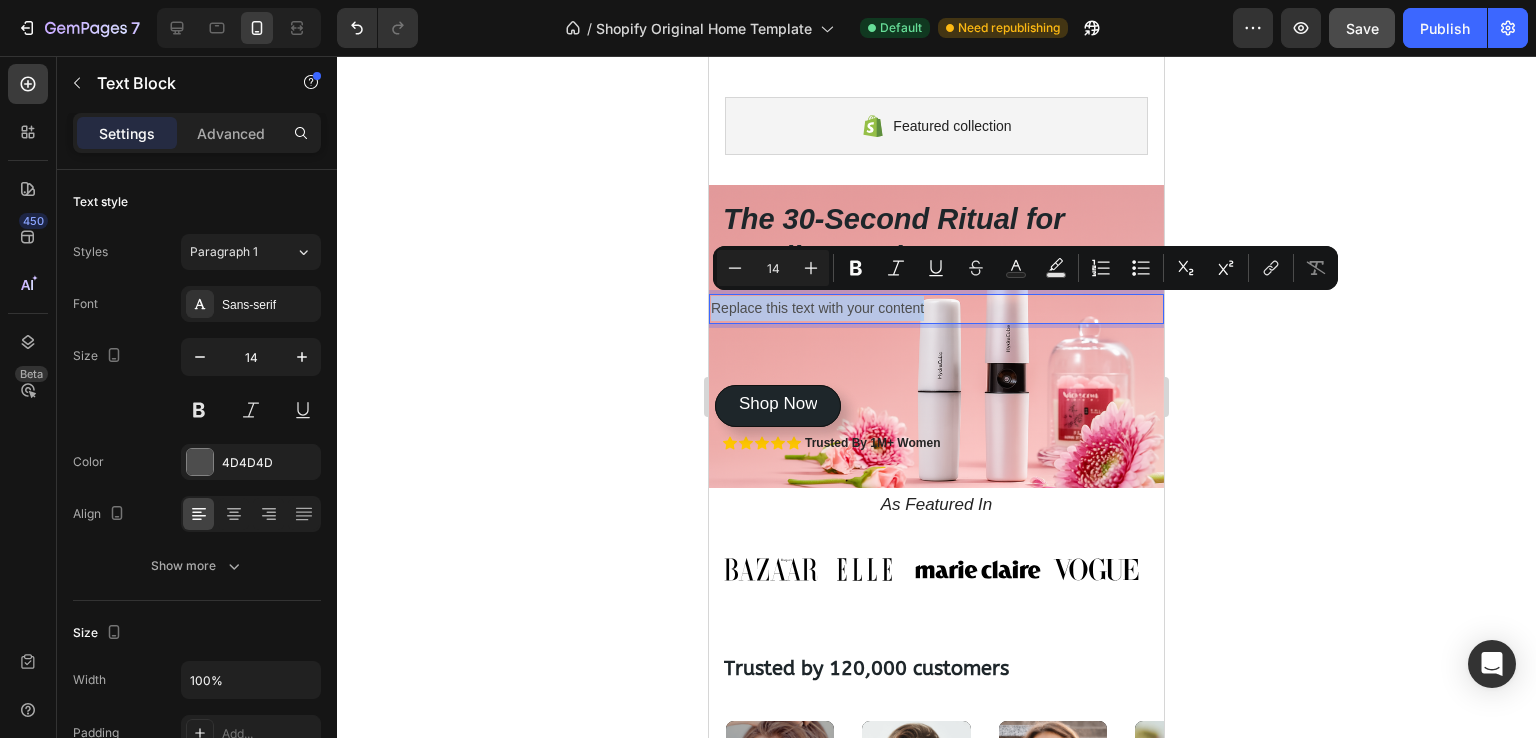 type on "18" 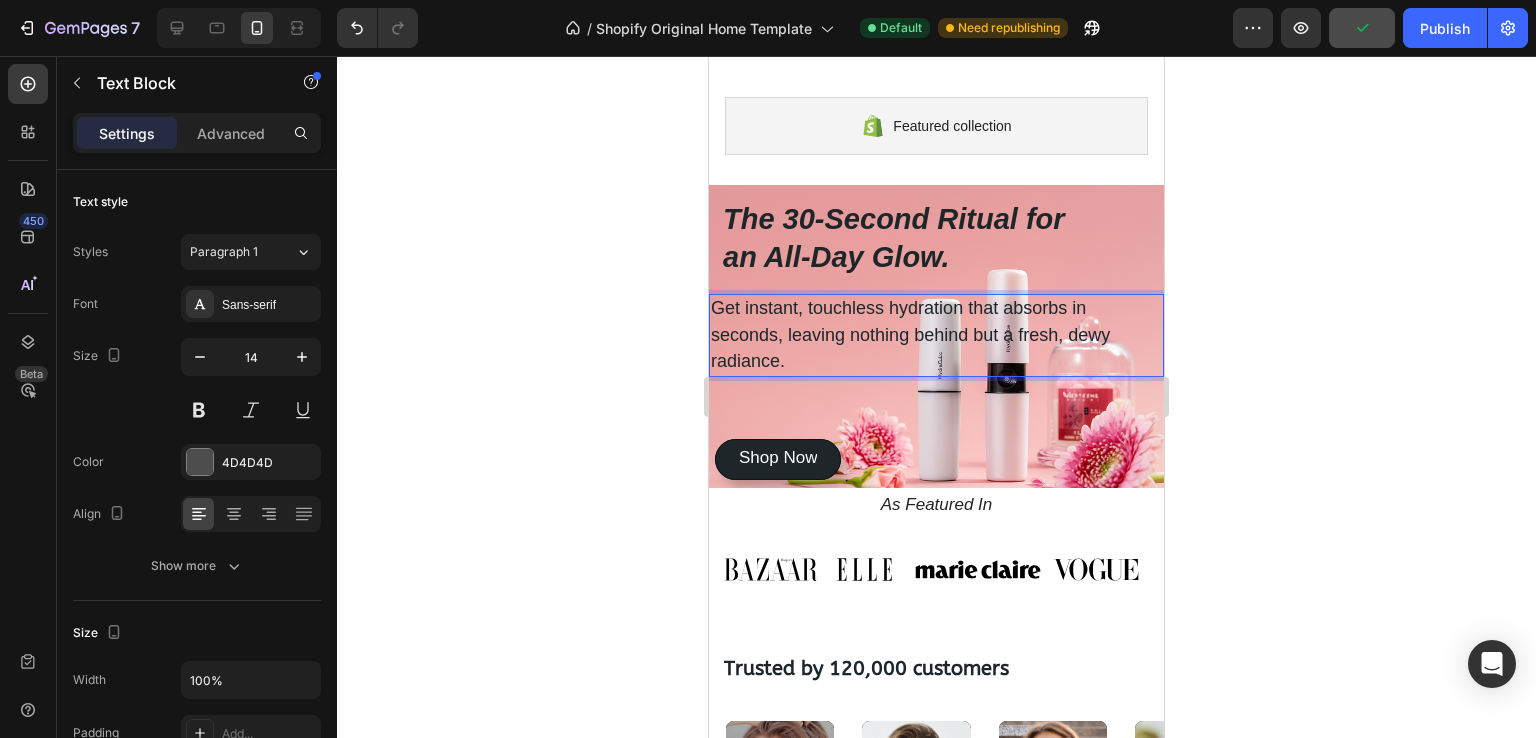 click on "Get instant, touchless hydration that absorbs in seconds, leaving nothing behind but a fresh, dewy radiance." at bounding box center (910, 334) 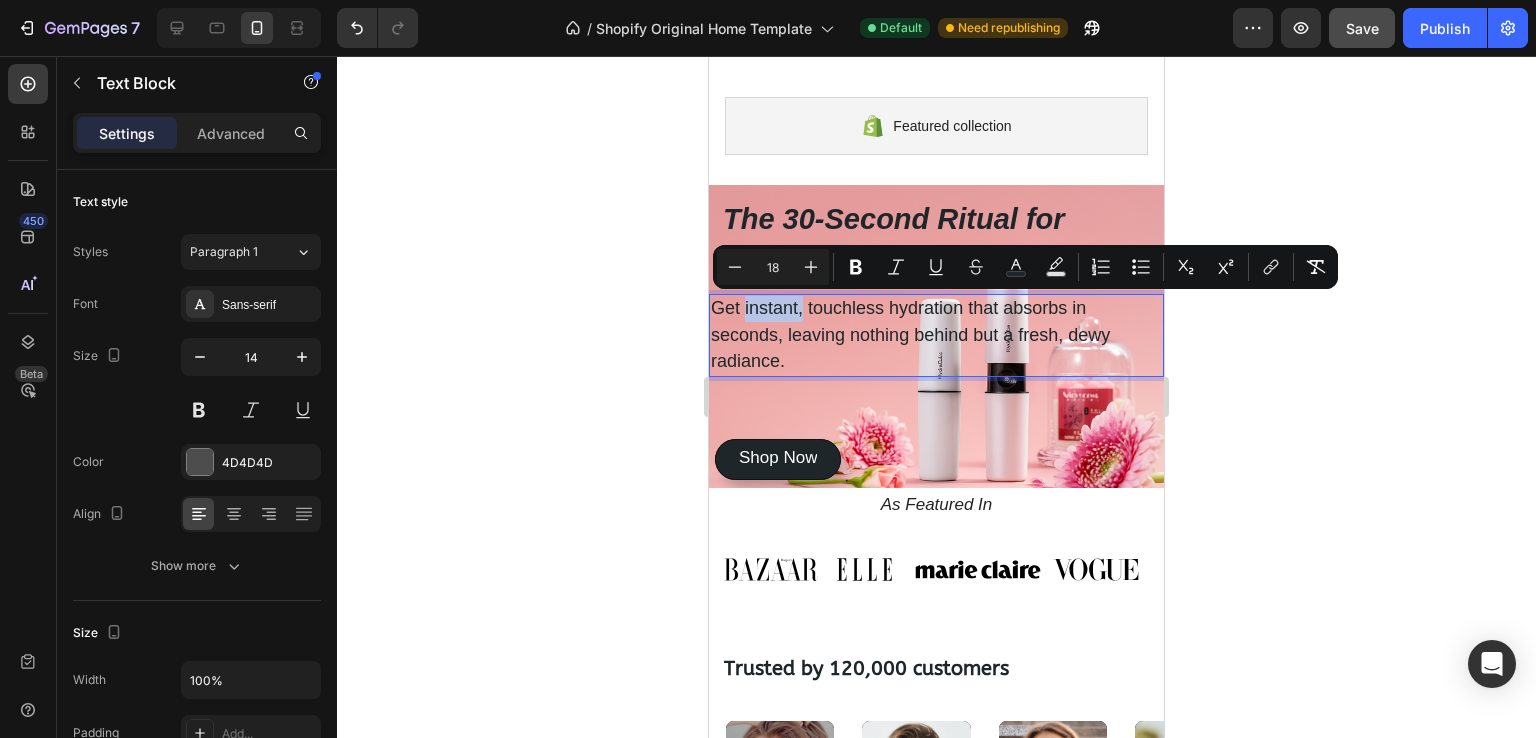 drag, startPoint x: 745, startPoint y: 307, endPoint x: 802, endPoint y: 310, distance: 57.07889 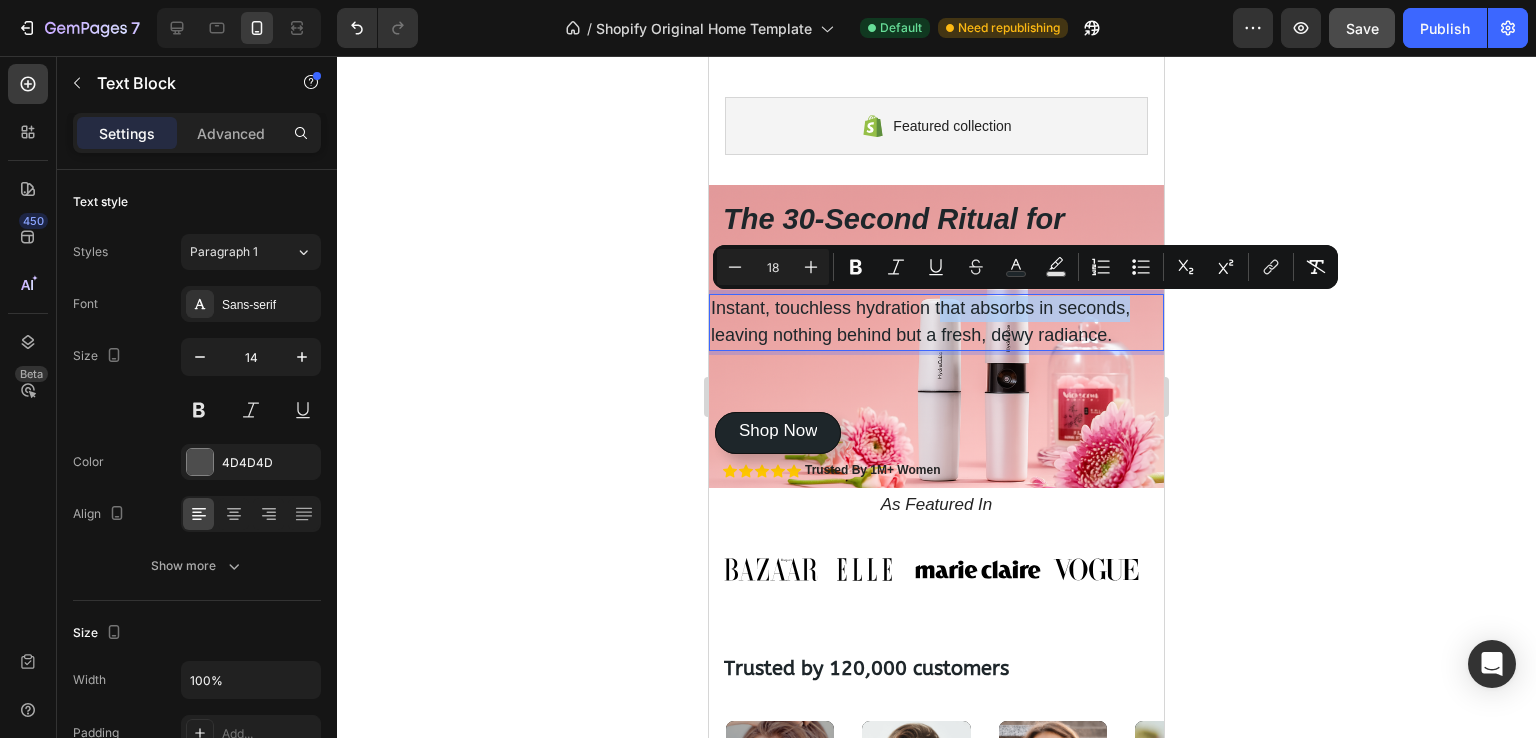 drag, startPoint x: 941, startPoint y: 305, endPoint x: 1153, endPoint y: 297, distance: 212.1509 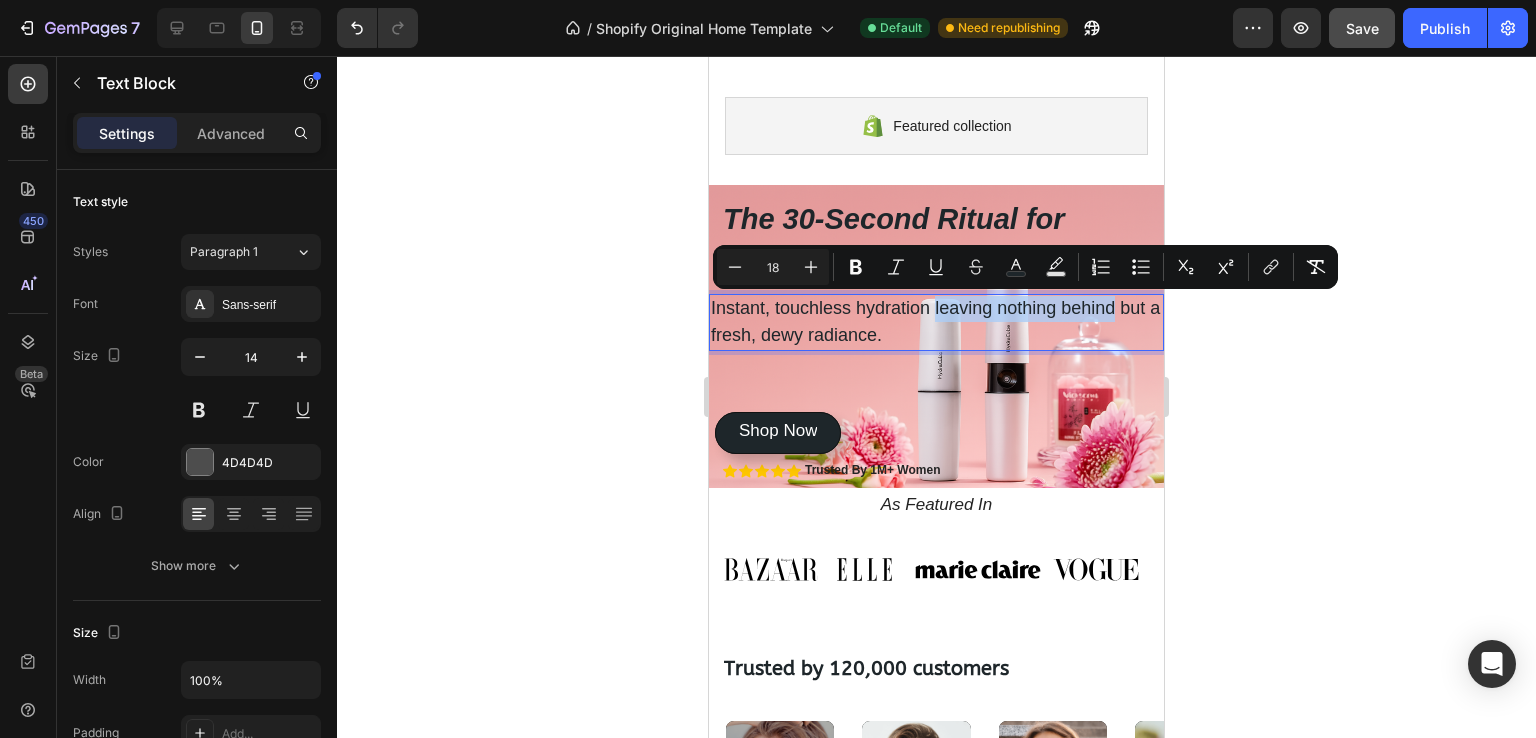 drag, startPoint x: 933, startPoint y: 309, endPoint x: 1113, endPoint y: 300, distance: 180.22485 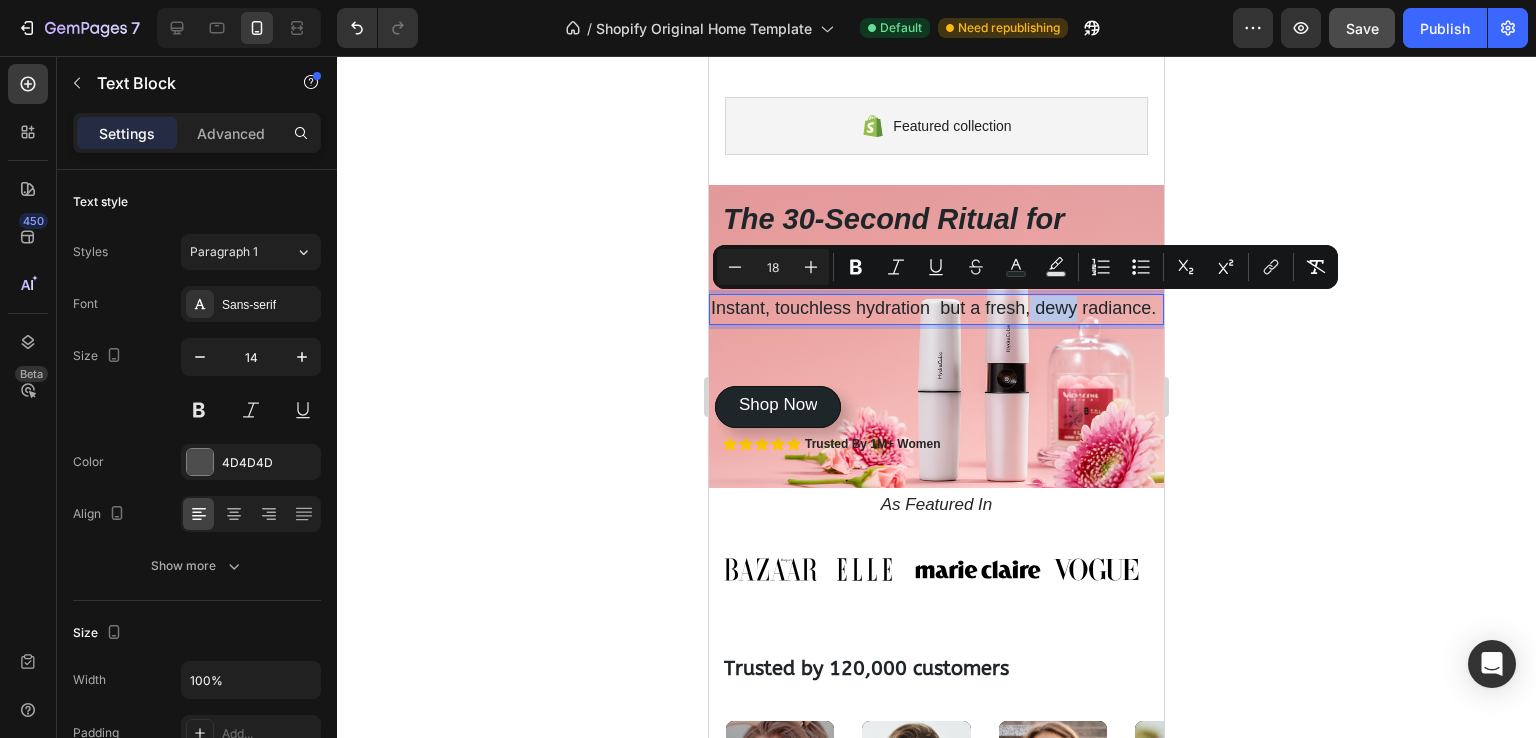 drag, startPoint x: 1031, startPoint y: 305, endPoint x: 1088, endPoint y: 305, distance: 57 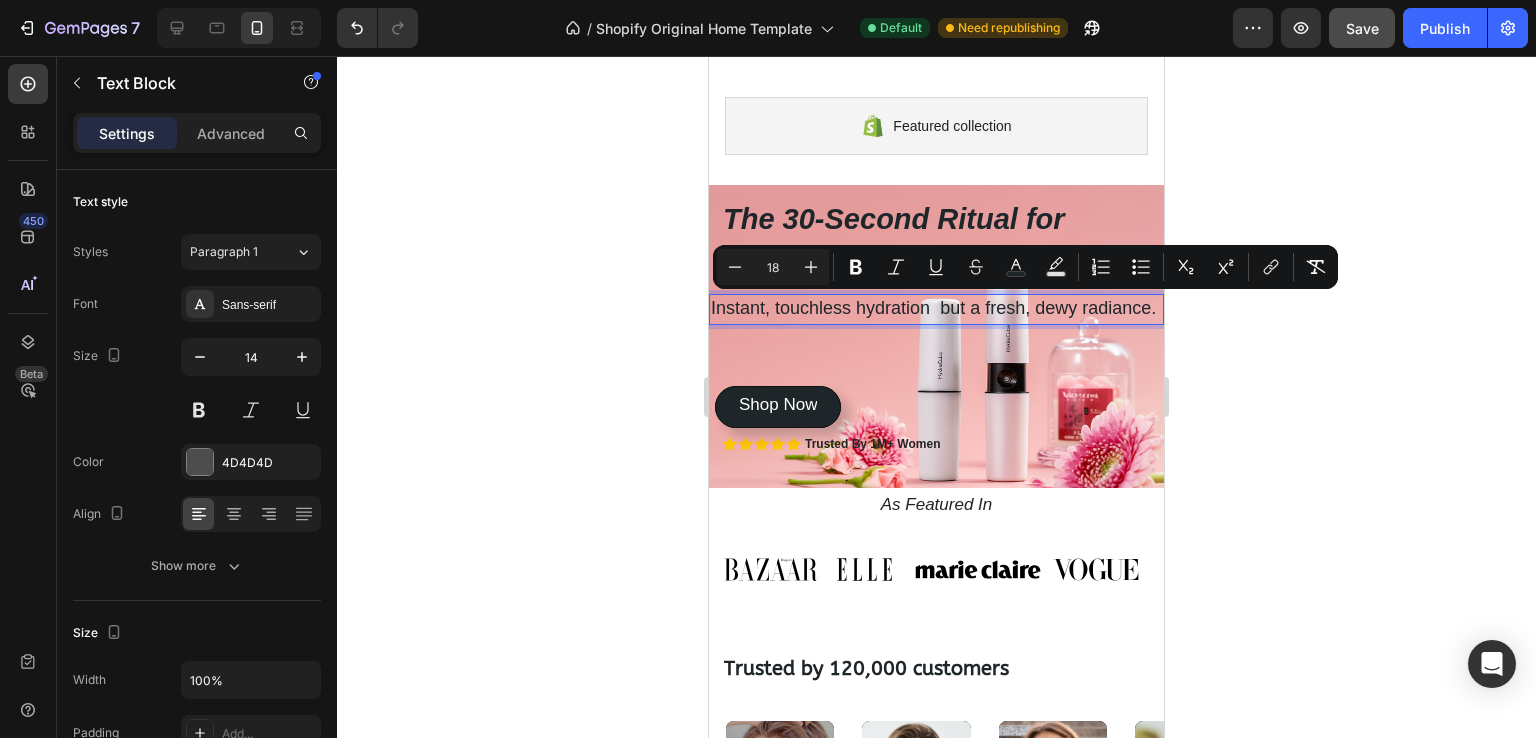 click on "Instant, touchless hydration  but a fresh, dewy radiance." at bounding box center [933, 308] 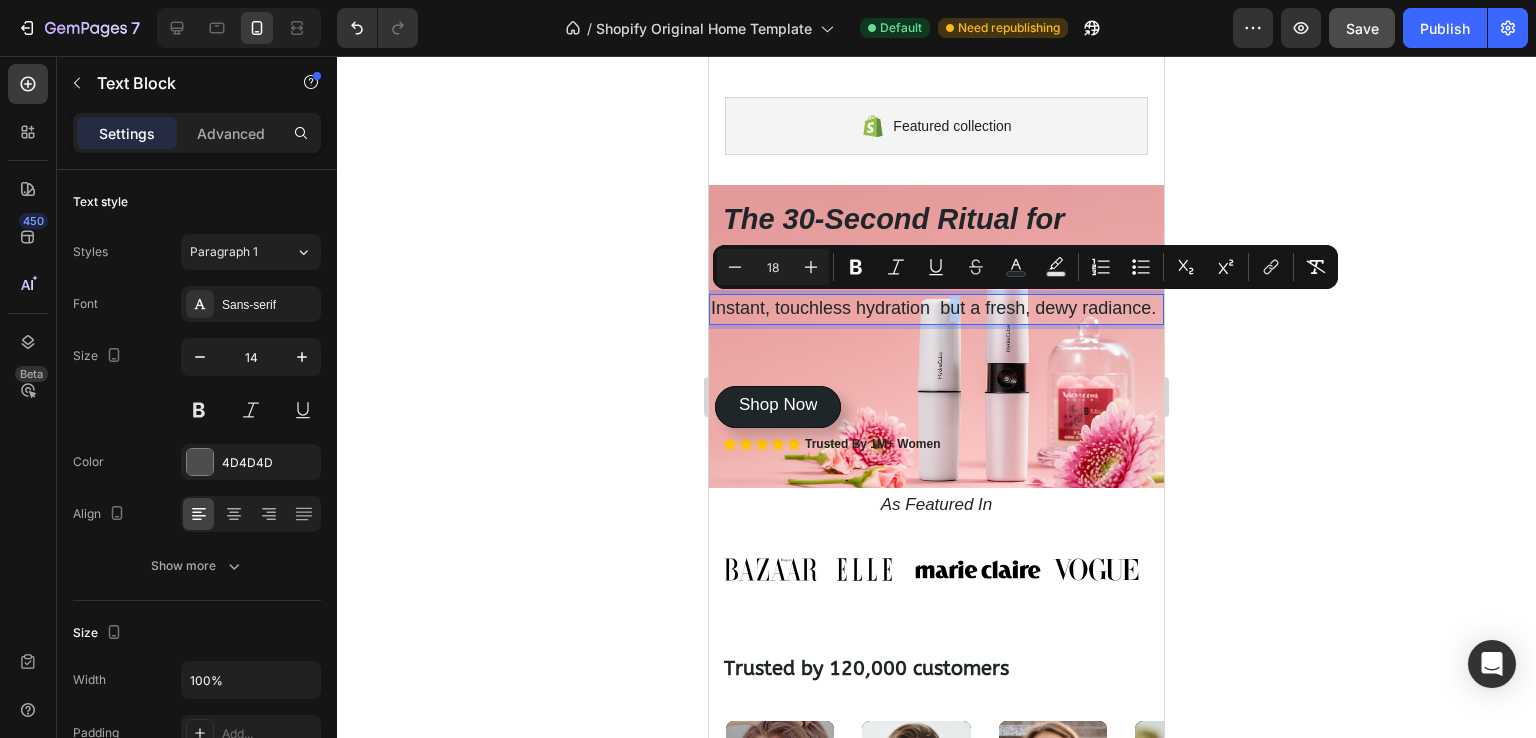 drag, startPoint x: 946, startPoint y: 307, endPoint x: 960, endPoint y: 309, distance: 14.142136 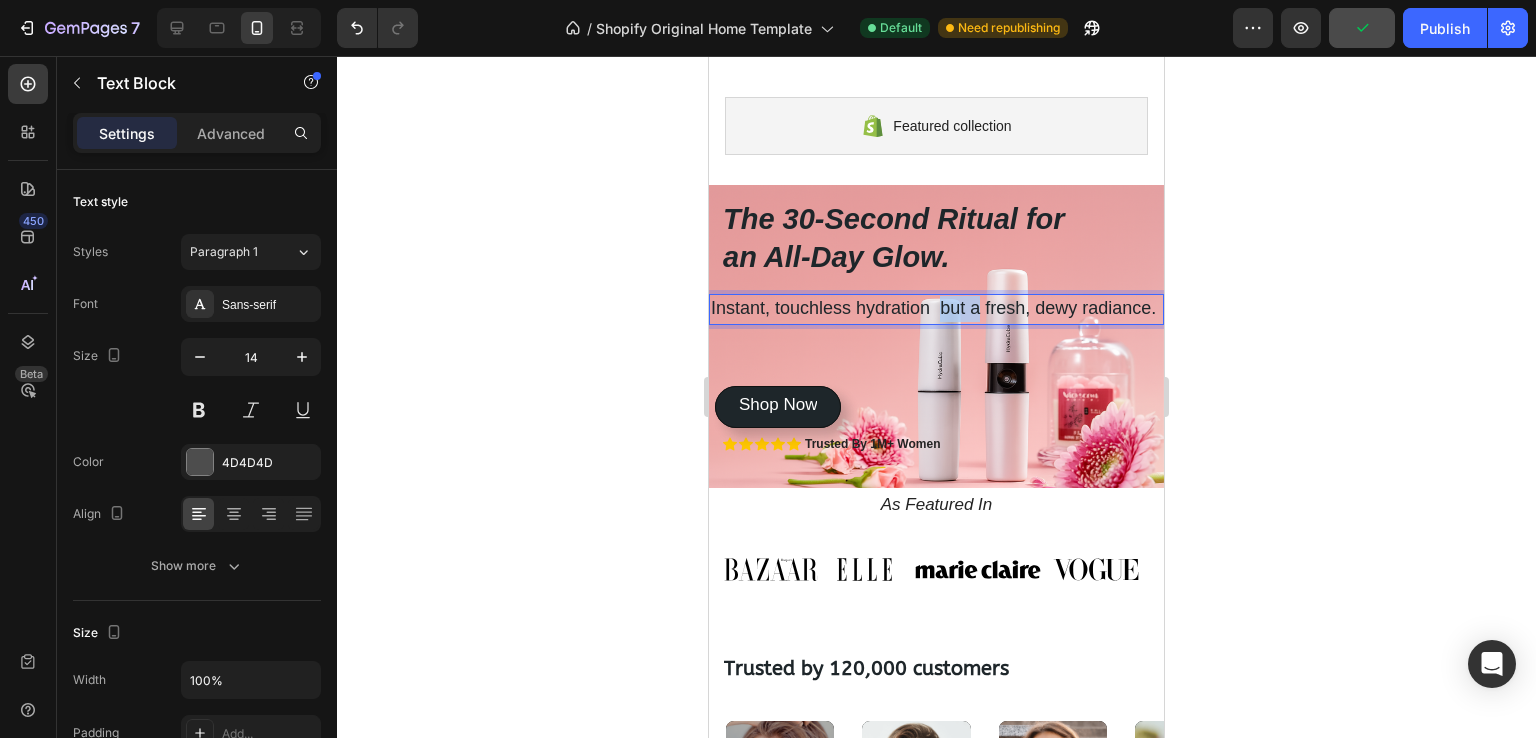 drag, startPoint x: 940, startPoint y: 306, endPoint x: 978, endPoint y: 302, distance: 38.209946 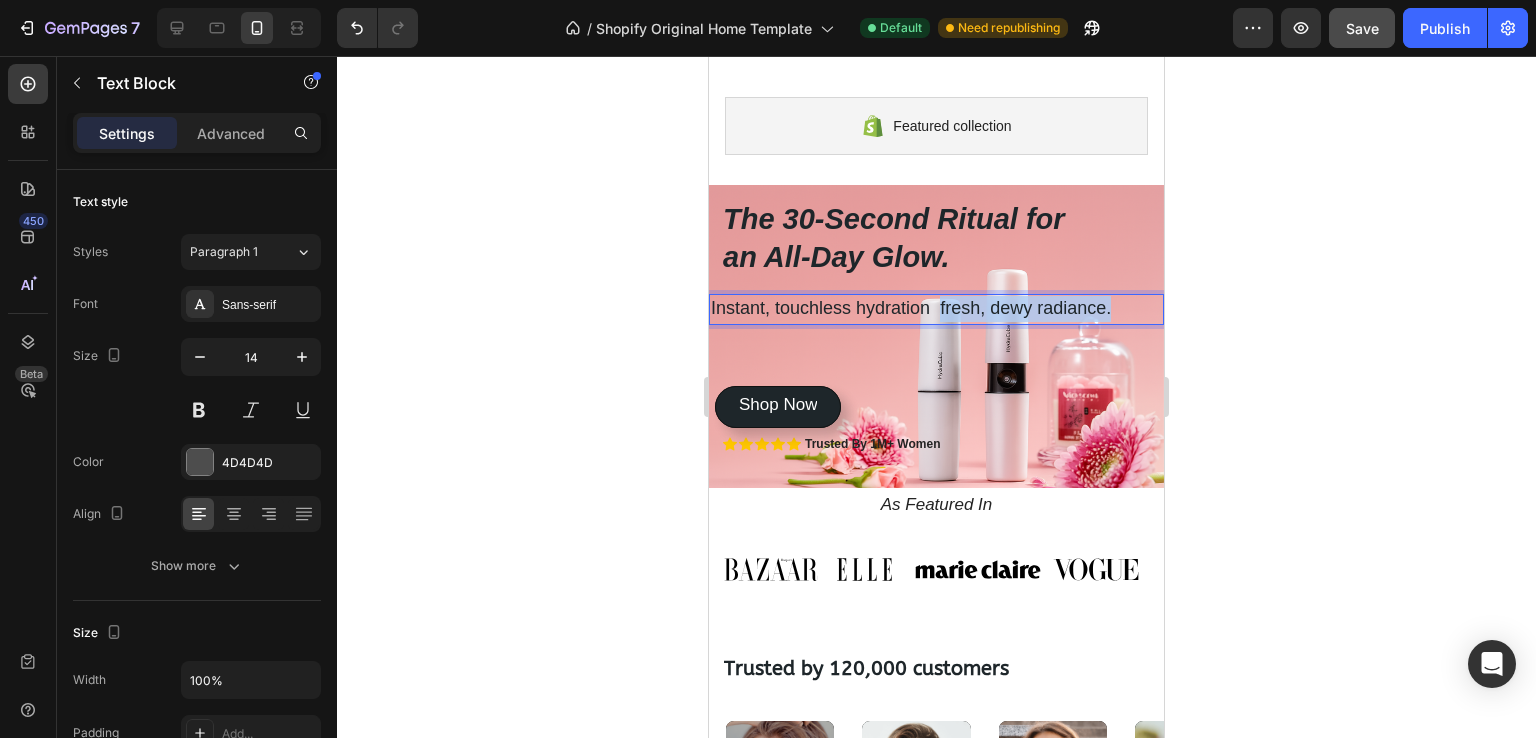 drag, startPoint x: 940, startPoint y: 305, endPoint x: 1136, endPoint y: 313, distance: 196.1632 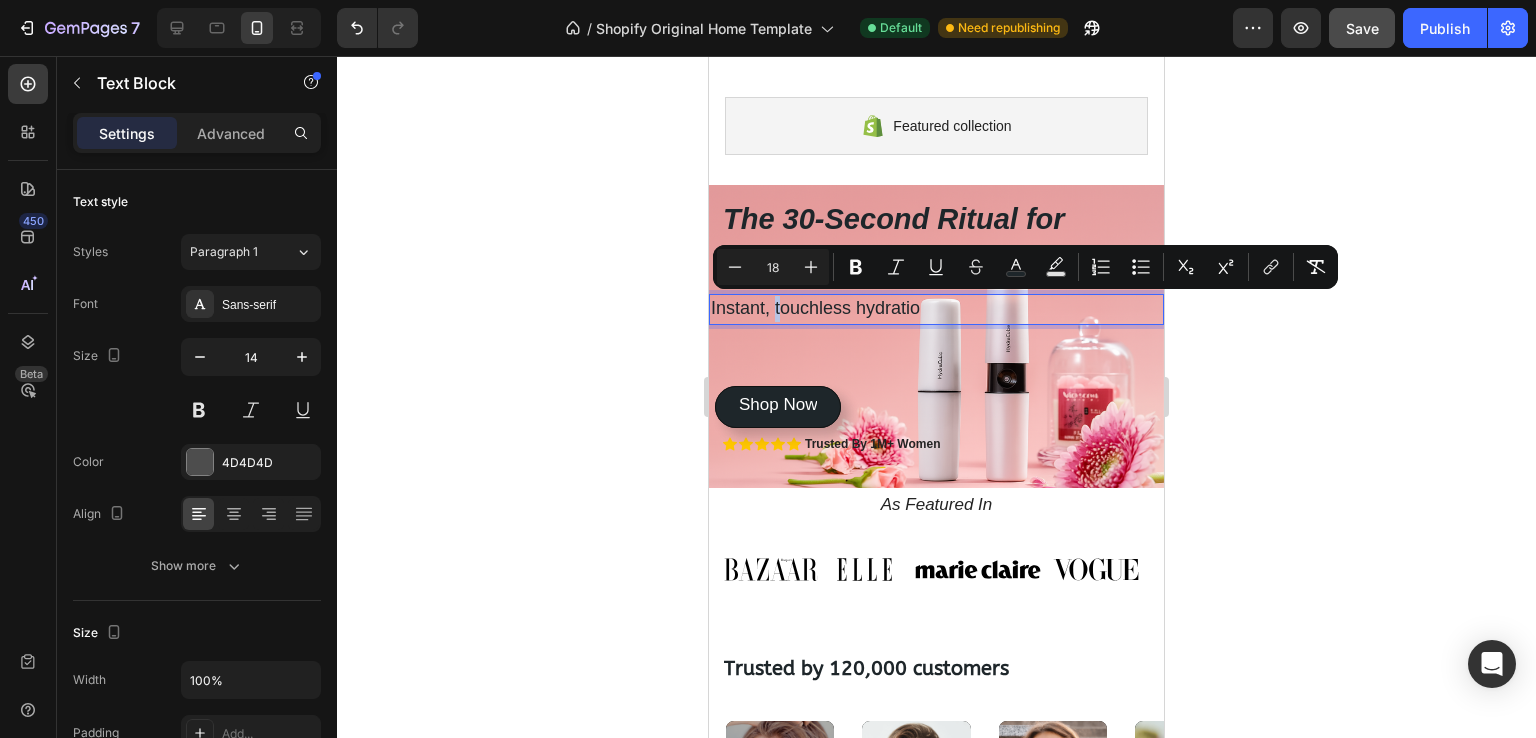 click on "Instant, touchless hydratio" at bounding box center (815, 308) 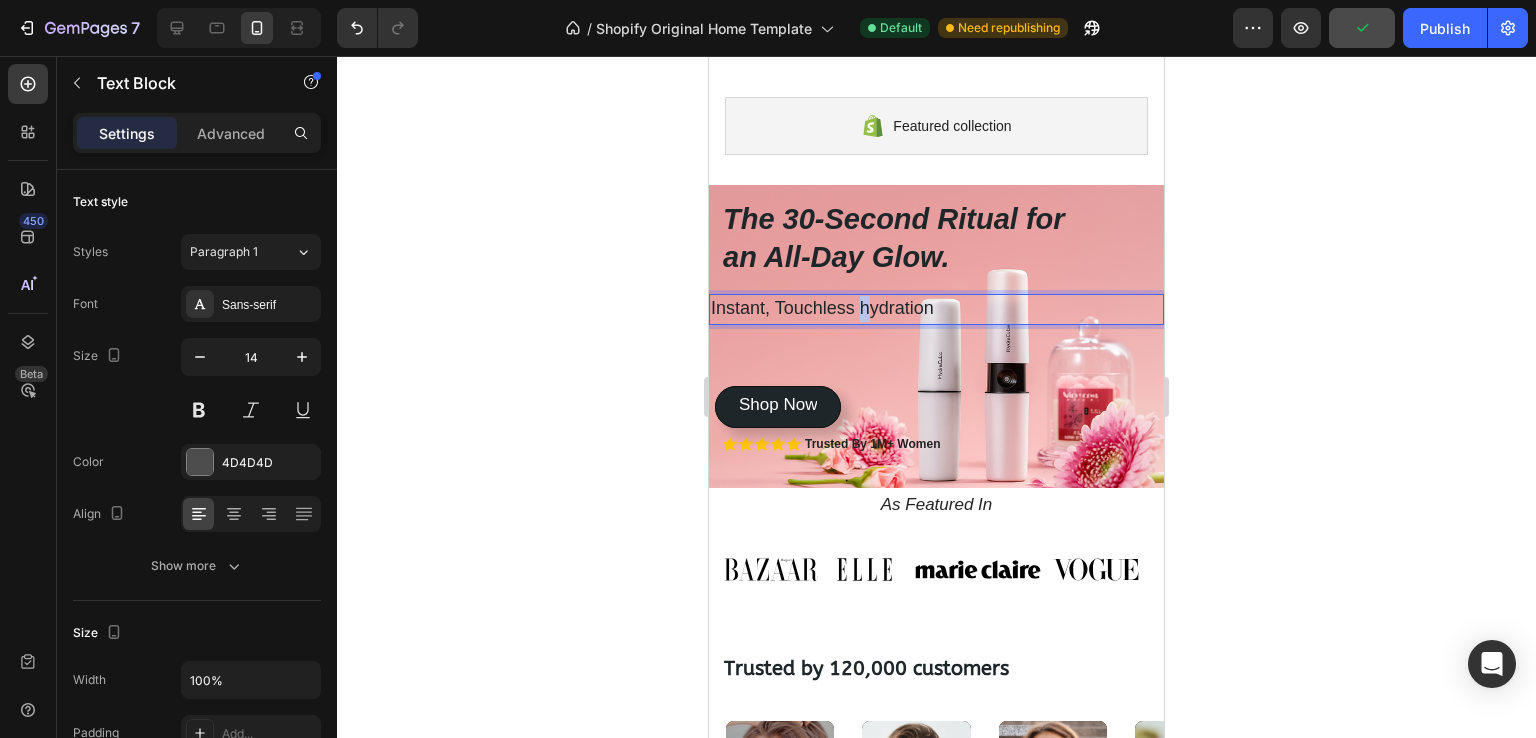 drag, startPoint x: 871, startPoint y: 307, endPoint x: 860, endPoint y: 307, distance: 11 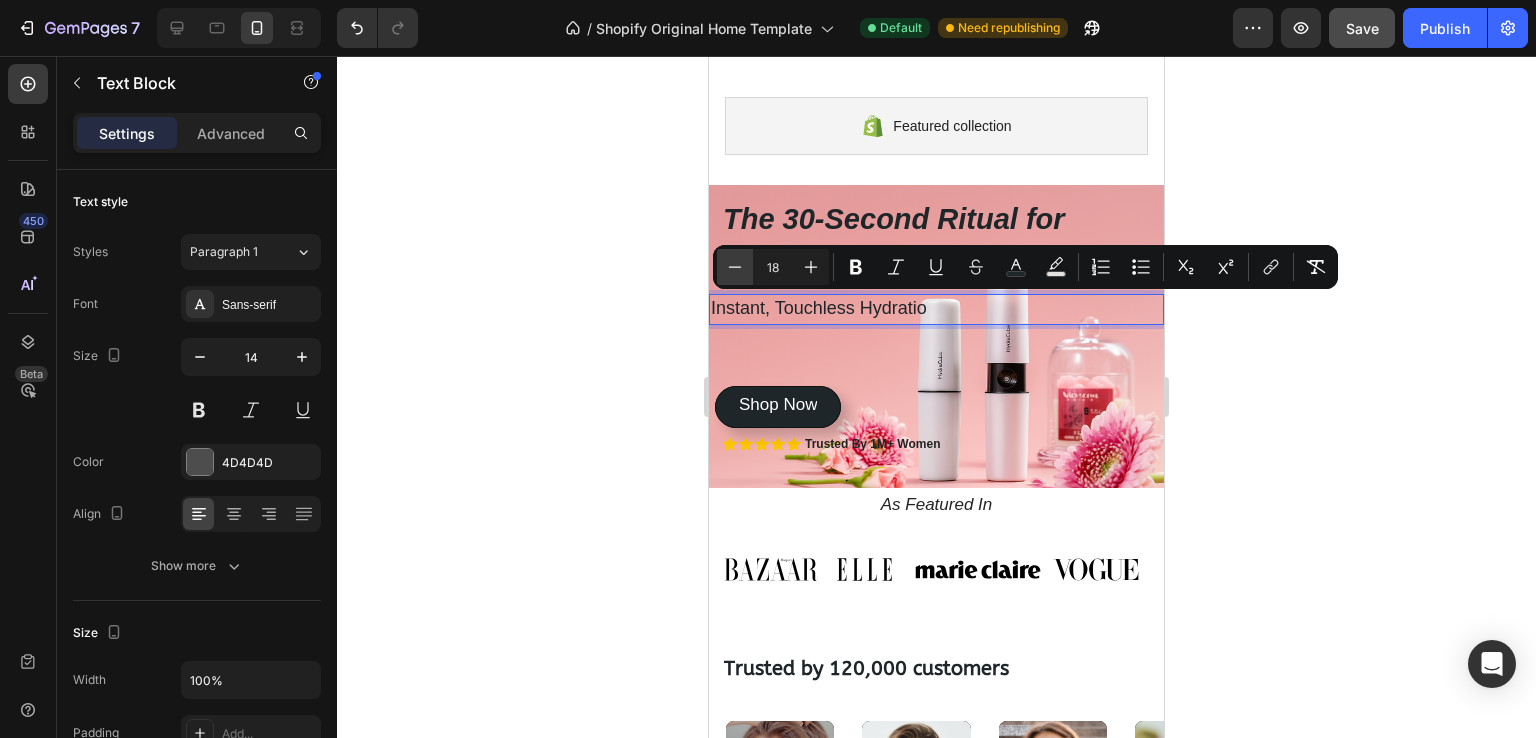 click 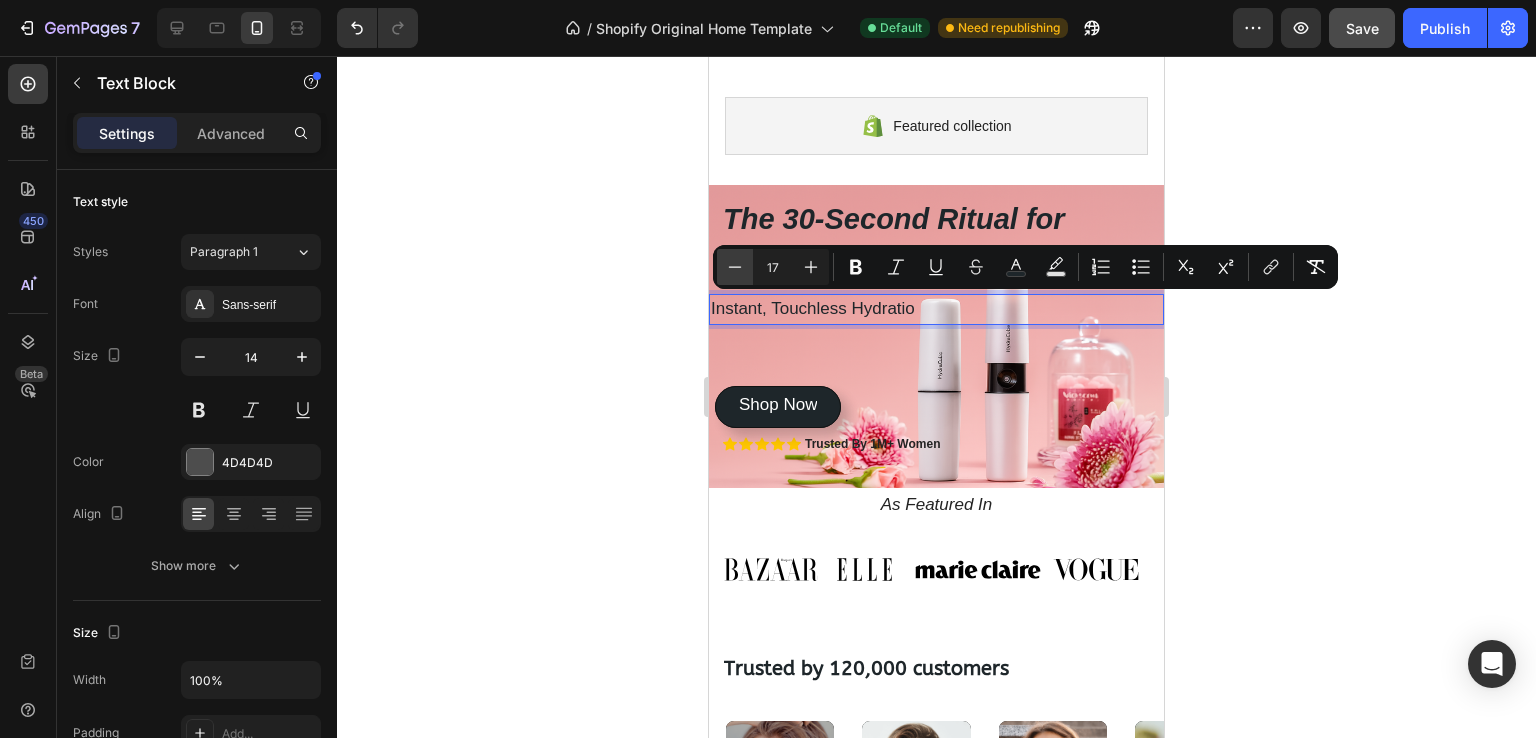 click 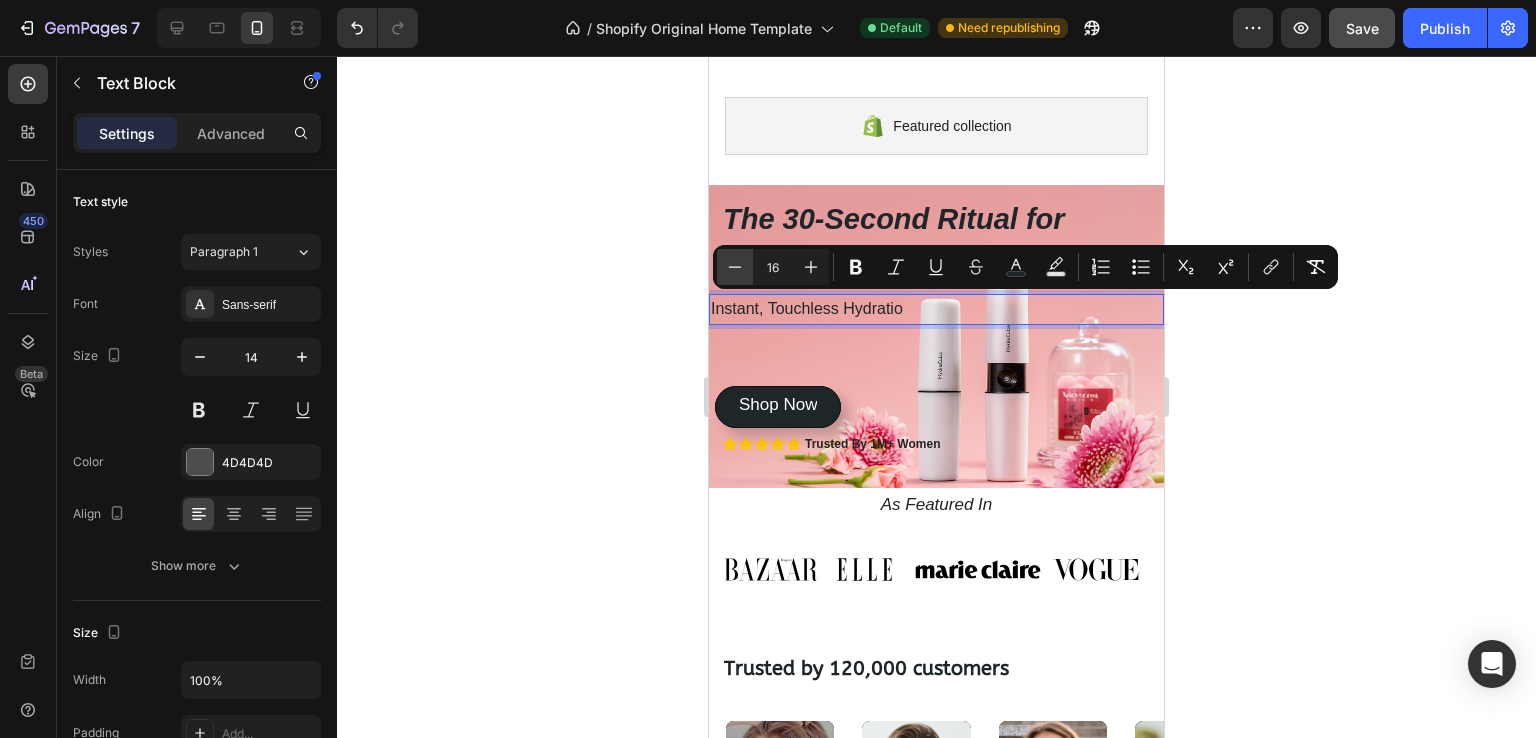 click 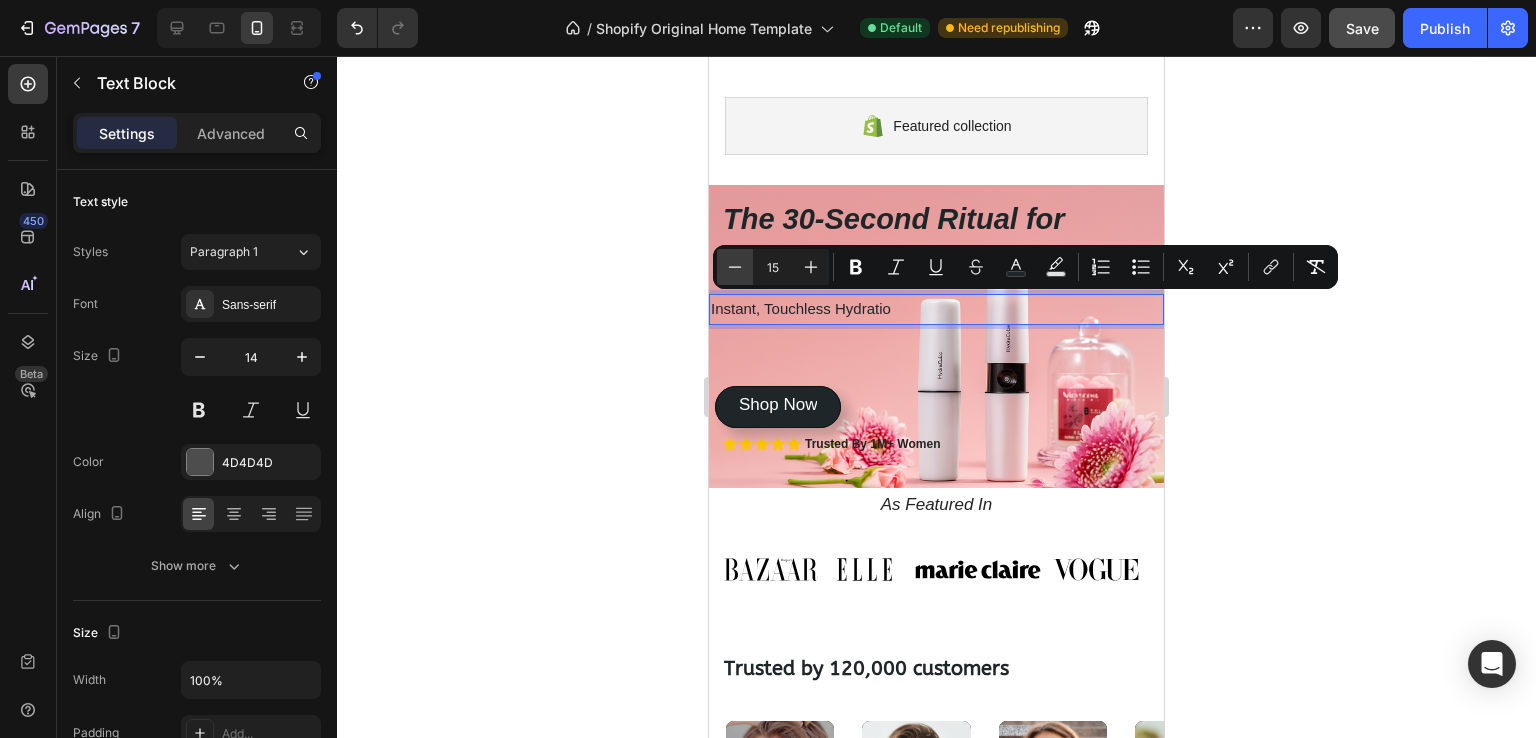 click 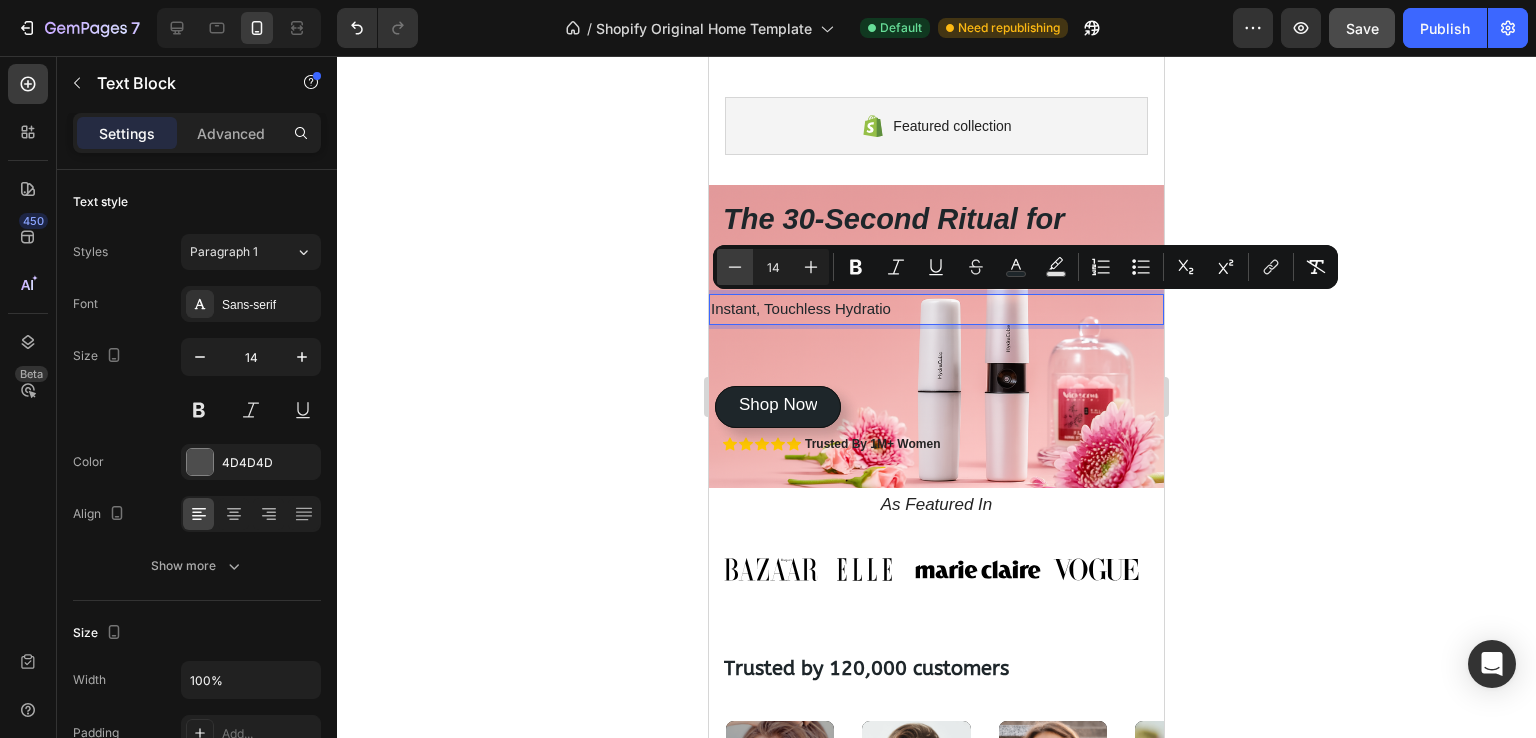click 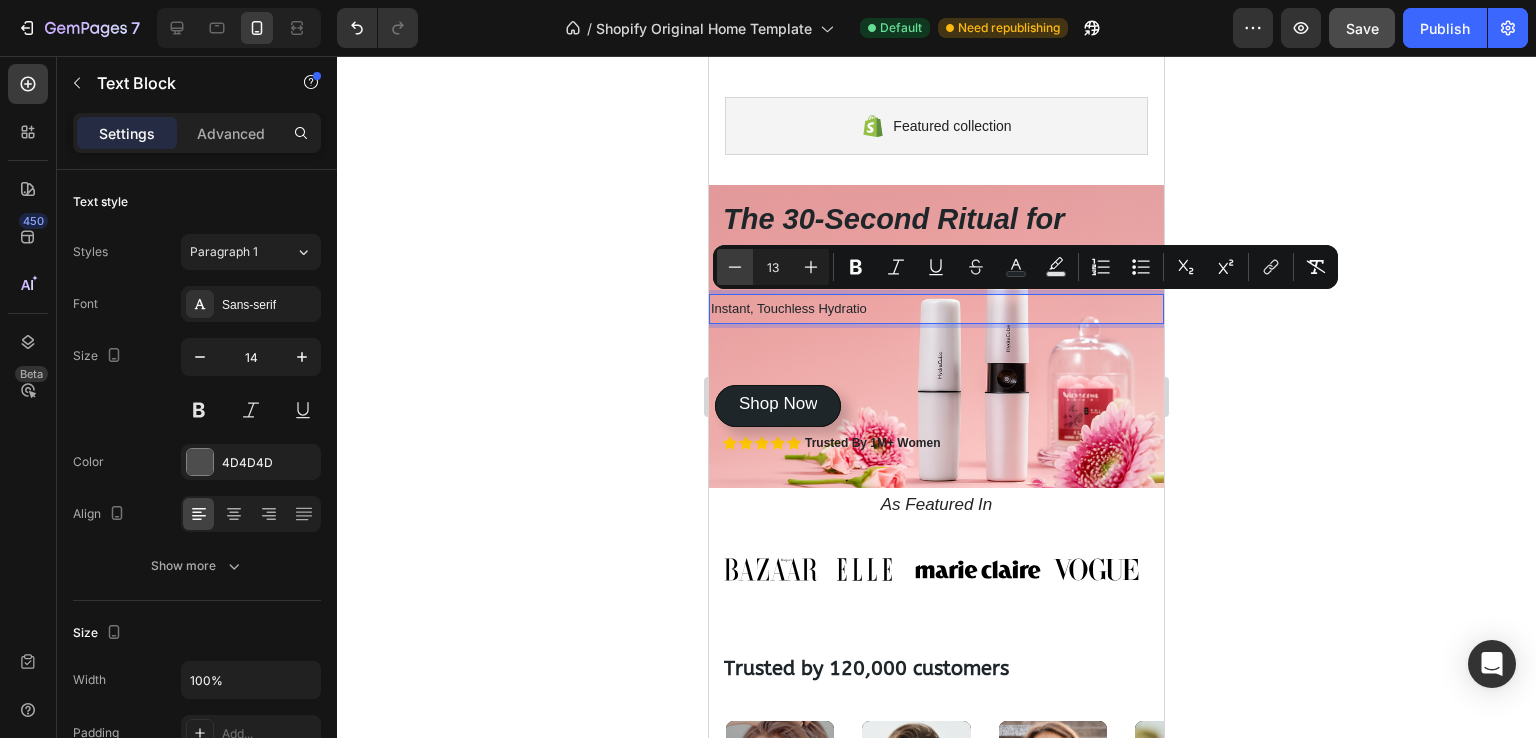 click 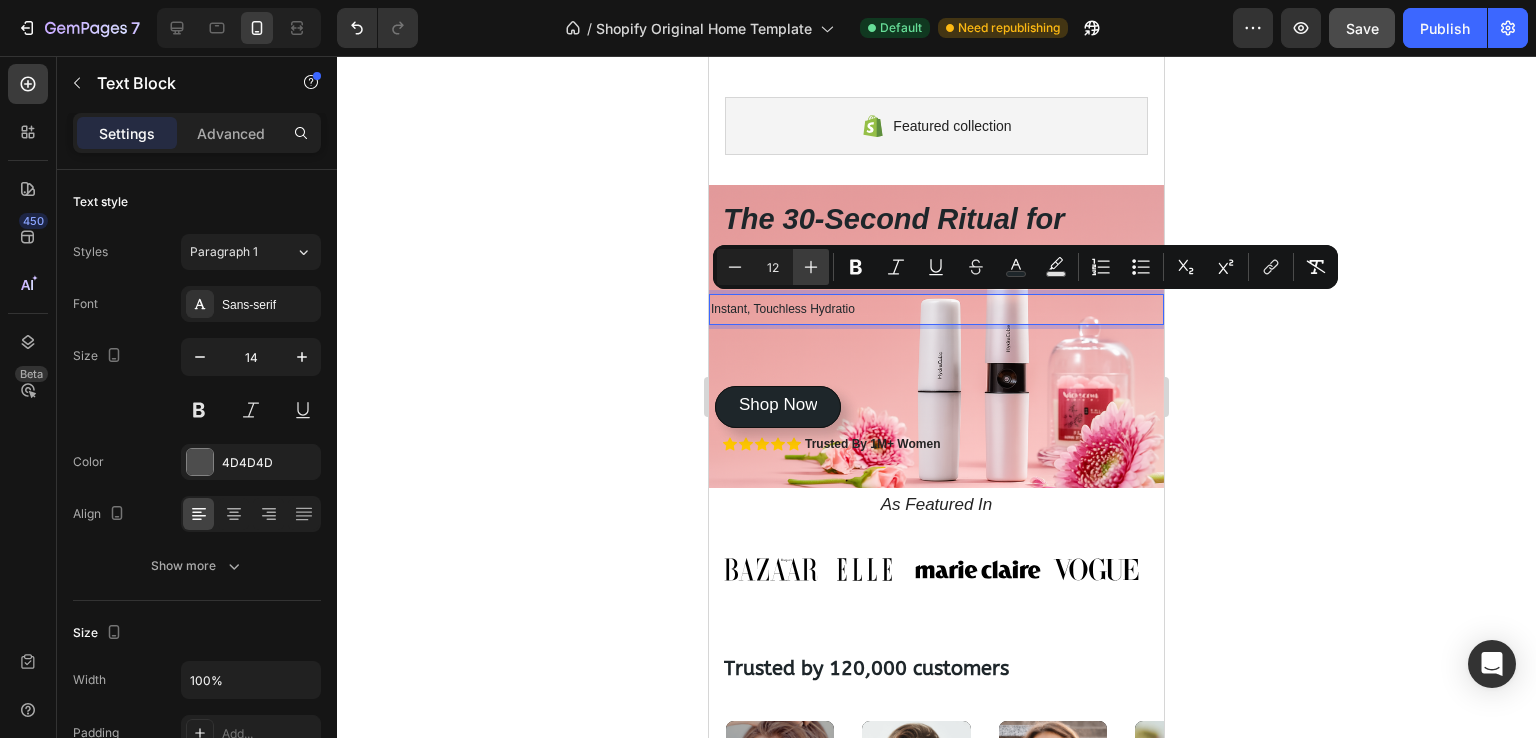 click 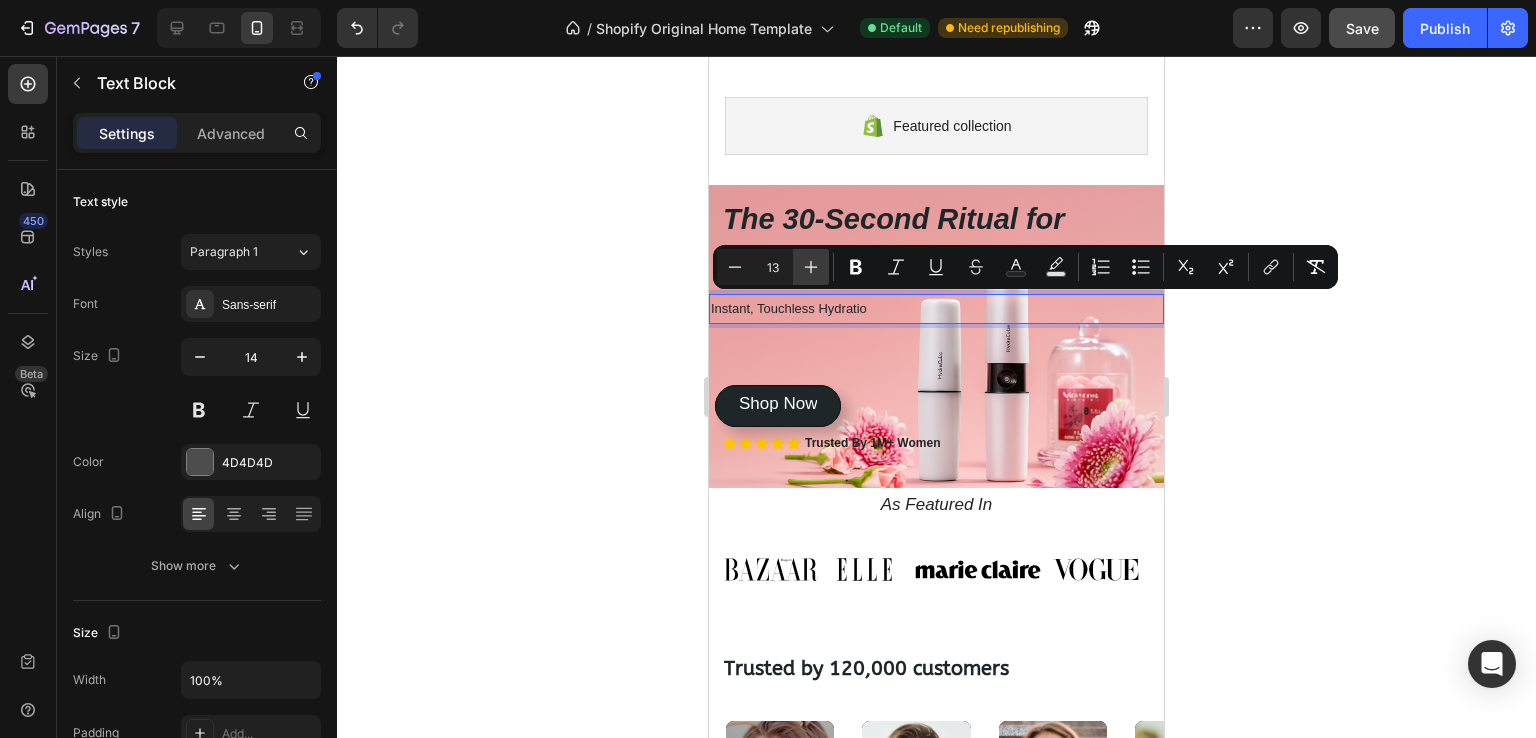 click 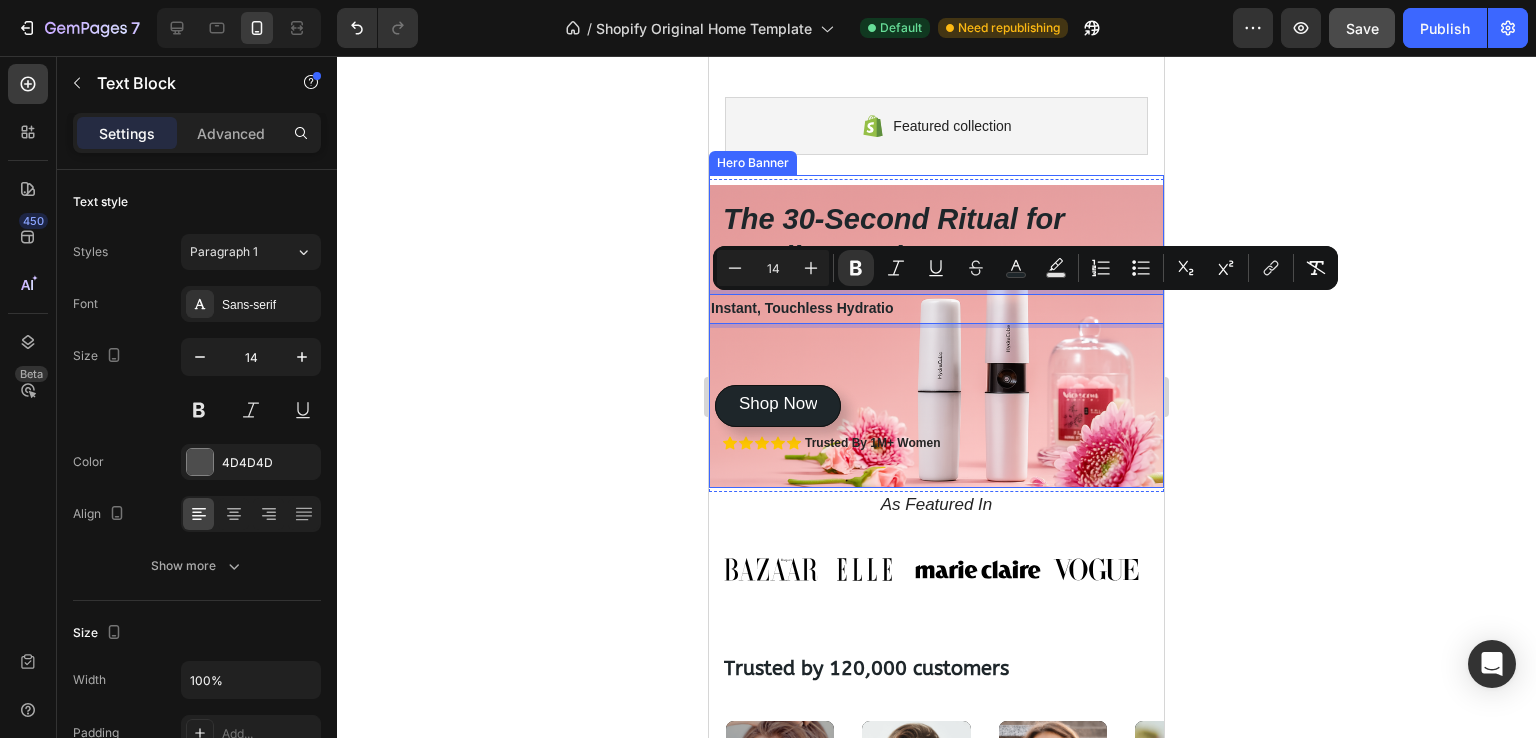 click on "The 30-Second Ritual for an All-Day Glow. Heading Instant, Touchless Hydratio Text Block   0 Icon Icon Icon Icon Icon Icon List Trusted By 1M+ Women Text Block Row Get instant, touchless hydration that absorbs in seconds, leaving nothing behind but a fresh, dewy radiance. Text Block Shop Now Button Shop Now Button" at bounding box center (936, 384) 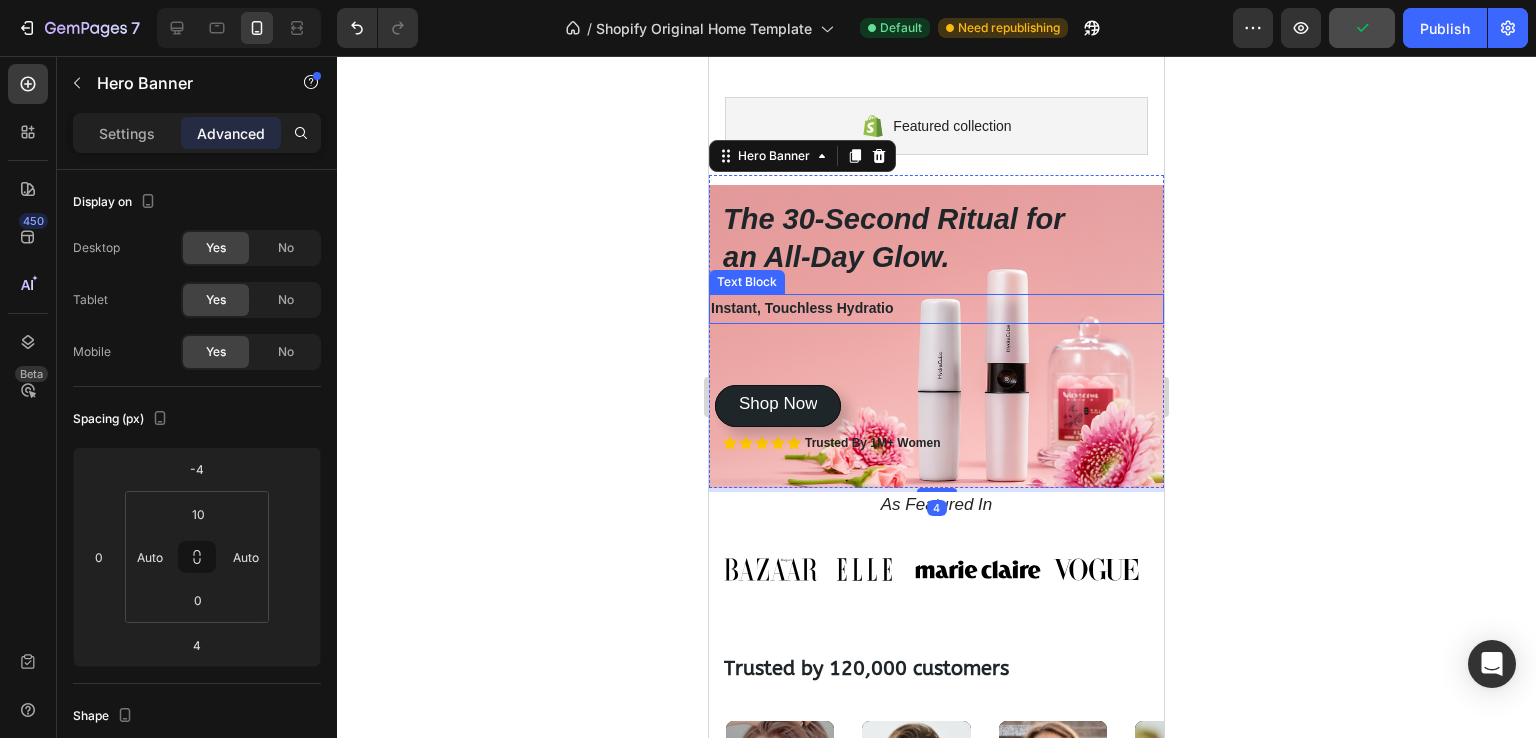 click on "Instant, Touchless Hydratio" at bounding box center [802, 308] 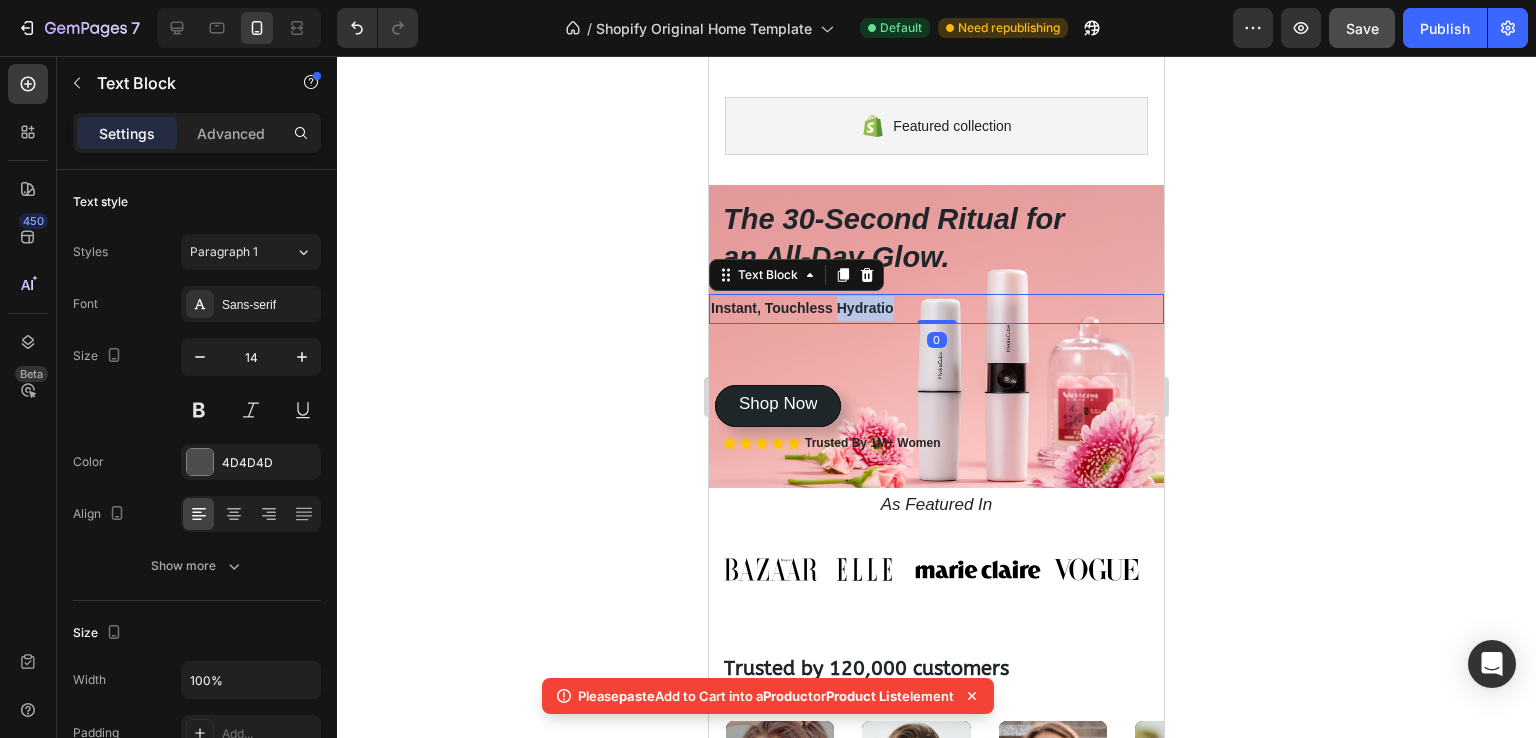 click on "Instant, Touchless Hydratio" at bounding box center (802, 308) 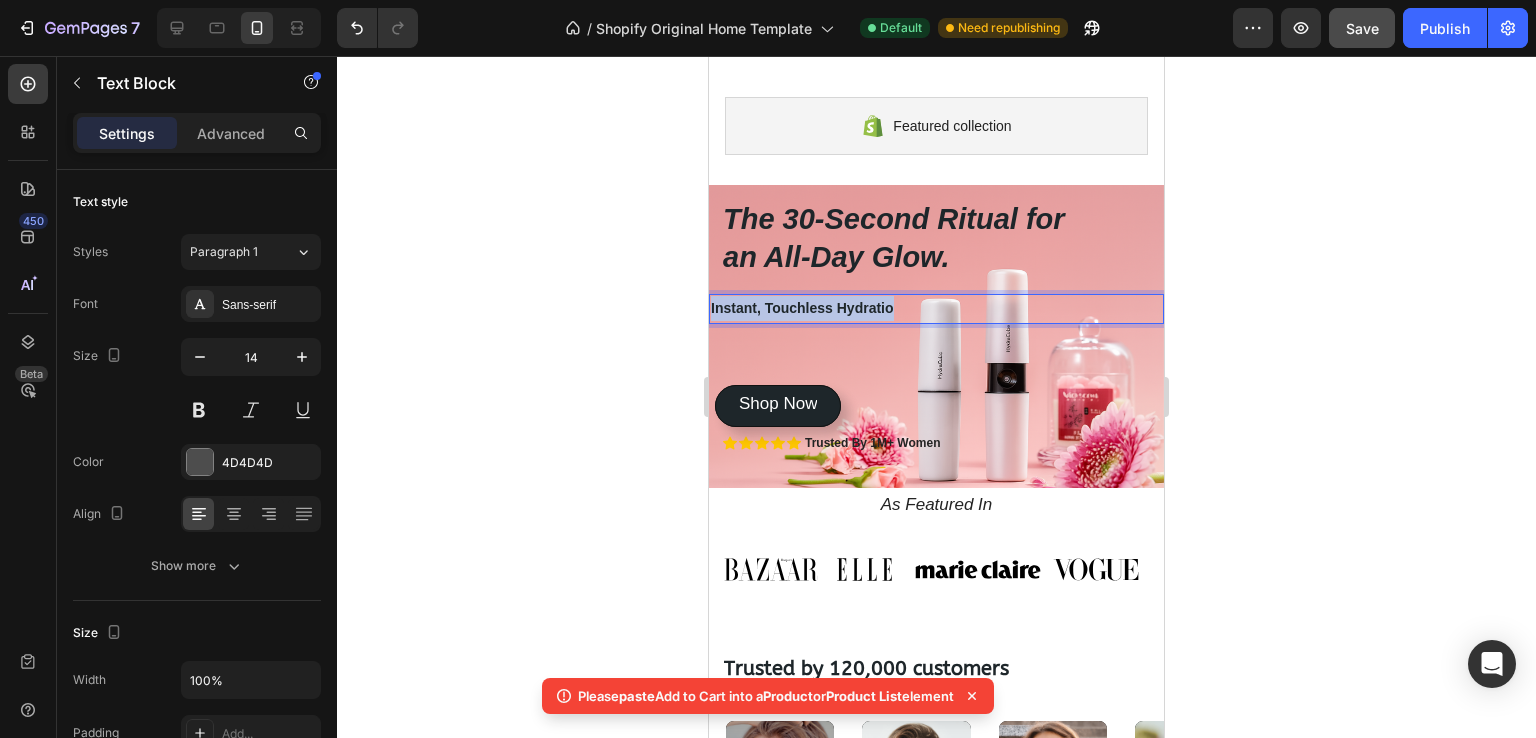 click on "Instant, Touchless Hydratio" at bounding box center (802, 308) 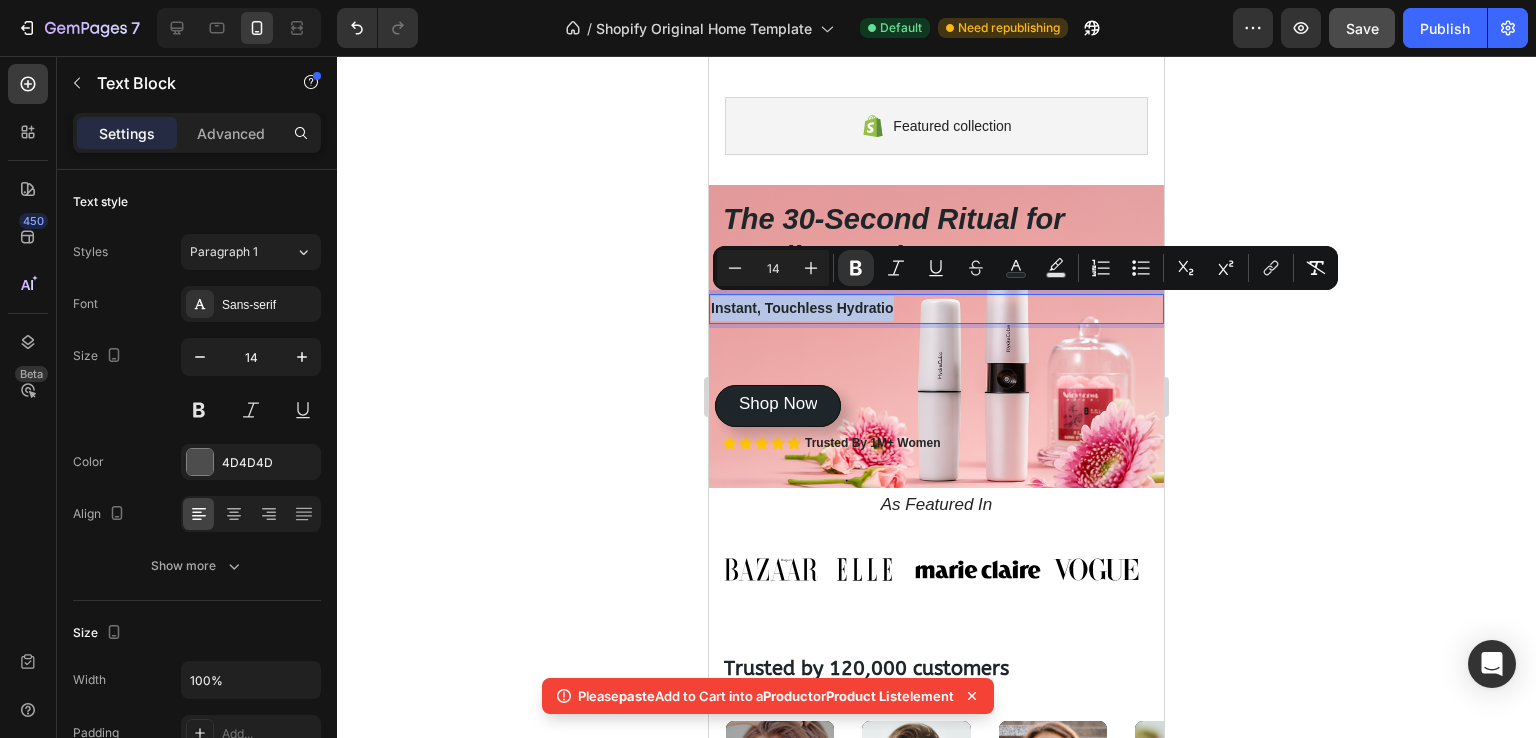 type on "18" 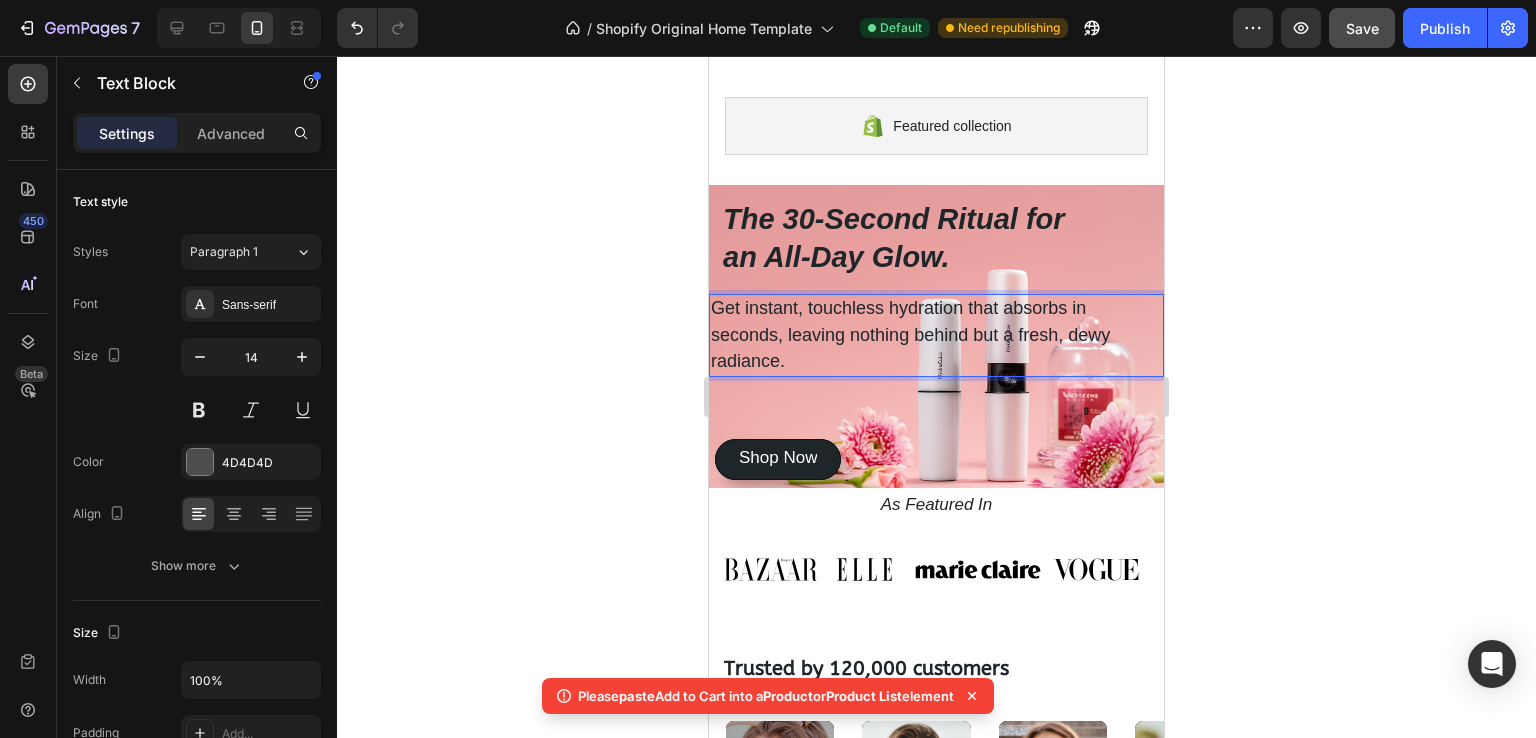 click on "Get instant, touchless hydration that absorbs in seconds, leaving nothing behind but a fresh, dewy radiance." at bounding box center (910, 334) 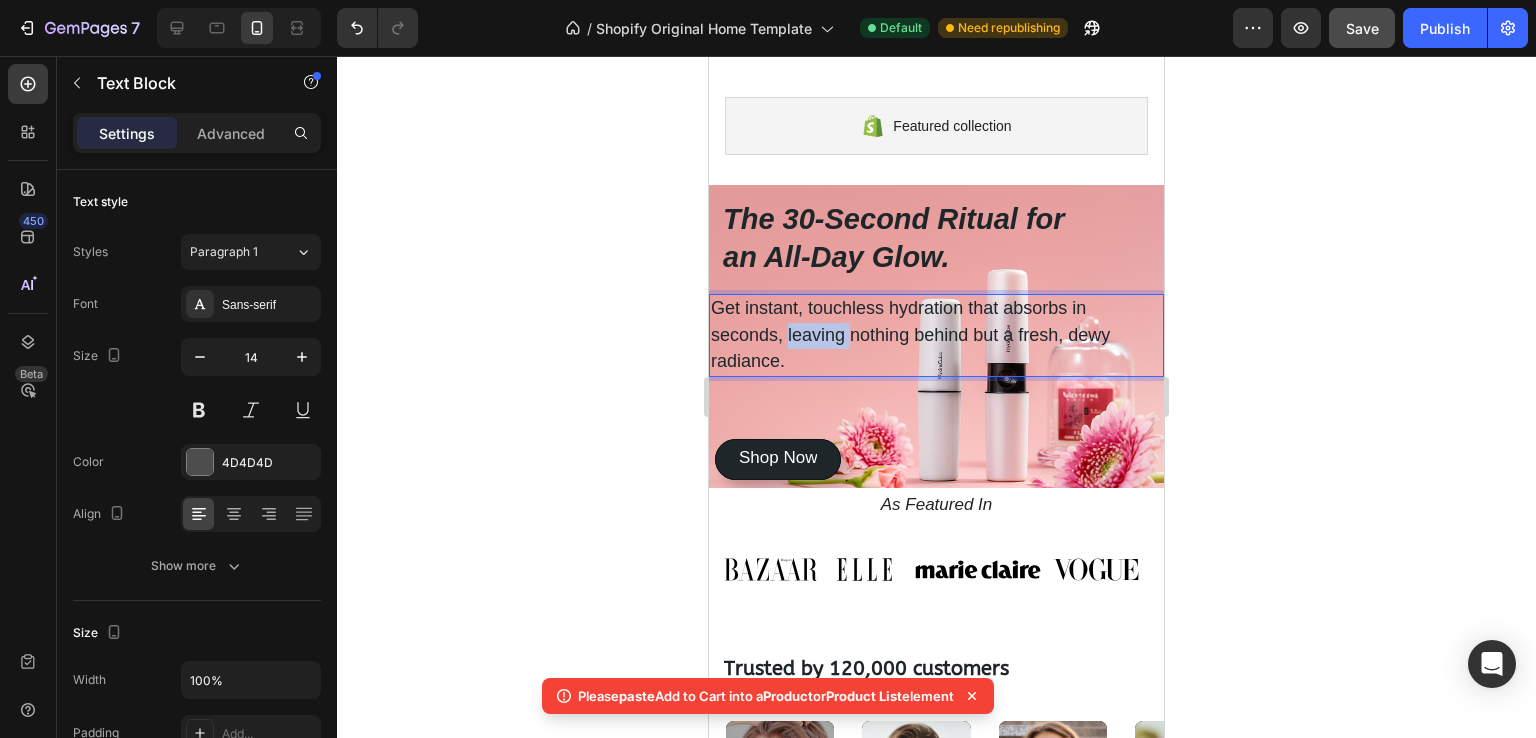 click on "Get instant, touchless hydration that absorbs in seconds, leaving nothing behind but a fresh, dewy radiance." at bounding box center (910, 334) 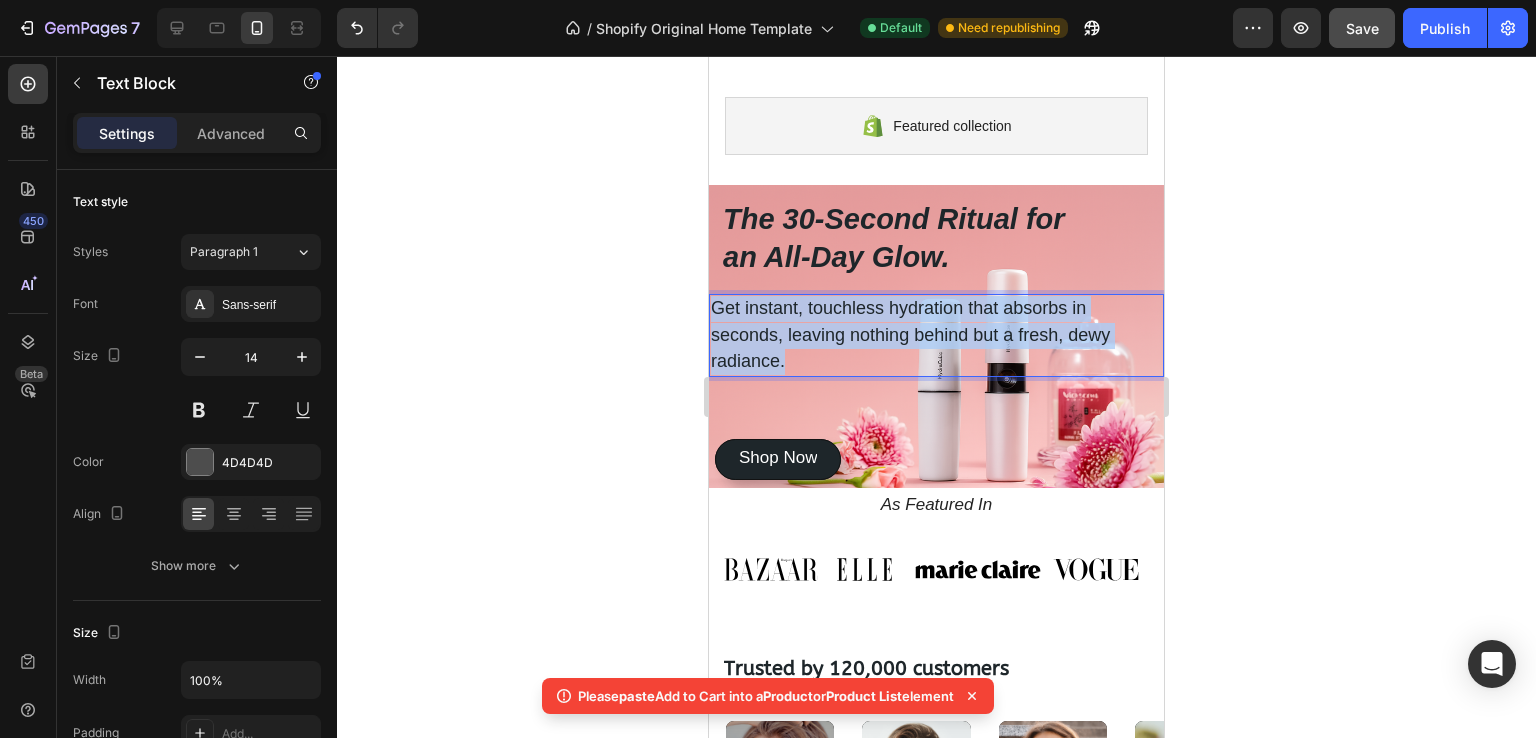 click on "Get instant, touchless hydration that absorbs in seconds, leaving nothing behind but a fresh, dewy radiance." at bounding box center (910, 334) 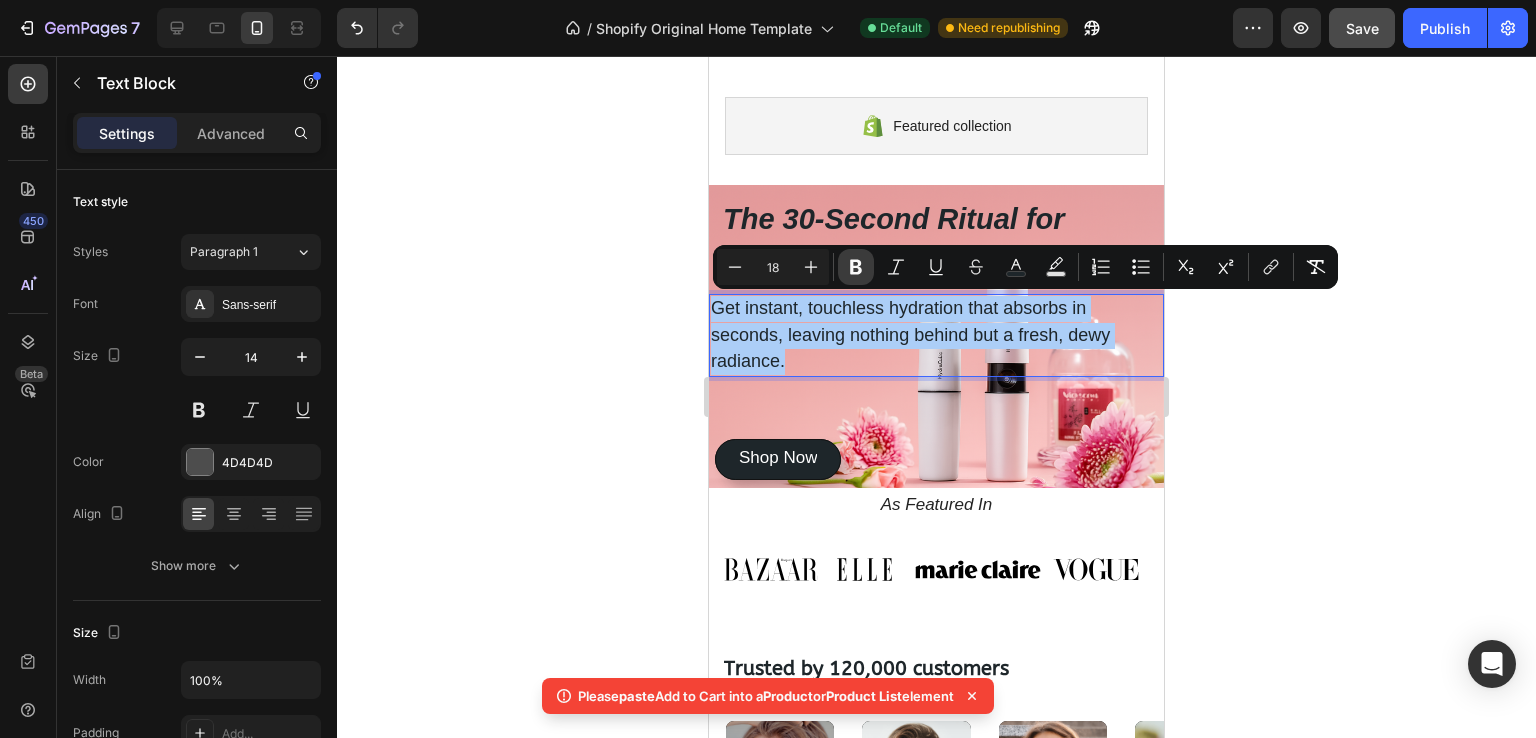click 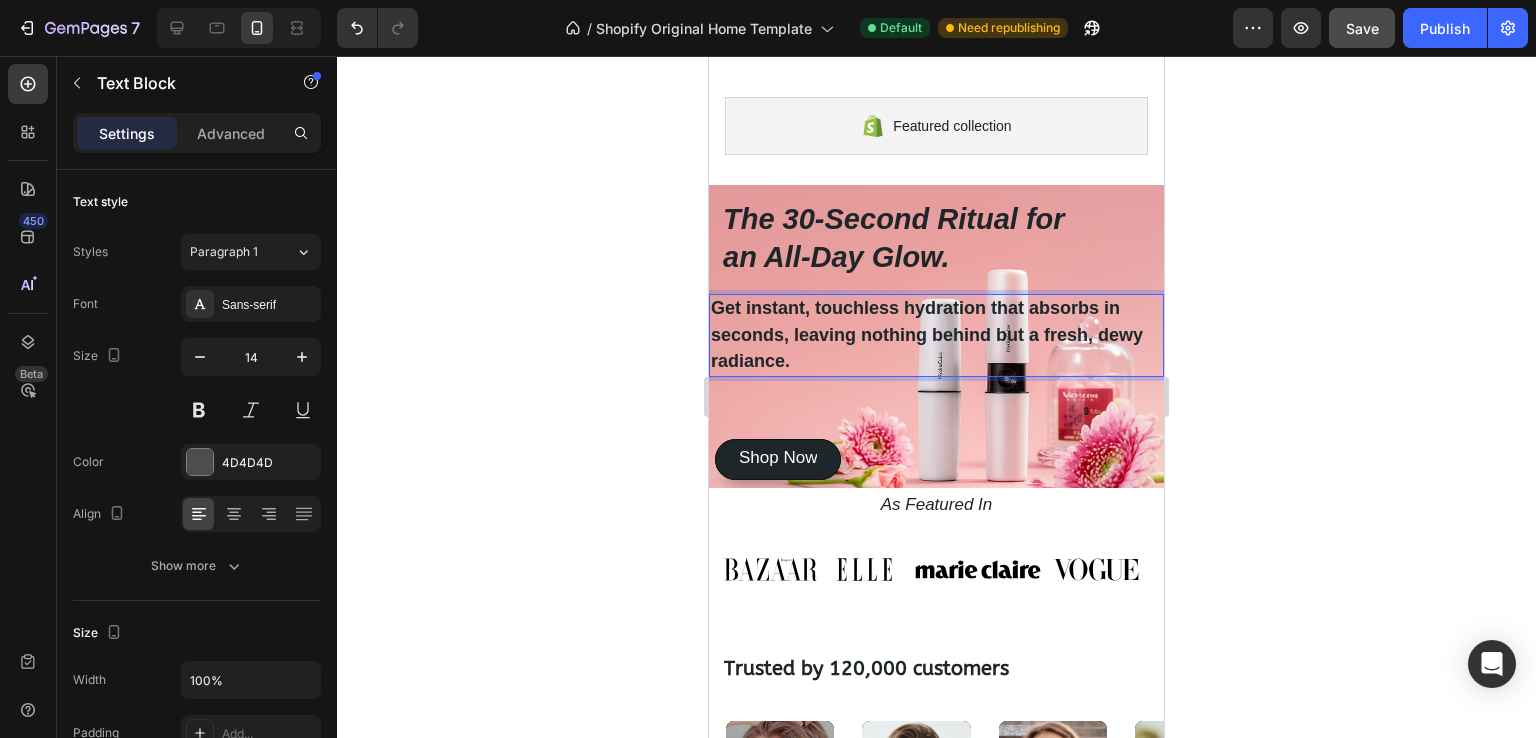 click on "Get instant, touchless hydration that absorbs in seconds, leaving nothing behind but a fresh, dewy radiance." at bounding box center (927, 334) 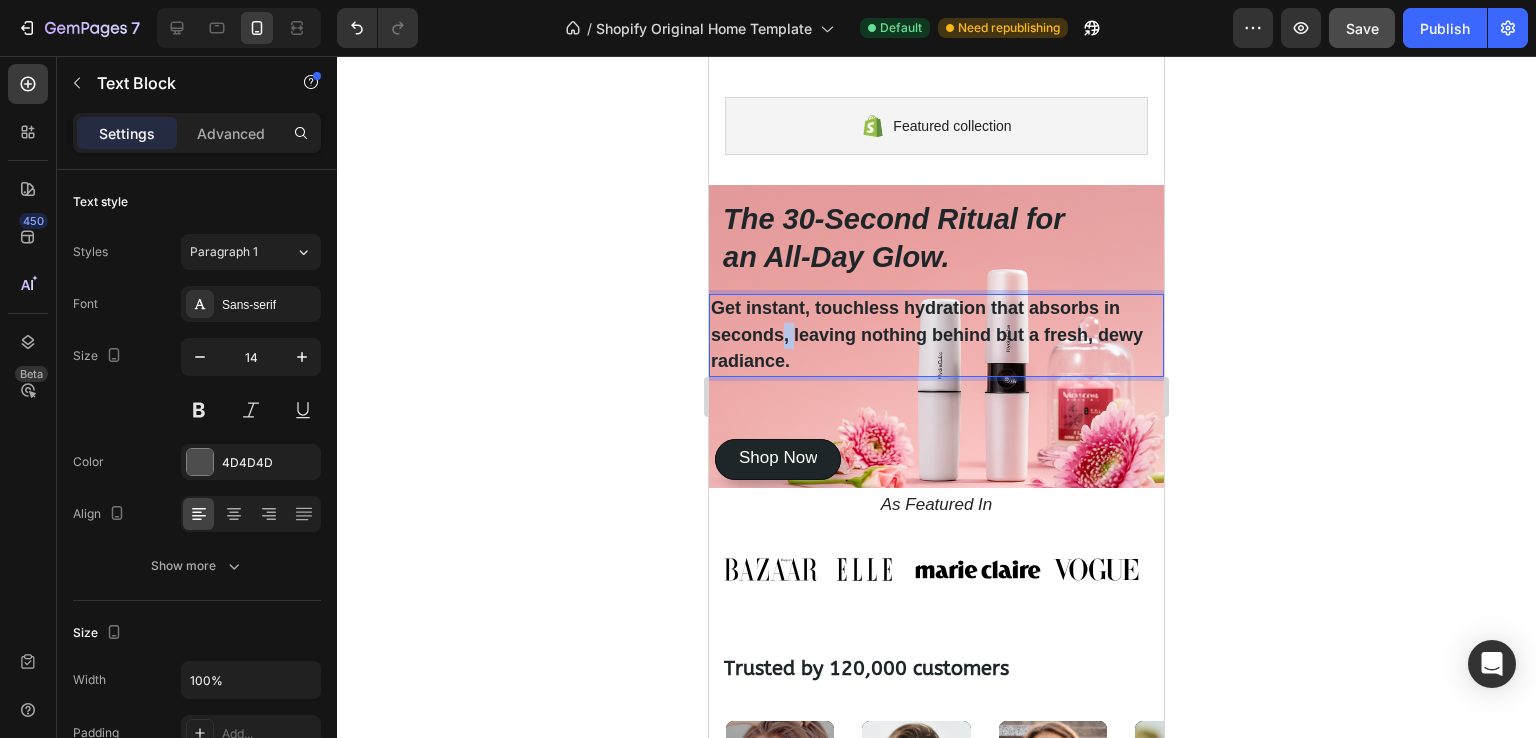 click on "Get instant, touchless hydration that absorbs in seconds, leaving nothing behind but a fresh, dewy radiance." at bounding box center (927, 334) 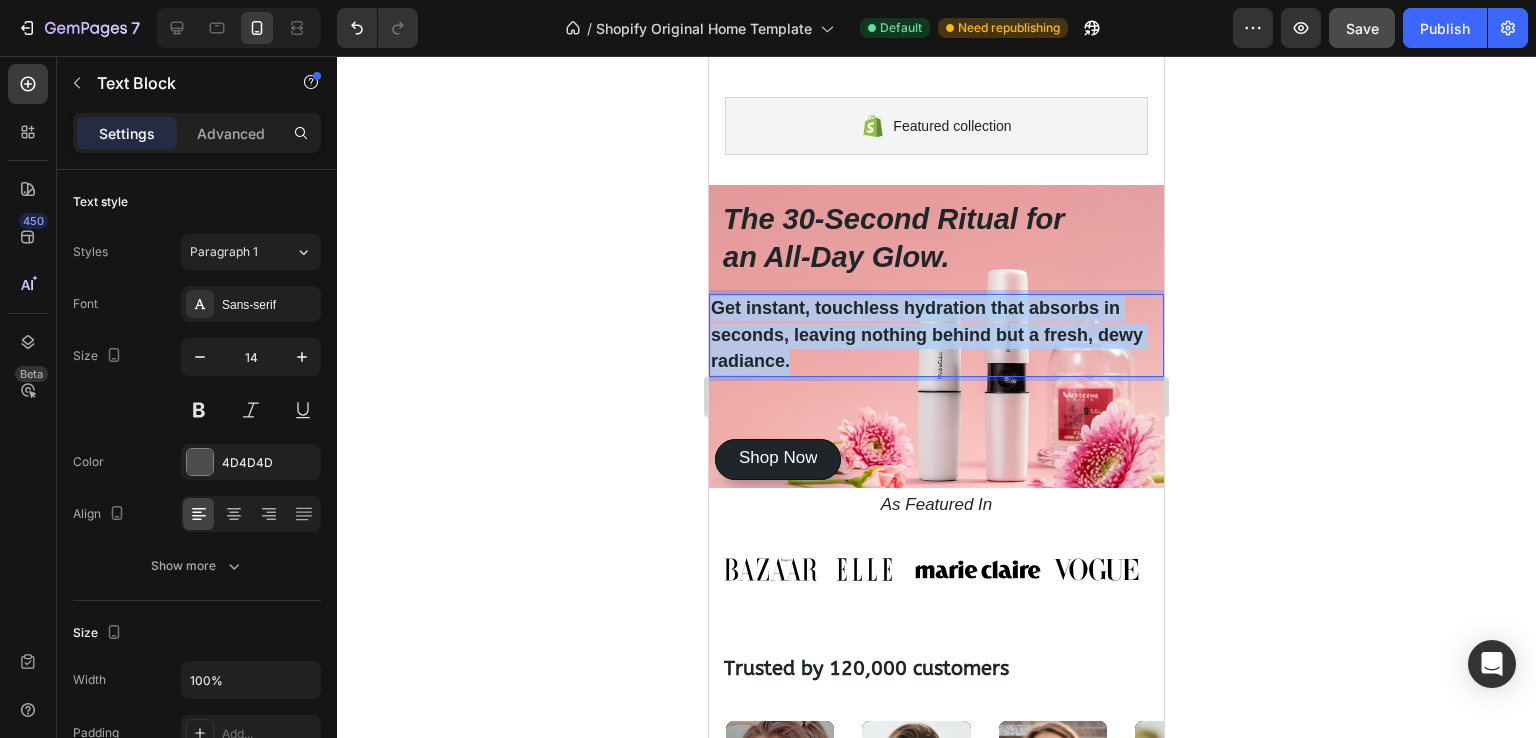 click on "Get instant, touchless hydration that absorbs in seconds, leaving nothing behind but a fresh, dewy radiance." at bounding box center [927, 334] 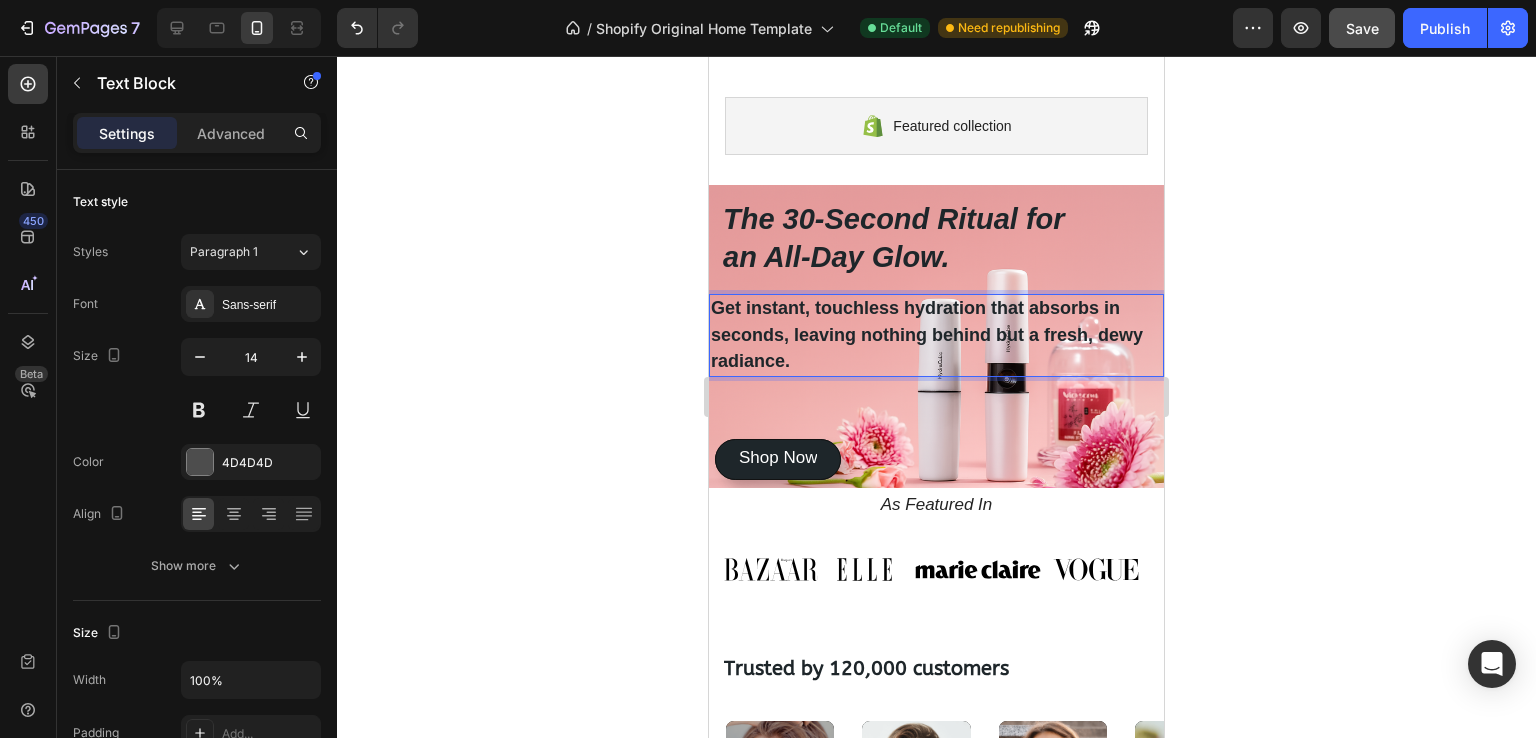 click on "Get instant, touchless hydration that absorbs in seconds, leaving nothing behind but a fresh, dewy radiance." at bounding box center (936, 335) 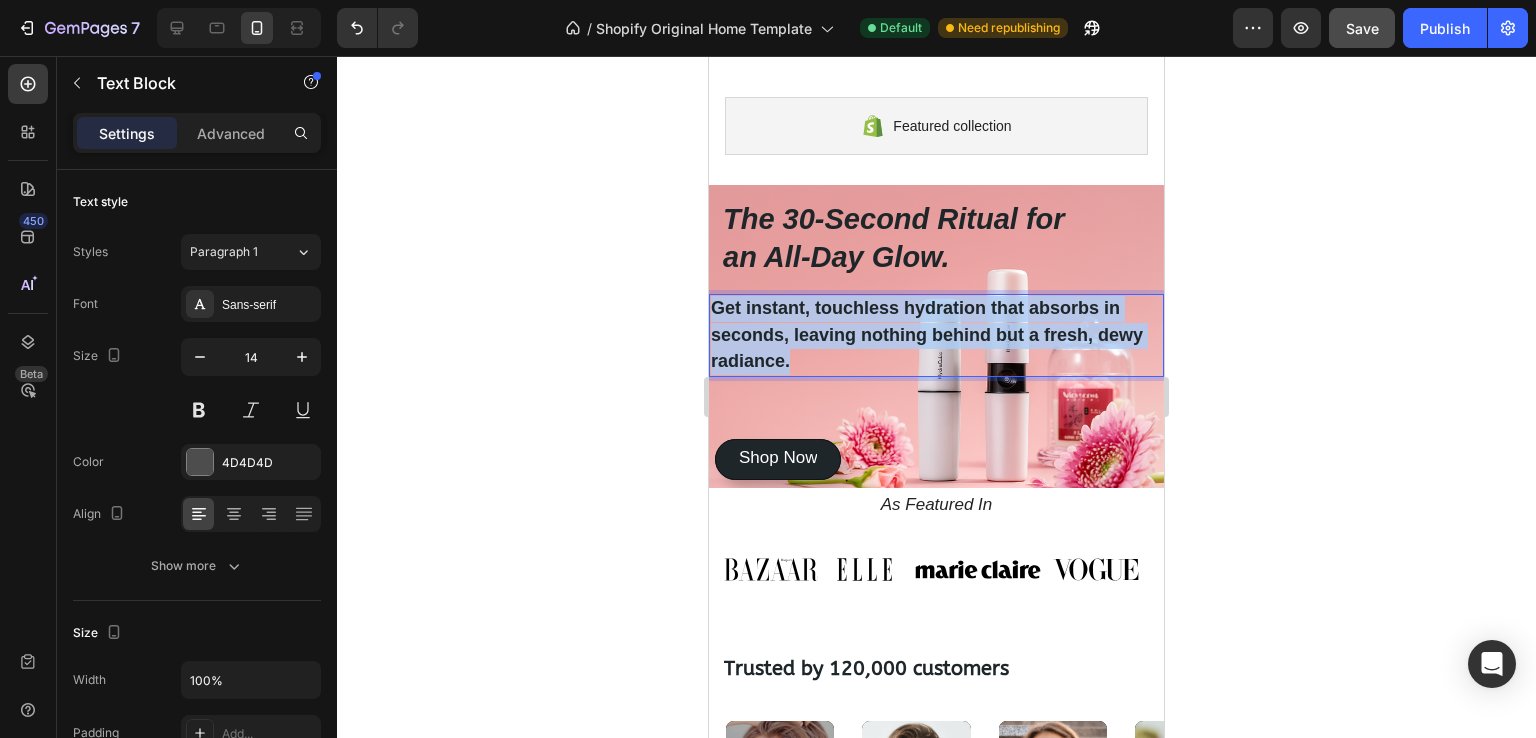 click on "Get instant, touchless hydration that absorbs in seconds, leaving nothing behind but a fresh, dewy radiance." at bounding box center (936, 335) 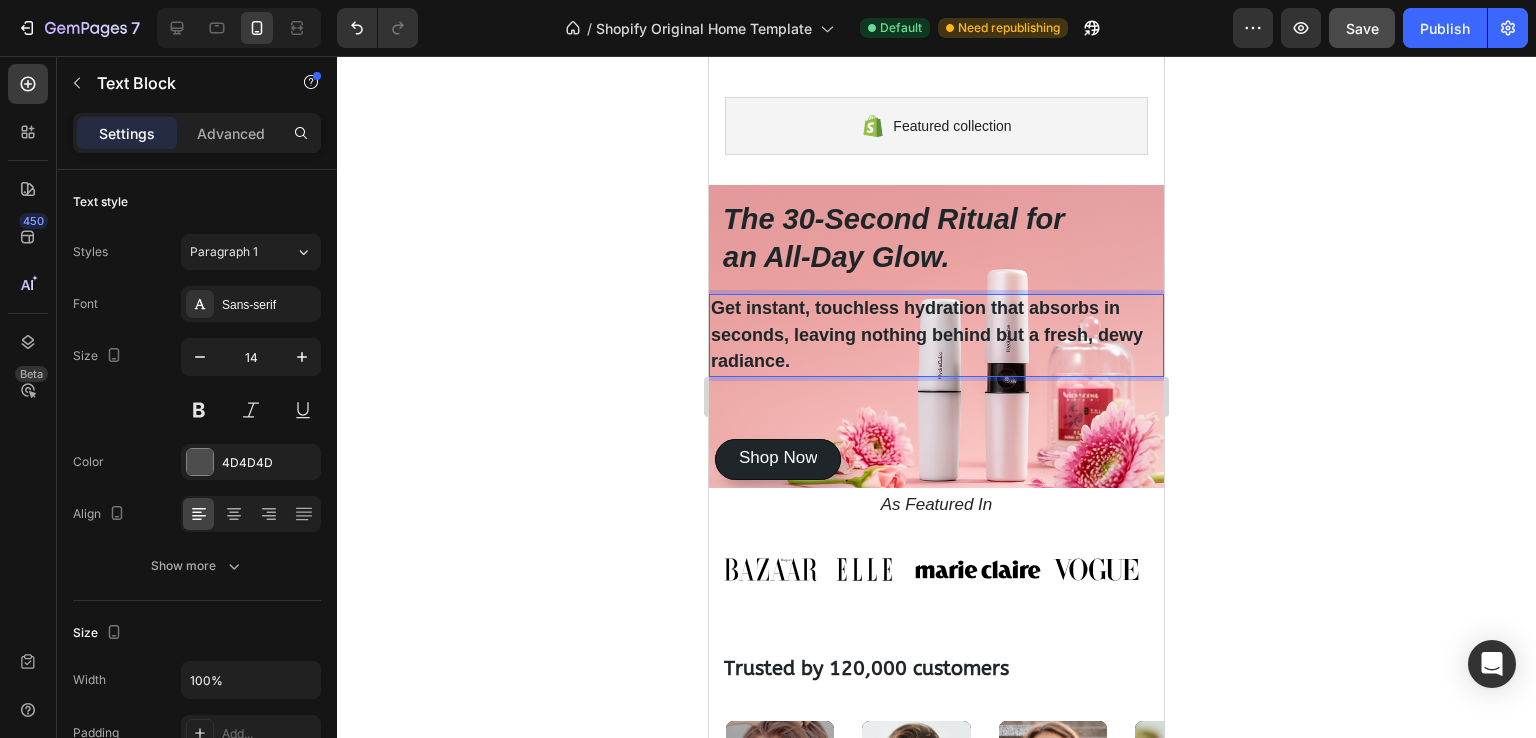 click on "Get instant, touchless hydration that absorbs in seconds, leaving nothing behind but a fresh, dewy radiance." at bounding box center [936, 335] 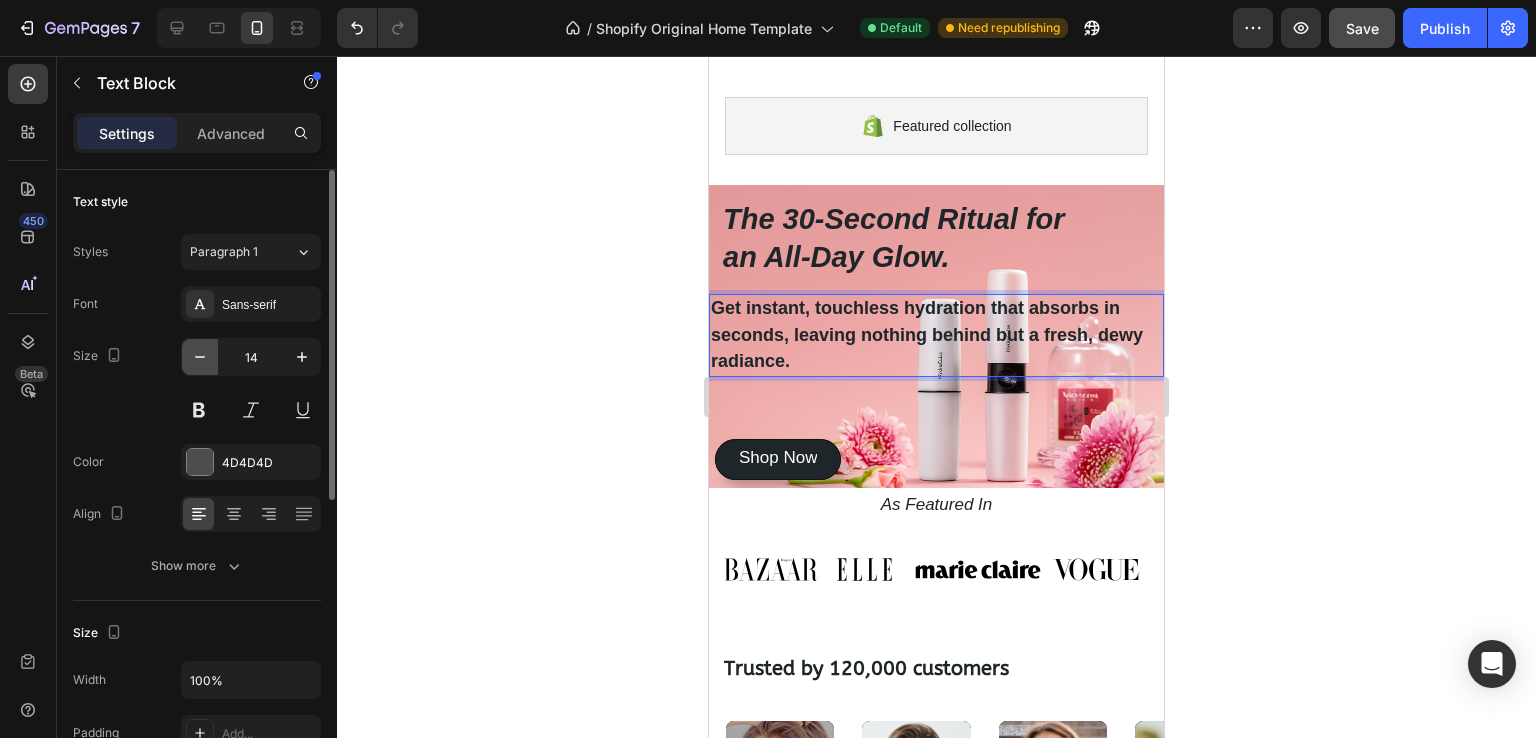 click at bounding box center [200, 357] 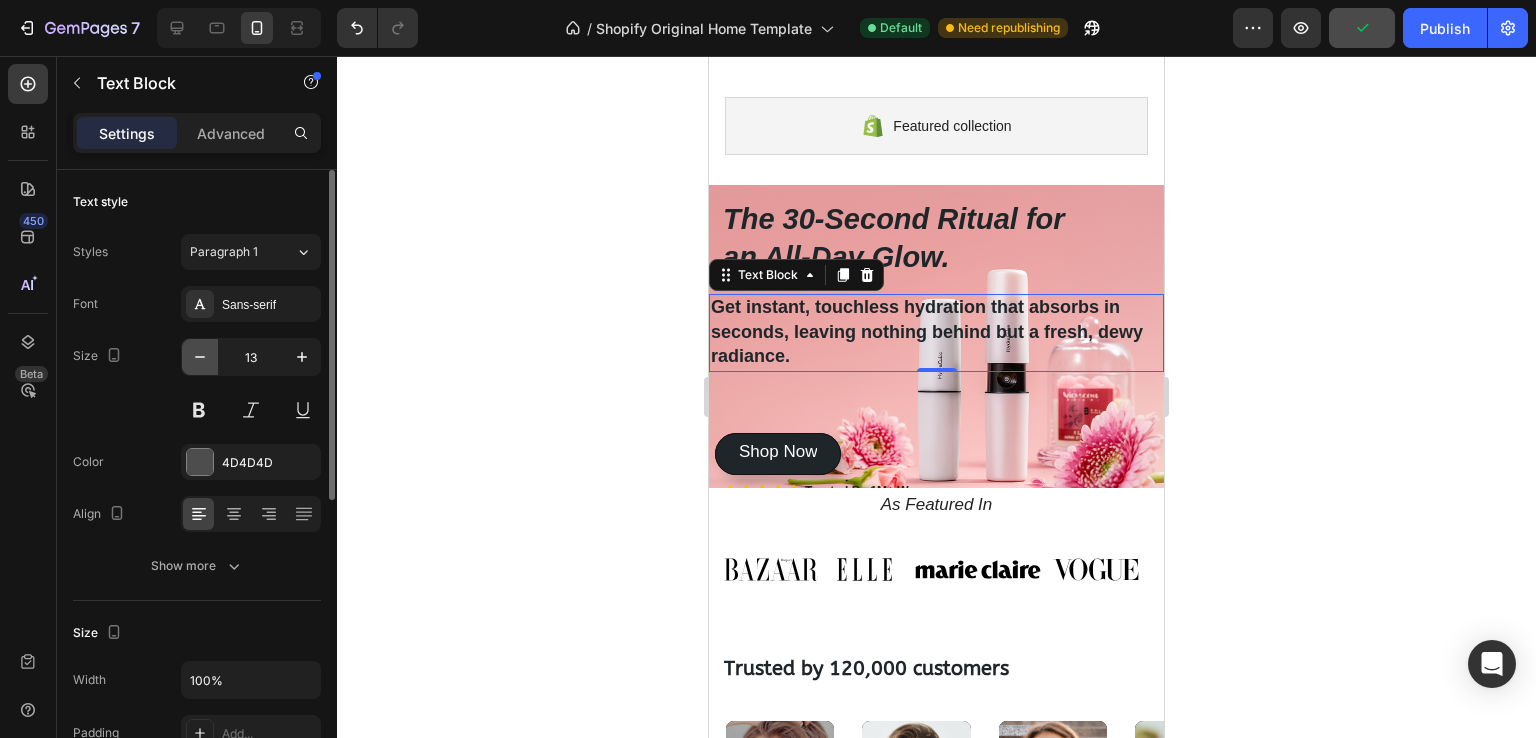 click 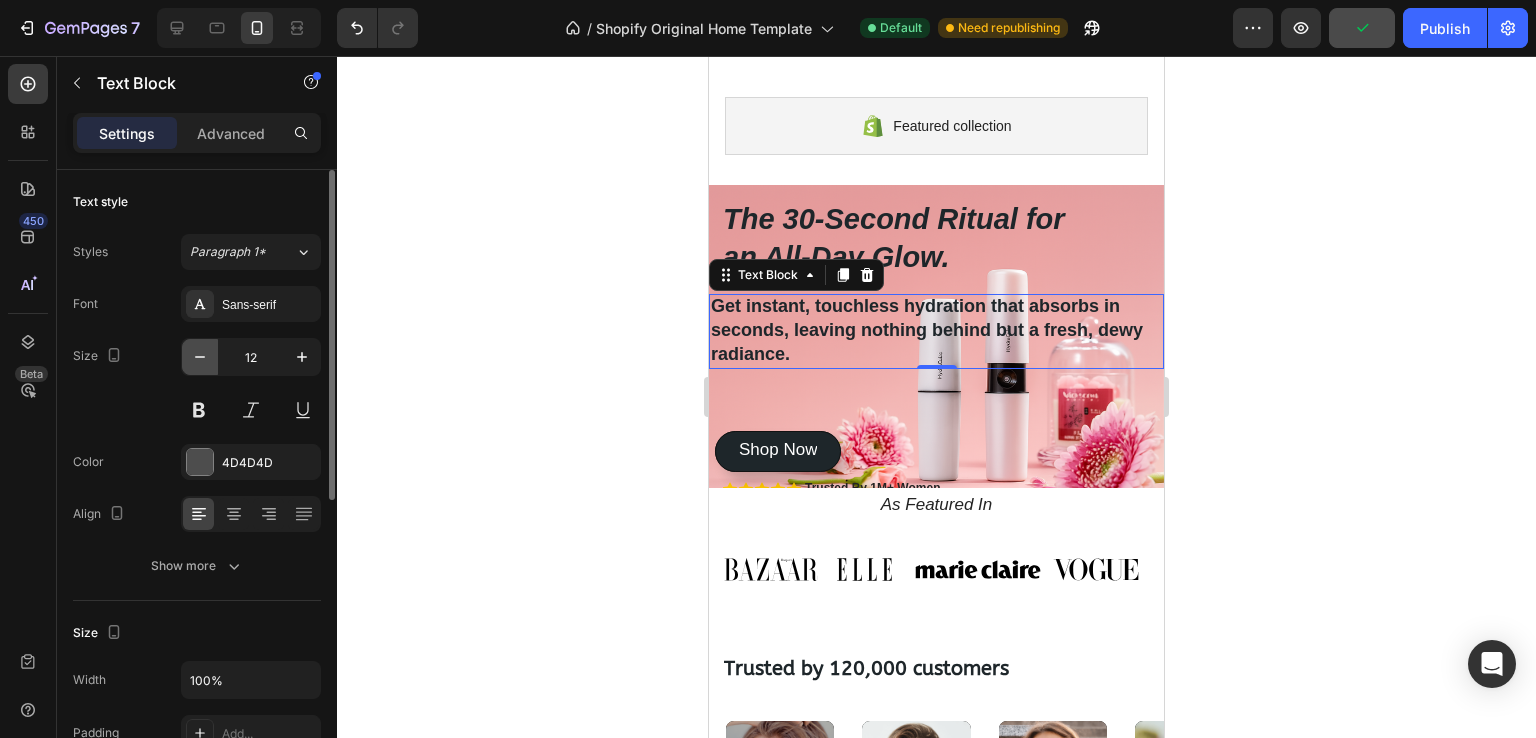 click 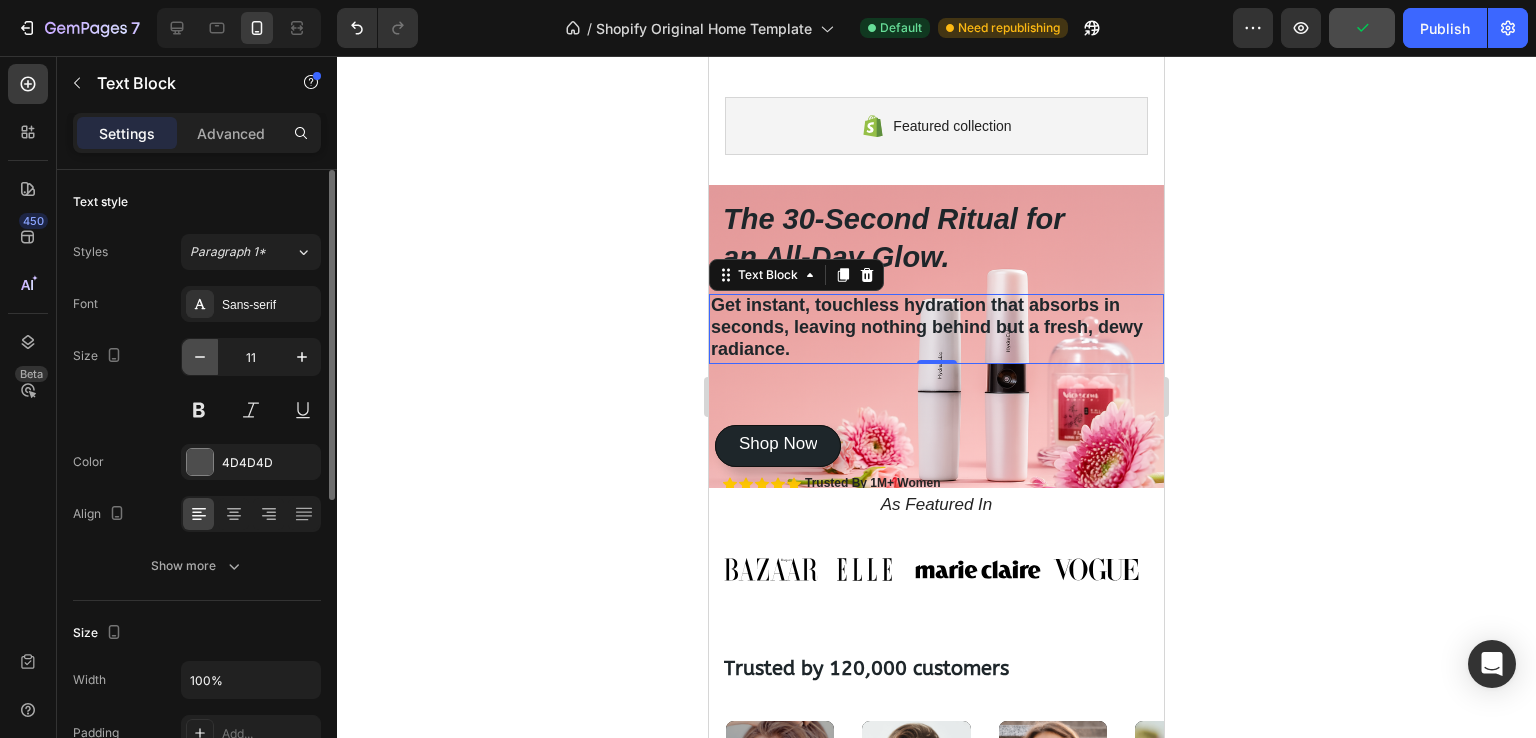 click 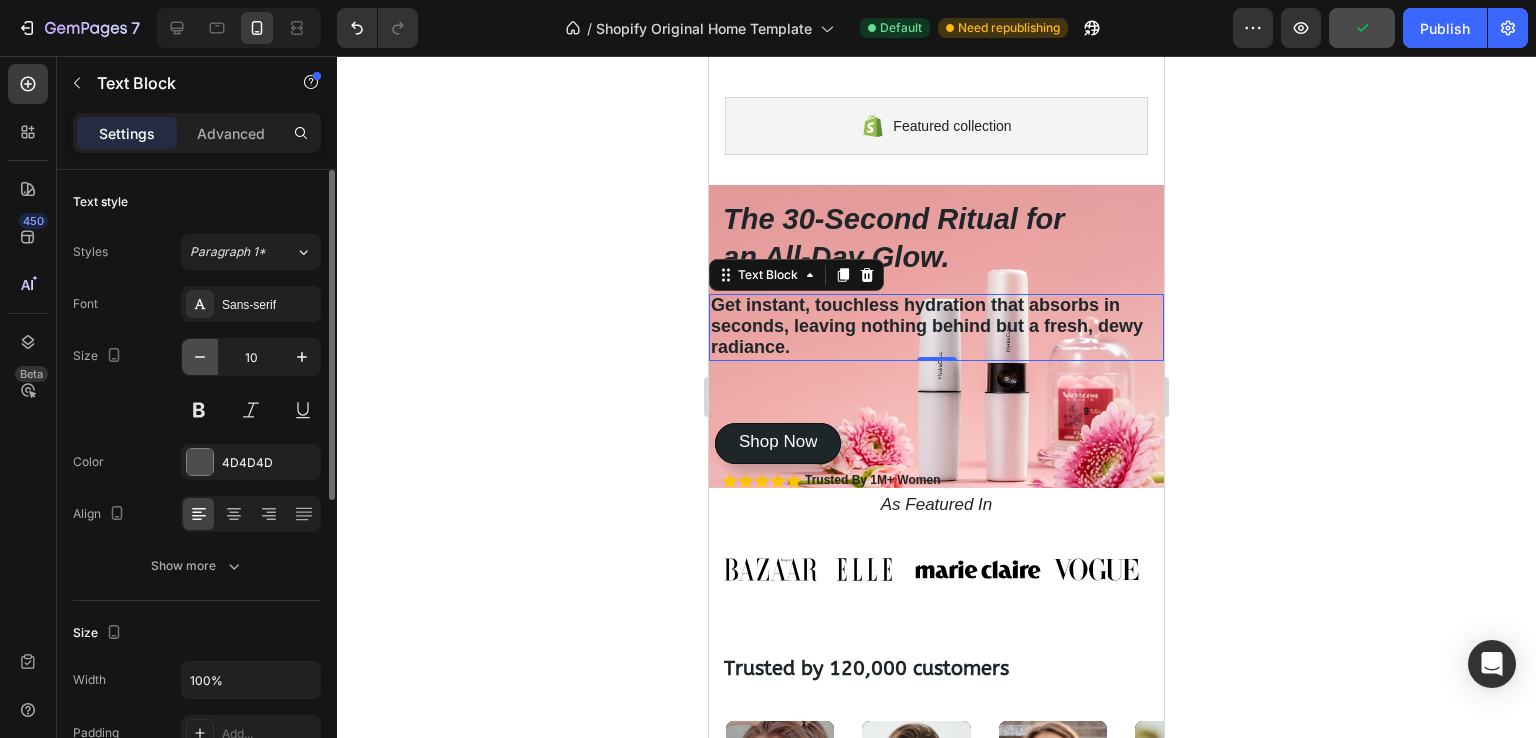 click 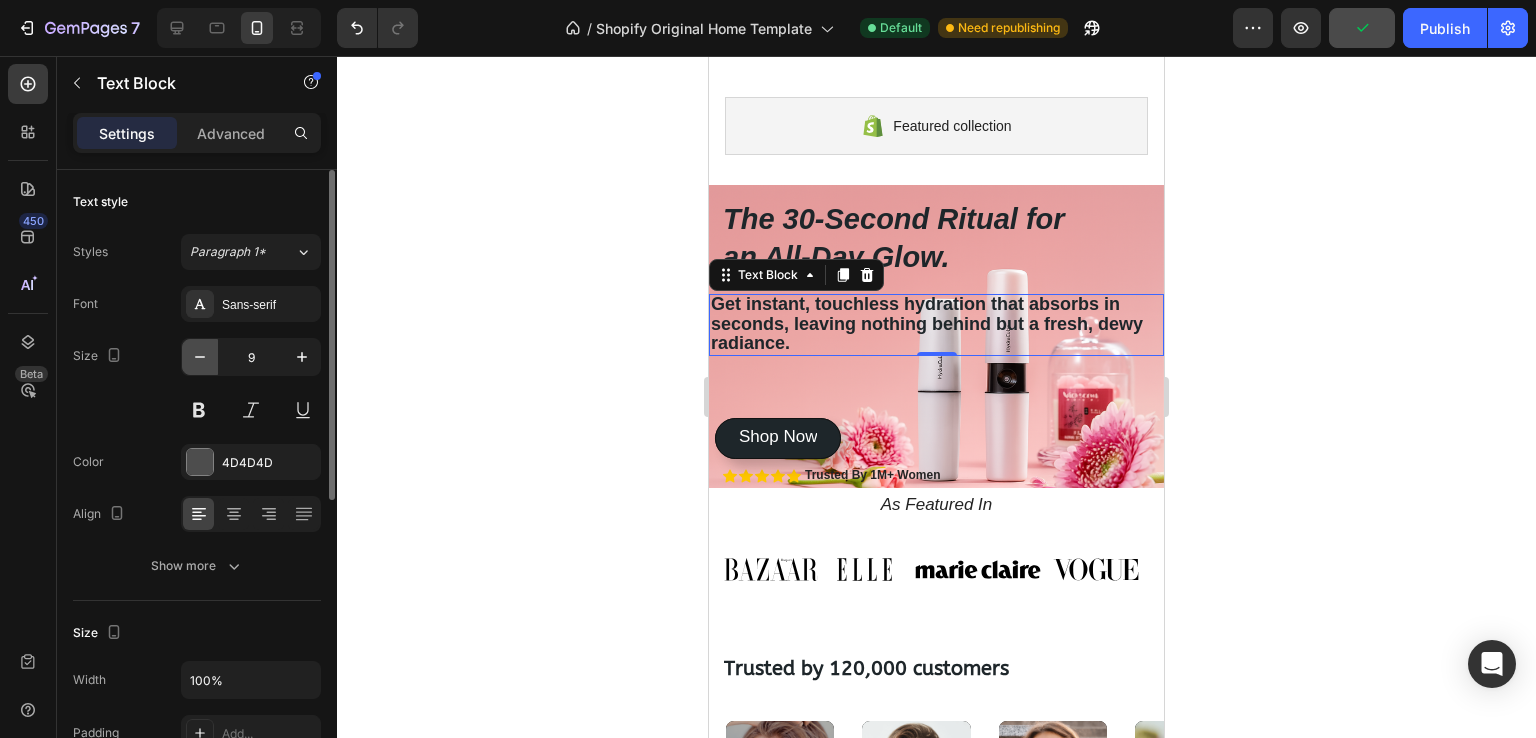 click 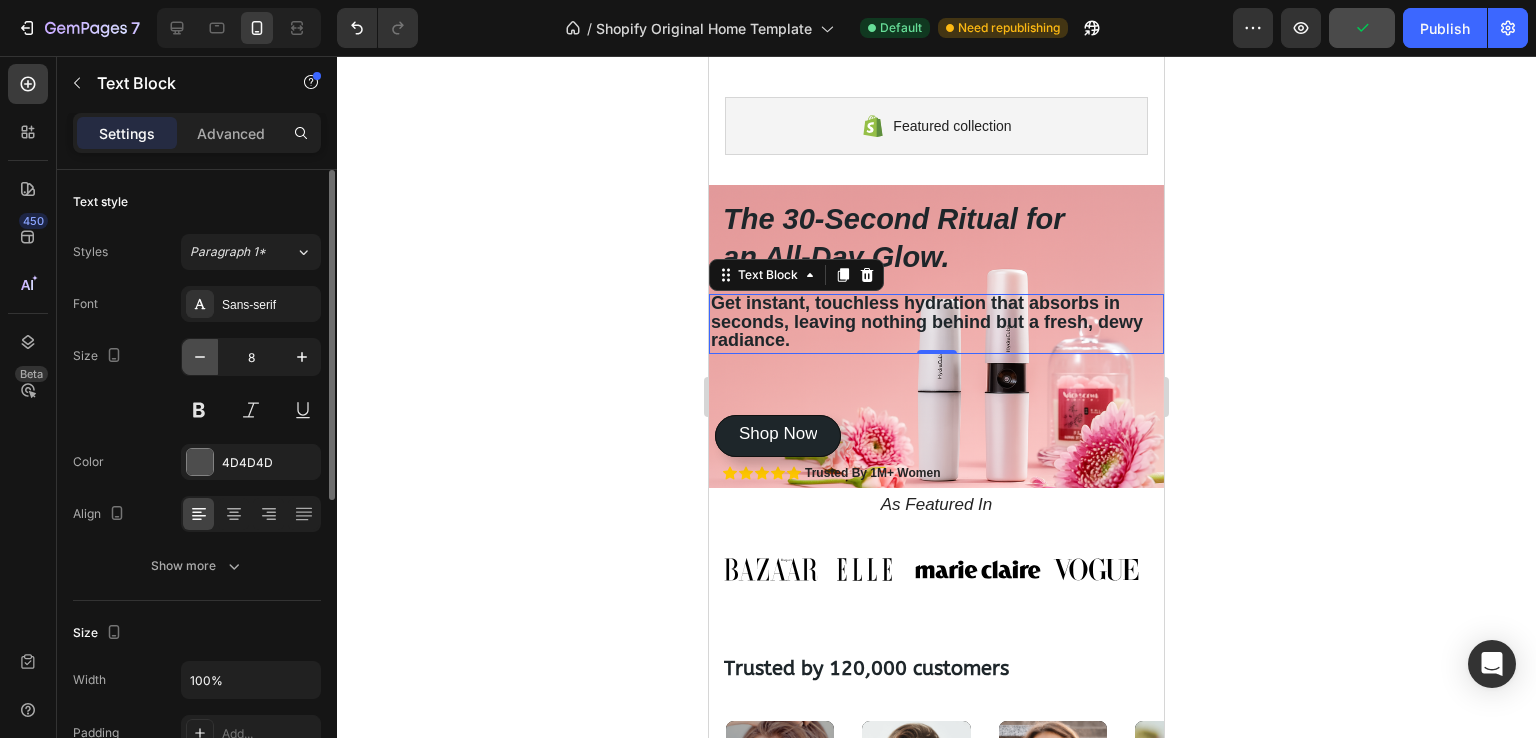 click 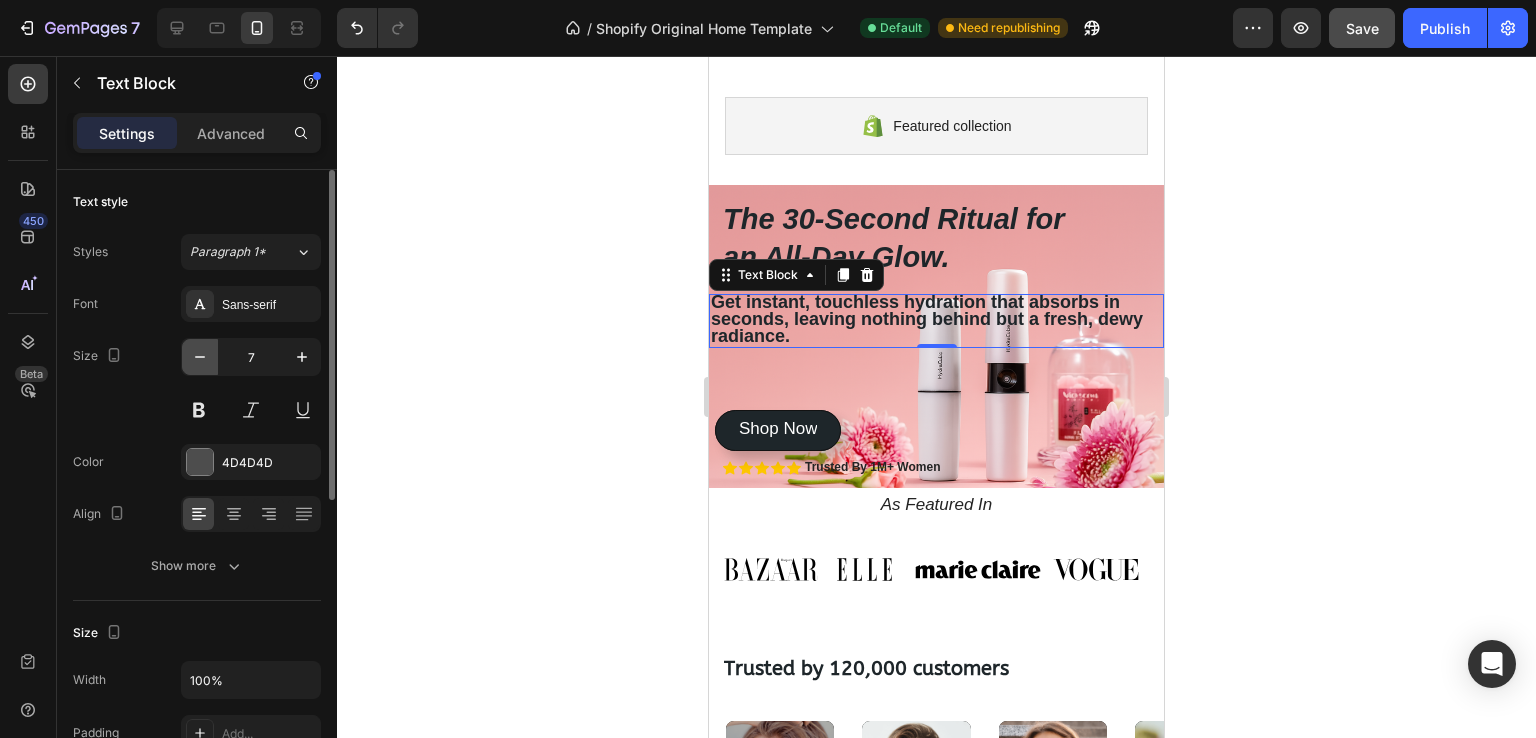 click 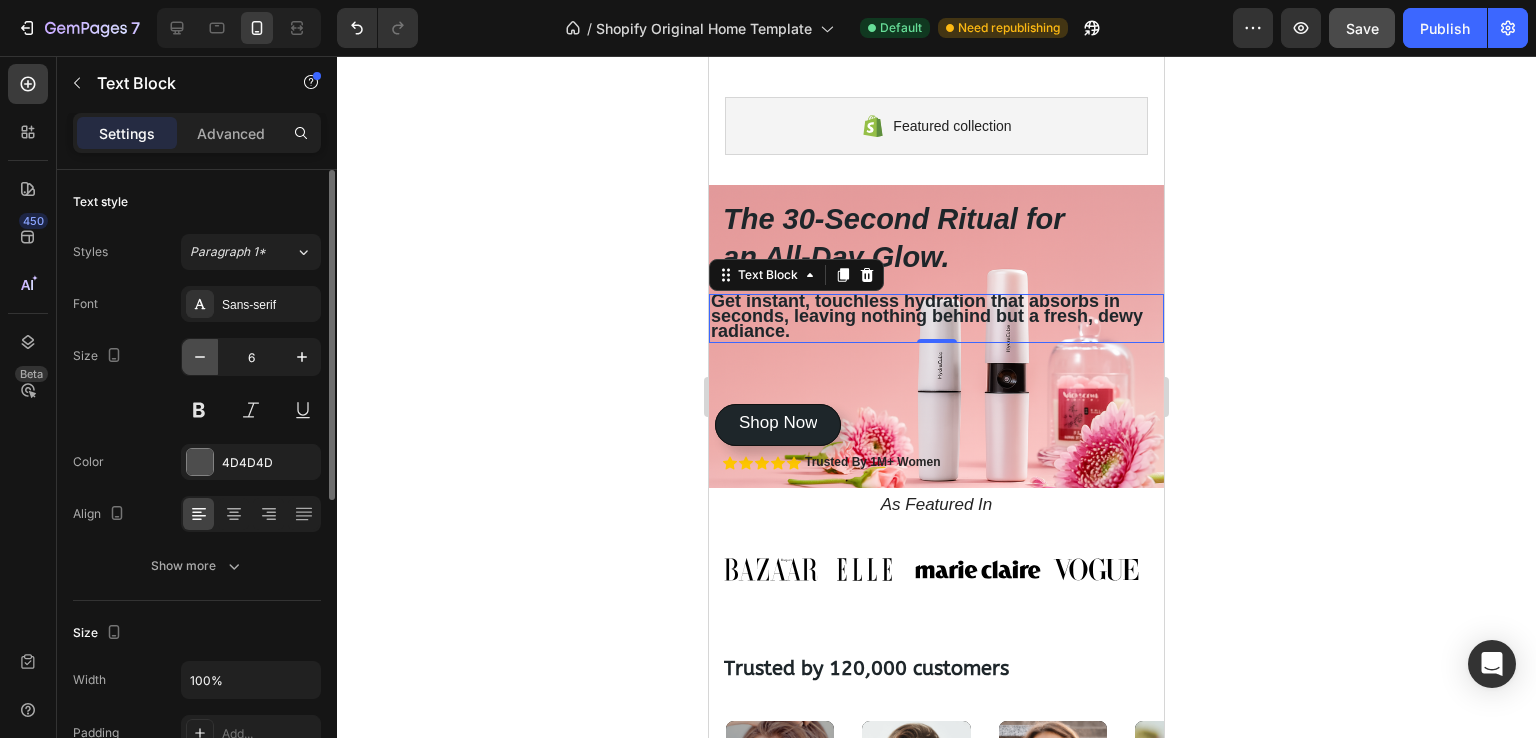 click 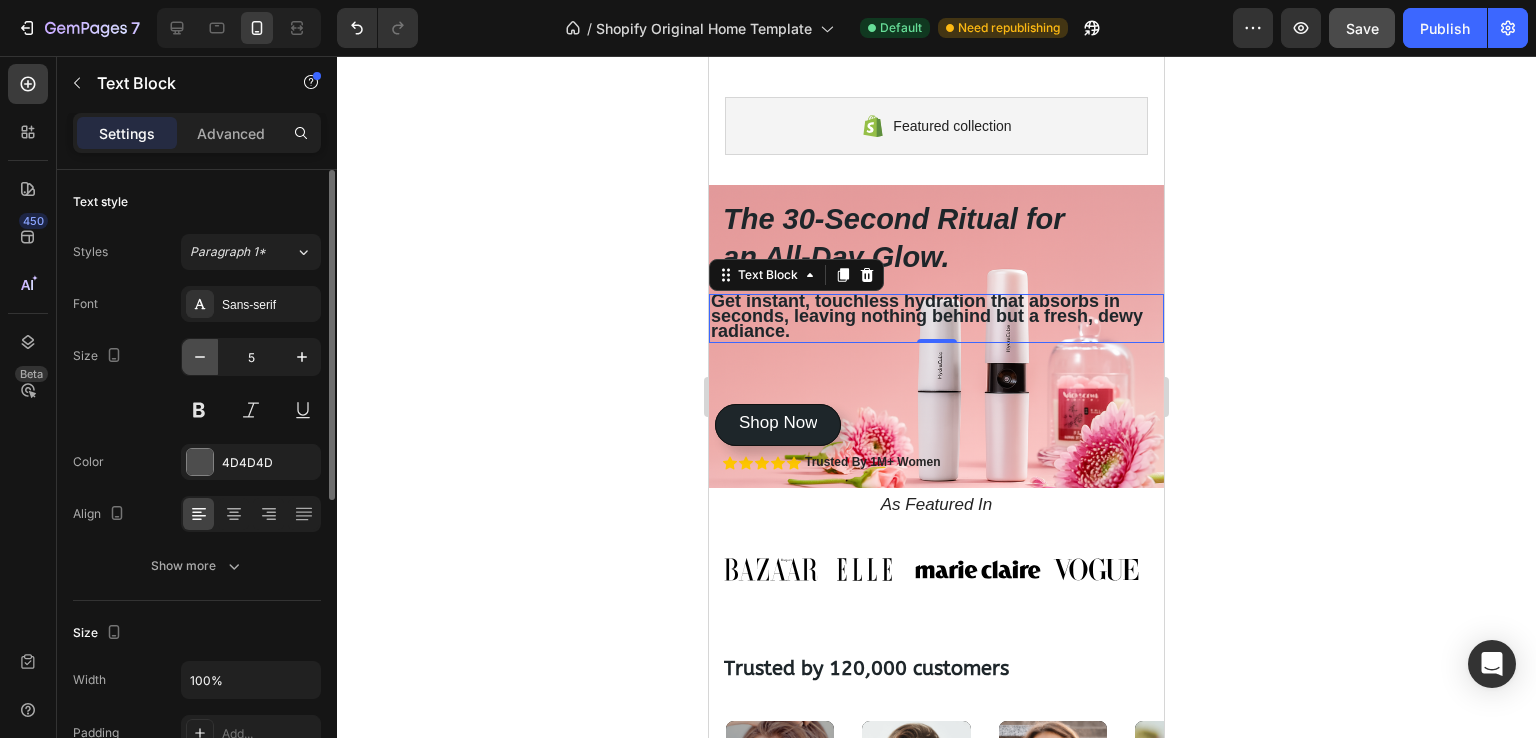 click 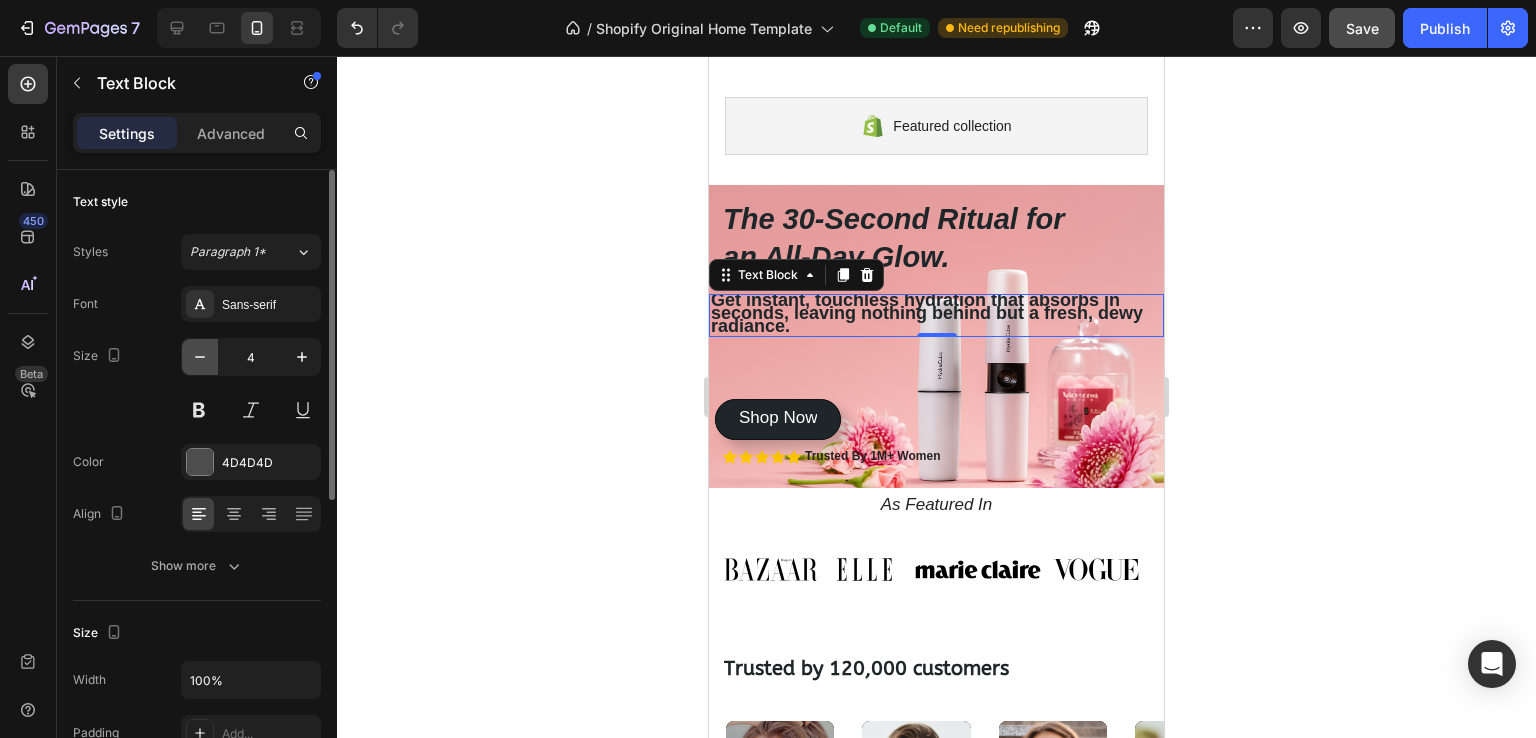 click 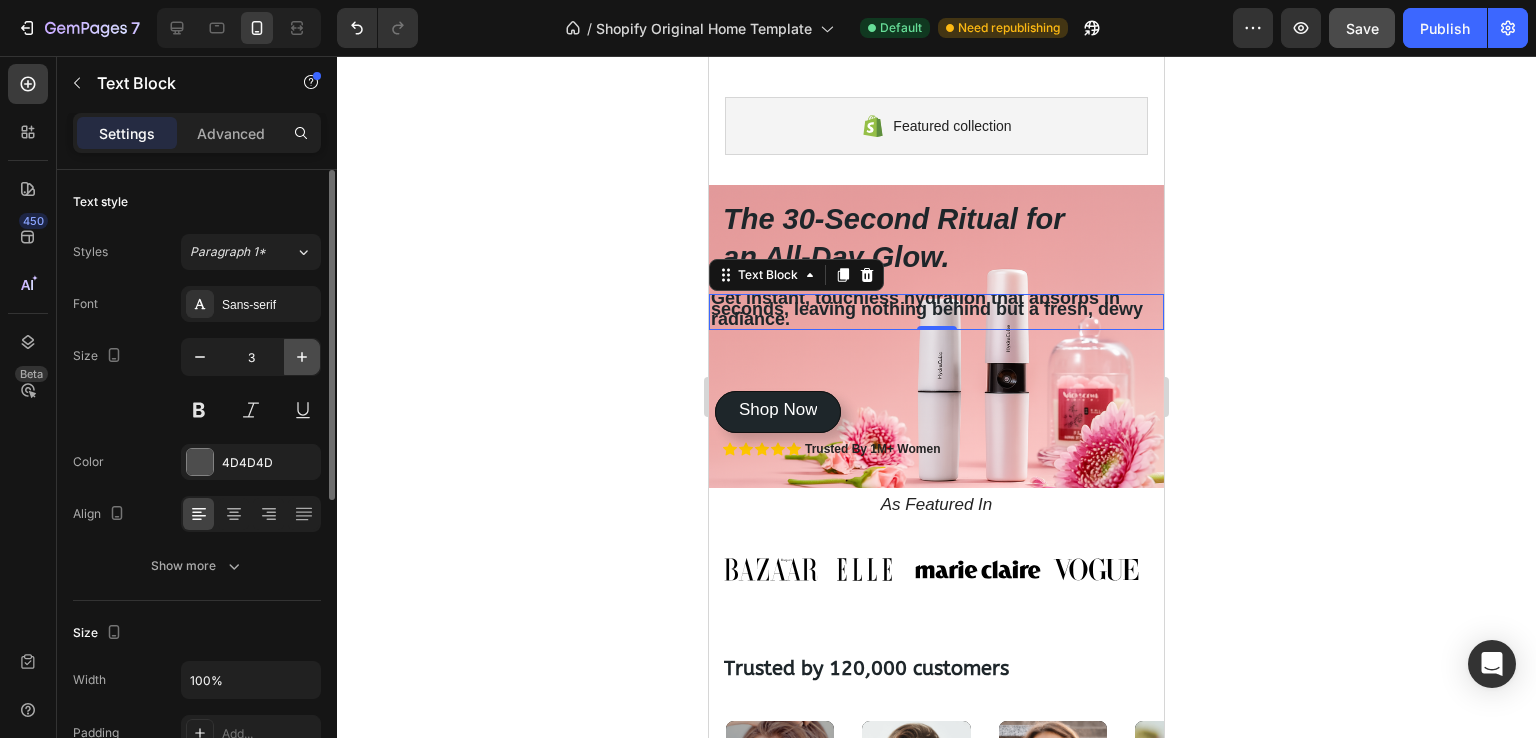 click 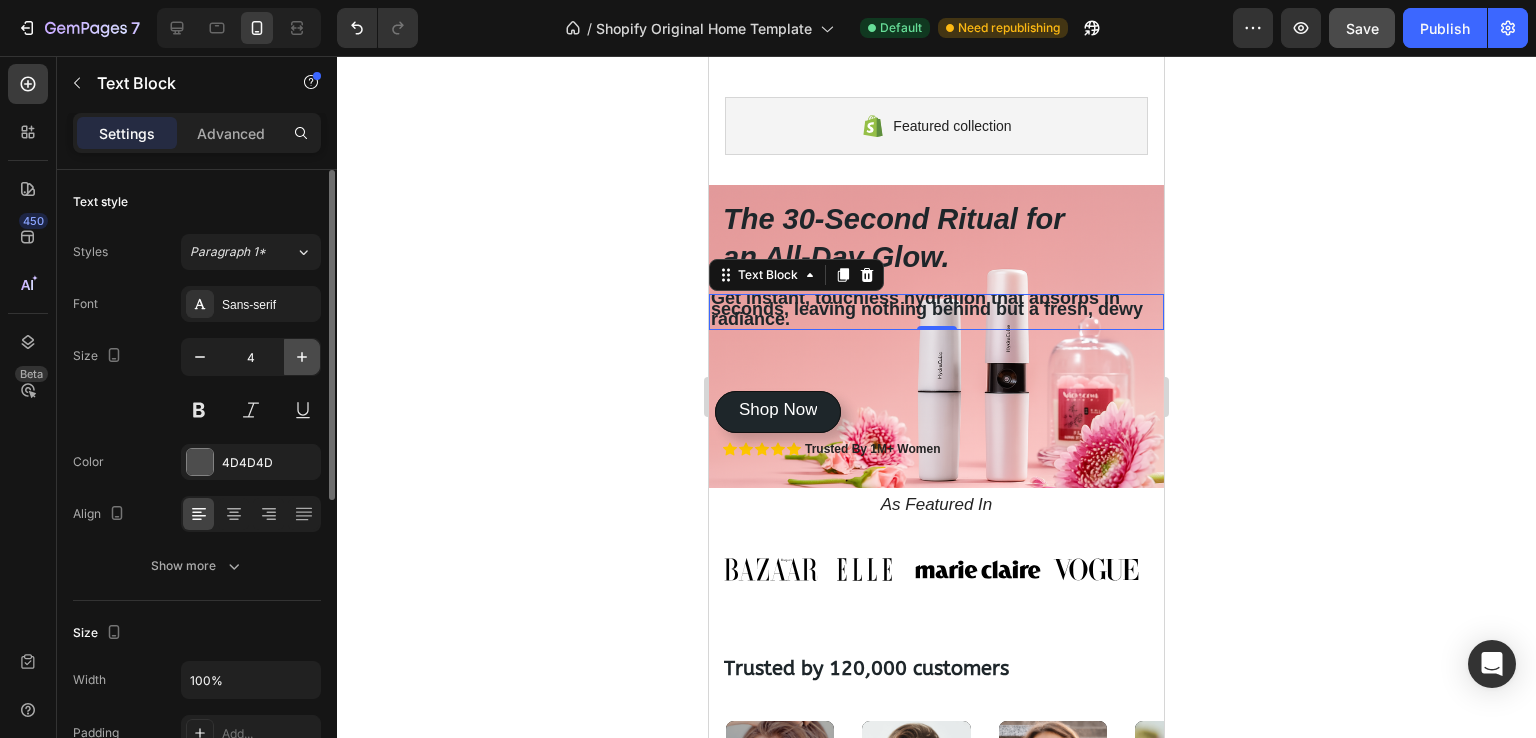 click 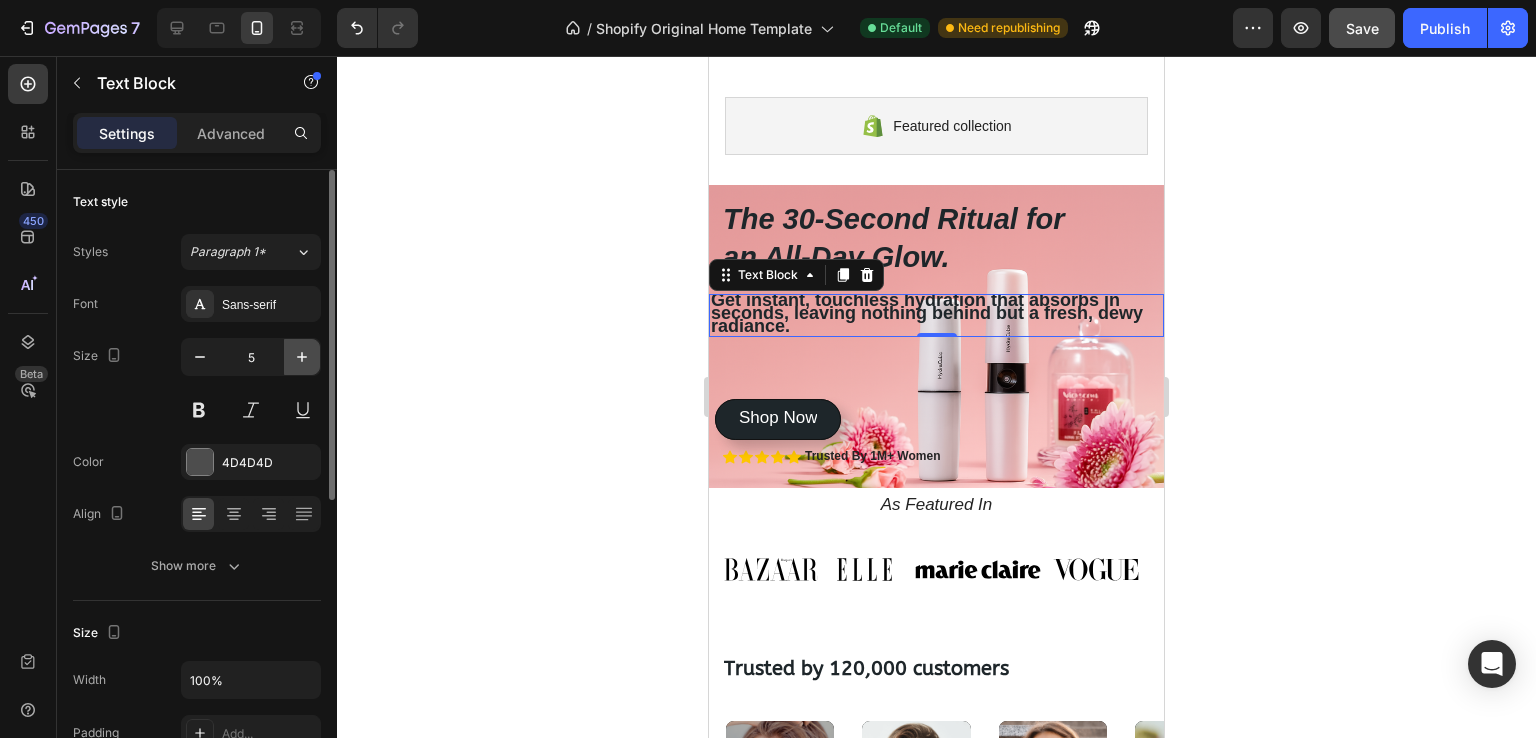 click 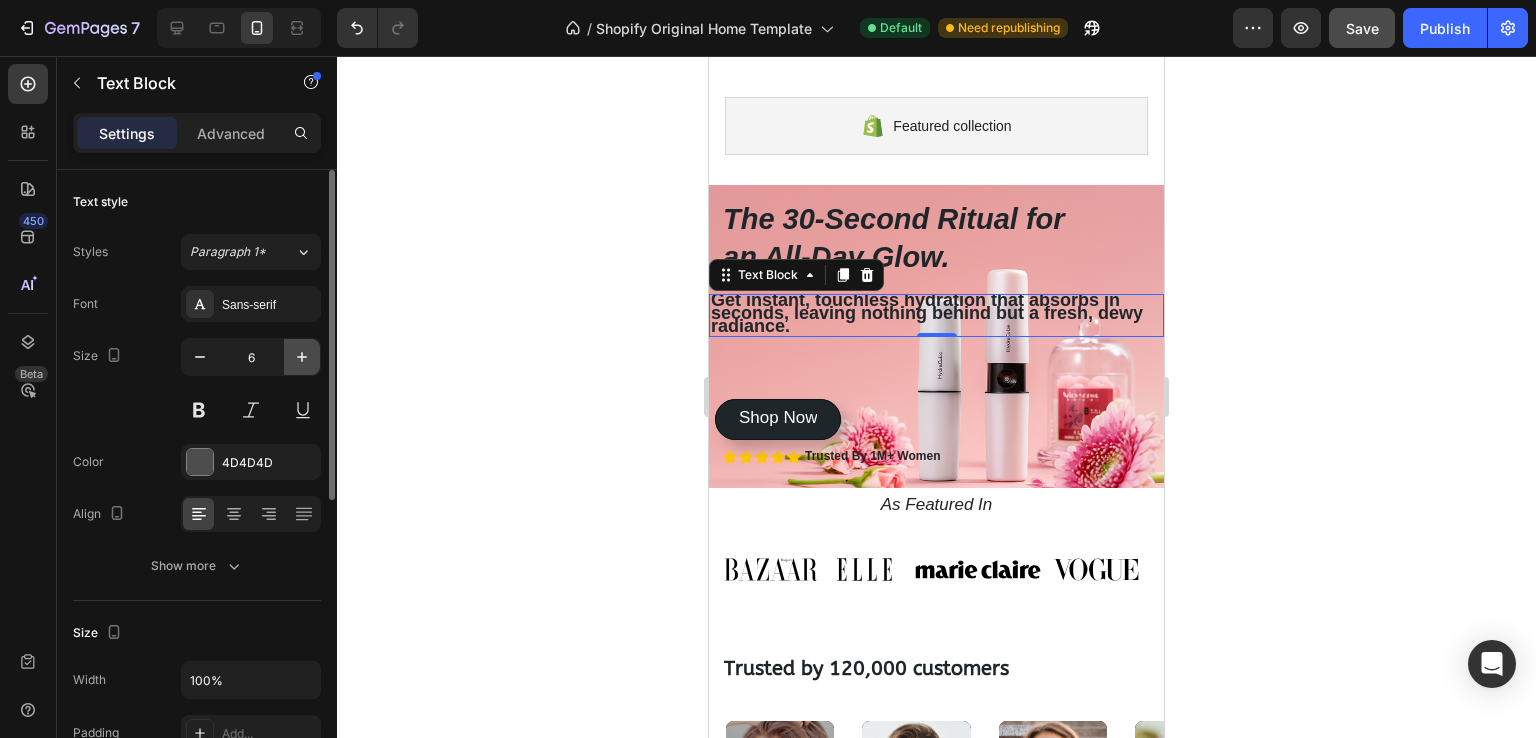 click 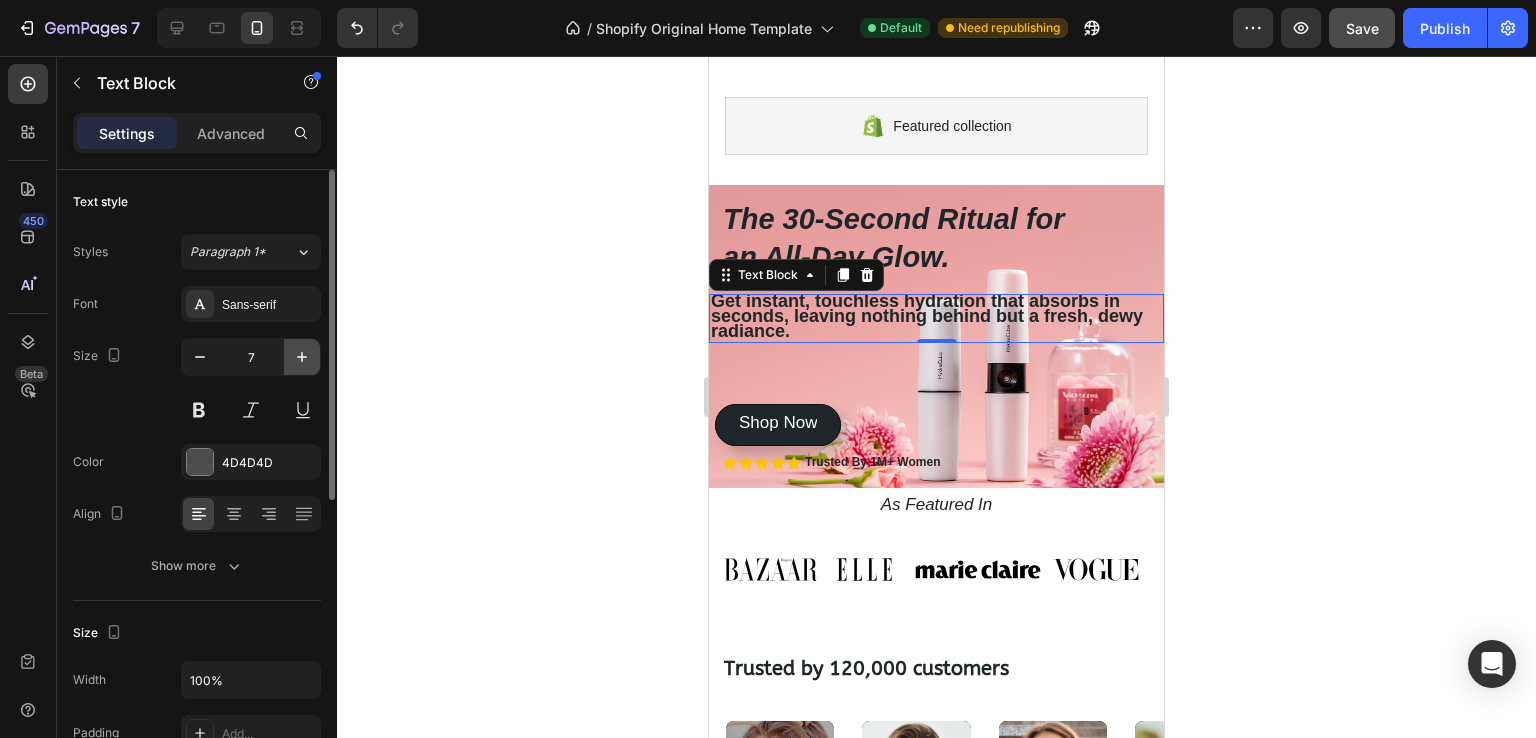 click 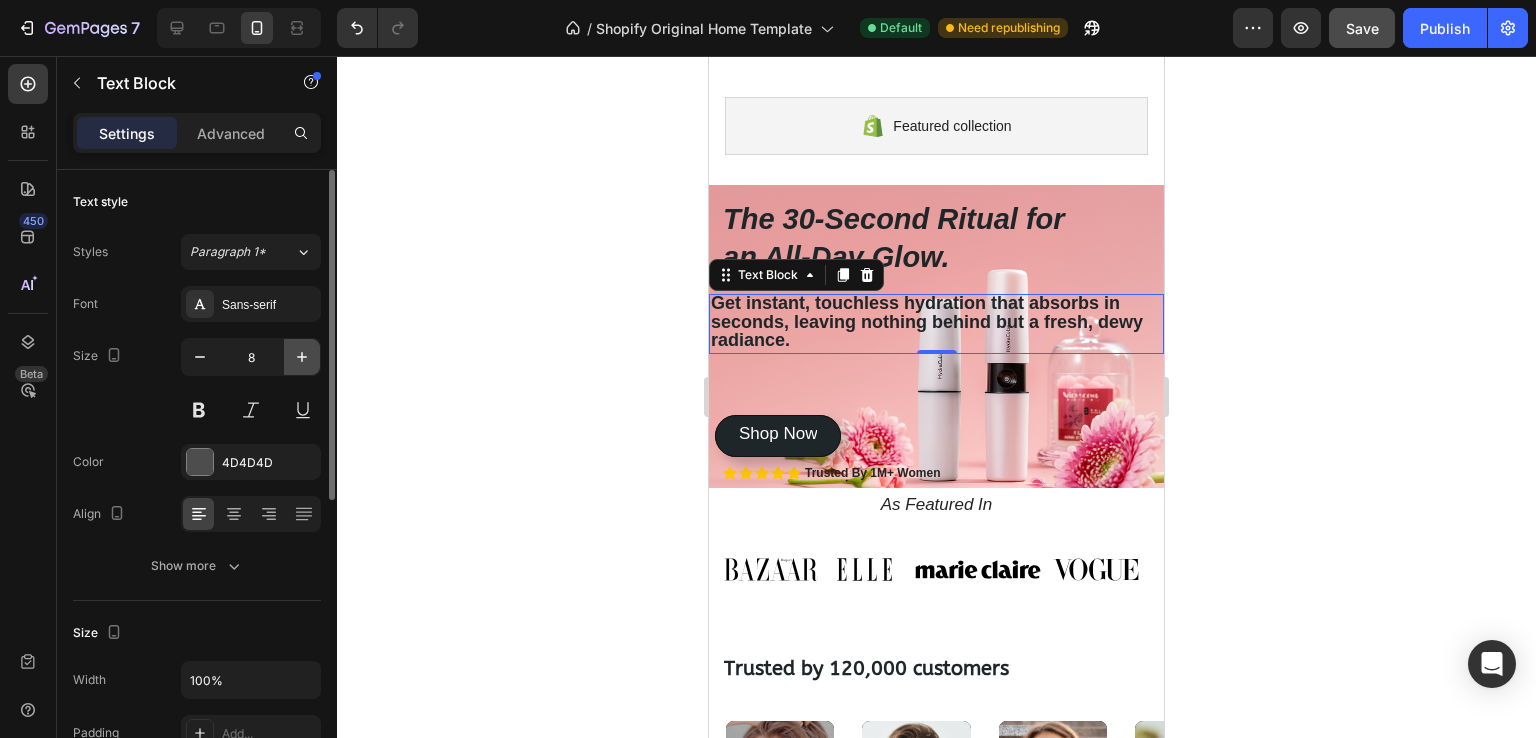 click 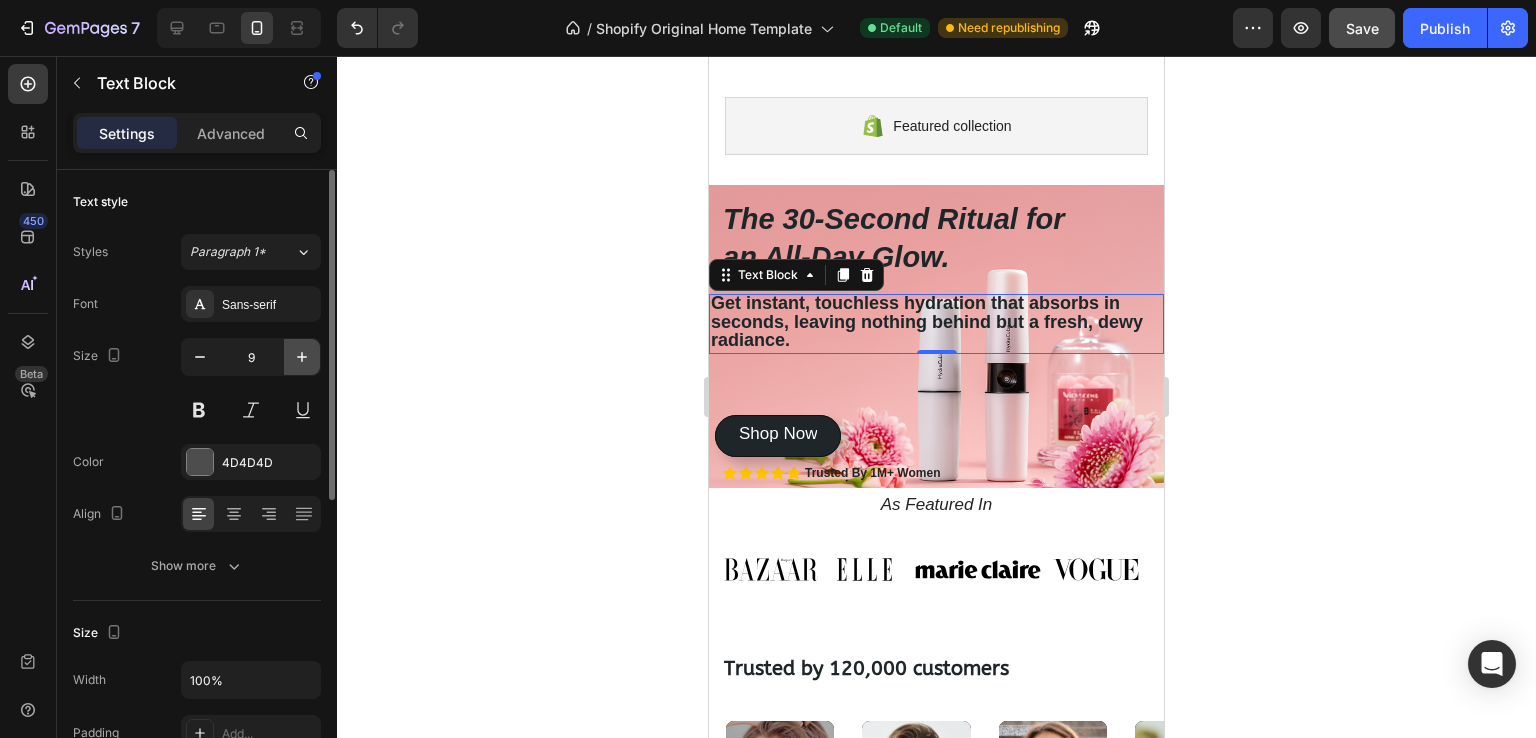 click 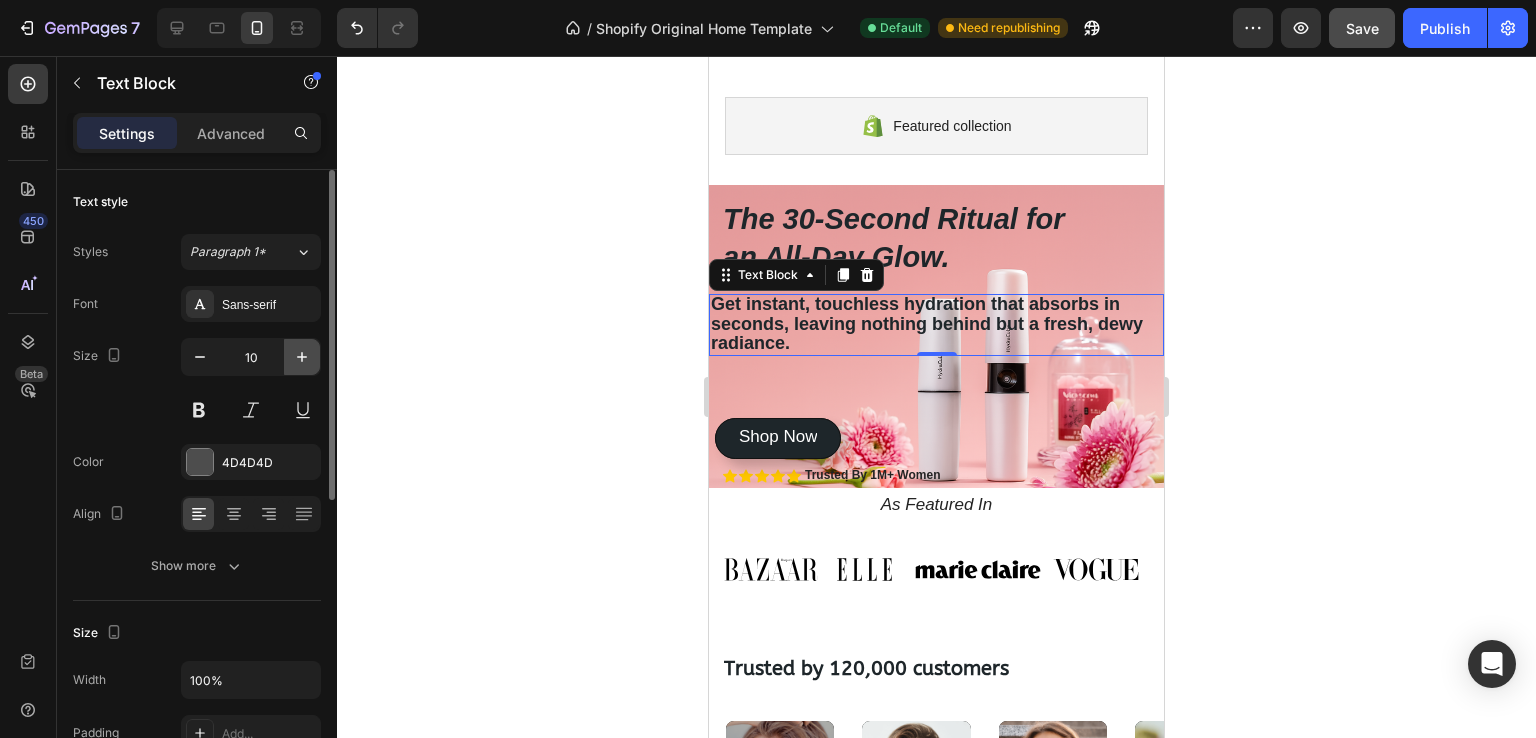 click 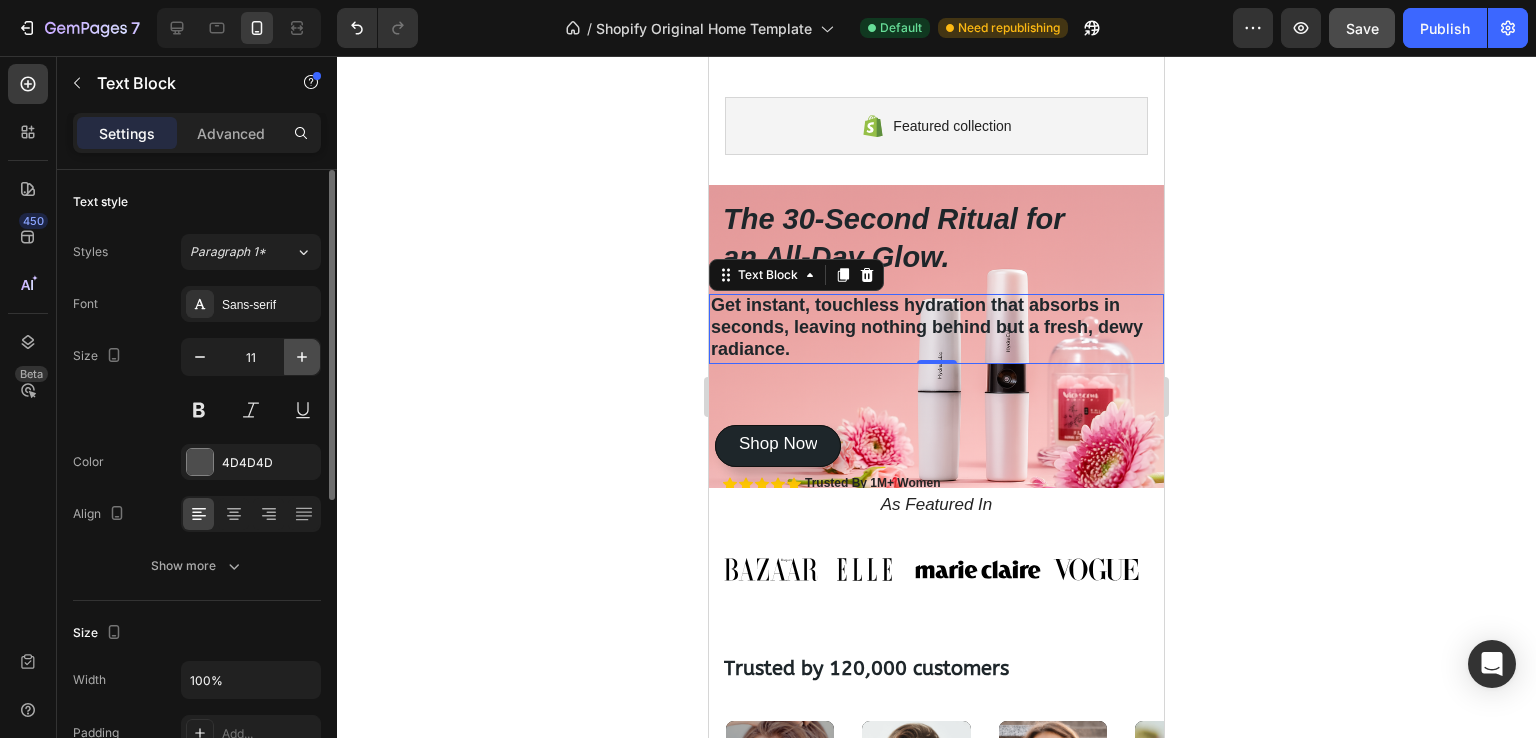 click 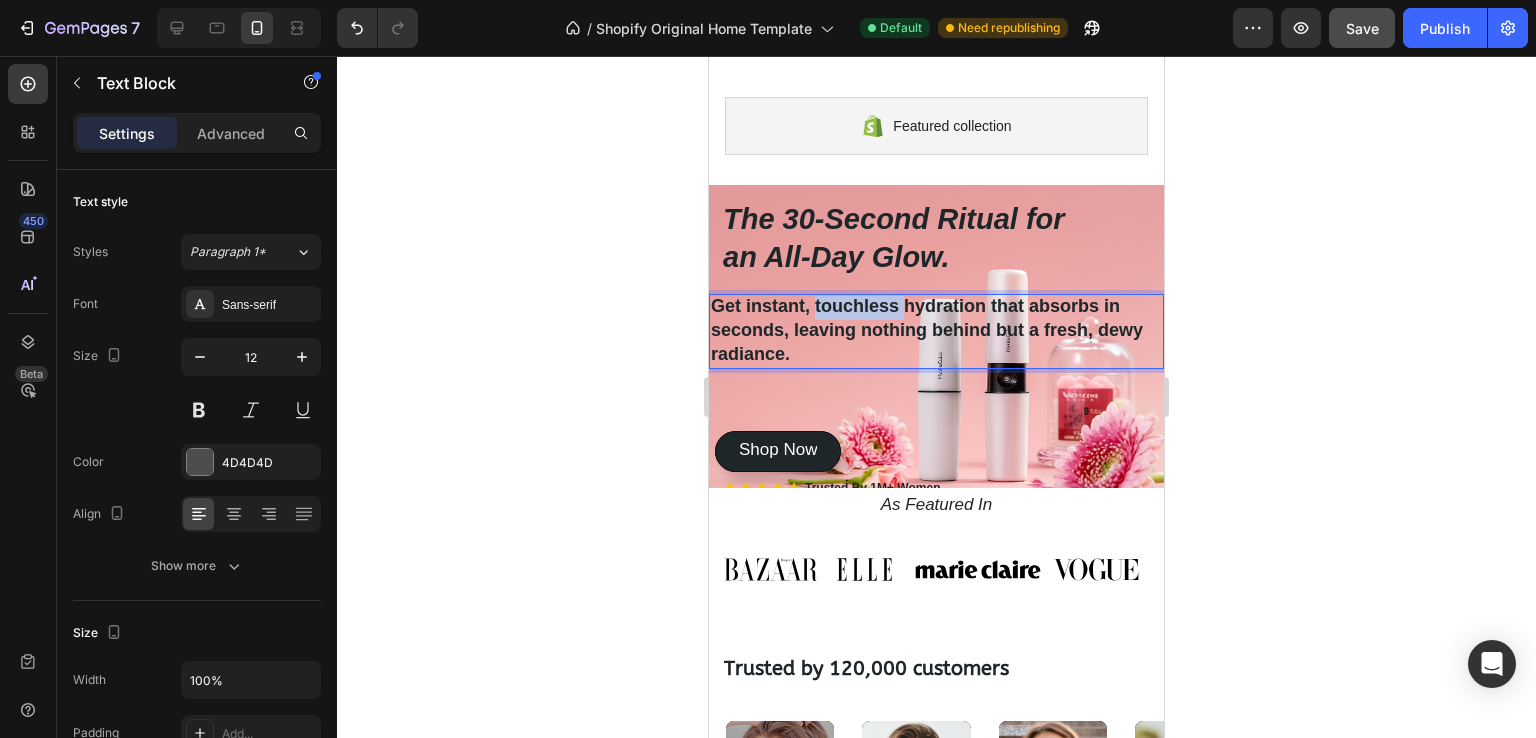 click on "Get instant, touchless hydration that absorbs in seconds, leaving nothing behind but a fresh, dewy radiance." at bounding box center (927, 329) 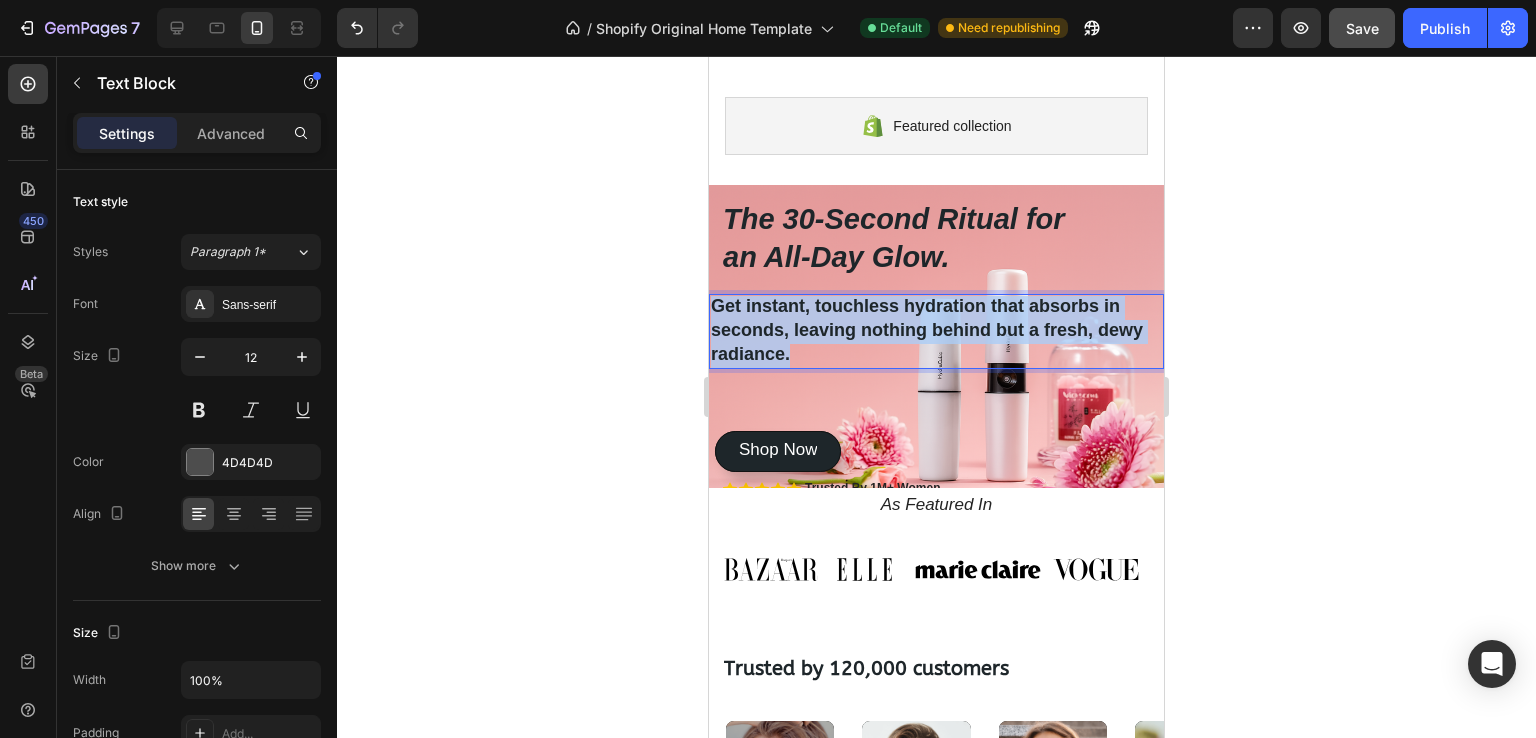 click on "Get instant, touchless hydration that absorbs in seconds, leaving nothing behind but a fresh, dewy radiance." at bounding box center [927, 329] 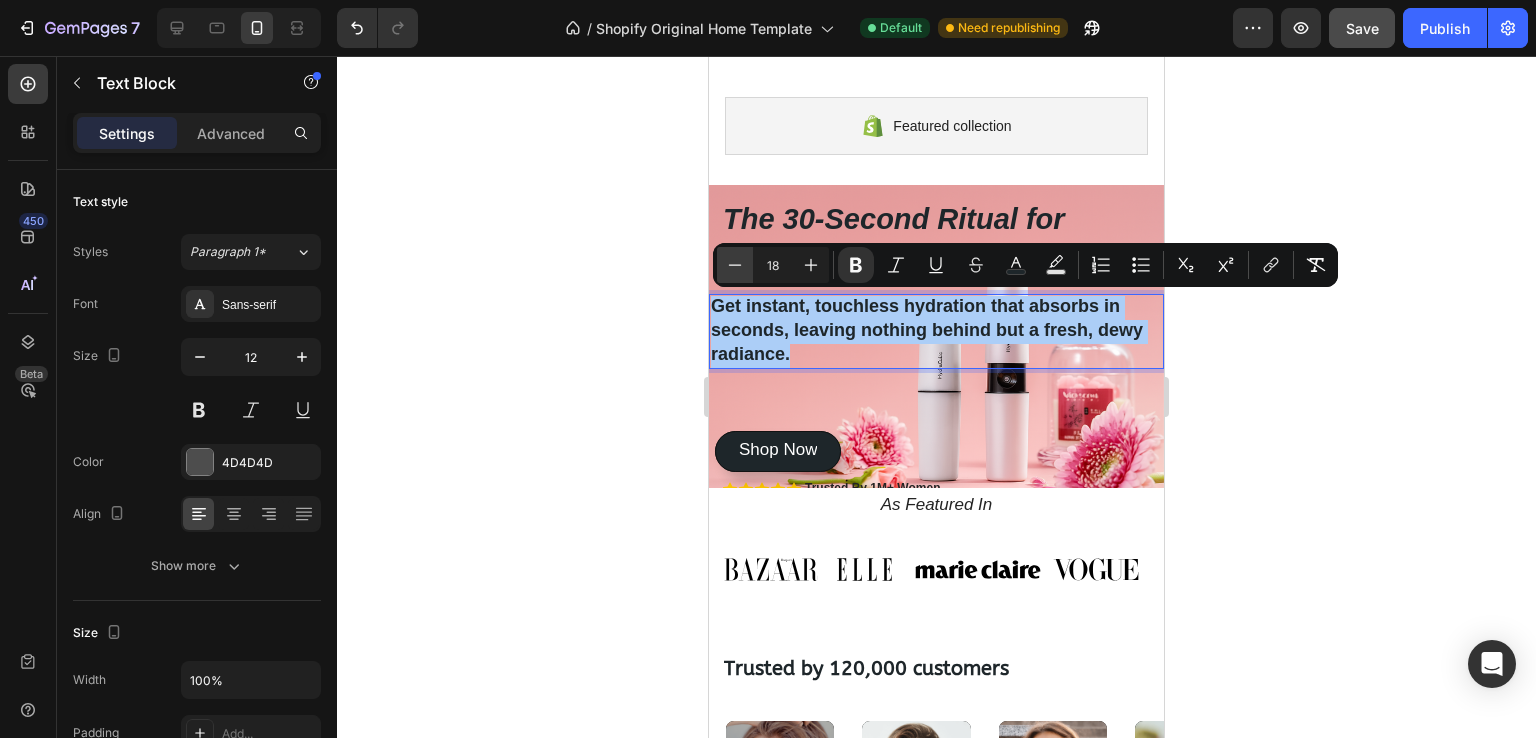 click 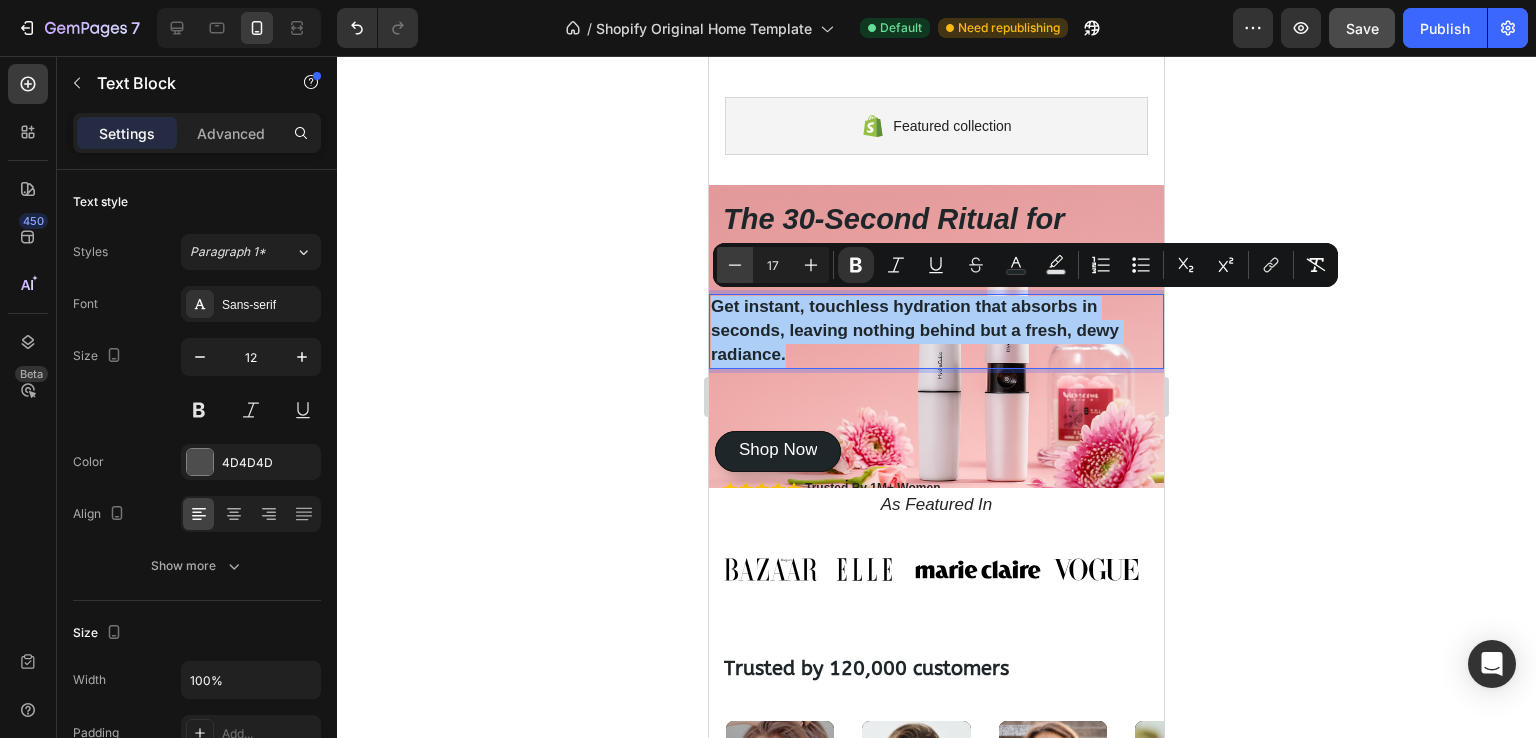 click 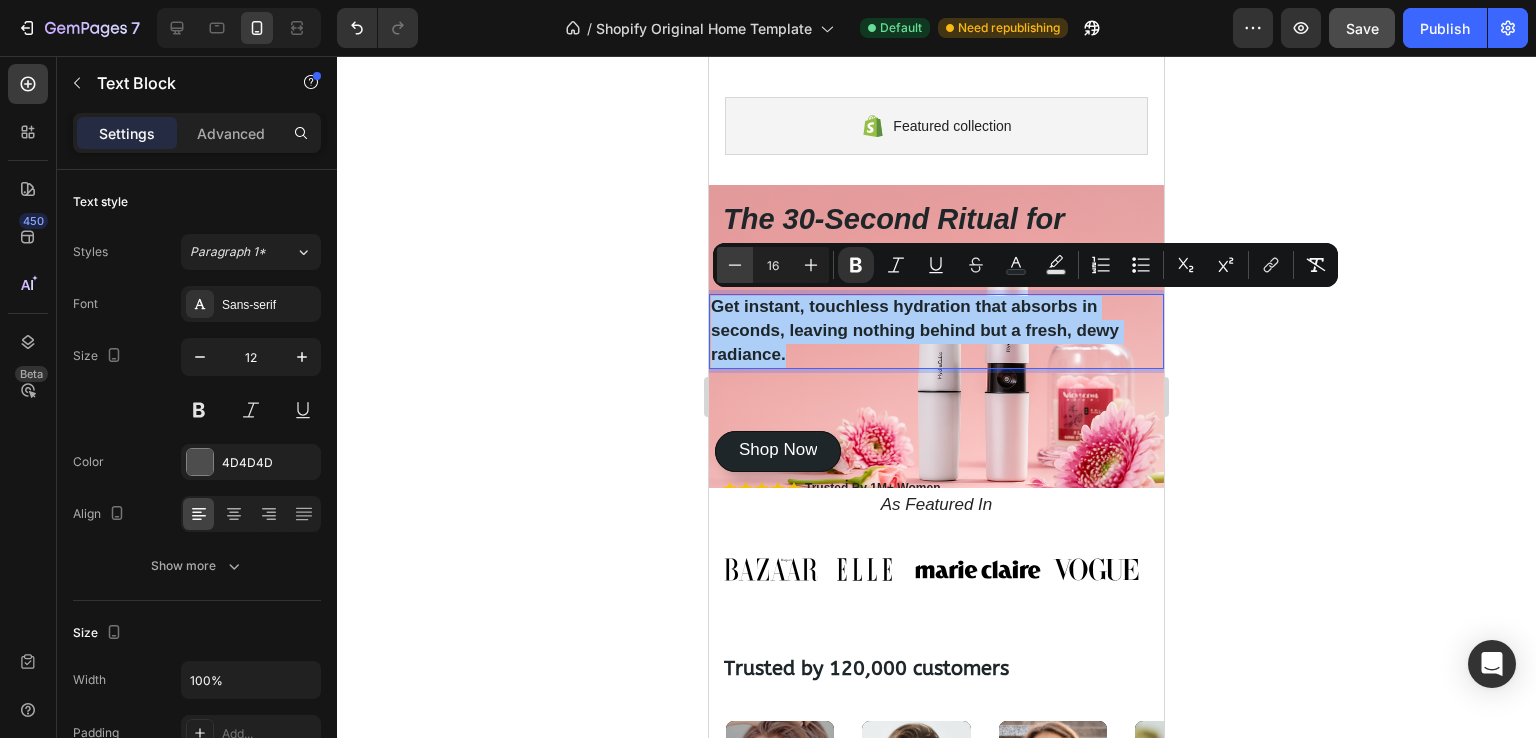click 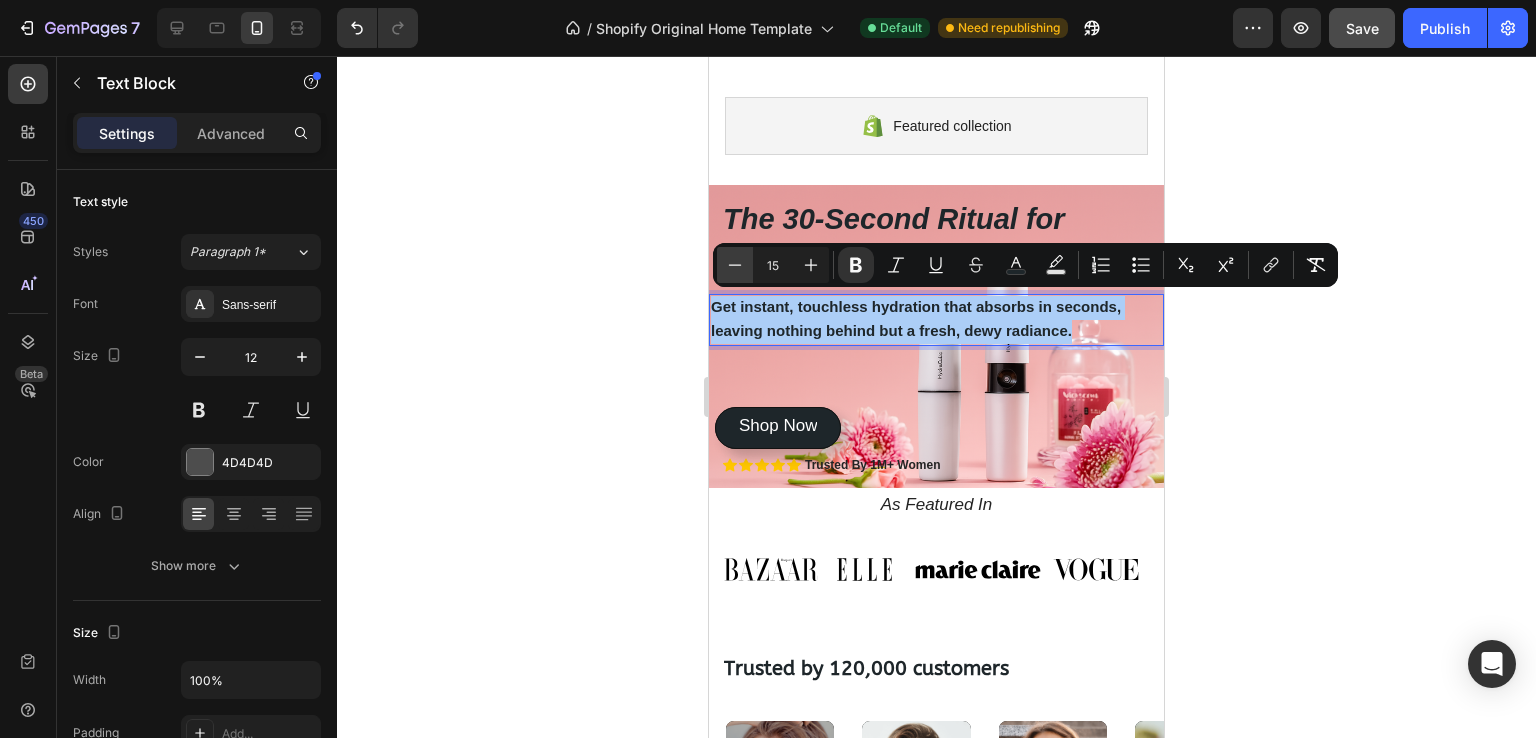 click 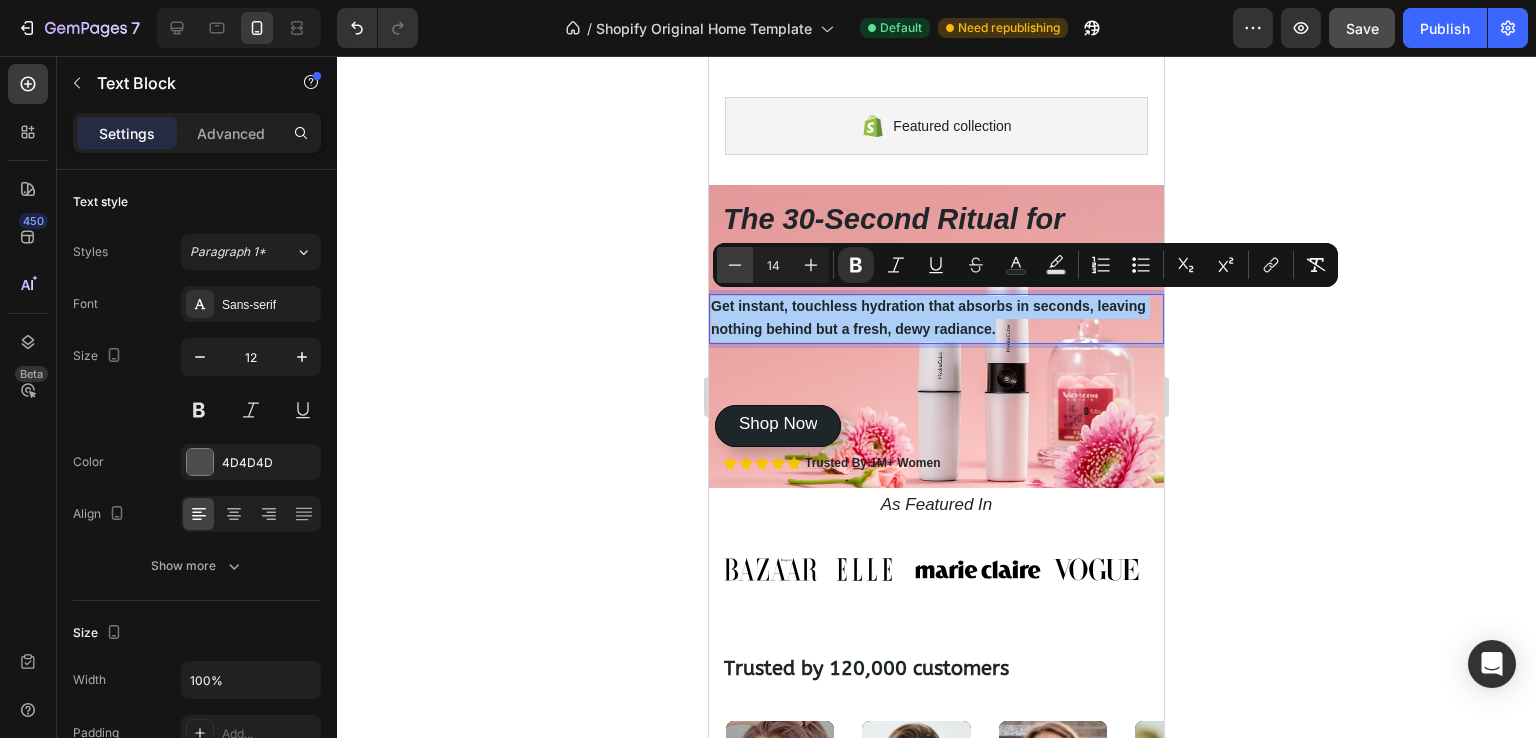 click 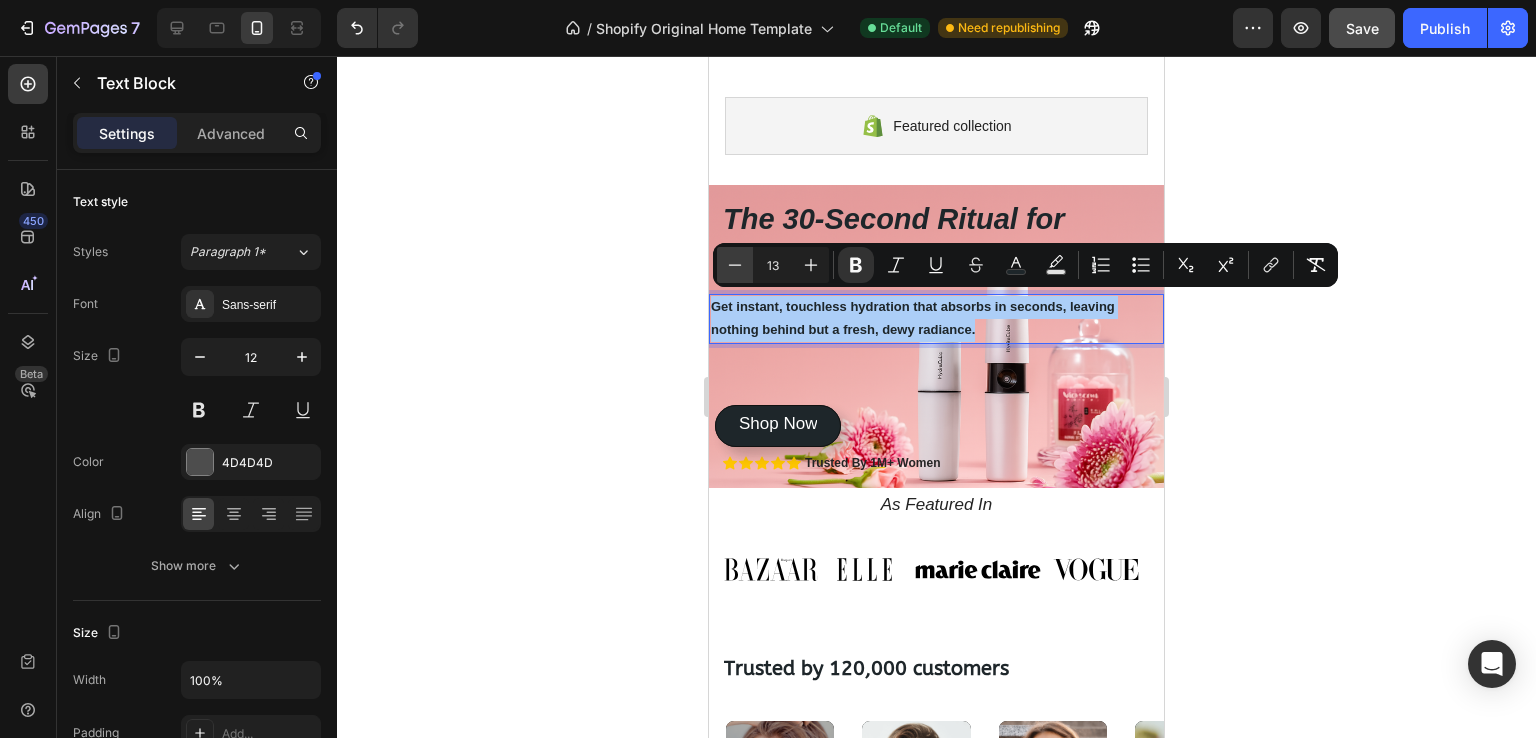 click 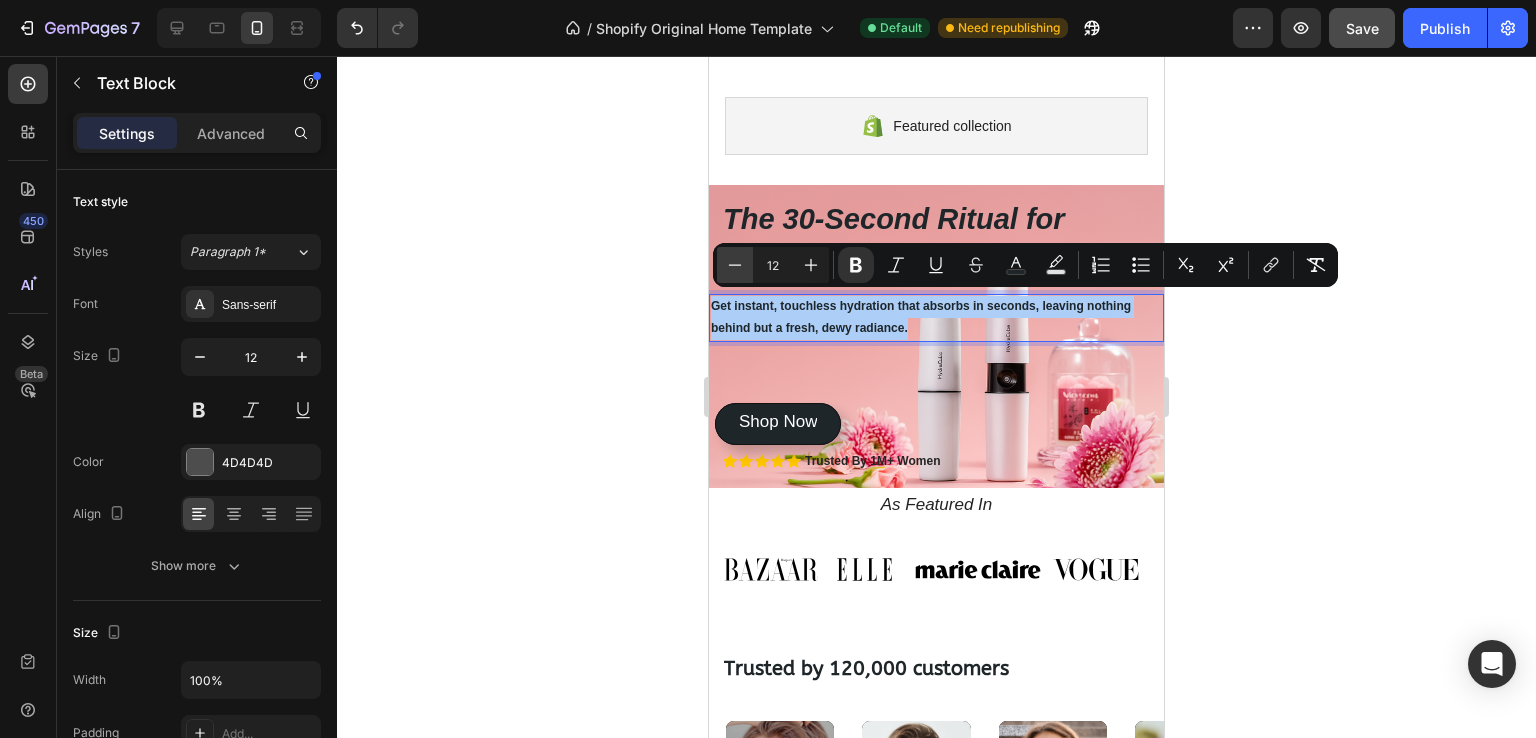 click 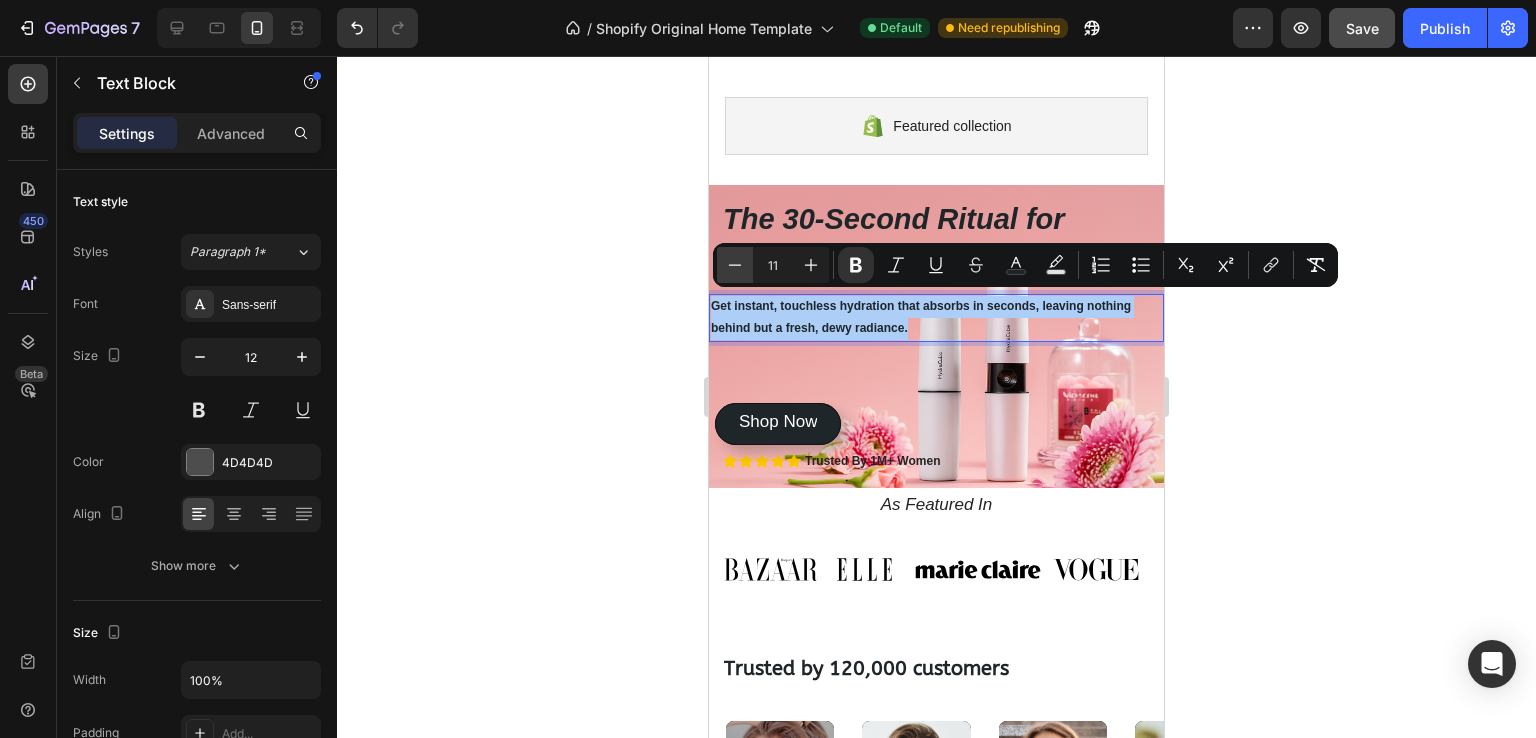 click 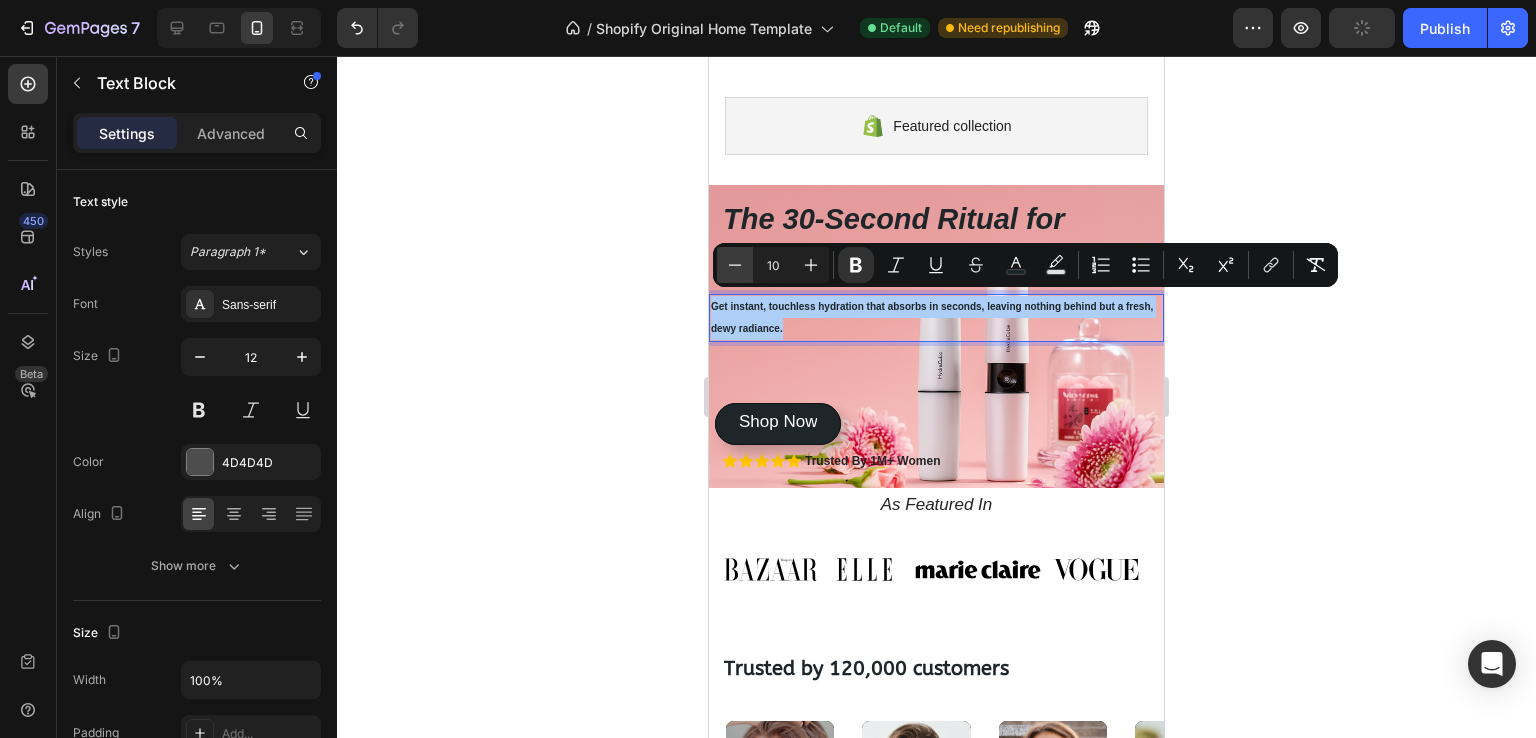 click 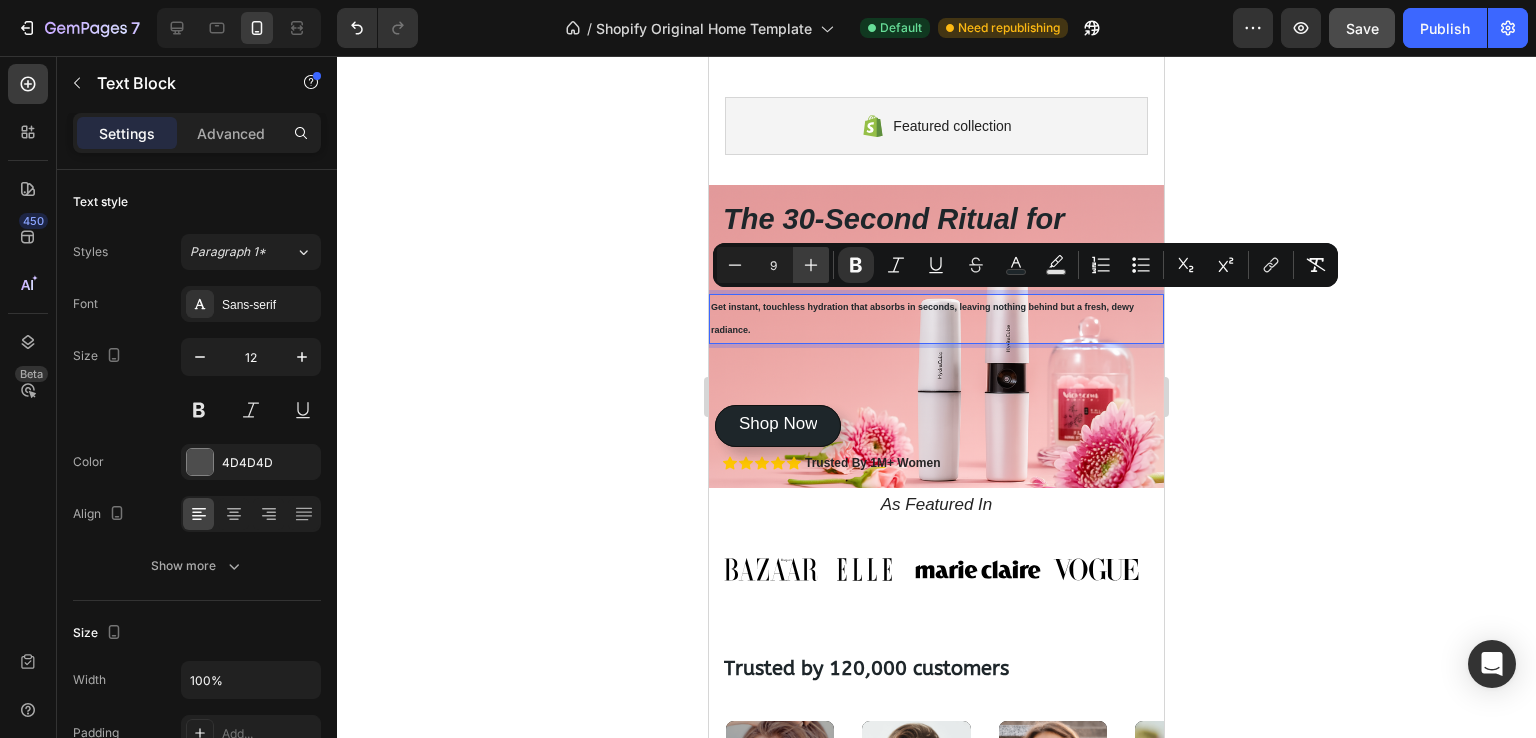 click 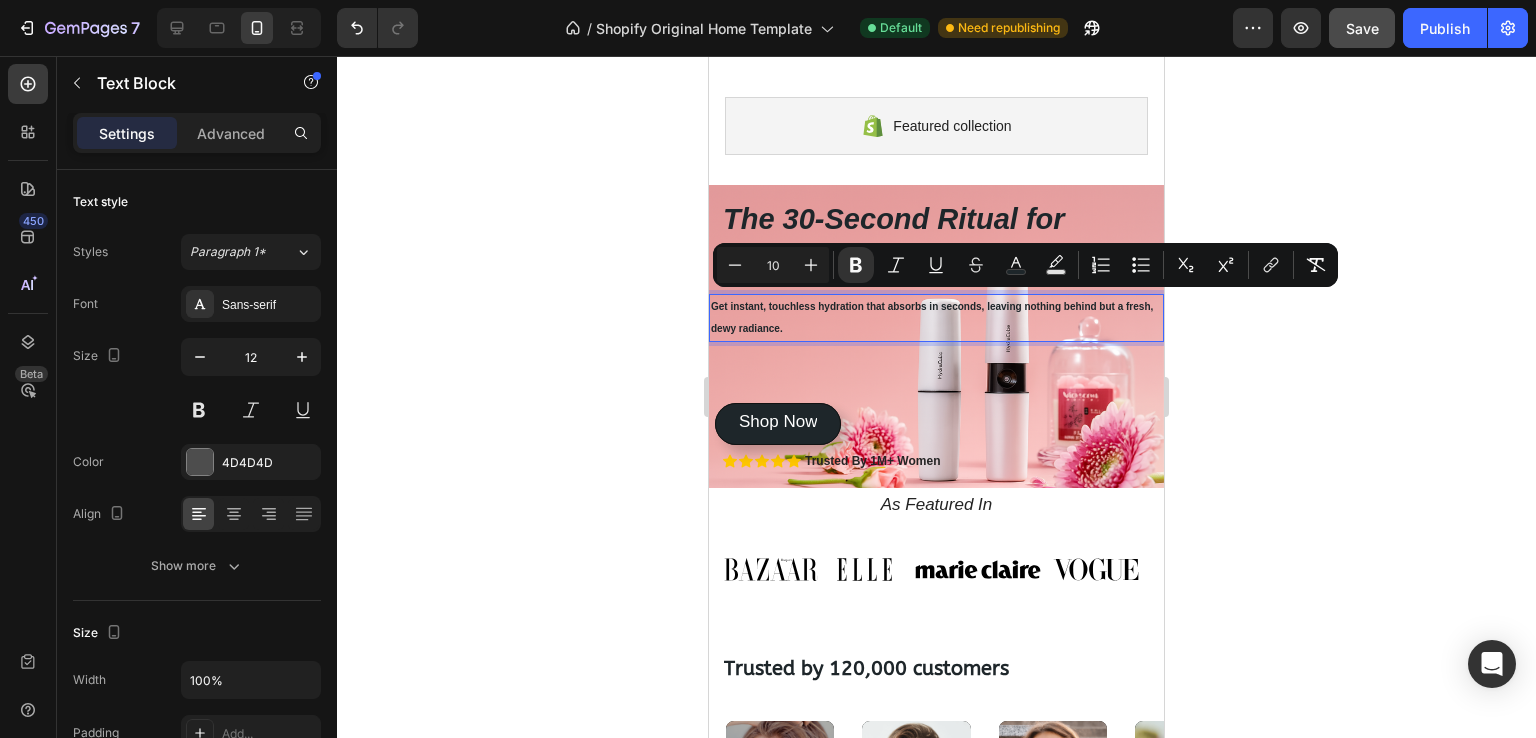 click on "The 30-Second Ritual for an All-Day Glow. Heading Get instant, touchless hydration that absorbs in seconds, leaving nothing behind but a fresh, dewy radiance. Text Block   0 Icon Icon Icon Icon Icon Icon List Trusted By 1M+ Women Text Block Row Get instant, touchless hydration that absorbs in seconds, leaving nothing behind but a fresh, dewy radiance. Text Block Shop Now Button Shop Now Button" at bounding box center [936, 393] 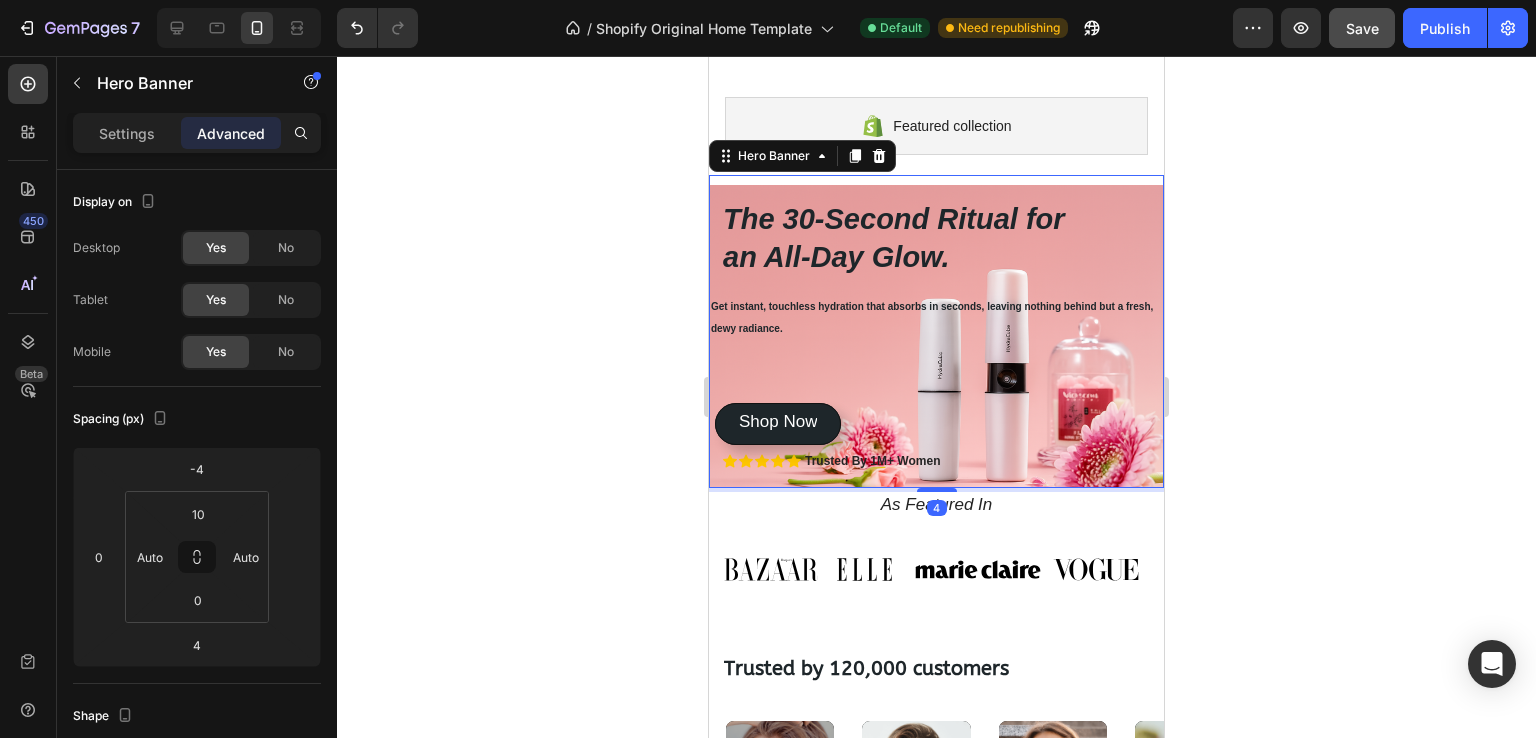 click on "The 30-Second Ritual for an All-Day Glow. Heading Get instant, touchless hydration that absorbs in seconds, leaving nothing behind but a fresh, dewy radiance. Text Block Icon Icon Icon Icon Icon Icon List Trusted By 1M+ Women Text Block Row Get instant, touchless hydration that absorbs in seconds, leaving nothing behind but a fresh, dewy radiance. Text Block Shop Now Button Shop Now Button" at bounding box center [936, 393] 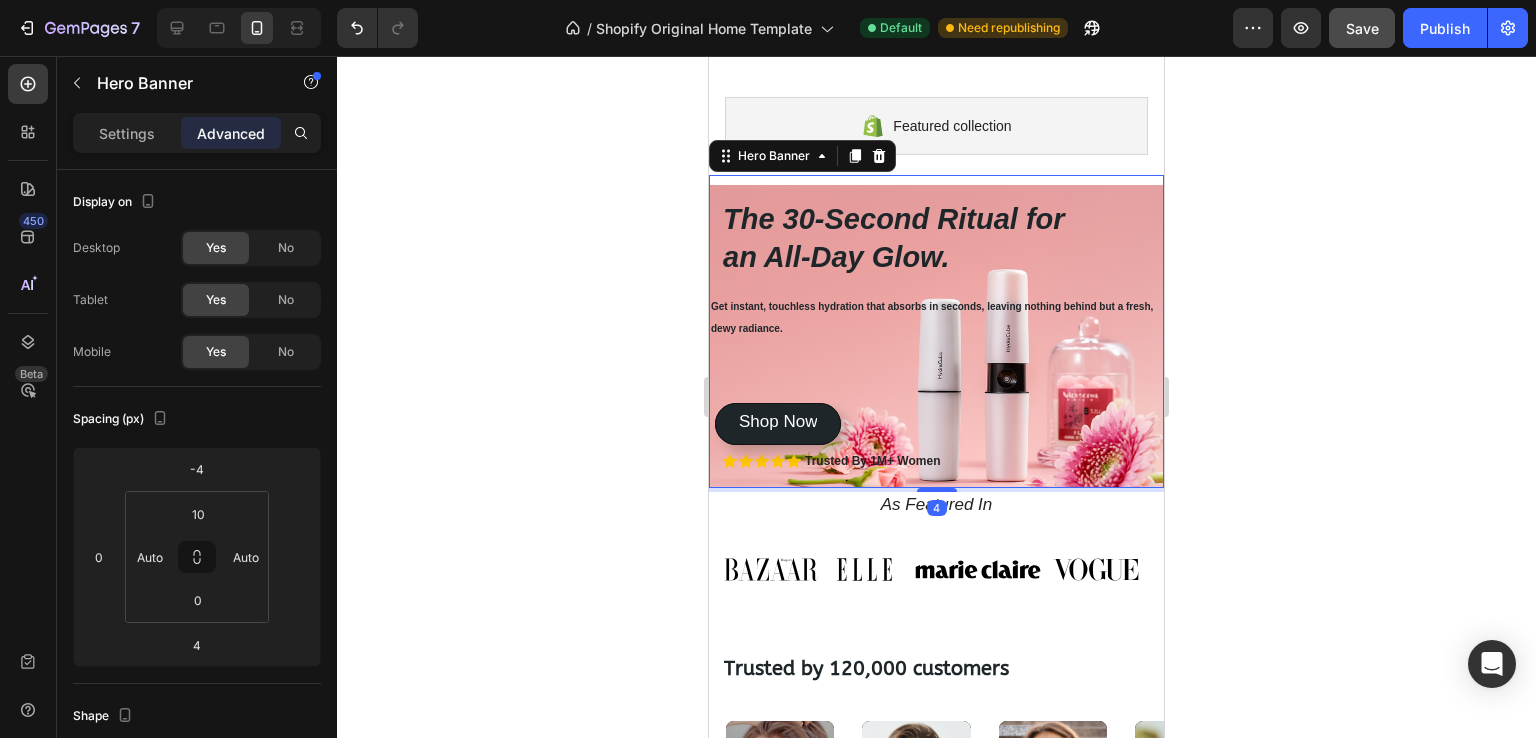 click on "The 30-Second Ritual for an All-Day Glow. Heading Get instant, touchless hydration that absorbs in seconds, leaving nothing behind but a fresh, dewy radiance. Text Block Icon Icon Icon Icon Icon Icon List Trusted By 1M+ Women Text Block Row Get instant, touchless hydration that absorbs in seconds, leaving nothing behind but a fresh, dewy radiance. Text Block Shop Now Button Shop Now Button" at bounding box center (936, 393) 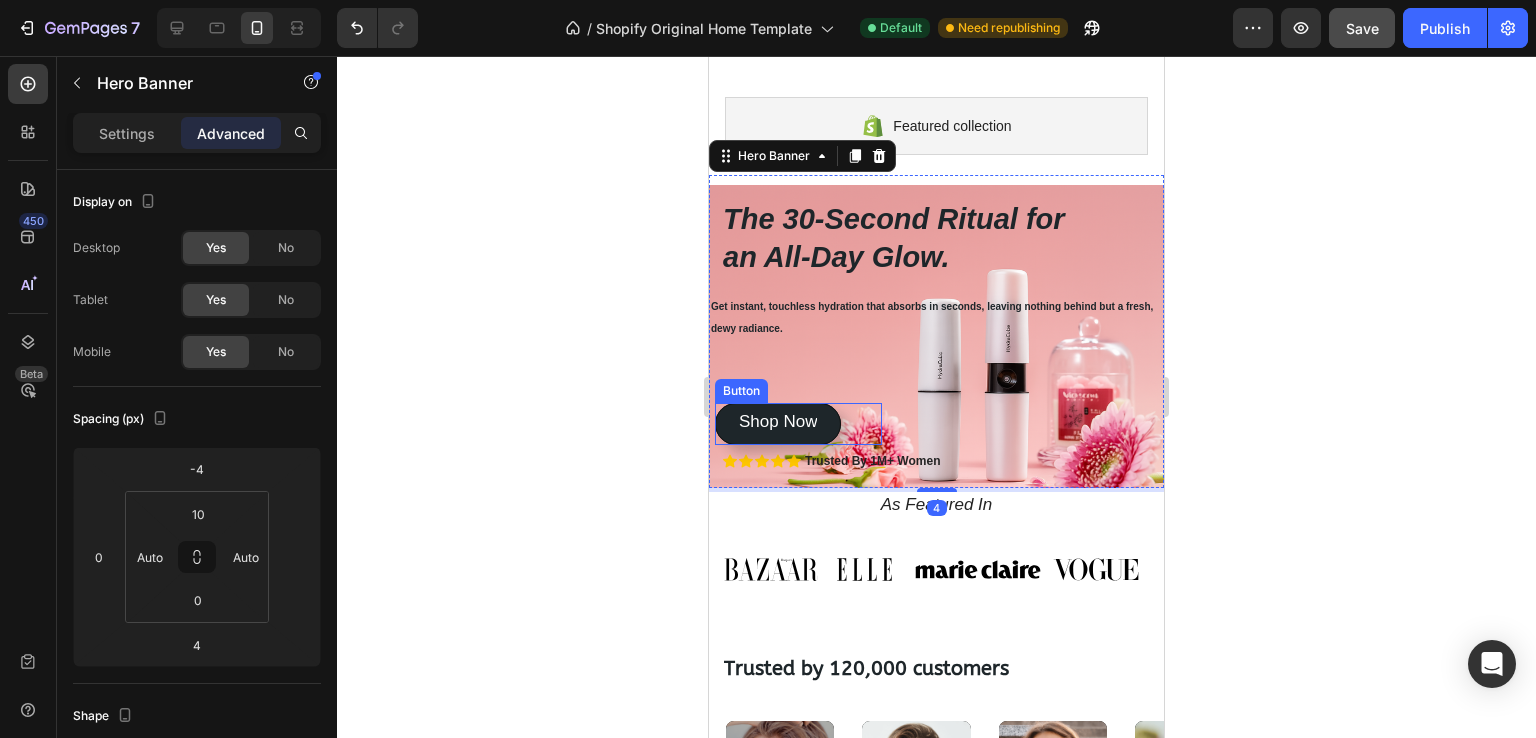 click on "Shop Now Button" at bounding box center [798, 423] 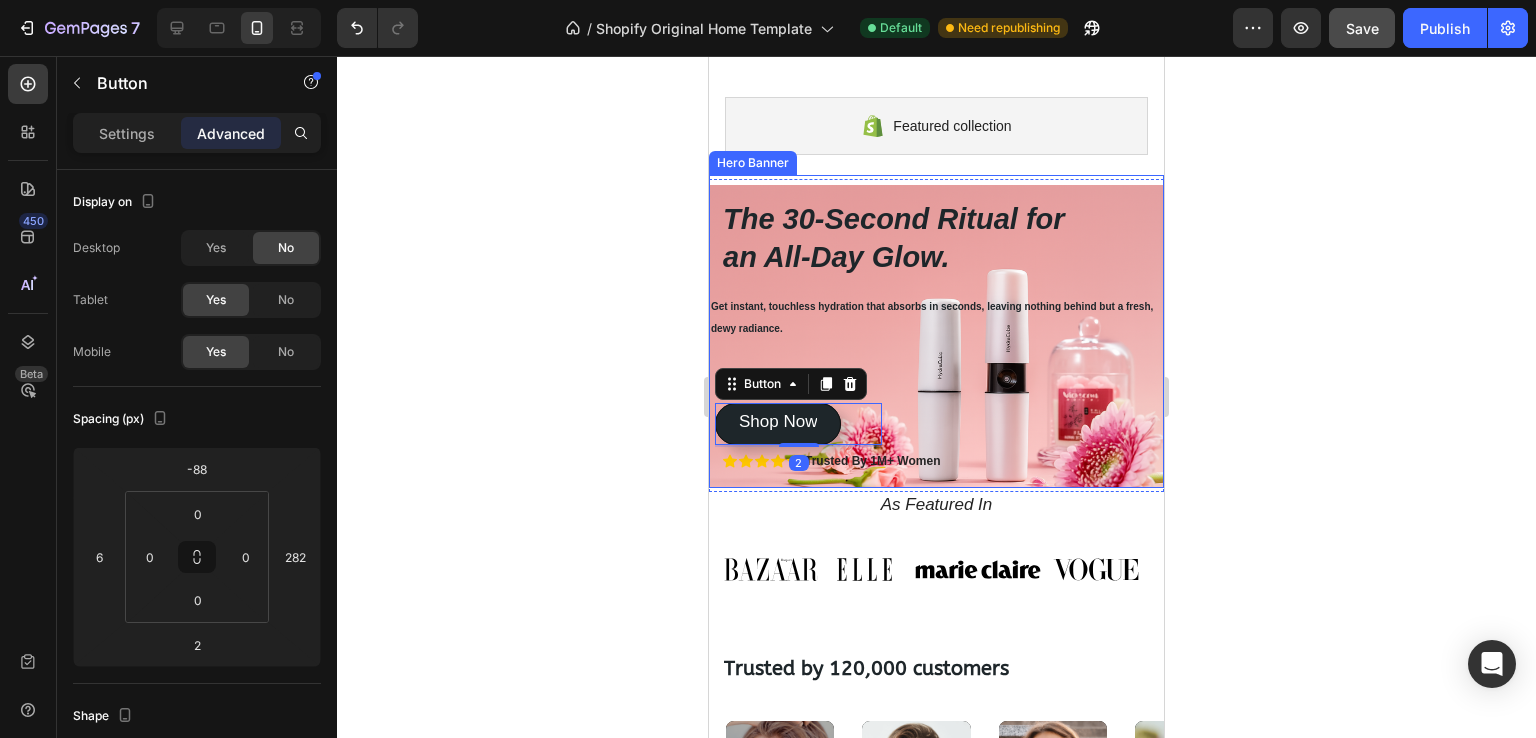 click on "The 30-Second Ritual for an All-Day Glow. Heading Get instant, touchless hydration that absorbs in seconds, leaving nothing behind but a fresh, dewy radiance. Text Block Icon Icon Icon Icon Icon Icon List Trusted By 1M+ Women Text Block Row Get instant, touchless hydration that absorbs in seconds, leaving nothing behind but a fresh, dewy radiance. Text Block Shop Now Button   2 Shop Now Button" at bounding box center [936, 393] 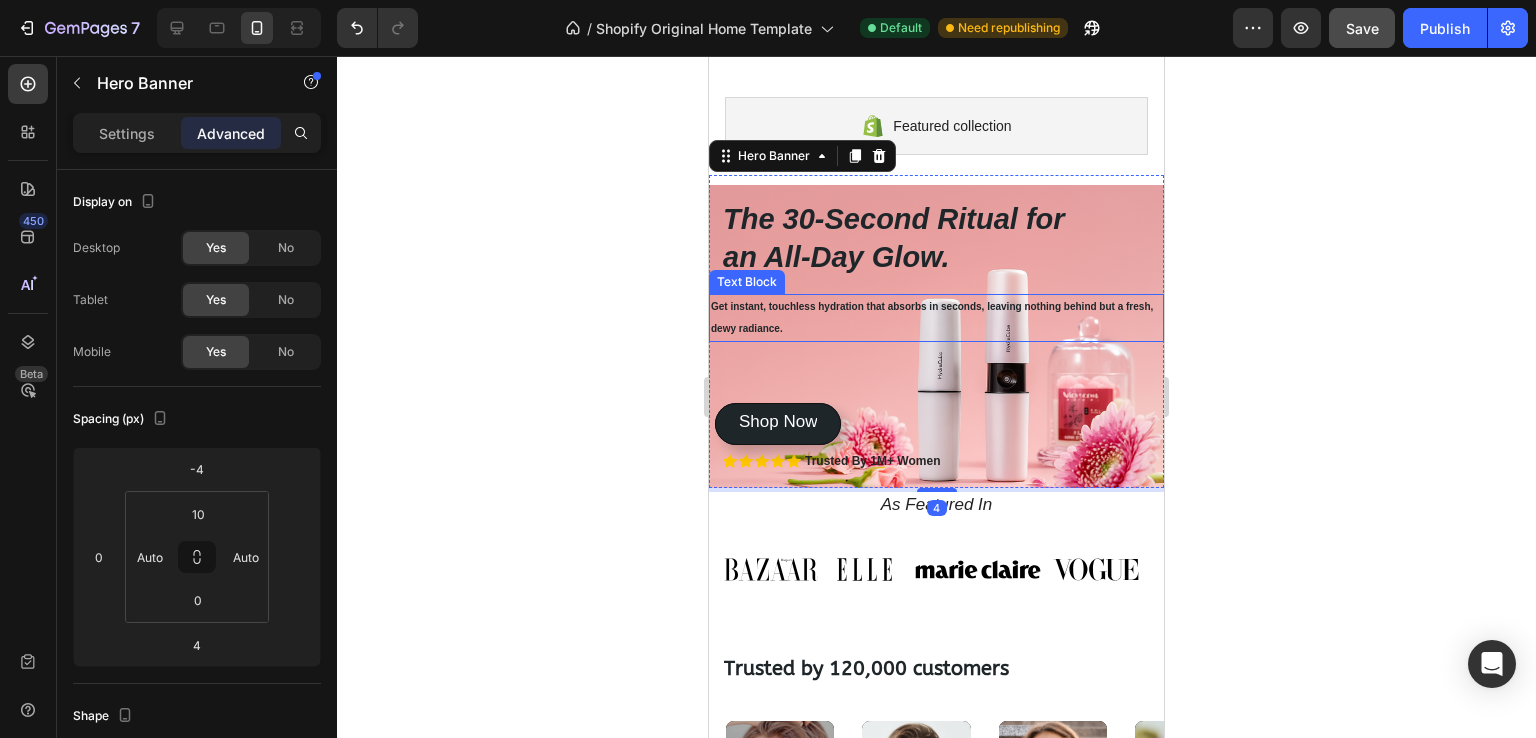 click on "Get instant, touchless hydration that absorbs in seconds, leaving nothing behind but a fresh, dewy radiance." at bounding box center [936, 317] 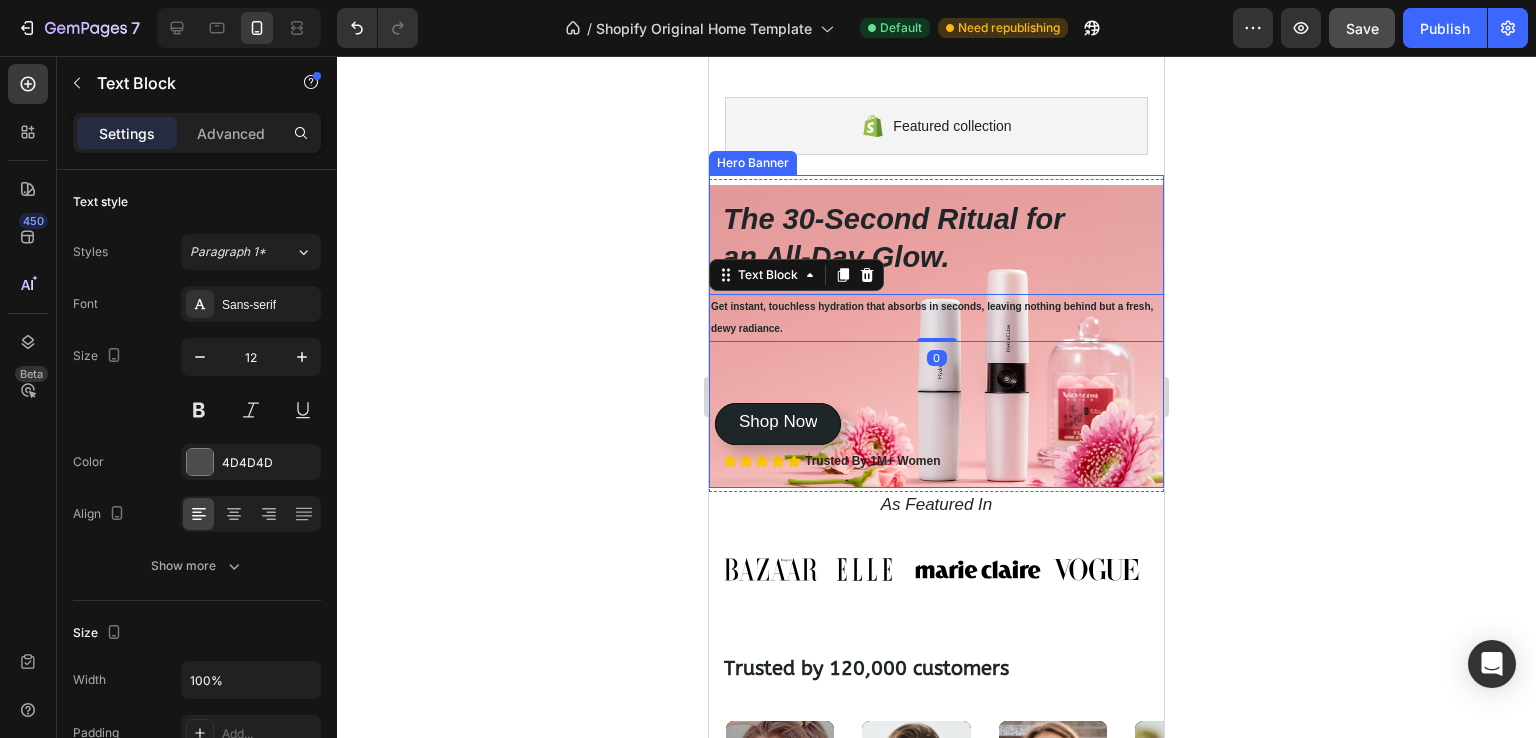 click on "The 30-Second Ritual for an All-Day Glow. Heading Get instant, touchless hydration that absorbs in seconds, leaving nothing behind but a fresh, dewy radiance. Text Block   0 Icon Icon Icon Icon Icon Icon List Trusted By 1M+ Women Text Block Row Get instant, touchless hydration that absorbs in seconds, leaving nothing behind but a fresh, dewy radiance. Text Block Shop Now Button Shop Now Button" at bounding box center [936, 393] 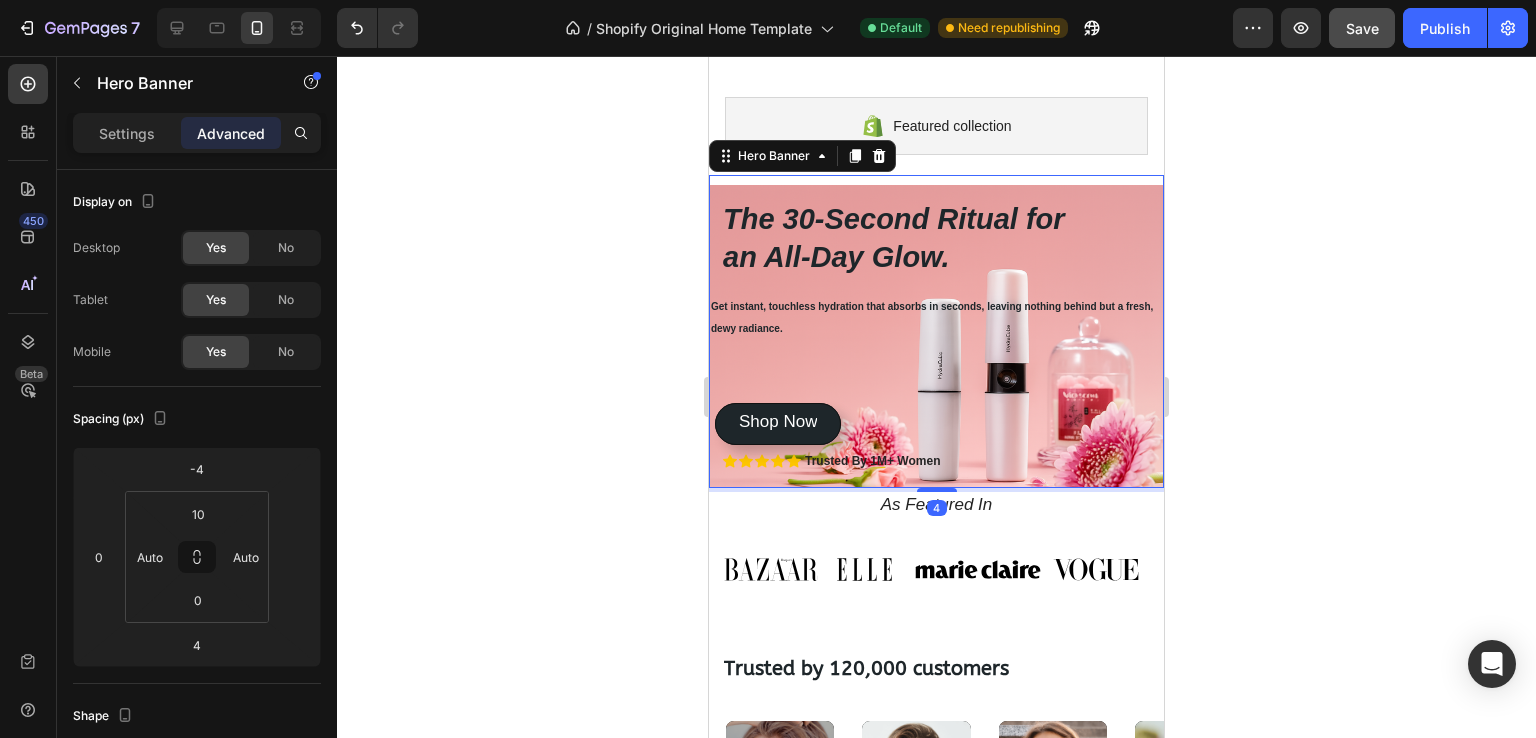 click on "The 30-Second Ritual for an All-Day Glow. Heading Get instant, touchless hydration that absorbs in seconds, leaving nothing behind but a fresh, dewy radiance. Text Block Icon Icon Icon Icon Icon Icon List Trusted By 1M+ Women Text Block Row Get instant, touchless hydration that absorbs in seconds, leaving nothing behind but a fresh, dewy radiance. Text Block Shop Now Button Shop Now Button" at bounding box center (936, 393) 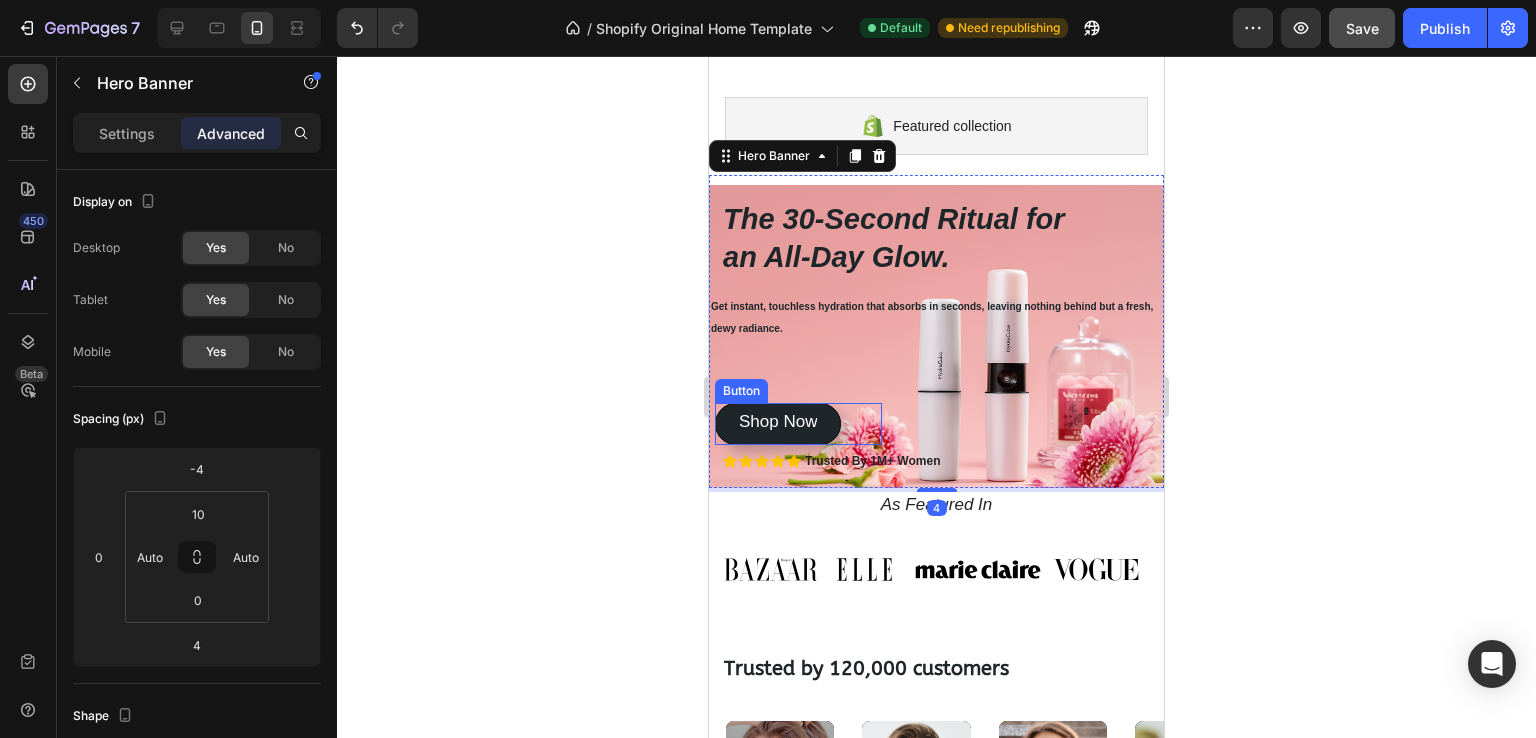 click on "Shop Now Button" at bounding box center (798, 423) 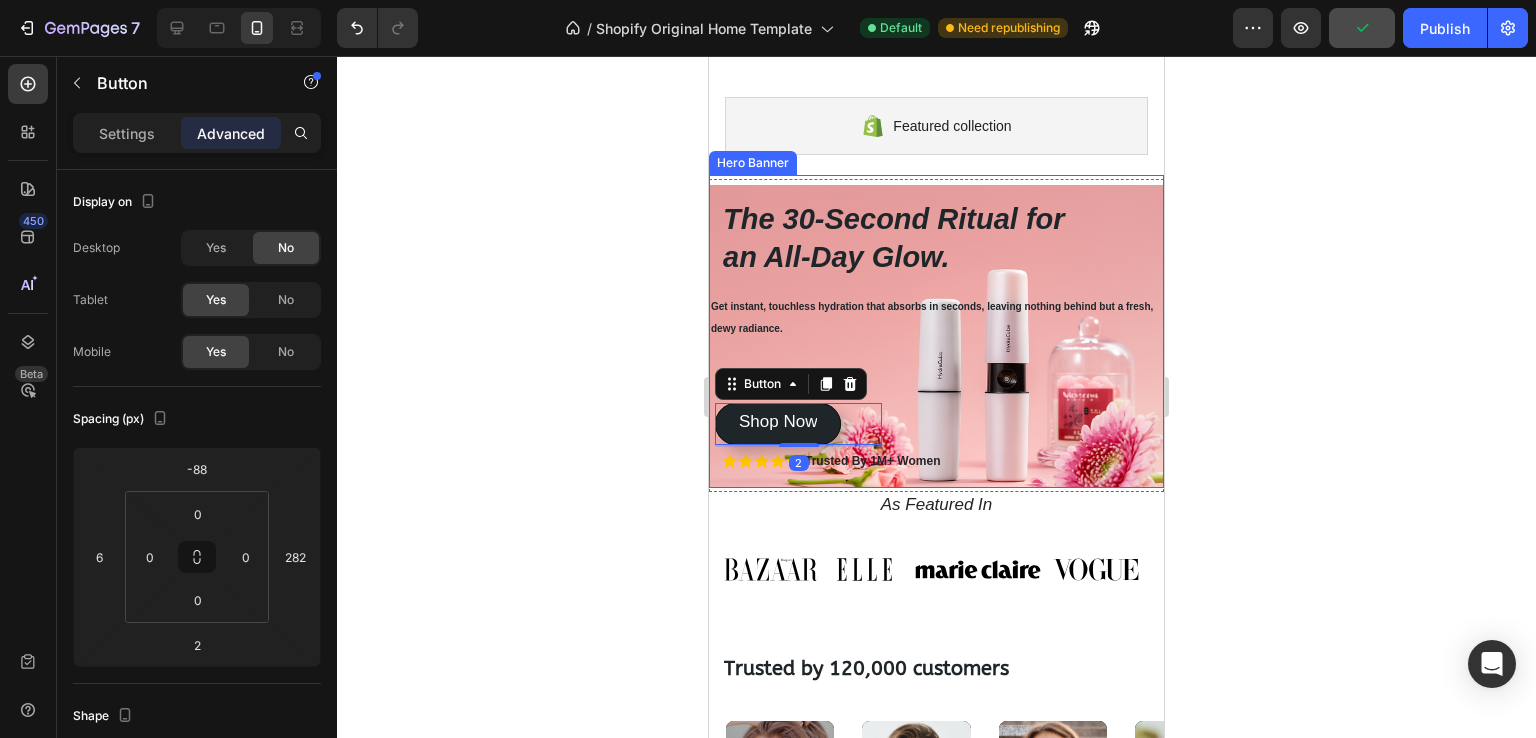 click on "The 30-Second Ritual for an All-Day Glow. Heading Get instant, touchless hydration that absorbs in seconds, leaving nothing behind but a fresh, dewy radiance. Text Block Icon Icon Icon Icon Icon Icon List Trusted By 1M+ Women Text Block Row Get instant, touchless hydration that absorbs in seconds, leaving nothing behind but a fresh, dewy radiance. Text Block Shop Now Button   2 Shop Now Button" at bounding box center [936, 393] 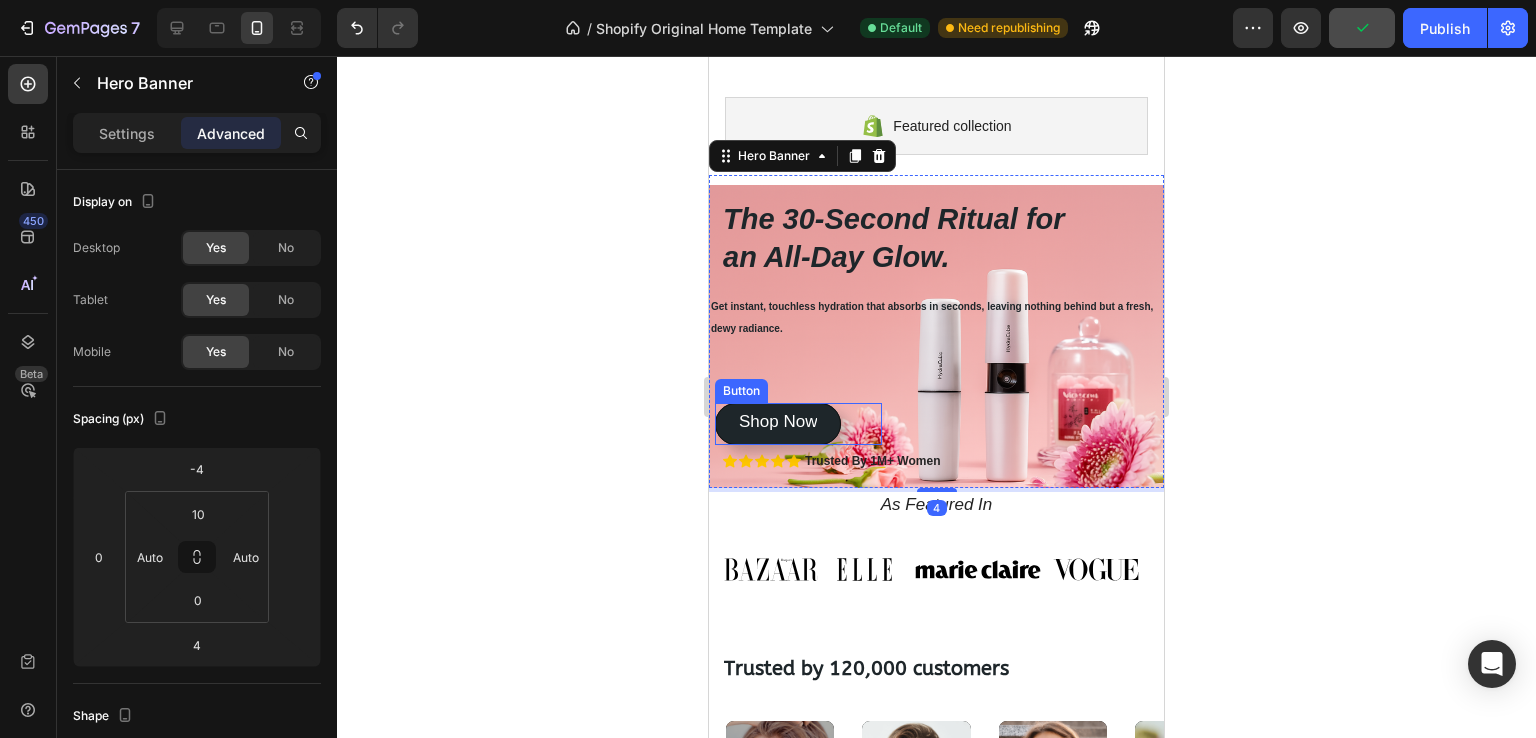 click on "Shop Now Button" at bounding box center [798, 423] 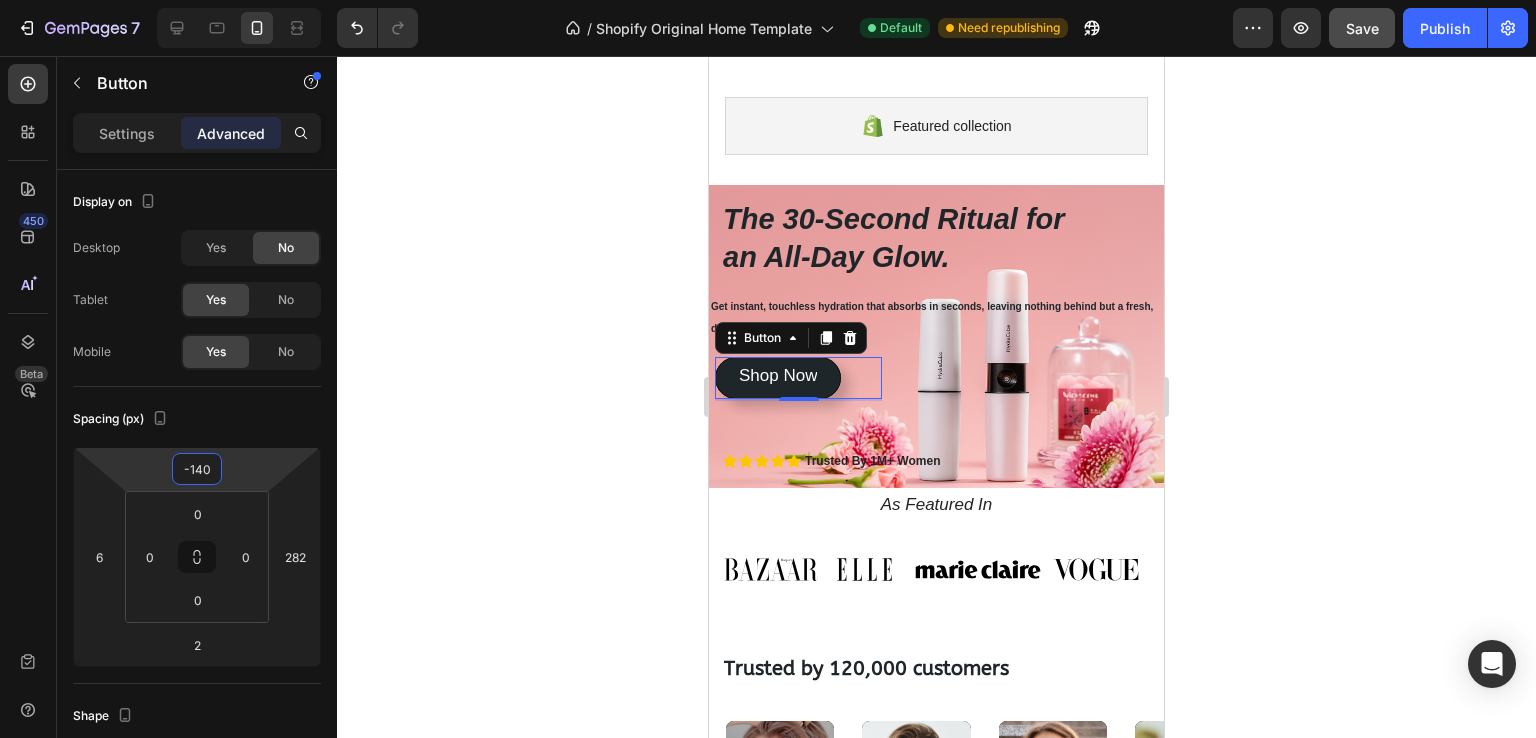 type on "-142" 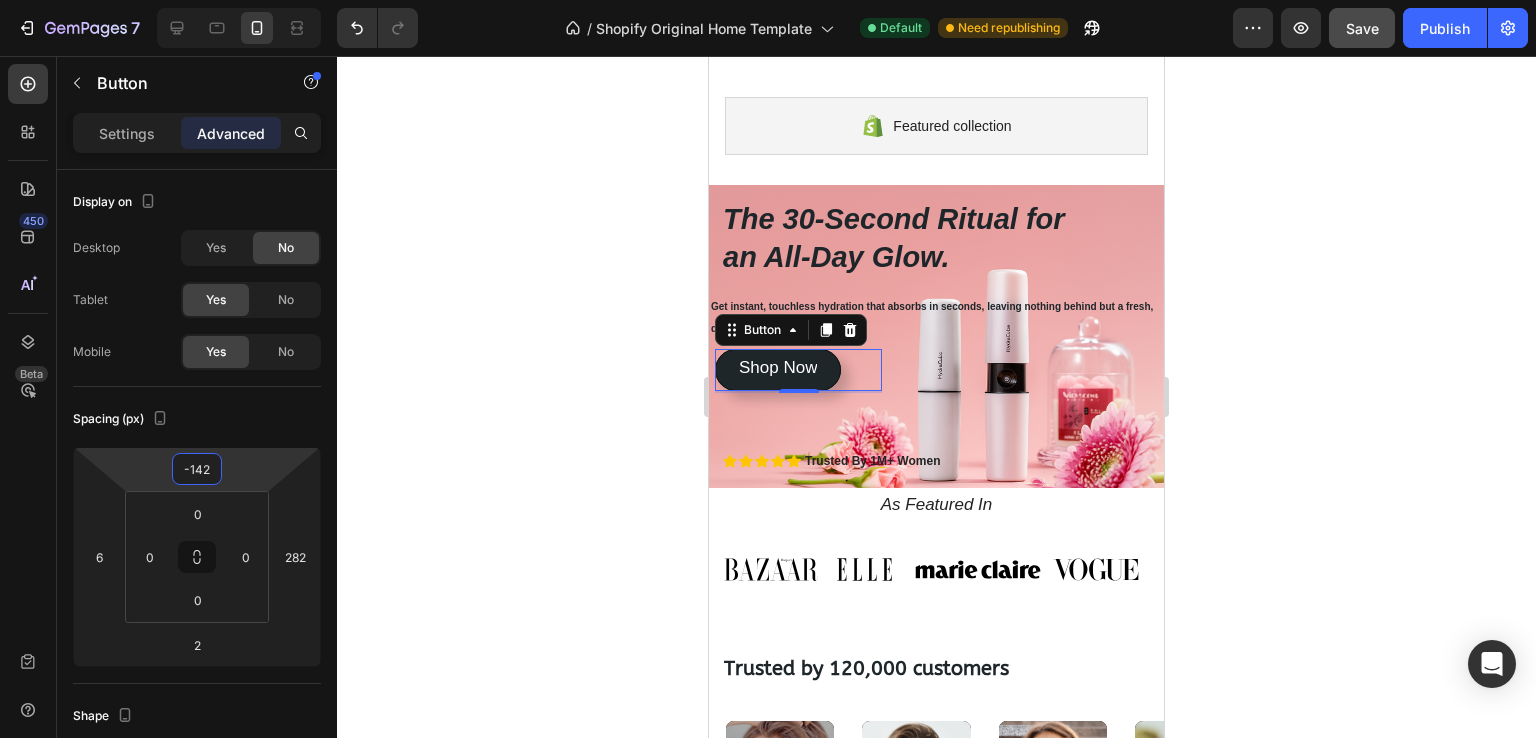 drag, startPoint x: 252, startPoint y: 481, endPoint x: 253, endPoint y: 508, distance: 27.018513 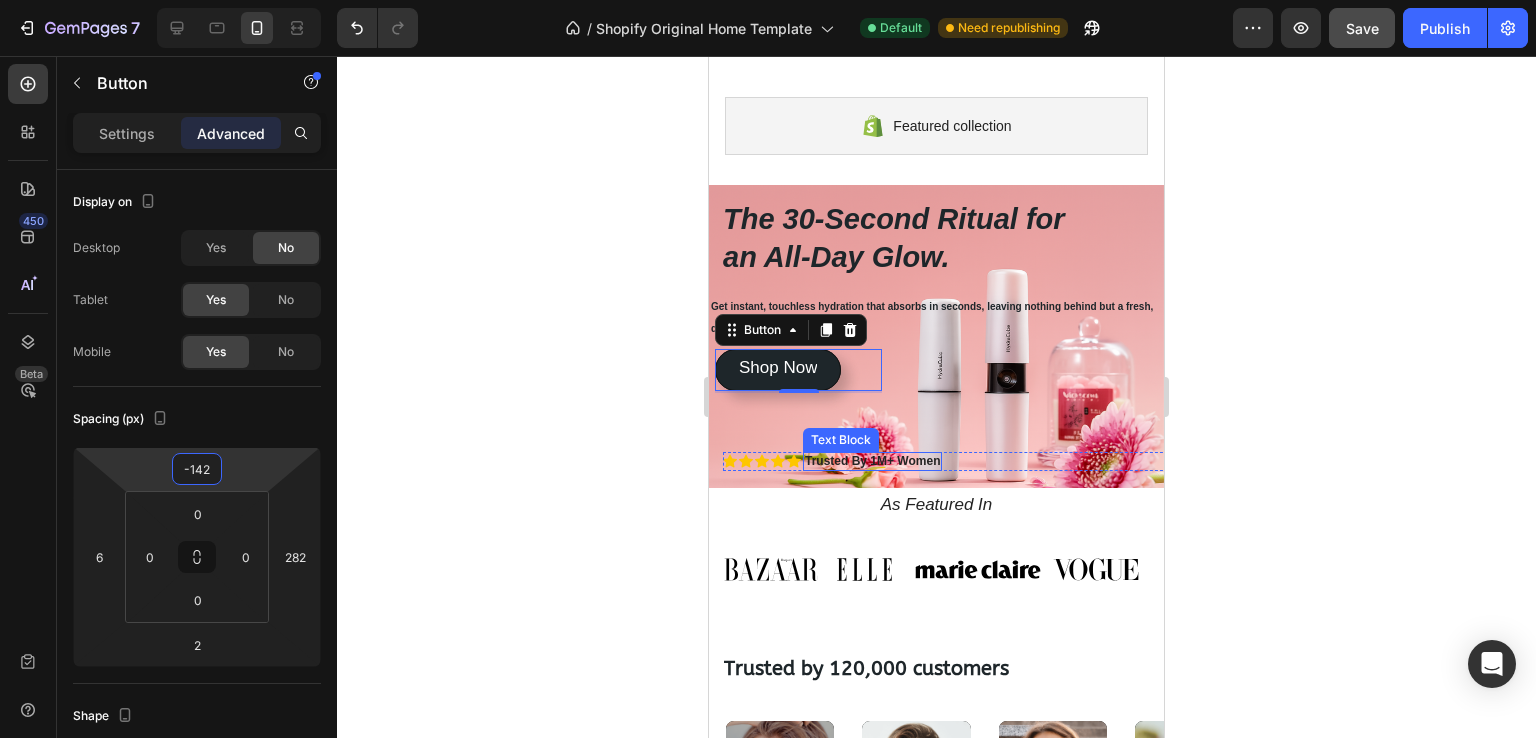 click on "Trusted By 1M+ Women" at bounding box center (872, 461) 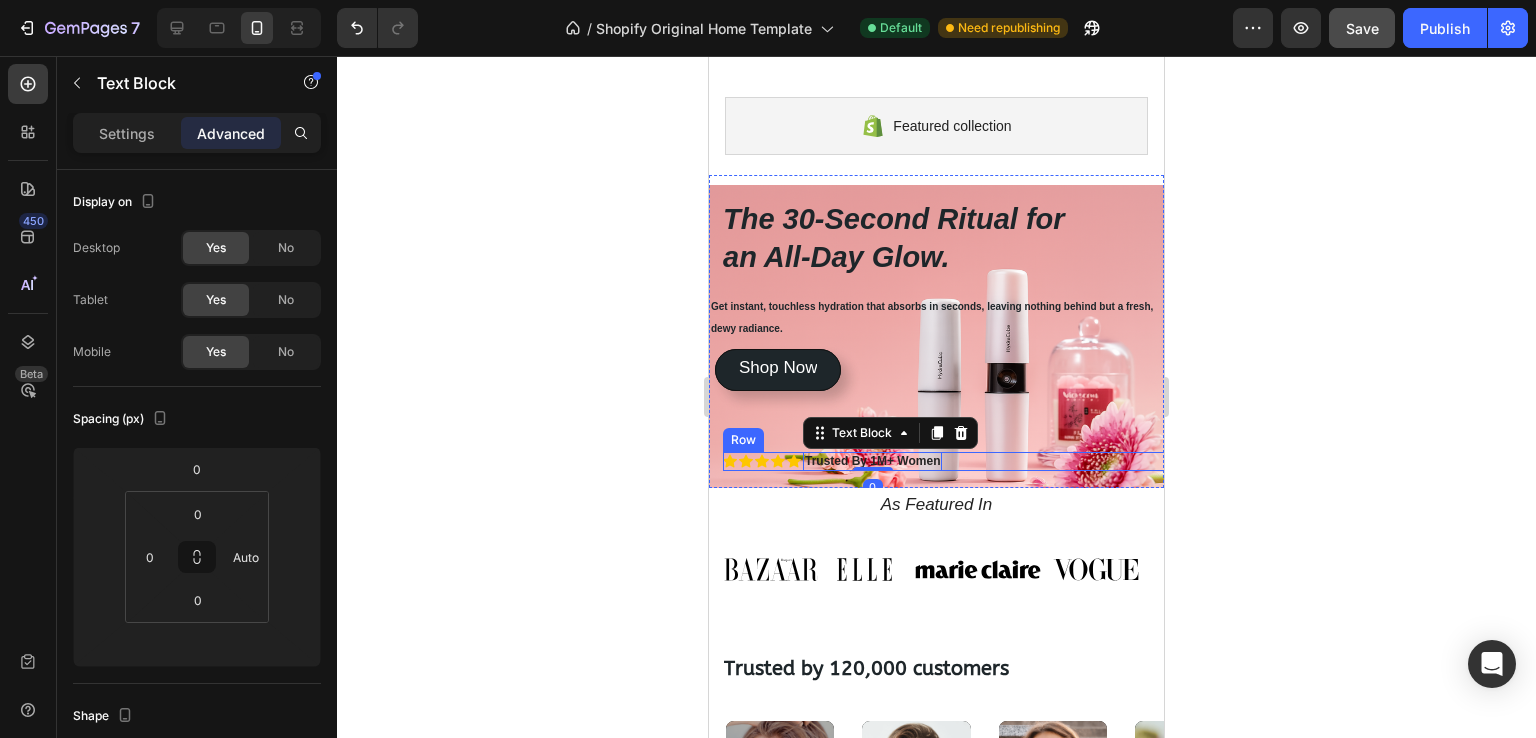 click on "Icon Icon Icon Icon Icon Icon List Trusted By 1M+ Women Text Block   0 Row" at bounding box center (950, 462) 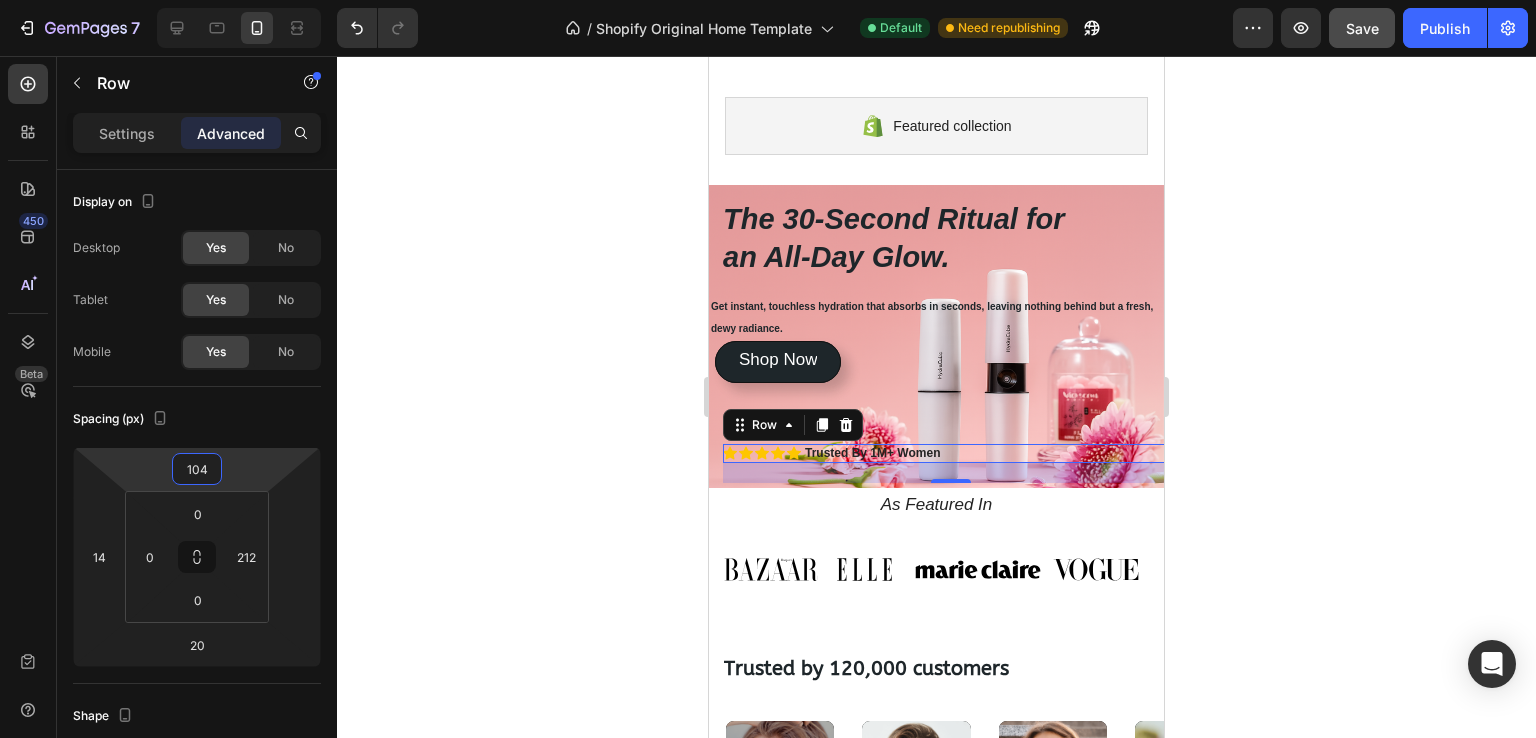 type on "106" 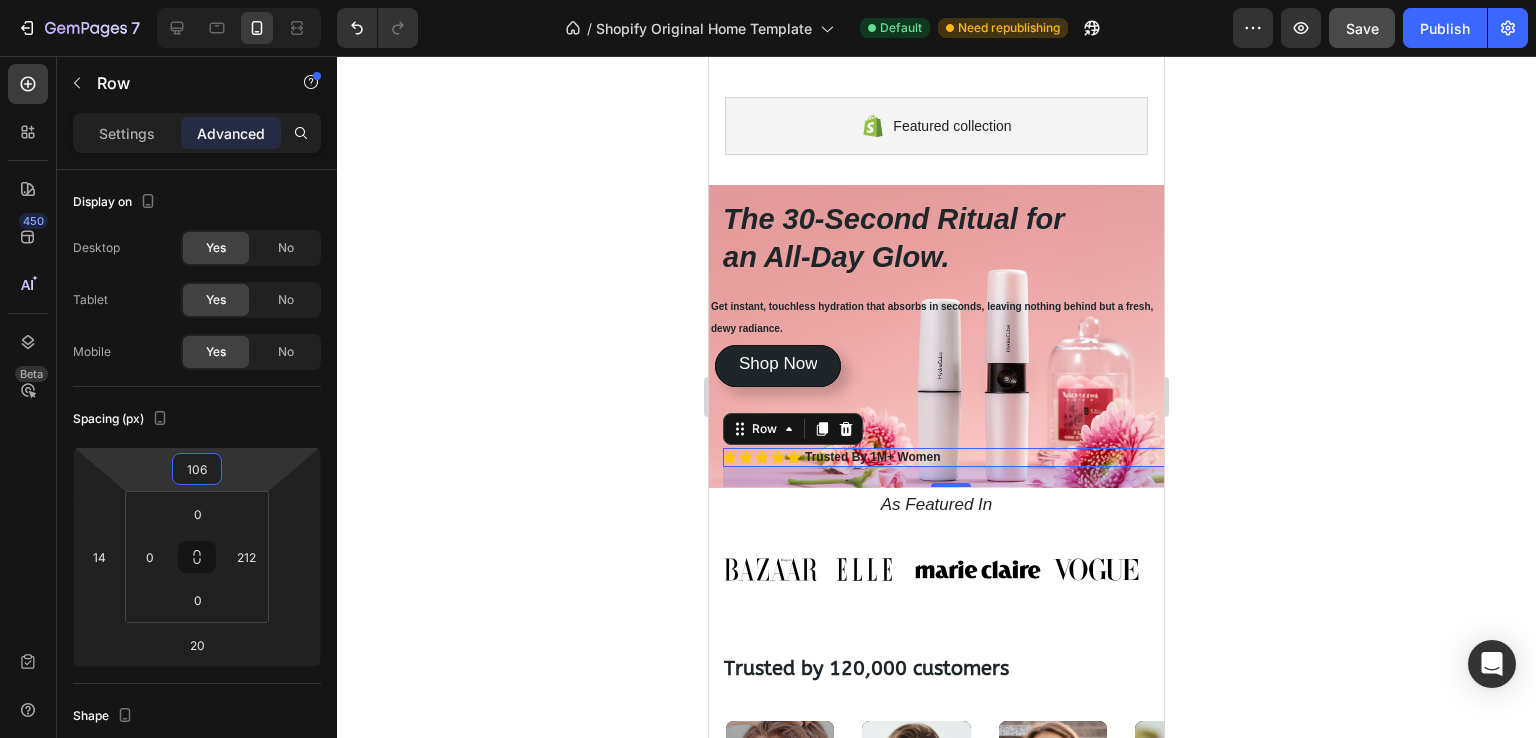 click on "7   /  Shopify Original Home Template Default Need republishing Preview  Save   Publish  450 Beta Sections(30) Elements(83) Section Element Hero Section Product Detail Brands Trusted Badges Guarantee Product Breakdown How to use Testimonials Compare Bundle FAQs Social Proof Brand Story Product List Collection Blog List Contact Sticky Add to Cart Custom Footer Browse Library 450 Layout
Row
Row
Row
Row Text
Heading
Text Block Button
Button
Button Media
Image
Image
Video" at bounding box center (768, 0) 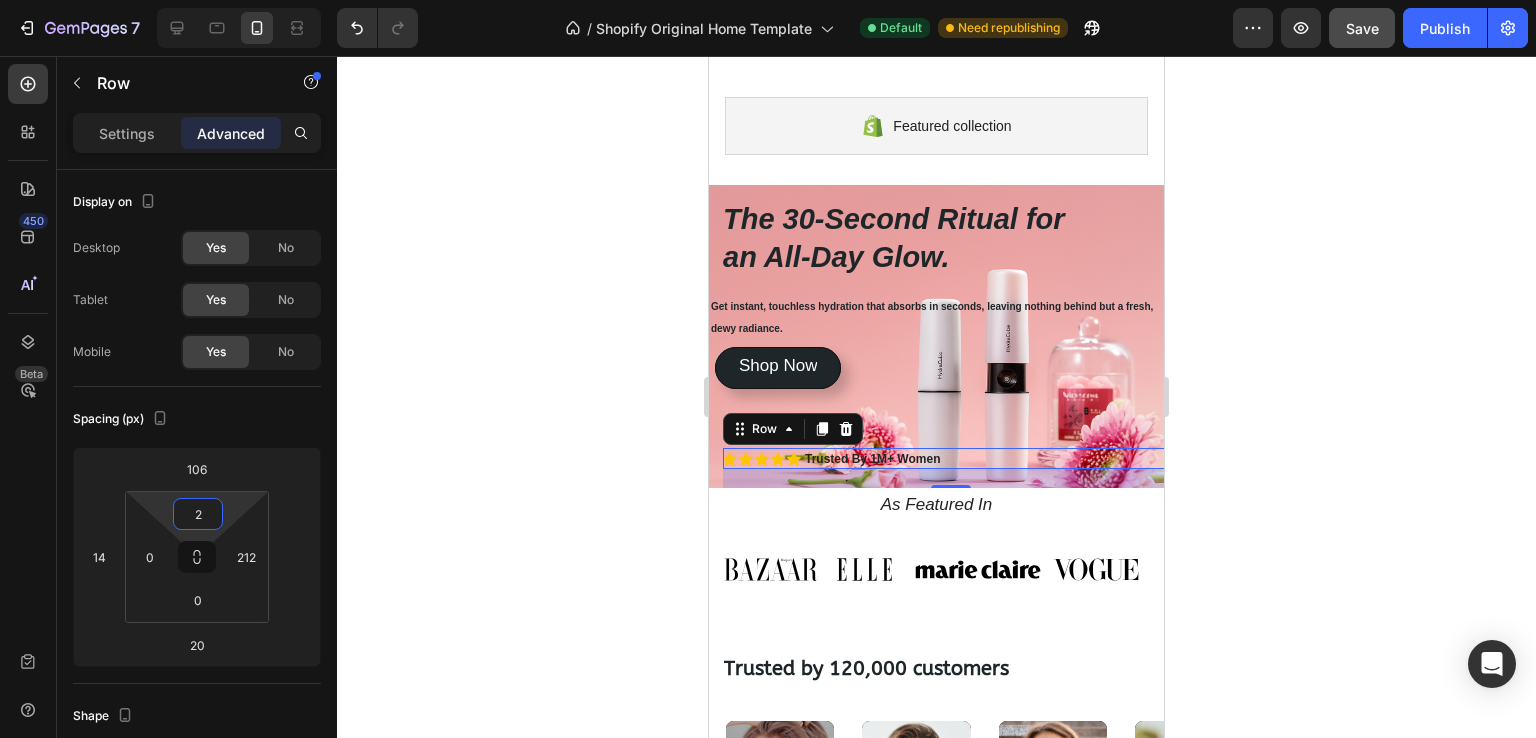 type on "0" 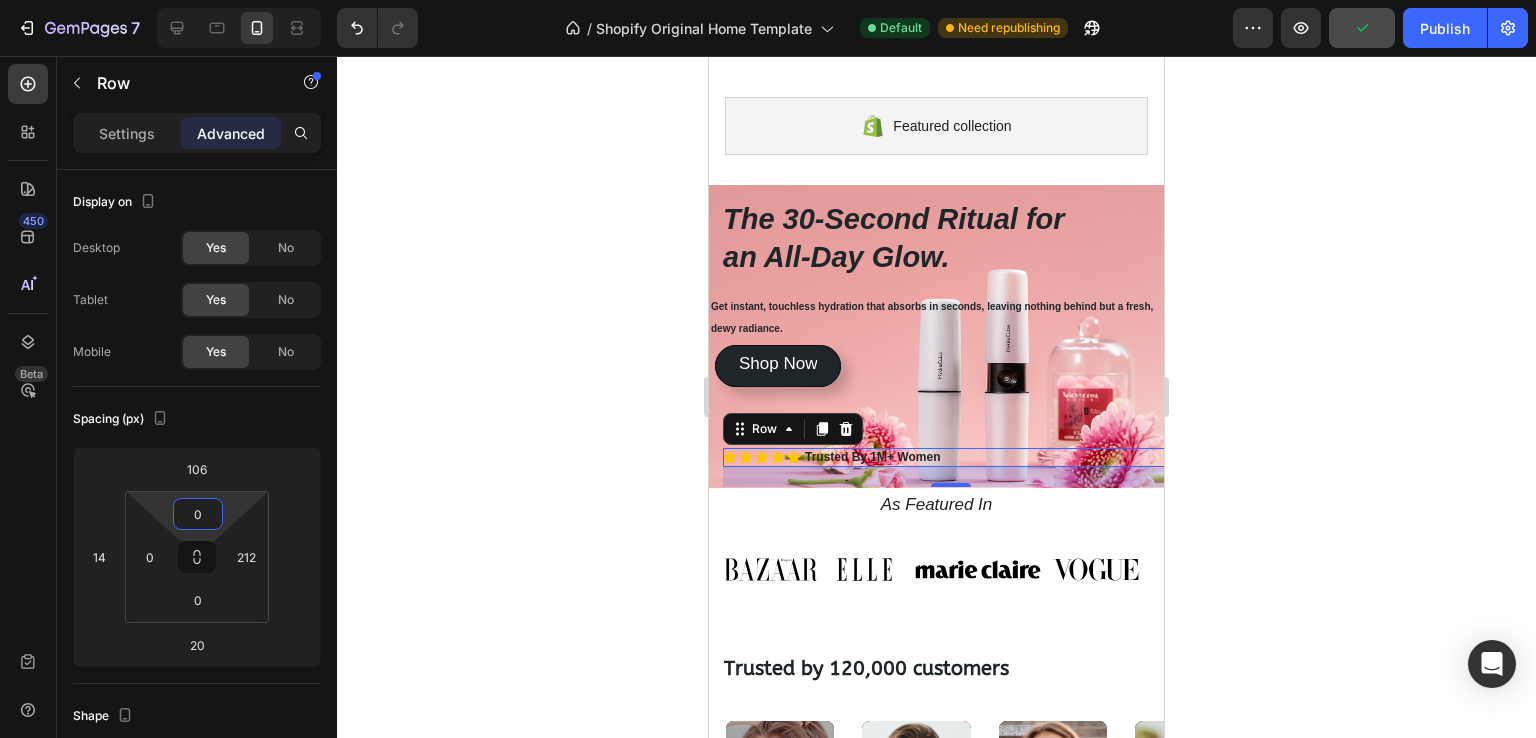 drag, startPoint x: 231, startPoint y: 510, endPoint x: 233, endPoint y: 521, distance: 11.18034 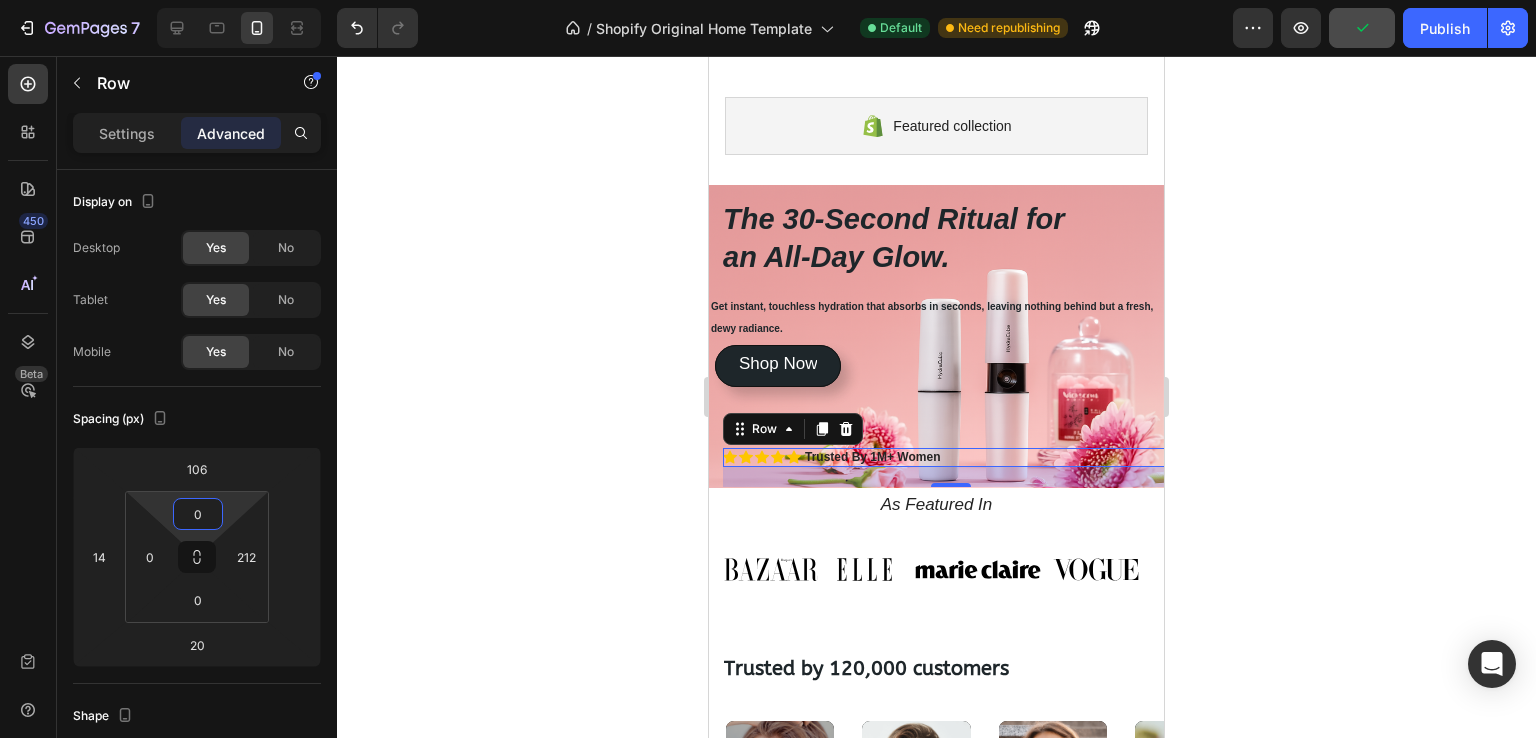 click on "7   /  Shopify Original Home Template Default Need republishing Preview  Publish  450 Beta Sections(30) Elements(83) Section Element Hero Section Product Detail Brands Trusted Badges Guarantee Product Breakdown How to use Testimonials Compare Bundle FAQs Social Proof Brand Story Product List Collection Blog List Contact Sticky Add to Cart Custom Footer Browse Library 450 Layout
Row
Row
Row
Row Text
Heading
Text Block Button
Button
Button Media
Image
Image" at bounding box center [768, 0] 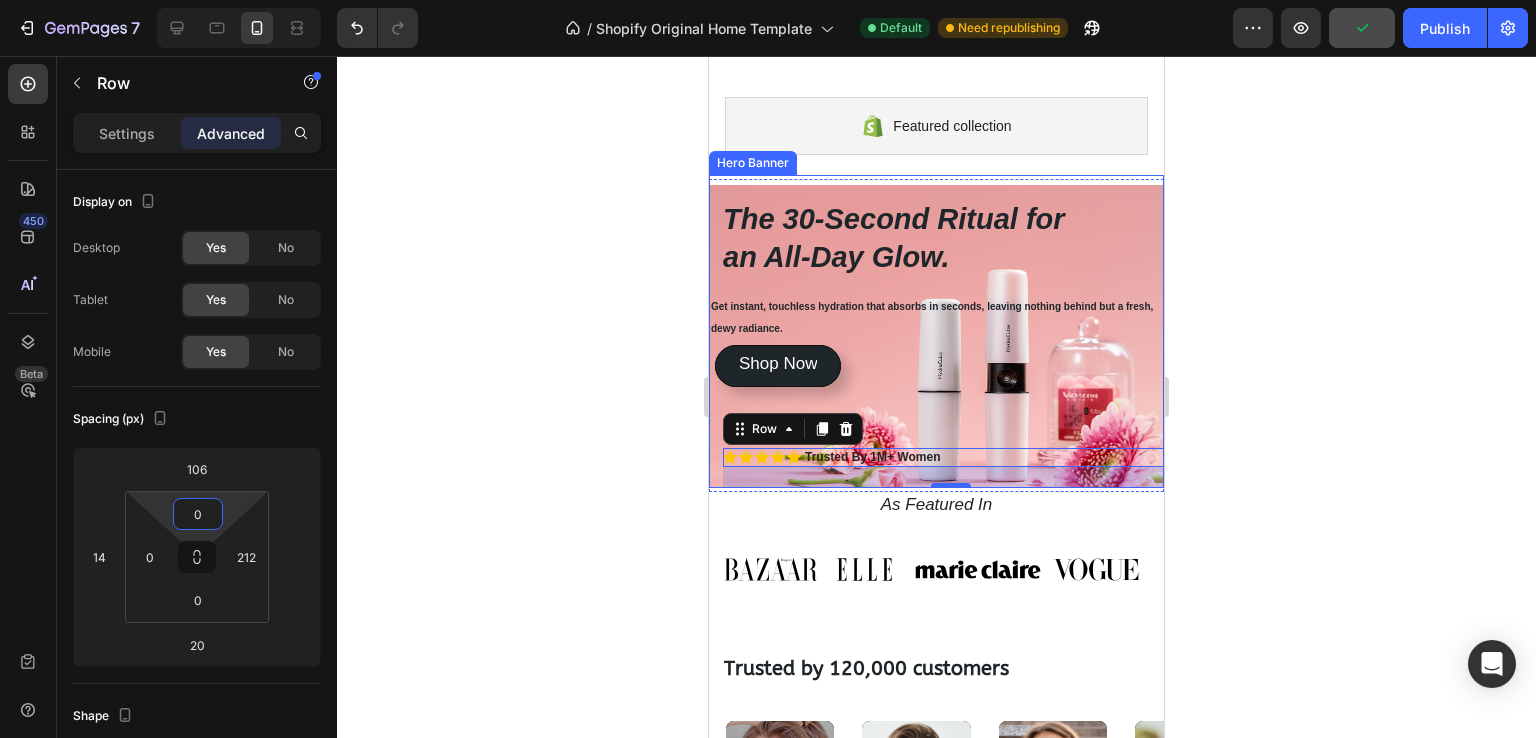click on "The 30-Second Ritual for an All-Day Glow. Heading Get instant, touchless hydration that absorbs in seconds, leaving nothing behind but a fresh, dewy radiance. Text Block Icon Icon Icon Icon Icon Icon List Trusted By 1M+ Women Text Block Row Get instant, touchless hydration that absorbs in seconds, leaving nothing behind but a fresh, dewy radiance. Text Block Shop Now Button Shop Now Button" at bounding box center [936, 391] 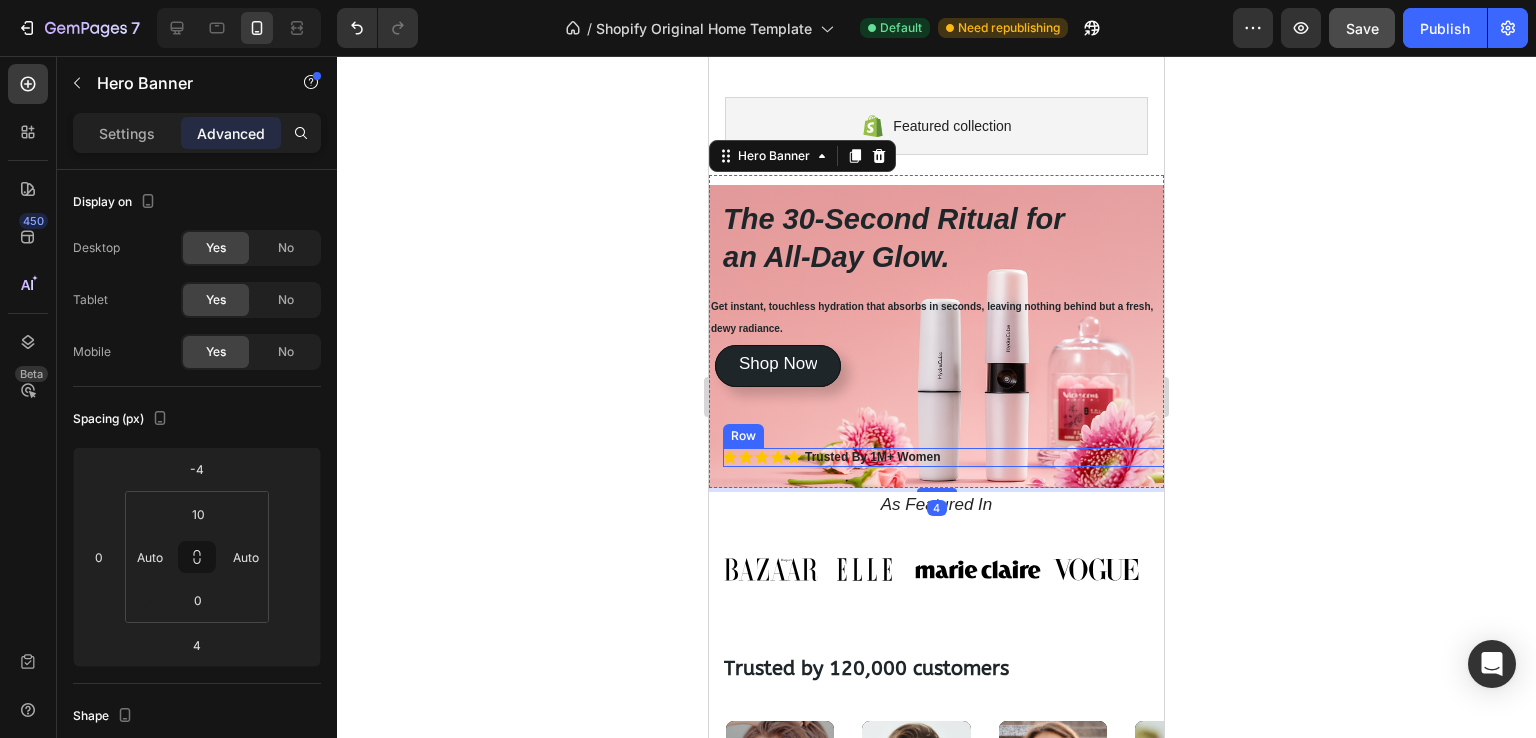 click on "Icon Icon Icon Icon Icon Icon List Trusted By 1M+ Women Text Block Row" at bounding box center (950, 458) 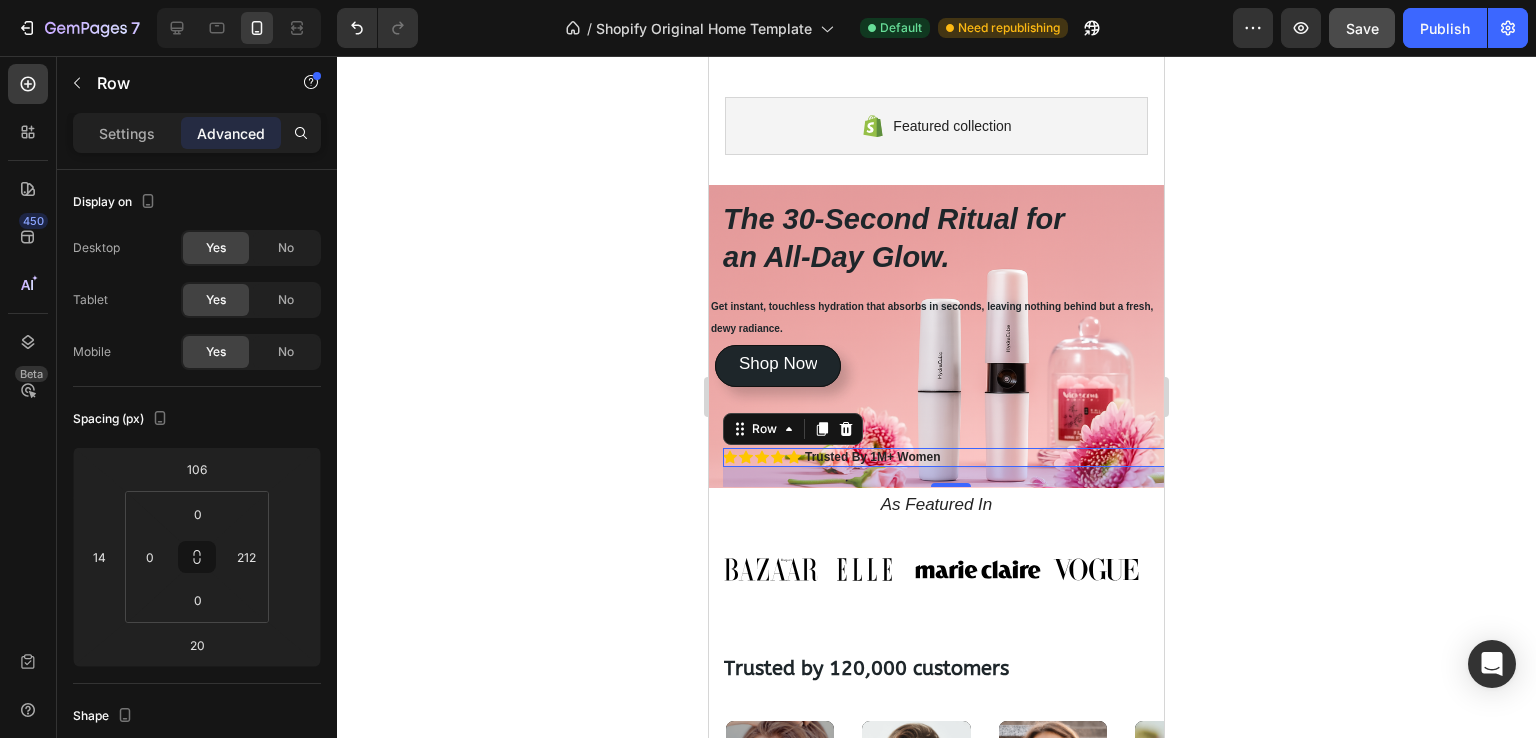 click on "Icon Icon Icon Icon Icon Icon List Trusted By 1M+ Women Text Block Row   20" at bounding box center (950, 458) 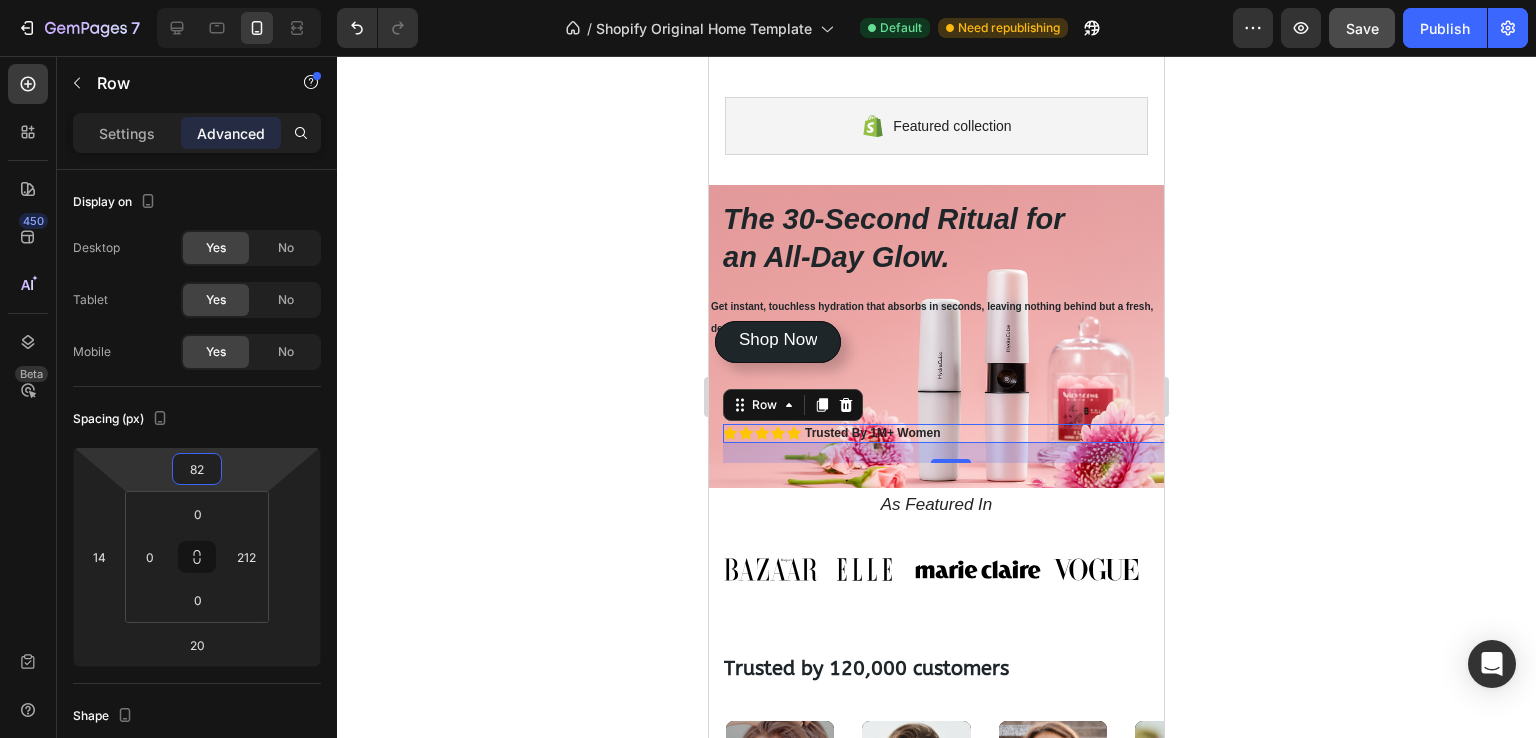 drag, startPoint x: 241, startPoint y: 465, endPoint x: 245, endPoint y: 477, distance: 12.649111 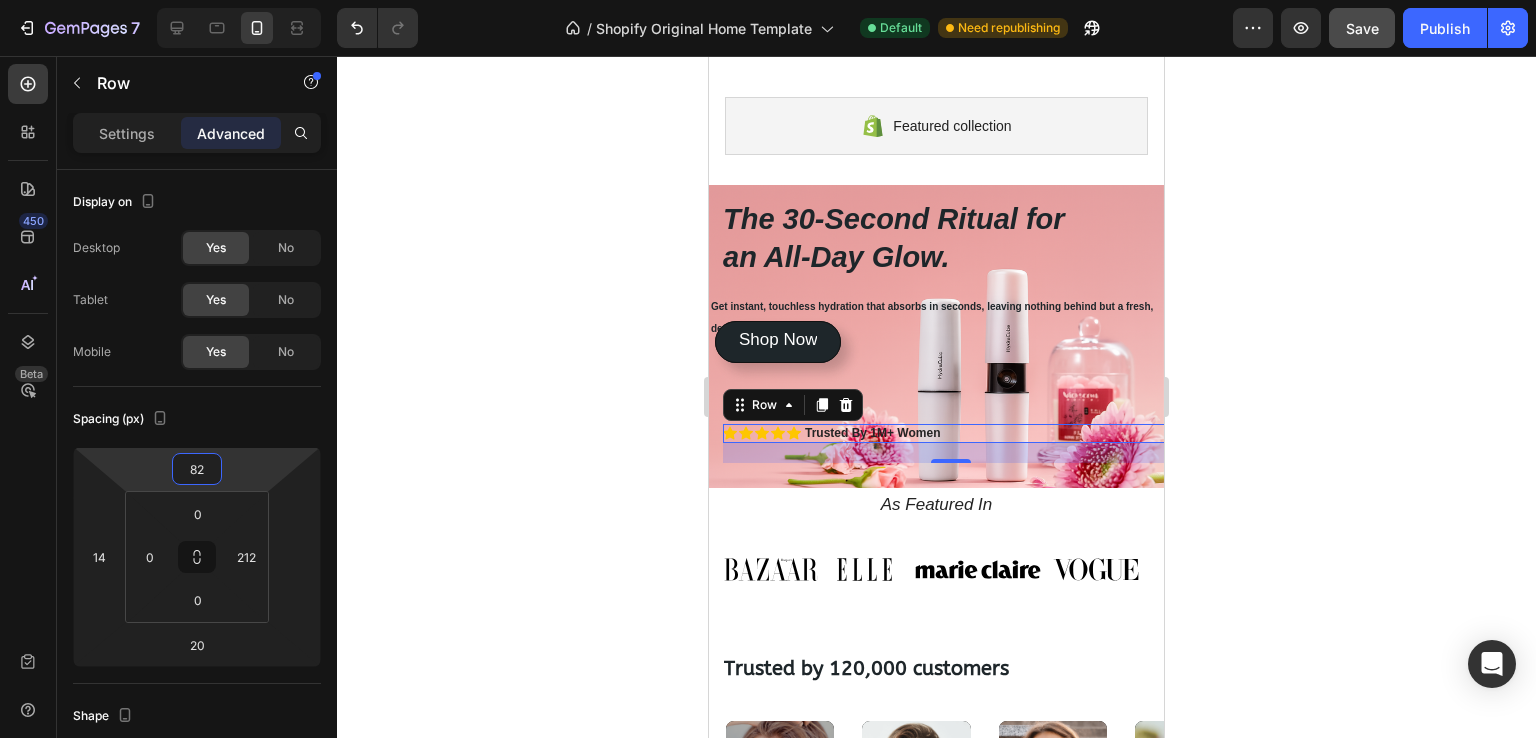click on "7   /  Shopify Original Home Template Default Need republishing Preview  Save   Publish  450 Beta Sections(30) Elements(83) Section Element Hero Section Product Detail Brands Trusted Badges Guarantee Product Breakdown How to use Testimonials Compare Bundle FAQs Social Proof Brand Story Product List Collection Blog List Contact Sticky Add to Cart Custom Footer Browse Library 450 Layout
Row
Row
Row
Row Text
Heading
Text Block Button
Button
Button Media
Image
Image
Video" at bounding box center [768, 0] 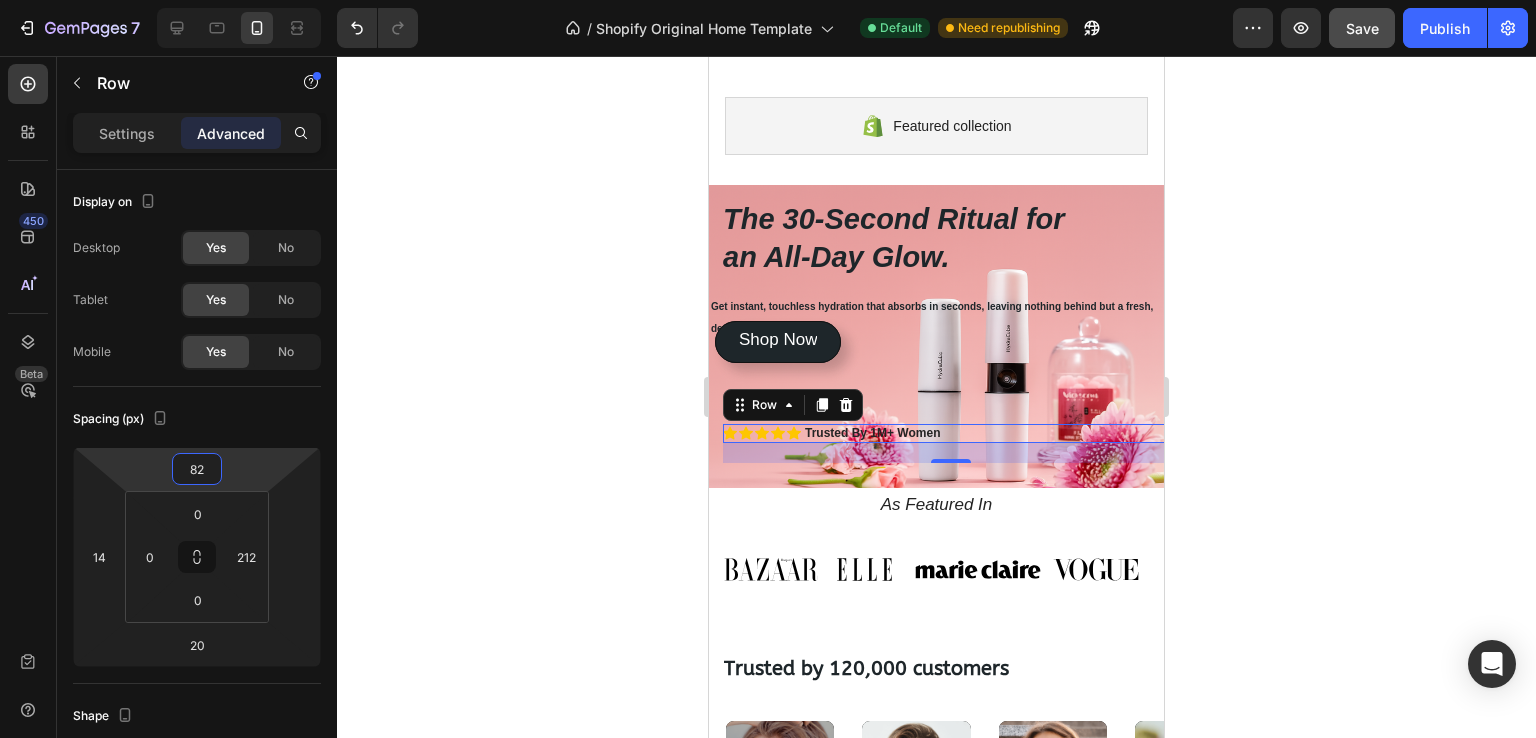 type on "106" 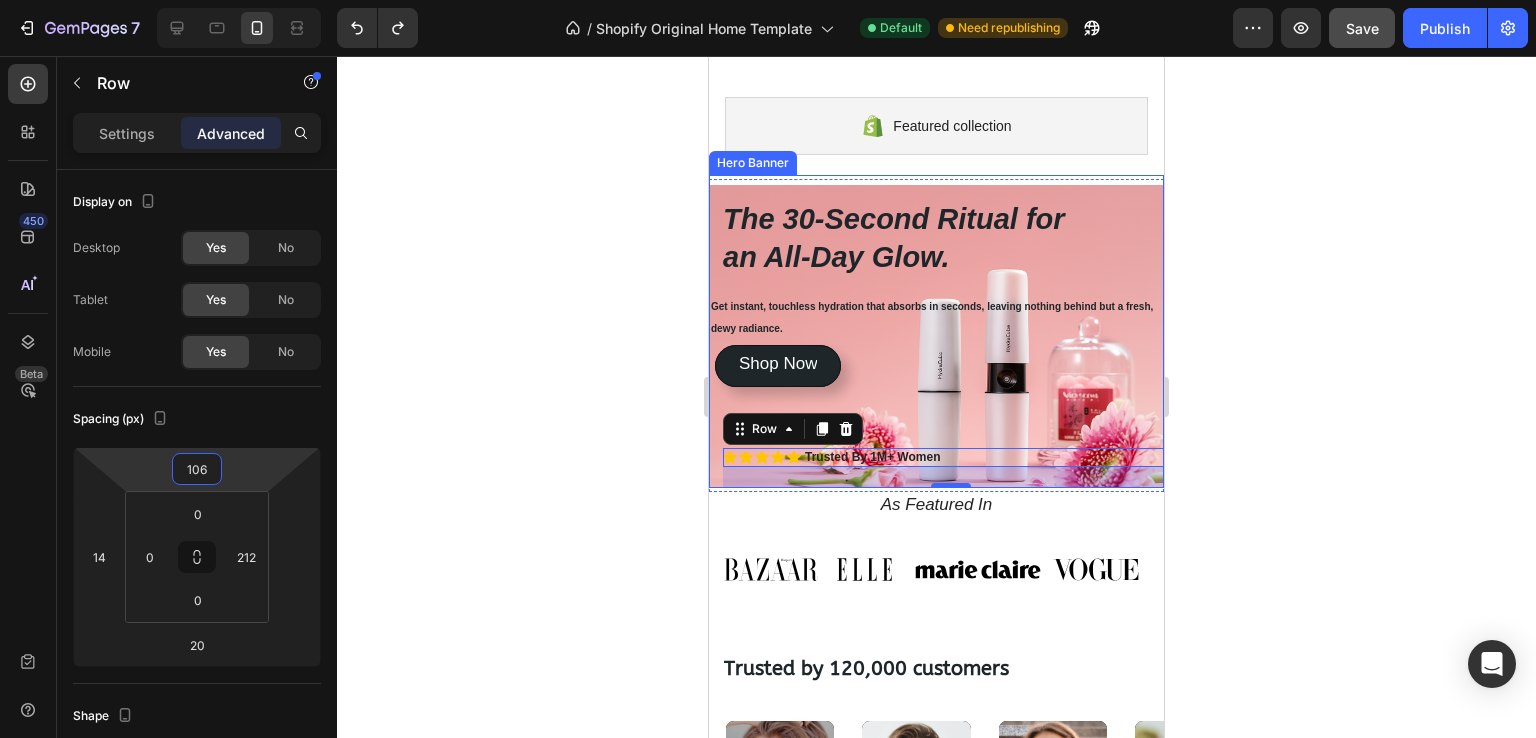 click on "The 30-Second Ritual for an All-Day Glow. Heading Get instant, touchless hydration that absorbs in seconds, leaving nothing behind but a fresh, dewy radiance. Text Block Icon Icon Icon Icon Icon Icon List Trusted By 1M+ Women Text Block Row Get instant, touchless hydration that absorbs in seconds, leaving nothing behind but a fresh, dewy radiance. Text Block Shop Now Button Shop Now Button" at bounding box center [936, 391] 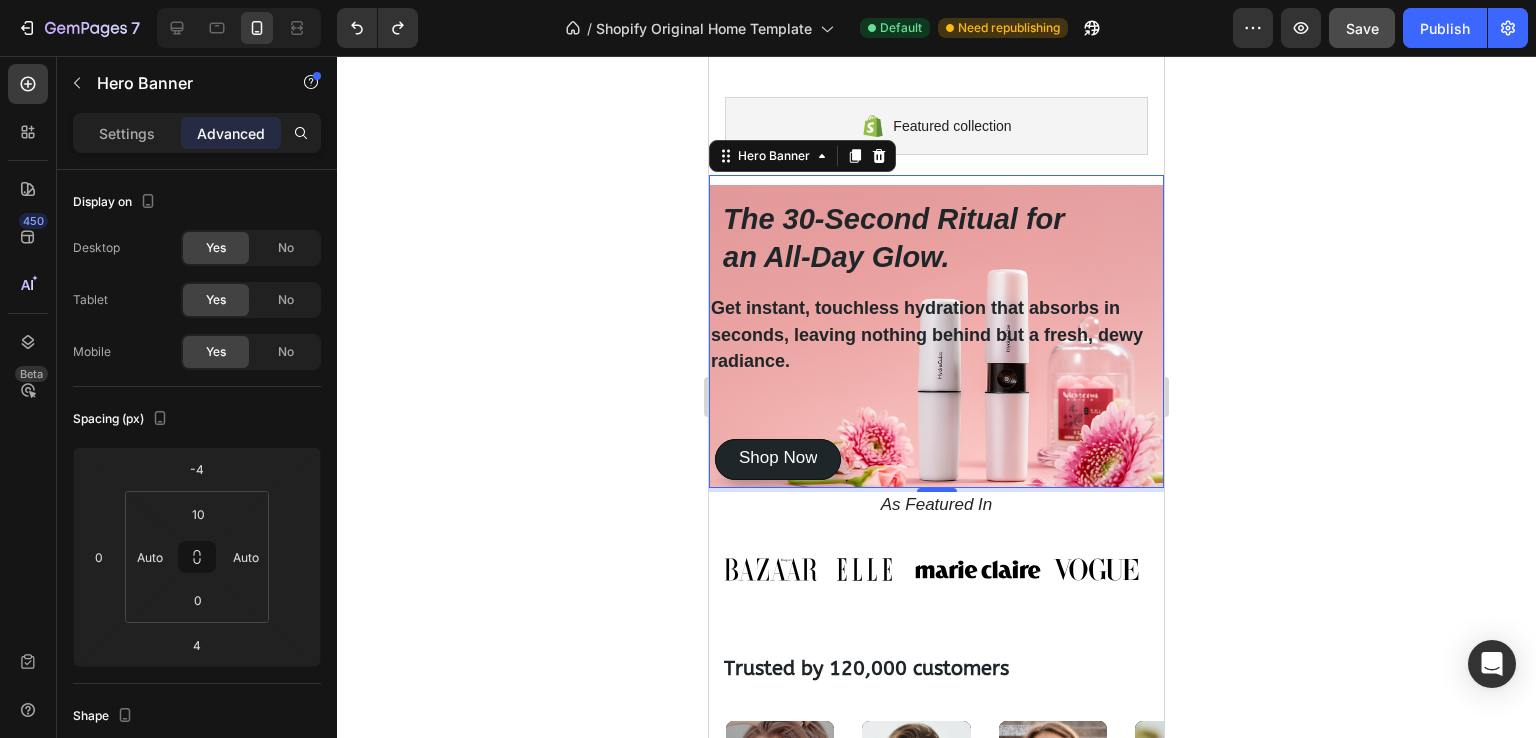 click 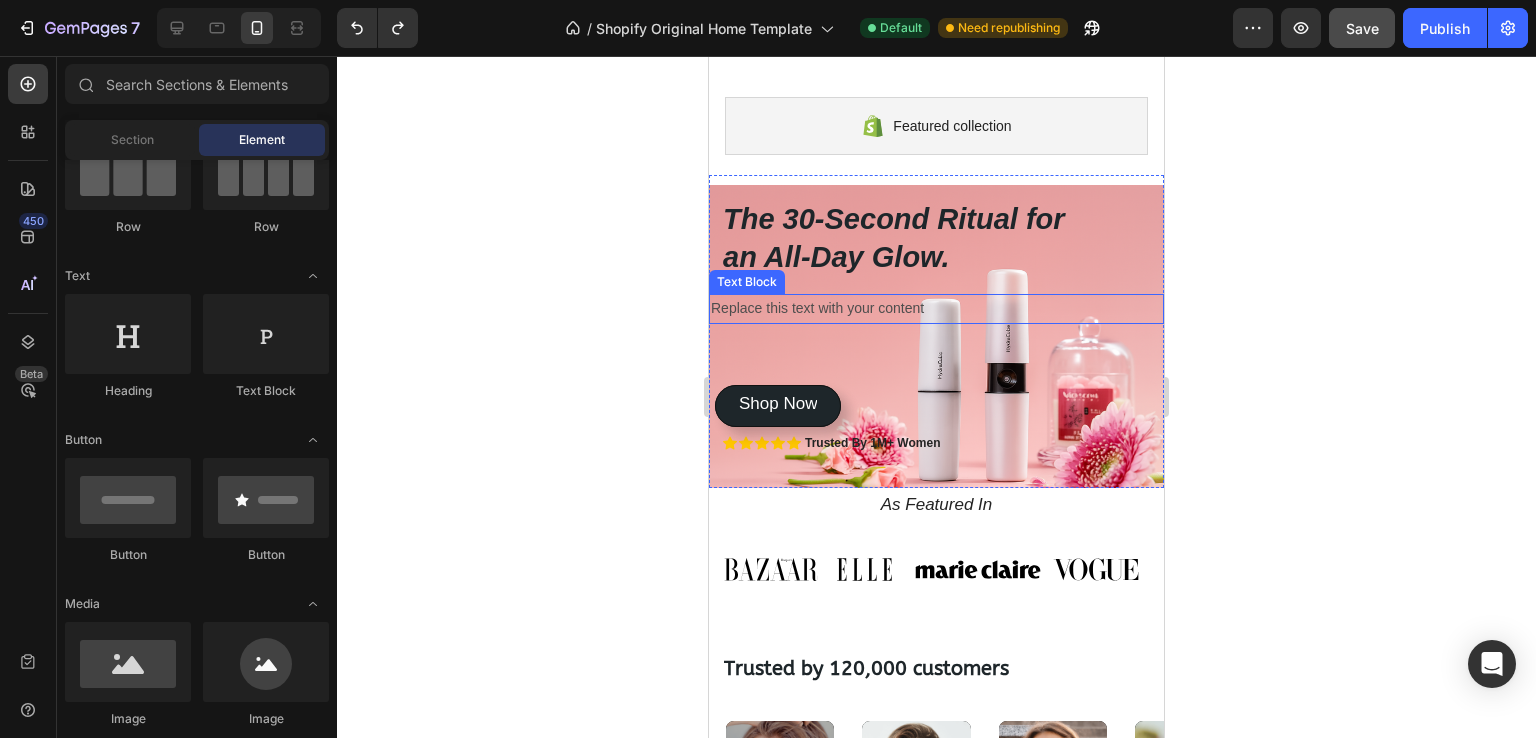 click on "Replace this text with your content" at bounding box center [936, 308] 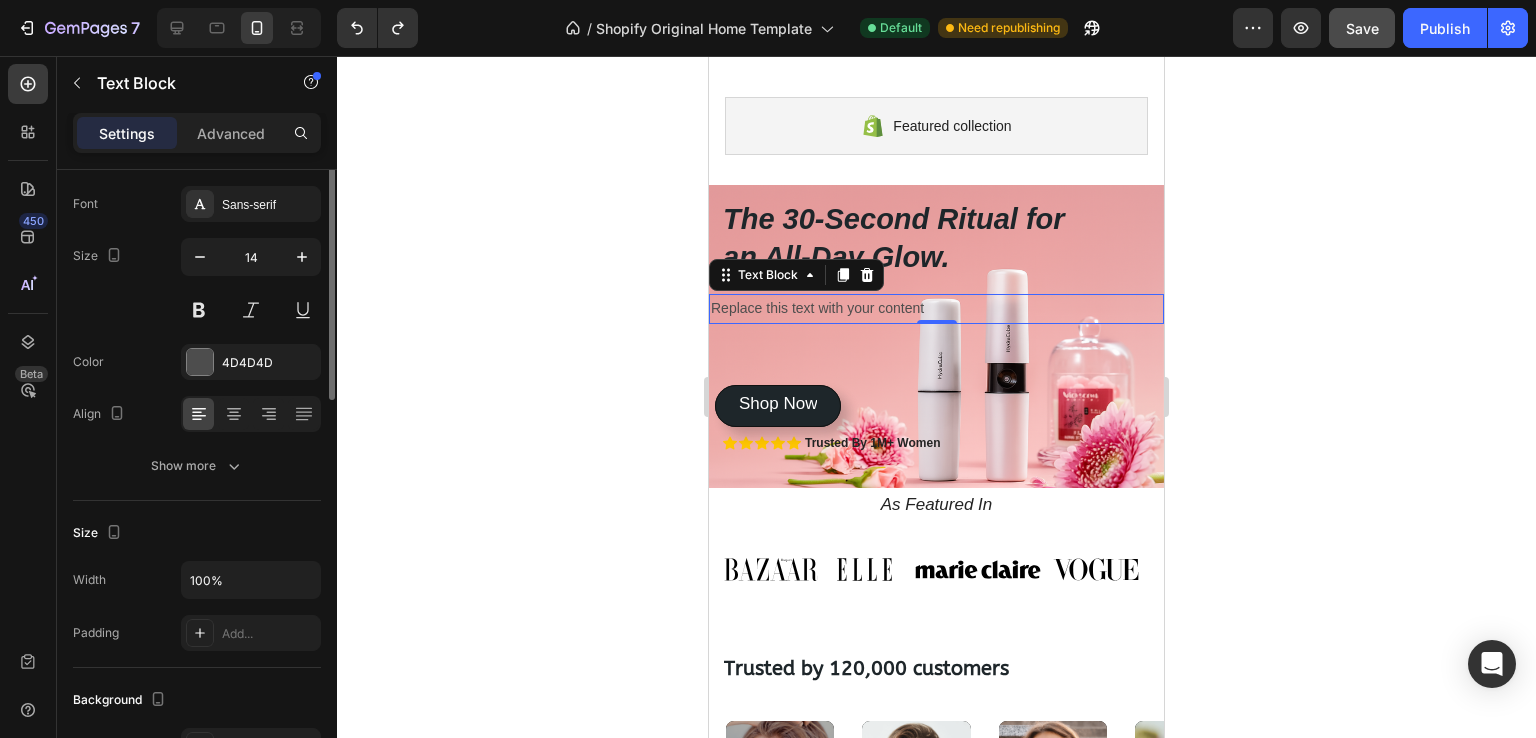 scroll, scrollTop: 0, scrollLeft: 0, axis: both 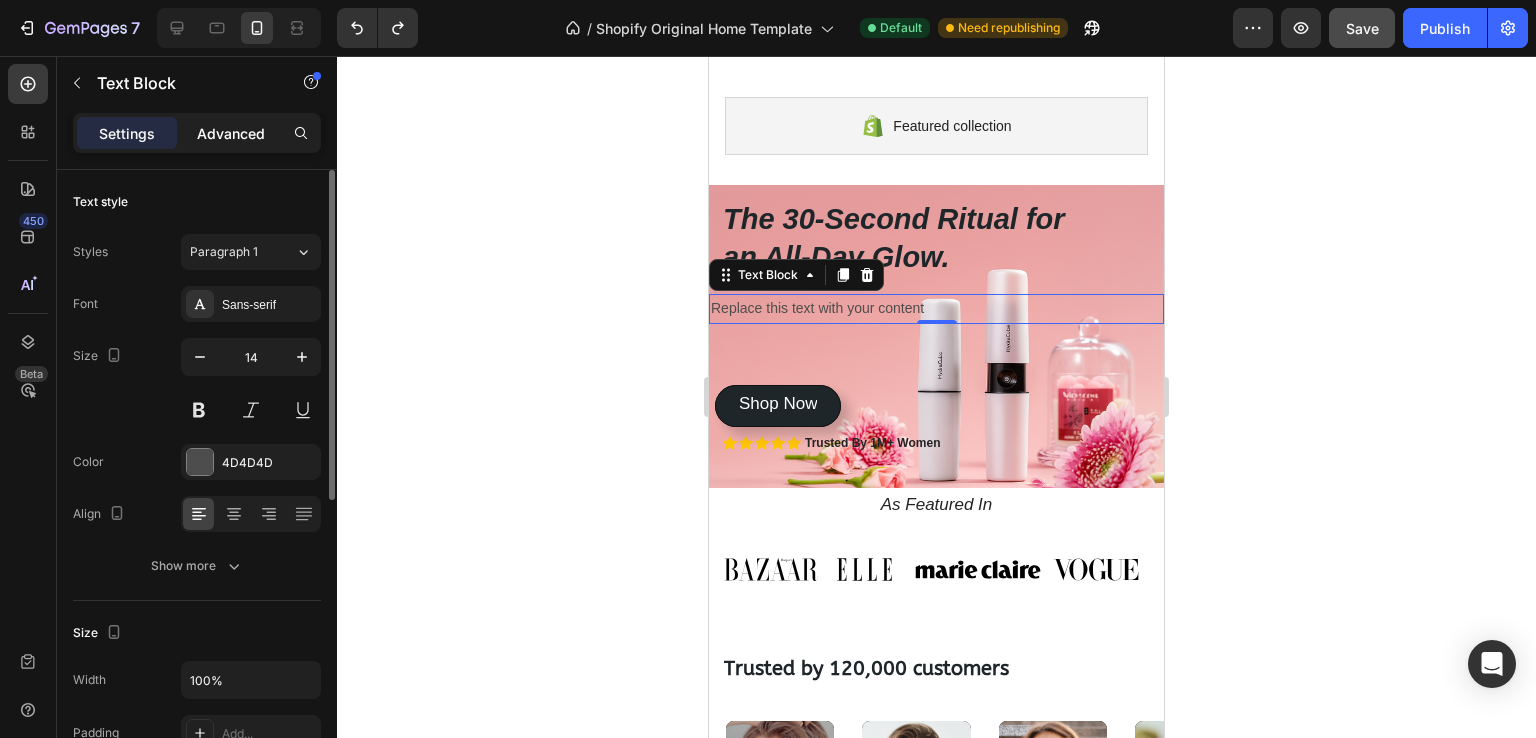 click on "Advanced" 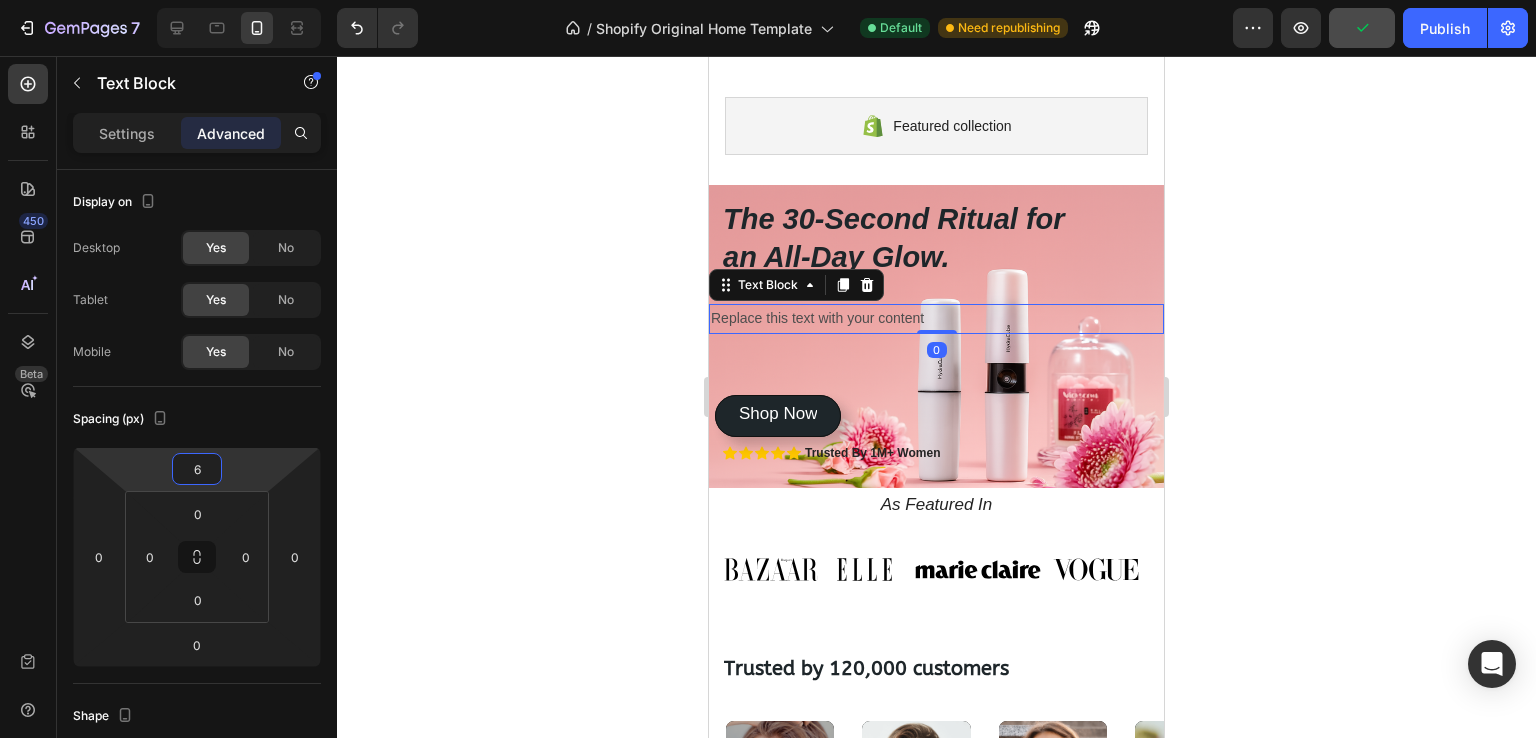 type on "4" 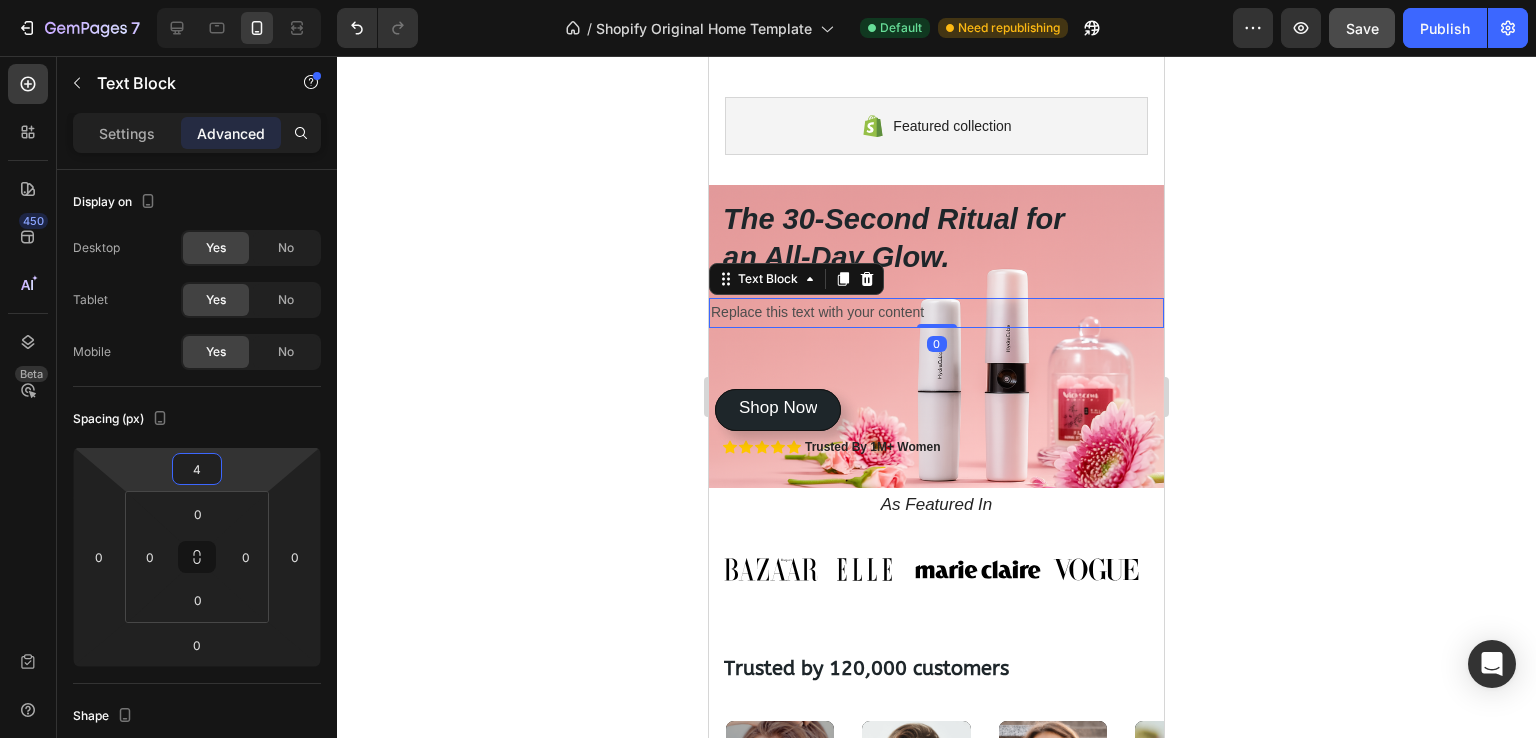 click on "7   /  Shopify Original Home Template Default Need republishing Preview  Save   Publish  450 Beta Sections(30) Elements(83) Section Element Hero Section Product Detail Brands Trusted Badges Guarantee Product Breakdown How to use Testimonials Compare Bundle FAQs Social Proof Brand Story Product List Collection Blog List Contact Sticky Add to Cart Custom Footer Browse Library 450 Layout
Row
Row
Row
Row Text
Heading
Text Block Button
Button
Button Media
Image
Image
Video" at bounding box center [768, 0] 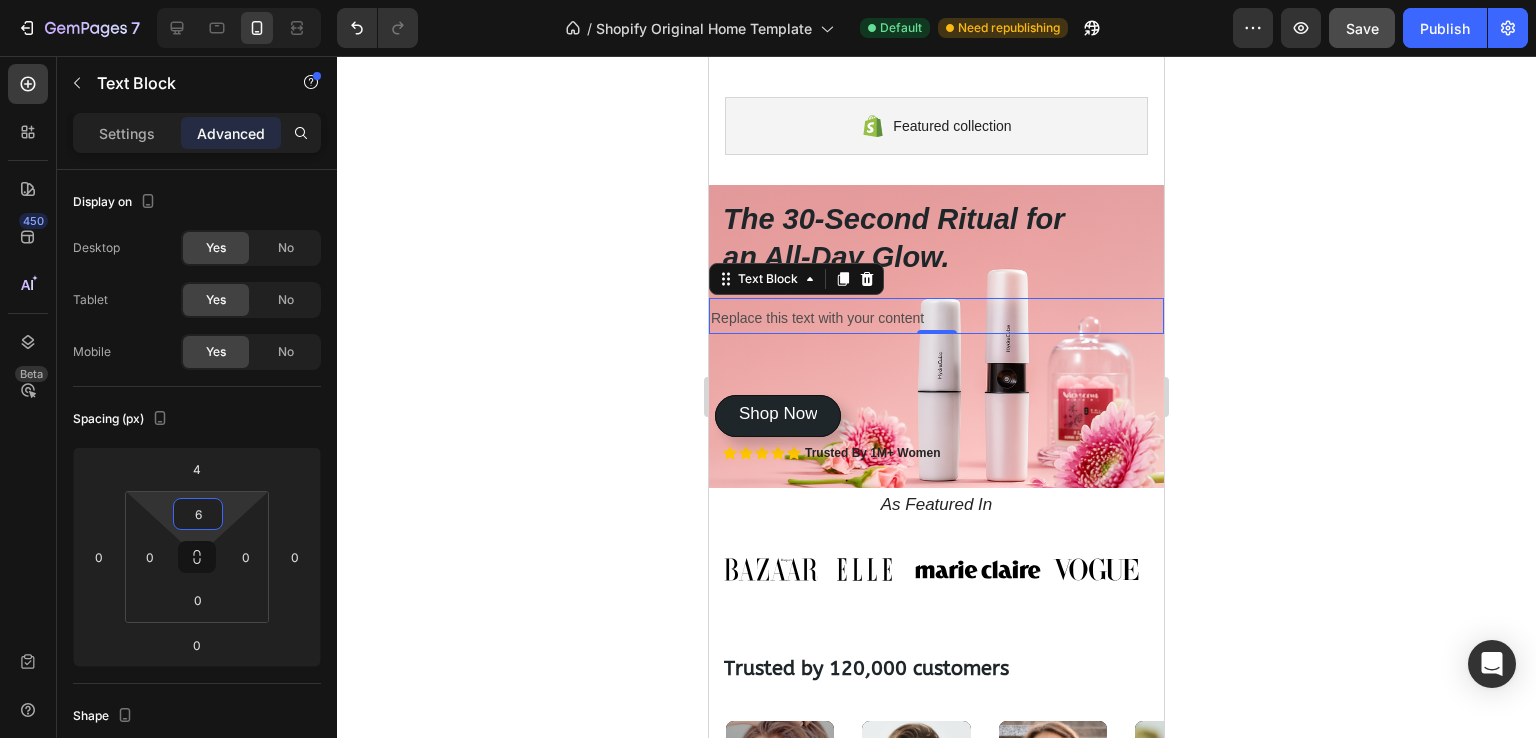 type on "0" 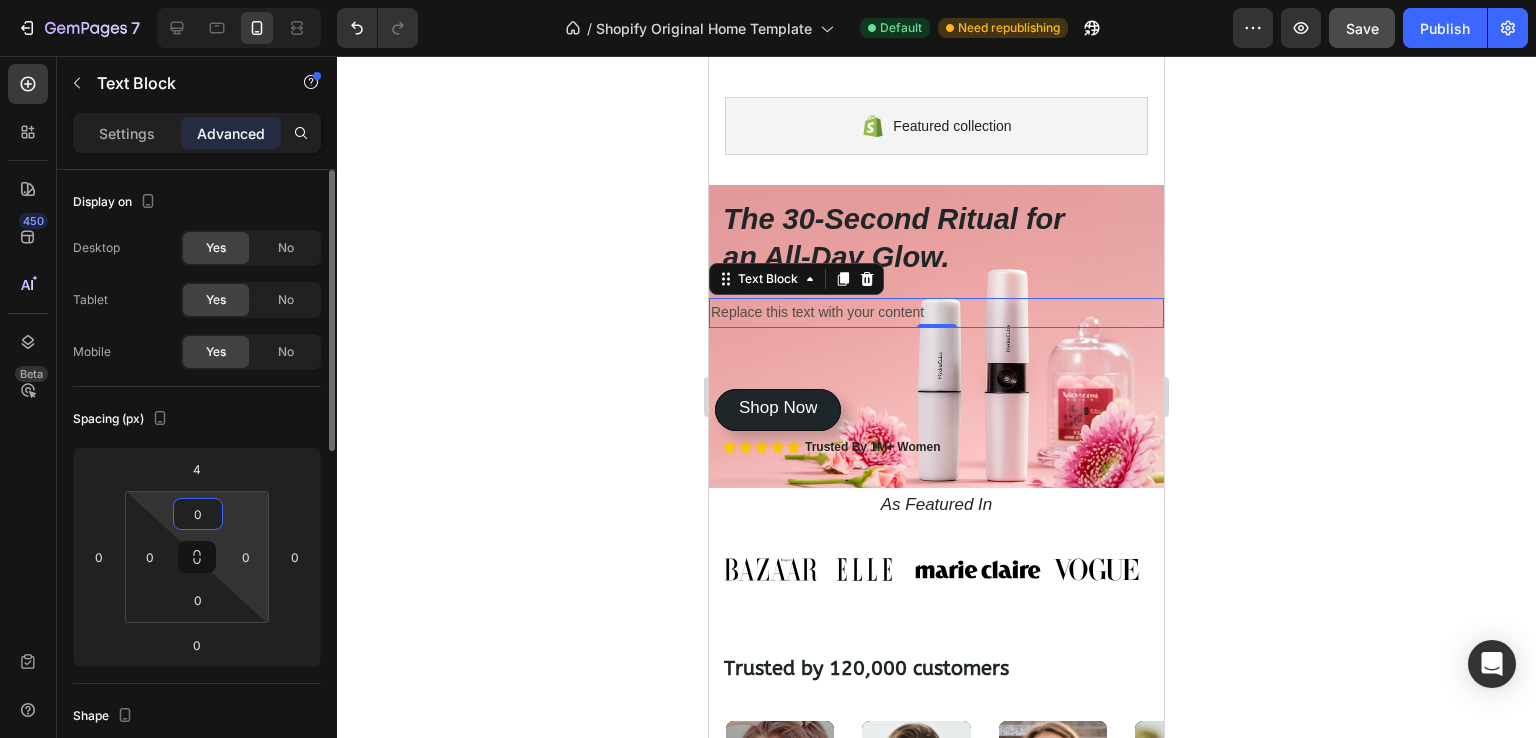 drag, startPoint x: 214, startPoint y: 530, endPoint x: 228, endPoint y: 581, distance: 52.886673 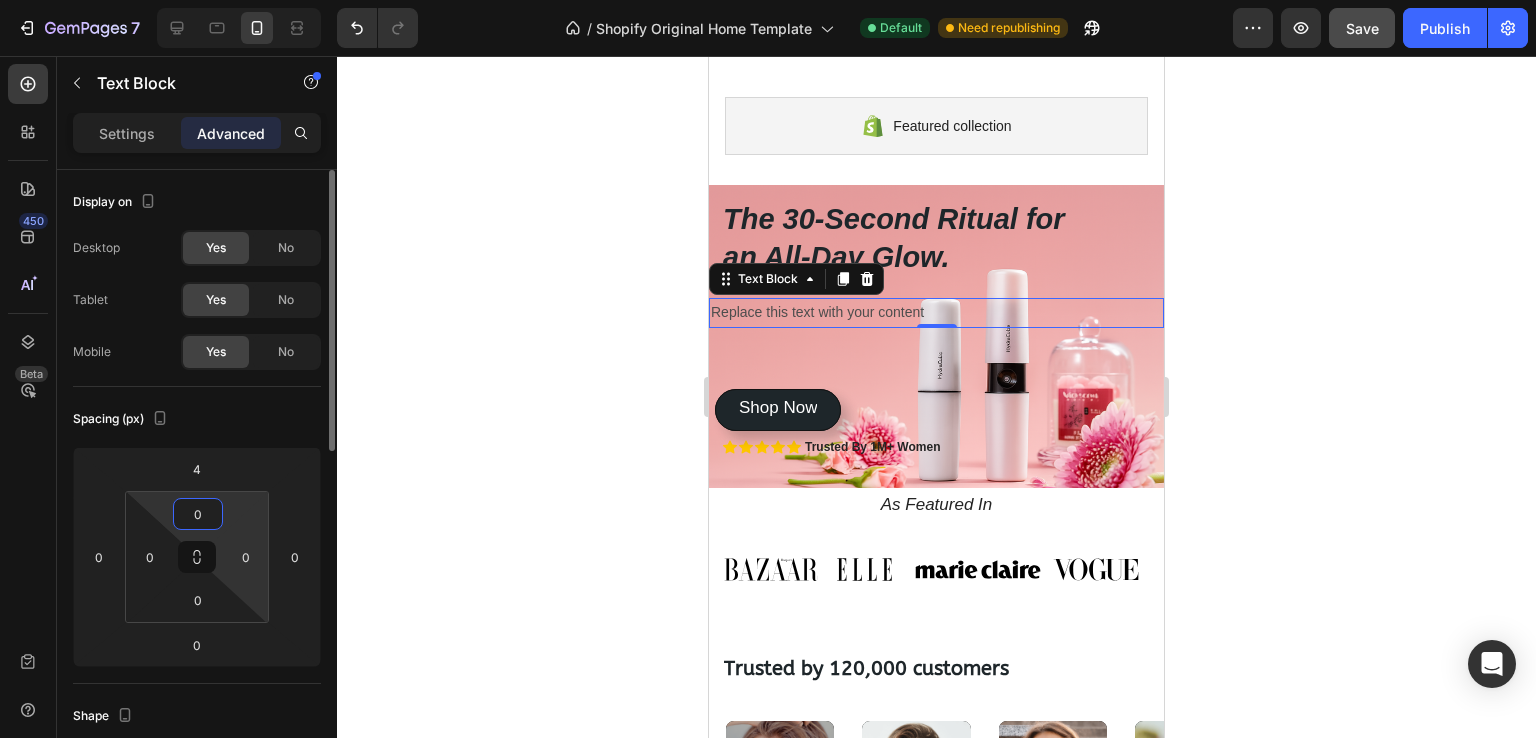 click on "7   /  Shopify Original Home Template Default Need republishing Preview  Save   Publish  450 Beta Sections(30) Elements(83) Section Element Hero Section Product Detail Brands Trusted Badges Guarantee Product Breakdown How to use Testimonials Compare Bundle FAQs Social Proof Brand Story Product List Collection Blog List Contact Sticky Add to Cart Custom Footer Browse Library 450 Layout
Row
Row
Row
Row Text
Heading
Text Block Button
Button
Button Media
Image
Image
Video" at bounding box center [768, 0] 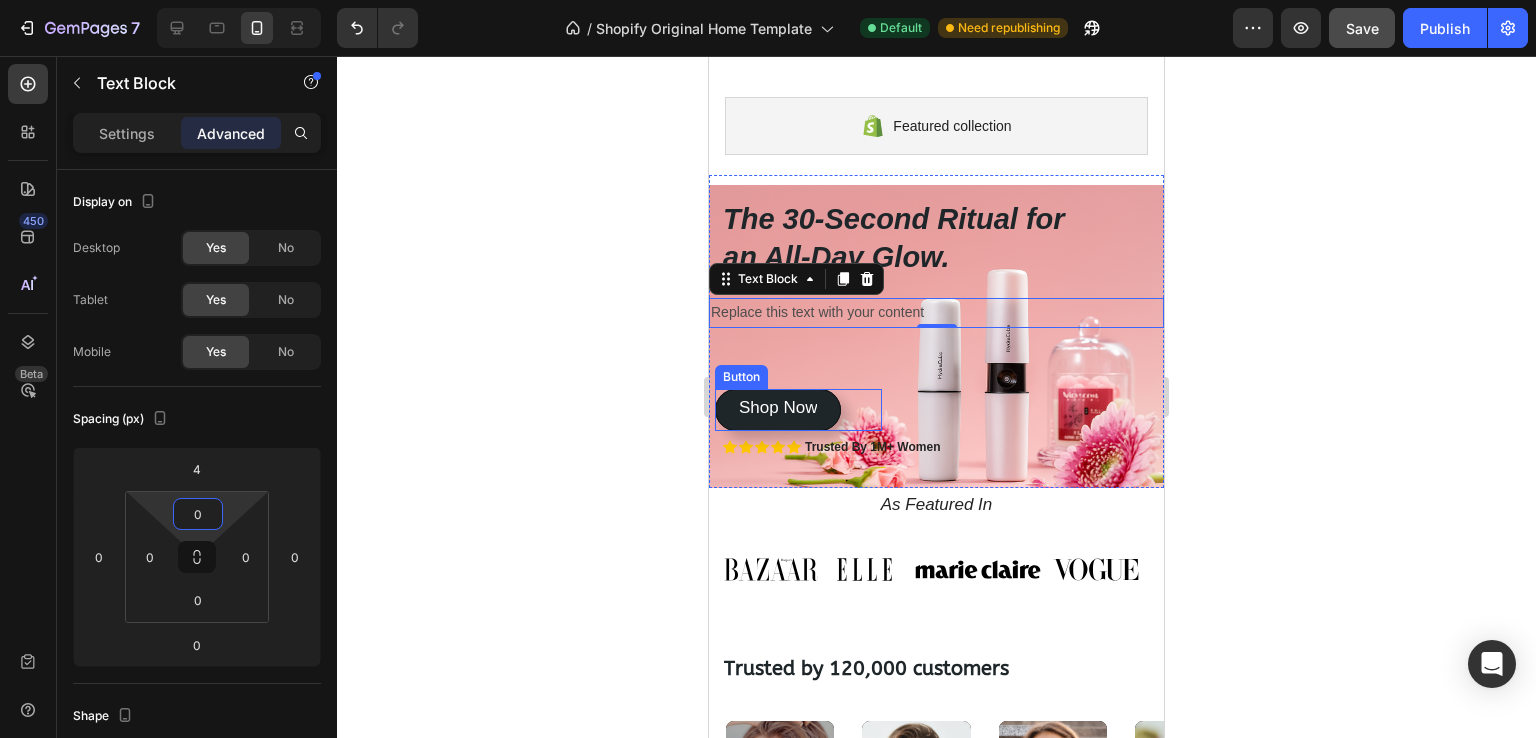 click on "The 30-Second Ritual for an All-Day Glow. Heading Replace this text with your content Text Block   0 Icon Icon Icon Icon Icon Icon List Trusted By 1M+ Women Text Block Row Get instant, touchless hydration that absorbs in seconds, leaving nothing behind but a fresh, dewy radiance. Text Block Shop Now Button Shop Now Button" at bounding box center [936, 386] 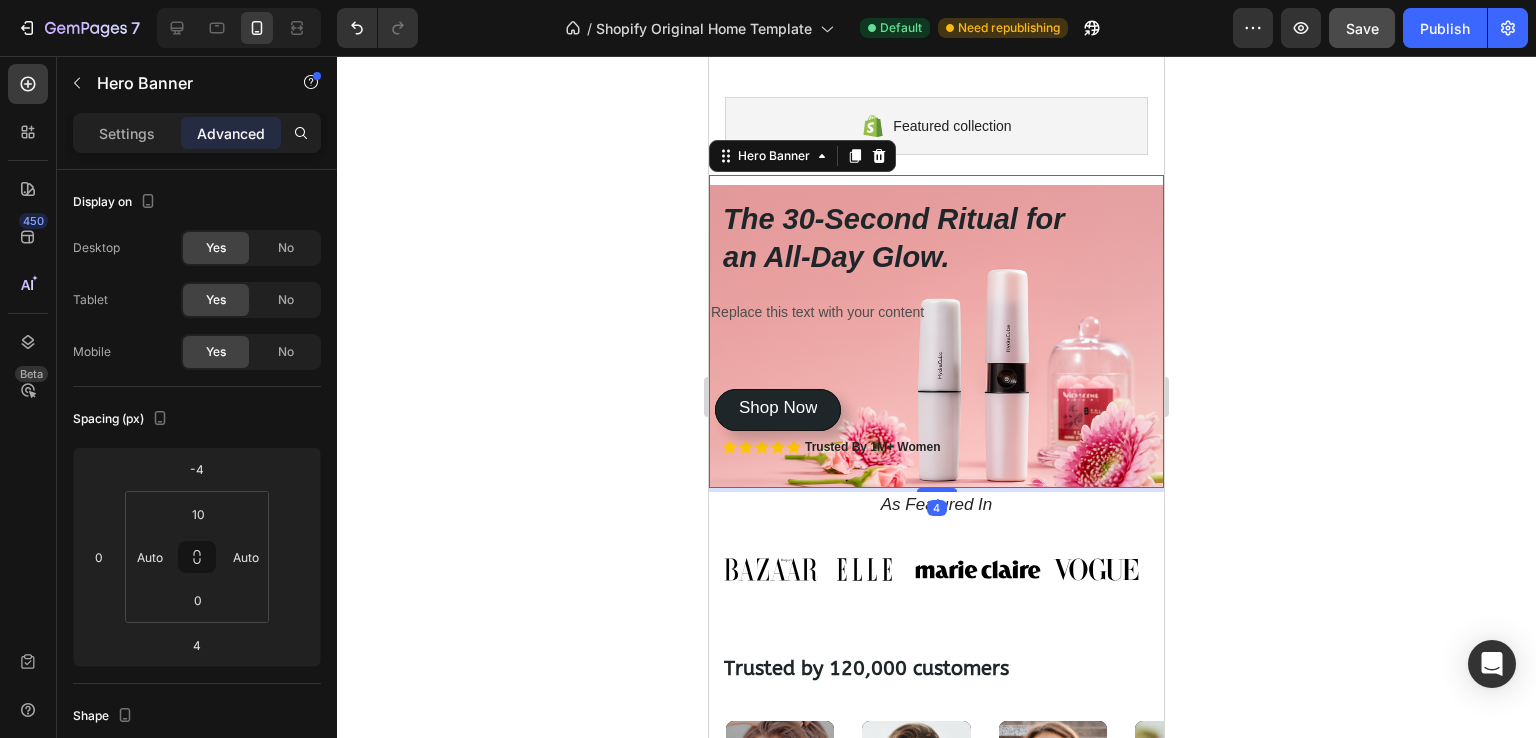 click on "The 30-Second Ritual for an All-Day Glow. Heading Replace this text with your content Text Block Icon Icon Icon Icon Icon Icon List Trusted By 1M+ Women Text Block Row Get instant, touchless hydration that absorbs in seconds, leaving nothing behind but a fresh, dewy radiance. Text Block Shop Now Button Shop Now Button" at bounding box center (936, 386) 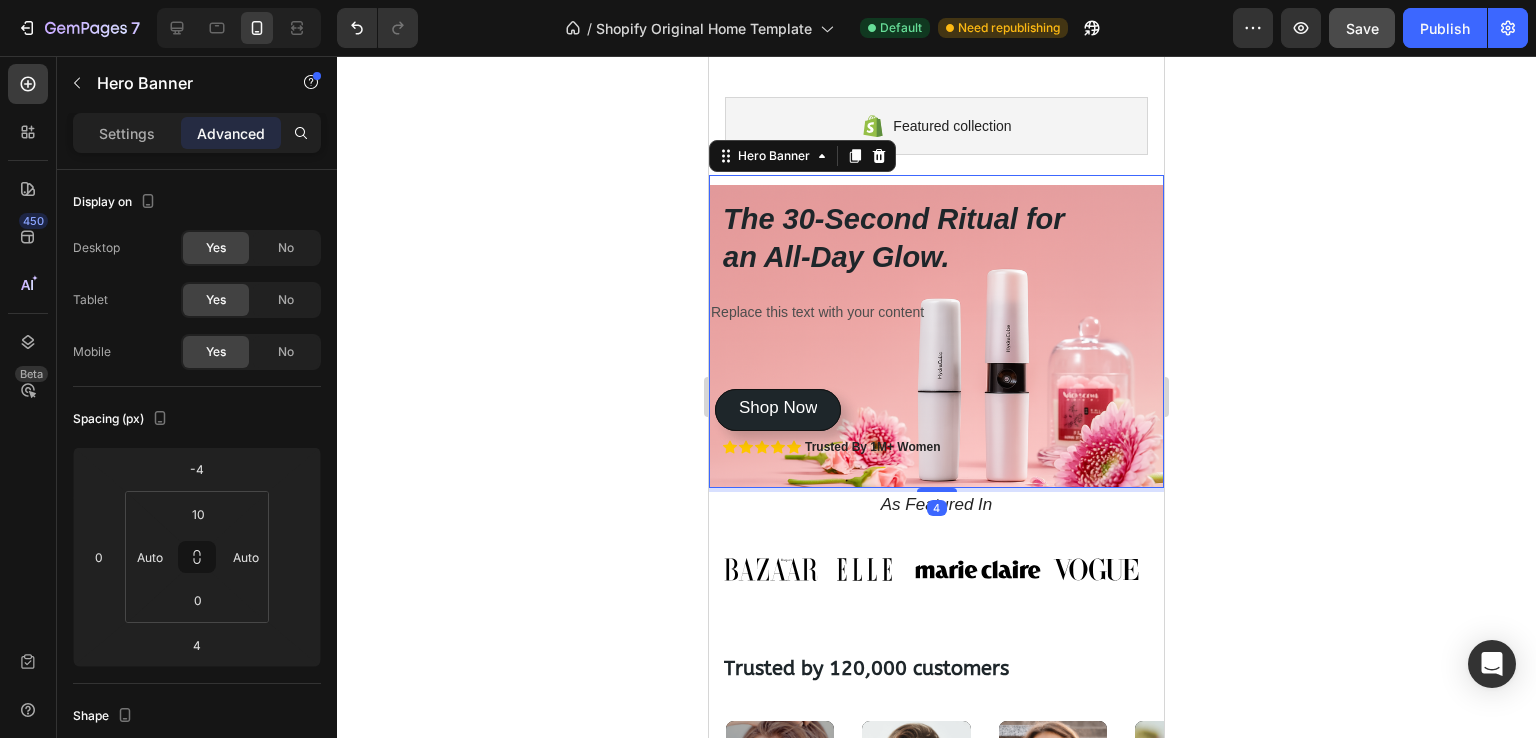 click on "The 30-Second Ritual for an All-Day Glow. Heading Replace this text with your content Text Block Icon Icon Icon Icon Icon Icon List Trusted By 1M+ Women Text Block Row Get instant, touchless hydration that absorbs in seconds, leaving nothing behind but a fresh, dewy radiance. Text Block Shop Now Button Shop Now Button" at bounding box center [936, 386] 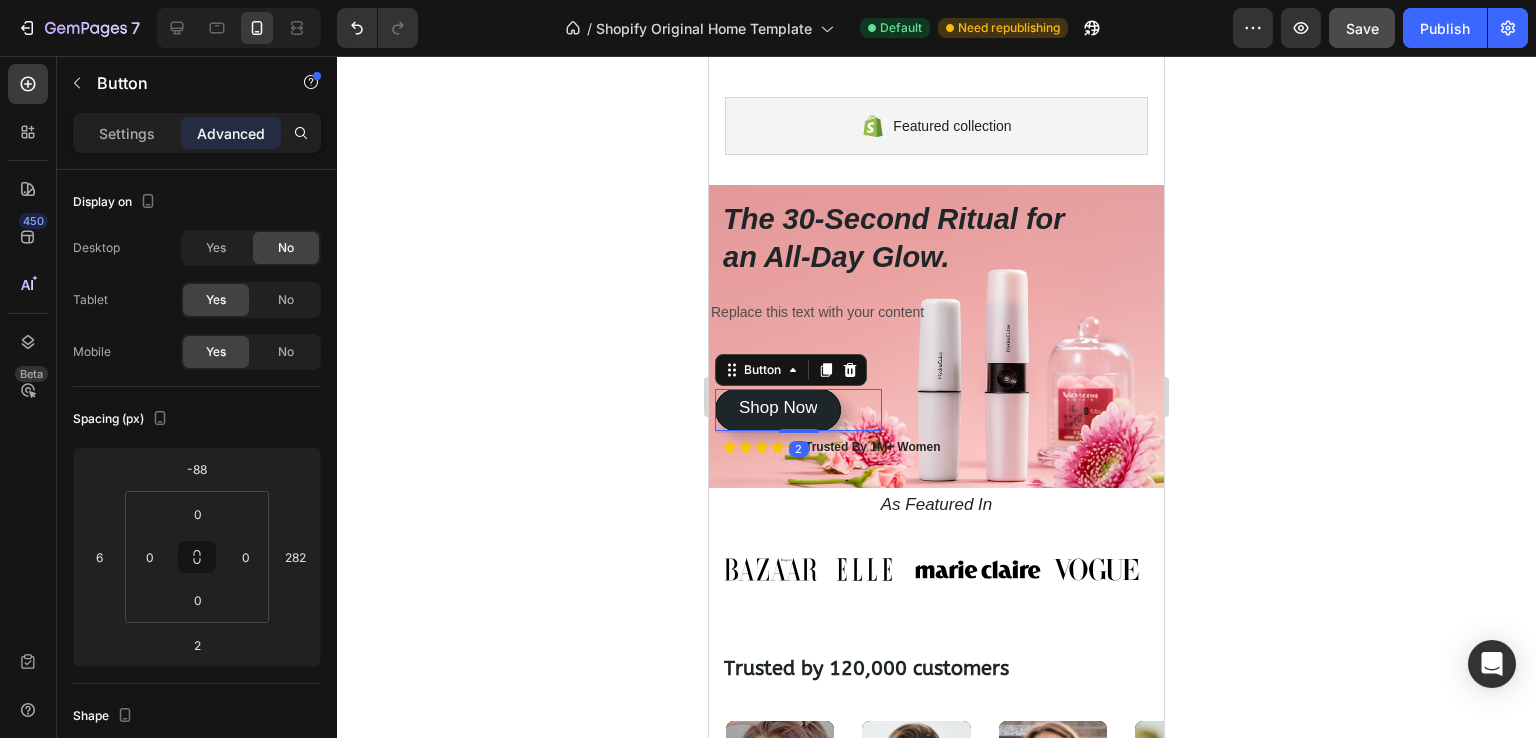 drag, startPoint x: 857, startPoint y: 401, endPoint x: 1249, endPoint y: 561, distance: 423.39578 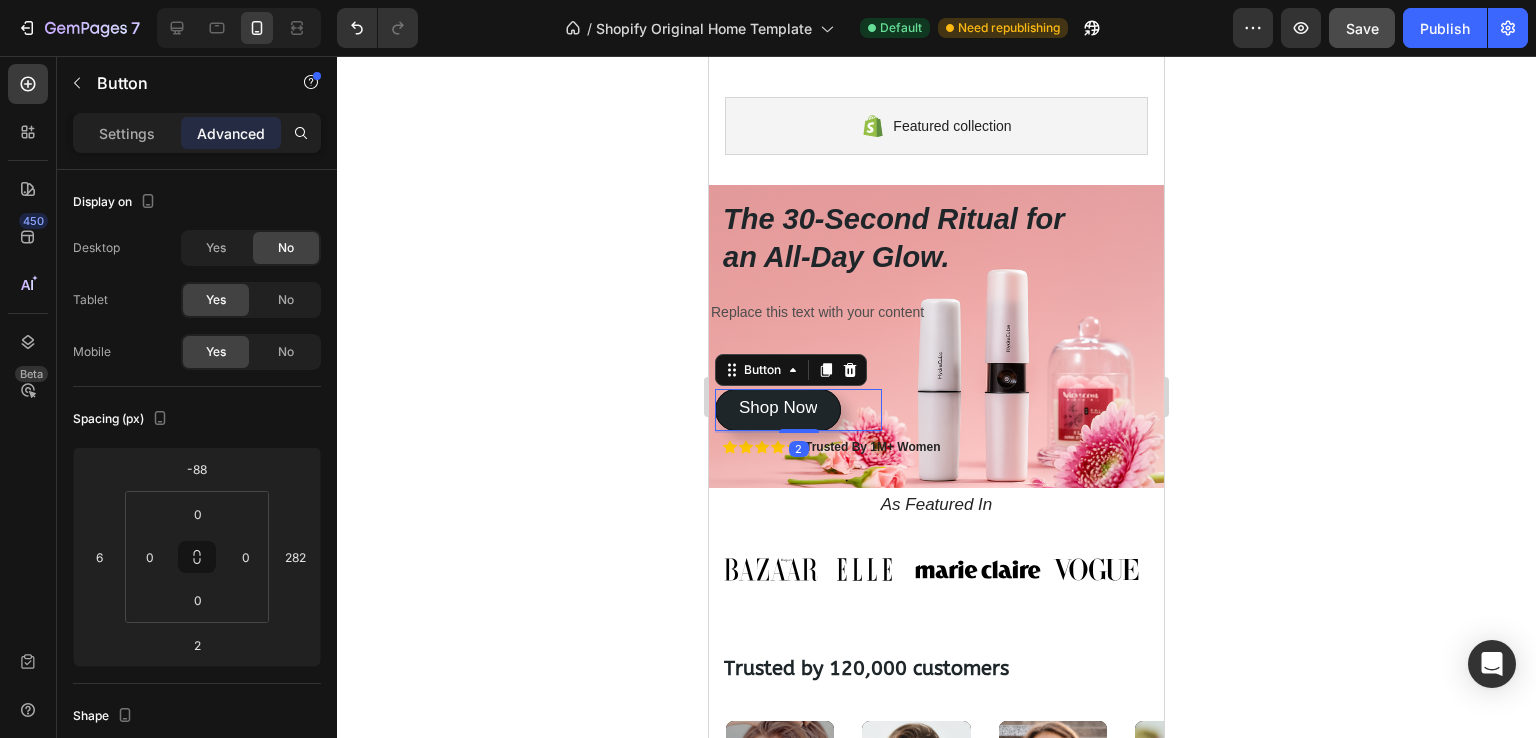 click on "Shop Now Button   2" at bounding box center [798, 409] 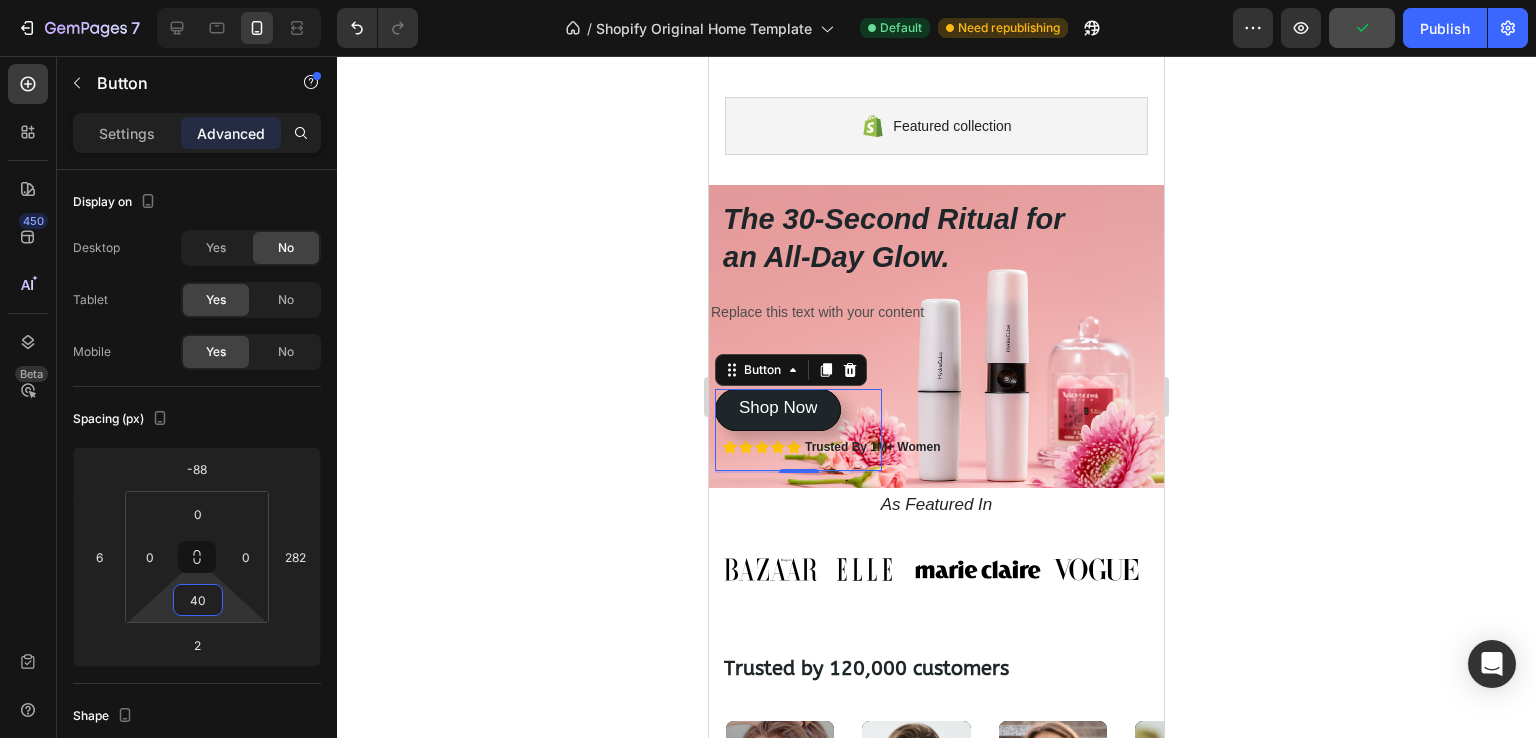 type on "0" 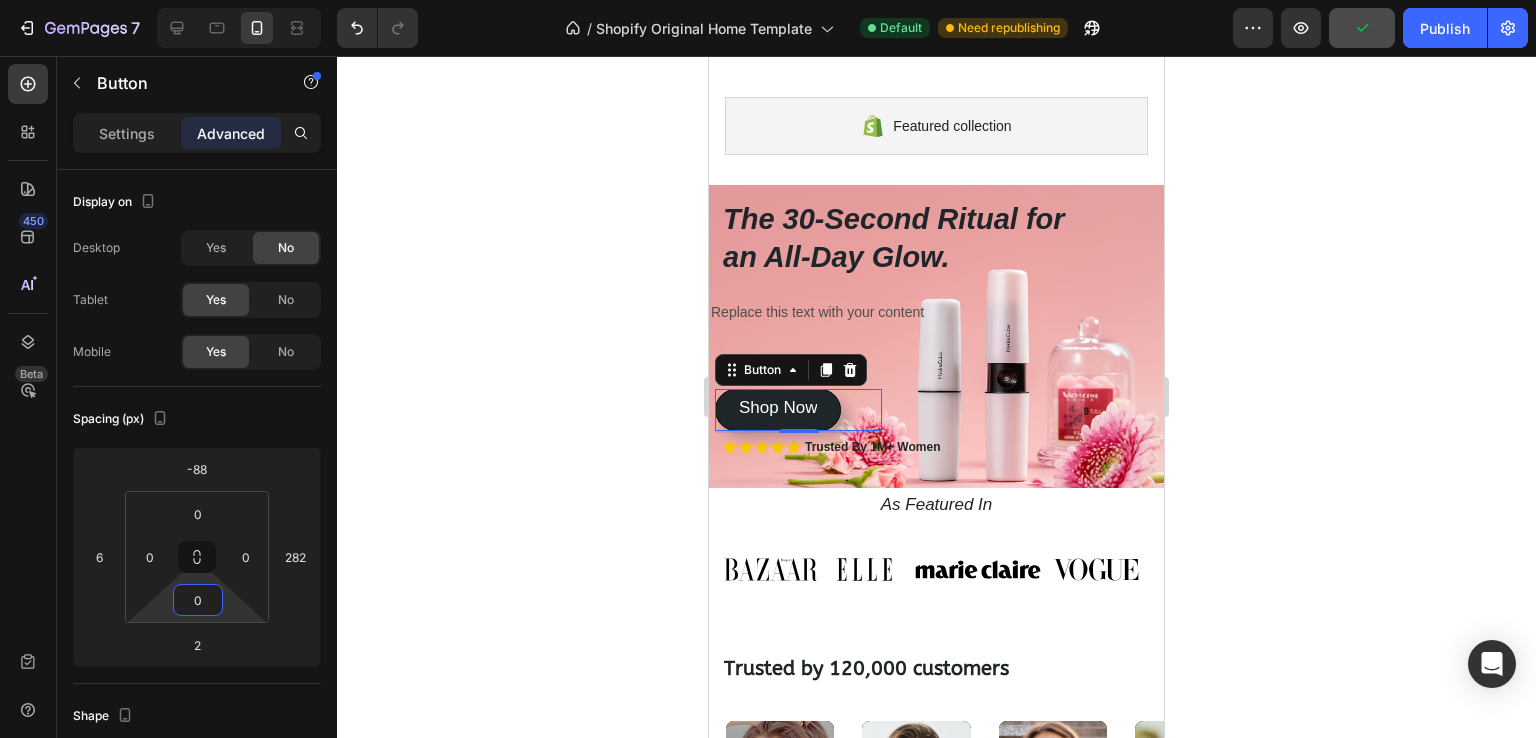 drag, startPoint x: 228, startPoint y: 612, endPoint x: 231, endPoint y: 658, distance: 46.09772 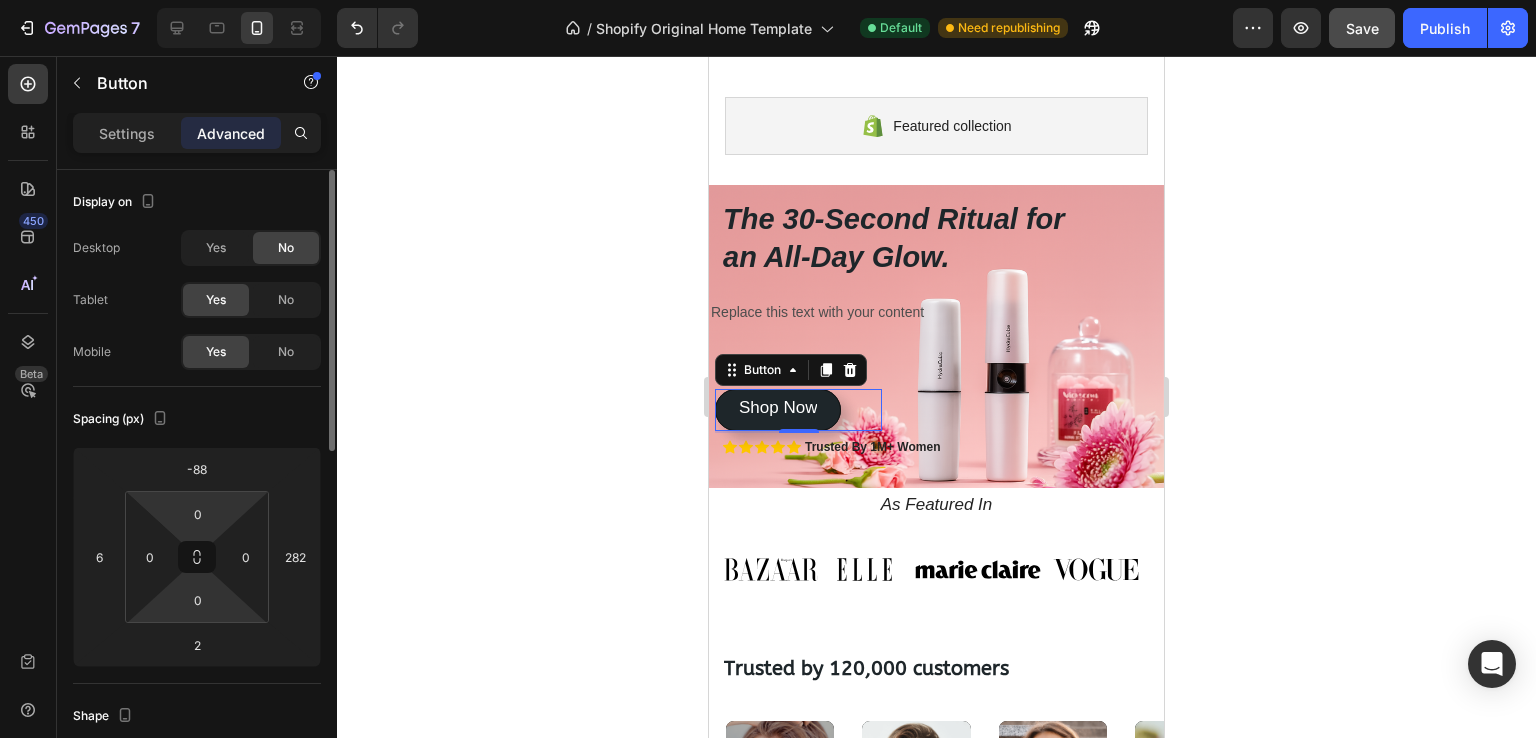 drag, startPoint x: 219, startPoint y: 526, endPoint x: 226, endPoint y: 494, distance: 32.75668 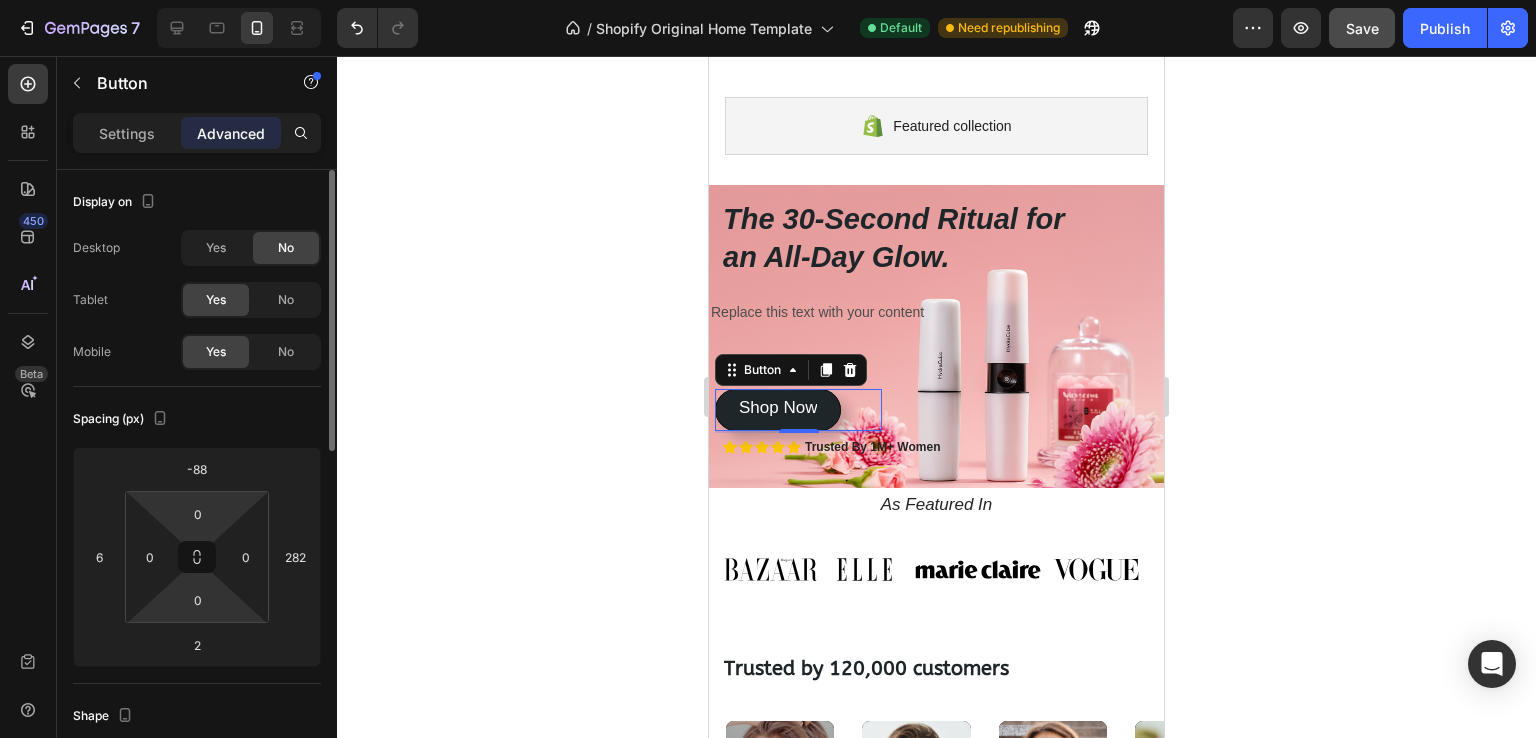 click on "0 0 0 0" at bounding box center [197, 557] 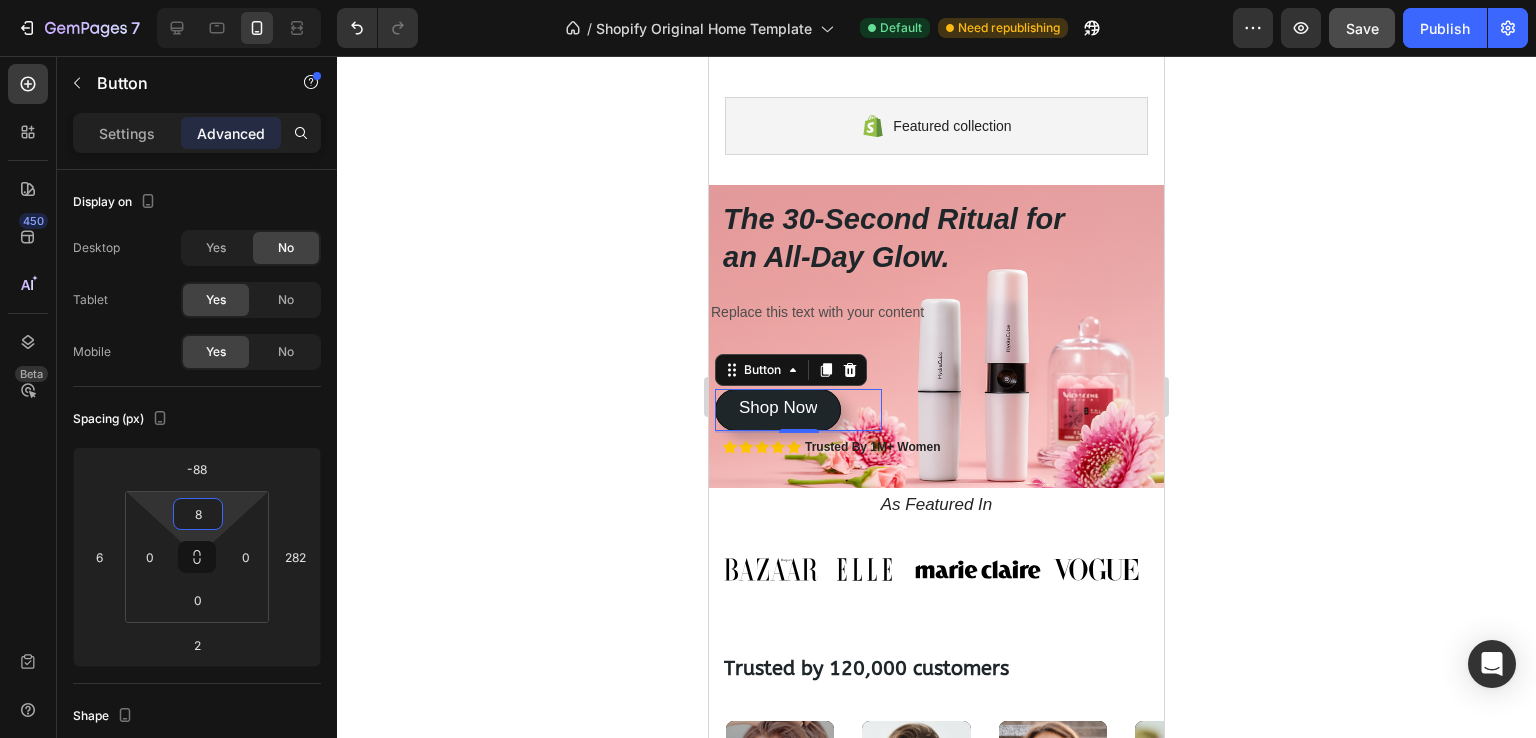 type on "0" 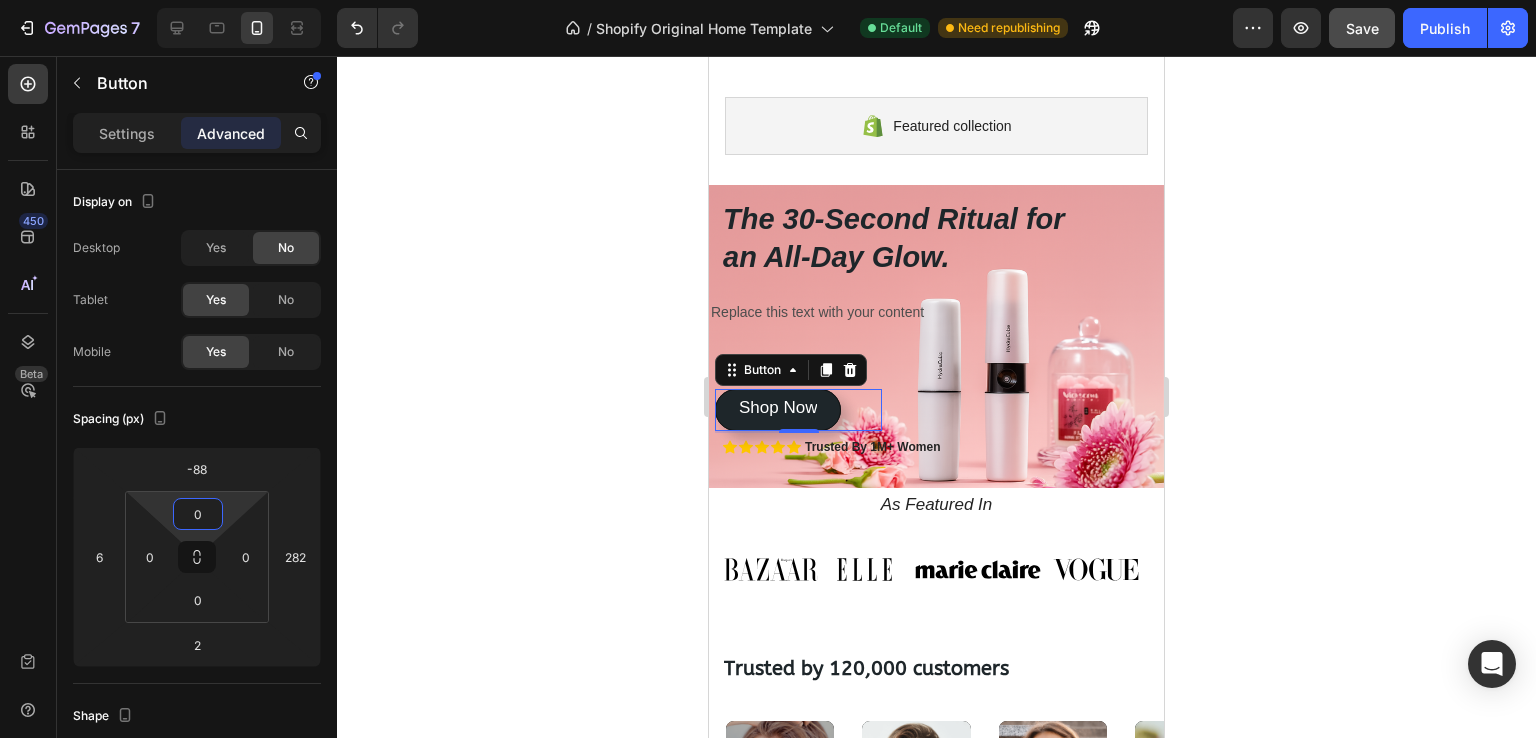 drag, startPoint x: 223, startPoint y: 513, endPoint x: 248, endPoint y: 546, distance: 41.400482 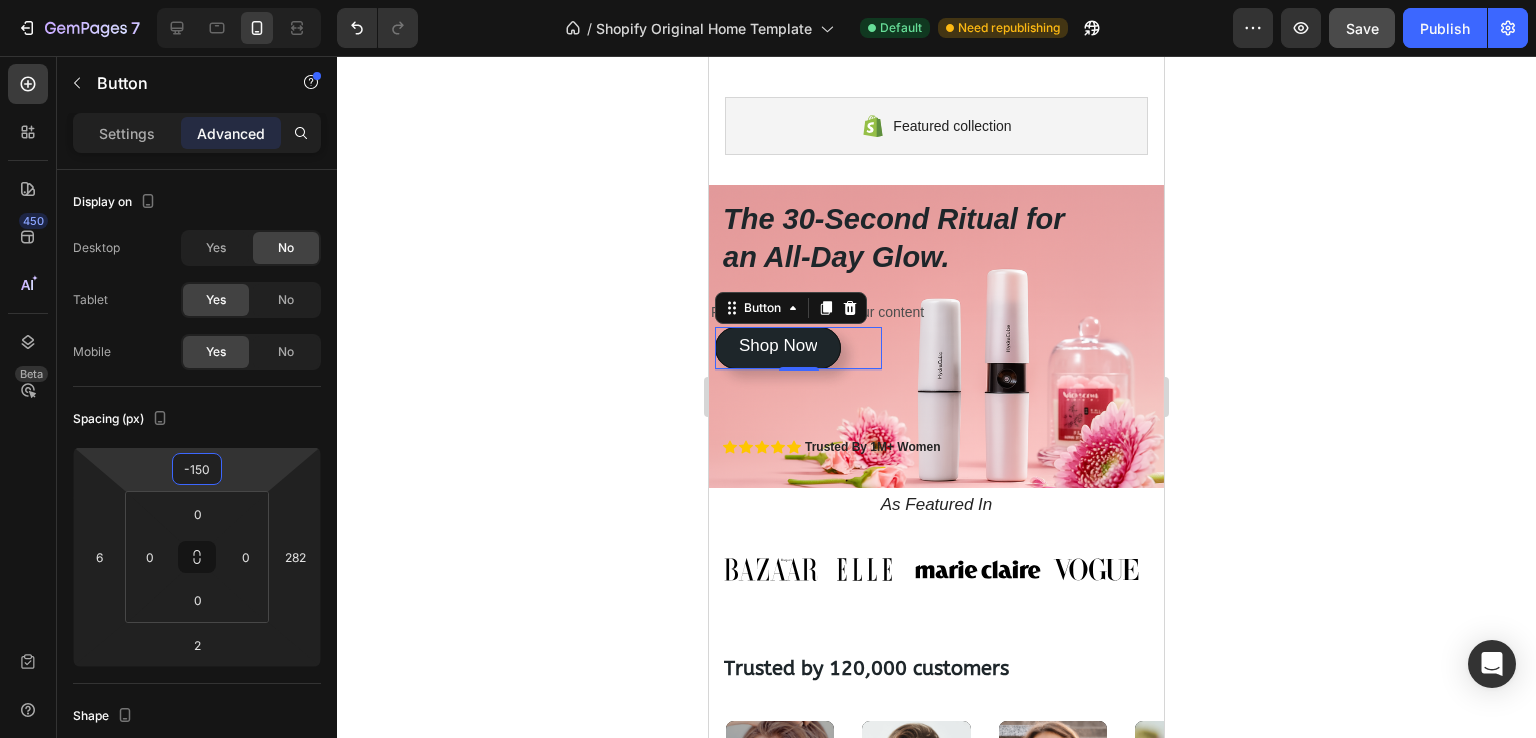 type on "-144" 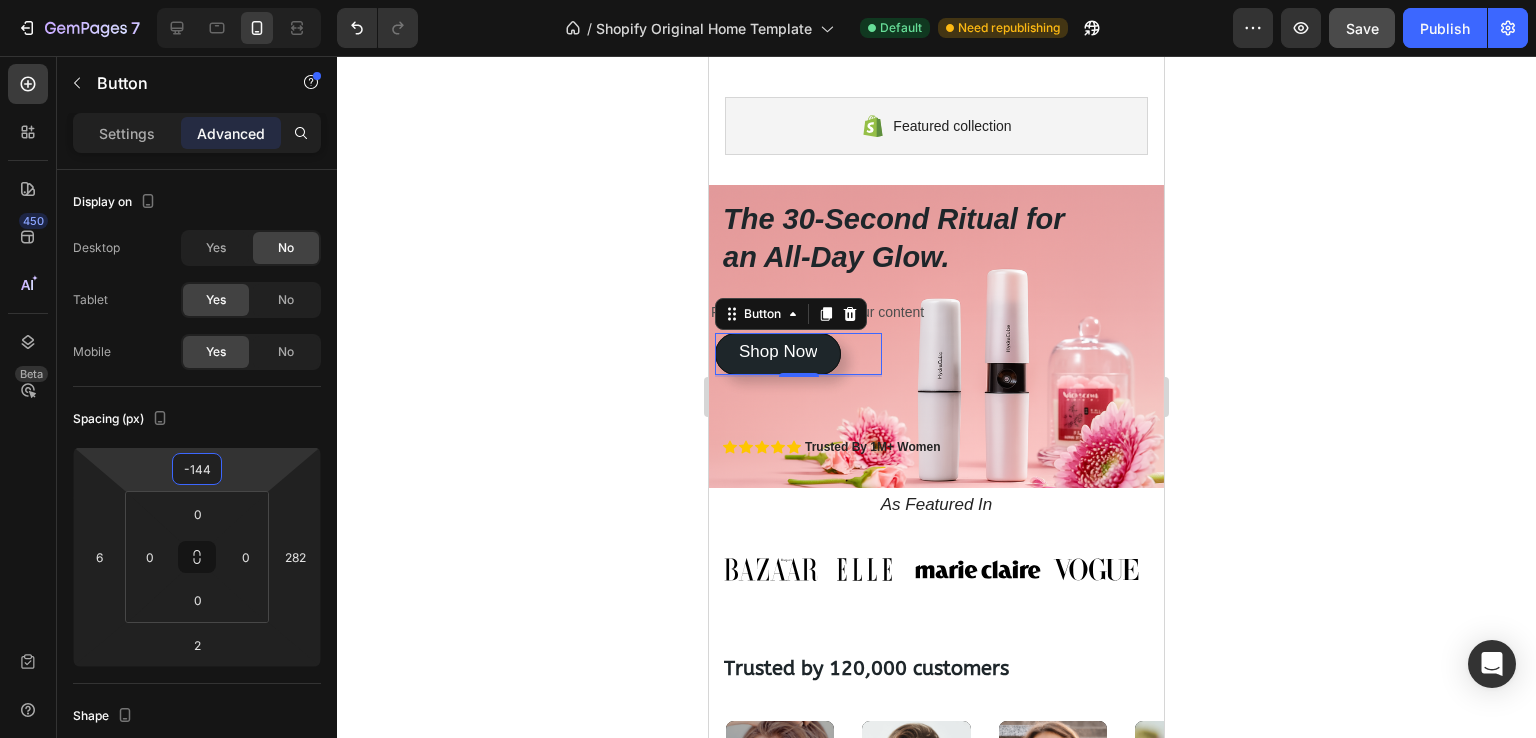 drag, startPoint x: 243, startPoint y: 474, endPoint x: 248, endPoint y: 502, distance: 28.442924 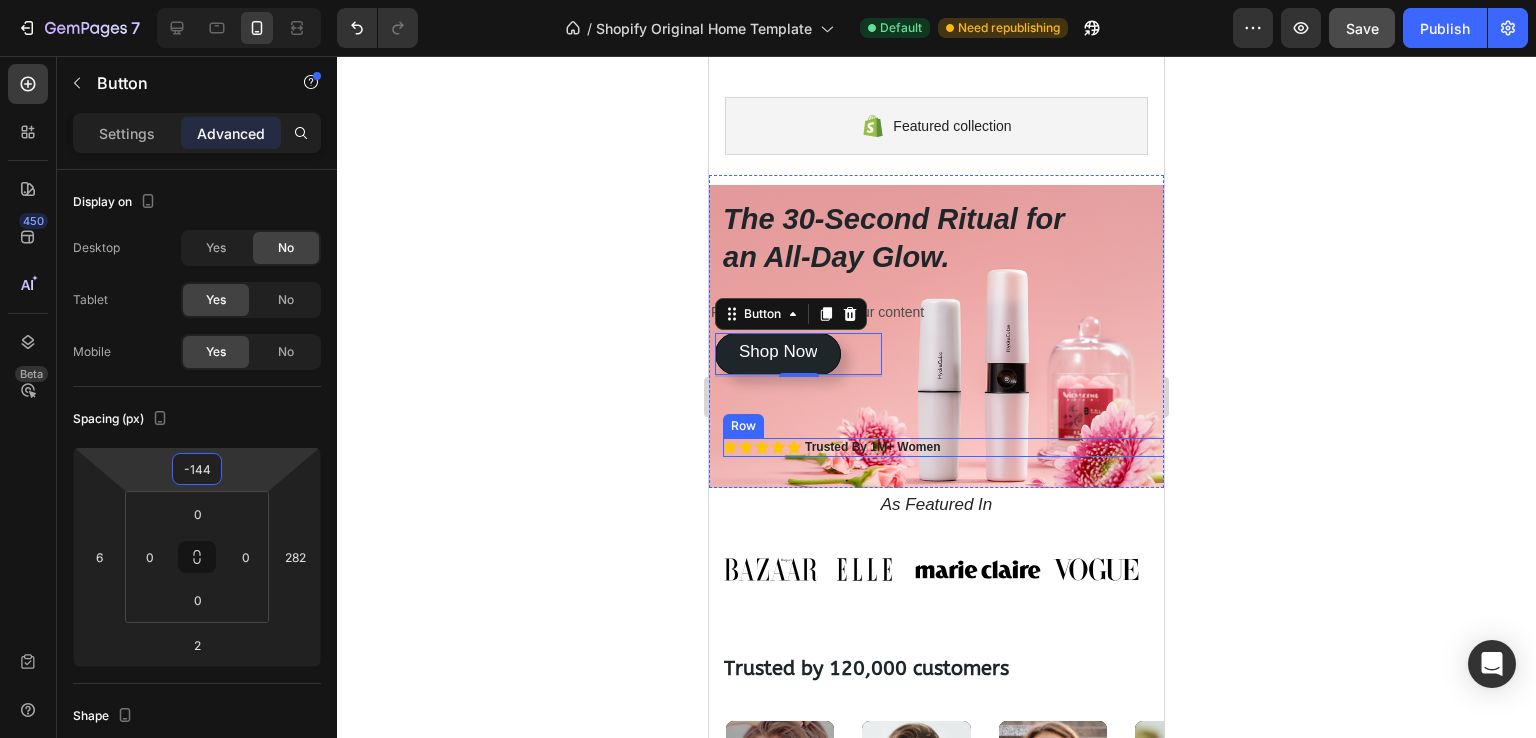 click on "Icon Icon Icon Icon Icon Icon List Trusted By 1M+ Women Text Block Row" at bounding box center (950, 448) 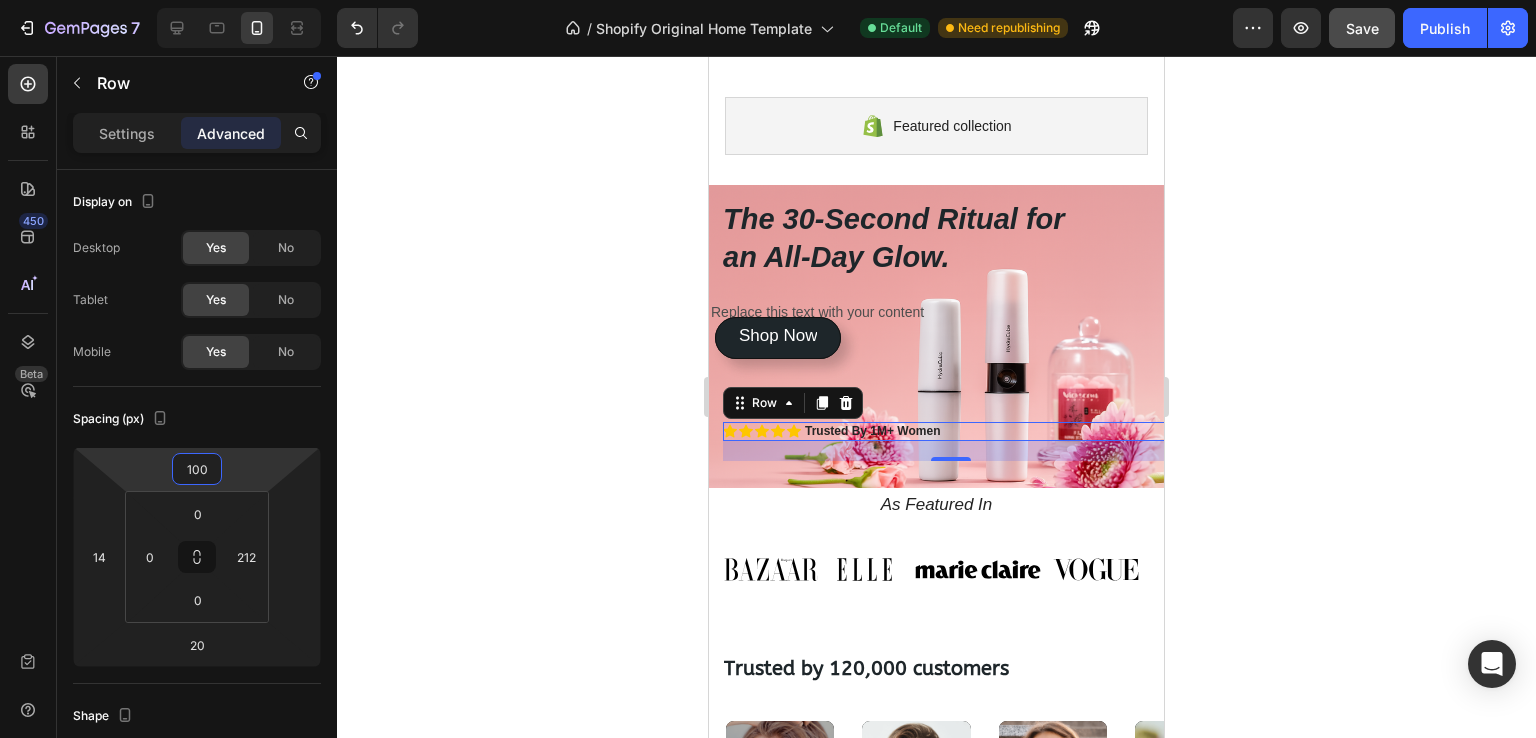 type on "102" 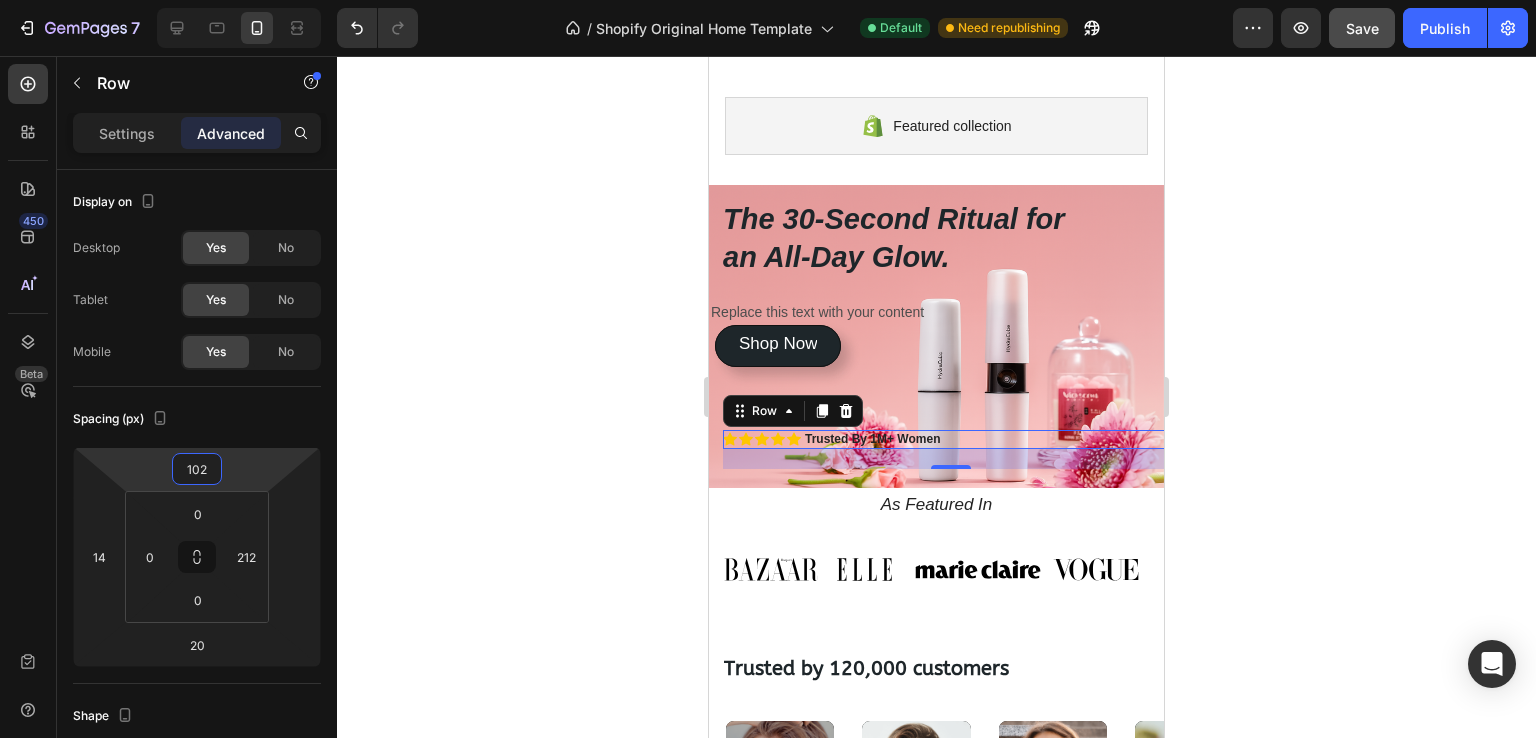 click on "7   /  Shopify Original Home Template Default Need republishing Preview  Save   Publish  450 Beta Sections(30) Elements(83) Section Element Hero Section Product Detail Brands Trusted Badges Guarantee Product Breakdown How to use Testimonials Compare Bundle FAQs Social Proof Brand Story Product List Collection Blog List Contact Sticky Add to Cart Custom Footer Browse Library 450 Layout
Row
Row
Row
Row Text
Heading
Text Block Button
Button
Button Media
Image
Image
Video" at bounding box center [768, 0] 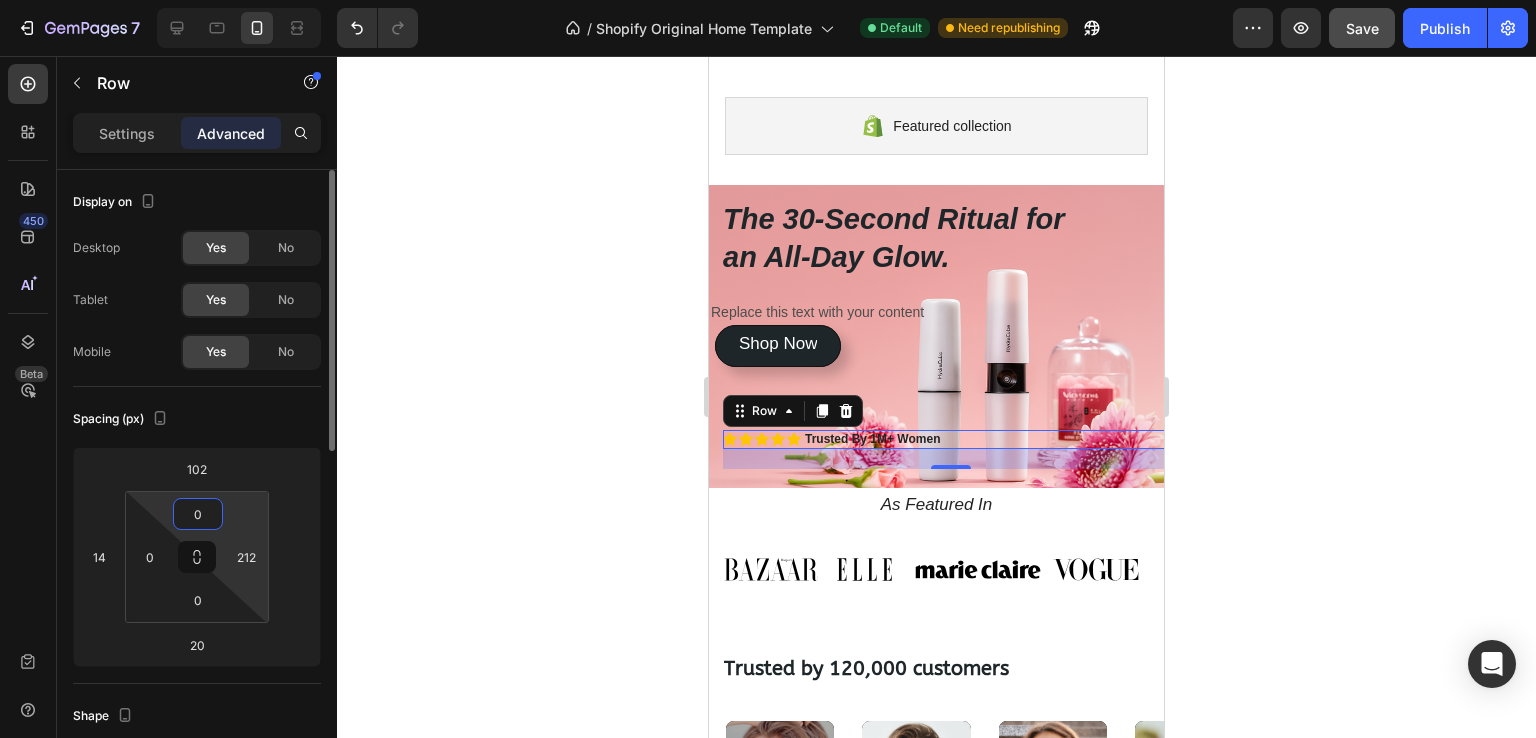drag, startPoint x: 237, startPoint y: 497, endPoint x: 234, endPoint y: 525, distance: 28.160255 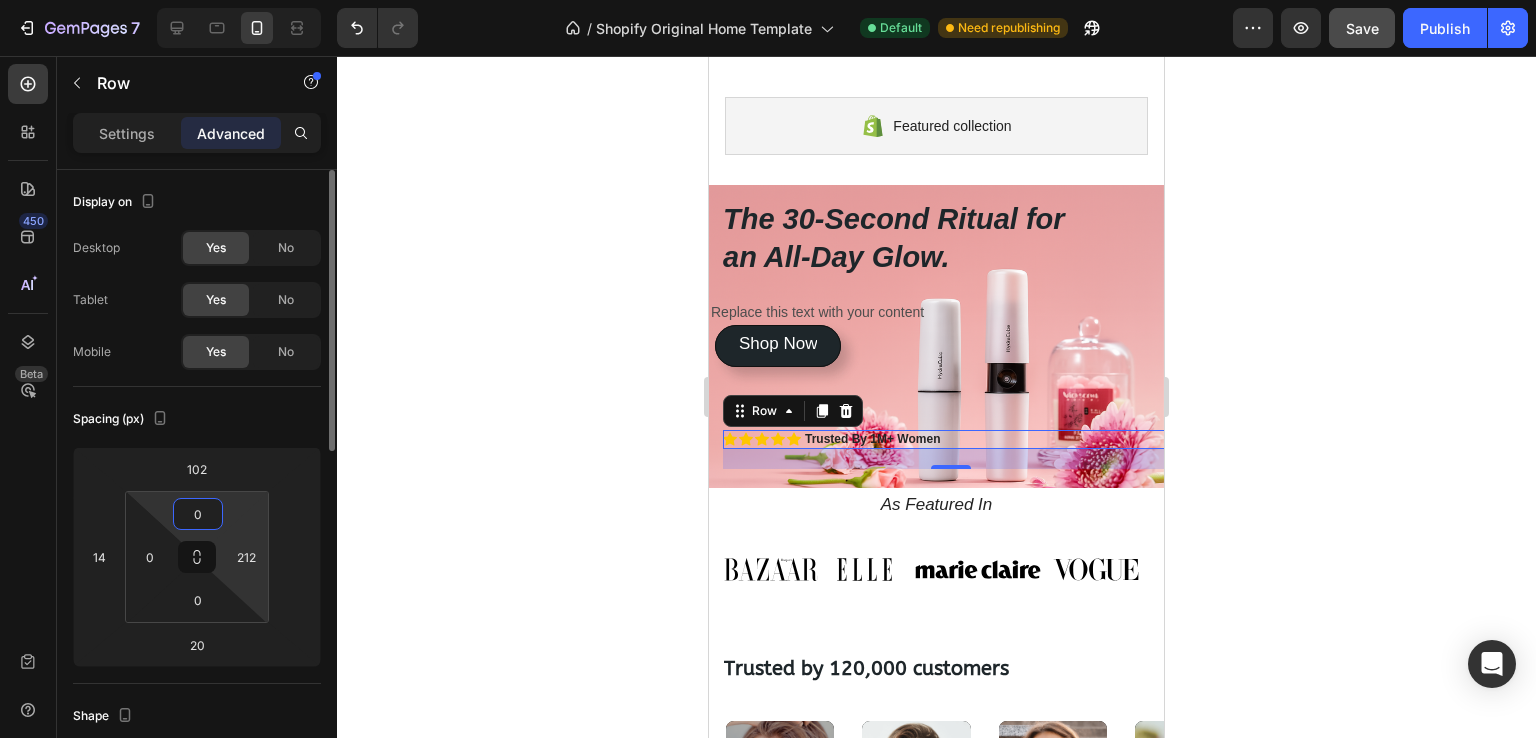 click on "7   /  Shopify Original Home Template Default Need republishing Preview  Save   Publish  450 Beta Sections(30) Elements(83) Section Element Hero Section Product Detail Brands Trusted Badges Guarantee Product Breakdown How to use Testimonials Compare Bundle FAQs Social Proof Brand Story Product List Collection Blog List Contact Sticky Add to Cart Custom Footer Browse Library 450 Layout
Row
Row
Row
Row Text
Heading
Text Block Button
Button
Button Media
Image
Image
Video" at bounding box center (768, 0) 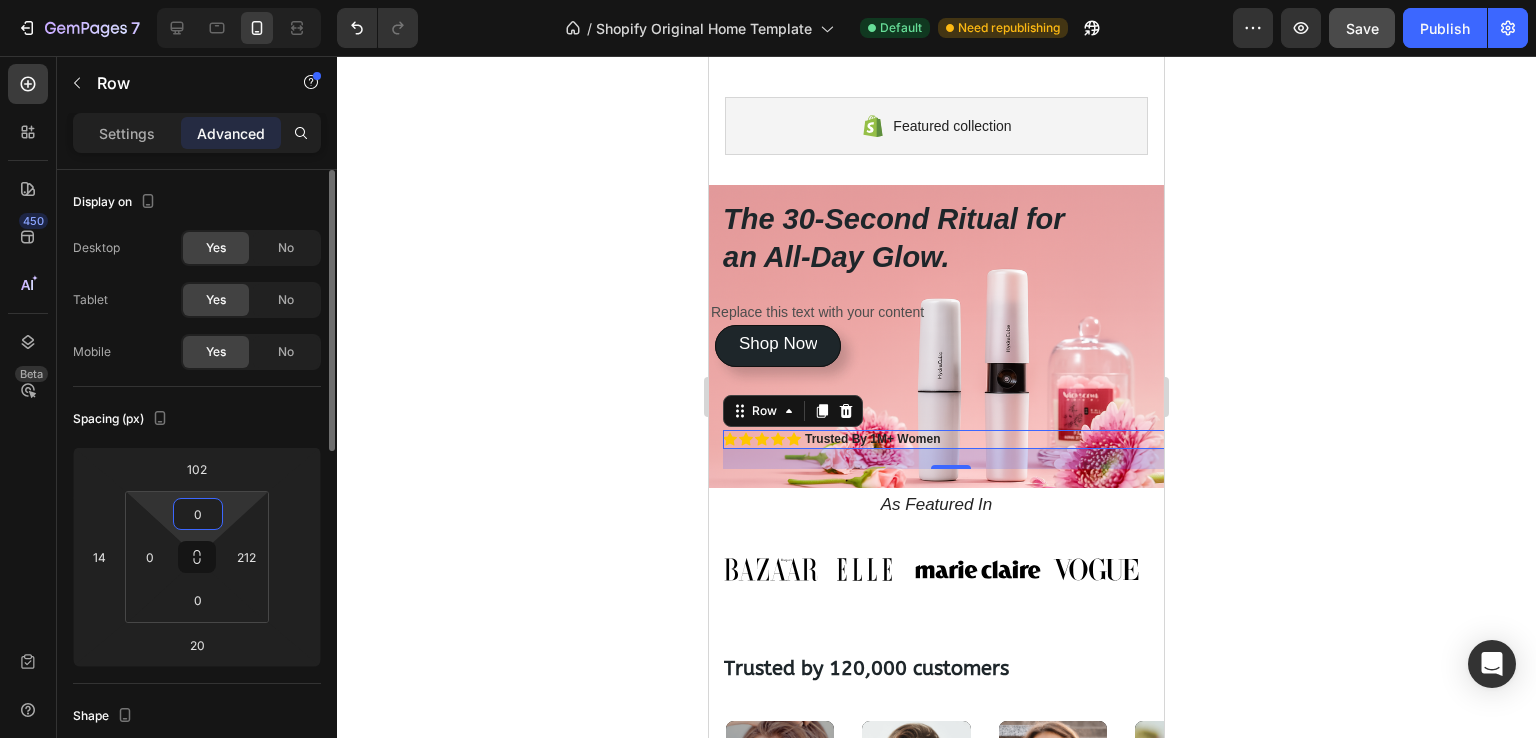 drag, startPoint x: 220, startPoint y: 517, endPoint x: 228, endPoint y: 509, distance: 11.313708 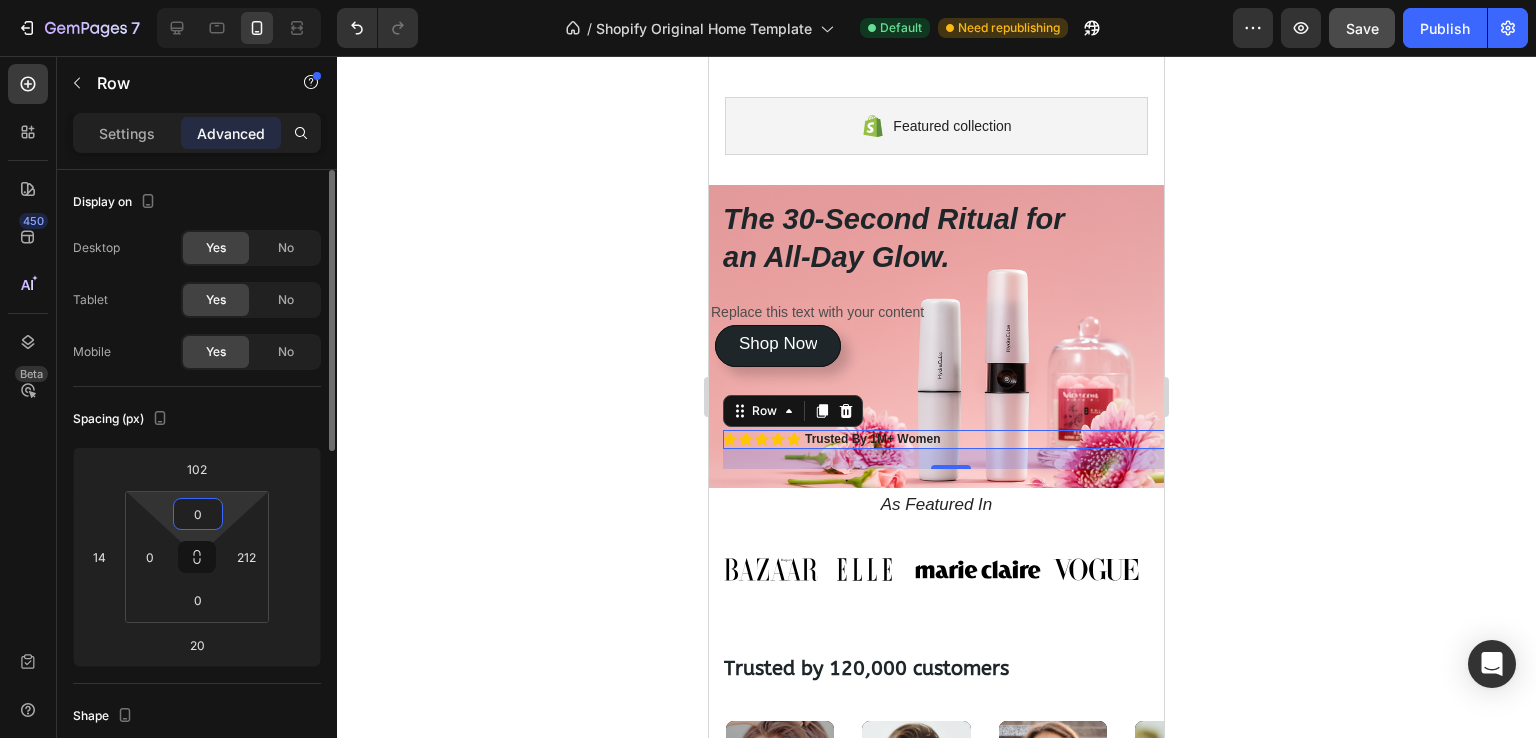 click on "0 0 0 [NUMBER]" at bounding box center (197, 557) 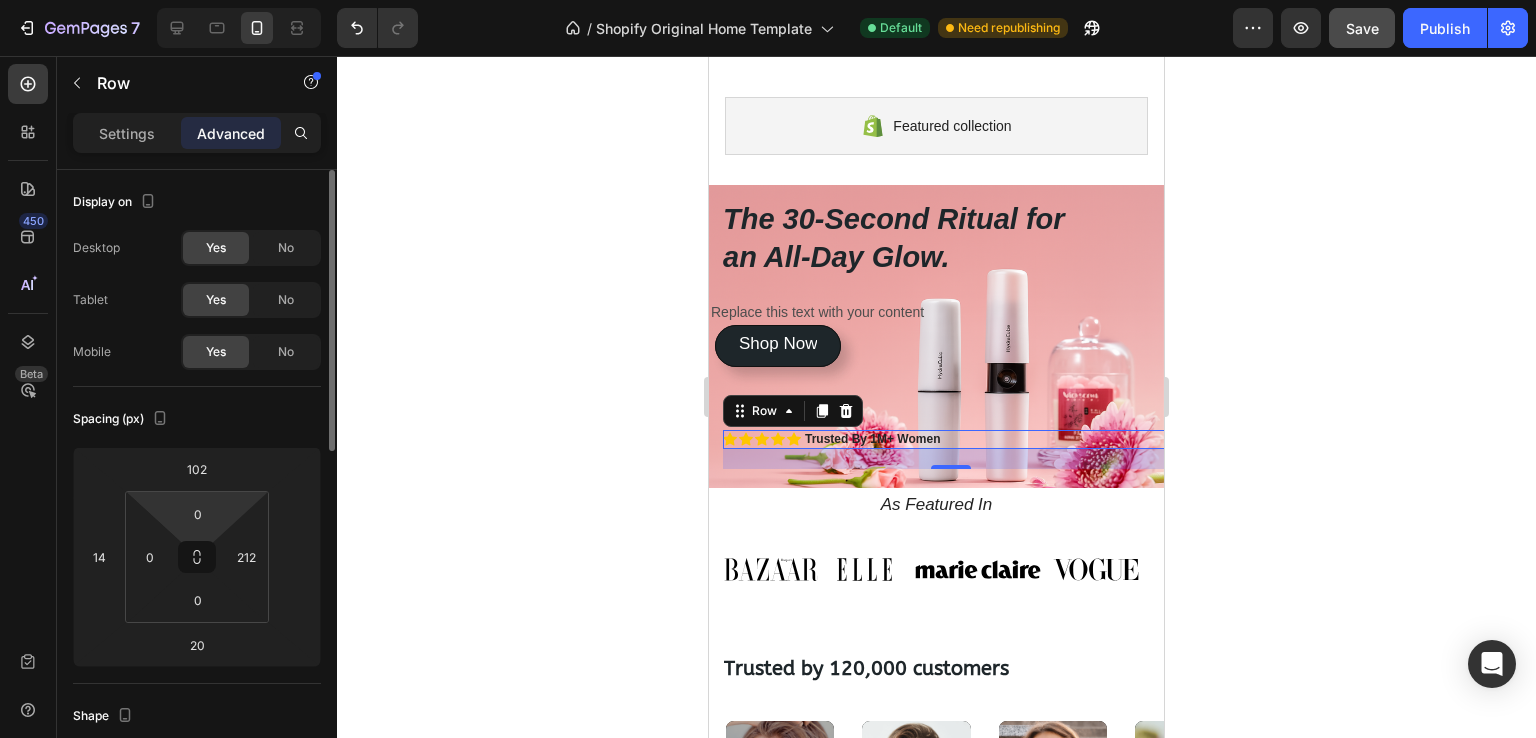 drag, startPoint x: 231, startPoint y: 515, endPoint x: 236, endPoint y: 503, distance: 13 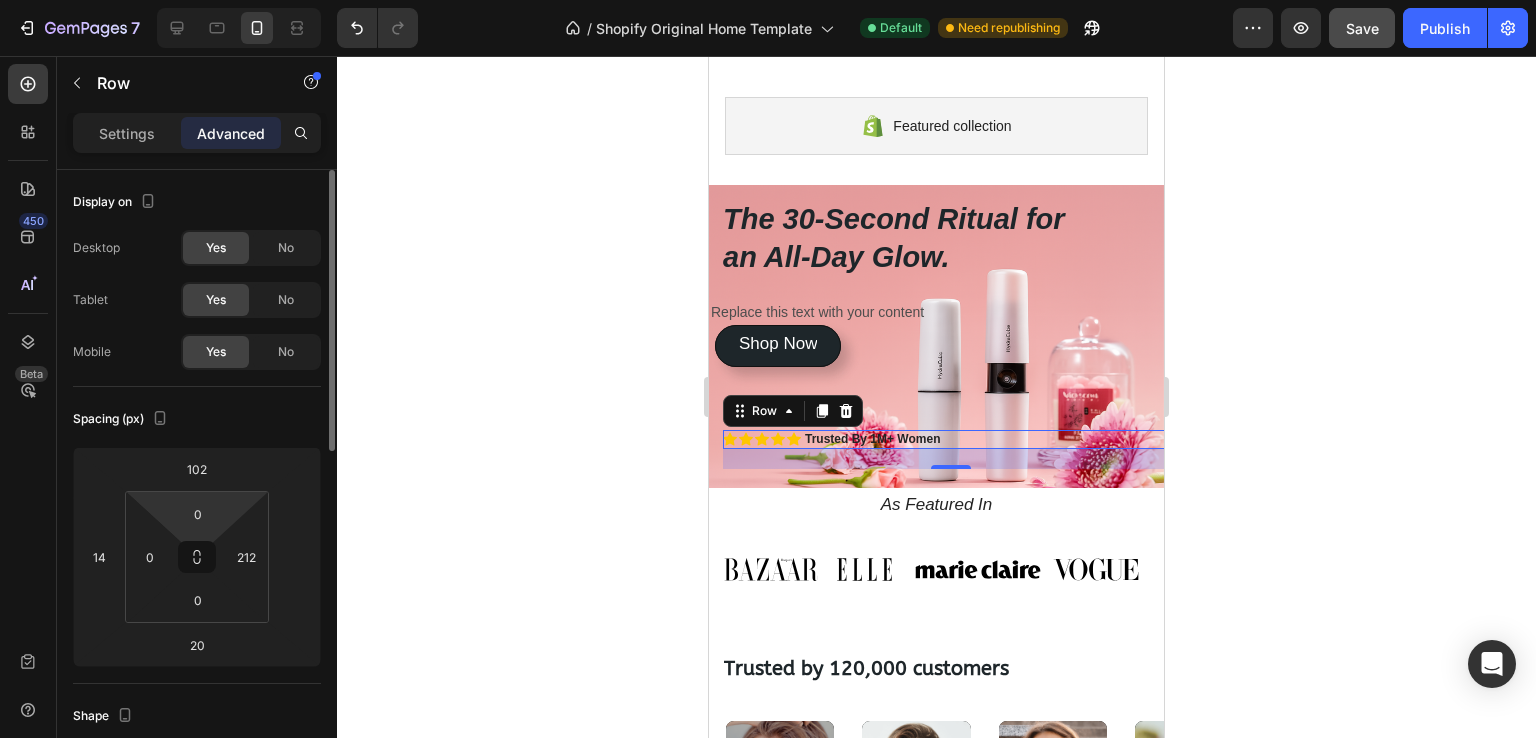 click on "7   /  Shopify Original Home Template Default Need republishing Preview  Save   Publish  450 Beta Sections(30) Elements(83) Section Element Hero Section Product Detail Brands Trusted Badges Guarantee Product Breakdown How to use Testimonials Compare Bundle FAQs Social Proof Brand Story Product List Collection Blog List Contact Sticky Add to Cart Custom Footer Browse Library 450 Layout
Row
Row
Row
Row Text
Heading
Text Block Button
Button
Button Media
Image
Image
Video" at bounding box center [768, 0] 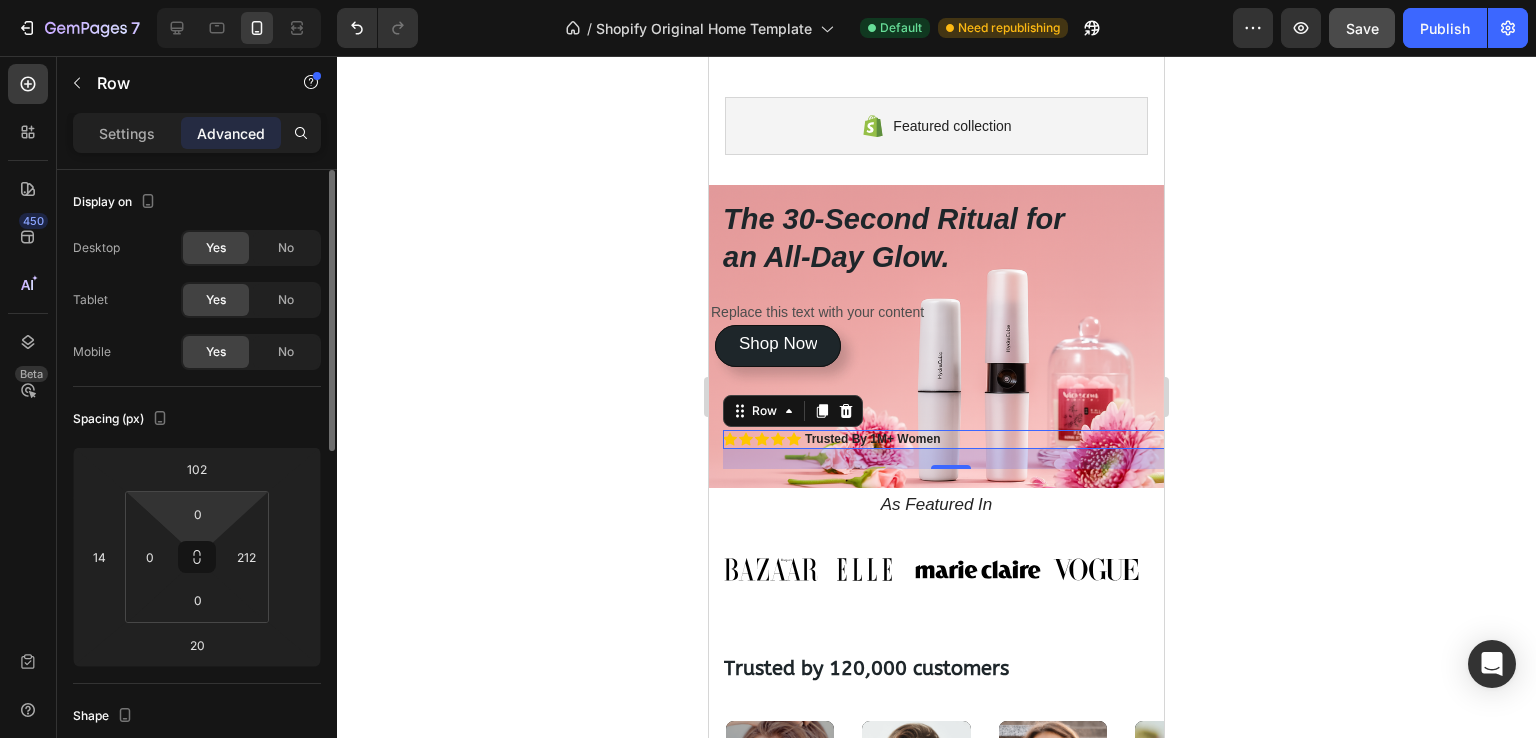 click on "7   /  Shopify Original Home Template Default Need republishing Preview  Save   Publish  450 Beta Sections(30) Elements(83) Section Element Hero Section Product Detail Brands Trusted Badges Guarantee Product Breakdown How to use Testimonials Compare Bundle FAQs Social Proof Brand Story Product List Collection Blog List Contact Sticky Add to Cart Custom Footer Browse Library 450 Layout
Row
Row
Row
Row Text
Heading
Text Block Button
Button
Button Media
Image
Image
Video" at bounding box center [768, 0] 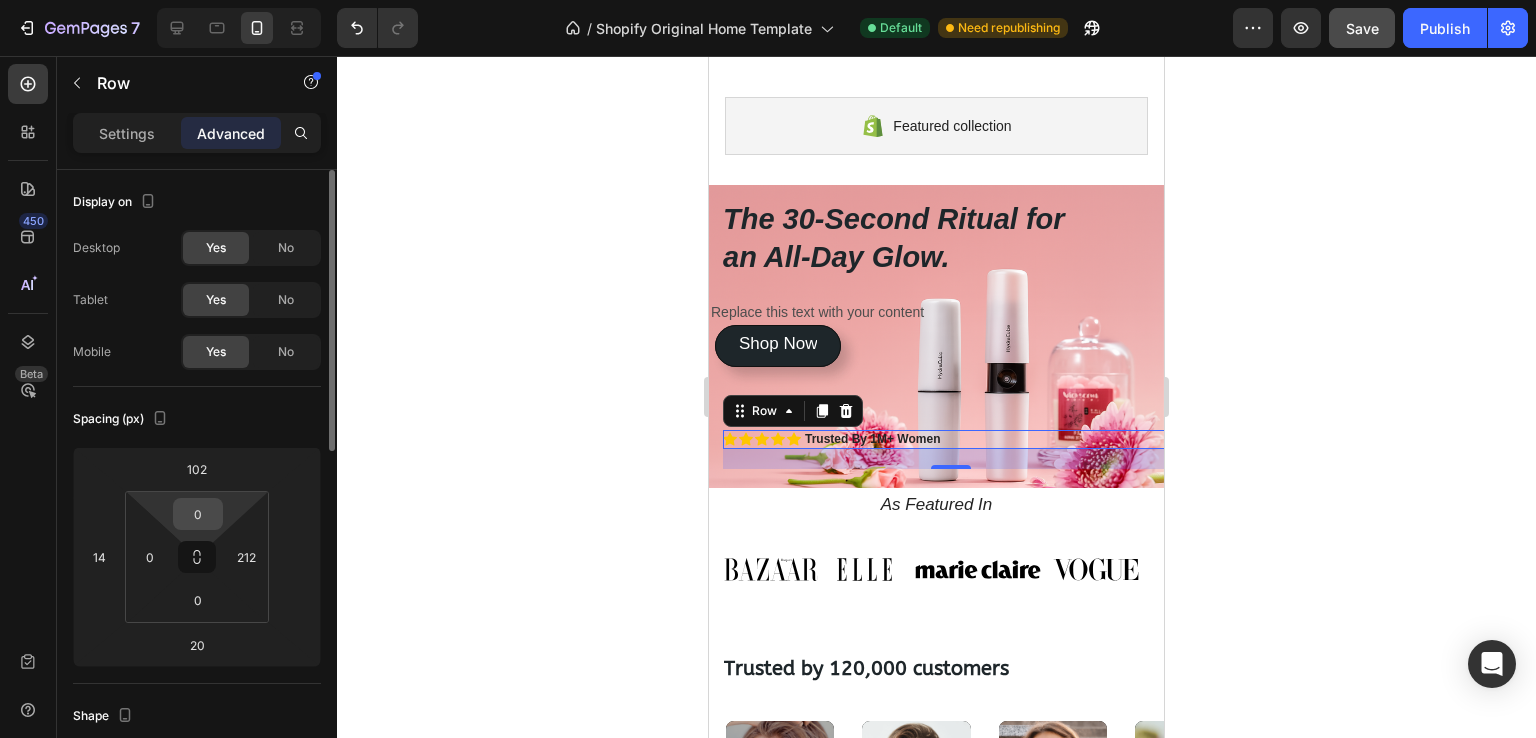 click on "0" at bounding box center (198, 514) 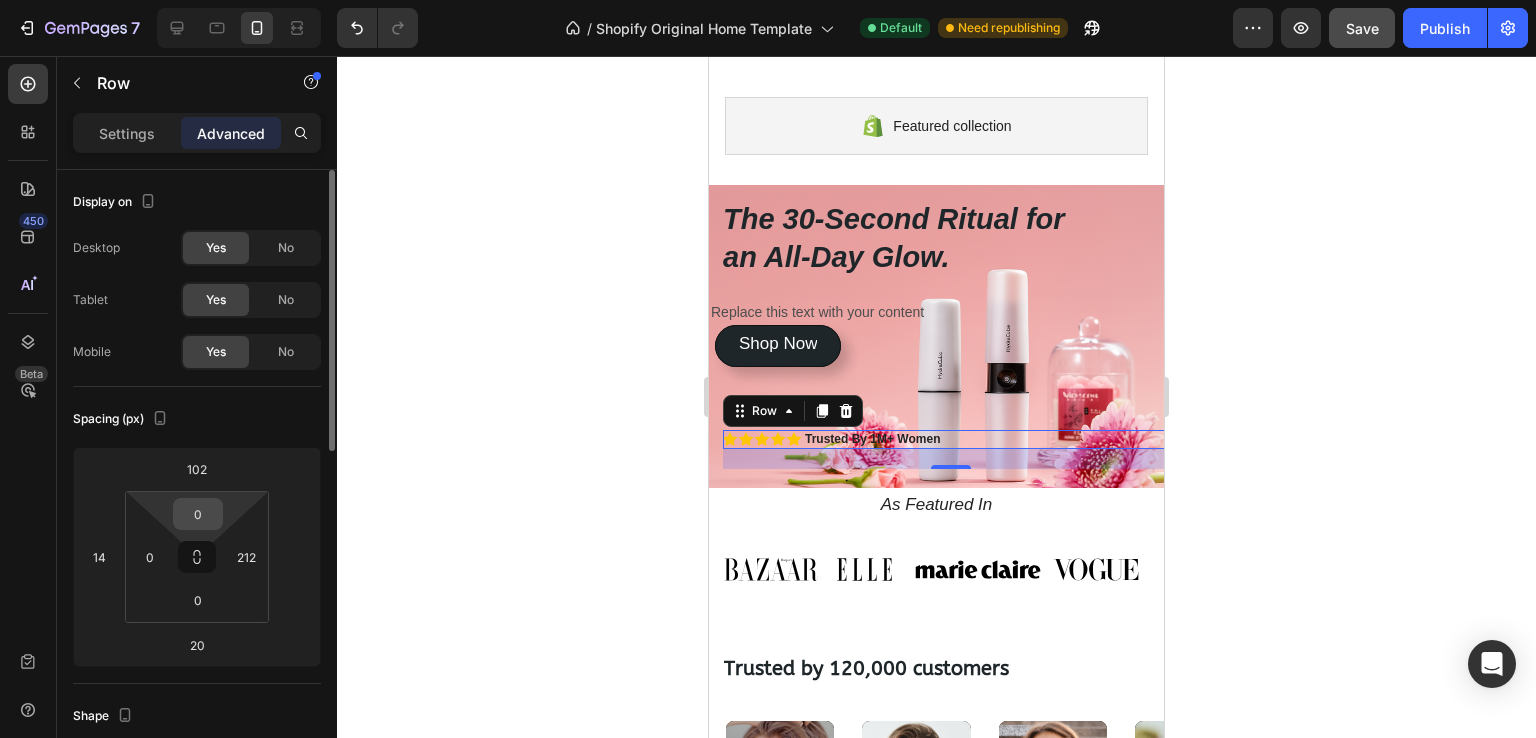 type 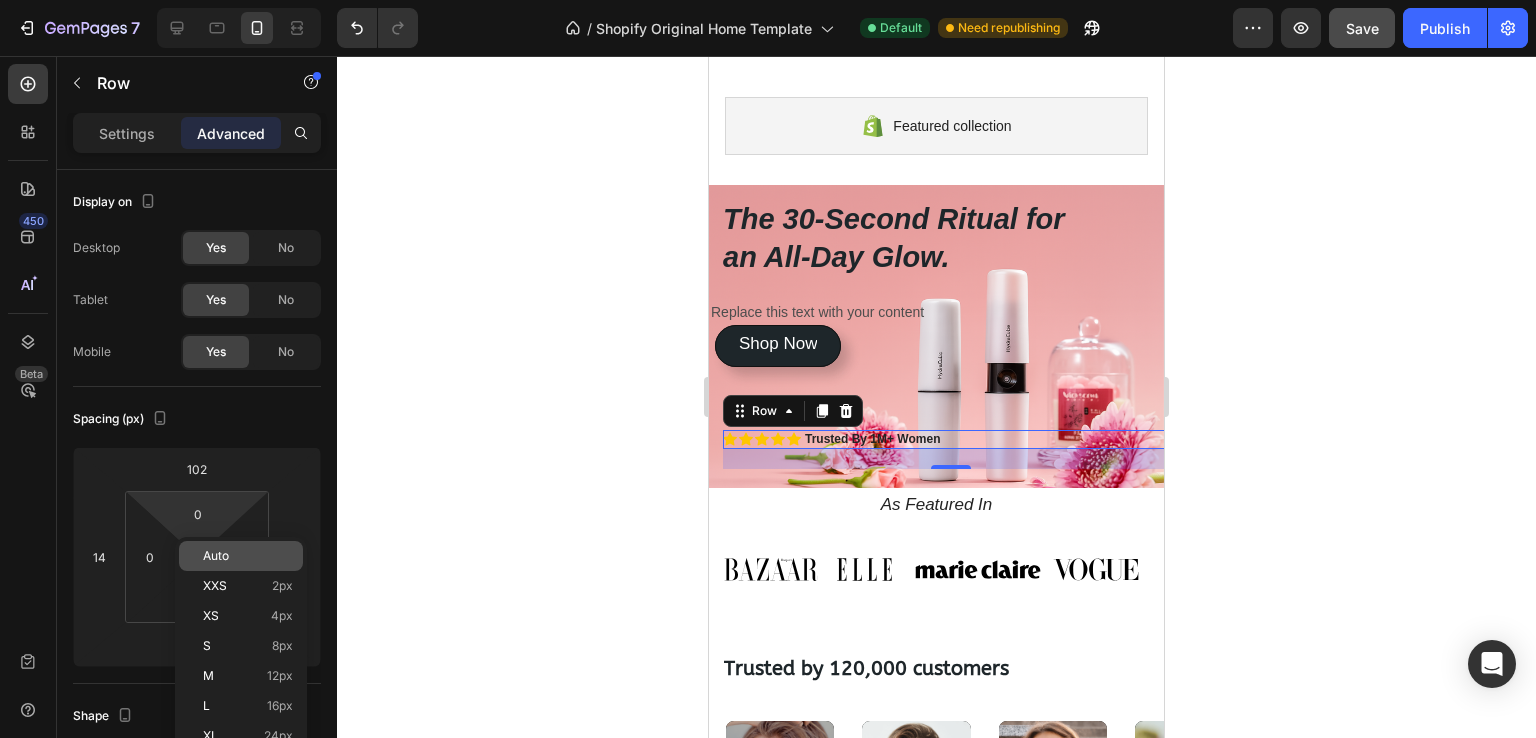 click on "Auto" 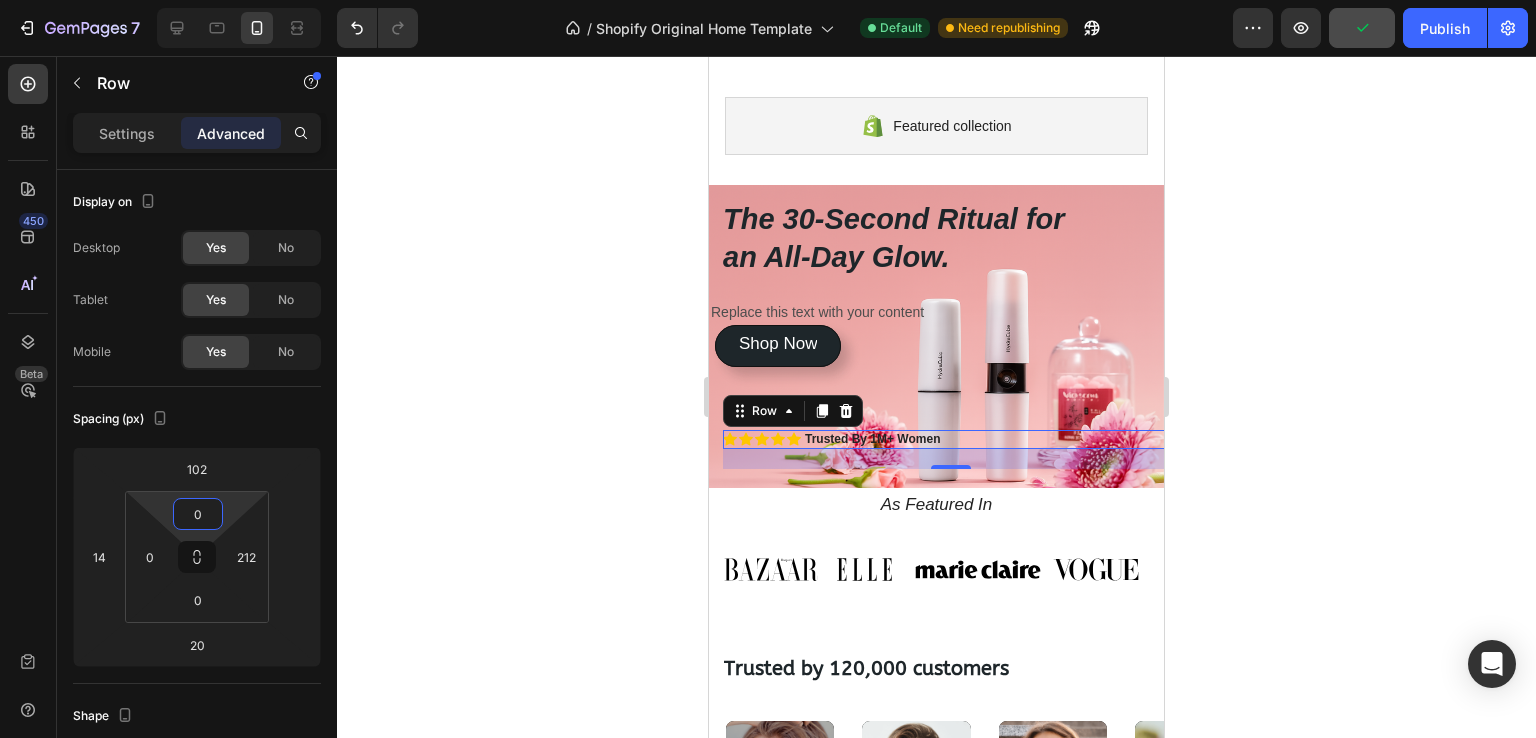 drag, startPoint x: 236, startPoint y: 495, endPoint x: 234, endPoint y: 520, distance: 25.079872 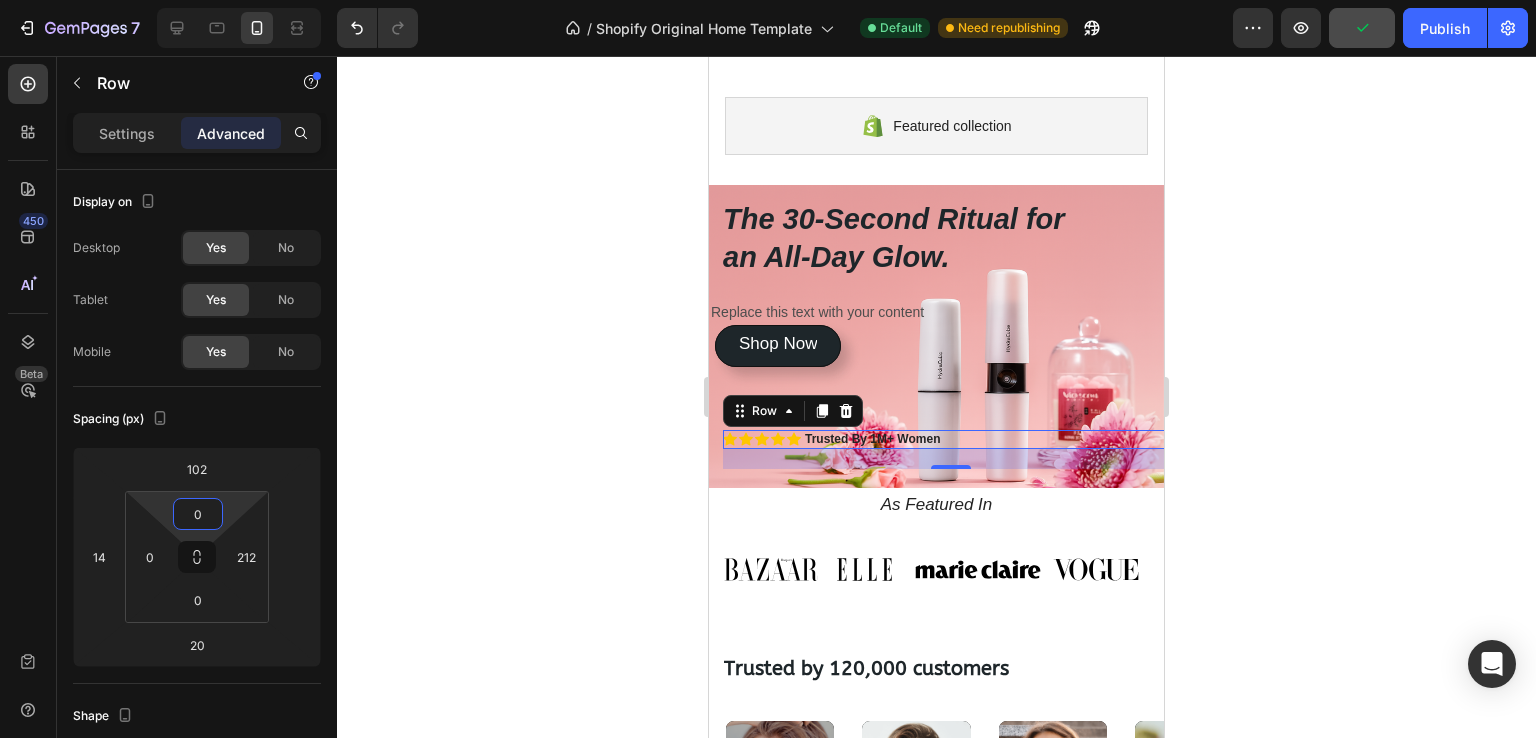 click on "7   /  Shopify Original Home Template Default Need republishing Preview  Publish  450 Beta Sections(30) Elements(83) Section Element Hero Section Product Detail Brands Trusted Badges Guarantee Product Breakdown How to use Testimonials Compare Bundle FAQs Social Proof Brand Story Product List Collection Blog List Contact Sticky Add to Cart Custom Footer Browse Library 450 Layout
Row
Row
Row
Row Text
Heading
Text Block Button
Button
Button Media
Image
Image" at bounding box center [768, 0] 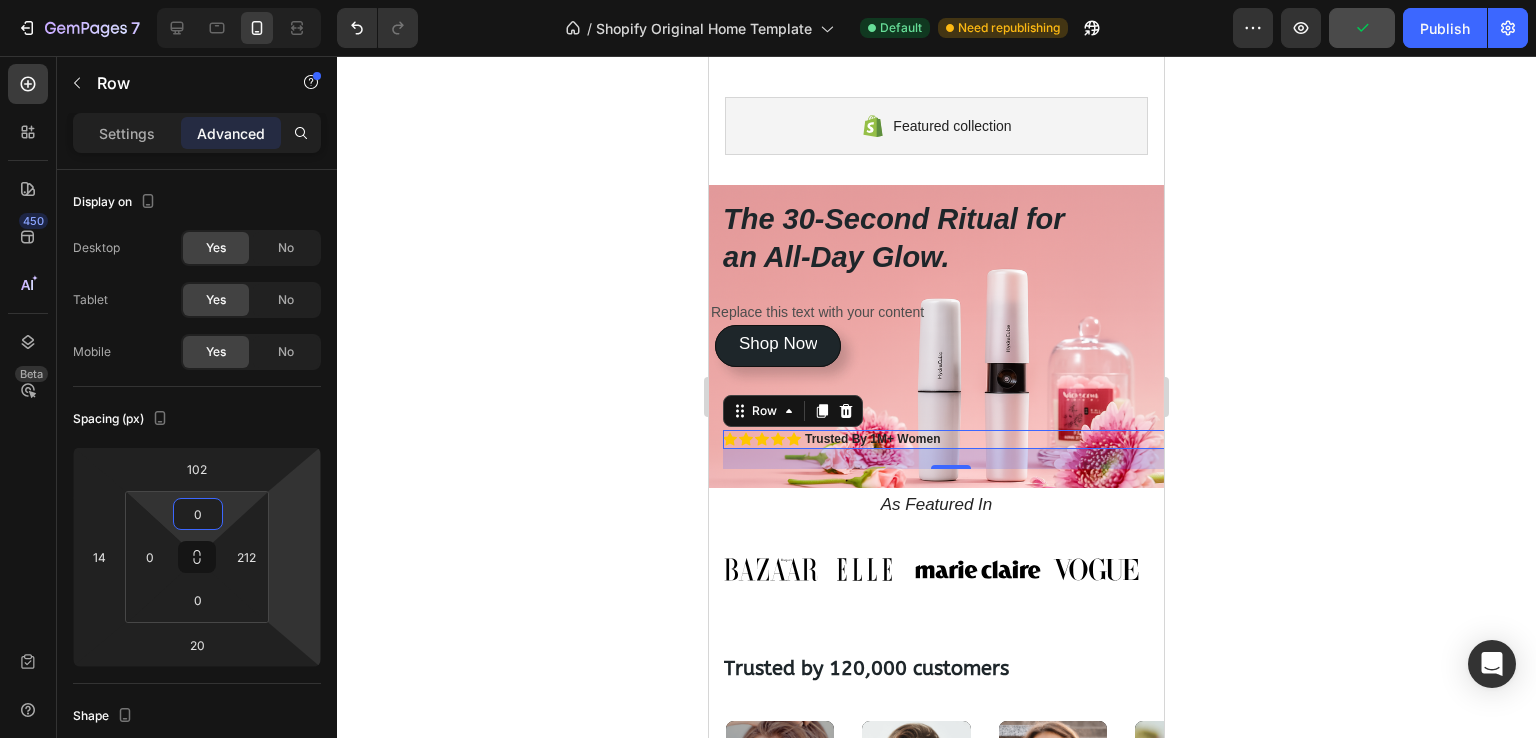 click on "Icon Icon Icon Icon Icon Icon List Trusted By 1M+ Women Text Block Row   20" at bounding box center (950, 440) 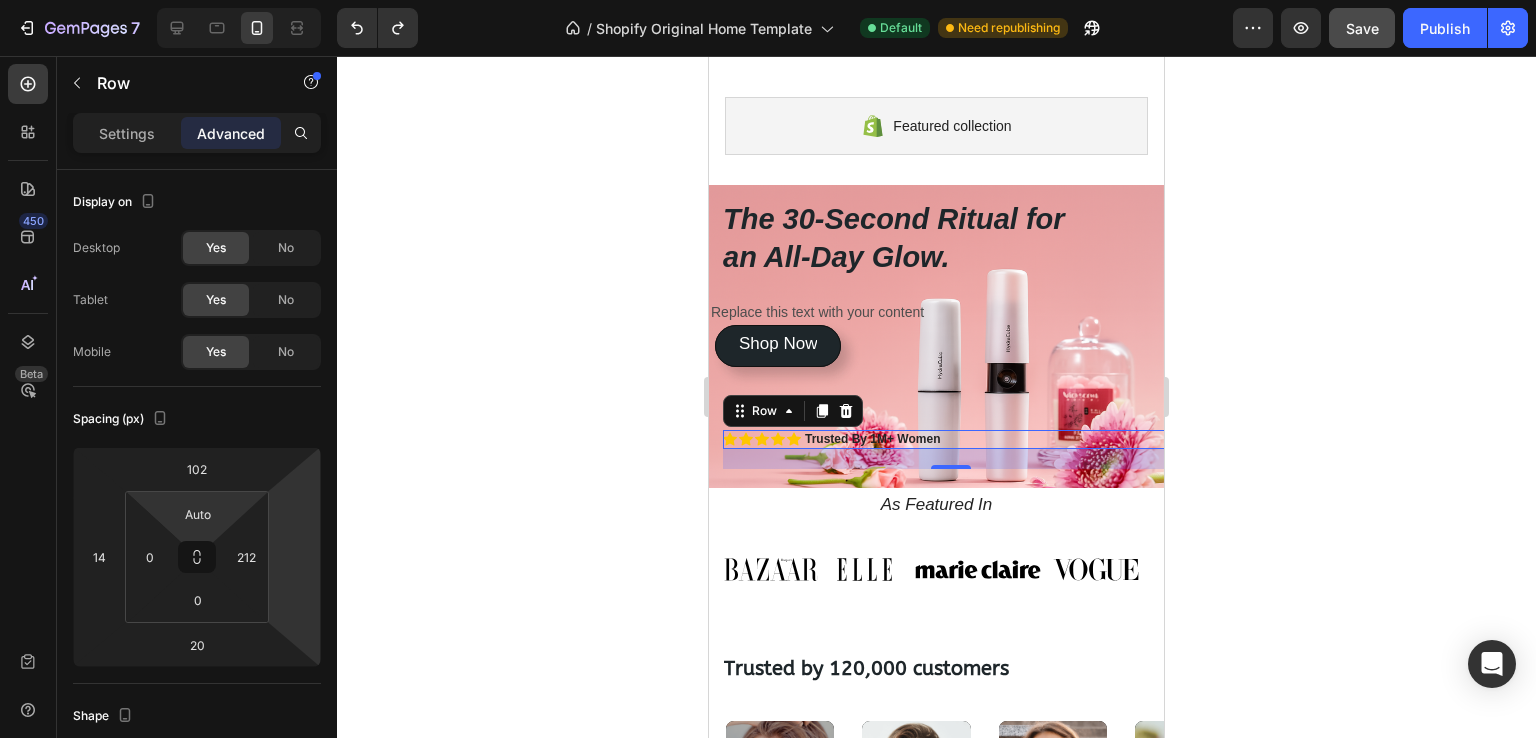 type on "0" 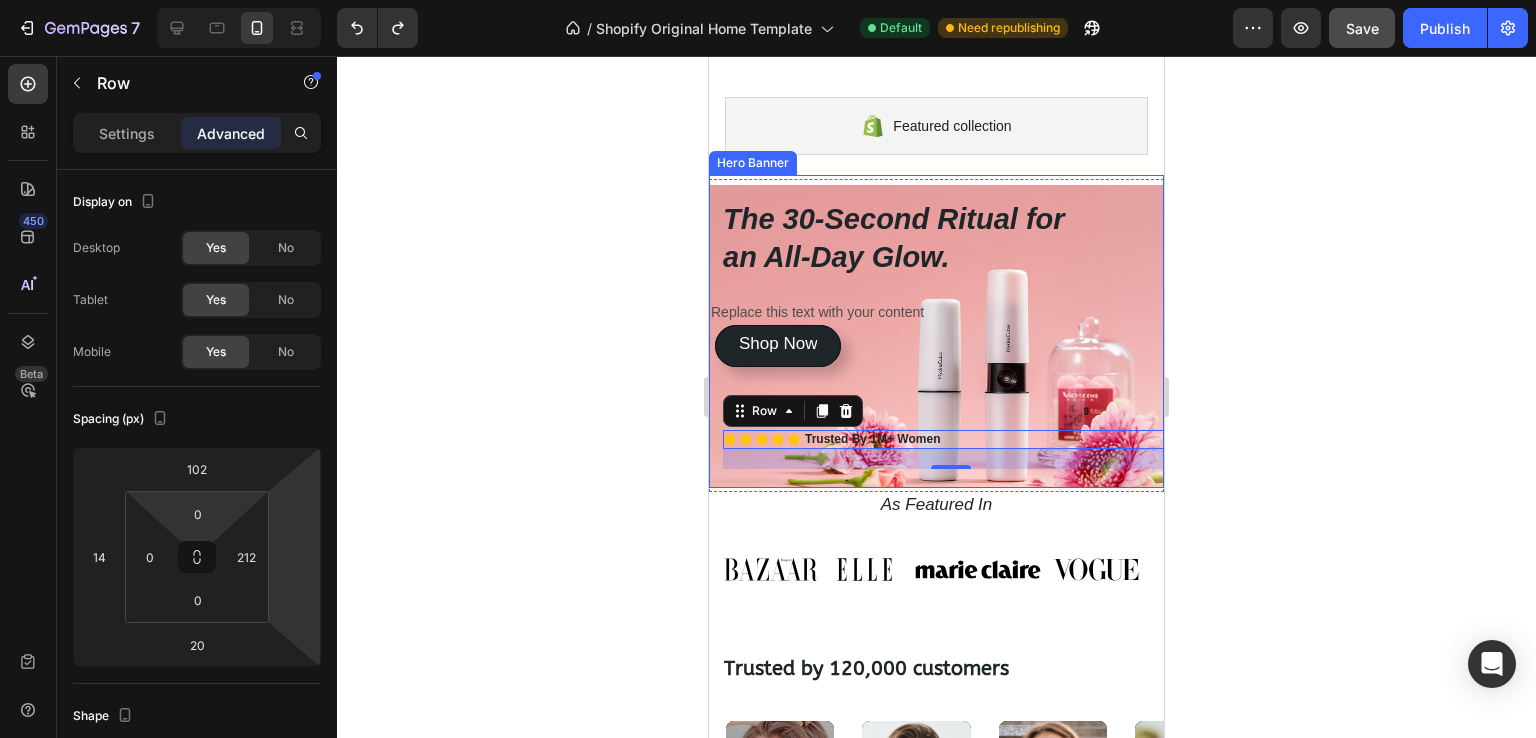 click on "The 30-Second Ritual for an All-Day Glow. Heading Replace this text with your content Text Block Icon Icon Icon Icon Icon Icon List Trusted By 1M+ Women Text Block Row   20 Get instant, touchless hydration that absorbs in seconds, leaving nothing behind but a fresh, dewy radiance. Text Block Shop Now Button Shop Now Button" at bounding box center (936, 382) 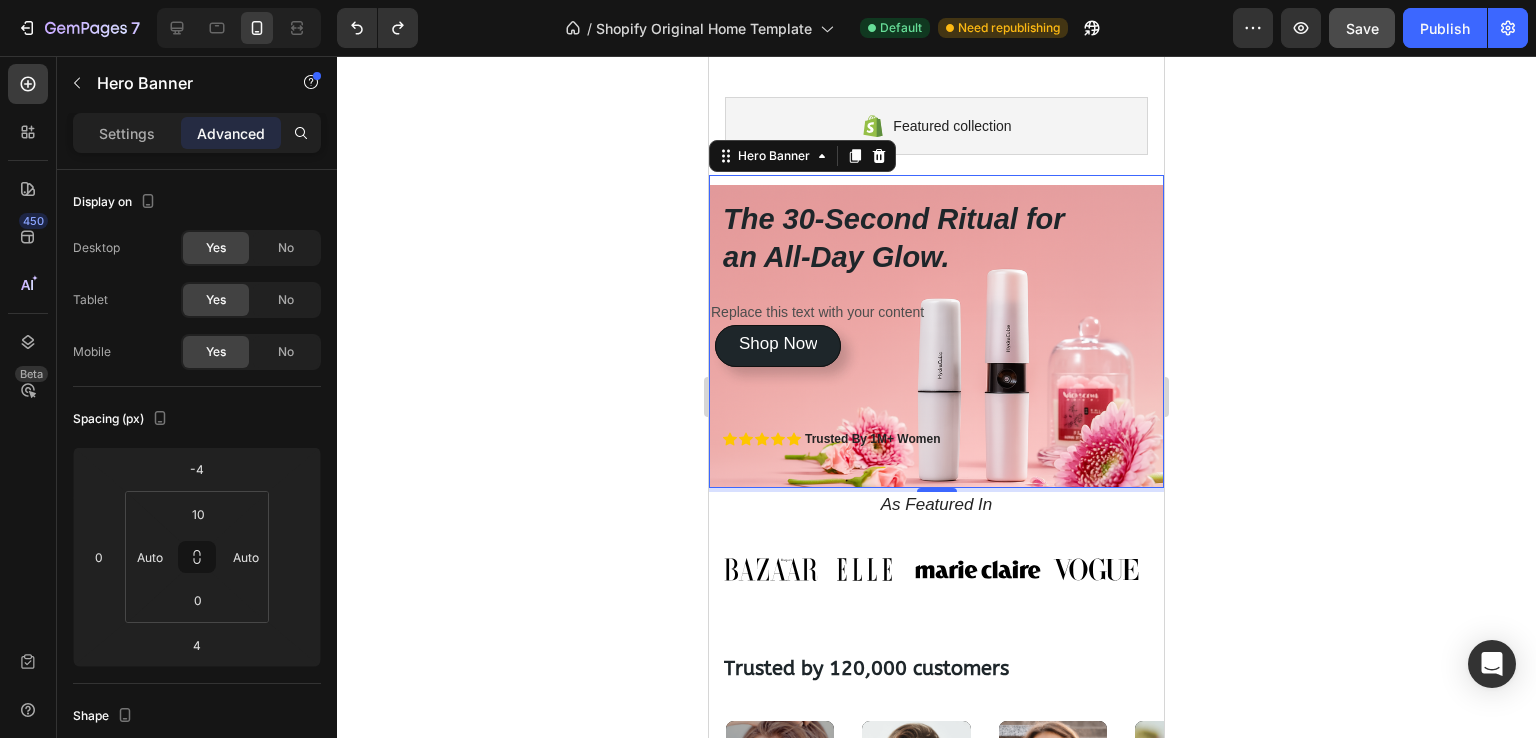 click on "The 30-Second Ritual for an All-Day Glow. Heading Replace this text with your content Text Block Icon Icon Icon Icon Icon Icon List Trusted By 1M+ Women Text Block Row Get instant, touchless hydration that absorbs in seconds, leaving nothing behind but a fresh, dewy radiance. Text Block Shop Now Button Shop Now Button" at bounding box center [936, 382] 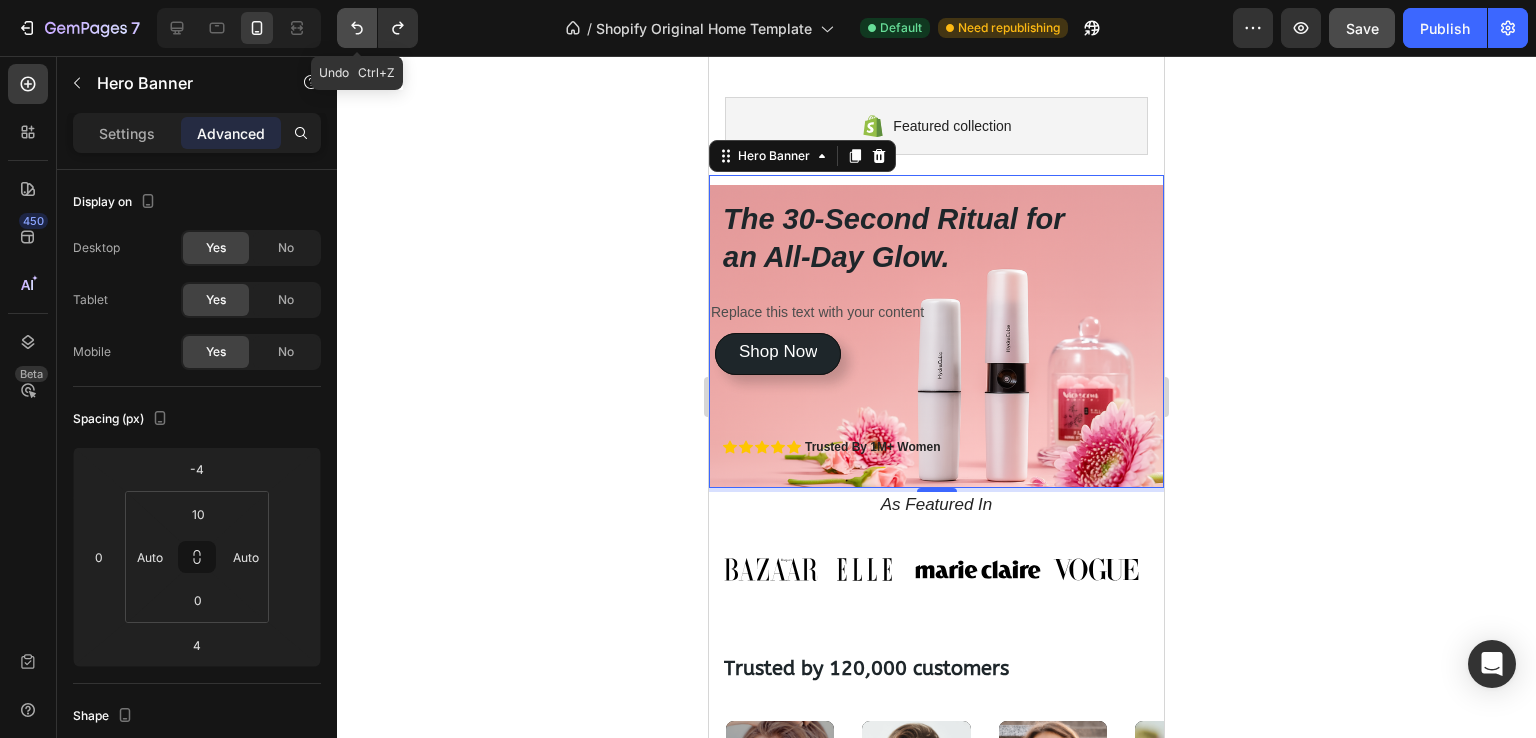 click 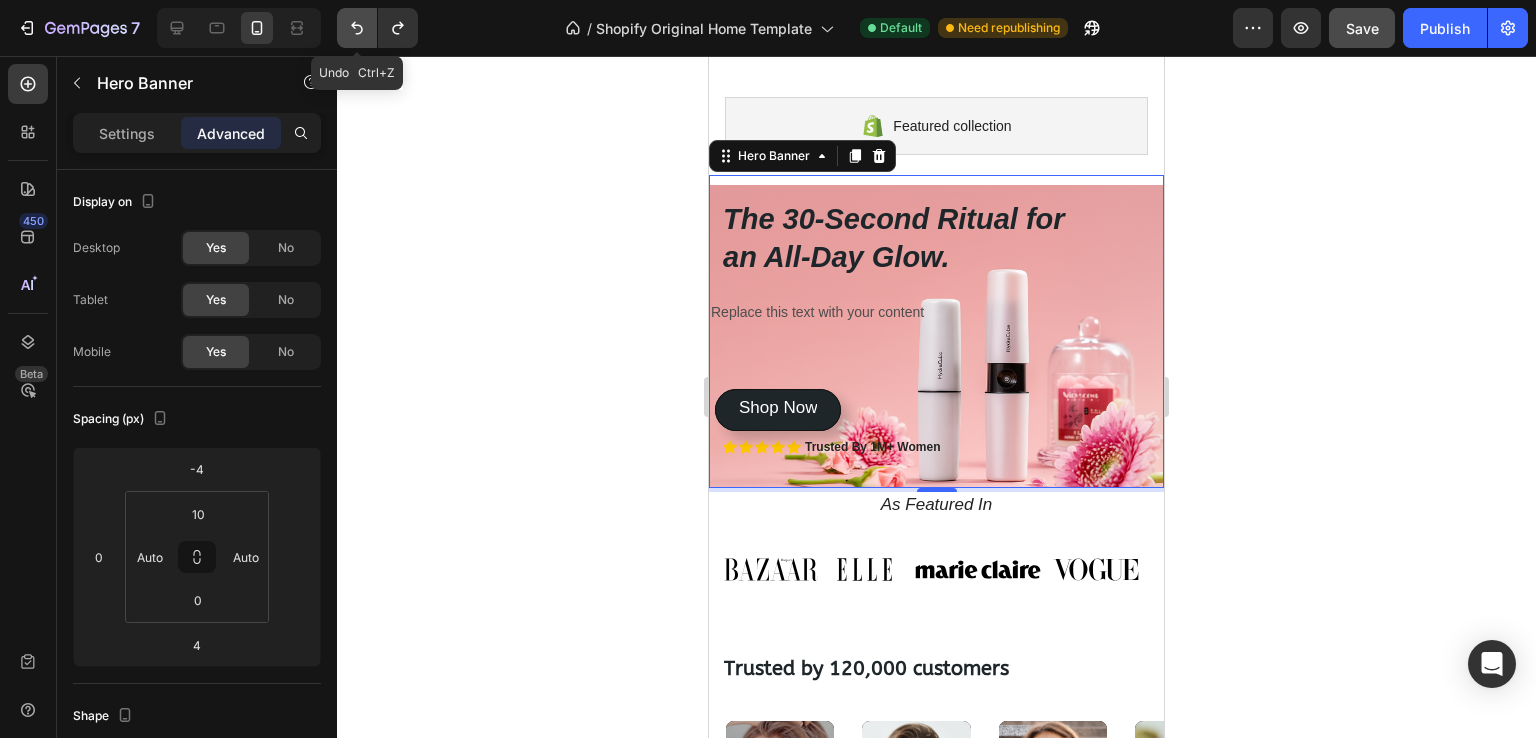 click 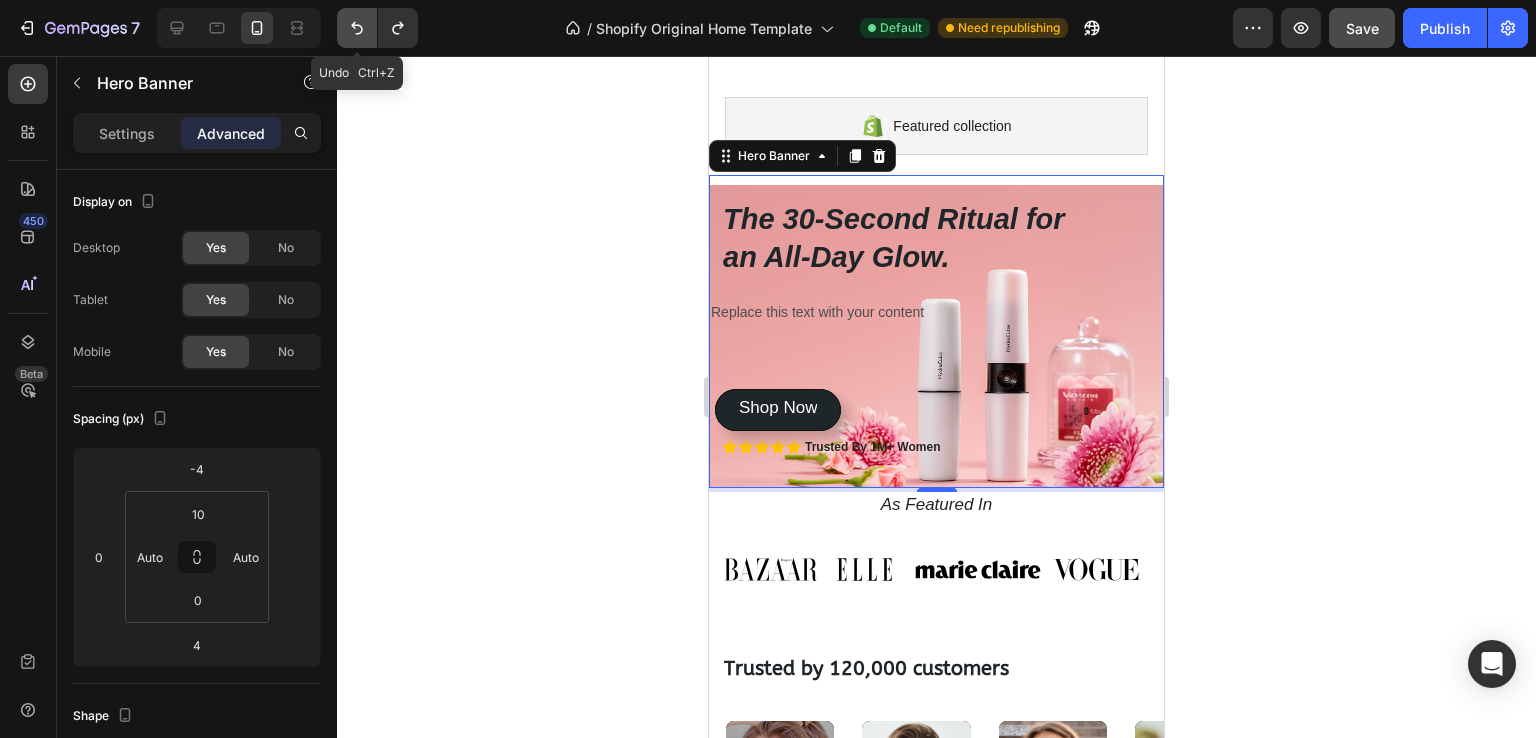click 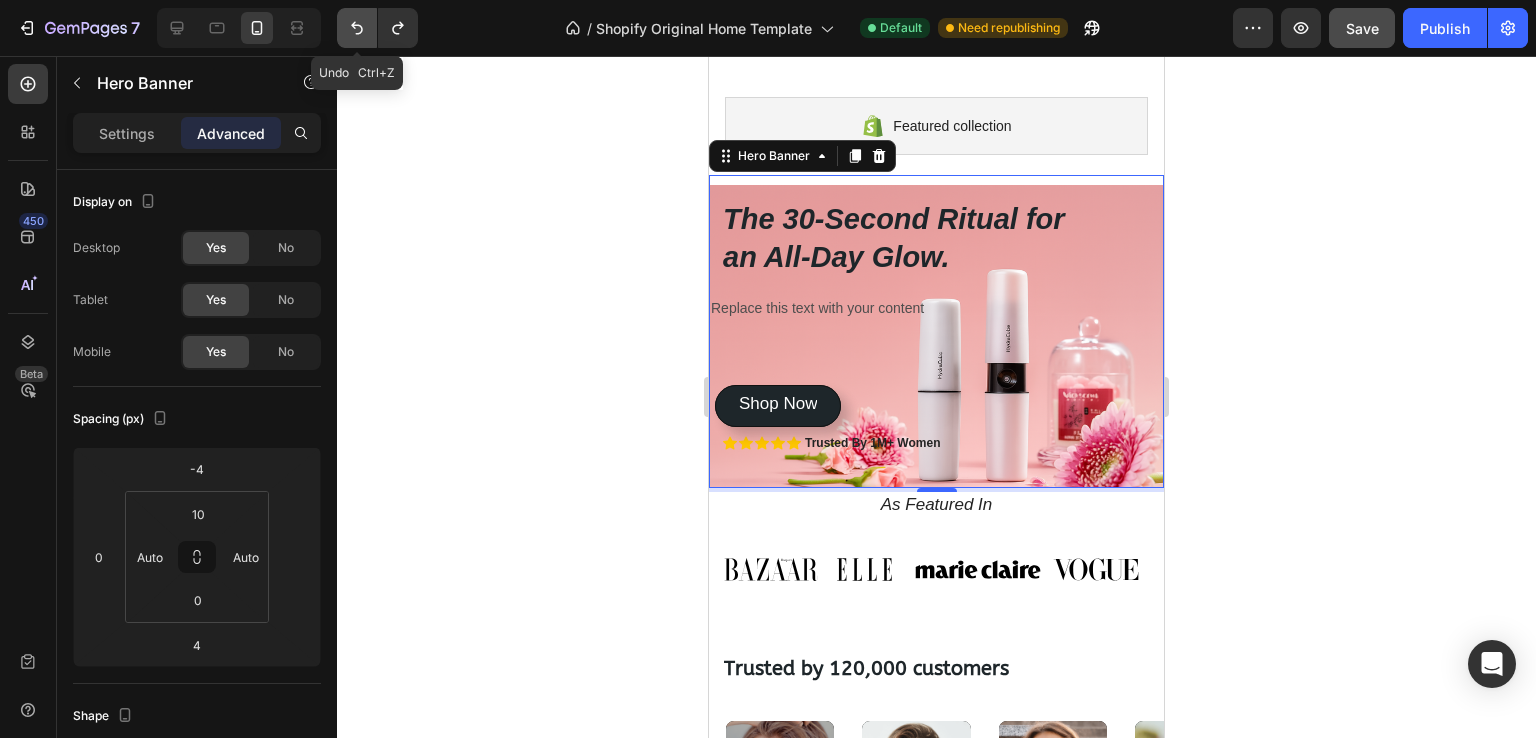 click 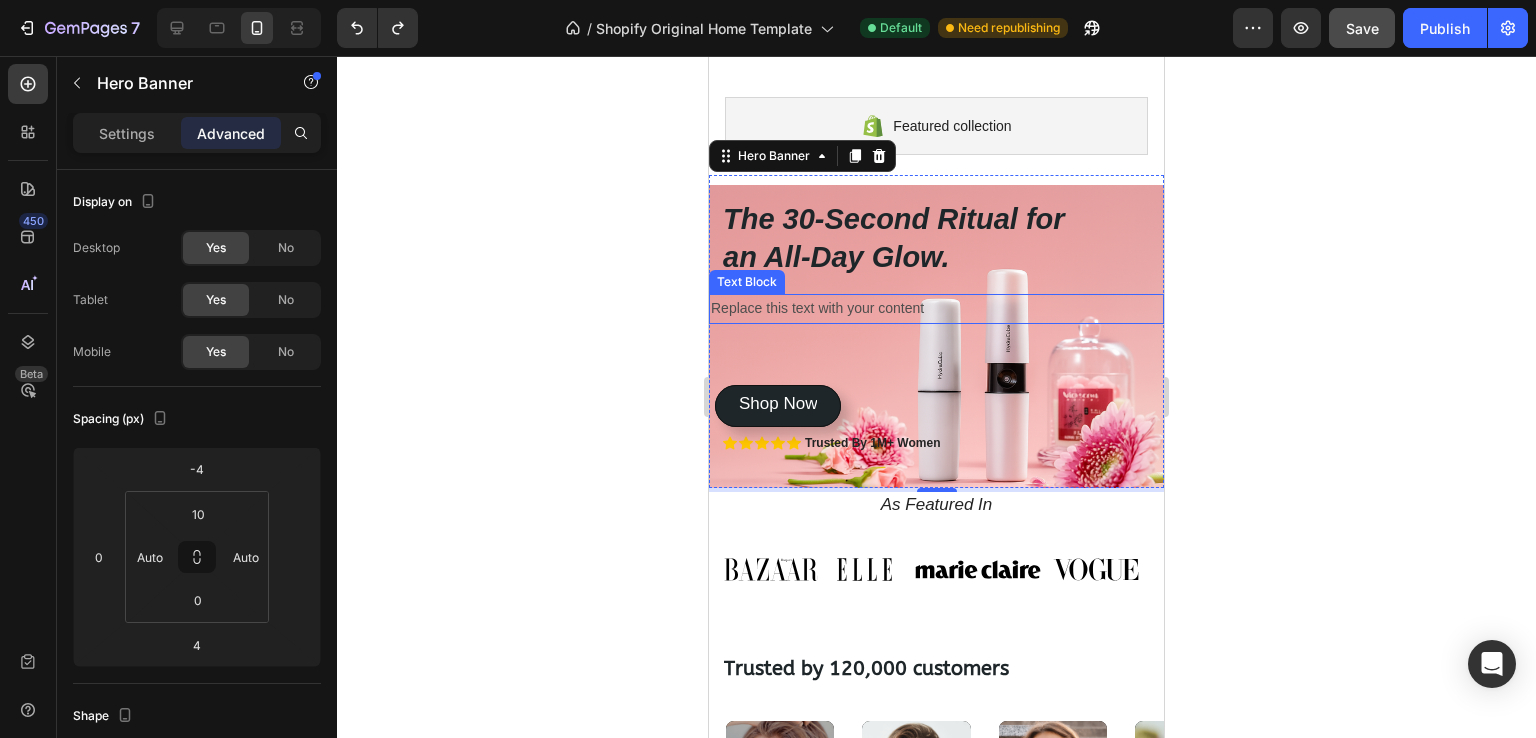 click on "Replace this text with your content" at bounding box center (936, 308) 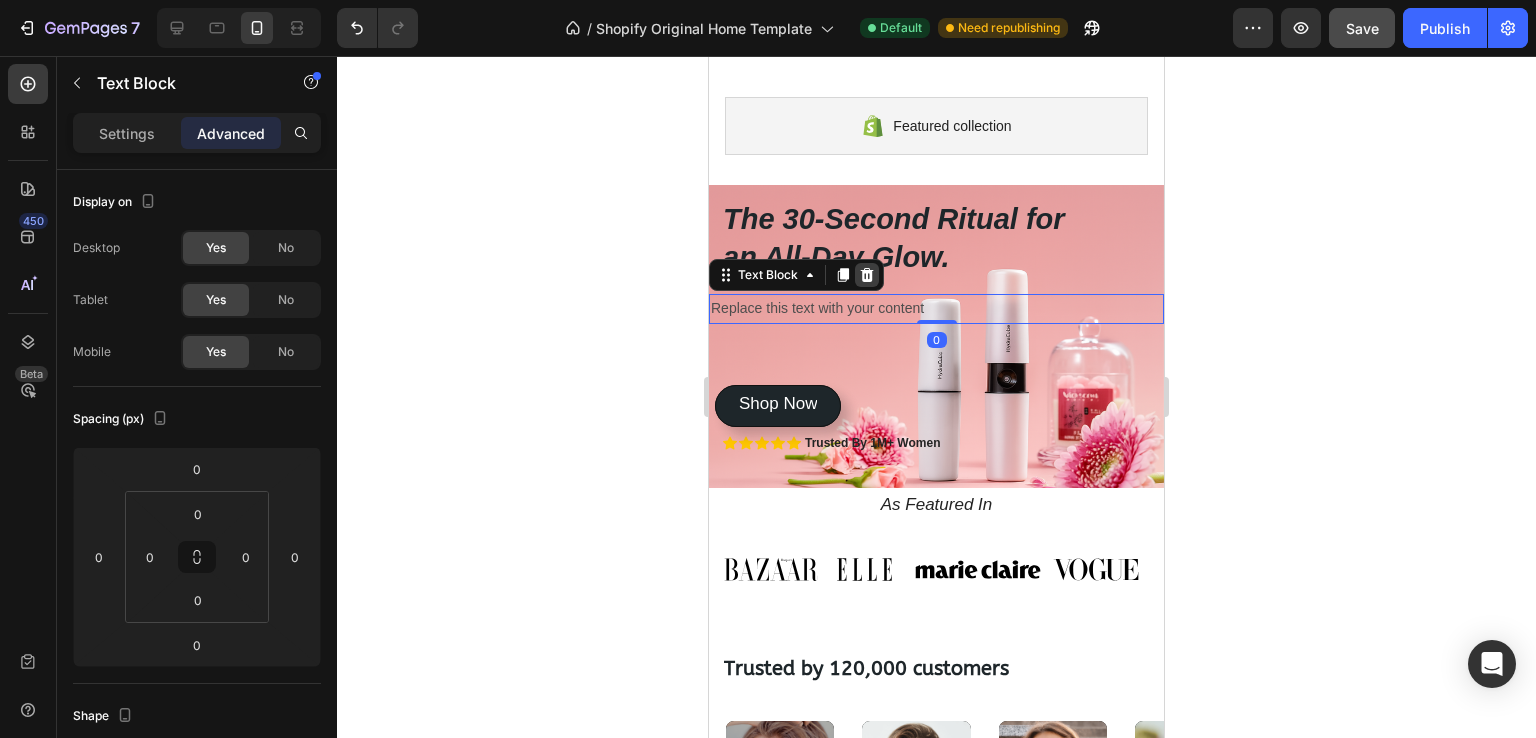 click 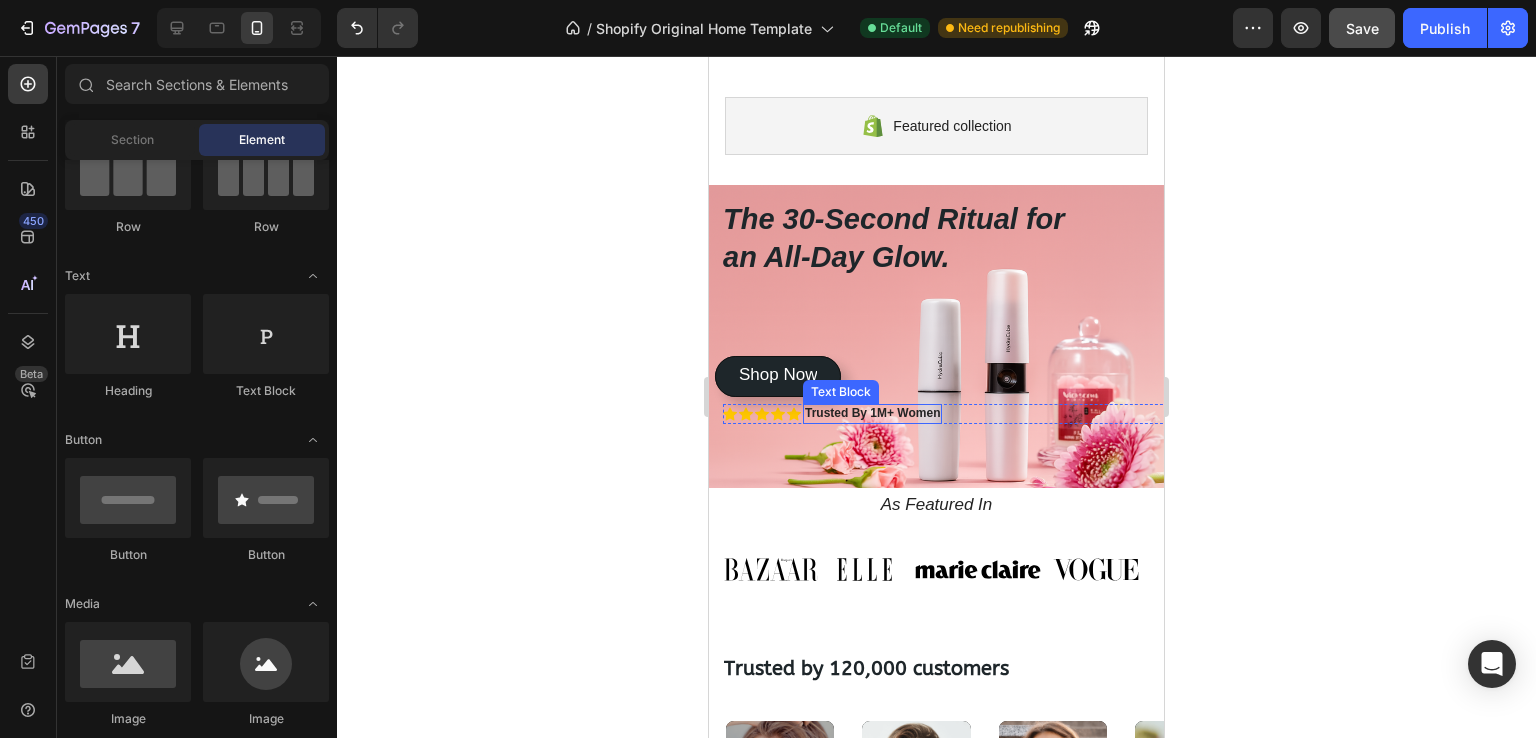 click on "Trusted By 1M+ Women" at bounding box center (872, 413) 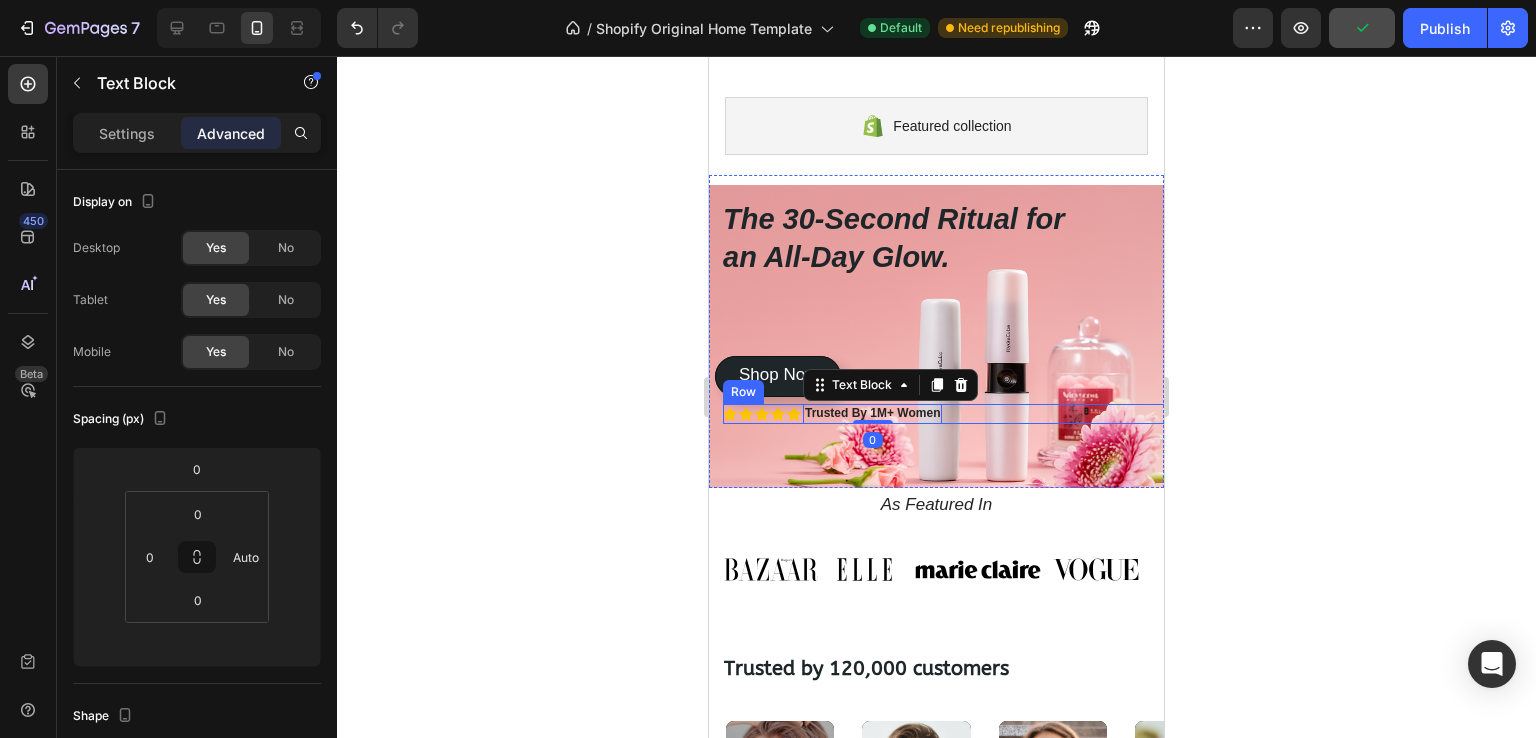 click on "Icon Icon Icon Icon Icon Icon List Trusted By 1M+ Women Text Block   0 Row" at bounding box center (950, 414) 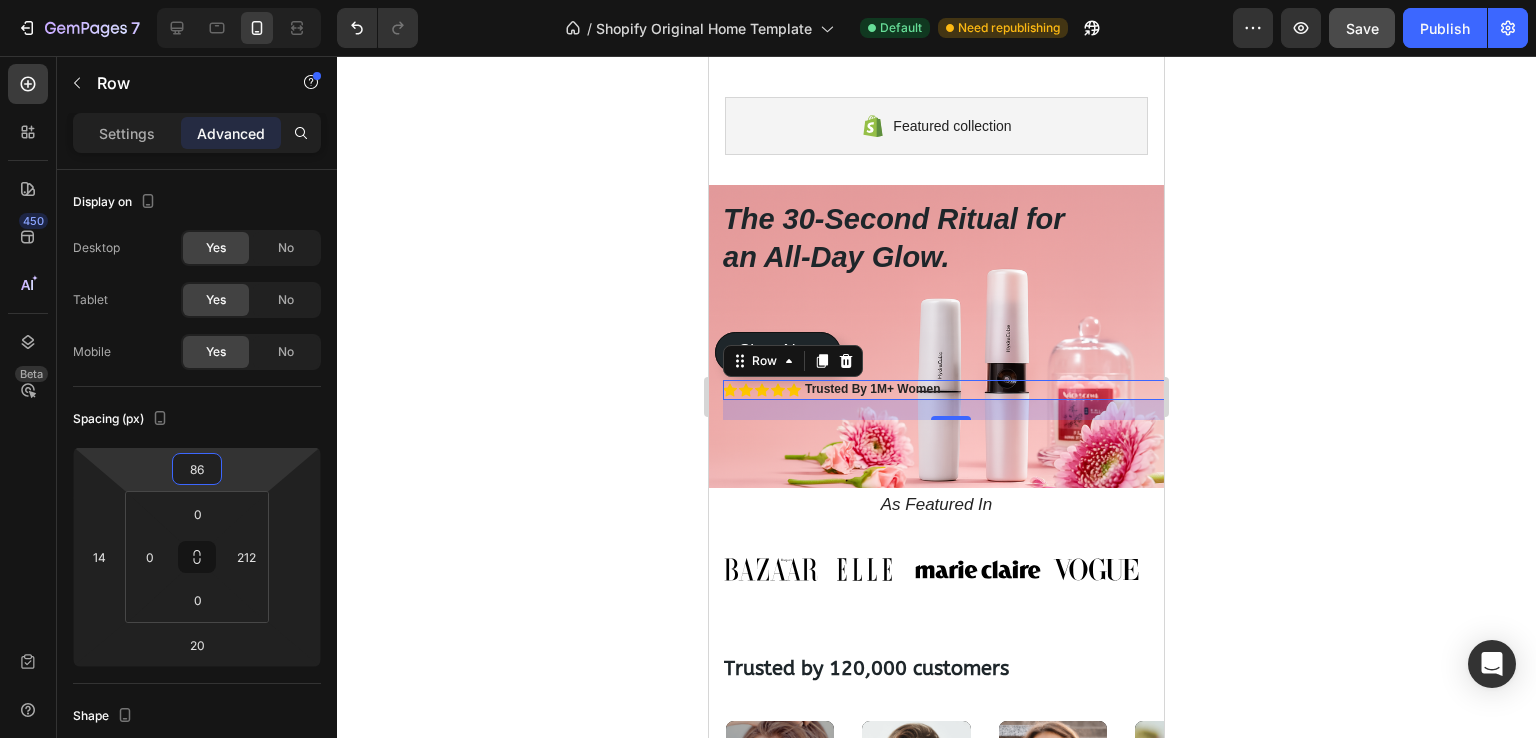 type on "90" 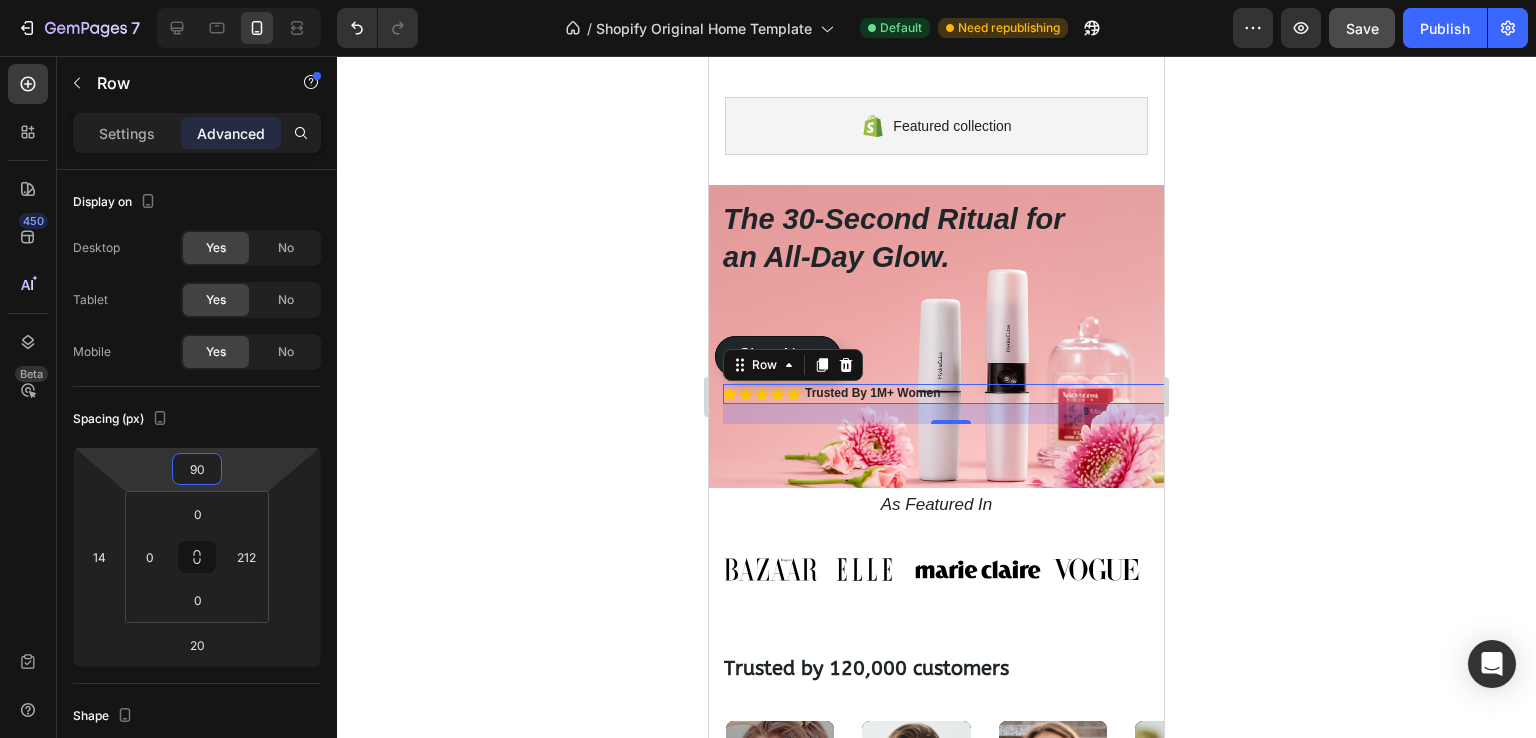 drag, startPoint x: 240, startPoint y: 473, endPoint x: 242, endPoint y: 485, distance: 12.165525 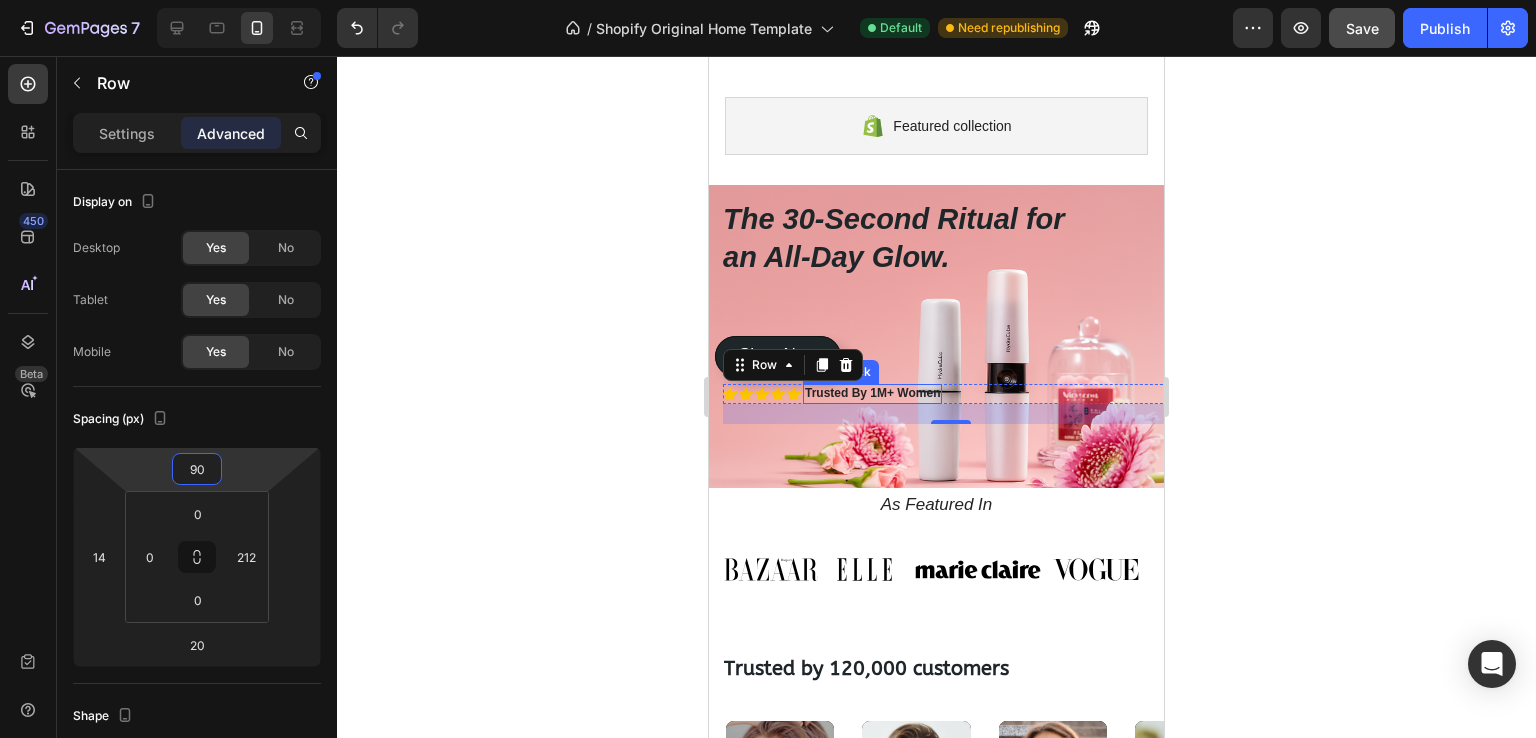 click on "The 30-Second Ritual for an All-Day Glow. Heading Icon Icon Icon Icon Icon Icon List Trusted By 1M+ Women Text Block Row   20 Get instant, touchless hydration that absorbs in seconds, leaving nothing behind but a fresh, dewy radiance. Text Block Shop Now Button Shop Now Button" at bounding box center [936, 360] 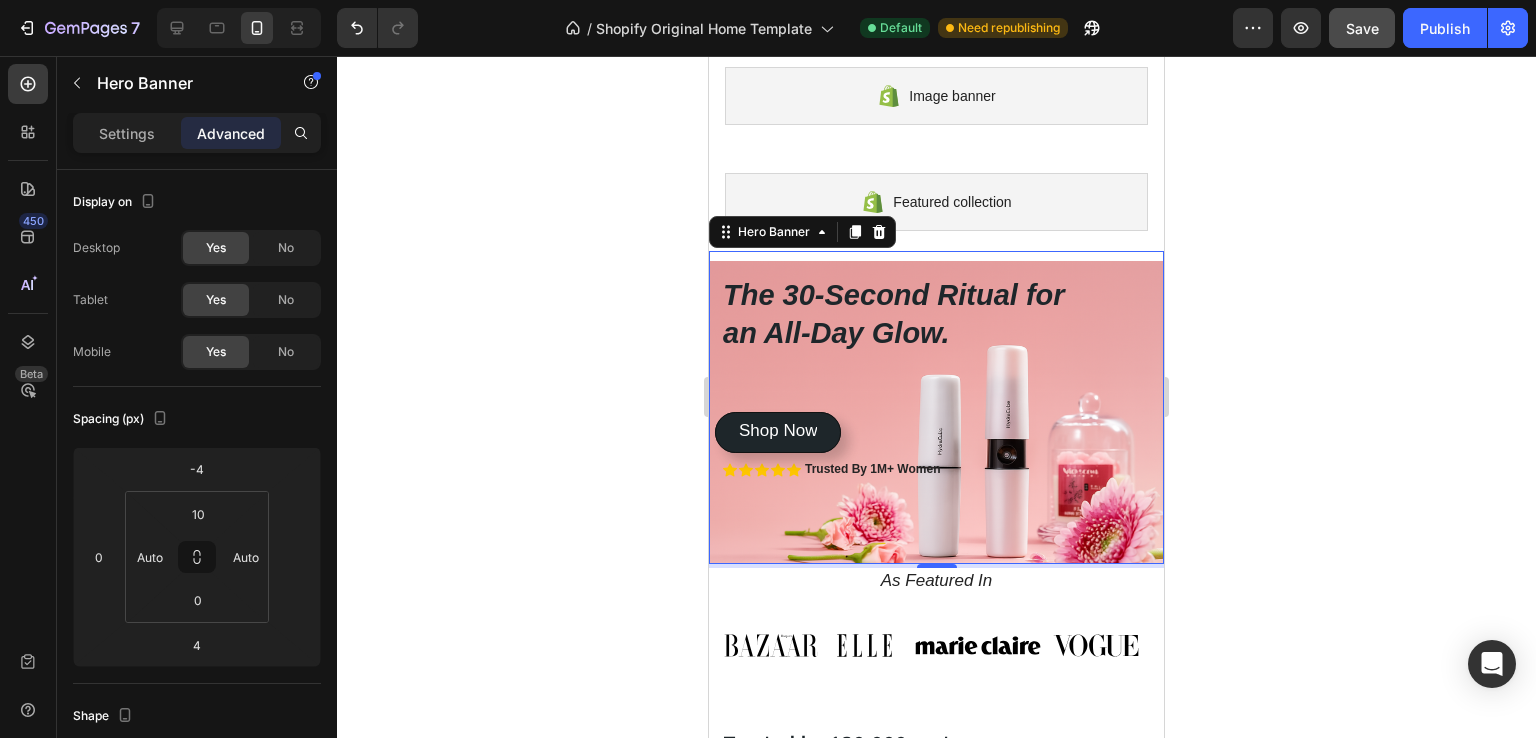 scroll, scrollTop: 0, scrollLeft: 0, axis: both 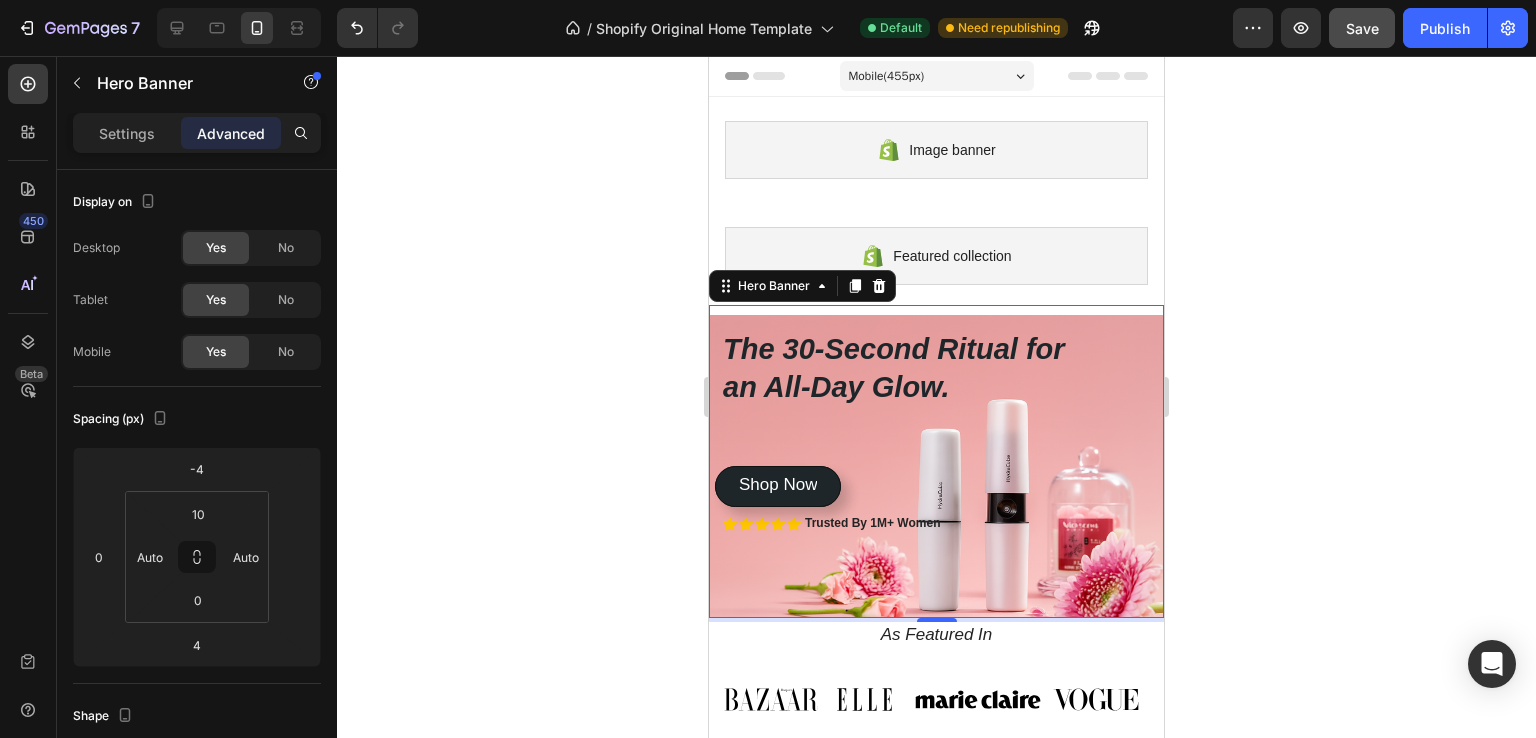 click on "Mobile  ( 455 px)" at bounding box center [937, 76] 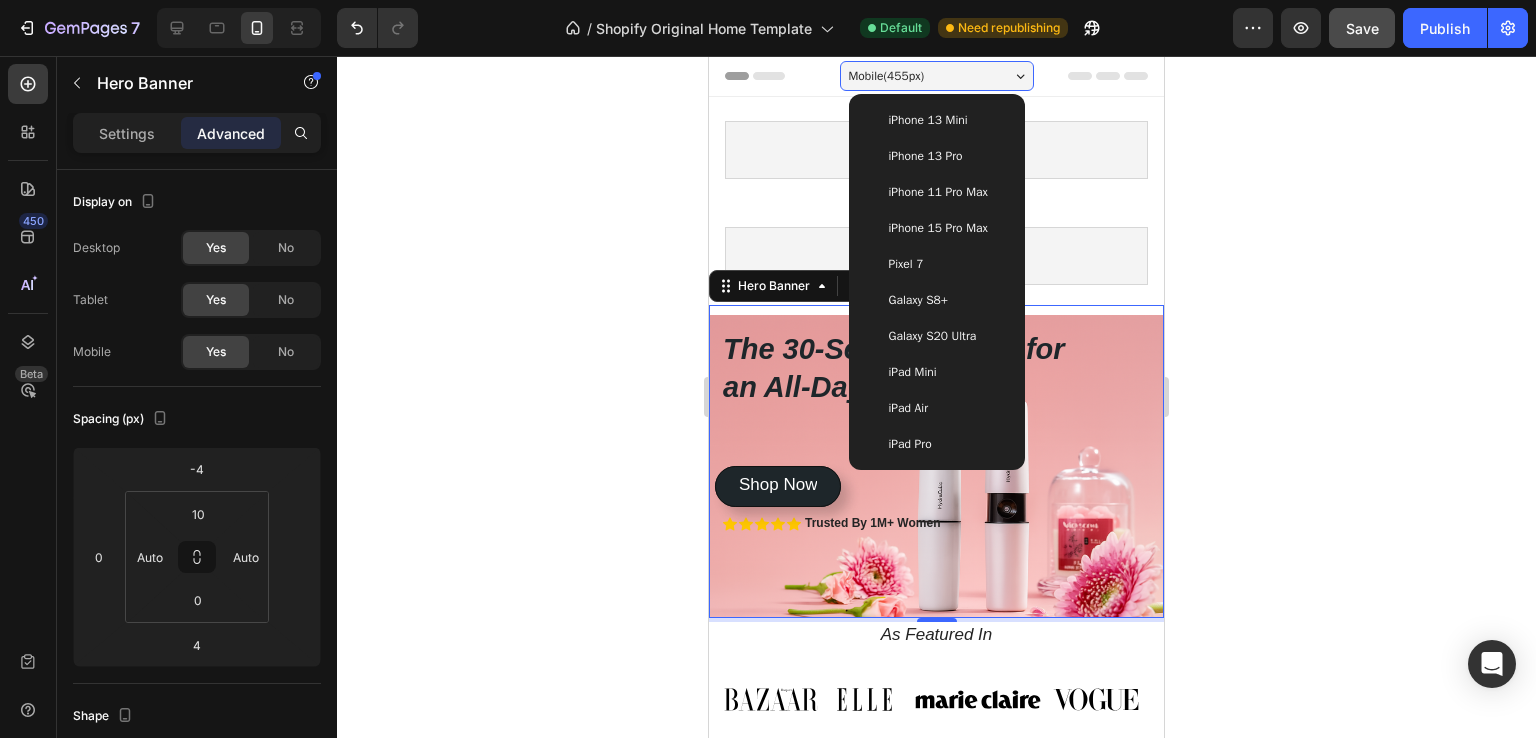 click on "Save" 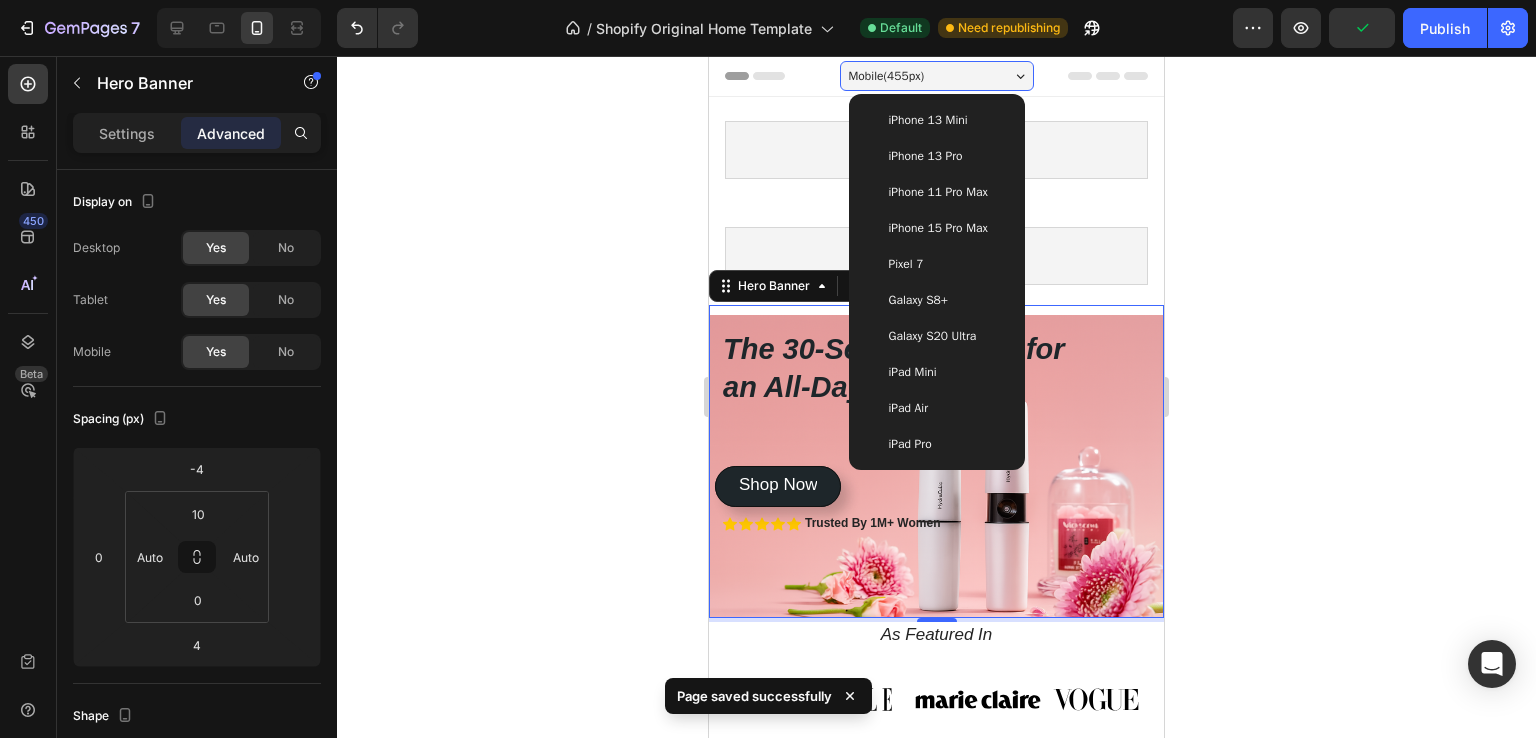 click on "iPhone 13 Pro" at bounding box center (926, 156) 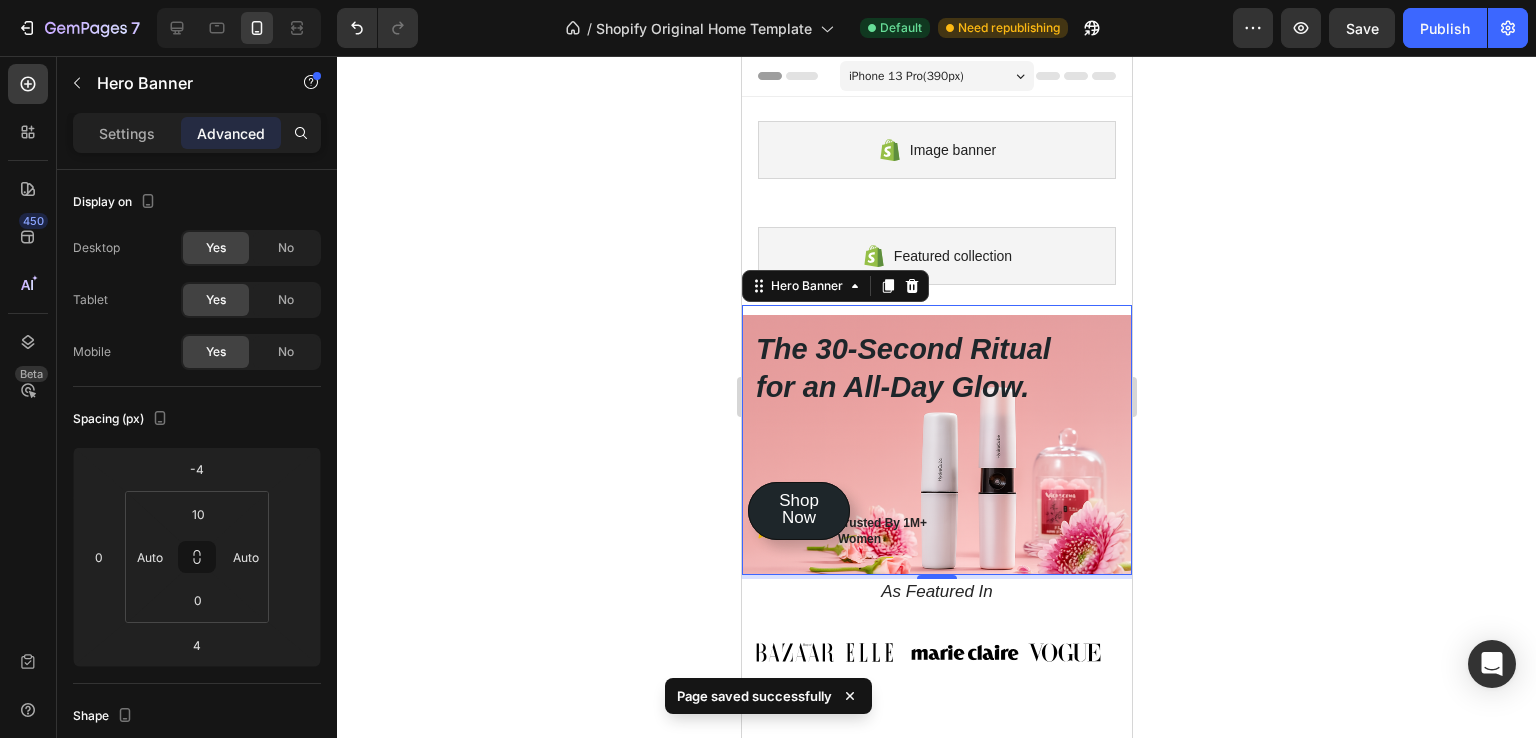 click on "iPhone 13 Pro  ( 390 px)" at bounding box center [936, 76] 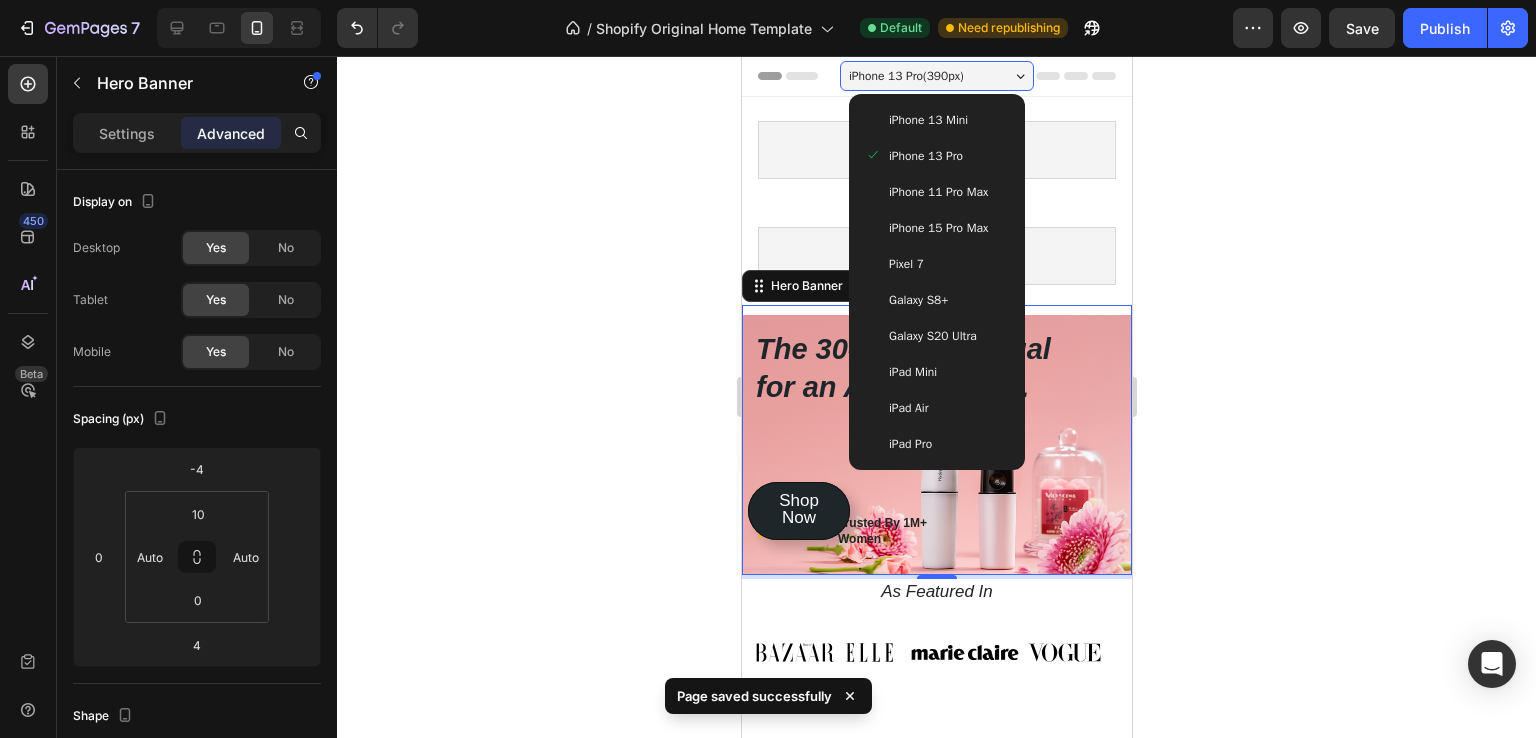 click on "iPhone 11 Pro Max" at bounding box center (937, 192) 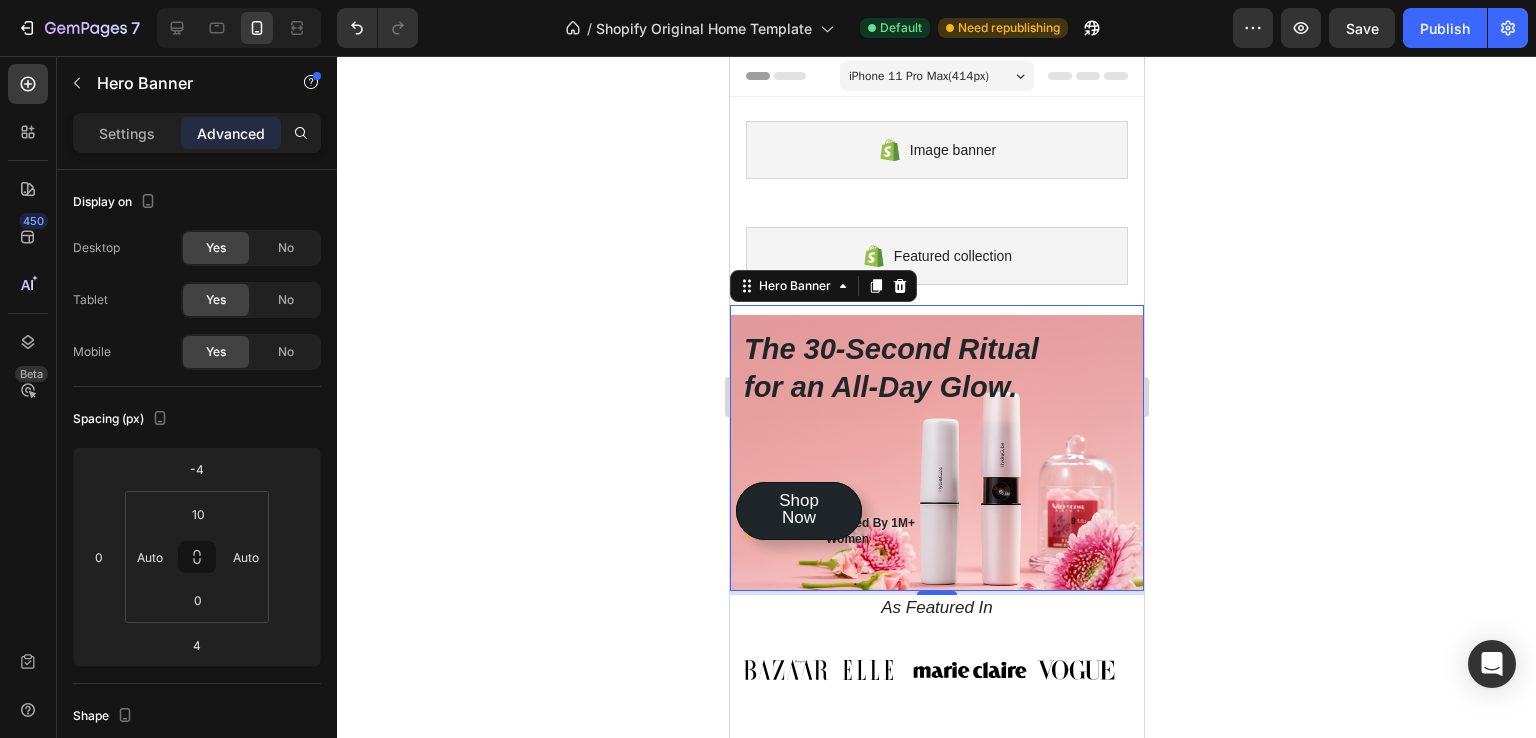 click on "iPhone 11 Pro Max  ( 414 px)" at bounding box center (918, 76) 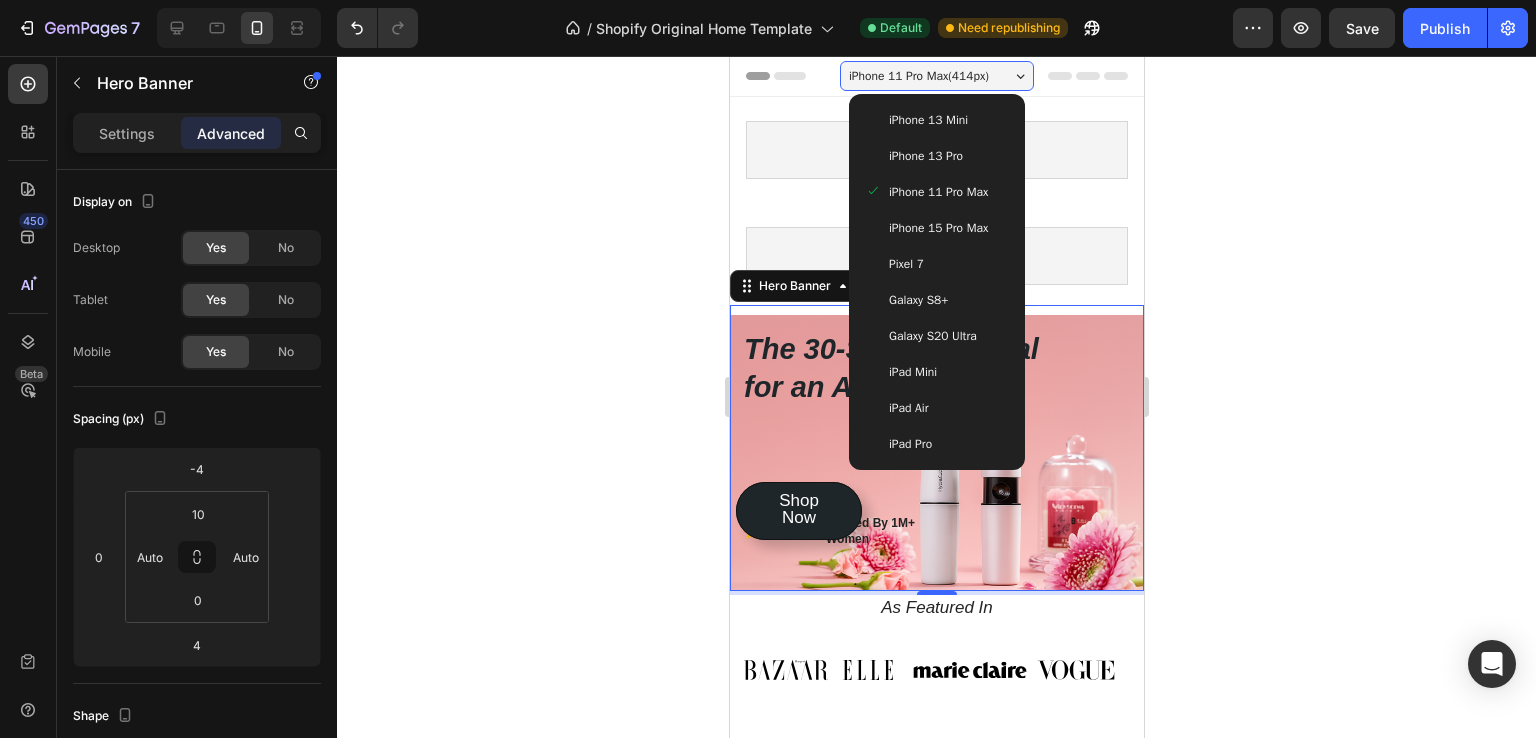 click on "Galaxy S20 Ultra" at bounding box center (932, 336) 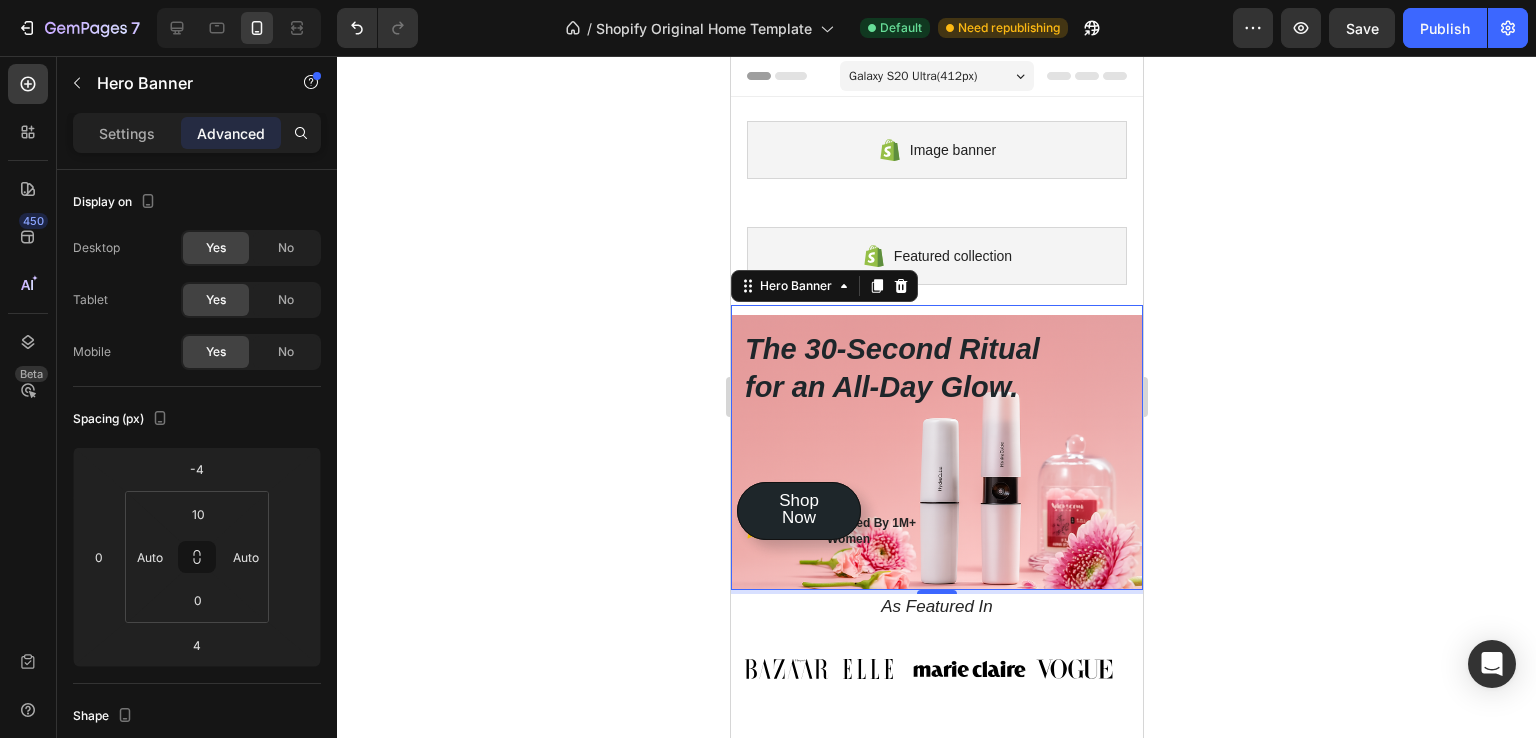 click on "Galaxy S20 Ultra  ( 412 px)" at bounding box center [912, 76] 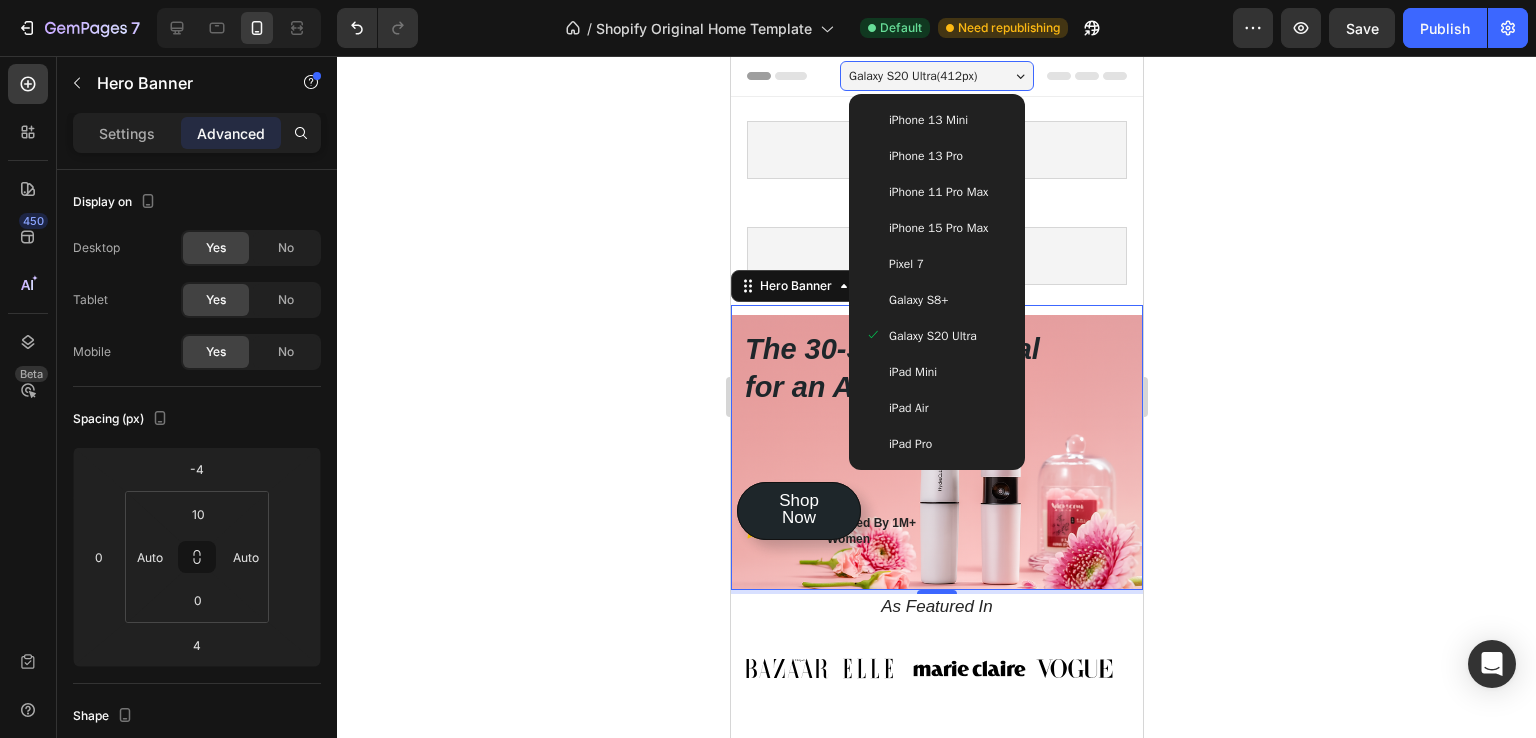 click on "iPad Pro" at bounding box center [909, 444] 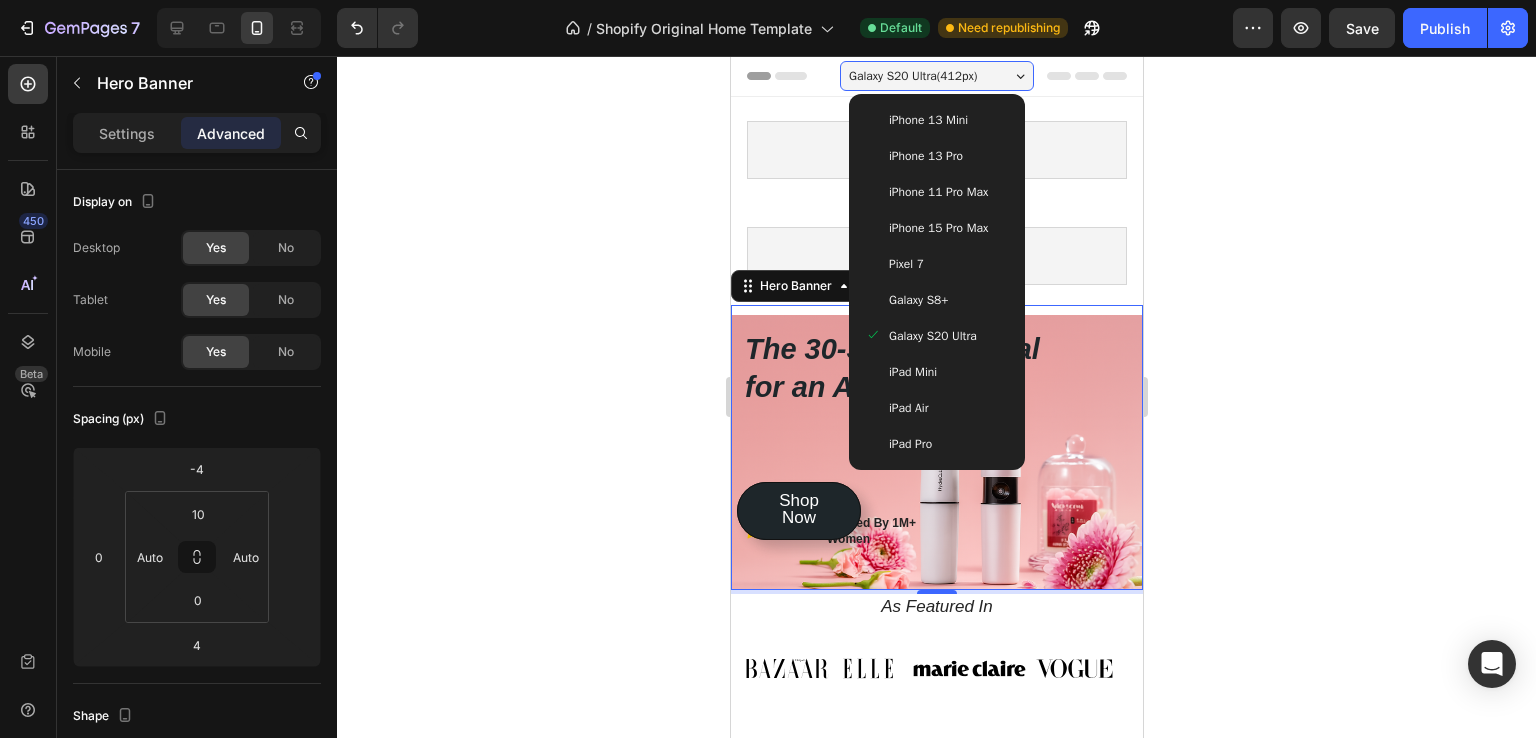 type 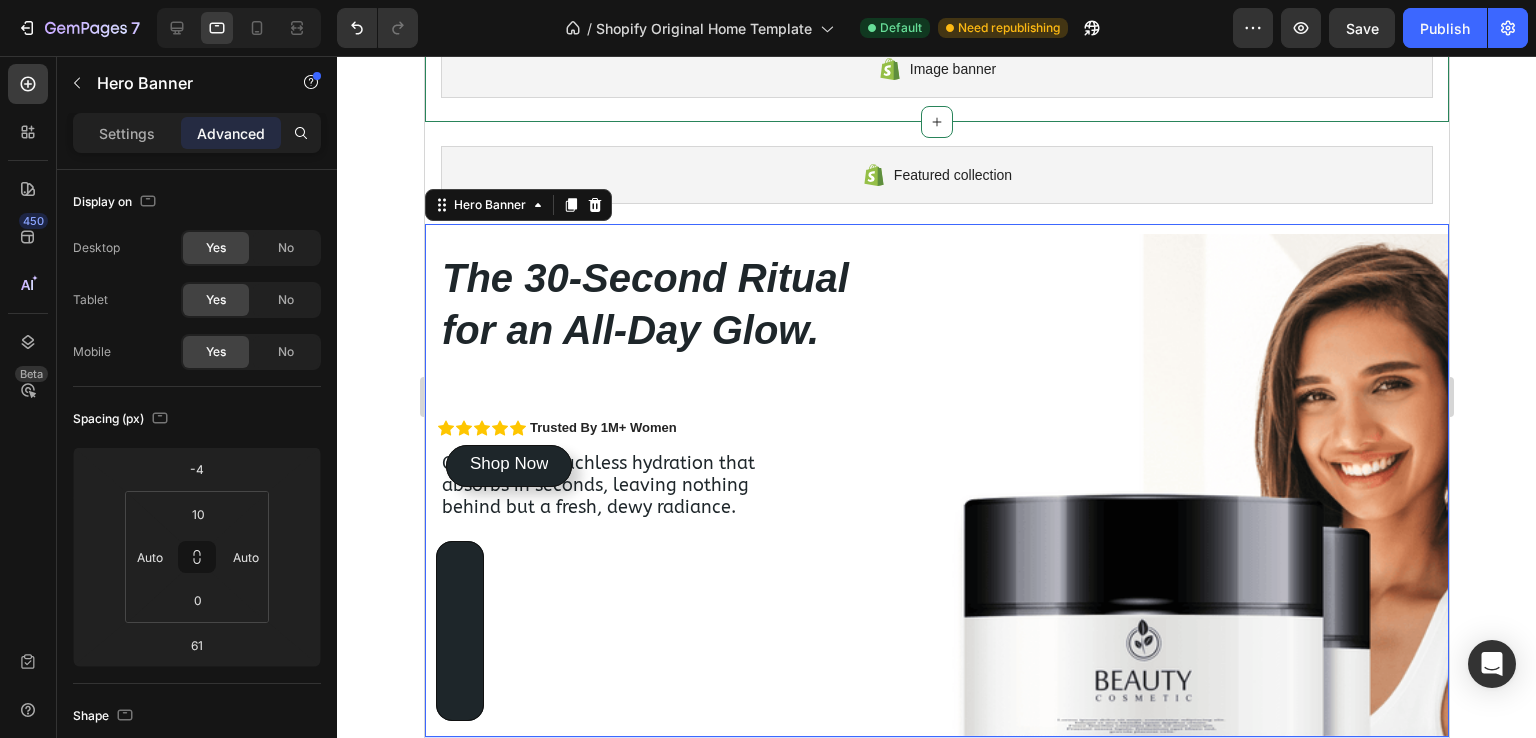 scroll, scrollTop: 178, scrollLeft: 0, axis: vertical 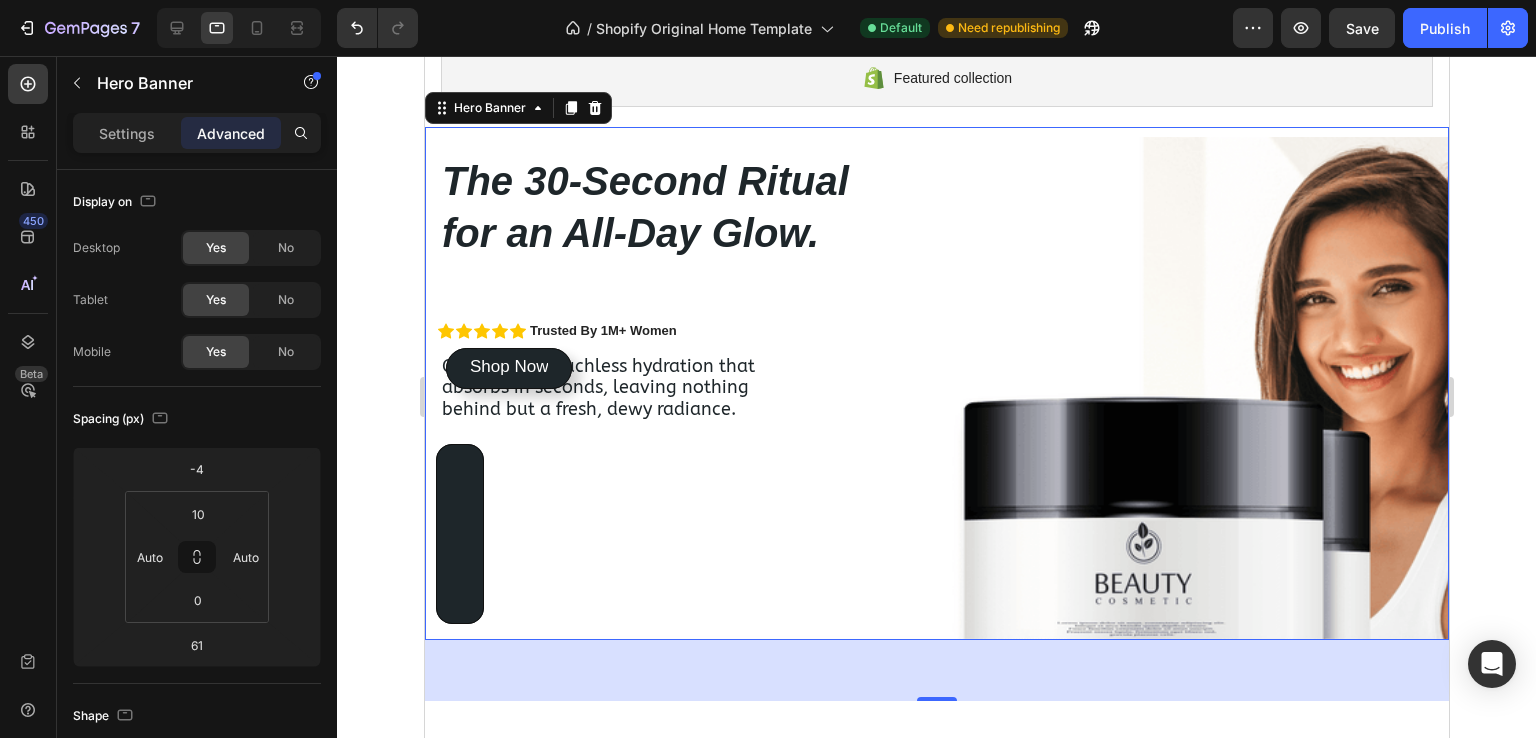 click at bounding box center [239, 28] 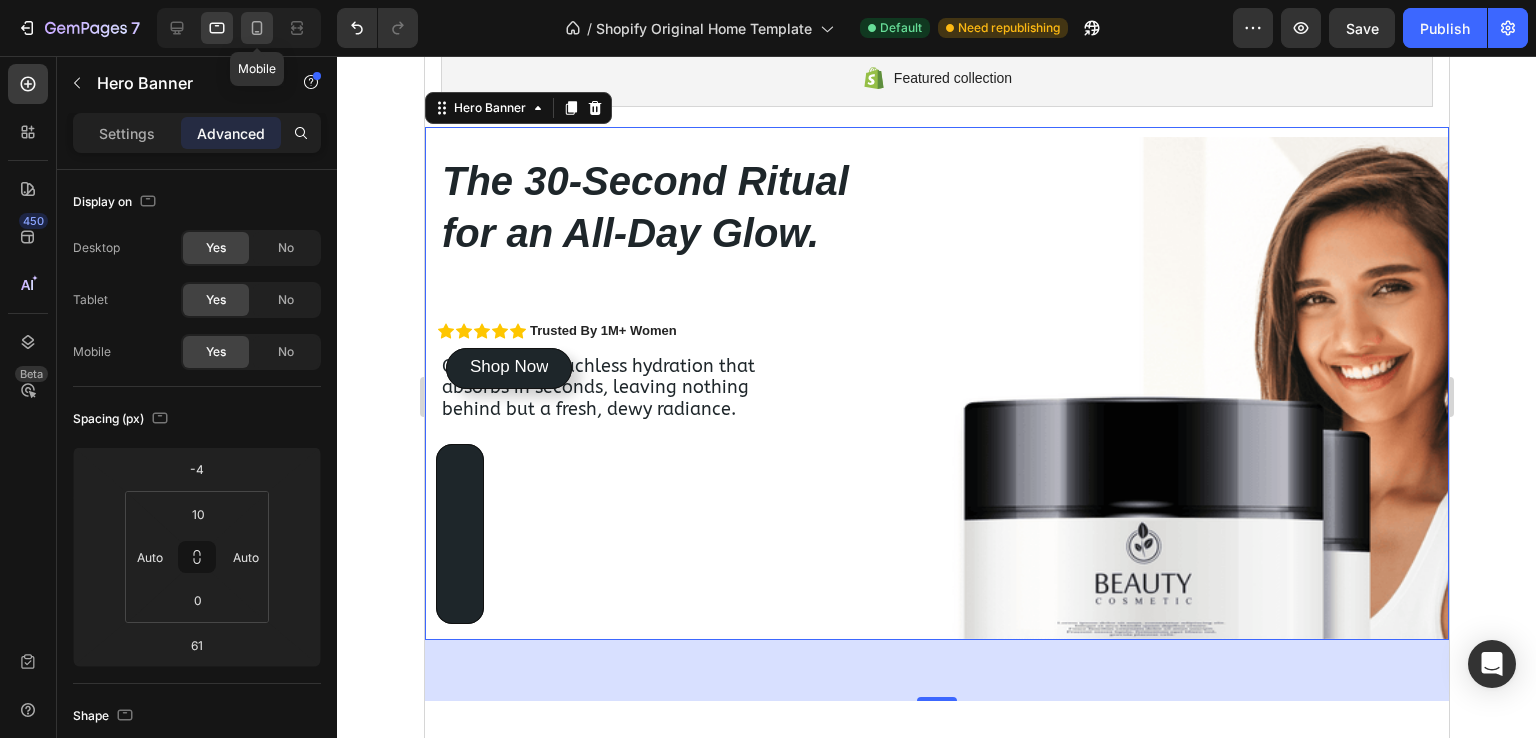 click 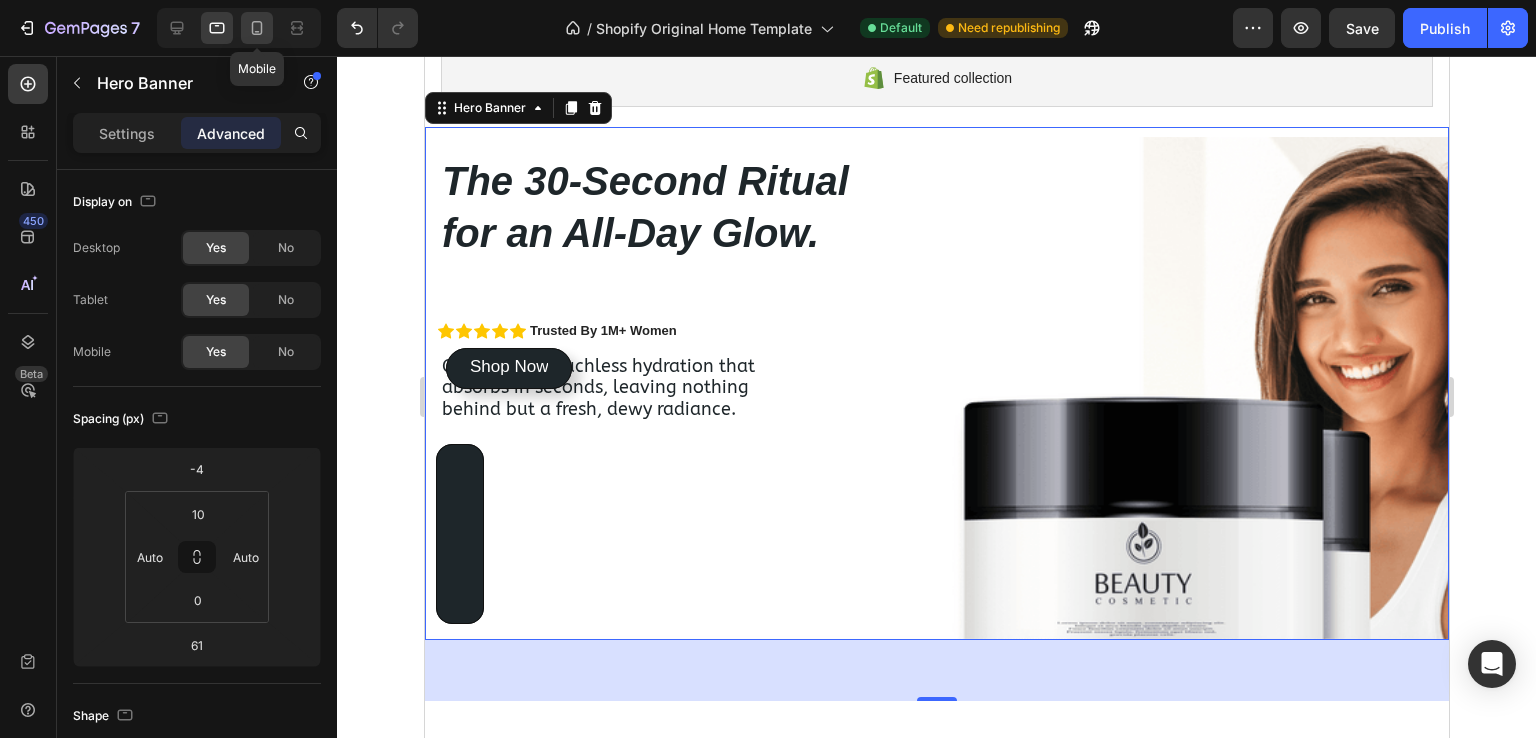 type 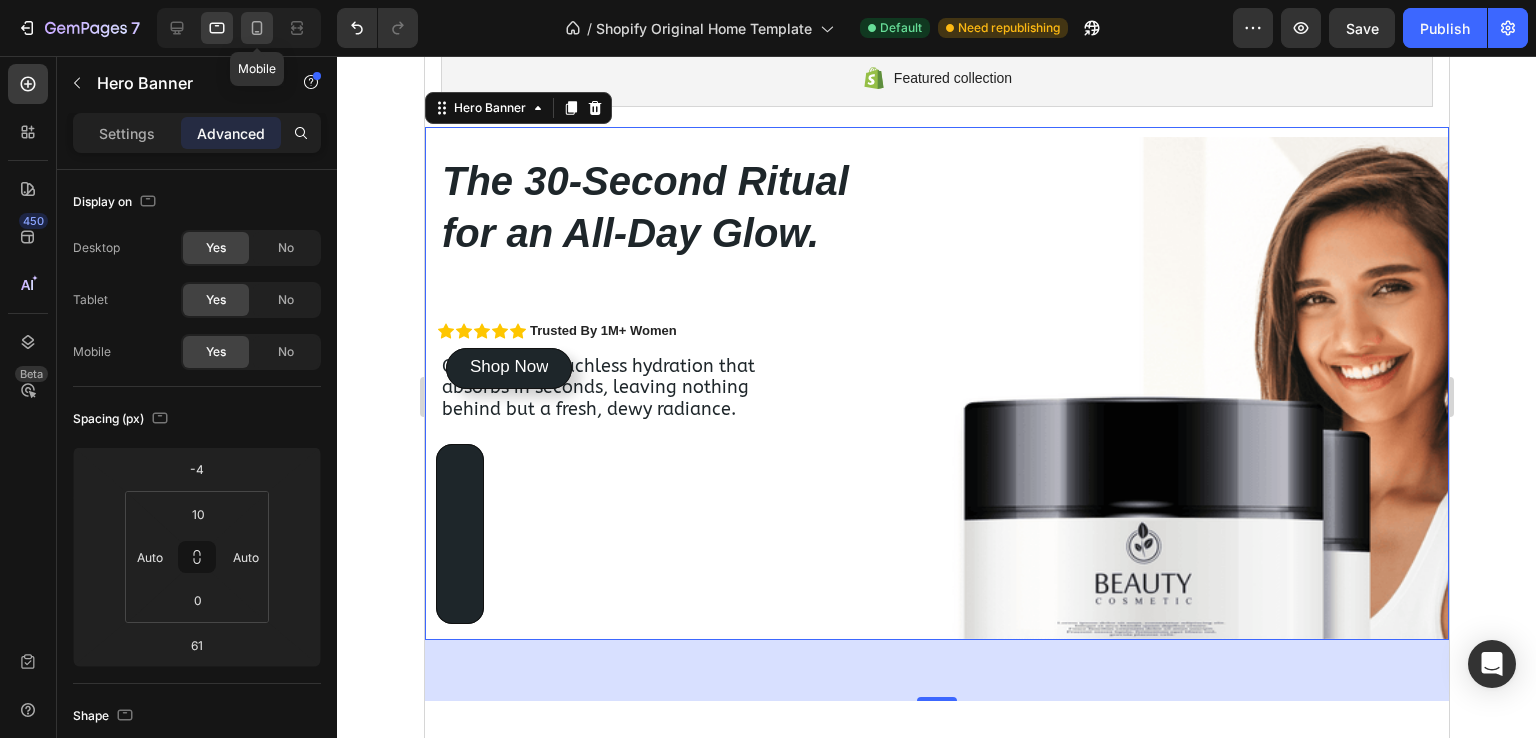 type on "0" 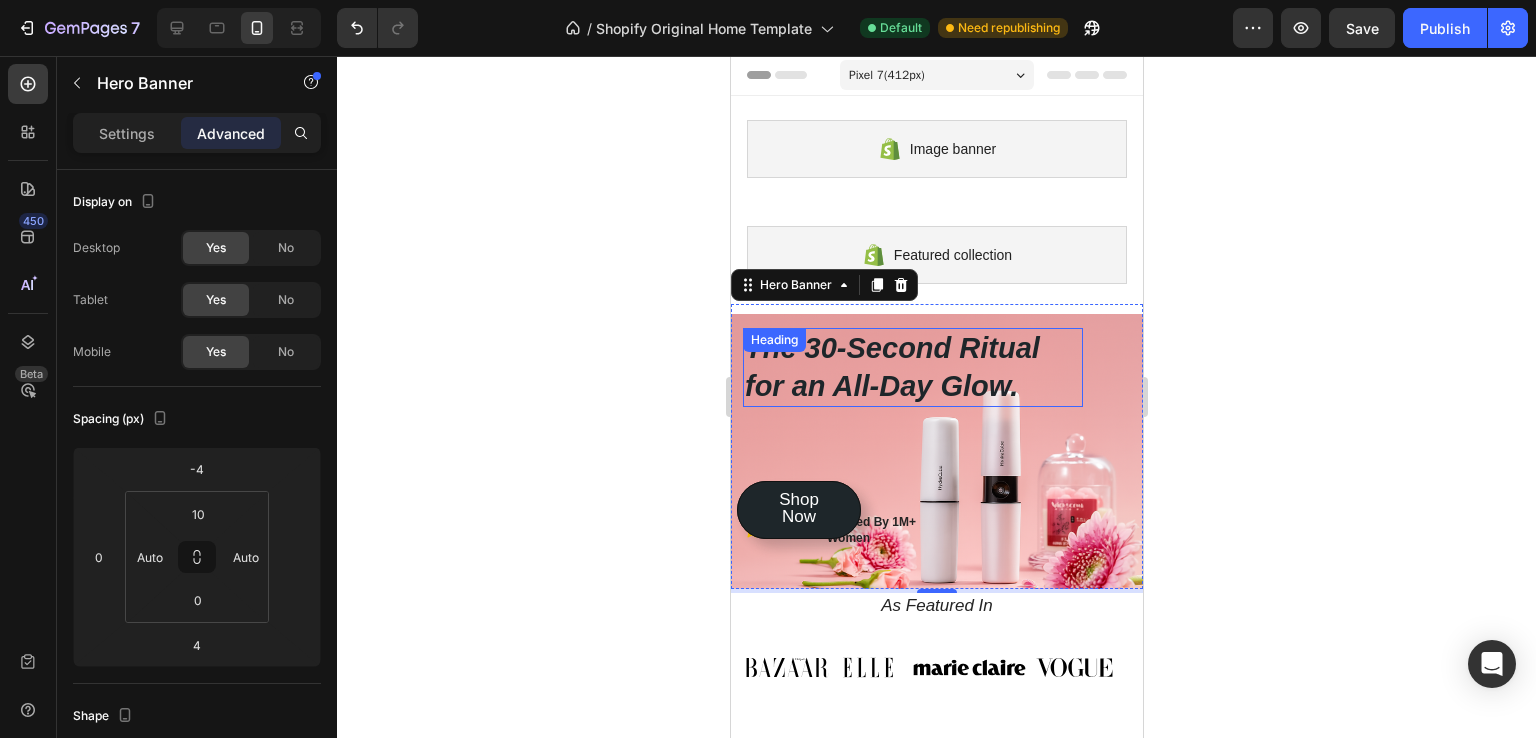 scroll, scrollTop: 0, scrollLeft: 0, axis: both 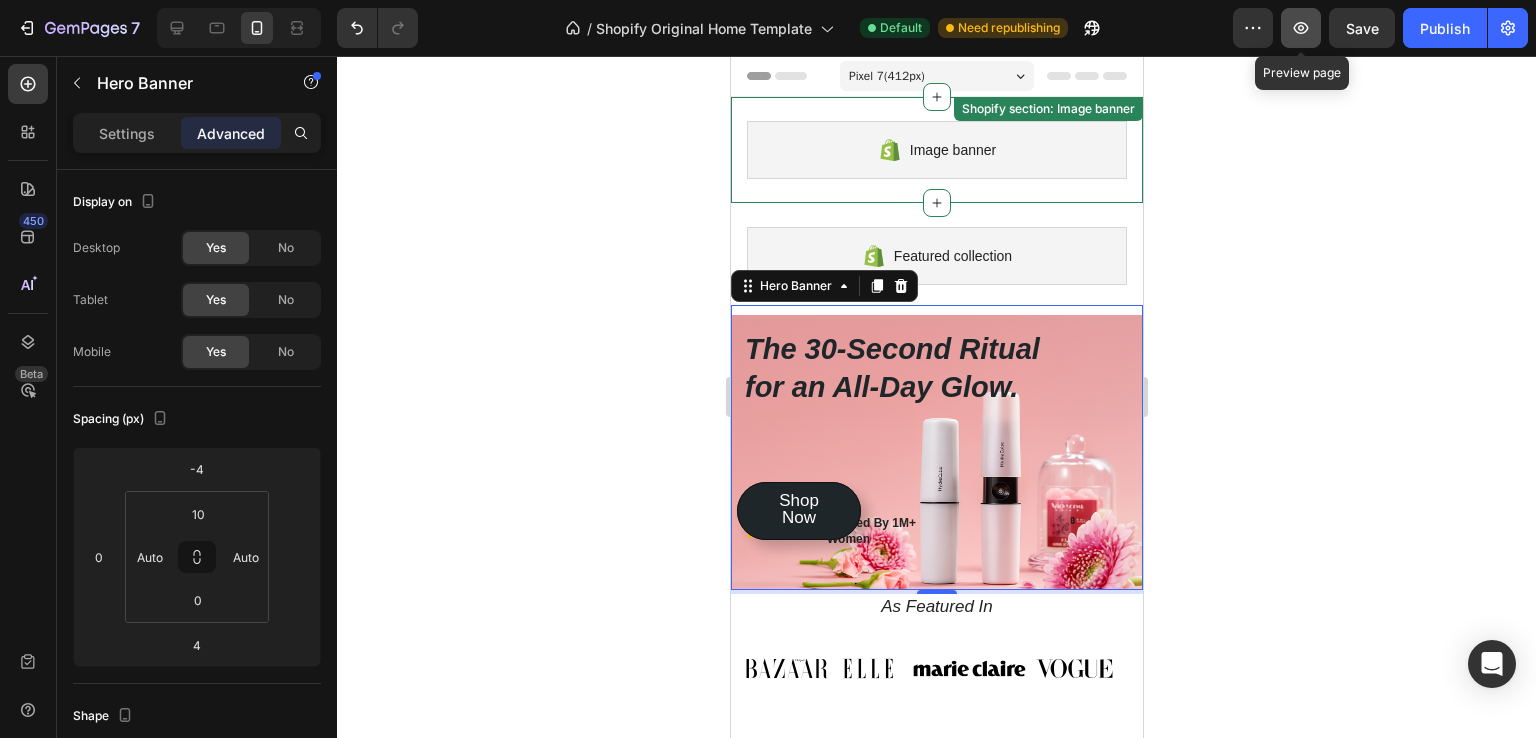 click 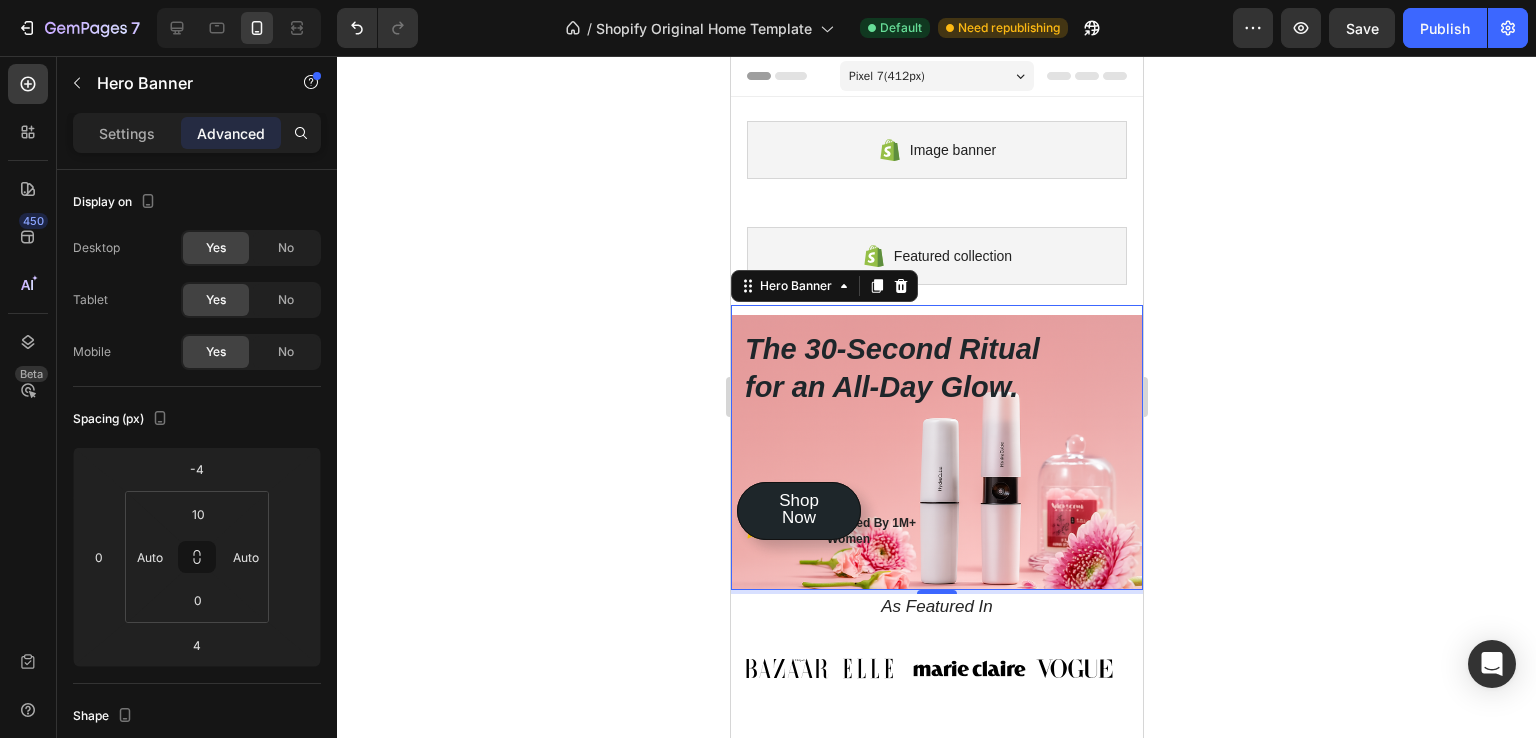 click on "Pixel 7  ( 412 px)" at bounding box center [936, 76] 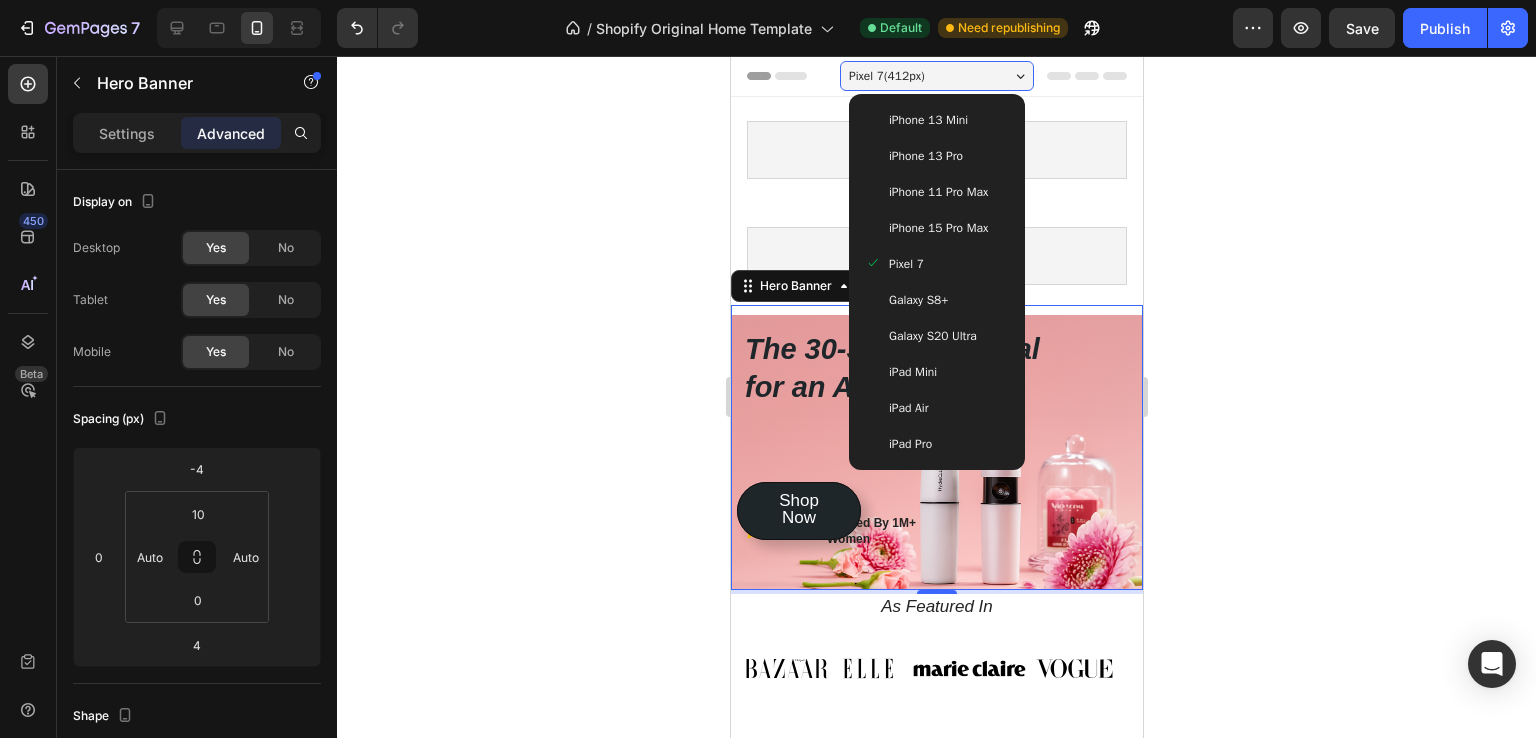 click on "iPhone 13 Mini" at bounding box center (927, 120) 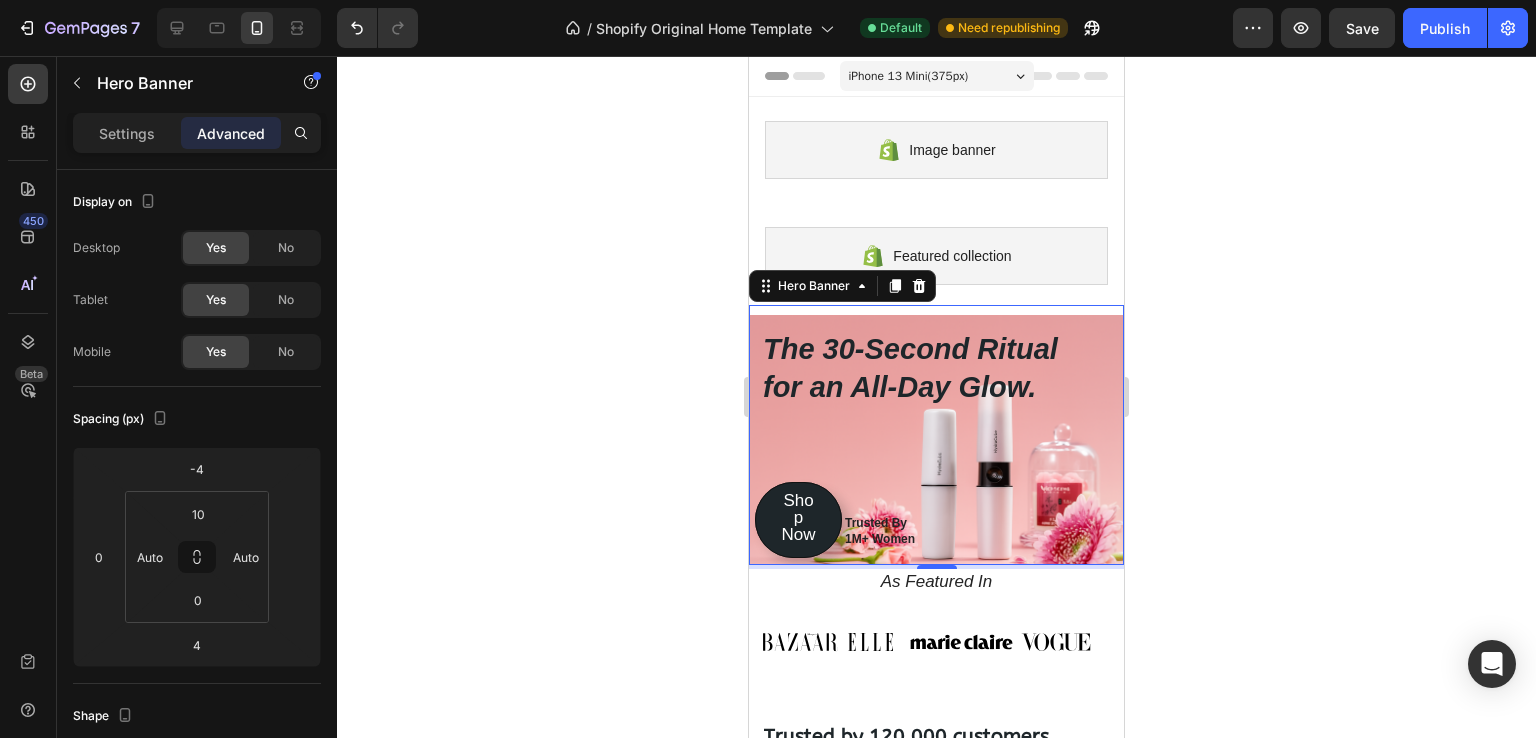click on "iPhone 13 Mini  ( 375 px)" at bounding box center (937, 76) 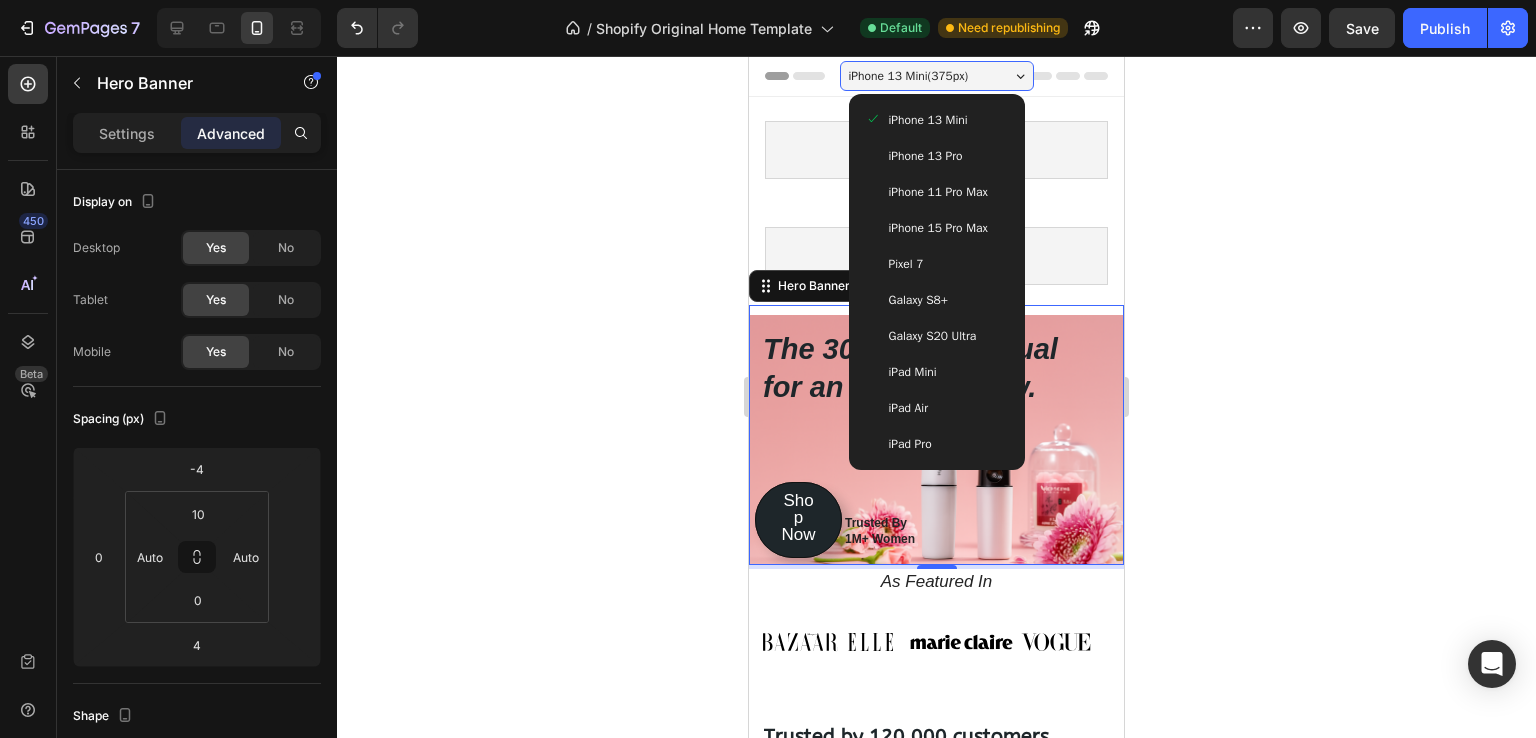 click on "iPhone 13 Pro" at bounding box center (926, 156) 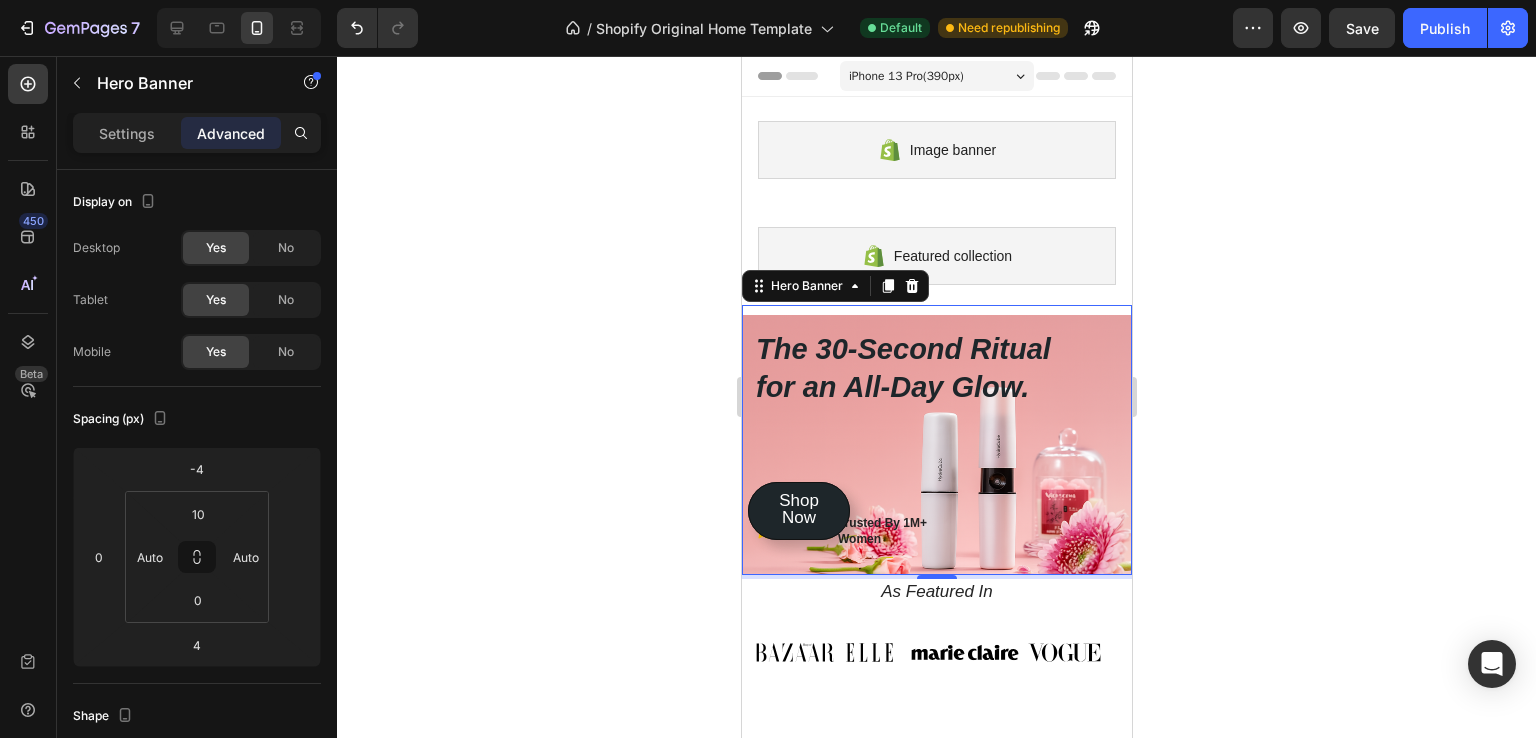 click on "iPhone 13 Pro  ( 390 px)" at bounding box center (936, 76) 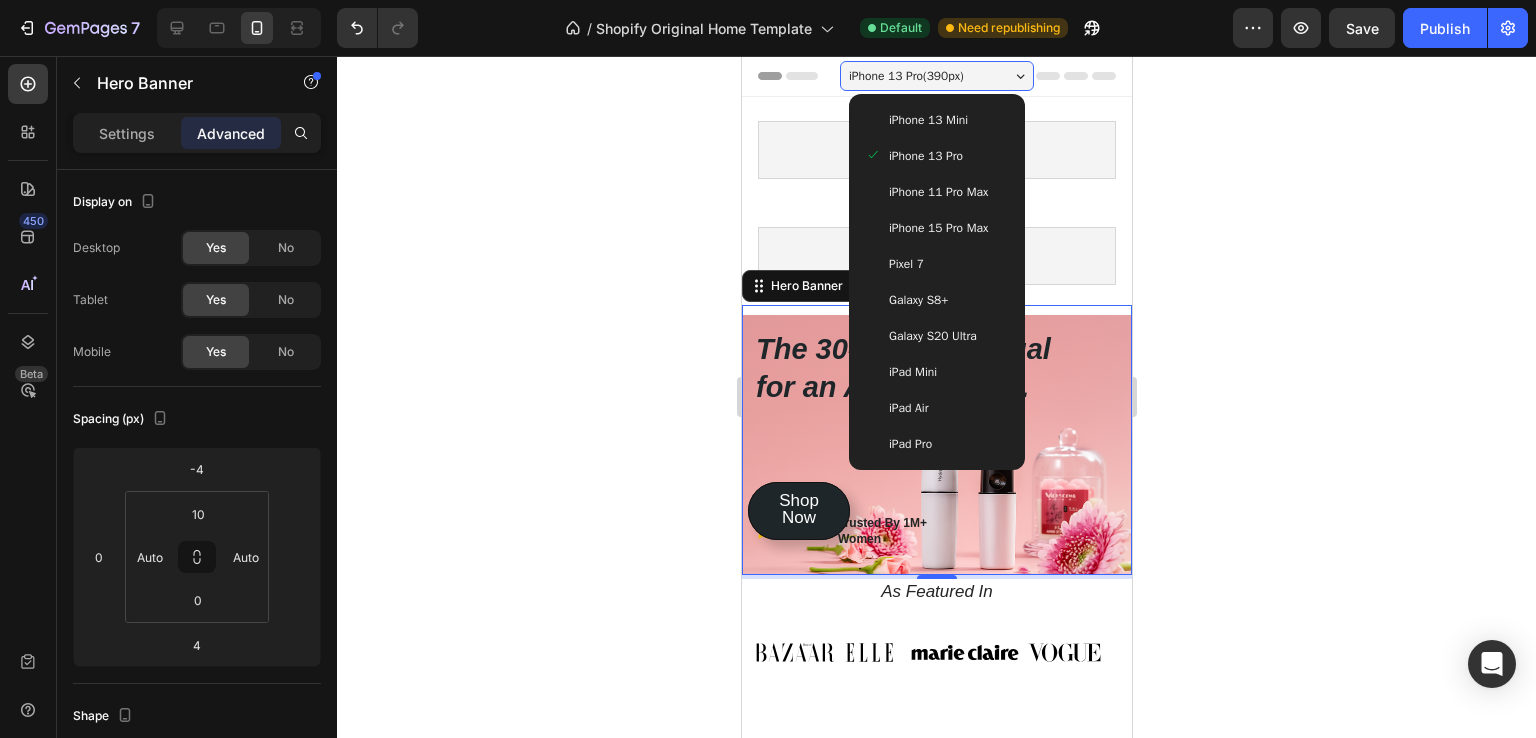 click on "iPhone 11 Pro Max" at bounding box center [937, 192] 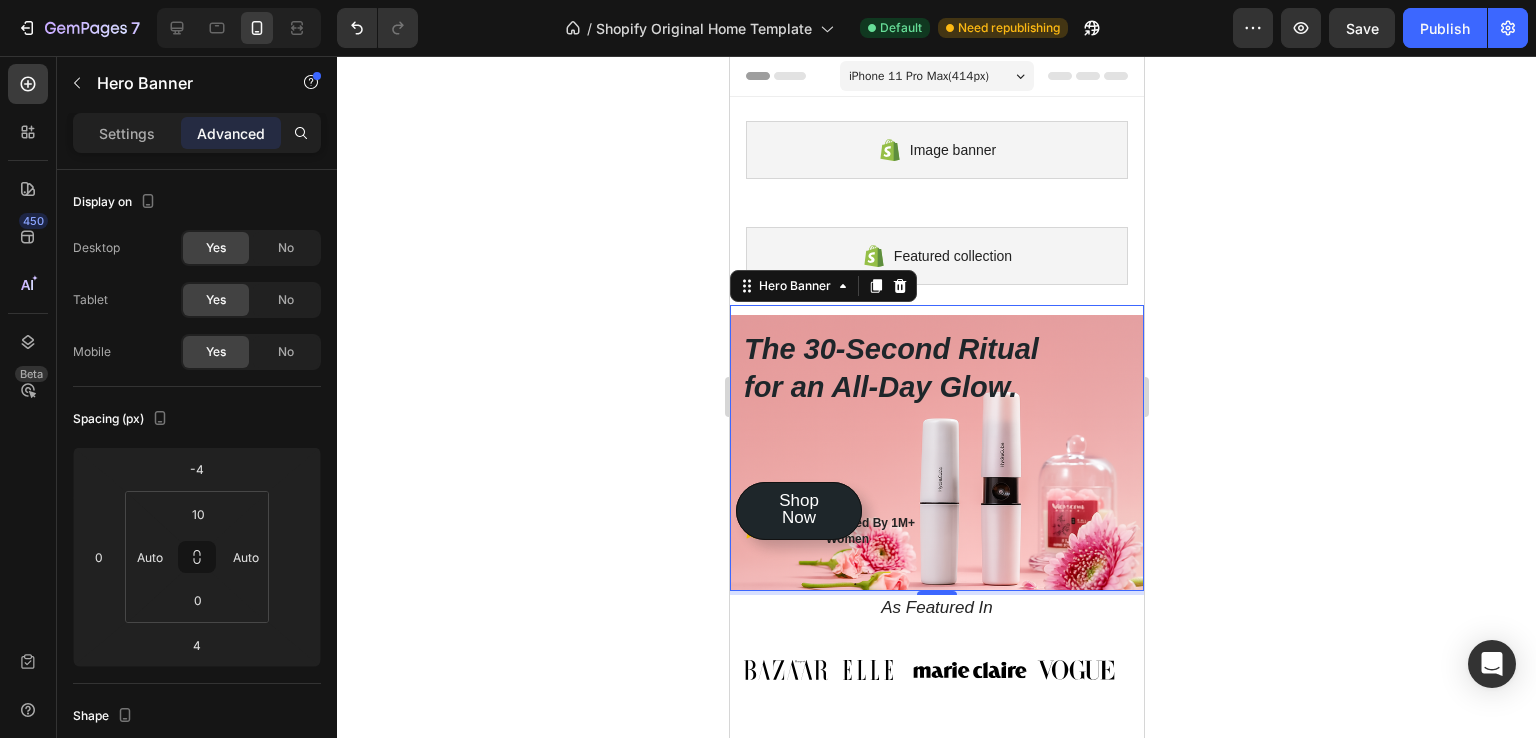 click on "iPhone 11 Pro Max  ( 414 px)" at bounding box center [936, 76] 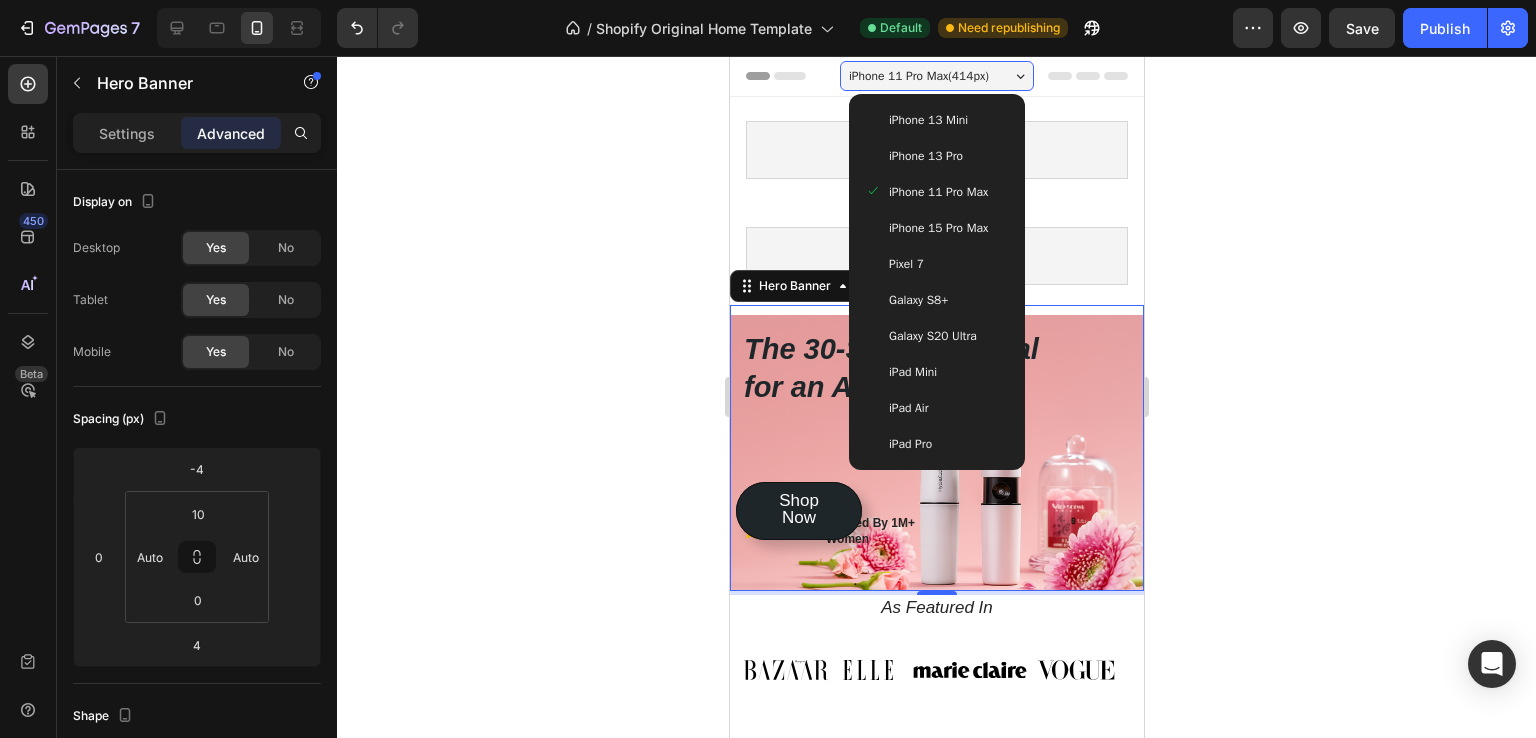 click on "iPhone 15 Pro Max" at bounding box center [936, 228] 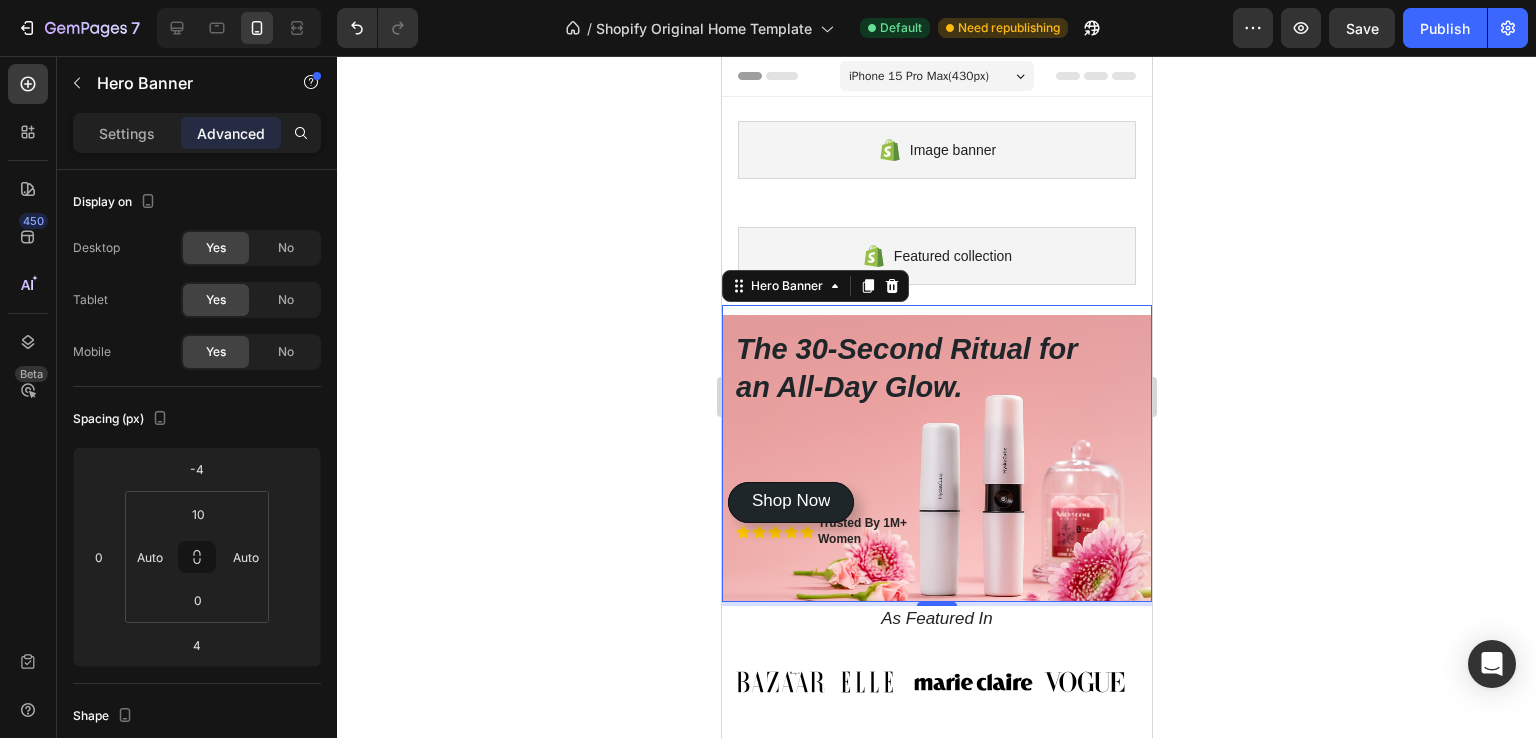 click on "iPhone 15 Pro Max  ( 430 px)" at bounding box center (936, 76) 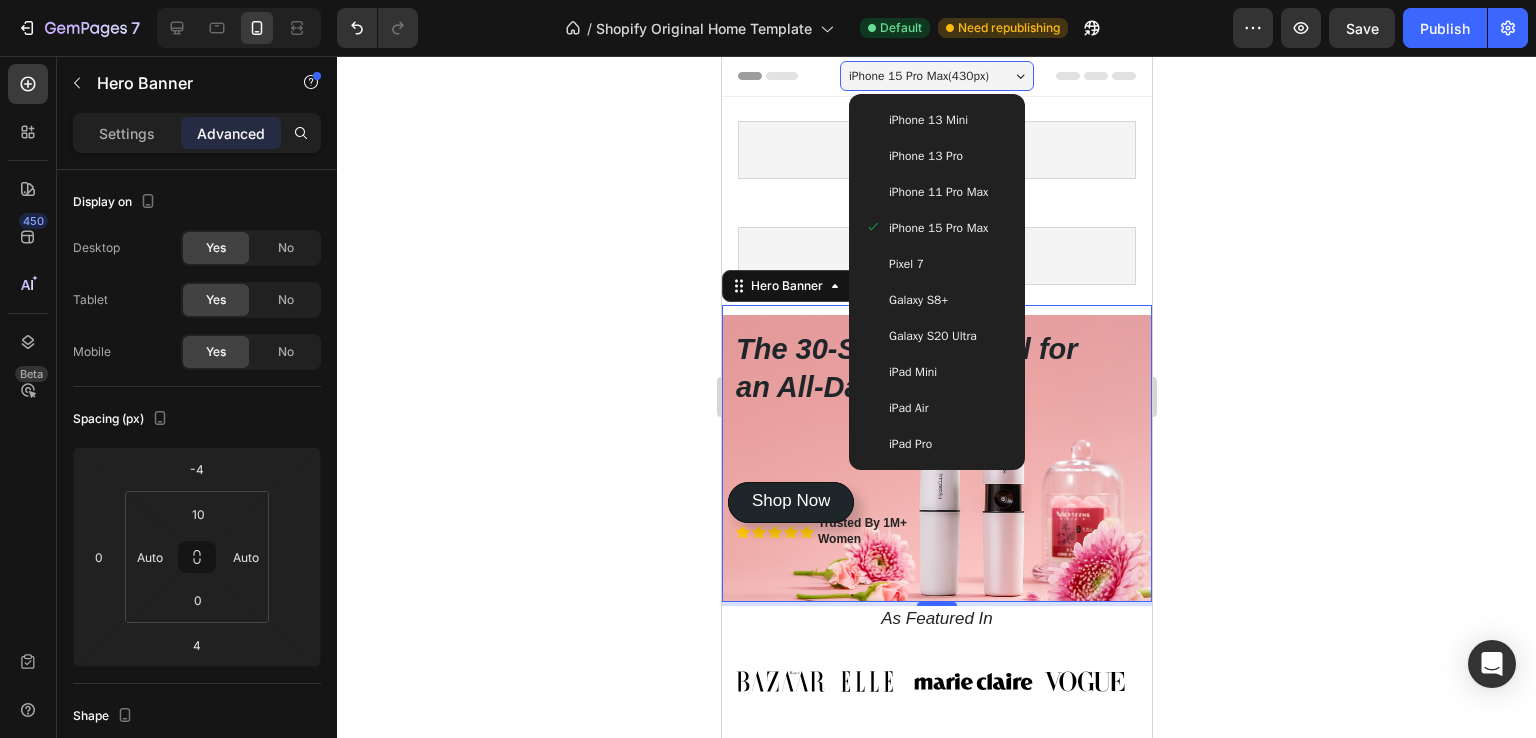 click on "Pixel 7" at bounding box center [936, 264] 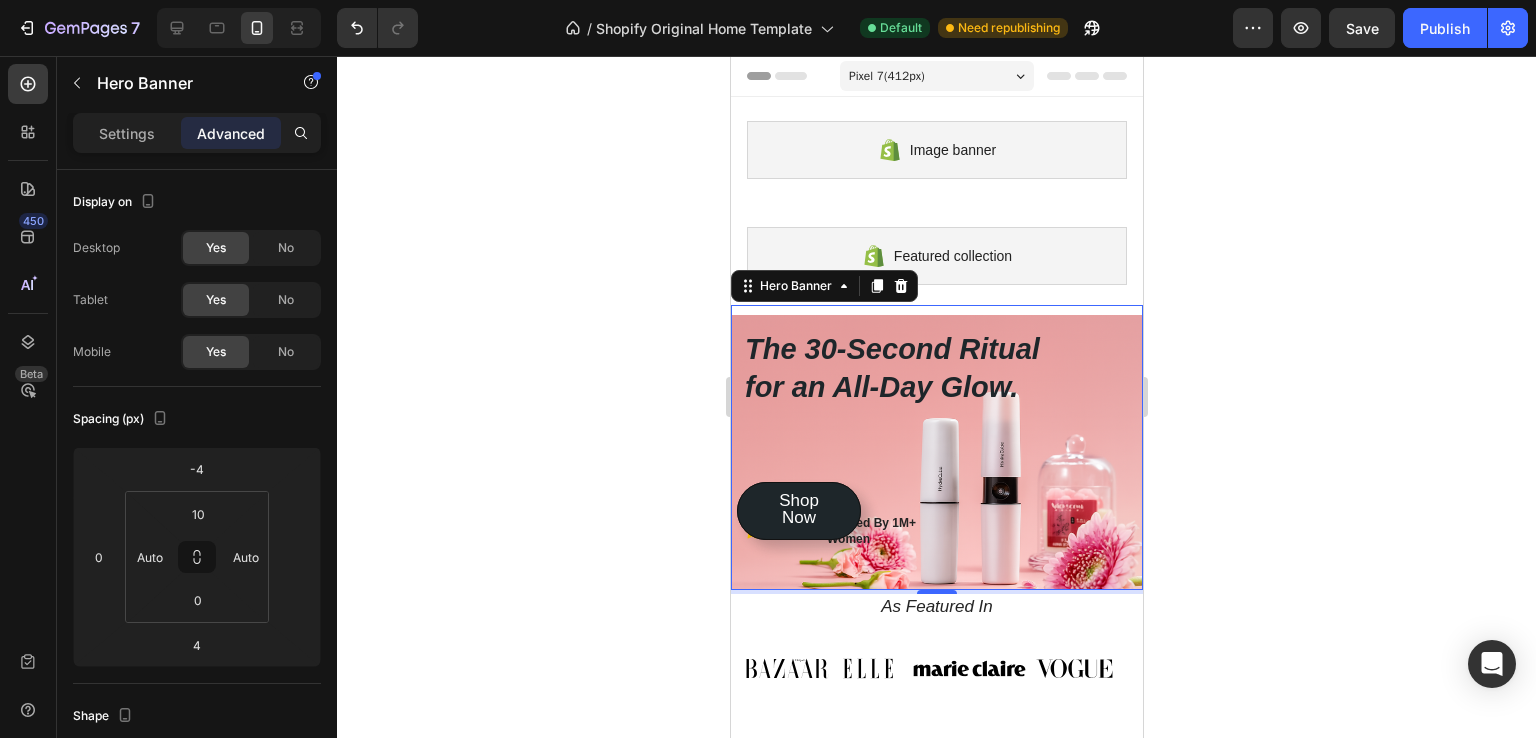 click on "Pixel 7  ( 412 px)" at bounding box center (936, 76) 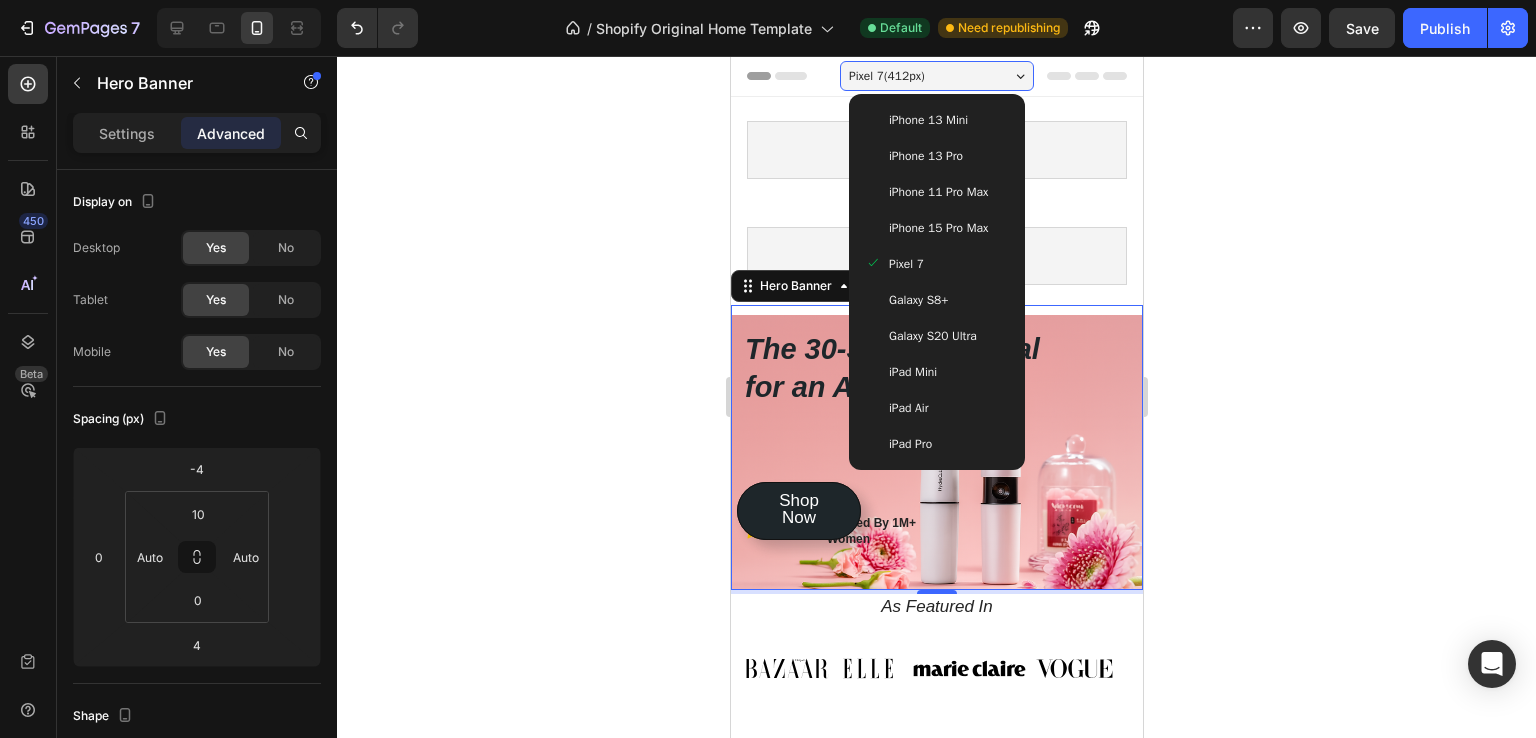 click on "Galaxy S8+" at bounding box center [917, 300] 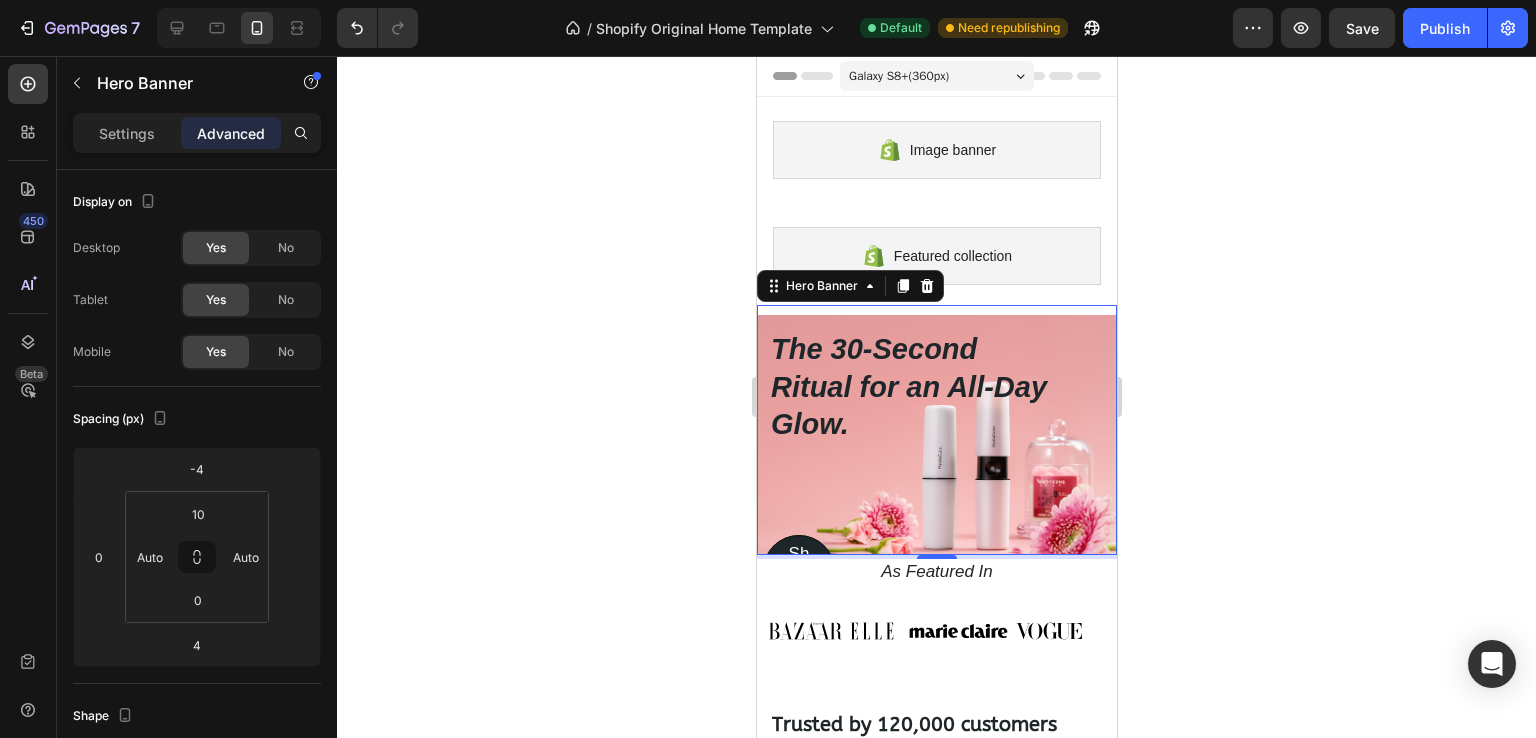 click on "Galaxy S8+  ( 360 px)" at bounding box center (936, 76) 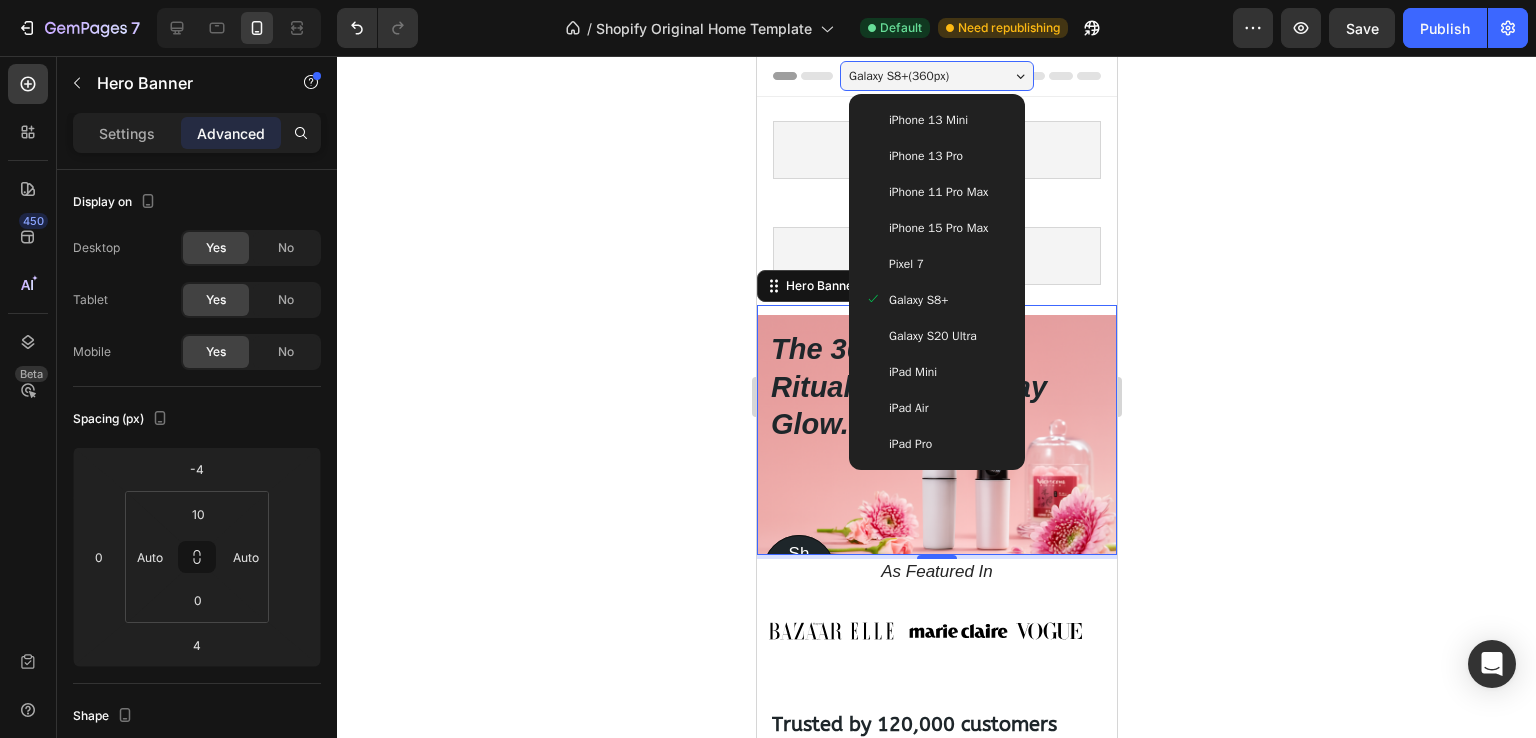 click on "Galaxy S20 Ultra" at bounding box center [932, 336] 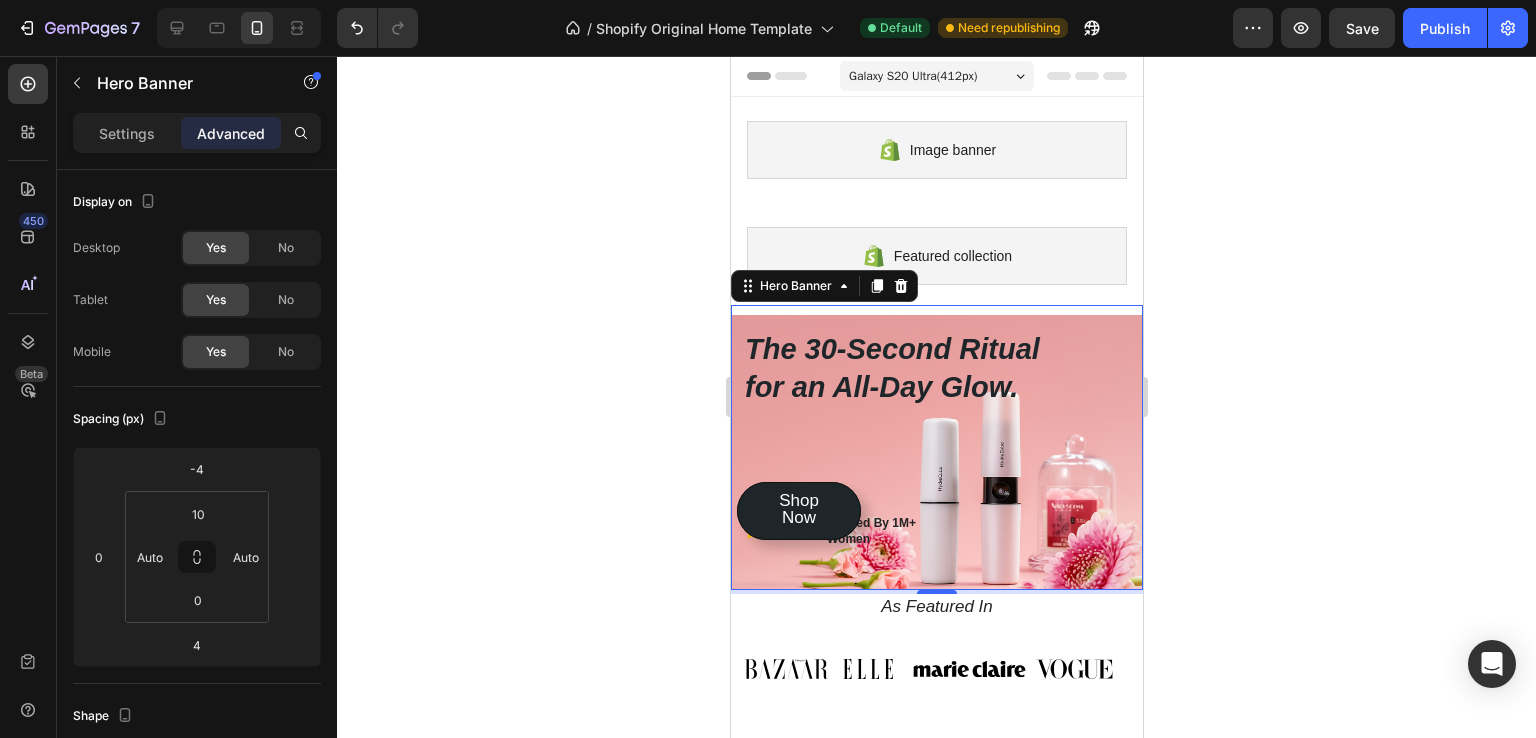 click on "Galaxy S20 Ultra  ( 412 px)" at bounding box center [912, 76] 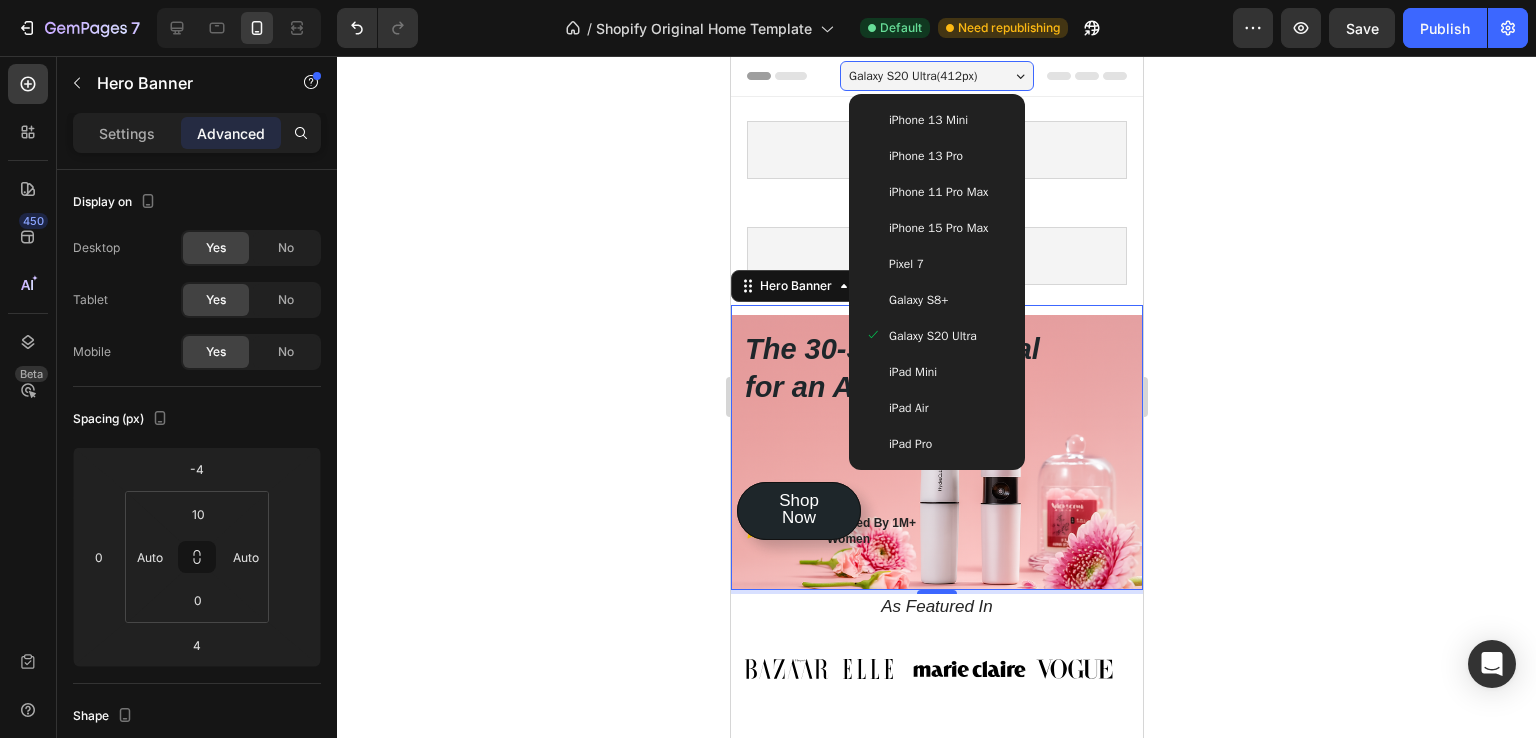 click on "iPhone 15 Pro Max" at bounding box center (937, 228) 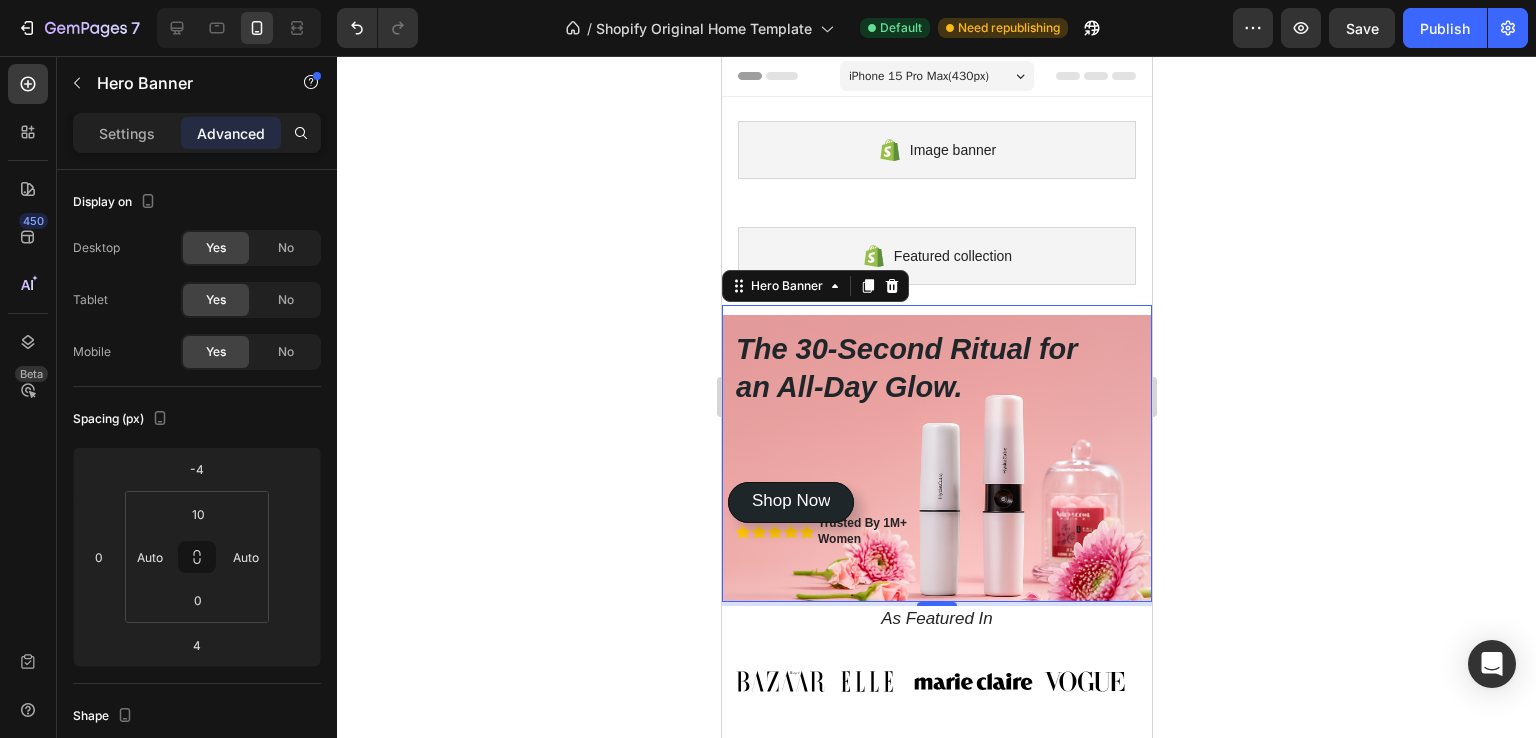 click on "The 30-Second Ritual for an All-Day Glow. Heading Icon Icon Icon Icon Icon Icon List Trusted By 1M+ Women Text Block Row Get instant, touchless hydration that absorbs in seconds, leaving nothing behind but a fresh, dewy radiance. Text Block Shop Now Button Shop Now Button" at bounding box center (936, 498) 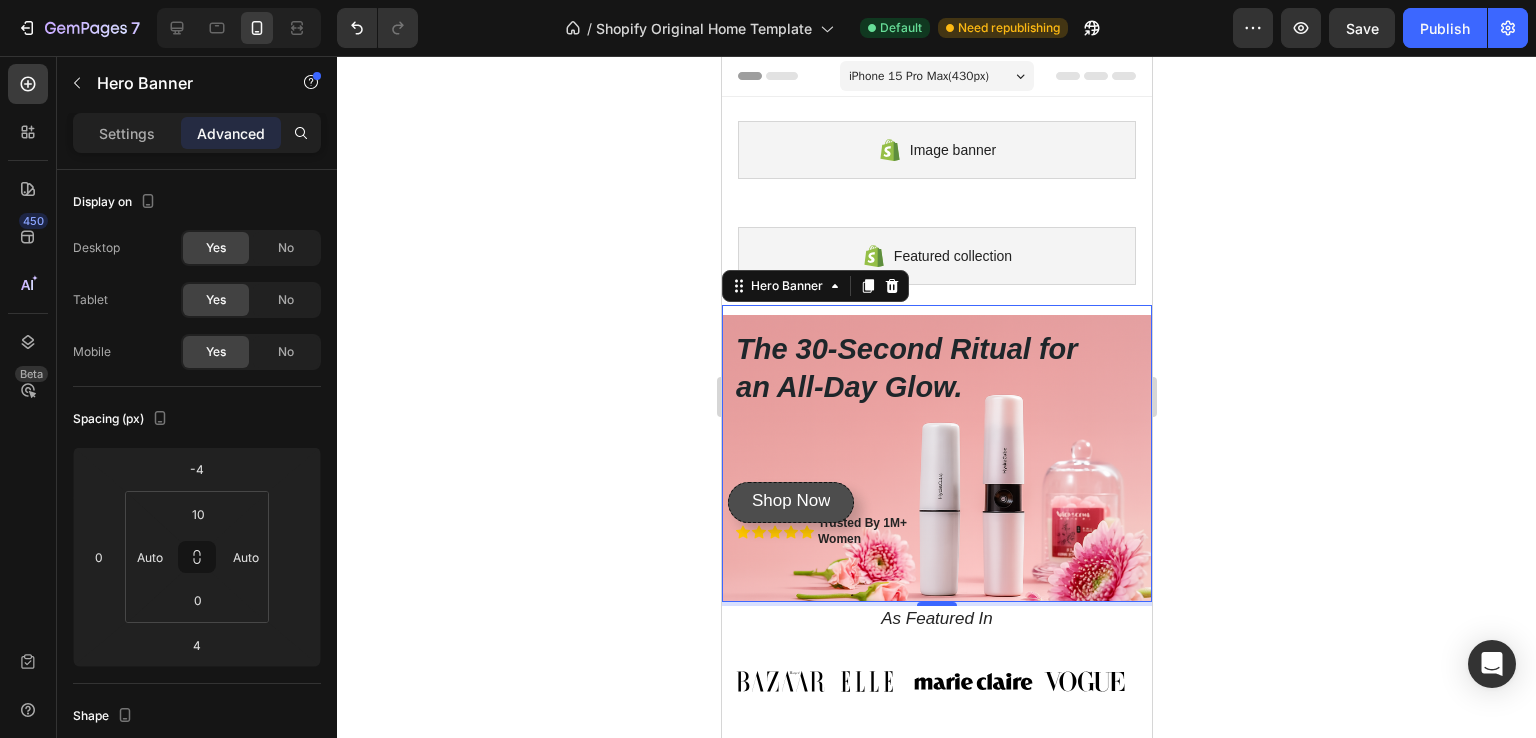 click on "Shop Now" at bounding box center (790, 502) 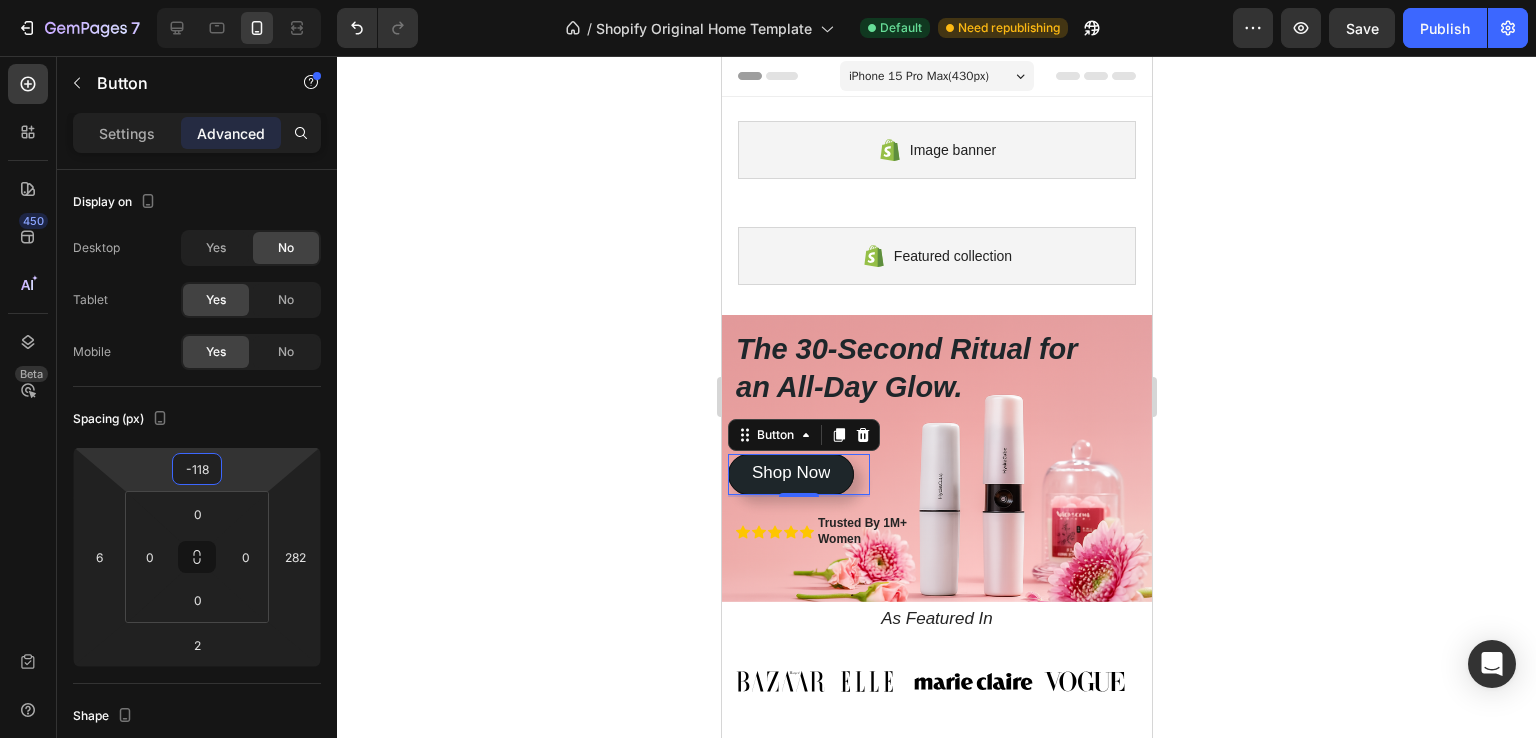 type on "-120" 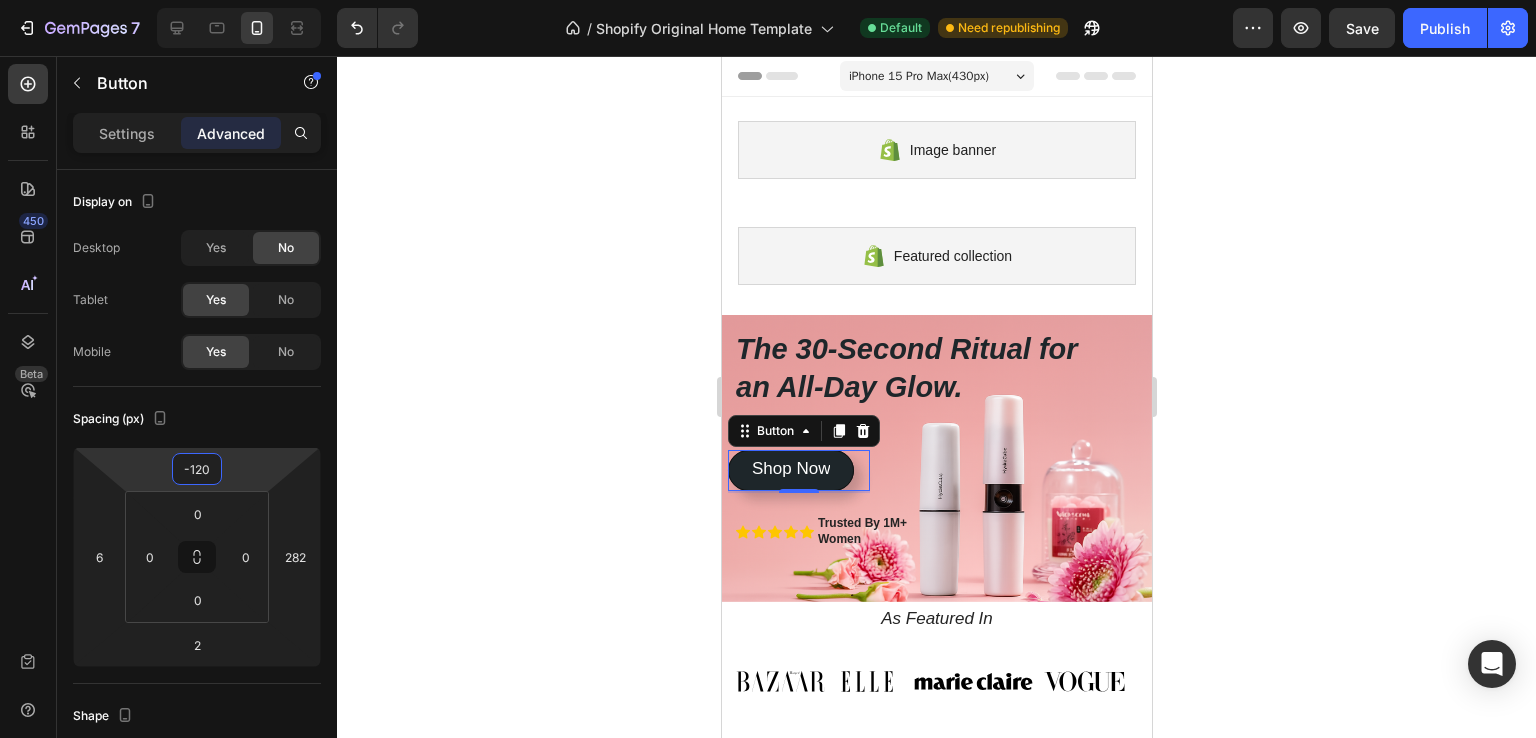 drag, startPoint x: 262, startPoint y: 477, endPoint x: 268, endPoint y: 493, distance: 17.088007 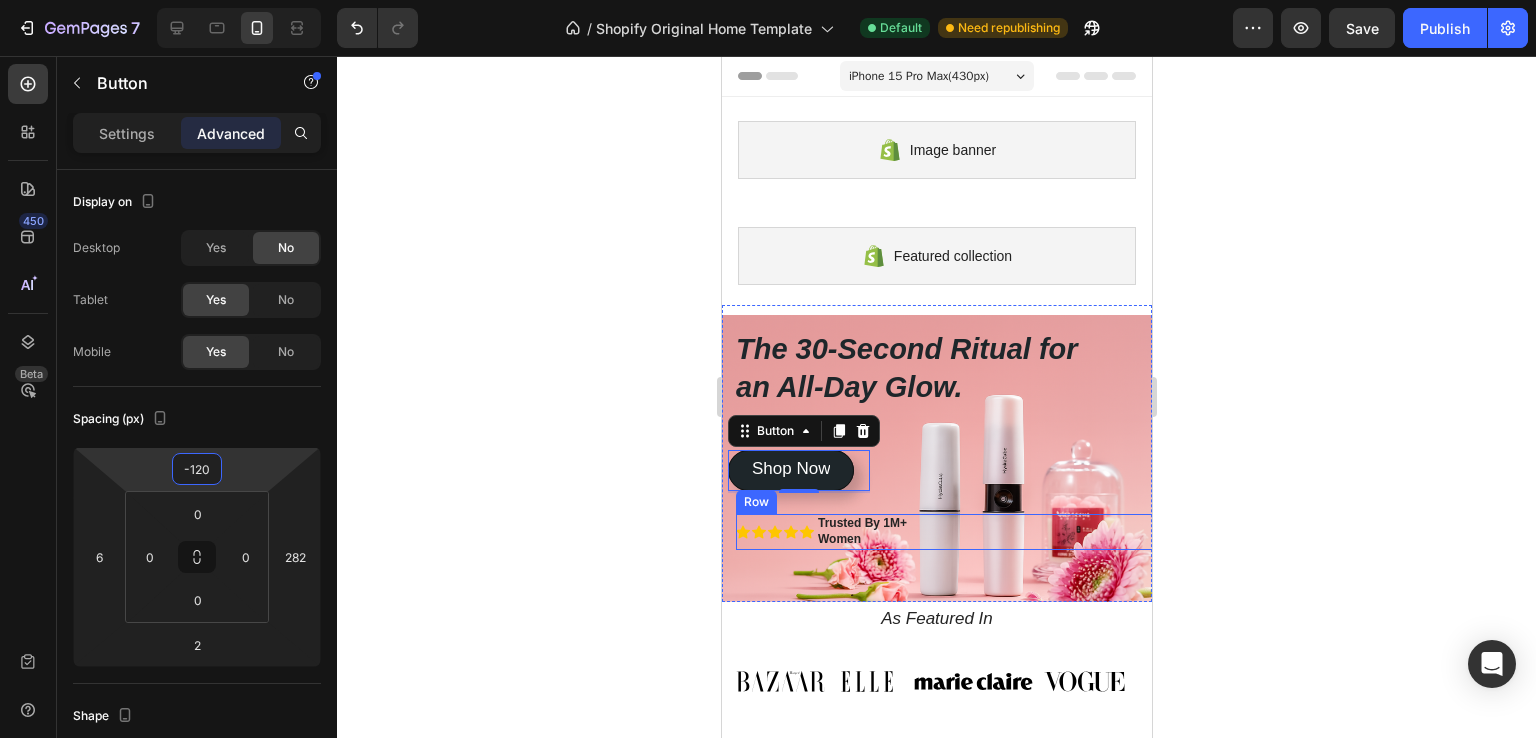 click on "Icon Icon Icon Icon Icon Icon List Trusted By 1M+ Women Text Block Row" at bounding box center (950, 531) 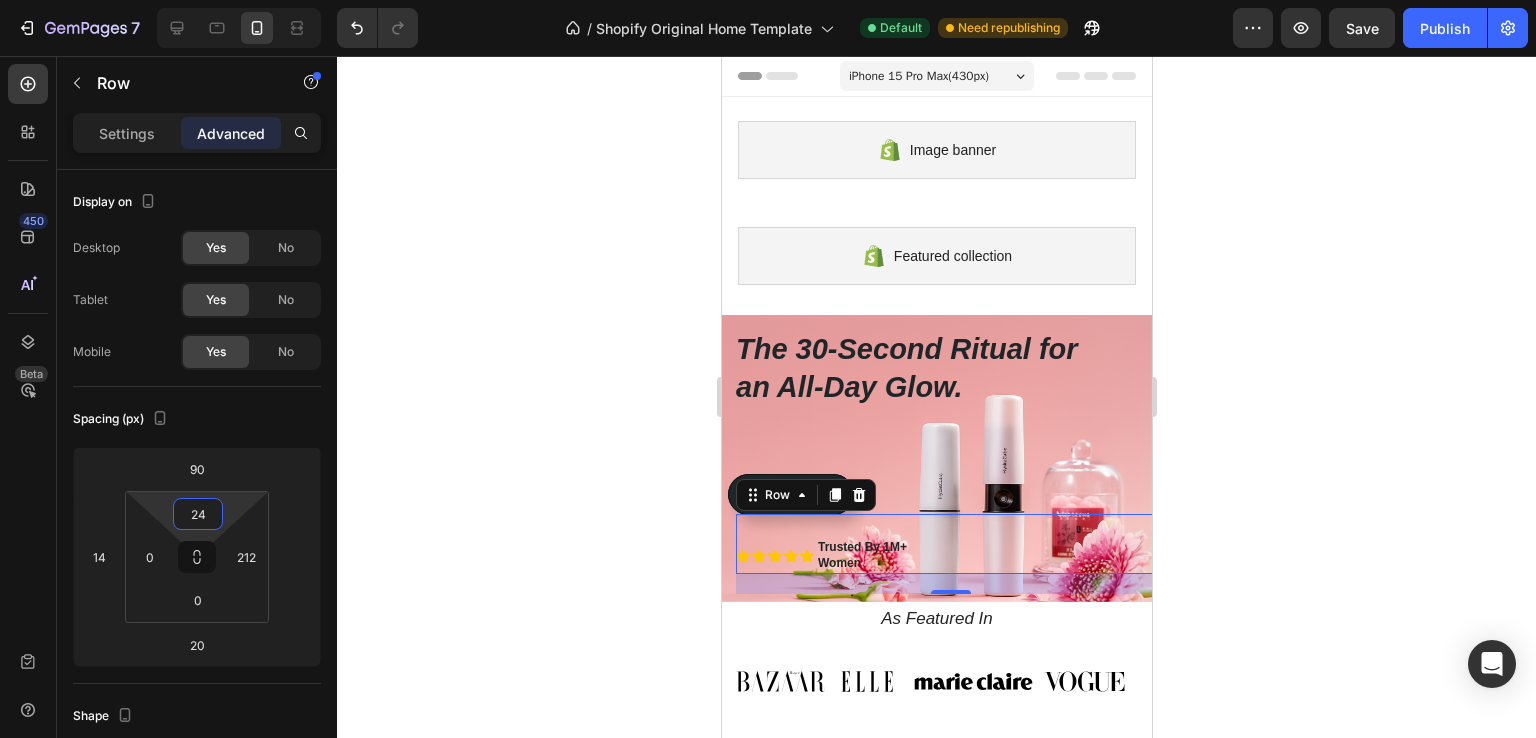 type on "0" 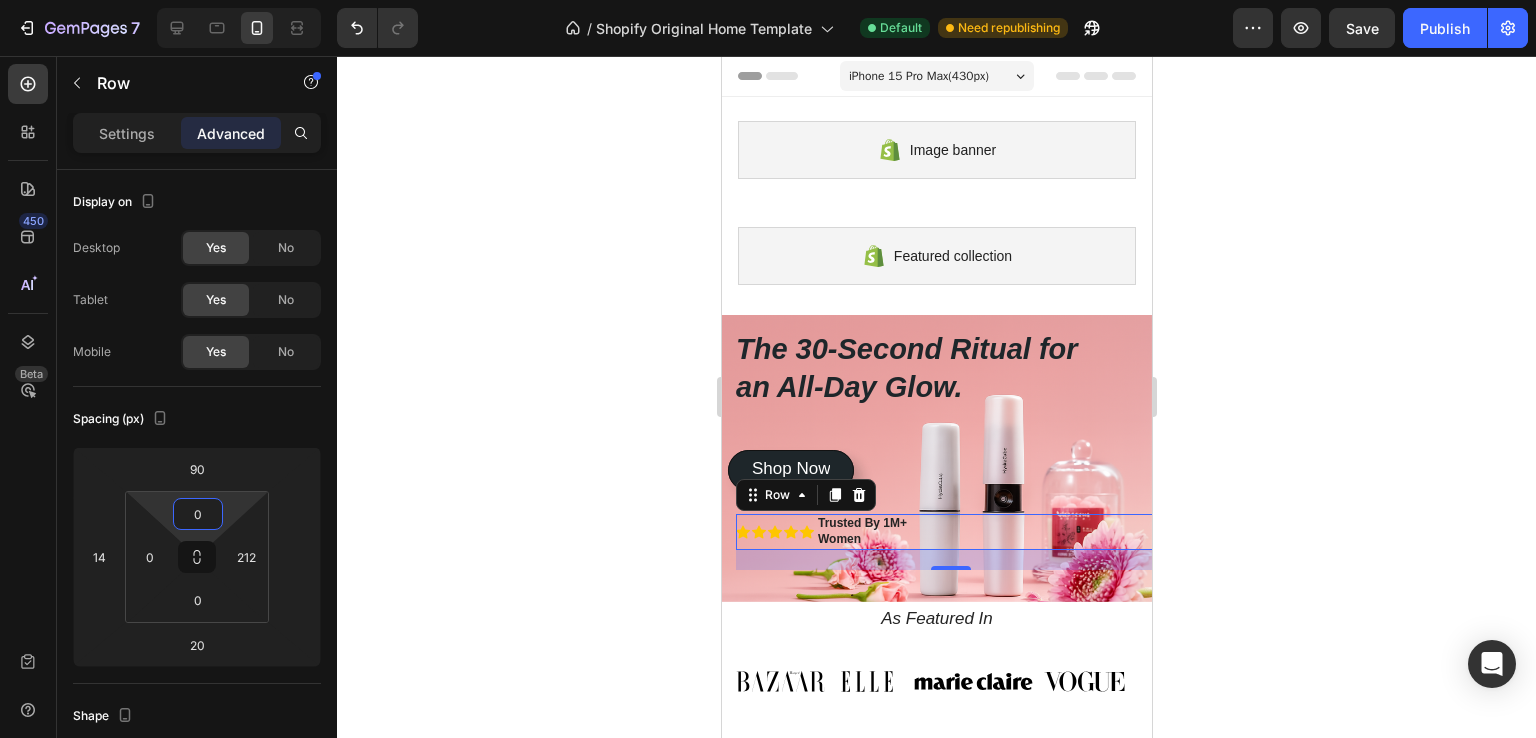 drag, startPoint x: 235, startPoint y: 513, endPoint x: 232, endPoint y: 534, distance: 21.213203 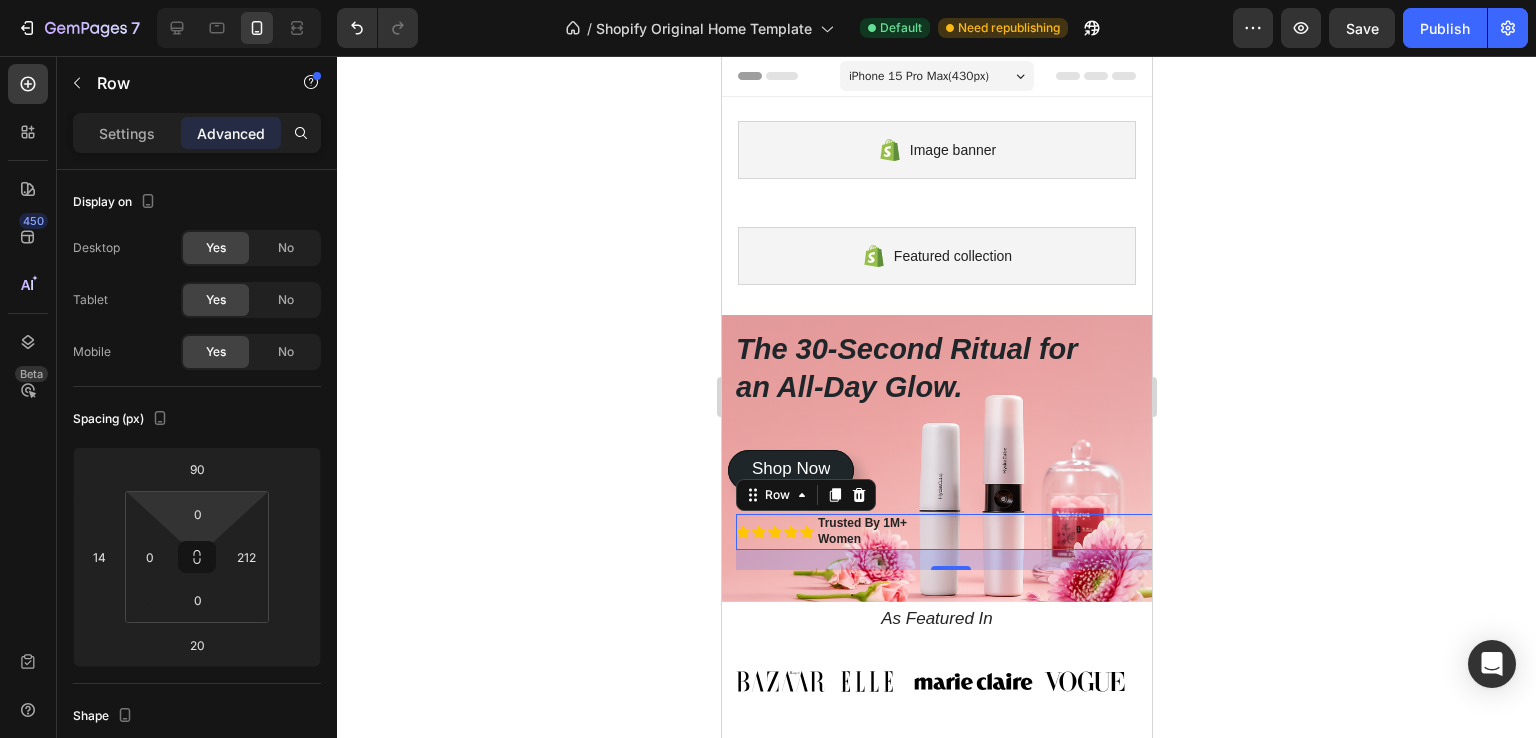 click on "Icon Icon Icon Icon Icon Icon List Trusted By 1M+ Women Text Block Row   20" at bounding box center [950, 531] 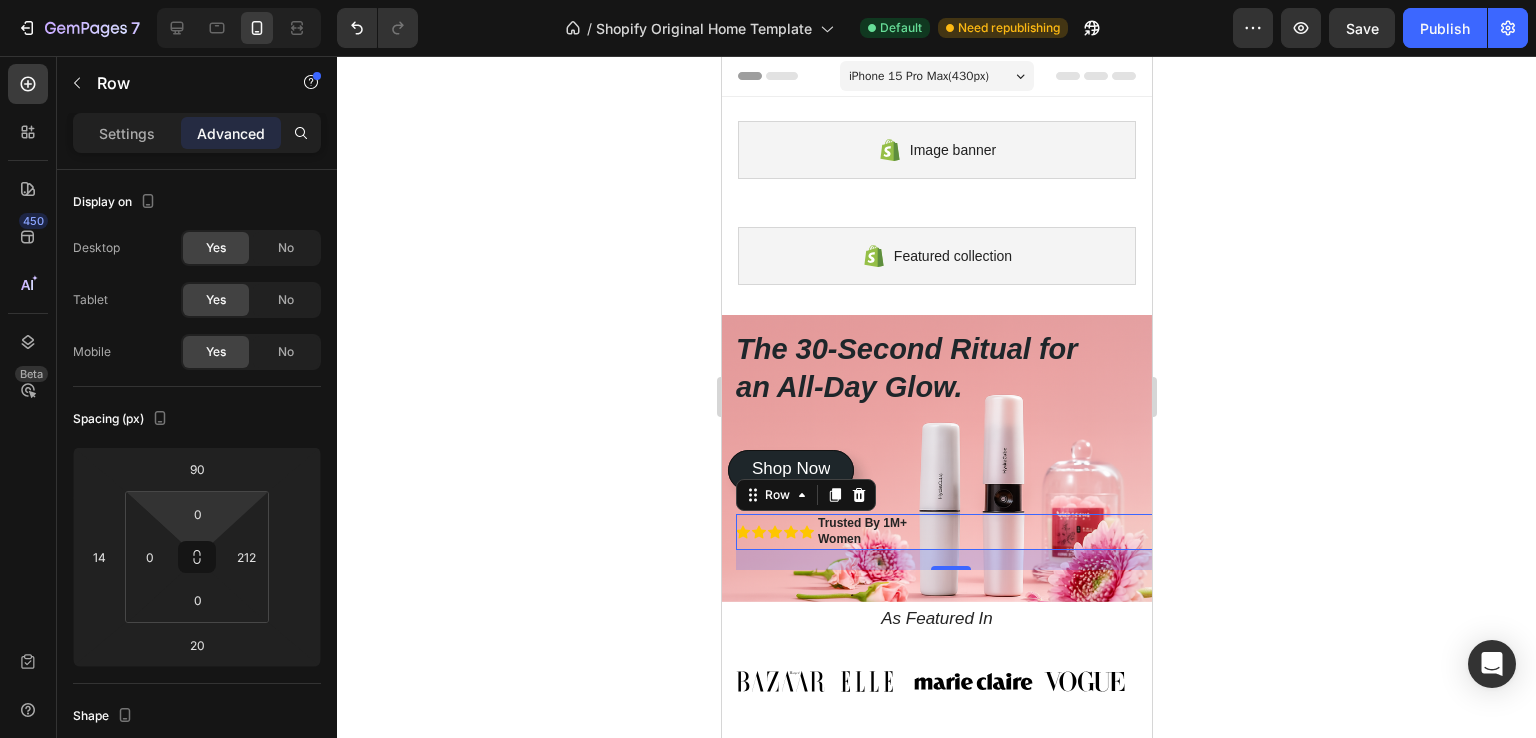 click on "Icon Icon Icon Icon Icon Icon List Trusted By 1M+ Women Text Block Row   20" at bounding box center (950, 531) 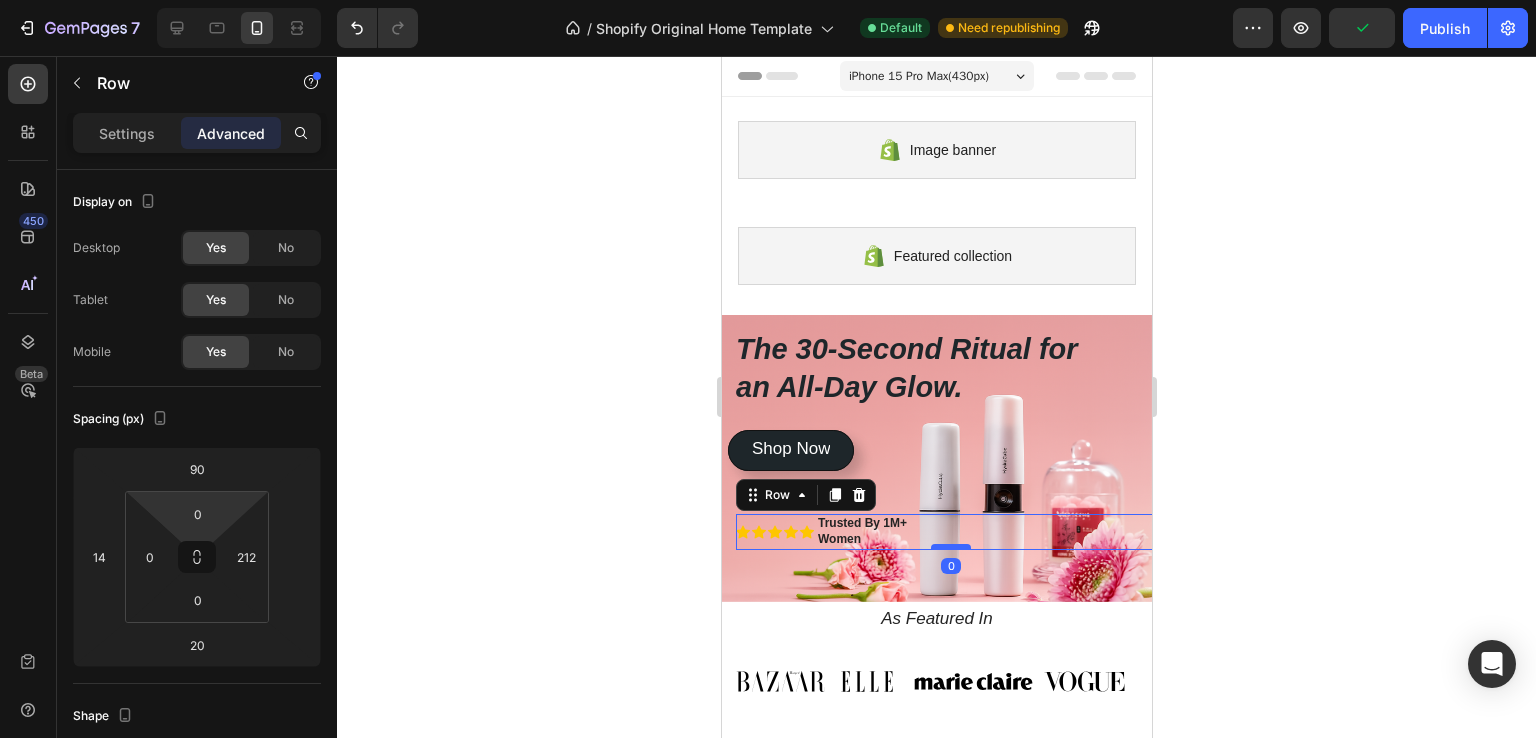 drag, startPoint x: 926, startPoint y: 565, endPoint x: 1321, endPoint y: 536, distance: 396.06314 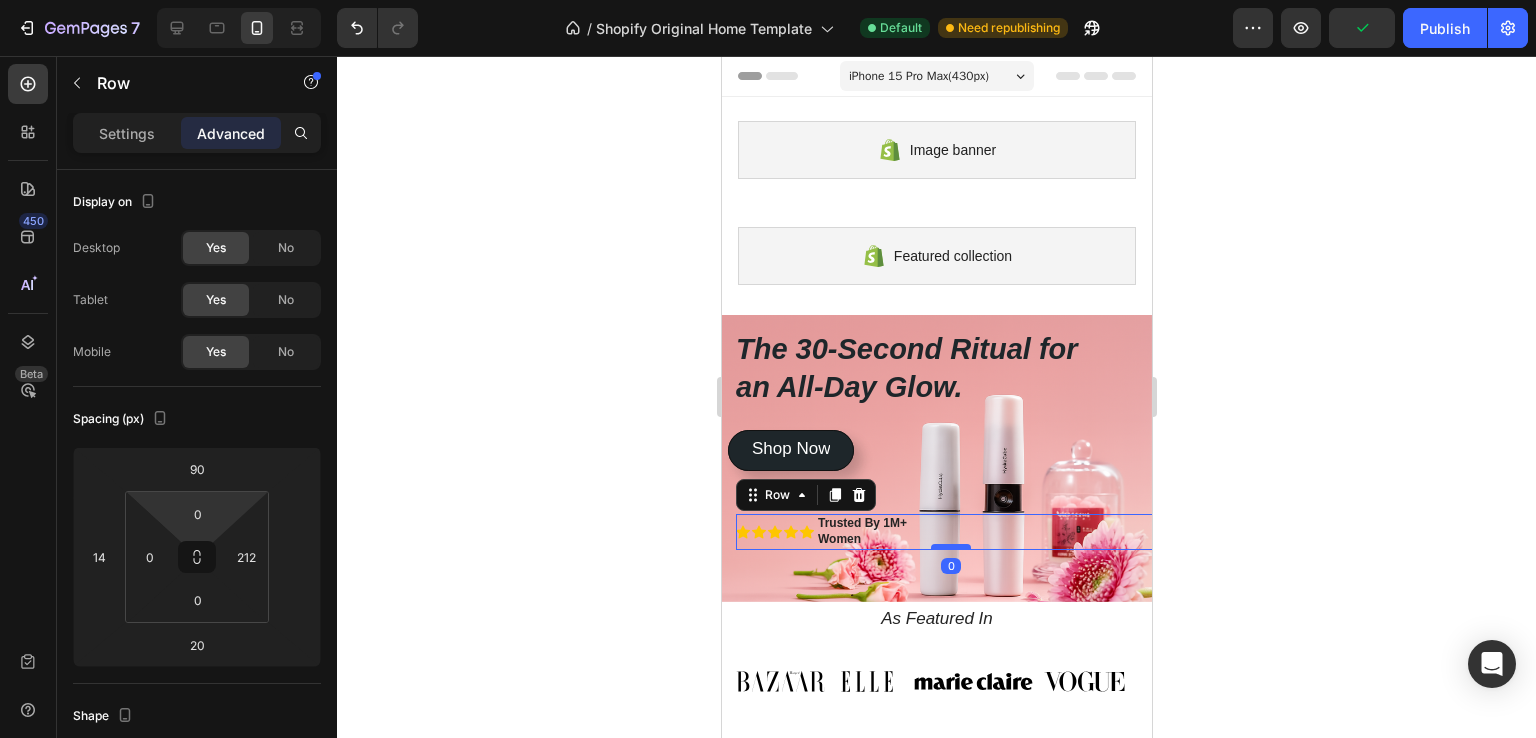 click at bounding box center (950, 547) 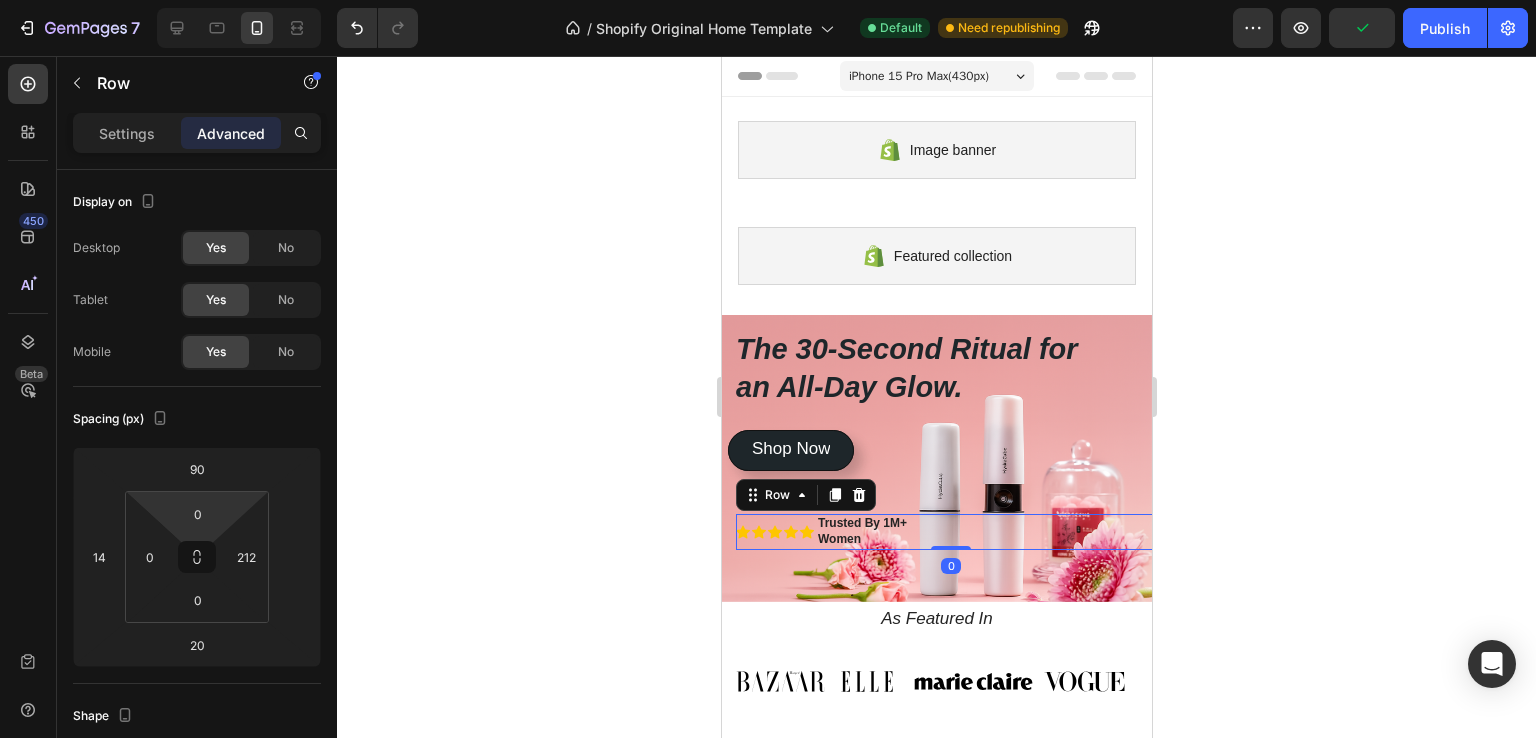 type on "0" 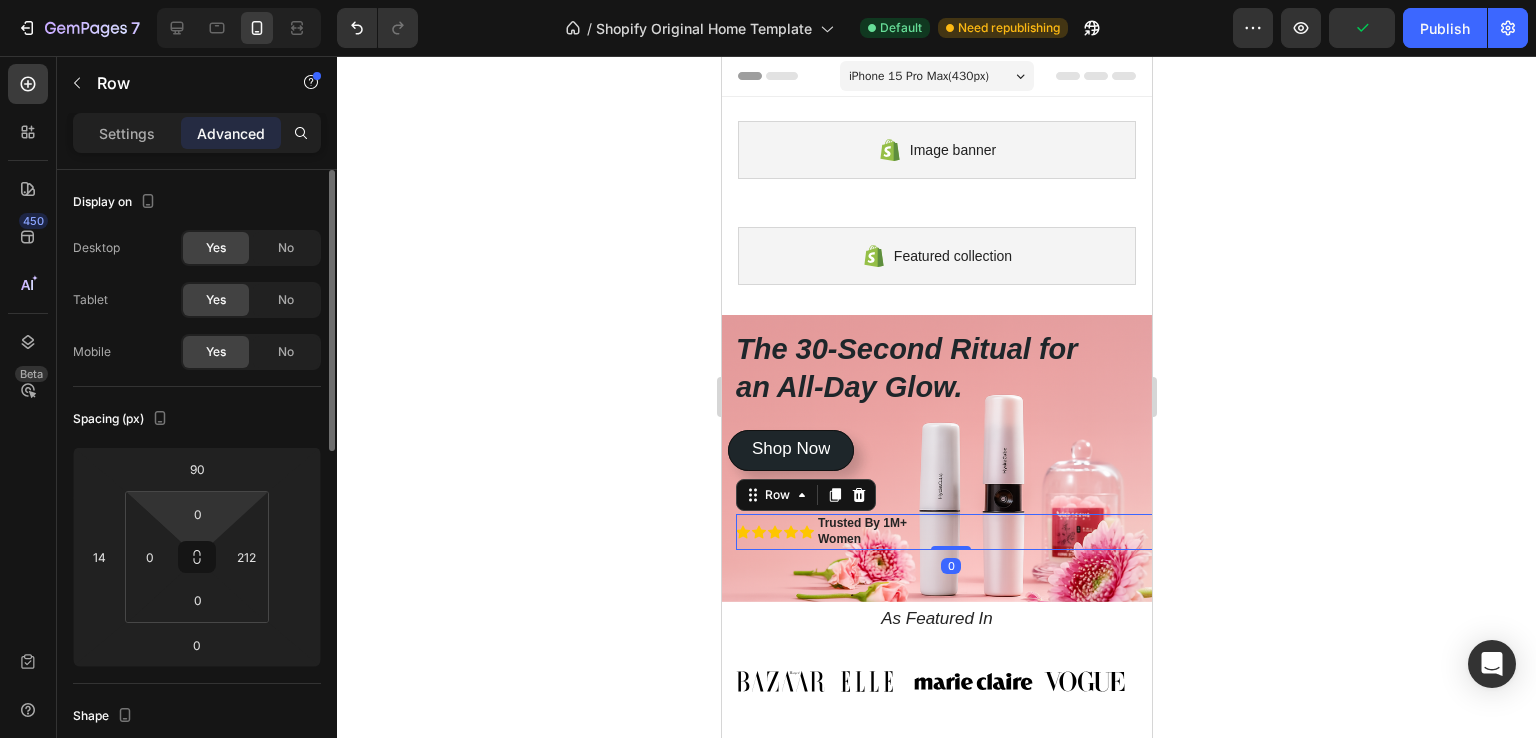 click on "7   /  Shopify Original Home Template Default Need republishing Preview  Publish  450 Beta Sections(30) Elements(83) Section Element Hero Section Product Detail Brands Trusted Badges Guarantee Product Breakdown How to use Testimonials Compare Bundle FAQs Social Proof Brand Story Product List Collection Blog List Contact Sticky Add to Cart Custom Footer Browse Library 450 Layout
Row
Row
Row
Row Text
Heading
Text Block Button
Button
Button Media
Image
Image" at bounding box center [768, 0] 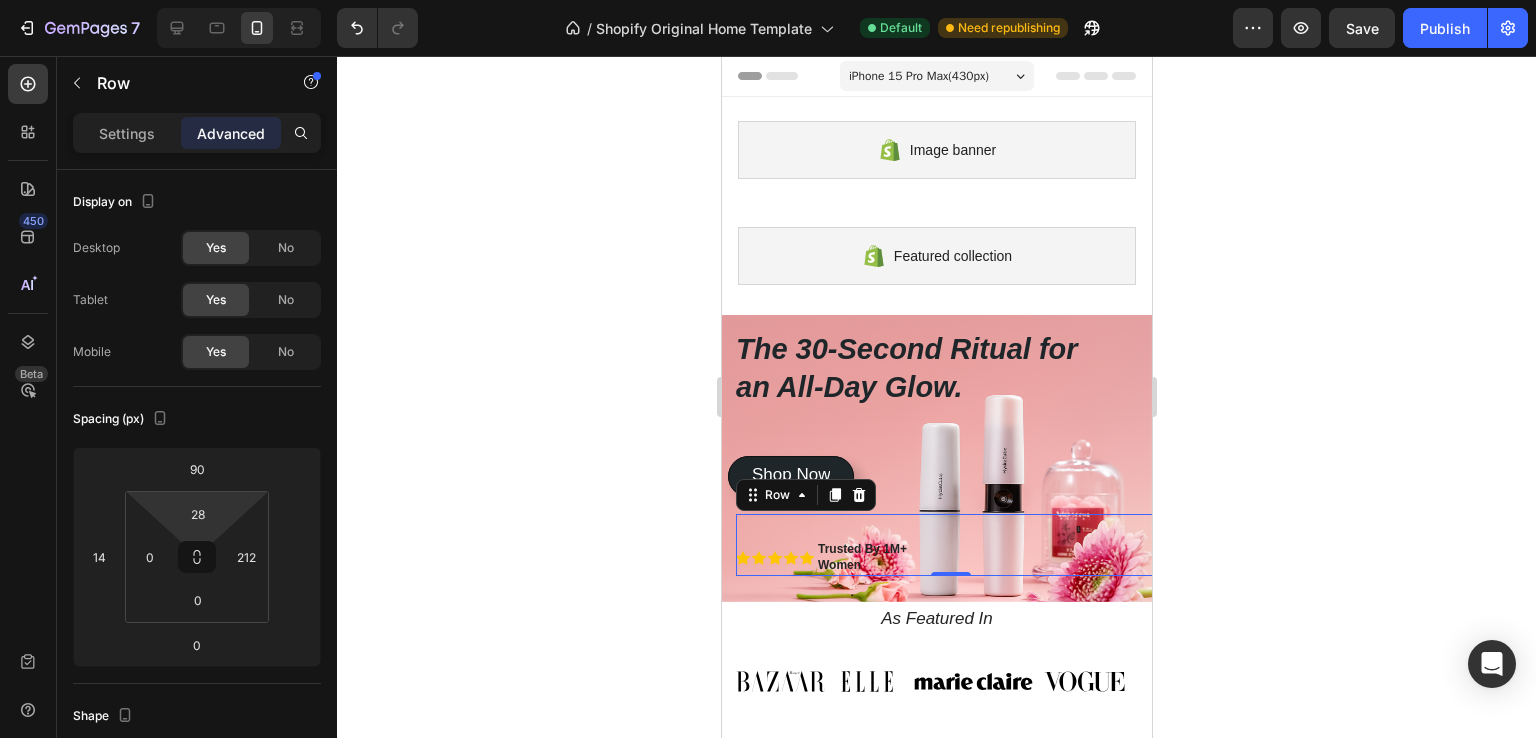 type on "0" 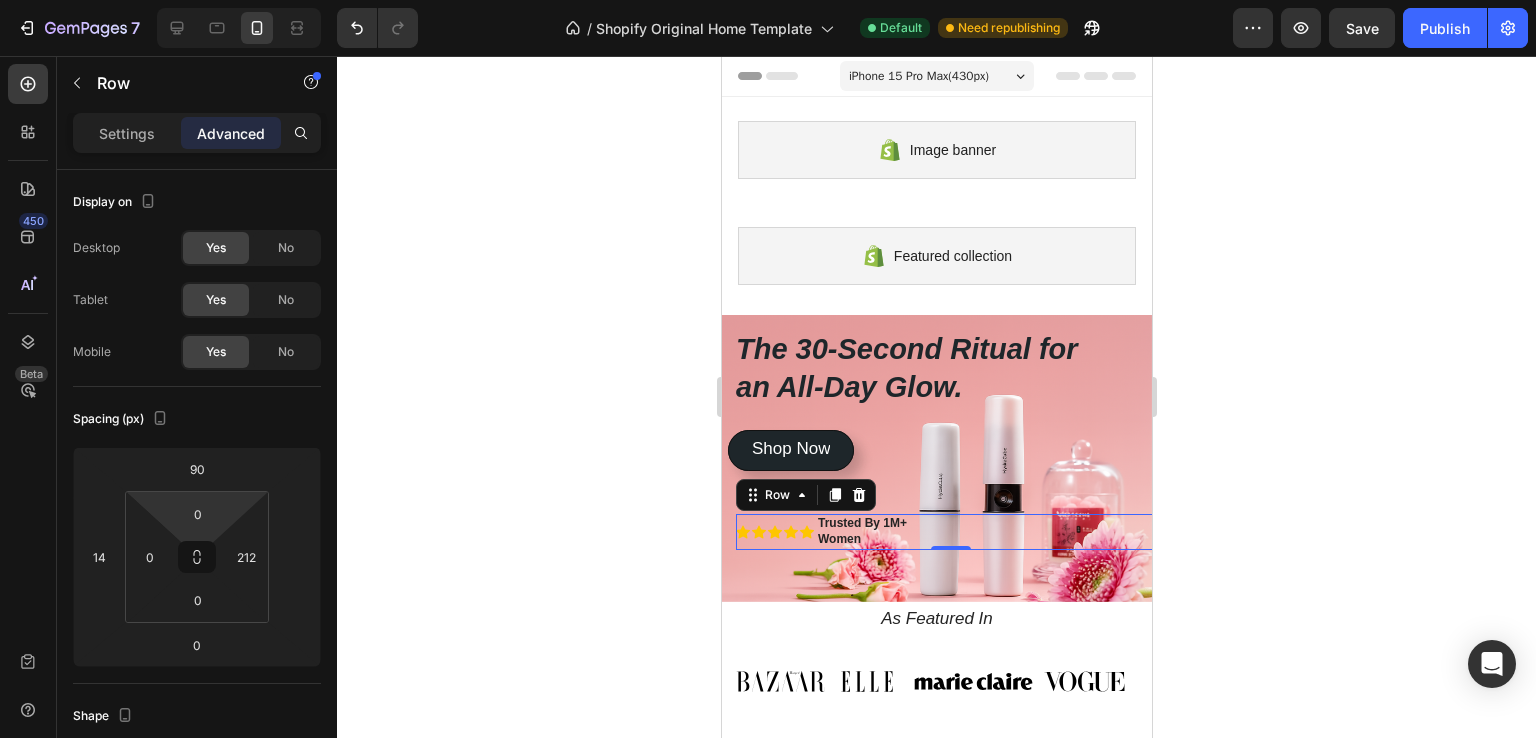 drag, startPoint x: 231, startPoint y: 505, endPoint x: 232, endPoint y: 520, distance: 15.033297 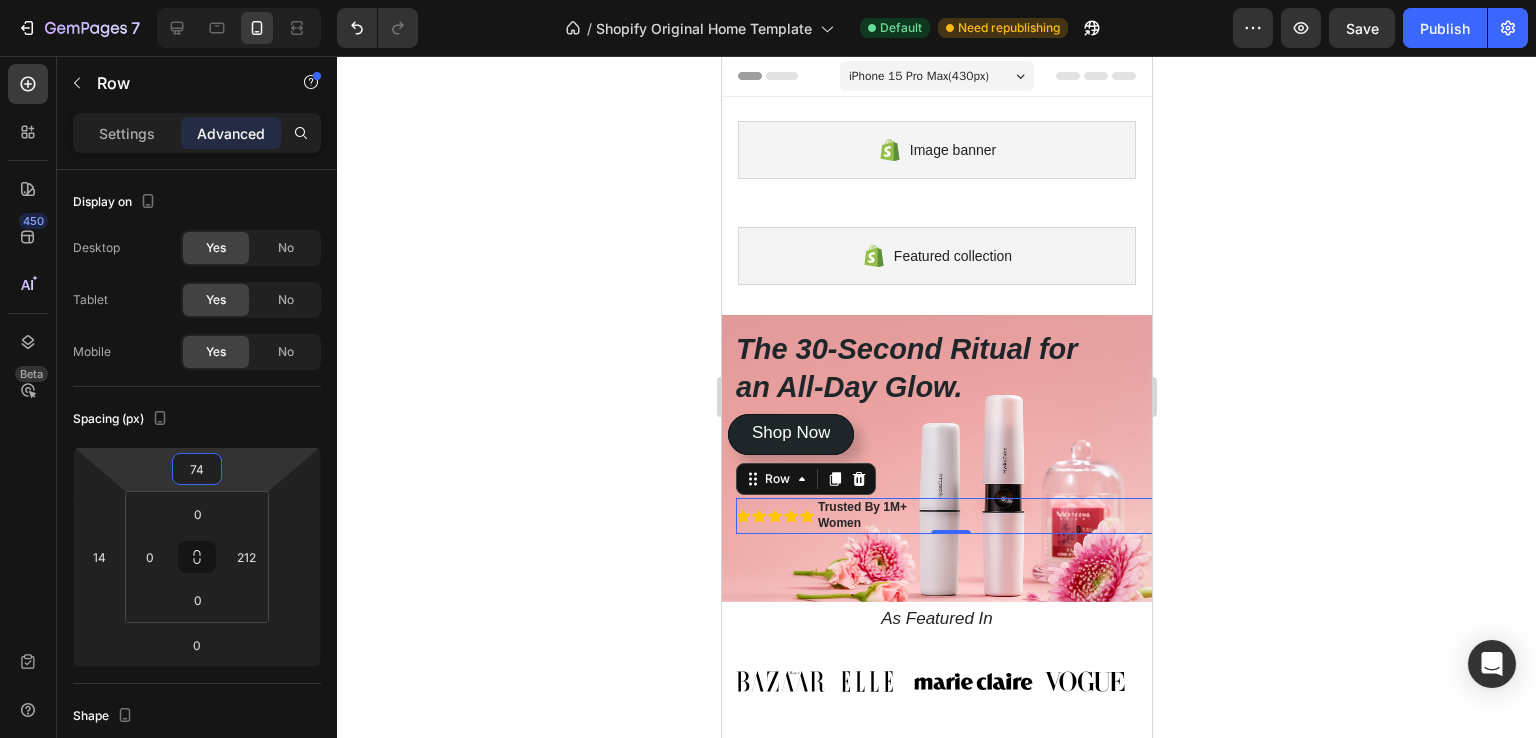 type on "78" 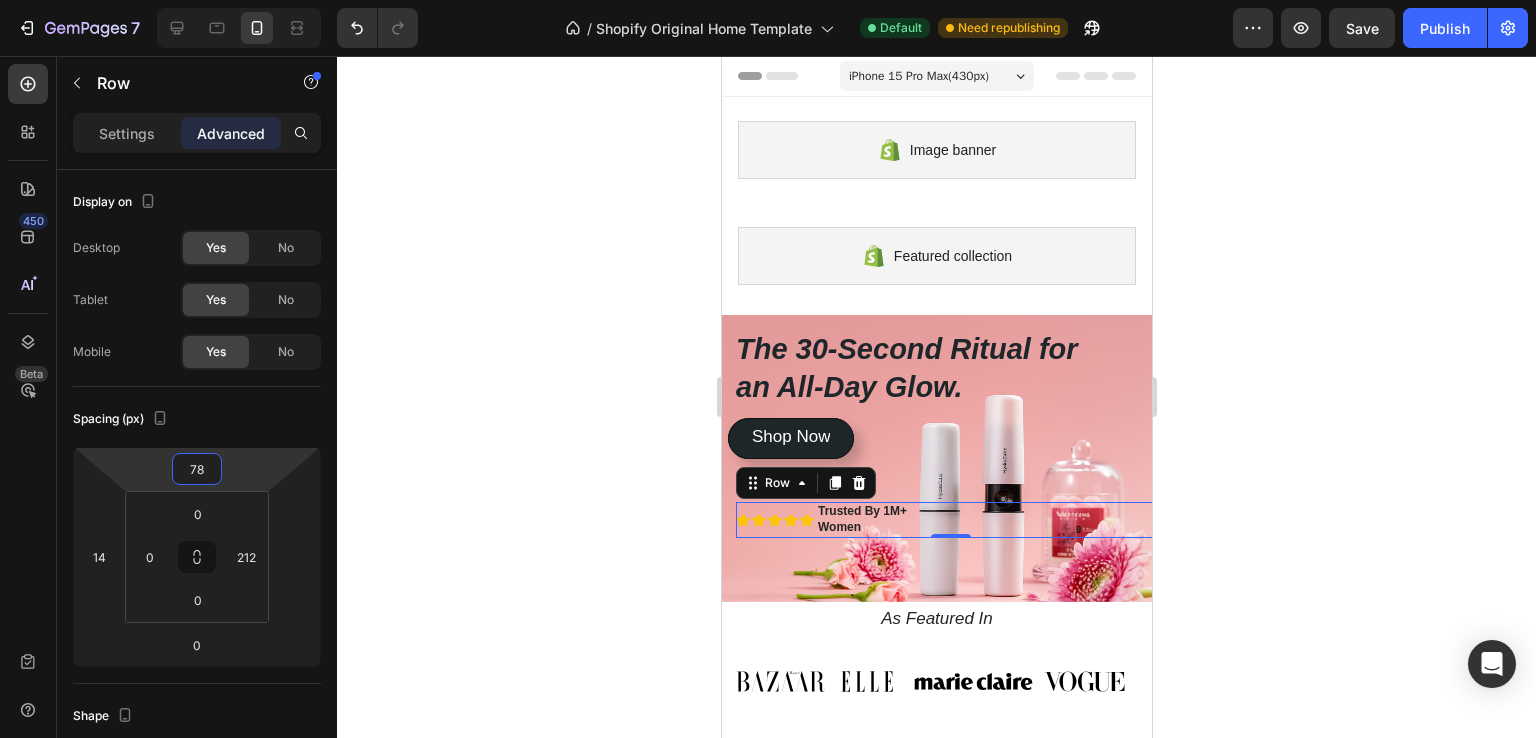 click on "7   /  Shopify Original Home Template Default Need republishing Preview  Save   Publish  450 Beta Sections(30) Elements(83) Section Element Hero Section Product Detail Brands Trusted Badges Guarantee Product Breakdown How to use Testimonials Compare Bundle FAQs Social Proof Brand Story Product List Collection Blog List Contact Sticky Add to Cart Custom Footer Browse Library 450 Layout
Row
Row
Row
Row Text
Heading
Text Block Button
Button
Button Media
Image
Image
Video" at bounding box center (768, 0) 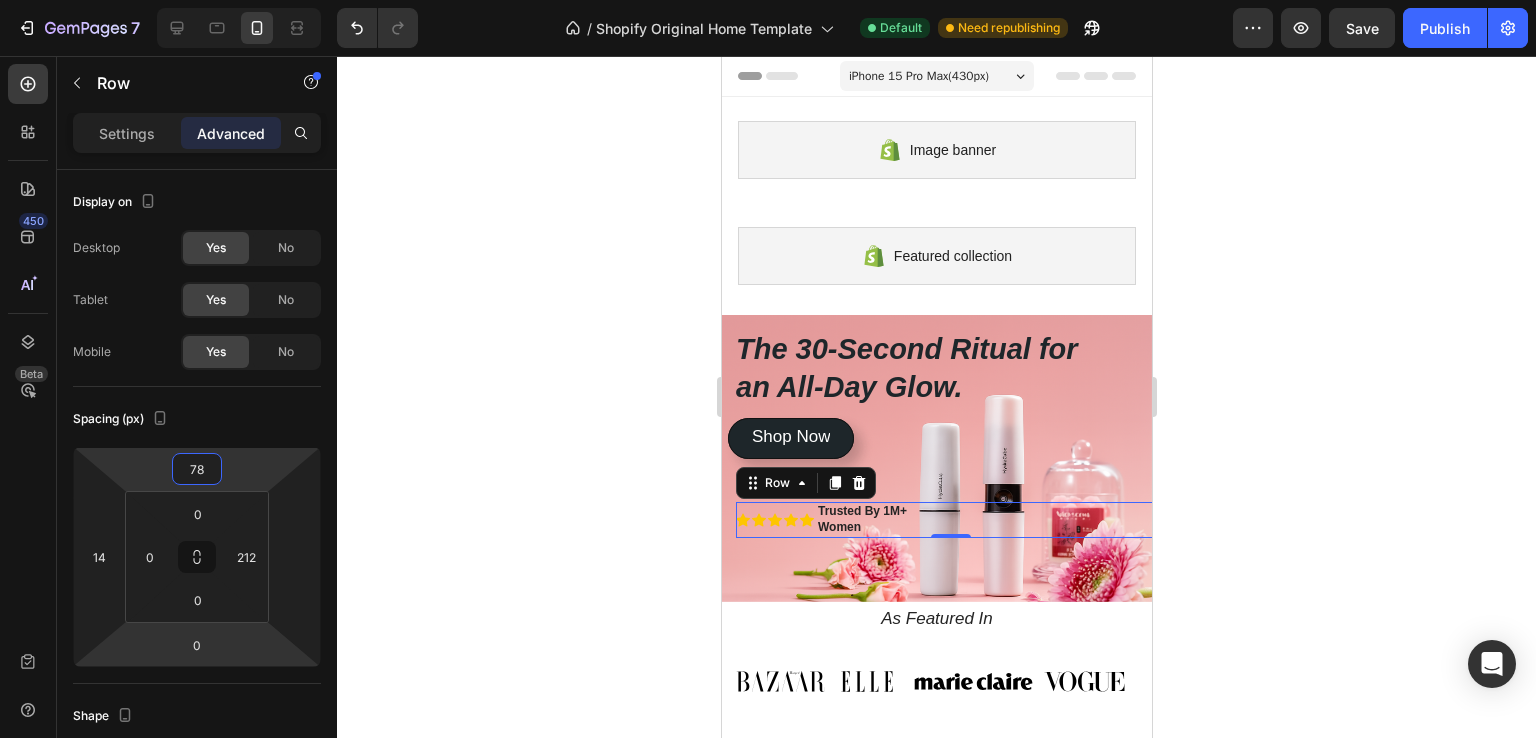 scroll, scrollTop: 500, scrollLeft: 0, axis: vertical 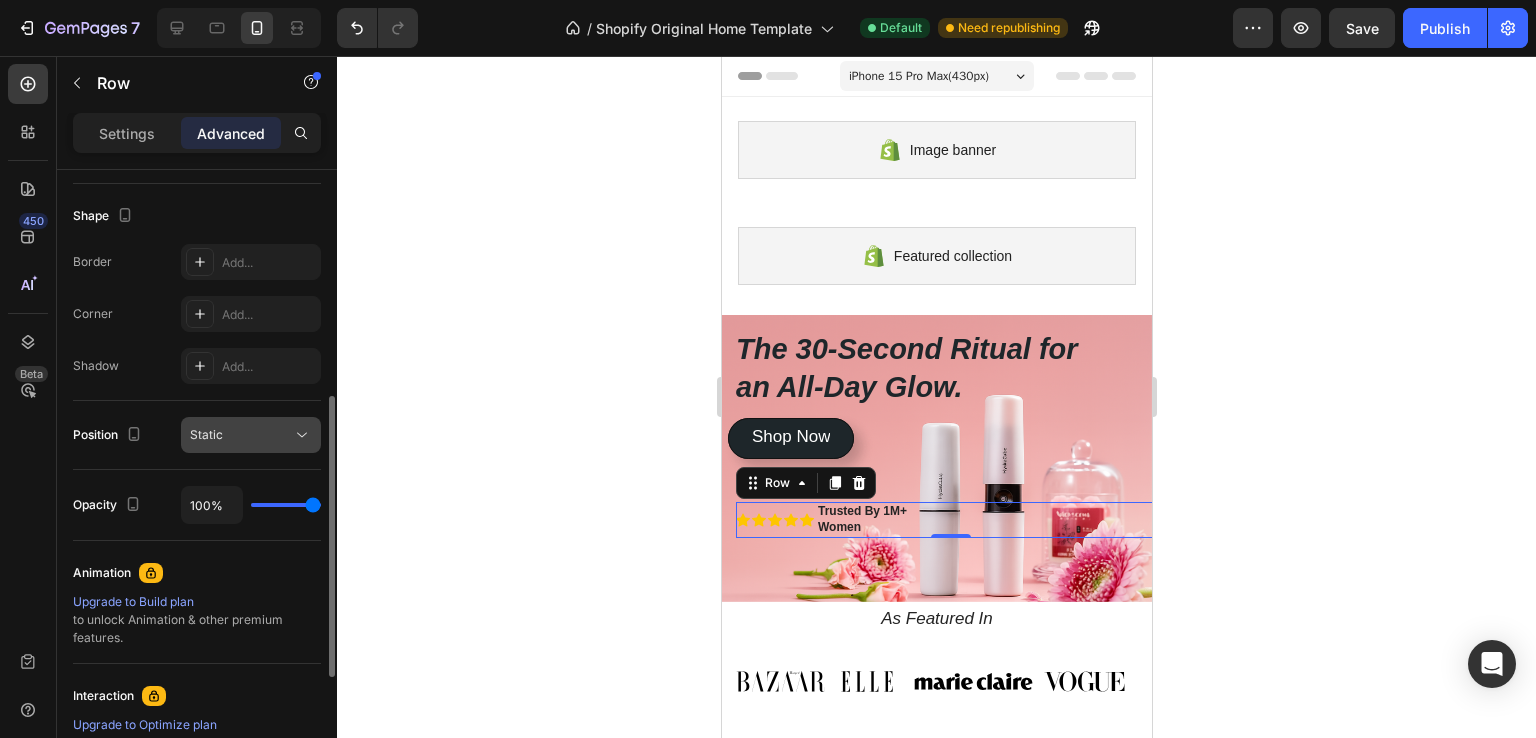 click on "Static" 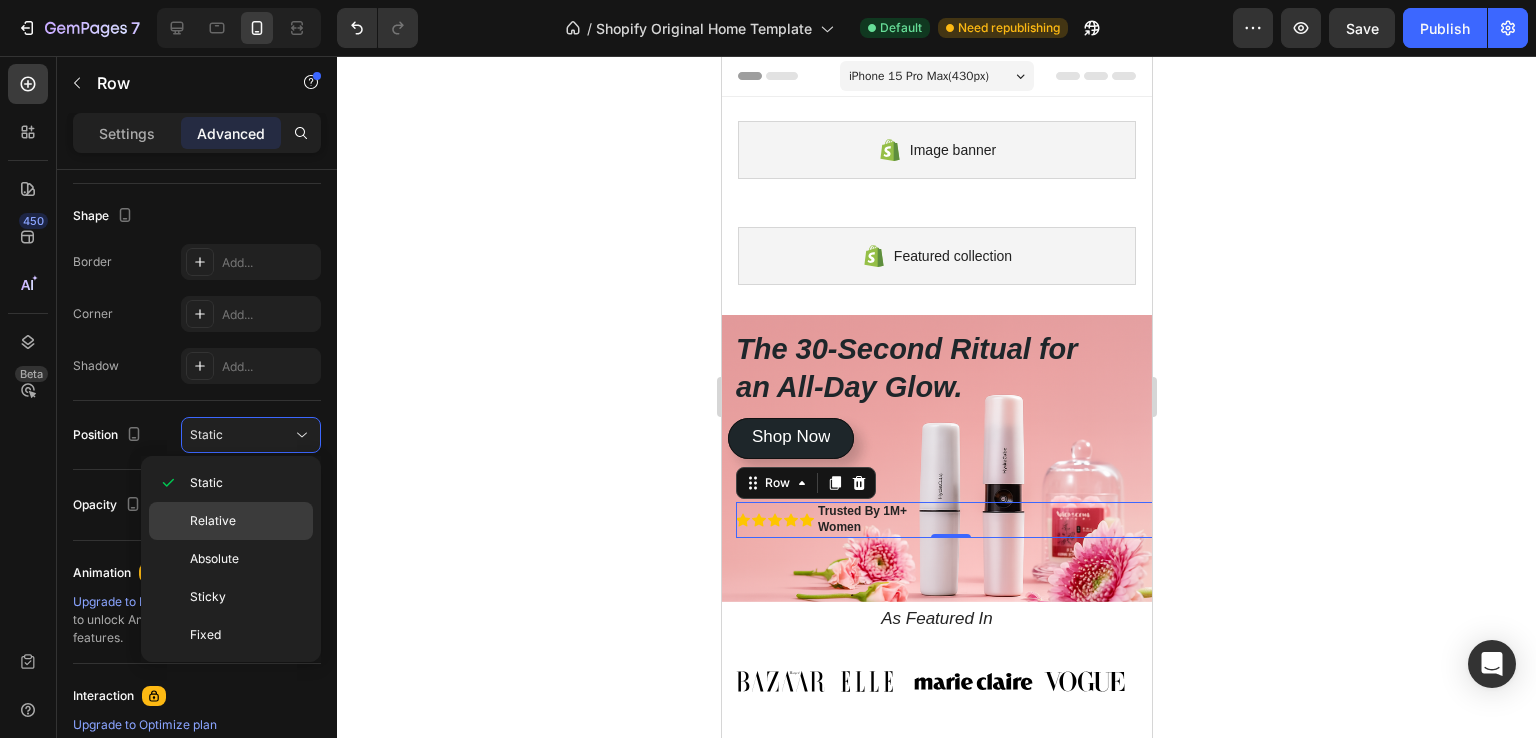 click on "Relative" at bounding box center (247, 521) 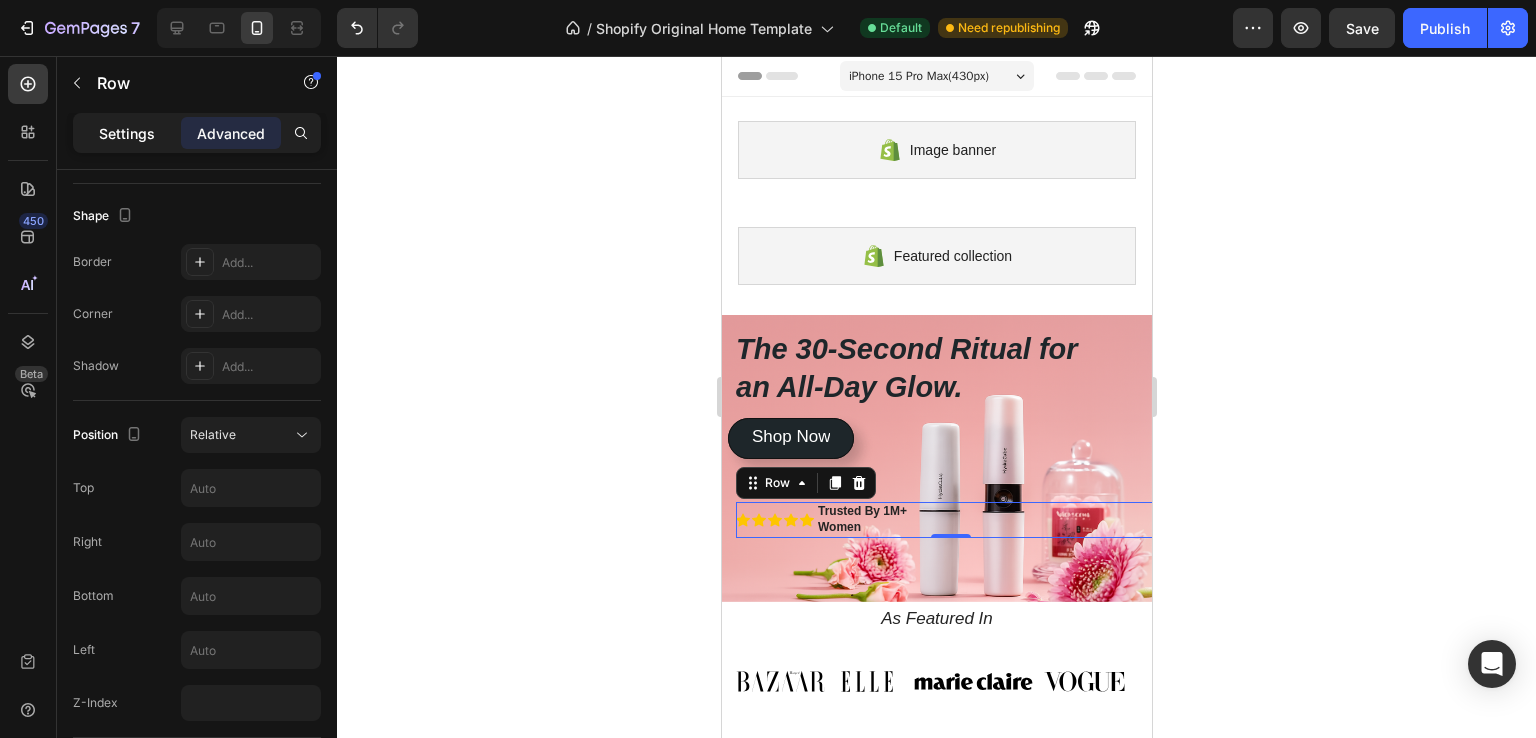 click on "Settings" at bounding box center (127, 133) 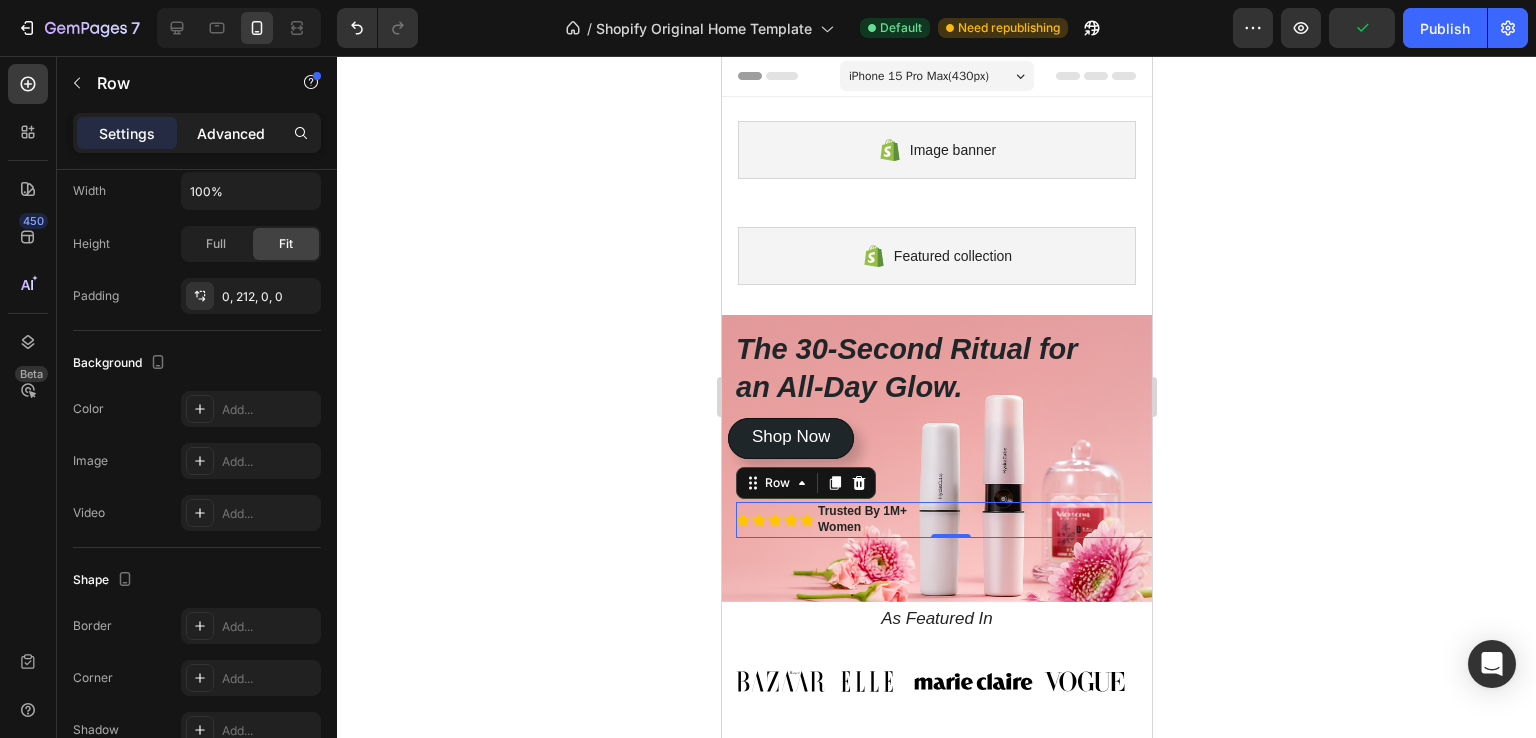 click on "Advanced" at bounding box center (231, 133) 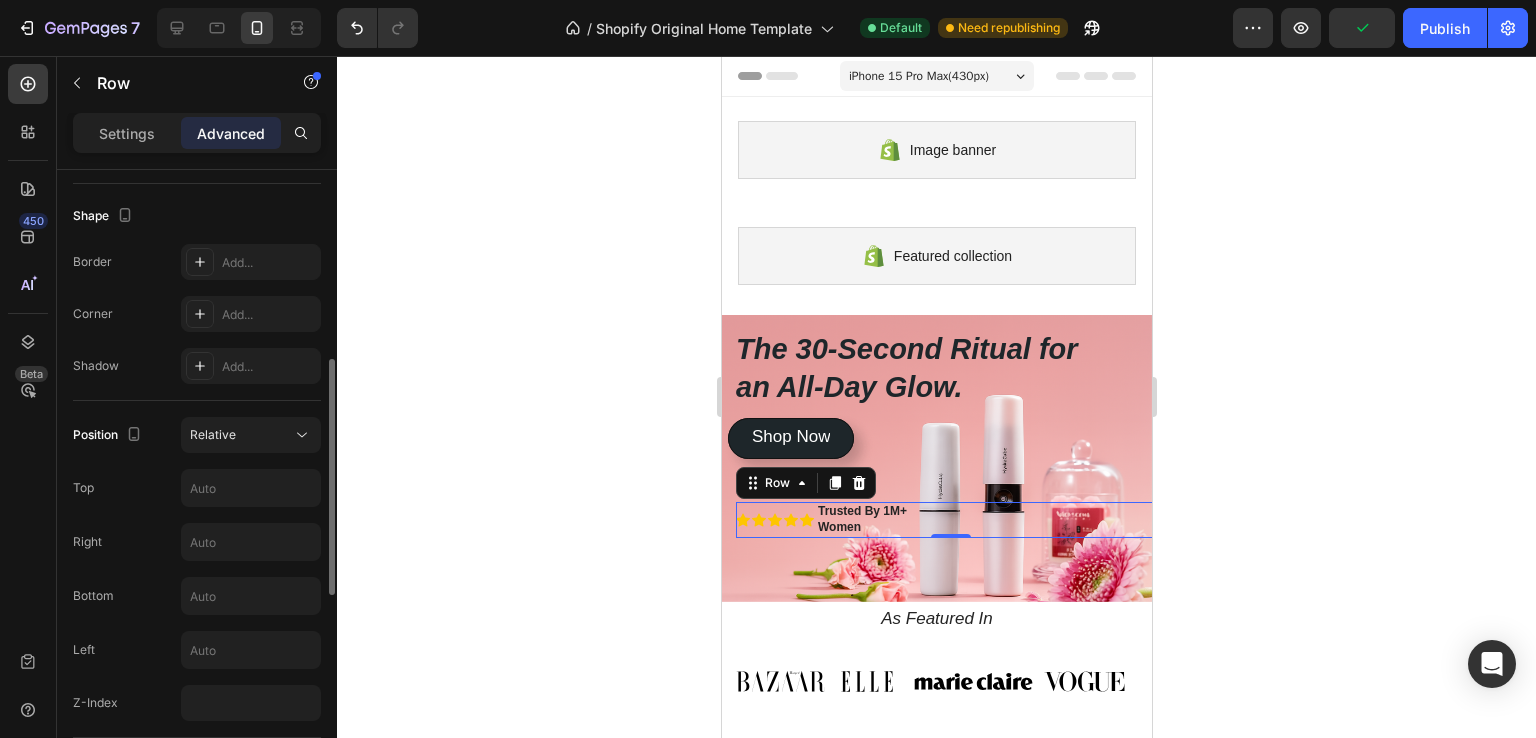 scroll, scrollTop: 300, scrollLeft: 0, axis: vertical 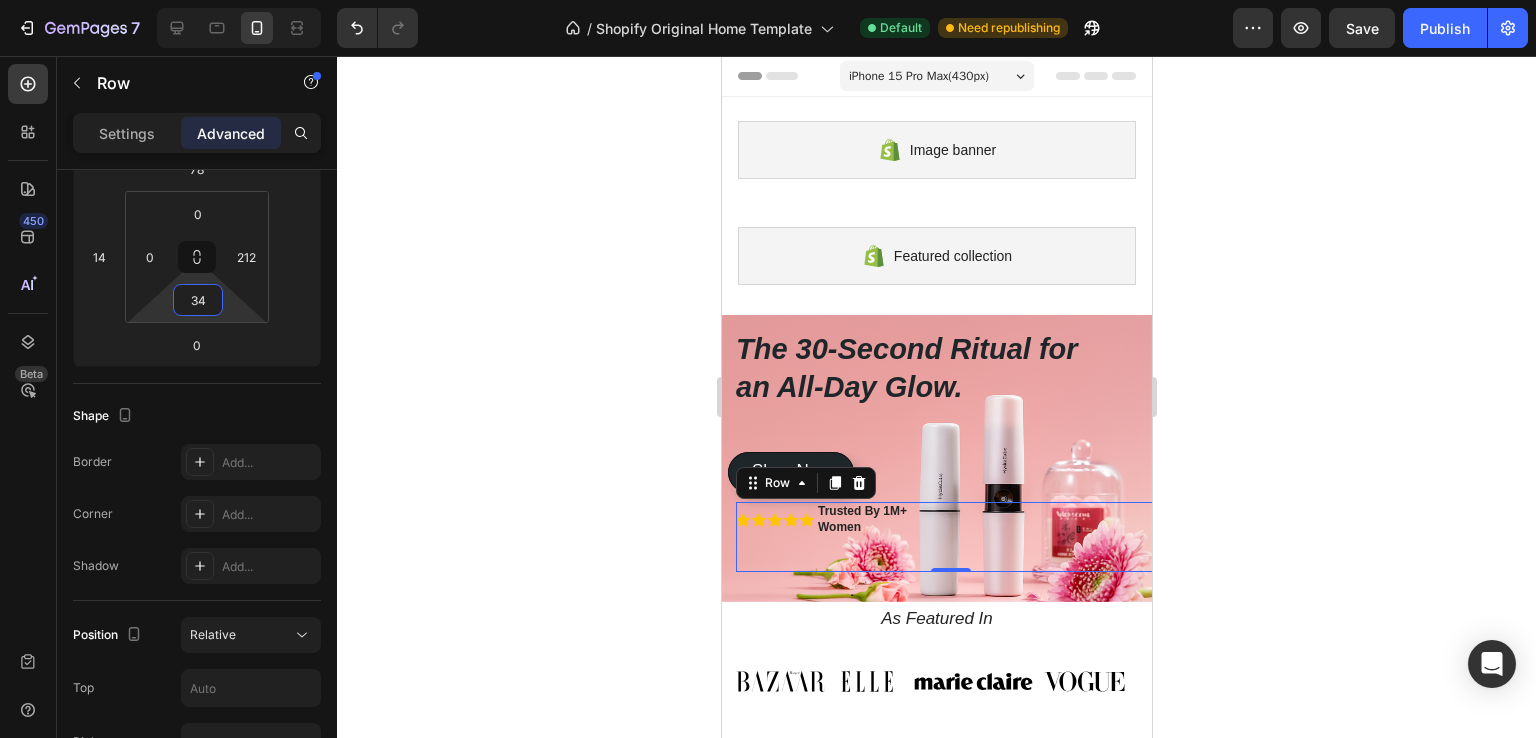 click on "7   /  Shopify Original Home Template Default Need republishing Preview  Save   Publish  450 Beta Sections(30) Elements(83) Section Element Hero Section Product Detail Brands Trusted Badges Guarantee Product Breakdown How to use Testimonials Compare Bundle FAQs Social Proof Brand Story Product List Collection Blog List Contact Sticky Add to Cart Custom Footer Browse Library 450 Layout
Row
Row
Row
Row Text
Heading
Text Block Button
Button
Button Media
Image
Image
Video" at bounding box center [768, 0] 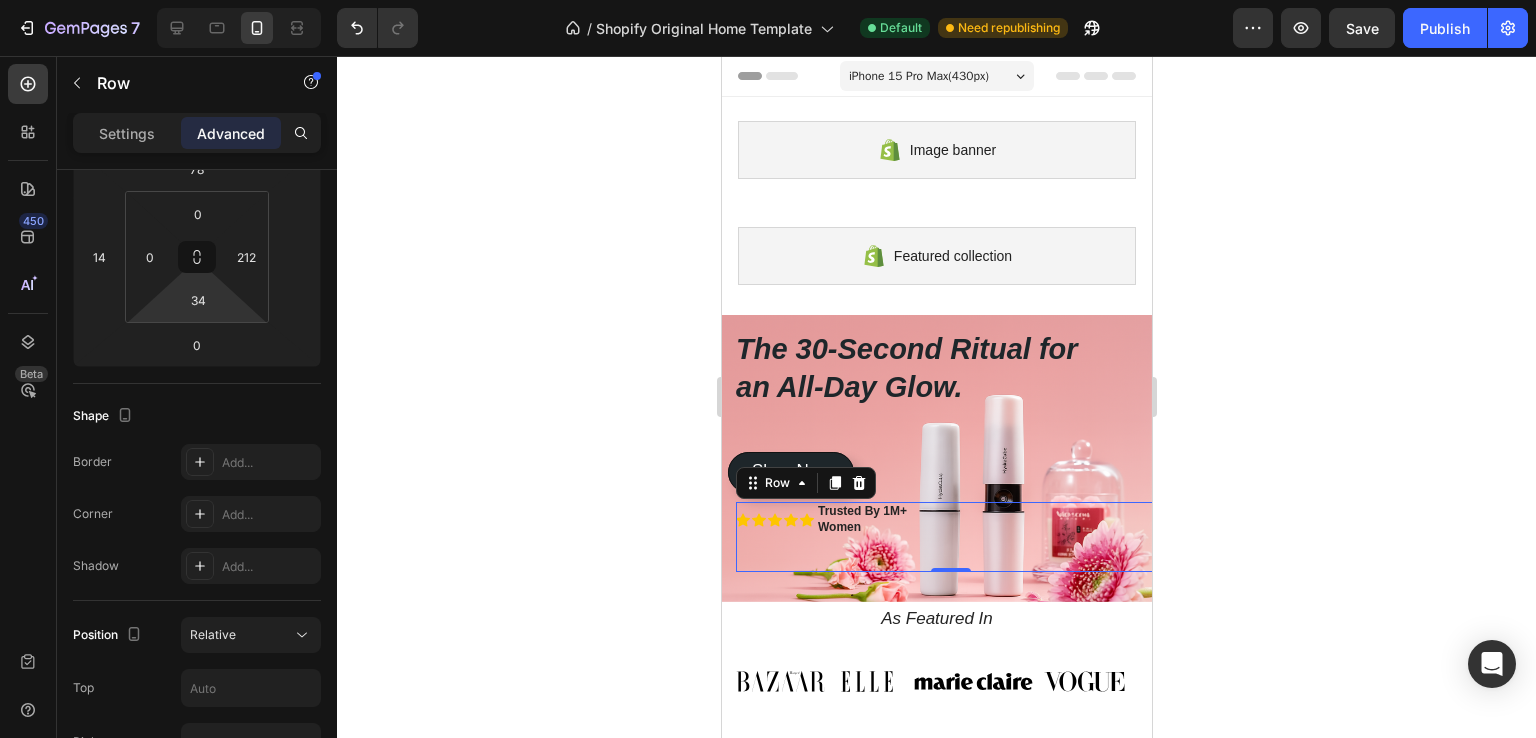 type on "0" 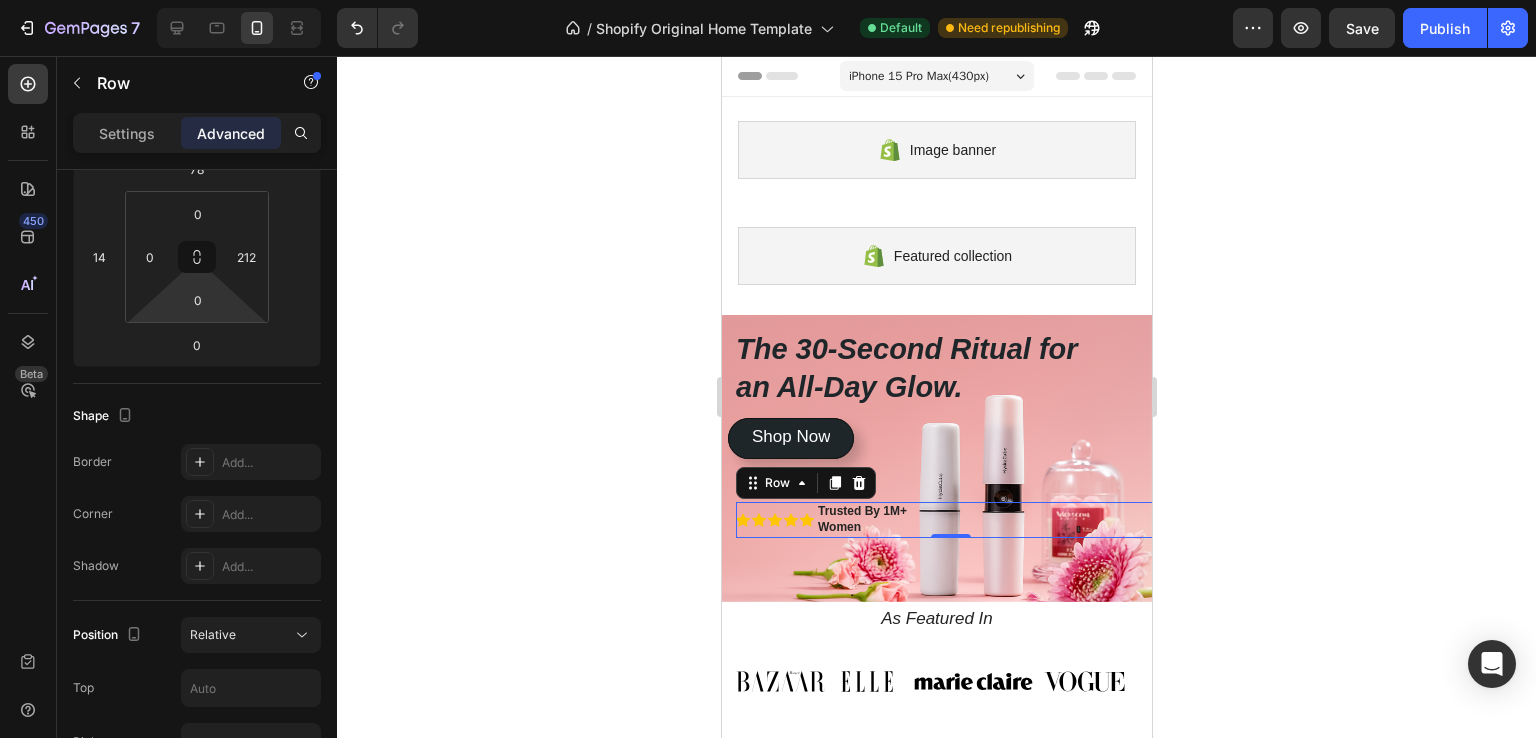 drag, startPoint x: 232, startPoint y: 296, endPoint x: 231, endPoint y: 341, distance: 45.01111 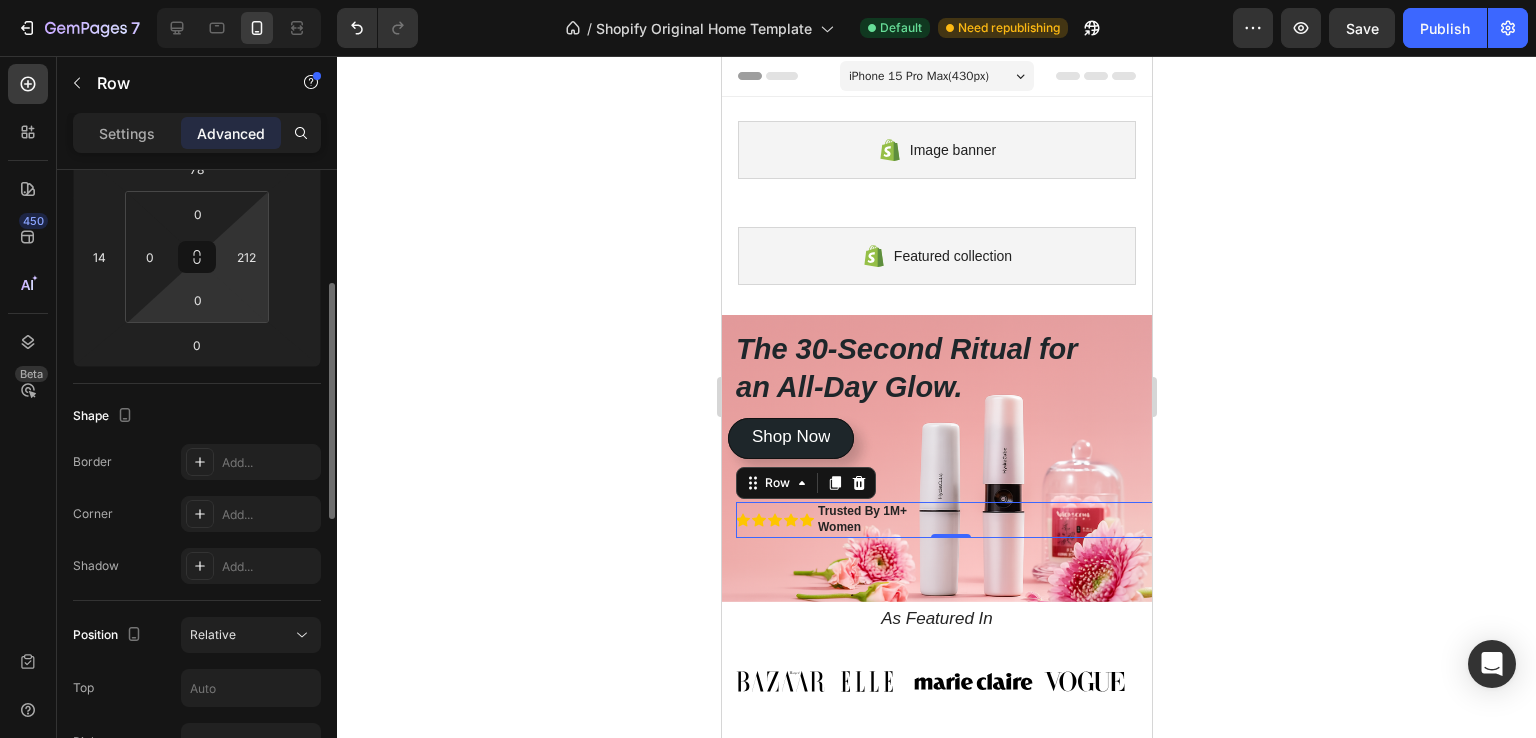 click on "7   /  Shopify Original Home Template Default Need republishing Preview  Save   Publish  450 Beta Sections(30) Elements(83) Section Element Hero Section Product Detail Brands Trusted Badges Guarantee Product Breakdown How to use Testimonials Compare Bundle FAQs Social Proof Brand Story Product List Collection Blog List Contact Sticky Add to Cart Custom Footer Browse Library 450 Layout
Row
Row
Row
Row Text
Heading
Text Block Button
Button
Button Media
Image
Image
Video" at bounding box center (768, 0) 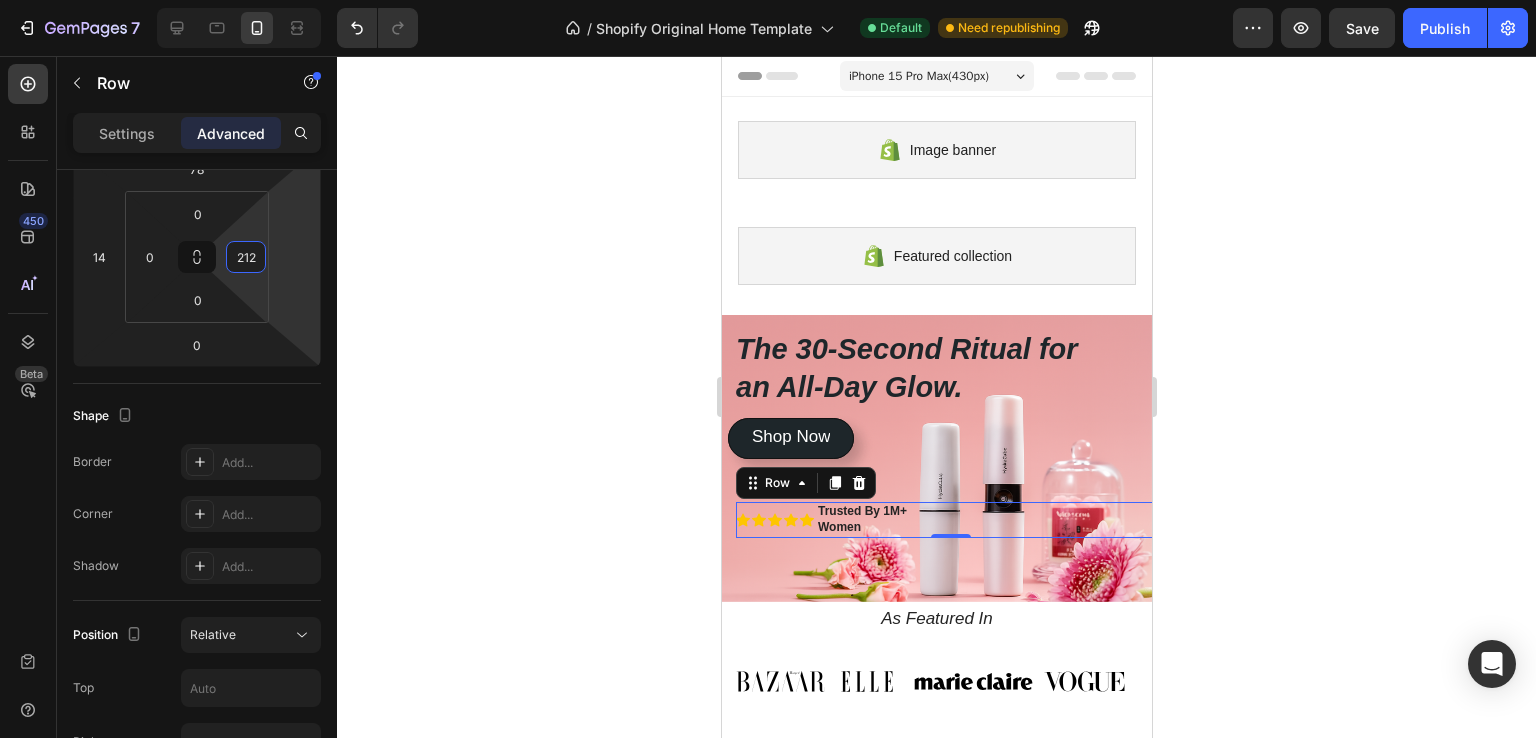 click on "Icon Icon Icon Icon Icon Icon List Trusted By 1M+ Women Text Block Row   0" at bounding box center (950, 519) 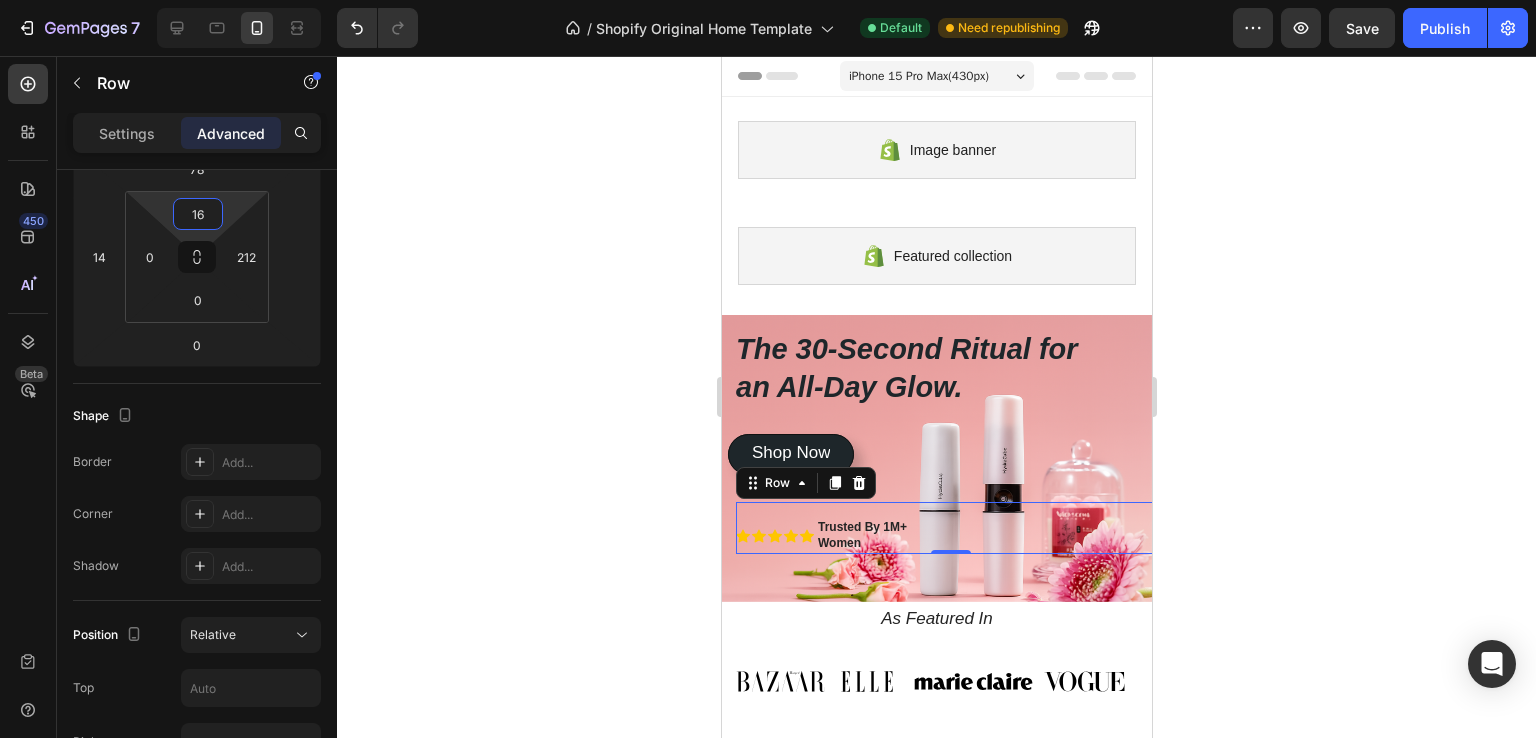 type on "0" 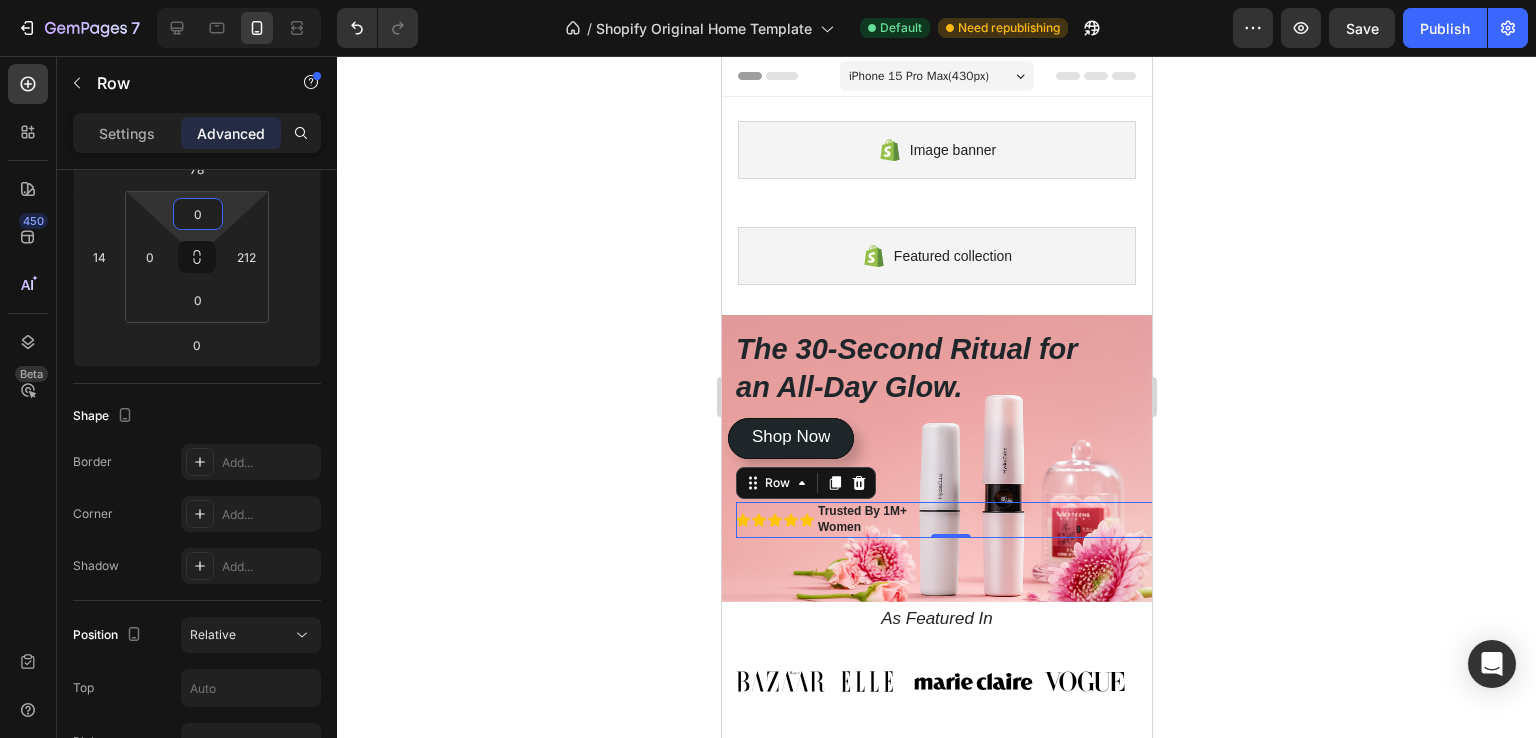 drag, startPoint x: 244, startPoint y: 210, endPoint x: 236, endPoint y: 223, distance: 15.264338 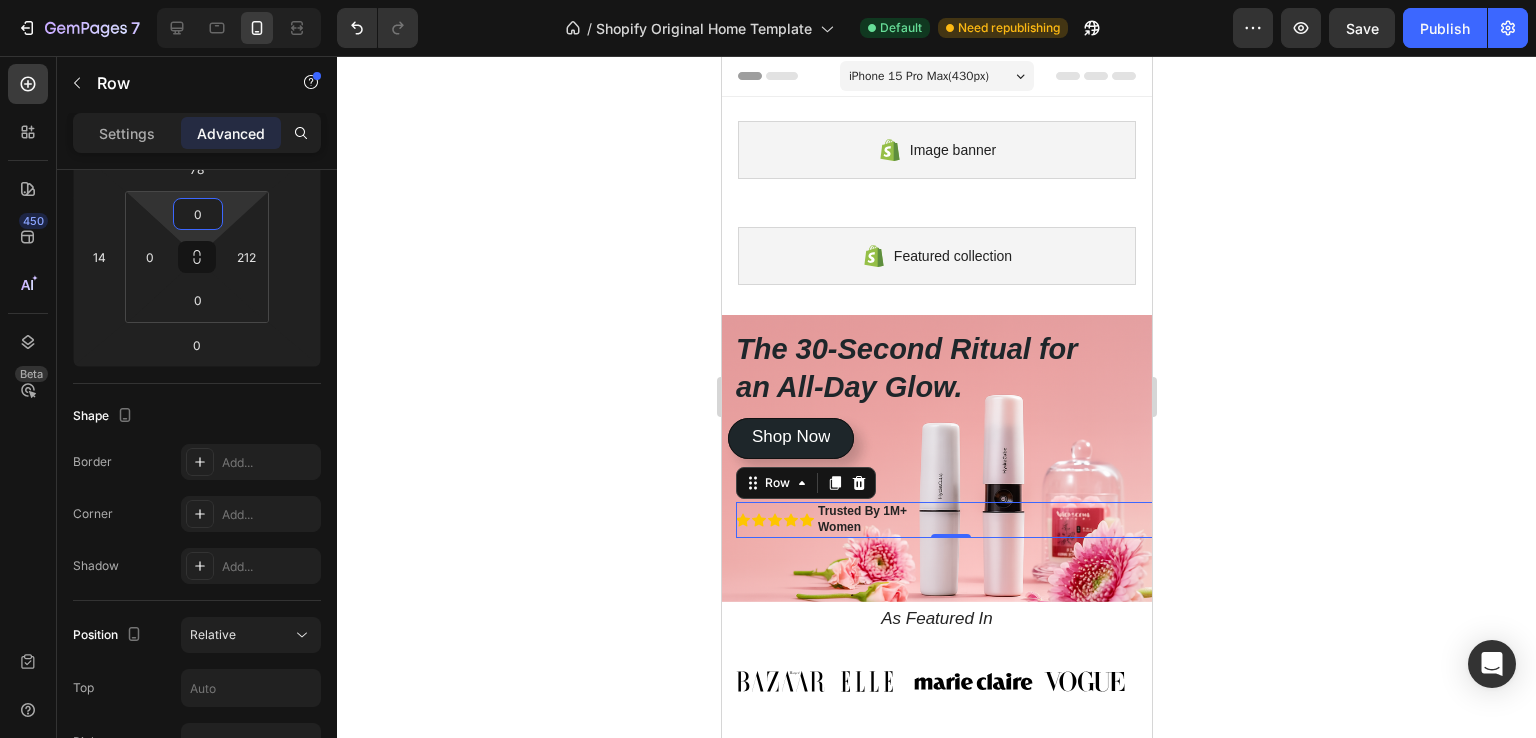 click on "7   /  Shopify Original Home Template Default Need republishing Preview  Save   Publish  450 Beta Sections(30) Elements(83) Section Element Hero Section Product Detail Brands Trusted Badges Guarantee Product Breakdown How to use Testimonials Compare Bundle FAQs Social Proof Brand Story Product List Collection Blog List Contact Sticky Add to Cart Custom Footer Browse Library 450 Layout
Row
Row
Row
Row Text
Heading
Text Block Button
Button
Button Media
Image
Image
Video" at bounding box center [768, 0] 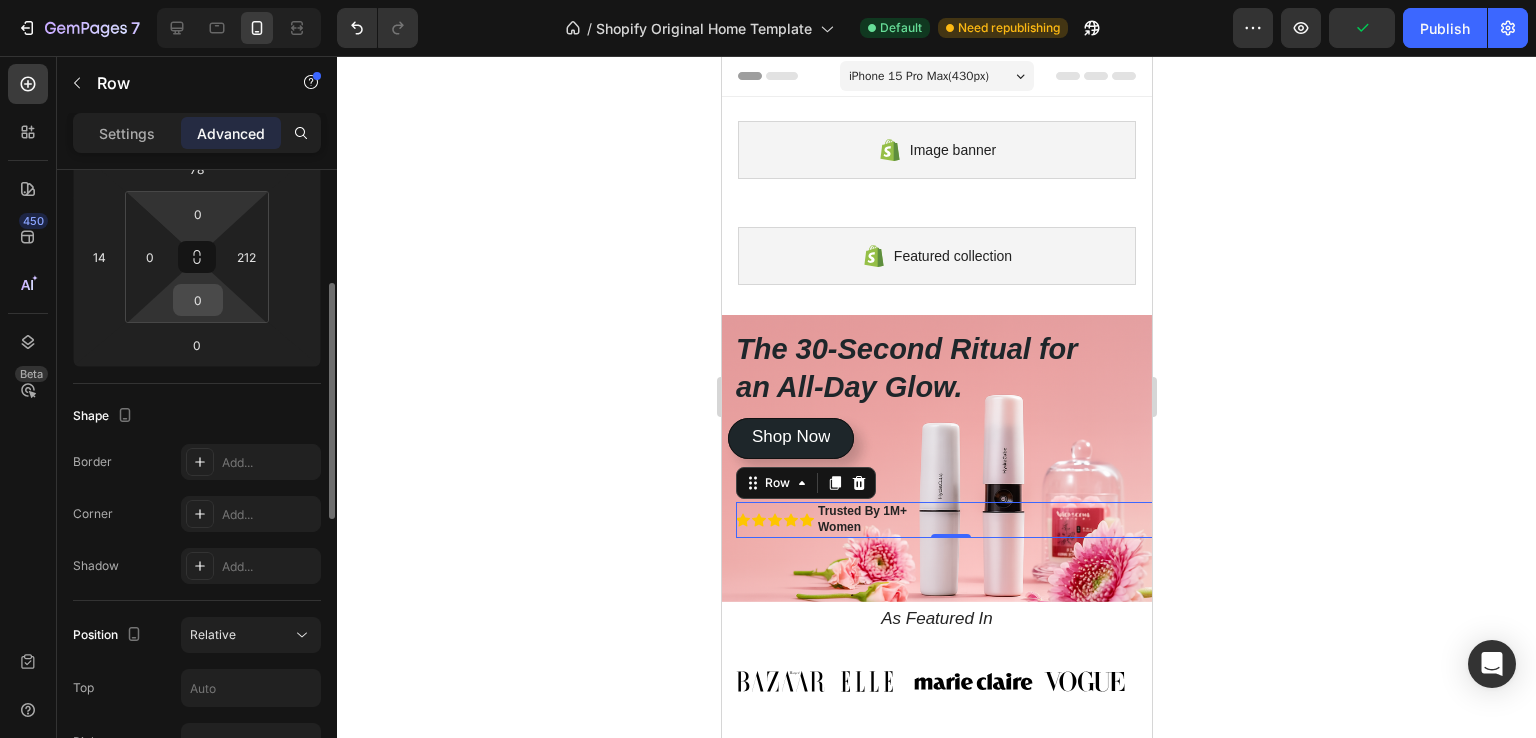 drag, startPoint x: 220, startPoint y: 311, endPoint x: 221, endPoint y: 292, distance: 19.026299 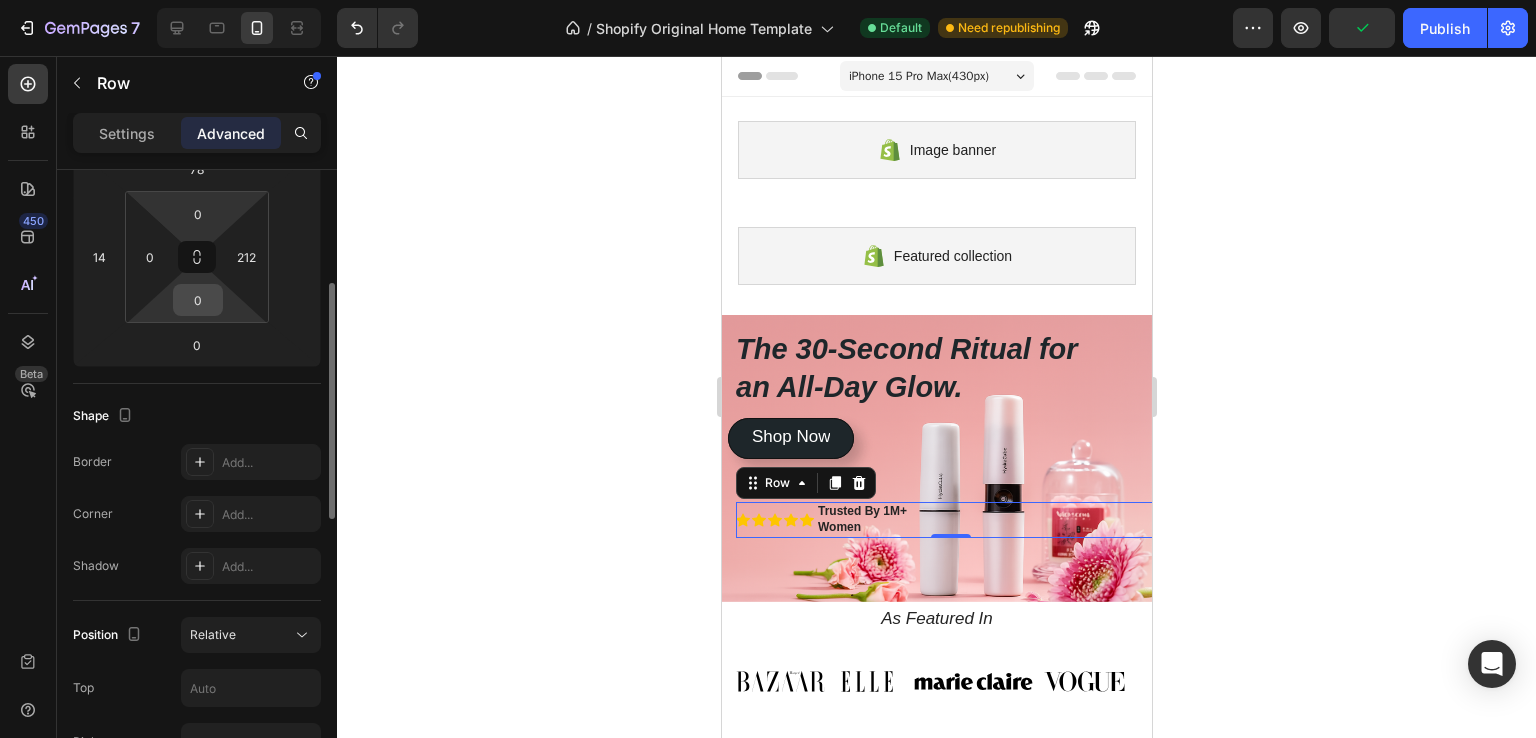 click on "0" at bounding box center [198, 300] 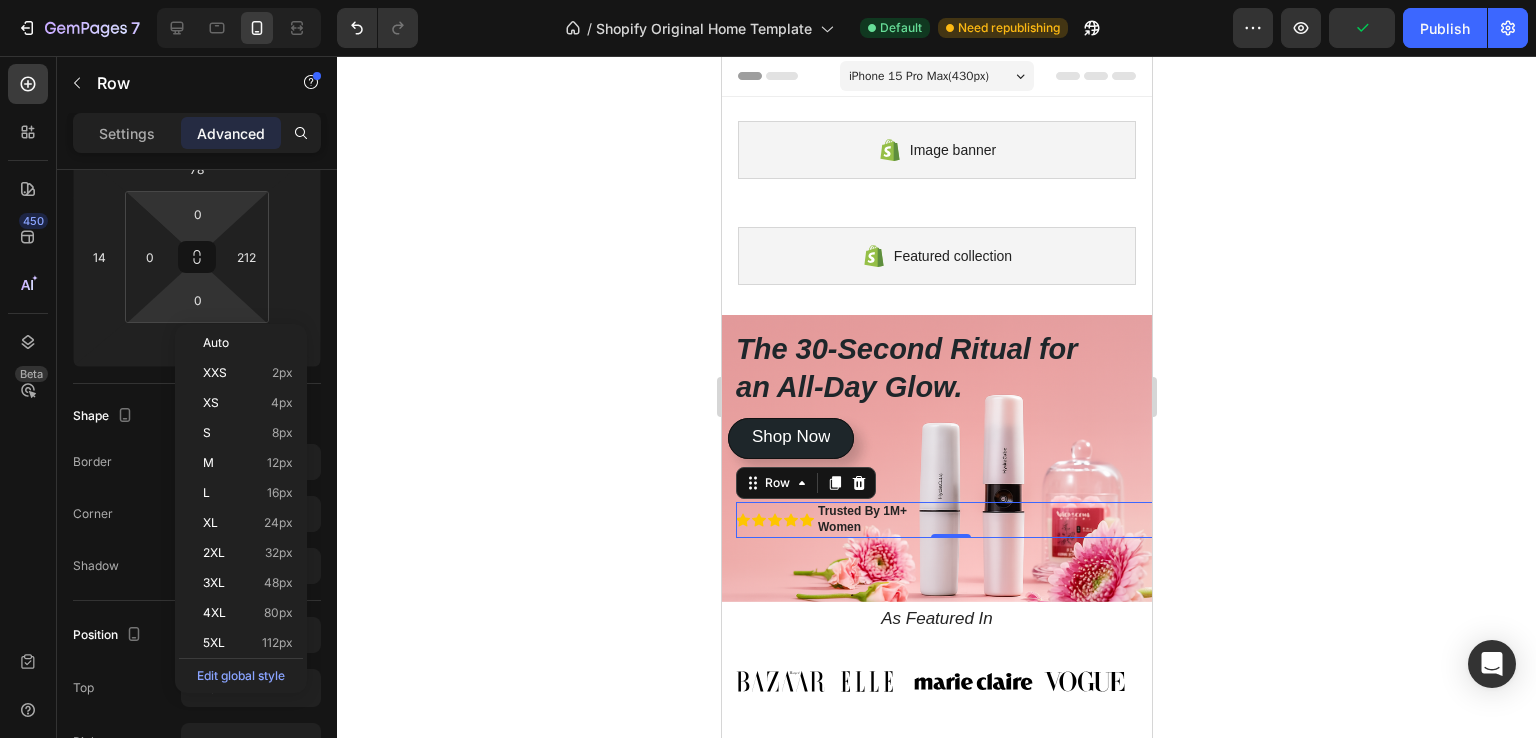 type 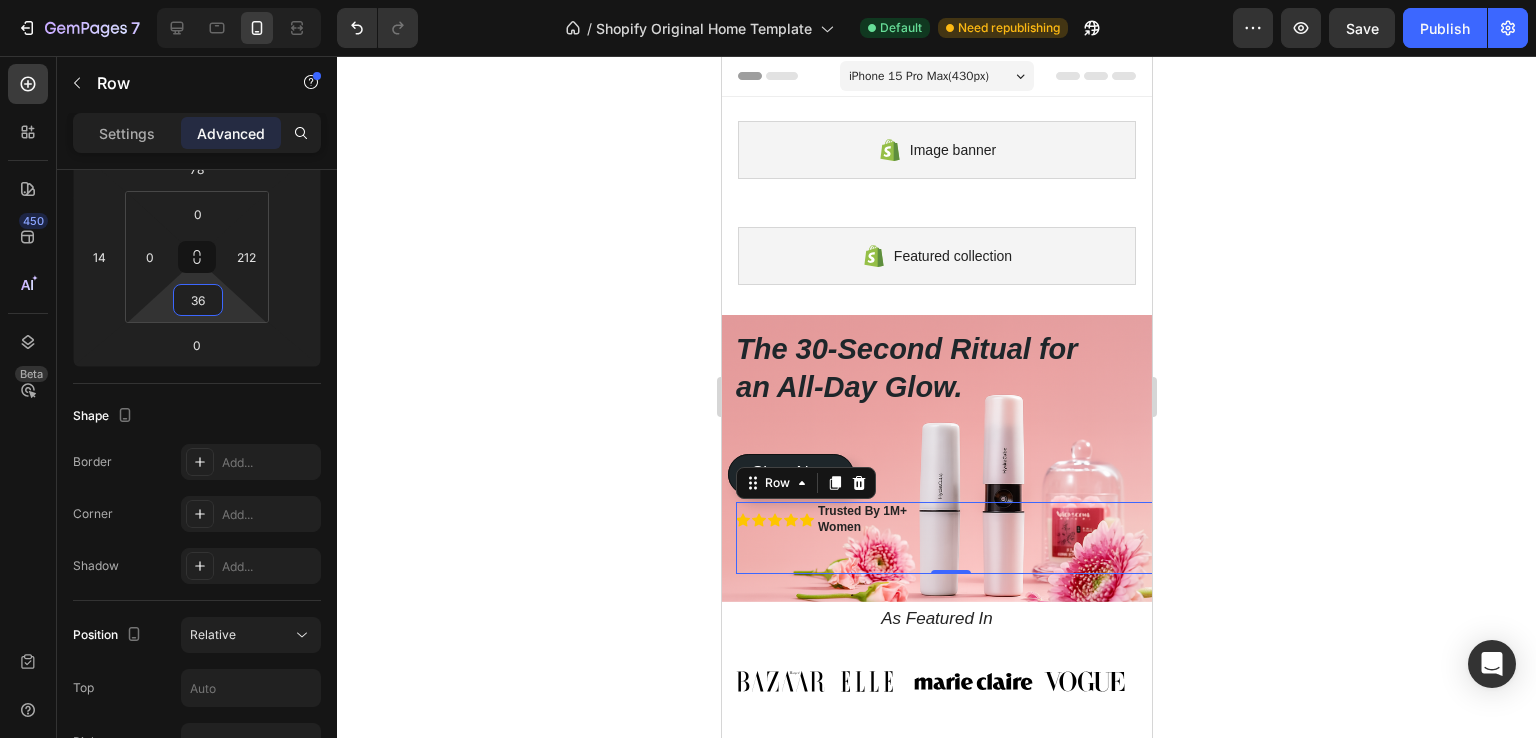 type on "40" 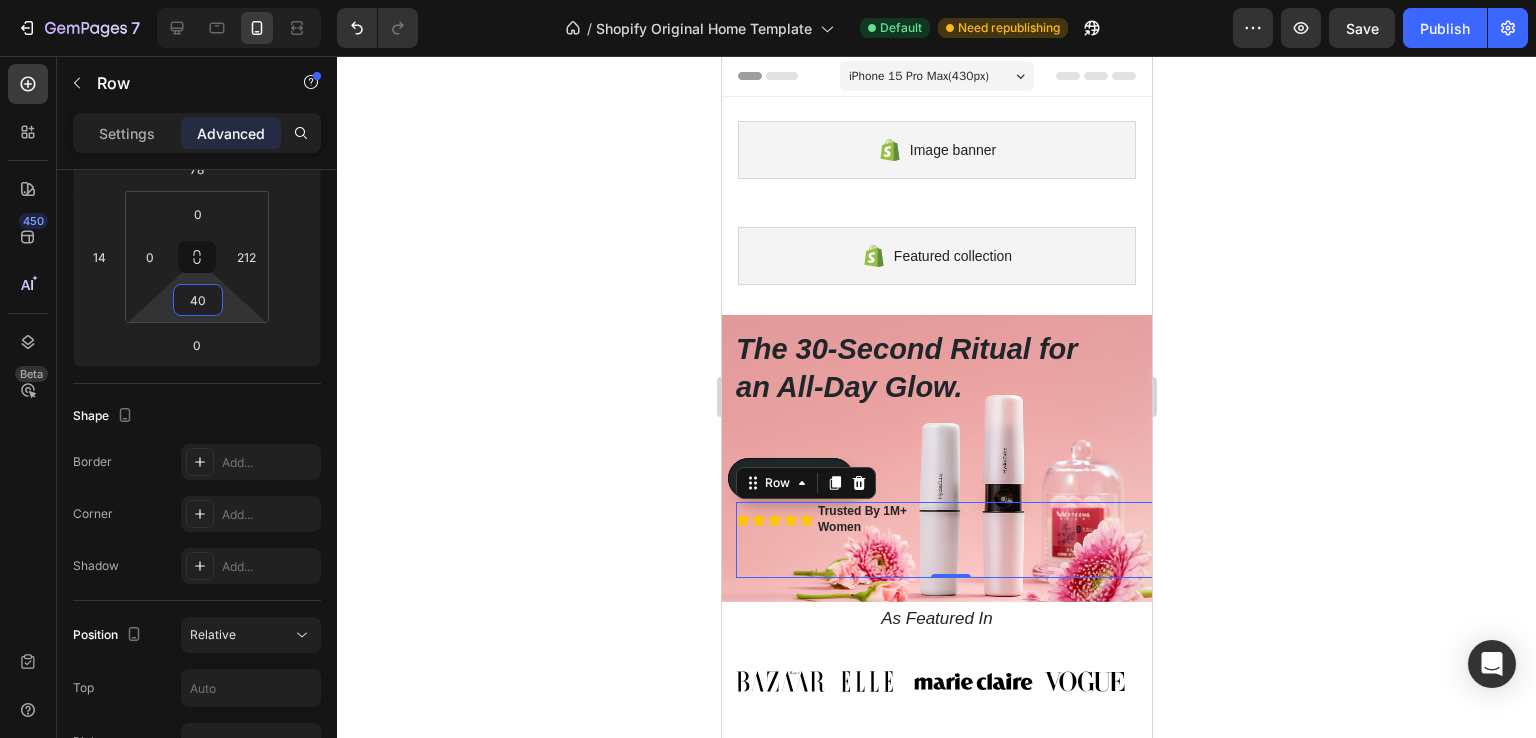 drag, startPoint x: 232, startPoint y: 305, endPoint x: 235, endPoint y: 285, distance: 20.22375 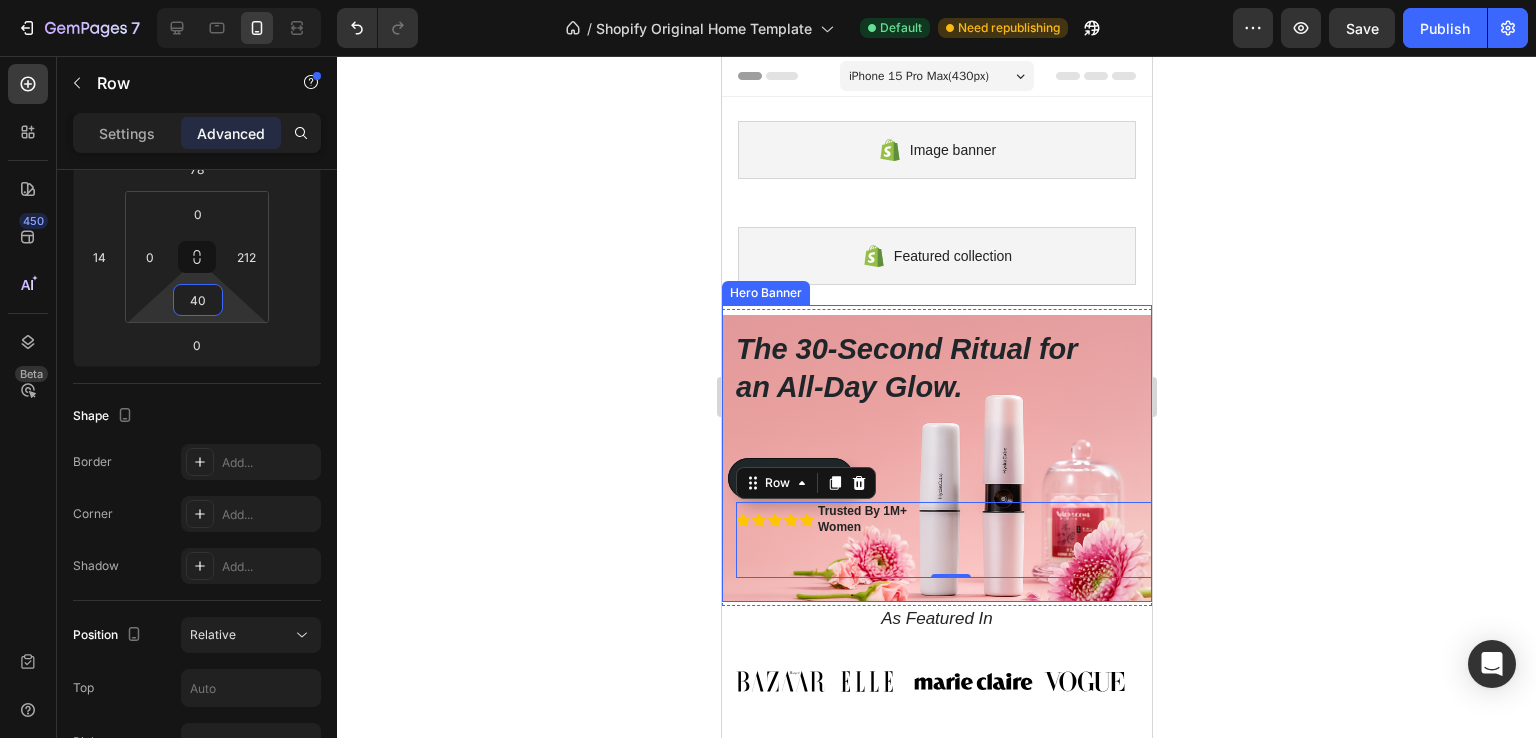 click on "The 30-Second Ritual for an All-Day Glow. Heading Icon Icon Icon Icon Icon Icon List Trusted By 1M+ Women Text Block Row   0 Get instant, touchless hydration that absorbs in seconds, leaving nothing behind but a fresh, dewy radiance. Text Block Shop Now Button Shop Now Button" at bounding box center (936, 502) 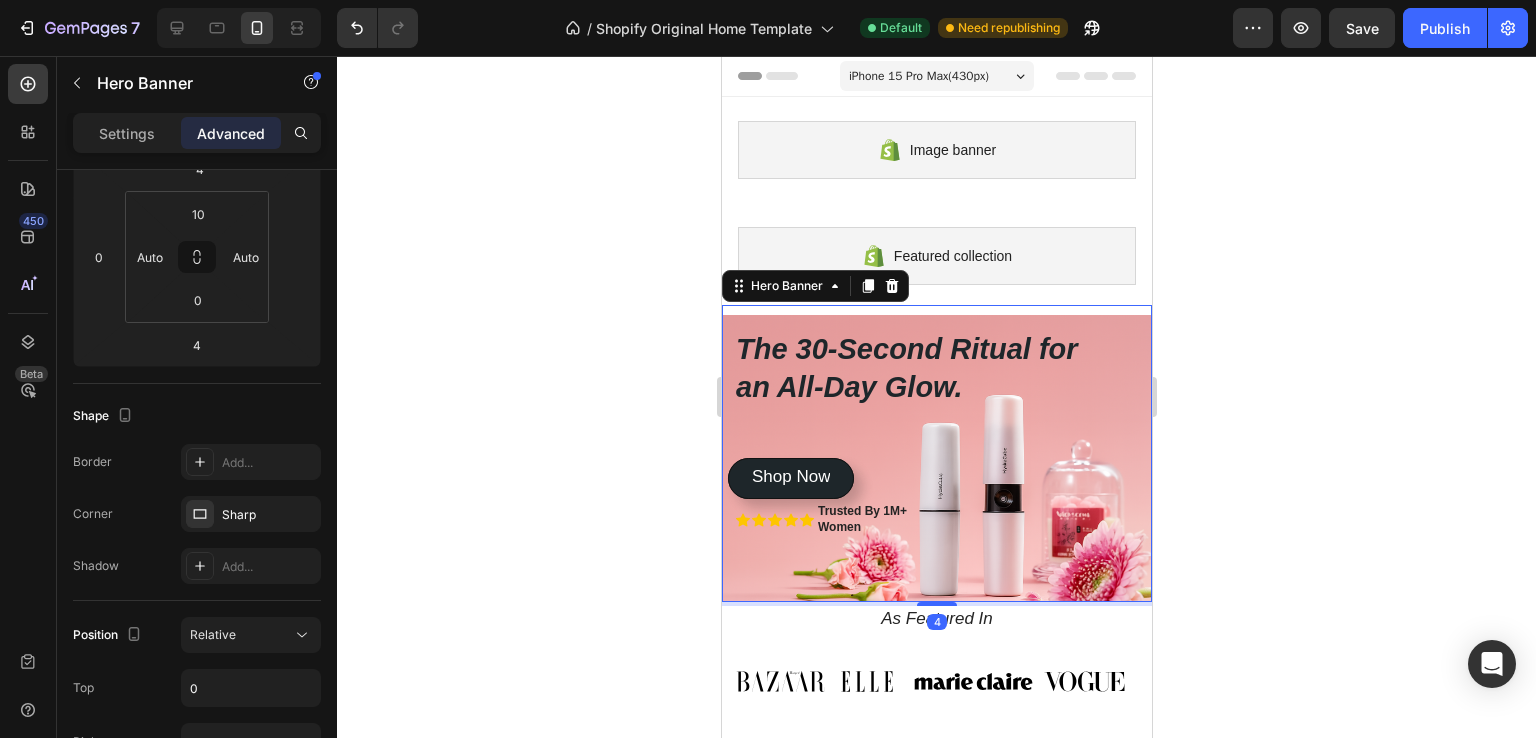 scroll, scrollTop: 0, scrollLeft: 0, axis: both 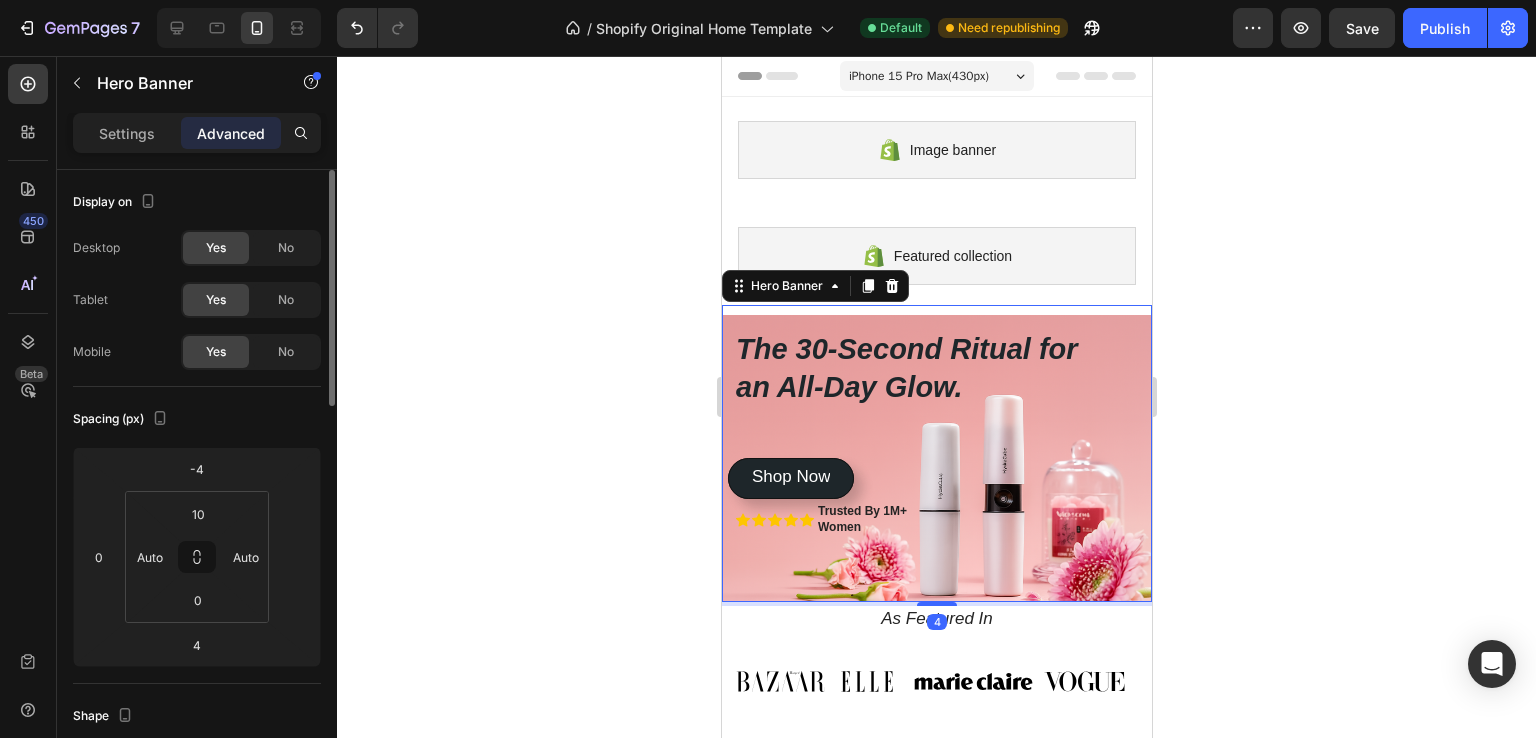 click 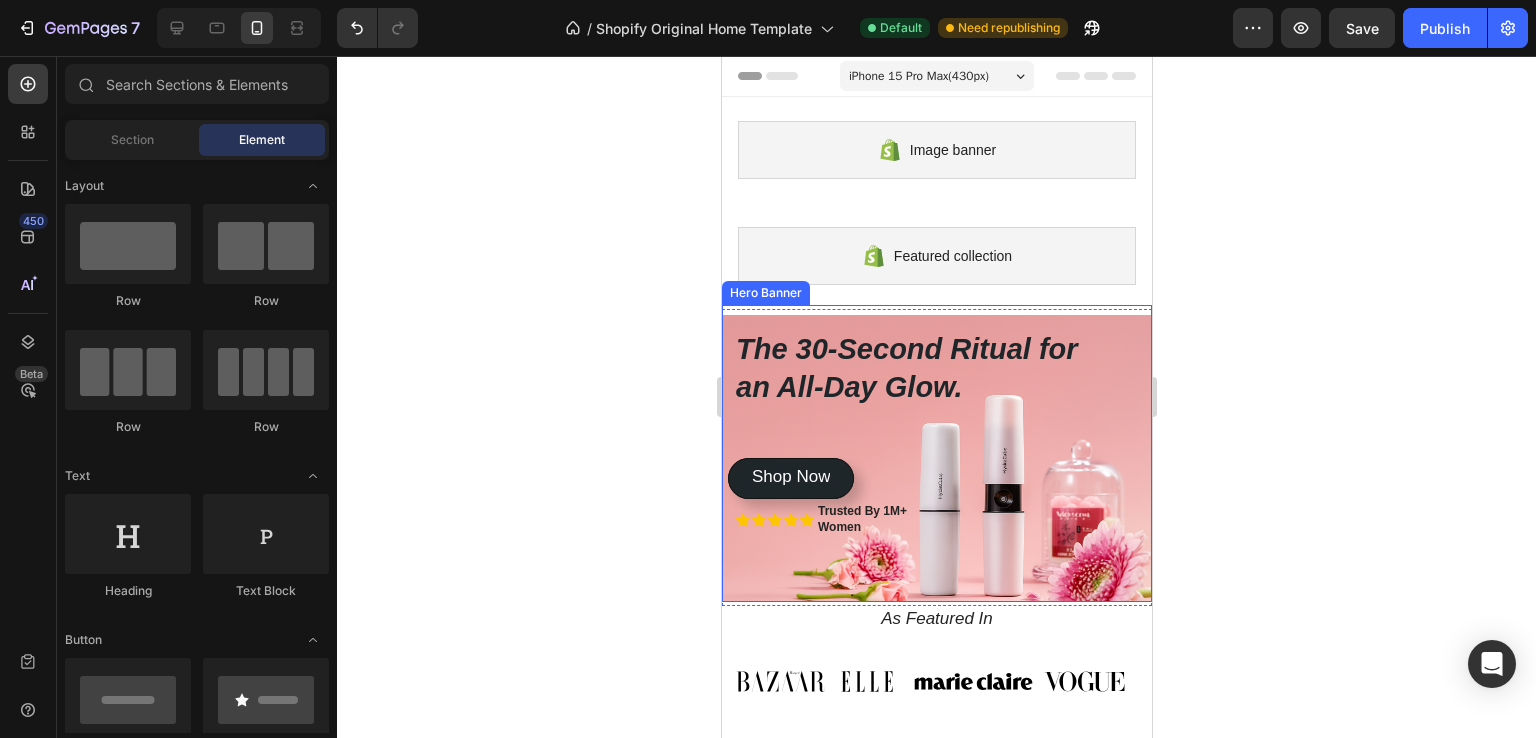 click on "The 30-Second Ritual for an All-Day Glow. Heading Icon Icon Icon Icon Icon Icon List Trusted By 1M+ Women Text Block Row Get instant, touchless hydration that absorbs in seconds, leaving nothing behind but a fresh, dewy radiance. Text Block Shop Now Button Shop Now Button" at bounding box center (936, 502) 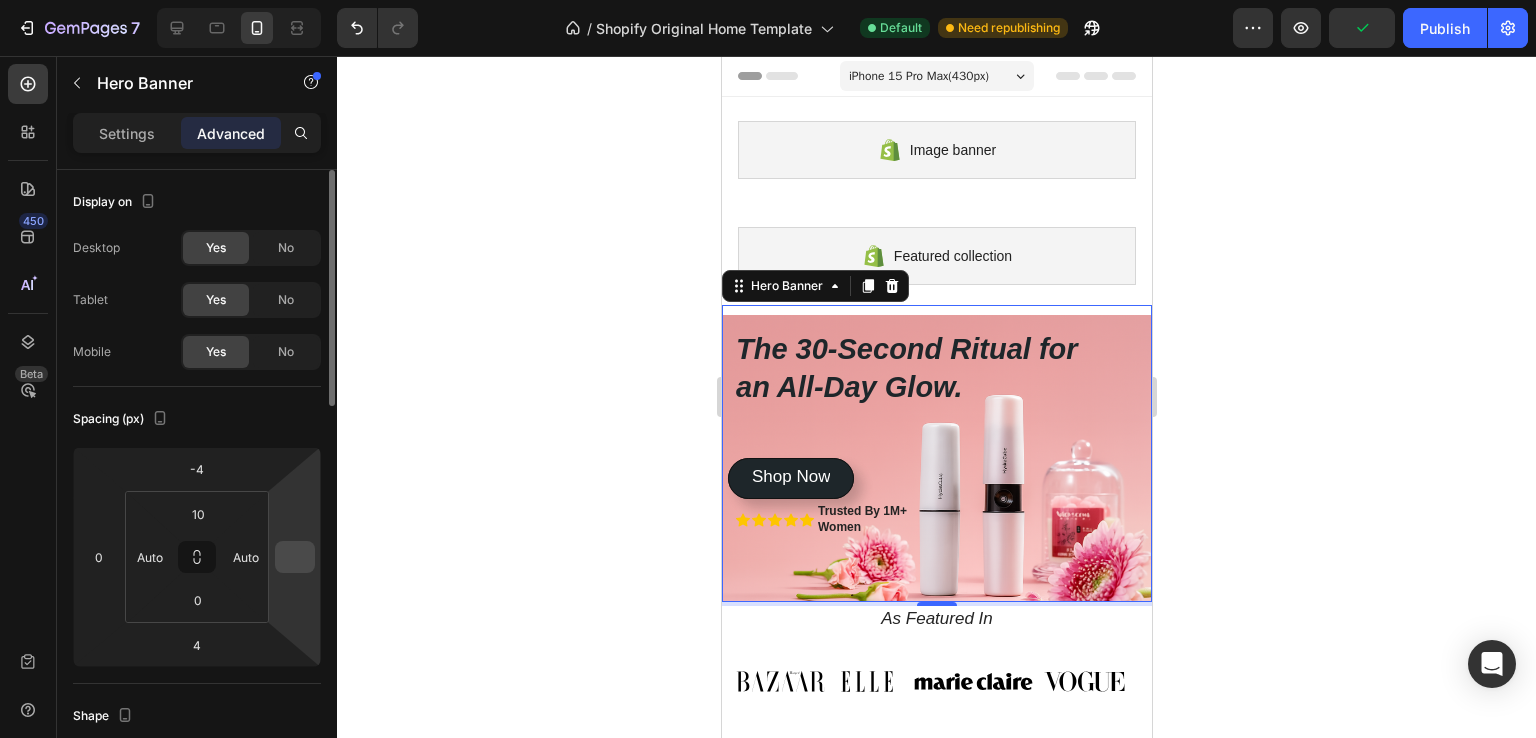 click at bounding box center [295, 557] 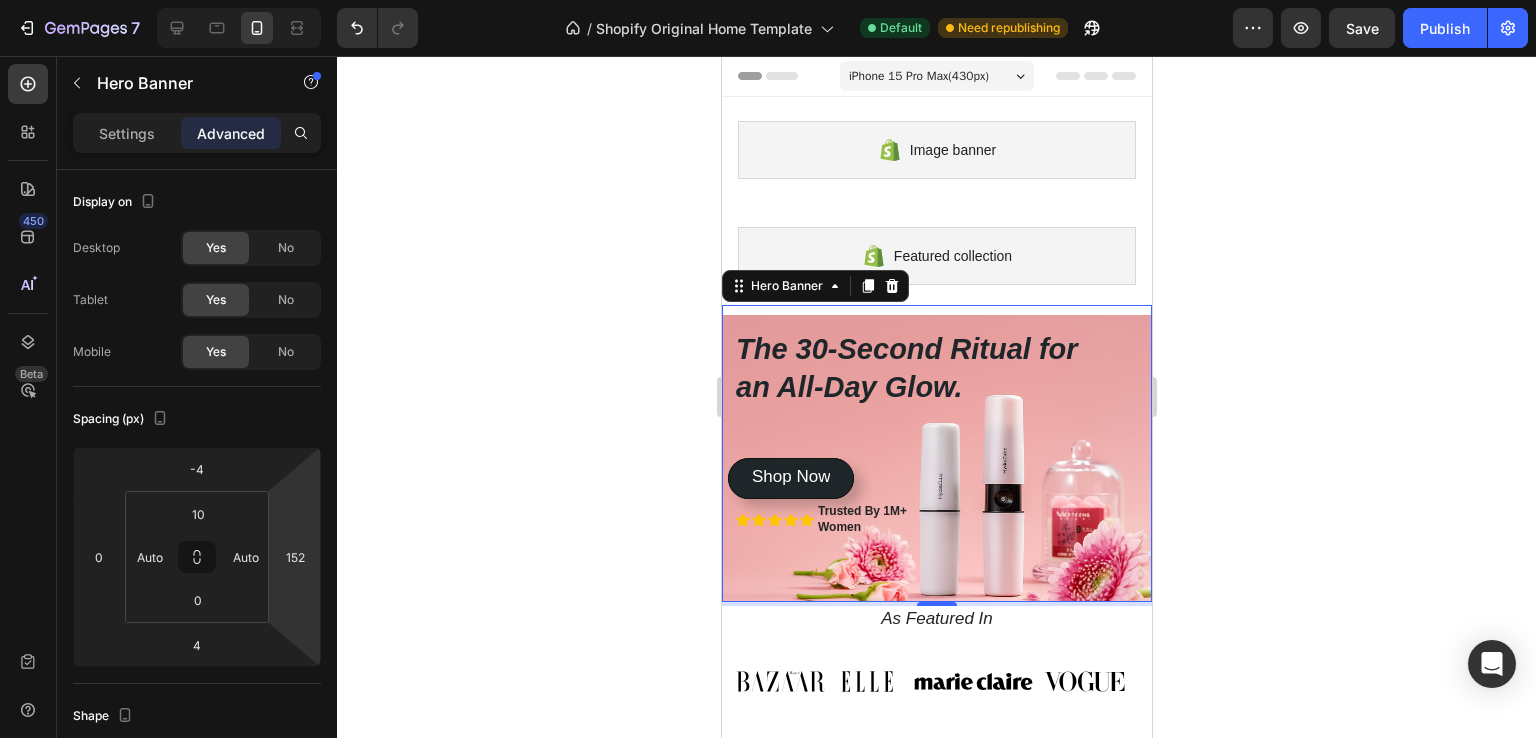 type on "154" 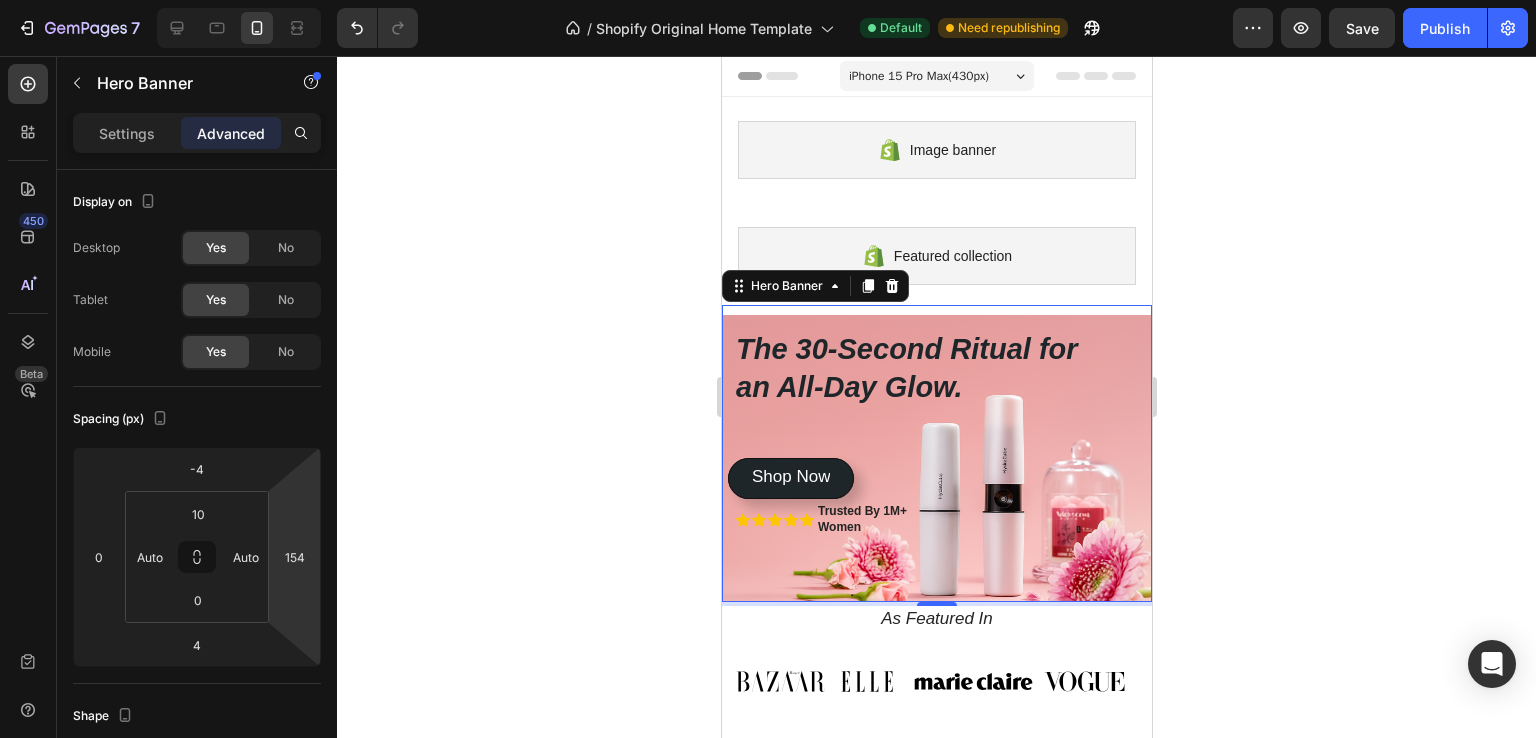 drag, startPoint x: 296, startPoint y: 520, endPoint x: 304, endPoint y: 441, distance: 79.40403 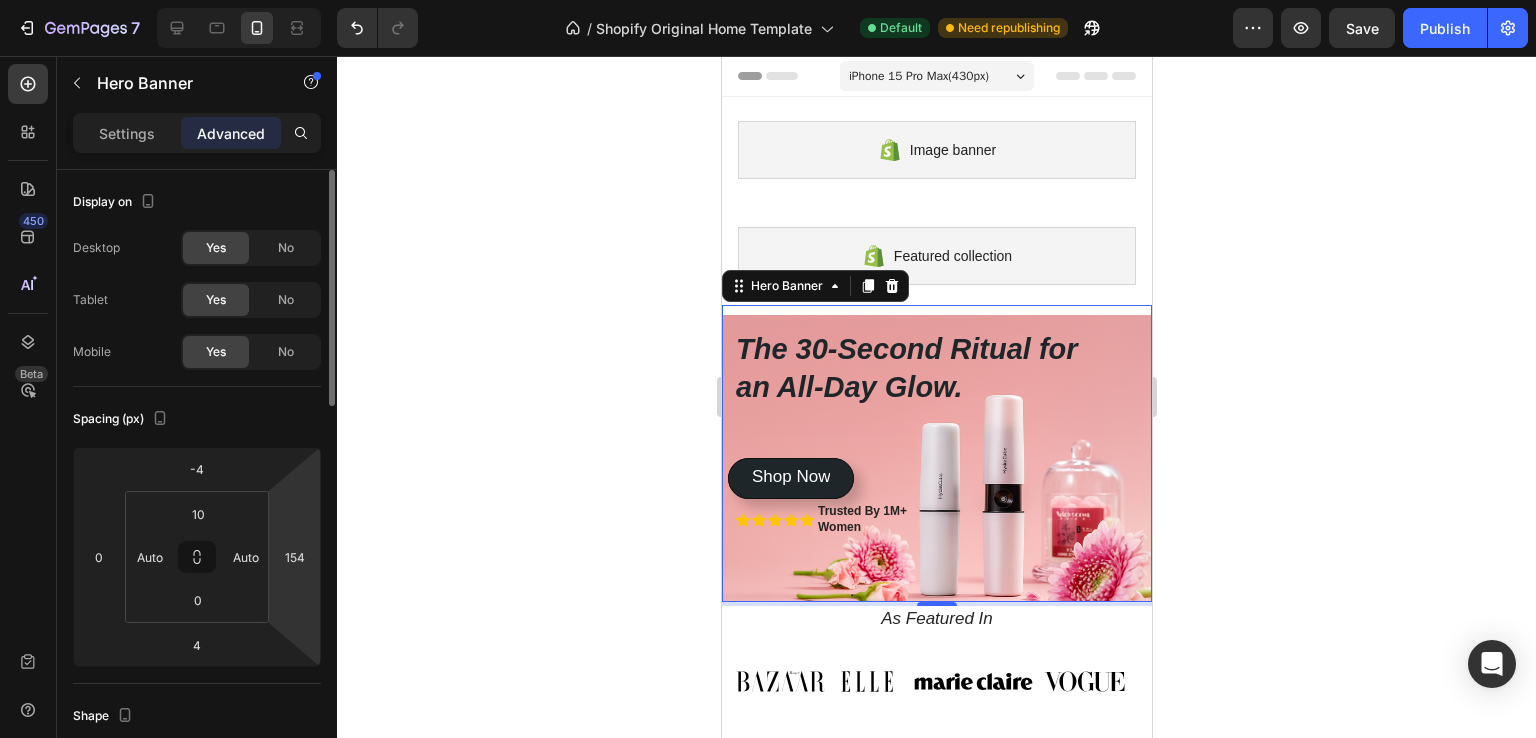 click on "7   /  Shopify Original Home Template Default Need republishing Preview  Save   Publish  450 Beta Sections(30) Elements(83) Section Element Hero Section Product Detail Brands Trusted Badges Guarantee Product Breakdown How to use Testimonials Compare Bundle FAQs Social Proof Brand Story Product List Collection Blog List Contact Sticky Add to Cart Custom Footer Browse Library 450 Layout
Row
Row
Row
Row Text
Heading
Text Block Button
Button
Button Media
Image
Image
Video" at bounding box center (768, 0) 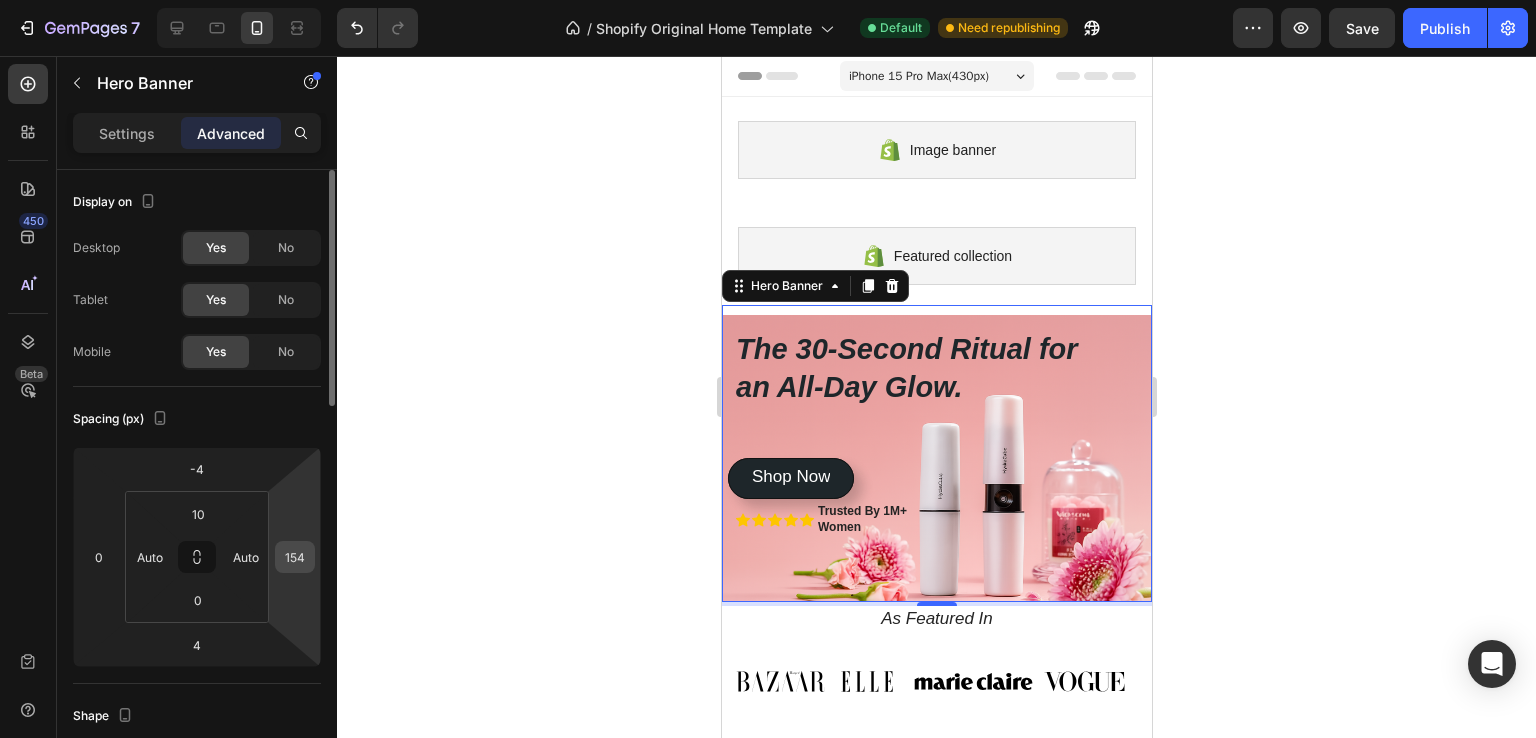 click on "154" at bounding box center [295, 557] 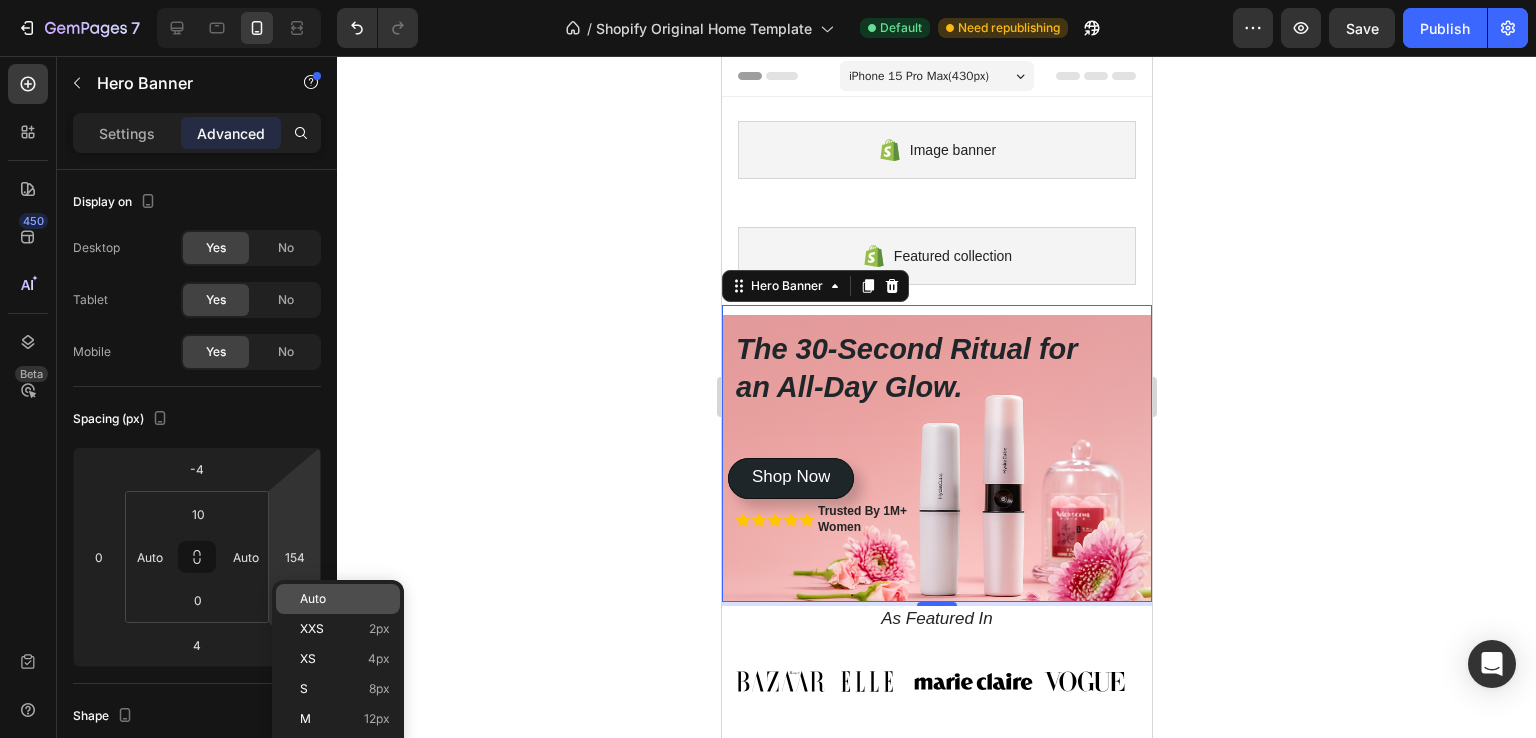 click on "Auto" at bounding box center [313, 599] 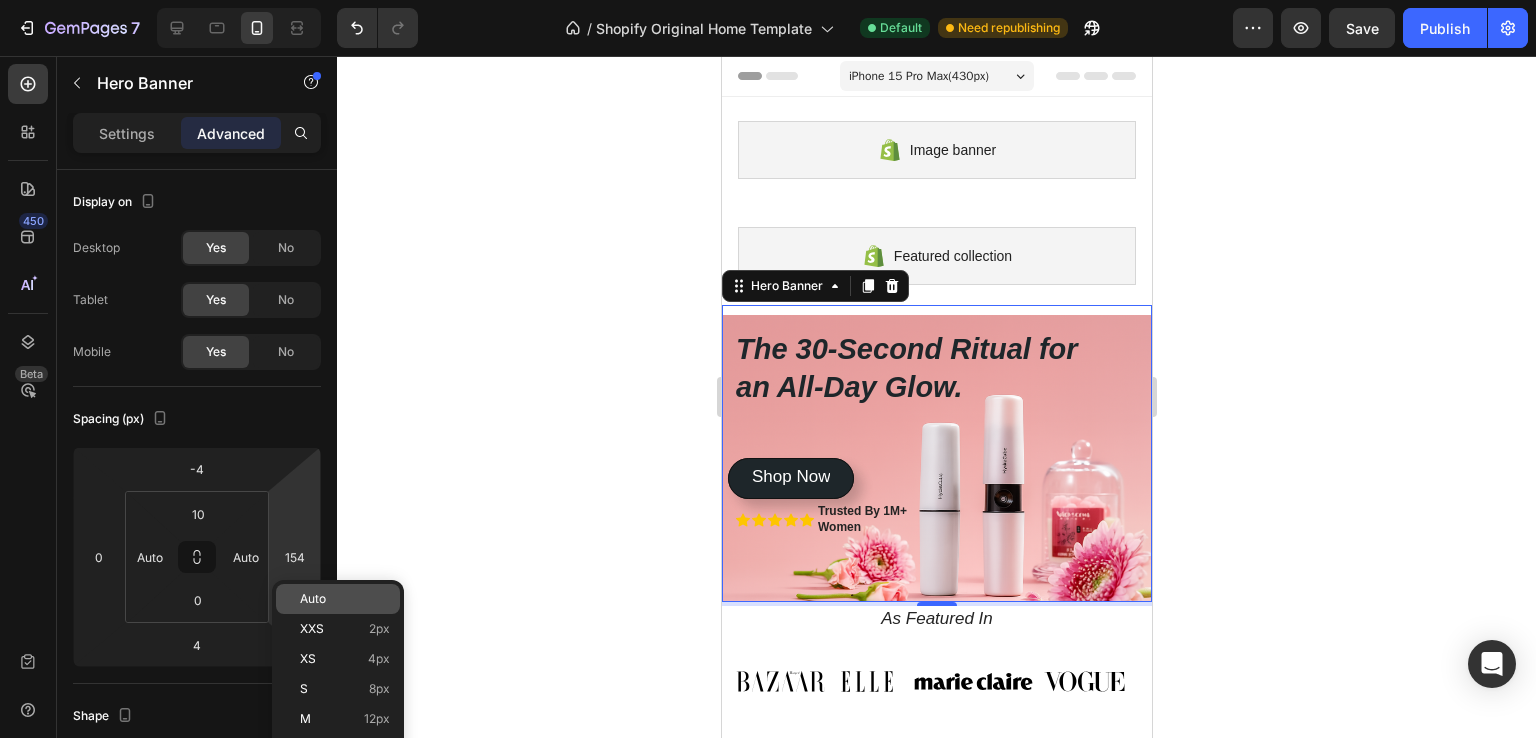 type 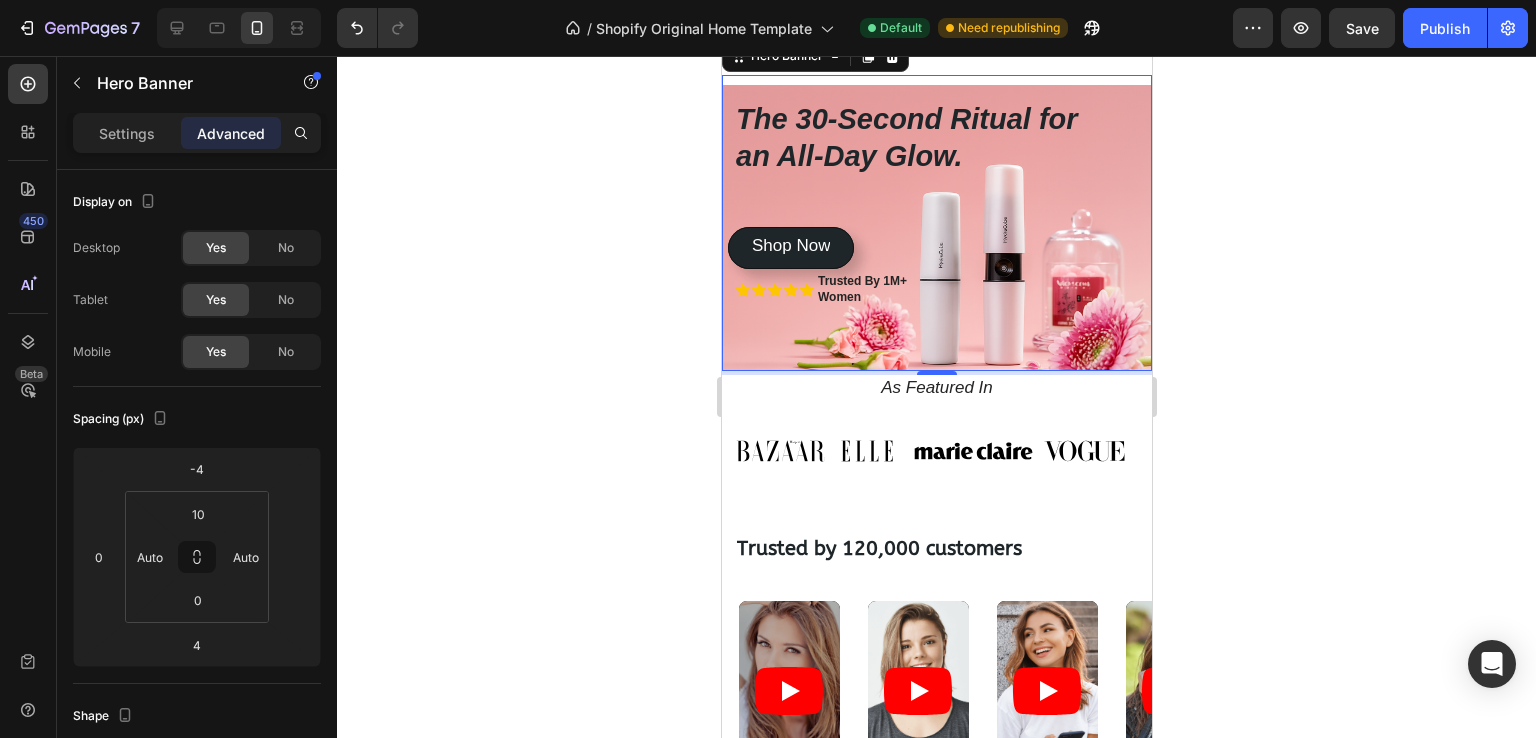 scroll, scrollTop: 100, scrollLeft: 0, axis: vertical 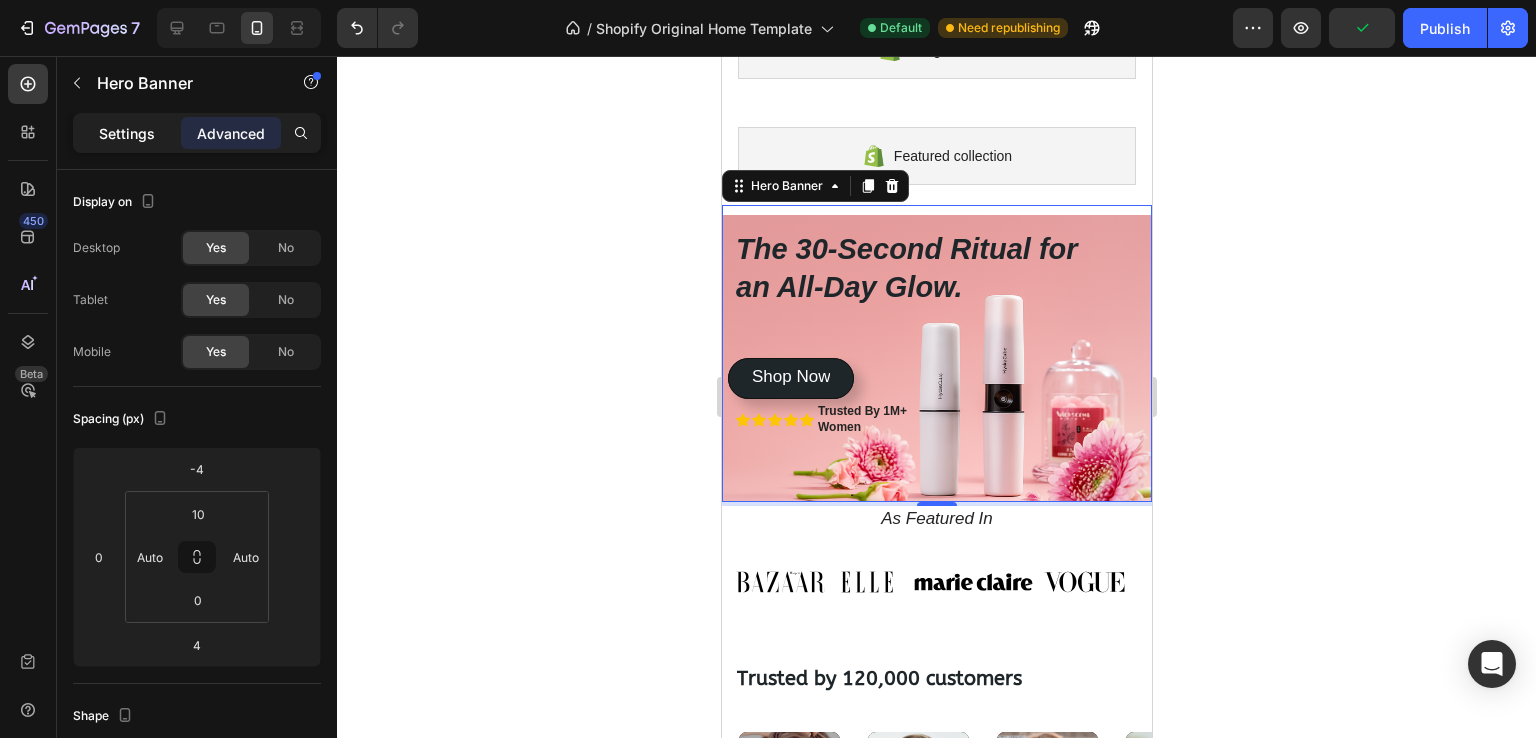 click on "Settings" at bounding box center [127, 133] 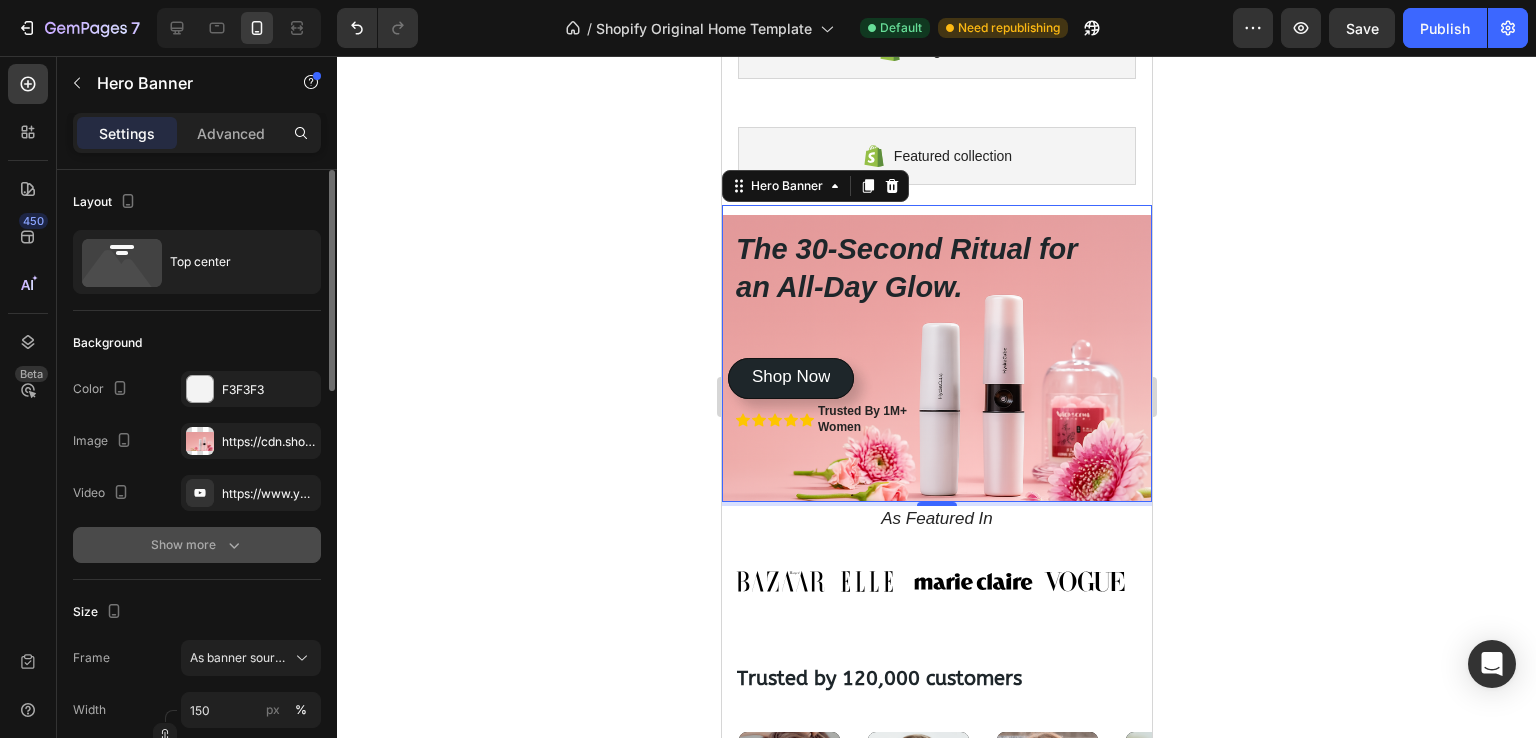 click on "Show more" at bounding box center (197, 545) 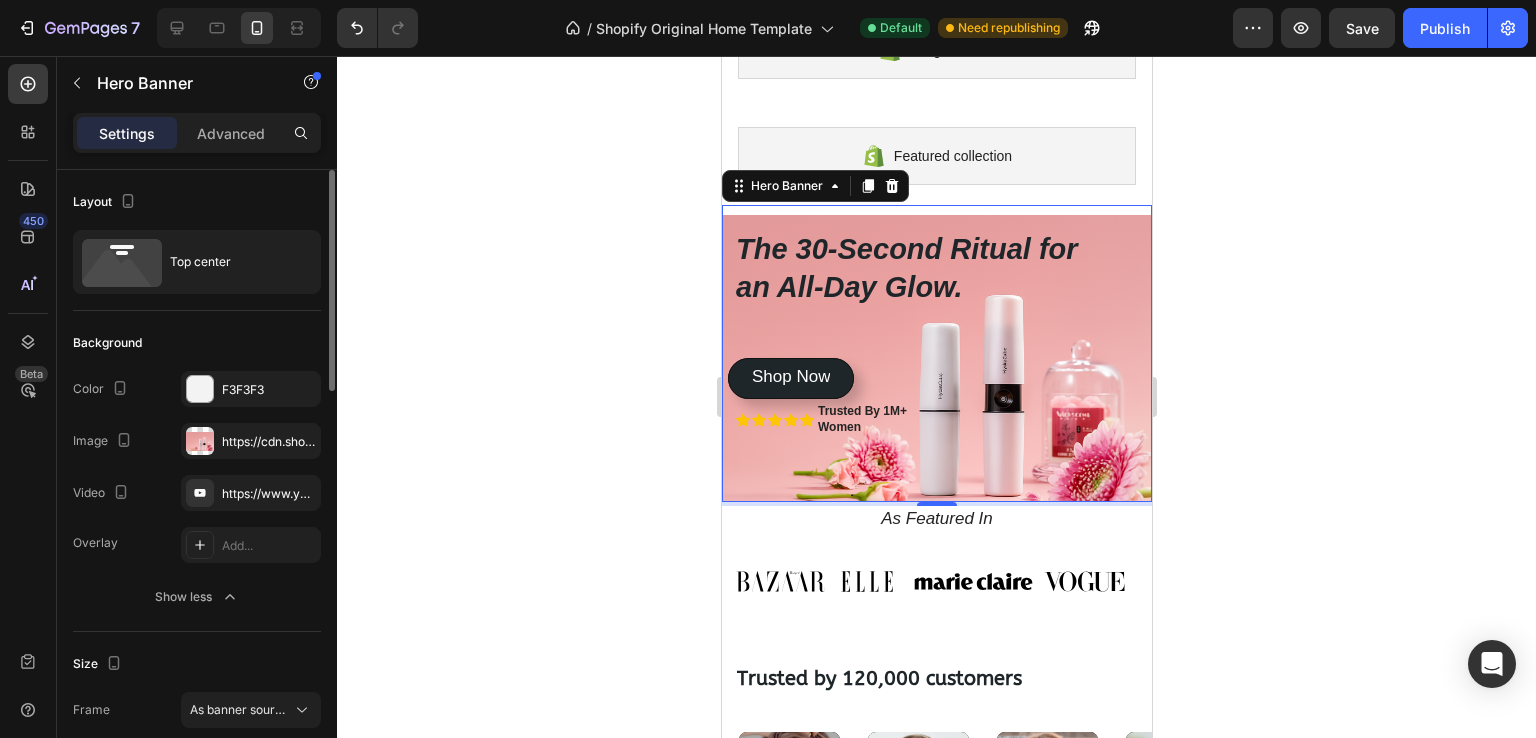 scroll, scrollTop: 300, scrollLeft: 0, axis: vertical 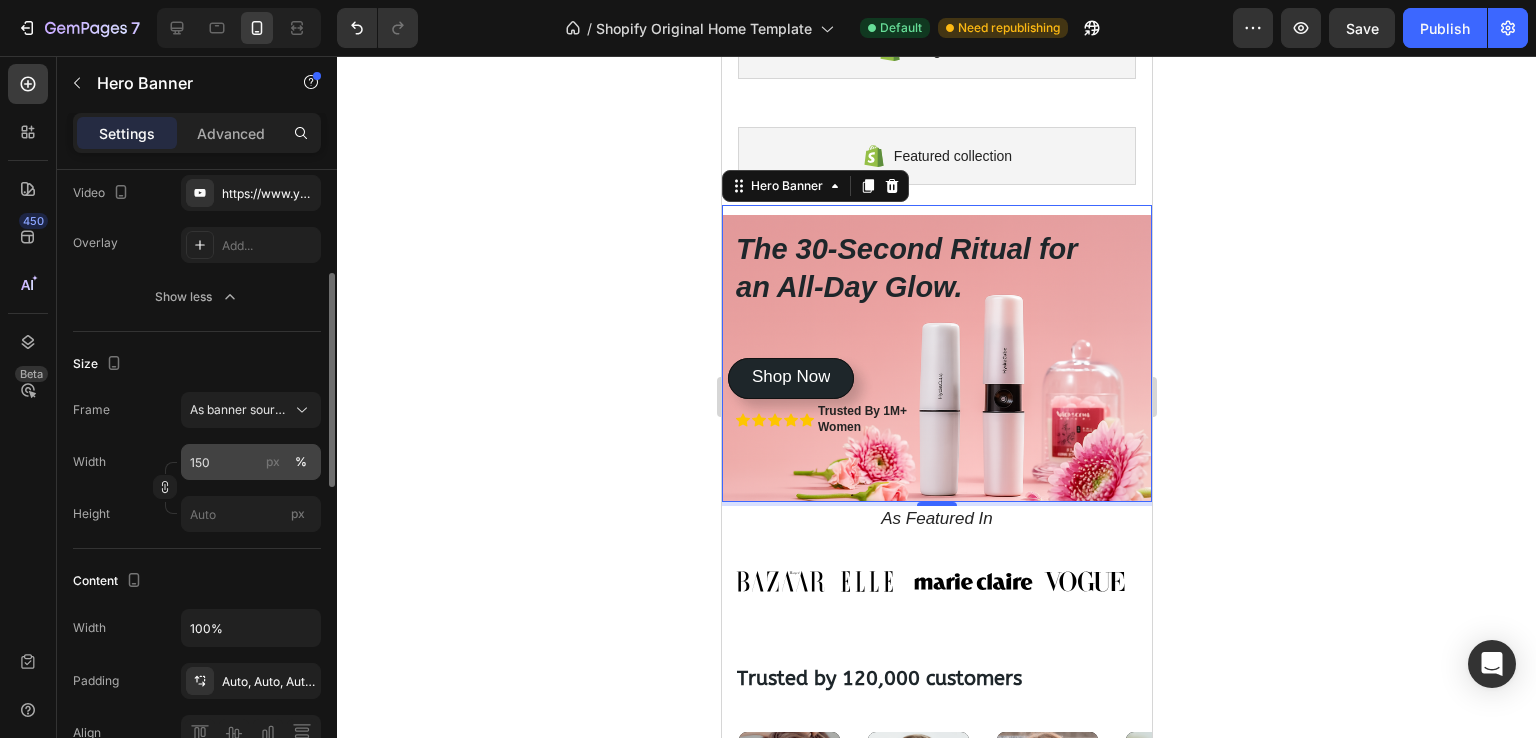 click on "px %" at bounding box center (287, 462) 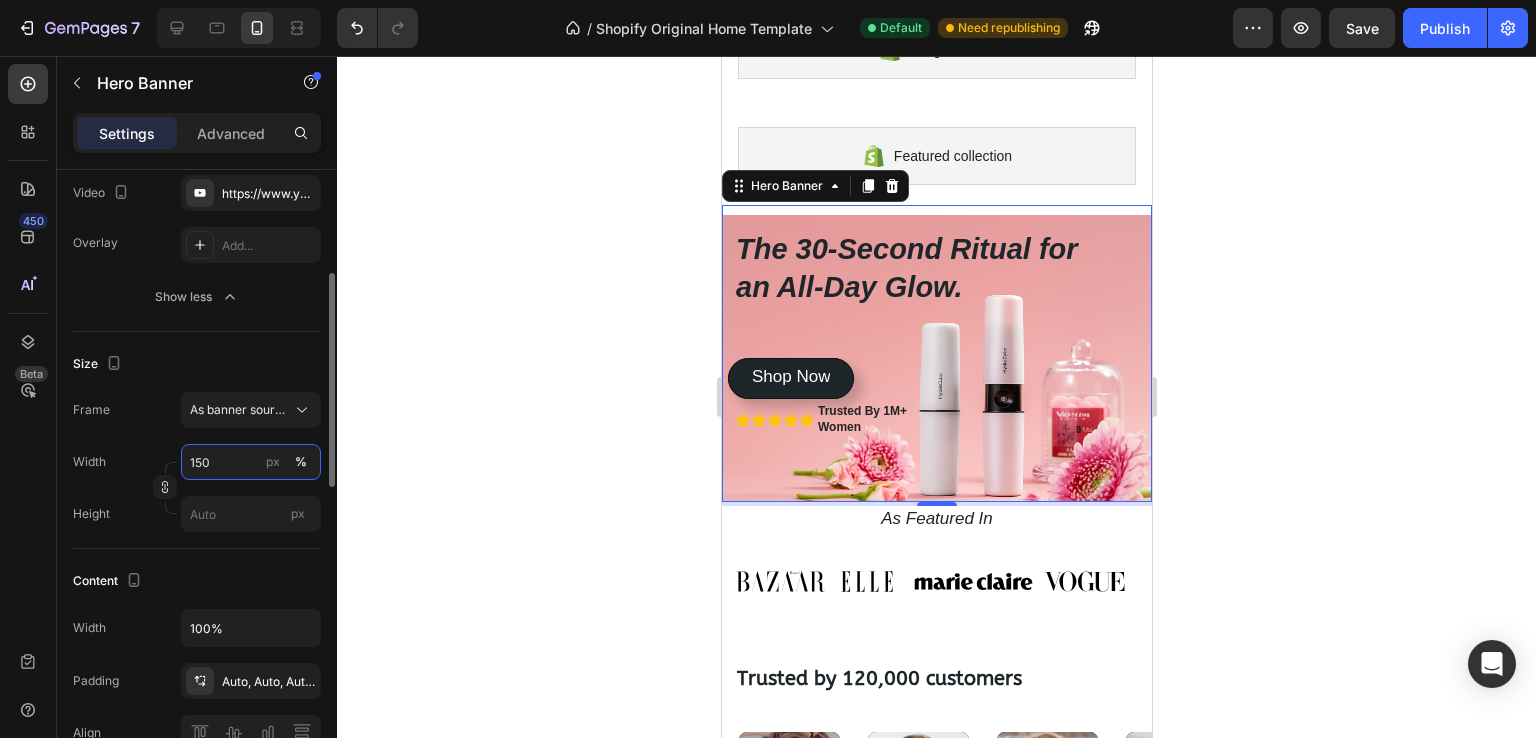 click on "150" at bounding box center (251, 462) 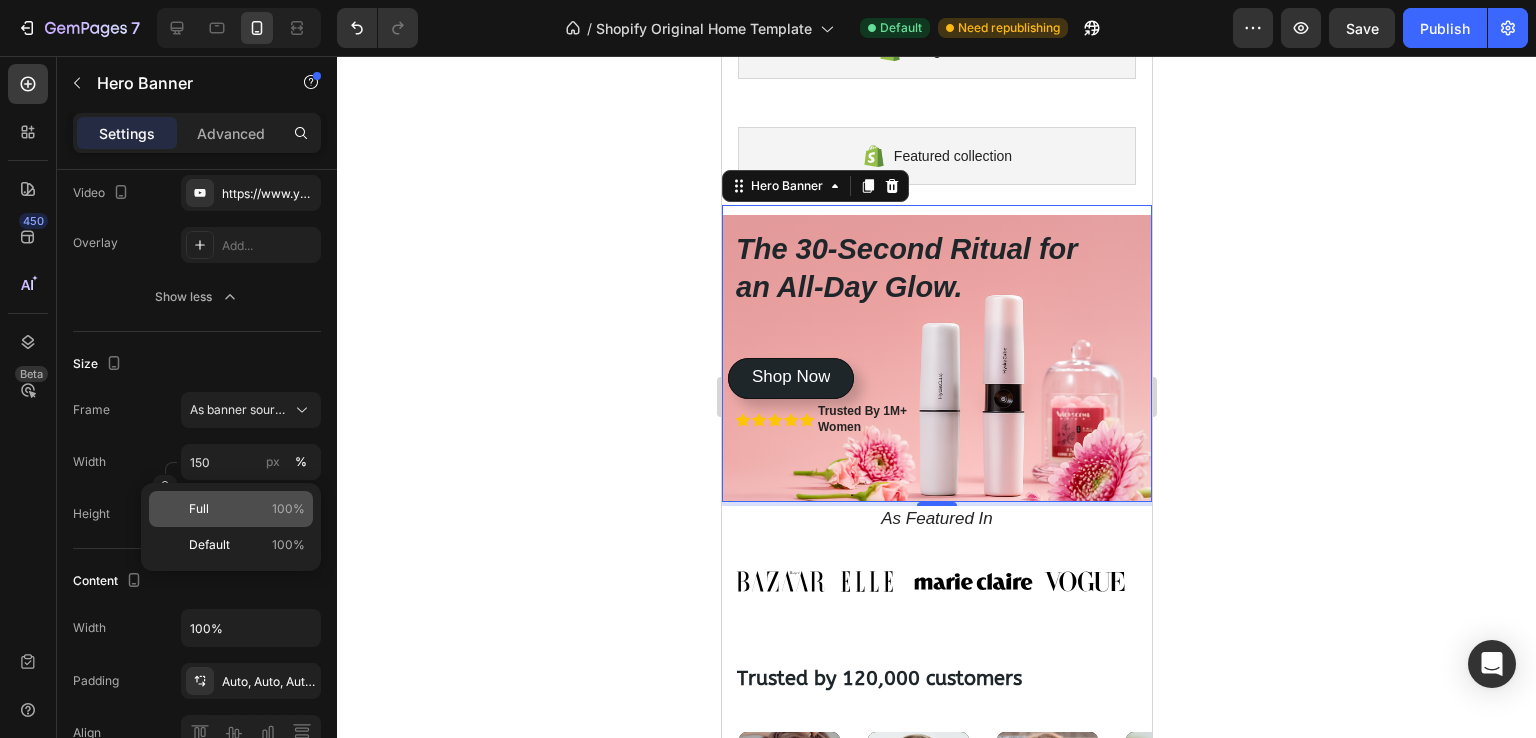 click on "Full 100%" 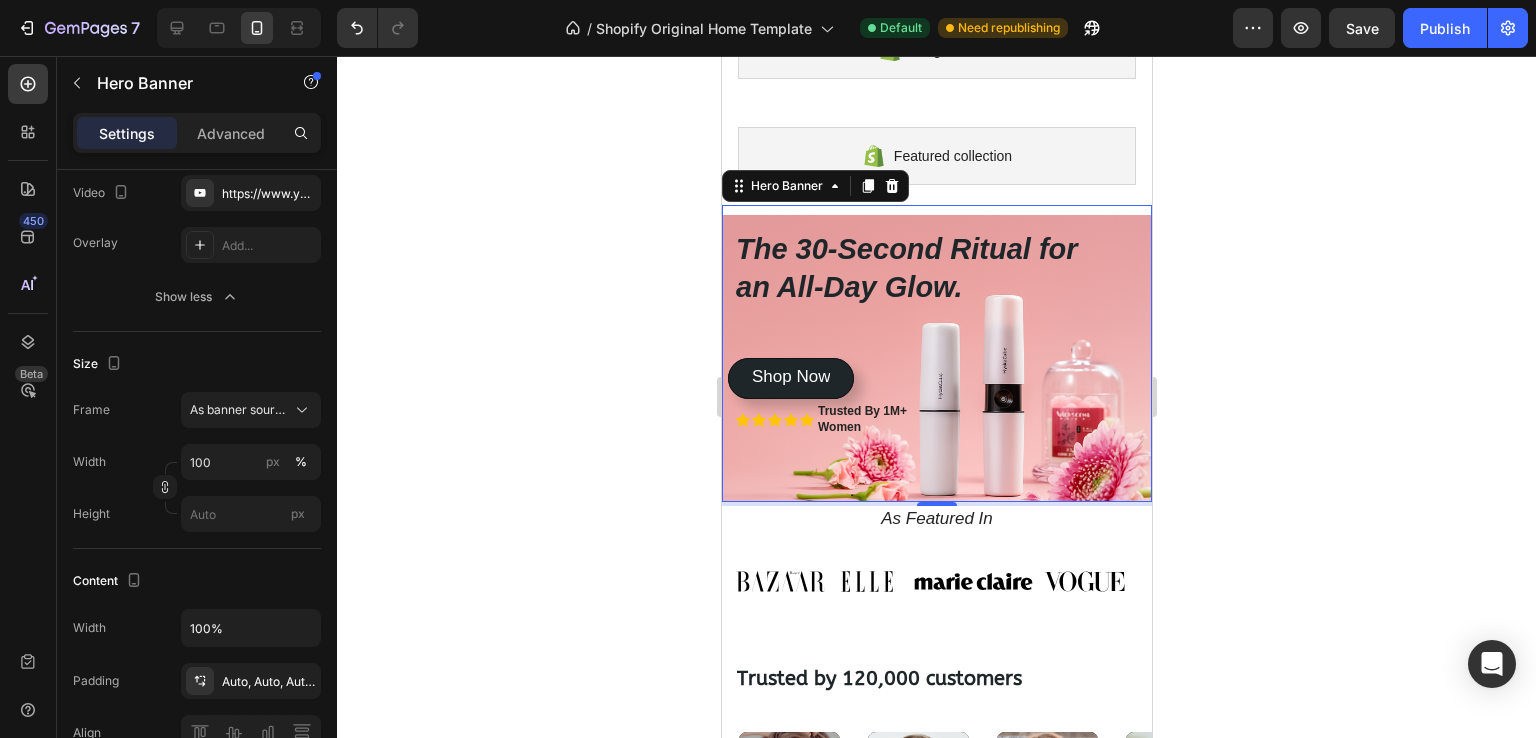 click on "The 30-Second Ritual for an All-Day Glow. Heading Icon Icon Icon Icon Icon Icon List Trusted By 1M+ Women Text Block Row Get instant, touchless hydration that absorbs in seconds, leaving nothing behind but a fresh, dewy radiance. Text Block Shop Now Button Shop Now Button" at bounding box center (936, 402) 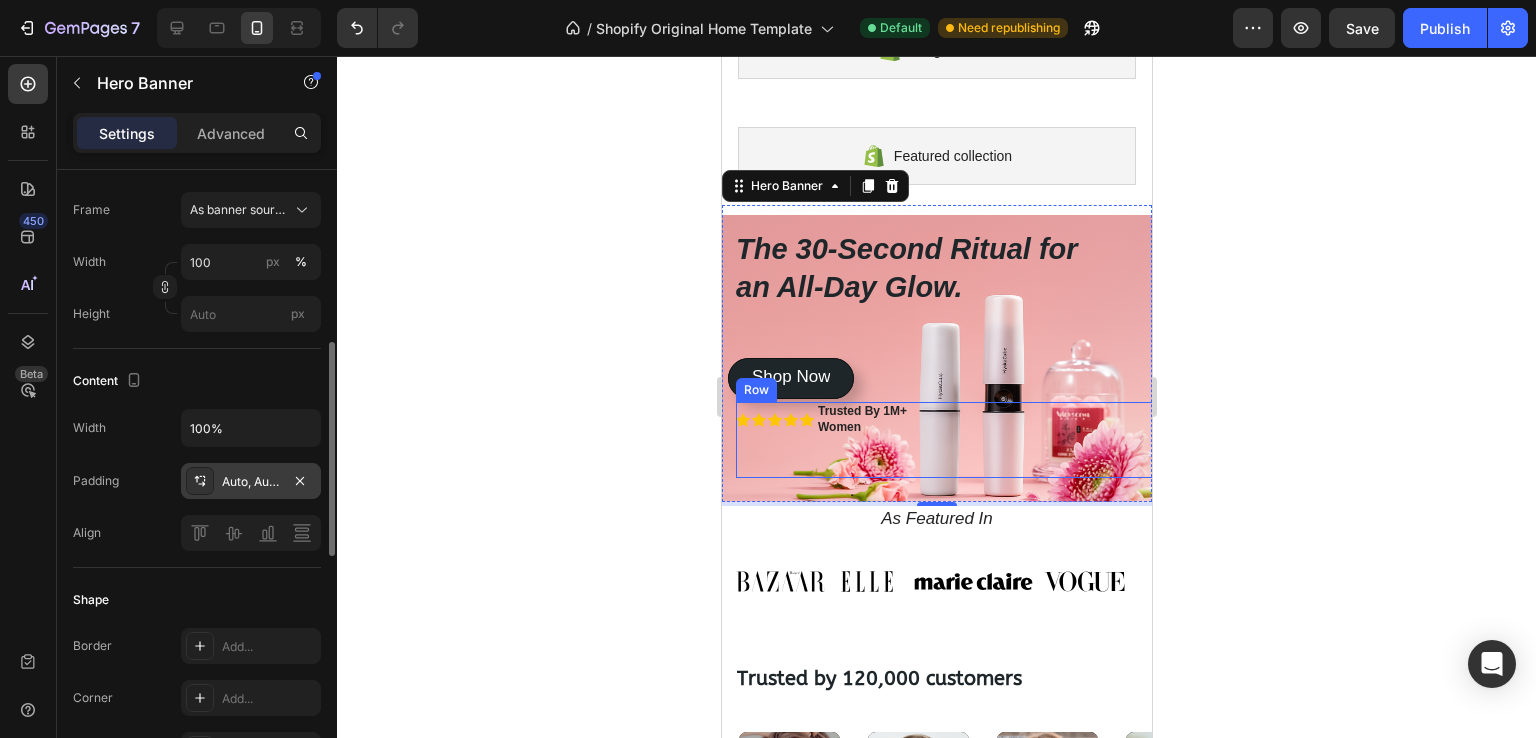 scroll, scrollTop: 100, scrollLeft: 0, axis: vertical 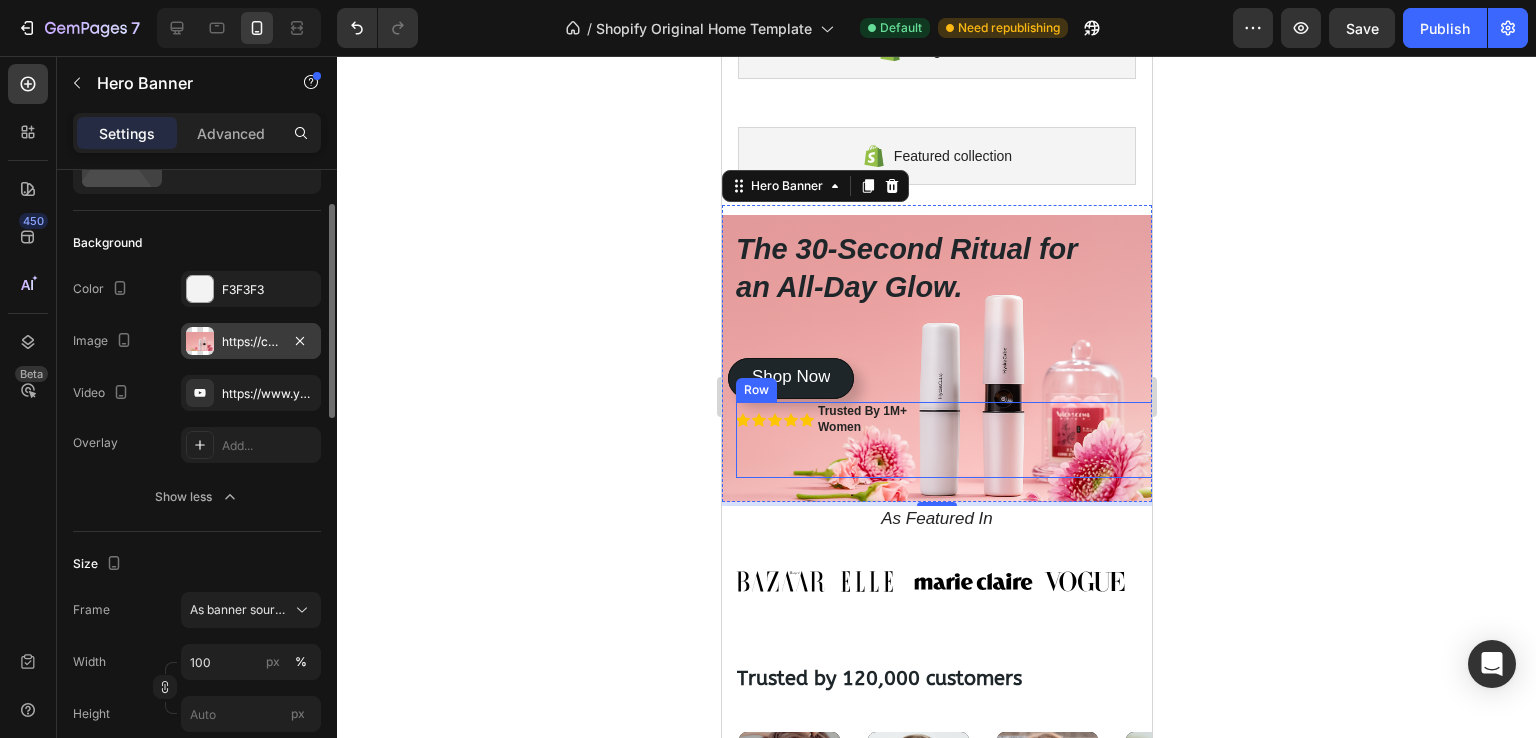 click on "https://cdn.shopify.com/s/files/1/0765/4172/2877/files/gempages_574294904230904880-c13f14fa-036d-40b4-a943-989c2edc74b3.png" at bounding box center [251, 342] 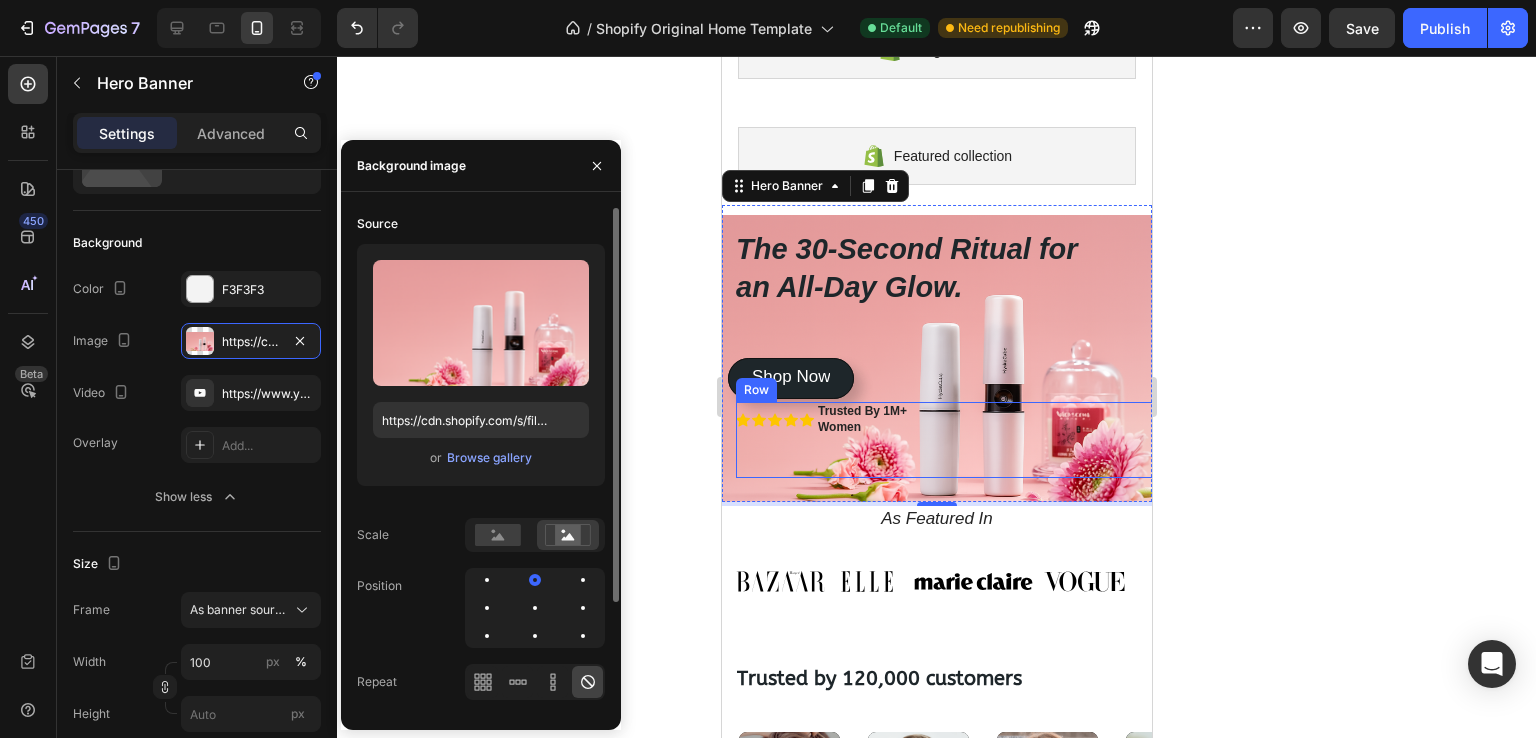 drag, startPoint x: 546, startPoint y: 596, endPoint x: 543, endPoint y: 610, distance: 14.3178215 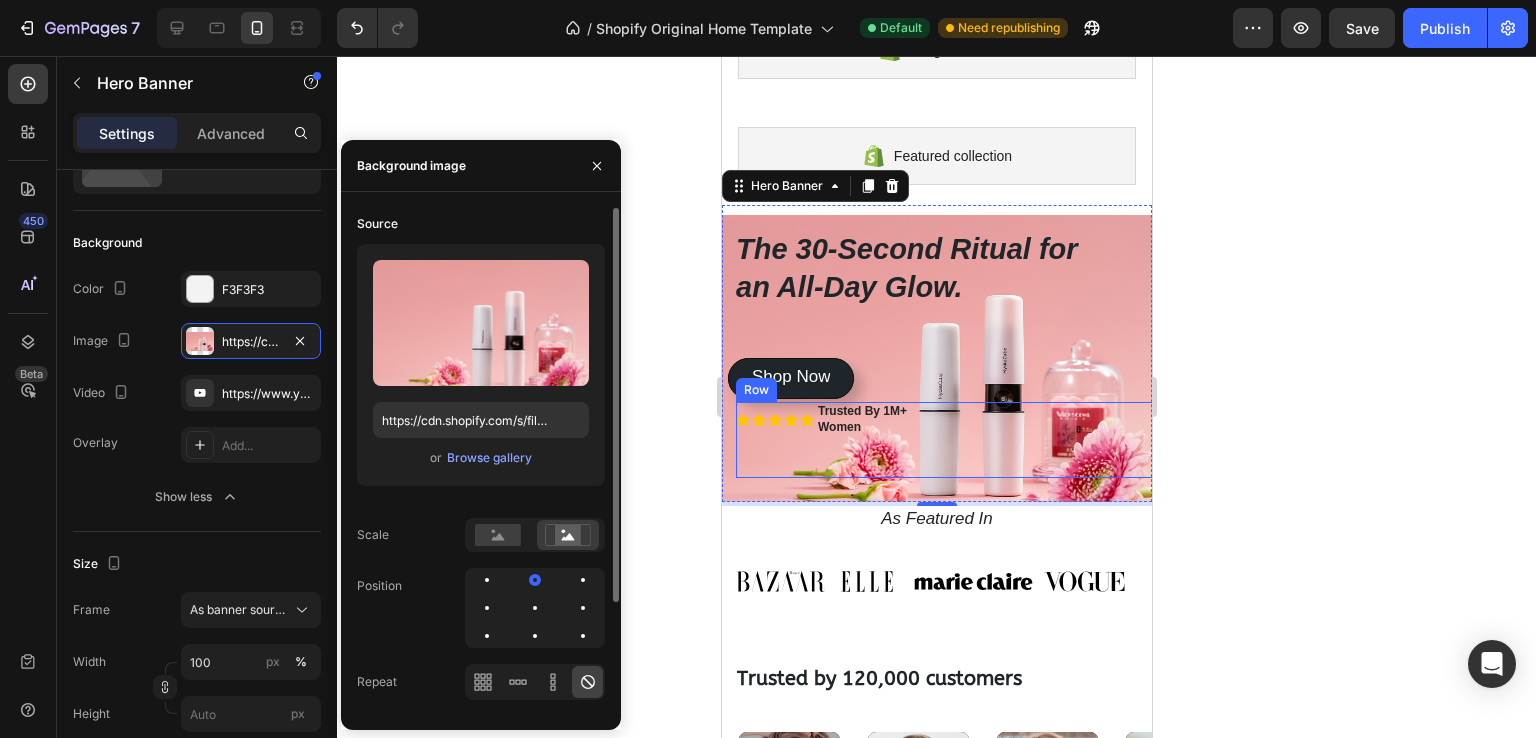 click at bounding box center (535, 608) 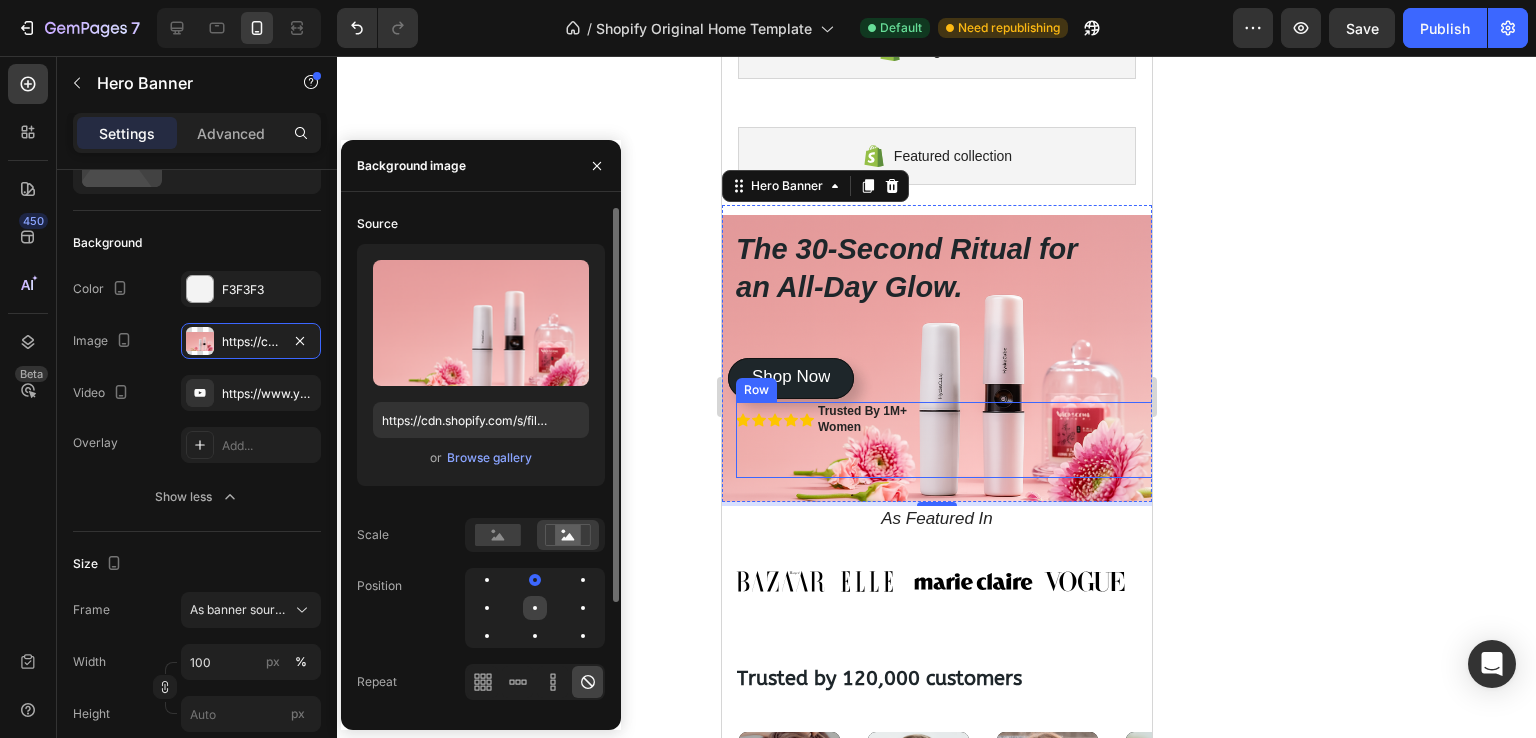click 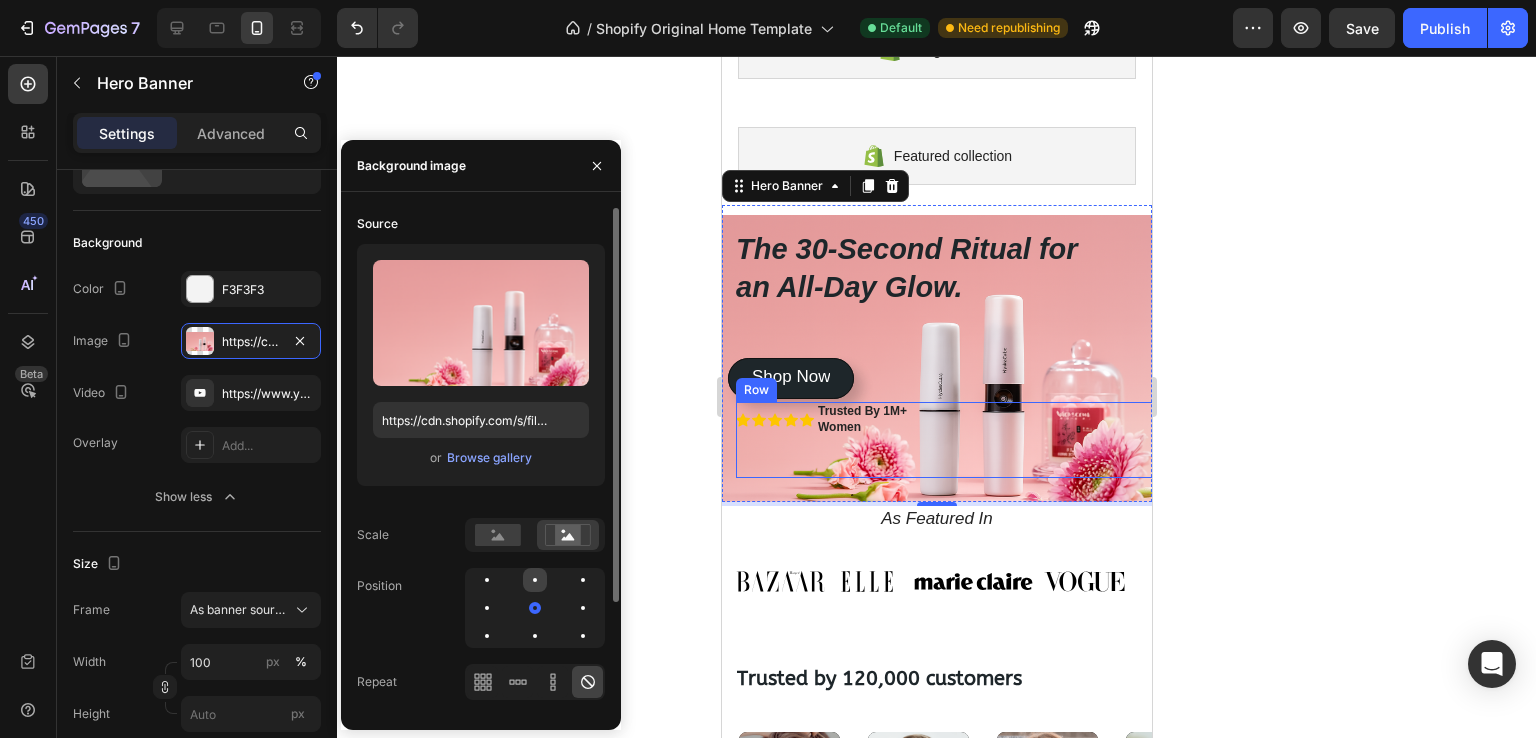 click 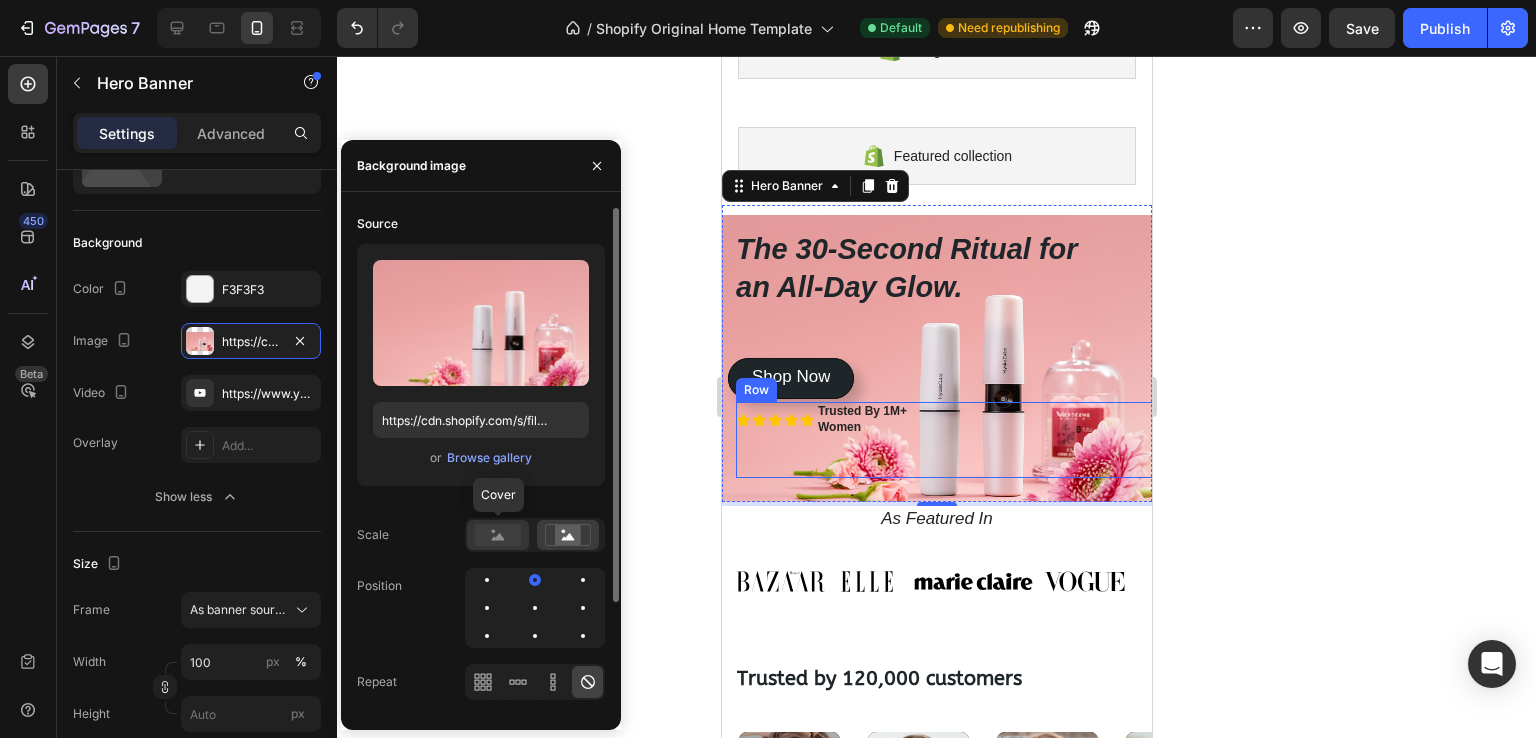 click 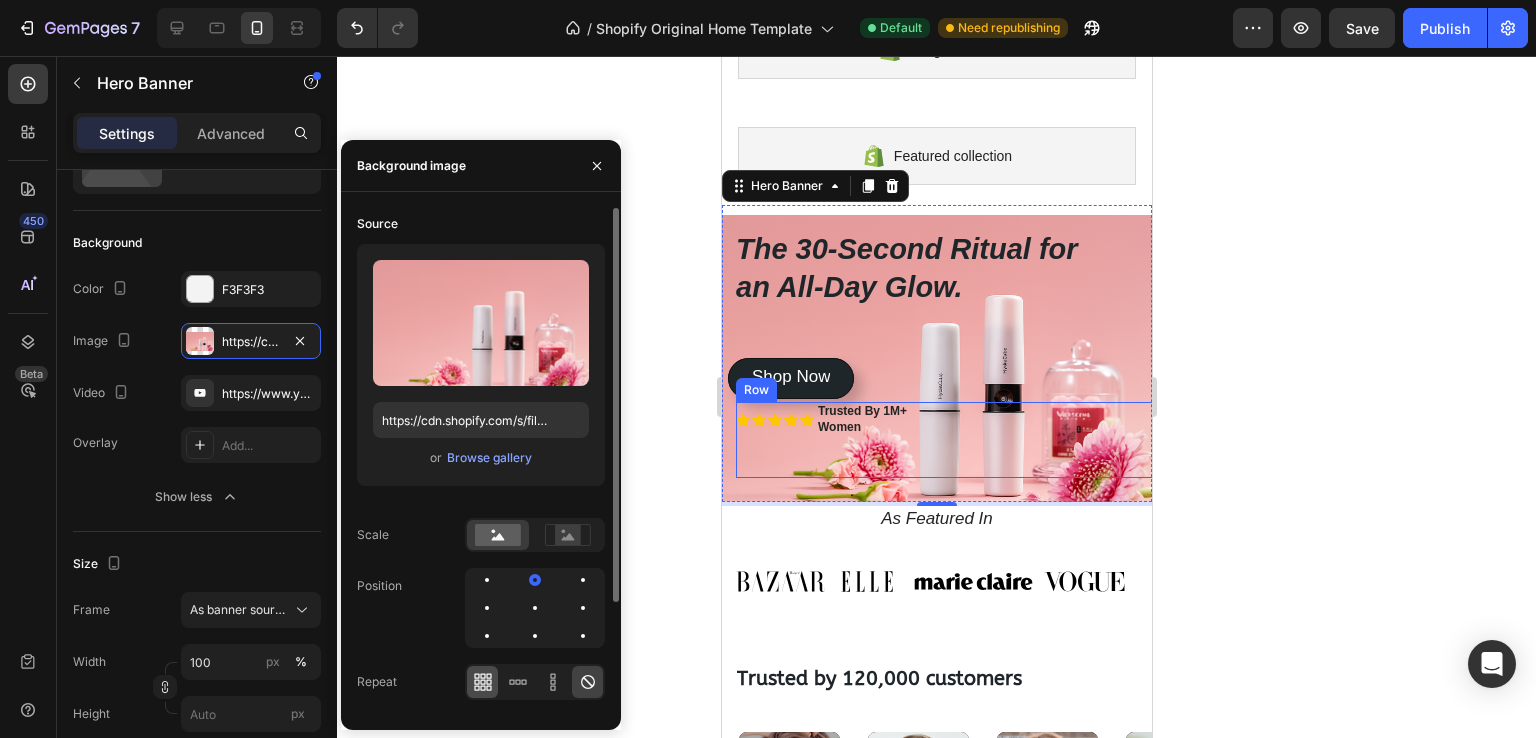 click 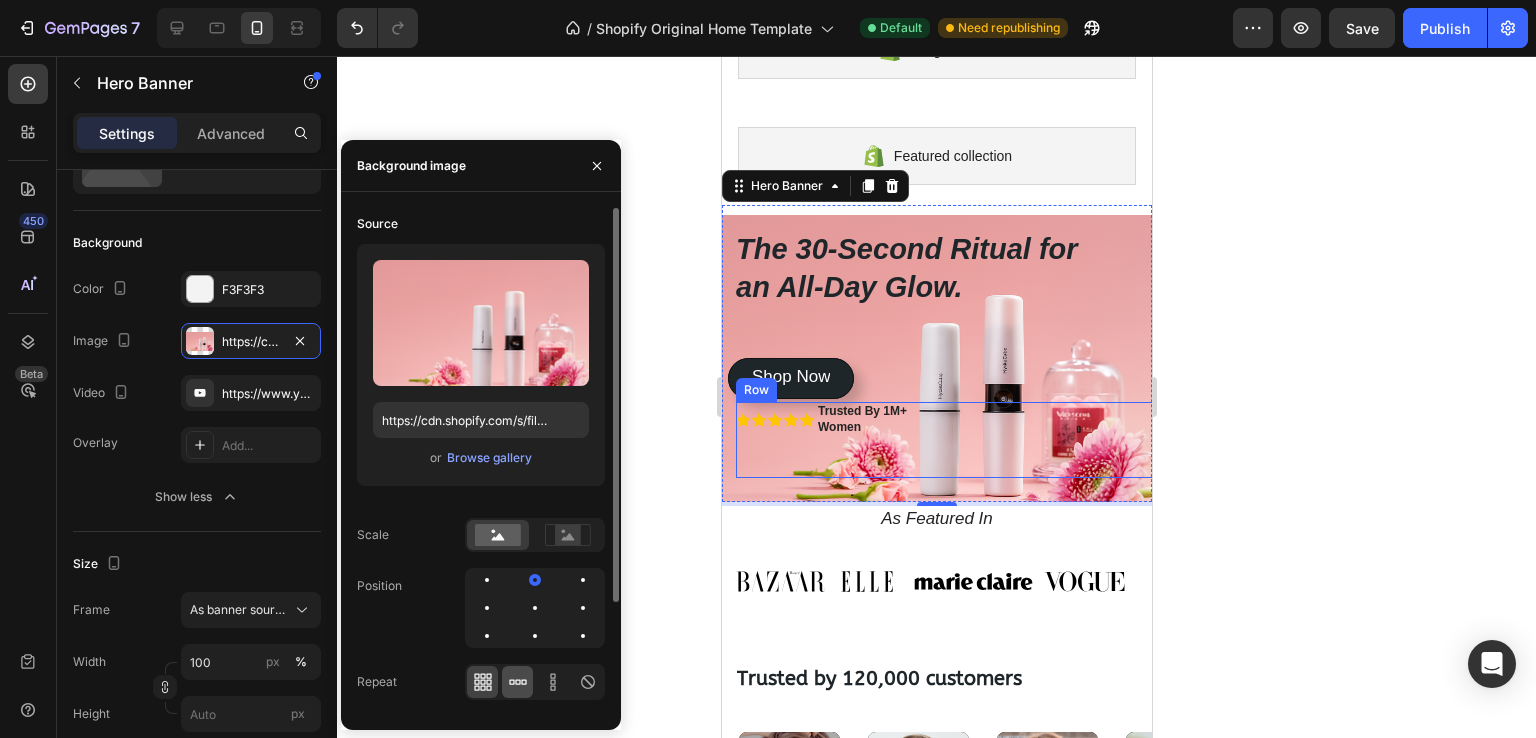 click 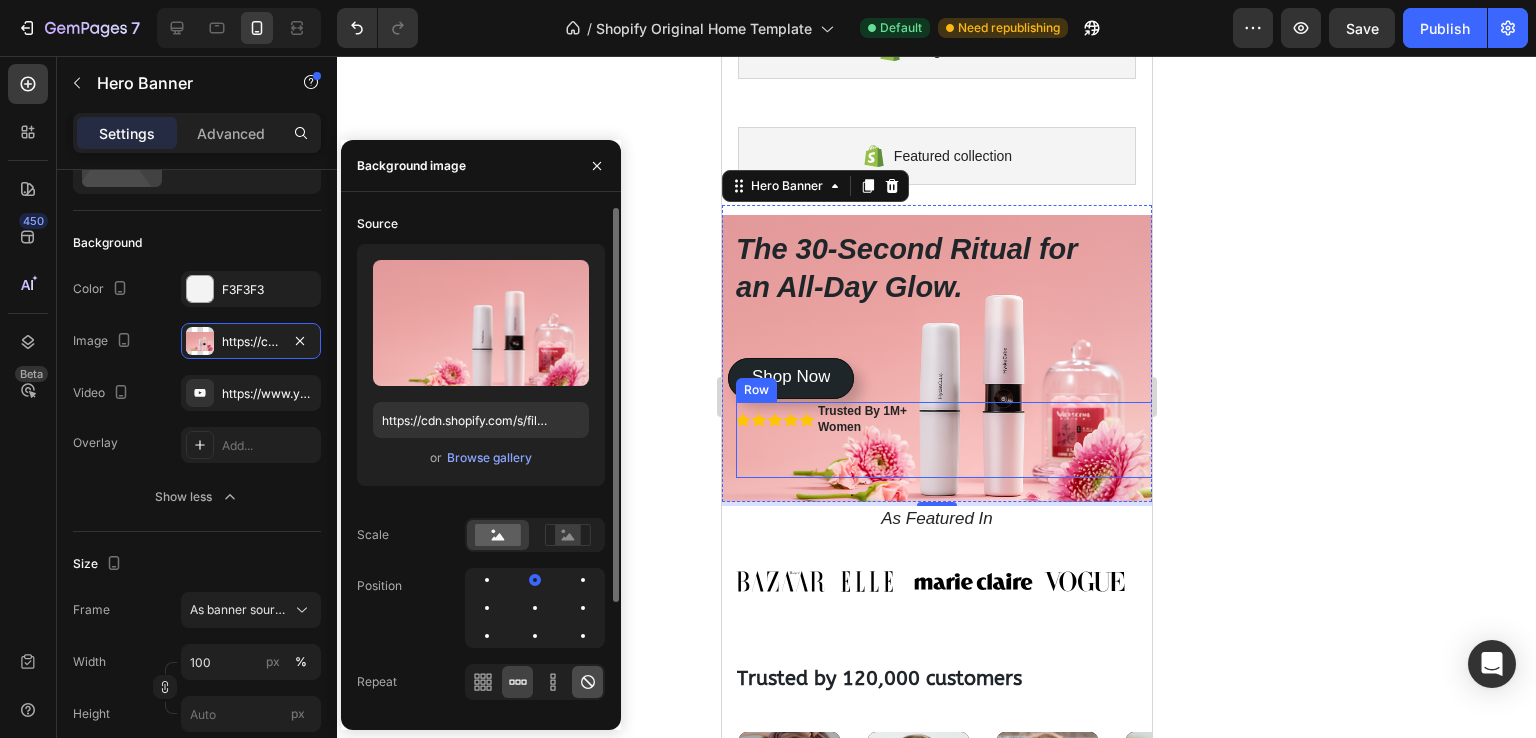click 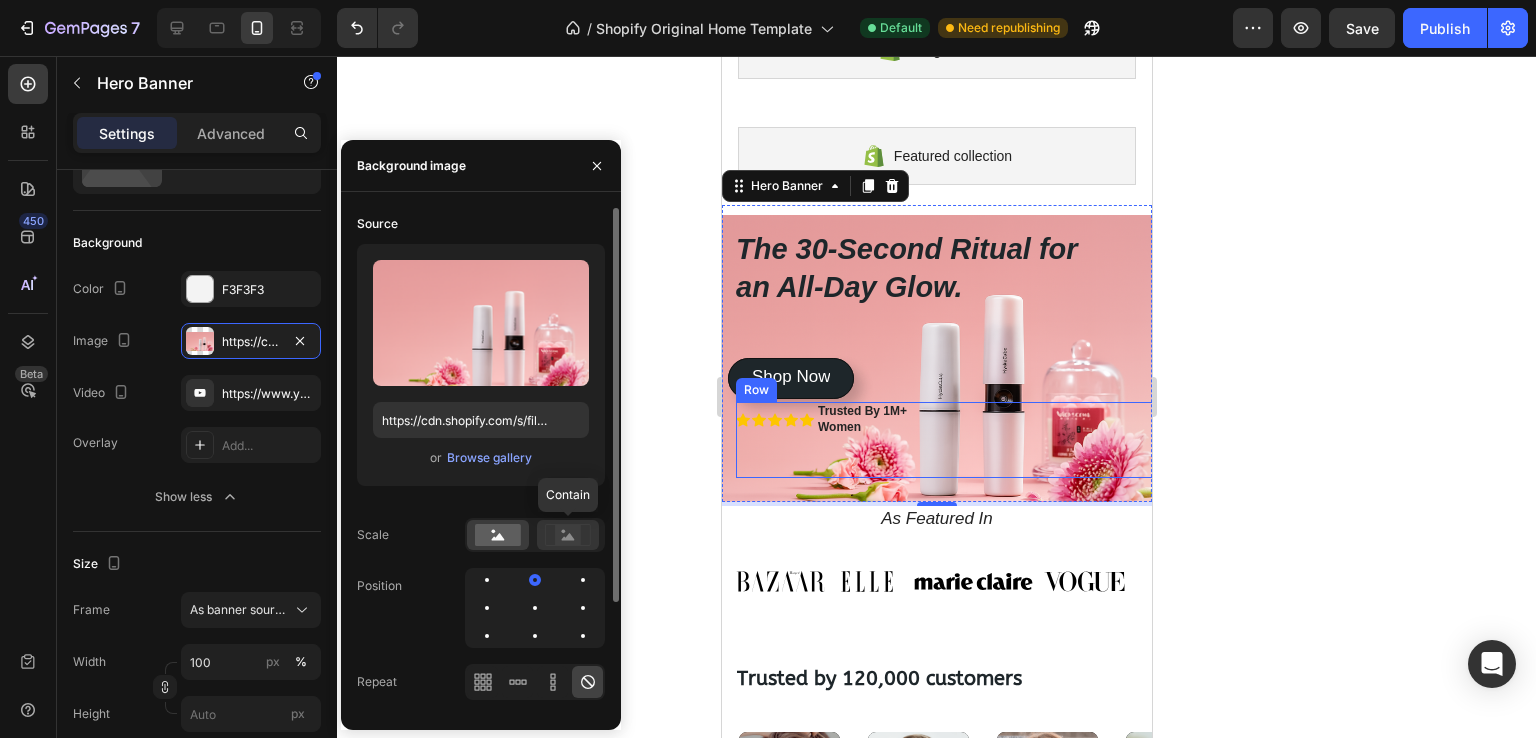 click 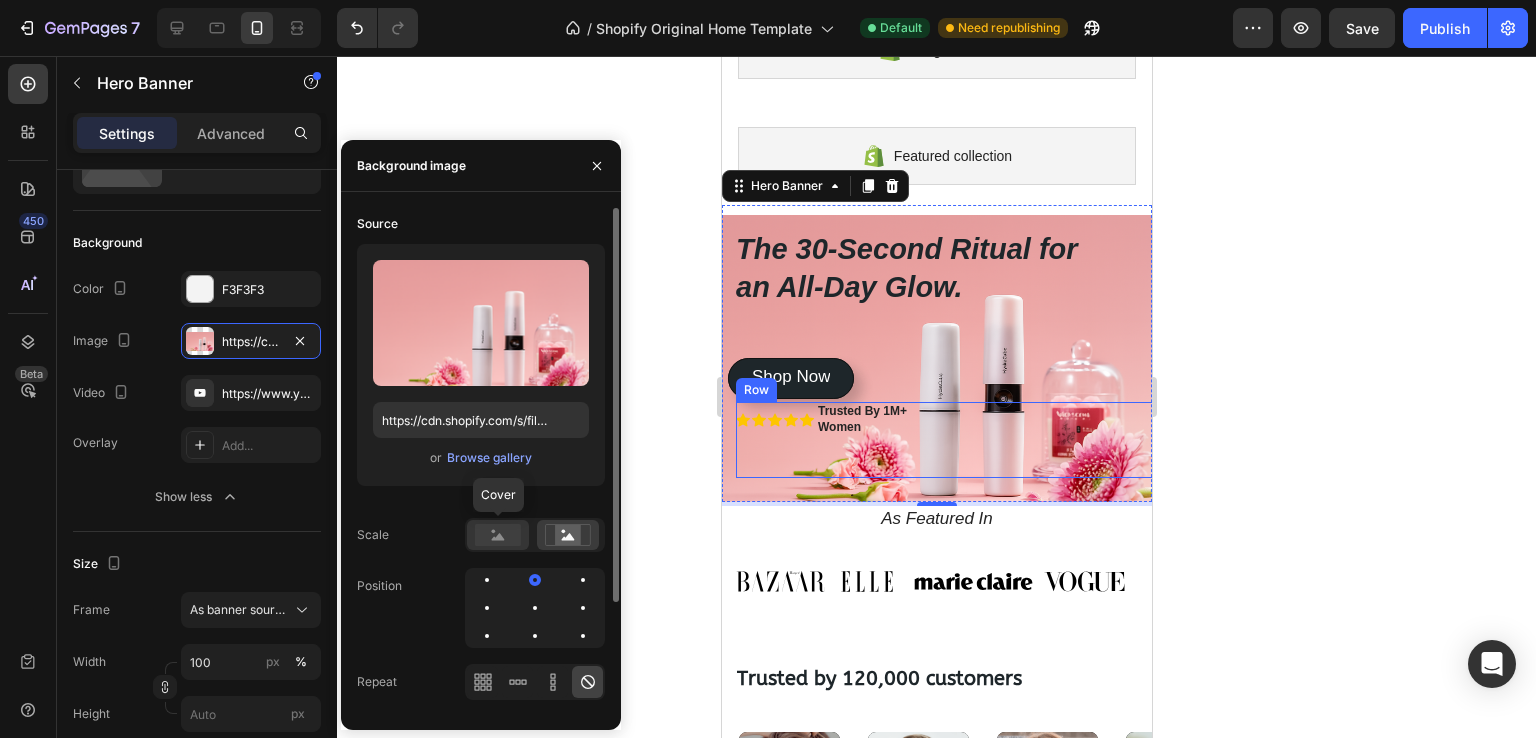 click 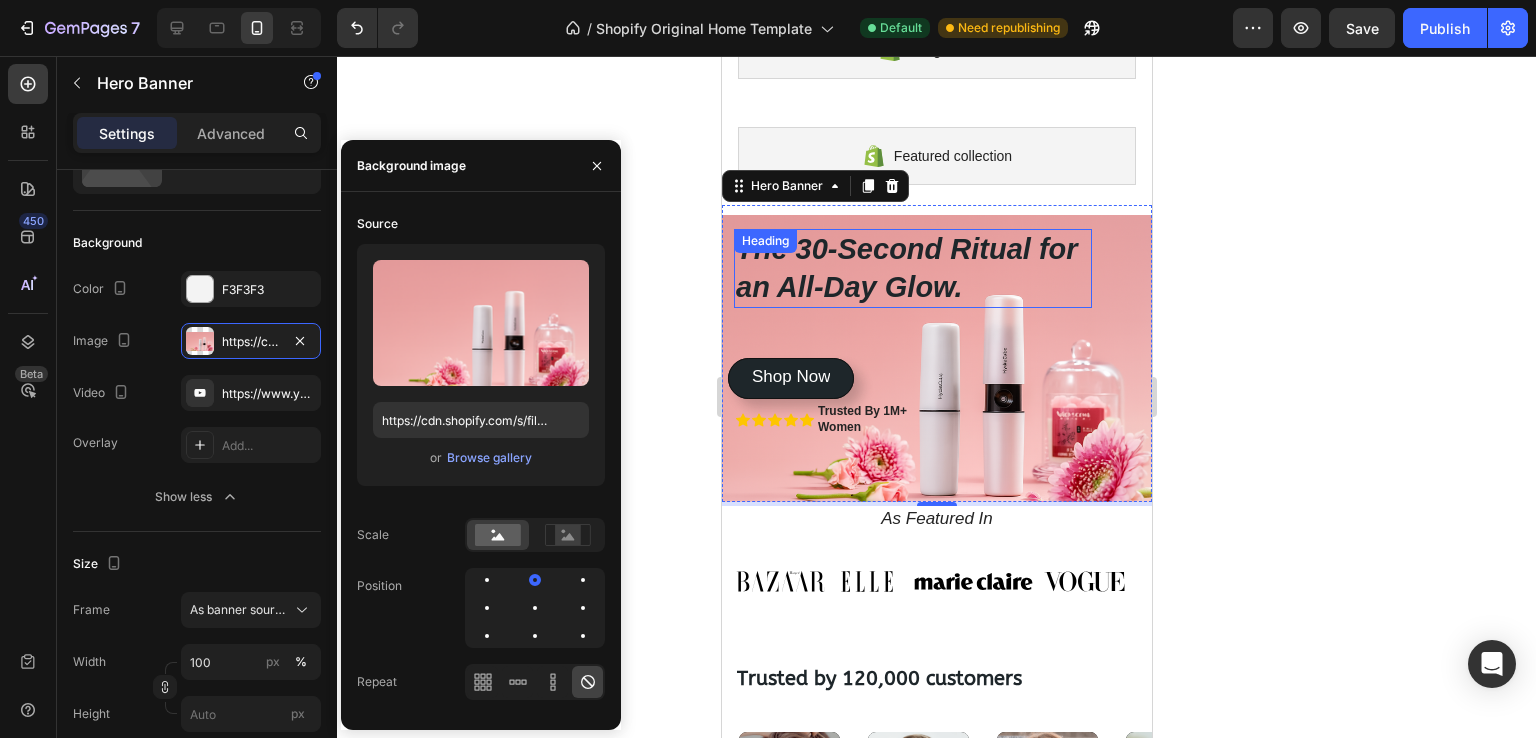 click on "The 30-Second Ritual for an All-Day Glow." at bounding box center [906, 268] 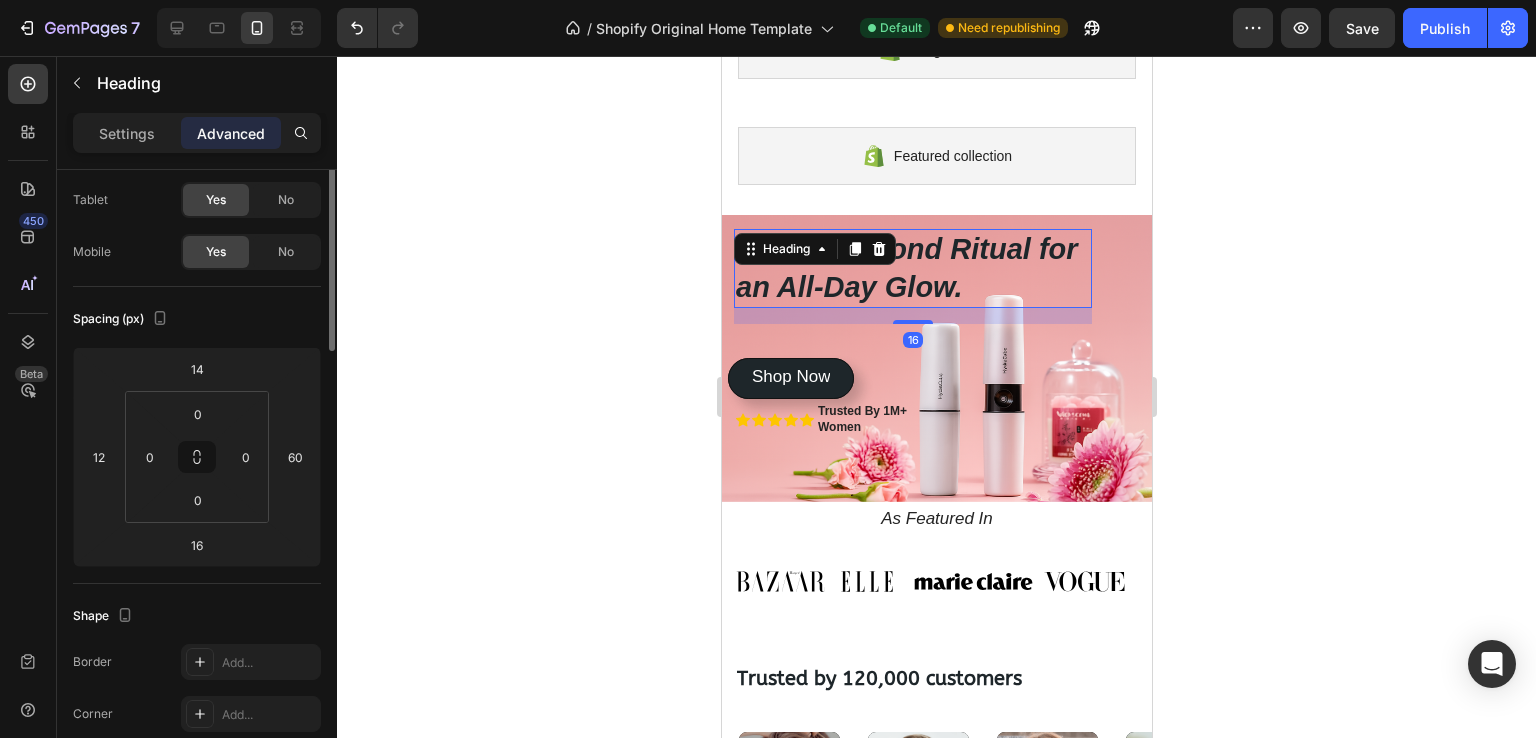 scroll, scrollTop: 0, scrollLeft: 0, axis: both 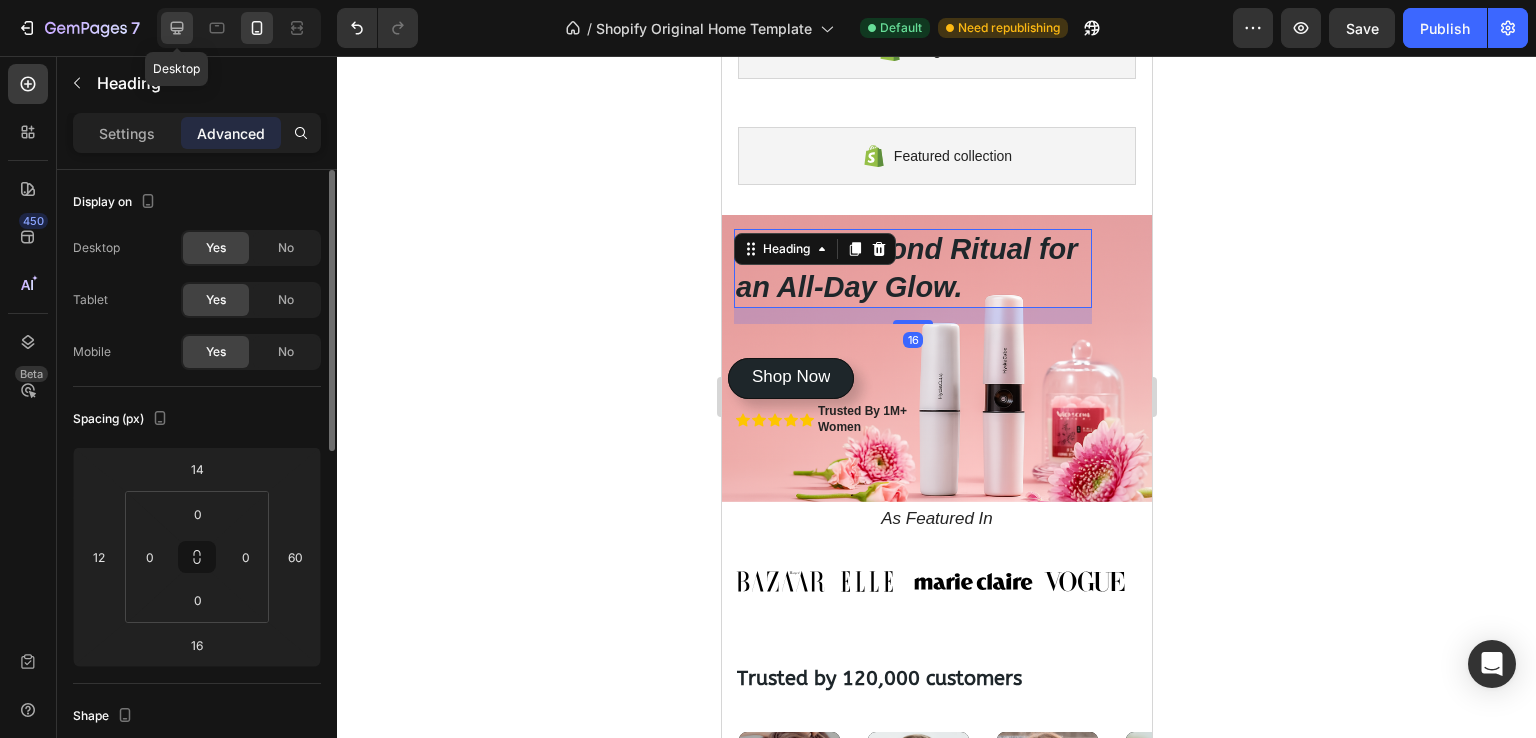 click 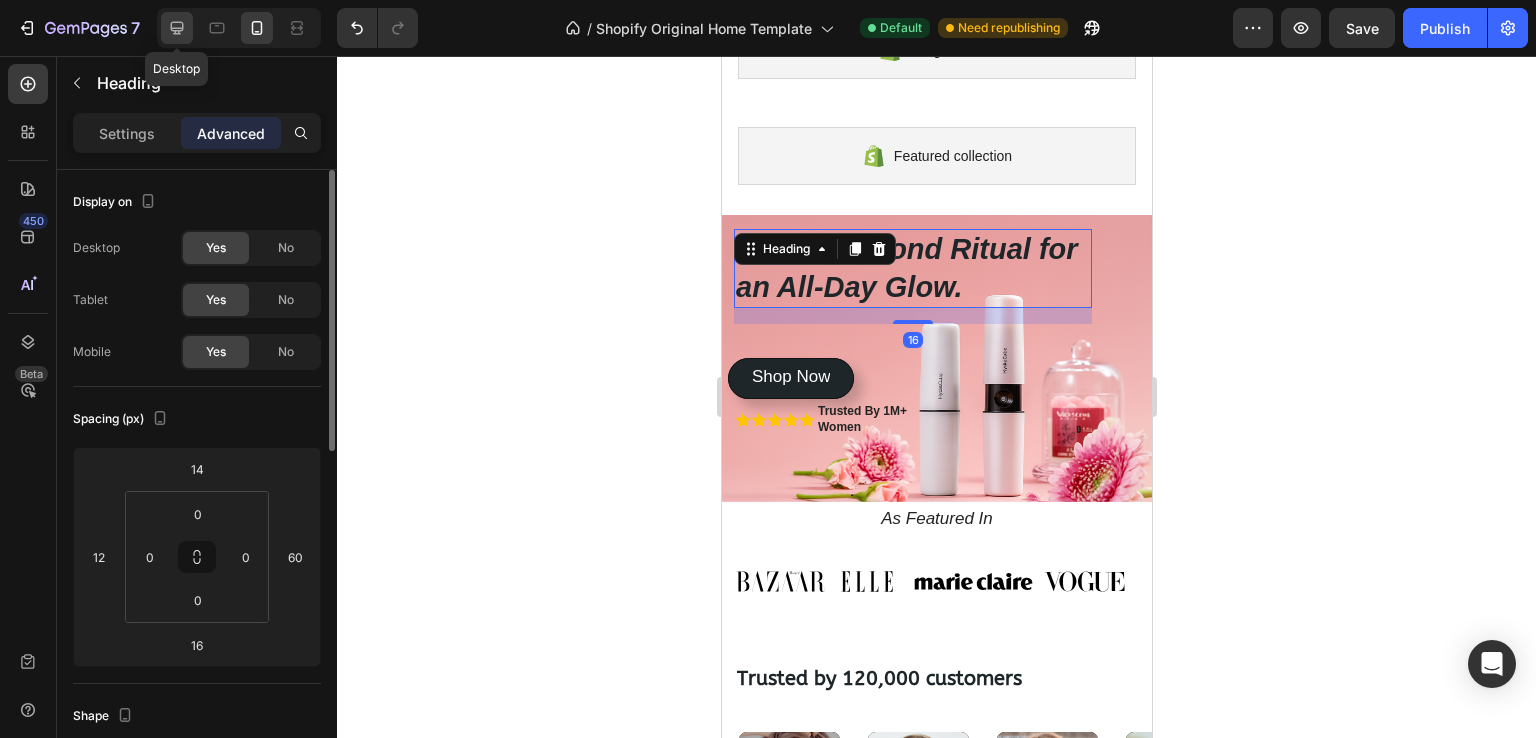 type on "0" 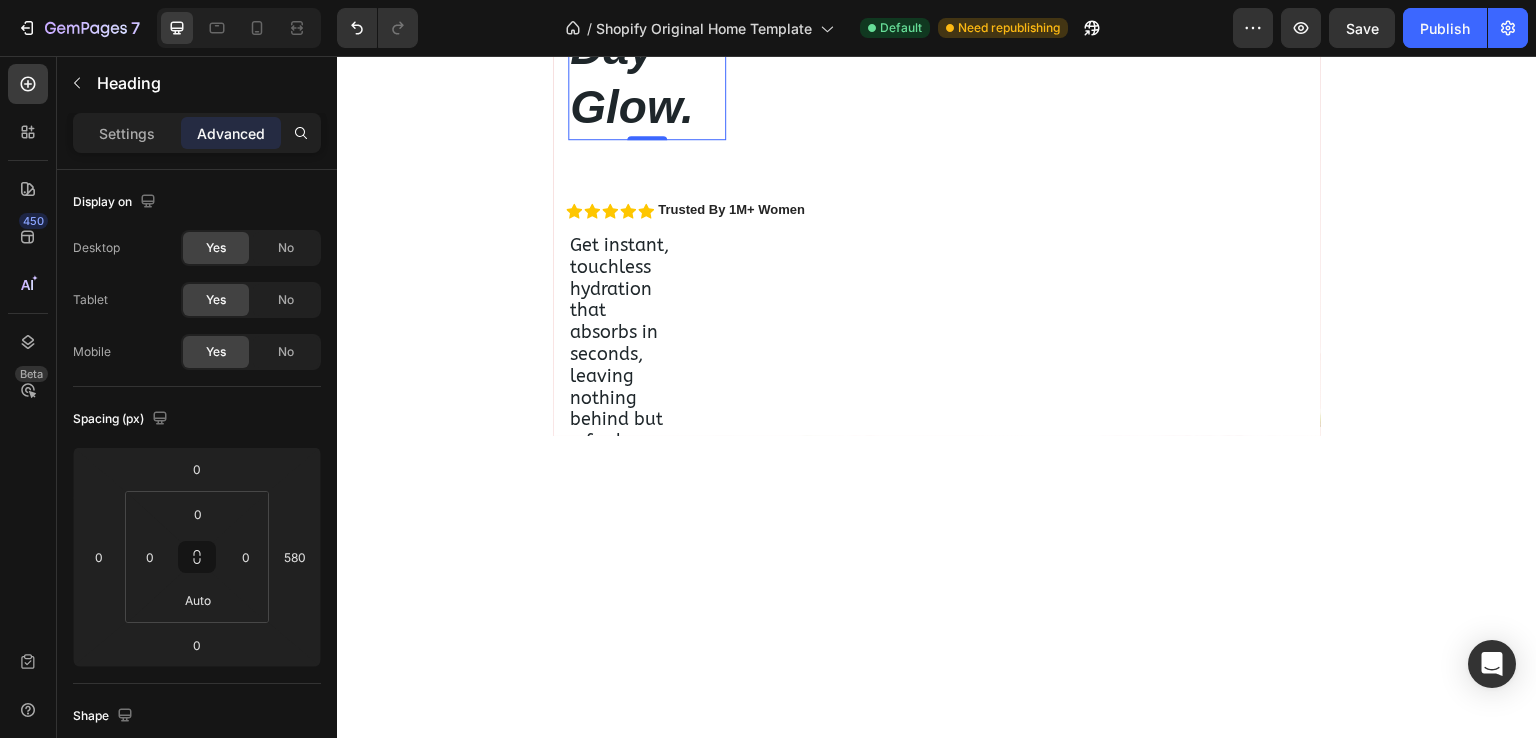 scroll, scrollTop: 416, scrollLeft: 0, axis: vertical 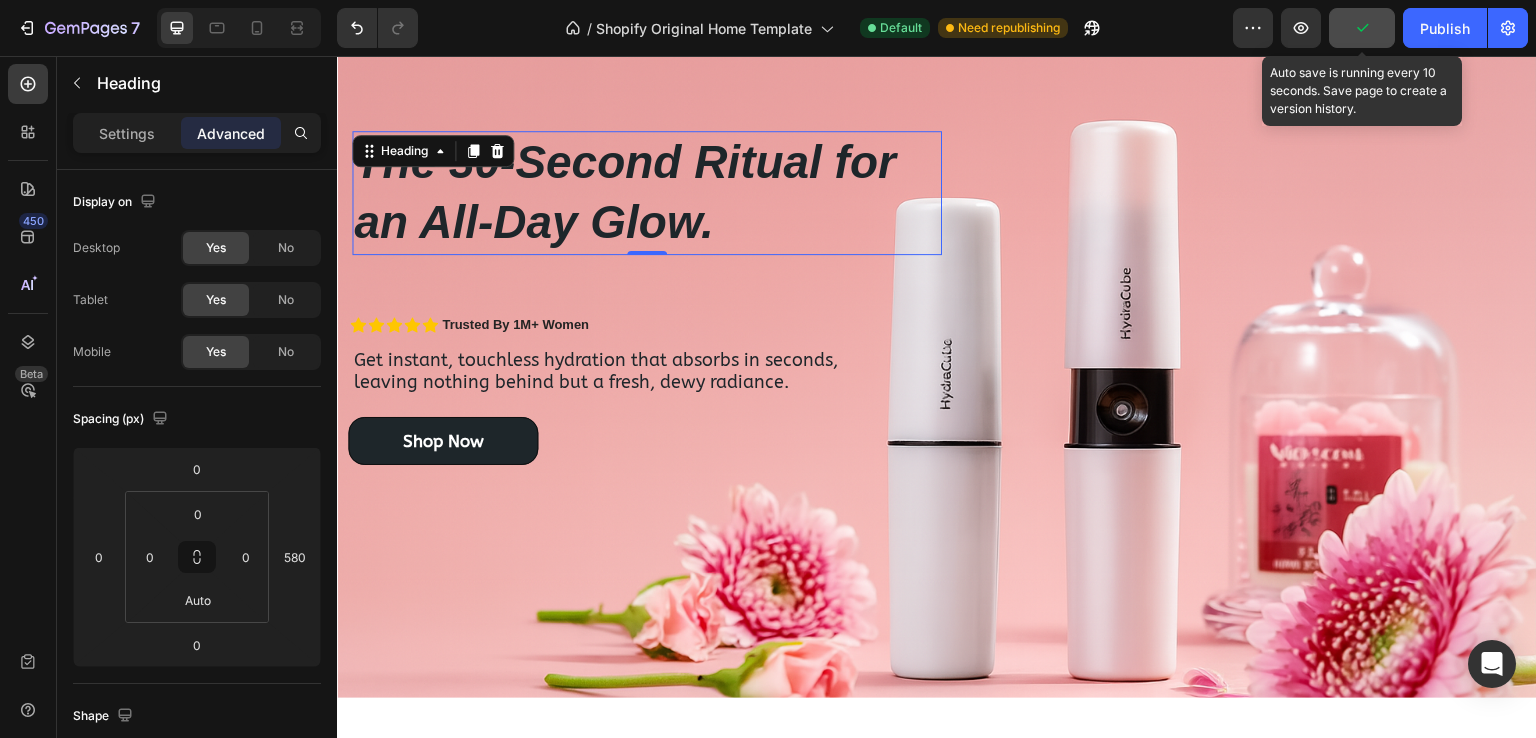 click 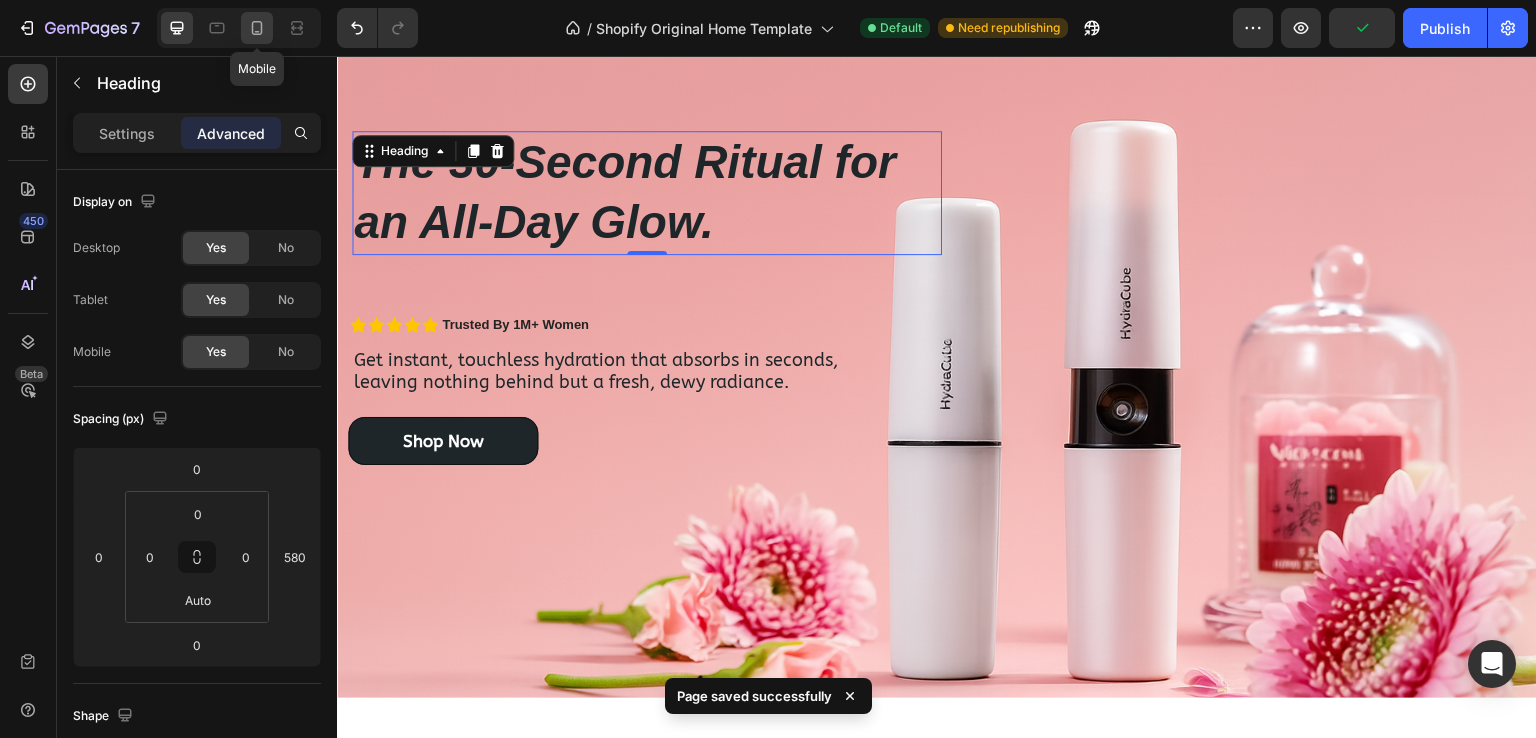 click 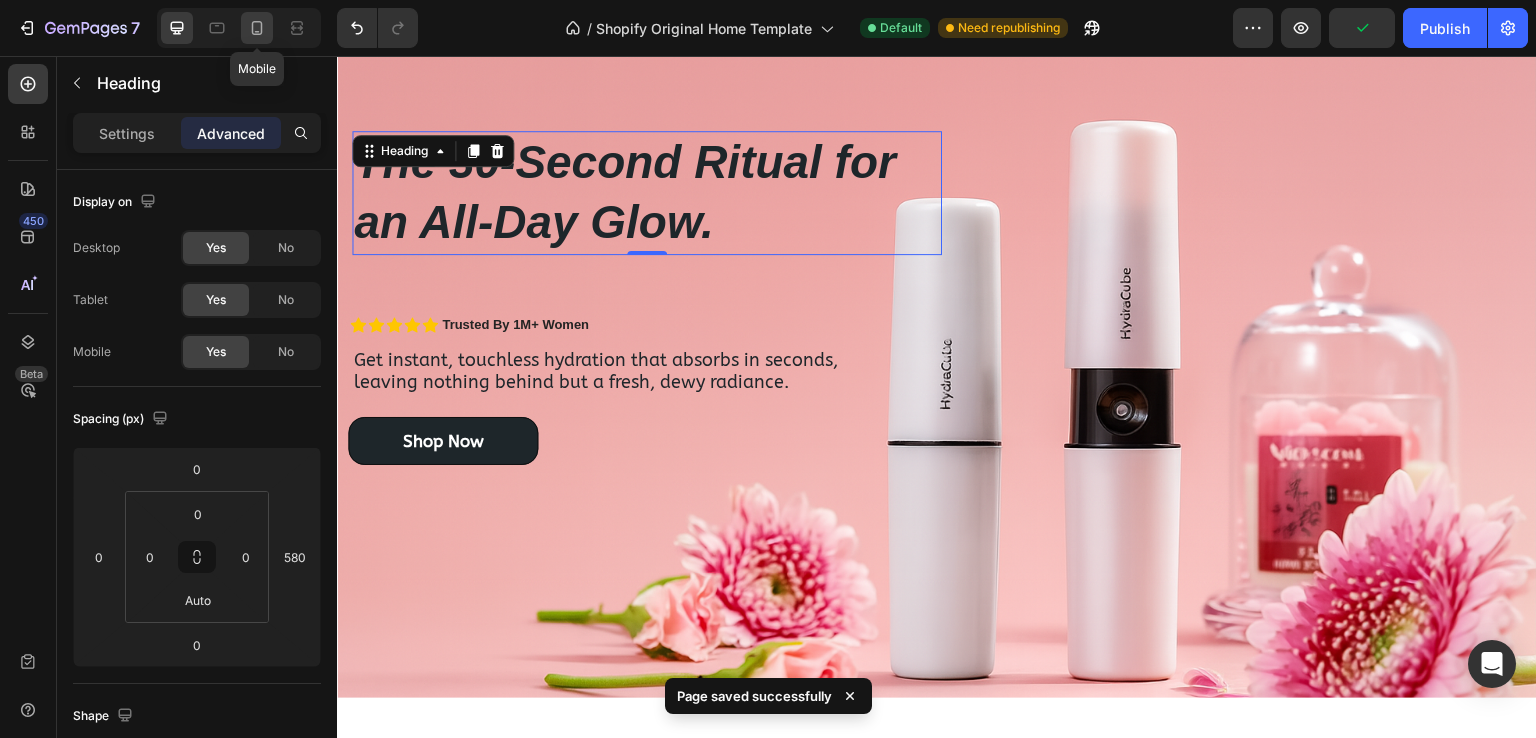 type on "14" 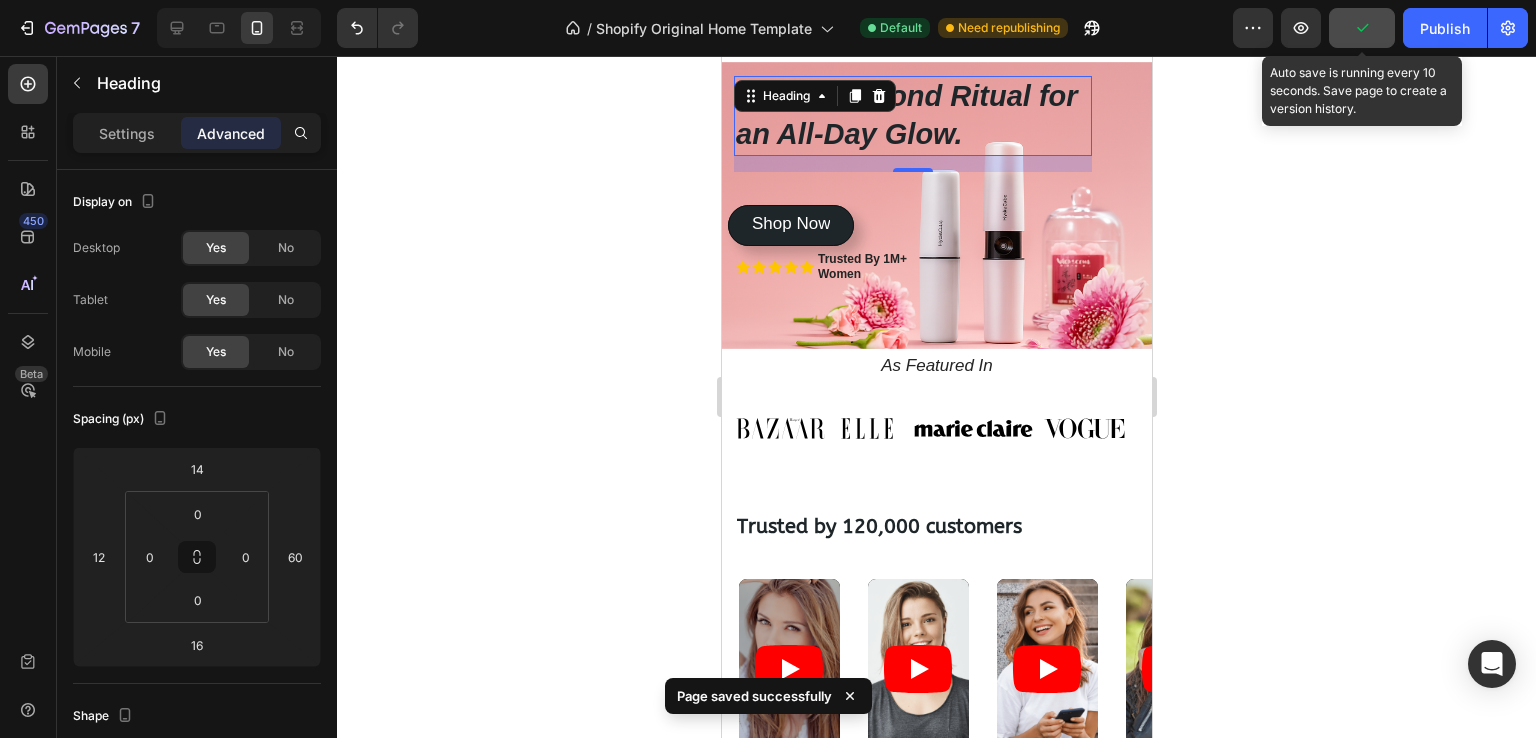 scroll, scrollTop: 202, scrollLeft: 0, axis: vertical 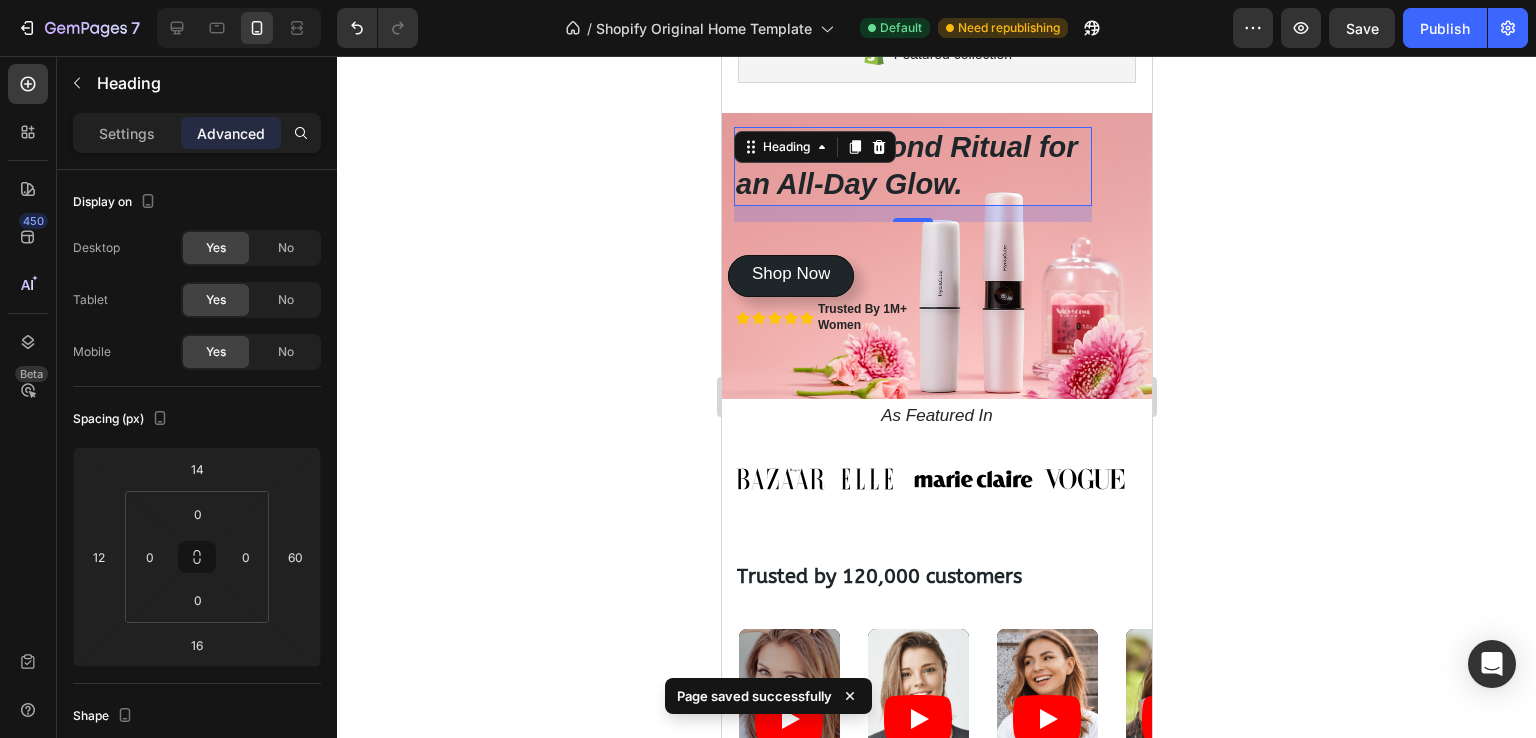 click 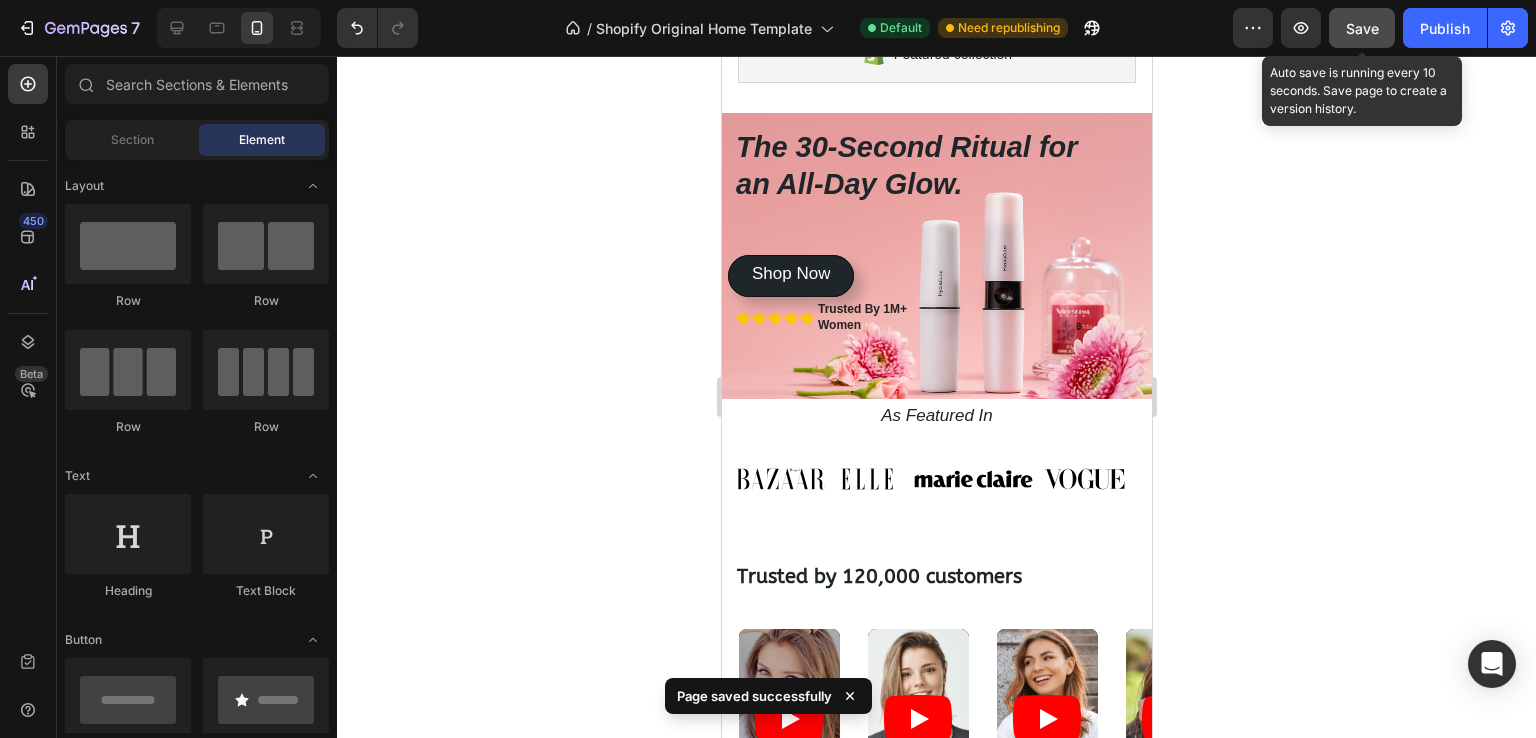 click on "Save" 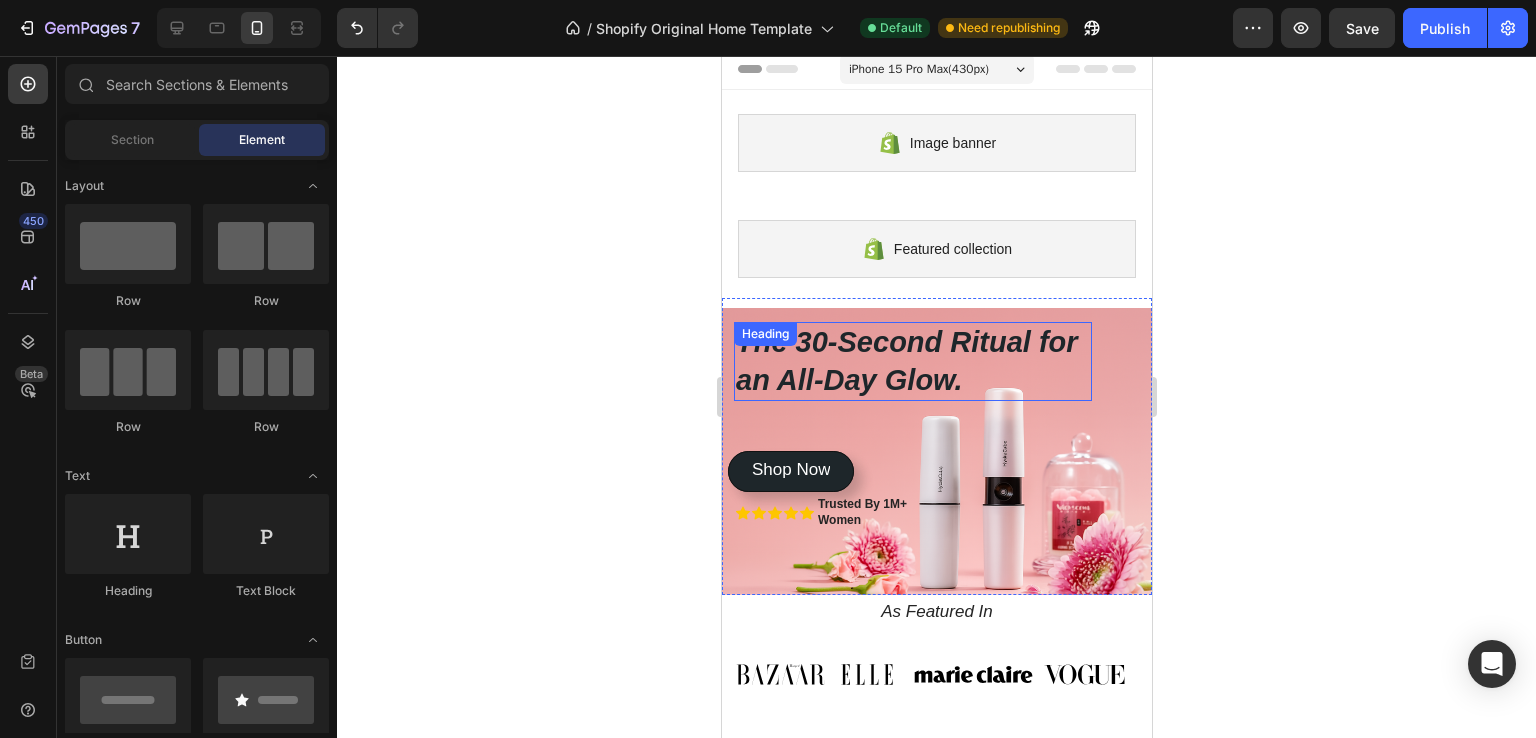 scroll, scrollTop: 0, scrollLeft: 0, axis: both 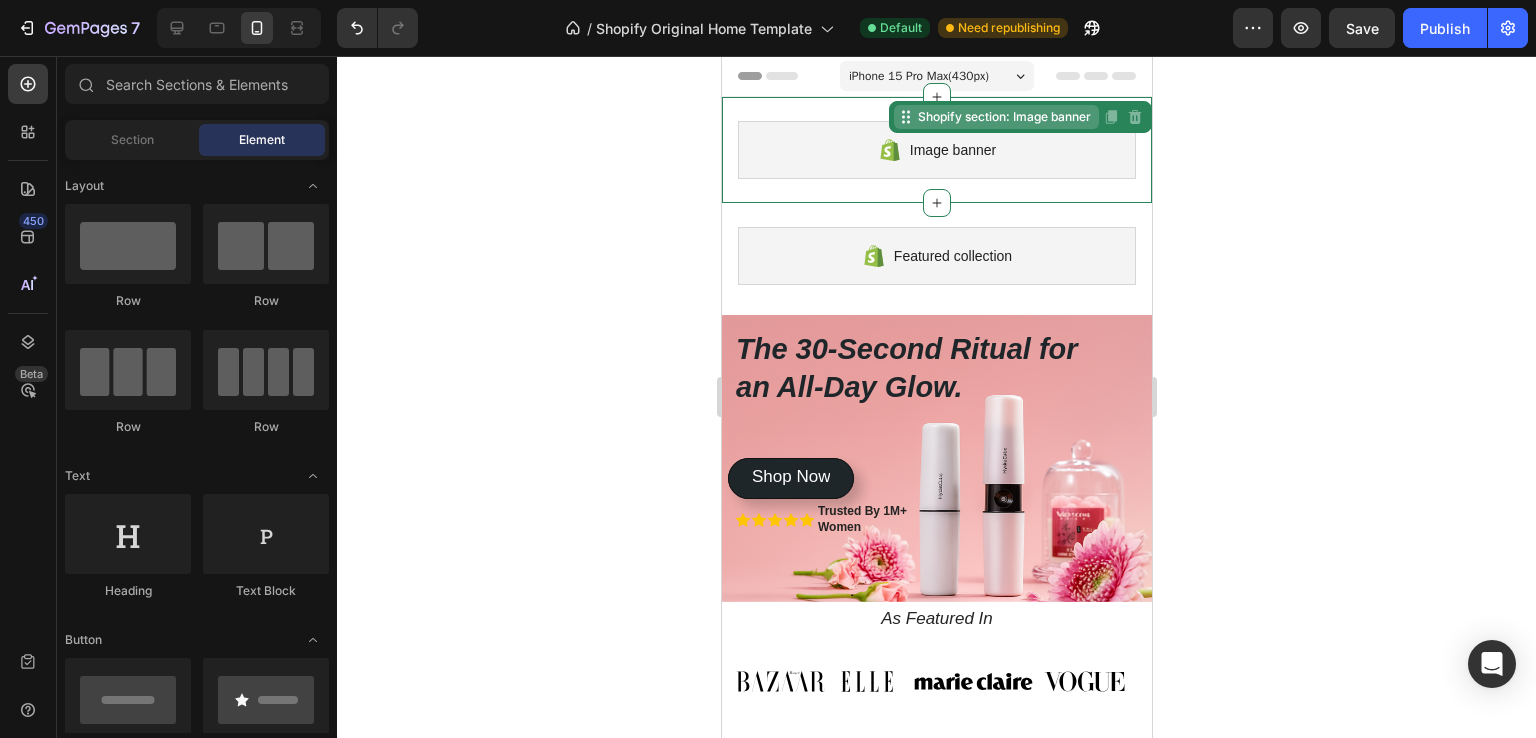 click on "Shopify section: Image banner   Disabled. Please edit in Shopify Editor Disabled. Please edit in Shopify Editor" at bounding box center [1019, 117] 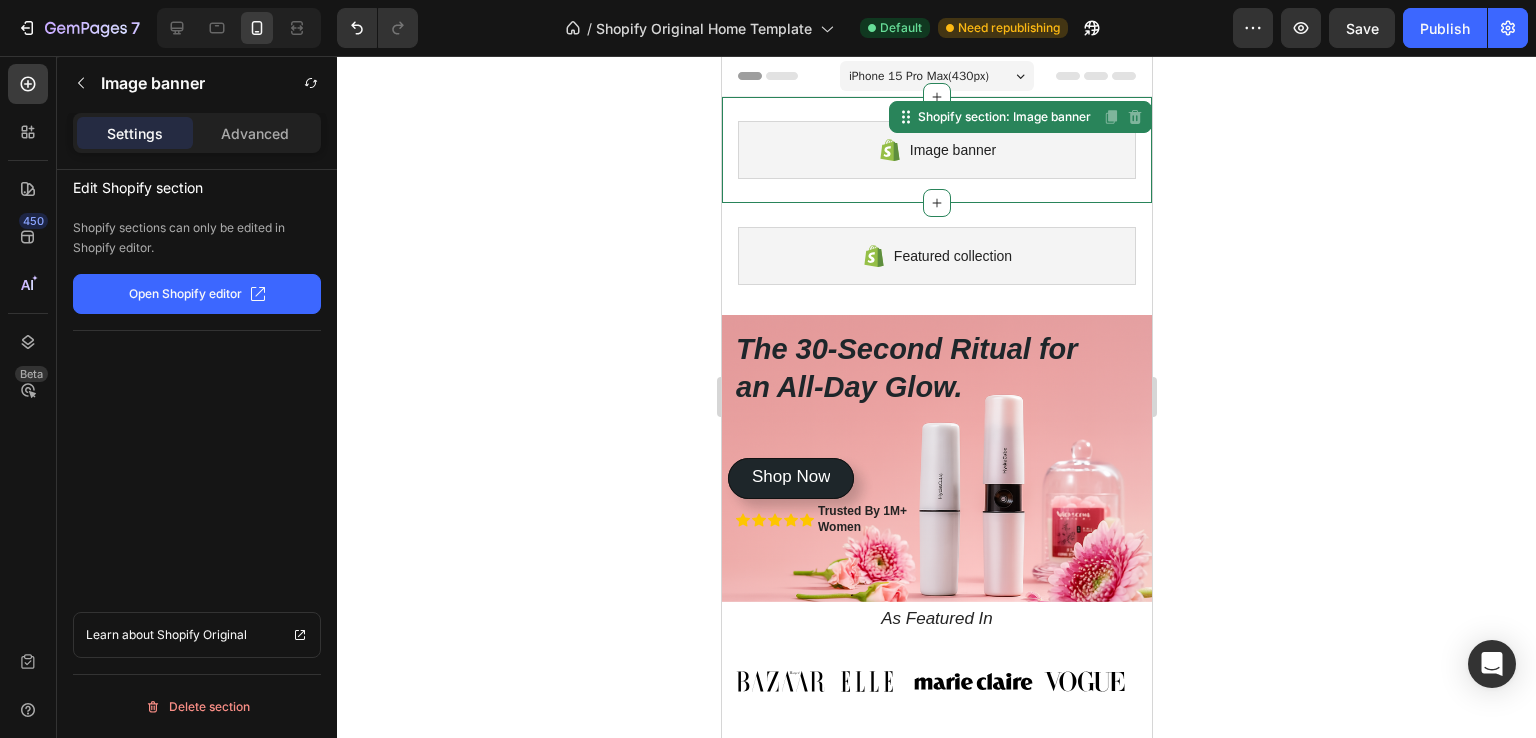 click on "iPhone 15 Pro Max  ( 430 px)" at bounding box center [918, 76] 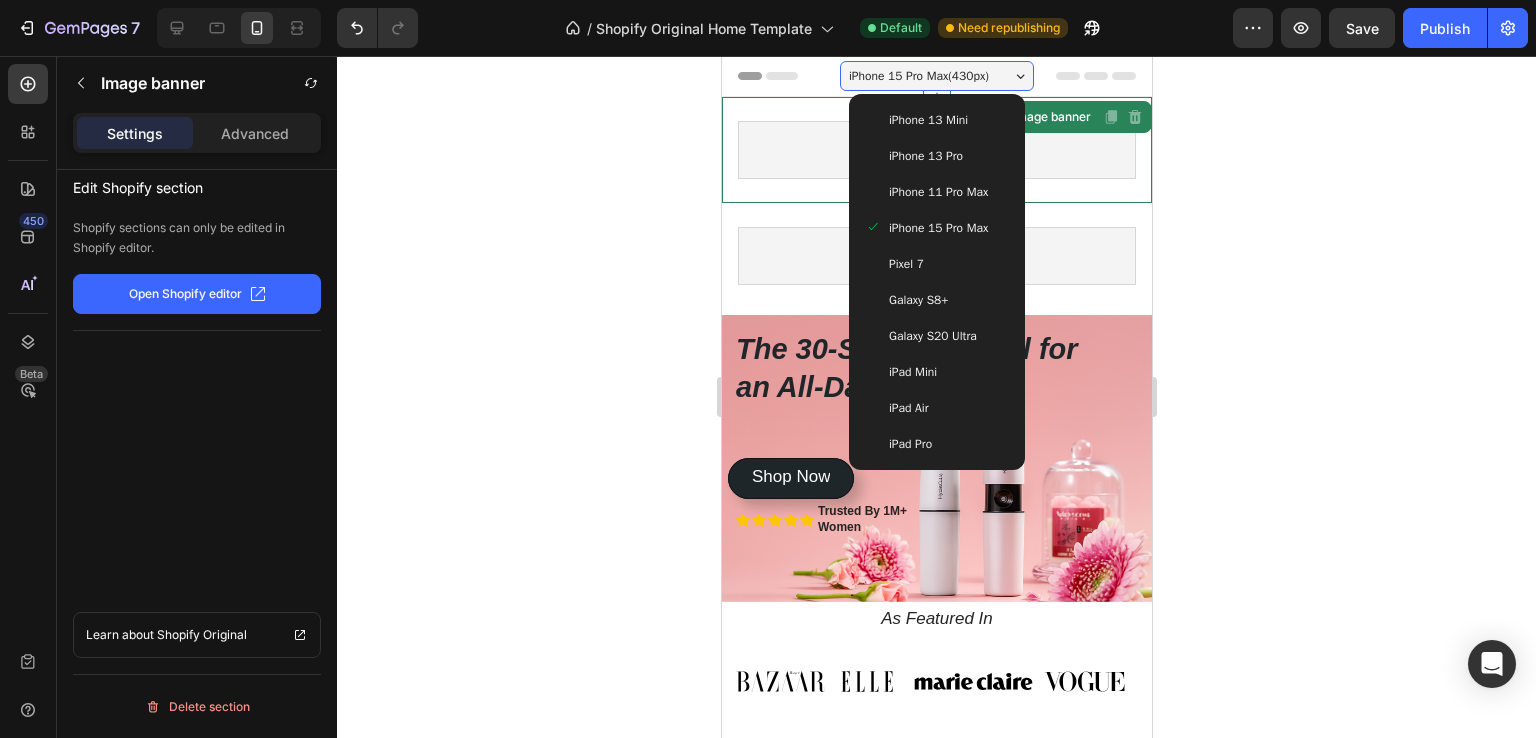 click on "iPhone 11 Pro Max" at bounding box center [937, 192] 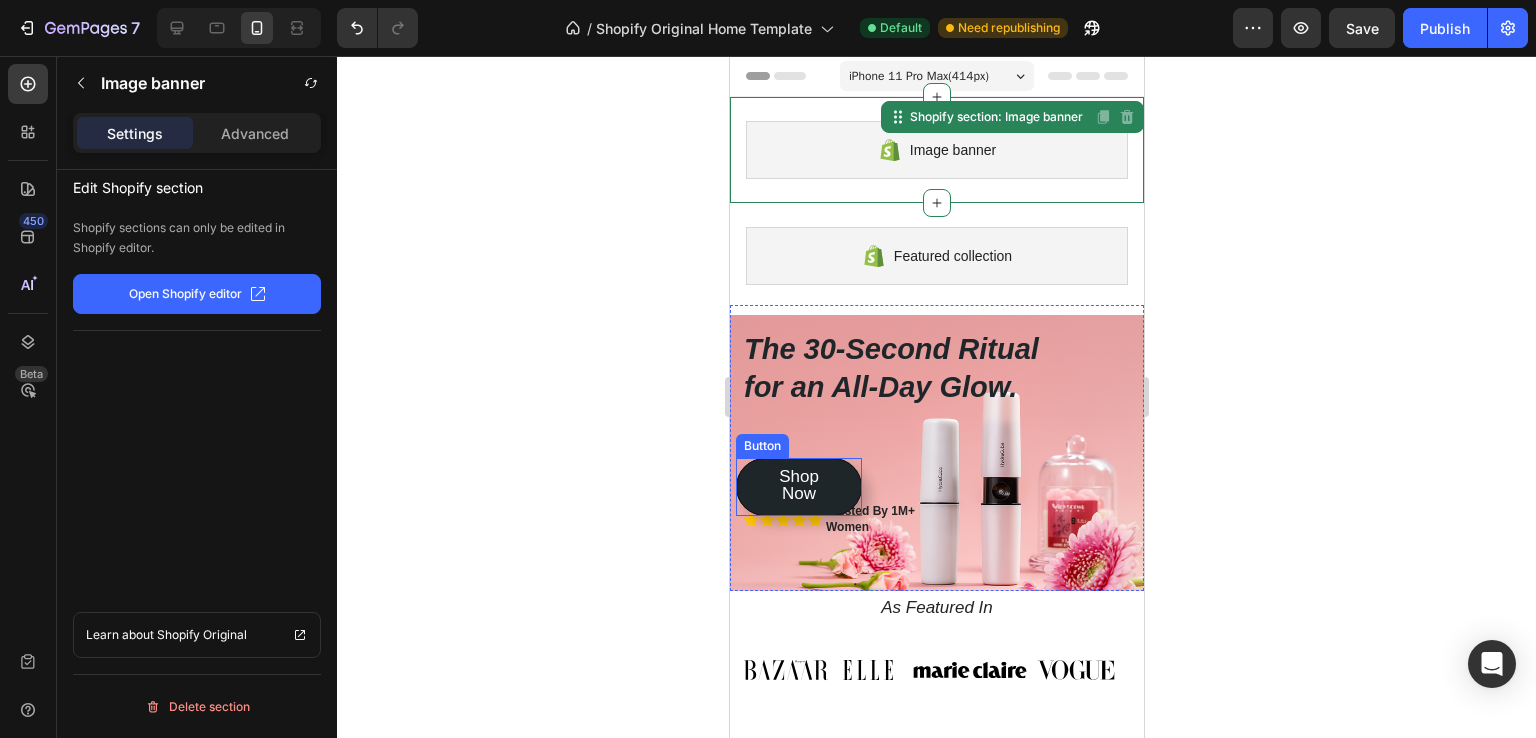click on "Shop Now Button" at bounding box center [798, 487] 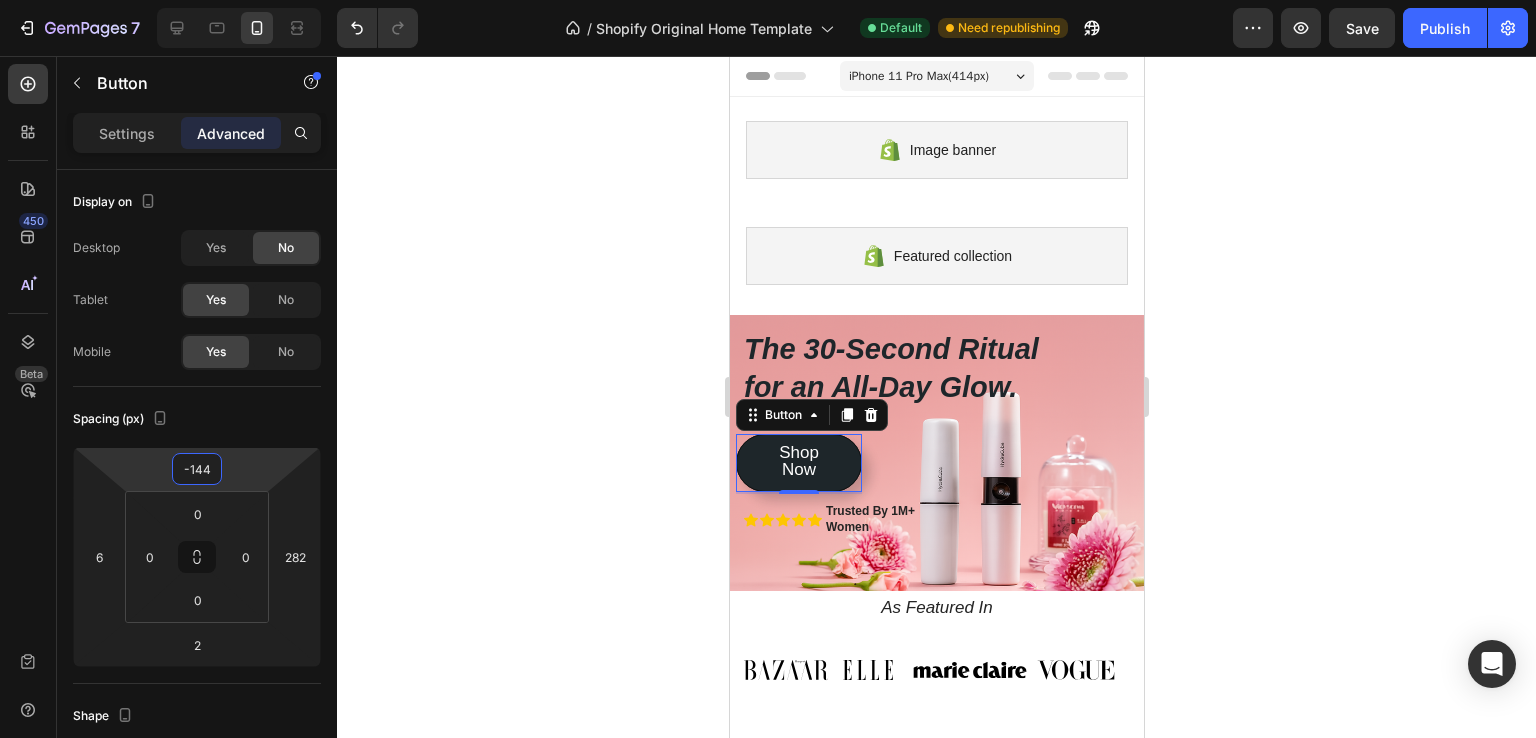 type on "-136" 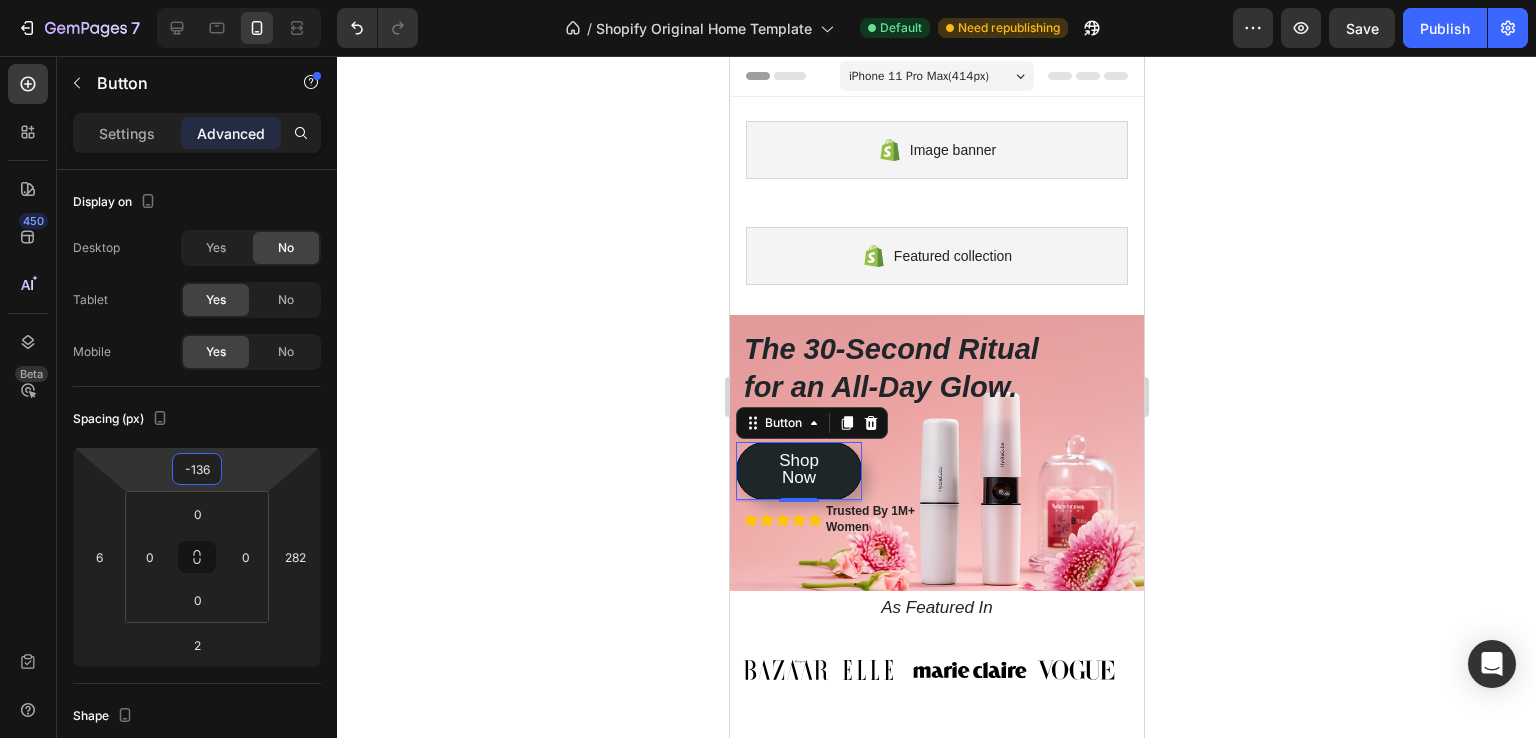 click on "7   /  Shopify Original Home Template Default Need republishing Preview  Save   Publish  450 Beta Sections(30) Elements(83) Section Element Hero Section Product Detail Brands Trusted Badges Guarantee Product Breakdown How to use Testimonials Compare Bundle FAQs Social Proof Brand Story Product List Collection Blog List Contact Sticky Add to Cart Custom Footer Browse Library 450 Layout
Row
Row
Row
Row Text
Heading
Text Block Button
Button
Button Media
Image
Image
Video" at bounding box center [768, 0] 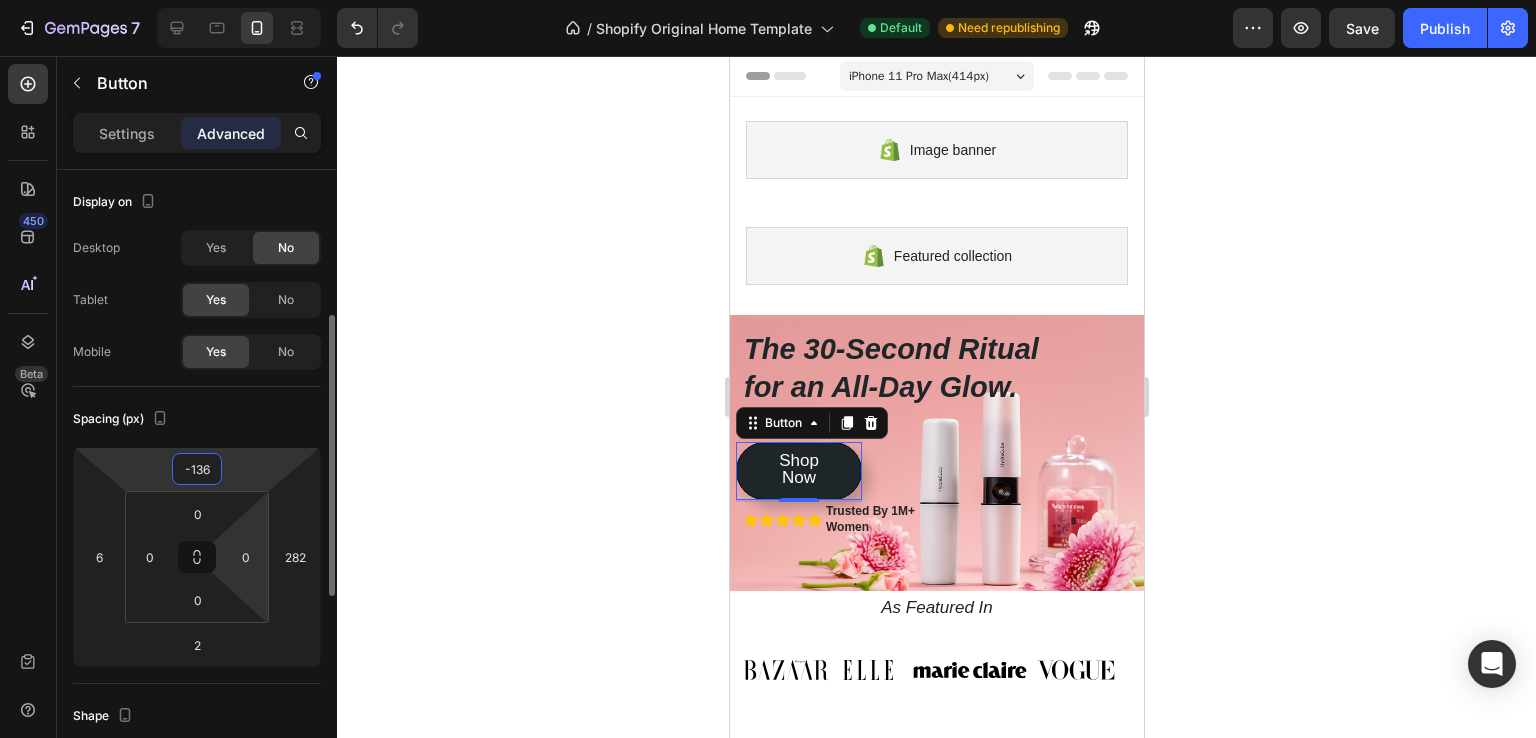 scroll, scrollTop: 400, scrollLeft: 0, axis: vertical 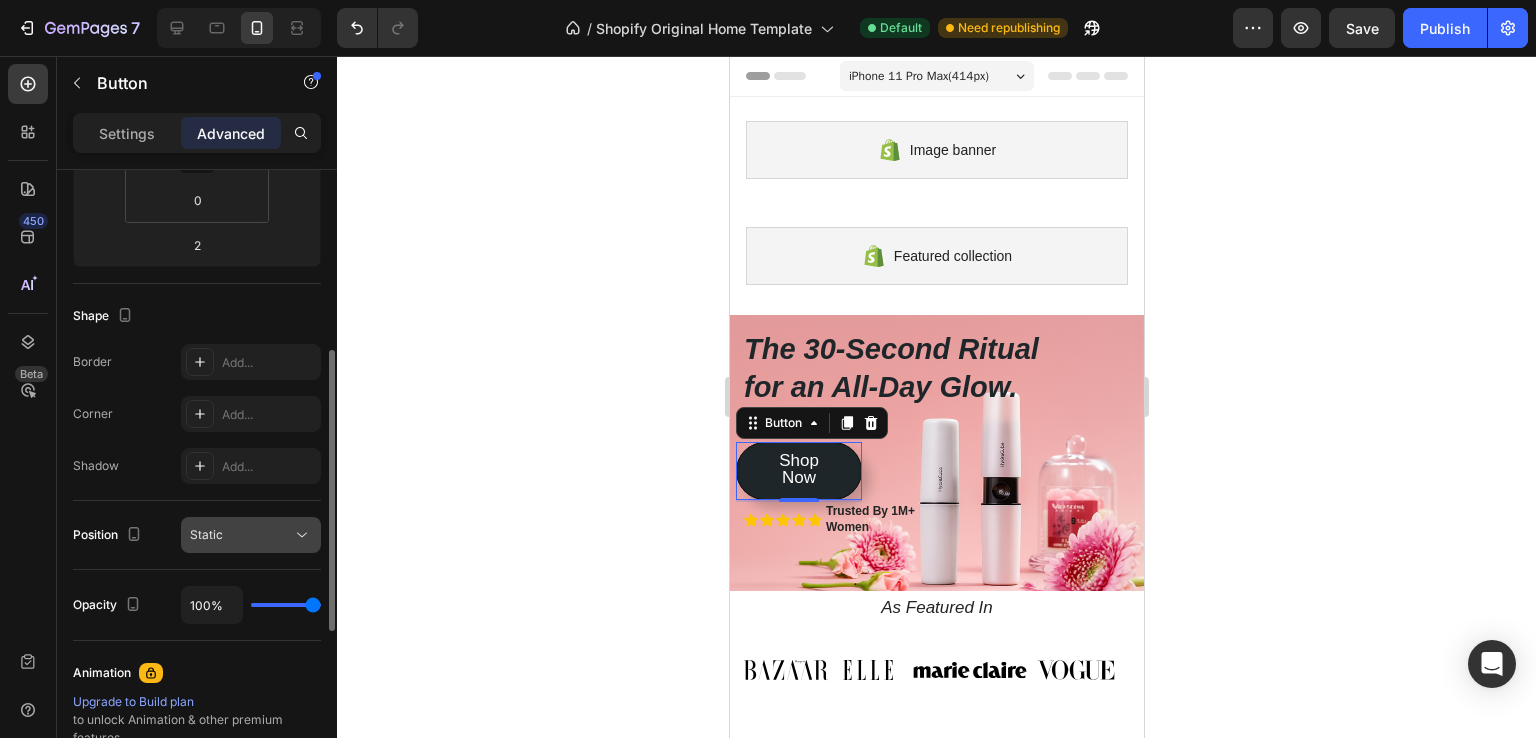 click on "Static" 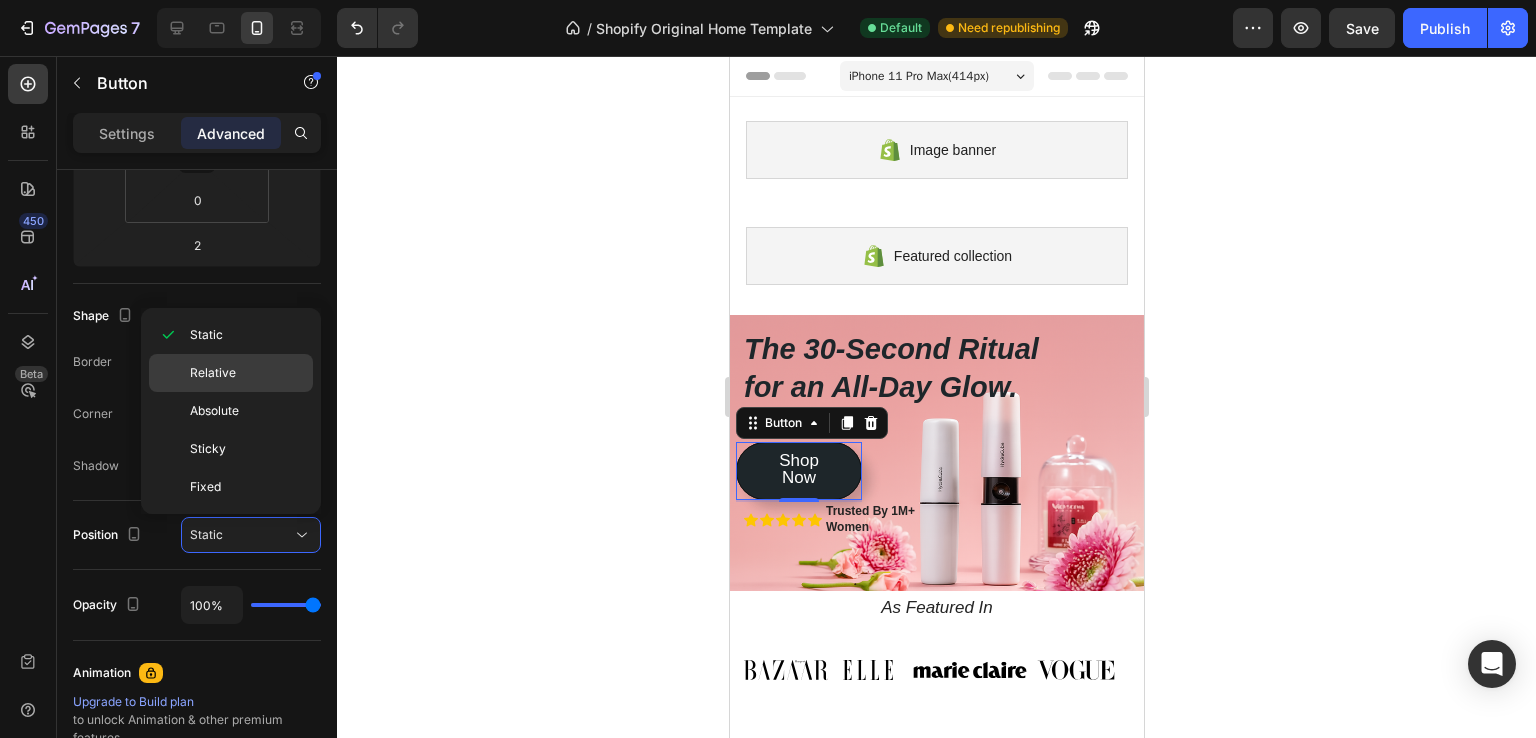 click on "Relative" at bounding box center [247, 373] 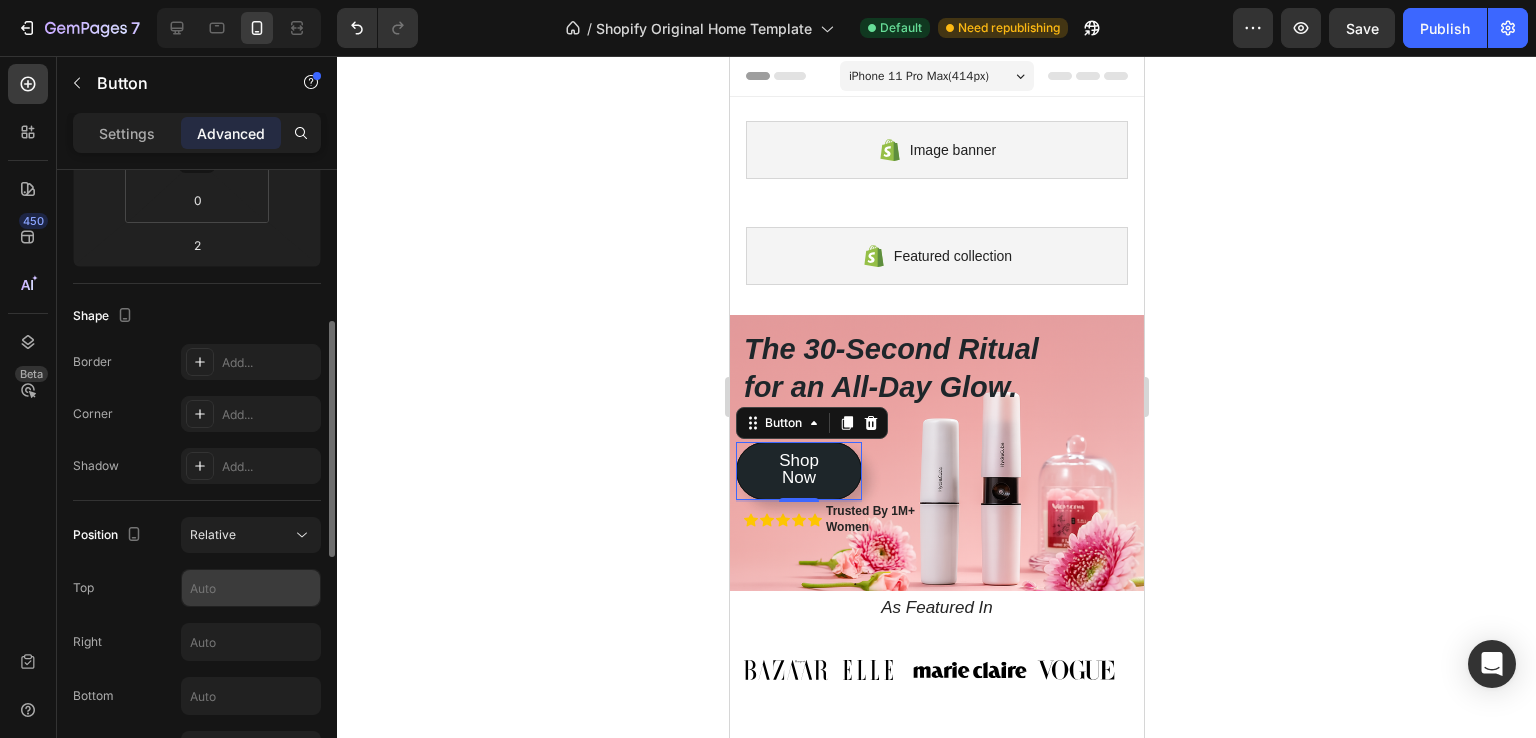 click at bounding box center [251, 588] 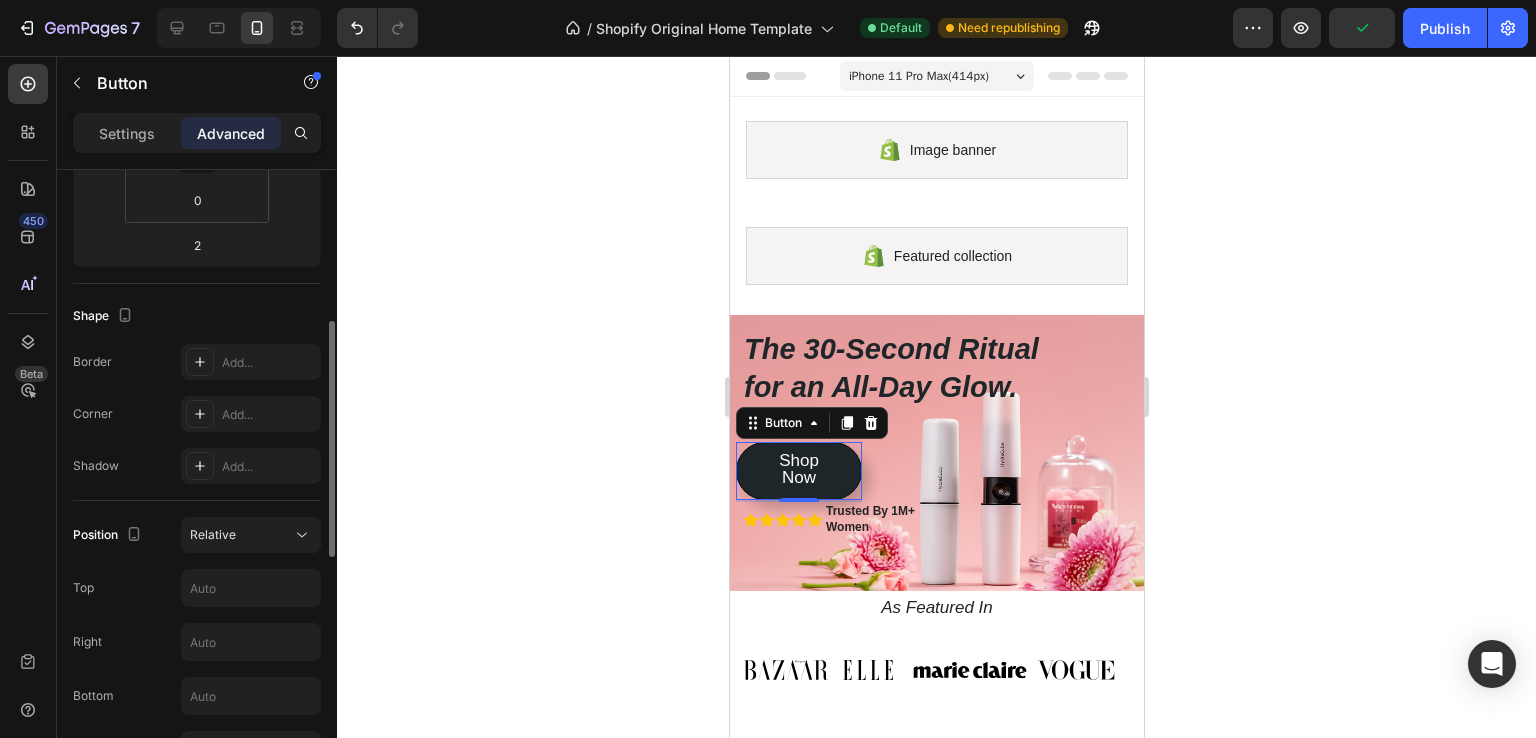click on "Shadow Add..." at bounding box center (197, 466) 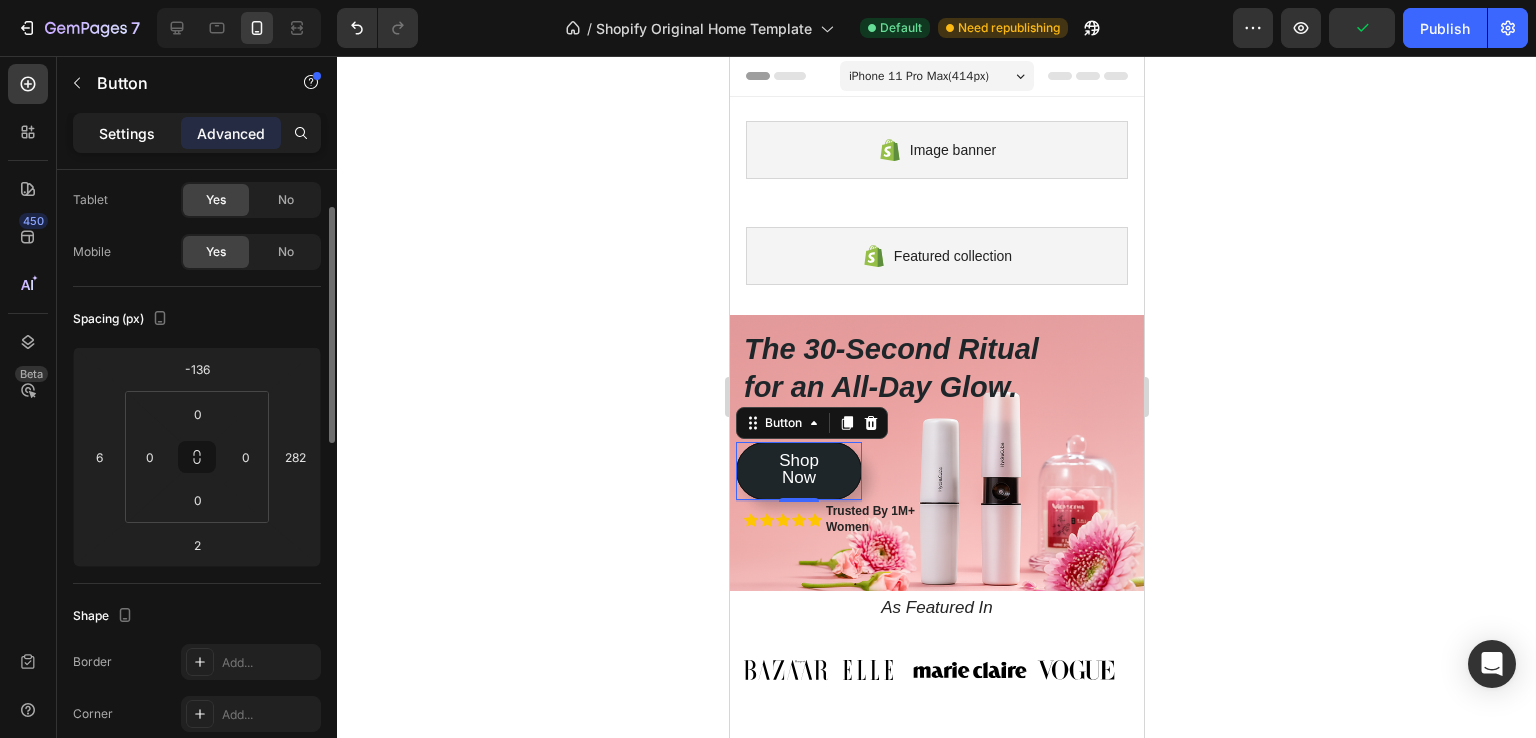 click on "Settings" at bounding box center [127, 133] 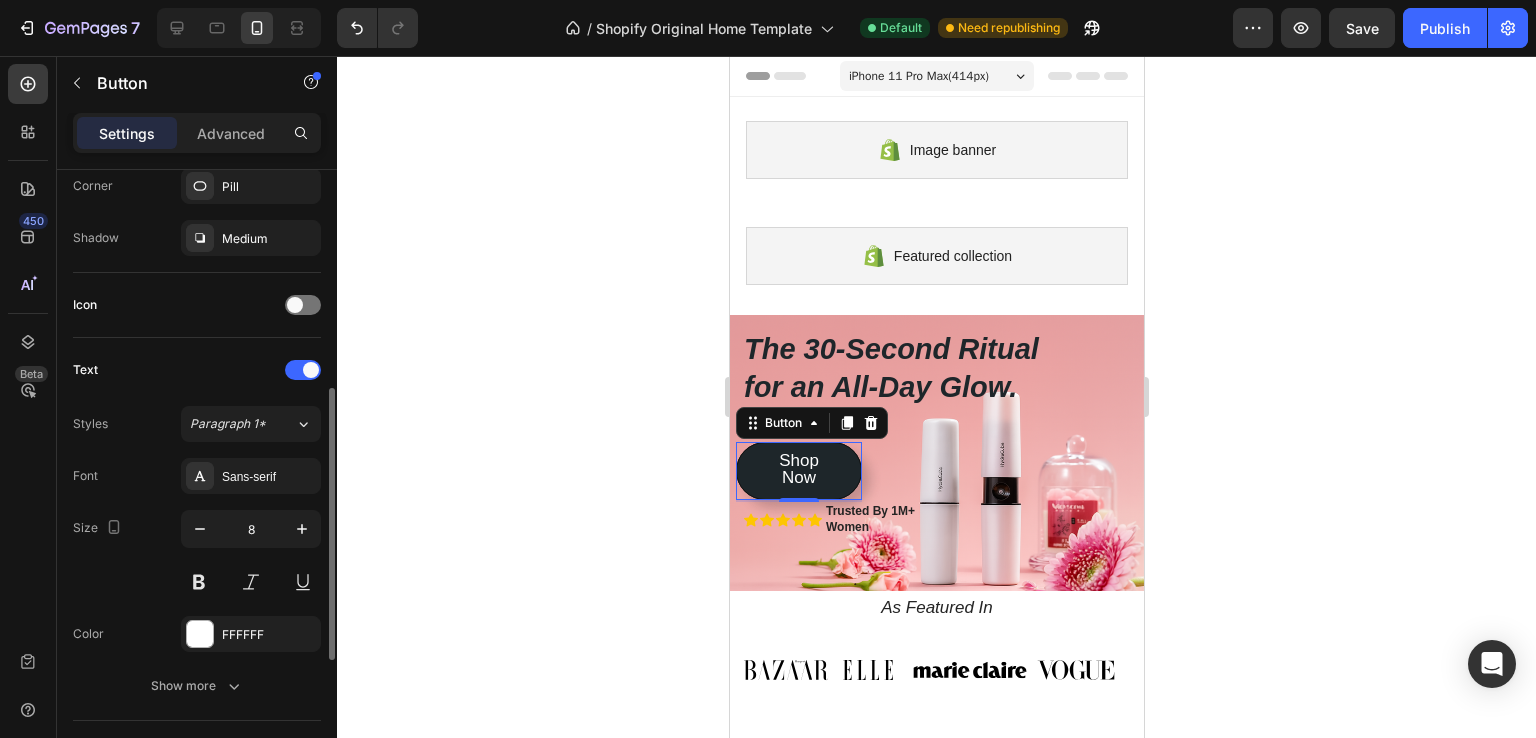 scroll, scrollTop: 700, scrollLeft: 0, axis: vertical 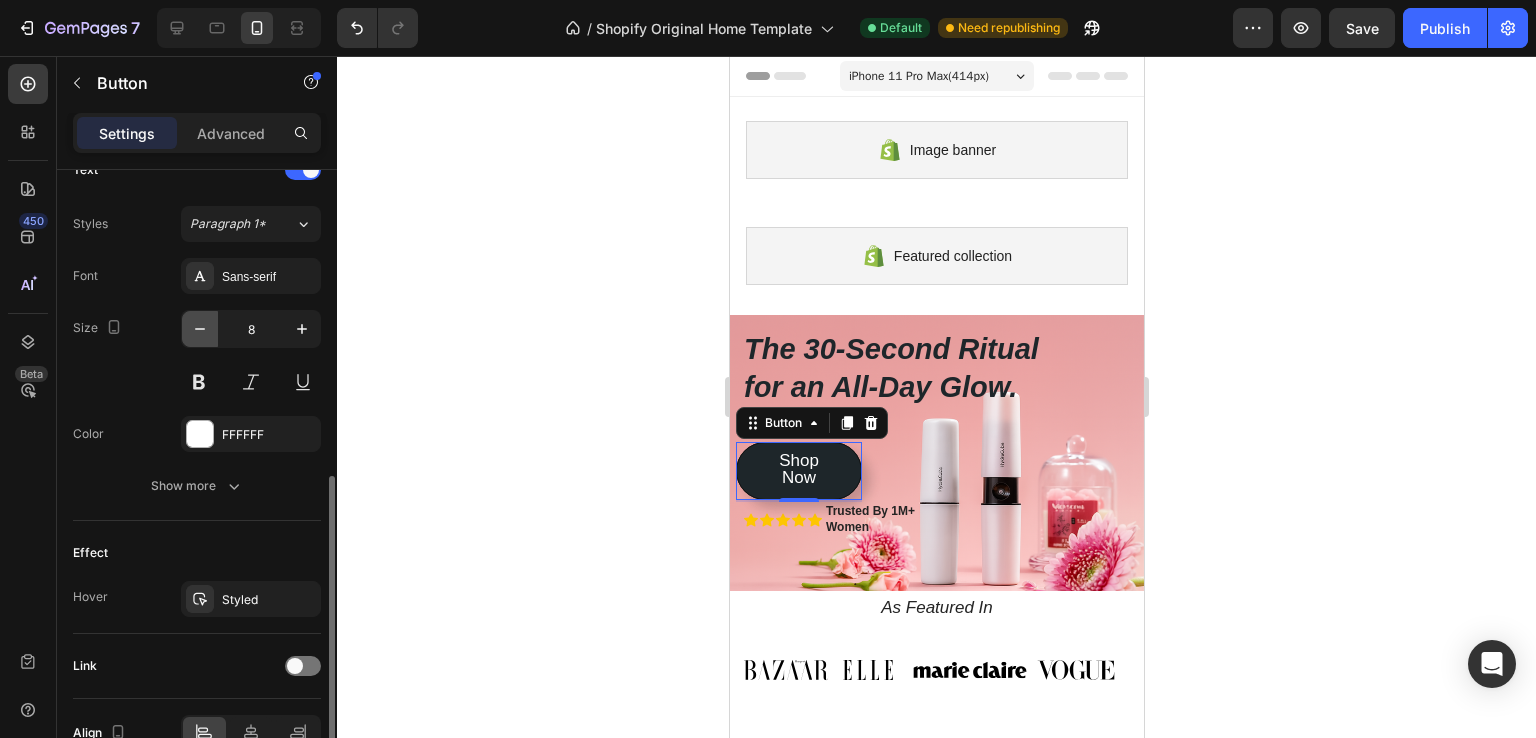 click 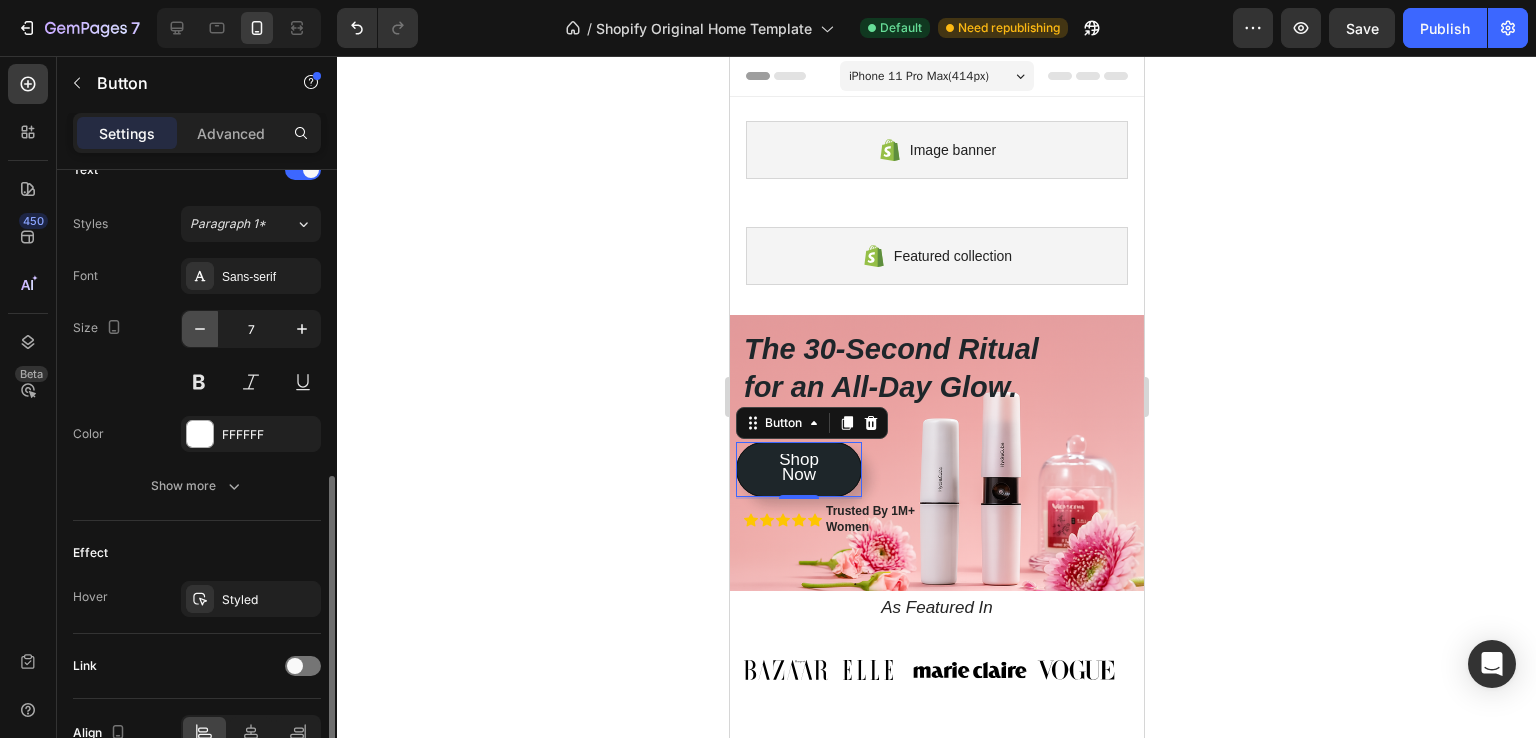 click 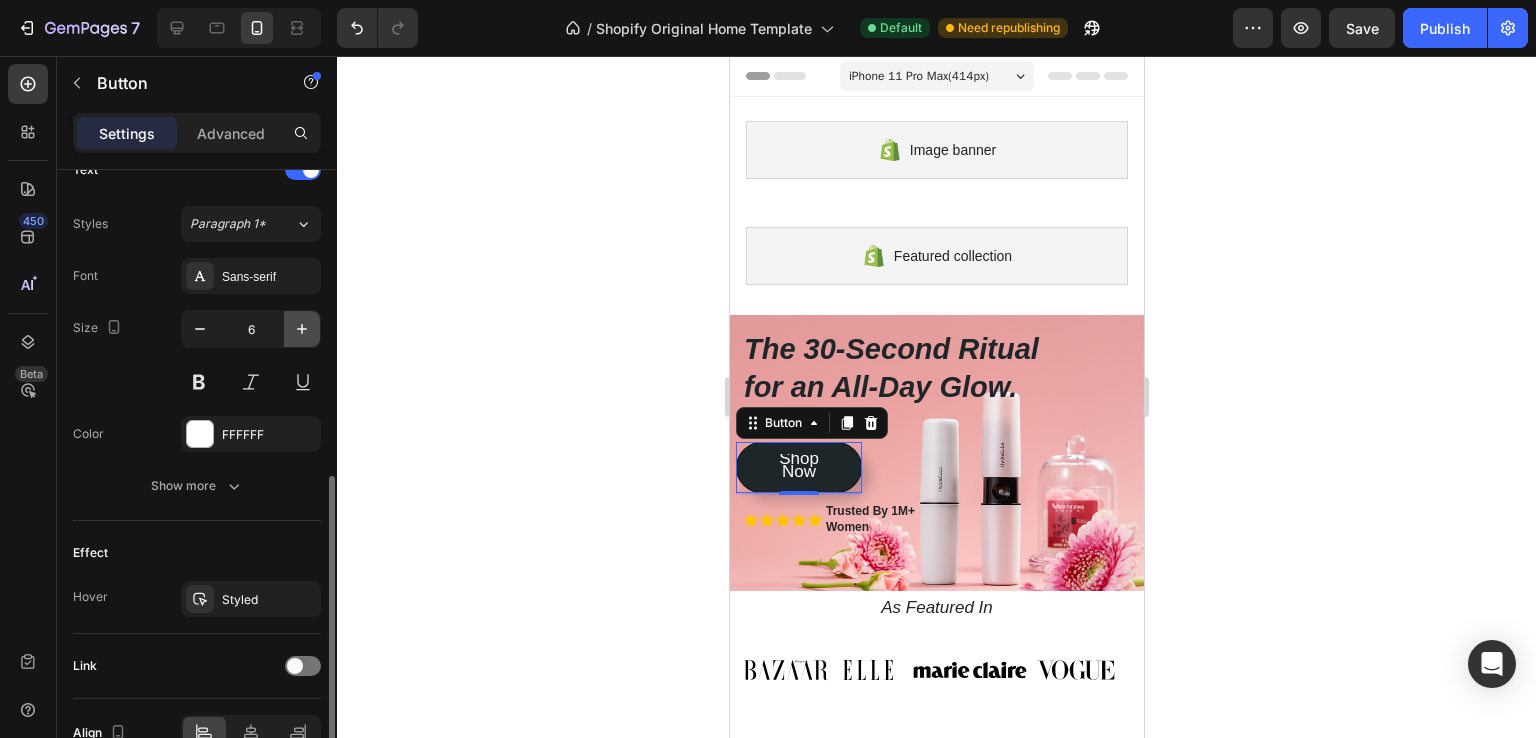 click at bounding box center [302, 329] 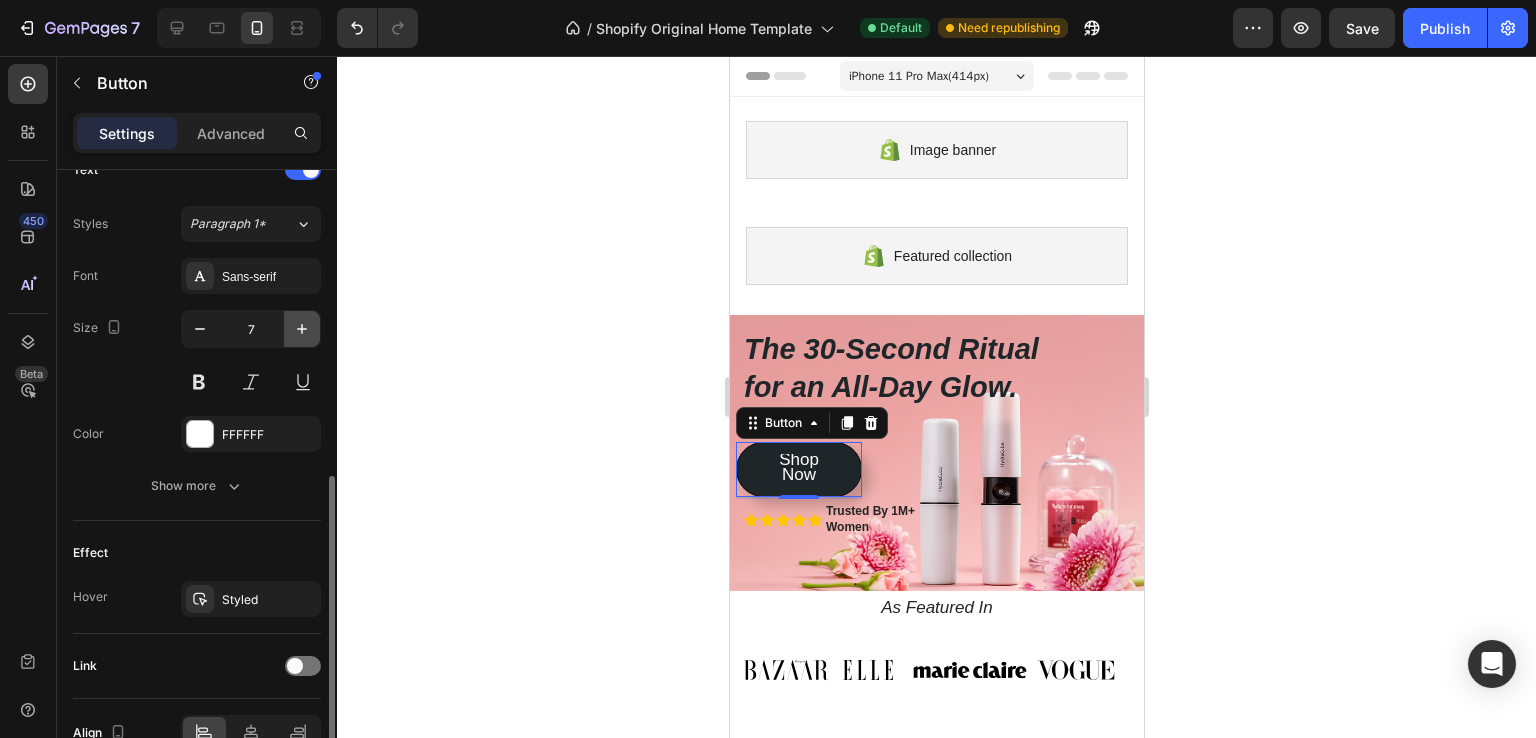 click at bounding box center [302, 329] 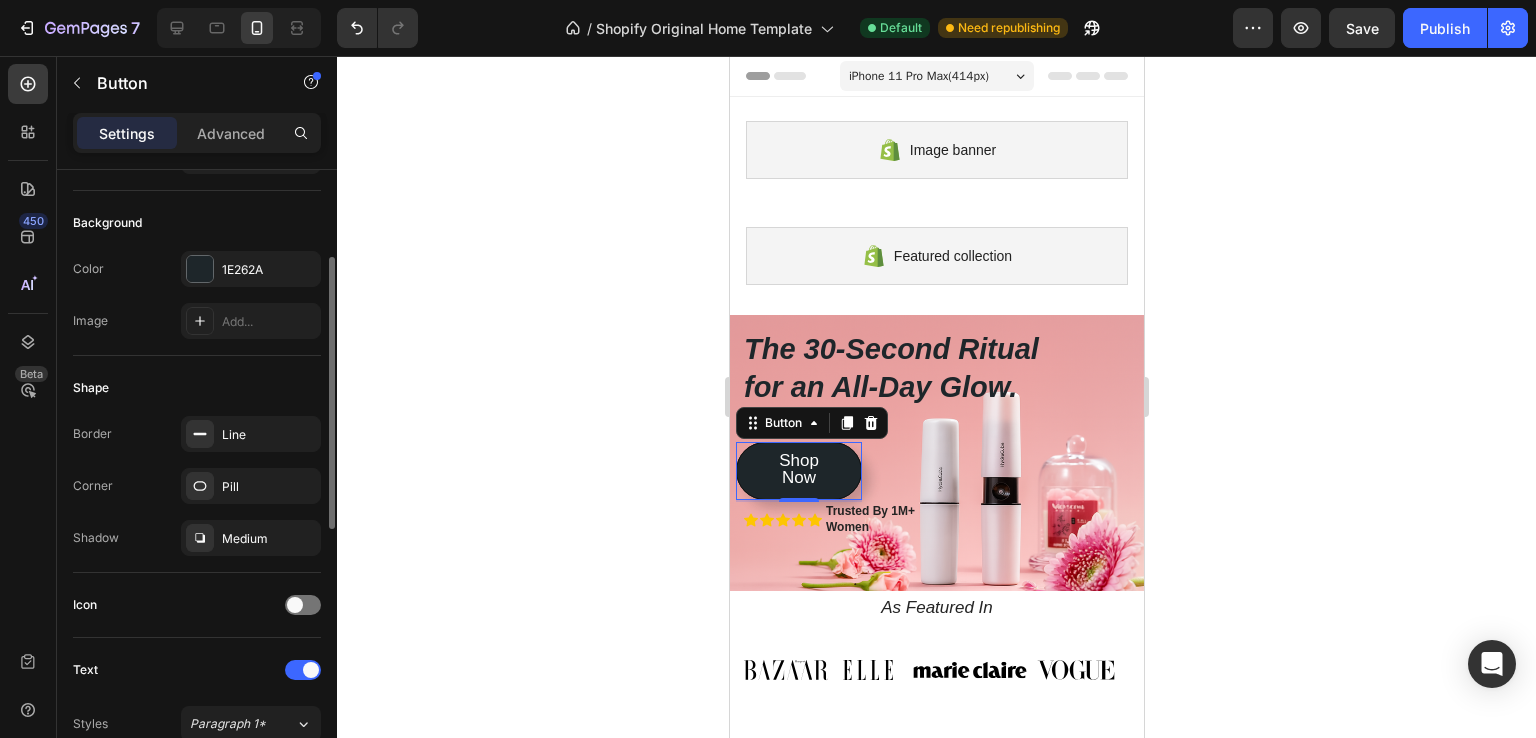 scroll, scrollTop: 0, scrollLeft: 0, axis: both 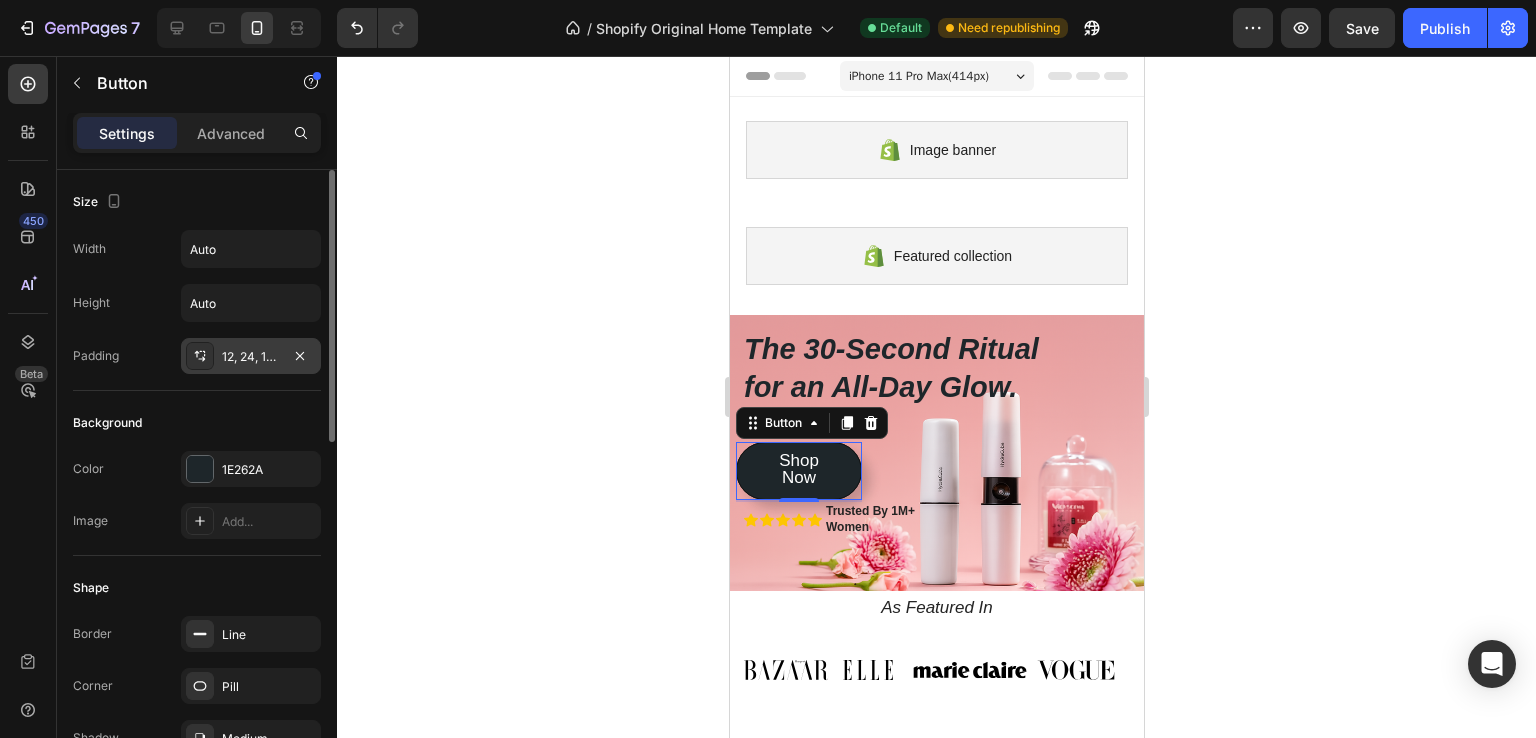 click on "12, 24, 12, 24" at bounding box center [251, 356] 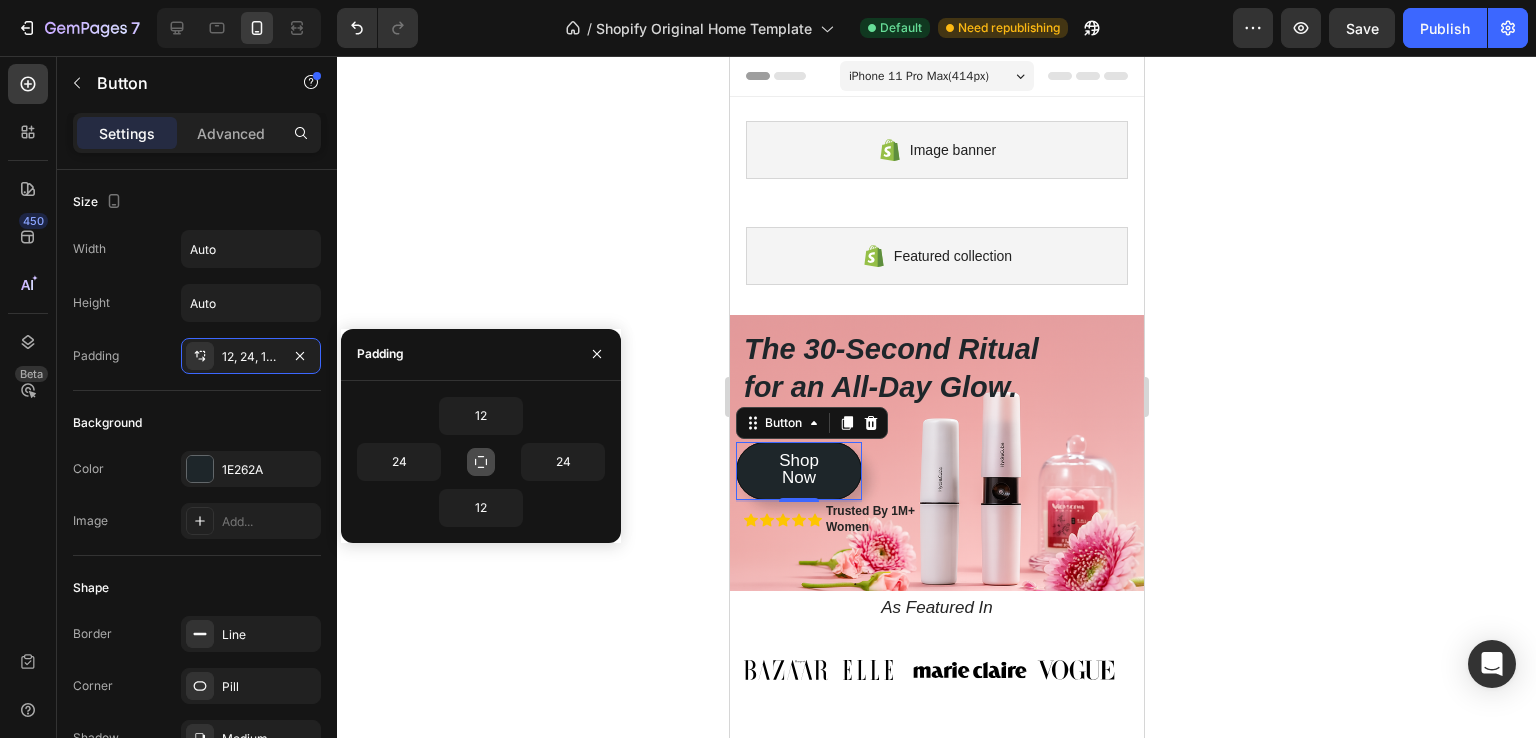 click at bounding box center [481, 462] 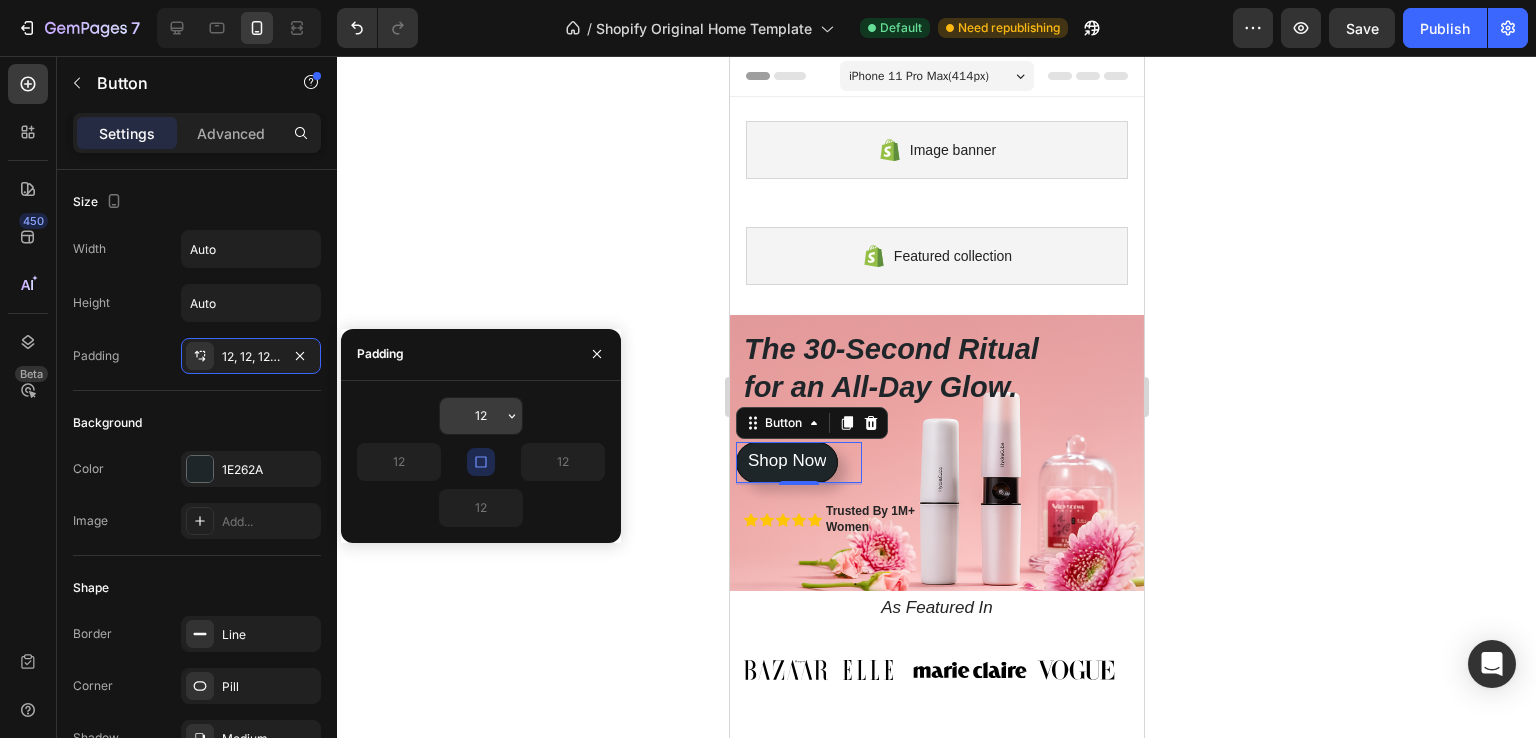 click on "12" at bounding box center [481, 416] 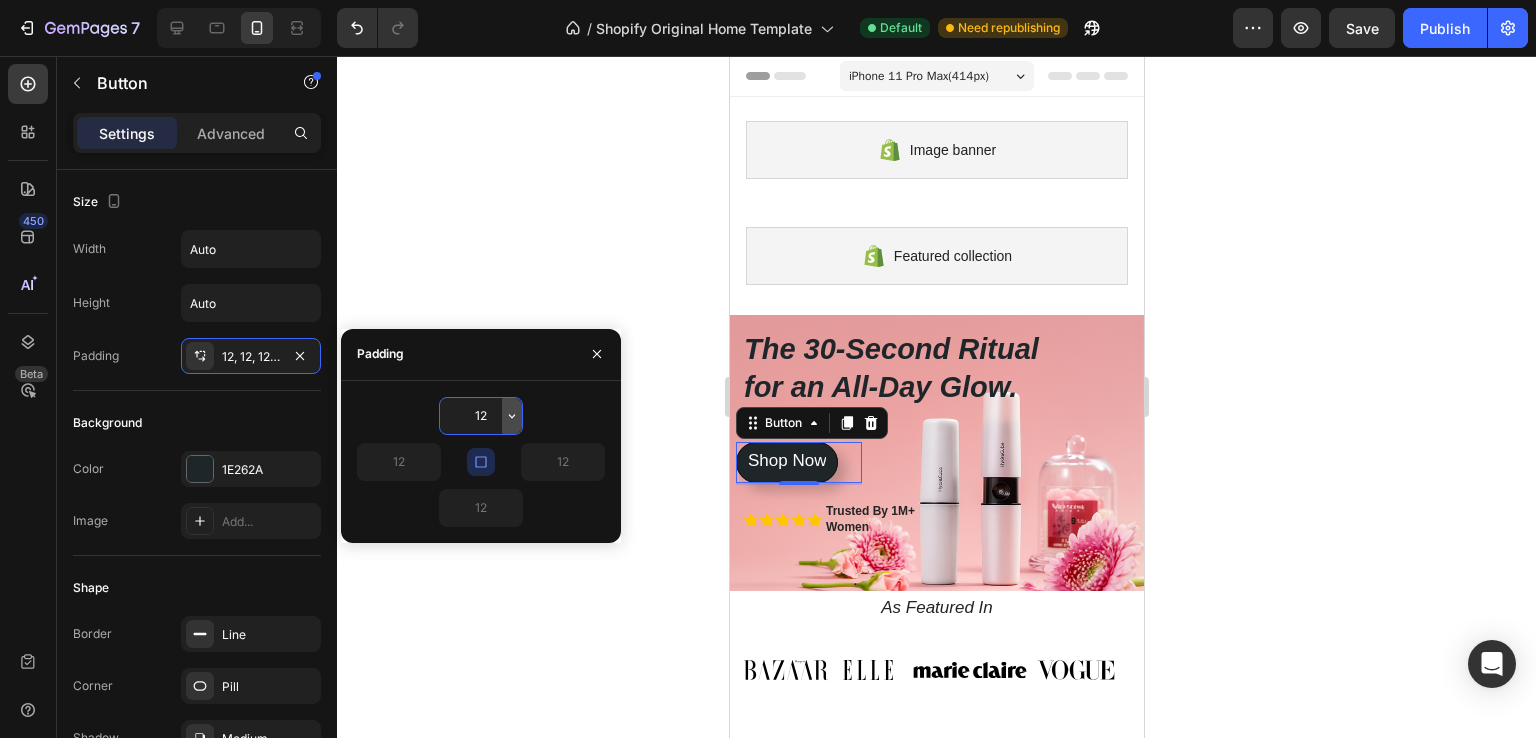 click 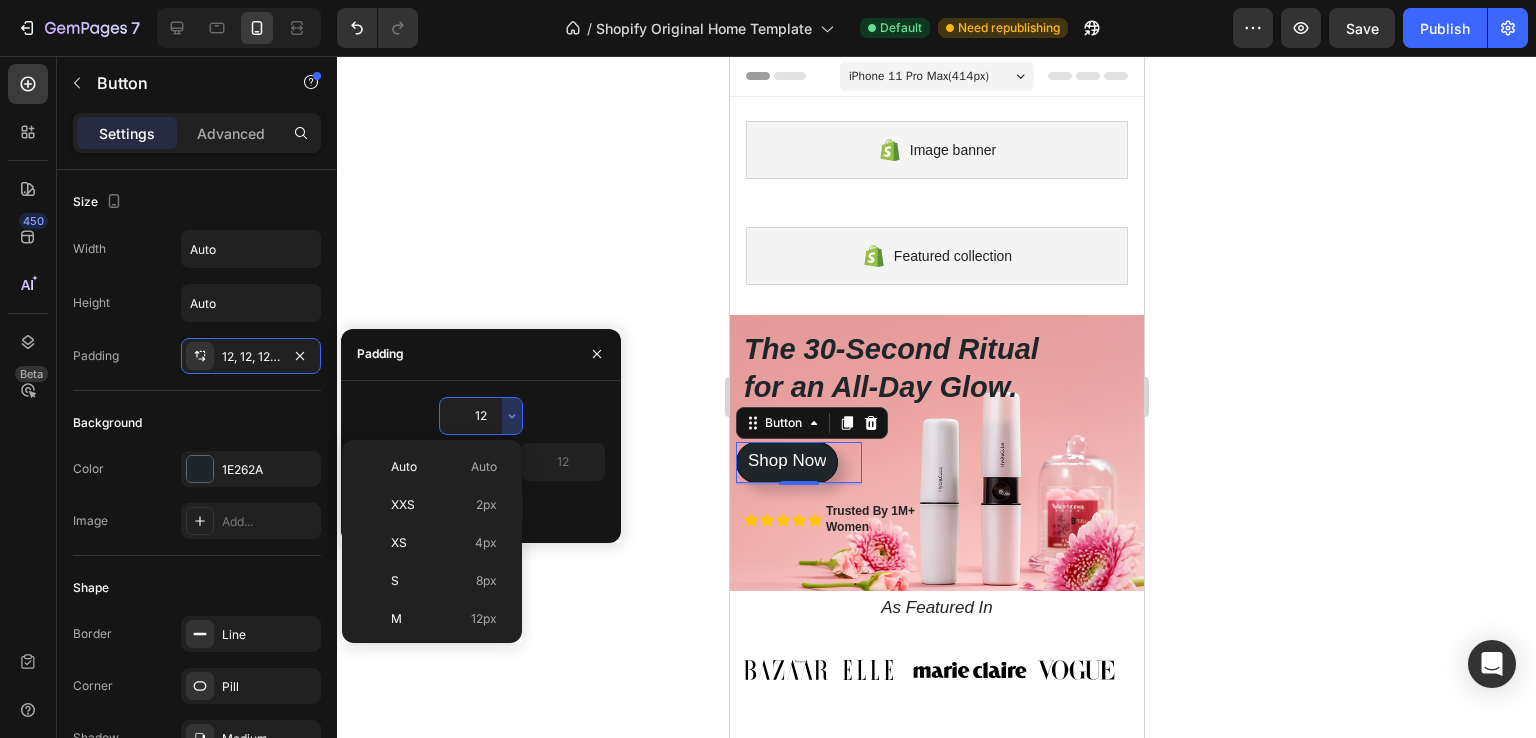 click on "The 30-Second Ritual for an All-Day Glow. Heading Icon Icon Icon Icon Icon Icon List Trusted By 1M+ Women Text Block Row Get instant, touchless hydration that absorbs in seconds, leaving nothing behind but a fresh, dewy radiance. Text Block Shop Now Button   2 Shop Now Button" at bounding box center (936, 502) 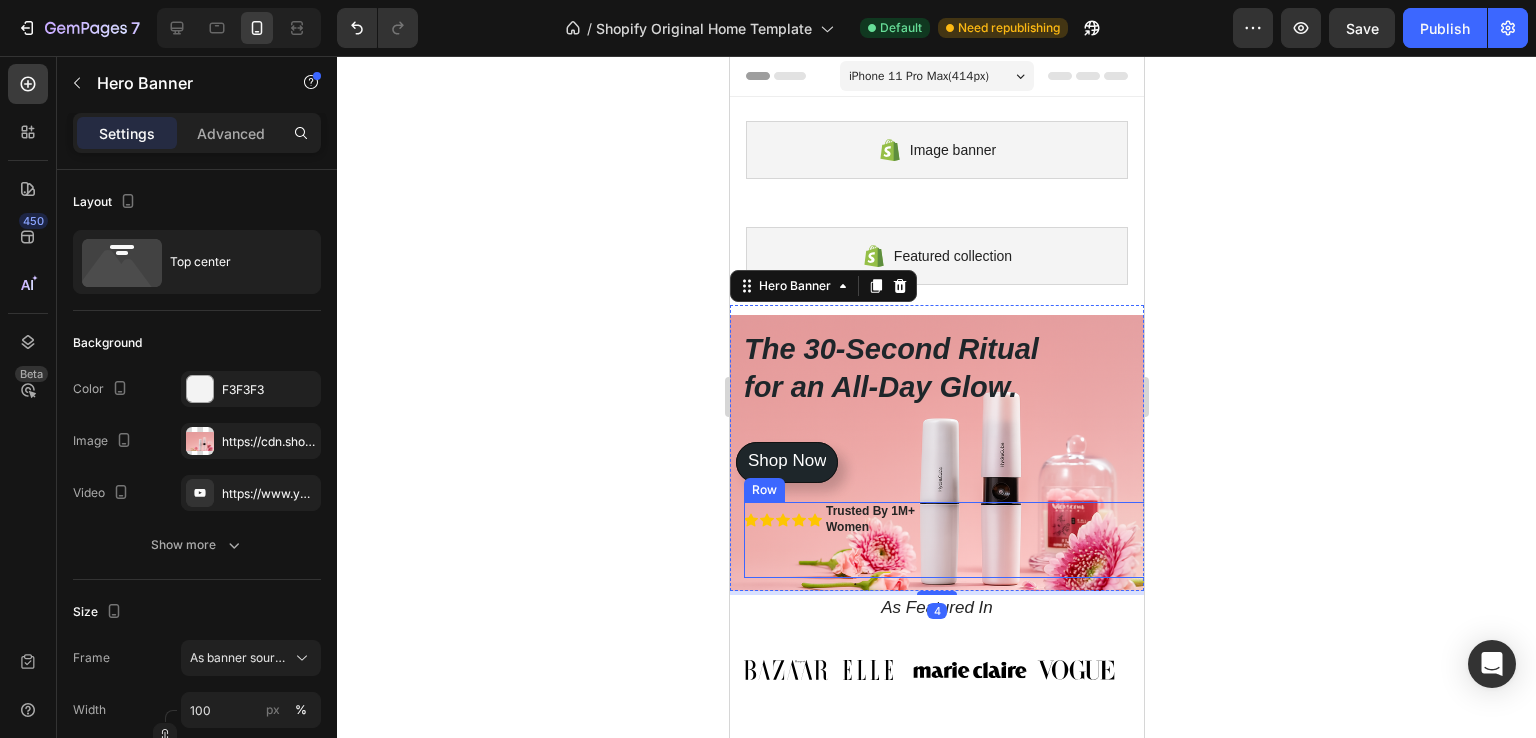 click on "Icon Icon Icon Icon Icon Icon List" at bounding box center (783, 519) 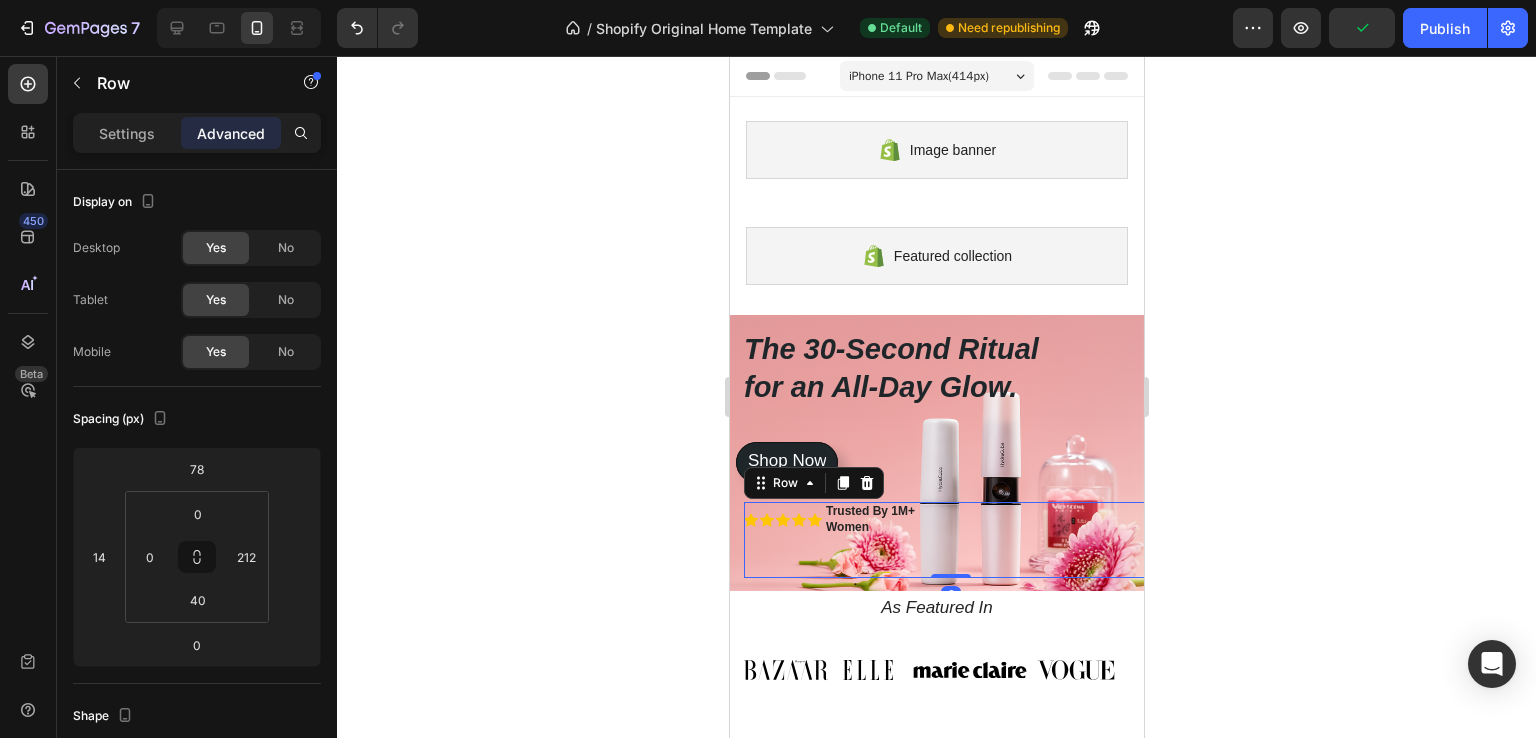 drag, startPoint x: 935, startPoint y: 572, endPoint x: 939, endPoint y: 521, distance: 51.156624 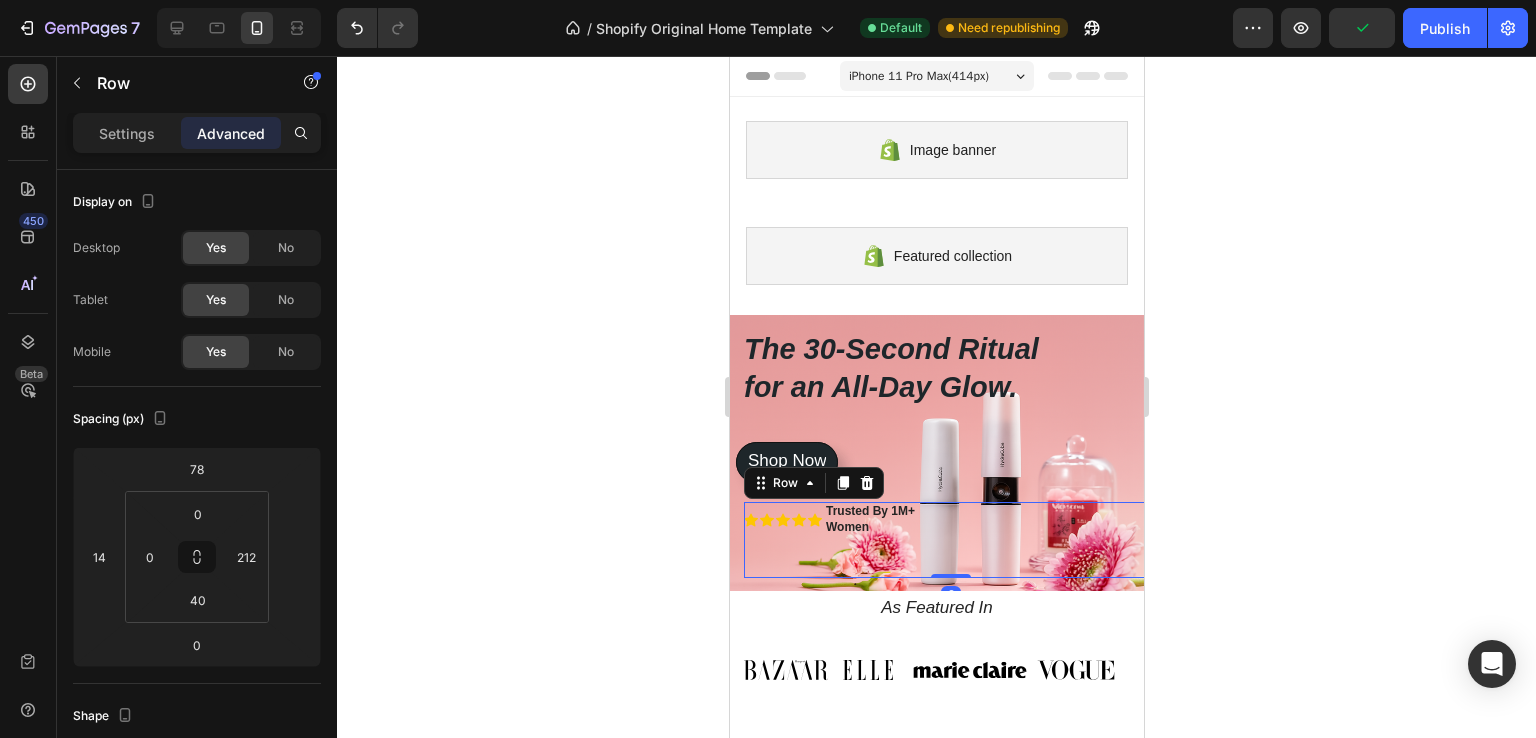 click on "Icon Icon Icon Icon Icon Icon List Trusted By 1M+ Women Text Block Row   0" at bounding box center (950, 539) 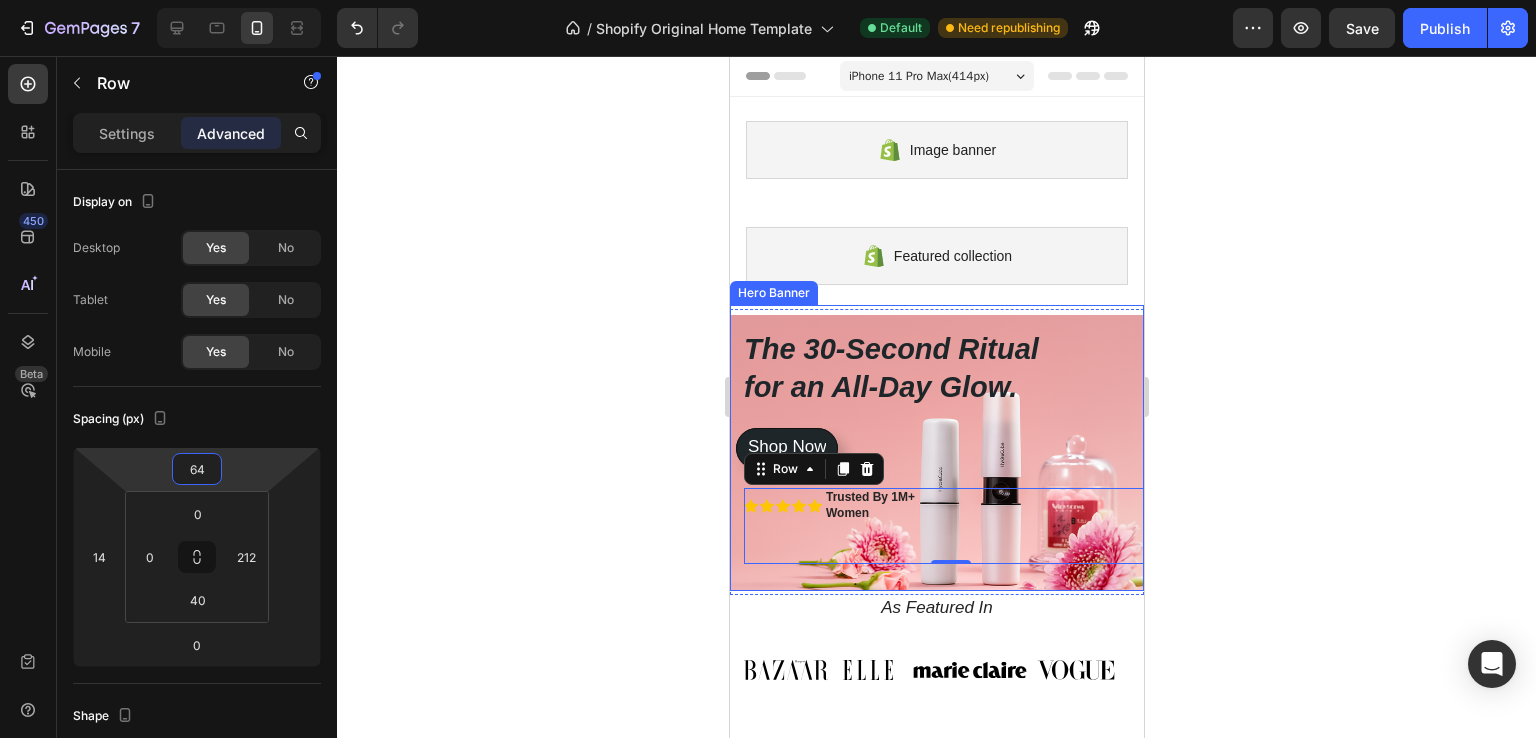 type on "60" 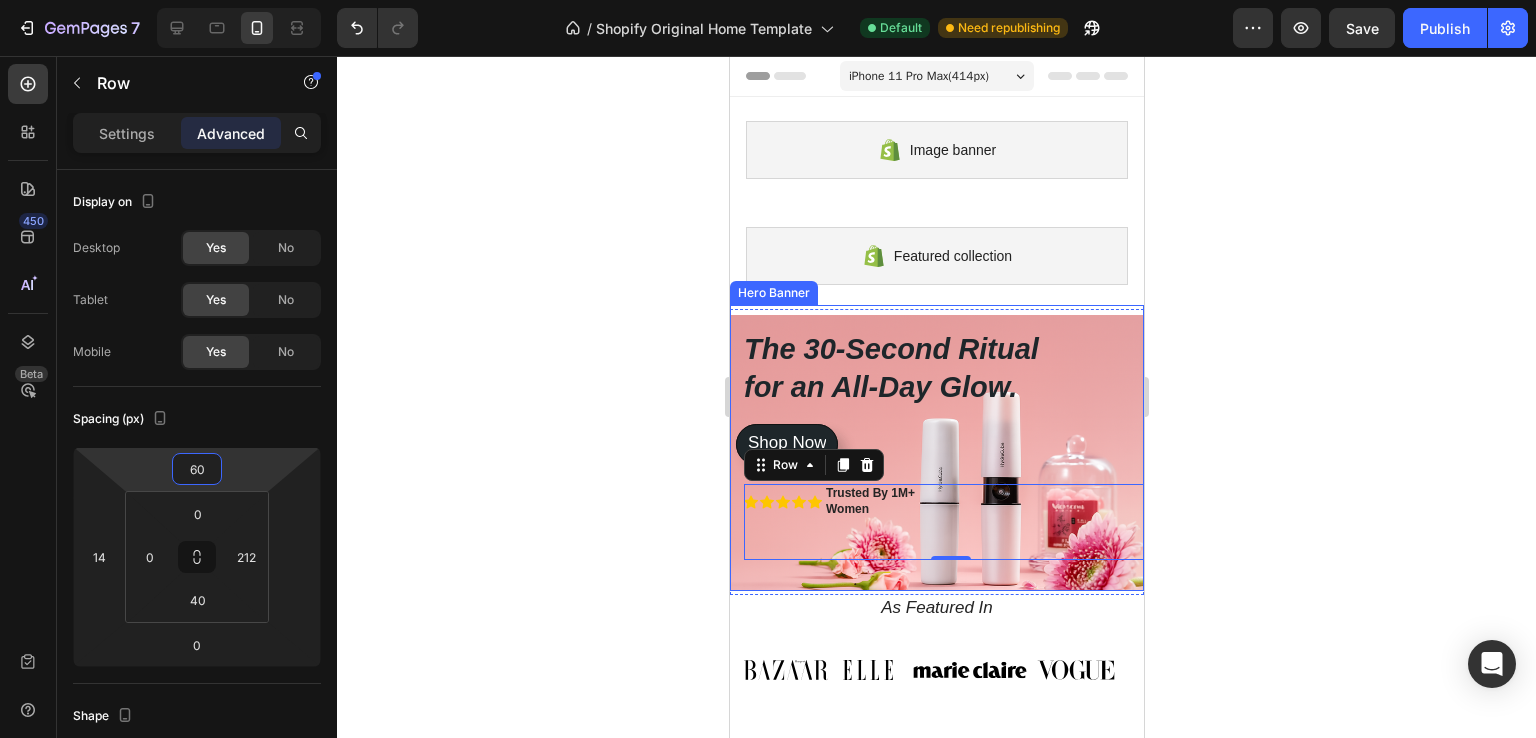 drag, startPoint x: 252, startPoint y: 465, endPoint x: 252, endPoint y: 482, distance: 17 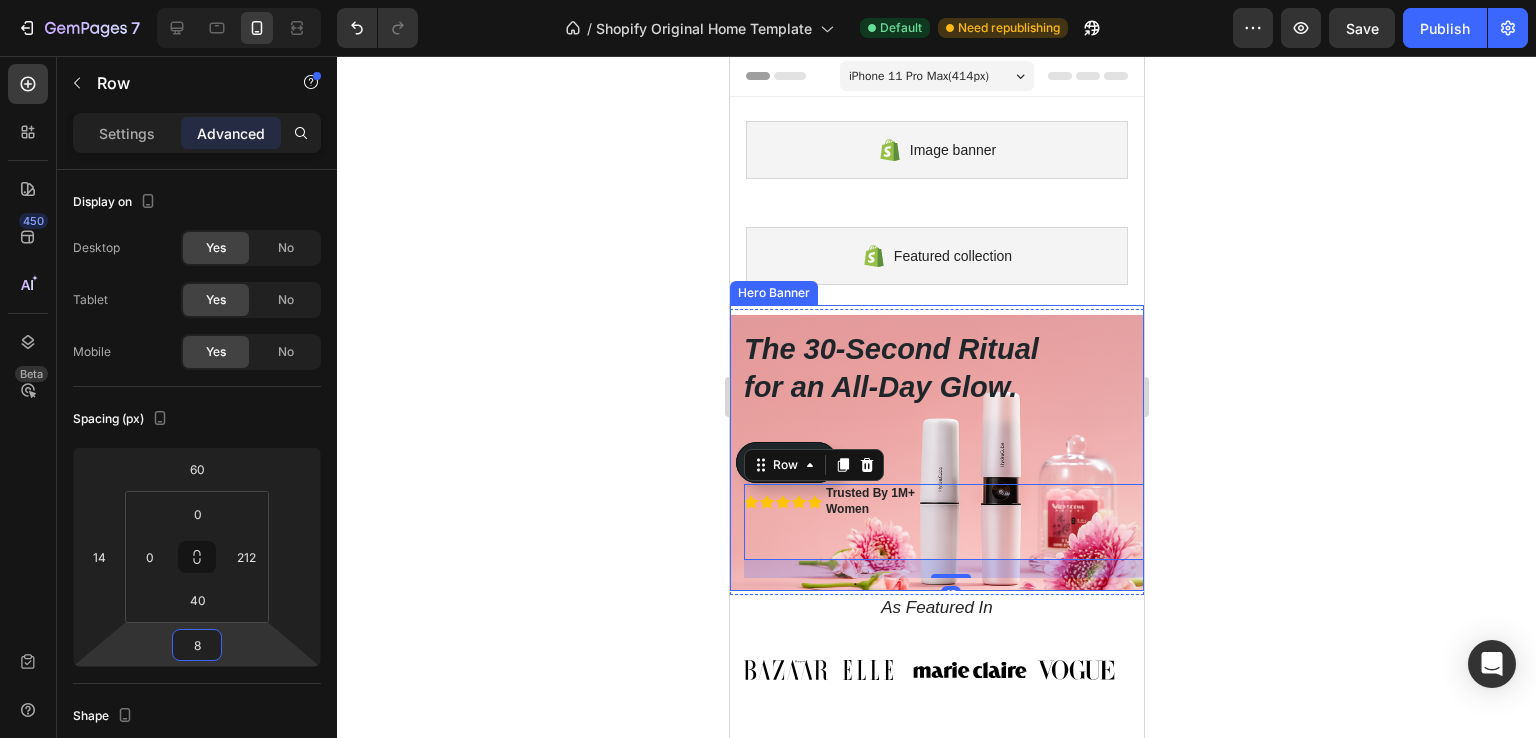 type on "4" 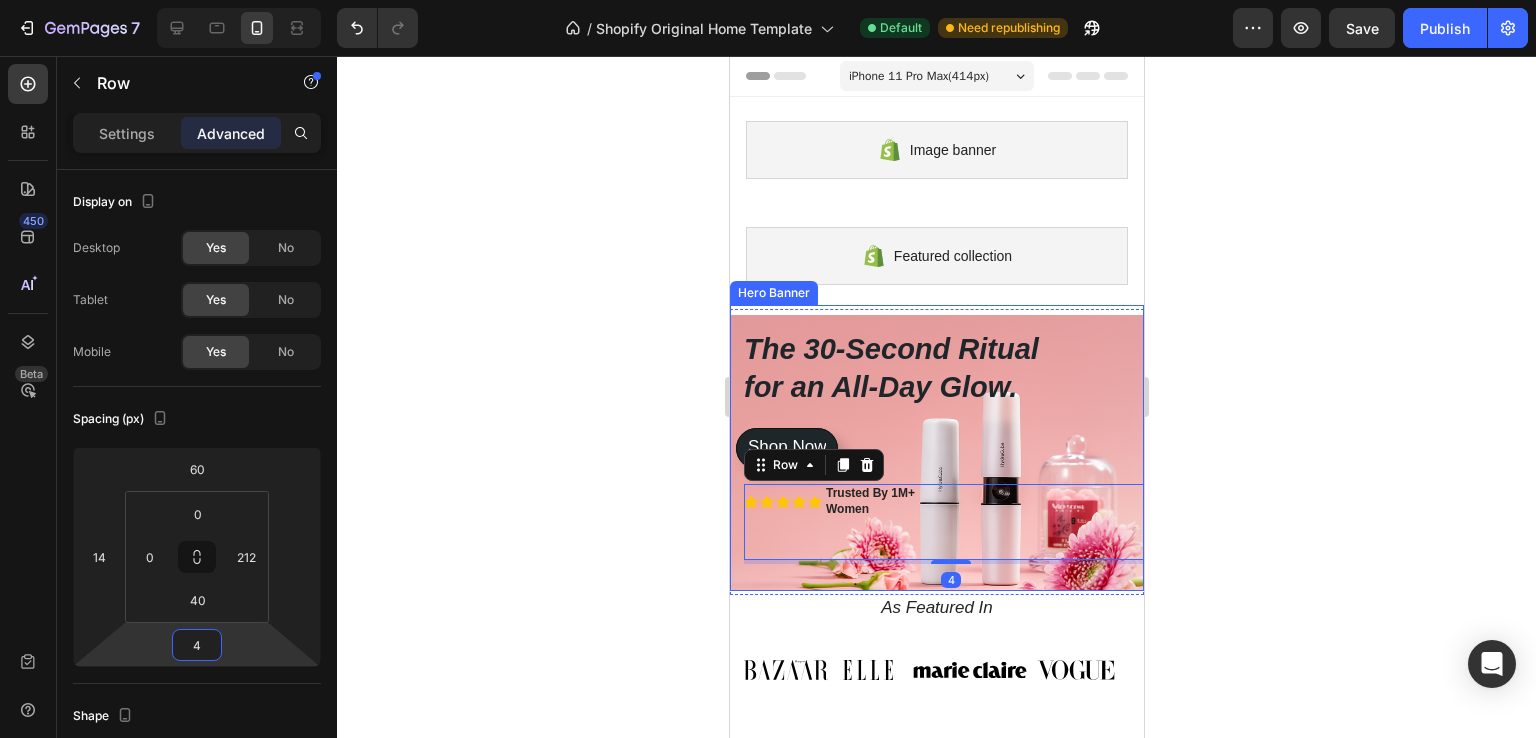 click on "7   /  Shopify Original Home Template Default Need republishing Preview  Save   Publish  450 Beta Sections(30) Elements(83) Section Element Hero Section Product Detail Brands Trusted Badges Guarantee Product Breakdown How to use Testimonials Compare Bundle FAQs Social Proof Brand Story Product List Collection Blog List Contact Sticky Add to Cart Custom Footer Browse Library 450 Layout
Row
Row
Row
Row Text
Heading
Text Block Button
Button
Button Media
Image
Image
Video" at bounding box center (768, 0) 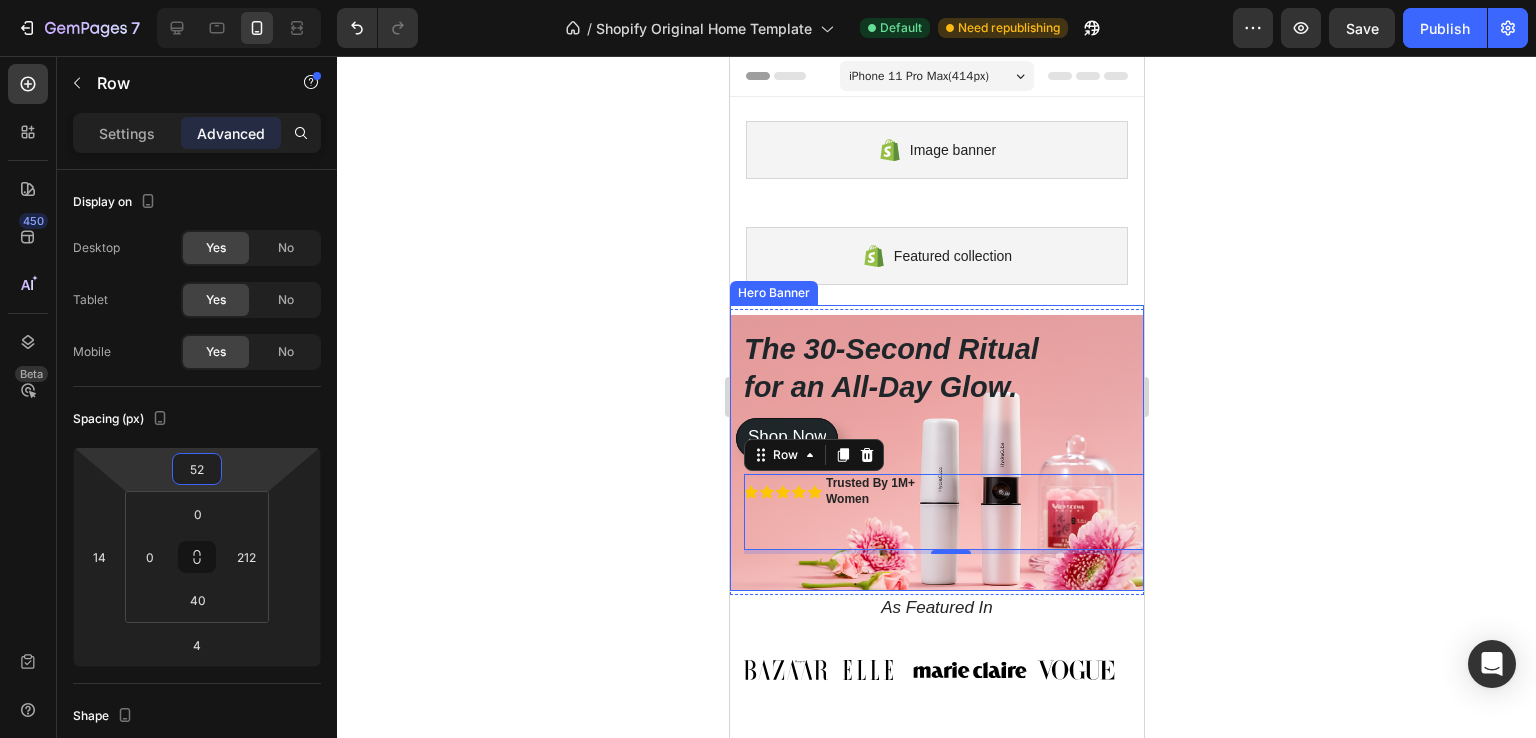 type on "50" 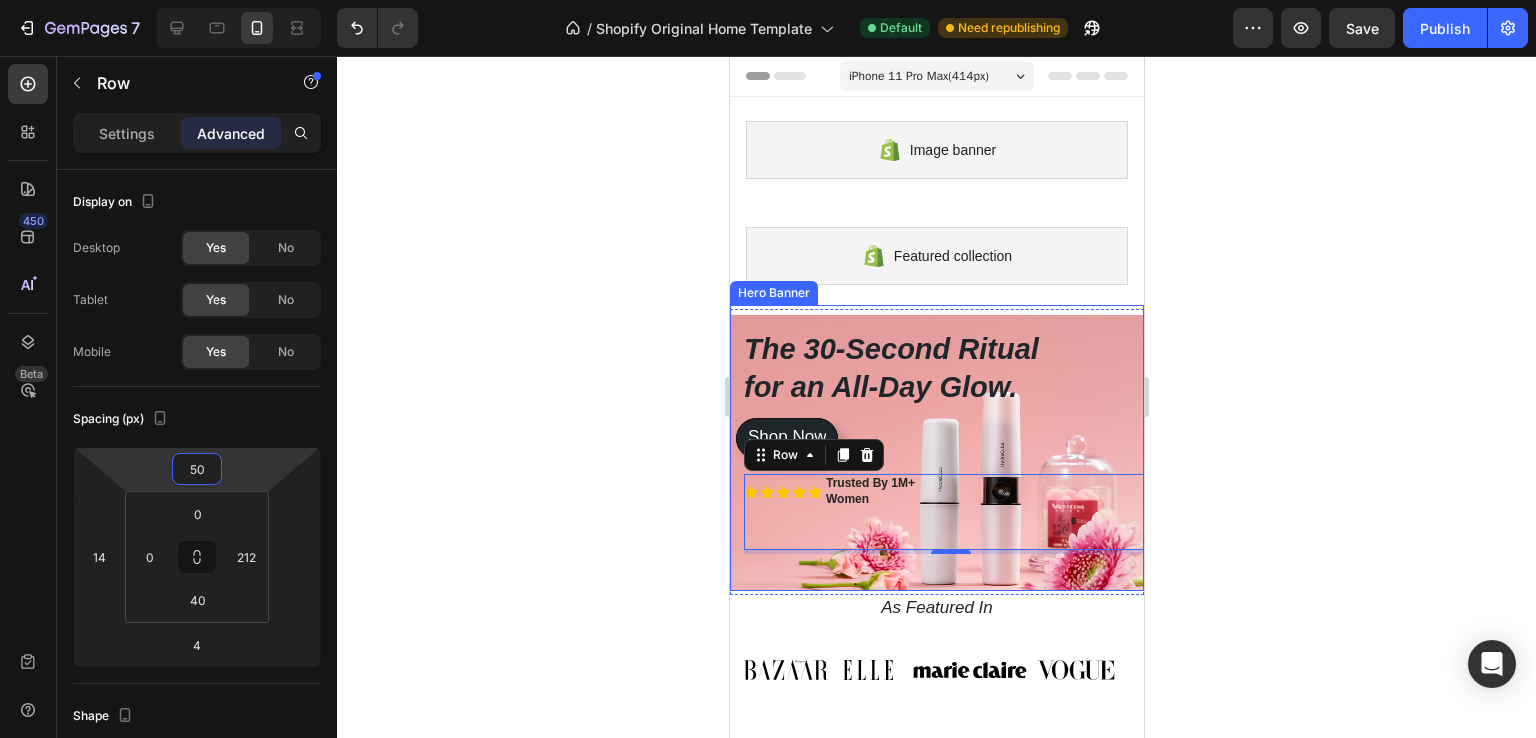 drag, startPoint x: 249, startPoint y: 469, endPoint x: 247, endPoint y: 481, distance: 12.165525 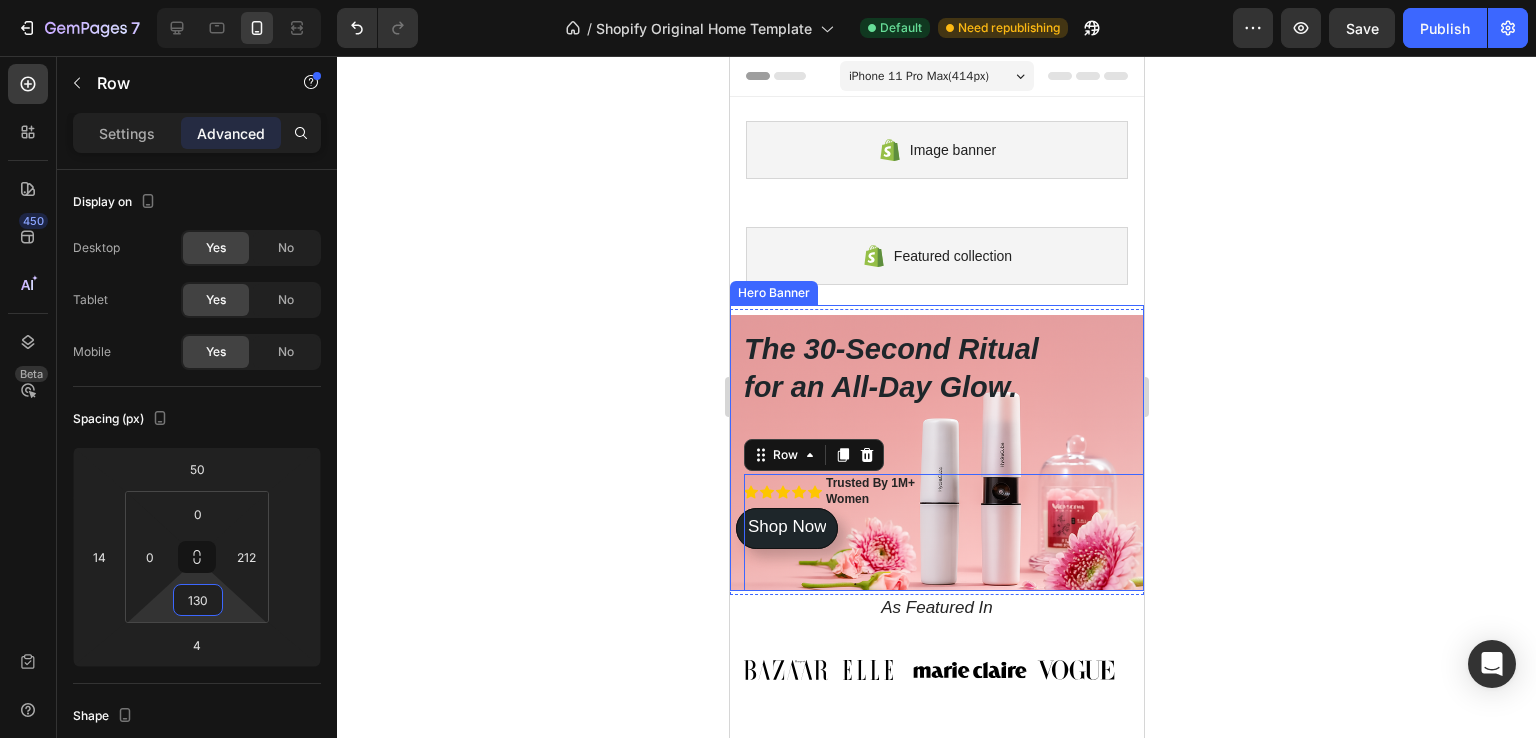 type on "134" 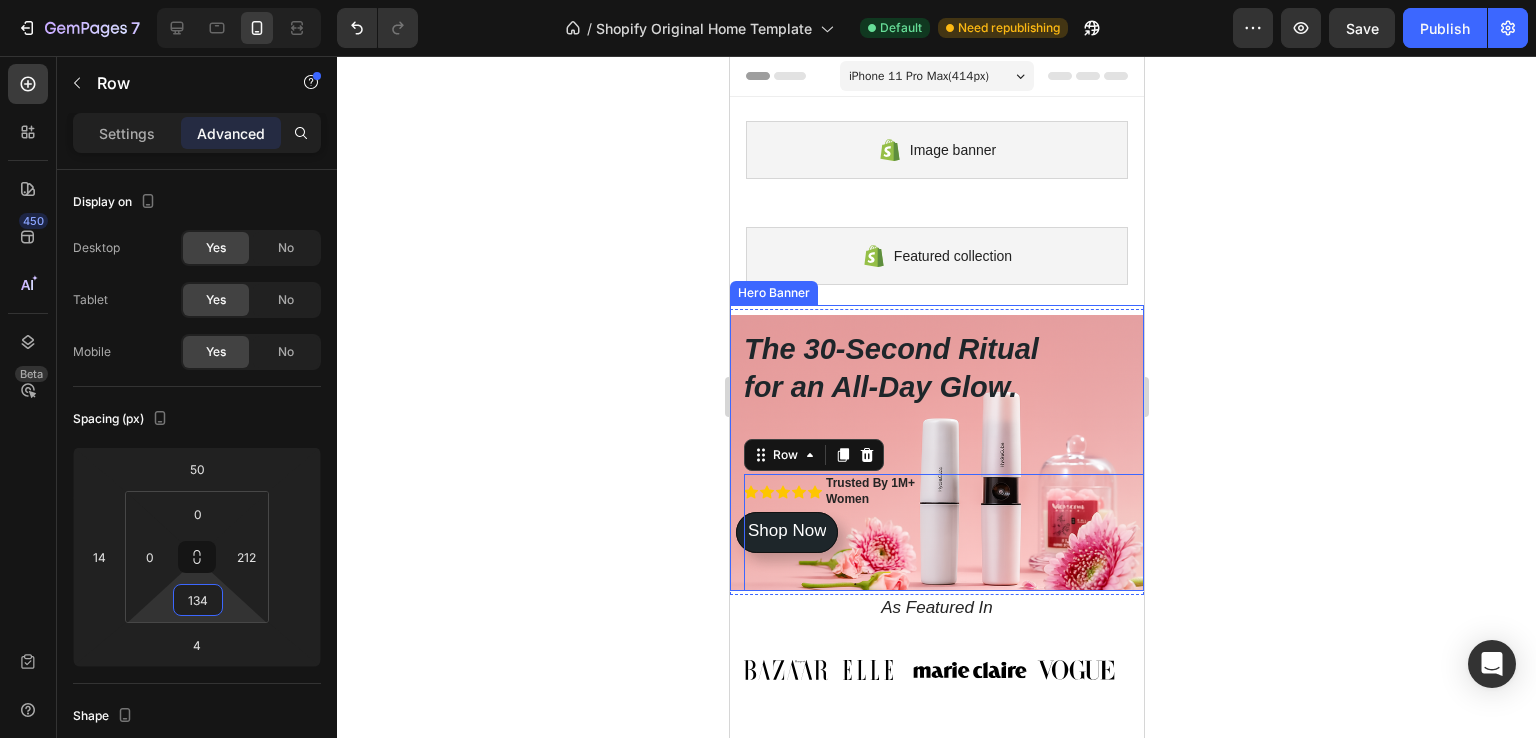 drag, startPoint x: 231, startPoint y: 603, endPoint x: 244, endPoint y: 562, distance: 43.011627 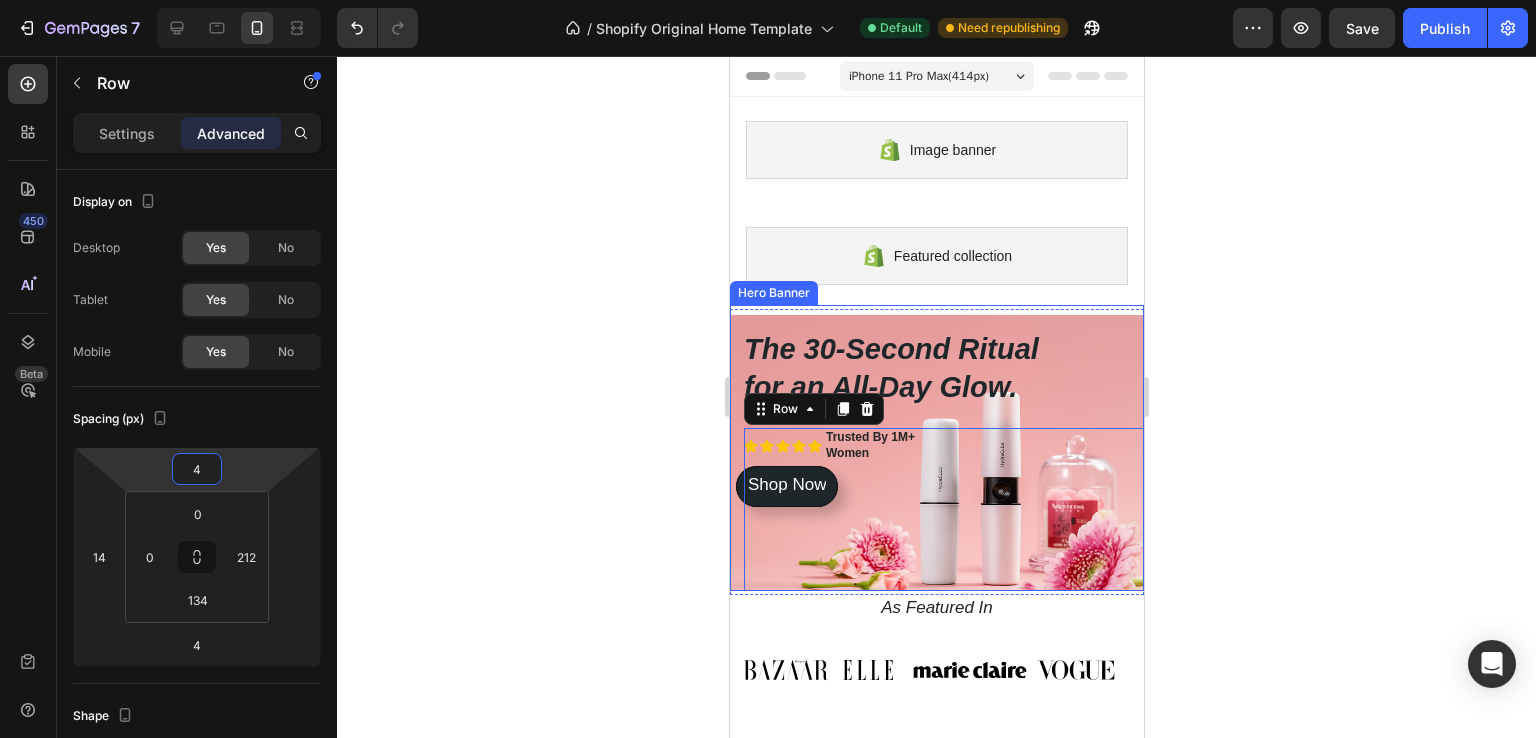 type on "10" 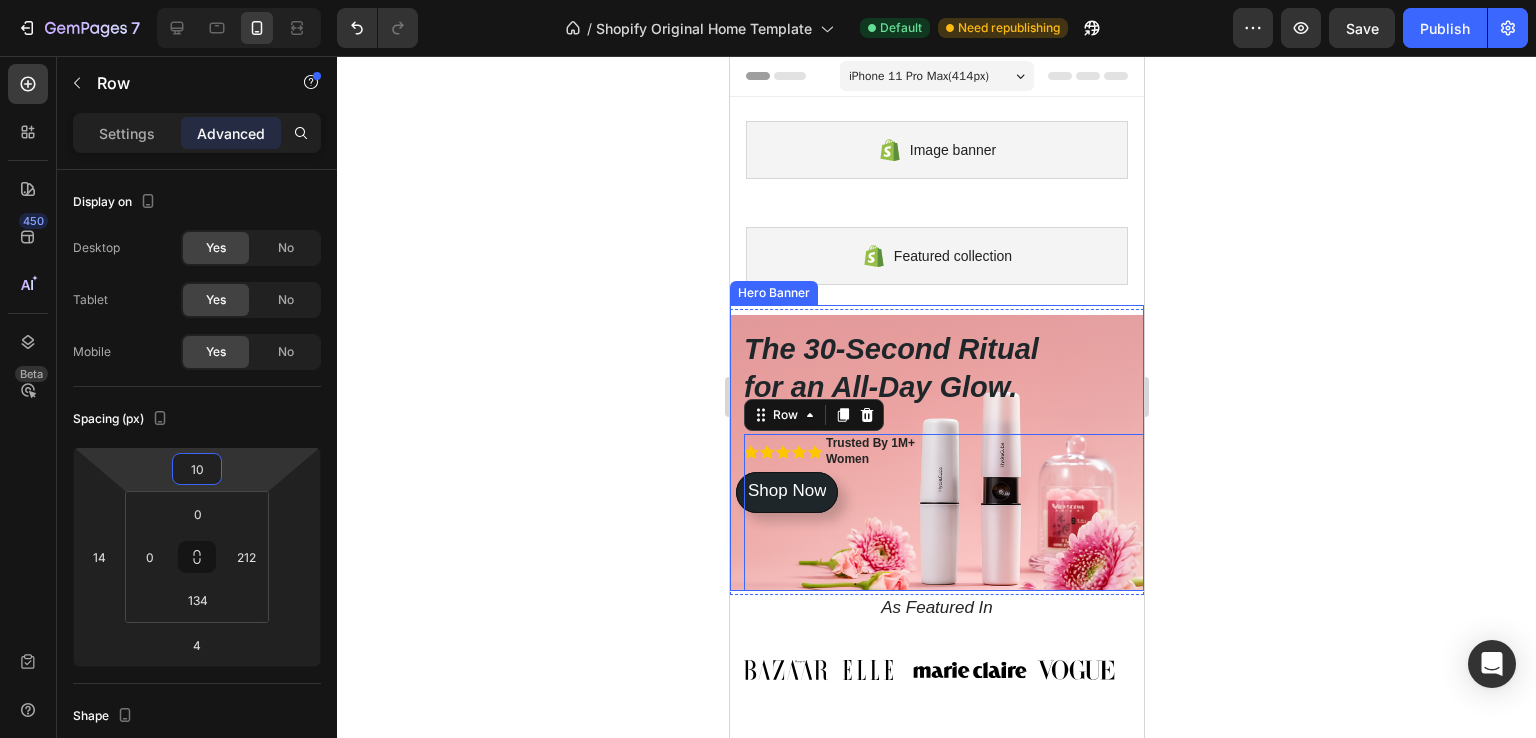drag, startPoint x: 238, startPoint y: 464, endPoint x: 236, endPoint y: 494, distance: 30.066593 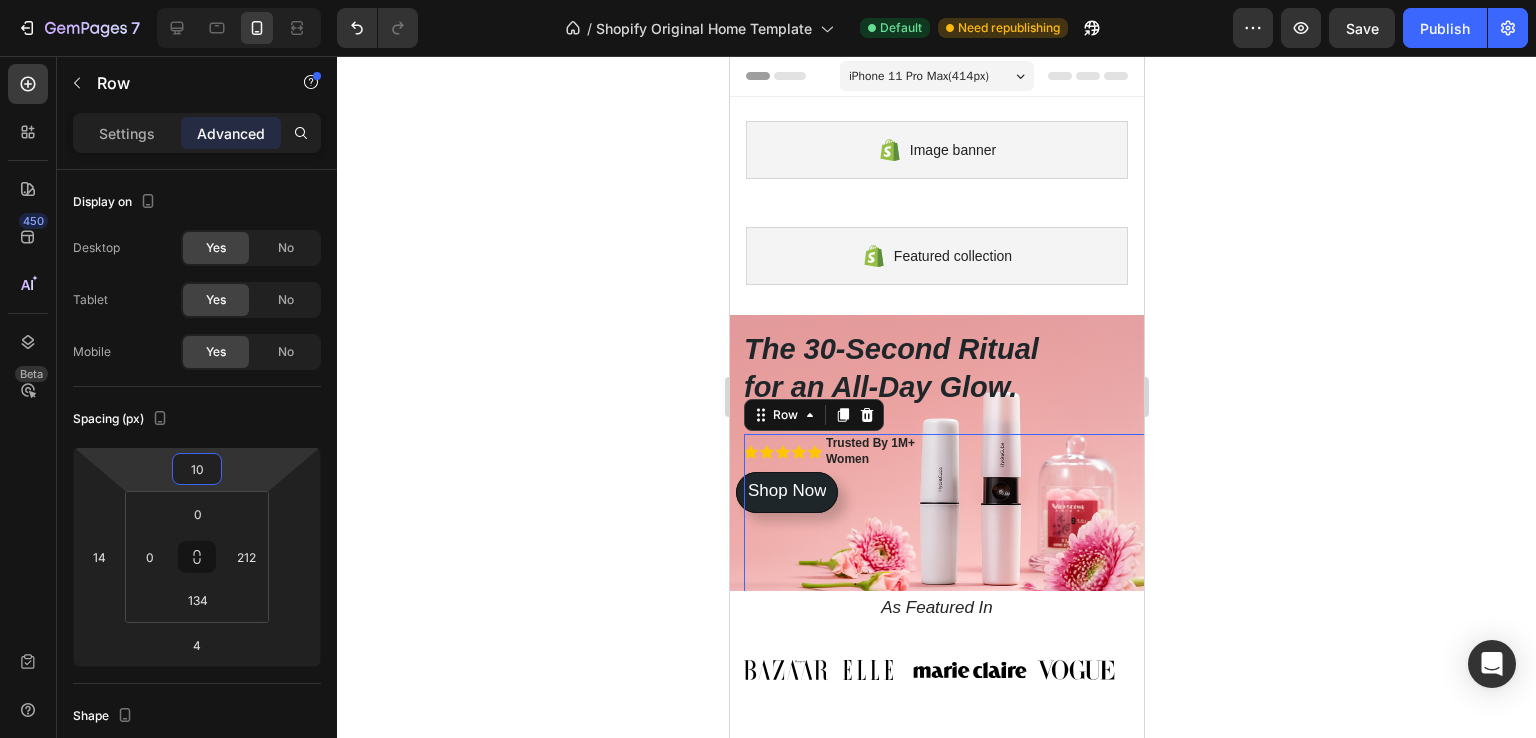 click 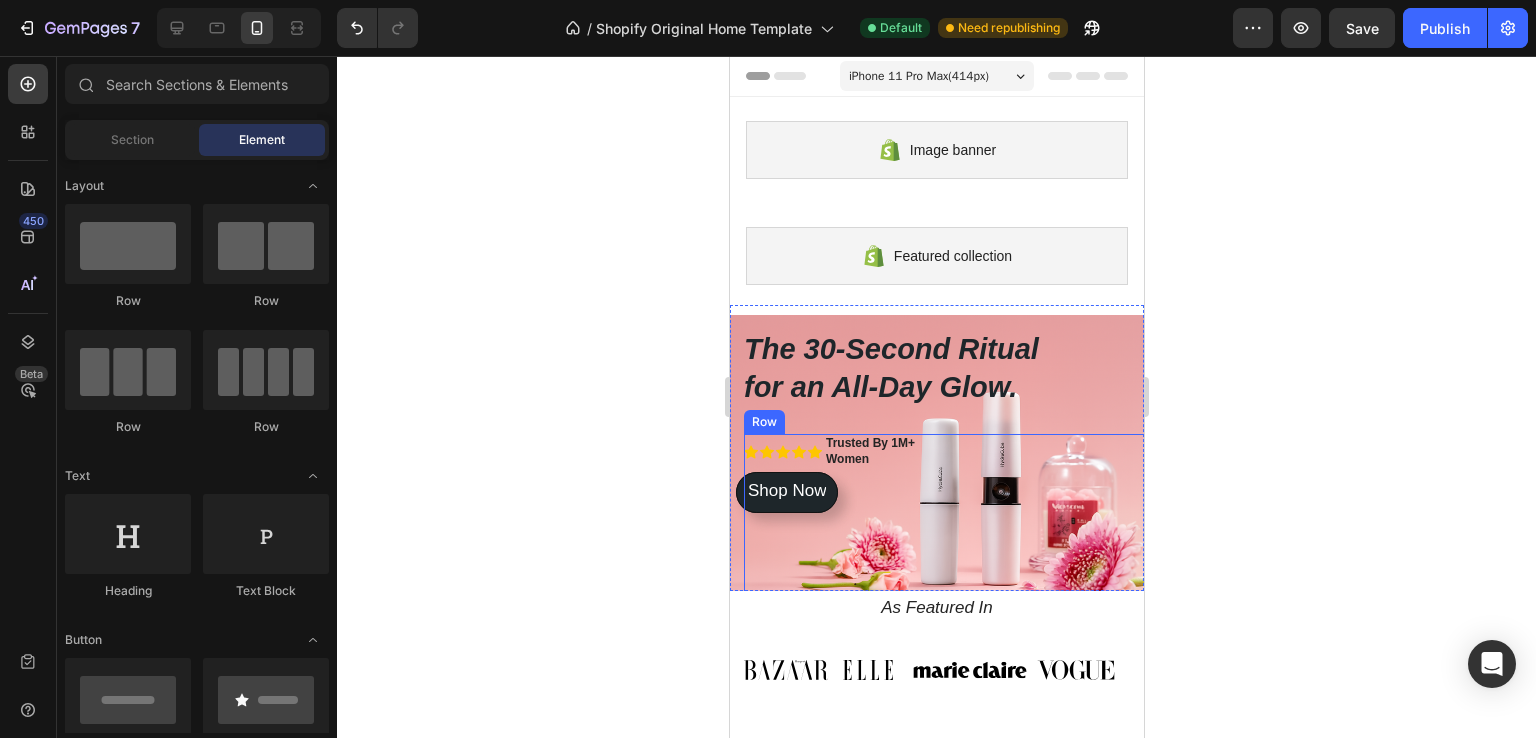 click on "Icon Icon Icon Icon Icon Icon List Trusted By 1M+ Women Text Block Row" at bounding box center (950, 518) 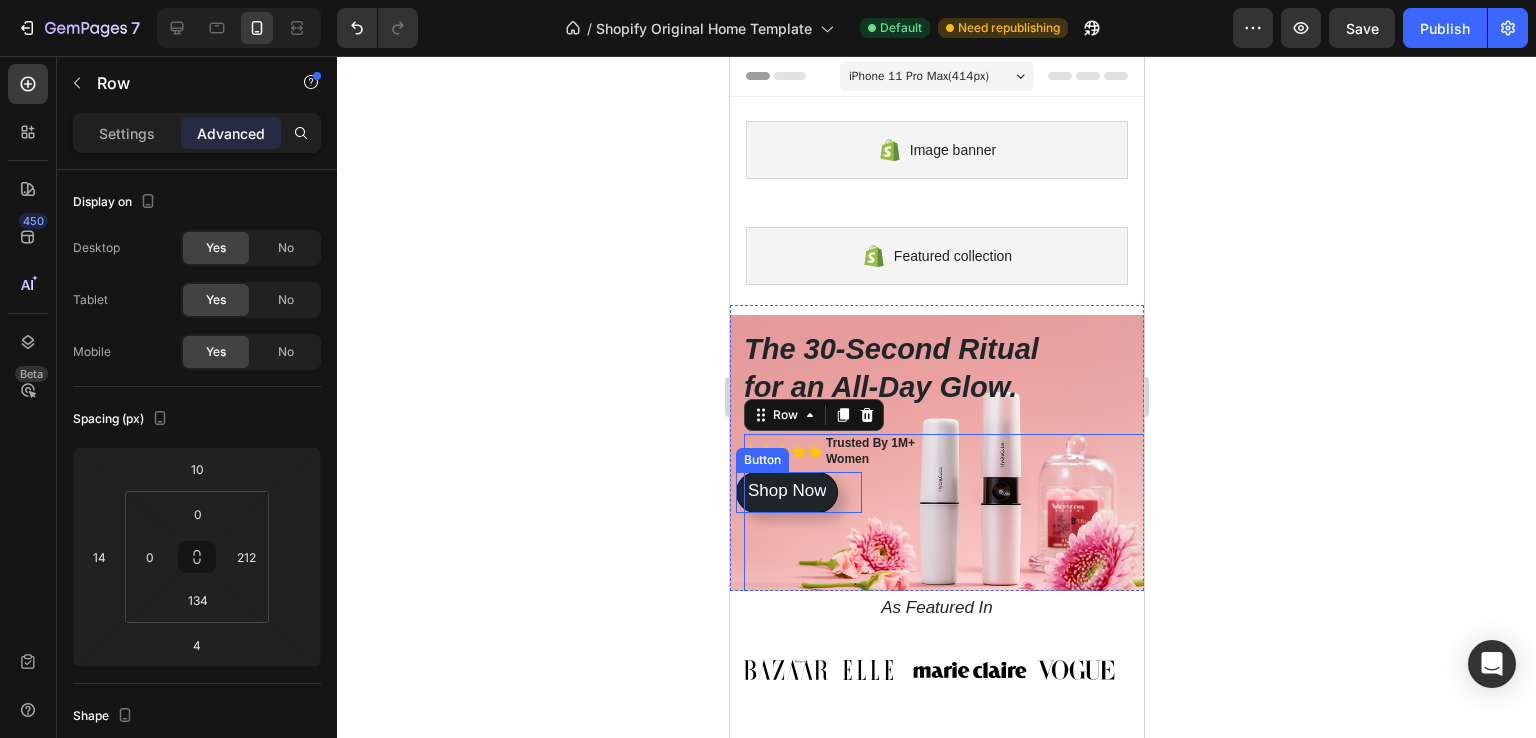 click on "Shop Now Button" at bounding box center (798, 492) 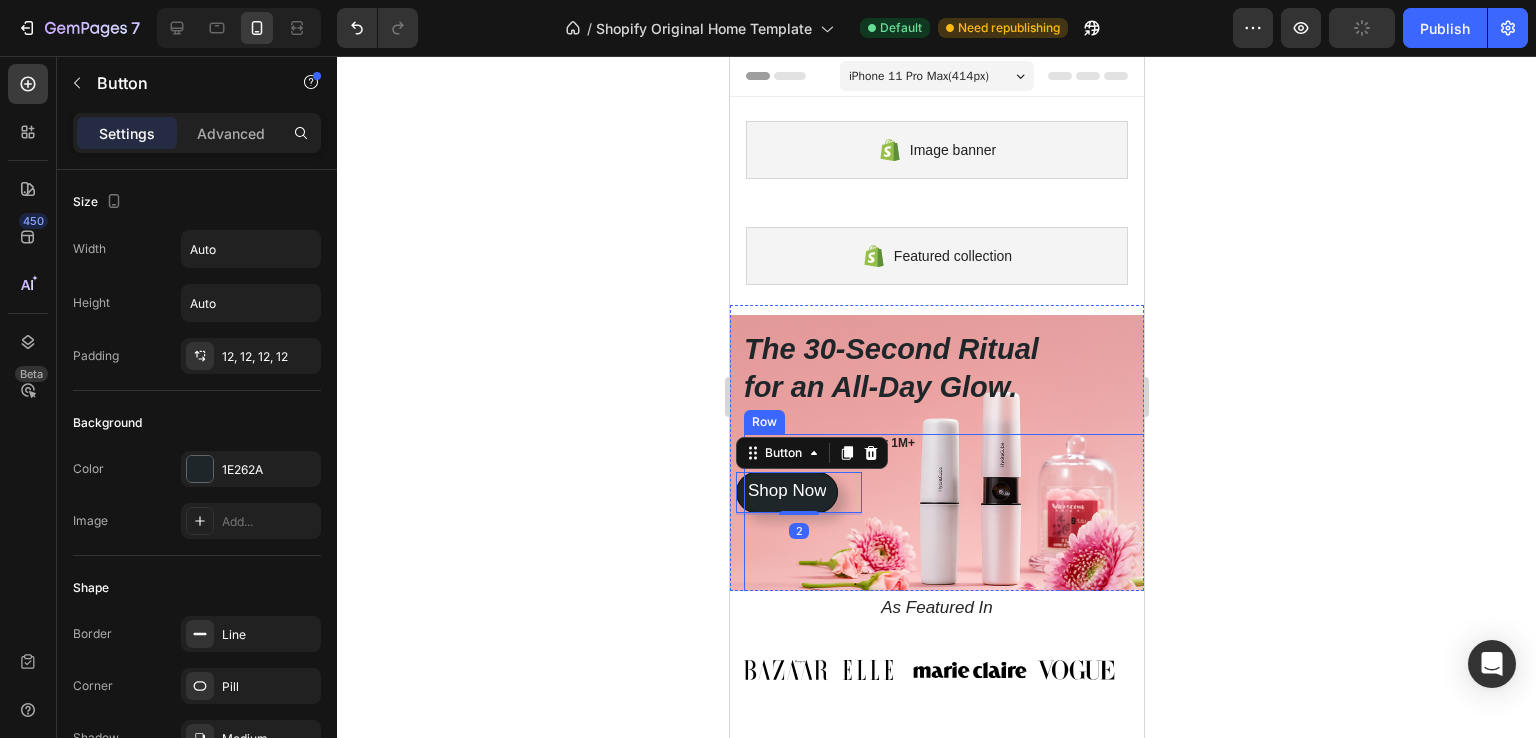 click on "Icon Icon Icon Icon Icon Icon List Trusted By 1M+ Women Text Block Row" at bounding box center (950, 518) 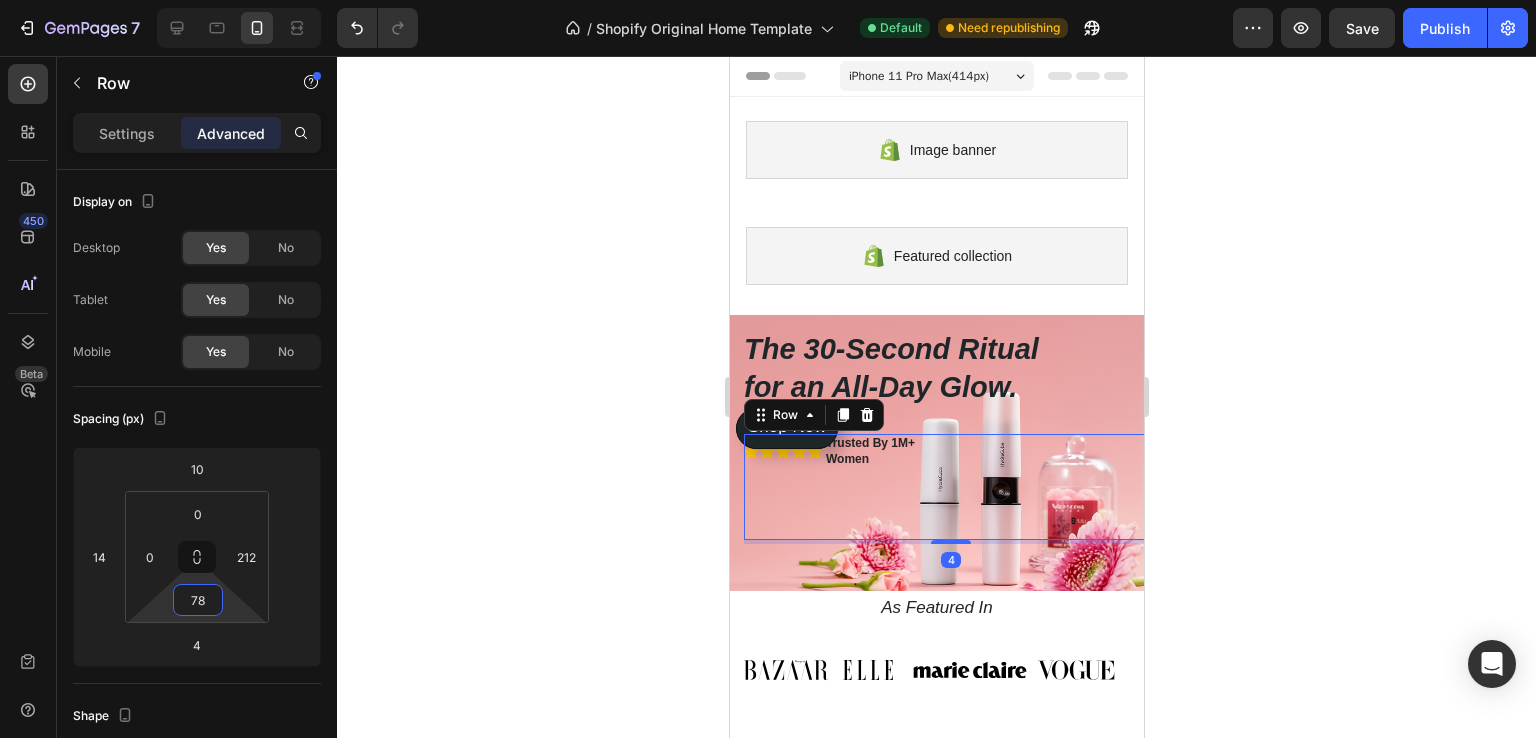 type on "70" 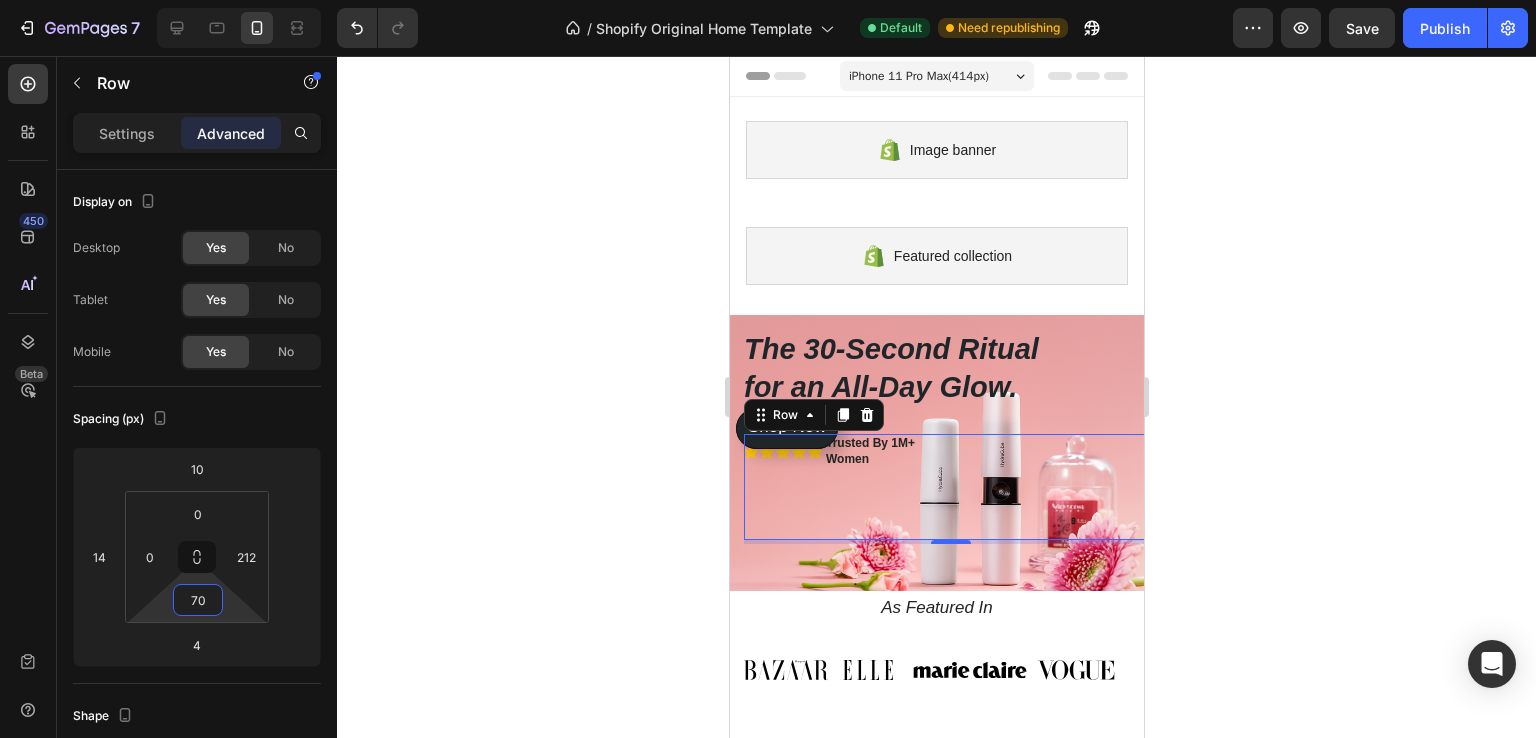 drag, startPoint x: 230, startPoint y: 605, endPoint x: 231, endPoint y: 637, distance: 32.01562 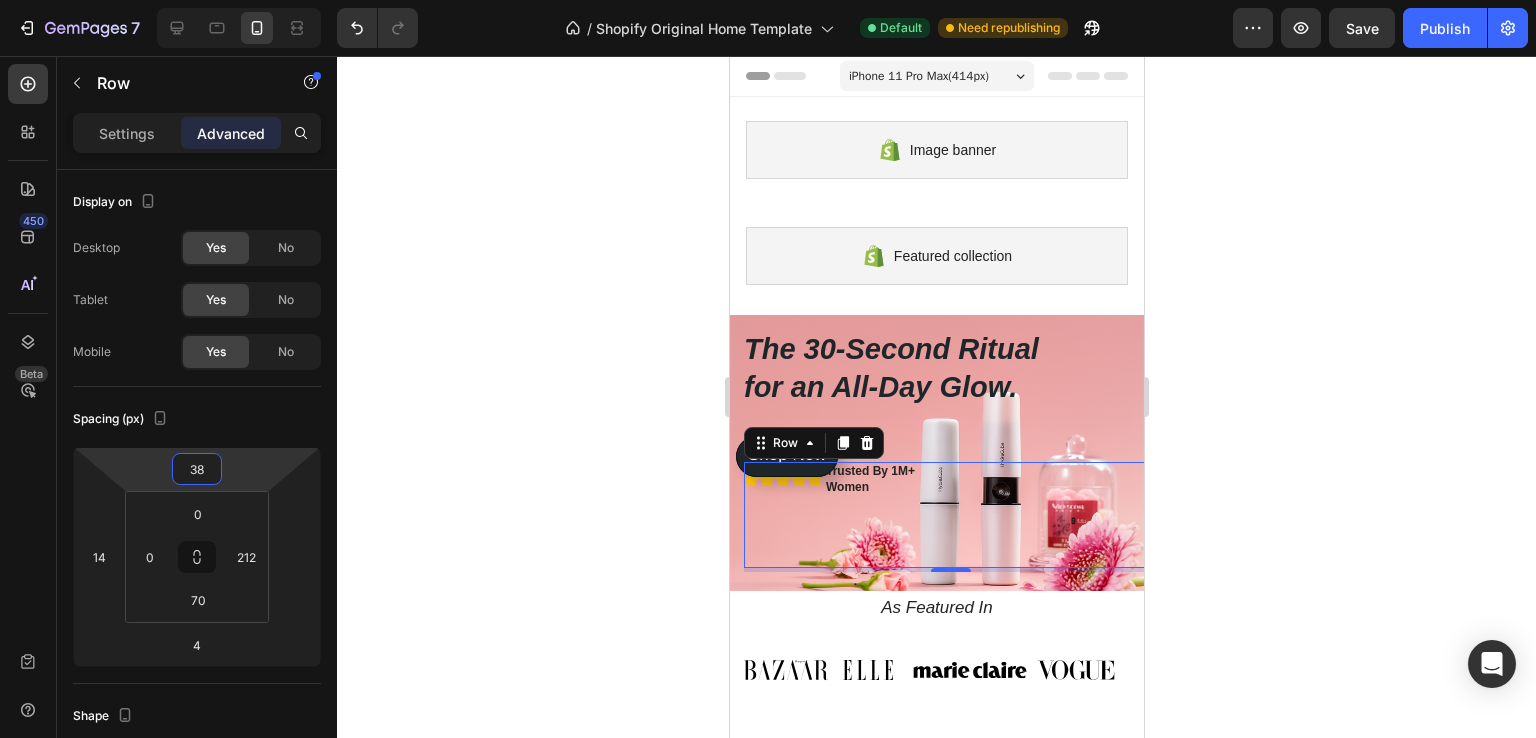 type on "44" 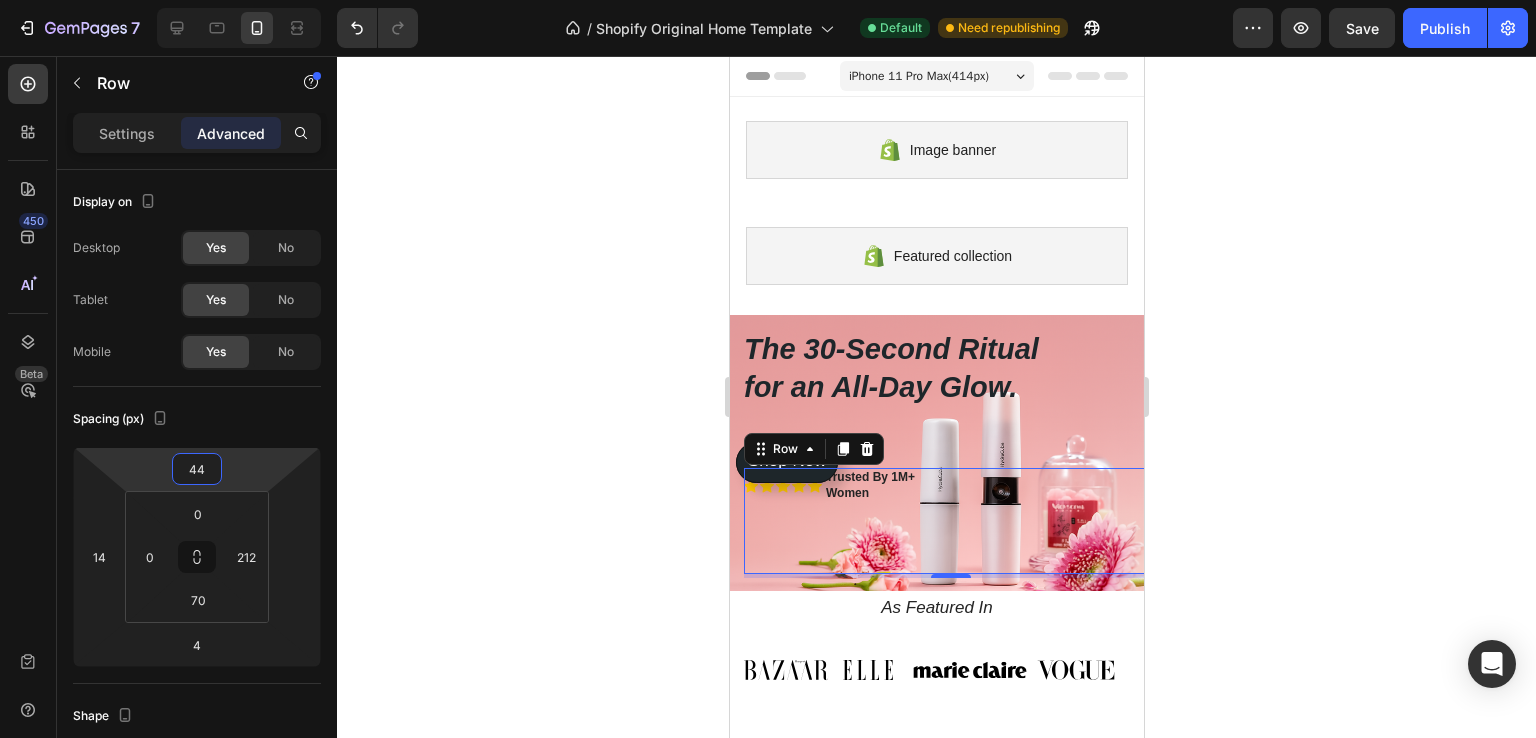 drag, startPoint x: 237, startPoint y: 477, endPoint x: 240, endPoint y: 460, distance: 17.262676 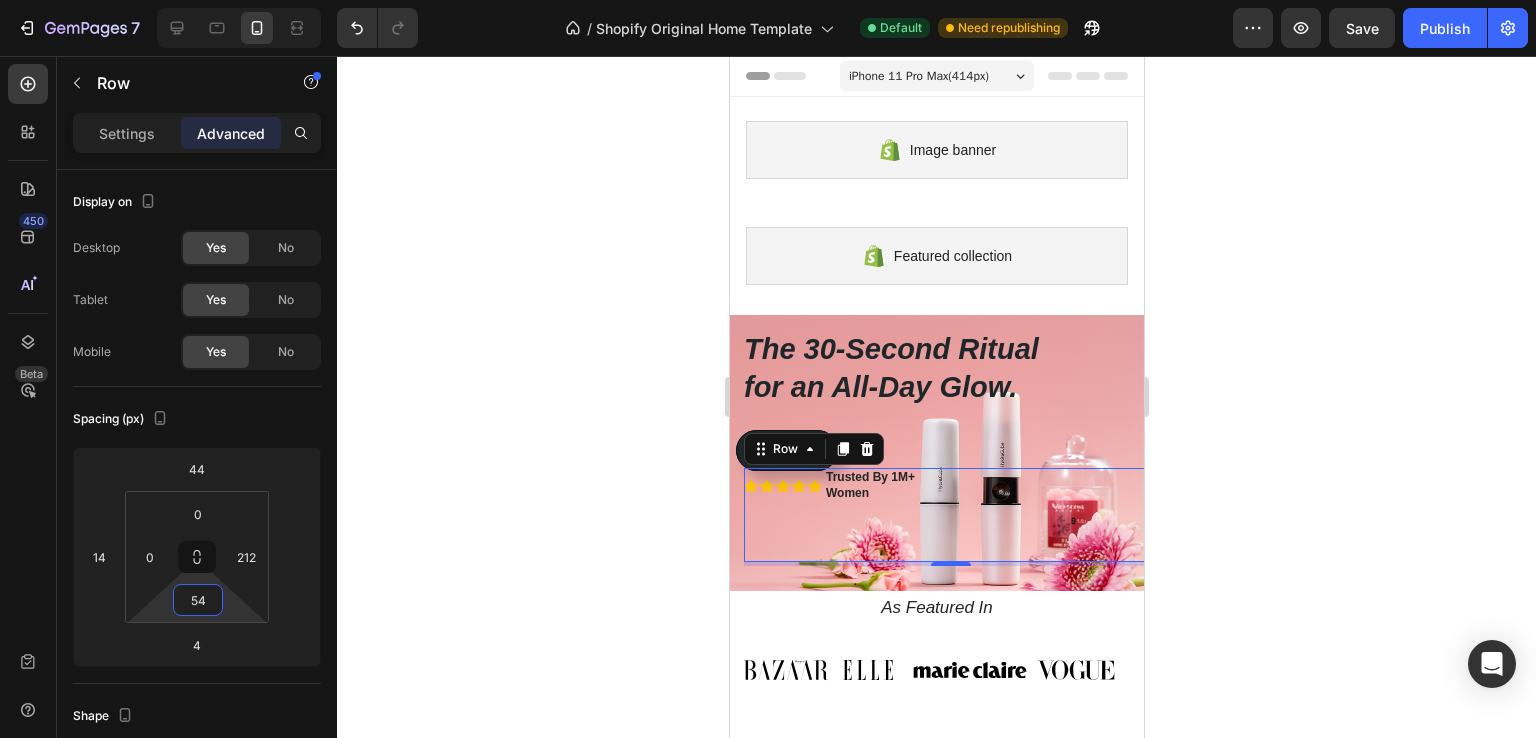 type on "52" 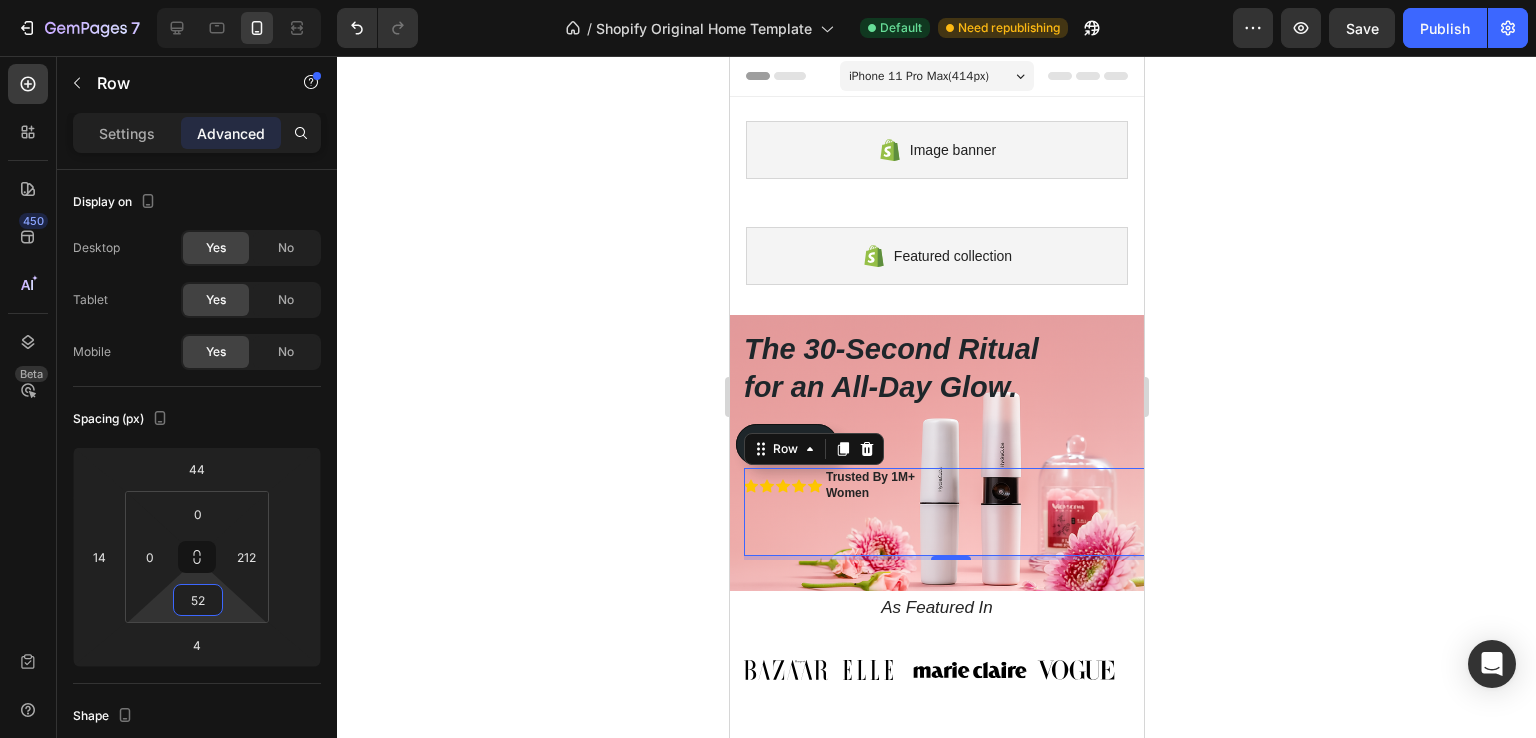 drag, startPoint x: 229, startPoint y: 597, endPoint x: 230, endPoint y: 613, distance: 16.03122 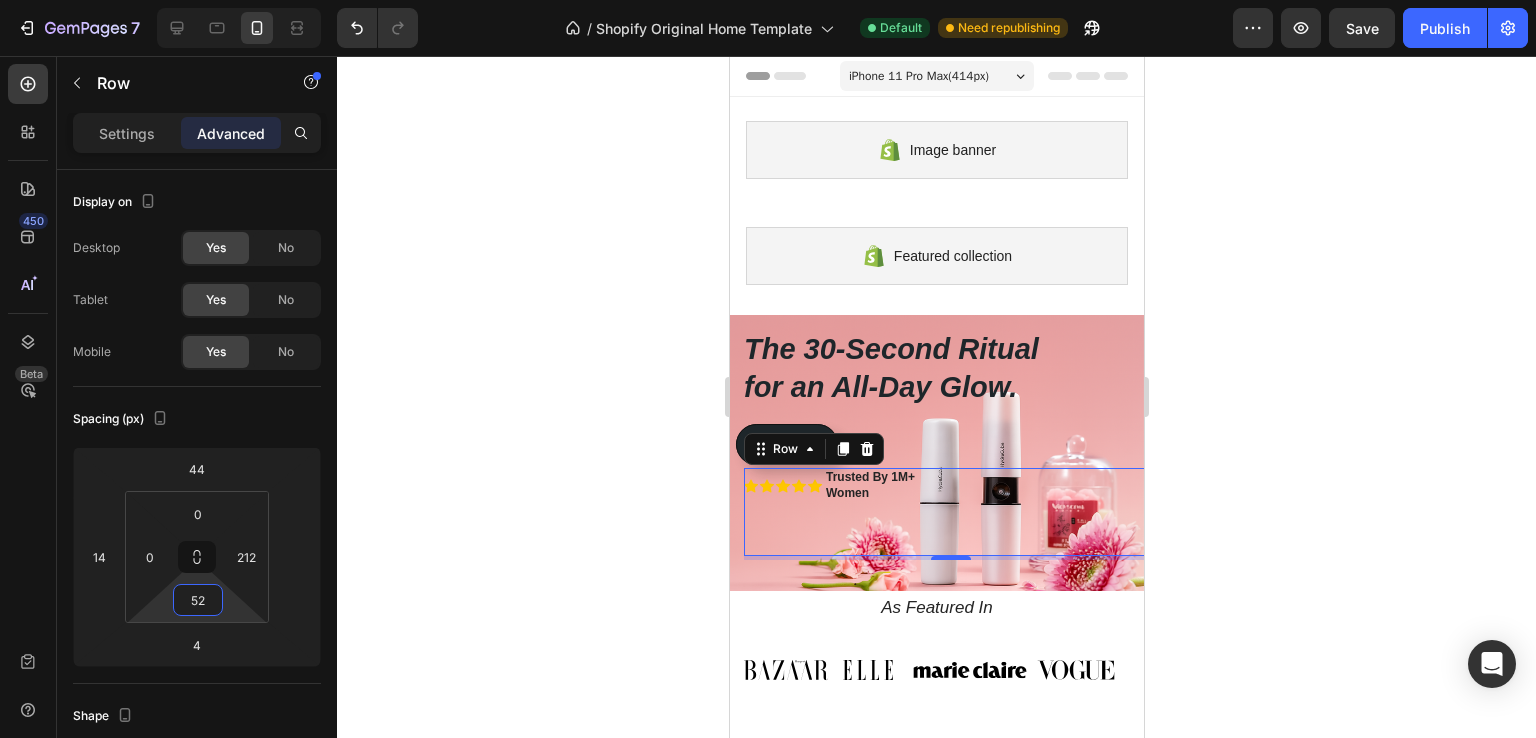 click on "7   /  Shopify Original Home Template Default Need republishing Preview  Save   Publish  450 Beta Sections(30) Elements(83) Section Element Hero Section Product Detail Brands Trusted Badges Guarantee Product Breakdown How to use Testimonials Compare Bundle FAQs Social Proof Brand Story Product List Collection Blog List Contact Sticky Add to Cart Custom Footer Browse Library 450 Layout
Row
Row
Row
Row Text
Heading
Text Block Button
Button
Button Media
Image
Image
Video" at bounding box center [768, 0] 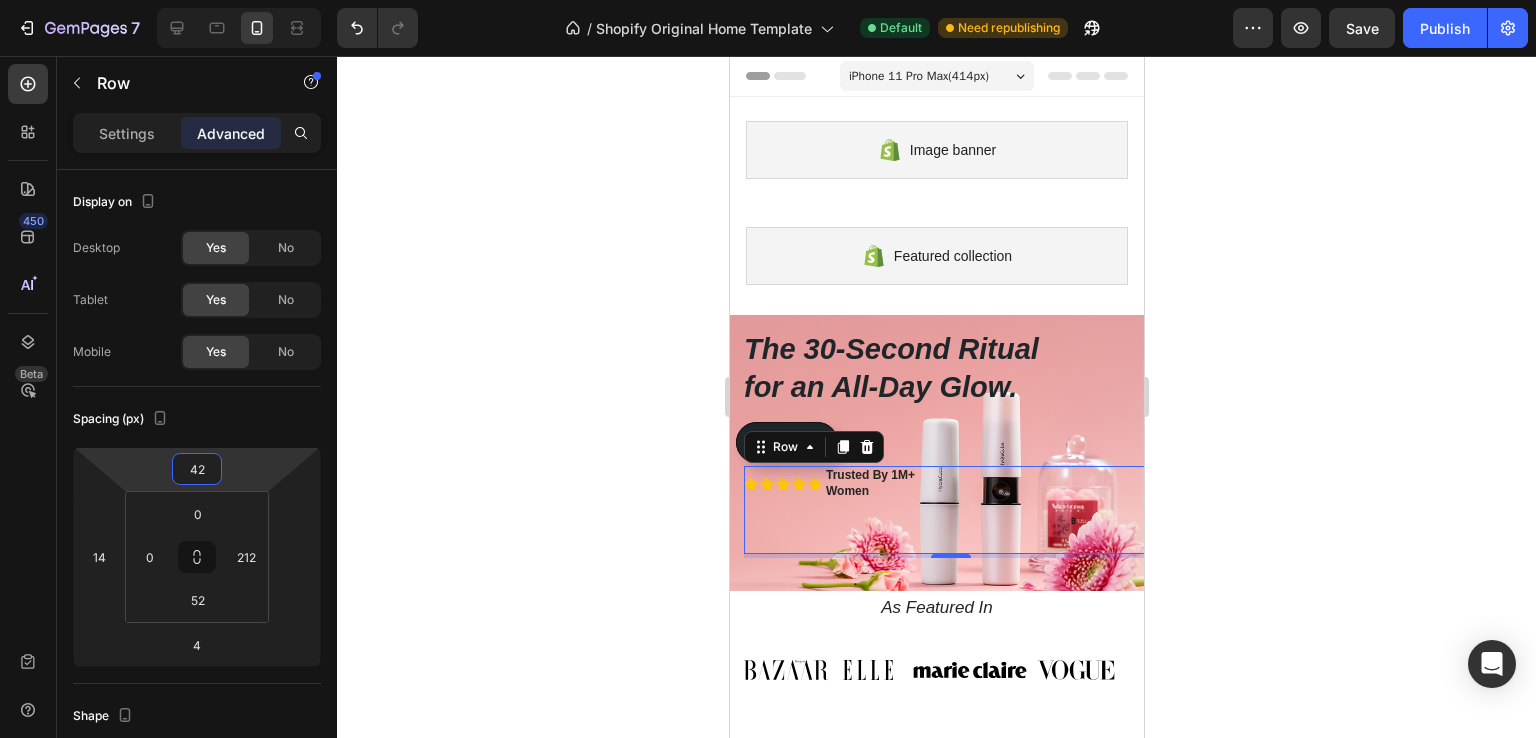 type on "50" 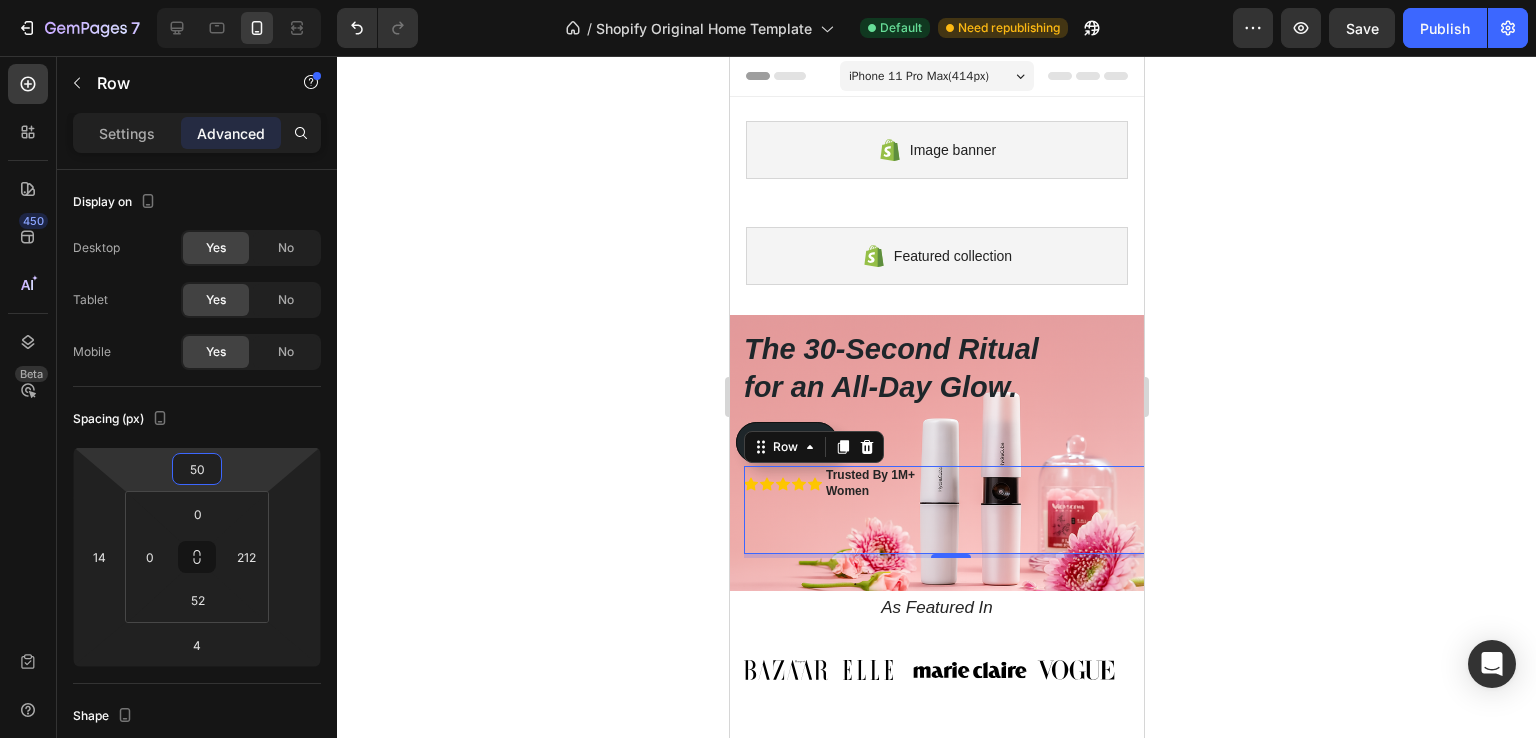 click on "7   /  Shopify Original Home Template Default Need republishing Preview  Save   Publish  450 Beta Sections(30) Elements(83) Section Element Hero Section Product Detail Brands Trusted Badges Guarantee Product Breakdown How to use Testimonials Compare Bundle FAQs Social Proof Brand Story Product List Collection Blog List Contact Sticky Add to Cart Custom Footer Browse Library 450 Layout
Row
Row
Row
Row Text
Heading
Text Block Button
Button
Button Media
Image
Image
Video" at bounding box center [768, 0] 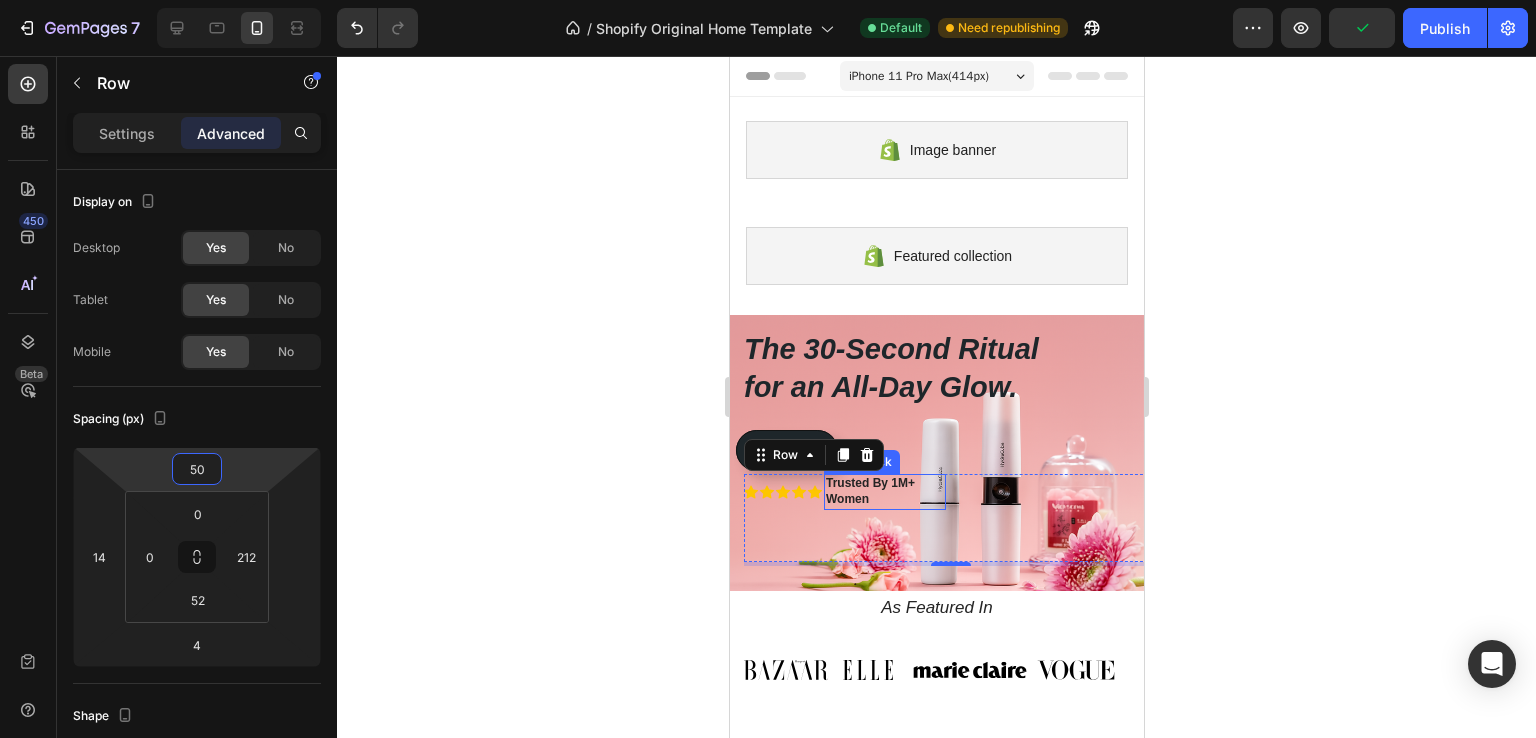 click on "Trusted By 1M+ Women" at bounding box center [884, 491] 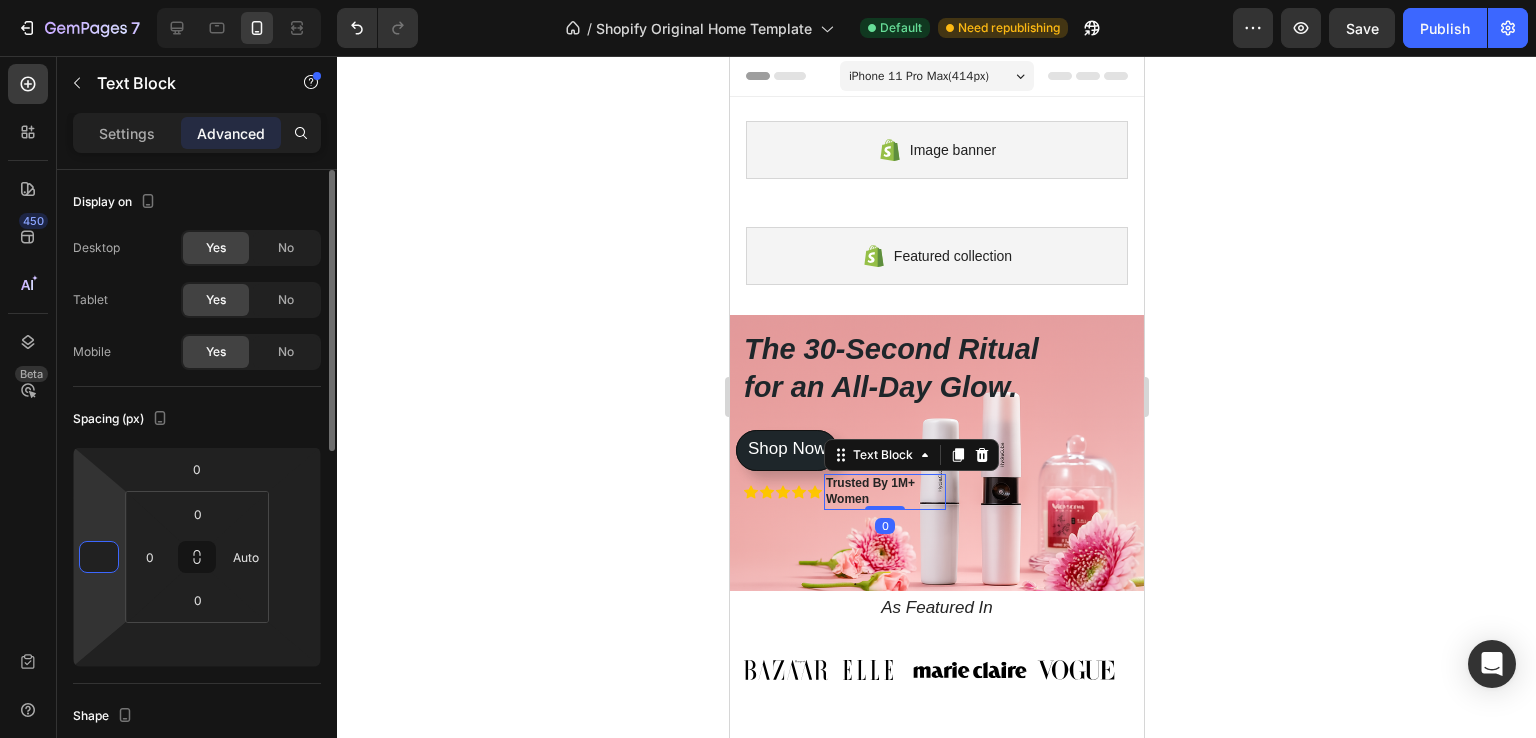 drag, startPoint x: 107, startPoint y: 547, endPoint x: 108, endPoint y: 526, distance: 21.023796 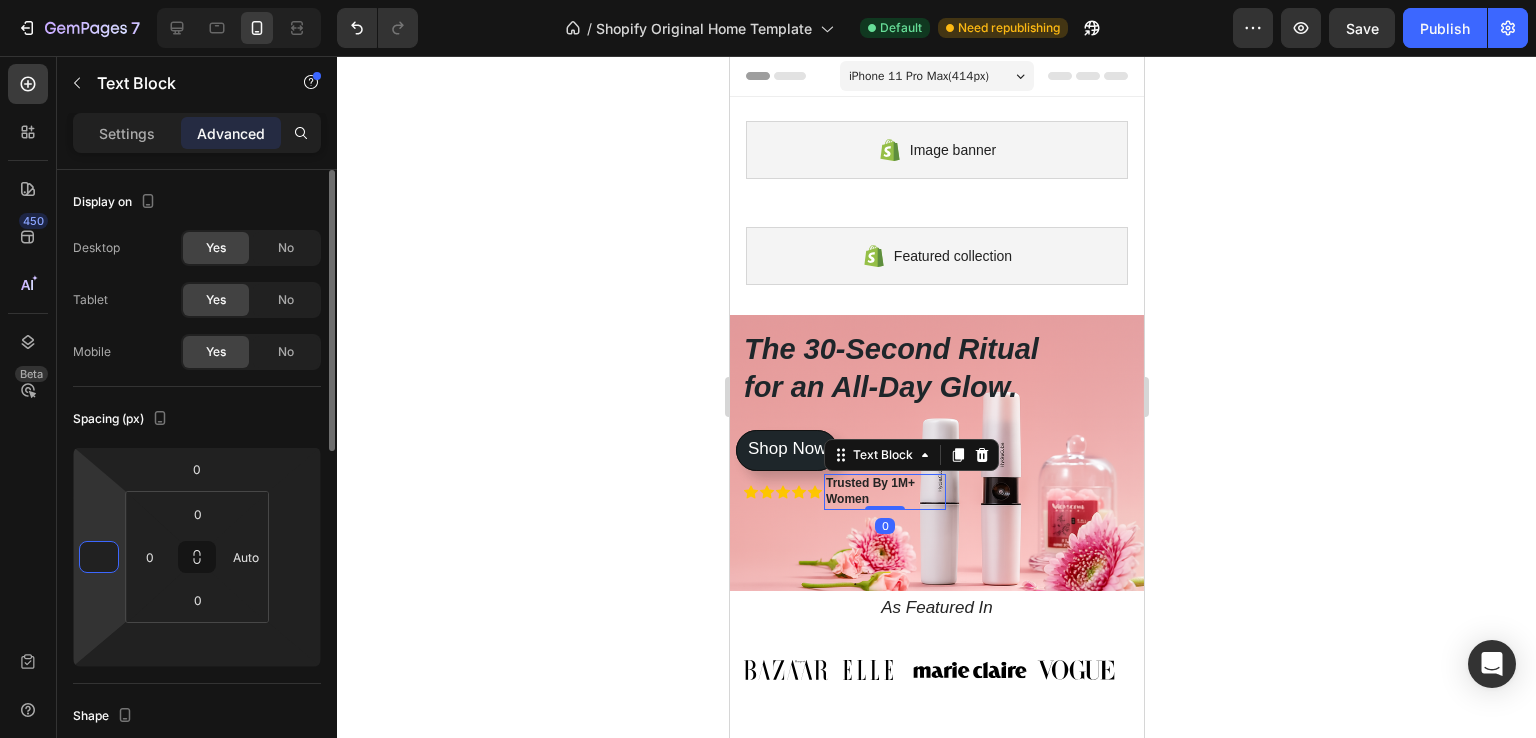 click on "0" at bounding box center [197, 557] 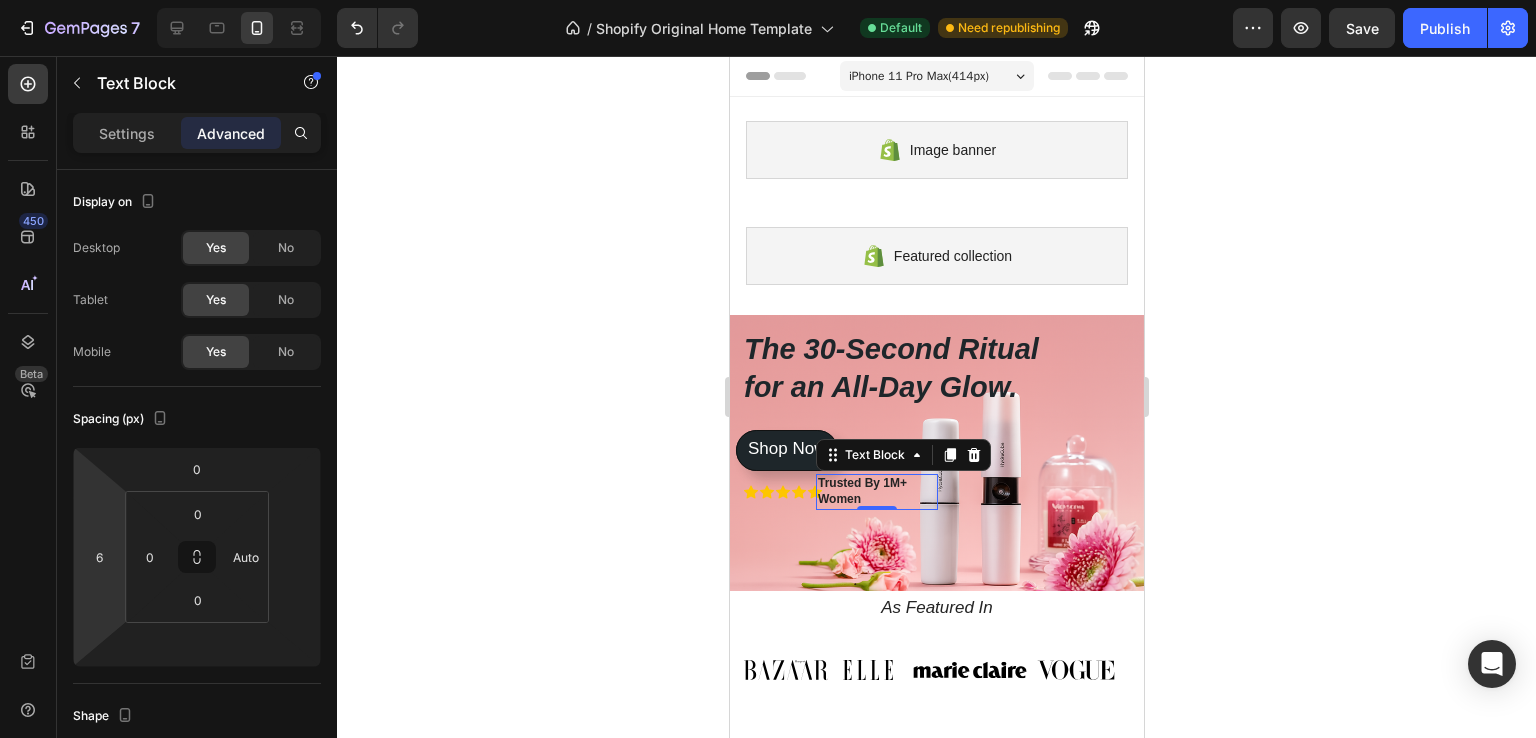 type on "8" 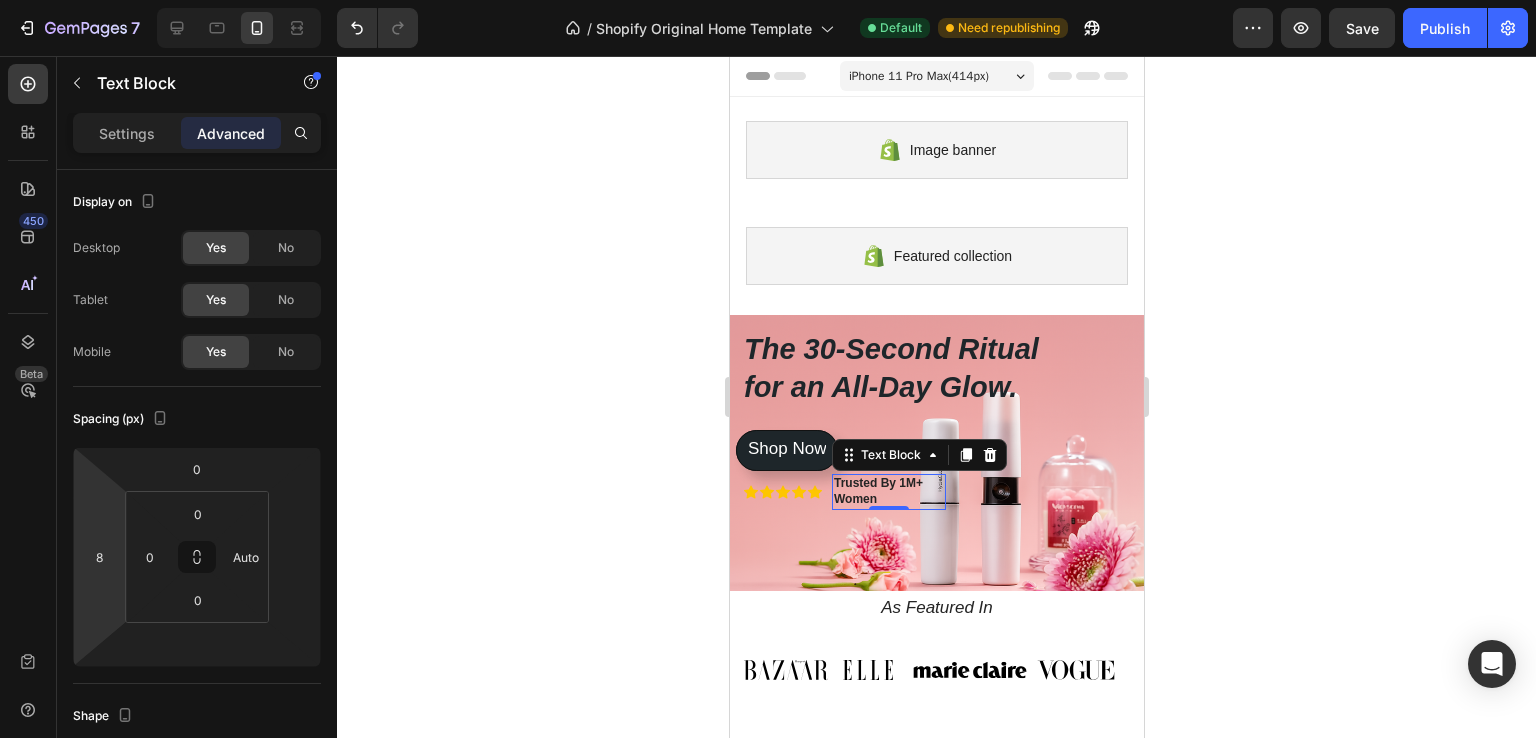drag, startPoint x: 111, startPoint y: 506, endPoint x: 134, endPoint y: 513, distance: 24.04163 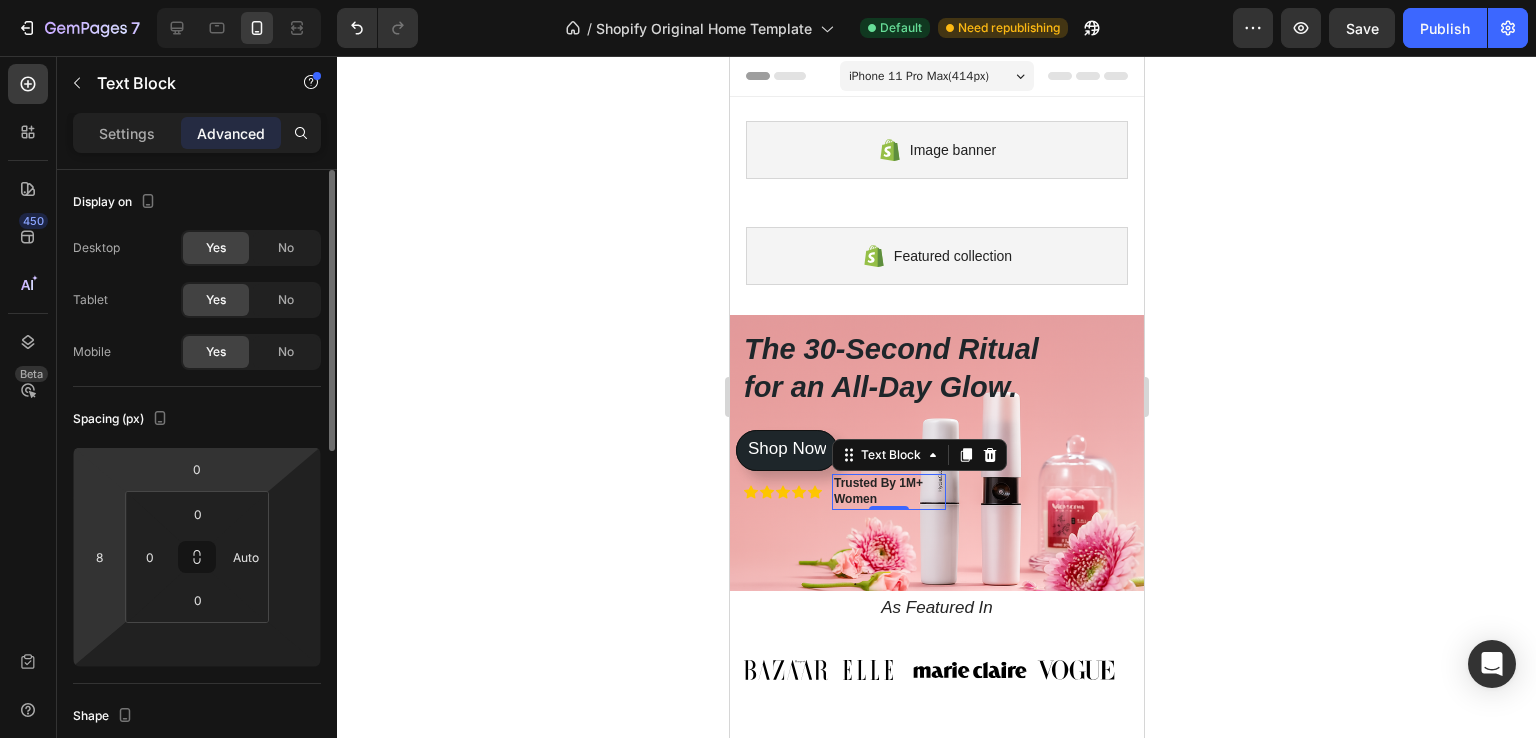 scroll, scrollTop: 100, scrollLeft: 0, axis: vertical 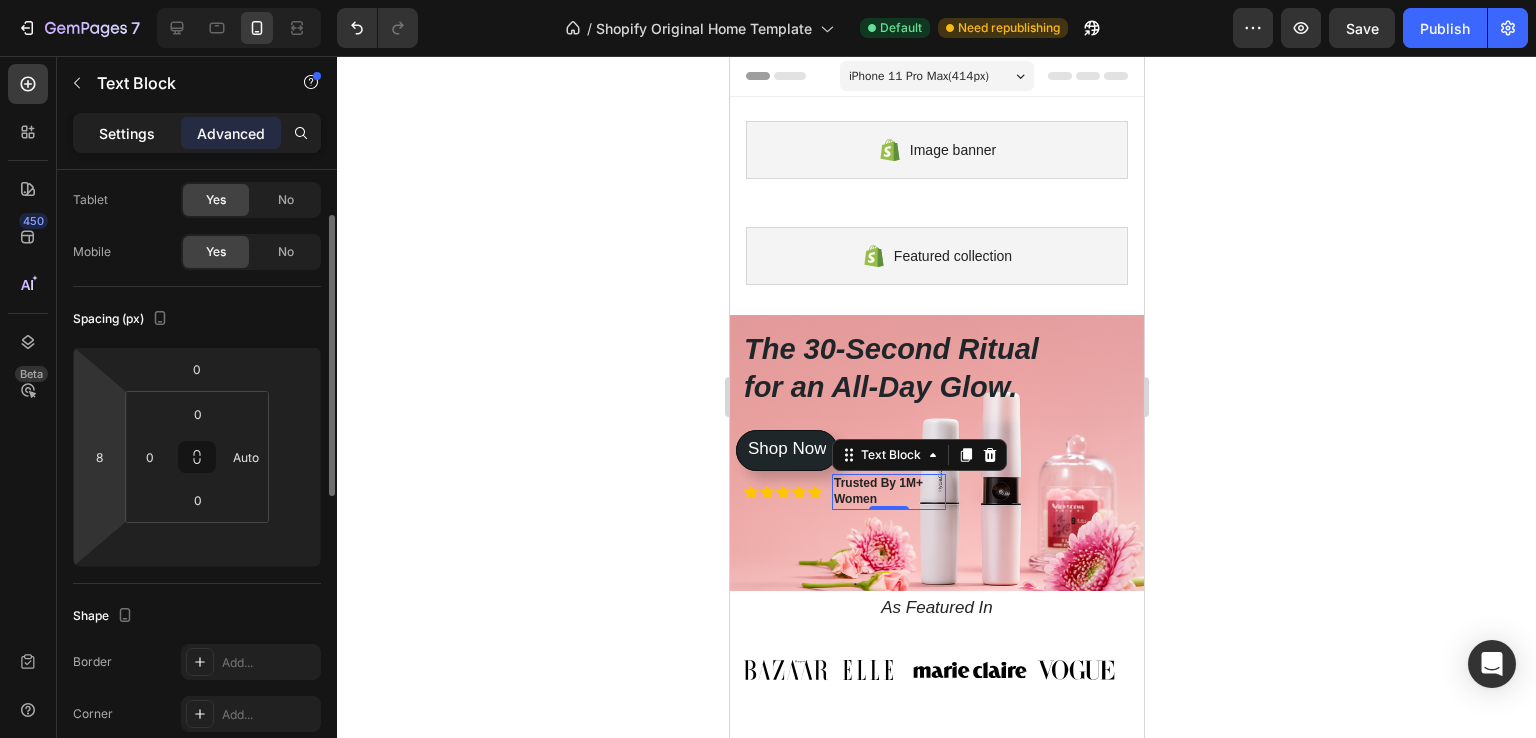 click on "Settings" 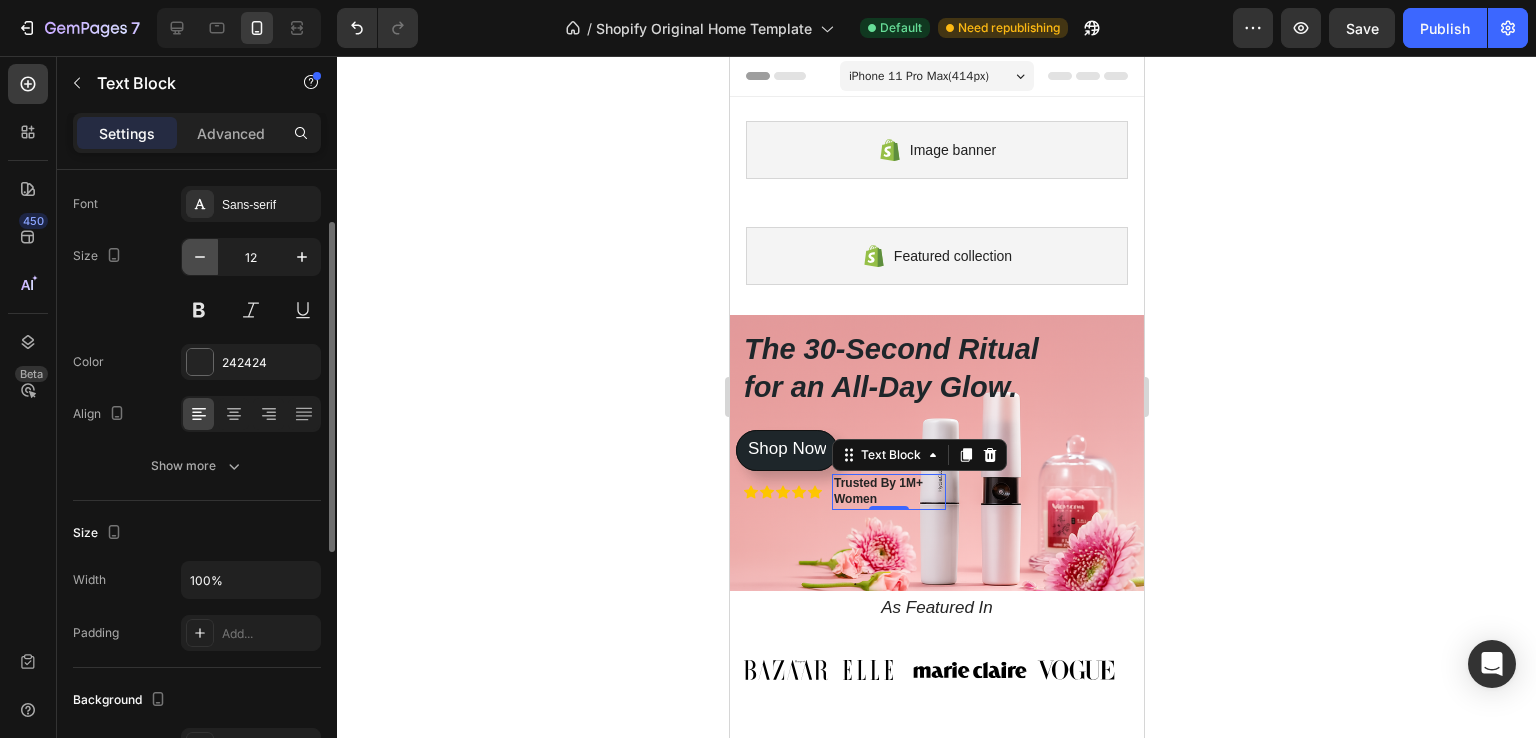 click 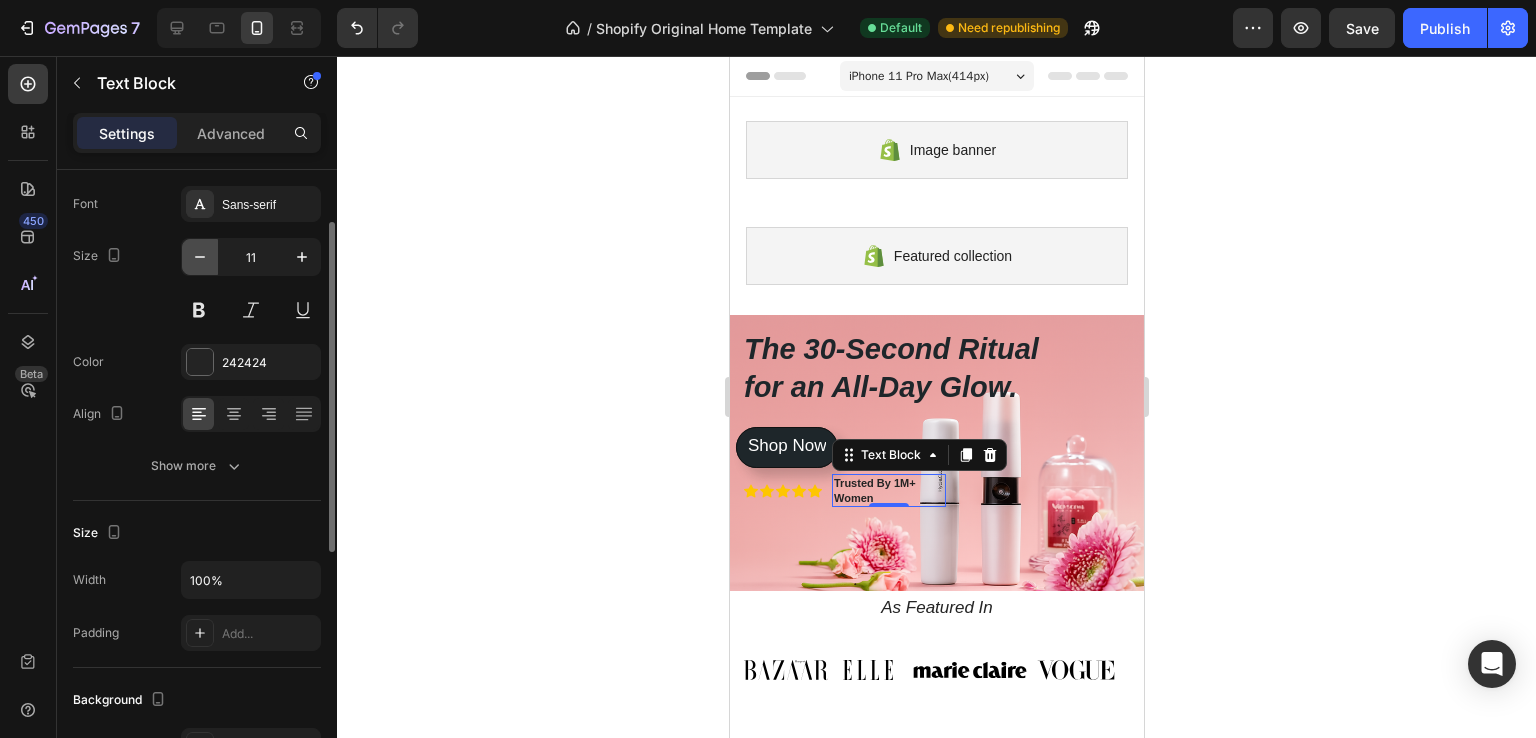 click 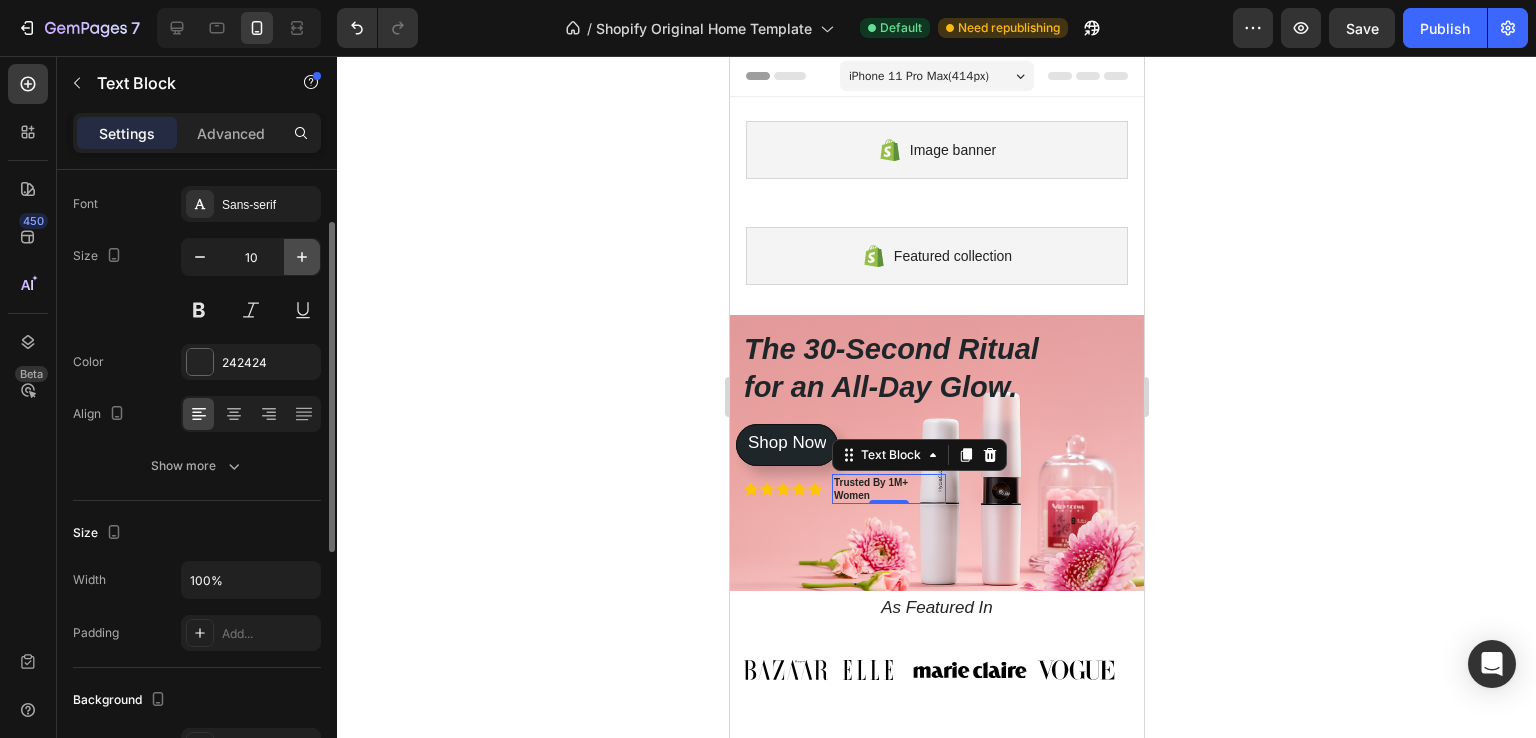 click at bounding box center [302, 257] 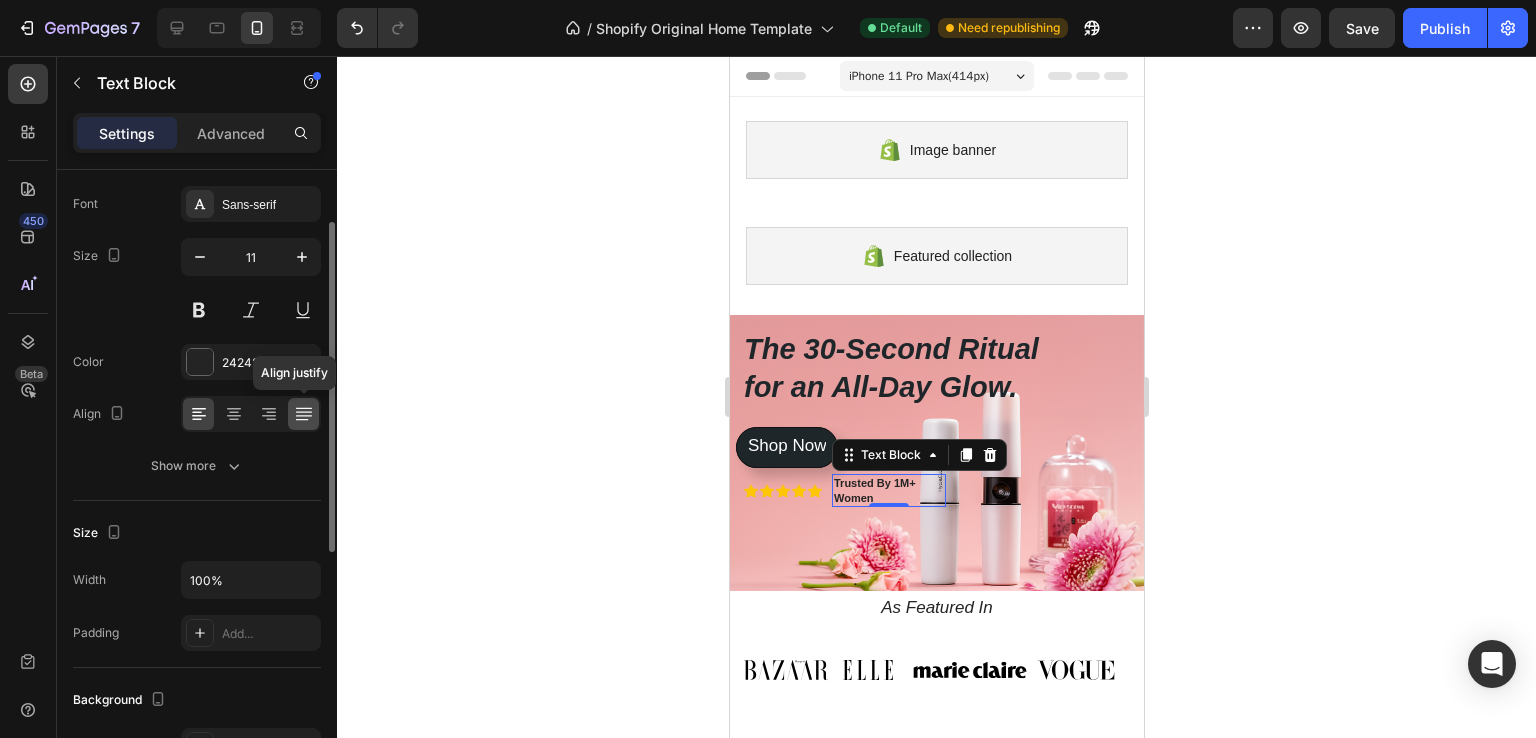 click 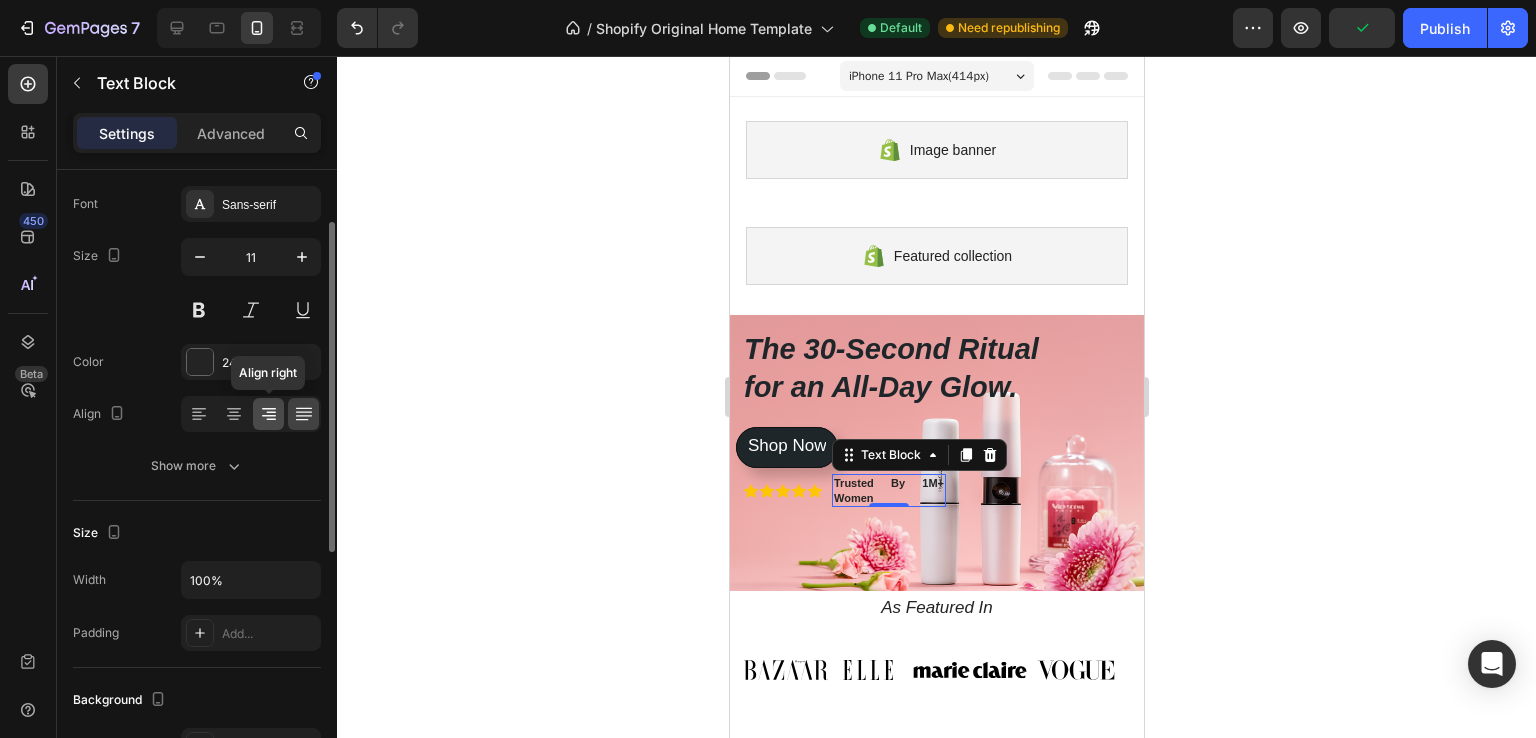 click 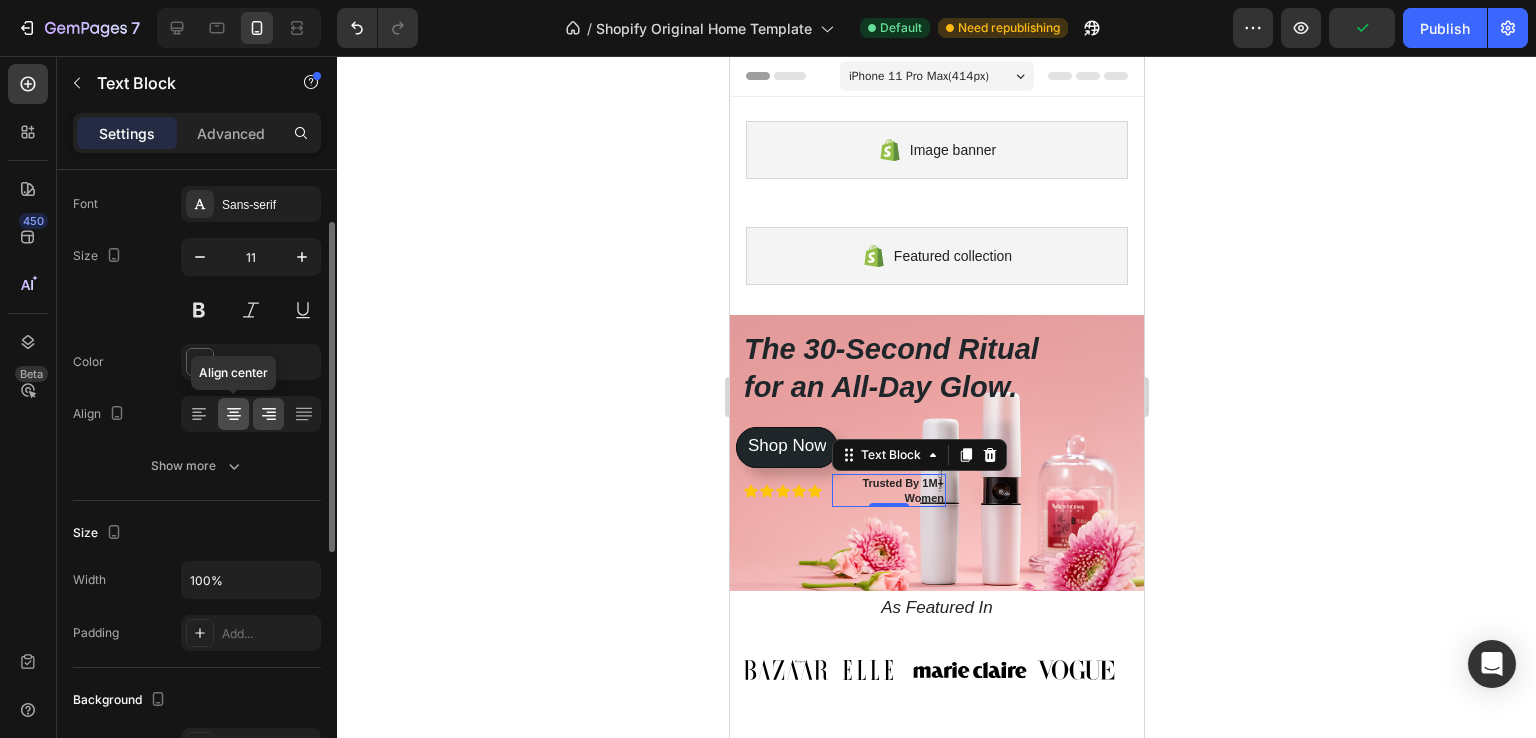 click 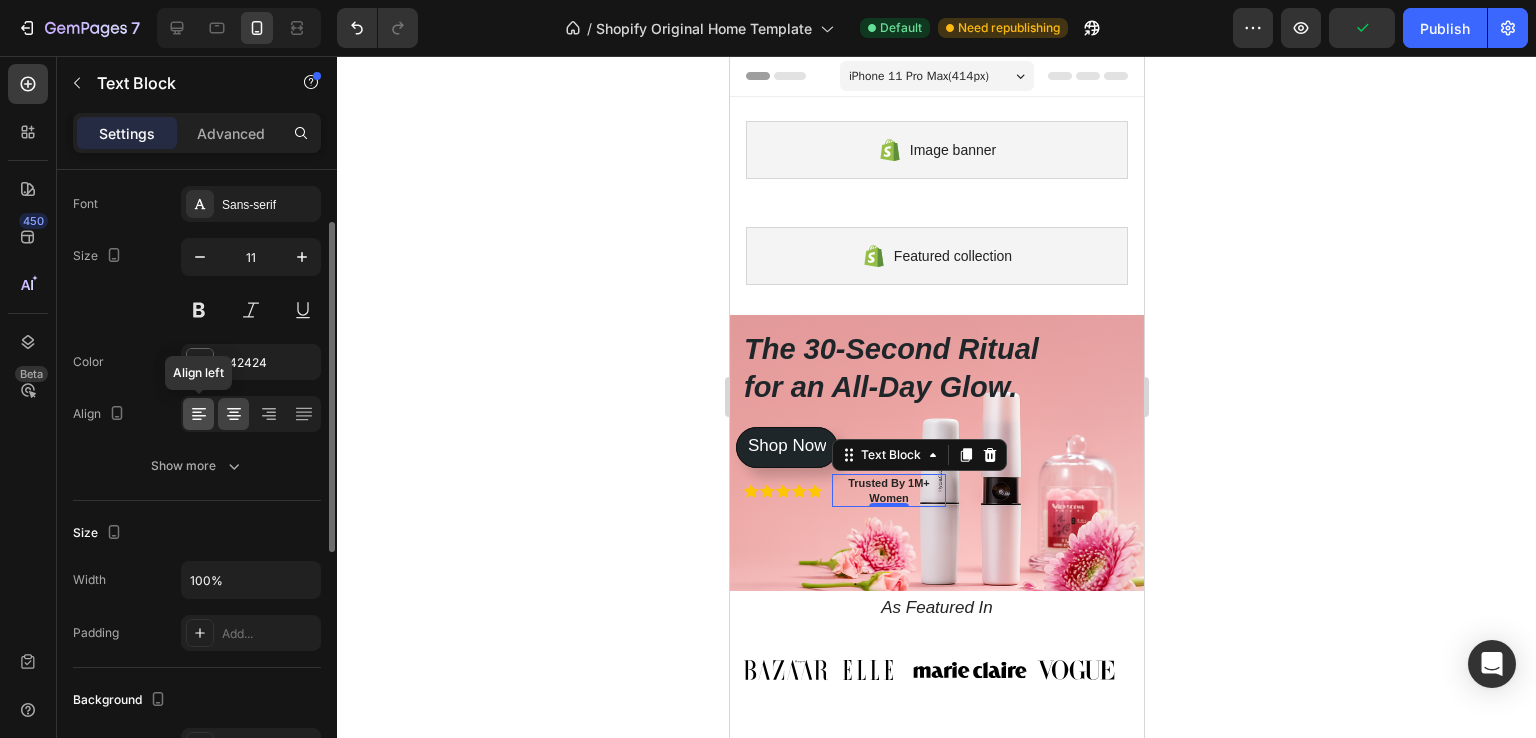 click 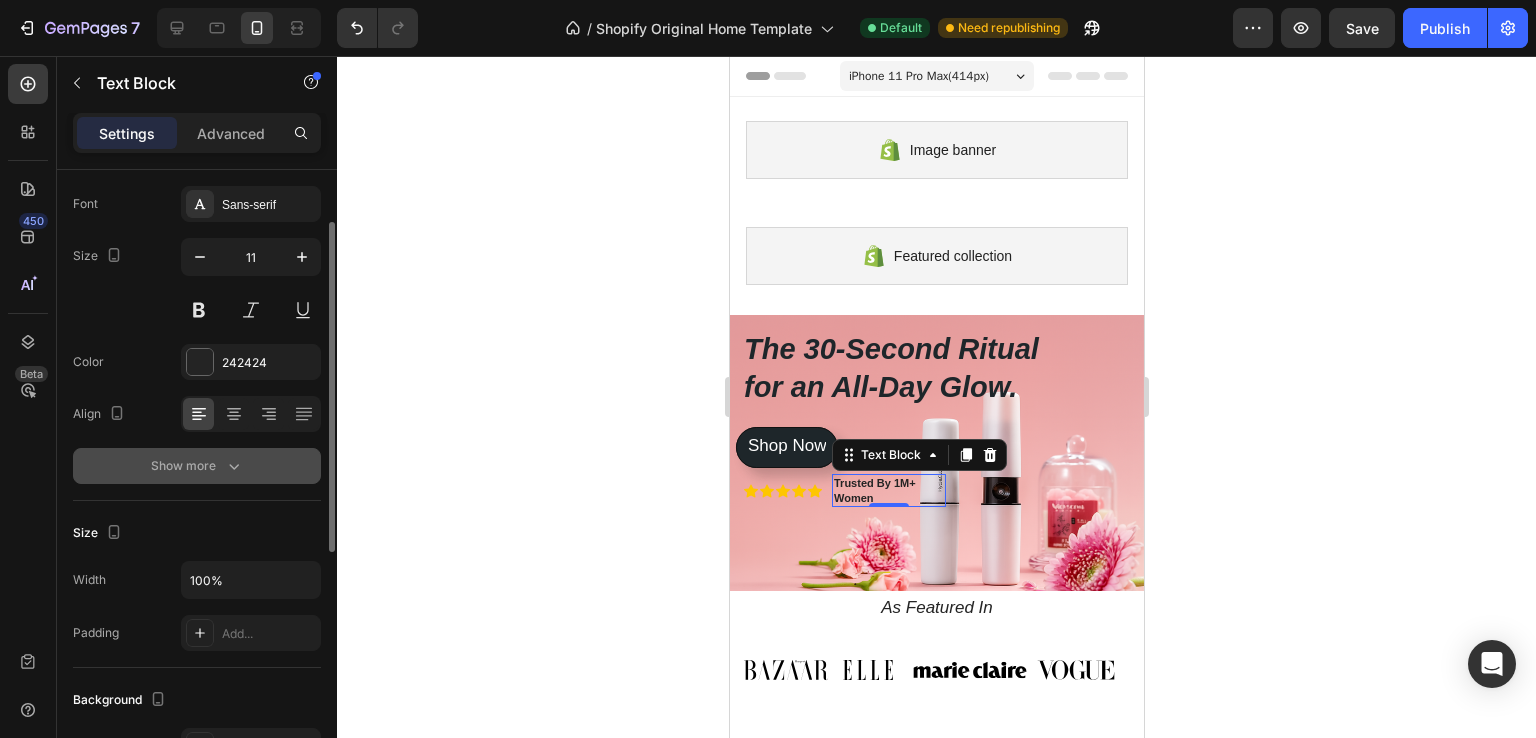 click on "Show more" at bounding box center [197, 466] 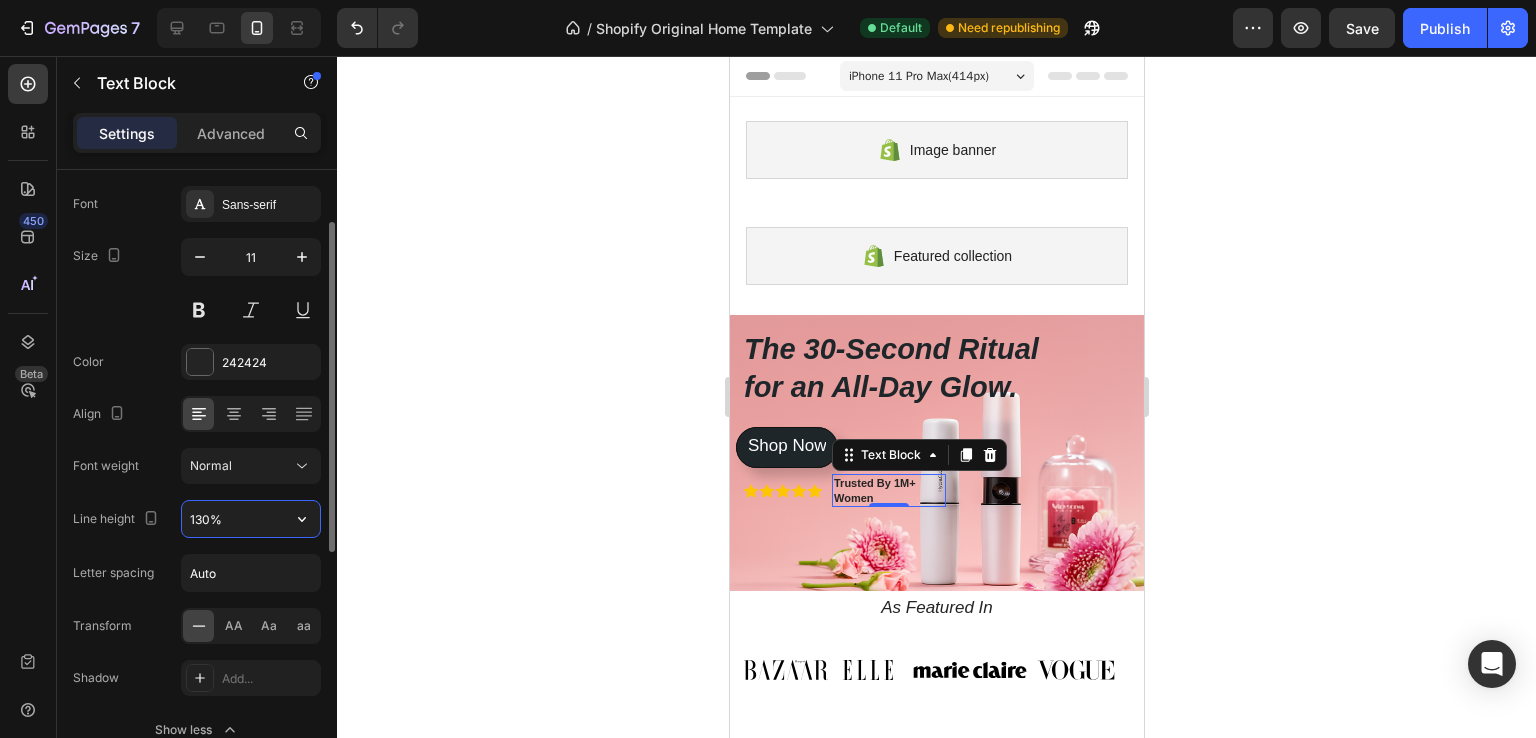 click on "130%" at bounding box center (251, 519) 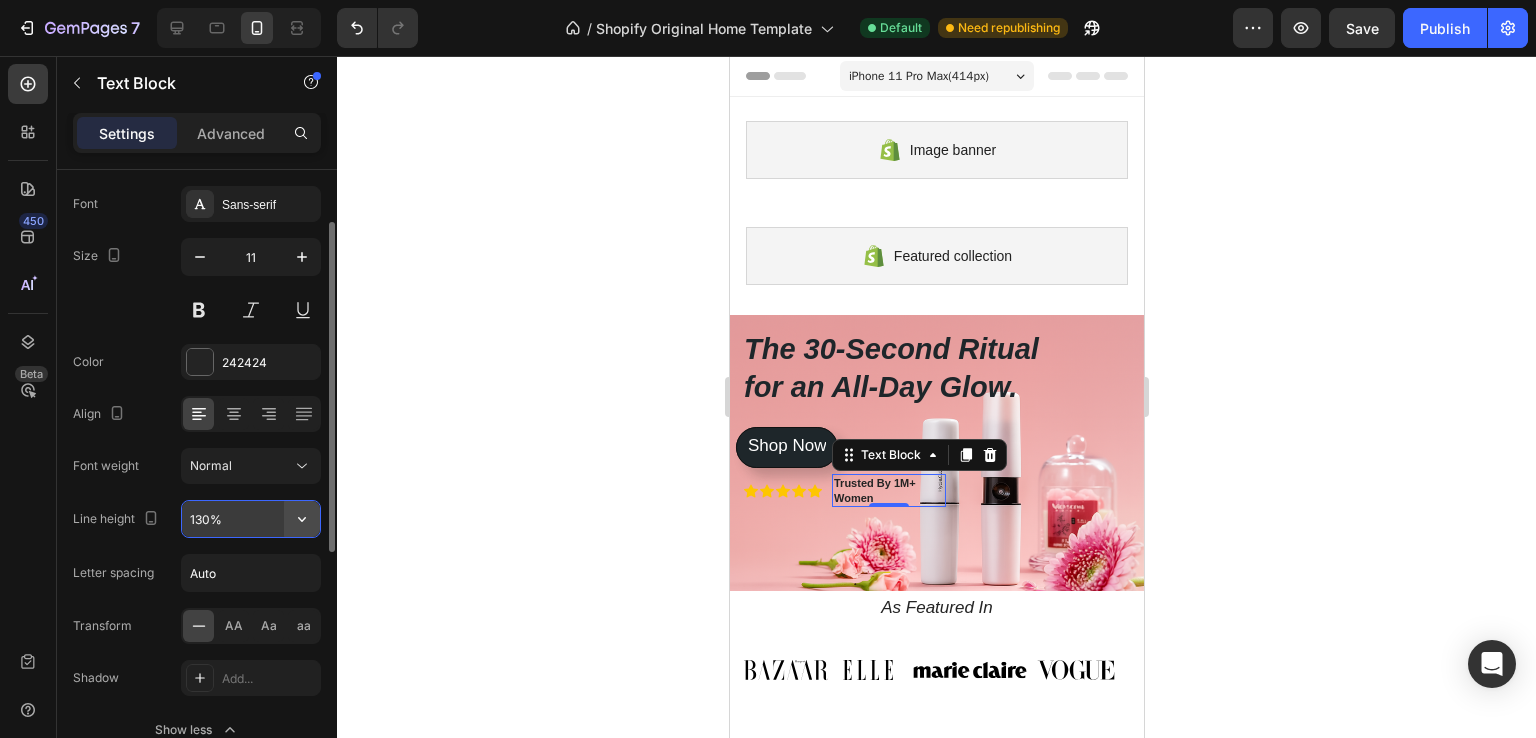 click 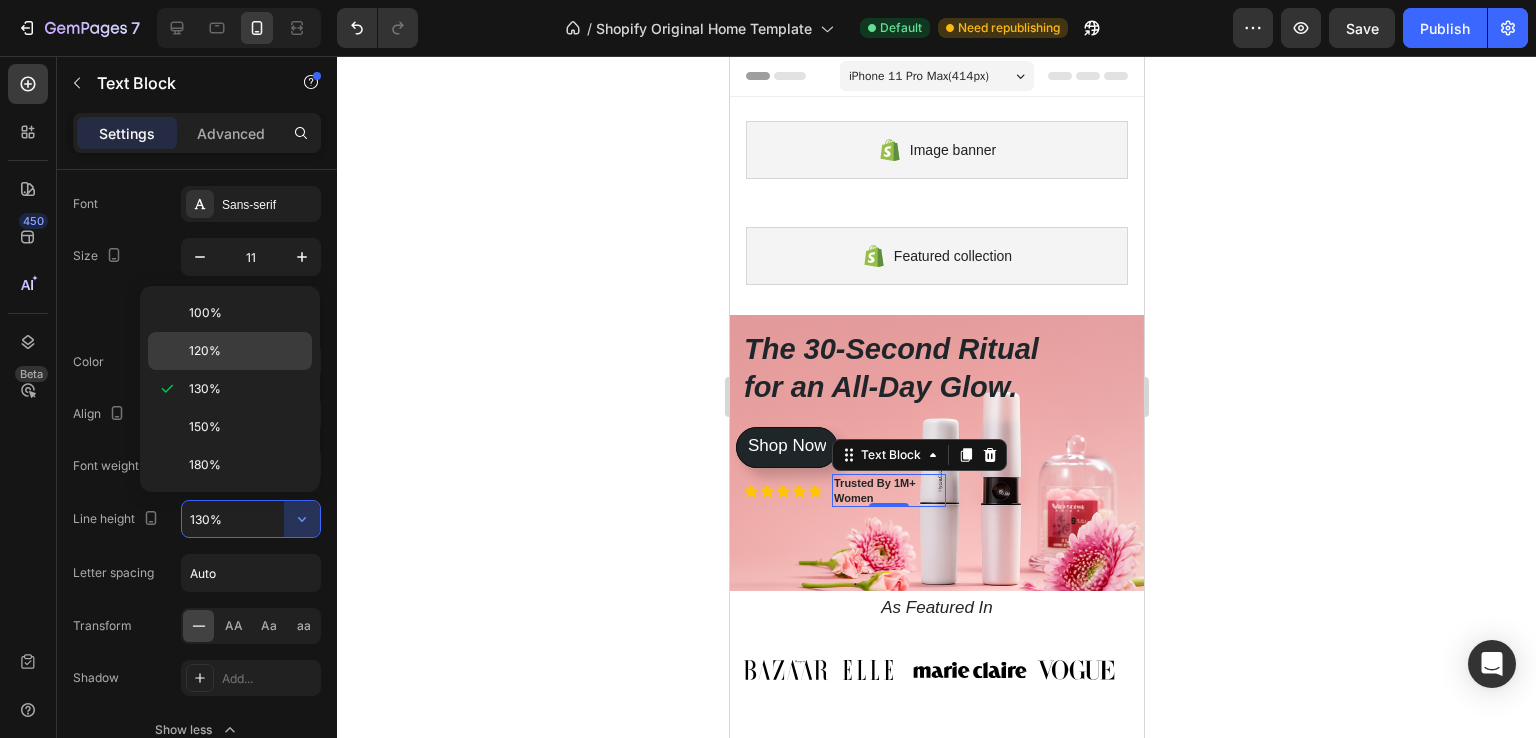 click on "120%" at bounding box center (246, 351) 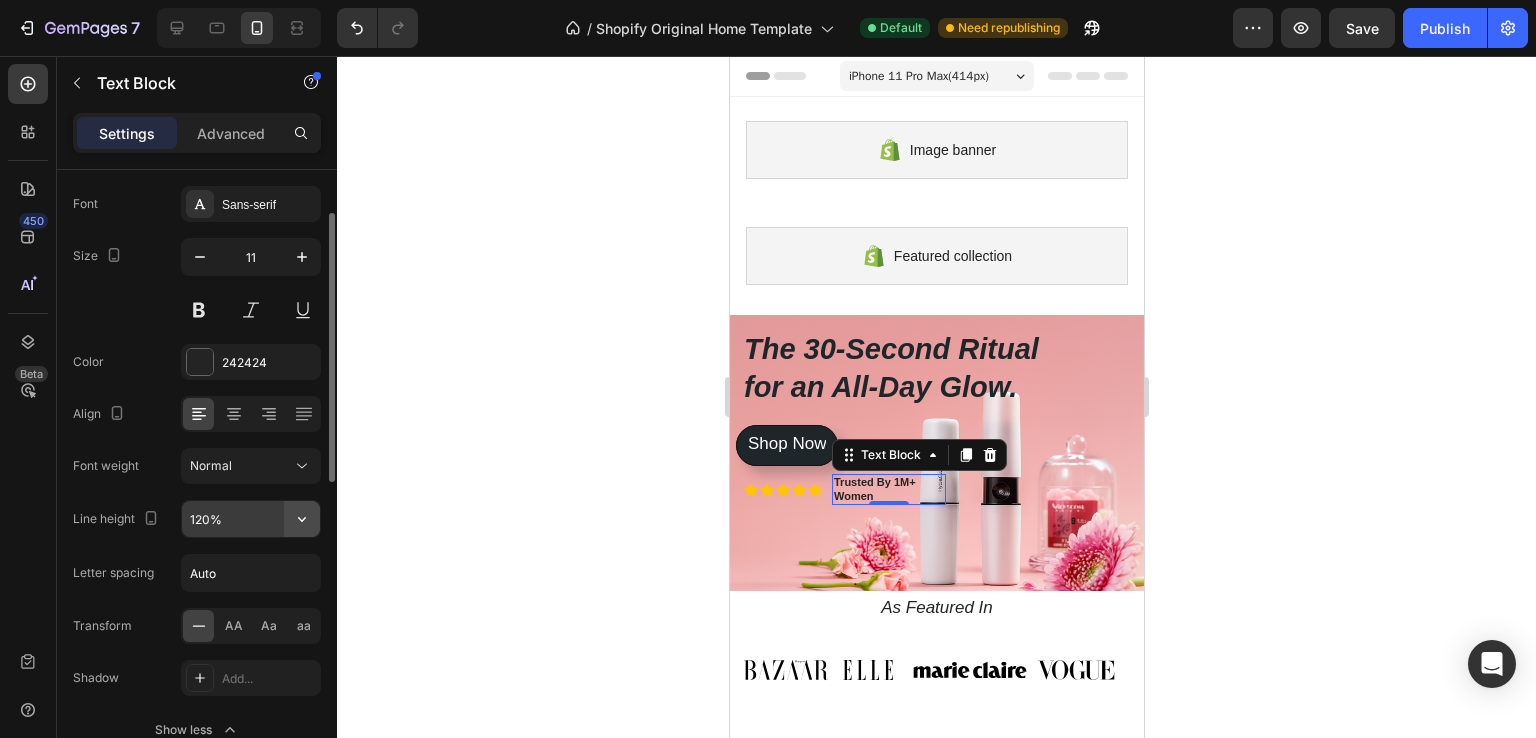 click 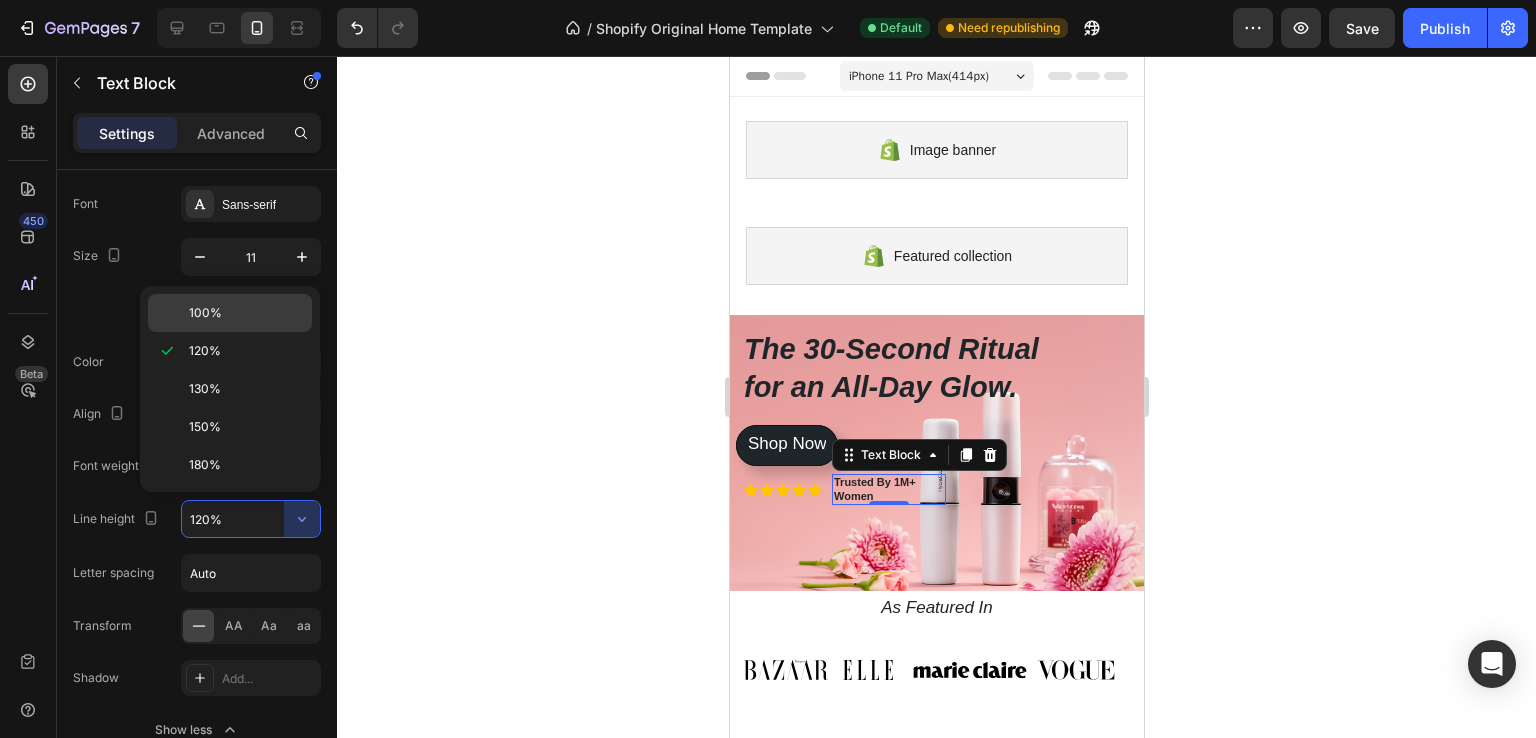 click on "100%" at bounding box center (246, 313) 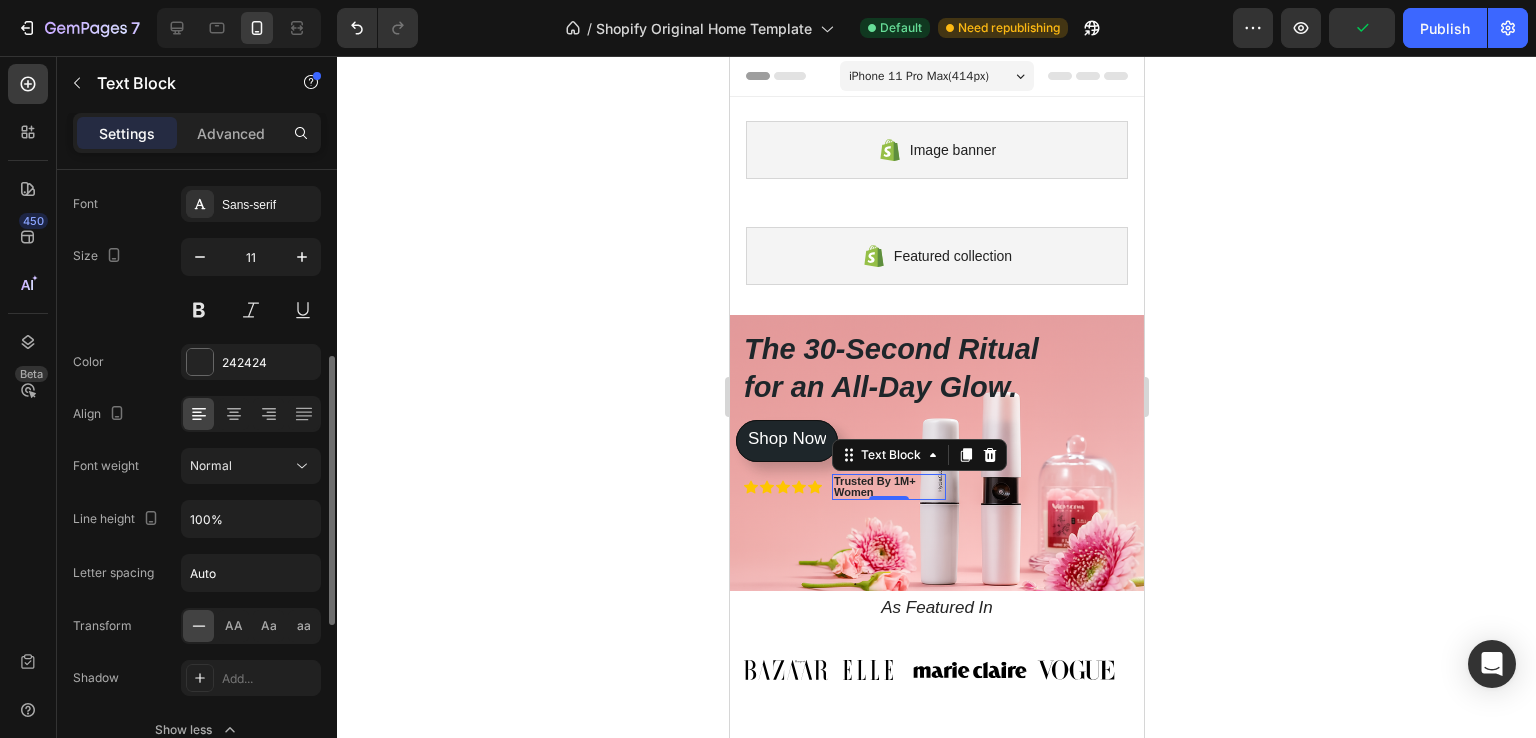 scroll, scrollTop: 400, scrollLeft: 0, axis: vertical 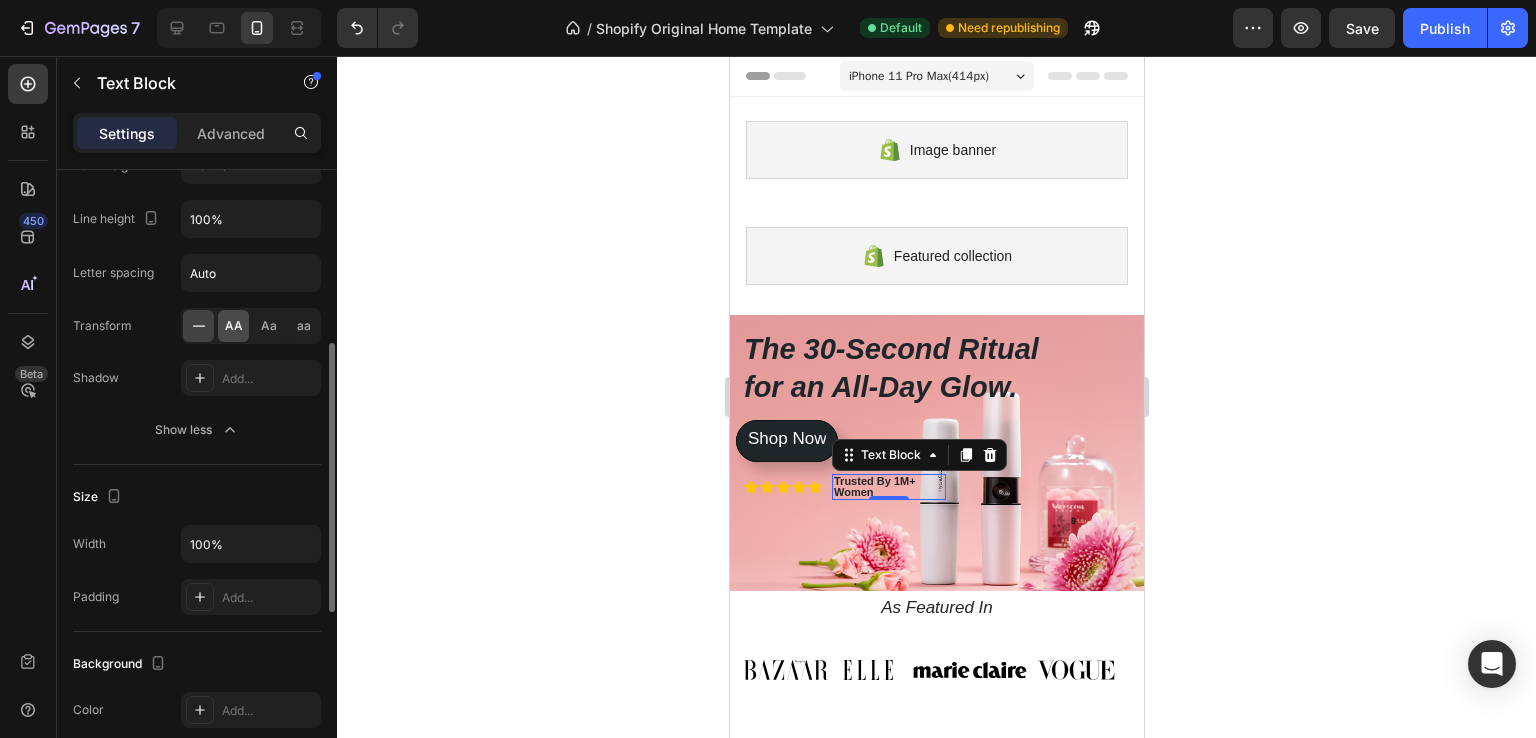 click on "AA" 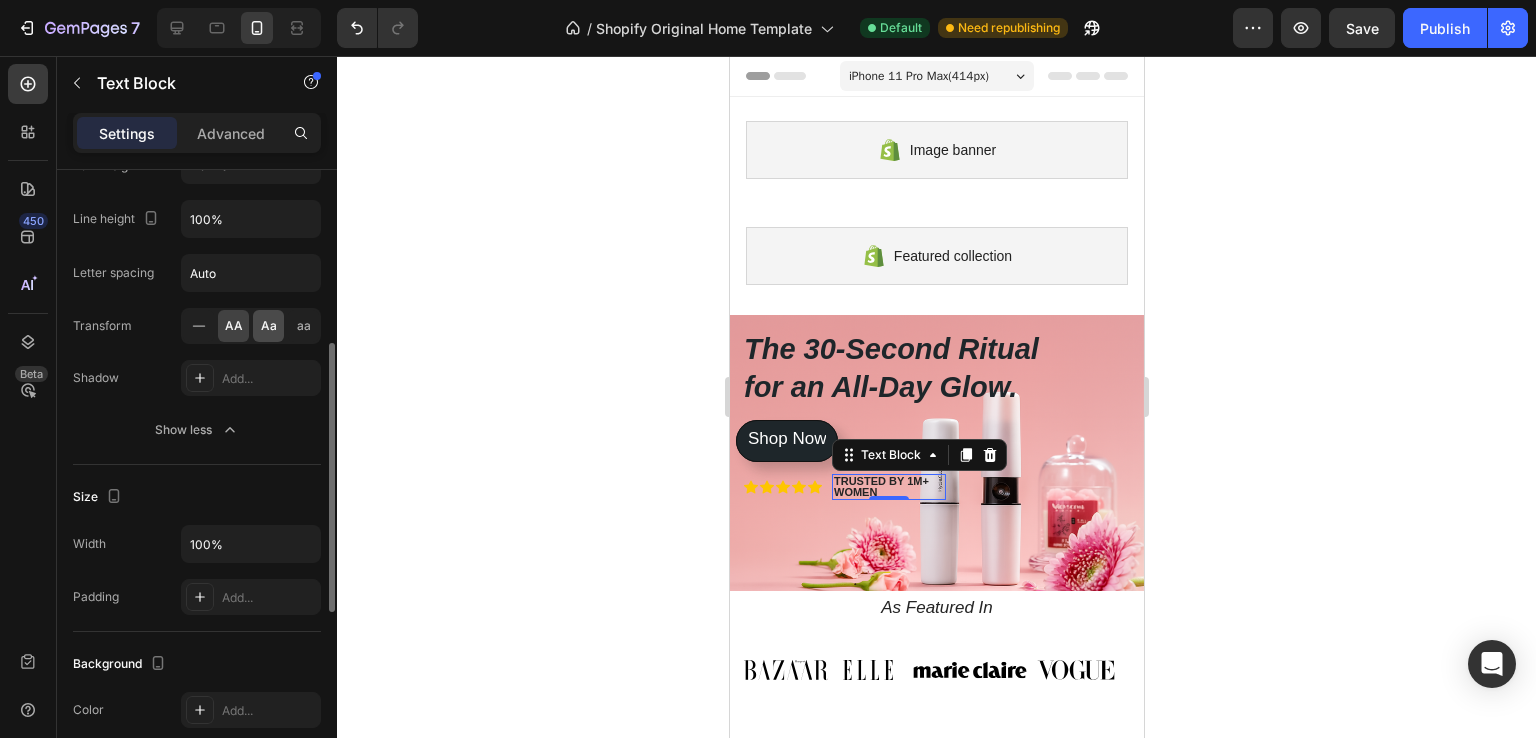 click on "Aa" 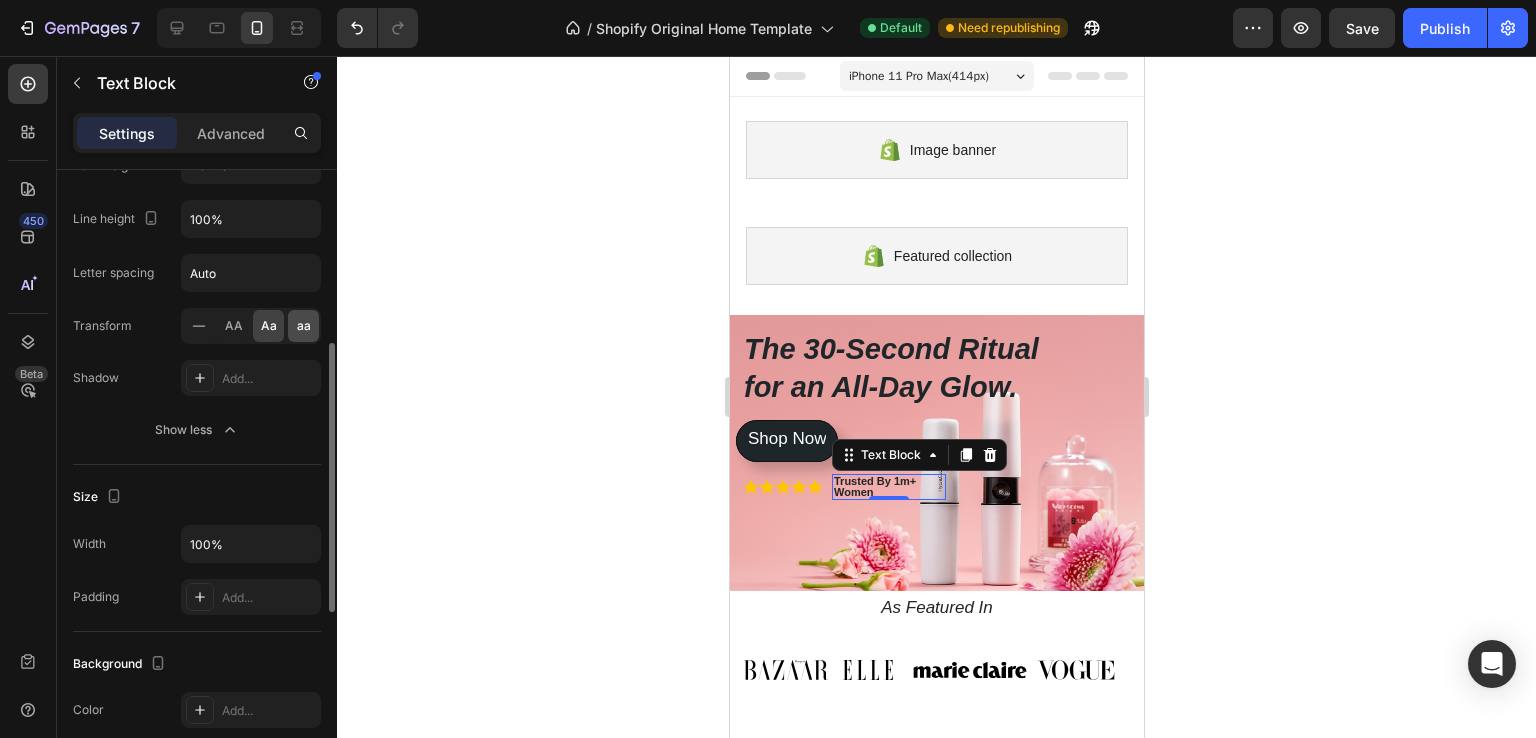 click on "aa" 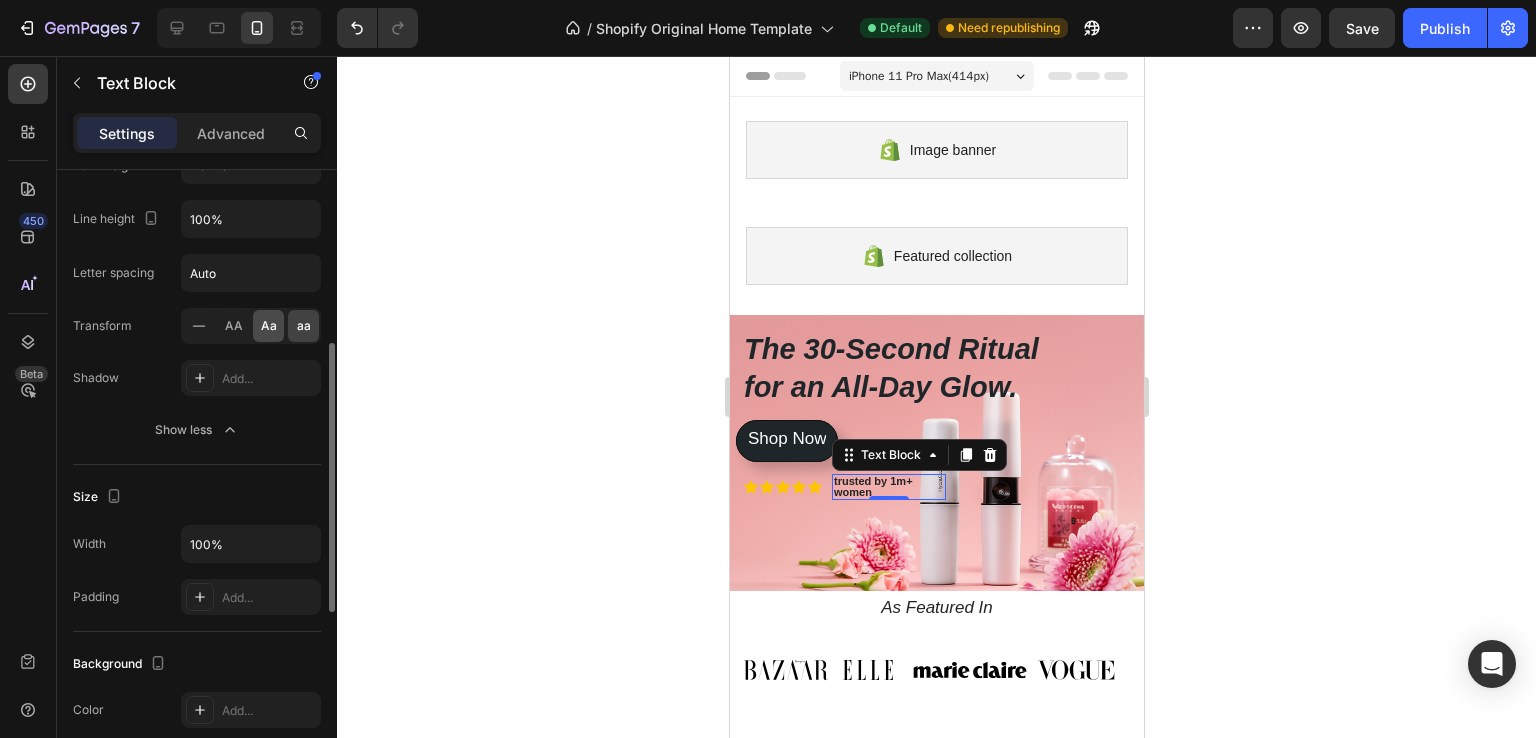 click on "Aa" 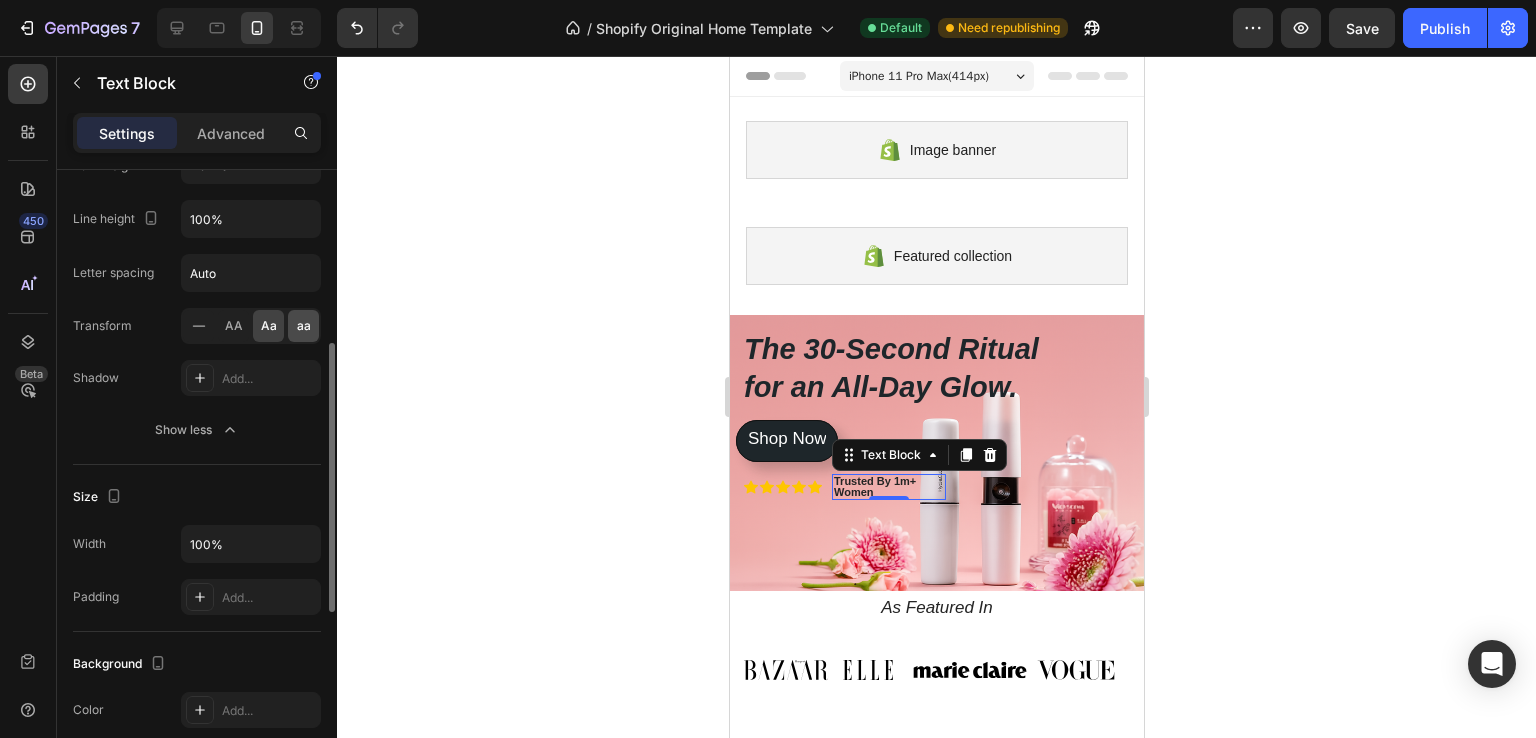 click on "aa" 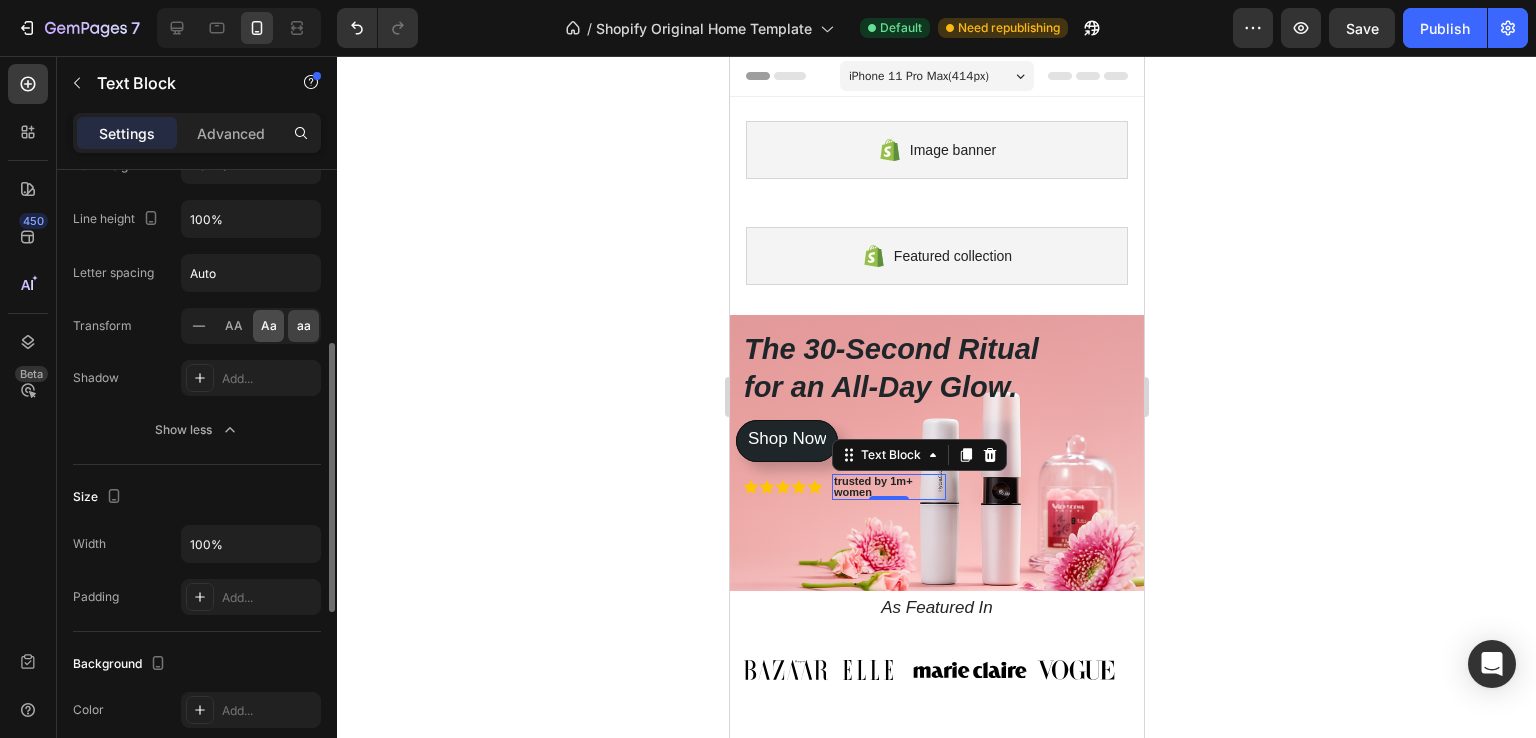 click on "Aa" 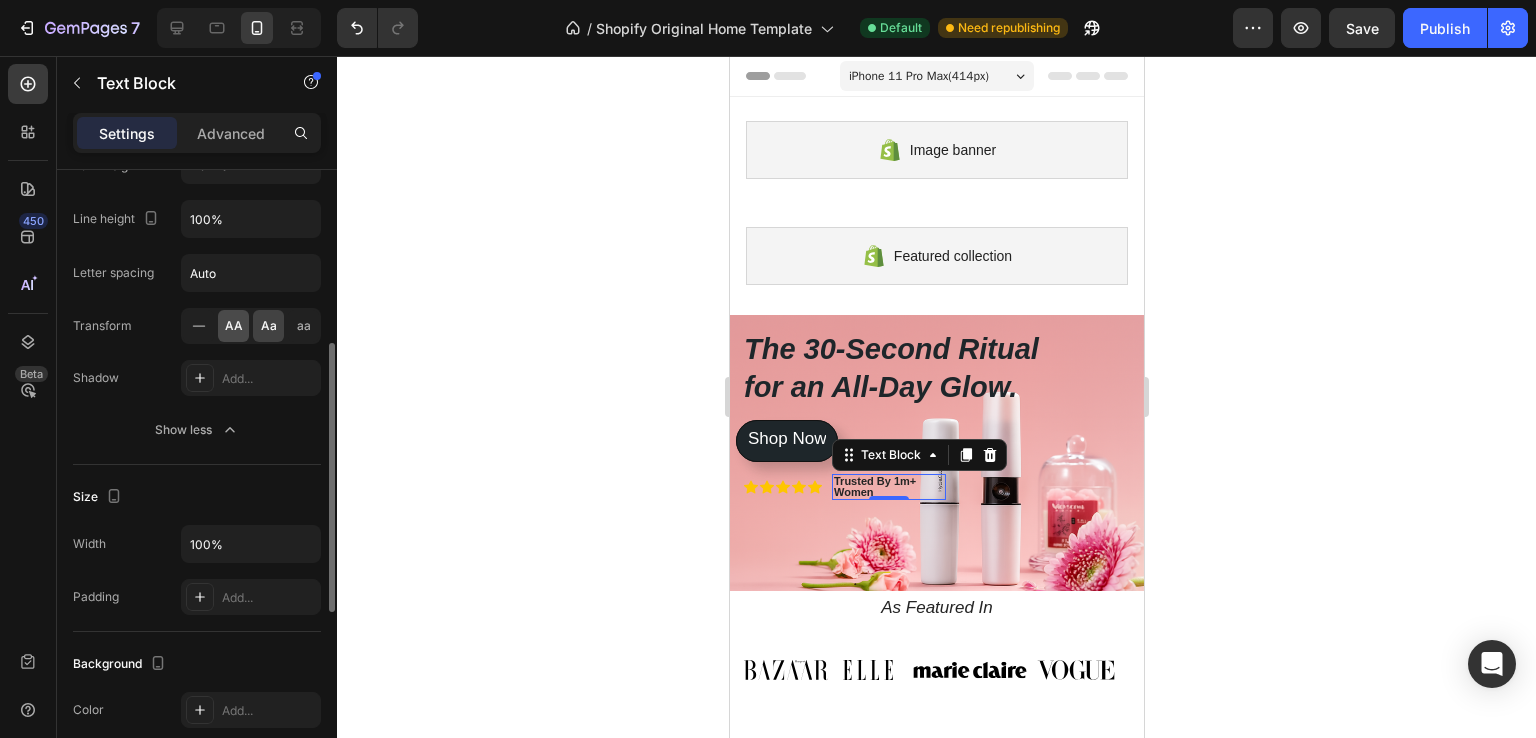 click on "AA" 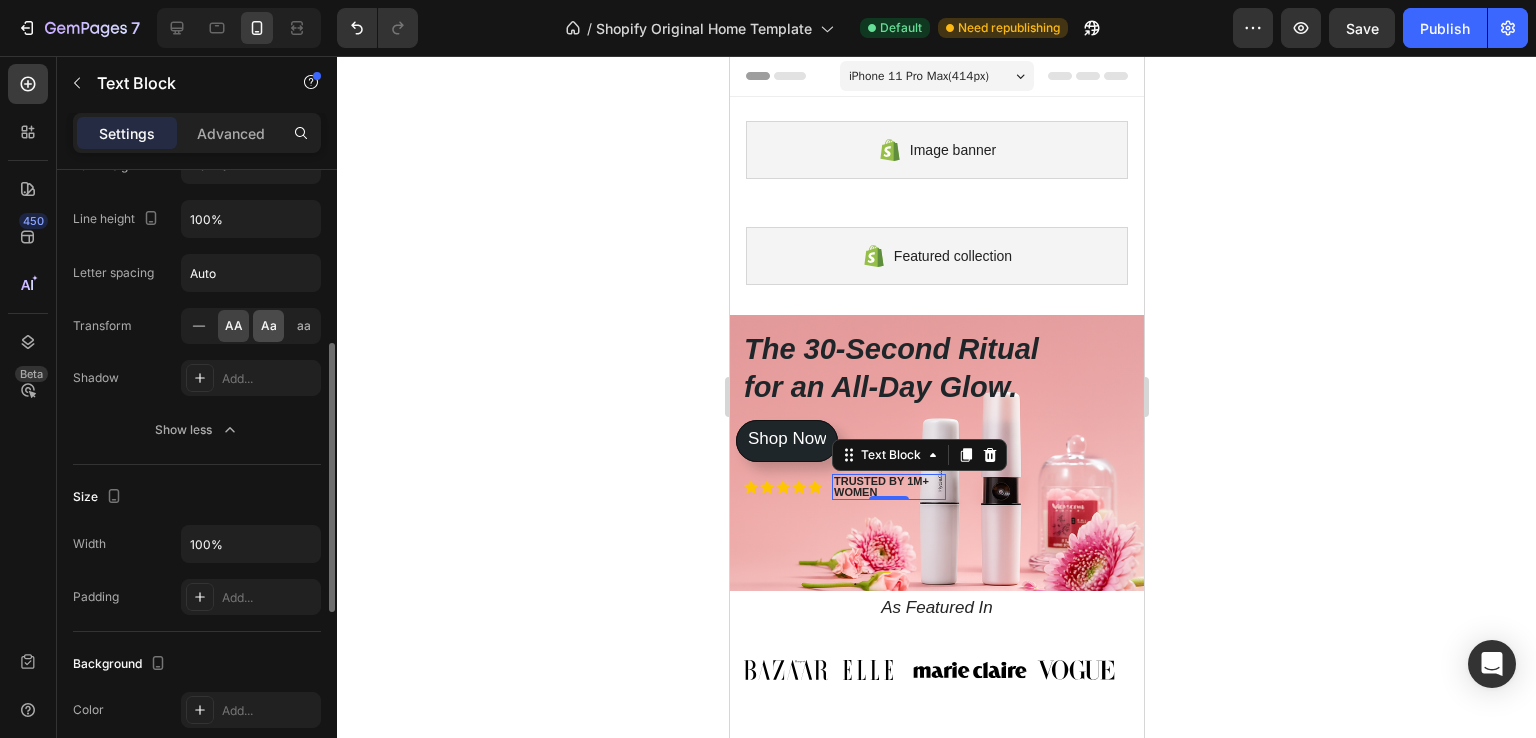 click on "Aa" 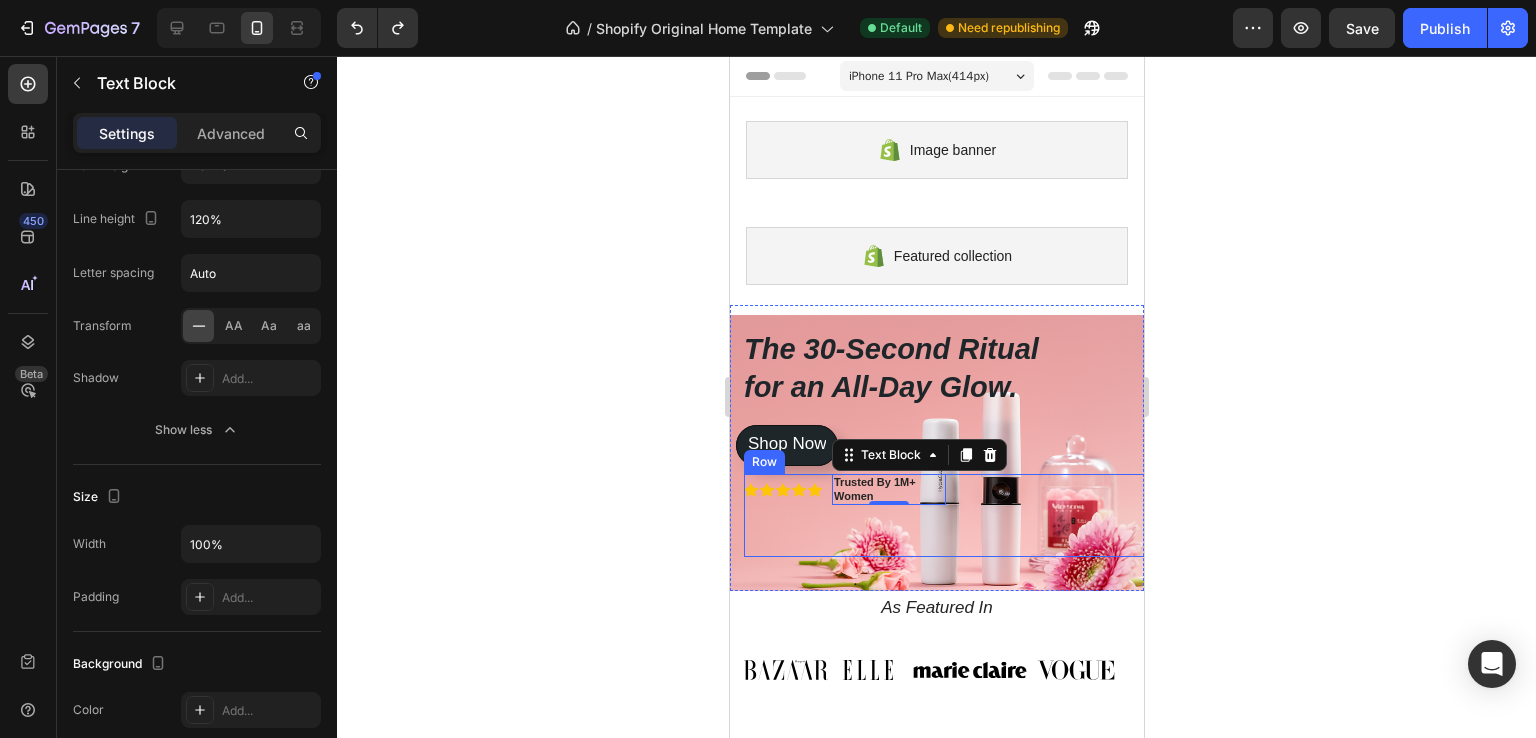 type on "130%" 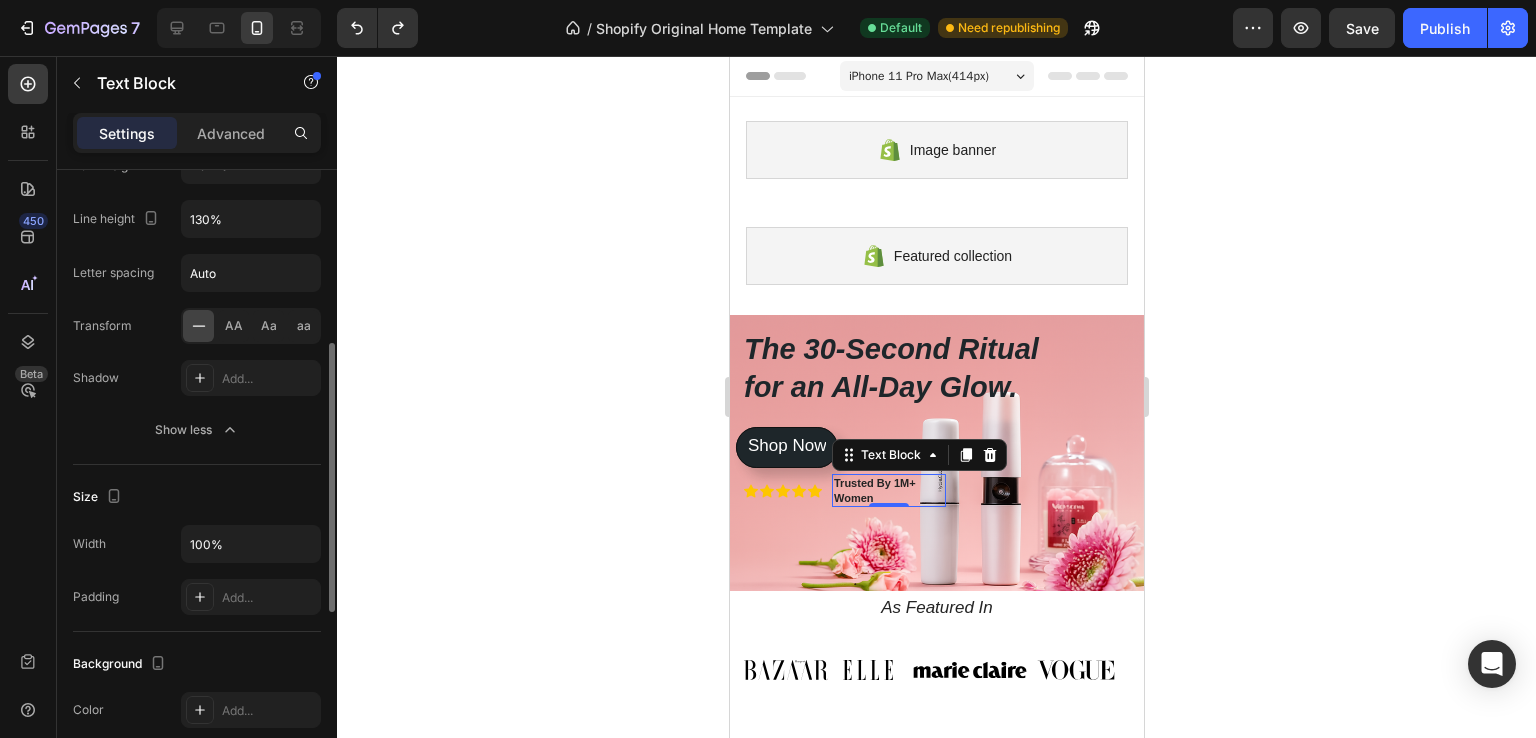 scroll, scrollTop: 600, scrollLeft: 0, axis: vertical 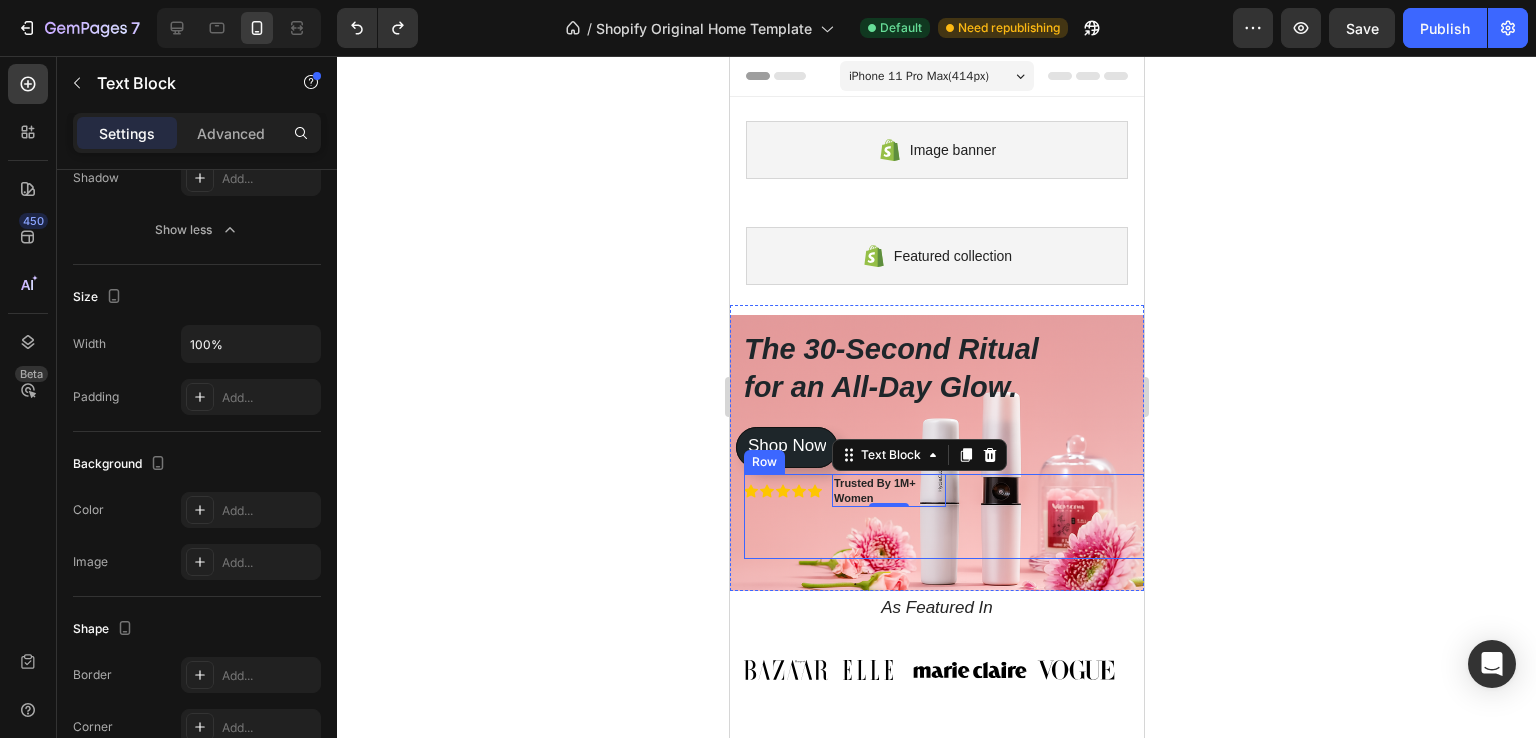 click on "Icon Icon Icon Icon Icon Icon List Trusted By 1M+ Women Text Block   0 Row" at bounding box center [950, 516] 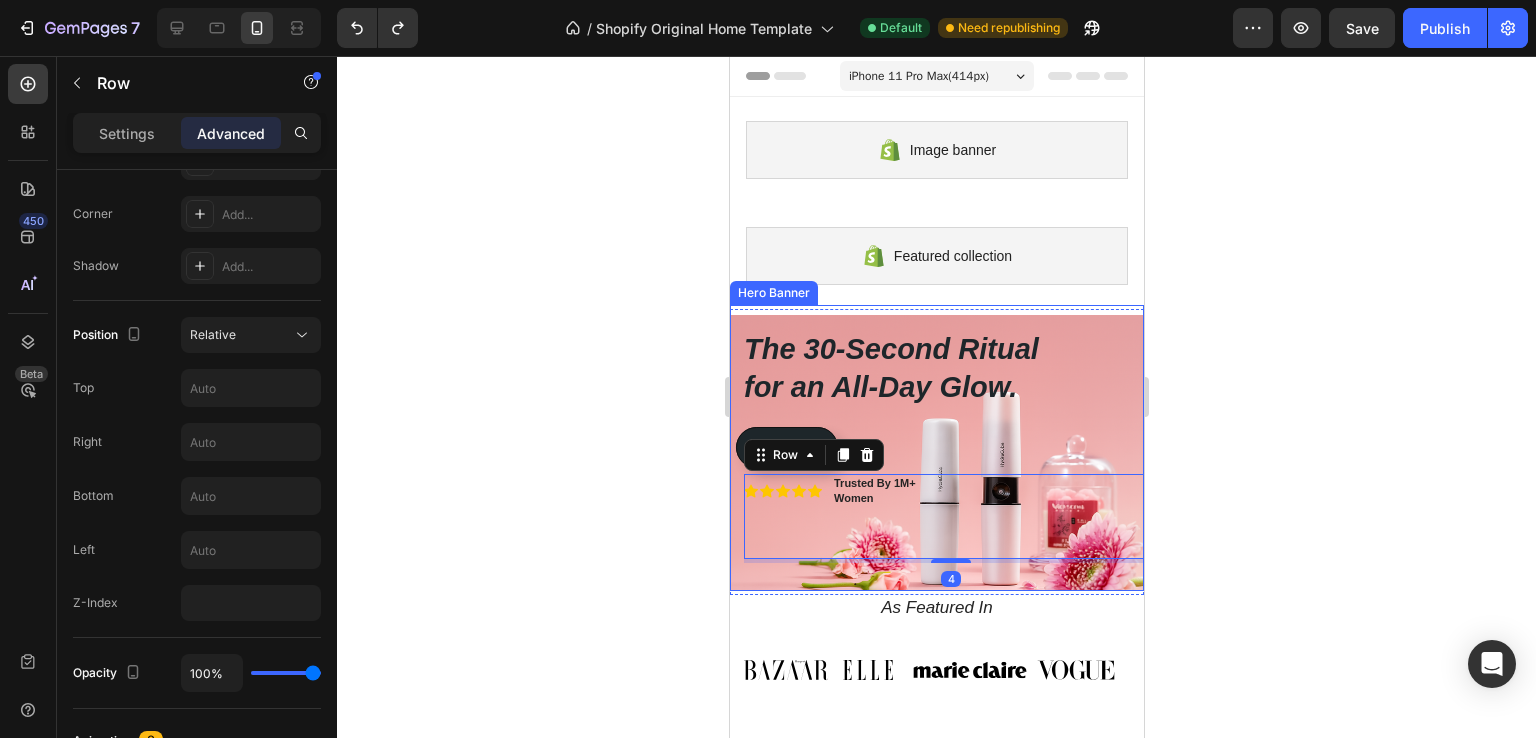 scroll, scrollTop: 0, scrollLeft: 0, axis: both 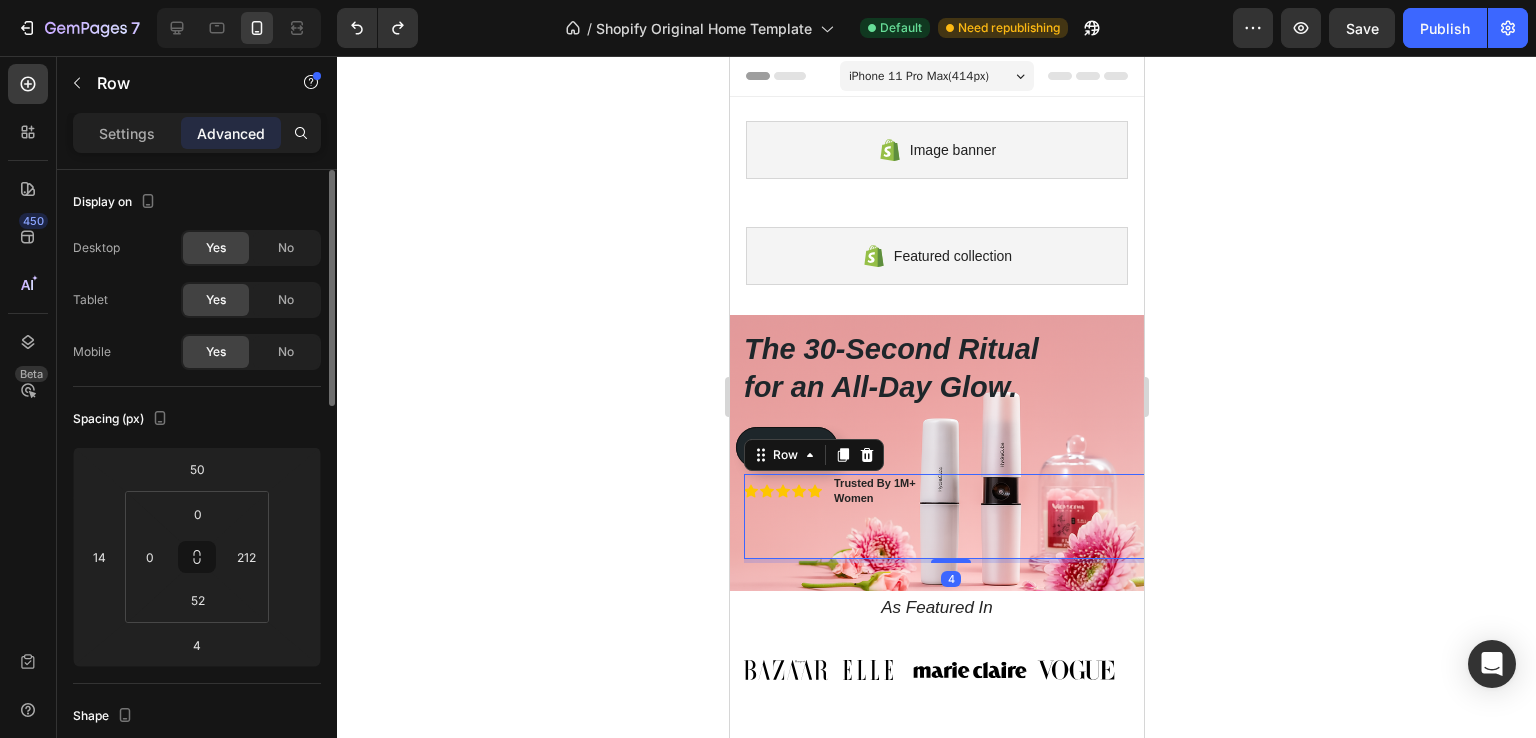 click 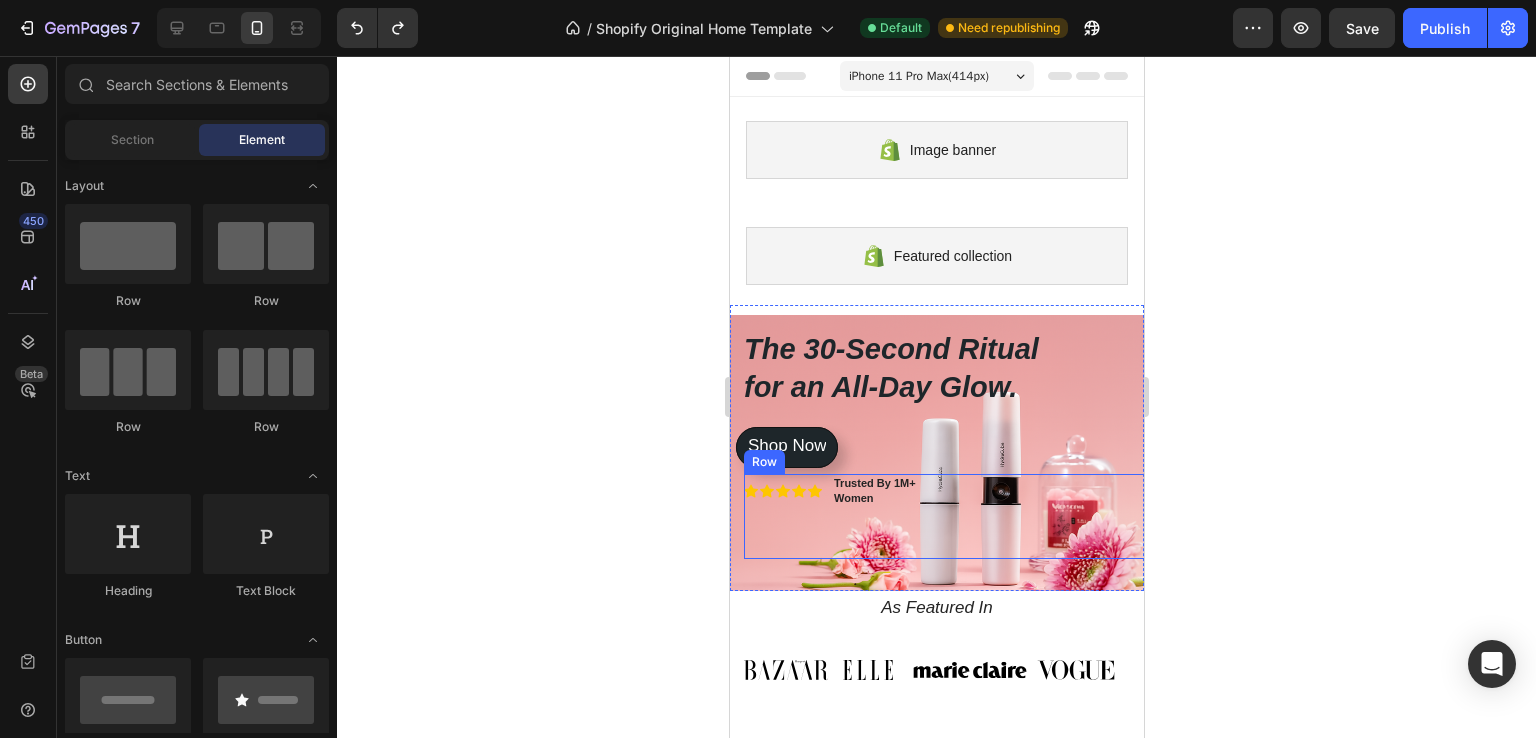 click on "Trusted By 1M+ Women" at bounding box center (874, 490) 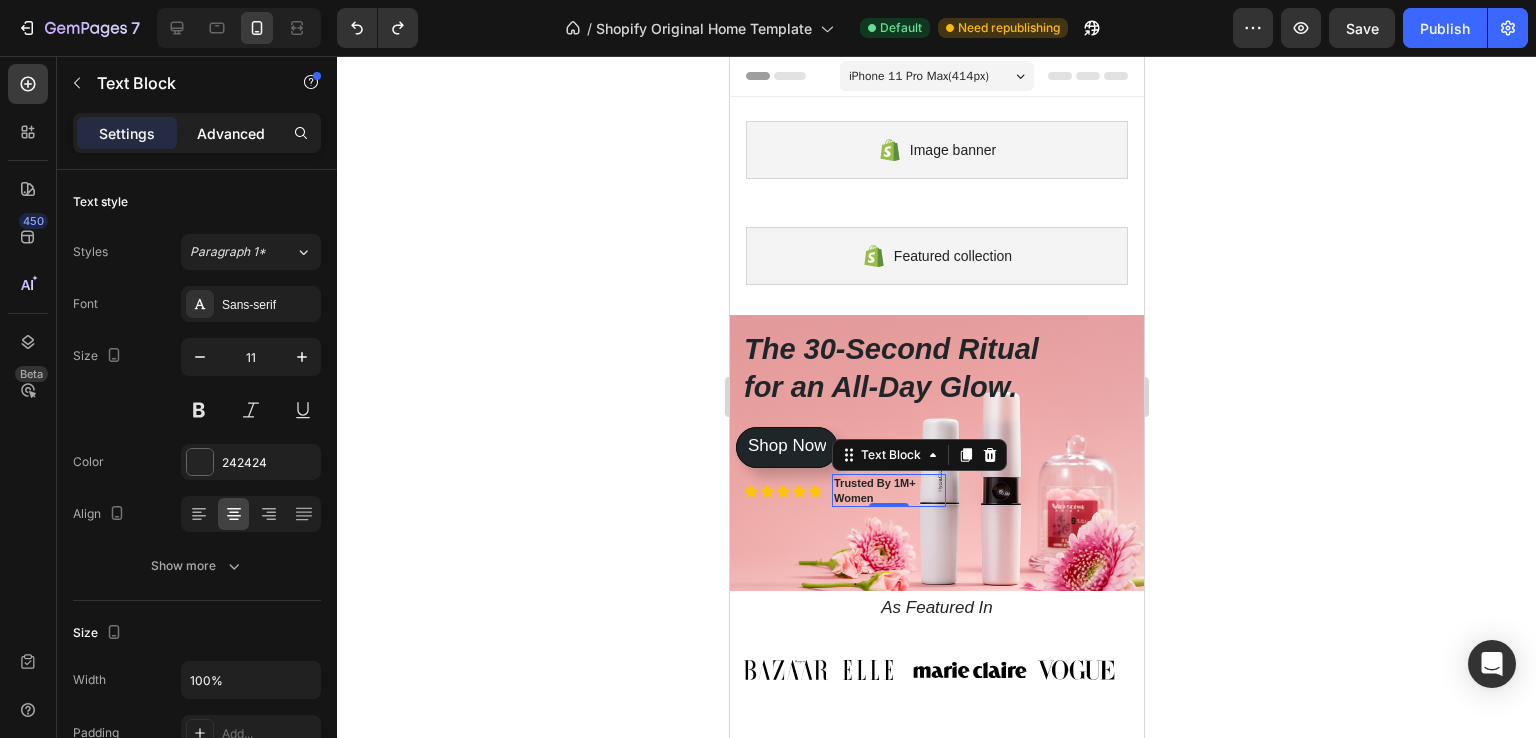 click on "Advanced" at bounding box center [231, 133] 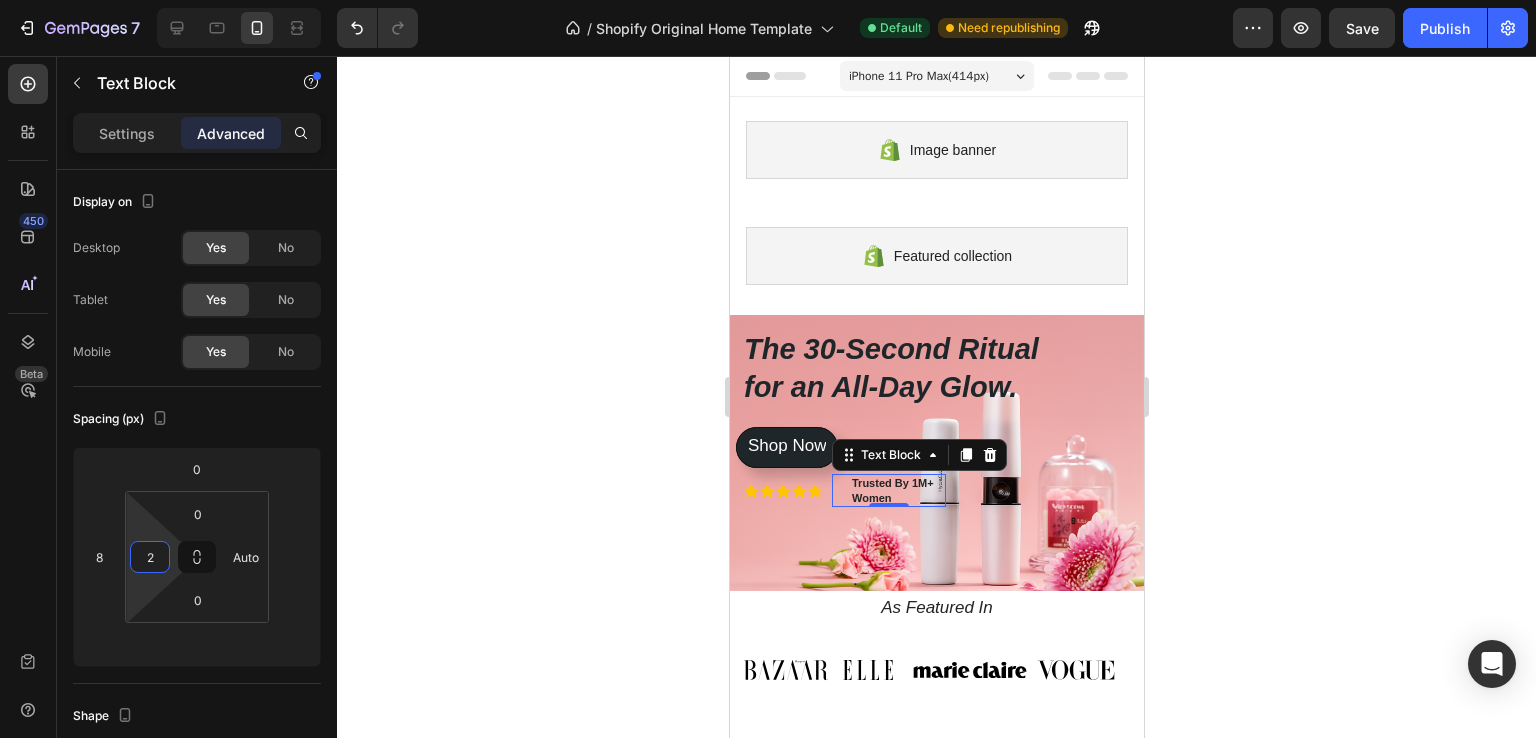type on "0" 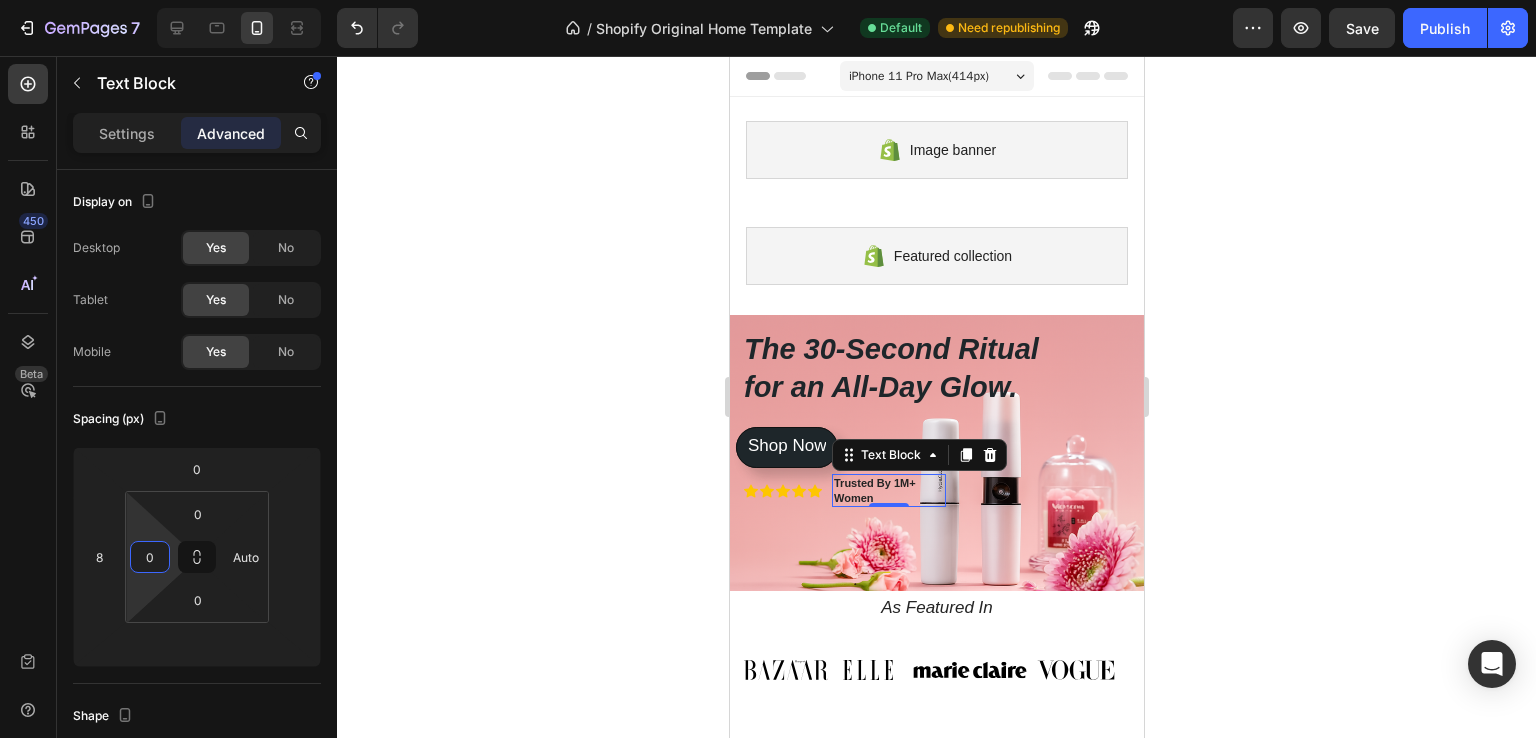 drag, startPoint x: 151, startPoint y: 534, endPoint x: 158, endPoint y: 556, distance: 23.086792 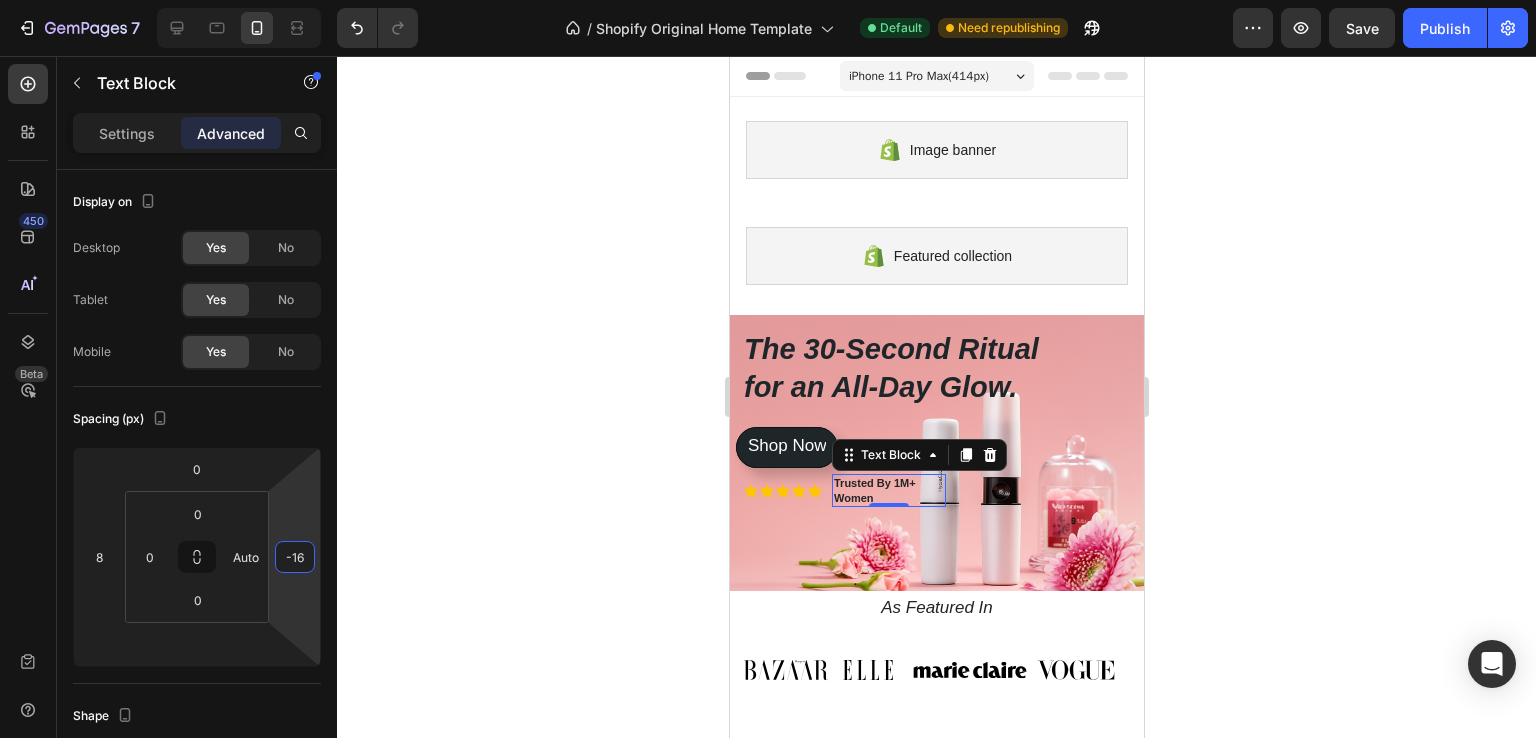 type on "-14" 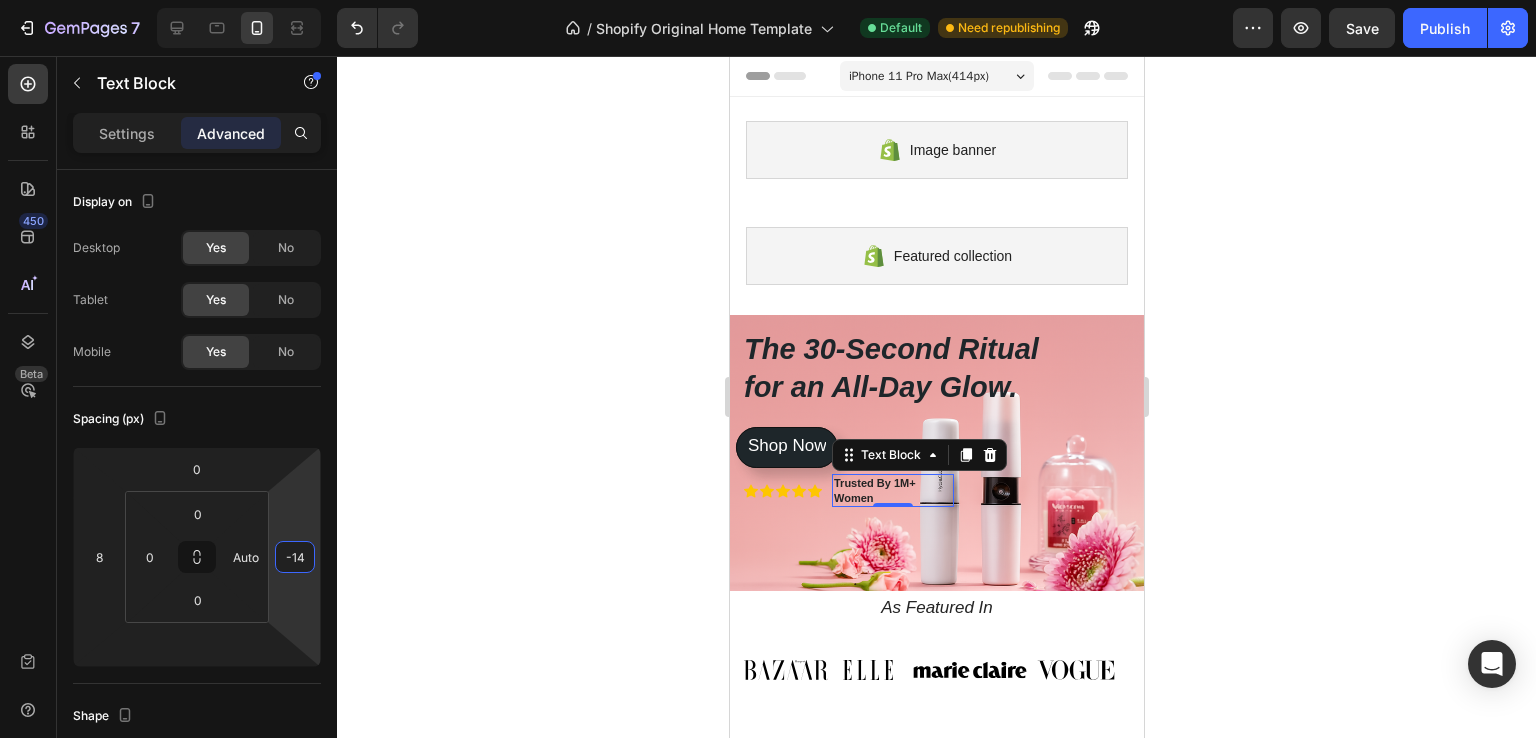 click on "7   /  Shopify Original Home Template Default Need republishing Preview  Save   Publish  450 Beta Sections(30) Elements(83) Section Element Hero Section Product Detail Brands Trusted Badges Guarantee Product Breakdown How to use Testimonials Compare Bundle FAQs Social Proof Brand Story Product List Collection Blog List Contact Sticky Add to Cart Custom Footer Browse Library 450 Layout
Row
Row
Row
Row Text
Heading
Text Block Button
Button
Button Media
Image
Image
Video" at bounding box center [768, 0] 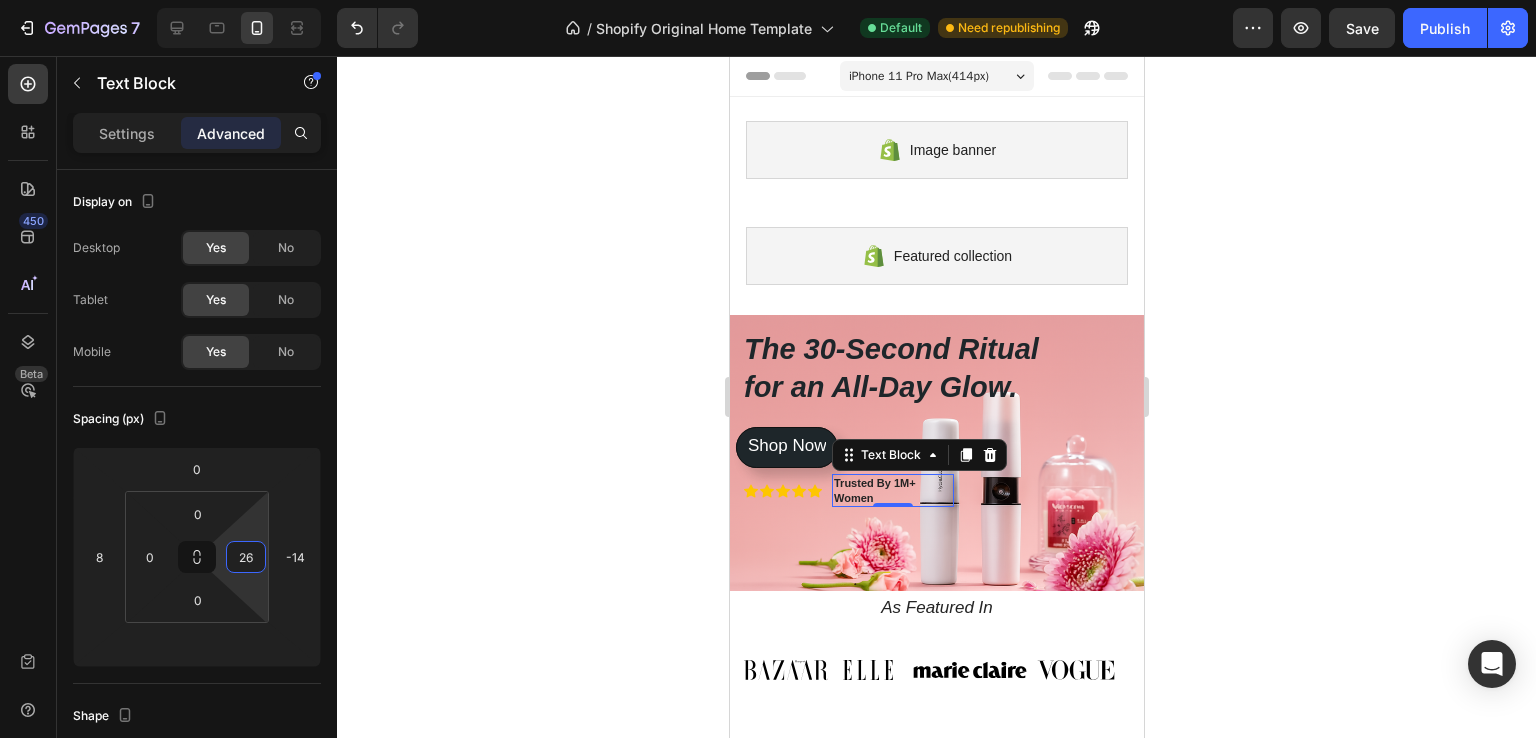 type on "24" 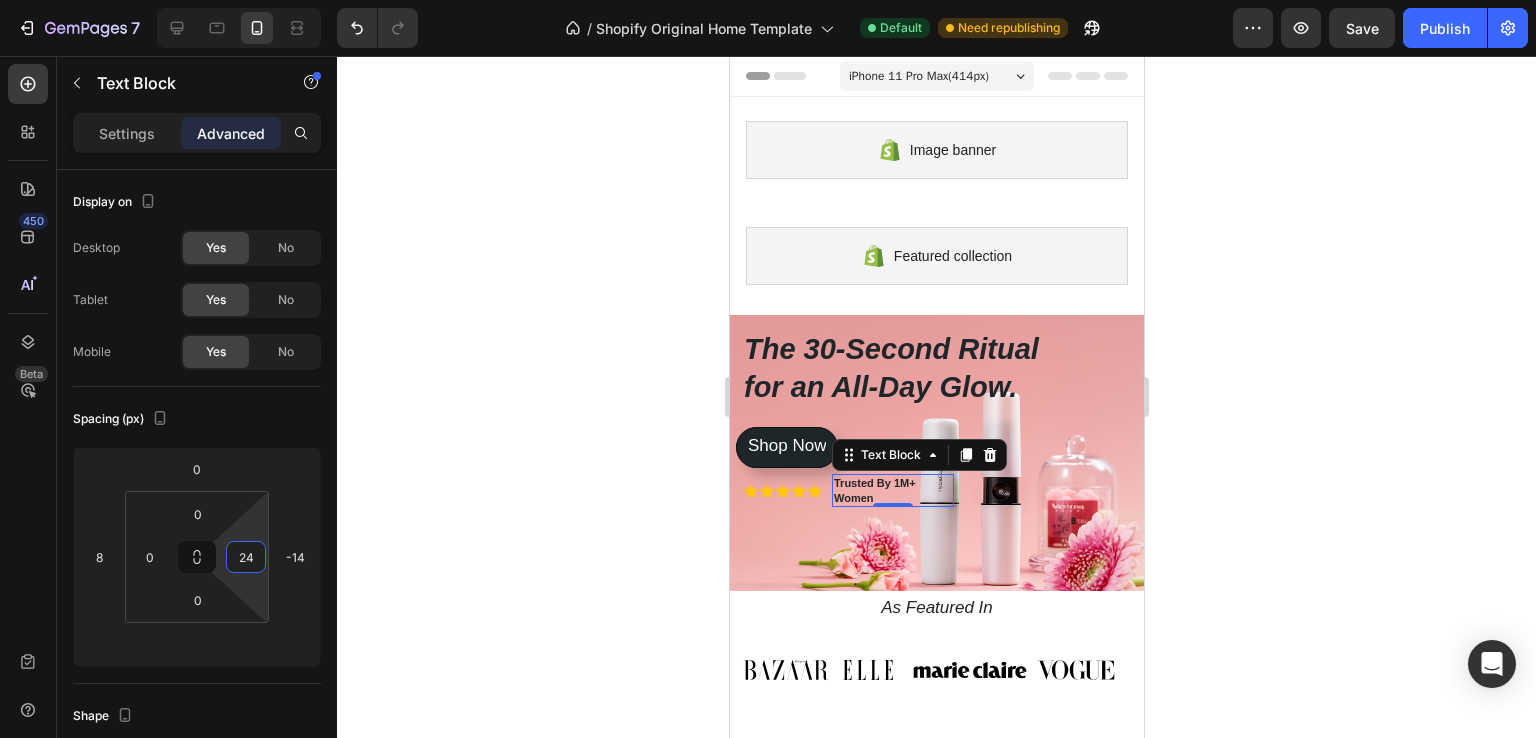 drag, startPoint x: 256, startPoint y: 526, endPoint x: 258, endPoint y: 513, distance: 13.152946 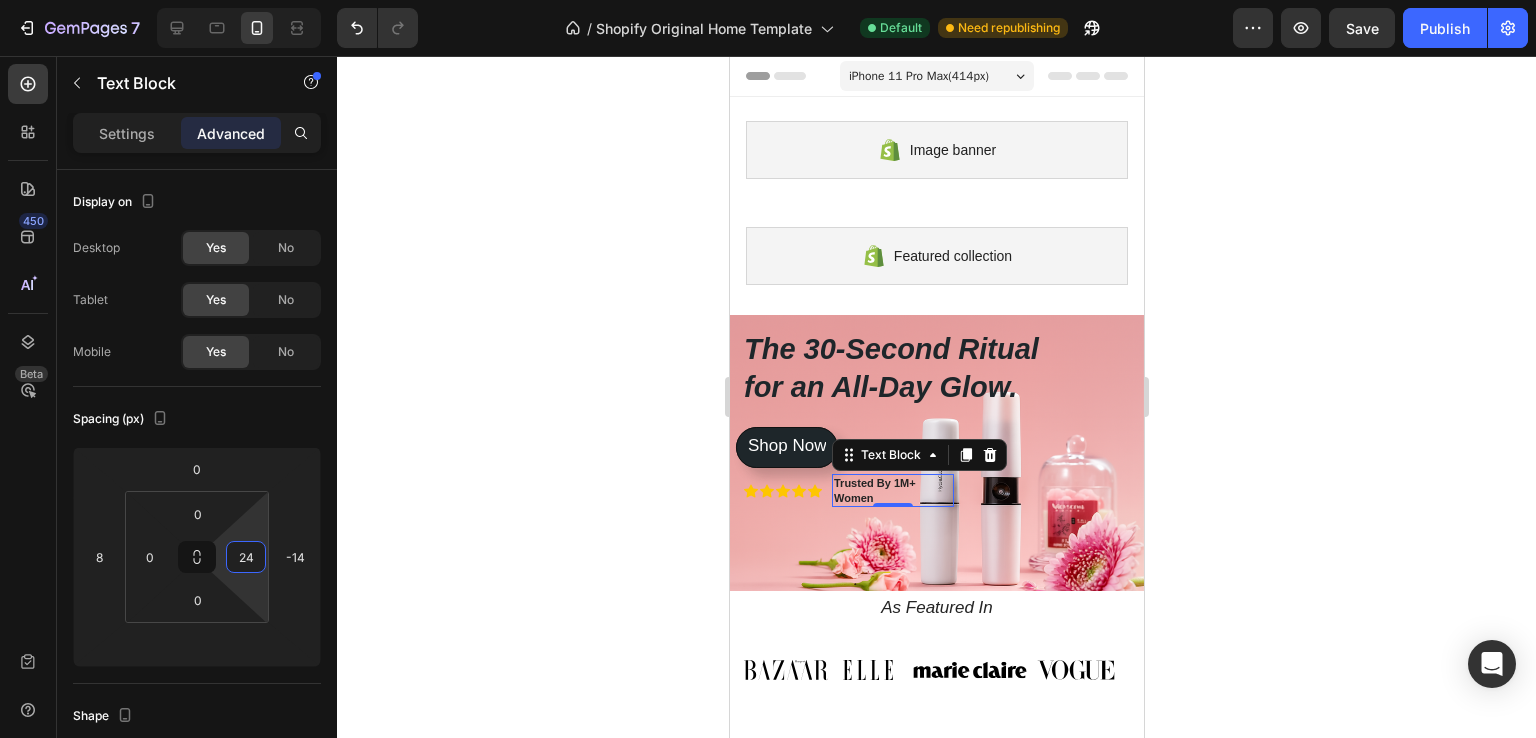 click 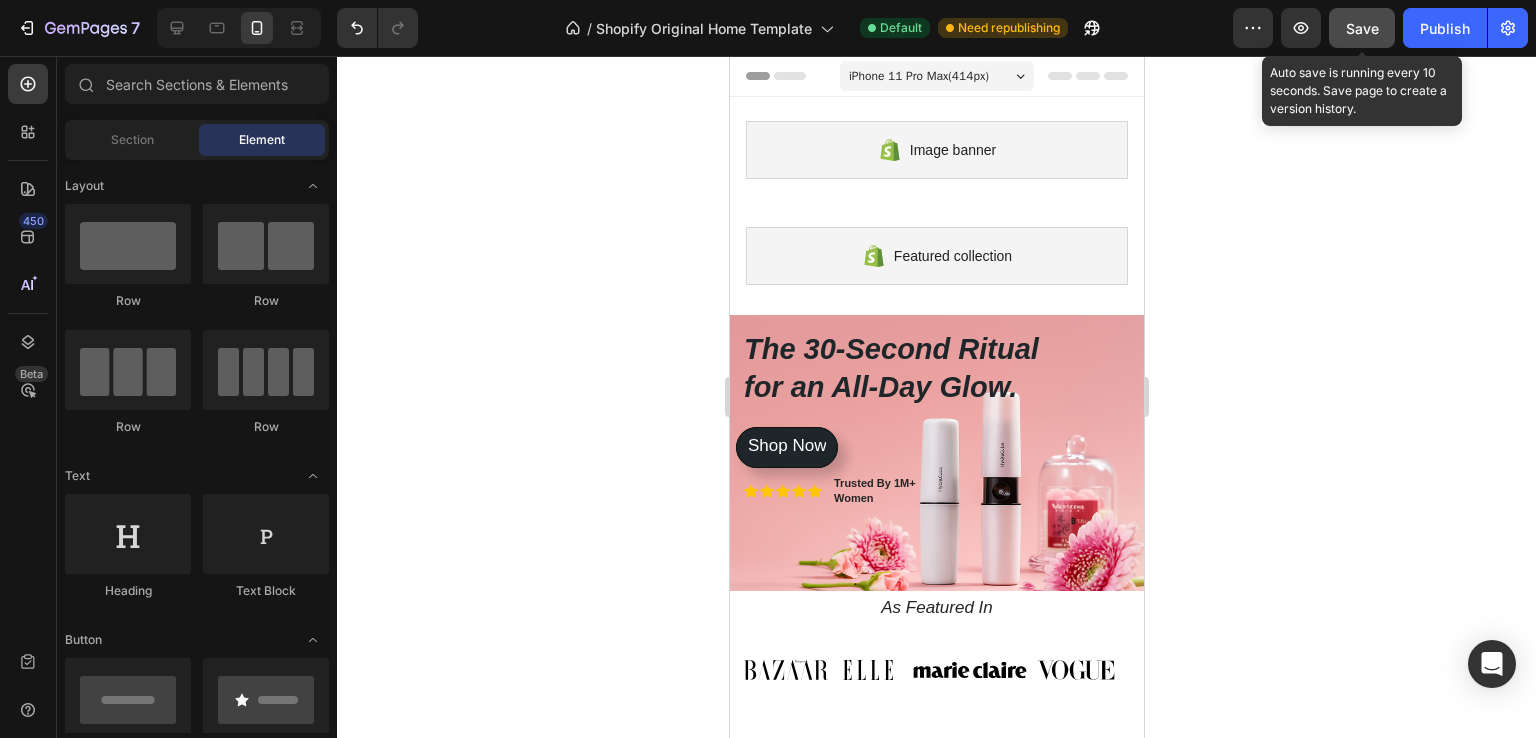 click on "Save" 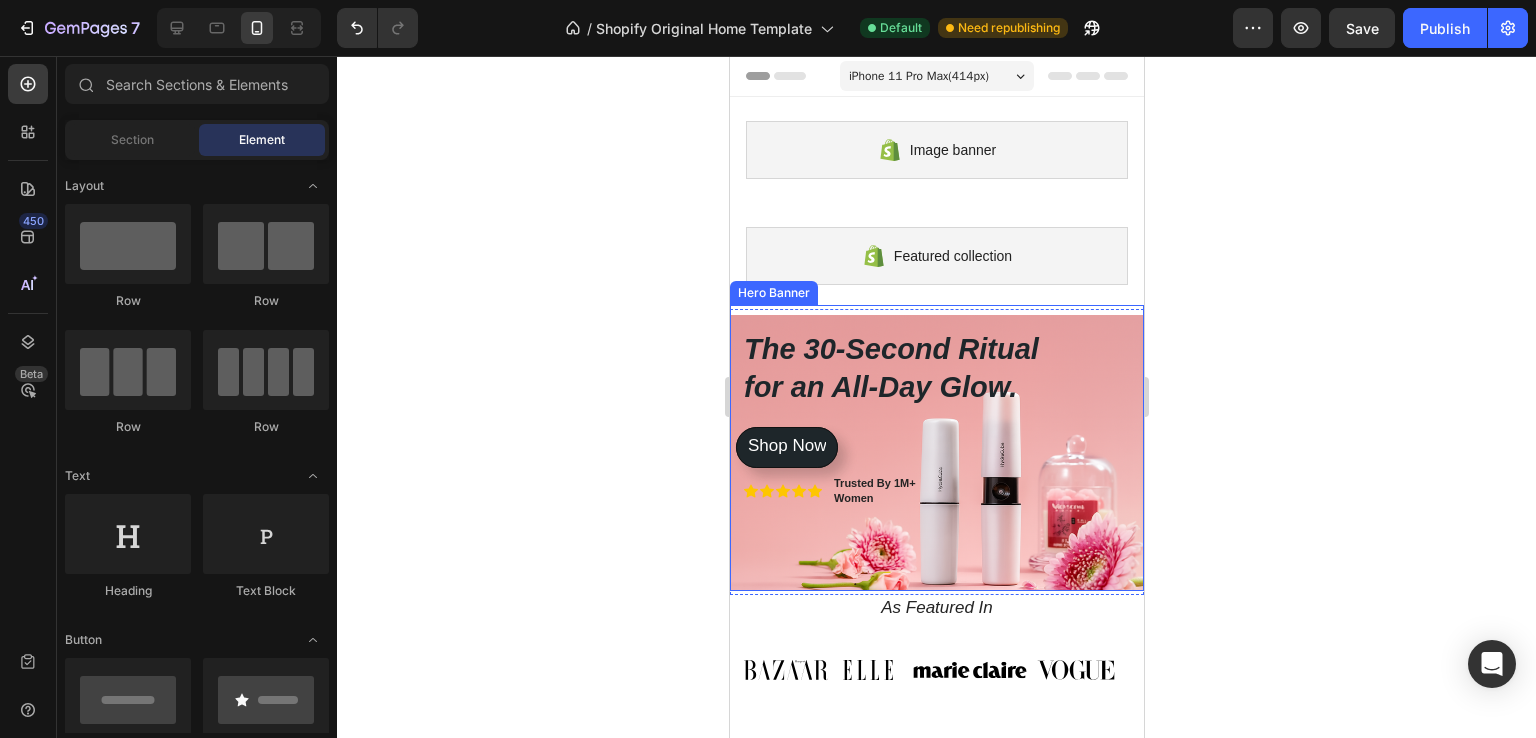 click on "The 30-Second Ritual for an All-Day Glow. Heading Icon Icon Icon Icon Icon Icon List Trusted By 1M+ Women Text Block Row Get instant, touchless hydration that absorbs in seconds, leaving nothing behind but a fresh, dewy radiance. Text Block Shop Now Button Shop Now Button" at bounding box center [936, 494] 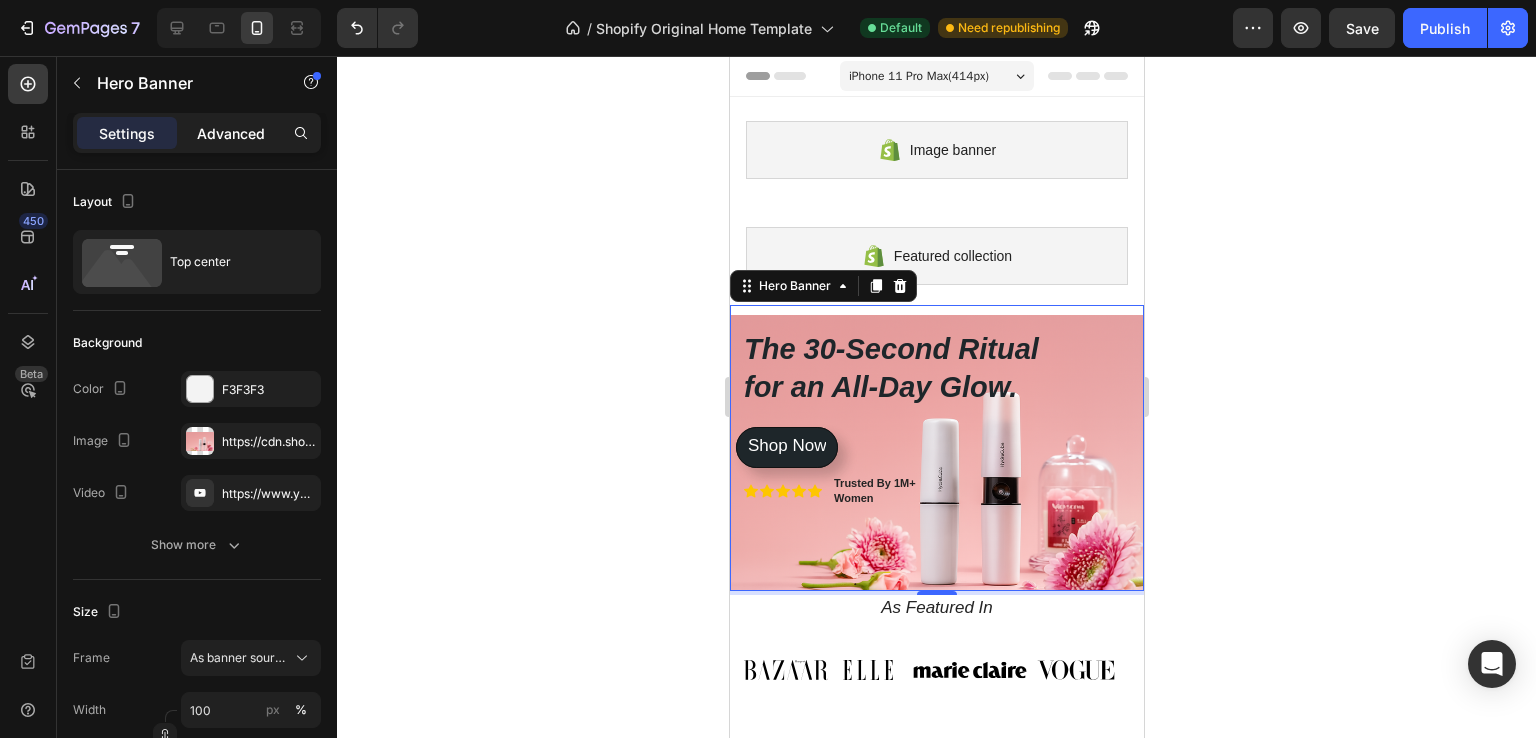 click on "Advanced" at bounding box center (231, 133) 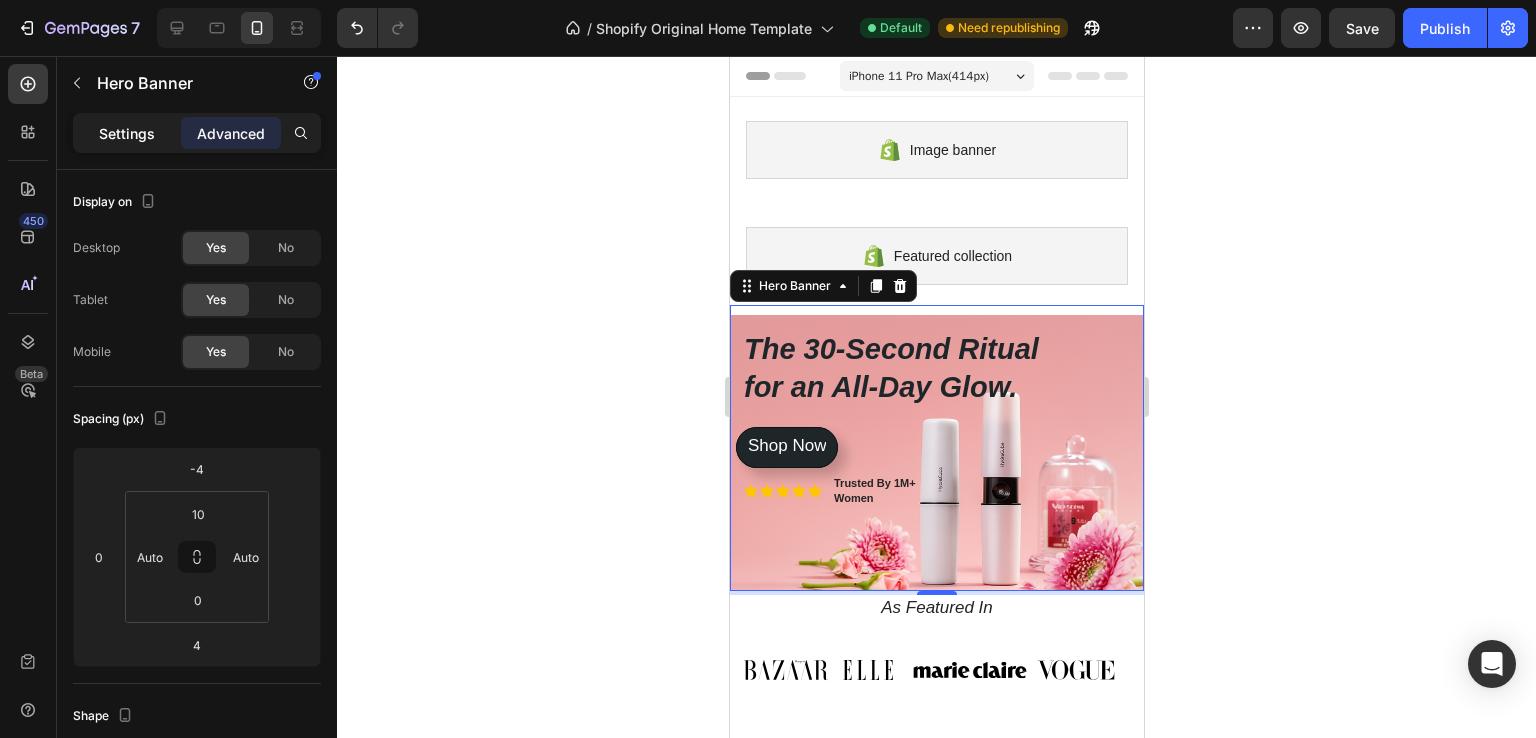 click on "Settings" 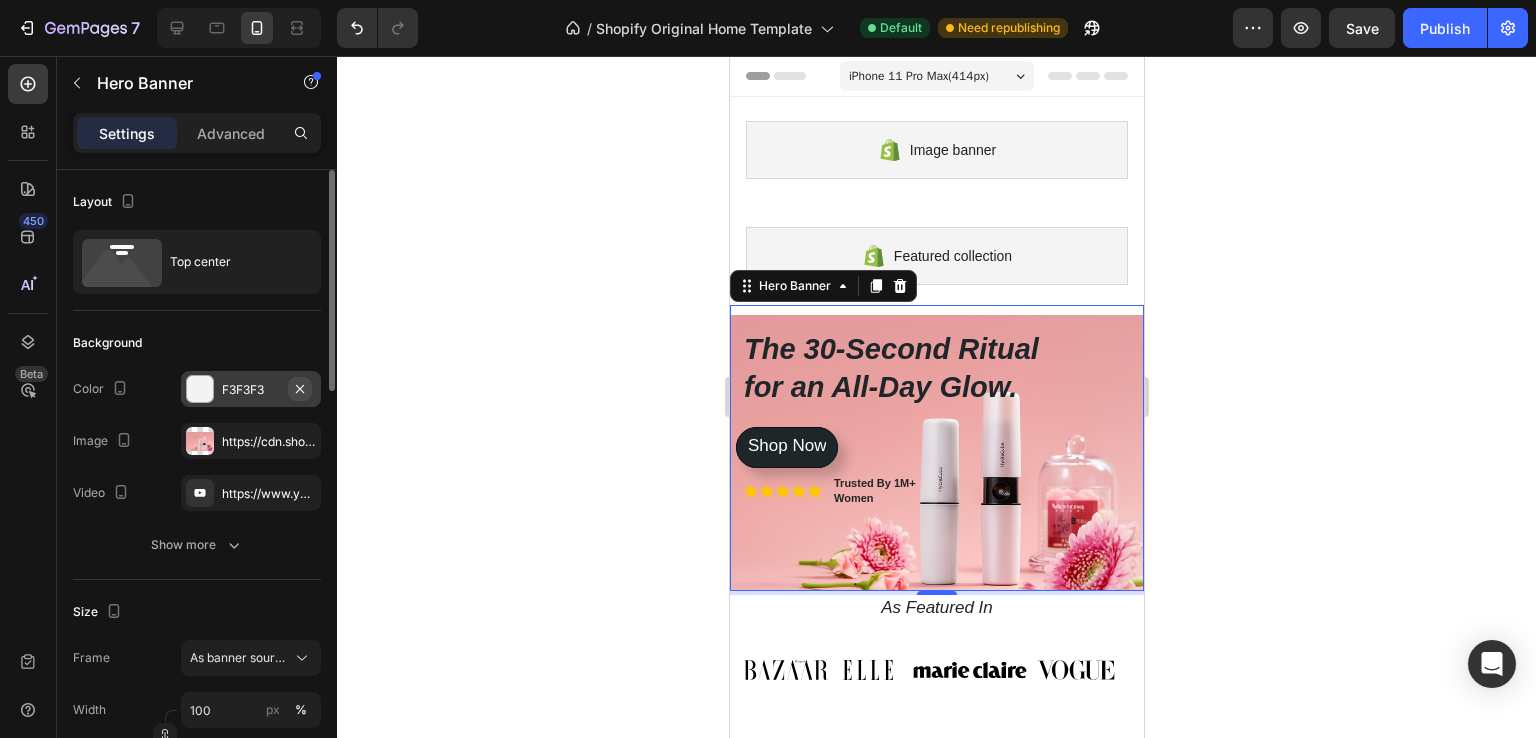 click 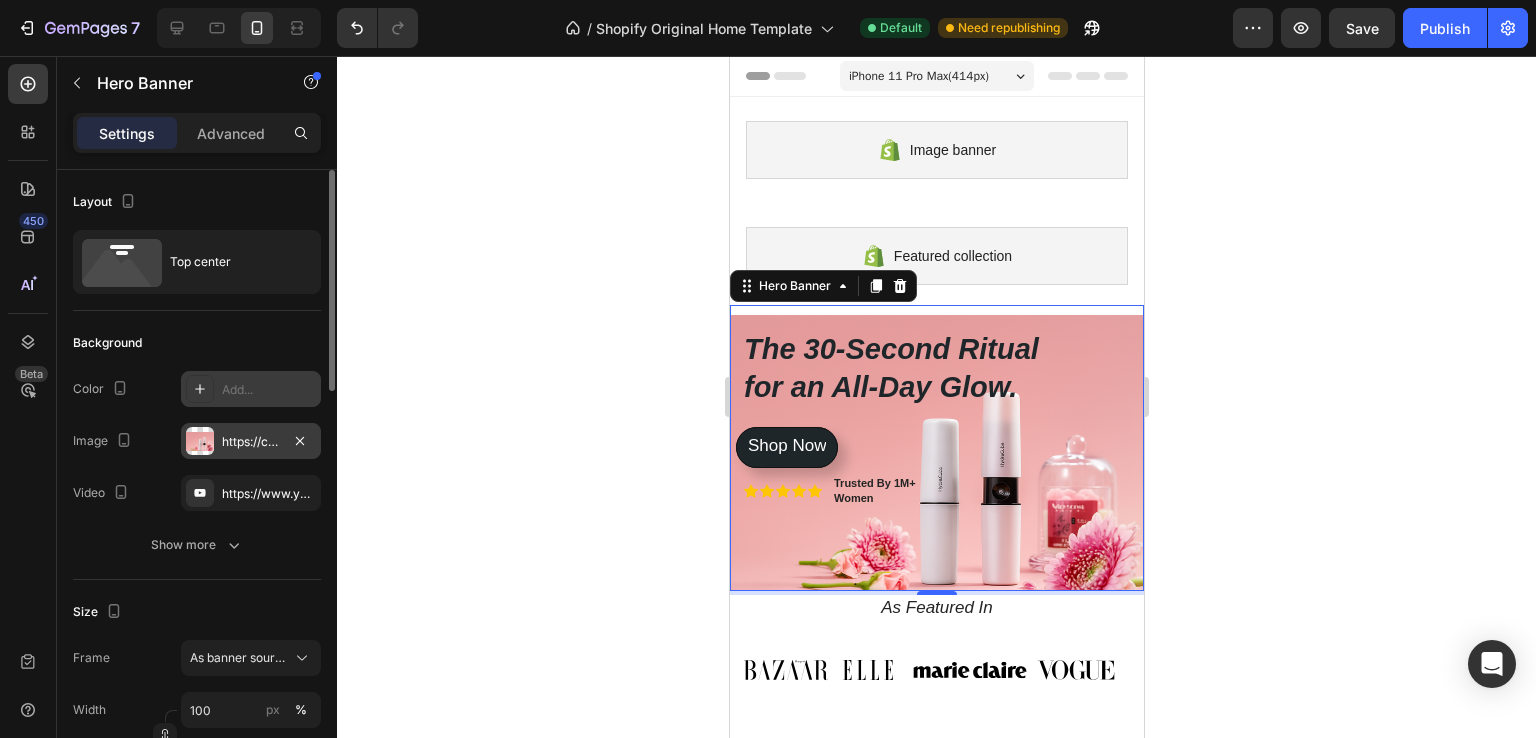 click on "https://cdn.shopify.com/s/files/1/0765/4172/2877/files/gempages_574294904230904880-c13f14fa-036d-40b4-a943-989c2edc74b3.png" at bounding box center [251, 442] 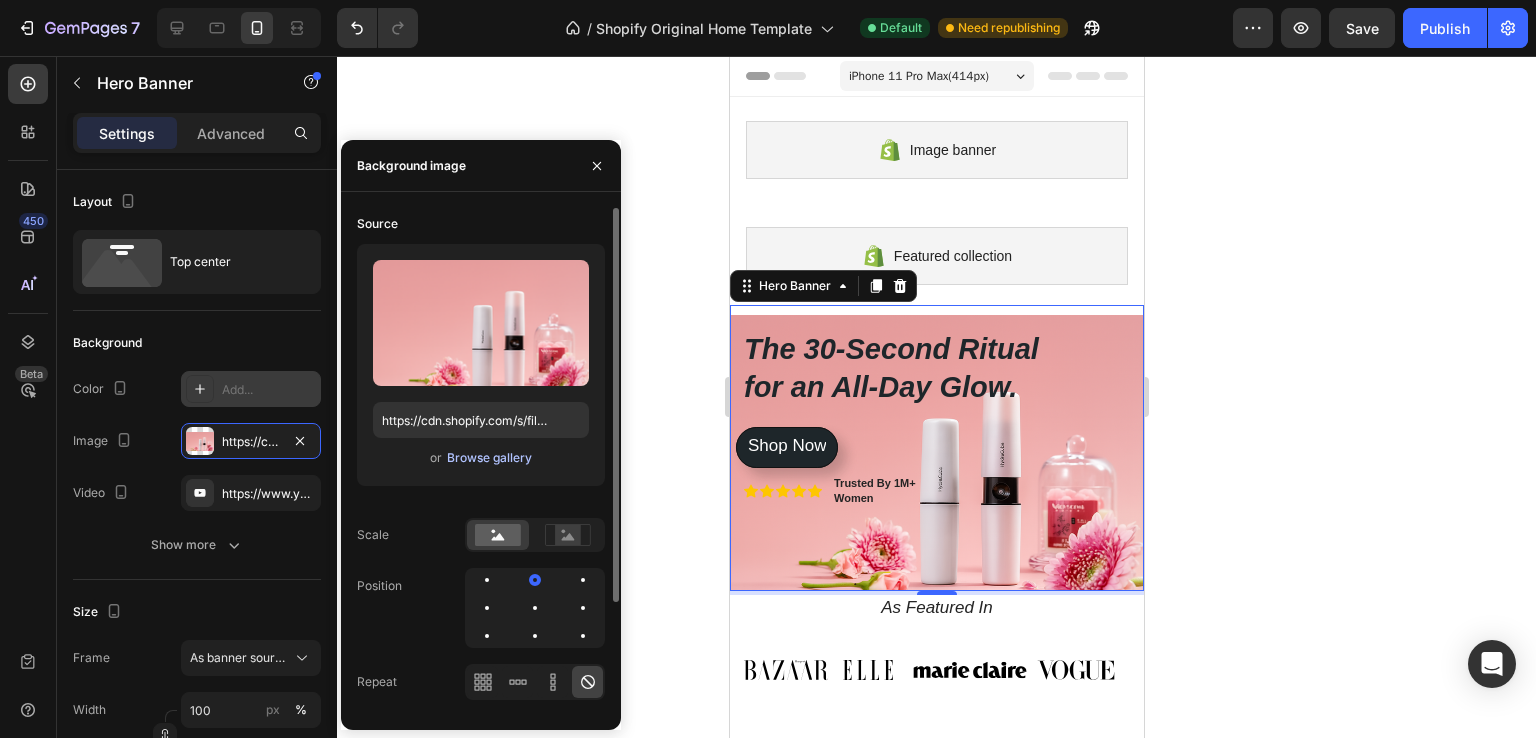 click on "Browse gallery" at bounding box center [489, 458] 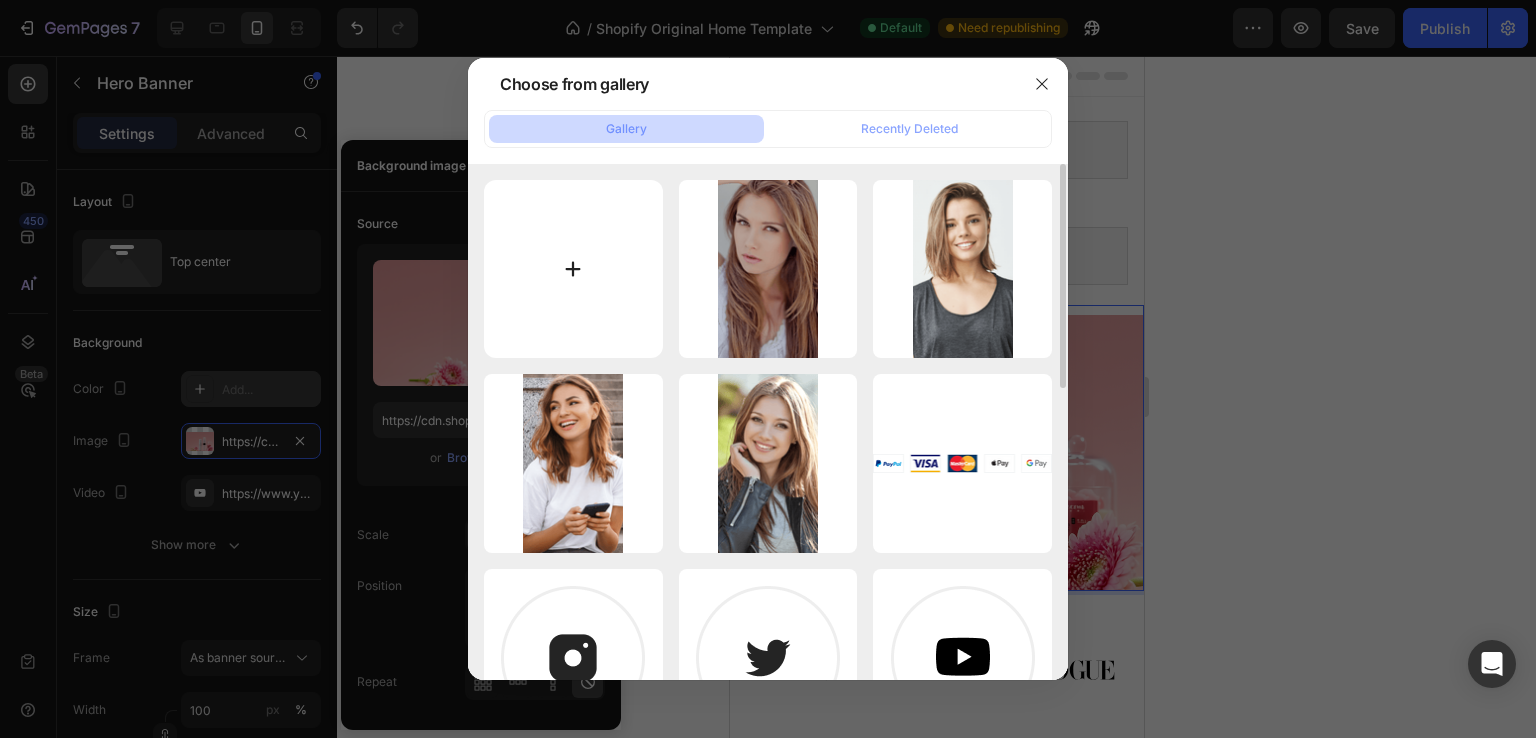 click at bounding box center [573, 269] 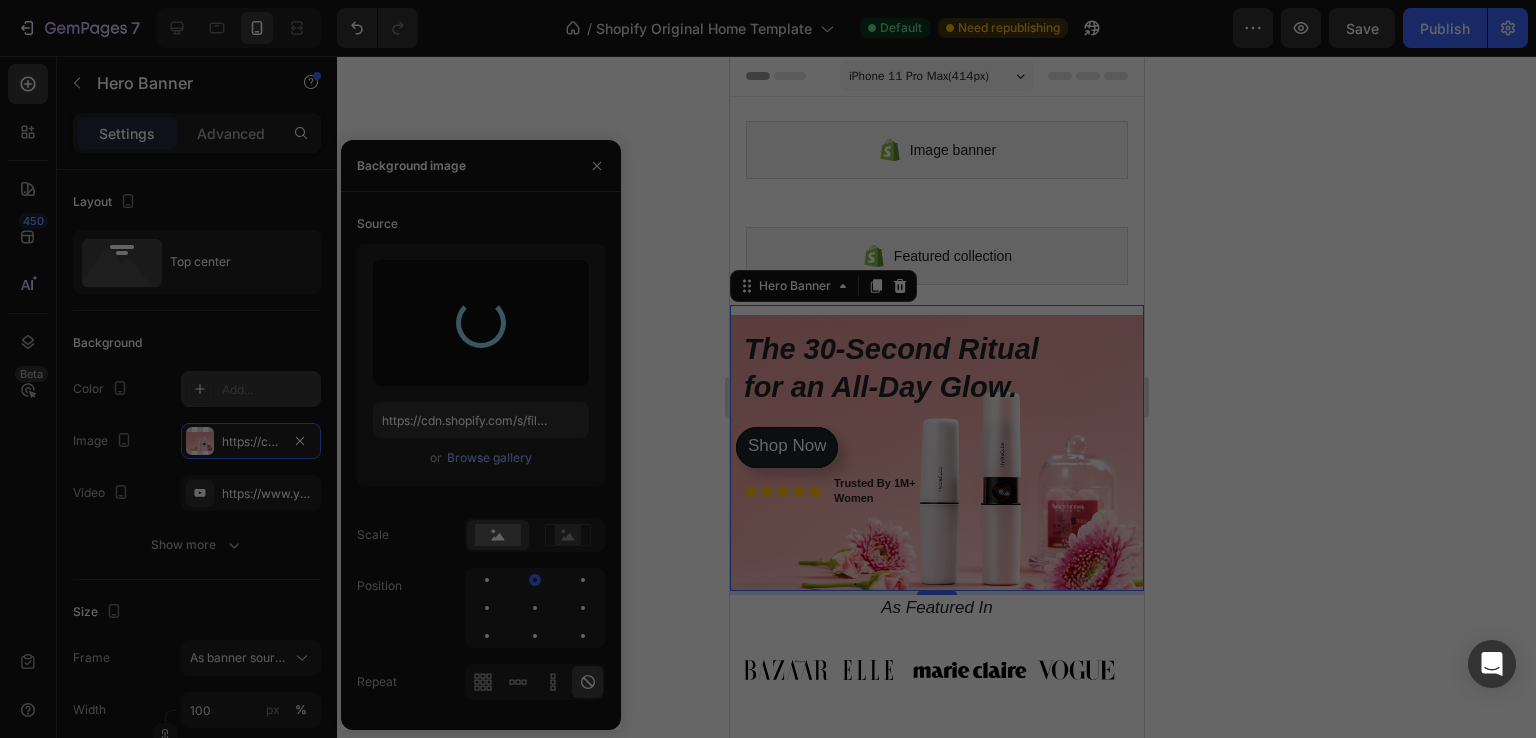 type on "https://cdn.shopify.com/s/files/1/0765/4172/2877/files/gempages_574294904230904880-4d629e41-c0c5-44e2-8a9c-4ee6a1210c59.jpg" 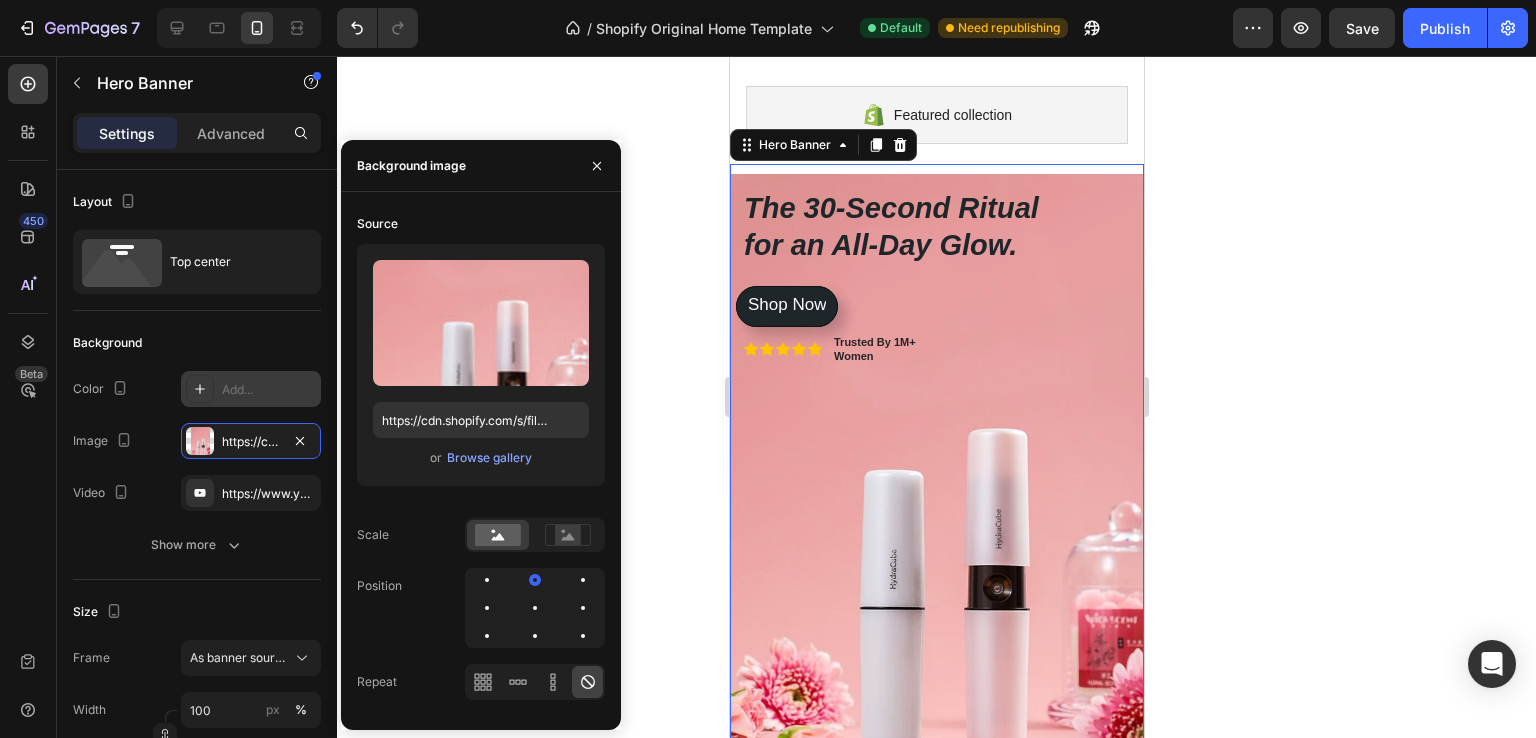 scroll, scrollTop: 200, scrollLeft: 0, axis: vertical 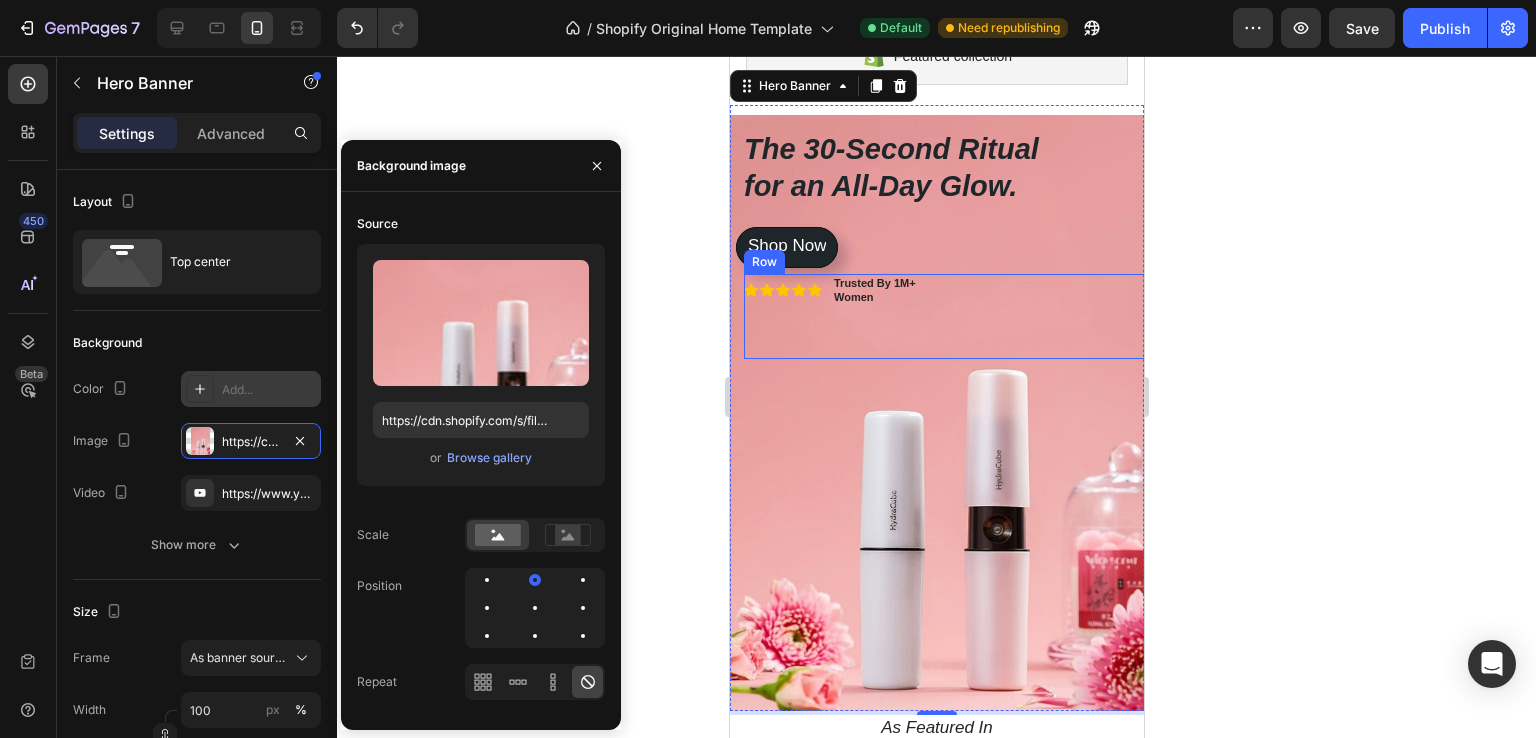 click on "Icon Icon Icon Icon Icon Icon List Trusted By 1M+ Women Text Block Row" at bounding box center [950, 316] 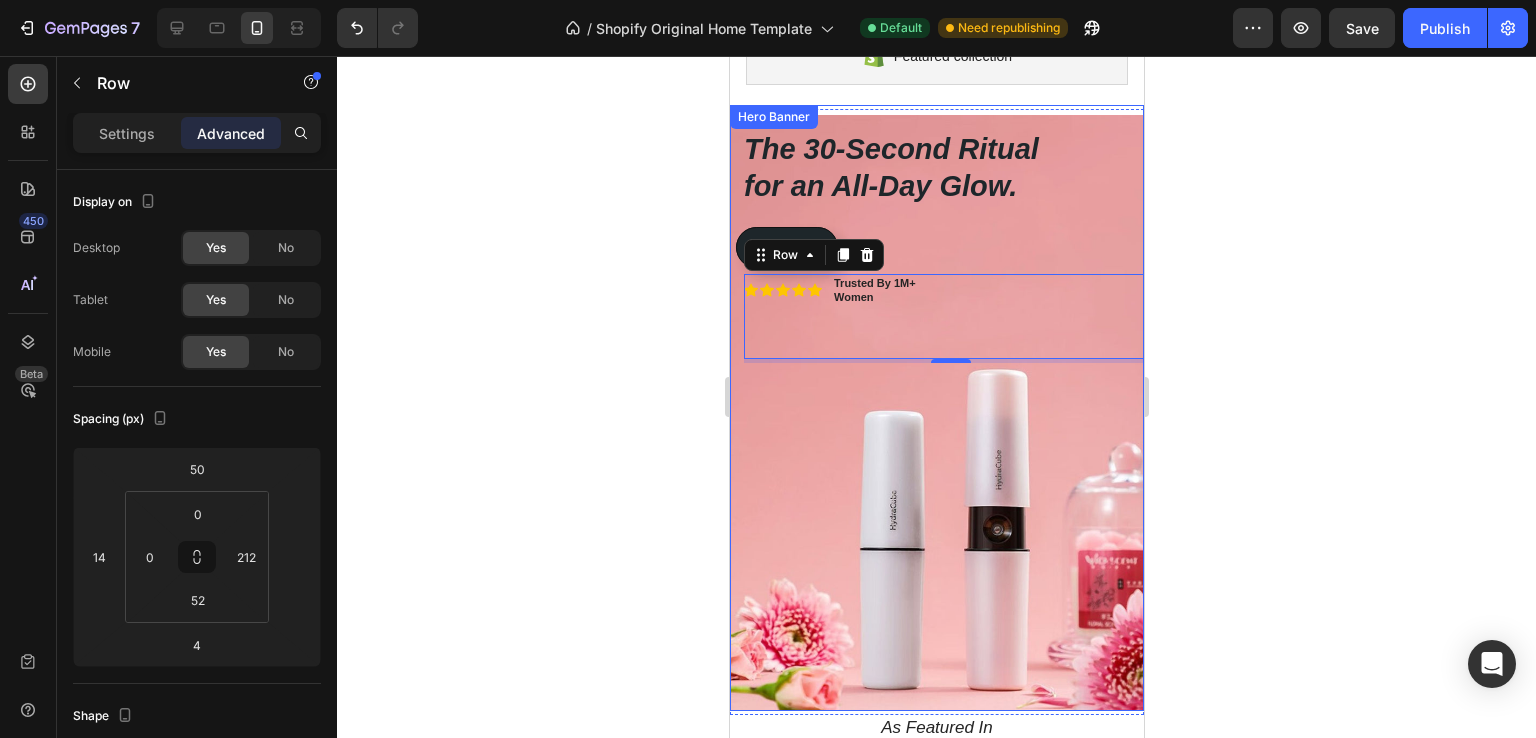 click on "The 30-Second Ritual for an All-Day Glow. Heading Icon Icon Icon Icon Icon Icon List Trusted By 1M+ Women Text Block Row   4 Get instant, touchless hydration that absorbs in seconds, leaving nothing behind but a fresh, dewy radiance. Text Block Shop Now Button Shop Now Button" at bounding box center (936, 294) 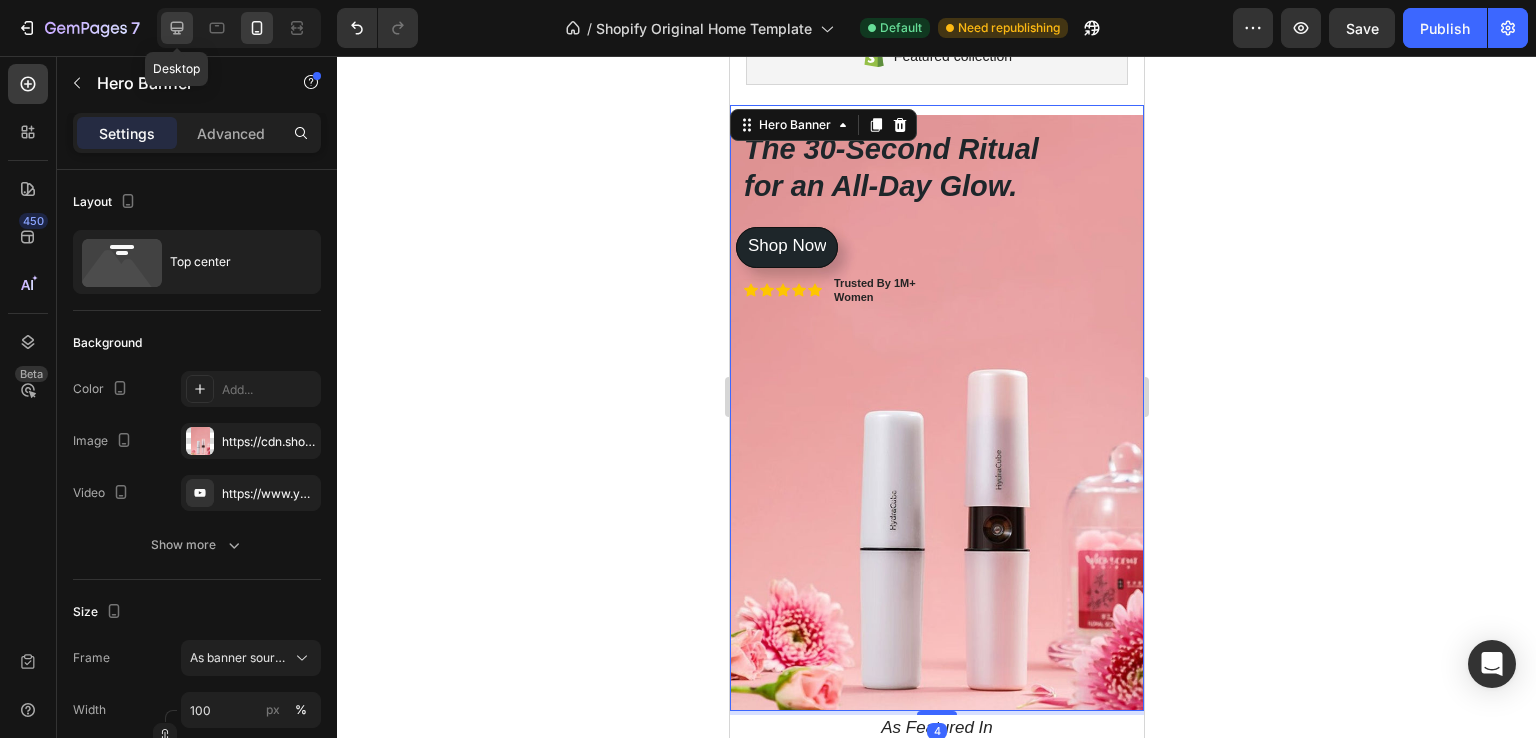 click 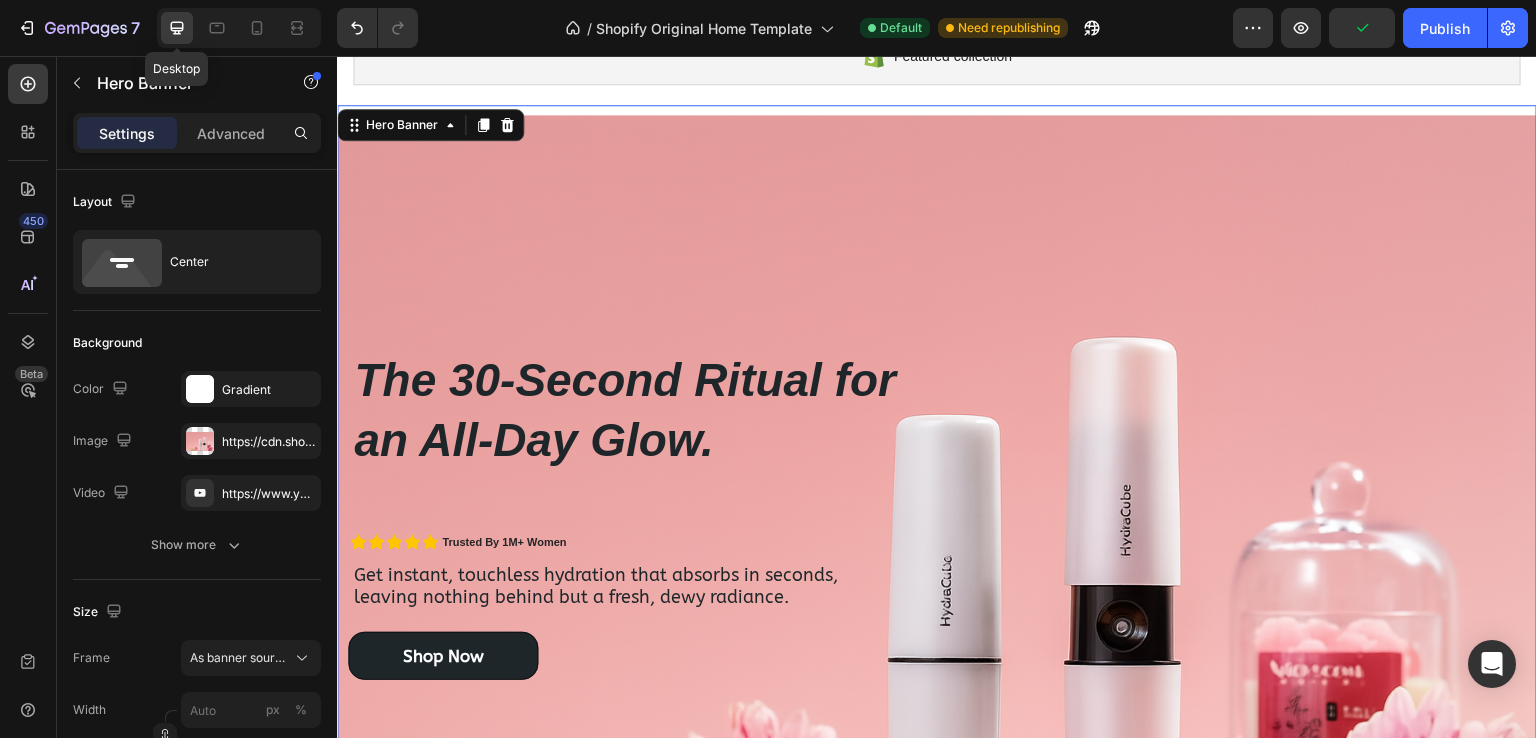scroll, scrollTop: 178, scrollLeft: 0, axis: vertical 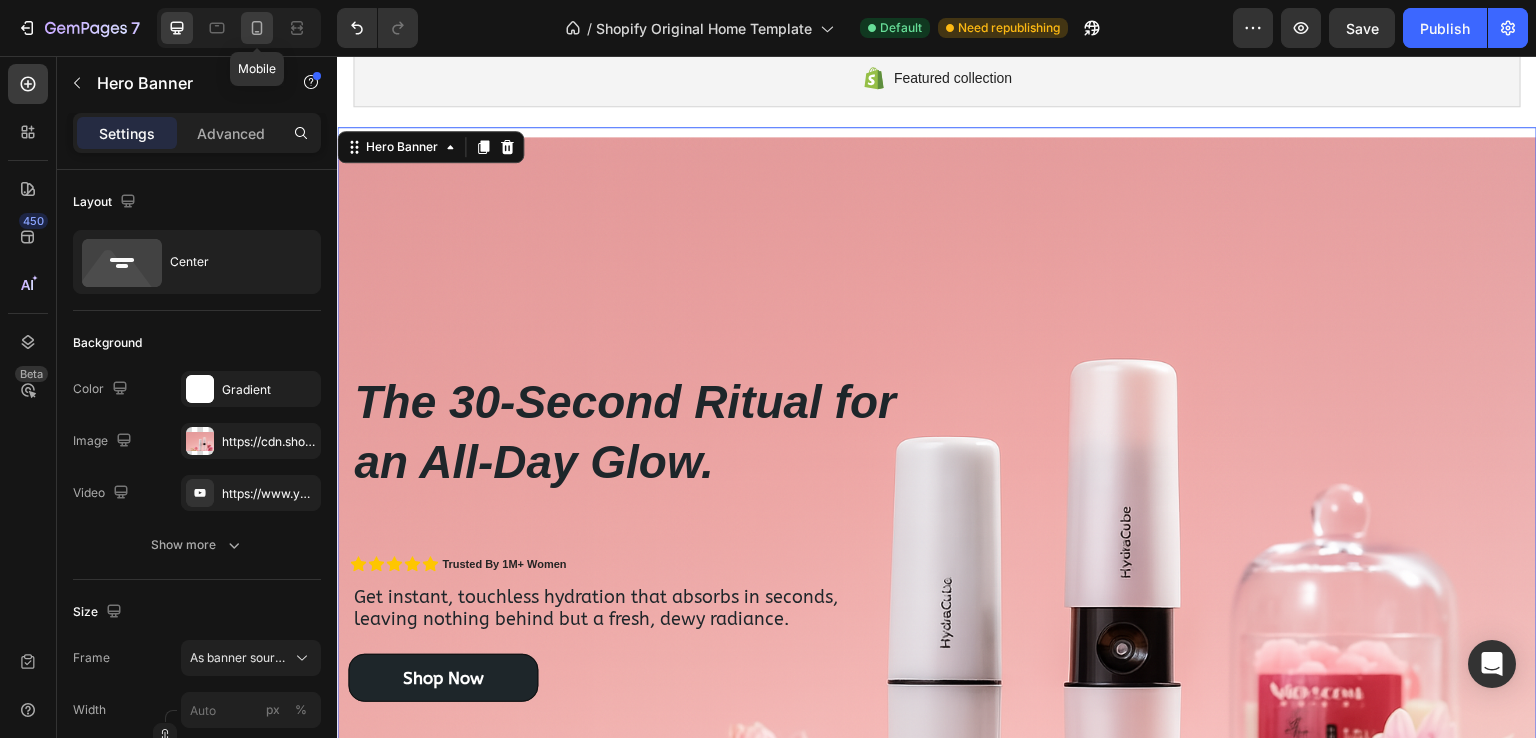 click 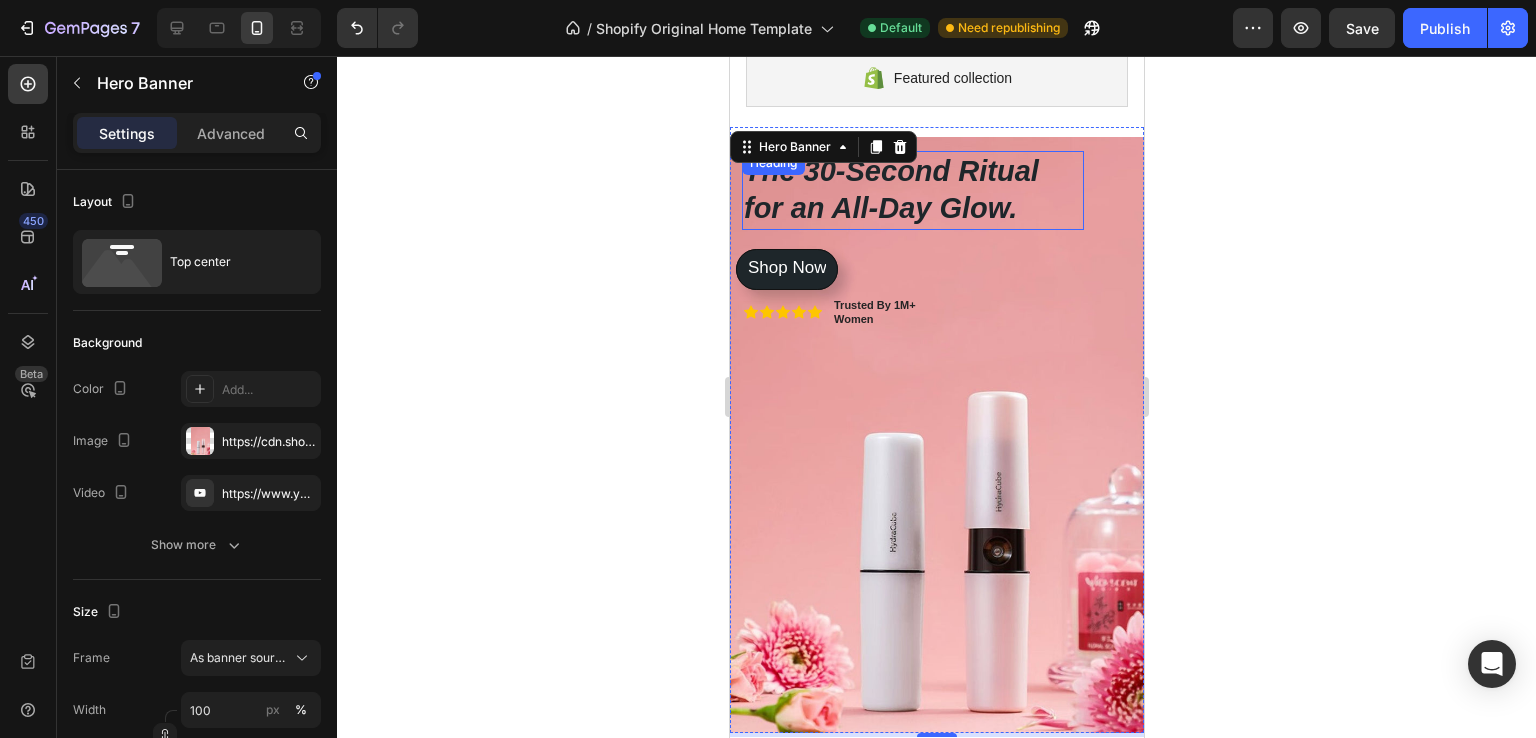 click on "The 30-Second Ritual for an All-Day Glow." at bounding box center (912, 190) 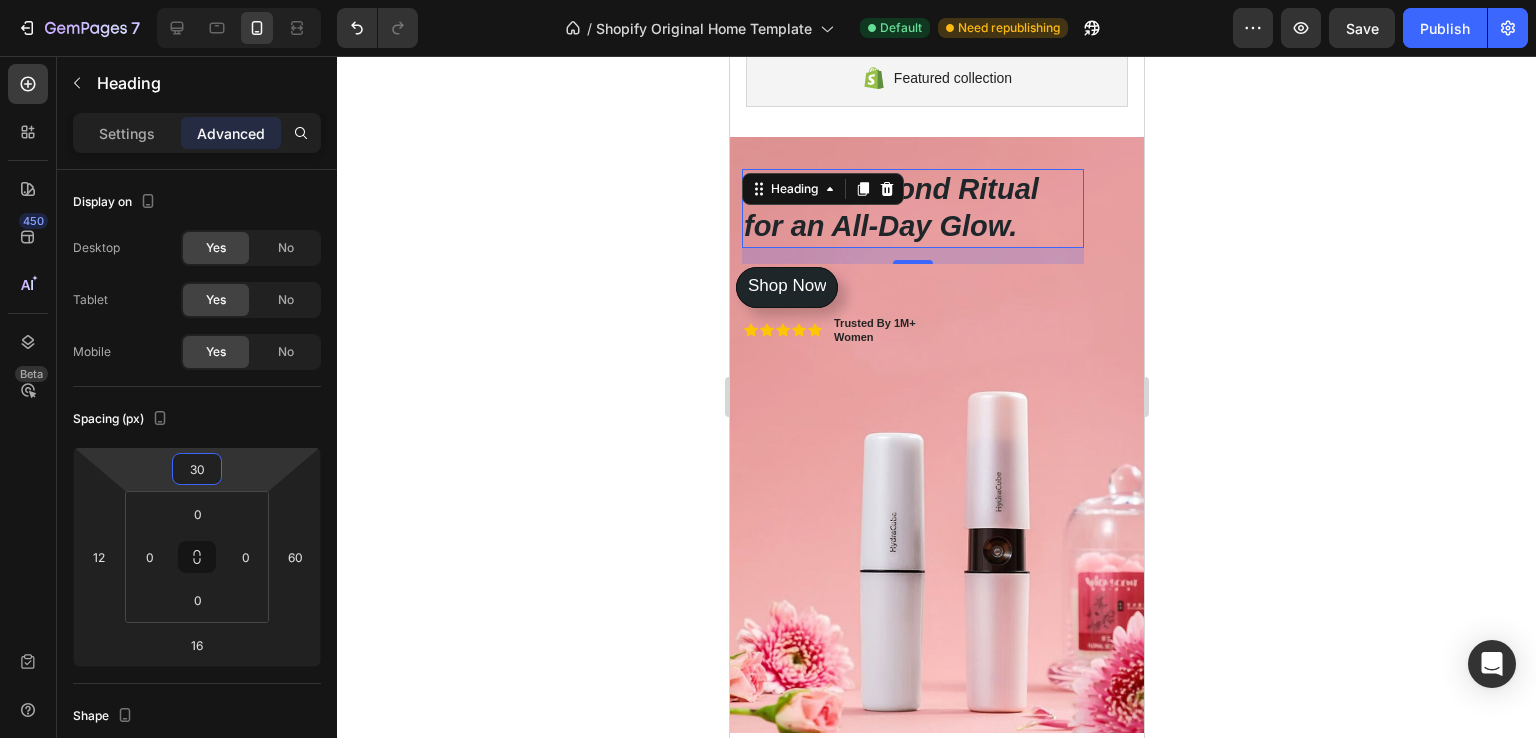 type on "28" 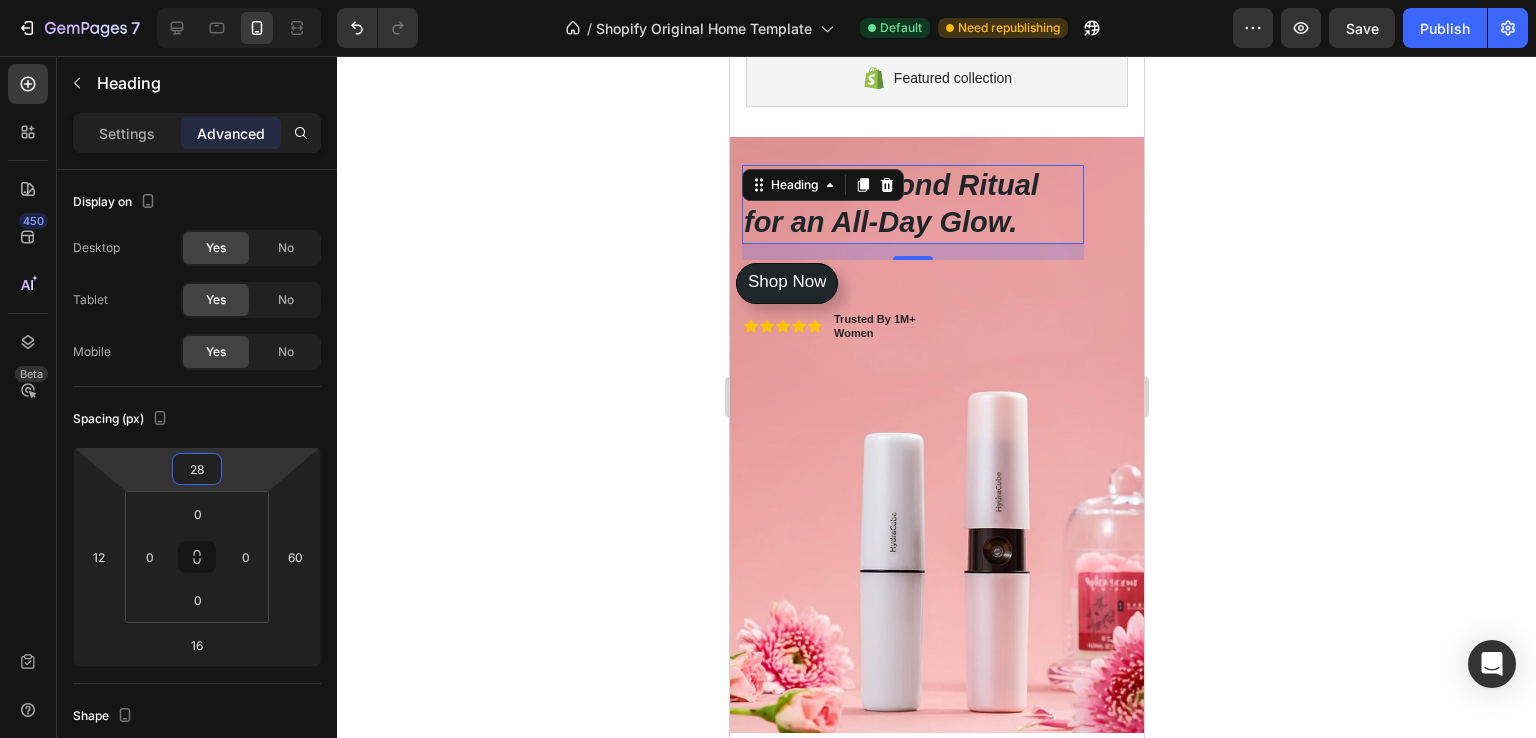 drag, startPoint x: 246, startPoint y: 473, endPoint x: 265, endPoint y: 458, distance: 24.207438 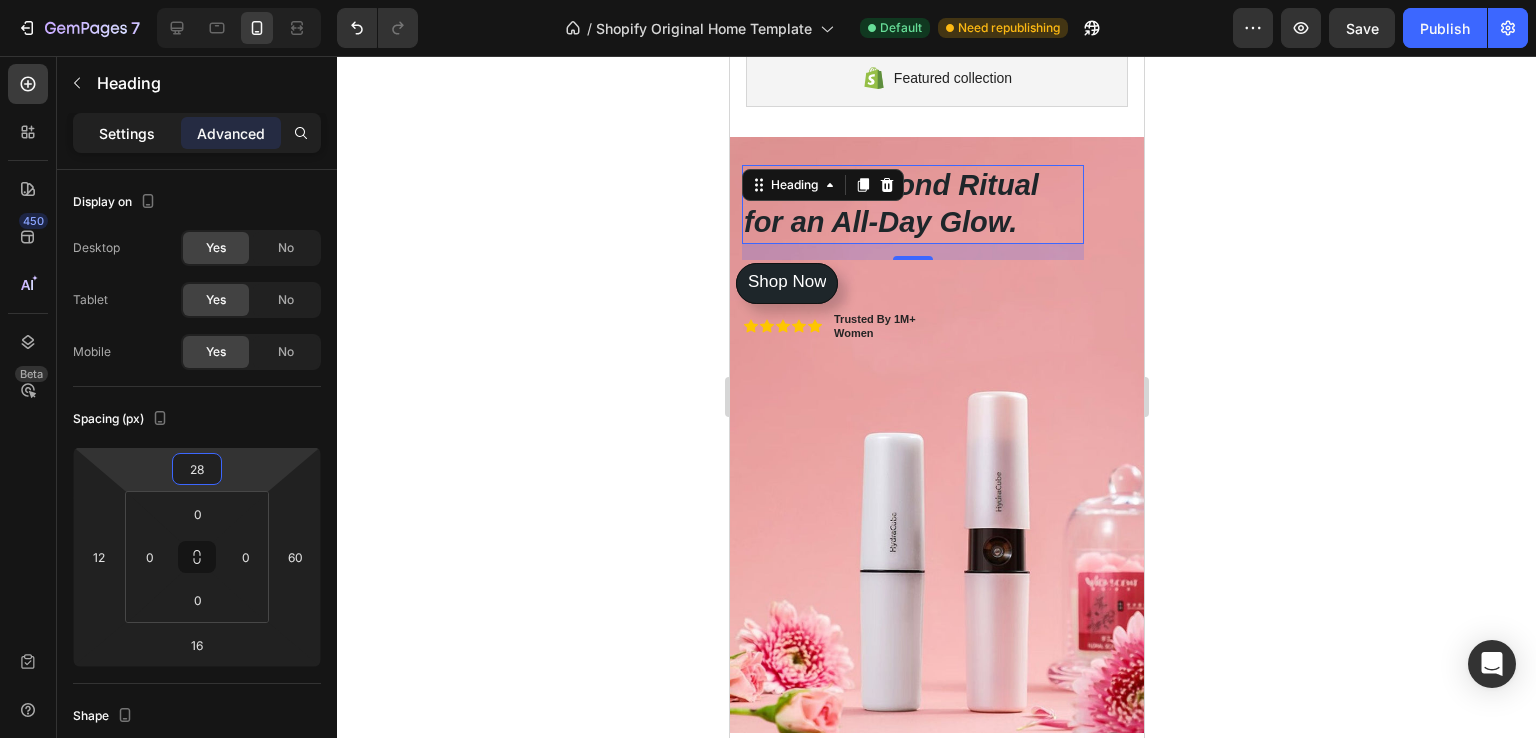 click on "Settings" at bounding box center (127, 133) 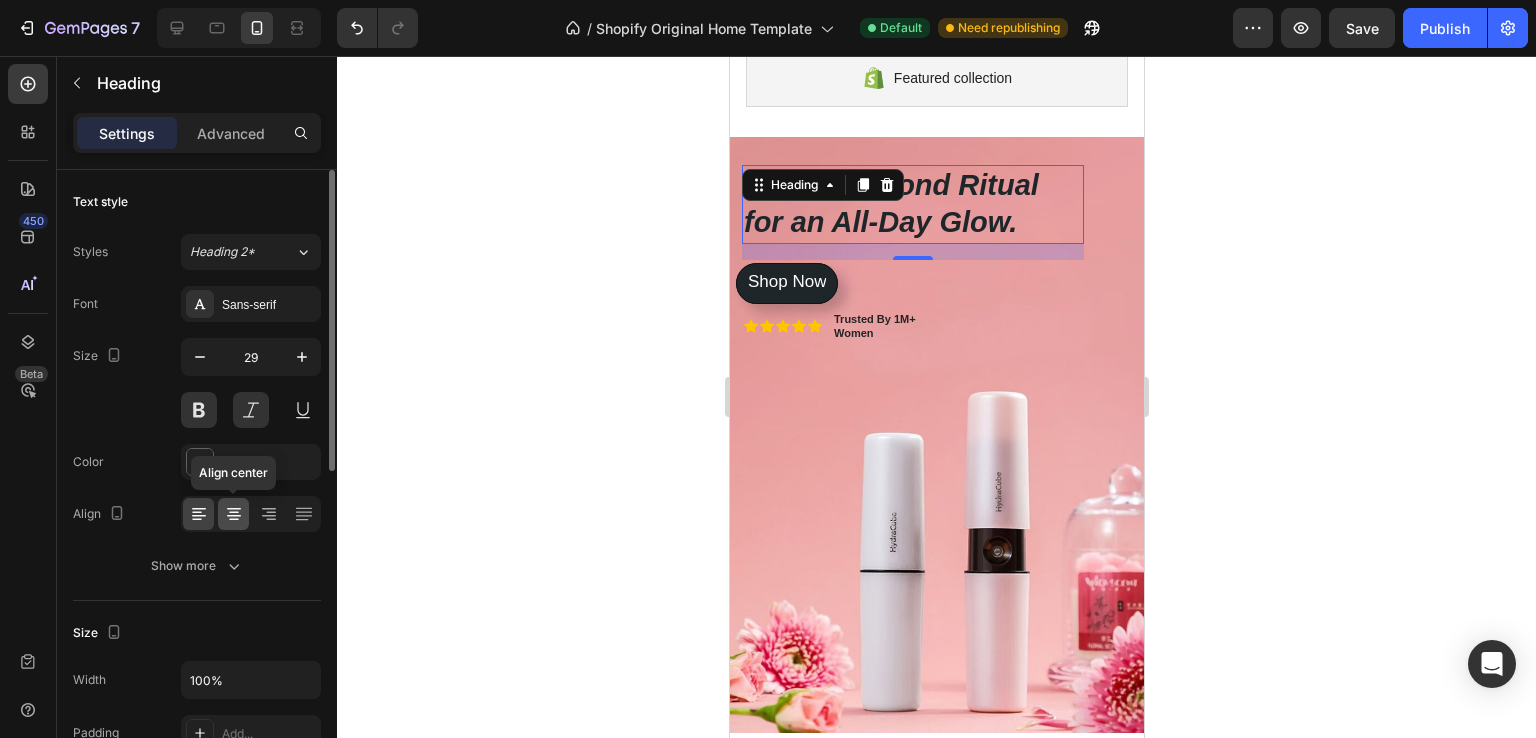 click 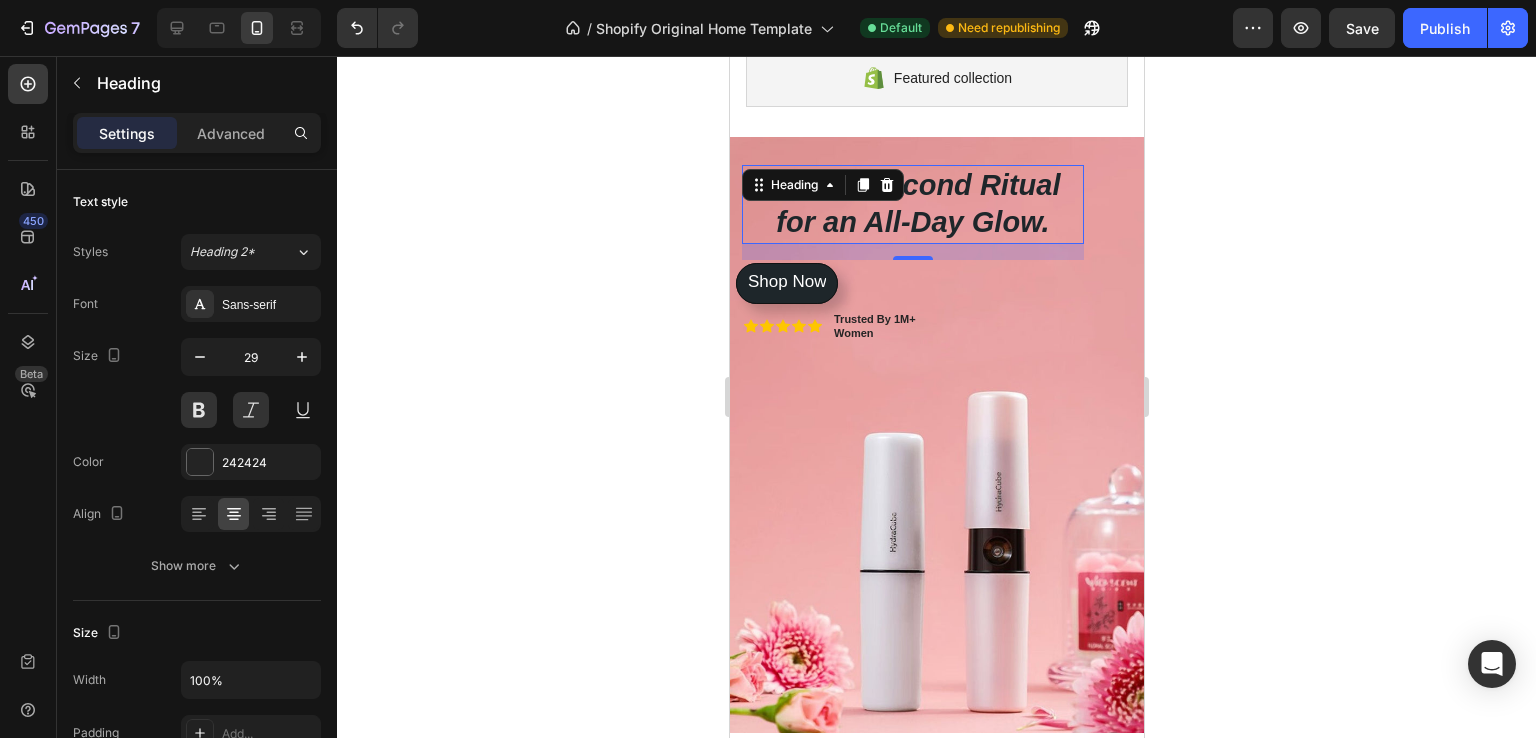click on "The 30-Second Ritual for an All-Day Glow." at bounding box center [912, 204] 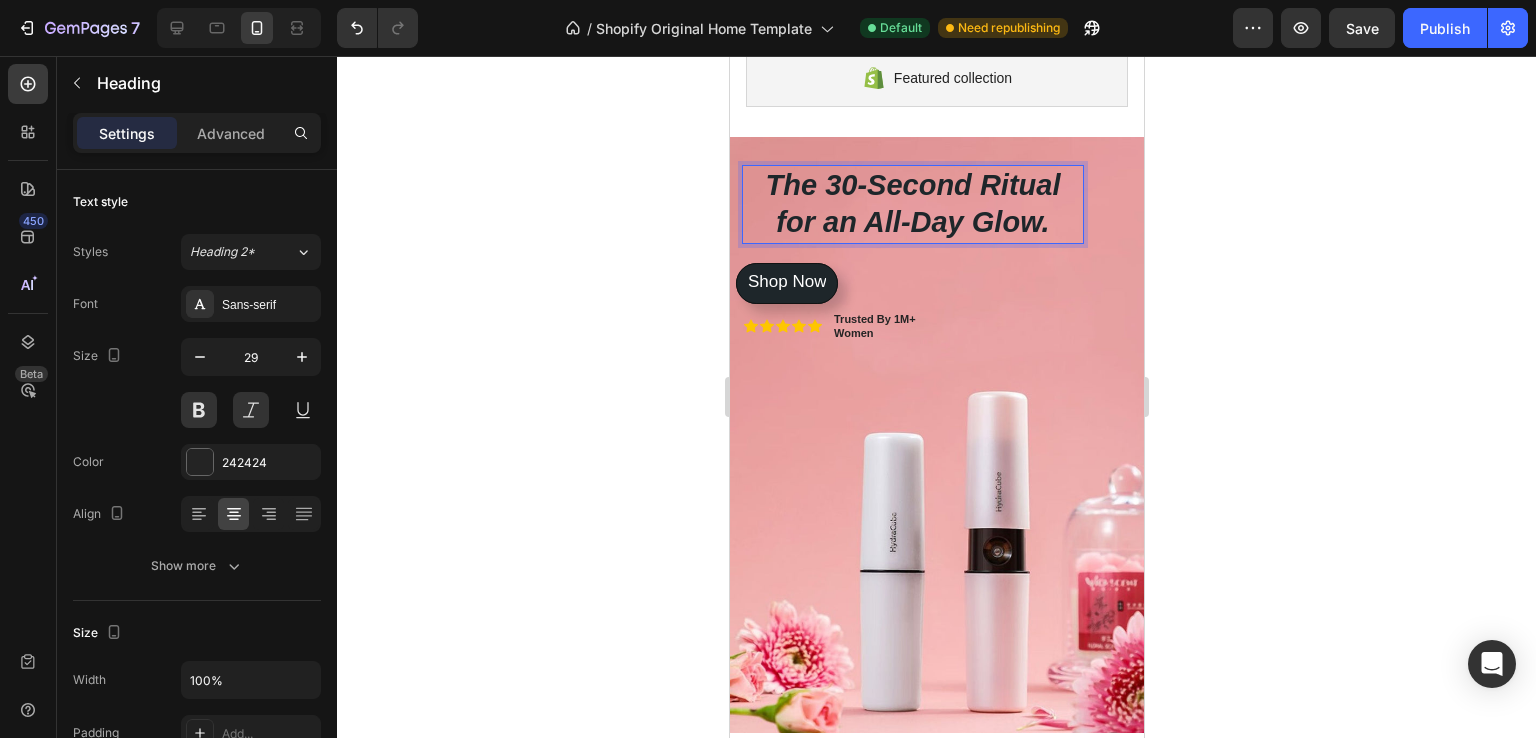 click on "The 30-Second Ritual for an All-Day Glow." at bounding box center (912, 204) 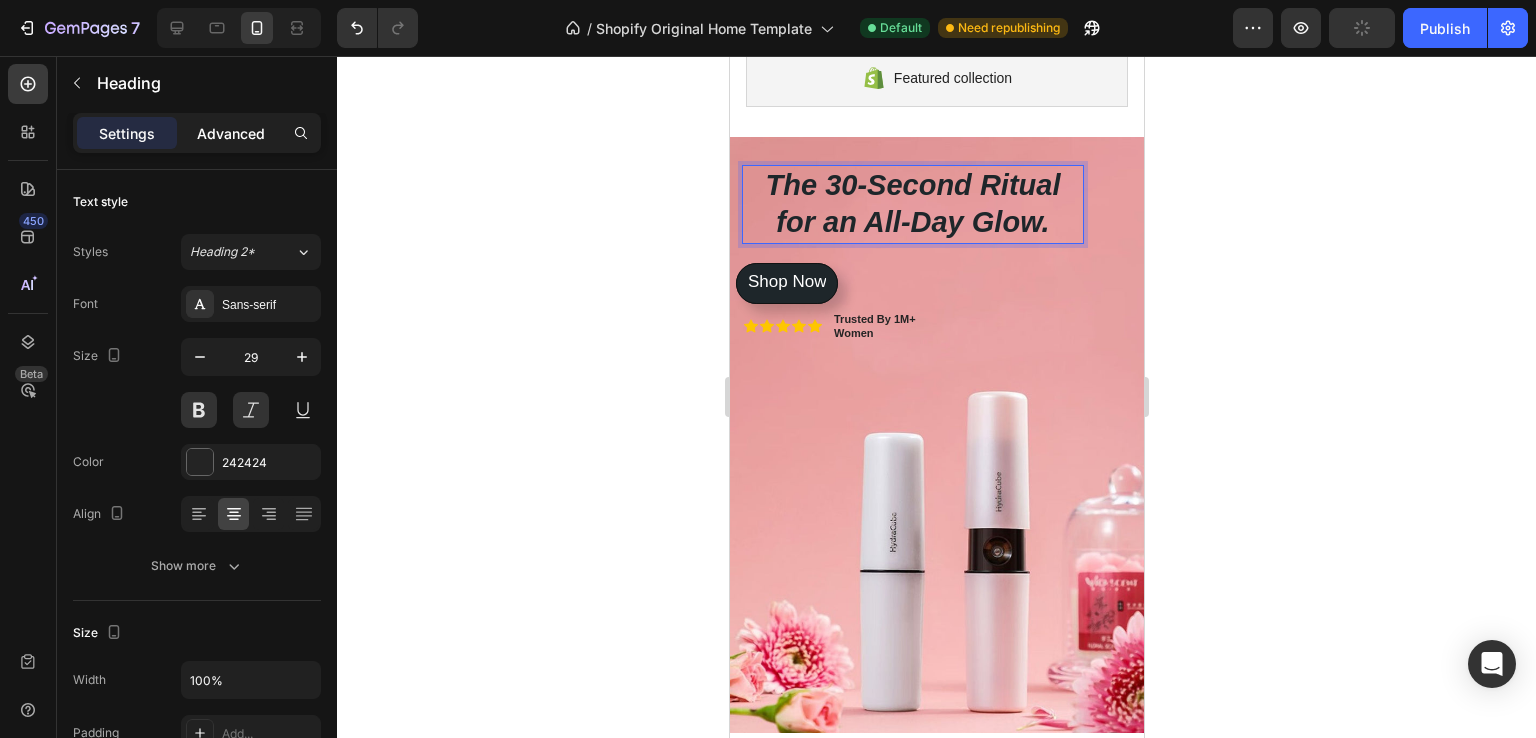 click on "Advanced" at bounding box center [231, 133] 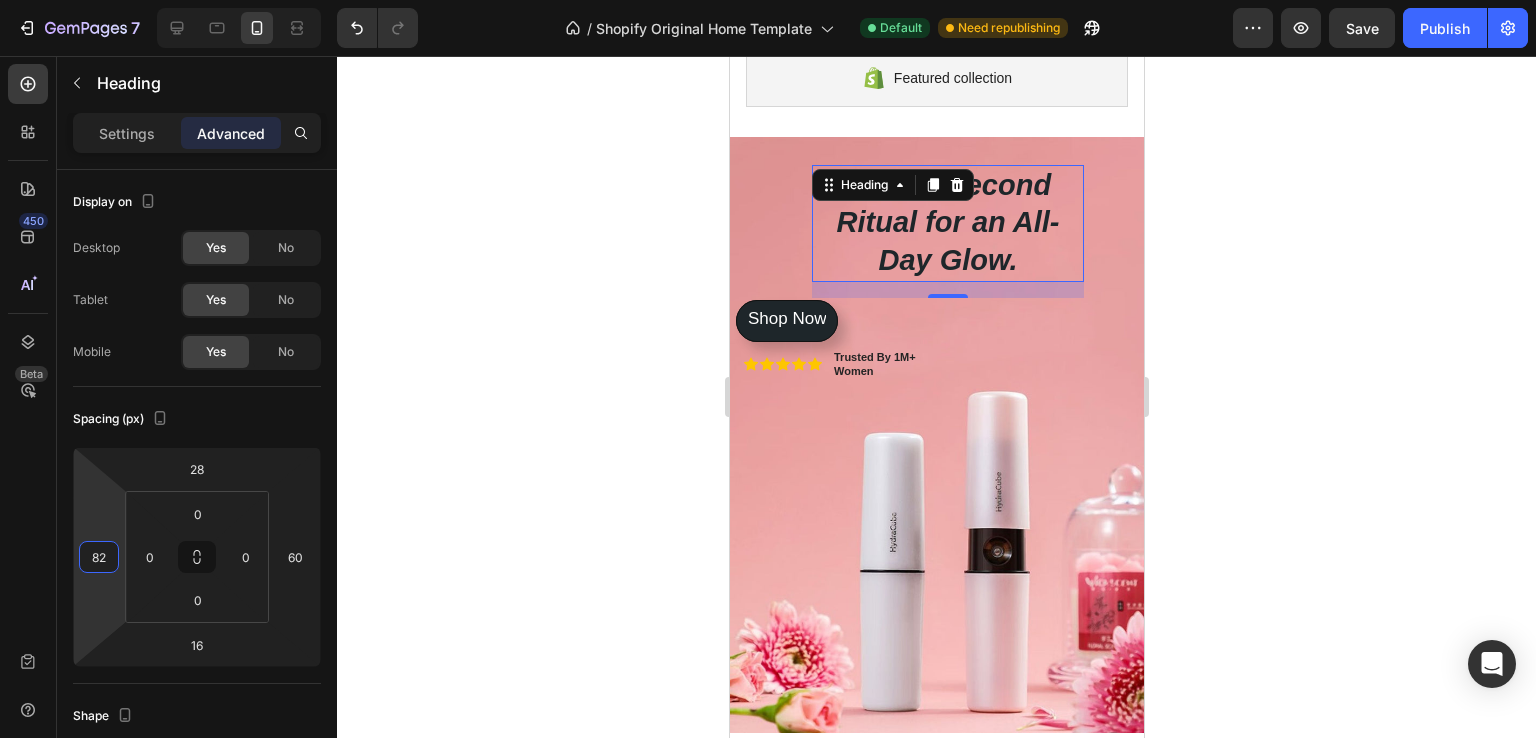 type on "84" 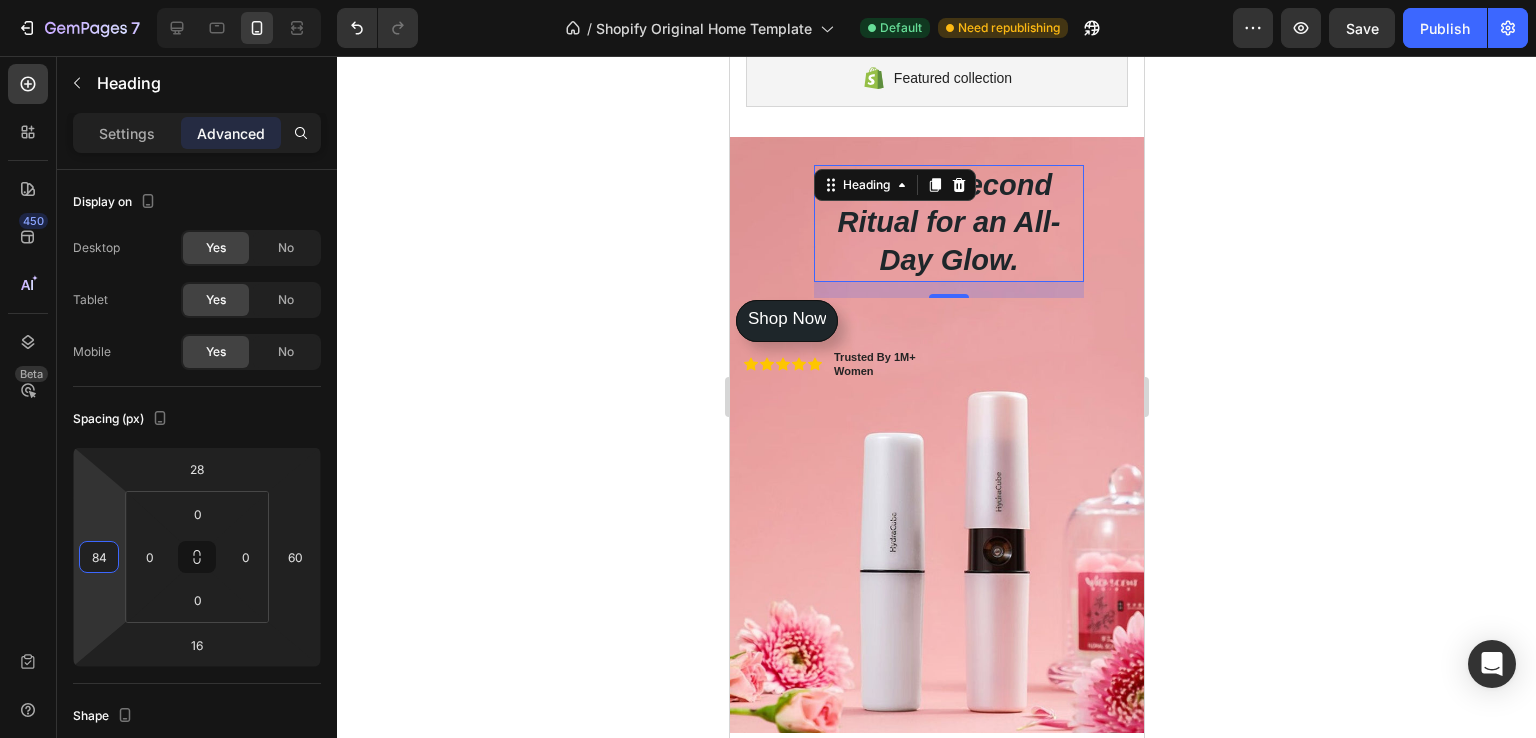 drag, startPoint x: 112, startPoint y: 525, endPoint x: 106, endPoint y: 489, distance: 36.496574 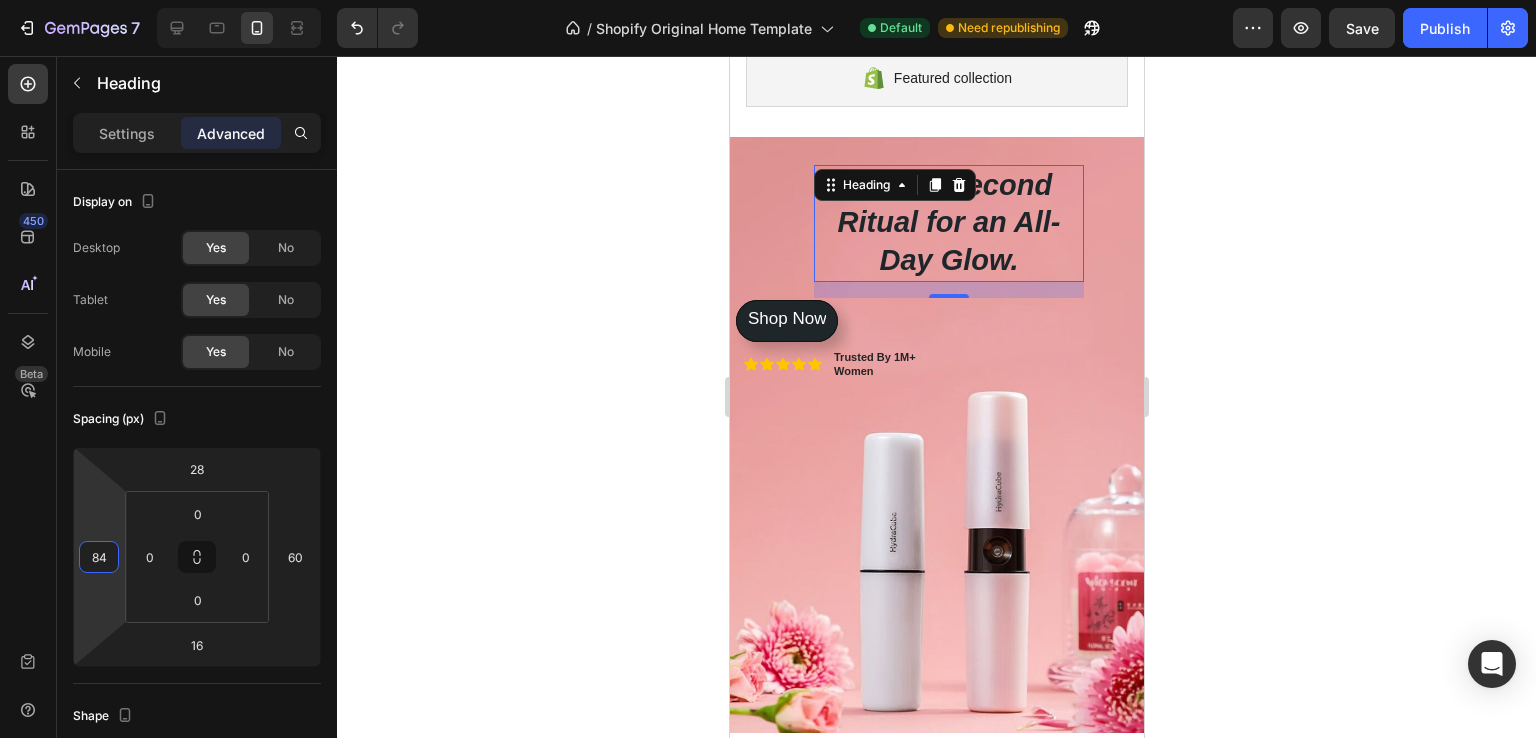 click on "7   /  Shopify Original Home Template Default Need republishing Preview  Save   Publish  450 Beta Sections(30) Elements(83) Section Element Hero Section Product Detail Brands Trusted Badges Guarantee Product Breakdown How to use Testimonials Compare Bundle FAQs Social Proof Brand Story Product List Collection Blog List Contact Sticky Add to Cart Custom Footer Browse Library 450 Layout
Row
Row
Row
Row Text
Heading
Text Block Button
Button
Button Media
Image
Image
Video" at bounding box center (768, 0) 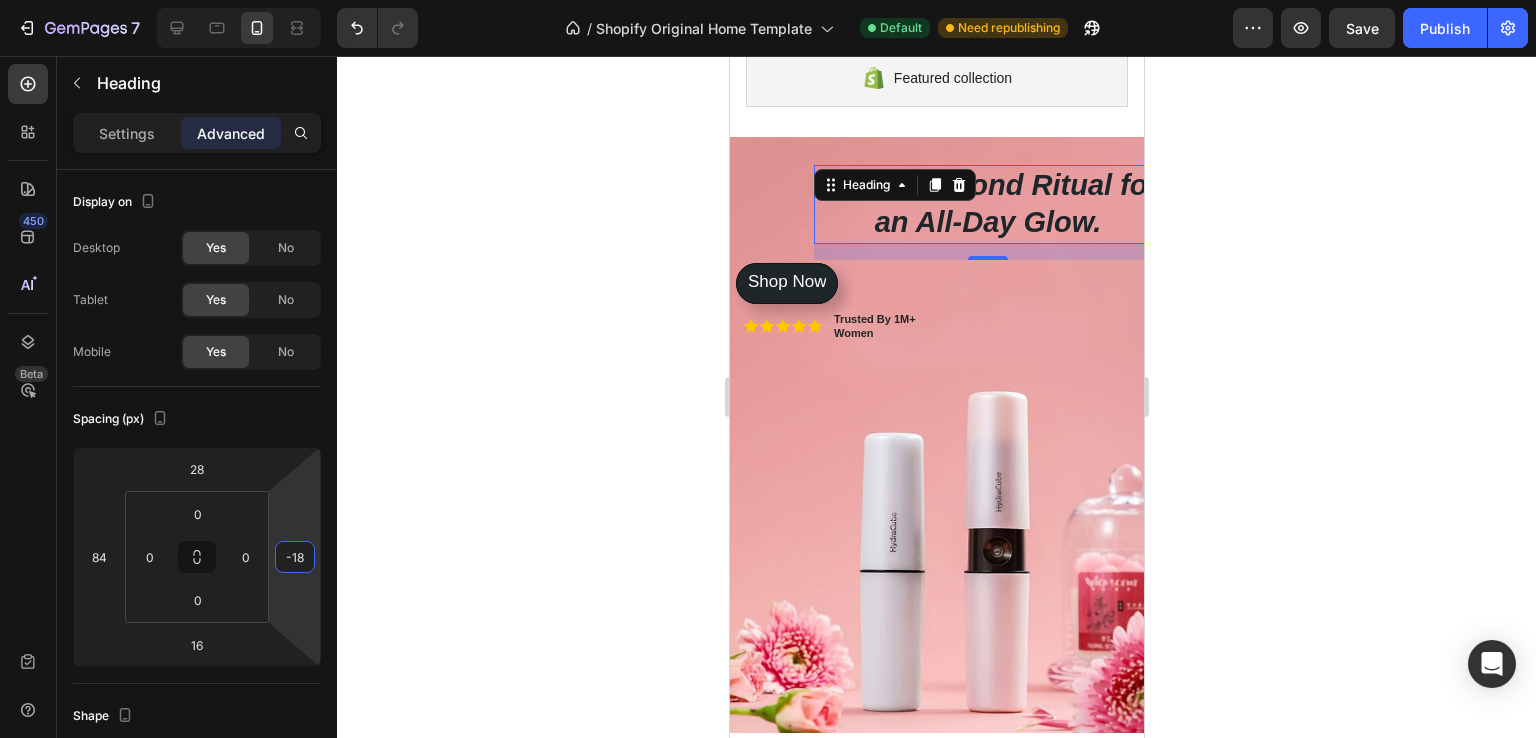 type on "-6" 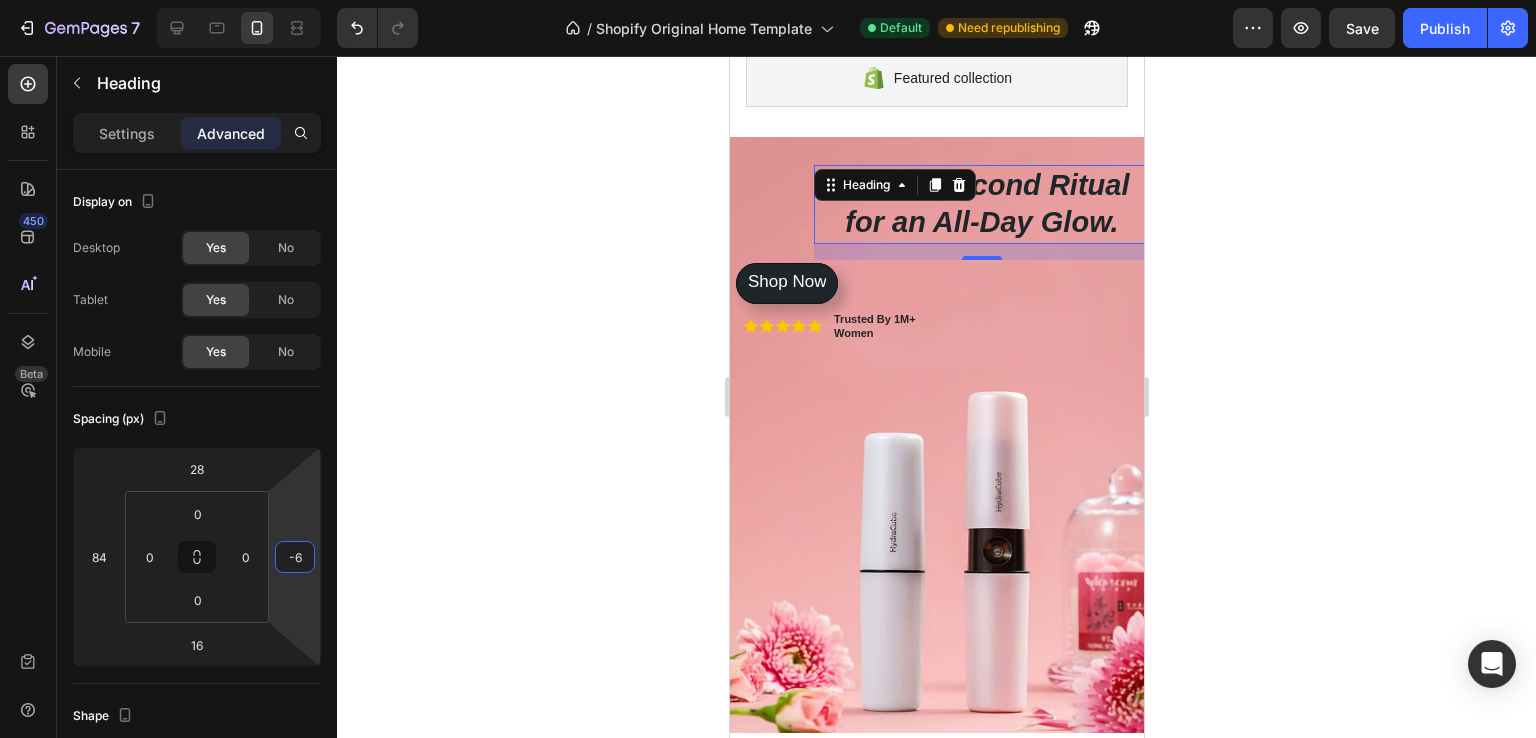 drag, startPoint x: 285, startPoint y: 517, endPoint x: 292, endPoint y: 550, distance: 33.734257 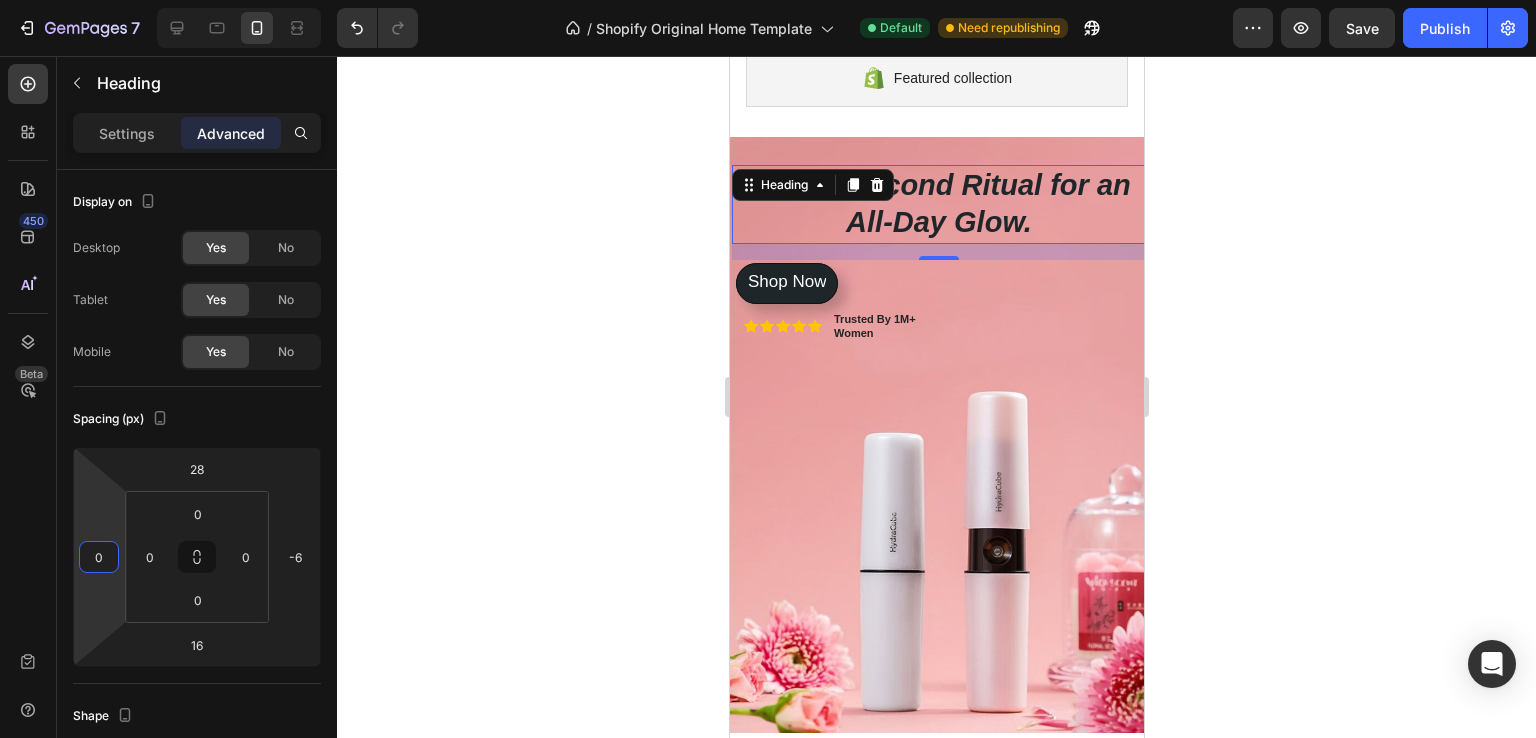 type on "-2" 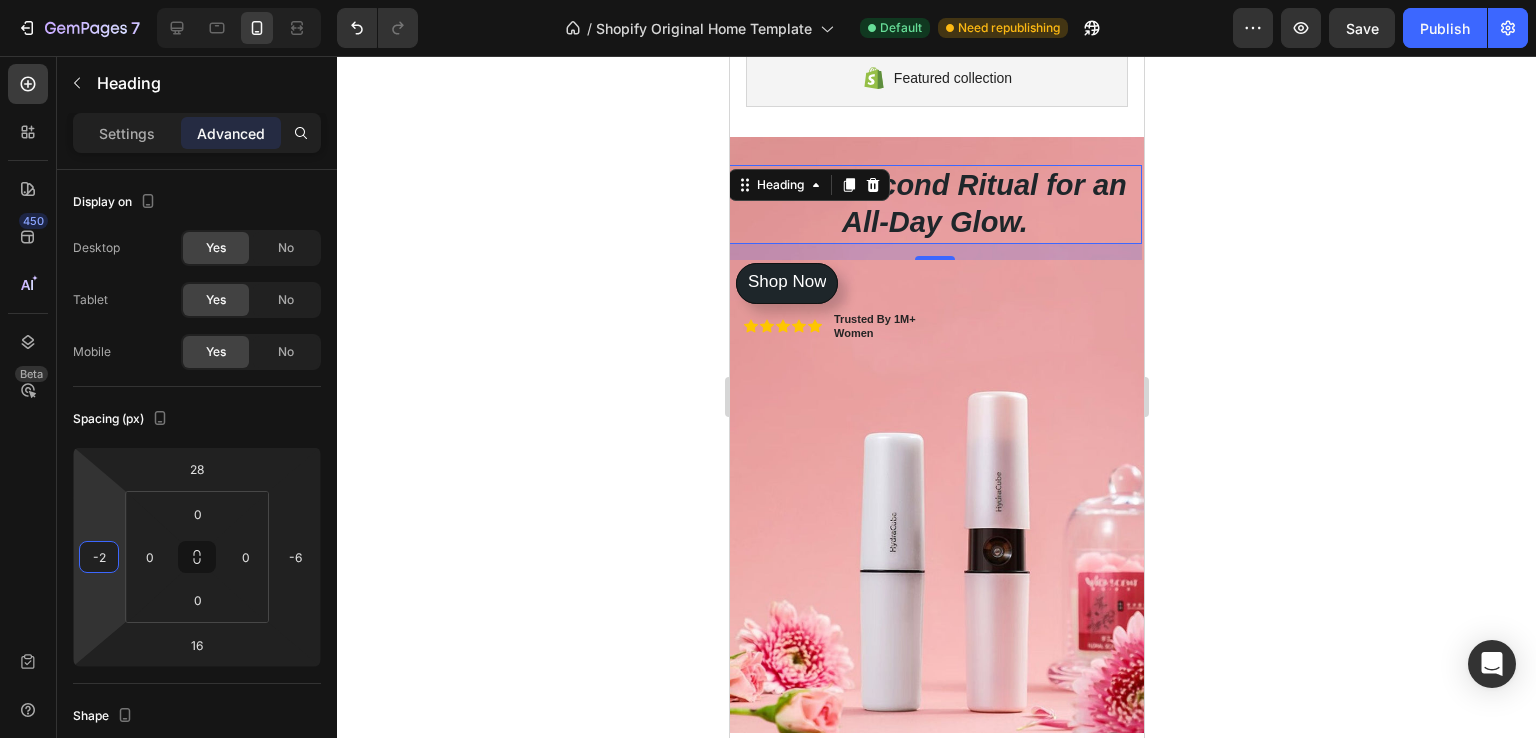 drag, startPoint x: 94, startPoint y: 493, endPoint x: 85, endPoint y: 547, distance: 54.74486 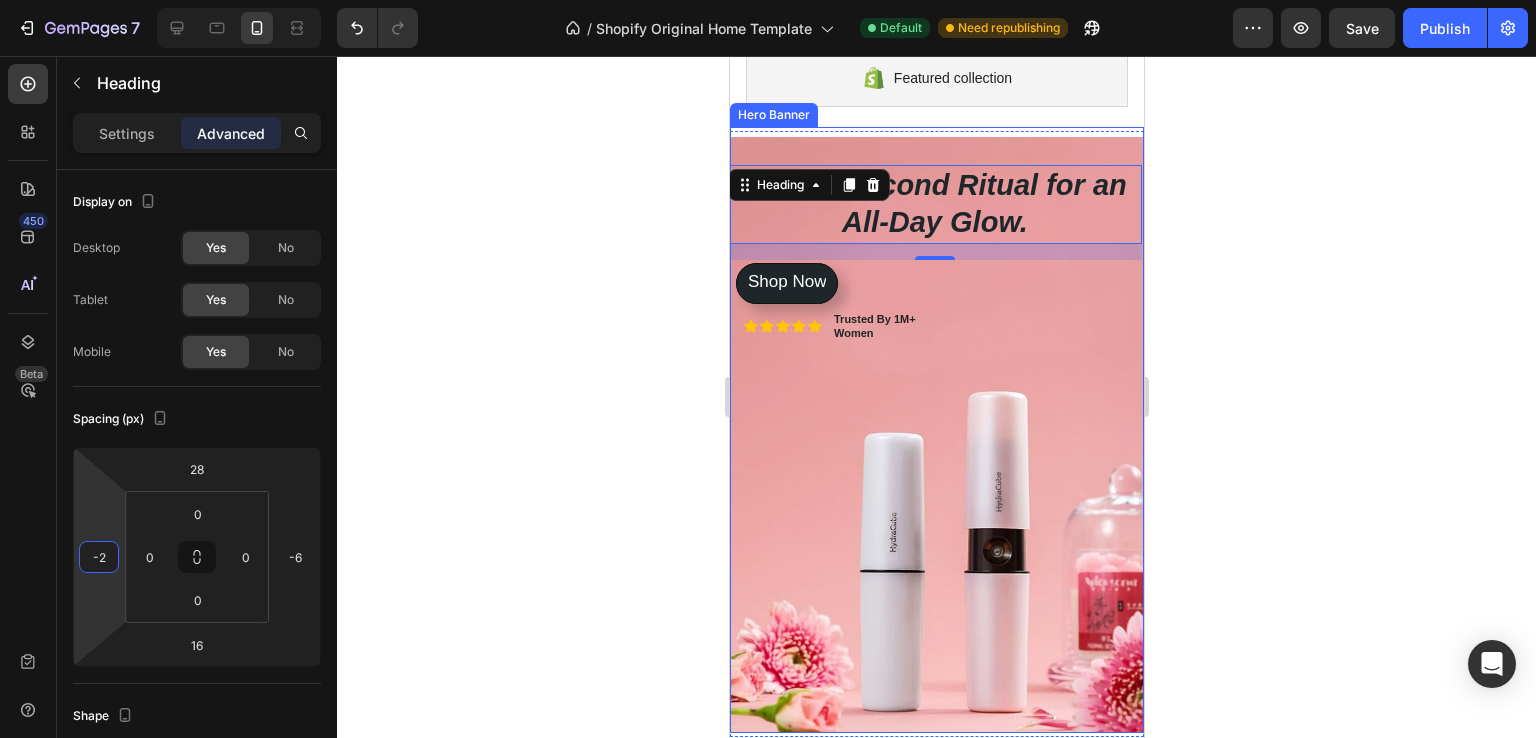 click on "Shop Now Button" at bounding box center [936, 454] 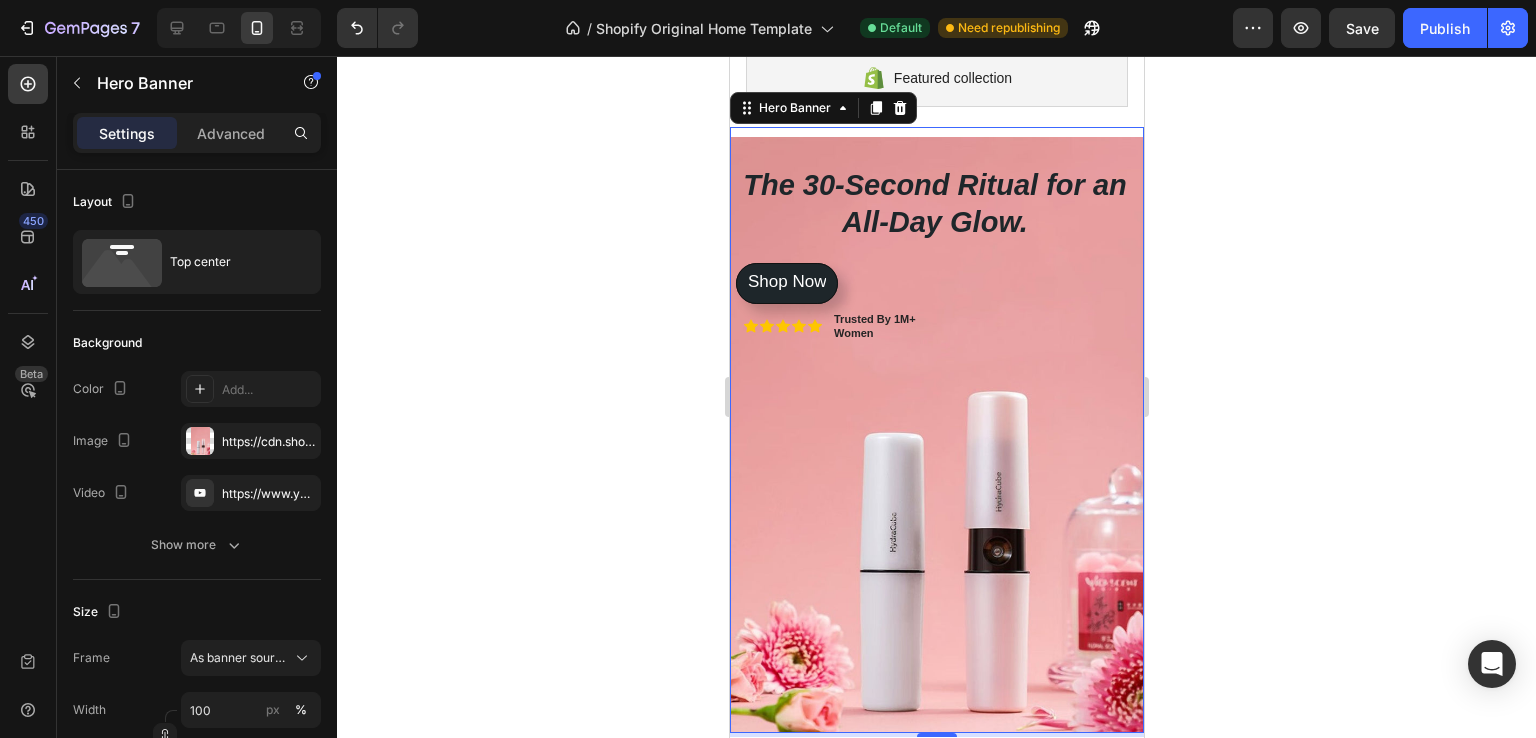 click on "⁠⁠⁠⁠⁠⁠⁠ The 30-Second Ritual for an All-Day Glow. Heading Icon Icon Icon Icon Icon Icon List Trusted By 1M+ Women Text Block Row Get instant, touchless hydration that absorbs in seconds, leaving nothing behind but a fresh, dewy radiance. Text Block Shop Now Button Shop Now Button" at bounding box center [936, 323] 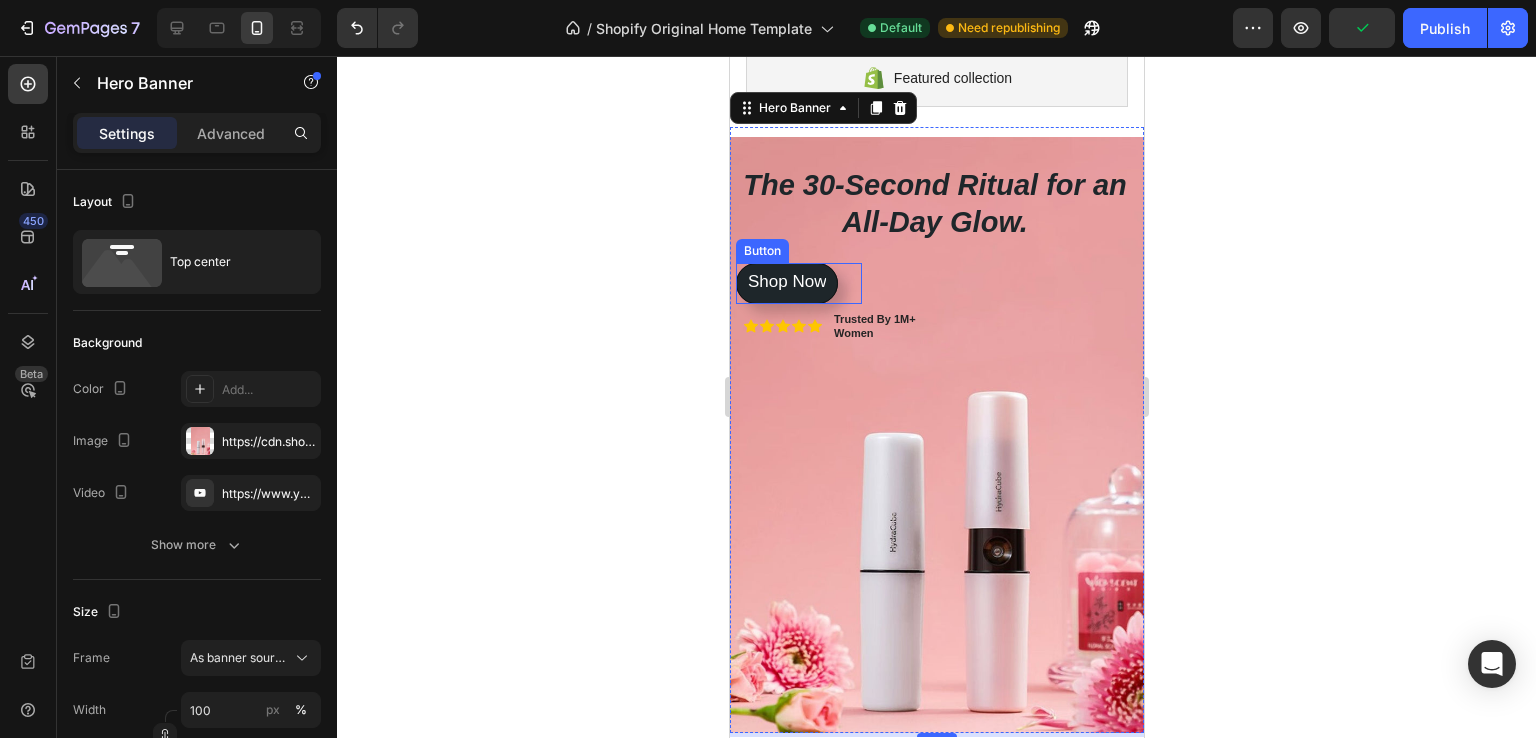 click on "Shop Now Button" at bounding box center [798, 283] 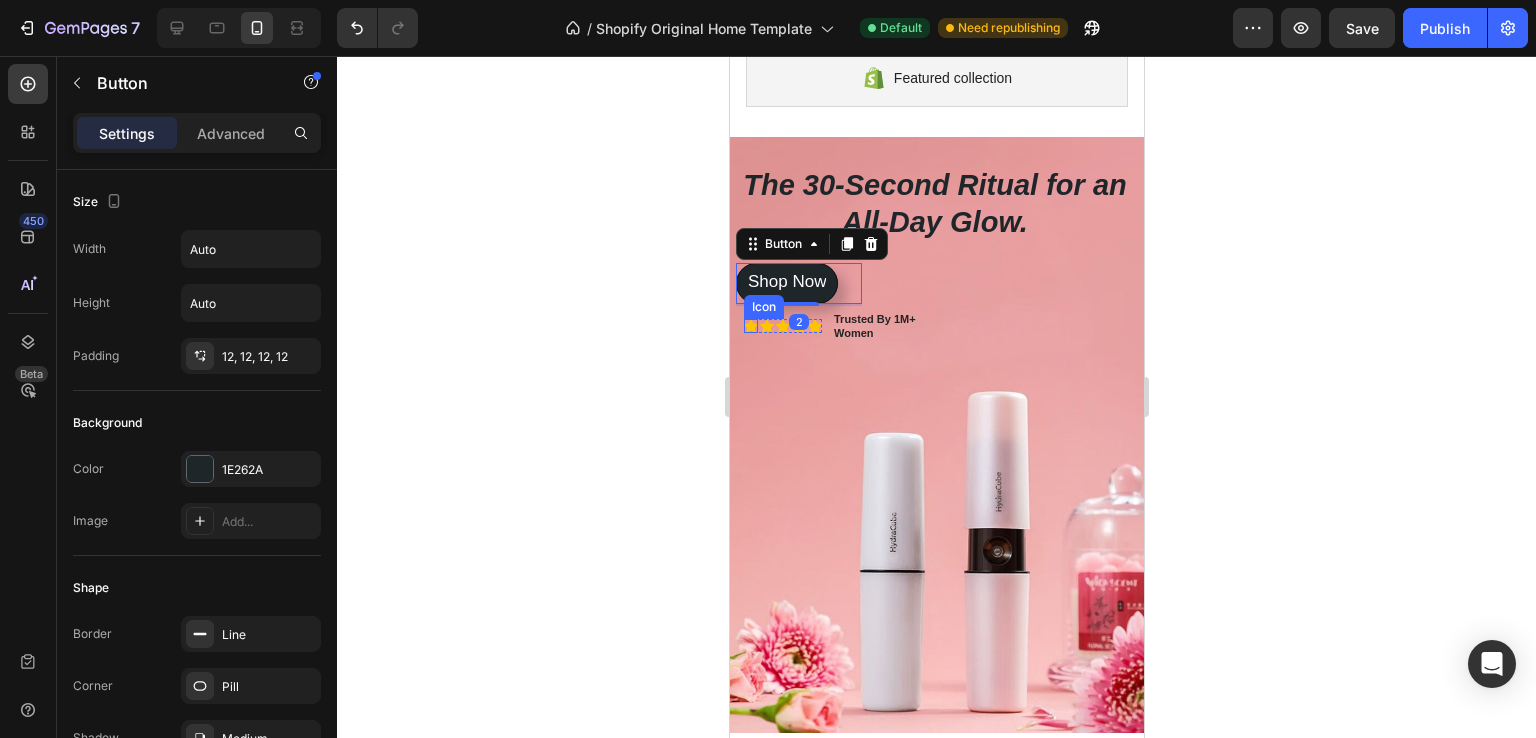 click on "Settings Advanced" at bounding box center [197, 133] 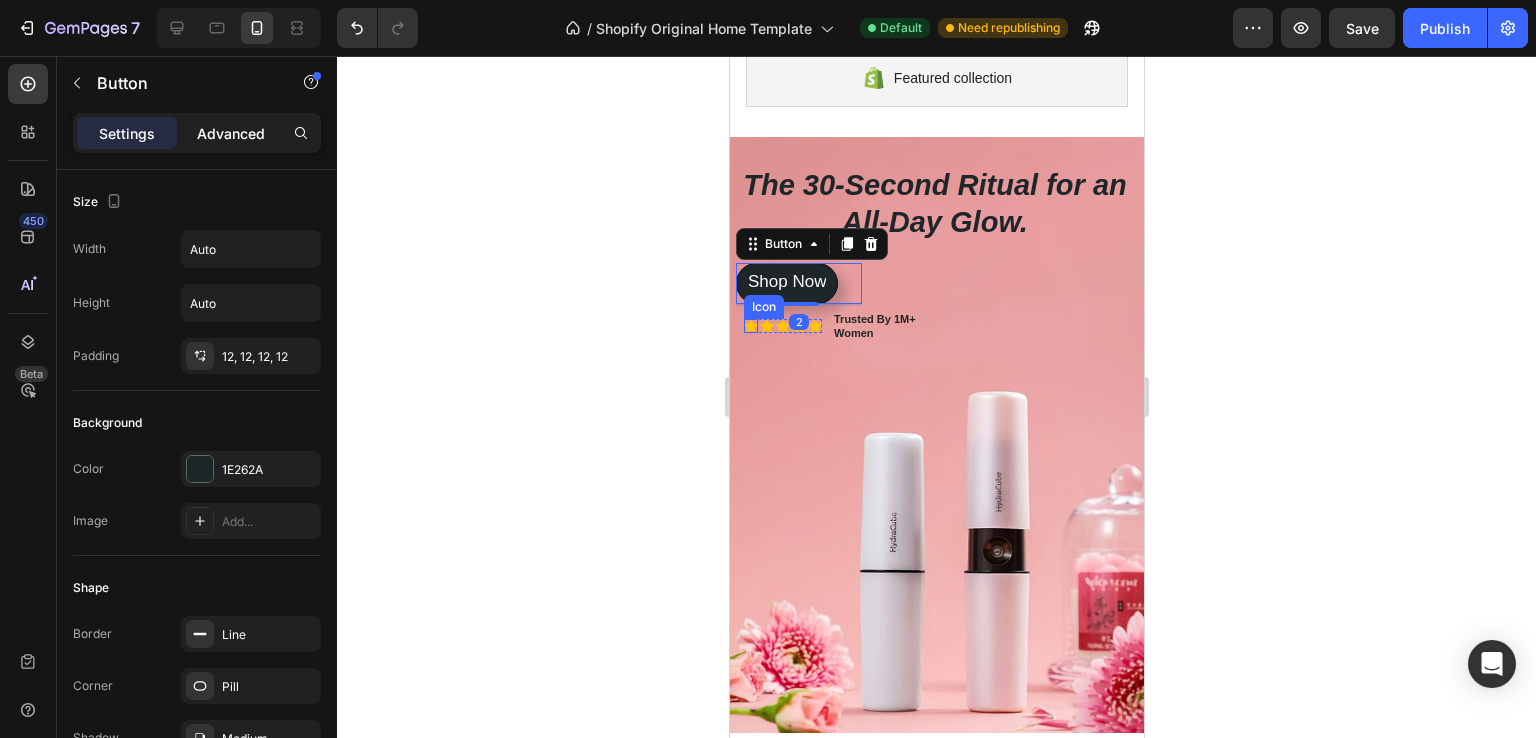 click on "Advanced" at bounding box center [231, 133] 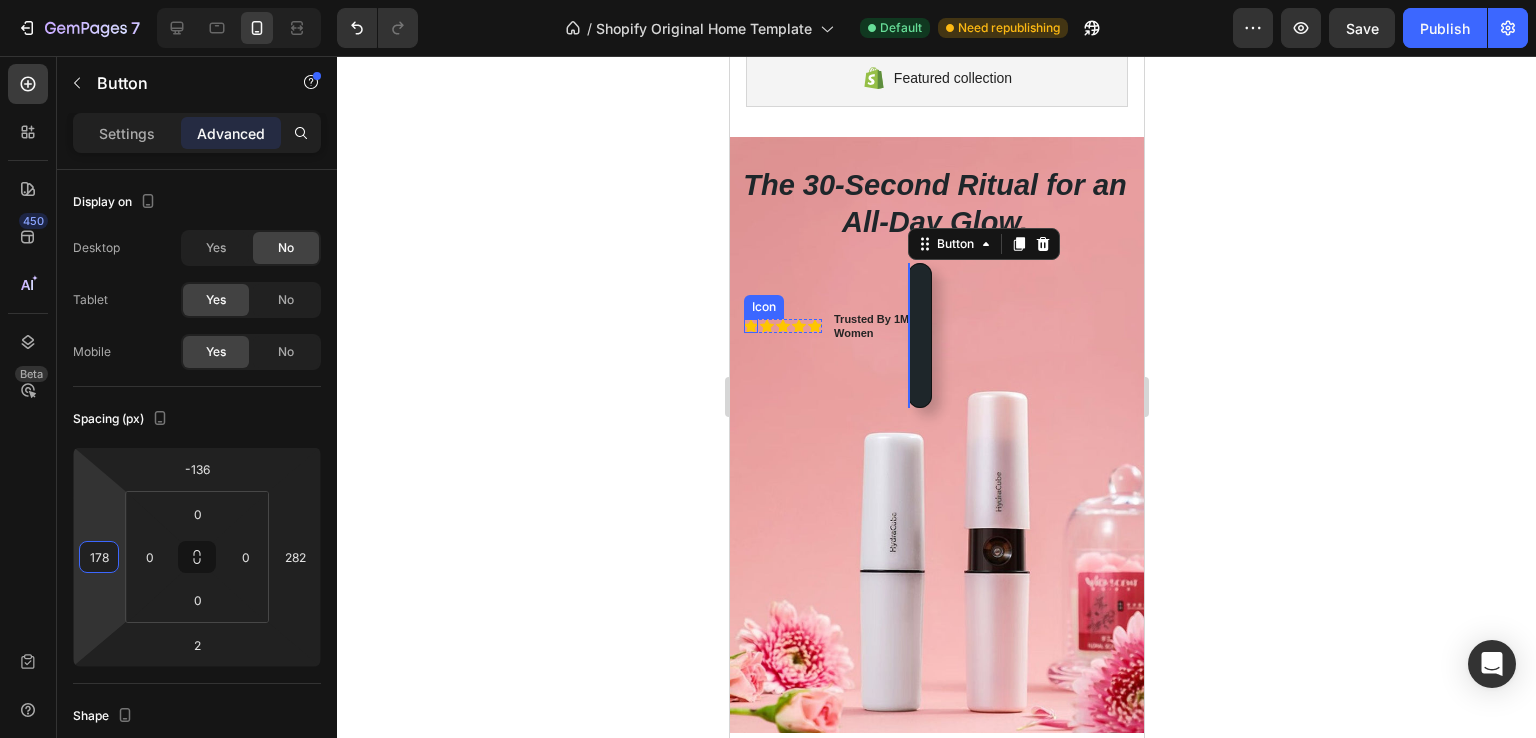 type on "176" 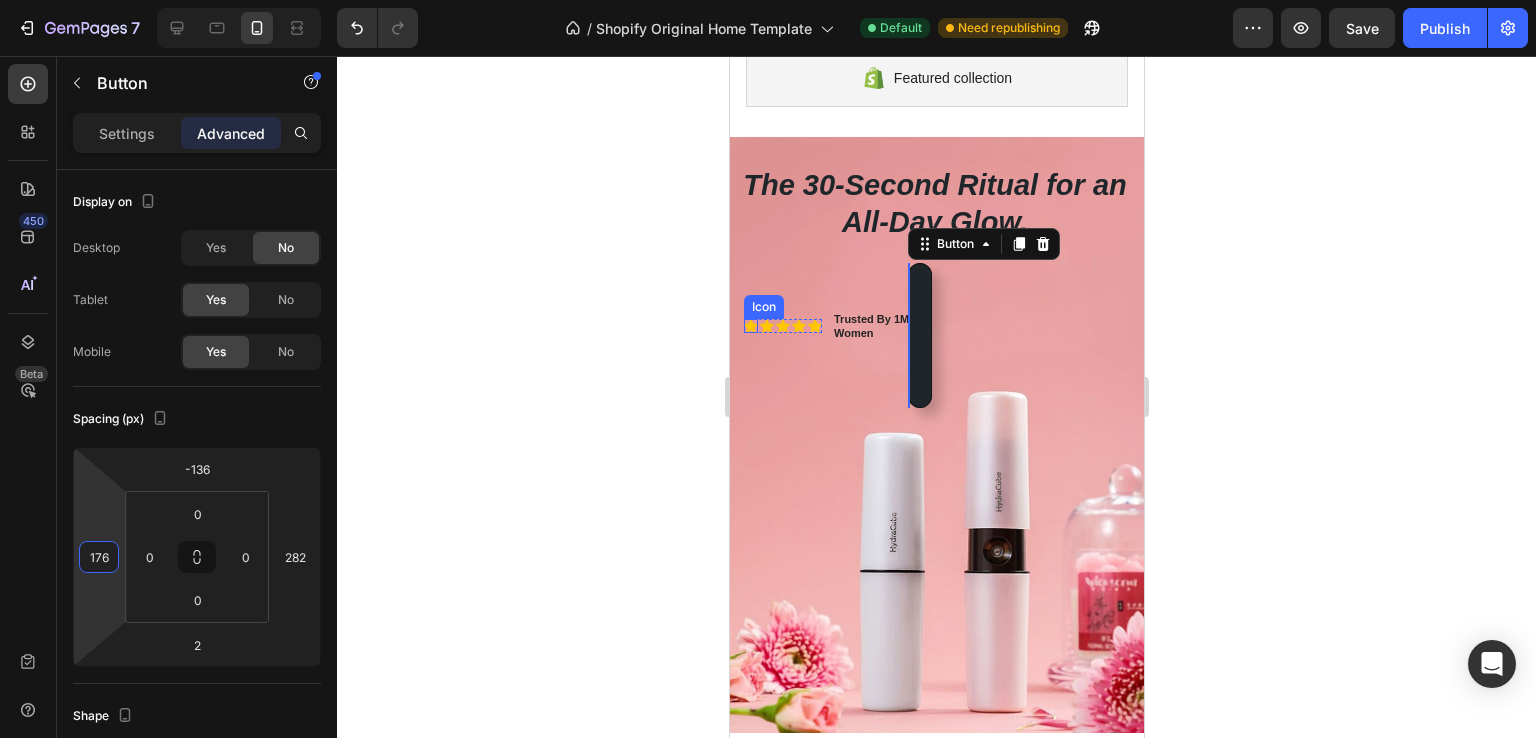drag, startPoint x: 101, startPoint y: 518, endPoint x: 130, endPoint y: 450, distance: 73.92564 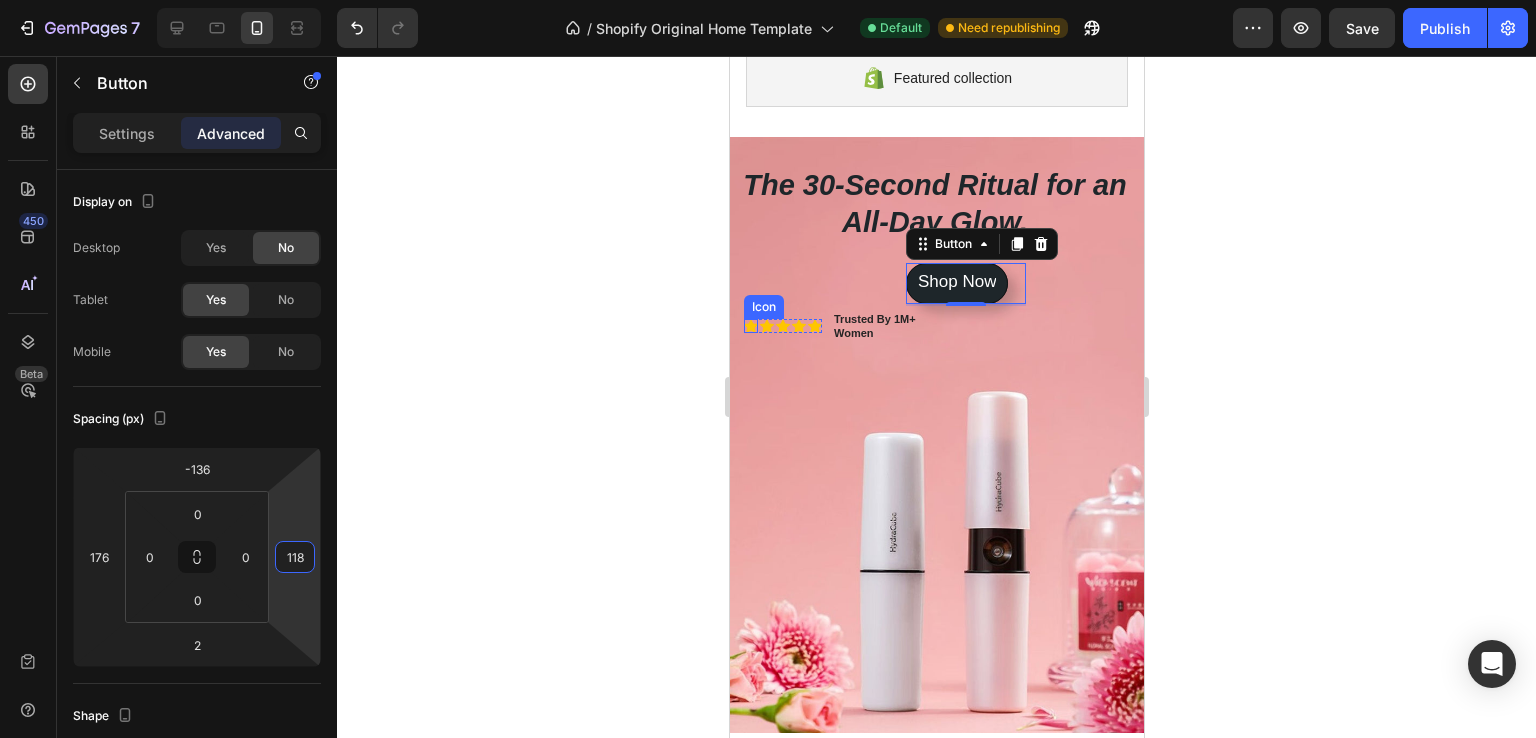 type on "114" 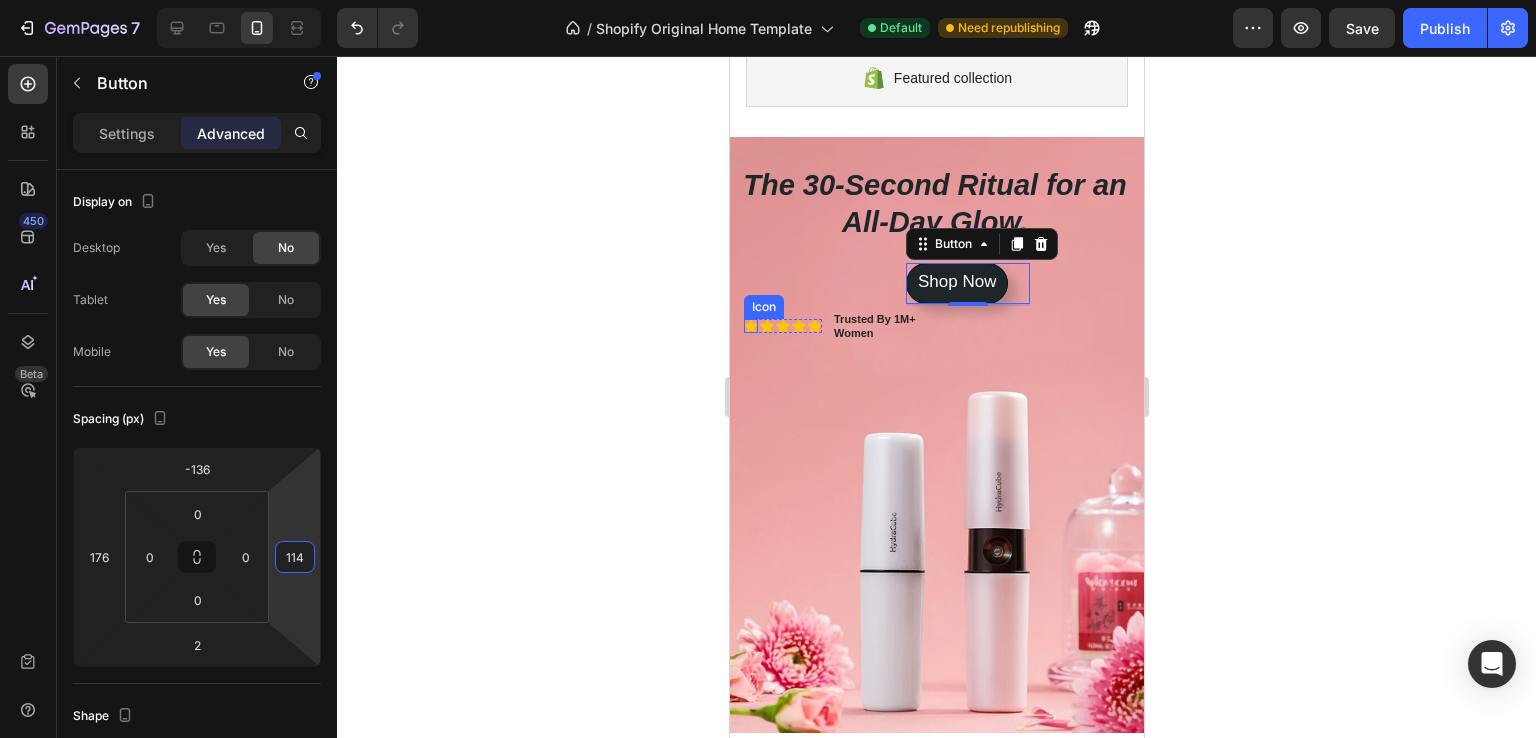drag, startPoint x: 296, startPoint y: 476, endPoint x: 284, endPoint y: 613, distance: 137.52454 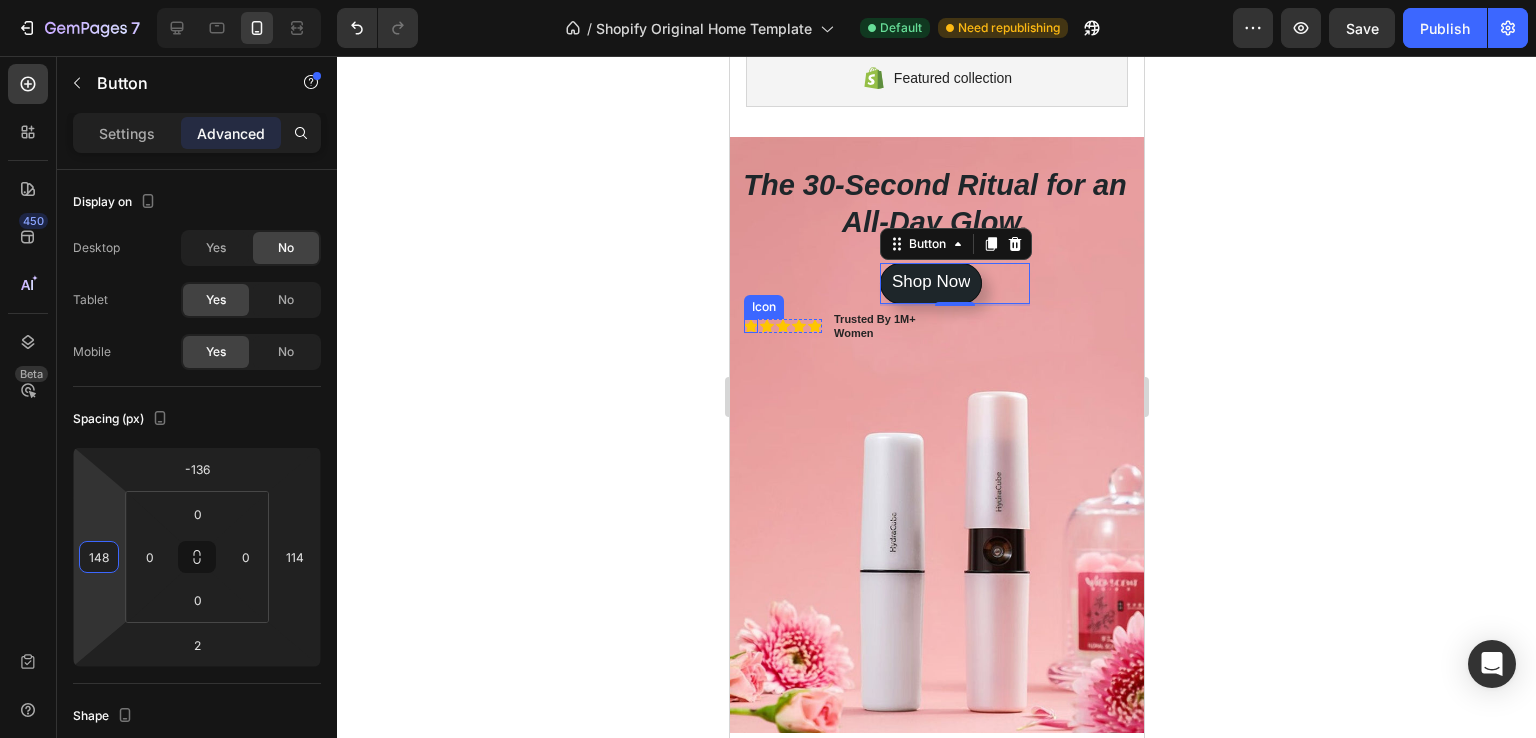 type on "146" 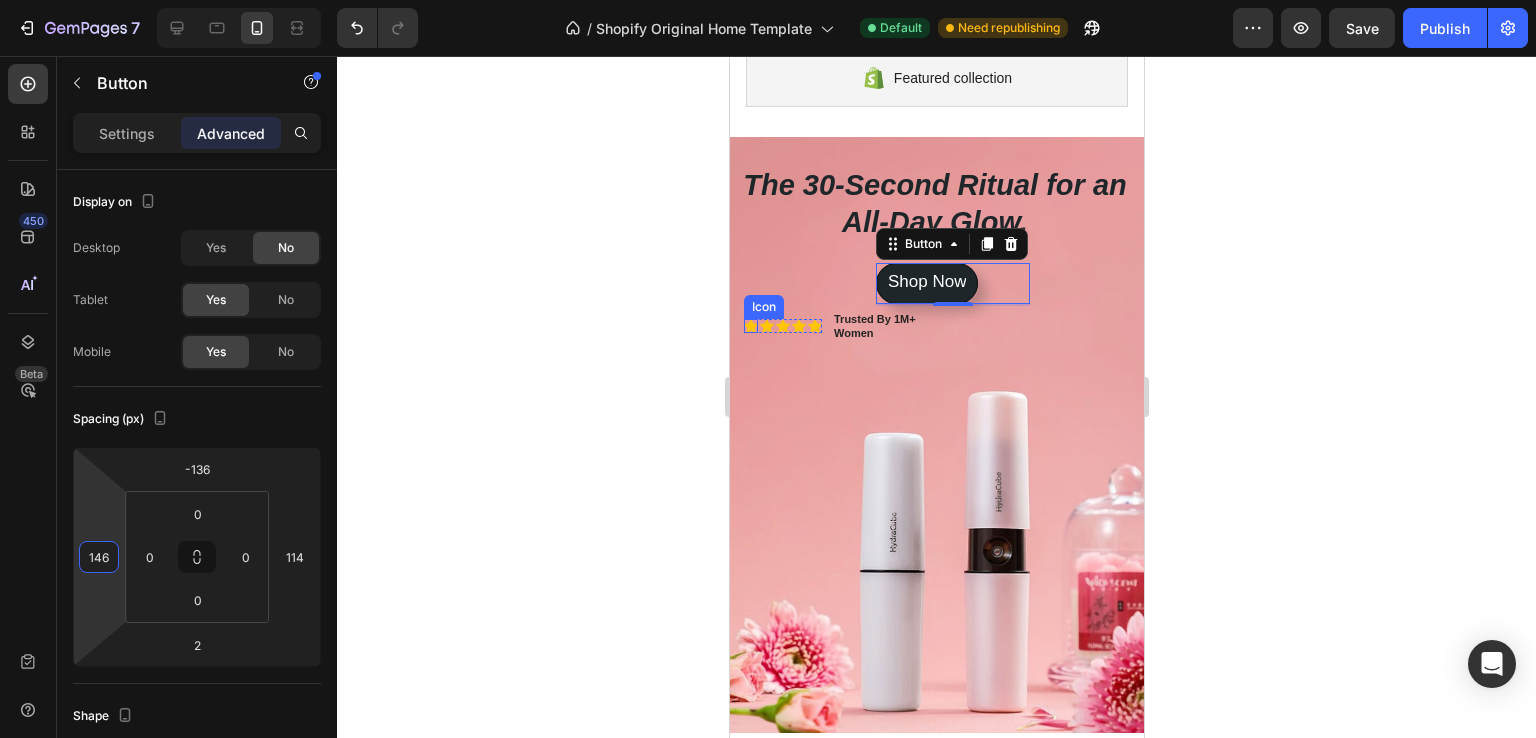 drag, startPoint x: 93, startPoint y: 523, endPoint x: 90, endPoint y: 538, distance: 15.297058 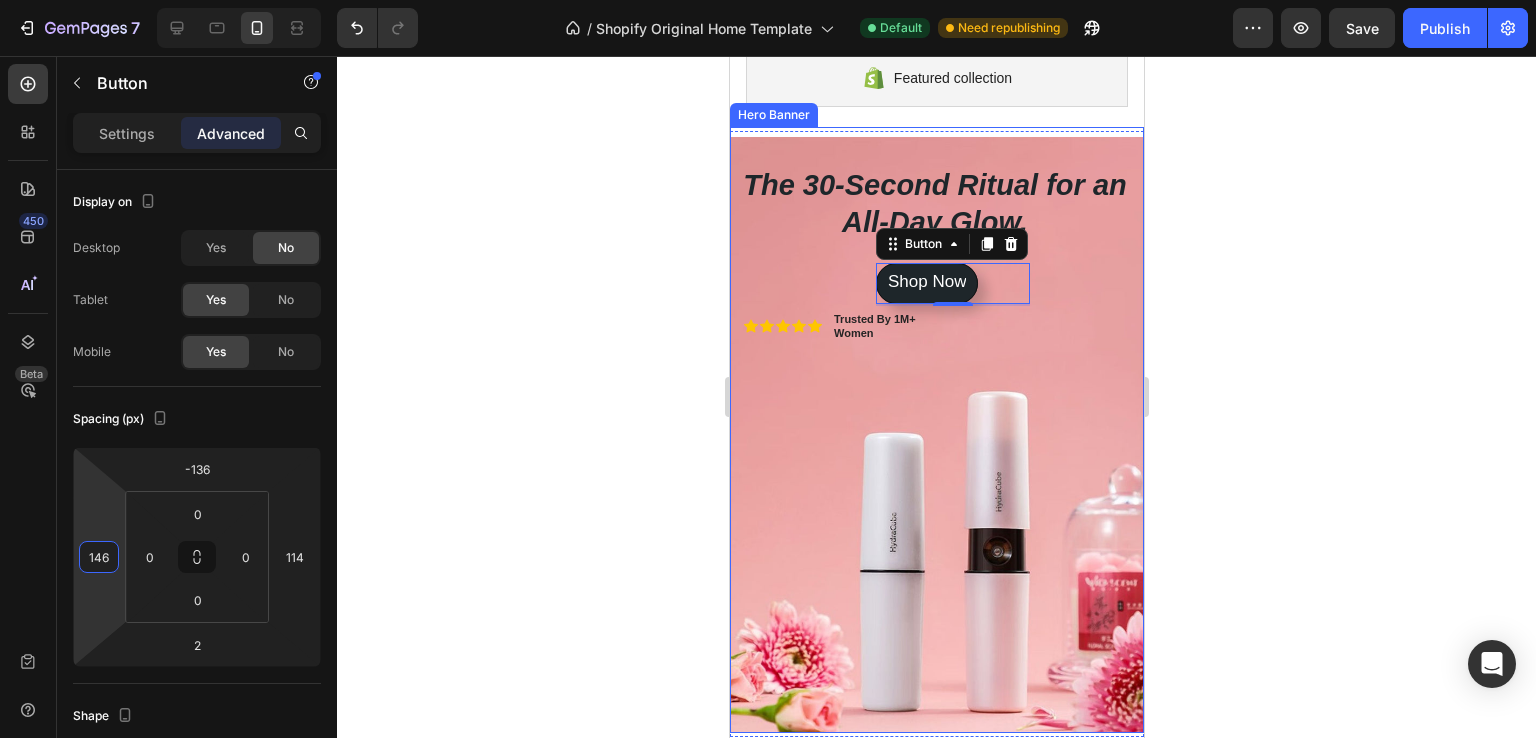 click on "Shop Now Button" at bounding box center (936, 454) 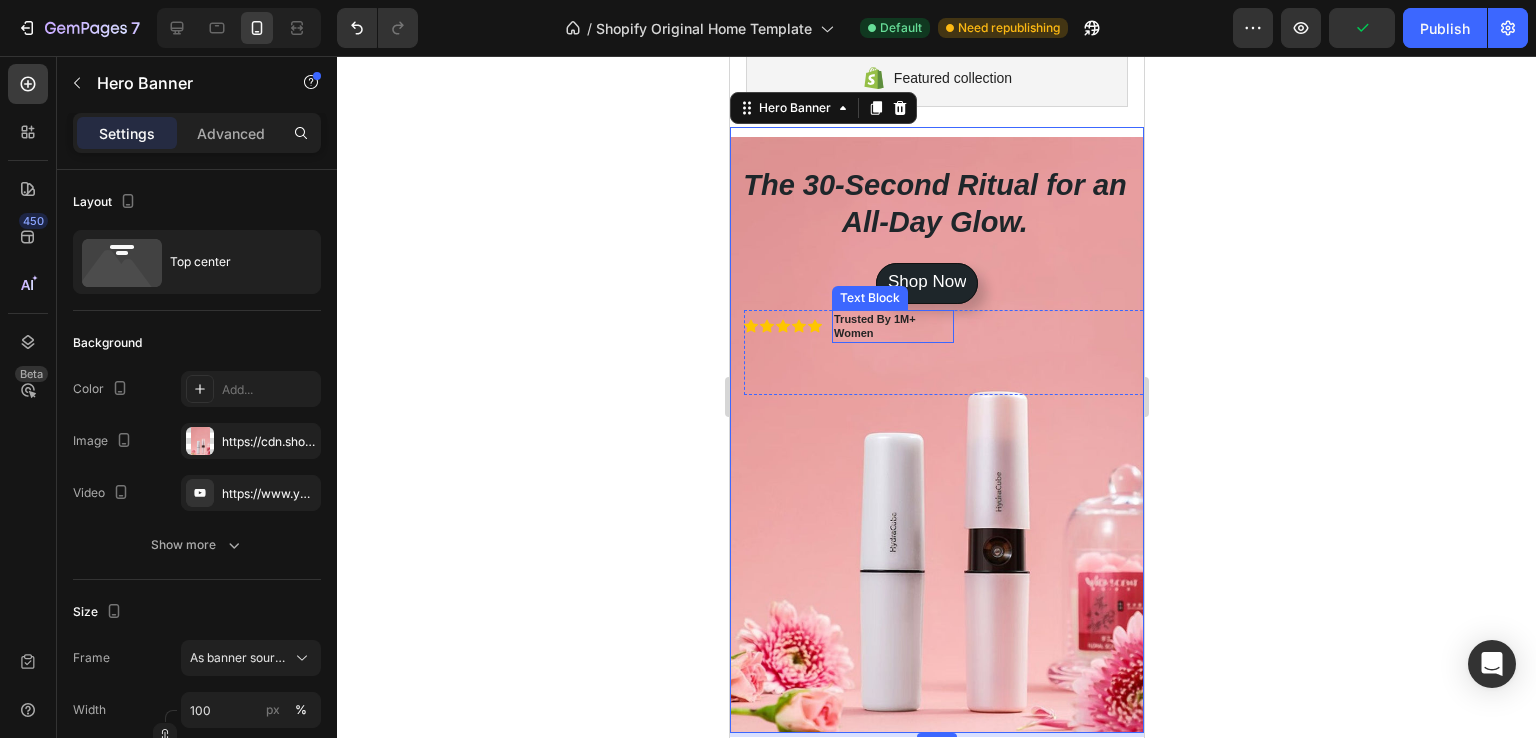 click on "Icon Icon Icon Icon Icon Icon List Trusted By 1M+ Women Text Block Row" at bounding box center [950, 352] 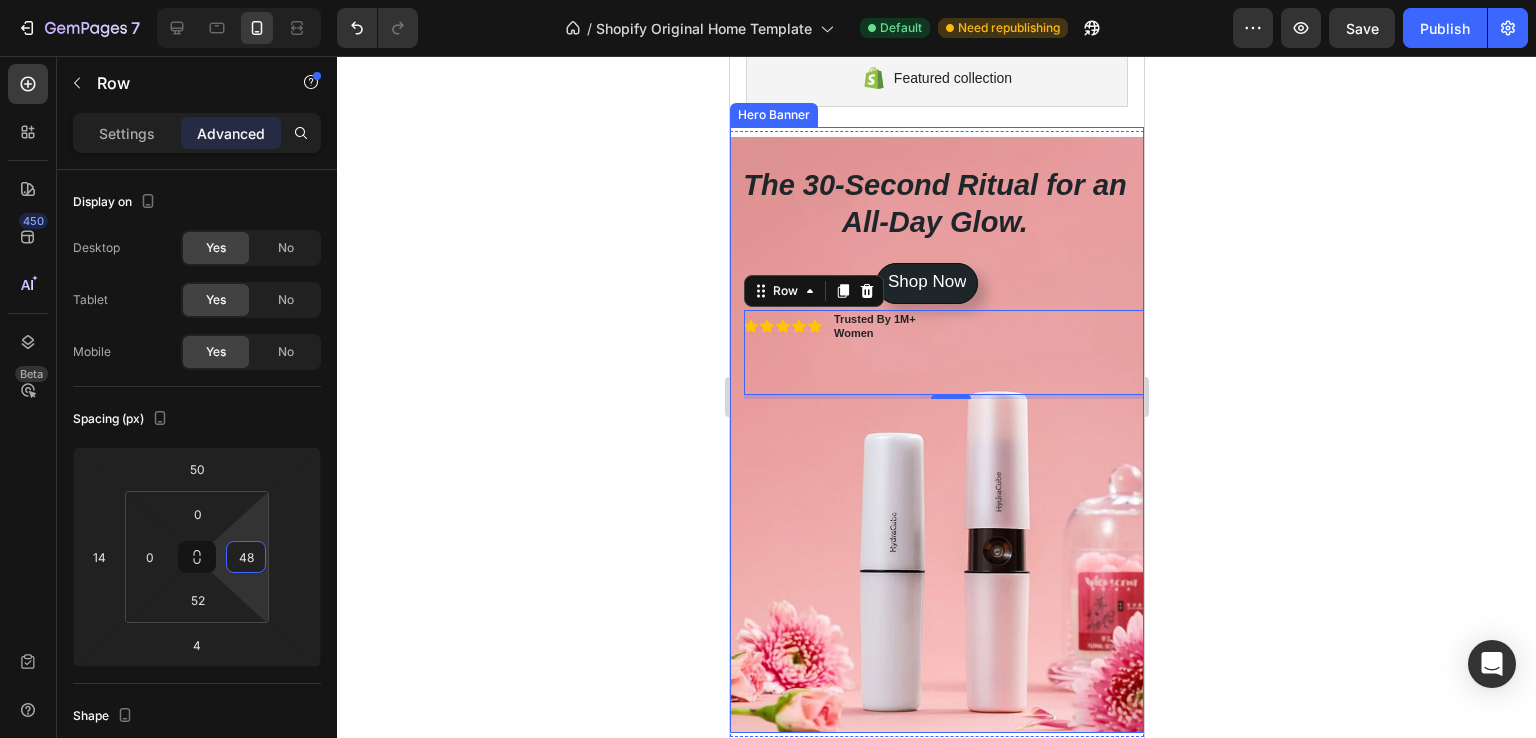 type on "52" 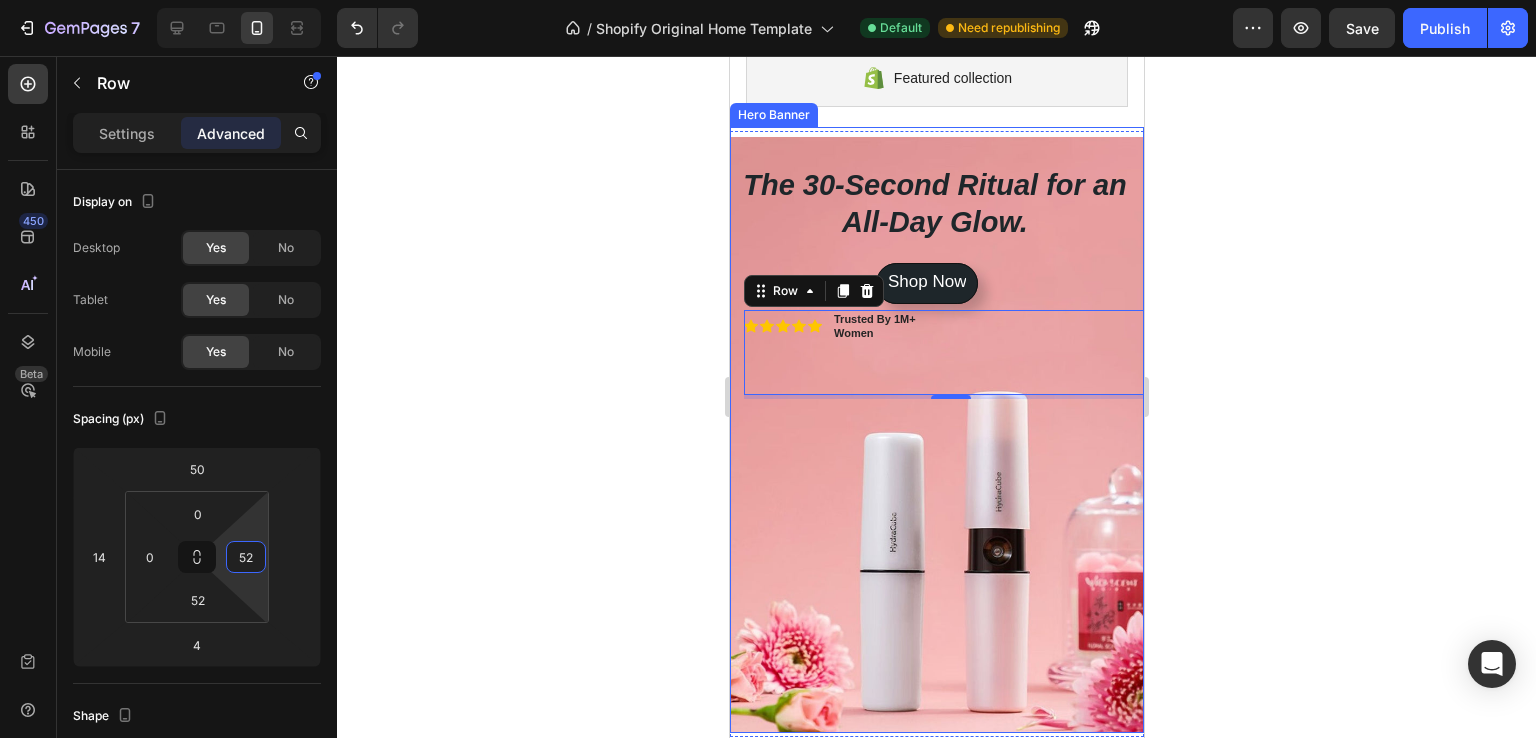 drag, startPoint x: 245, startPoint y: 555, endPoint x: 254, endPoint y: 605, distance: 50.803543 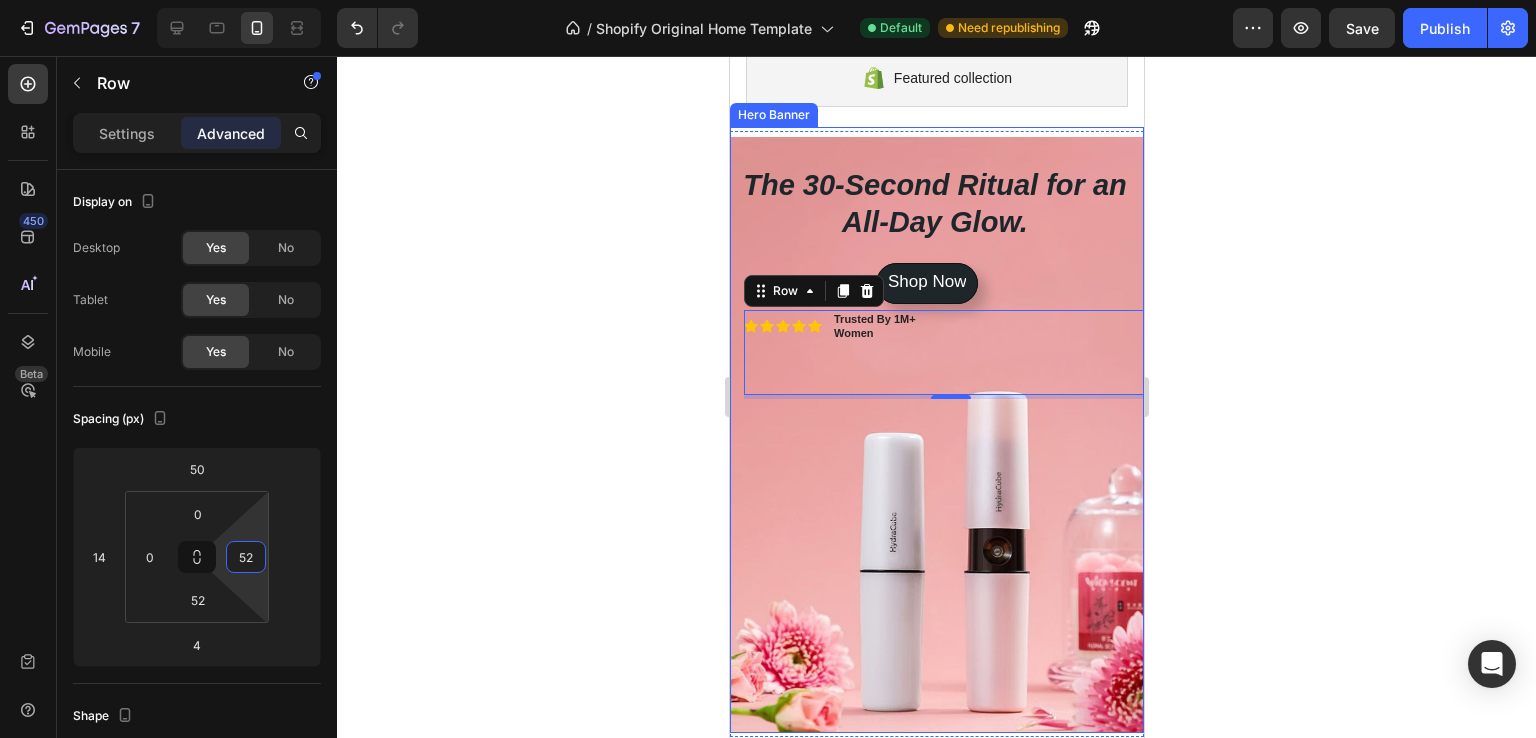 click on "7   /  Shopify Original Home Template Default Need republishing Preview  Save   Publish  450 Beta Sections(30) Elements(83) Section Element Hero Section Product Detail Brands Trusted Badges Guarantee Product Breakdown How to use Testimonials Compare Bundle FAQs Social Proof Brand Story Product List Collection Blog List Contact Sticky Add to Cart Custom Footer Browse Library 450 Layout
Row
Row
Row
Row Text
Heading
Text Block Button
Button
Button Media
Image
Image
Video" at bounding box center (768, 0) 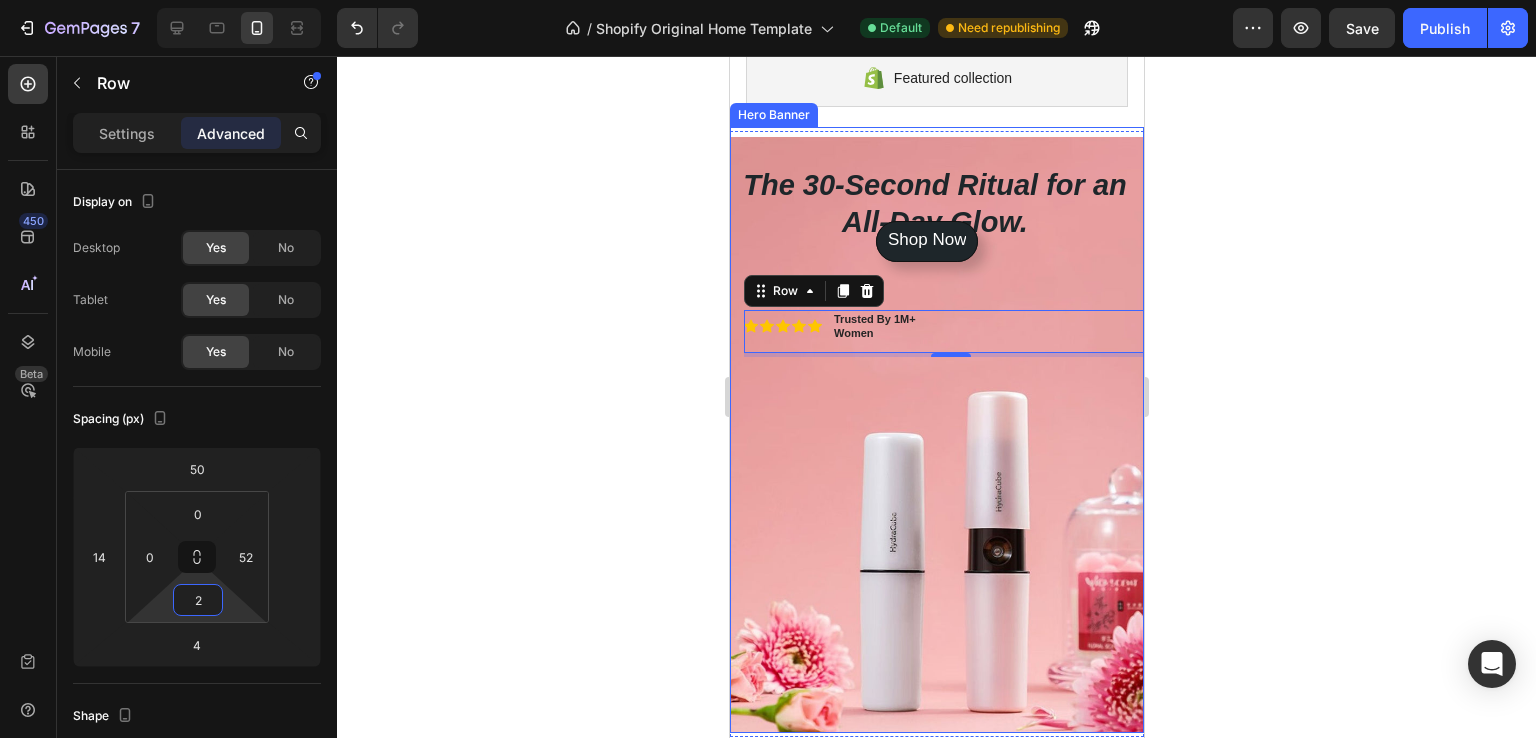 type on "0" 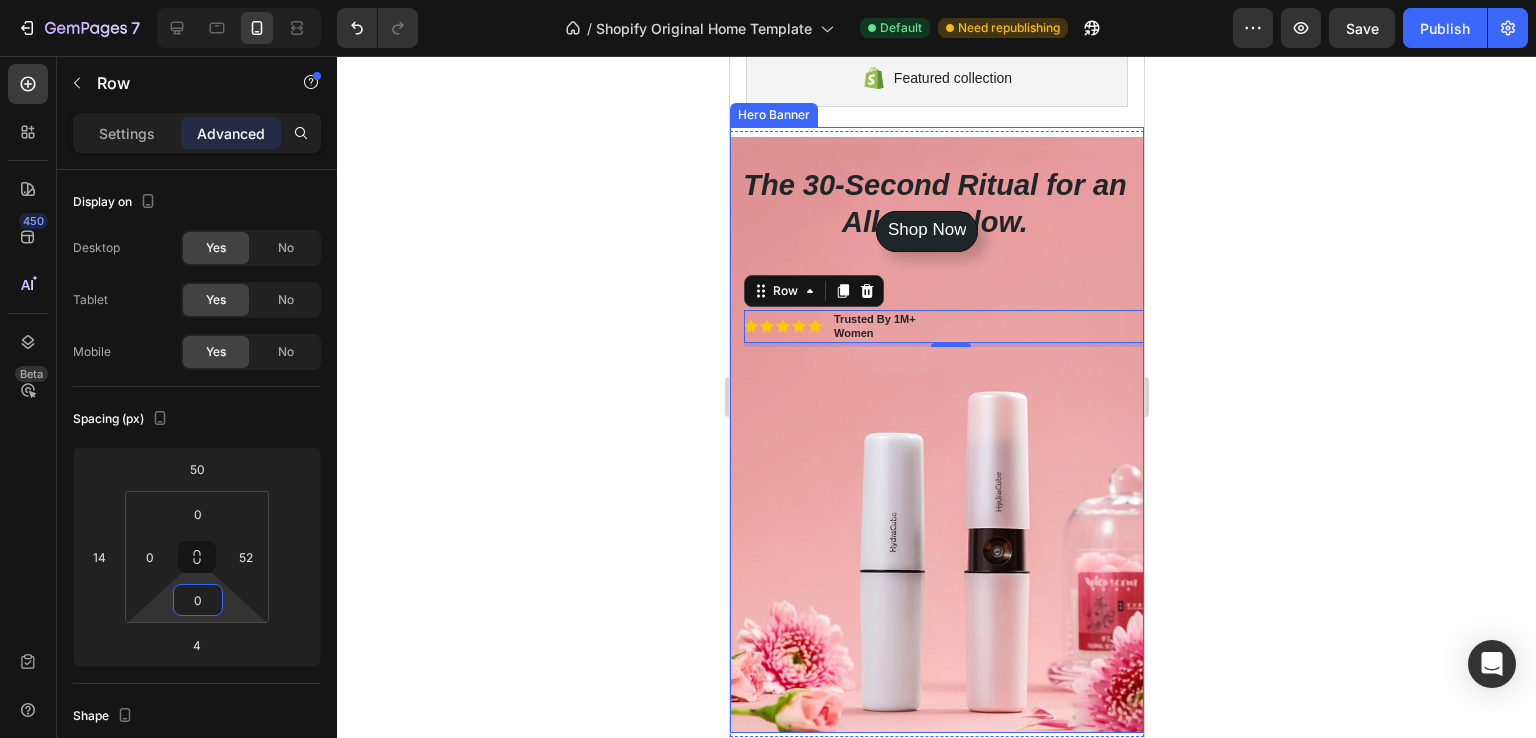 drag, startPoint x: 224, startPoint y: 596, endPoint x: 223, endPoint y: 622, distance: 26.019224 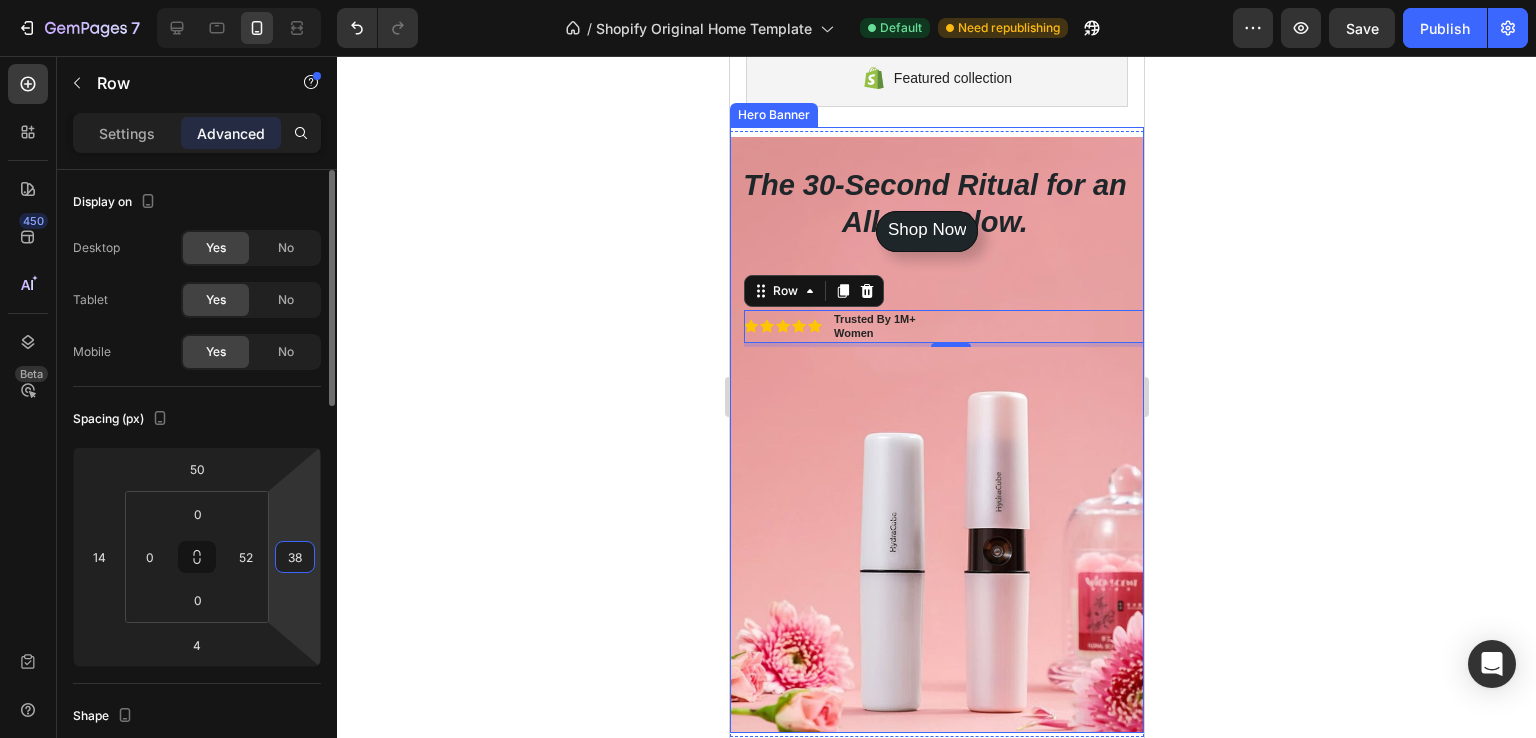 click on "7   /  Shopify Original Home Template Default Need republishing Preview  Save   Publish  450 Beta Sections(30) Elements(83) Section Element Hero Section Product Detail Brands Trusted Badges Guarantee Product Breakdown How to use Testimonials Compare Bundle FAQs Social Proof Brand Story Product List Collection Blog List Contact Sticky Add to Cart Custom Footer Browse Library 450 Layout
Row
Row
Row
Row Text
Heading
Text Block Button
Button
Button Media
Image
Image
Video" at bounding box center [768, 0] 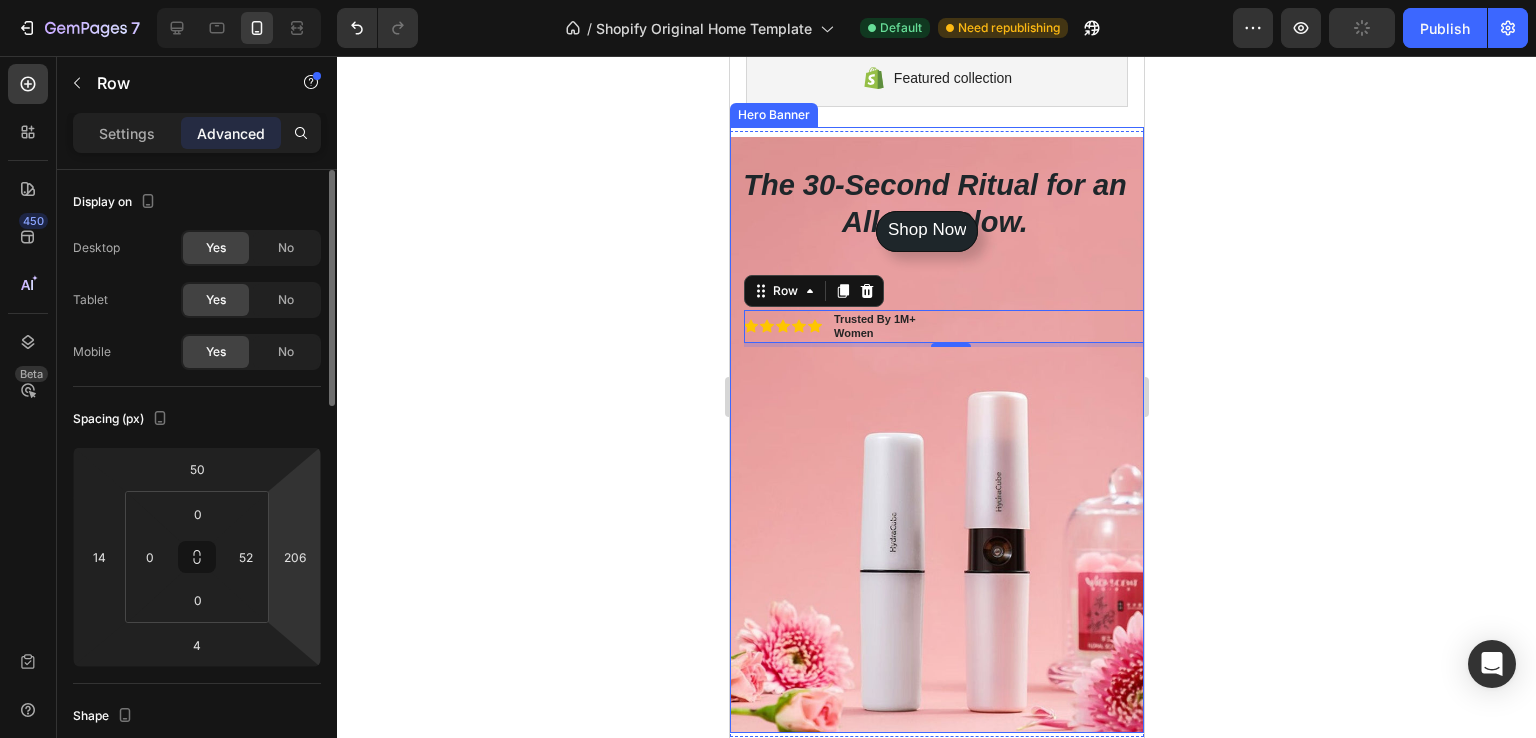 drag, startPoint x: 308, startPoint y: 489, endPoint x: 286, endPoint y: 505, distance: 27.202942 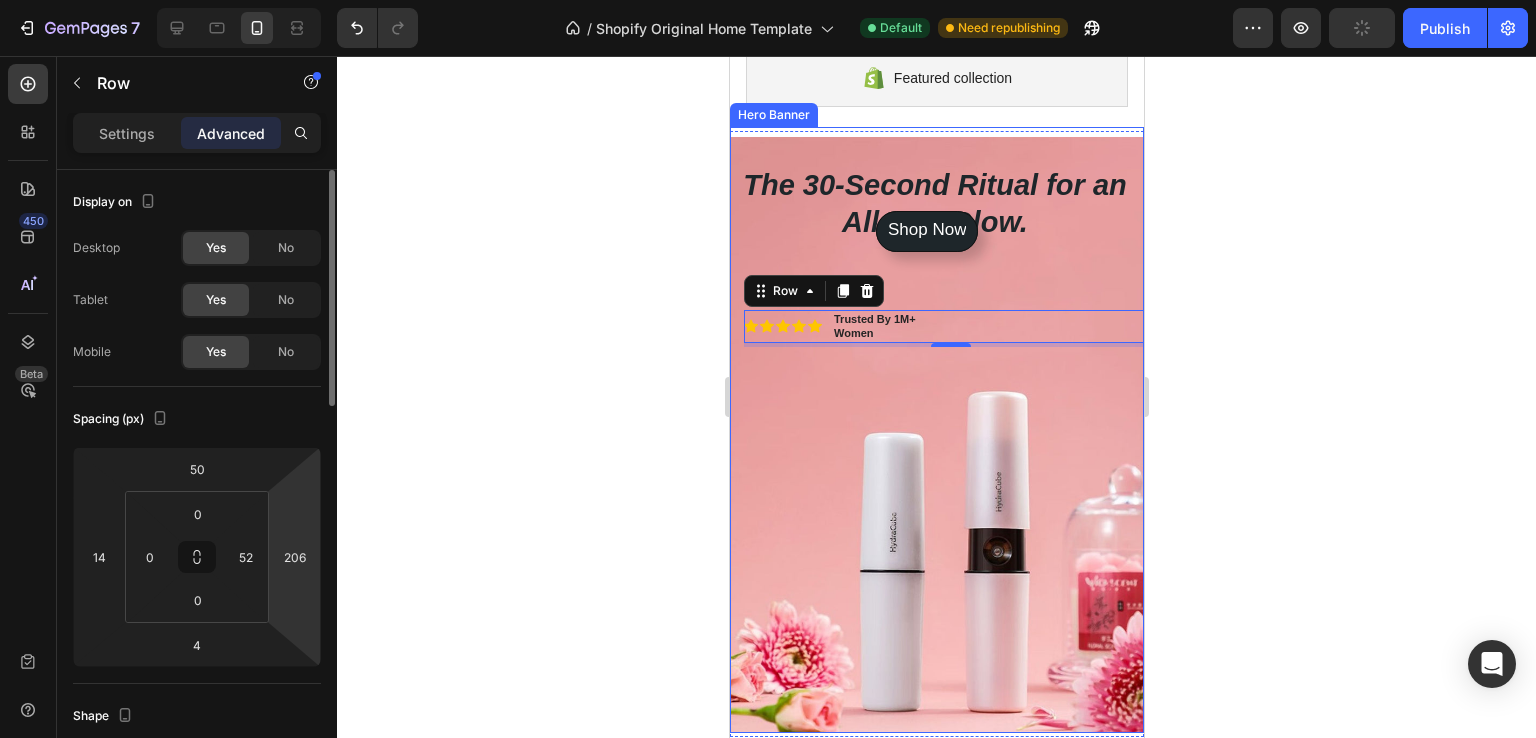 click on "7   /  Shopify Original Home Template Default Need republishing Preview  Publish  450 Beta Sections(30) Elements(83) Section Element Hero Section Product Detail Brands Trusted Badges Guarantee Product Breakdown How to use Testimonials Compare Bundle FAQs Social Proof Brand Story Product List Collection Blog List Contact Sticky Add to Cart Custom Footer Browse Library 450 Layout
Row
Row
Row
Row Text
Heading
Text Block Button
Button
Button Media
Image
Image" at bounding box center [768, 0] 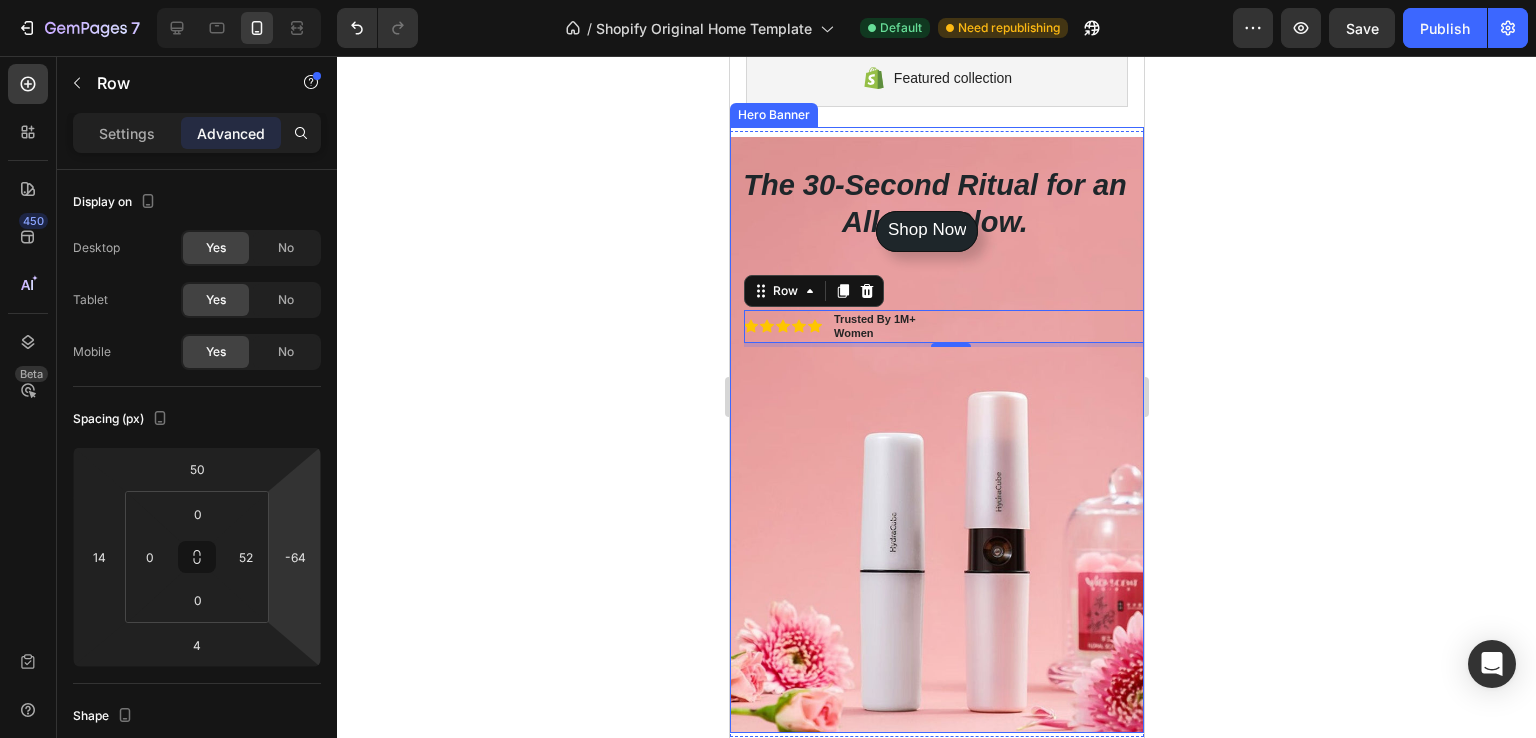 type on "60" 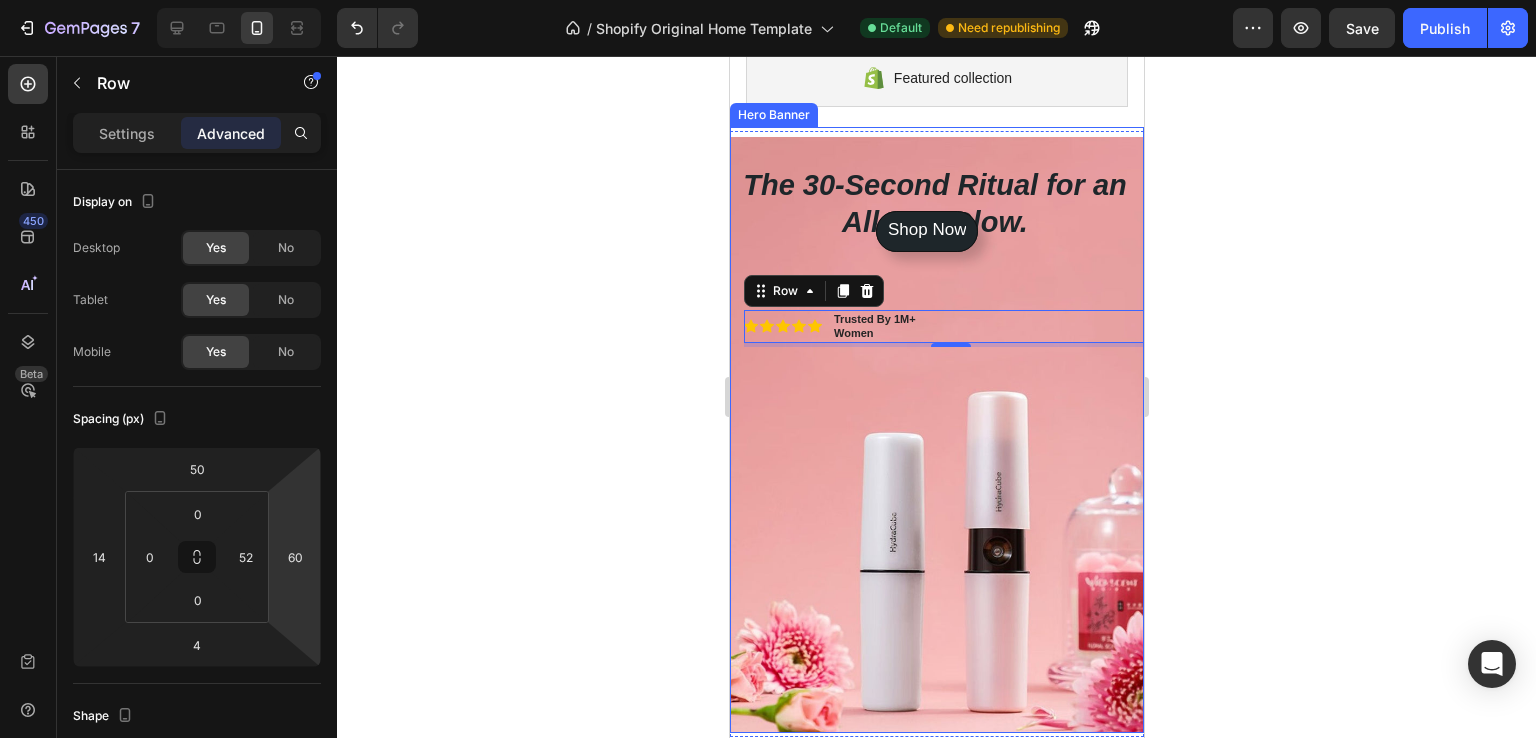 drag, startPoint x: 287, startPoint y: 610, endPoint x: 310, endPoint y: 689, distance: 82.28001 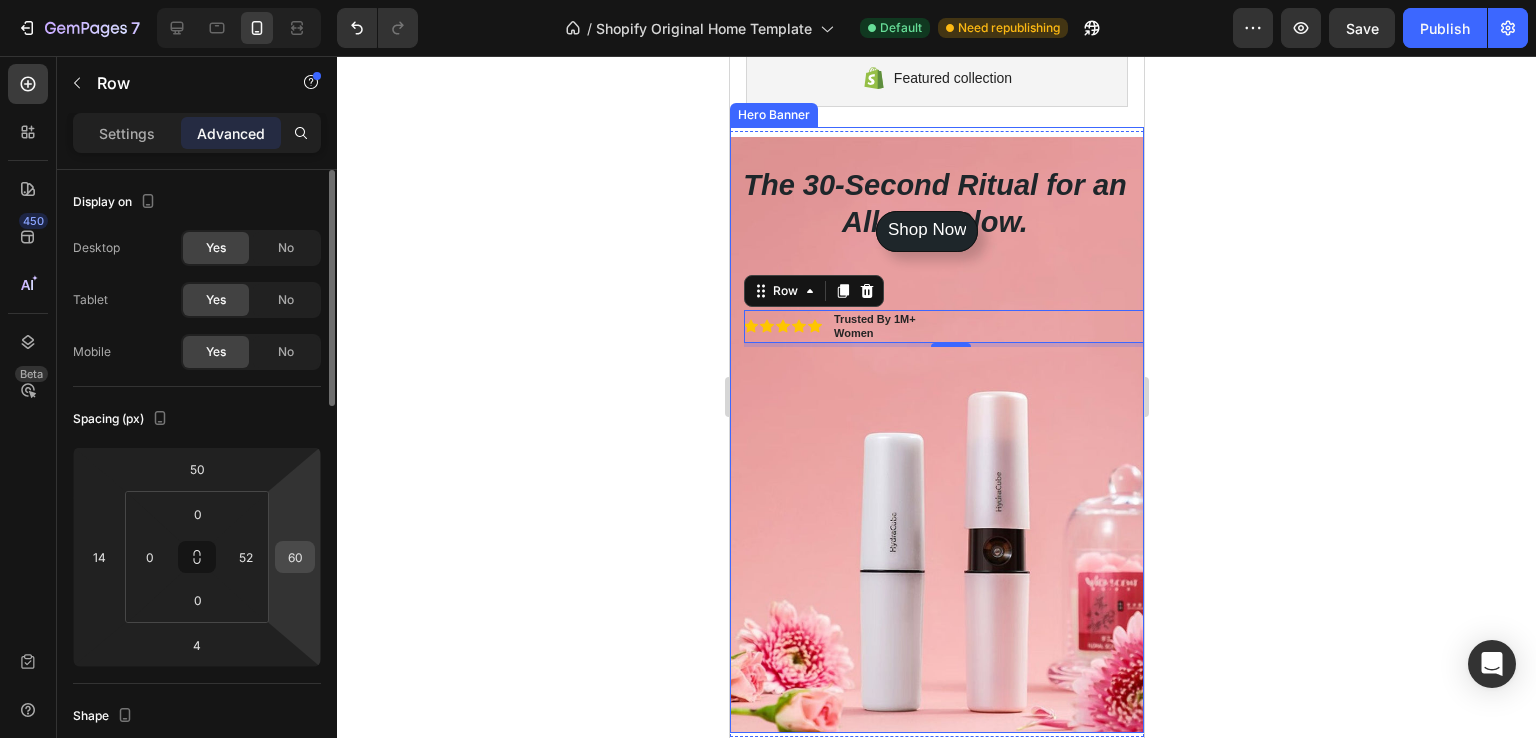 click on "60" at bounding box center [295, 557] 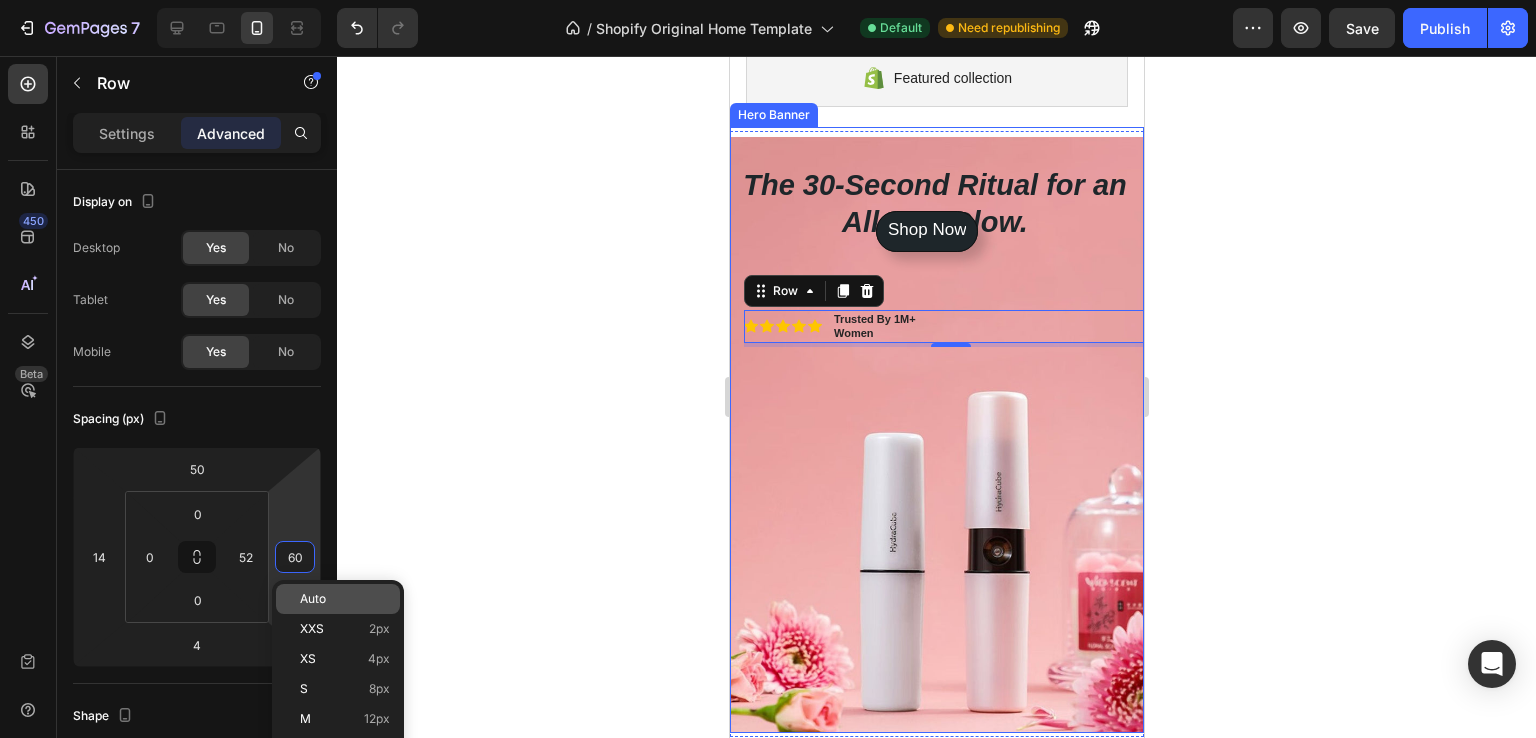 click on "Auto" at bounding box center (313, 599) 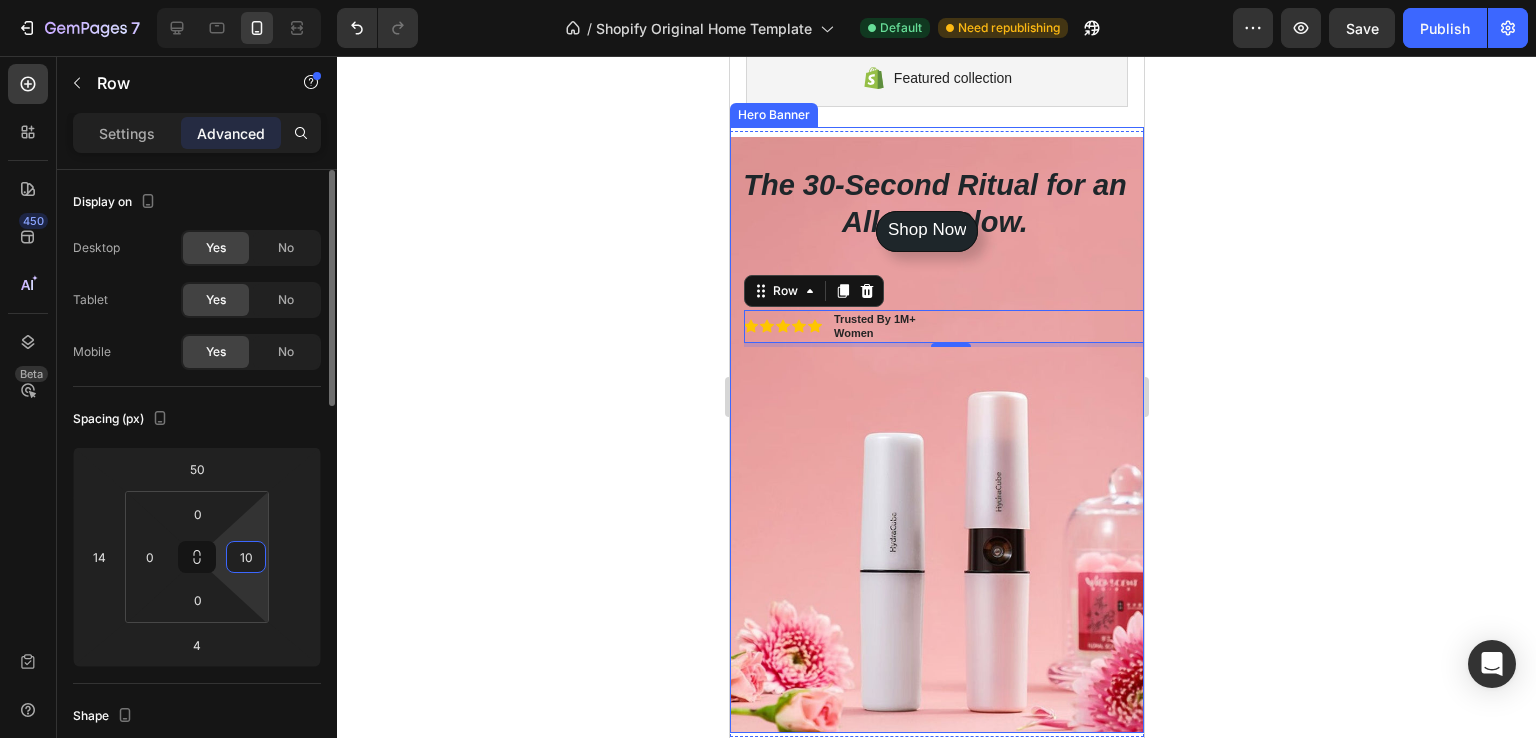 drag, startPoint x: 256, startPoint y: 561, endPoint x: 255, endPoint y: 587, distance: 26.019224 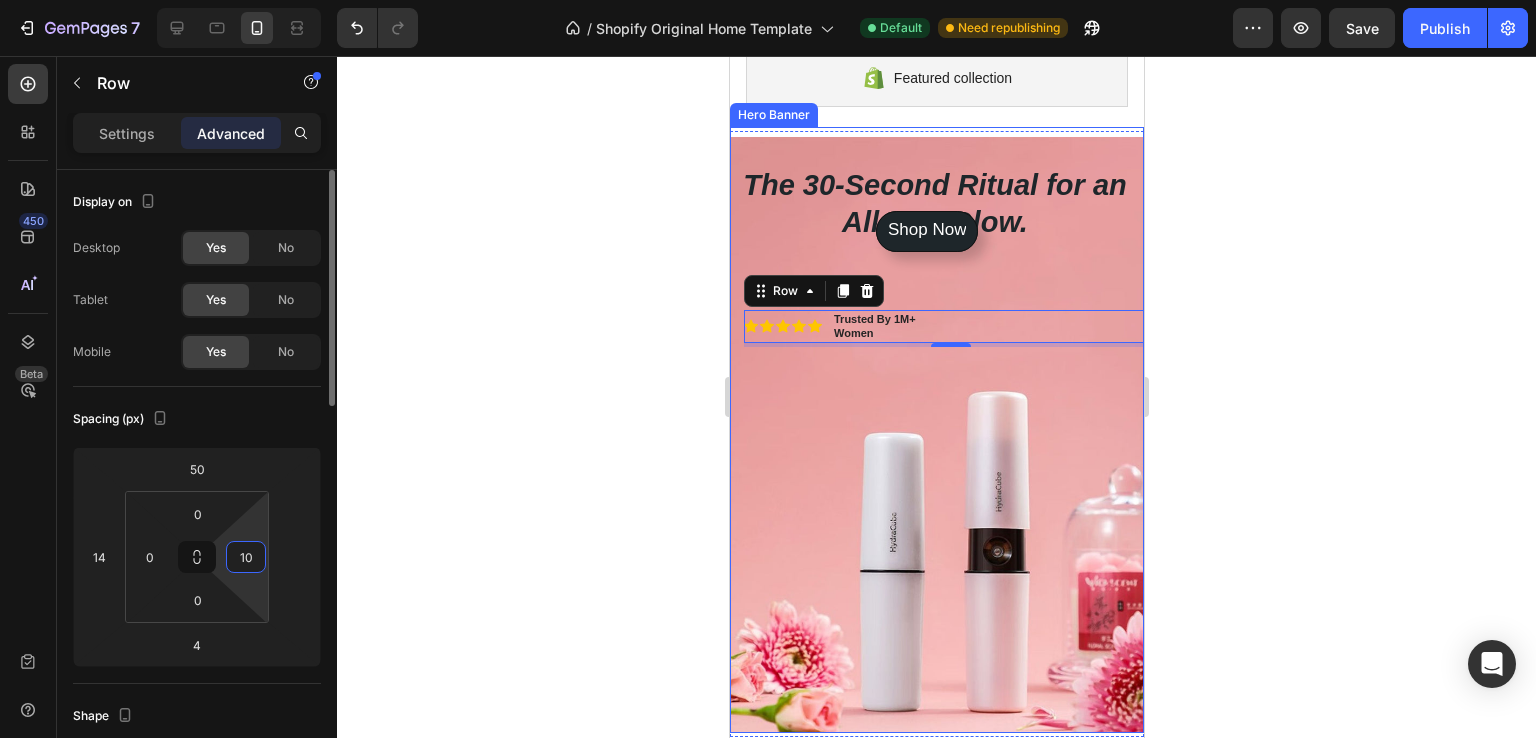 click on "7   /  Shopify Original Home Template Default Need republishing Preview  Save   Publish  450 Beta Sections(30) Elements(83) Section Element Hero Section Product Detail Brands Trusted Badges Guarantee Product Breakdown How to use Testimonials Compare Bundle FAQs Social Proof Brand Story Product List Collection Blog List Contact Sticky Add to Cart Custom Footer Browse Library 450 Layout
Row
Row
Row
Row Text
Heading
Text Block Button
Button
Button Media
Image
Image
Video" at bounding box center [768, 0] 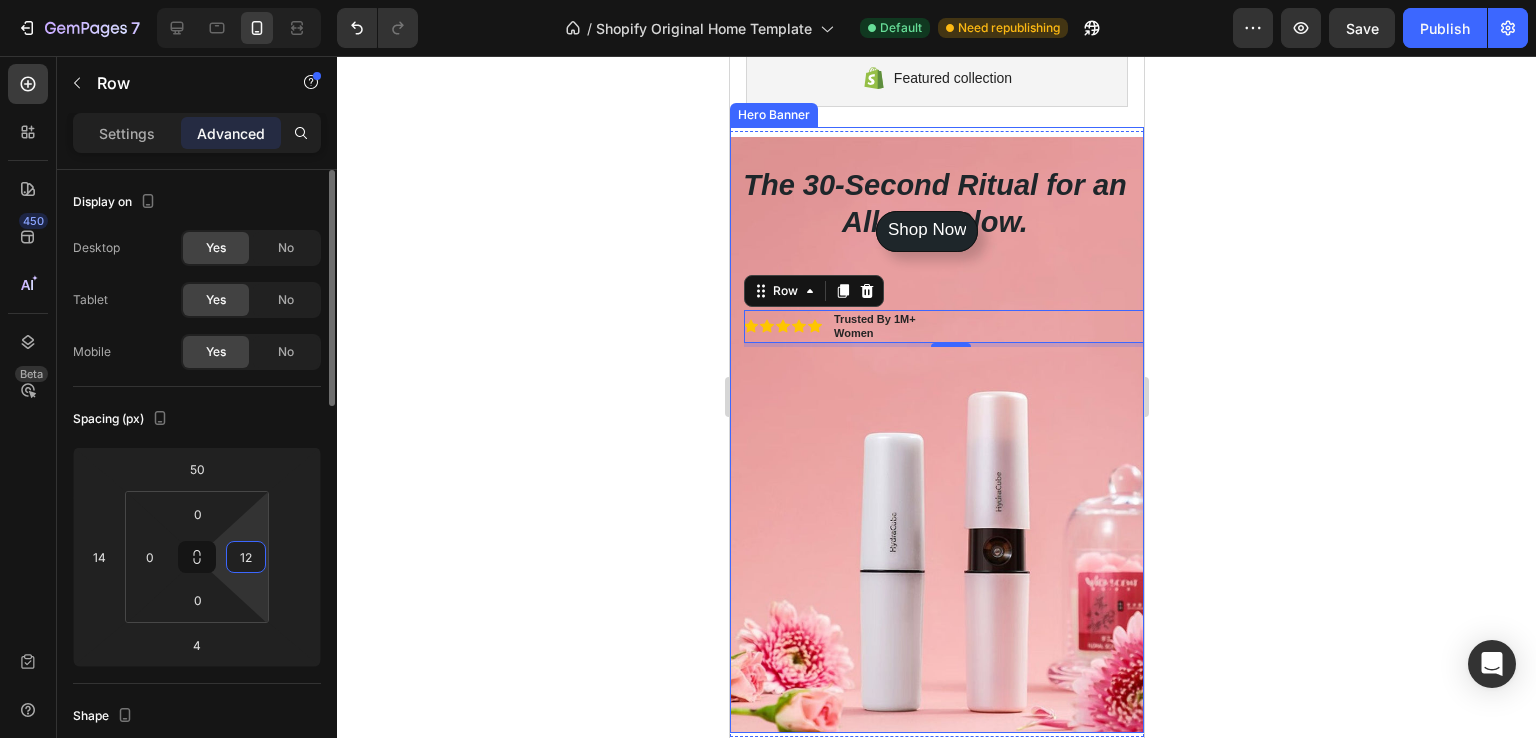 click on "12" at bounding box center [246, 557] 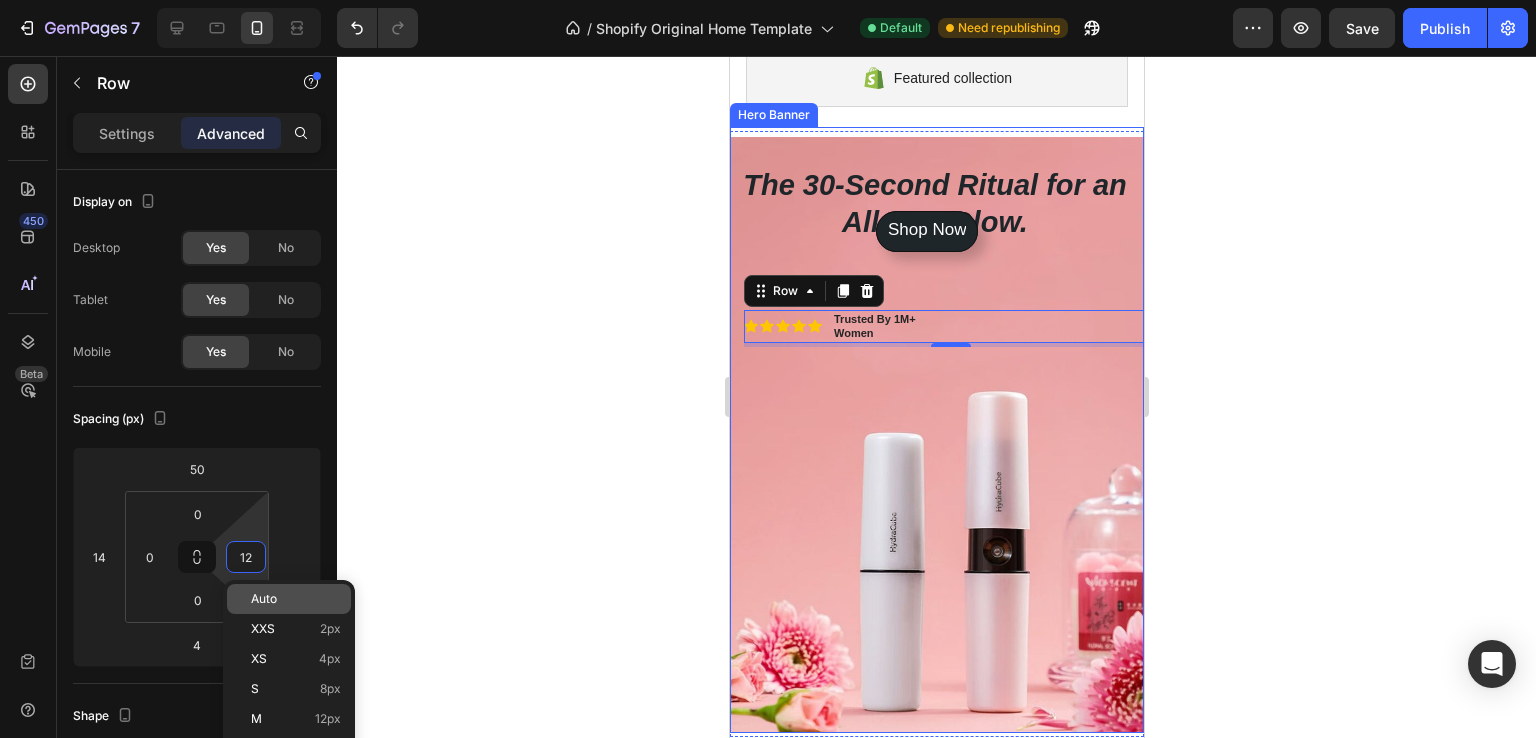 click on "Auto" at bounding box center (264, 599) 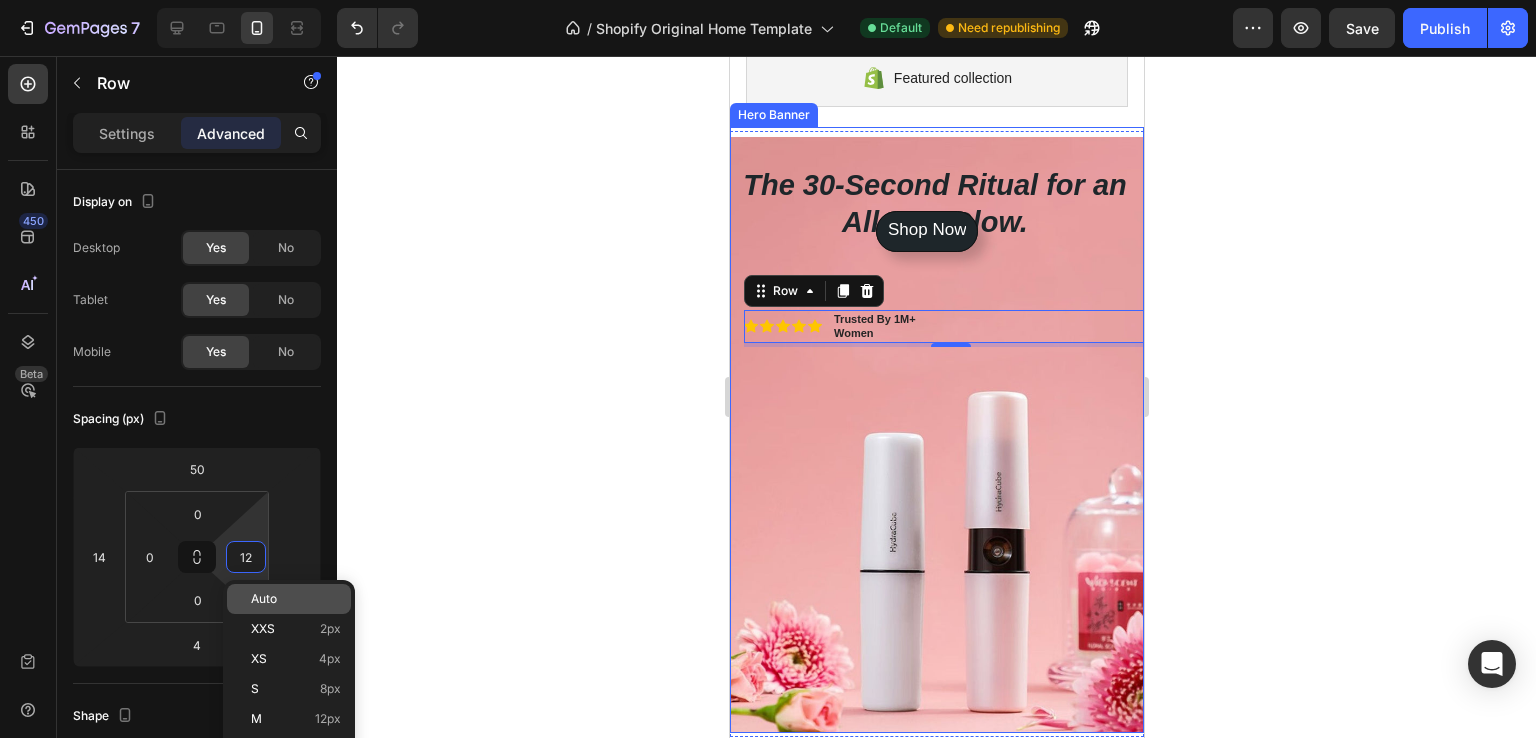 type on "Auto" 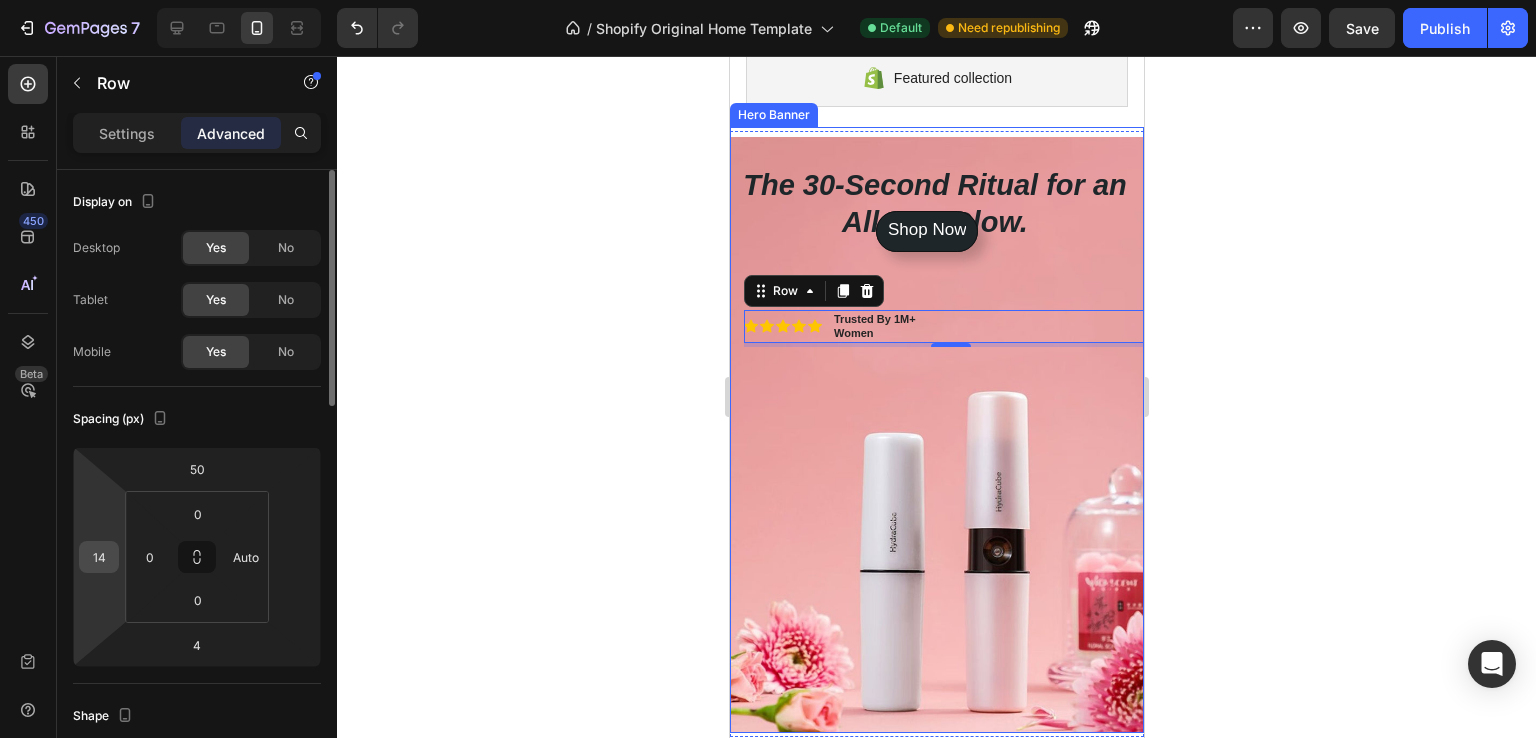 click on "14" at bounding box center (99, 557) 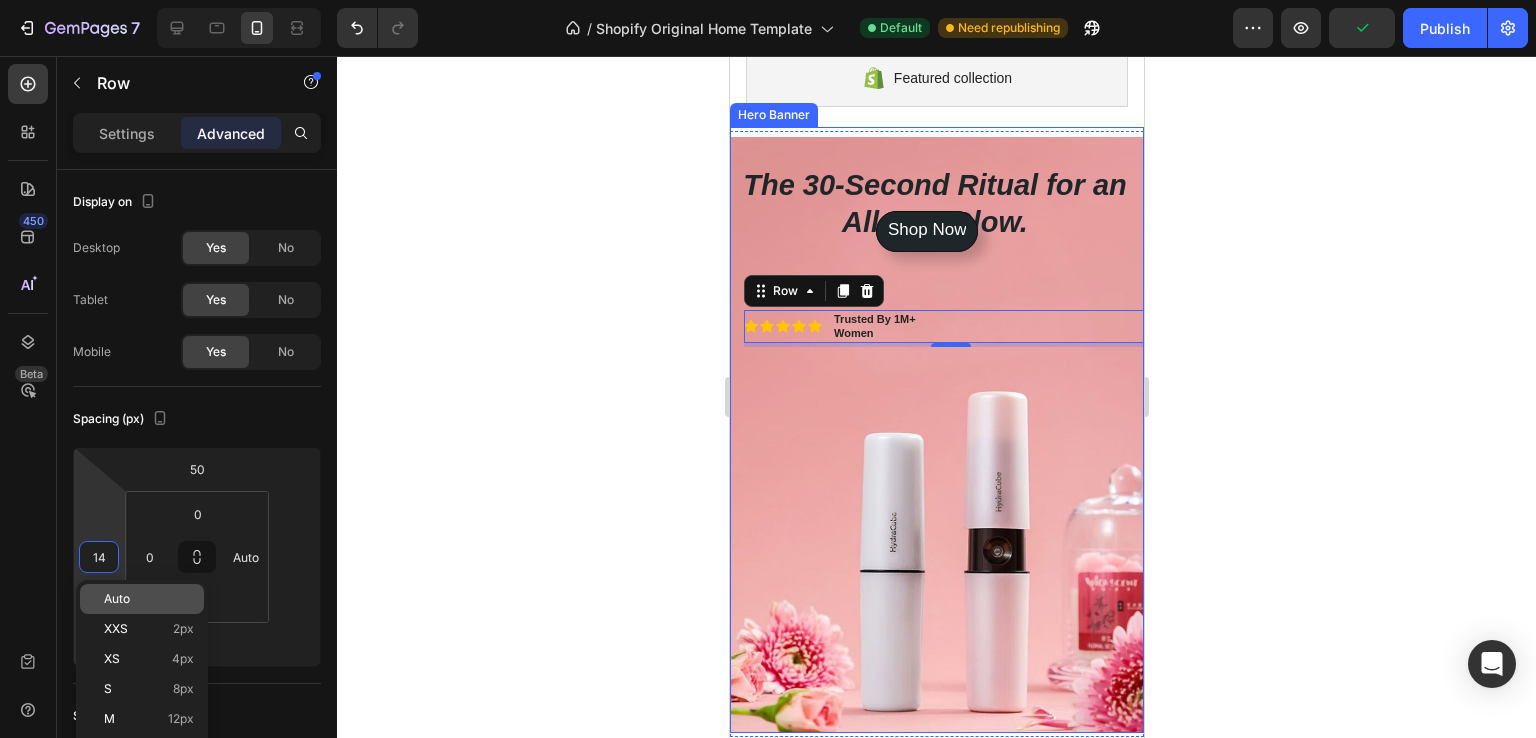 click on "Auto" at bounding box center [149, 599] 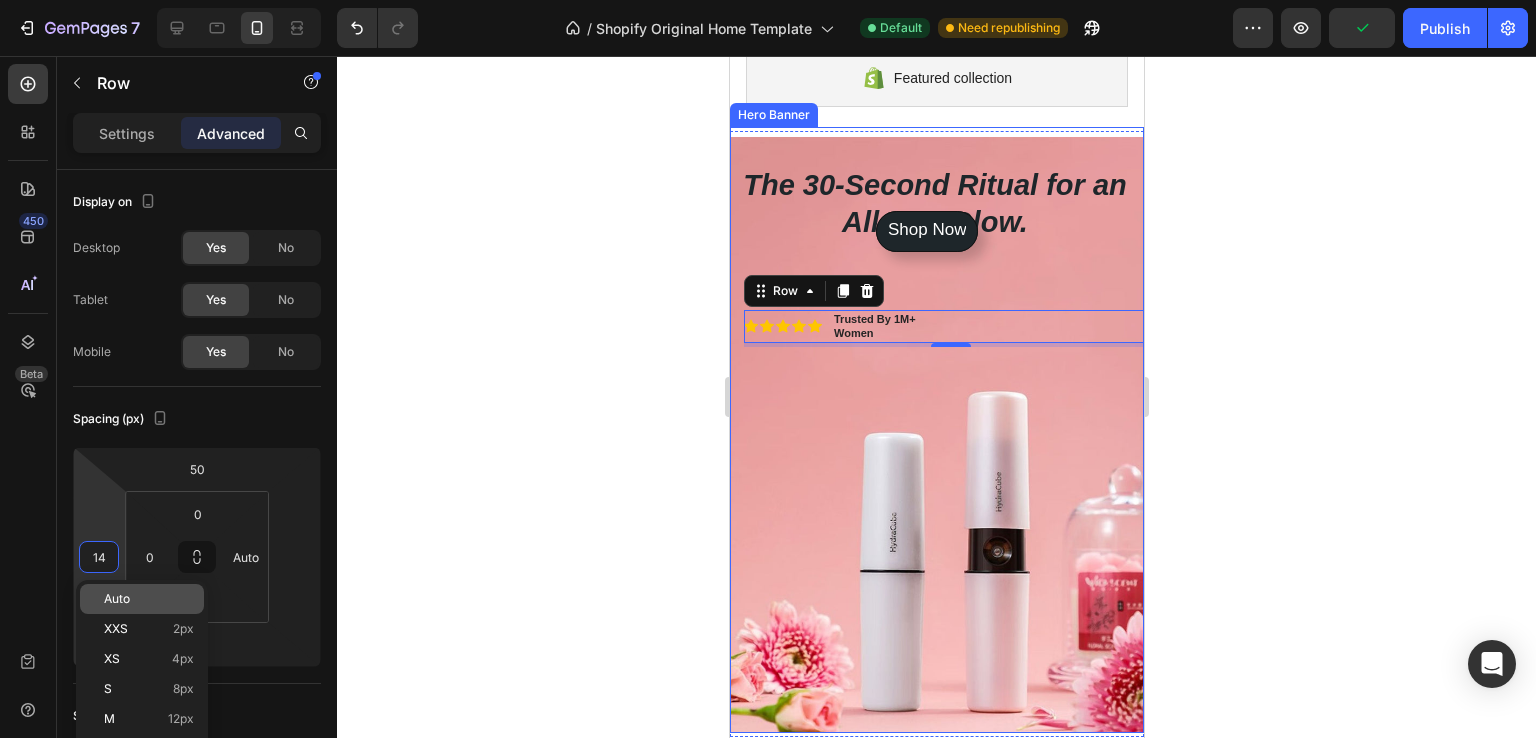 type 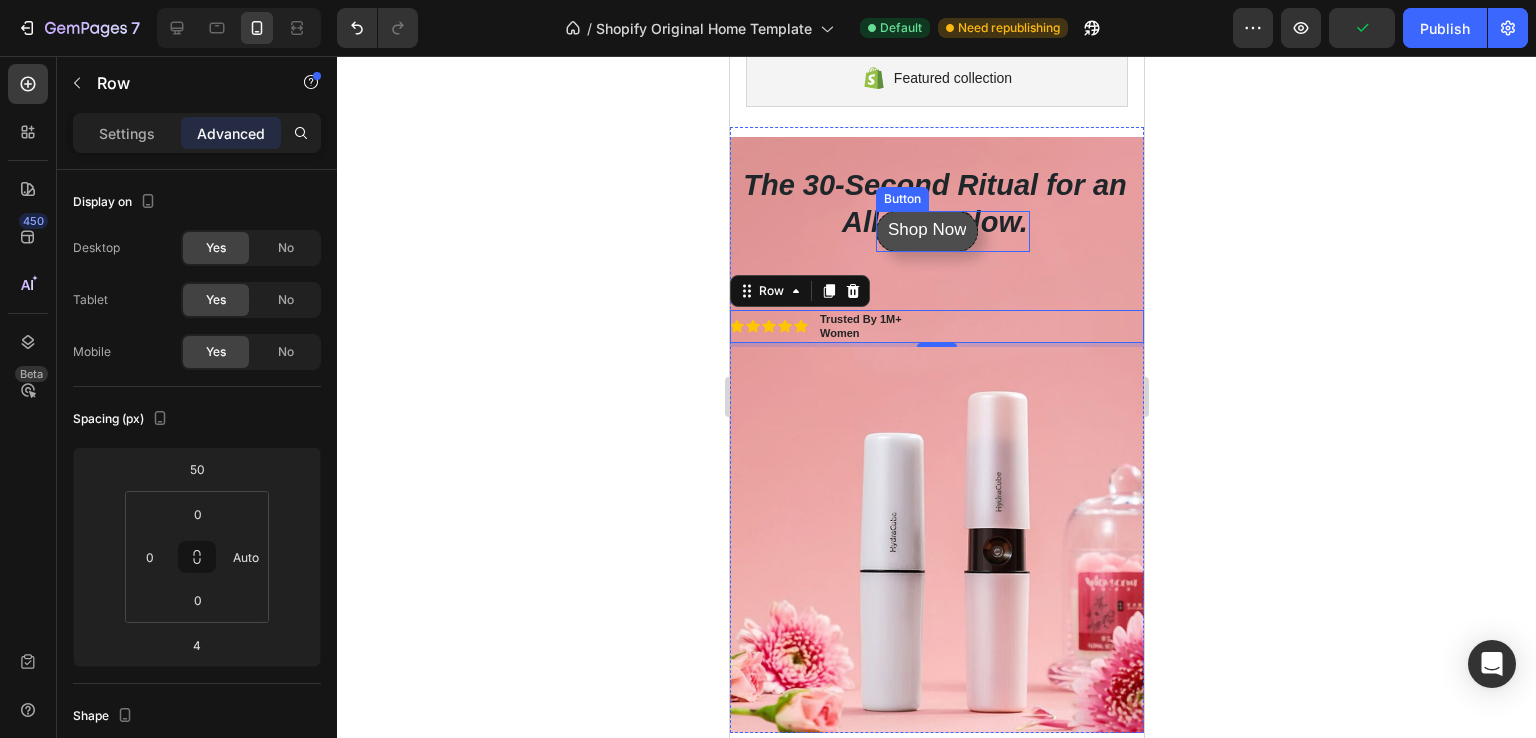 click on "Shop Now" at bounding box center [926, 231] 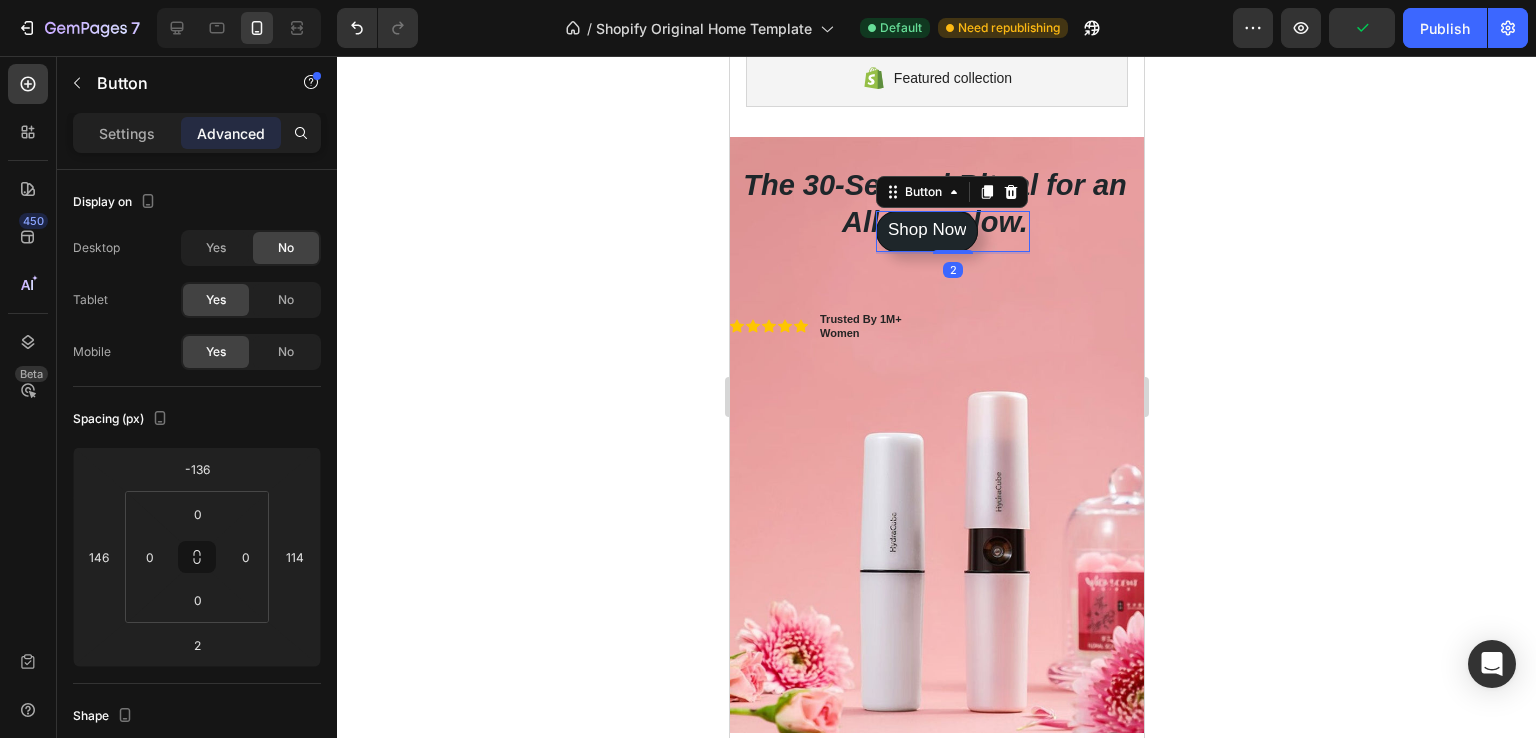 click on "Shop Now Button   2" at bounding box center [952, 231] 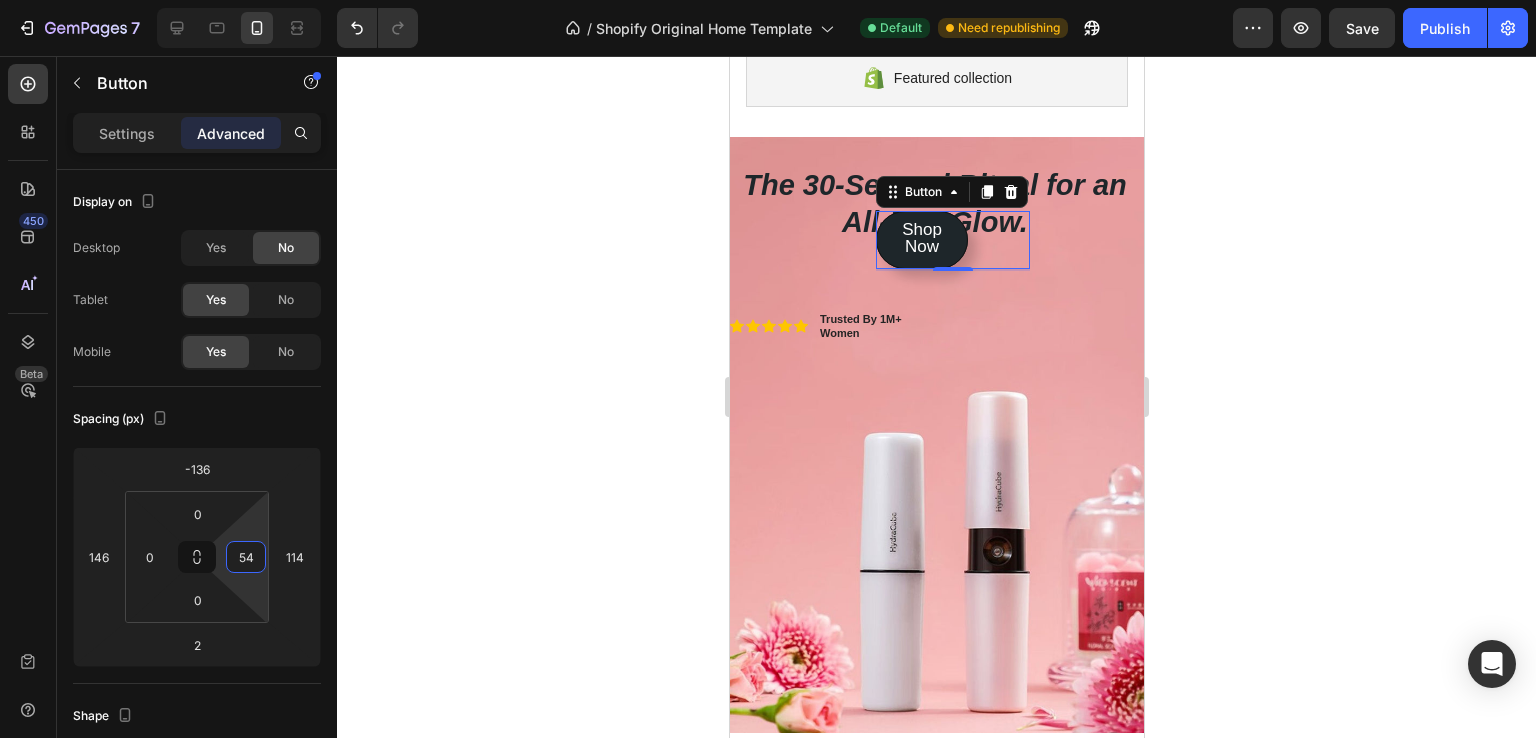 drag, startPoint x: 246, startPoint y: 530, endPoint x: 276, endPoint y: 489, distance: 50.803543 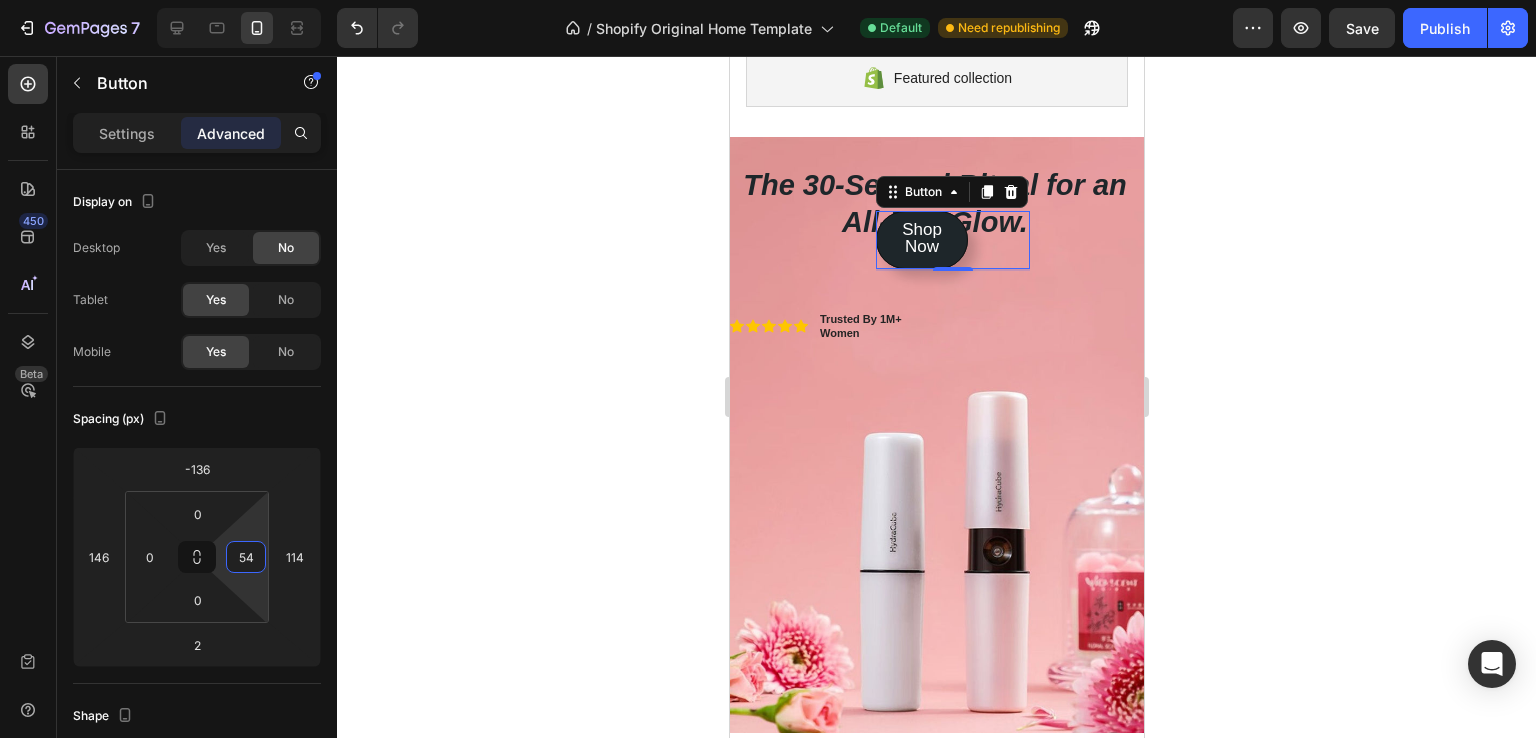 click on "7   /  Shopify Original Home Template Default Need republishing Preview  Save   Publish  450 Beta Sections(30) Elements(83) Section Element Hero Section Product Detail Brands Trusted Badges Guarantee Product Breakdown How to use Testimonials Compare Bundle FAQs Social Proof Brand Story Product List Collection Blog List Contact Sticky Add to Cart Custom Footer Browse Library 450 Layout
Row
Row
Row
Row Text
Heading
Text Block Button
Button
Button Media
Image
Image
Video" at bounding box center (768, 0) 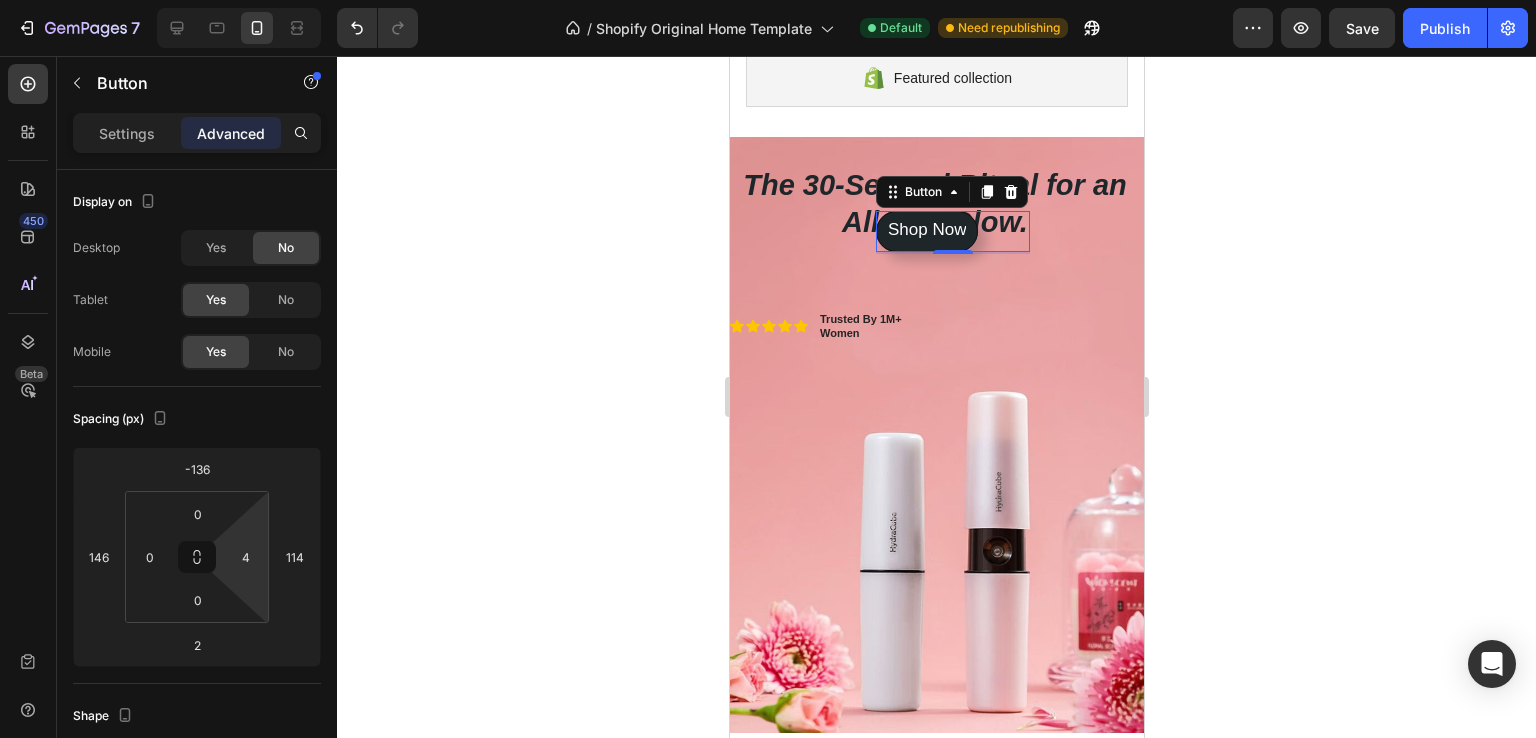 type on "2" 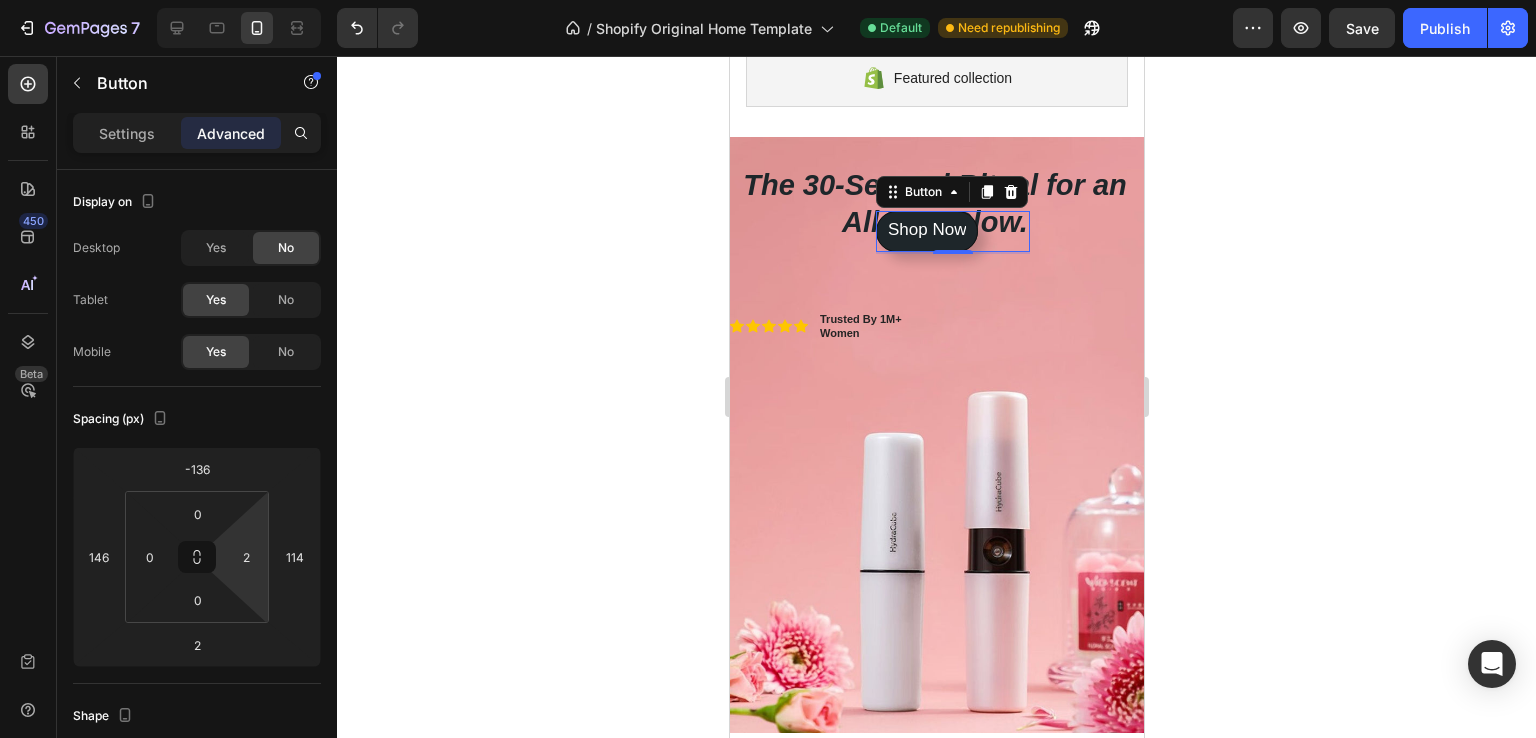 drag, startPoint x: 251, startPoint y: 525, endPoint x: 251, endPoint y: 555, distance: 30 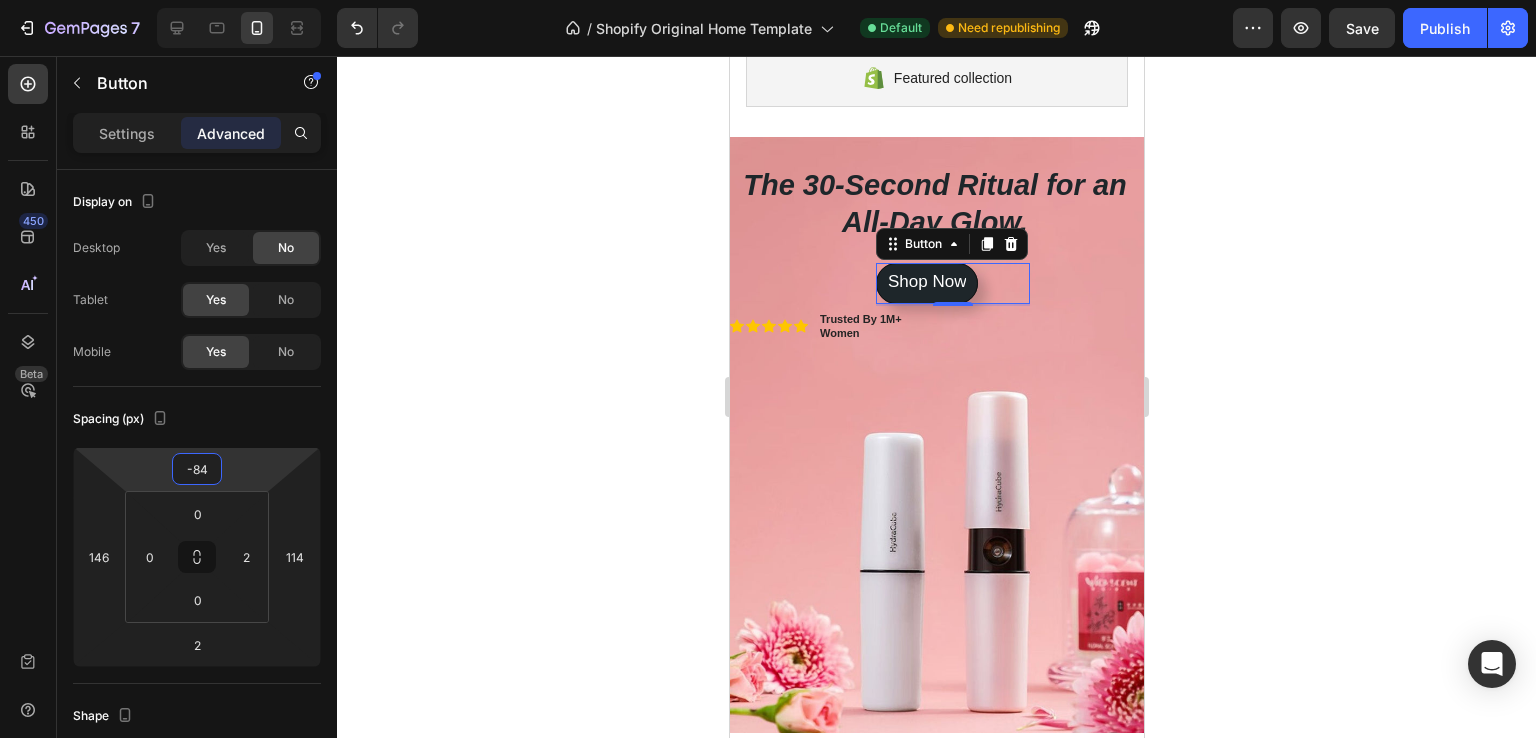 type on "-88" 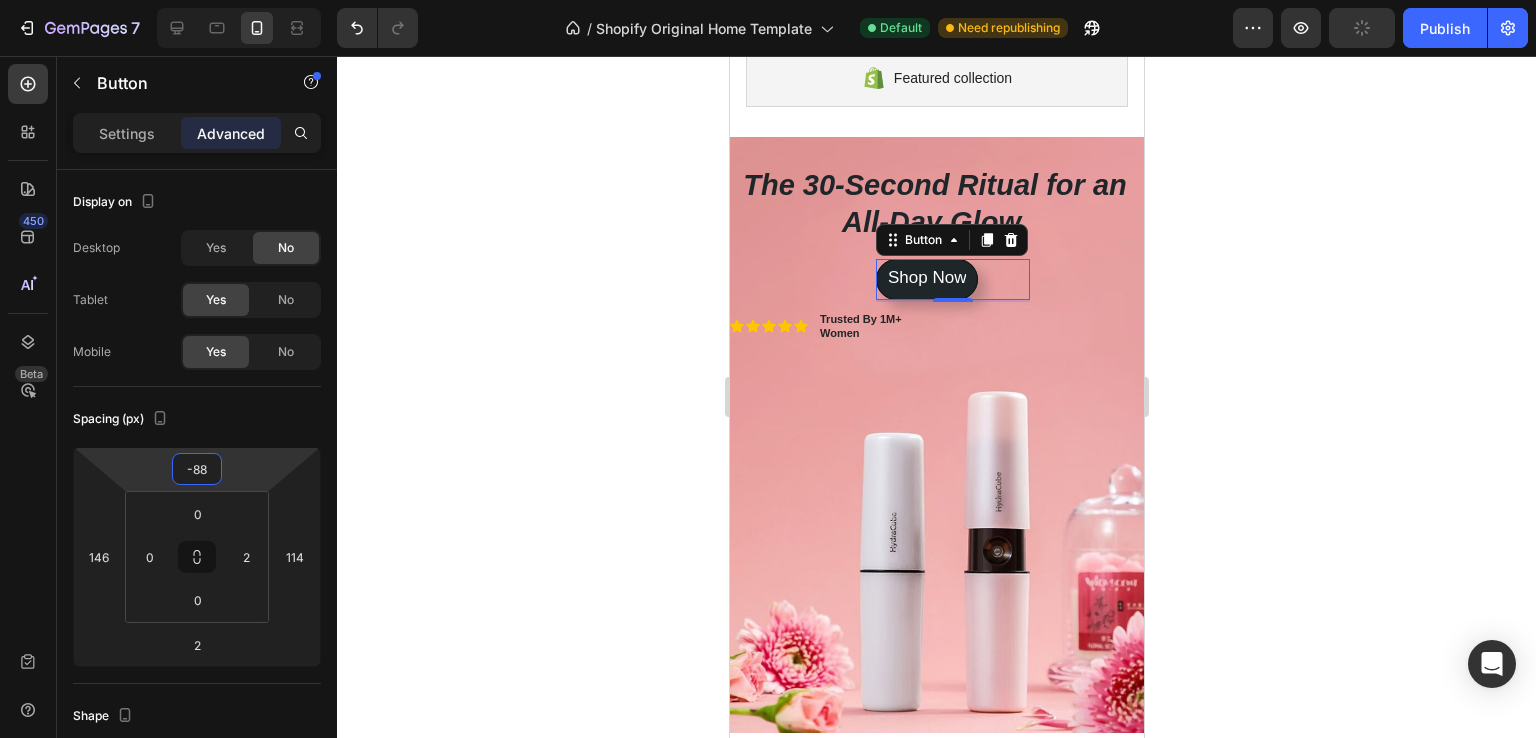 drag, startPoint x: 254, startPoint y: 471, endPoint x: 256, endPoint y: 447, distance: 24.083189 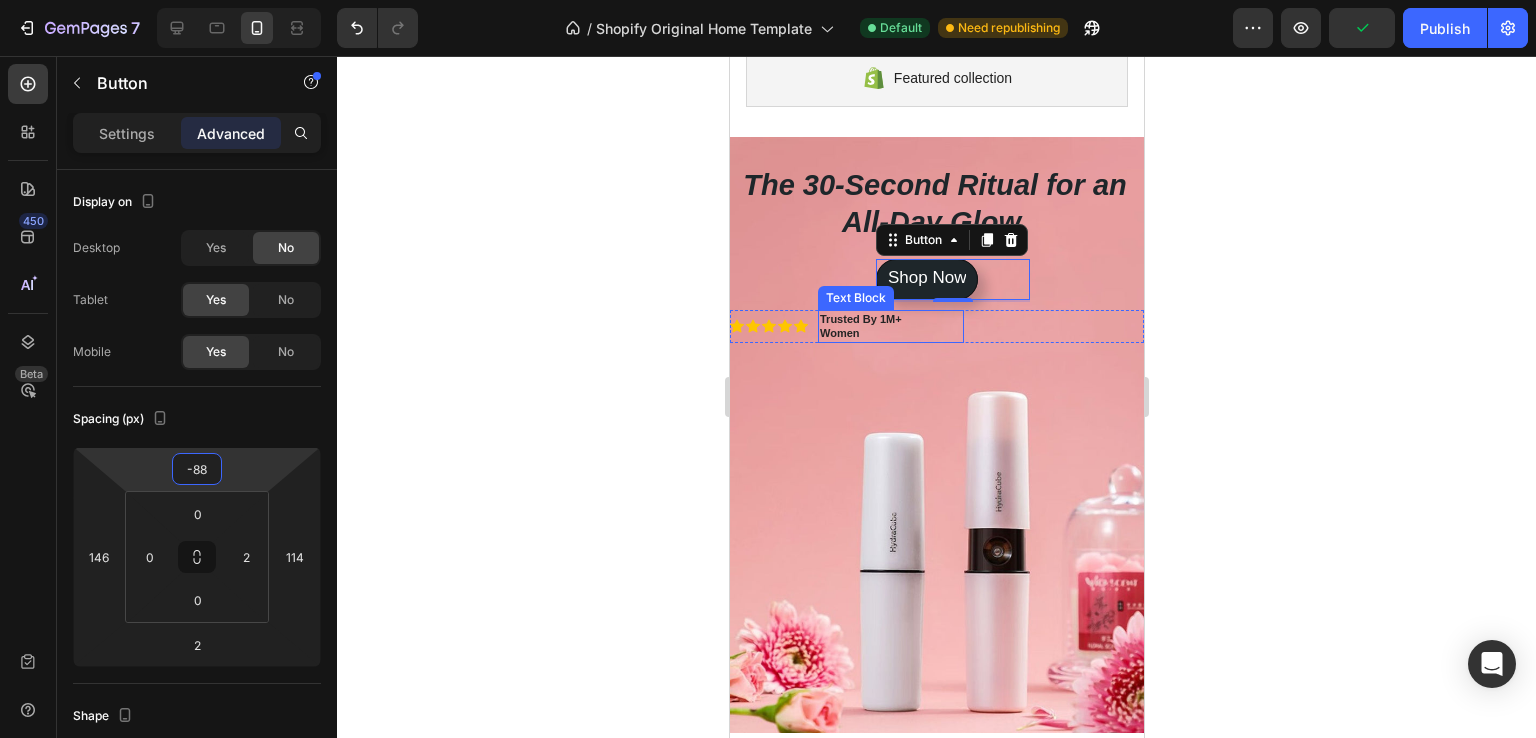 click on "Trusted By 1M+ Women" at bounding box center [878, 326] 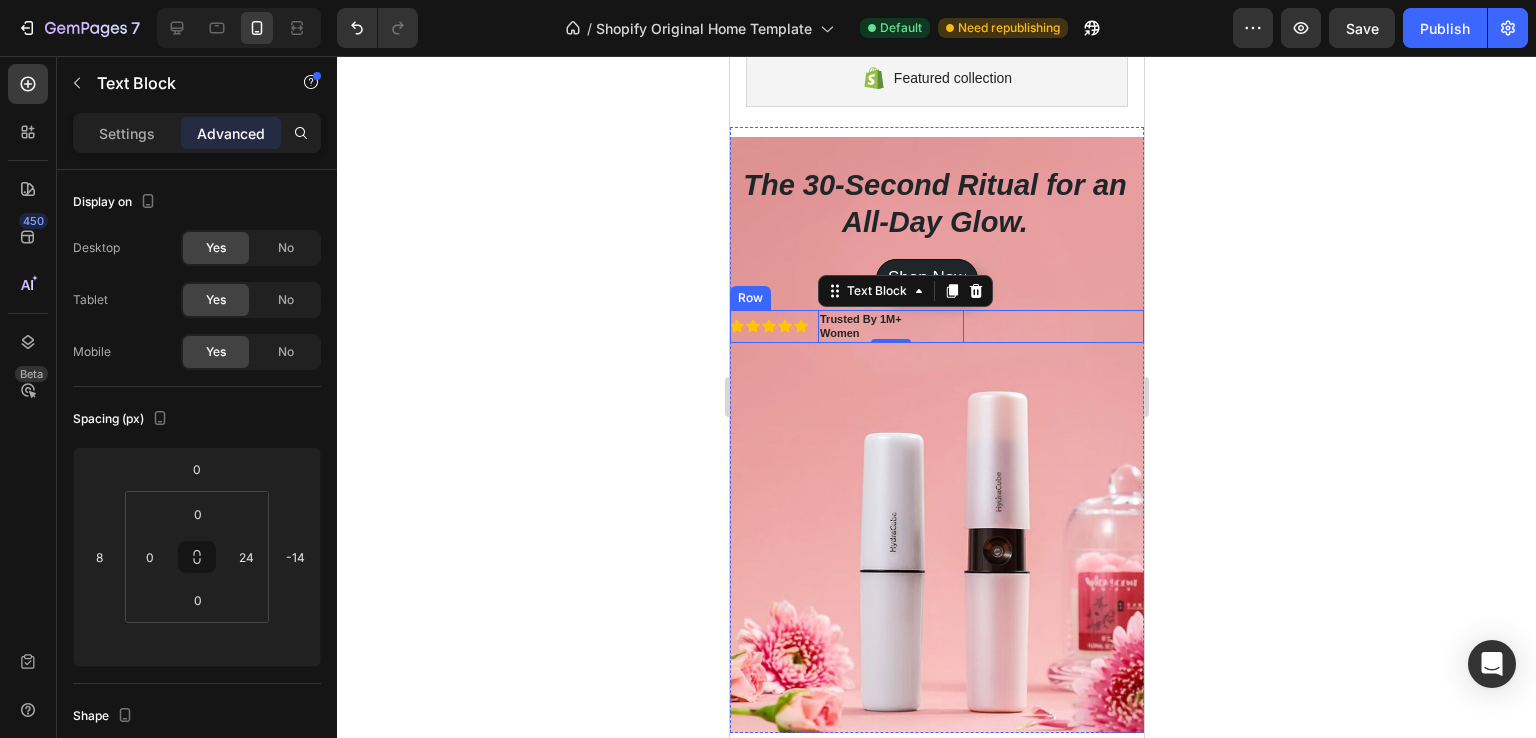 click on "Icon Icon Icon Icon Icon Icon List Trusted By 1M+ Women Text Block   0 Row" at bounding box center (936, 326) 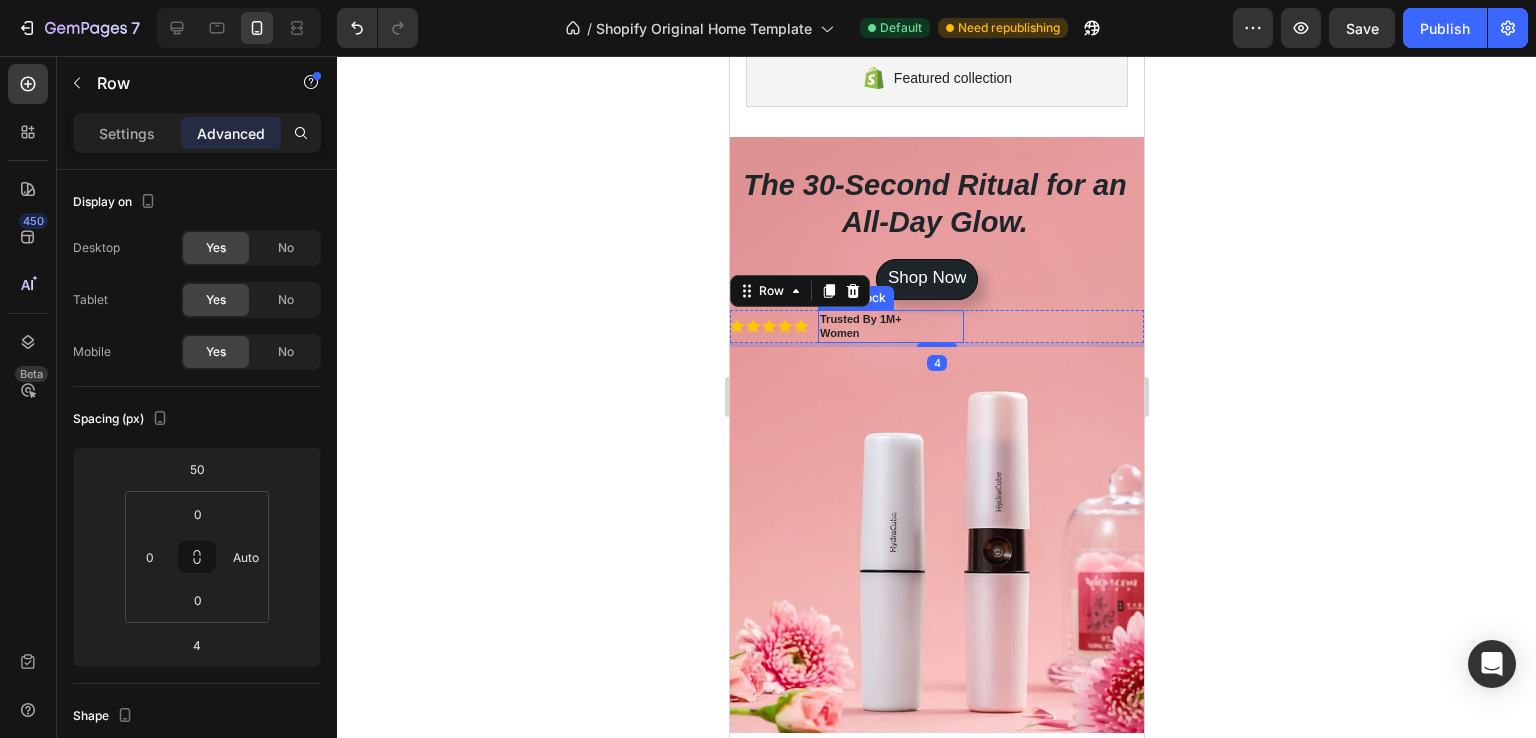 click on "Trusted By 1M+ Women" at bounding box center (878, 326) 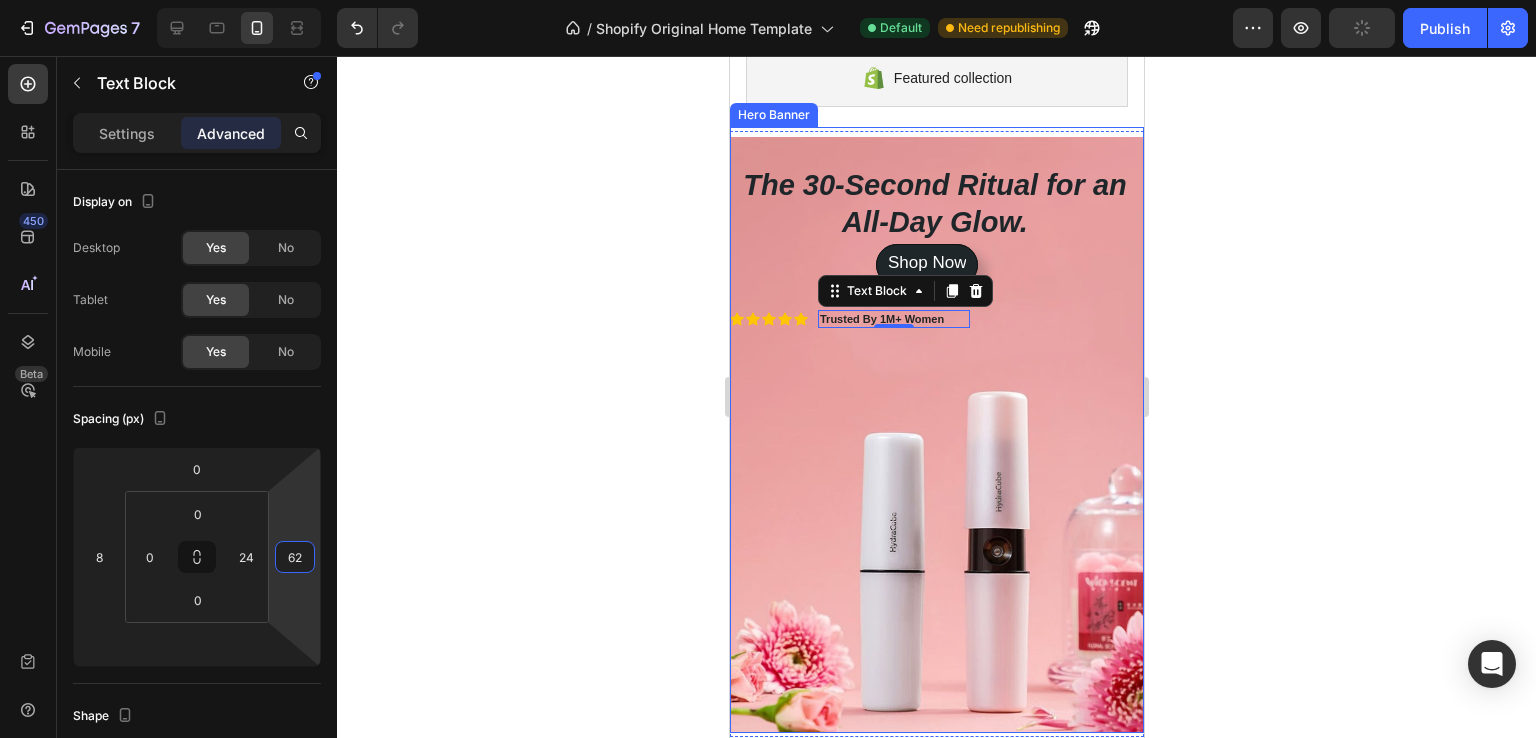 type on "60" 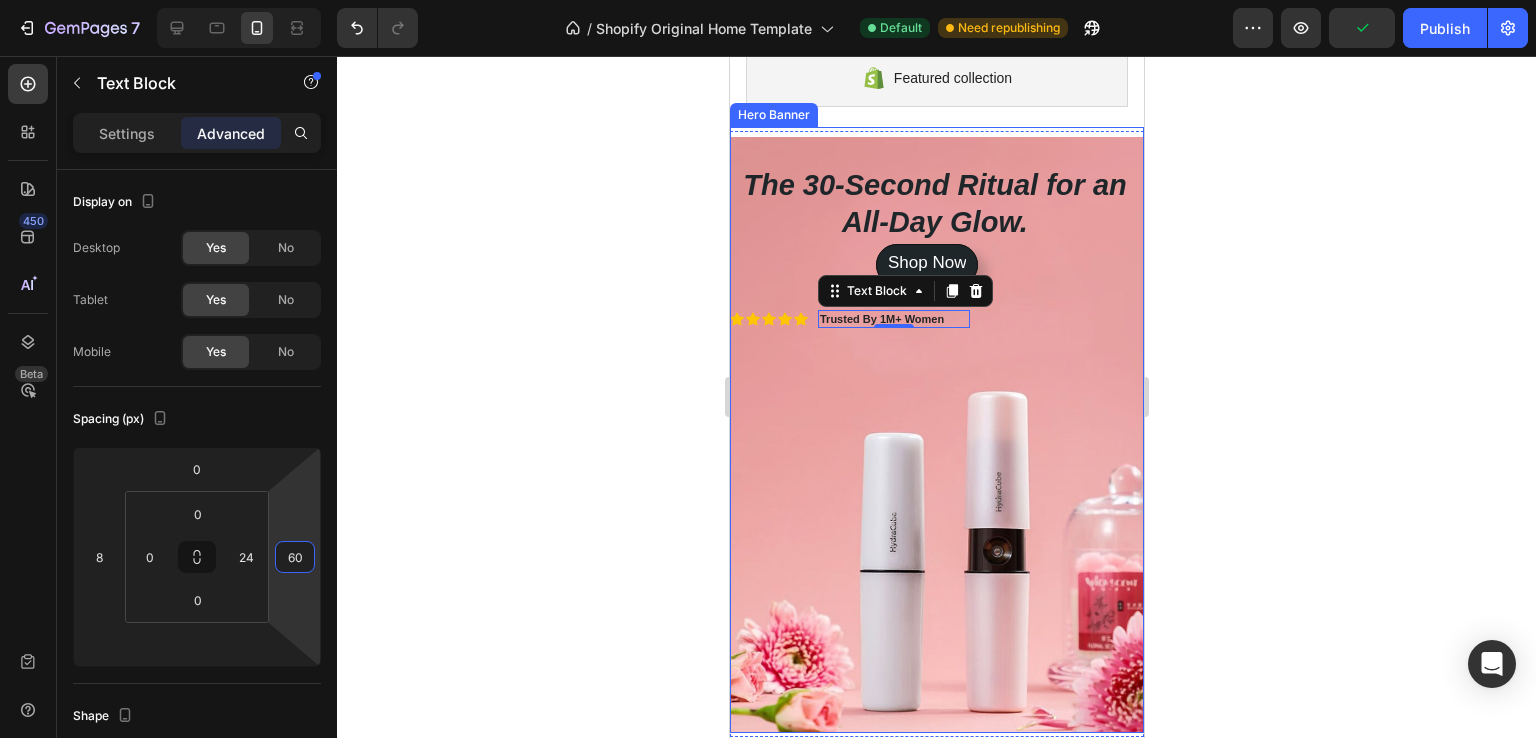 drag, startPoint x: 297, startPoint y: 533, endPoint x: 310, endPoint y: 496, distance: 39.217342 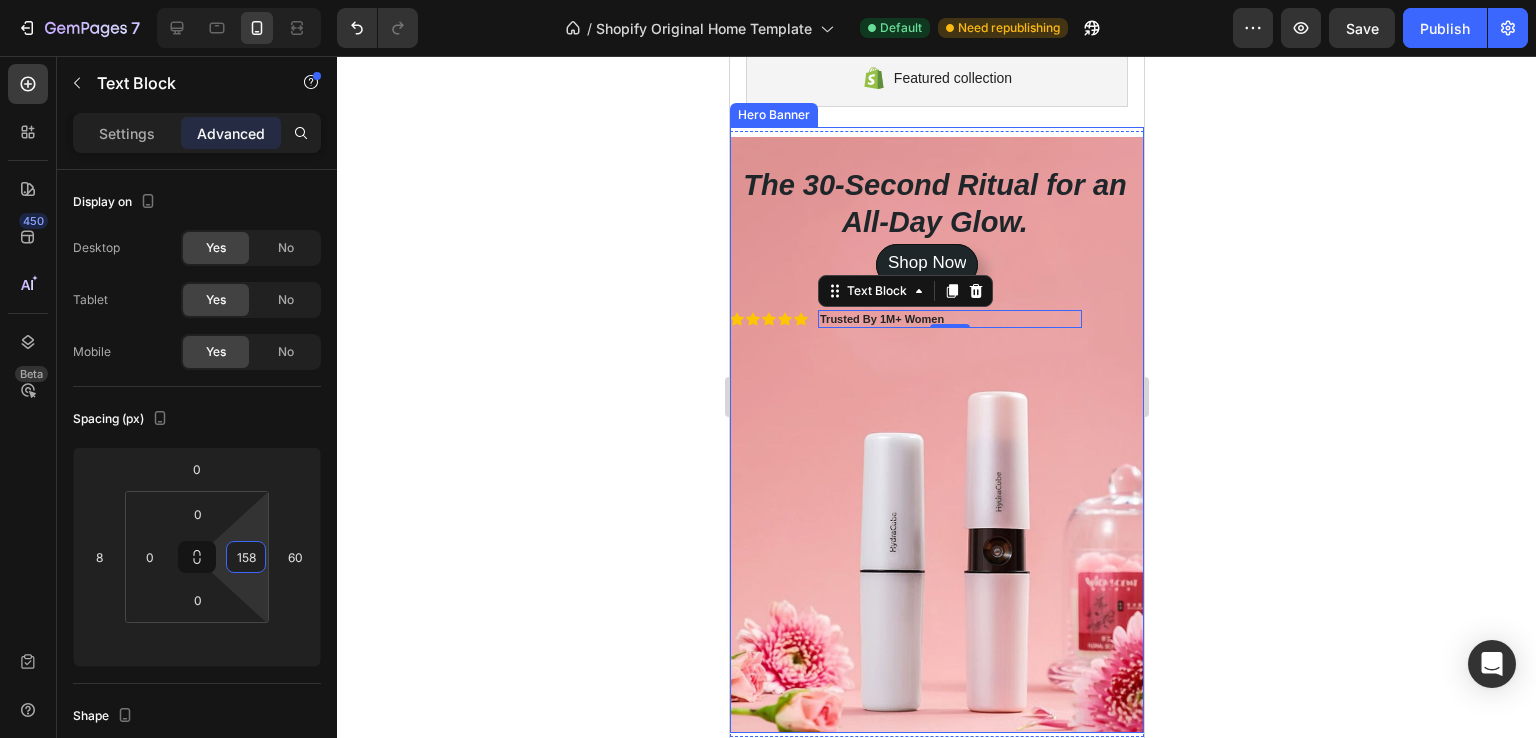 type on "162" 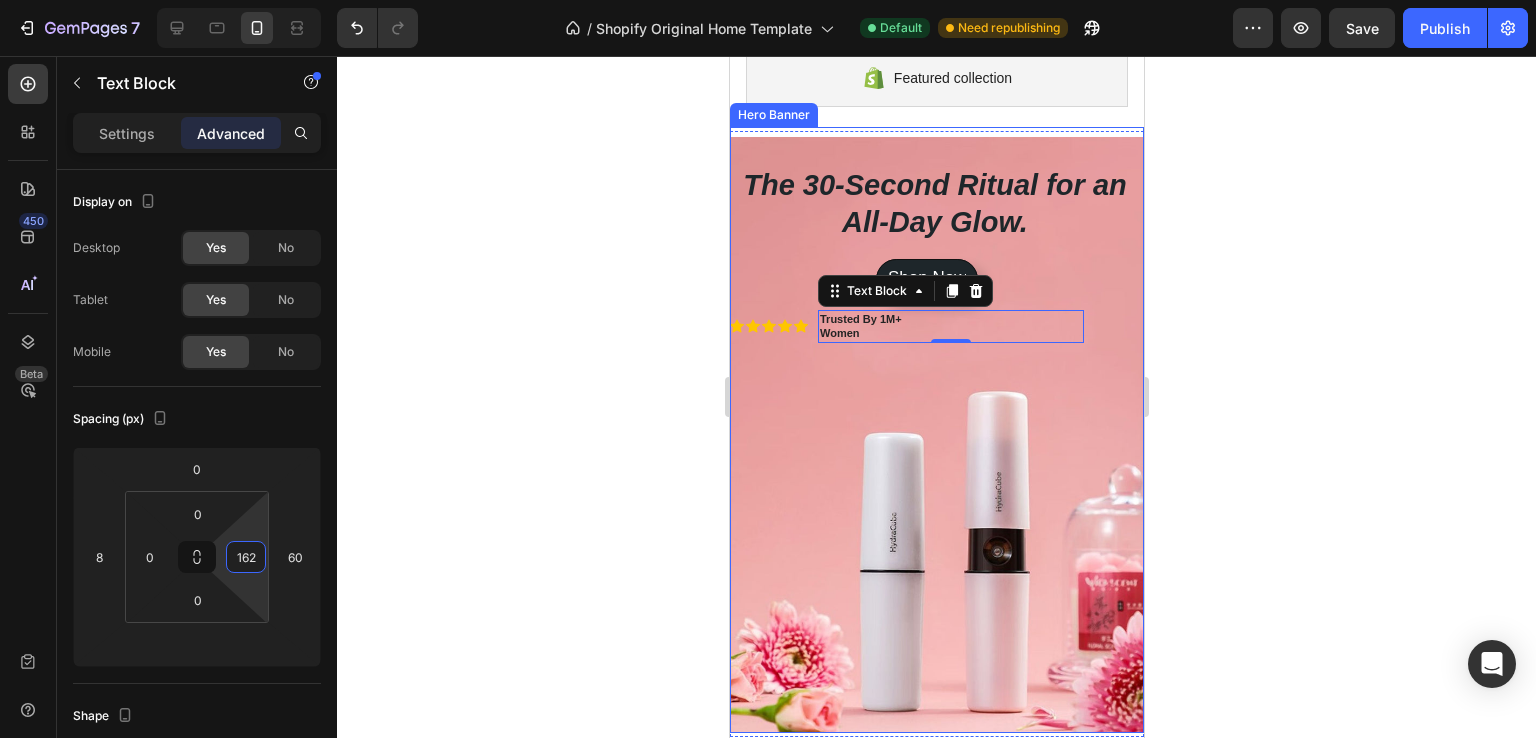 drag, startPoint x: 251, startPoint y: 537, endPoint x: 320, endPoint y: 468, distance: 97.580734 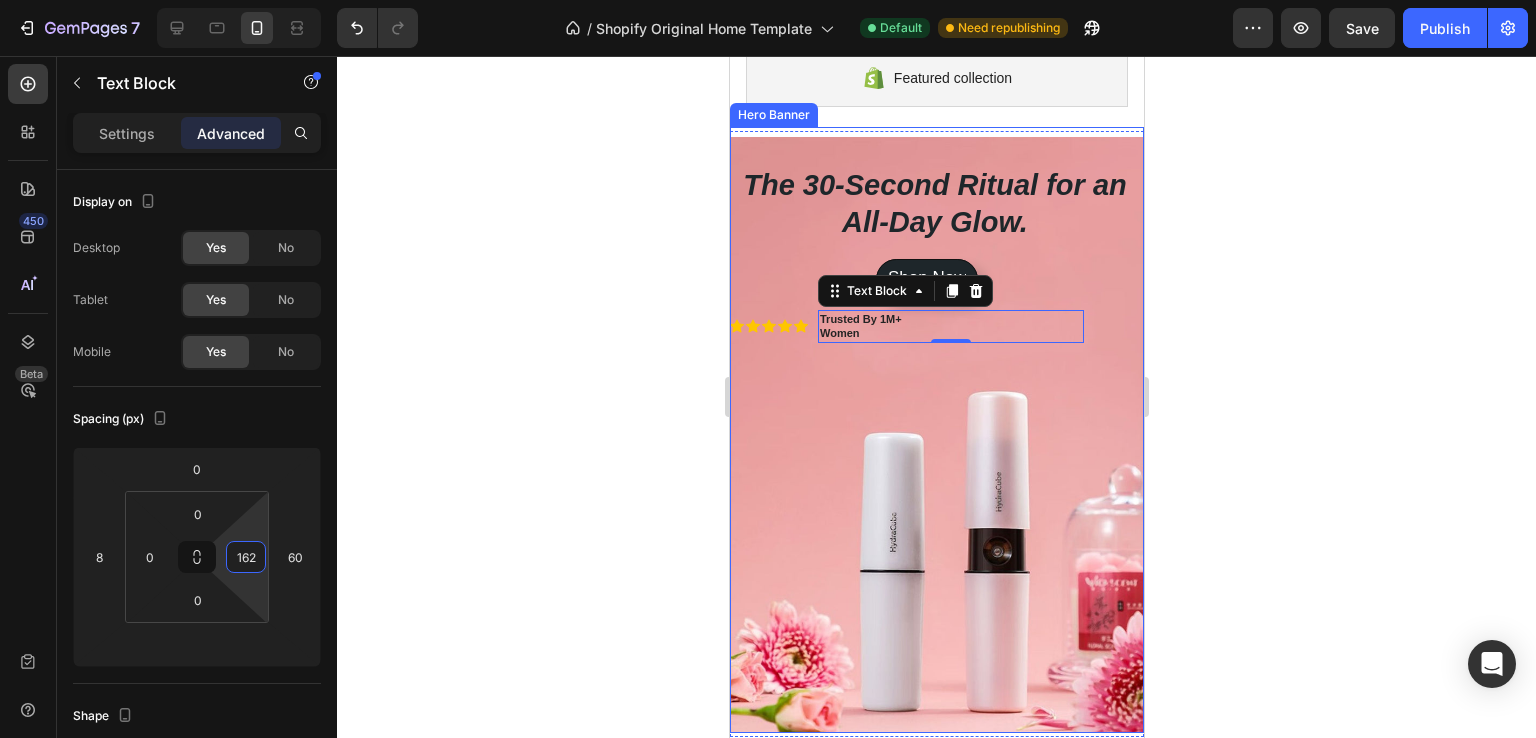 click on "7   /  Shopify Original Home Template Default Need republishing Preview  Save   Publish  450 Beta Sections(30) Elements(83) Section Element Hero Section Product Detail Brands Trusted Badges Guarantee Product Breakdown How to use Testimonials Compare Bundle FAQs Social Proof Brand Story Product List Collection Blog List Contact Sticky Add to Cart Custom Footer Browse Library 450 Layout
Row
Row
Row
Row Text
Heading
Text Block Button
Button
Button Media
Image
Image
Video" at bounding box center [768, 0] 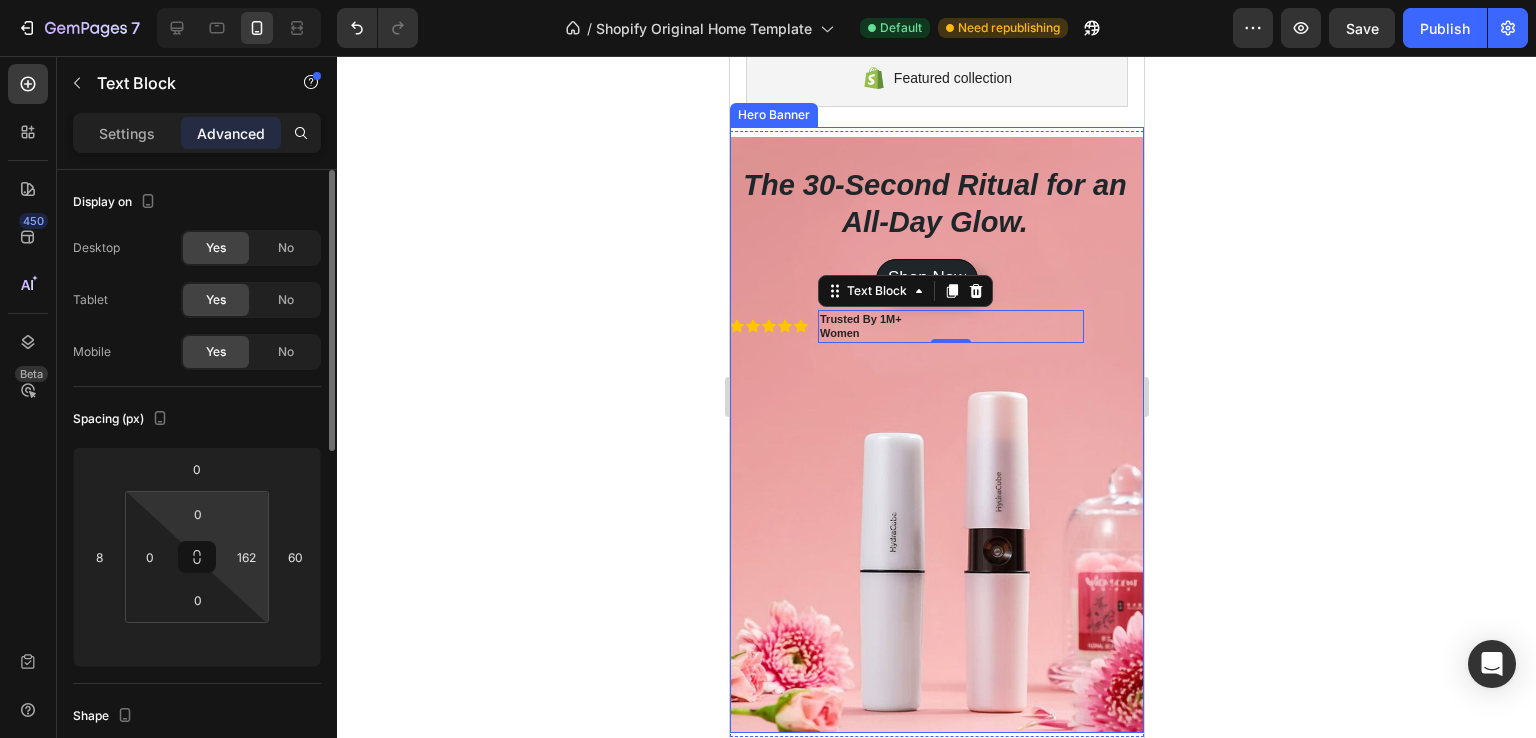 drag, startPoint x: 132, startPoint y: 540, endPoint x: 157, endPoint y: 512, distance: 37.536648 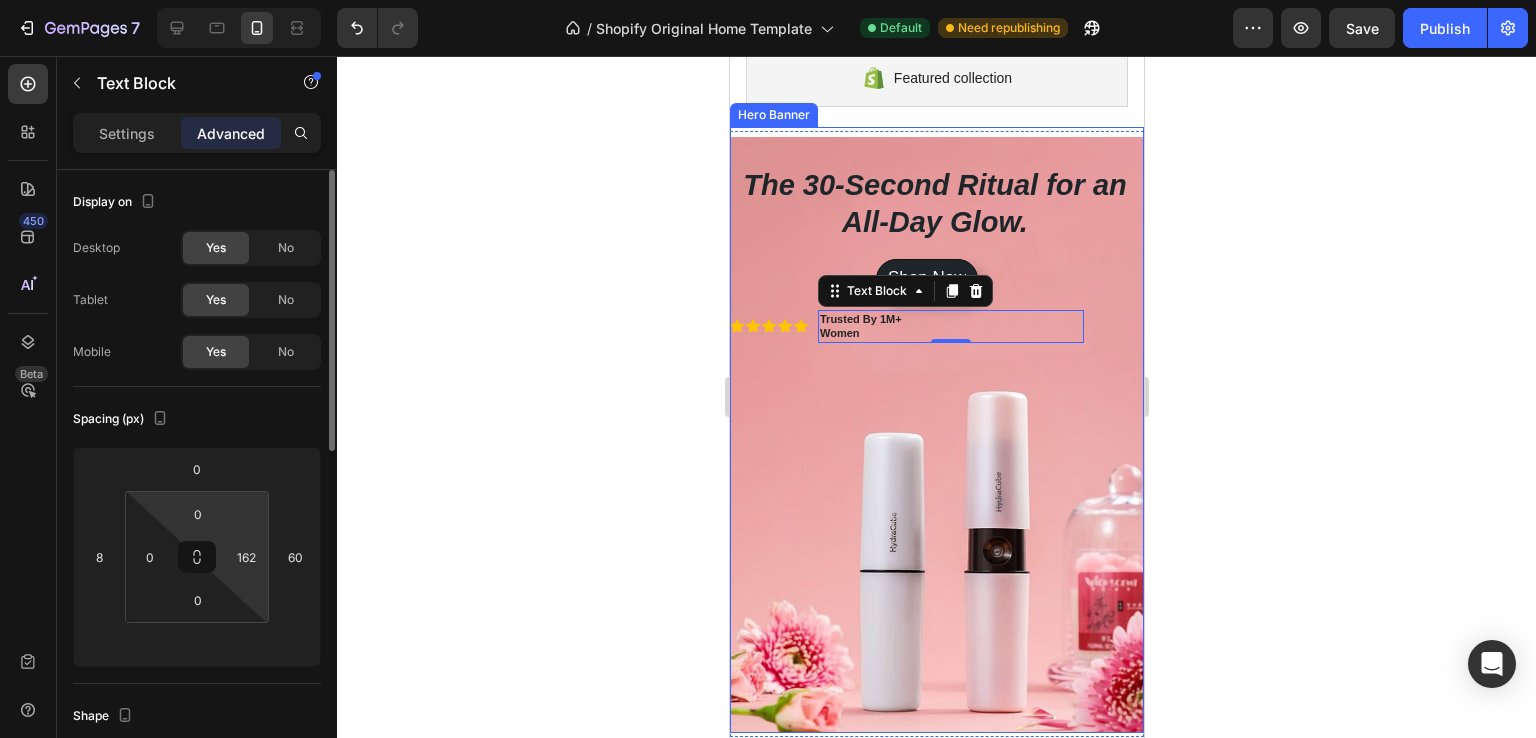 click on "0 0 0 162" at bounding box center (197, 557) 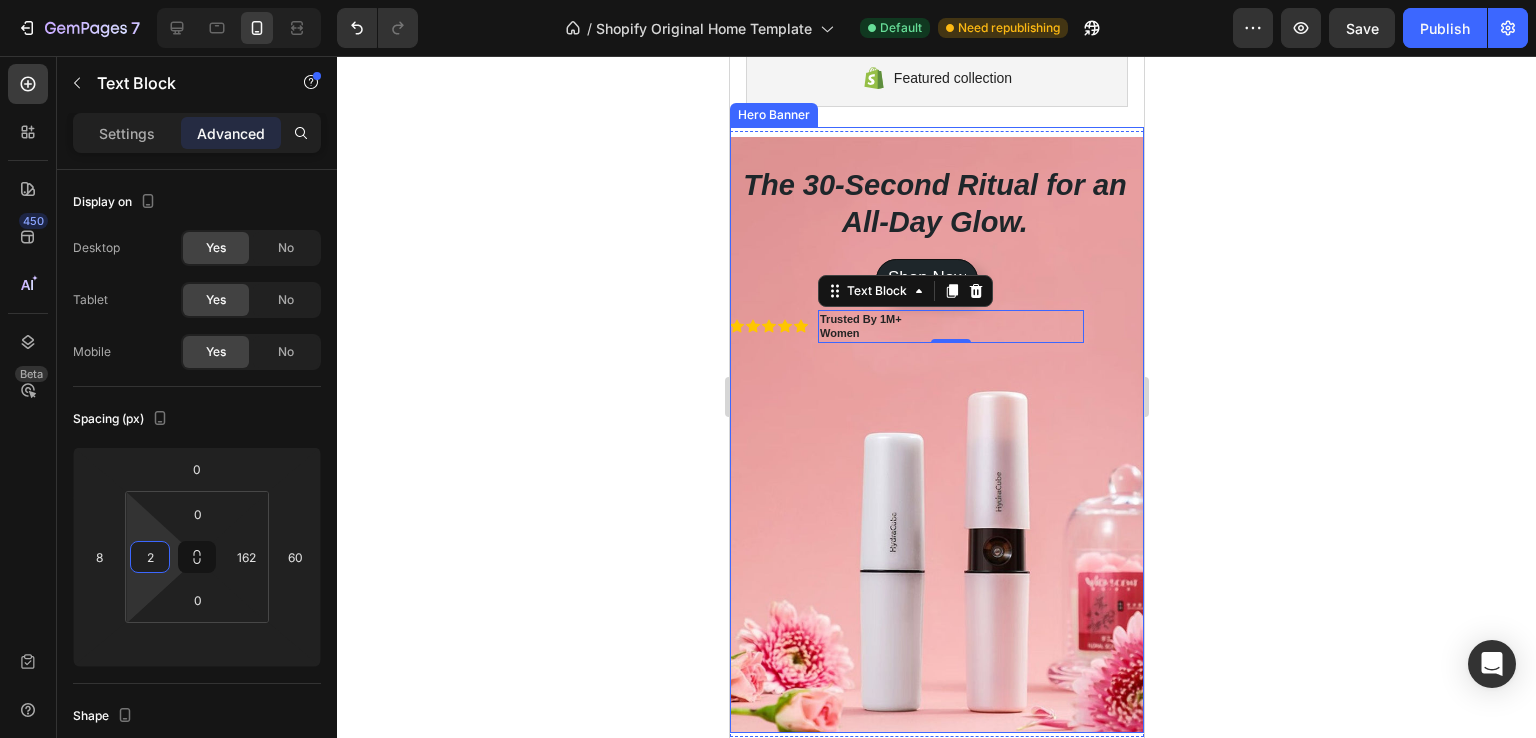 type on "0" 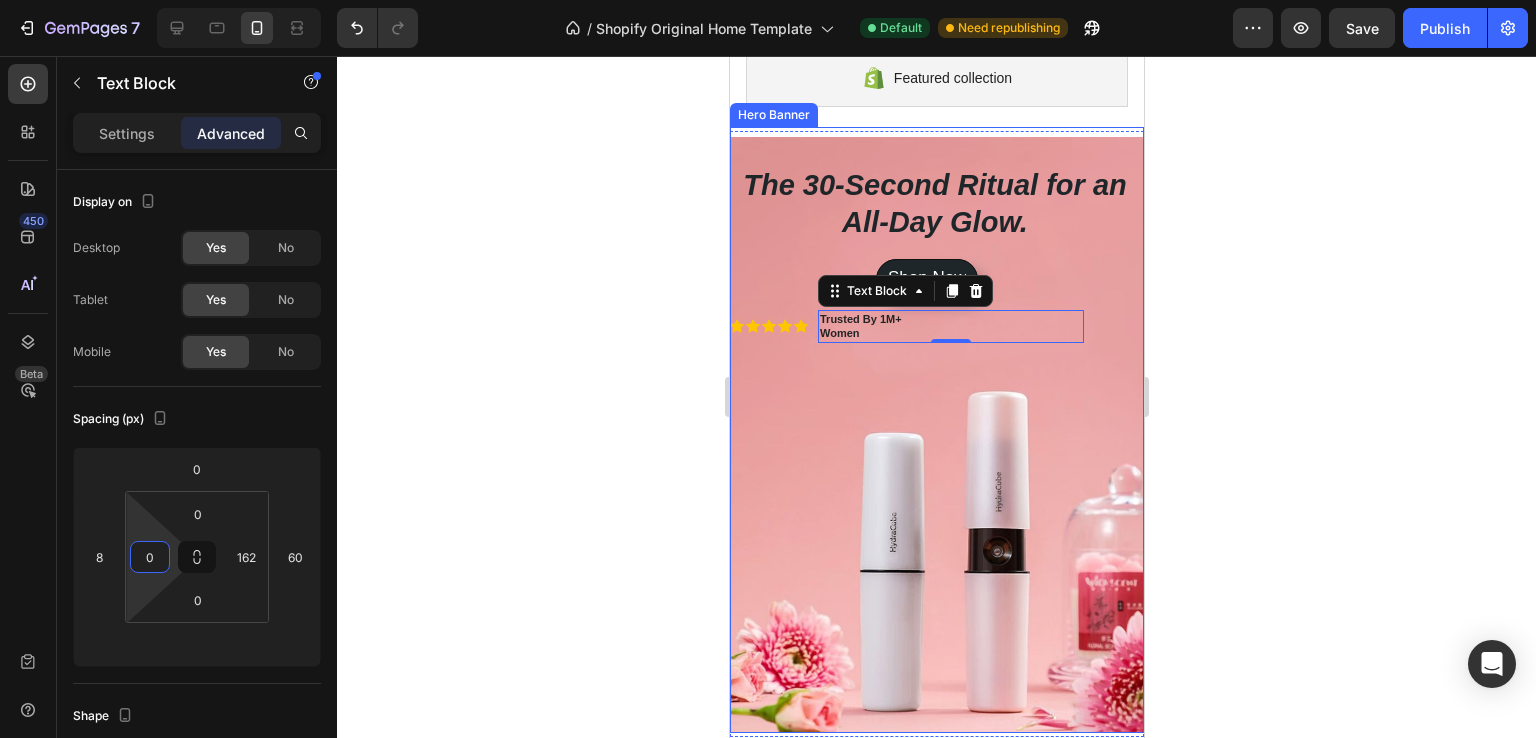 drag, startPoint x: 155, startPoint y: 549, endPoint x: 176, endPoint y: 536, distance: 24.698177 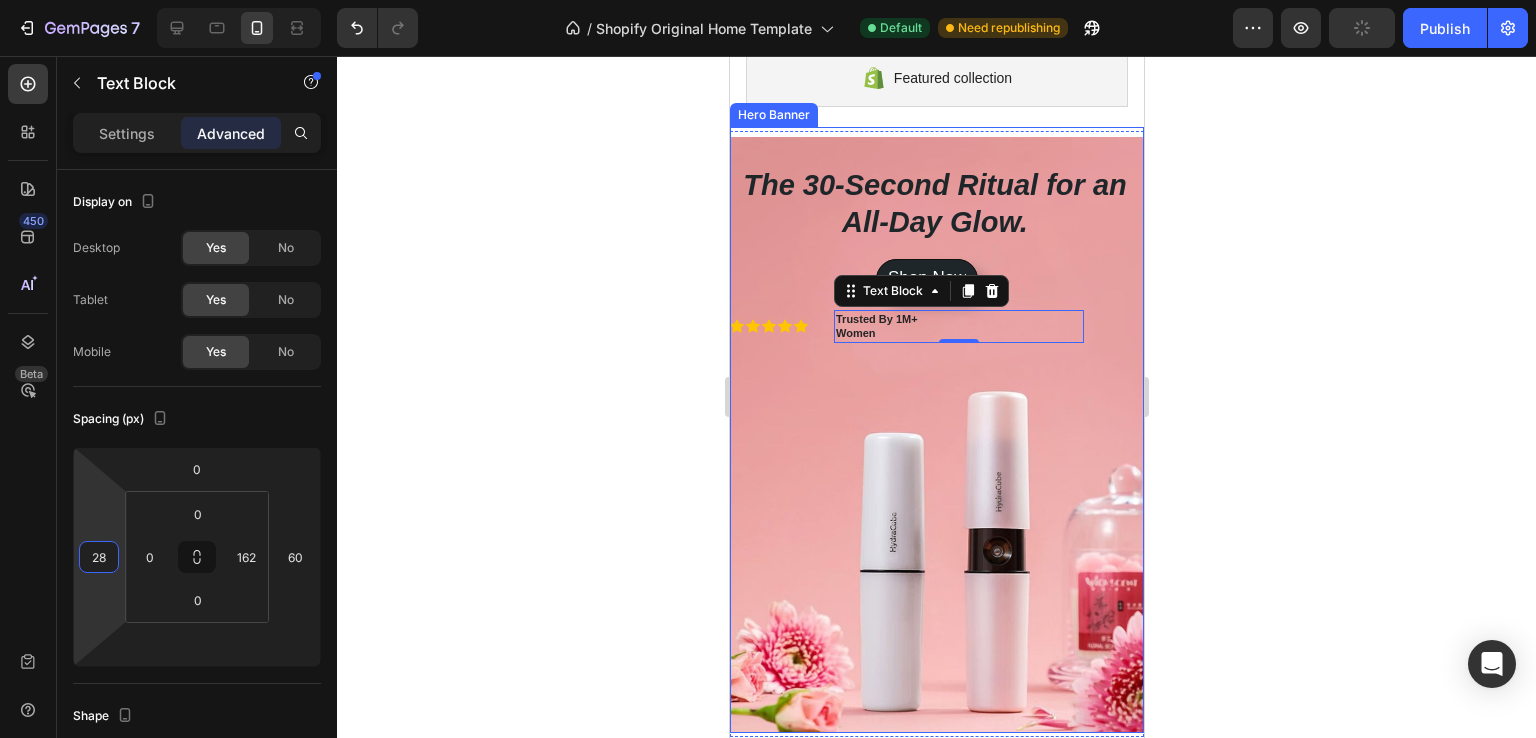 drag, startPoint x: 100, startPoint y: 527, endPoint x: 536, endPoint y: 512, distance: 436.25797 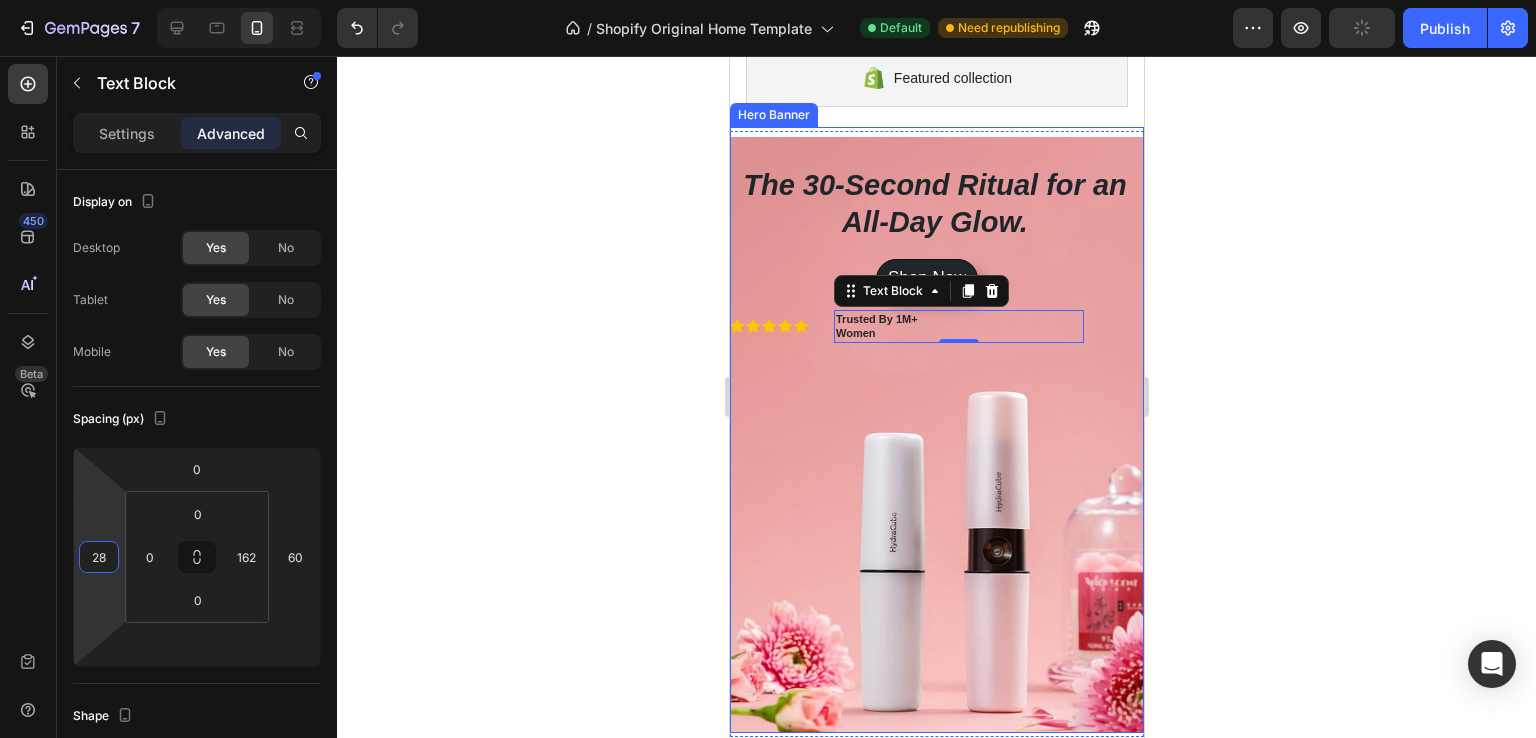 click on "7   /  Shopify Original Home Template Default Need republishing Preview  Publish  450 Beta Sections(30) Elements(83) Section Element Hero Section Product Detail Brands Trusted Badges Guarantee Product Breakdown How to use Testimonials Compare Bundle FAQs Social Proof Brand Story Product List Collection Blog List Contact Sticky Add to Cart Custom Footer Browse Library 450 Layout
Row
Row
Row
Row Text
Heading
Text Block Button
Button
Button Media
Image
Image" at bounding box center (768, 0) 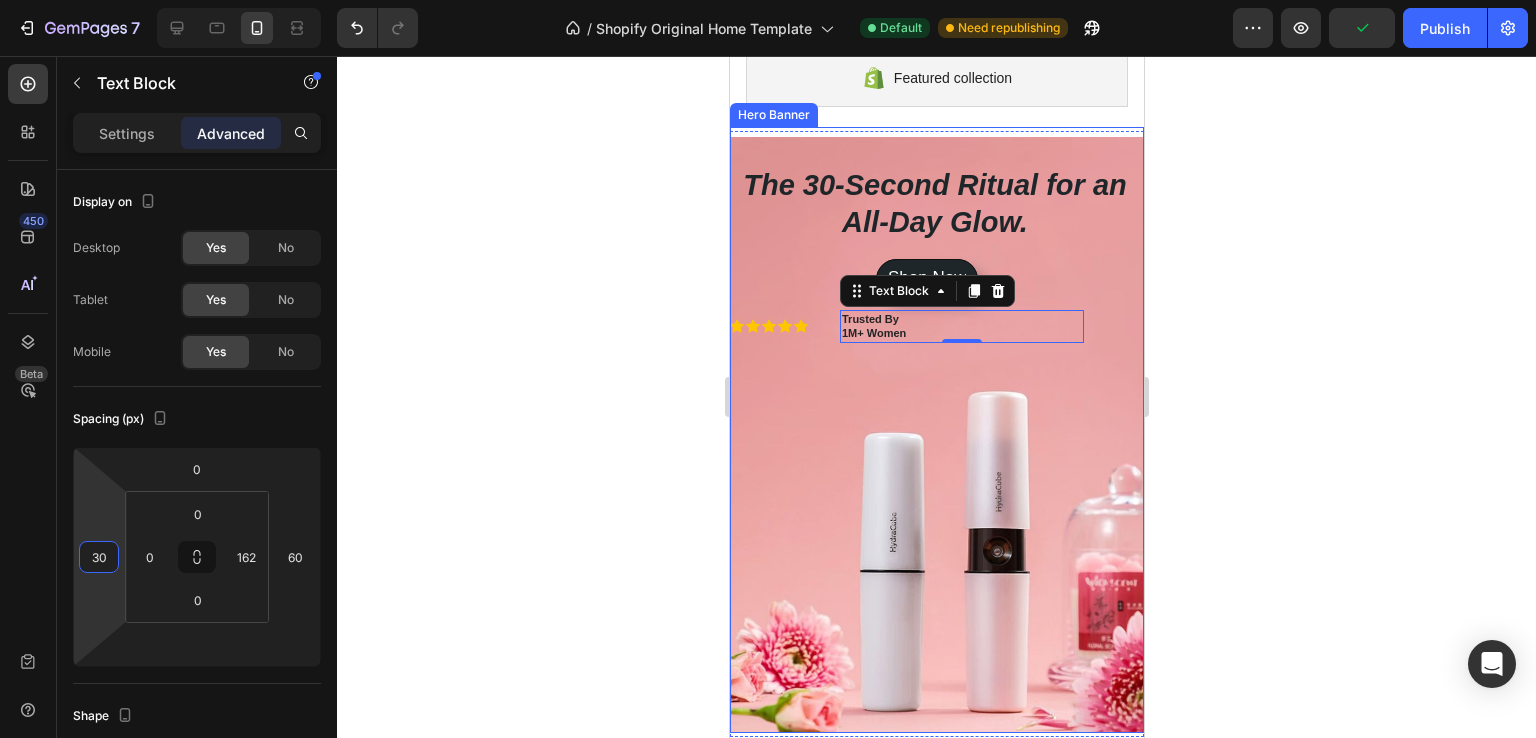 click at bounding box center (936, 435) 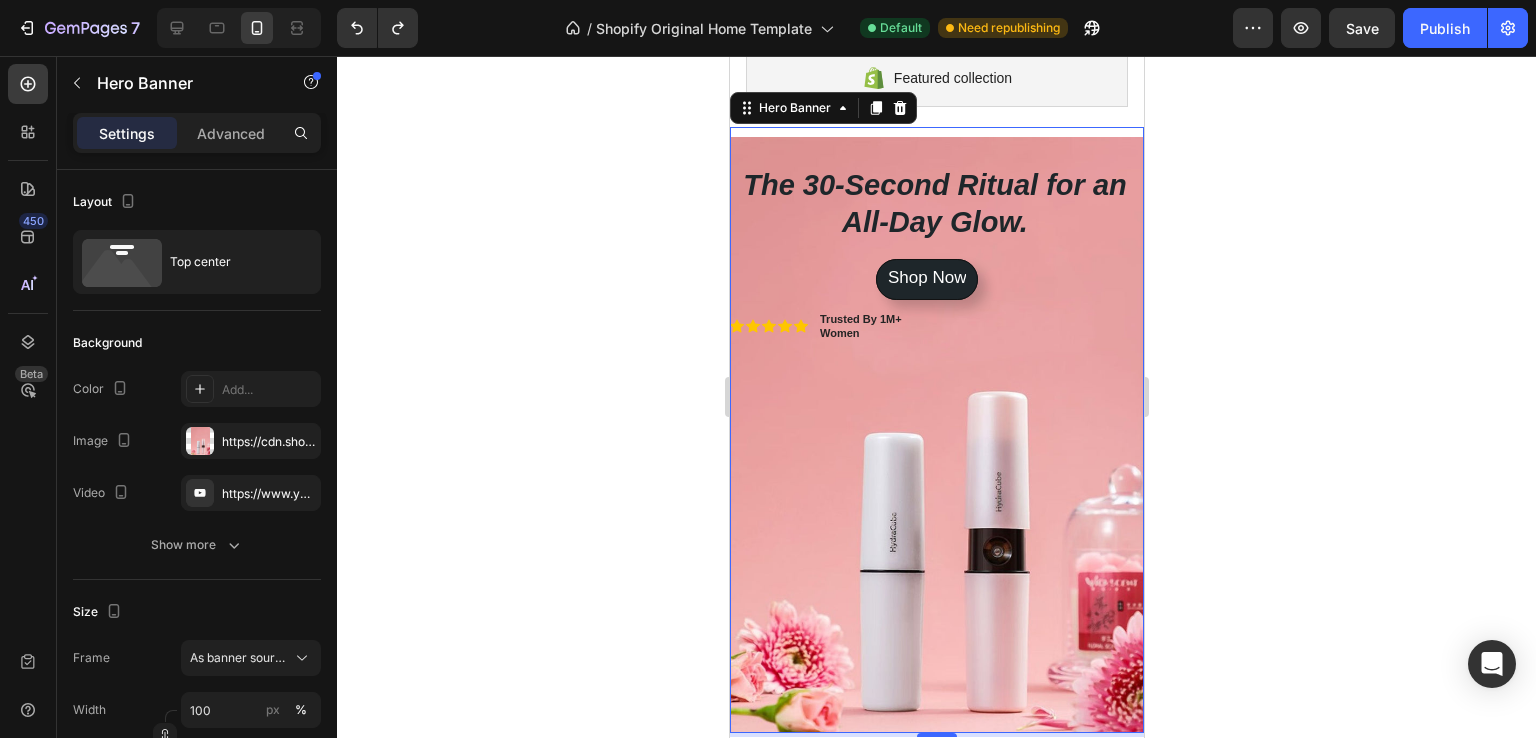 click at bounding box center [936, 435] 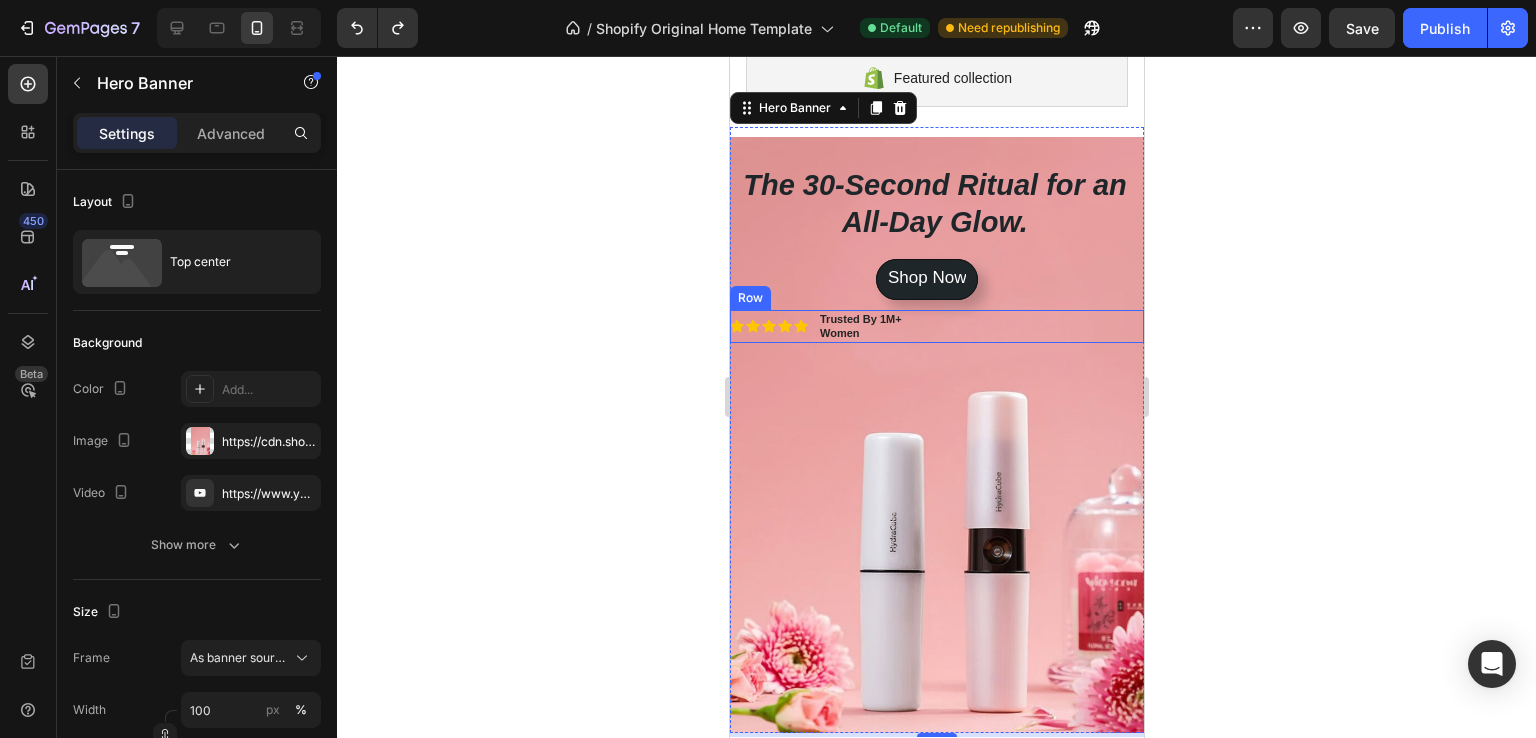 click on "Trusted By 1M+ Women Text Block" at bounding box center (976, 326) 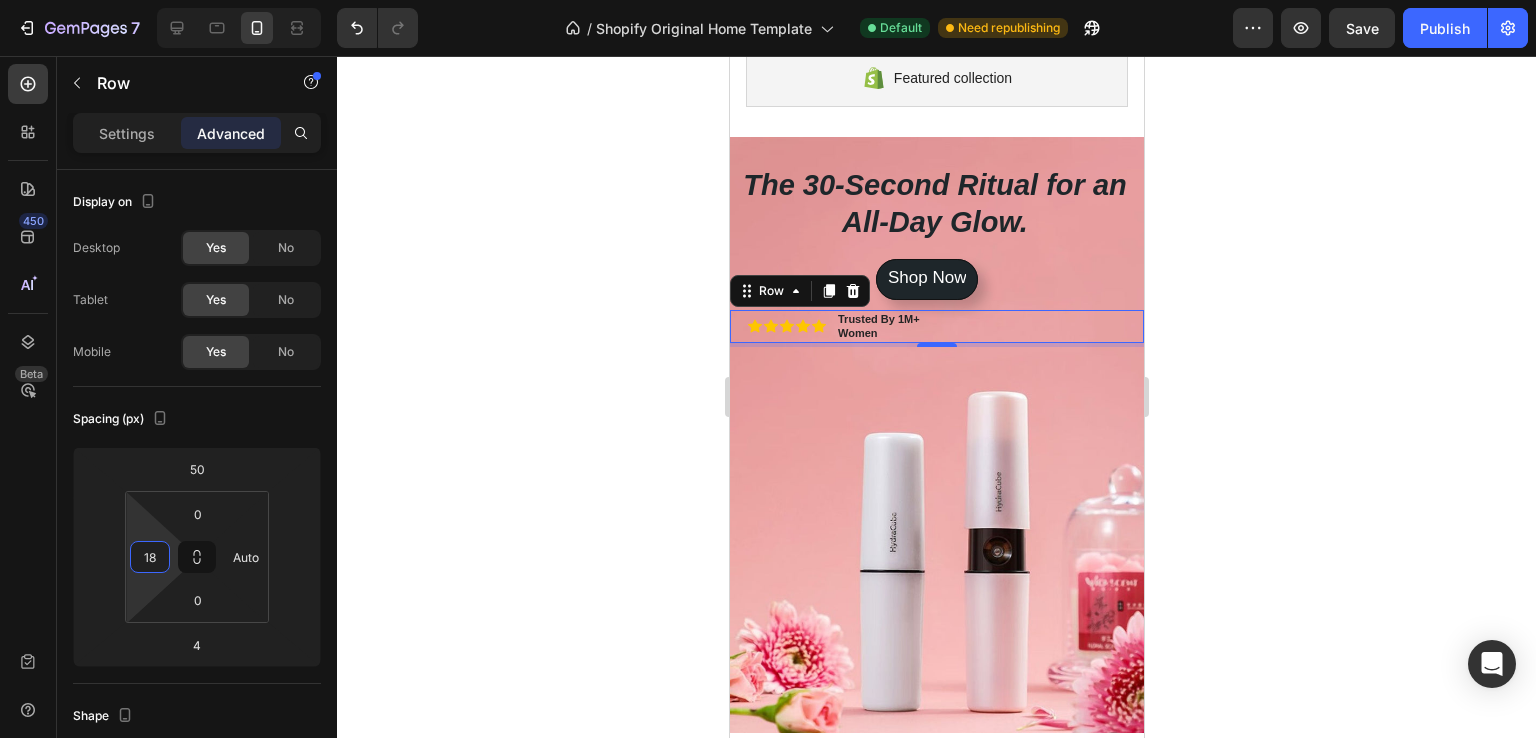 click on "7   /  Shopify Original Home Template Default Need republishing Preview  Save   Publish  450 Beta Sections(30) Elements(83) Section Element Hero Section Product Detail Brands Trusted Badges Guarantee Product Breakdown How to use Testimonials Compare Bundle FAQs Social Proof Brand Story Product List Collection Blog List Contact Sticky Add to Cart Custom Footer Browse Library 450 Layout
Row
Row
Row
Row Text
Heading
Text Block Button
Button
Button Media
Image
Image
Video" at bounding box center (768, 0) 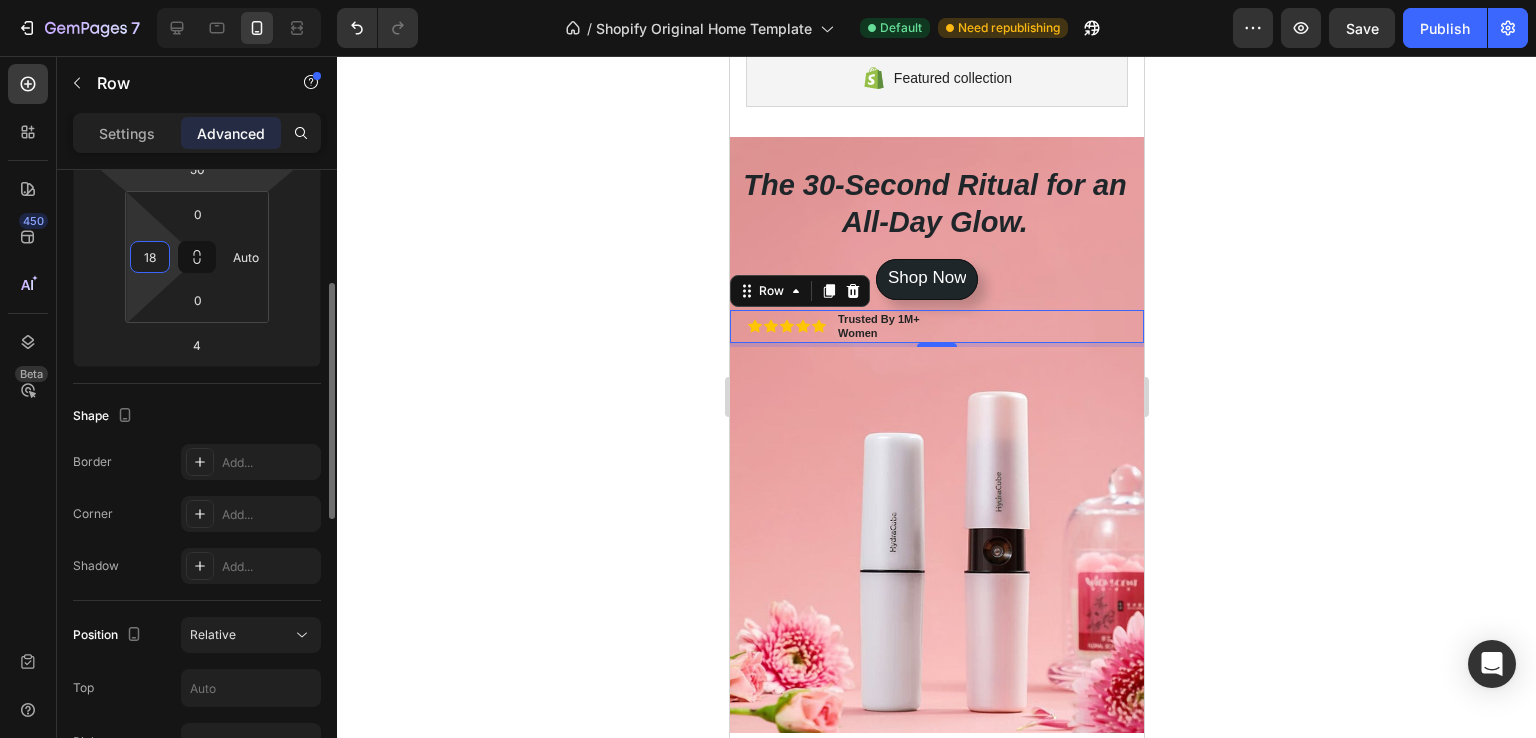 scroll, scrollTop: 400, scrollLeft: 0, axis: vertical 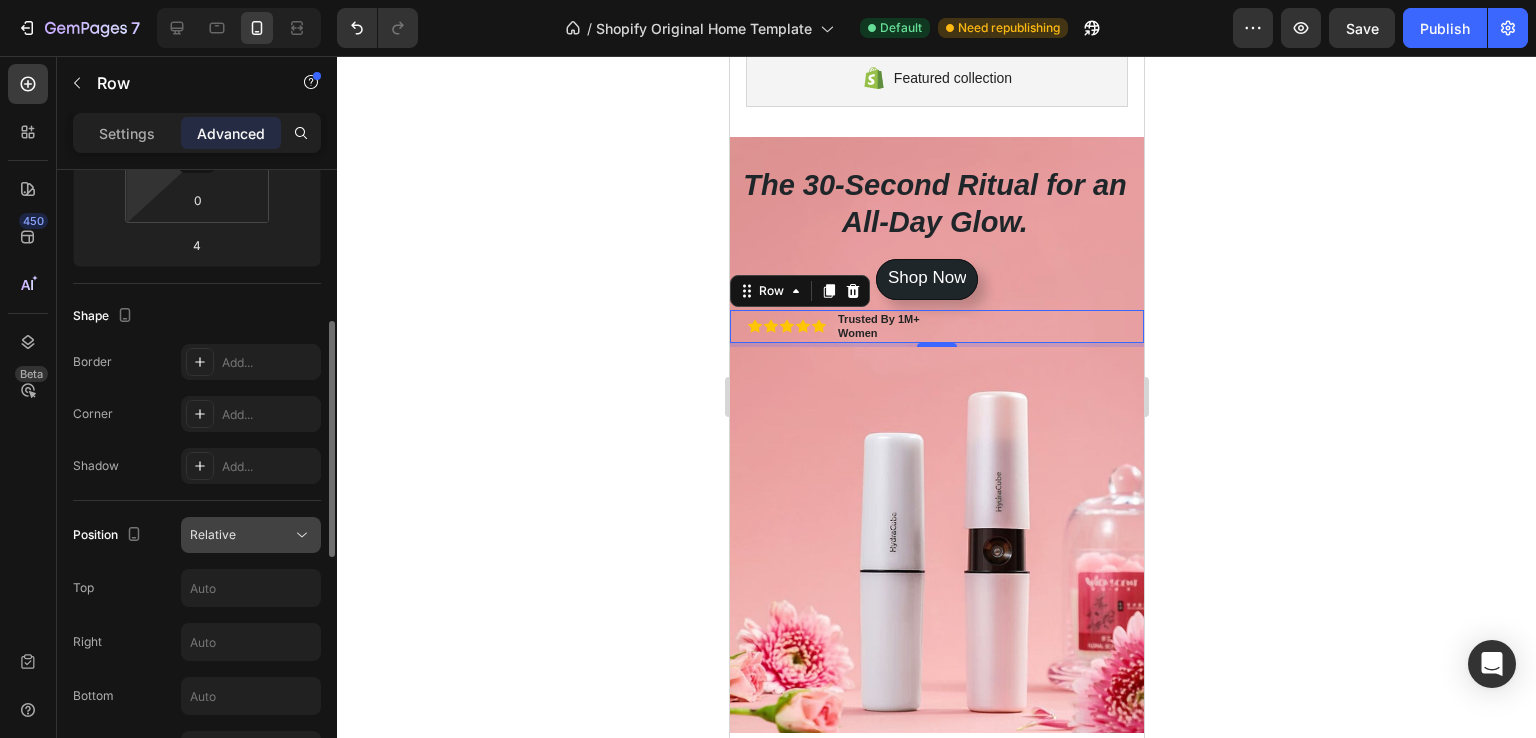 click on "Relative" 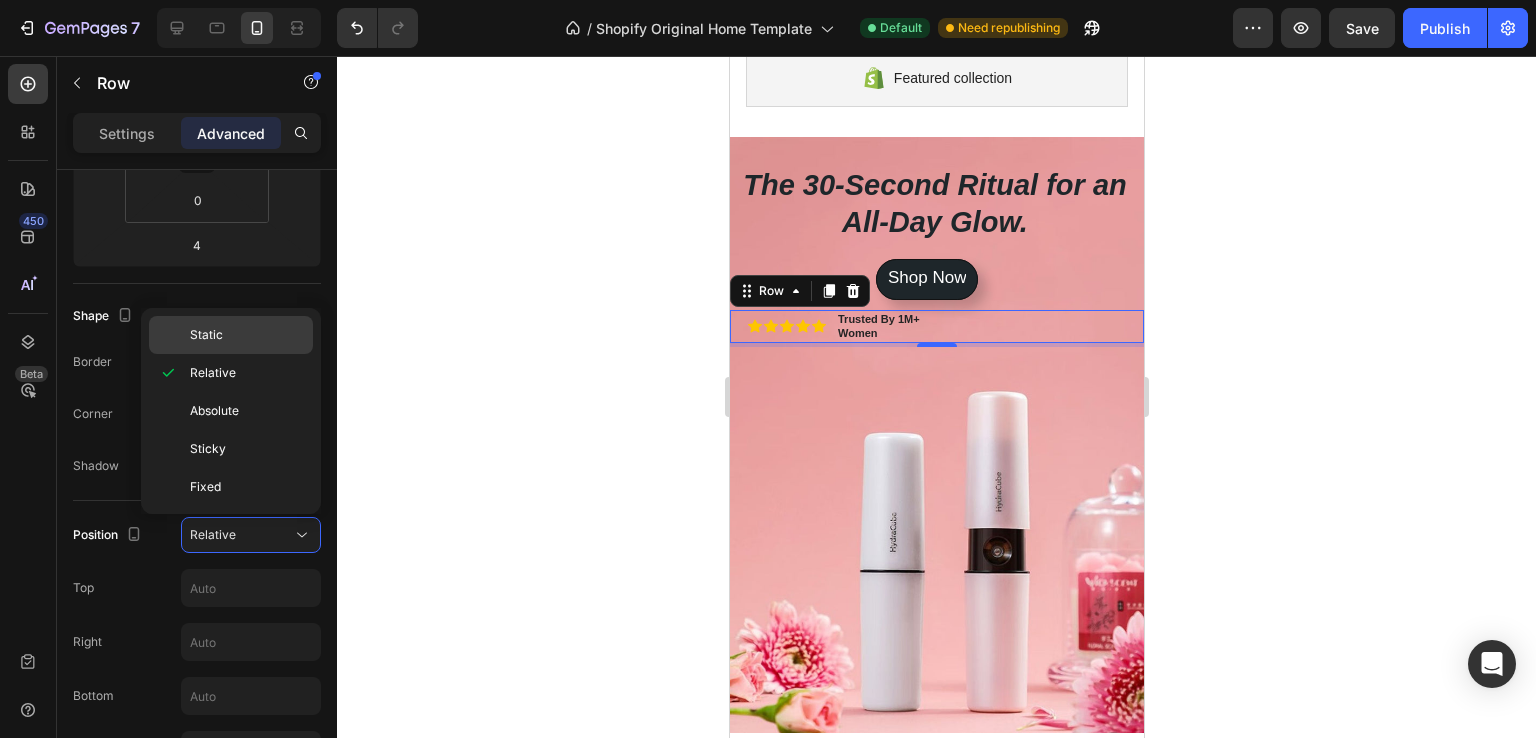 click on "Static" at bounding box center [247, 335] 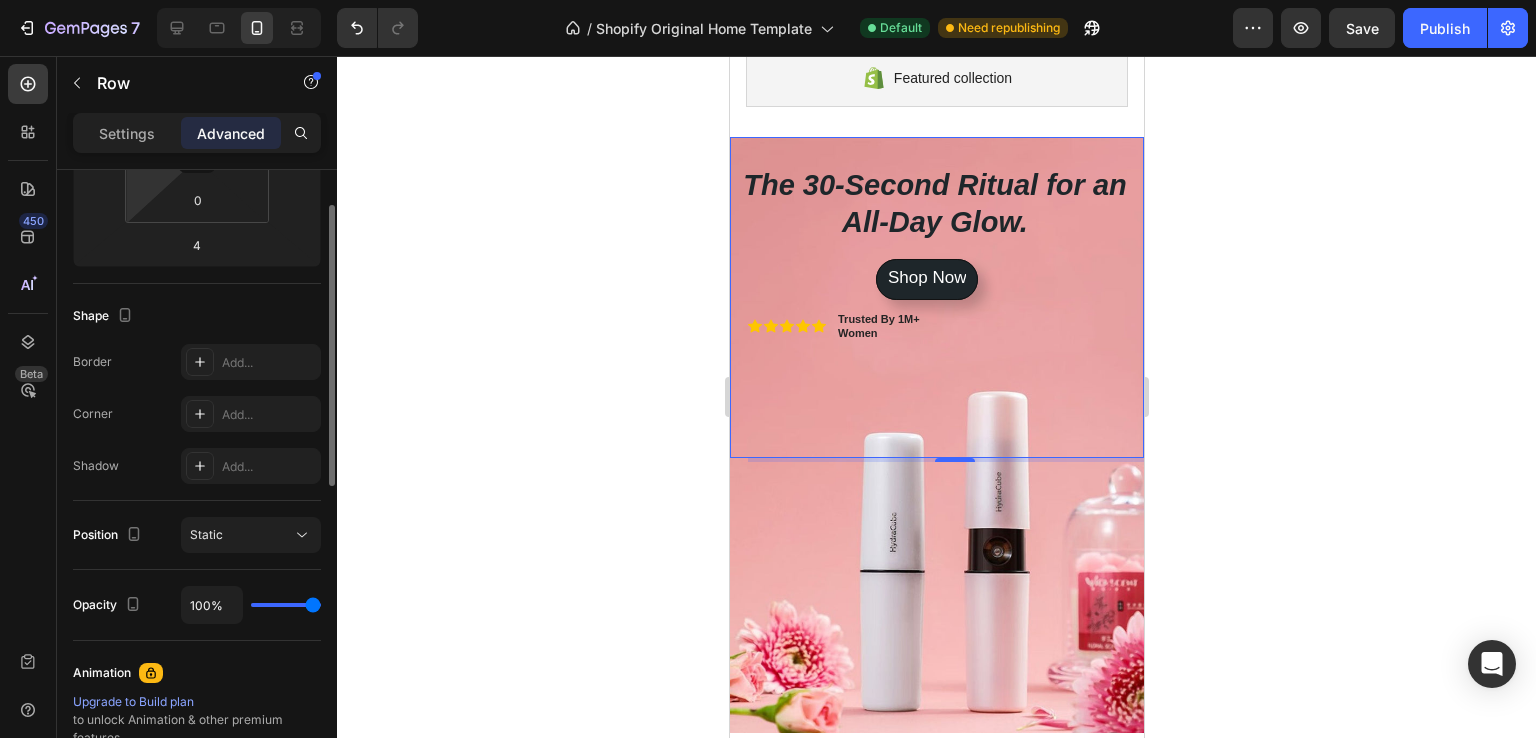 scroll, scrollTop: 200, scrollLeft: 0, axis: vertical 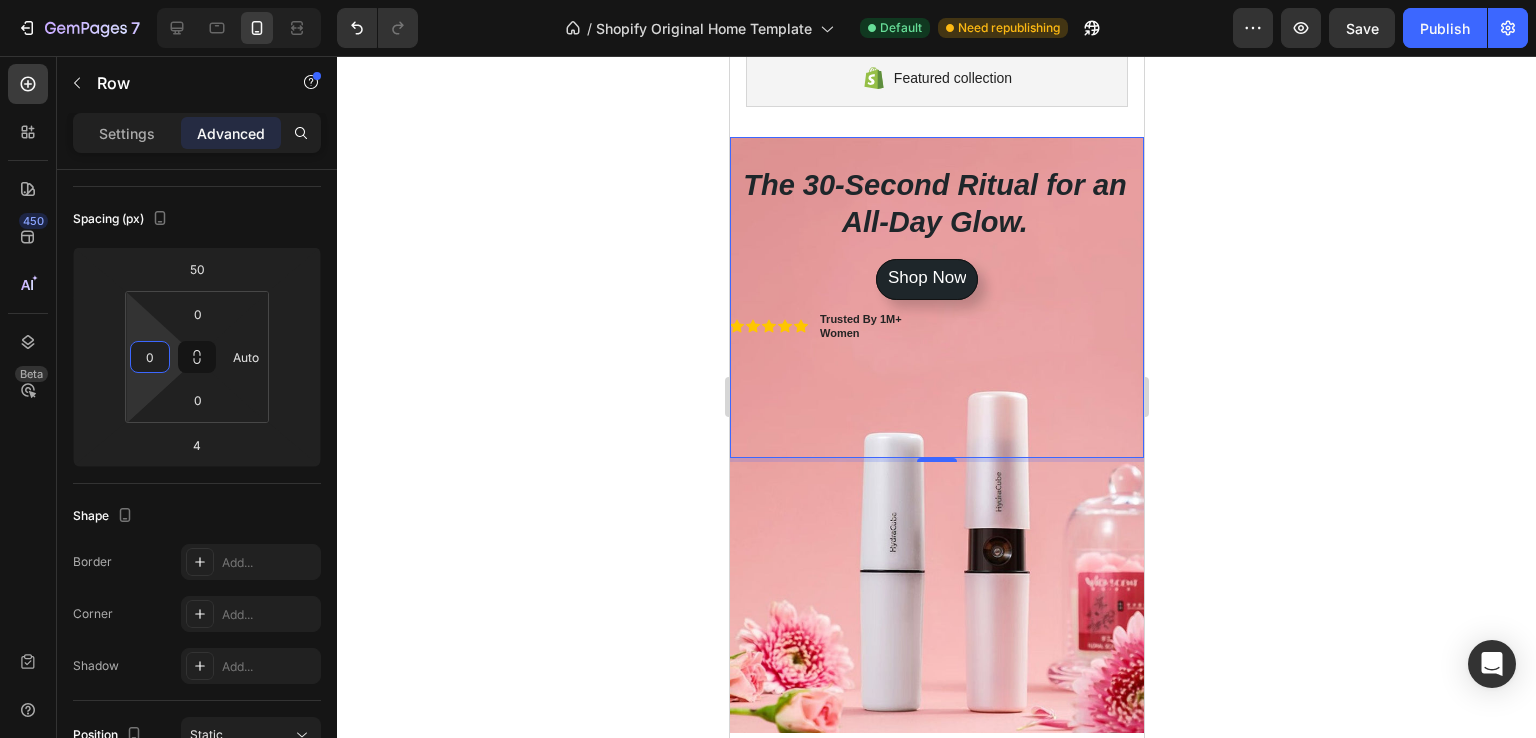 drag, startPoint x: 145, startPoint y: 312, endPoint x: 146, endPoint y: 369, distance: 57.00877 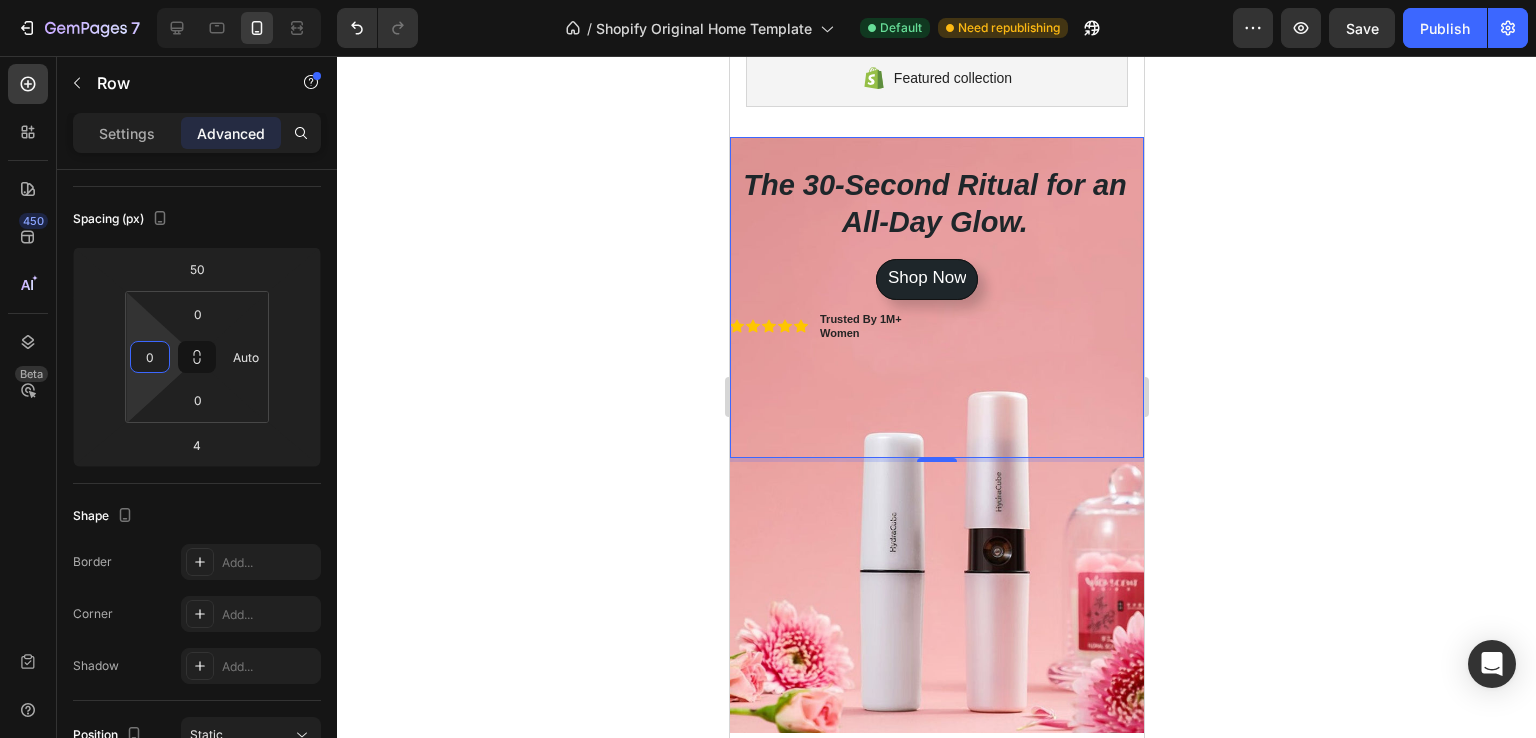 click on "7   /  Shopify Original Home Template Default Need republishing Preview  Save   Publish  450 Beta Sections(30) Elements(83) Section Element Hero Section Product Detail Brands Trusted Badges Guarantee Product Breakdown How to use Testimonials Compare Bundle FAQs Social Proof Brand Story Product List Collection Blog List Contact Sticky Add to Cart Custom Footer Browse Library 450 Layout
Row
Row
Row
Row Text
Heading
Text Block Button
Button
Button Media
Image
Image
Video" at bounding box center (768, 0) 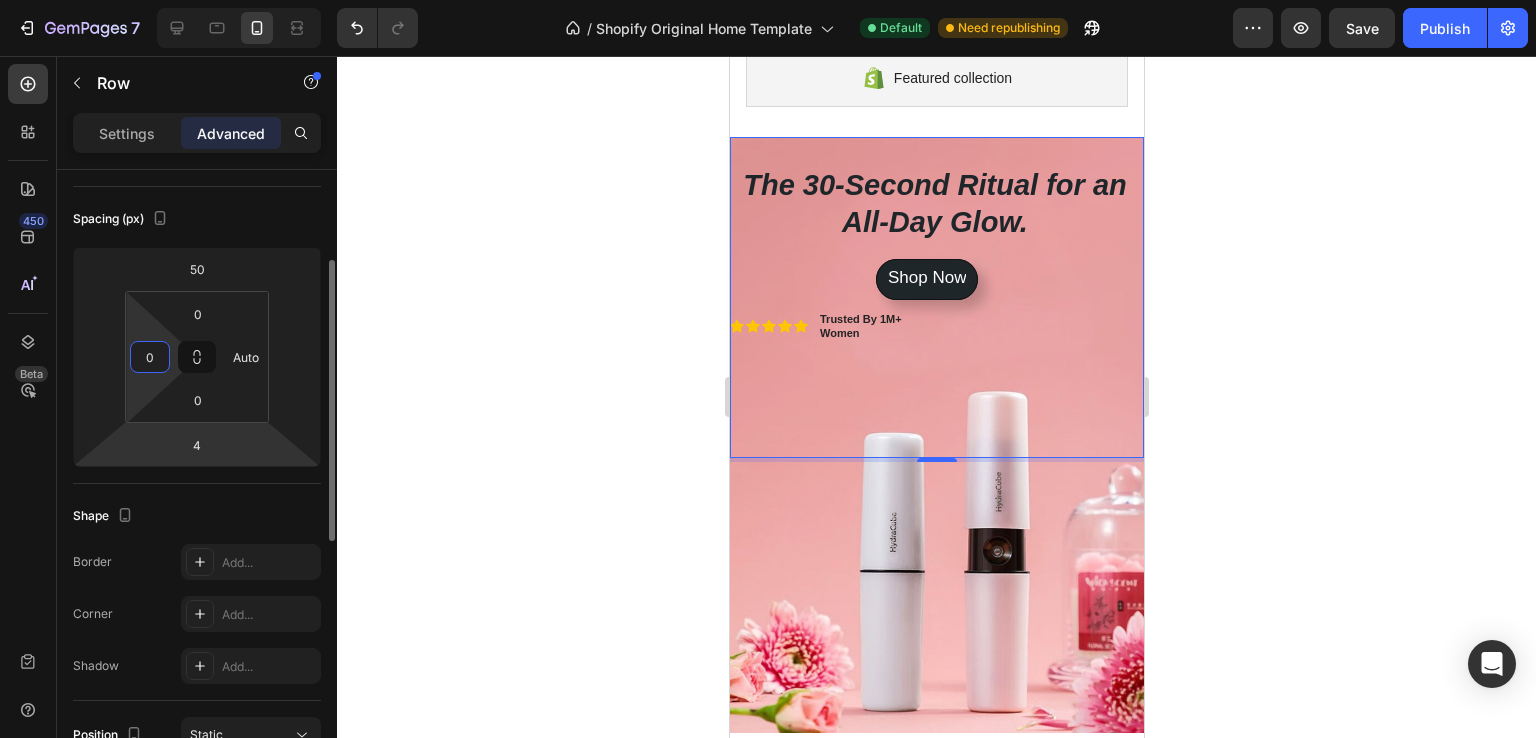 scroll, scrollTop: 400, scrollLeft: 0, axis: vertical 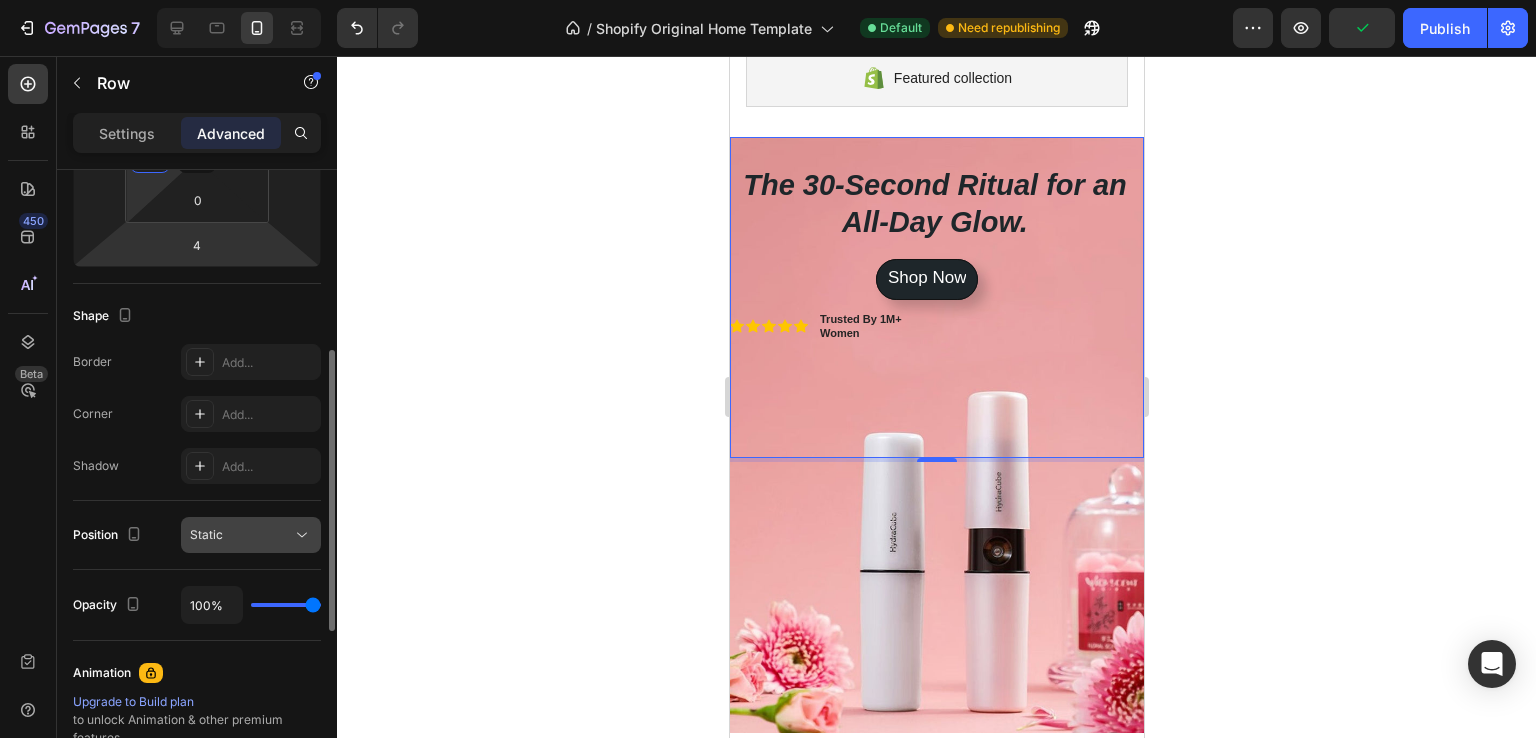 click on "Static" at bounding box center (241, 535) 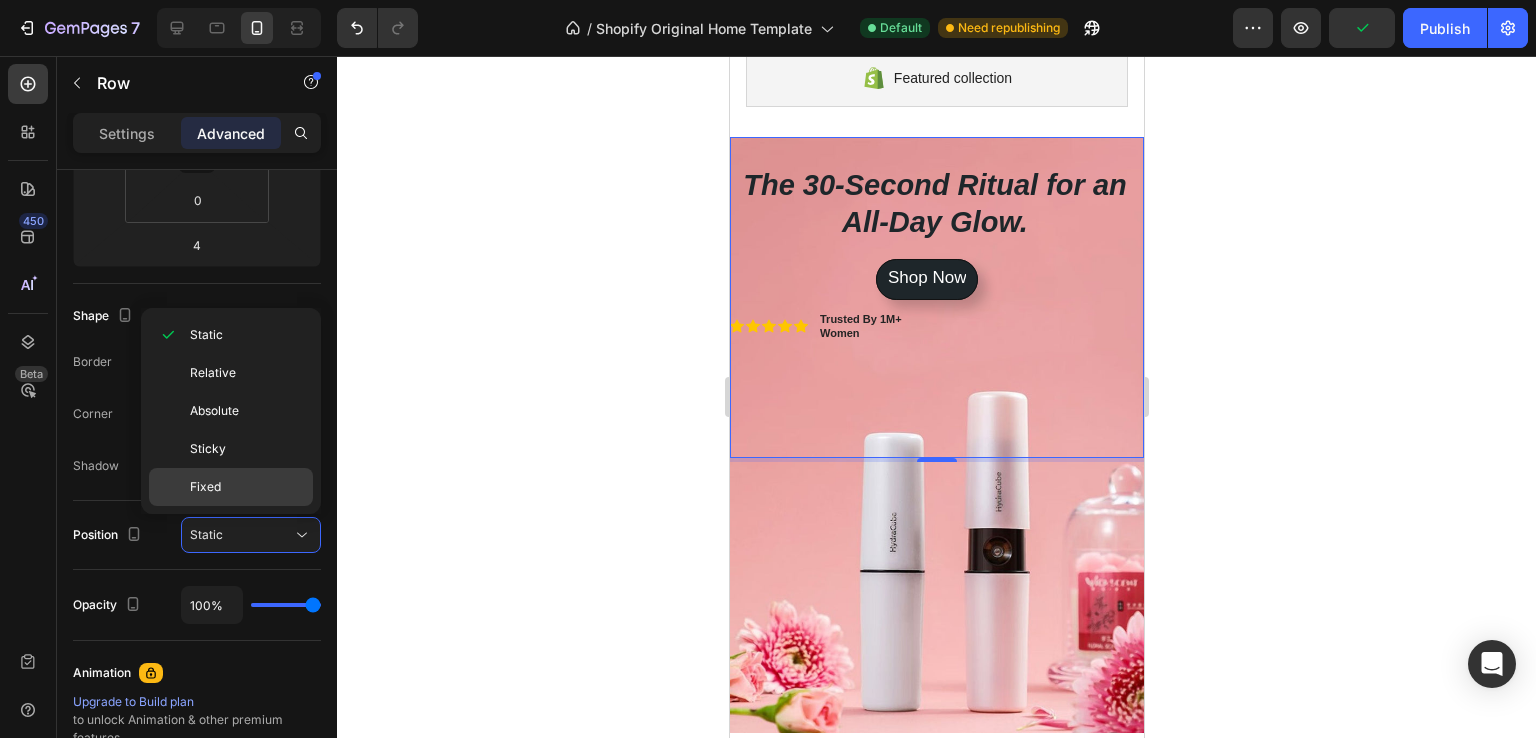 click on "Fixed" at bounding box center [205, 487] 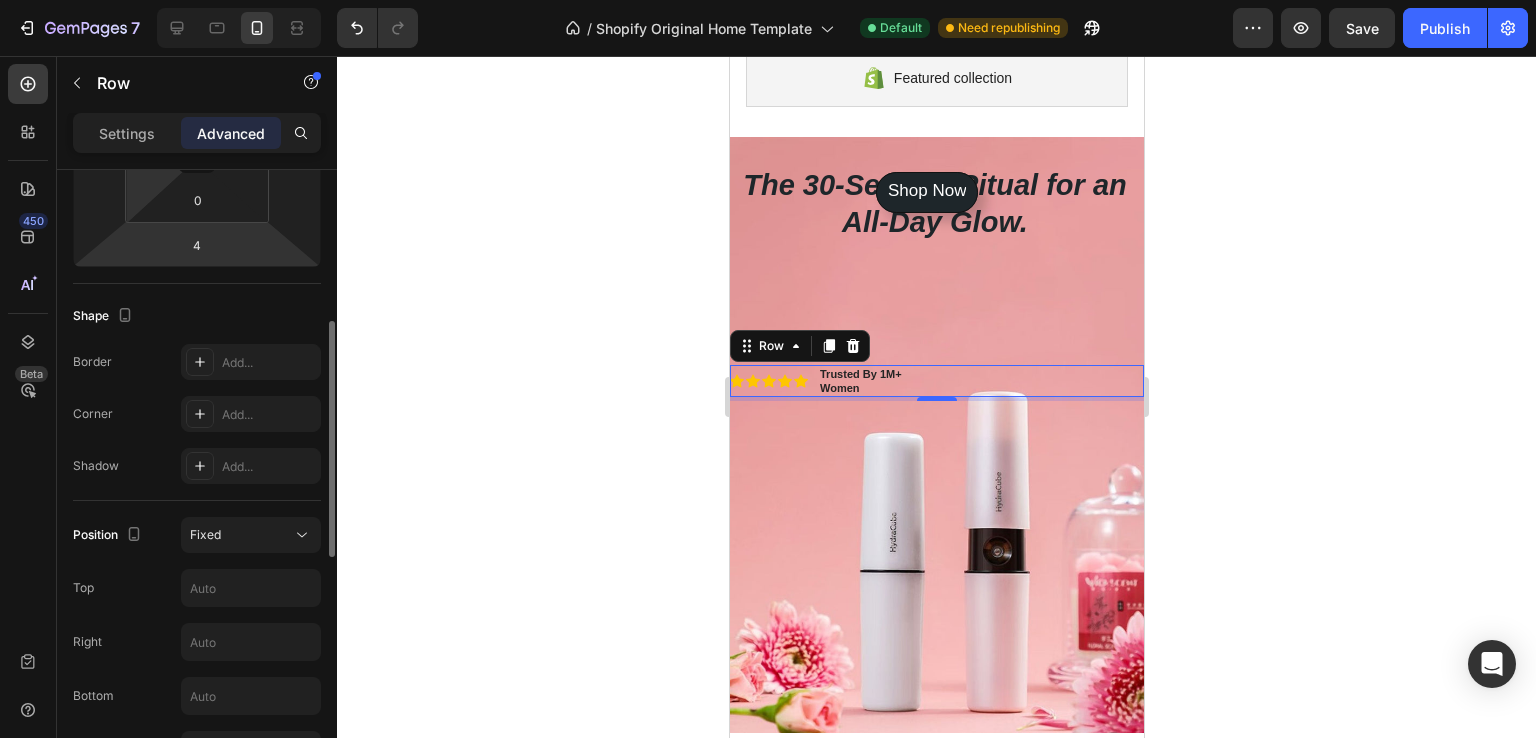 scroll, scrollTop: 200, scrollLeft: 0, axis: vertical 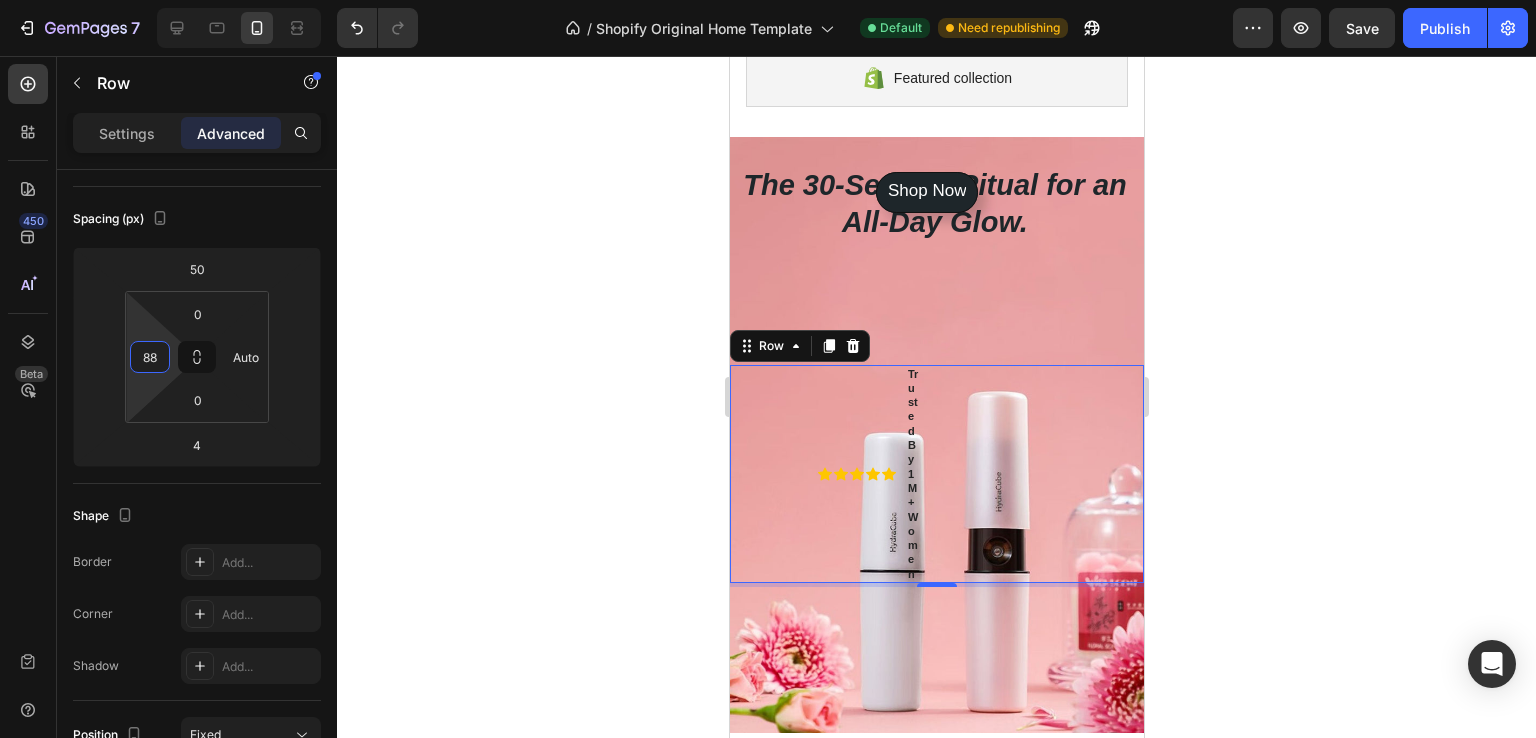 type on "0" 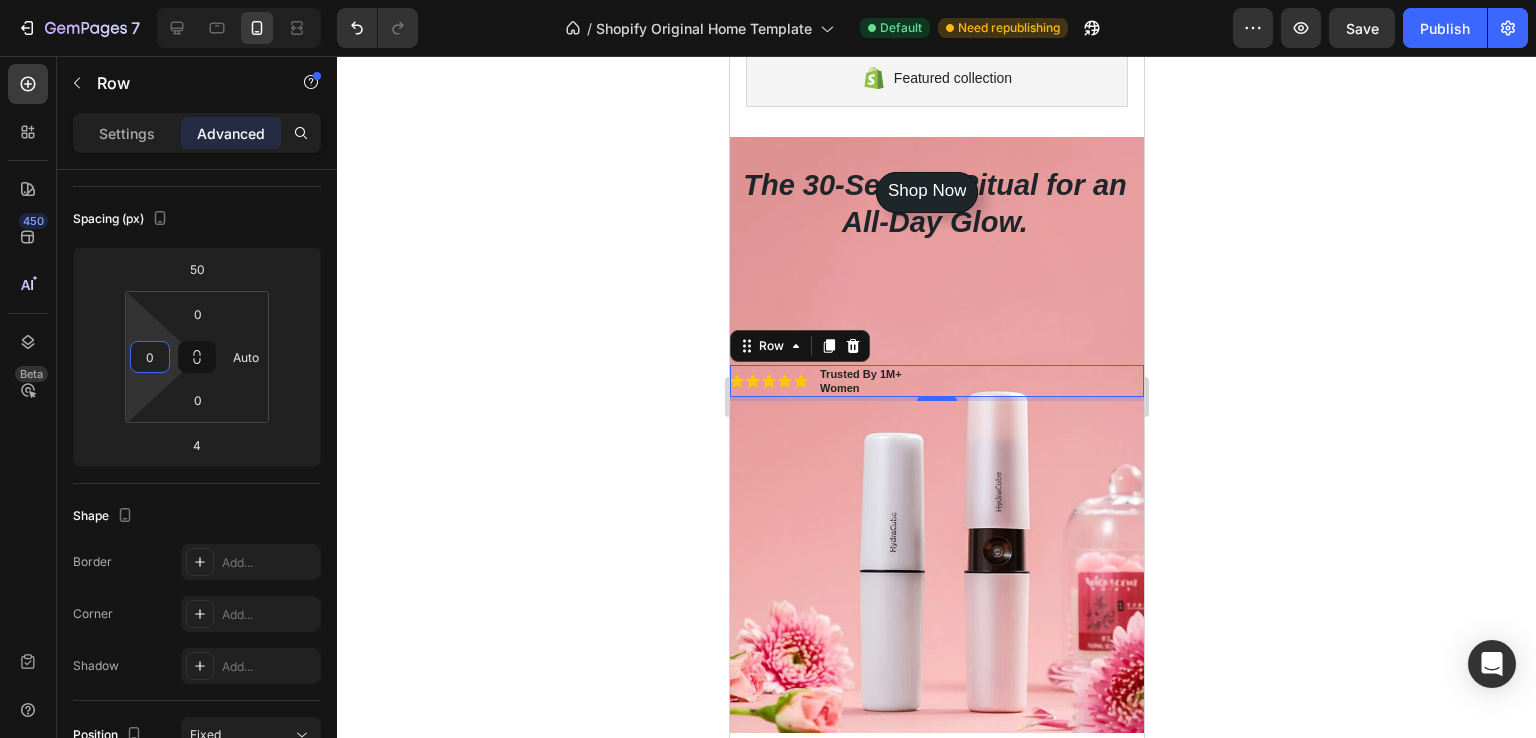 drag, startPoint x: 161, startPoint y: 313, endPoint x: 158, endPoint y: 354, distance: 41.109608 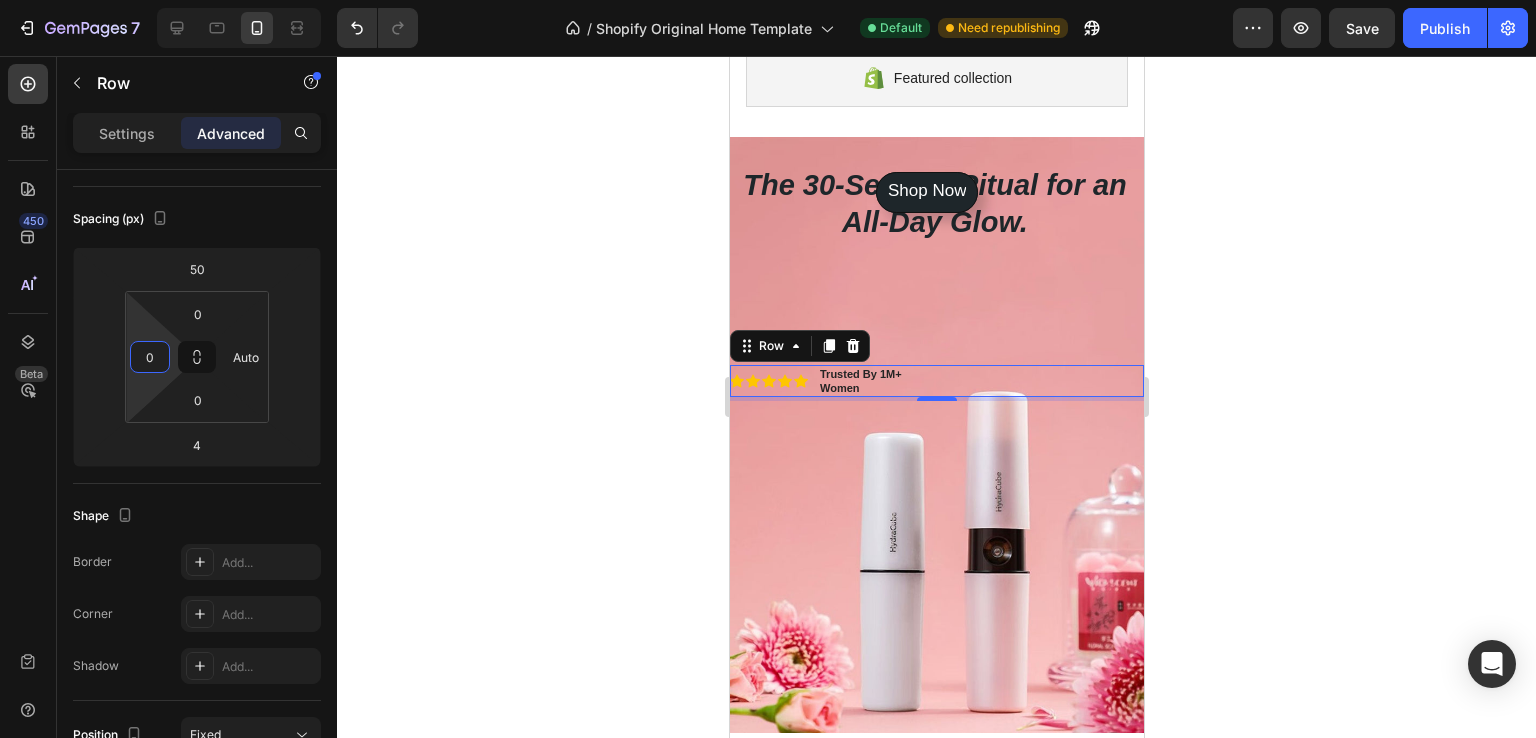 click on "7   /  Shopify Original Home Template Default Need republishing Preview  Save   Publish  450 Beta Sections(30) Elements(83) Section Element Hero Section Product Detail Brands Trusted Badges Guarantee Product Breakdown How to use Testimonials Compare Bundle FAQs Social Proof Brand Story Product List Collection Blog List Contact Sticky Add to Cart Custom Footer Browse Library 450 Layout
Row
Row
Row
Row Text
Heading
Text Block Button
Button
Button Media
Image
Image
Video" at bounding box center [768, 0] 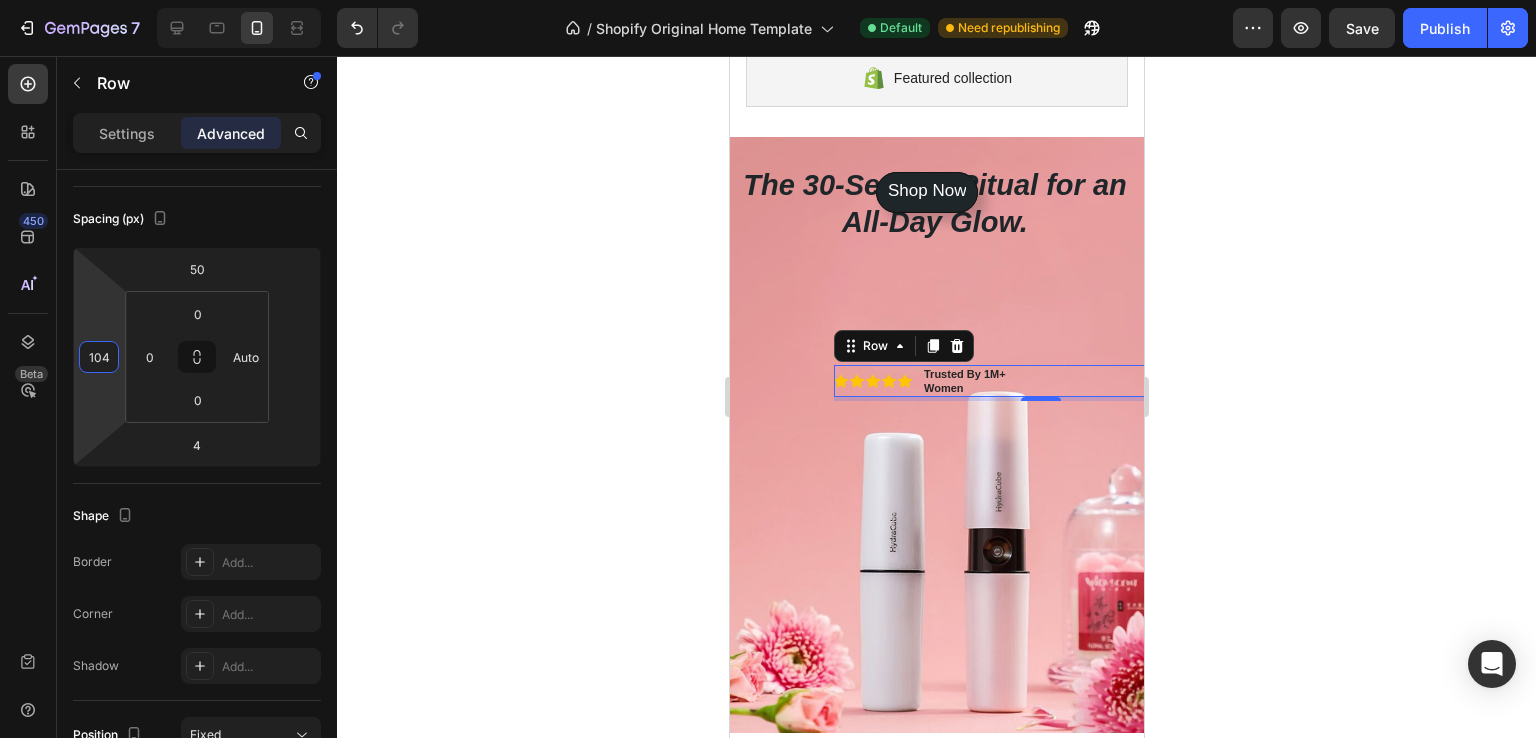 type on "108" 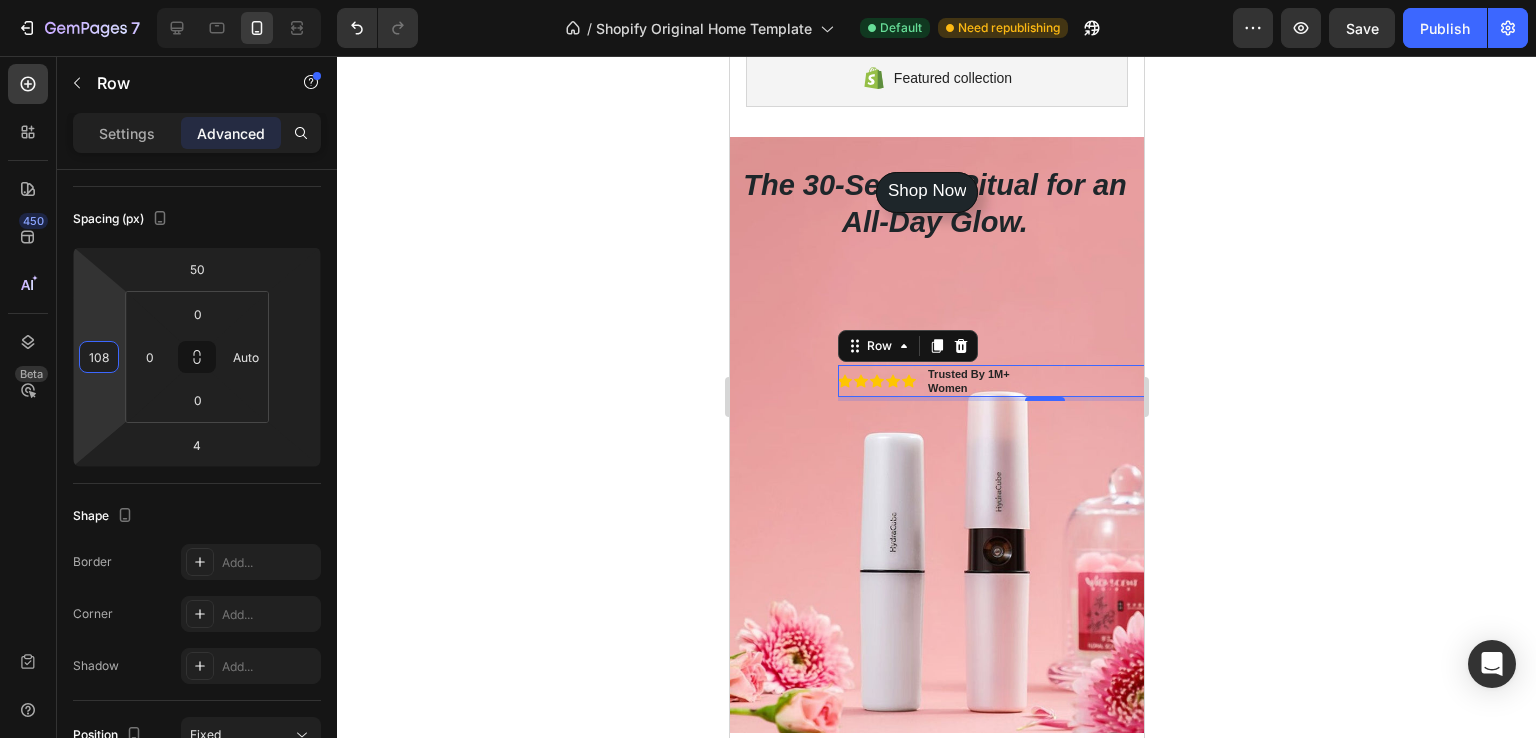 drag, startPoint x: 100, startPoint y: 310, endPoint x: 110, endPoint y: 267, distance: 44.14748 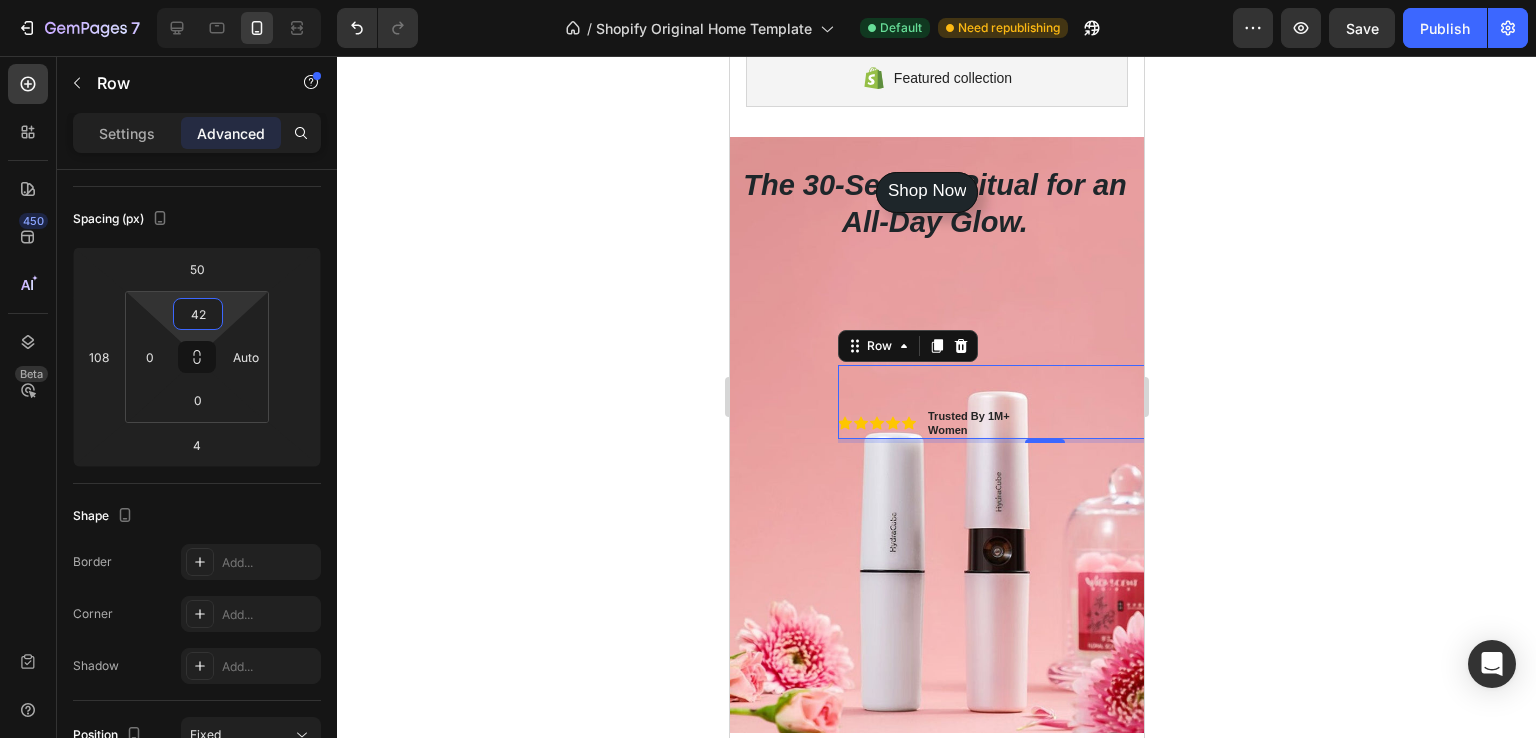 type on "0" 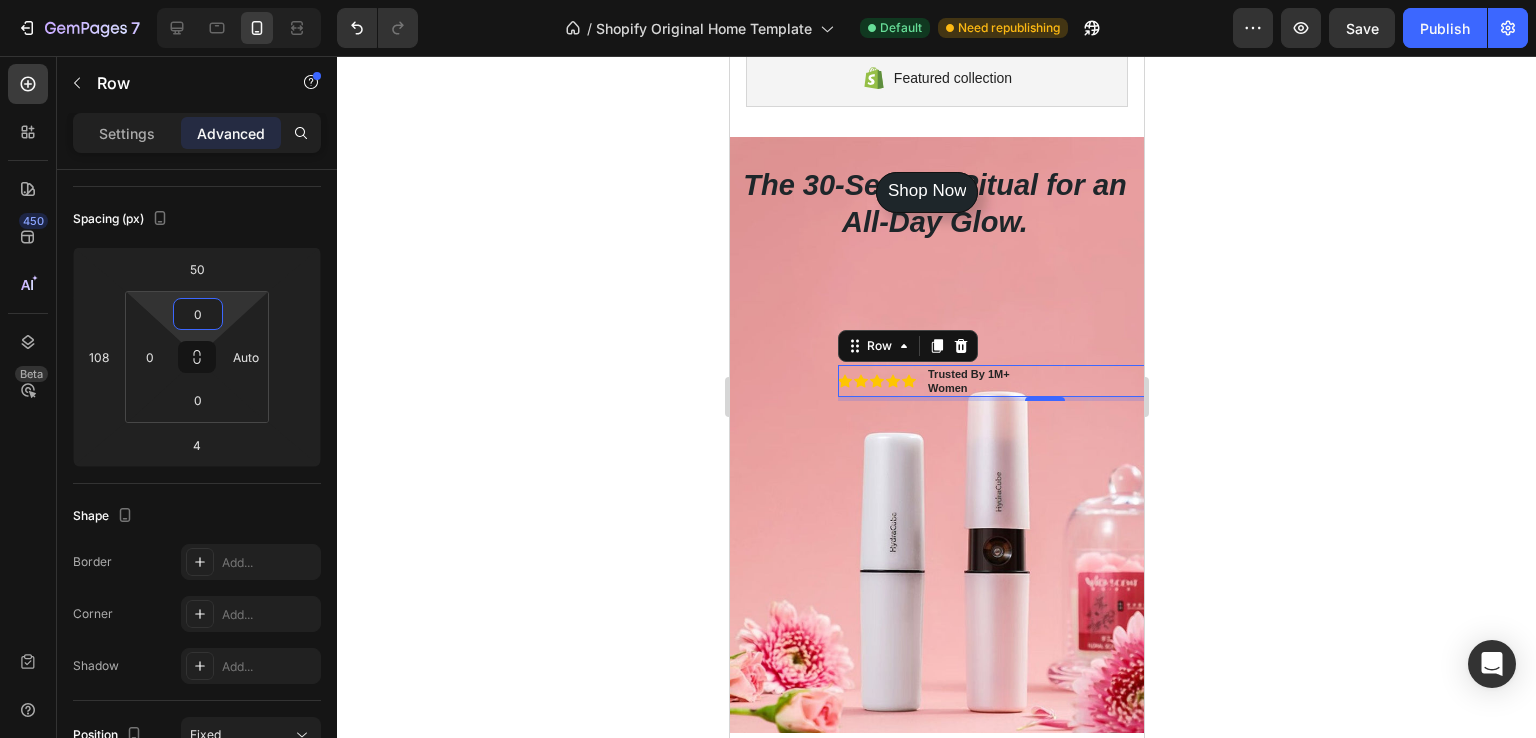 drag, startPoint x: 225, startPoint y: 297, endPoint x: 228, endPoint y: 328, distance: 31.144823 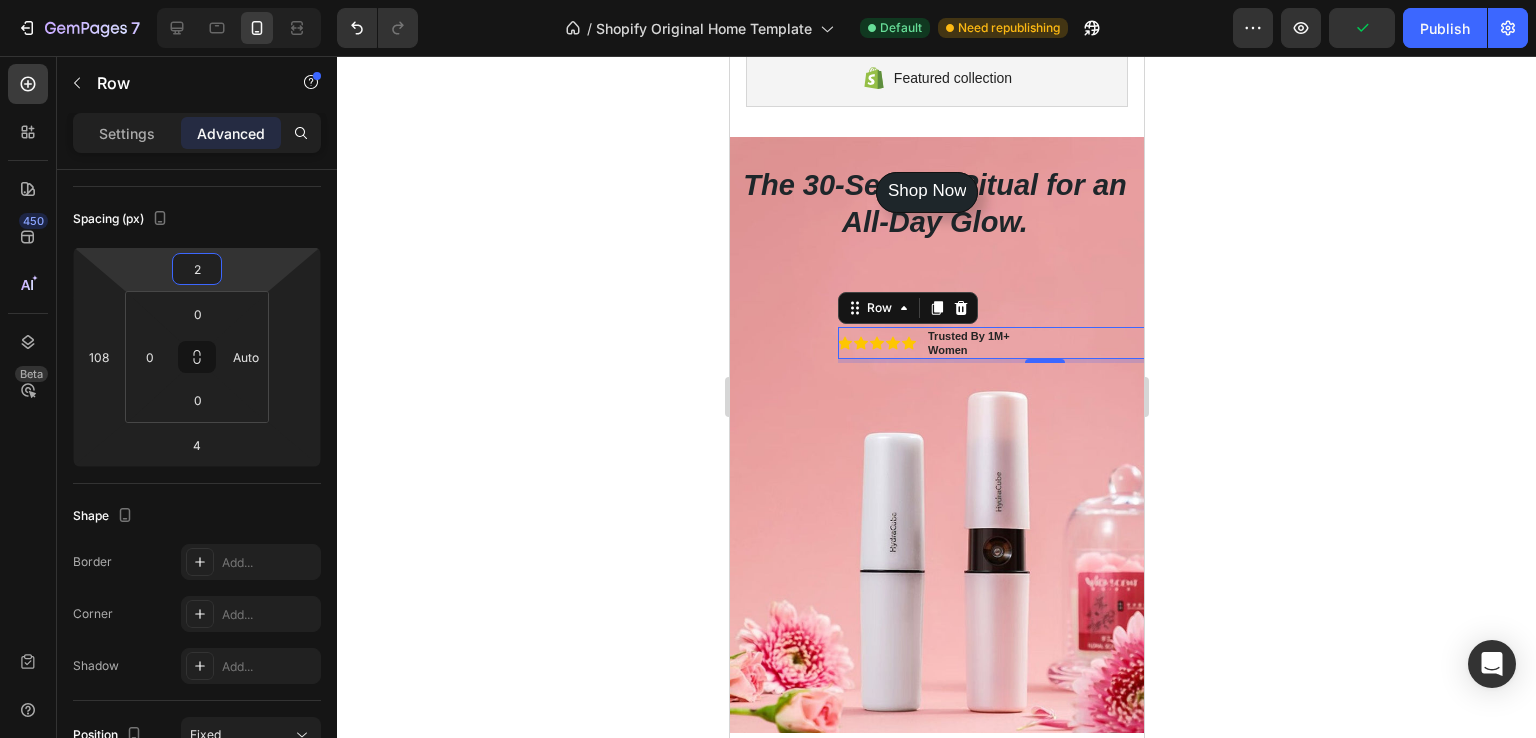 type on "-4" 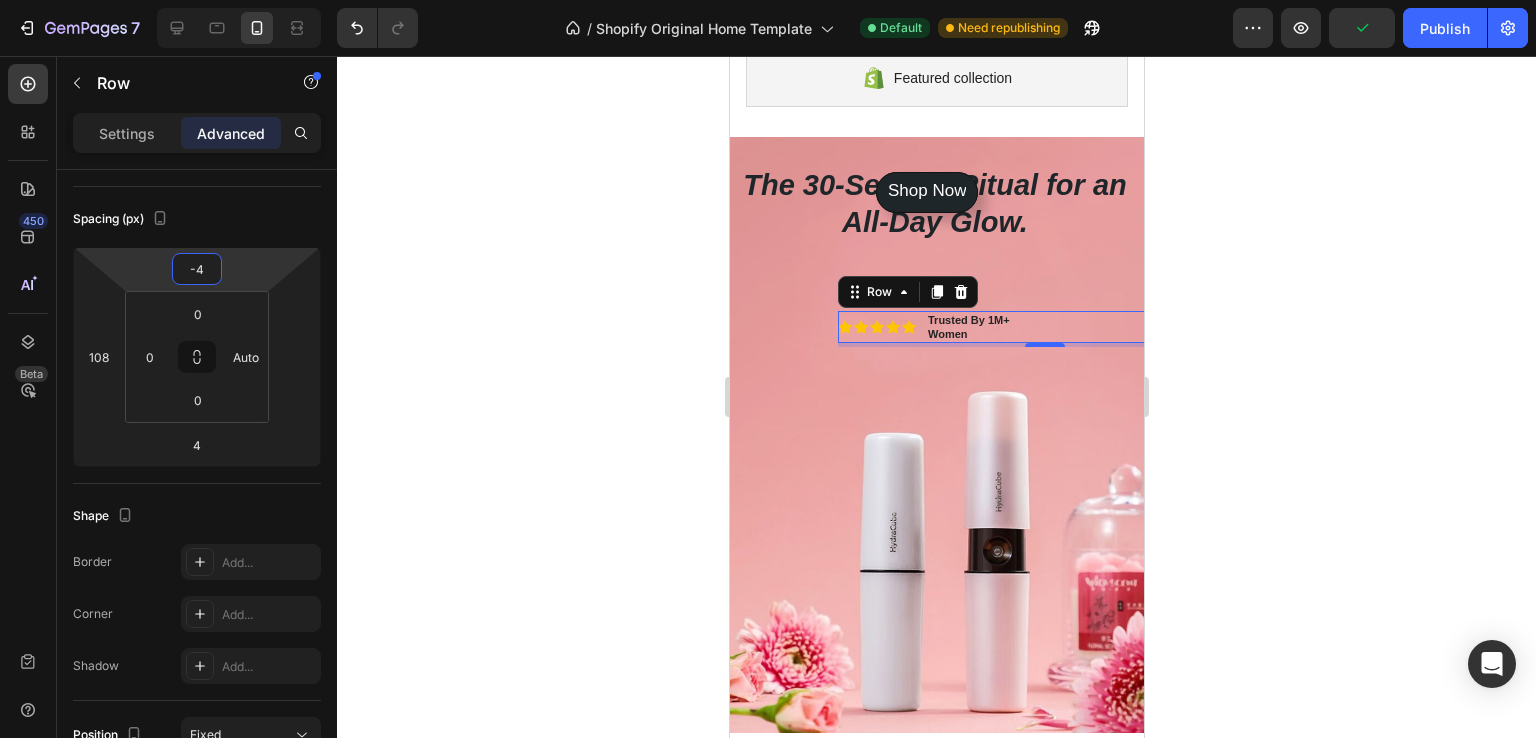 drag, startPoint x: 236, startPoint y: 266, endPoint x: 243, endPoint y: 293, distance: 27.89265 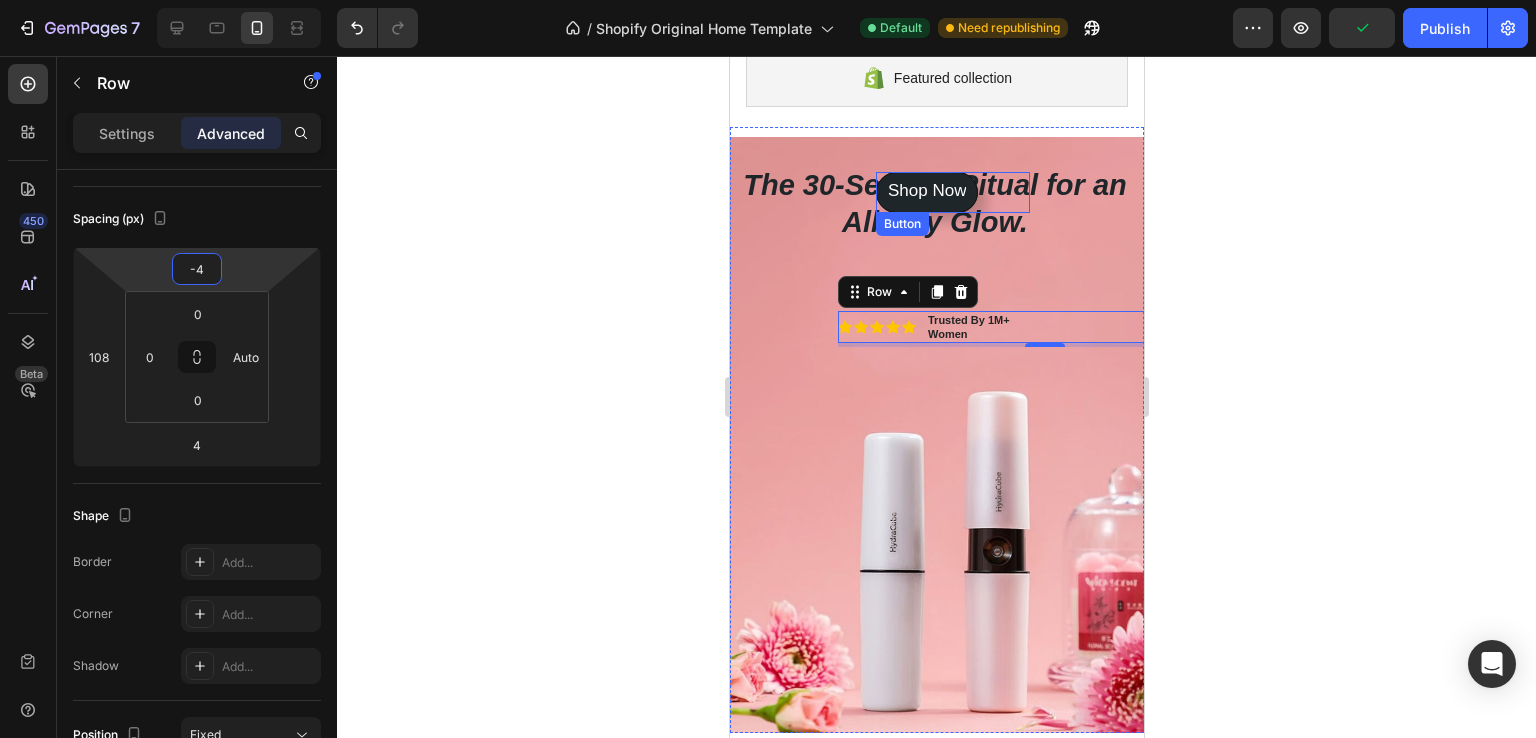 click on "Shop Now Button" at bounding box center [952, 192] 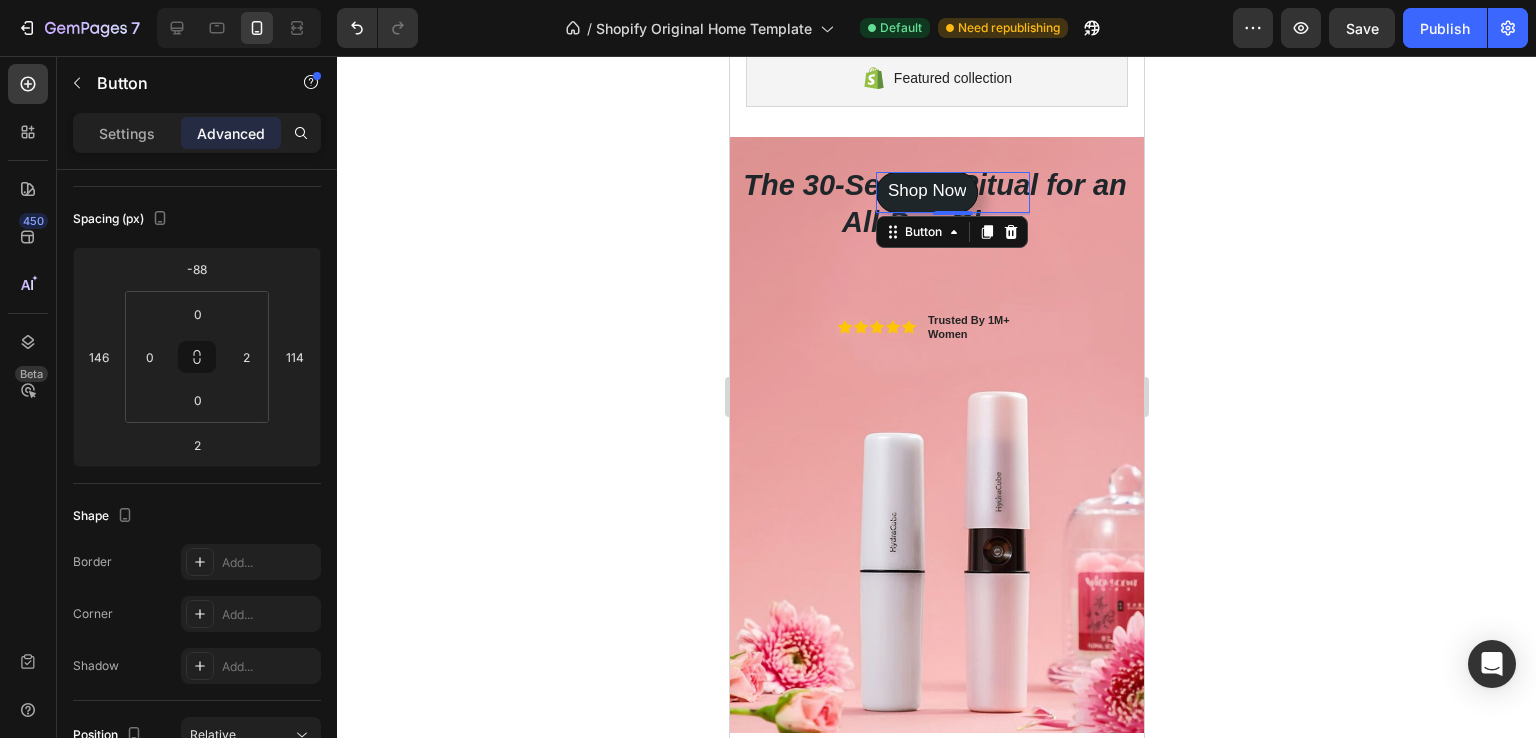 scroll, scrollTop: 0, scrollLeft: 0, axis: both 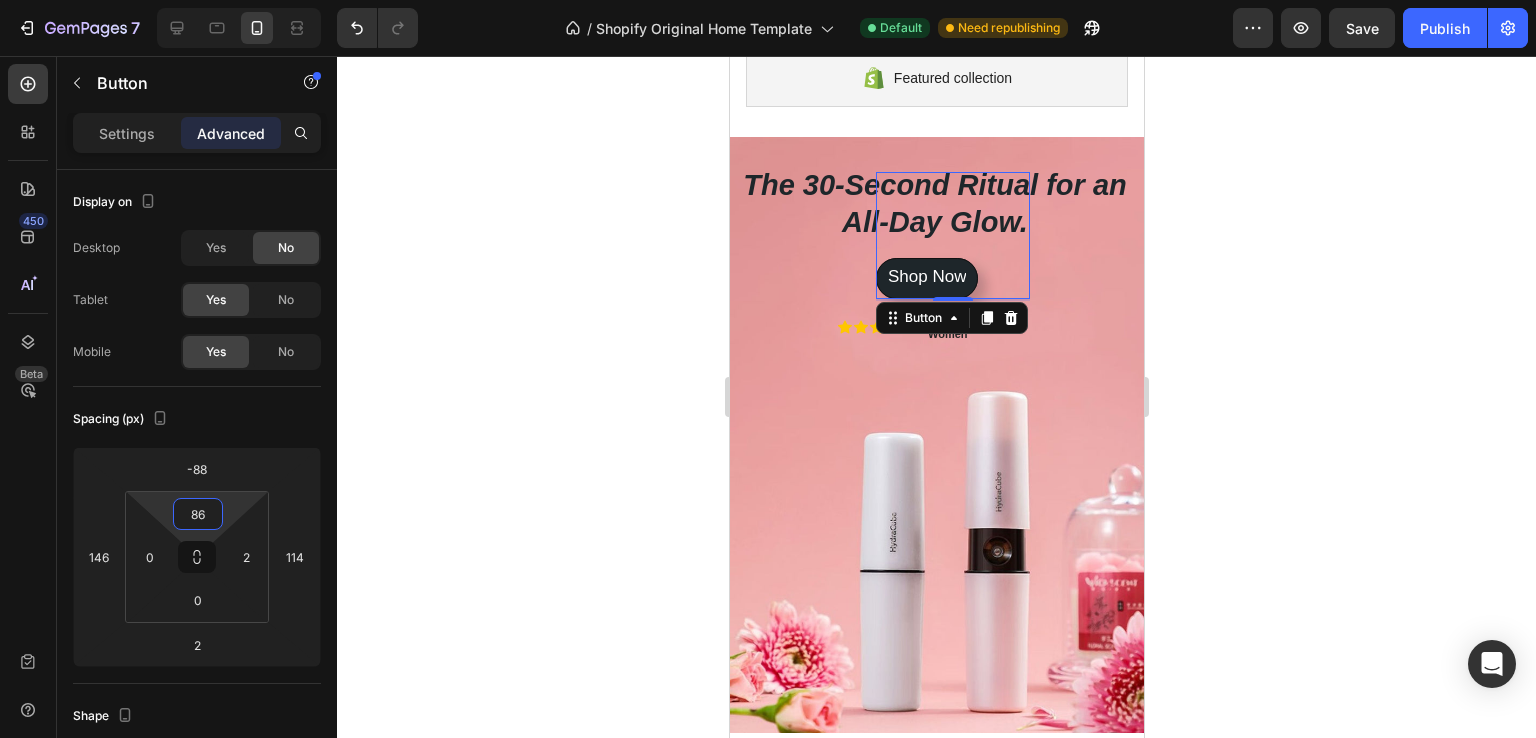 type on "88" 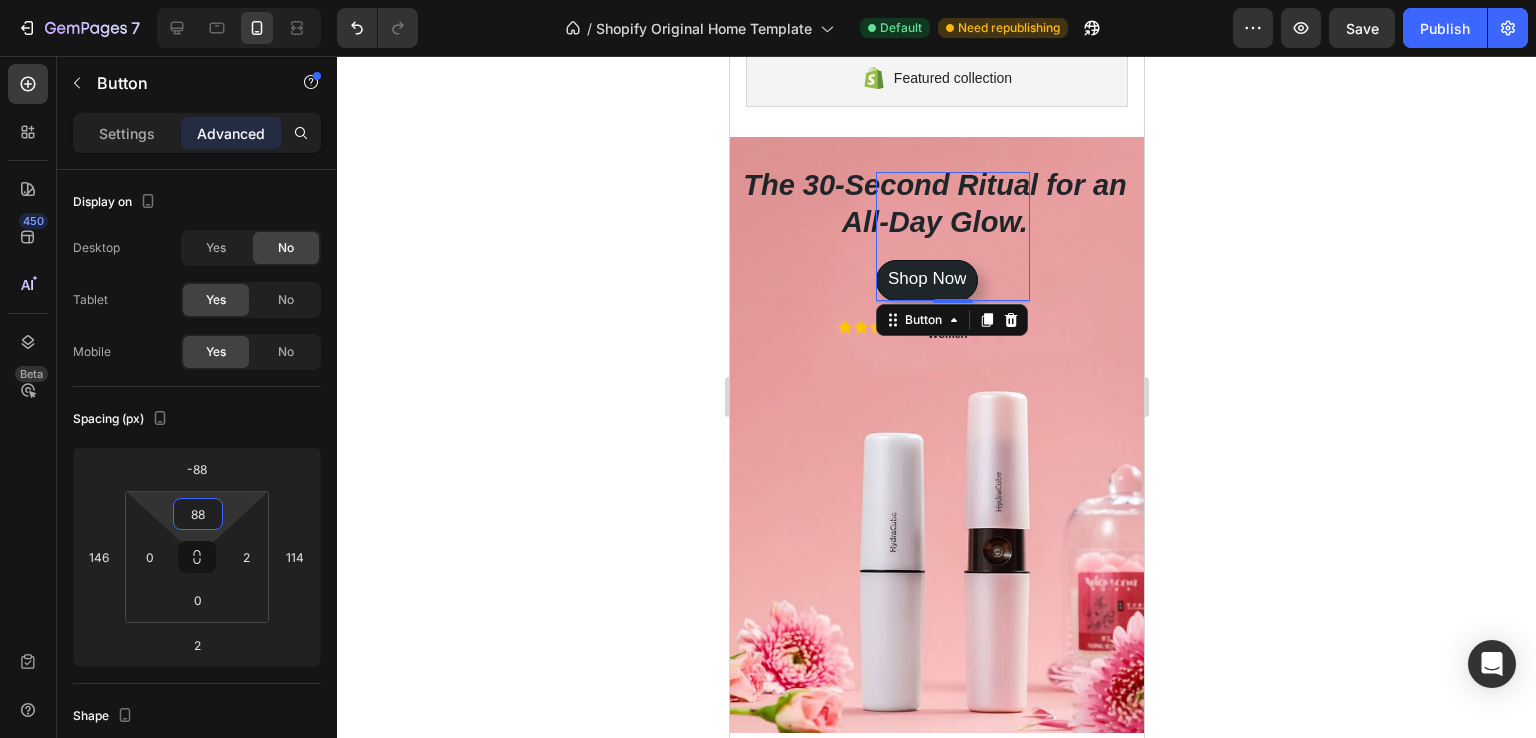 drag, startPoint x: 237, startPoint y: 504, endPoint x: 239, endPoint y: 457, distance: 47.042534 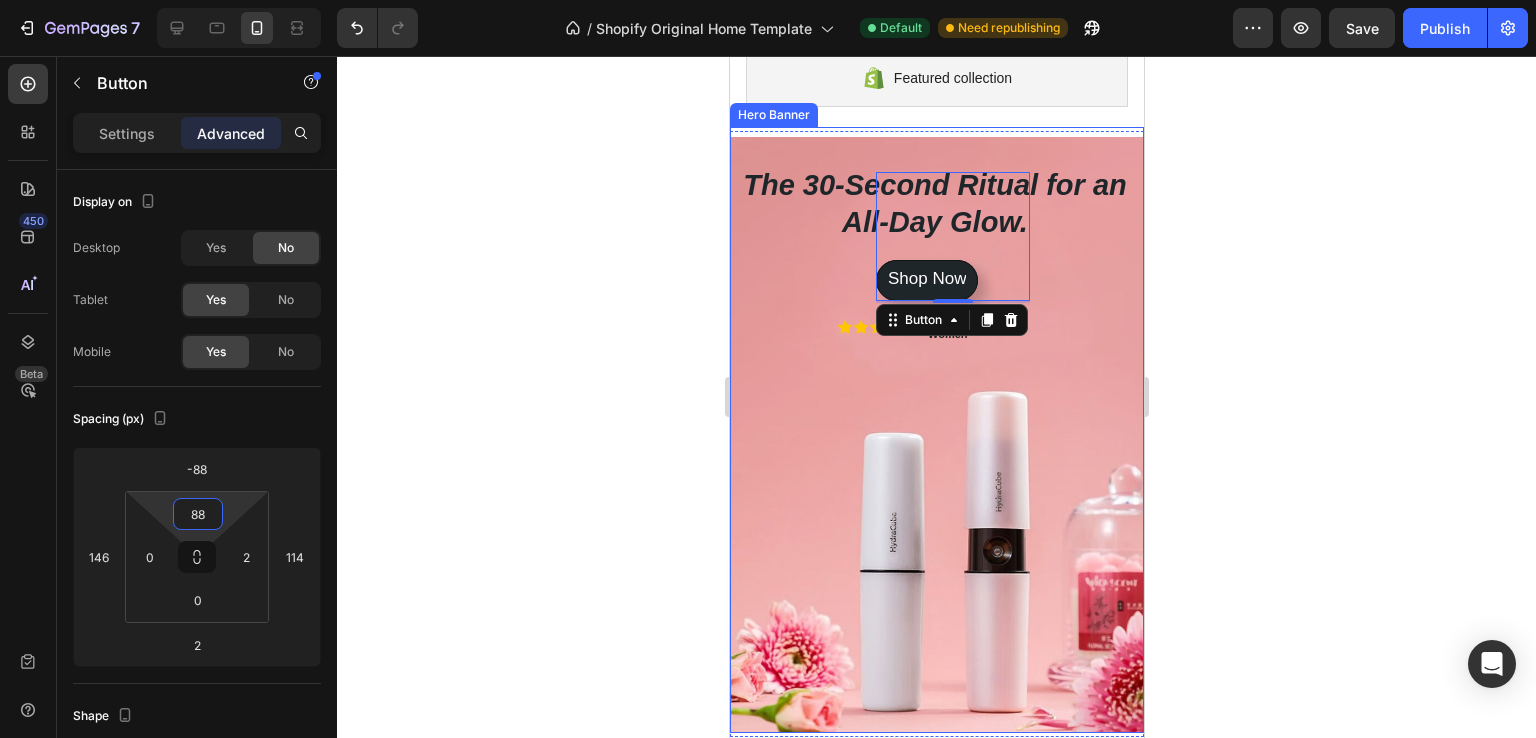 click at bounding box center [936, 435] 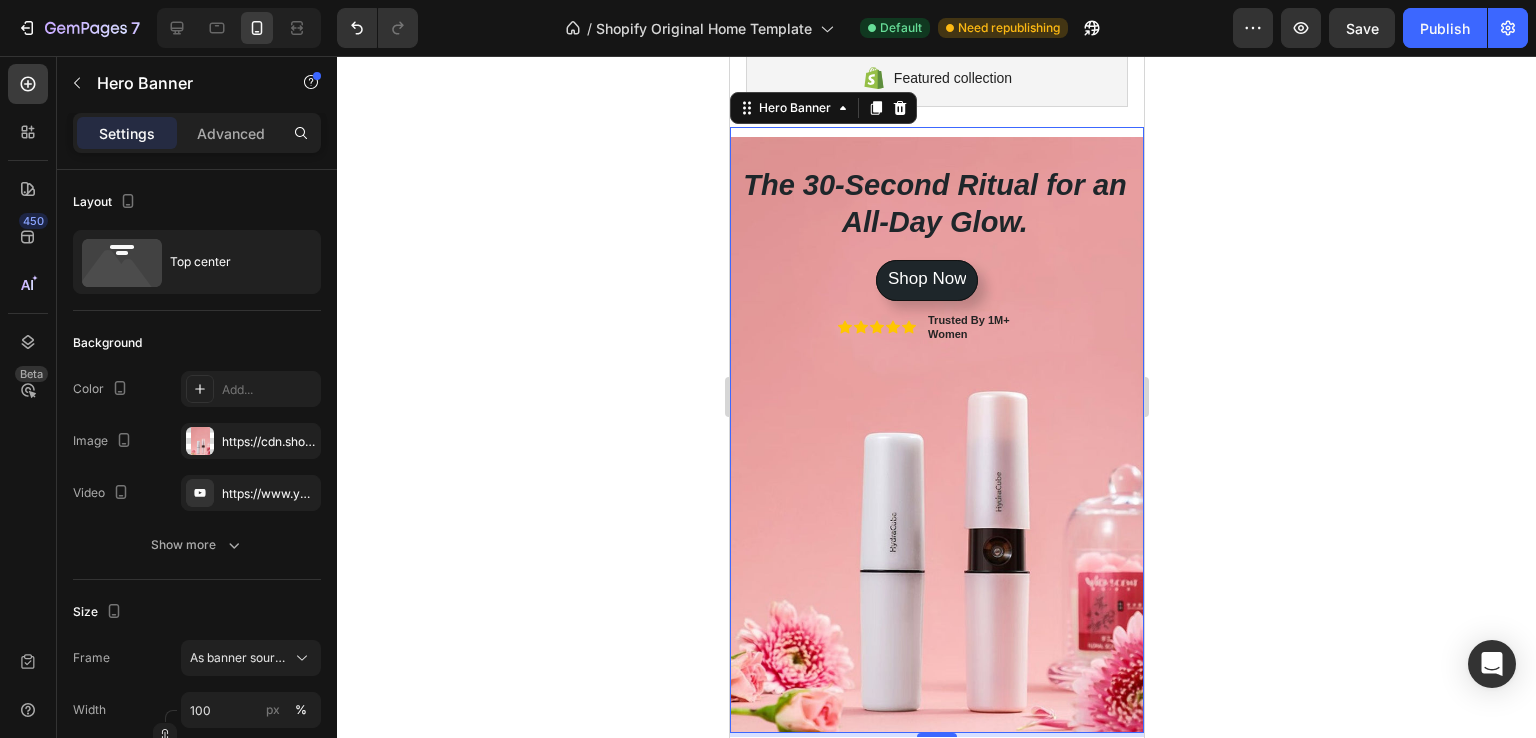 click on "Shop Now Button" at bounding box center (936, 358) 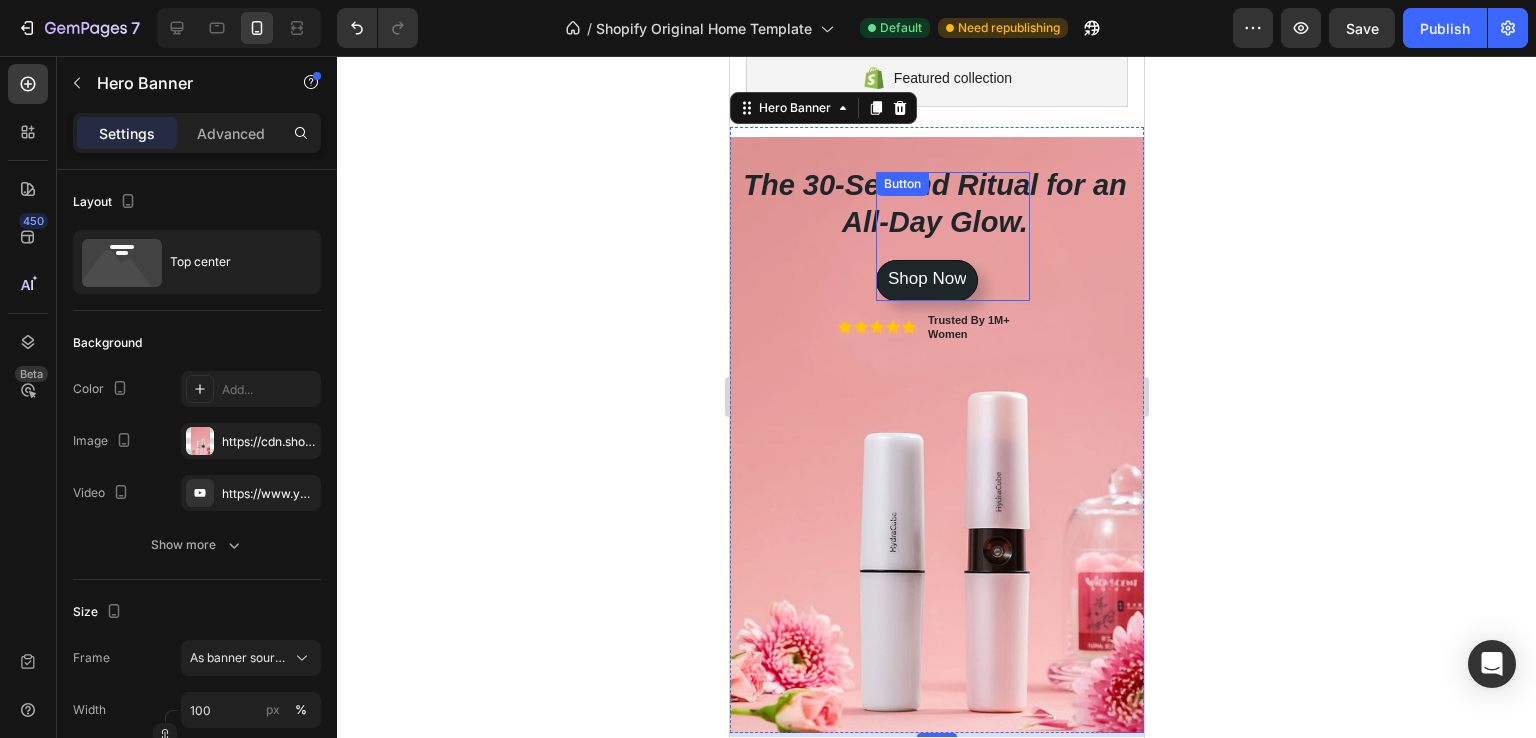 click on "Shop Now Button" at bounding box center (952, 236) 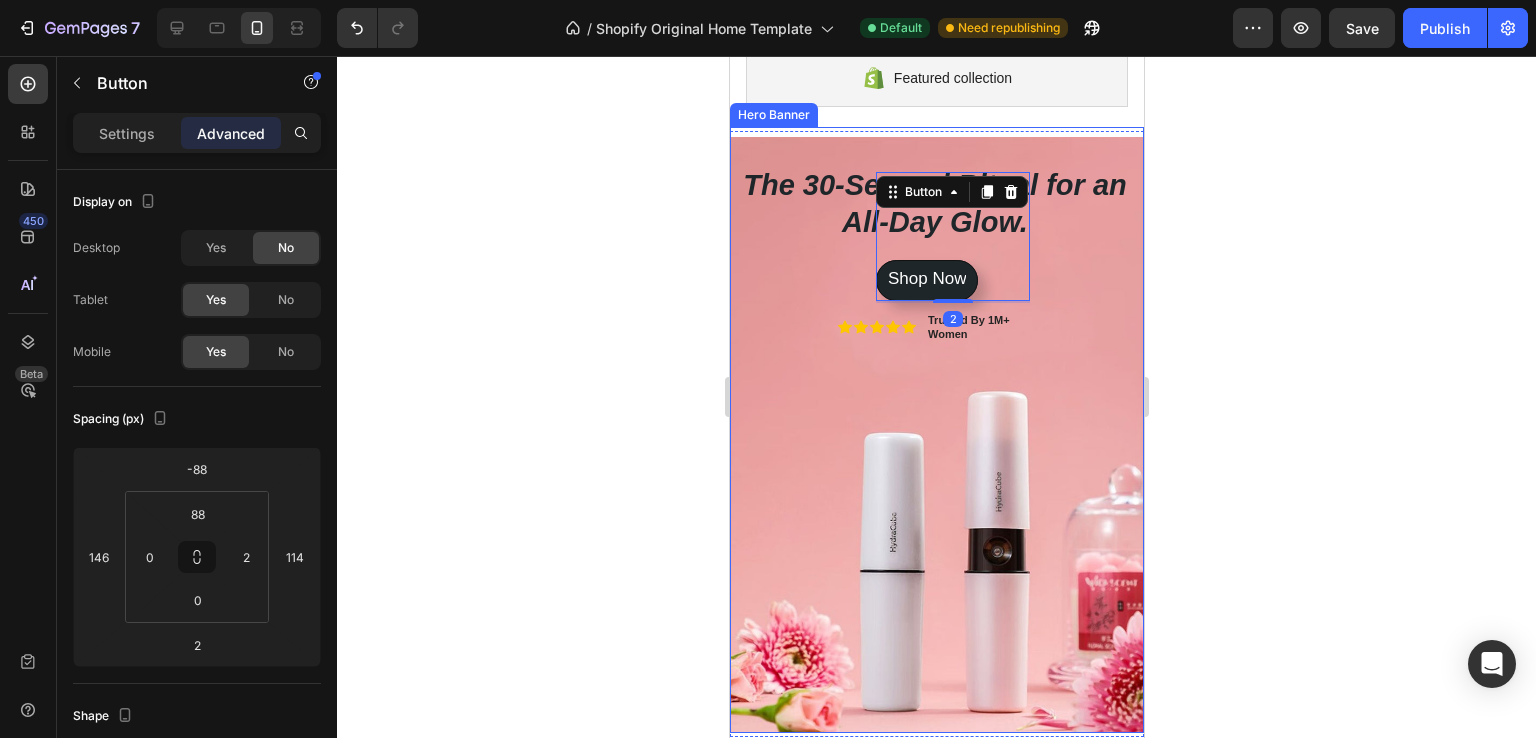 click on "Shop Now Button" at bounding box center [936, 358] 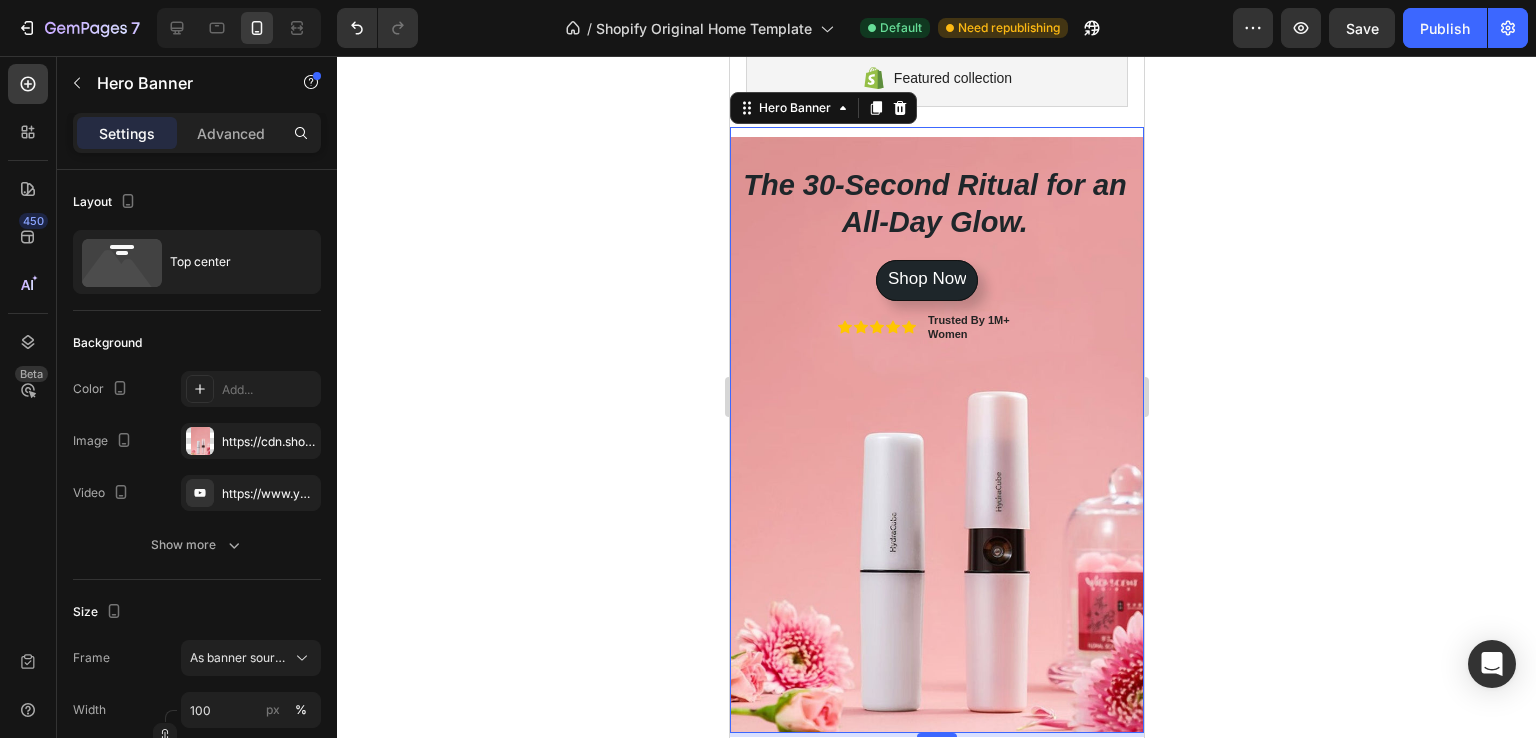 click on "Shop Now Button" at bounding box center [936, 358] 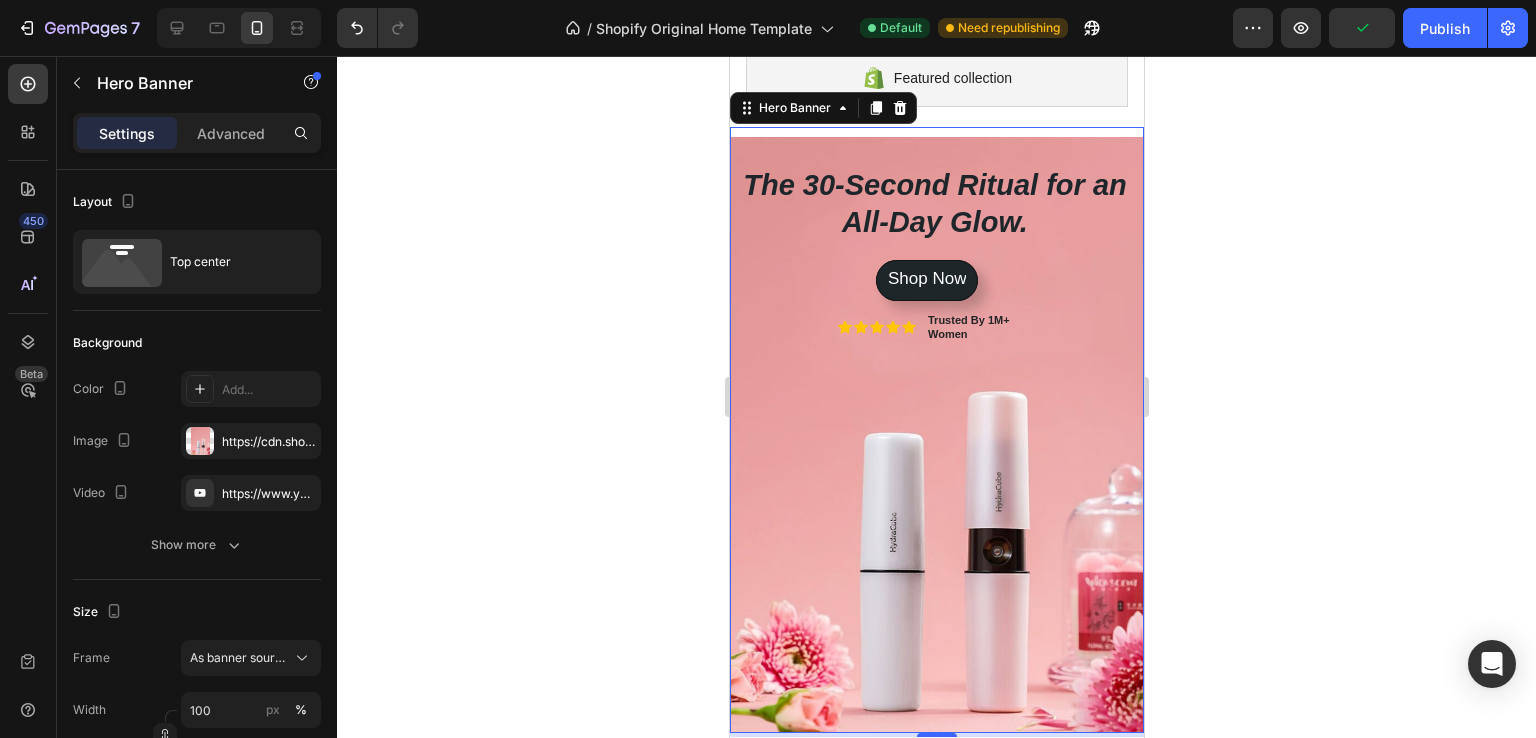 click on "Shop Now Button" at bounding box center (936, 358) 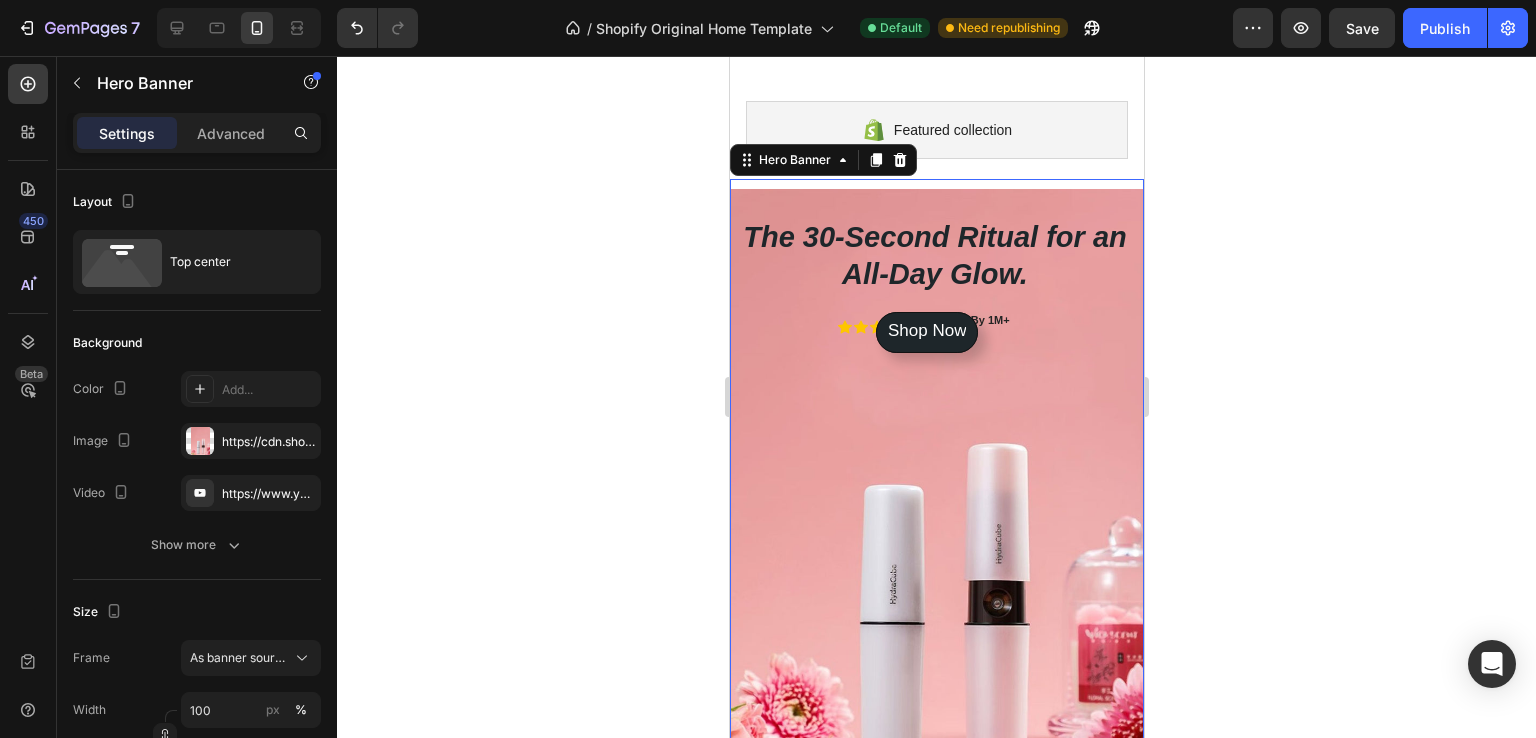 scroll, scrollTop: 178, scrollLeft: 0, axis: vertical 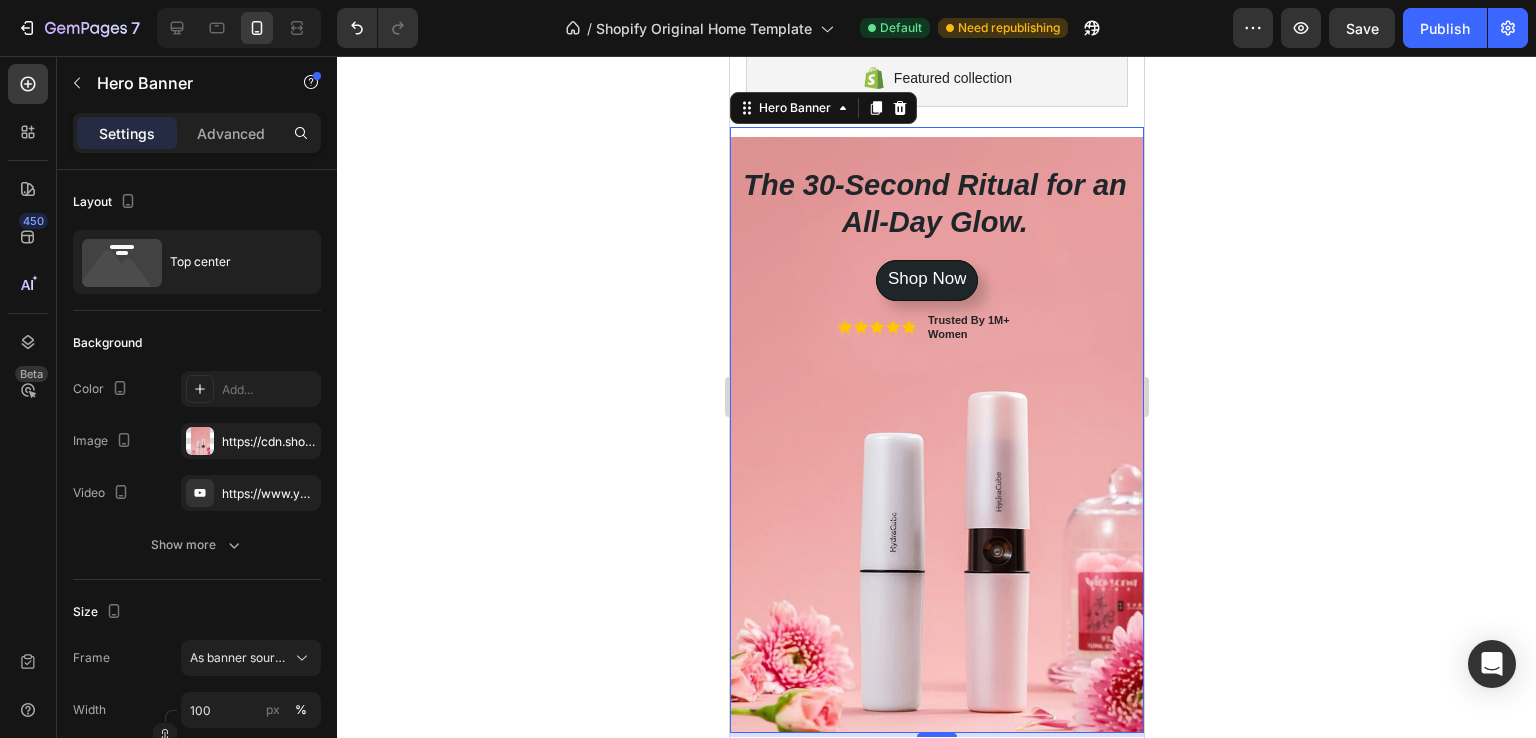 click at bounding box center (936, 435) 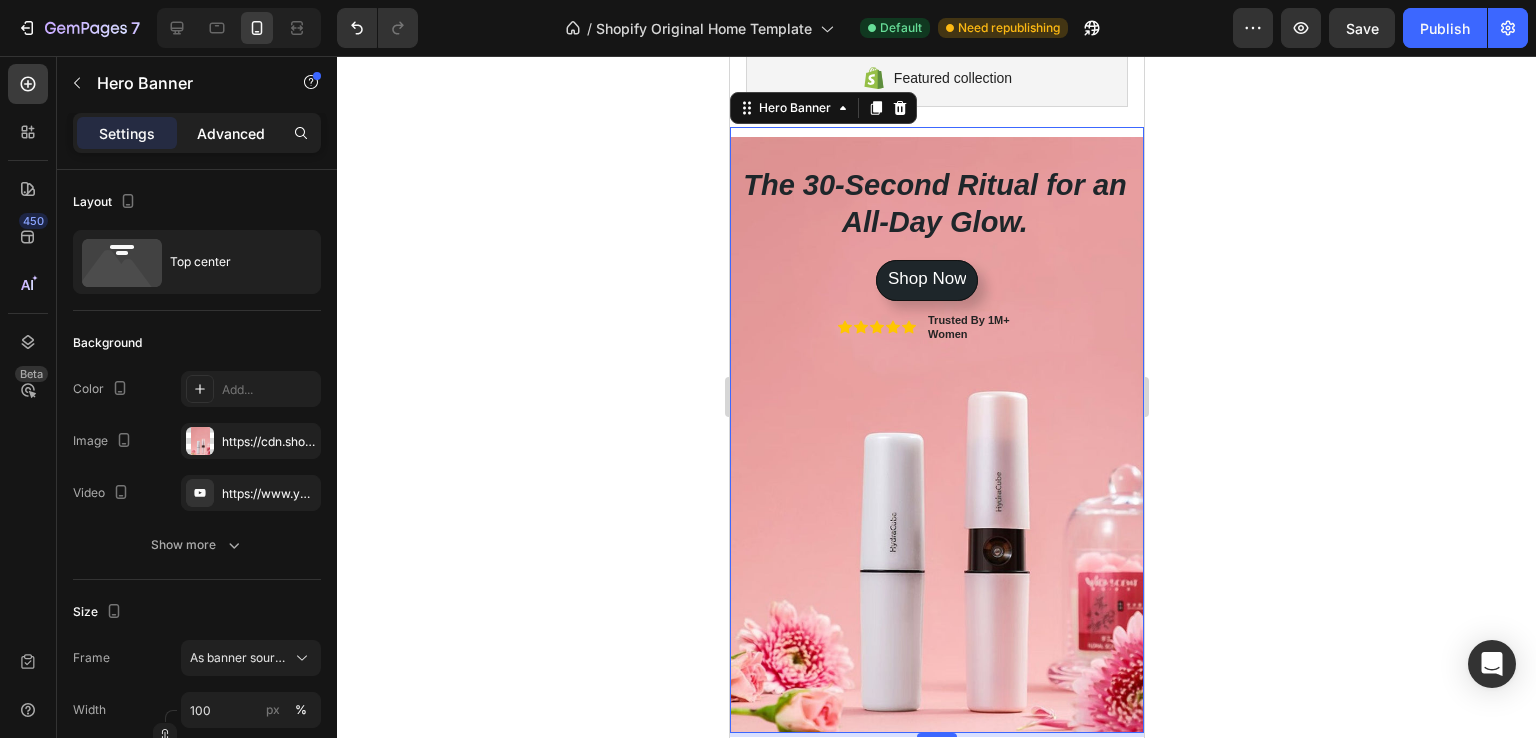 click on "Advanced" at bounding box center (231, 133) 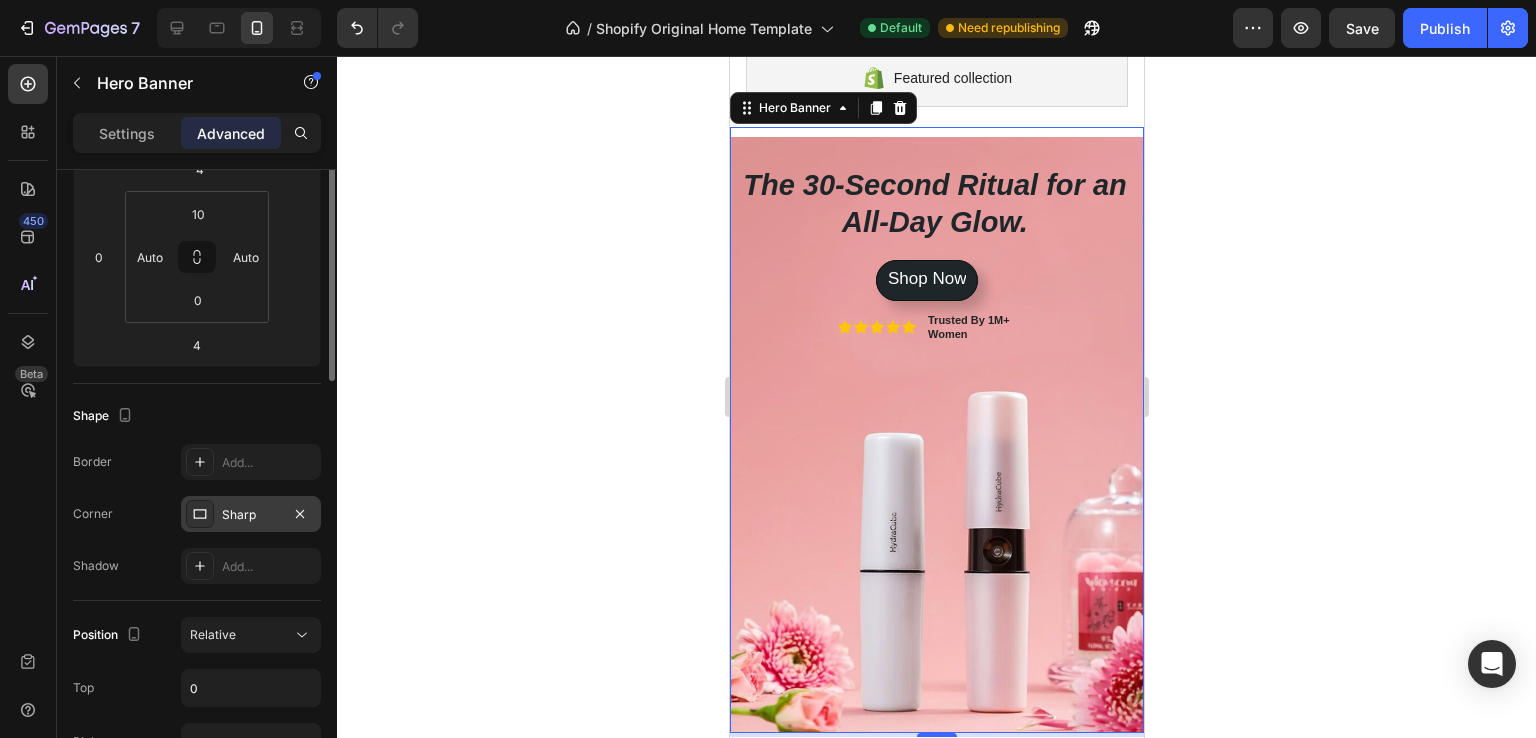 scroll, scrollTop: 500, scrollLeft: 0, axis: vertical 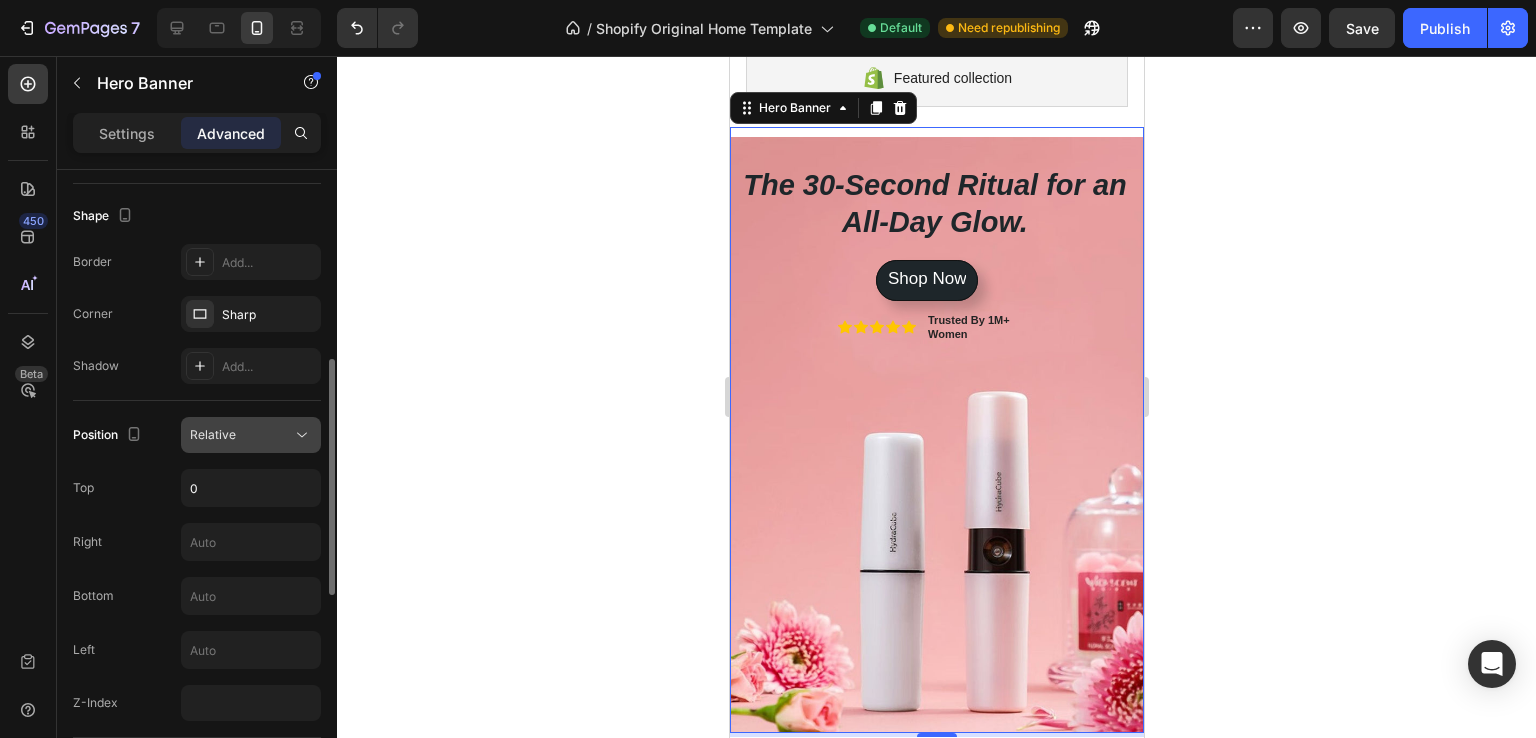 click on "Relative" 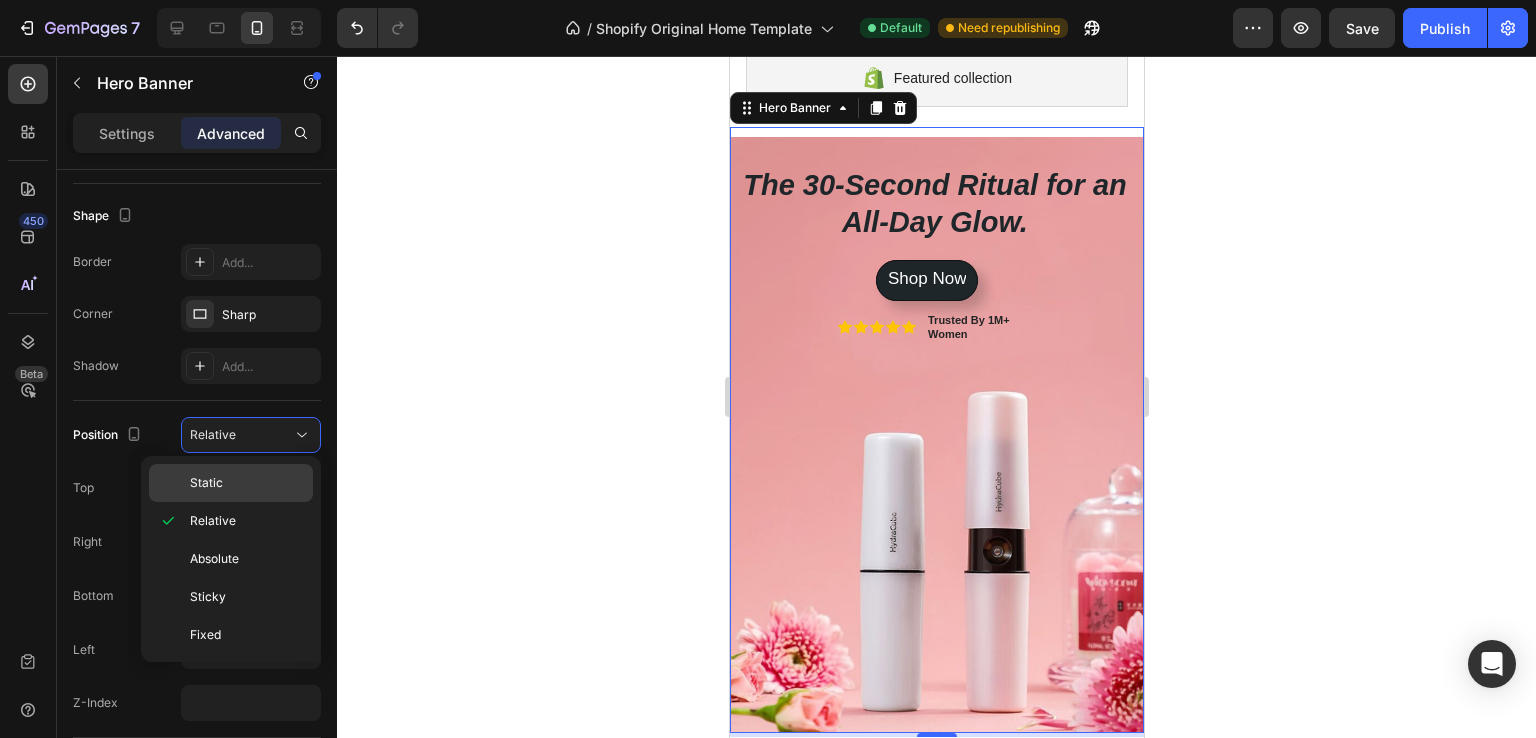 click on "Static" 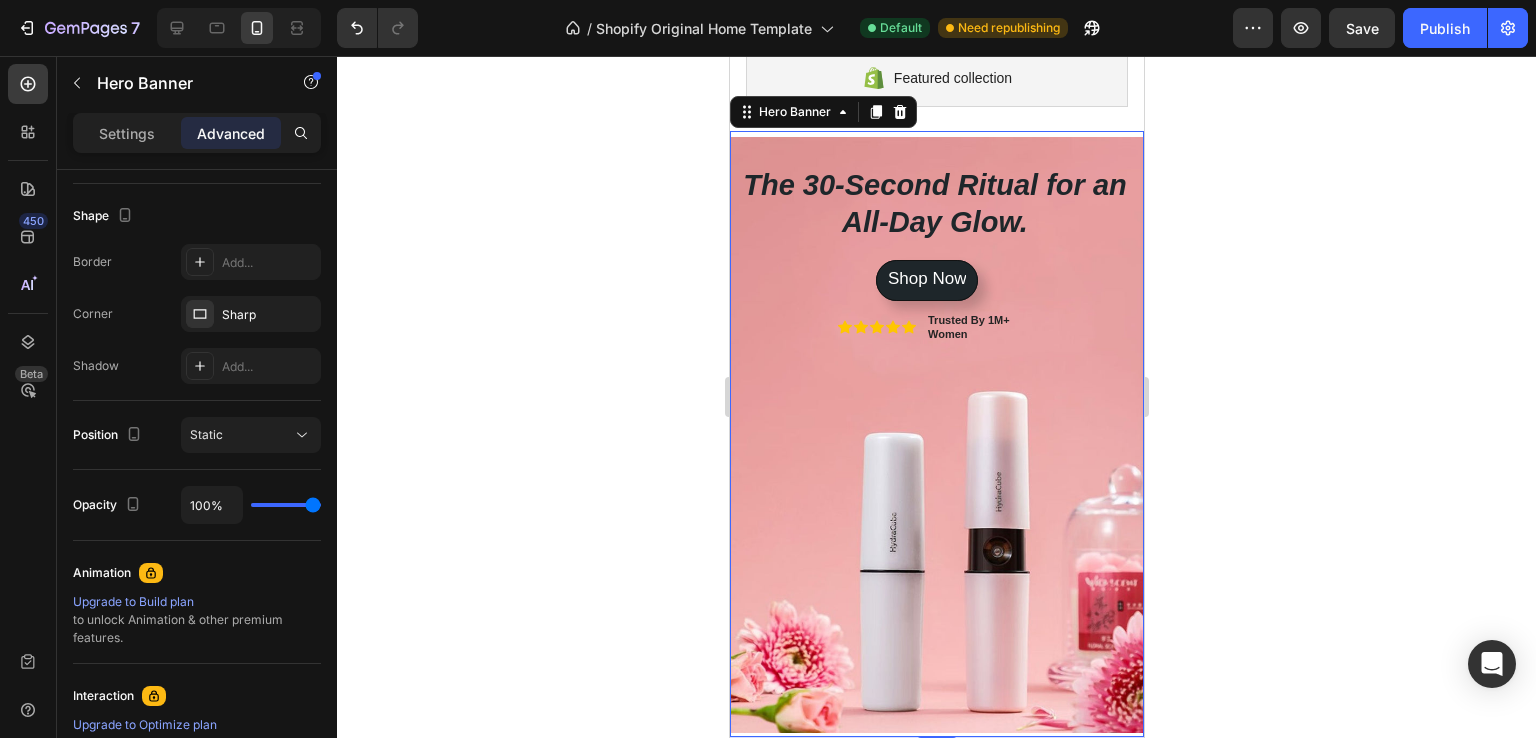 click on "Shop Now Button" at bounding box center (936, 358) 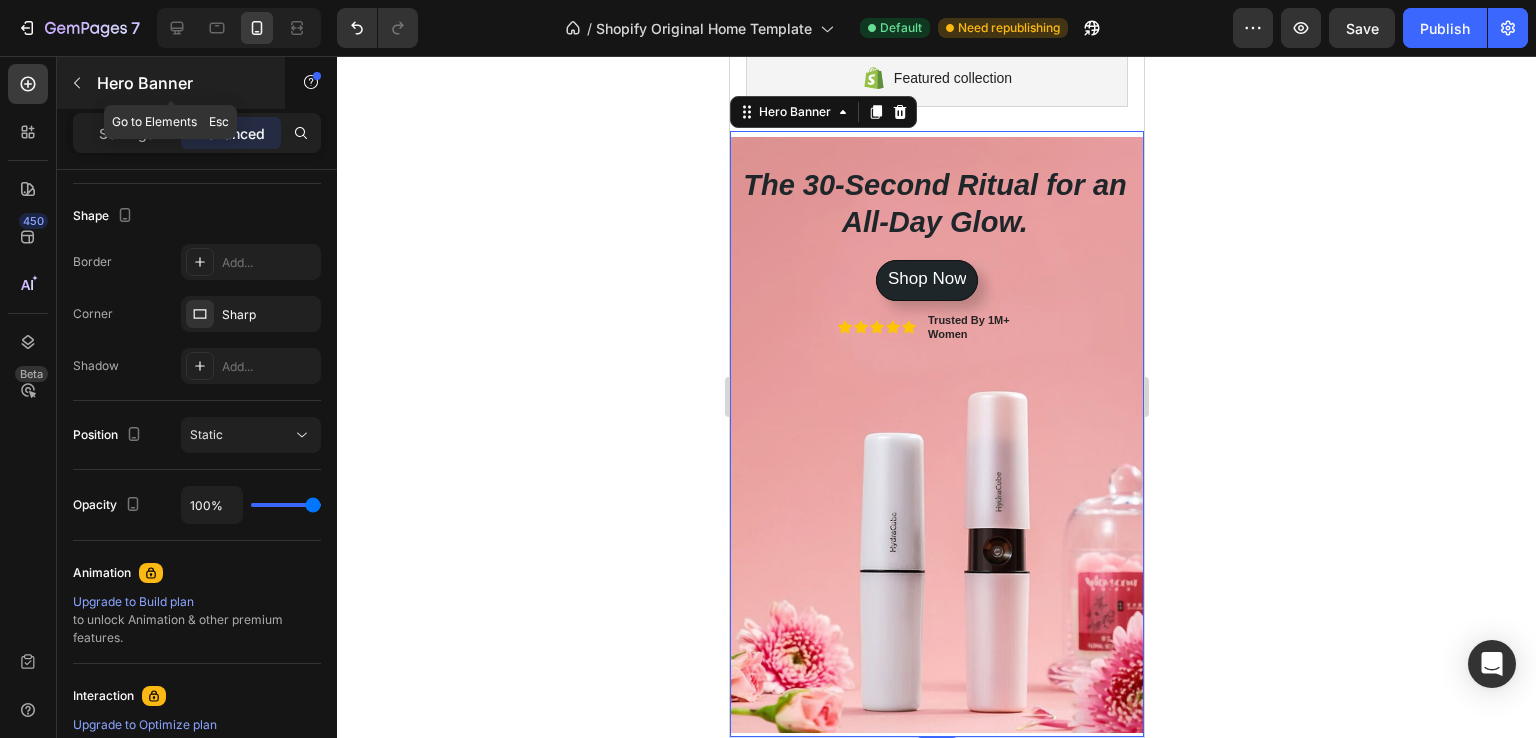 click on "Hero Banner" at bounding box center [171, 83] 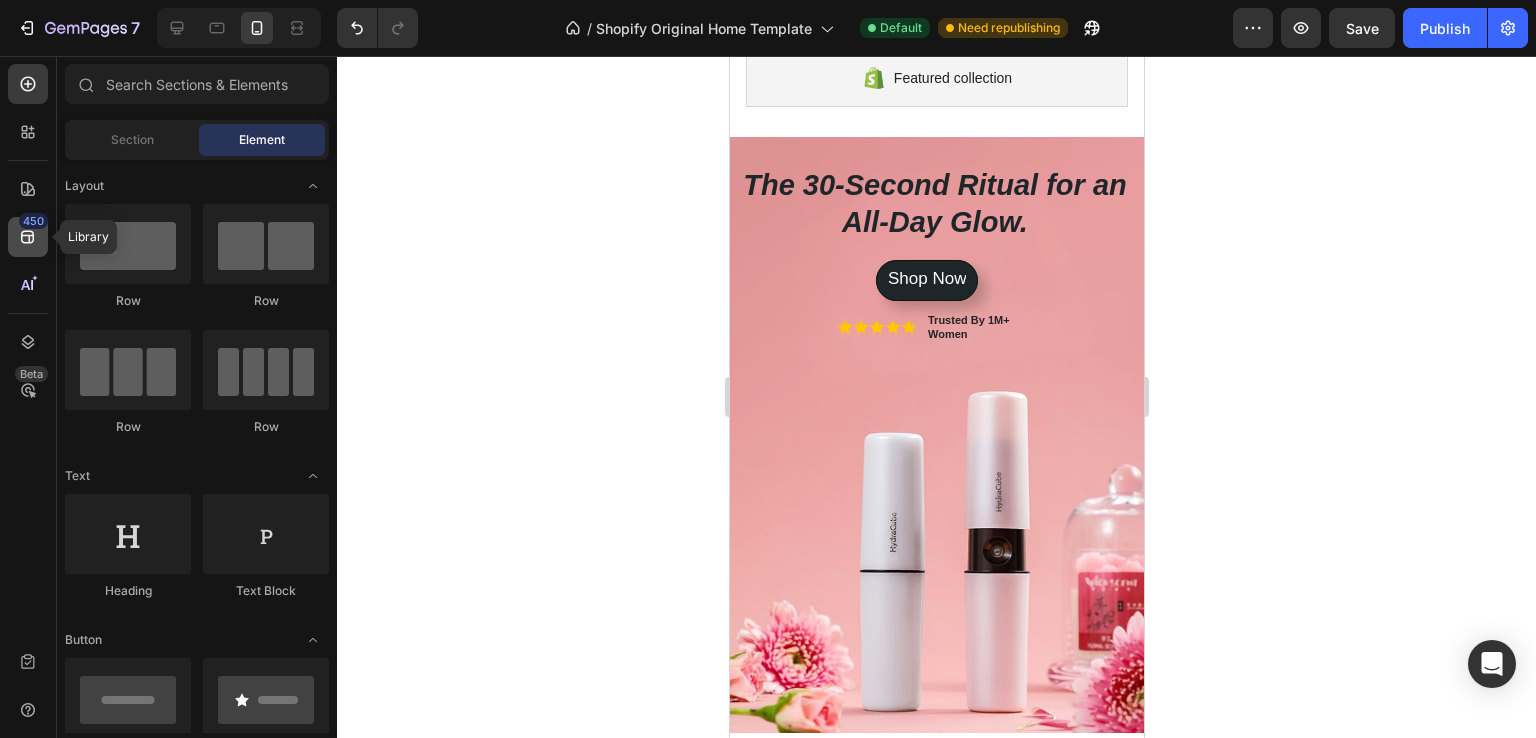 click 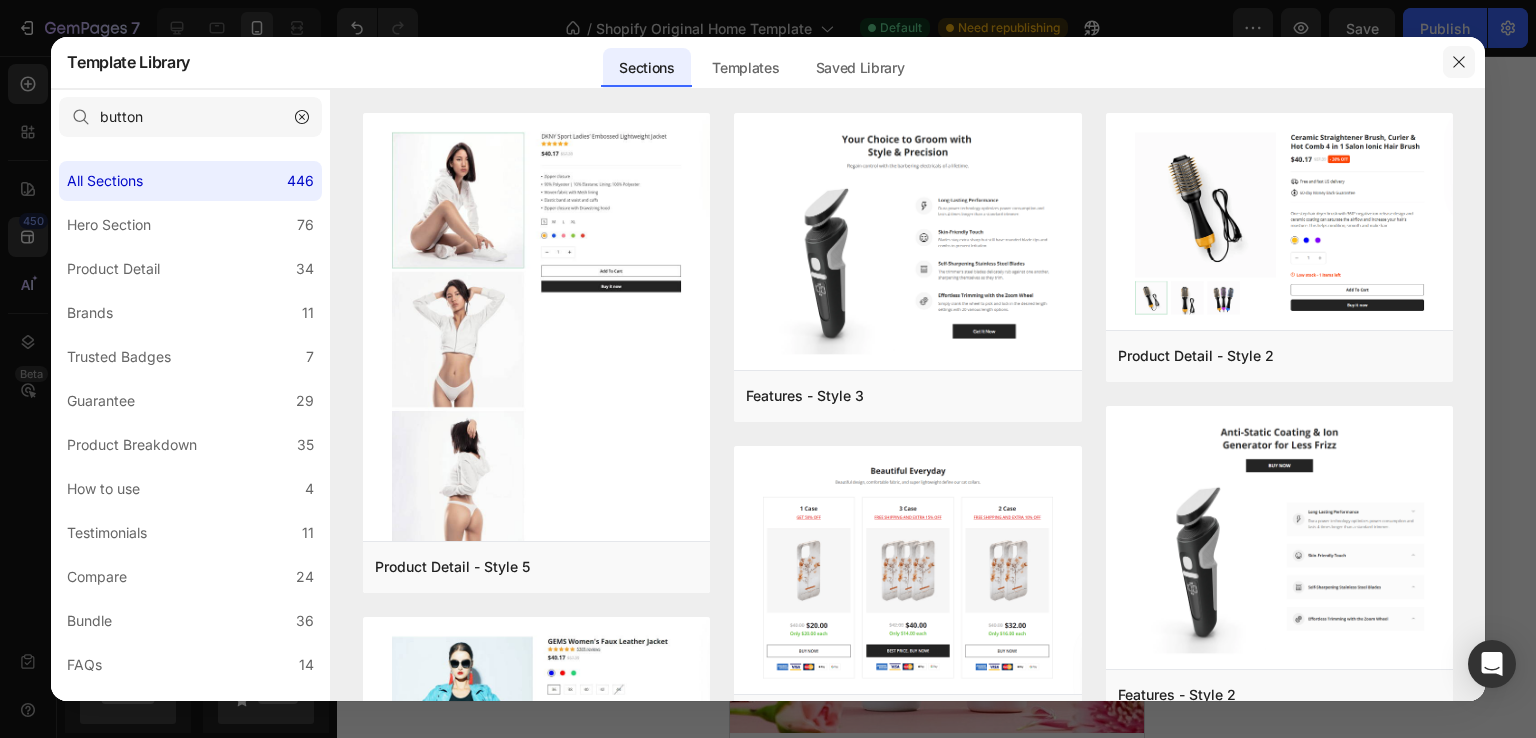 click 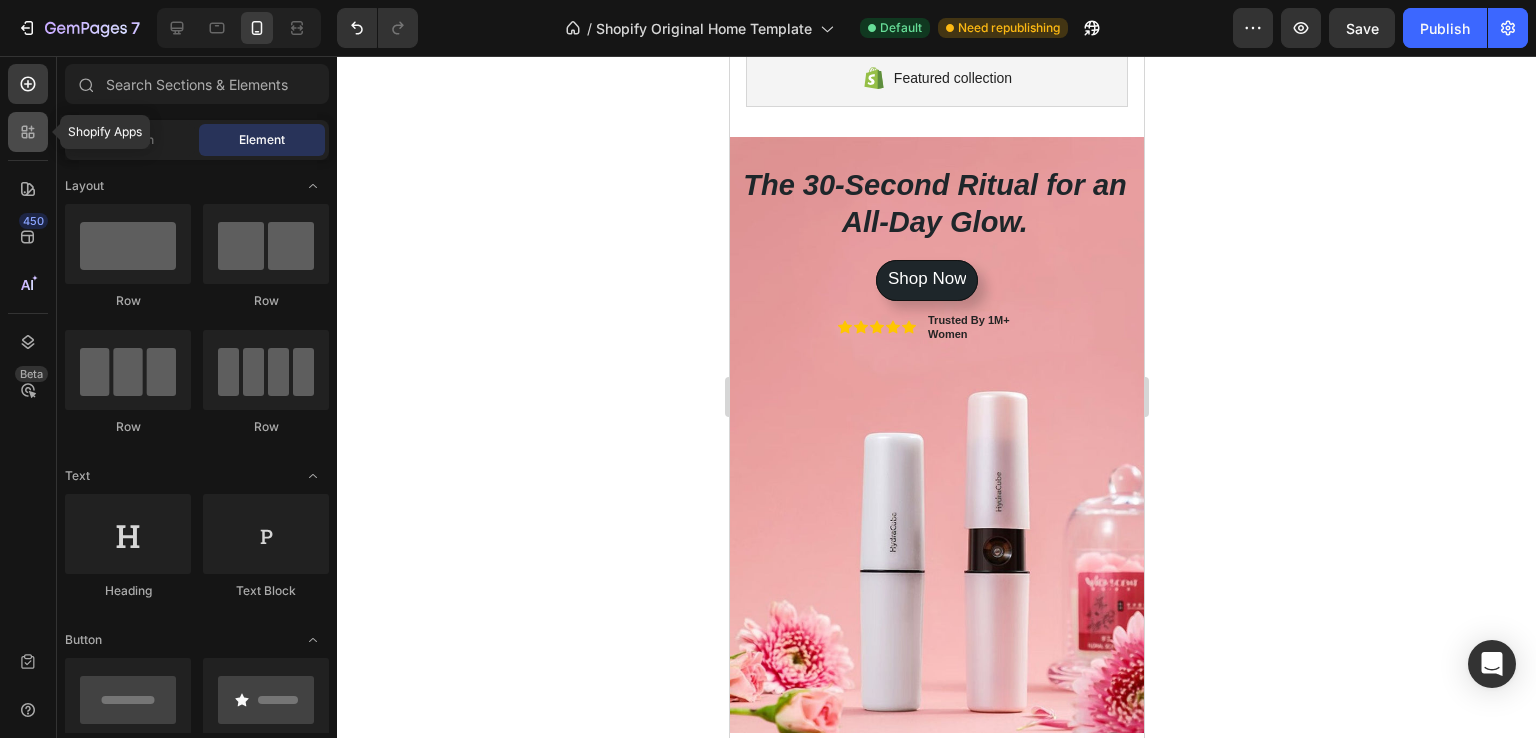 click 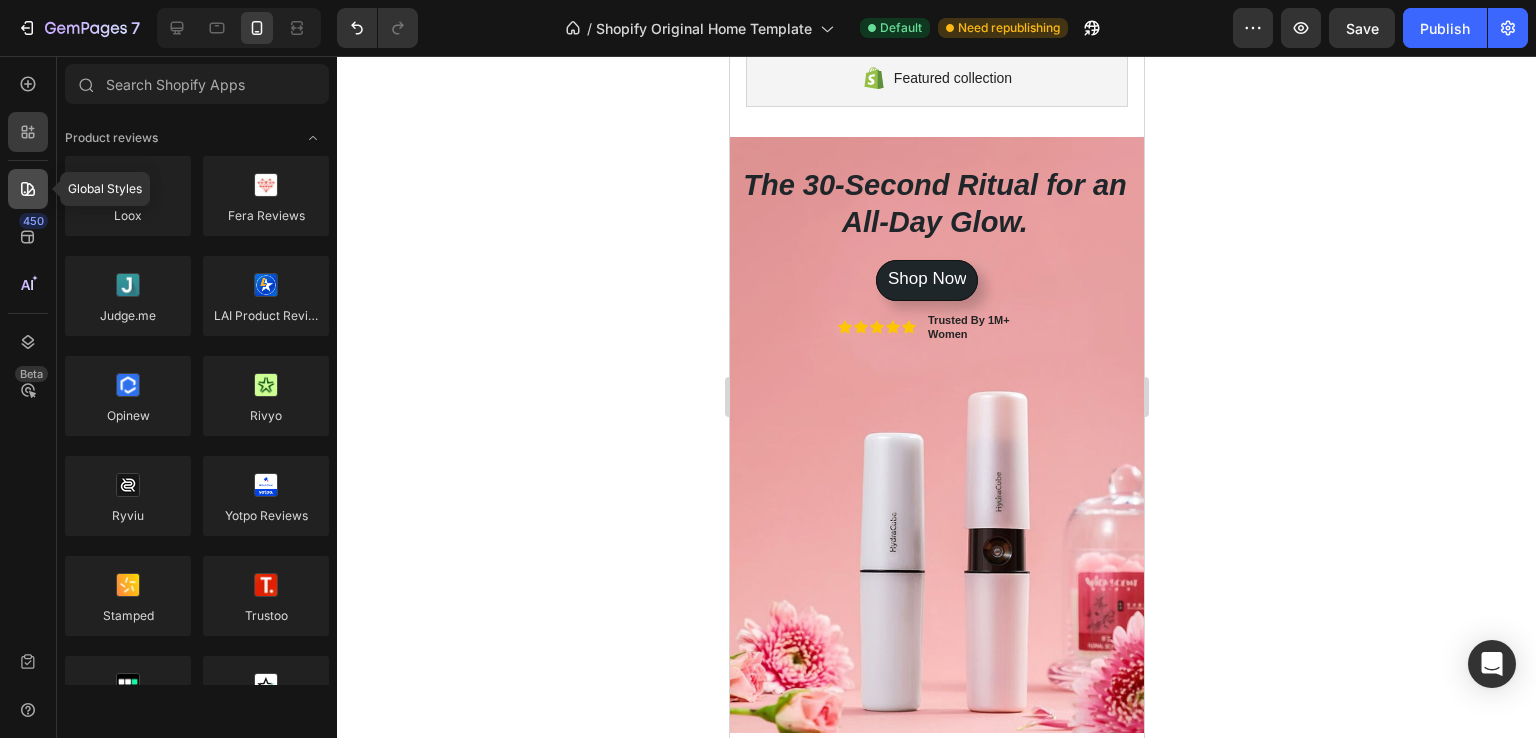 click 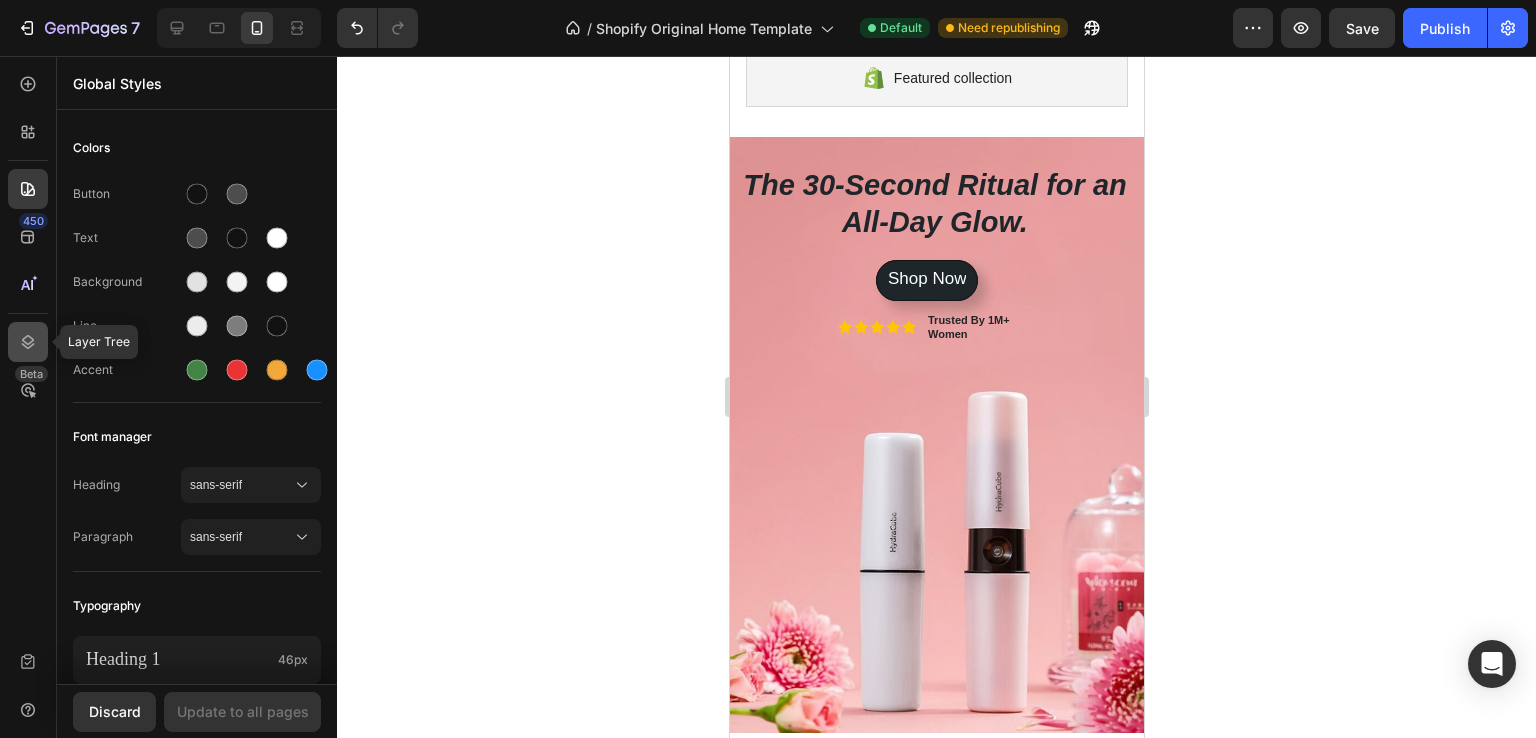 click 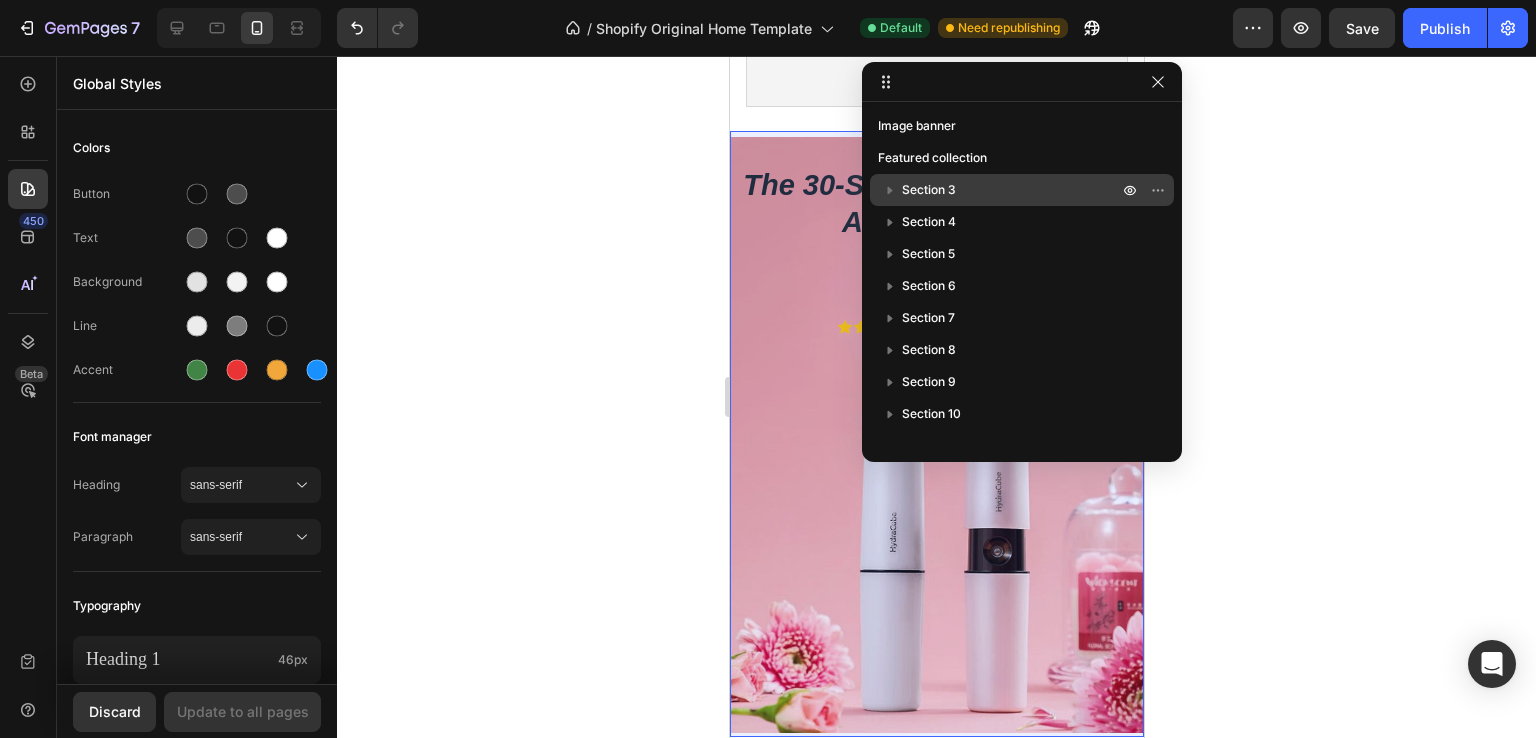 click 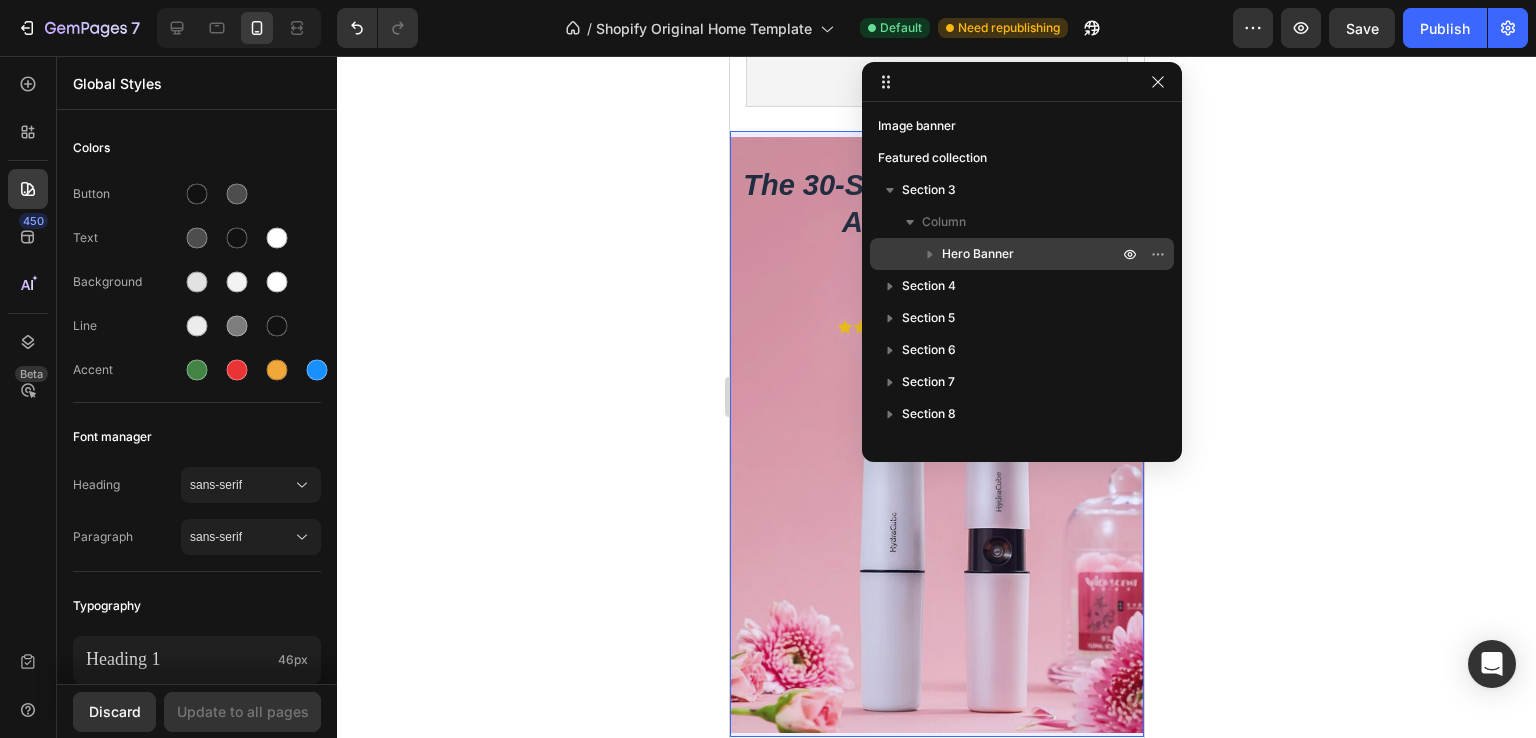 click 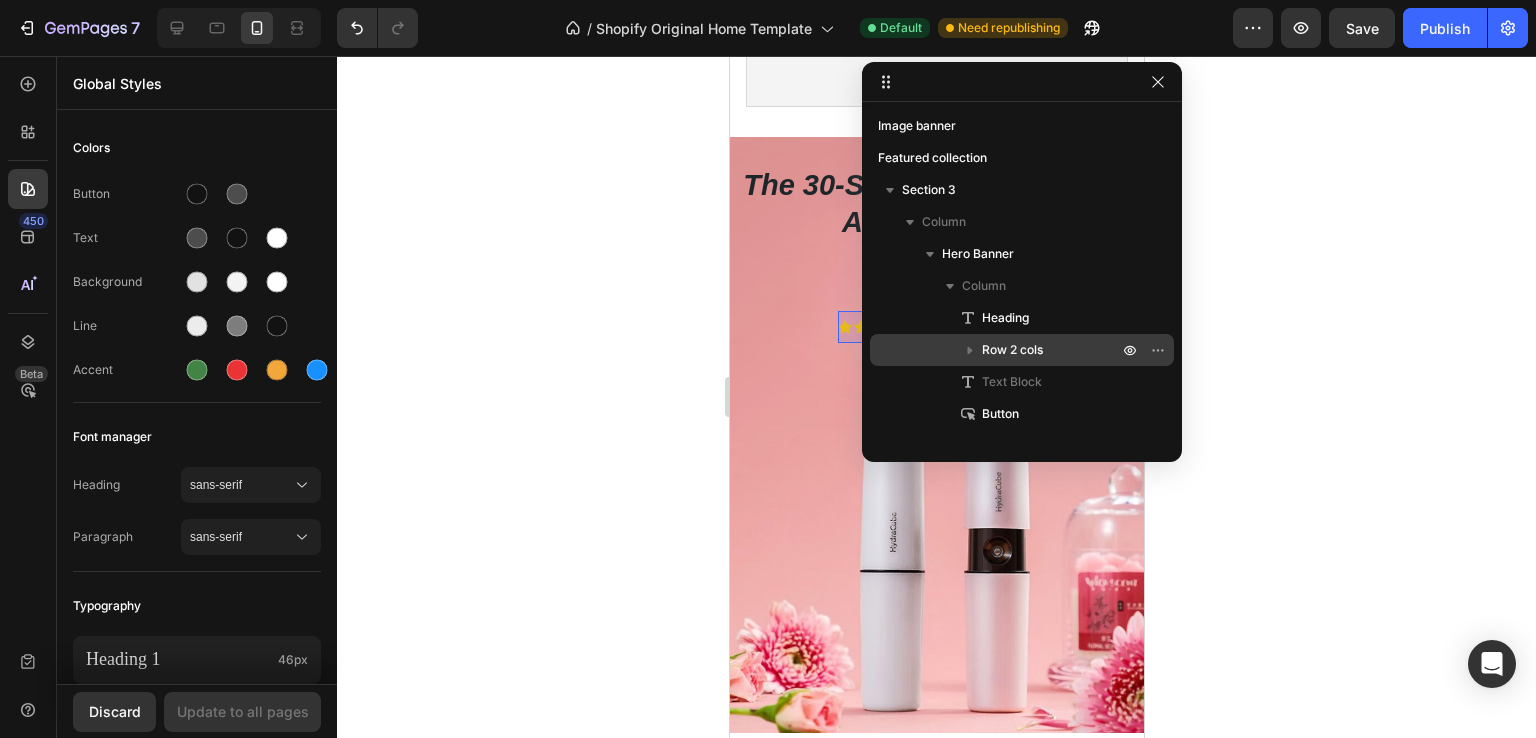 click 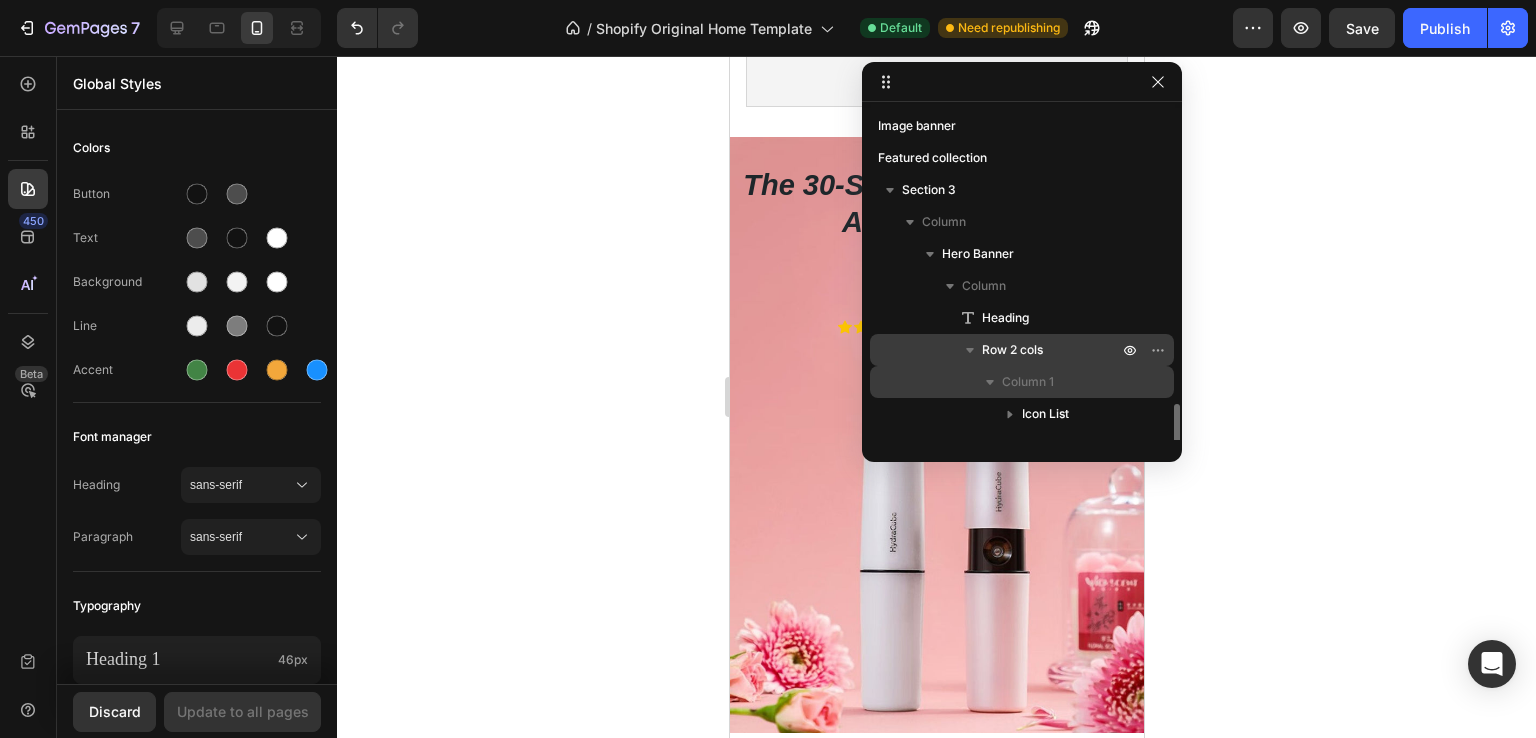 scroll, scrollTop: 200, scrollLeft: 0, axis: vertical 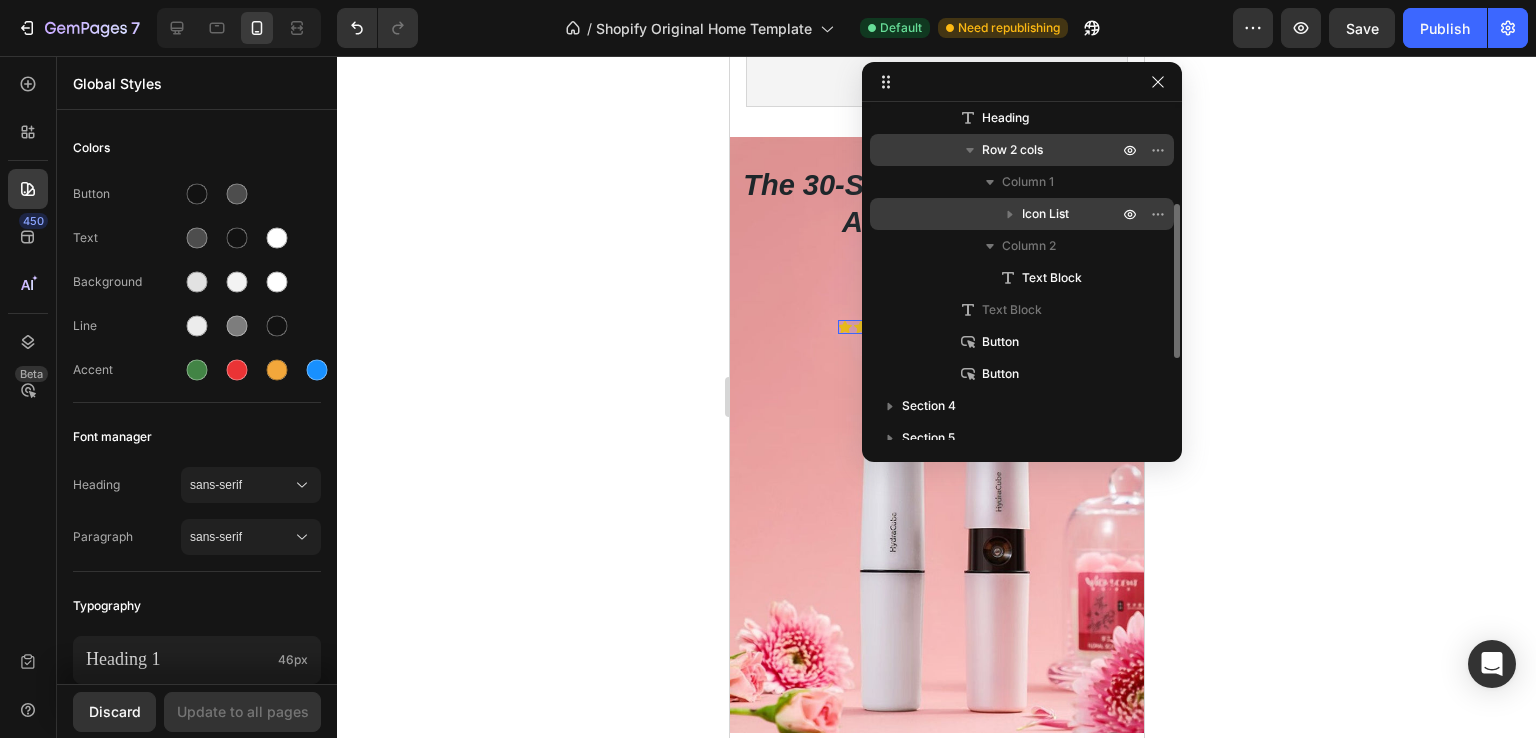 click on "Icon List" at bounding box center [1072, 214] 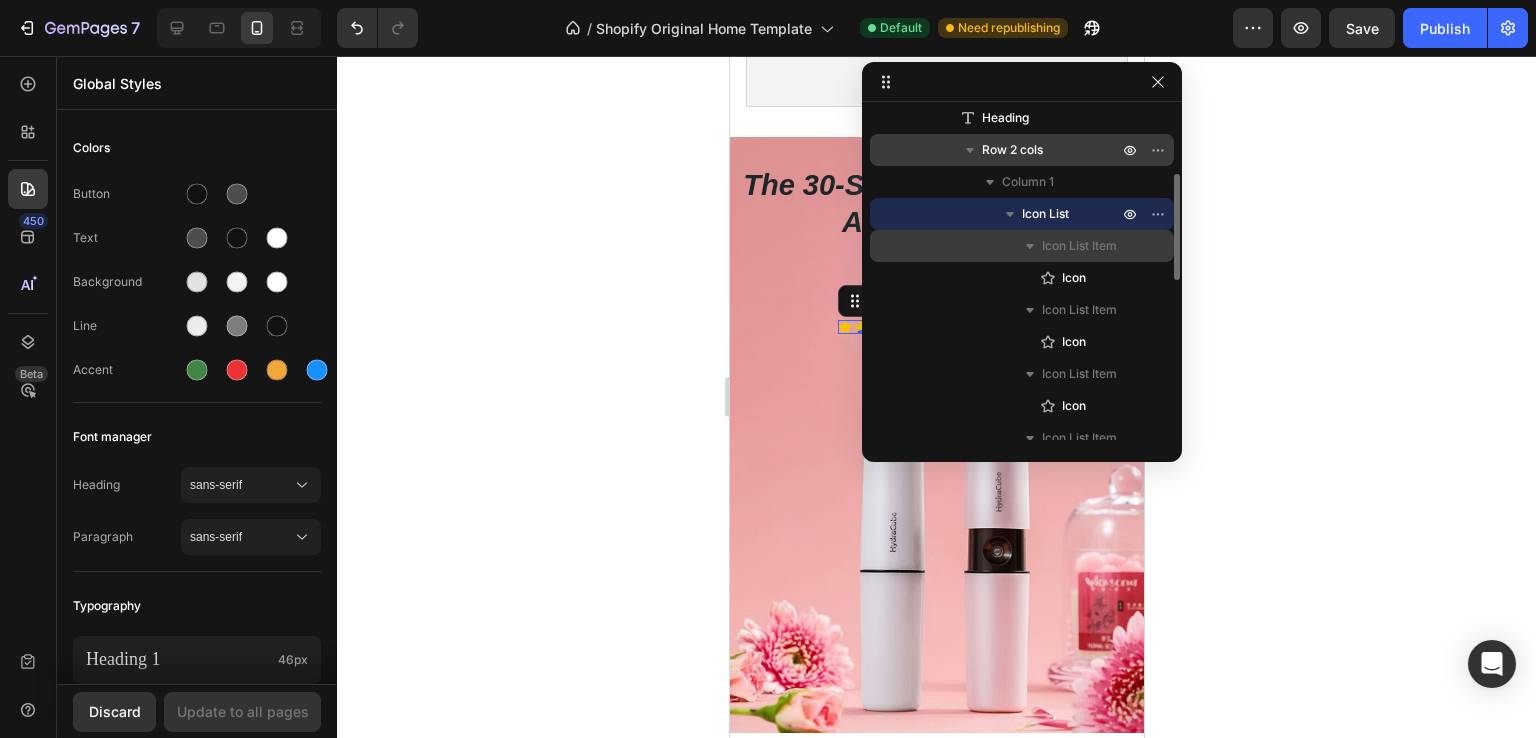 click on "Icon List Item" at bounding box center [1079, 246] 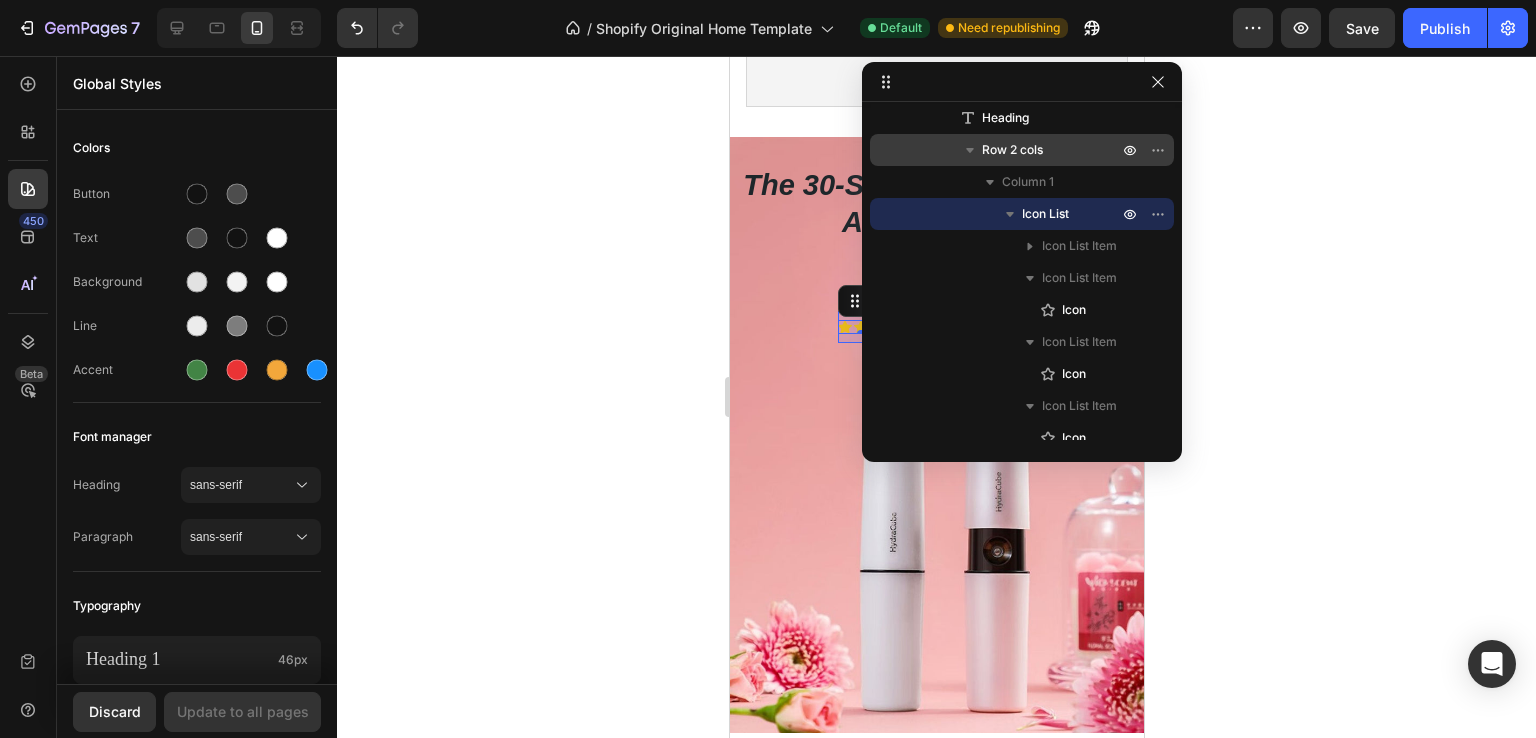 click on "Row 2 cols" at bounding box center (1012, 150) 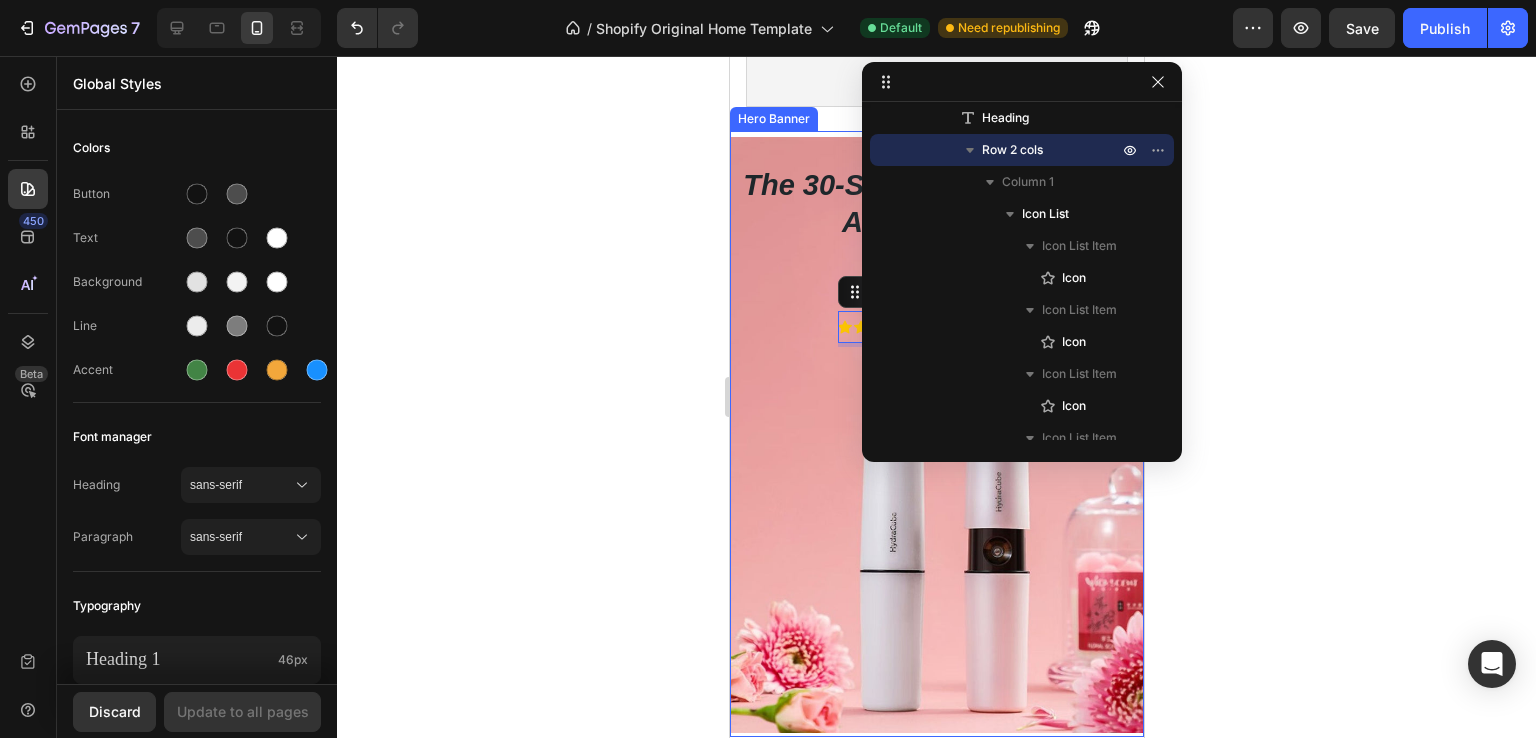 click on "Shop Now Button" at bounding box center [936, 358] 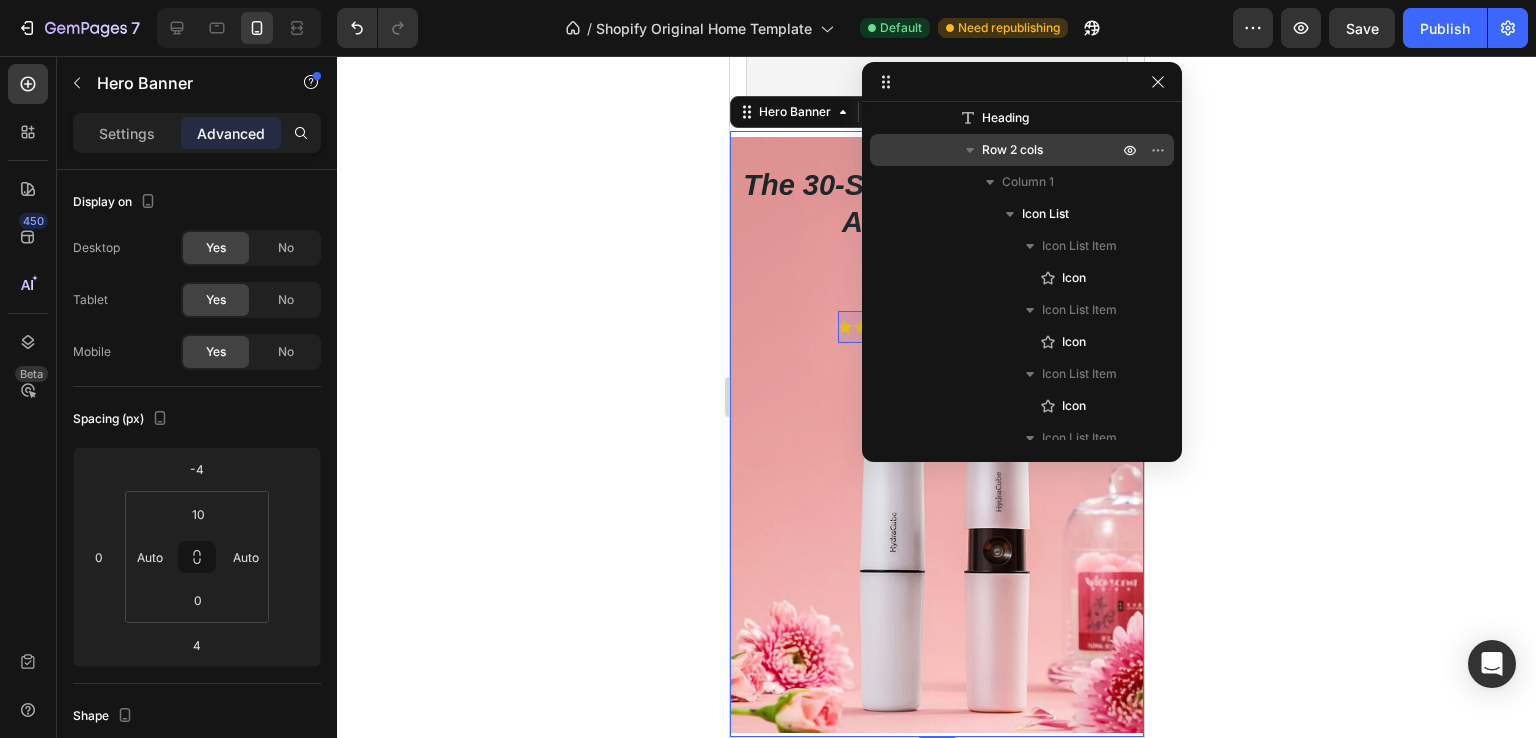 scroll, scrollTop: 0, scrollLeft: 0, axis: both 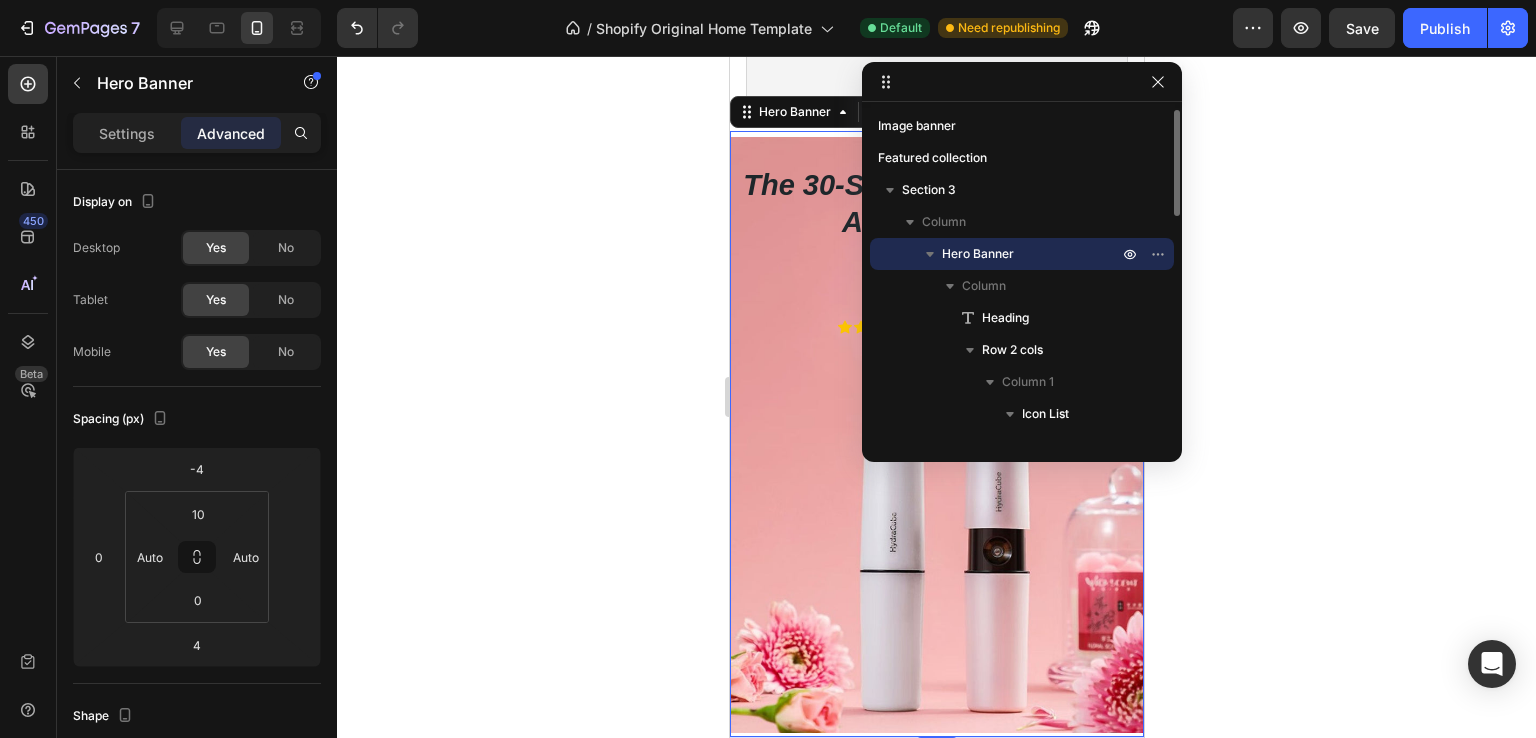 click on "Hero Banner" at bounding box center [978, 254] 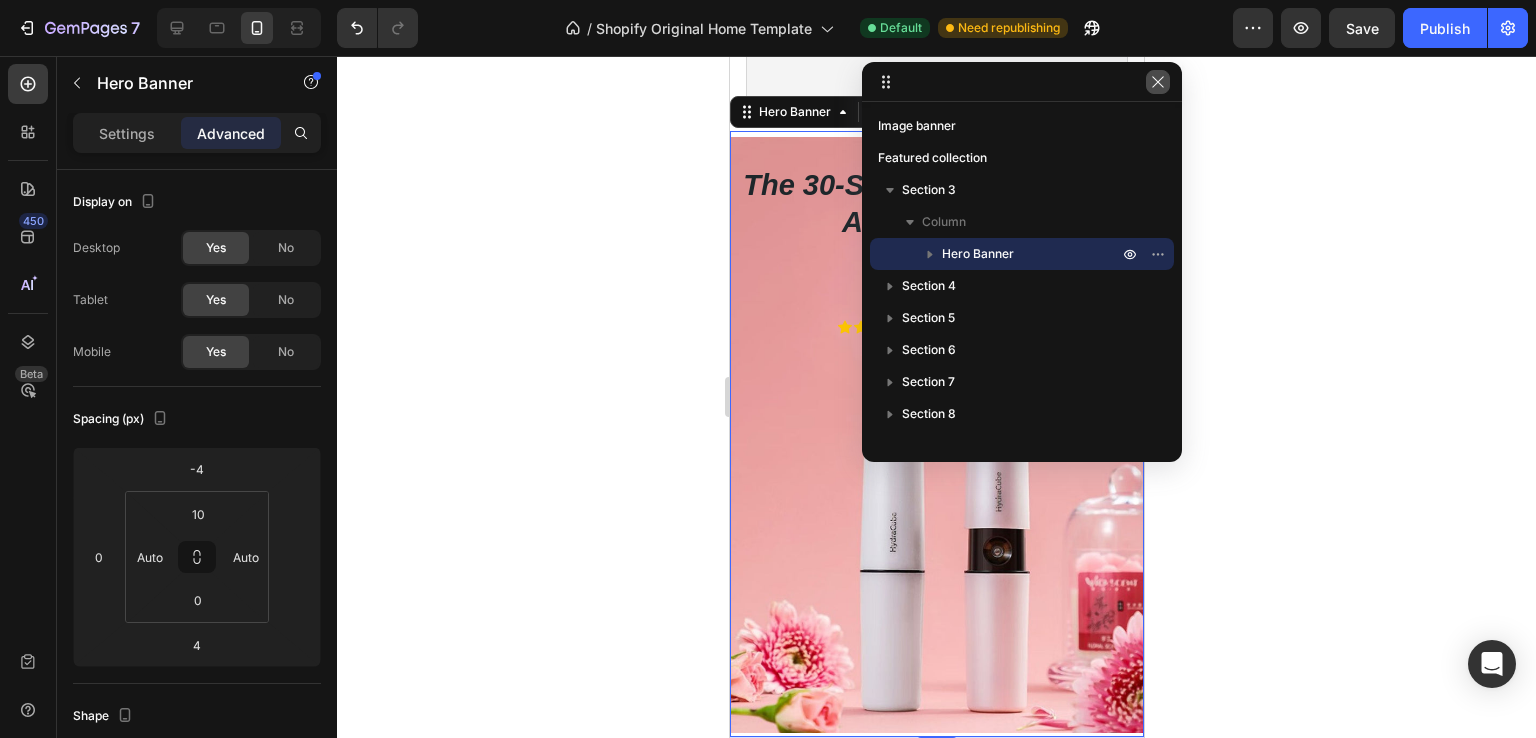 click 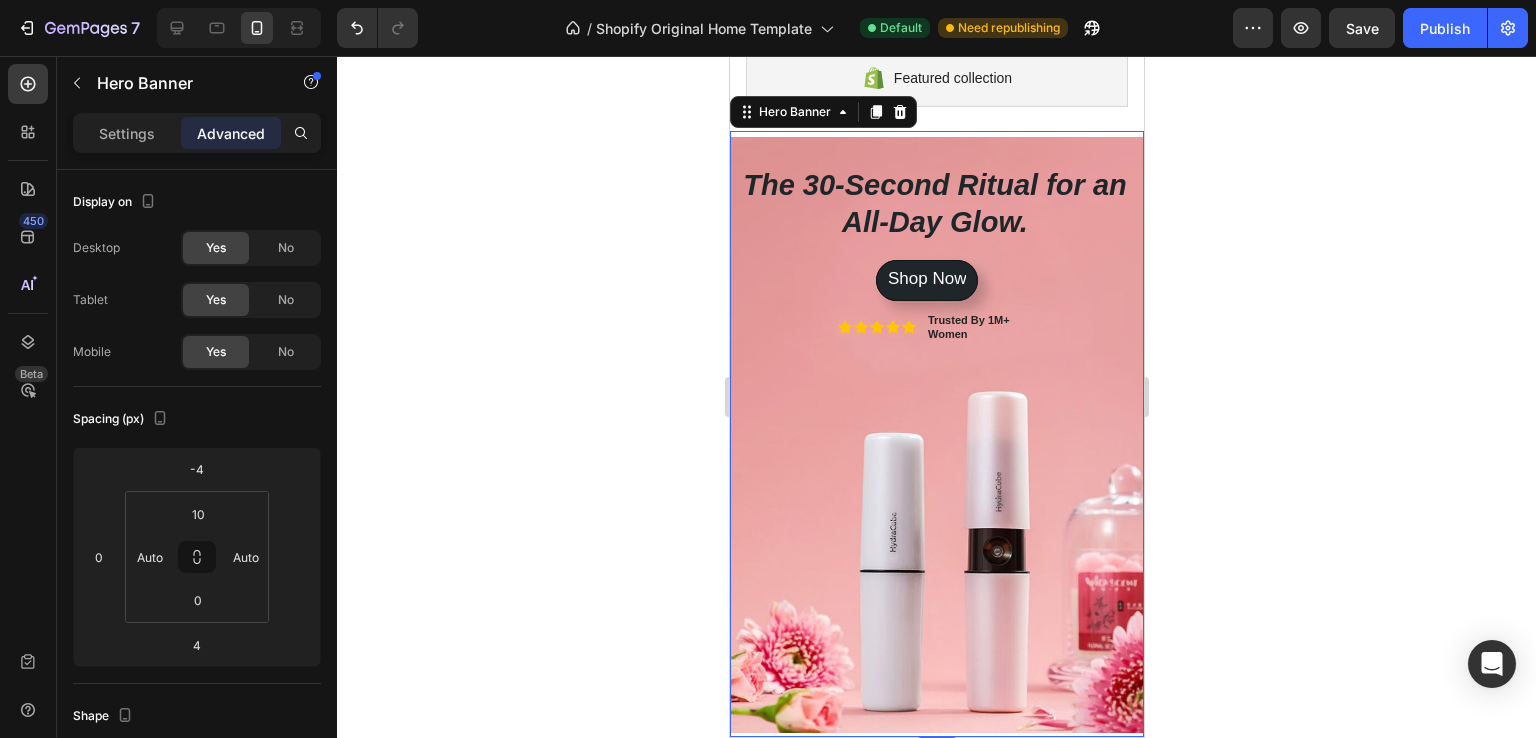click on "Shop Now Button" at bounding box center (936, 358) 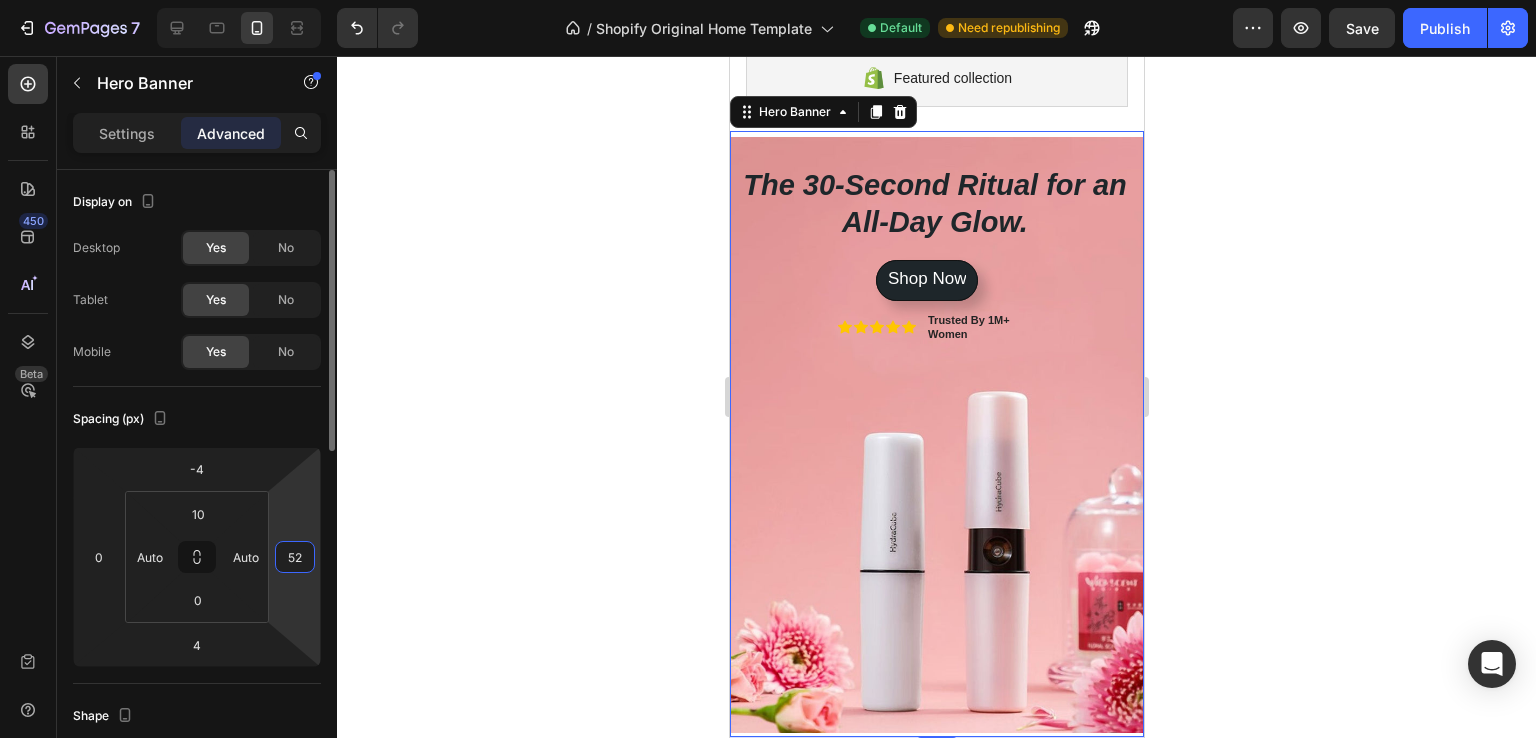 drag, startPoint x: 298, startPoint y: 537, endPoint x: 305, endPoint y: 503, distance: 34.713108 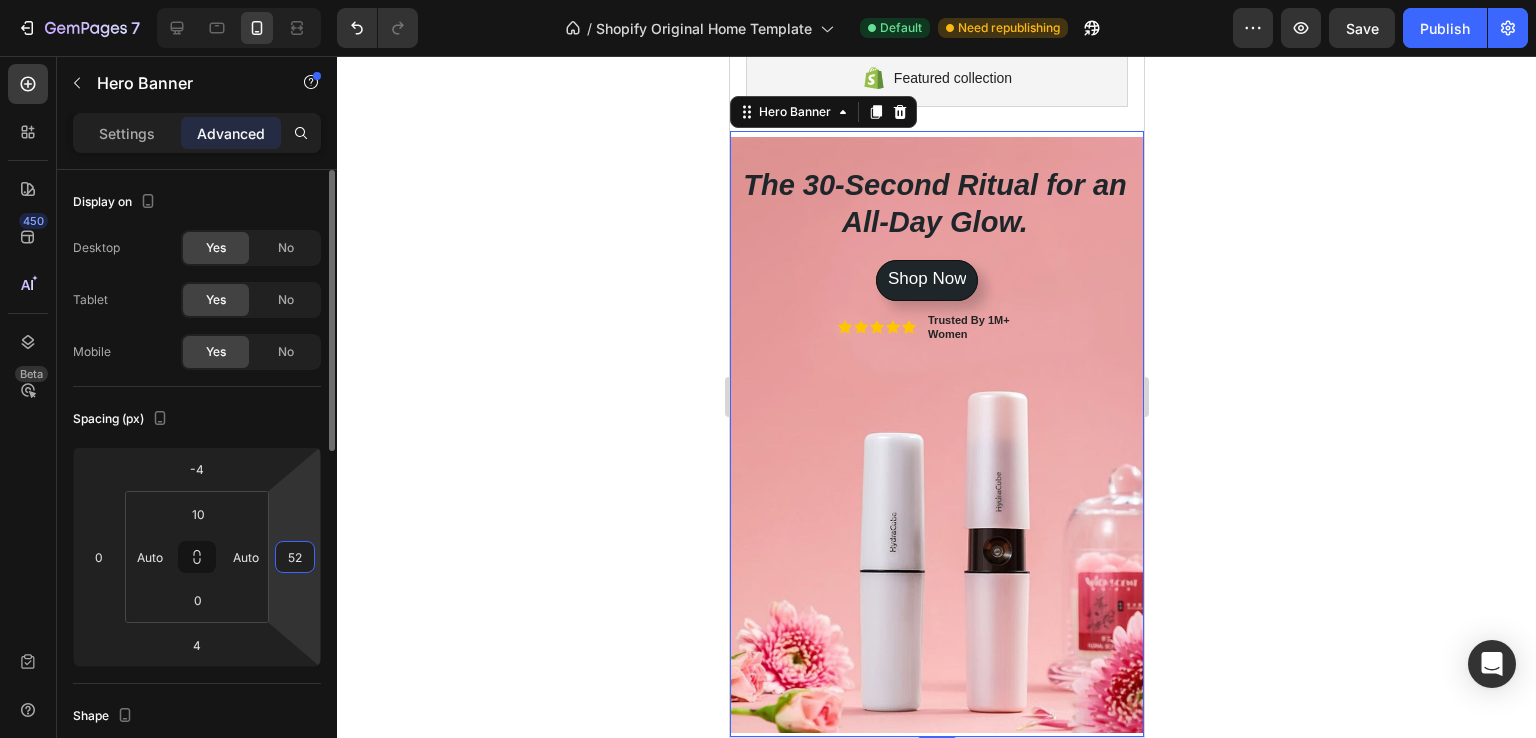 click on "7   /  Shopify Original Home Template Default Need republishing Preview  Save   Publish  450 Beta Sections(30) Elements(83) Section Element Hero Section Product Detail Brands Trusted Badges Guarantee Product Breakdown How to use Testimonials Compare Bundle FAQs Social Proof Brand Story Product List Collection Blog List Contact Sticky Add to Cart Custom Footer Browse Library 450 Layout
Row
Row
Row
Row Text
Heading
Text Block Button
Button
Button Media
Image
Image
Video" at bounding box center (768, 0) 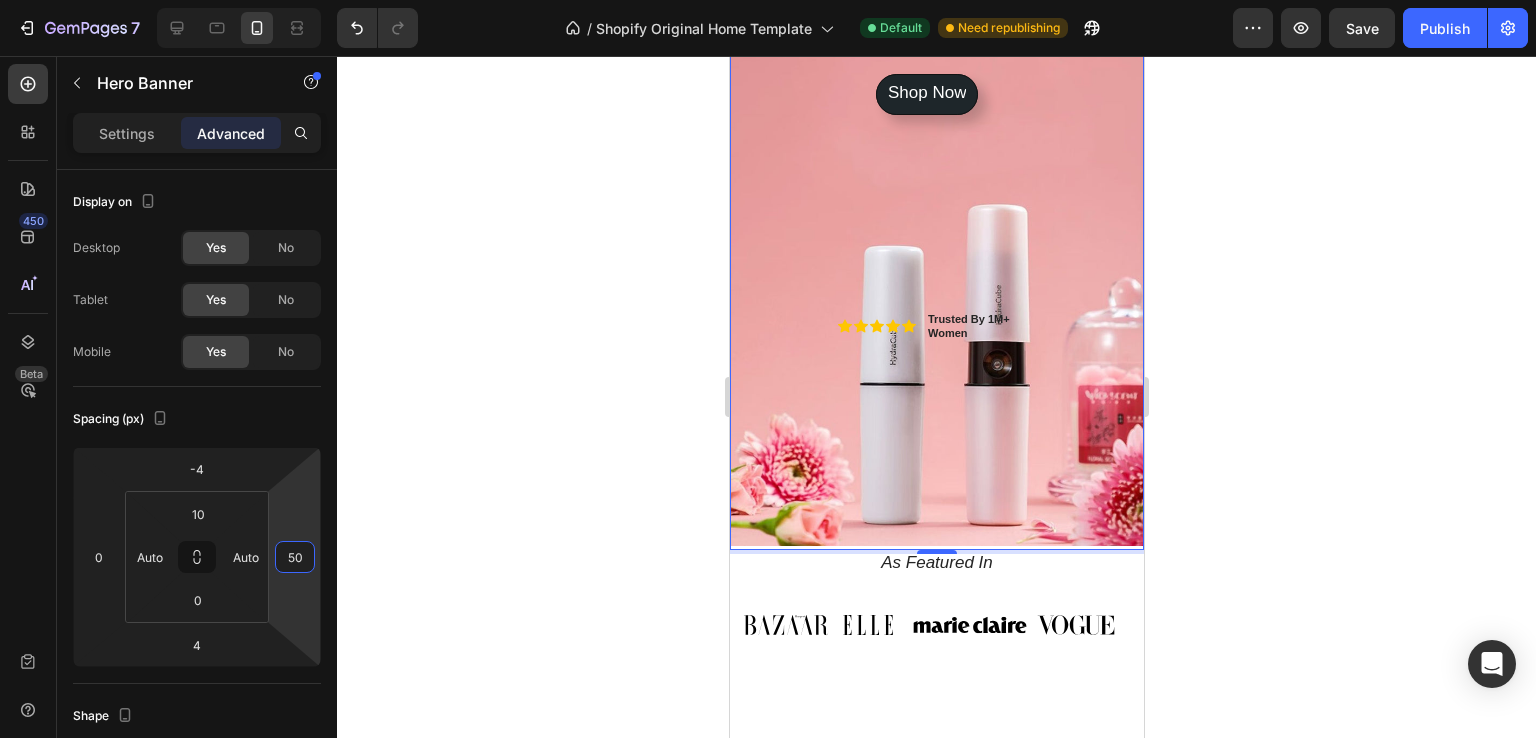 scroll, scrollTop: 278, scrollLeft: 0, axis: vertical 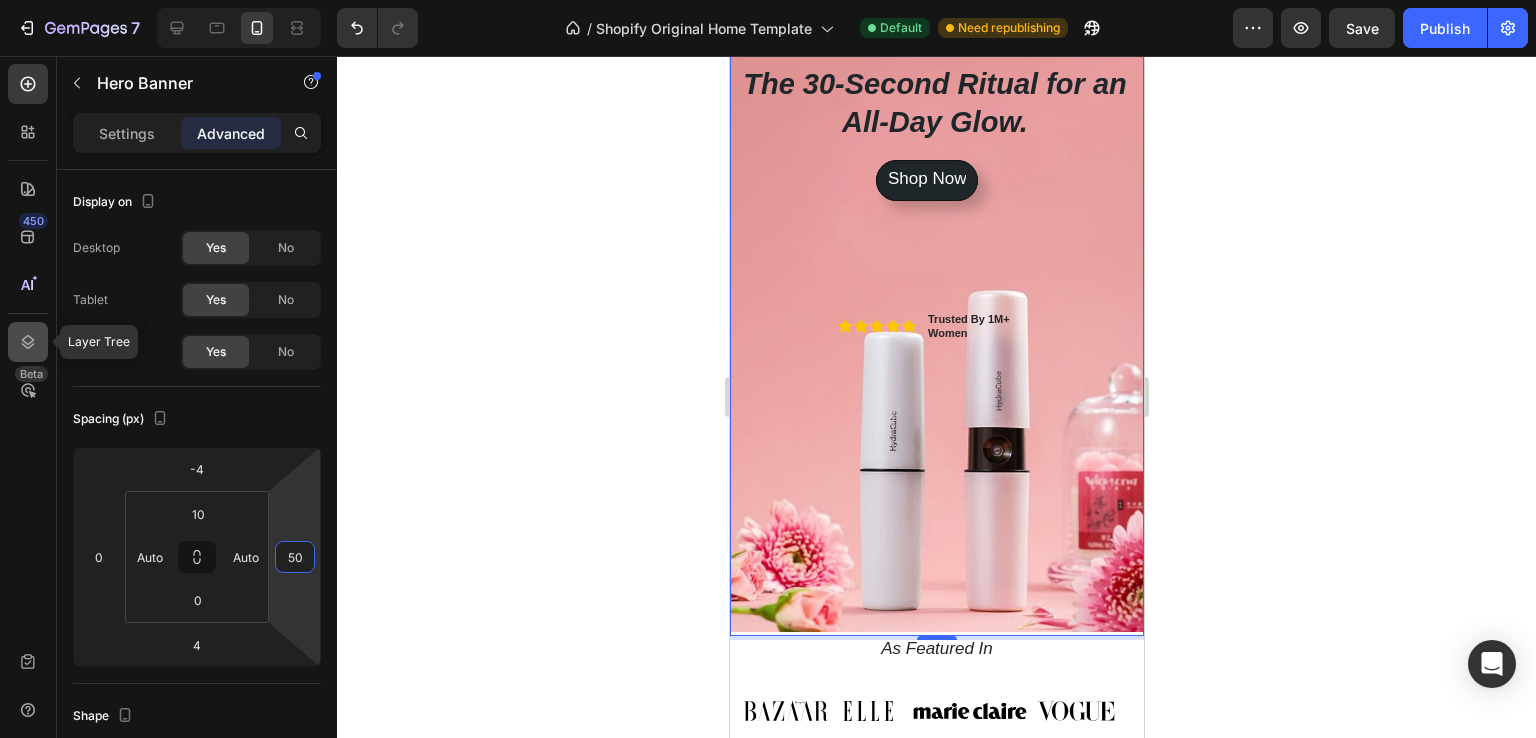 click 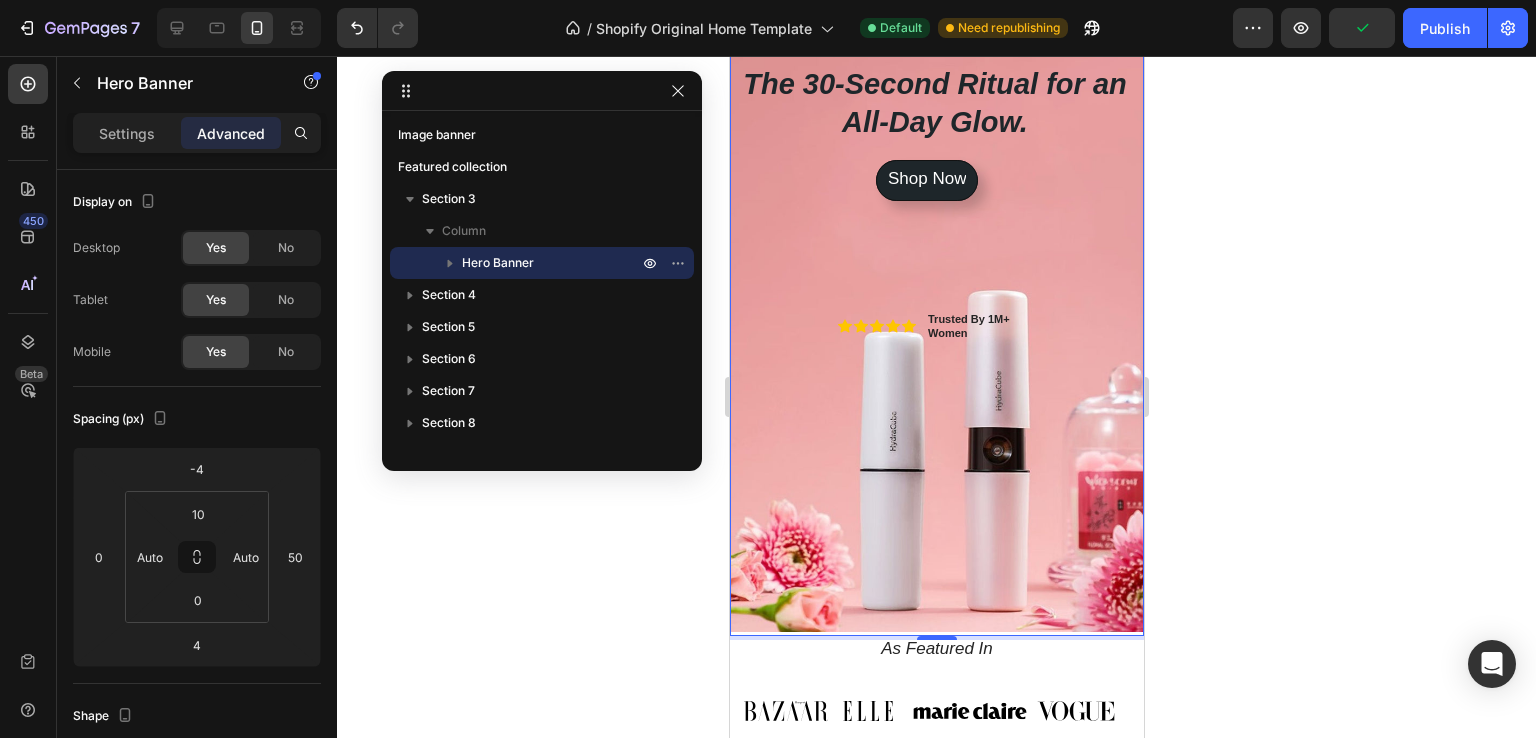 drag, startPoint x: 1060, startPoint y: 91, endPoint x: 488, endPoint y: 113, distance: 572.4229 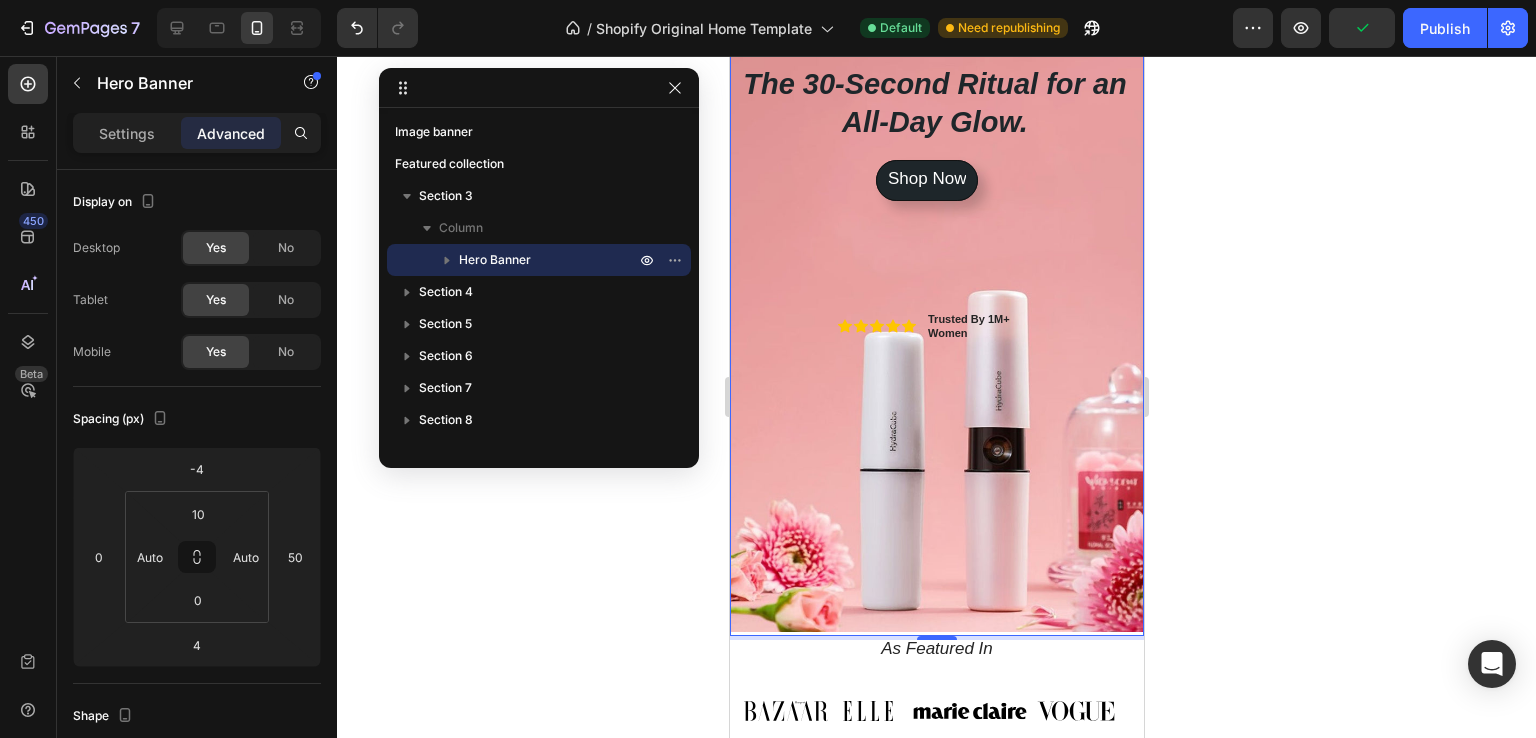 click 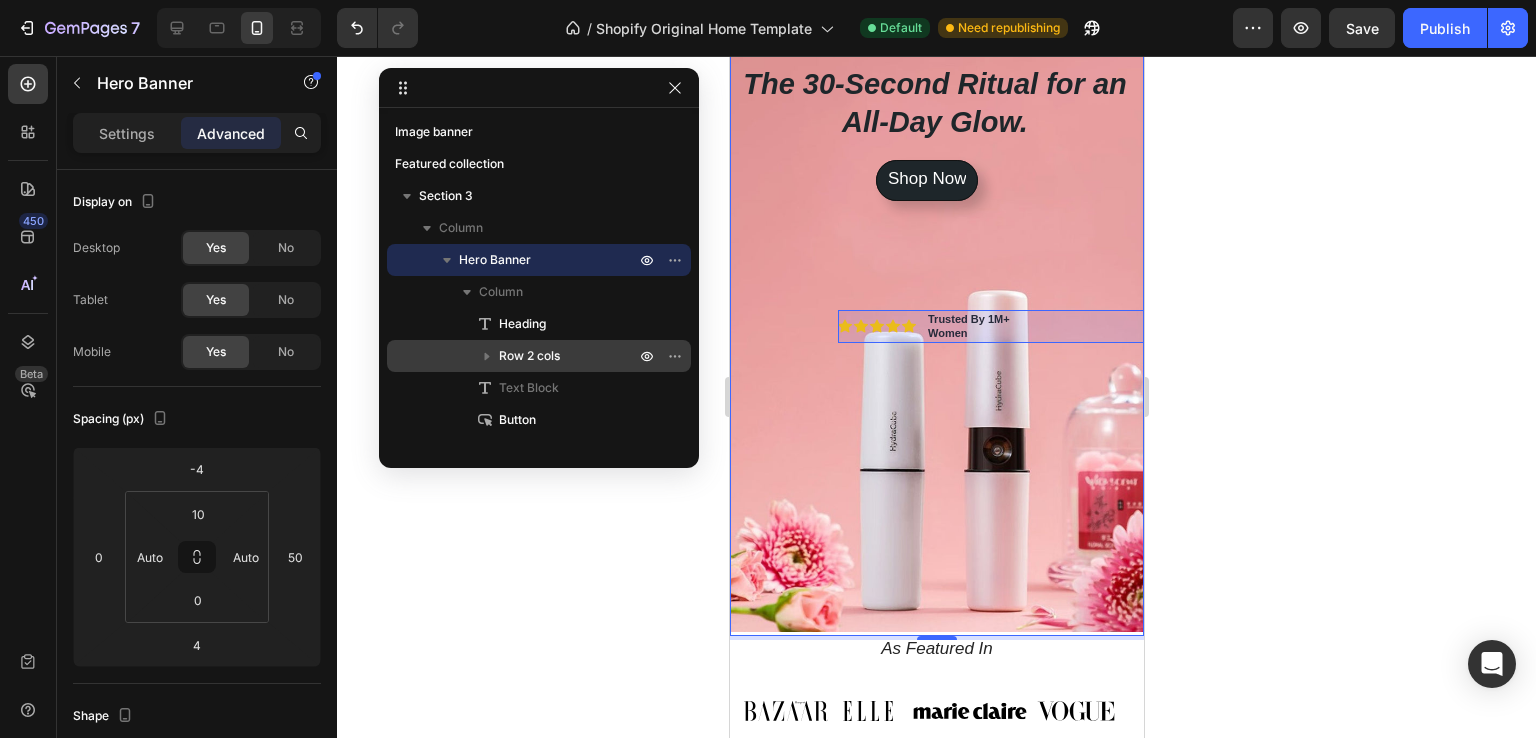 click on "Row 2 cols" at bounding box center (529, 356) 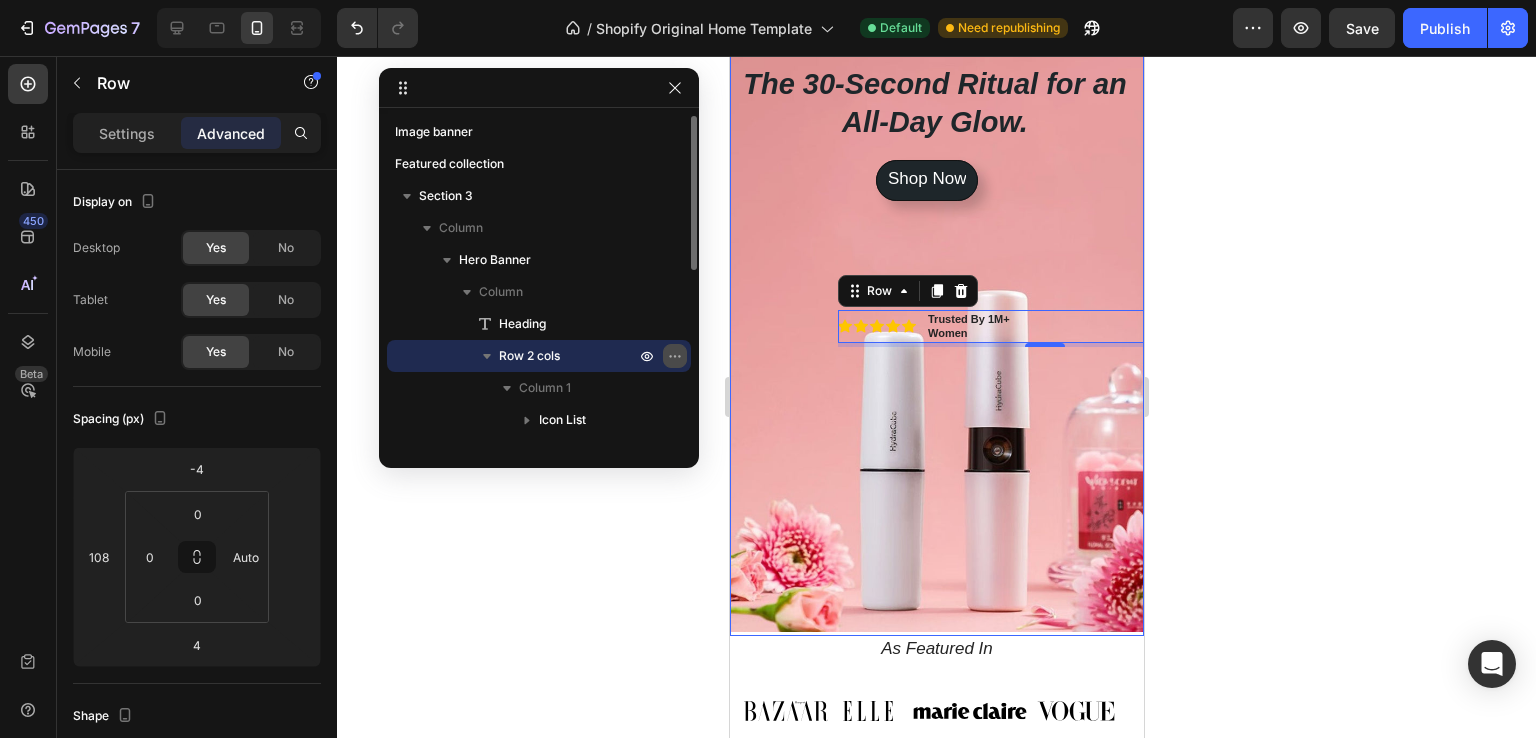 click at bounding box center [675, 356] 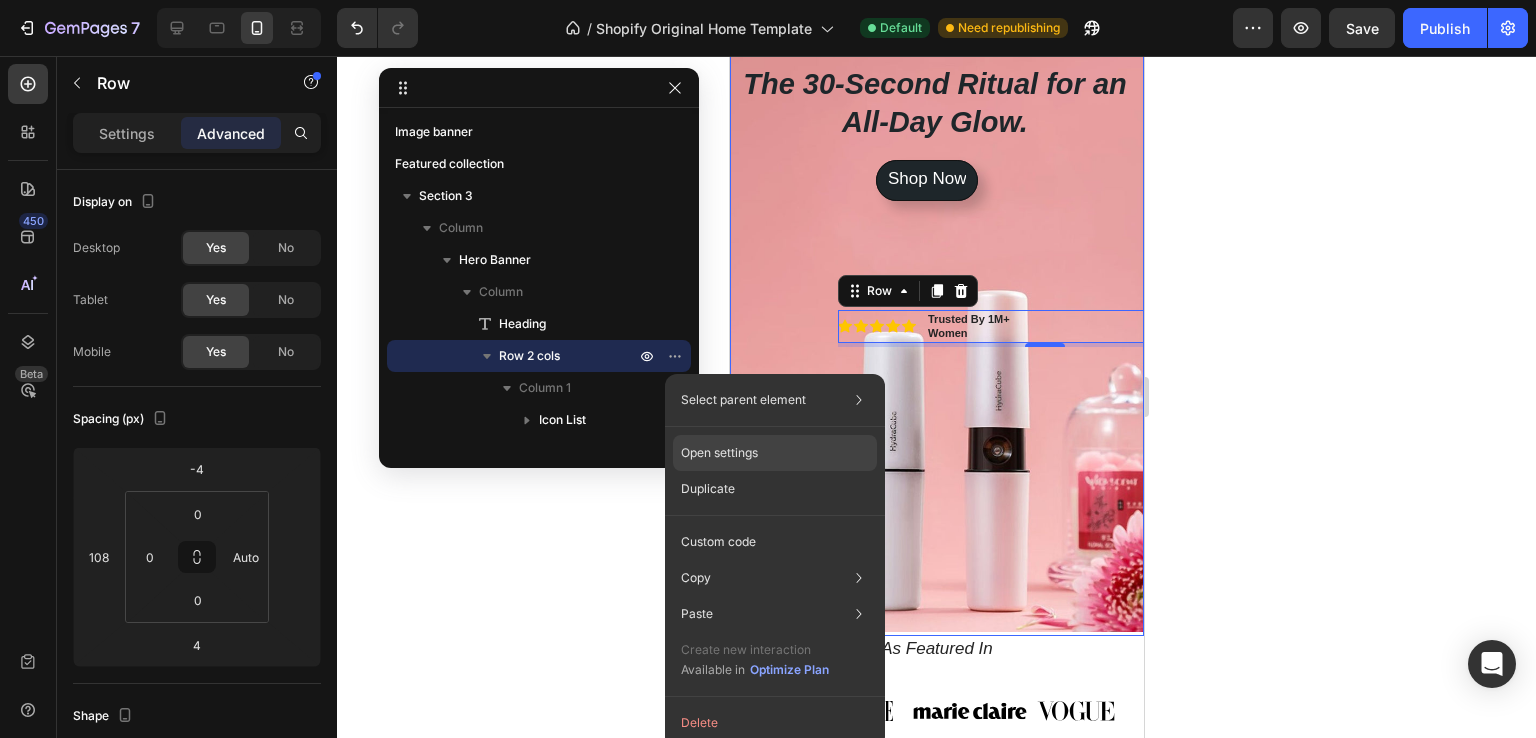 click on "Open settings" at bounding box center [719, 453] 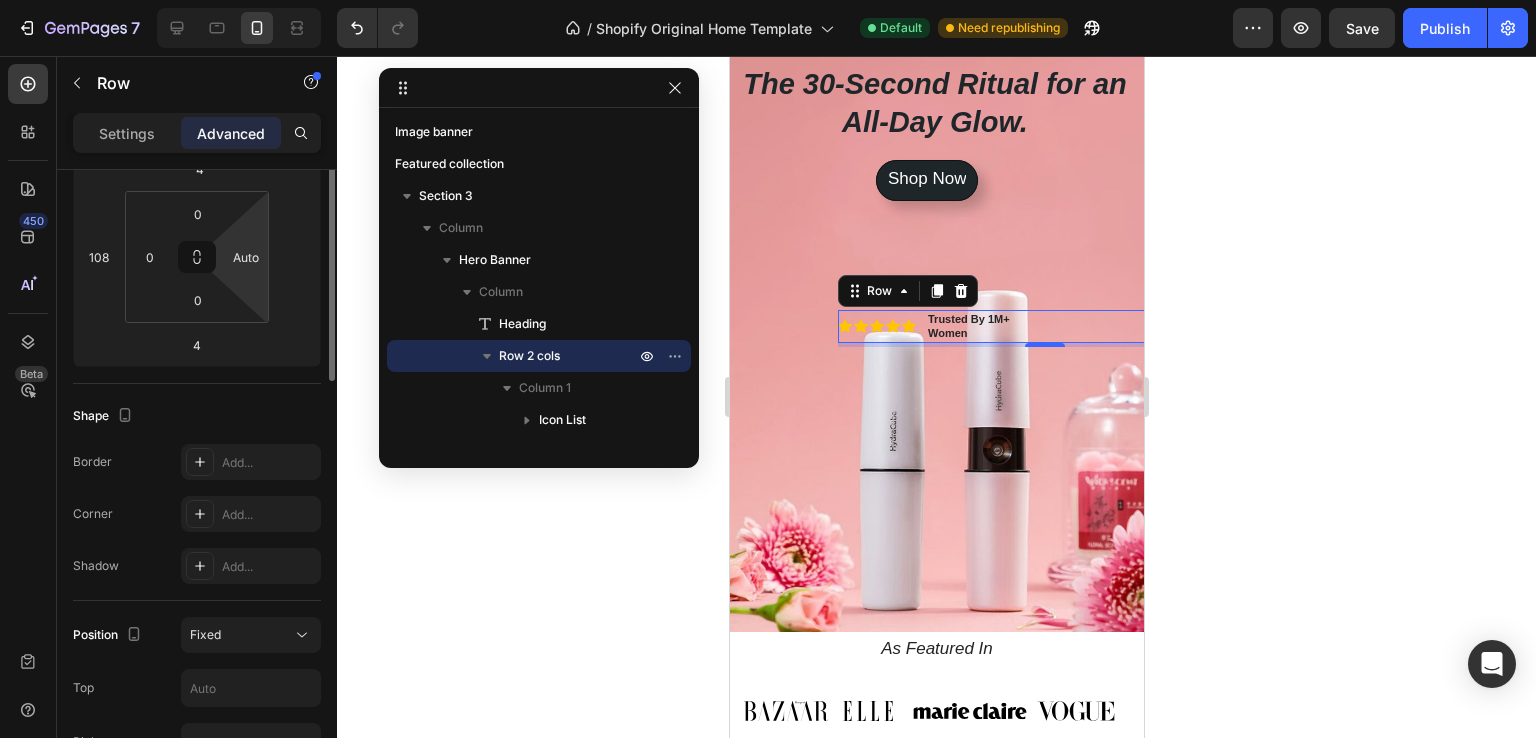 scroll, scrollTop: 200, scrollLeft: 0, axis: vertical 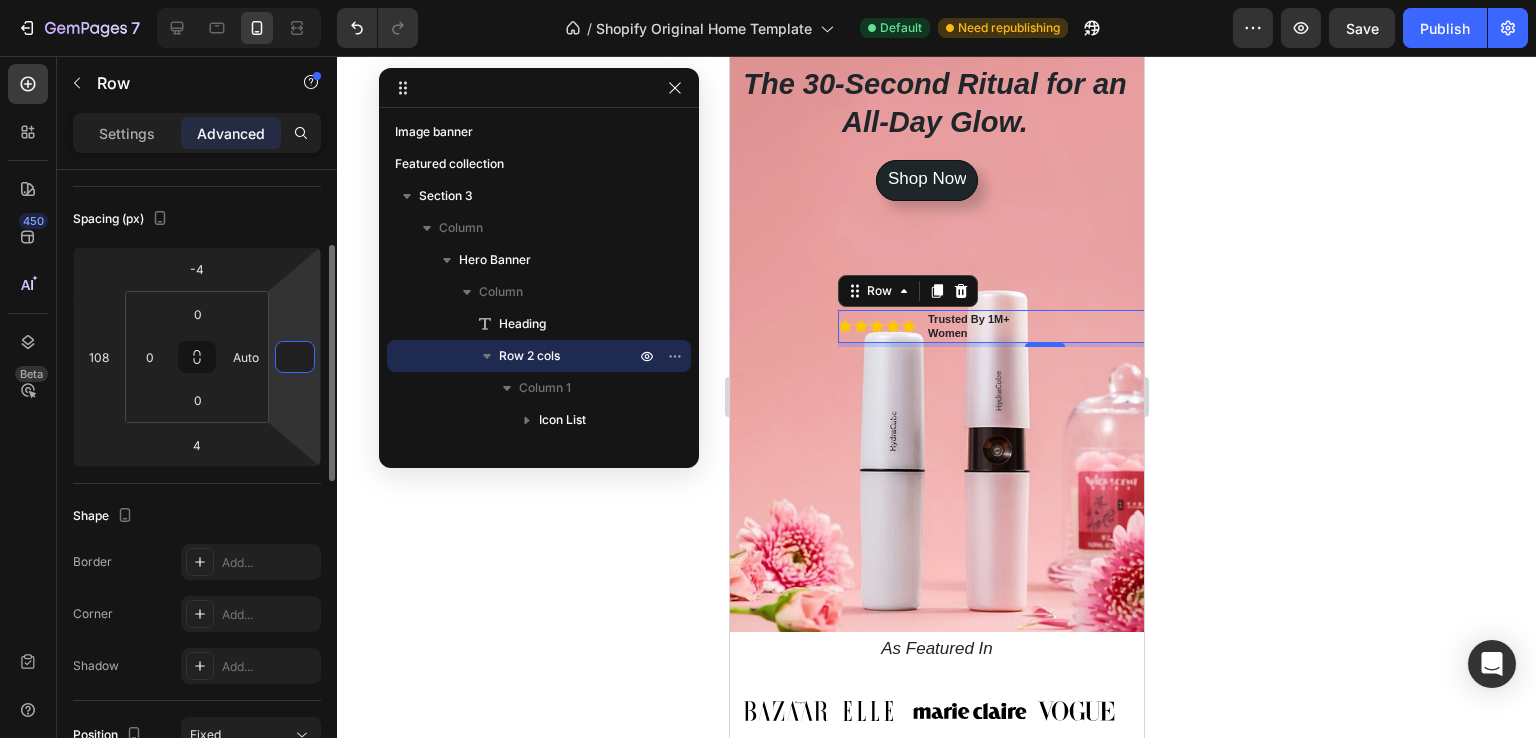 drag, startPoint x: 297, startPoint y: 350, endPoint x: 295, endPoint y: 326, distance: 24.083189 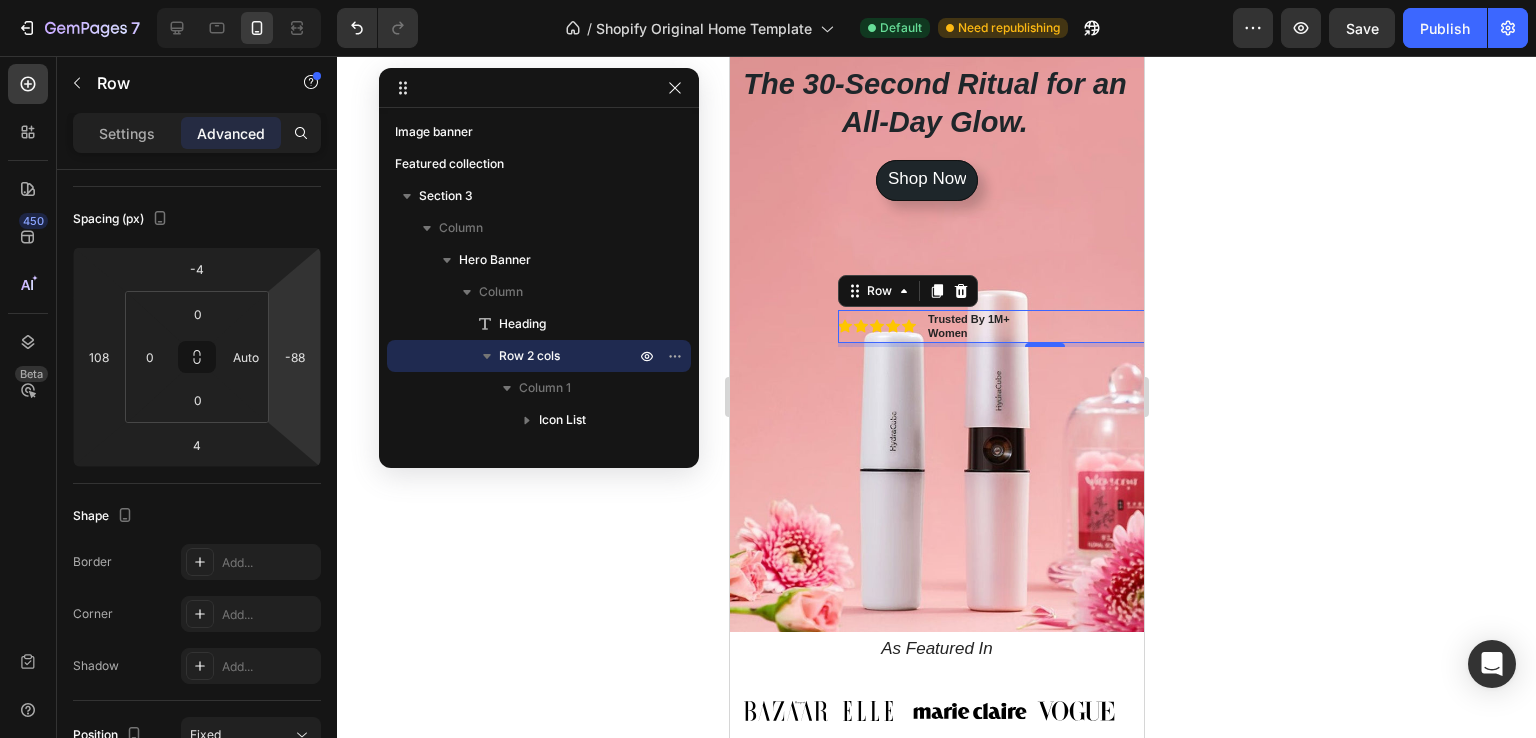drag, startPoint x: 296, startPoint y: 302, endPoint x: 296, endPoint y: 352, distance: 50 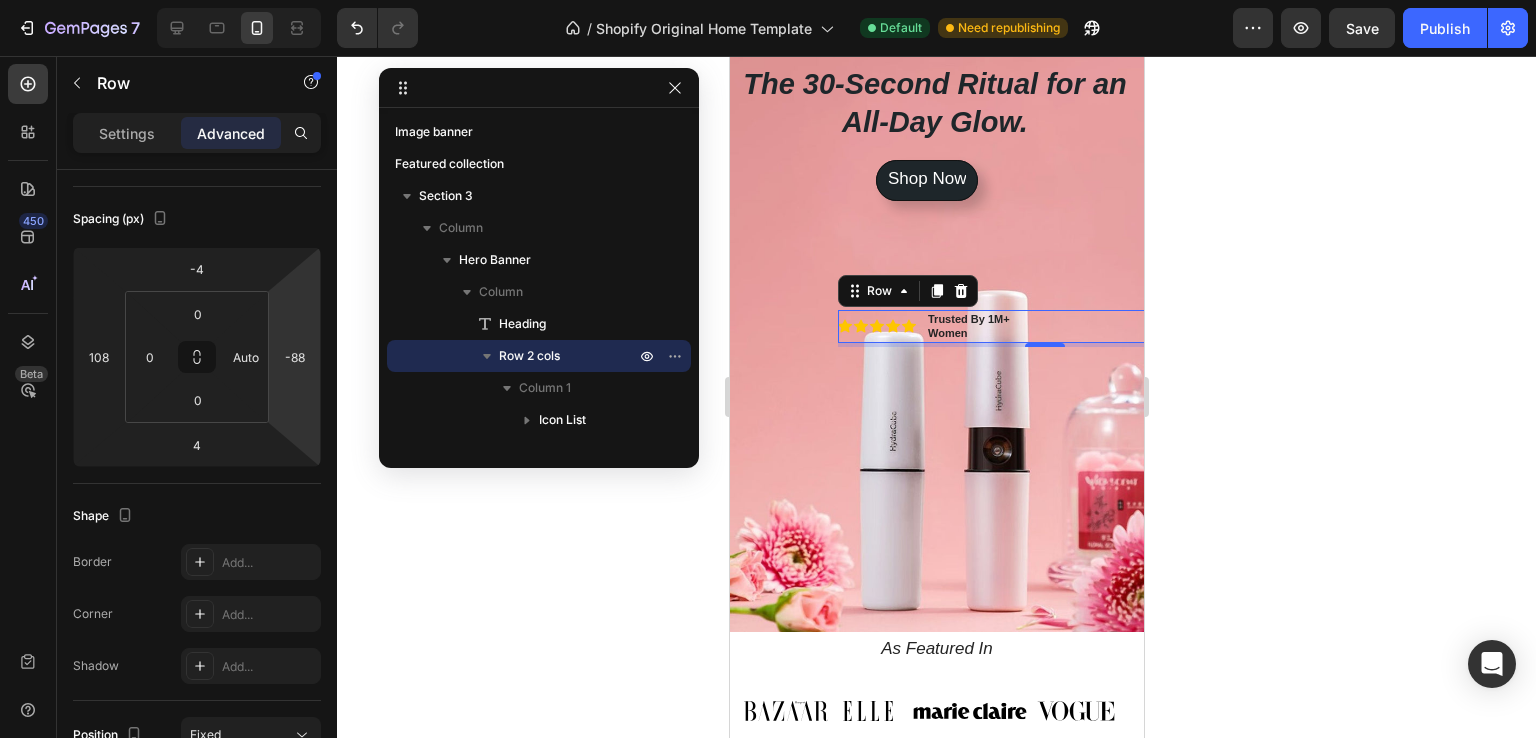 click on "7   /  Shopify Original Home Template Default Need republishing Preview  Save   Publish  450 Beta Sections(30) Elements(83) Section Element Hero Section Product Detail Brands Trusted Badges Guarantee Product Breakdown How to use Testimonials Compare Bundle FAQs Social Proof Brand Story Product List Collection Blog List Contact Sticky Add to Cart Custom Footer Browse Library 450 Layout
Row
Row
Row
Row Text
Heading
Text Block Button
Button
Button Media
Image
Image
Video" at bounding box center [768, 0] 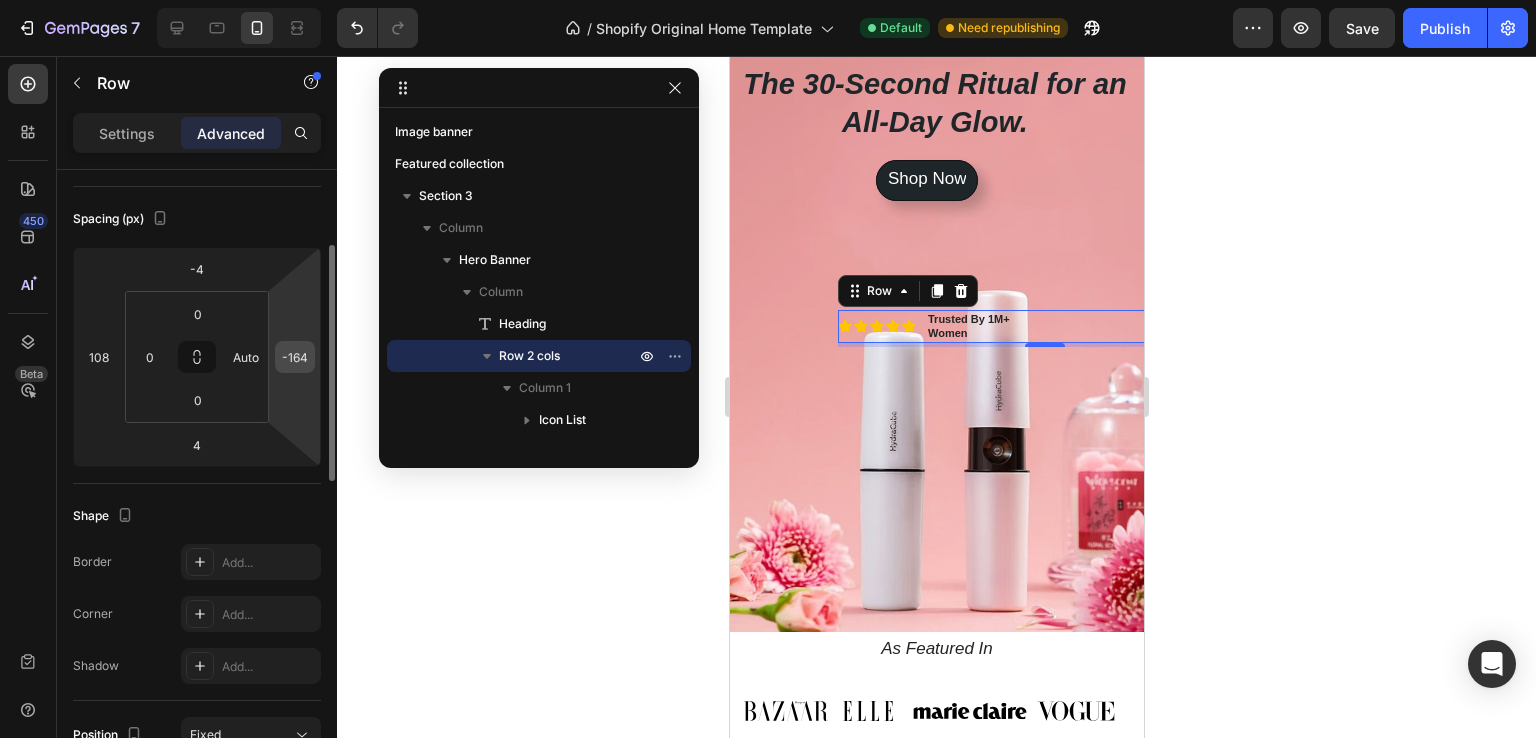 click on "7   /  Shopify Original Home Template Default Need republishing Preview  Save   Publish  450 Beta Sections(30) Elements(83) Section Element Hero Section Product Detail Brands Trusted Badges Guarantee Product Breakdown How to use Testimonials Compare Bundle FAQs Social Proof Brand Story Product List Collection Blog List Contact Sticky Add to Cart Custom Footer Browse Library 450 Layout
Row
Row
Row
Row Text
Heading
Text Block Button
Button
Button Media
Image
Image
Video" at bounding box center (768, 0) 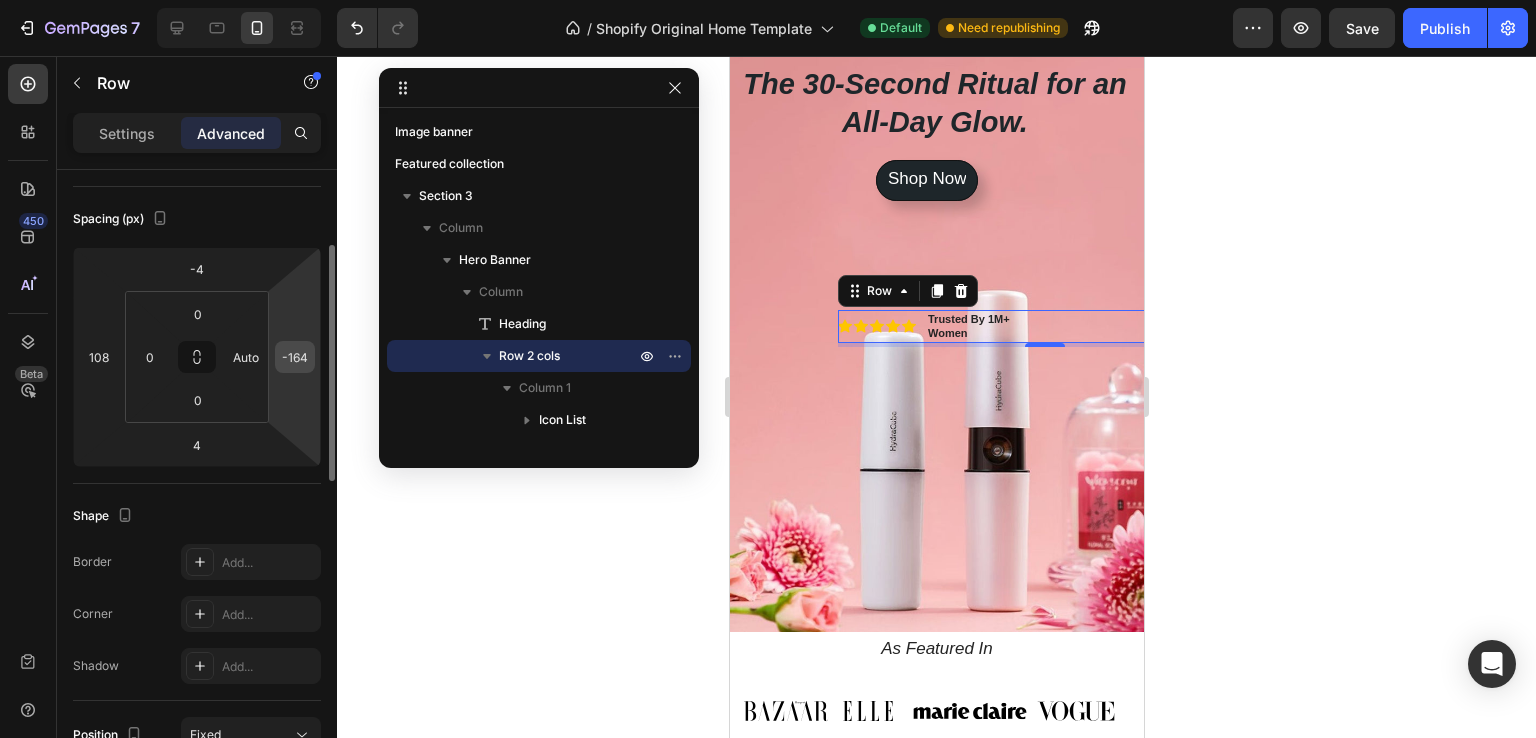 type on "-156" 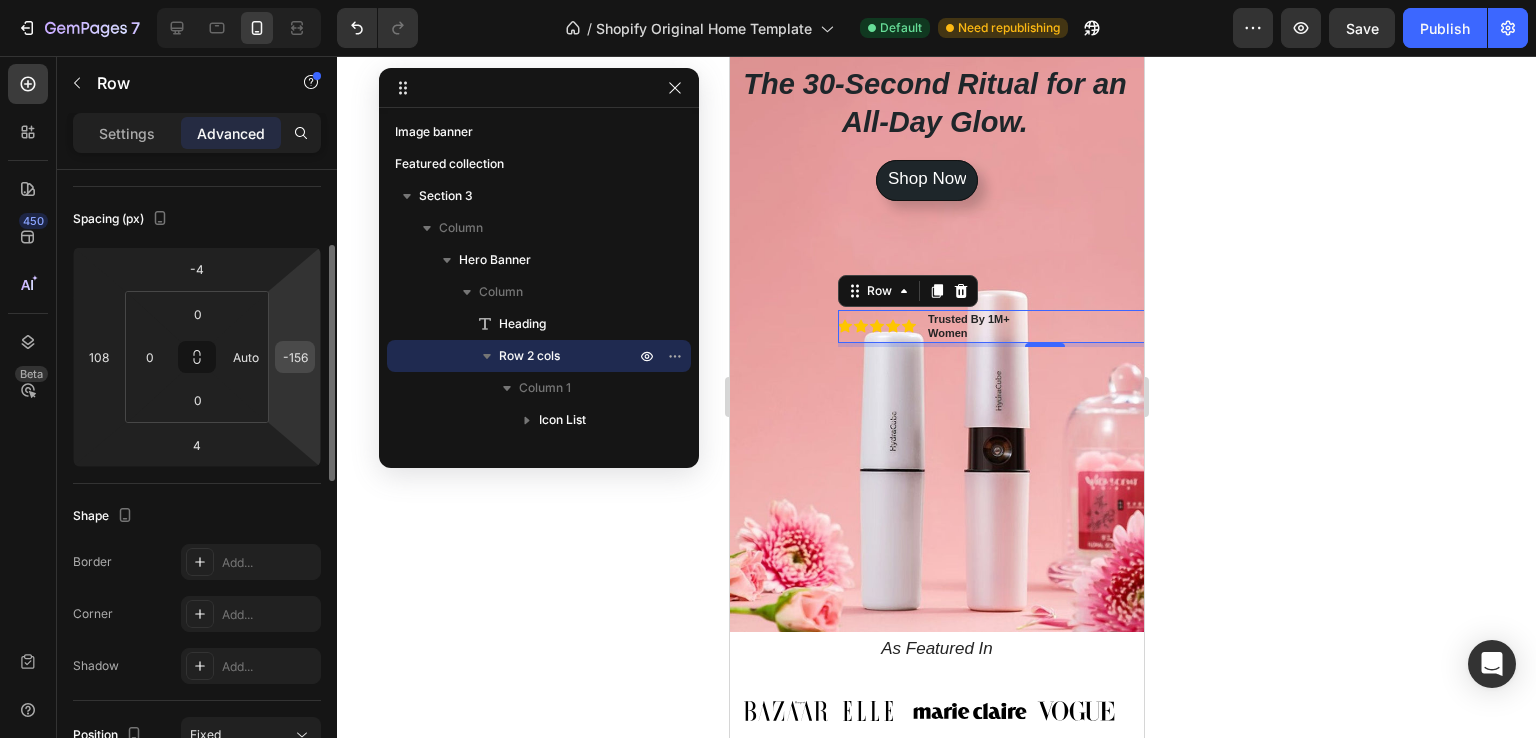 click on "-156" at bounding box center [295, 357] 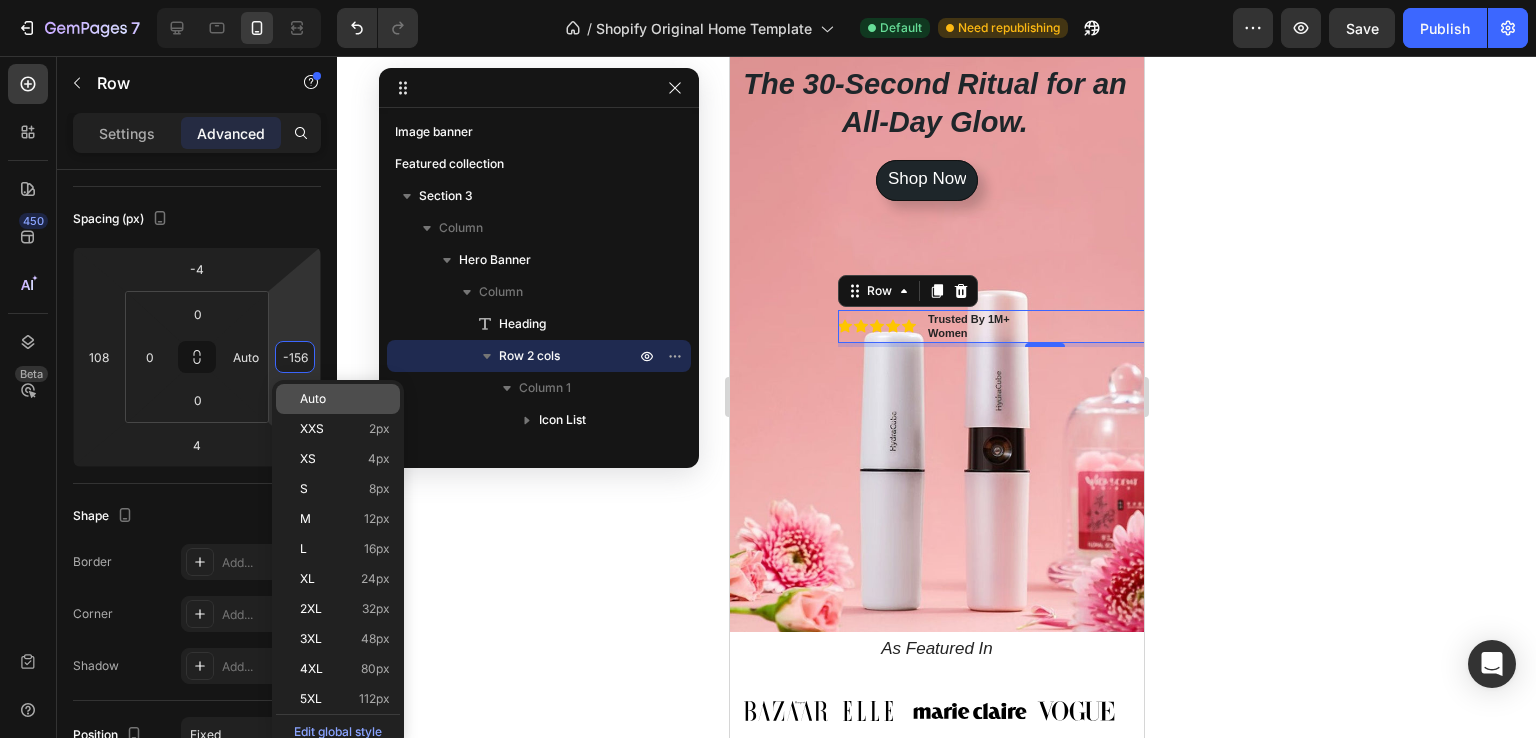 click on "Auto" at bounding box center (313, 399) 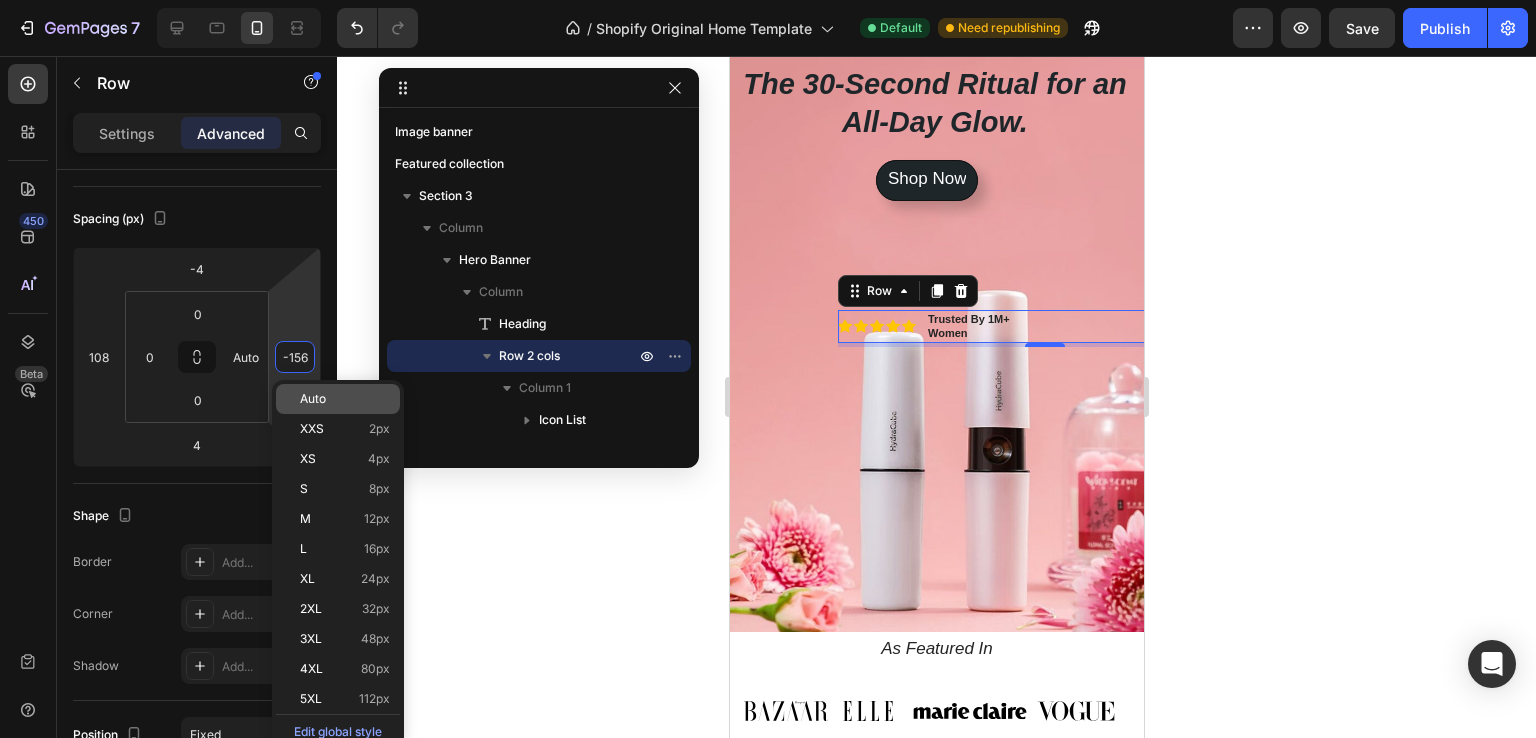 type 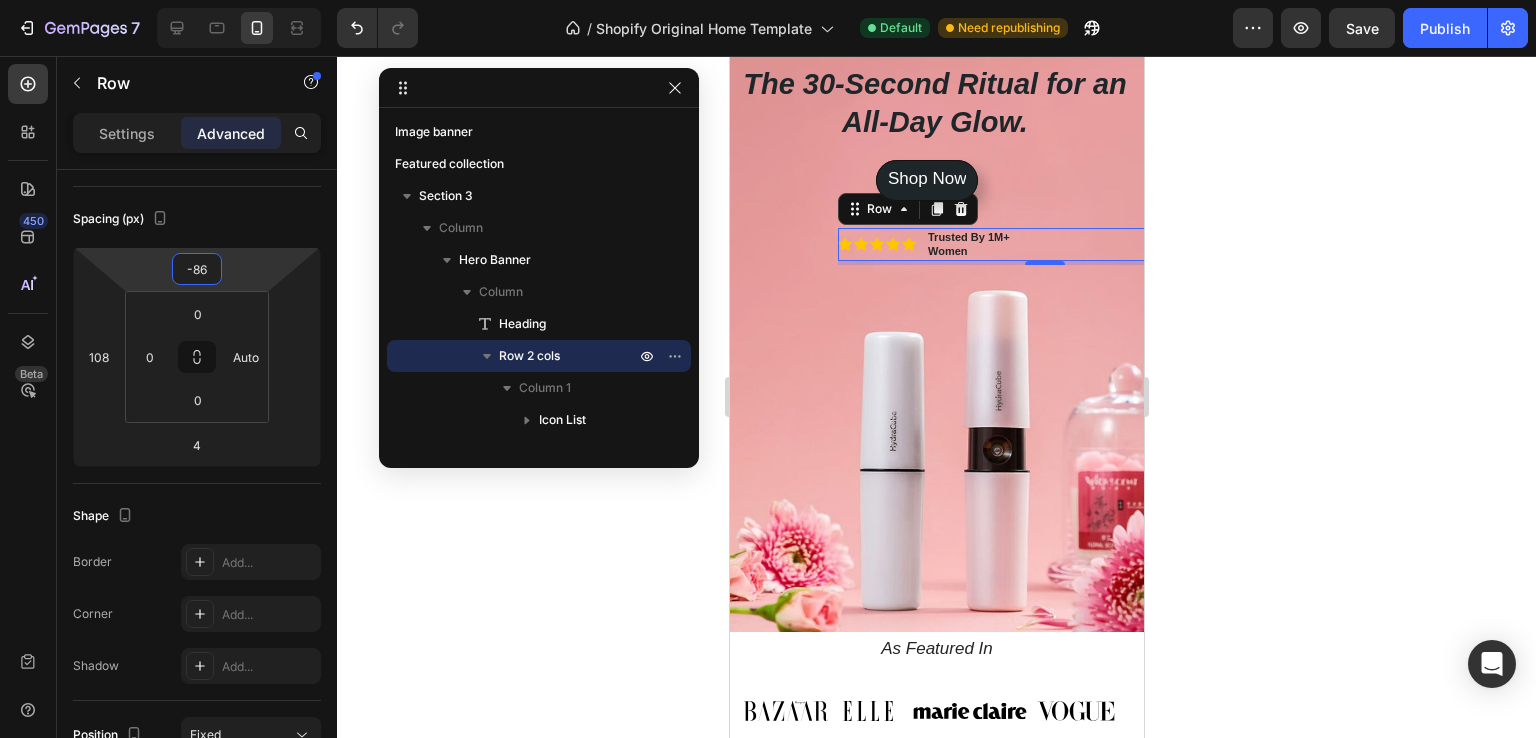 type on "-90" 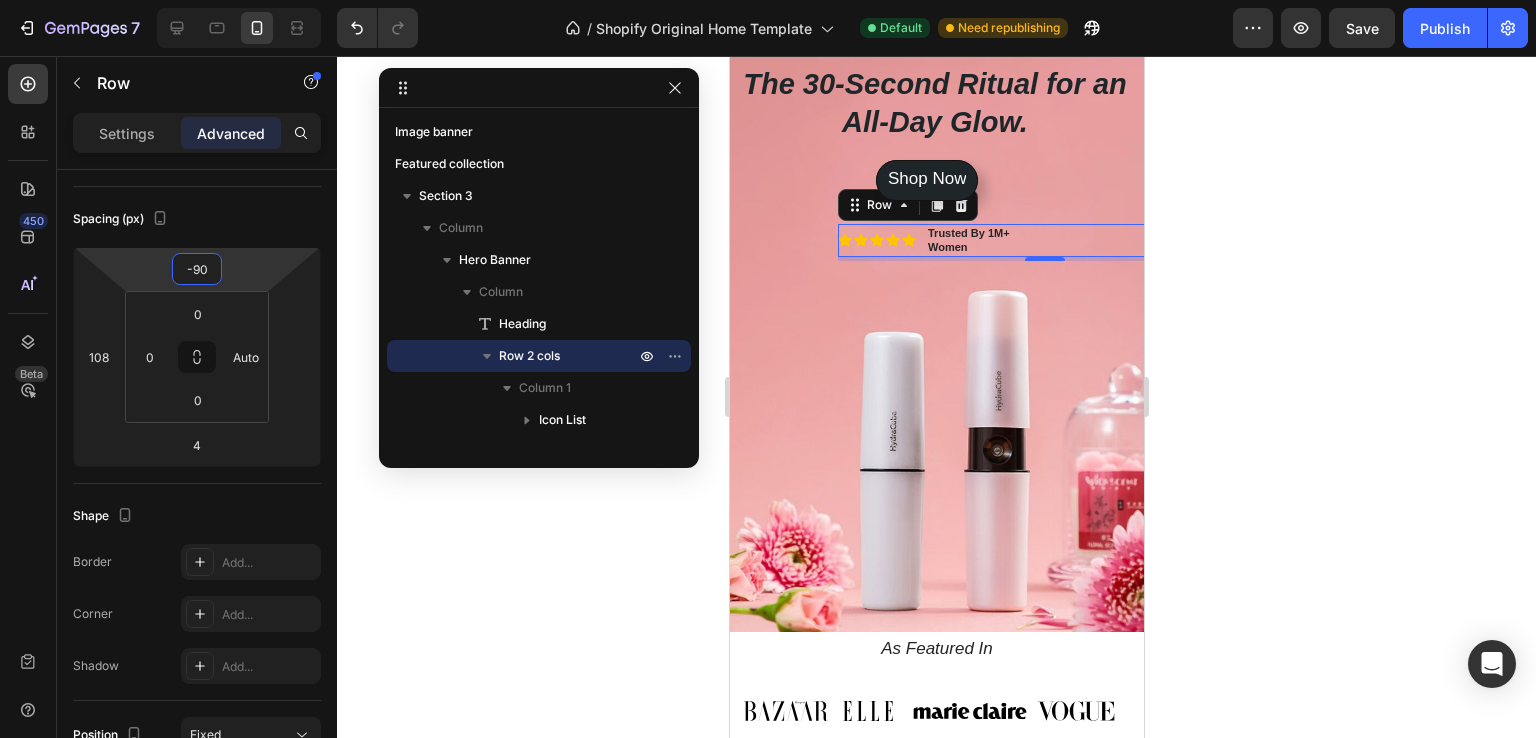 drag, startPoint x: 244, startPoint y: 280, endPoint x: 243, endPoint y: 323, distance: 43.011627 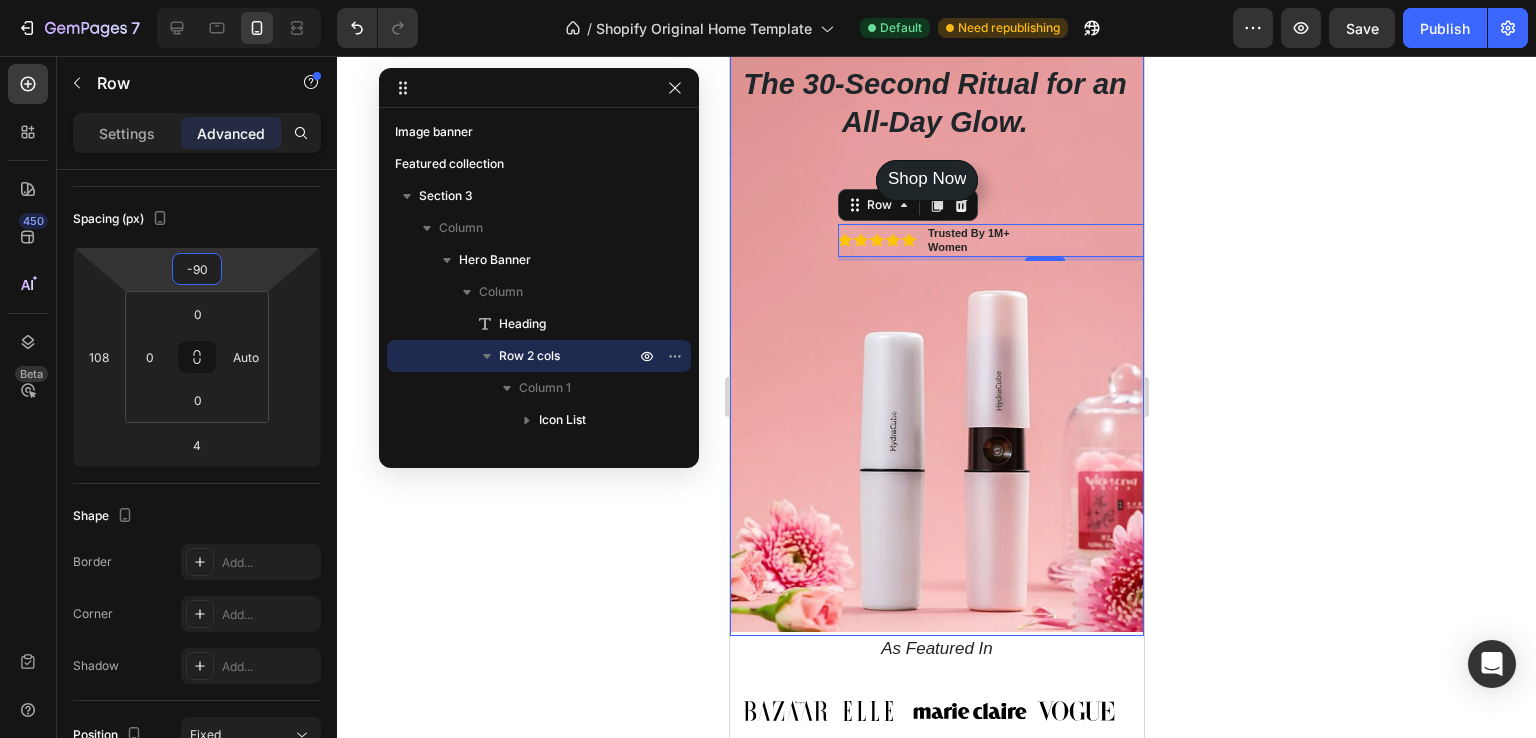 click on "Shop Now Button" at bounding box center (936, 258) 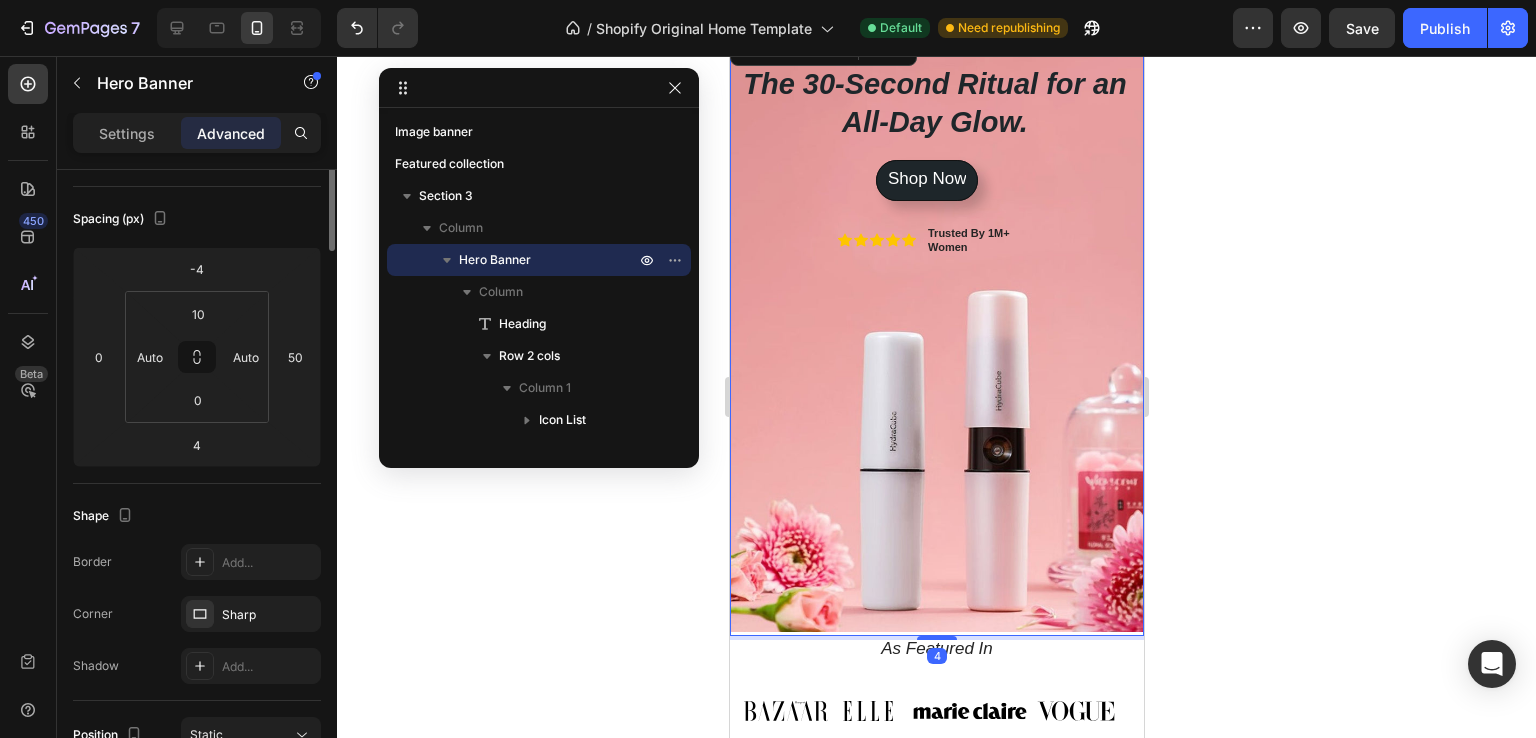 scroll, scrollTop: 0, scrollLeft: 0, axis: both 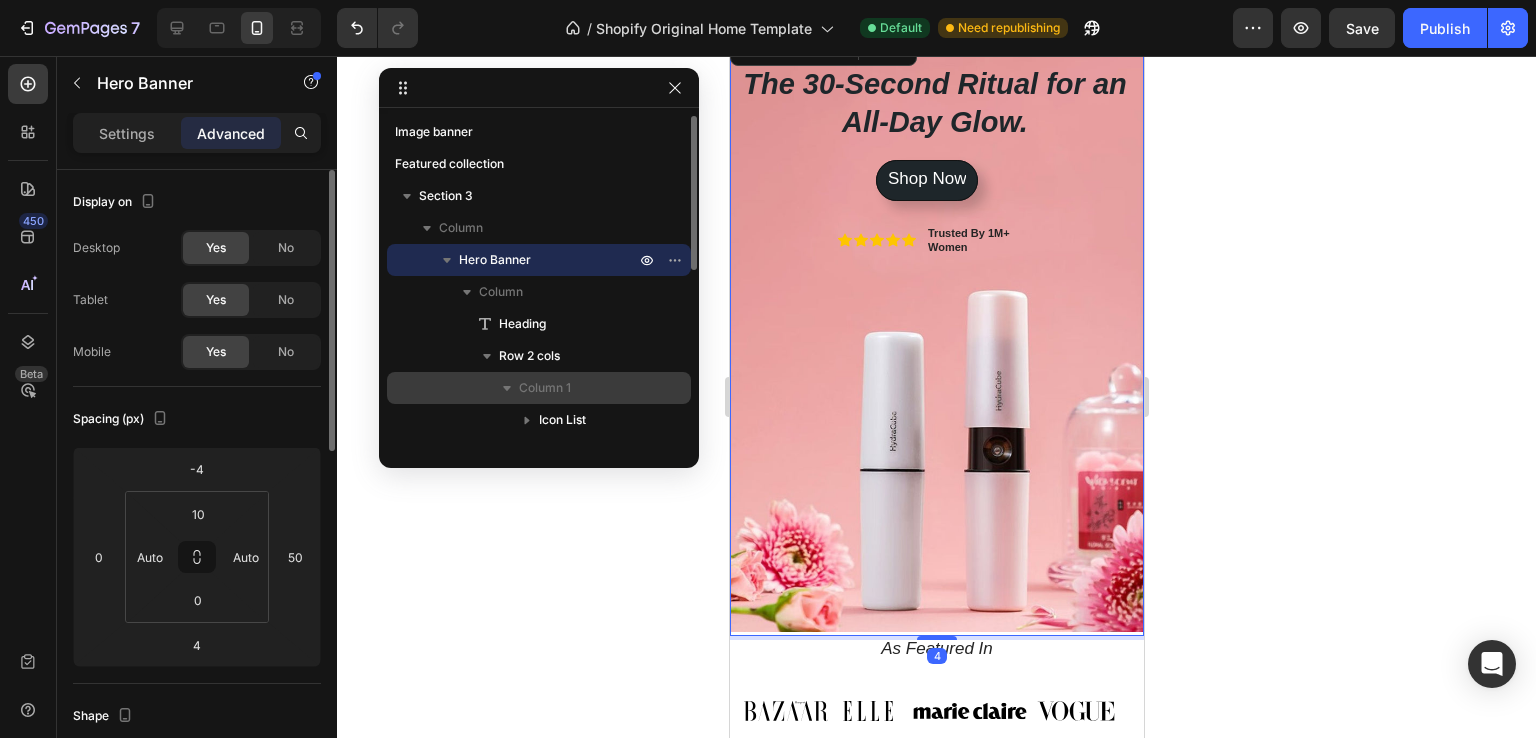 click on "Column 1" at bounding box center (545, 388) 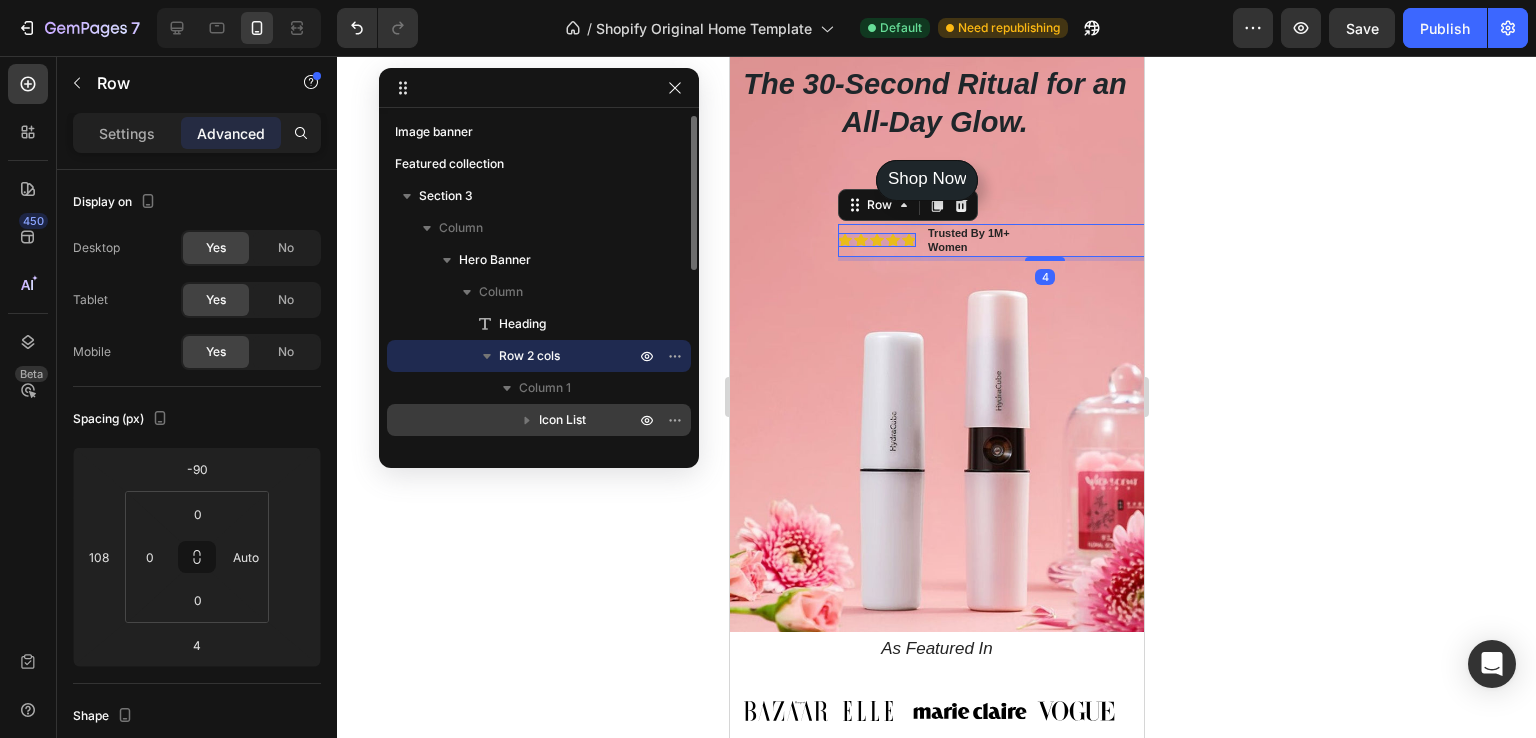click on "Icon List" at bounding box center [562, 420] 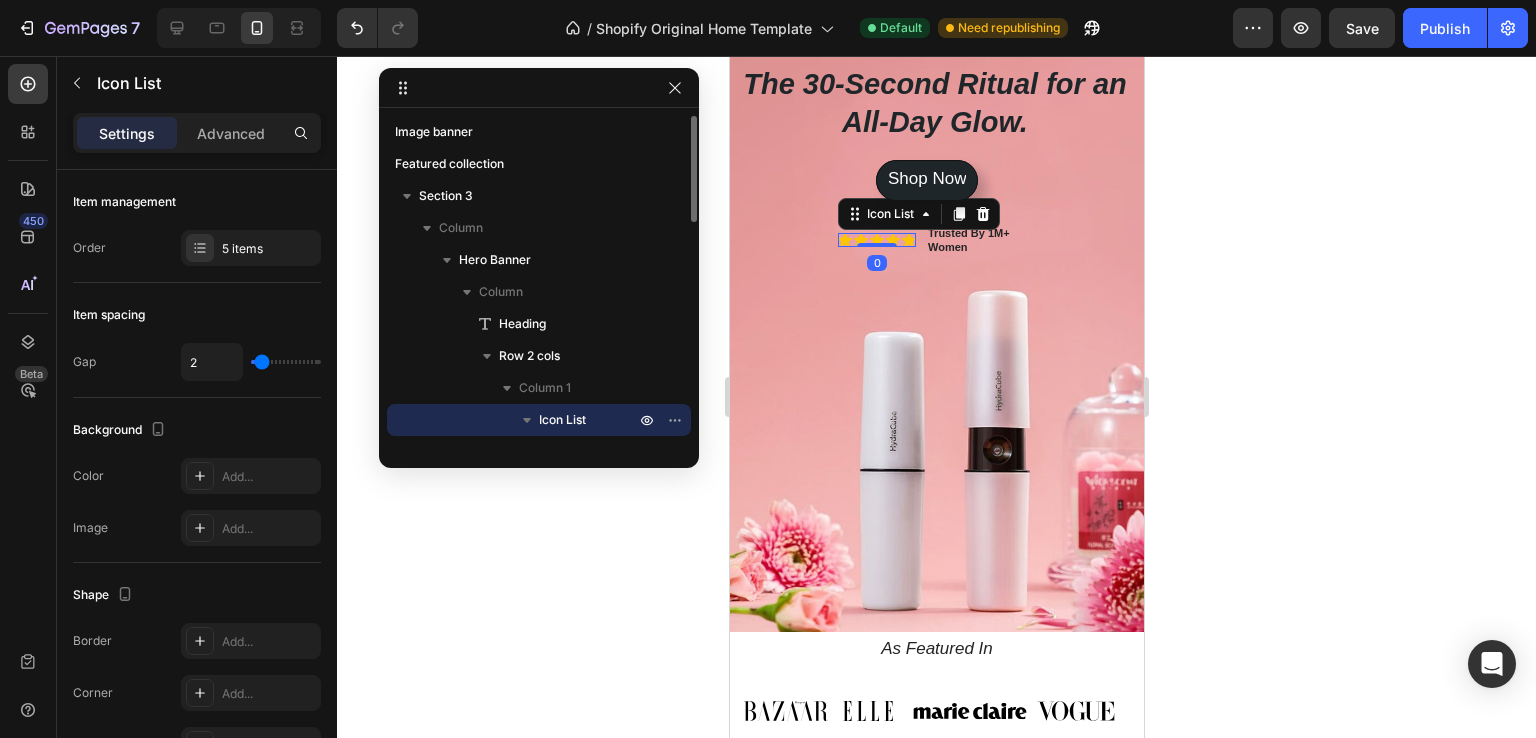 scroll, scrollTop: 100, scrollLeft: 0, axis: vertical 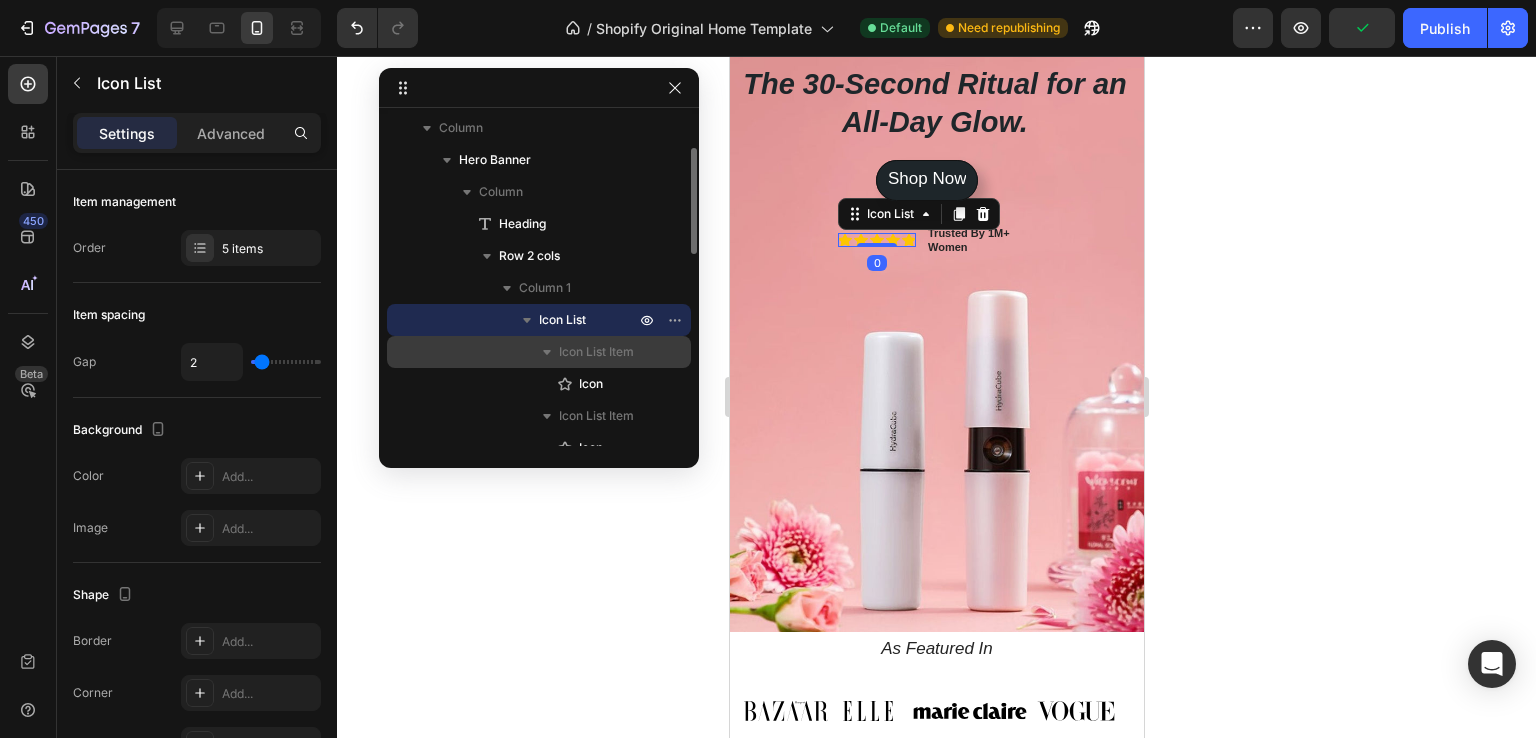 click on "Icon List Item" at bounding box center [596, 352] 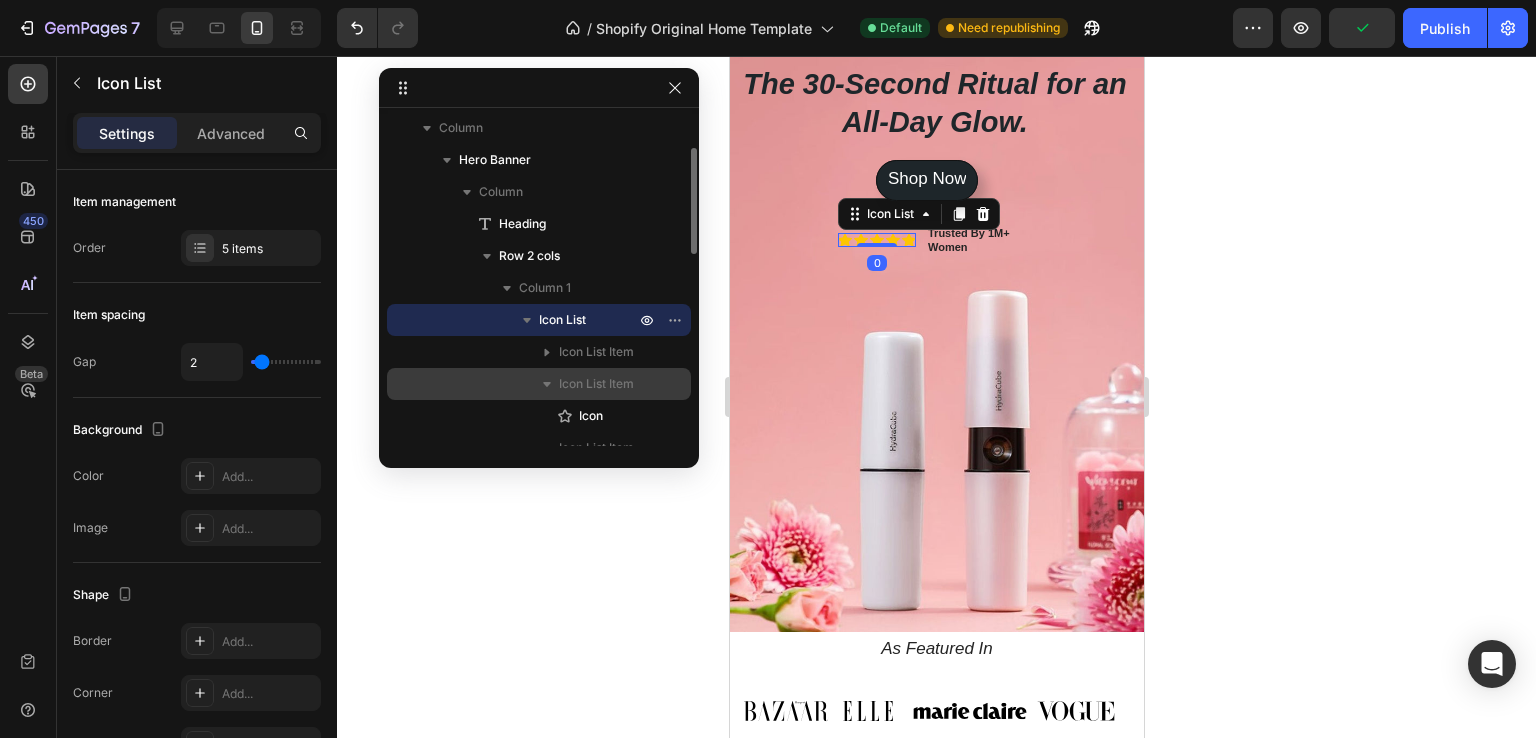 click on "Icon List Item" at bounding box center (596, 384) 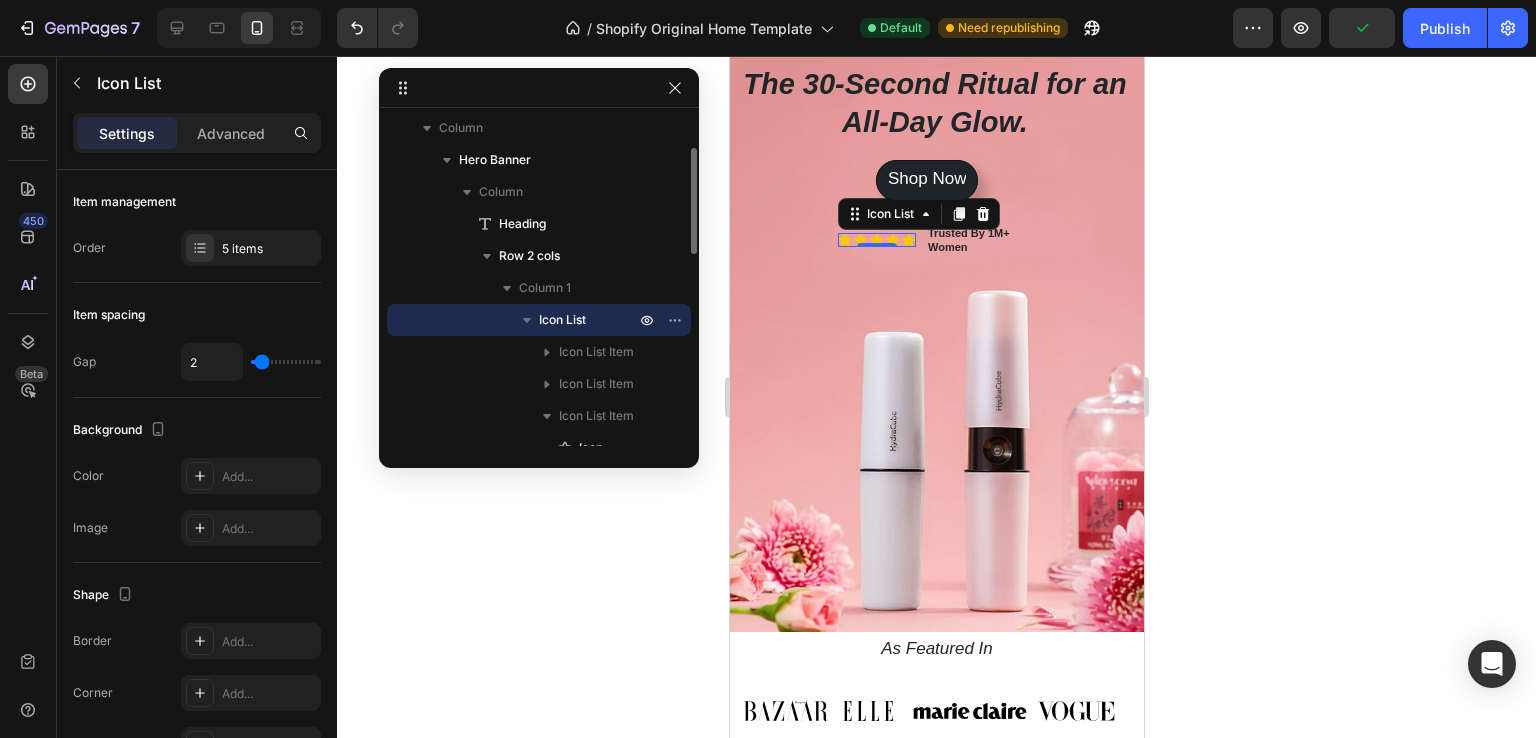 scroll, scrollTop: 300, scrollLeft: 0, axis: vertical 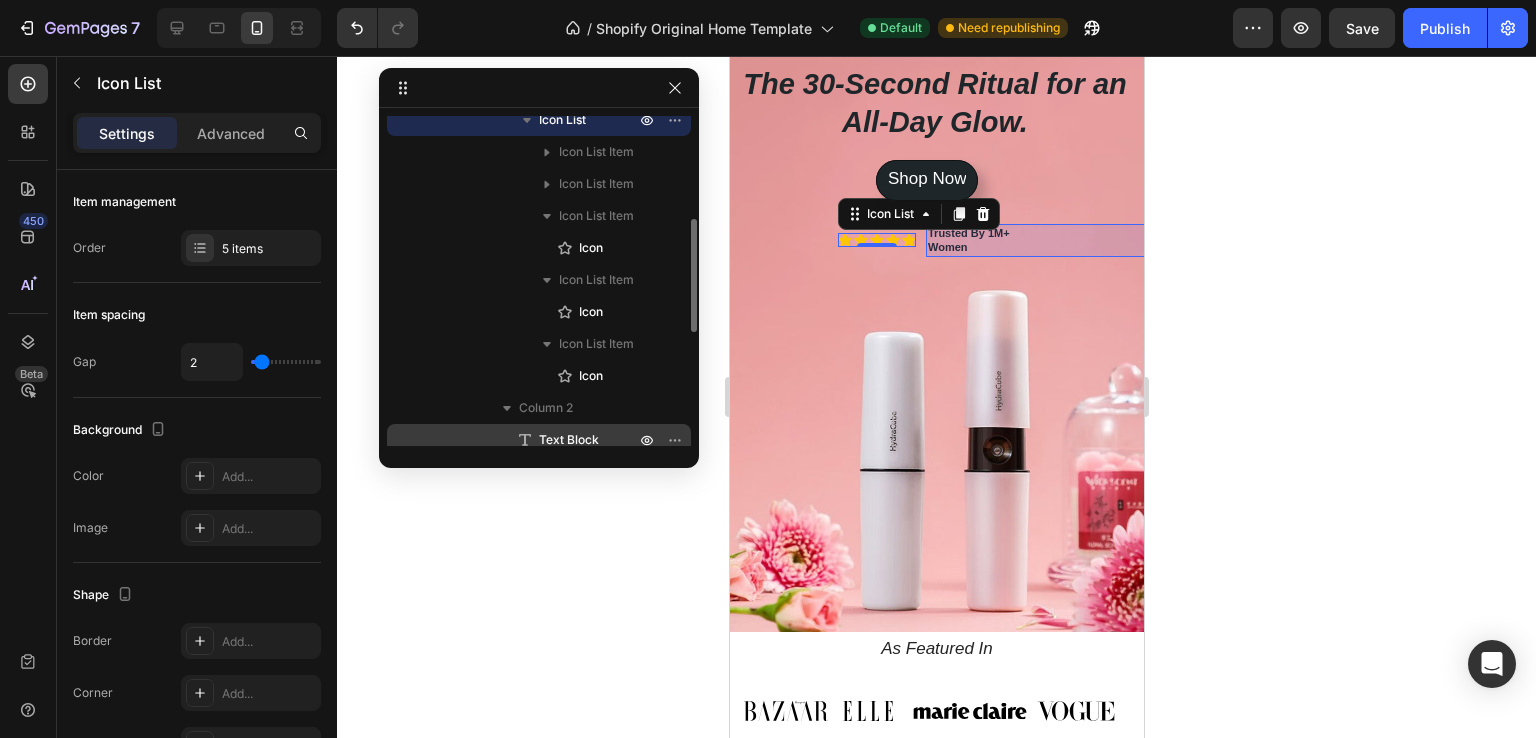 click on "Text Block" at bounding box center [569, 440] 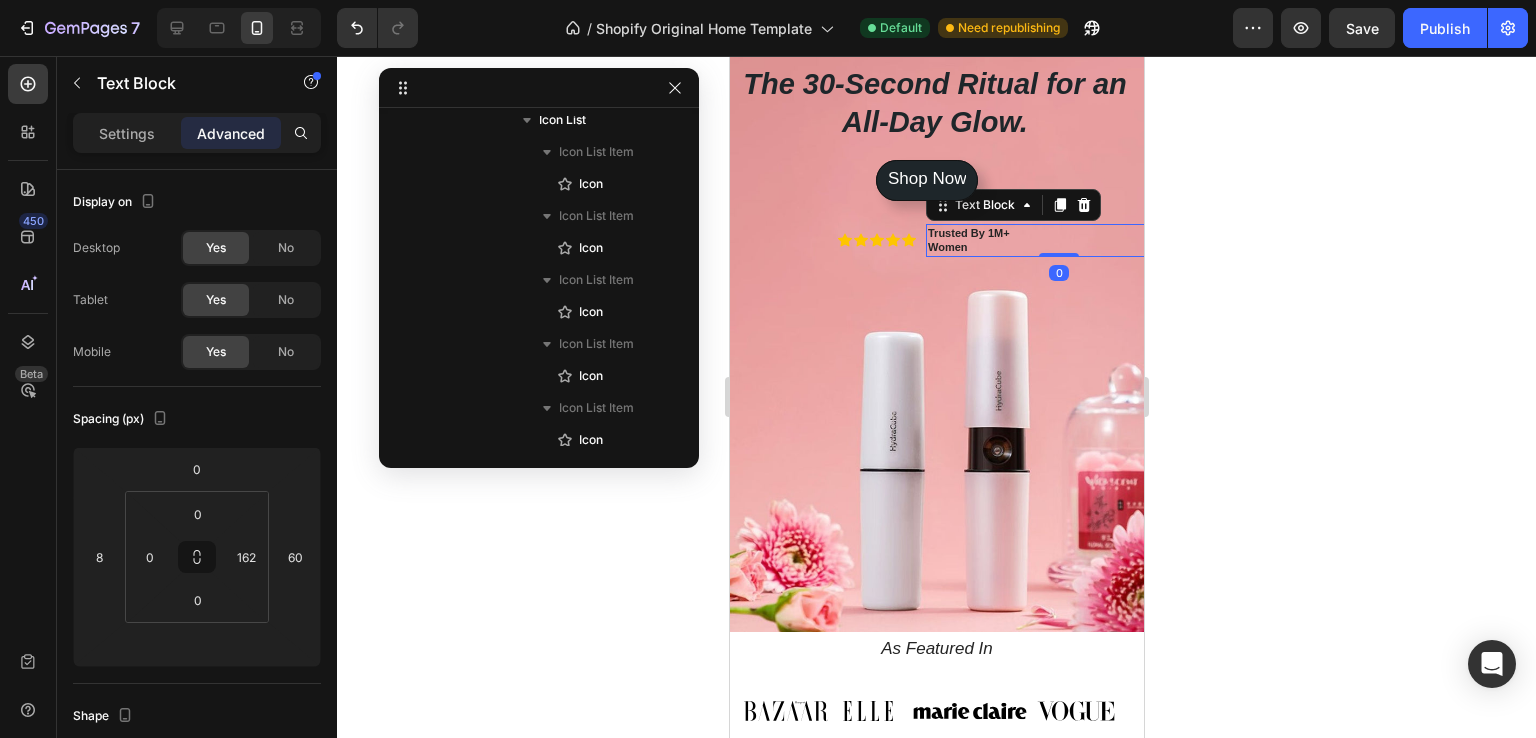 scroll, scrollTop: 538, scrollLeft: 0, axis: vertical 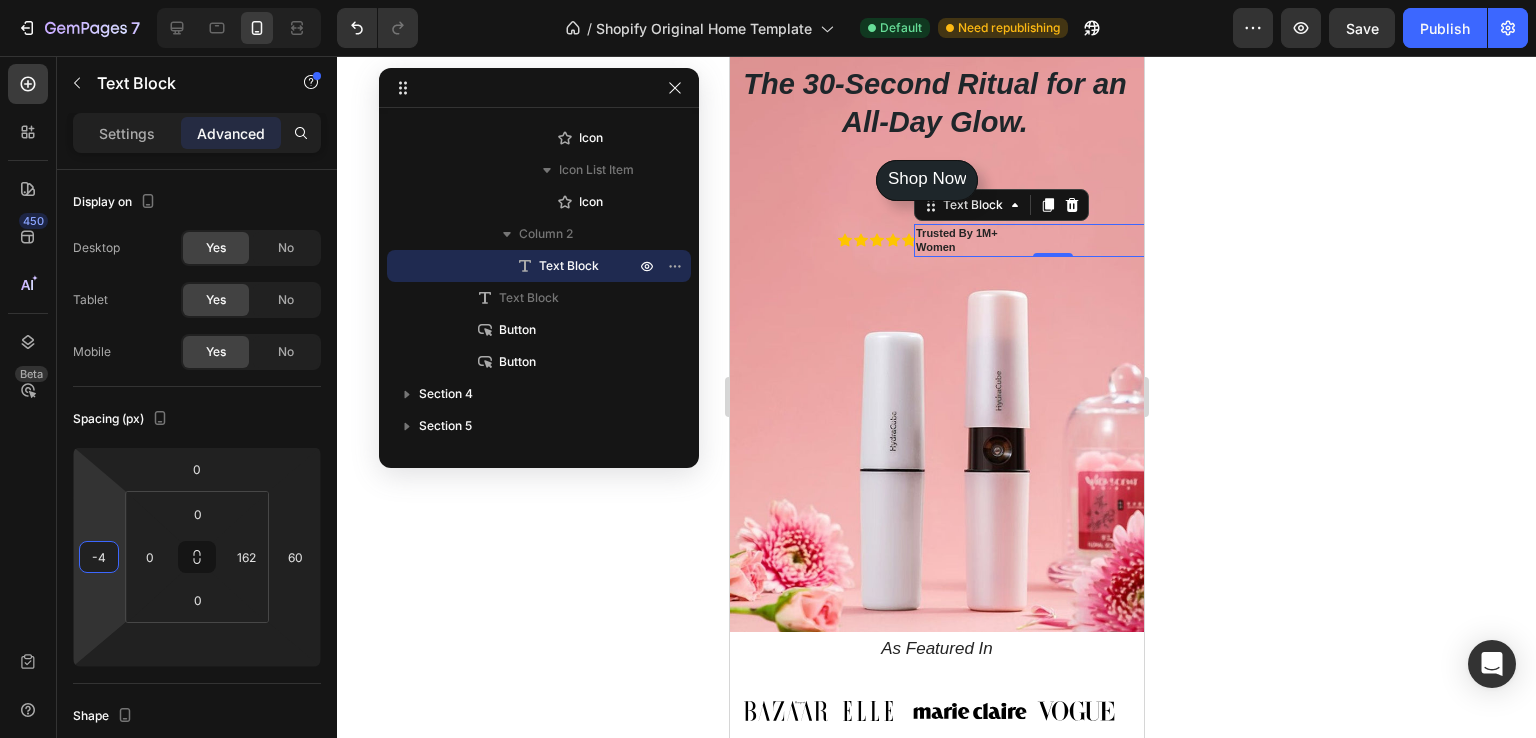 type on "-2" 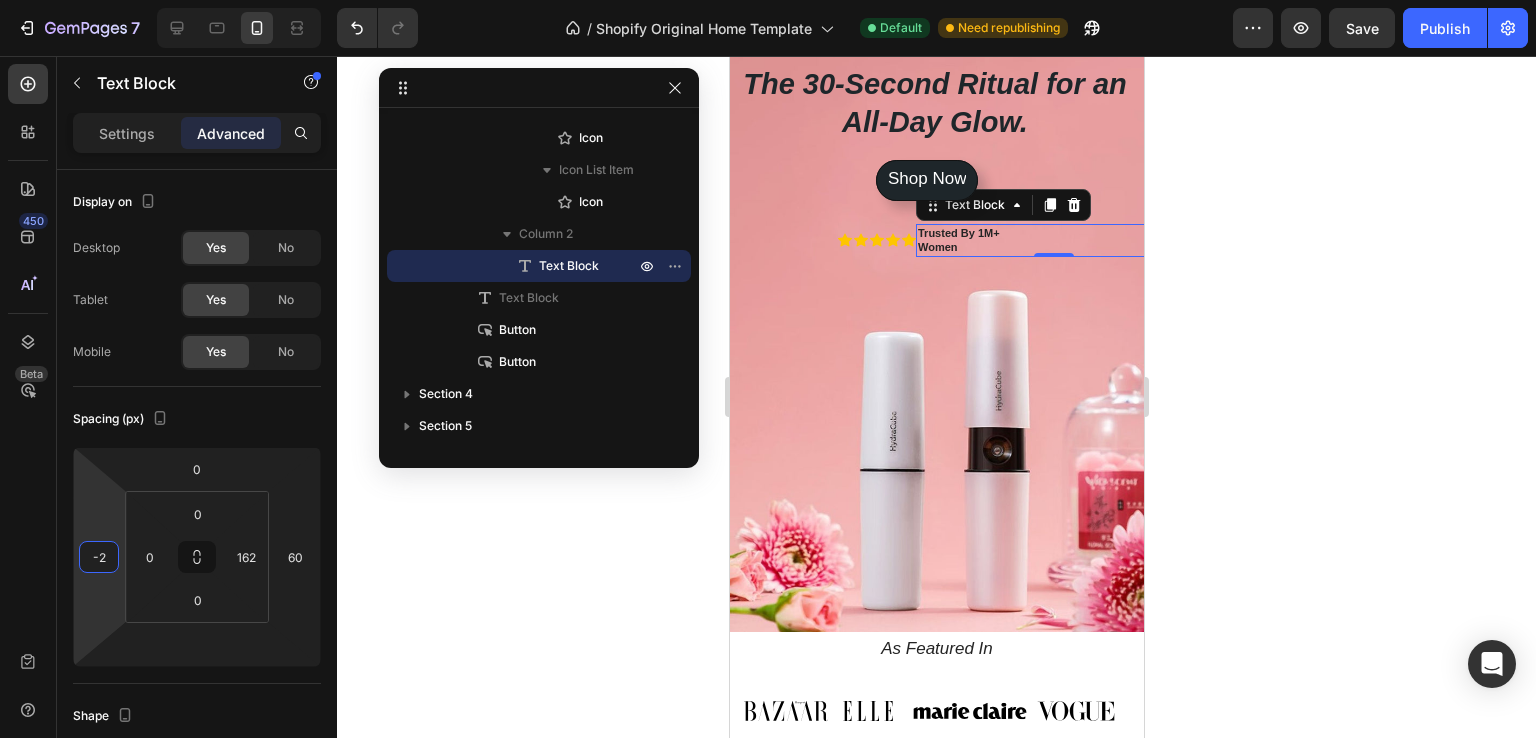 drag, startPoint x: 120, startPoint y: 505, endPoint x: 126, endPoint y: 525, distance: 20.880613 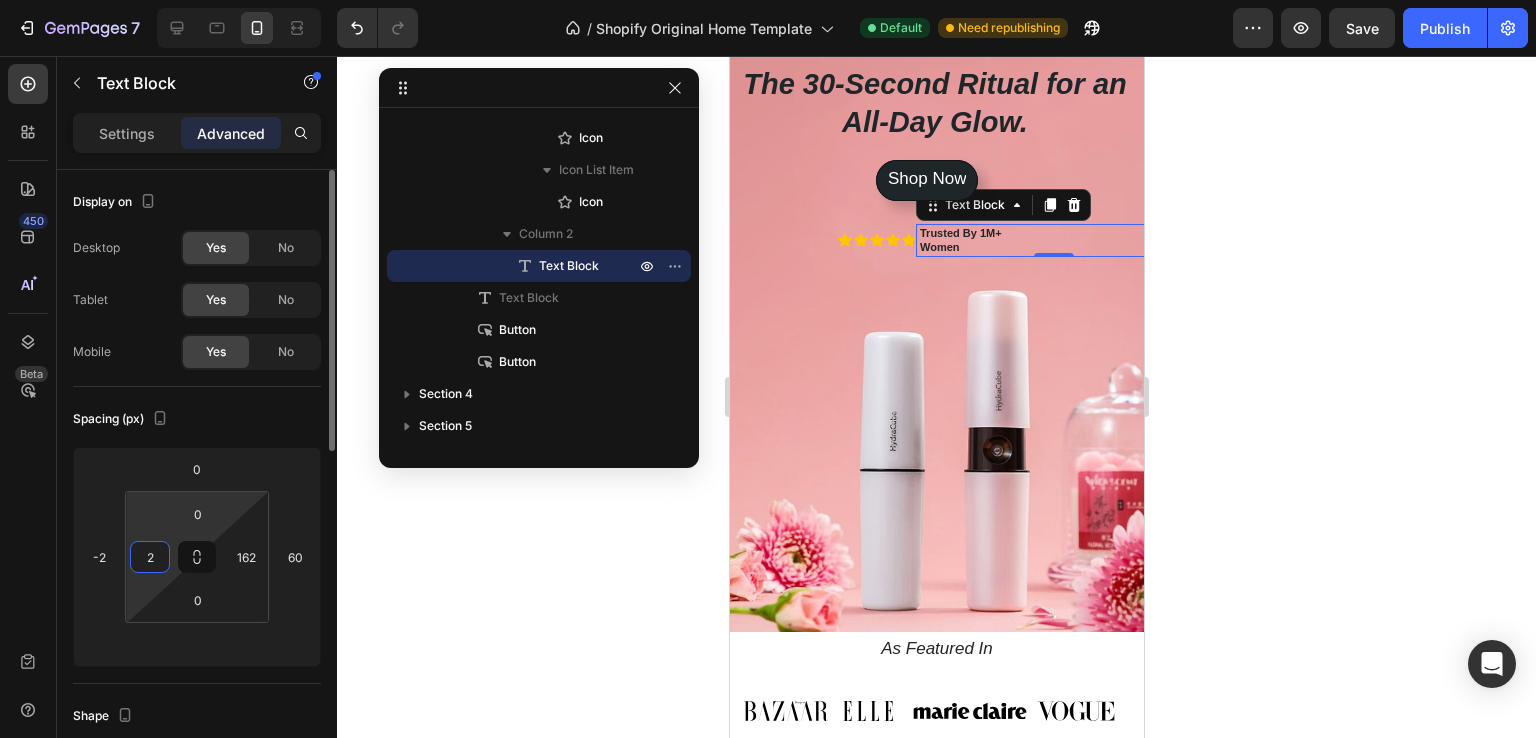 drag, startPoint x: 162, startPoint y: 530, endPoint x: 180, endPoint y: 538, distance: 19.697716 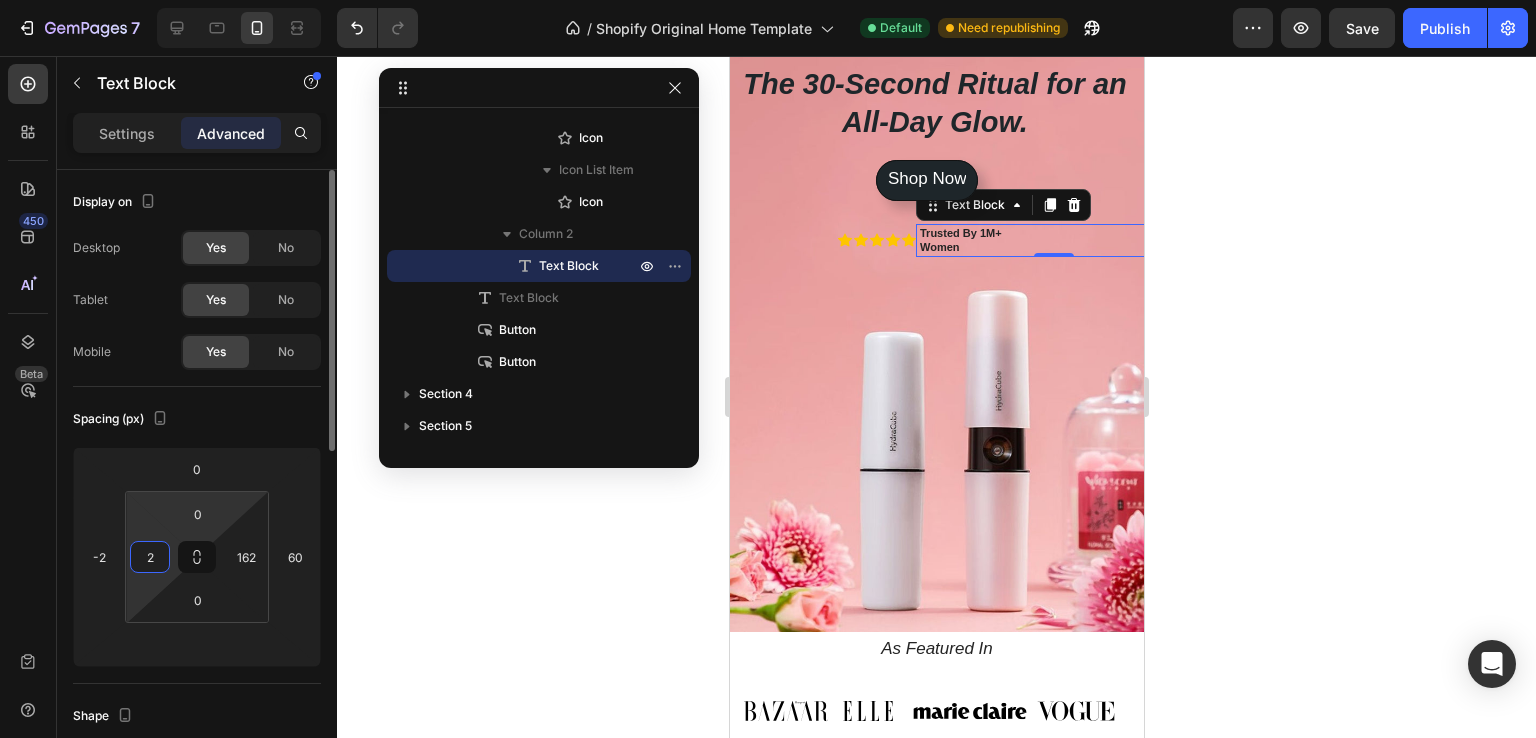 click on "7   /  Shopify Original Home Template Default Need republishing Preview  Save   Publish  450 Beta Sections(30) Elements(83) Section Element Hero Section Product Detail Brands Trusted Badges Guarantee Product Breakdown How to use Testimonials Compare Bundle FAQs Social Proof Brand Story Product List Collection Blog List Contact Sticky Add to Cart Custom Footer Browse Library 450 Layout
Row
Row
Row
Row Text
Heading
Text Block Button
Button
Button Media
Image
Image
Video" at bounding box center [768, 0] 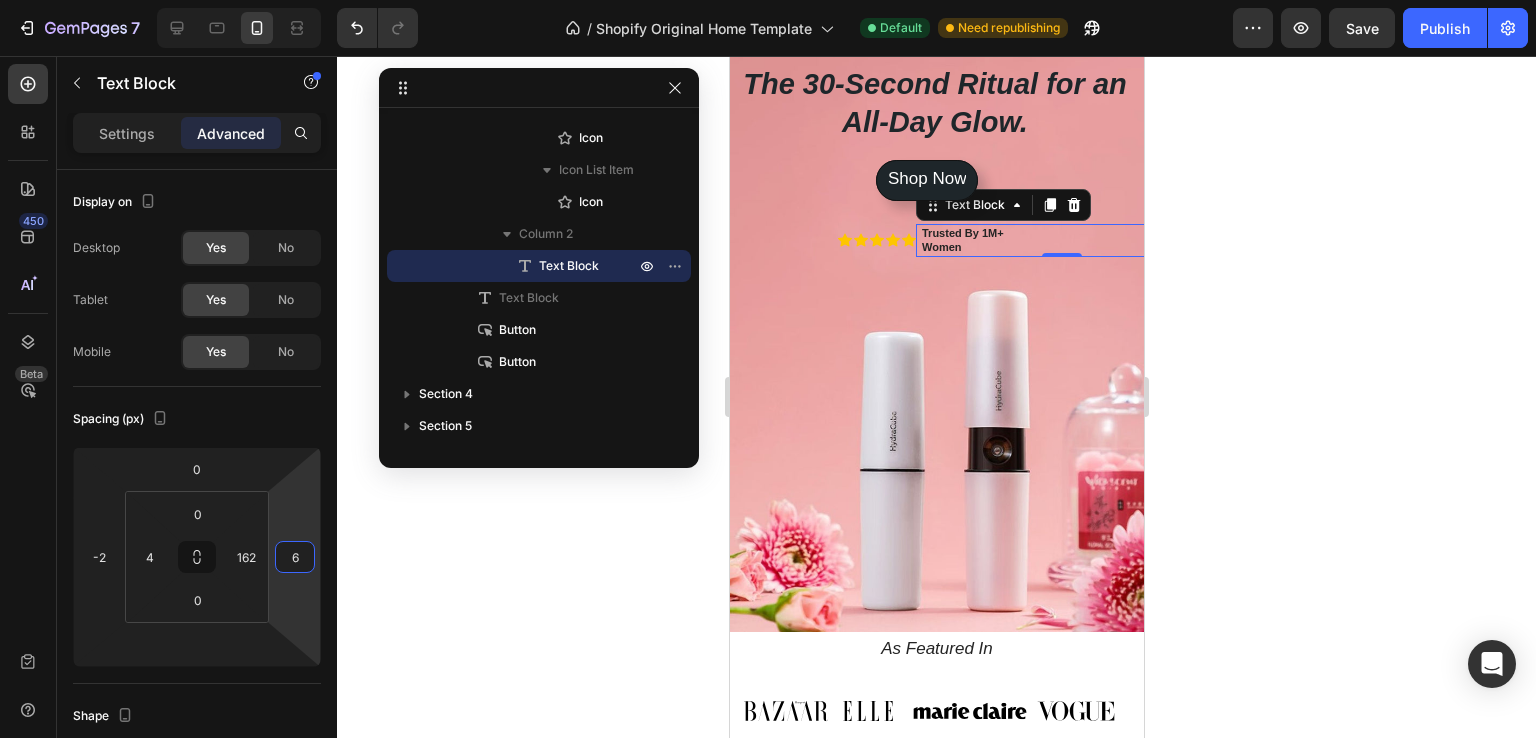 type on "8" 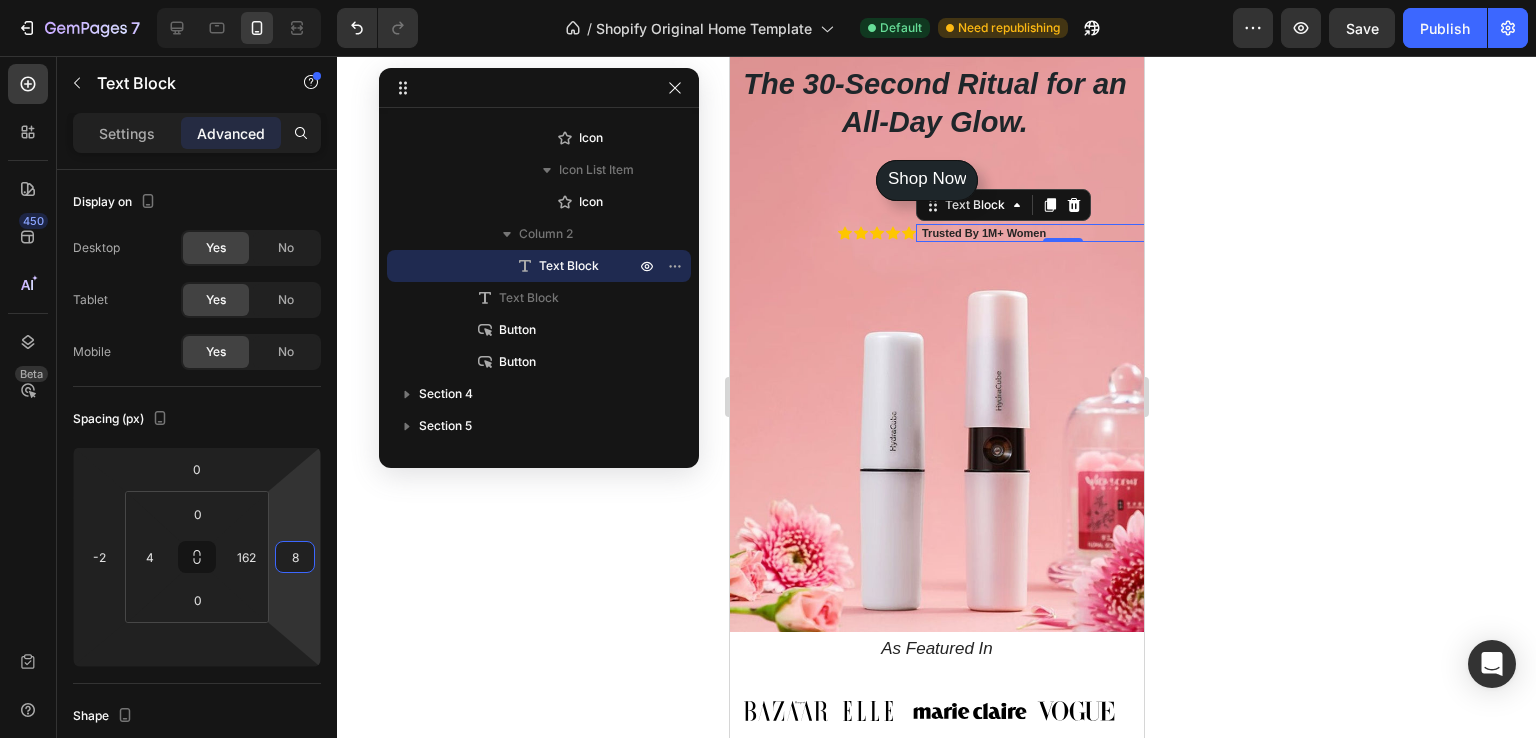 drag, startPoint x: 285, startPoint y: 530, endPoint x: 295, endPoint y: 556, distance: 27.856777 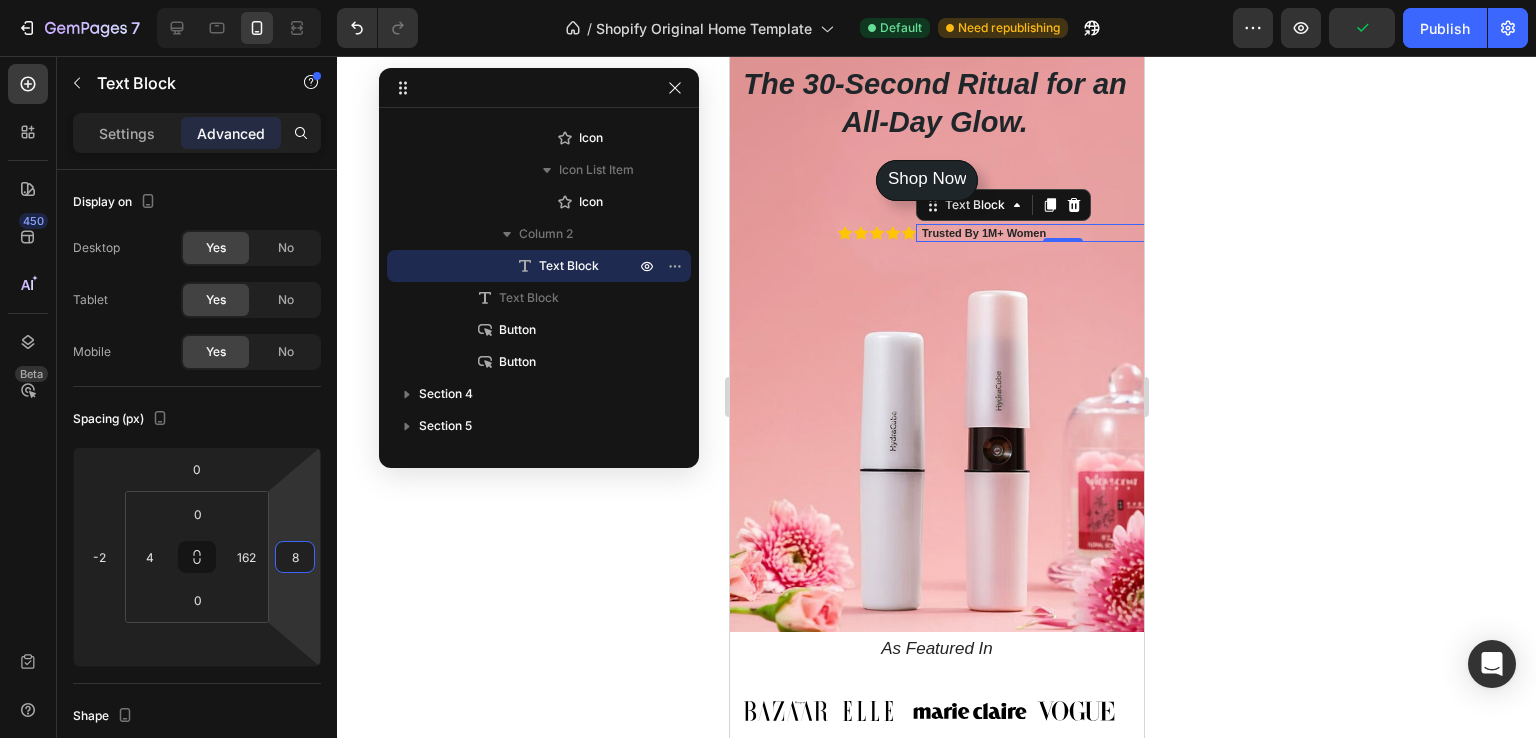 click at bounding box center [936, 334] 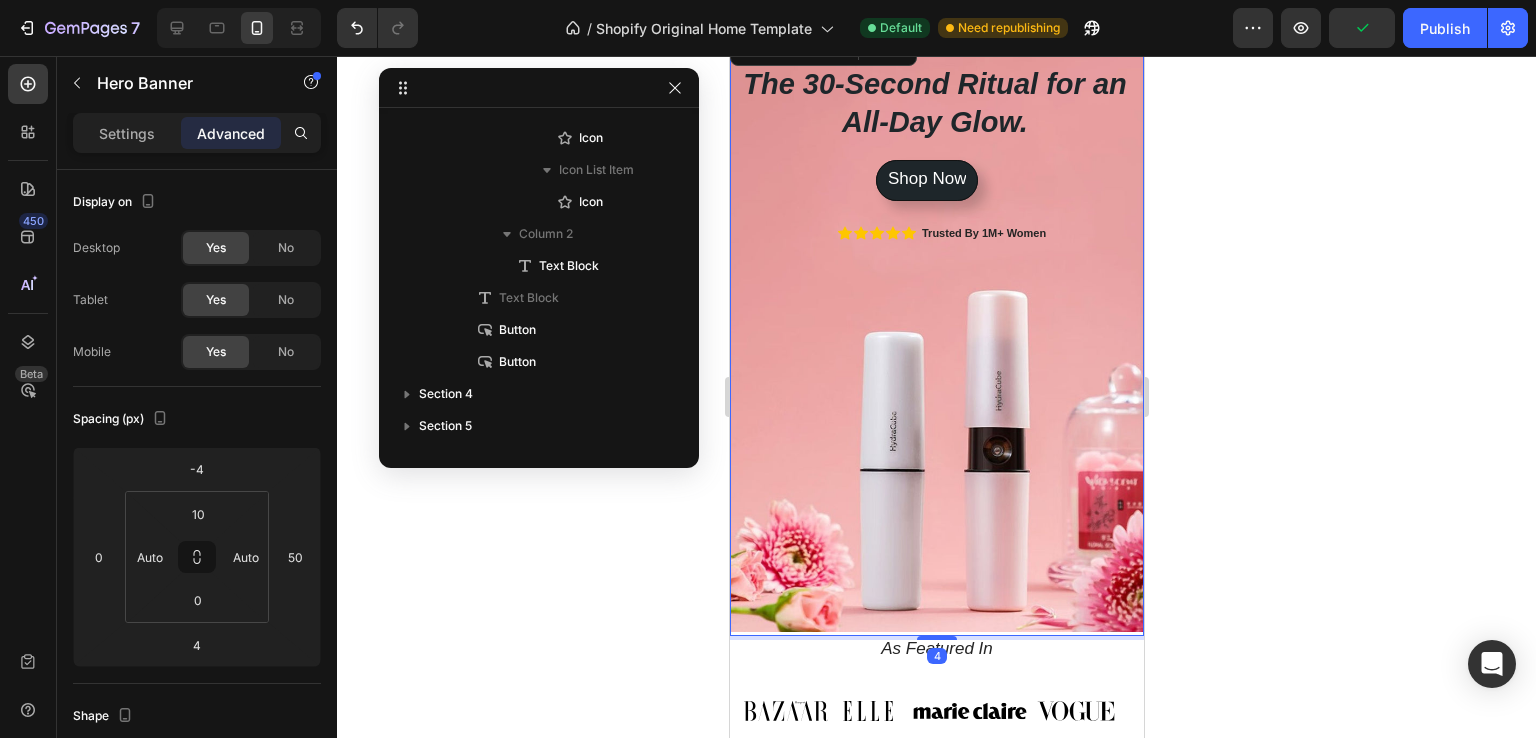 scroll, scrollTop: 0, scrollLeft: 0, axis: both 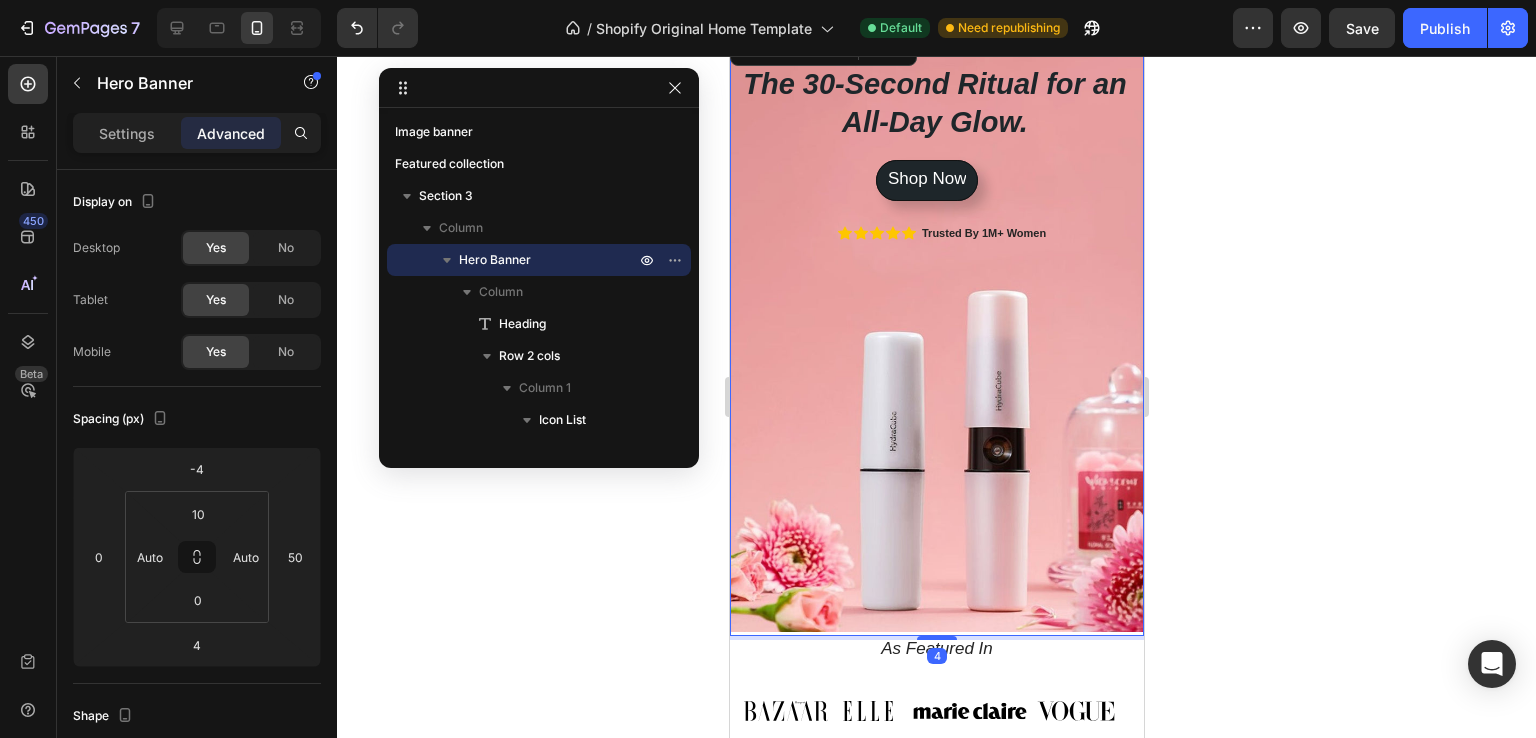 click on "Shop Now Button" at bounding box center [936, 258] 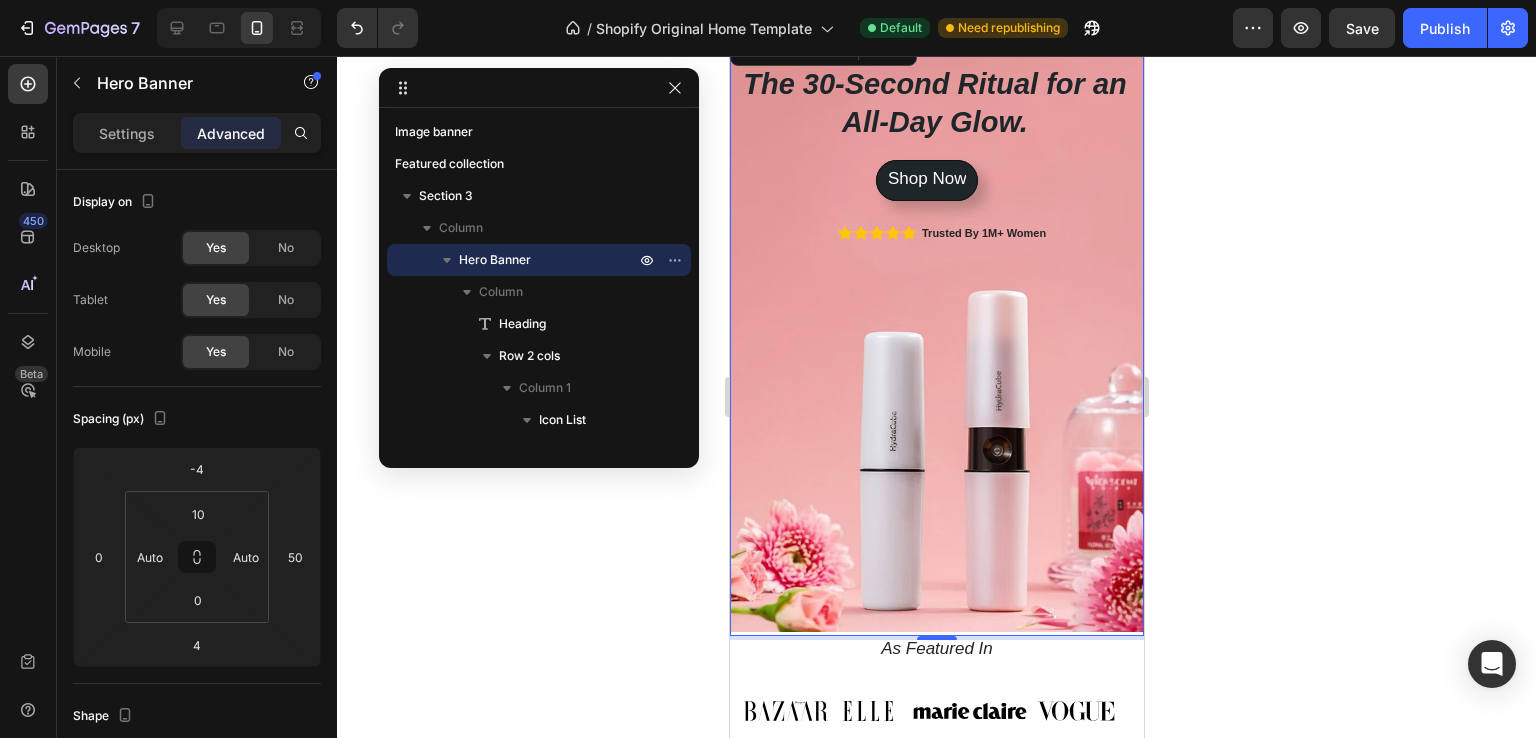 click on "Shop Now Button" at bounding box center [936, 258] 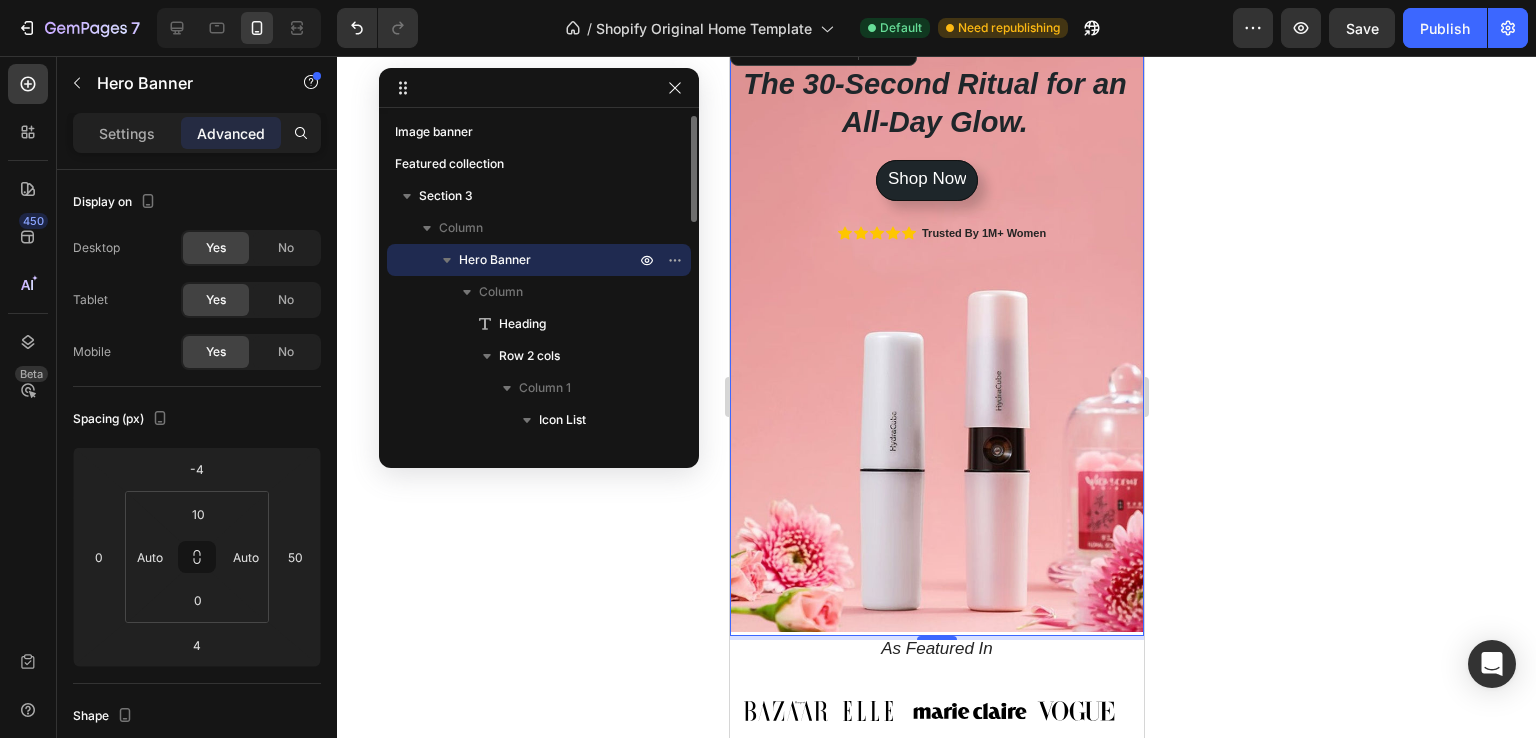 click on "Hero Banner" at bounding box center (495, 260) 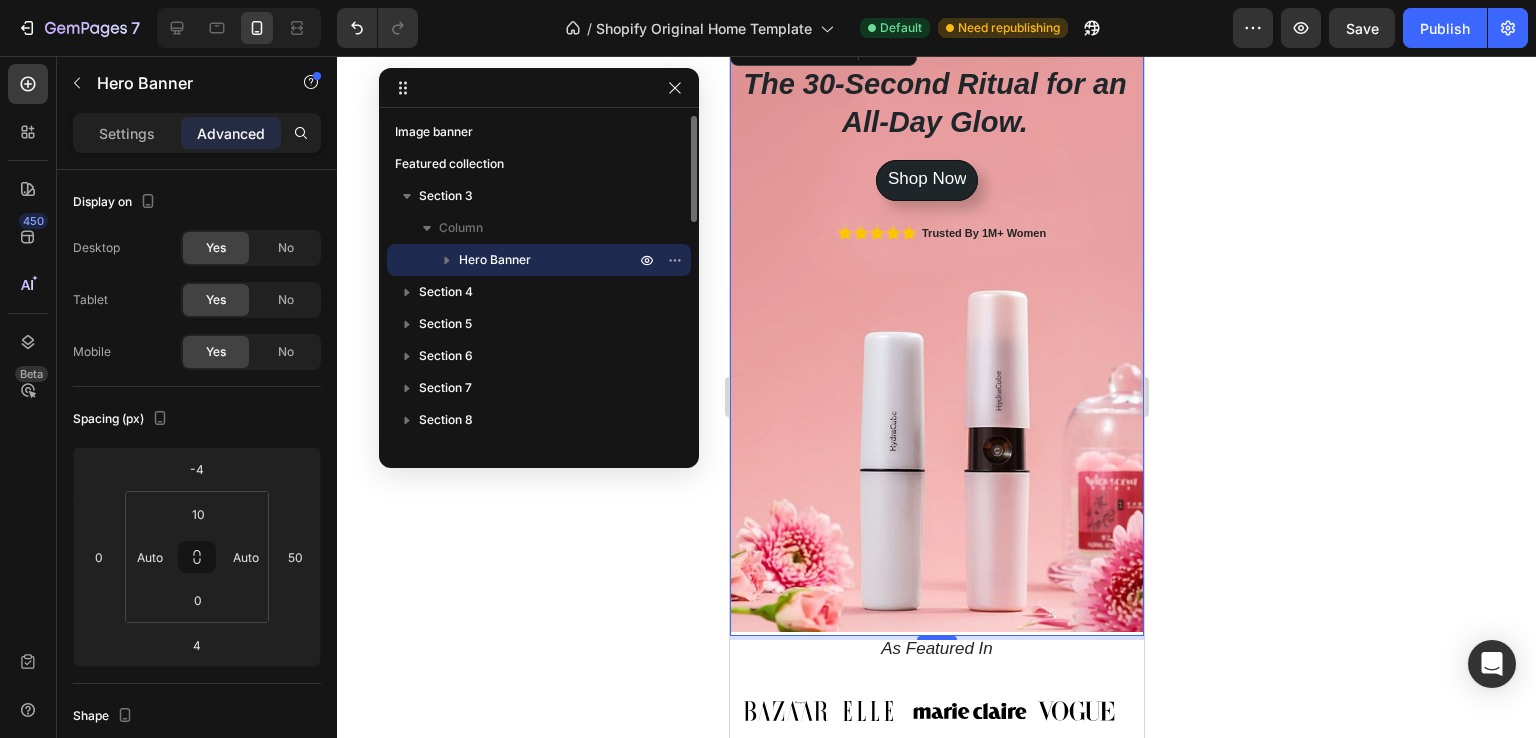 click 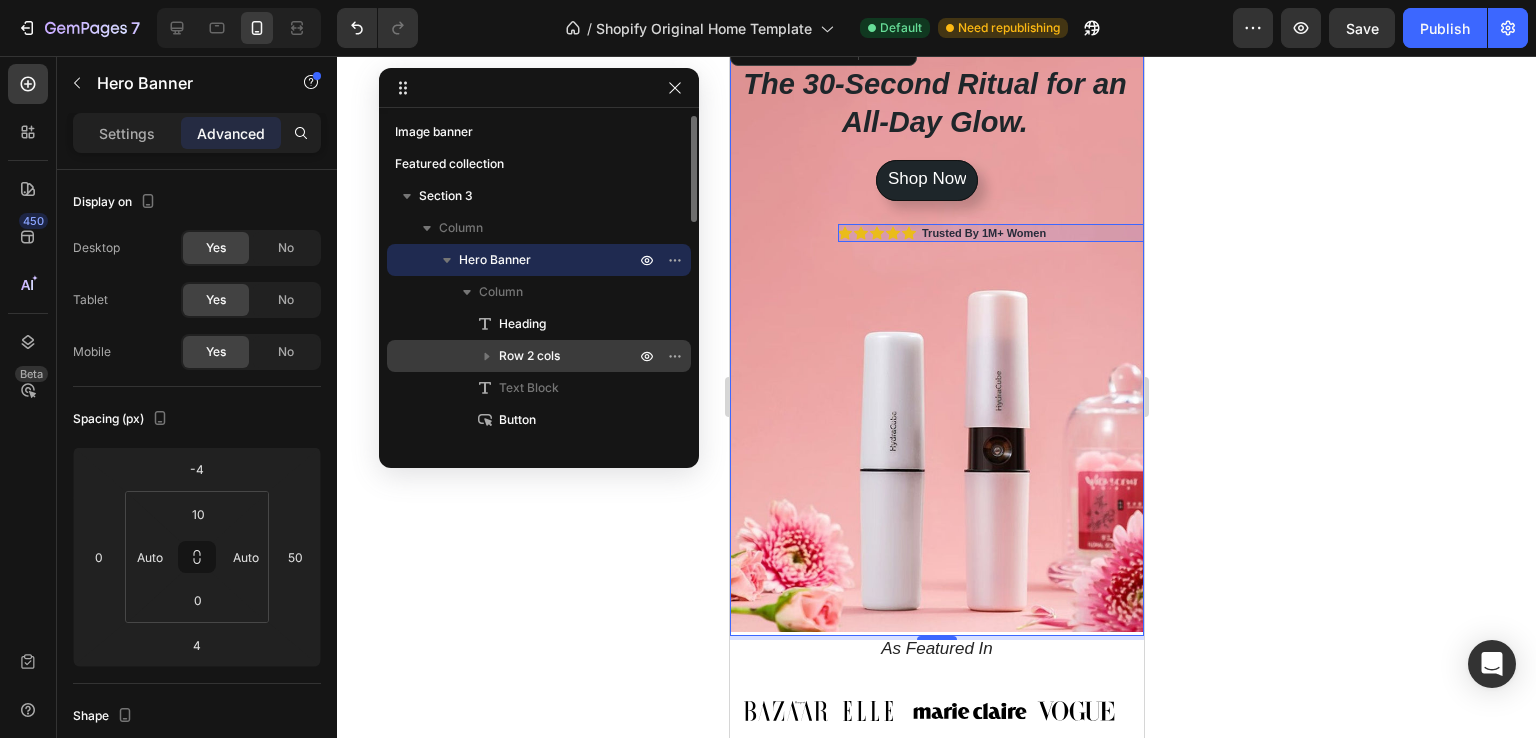 click on "Row 2 cols" at bounding box center (569, 356) 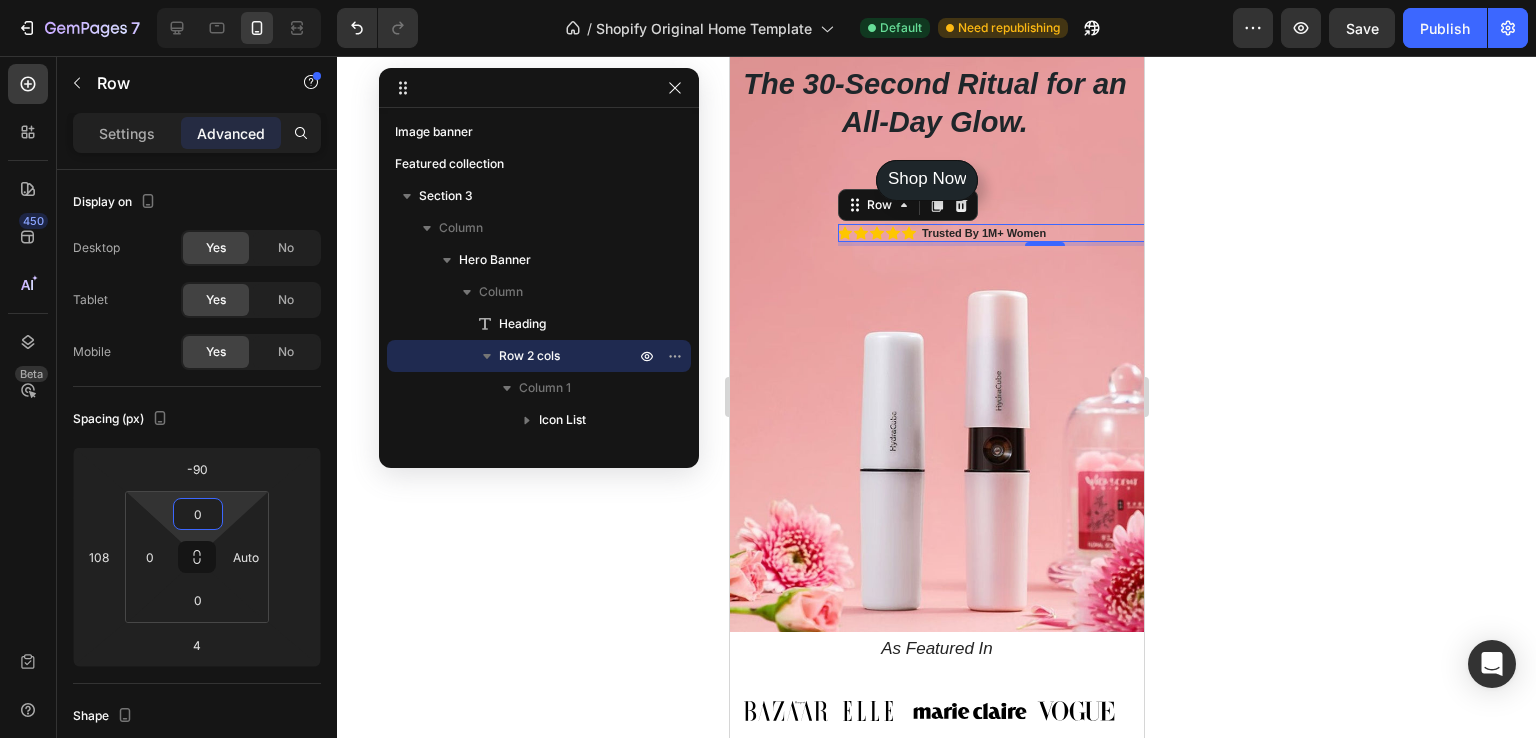 click on "7   /  Shopify Original Home Template Default Need republishing Preview  Save   Publish  450 Beta Sections(30) Elements(83) Section Element Hero Section Product Detail Brands Trusted Badges Guarantee Product Breakdown How to use Testimonials Compare Bundle FAQs Social Proof Brand Story Product List Collection Blog List Contact Sticky Add to Cart Custom Footer Browse Library 450 Layout
Row
Row
Row
Row Text
Heading
Text Block Button
Button
Button Media
Image
Image
Video" at bounding box center [768, 0] 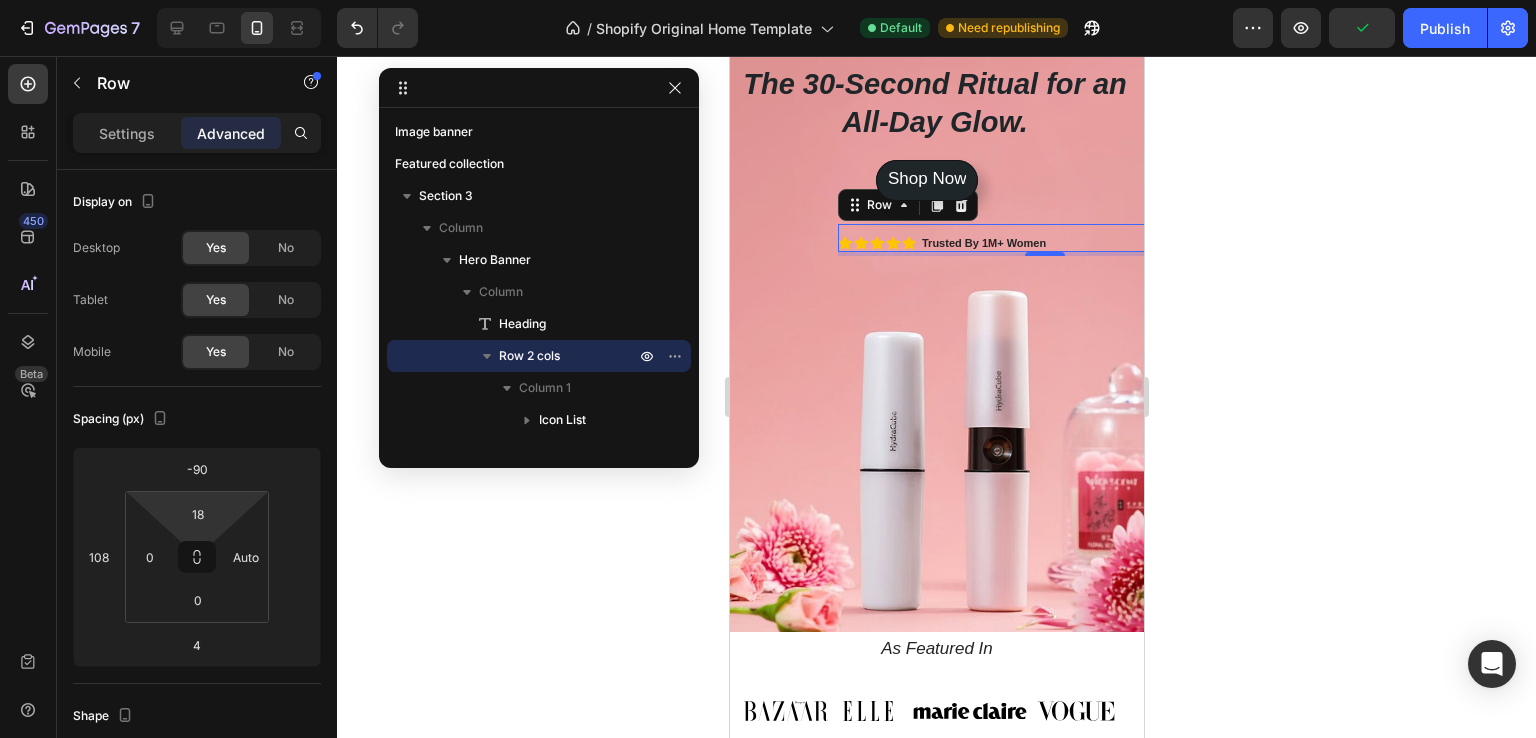 type on "22" 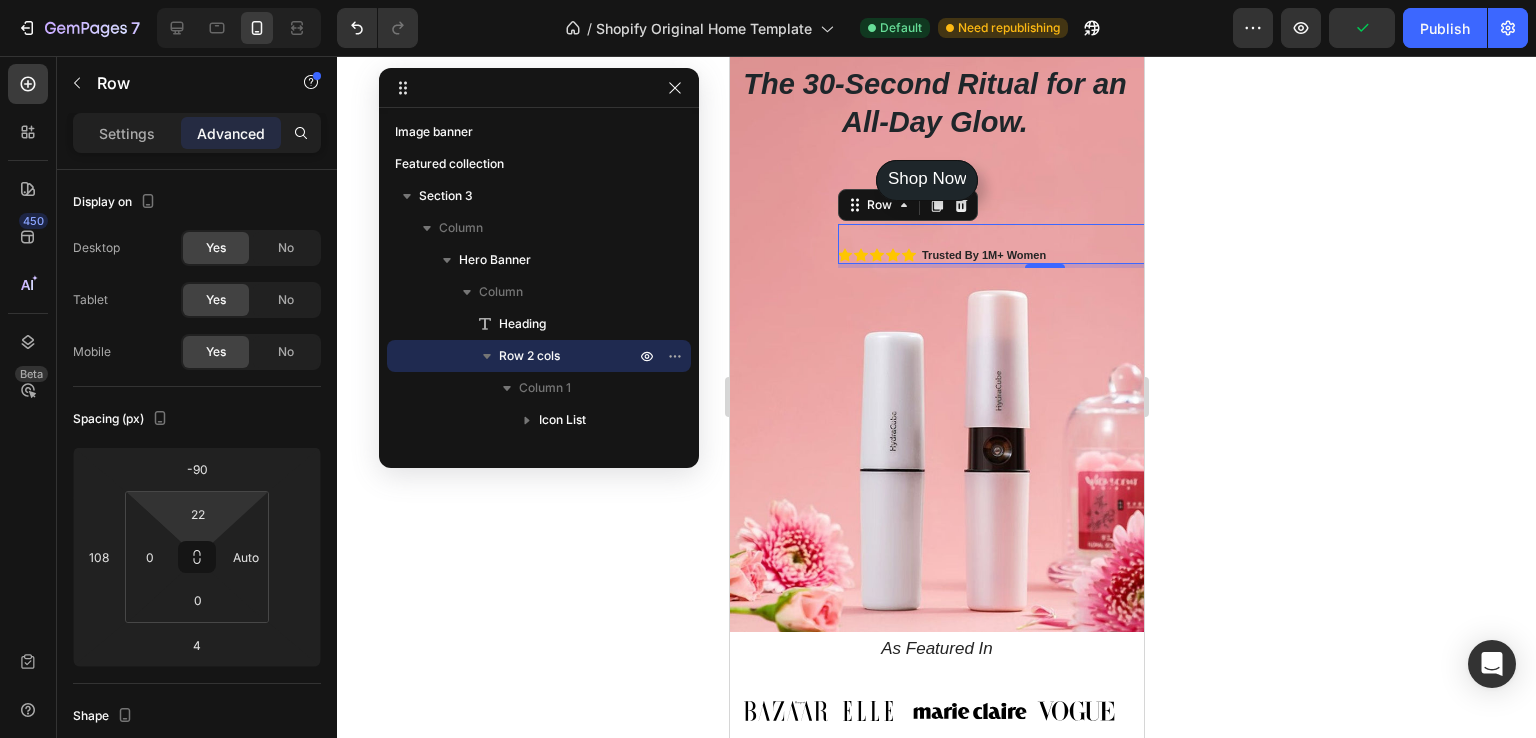 drag, startPoint x: 232, startPoint y: 521, endPoint x: 236, endPoint y: 499, distance: 22.36068 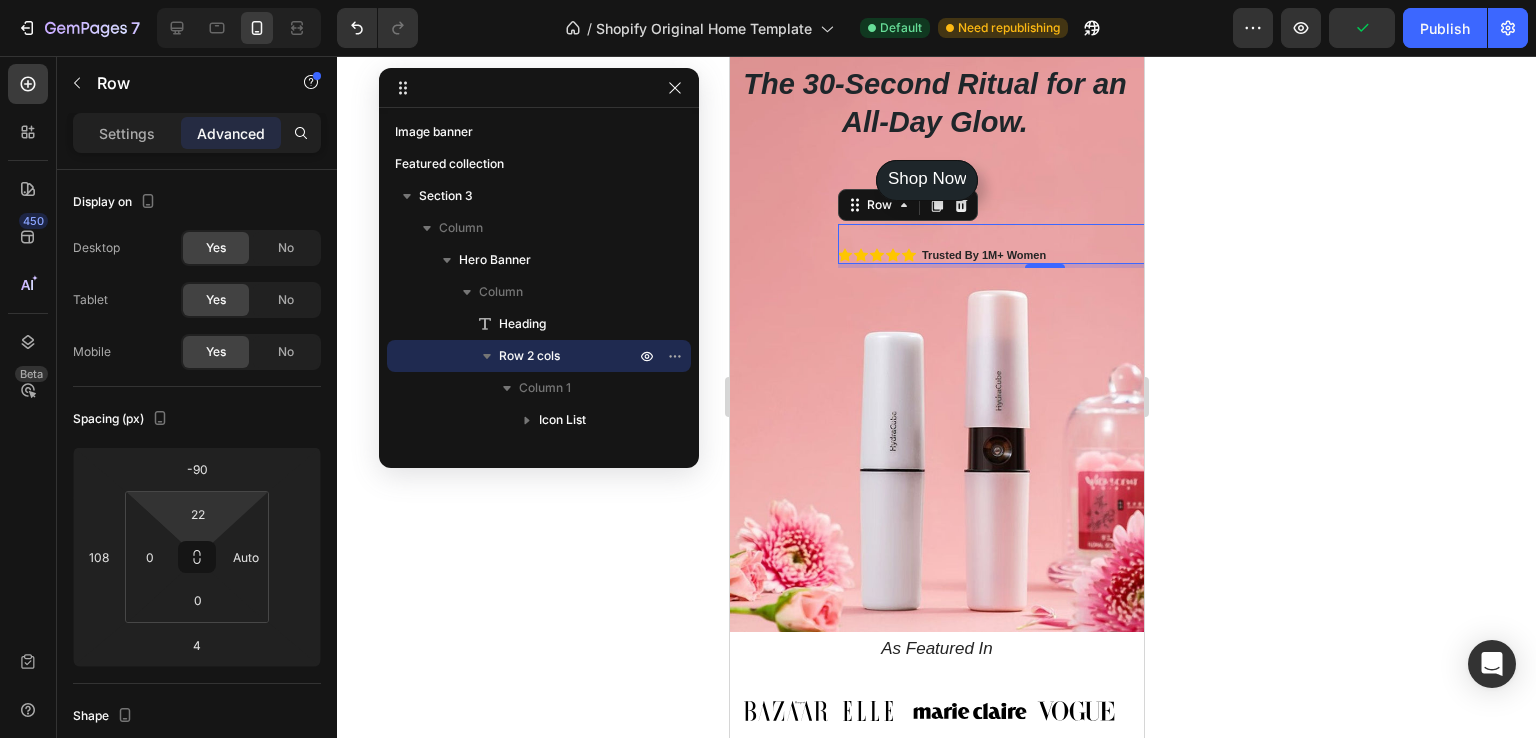 click on "7   /  Shopify Original Home Template Default Need republishing Preview  Publish  450 Beta Sections(30) Elements(83) Section Element Hero Section Product Detail Brands Trusted Badges Guarantee Product Breakdown How to use Testimonials Compare Bundle FAQs Social Proof Brand Story Product List Collection Blog List Contact Sticky Add to Cart Custom Footer Browse Library 450 Layout
Row
Row
Row
Row Text
Heading
Text Block Button
Button
Button Media
Image
Image" at bounding box center (768, 0) 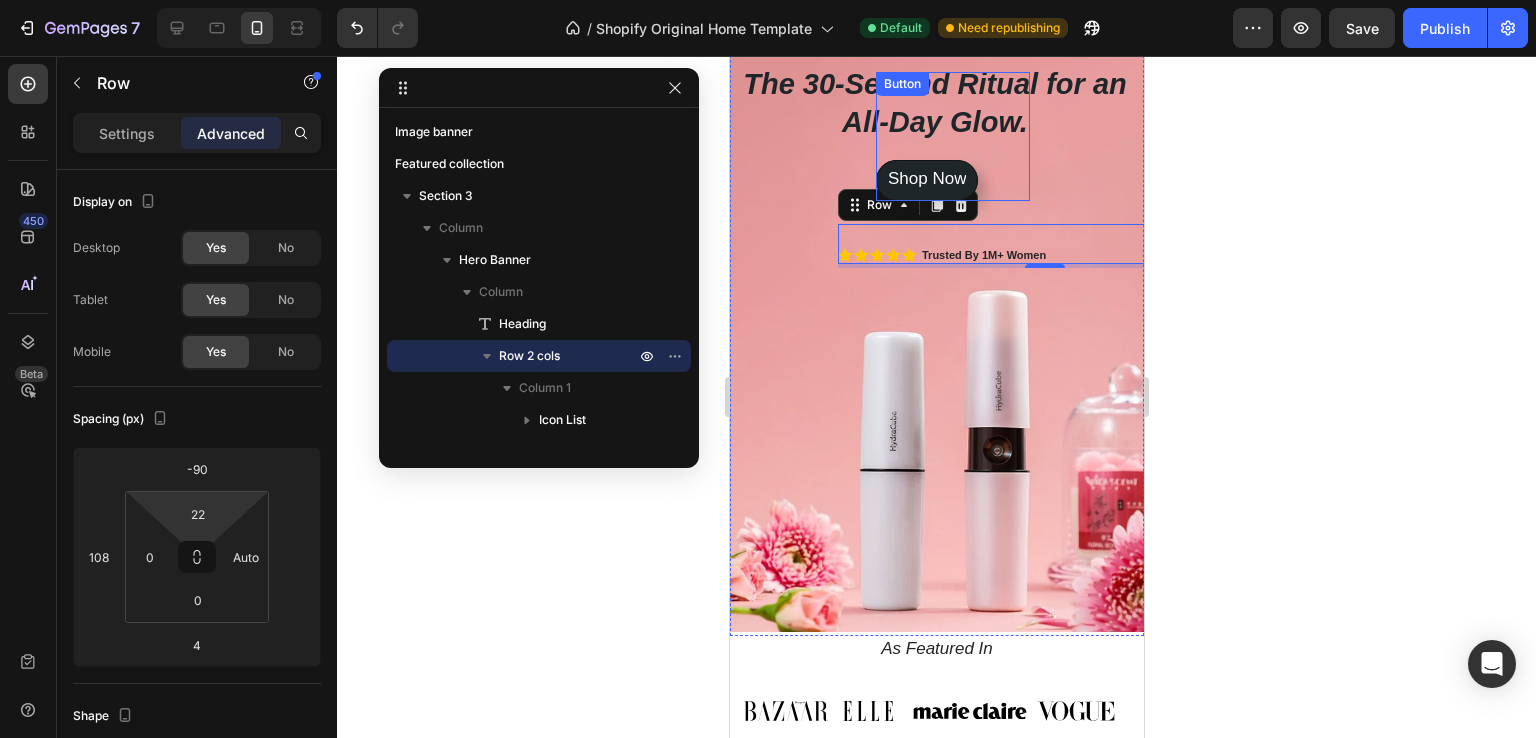 click on "Shop Now Button" at bounding box center (952, 136) 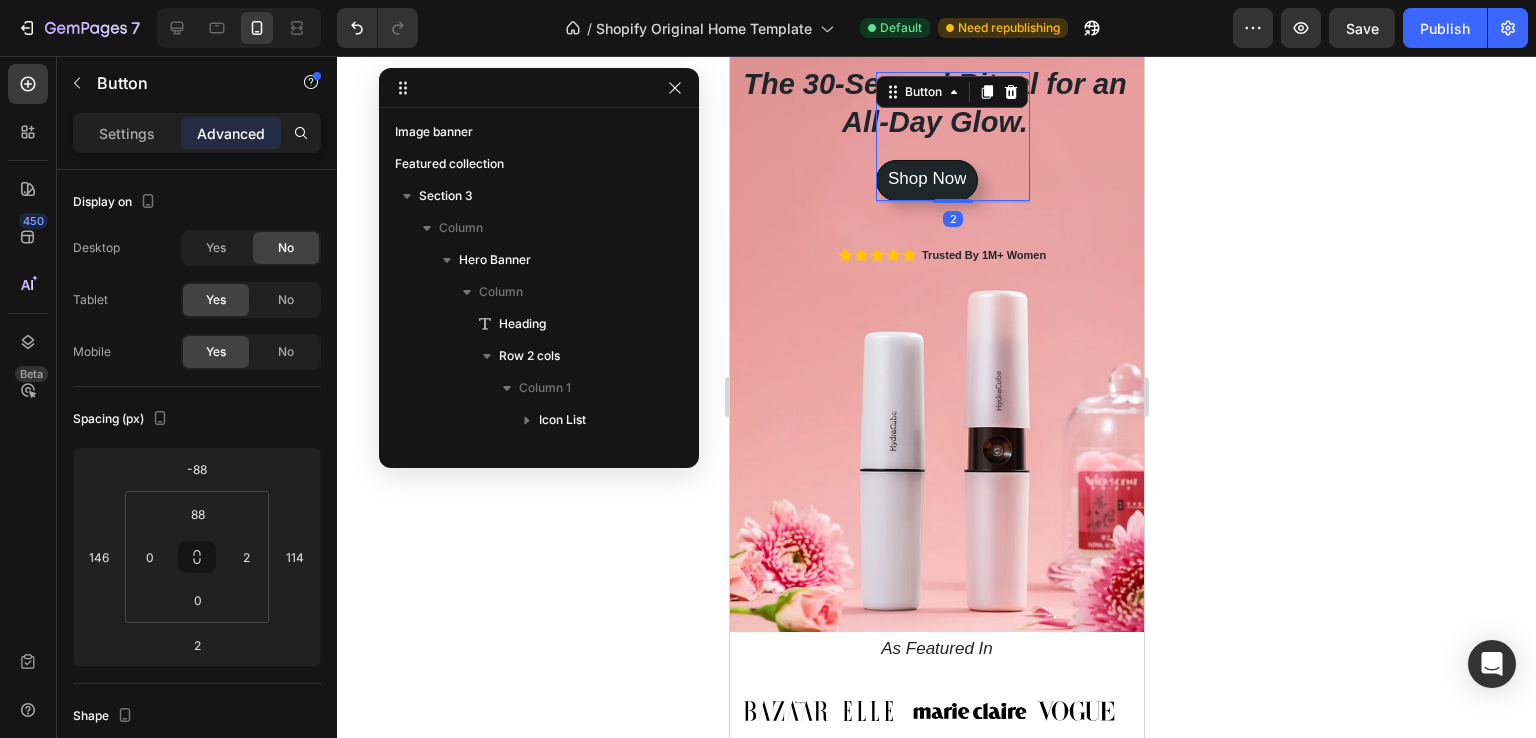 scroll, scrollTop: 282, scrollLeft: 0, axis: vertical 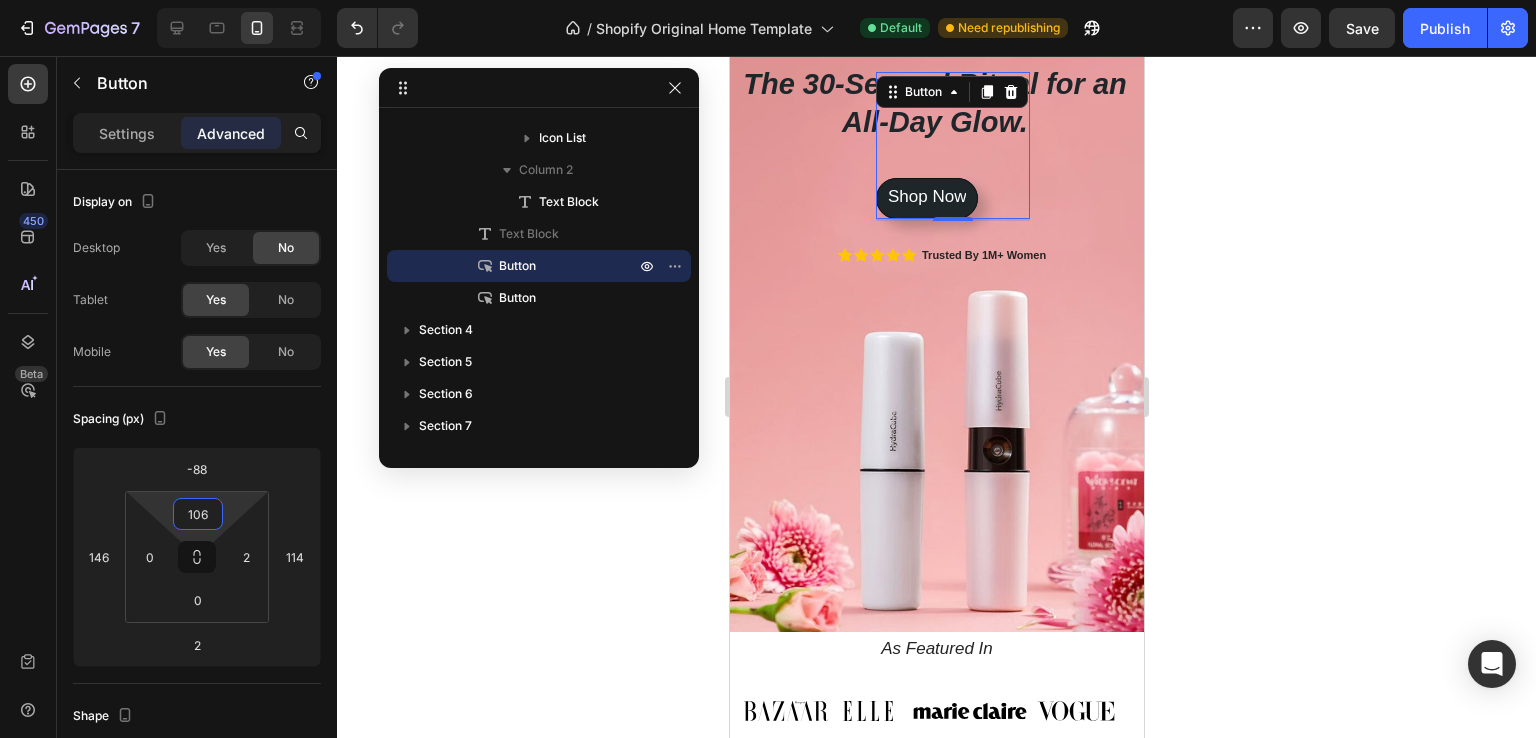 type on "110" 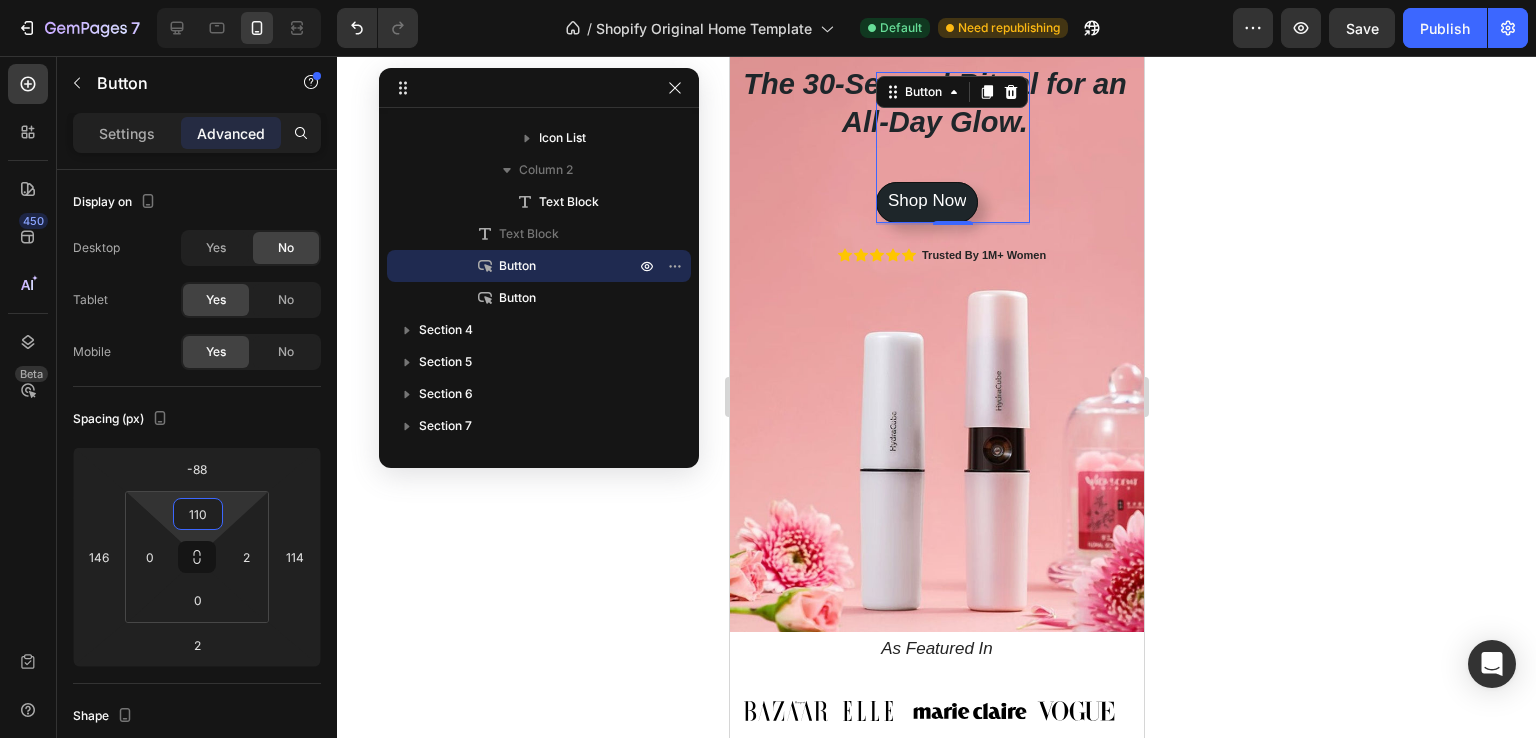 drag, startPoint x: 237, startPoint y: 514, endPoint x: 237, endPoint y: 503, distance: 11 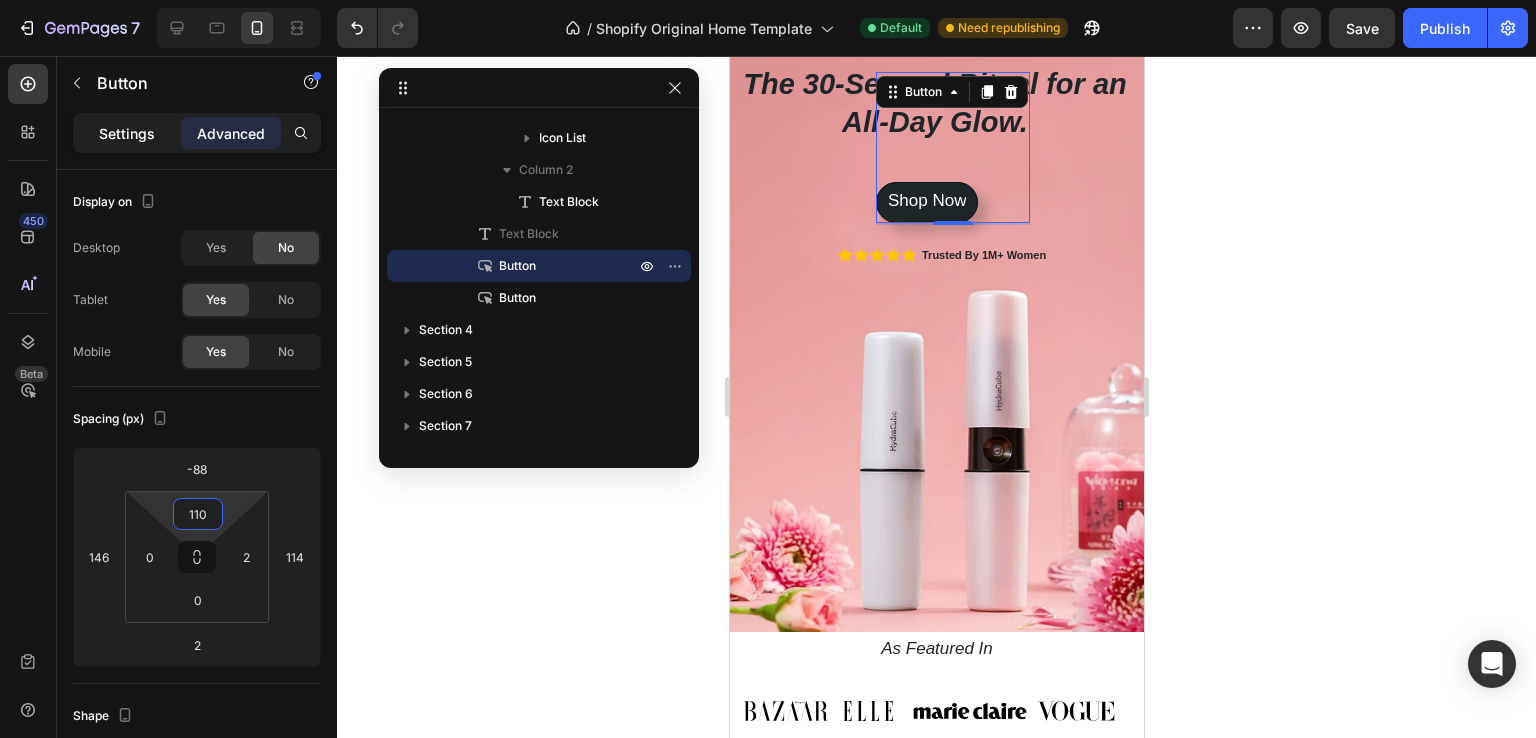 click on "Settings" at bounding box center [127, 133] 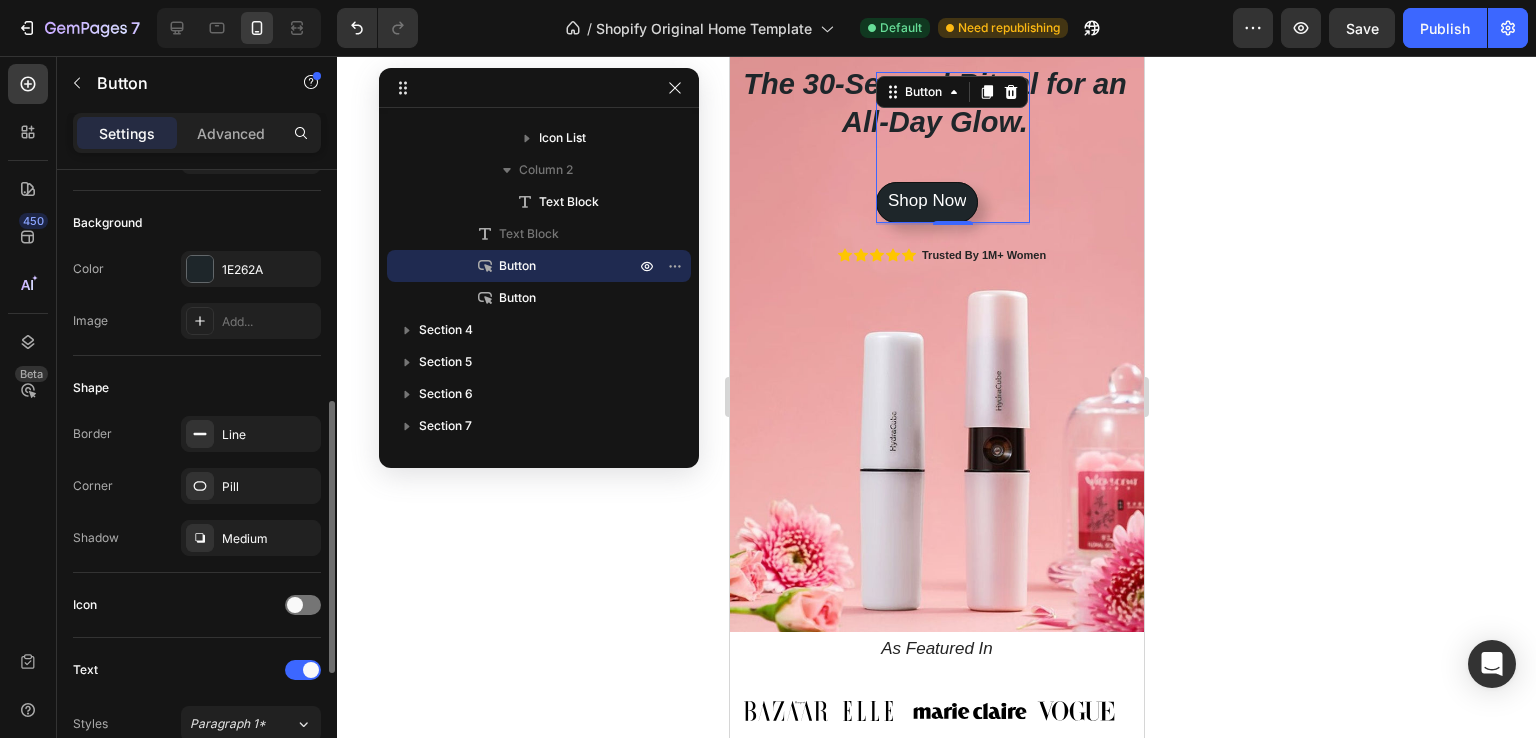 scroll, scrollTop: 500, scrollLeft: 0, axis: vertical 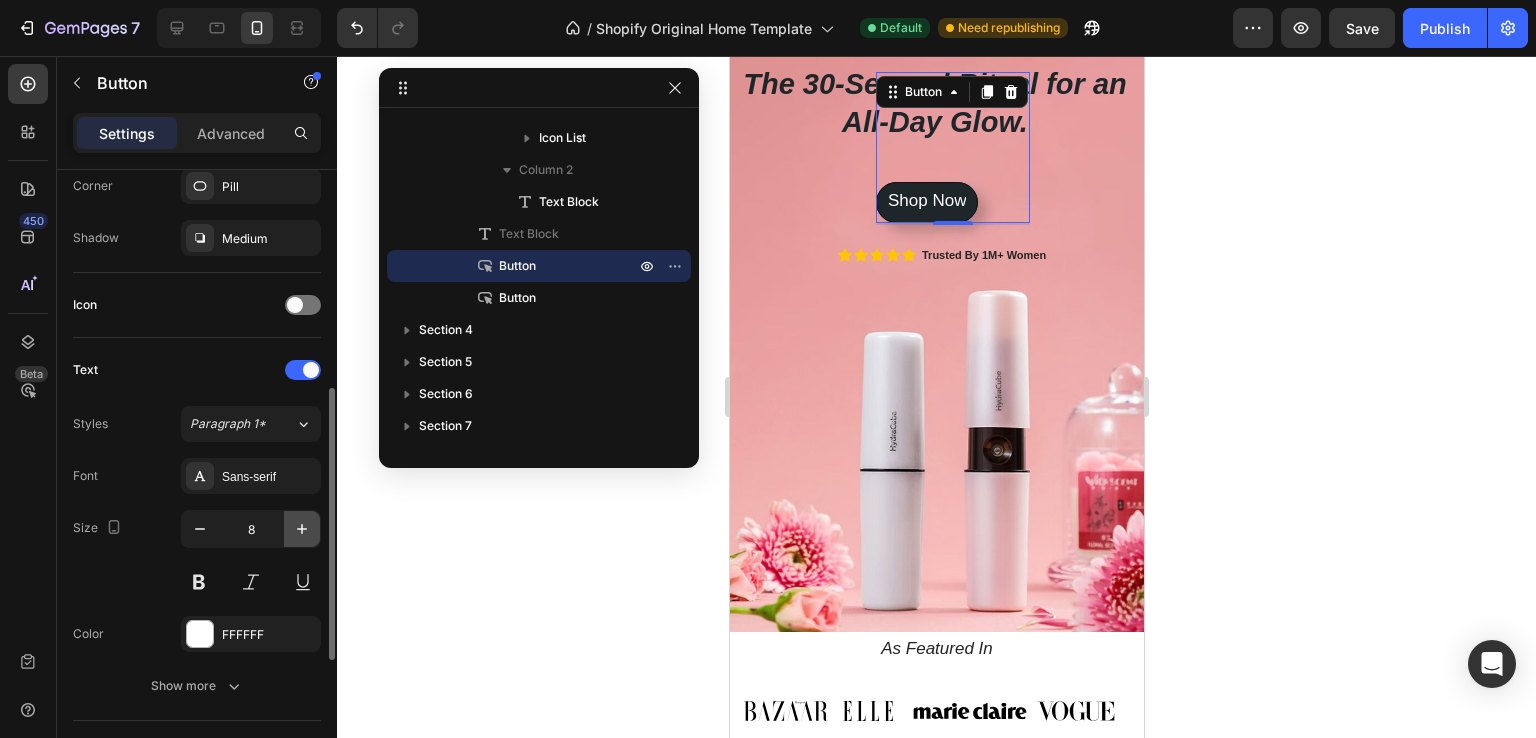 click 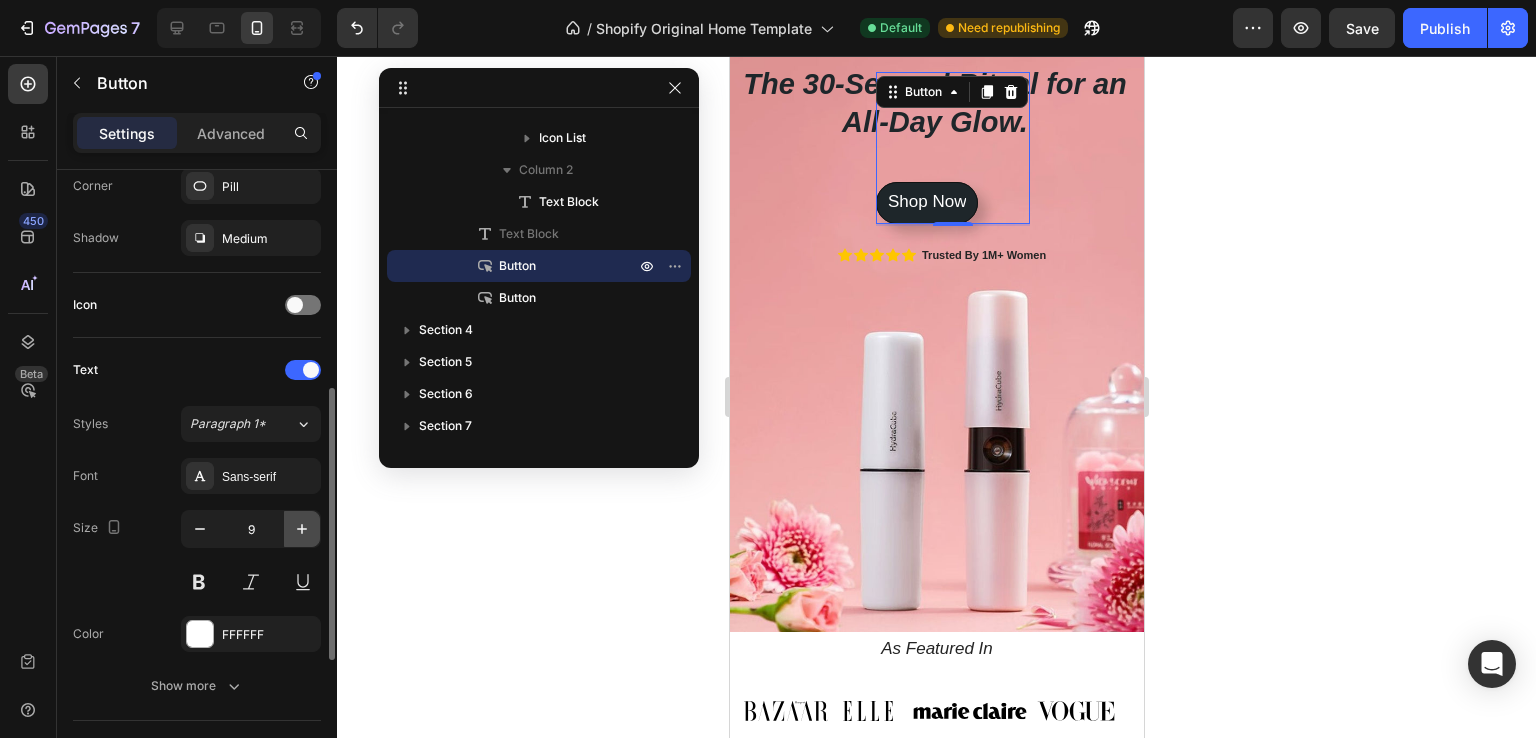 click 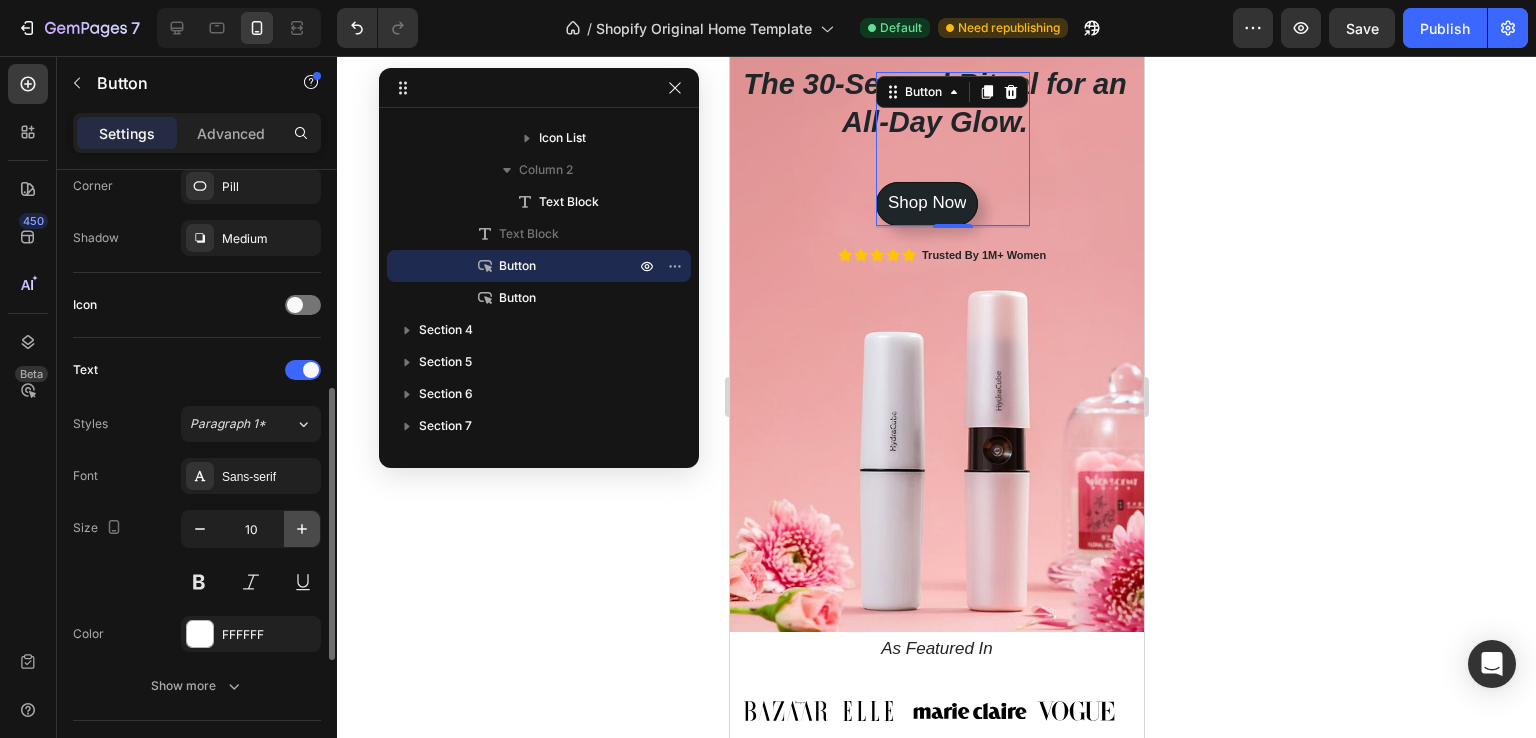 click 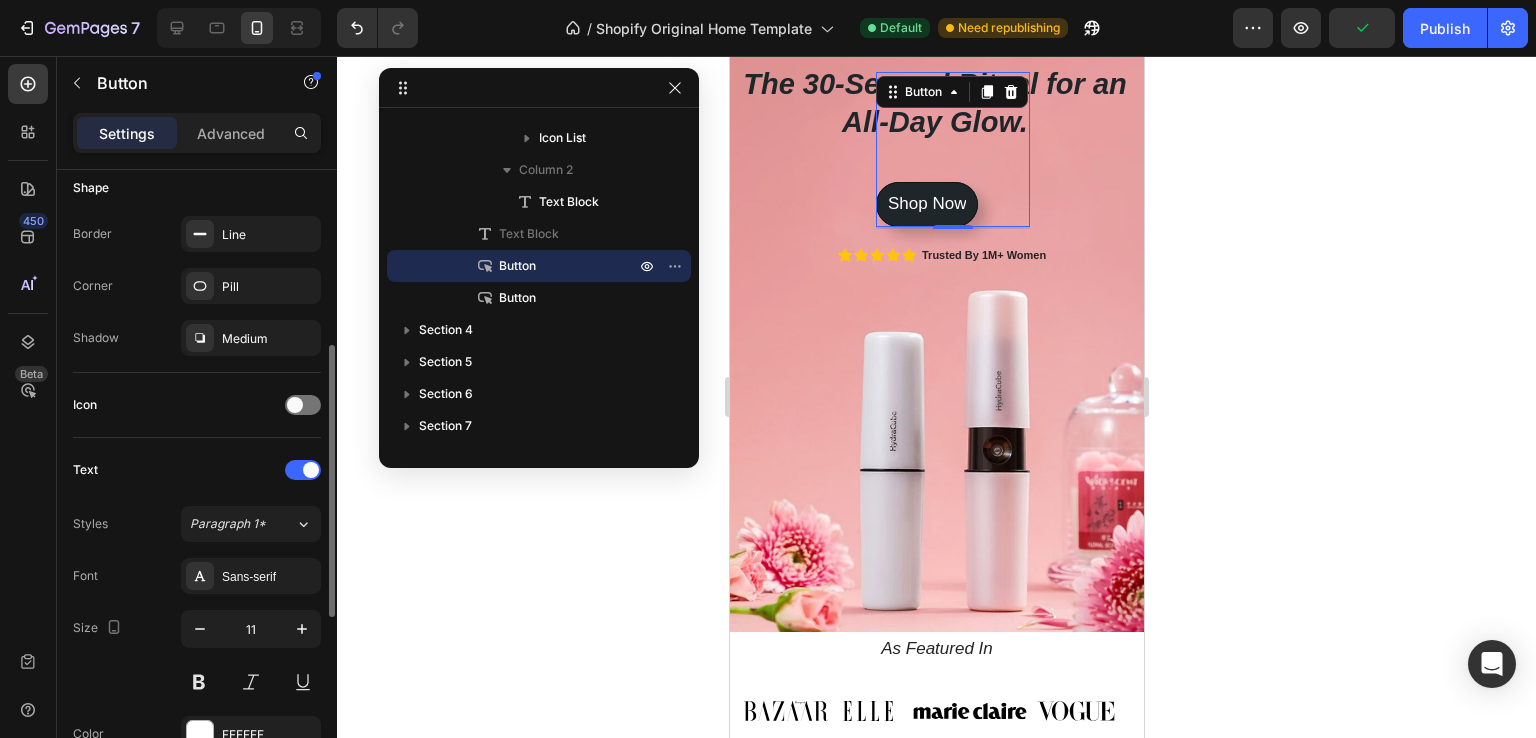 scroll, scrollTop: 300, scrollLeft: 0, axis: vertical 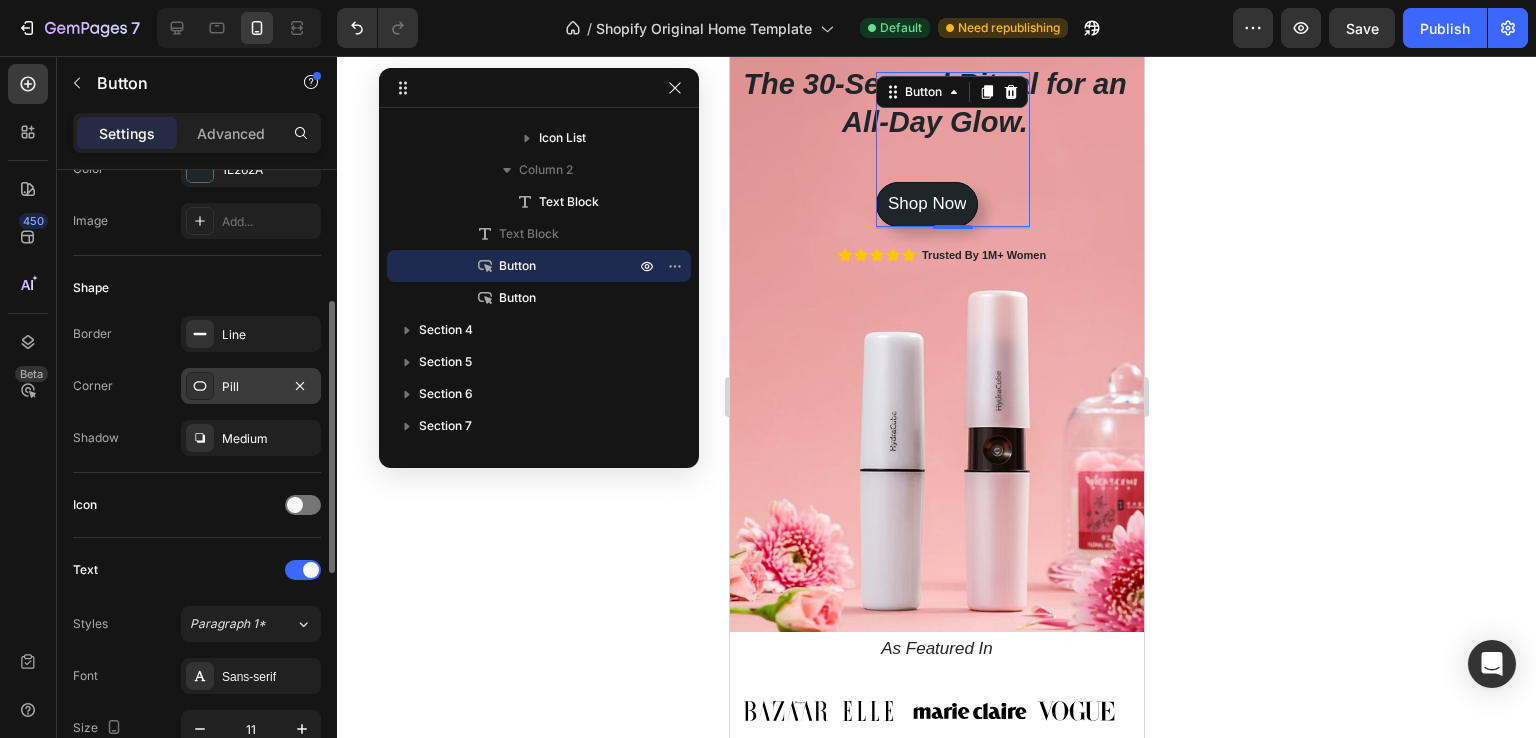 click on "Pill" at bounding box center (251, 387) 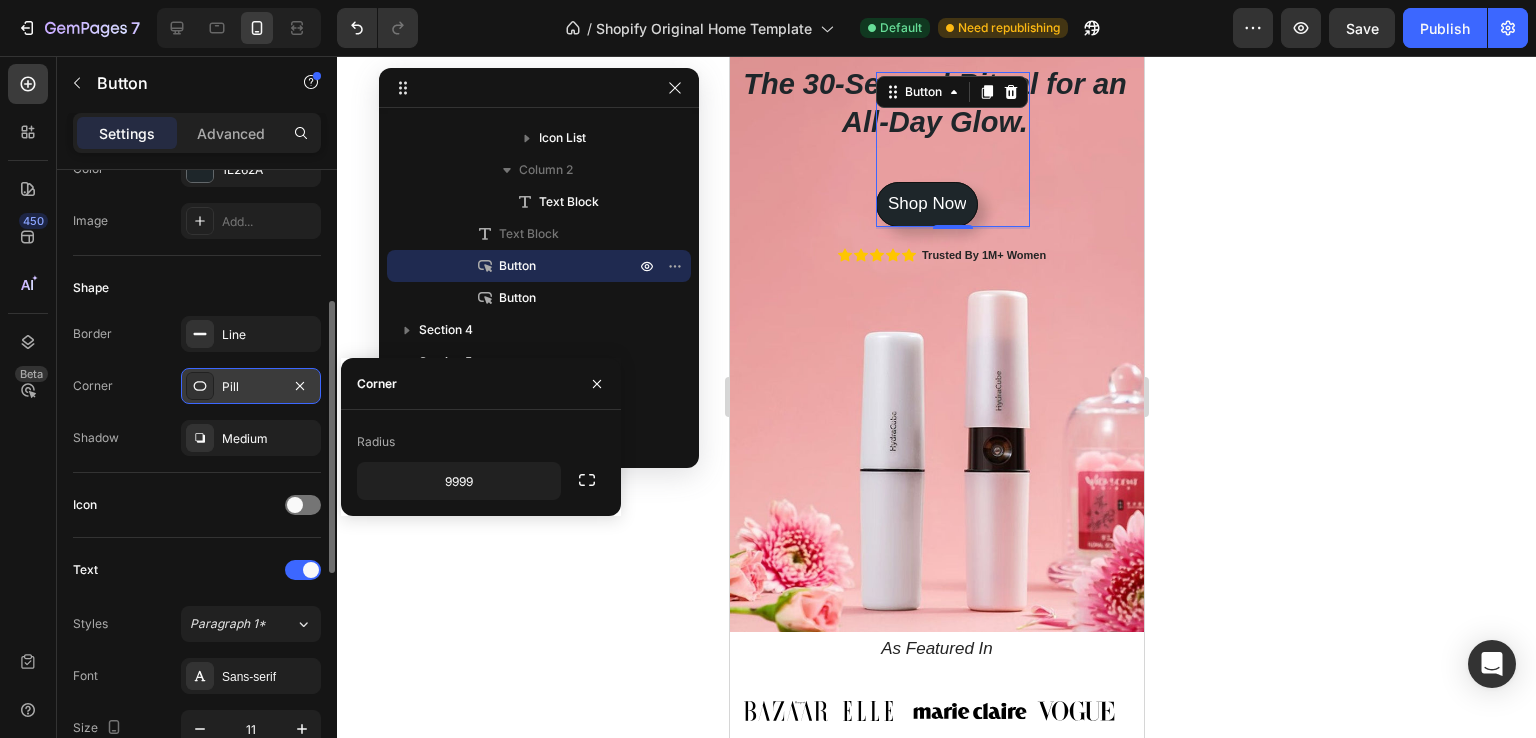click on "Pill" at bounding box center (251, 387) 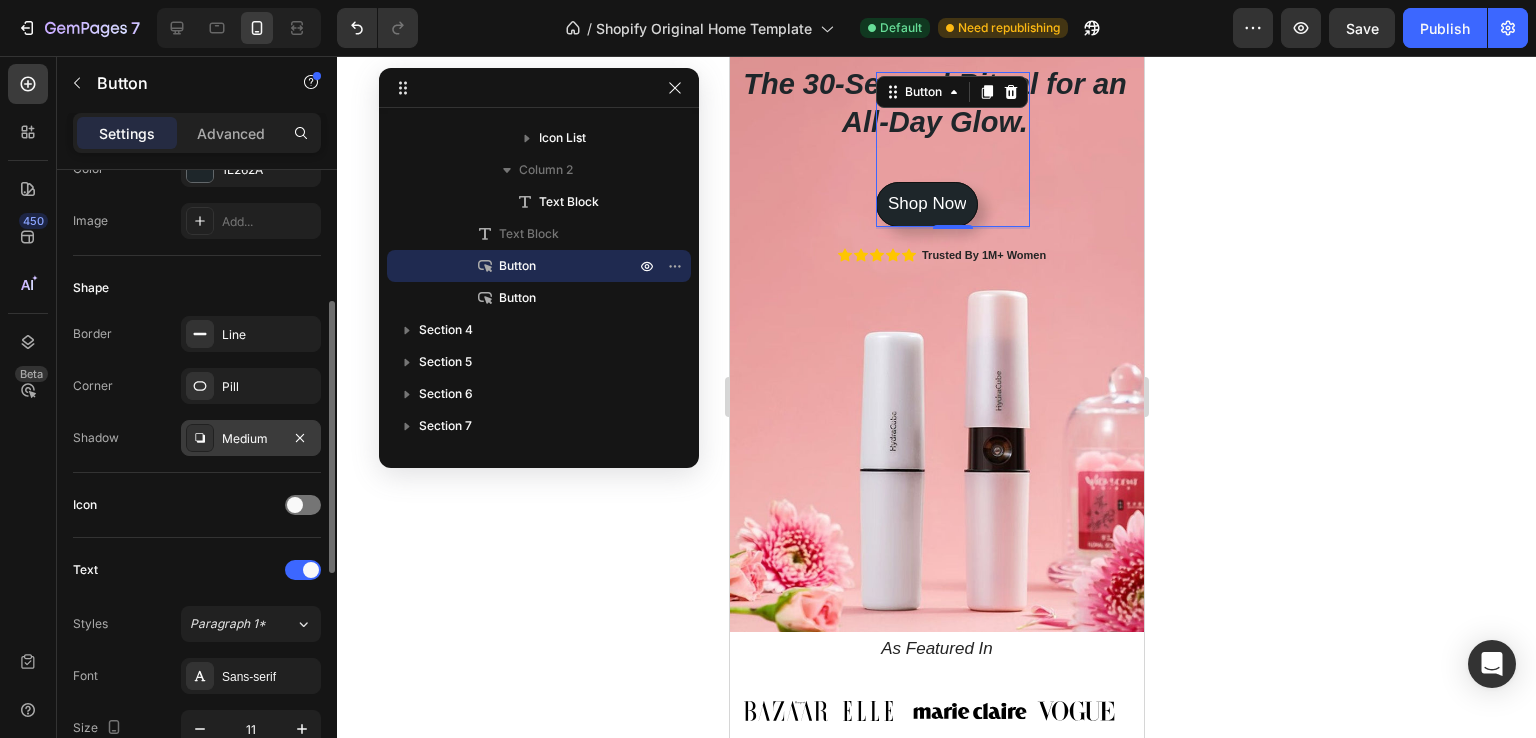 click on "Medium" at bounding box center [251, 439] 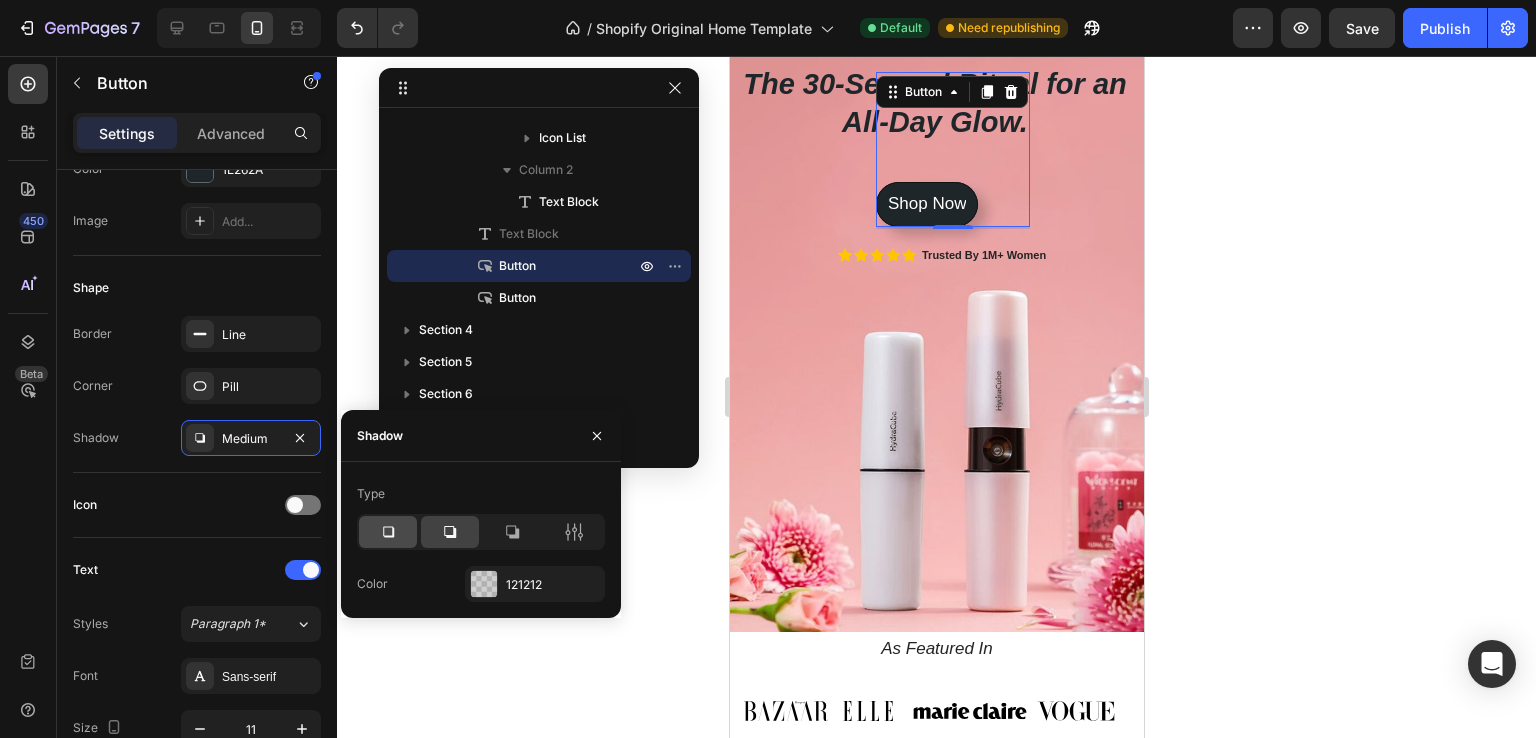 click 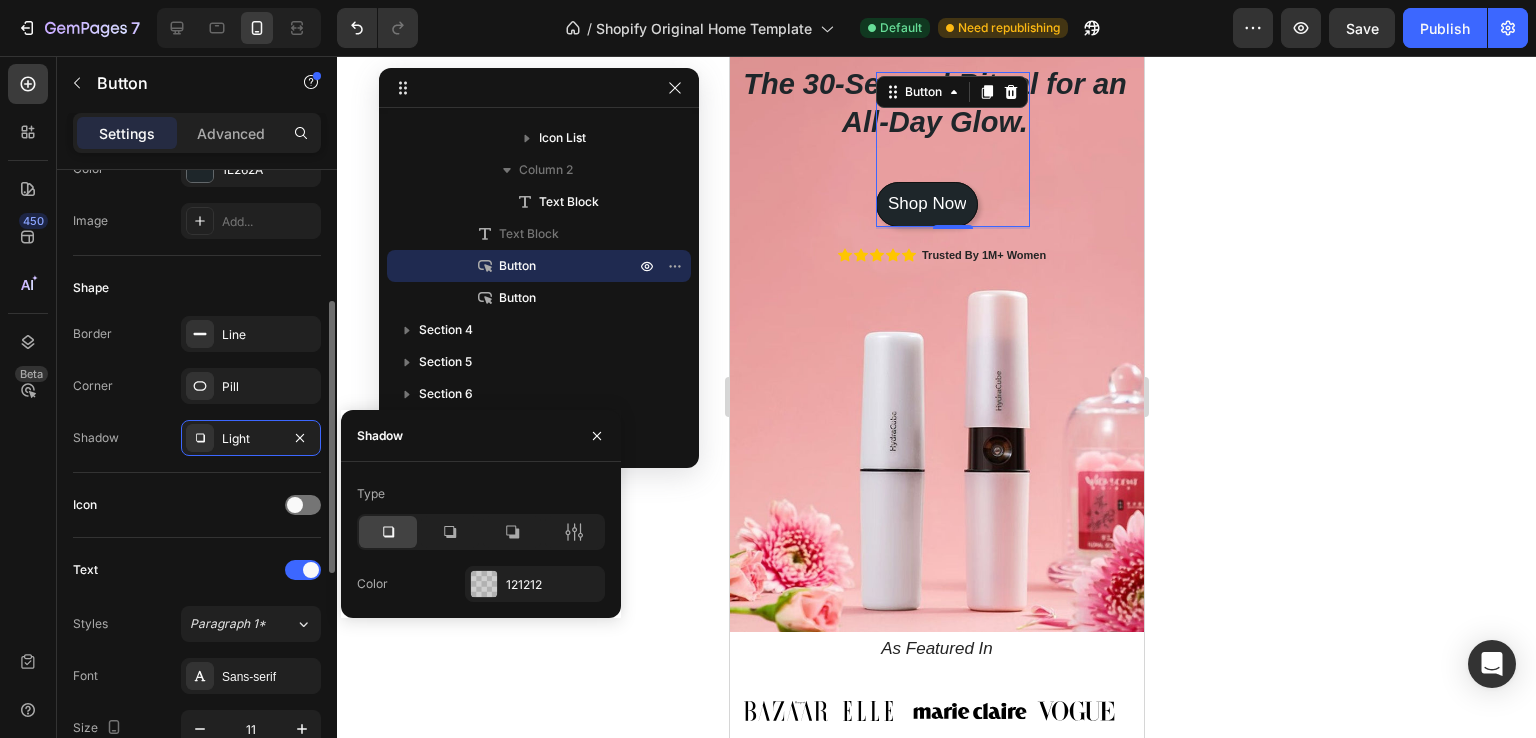 click on "Icon" 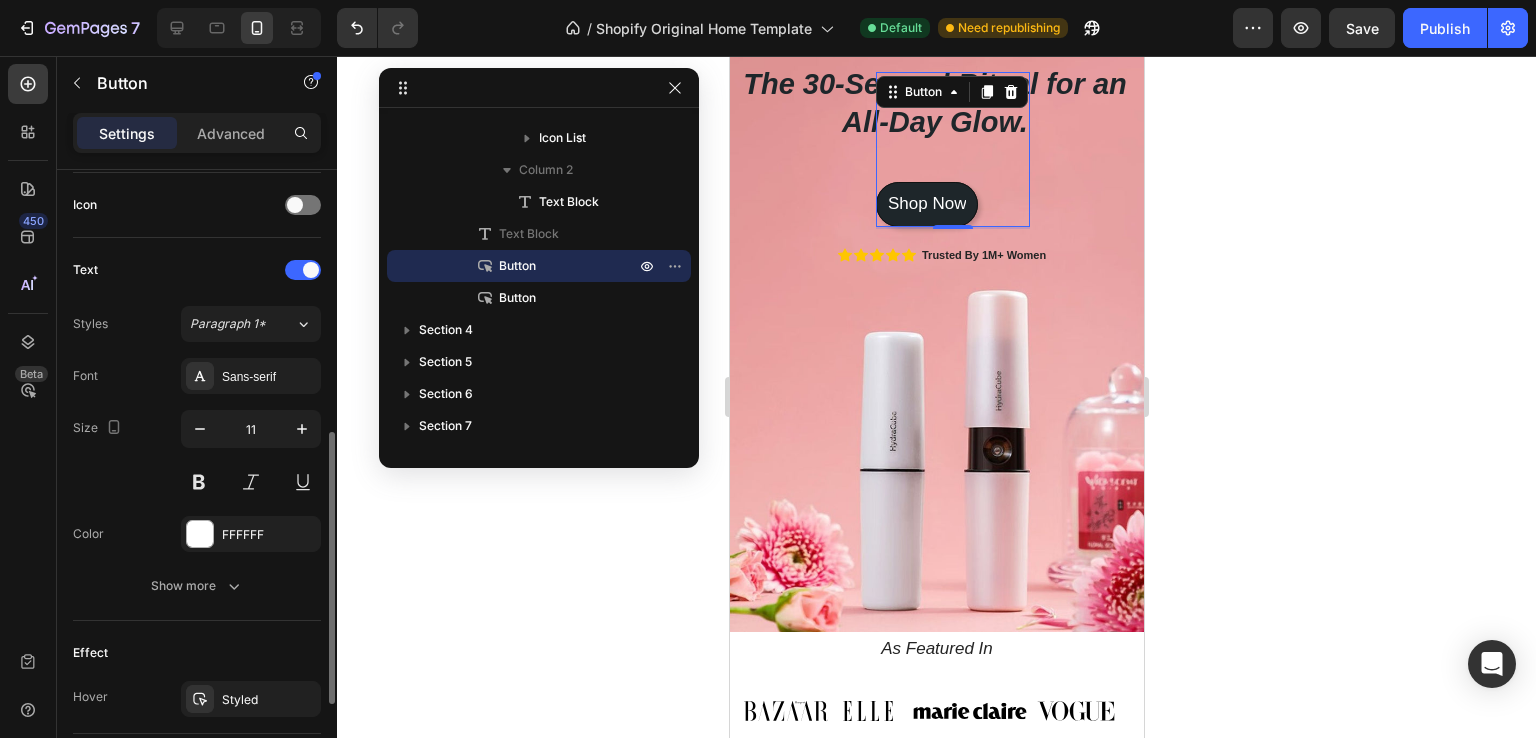 scroll, scrollTop: 806, scrollLeft: 0, axis: vertical 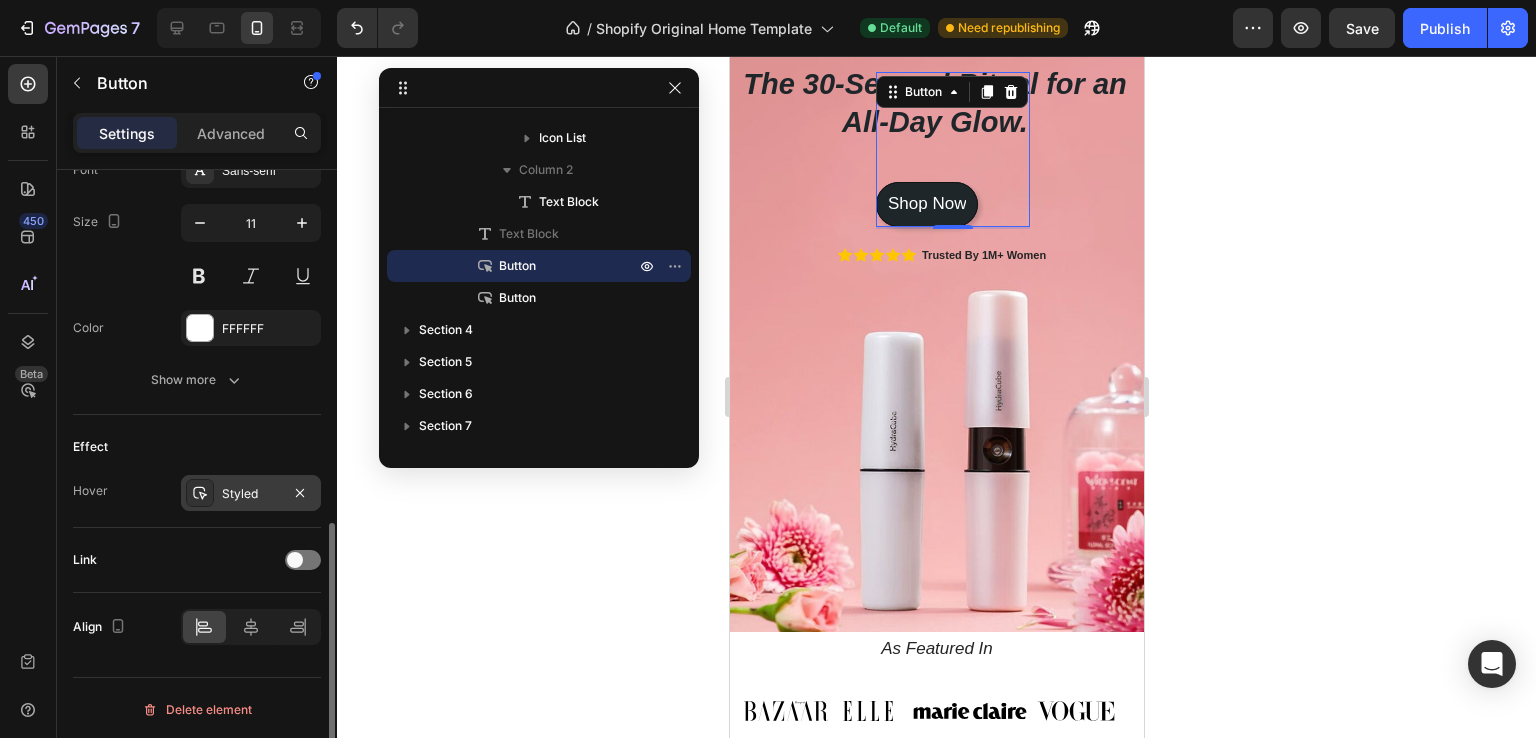 click on "Styled" at bounding box center (251, 494) 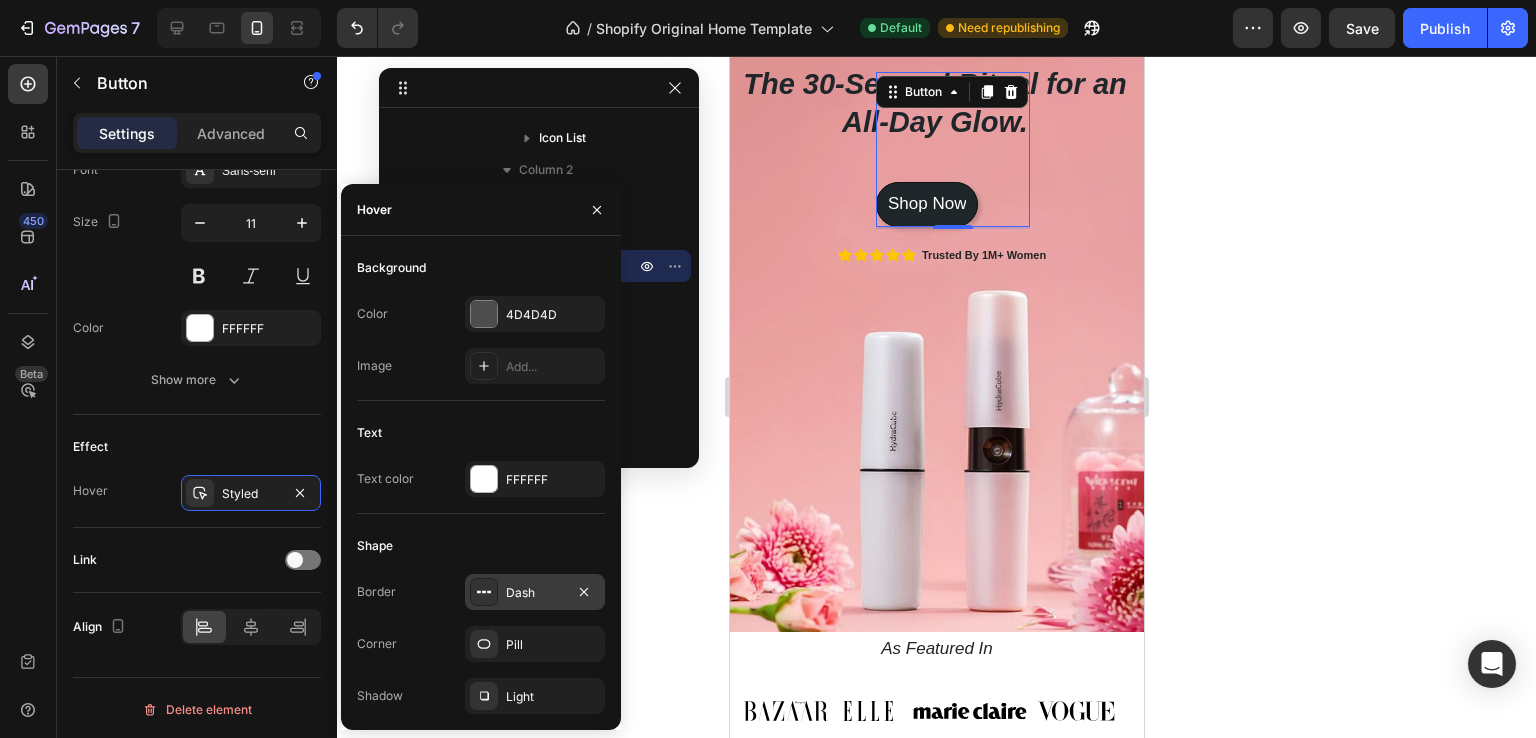 click on "Dash" at bounding box center (535, 593) 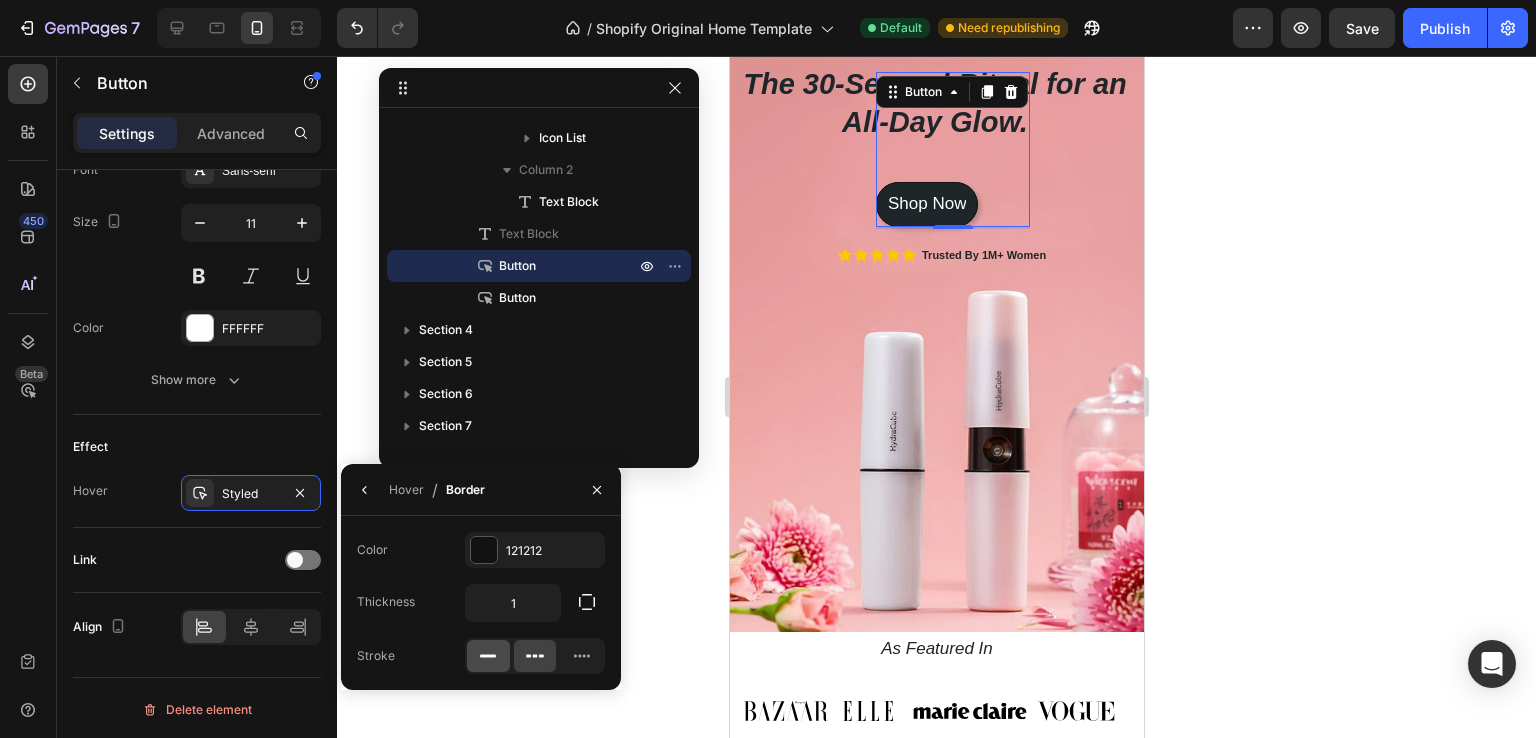 click 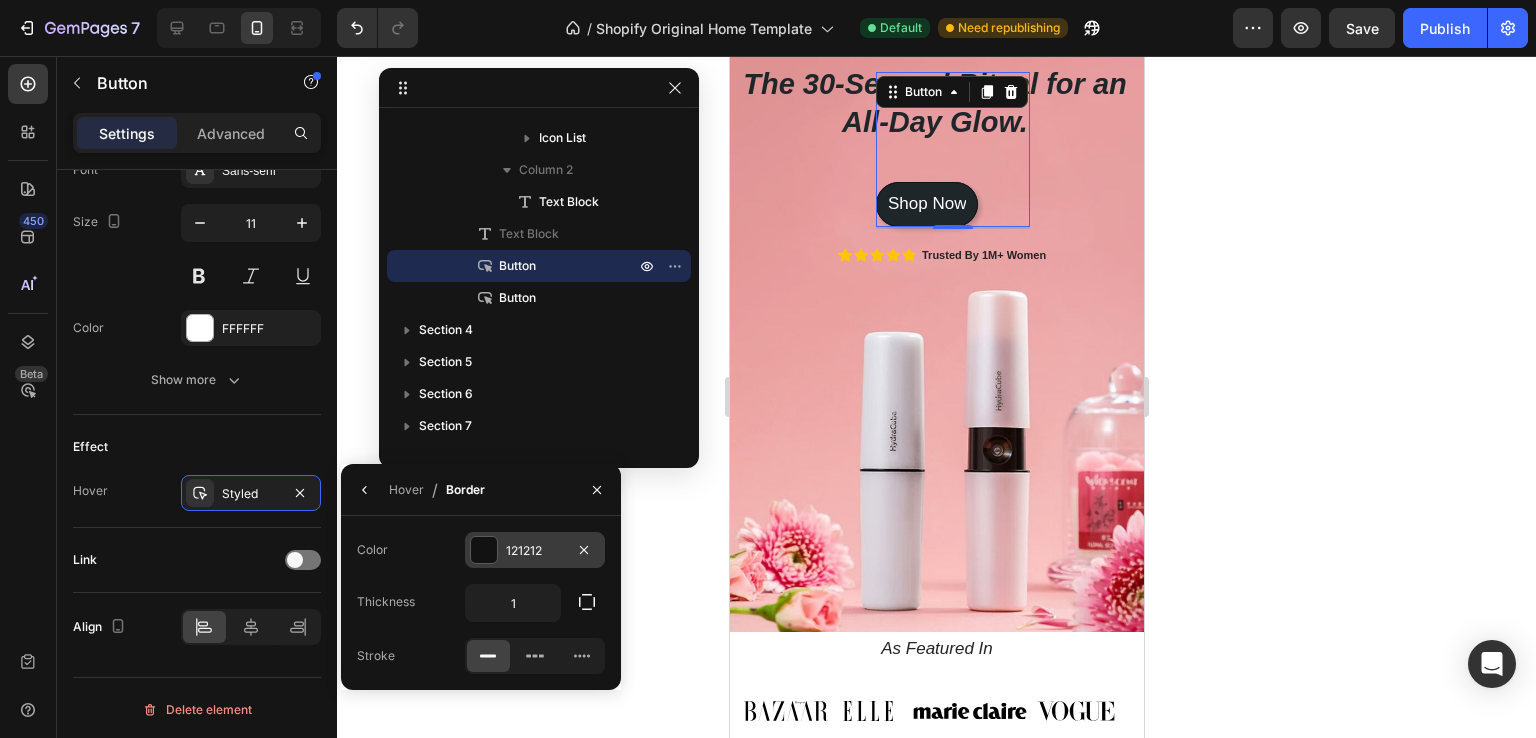 click at bounding box center (484, 550) 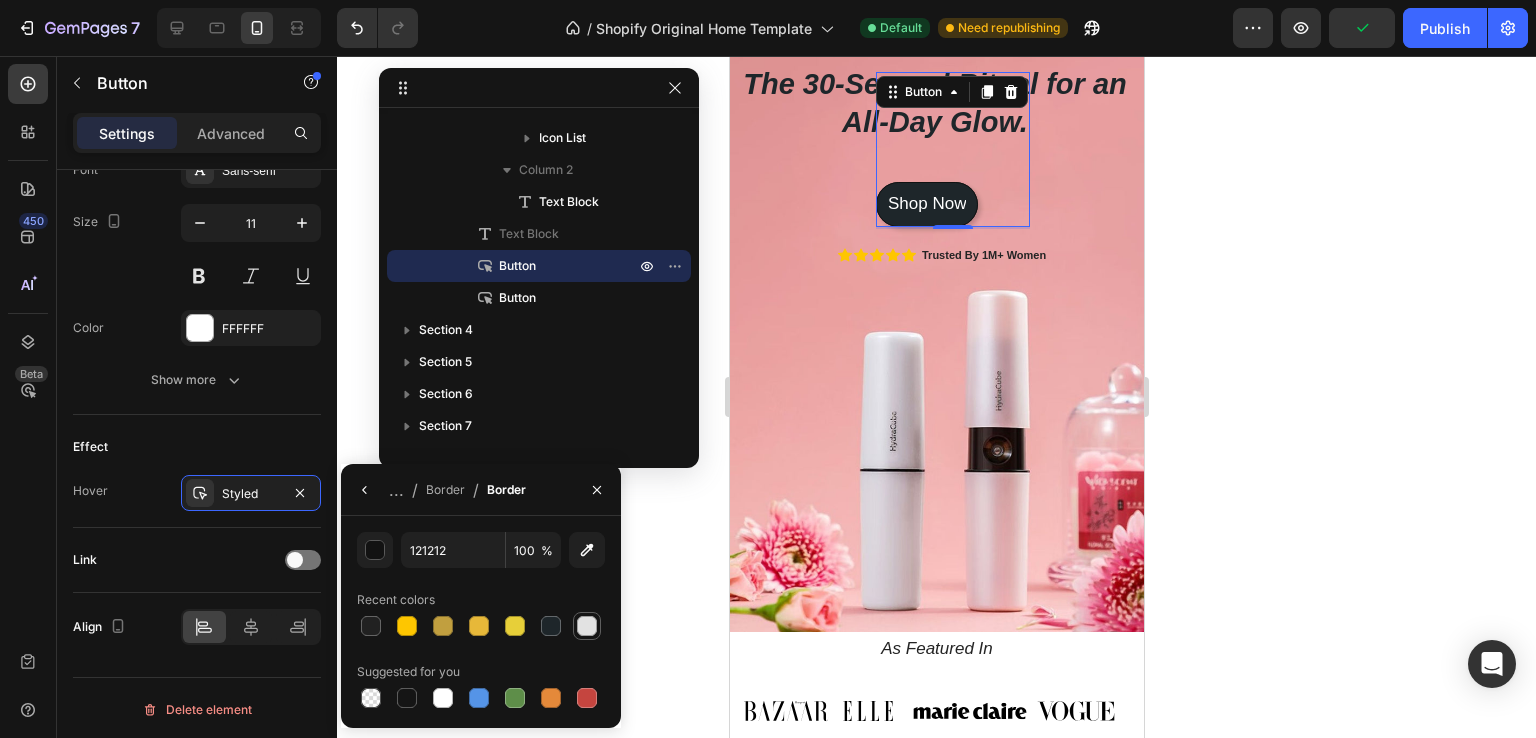 click at bounding box center [587, 626] 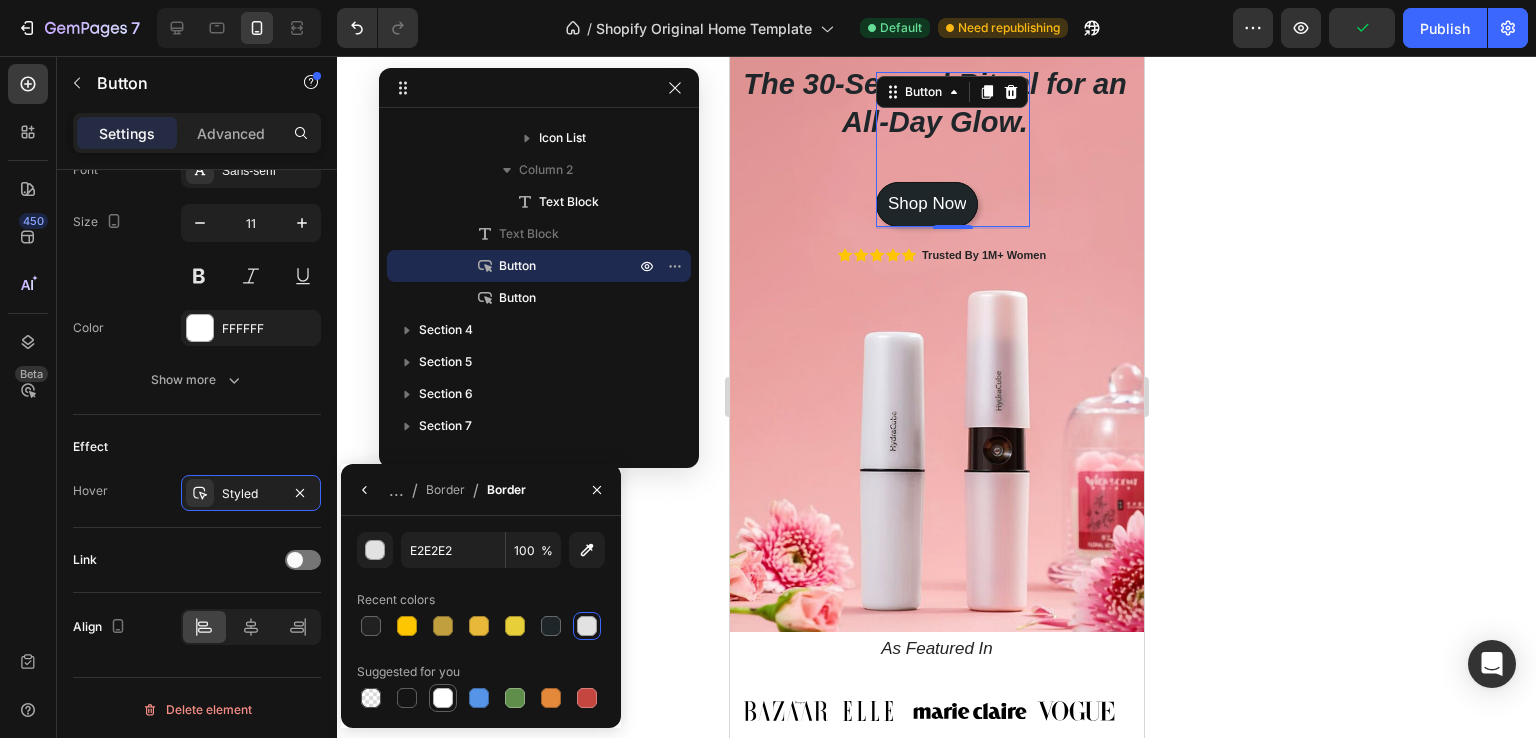 click at bounding box center [443, 698] 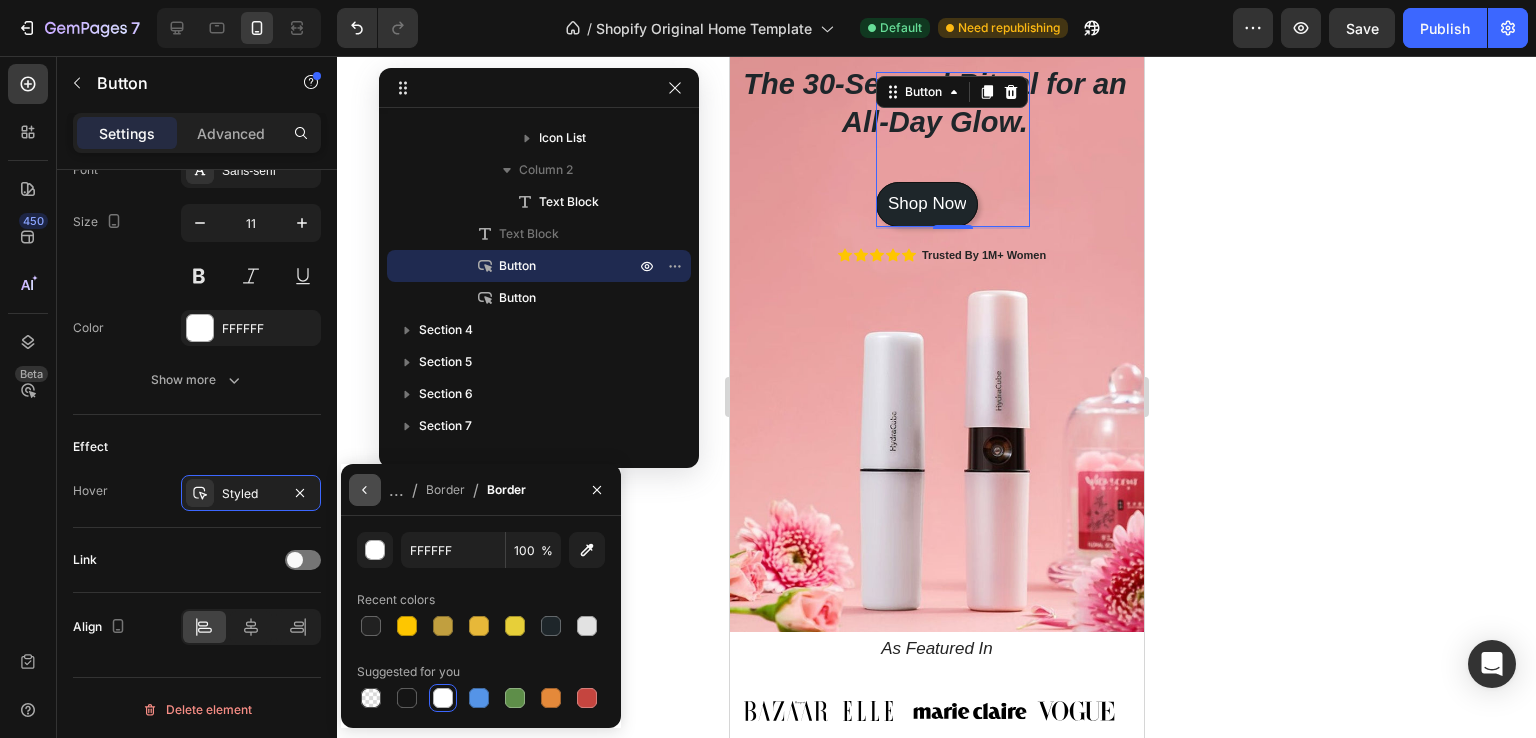 click 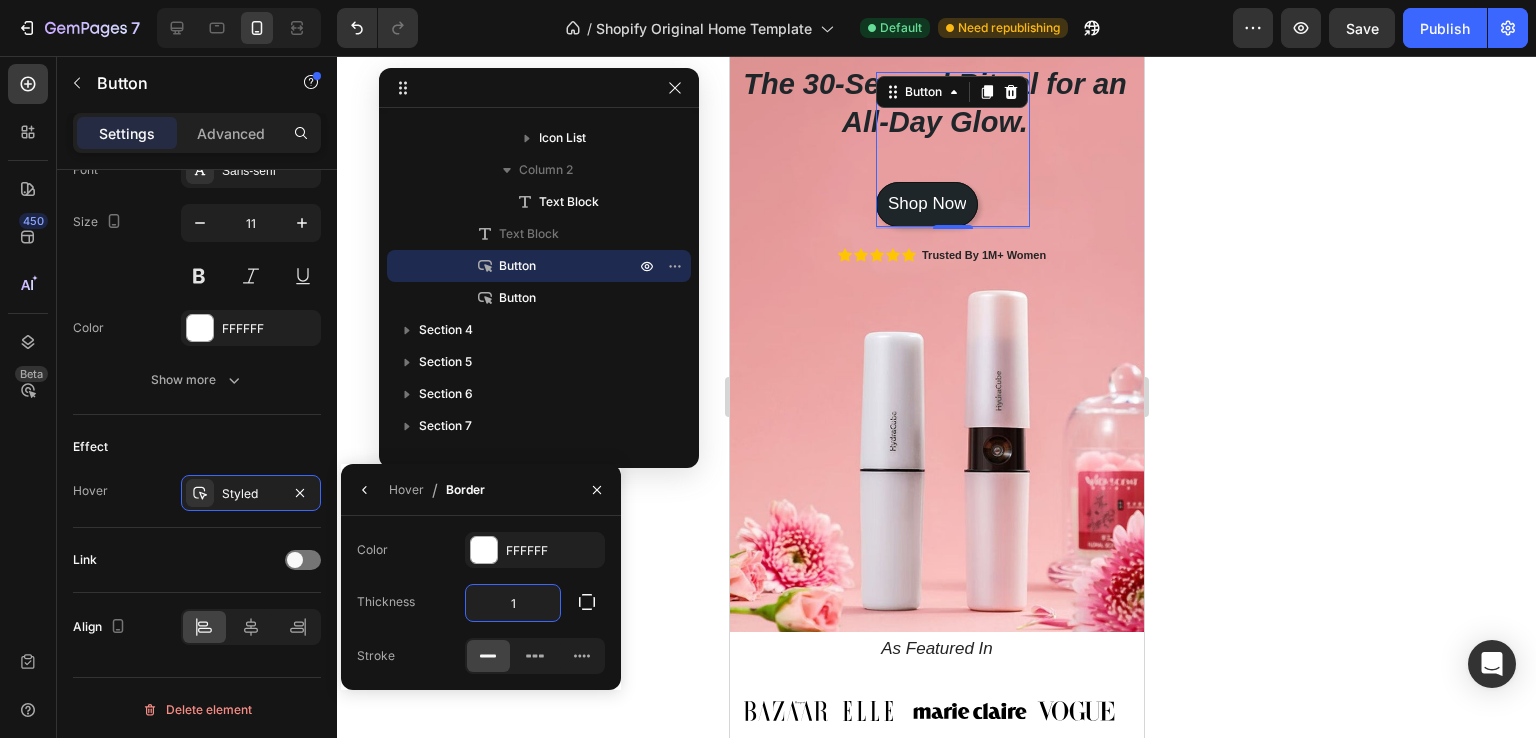 click on "1" at bounding box center (513, 603) 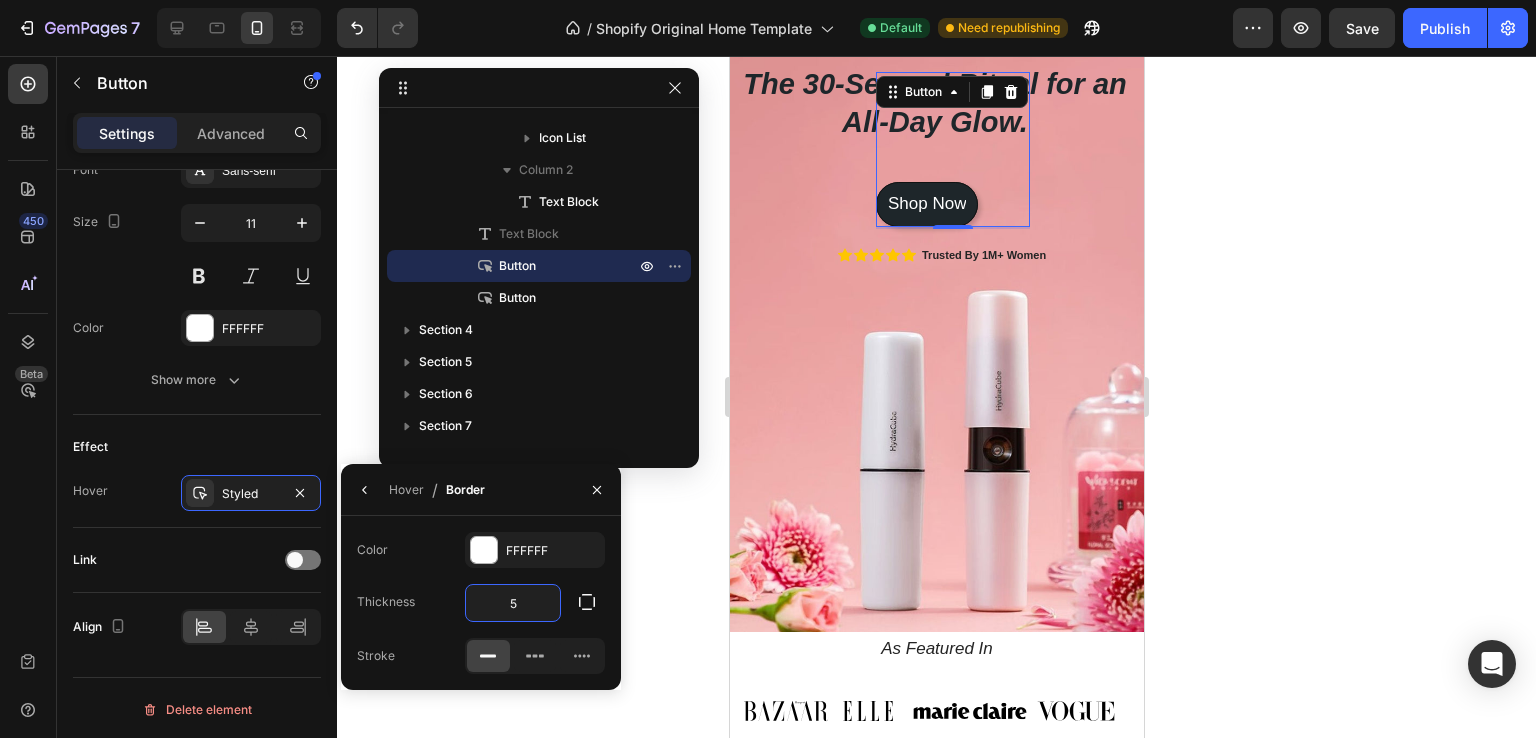 type on "5" 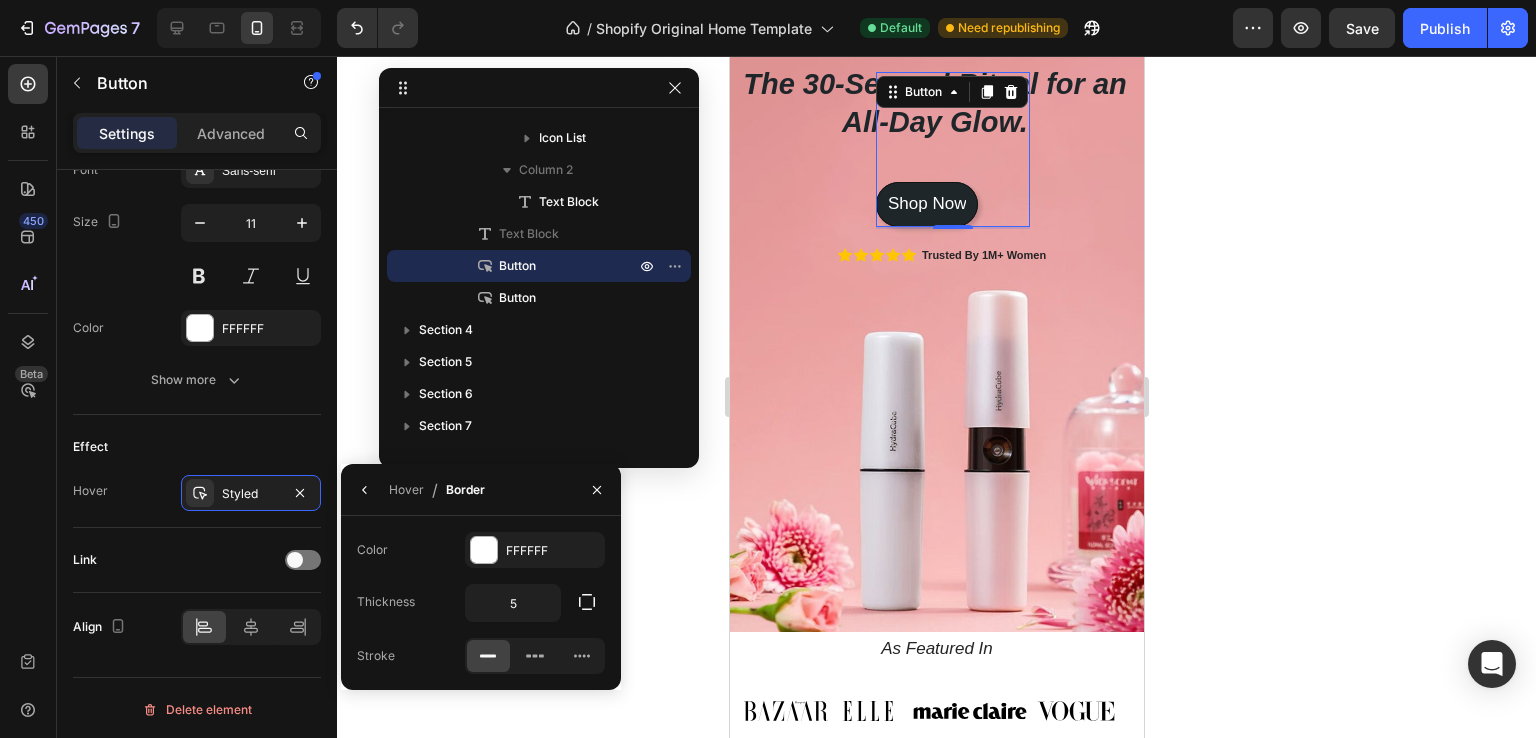 click on "5" 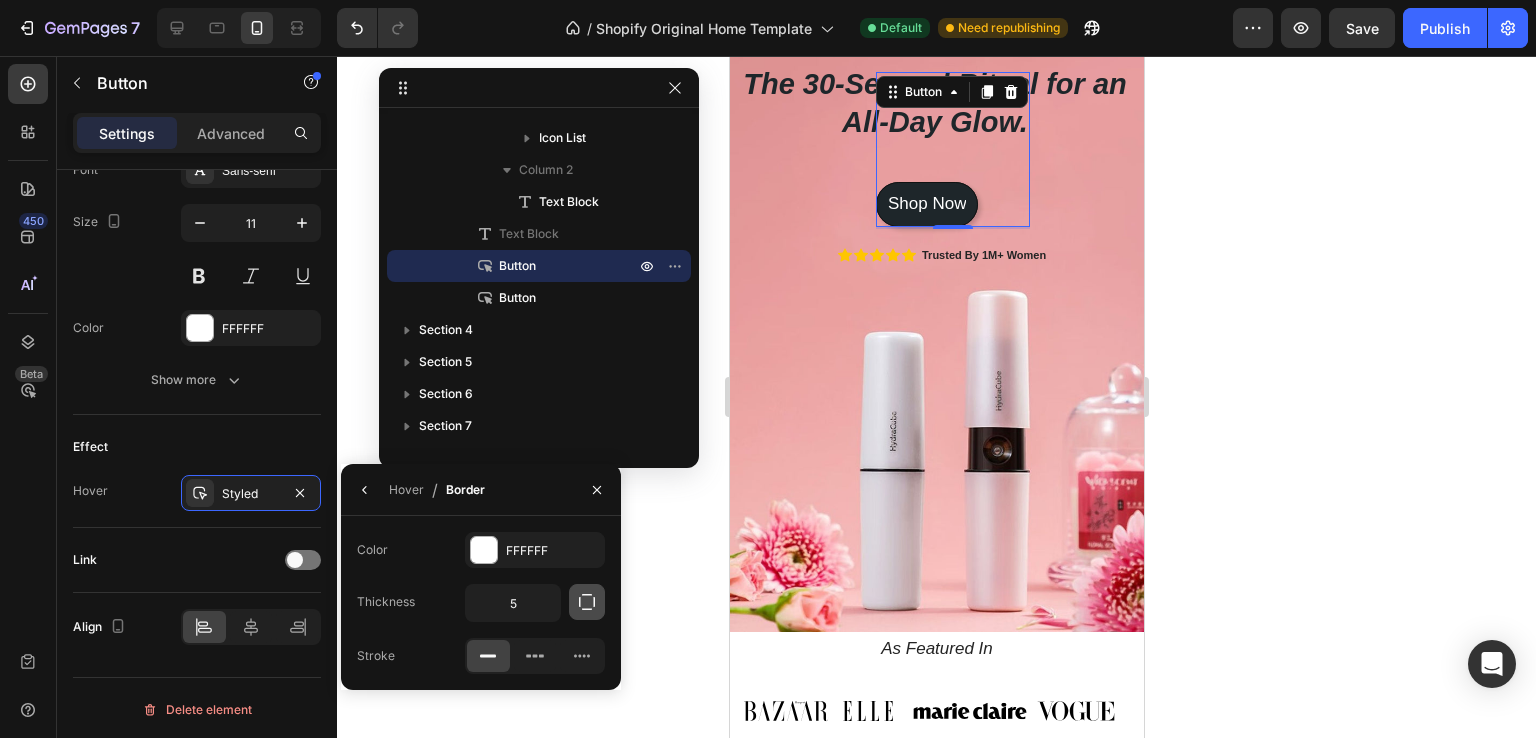 click 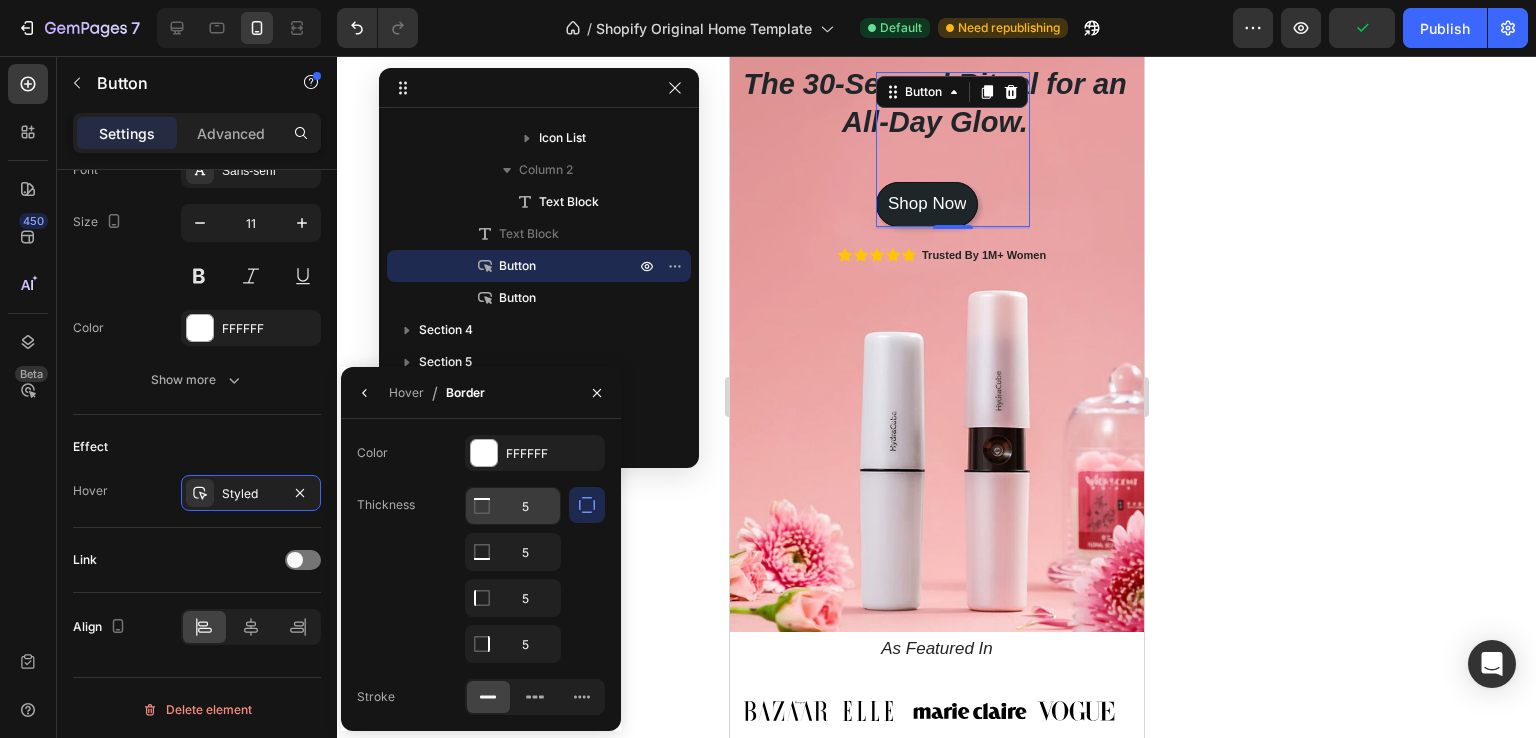 click 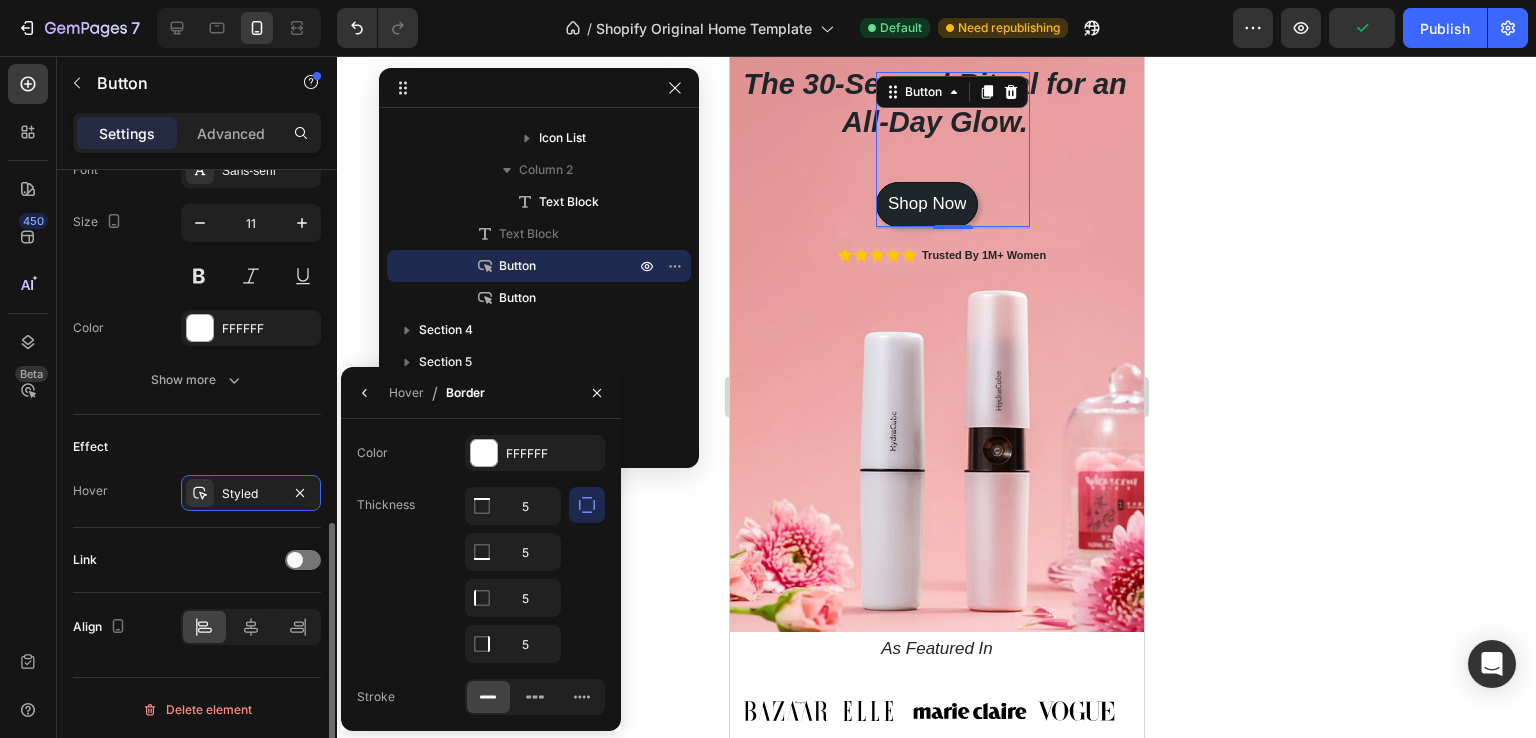 click on "Link" at bounding box center (197, 560) 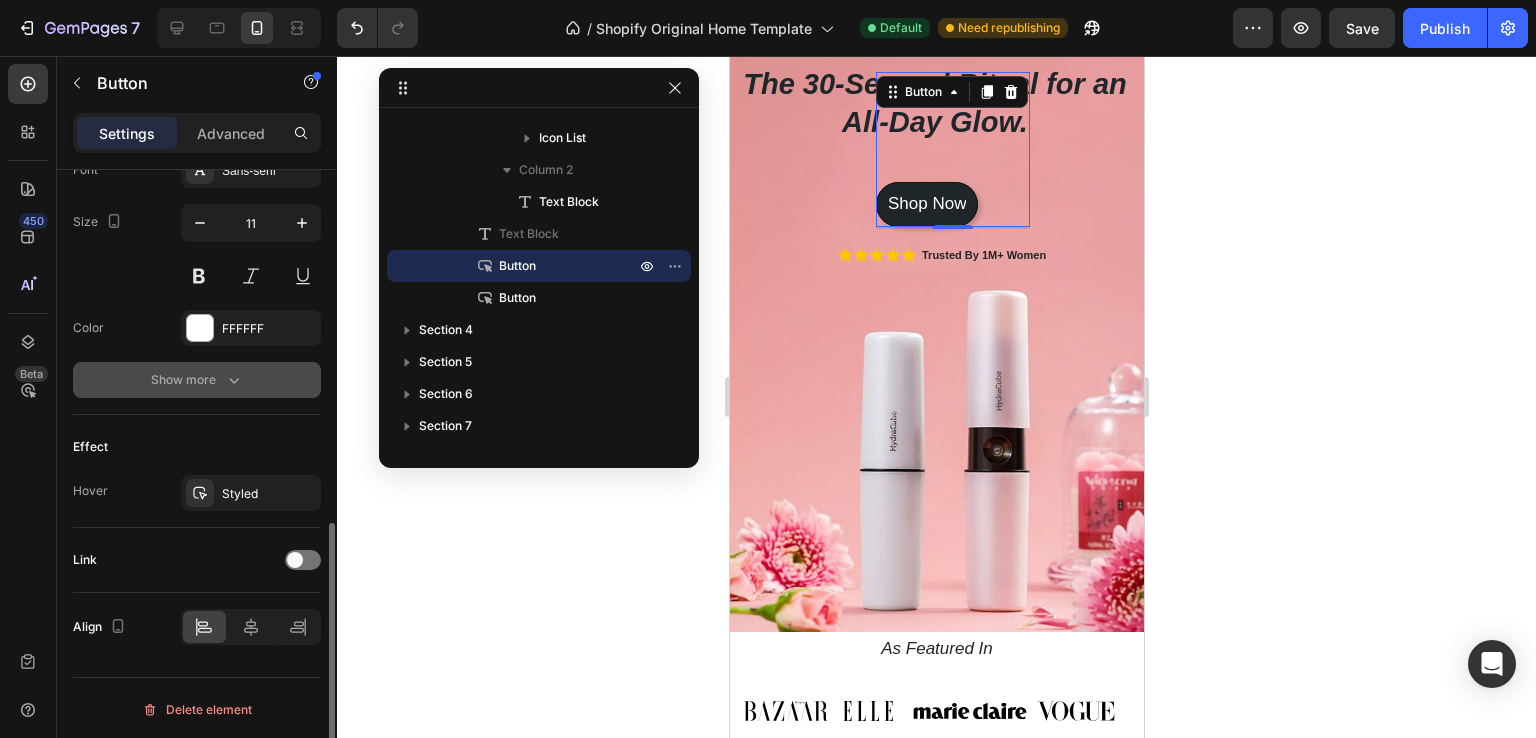 click 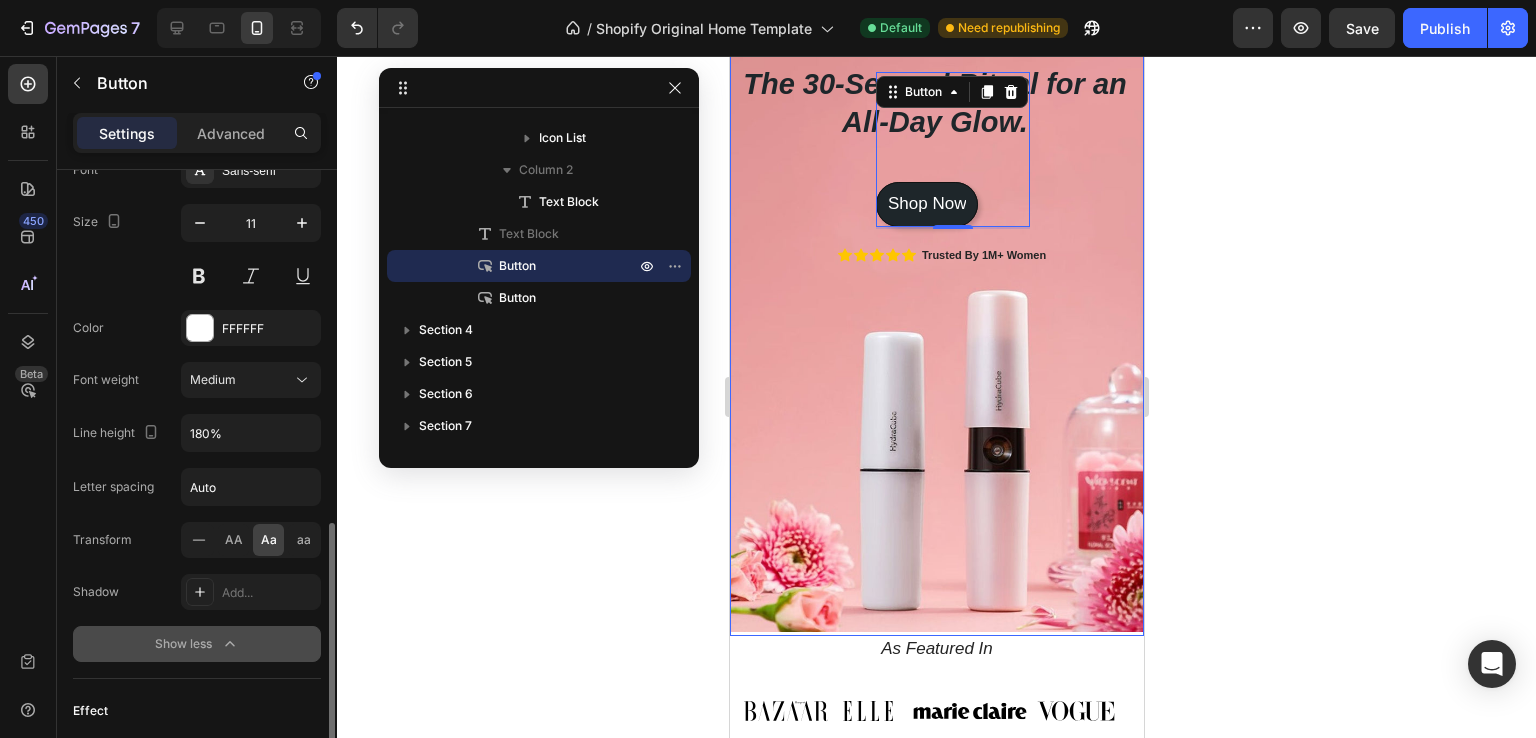 click at bounding box center [936, 334] 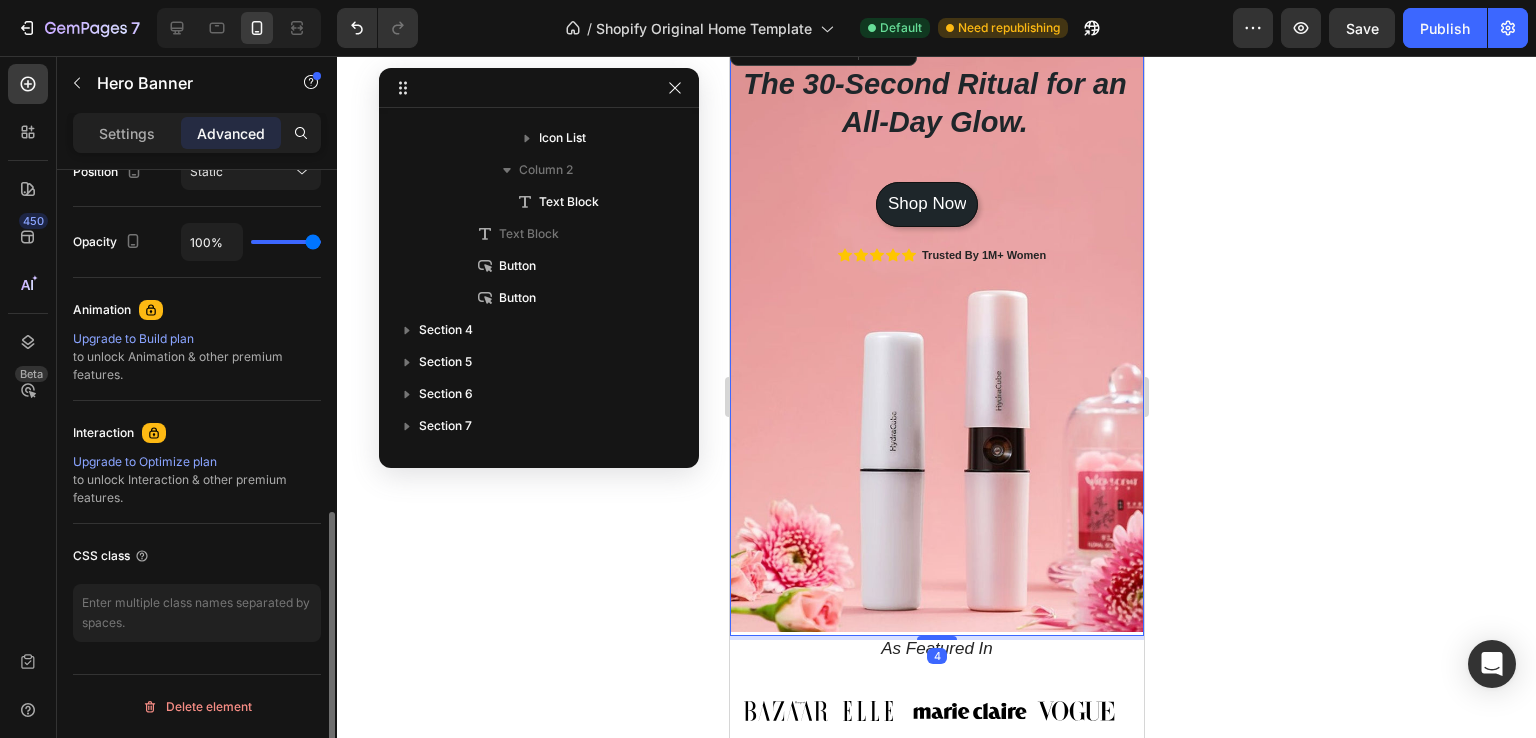 scroll, scrollTop: 0, scrollLeft: 0, axis: both 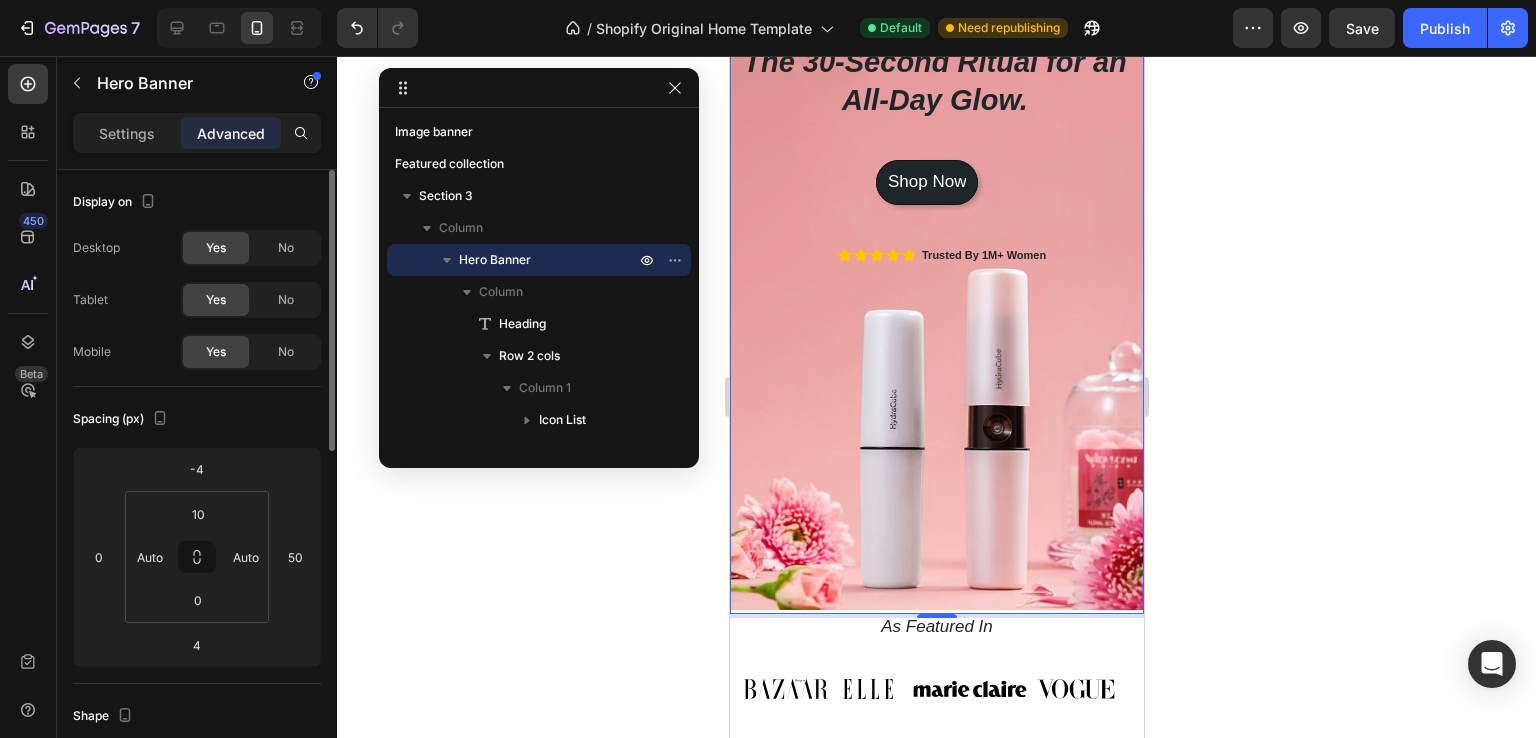 click at bounding box center (936, 312) 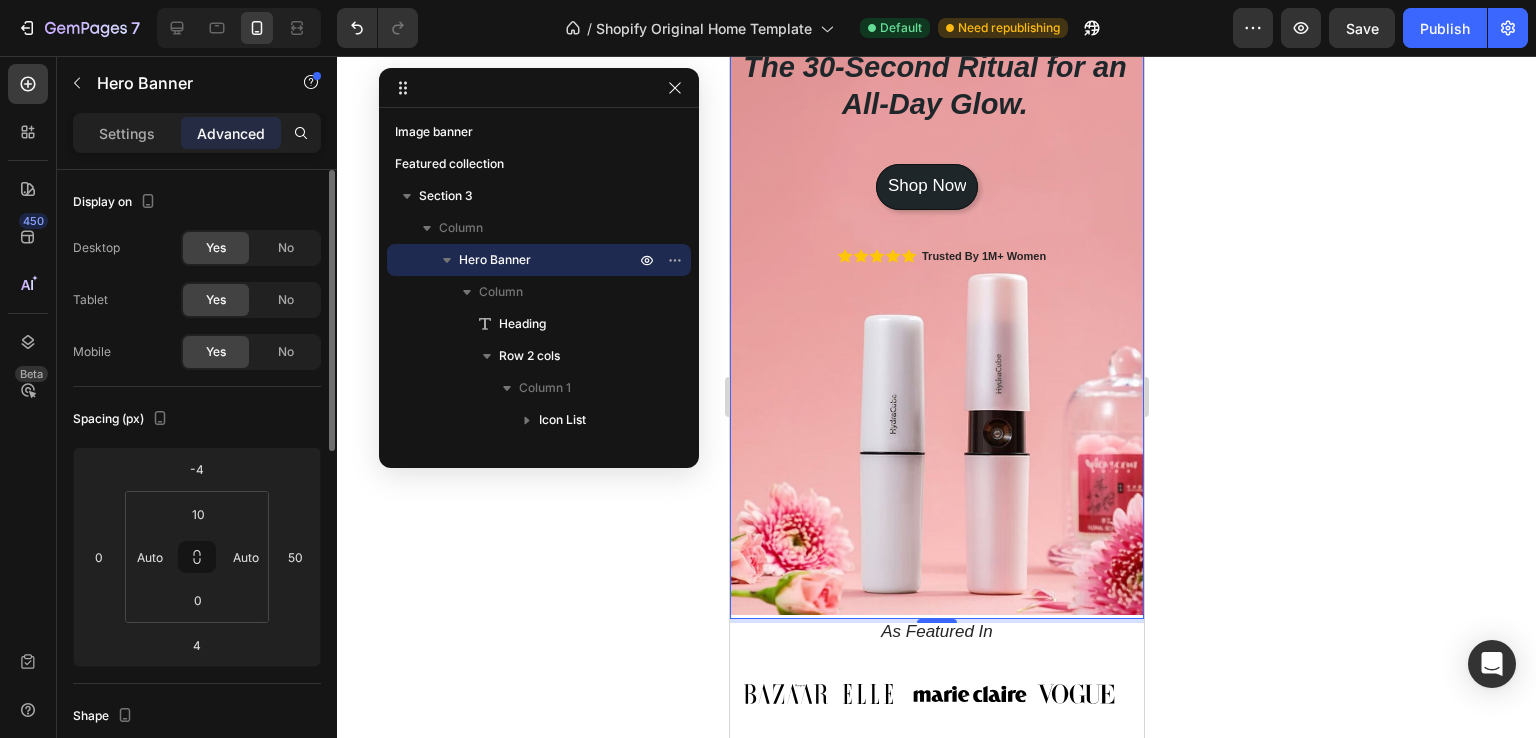 scroll, scrollTop: 300, scrollLeft: 0, axis: vertical 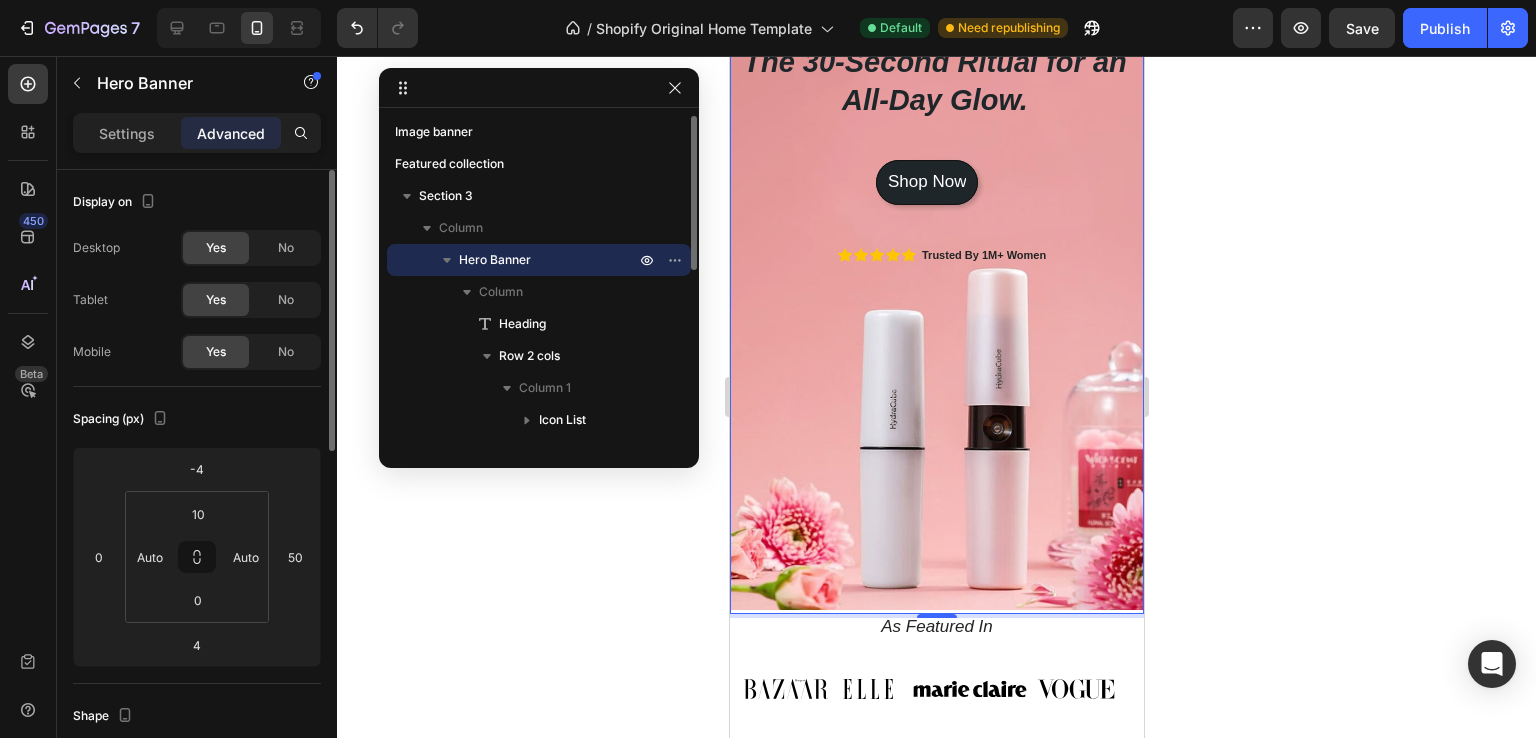 click 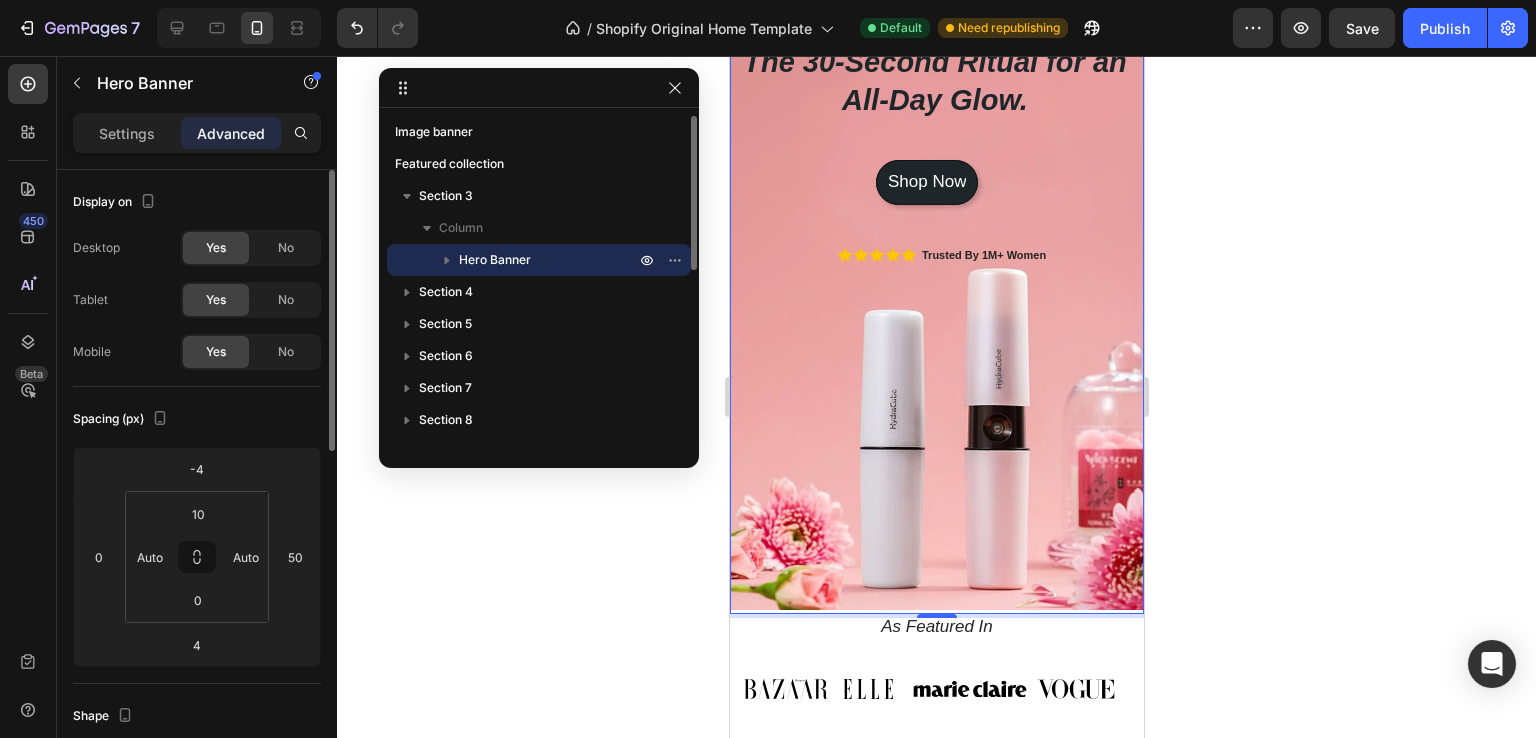 click 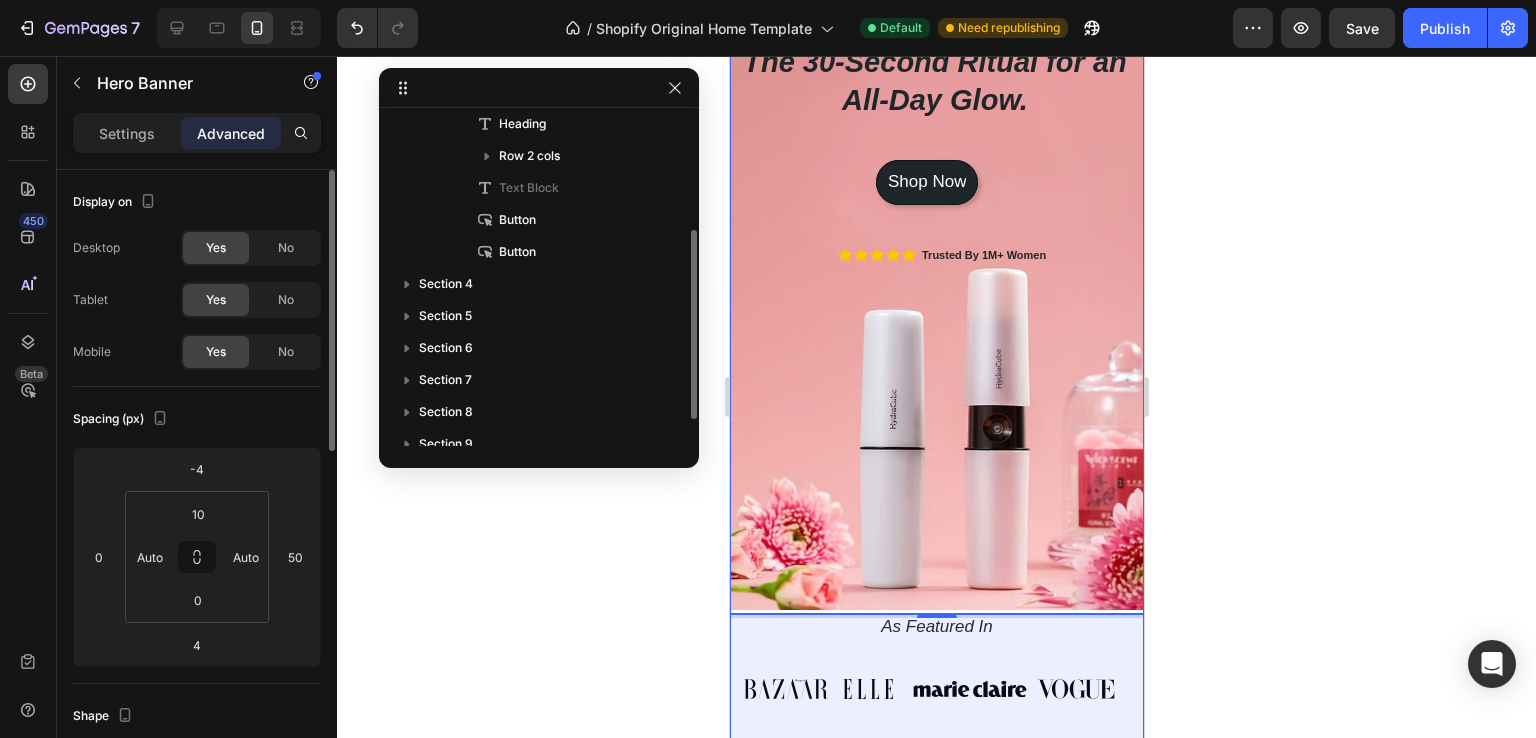 scroll, scrollTop: 0, scrollLeft: 0, axis: both 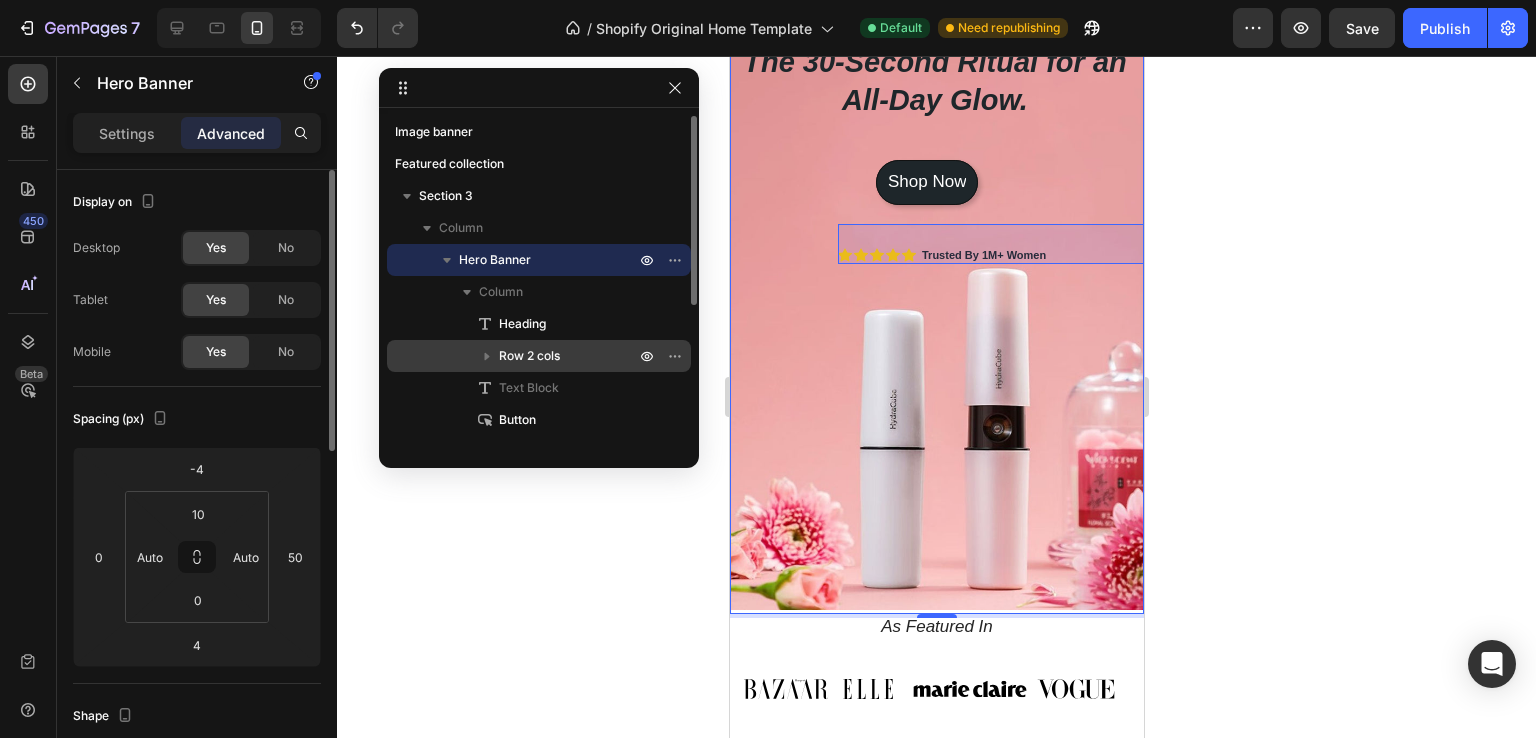 click on "Row 2 cols" at bounding box center (529, 356) 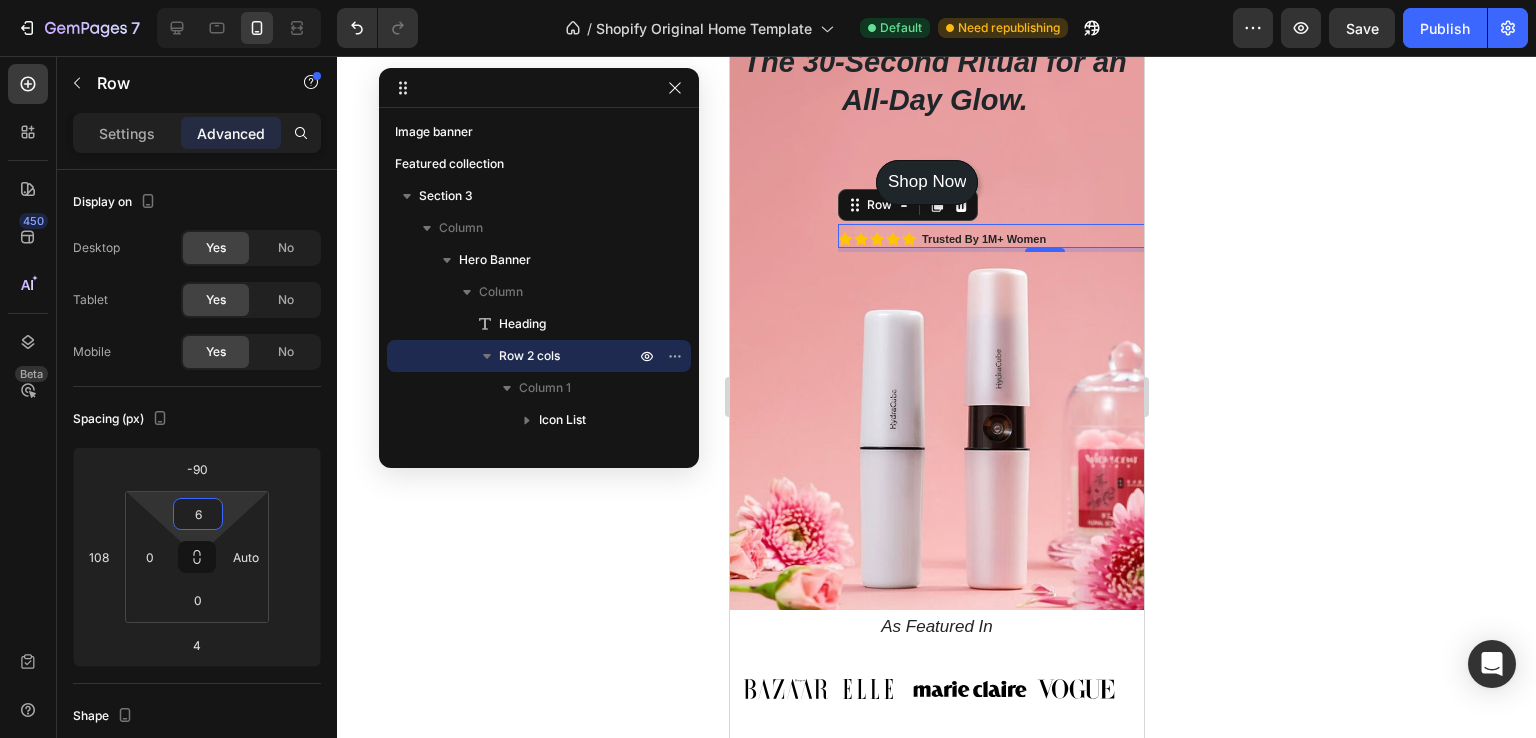 type on "2" 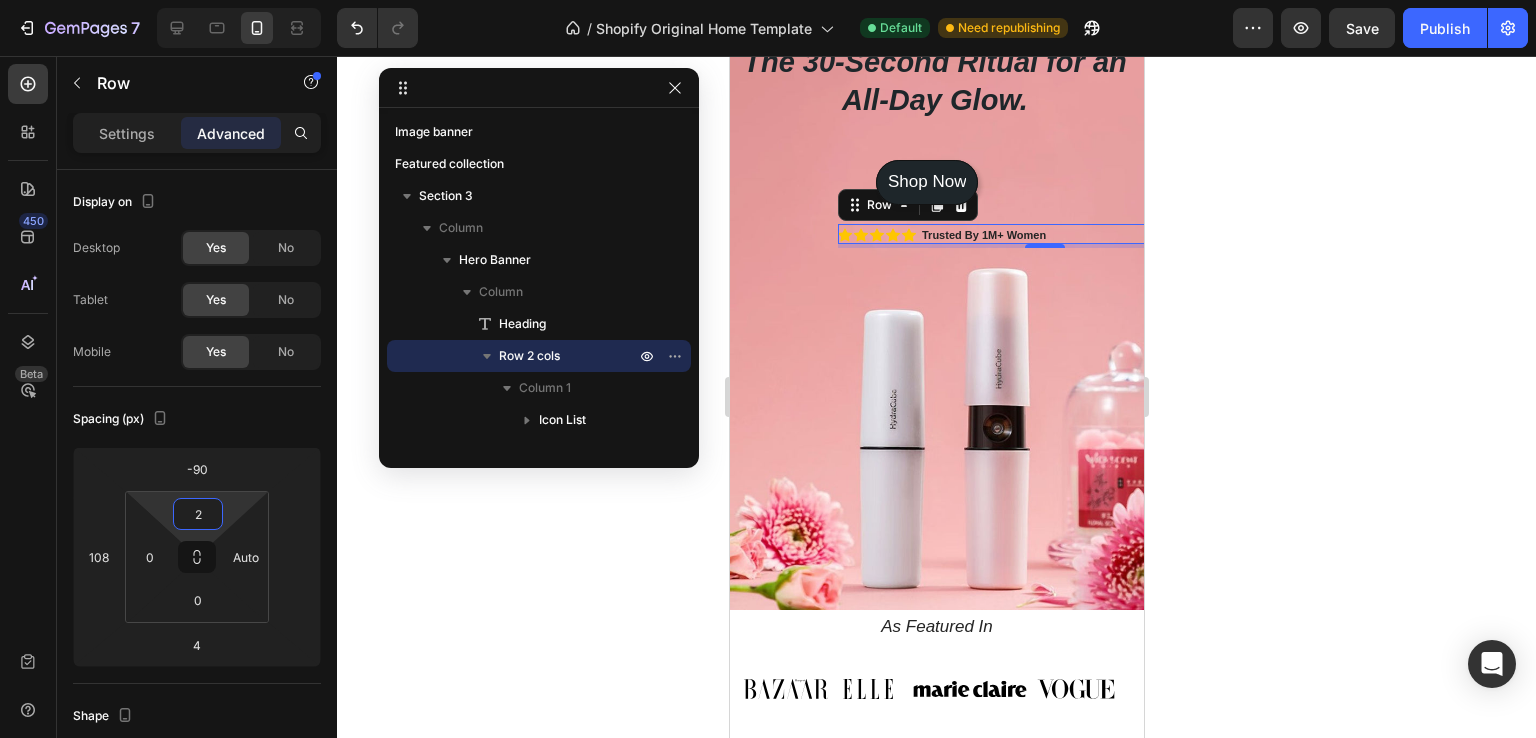 click on "7   /  Shopify Original Home Template Default Need republishing Preview  Save   Publish  450 Beta Sections(30) Elements(83) Section Element Hero Section Product Detail Brands Trusted Badges Guarantee Product Breakdown How to use Testimonials Compare Bundle FAQs Social Proof Brand Story Product List Collection Blog List Contact Sticky Add to Cart Custom Footer Browse Library 450 Layout
Row
Row
Row
Row Text
Heading
Text Block Button
Button
Button Media
Image
Image
Video" at bounding box center (768, 0) 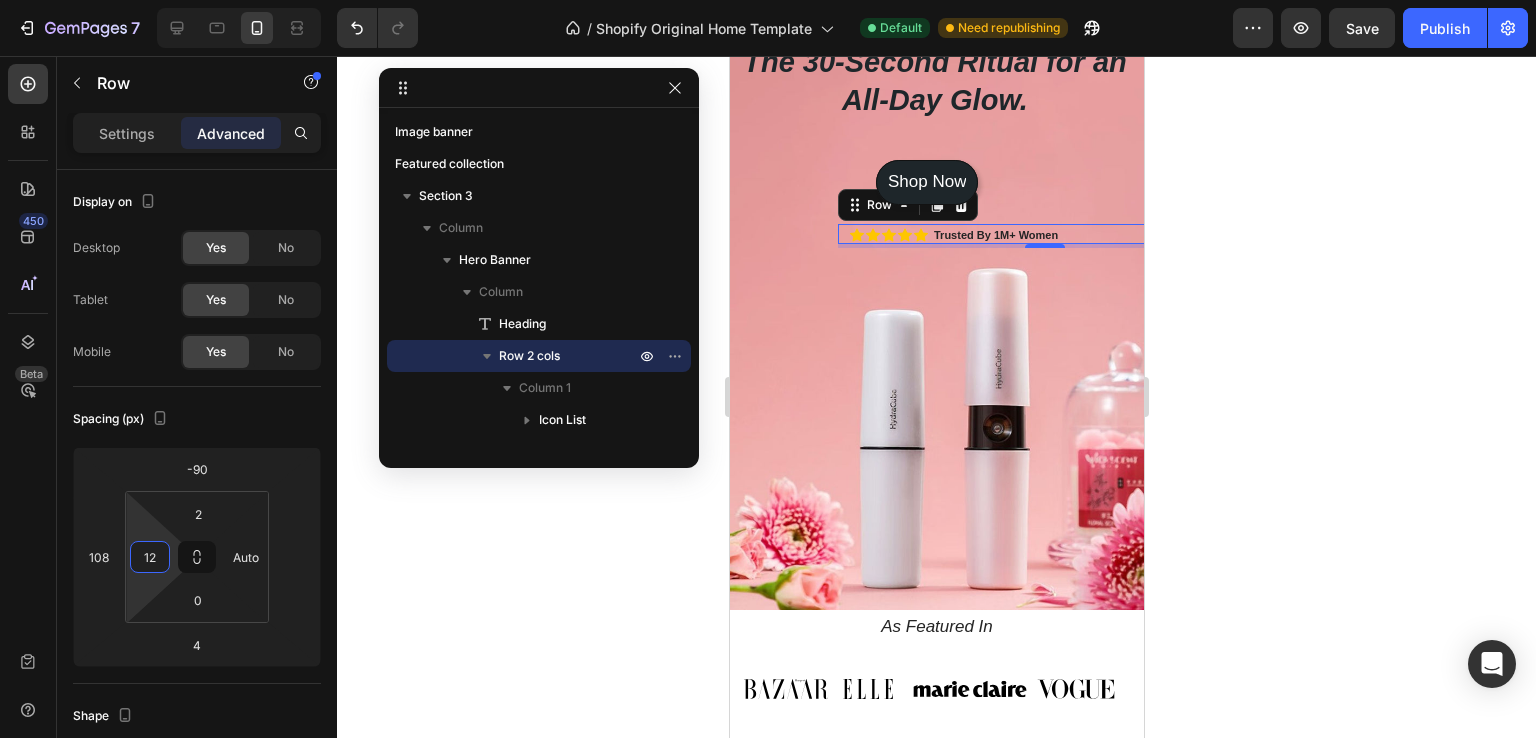 type on "0" 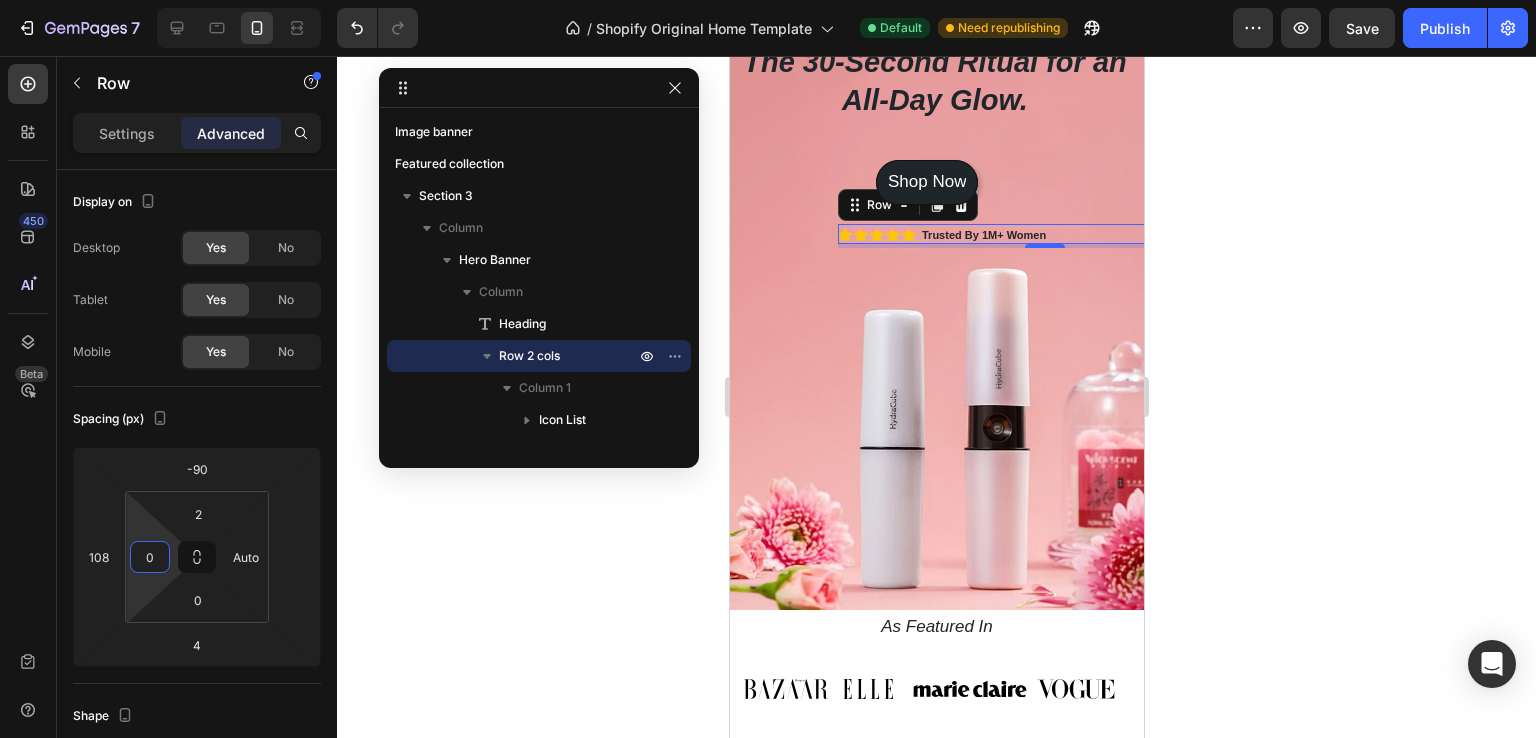 drag, startPoint x: 140, startPoint y: 532, endPoint x: 147, endPoint y: 550, distance: 19.313208 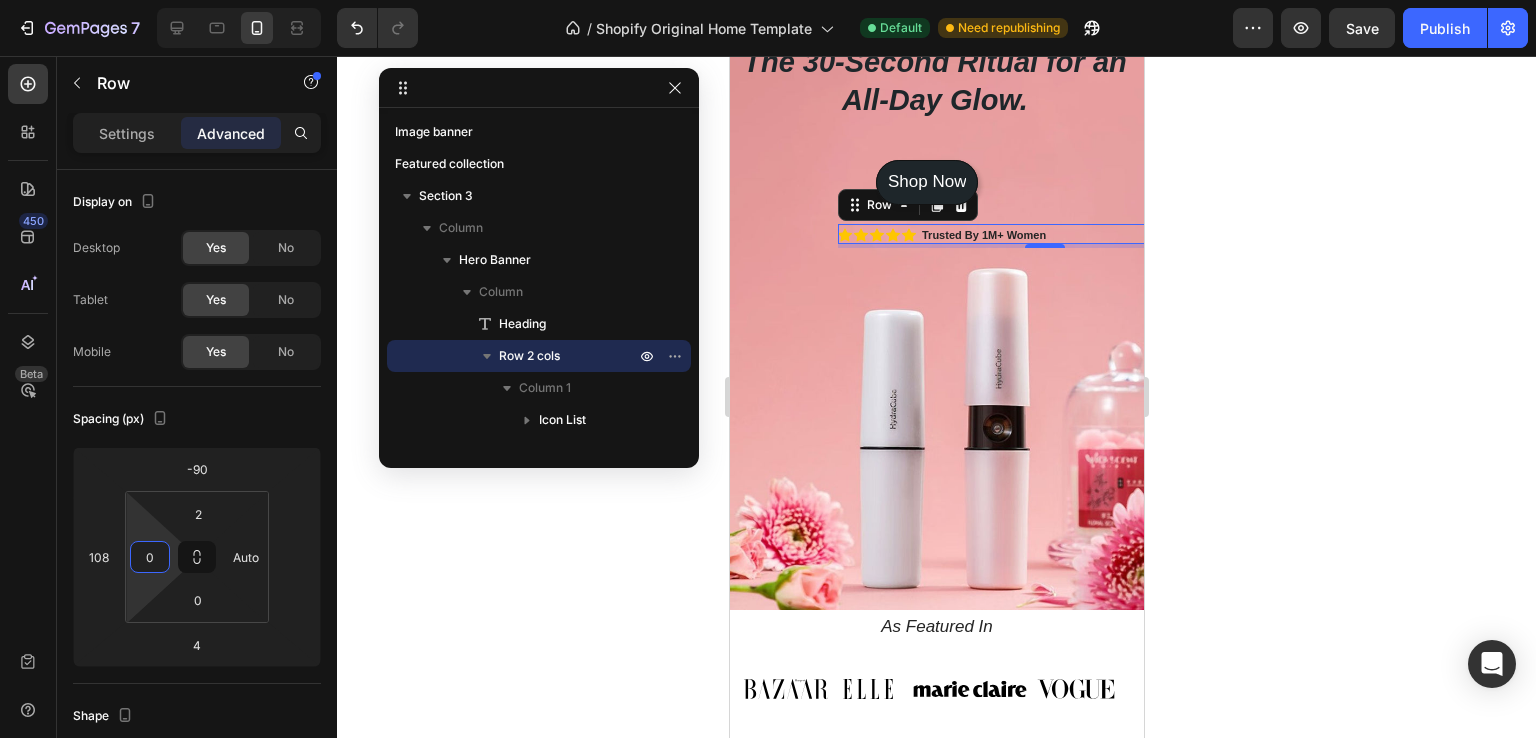 click on "7   /  Shopify Original Home Template Default Need republishing Preview  Save   Publish  450 Beta Sections(30) Elements(83) Section Element Hero Section Product Detail Brands Trusted Badges Guarantee Product Breakdown How to use Testimonials Compare Bundle FAQs Social Proof Brand Story Product List Collection Blog List Contact Sticky Add to Cart Custom Footer Browse Library 450 Layout
Row
Row
Row
Row Text
Heading
Text Block Button
Button
Button Media
Image
Image
Video" at bounding box center (768, 0) 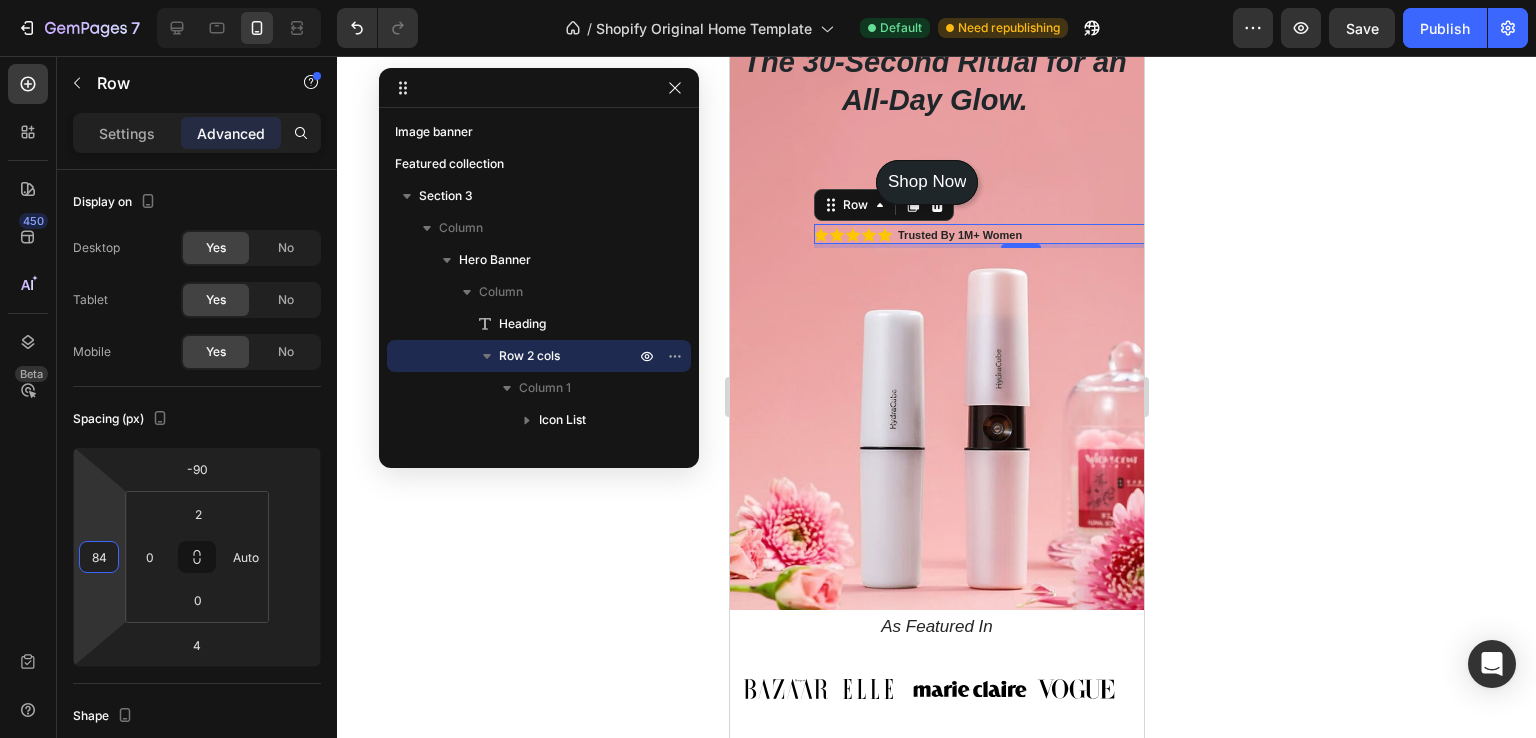 type on "92" 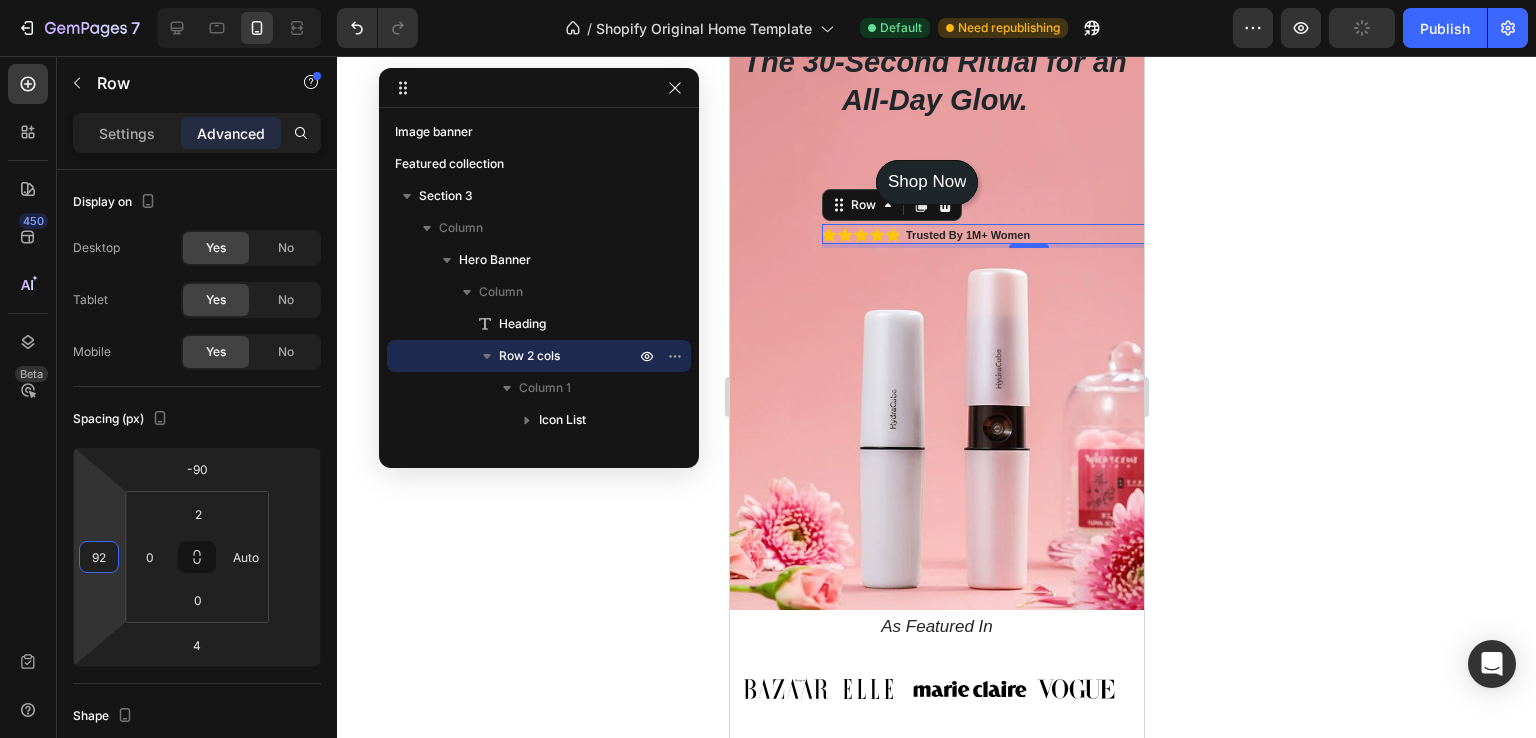 drag, startPoint x: 103, startPoint y: 509, endPoint x: 101, endPoint y: 533, distance: 24.083189 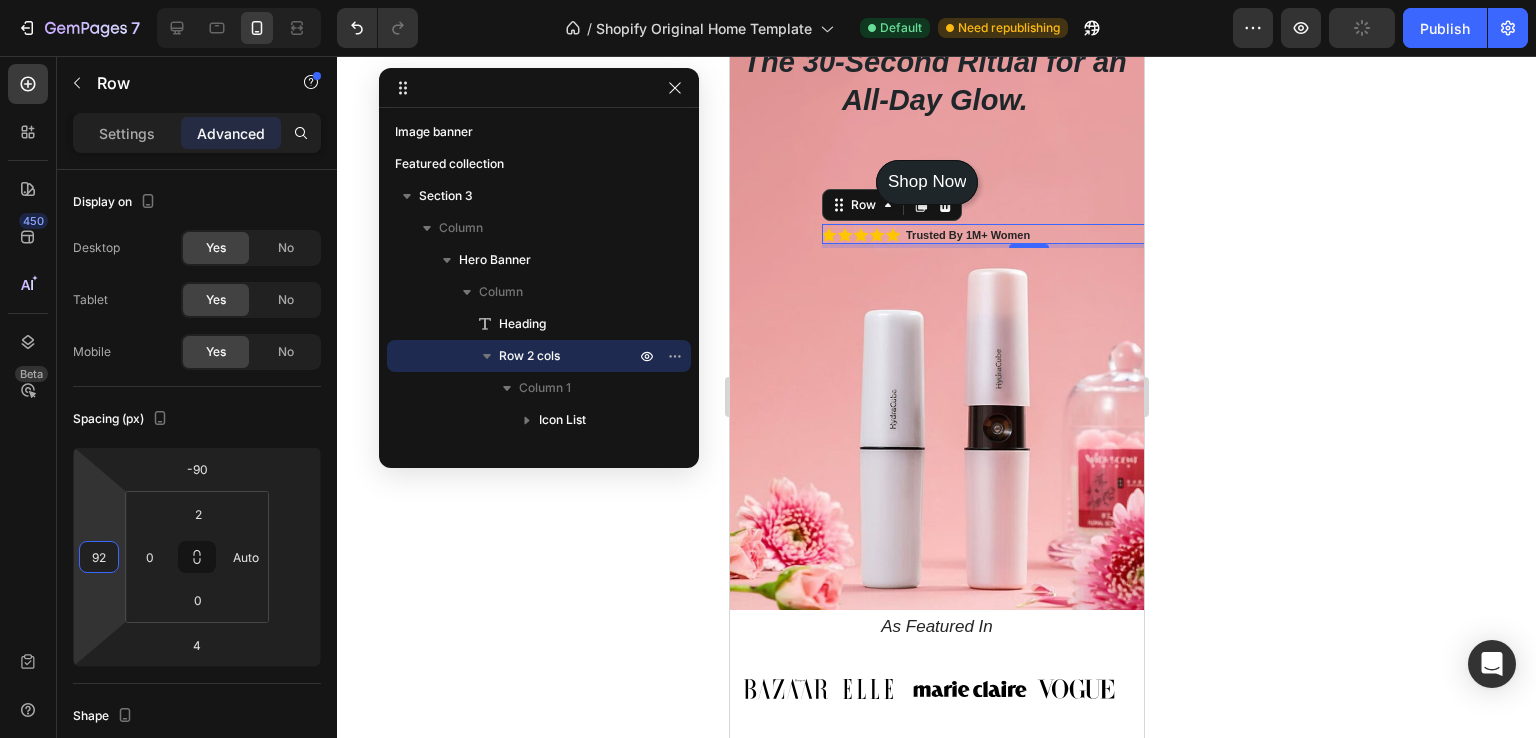 click on "7   /  Shopify Original Home Template Default Need republishing Preview  Publish  450 Beta Sections(30) Elements(83) Section Element Hero Section Product Detail Brands Trusted Badges Guarantee Product Breakdown How to use Testimonials Compare Bundle FAQs Social Proof Brand Story Product List Collection Blog List Contact Sticky Add to Cart Custom Footer Browse Library 450 Layout
Row
Row
Row
Row Text
Heading
Text Block Button
Button
Button Media
Image
Image" at bounding box center [768, 0] 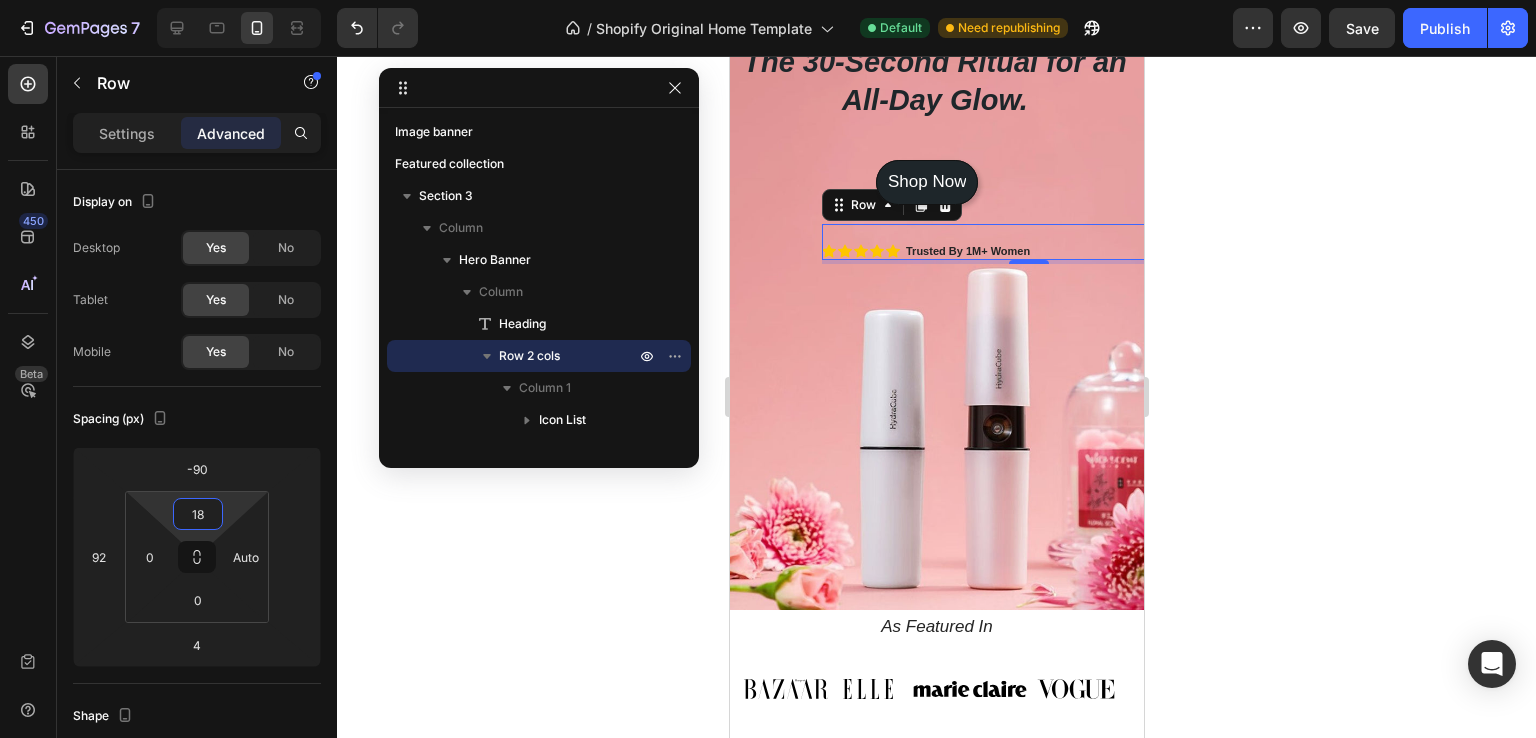 type on "0" 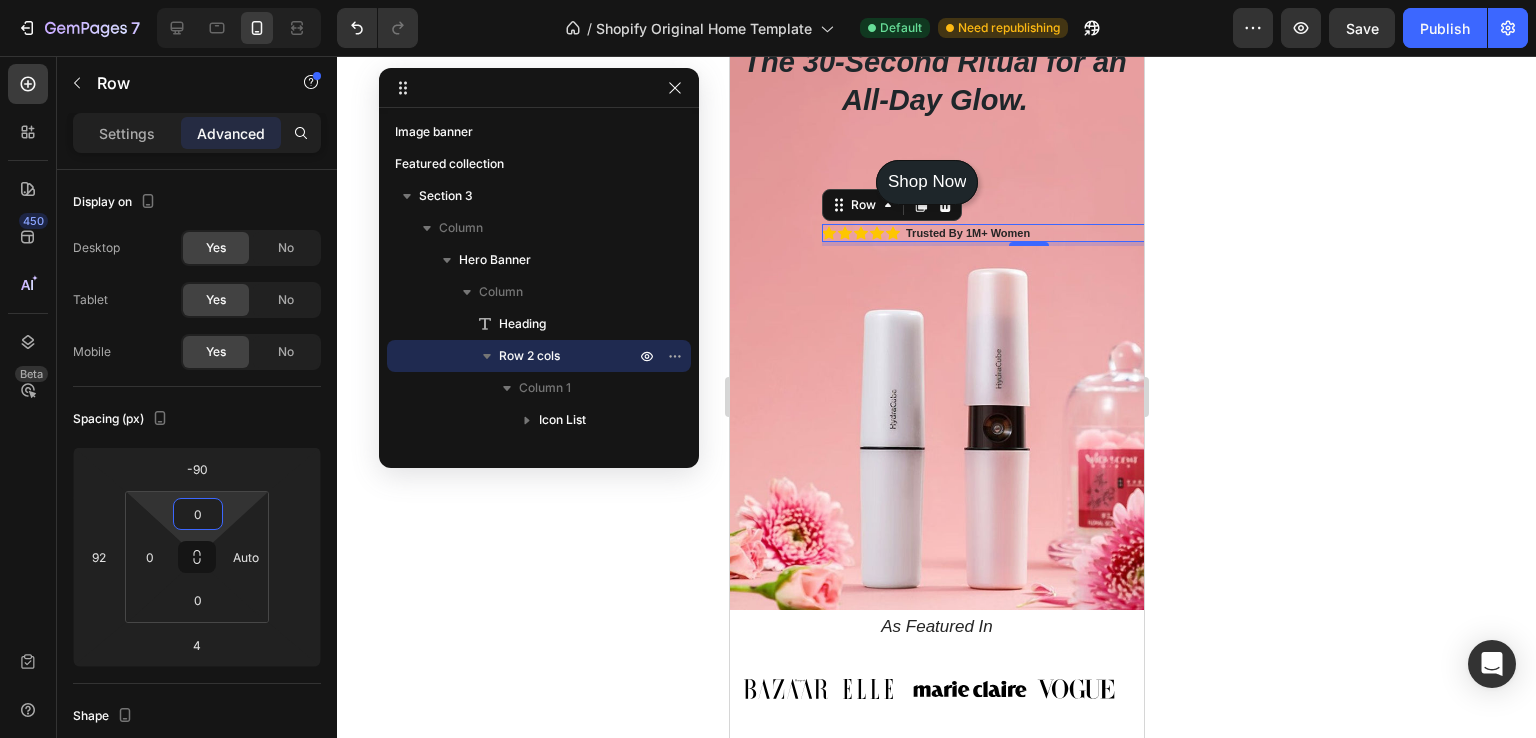 drag, startPoint x: 228, startPoint y: 507, endPoint x: 229, endPoint y: 517, distance: 10.049875 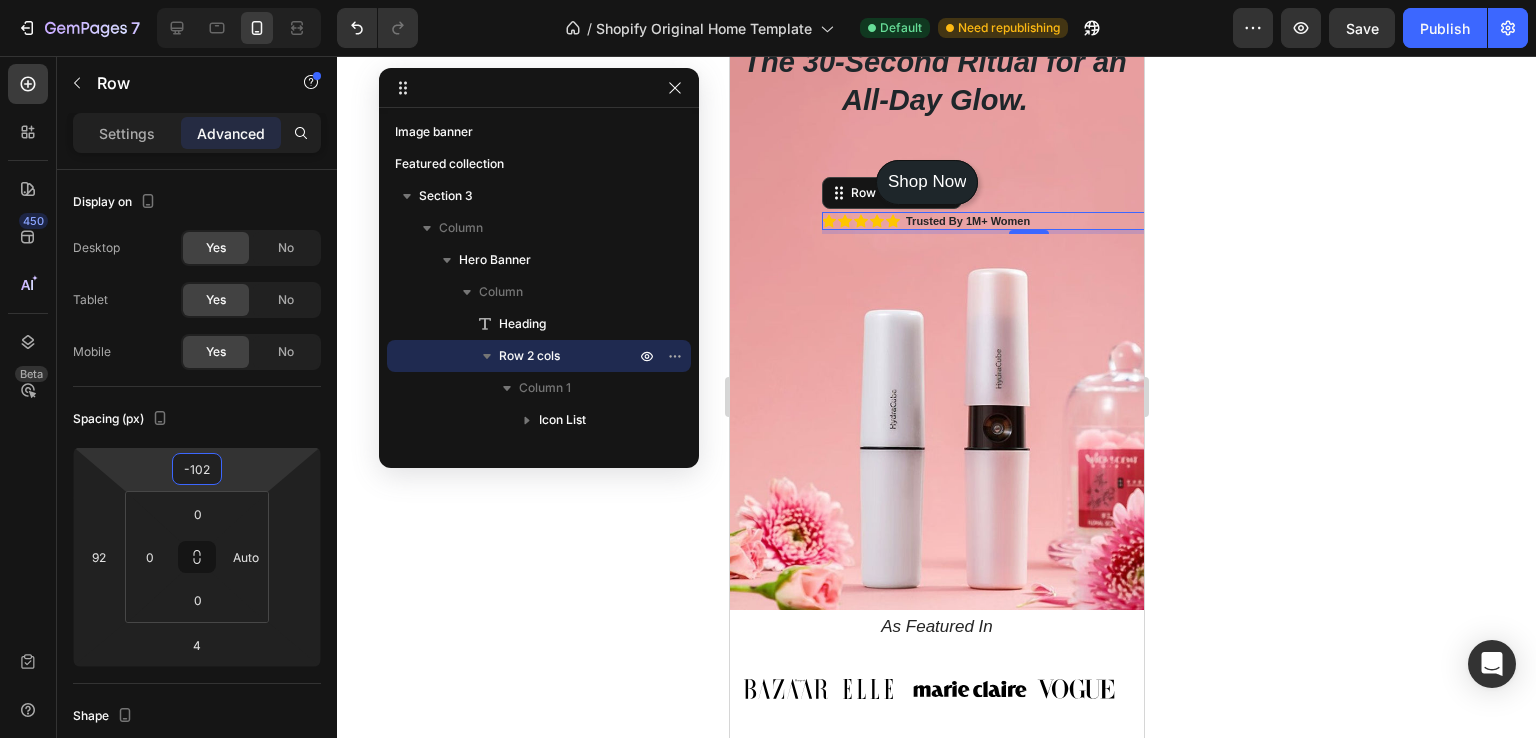 type on "-98" 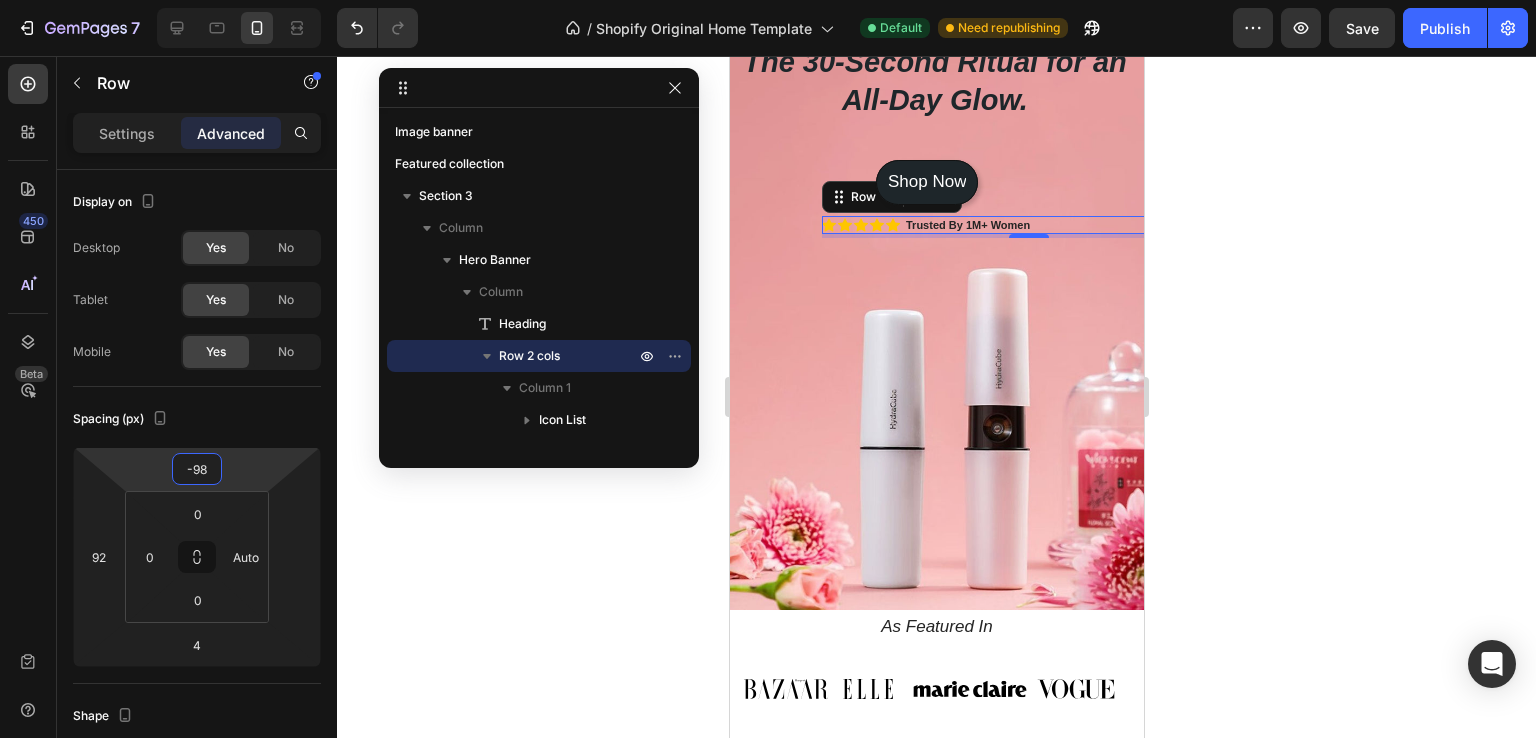 click on "7   /  Shopify Original Home Template Default Need republishing Preview  Save   Publish  450 Beta Sections(30) Elements(83) Section Element Hero Section Product Detail Brands Trusted Badges Guarantee Product Breakdown How to use Testimonials Compare Bundle FAQs Social Proof Brand Story Product List Collection Blog List Contact Sticky Add to Cart Custom Footer Browse Library 450 Layout
Row
Row
Row
Row Text
Heading
Text Block Button
Button
Button Media
Image
Image
Video" at bounding box center [768, 0] 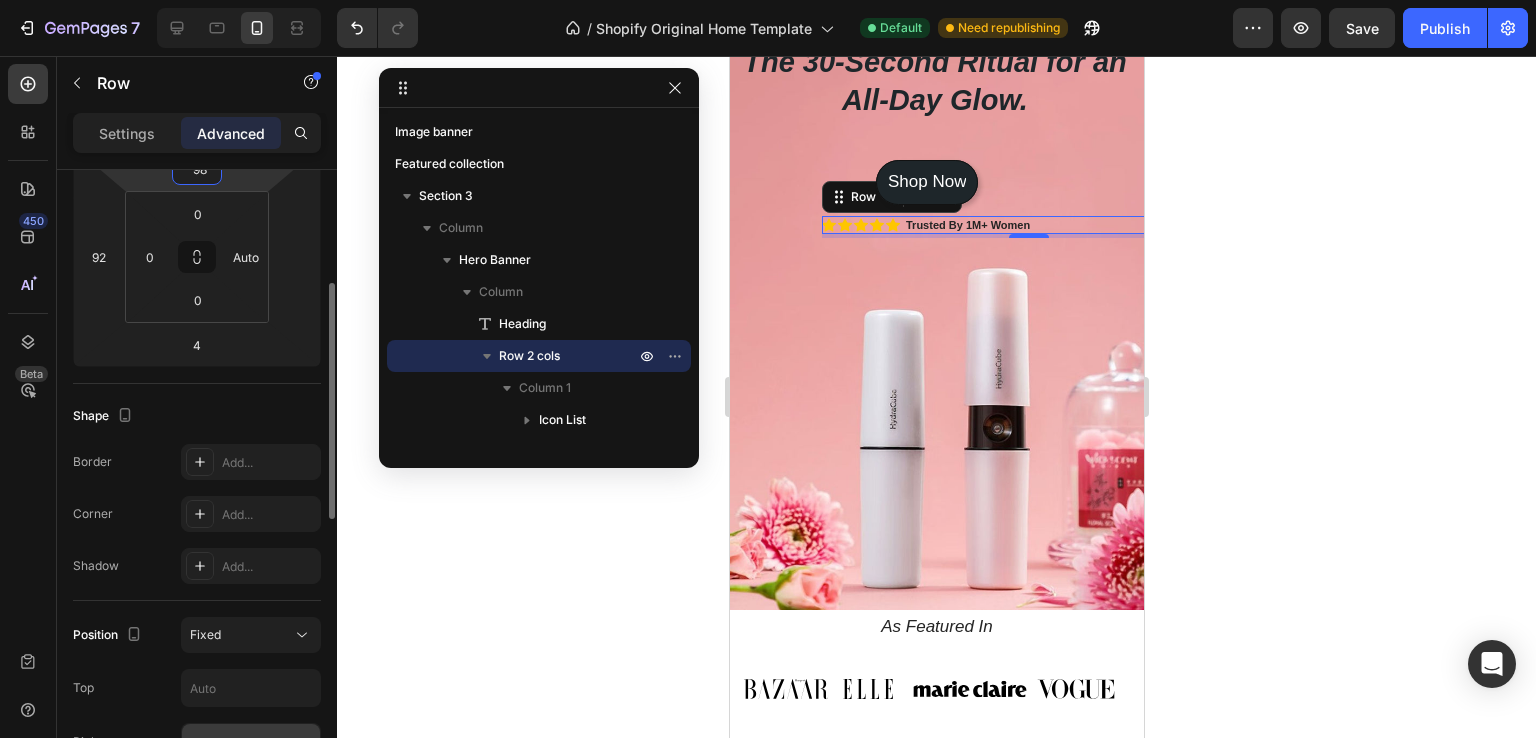 scroll, scrollTop: 500, scrollLeft: 0, axis: vertical 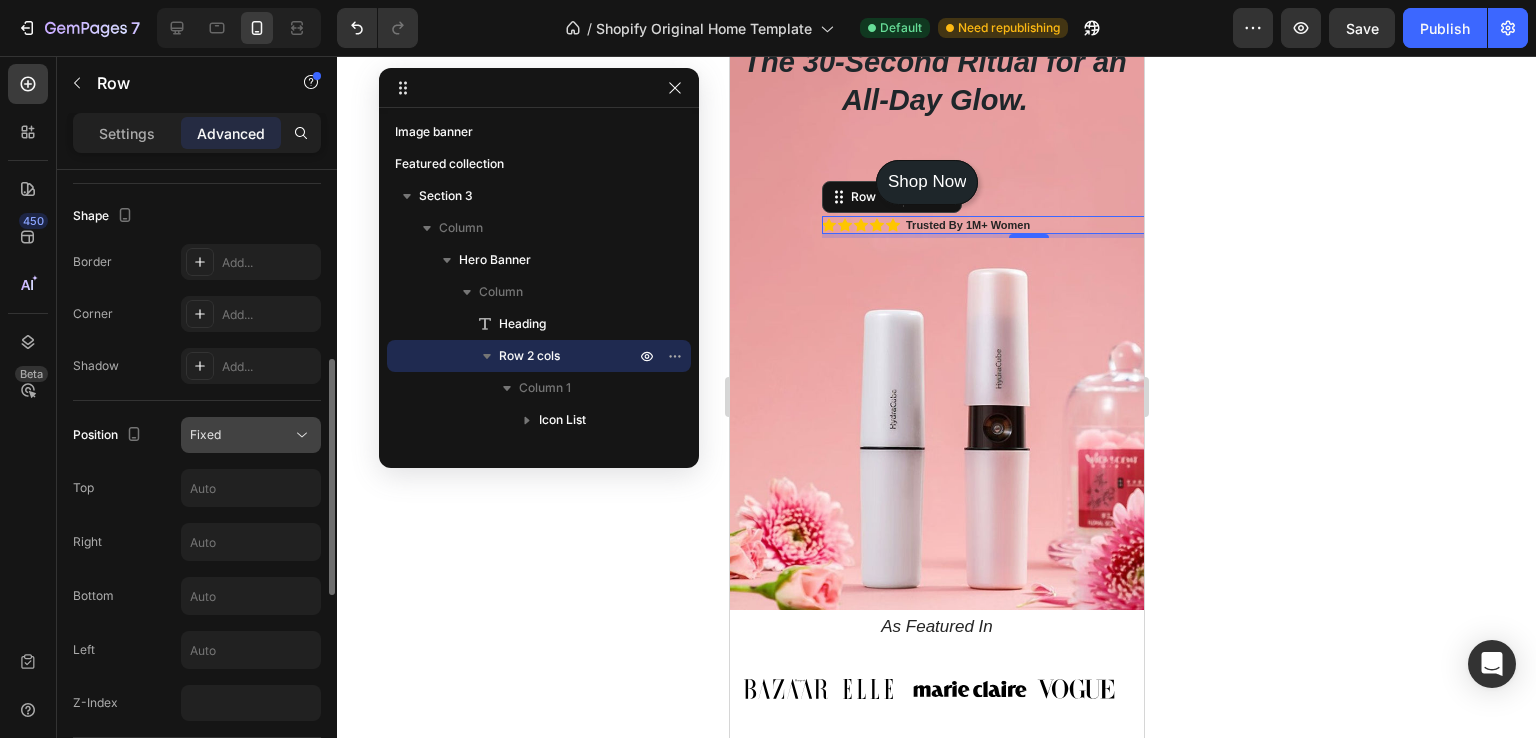 click on "Fixed" at bounding box center [251, 435] 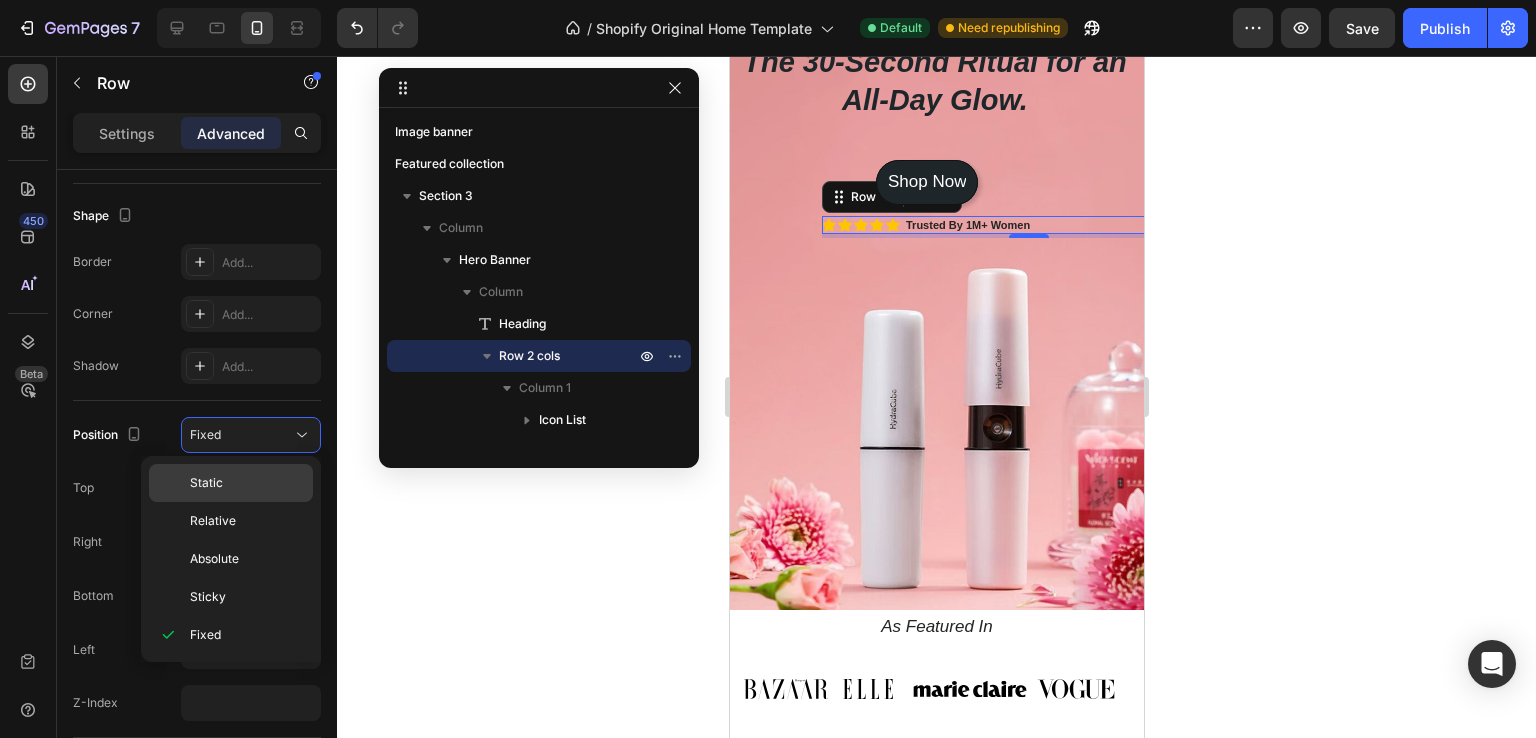 click on "Static" at bounding box center (247, 483) 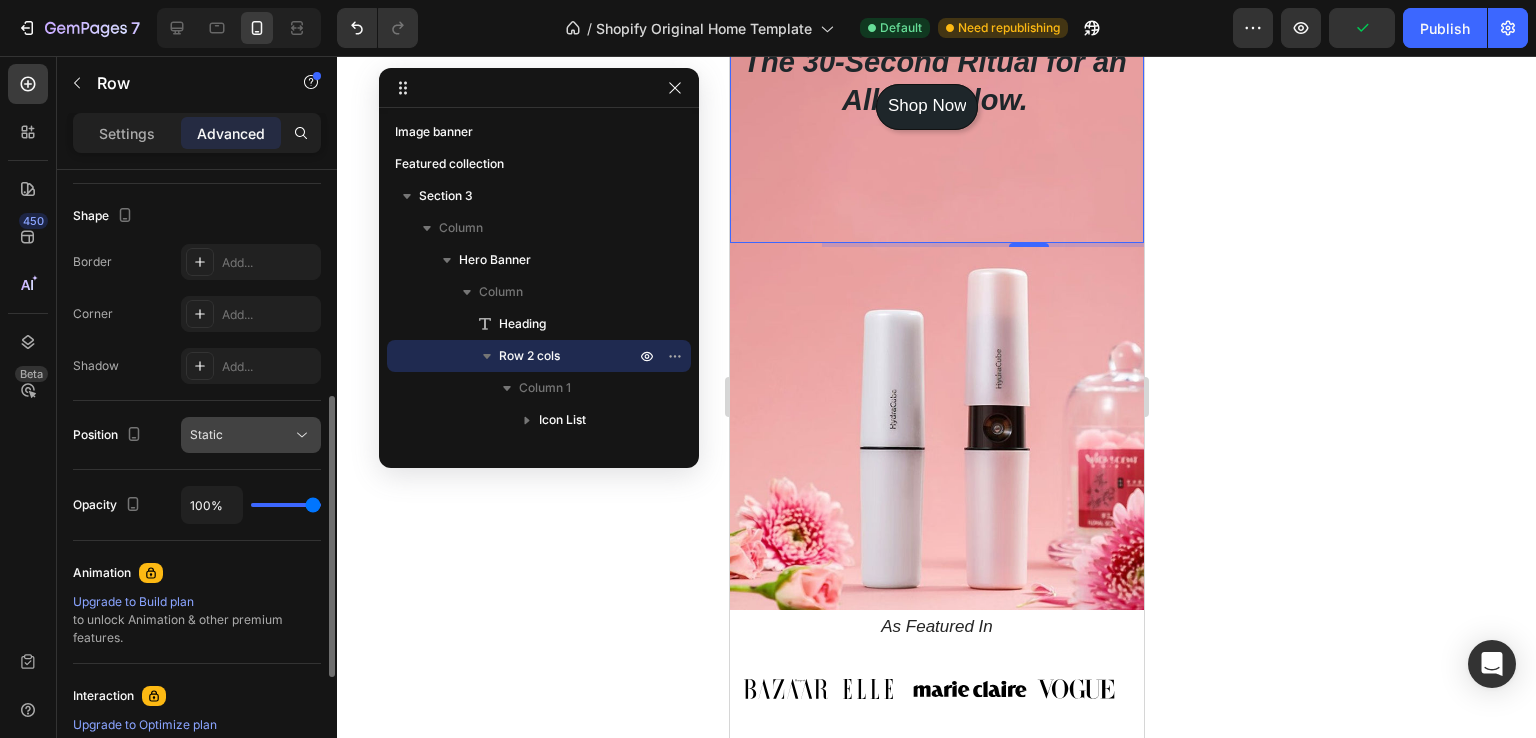 click on "Static" at bounding box center [241, 435] 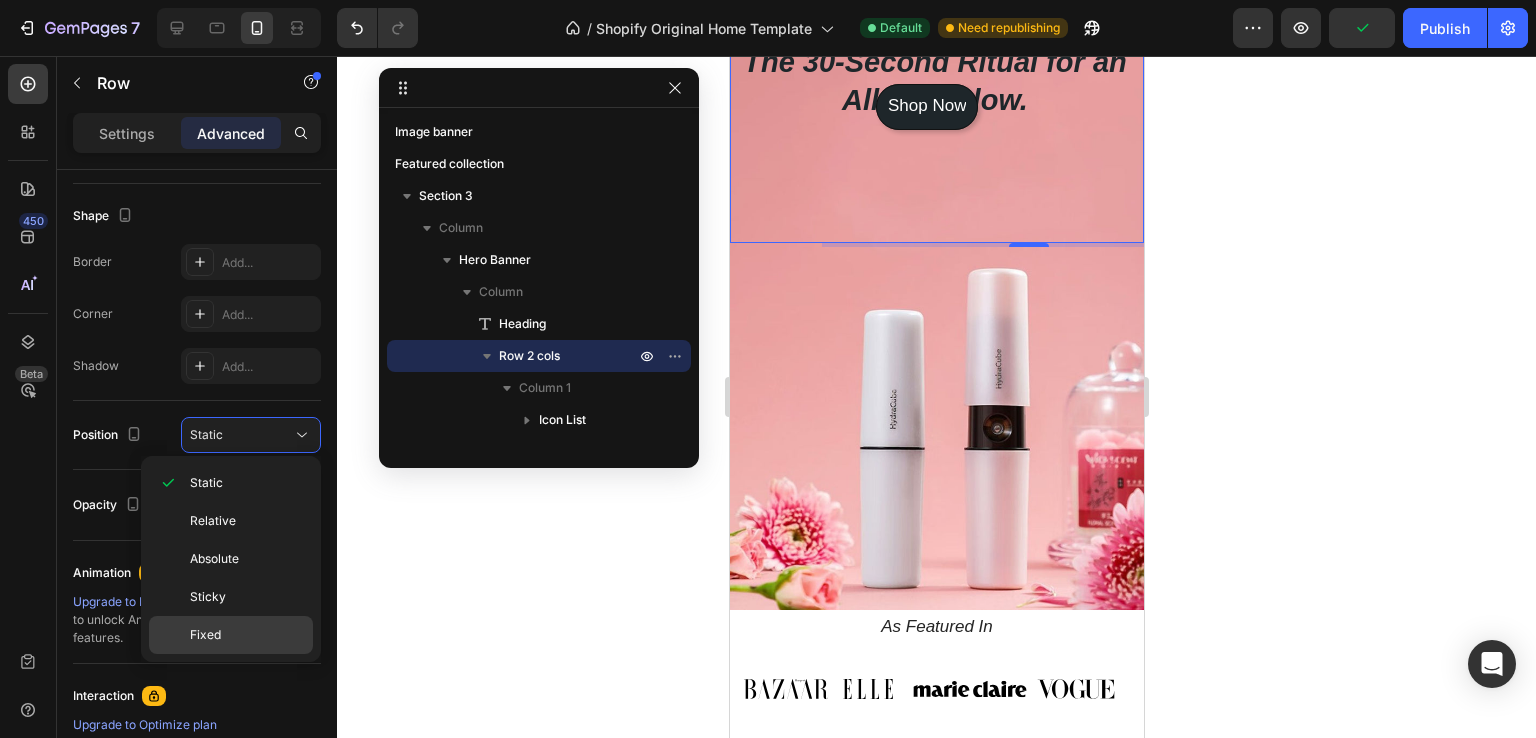 click on "Fixed" at bounding box center (247, 635) 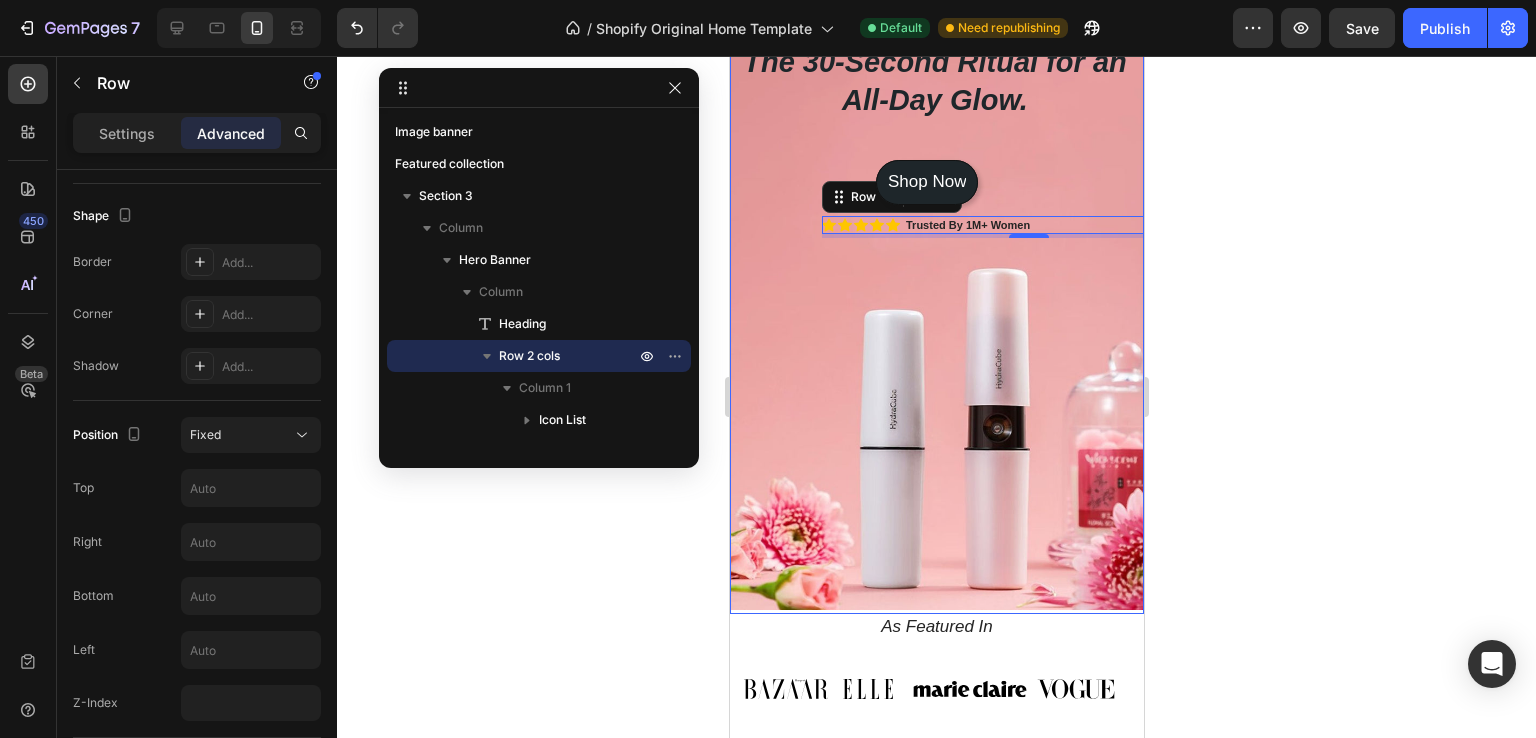 click at bounding box center (936, 312) 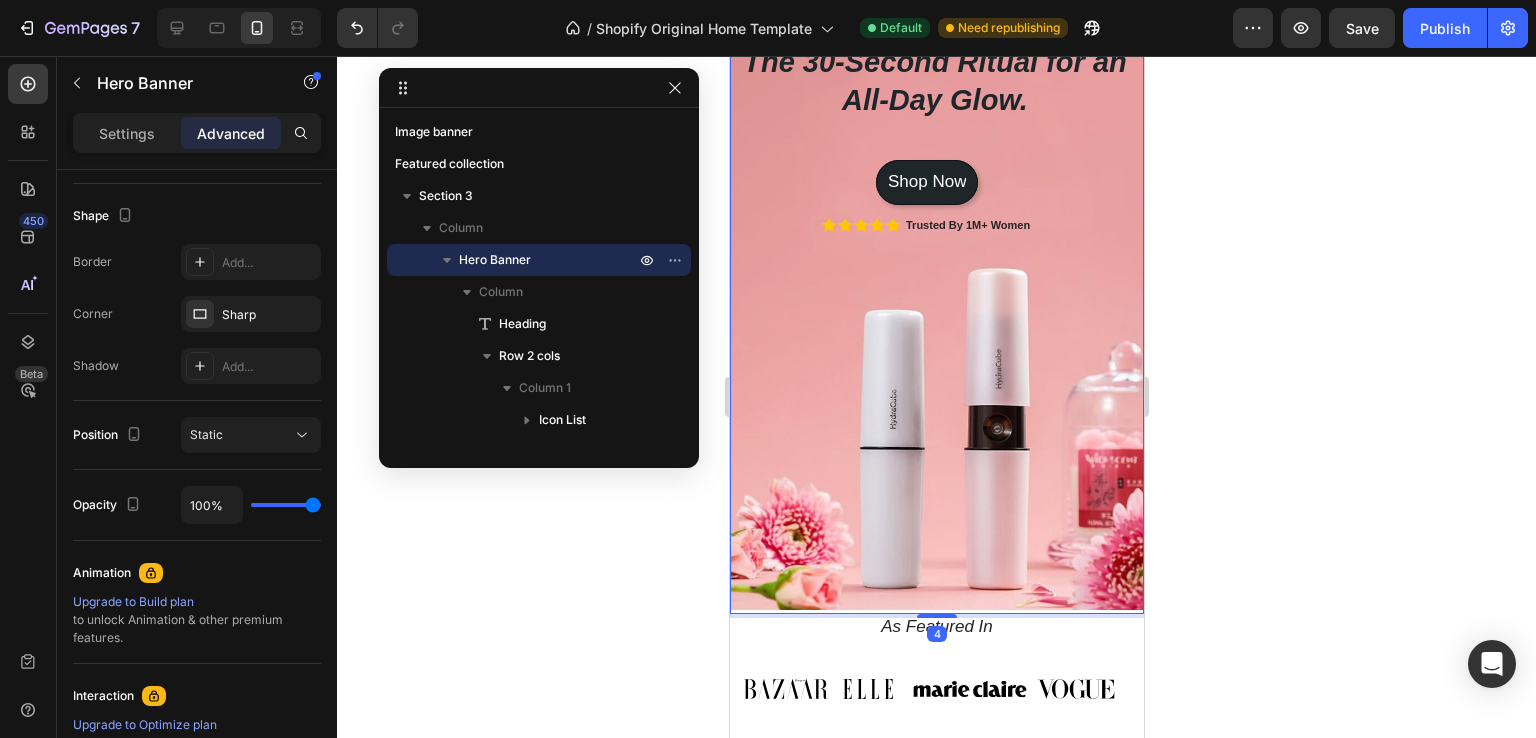 scroll, scrollTop: 0, scrollLeft: 0, axis: both 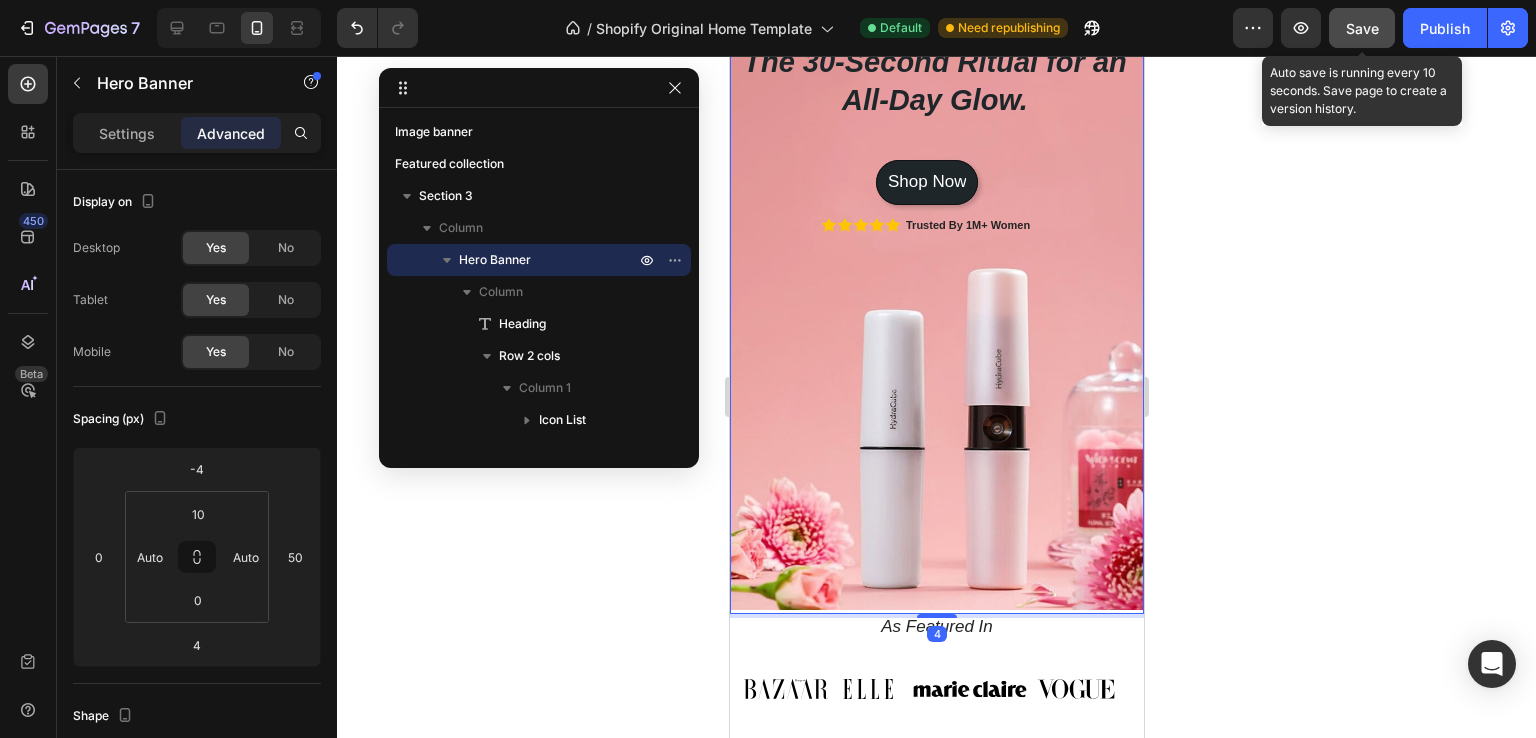 click on "Save" at bounding box center (1362, 28) 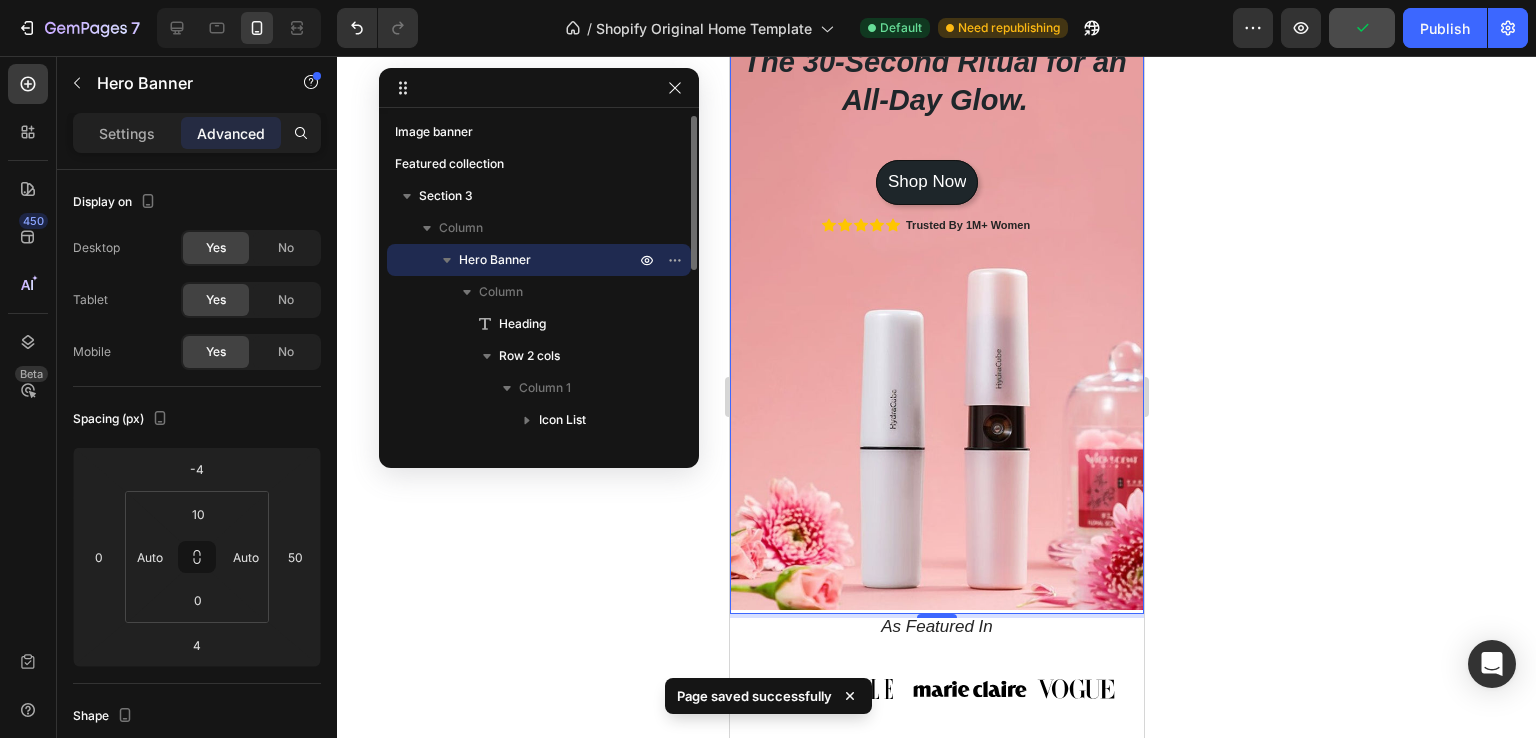 click 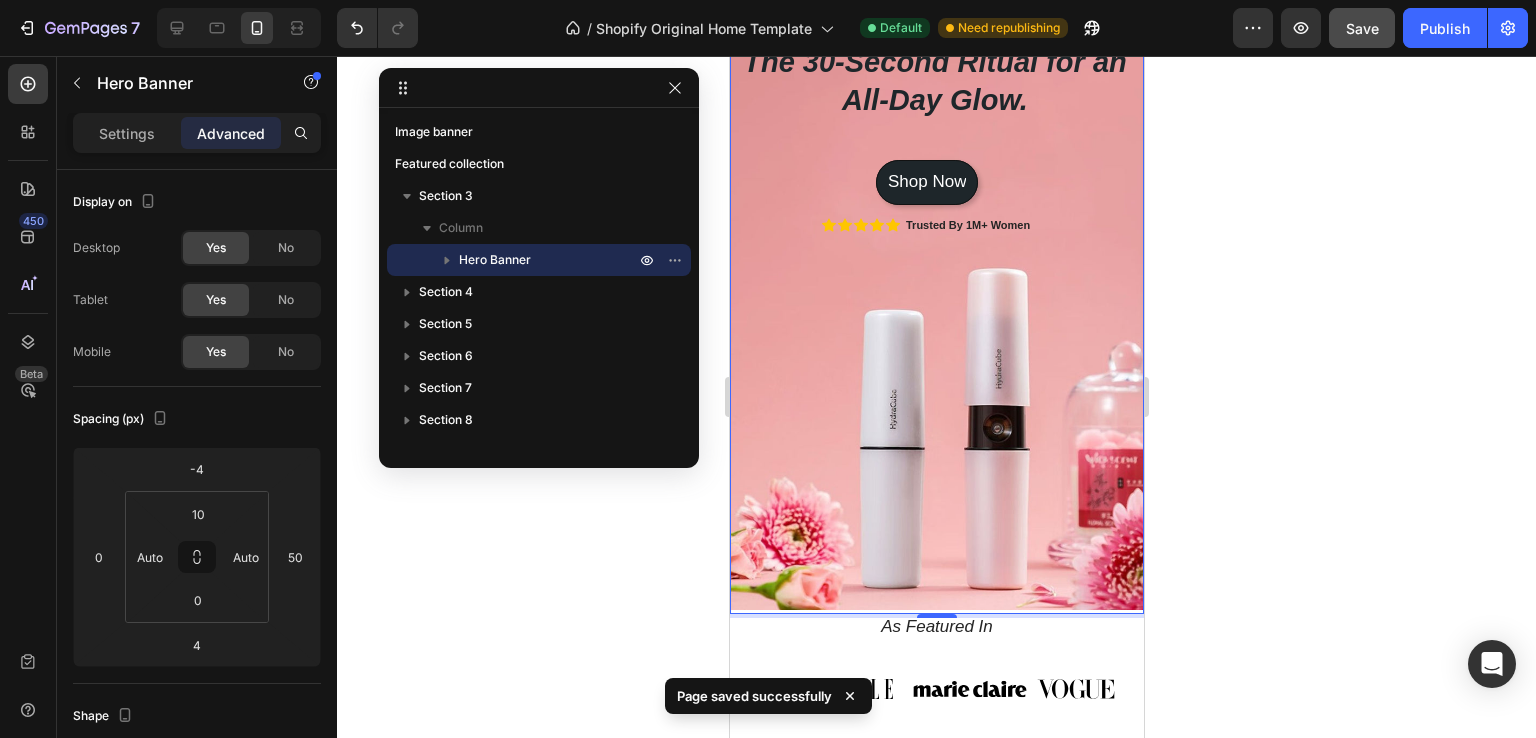 click at bounding box center [936, 312] 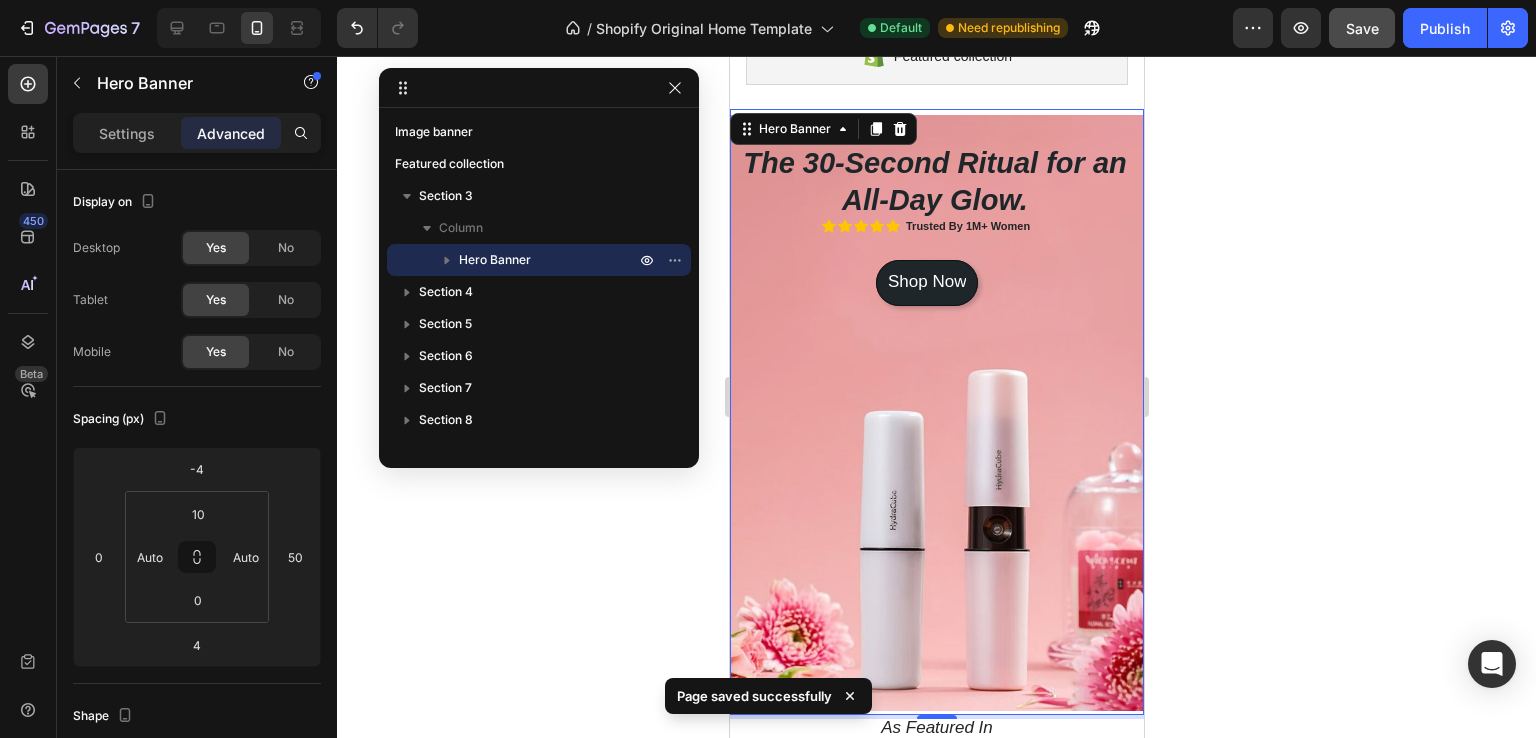 scroll, scrollTop: 300, scrollLeft: 0, axis: vertical 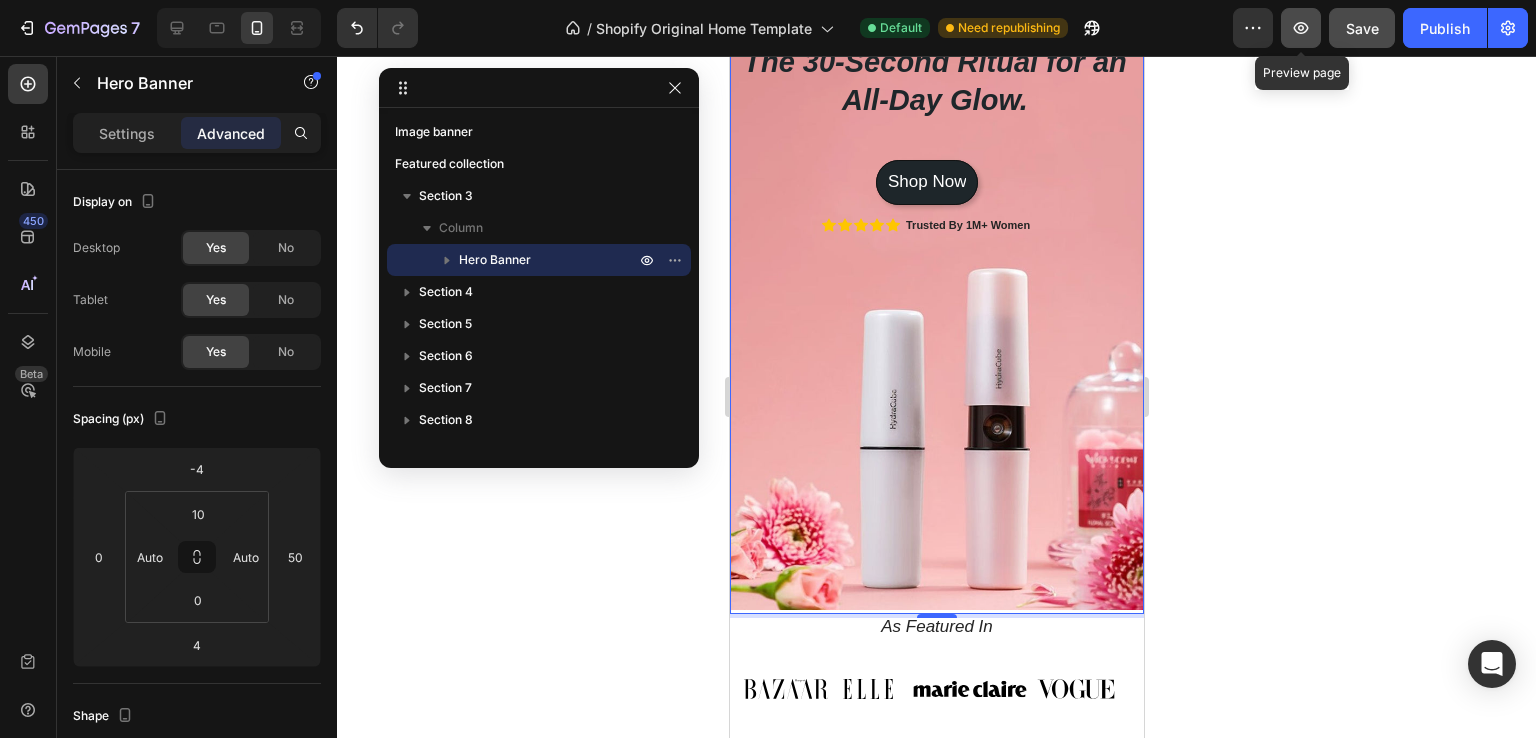 click 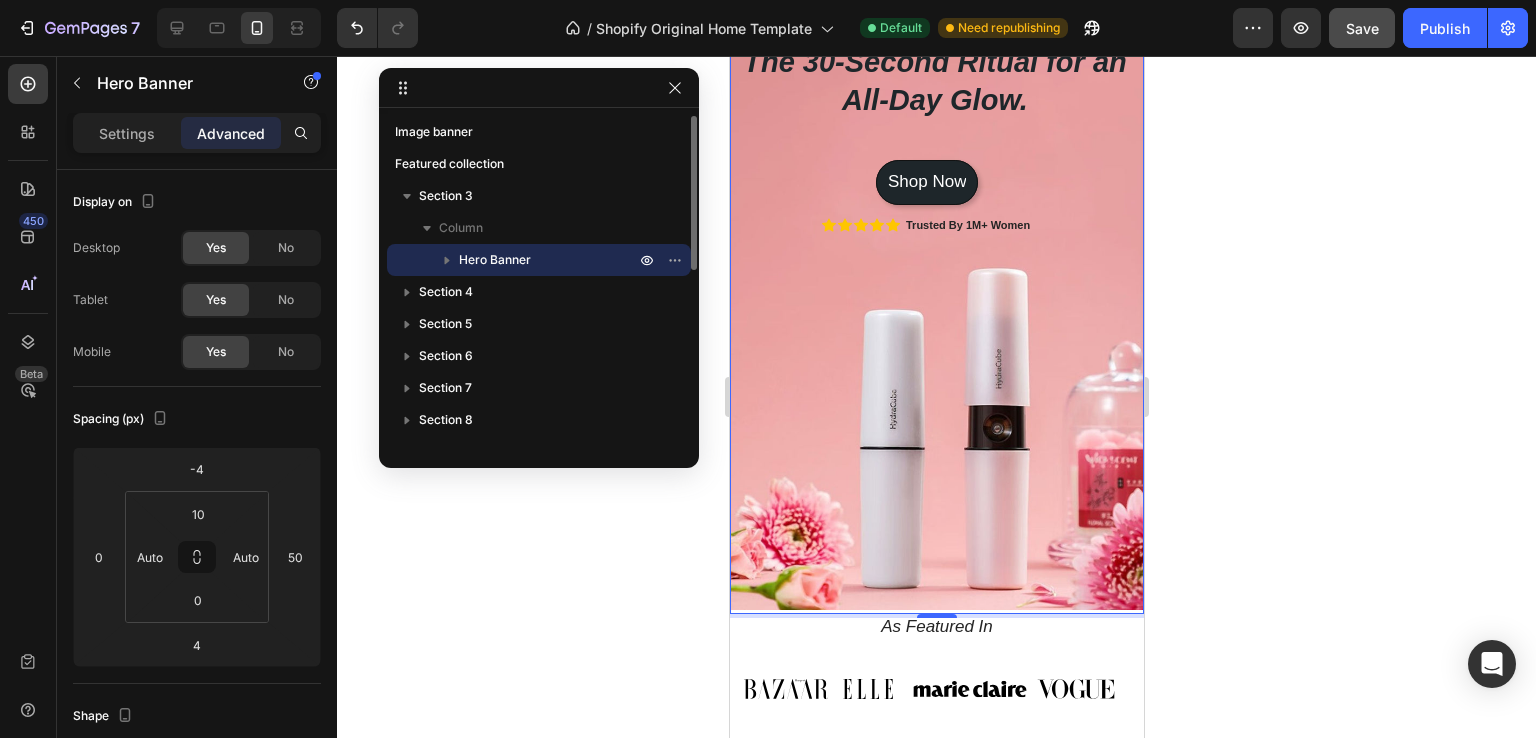 click 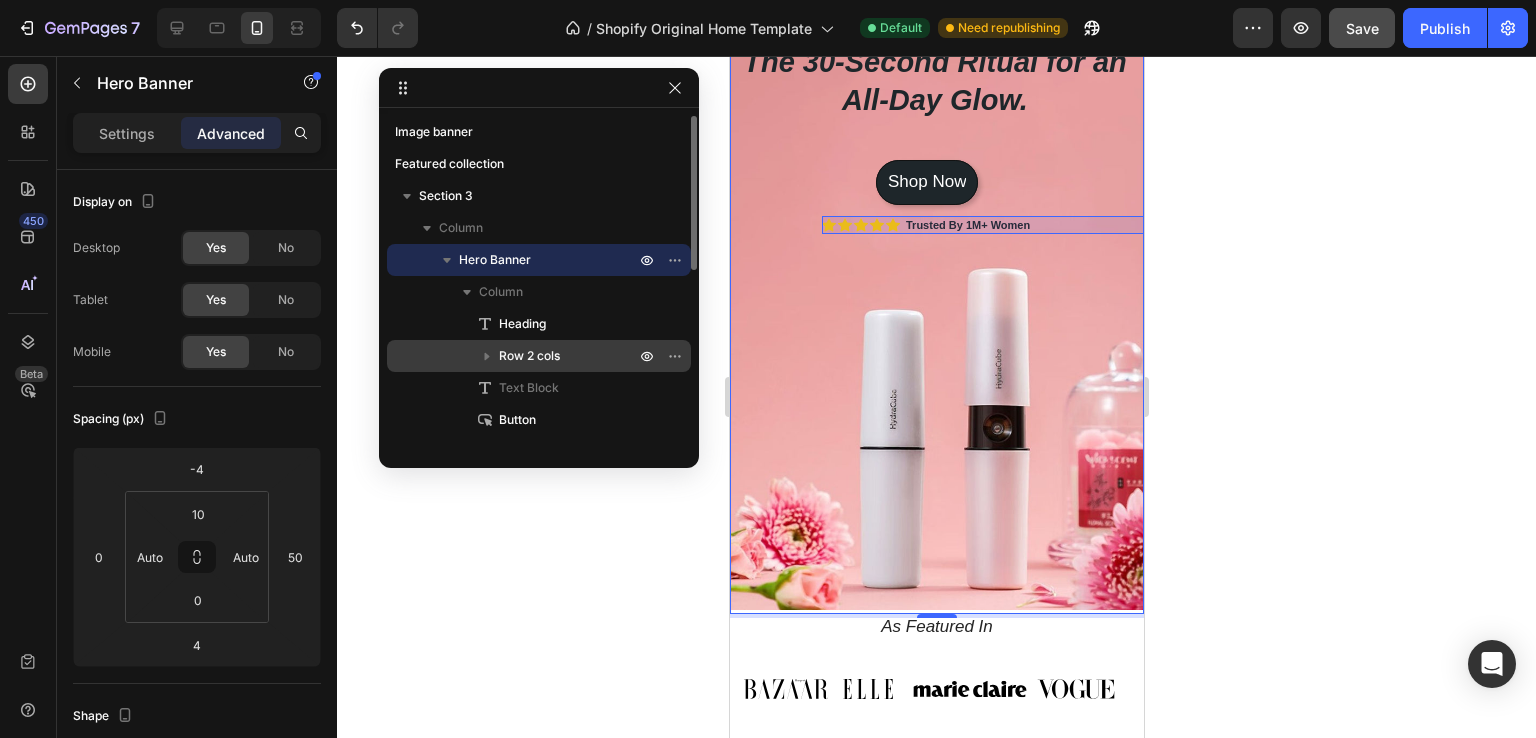 click on "Row 2 cols" at bounding box center (529, 356) 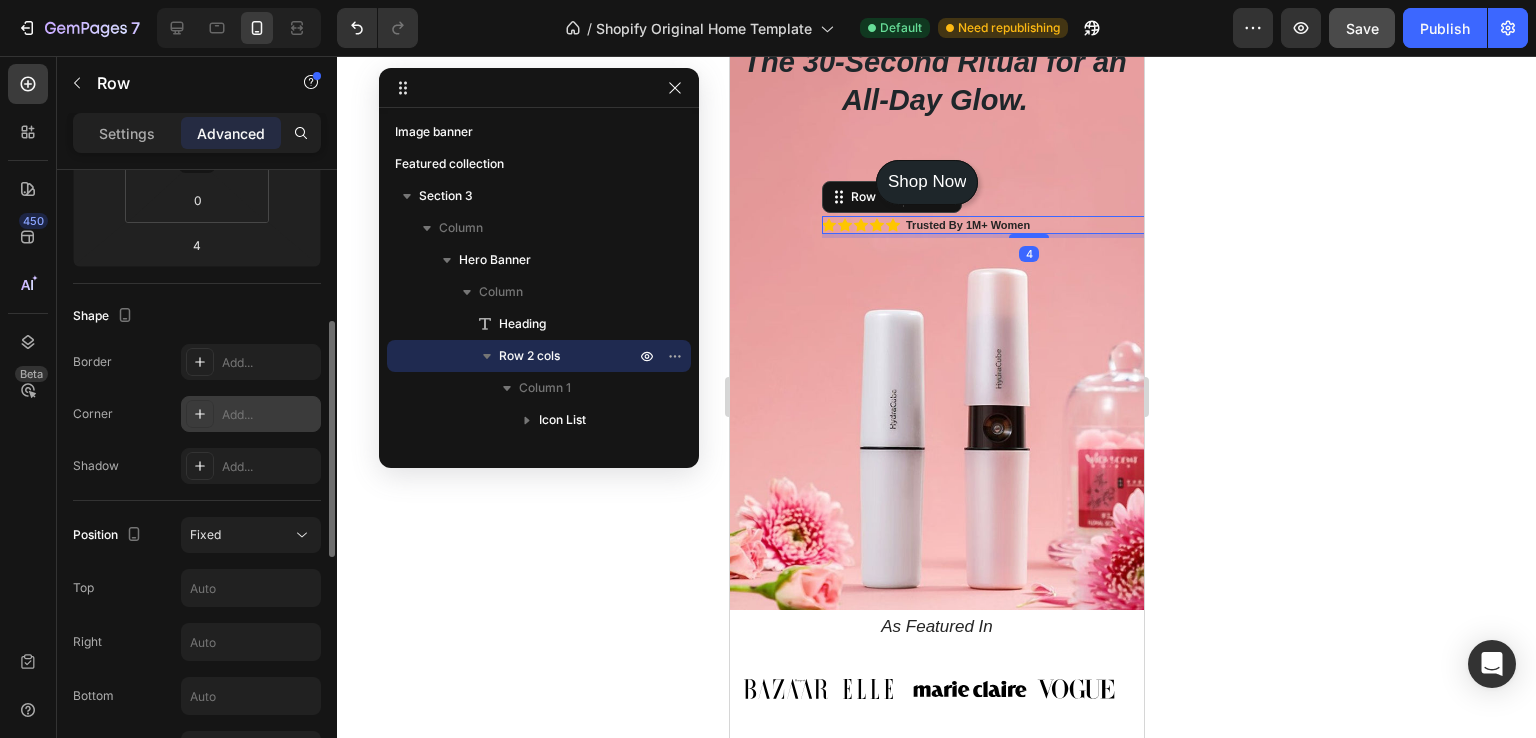 scroll, scrollTop: 500, scrollLeft: 0, axis: vertical 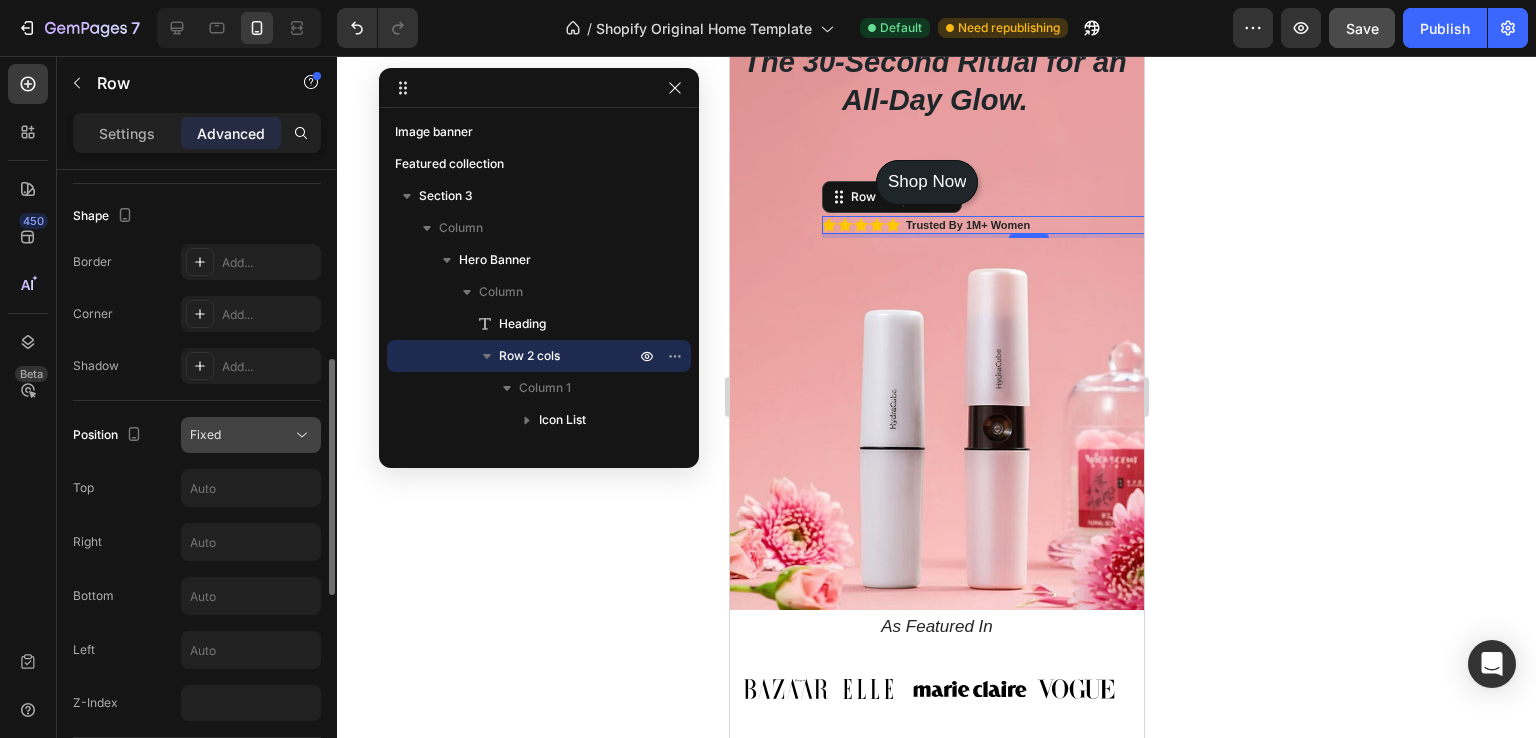 click on "Fixed" 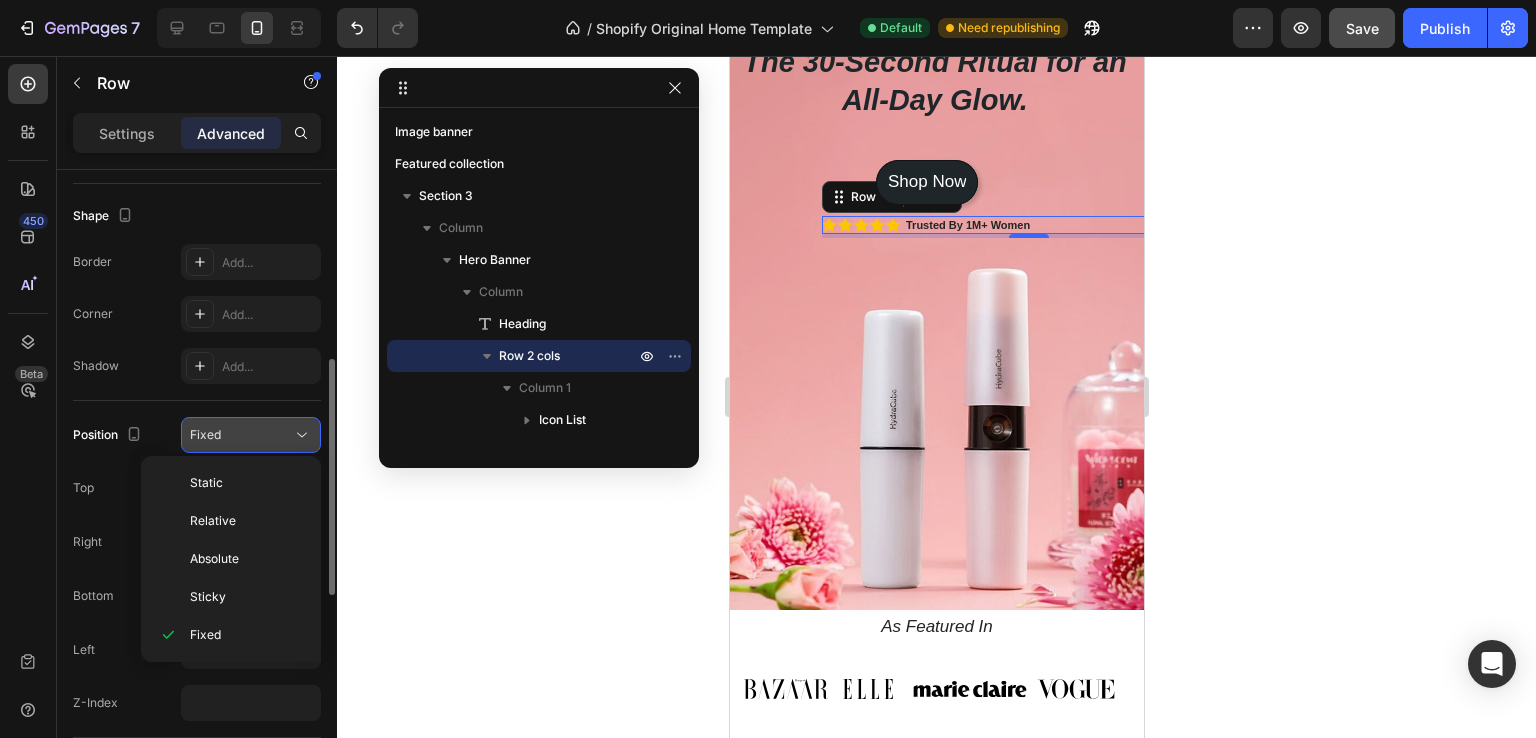click 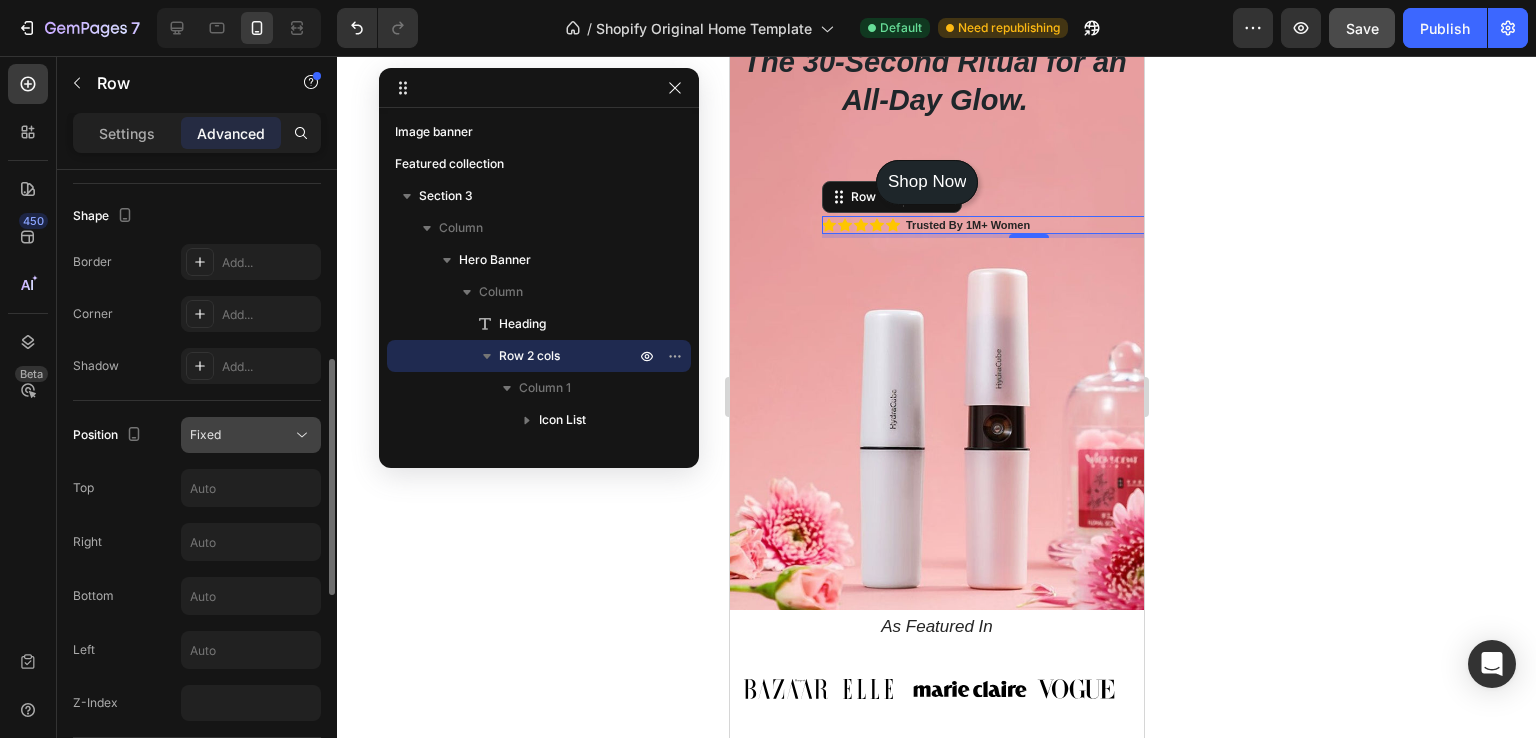 click 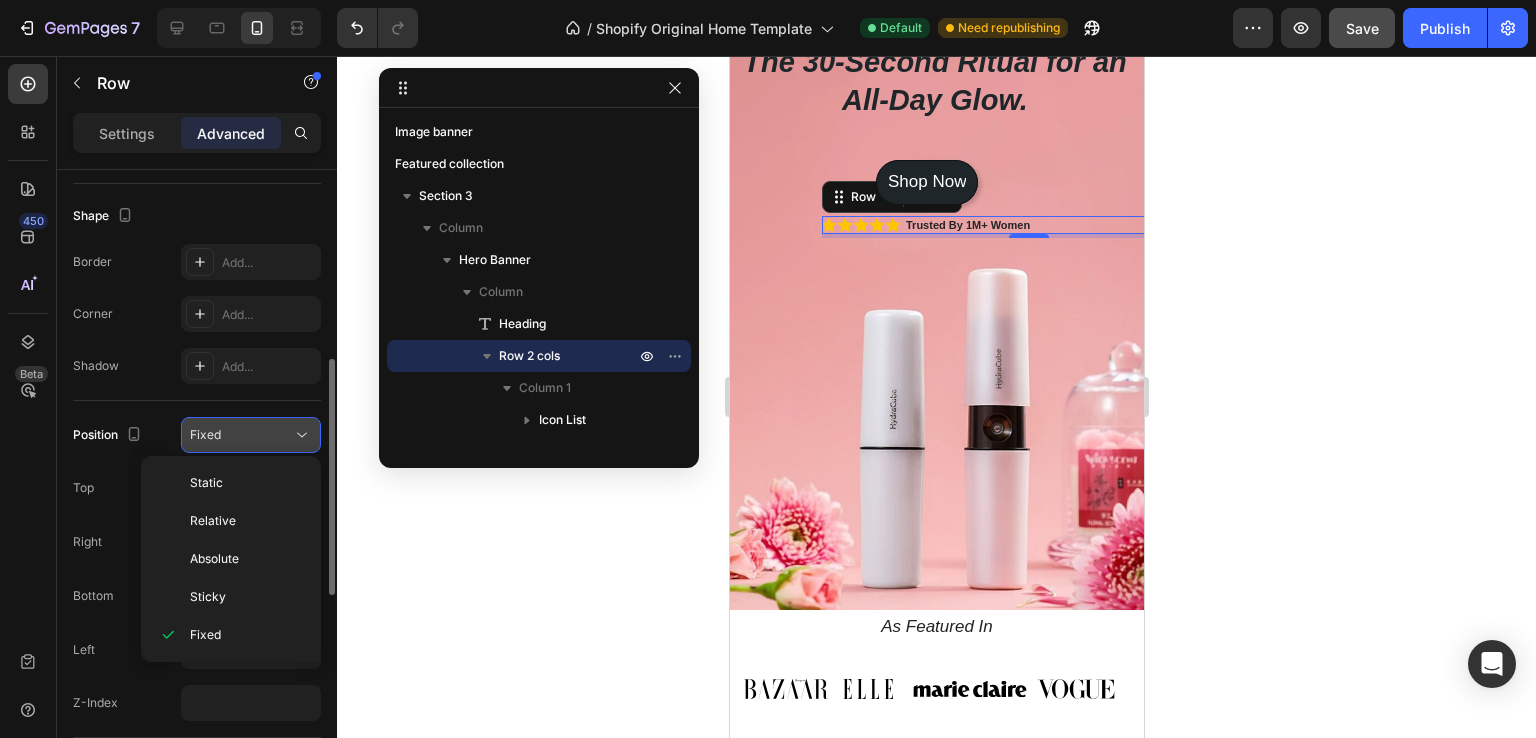 click 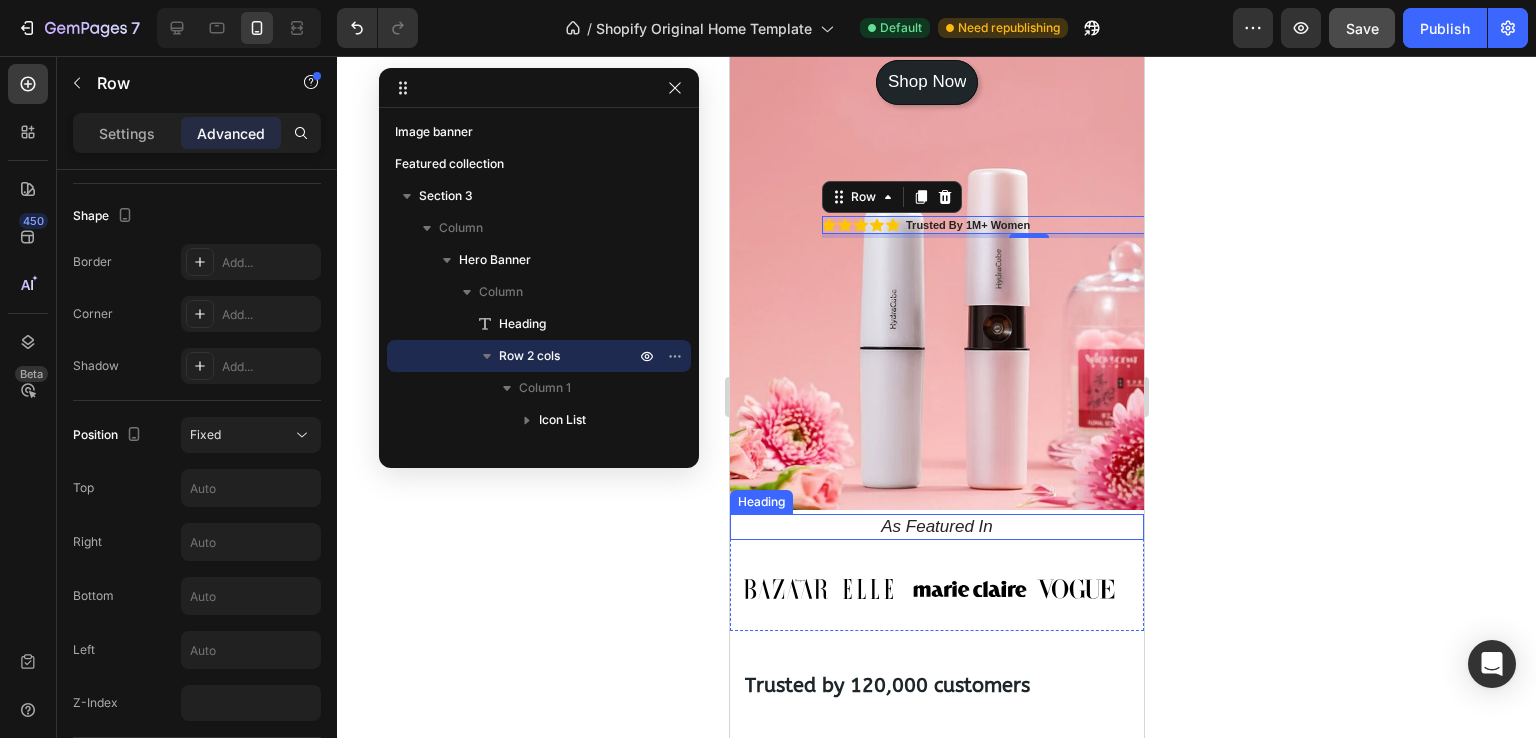 scroll, scrollTop: 300, scrollLeft: 0, axis: vertical 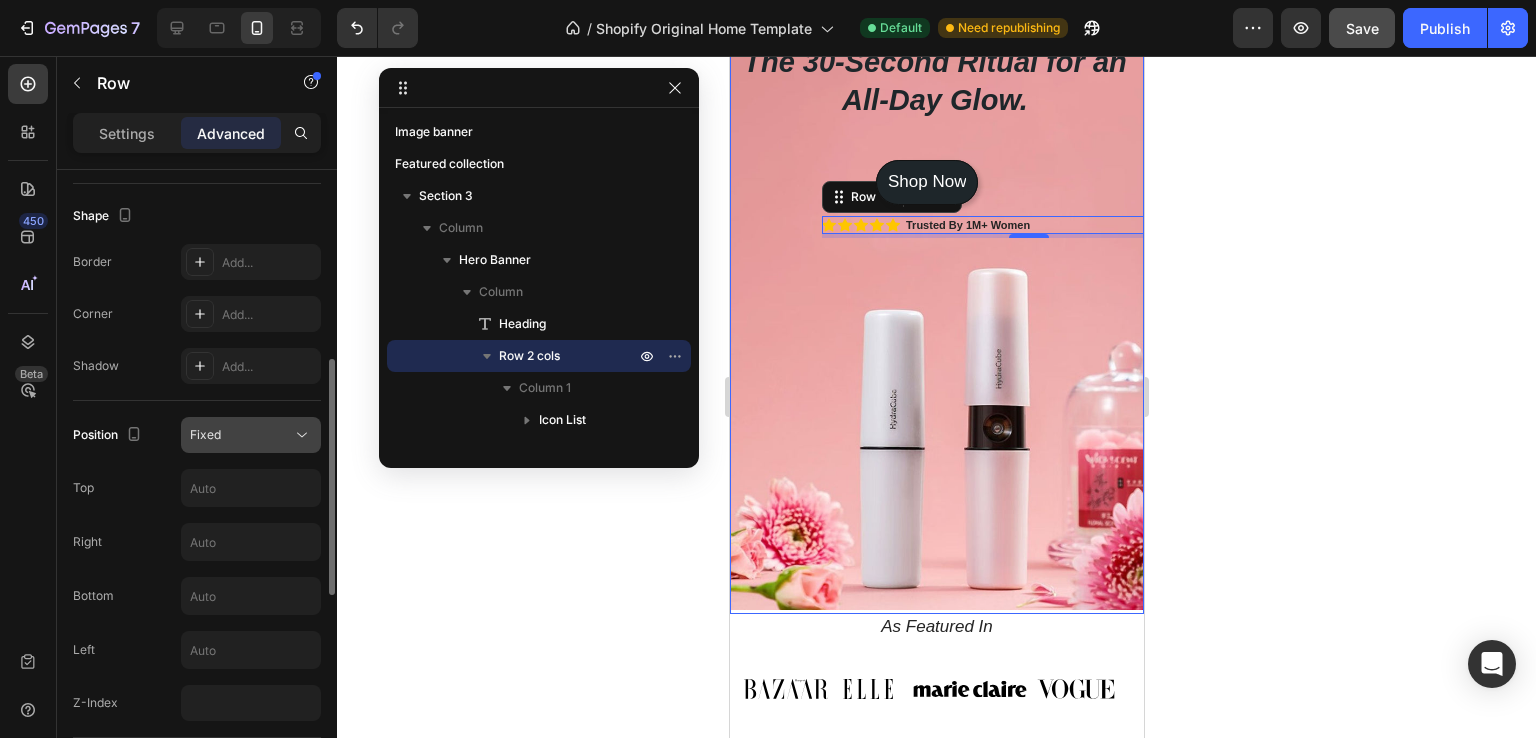 click on "Fixed" 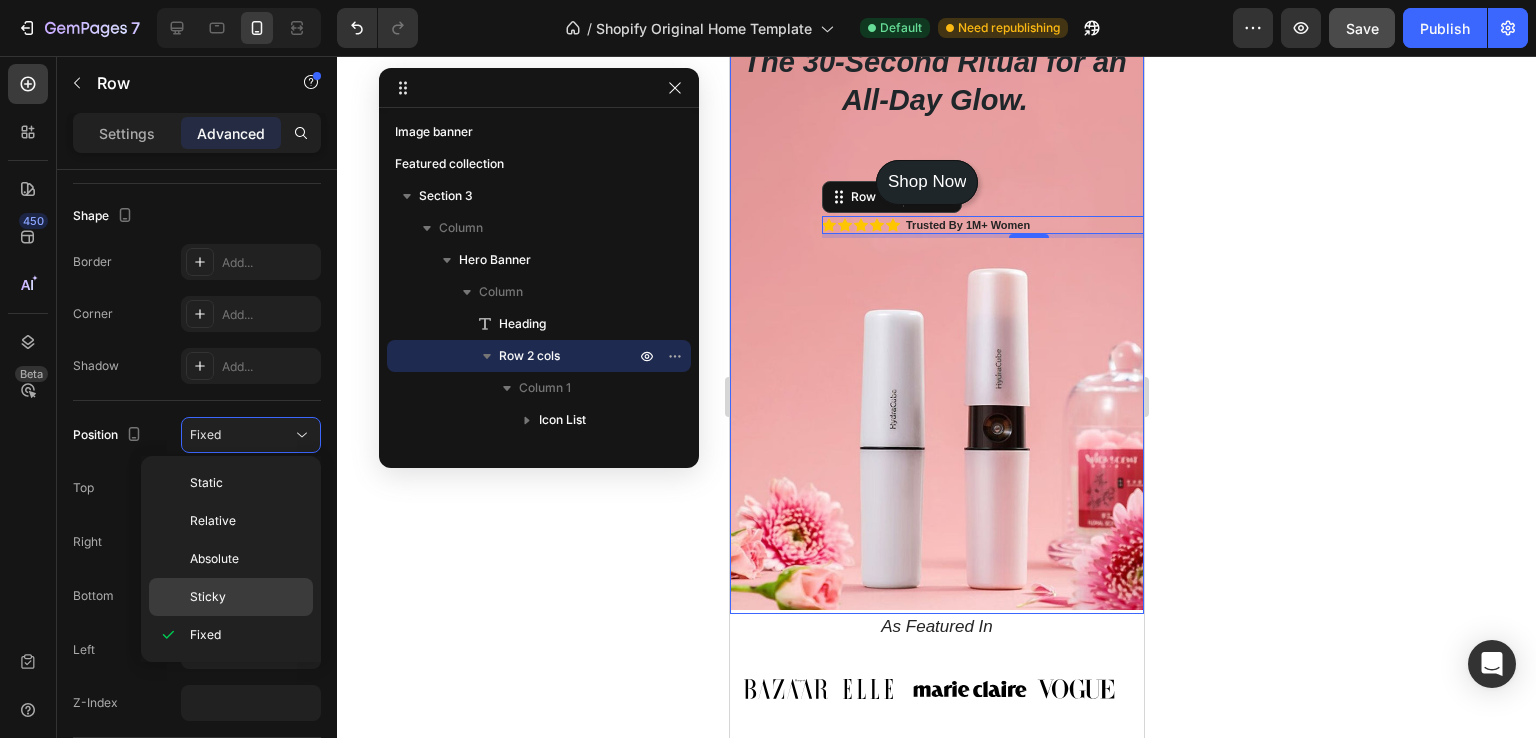 click on "Sticky" 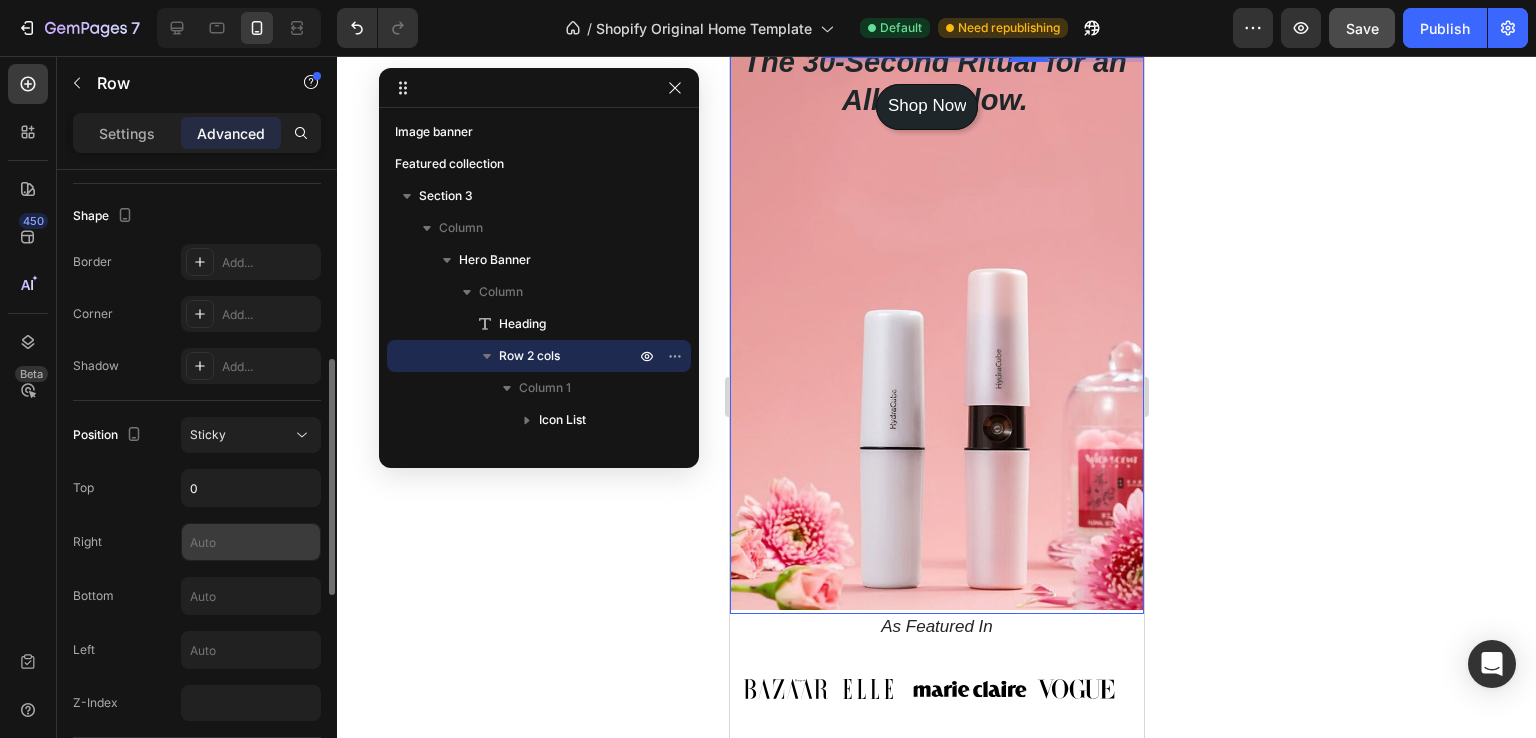 click at bounding box center [251, 542] 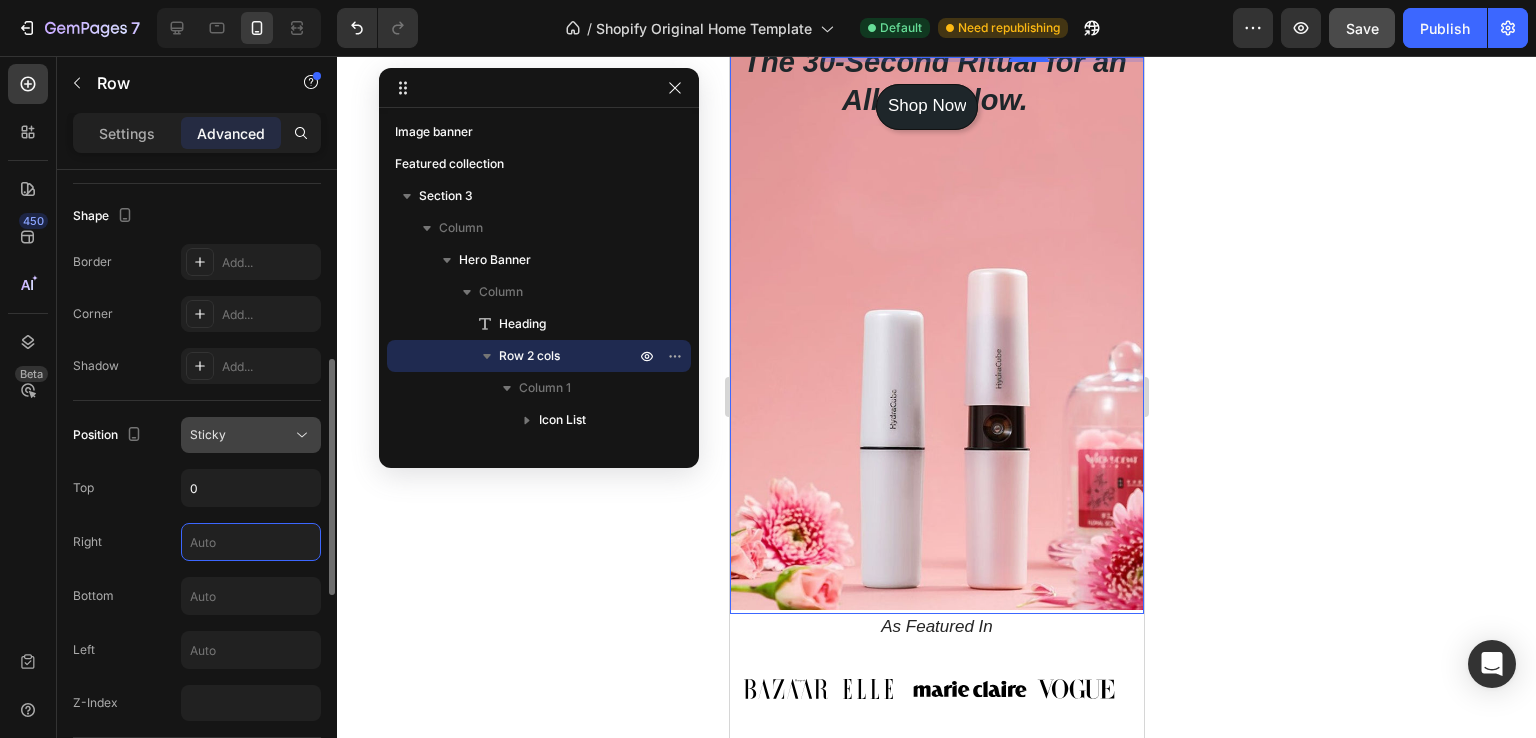 click on "Sticky" at bounding box center (241, 435) 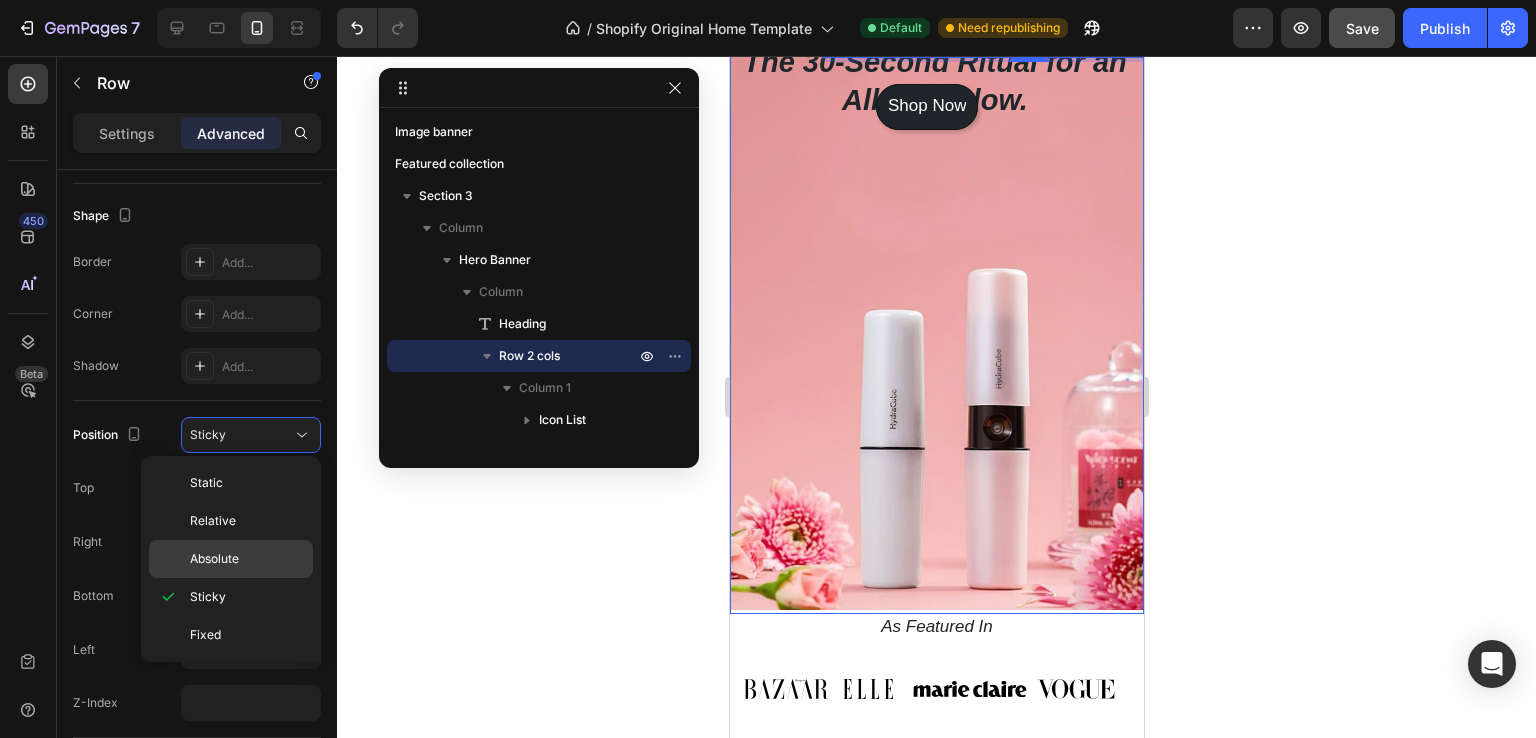 click on "Absolute" at bounding box center [214, 559] 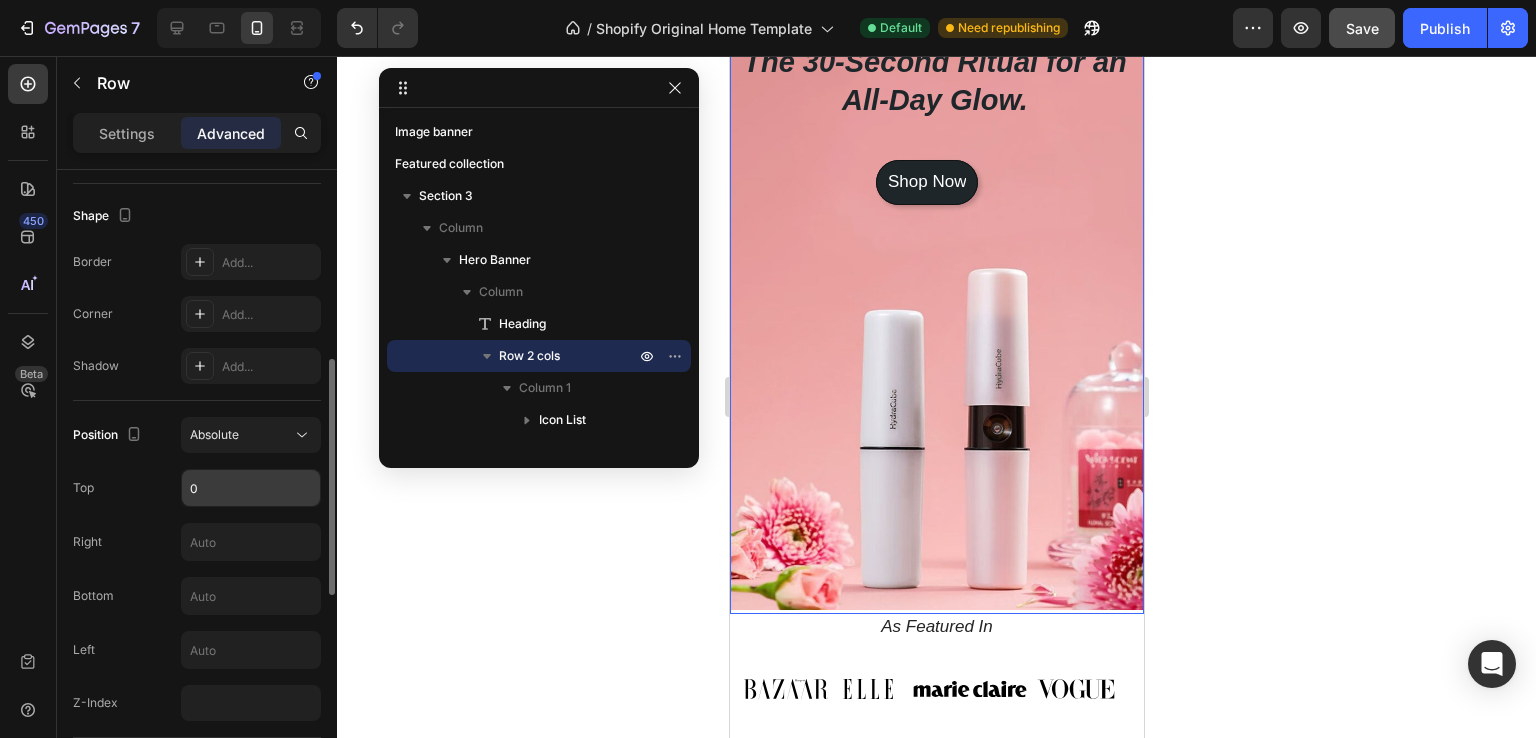 click on "0" at bounding box center (251, 488) 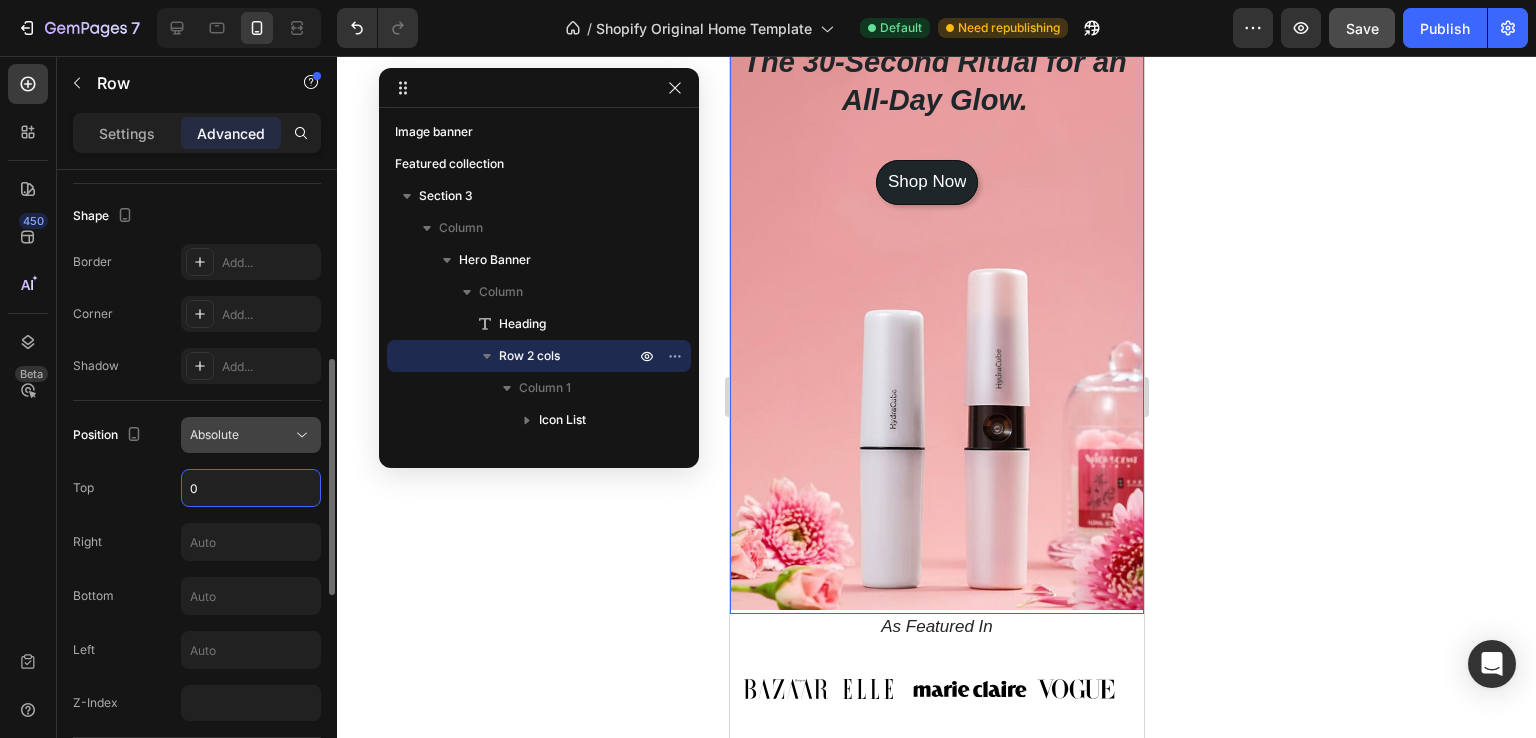 click on "Absolute" at bounding box center (241, 435) 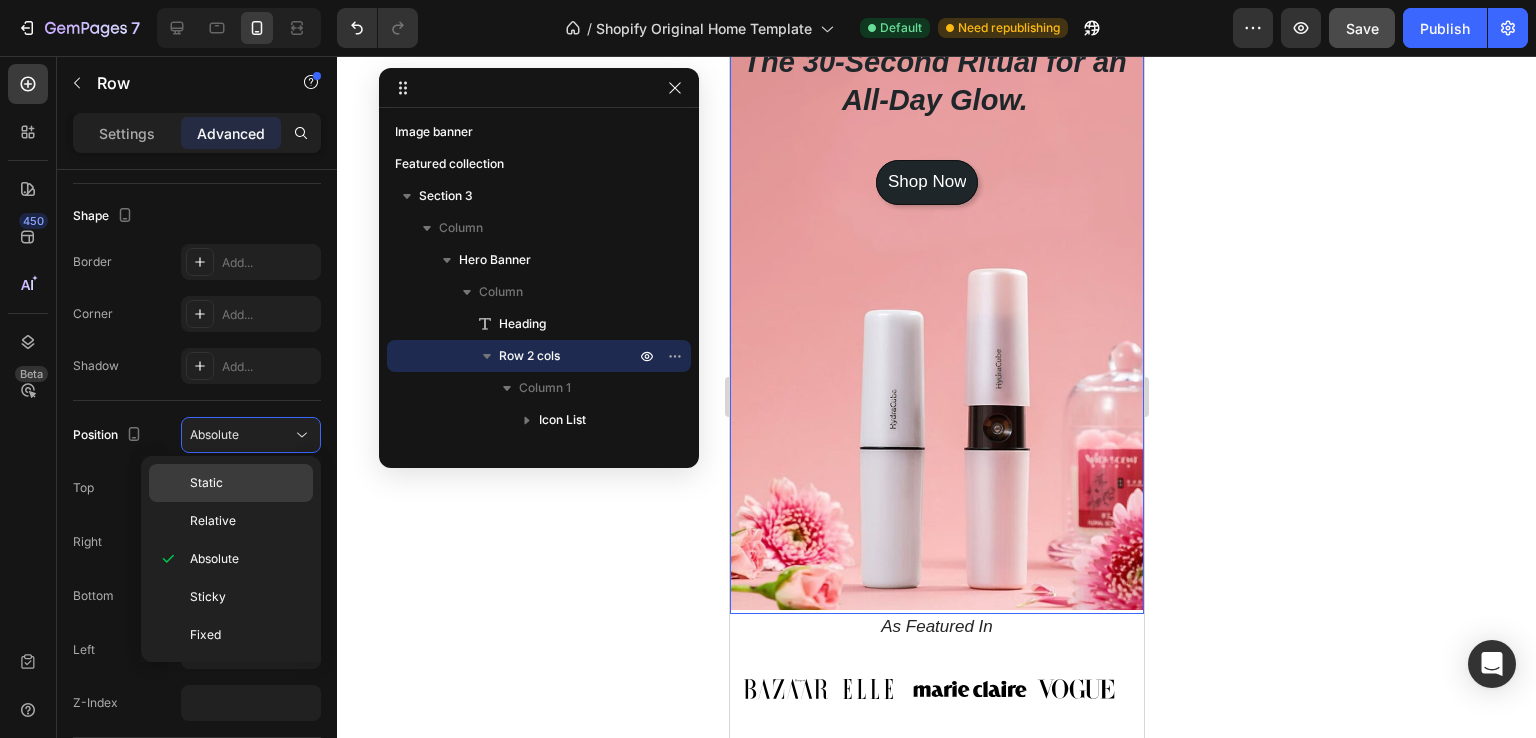 click on "Static" 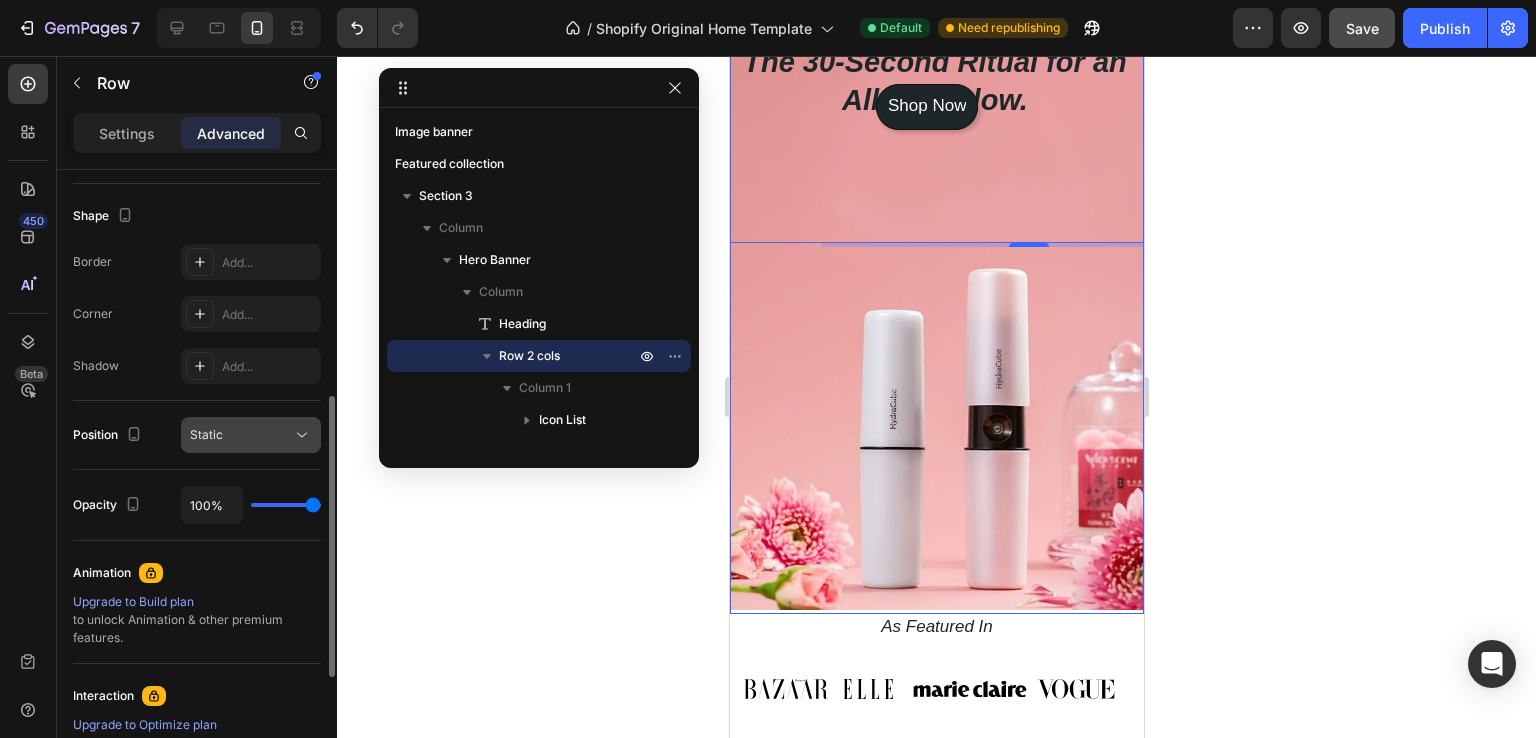 click on "Static" at bounding box center [241, 435] 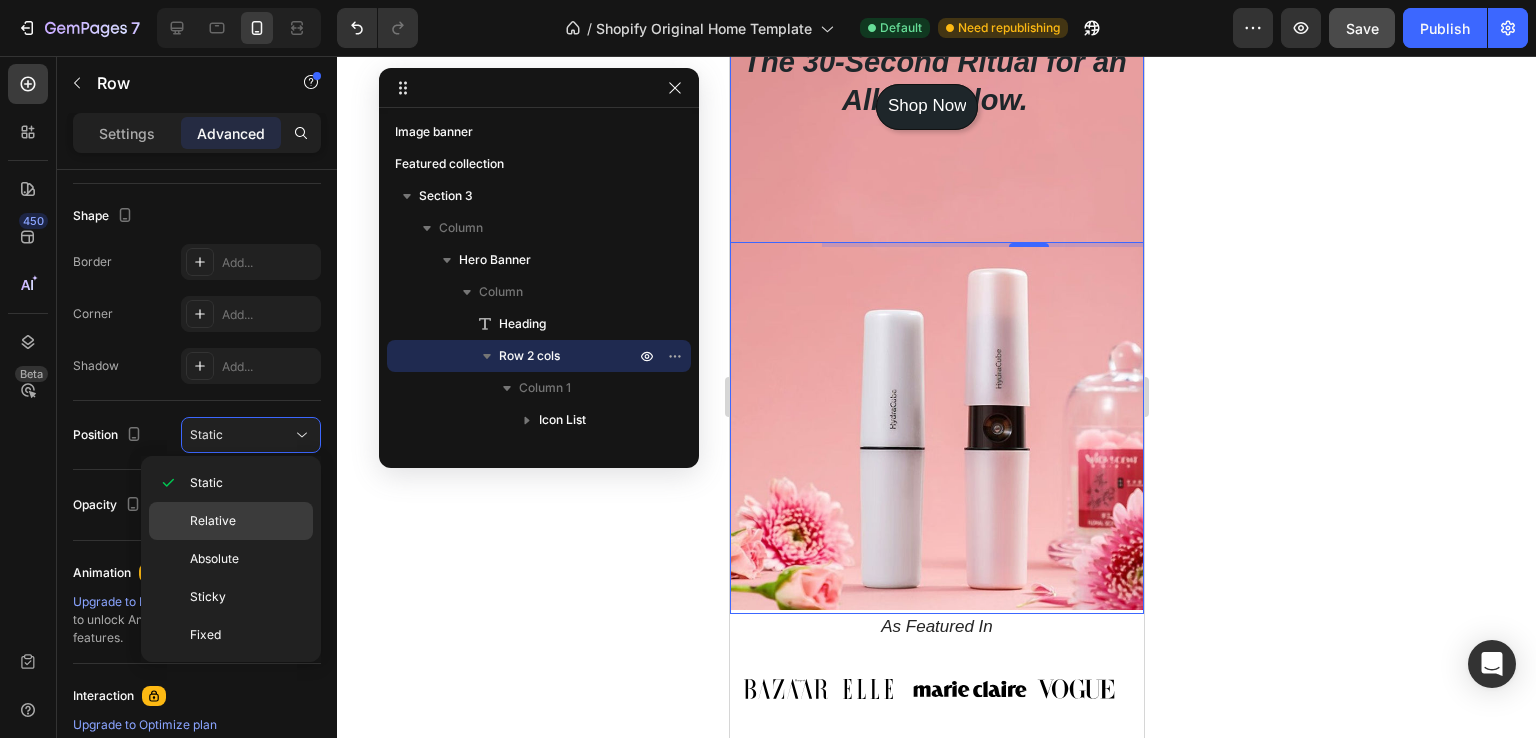 click on "Relative" at bounding box center (247, 521) 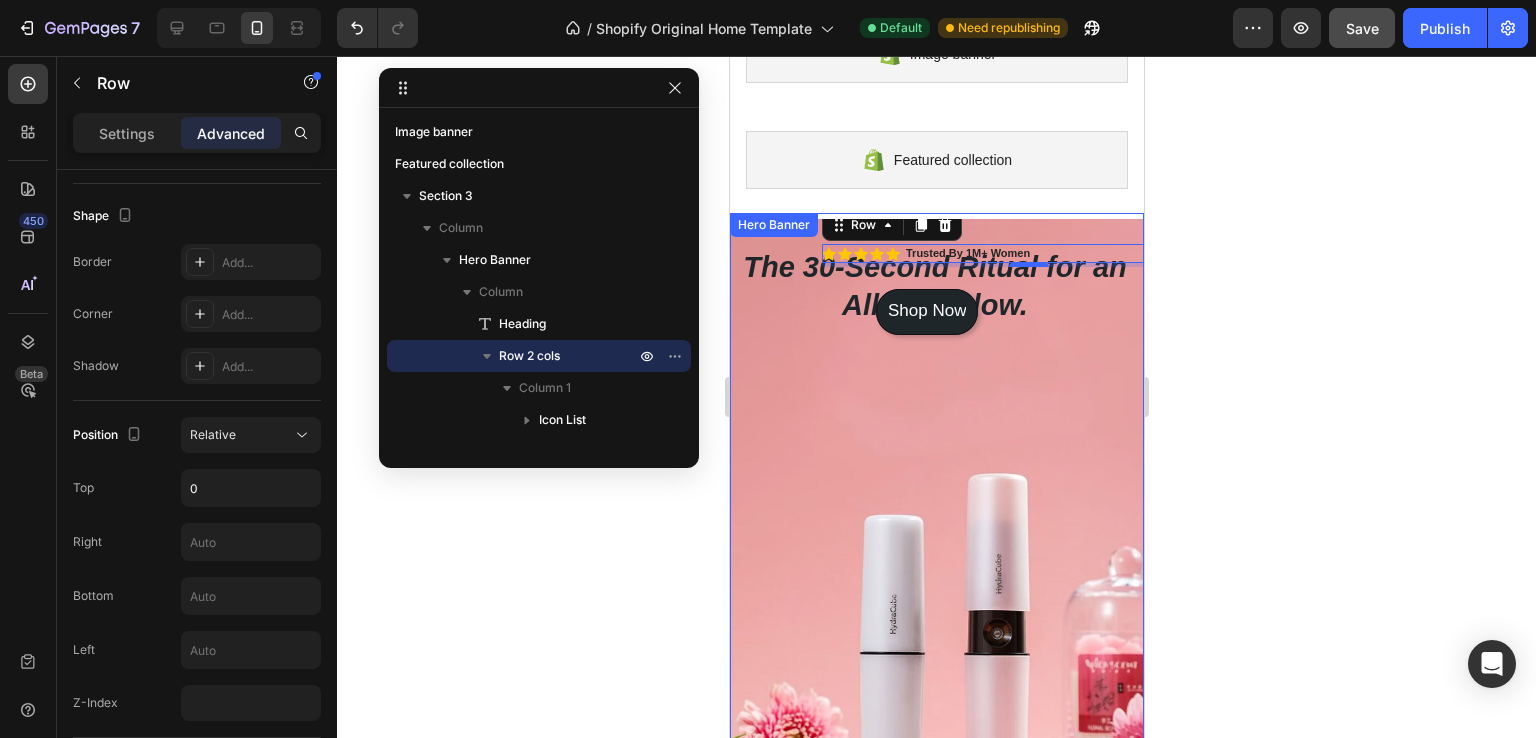 scroll, scrollTop: 100, scrollLeft: 0, axis: vertical 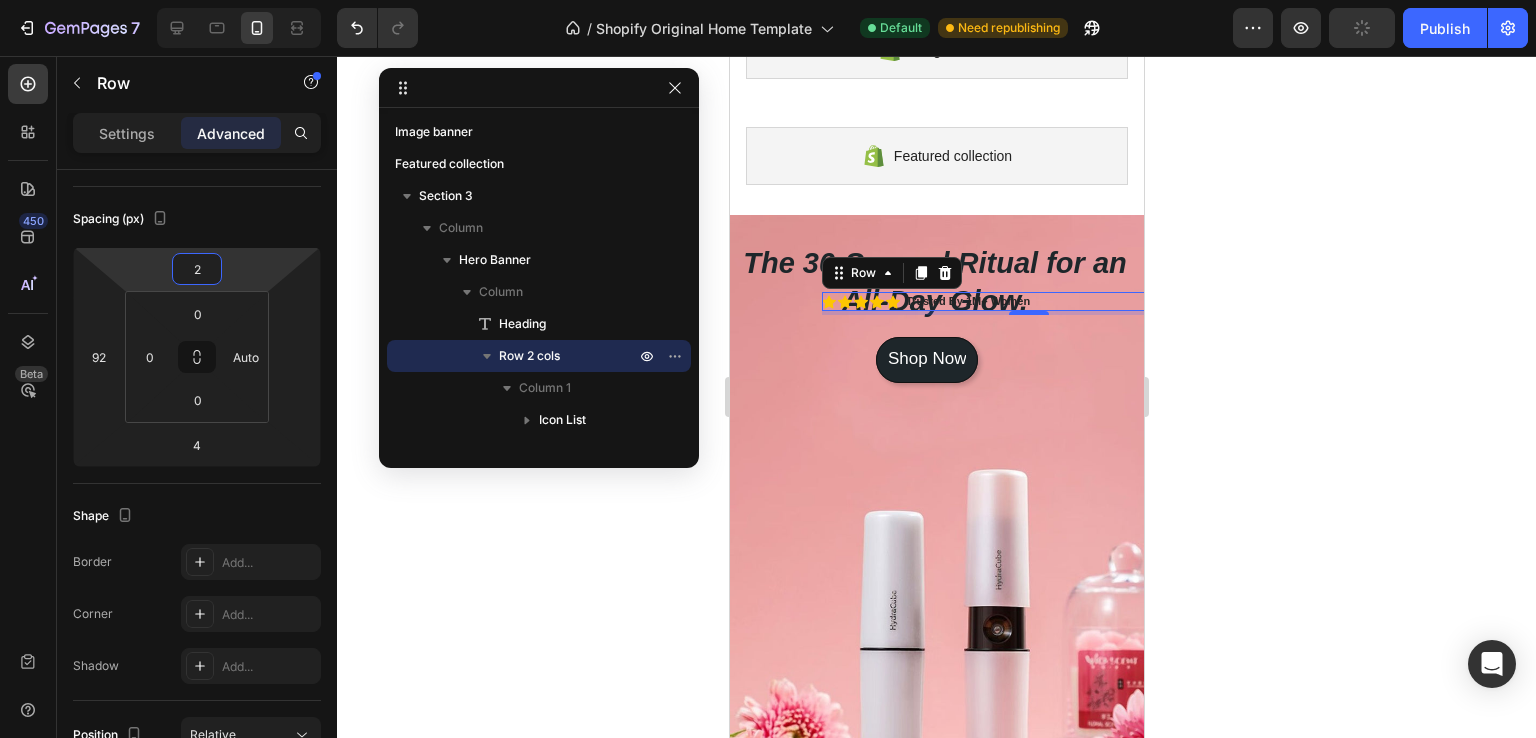 type on "6" 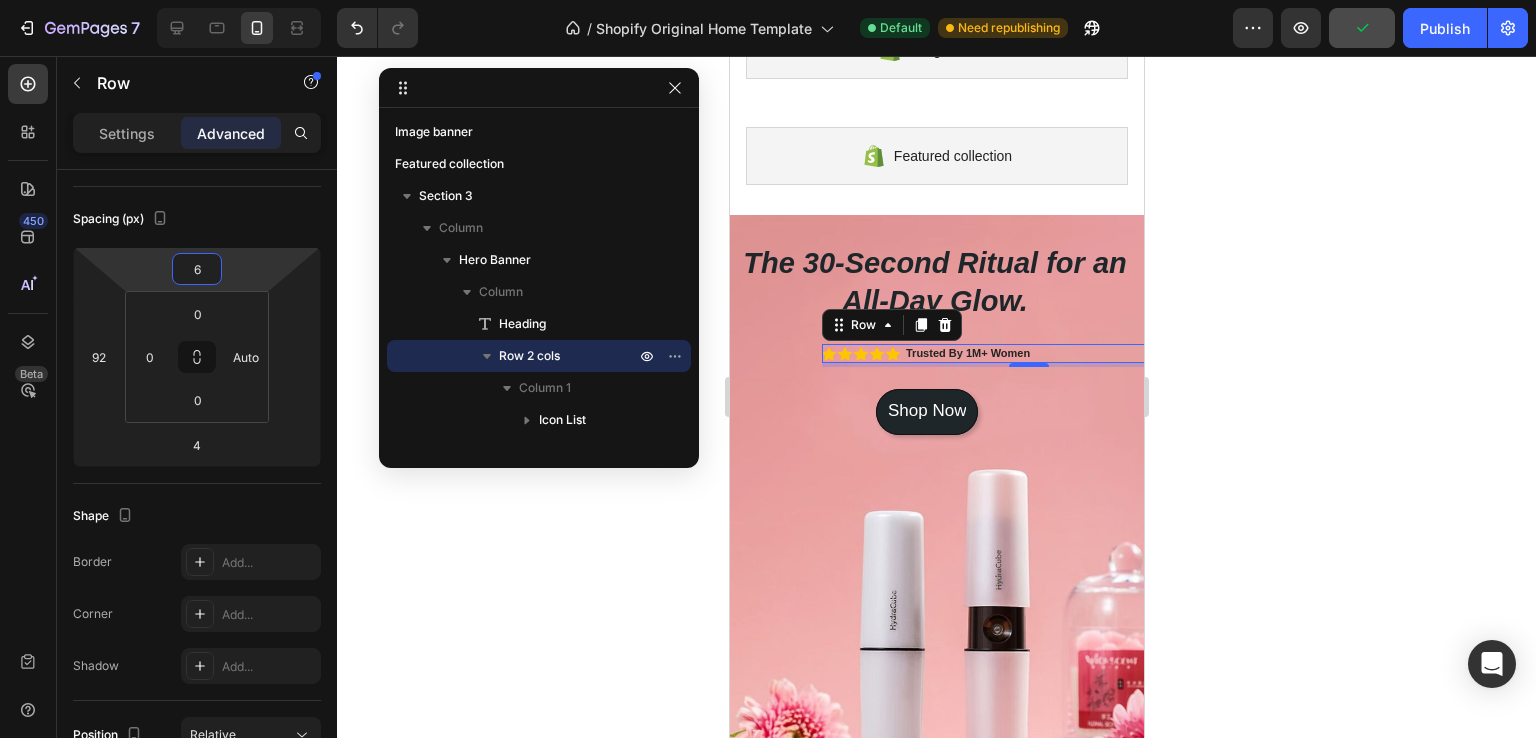 drag, startPoint x: 242, startPoint y: 271, endPoint x: 248, endPoint y: 219, distance: 52.34501 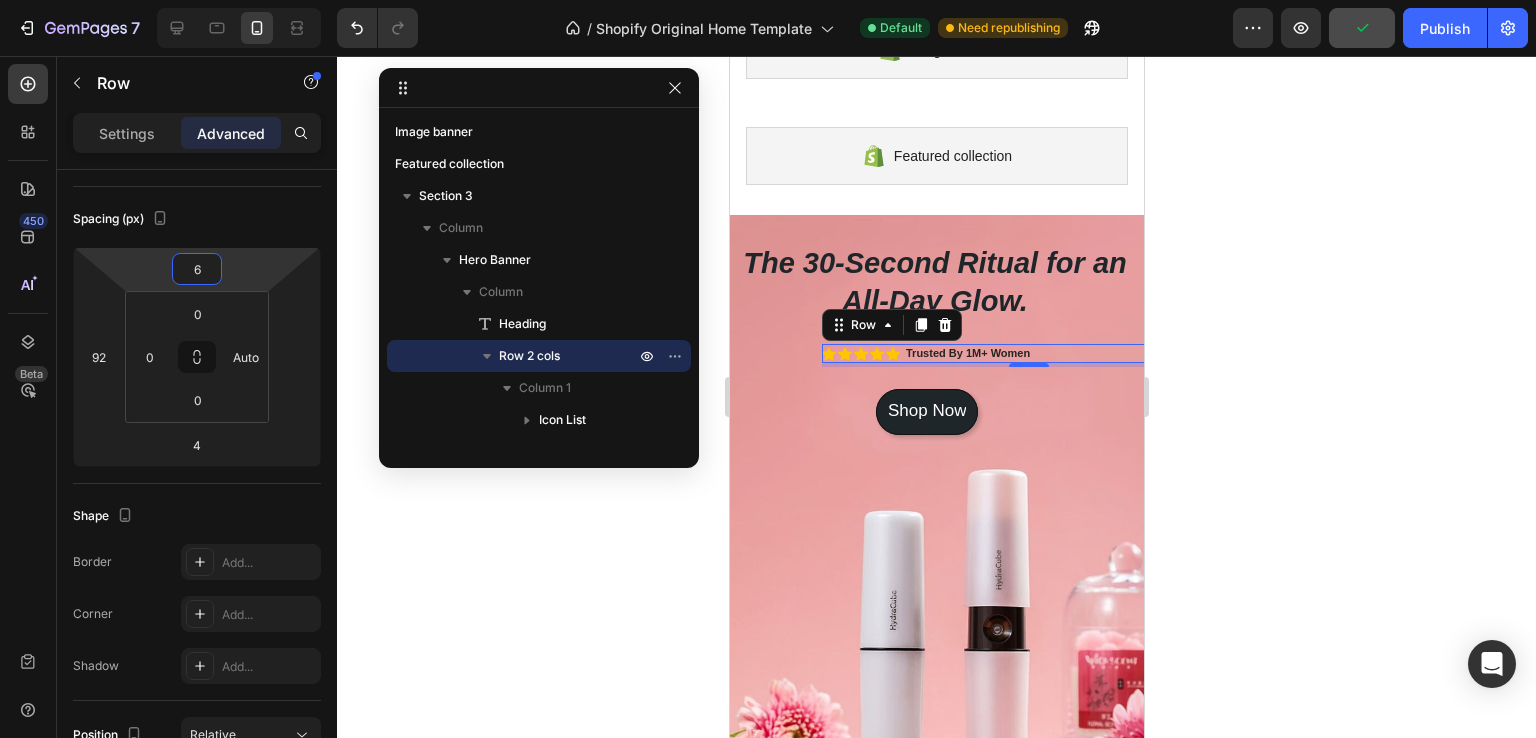 click on "7   /  Shopify Original Home Template Default Need republishing Preview  Publish  450 Beta Sections(30) Elements(83) Section Element Hero Section Product Detail Brands Trusted Badges Guarantee Product Breakdown How to use Testimonials Compare Bundle FAQs Social Proof Brand Story Product List Collection Blog List Contact Sticky Add to Cart Custom Footer Browse Library 450 Layout
Row
Row
Row
Row Text
Heading
Text Block Button
Button
Button Media
Image
Image" at bounding box center [768, 0] 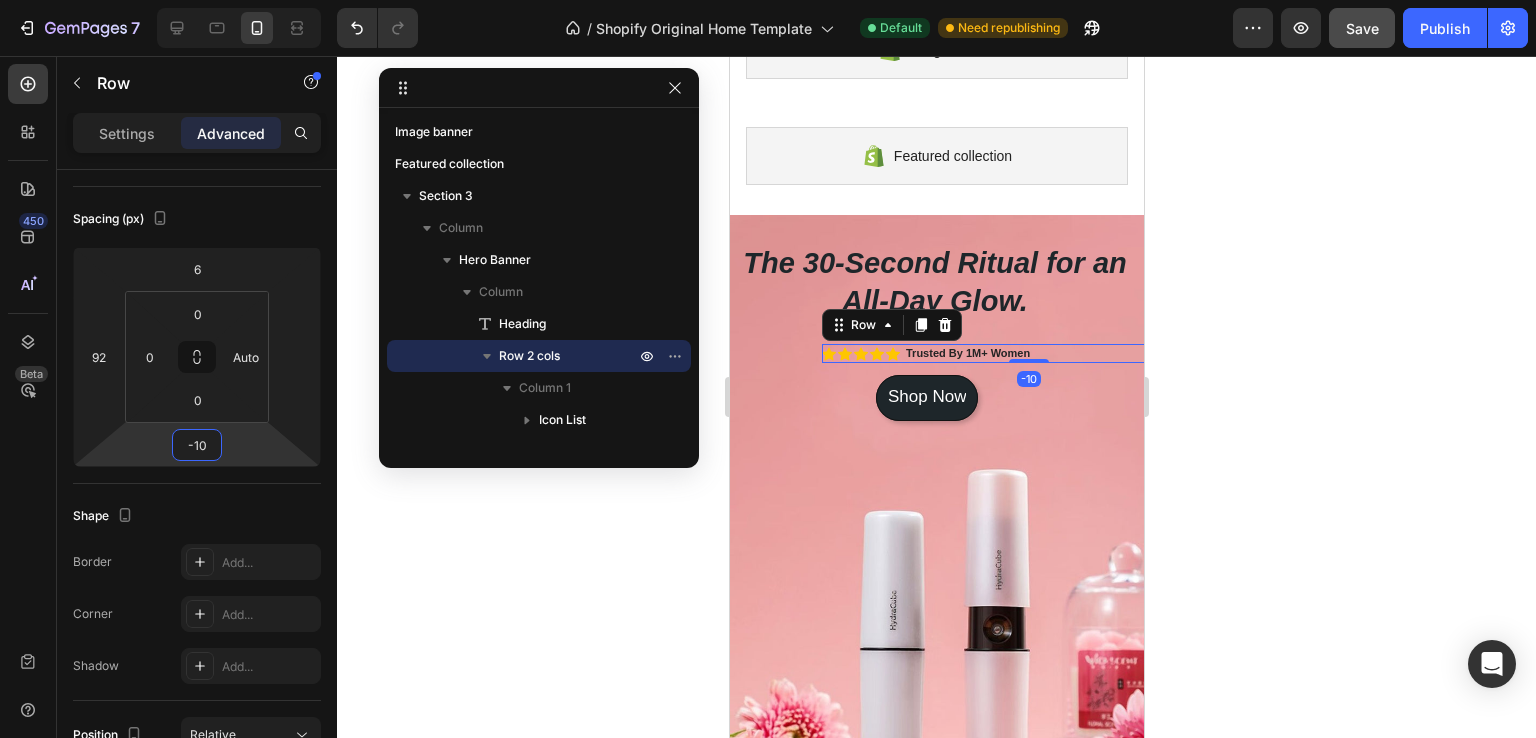 type on "-12" 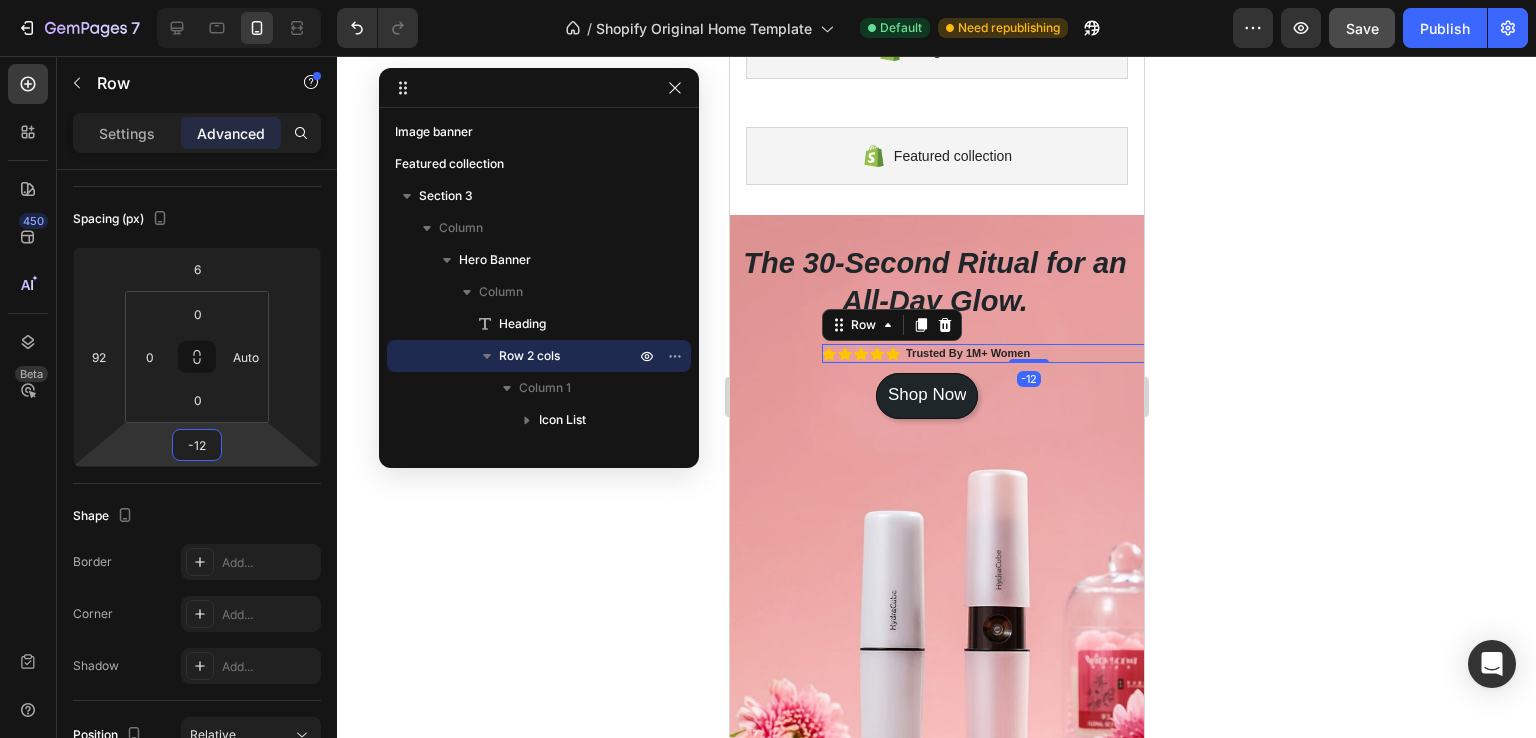 drag, startPoint x: 233, startPoint y: 435, endPoint x: 238, endPoint y: 453, distance: 18.681541 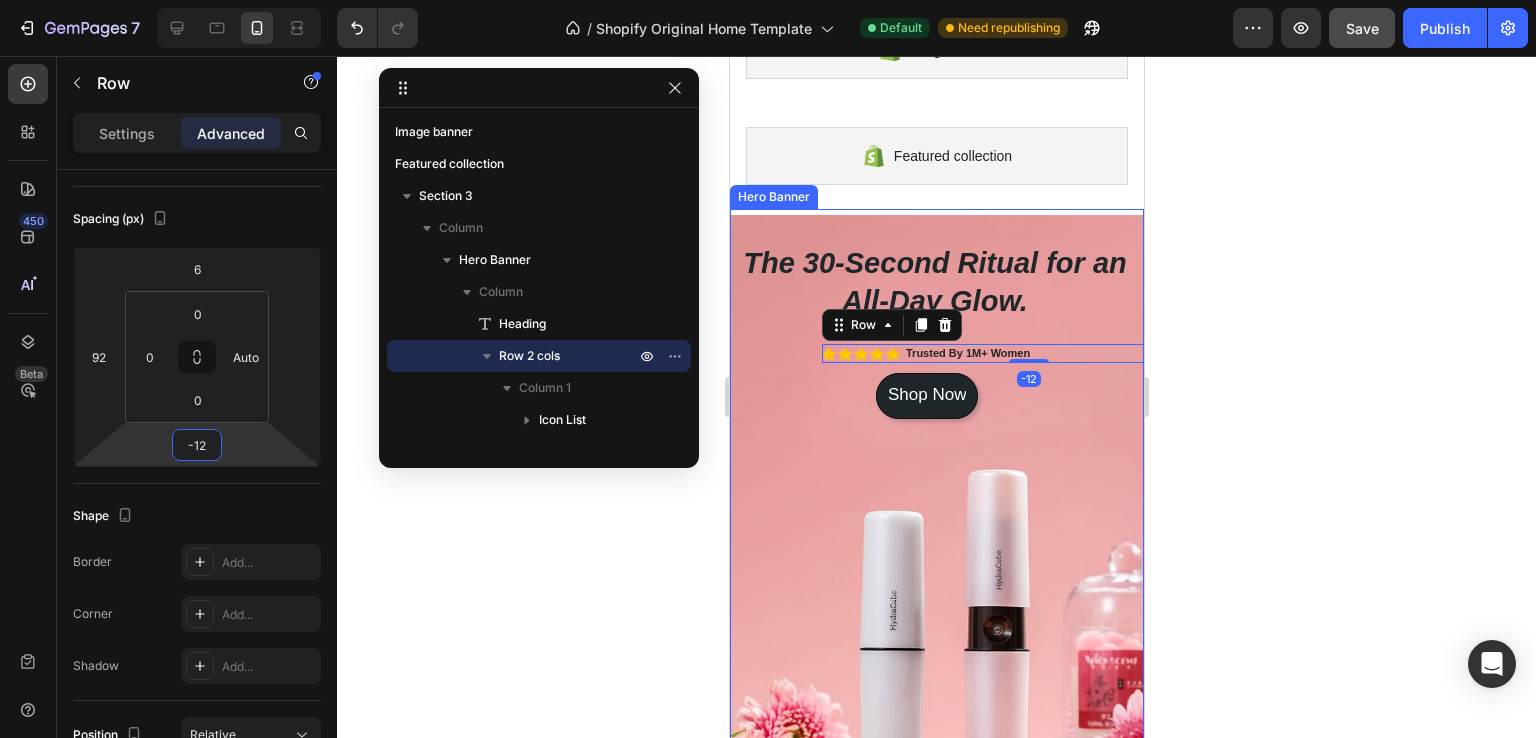 click on "Shop Now Button" at bounding box center [936, 476] 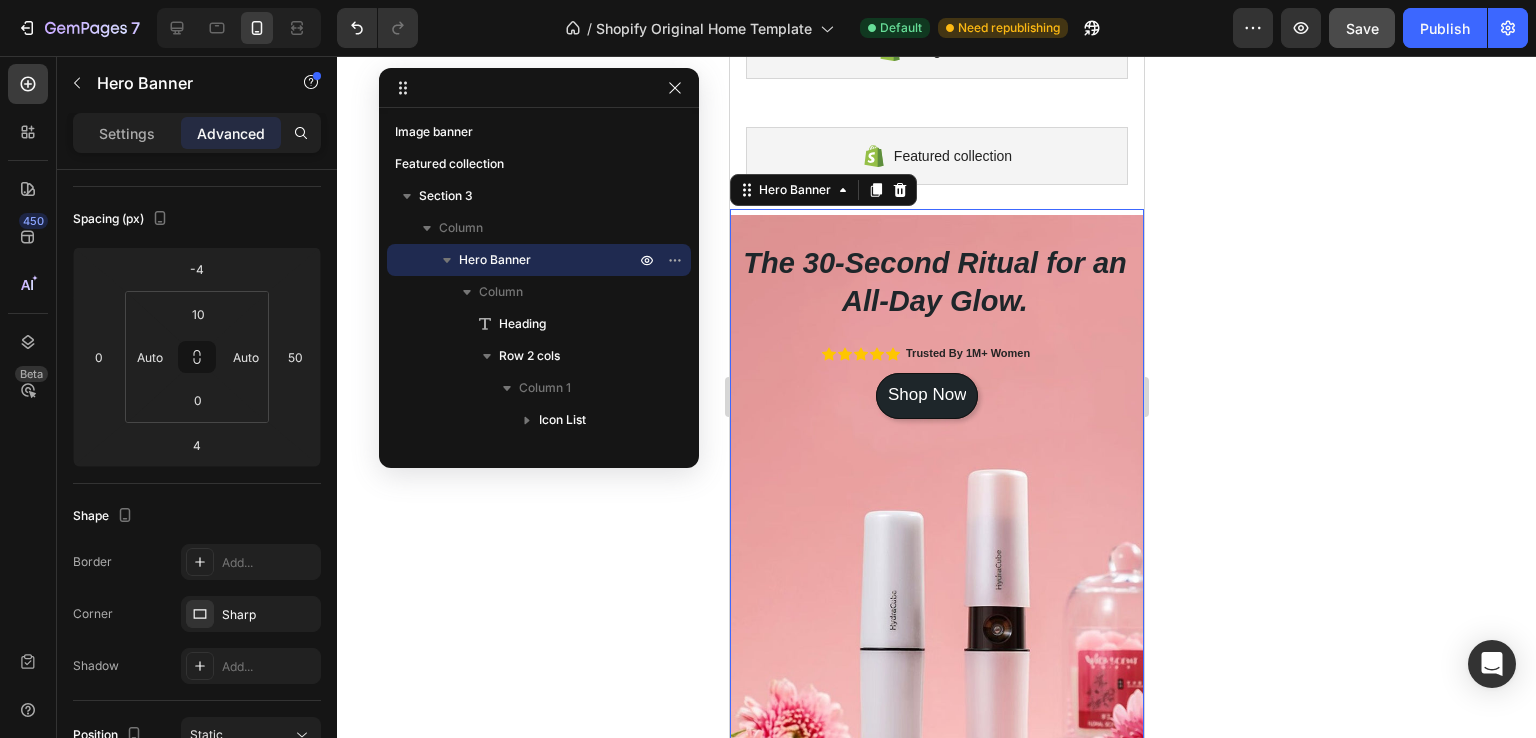 scroll, scrollTop: 0, scrollLeft: 0, axis: both 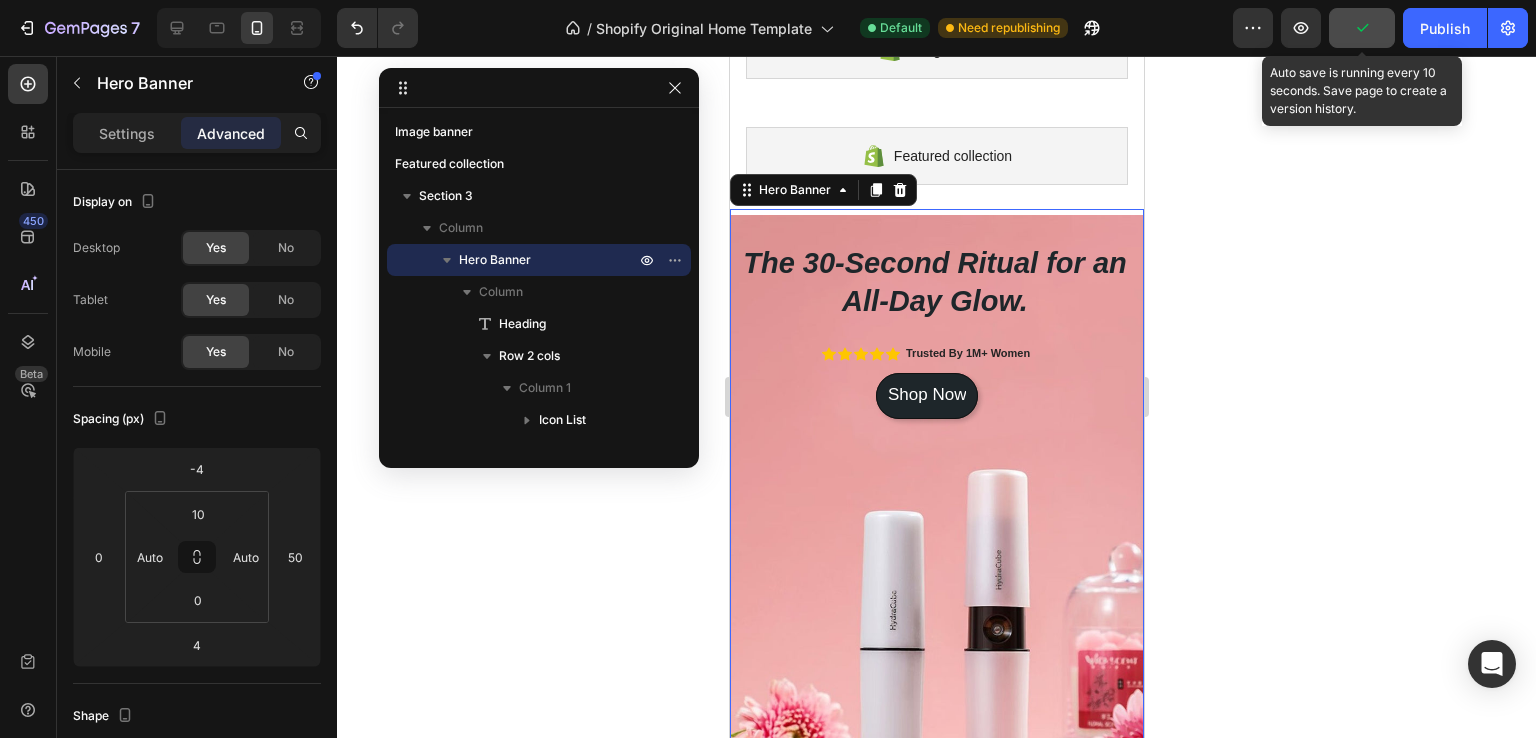 click 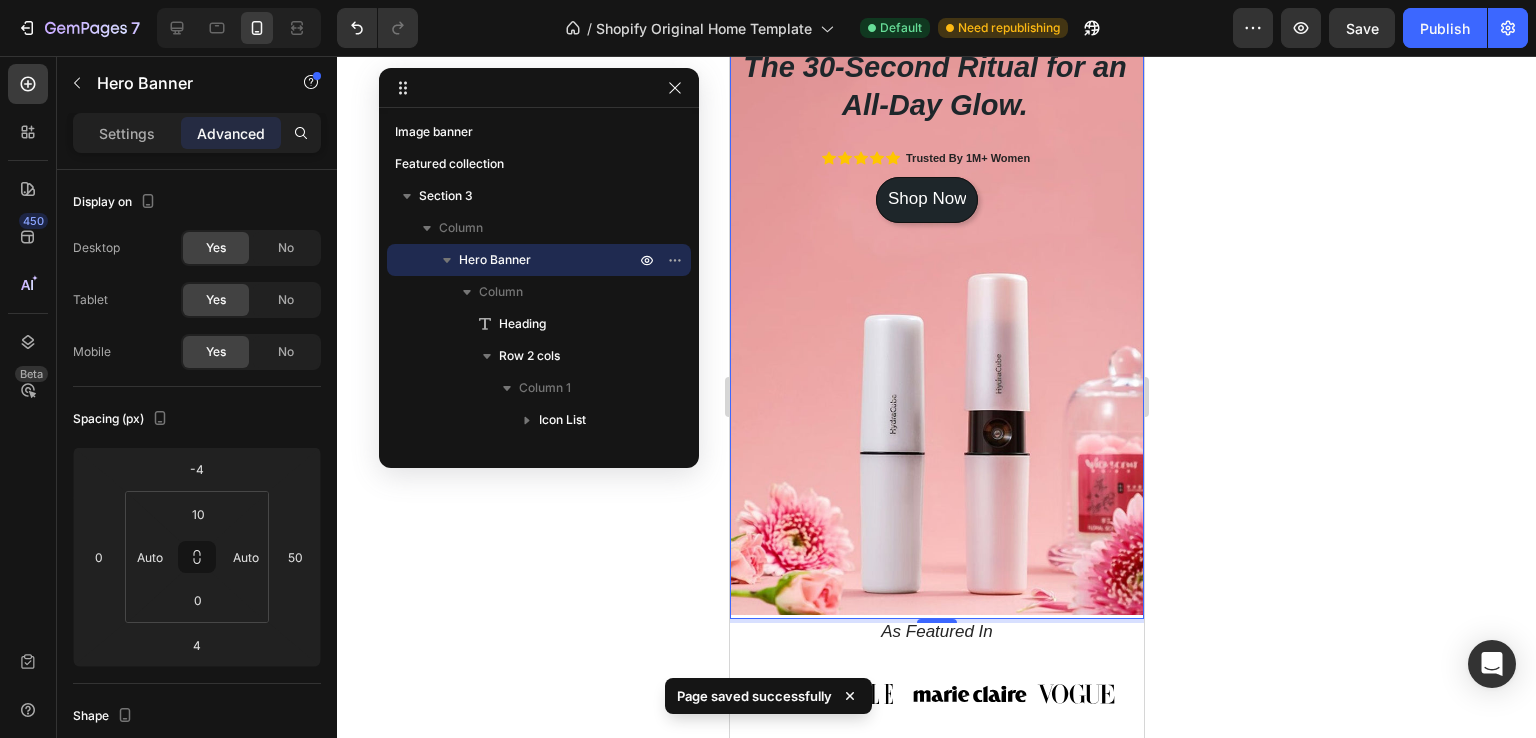 scroll, scrollTop: 100, scrollLeft: 0, axis: vertical 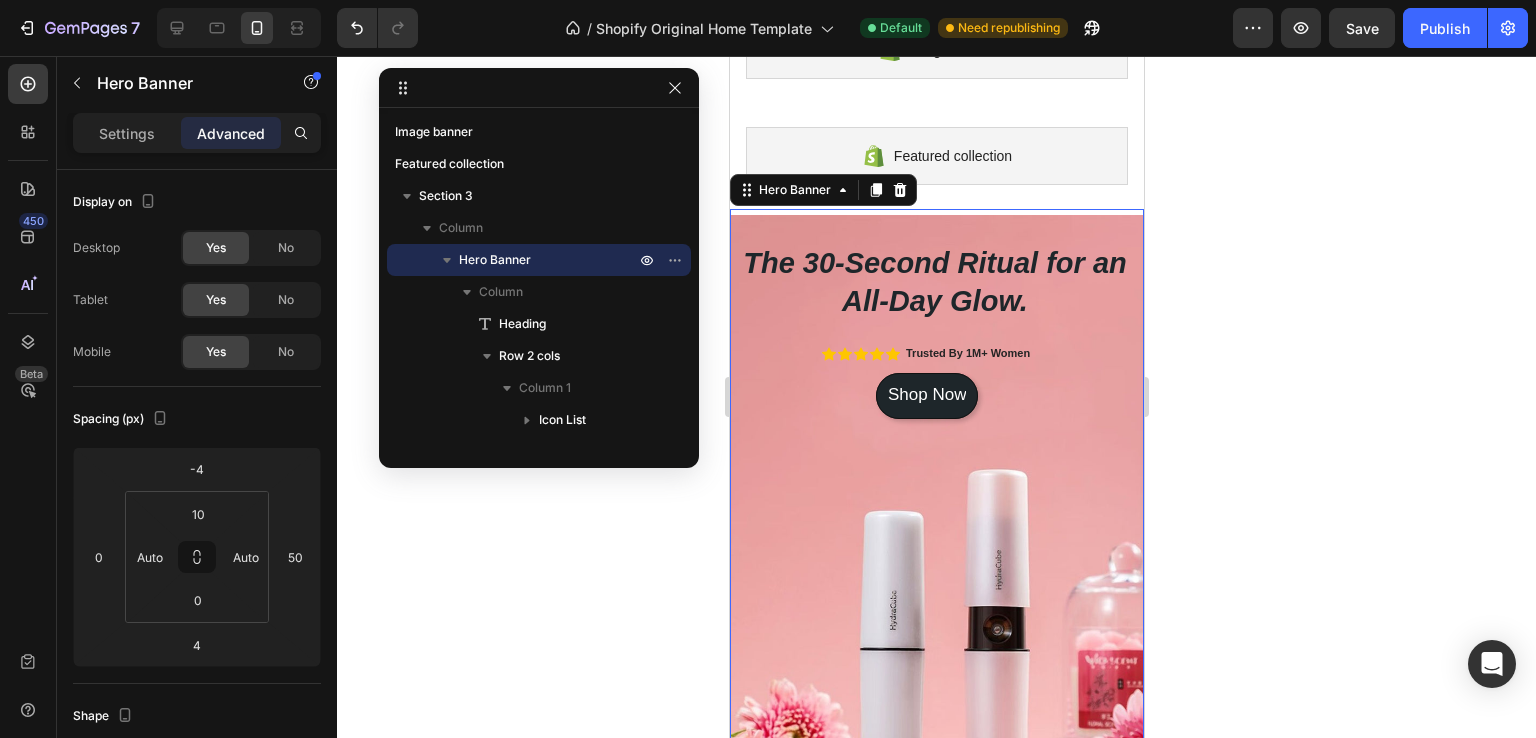 click on "Shop Now Button" at bounding box center [936, 386] 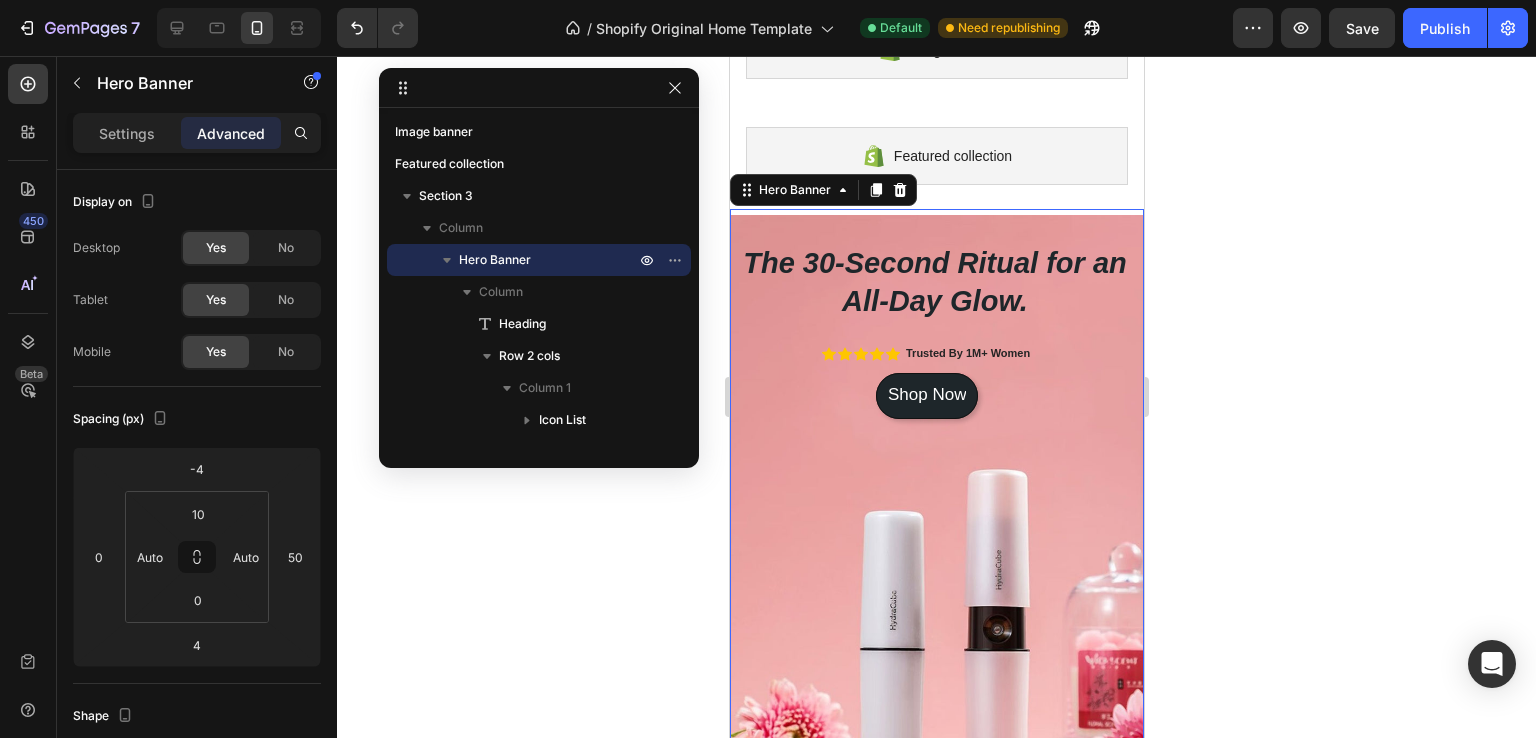 click on "Shop Now Button" at bounding box center [936, 386] 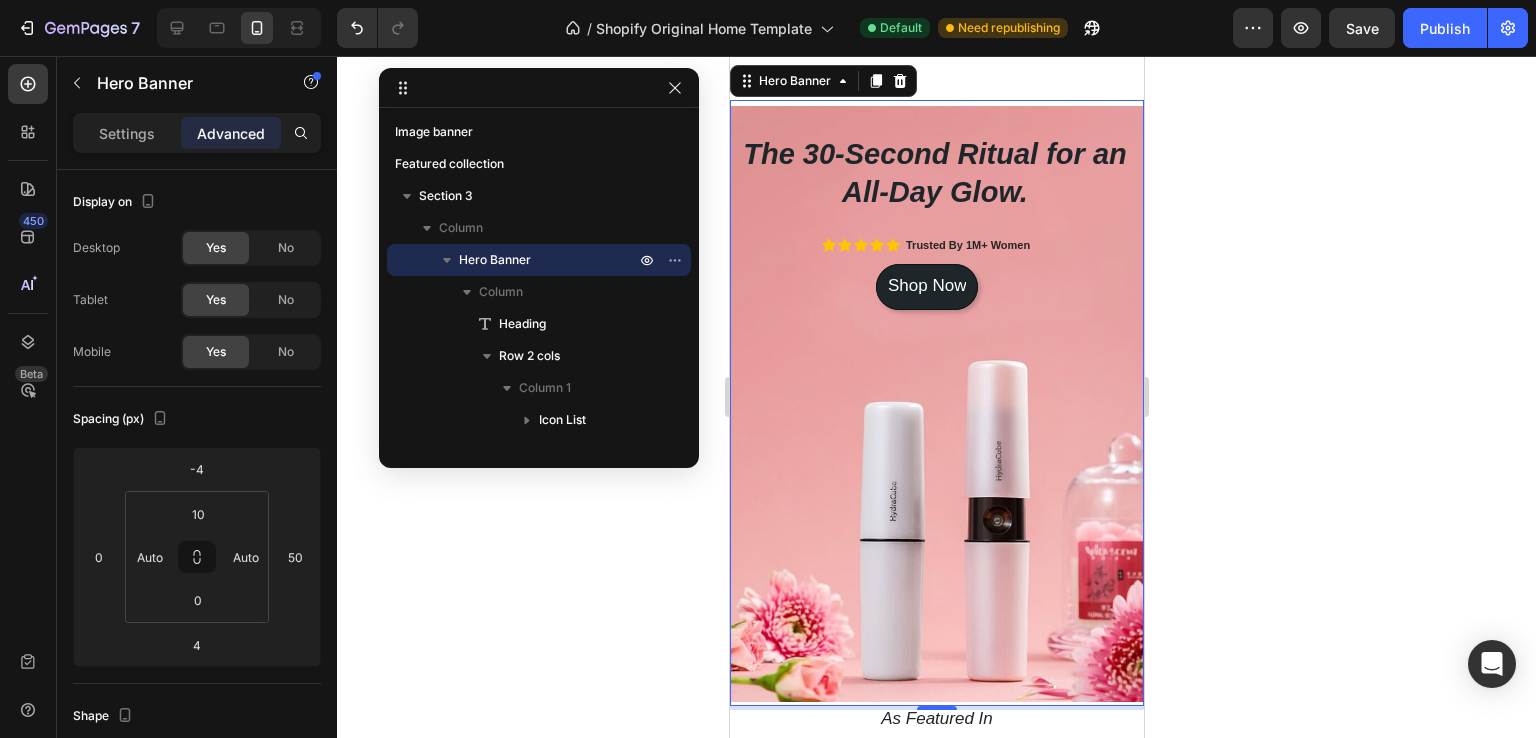 scroll, scrollTop: 200, scrollLeft: 0, axis: vertical 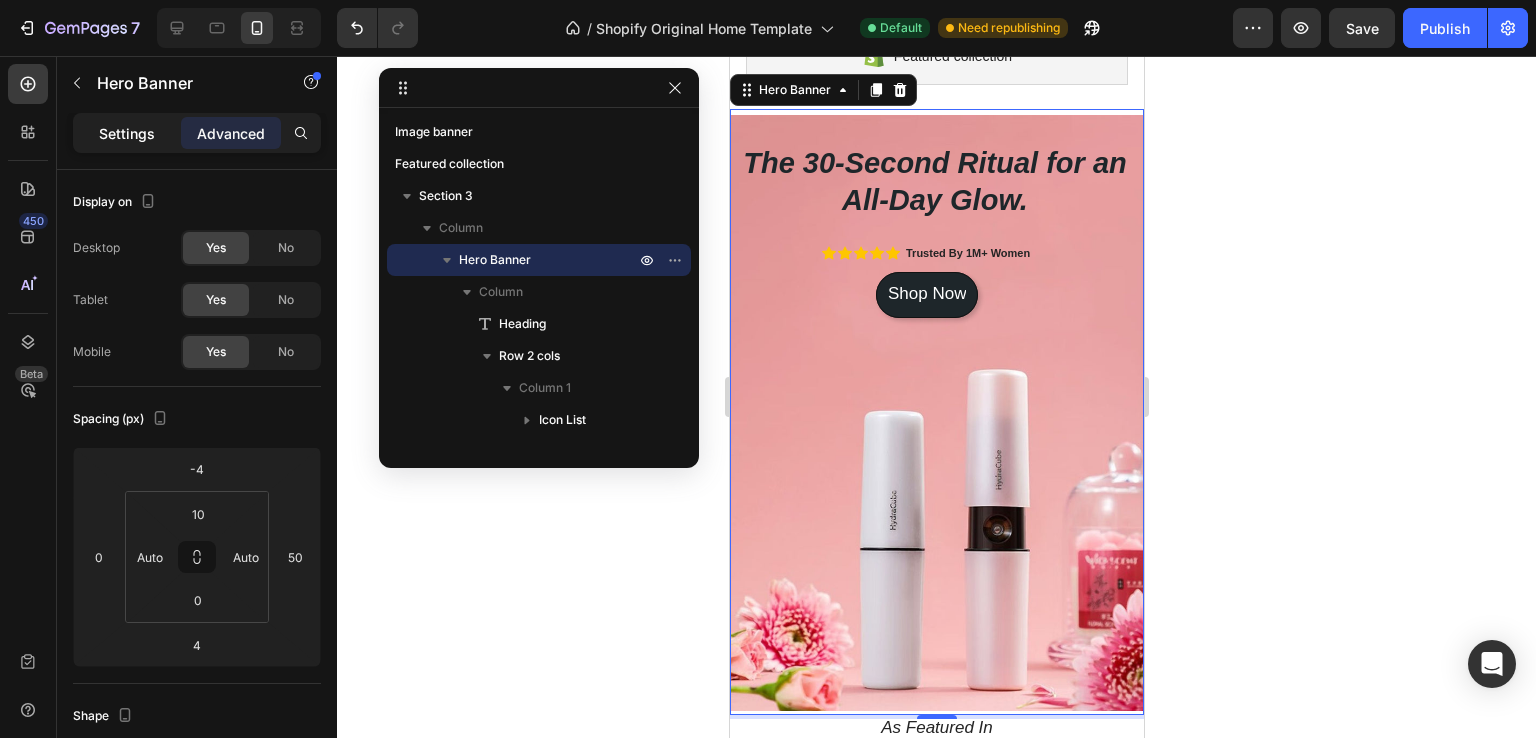 click on "Settings" at bounding box center (127, 133) 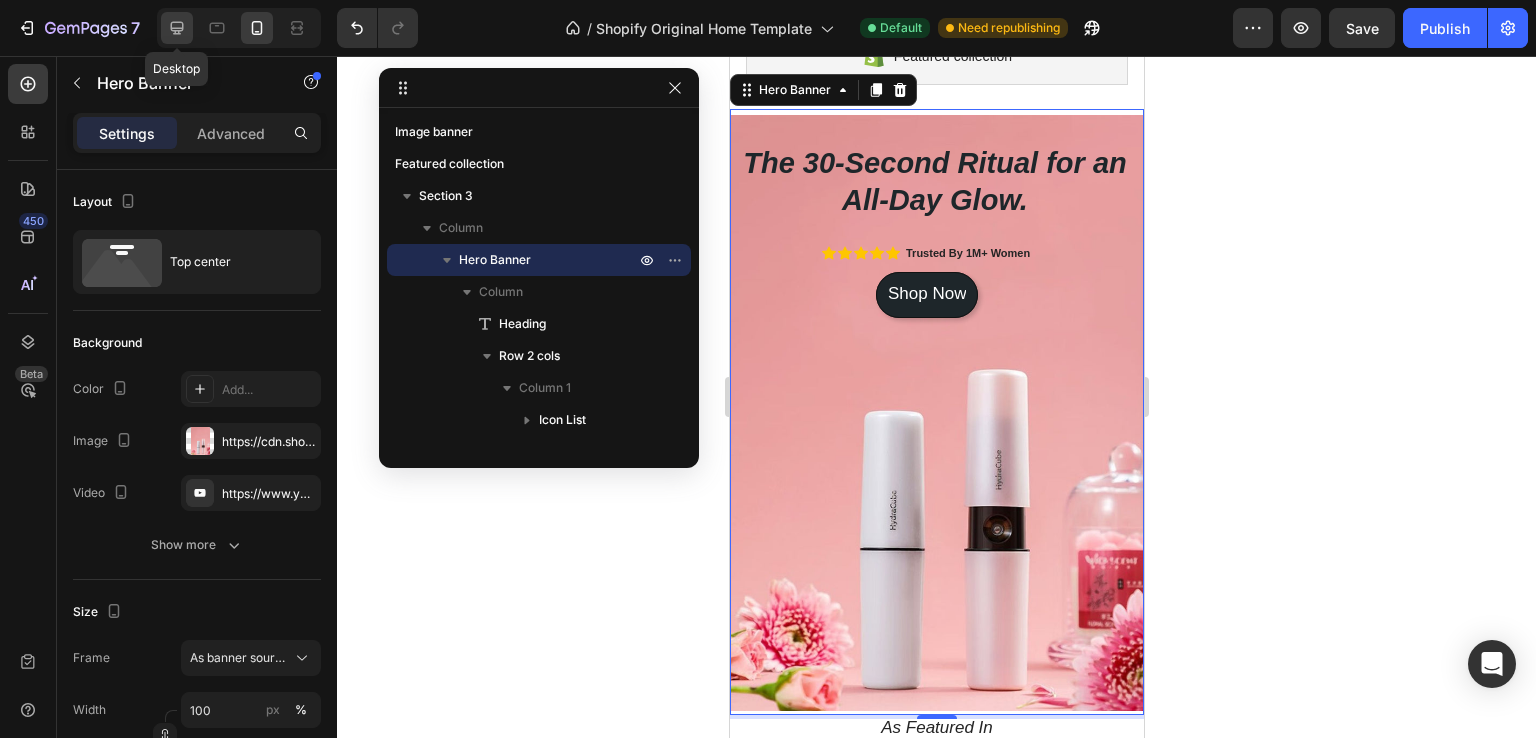click 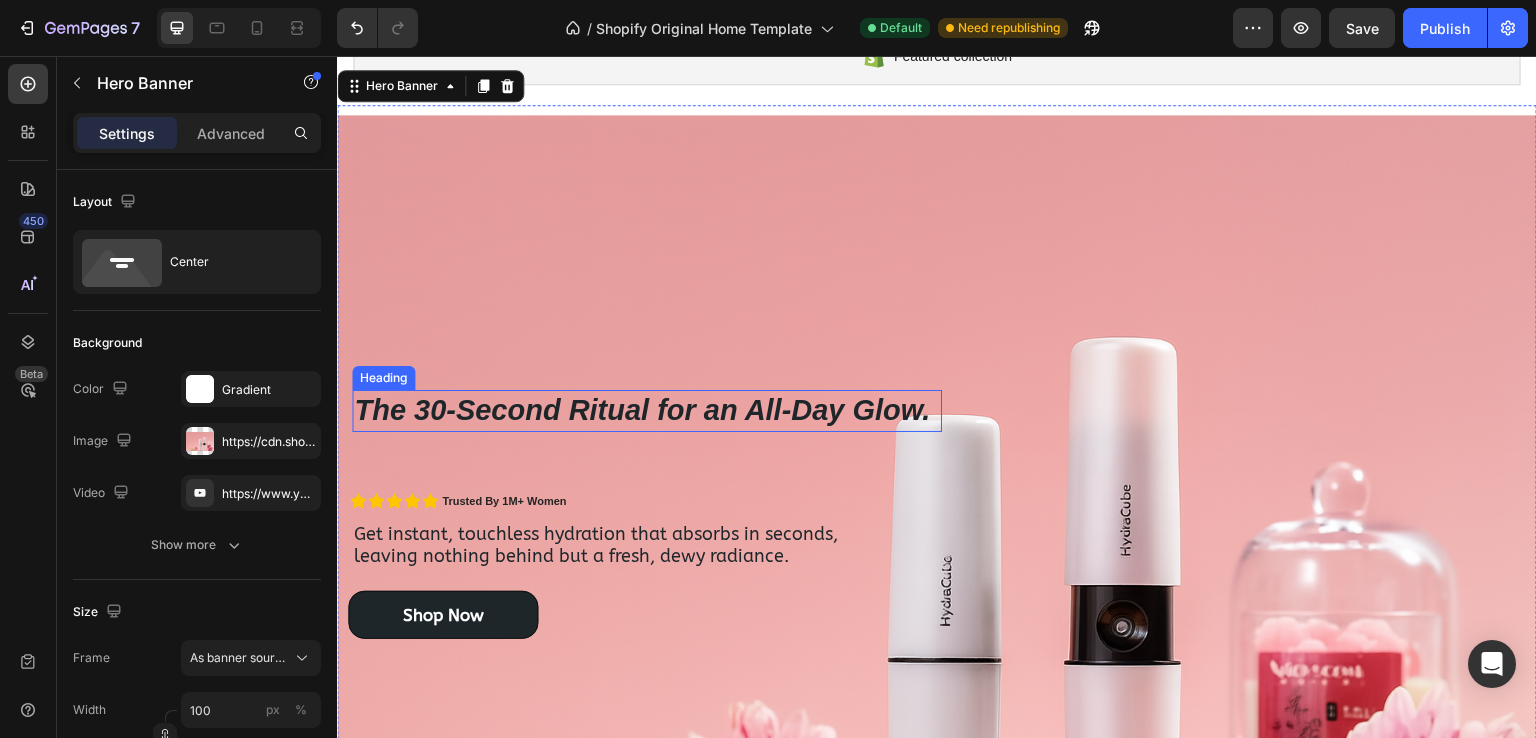 scroll, scrollTop: 178, scrollLeft: 0, axis: vertical 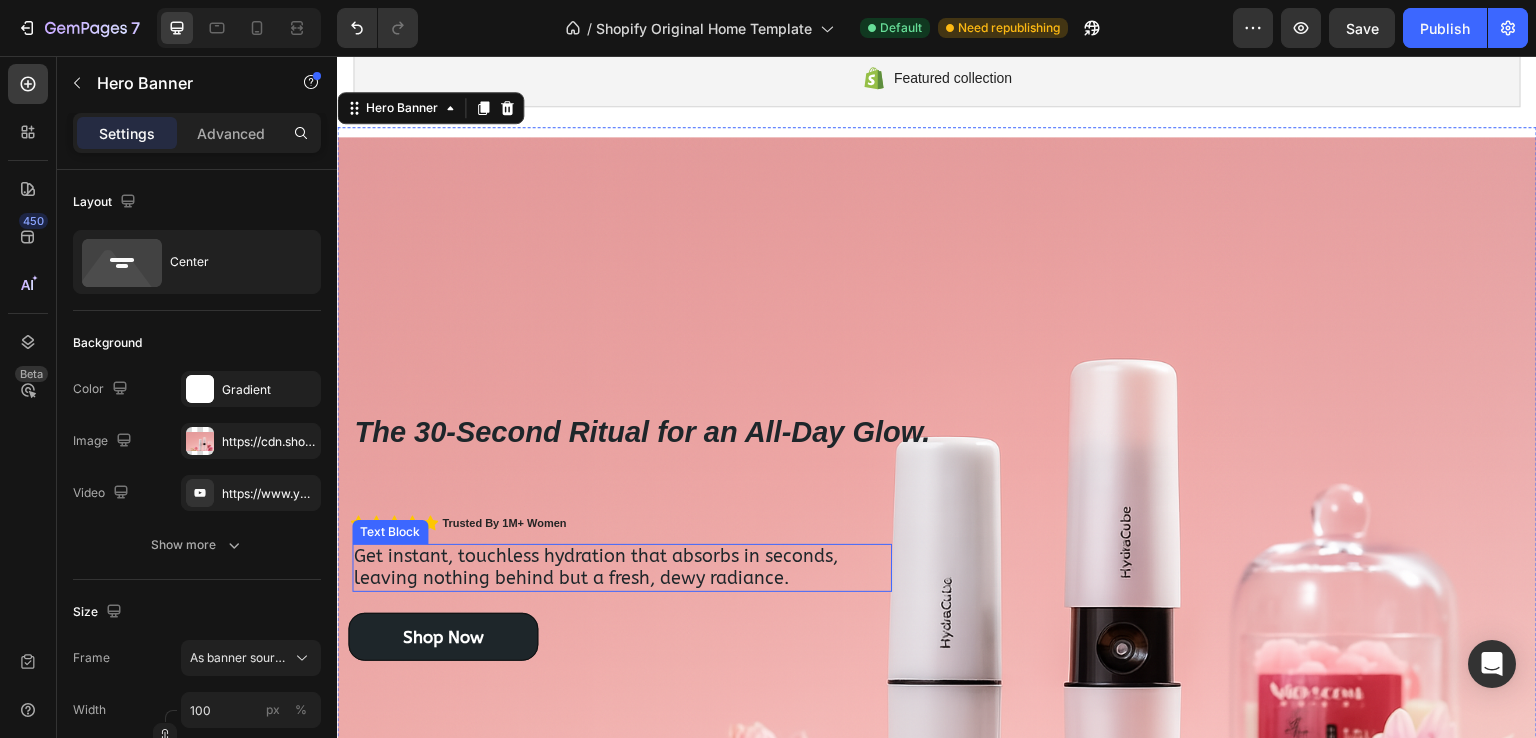 click on "Get instant, touchless hydration that absorbs in seconds, leaving nothing behind but a fresh, dewy radiance." at bounding box center [596, 567] 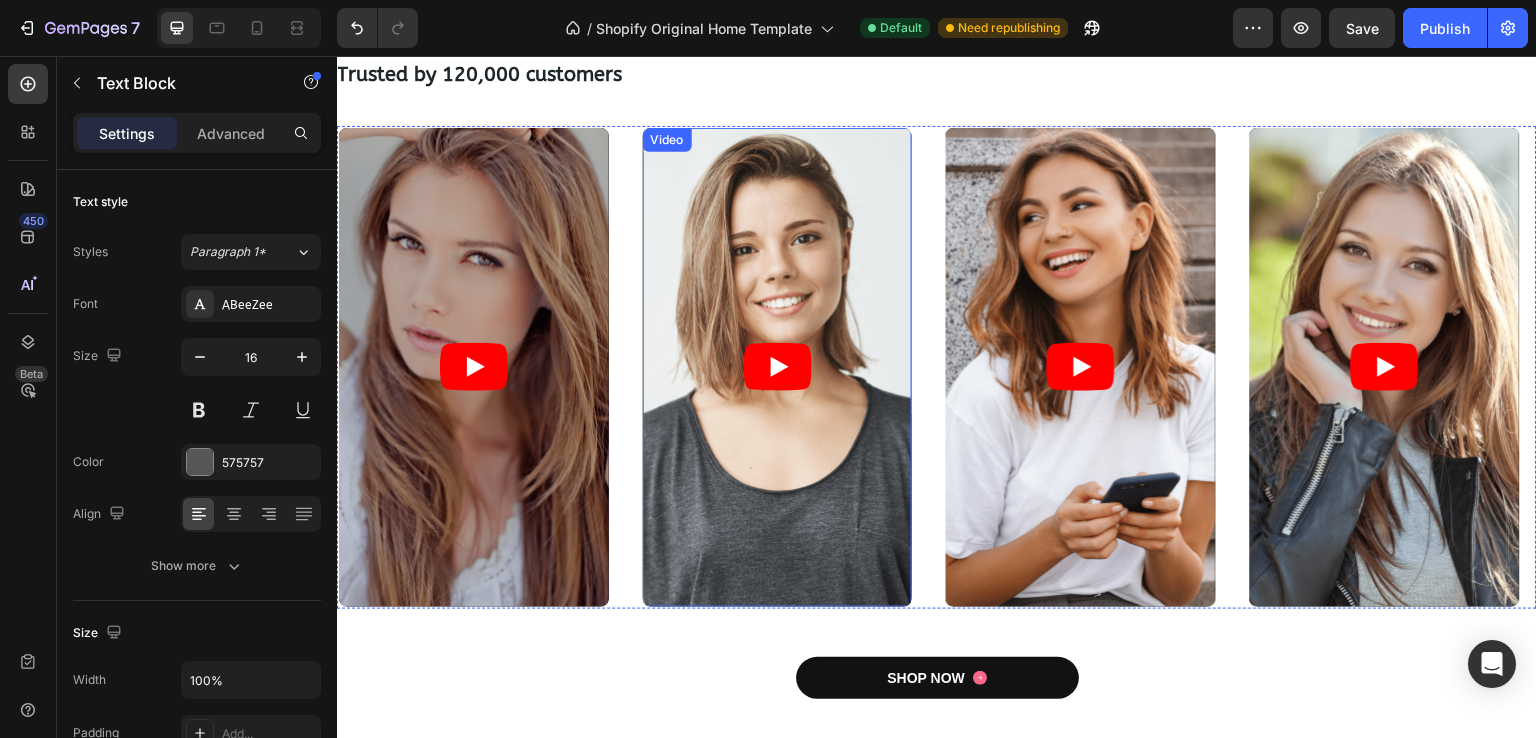 scroll, scrollTop: 1300, scrollLeft: 0, axis: vertical 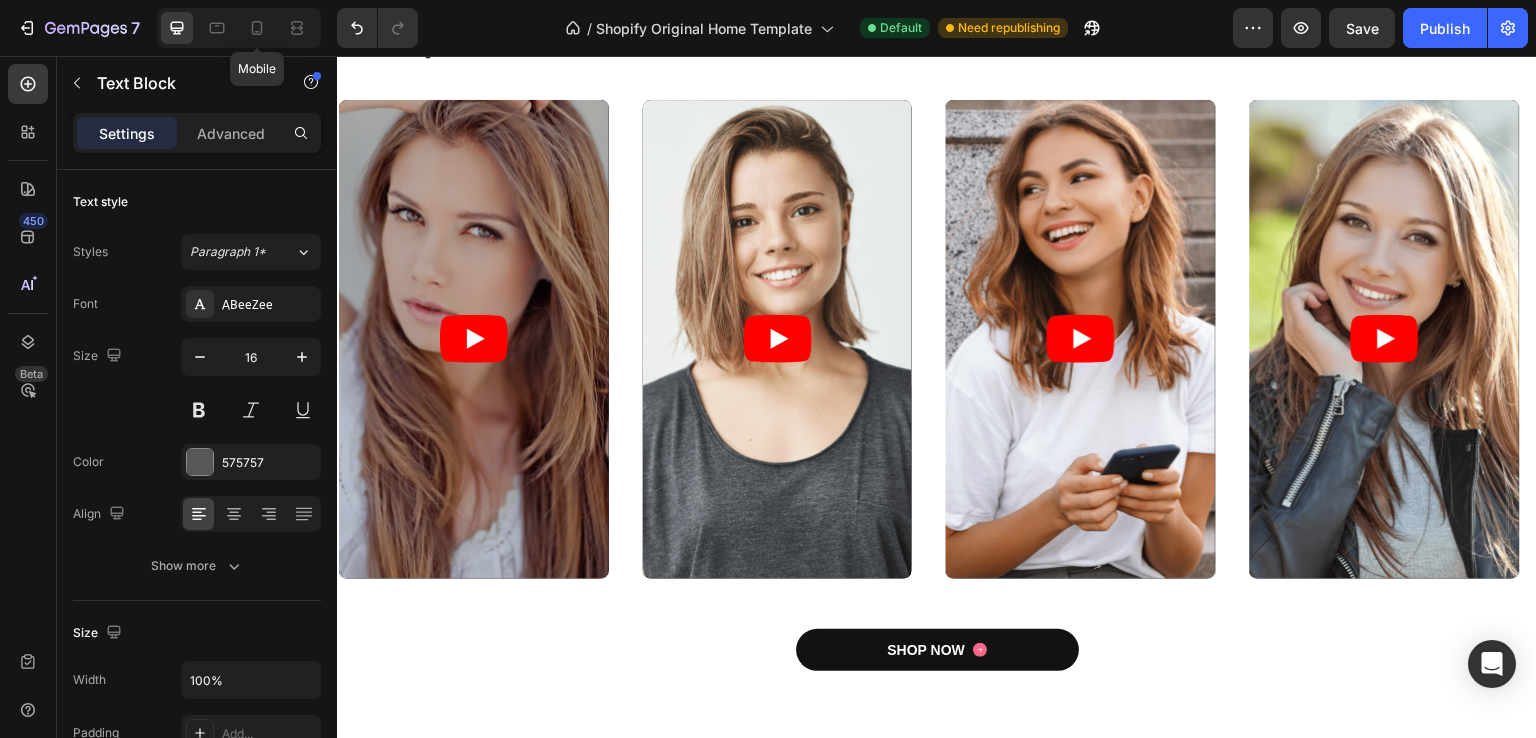 drag, startPoint x: 267, startPoint y: 29, endPoint x: 363, endPoint y: 105, distance: 122.441826 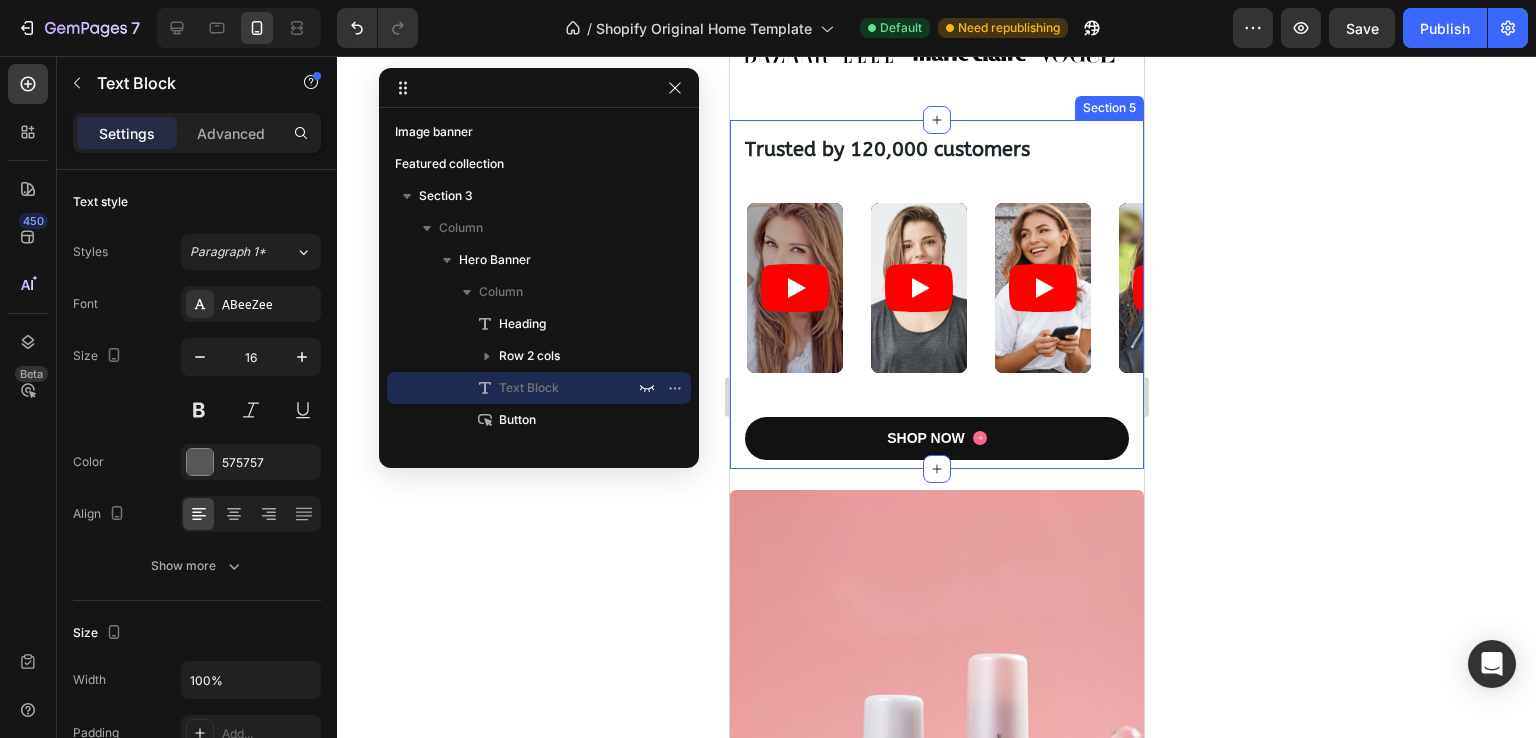 scroll, scrollTop: 900, scrollLeft: 0, axis: vertical 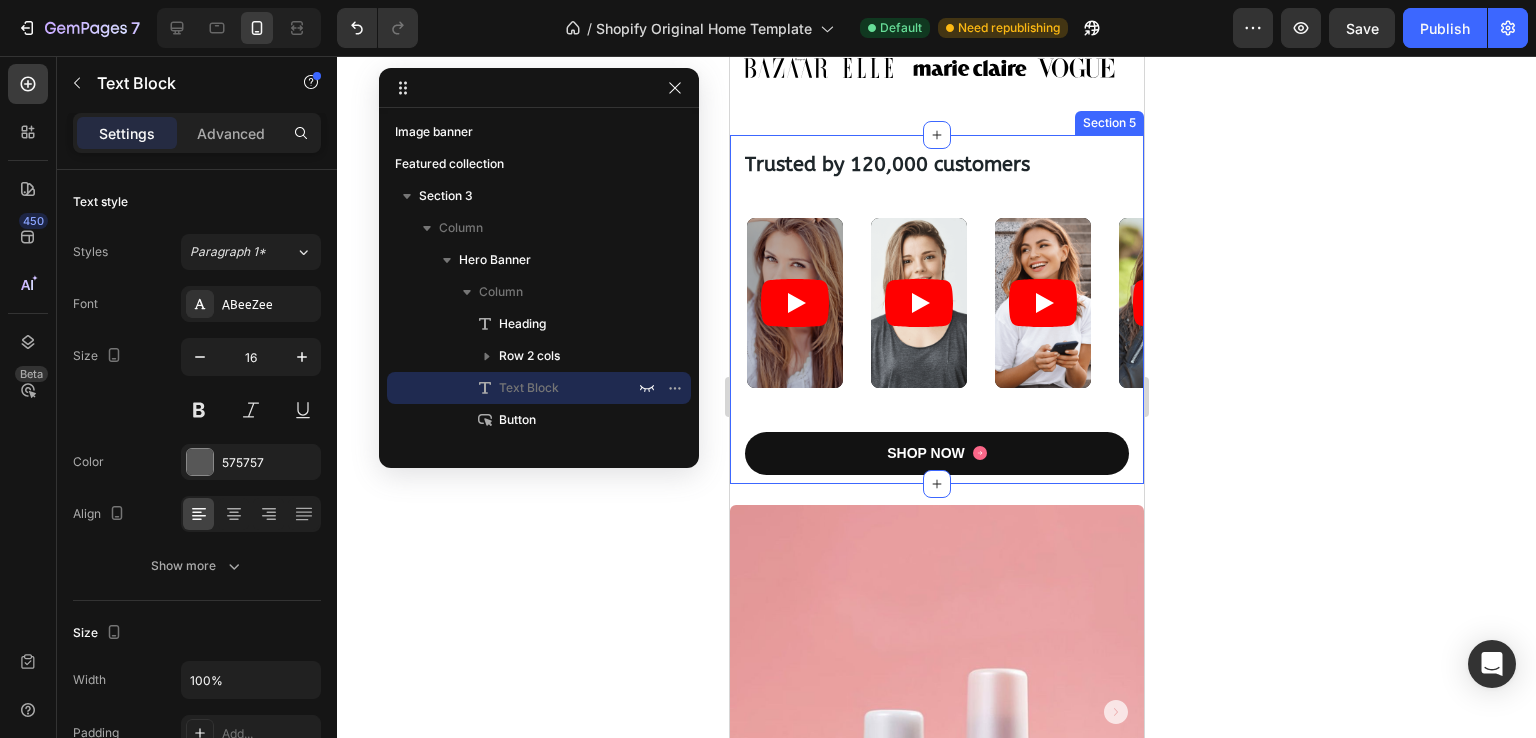 click on "Trusted by 120,000 customers Heading Row Video Video Video Video Carousel
SHOP NOW Button Row" at bounding box center (936, 309) 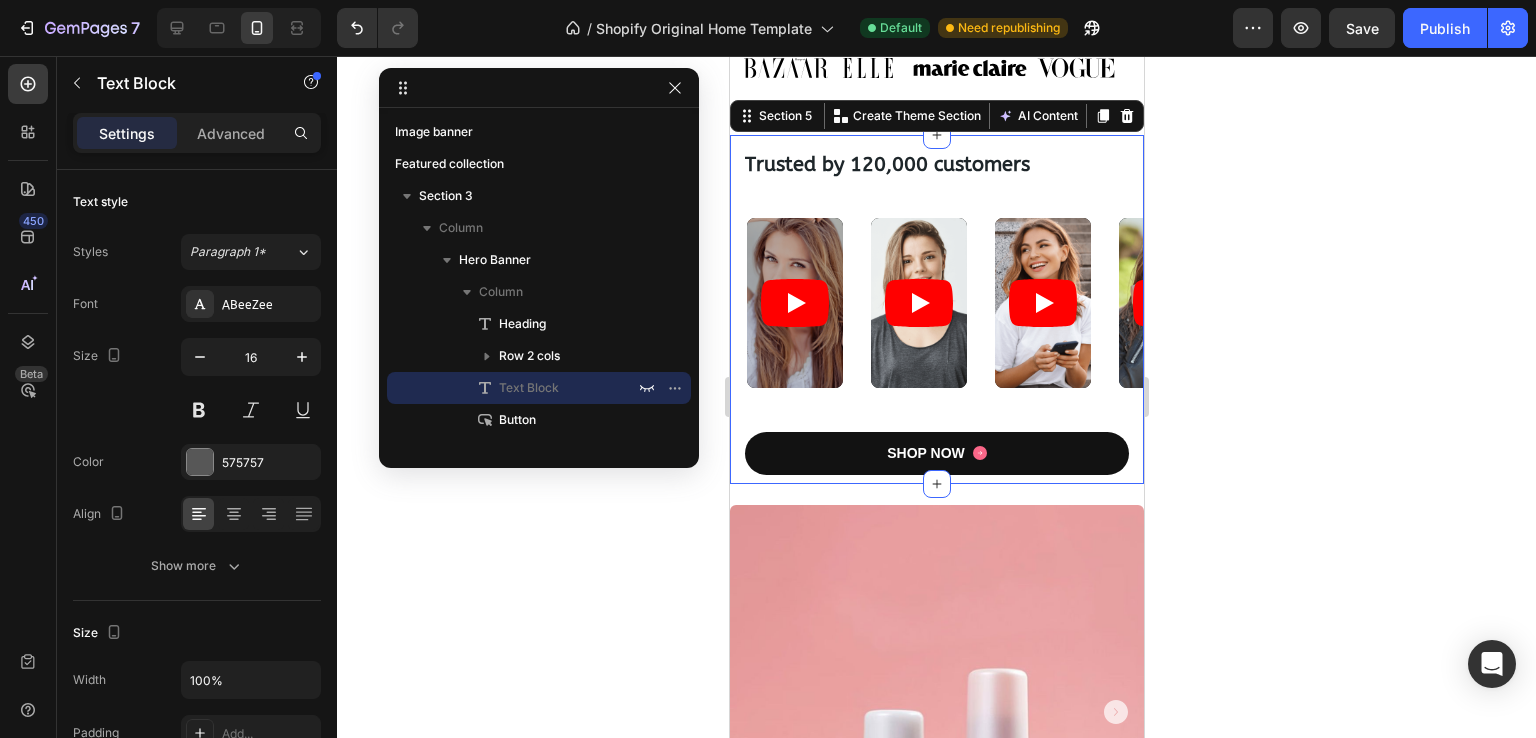 scroll, scrollTop: 250, scrollLeft: 0, axis: vertical 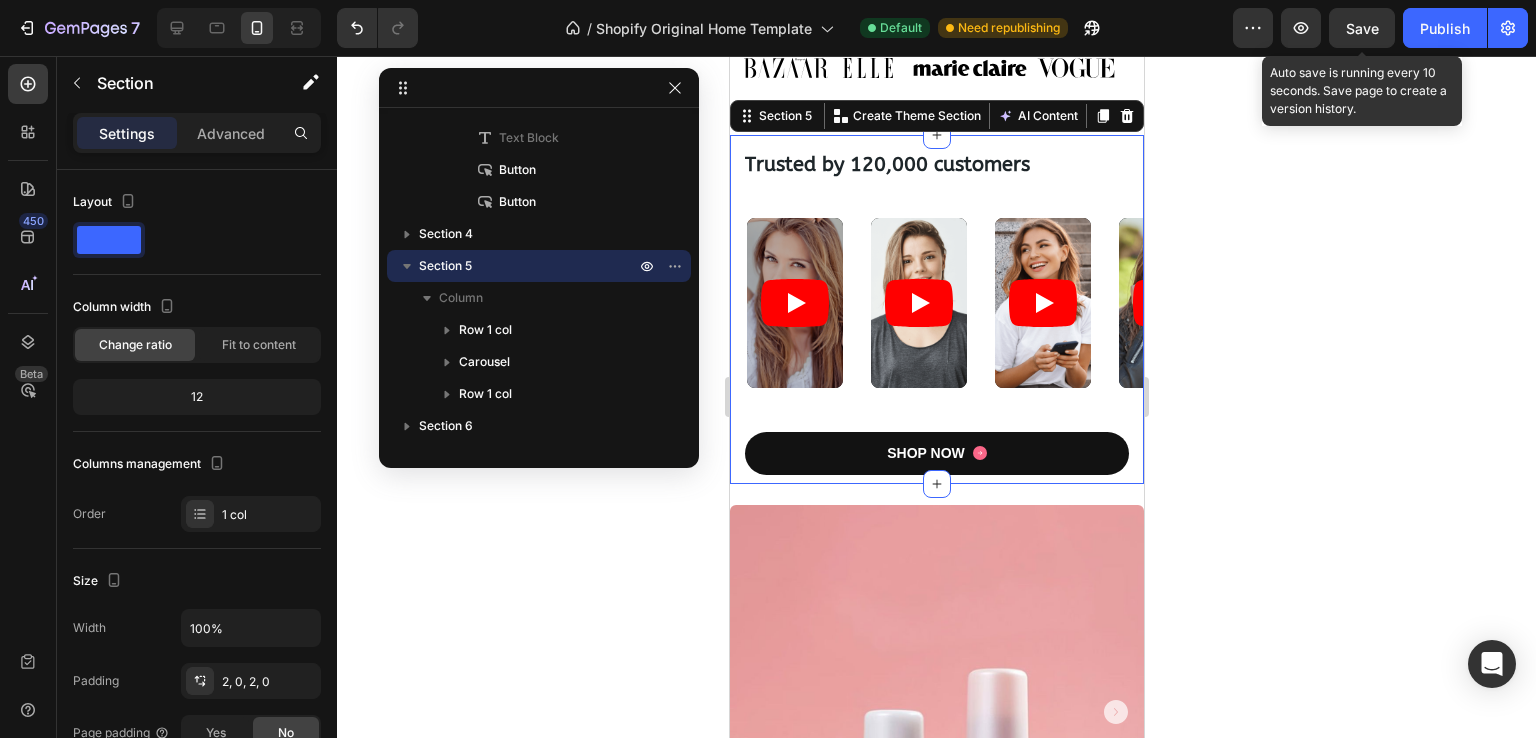 click on "Save" at bounding box center [1362, 28] 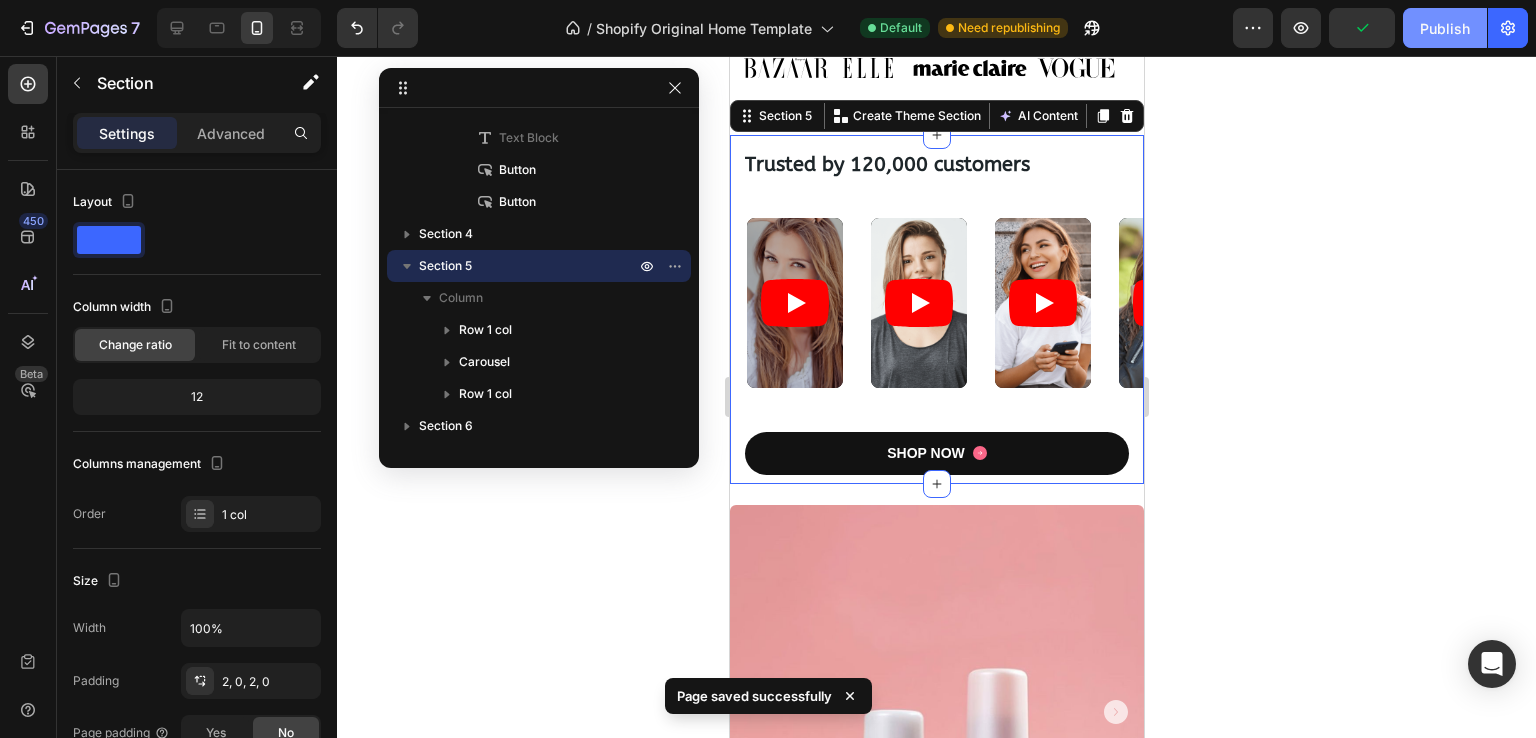 click on "Publish" at bounding box center (1445, 28) 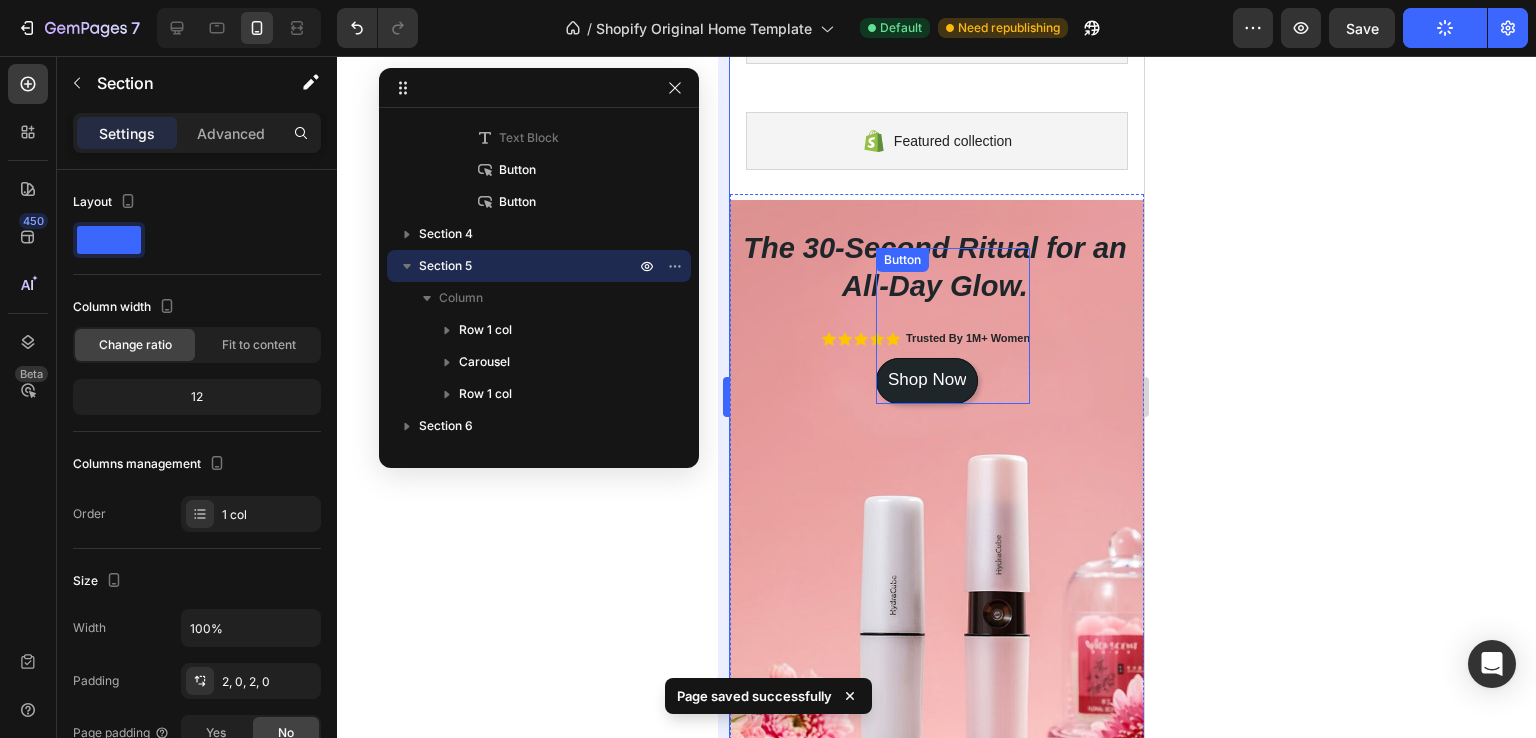 scroll, scrollTop: 400, scrollLeft: 0, axis: vertical 